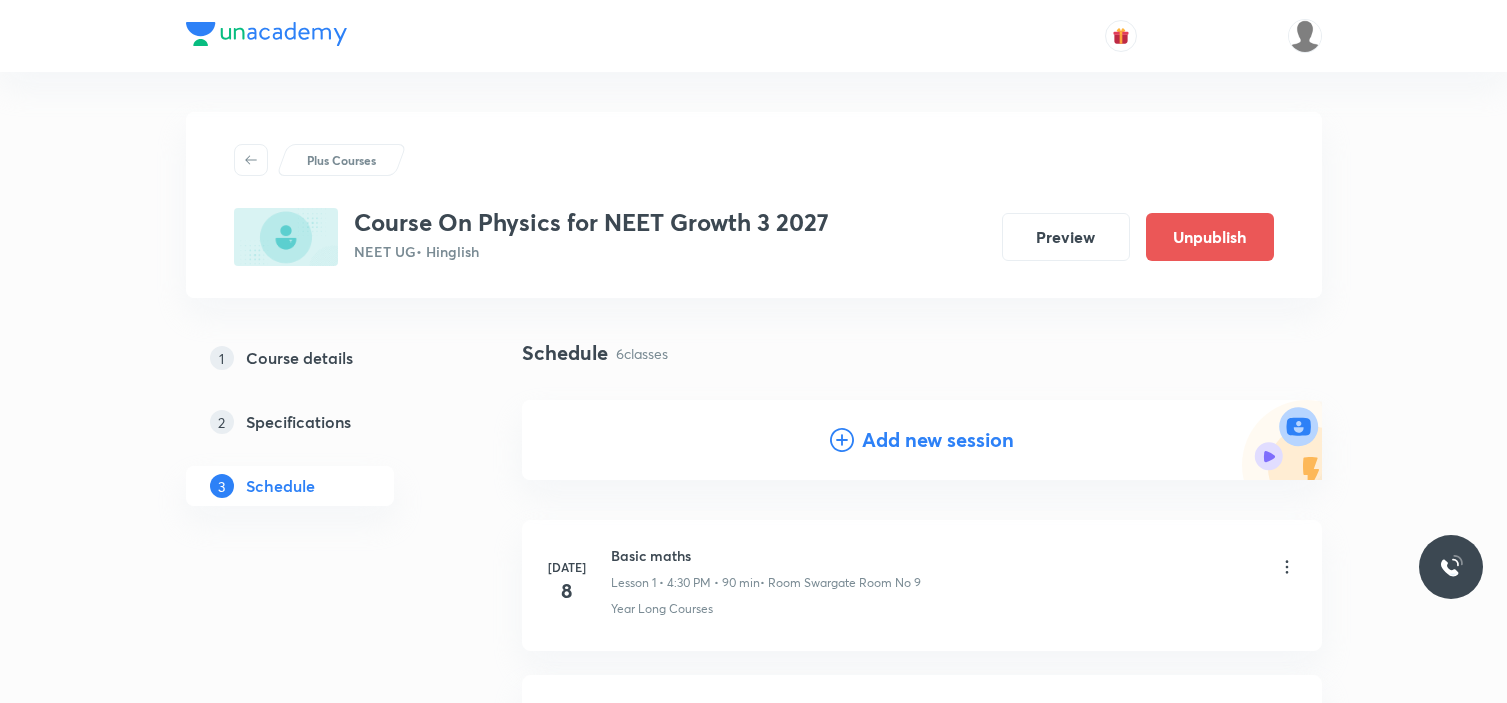 scroll, scrollTop: 756, scrollLeft: 0, axis: vertical 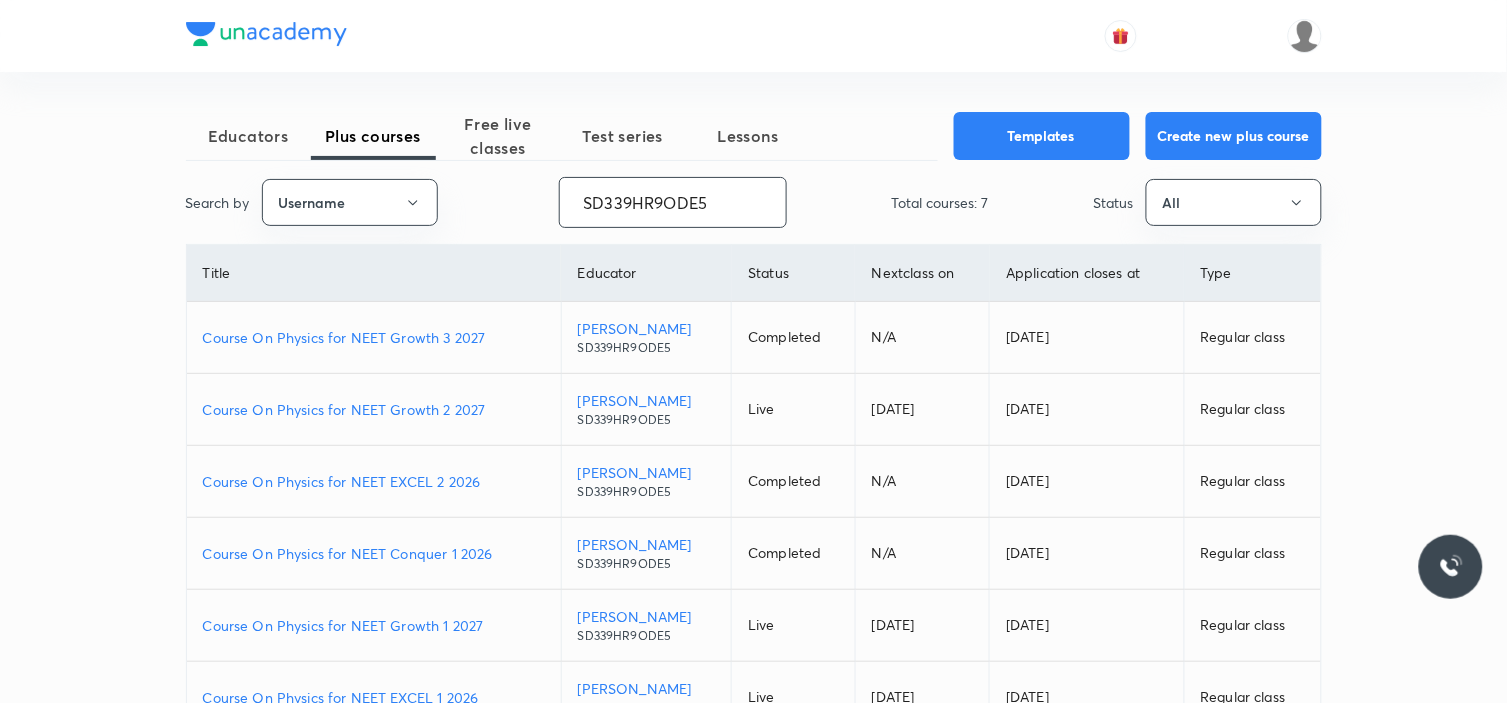 click on "SD339HR9ODE5" at bounding box center [673, 202] 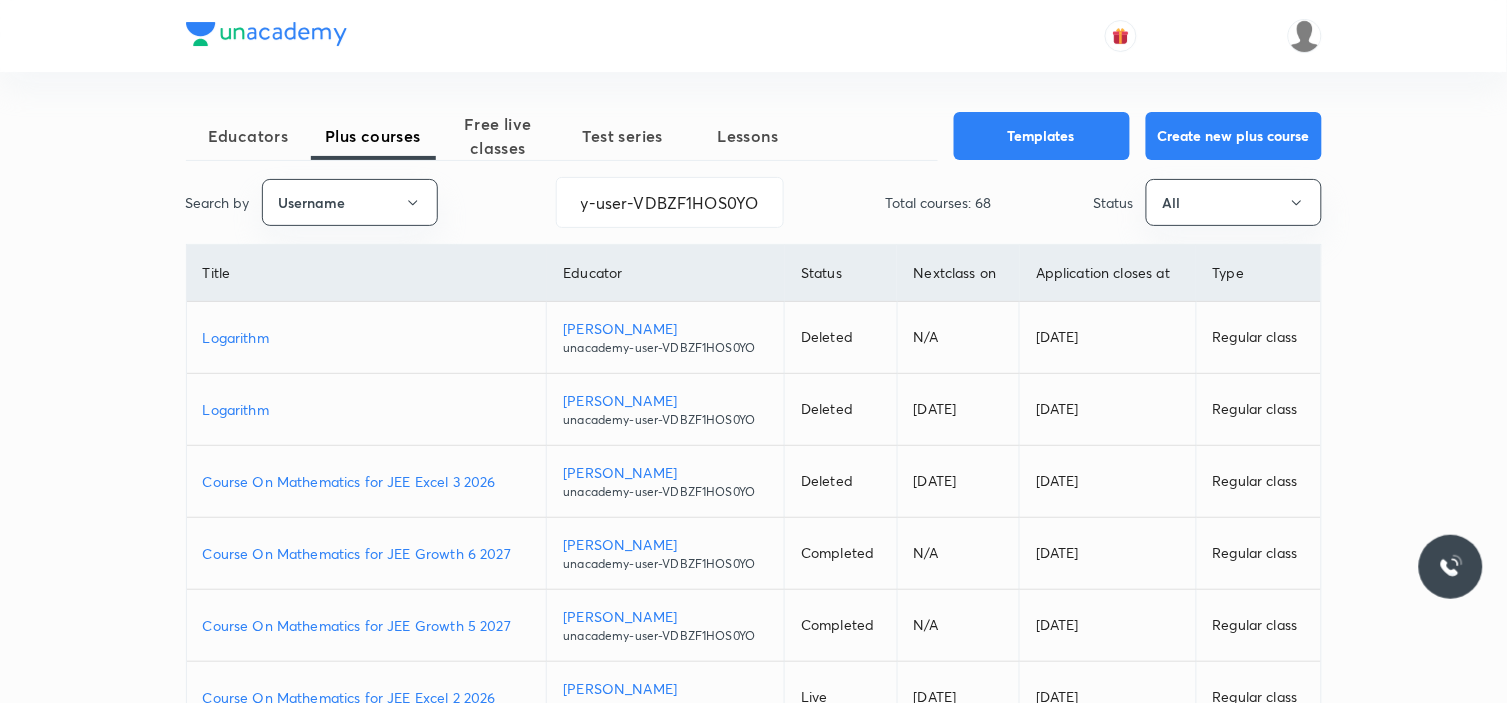scroll, scrollTop: 0, scrollLeft: 0, axis: both 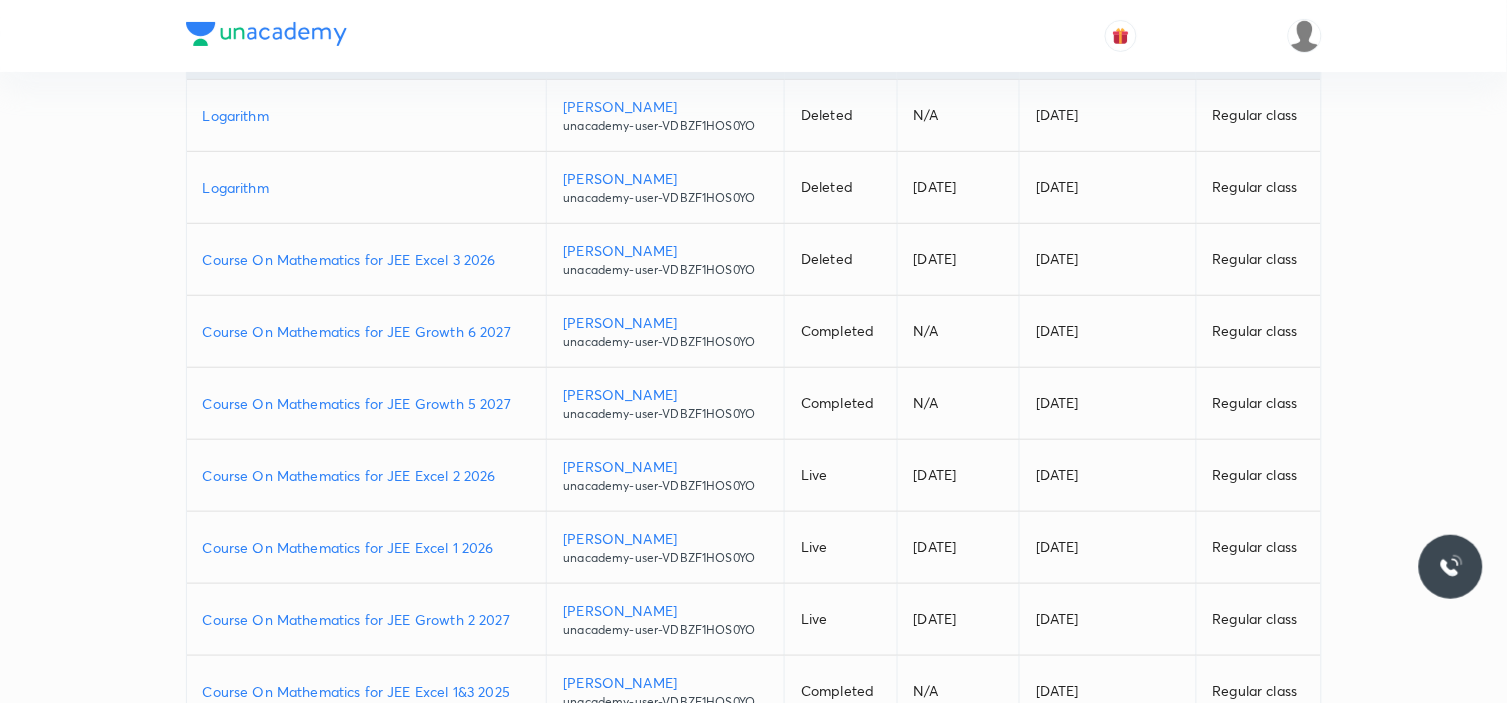 click on "Course On Mathematics for JEE Excel 1 2026" at bounding box center [367, 547] 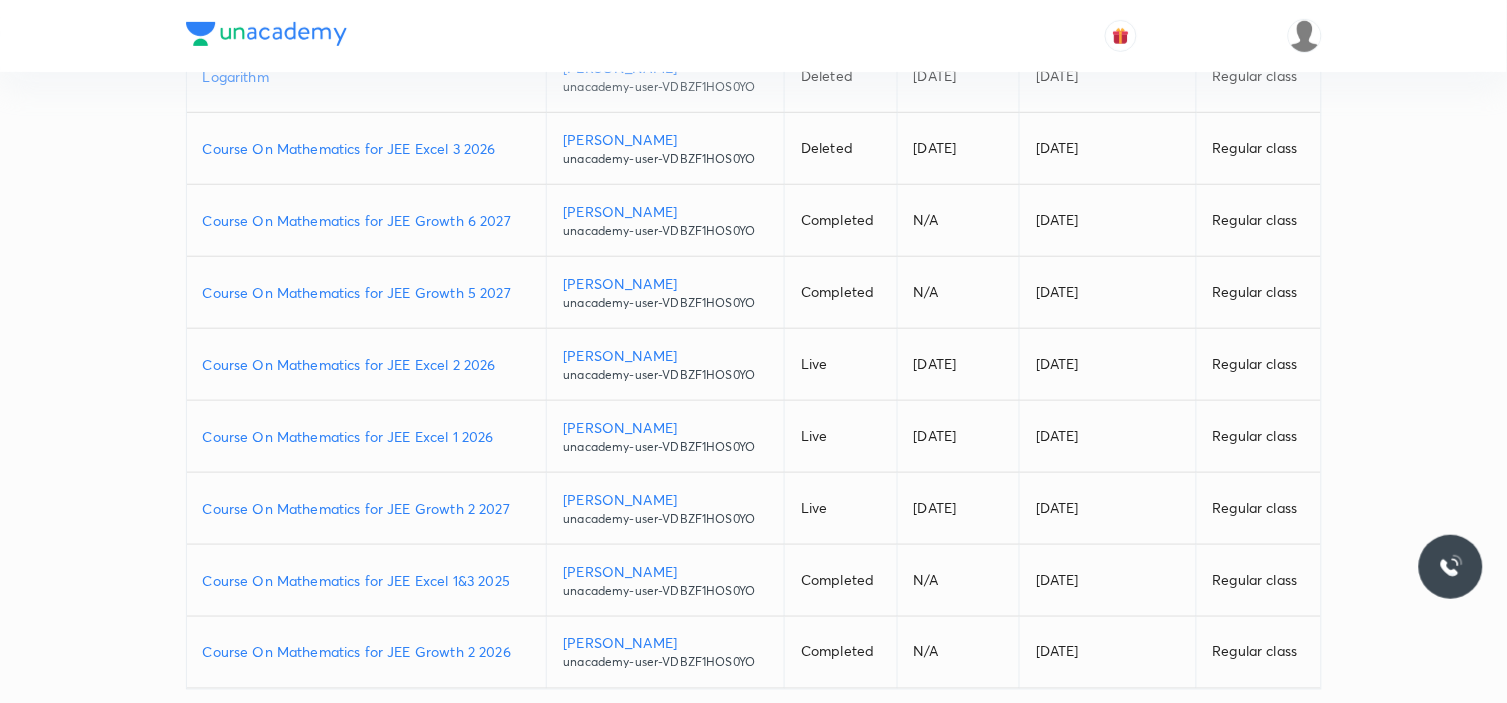 click on "Course On Mathematics for JEE Growth 2 2027" at bounding box center (367, 508) 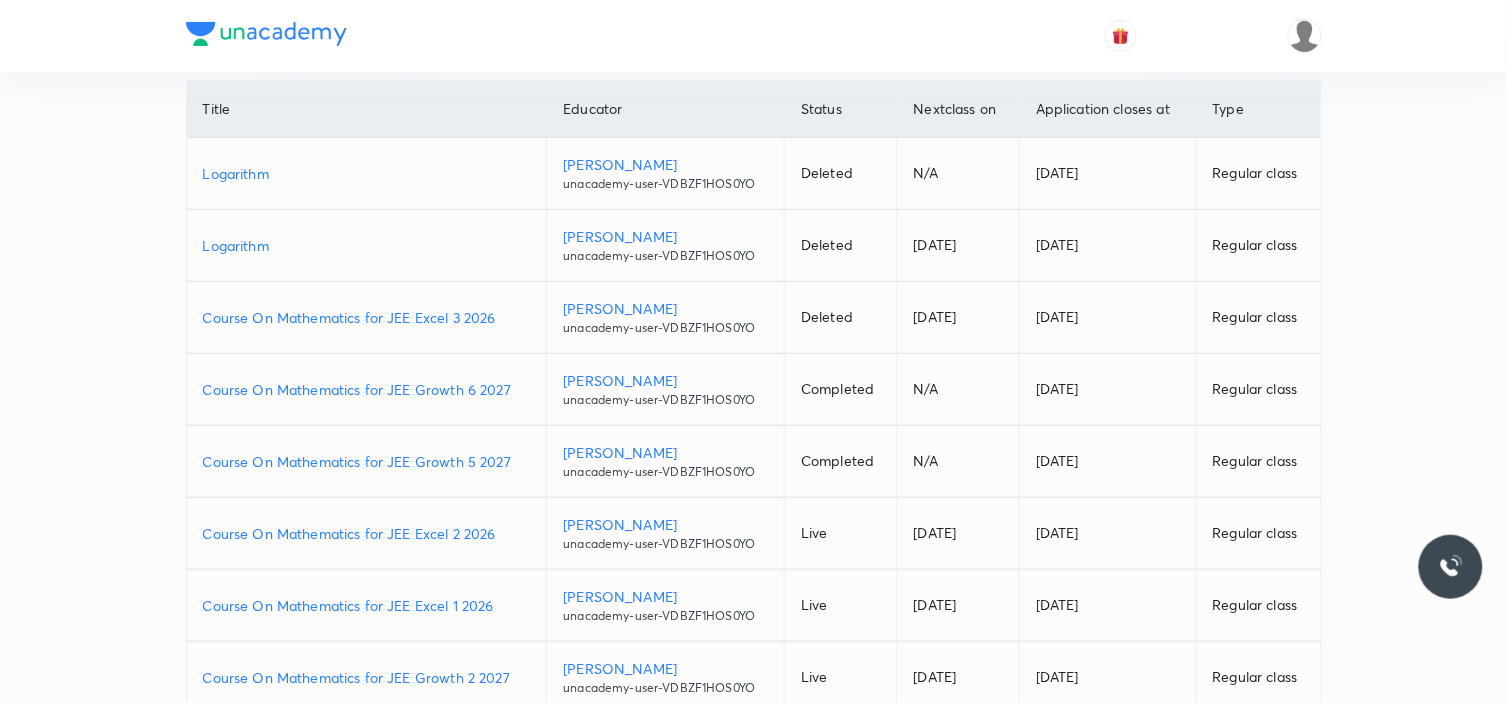 scroll, scrollTop: 0, scrollLeft: 0, axis: both 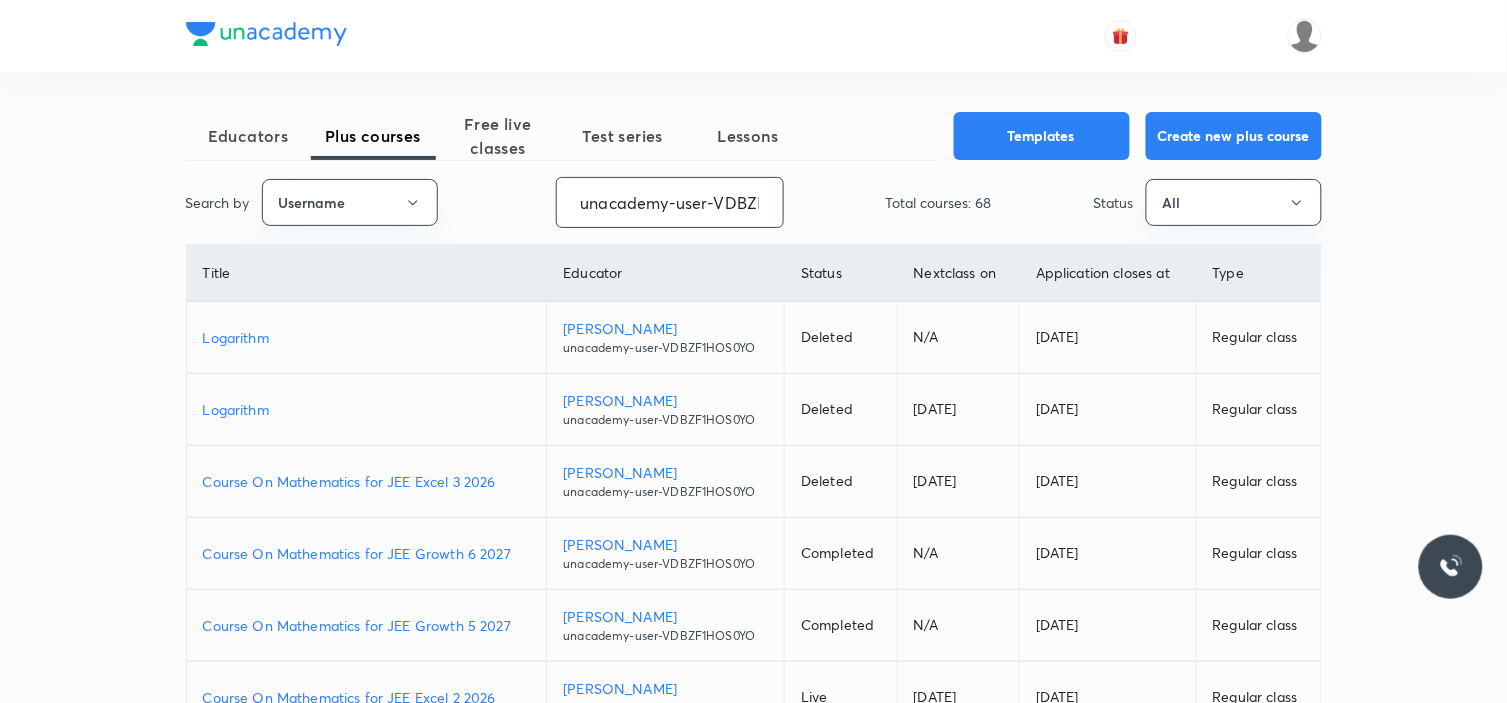 click on "unacademy-user-VDBZF1HOS0YO" at bounding box center (670, 202) 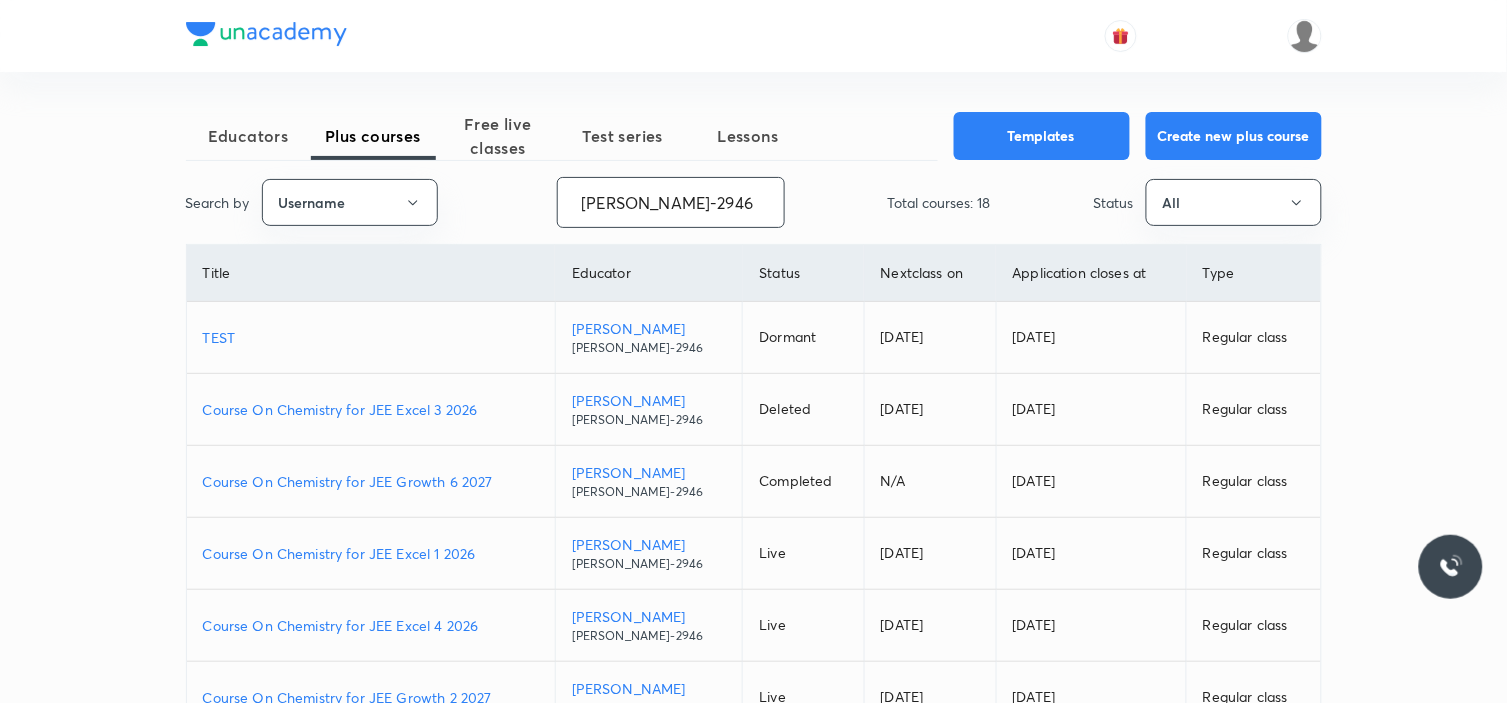 click on "Course On Chemistry for JEE Excel 1 2026" at bounding box center (371, 553) 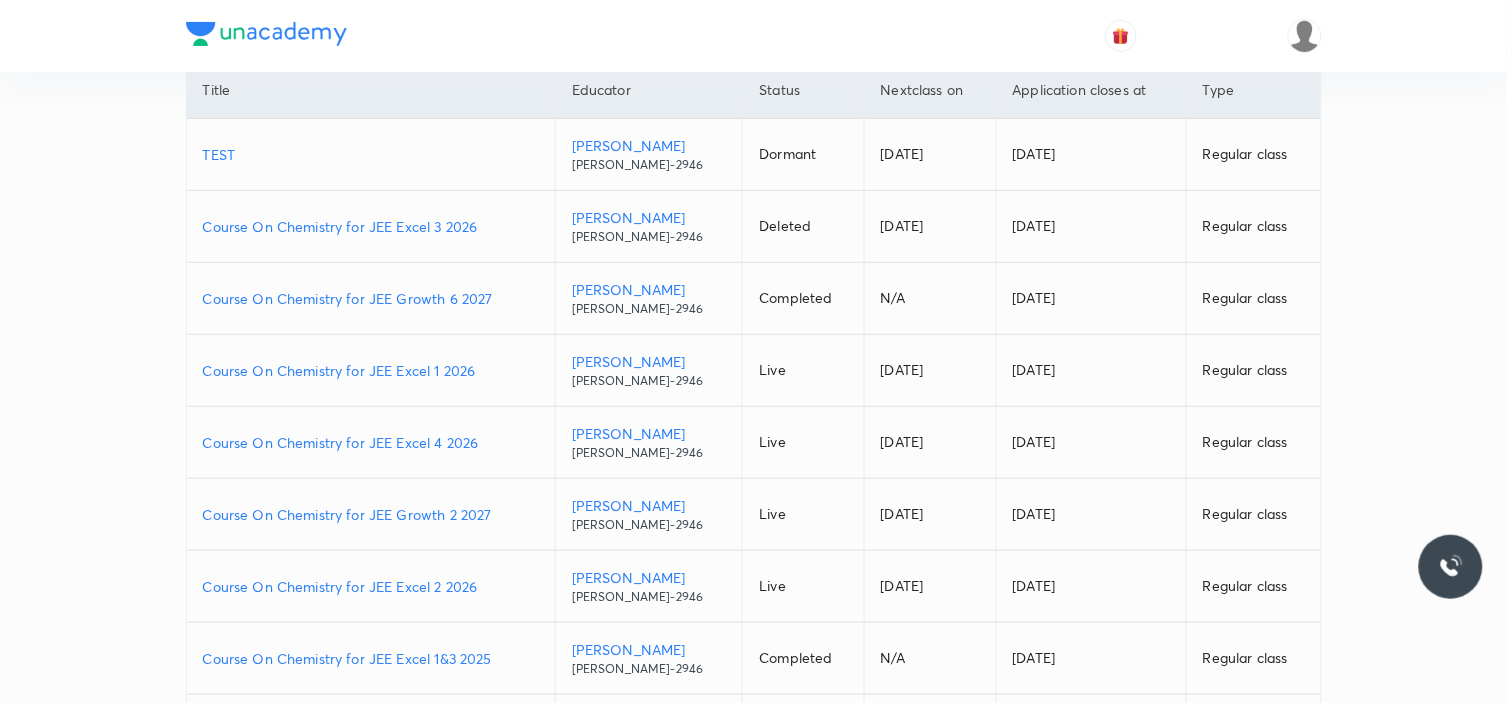 scroll, scrollTop: 222, scrollLeft: 0, axis: vertical 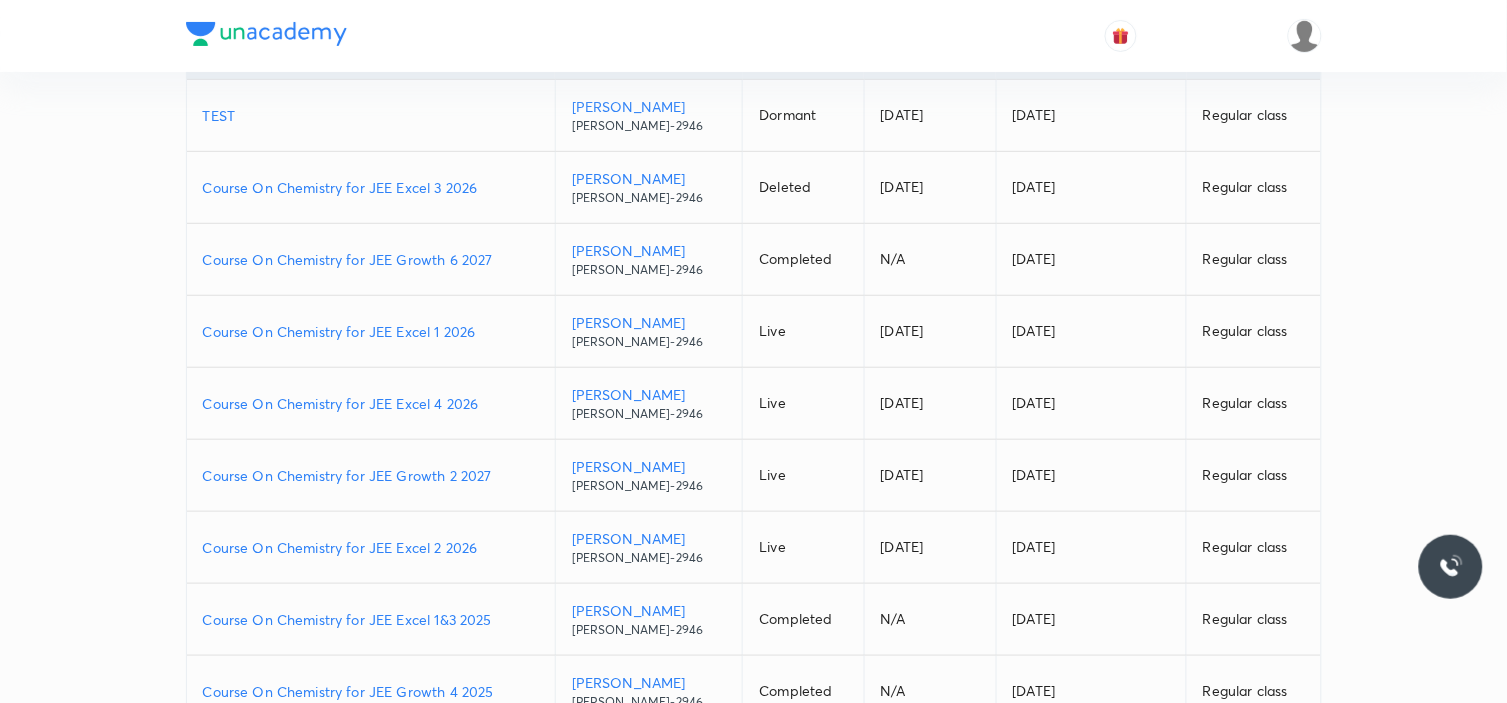 click on "Course On Chemistry for JEE Growth 2 2027" at bounding box center (371, 475) 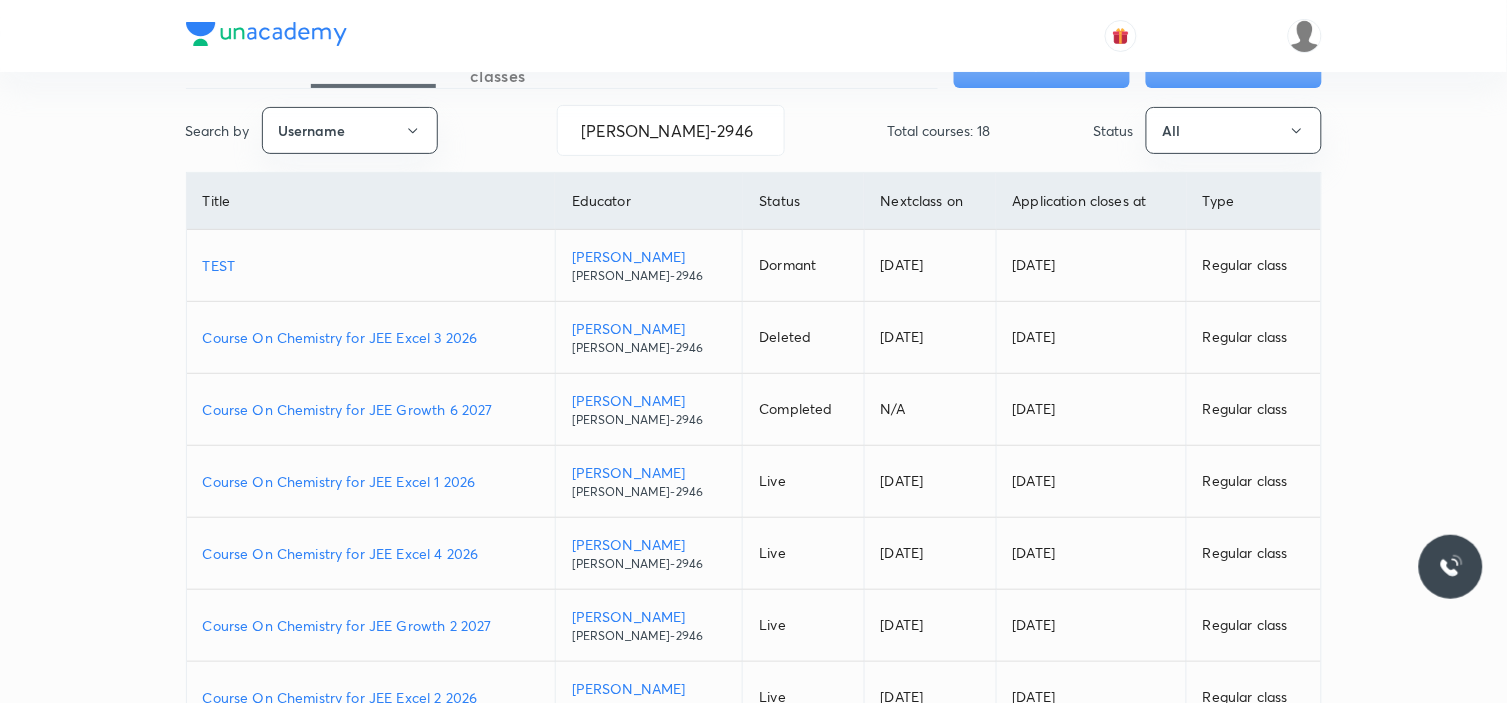 scroll, scrollTop: 111, scrollLeft: 0, axis: vertical 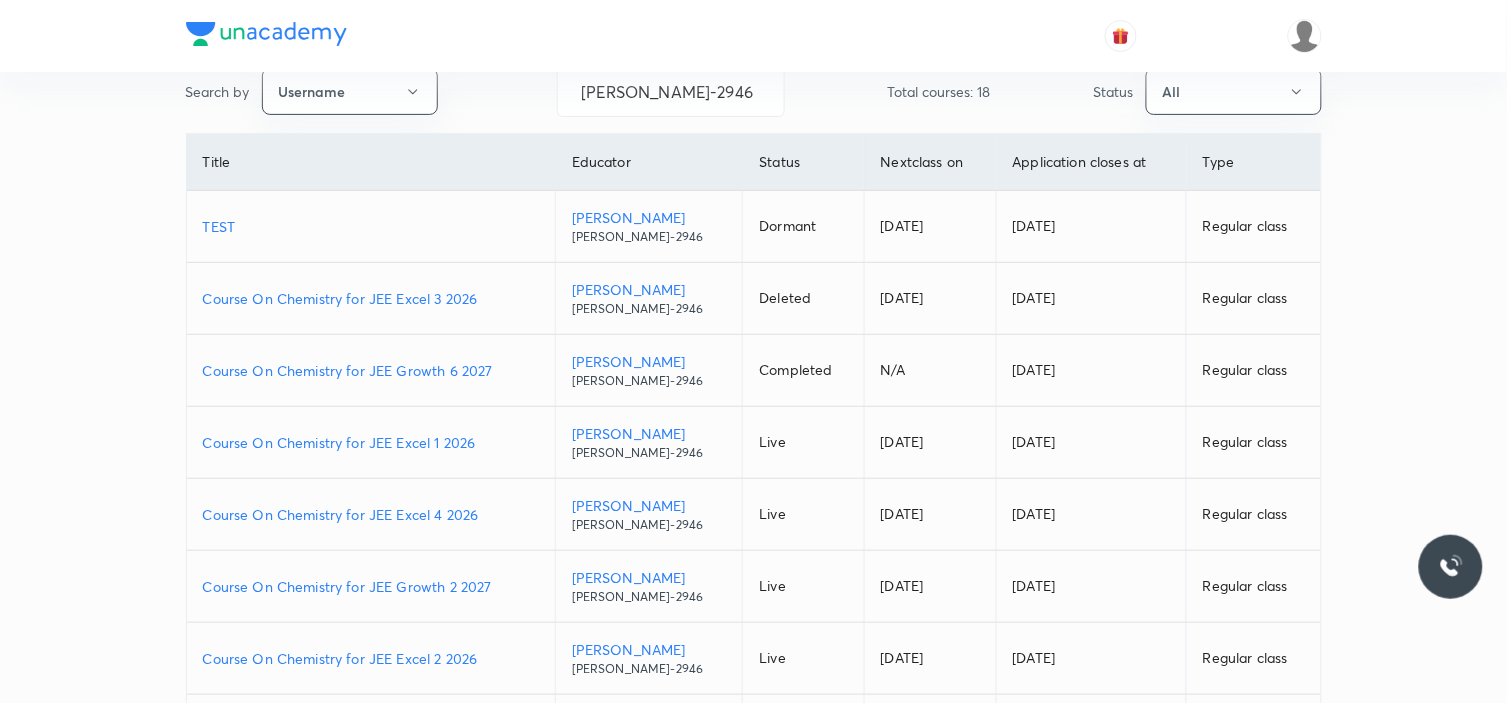 click on "Course On Chemistry for JEE Excel 4 2026" at bounding box center [371, 514] 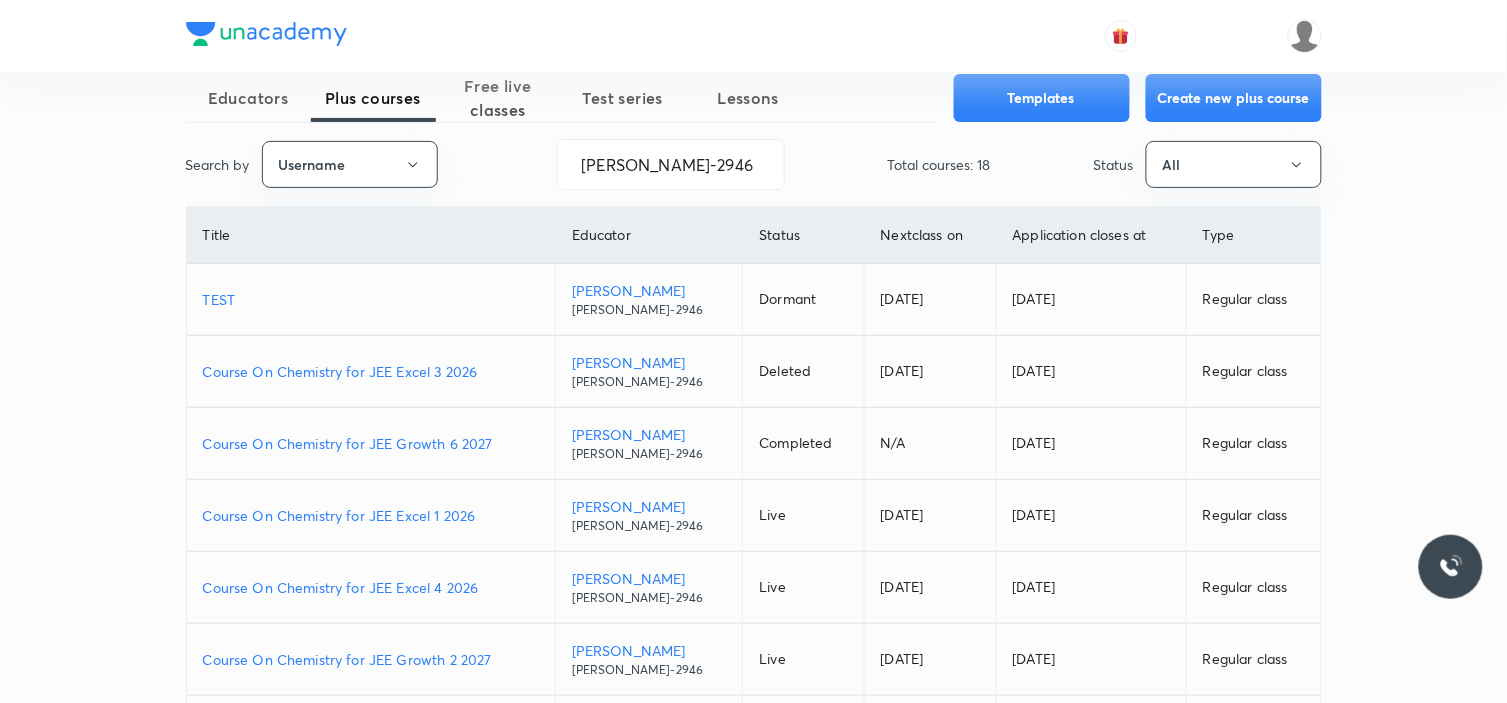 scroll, scrollTop: 0, scrollLeft: 0, axis: both 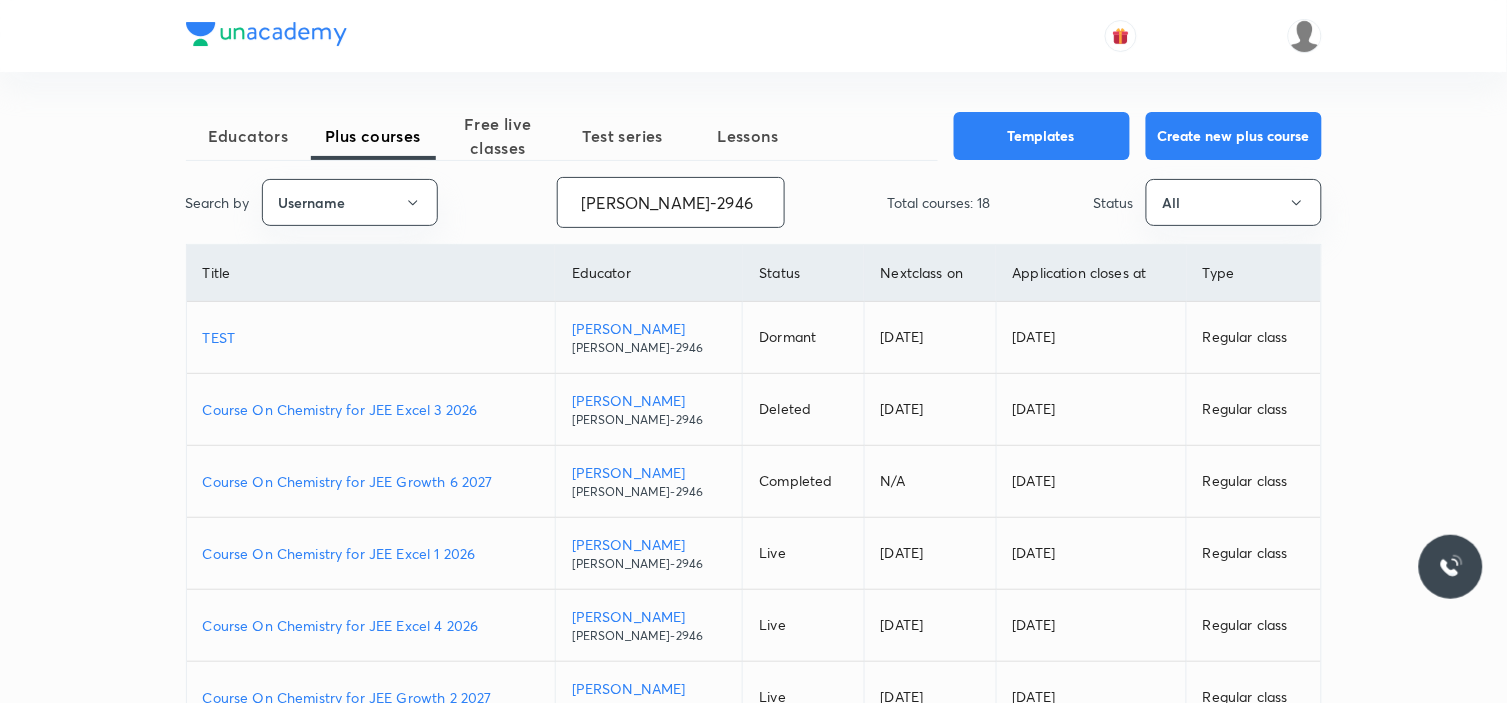 click on "Pratik-2946" at bounding box center (671, 202) 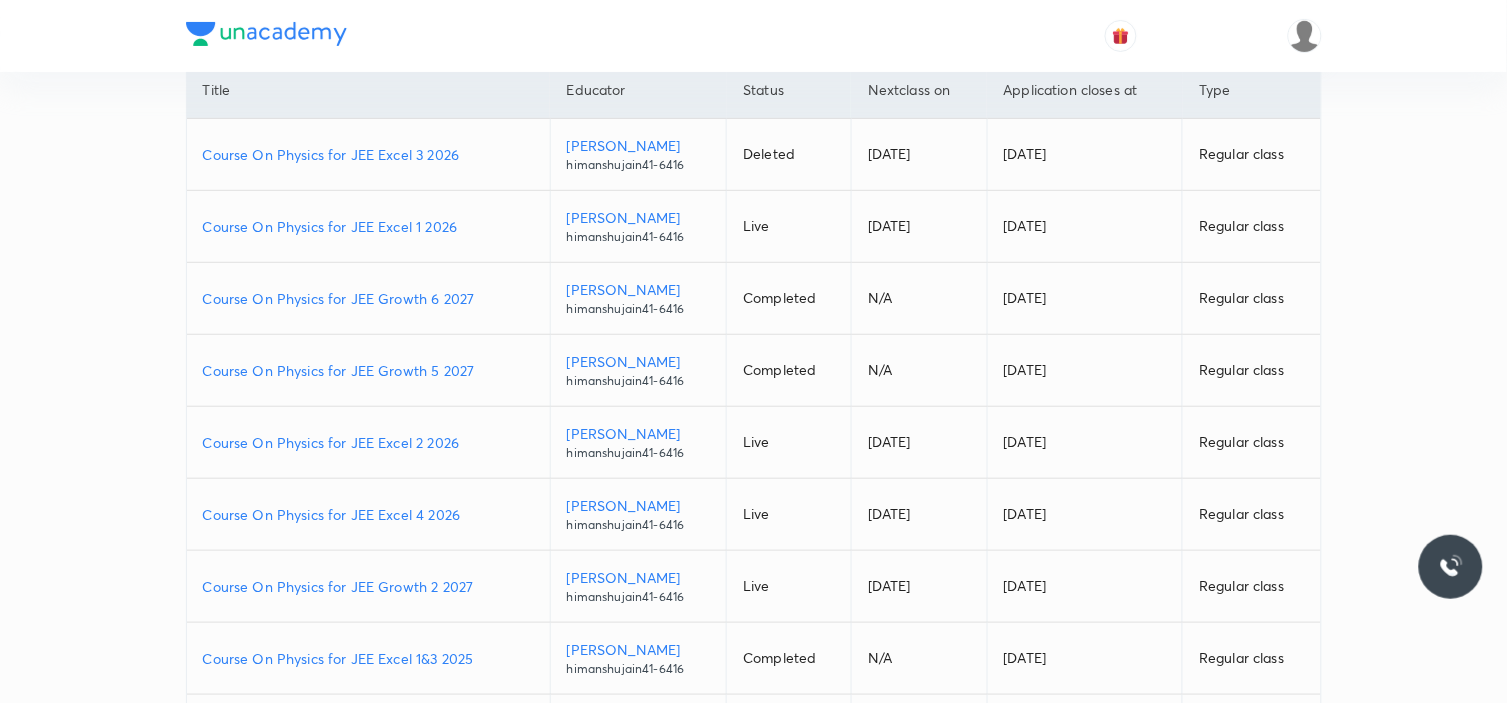 scroll, scrollTop: 222, scrollLeft: 0, axis: vertical 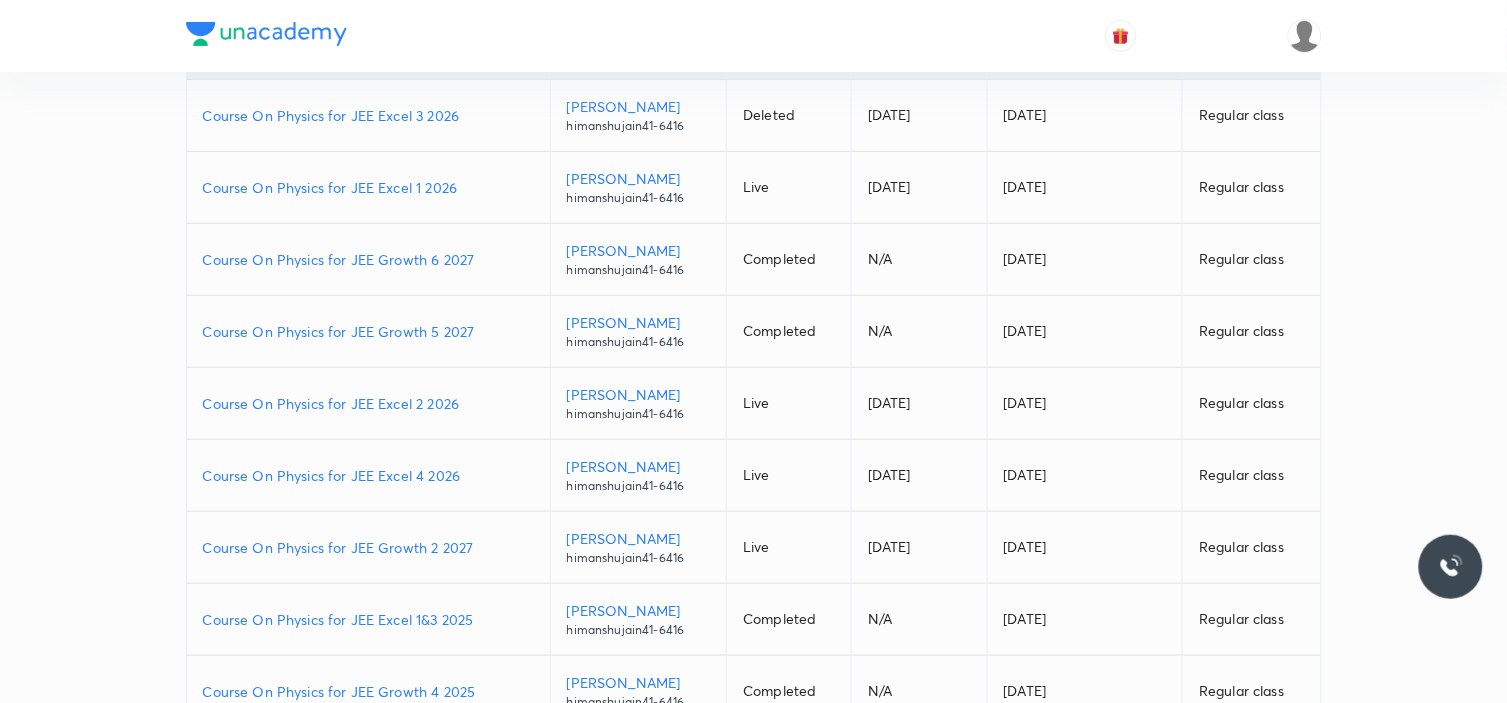 click on "Course On Physics for JEE Growth 2 2027" at bounding box center [368, 547] 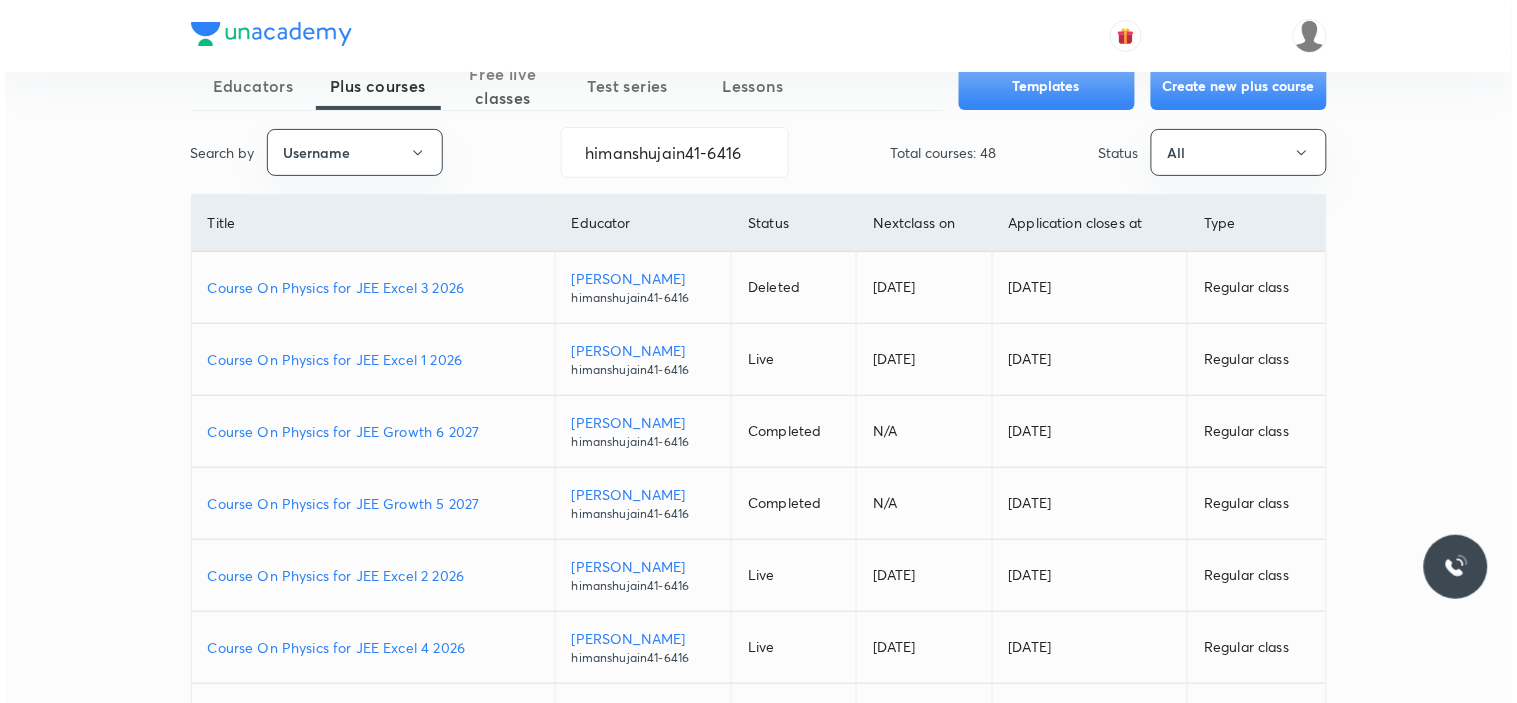 scroll, scrollTop: 0, scrollLeft: 0, axis: both 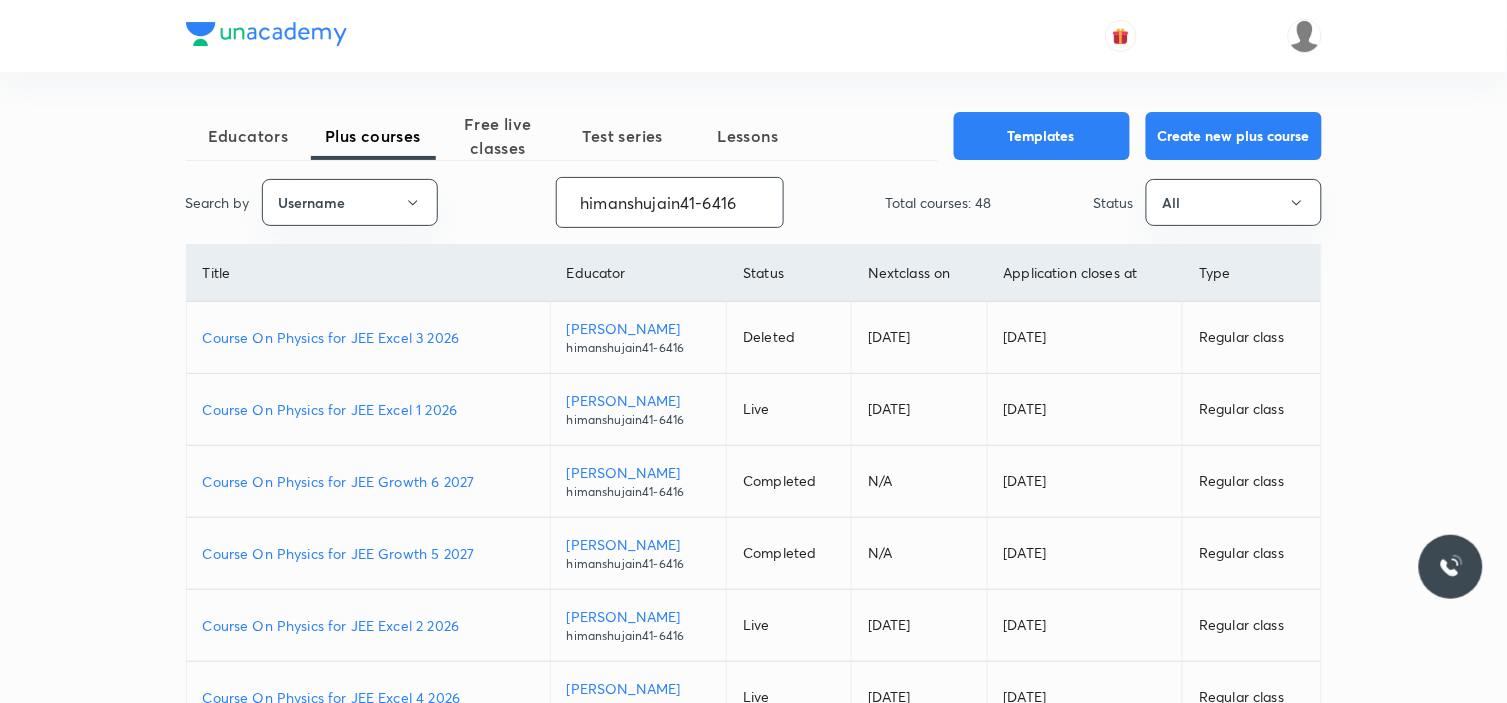 click on "himanshujain41-6416" at bounding box center [670, 202] 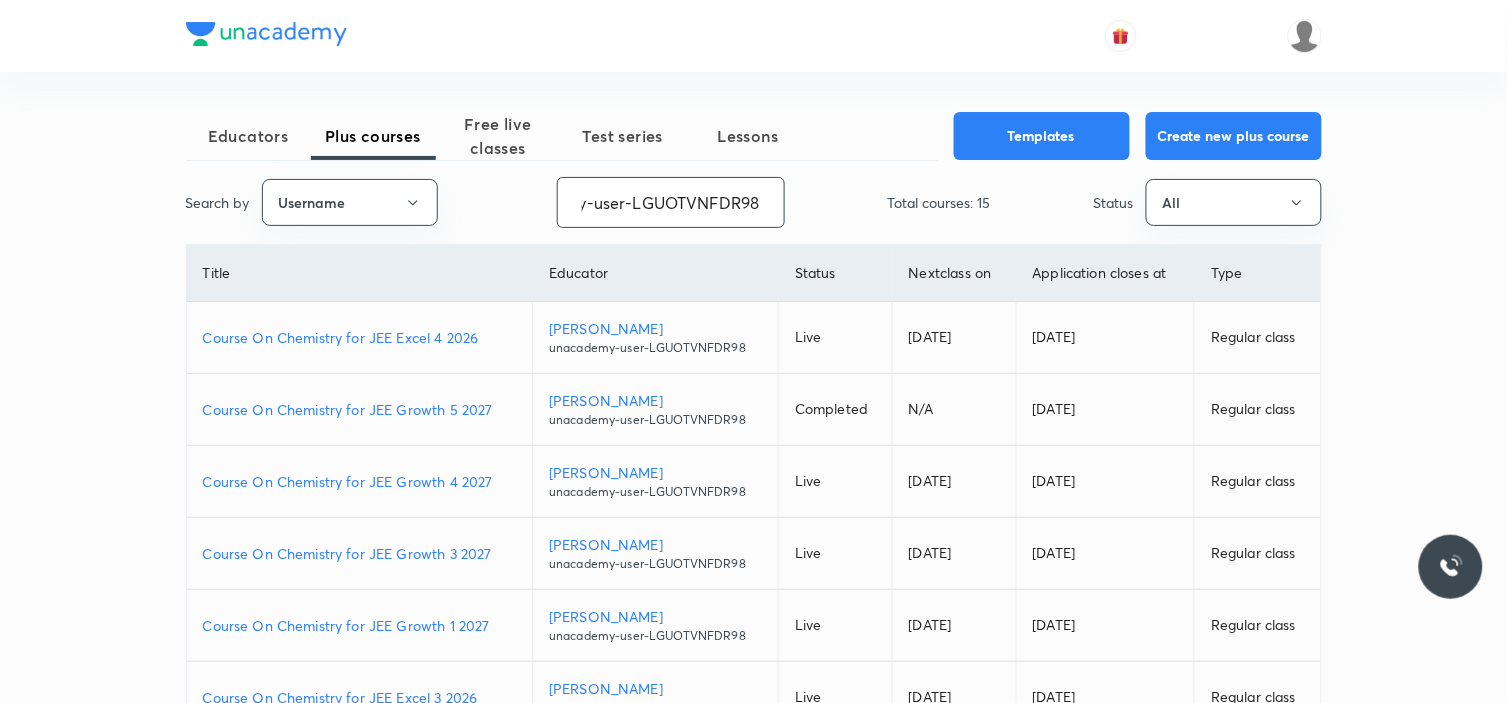 scroll, scrollTop: 0, scrollLeft: 0, axis: both 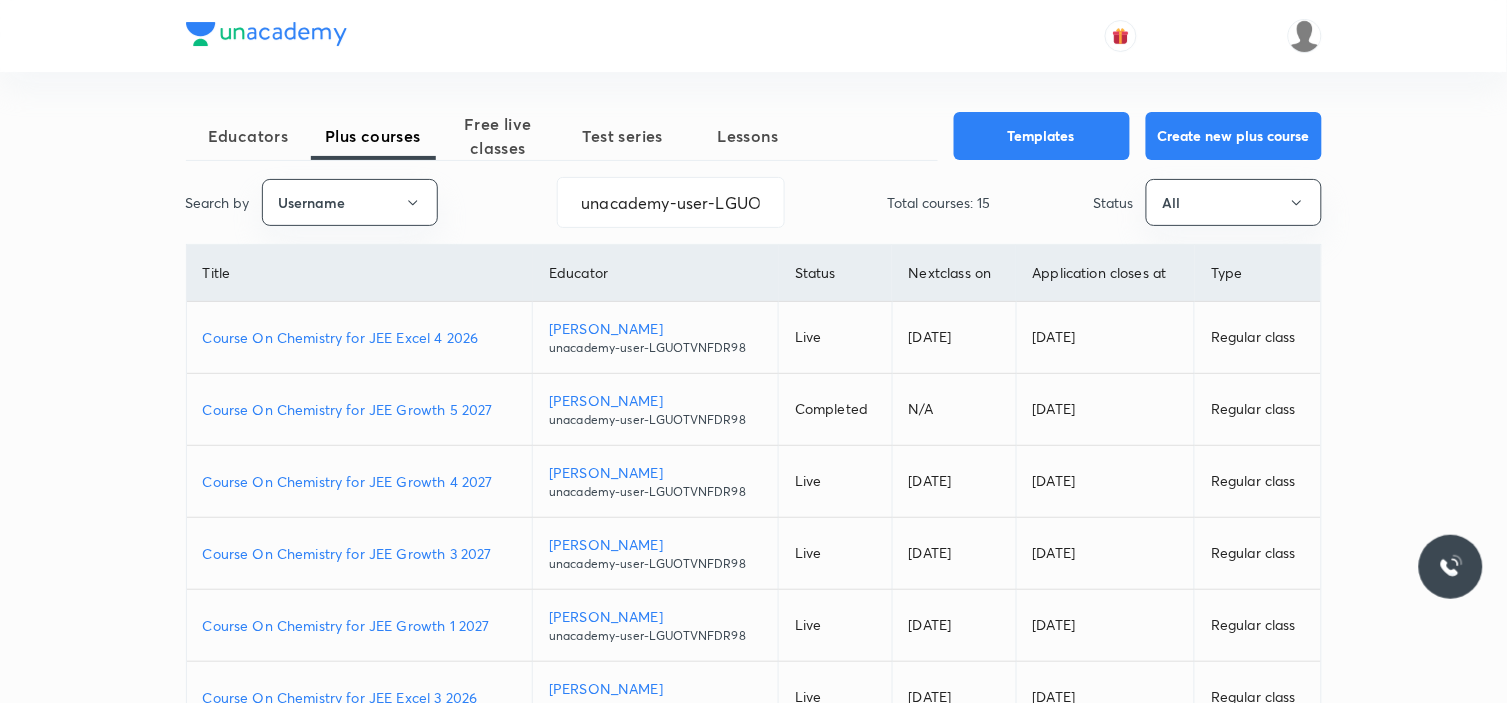 click on "Course On Chemistry for JEE Growth 5 2027" at bounding box center [360, 409] 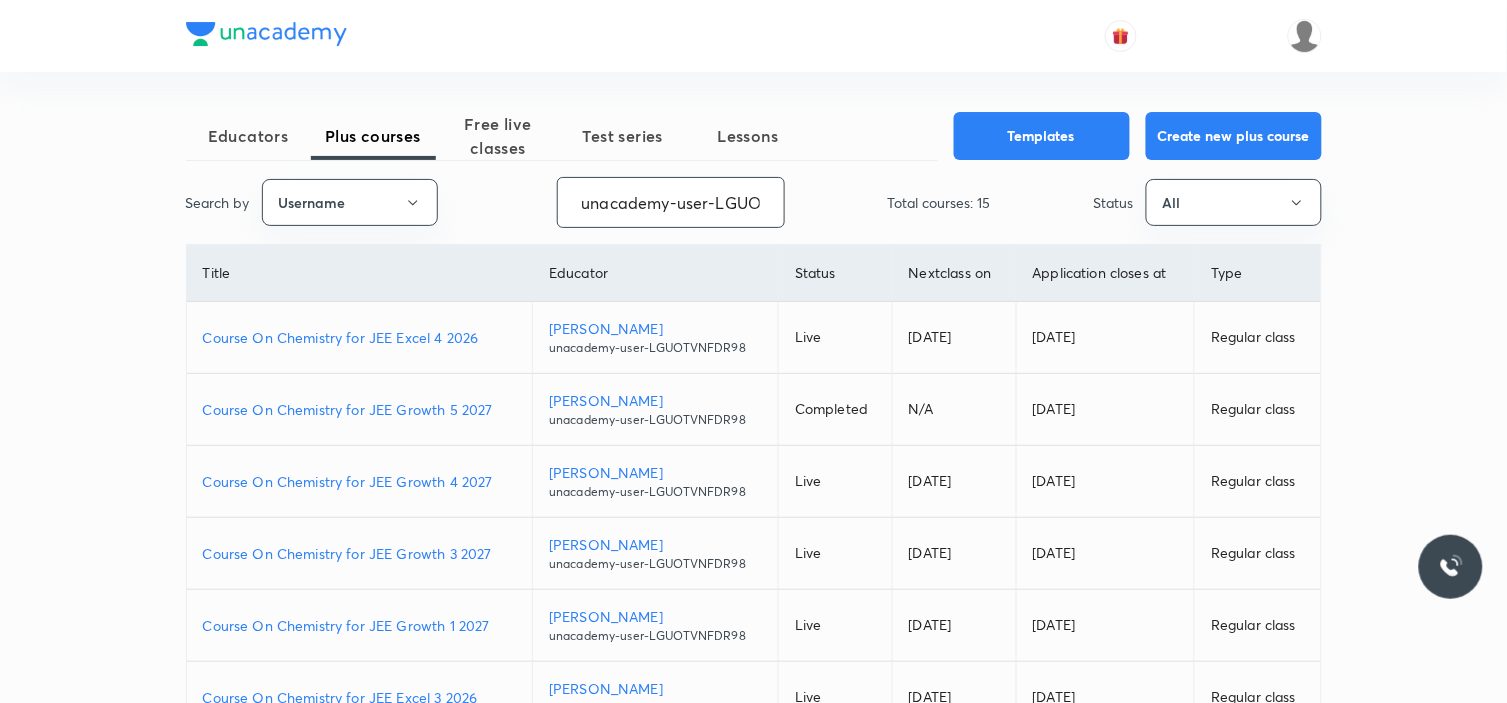 click on "unacademy-user-LGUOTVNFDR98" at bounding box center (671, 202) 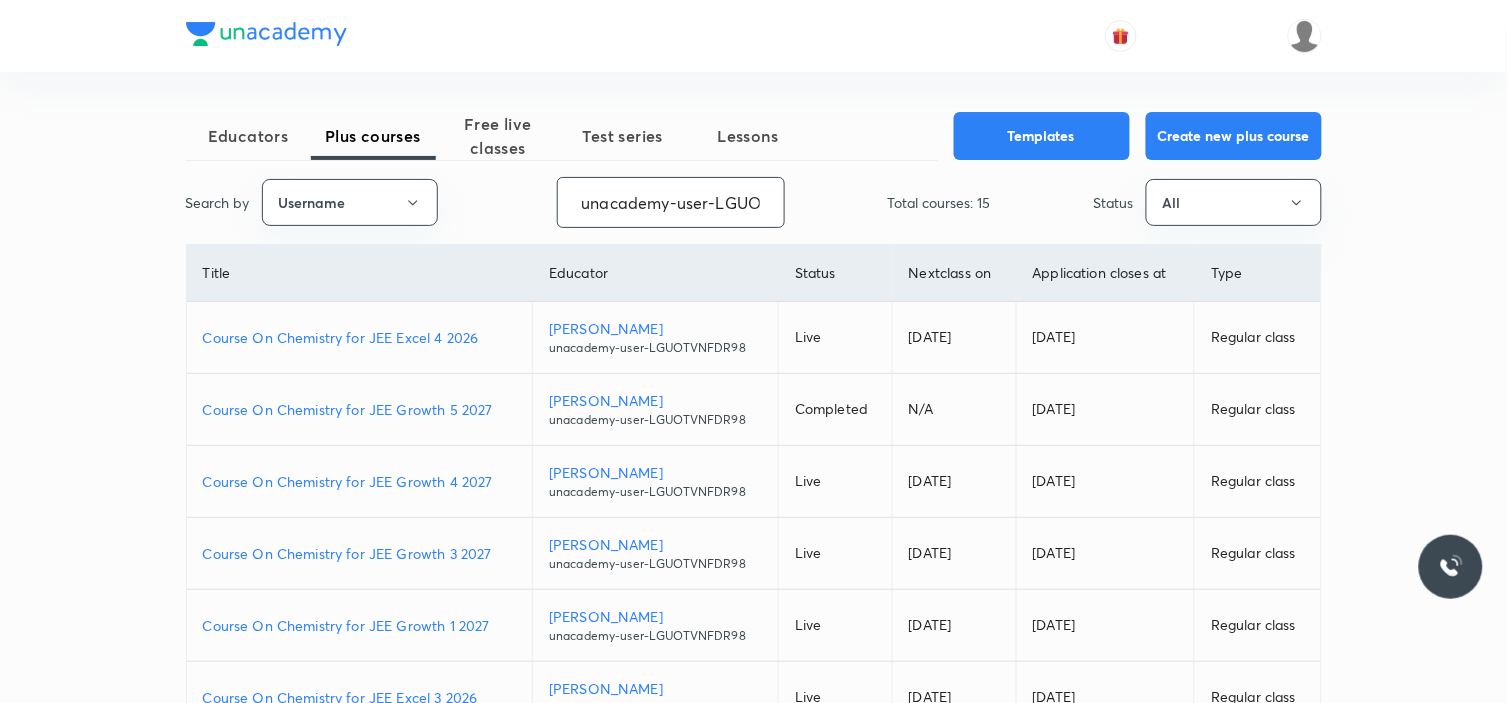 paste on "himanshujain41-6416" 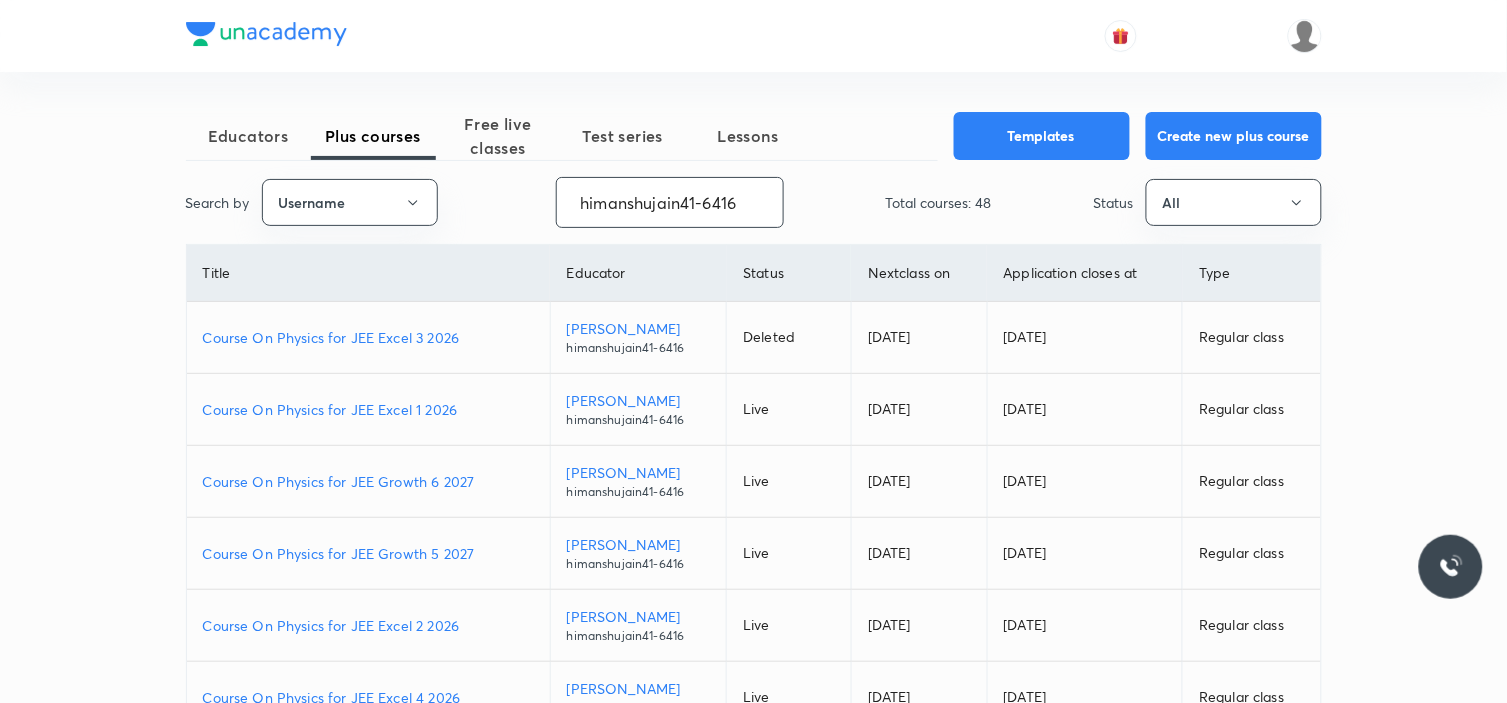 click on "Course On Physics for JEE Growth 5 2027" at bounding box center (368, 553) 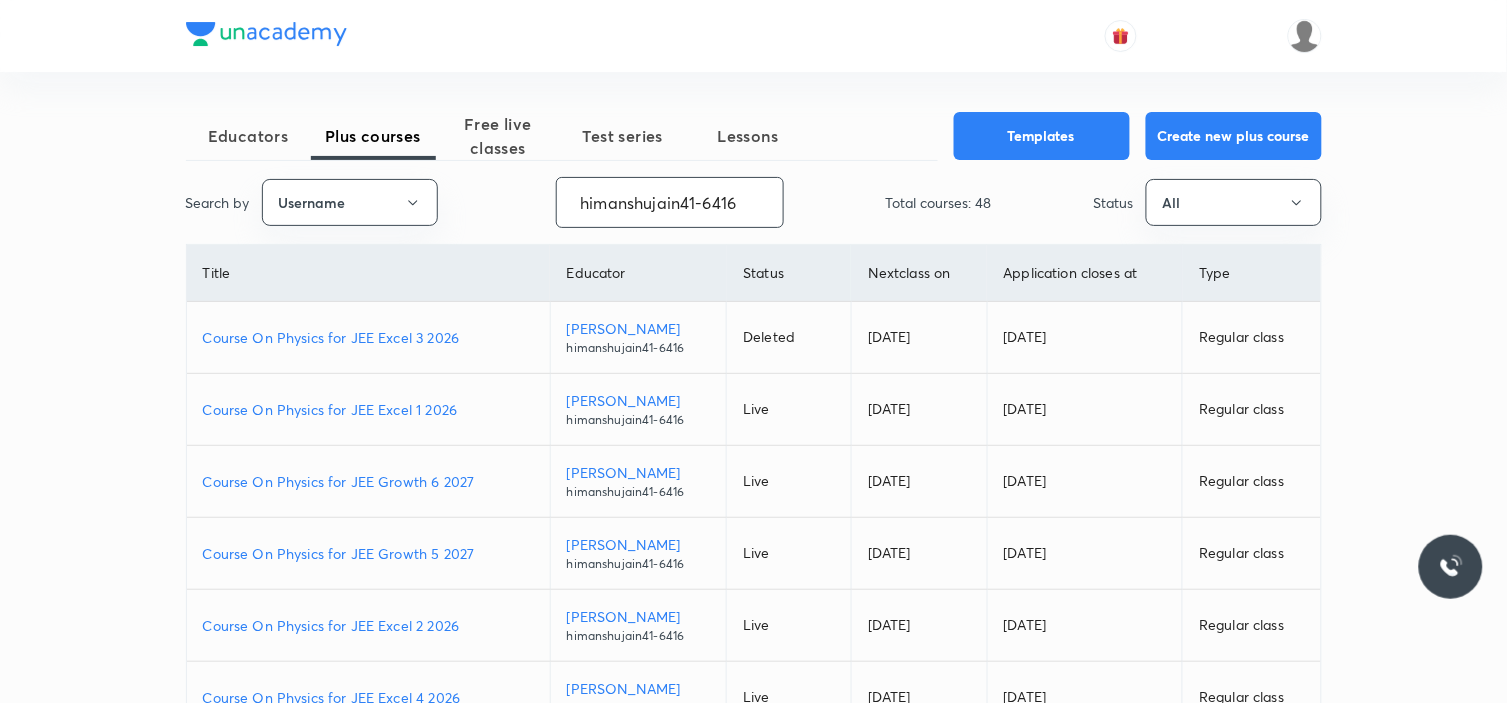 click on "himanshujain41-6416" at bounding box center (670, 202) 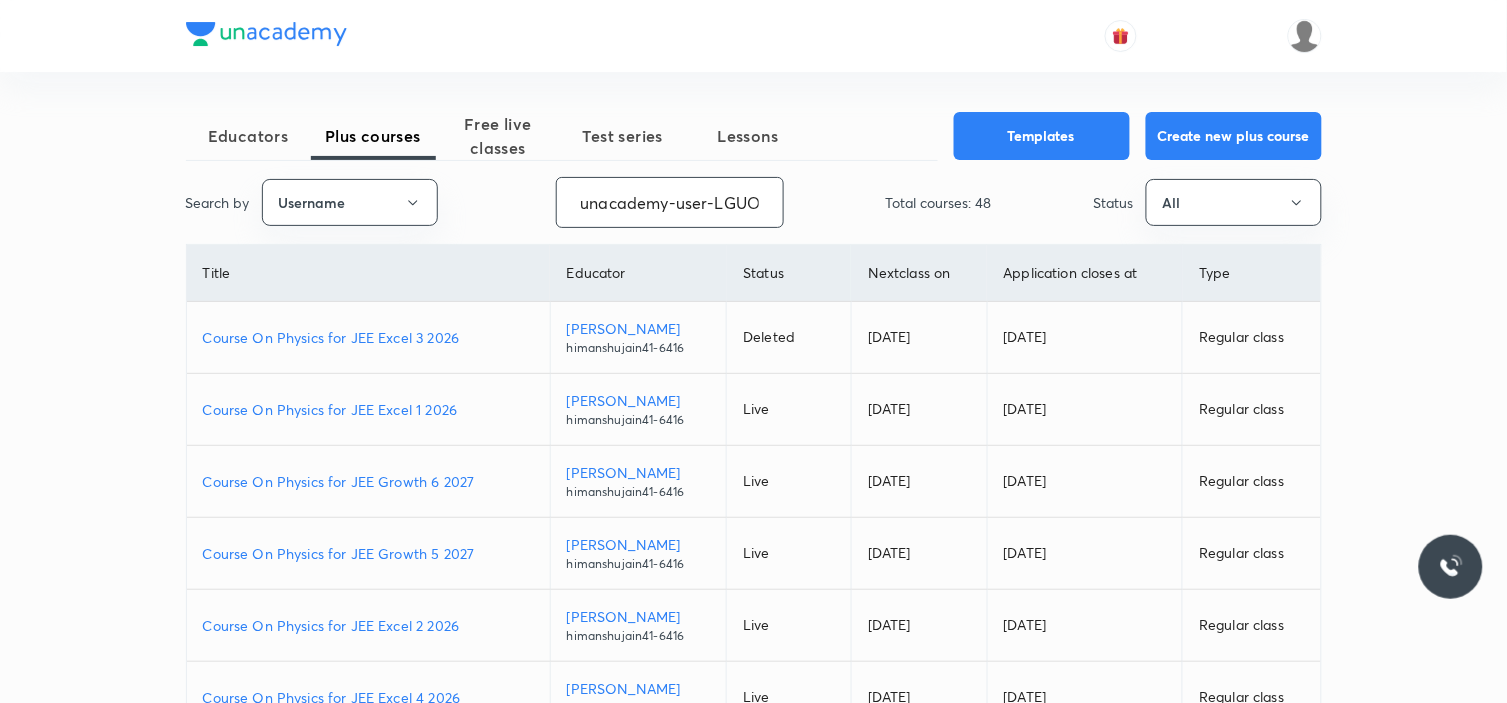scroll, scrollTop: 0, scrollLeft: 87, axis: horizontal 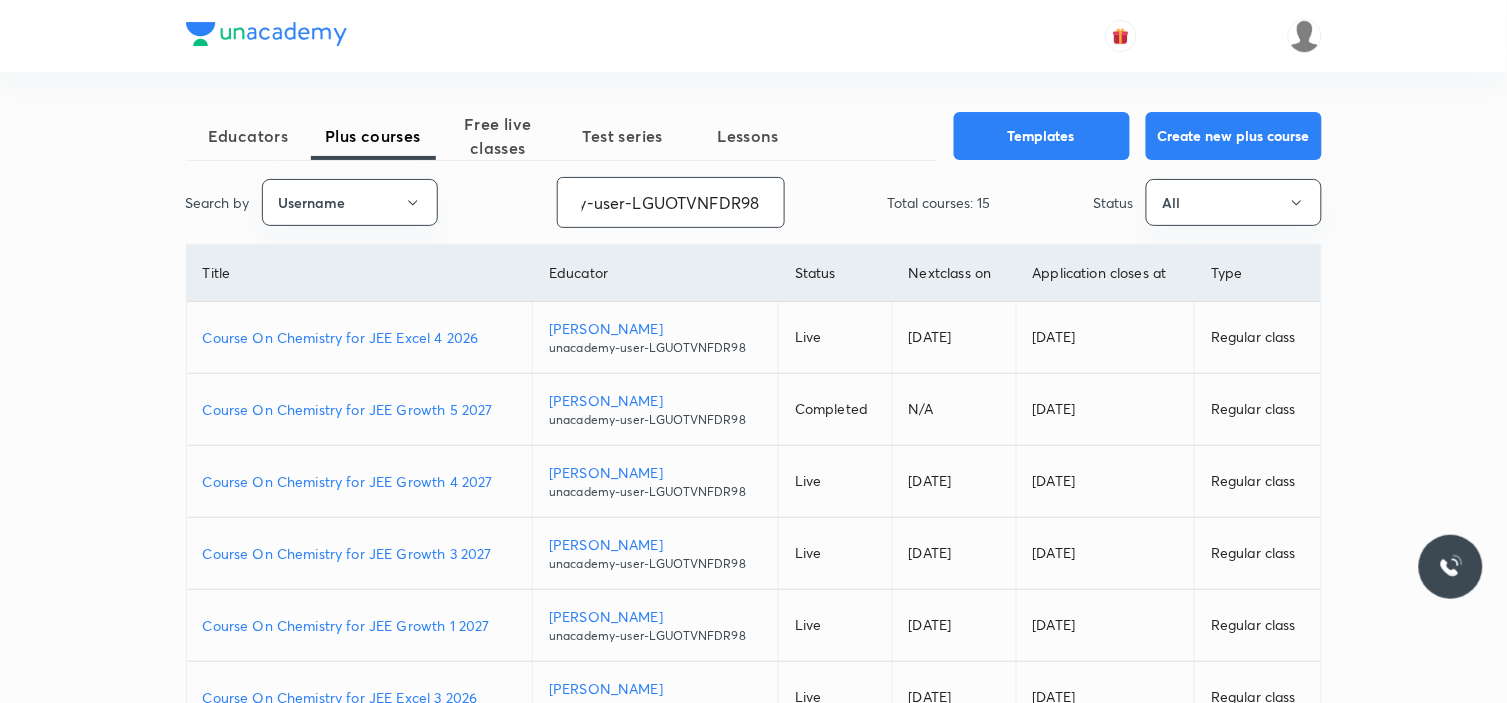 type on "unacademy-user-LGUOTVNFDR98" 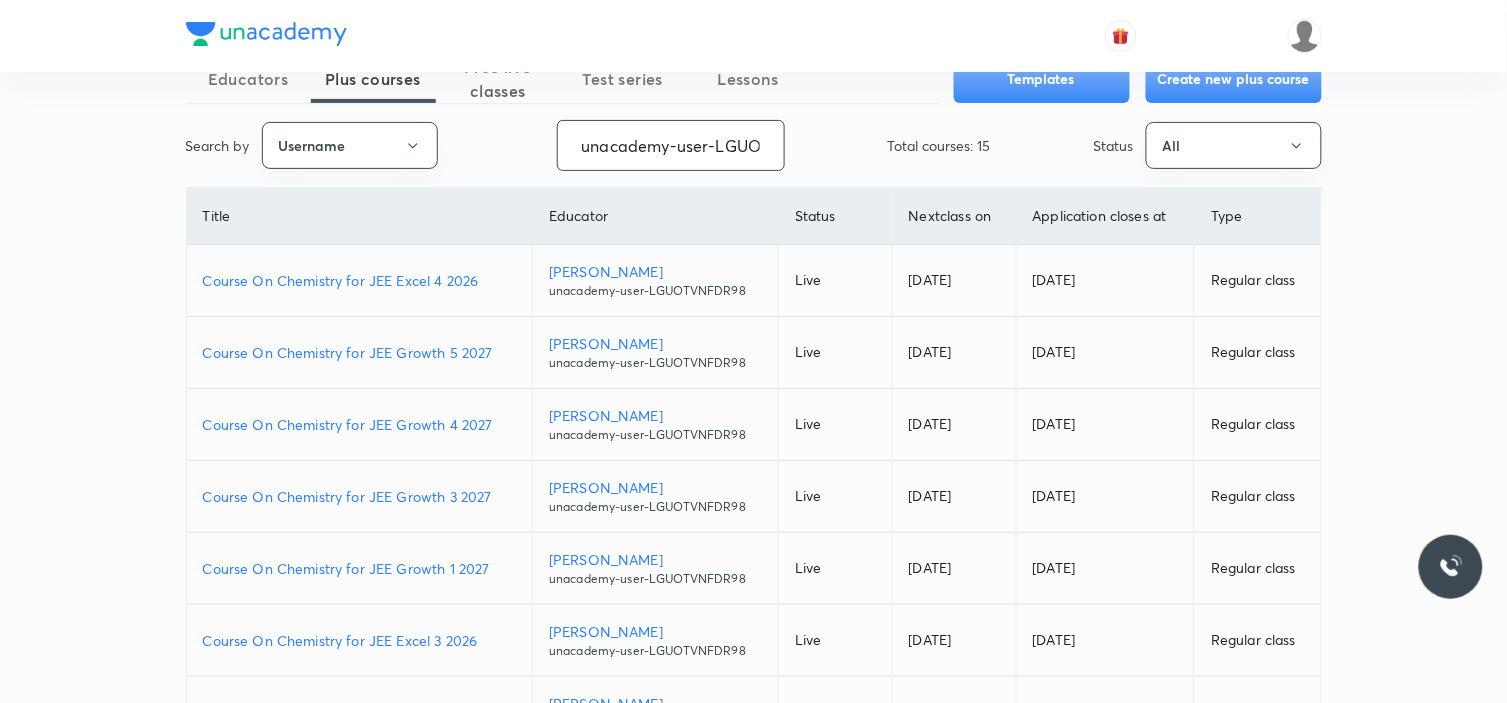scroll, scrollTop: 111, scrollLeft: 0, axis: vertical 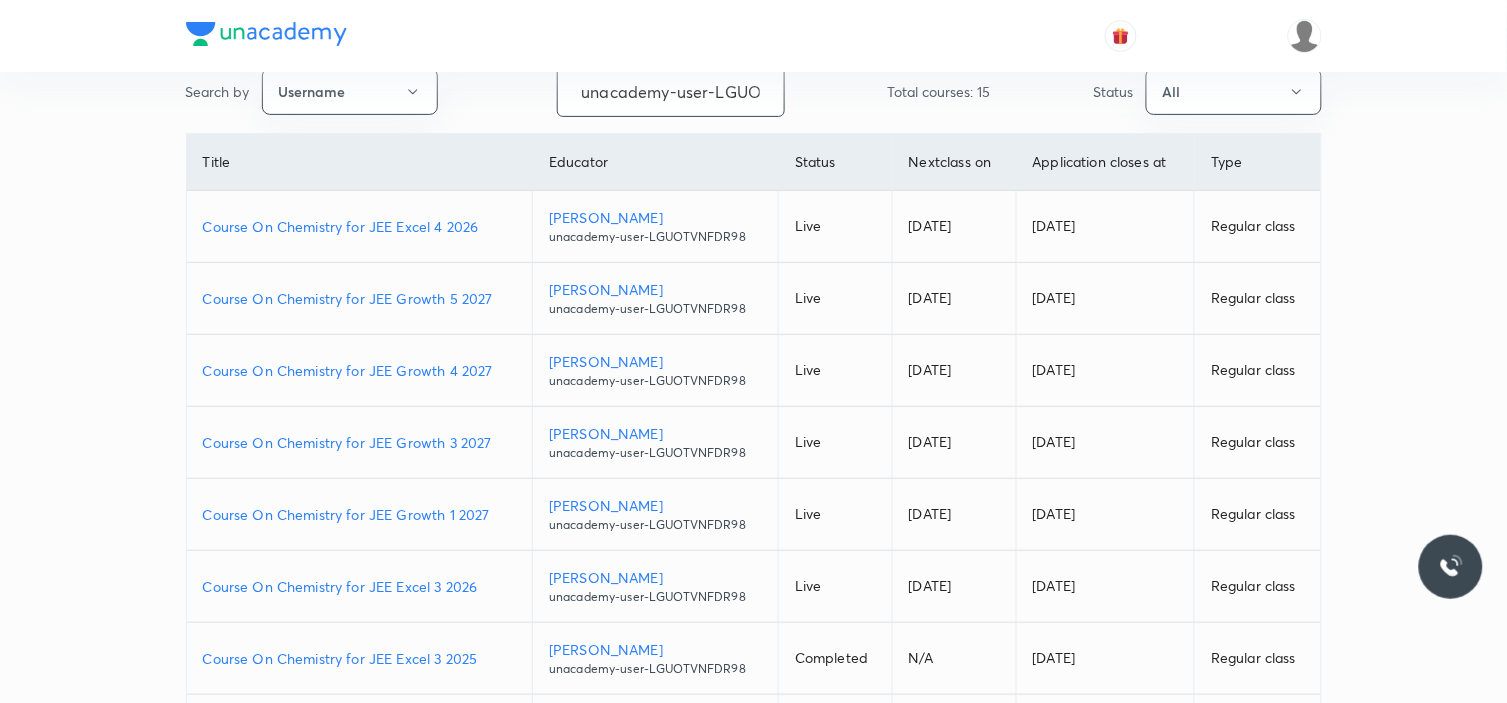 click on "Course On Chemistry for JEE Growth 4 2027" at bounding box center (360, 370) 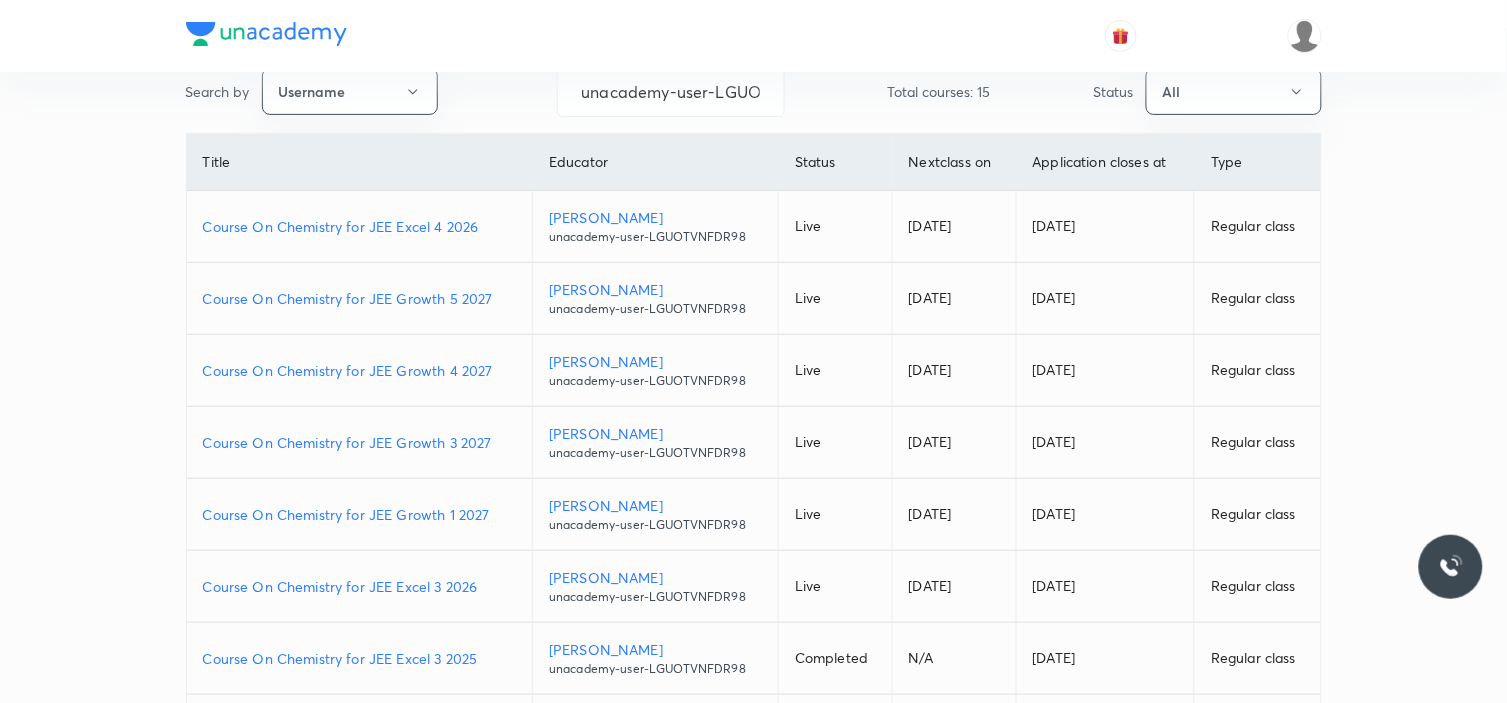 click on "Course On Chemistry for JEE Growth 3 2027" at bounding box center [360, 442] 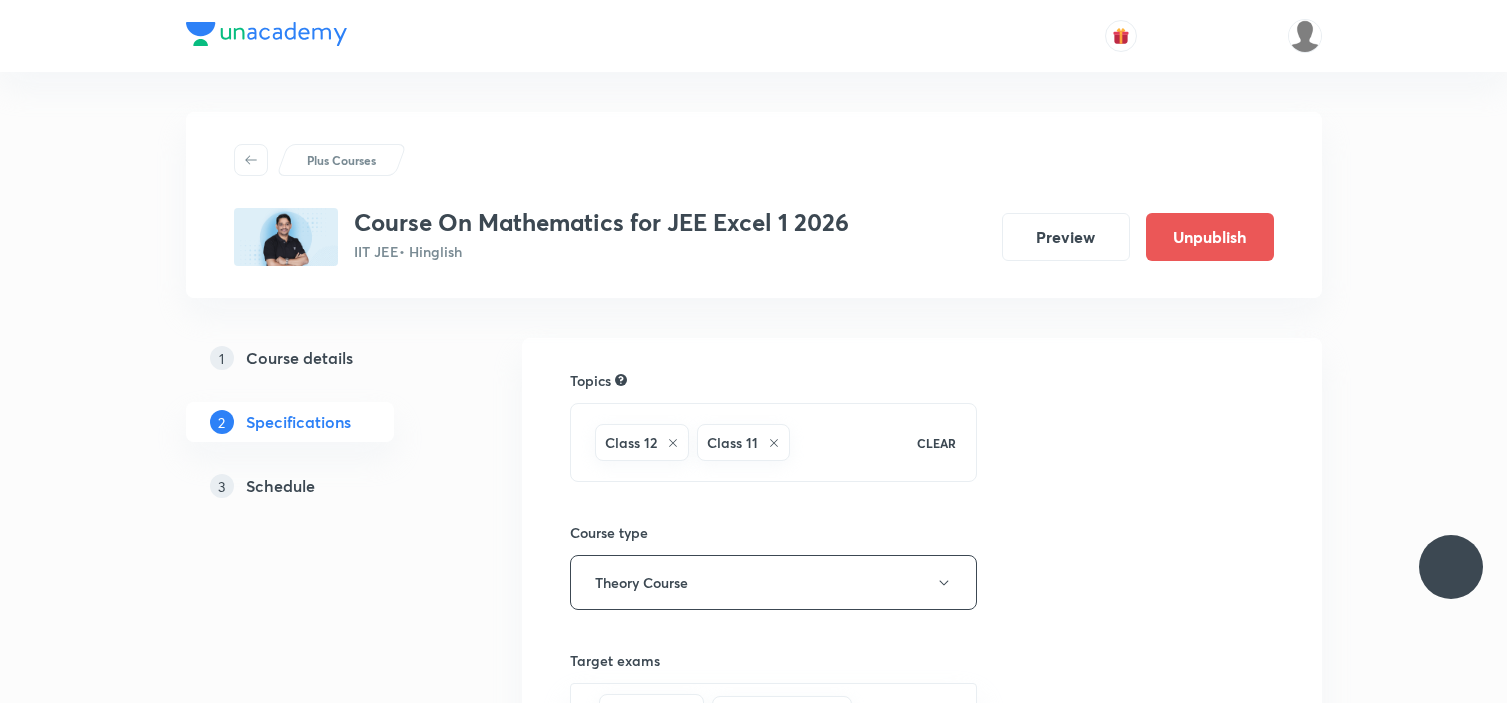 scroll, scrollTop: 0, scrollLeft: 0, axis: both 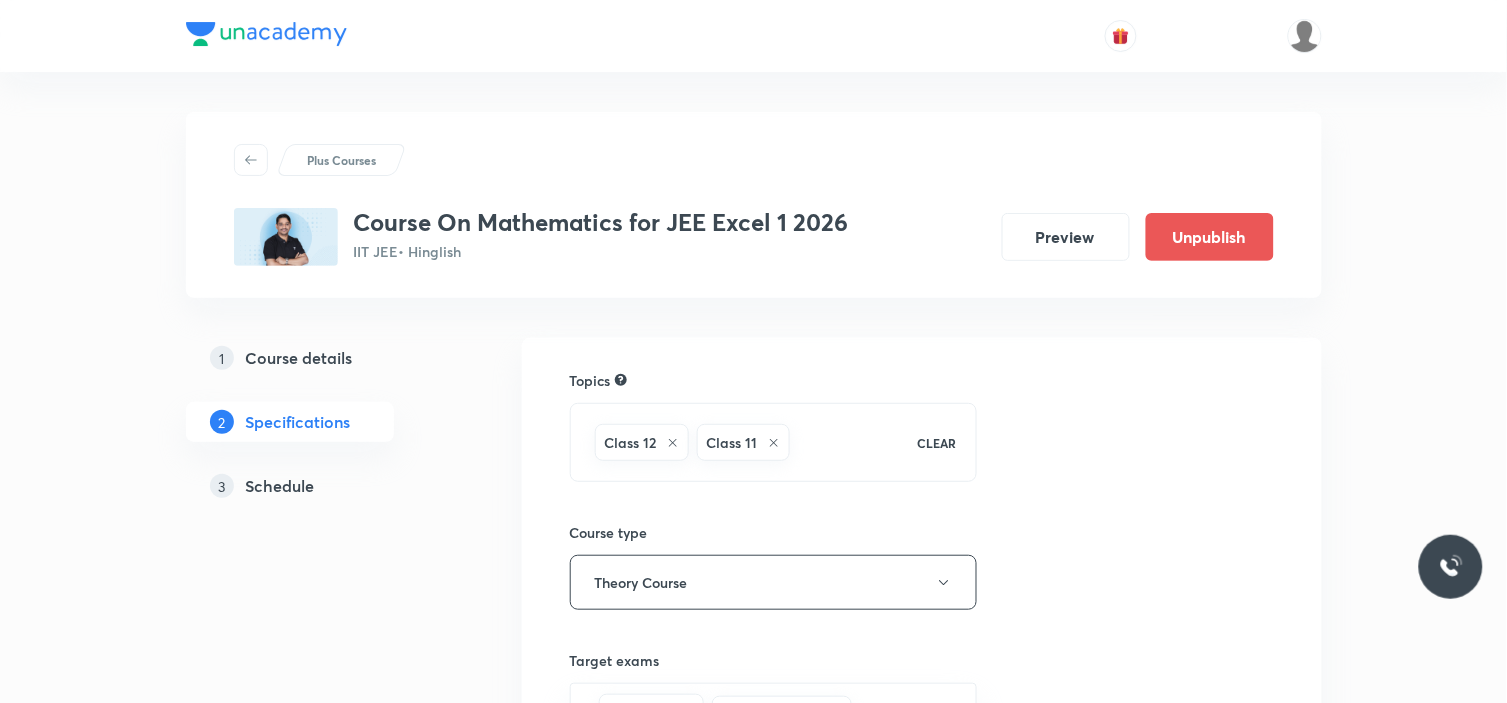 click on "Schedule" at bounding box center (280, 486) 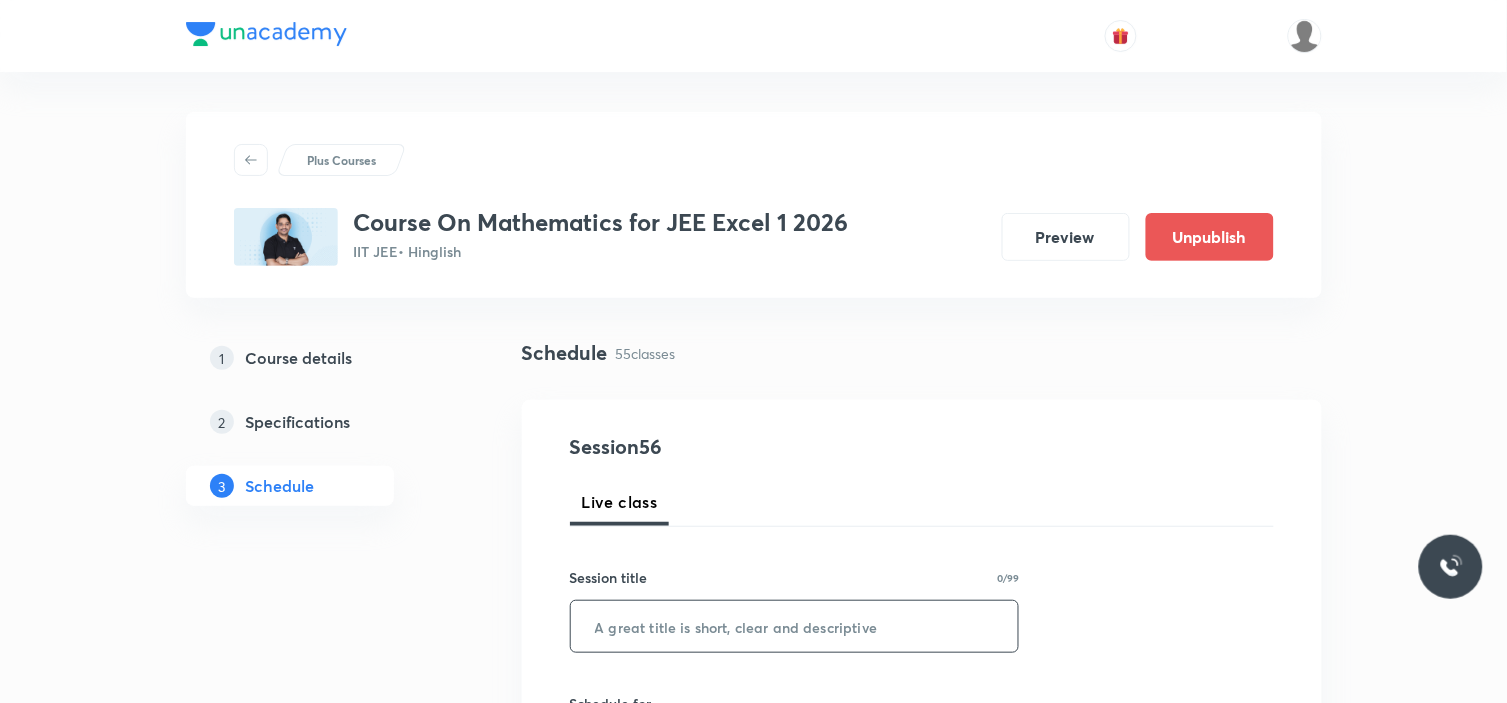 click at bounding box center (795, 626) 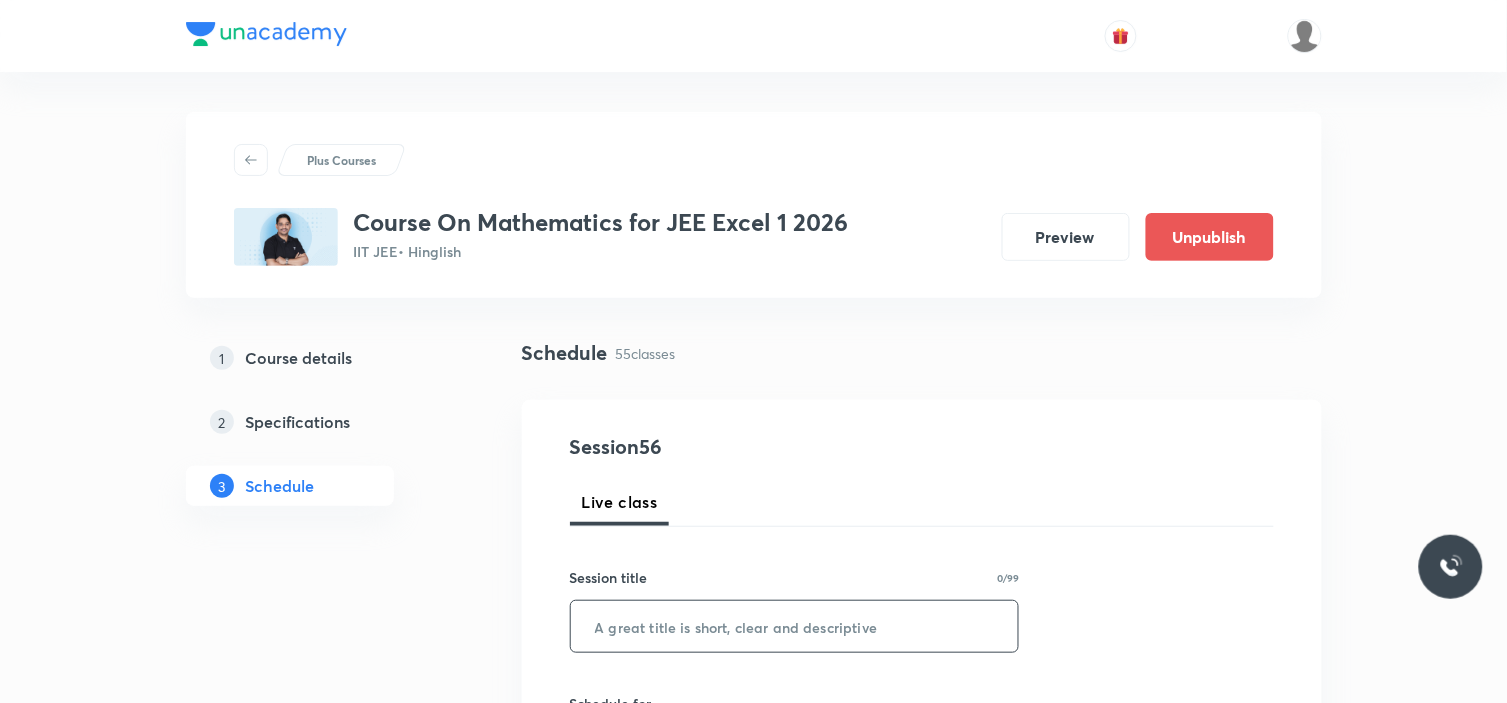paste on "Differentiability and differentiation" 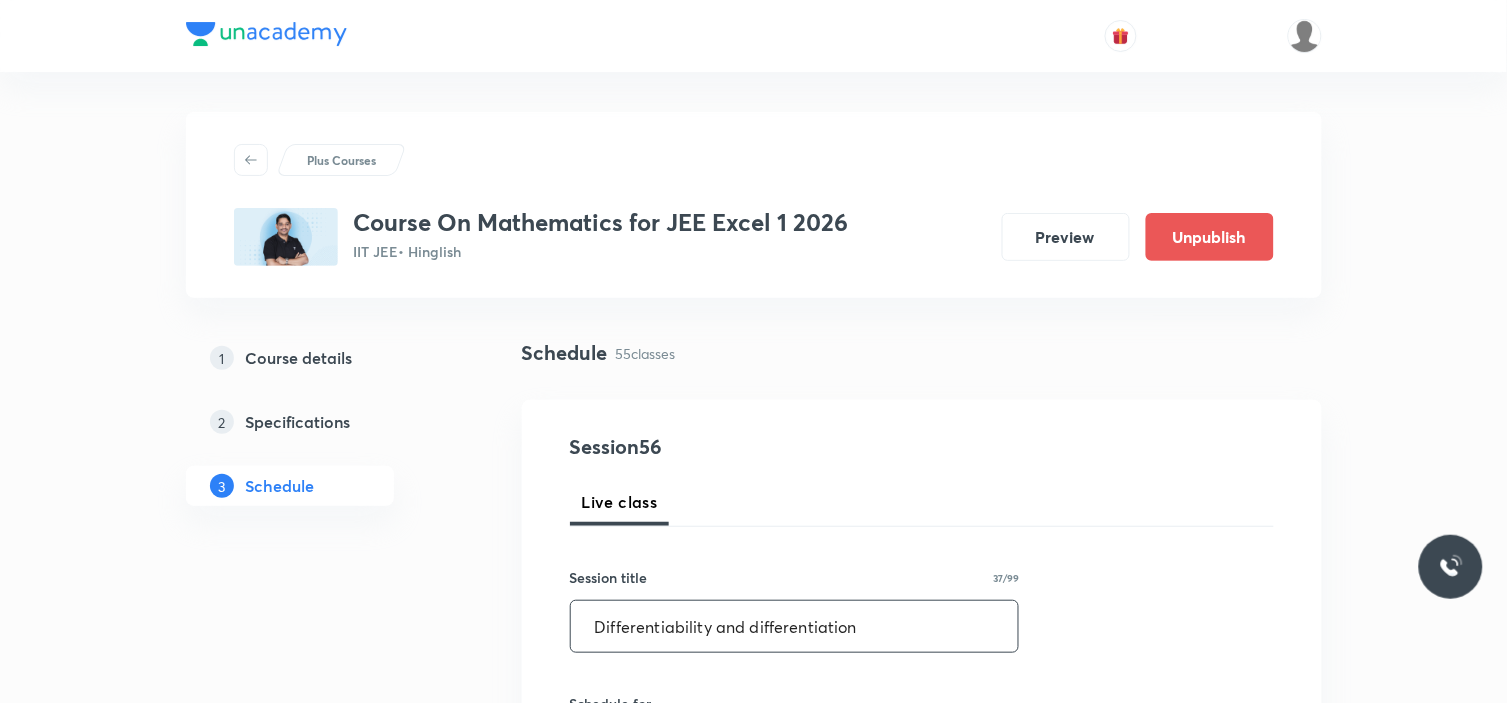 scroll, scrollTop: 222, scrollLeft: 0, axis: vertical 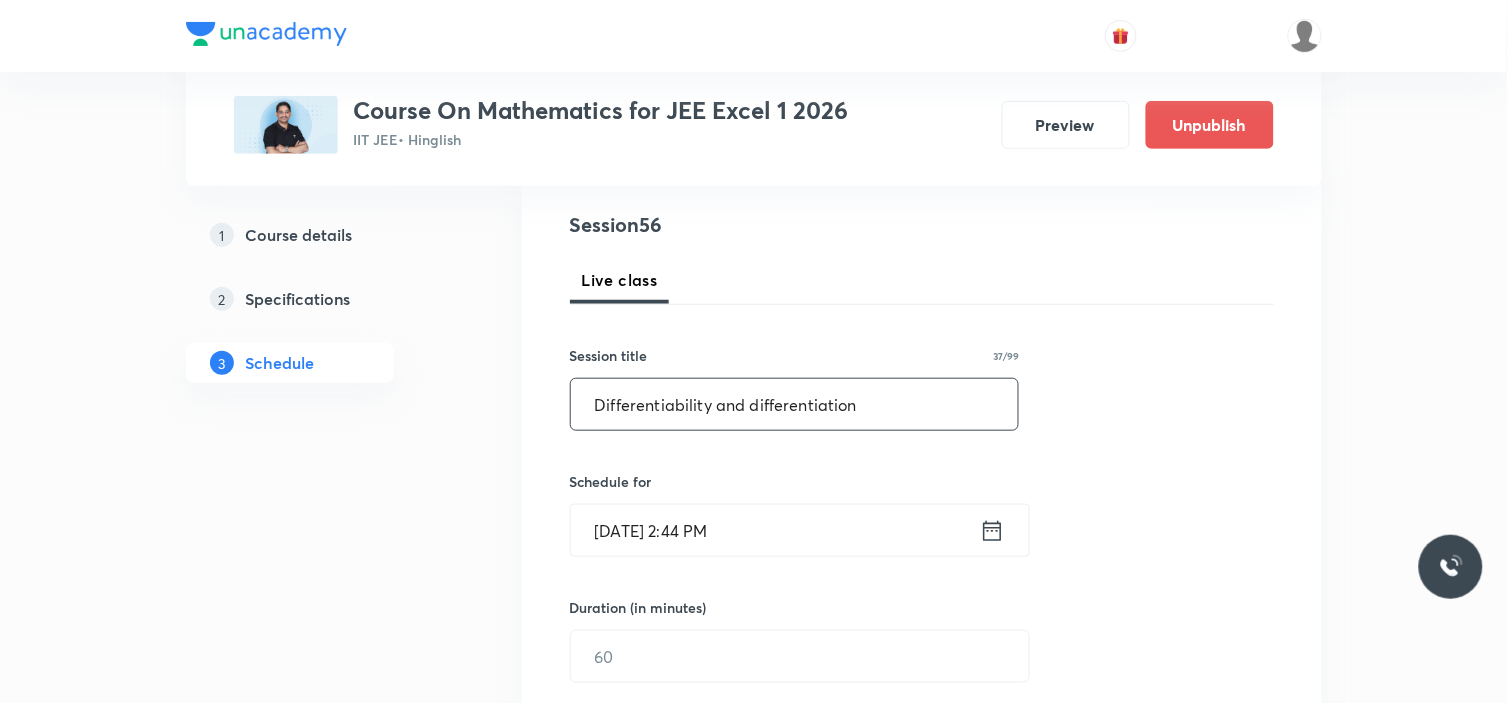 type on "Differentiability and differentiation" 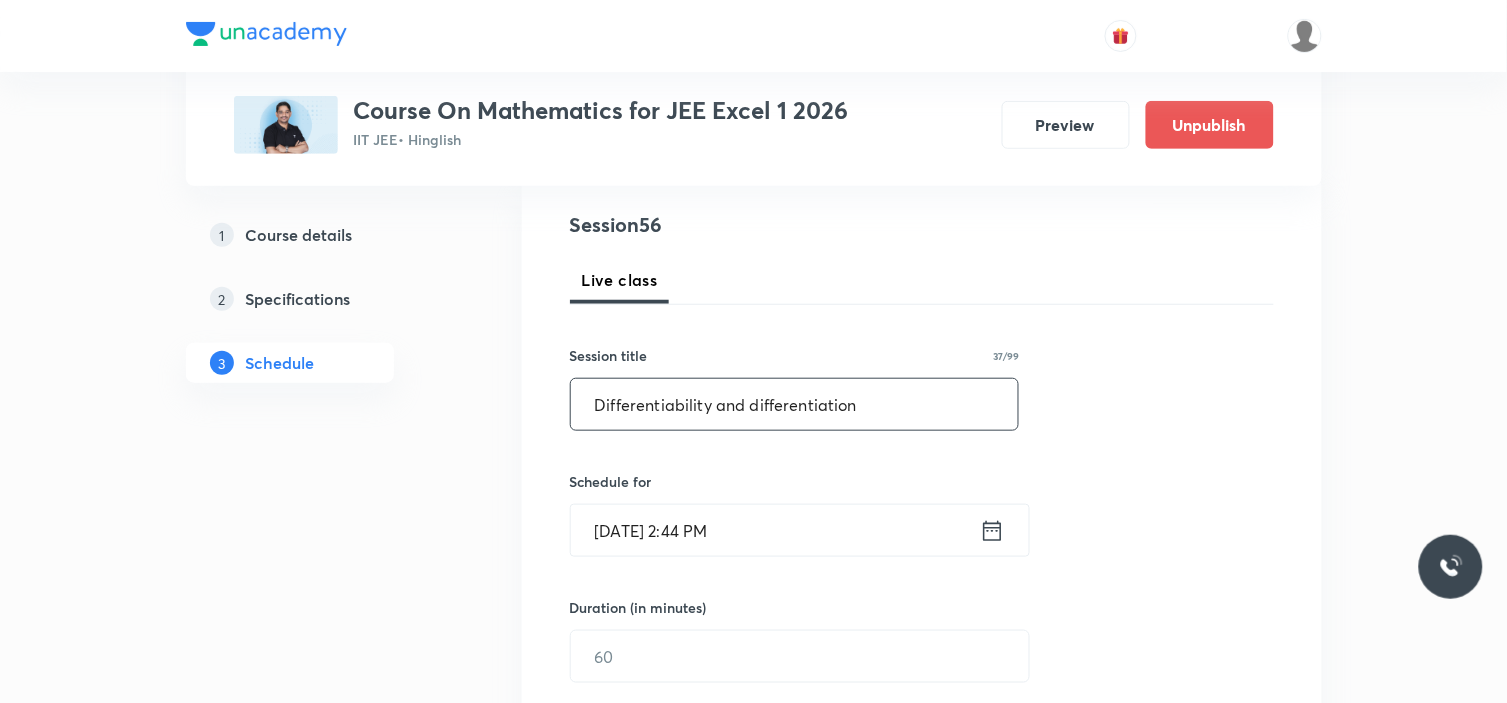 click on "Jul 13, 2025, 2:44 PM" at bounding box center [775, 530] 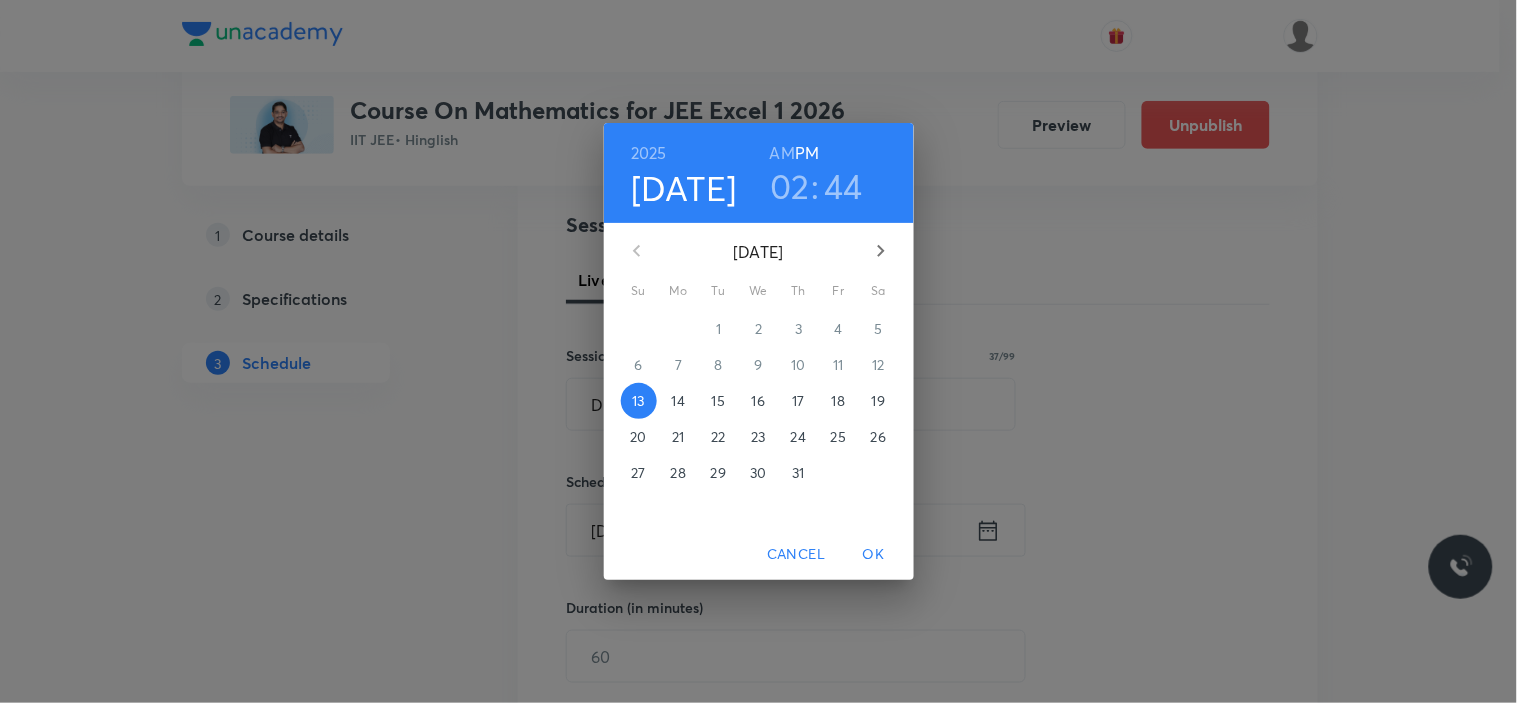 click on "14" at bounding box center (679, 401) 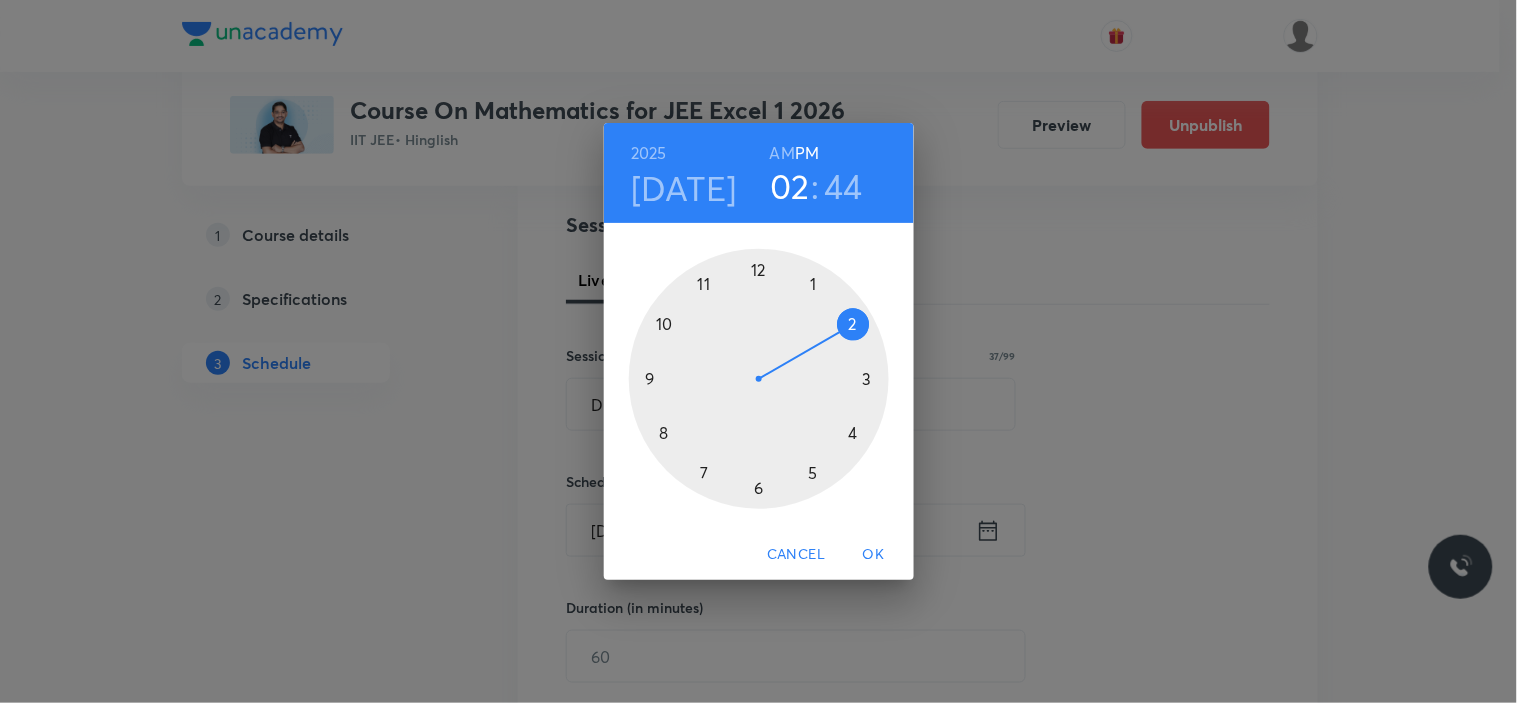 click at bounding box center (759, 379) 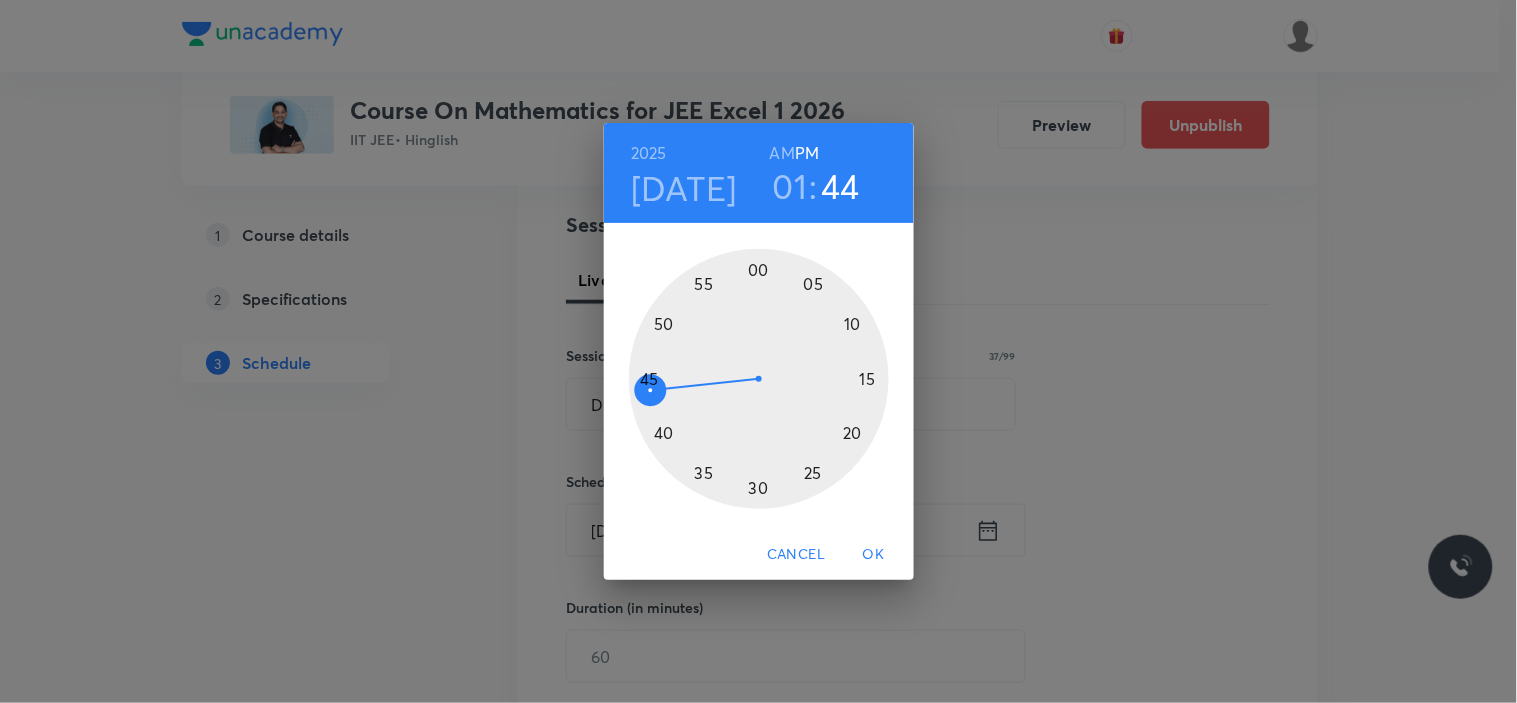 click at bounding box center [759, 379] 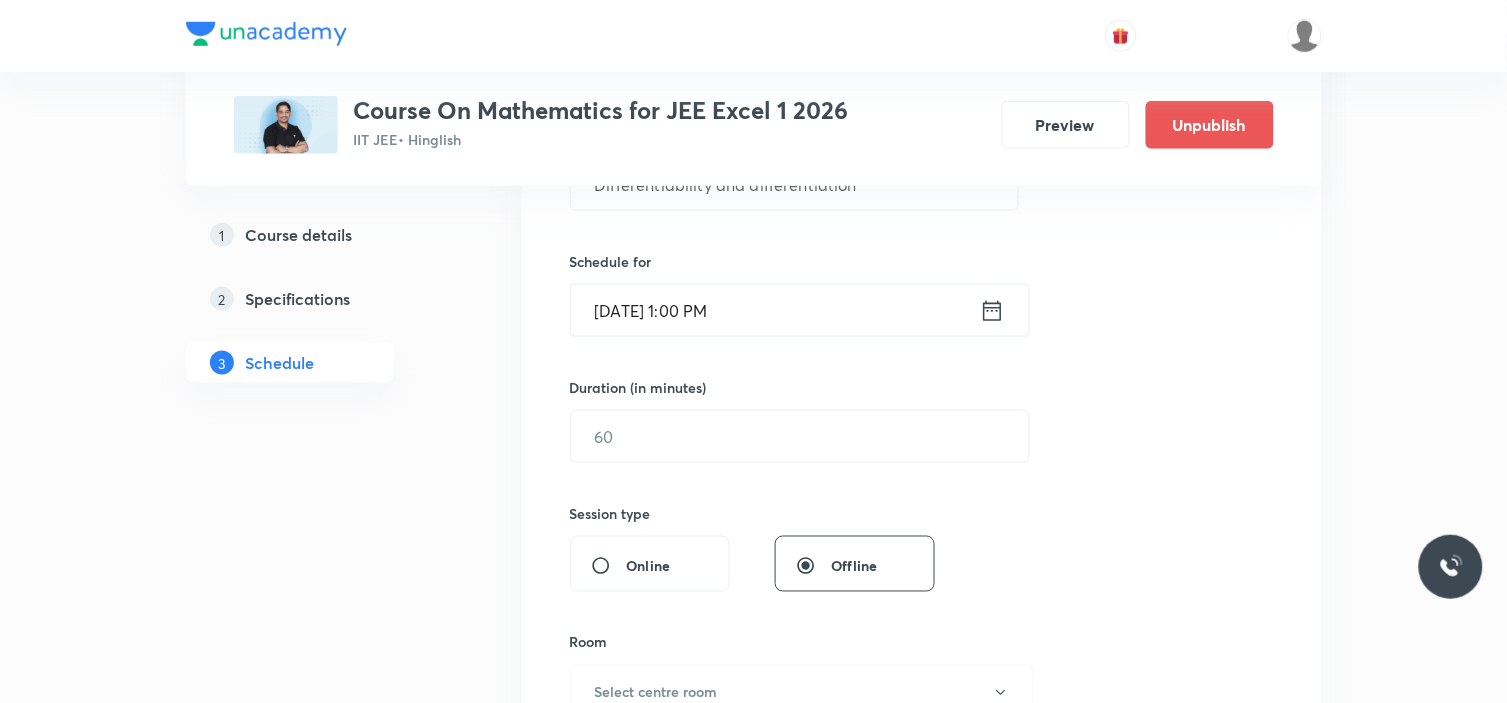 scroll, scrollTop: 444, scrollLeft: 0, axis: vertical 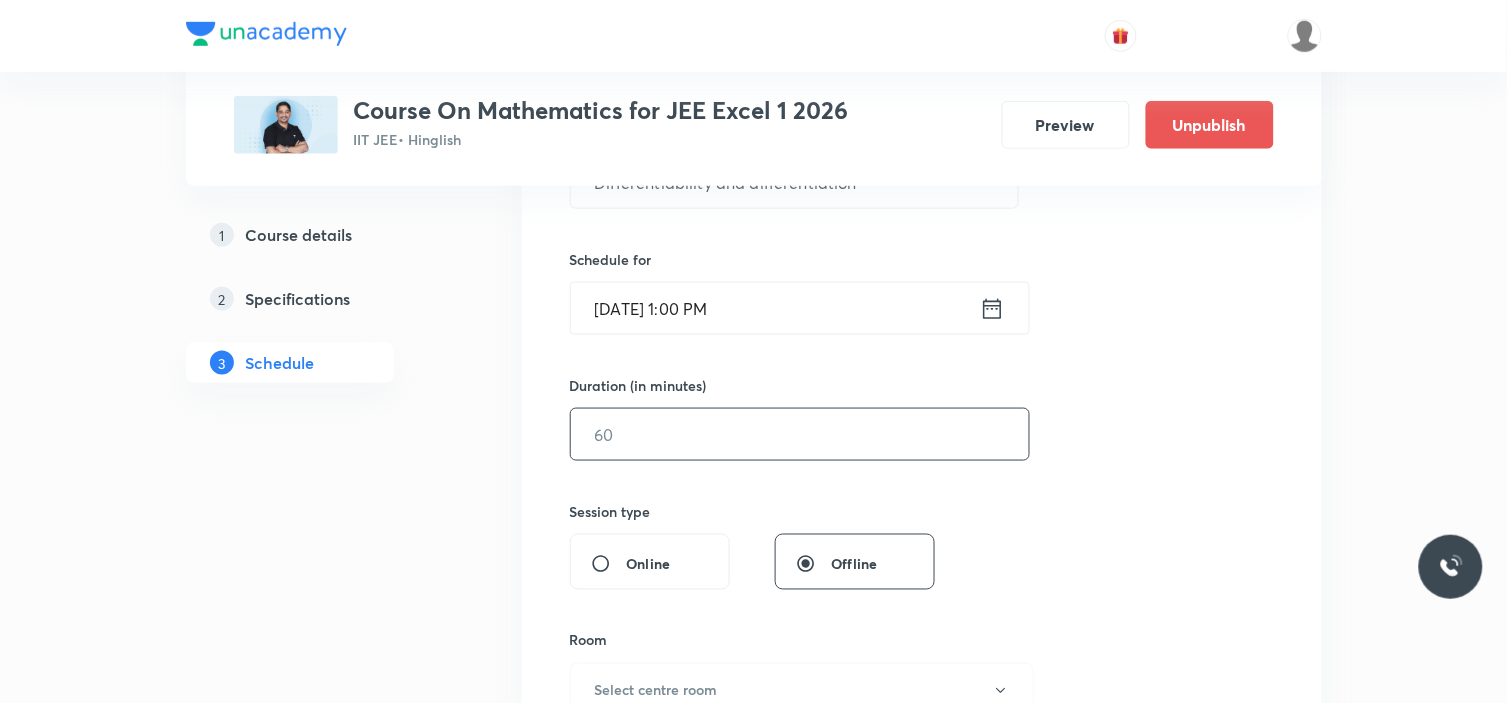 click at bounding box center [800, 434] 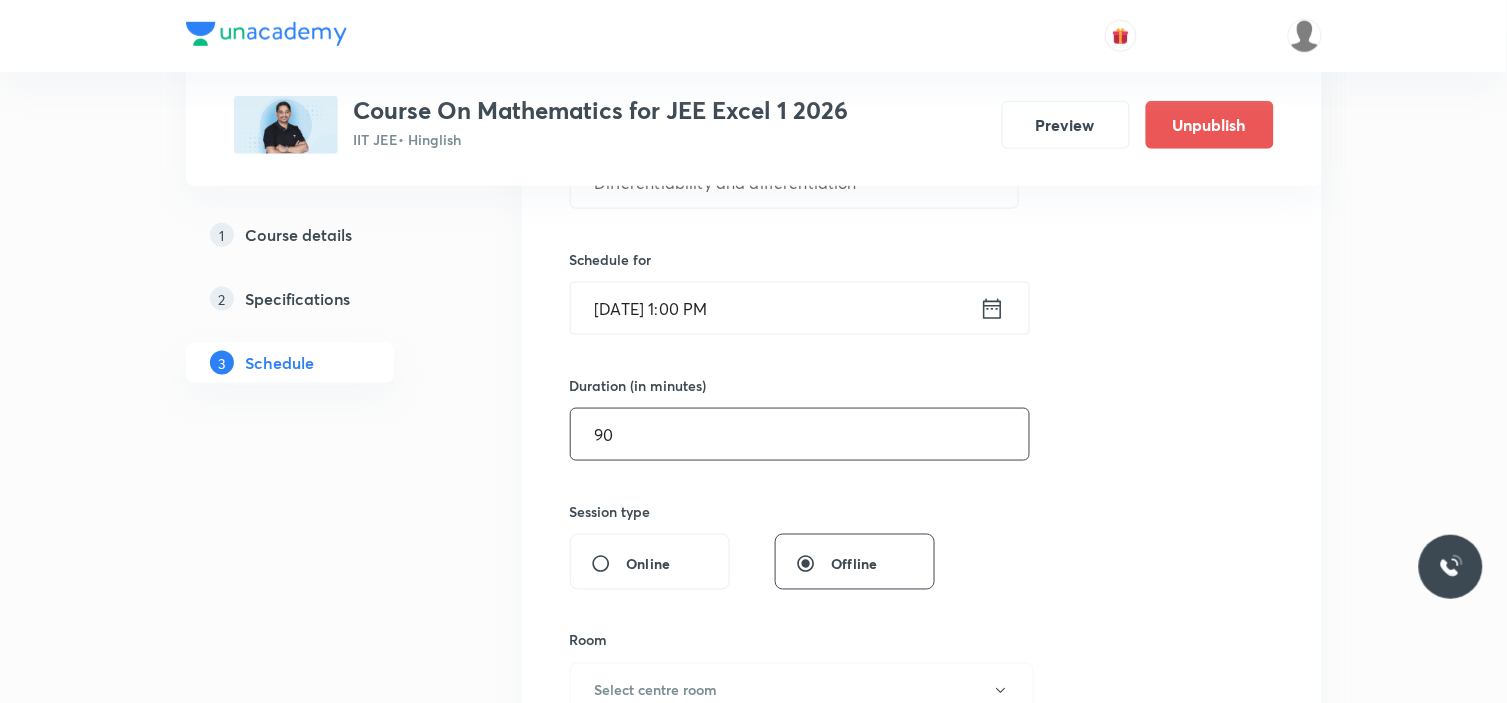 type on "90" 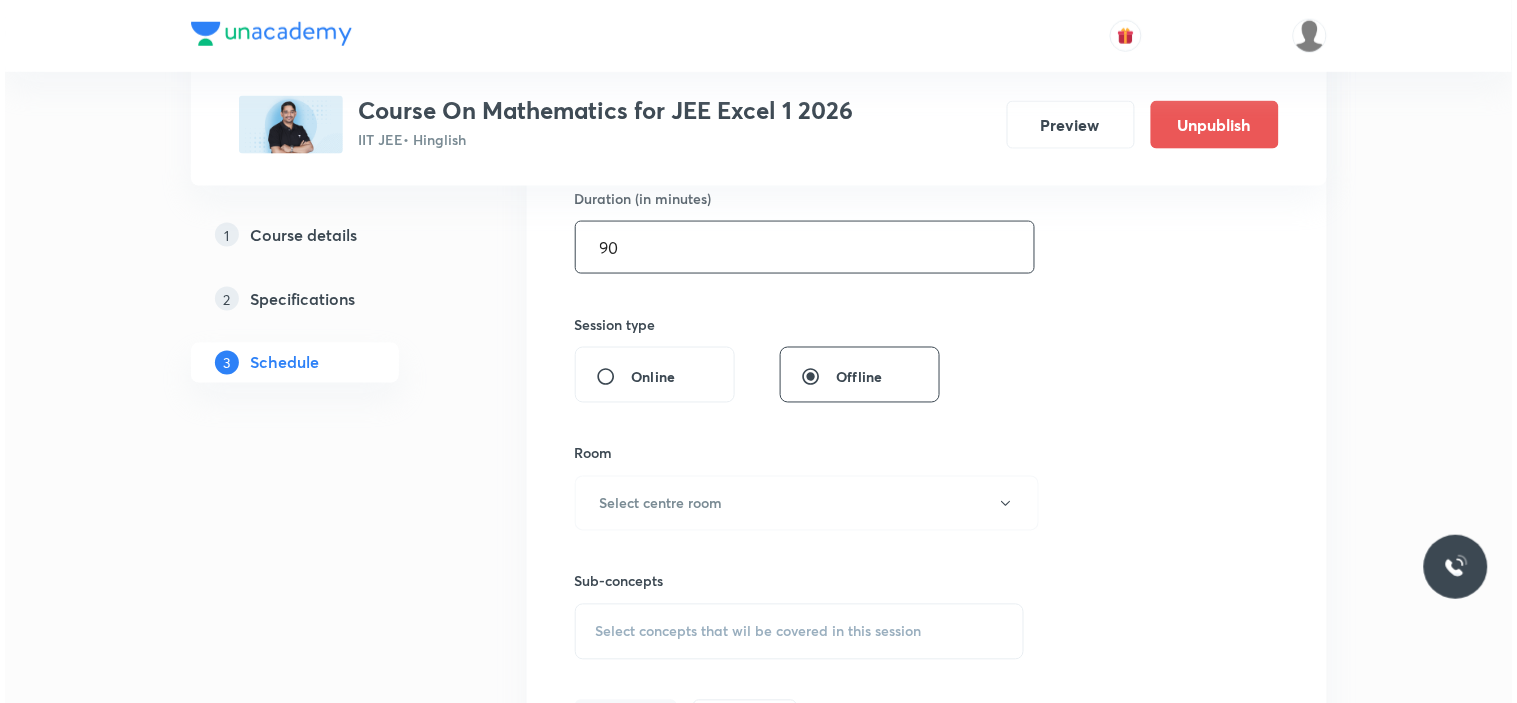 scroll, scrollTop: 777, scrollLeft: 0, axis: vertical 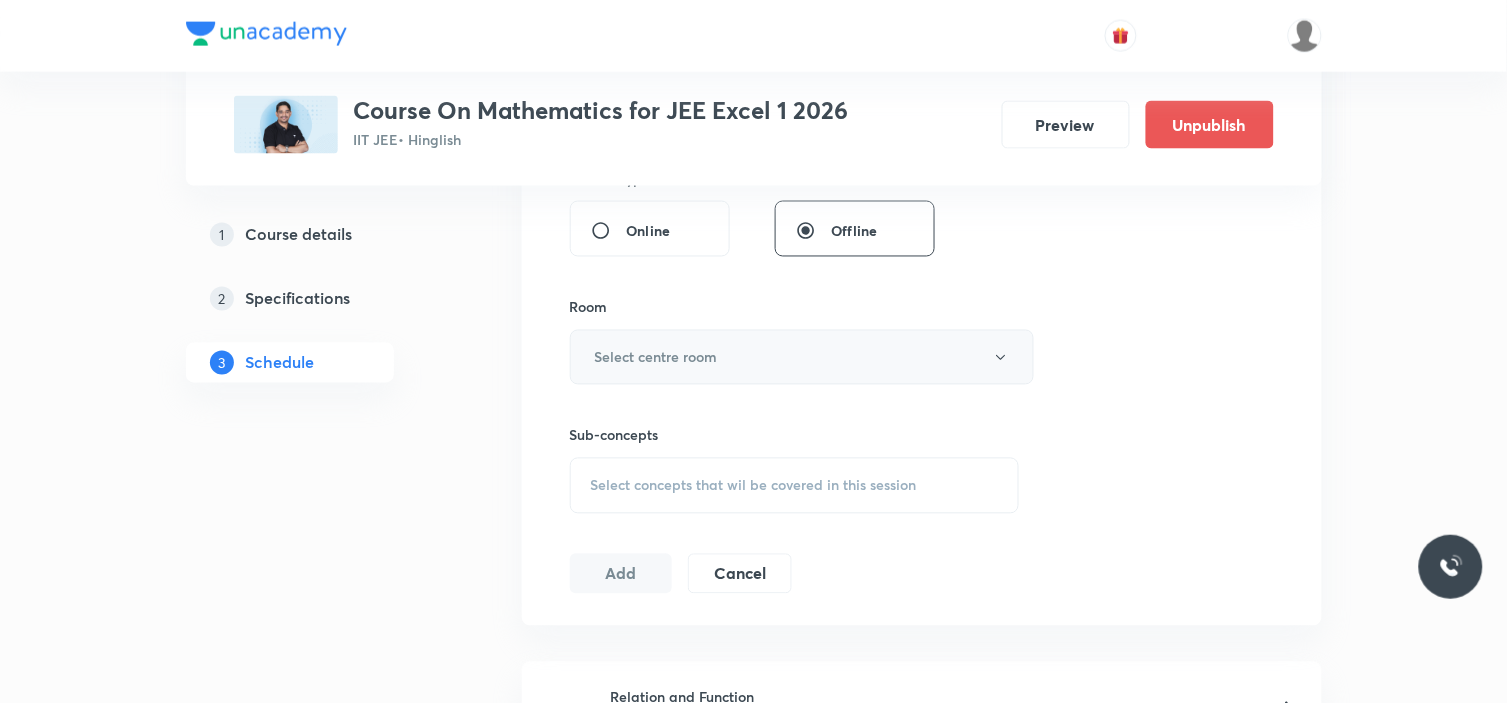 click on "Select centre room" at bounding box center (656, 357) 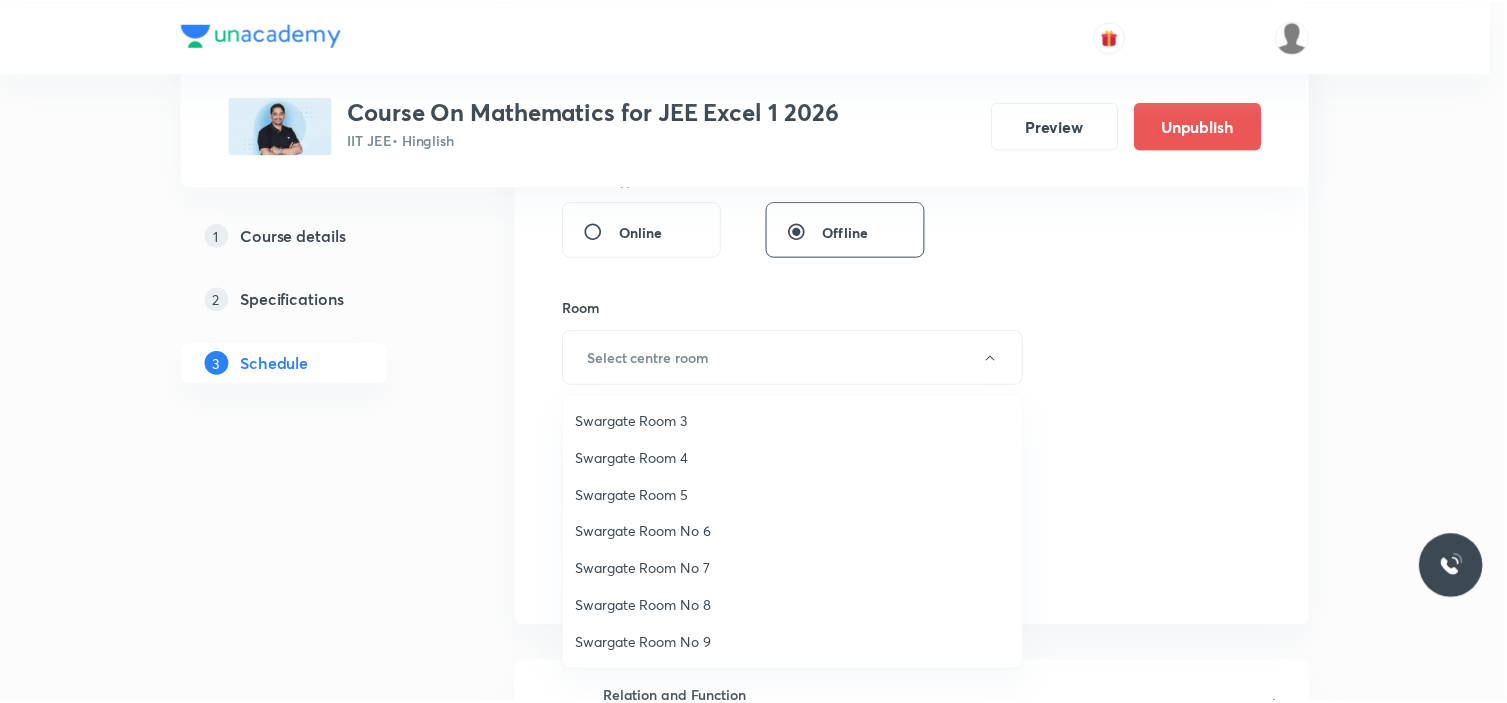 scroll, scrollTop: 148, scrollLeft: 0, axis: vertical 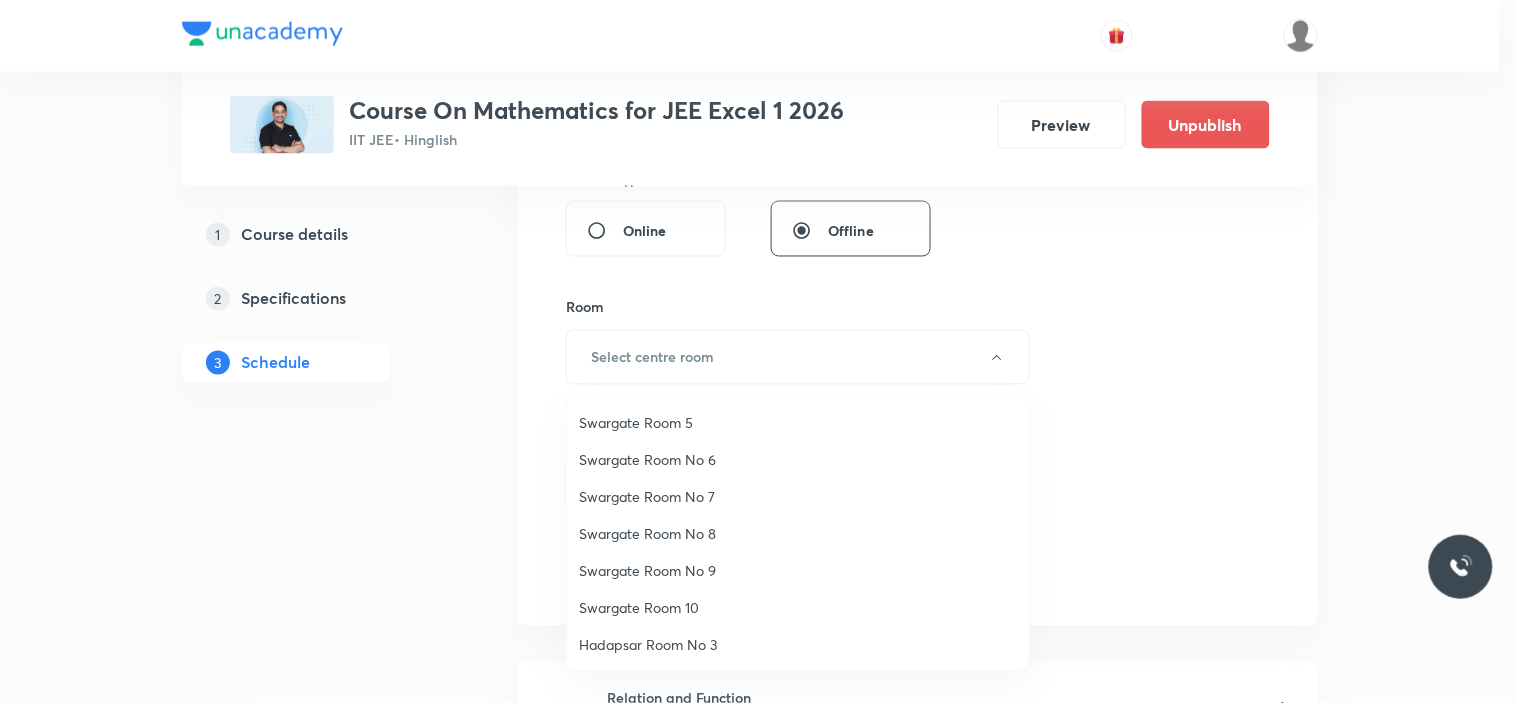 click on "Swargate Room No 8" at bounding box center (798, 533) 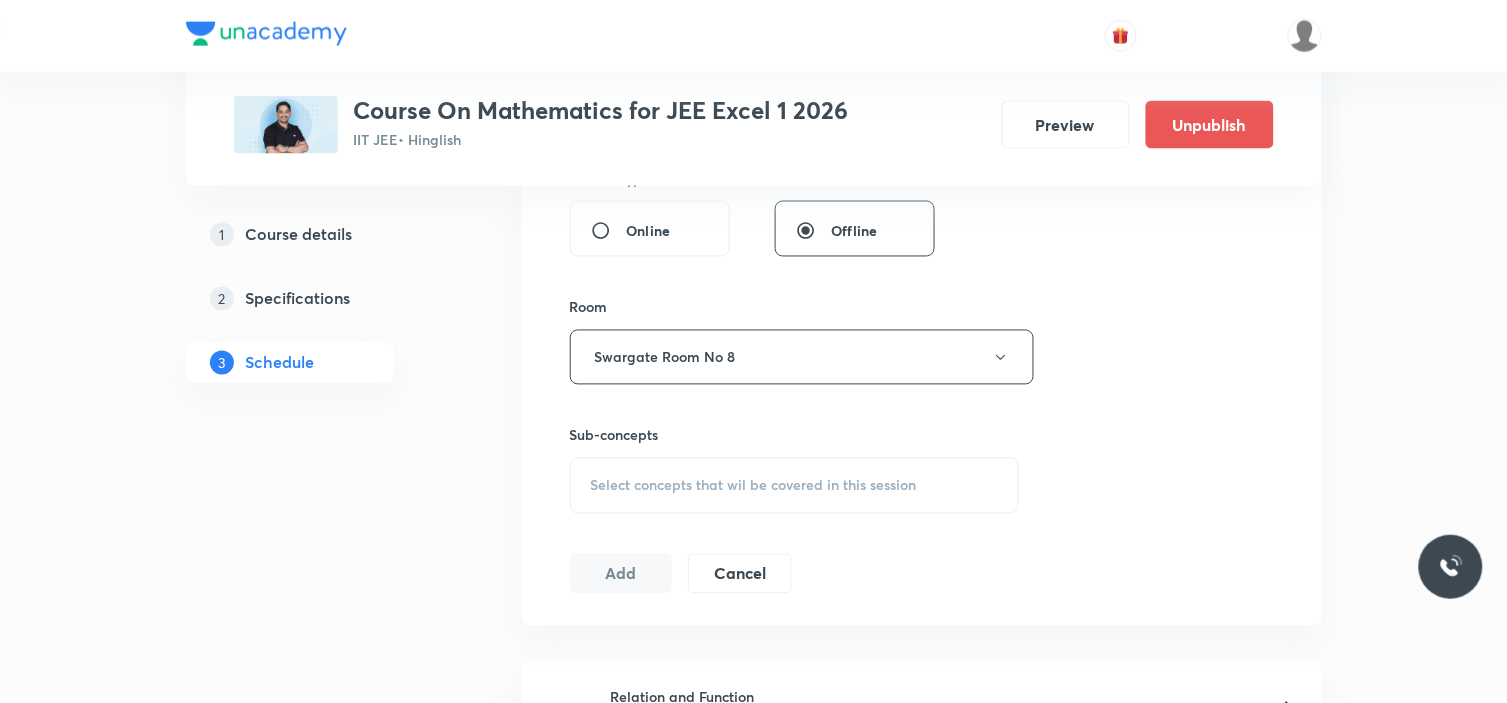 click on "Select concepts that wil be covered in this session" at bounding box center (795, 486) 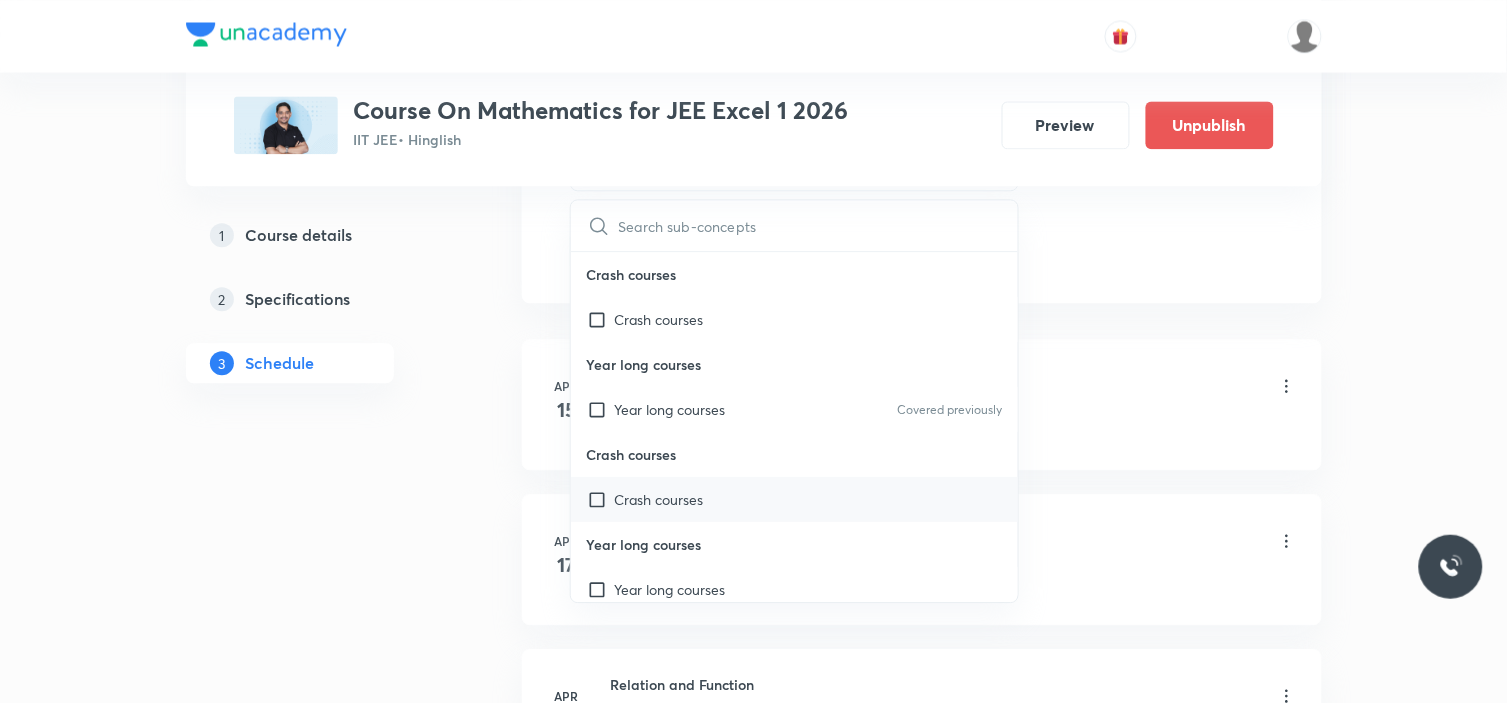 scroll, scrollTop: 1111, scrollLeft: 0, axis: vertical 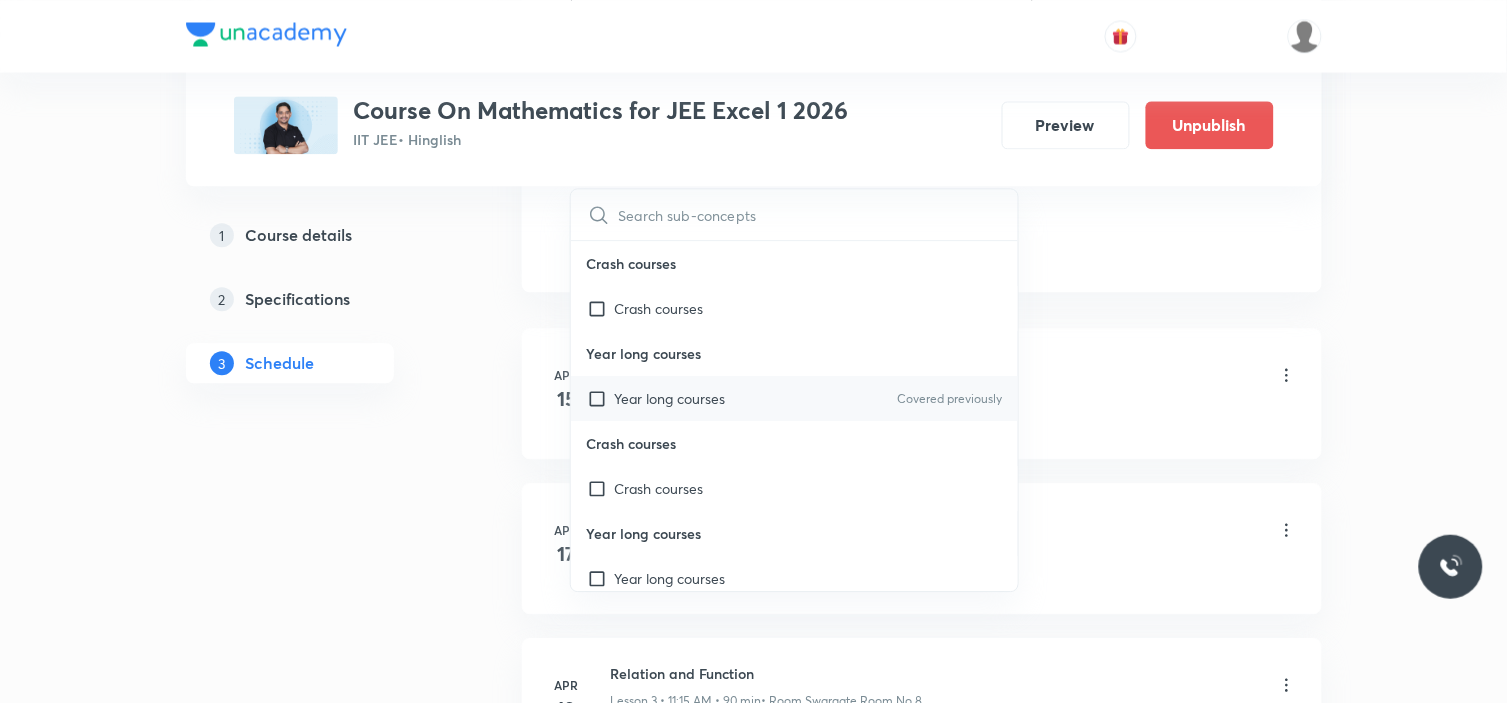 click on "Year long courses Covered previously" at bounding box center (795, 398) 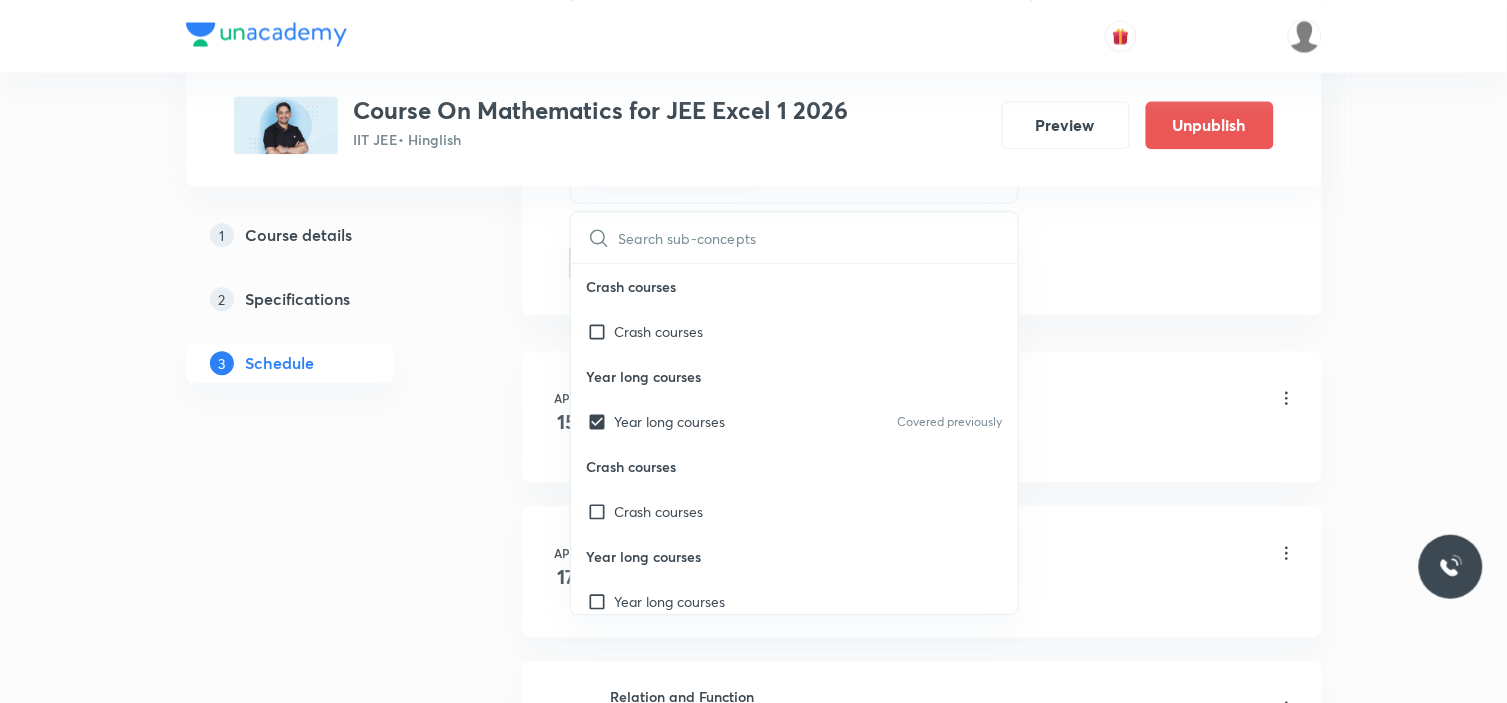 click on "Plus Courses Course On Mathematics for JEE Excel 1 2026 IIT JEE  • Hinglish Preview Unpublish 1 Course details 2 Specifications 3 Schedule Schedule 55  classes Session  56 Live class Session title 37/99 Differentiability and differentiation ​ Schedule for Jul 14, 2025, 1:00 PM ​ Duration (in minutes) 90 ​   Session type Online Offline Room Swargate Room No 8 Sub-concepts Year long courses CLEAR ​ Crash courses Crash courses Year long courses Year long courses Covered previously Crash courses Crash courses Year long courses Year long courses Add Cancel Apr 15 Relation and Function Lesson 1 • 1:01 PM • 90 min  • Room Swargate Room No 8 Kinematics Apr 17 Relation and function Lesson 2 • 1:00 PM • 90 min  • Room Swargate Room No 8 Projectile Motion Apr 19 Relation and Function Lesson 3 • 11:15 AM • 90 min  • Room Swargate Room No 8 Motion in a Straight Line Apr 21 Relation and Function Lesson 4 • 11:15 AM • 90 min  • Room Swargate Room No 8 Projectile Motion Apr 22 Apr 24 Apr" at bounding box center [754, 4002] 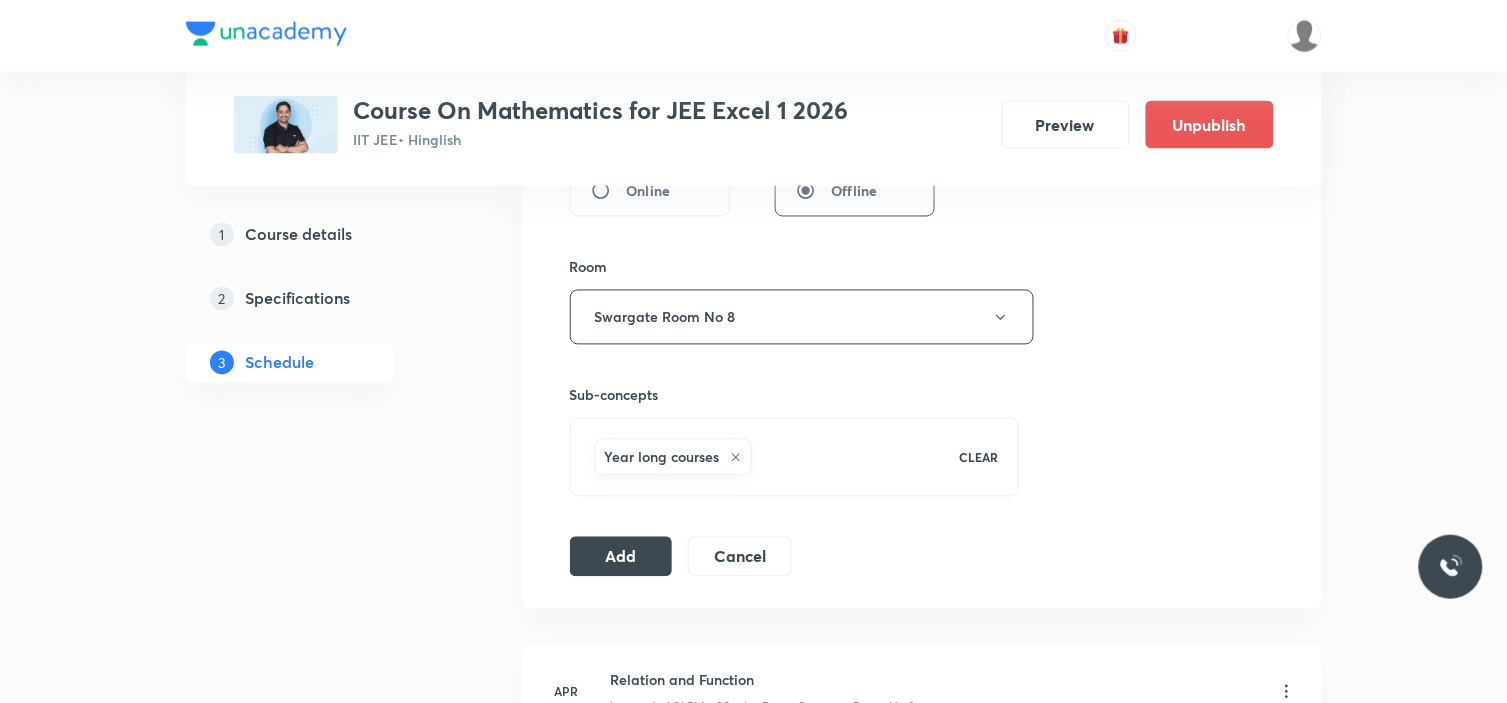 scroll, scrollTop: 1111, scrollLeft: 0, axis: vertical 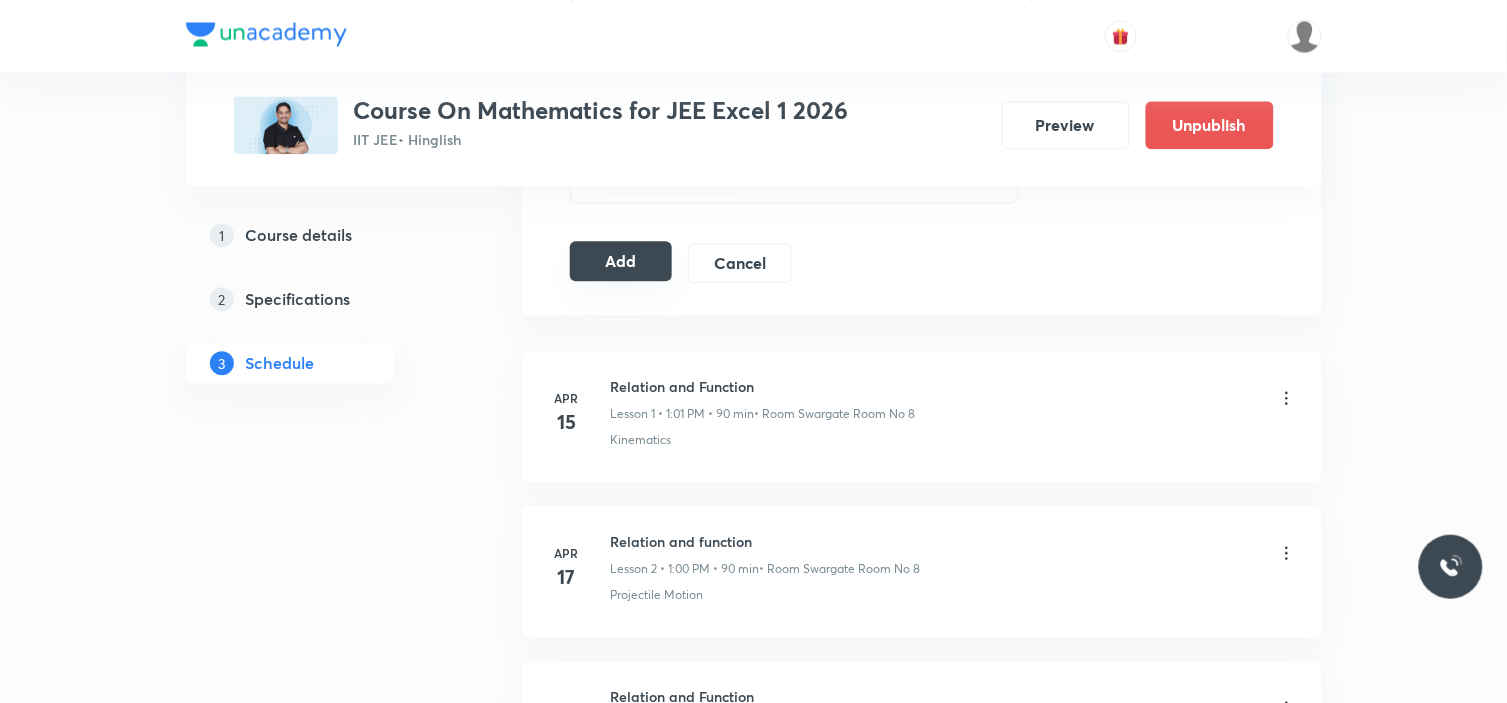 click on "Add" at bounding box center (621, 261) 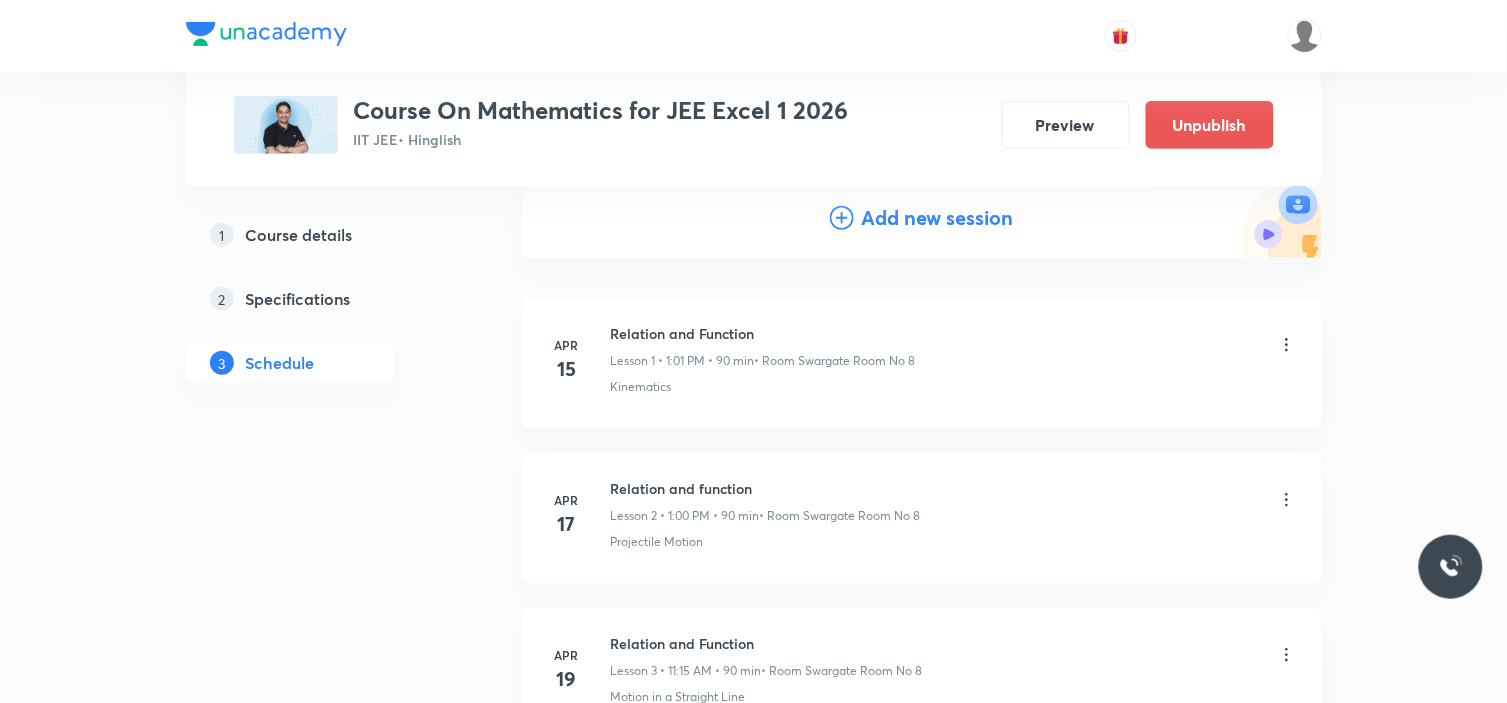 scroll, scrollTop: 0, scrollLeft: 0, axis: both 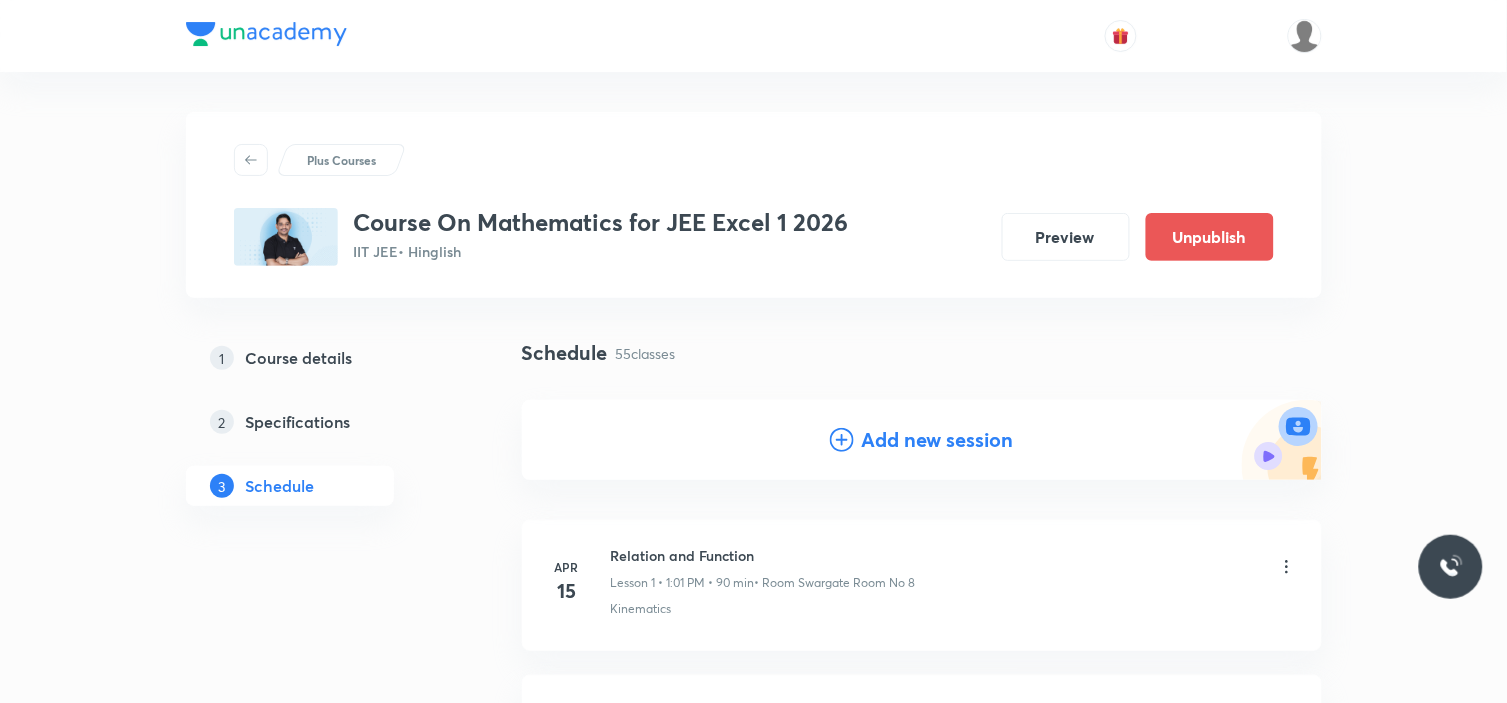 click on "Add new session" at bounding box center [938, 440] 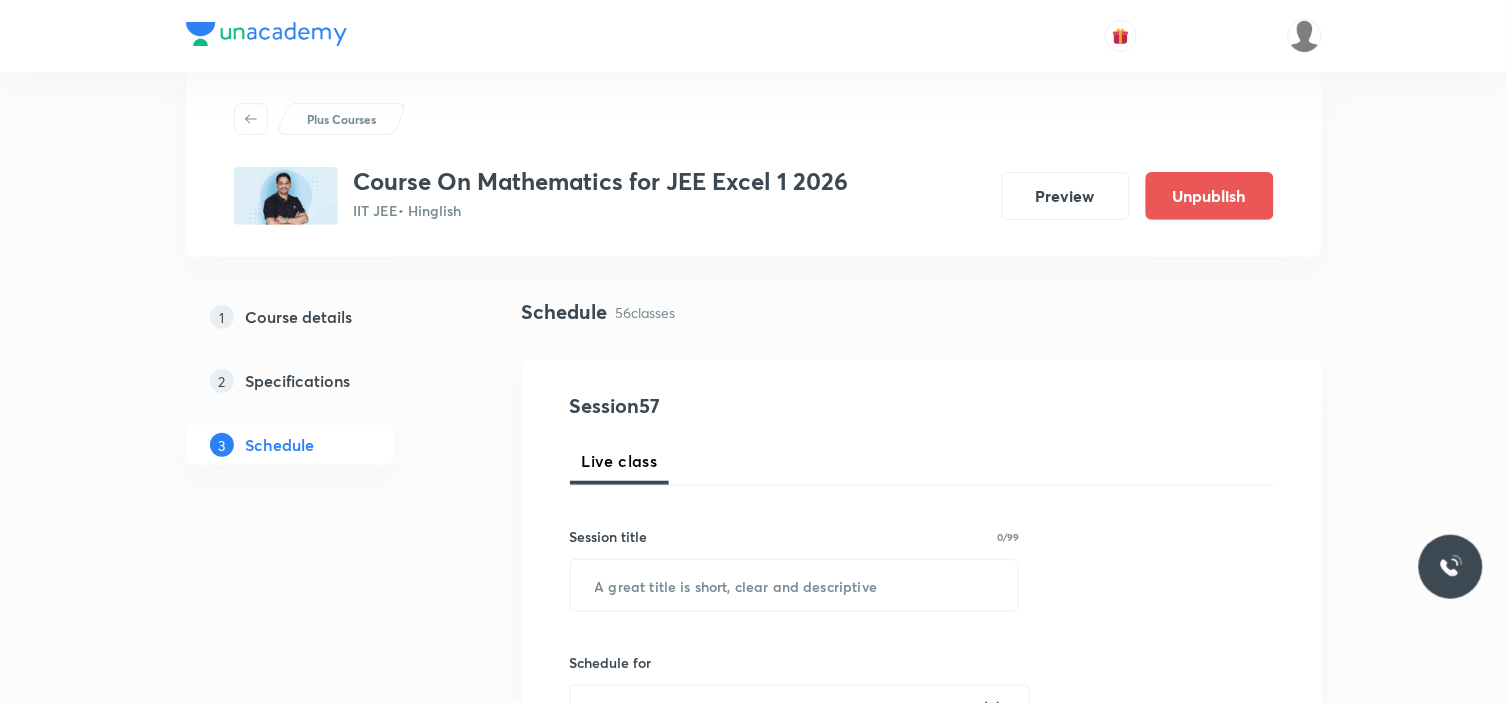 scroll, scrollTop: 111, scrollLeft: 0, axis: vertical 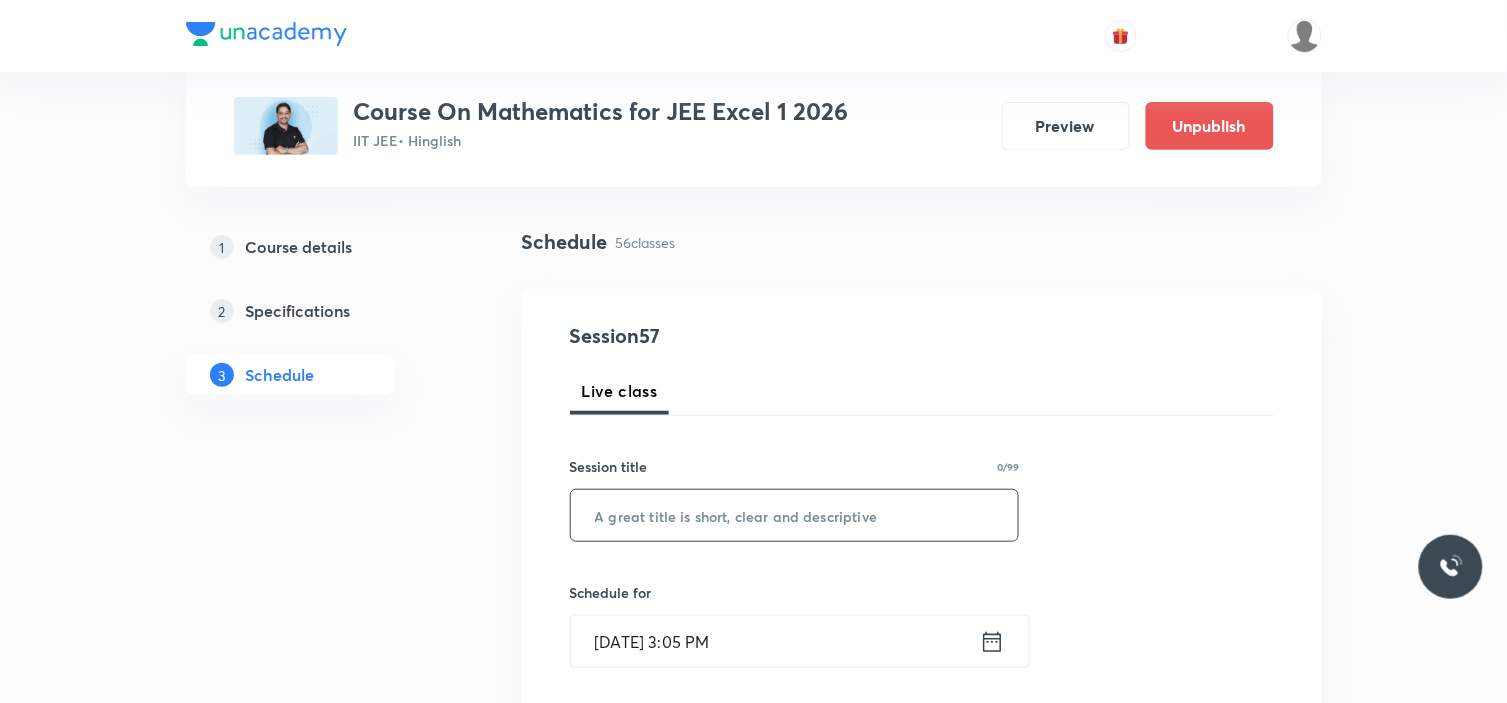 click at bounding box center [795, 515] 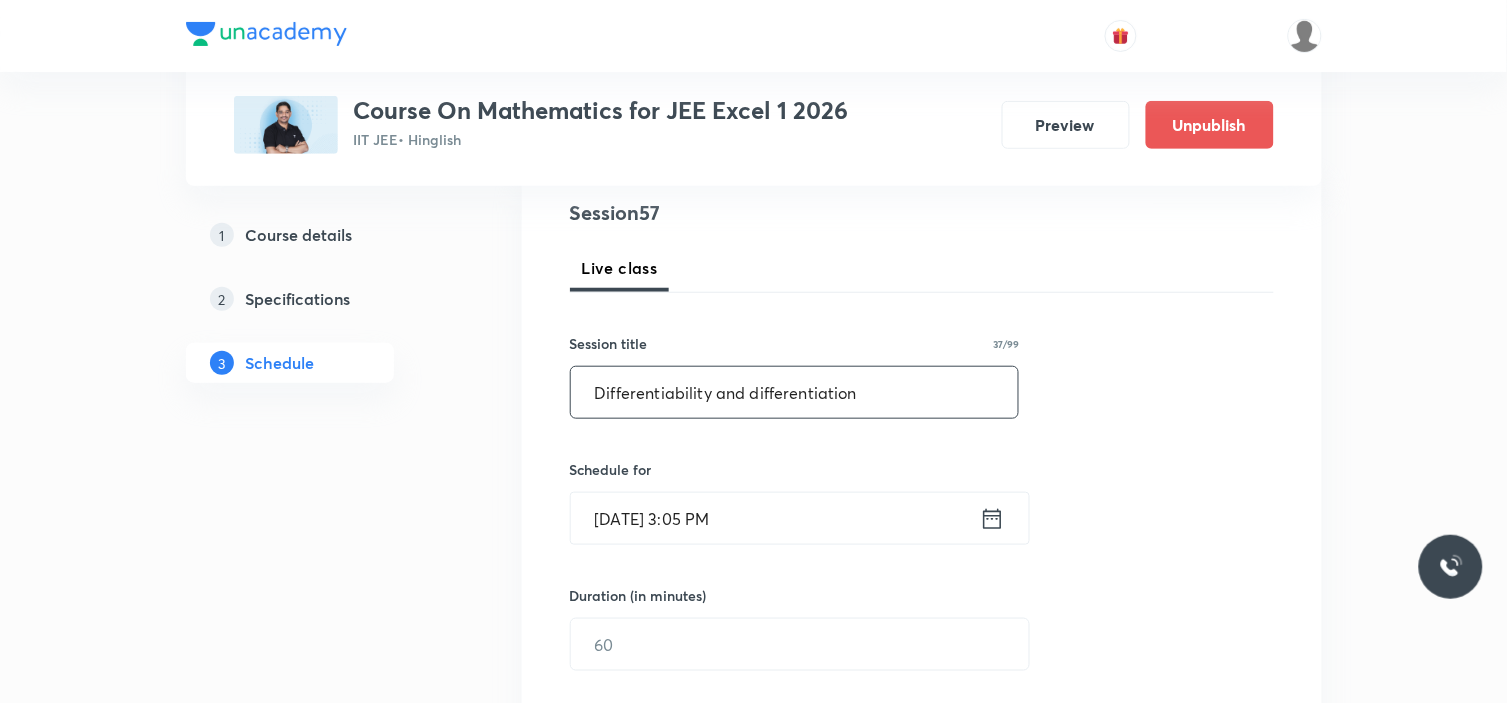 scroll, scrollTop: 444, scrollLeft: 0, axis: vertical 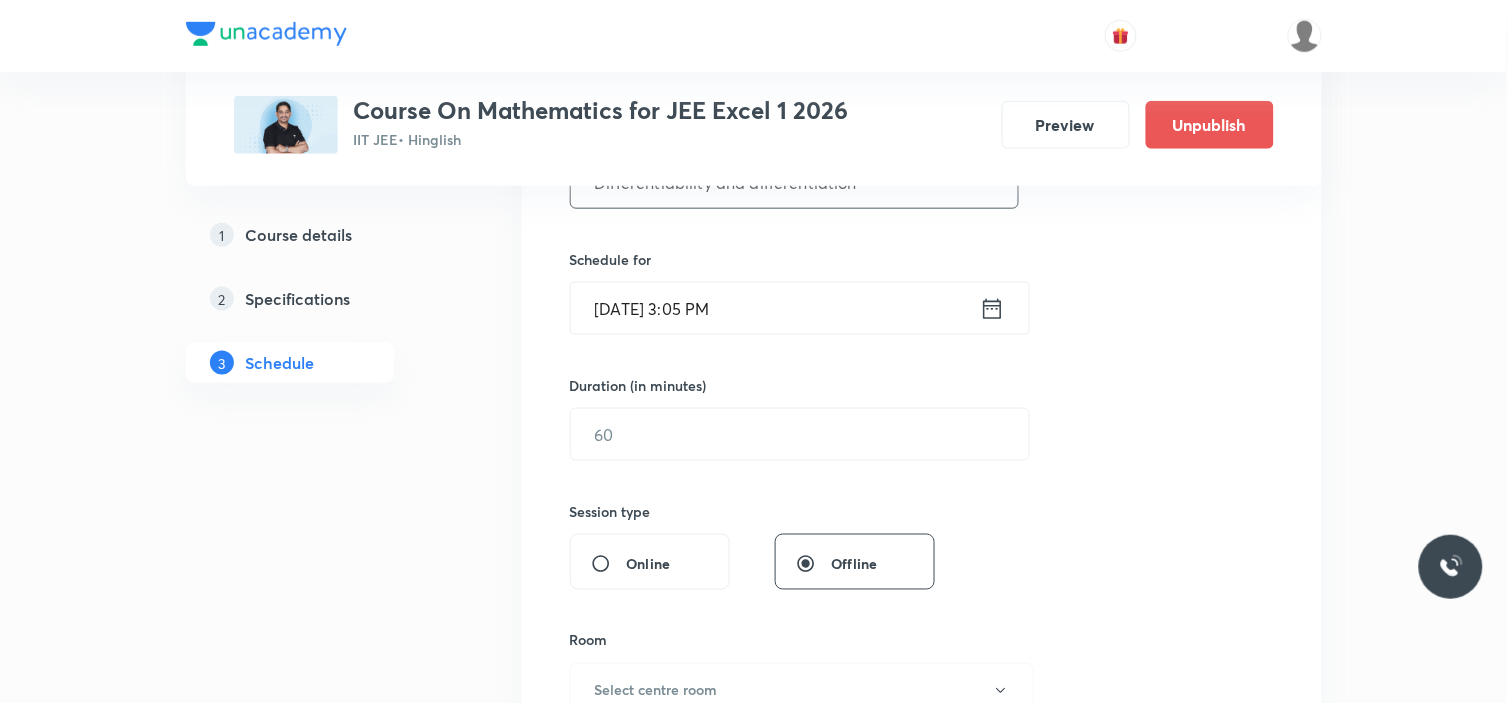 type on "Differentiability and differentiation" 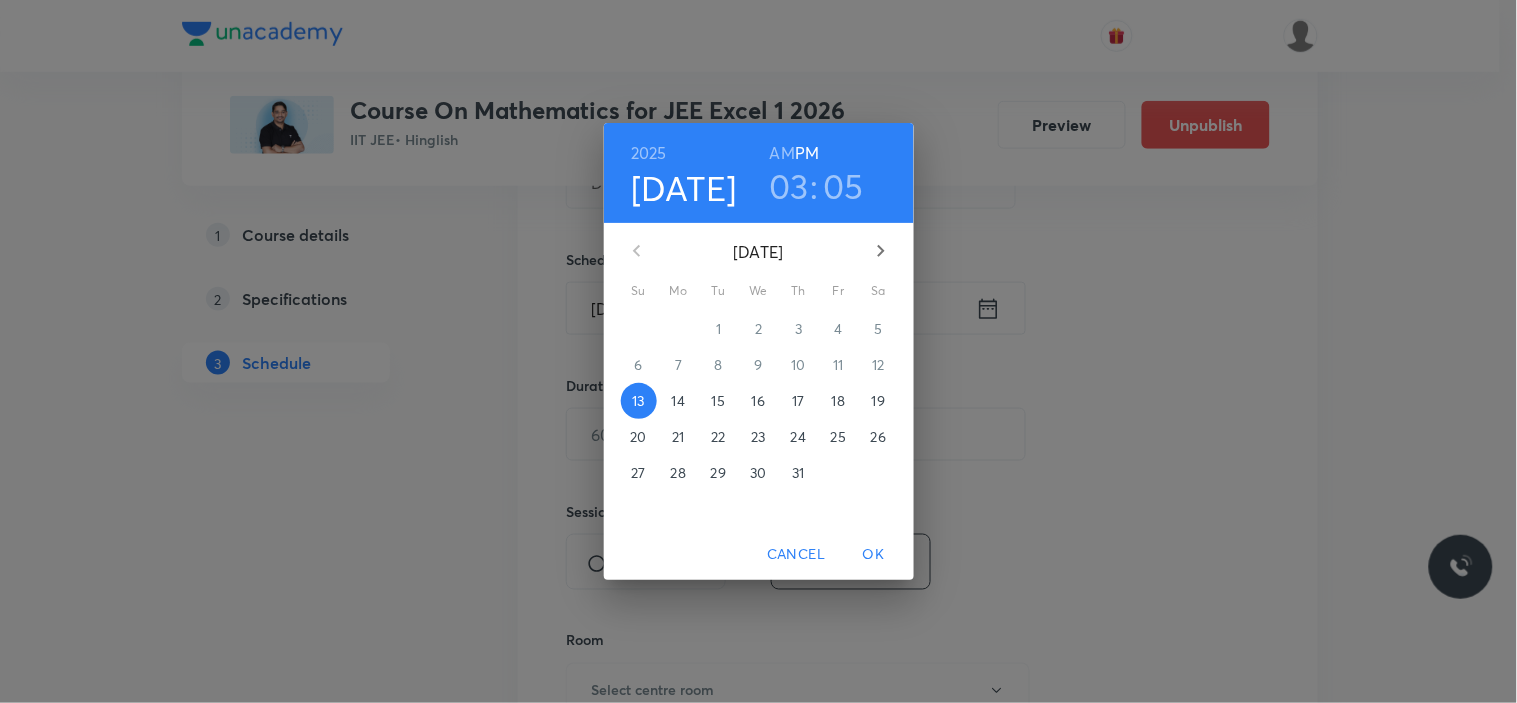 click on "15" at bounding box center (718, 401) 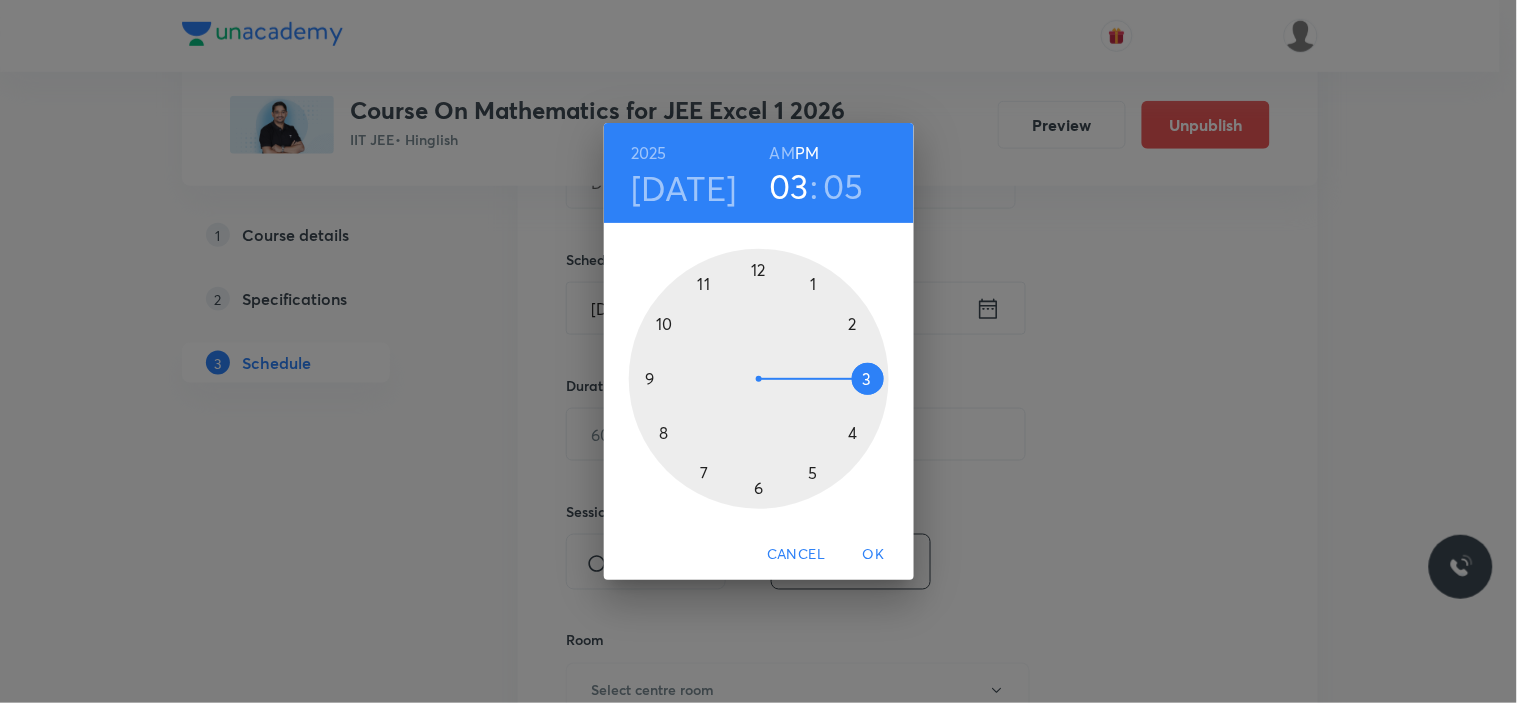 click at bounding box center (759, 379) 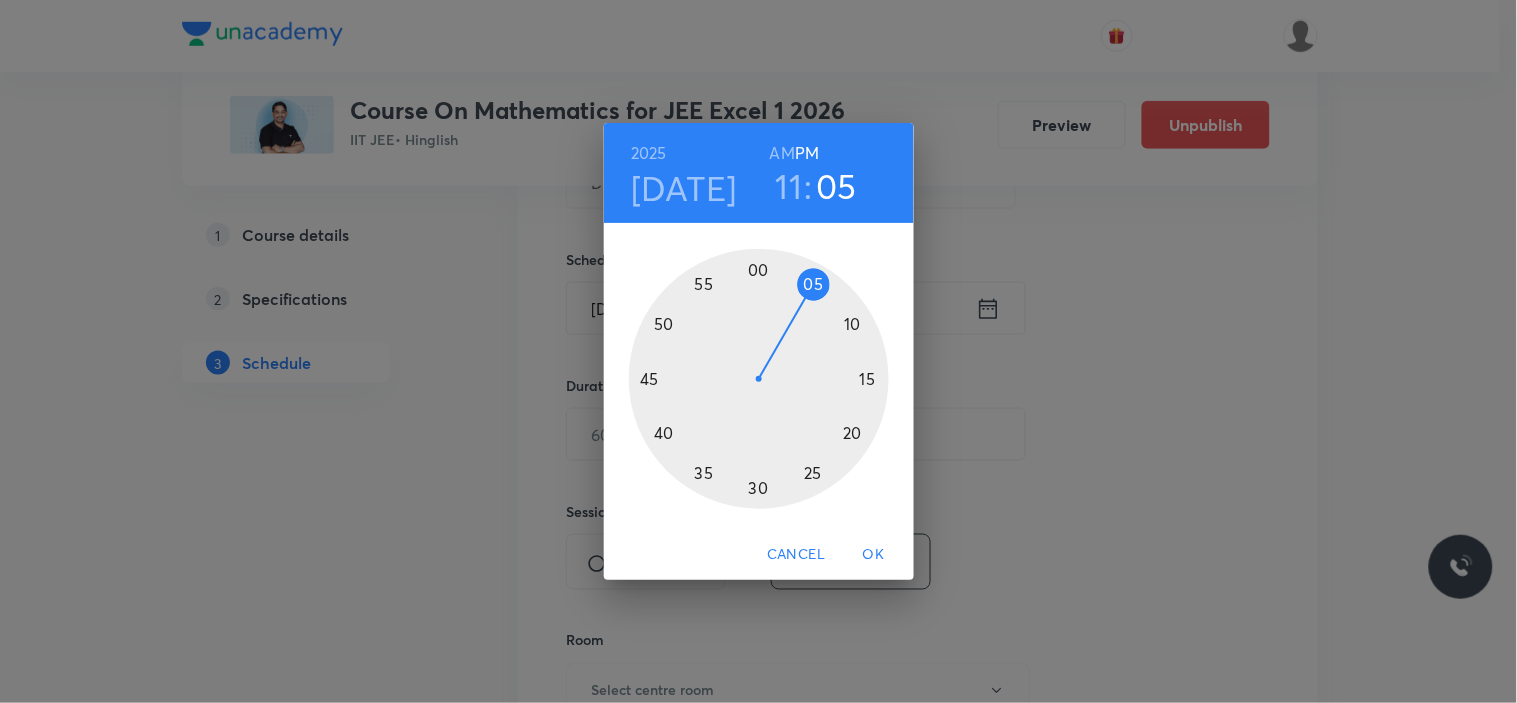 click on "AM" at bounding box center (782, 153) 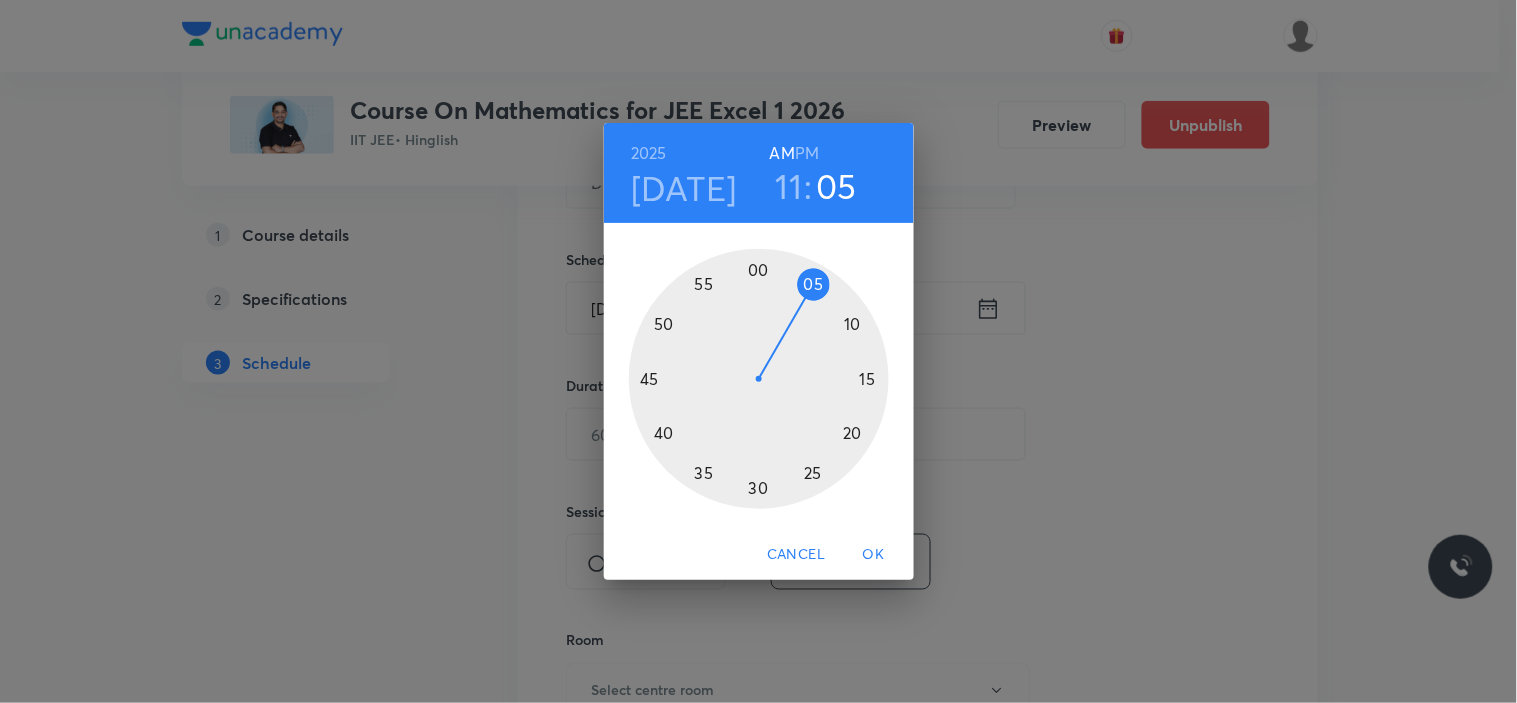 click at bounding box center [759, 379] 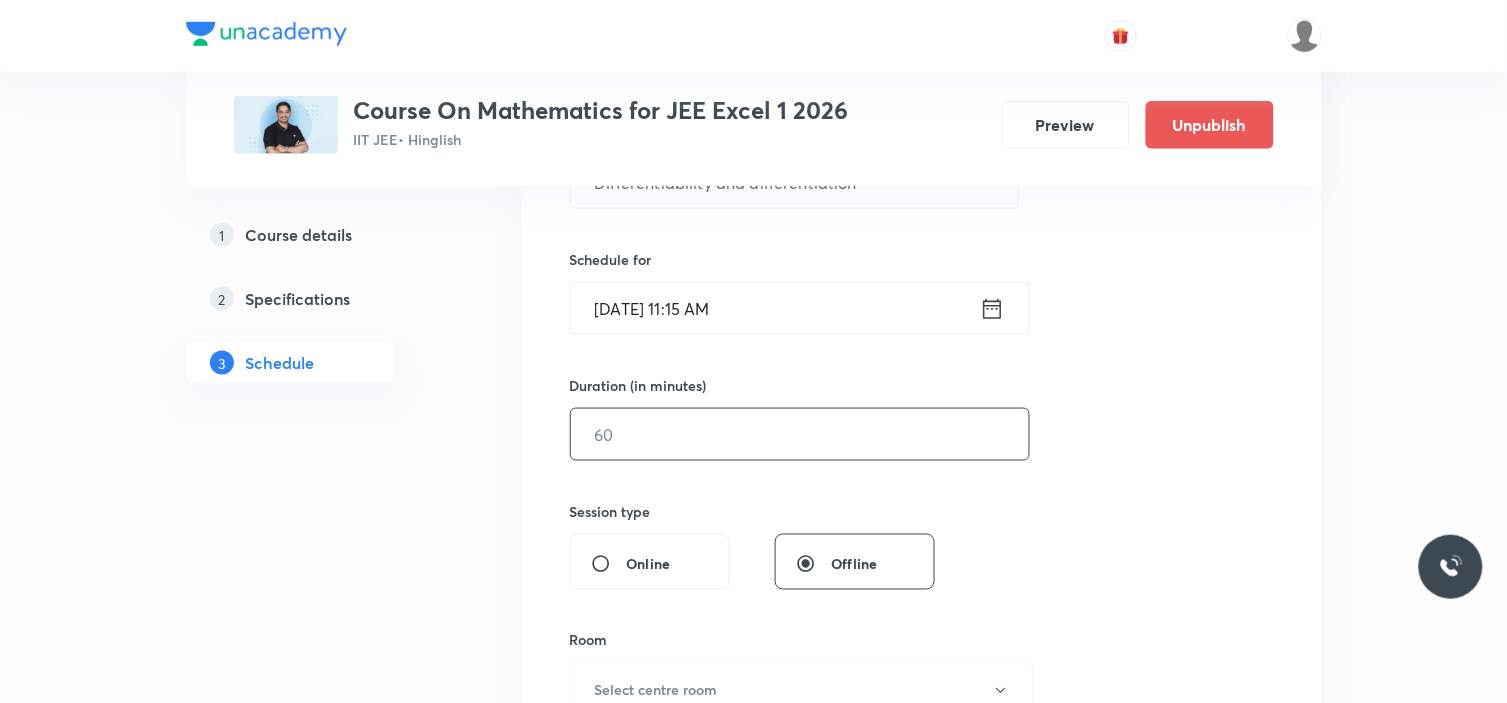 click at bounding box center [800, 434] 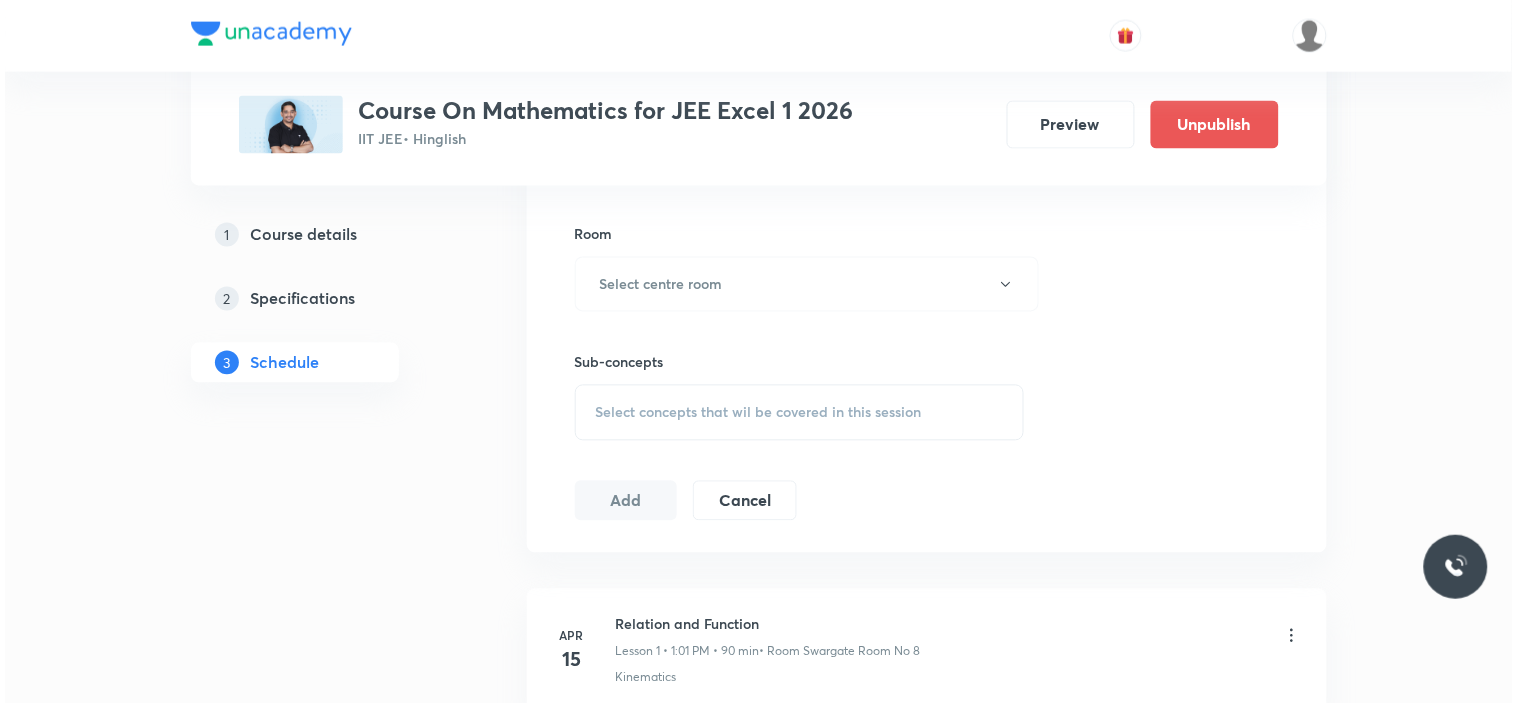 scroll, scrollTop: 888, scrollLeft: 0, axis: vertical 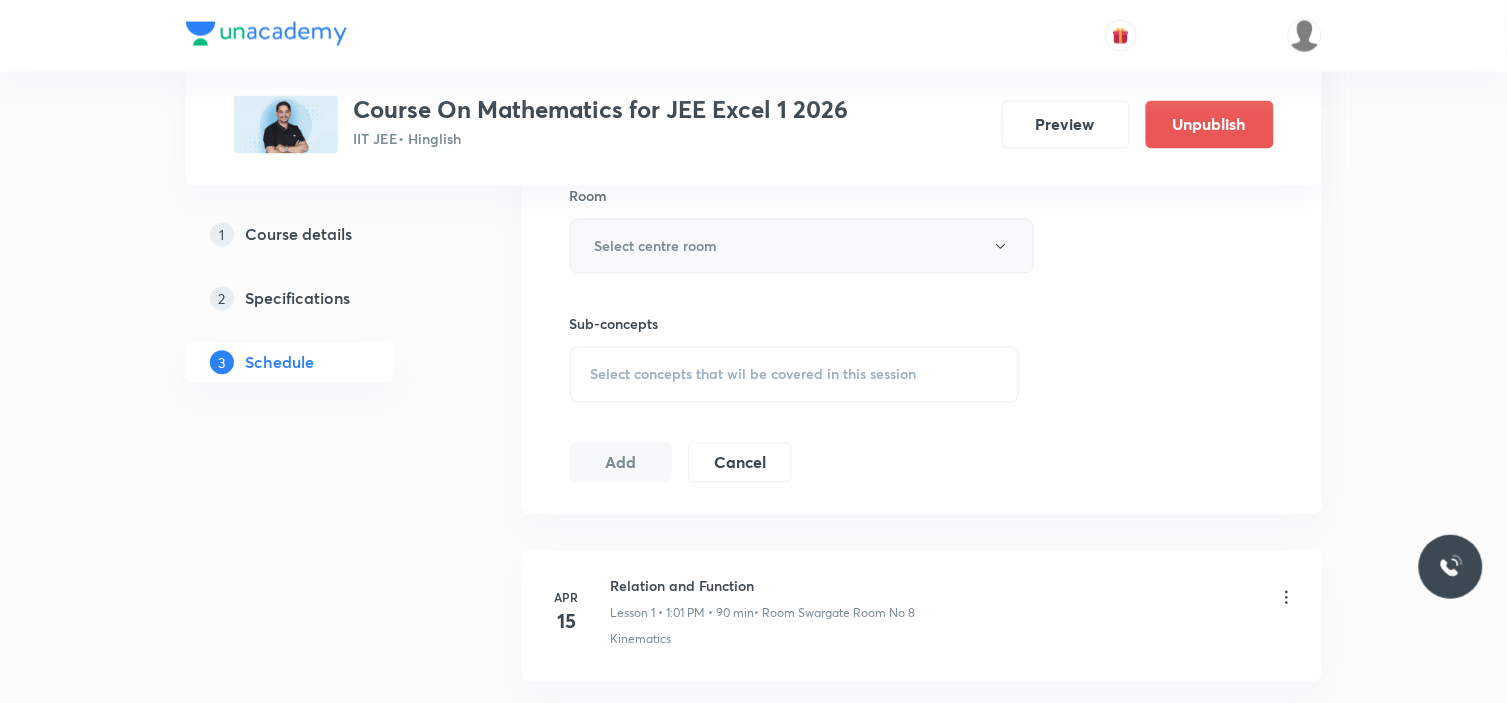 type on "90" 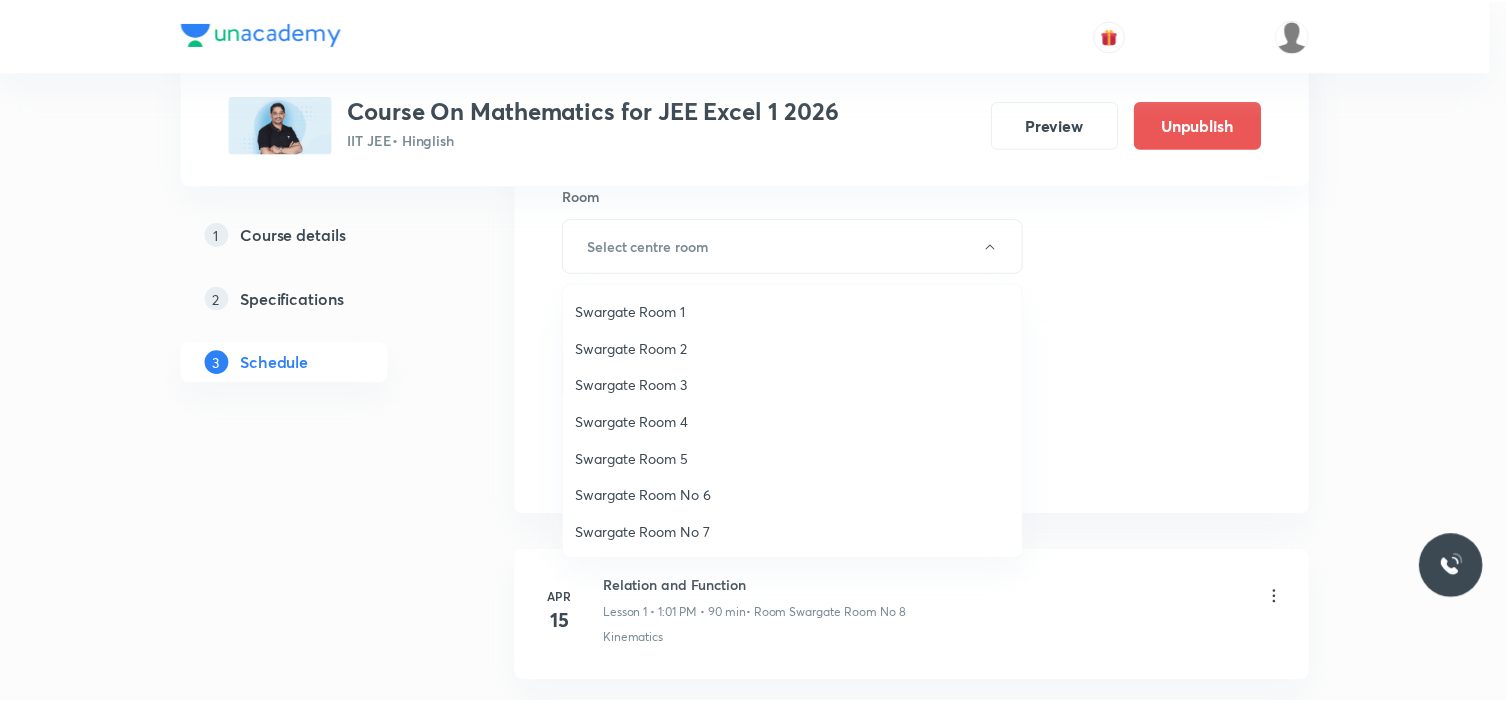 scroll, scrollTop: 111, scrollLeft: 0, axis: vertical 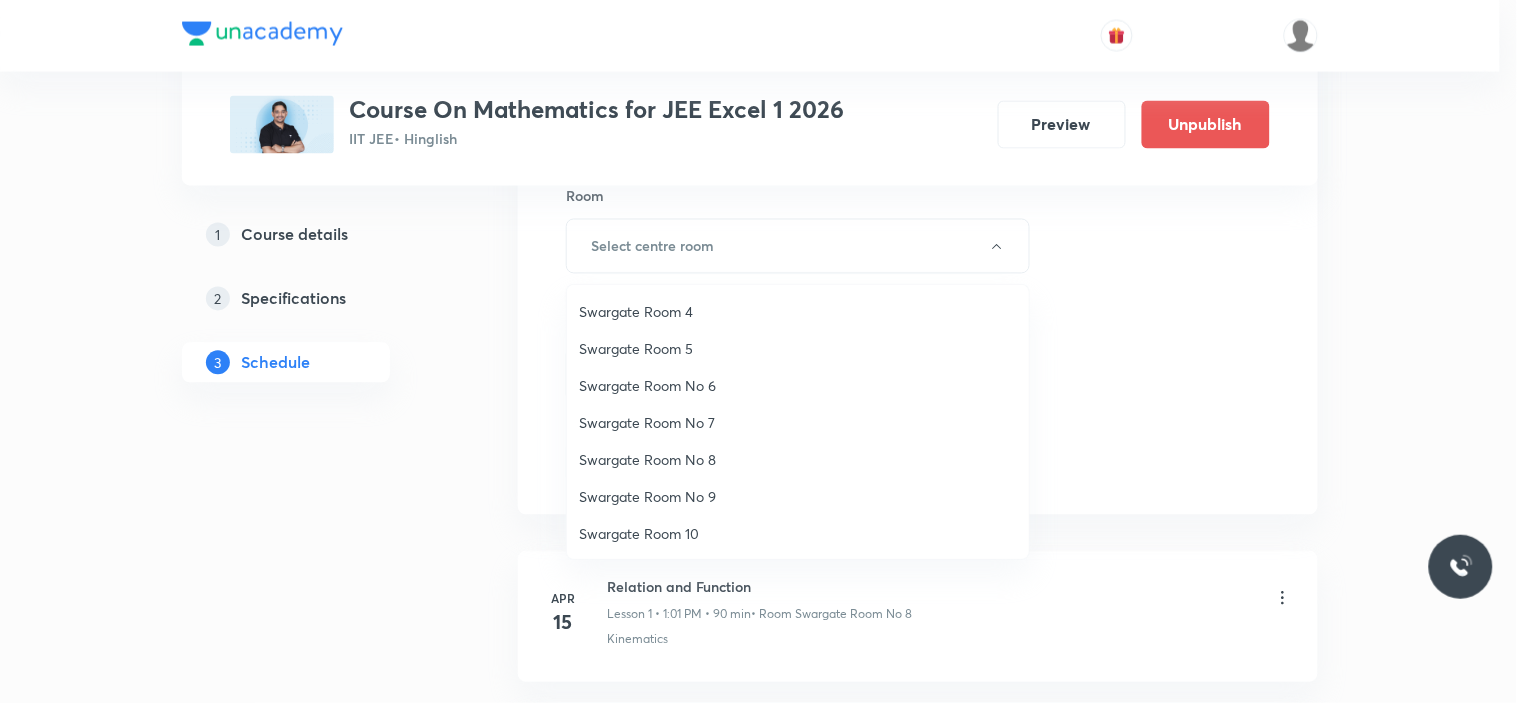 click on "Swargate Room No 8" at bounding box center [798, 459] 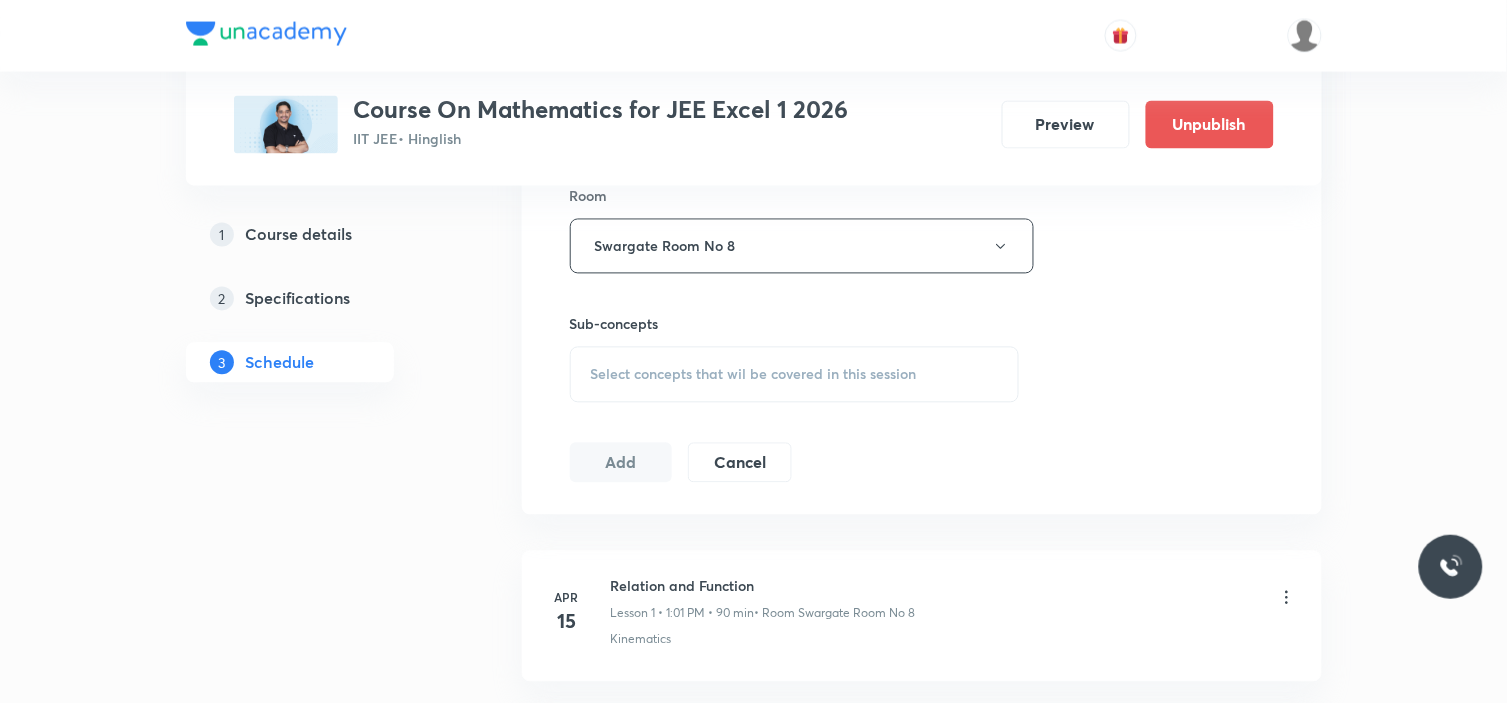 click on "Select concepts that wil be covered in this session" at bounding box center [754, 375] 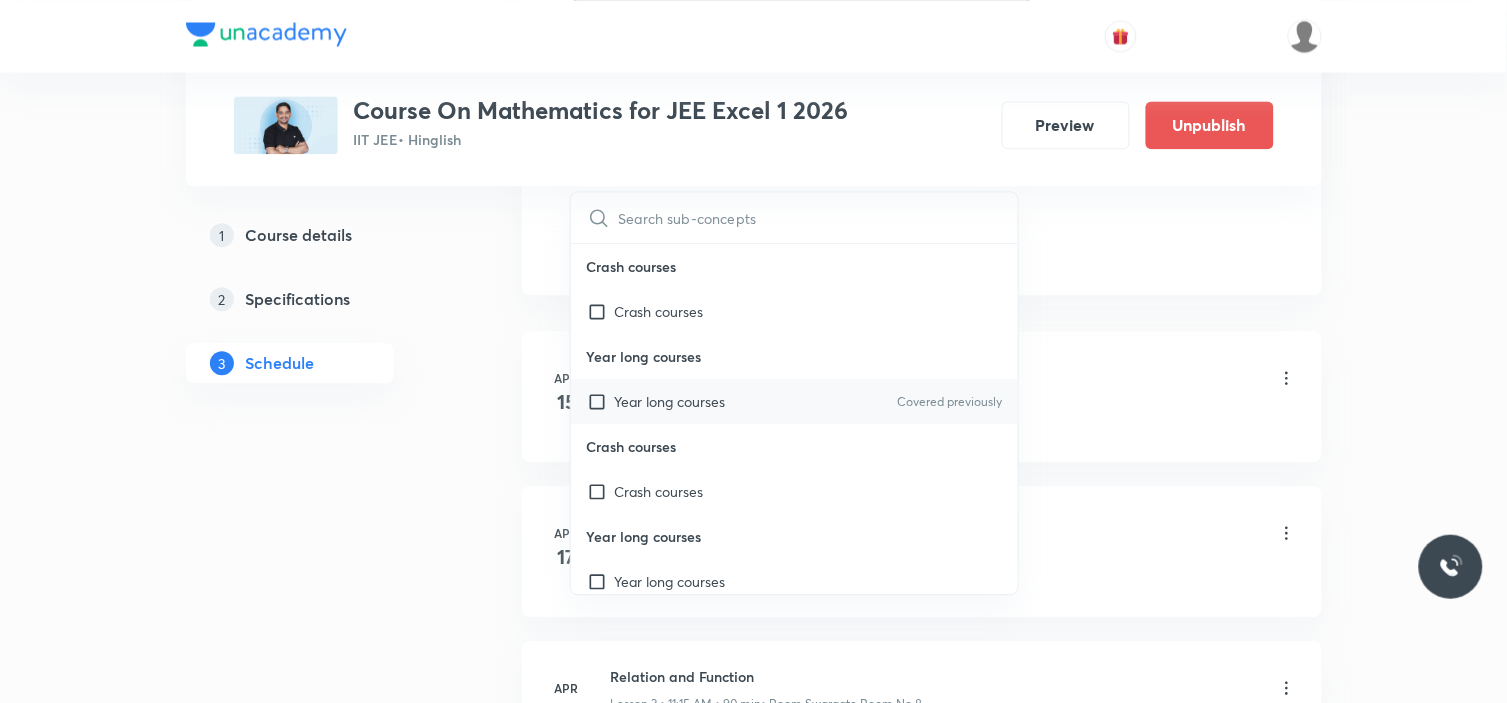scroll, scrollTop: 1111, scrollLeft: 0, axis: vertical 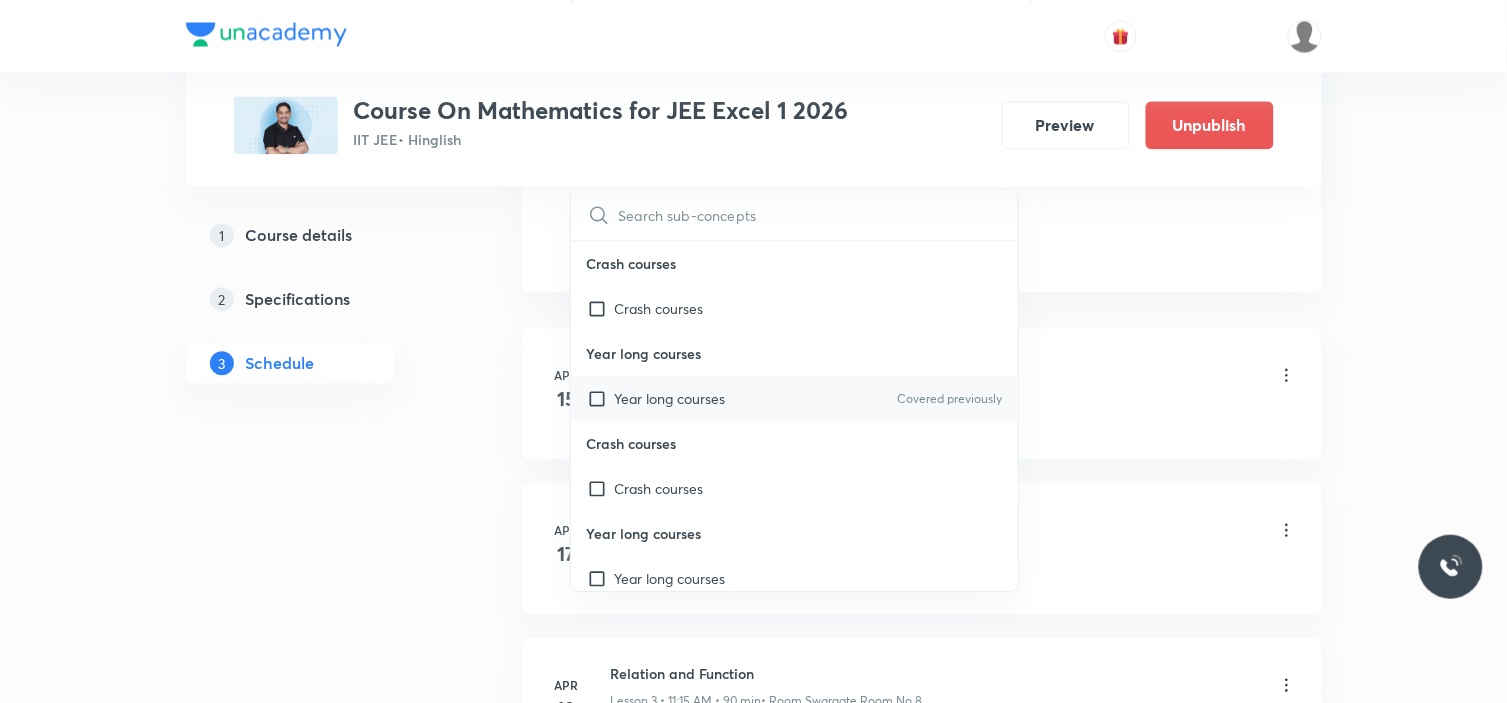 click on "Year long courses" at bounding box center [670, 398] 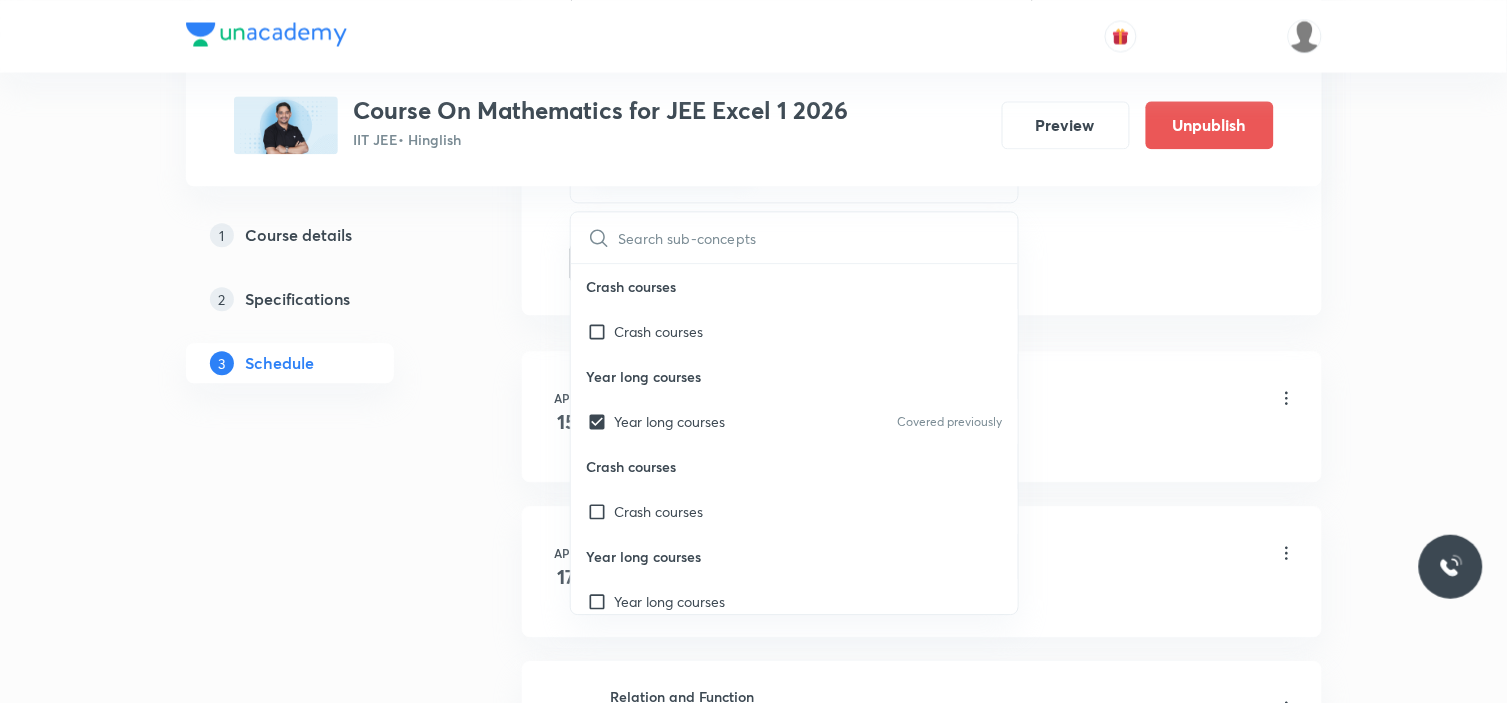 click on "Schedule 56  classes Session  57 Live class Session title 37/99 Differentiability and differentiation ​ Schedule for Jul 15, 2025, 11:15 AM ​ Duration (in minutes) 90 ​   Session type Online Offline Room Swargate Room No 8 Sub-concepts Year long courses CLEAR ​ Crash courses Crash courses Year long courses Year long courses Covered previously Crash courses Crash courses Year long courses Year long courses Add Cancel Apr 15 Relation and Function Lesson 1 • 1:01 PM • 90 min  • Room Swargate Room No 8 Kinematics Apr 17 Relation and function Lesson 2 • 1:00 PM • 90 min  • Room Swargate Room No 8 Projectile Motion Apr 19 Relation and Function Lesson 3 • 11:15 AM • 90 min  • Room Swargate Room No 8 Motion in a Straight Line Apr 21 Relation and Function Lesson 4 • 11:15 AM • 90 min  • Room Swargate Room No 8 Projectile Motion Apr 22 Relation and Function Lesson 5 • 1:00 PM • 90 min  • Room Swargate Room No 8 Frame of Reference   Apr 24 Relation and Function Apr 26 Apr 27 28" at bounding box center [922, 4193] 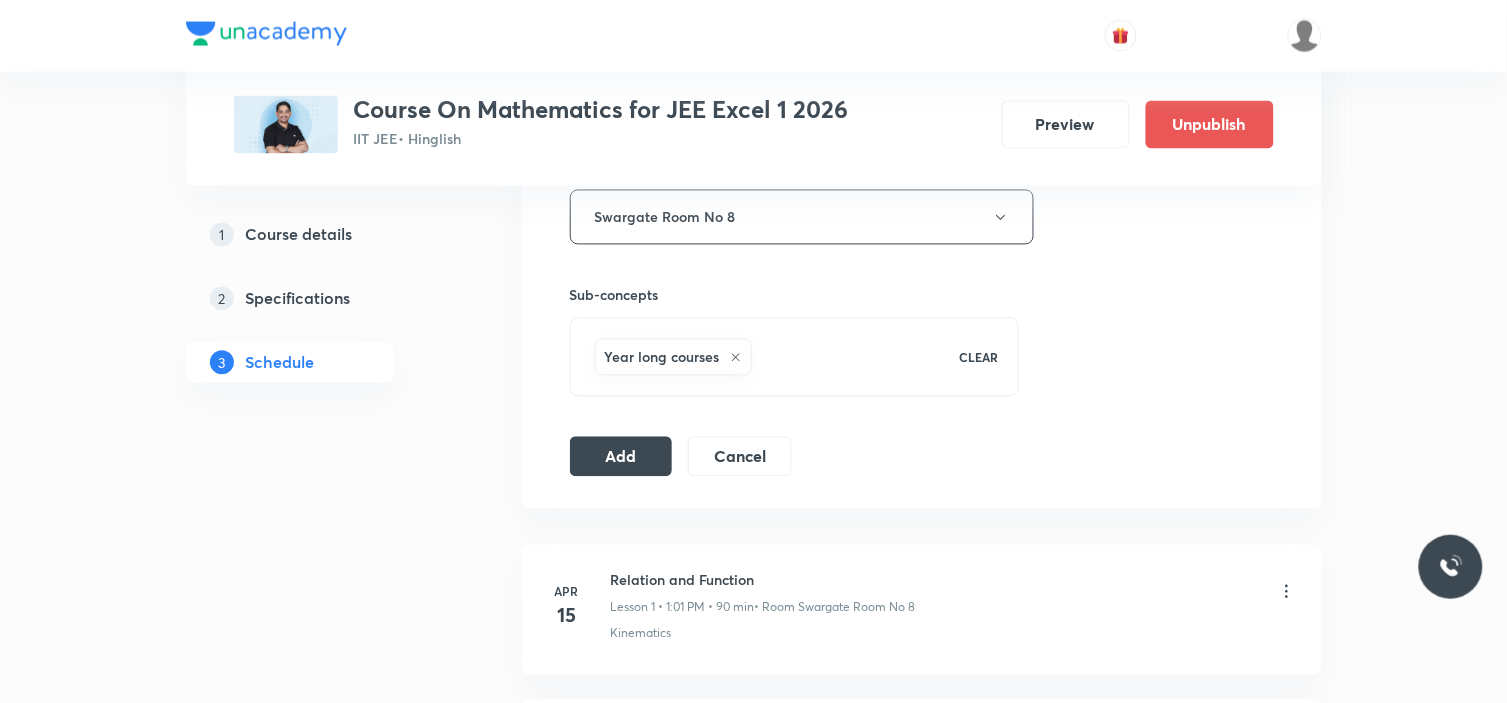 scroll, scrollTop: 888, scrollLeft: 0, axis: vertical 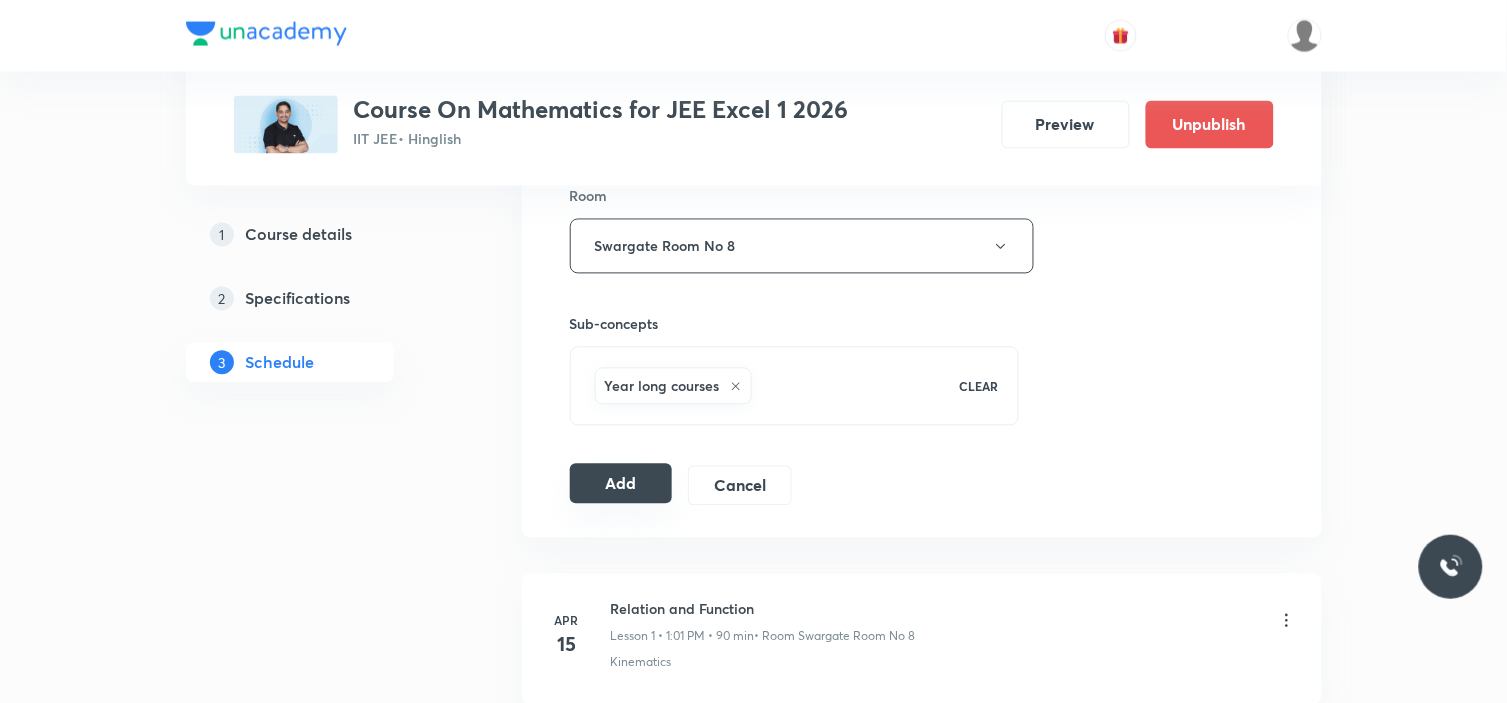 click on "Add" at bounding box center (621, 484) 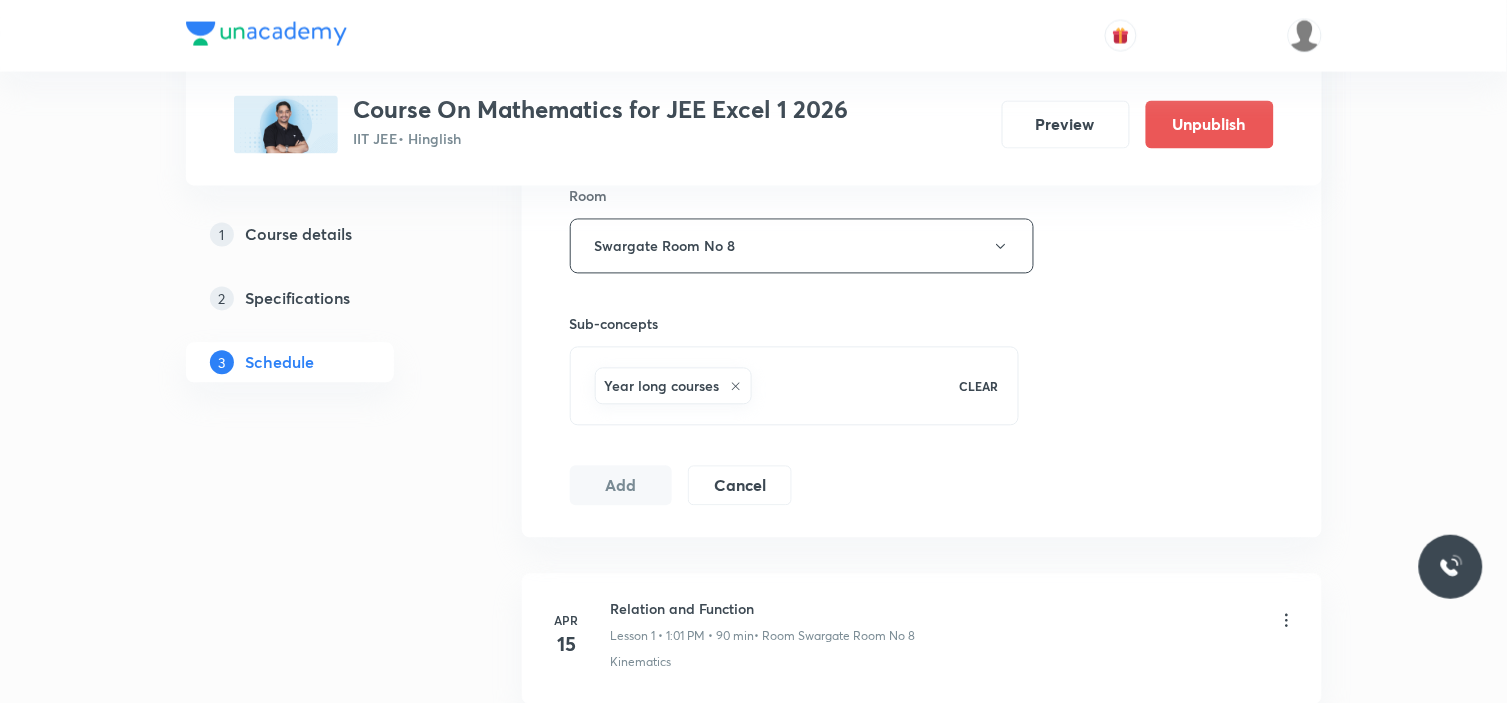 type 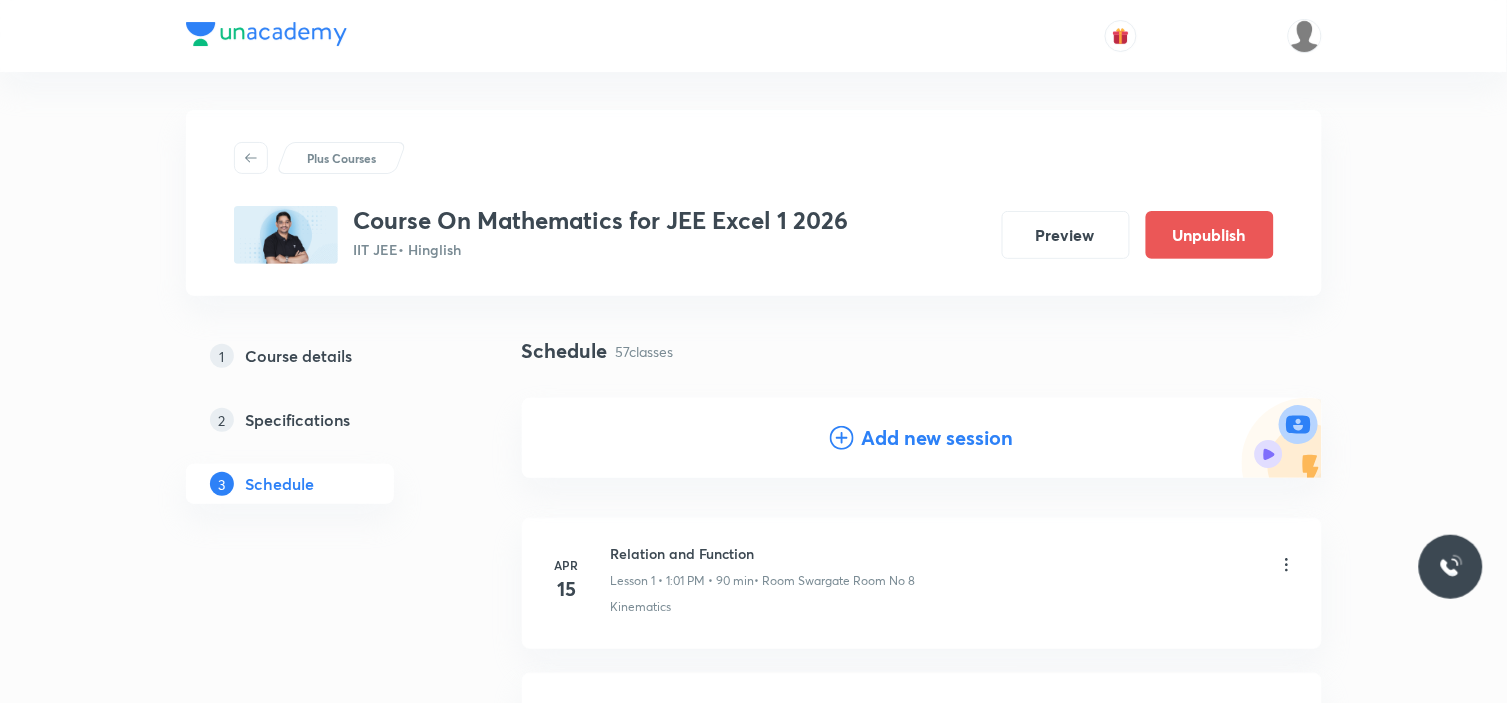 scroll, scrollTop: 0, scrollLeft: 0, axis: both 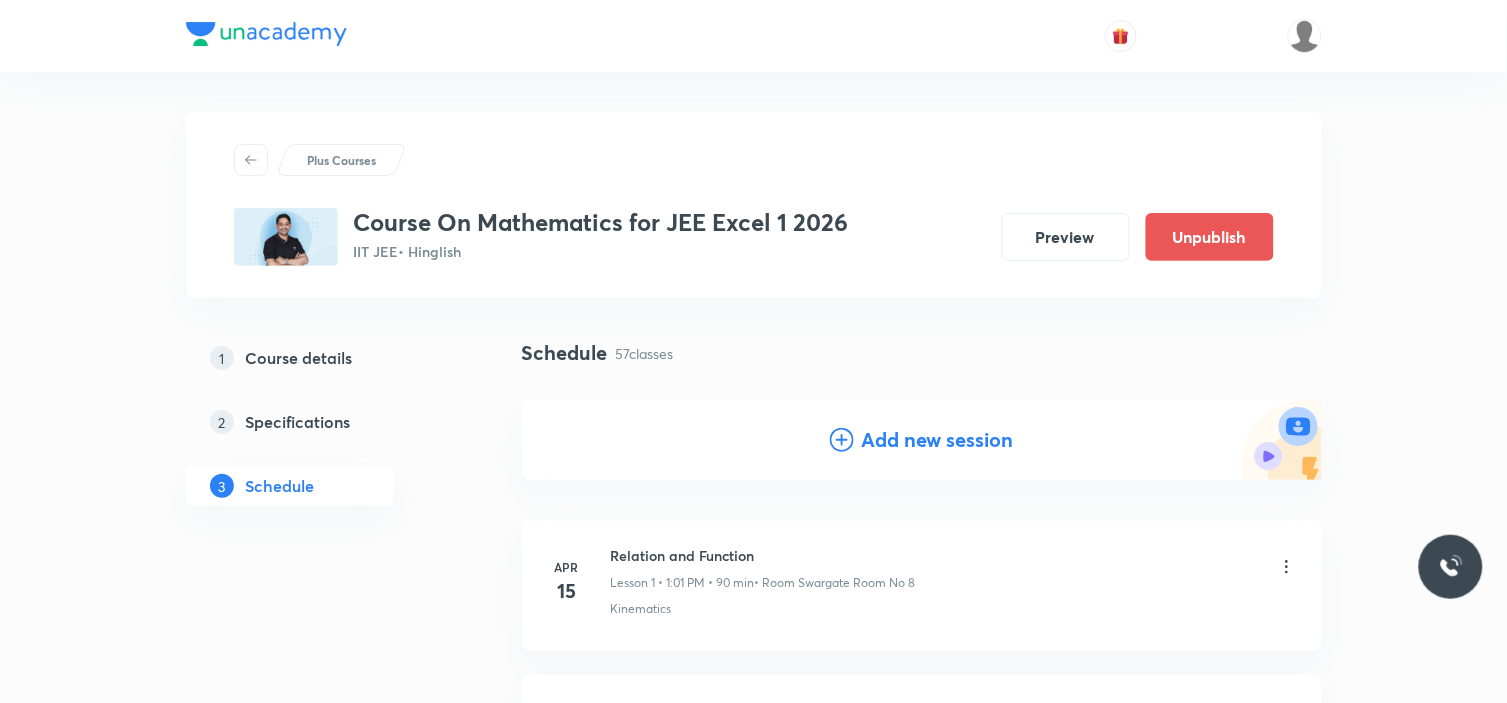 click on "Add new session" at bounding box center [922, 440] 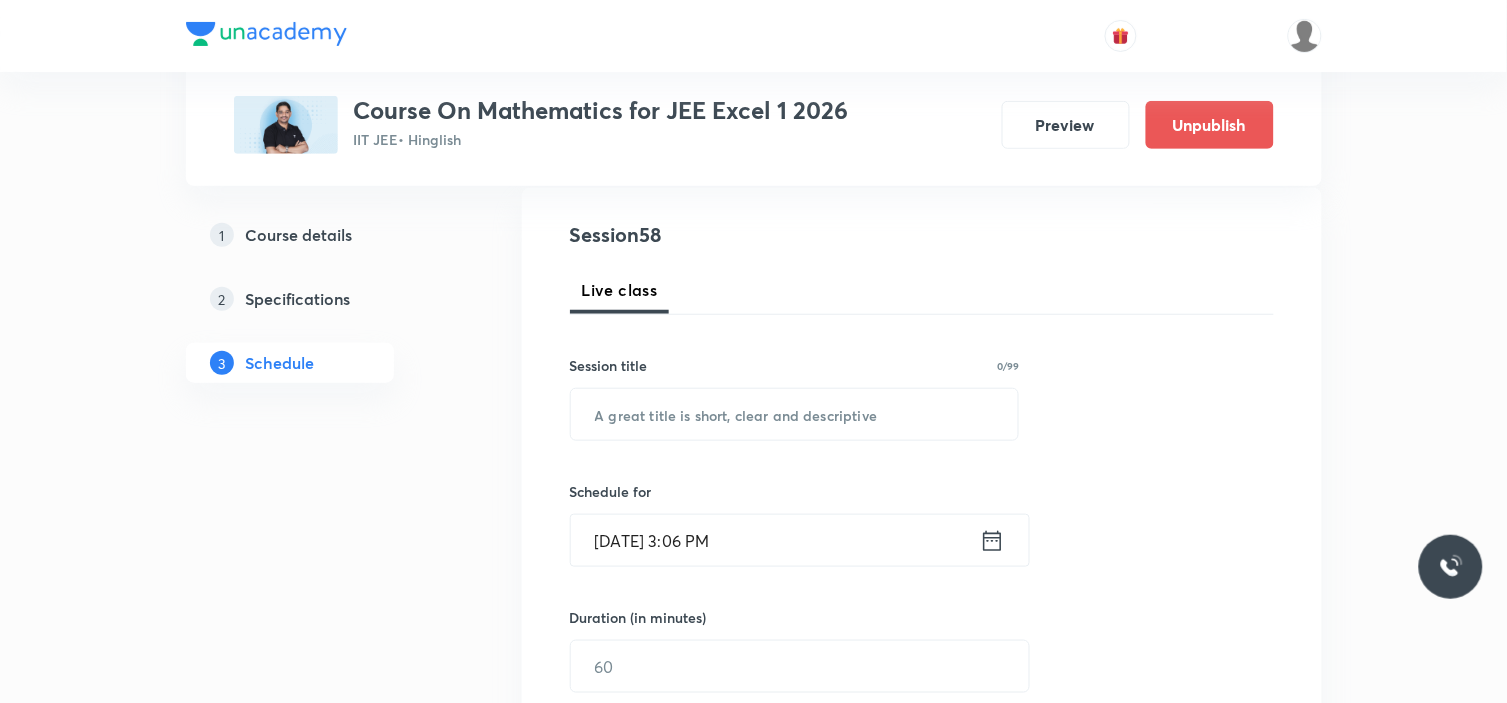 scroll, scrollTop: 222, scrollLeft: 0, axis: vertical 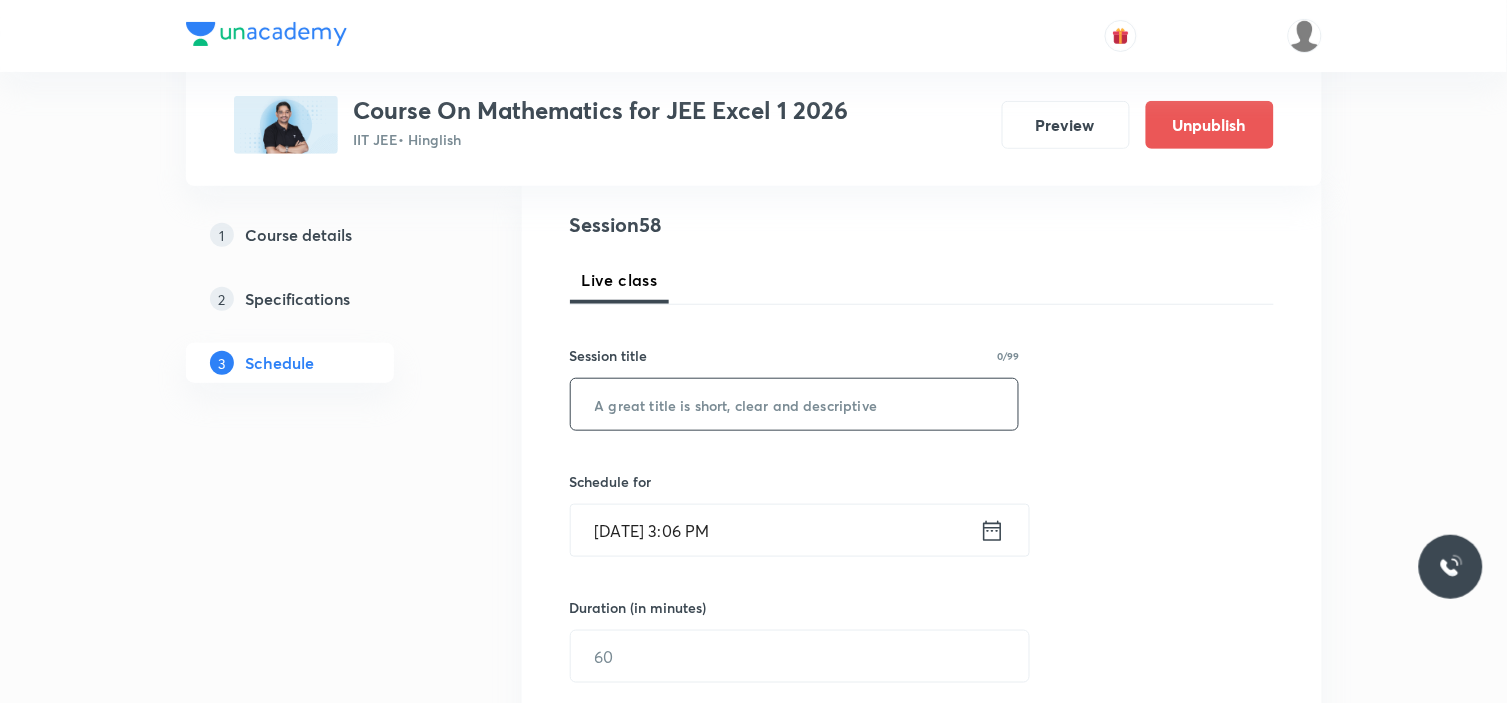 click at bounding box center [795, 404] 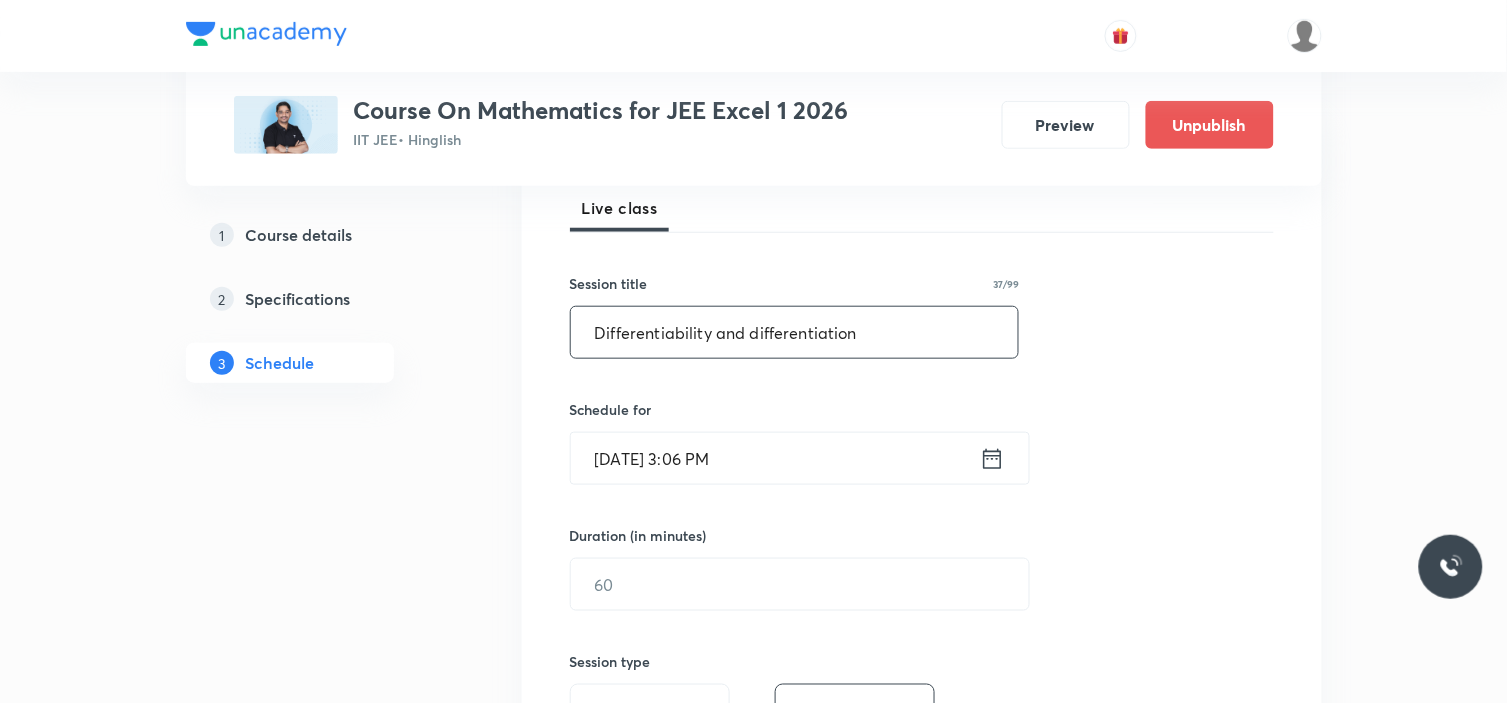 scroll, scrollTop: 333, scrollLeft: 0, axis: vertical 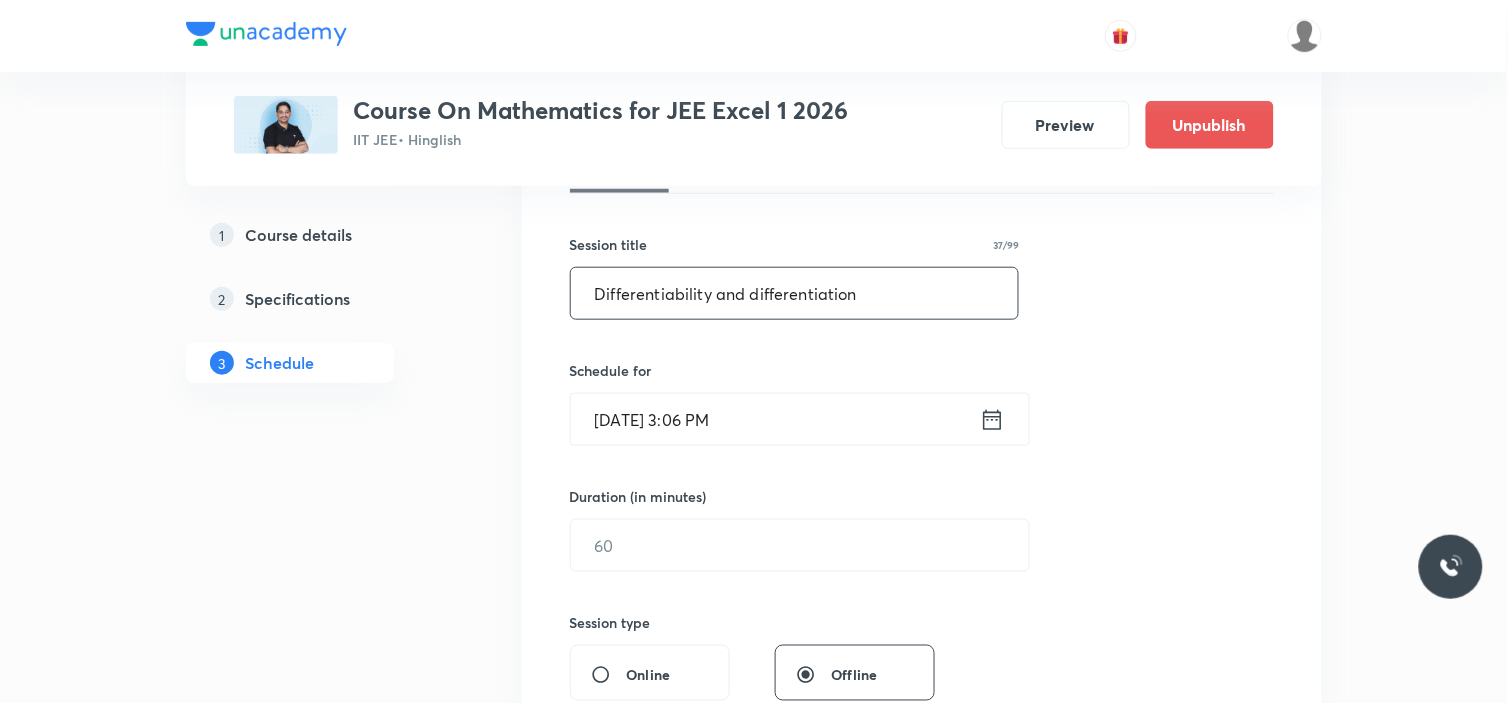 type on "Differentiability and differentiation" 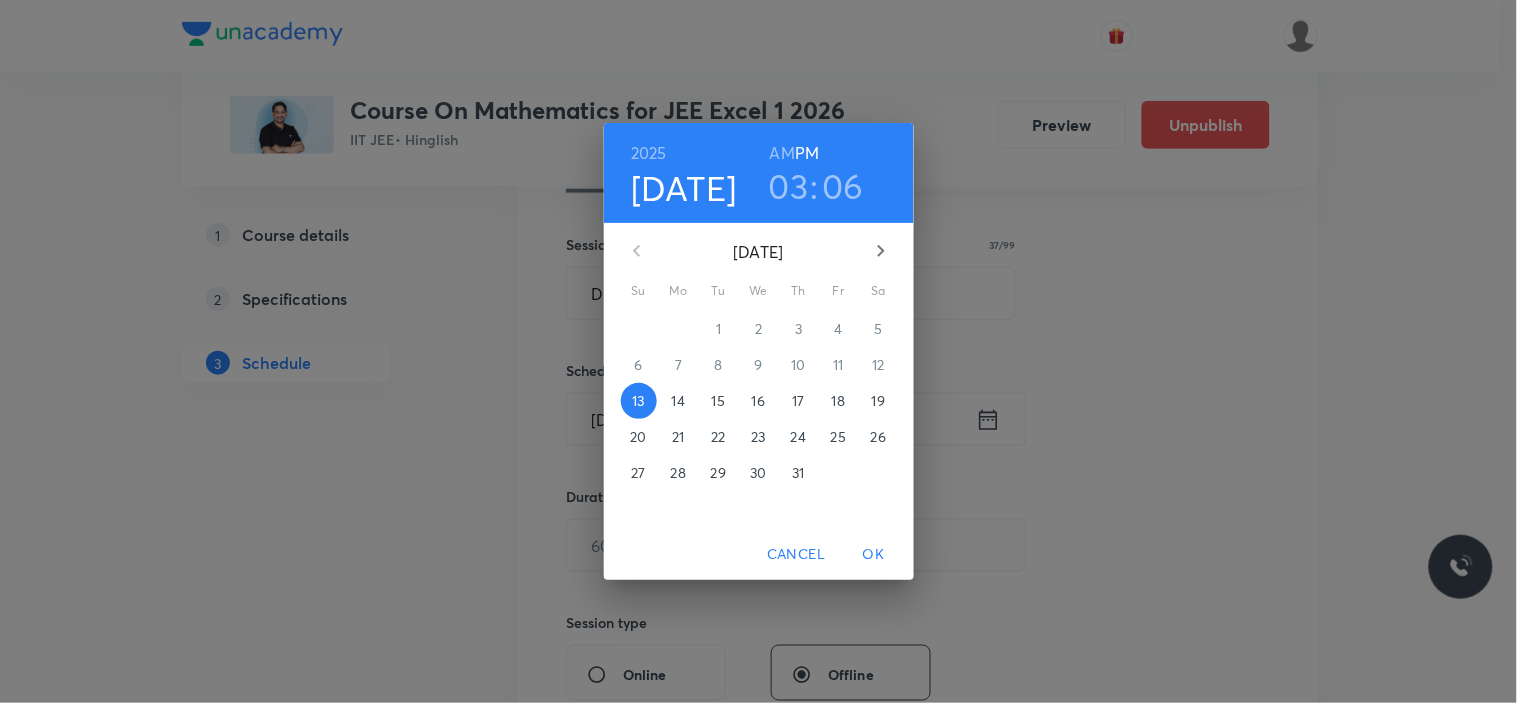 click on "17" at bounding box center [798, 401] 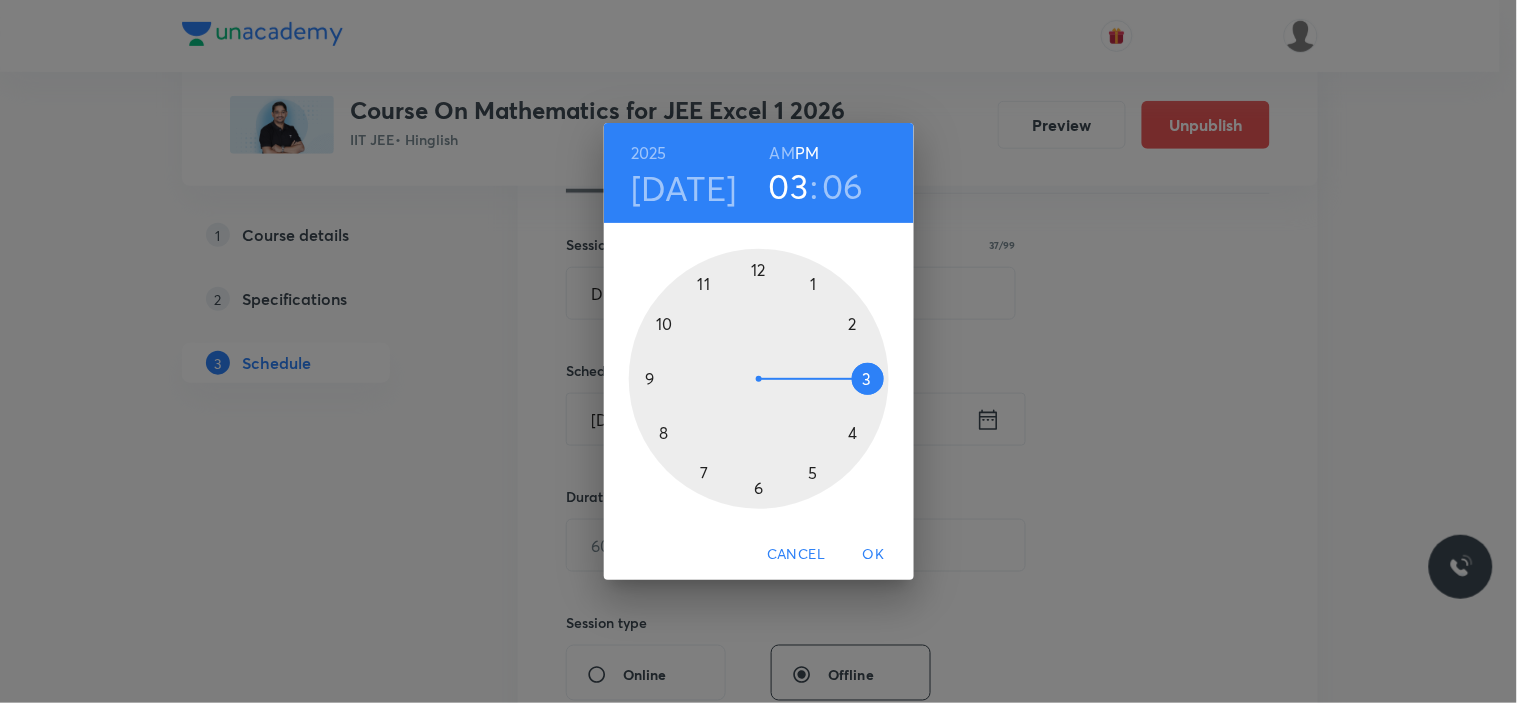 click at bounding box center (759, 379) 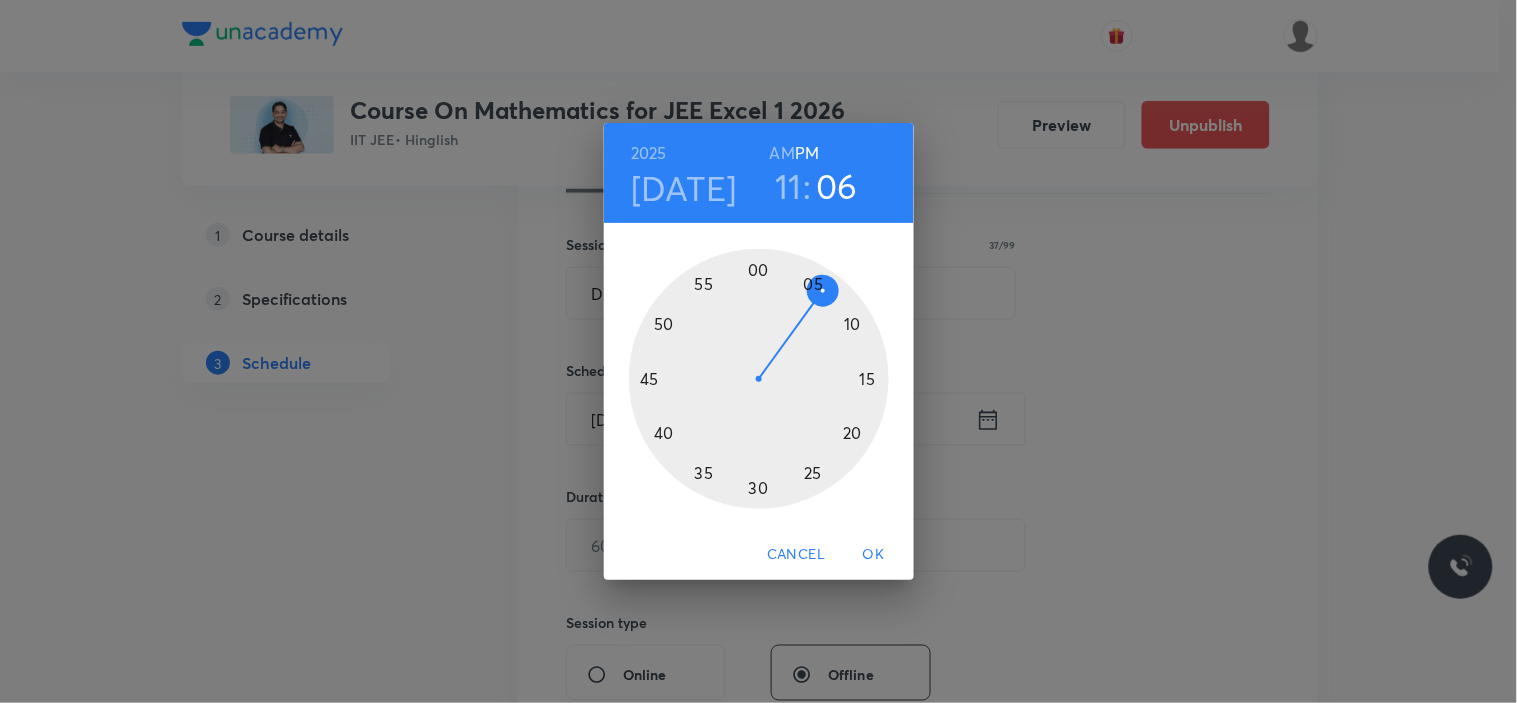 click on "AM" at bounding box center [782, 153] 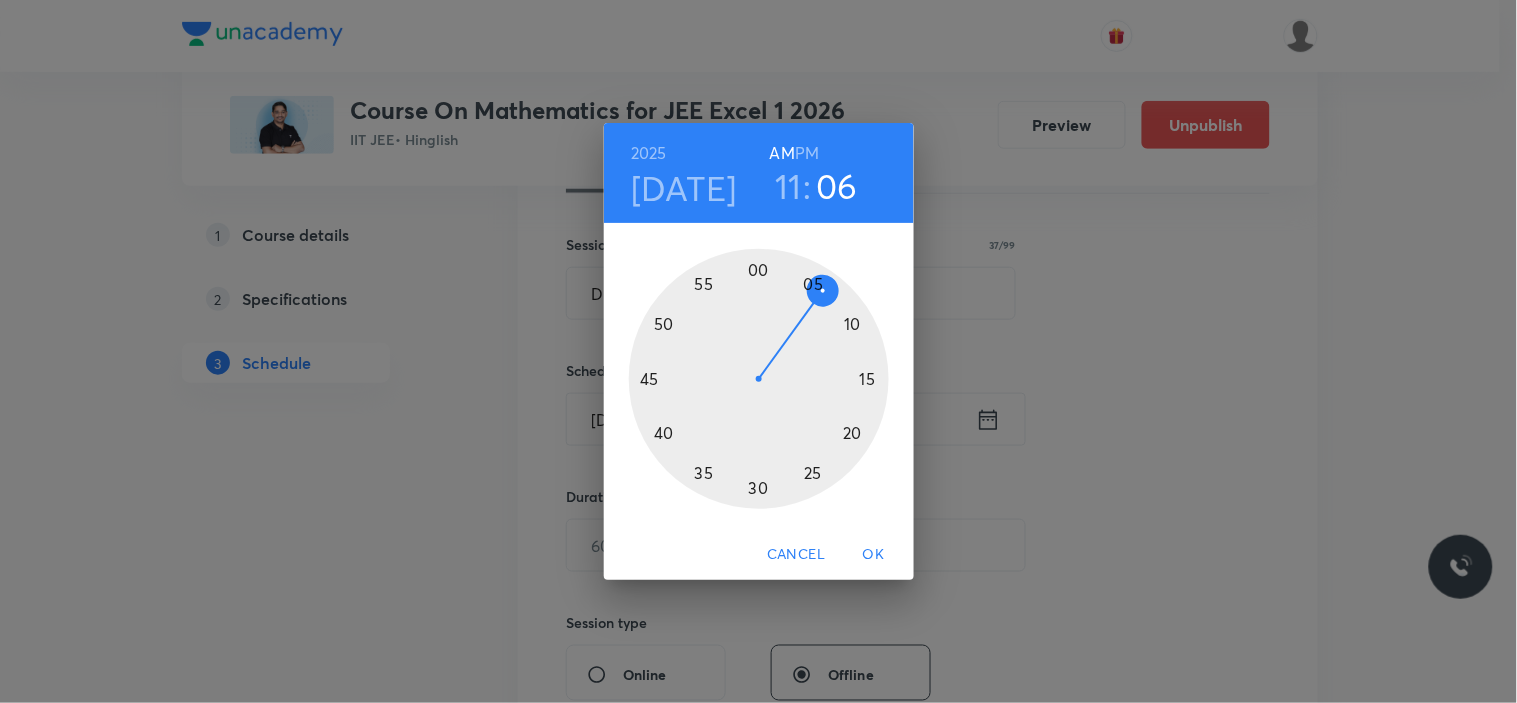 click at bounding box center (759, 379) 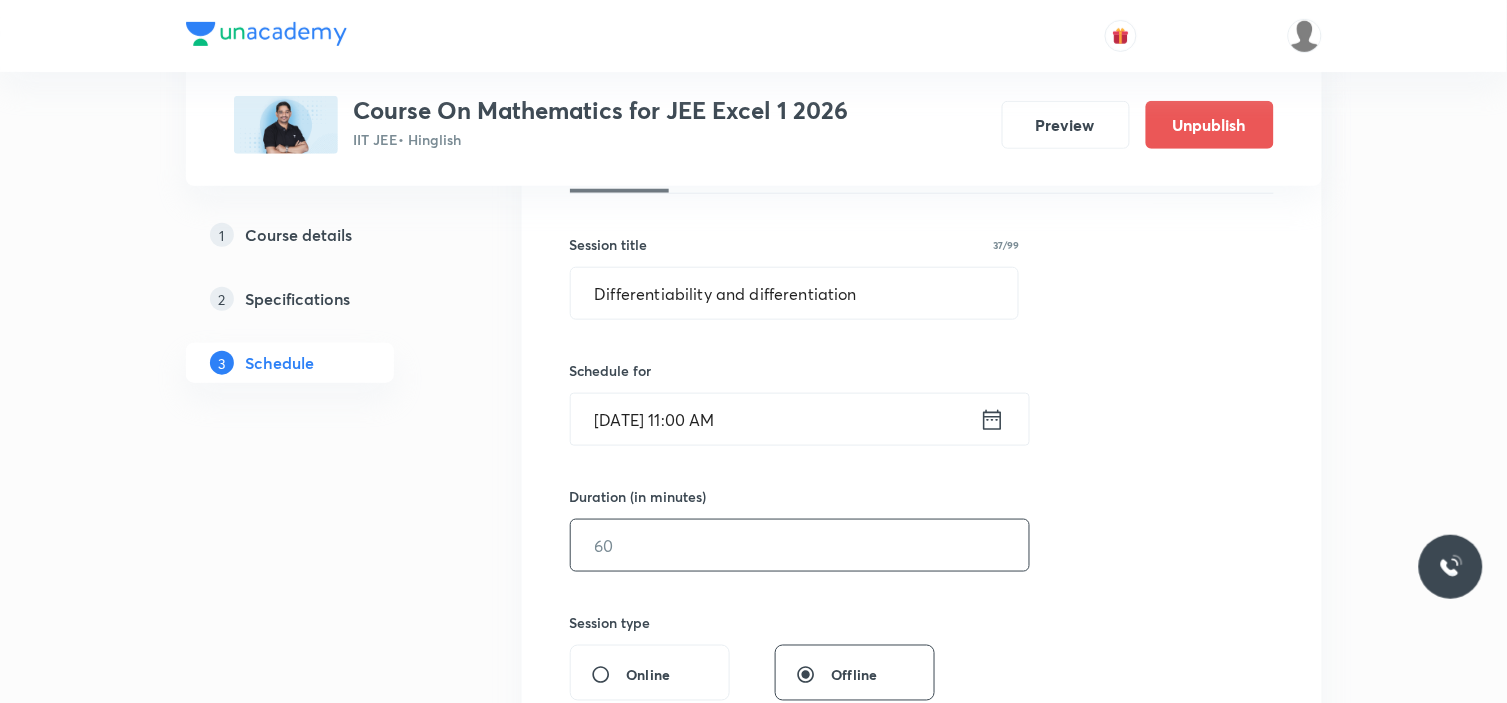 click at bounding box center [800, 545] 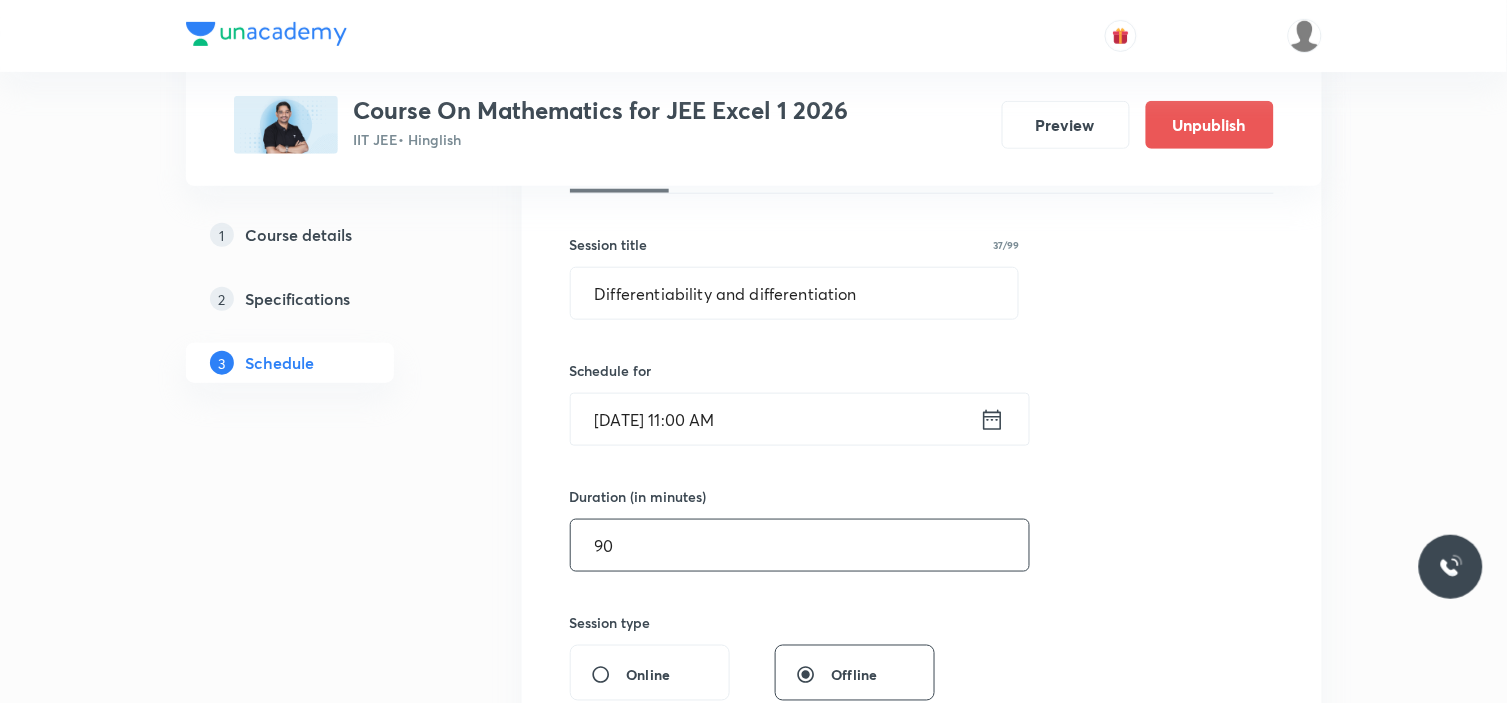 type on "90" 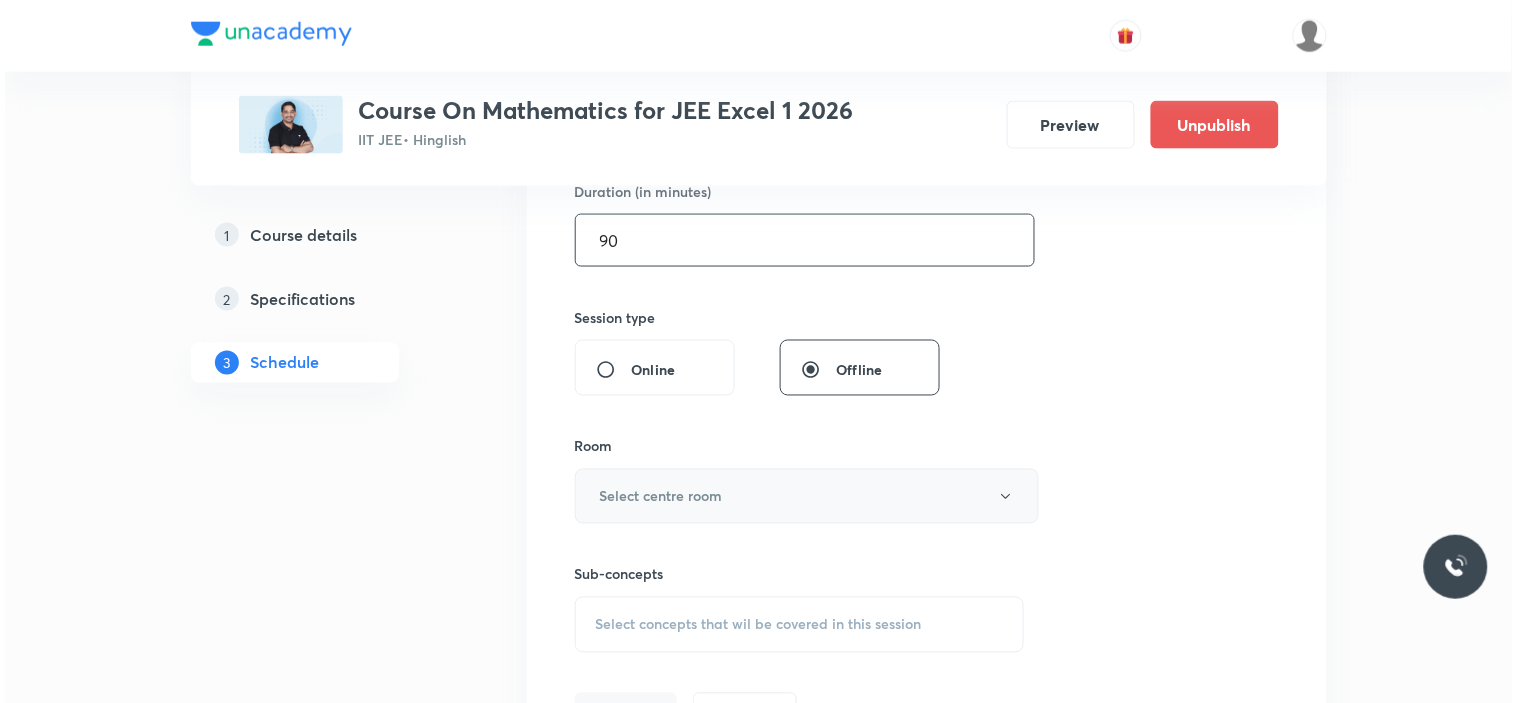 scroll, scrollTop: 666, scrollLeft: 0, axis: vertical 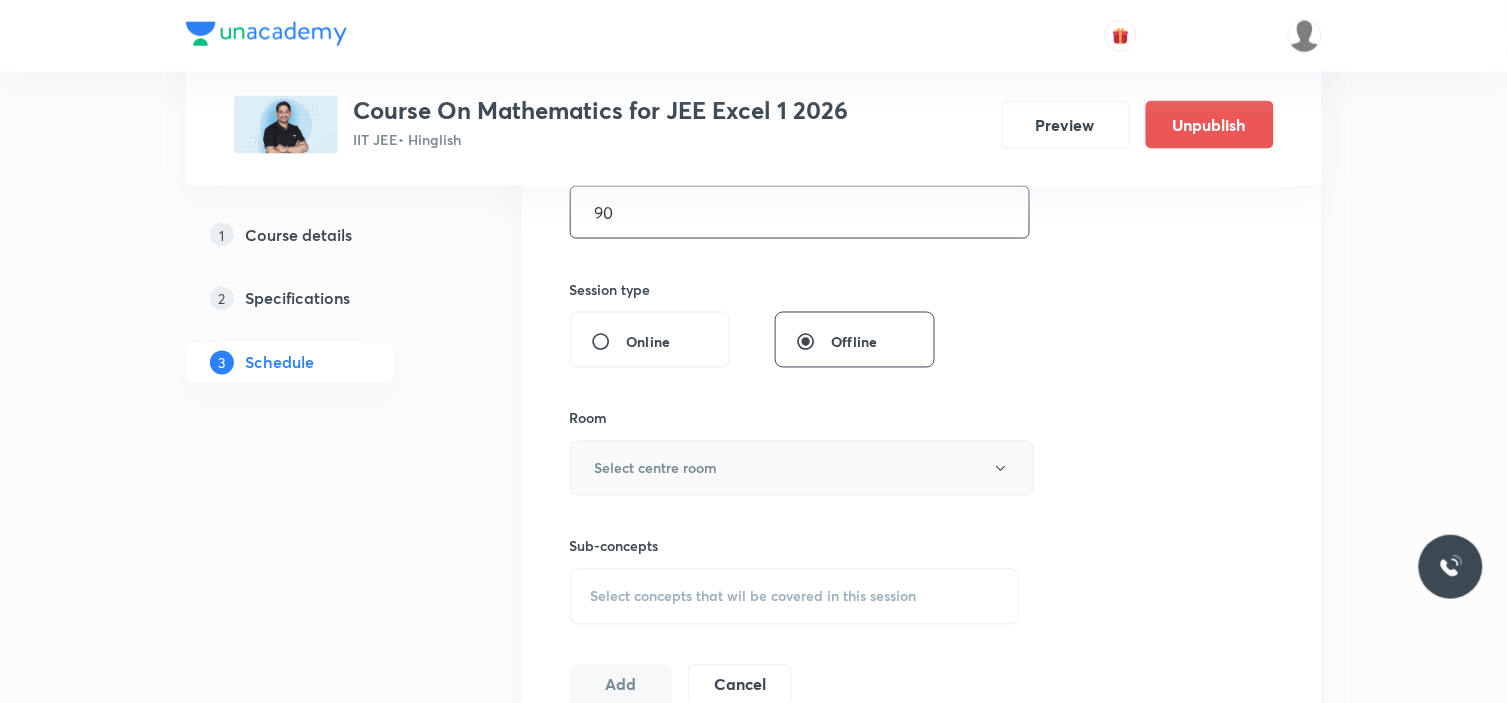 click on "Select centre room" at bounding box center [802, 468] 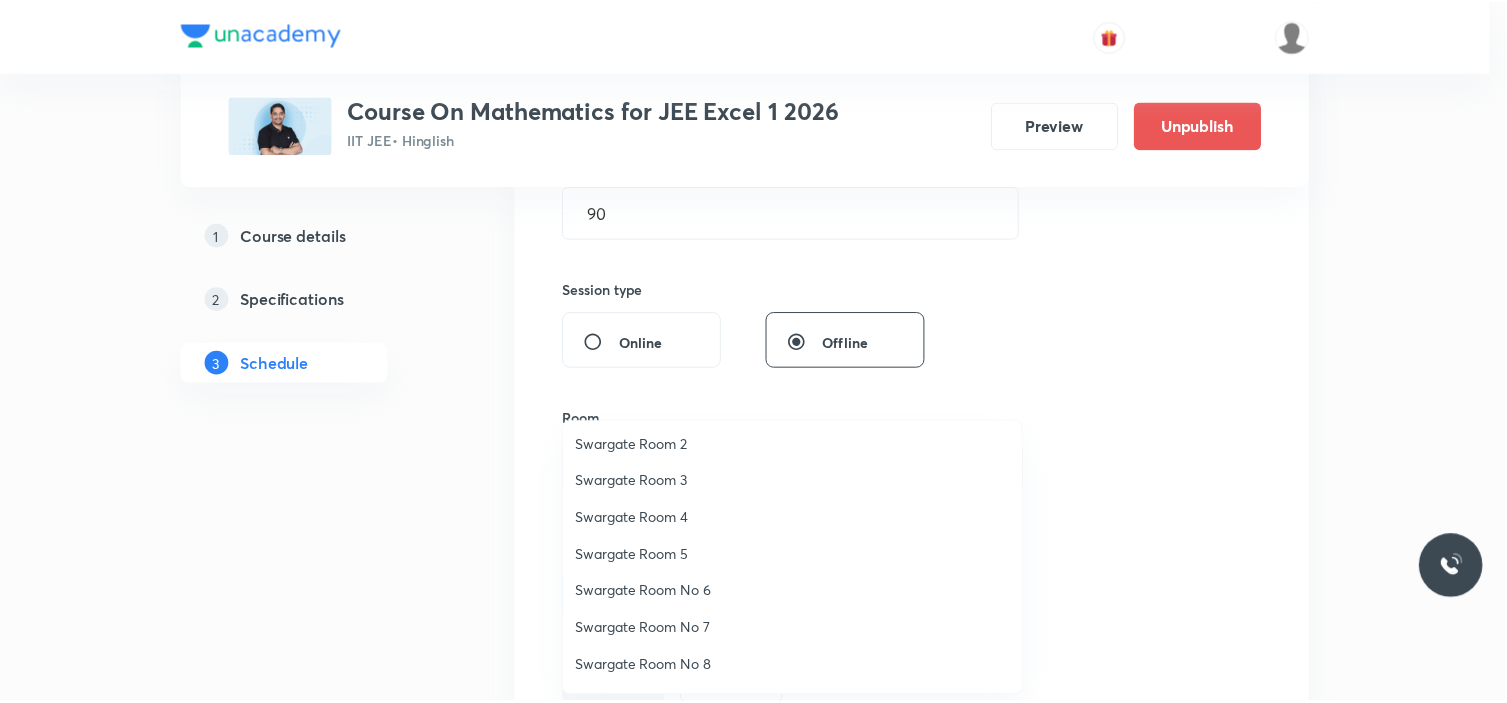 scroll, scrollTop: 111, scrollLeft: 0, axis: vertical 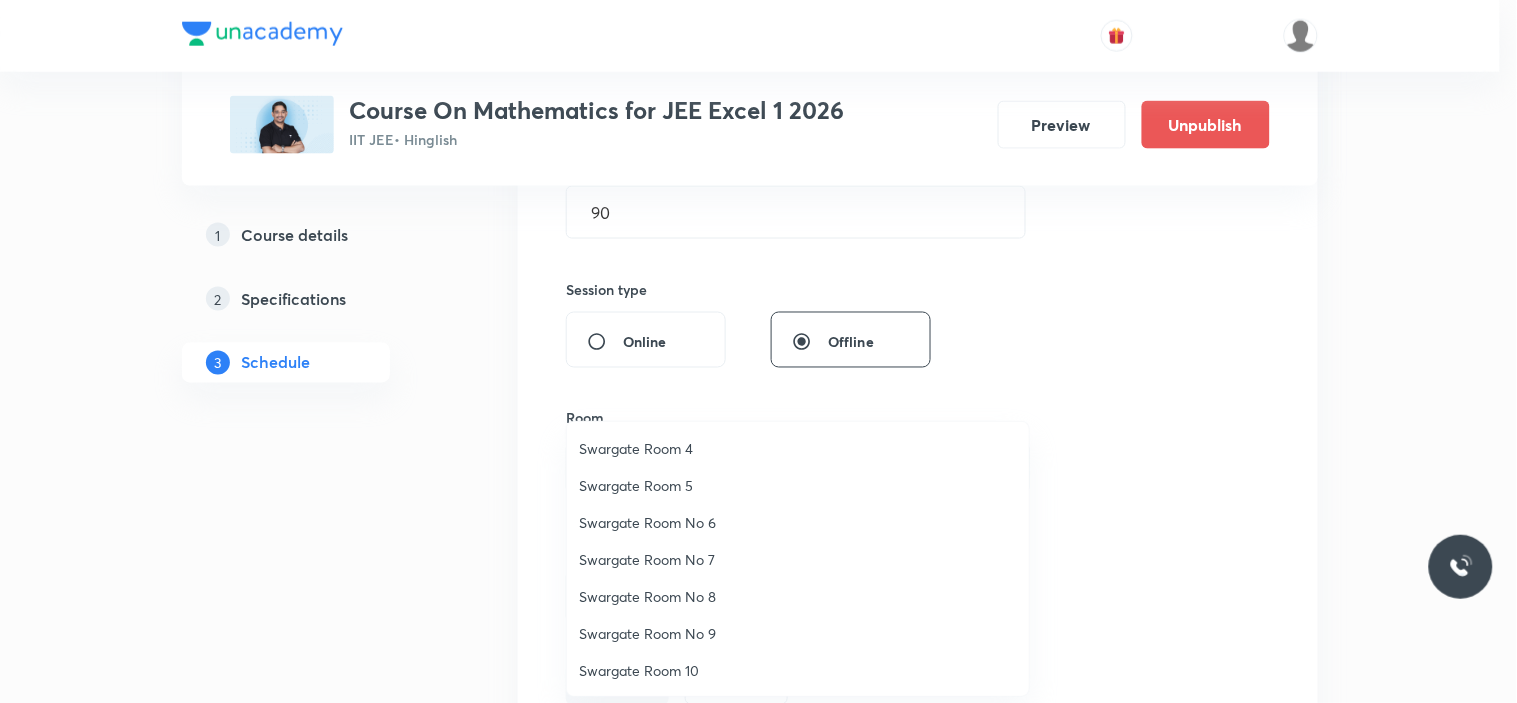 click on "Swargate Room No 8" at bounding box center (798, 596) 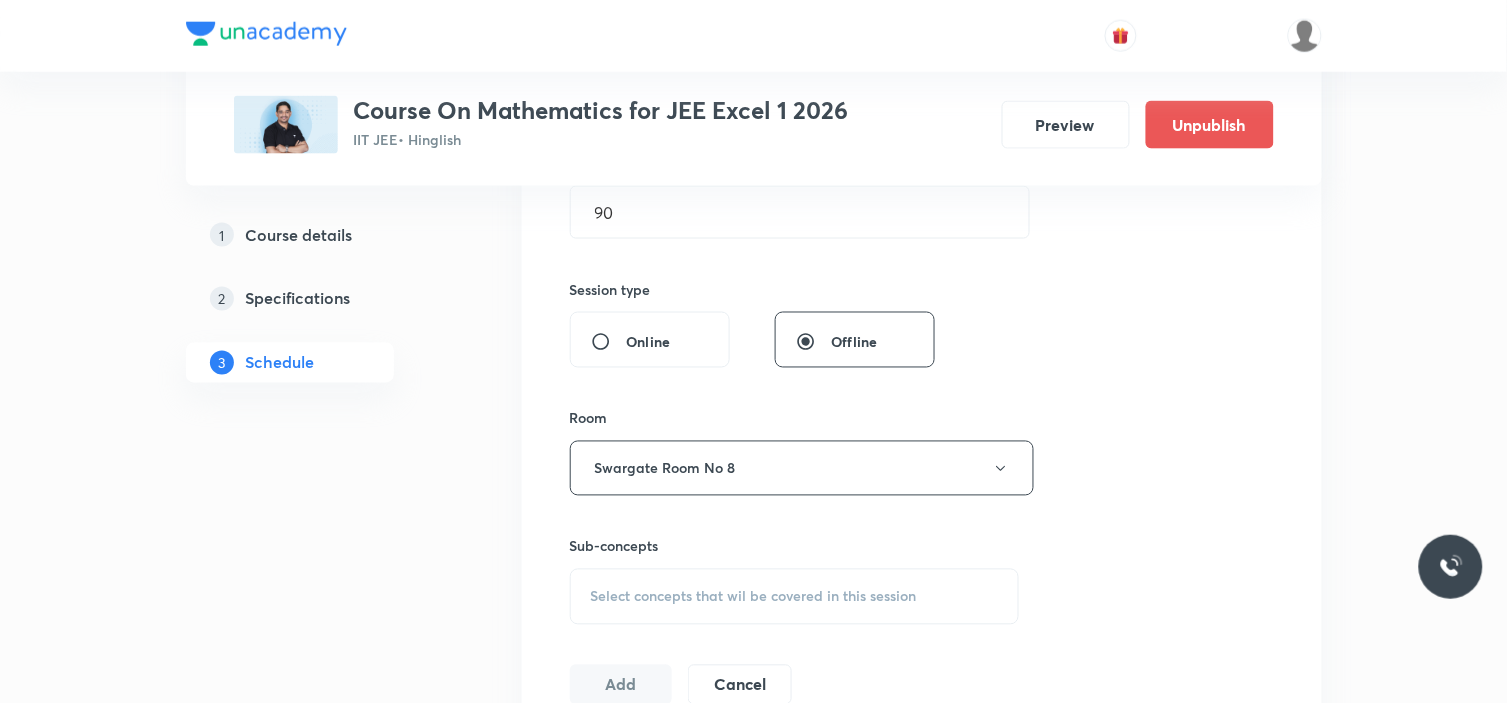 click on "Session  58 Live class Session title 37/99 Differentiability and differentiation ​ Schedule for Jul 17, 2025, 11:00 AM ​ Duration (in minutes) 90 ​   Session type Online Offline Room Swargate Room No 8 Sub-concepts Select concepts that wil be covered in this session Add Cancel" at bounding box center (922, 235) 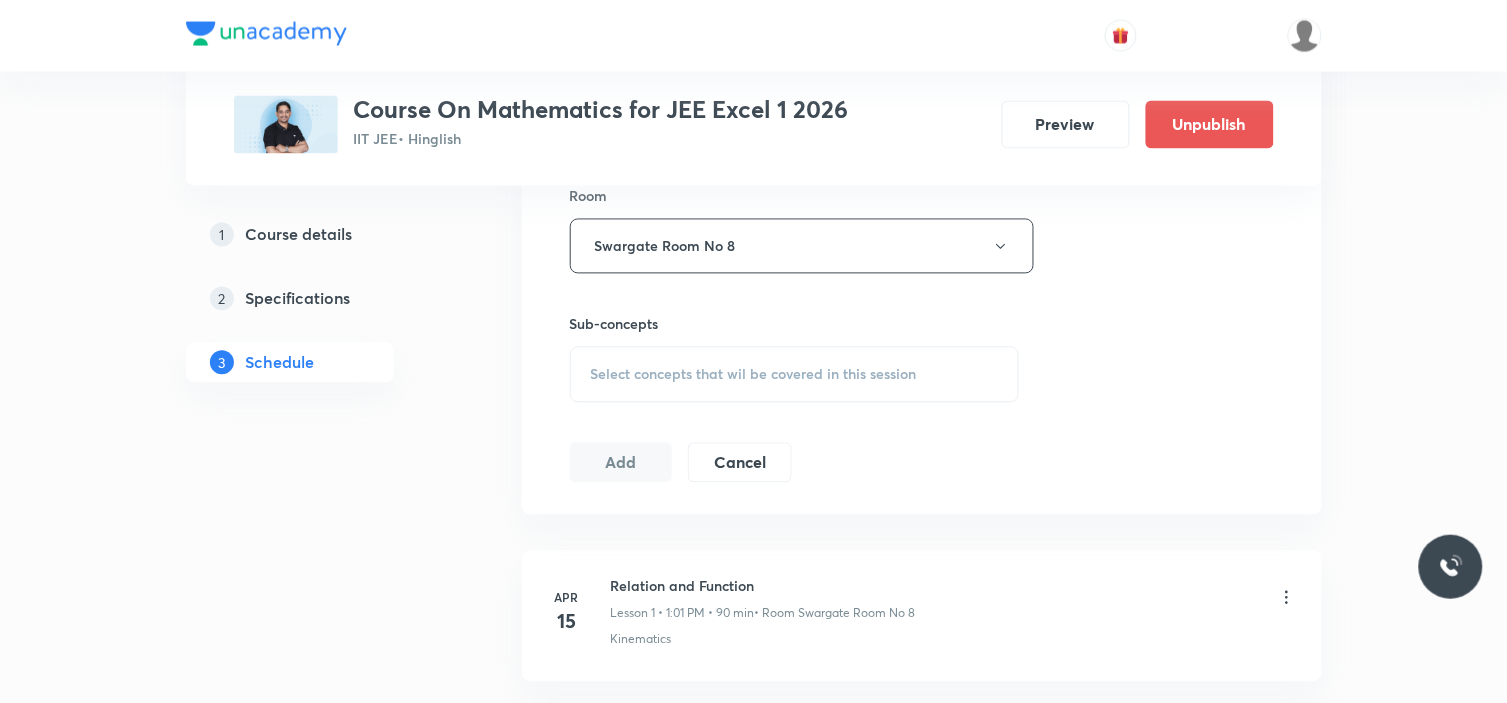 click on "Select concepts that wil be covered in this session" at bounding box center [795, 375] 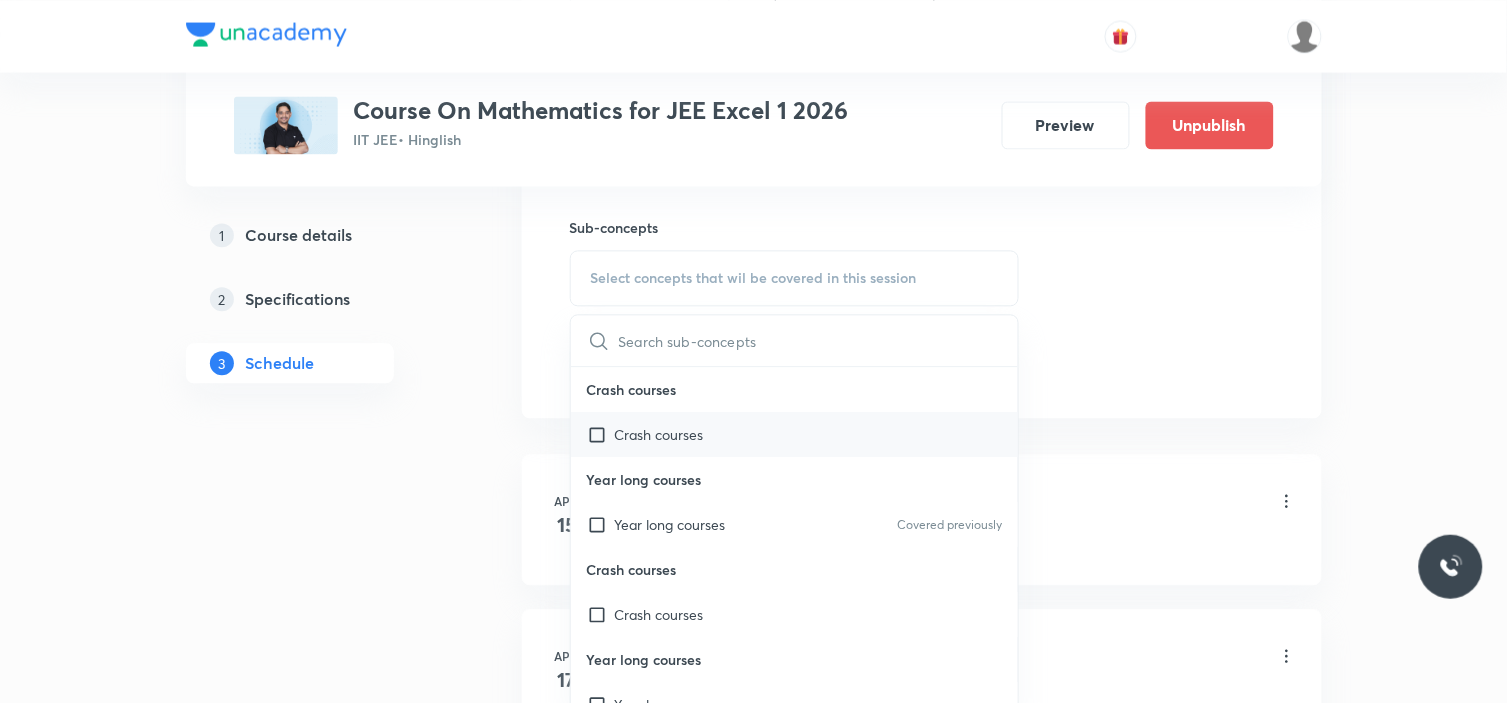 scroll, scrollTop: 1111, scrollLeft: 0, axis: vertical 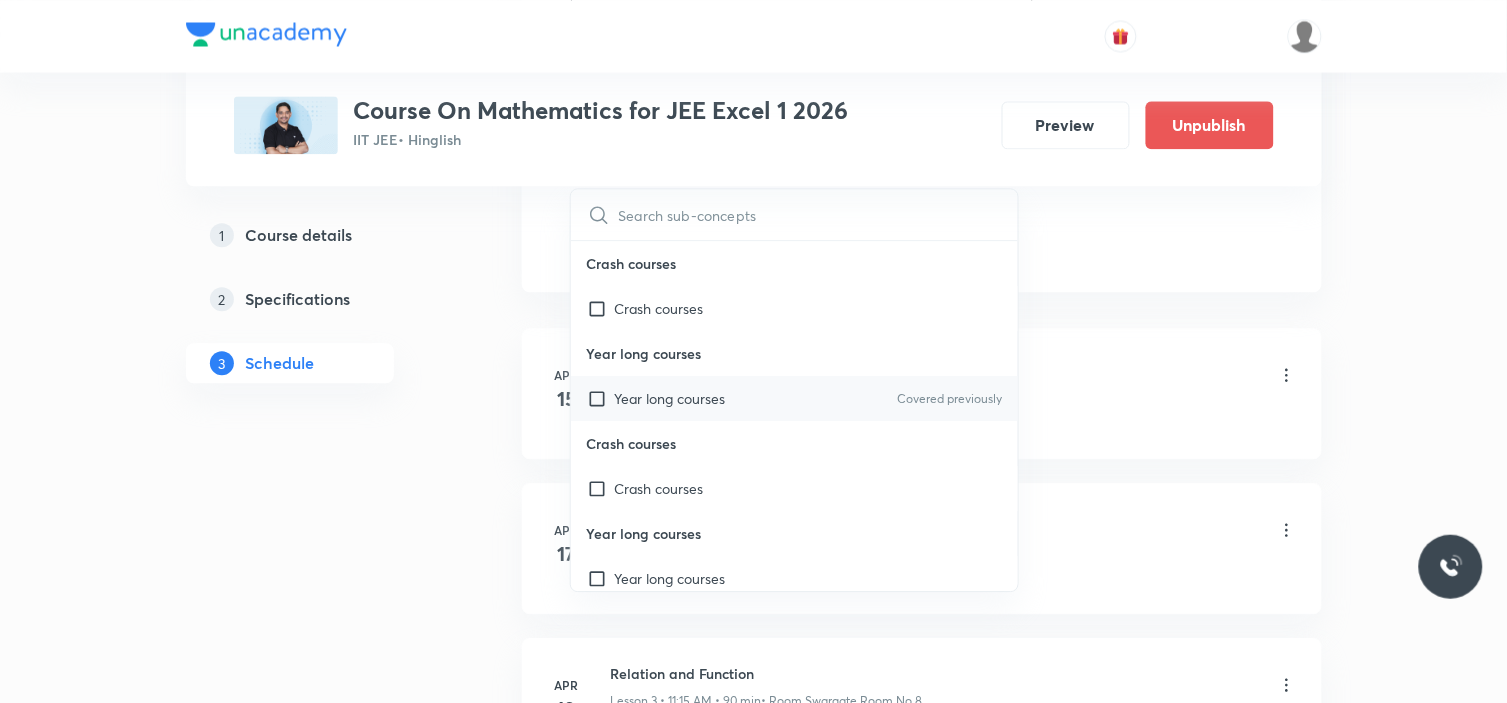 click on "Year long courses" at bounding box center (670, 398) 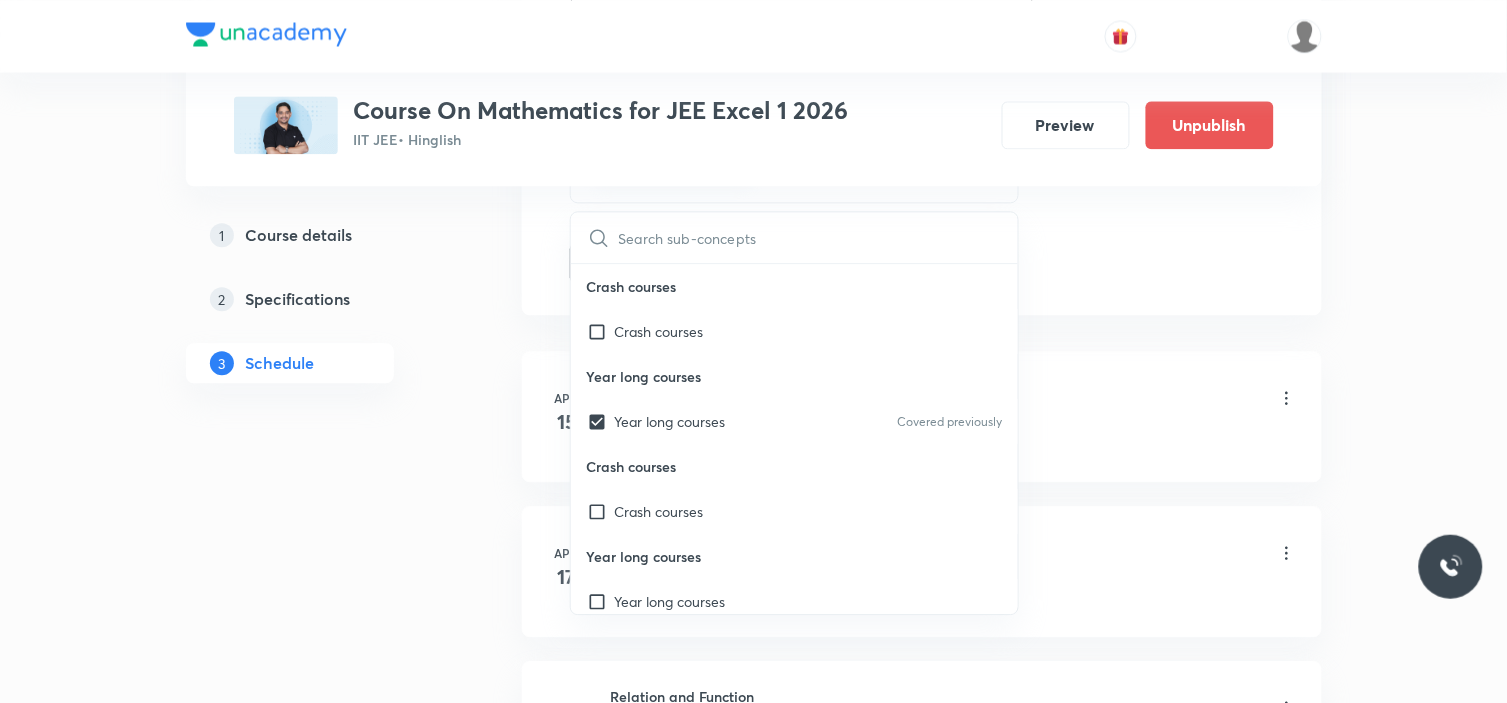 click on "Plus Courses Course On Mathematics for JEE Excel 1 2026 IIT JEE  • Hinglish Preview Unpublish 1 Course details 2 Specifications 3 Schedule Schedule 57  classes Session  58 Live class Session title 37/99 Differentiability and differentiation ​ Schedule for Jul 17, 2025, 11:00 AM ​ Duration (in minutes) 90 ​   Session type Online Offline Room Swargate Room No 8 Sub-concepts Year long courses CLEAR ​ Crash courses Crash courses Year long courses Year long courses Covered previously Crash courses Crash courses Year long courses Year long courses Add Cancel Apr 15 Relation and Function Lesson 1 • 1:01 PM • 90 min  • Room Swargate Room No 8 Kinematics Apr 17 Relation and function Lesson 2 • 1:00 PM • 90 min  • Room Swargate Room No 8 Projectile Motion Apr 19 Relation and Function Lesson 3 • 11:15 AM • 90 min  • Room Swargate Room No 8 Motion in a Straight Line Apr 21 Relation and Function Lesson 4 • 11:15 AM • 90 min  • Room Swargate Room No 8 Projectile Motion Apr 22 Apr 24 26" at bounding box center [754, 4157] 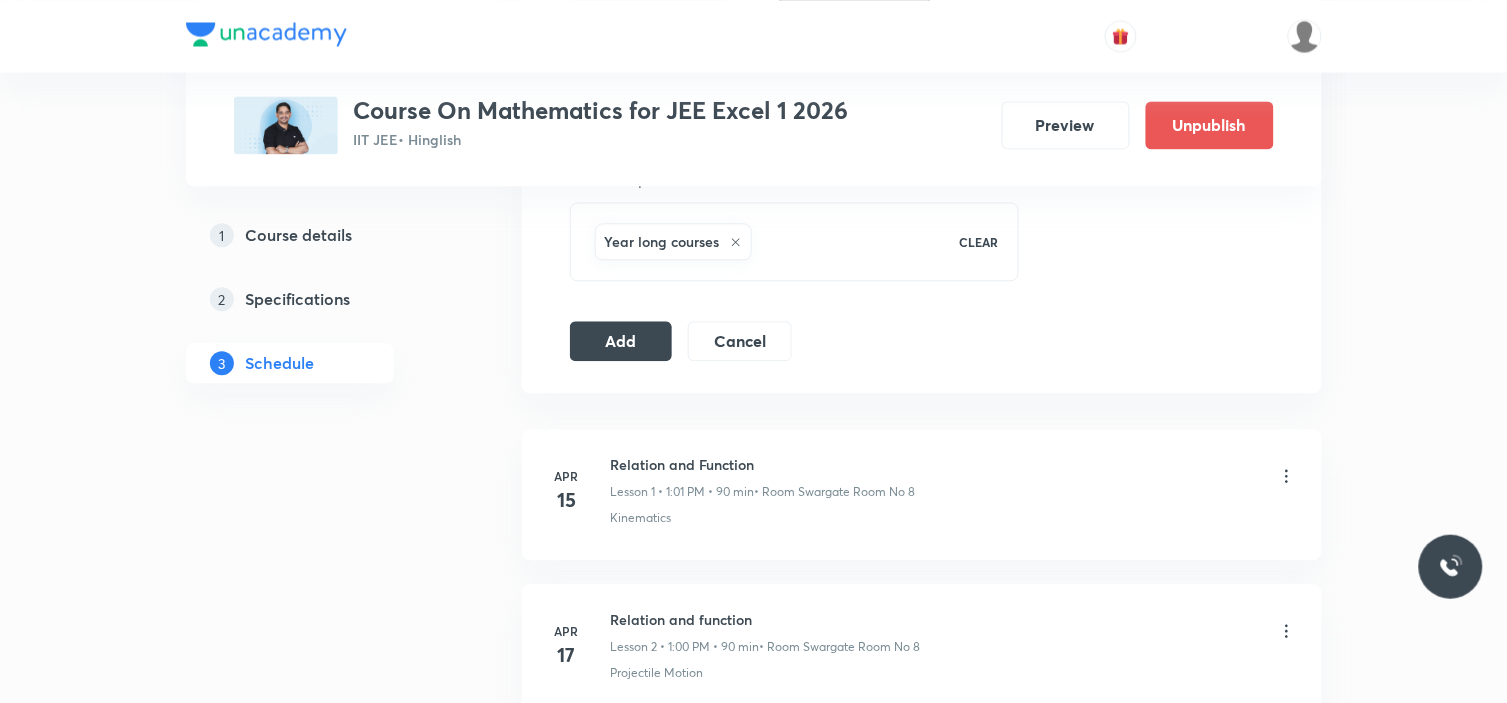 scroll, scrollTop: 1000, scrollLeft: 0, axis: vertical 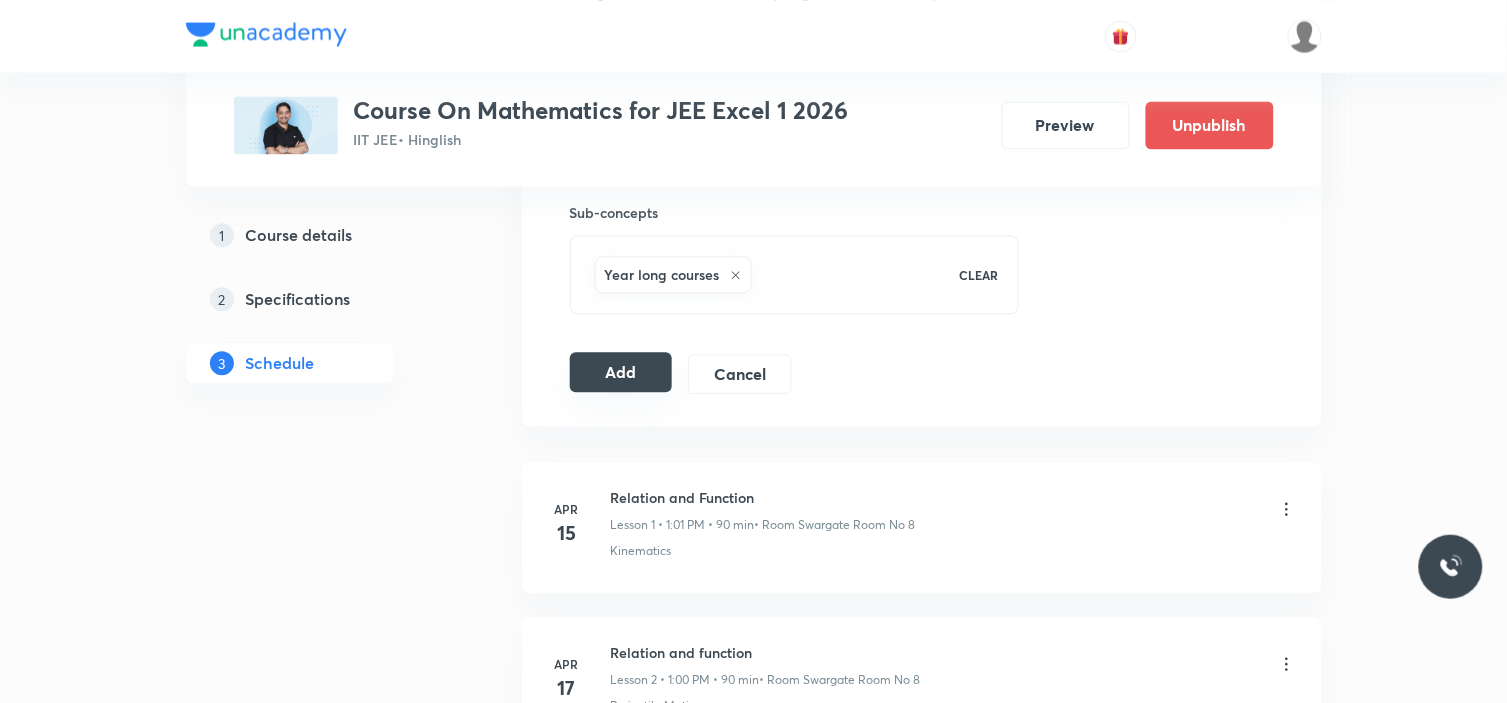click on "Add" at bounding box center (621, 372) 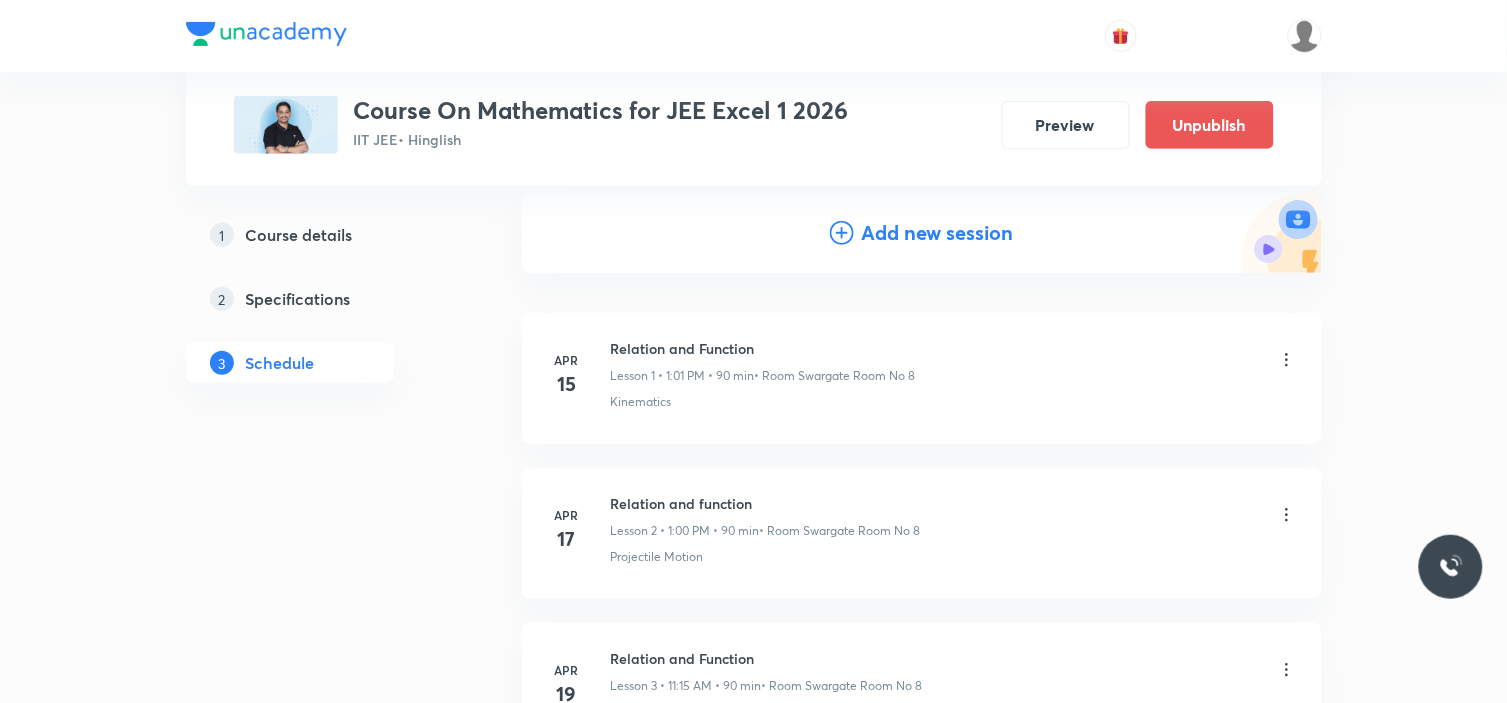 scroll, scrollTop: 0, scrollLeft: 0, axis: both 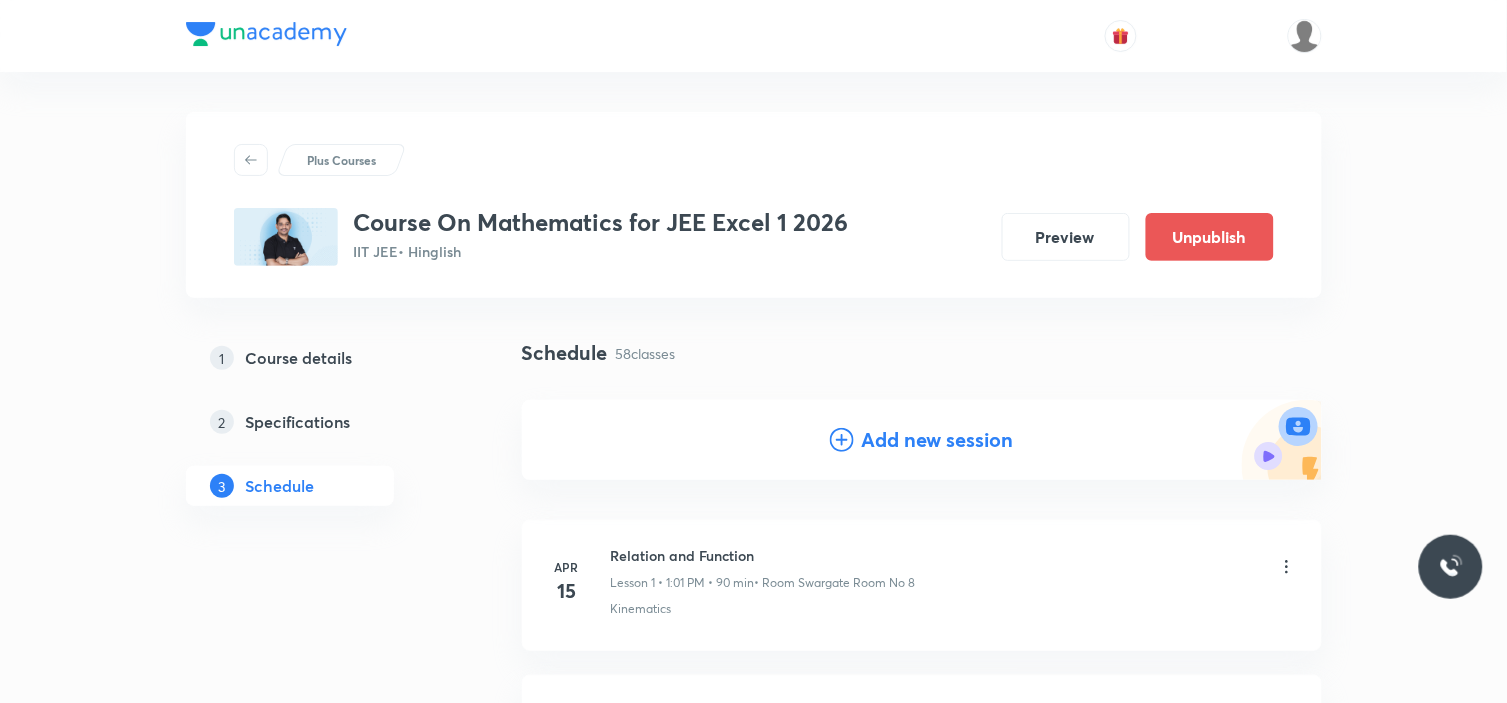 click on "Add new session" at bounding box center (922, 440) 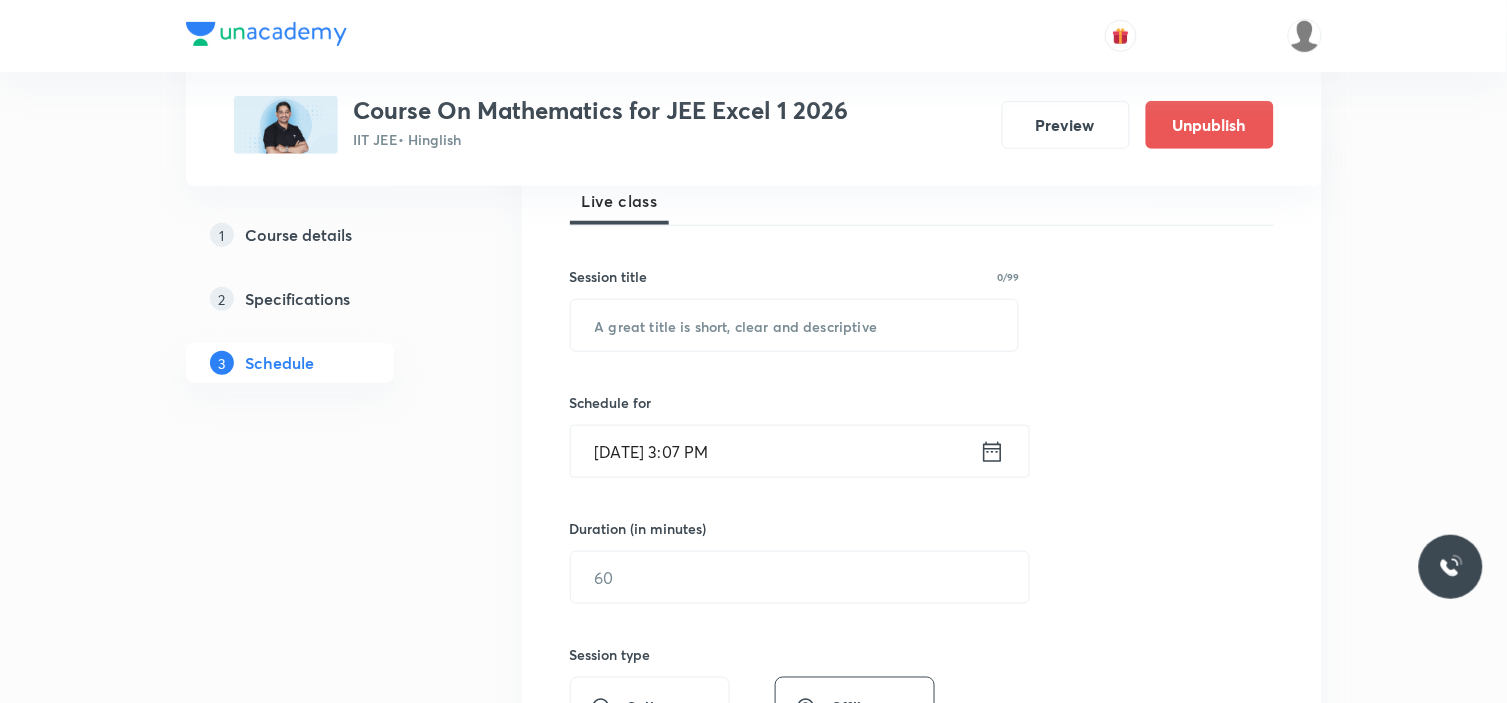 scroll, scrollTop: 333, scrollLeft: 0, axis: vertical 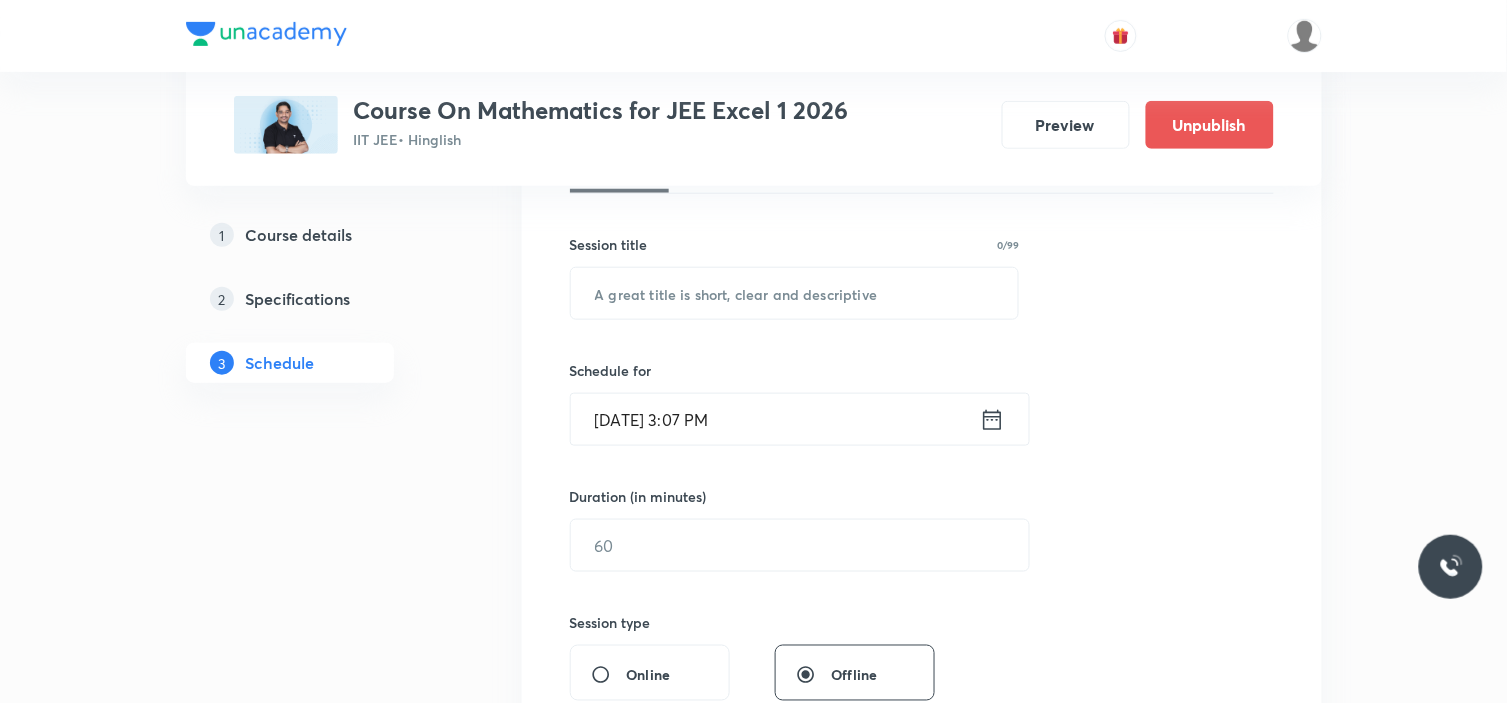 click on "Session  59 Live class Session title 0/99 ​ Schedule for Jul 13, 2025, 3:07 PM ​ Duration (in minutes) ​   Session type Online Offline Room Select centre room Sub-concepts Select concepts that wil be covered in this session Add Cancel" at bounding box center (922, 568) 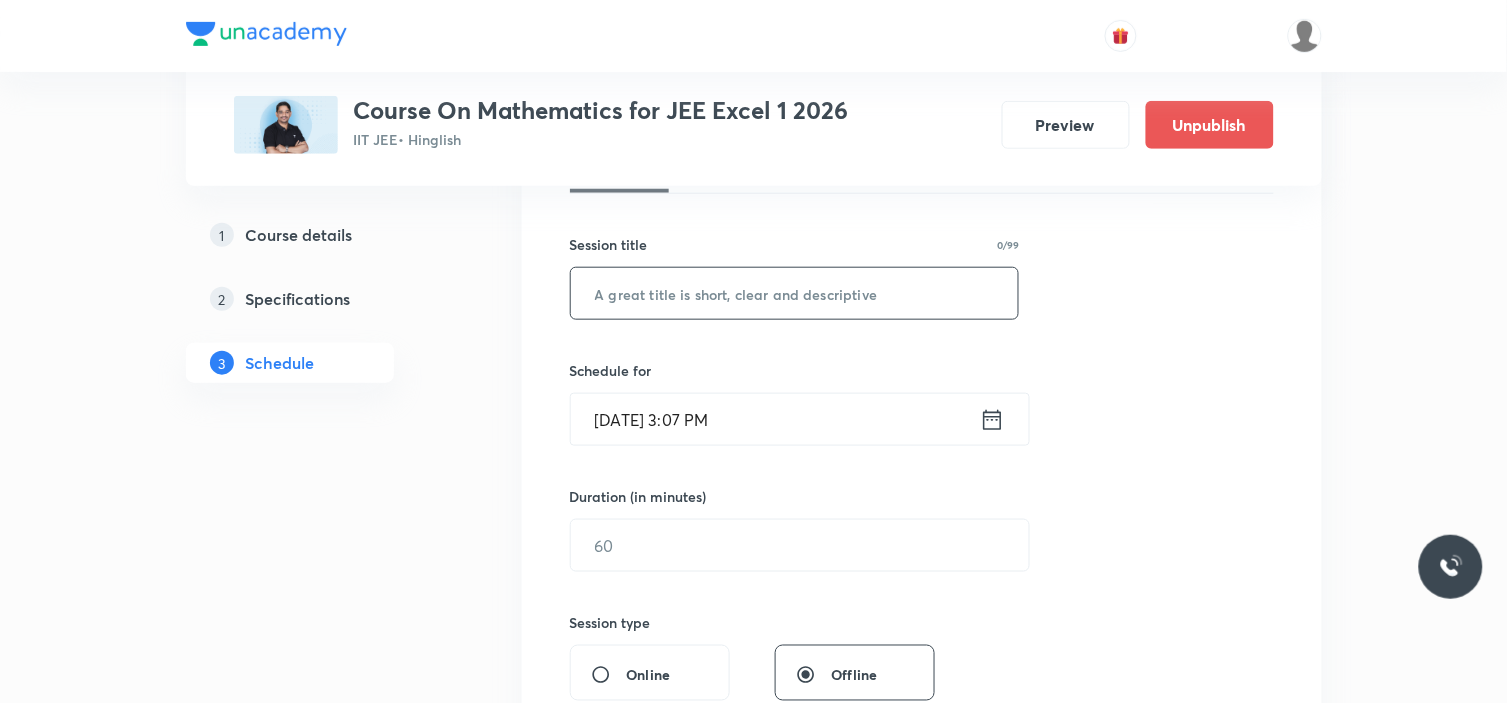 click at bounding box center [795, 293] 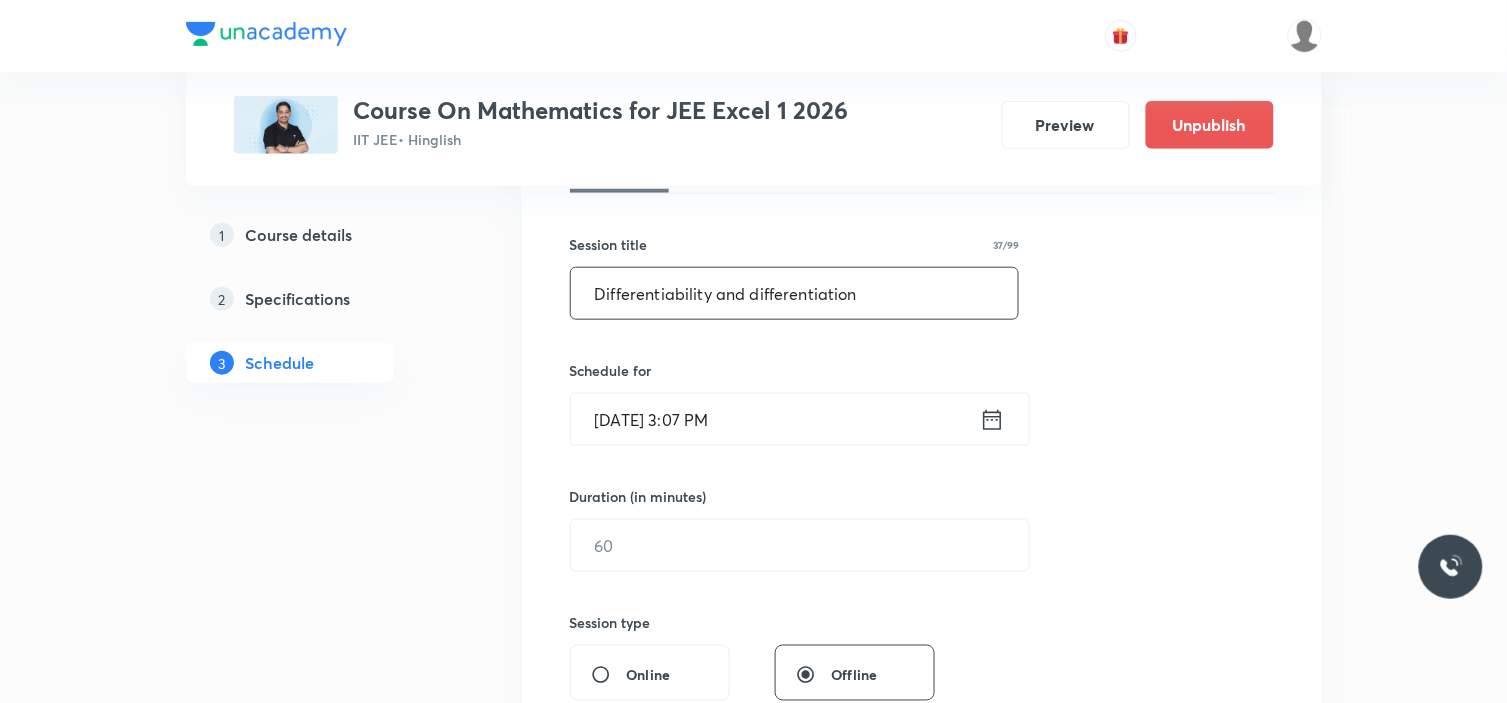type on "Differentiability and differentiation" 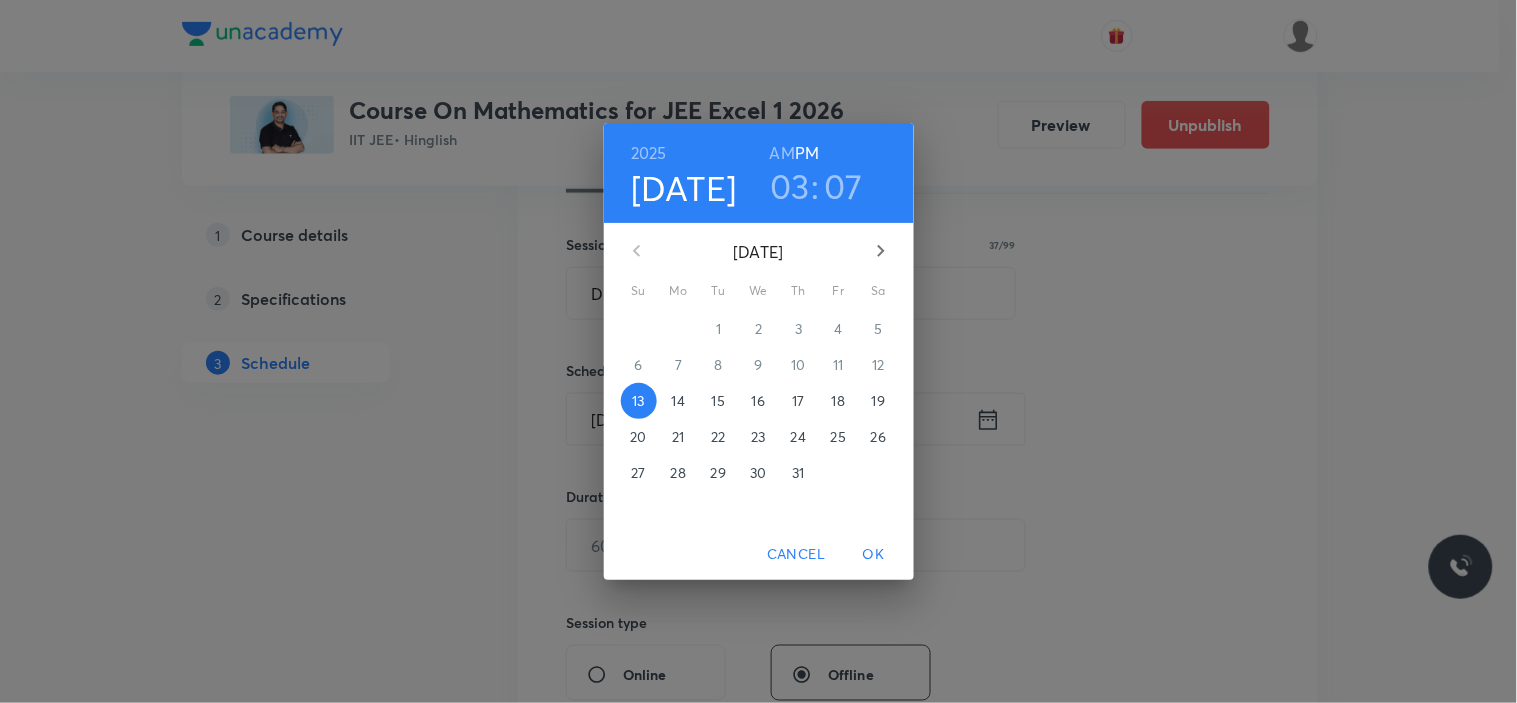 click on "19" at bounding box center [878, 401] 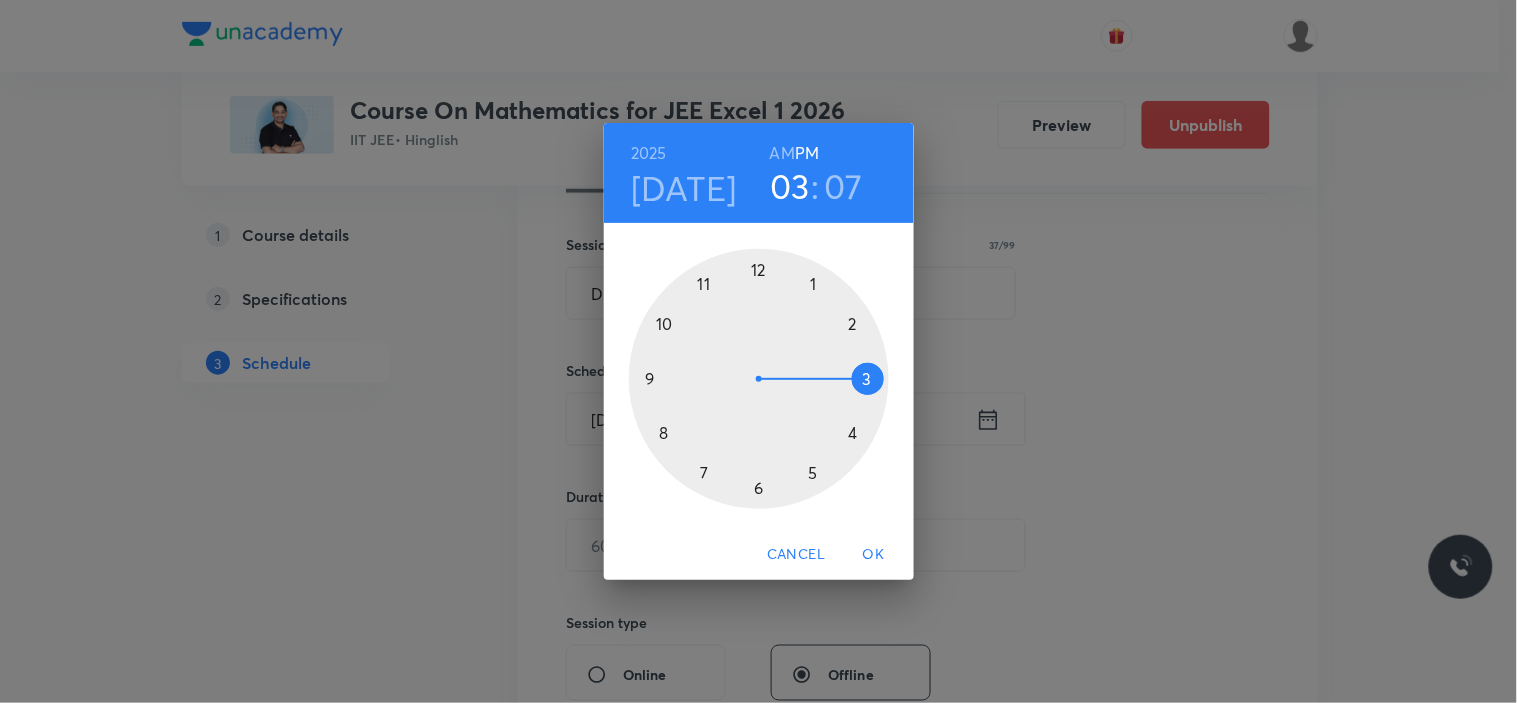 click at bounding box center [759, 379] 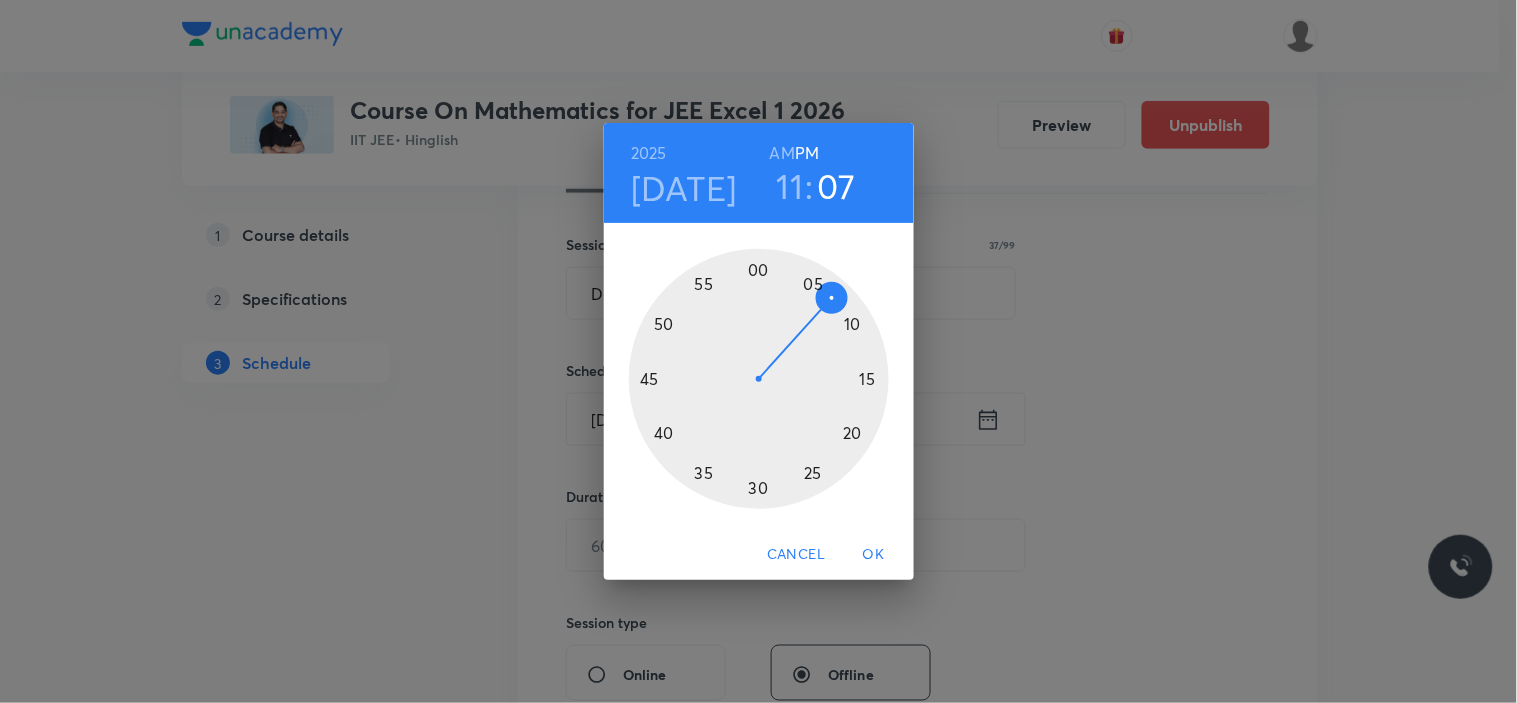 click at bounding box center (759, 379) 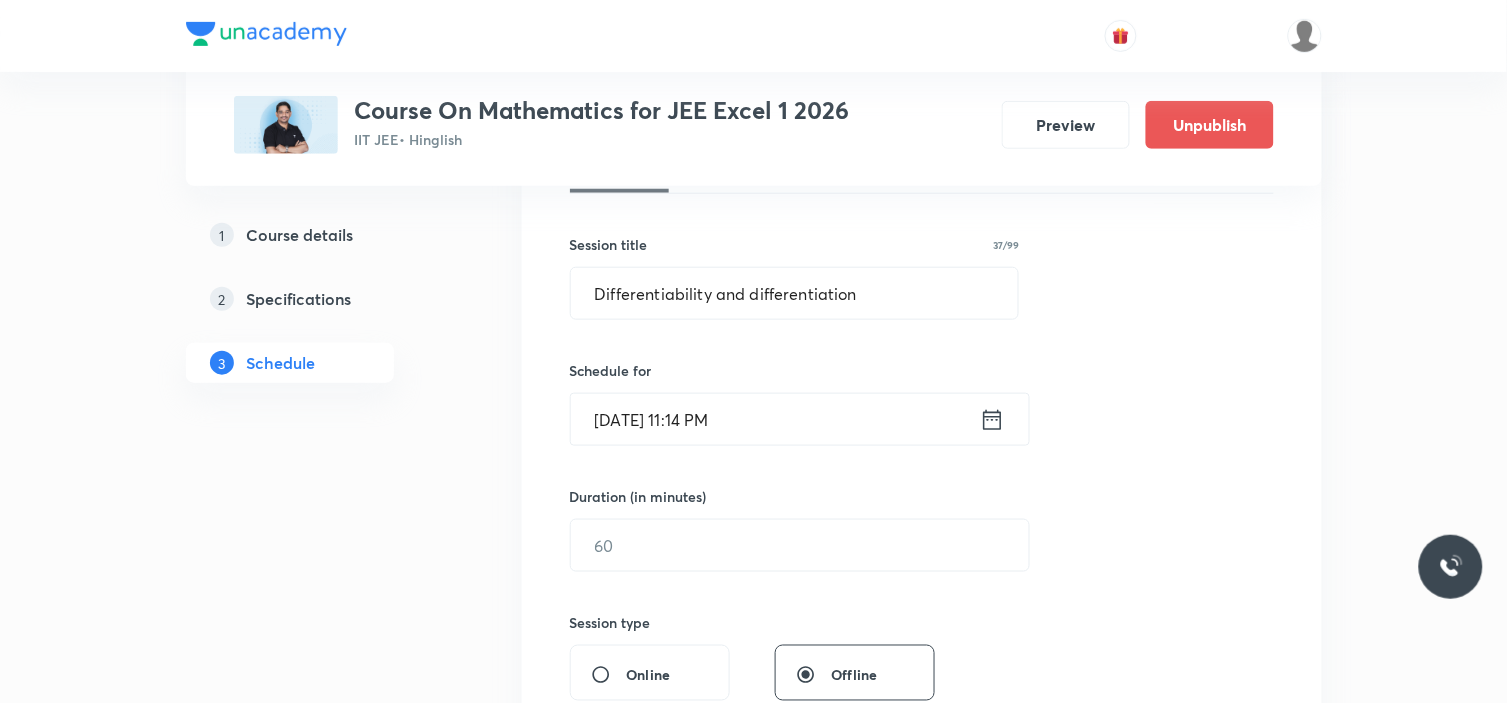 click on "Jul 19, 2025, 11:14 PM" at bounding box center [775, 419] 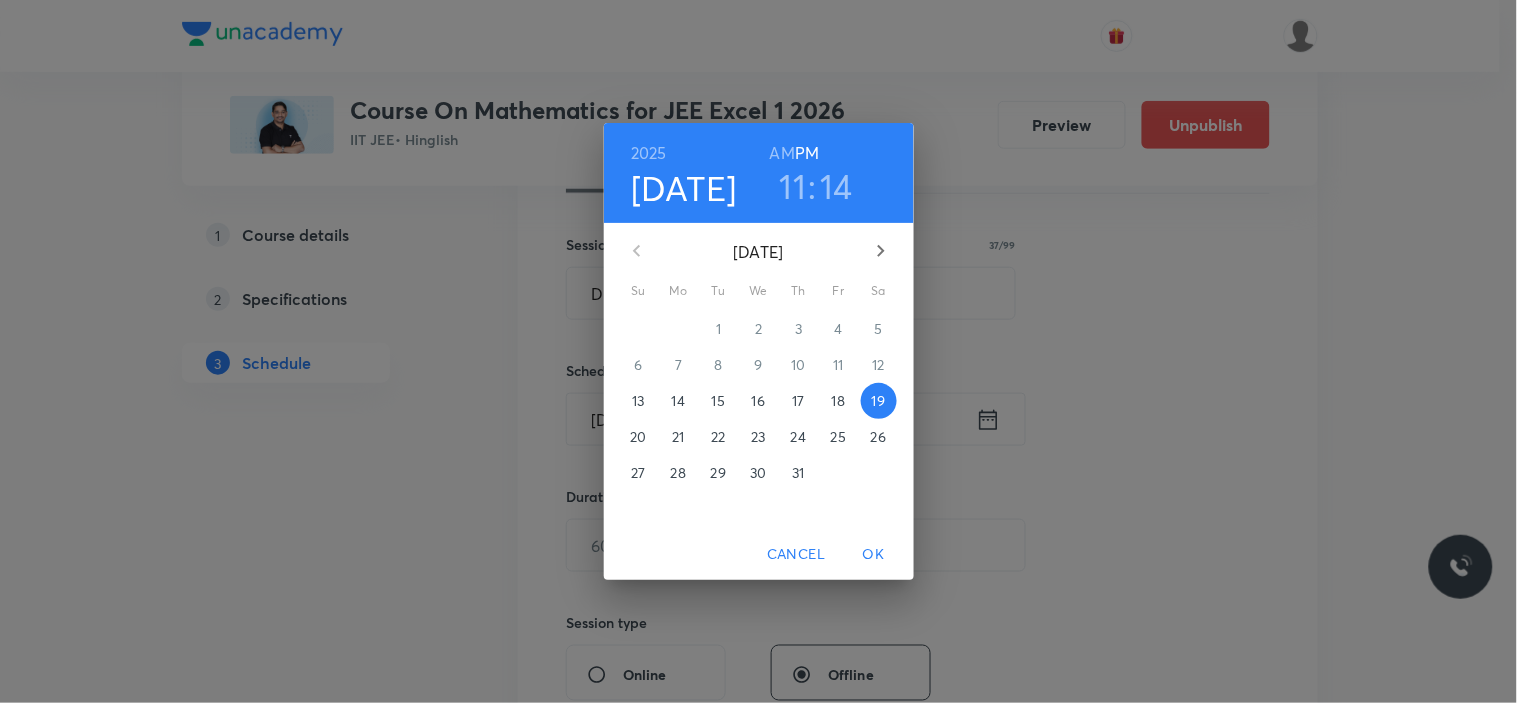click on "AM" at bounding box center (782, 153) 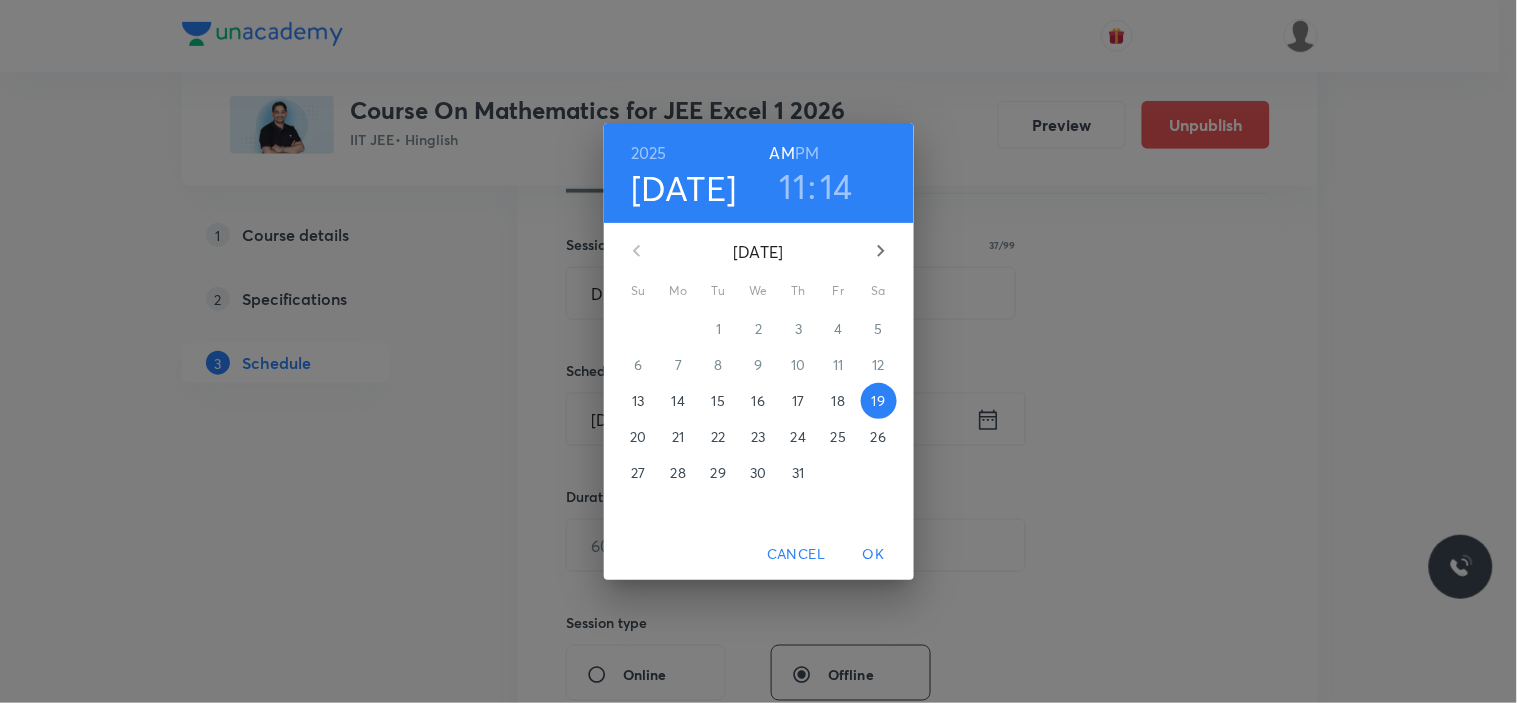 click on "OK" at bounding box center (874, 554) 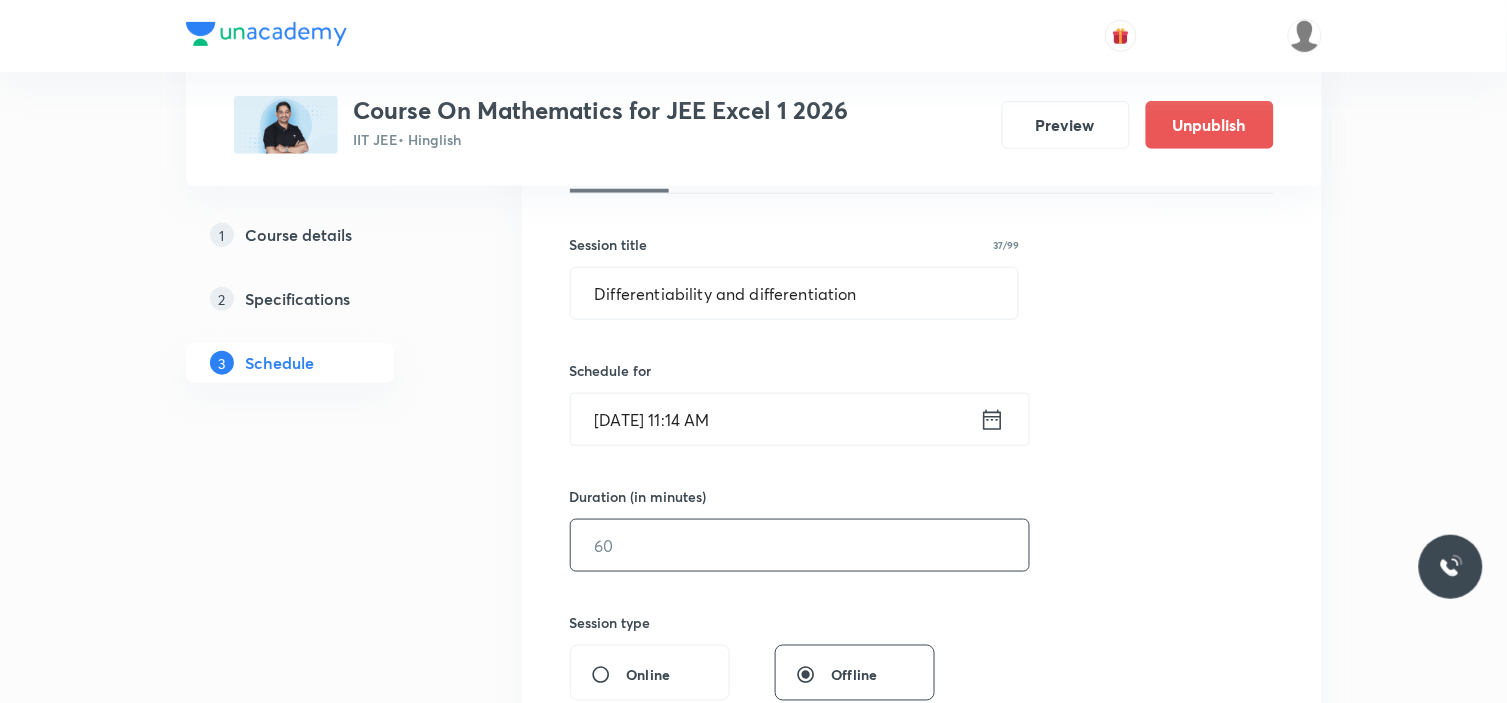 click at bounding box center (800, 545) 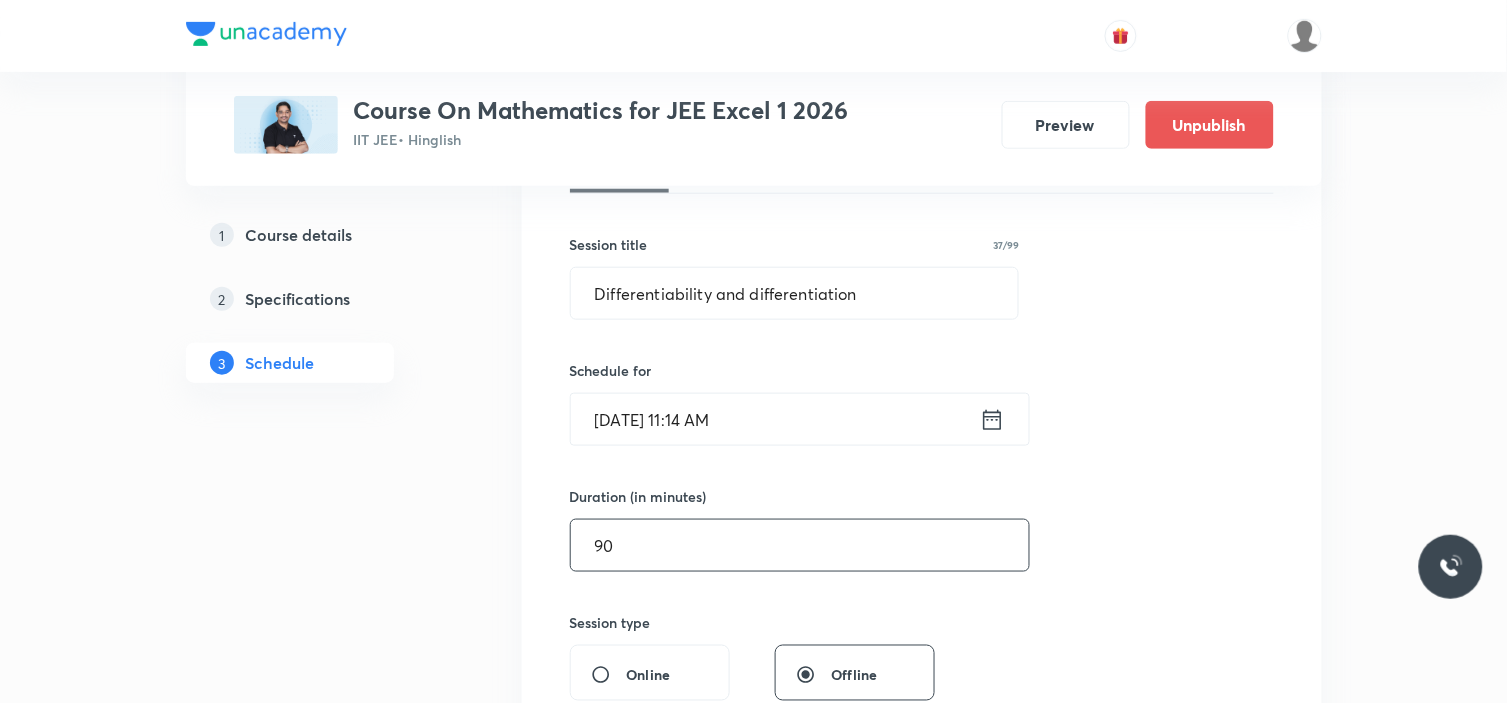 type on "90" 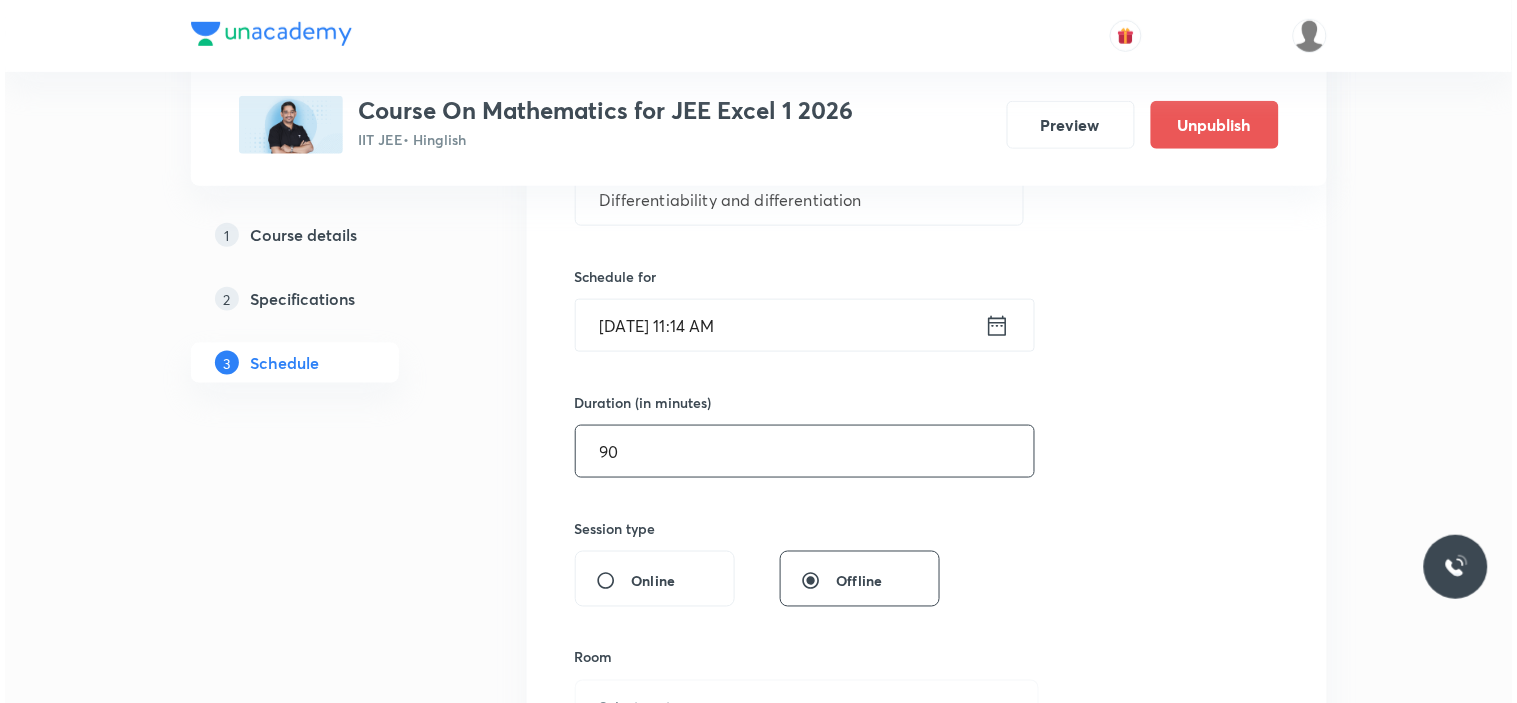 scroll, scrollTop: 555, scrollLeft: 0, axis: vertical 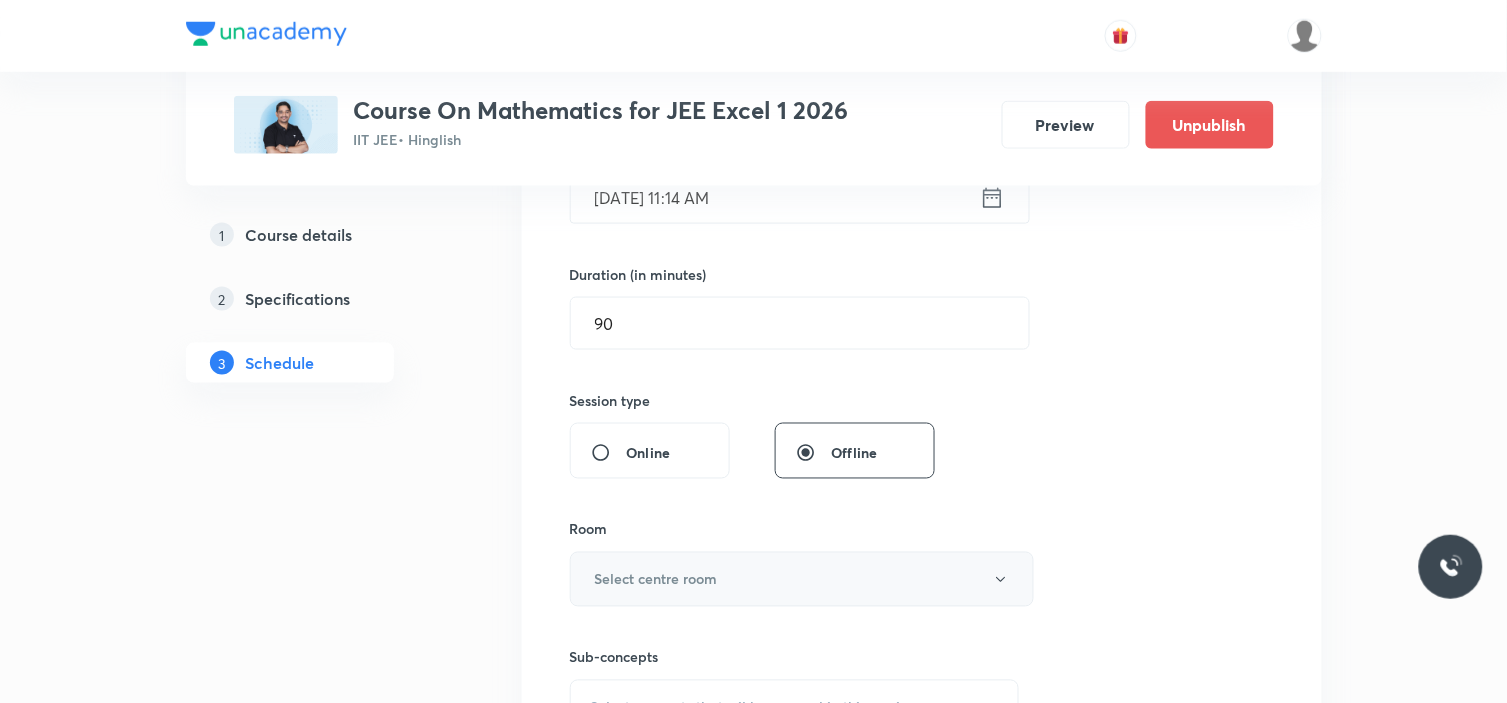 click on "Select centre room" at bounding box center (802, 579) 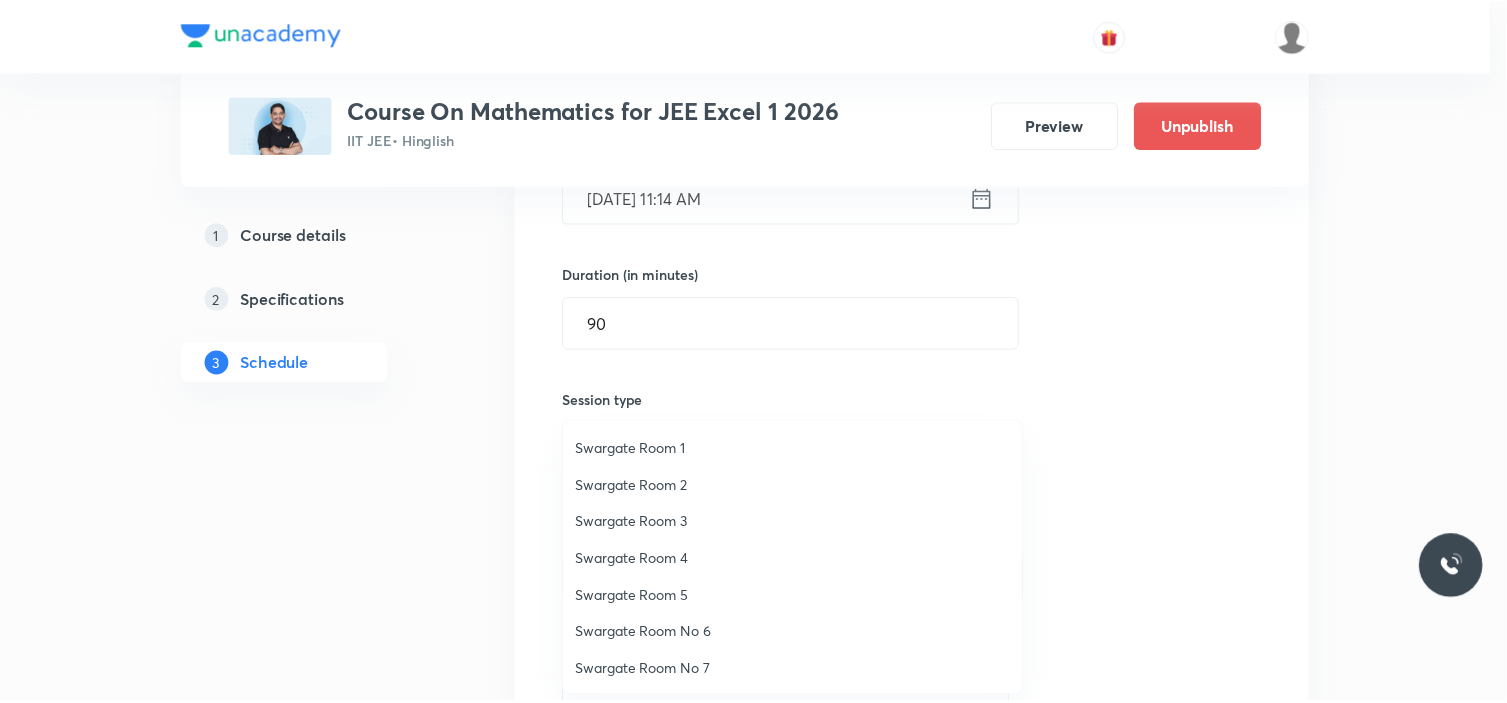 scroll, scrollTop: 111, scrollLeft: 0, axis: vertical 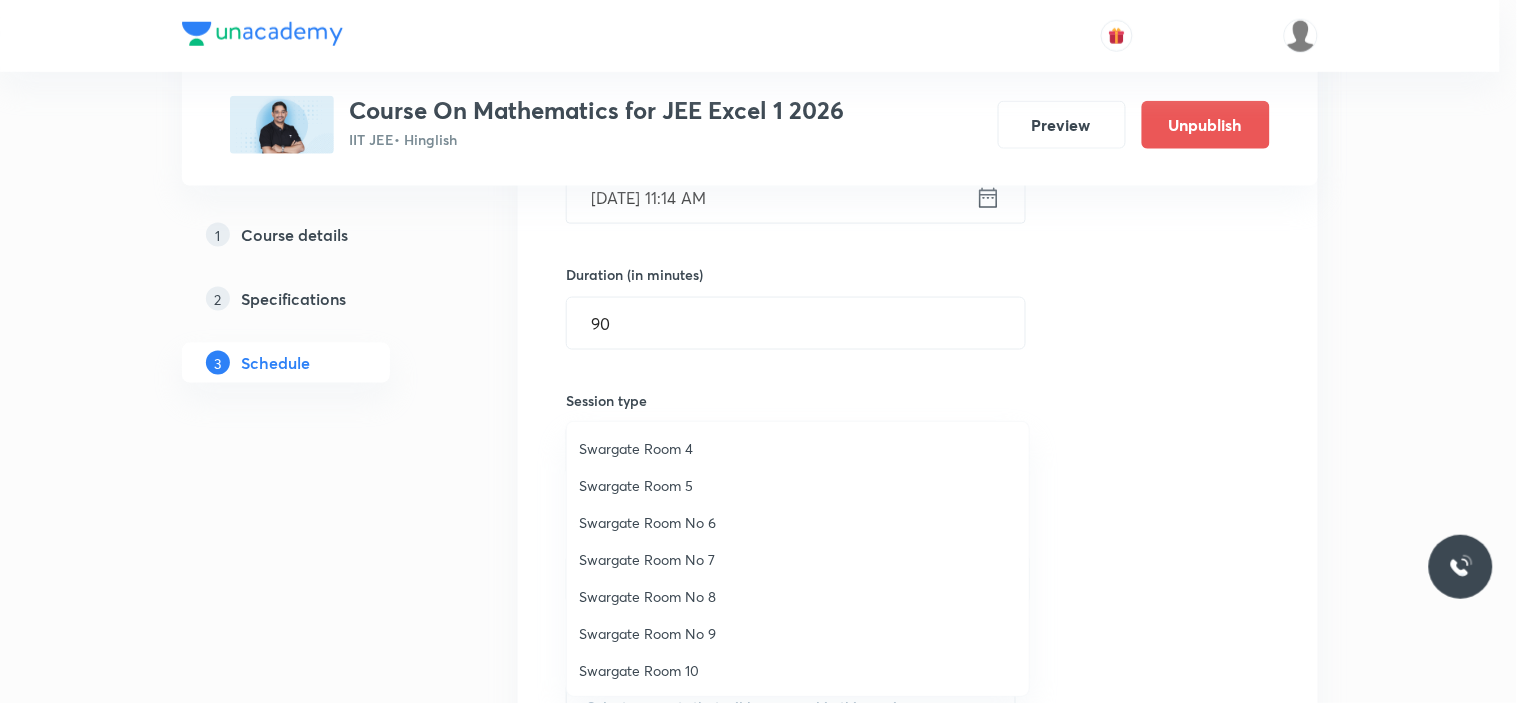 click on "Swargate Room No 8" at bounding box center (798, 596) 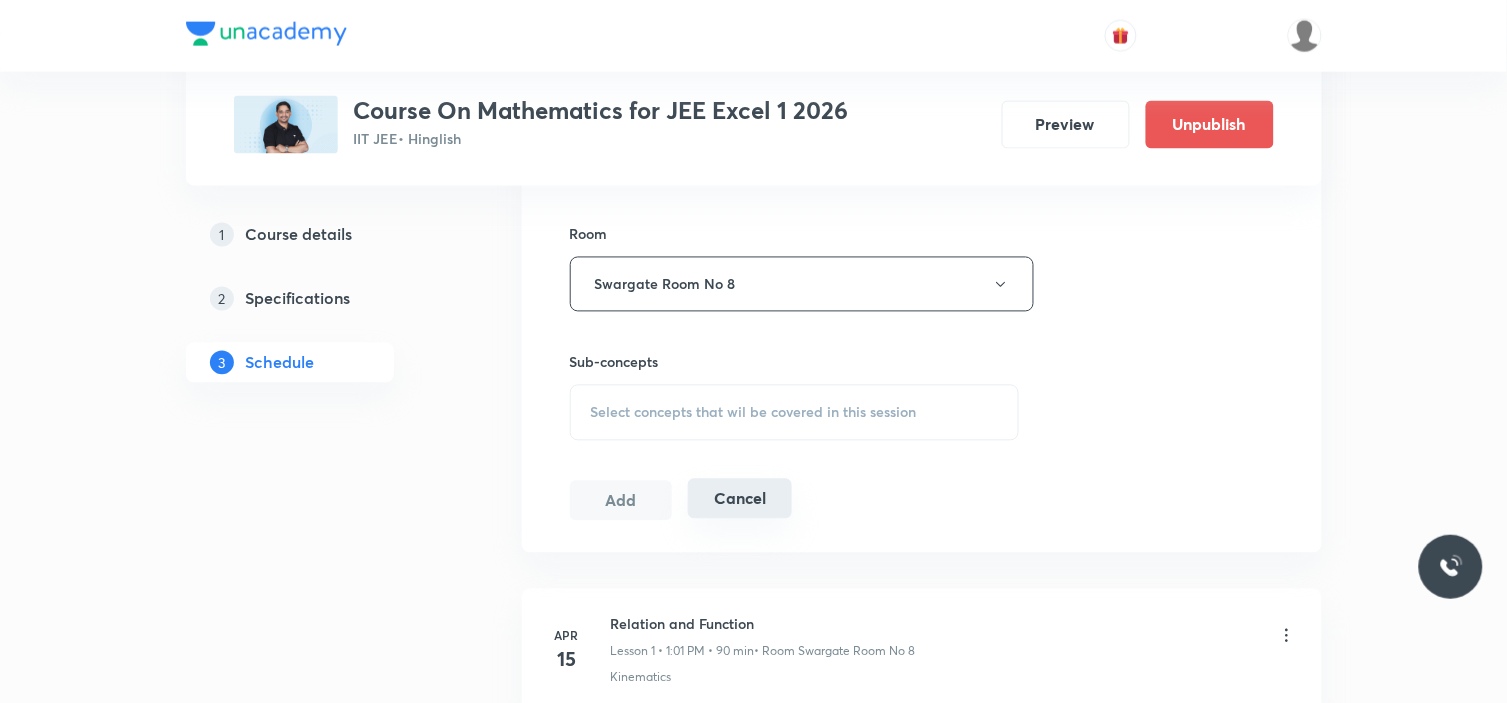 scroll, scrollTop: 888, scrollLeft: 0, axis: vertical 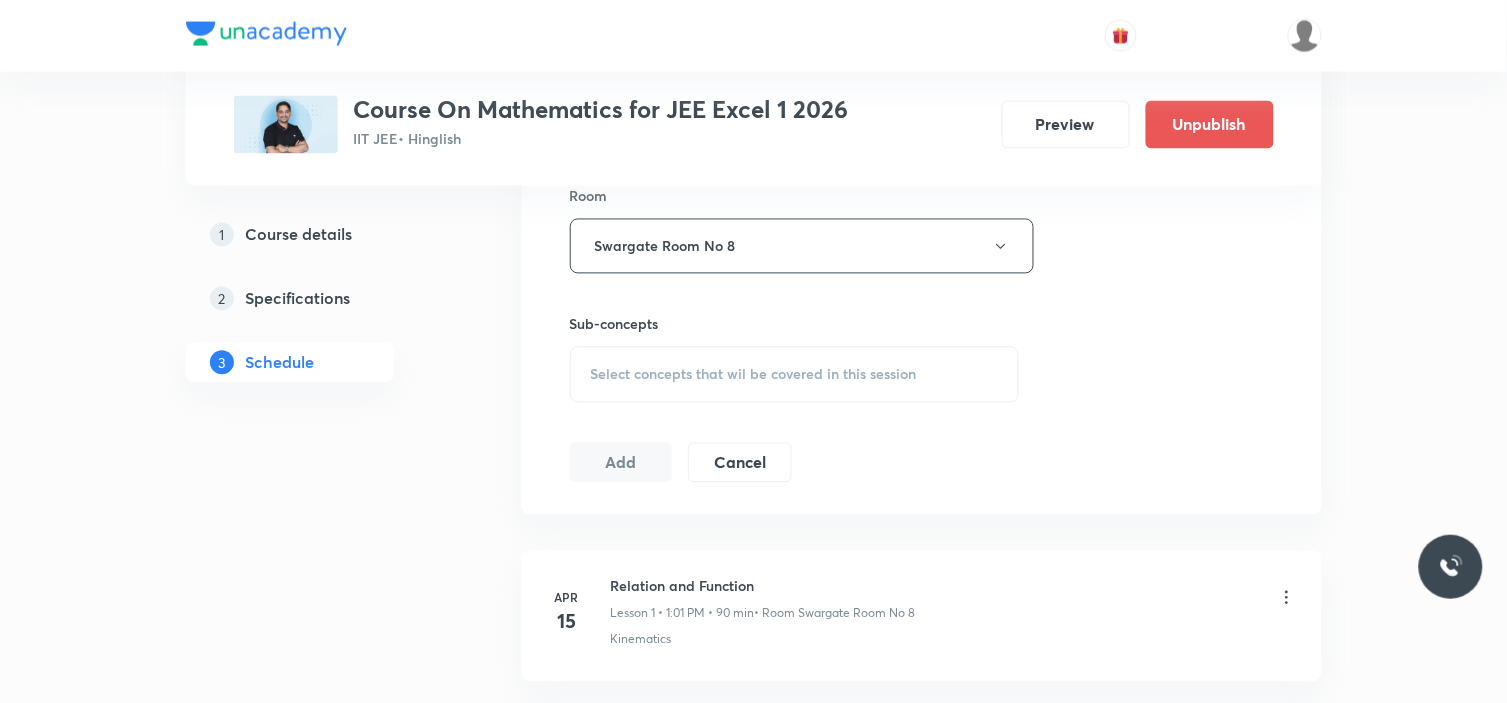 click on "Select concepts that wil be covered in this session" at bounding box center [795, 375] 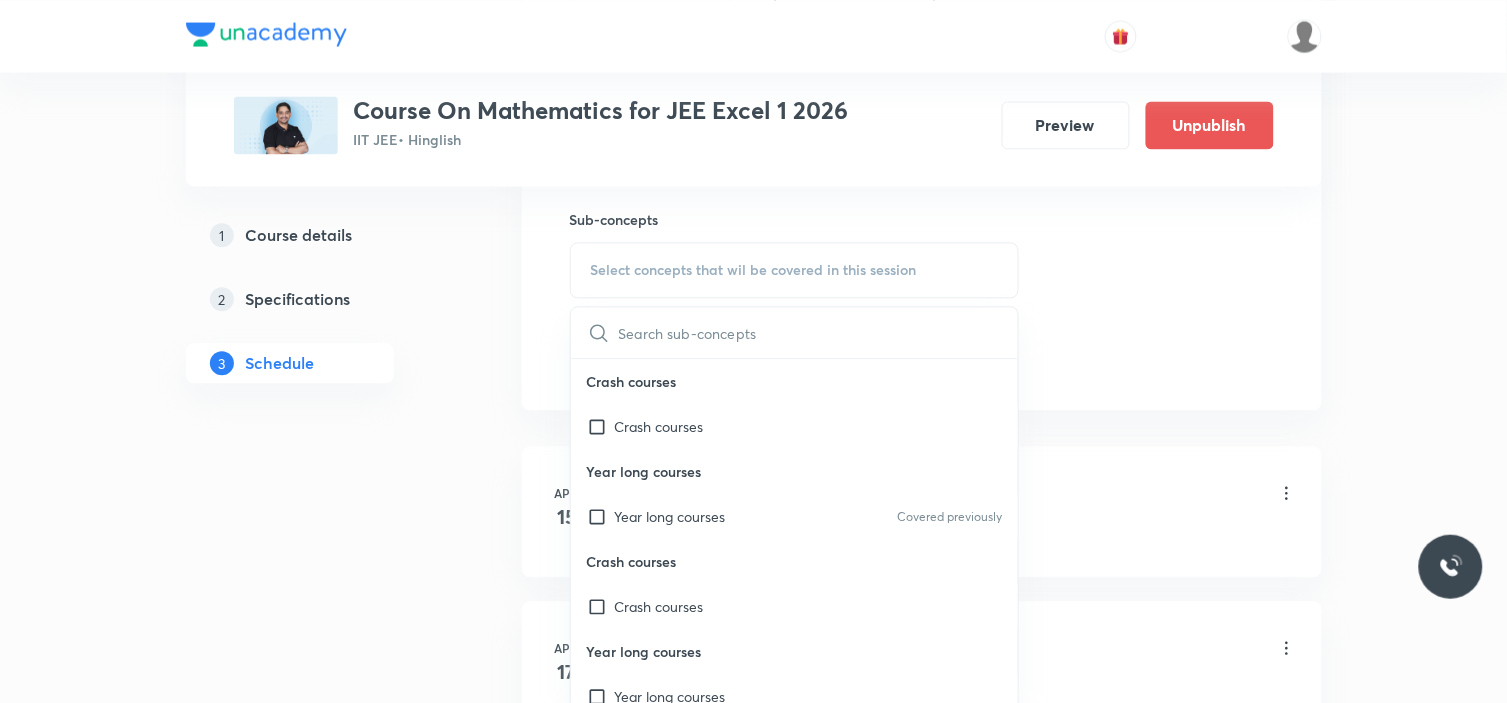 scroll, scrollTop: 1111, scrollLeft: 0, axis: vertical 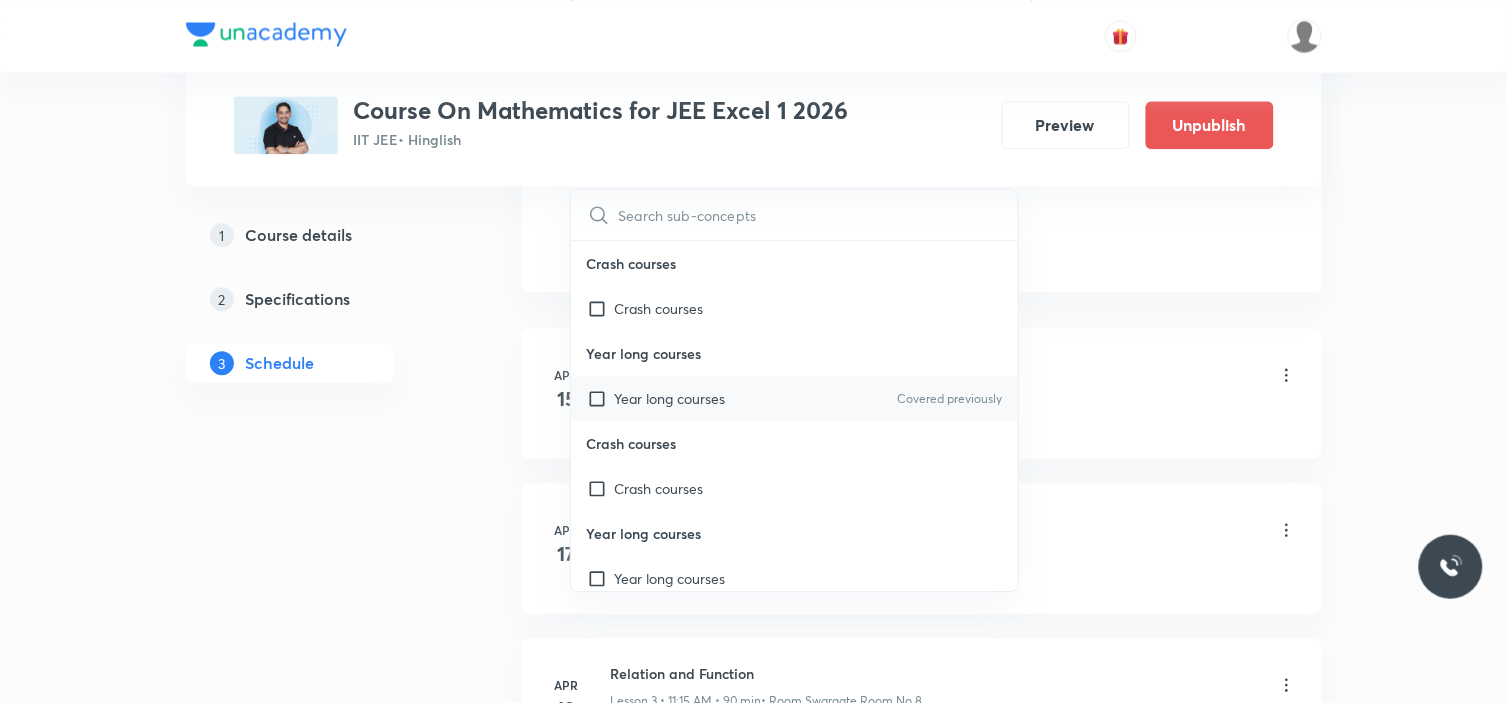 click on "Year long courses" at bounding box center (670, 398) 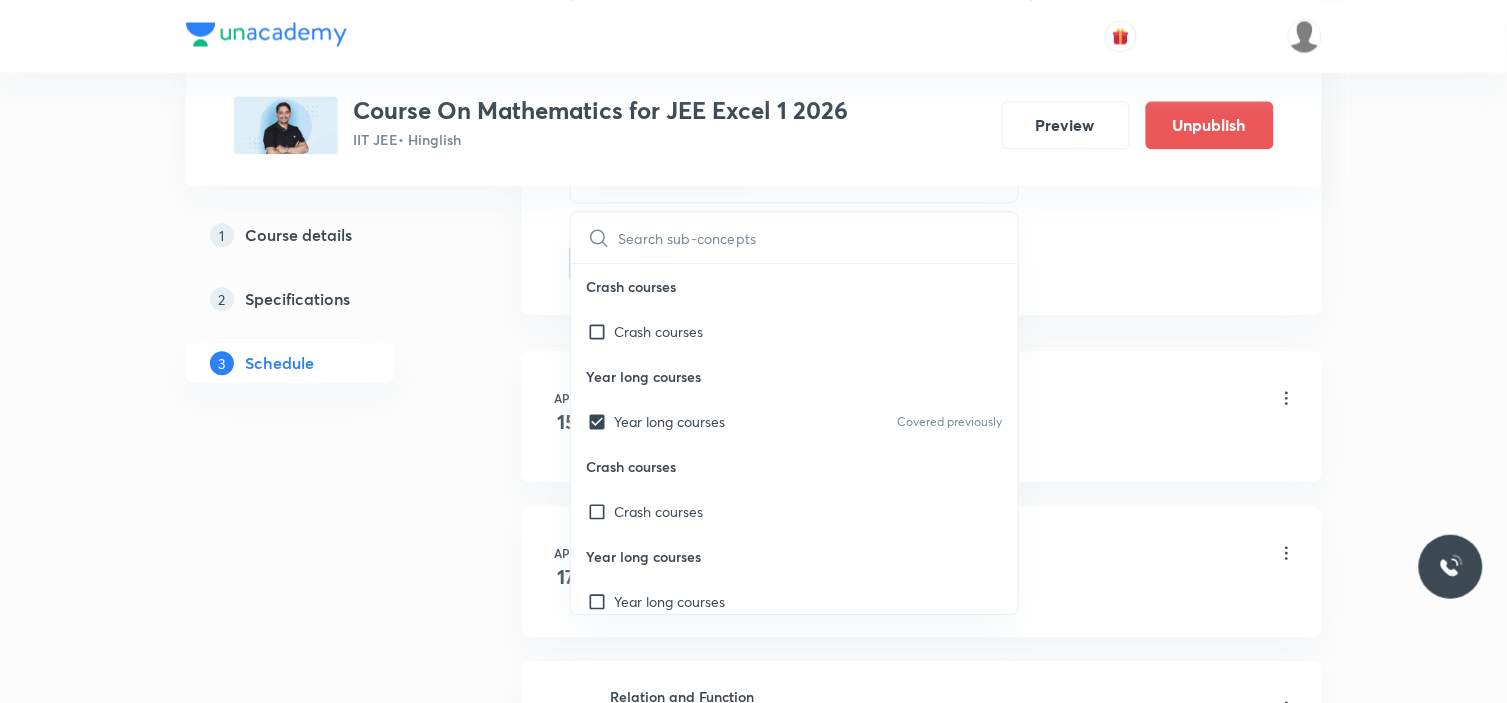 click on "Plus Courses Course On Mathematics for JEE Excel 1 2026 IIT JEE  • Hinglish Preview Unpublish 1 Course details 2 Specifications 3 Schedule Schedule 58  classes Session  59 Live class Session title 37/99 Differentiability and differentiation ​ Schedule for Jul 19, 2025, 11:14 AM ​ Duration (in minutes) 90 ​   Session type Online Offline Room Swargate Room No 8 Sub-concepts Year long courses CLEAR ​ Crash courses Crash courses Year long courses Year long courses Covered previously Crash courses Crash courses Year long courses Year long courses Add Cancel Apr 15 Relation and Function Lesson 1 • 1:01 PM • 90 min  • Room Swargate Room No 8 Kinematics Apr 17 Relation and function Lesson 2 • 1:00 PM • 90 min  • Room Swargate Room No 8 Projectile Motion Apr 19 Relation and Function Lesson 3 • 11:15 AM • 90 min  • Room Swargate Room No 8 Motion in a Straight Line Apr 21 Relation and Function Lesson 4 • 11:15 AM • 90 min  • Room Swargate Room No 8 Projectile Motion Apr 22 Apr 24 26" at bounding box center (754, 4235) 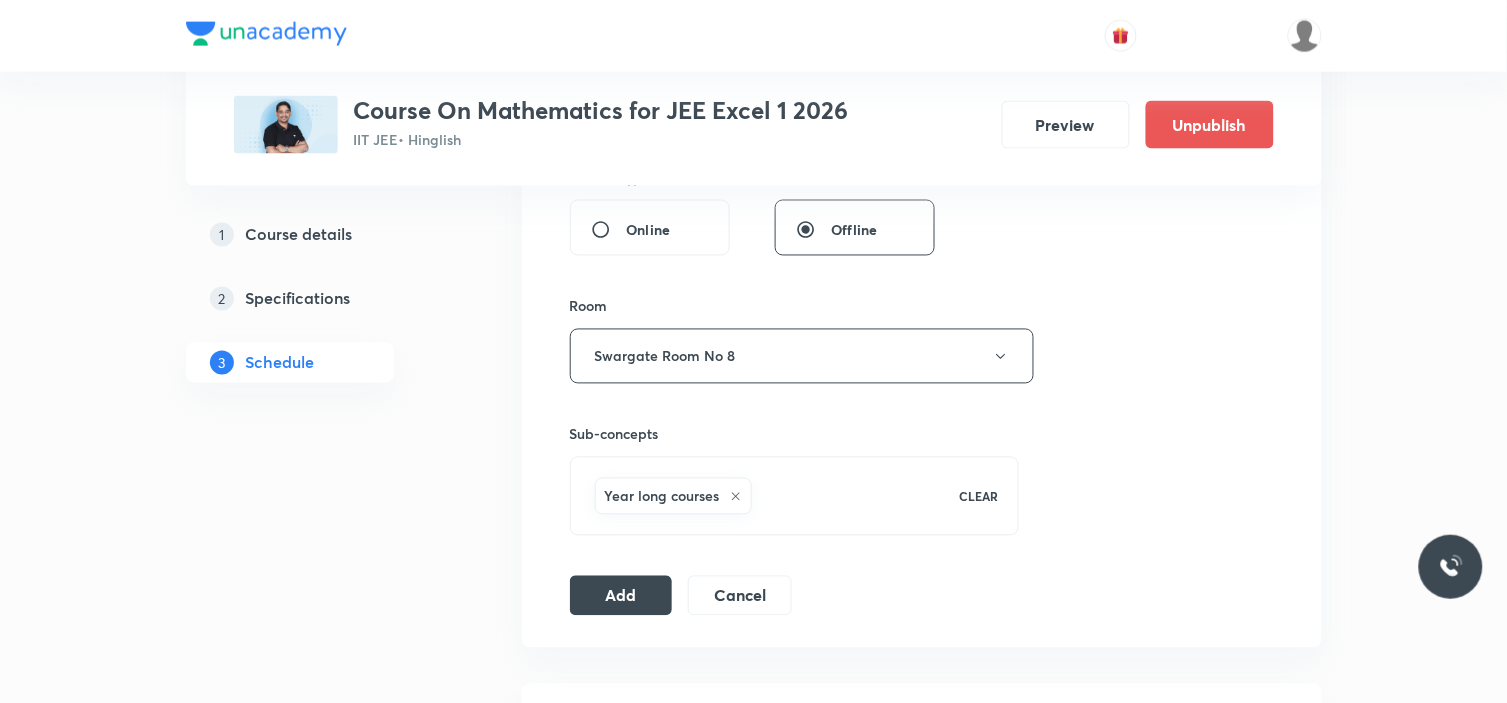 scroll, scrollTop: 777, scrollLeft: 0, axis: vertical 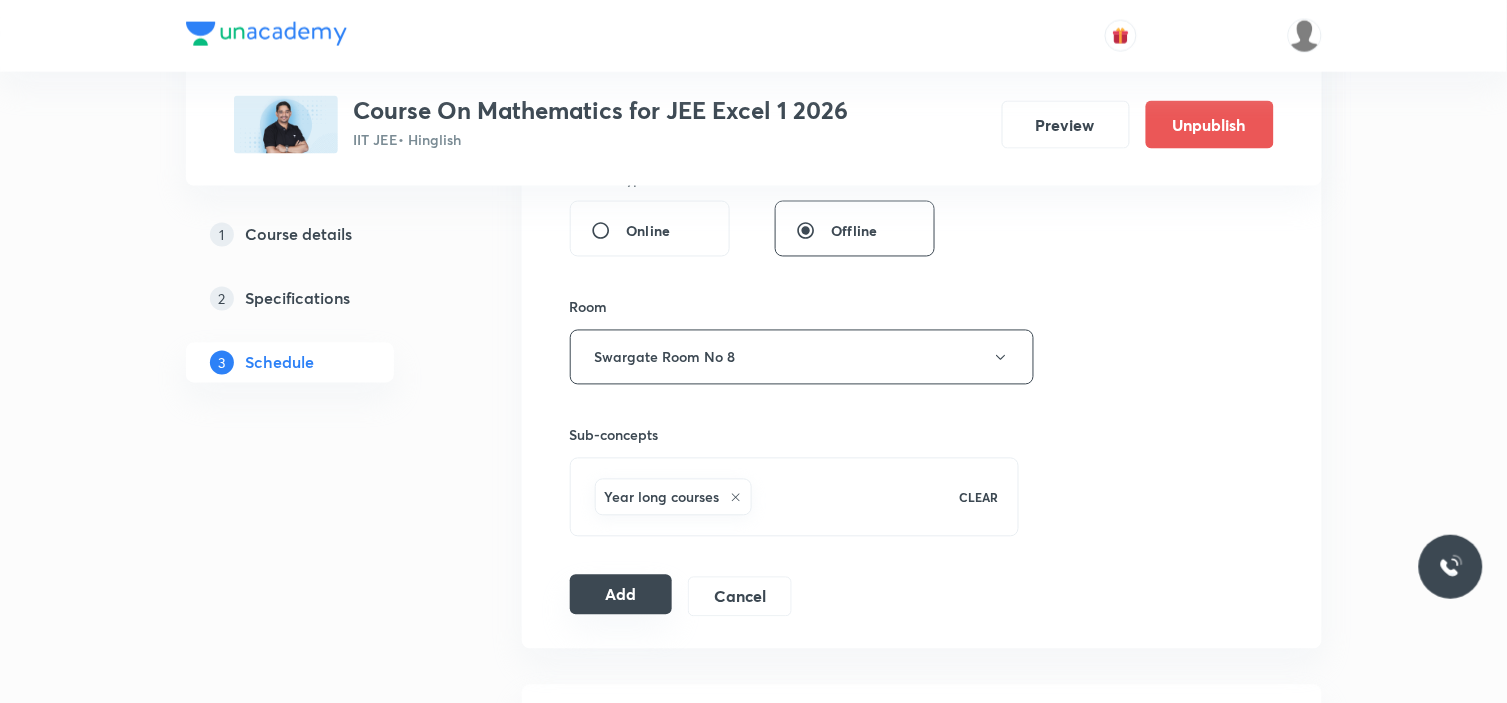 click on "Add" at bounding box center (621, 595) 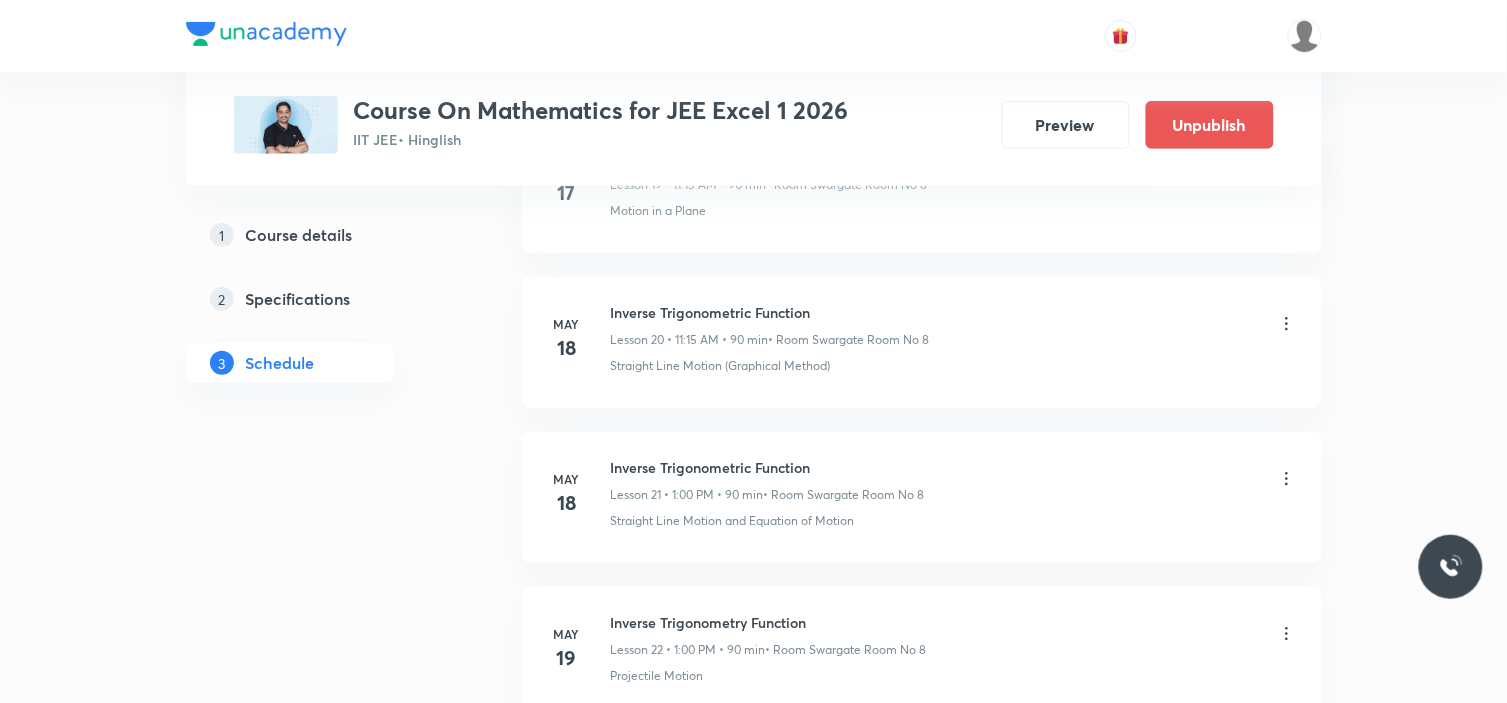 scroll, scrollTop: 4444, scrollLeft: 0, axis: vertical 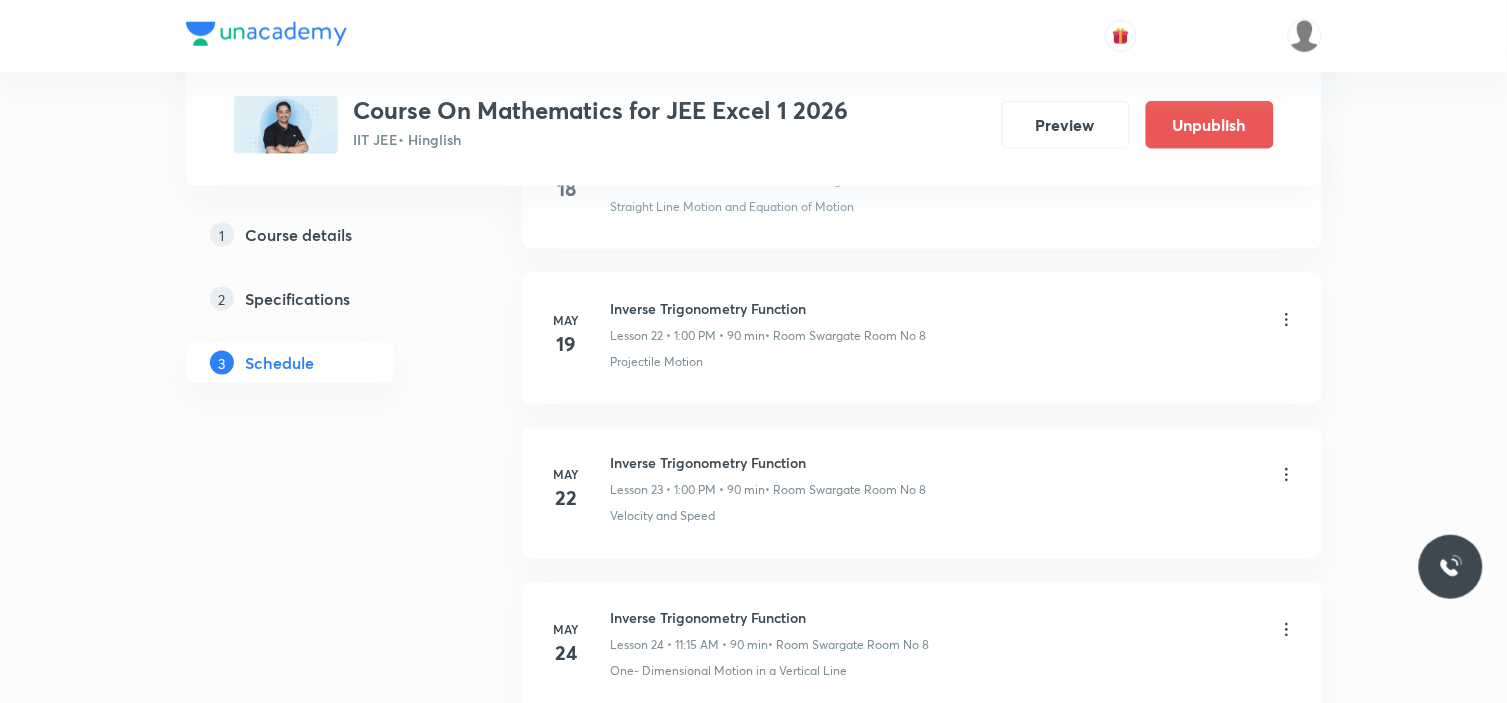 click on "Plus Courses Course On Mathematics for JEE Excel 1 2026 IIT JEE  • Hinglish Preview Unpublish 1 Course details 2 Specifications 3 Schedule Schedule 58  classes Session  59 Live class Session title 37/99 Differentiability and differentiation ​ Schedule for Jul 19, 2025, 11:14 AM ​ Duration (in minutes) 90 ​   Session type Online Offline Room Swargate Room No 8 Sub-concepts Year long courses CLEAR Add Cancel Apr 15 Relation and Function Lesson 1 • 1:01 PM • 90 min  • Room Swargate Room No 8 Kinematics Apr 17 Relation and function Lesson 2 • 1:00 PM • 90 min  • Room Swargate Room No 8 Projectile Motion Apr 19 Relation and Function Lesson 3 • 11:15 AM • 90 min  • Room Swargate Room No 8 Motion in a Straight Line Apr 21 Relation and Function Lesson 4 • 11:15 AM • 90 min  • Room Swargate Room No 8 Projectile Motion Apr 22 Relation and Function Lesson 5 • 1:00 PM • 90 min  • Room Swargate Room No 8 Frame of Reference   Apr 24 Relation and Function Horizontal Projectile Apr" at bounding box center [753, 864] 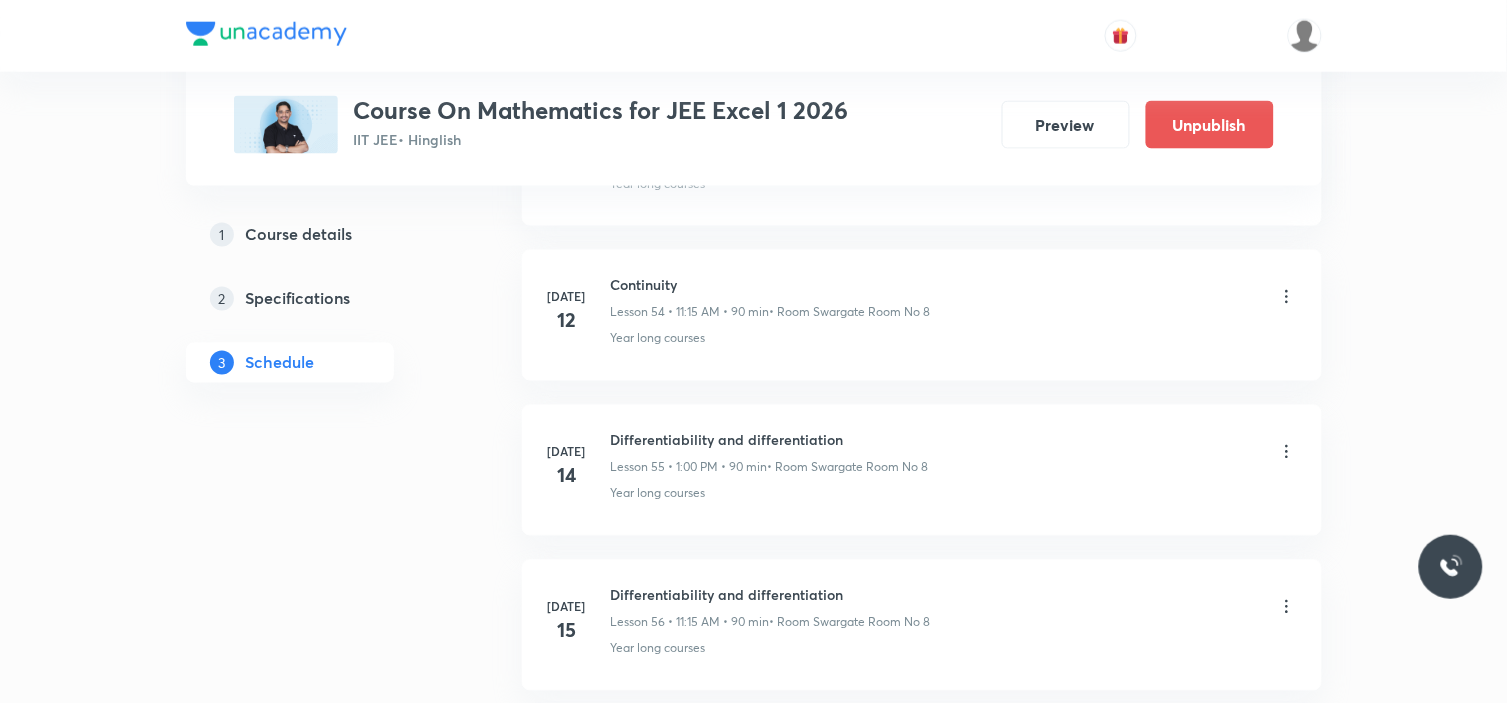 scroll, scrollTop: 8468, scrollLeft: 0, axis: vertical 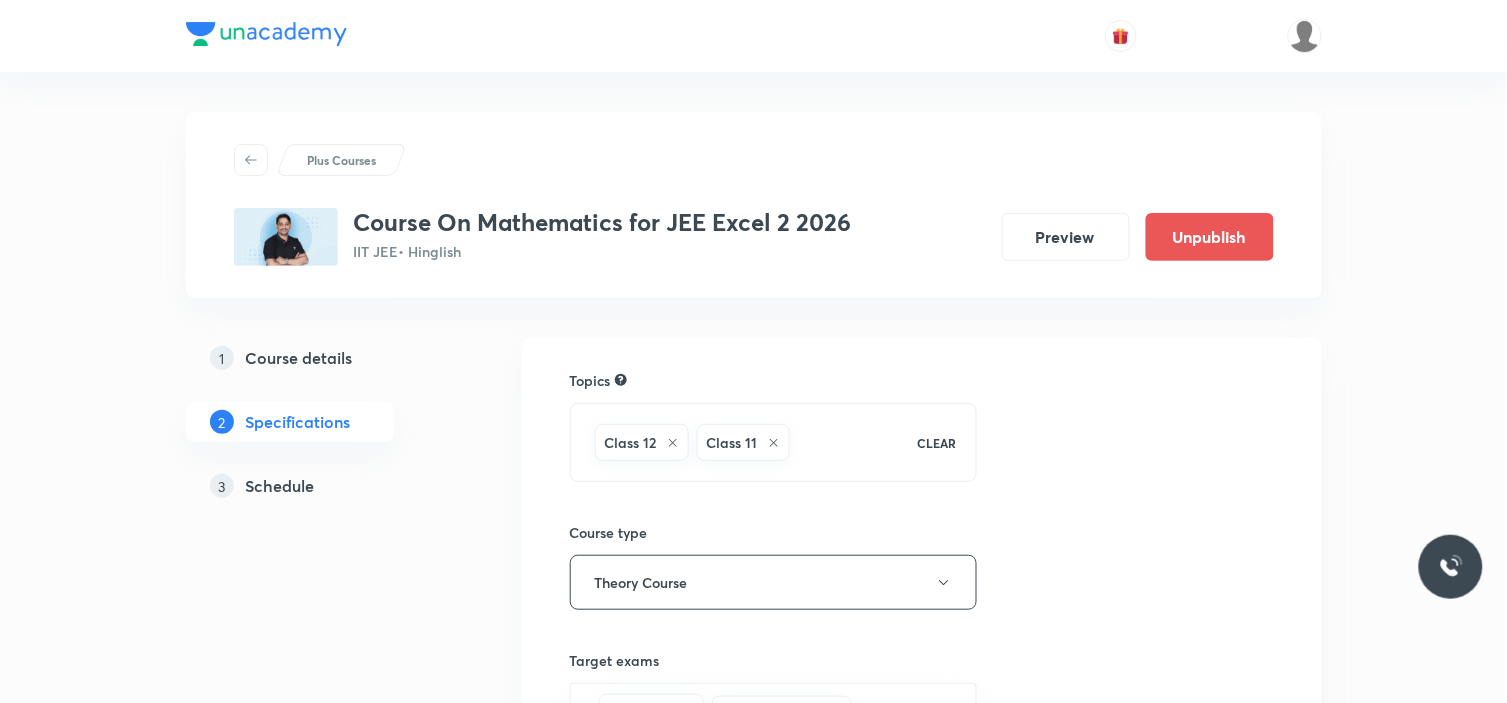 click on "Schedule" at bounding box center [280, 486] 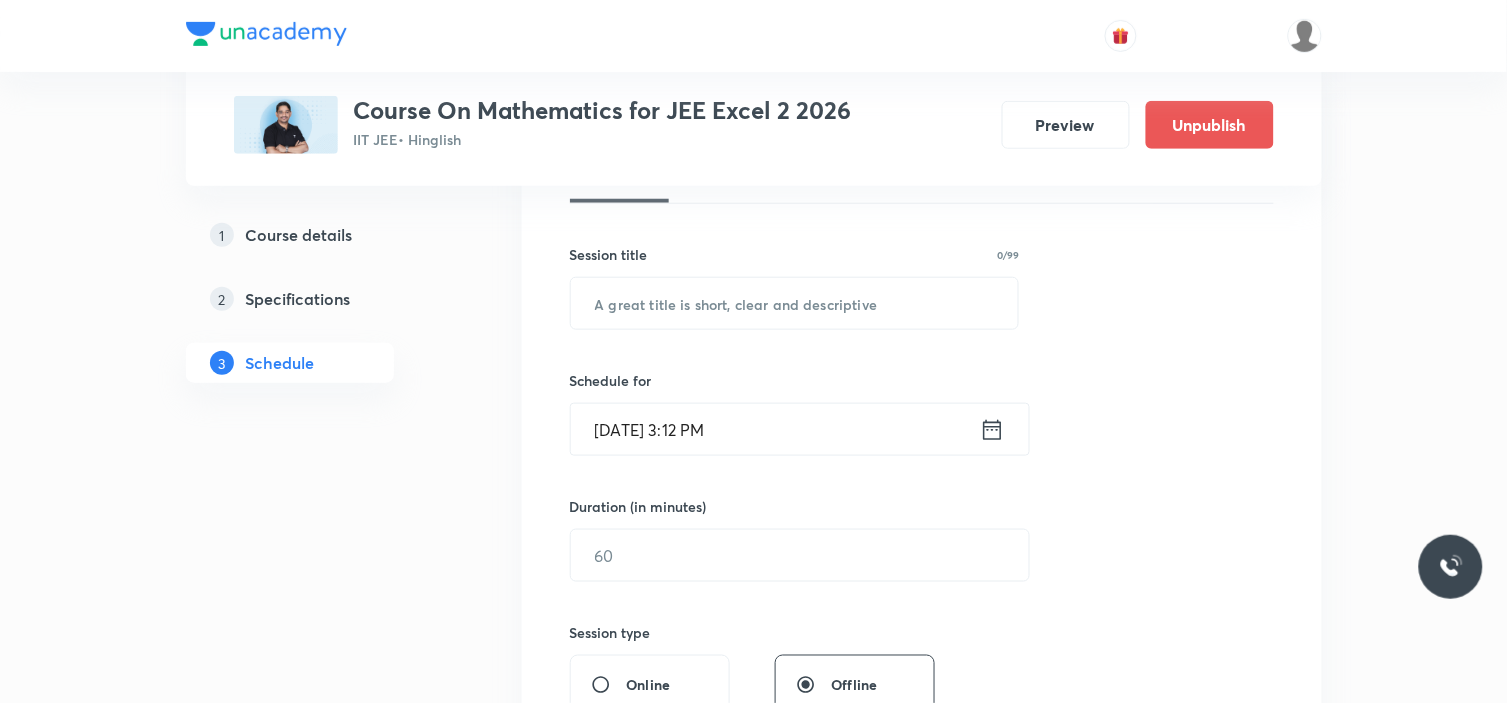 scroll, scrollTop: 333, scrollLeft: 0, axis: vertical 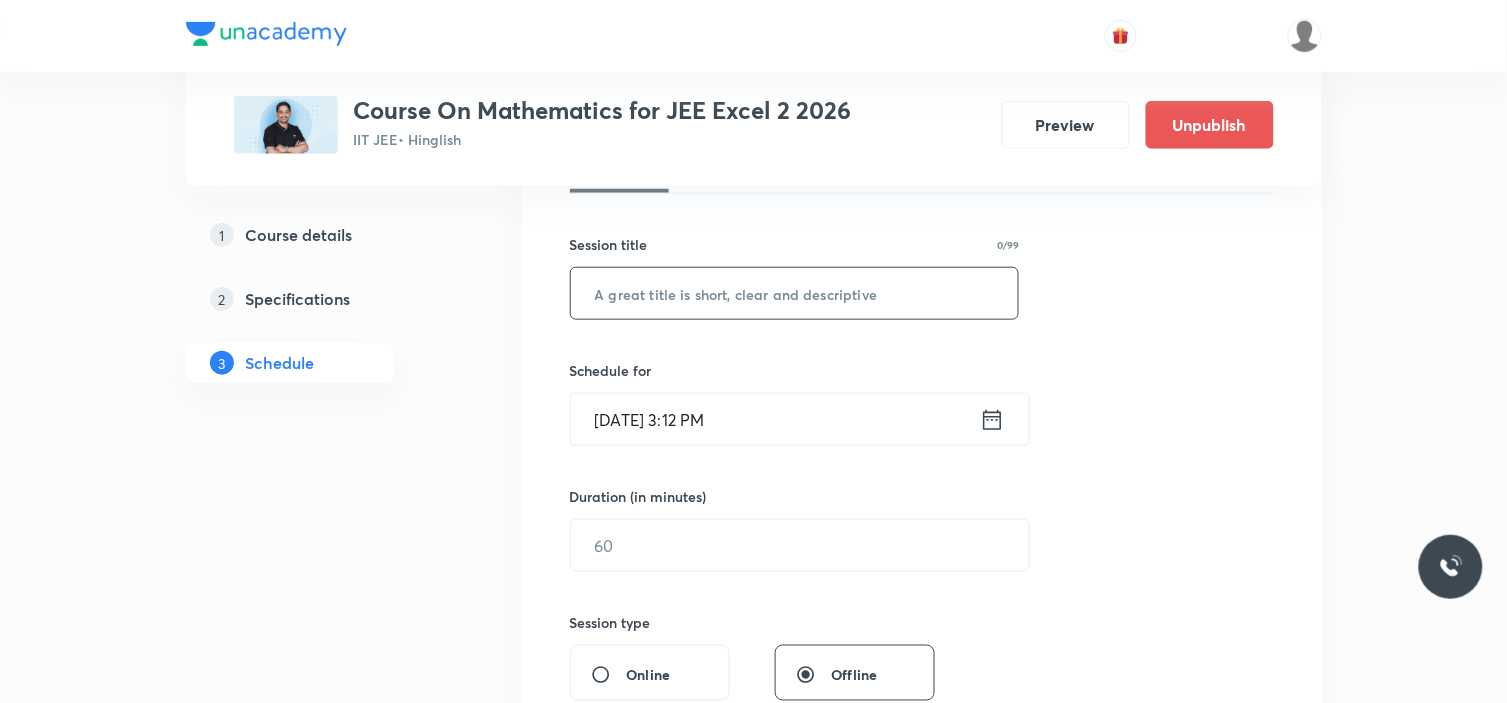 click at bounding box center (795, 293) 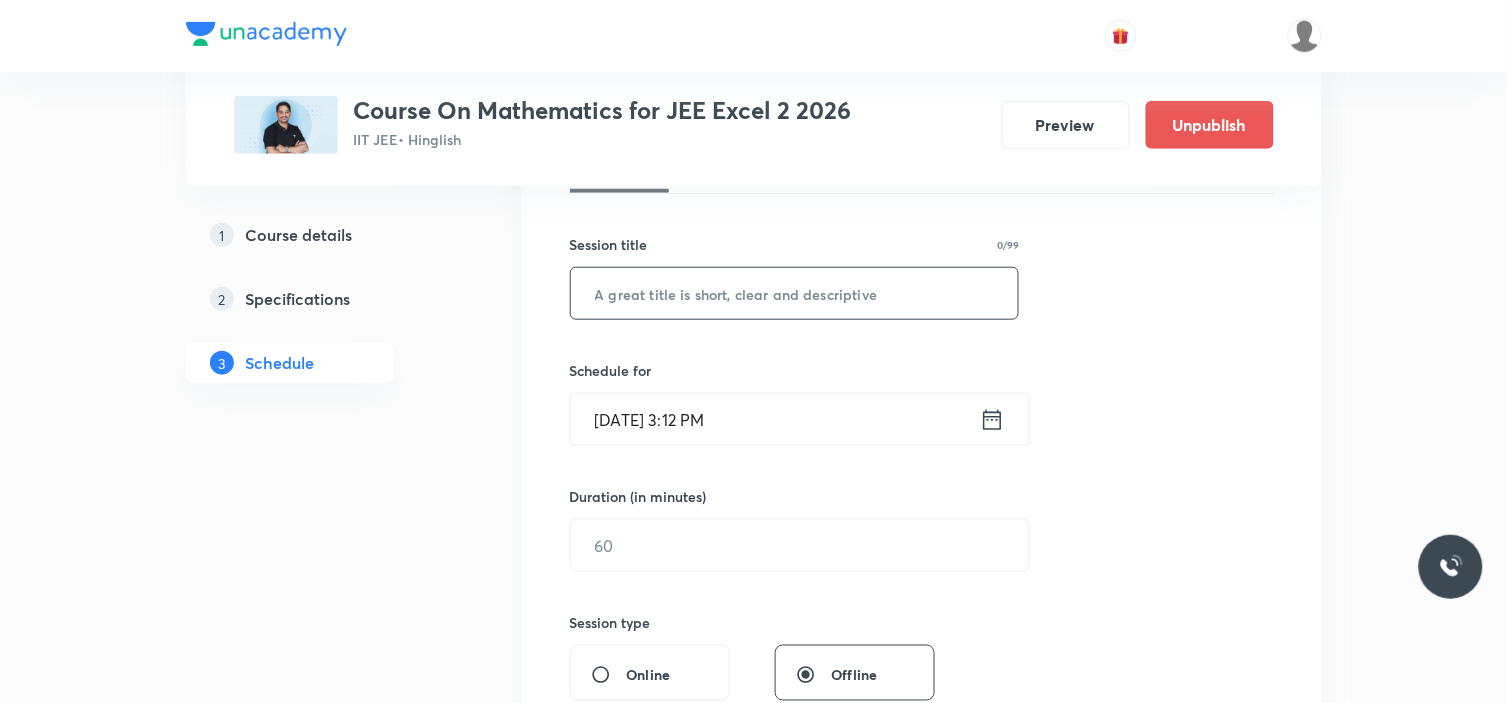 paste on "Differentiability and differentiation" 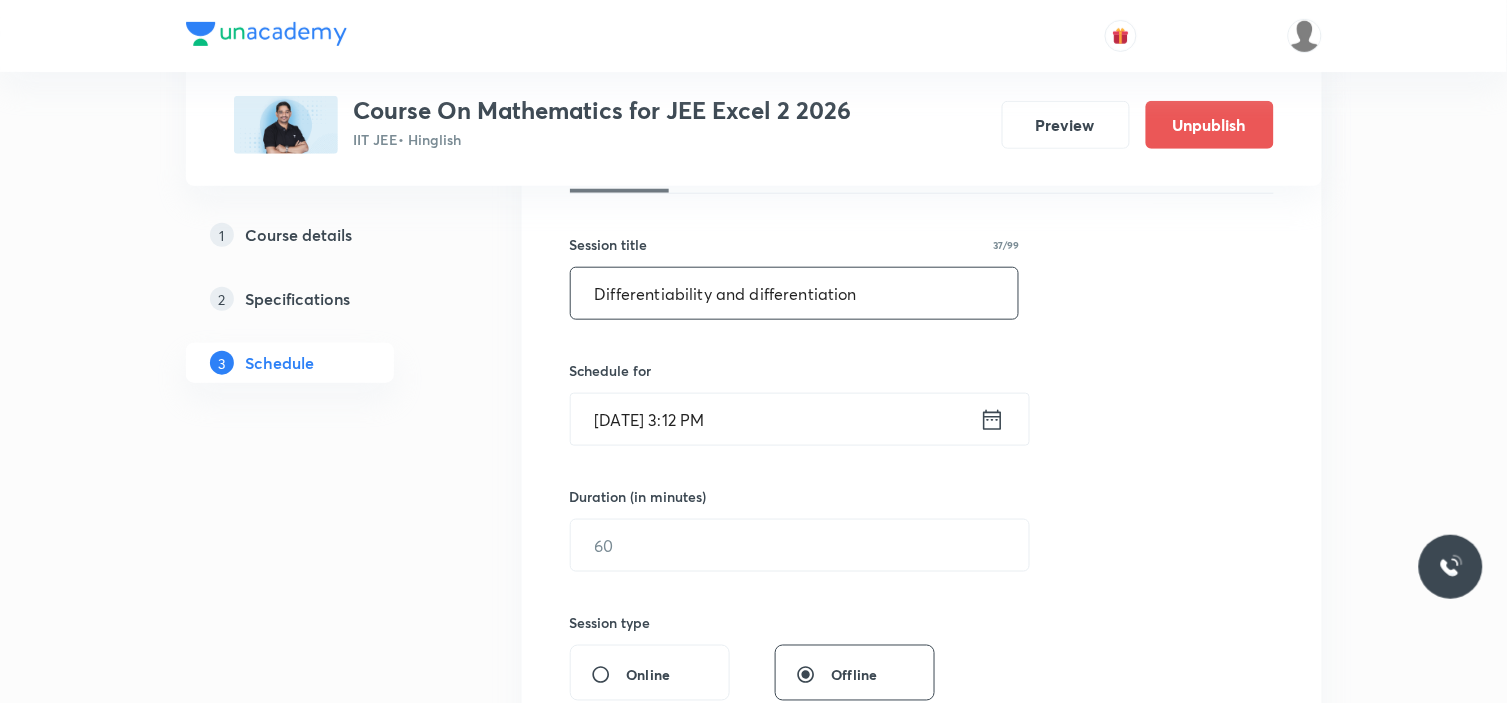 type on "Differentiability and differentiation" 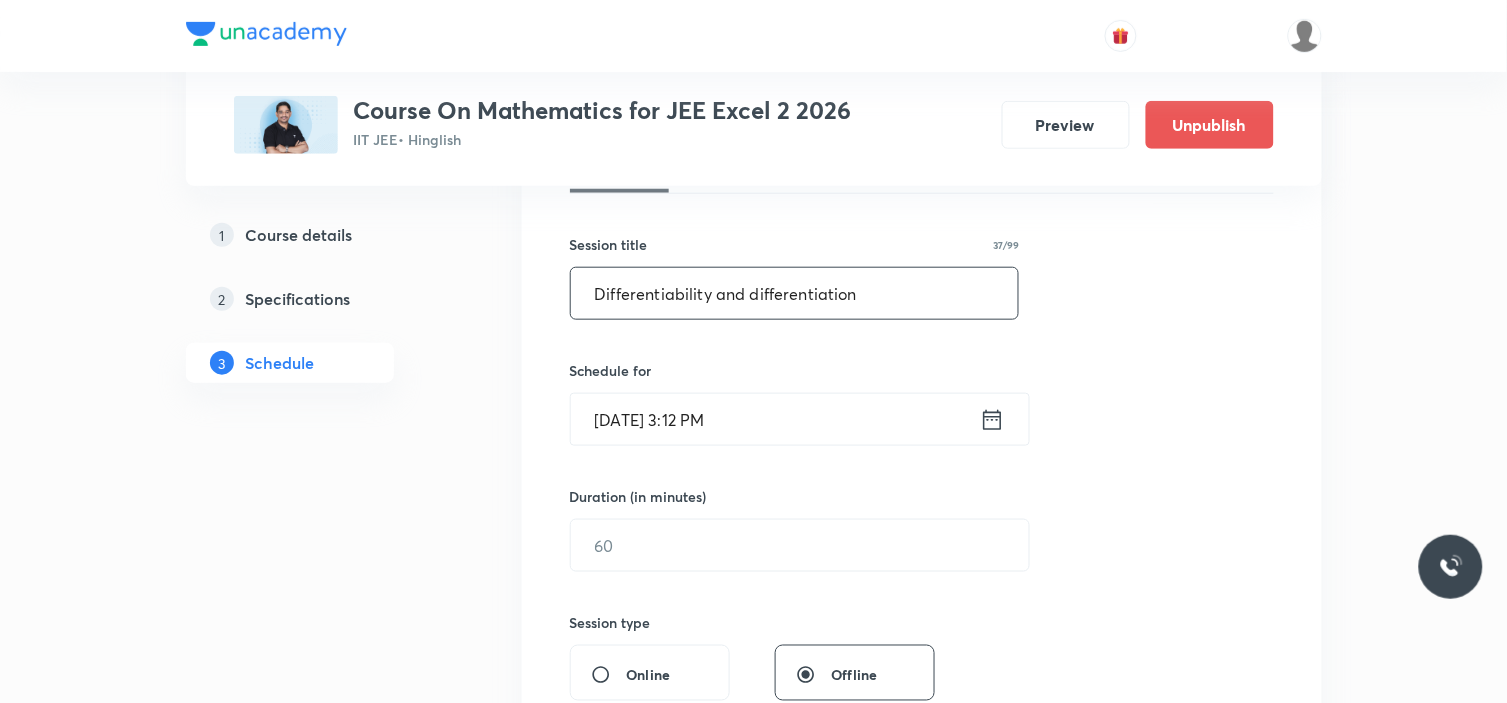 click on "Jul 13, 2025, 3:12 PM" at bounding box center (775, 419) 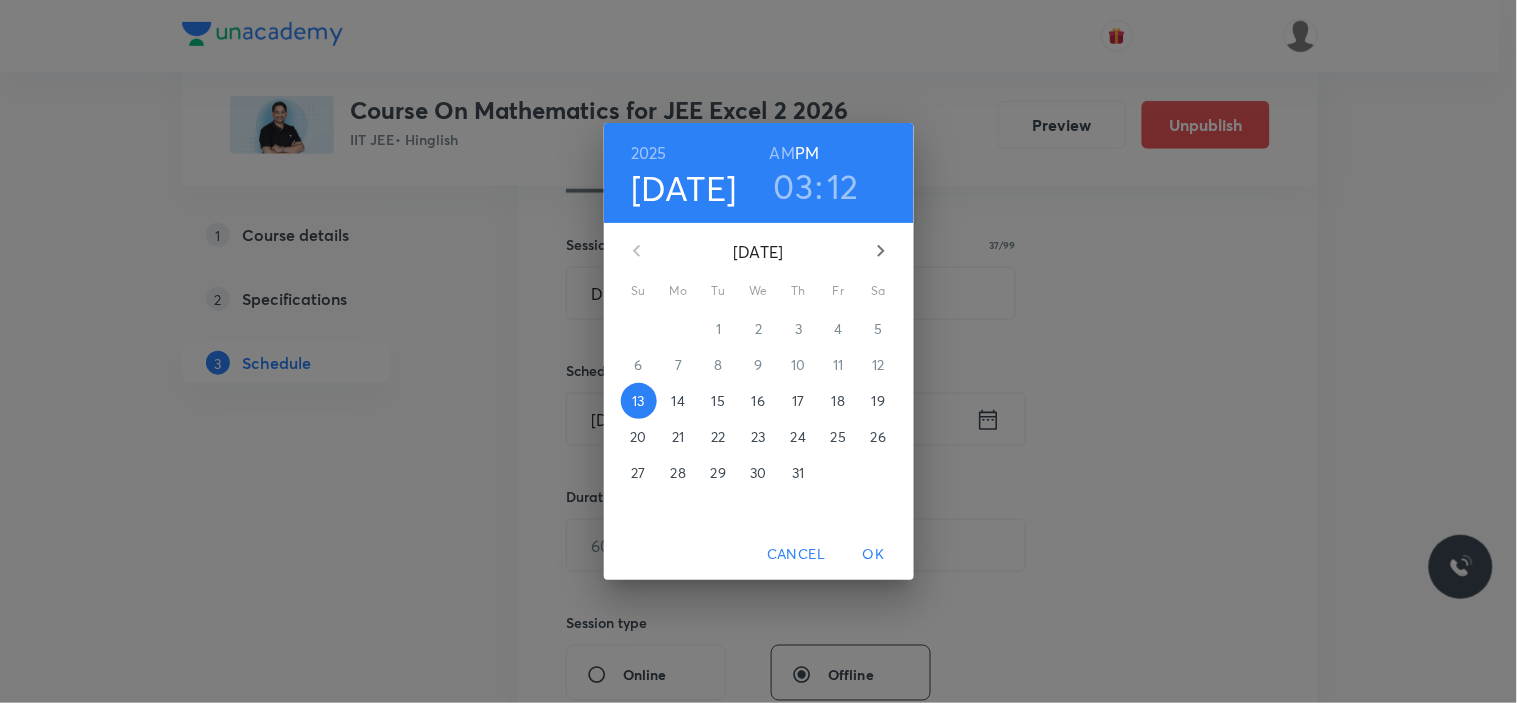 click on "14" at bounding box center (679, 401) 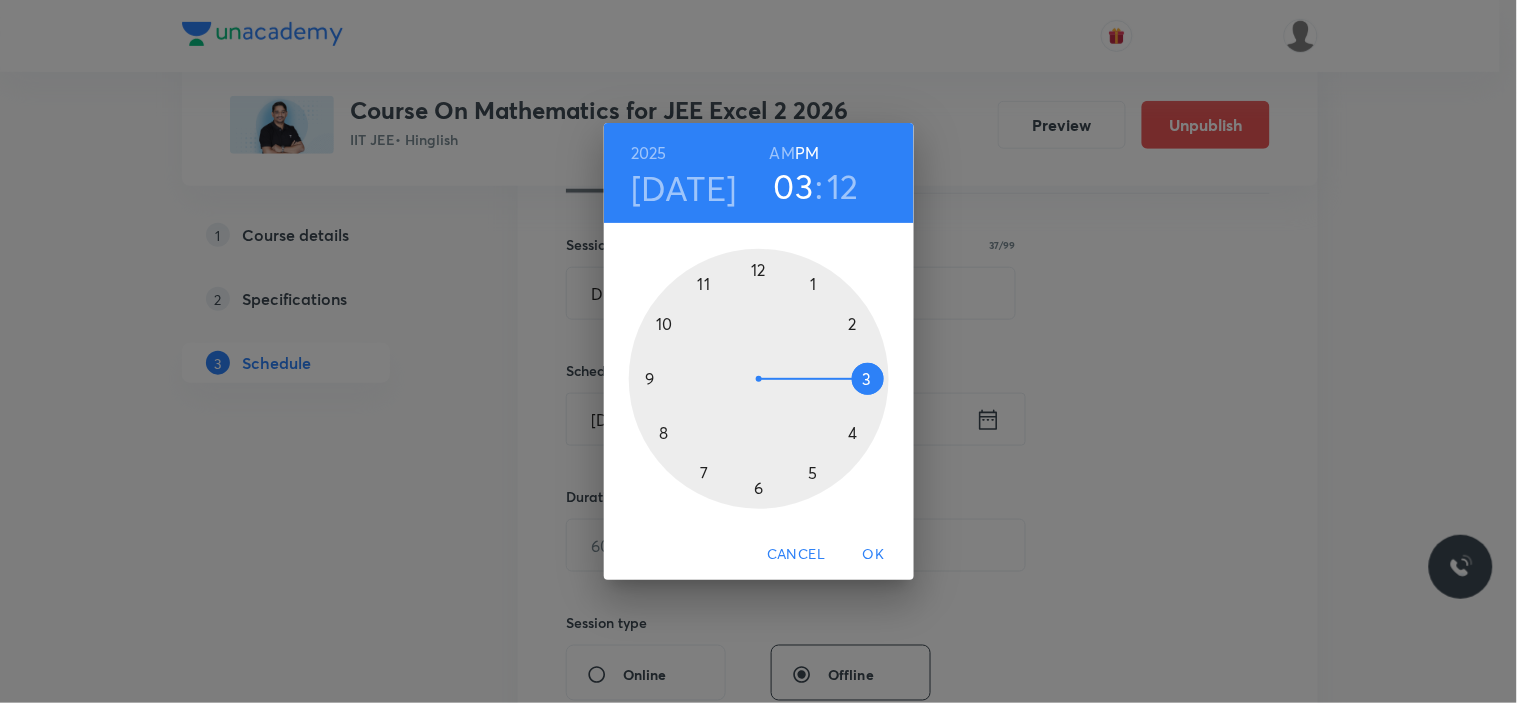 click at bounding box center [759, 379] 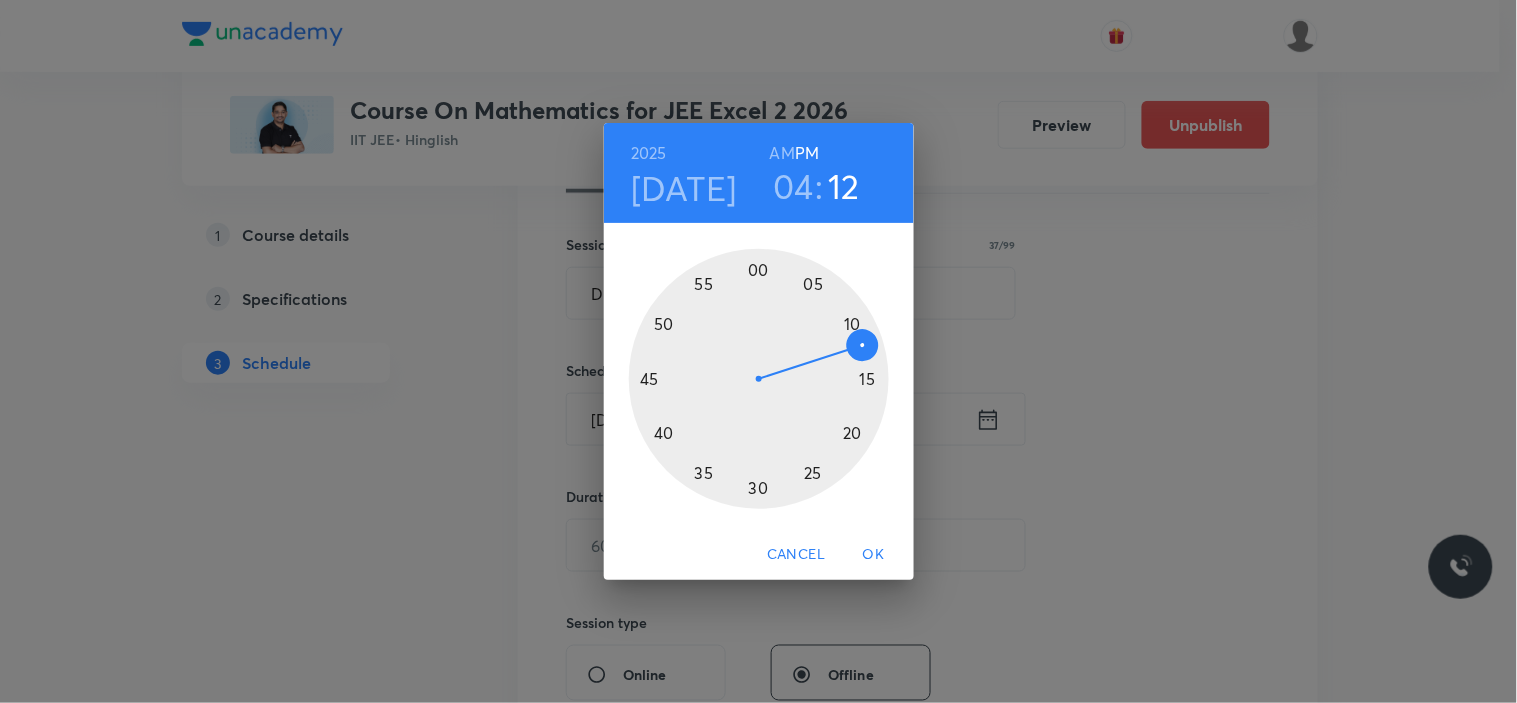 click at bounding box center (759, 379) 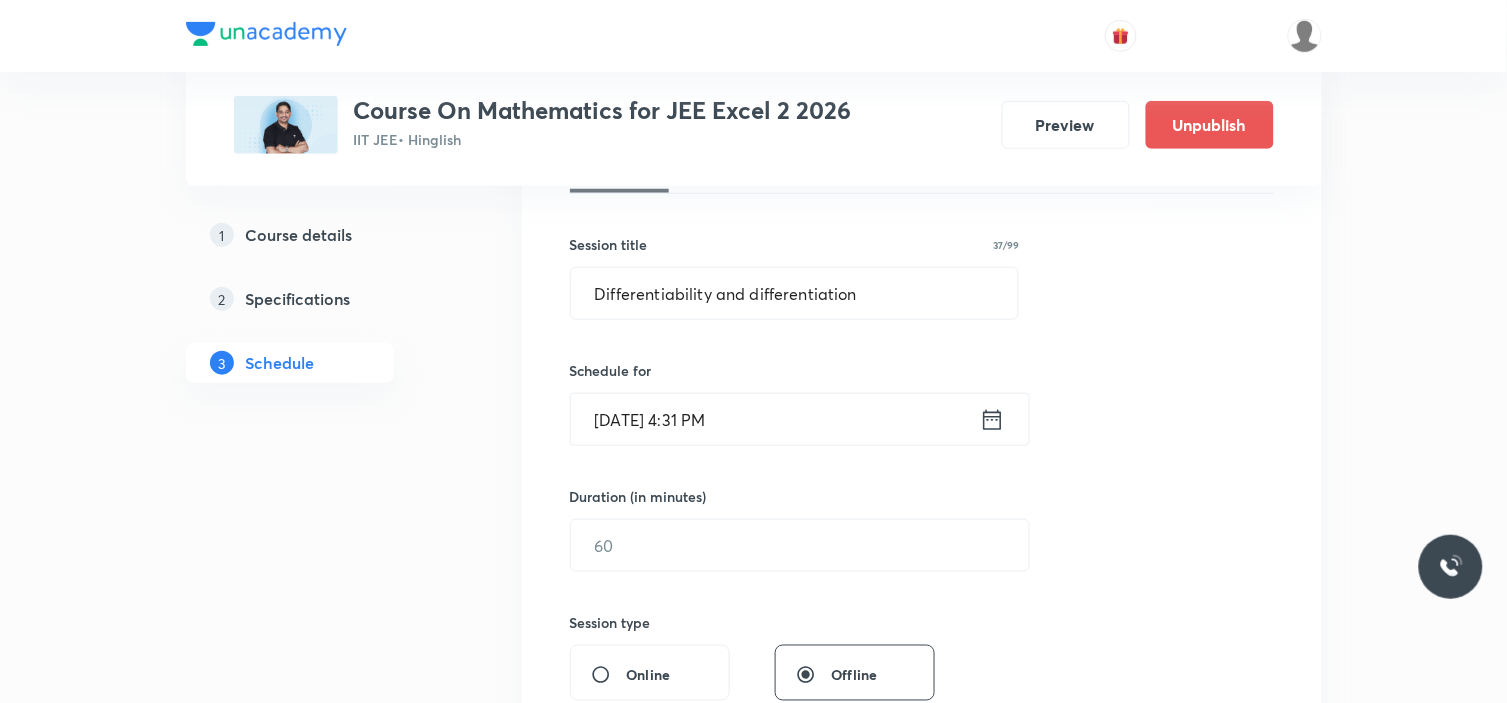 click on "[DATE] 4:31 PM" at bounding box center (775, 419) 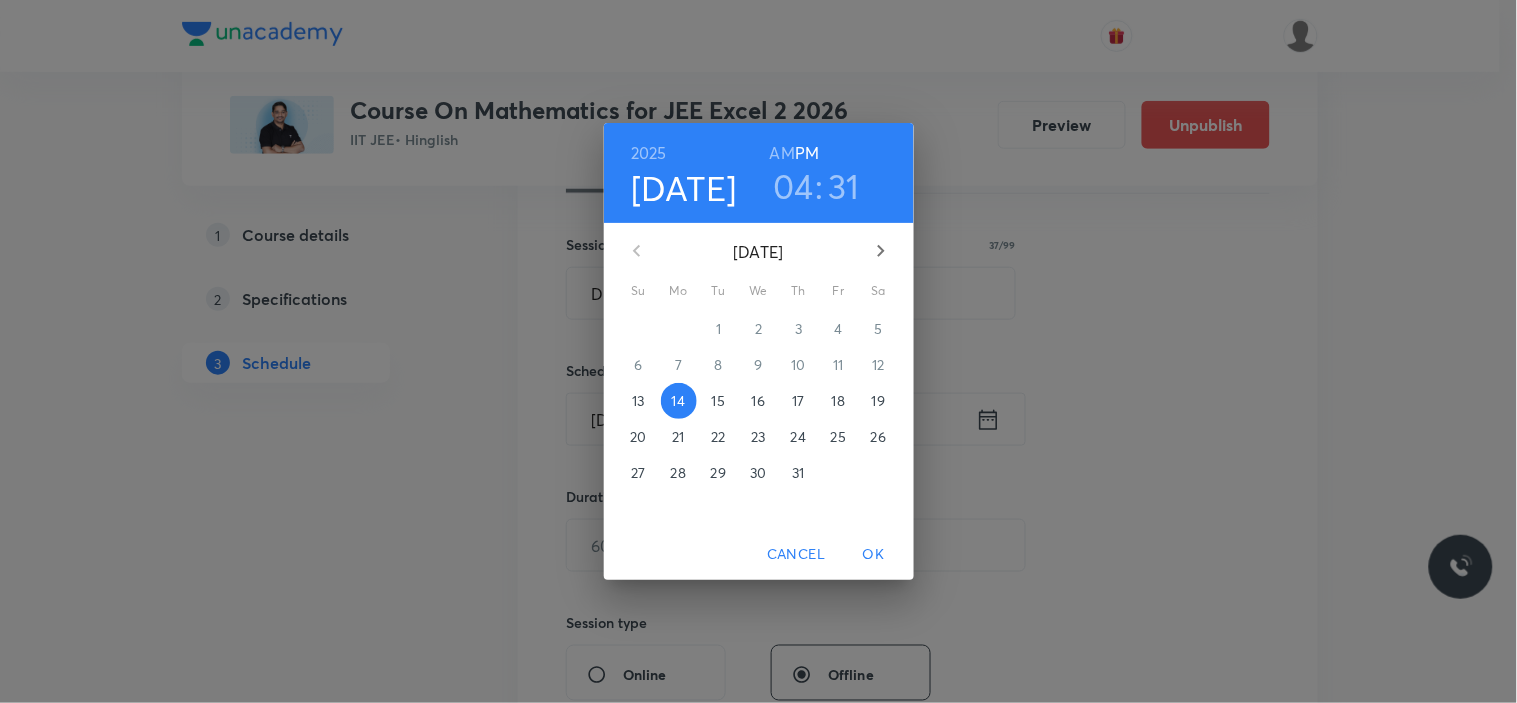 click on "04 : 31" at bounding box center (816, 186) 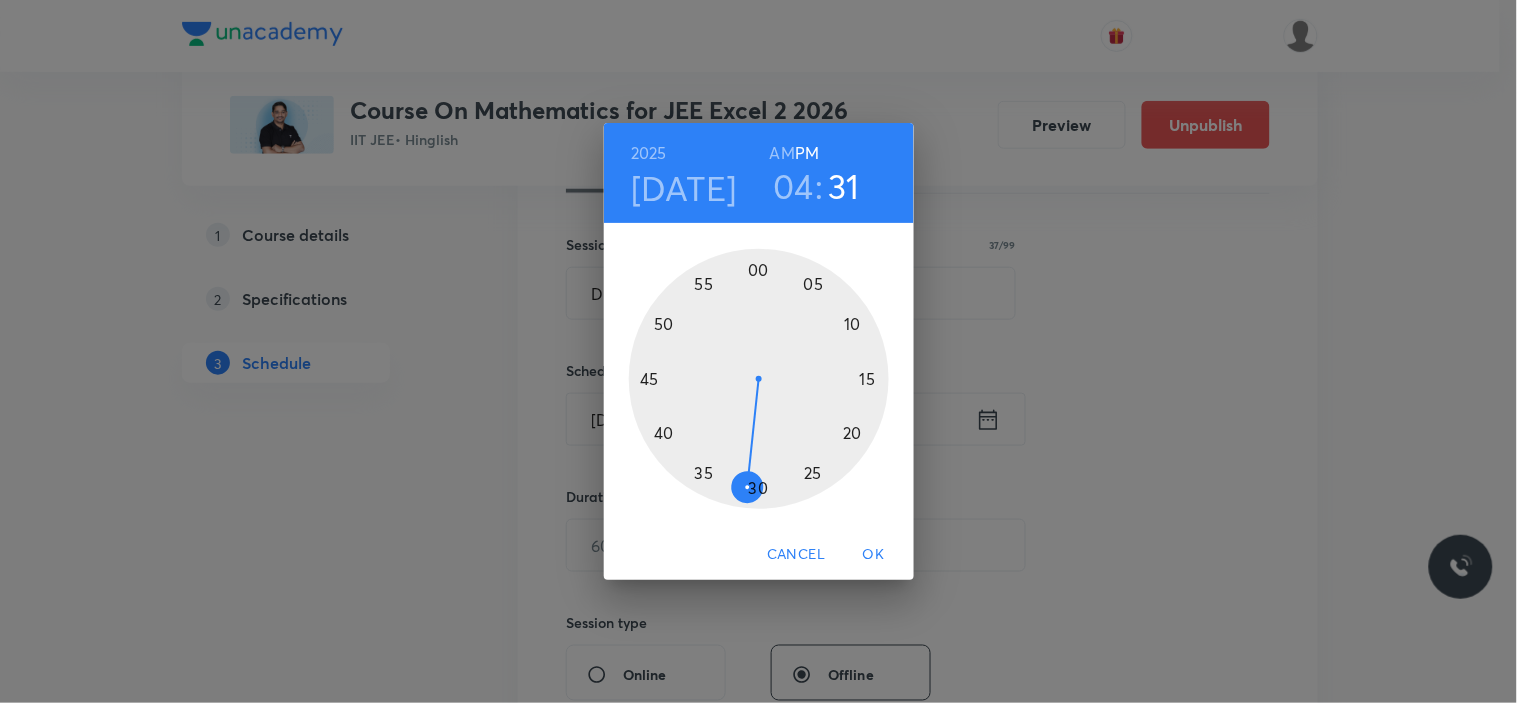 drag, startPoint x: 757, startPoint y: 488, endPoint x: 786, endPoint y: 510, distance: 36.40055 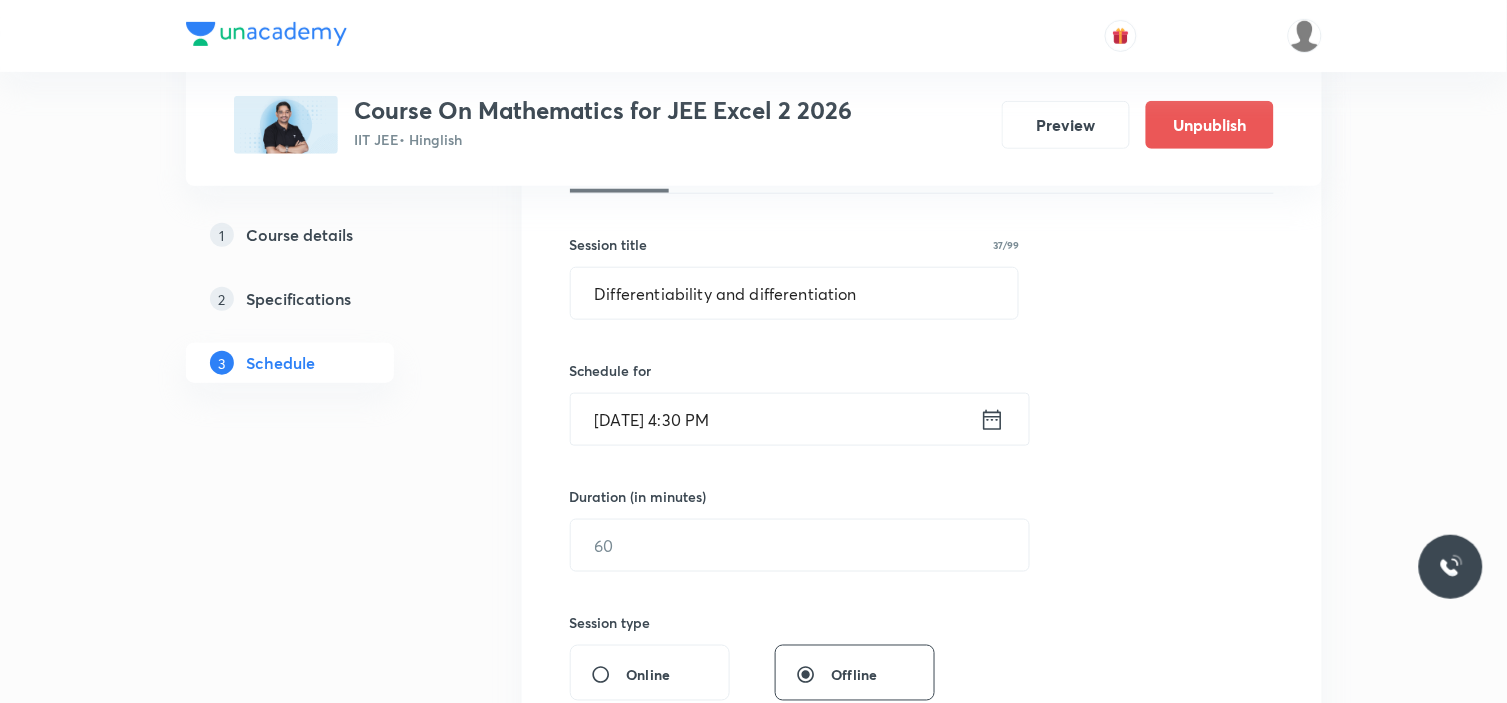 scroll, scrollTop: 444, scrollLeft: 0, axis: vertical 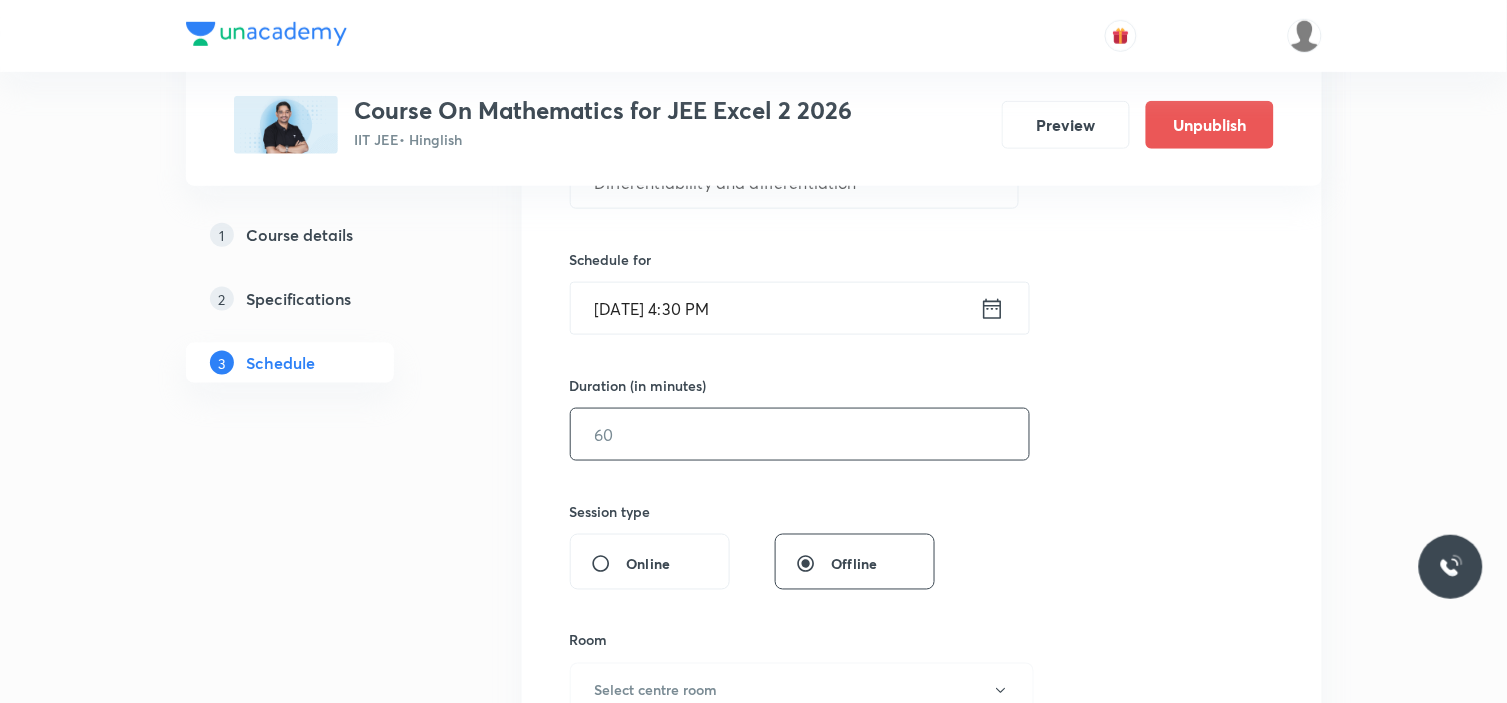 click at bounding box center [800, 434] 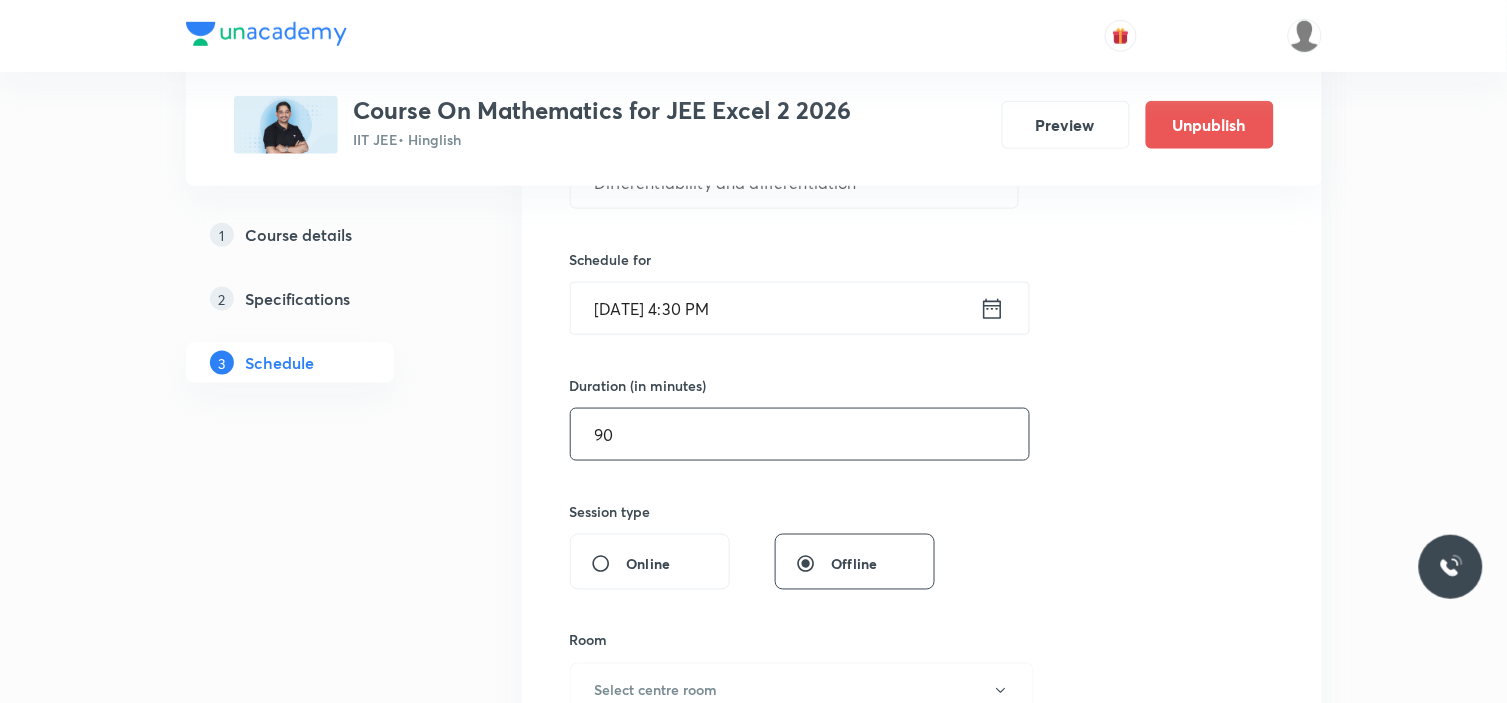 type on "90" 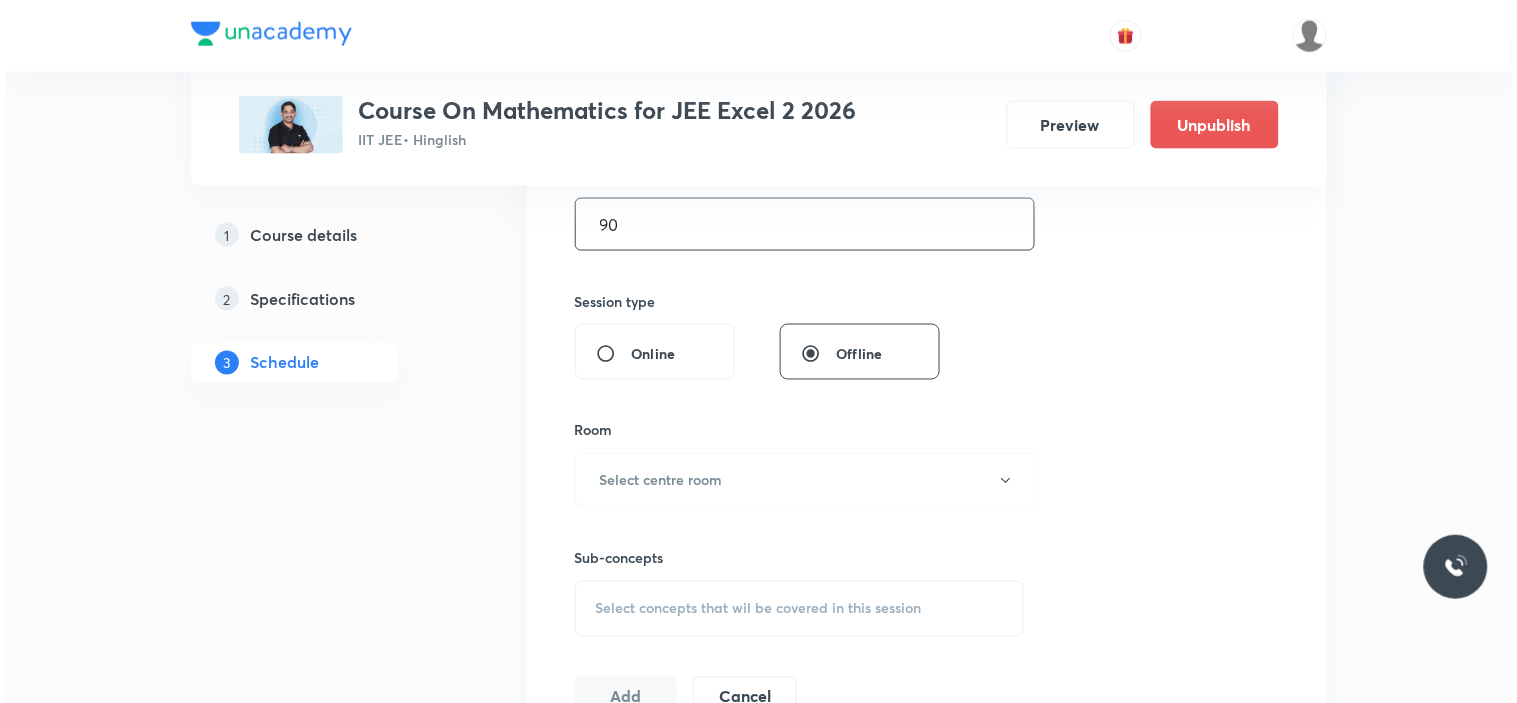 scroll, scrollTop: 777, scrollLeft: 0, axis: vertical 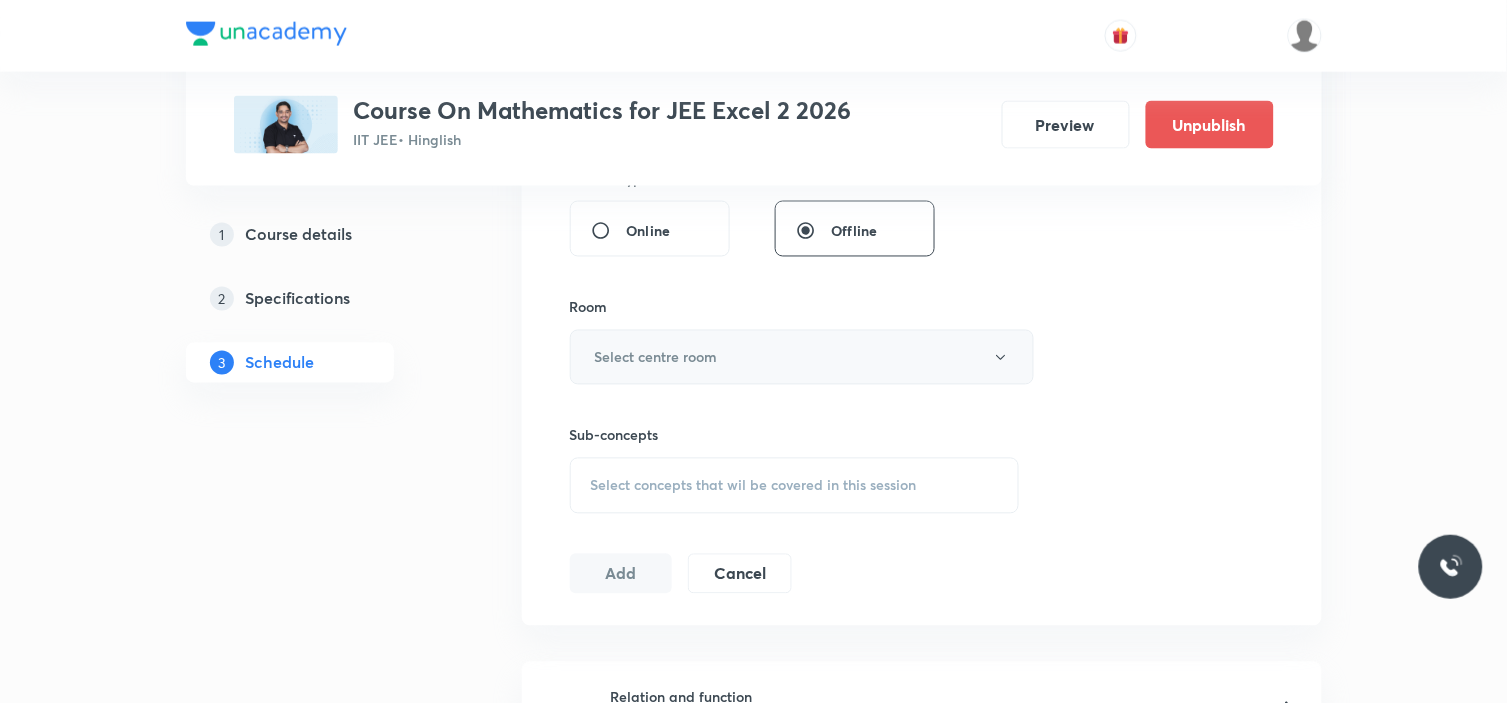 click on "Select centre room" at bounding box center (802, 357) 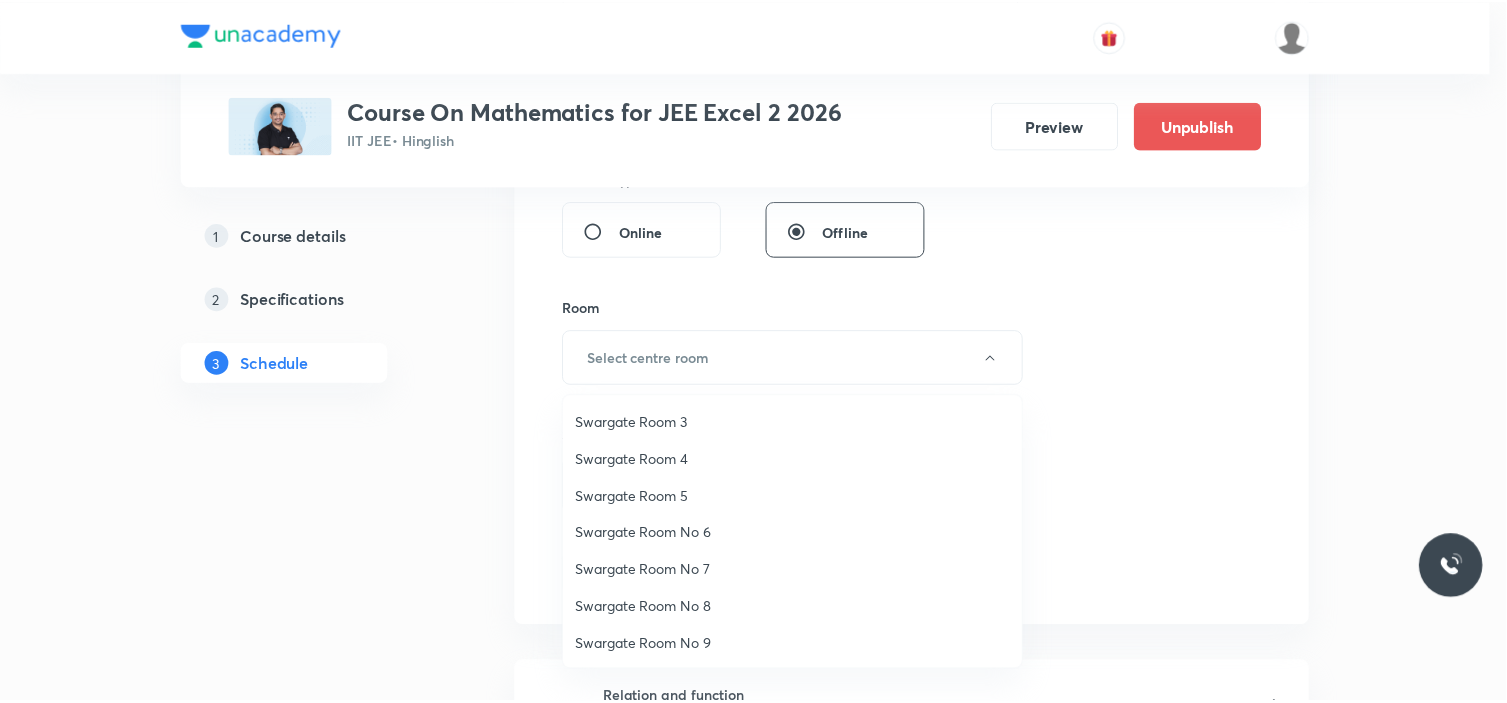 scroll, scrollTop: 148, scrollLeft: 0, axis: vertical 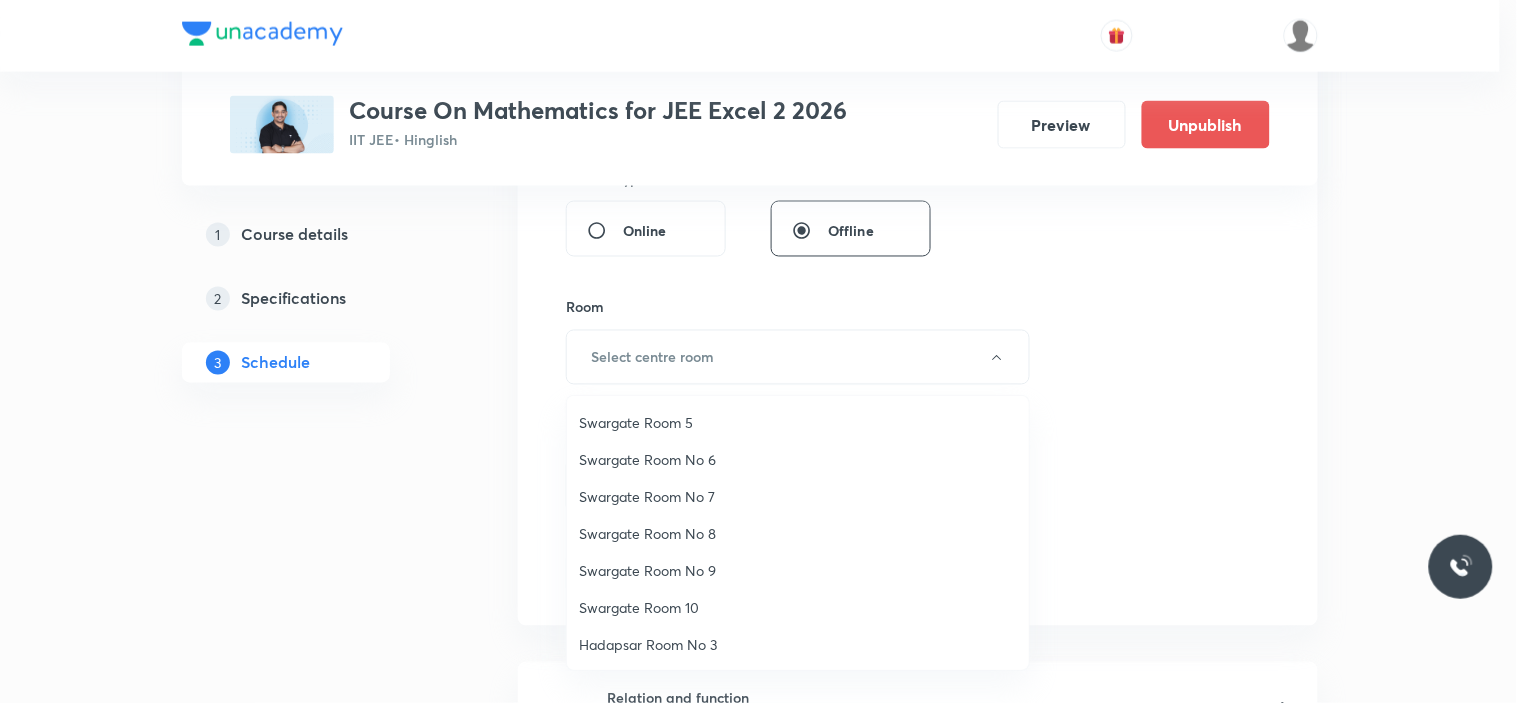 click on "Swargate Room No 8" at bounding box center (798, 533) 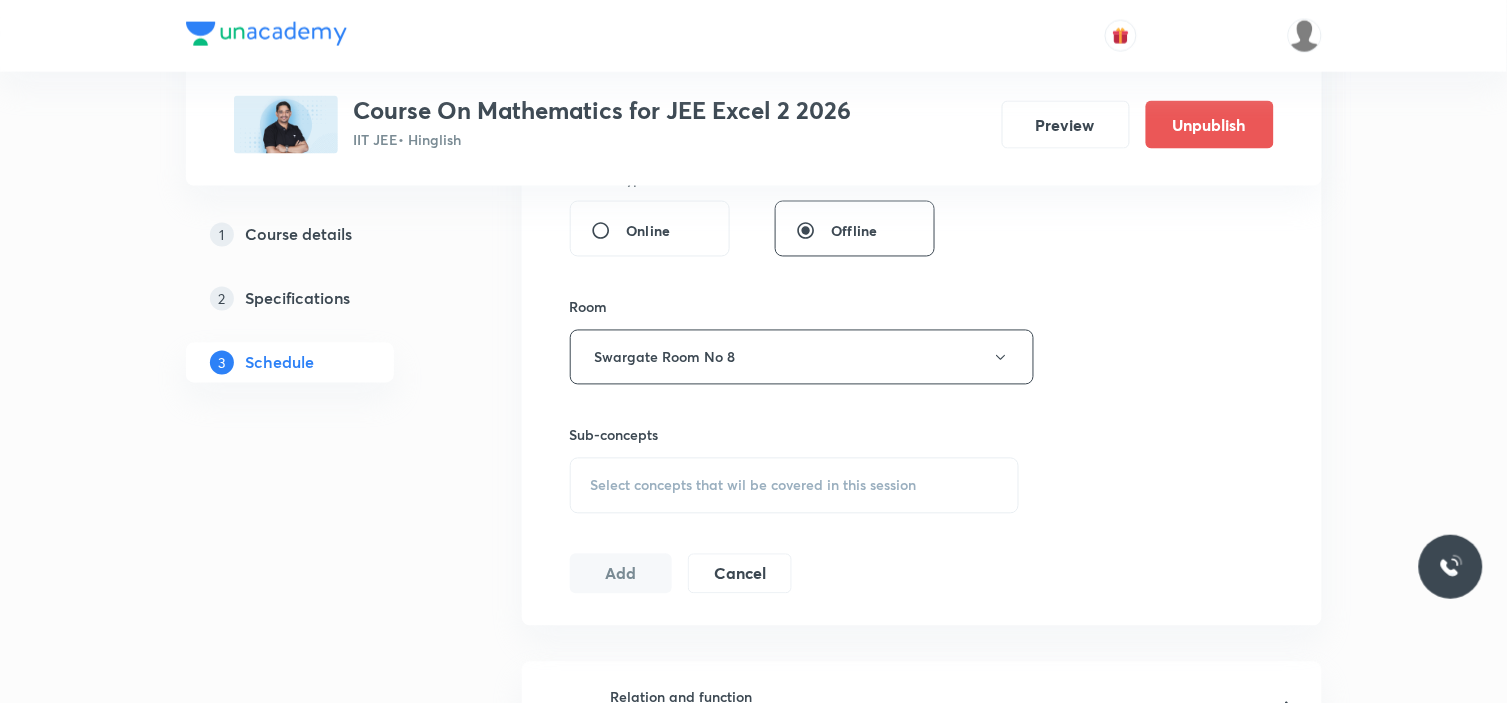 click on "Select concepts that wil be covered in this session" at bounding box center (754, 486) 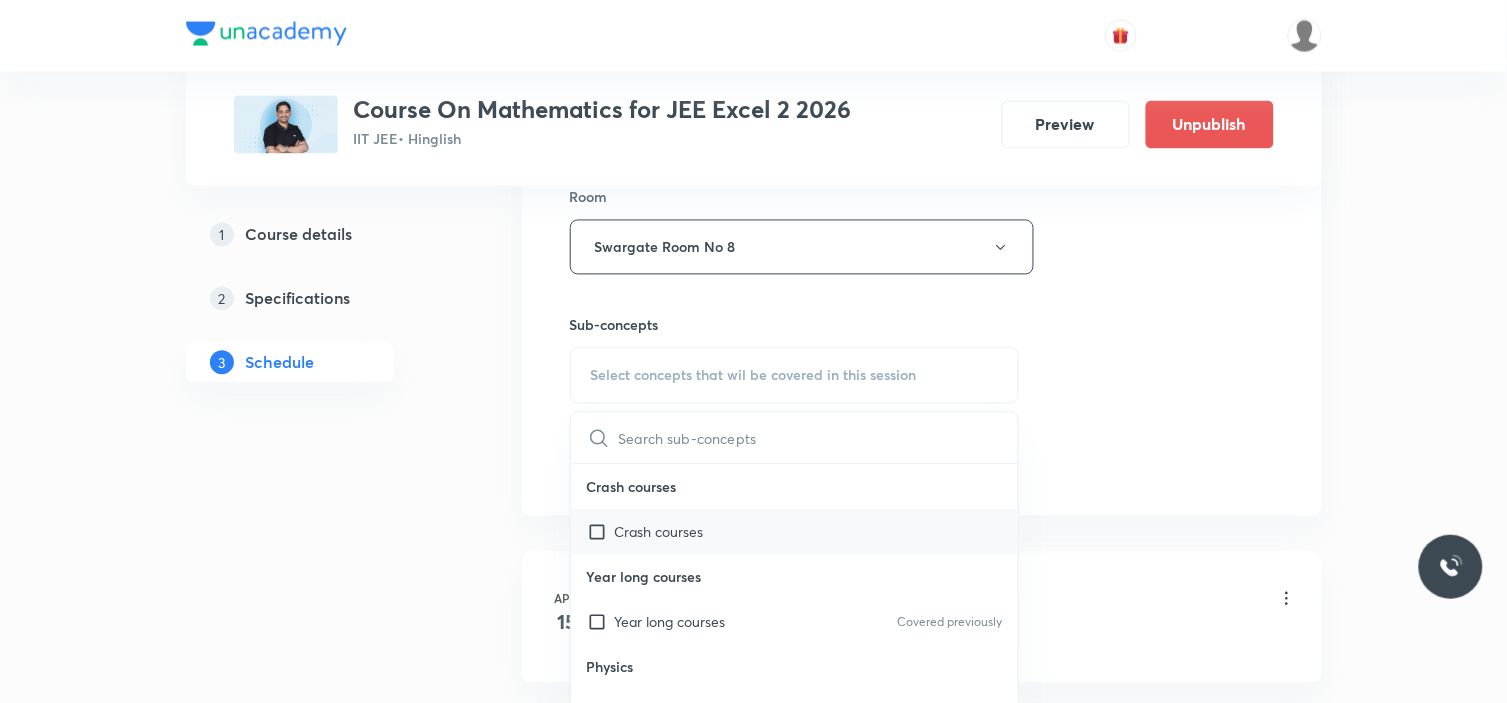 scroll, scrollTop: 888, scrollLeft: 0, axis: vertical 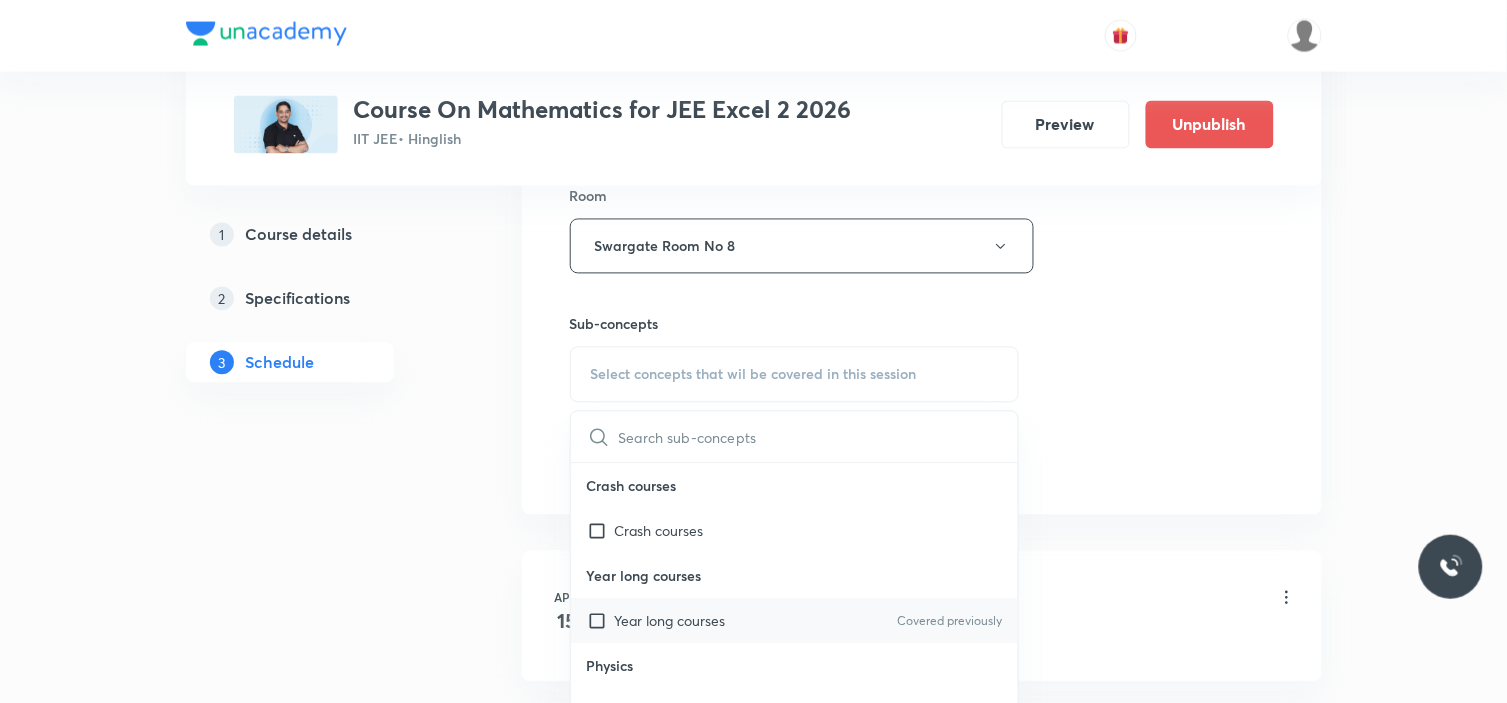 click on "Year long courses" at bounding box center (670, 621) 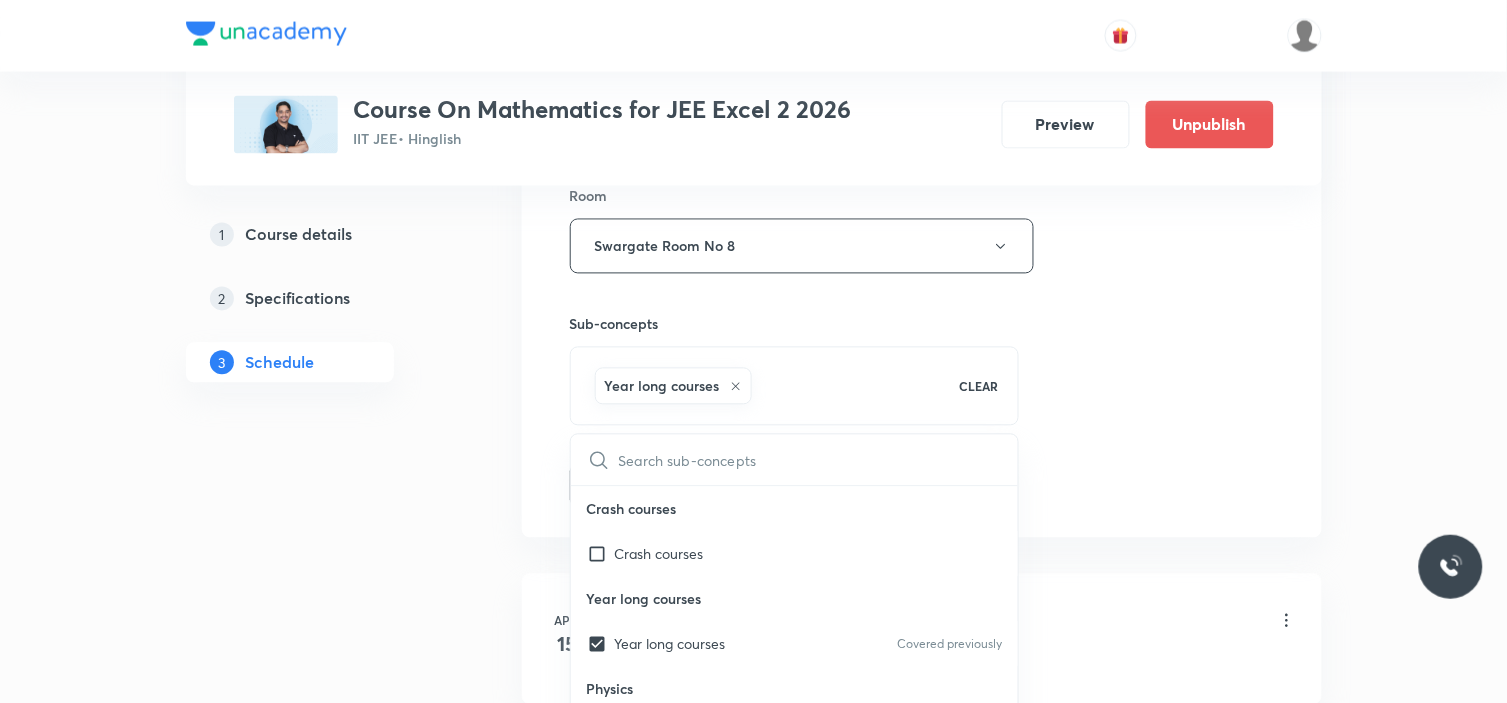 click on "Plus Courses Course On Mathematics for JEE Excel 2 2026 IIT JEE  • Hinglish Preview Unpublish 1 Course details 2 Specifications 3 Schedule Schedule 53  classes Session  54 Live class Session title 37/99 Differentiability and differentiation ​ Schedule for Jul 14, 2025, 4:30 PM ​ Duration (in minutes) 90 ​   Session type Online Offline Room Swargate Room No 8 Sub-concepts Year long courses CLEAR ​ Crash courses Crash courses Year long courses Year long courses Covered previously Physics  Physics  Chemistry Chemistry Mathematics Mathematics Add Cancel Apr 15 Relation and function Lesson 1 • 4:30 PM • 90 min  • Room Swargate Room No 8 Elementary Algebra Apr 17 Relation and function Lesson 2 • 6:15 PM • 90 min  • Room Swargate Room No 8 Basic Trigonometry Apr 18 Relation and function Lesson 3 • 4:30 PM • 90 min  • Room Swargate Room No 8 Addition of Vectors Apr 20 Relation and function Lesson 4 • 6:15 PM • 90 min  • Room Swargate Room No 8 2D and 3D Geometry Apr 21 Apr 25 Apr" at bounding box center (754, 4070) 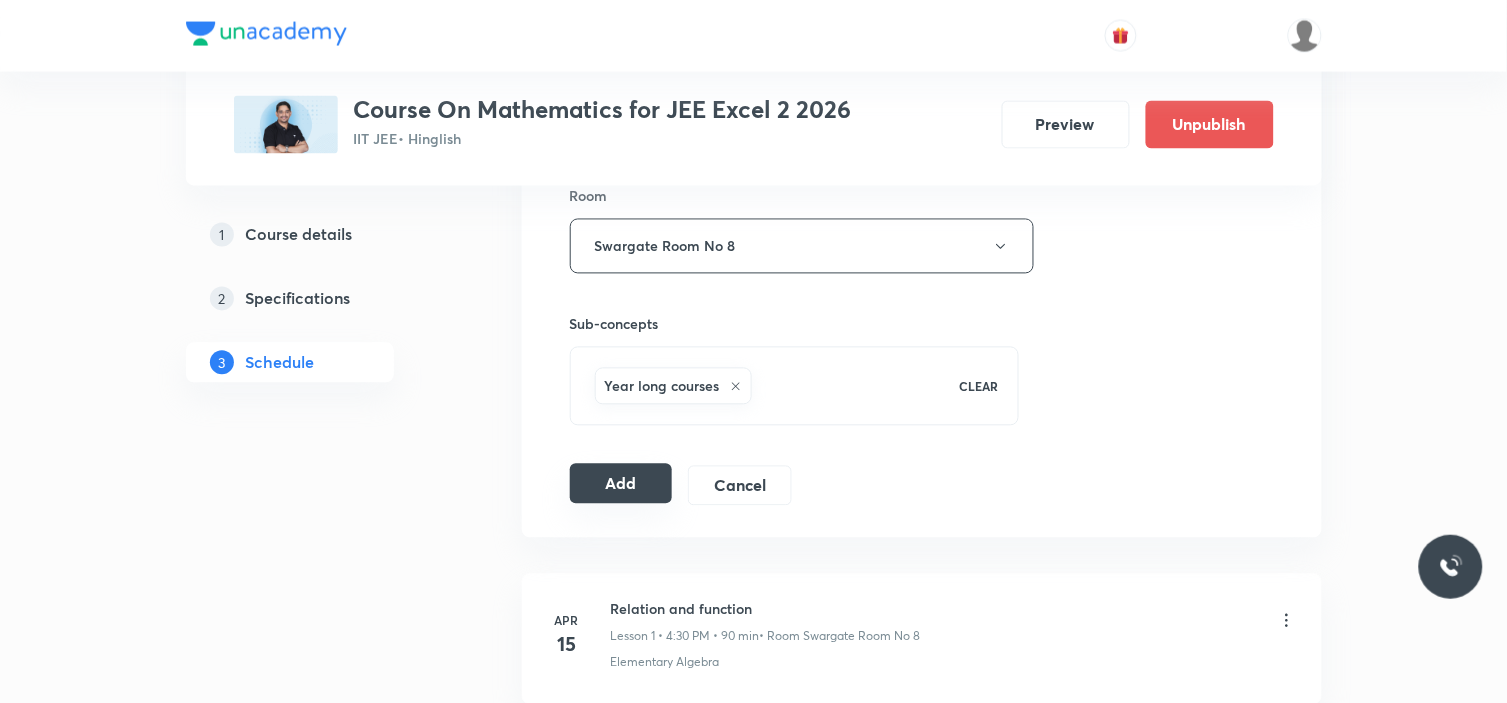 click on "Add" at bounding box center [621, 484] 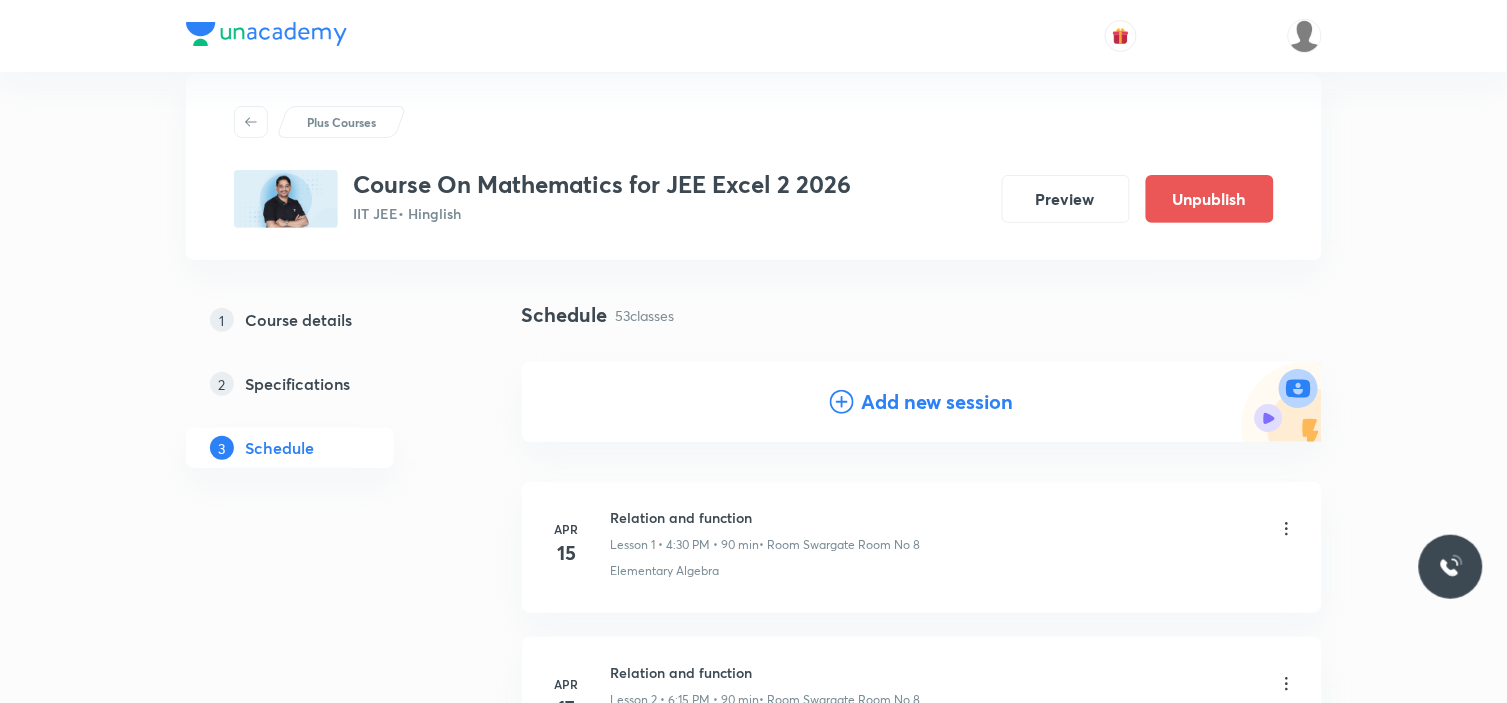 scroll, scrollTop: 0, scrollLeft: 0, axis: both 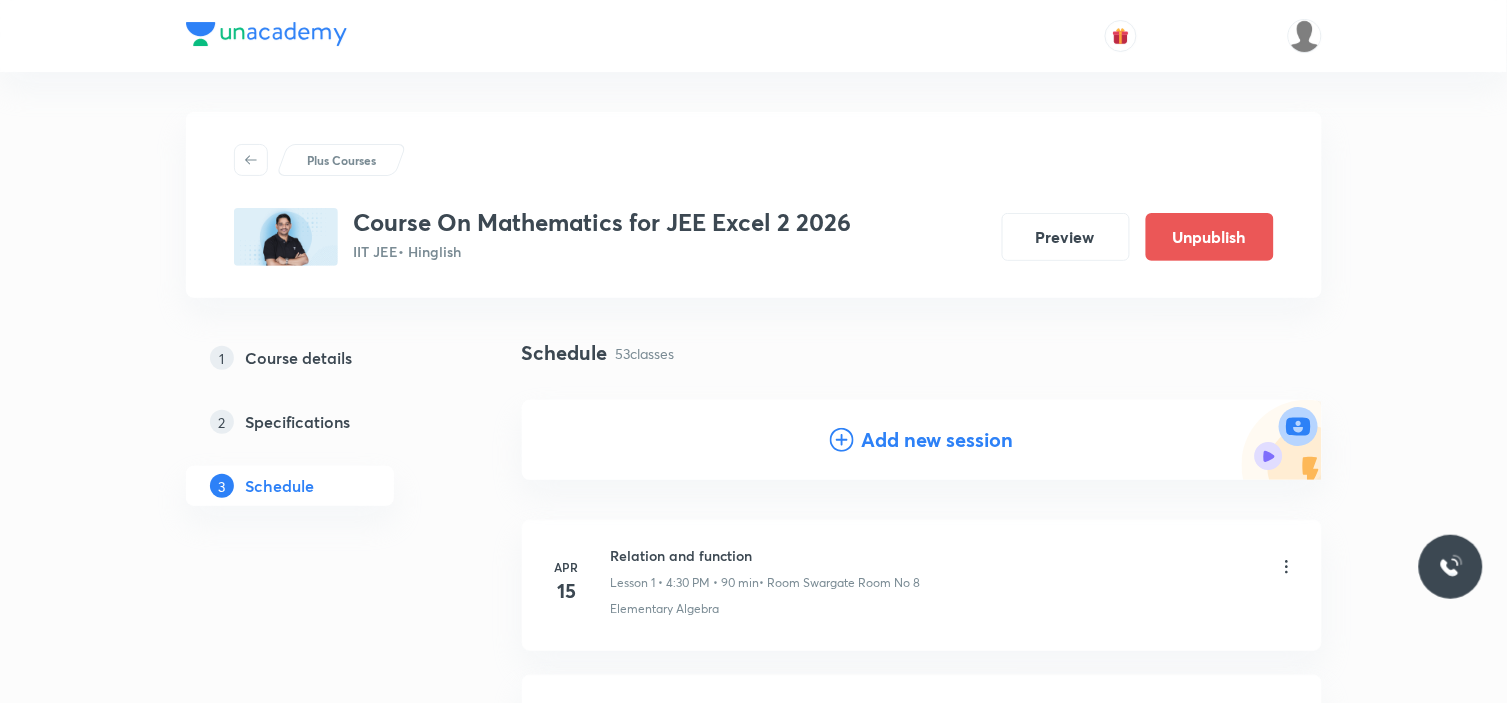 click on "Add new session" at bounding box center [938, 440] 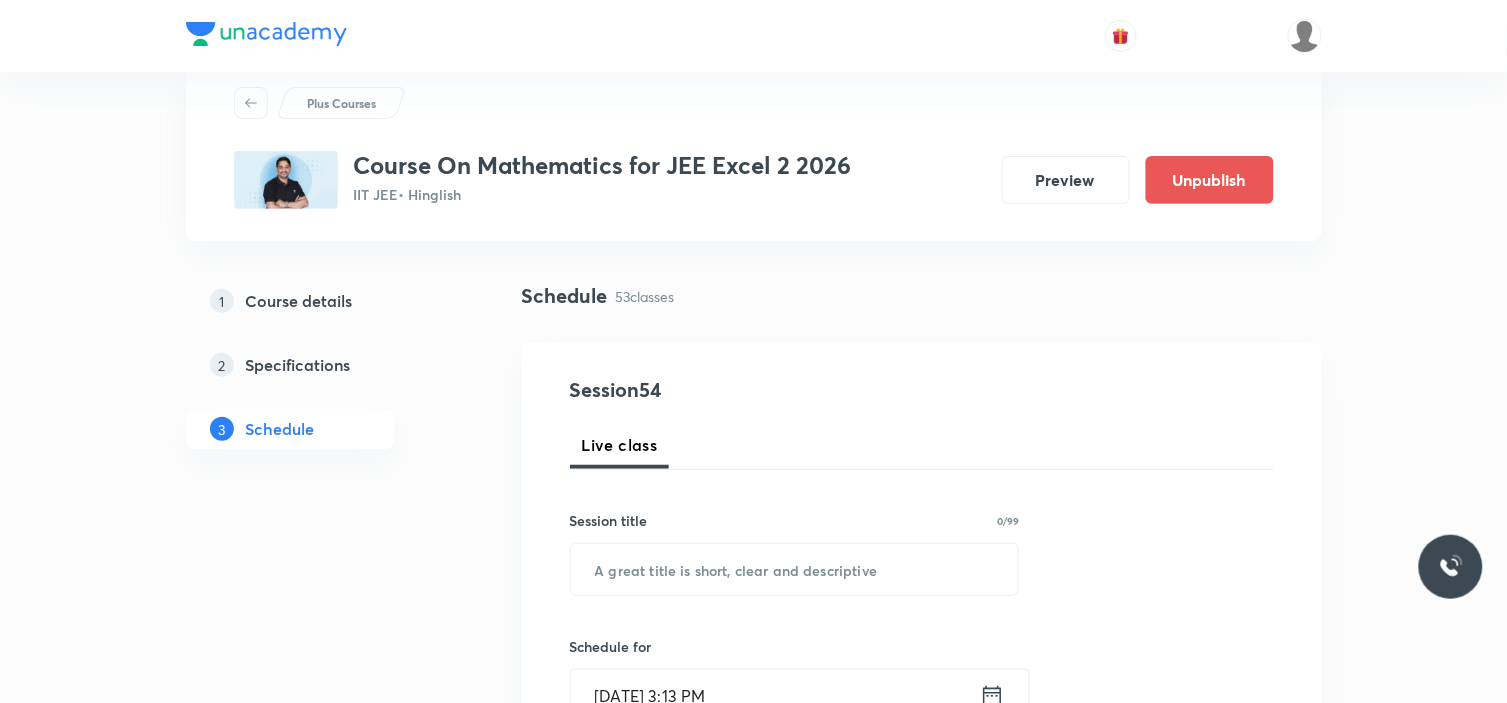 scroll, scrollTop: 111, scrollLeft: 0, axis: vertical 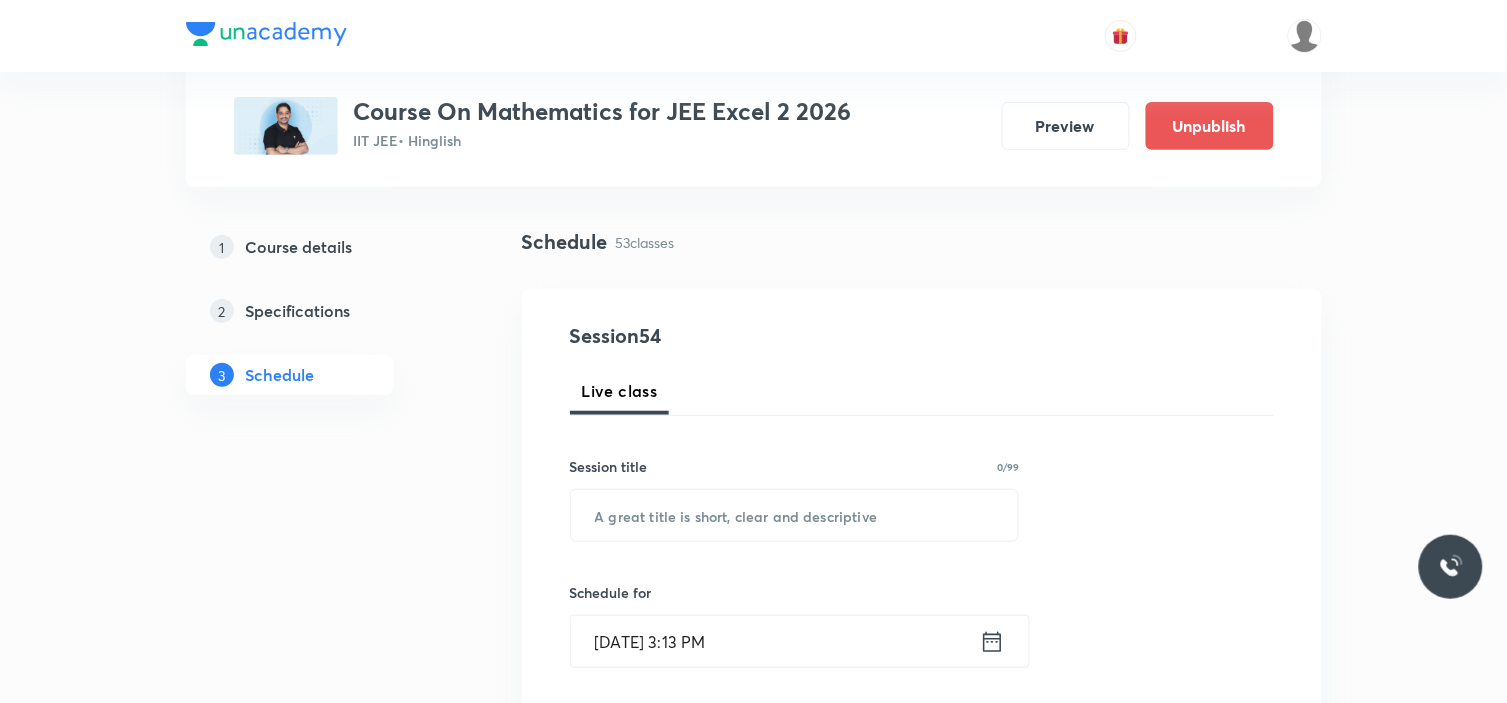 click on "Session title 0/99 ​" at bounding box center (795, 499) 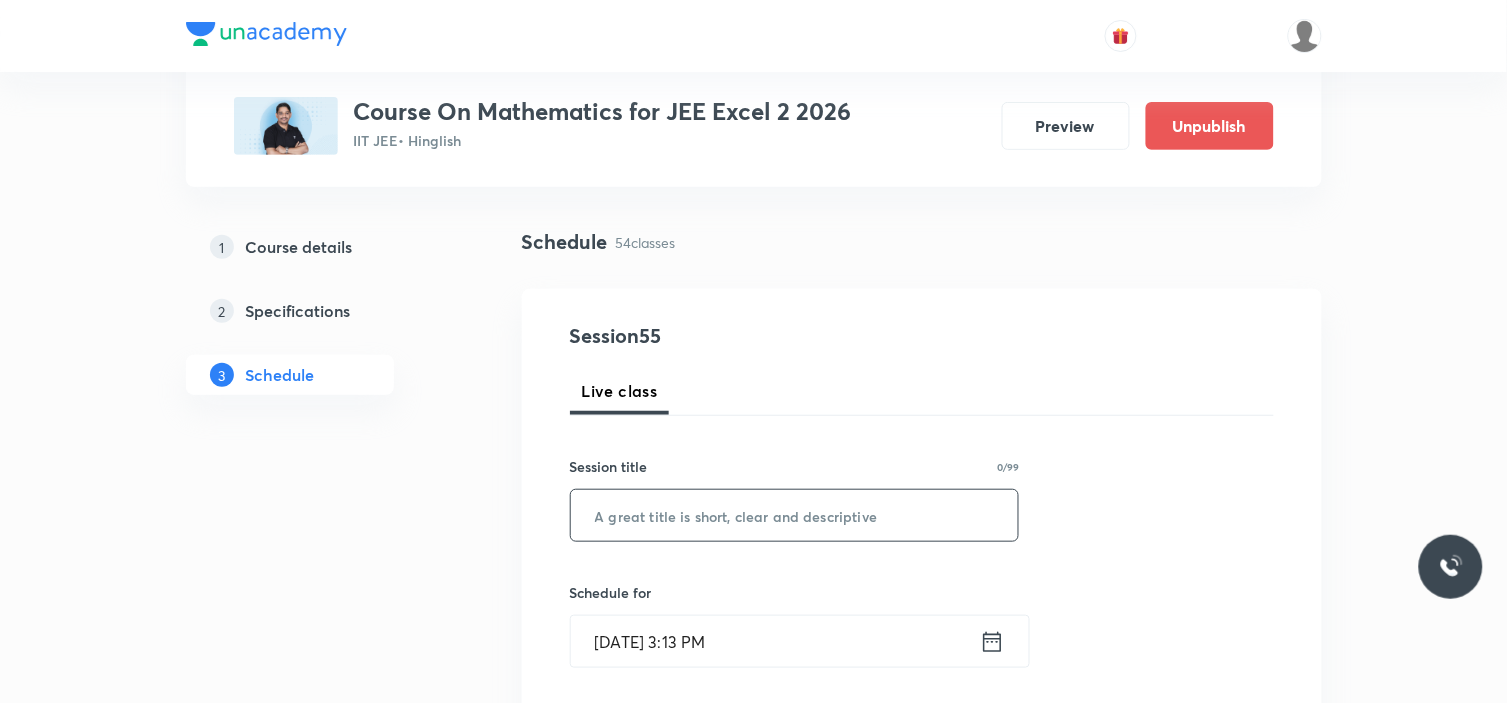 click at bounding box center [795, 515] 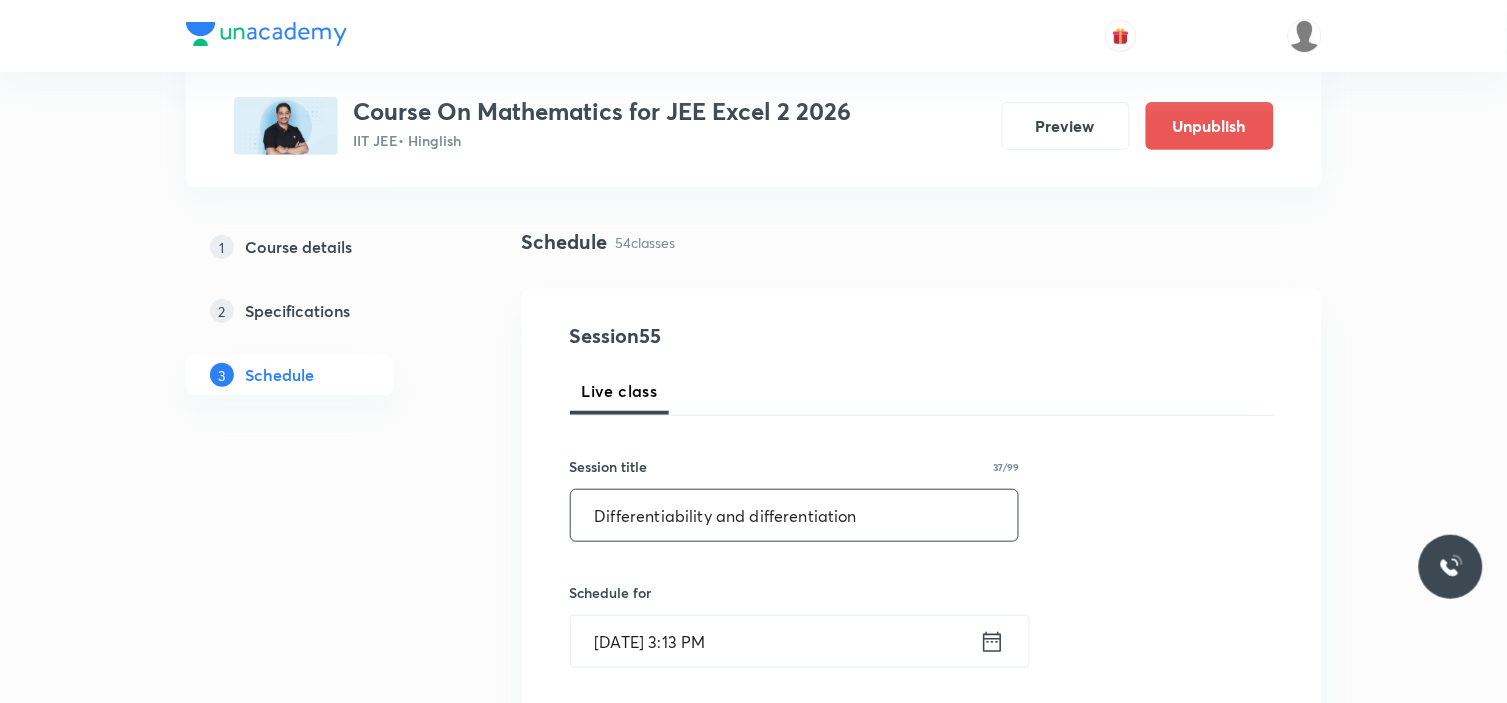 type on "Differentiability and differentiation" 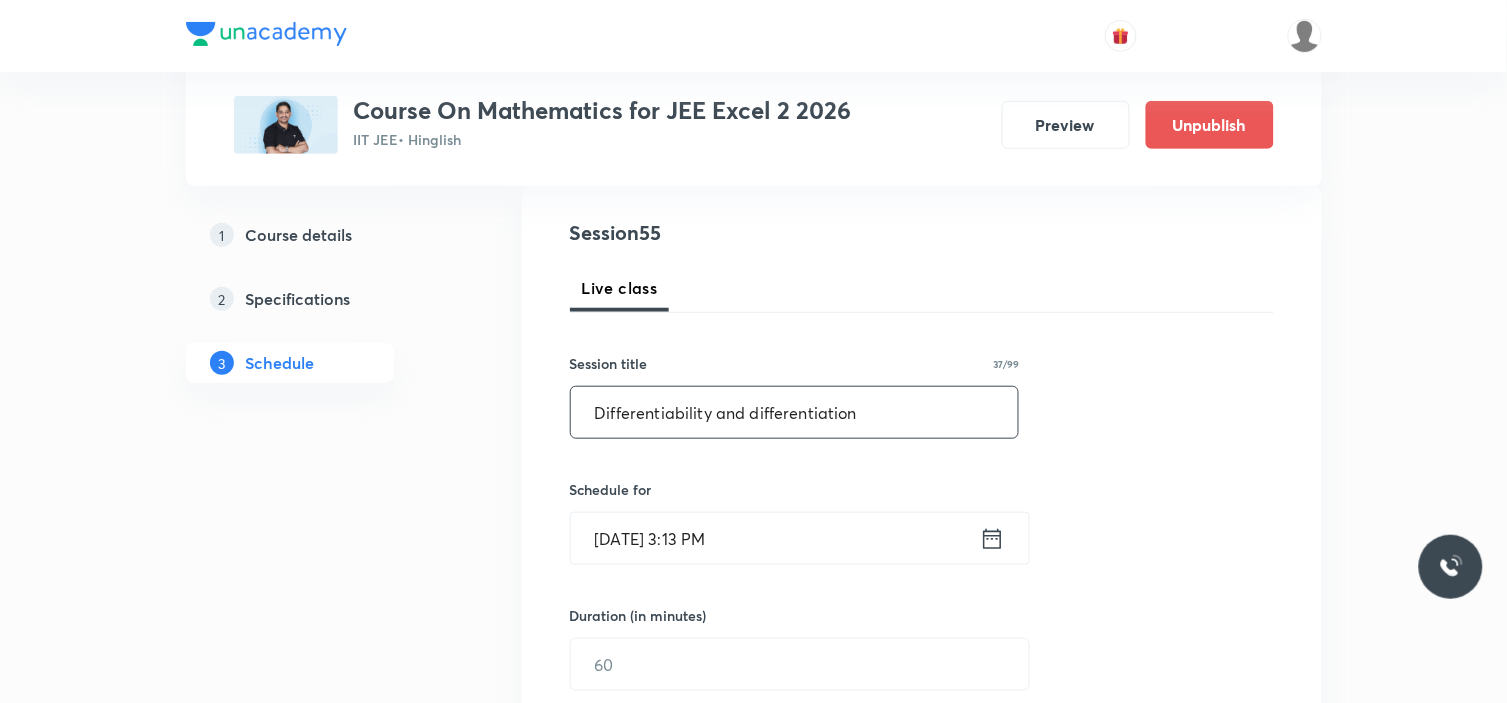 scroll, scrollTop: 333, scrollLeft: 0, axis: vertical 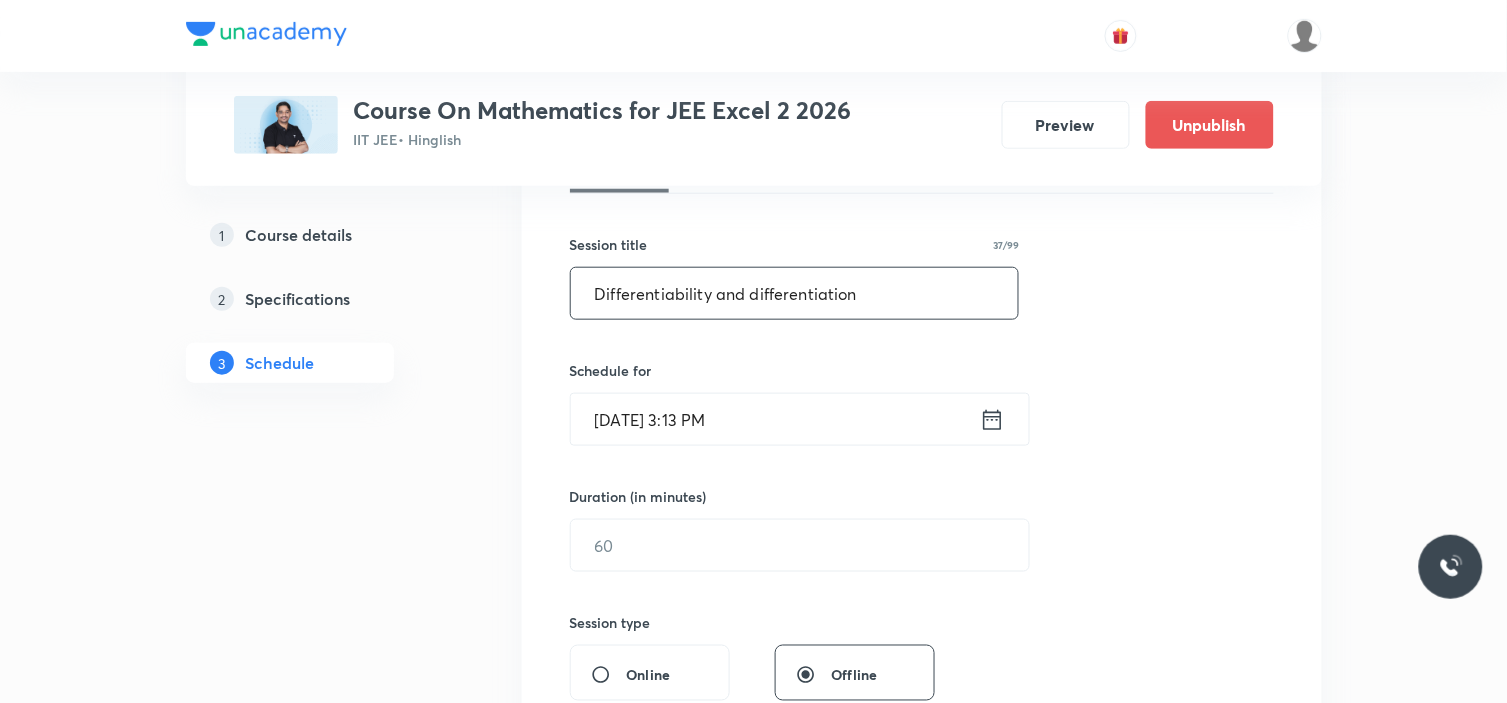 click on "Jul 13, 2025, 3:13 PM" at bounding box center (775, 419) 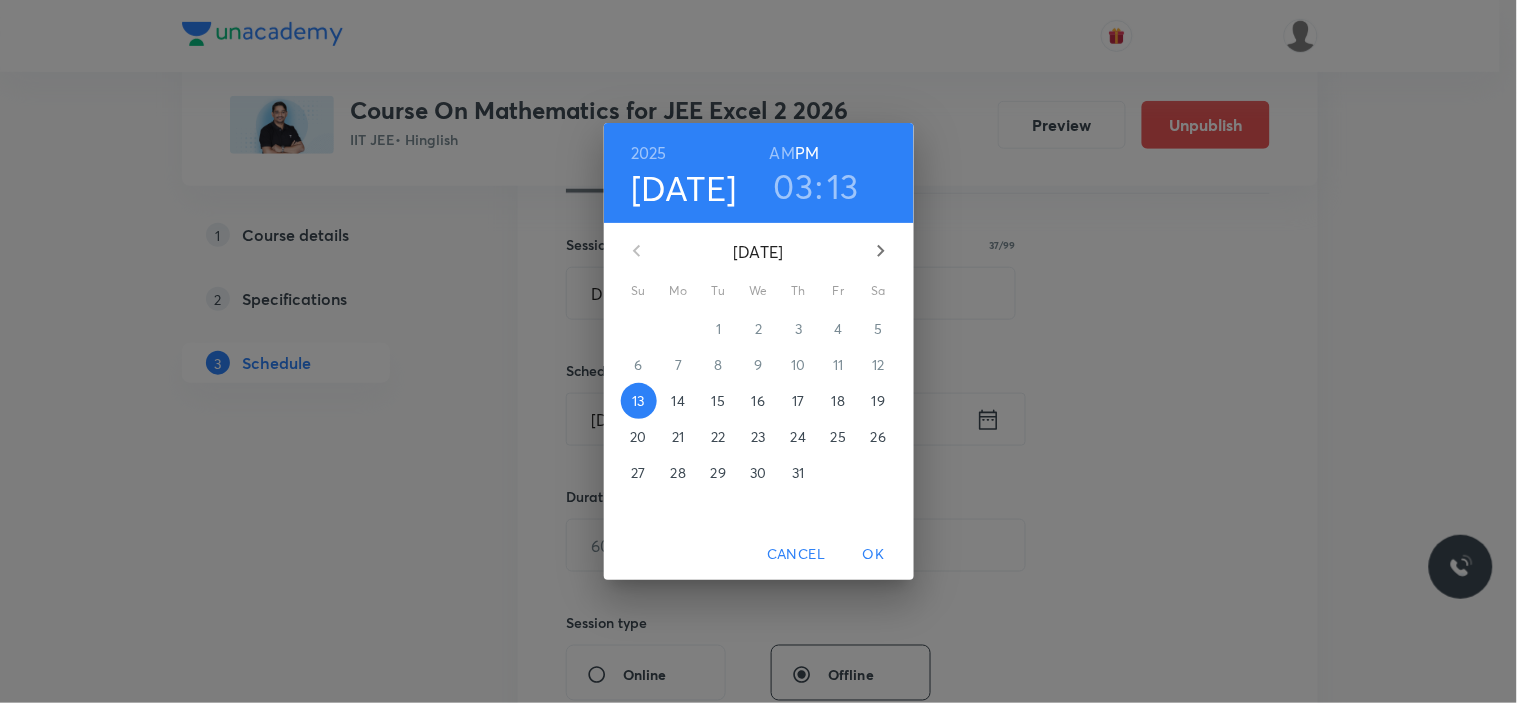 click on "17" at bounding box center (798, 401) 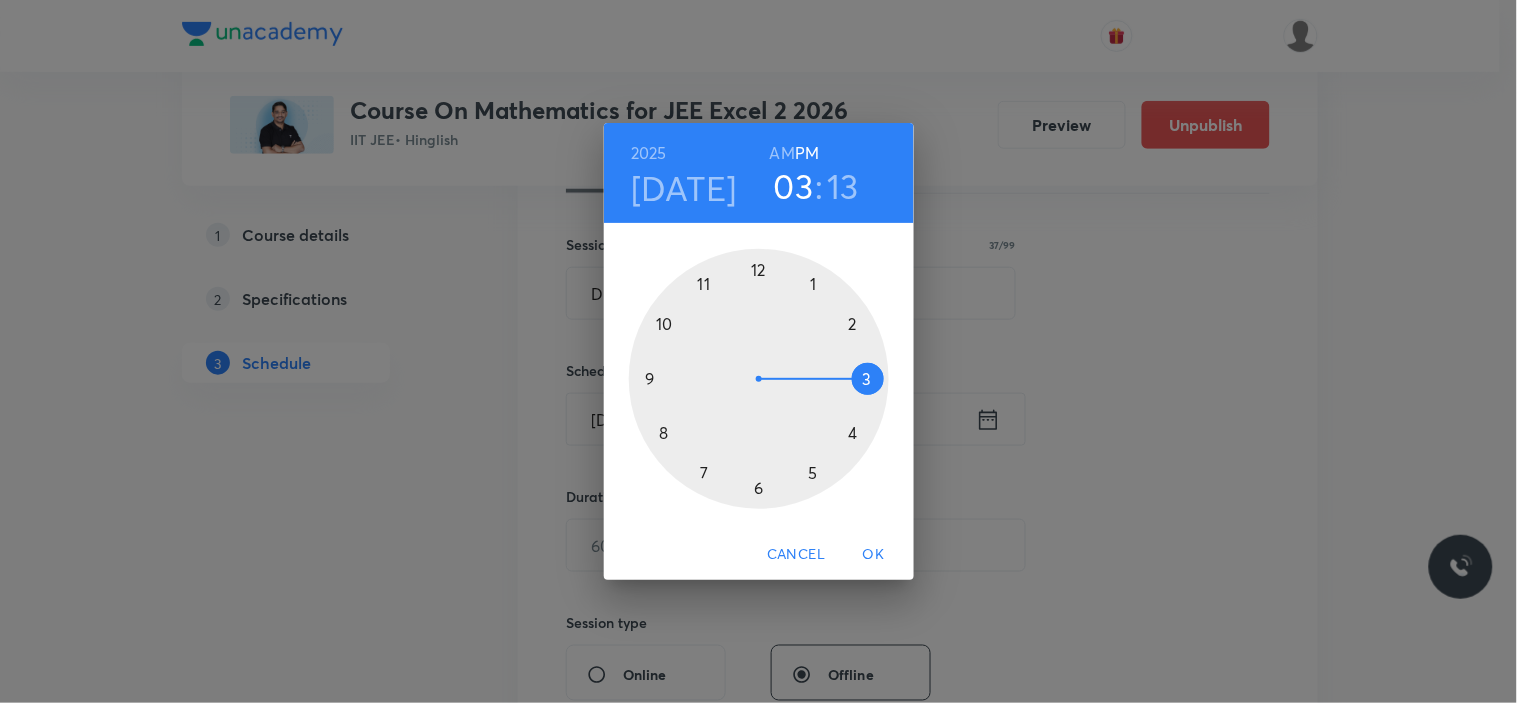 click at bounding box center [759, 379] 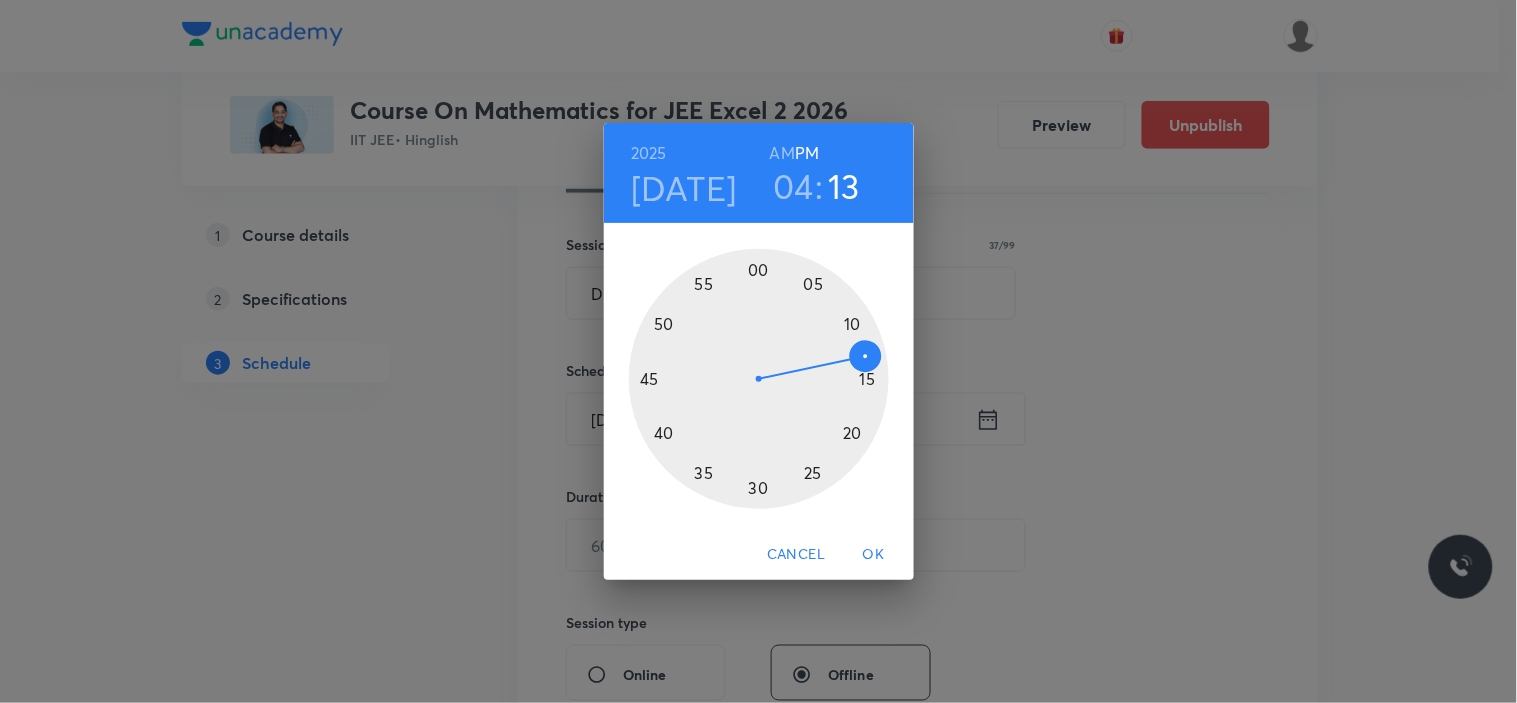 click at bounding box center (759, 379) 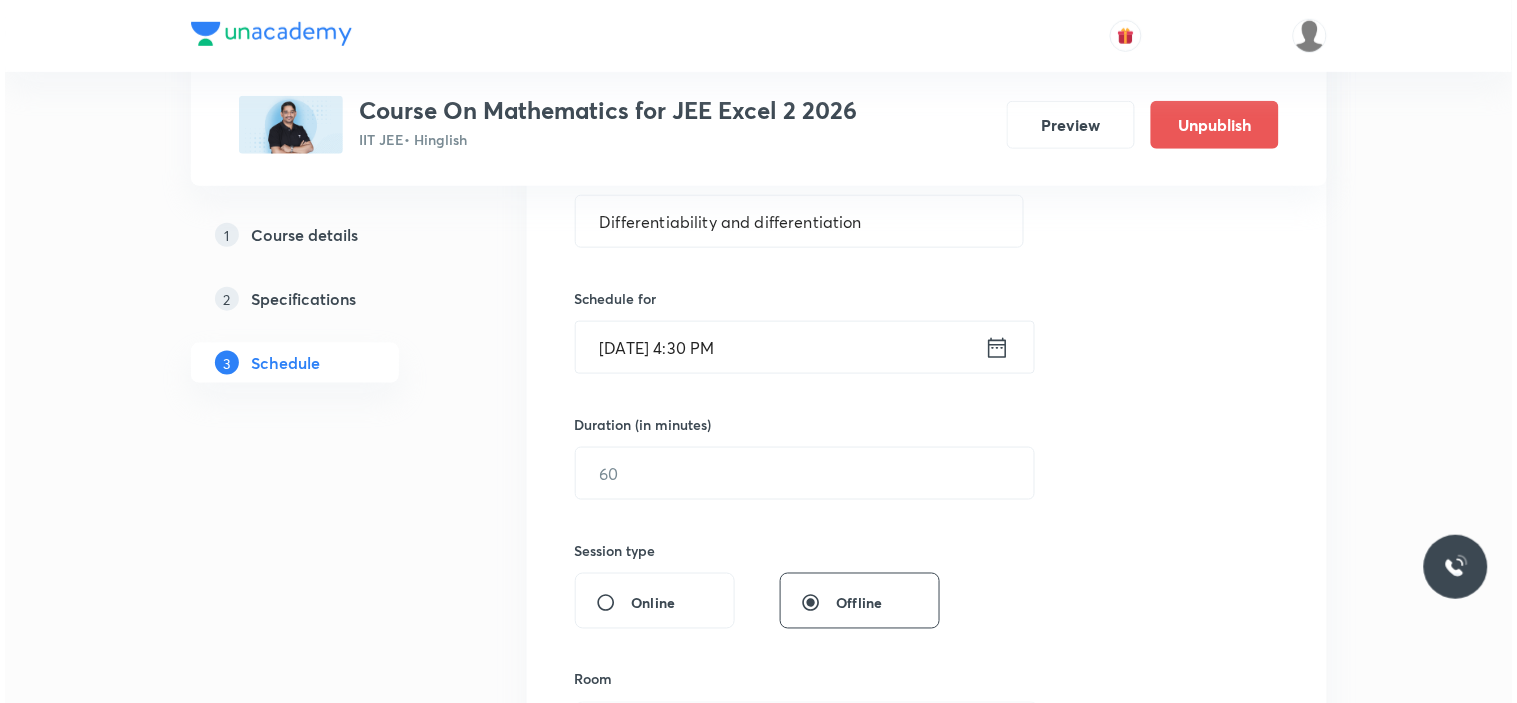 scroll, scrollTop: 555, scrollLeft: 0, axis: vertical 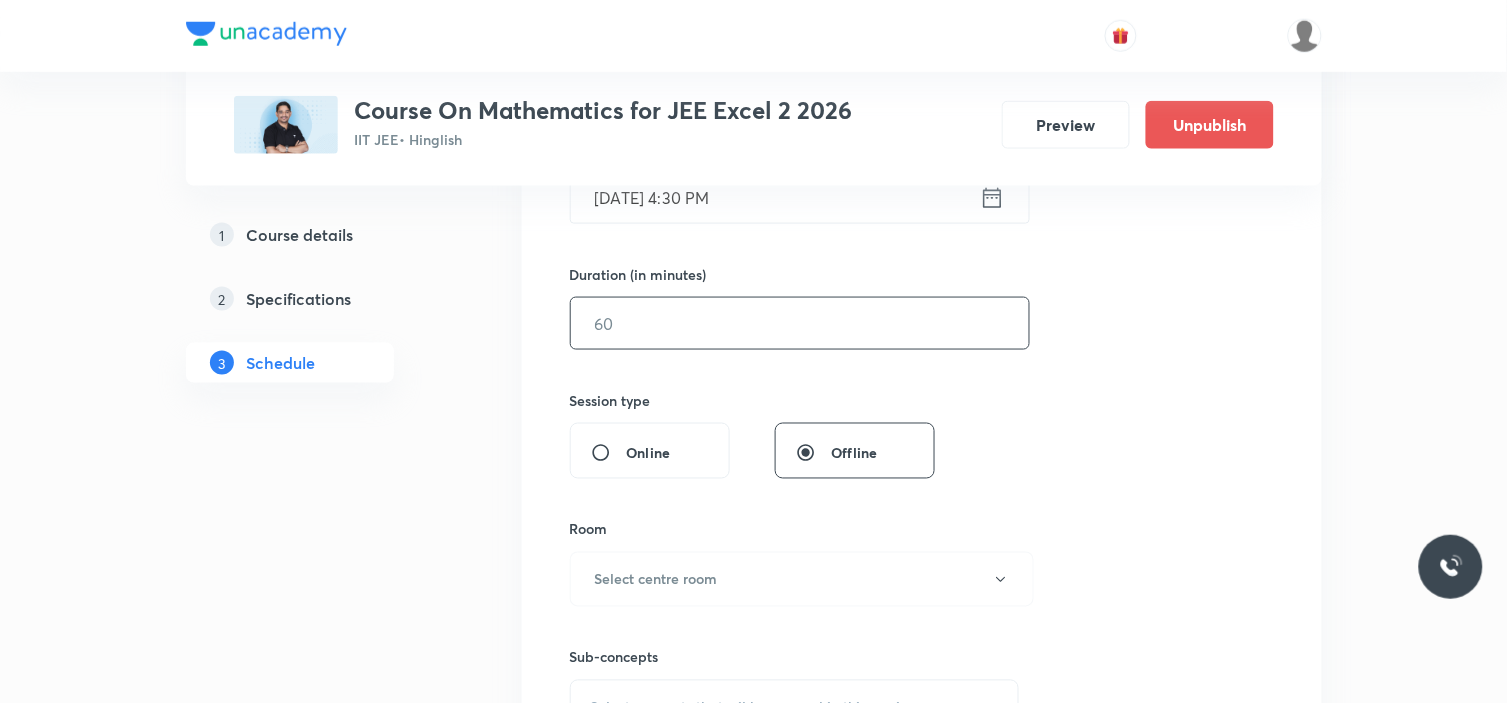 click at bounding box center (800, 323) 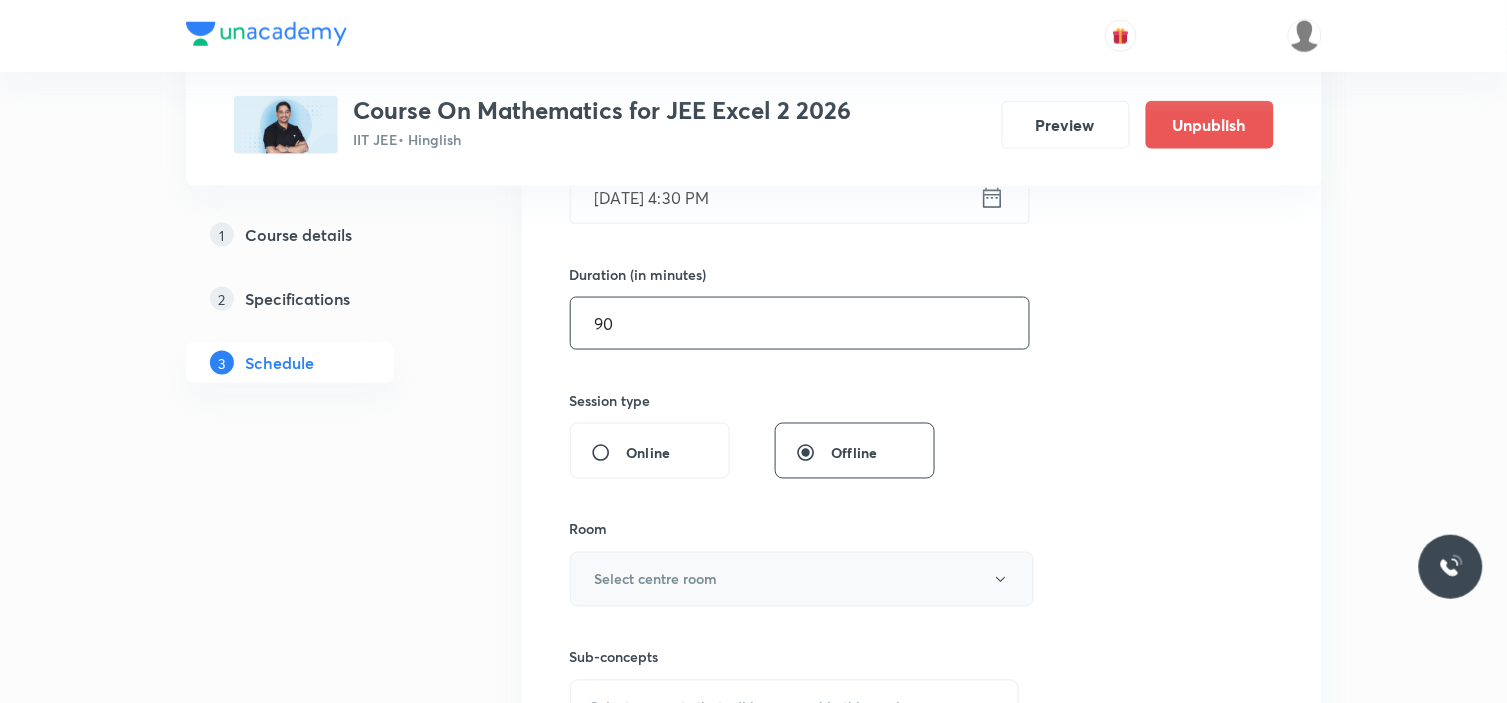 type on "90" 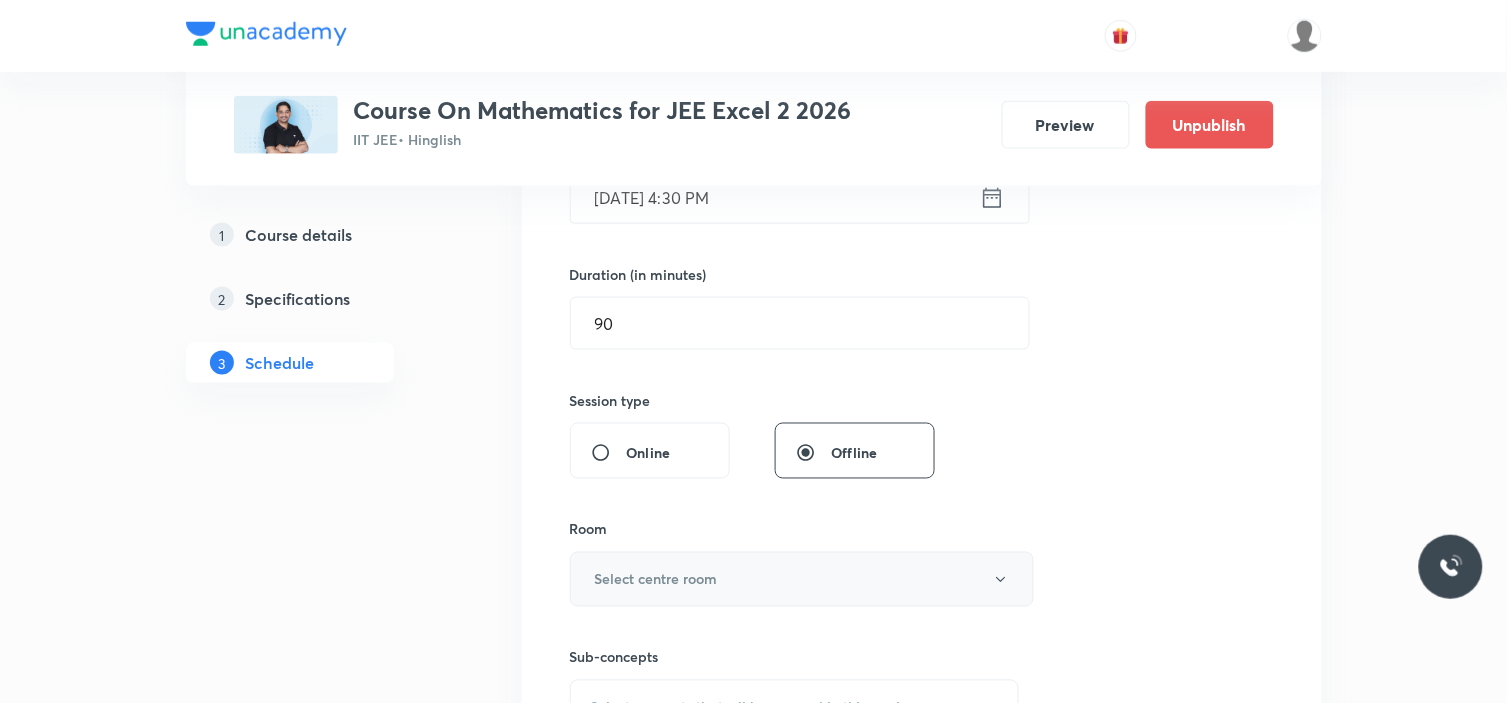 click on "Select centre room" at bounding box center (802, 579) 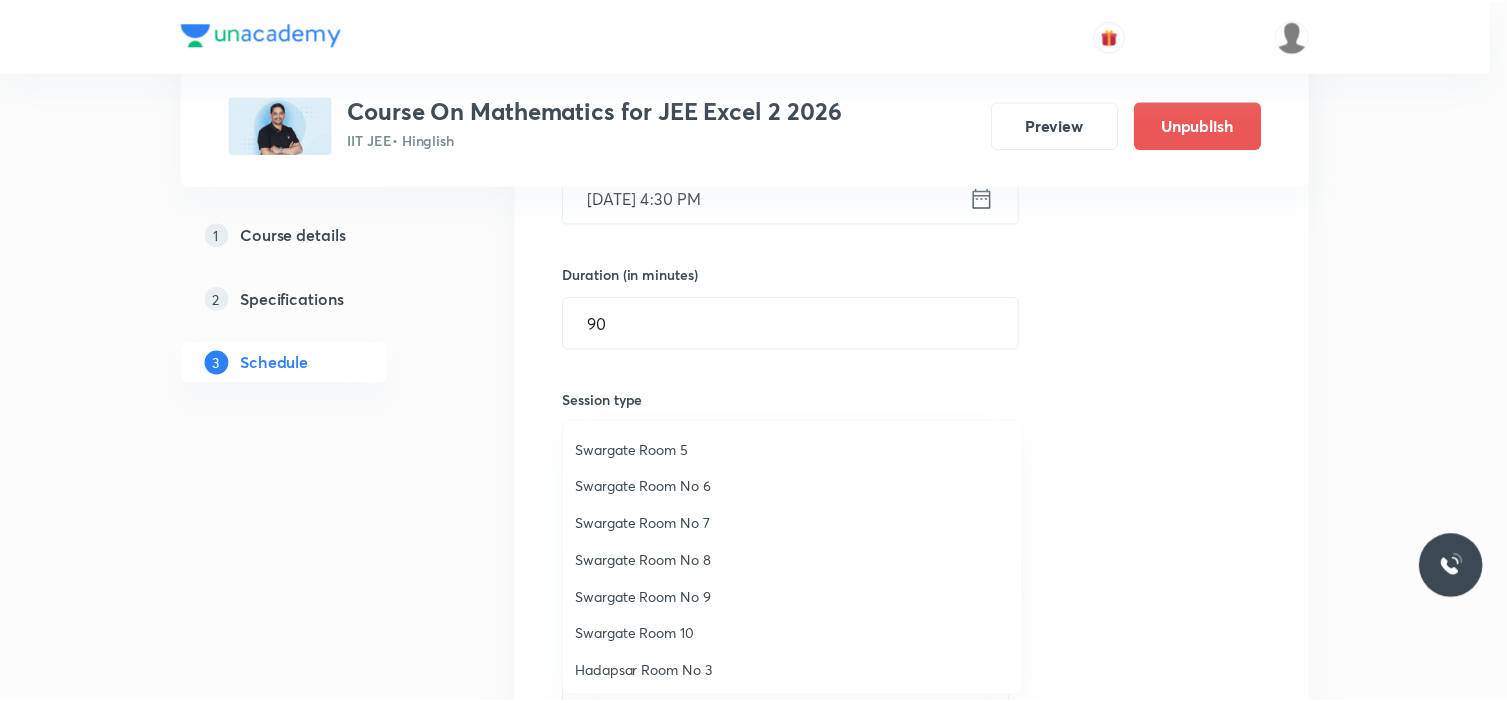 scroll, scrollTop: 148, scrollLeft: 0, axis: vertical 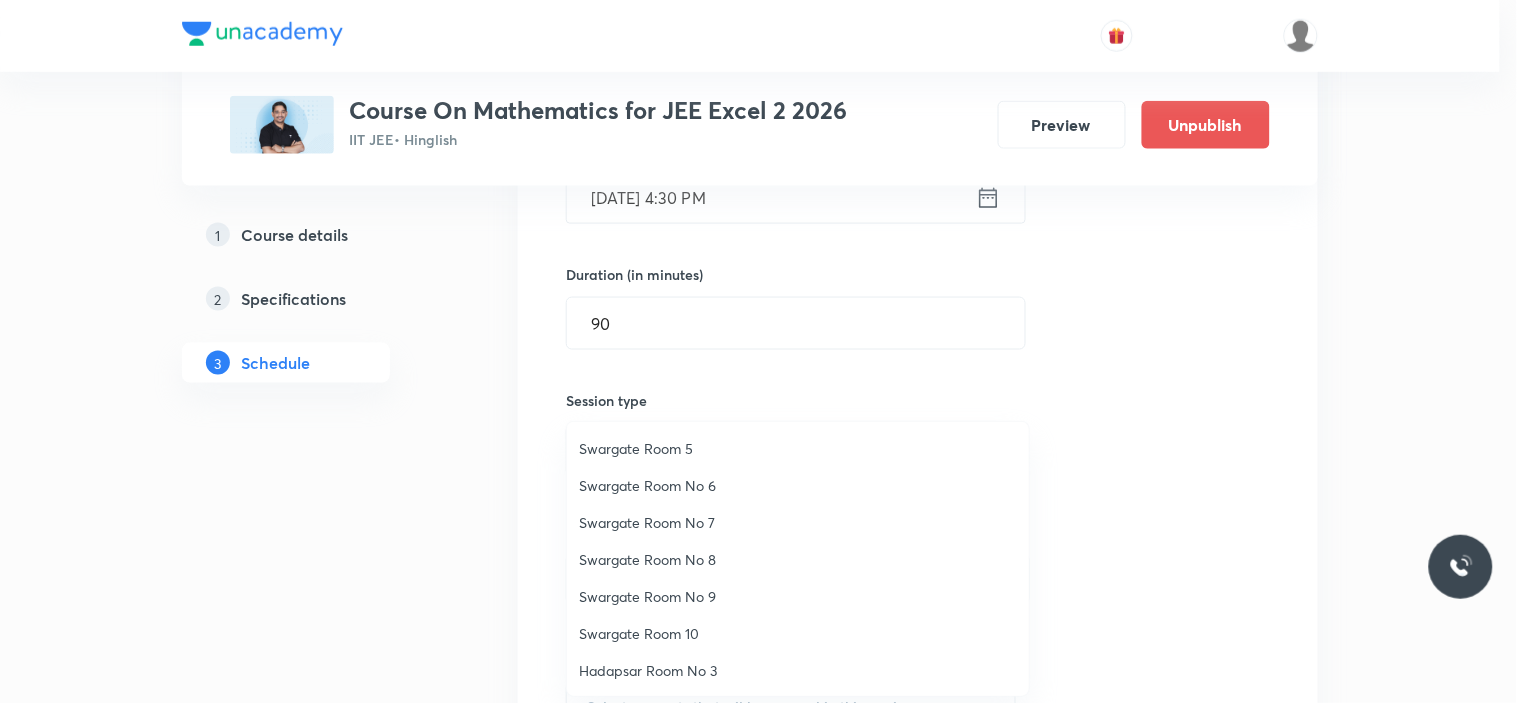 click on "Swargate Room No 8" at bounding box center [798, 559] 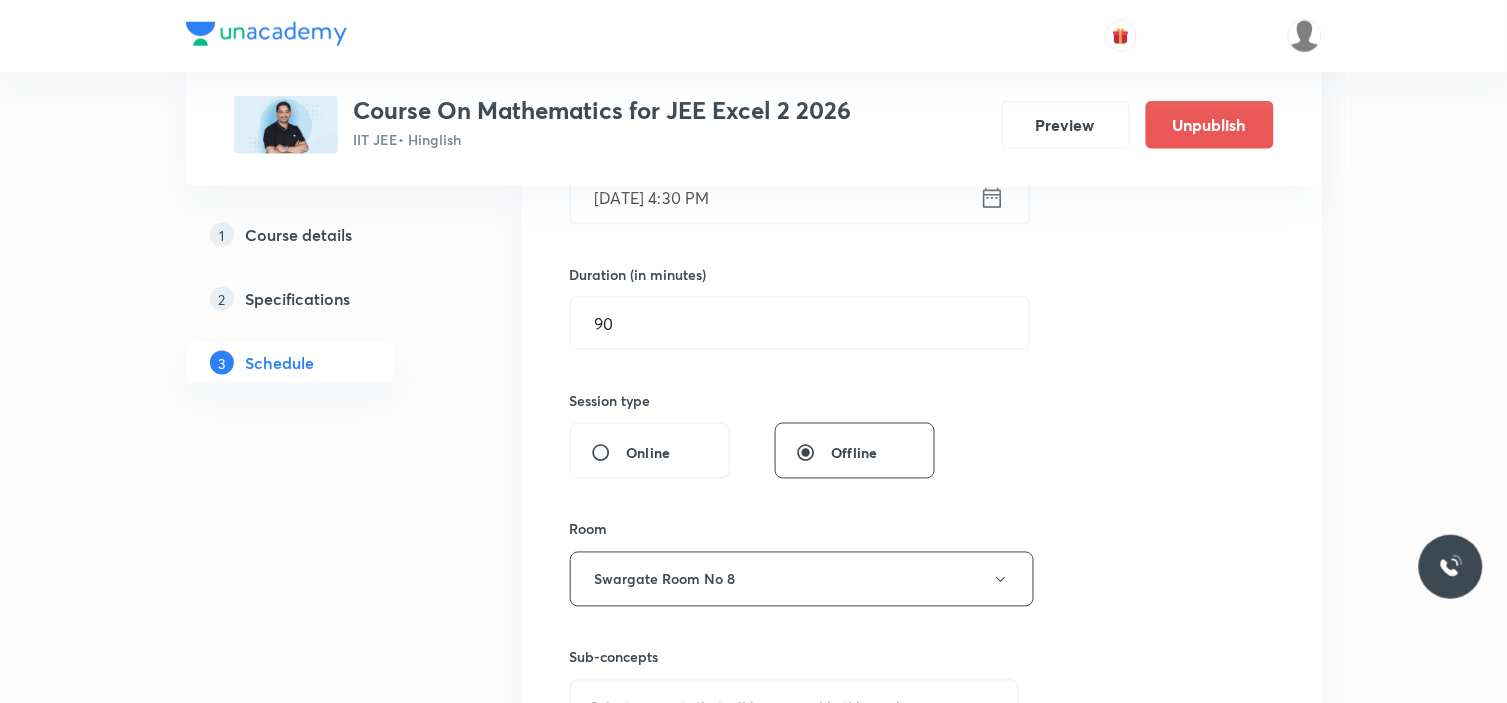click on "Session  55 Live class Session title 37/99 Differentiability and differentiation ​ Schedule for Jul 17, 2025, 4:30 PM ​ Duration (in minutes) 90 ​   Session type Online Offline Room Swargate Room No 8 Sub-concepts Select concepts that wil be covered in this session Add Cancel" at bounding box center (922, 346) 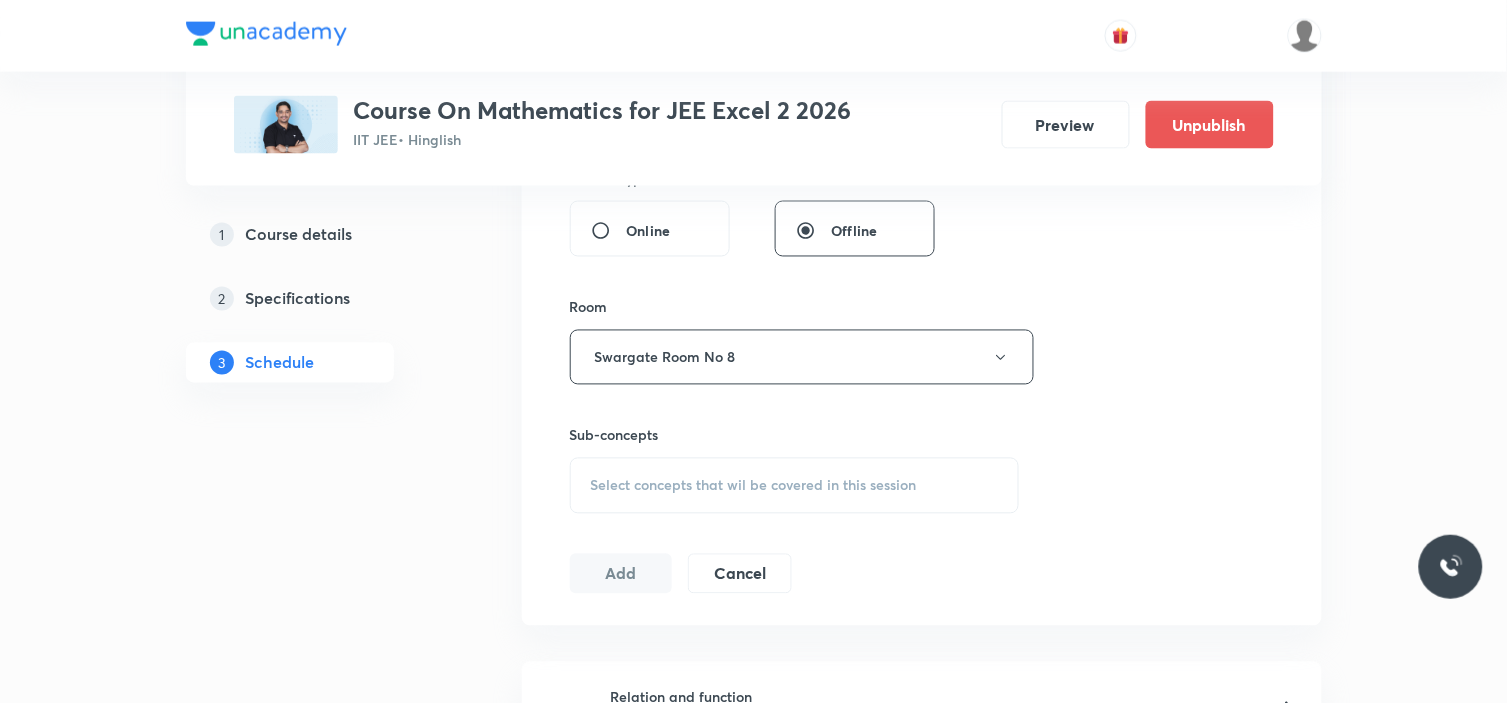 click on "Select concepts that wil be covered in this session" at bounding box center (795, 486) 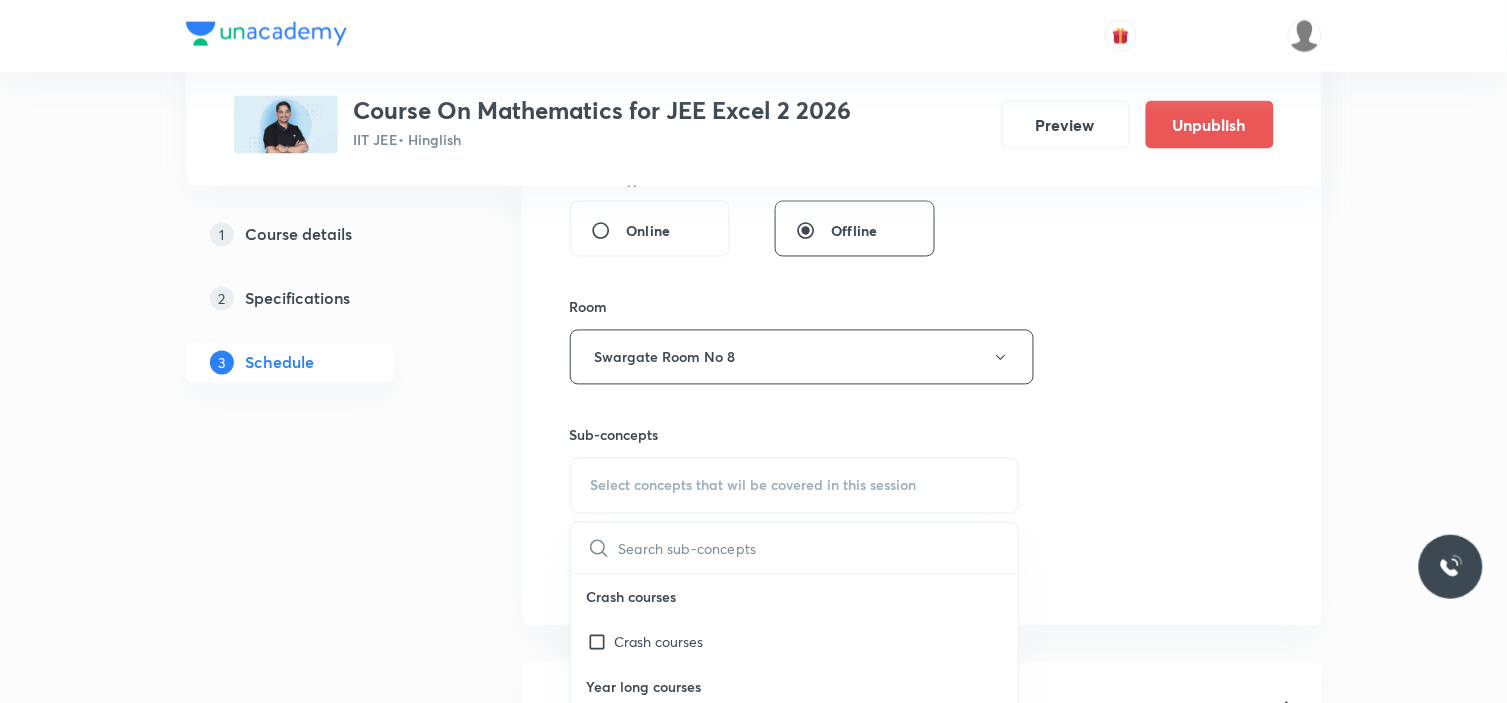 scroll, scrollTop: 888, scrollLeft: 0, axis: vertical 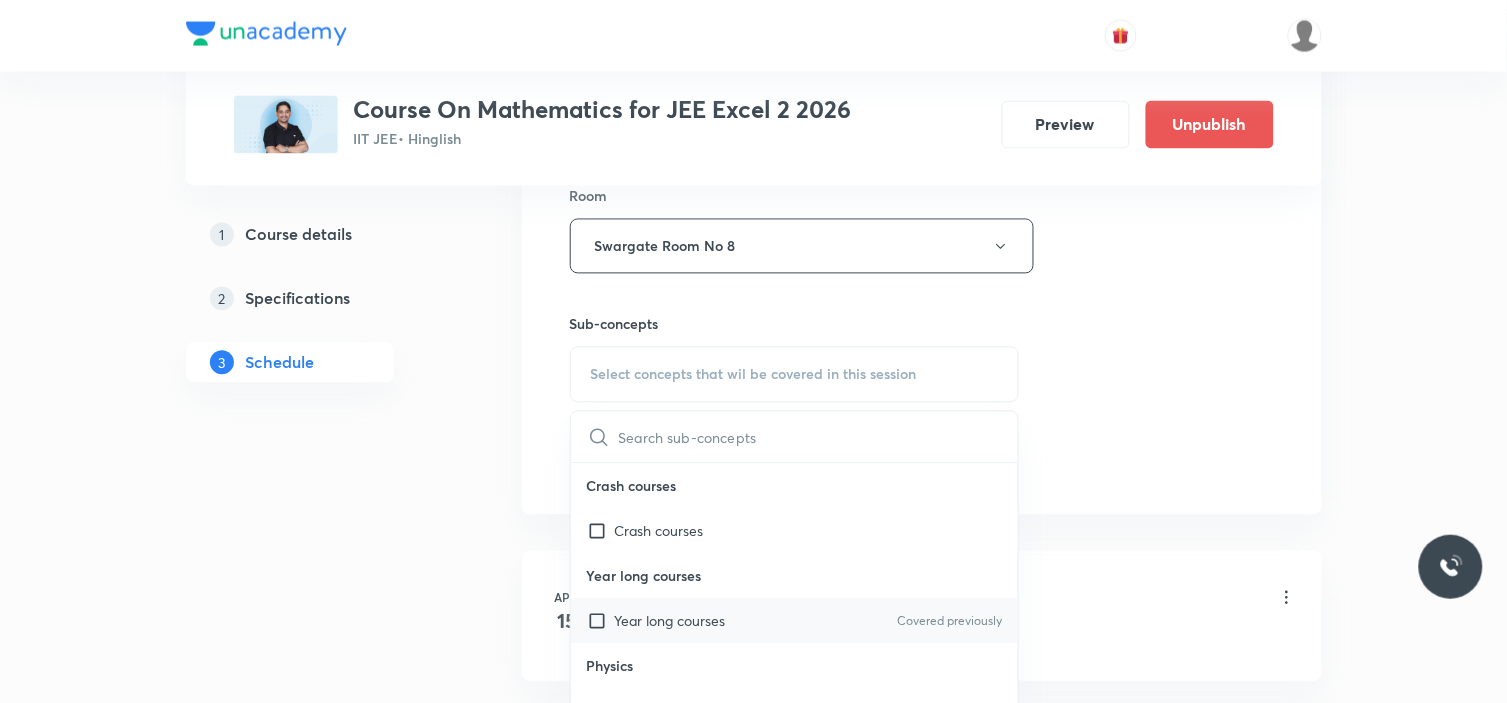 click on "Year long courses" at bounding box center (670, 621) 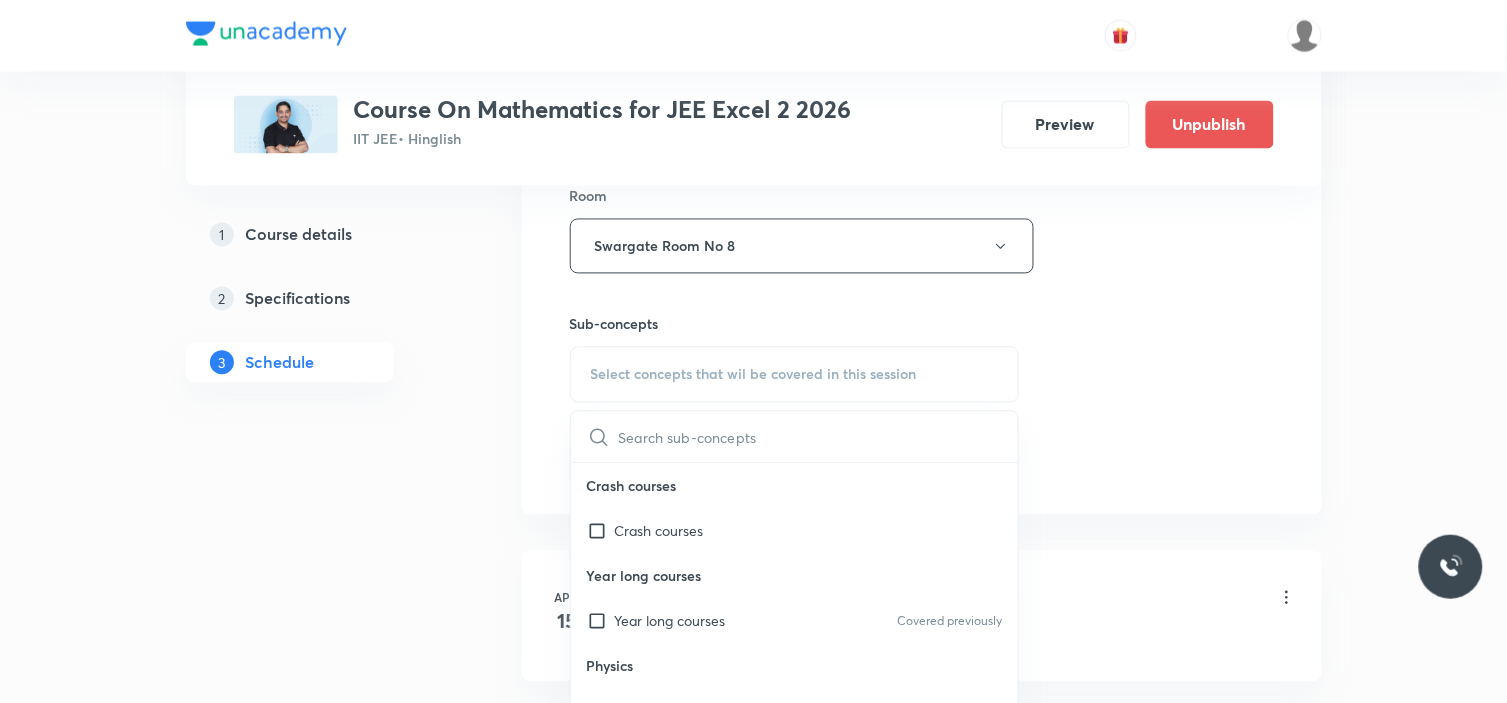 checkbox on "true" 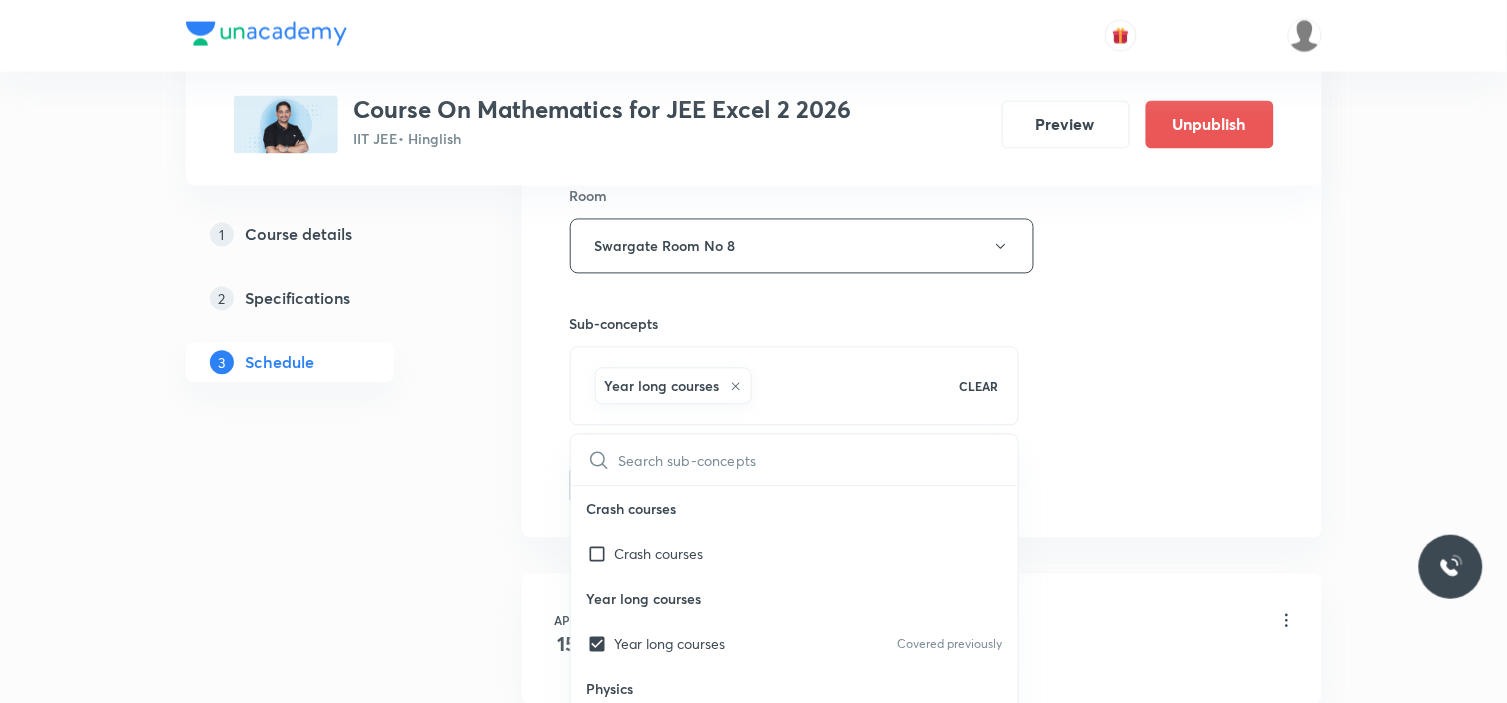 click on "Plus Courses Course On Mathematics for JEE Excel 2 2026 IIT JEE  • Hinglish Preview Unpublish 1 Course details 2 Specifications 3 Schedule Schedule 54  classes Session  55 Live class Session title 37/99 Differentiability and differentiation ​ Schedule for Jul 17, 2025, 4:30 PM ​ Duration (in minutes) 90 ​   Session type Online Offline Room Swargate Room No 8 Sub-concepts Year long courses CLEAR ​ Crash courses Crash courses Year long courses Year long courses Covered previously Physics  Physics  Chemistry Chemistry Mathematics Mathematics Add Cancel Apr 15 Relation and function Lesson 1 • 4:30 PM • 90 min  • Room Swargate Room No 8 Elementary Algebra Apr 17 Relation and function Lesson 2 • 6:15 PM • 90 min  • Room Swargate Room No 8 Basic Trigonometry Apr 18 Relation and function Lesson 3 • 4:30 PM • 90 min  • Room Swargate Room No 8 Addition of Vectors Apr 20 Relation and function Lesson 4 • 6:15 PM • 90 min  • Room Swargate Room No 8 2D and 3D Geometry Apr 21 Apr 25 Apr" at bounding box center (754, 4148) 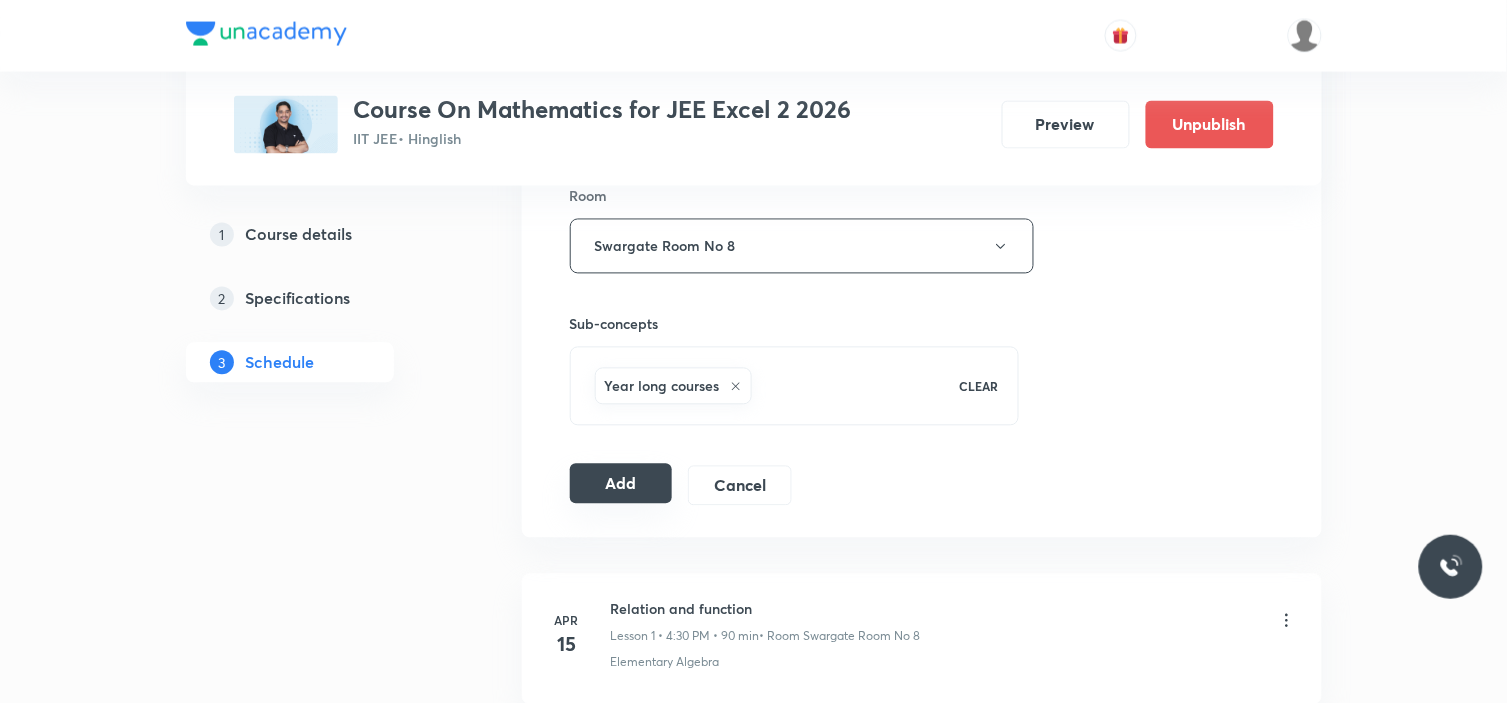 click on "Add" at bounding box center [621, 484] 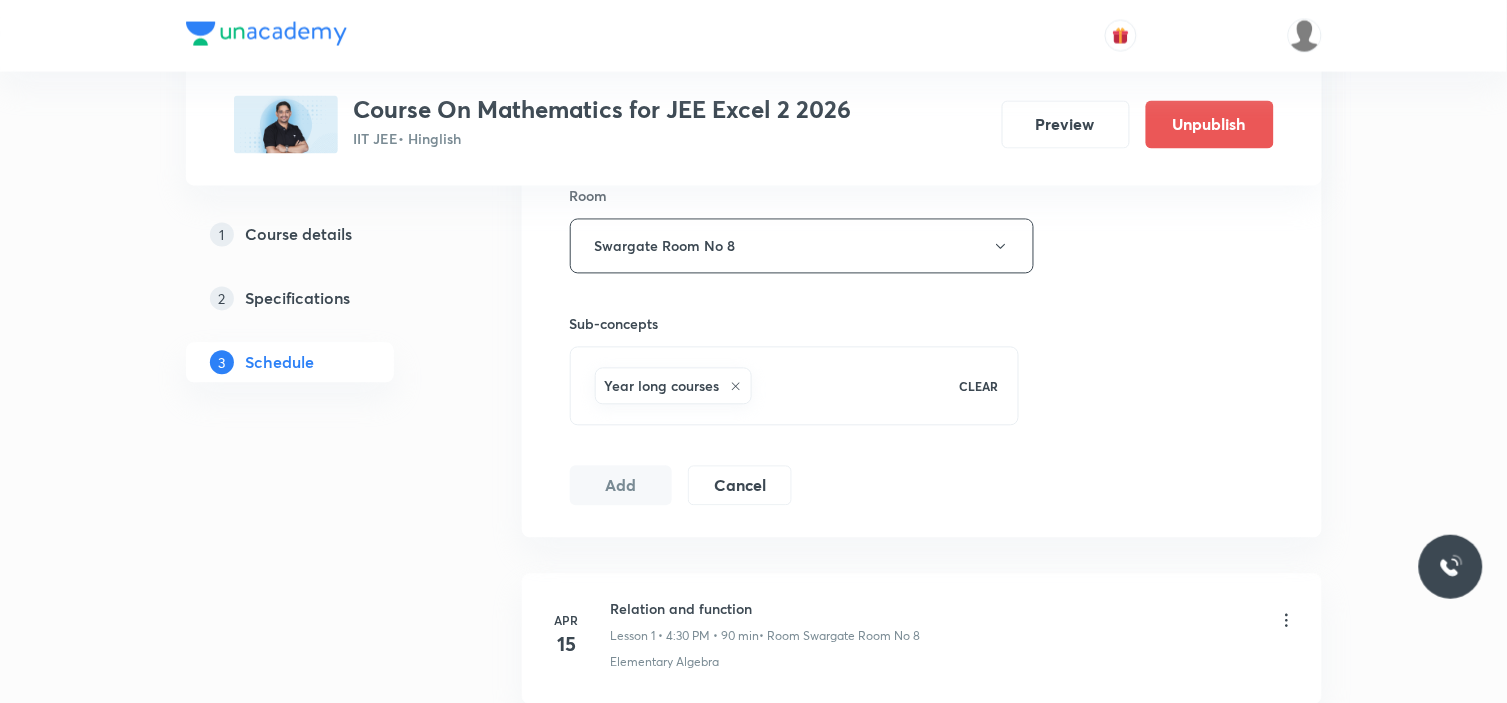 type 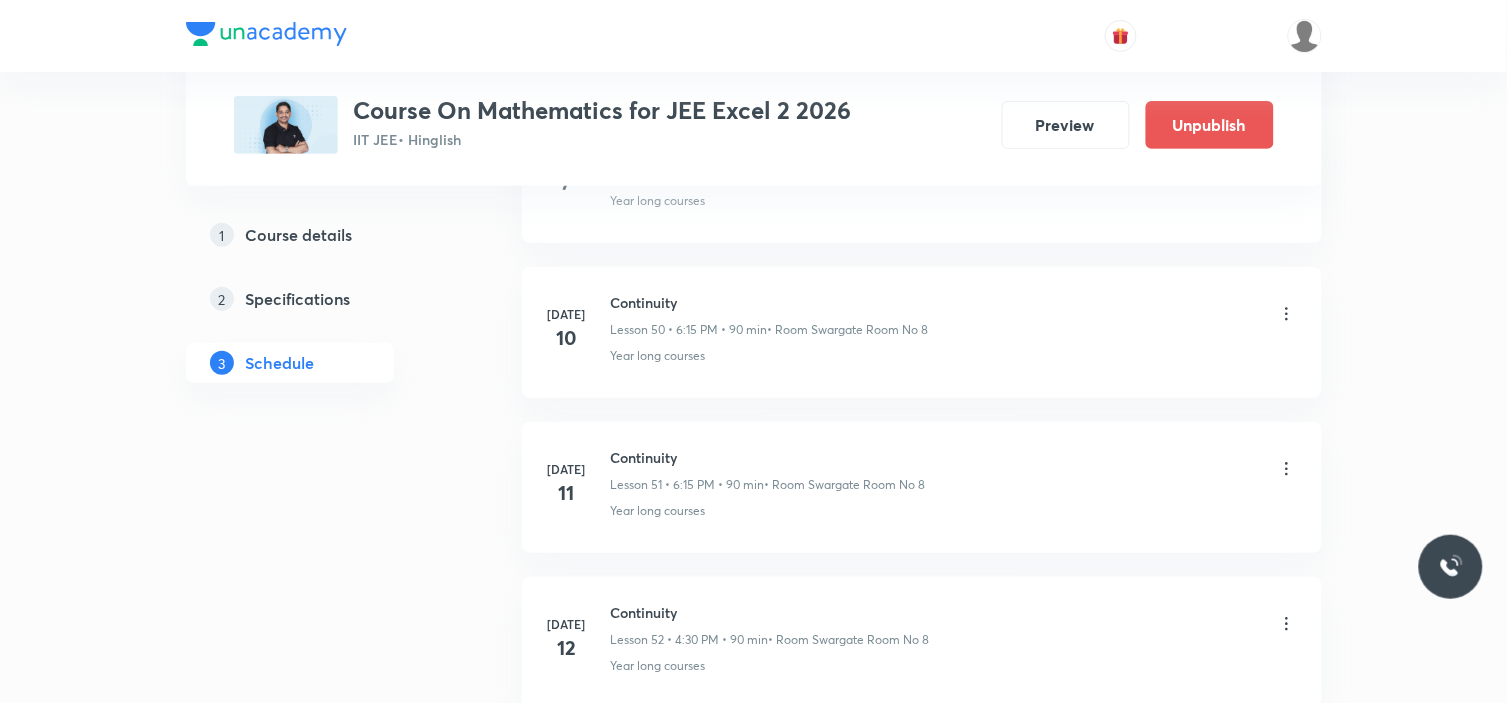 scroll, scrollTop: 0, scrollLeft: 0, axis: both 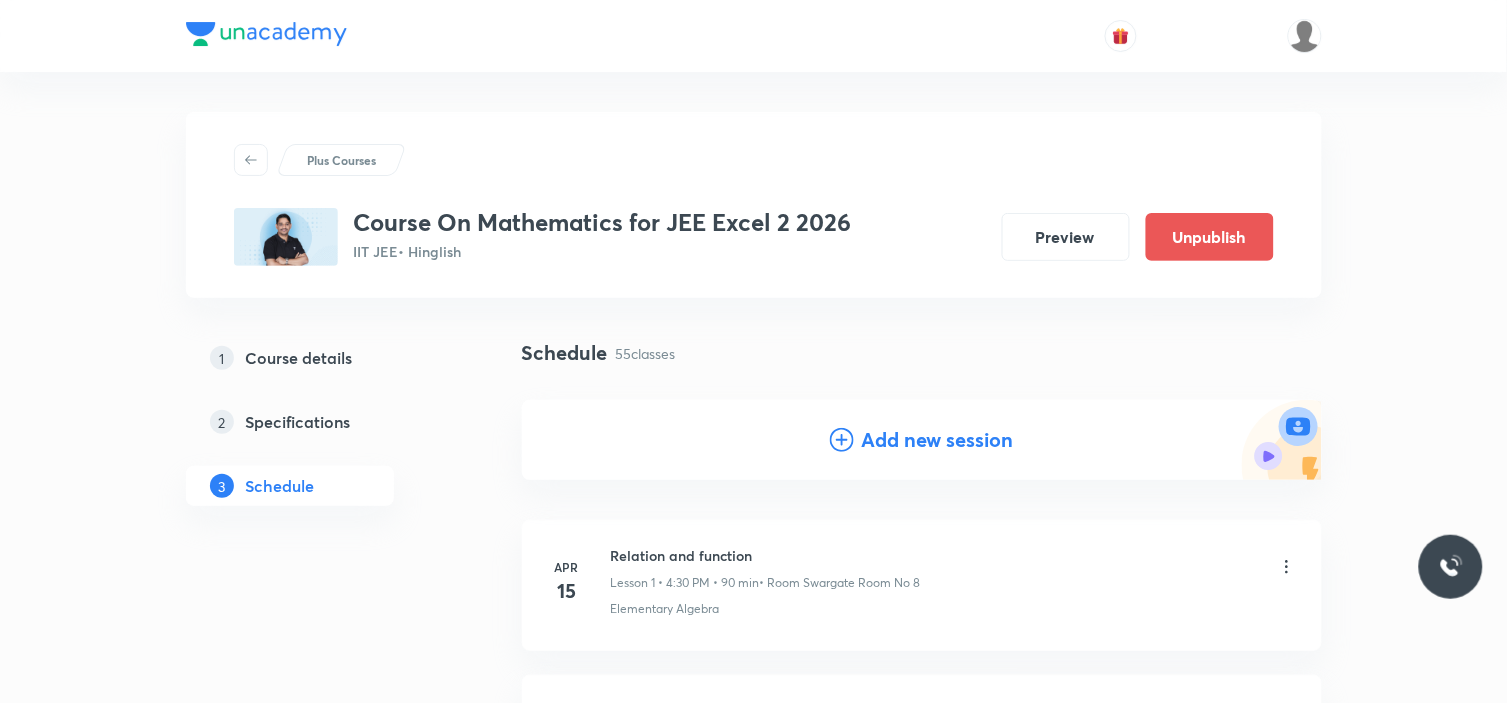 click on "Add new session" at bounding box center (922, 440) 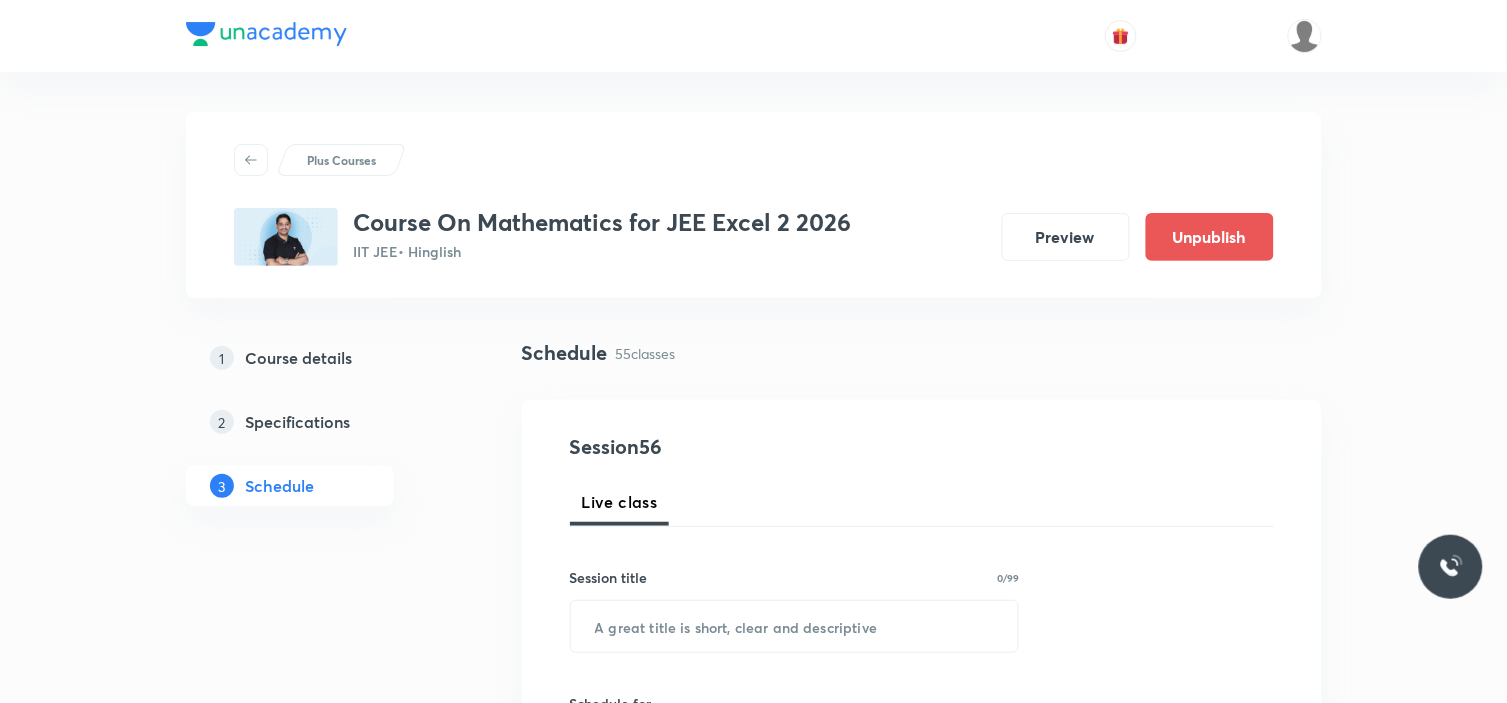 scroll, scrollTop: 222, scrollLeft: 0, axis: vertical 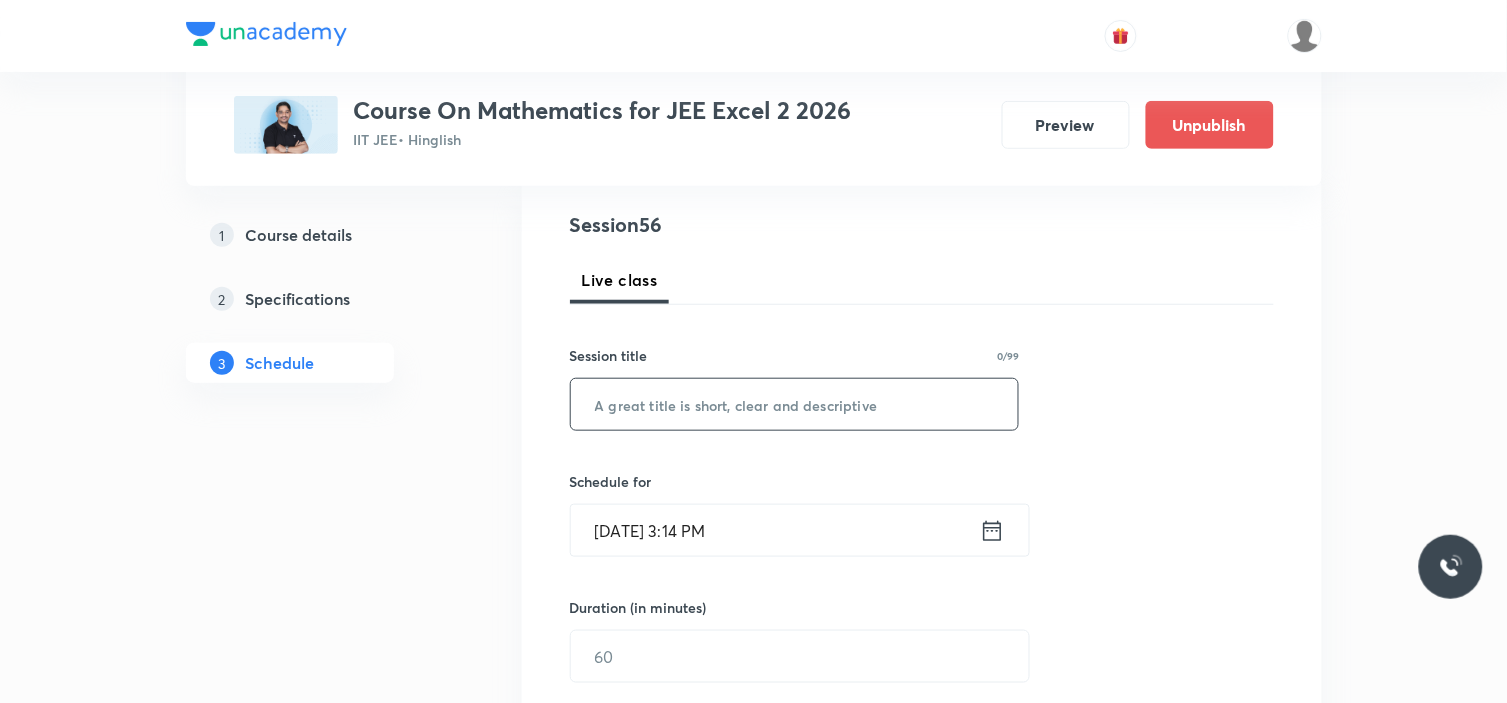 click at bounding box center (795, 404) 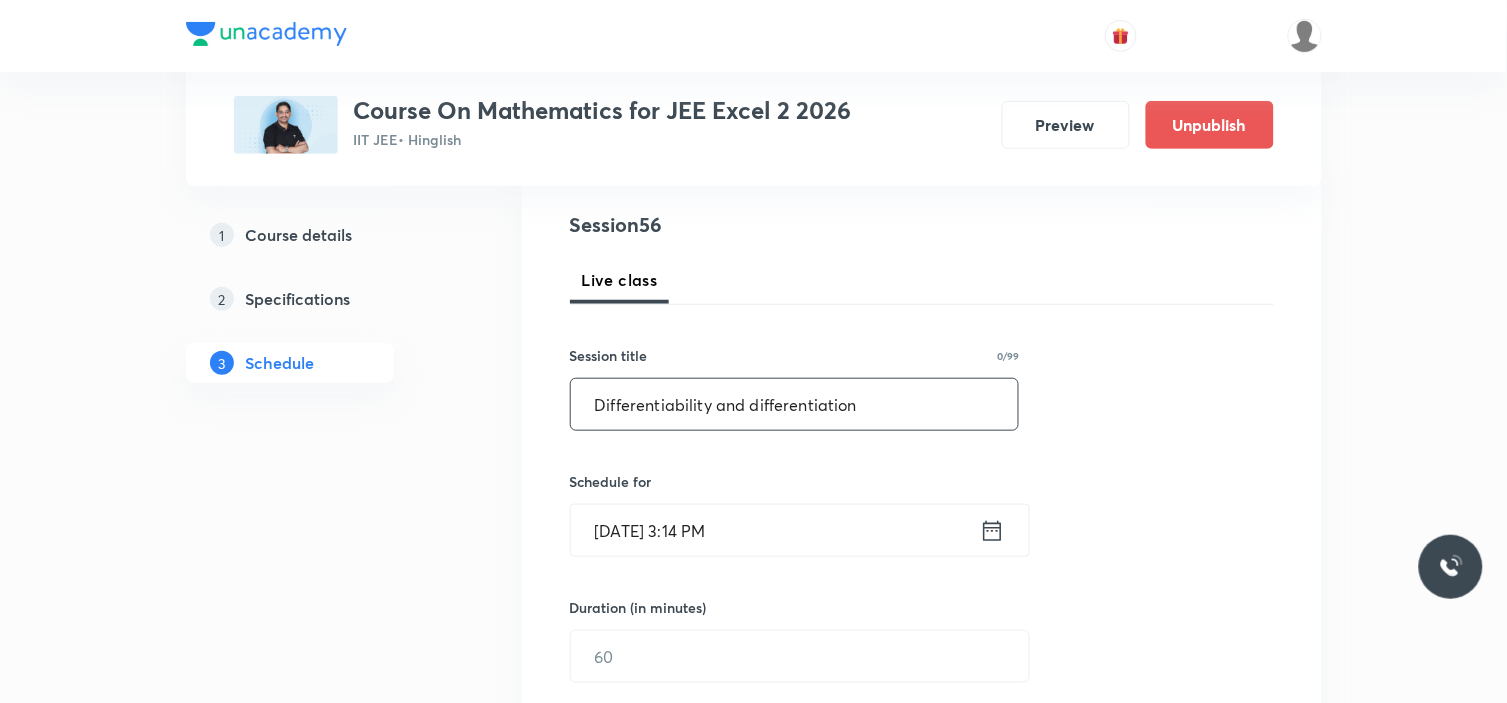type on "Differentiability and differentiation" 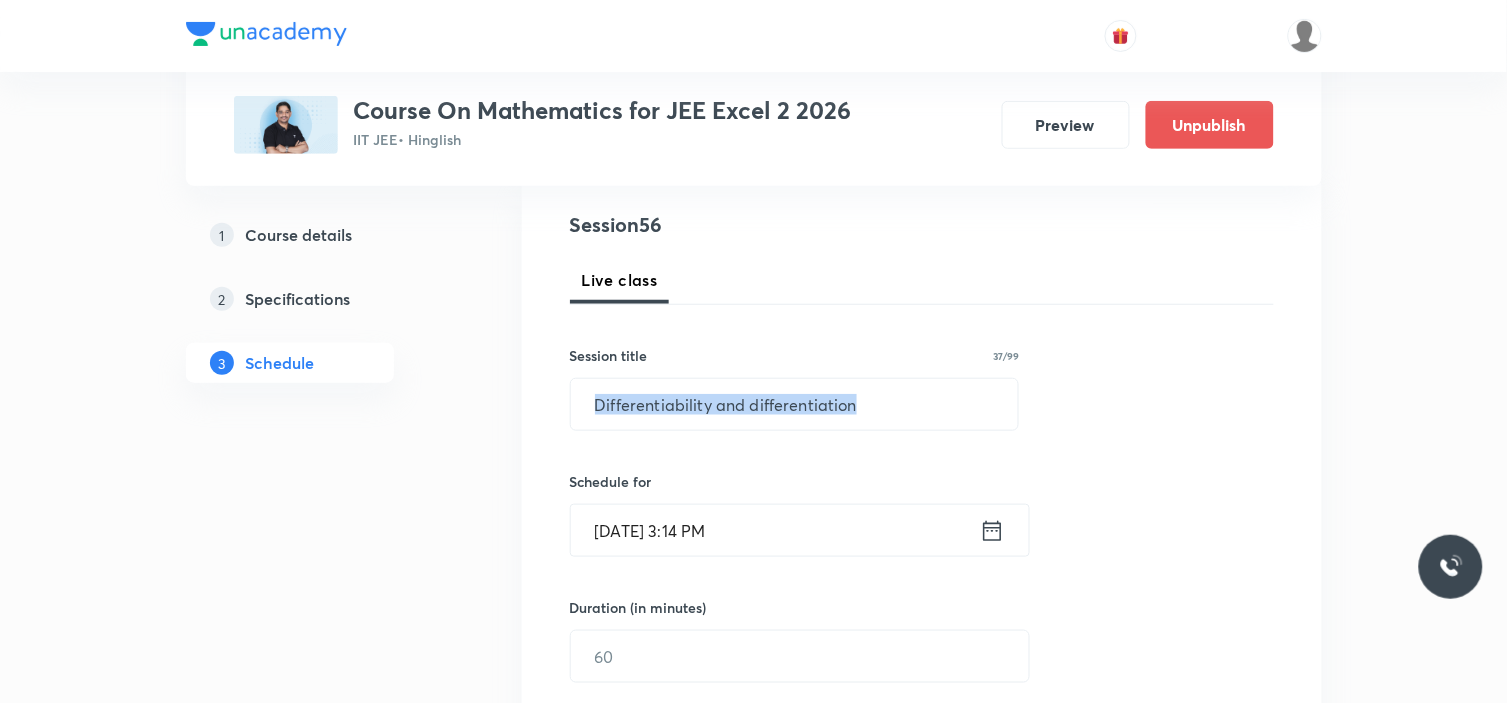 drag, startPoint x: 886, startPoint y: 444, endPoint x: 842, endPoint y: 531, distance: 97.49359 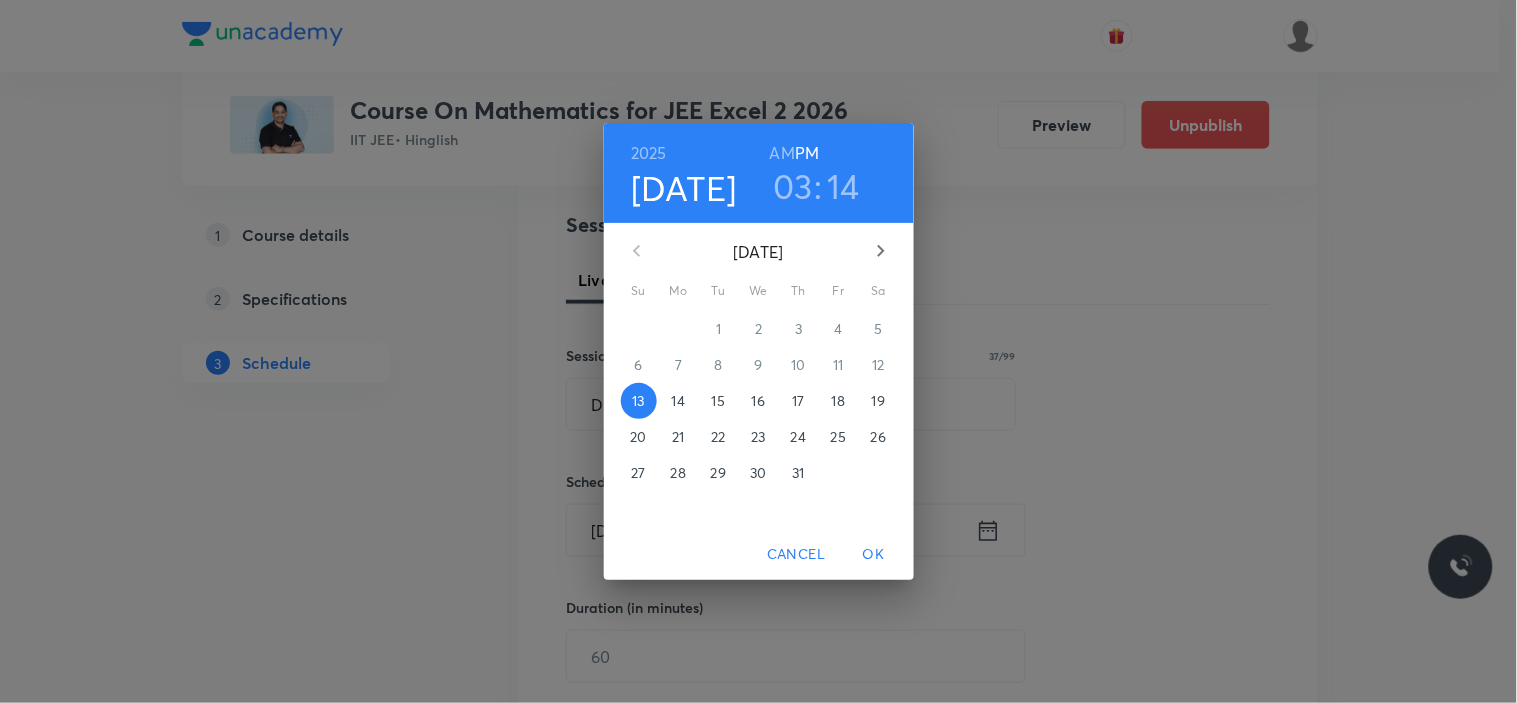 click on "18" at bounding box center (838, 401) 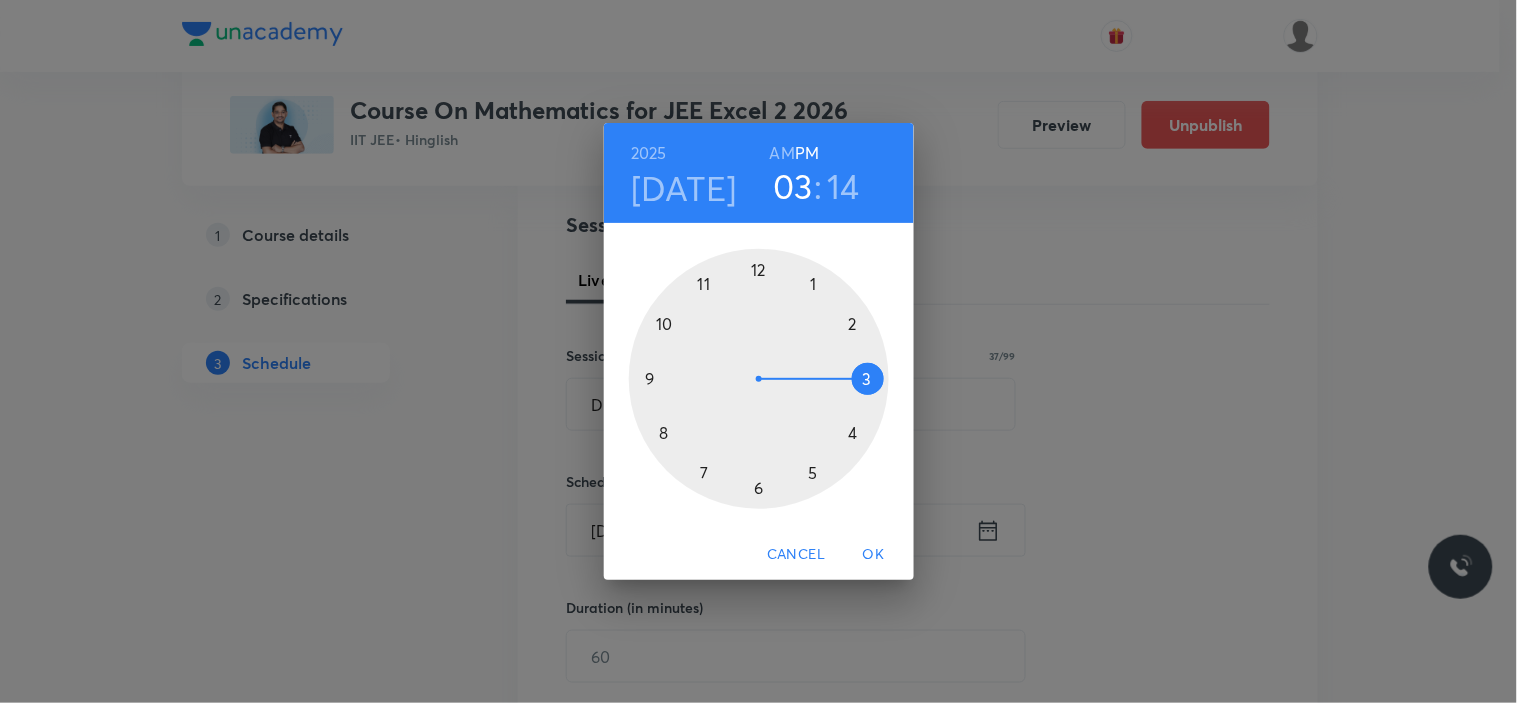 click at bounding box center (759, 379) 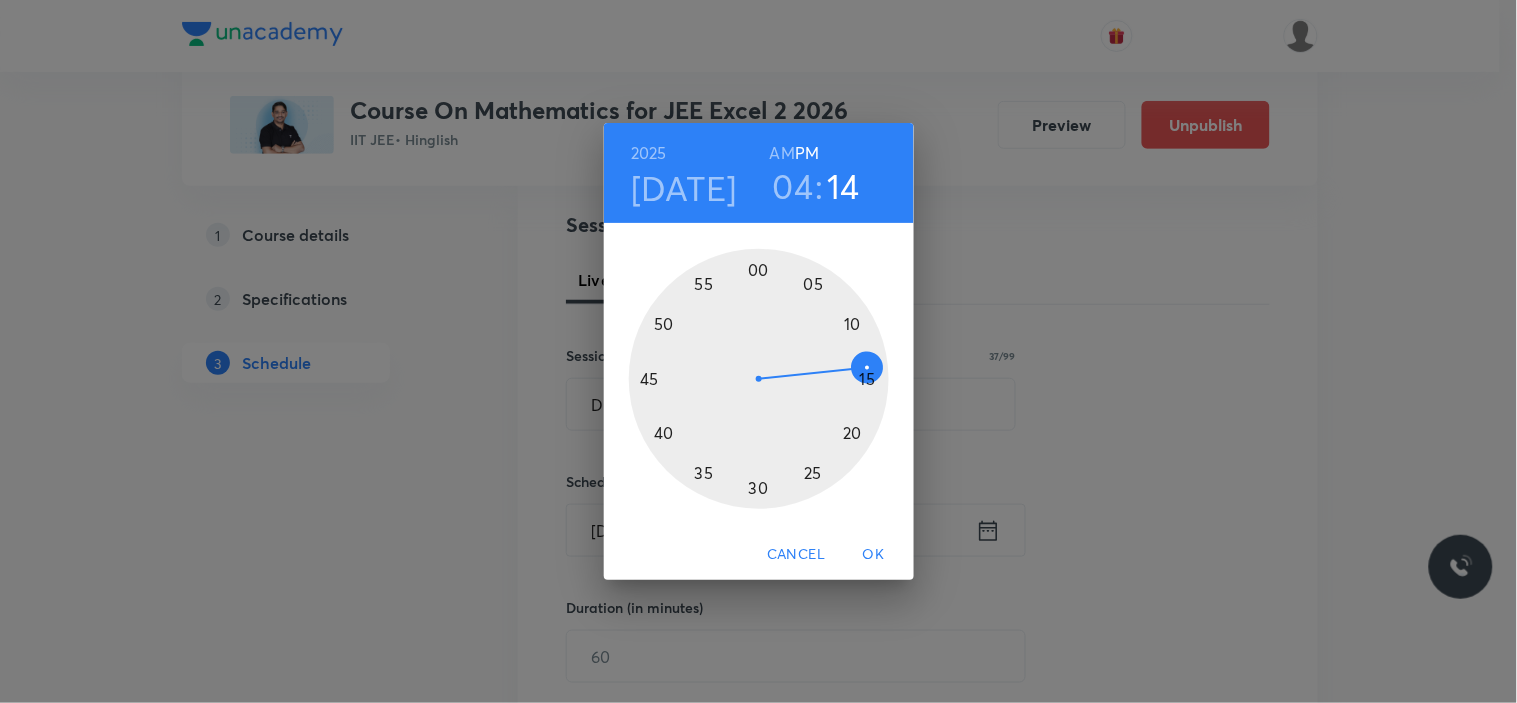 click at bounding box center [759, 379] 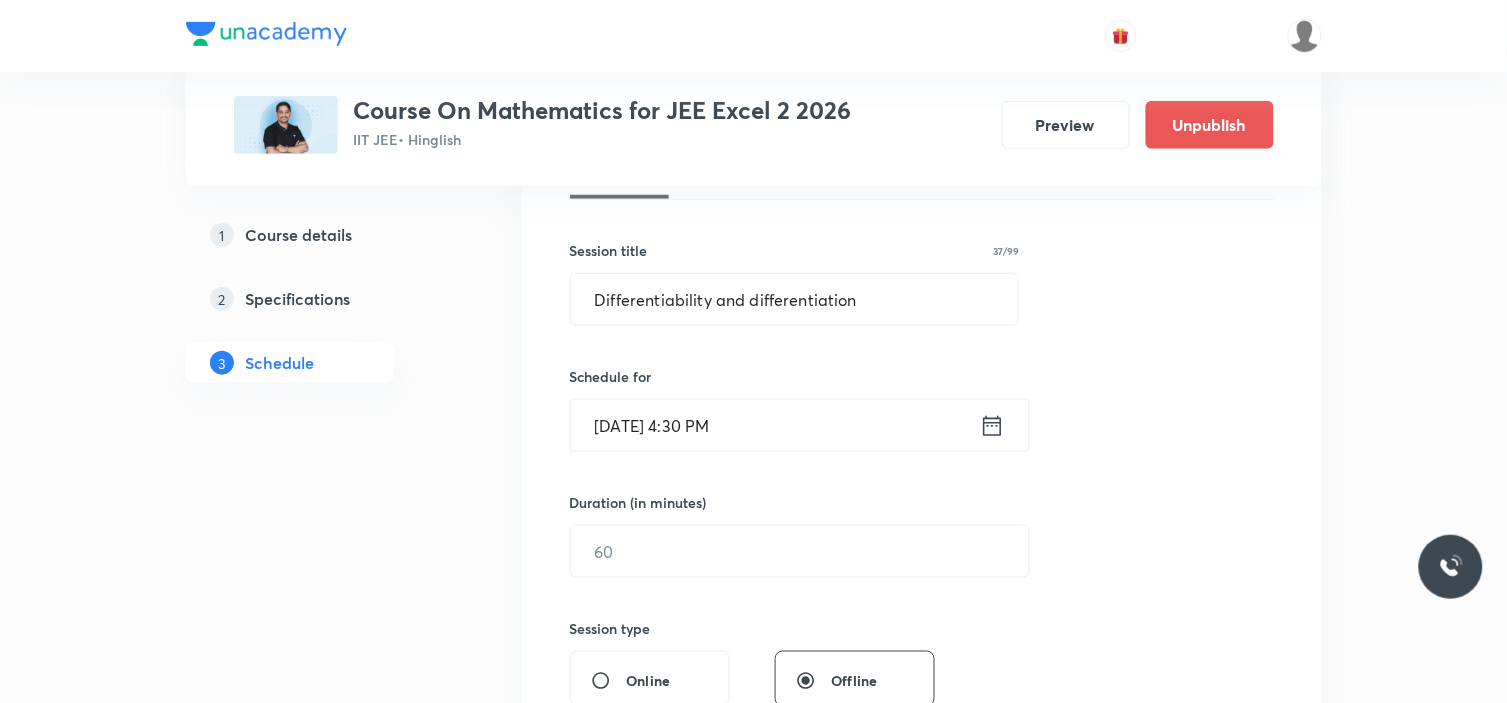 scroll, scrollTop: 444, scrollLeft: 0, axis: vertical 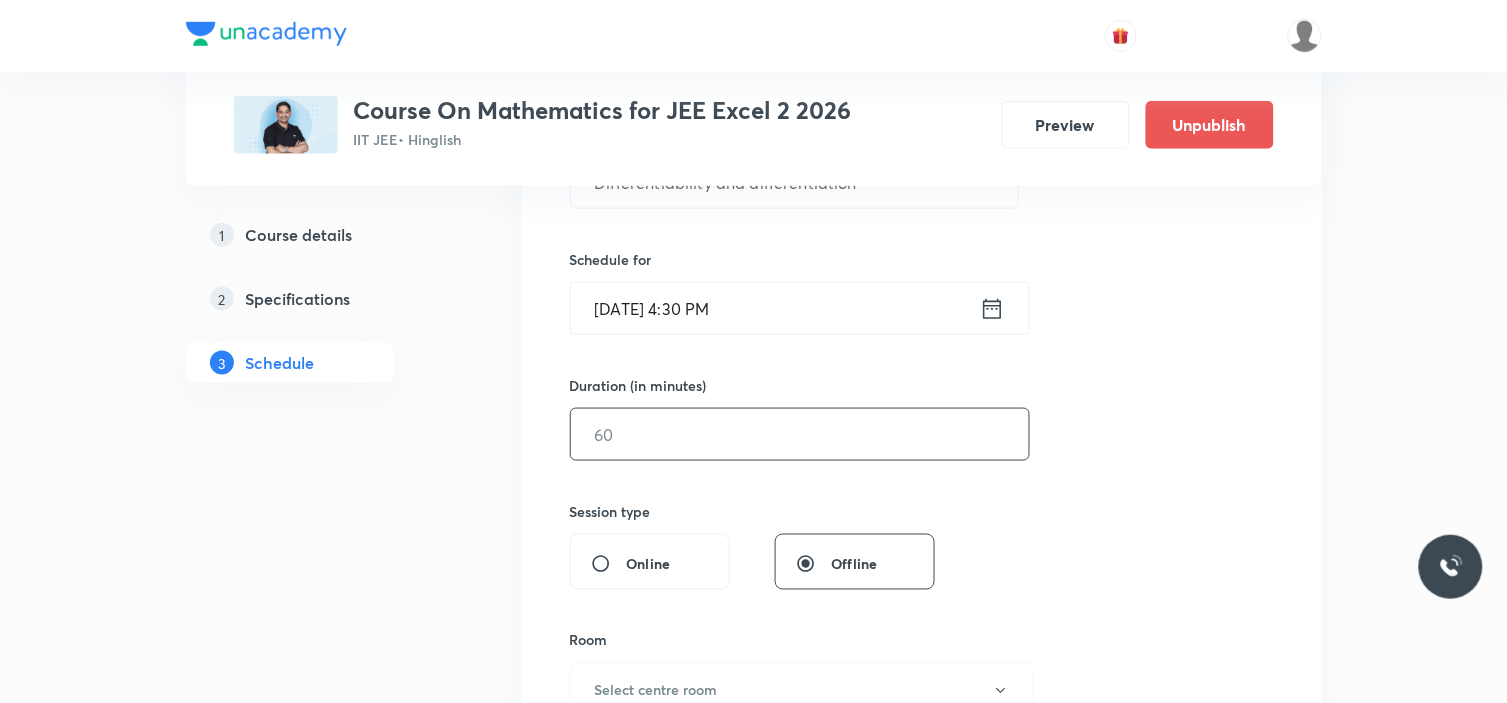 click at bounding box center (800, 434) 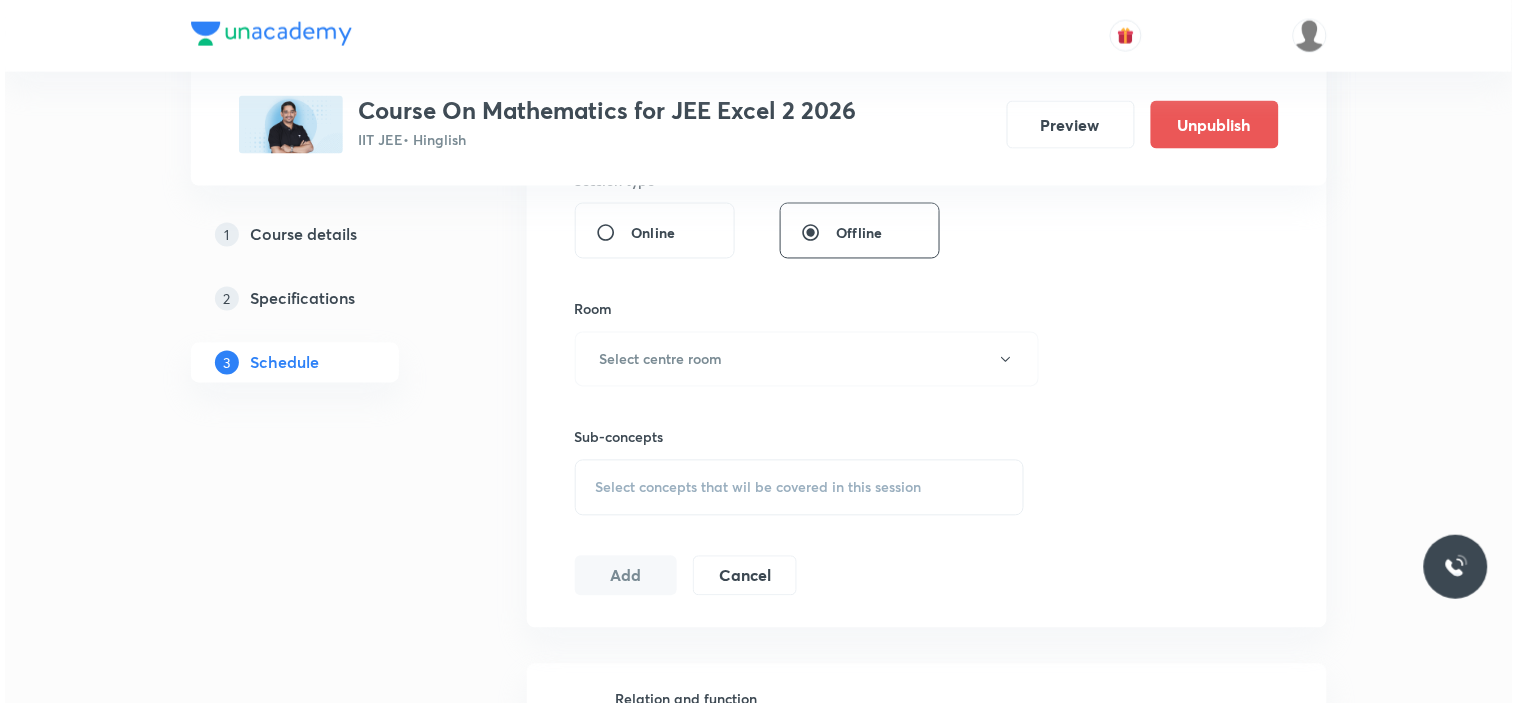 scroll, scrollTop: 777, scrollLeft: 0, axis: vertical 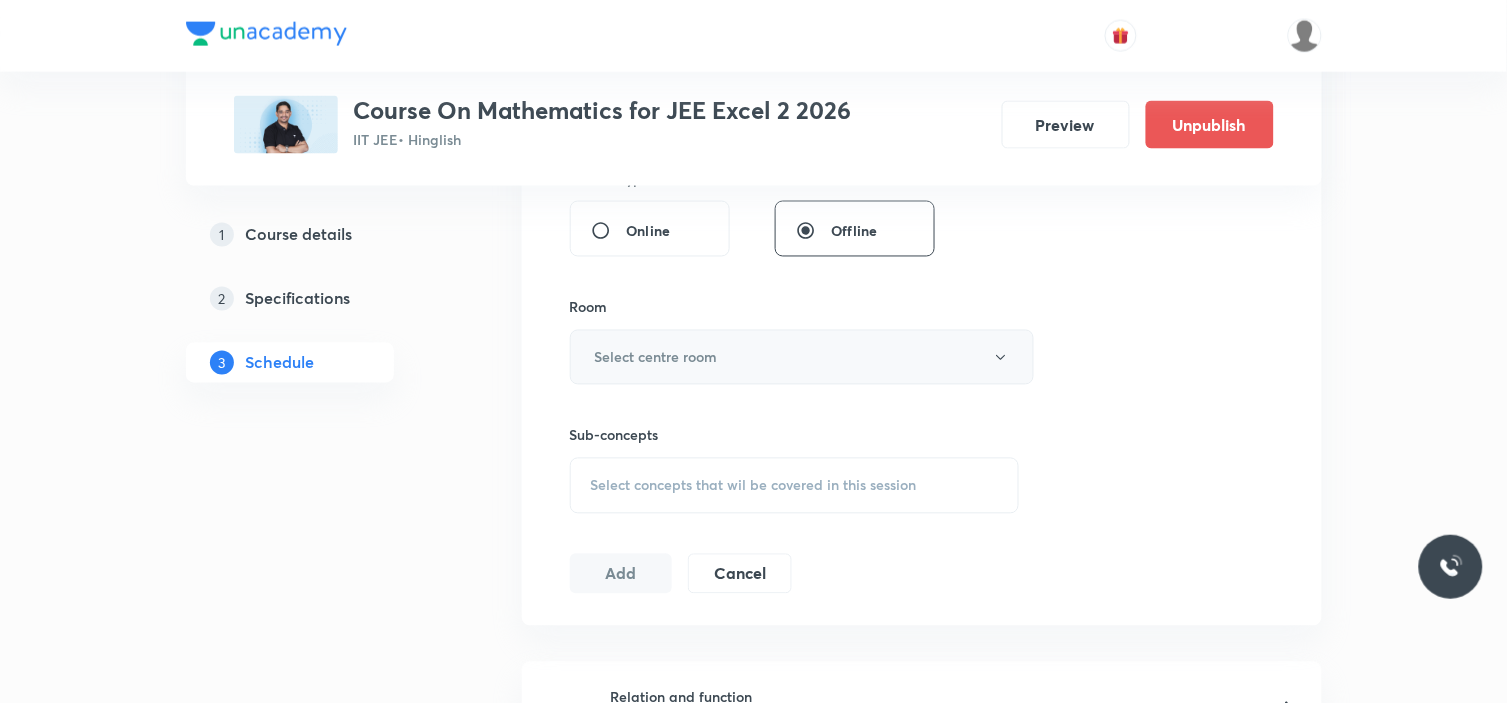 type on "90" 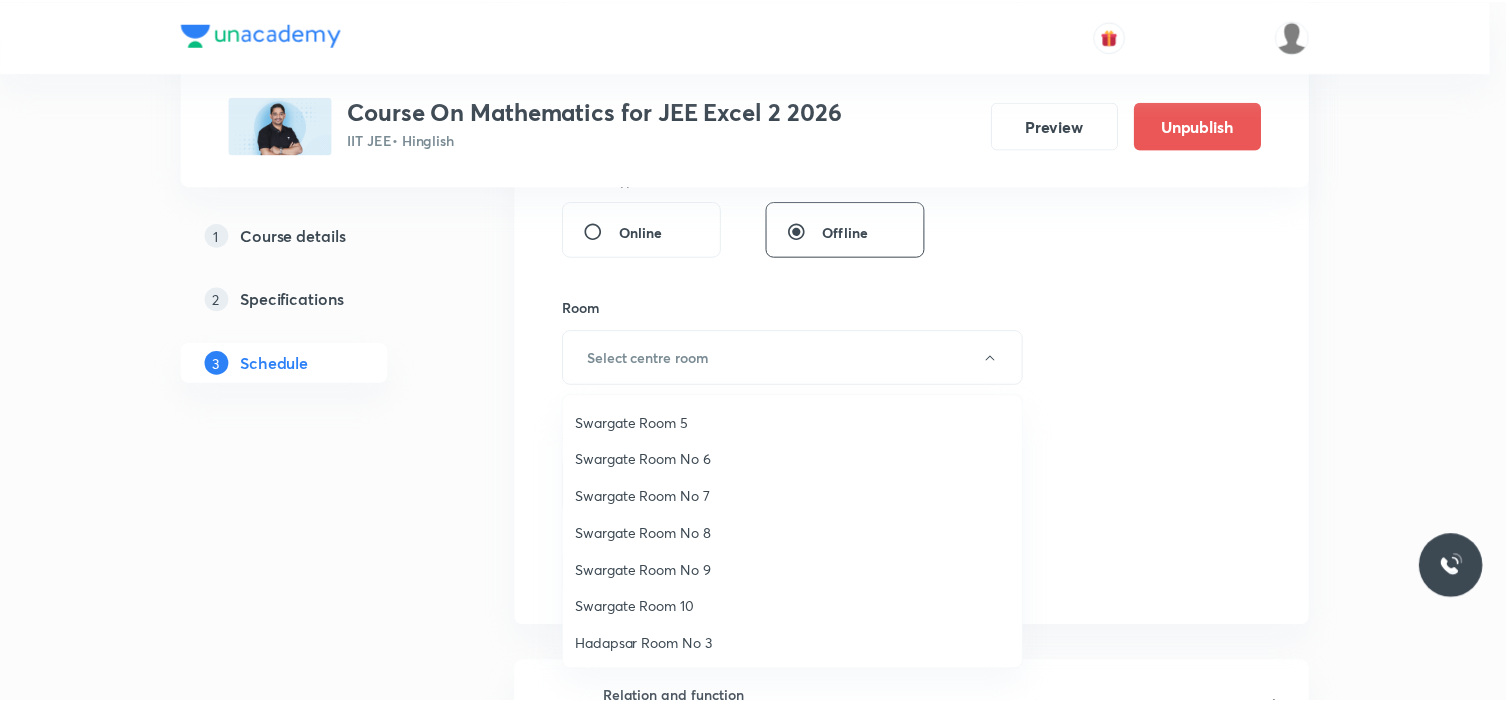 scroll, scrollTop: 148, scrollLeft: 0, axis: vertical 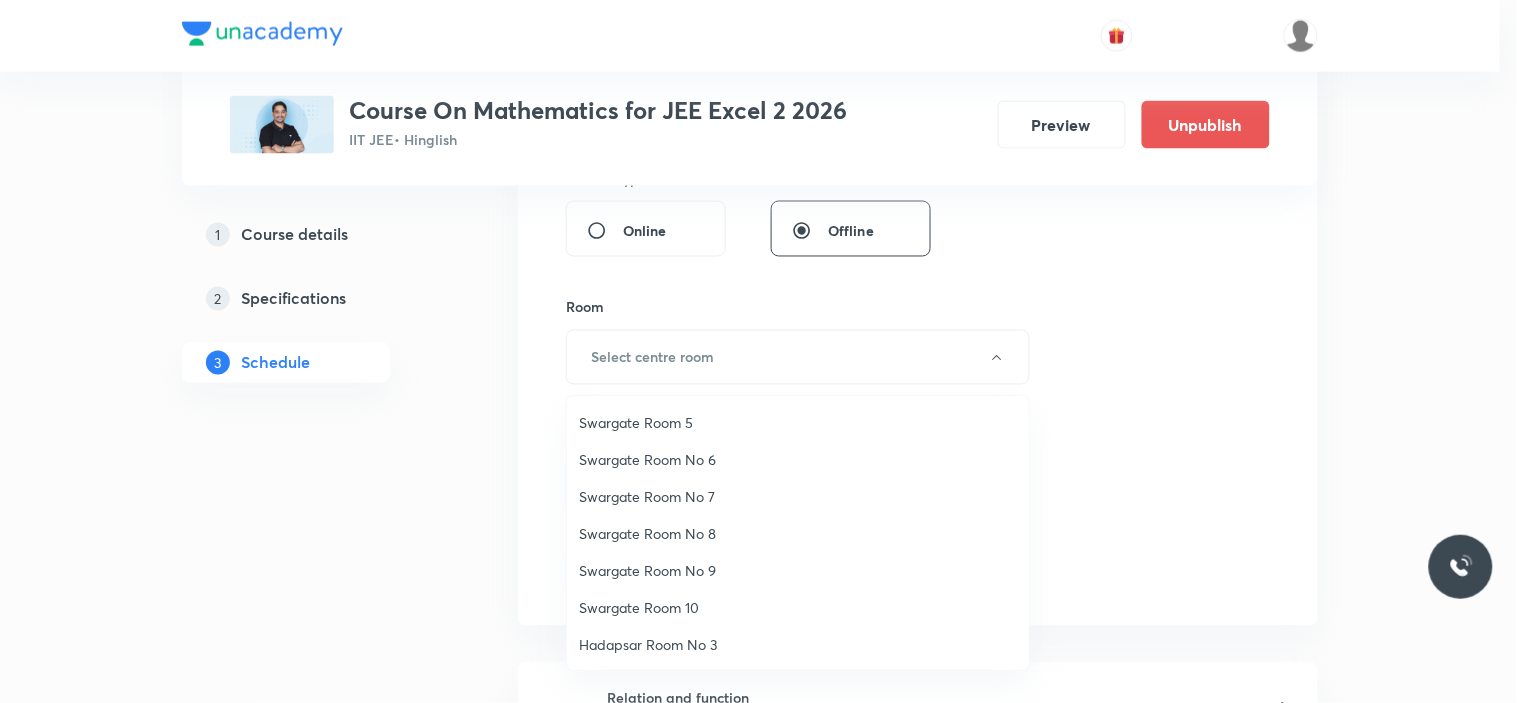 click on "Swargate Room No 8" at bounding box center (798, 533) 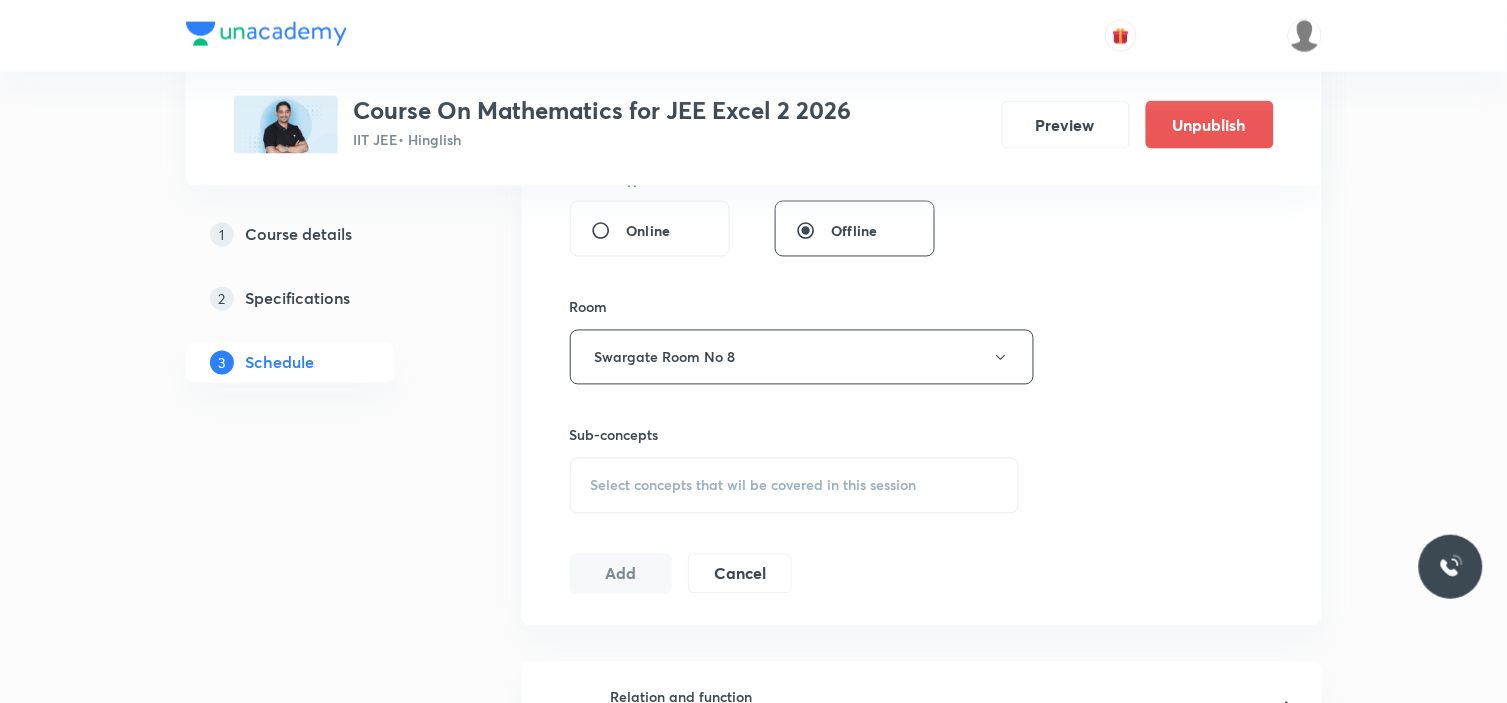 click on "Session  56 Live class Session title 37/99 Differentiability and differentiation ​ Schedule for Jul 18, 2025, 4:30 PM ​ Duration (in minutes) 90 ​   Session type Online Offline Room Swargate Room No 8 Sub-concepts Select concepts that wil be covered in this session Add Cancel" at bounding box center [922, 124] 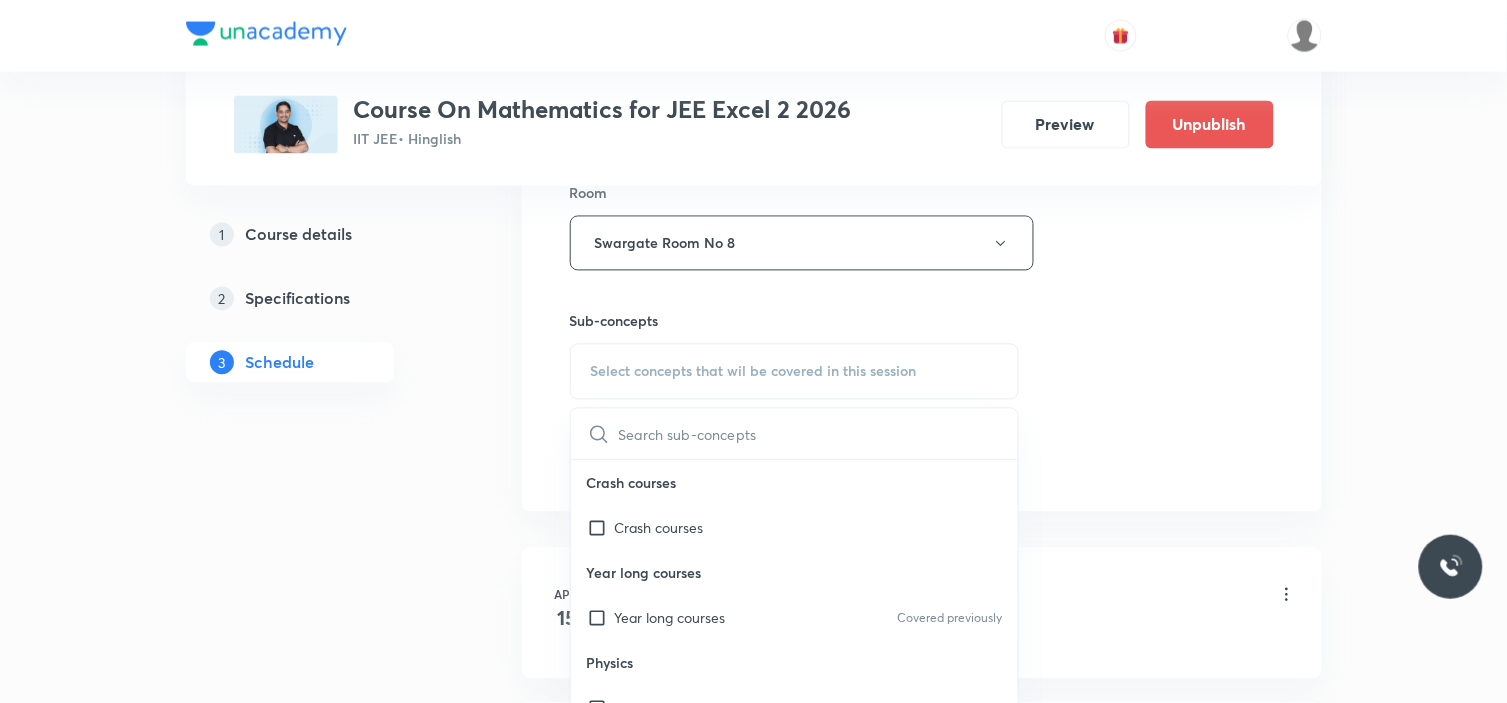 scroll, scrollTop: 1111, scrollLeft: 0, axis: vertical 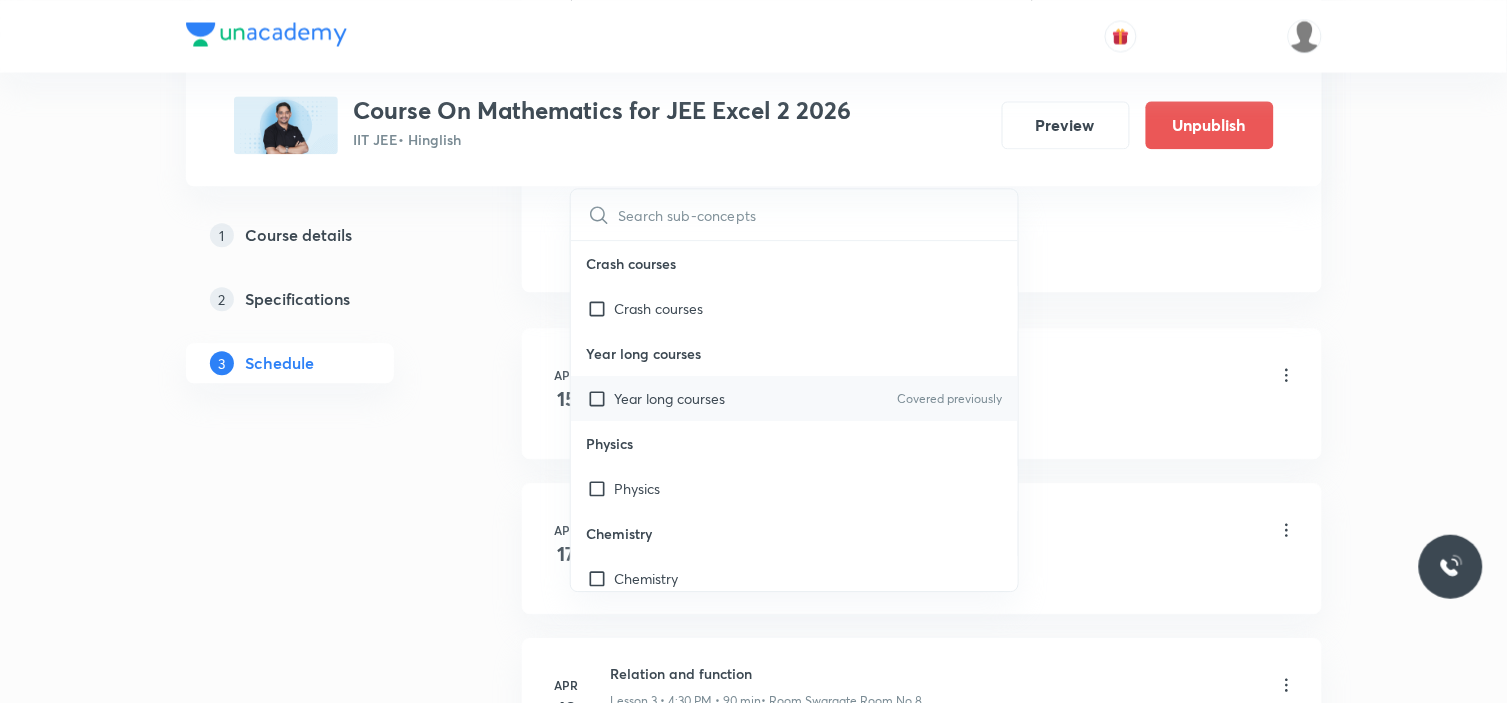 click on "Year long courses" at bounding box center [670, 398] 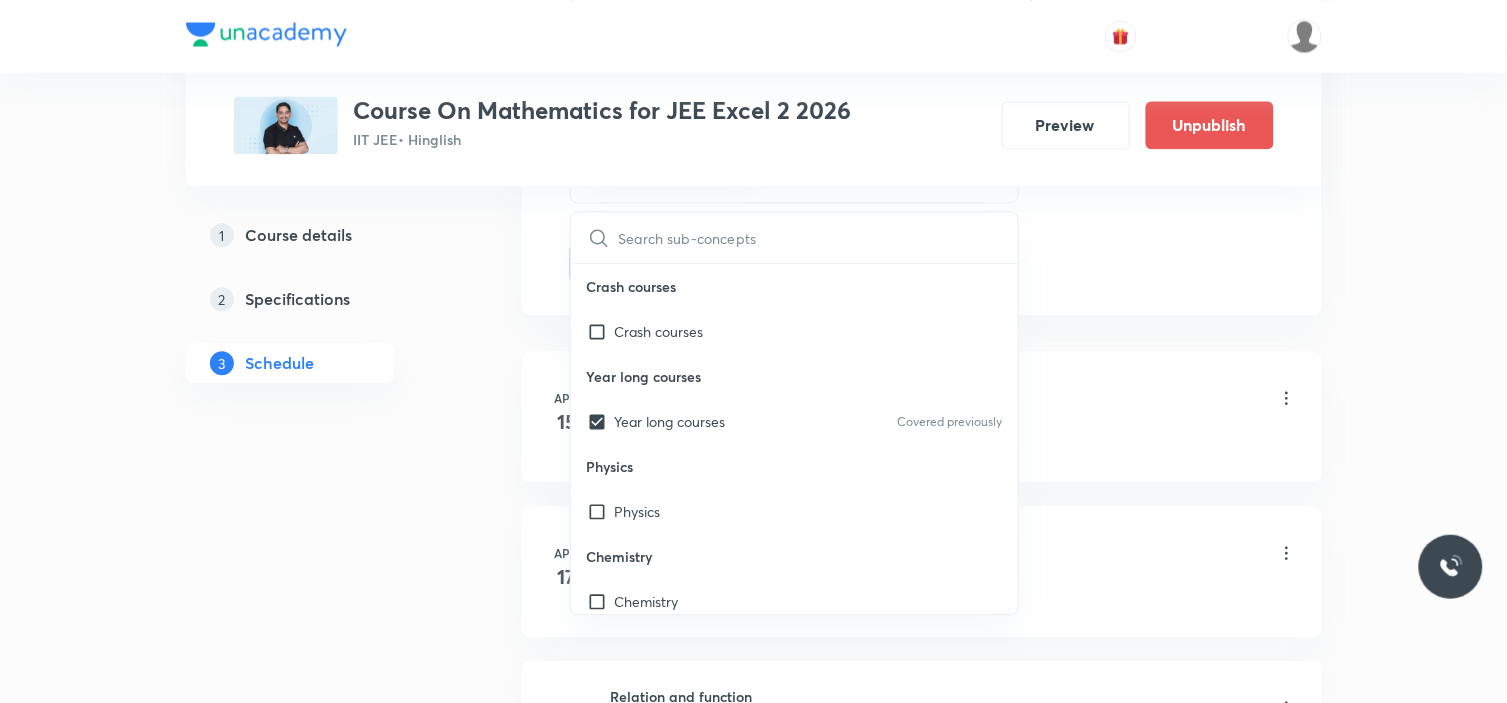 click on "Apr 15 Relation and function Lesson 1 • 4:30 PM • 90 min  • Room Swargate Room No 8 Elementary Algebra" at bounding box center (922, 416) 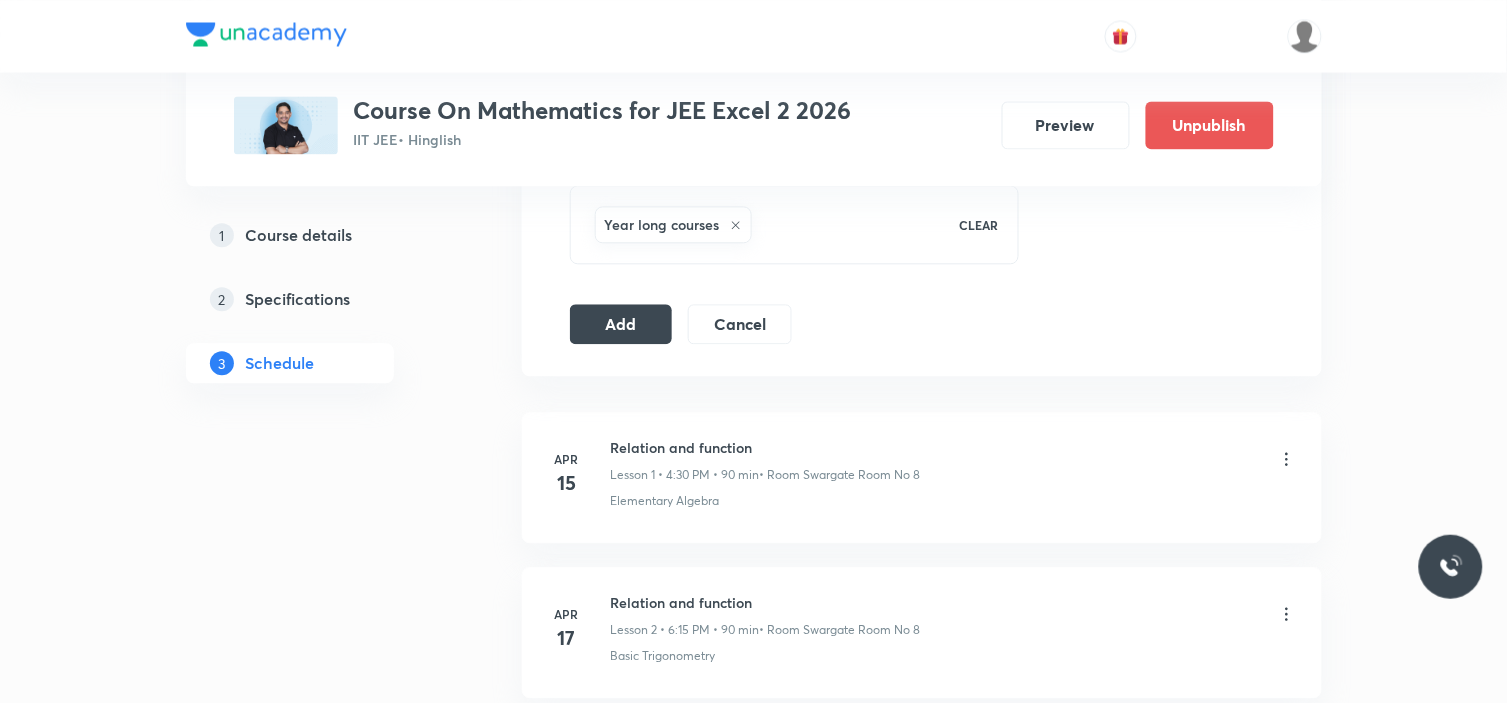 scroll, scrollTop: 1000, scrollLeft: 0, axis: vertical 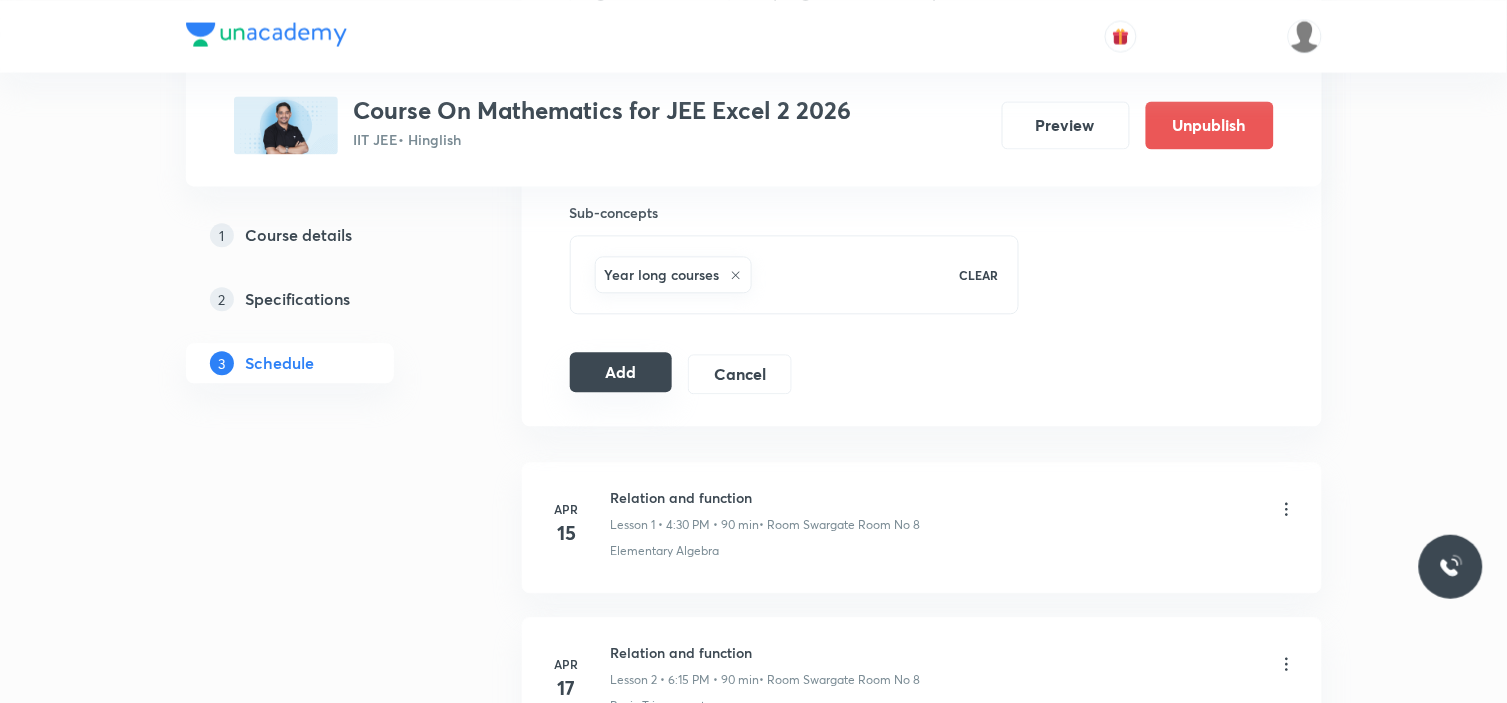 click on "Add" at bounding box center [621, 372] 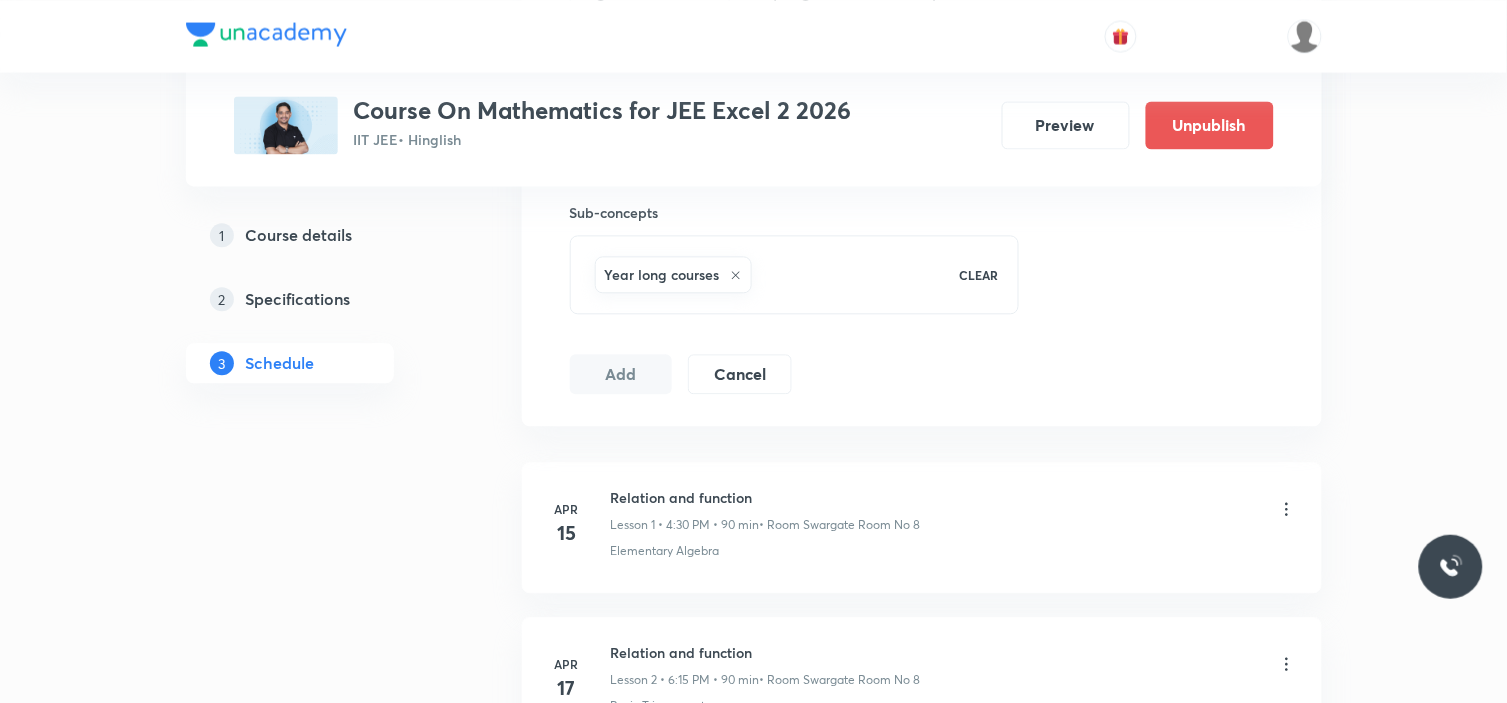 type 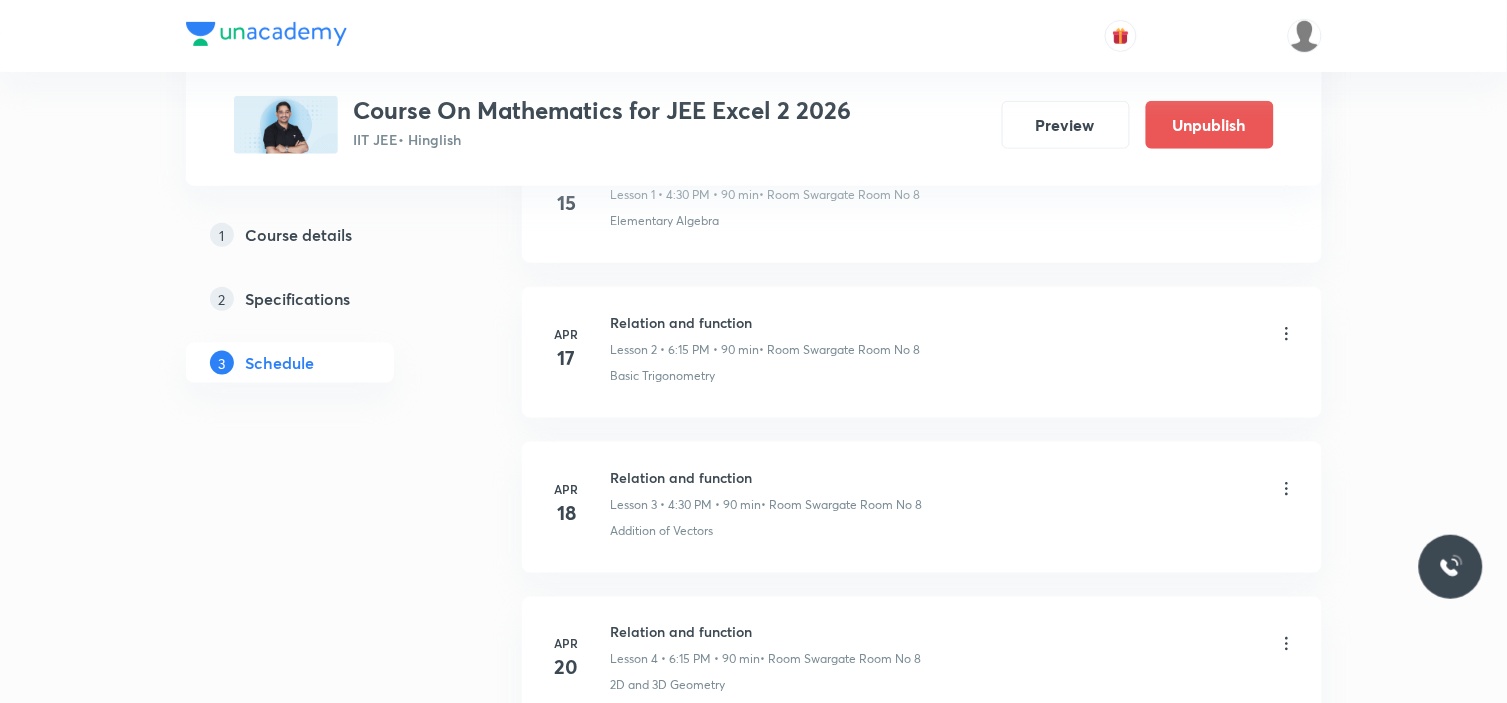 scroll, scrollTop: 111, scrollLeft: 0, axis: vertical 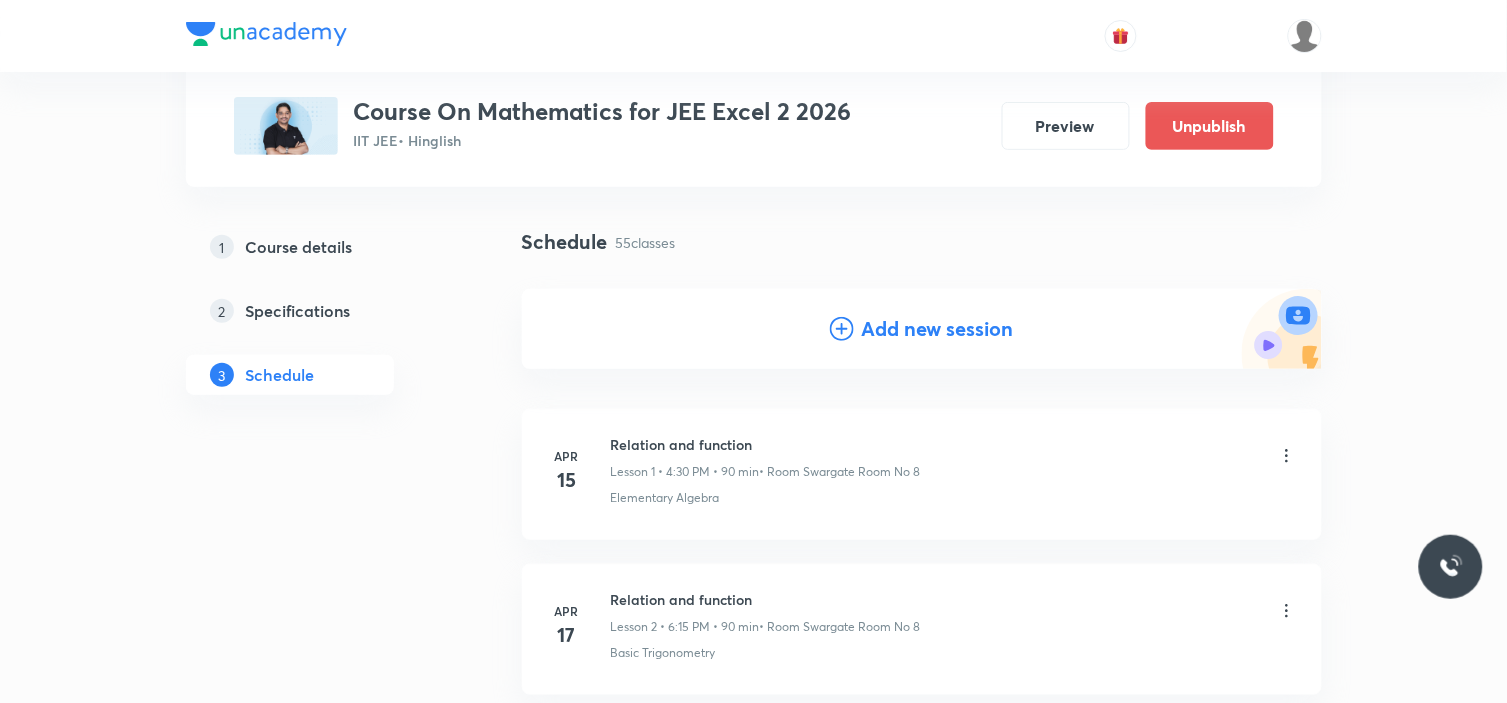 click on "Add new session" at bounding box center [938, 329] 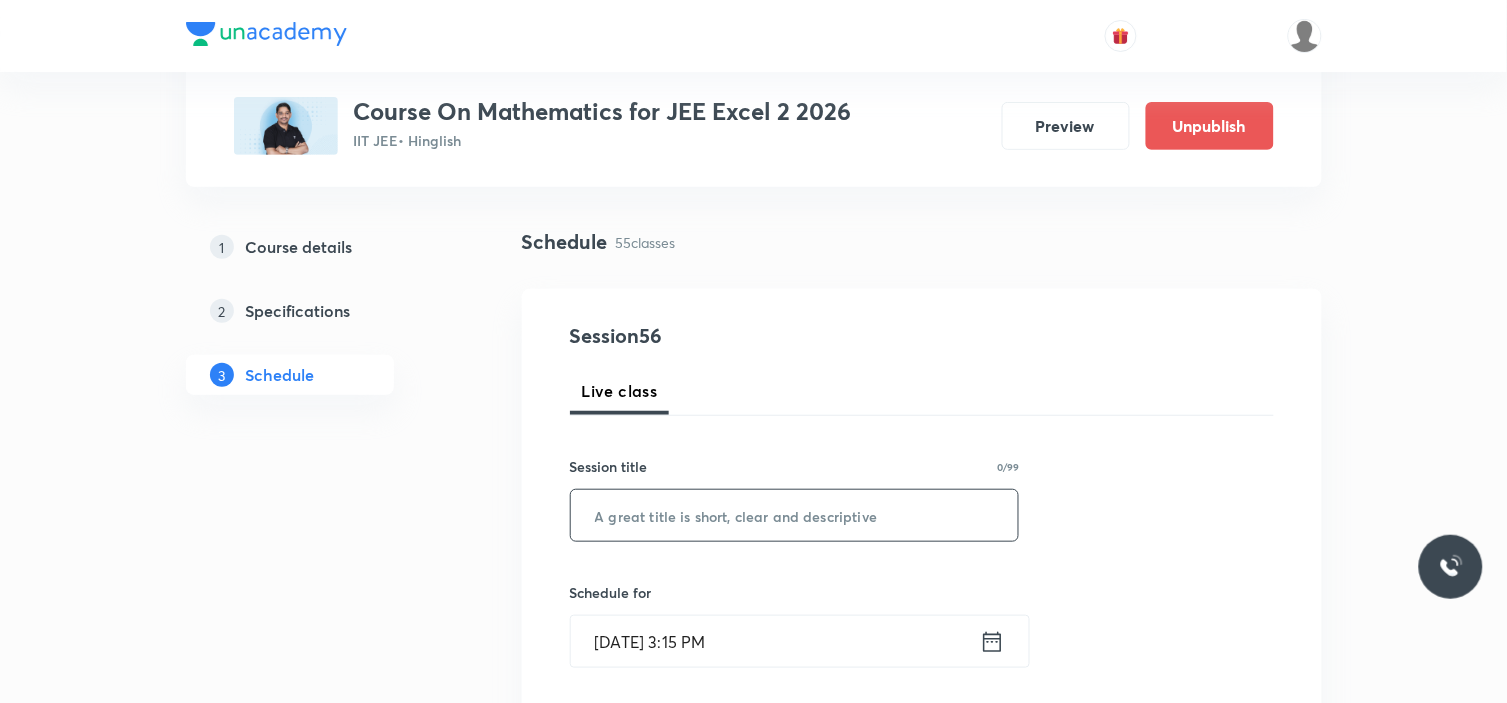 click at bounding box center (795, 515) 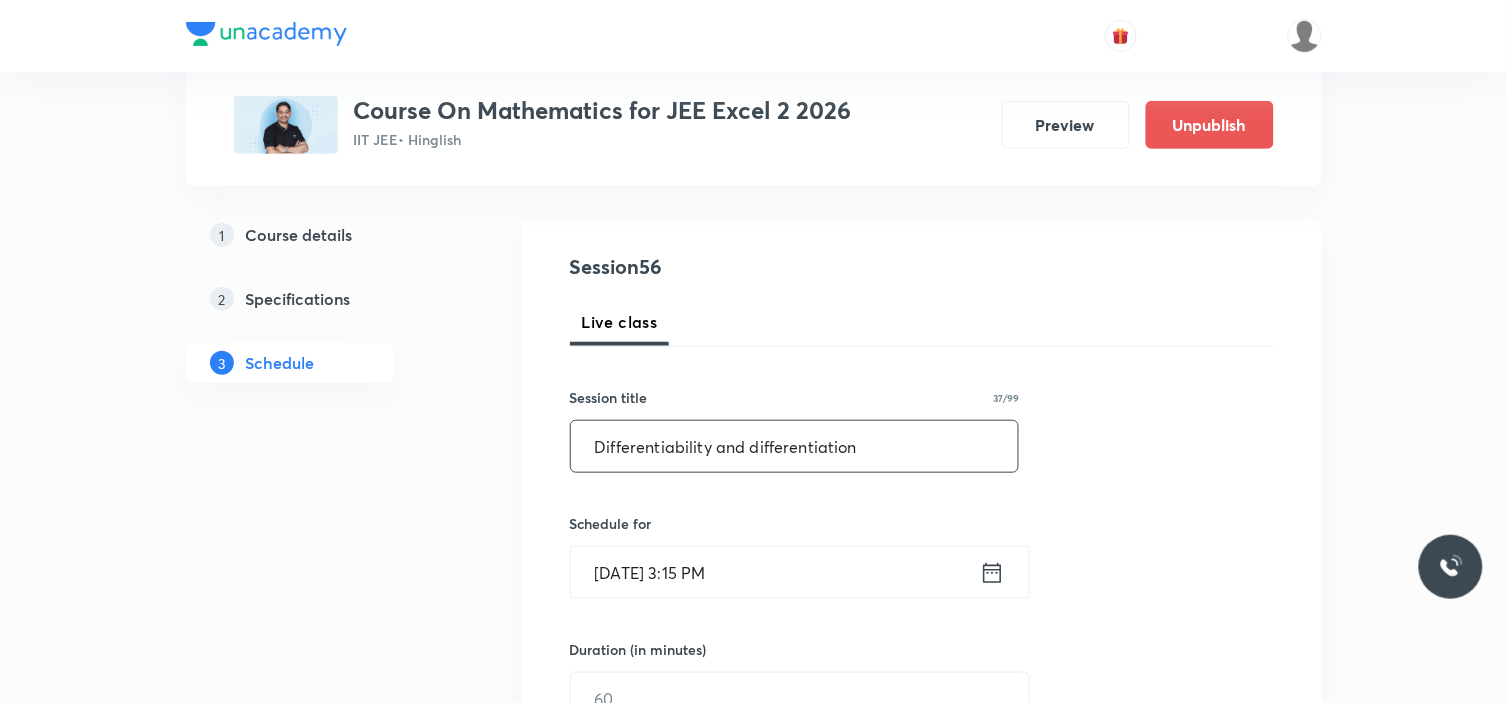 scroll, scrollTop: 333, scrollLeft: 0, axis: vertical 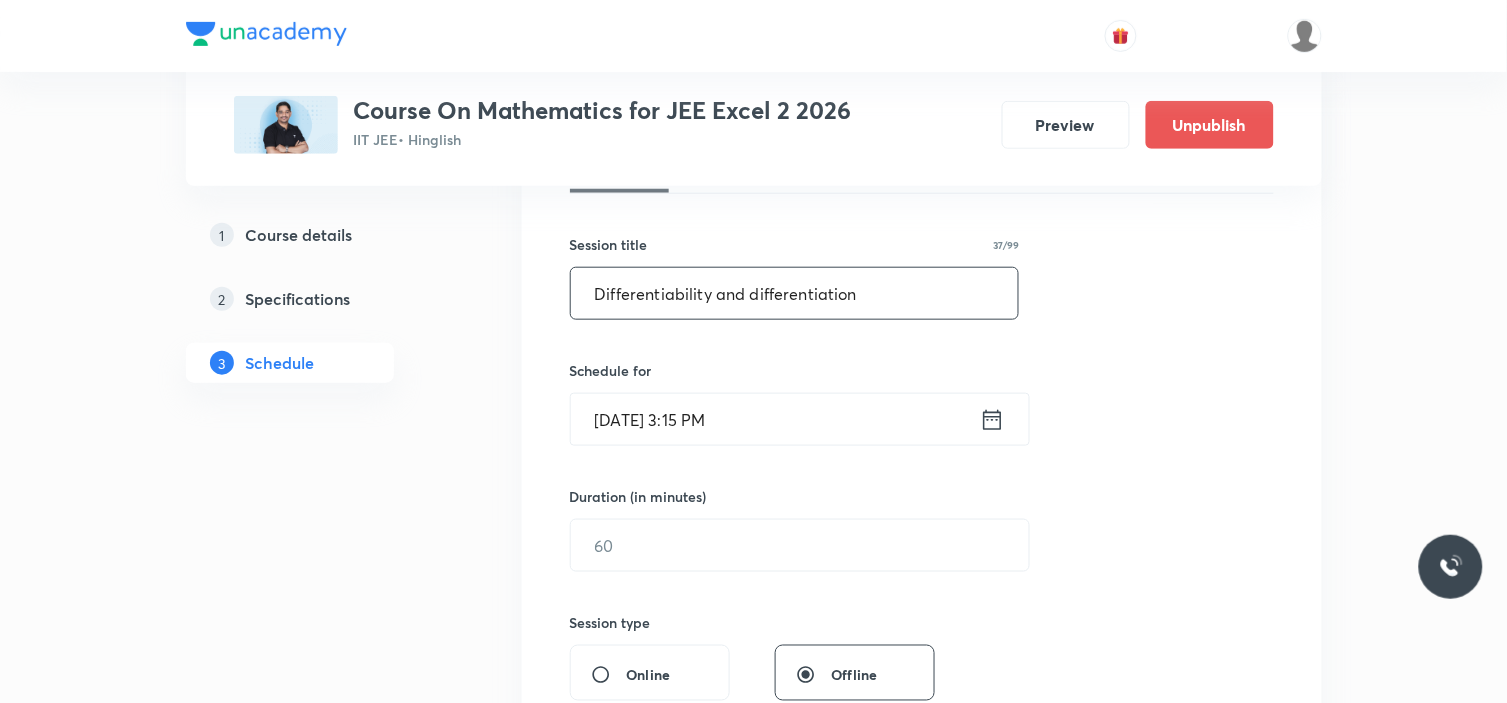 type on "Differentiability and differentiation" 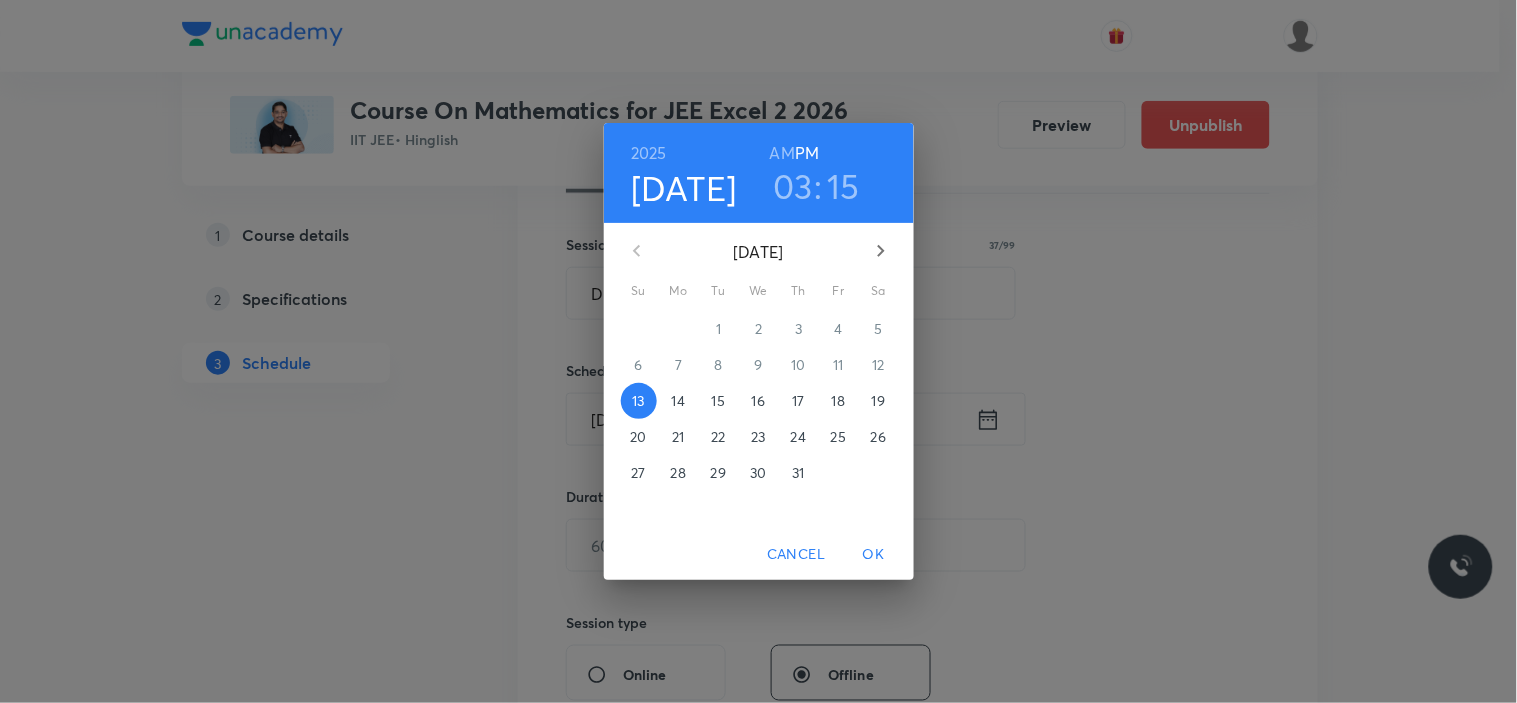 click on "19" at bounding box center (878, 401) 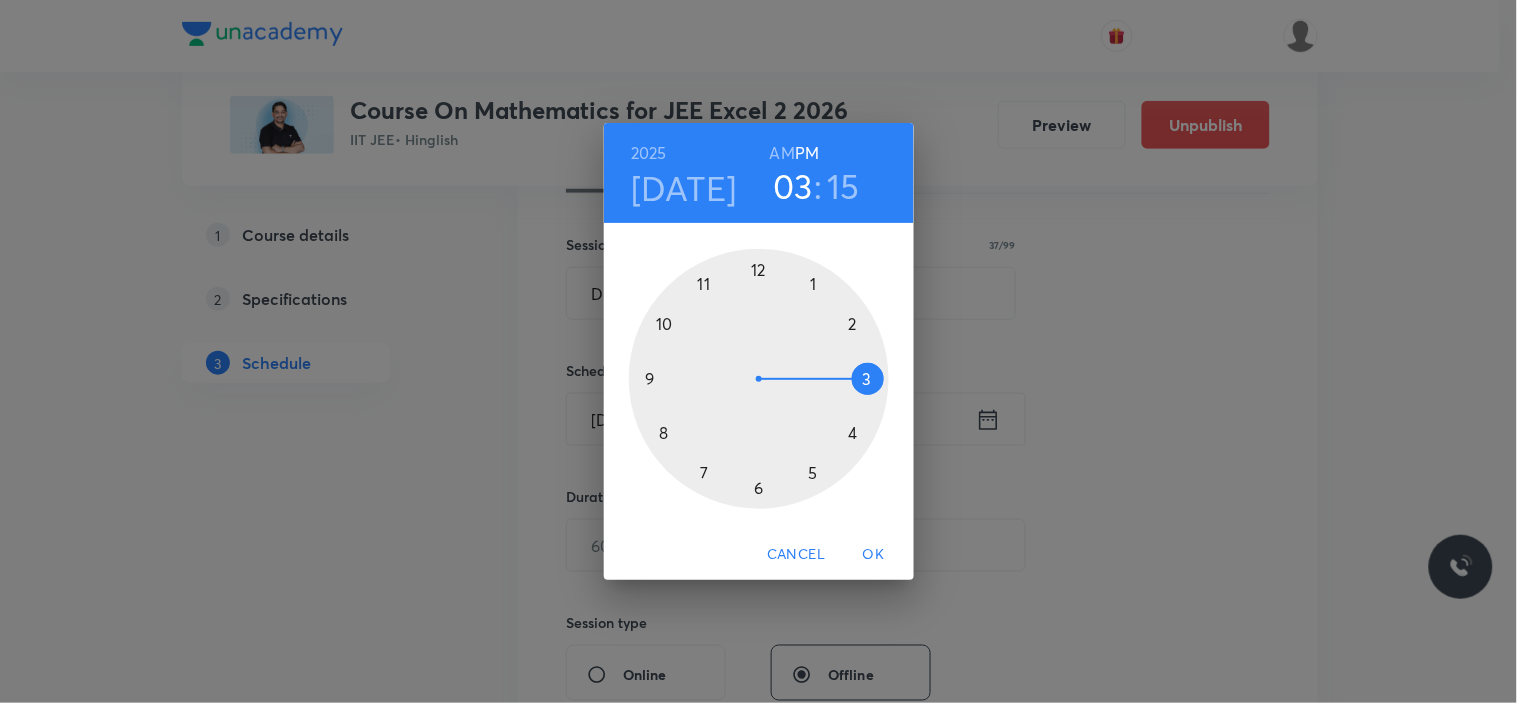 click at bounding box center [759, 379] 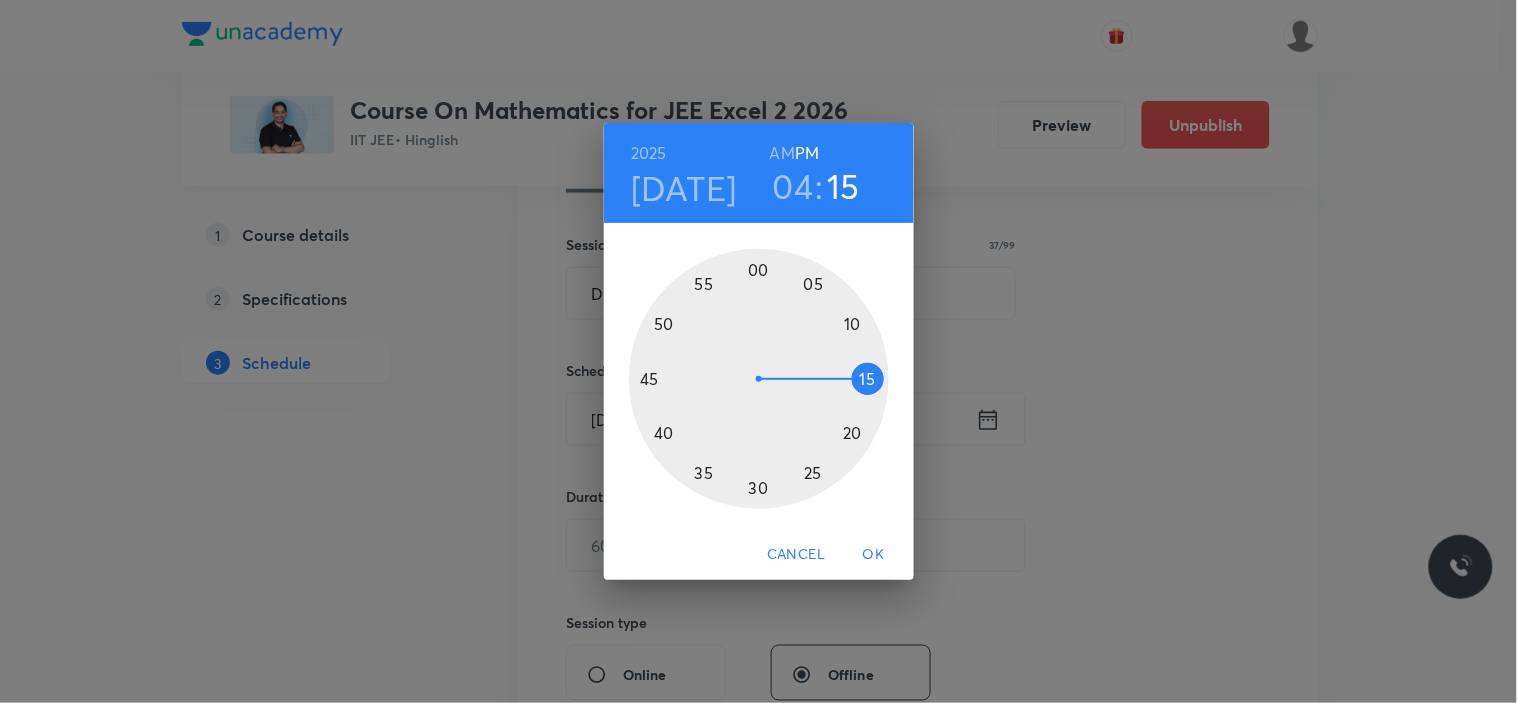 click at bounding box center [759, 379] 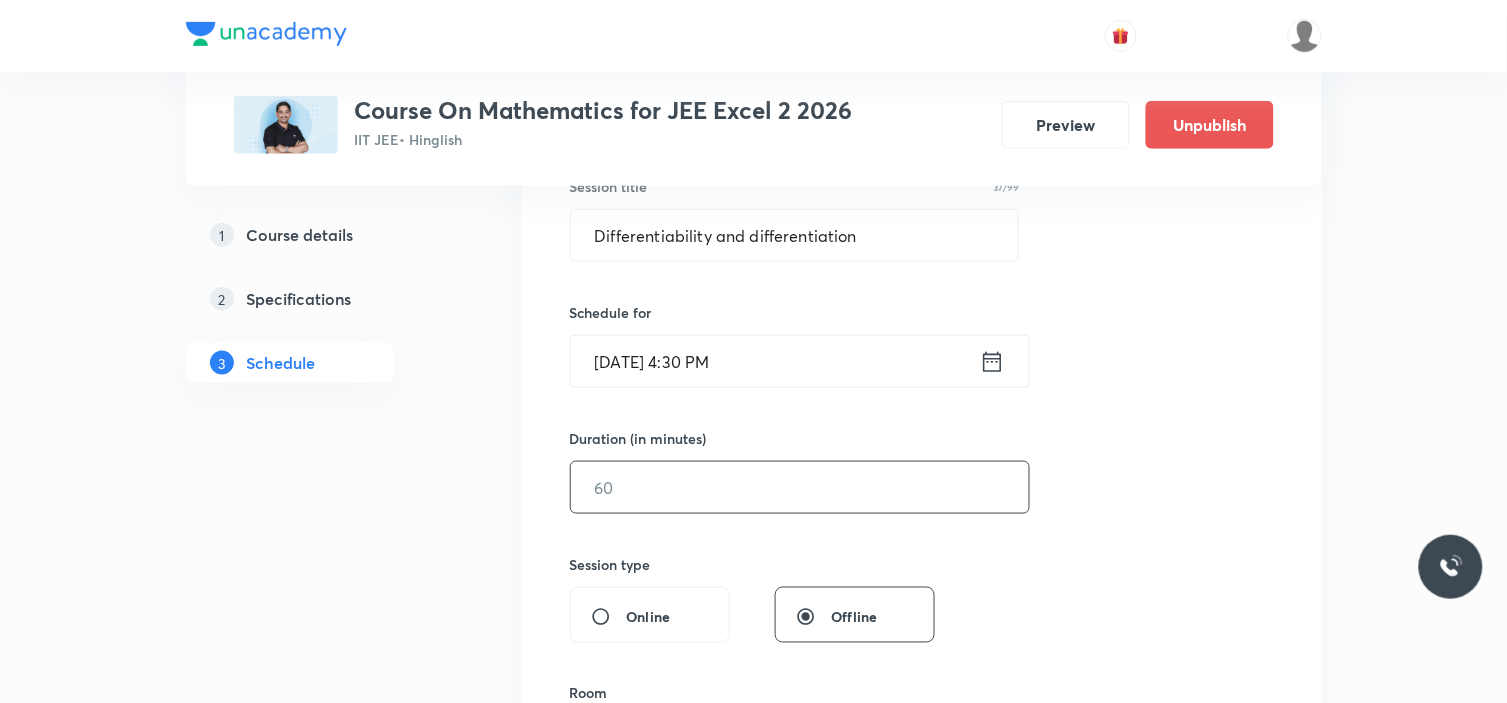 scroll, scrollTop: 444, scrollLeft: 0, axis: vertical 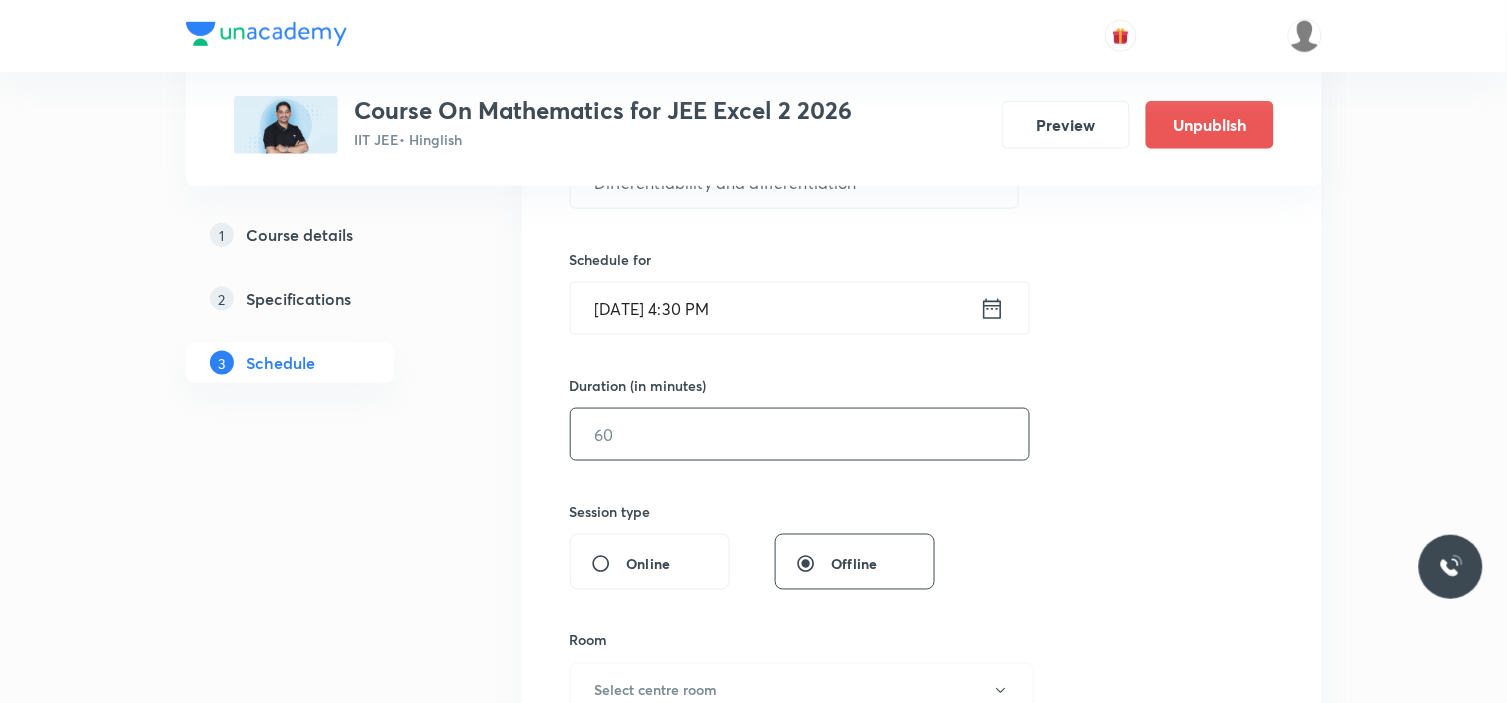 click at bounding box center (800, 434) 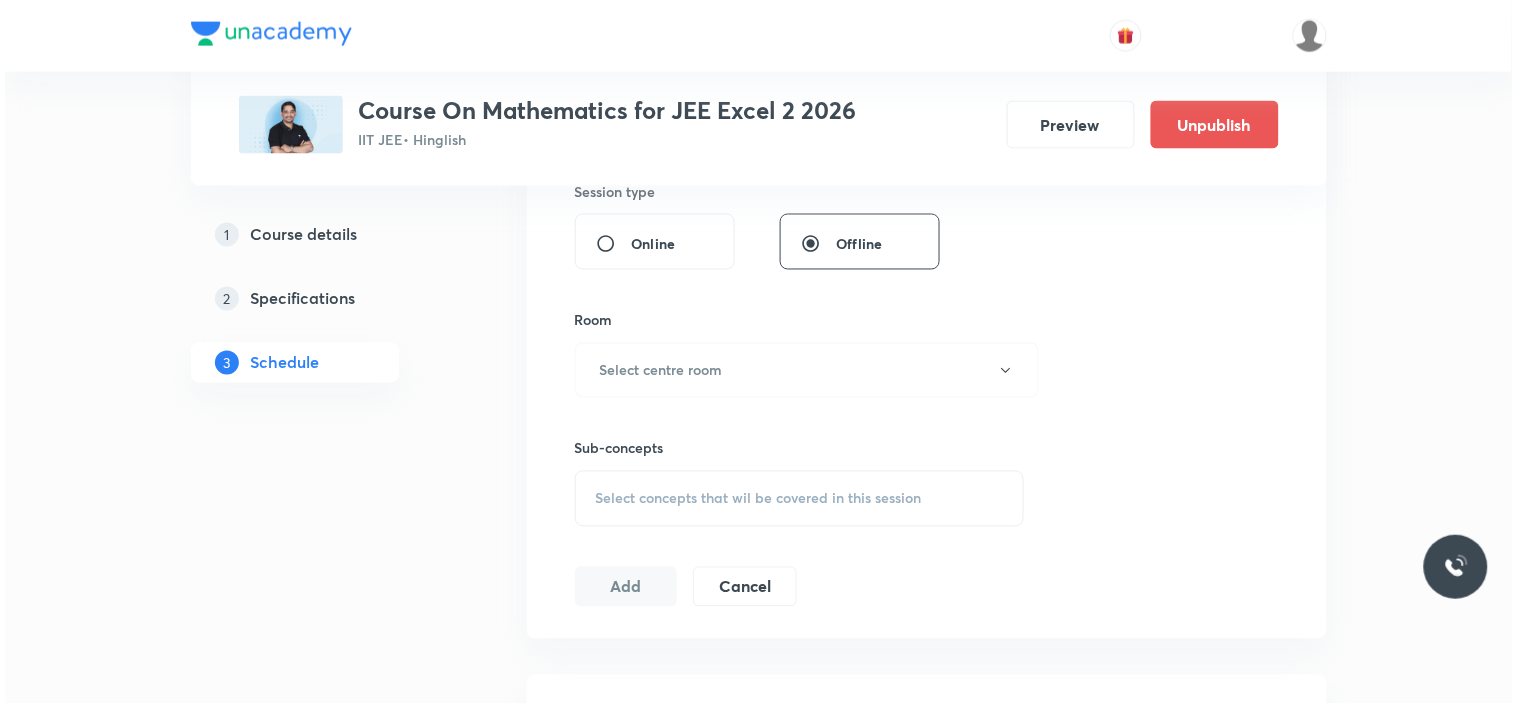 scroll, scrollTop: 777, scrollLeft: 0, axis: vertical 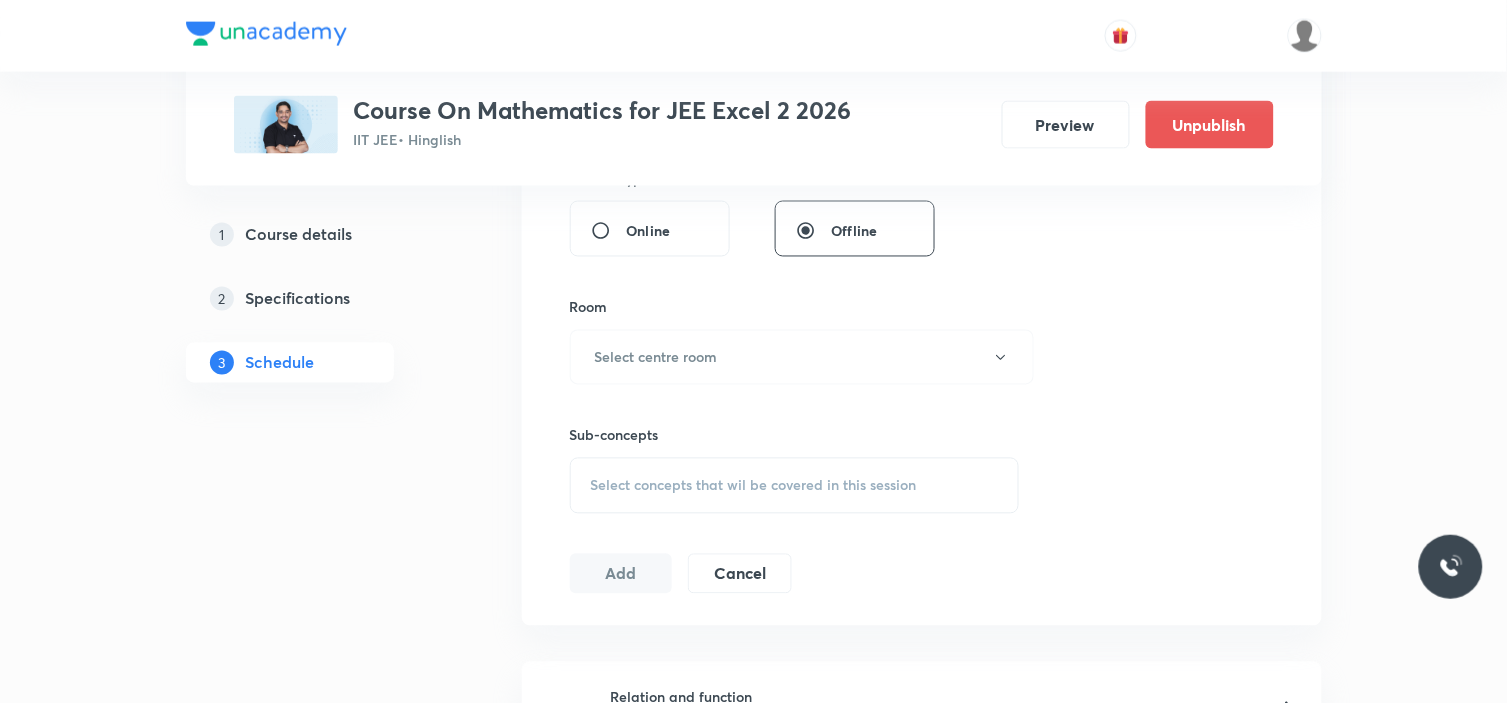 type on "90" 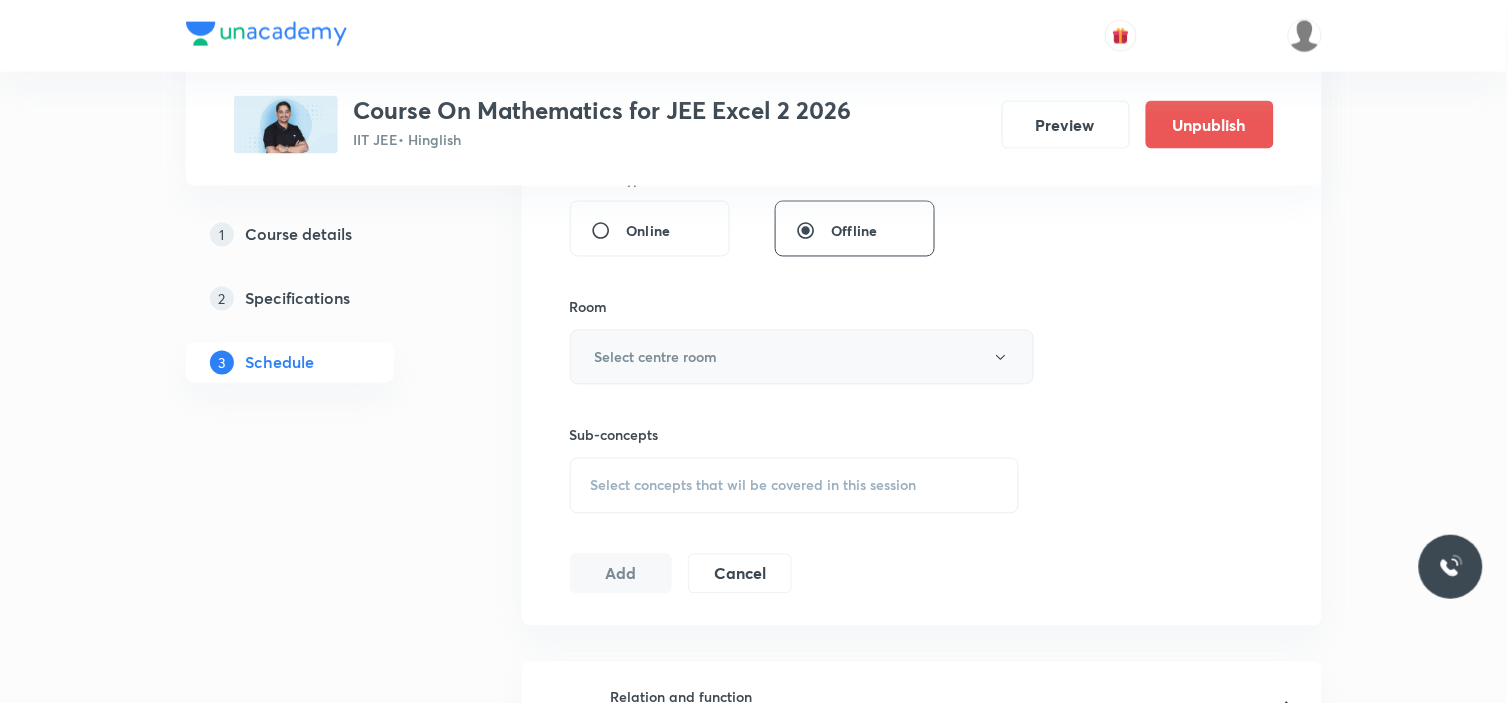 click on "Select centre room" at bounding box center (802, 357) 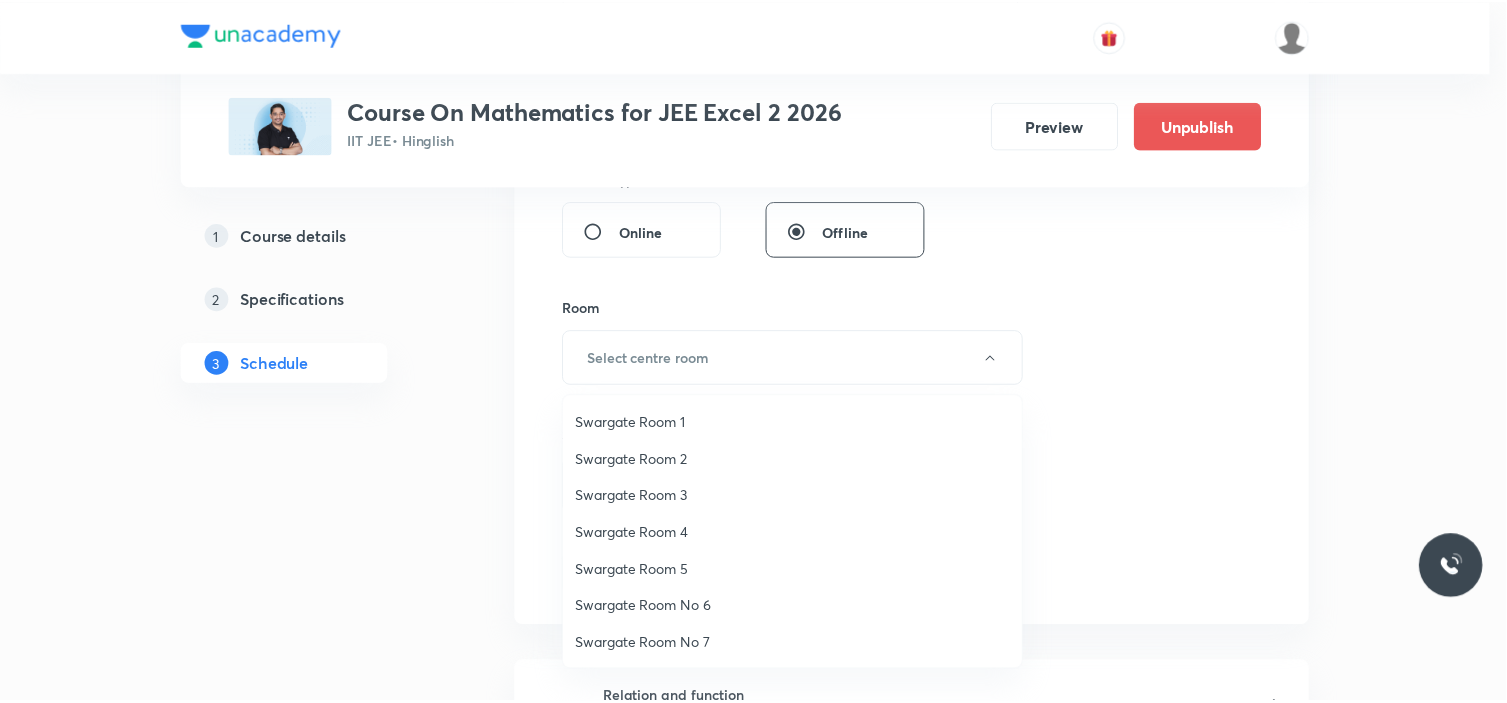 scroll, scrollTop: 148, scrollLeft: 0, axis: vertical 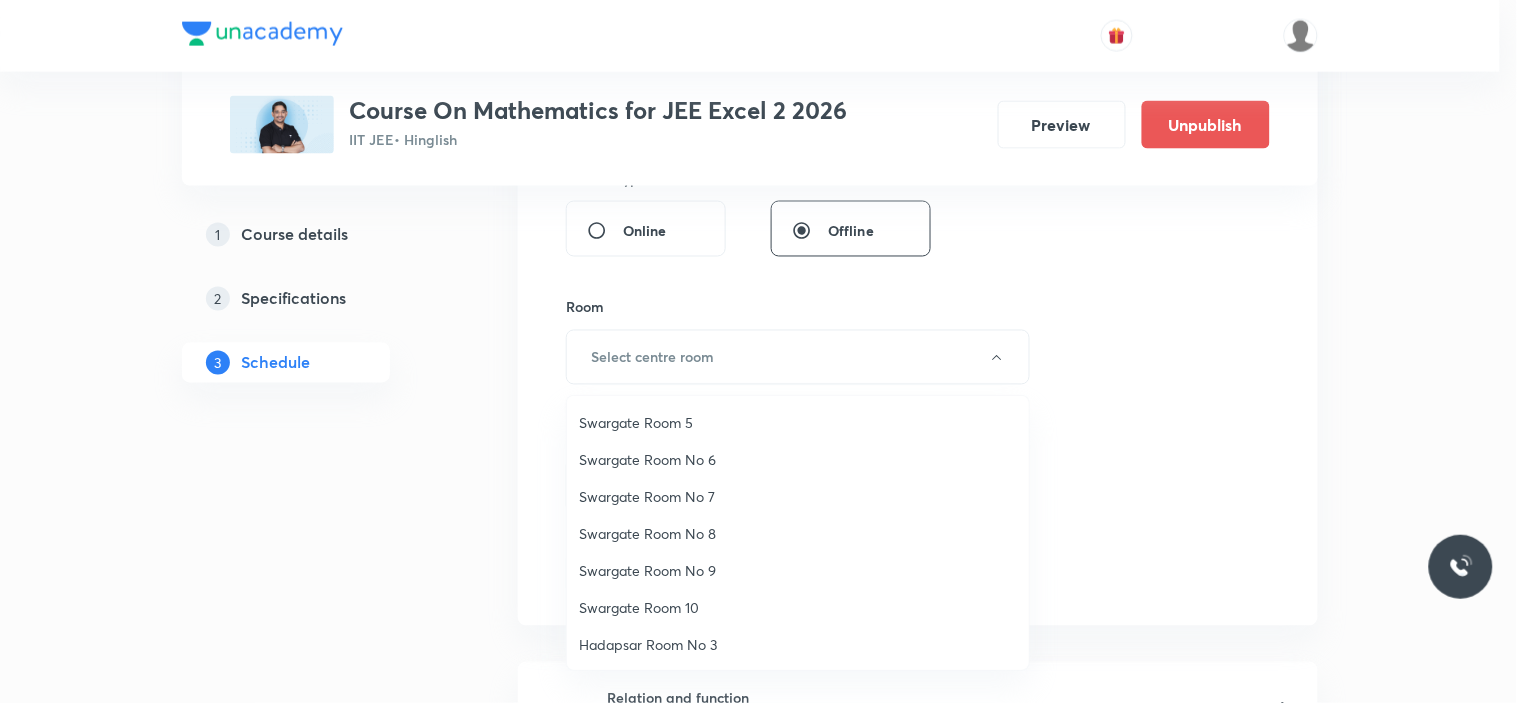 click on "Swargate Room No 8" at bounding box center (798, 533) 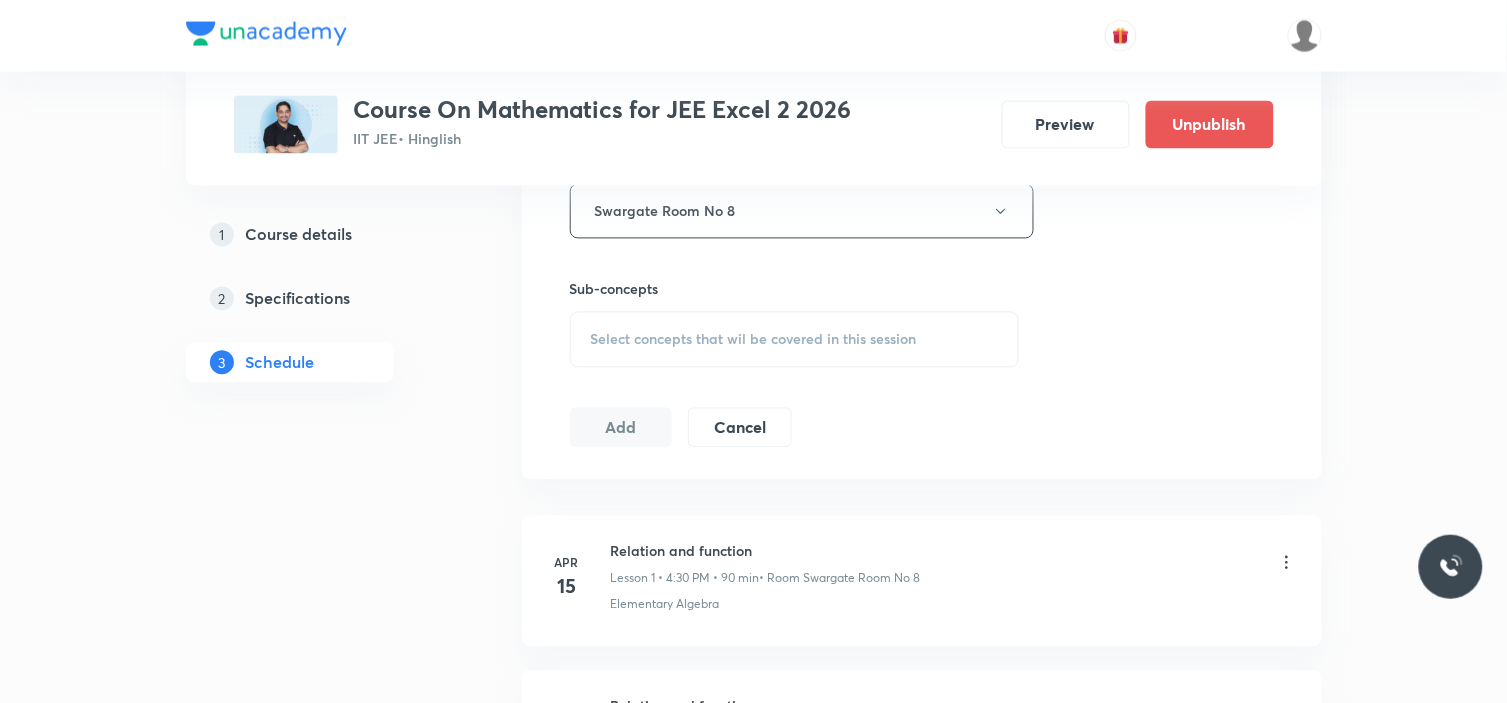 scroll, scrollTop: 888, scrollLeft: 0, axis: vertical 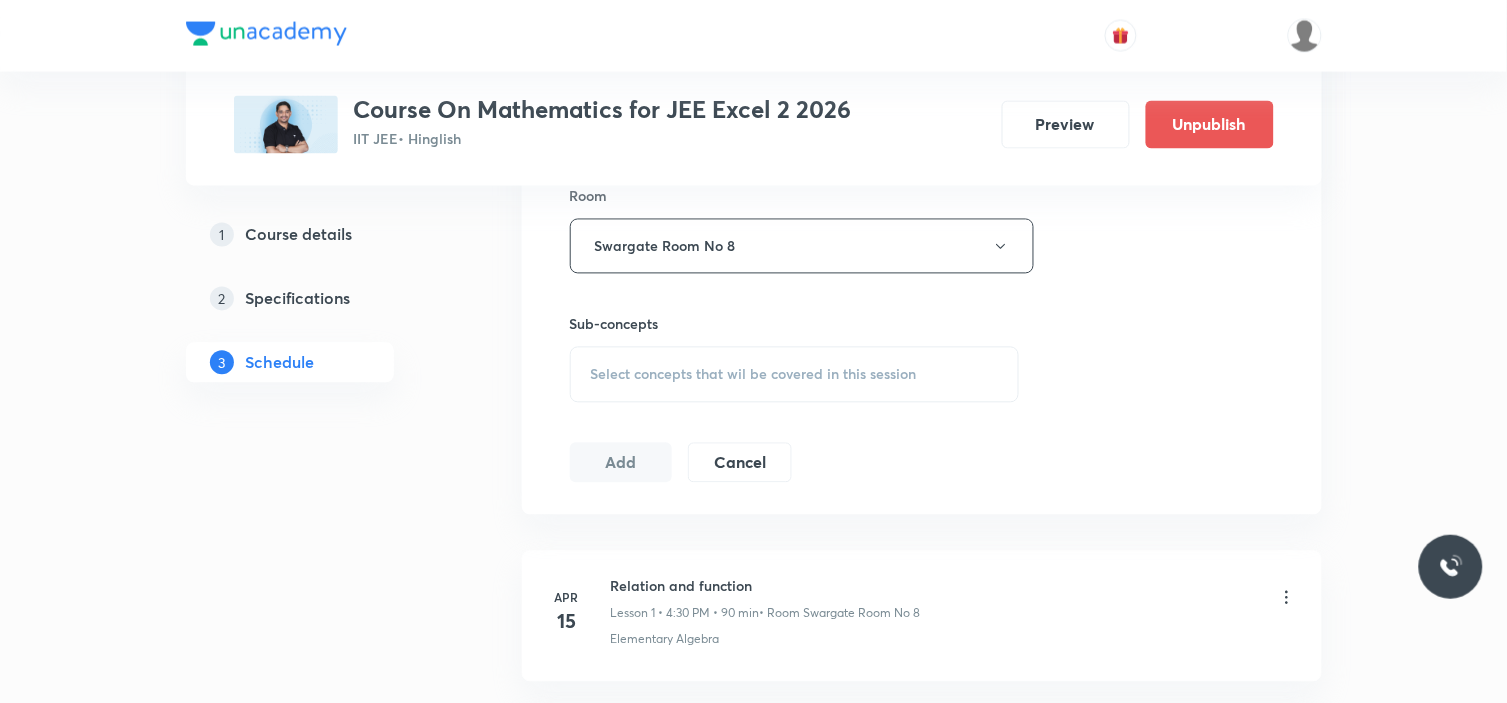 click on "Select concepts that wil be covered in this session" at bounding box center (754, 375) 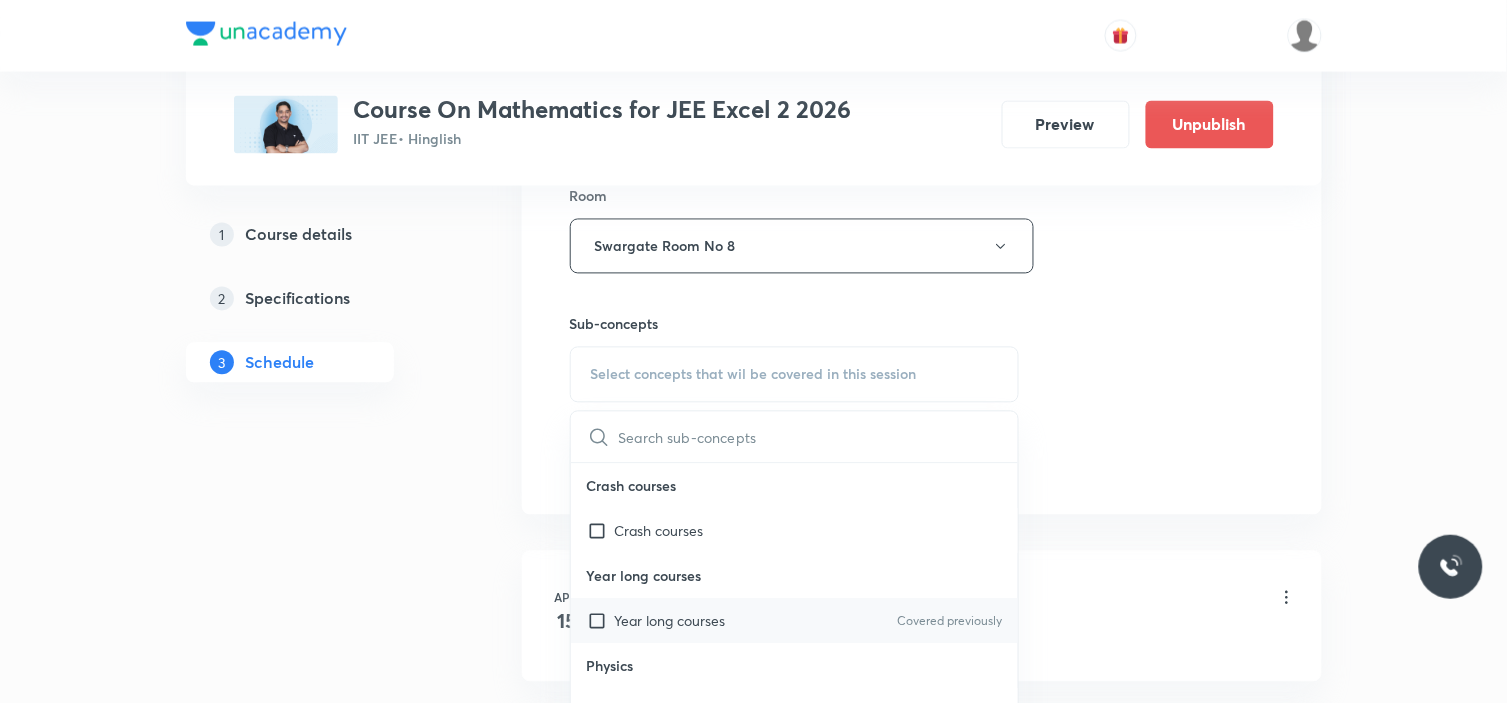 click on "Year long courses" at bounding box center (670, 621) 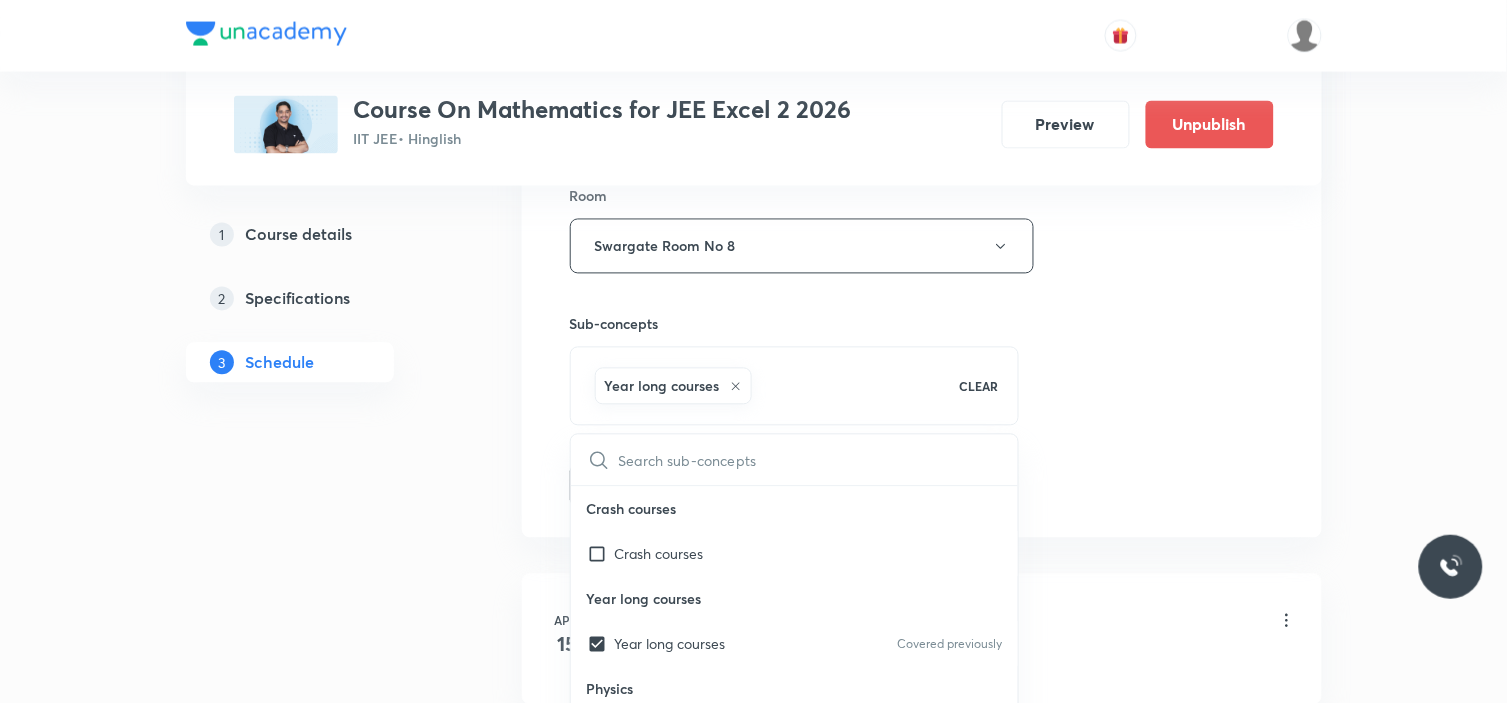 click on "Session  57 Live class Session title 37/99 Differentiability and differentiation ​ Schedule for Jul 19, 2025, 4:30 PM ​ Duration (in minutes) 90 ​   Session type Online Offline Room Swargate Room No 8 Sub-concepts Year long courses CLEAR ​ Crash courses Crash courses Year long courses Year long courses Covered previously Physics  Physics  Chemistry Chemistry Mathematics Mathematics Add Cancel" at bounding box center (922, 25) 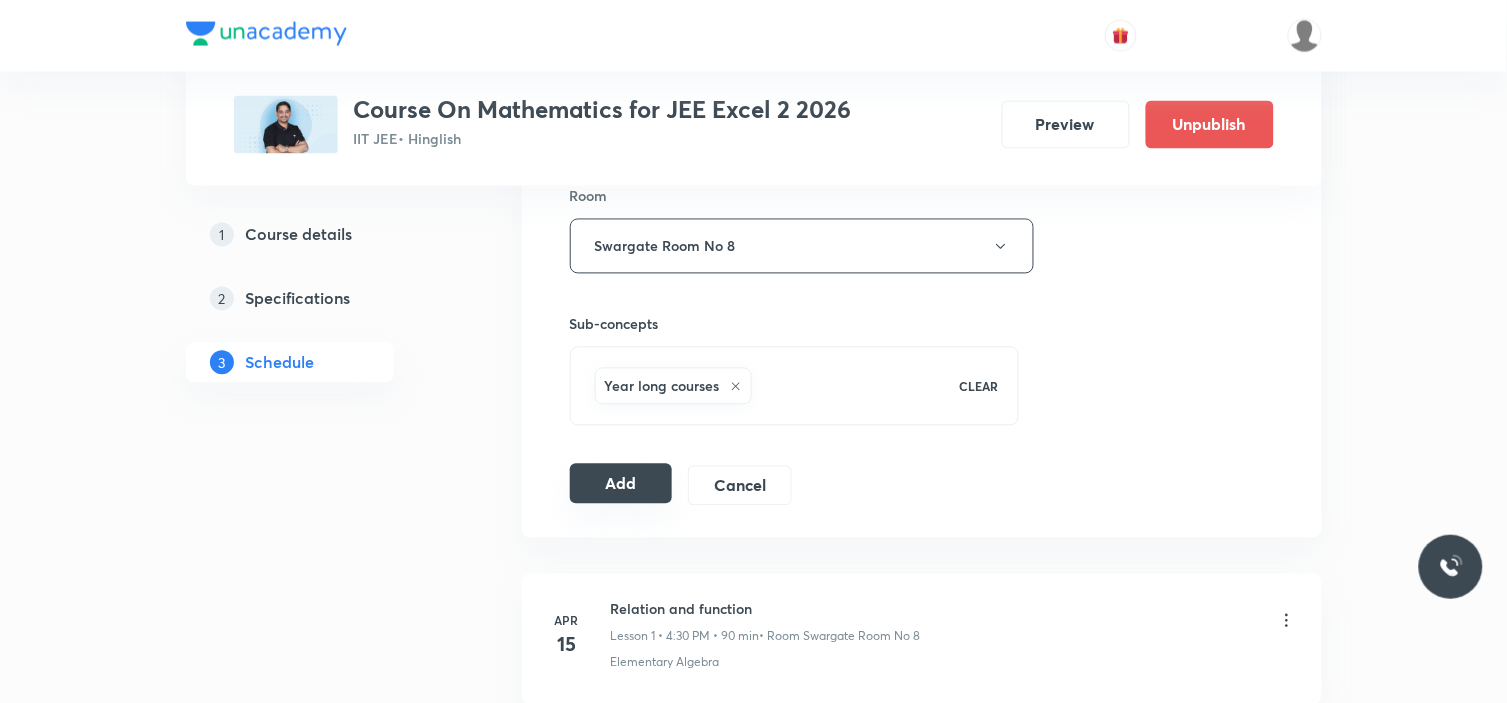 click on "Add" at bounding box center [621, 484] 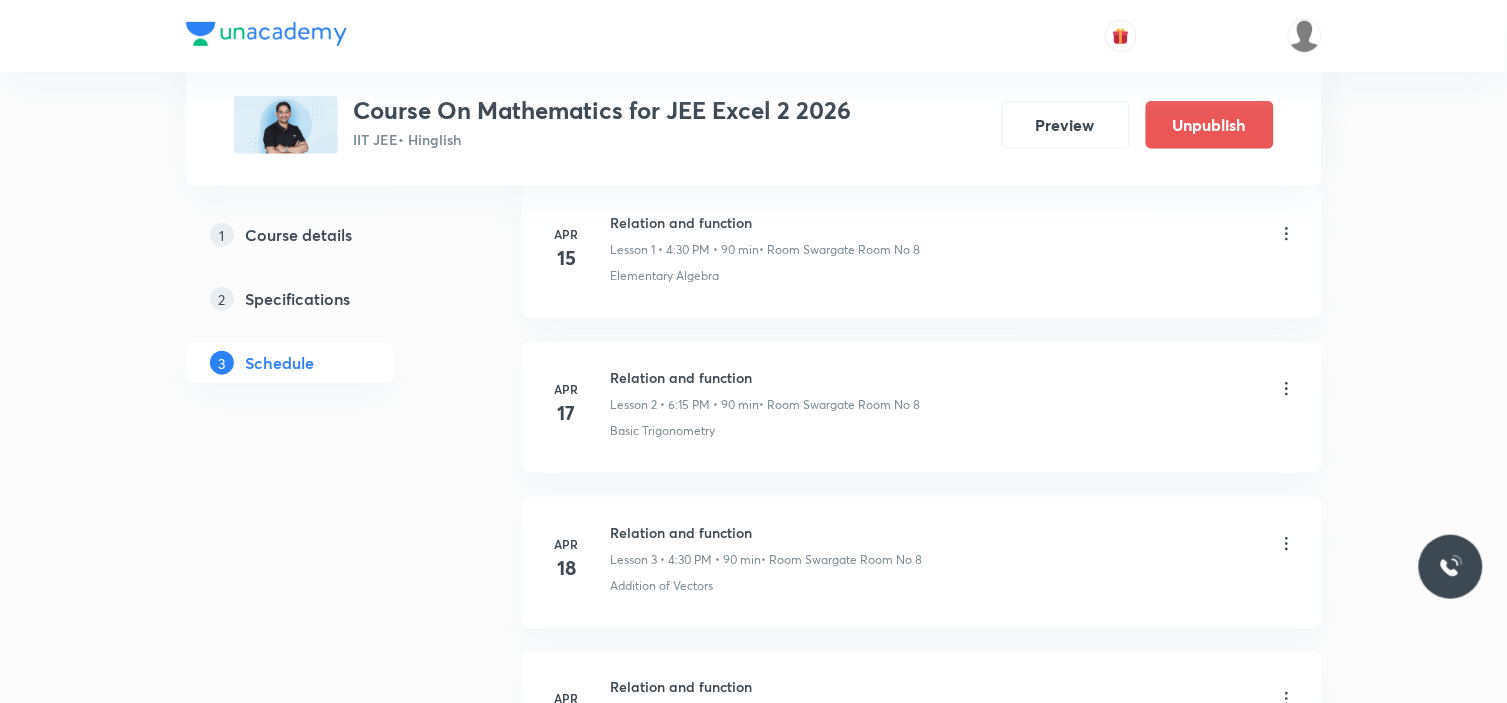 scroll, scrollTop: 0, scrollLeft: 0, axis: both 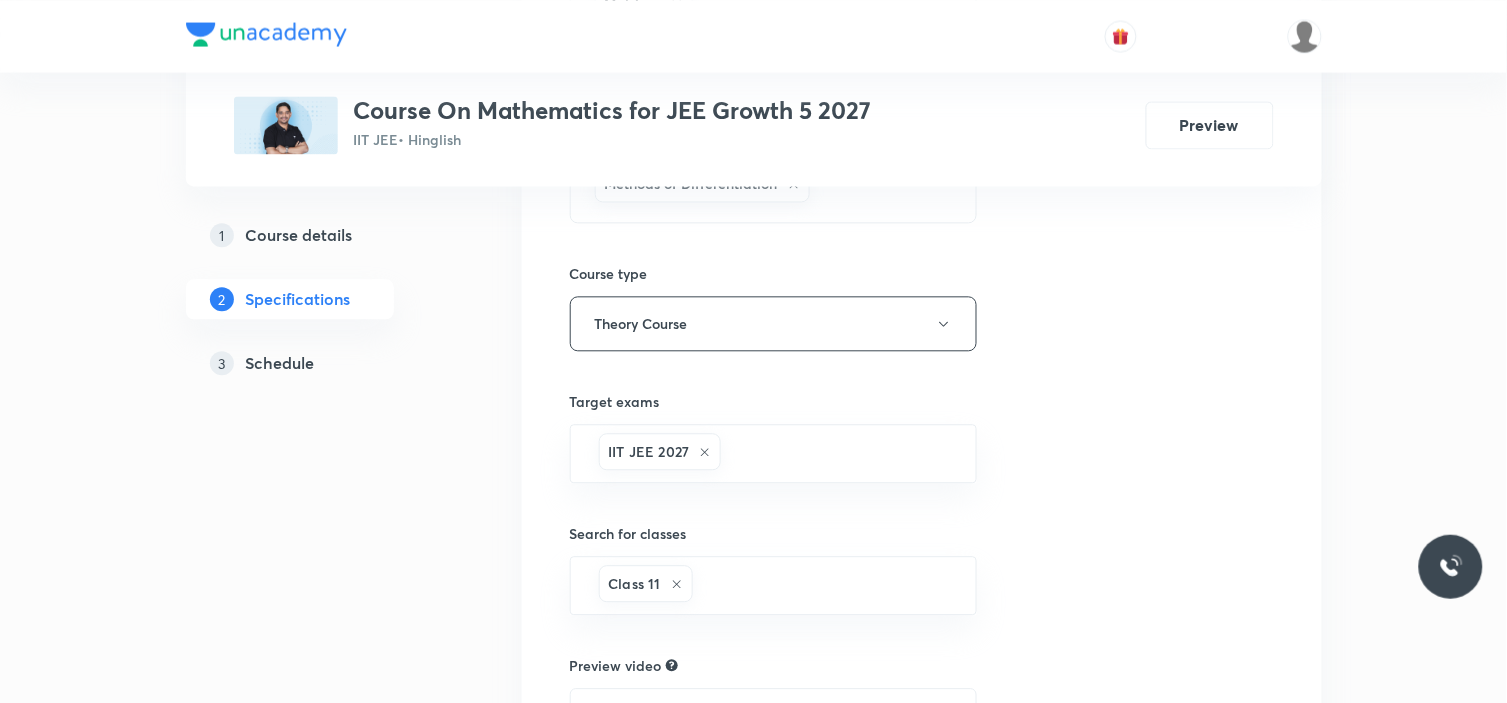 click on "3 Schedule" at bounding box center [326, 363] 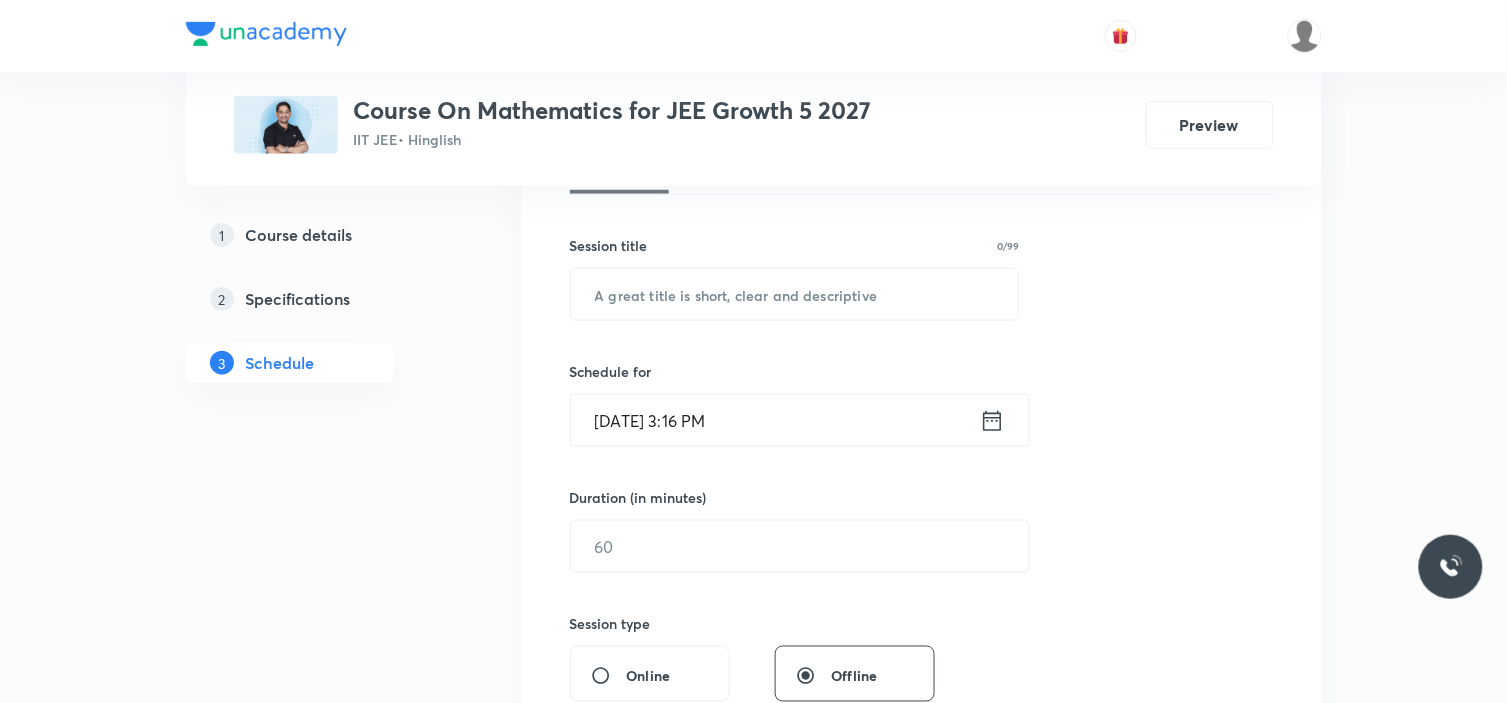 scroll, scrollTop: 333, scrollLeft: 0, axis: vertical 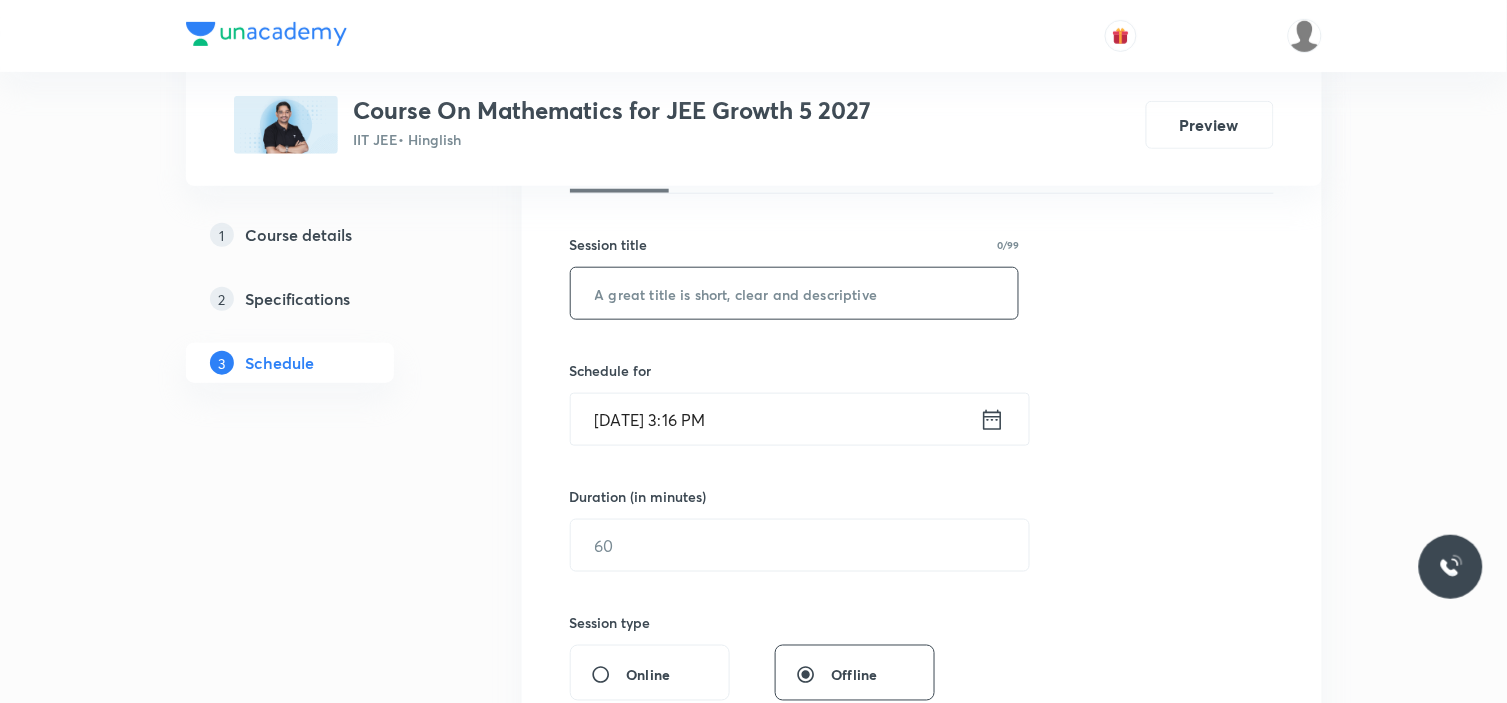 click at bounding box center [795, 293] 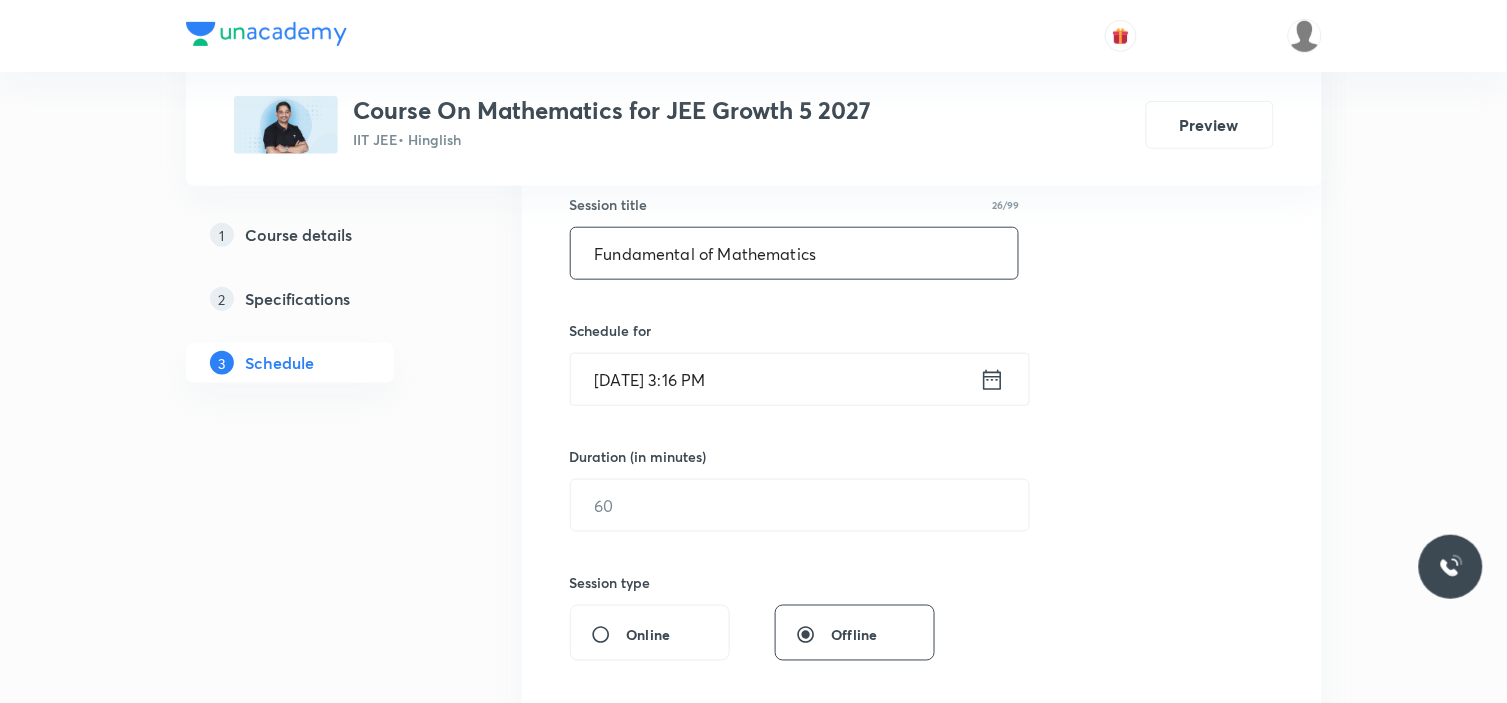 scroll, scrollTop: 444, scrollLeft: 0, axis: vertical 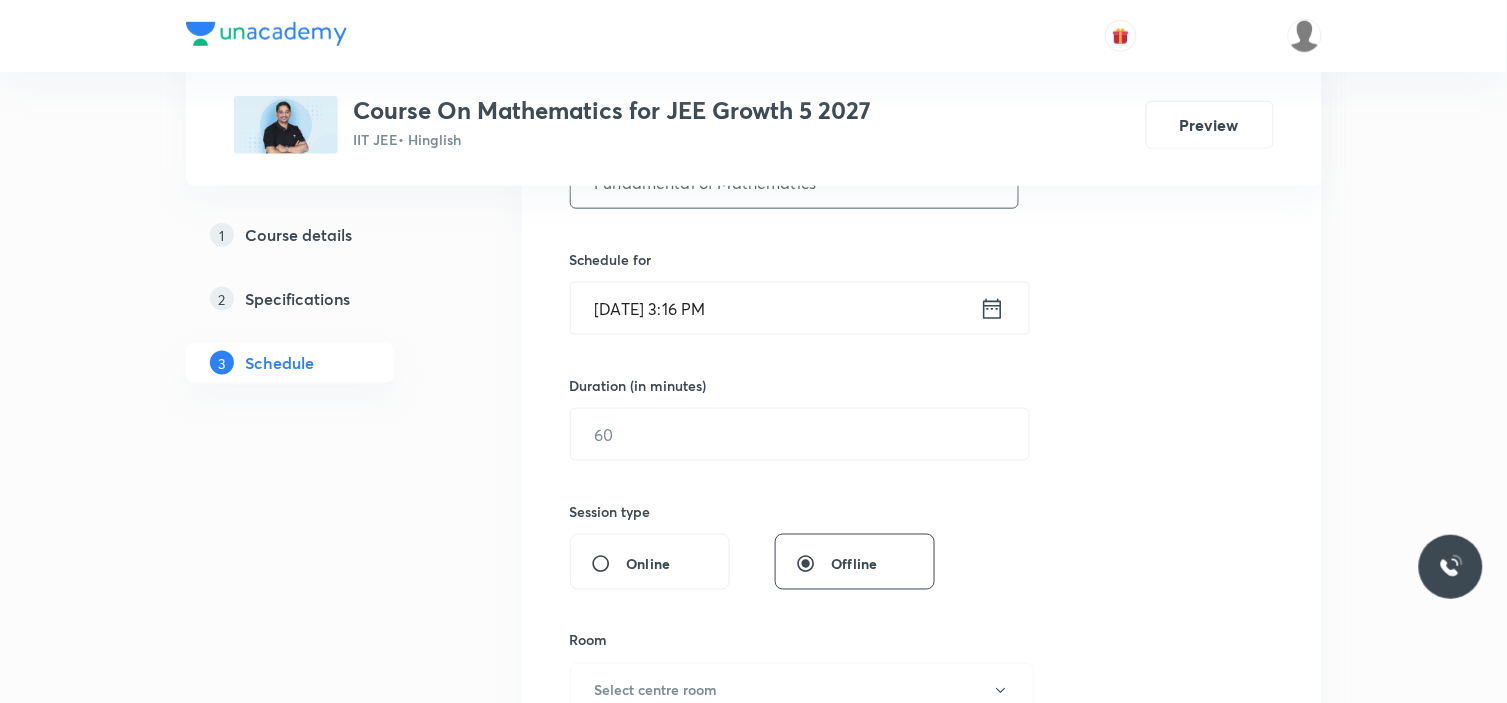 type on "Fundamental of Mathematics" 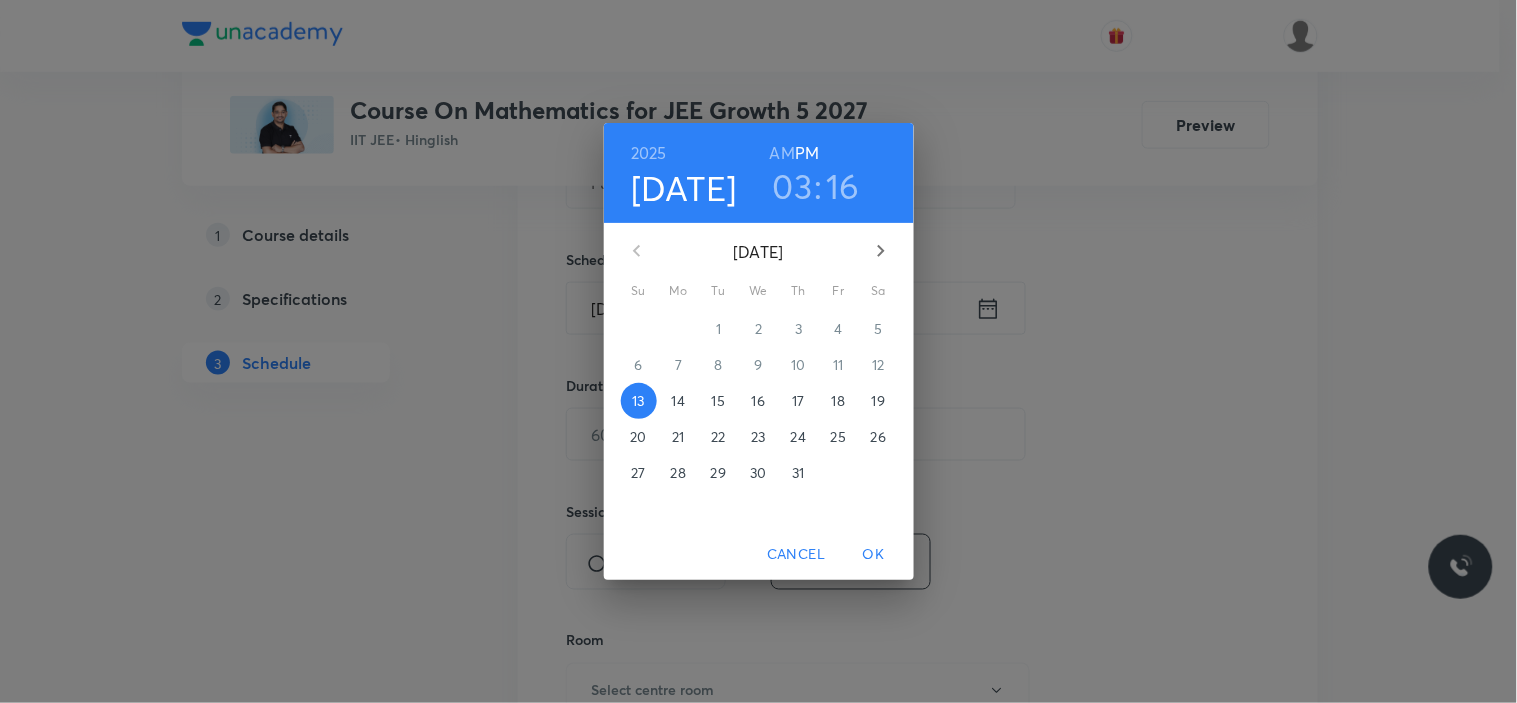 click on "14" at bounding box center (678, 401) 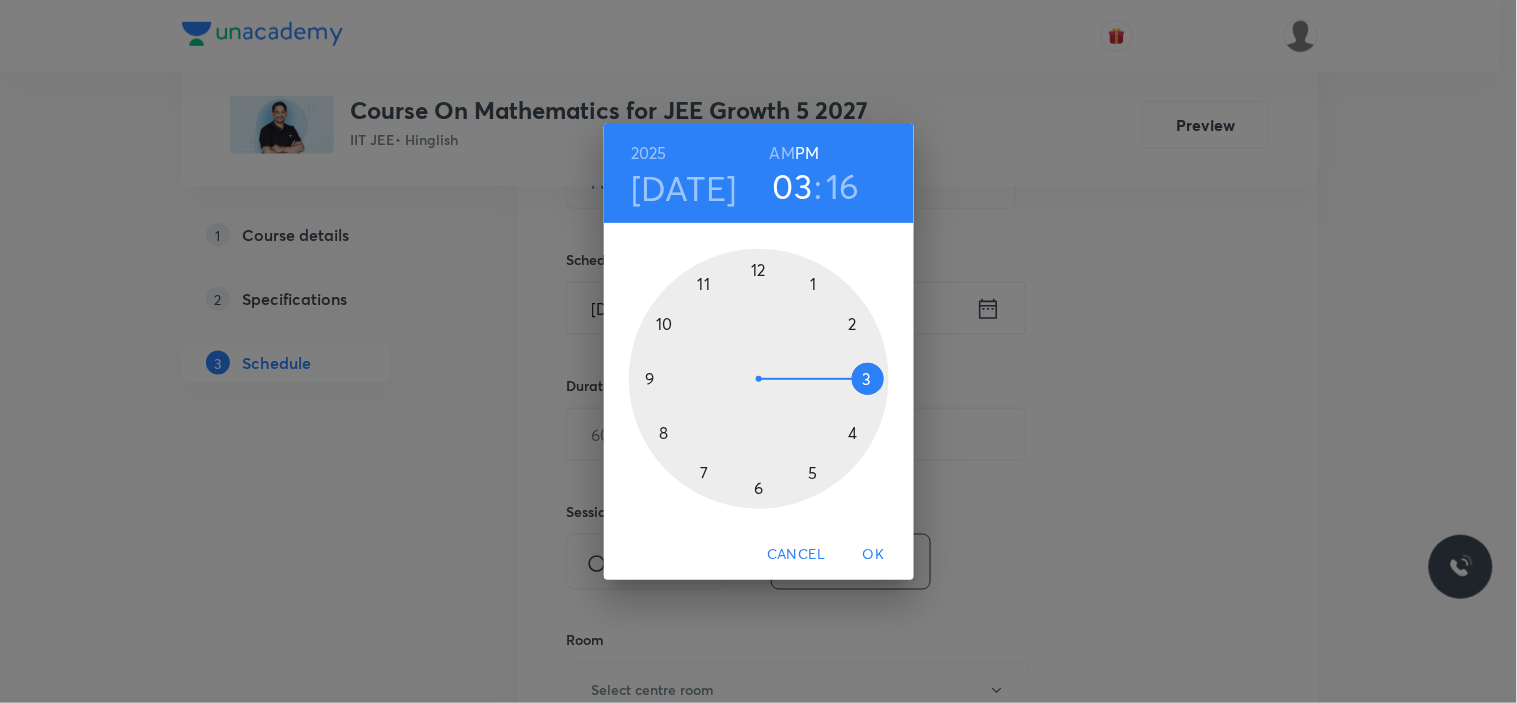 click at bounding box center [759, 379] 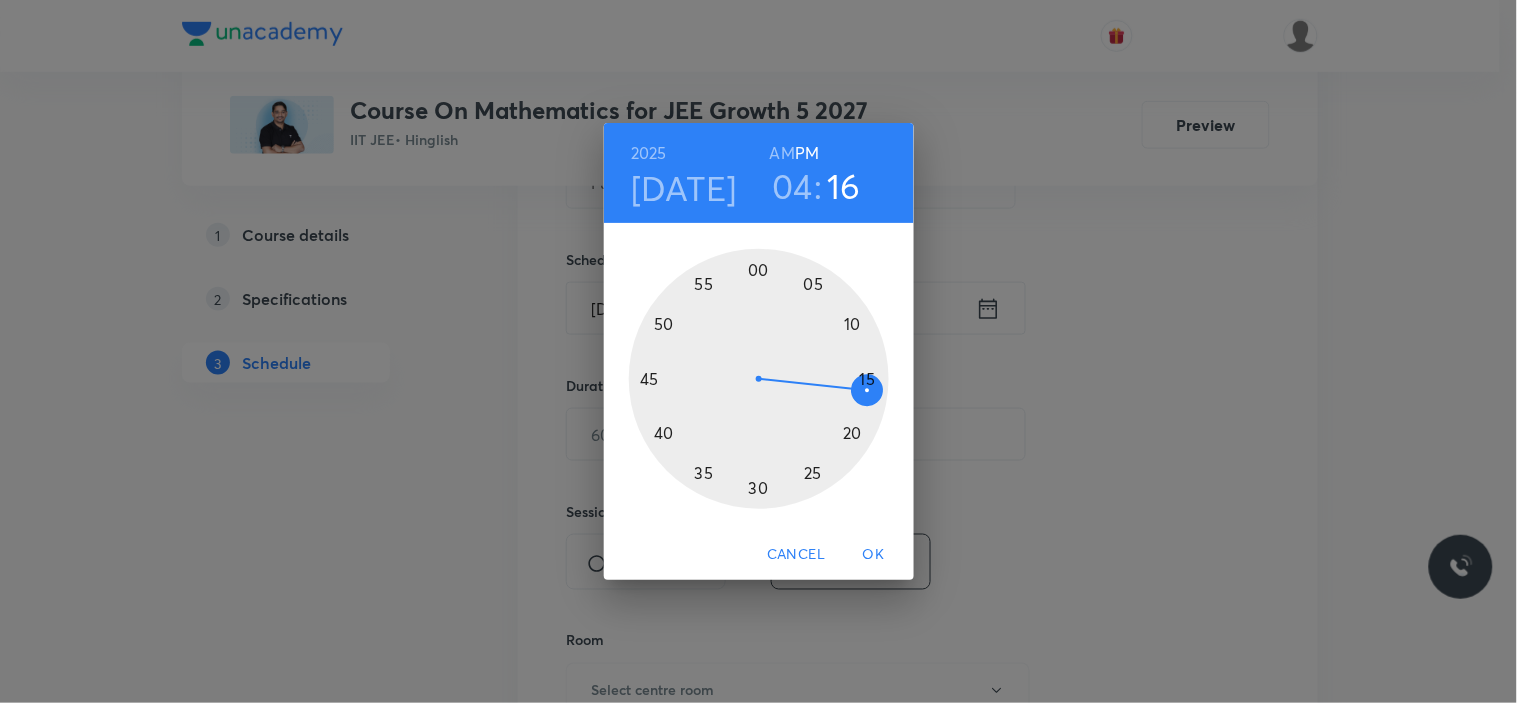 click at bounding box center (759, 379) 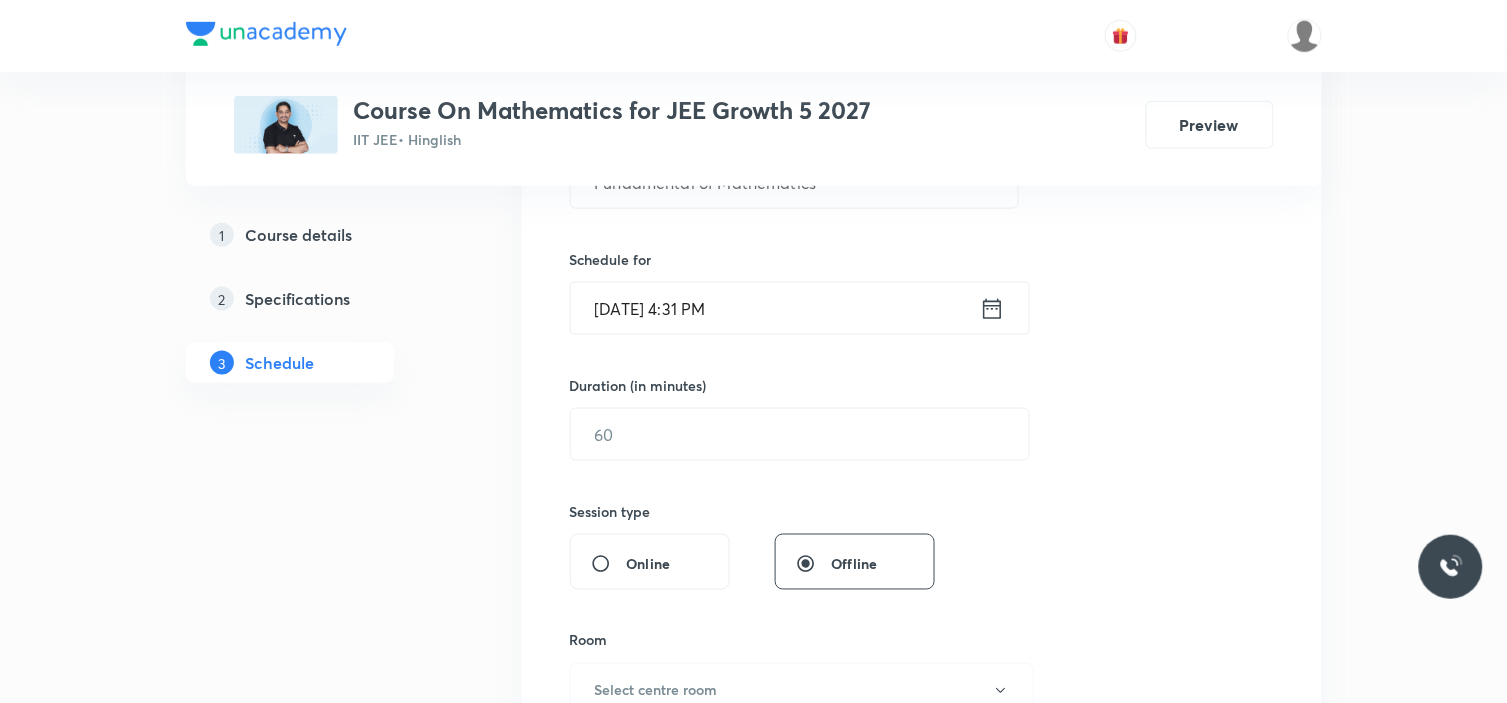 click on "[DATE] 4:31 PM" at bounding box center [775, 308] 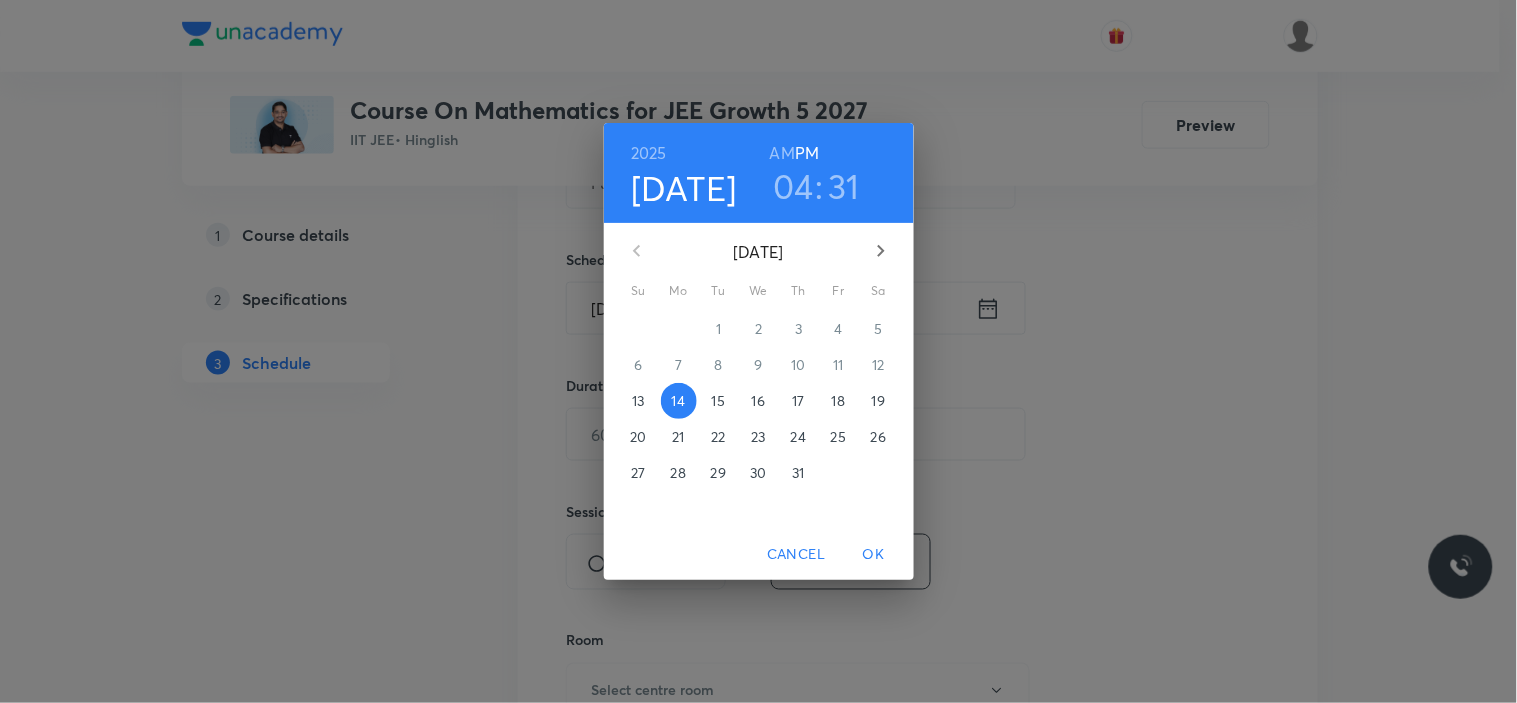 click on "31" at bounding box center (844, 186) 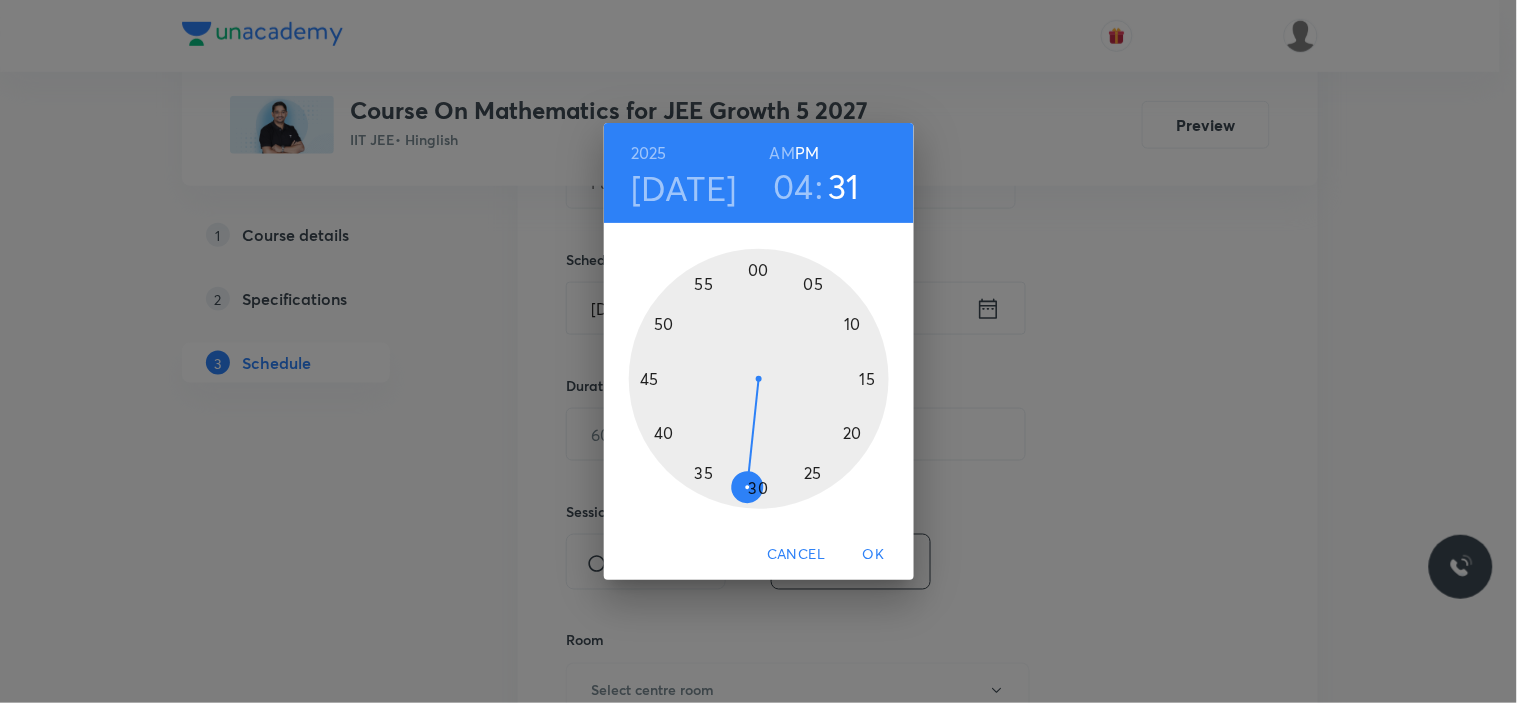 click at bounding box center [759, 379] 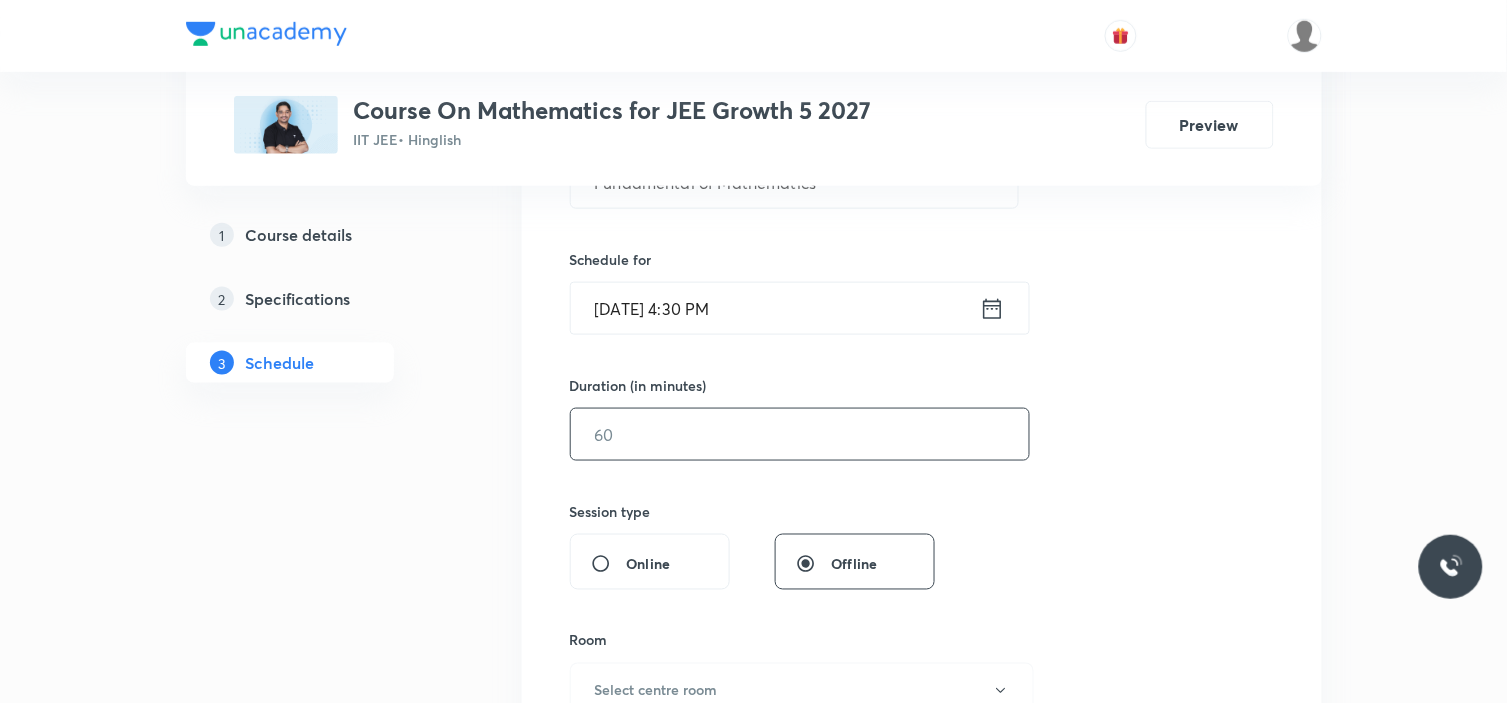 click at bounding box center [800, 434] 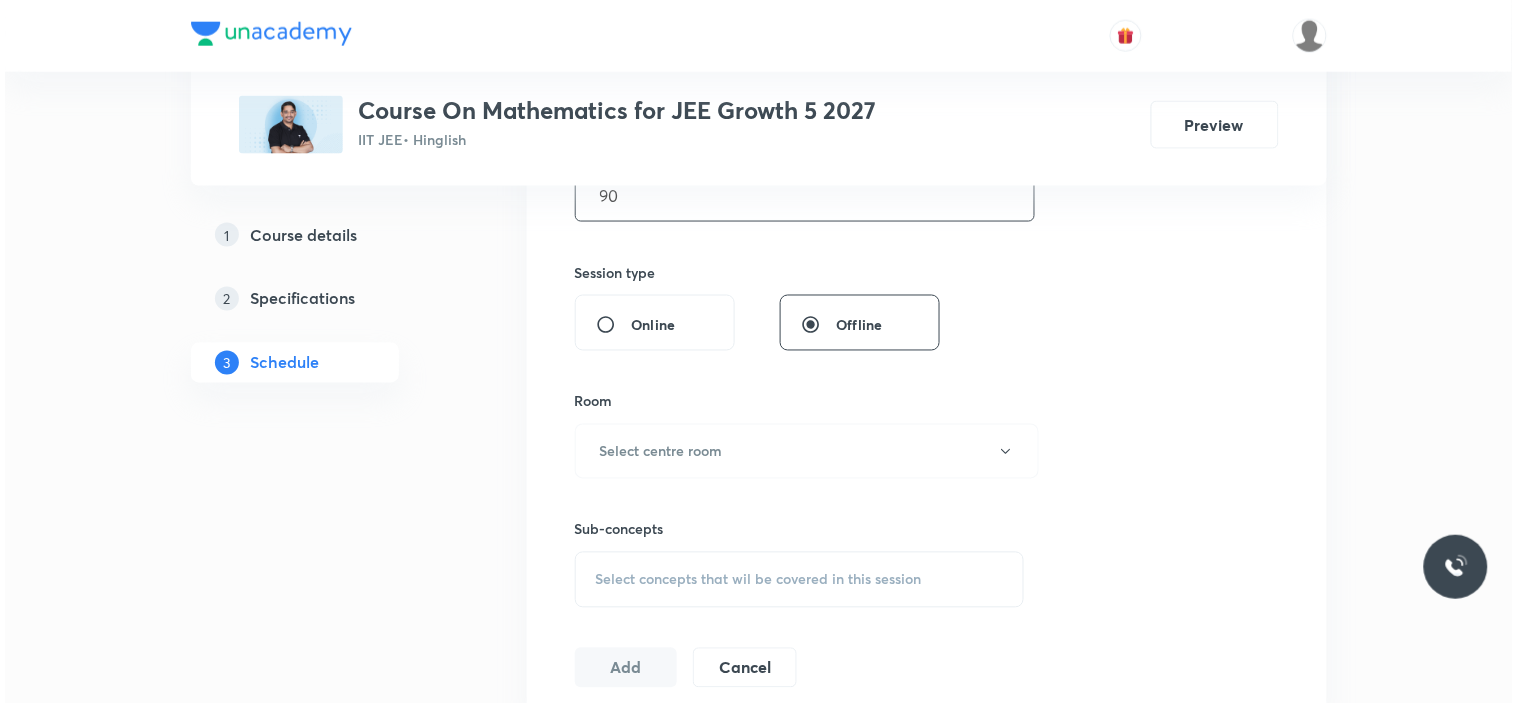 scroll, scrollTop: 777, scrollLeft: 0, axis: vertical 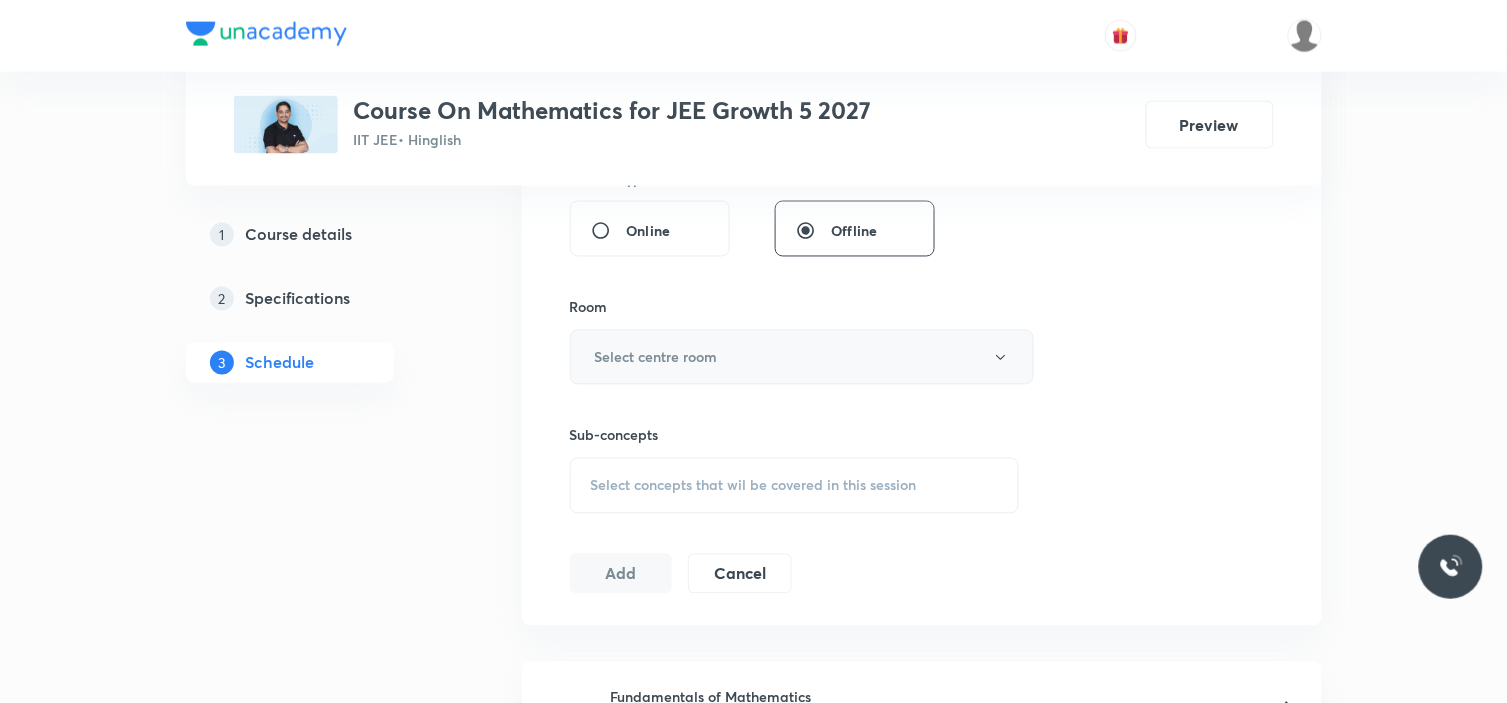 type on "90" 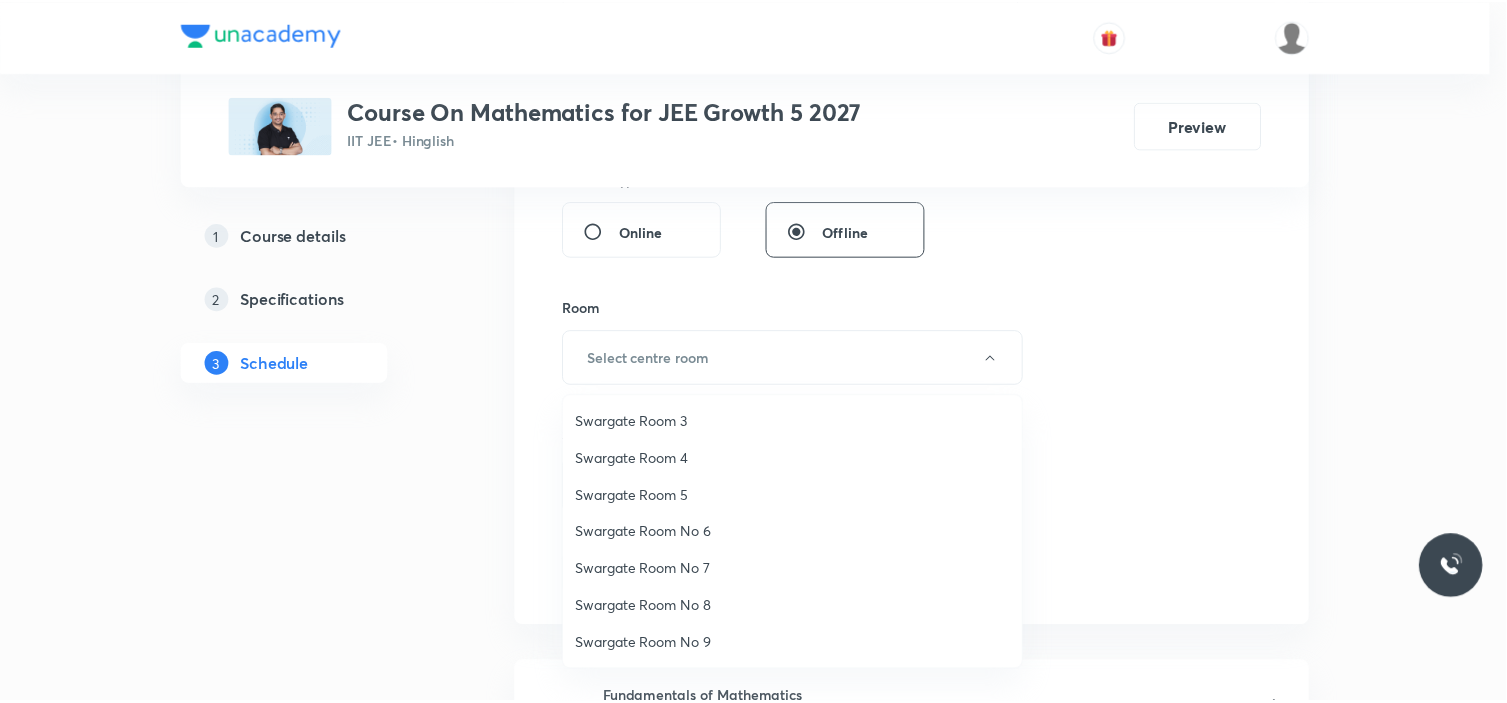 scroll, scrollTop: 111, scrollLeft: 0, axis: vertical 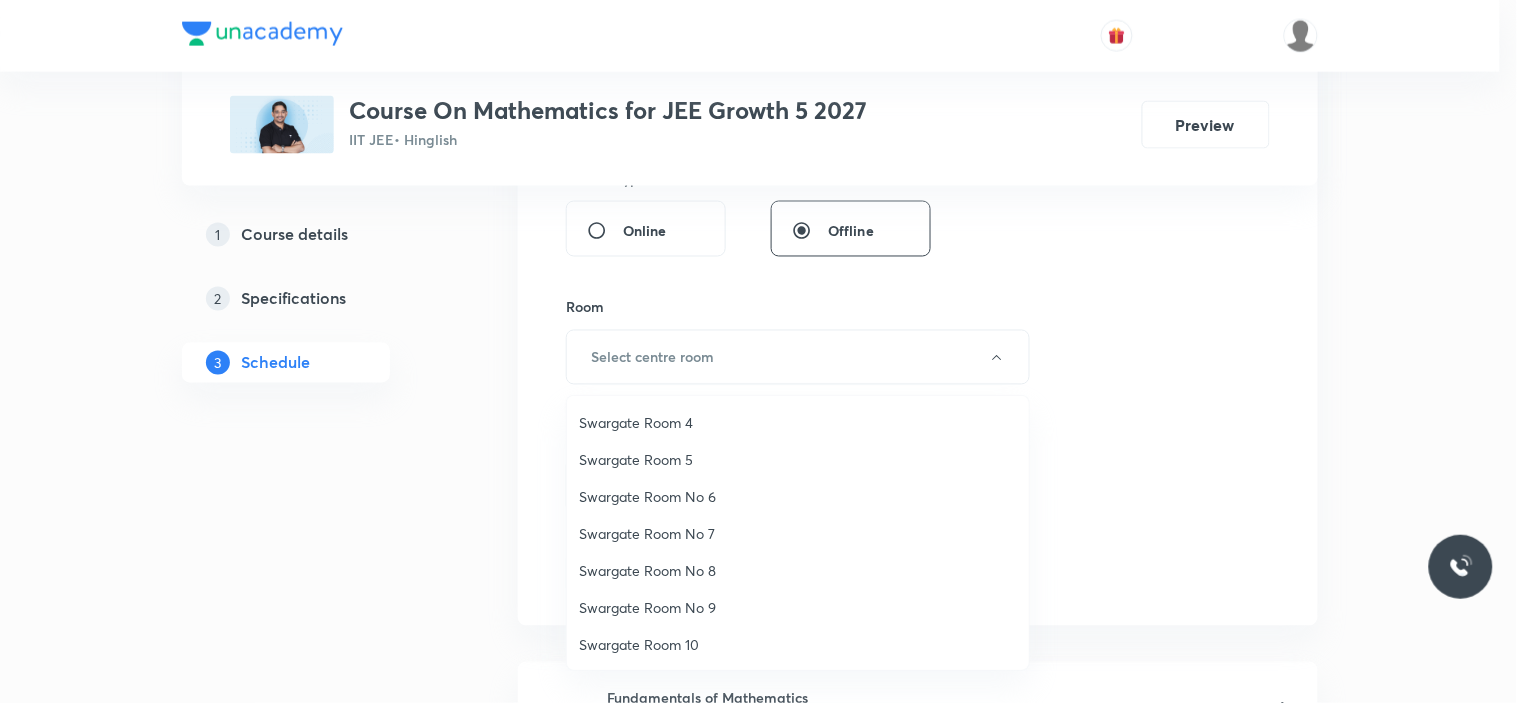 click at bounding box center [758, 351] 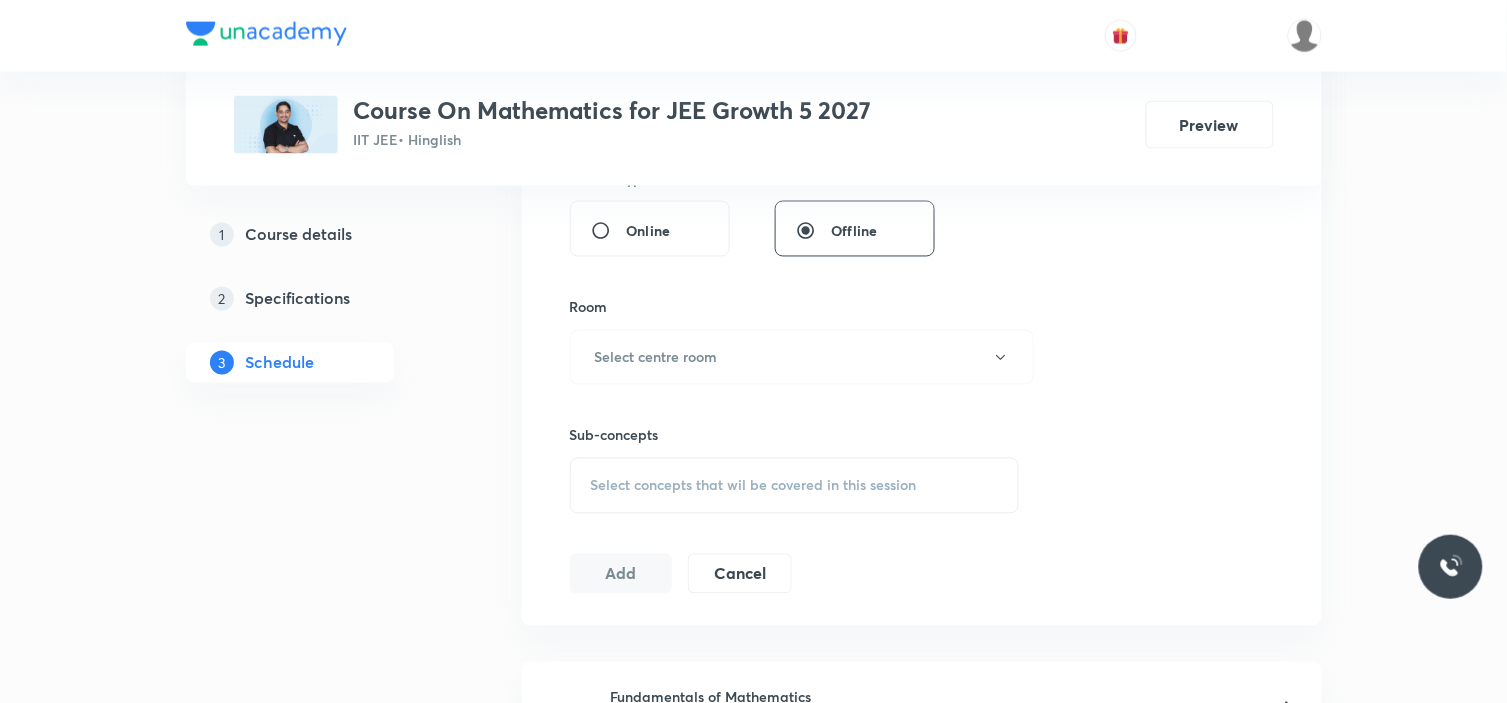 click on "Session  10 Live class Session title 26/99 Fundamental of Mathematics ​ Schedule for [DATE] 4:30 PM ​ Duration (in minutes) 90 ​   Session type Online Offline Room Select centre room Sub-concepts Select concepts that wil be covered in this session Add Cancel" at bounding box center (922, 124) 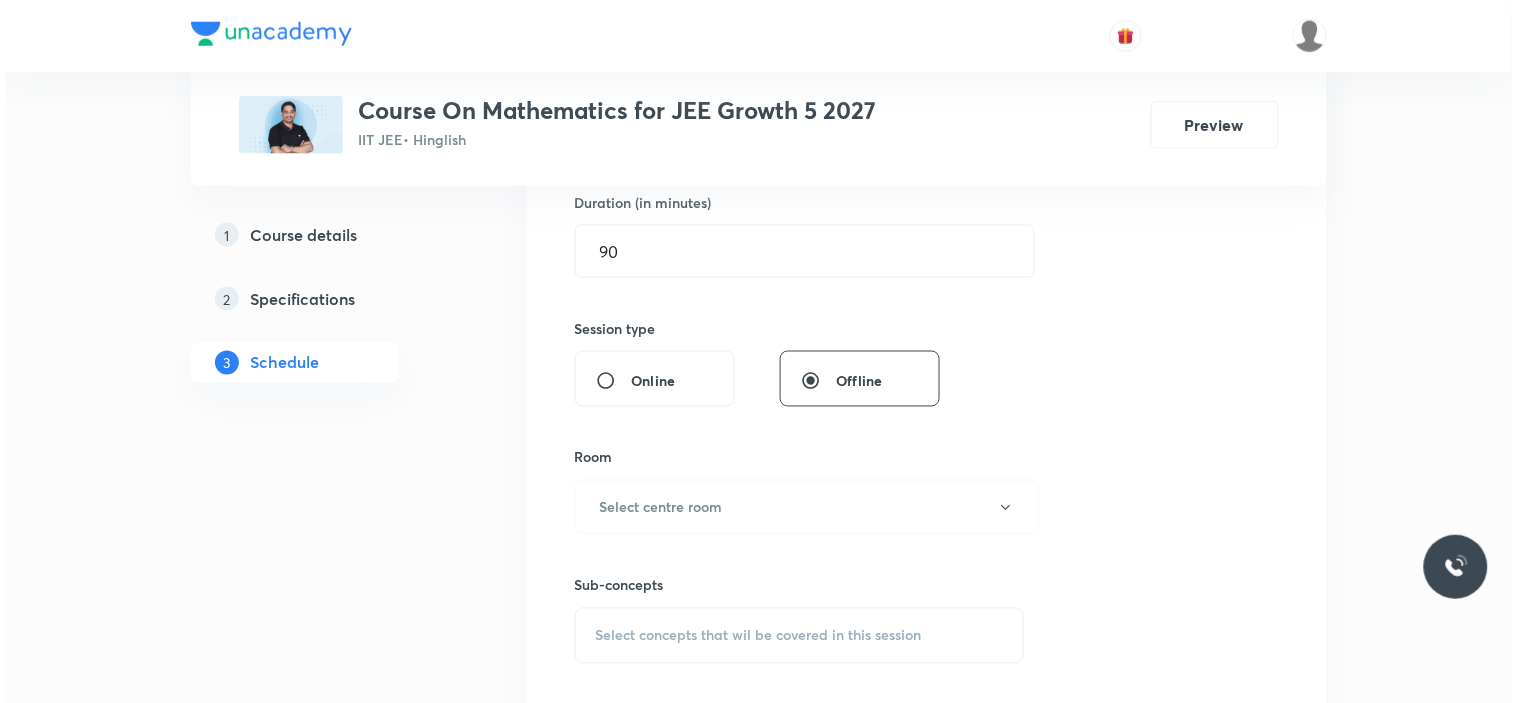 scroll, scrollTop: 666, scrollLeft: 0, axis: vertical 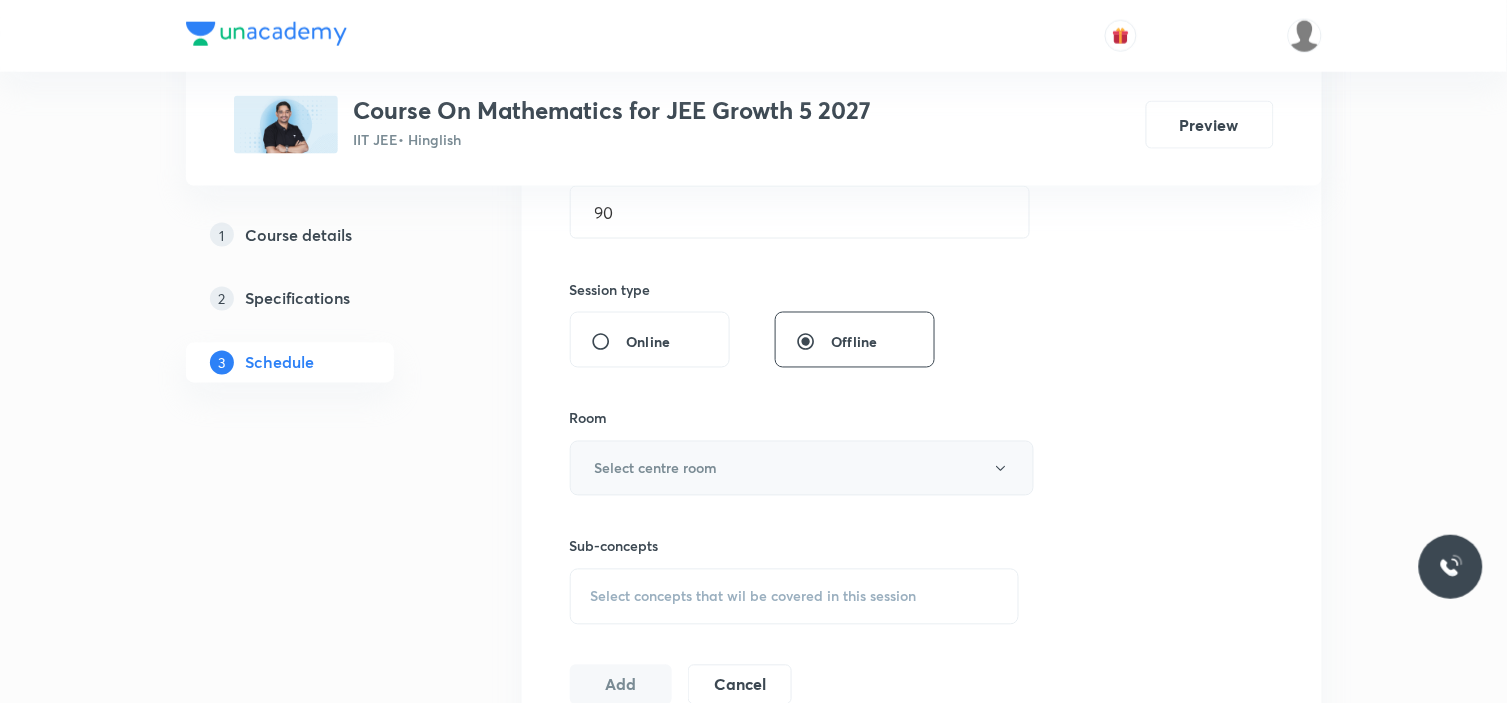 click on "Select centre room" at bounding box center (802, 468) 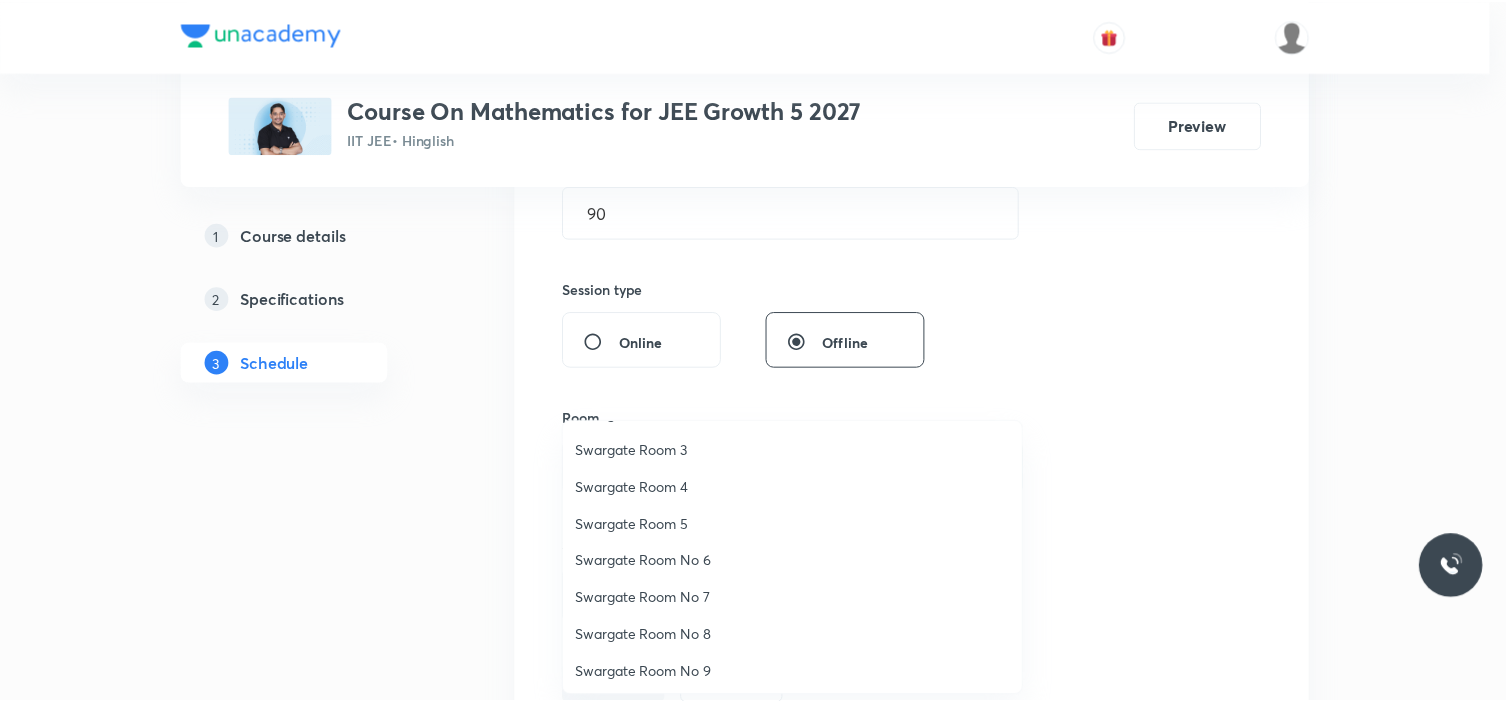 scroll, scrollTop: 111, scrollLeft: 0, axis: vertical 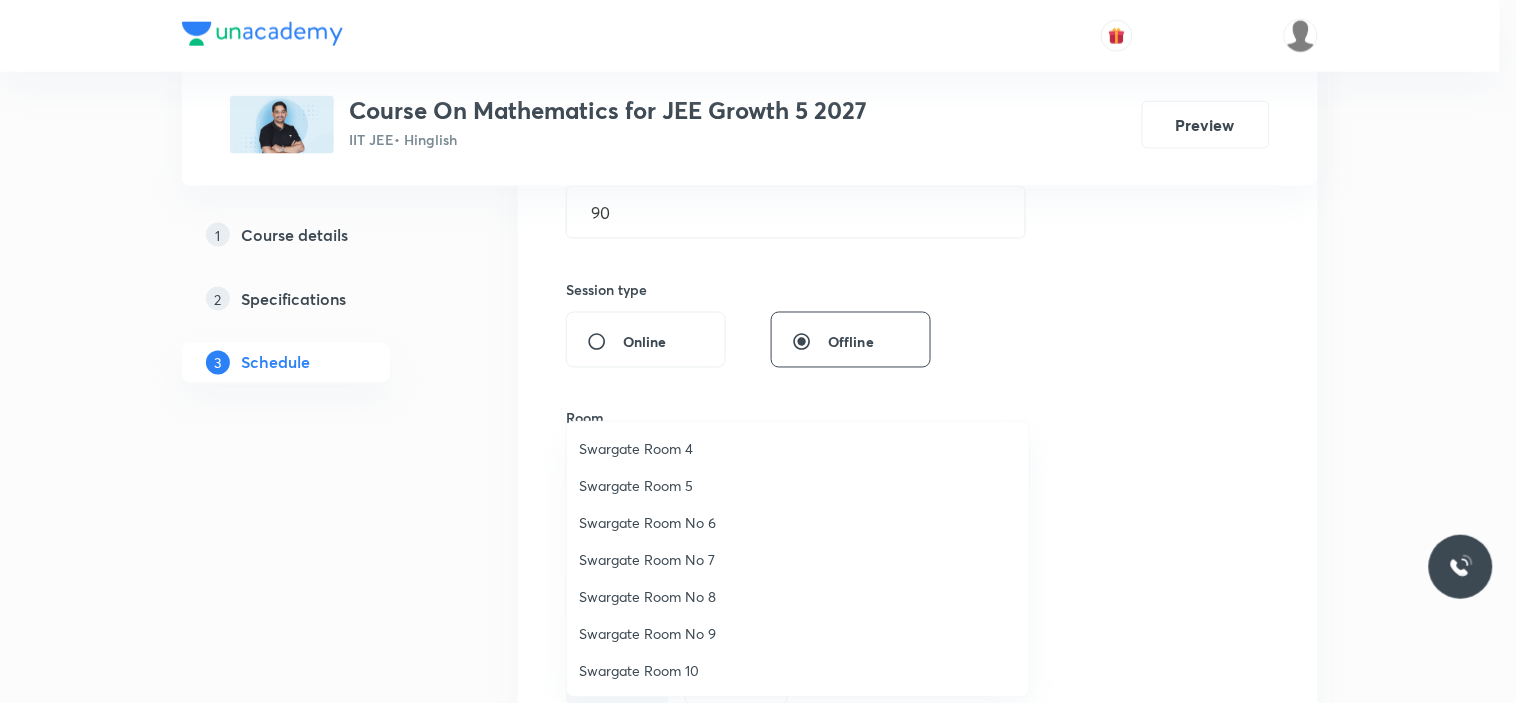 click on "Swargate Room 10" at bounding box center (798, 670) 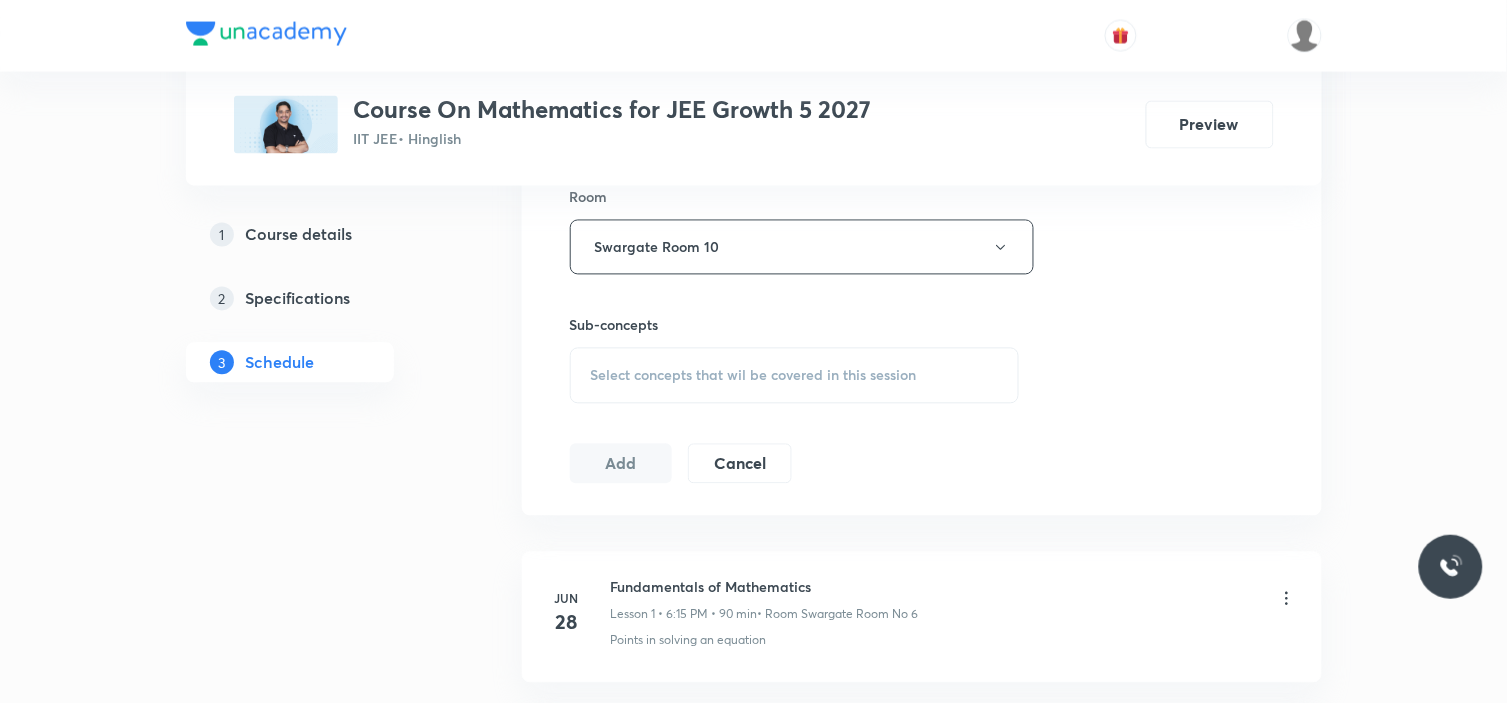 scroll, scrollTop: 888, scrollLeft: 0, axis: vertical 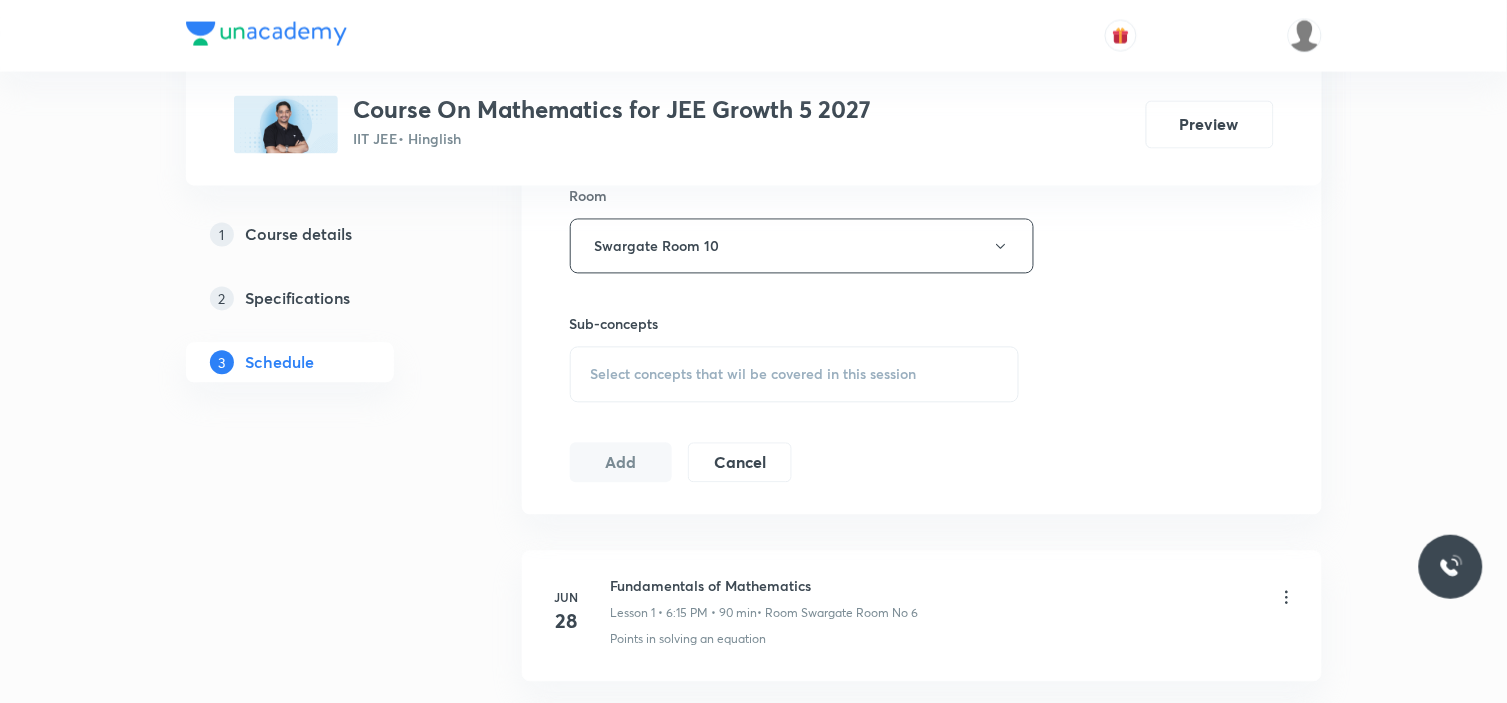 click on "Select concepts that wil be covered in this session" at bounding box center [754, 375] 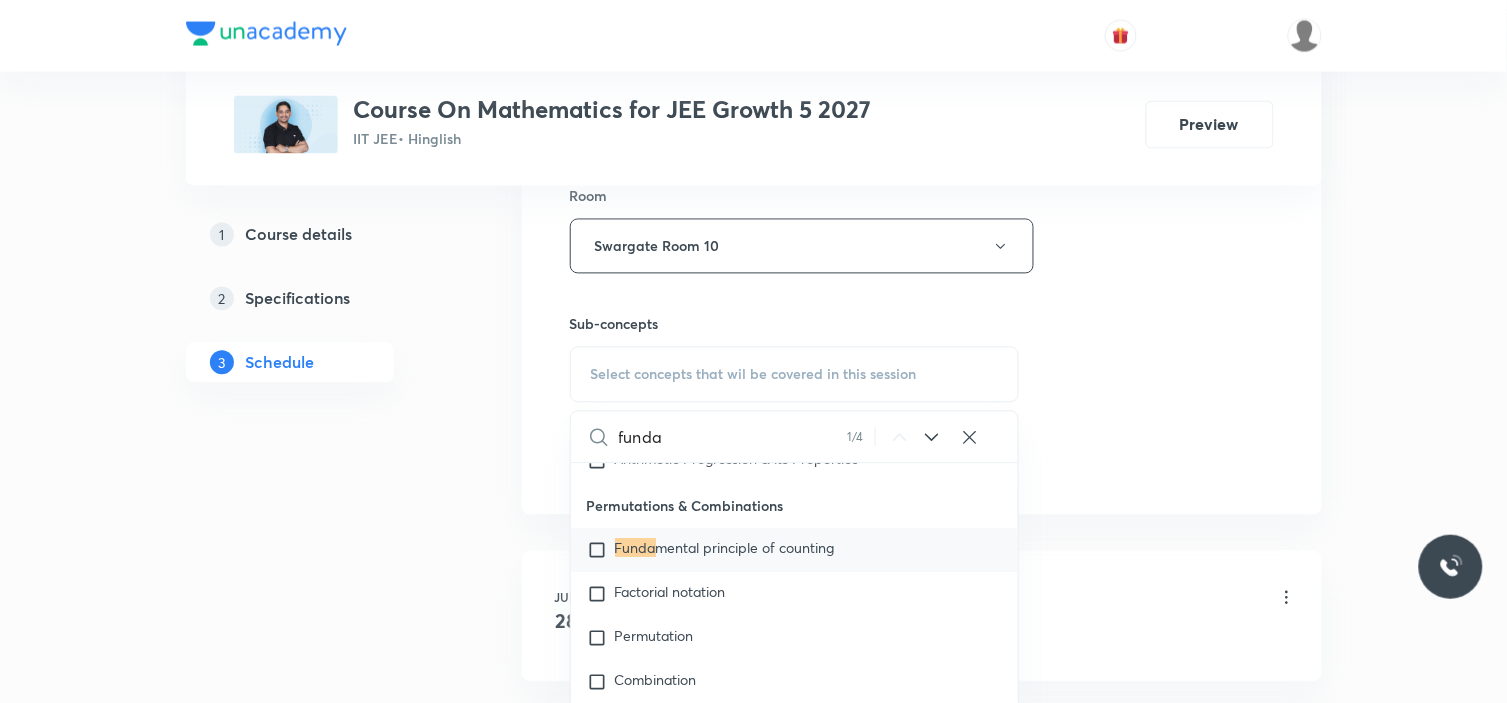 scroll, scrollTop: 3868, scrollLeft: 0, axis: vertical 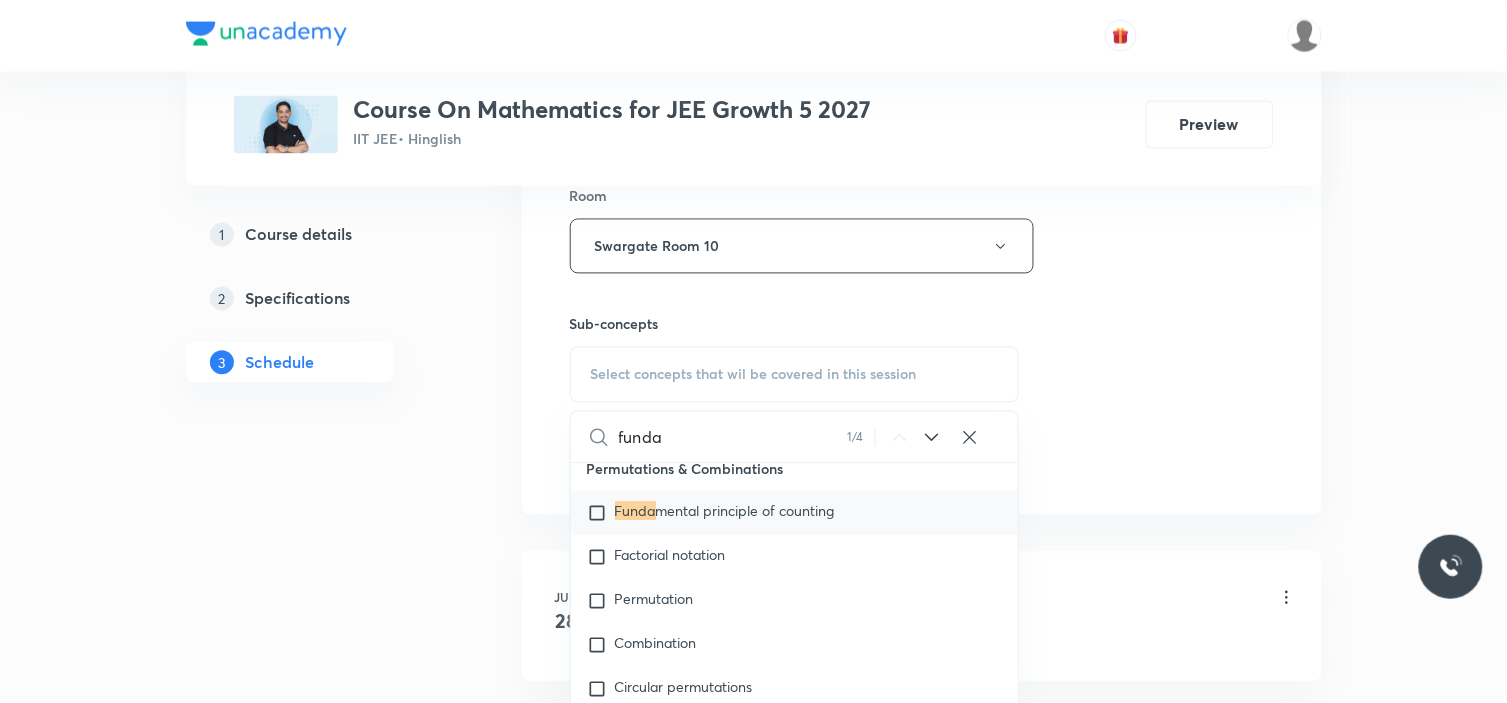 type on "funda" 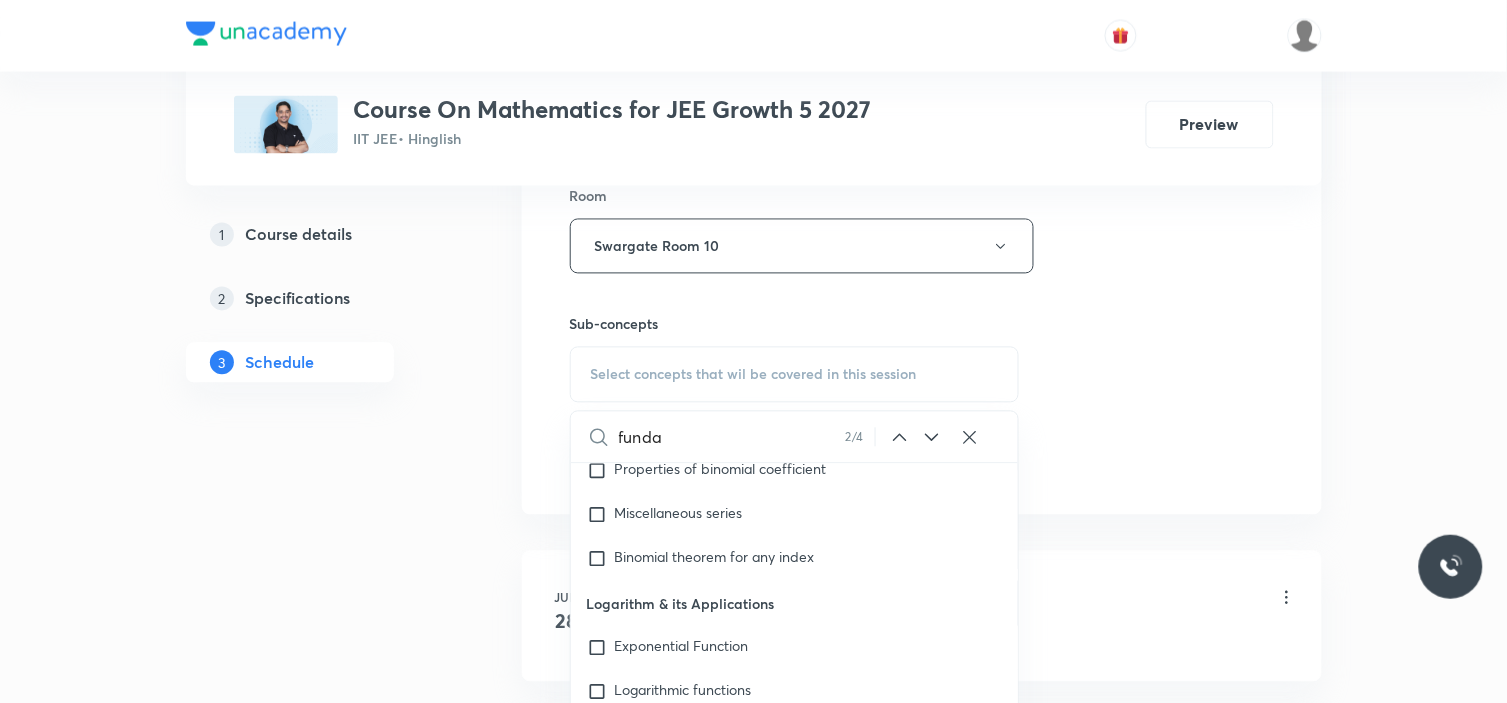 click 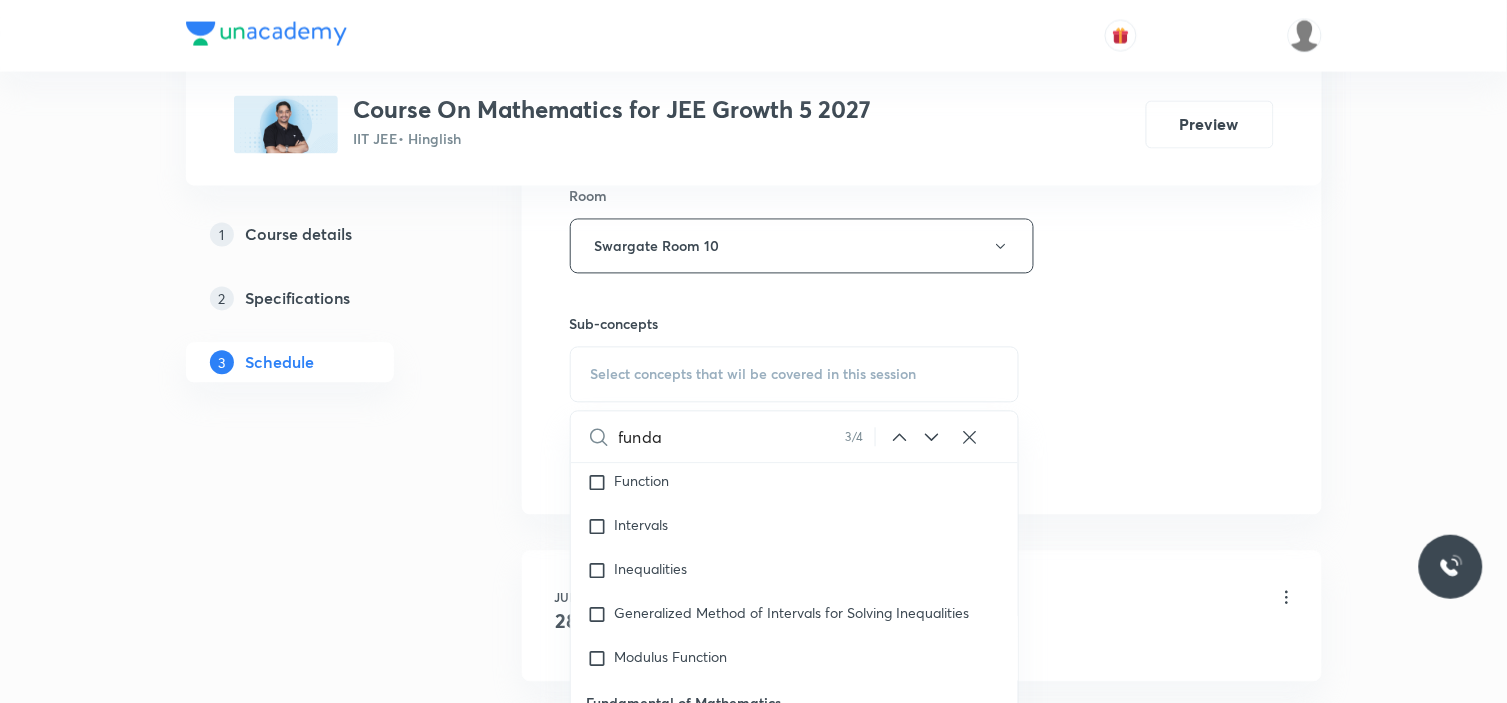 scroll, scrollTop: 14368, scrollLeft: 0, axis: vertical 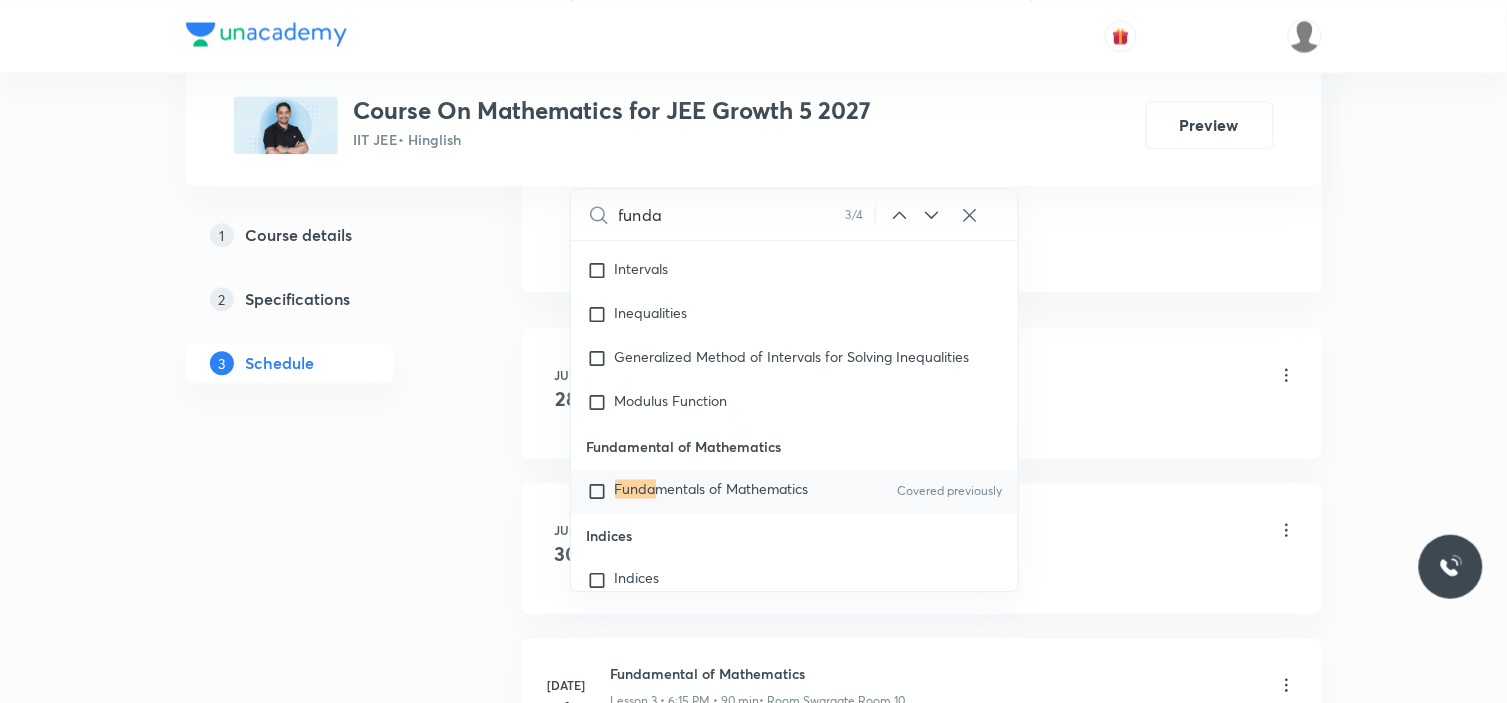 click at bounding box center (601, 491) 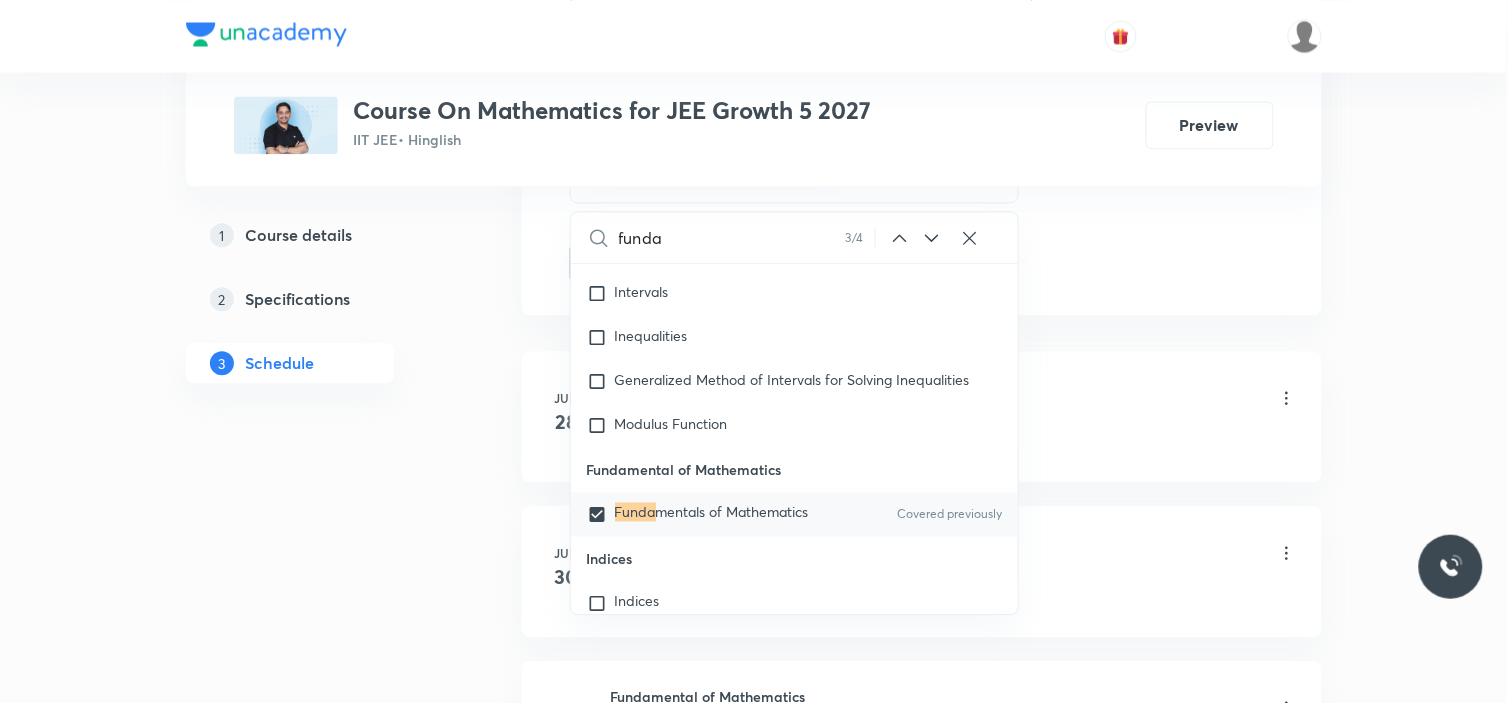 click on "1 Course details 2 Specifications 3 Schedule" at bounding box center (322, 311) 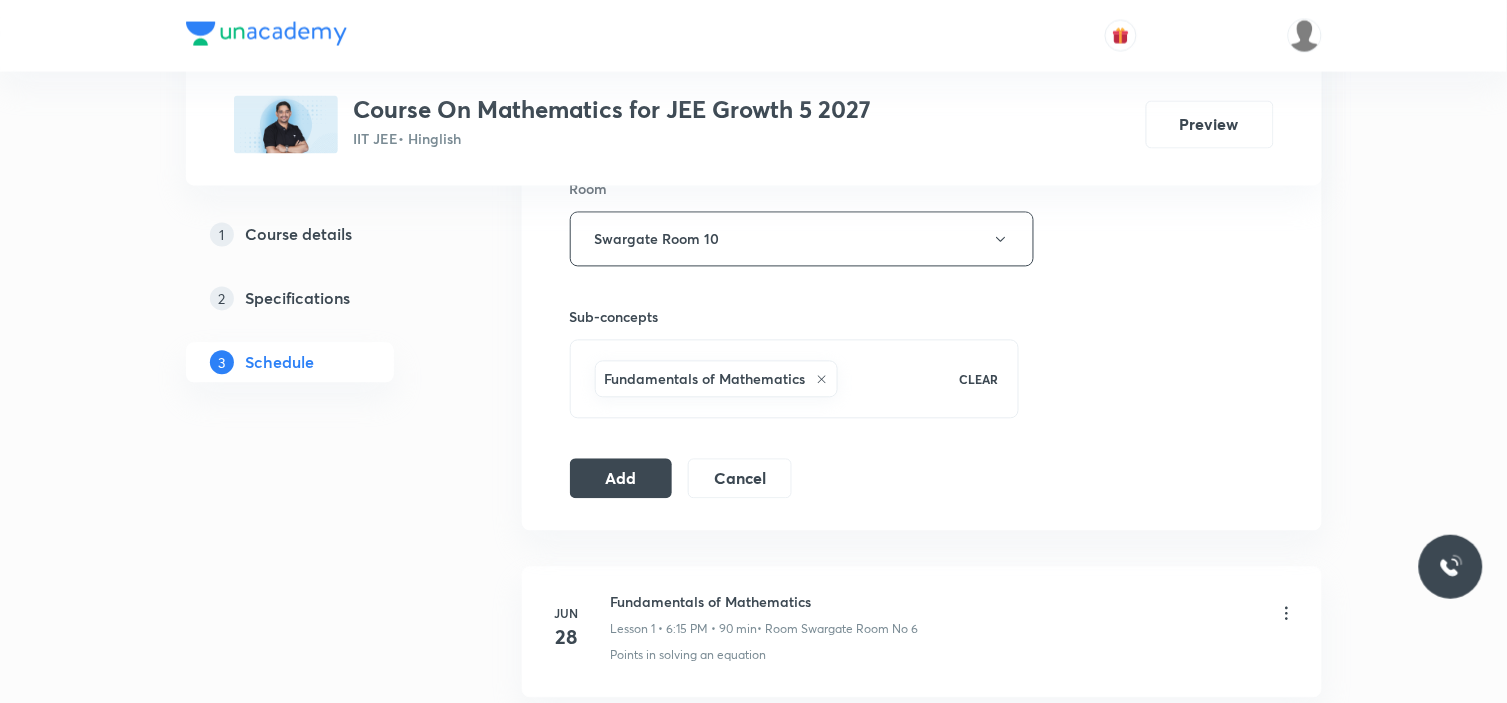scroll, scrollTop: 888, scrollLeft: 0, axis: vertical 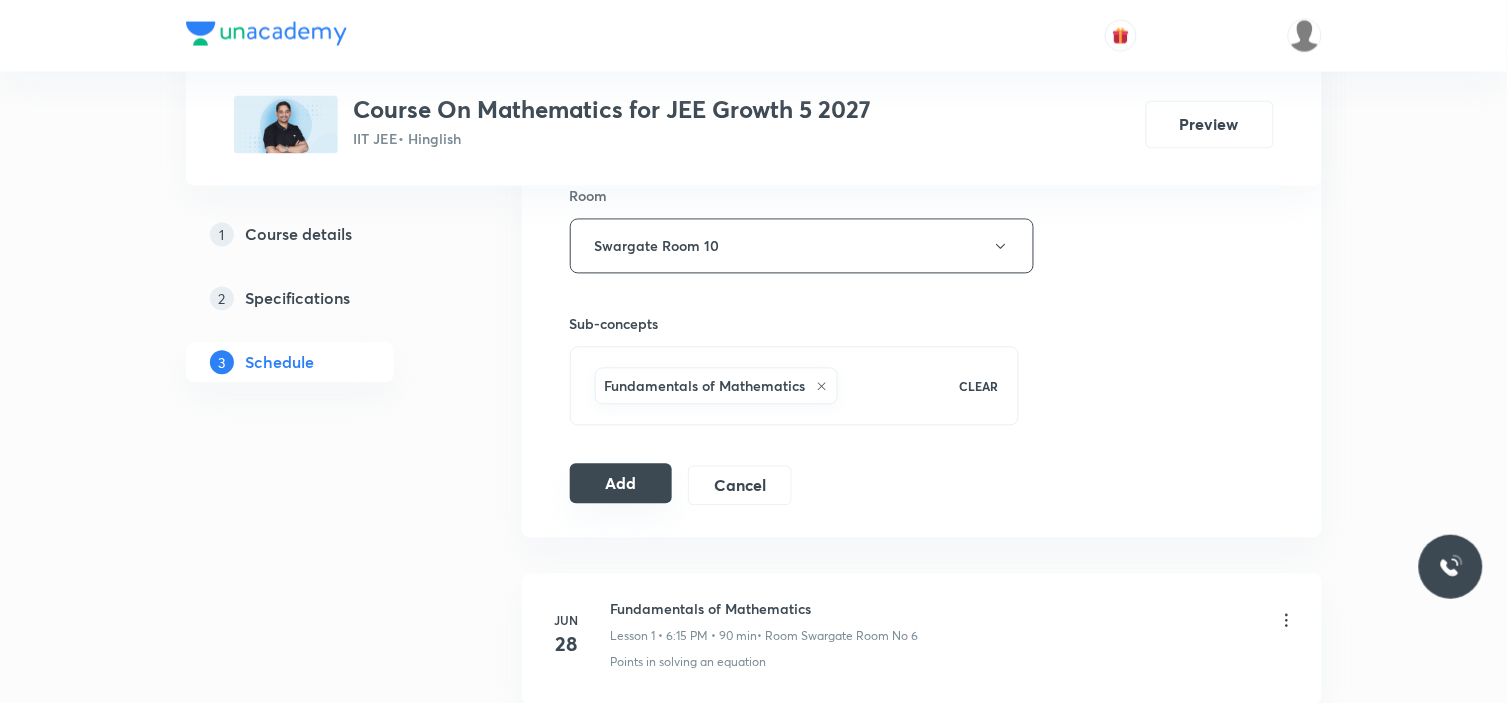 click on "Add" at bounding box center (621, 484) 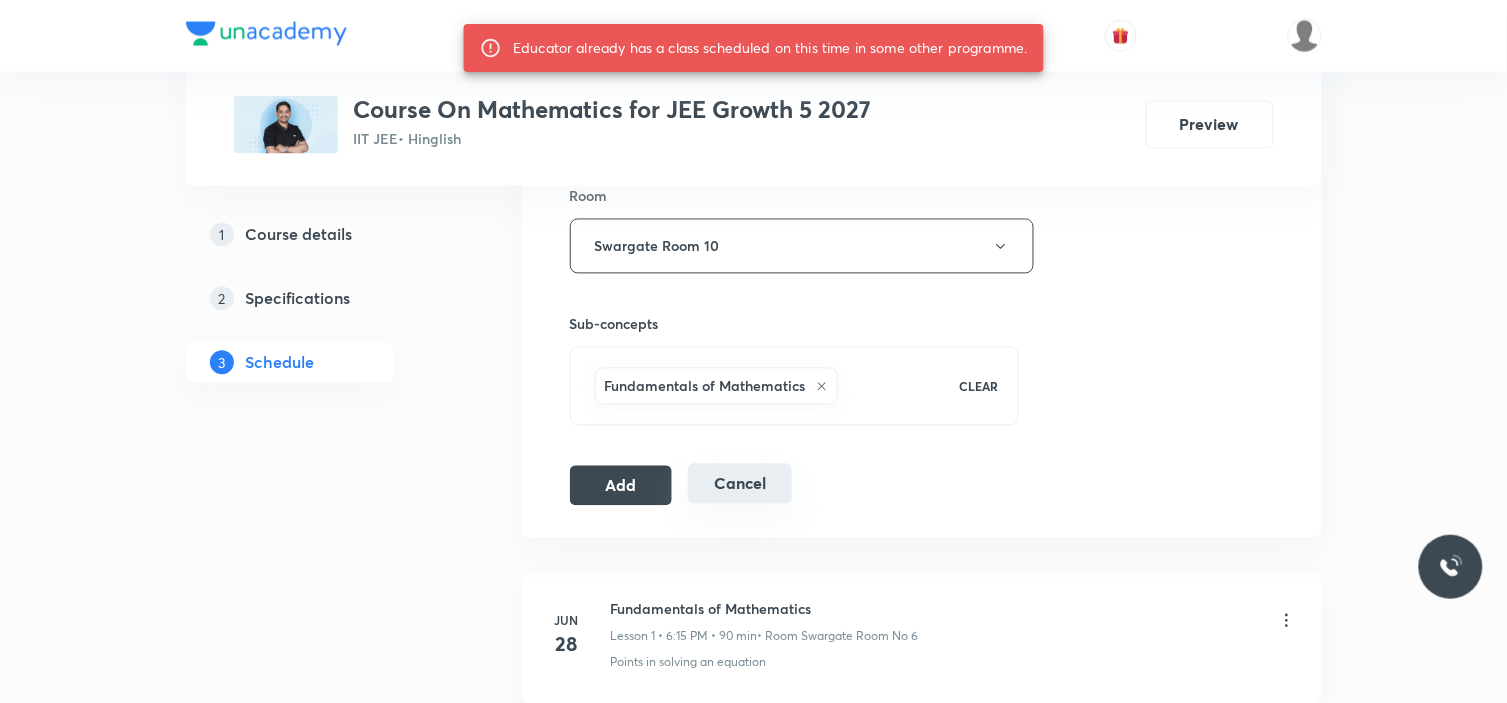 type 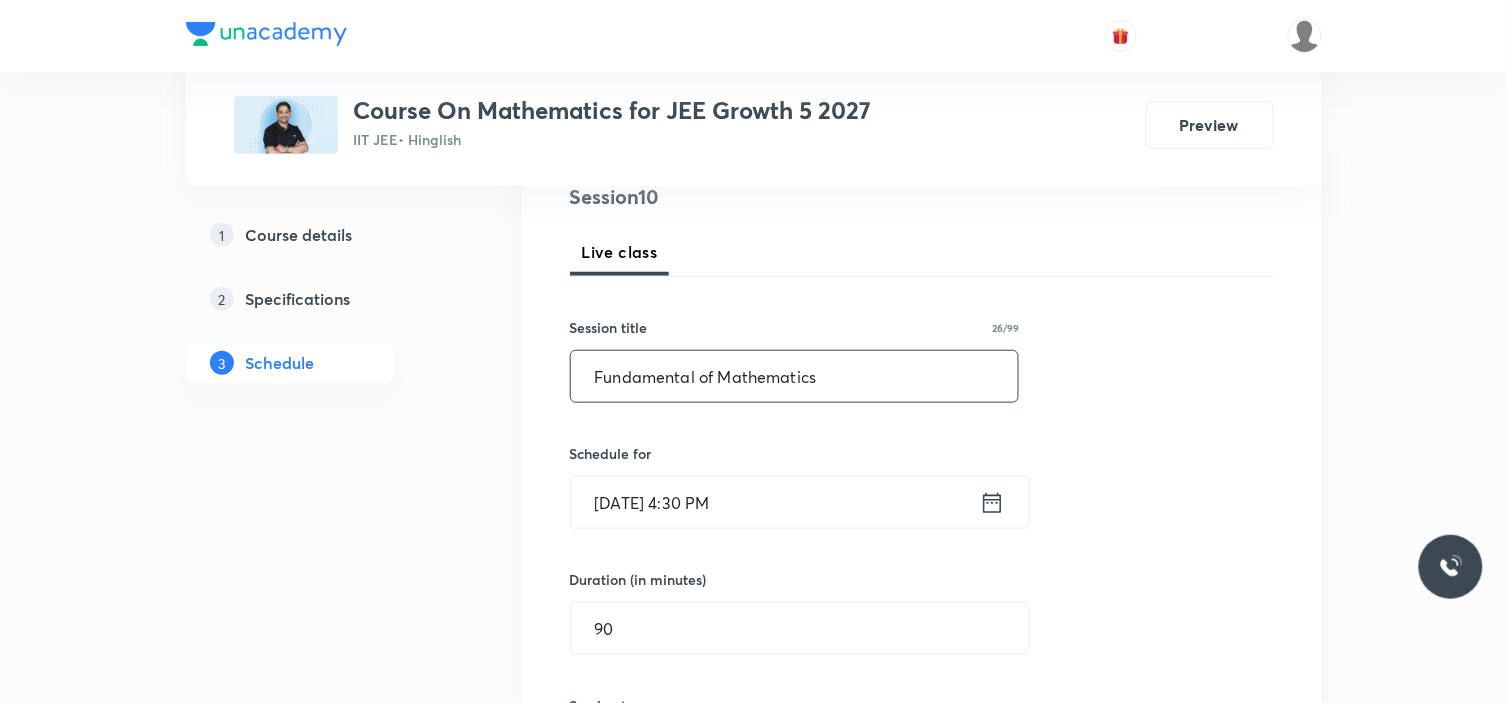 scroll, scrollTop: 222, scrollLeft: 0, axis: vertical 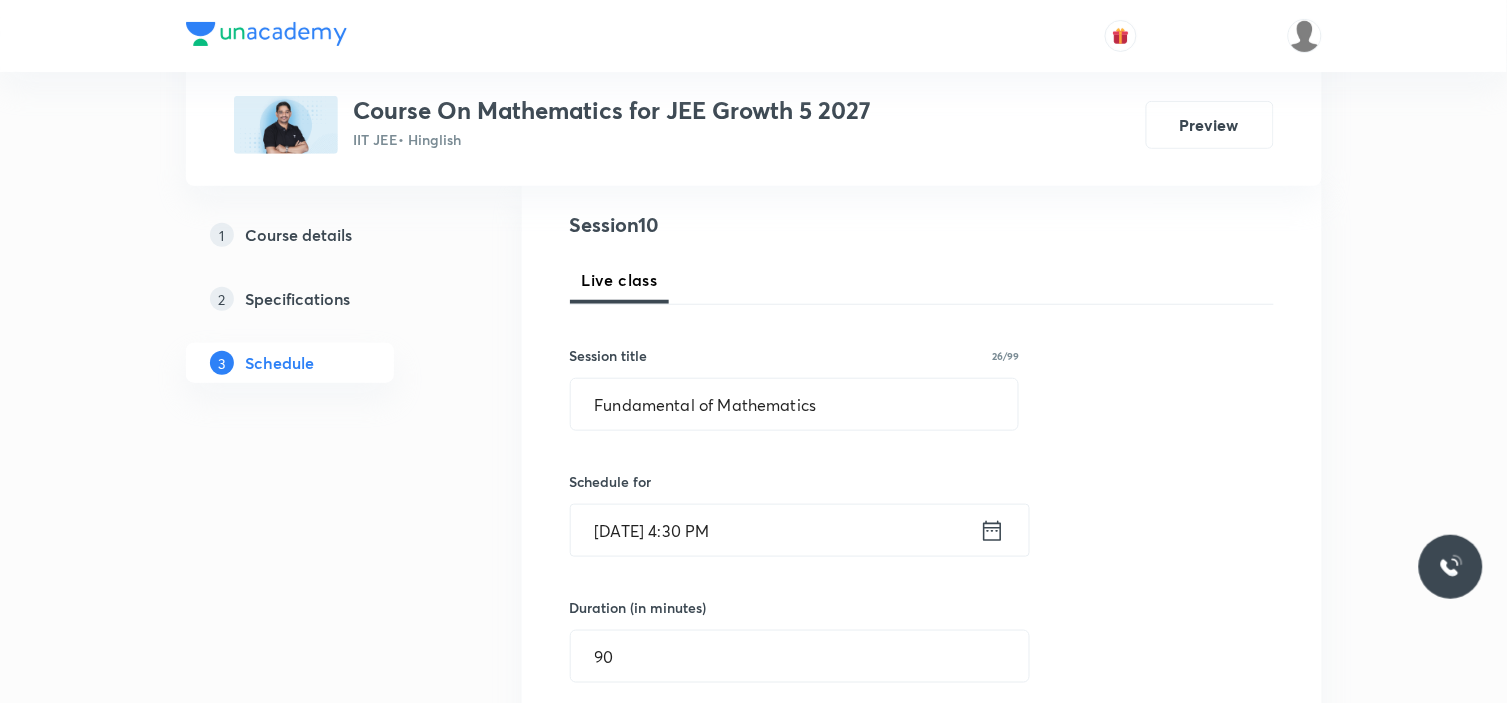 click on "Jul 14, 2025, 4:30 PM" at bounding box center [775, 530] 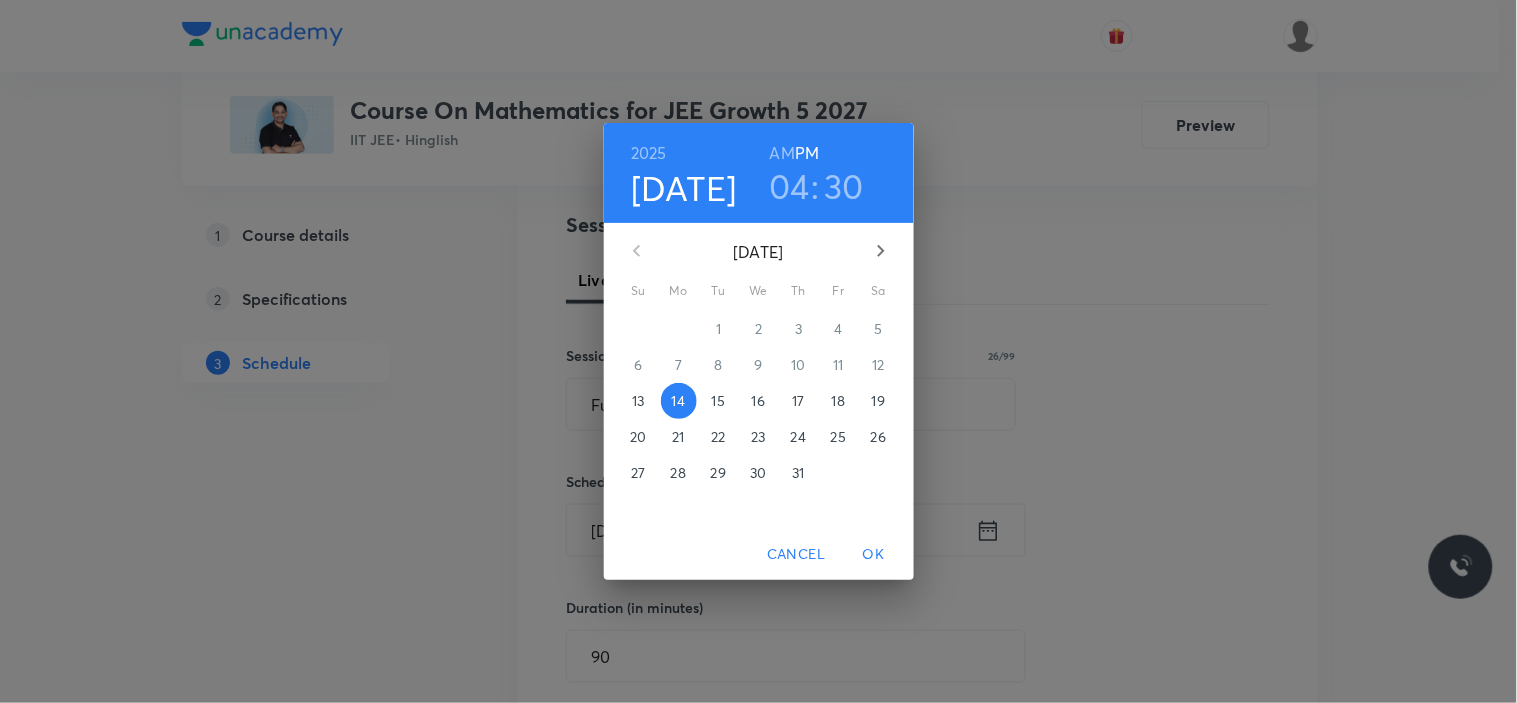 click on "15" at bounding box center (718, 401) 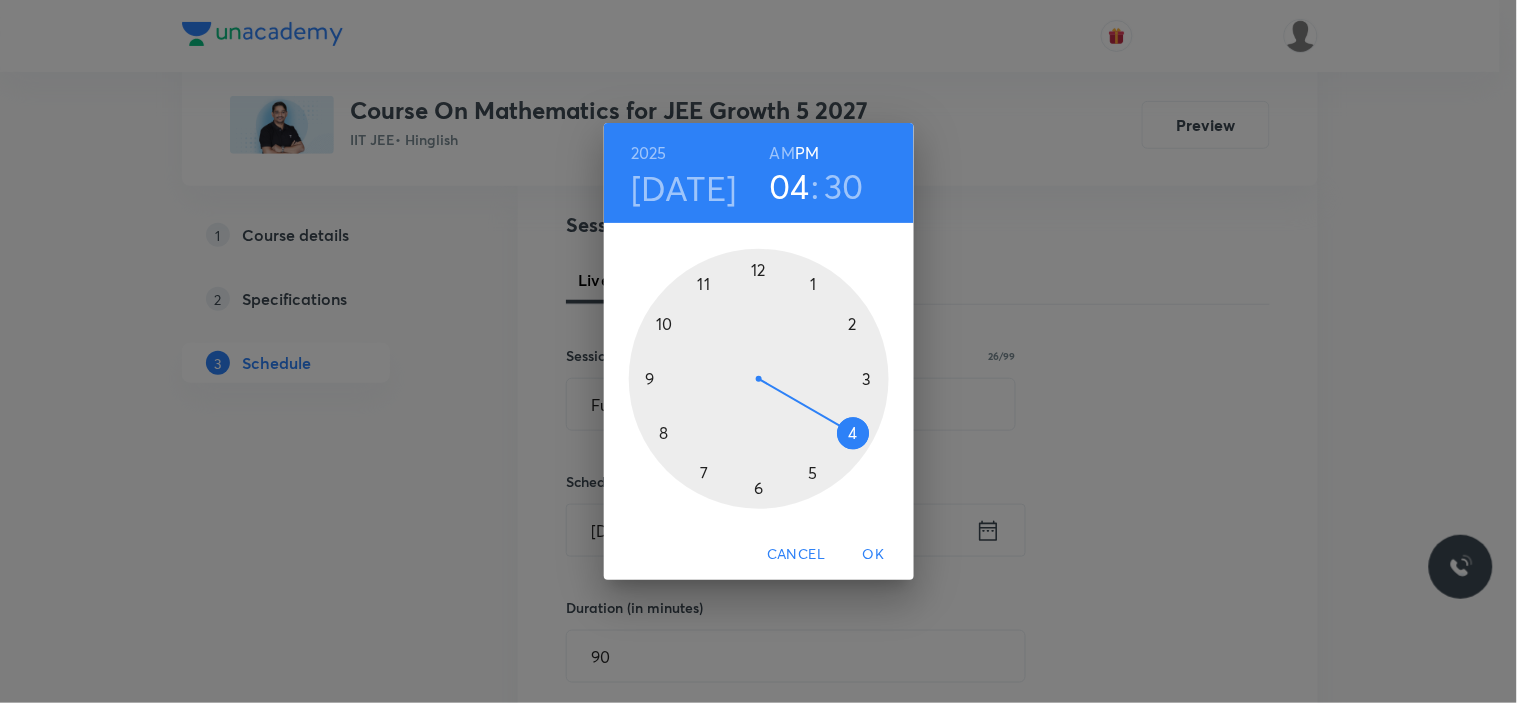 click at bounding box center [759, 379] 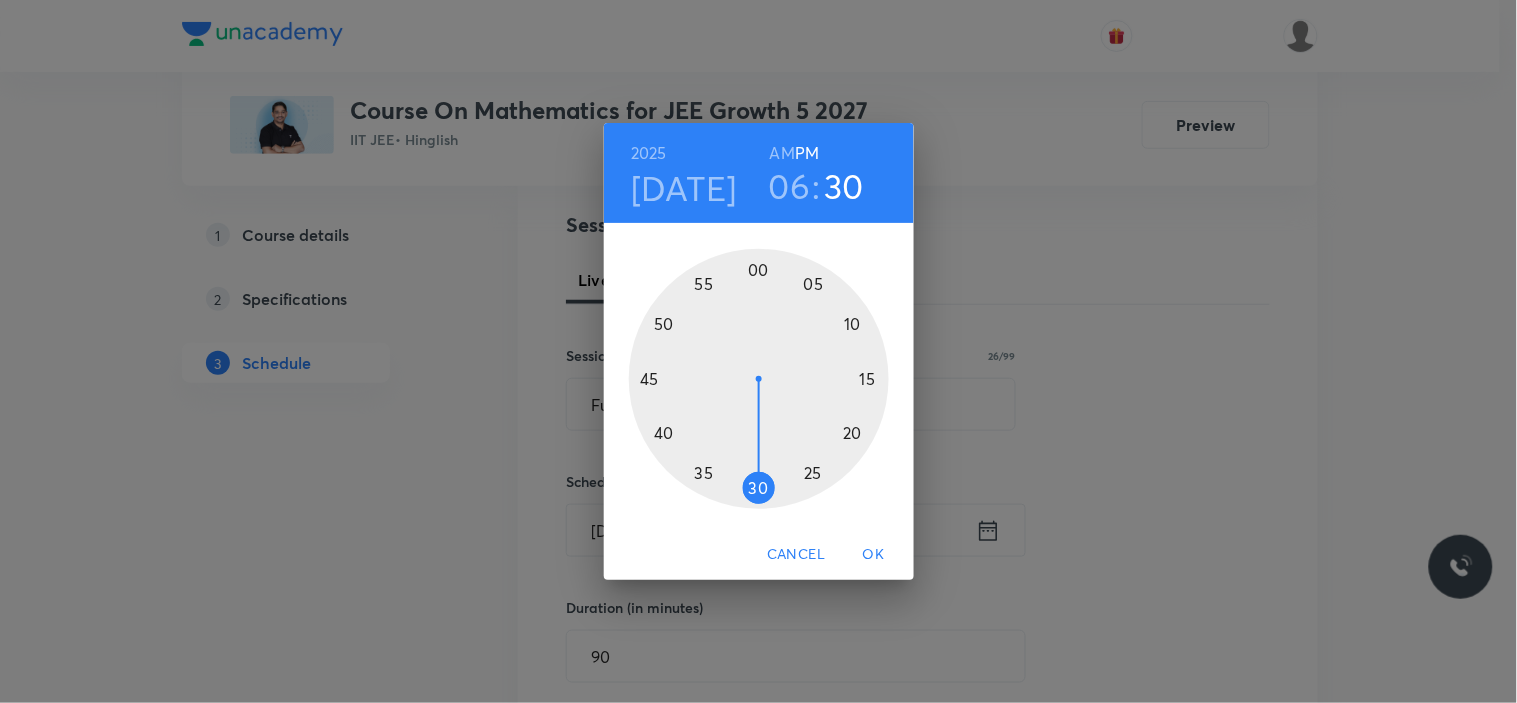 click at bounding box center [759, 379] 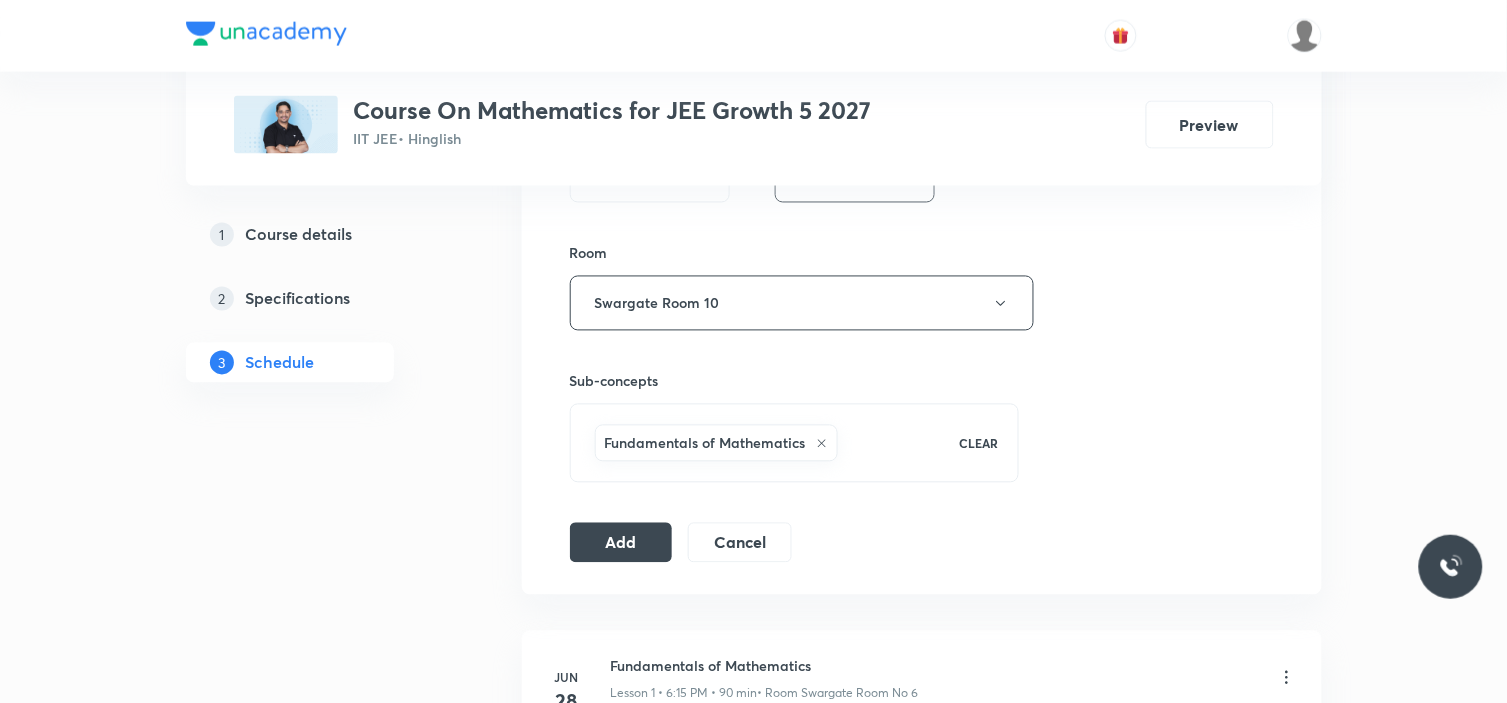 scroll, scrollTop: 1000, scrollLeft: 0, axis: vertical 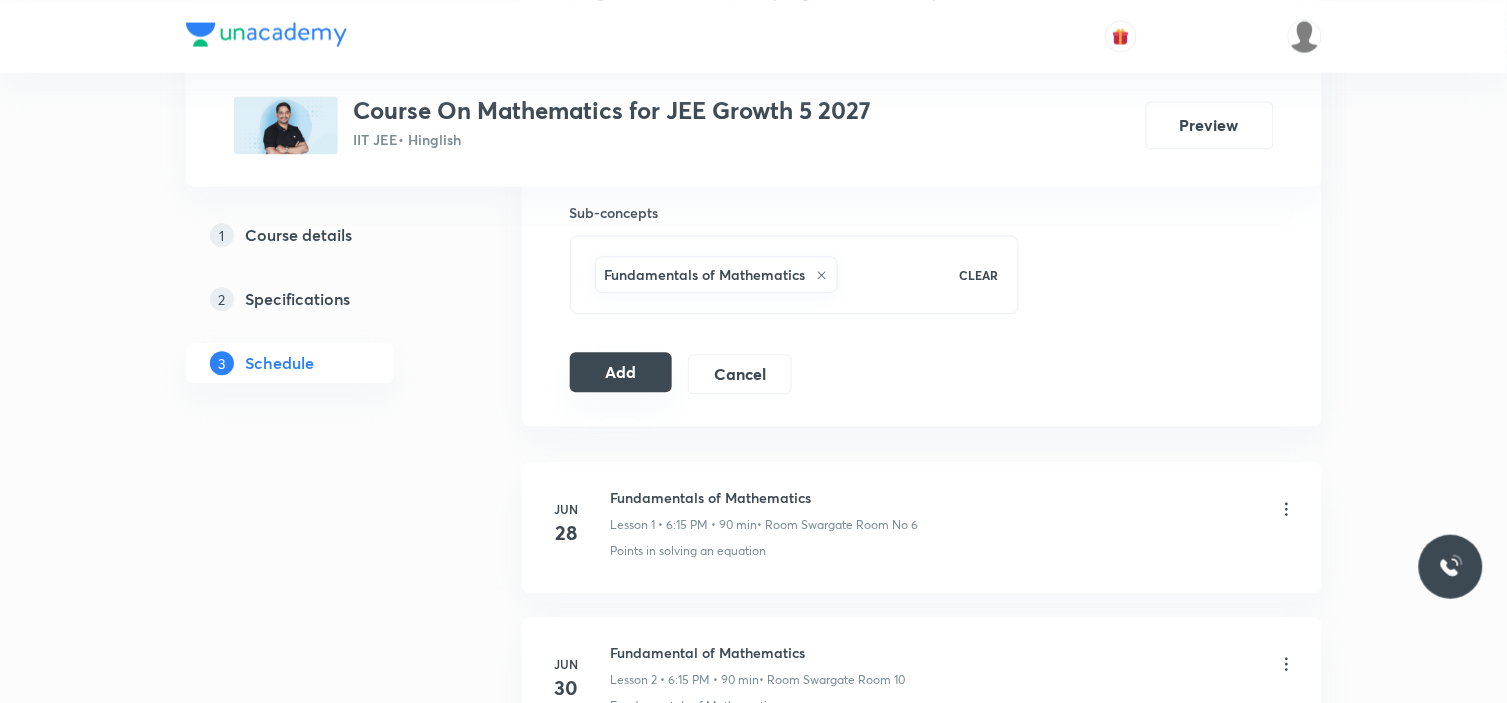 click on "Add" at bounding box center (621, 372) 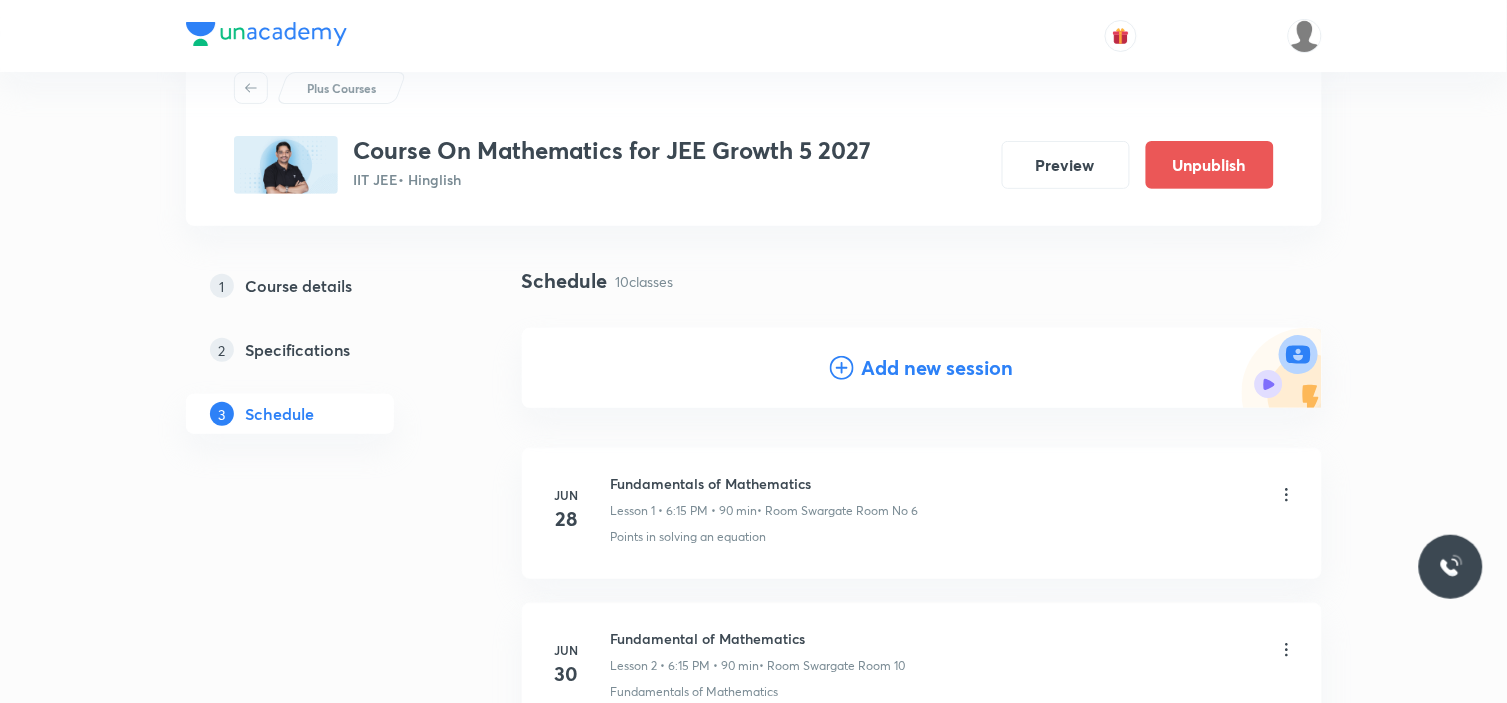scroll, scrollTop: 111, scrollLeft: 0, axis: vertical 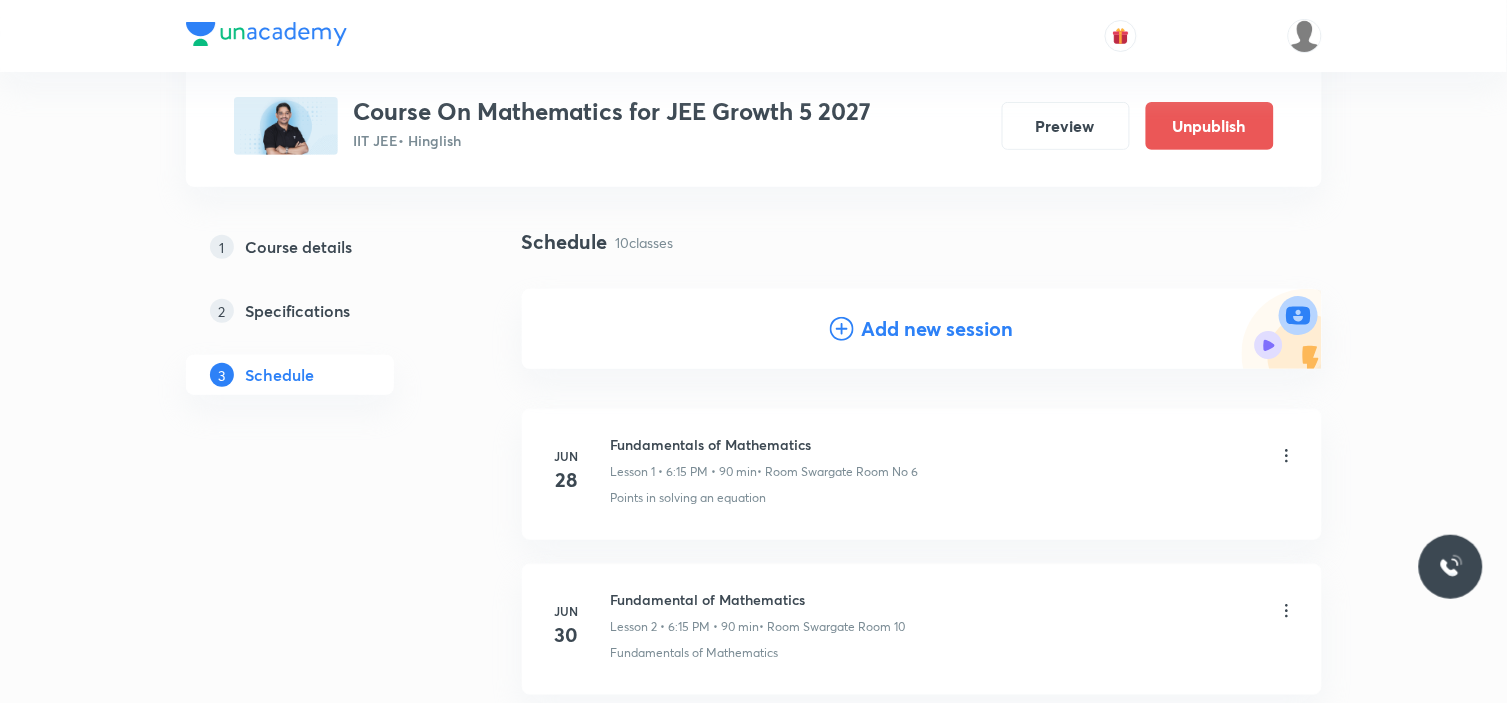 click on "Add new session" at bounding box center (938, 329) 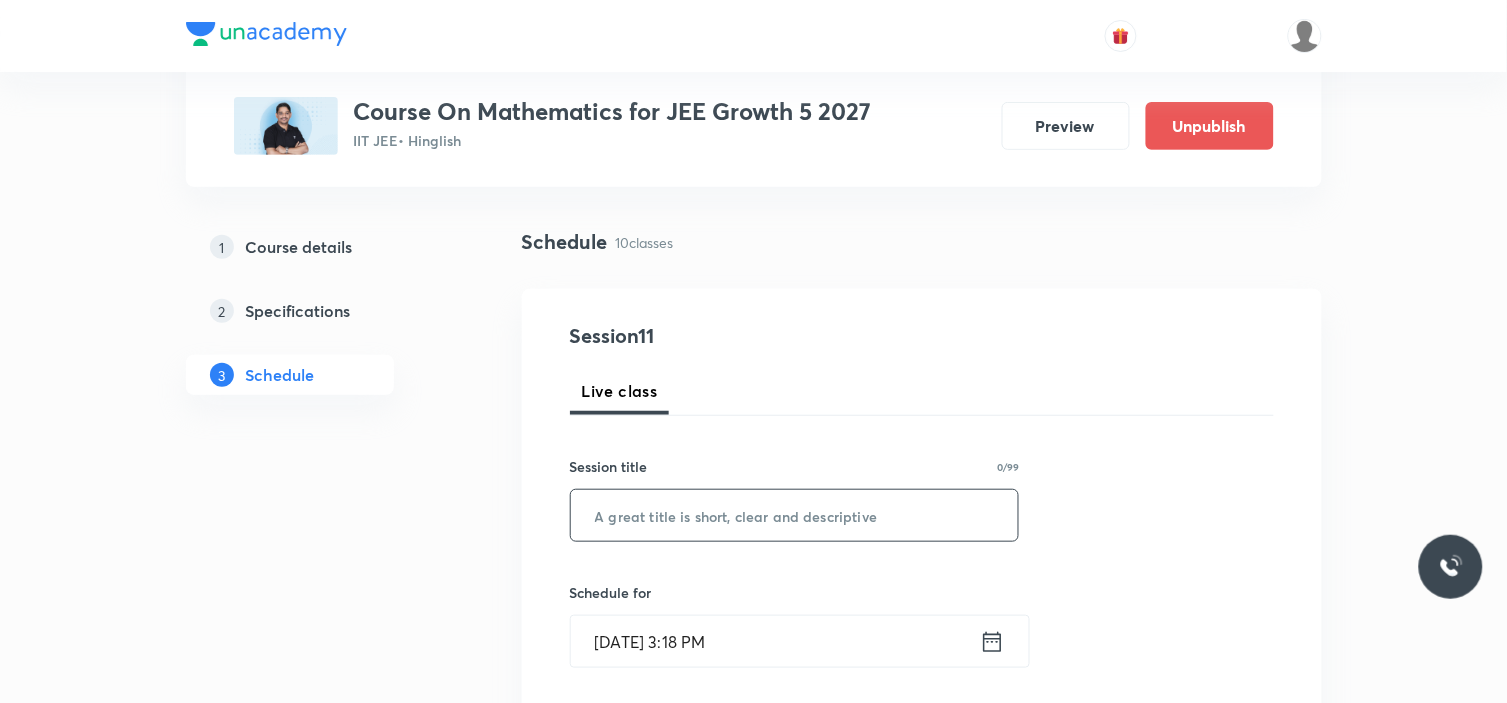 click at bounding box center [795, 515] 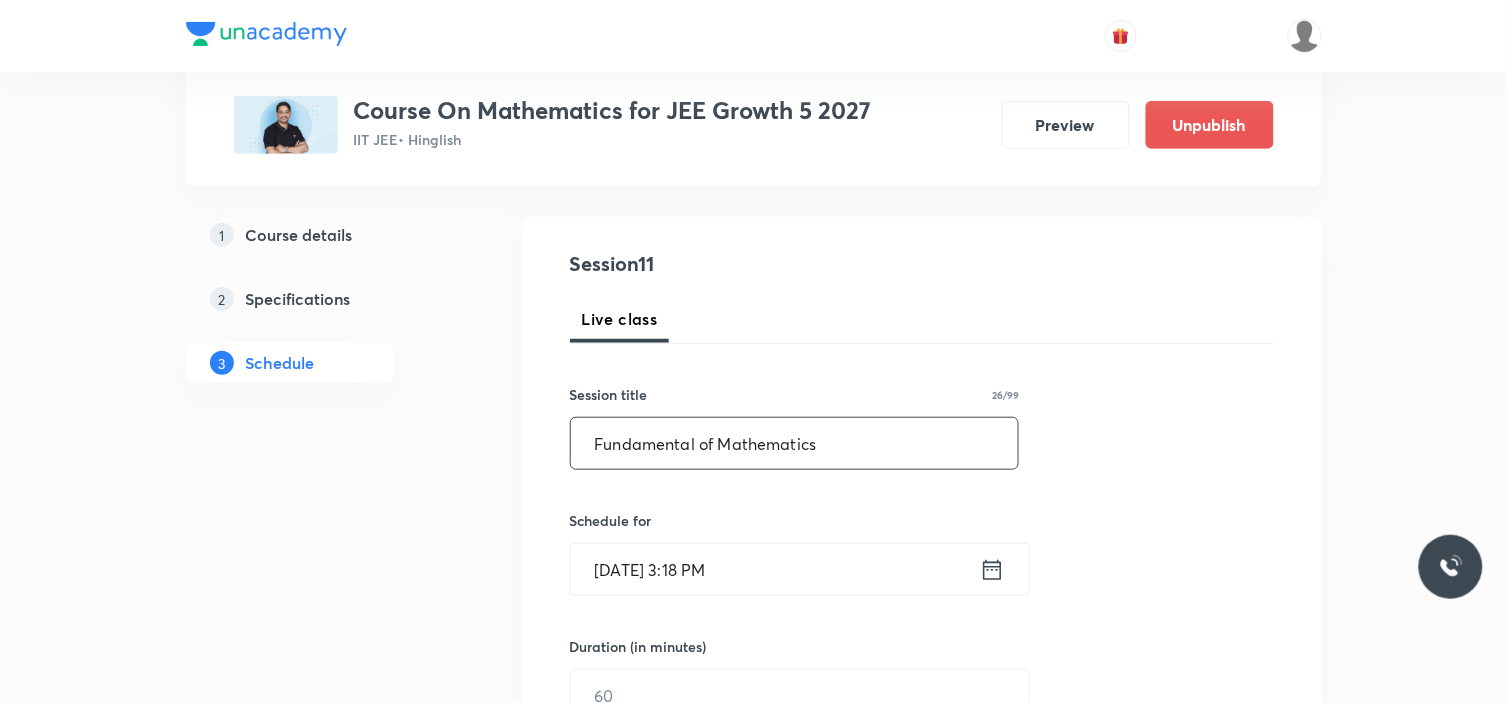 scroll, scrollTop: 222, scrollLeft: 0, axis: vertical 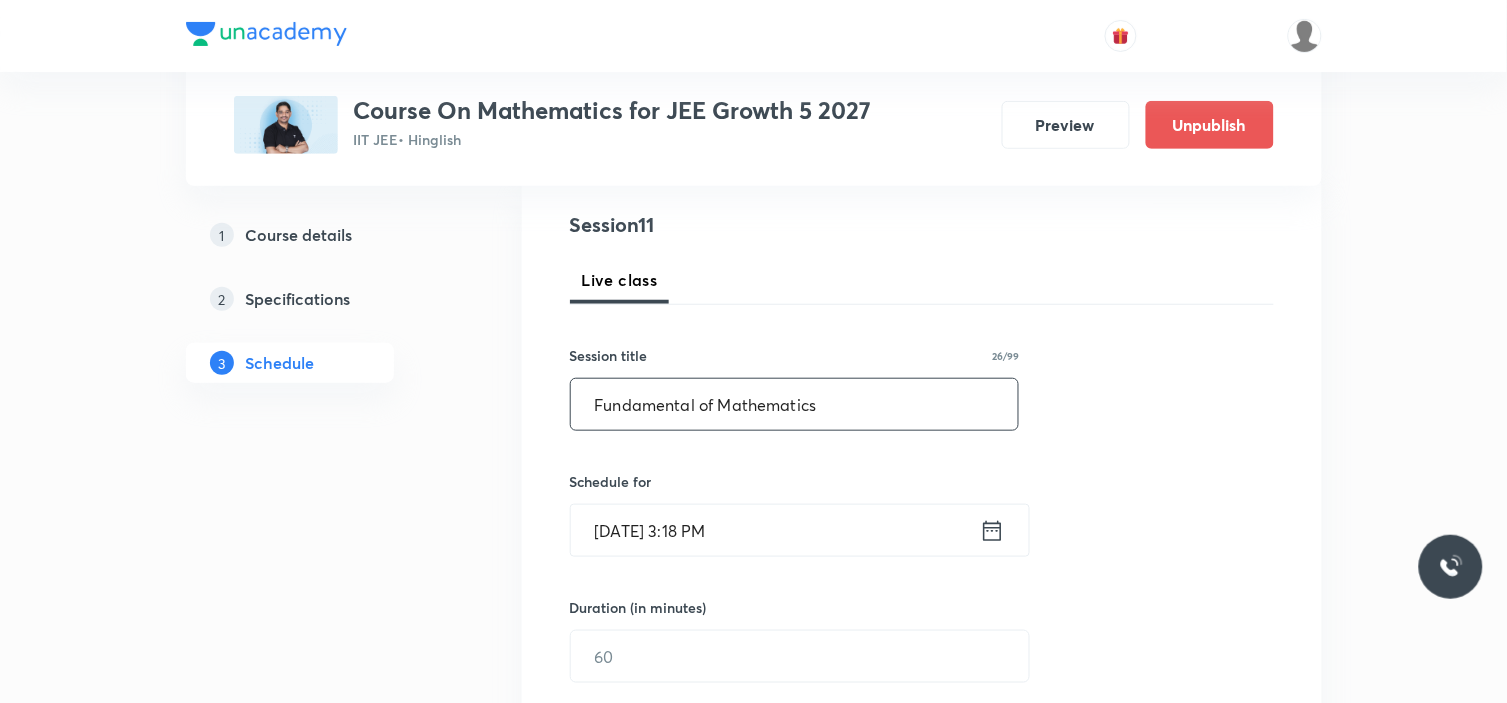 type on "Fundamental of Mathematics" 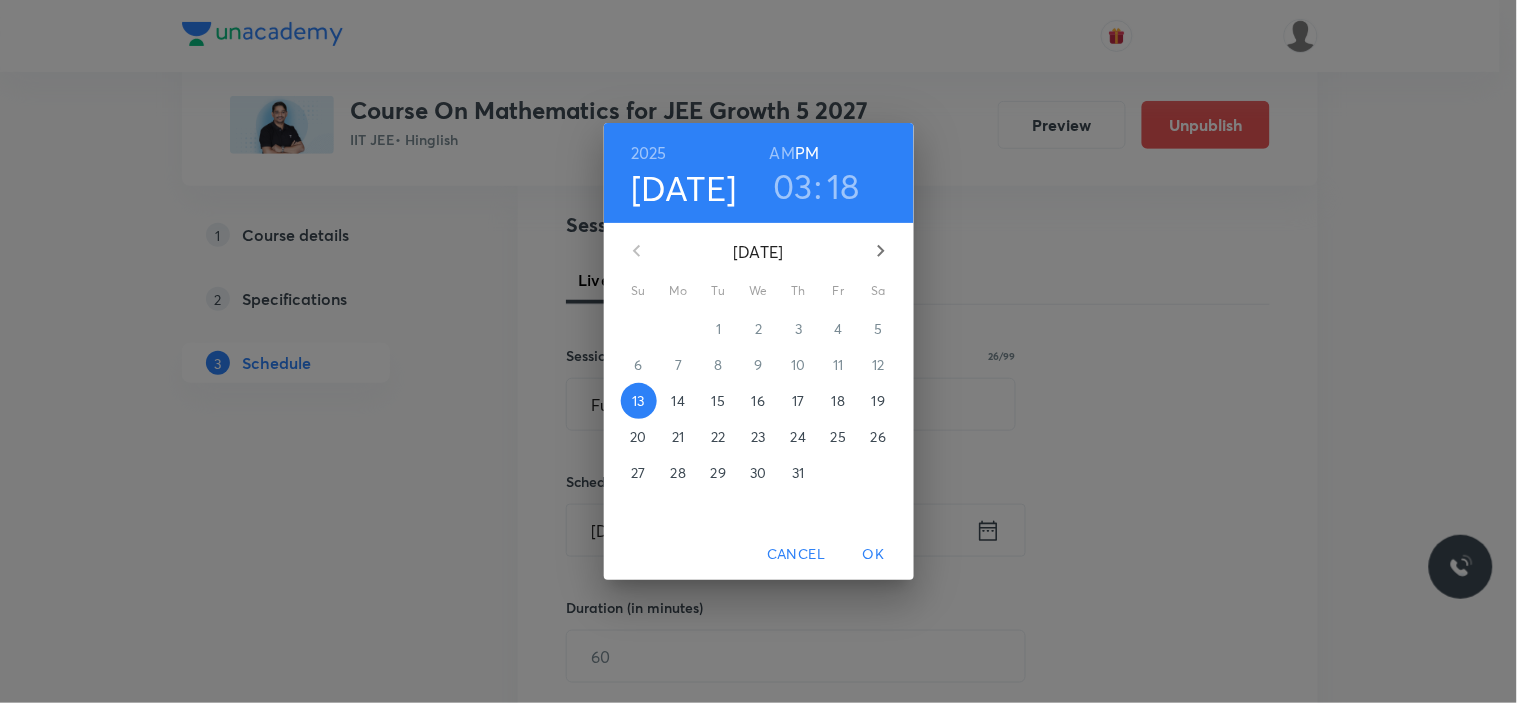click on "18" at bounding box center [838, 401] 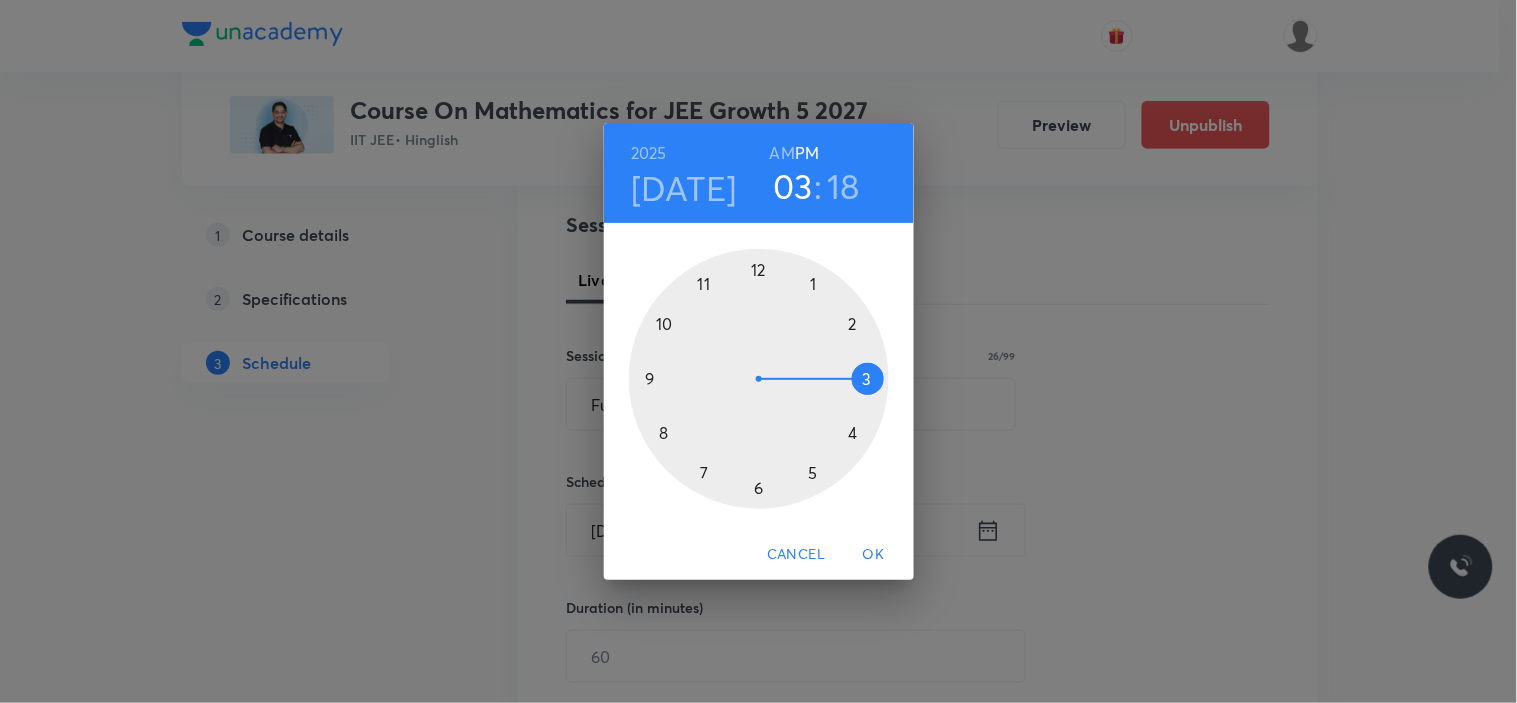 click at bounding box center [759, 379] 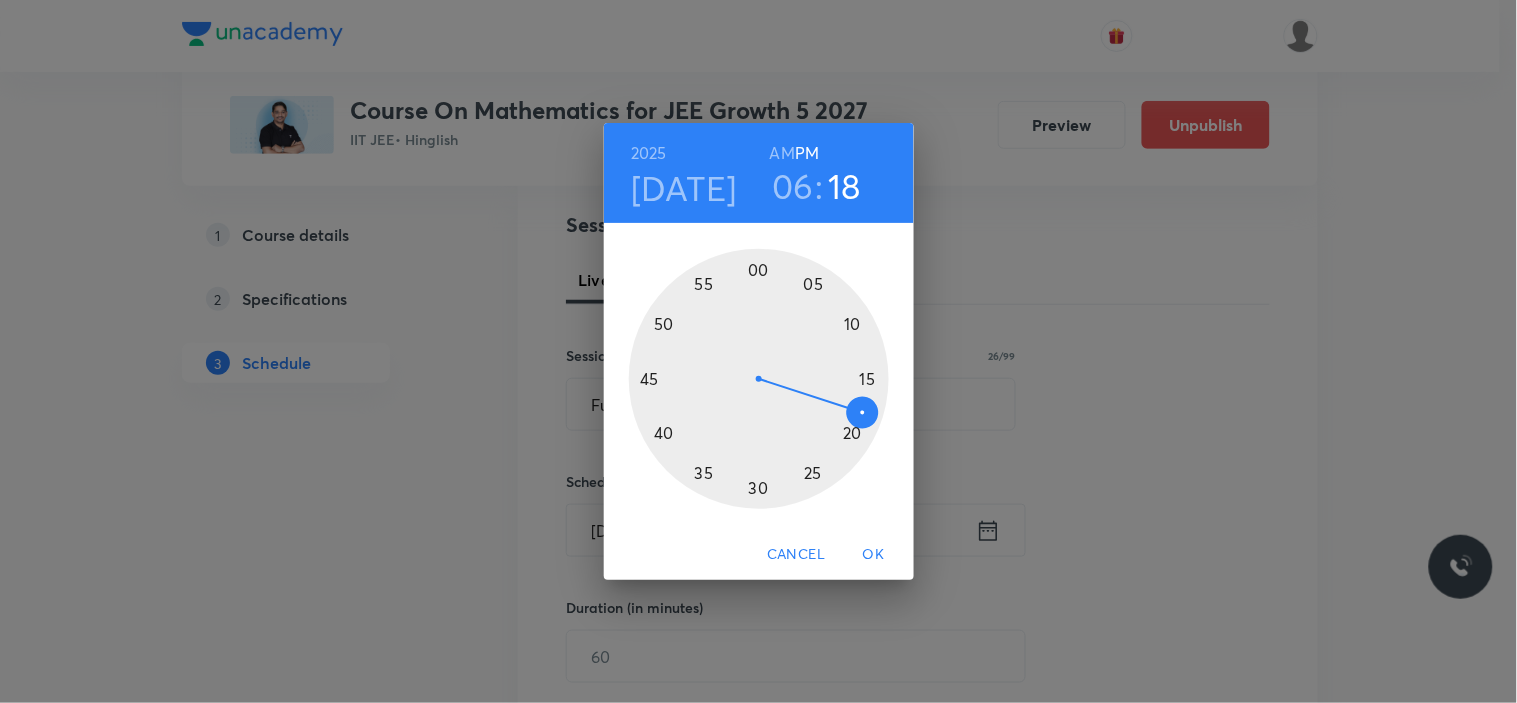 click at bounding box center [759, 379] 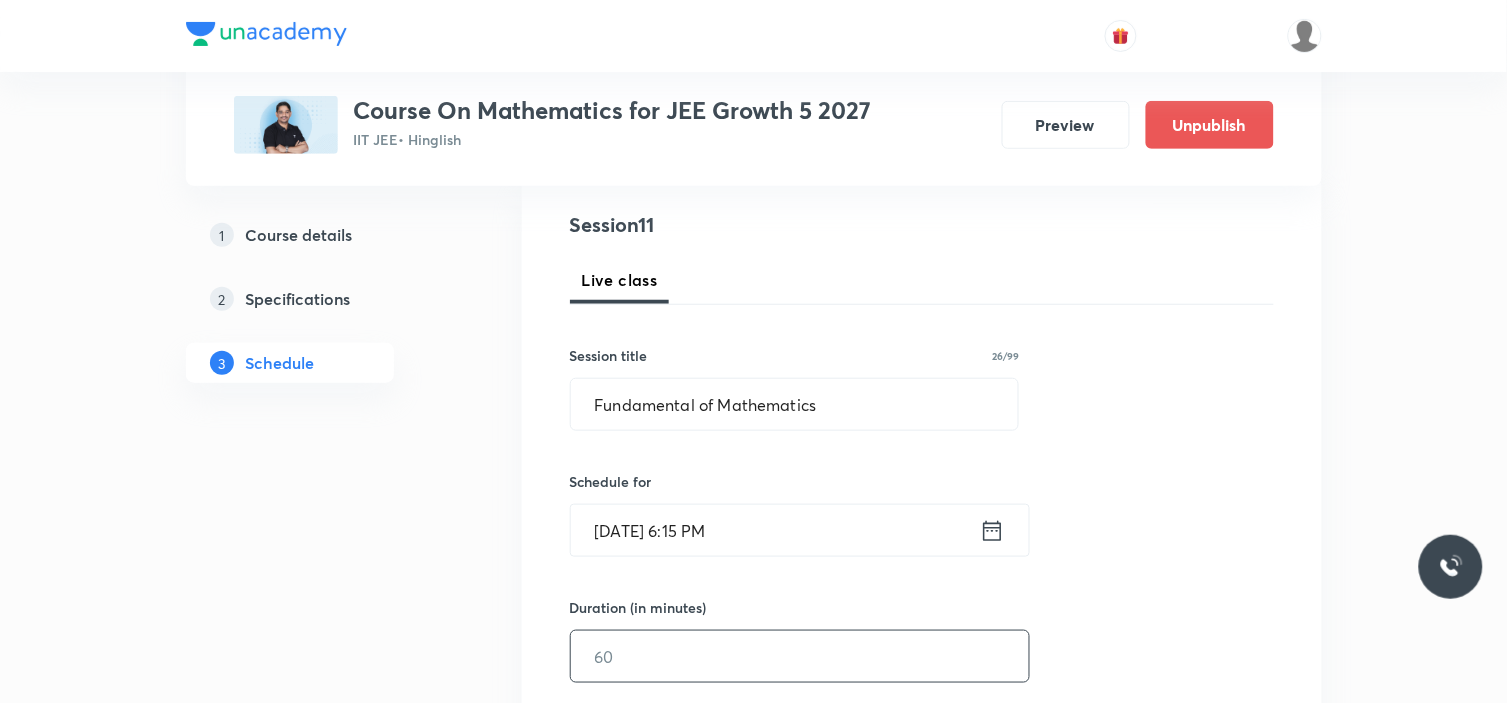 scroll, scrollTop: 333, scrollLeft: 0, axis: vertical 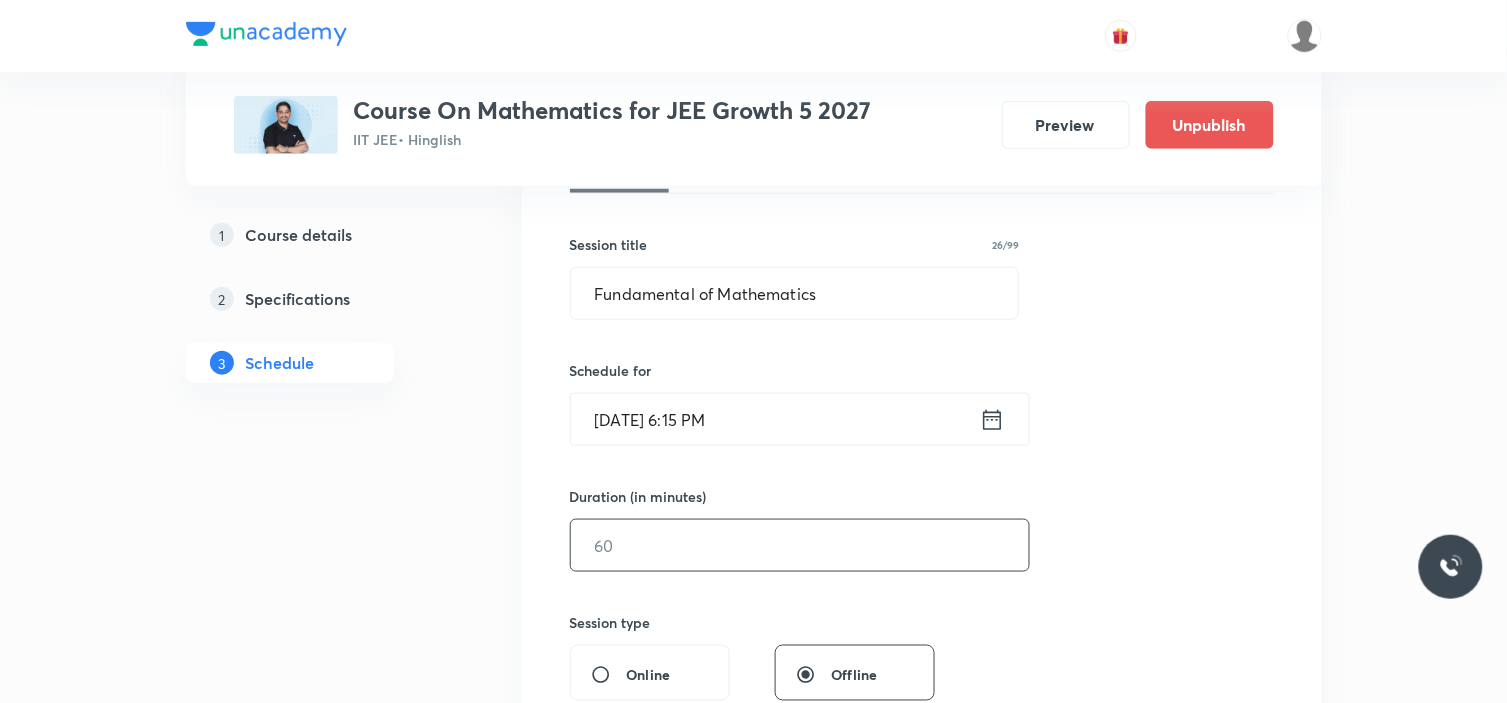 click at bounding box center [800, 545] 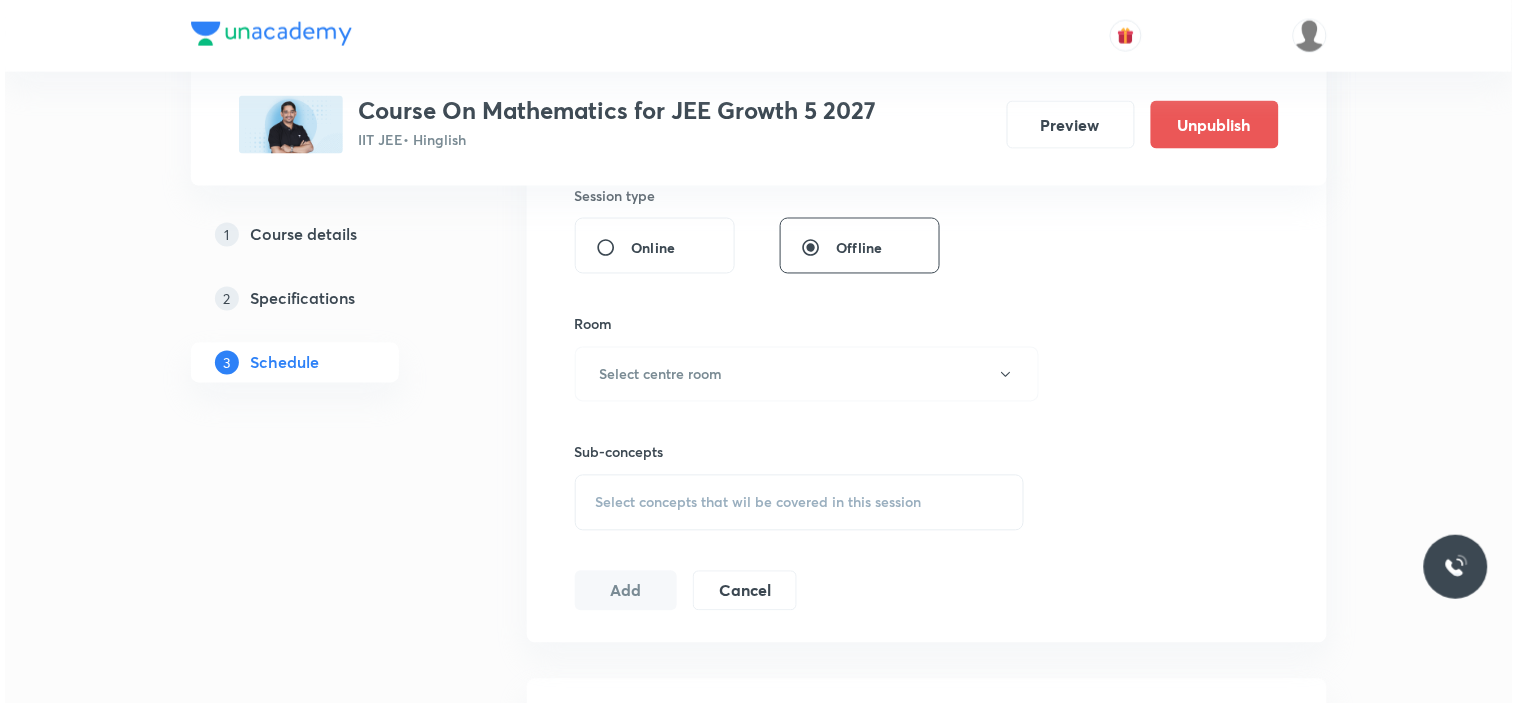 scroll, scrollTop: 777, scrollLeft: 0, axis: vertical 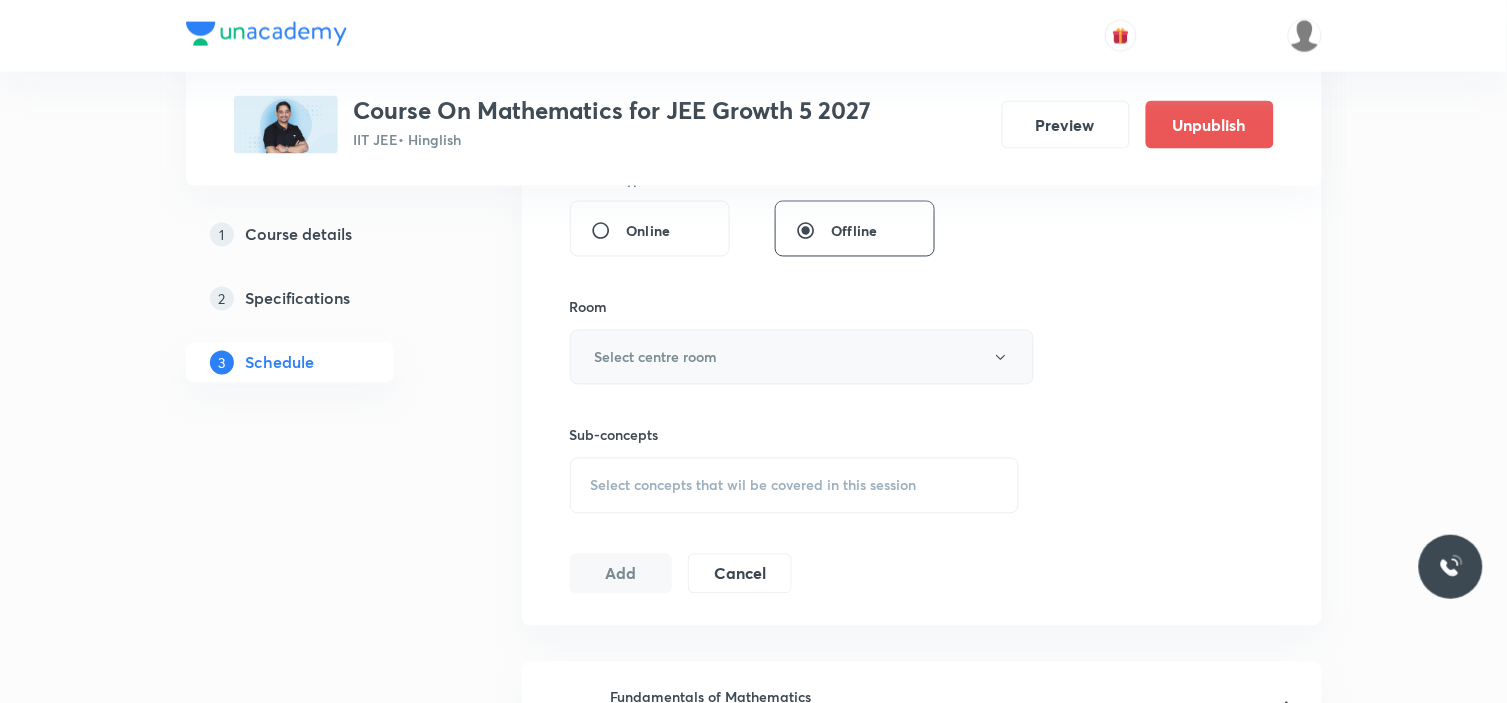 type on "90" 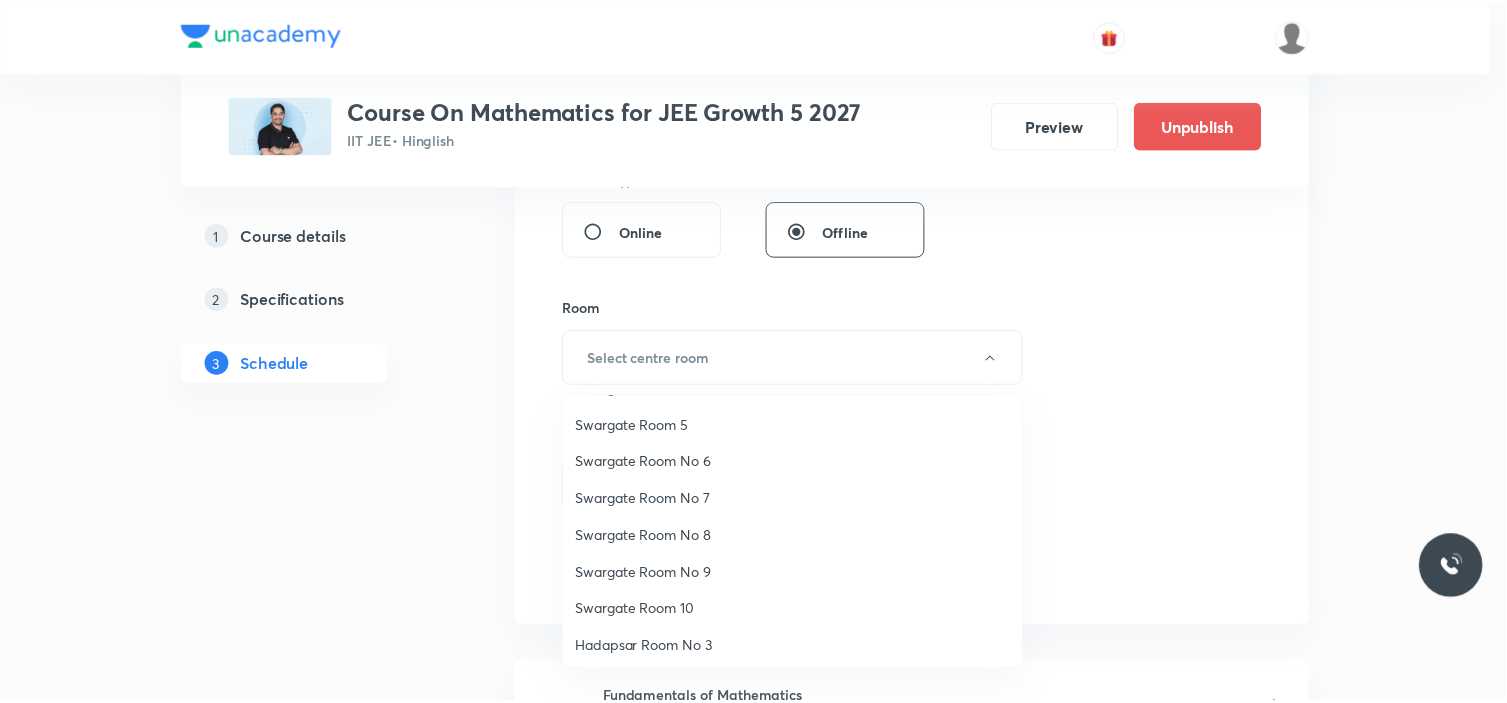 scroll, scrollTop: 148, scrollLeft: 0, axis: vertical 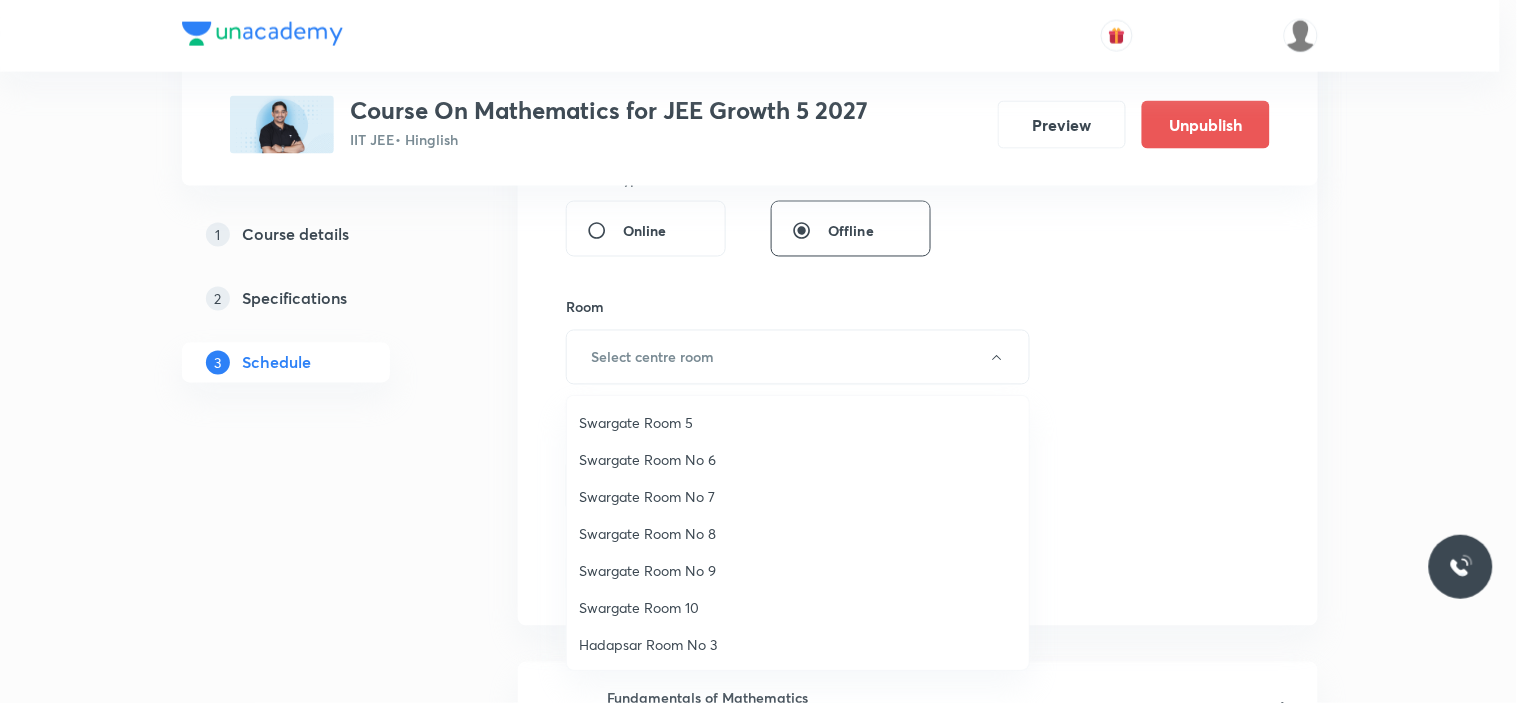 click at bounding box center (758, 351) 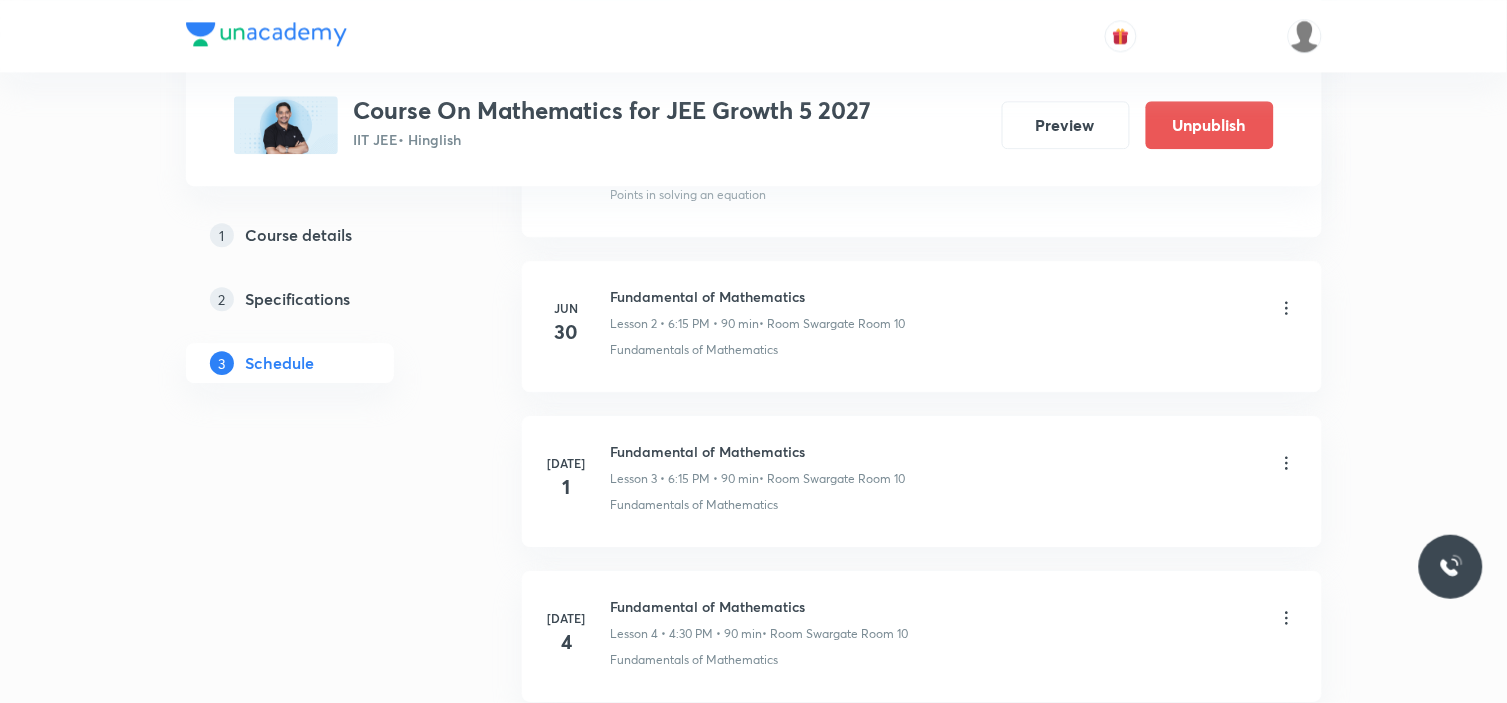 scroll, scrollTop: 2000, scrollLeft: 0, axis: vertical 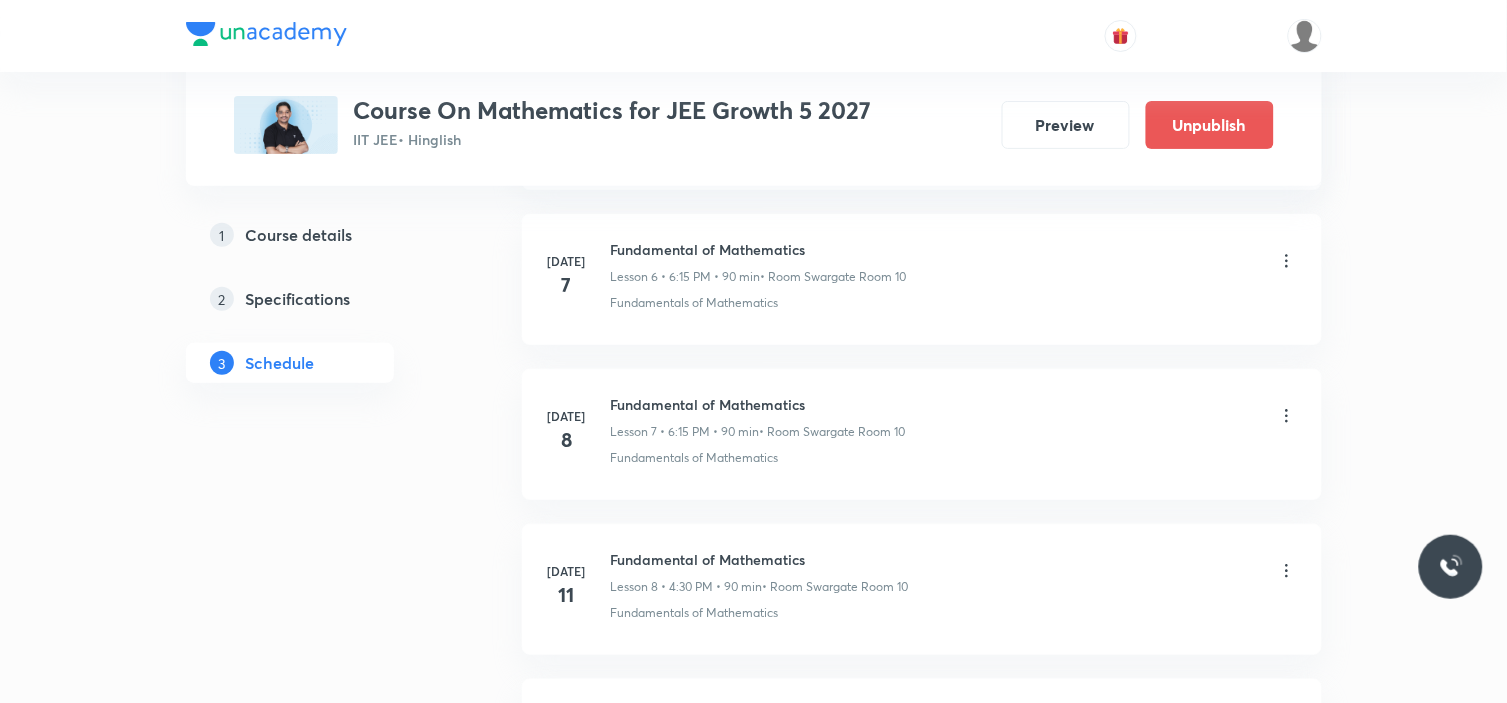 type 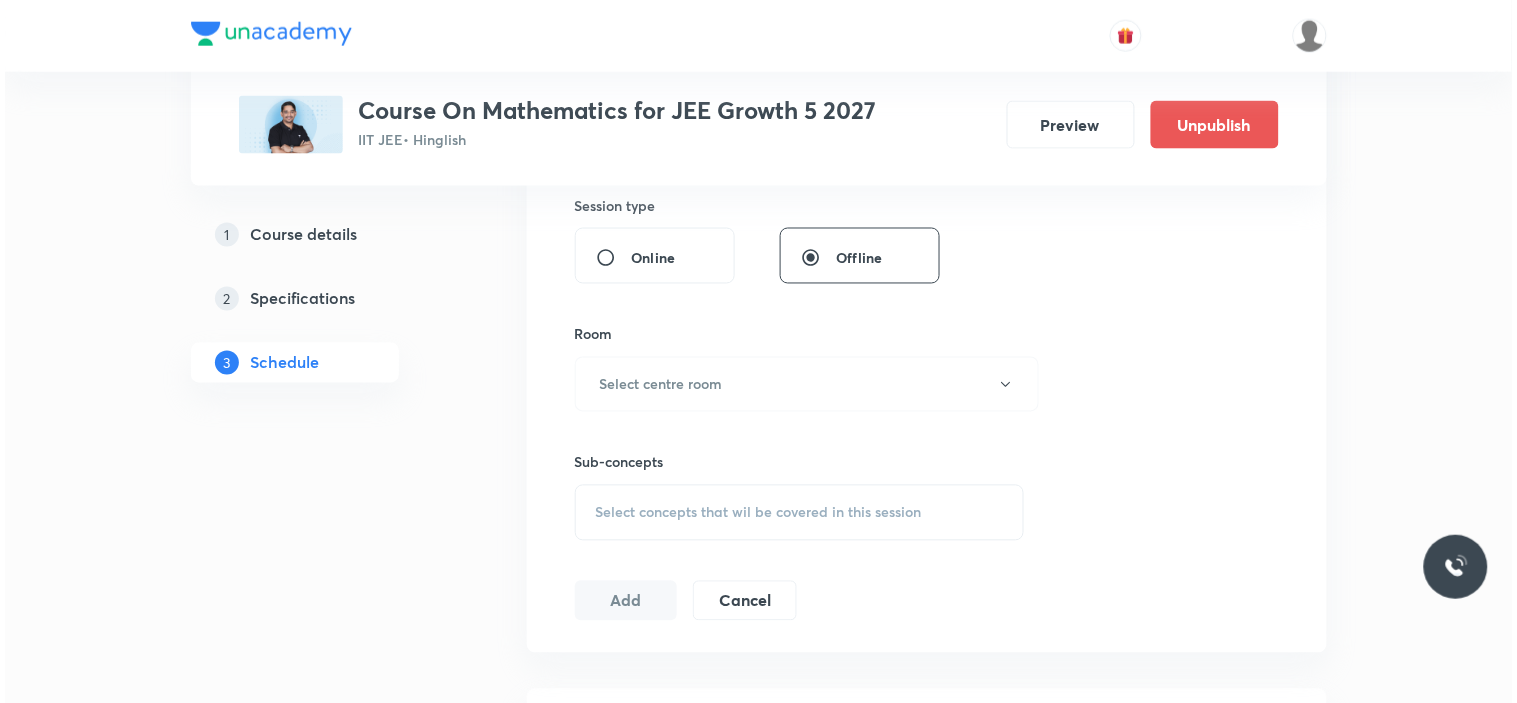 scroll, scrollTop: 777, scrollLeft: 0, axis: vertical 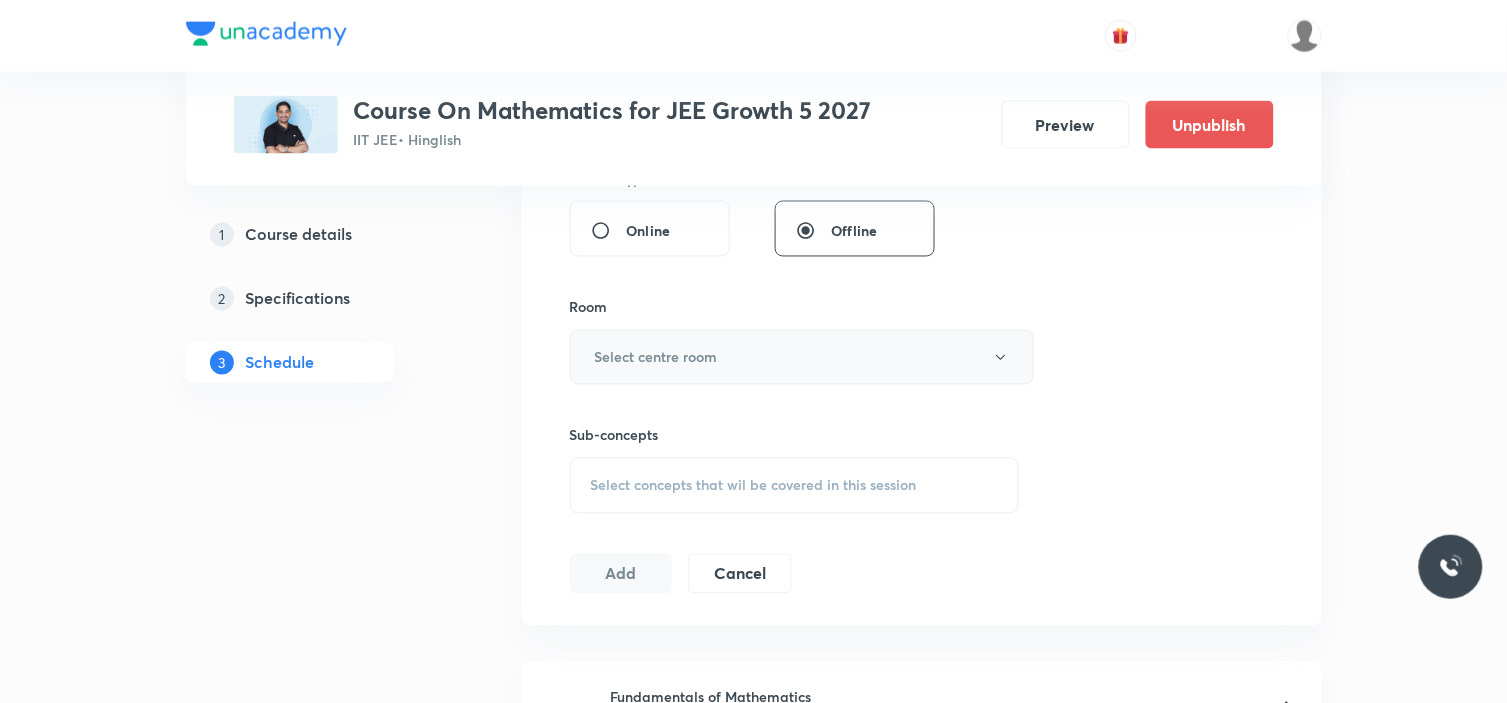 click on "Select centre room" at bounding box center [802, 357] 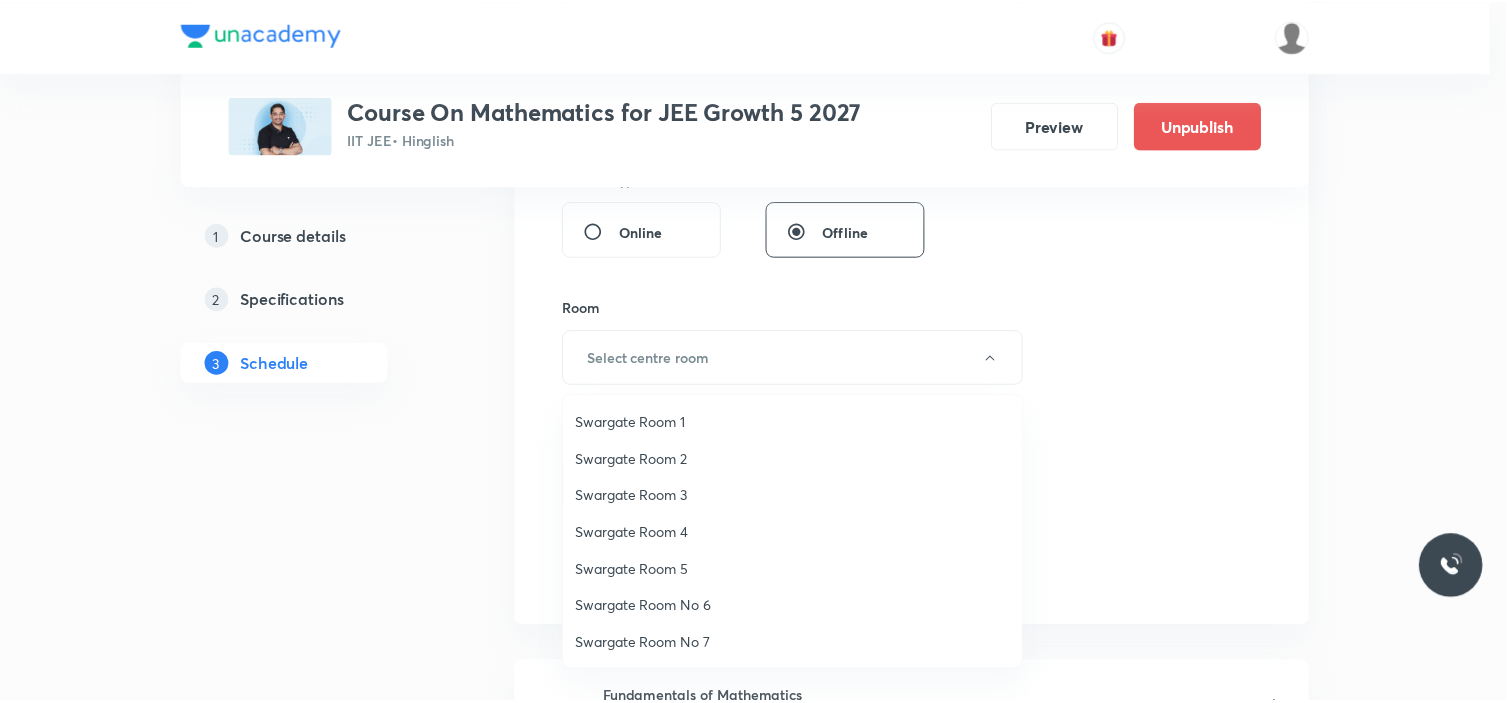 scroll, scrollTop: 148, scrollLeft: 0, axis: vertical 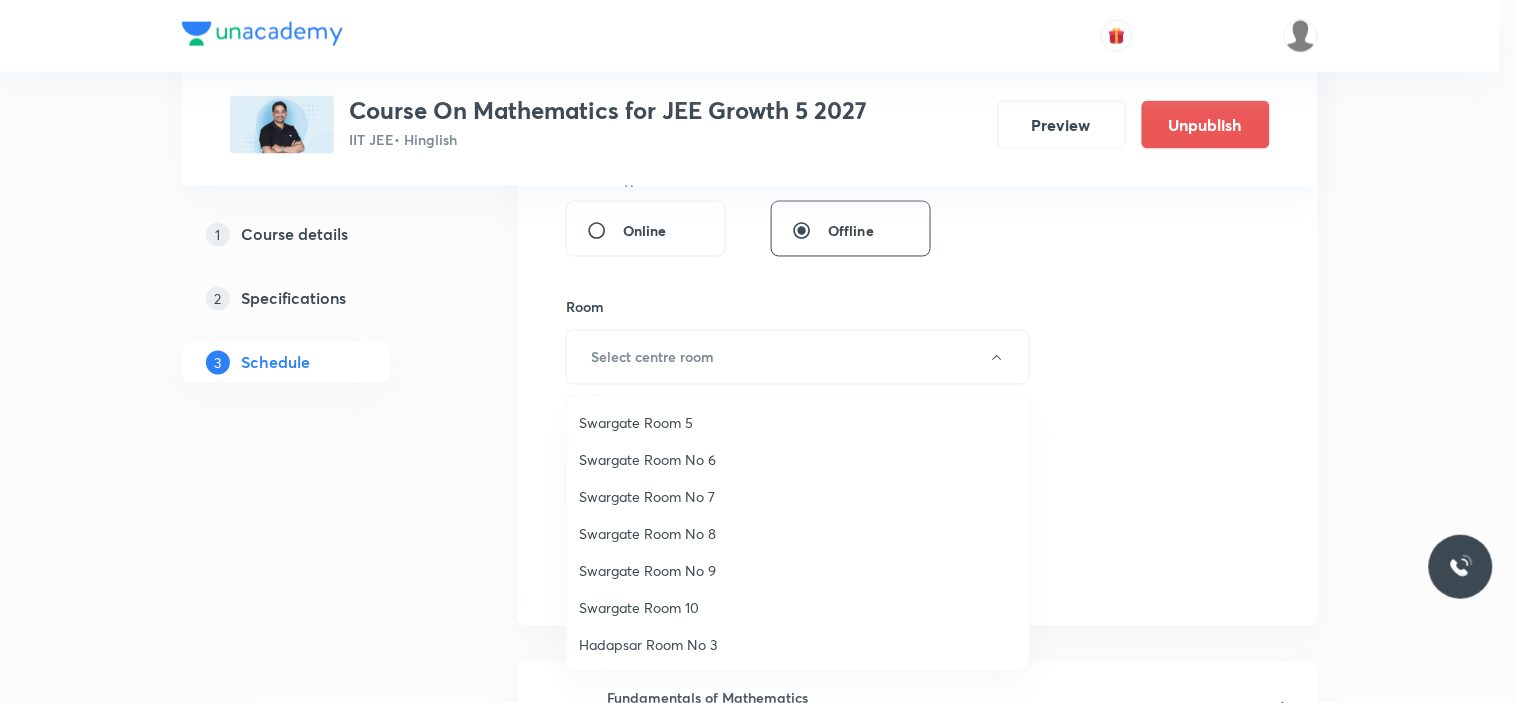 click on "Swargate Room 10" at bounding box center (798, 607) 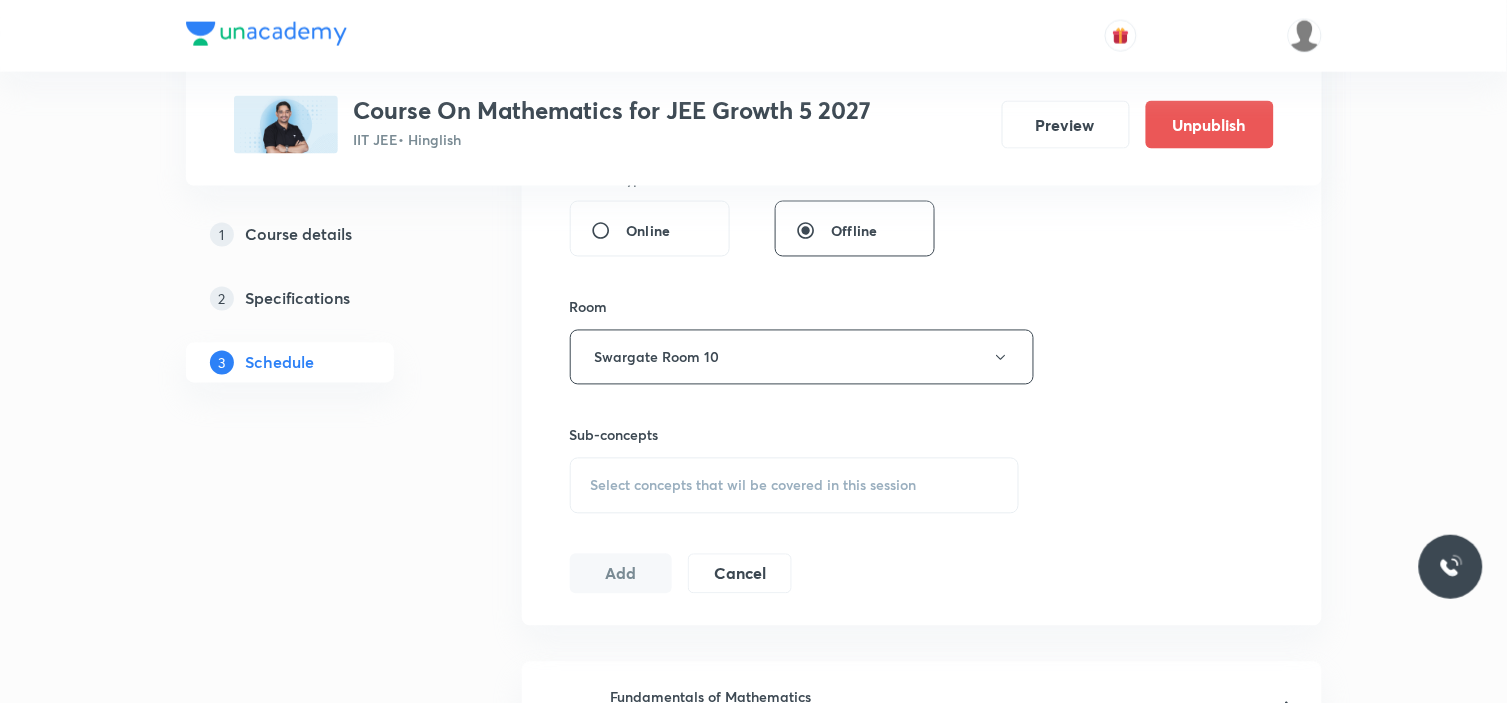 click on "Select concepts that wil be covered in this session" at bounding box center (754, 486) 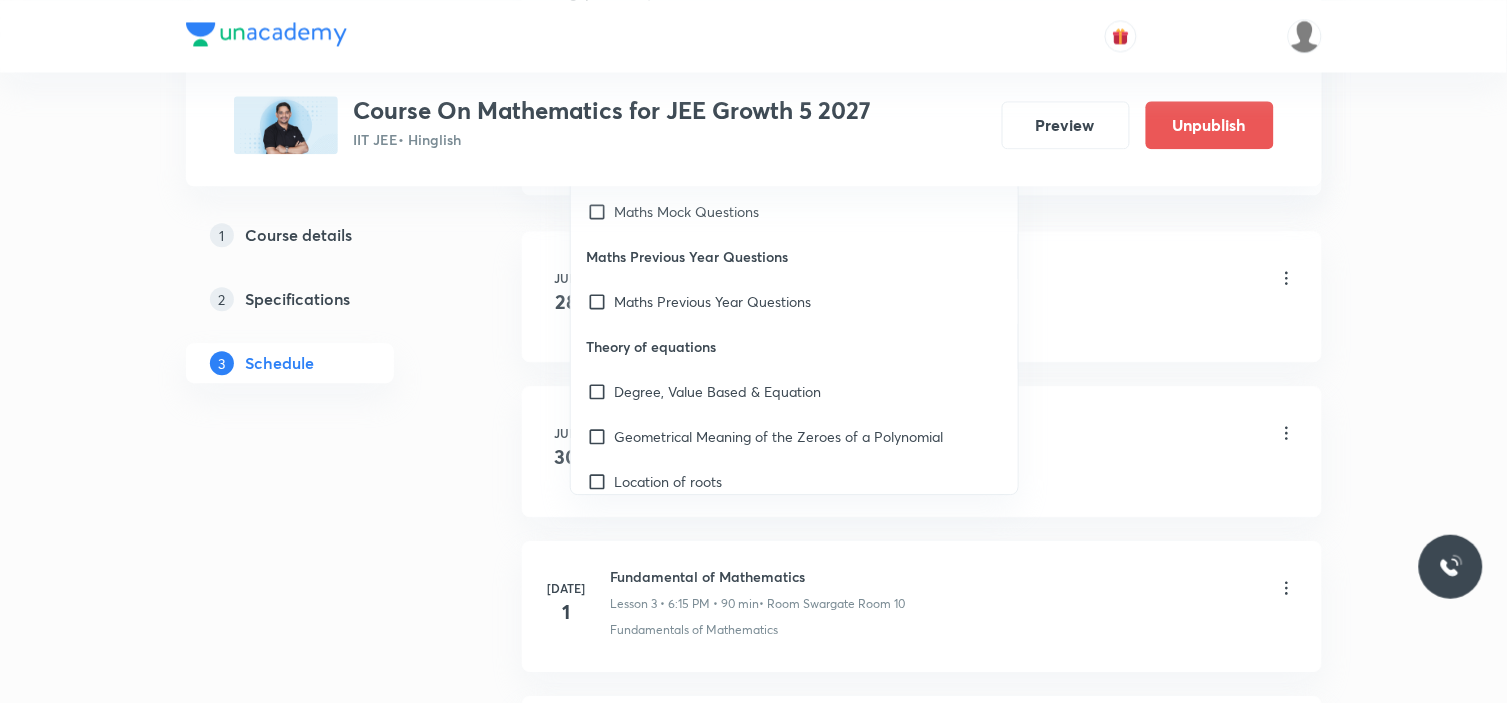 scroll, scrollTop: 1222, scrollLeft: 0, axis: vertical 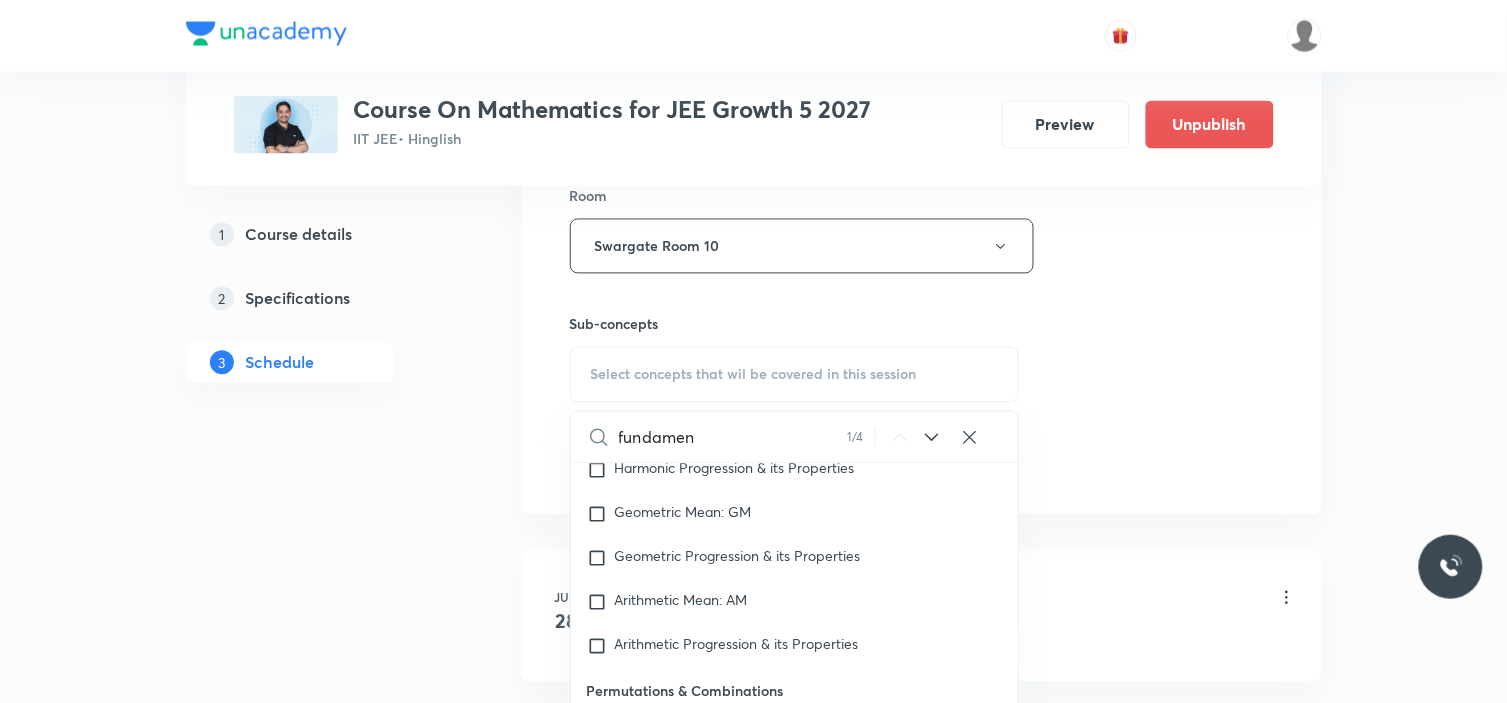 type on "fundamen" 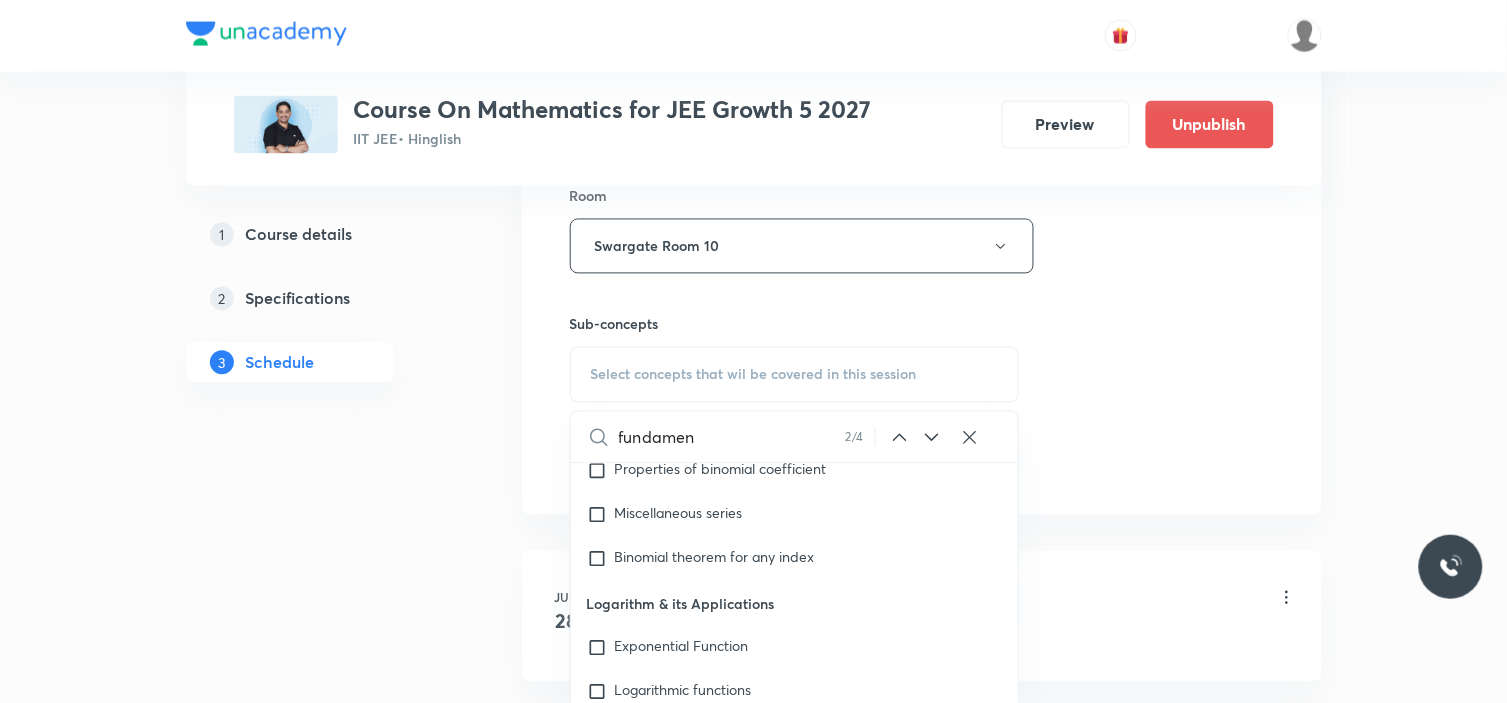 click 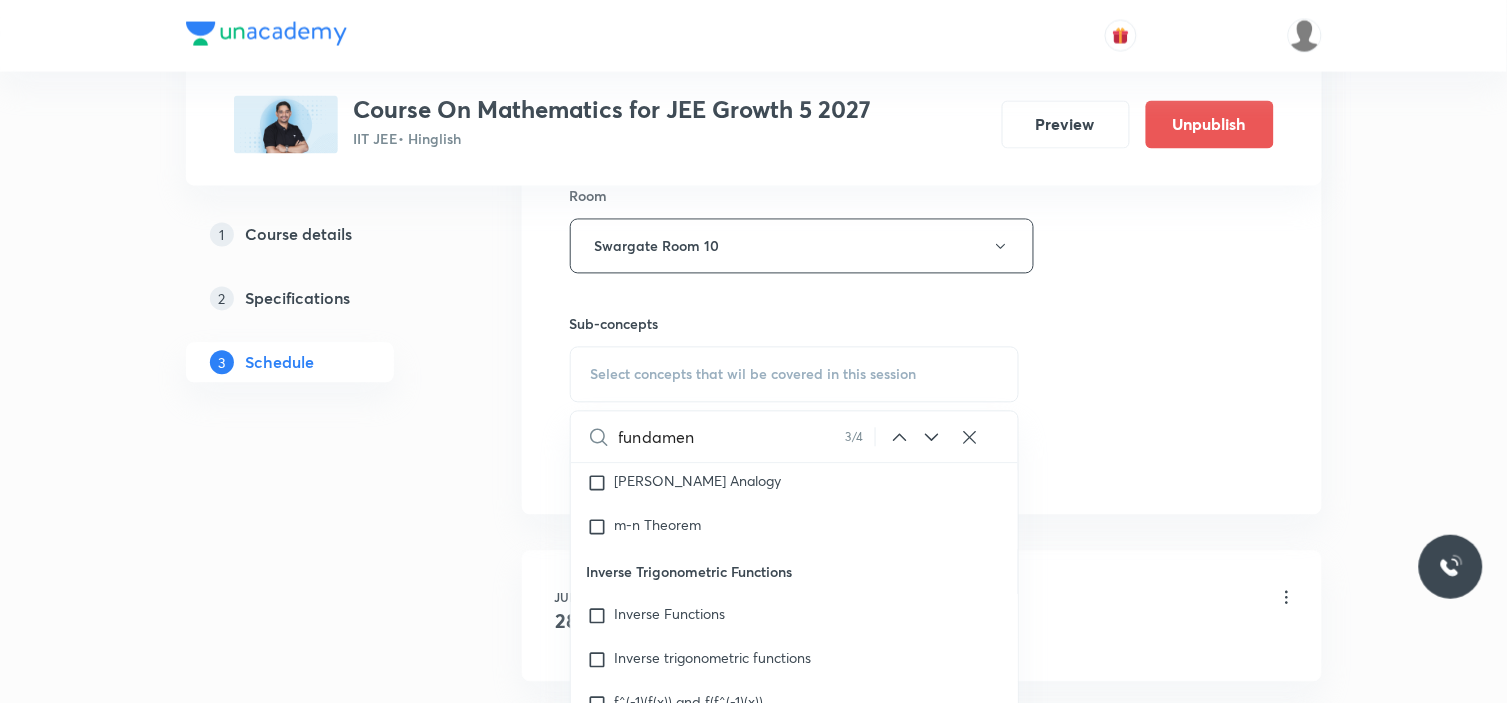 scroll, scrollTop: 11997, scrollLeft: 0, axis: vertical 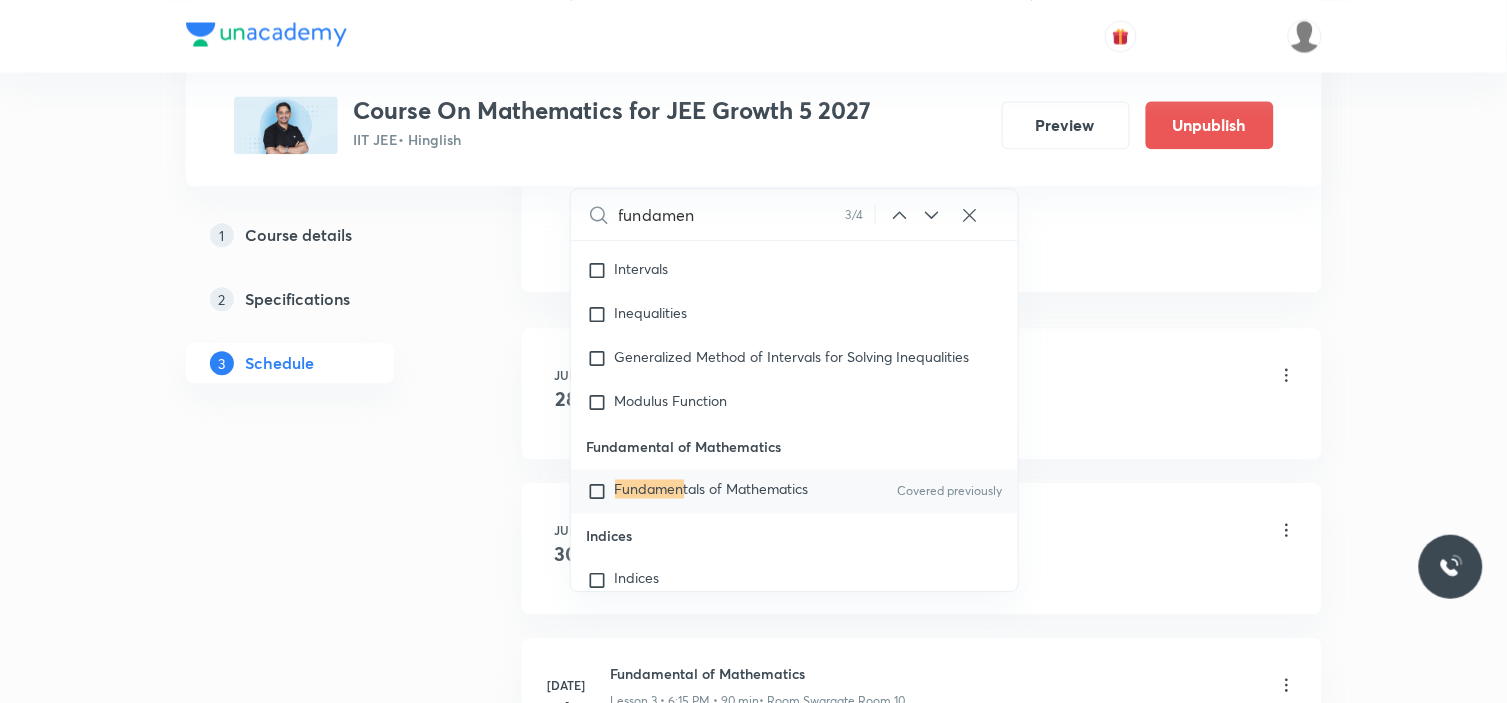 click at bounding box center [601, 491] 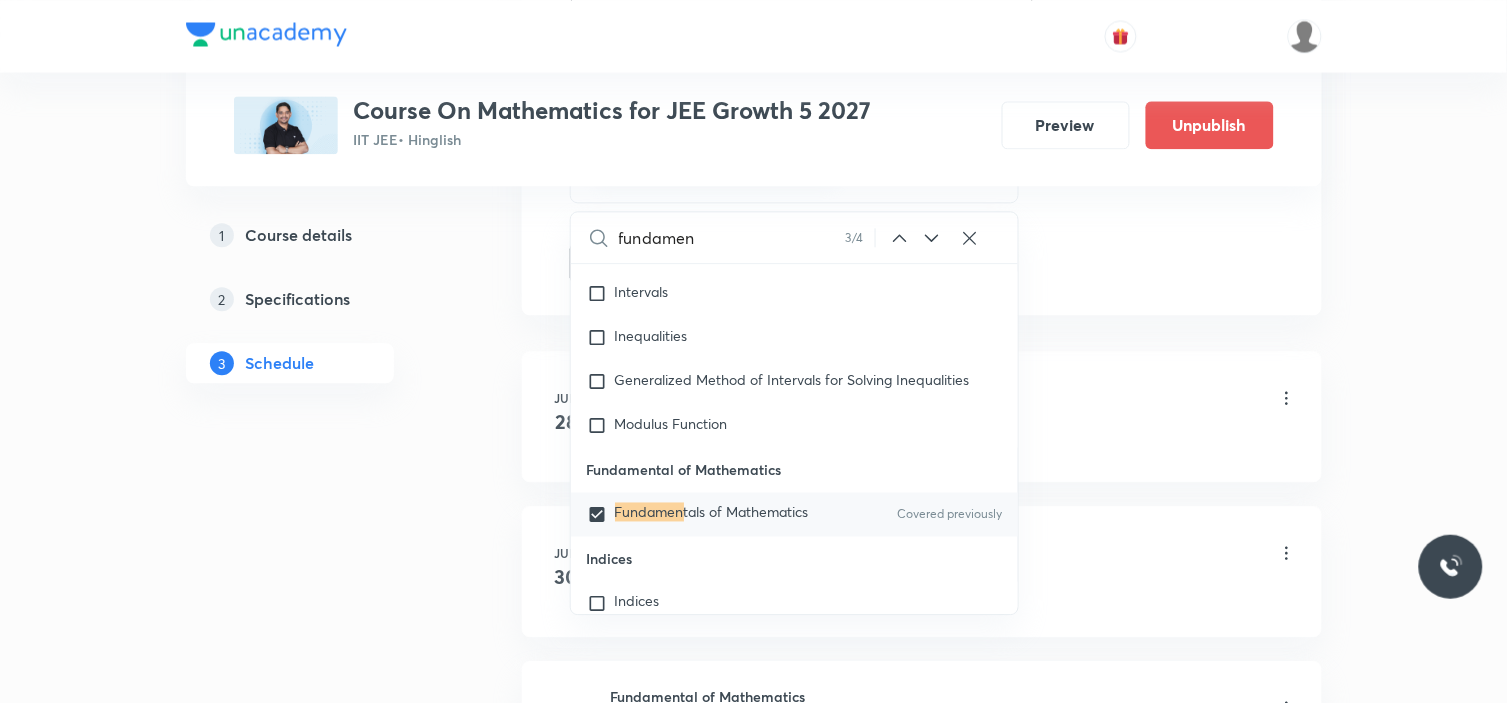 click on "Plus Courses Course On Mathematics for JEE Growth 5 2027 IIT JEE  • Hinglish Preview Unpublish 1 Course details 2 Specifications 3 Schedule Schedule 10  classes Session  11 Live class Session title 26/99 Fundamental of Mathematics ​ Schedule for Jul 18, 2025, 6:15 PM ​ Duration (in minutes) 90 ​   Session type Online Offline Room Swargate Room 10 Sub-concepts Fundamentals of Mathematics CLEAR fundamen 3 / 4 ​ Maths Mock Questions Maths Mock Questions Maths Previous Year Questions Maths Previous Year Questions Theory of equations Degree, Value Based & Equation Geometrical Meaning of the Zeroes of a Polynomial Location of roots Geometrical meaning of Roots of an equation Points in solving an equation Covered previously Graph of Quadratic Expression & its Analysis Range of Quadratic Equation Remainder and factor theorems Identity Quadratic equations Common Roots Location of Roots General Equation of Second Degree in Variable x and y Theory of Equations Relation Between Roots and Coefficients Matrices" at bounding box center (754, 515) 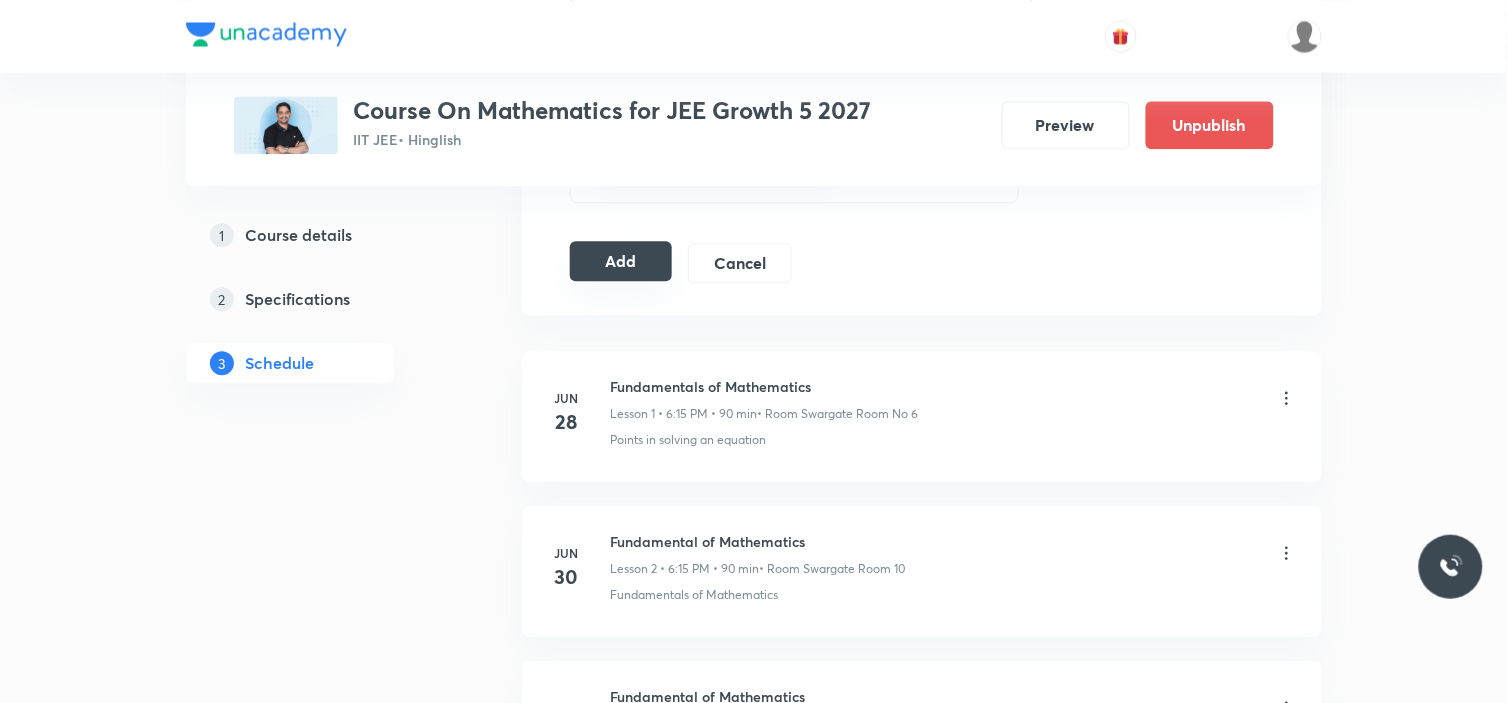 click on "Add" at bounding box center (621, 261) 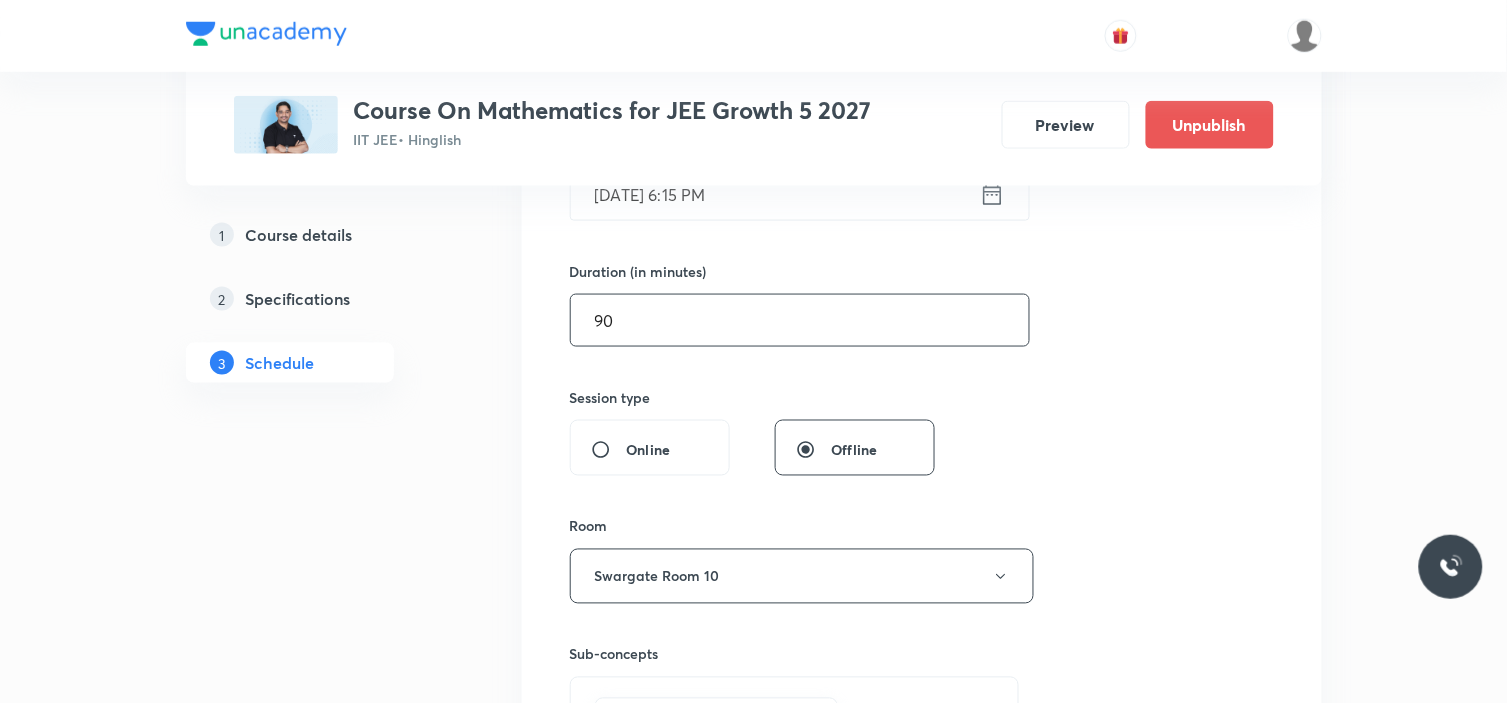 scroll, scrollTop: 555, scrollLeft: 0, axis: vertical 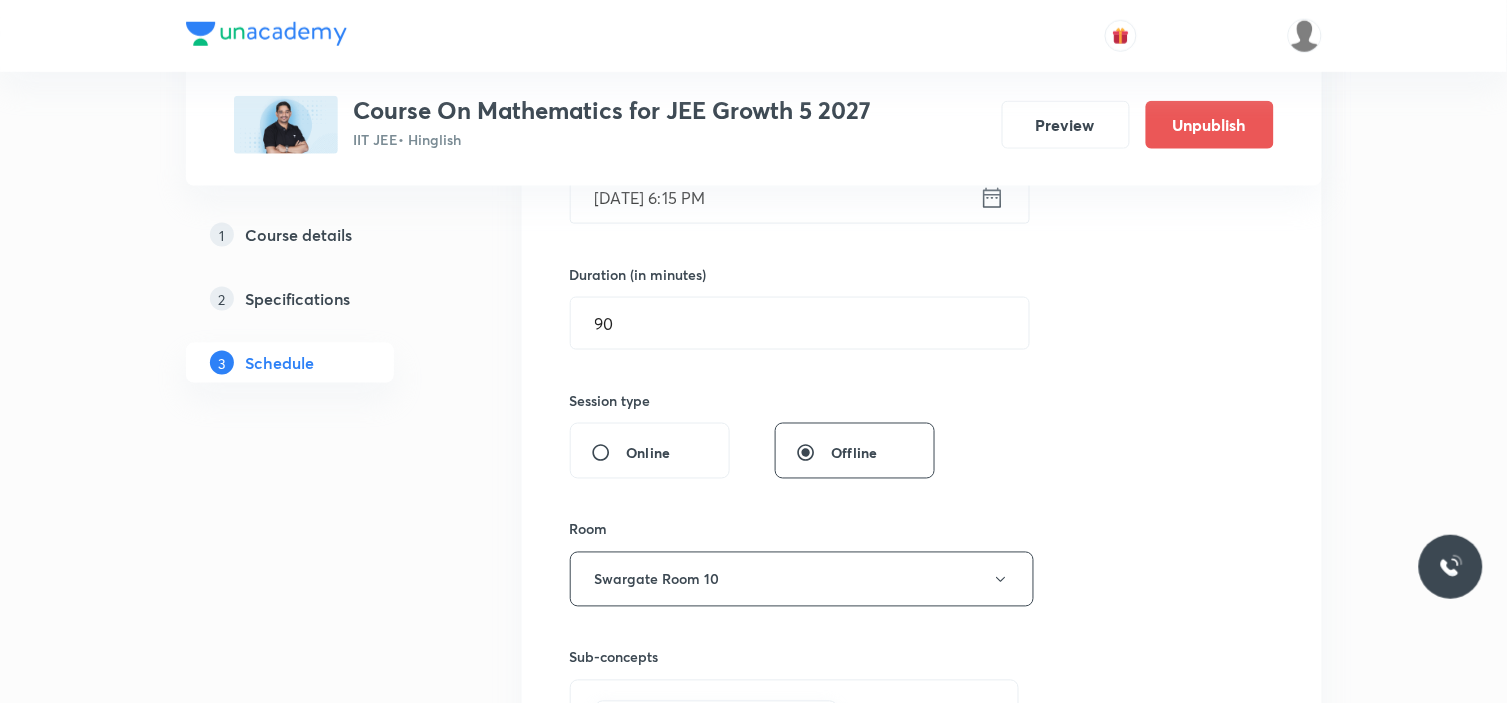 type 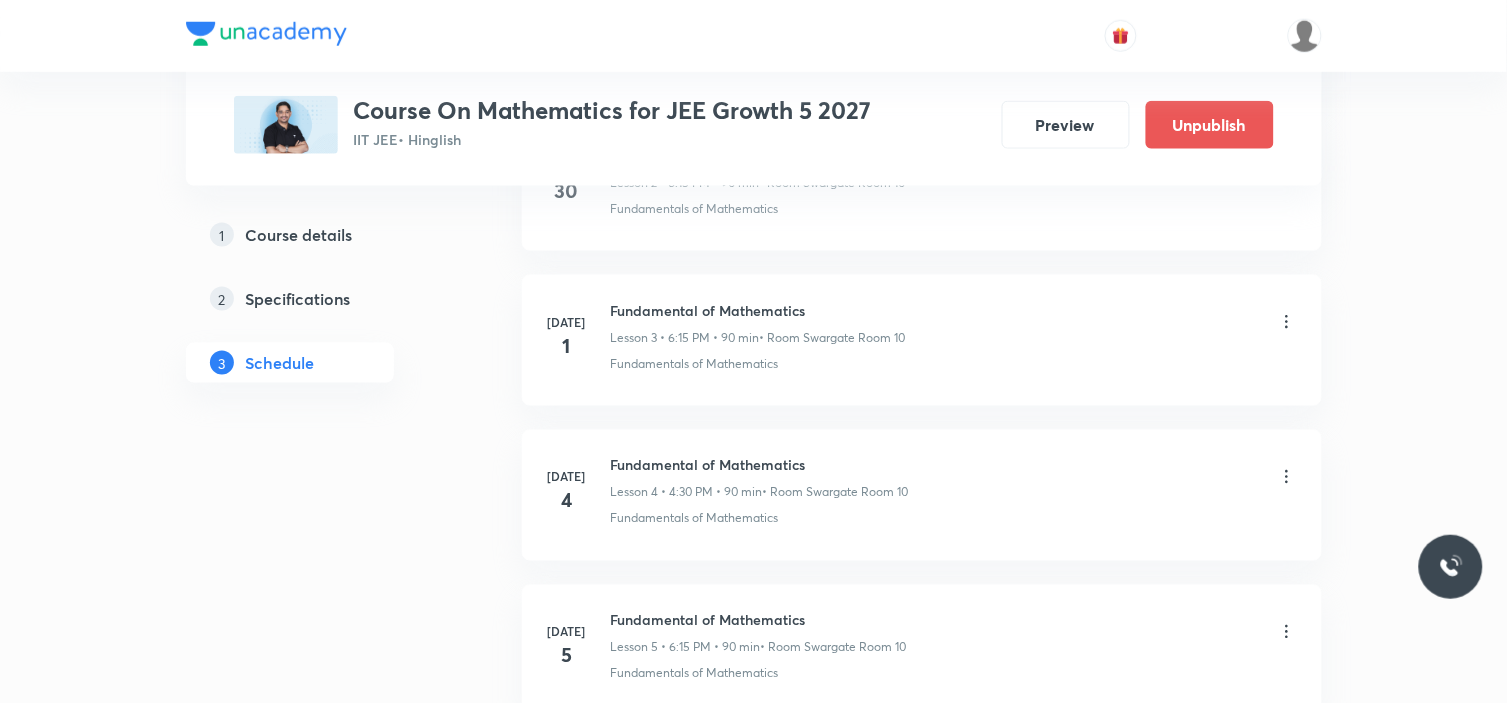 scroll, scrollTop: 0, scrollLeft: 0, axis: both 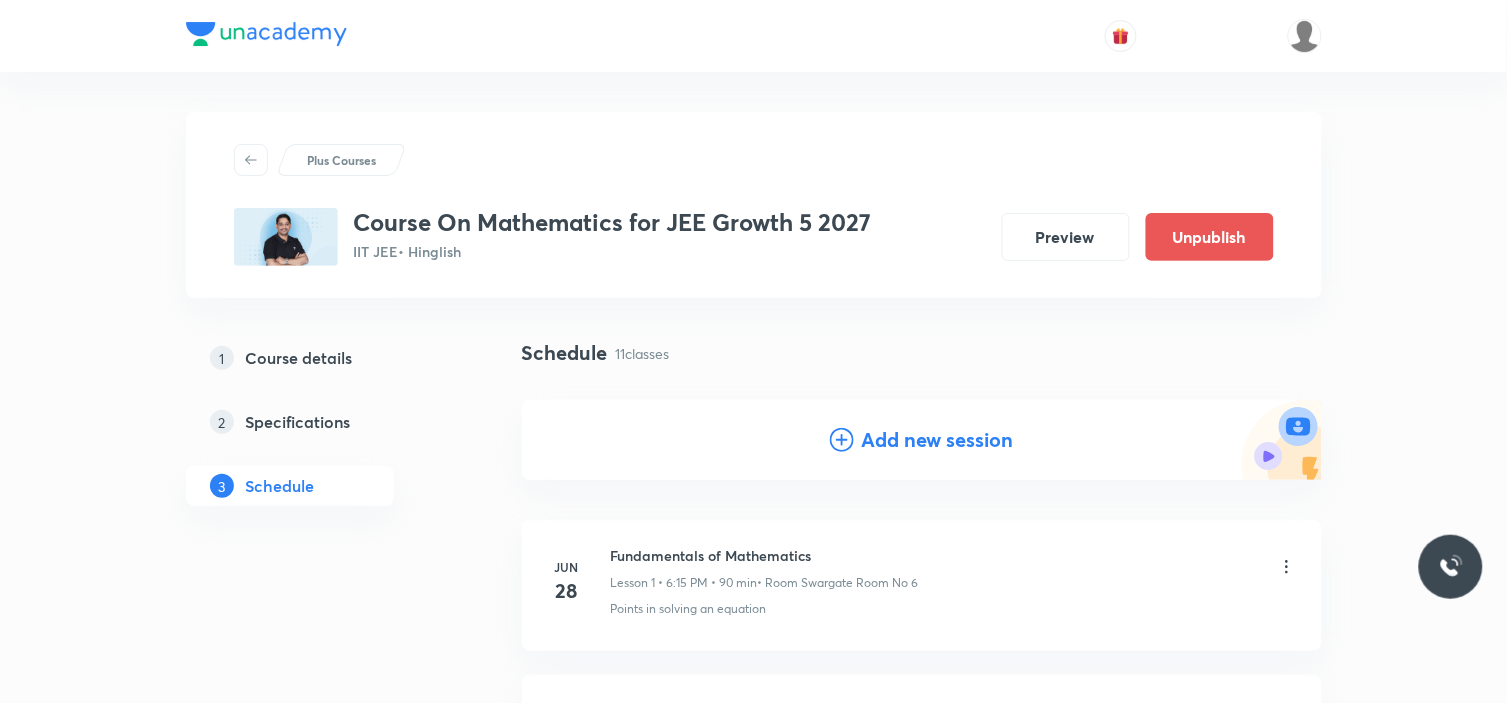 click on "Add new session" at bounding box center (938, 440) 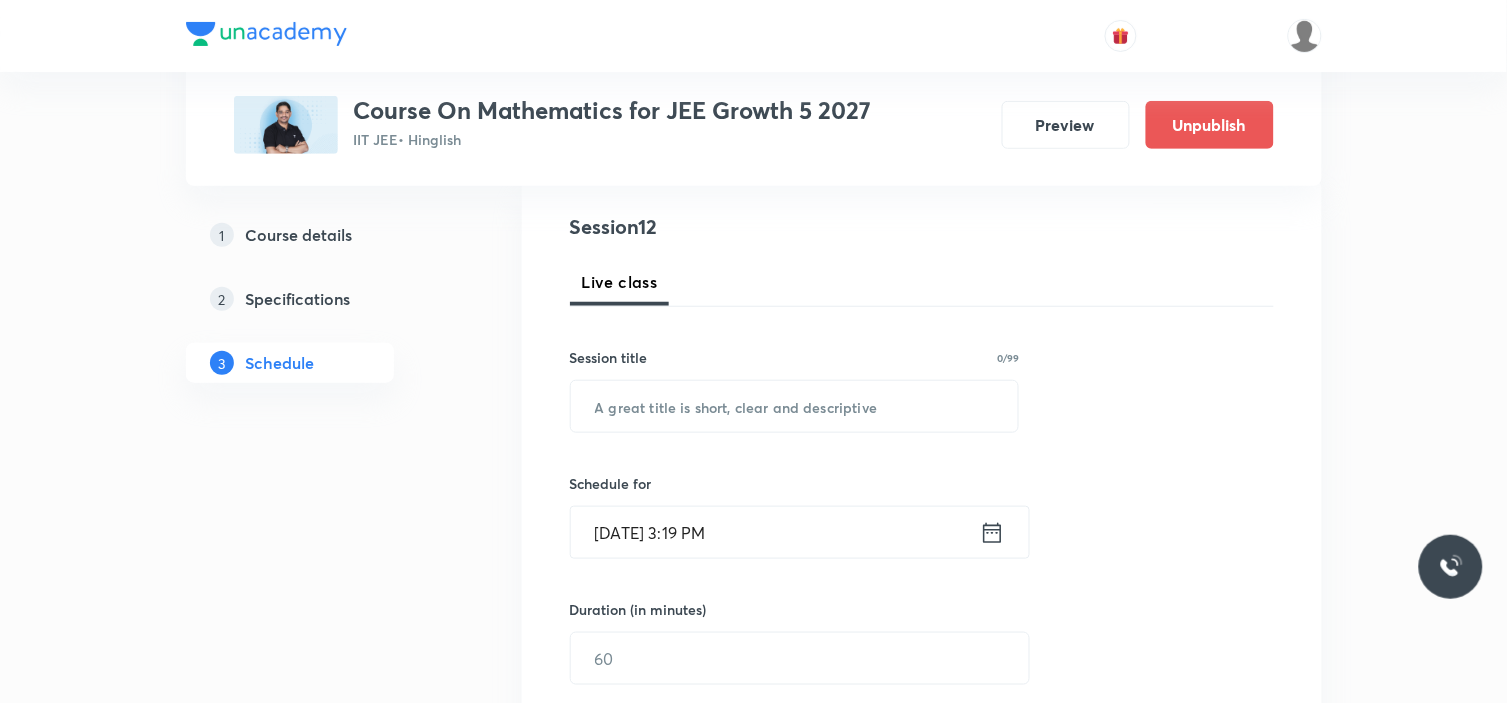 scroll, scrollTop: 222, scrollLeft: 0, axis: vertical 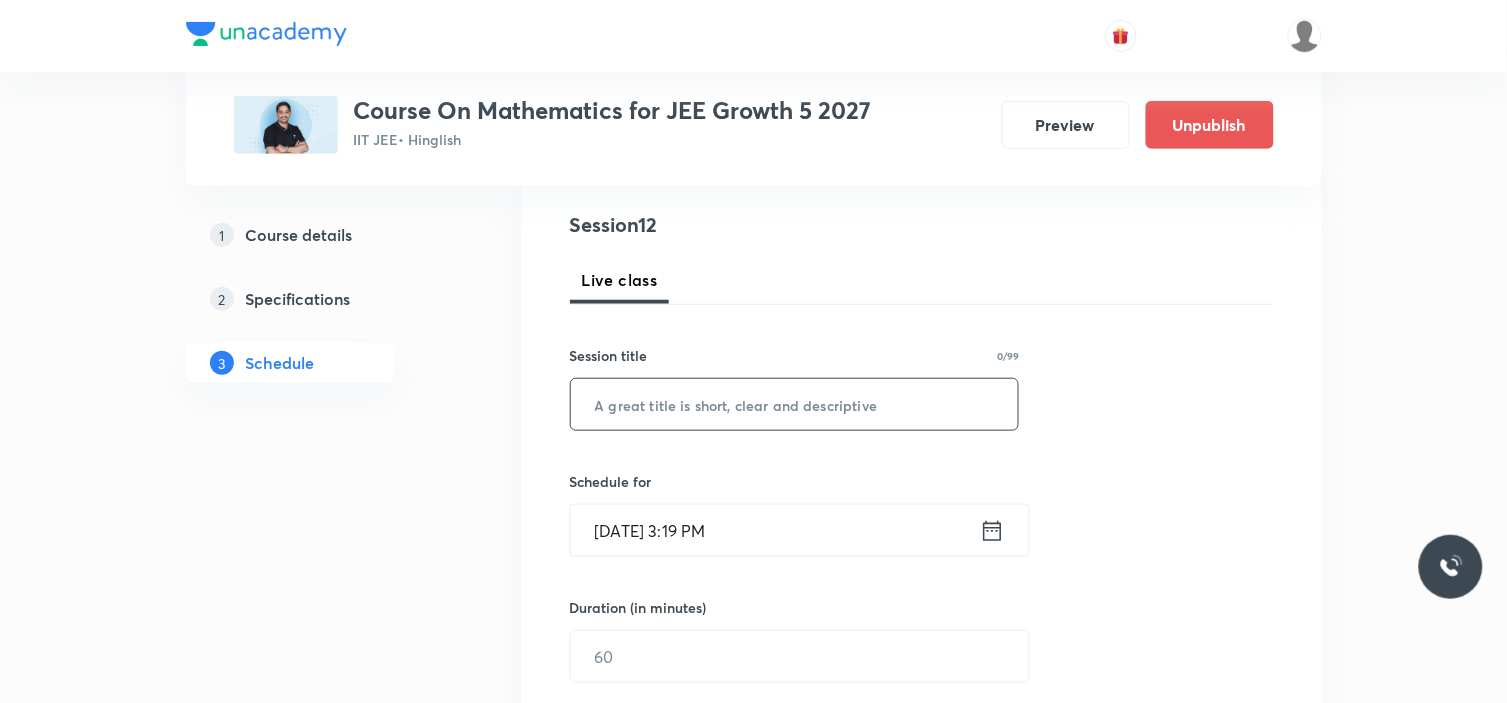 click at bounding box center (795, 404) 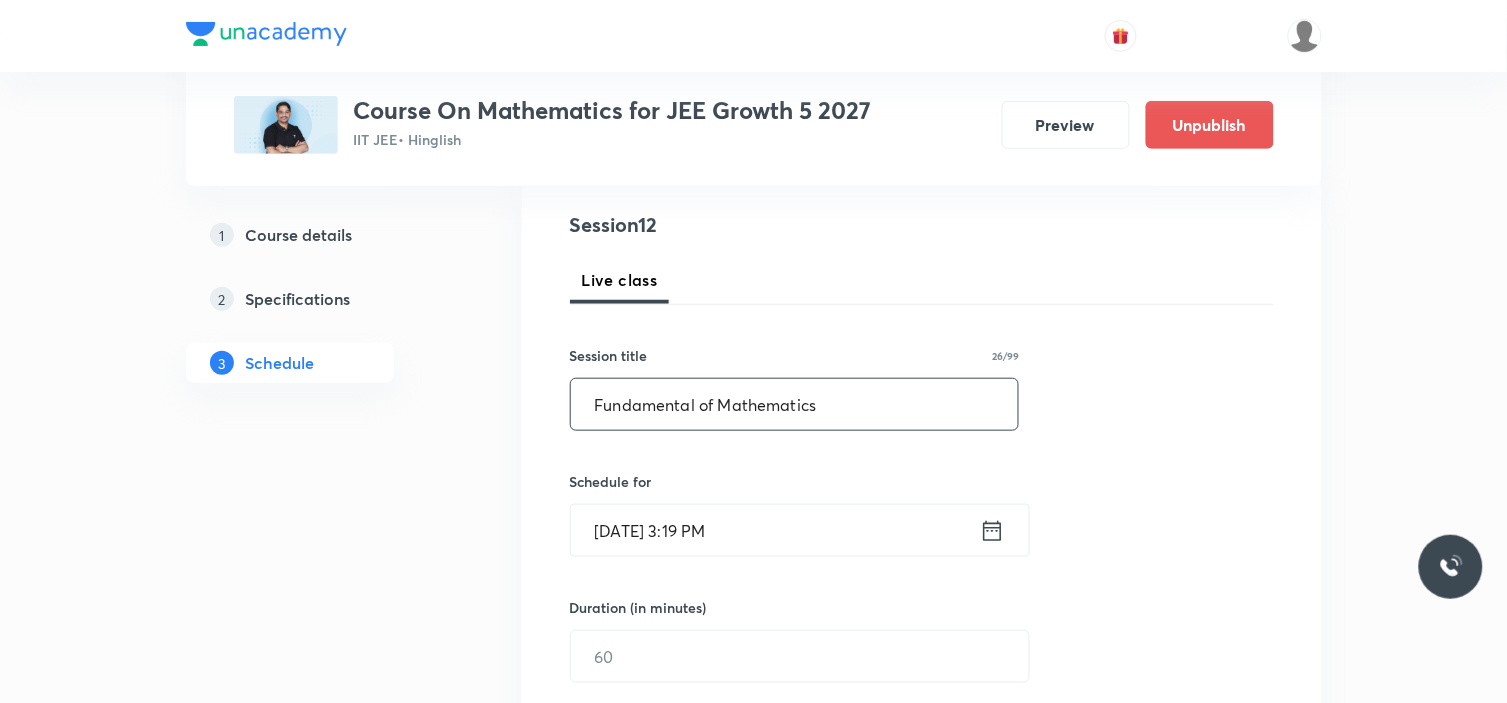 type on "Fundamental of Mathematics" 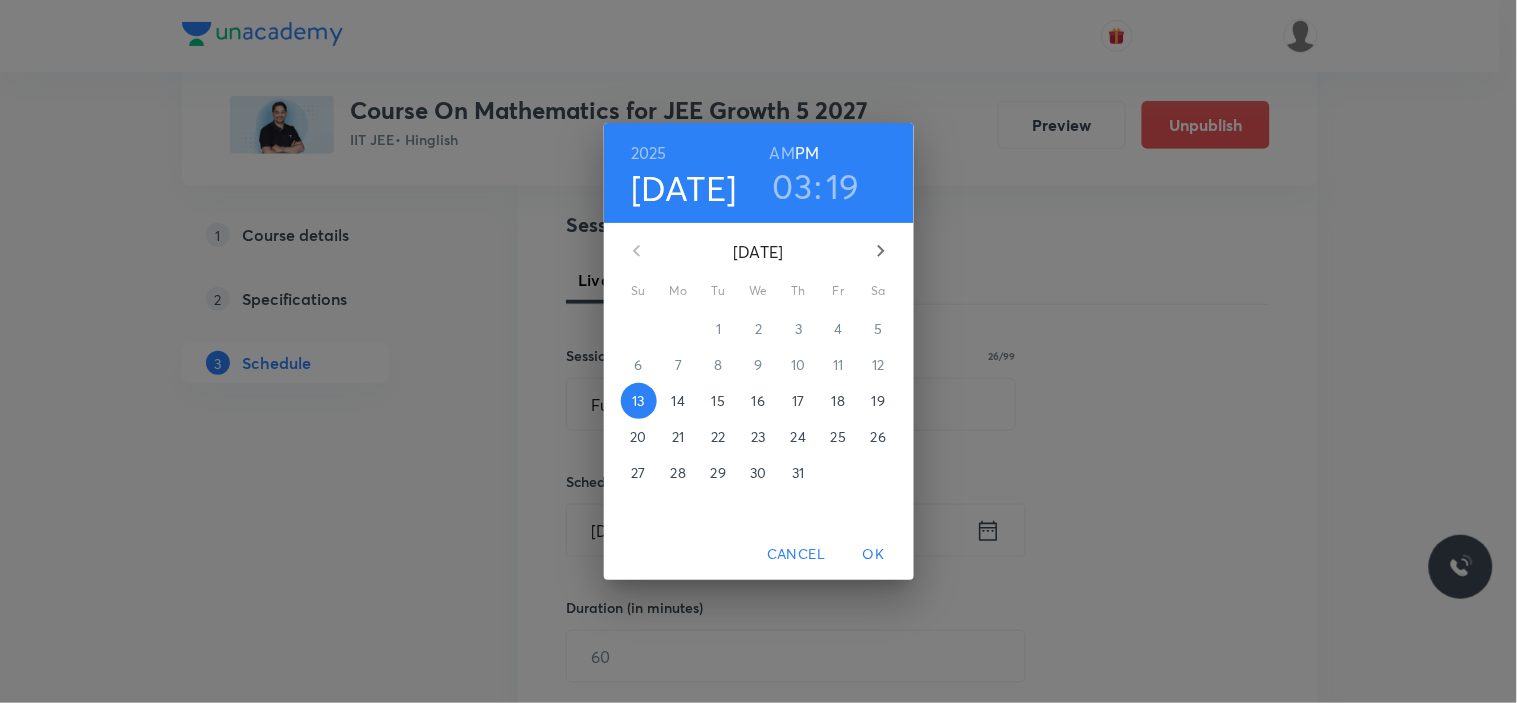 click on "19" at bounding box center [878, 401] 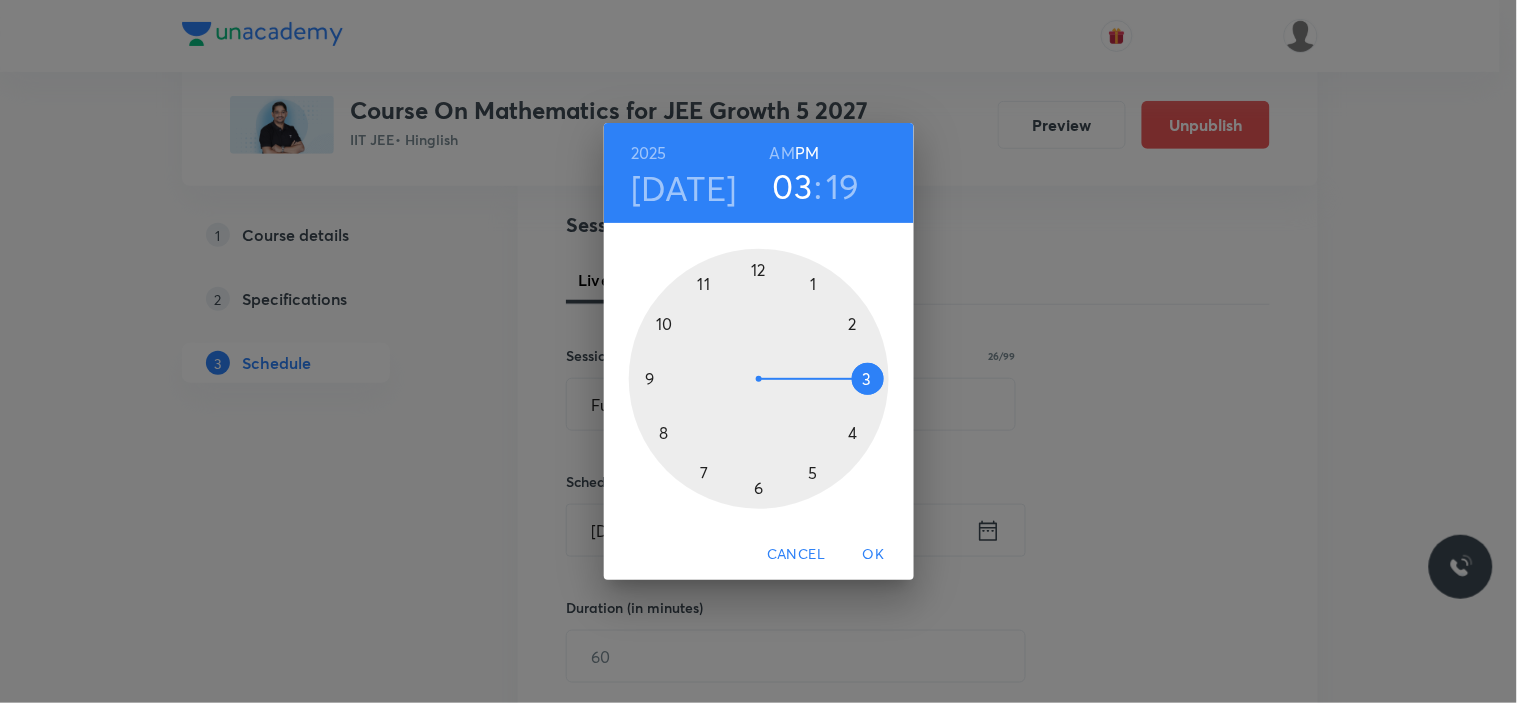 click at bounding box center (759, 379) 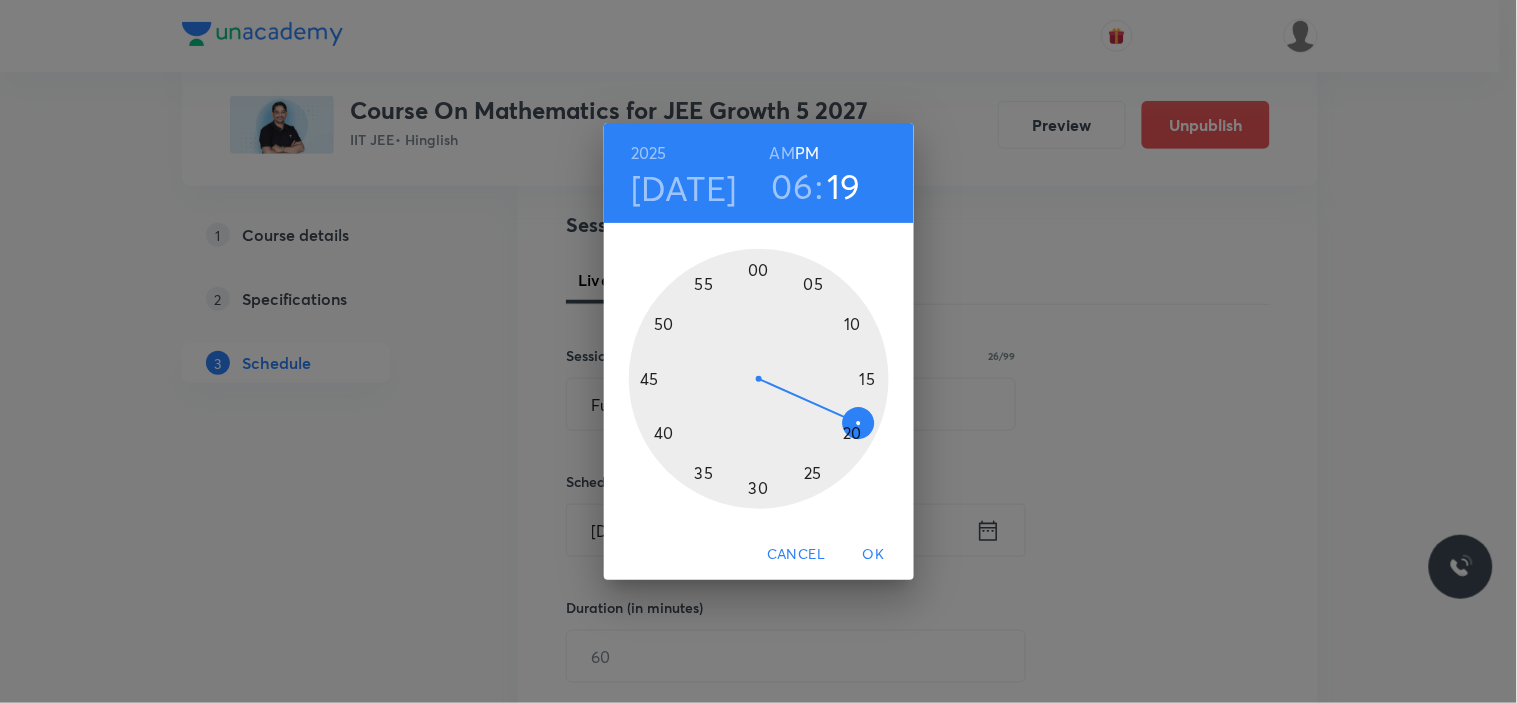 click at bounding box center (759, 379) 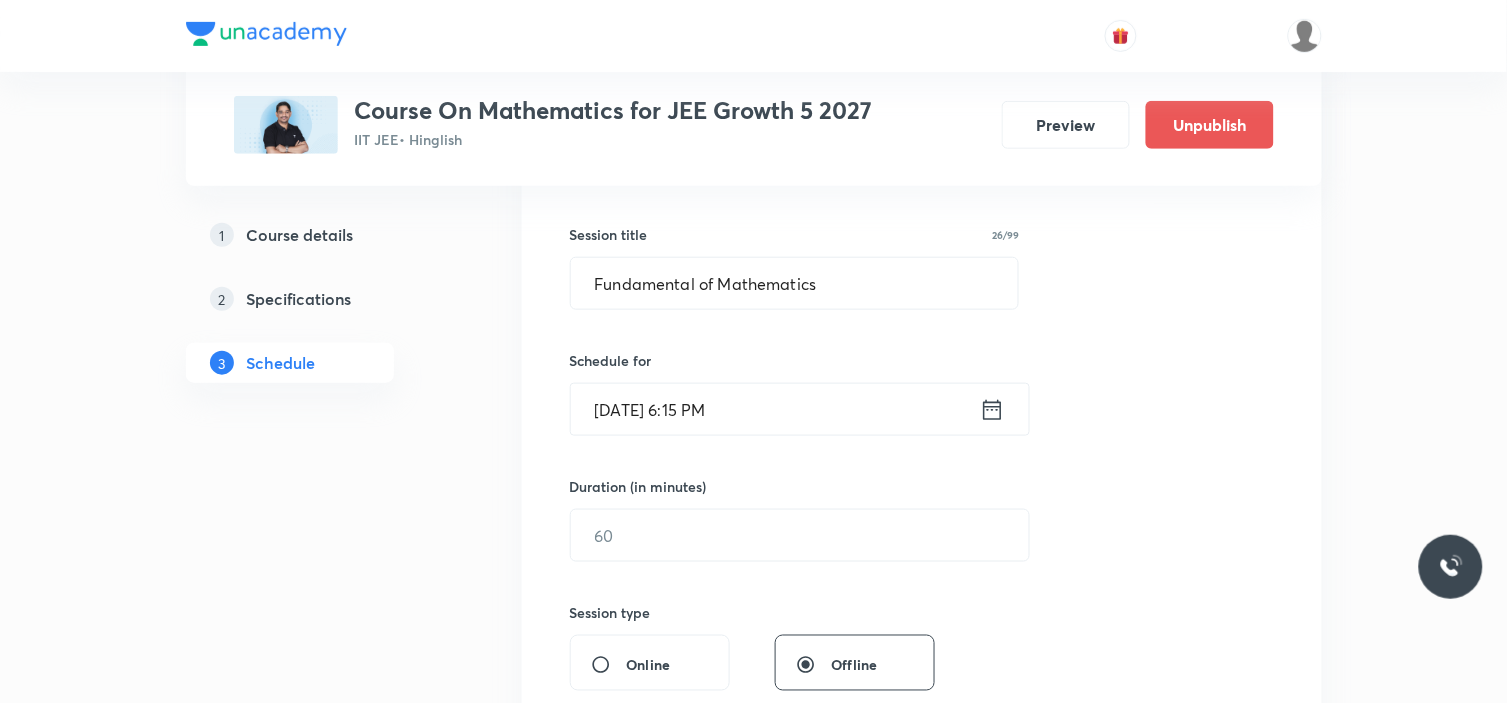 scroll, scrollTop: 444, scrollLeft: 0, axis: vertical 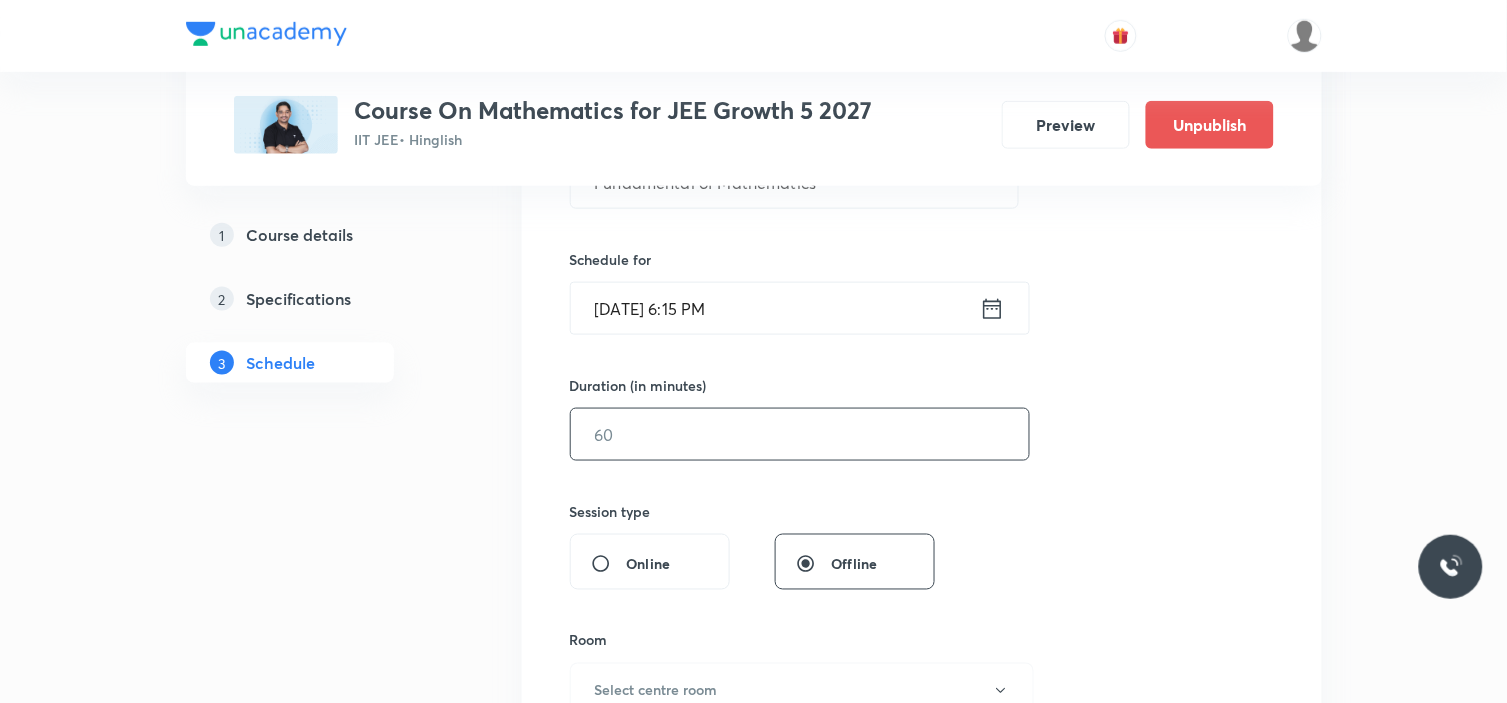 click at bounding box center (800, 434) 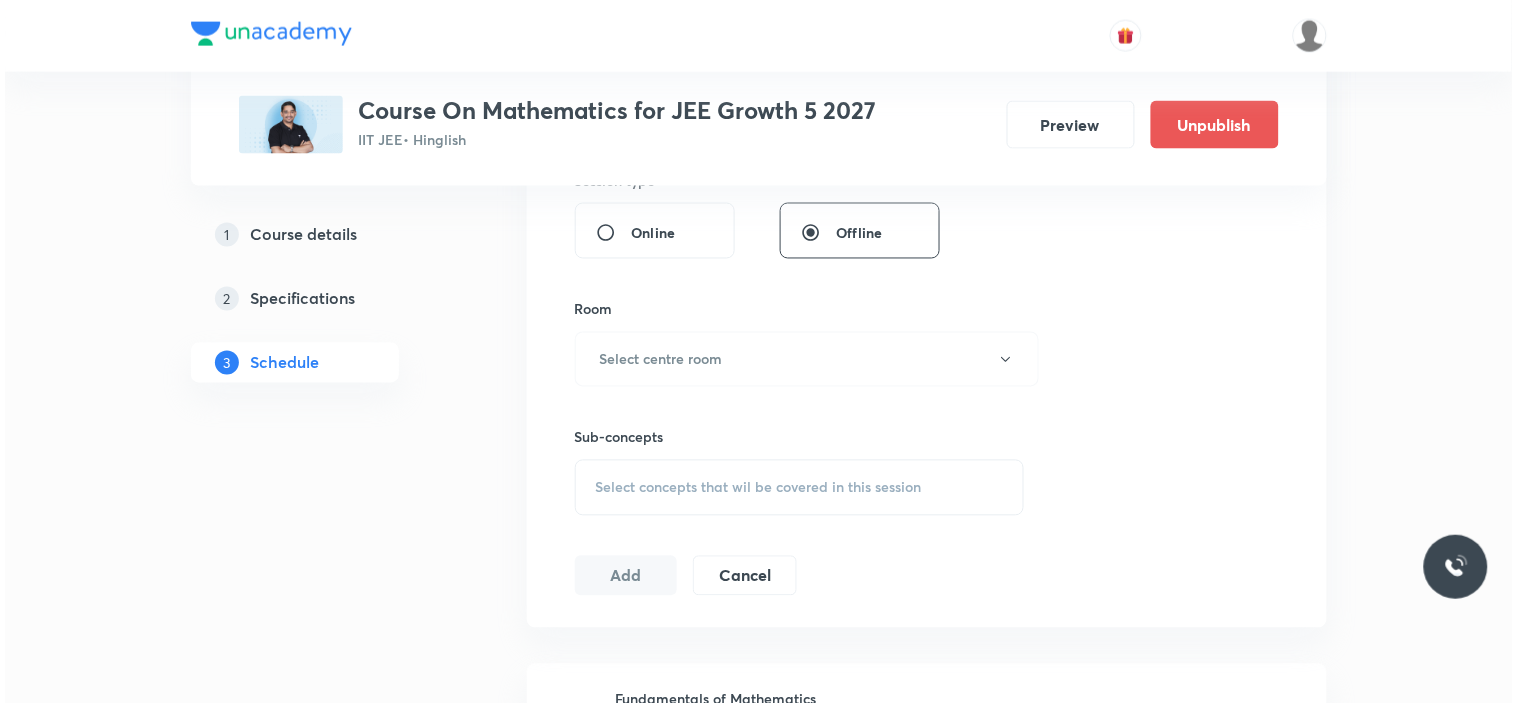 scroll, scrollTop: 777, scrollLeft: 0, axis: vertical 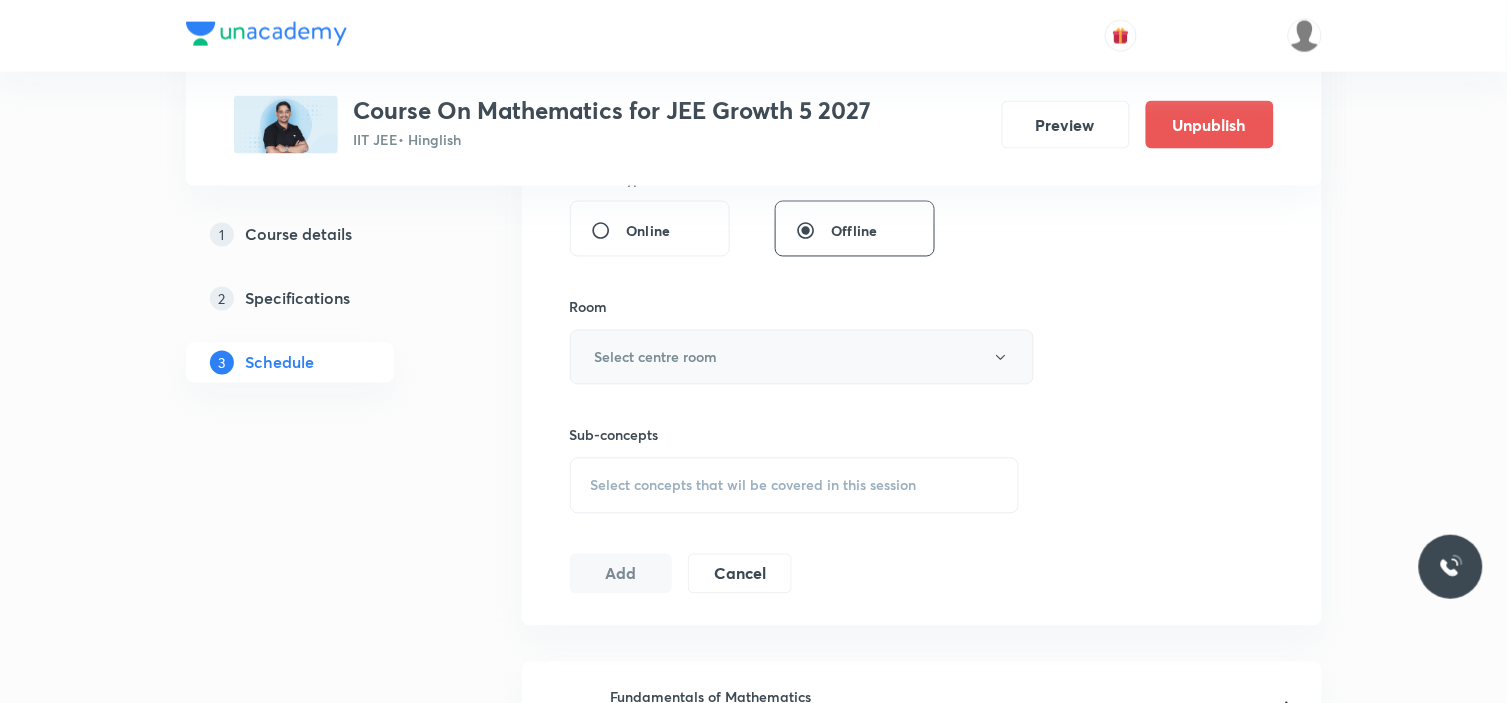 type on "90" 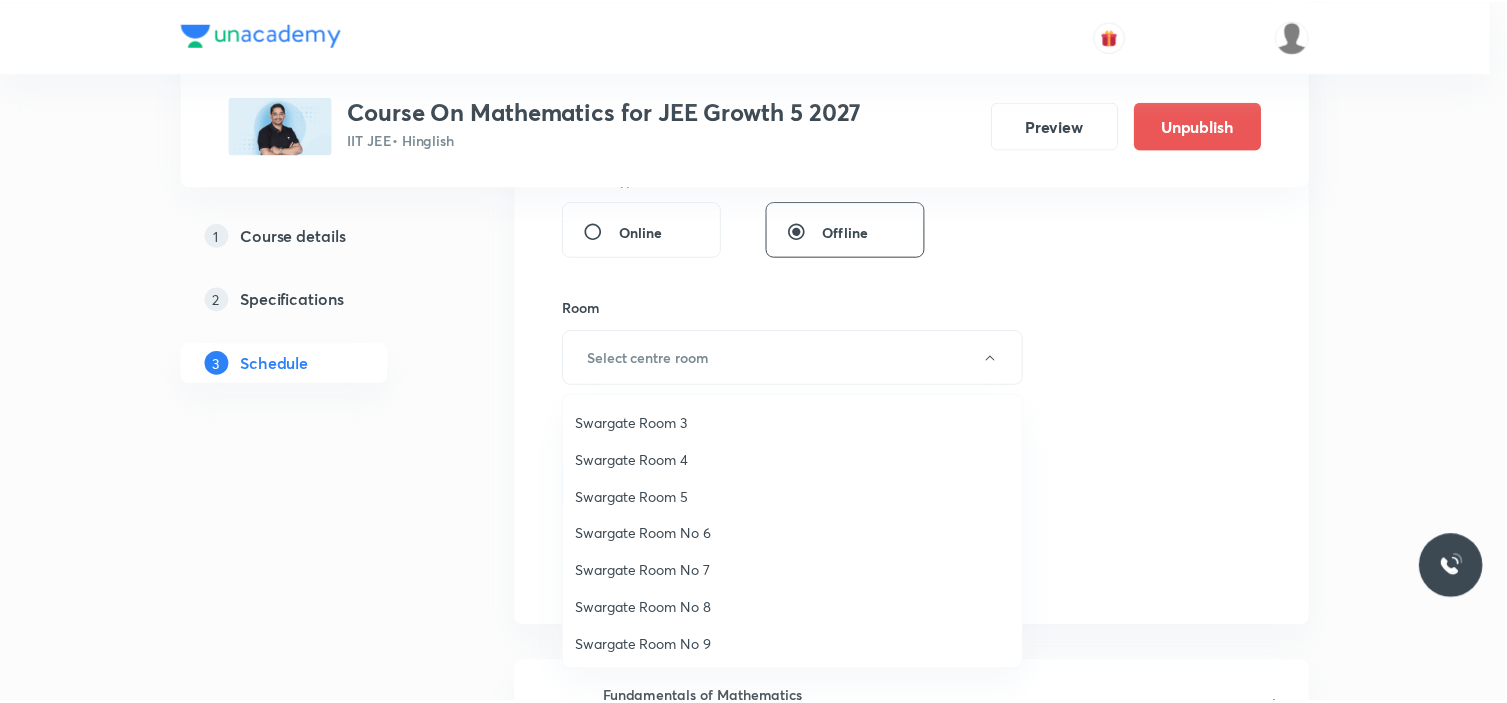 scroll, scrollTop: 148, scrollLeft: 0, axis: vertical 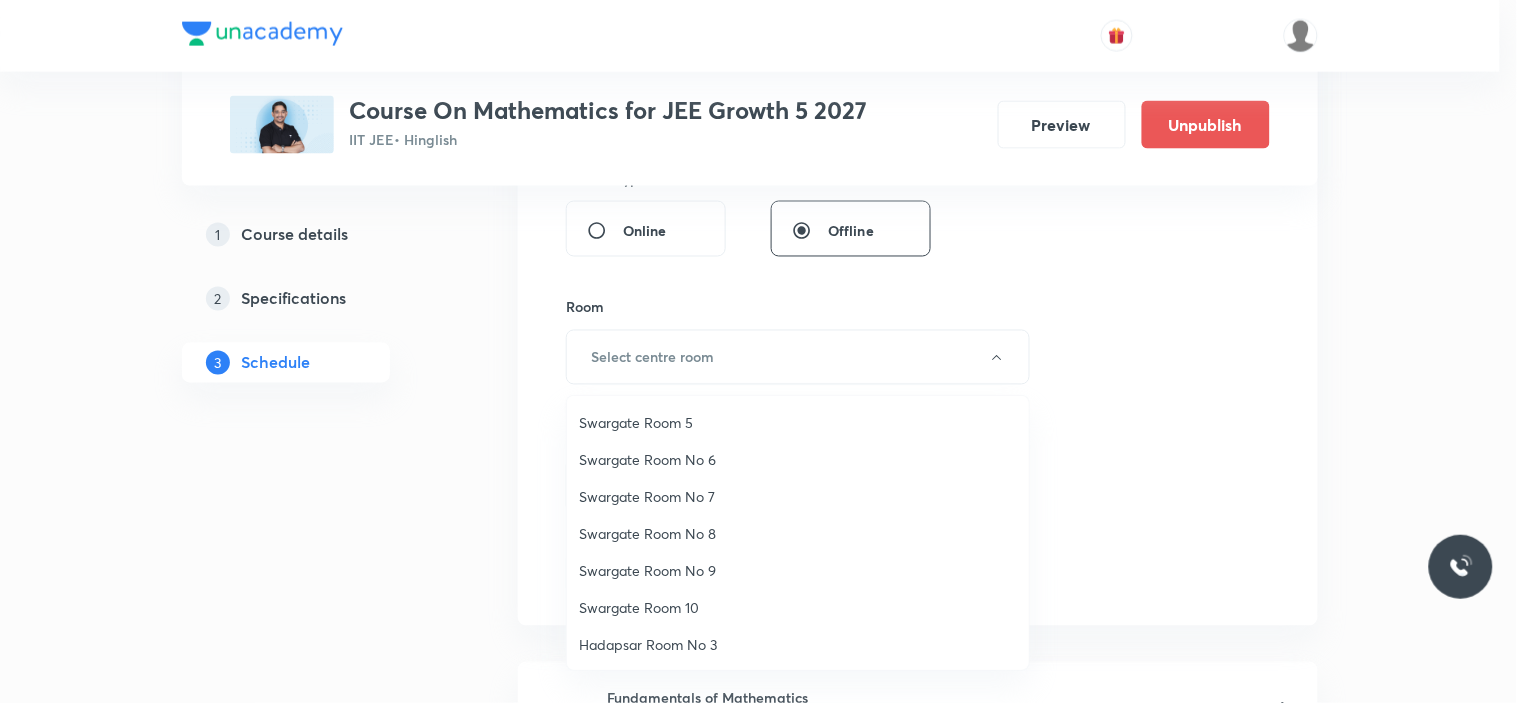 click on "Swargate Room 10" at bounding box center [798, 607] 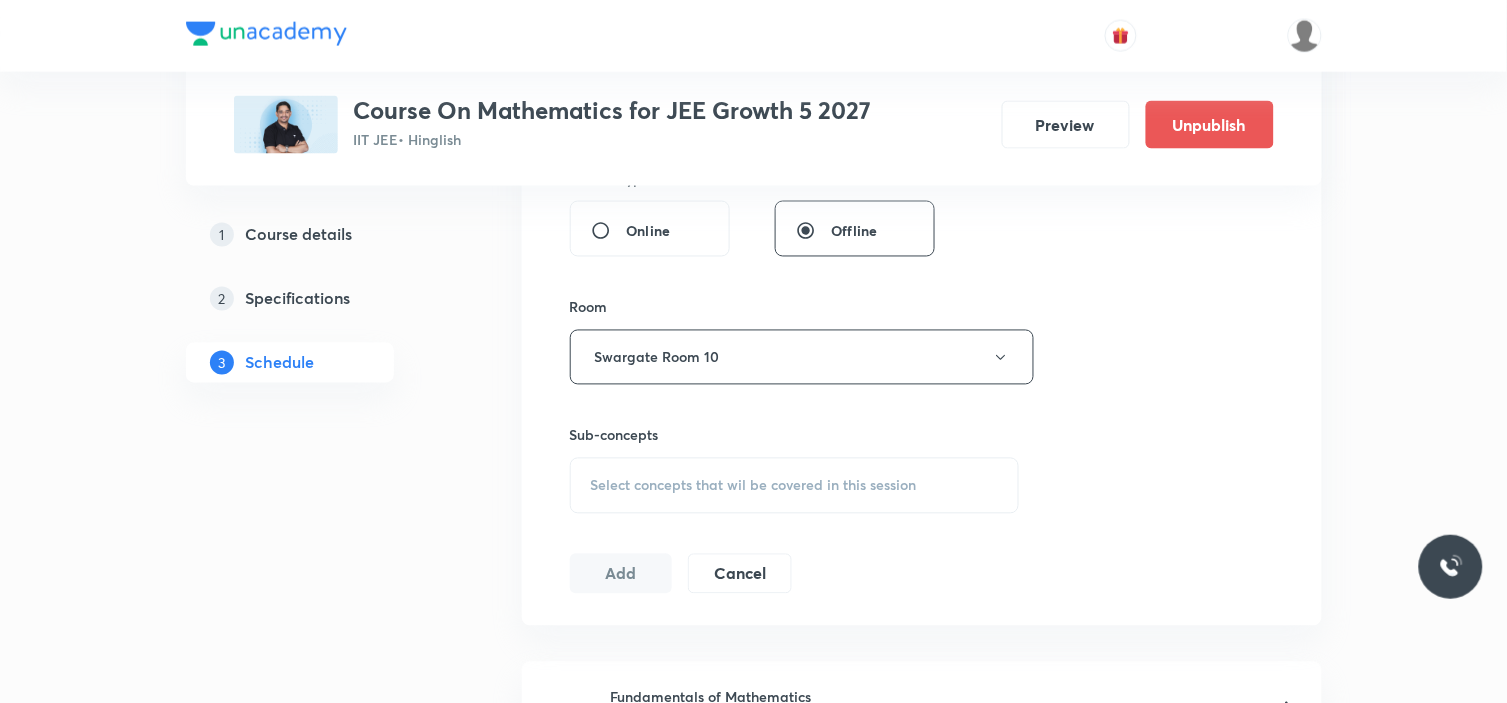 type 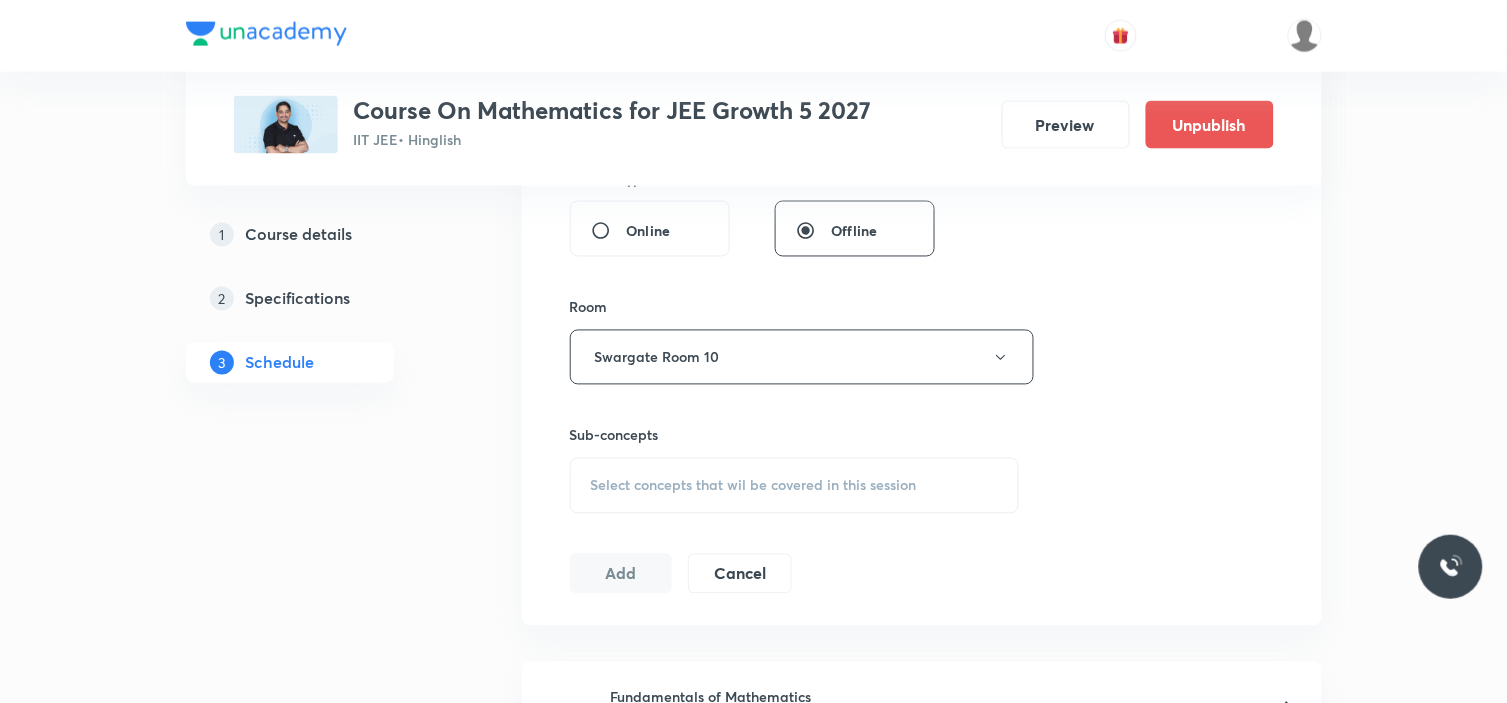 click on "Select concepts that wil be covered in this session" at bounding box center [754, 486] 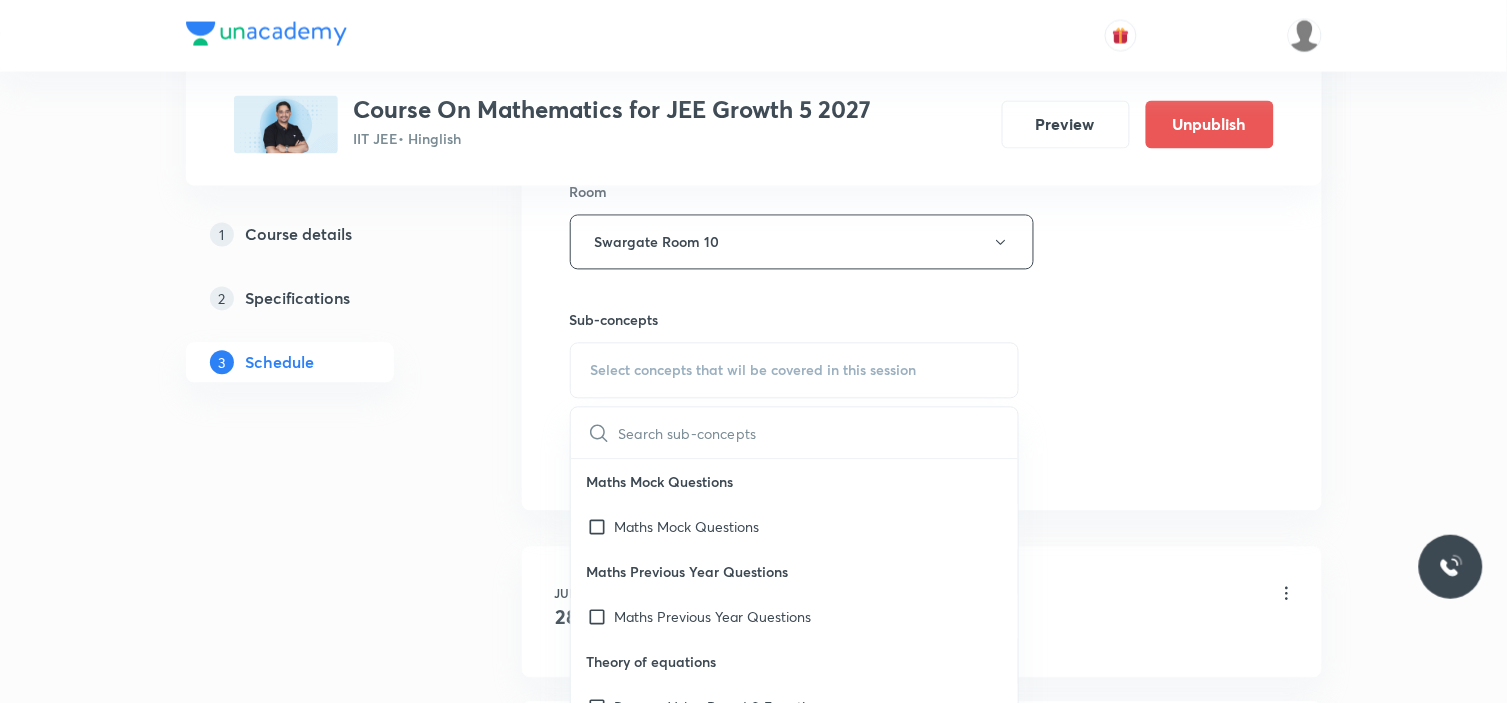 scroll, scrollTop: 1000, scrollLeft: 0, axis: vertical 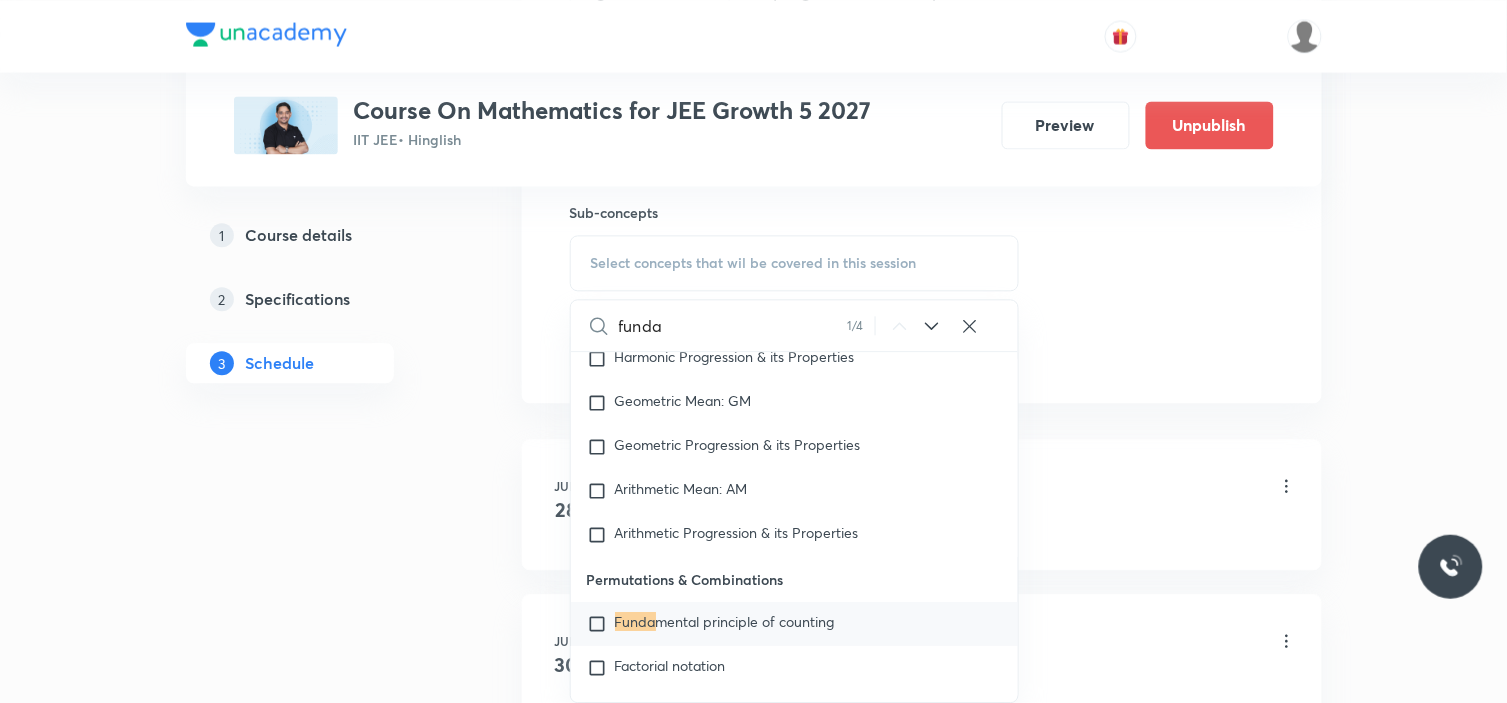 type on "funda" 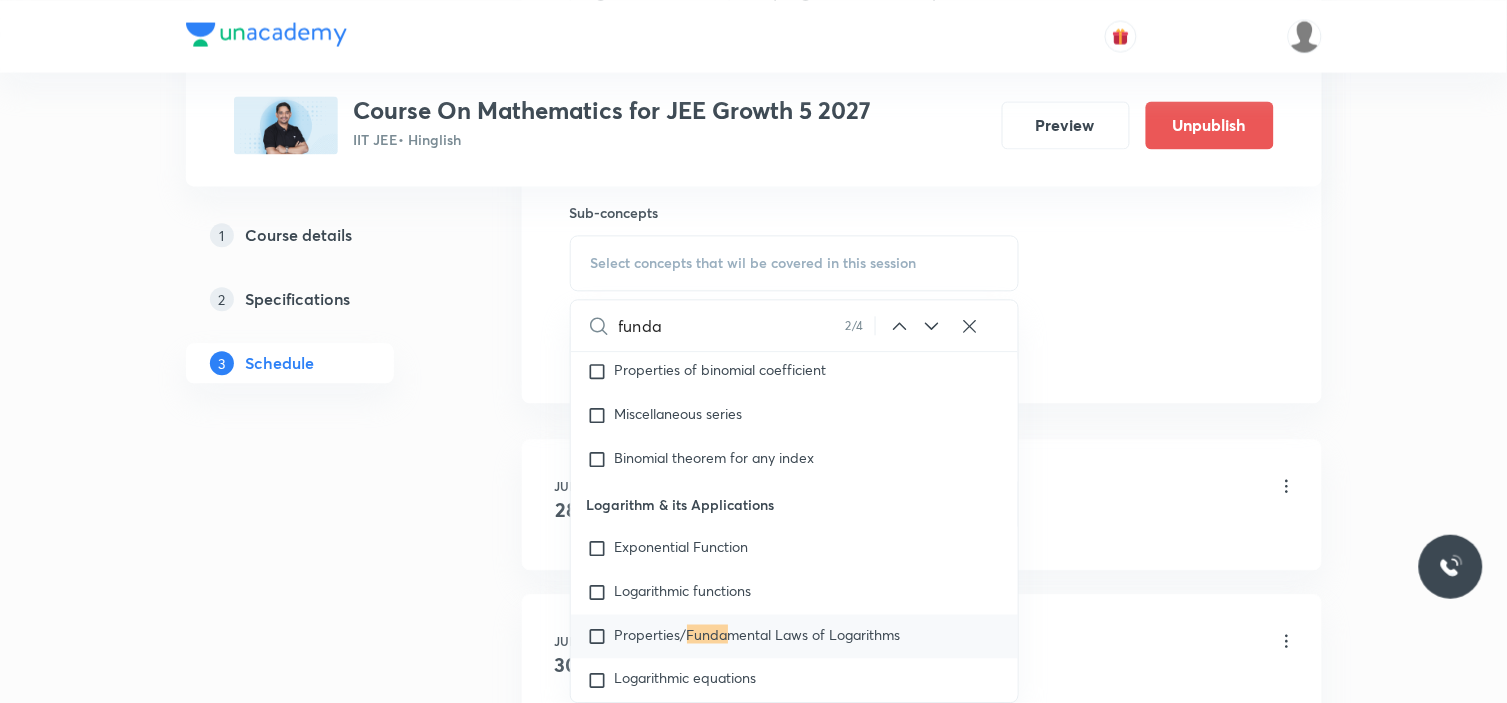 scroll, scrollTop: 6503, scrollLeft: 0, axis: vertical 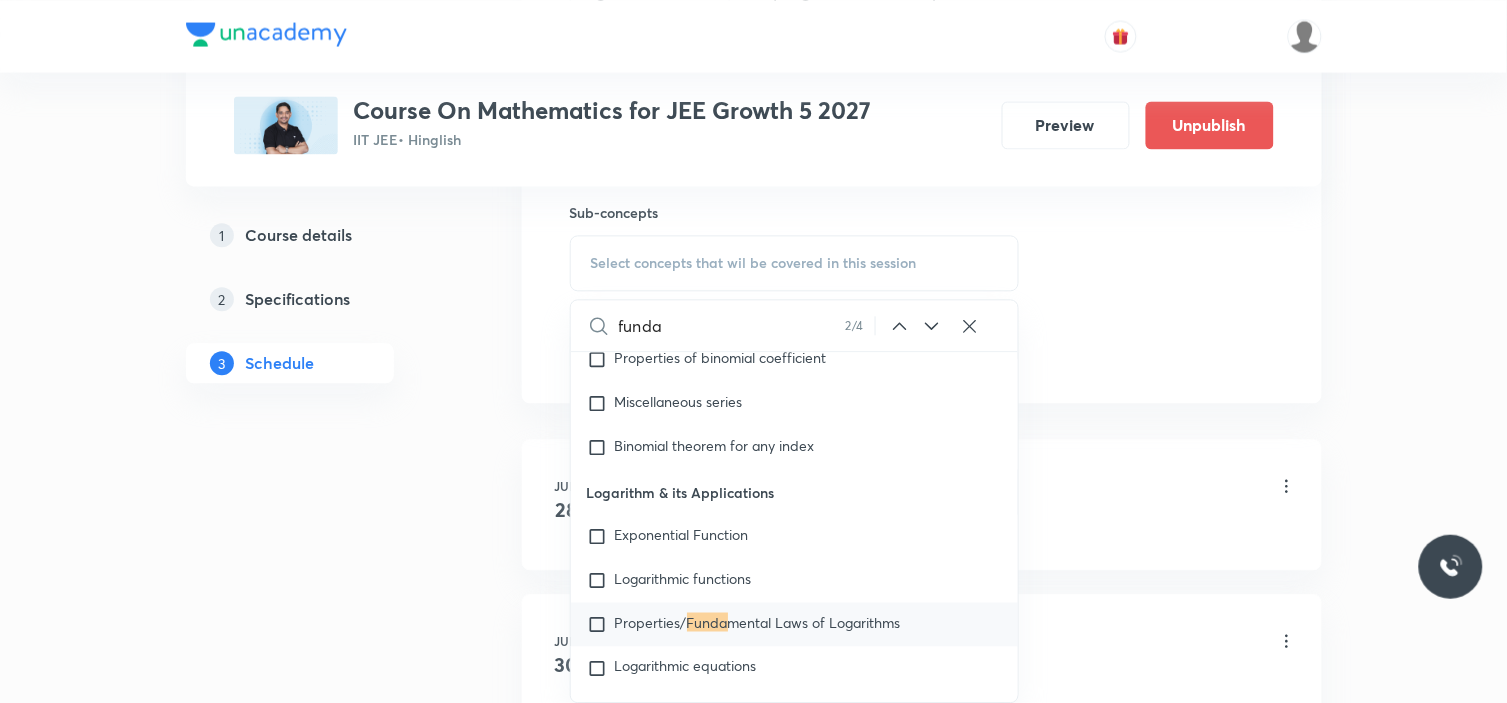 click 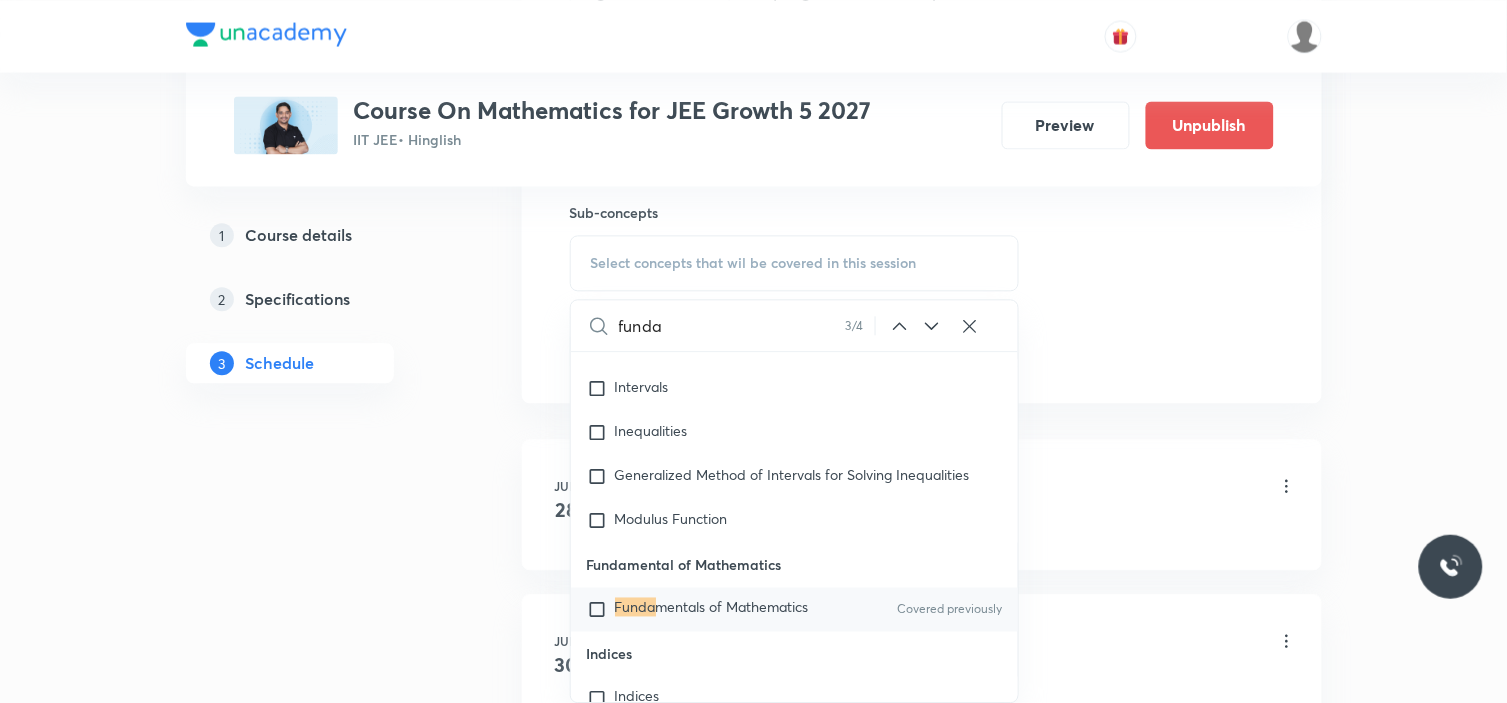 scroll, scrollTop: 14368, scrollLeft: 0, axis: vertical 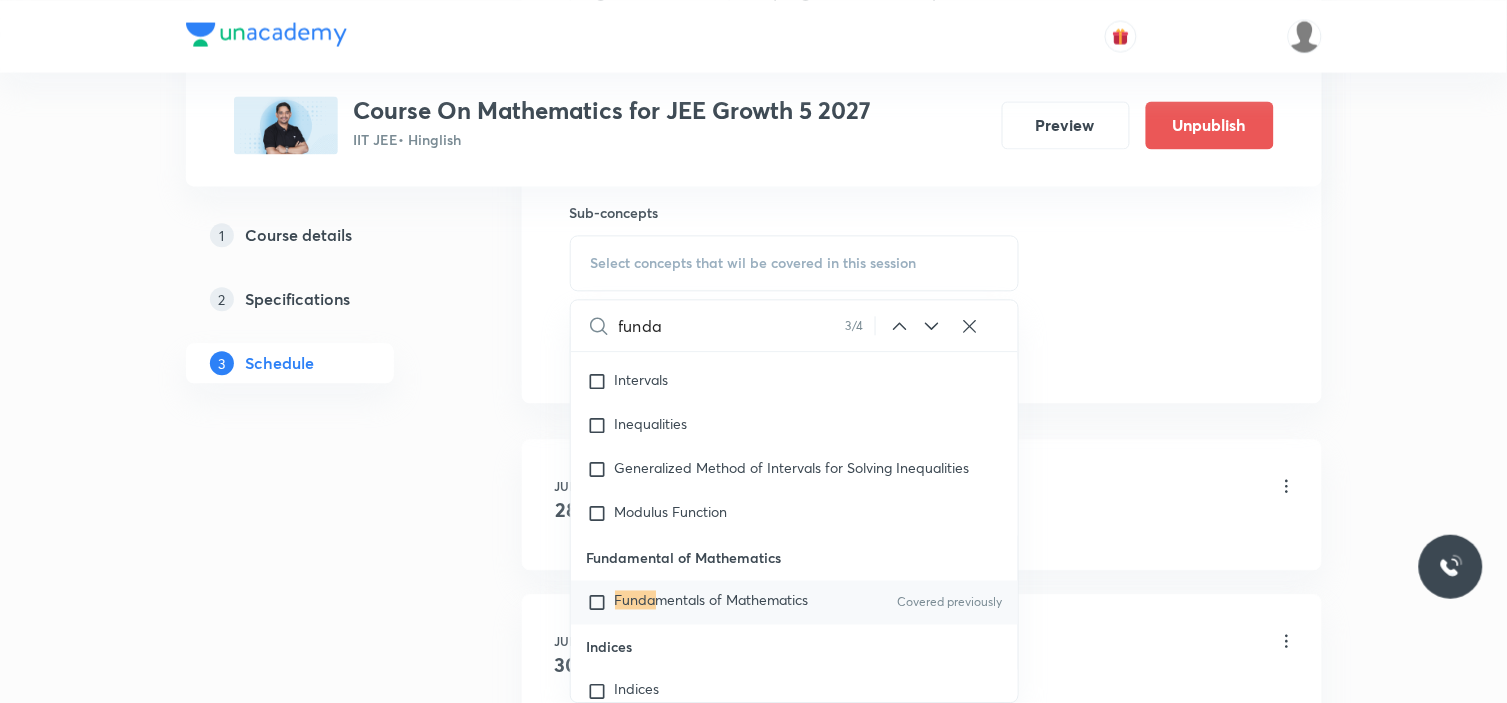 click at bounding box center [601, 602] 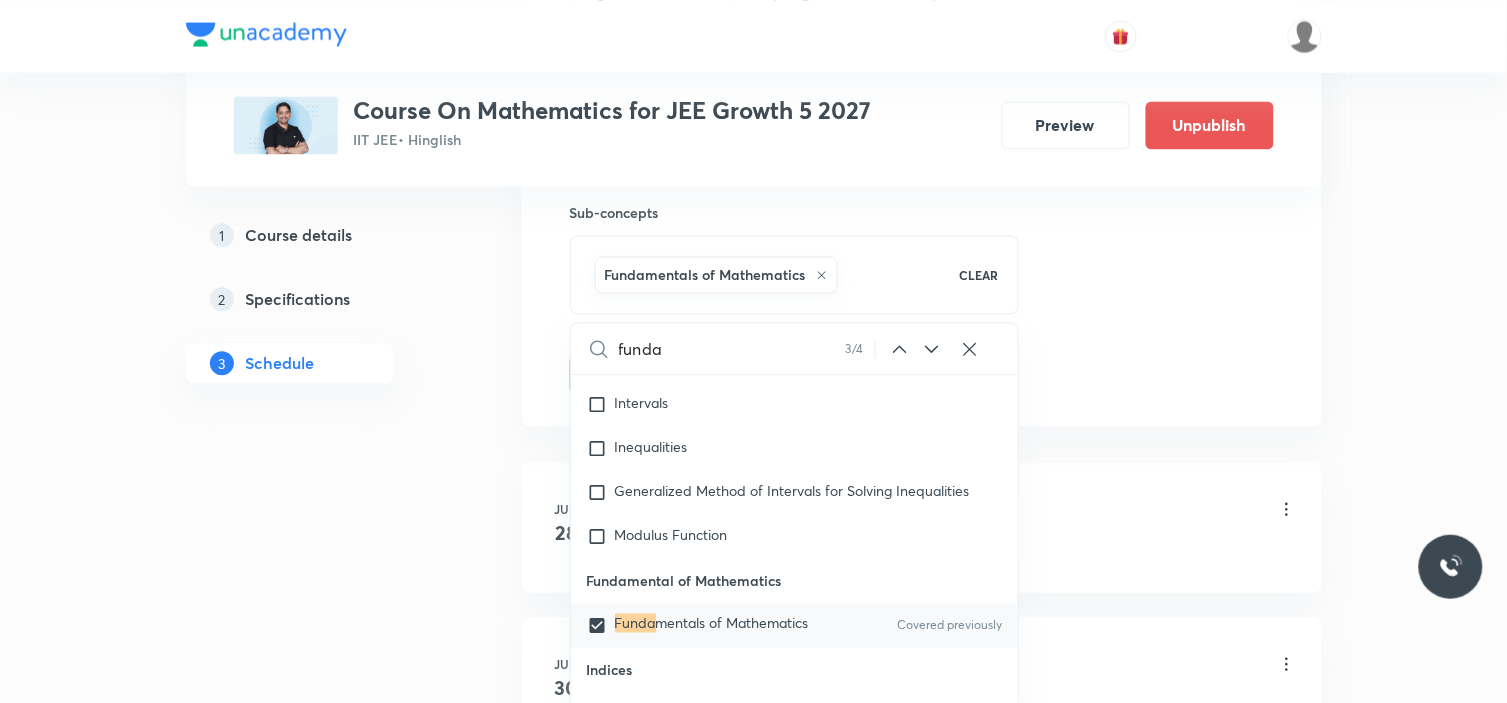 click on "Plus Courses Course On Mathematics for JEE Growth 5 2027 IIT JEE  • Hinglish Preview Unpublish 1 Course details 2 Specifications 3 Schedule Schedule 11  classes Session  12 Live class Session title 26/99 Fundamental of Mathematics ​ Schedule for Jul 19, 2025, 6:15 PM ​ Duration (in minutes) 90 ​   Session type Online Offline Room Swargate Room 10 Sub-concepts Fundamentals of Mathematics CLEAR funda 3 / 4 ​ Maths Mock Questions Maths Mock Questions Maths Previous Year Questions Maths Previous Year Questions Theory of equations Degree, Value Based & Equation Geometrical Meaning of the Zeroes of a Polynomial Location of roots Geometrical meaning of Roots of an equation Points in solving an equation Covered previously Graph of Quadratic Expression & its Analysis Range of Quadratic Equation Remainder and factor theorems Identity Quadratic equations Common Roots Location of Roots General Equation of Second Degree in Variable x and y Theory of Equations Relation Between Roots and Coefficients Introduction" at bounding box center [754, 703] 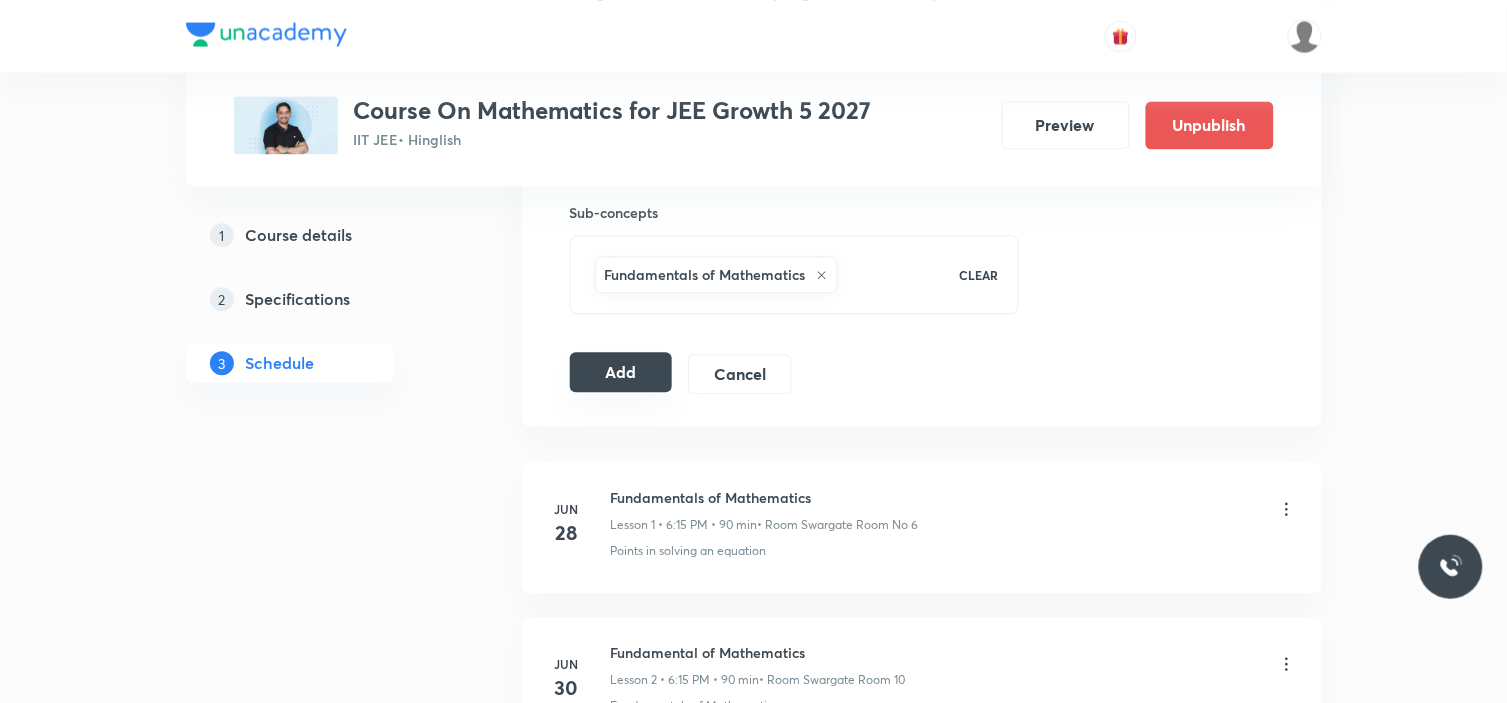 click on "Add" at bounding box center (621, 372) 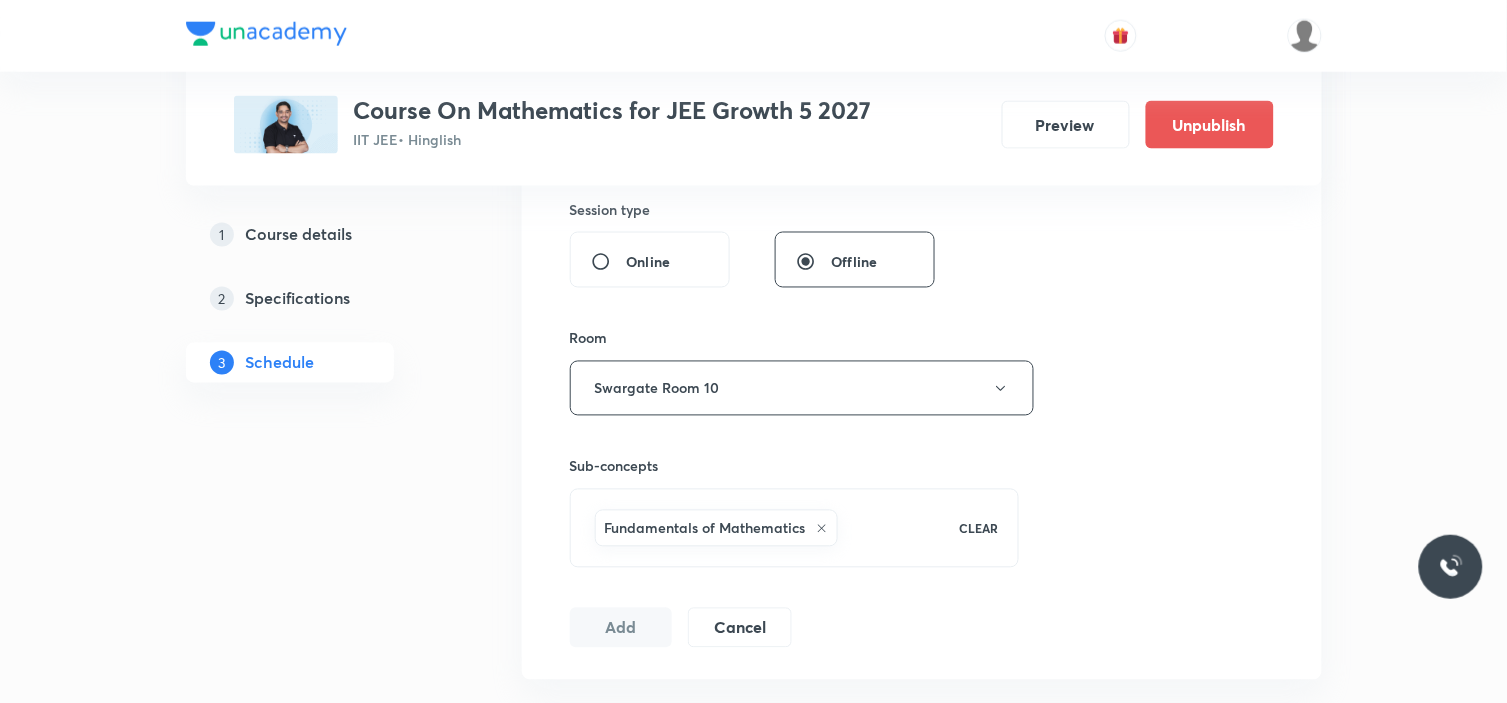 scroll, scrollTop: 444, scrollLeft: 0, axis: vertical 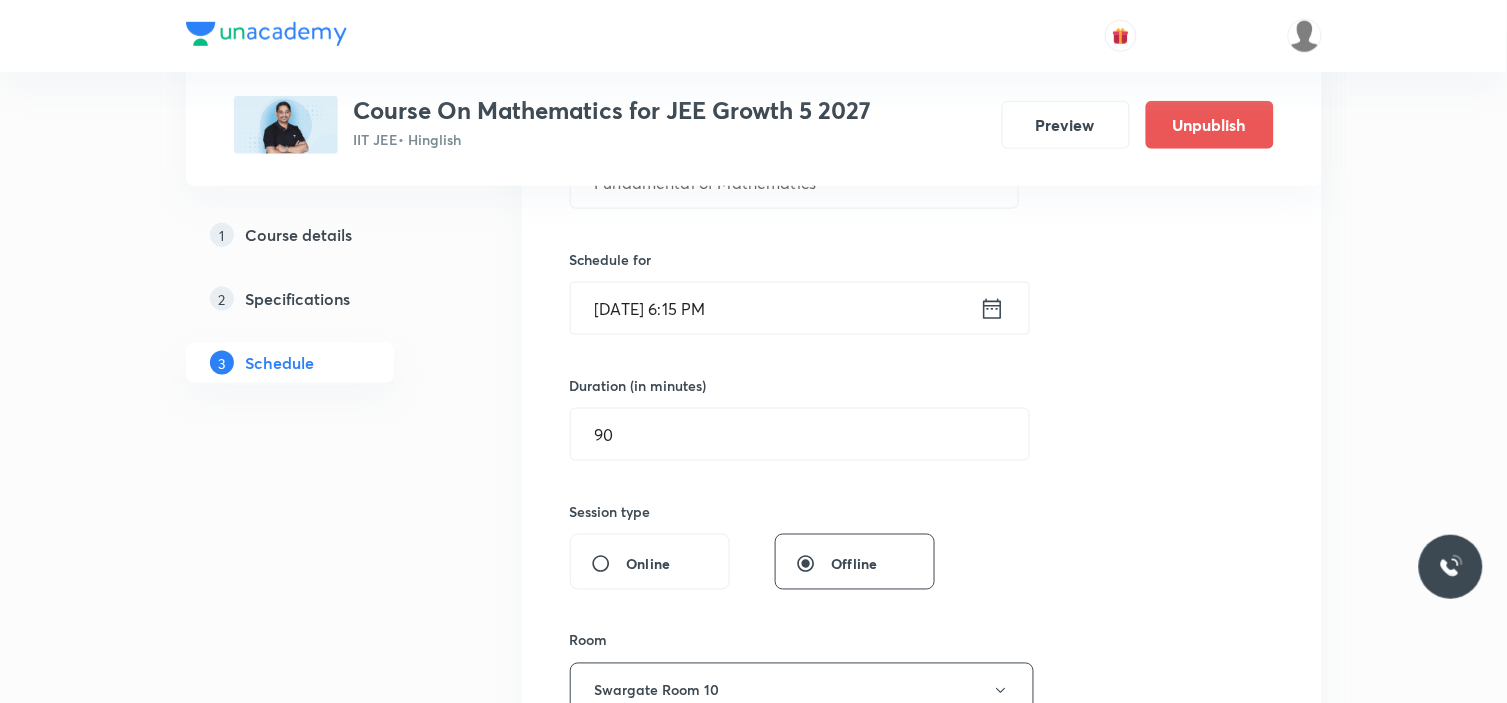 type 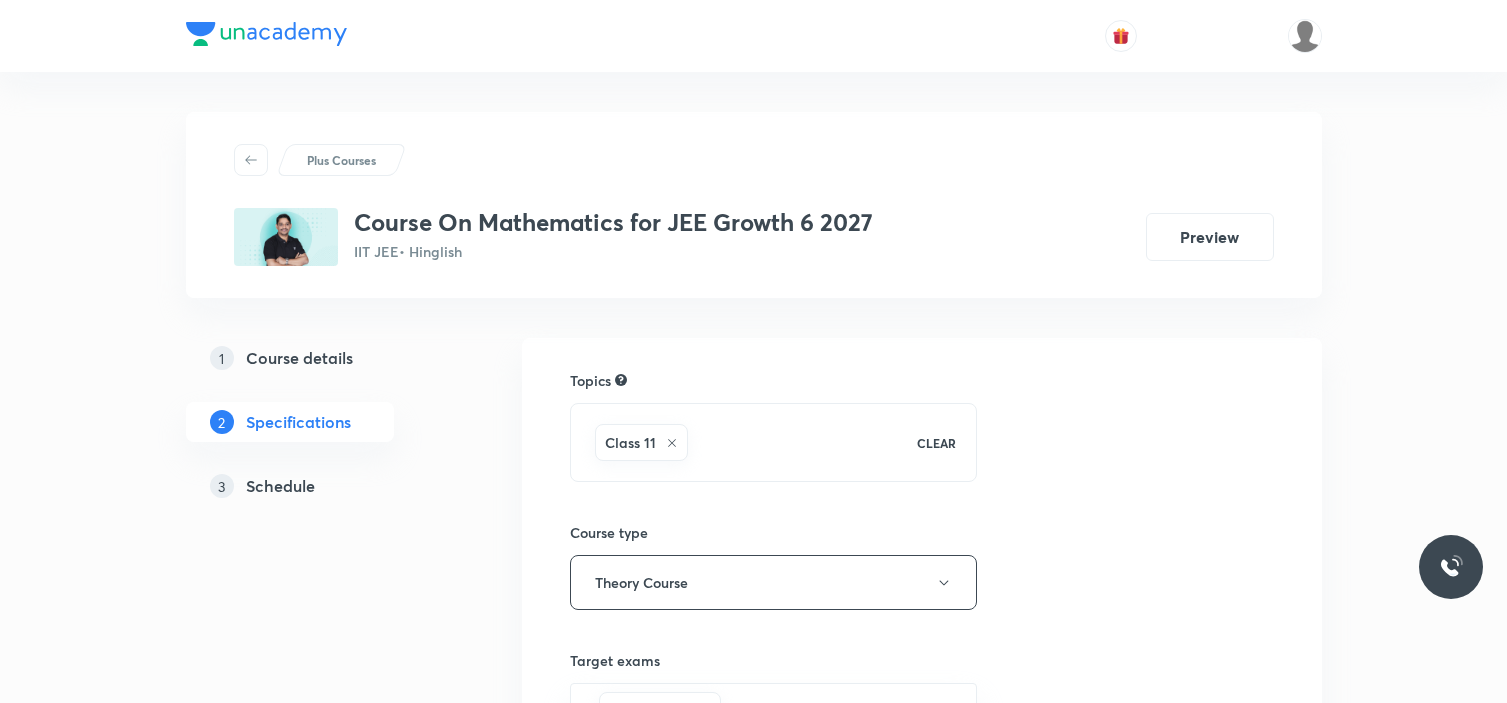 scroll, scrollTop: 0, scrollLeft: 0, axis: both 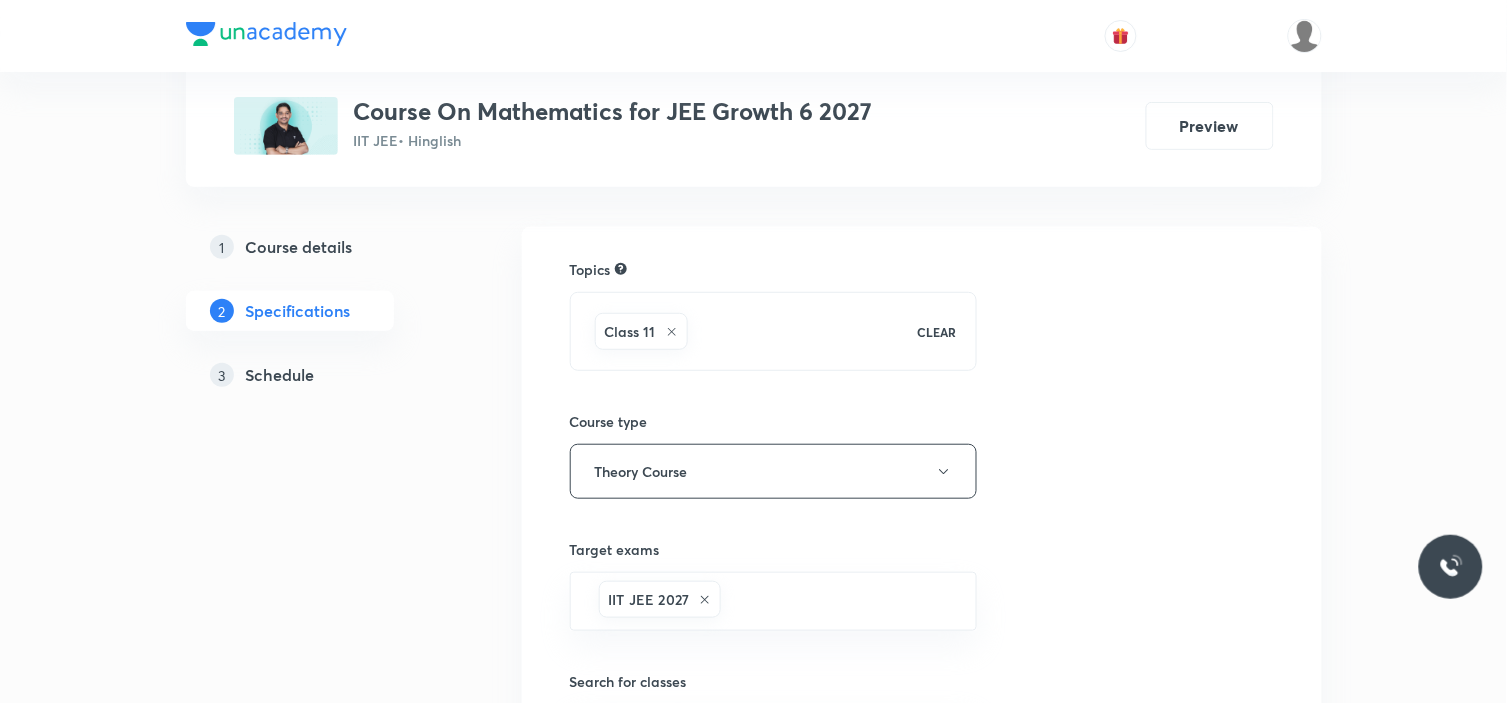click on "Schedule" at bounding box center [280, 375] 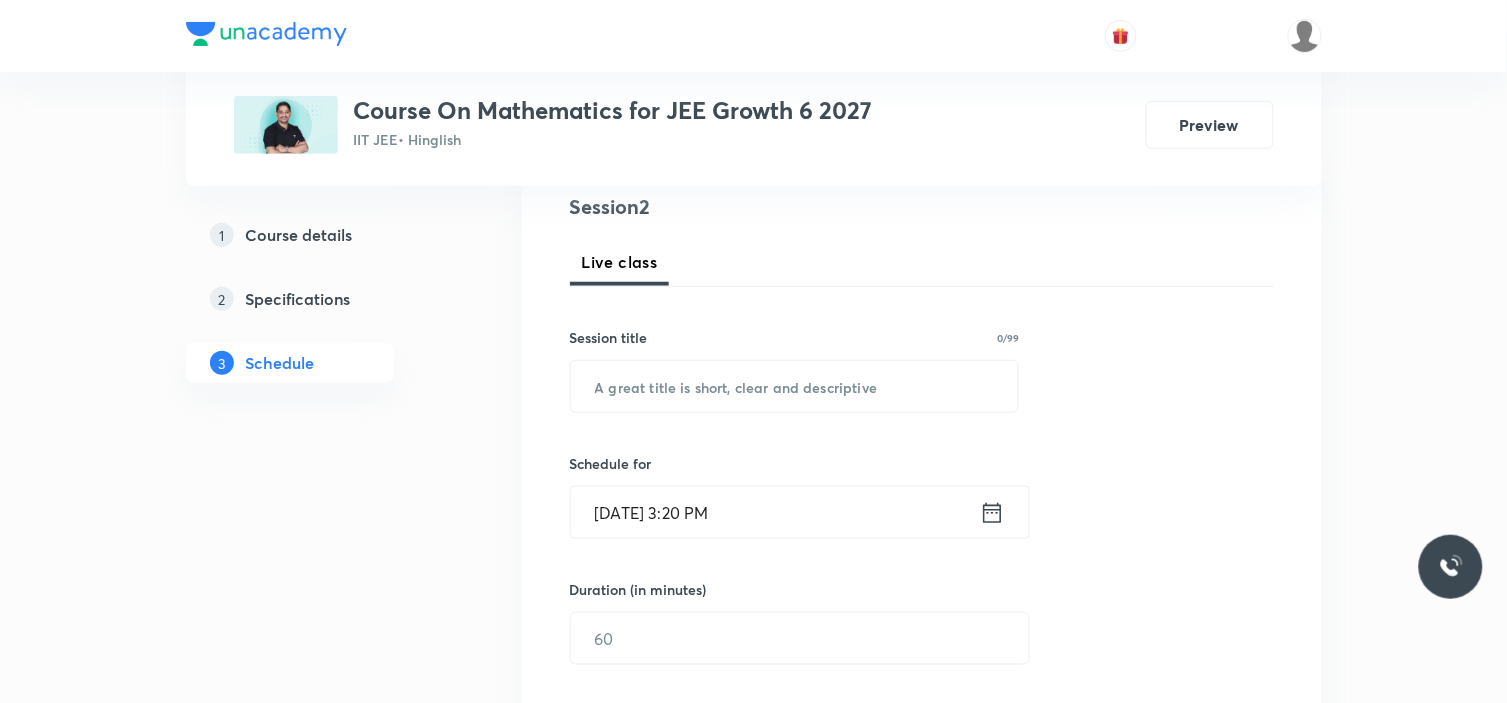 scroll, scrollTop: 333, scrollLeft: 0, axis: vertical 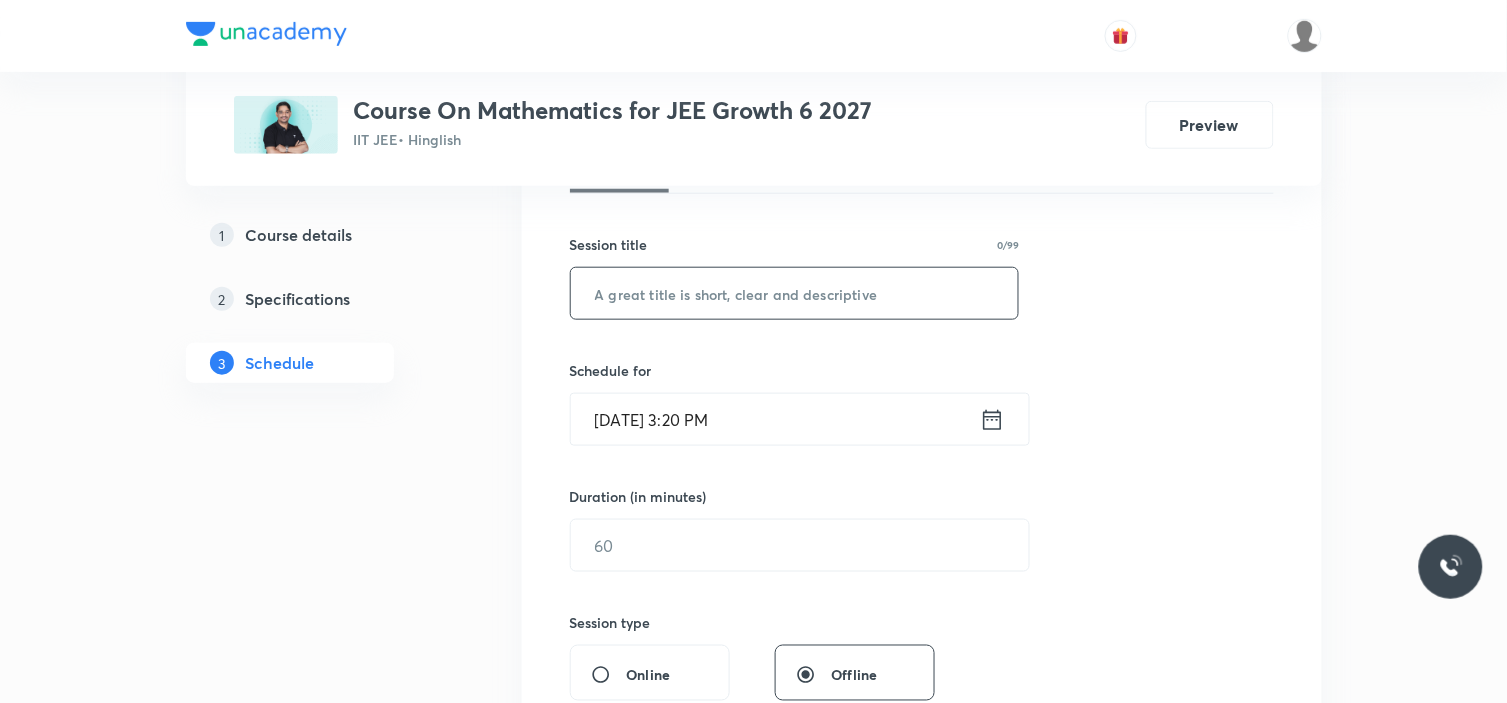 click at bounding box center [795, 293] 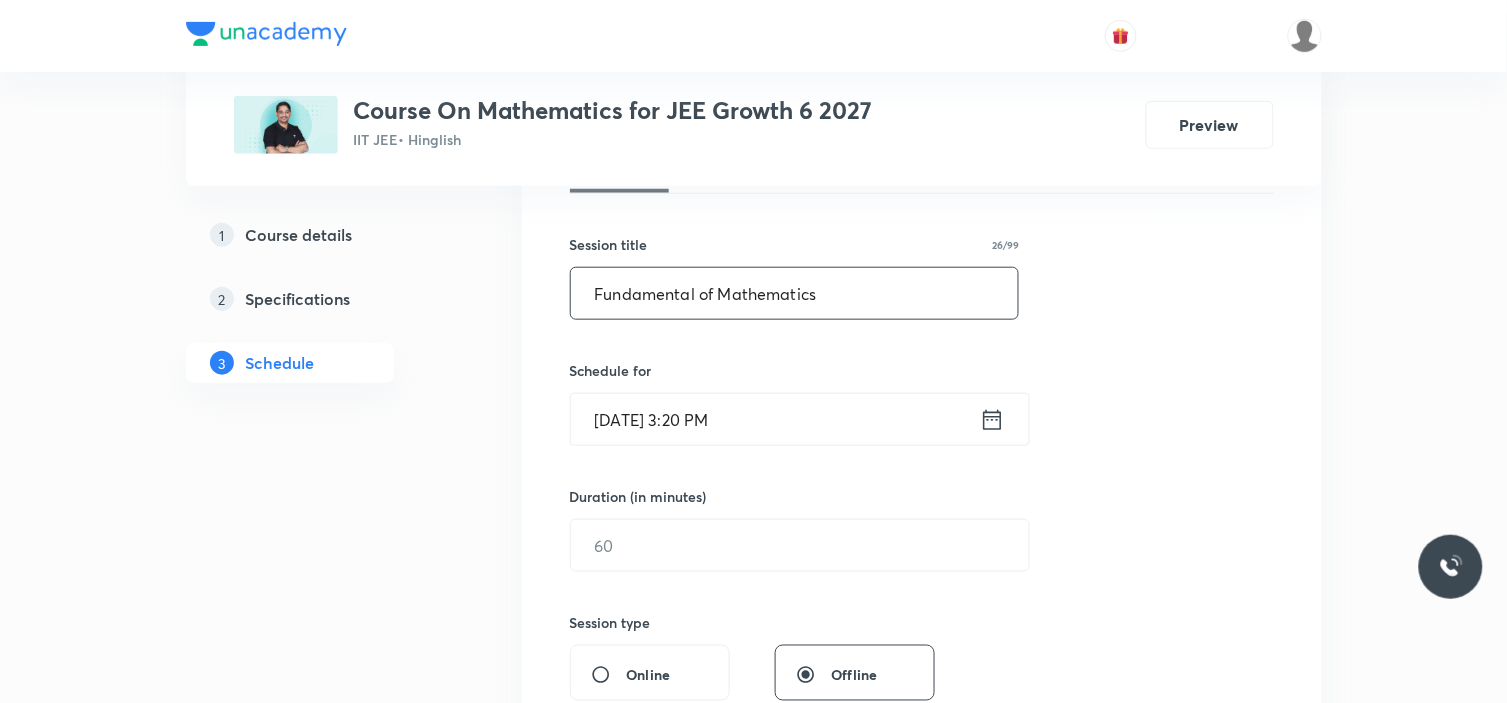 type on "Fundamental of Mathematics" 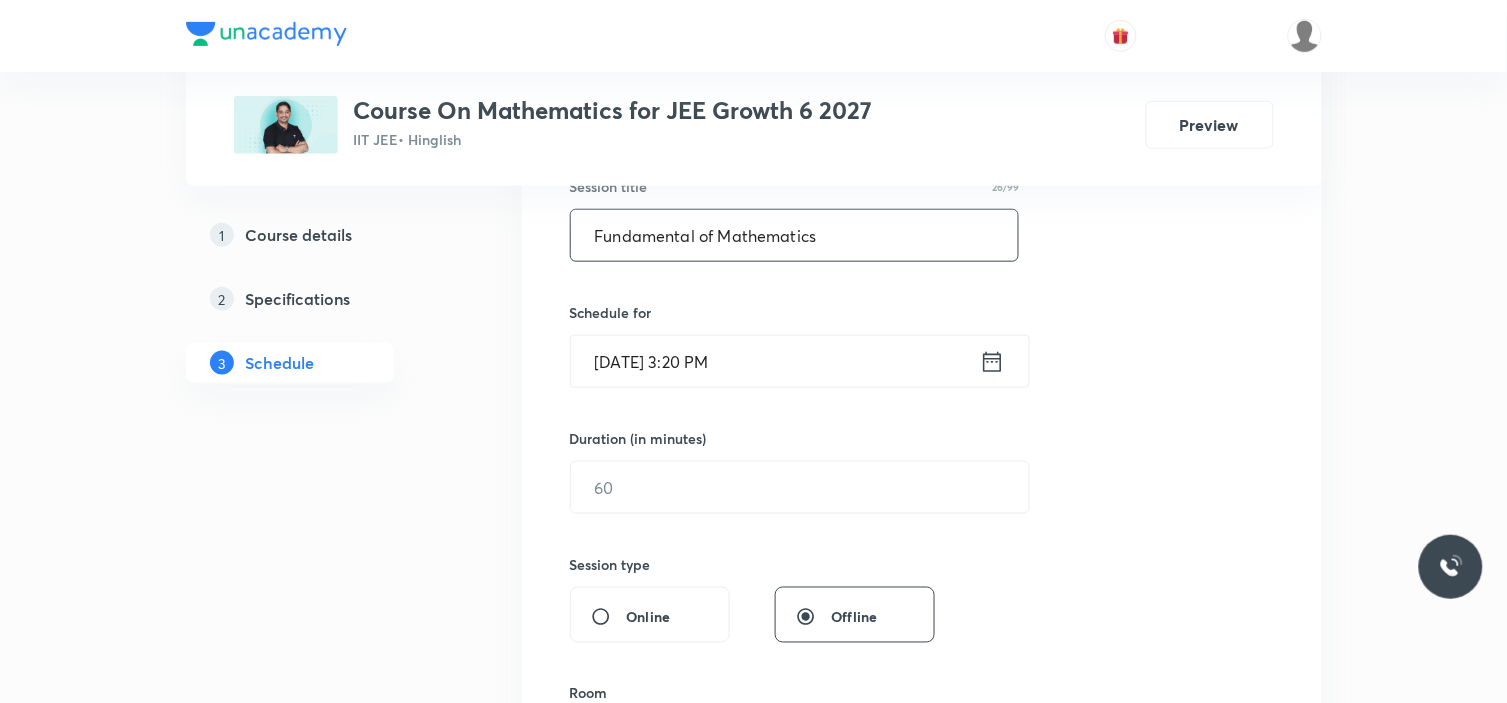 scroll, scrollTop: 444, scrollLeft: 0, axis: vertical 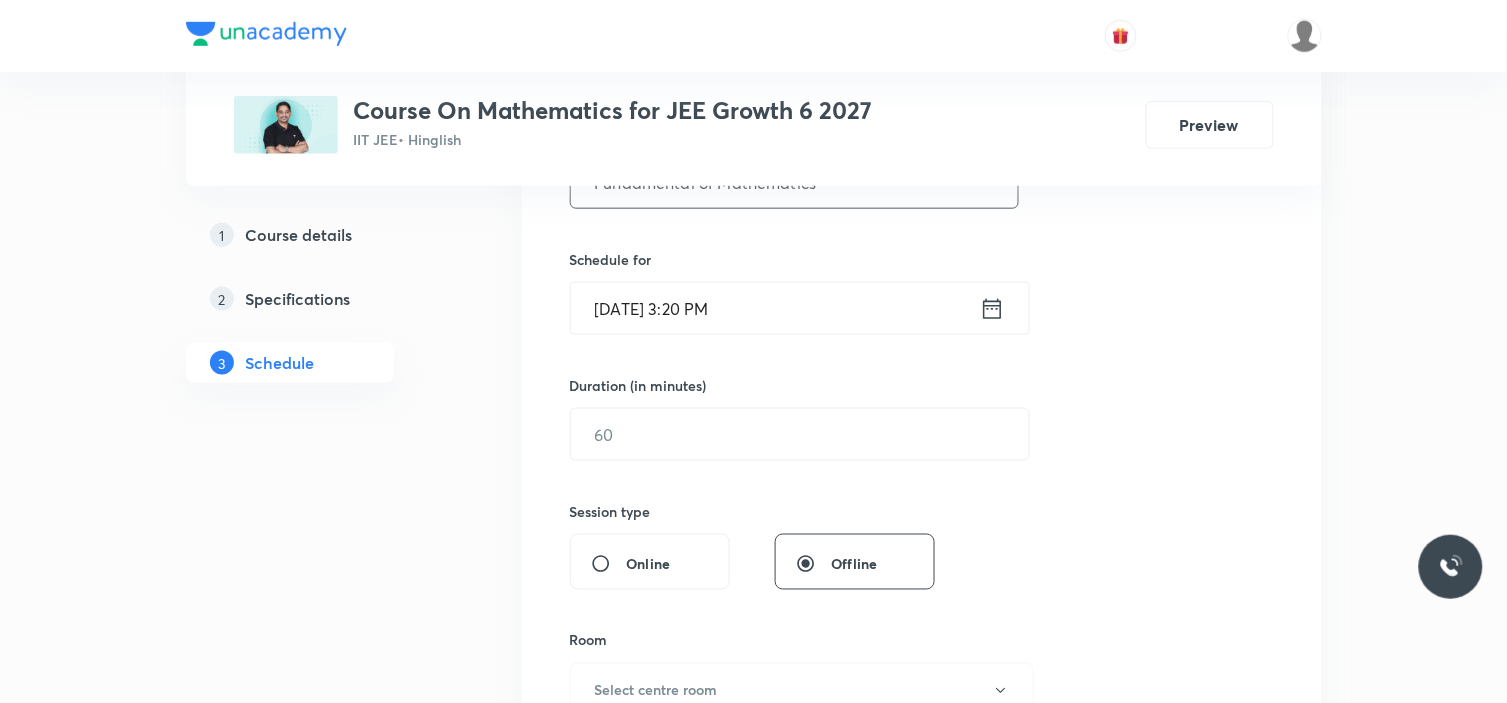 click on "[DATE] 3:20 PM" at bounding box center [775, 308] 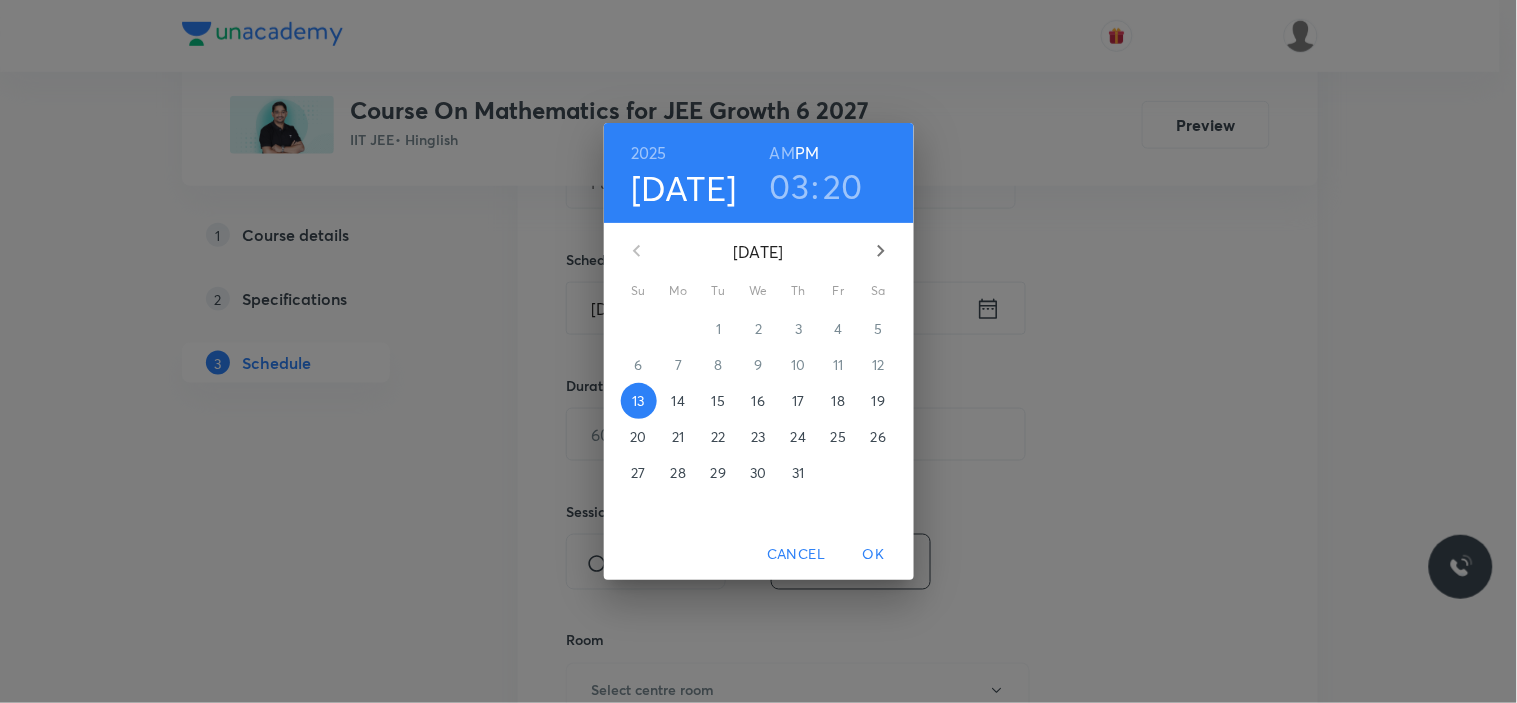click on "15" at bounding box center (718, 401) 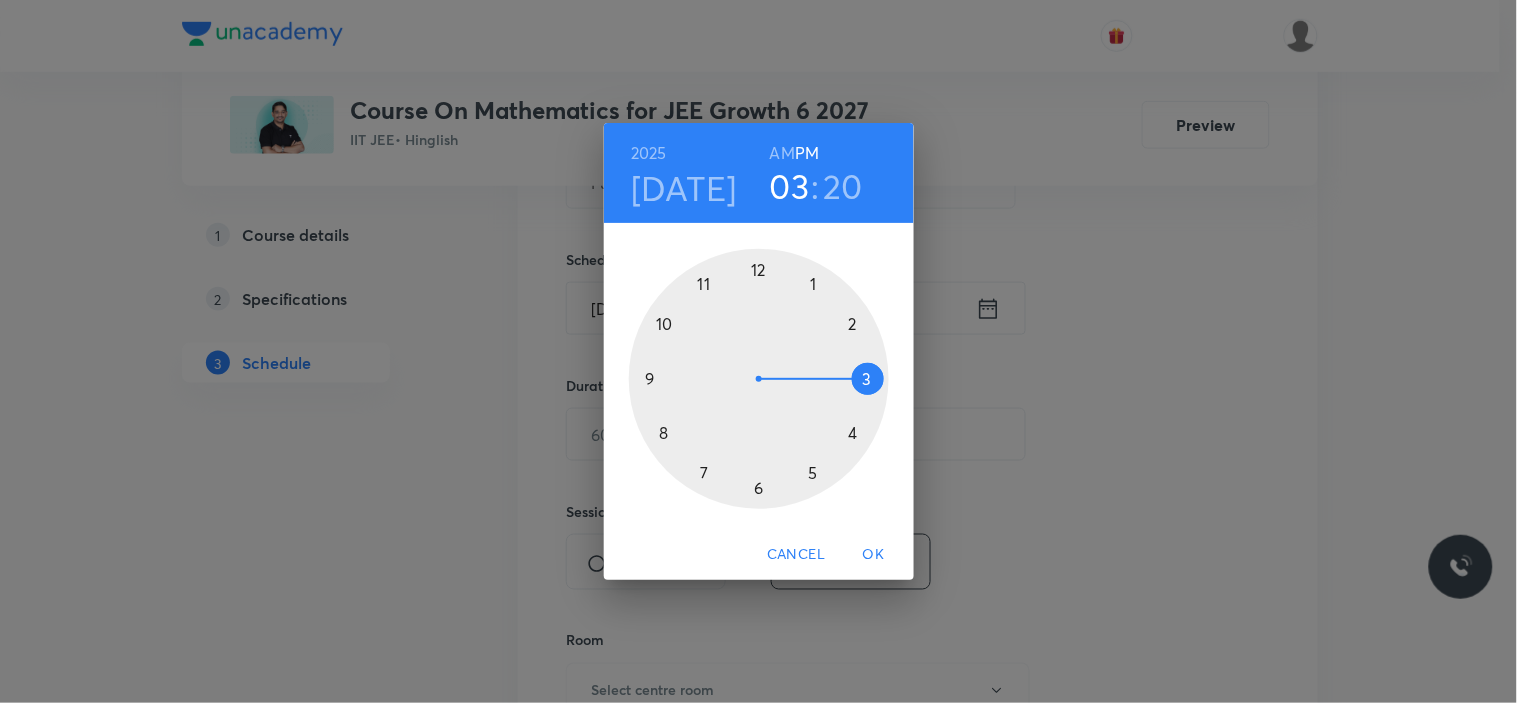 click at bounding box center (759, 379) 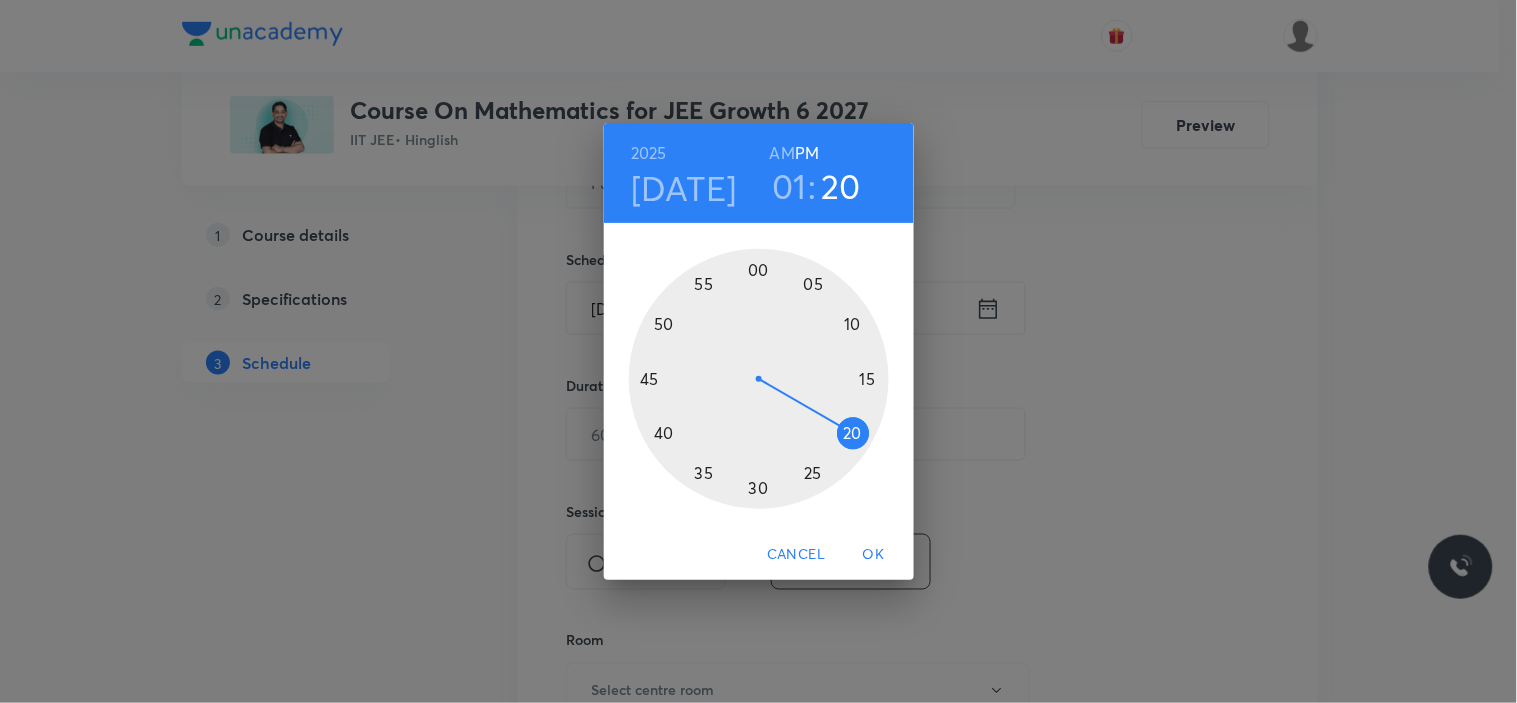 click at bounding box center (759, 379) 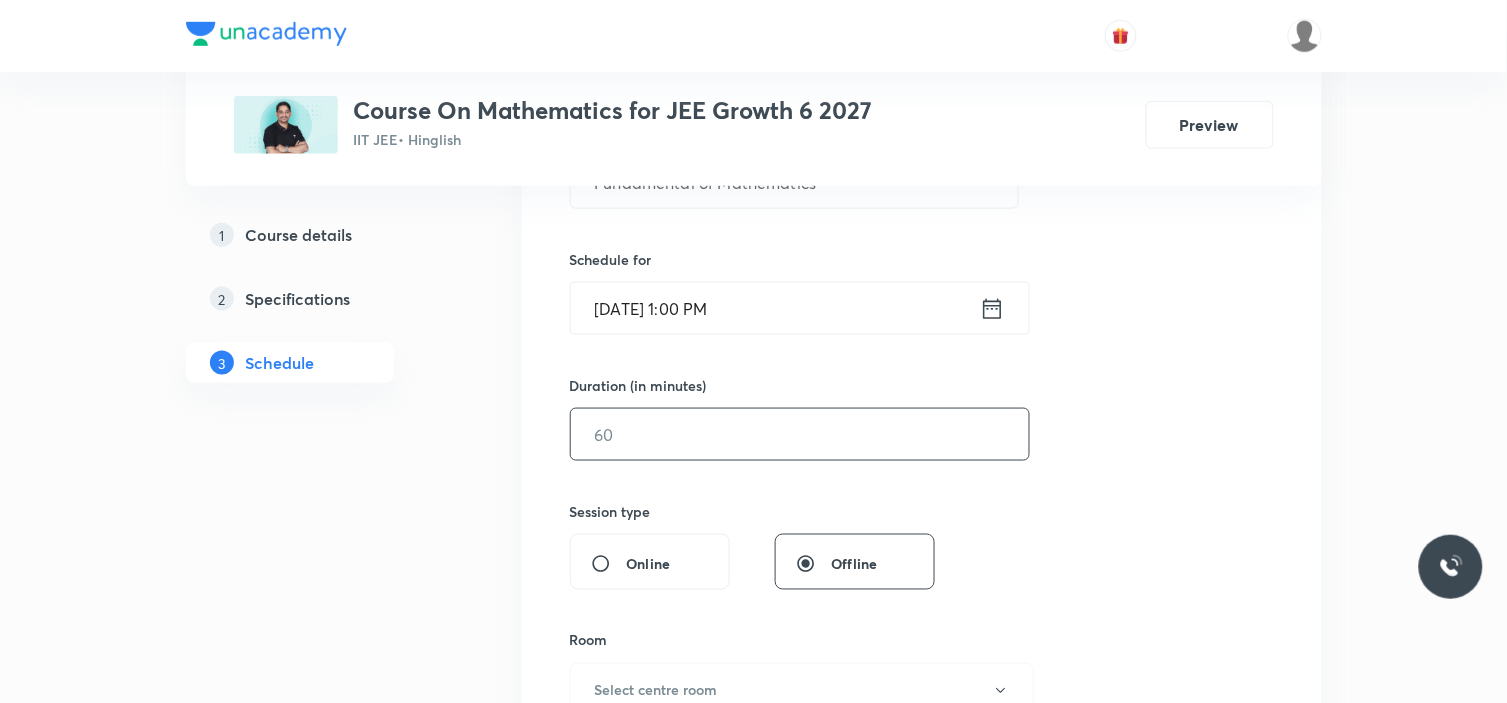 click at bounding box center (800, 434) 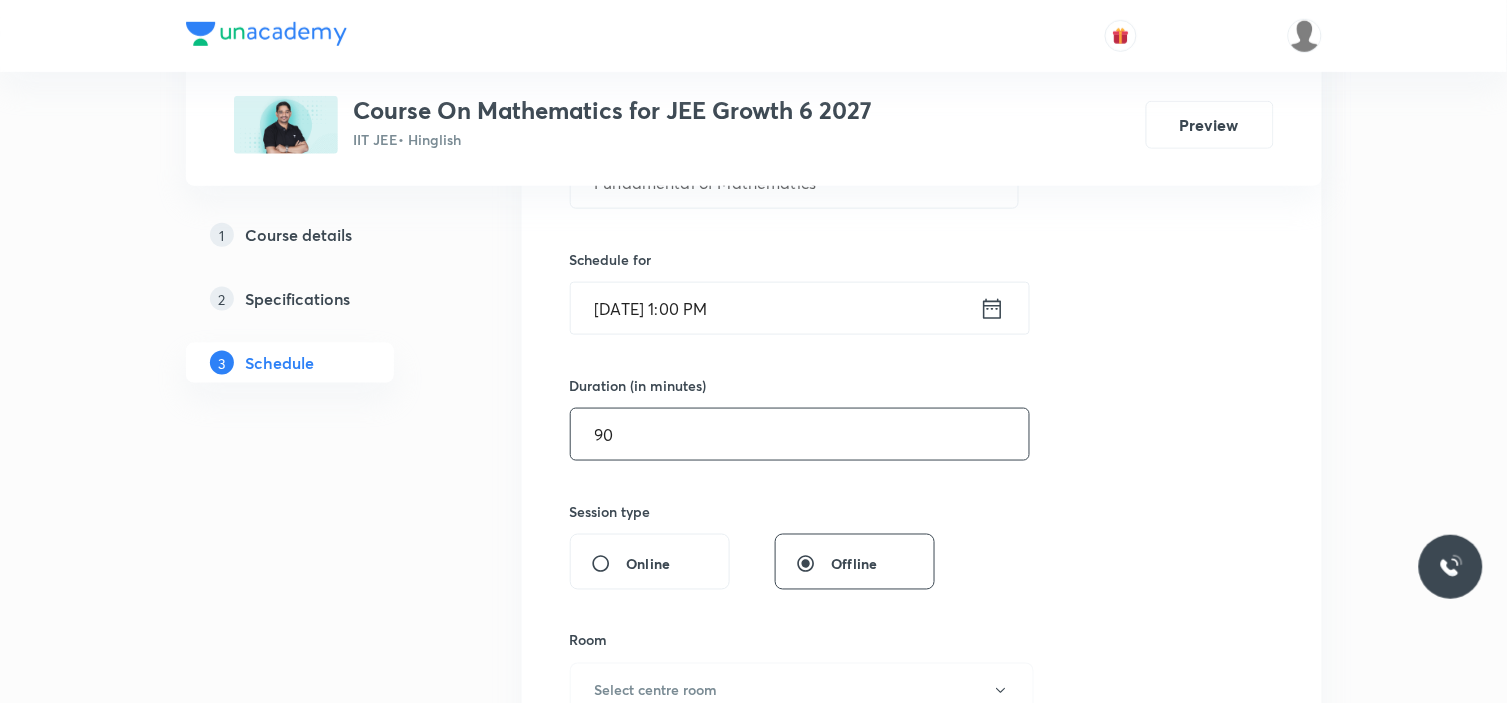 type on "90" 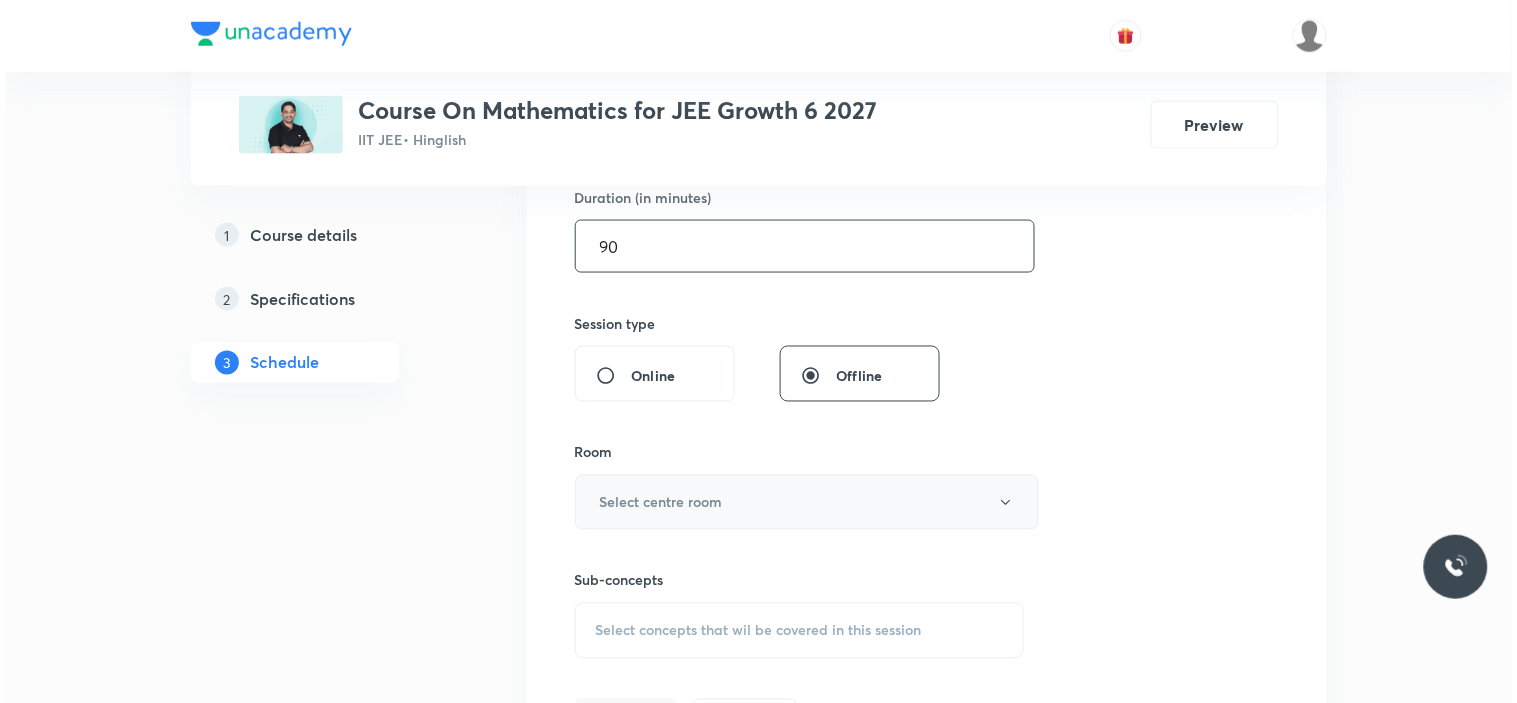scroll, scrollTop: 666, scrollLeft: 0, axis: vertical 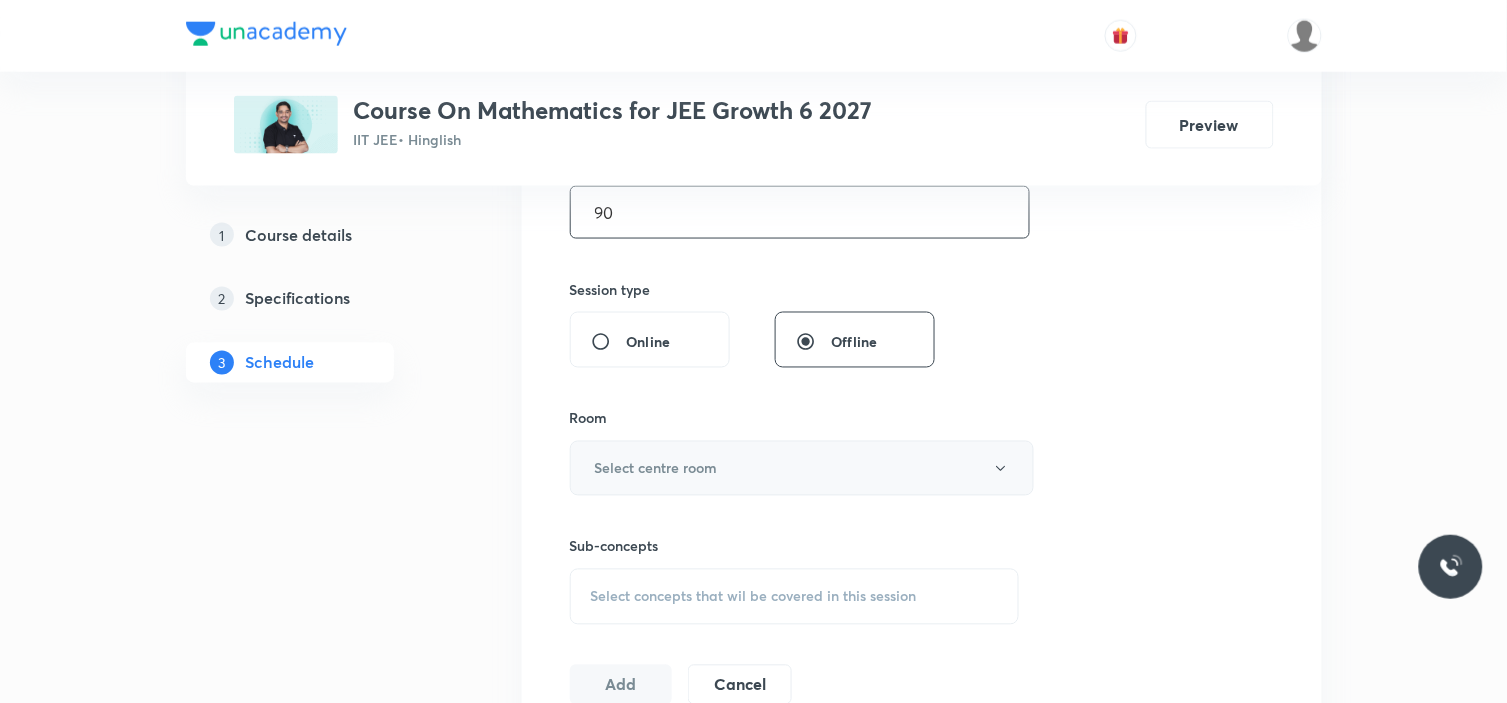 click on "Select centre room" at bounding box center [802, 468] 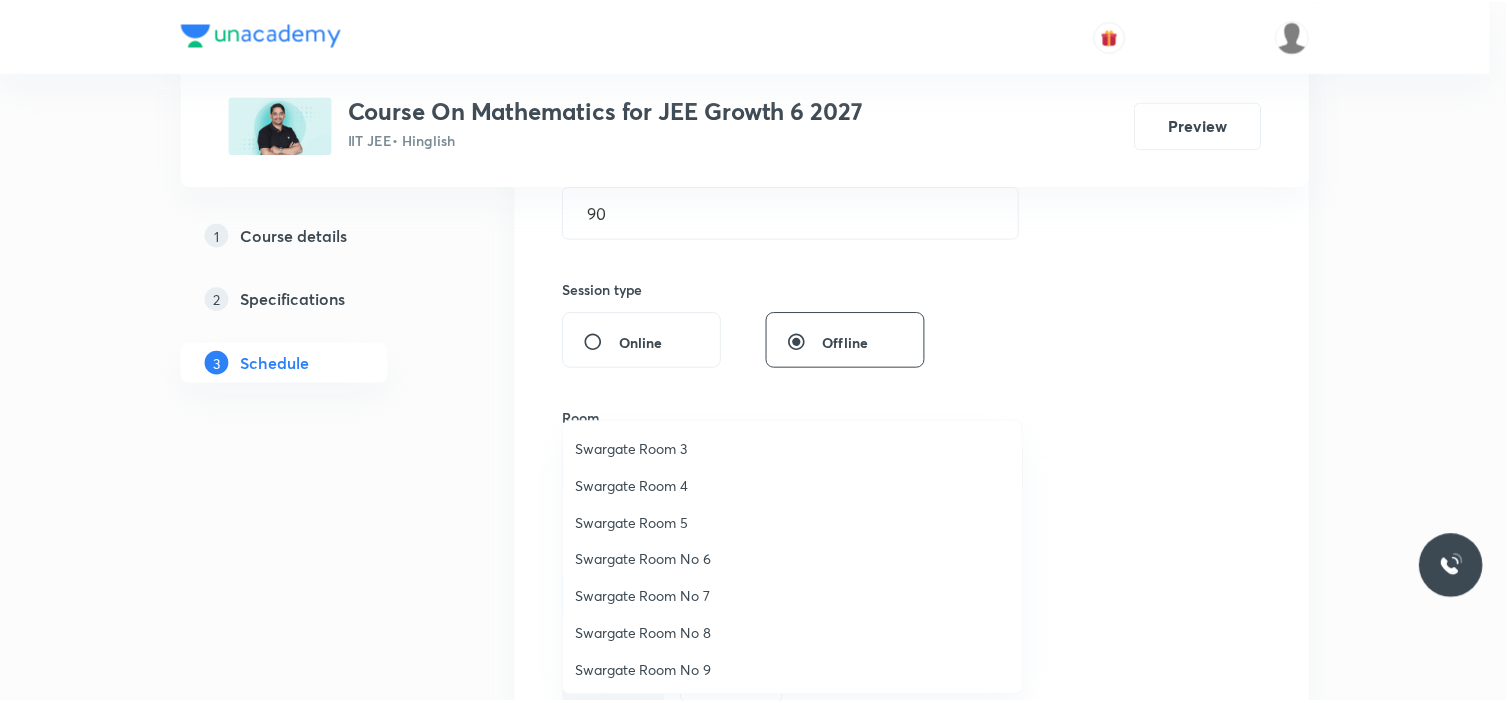 scroll, scrollTop: 37, scrollLeft: 0, axis: vertical 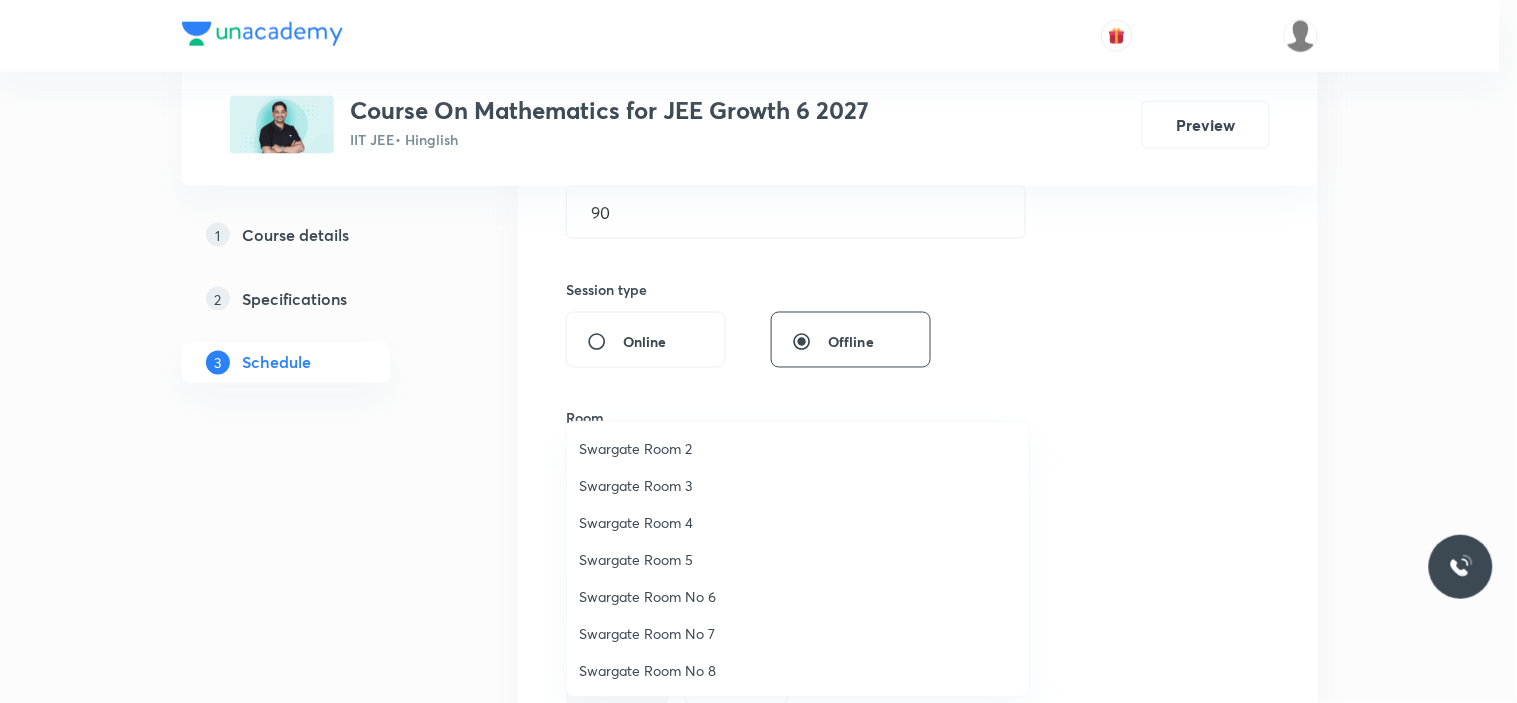 click on "Swargate Room 3" at bounding box center (798, 485) 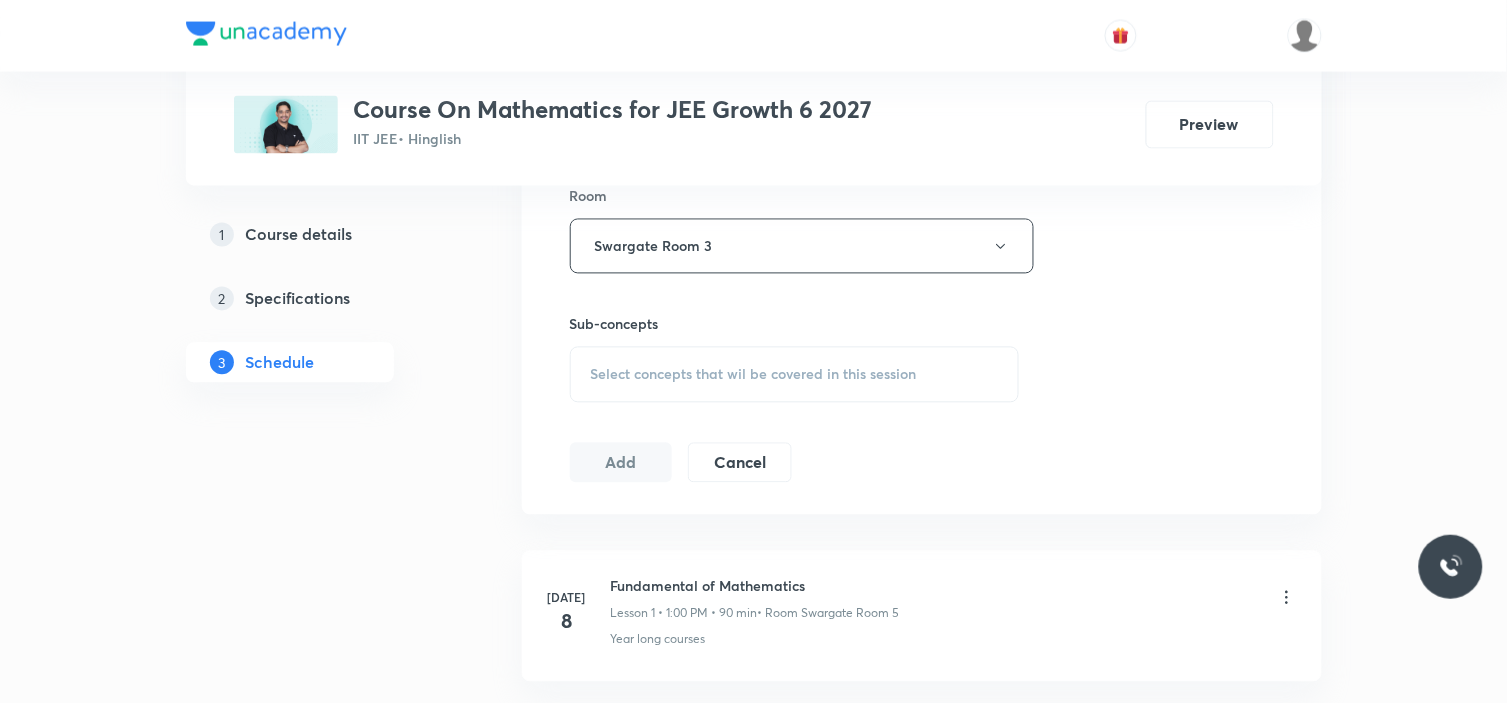 click on "Select concepts that wil be covered in this session" at bounding box center [795, 375] 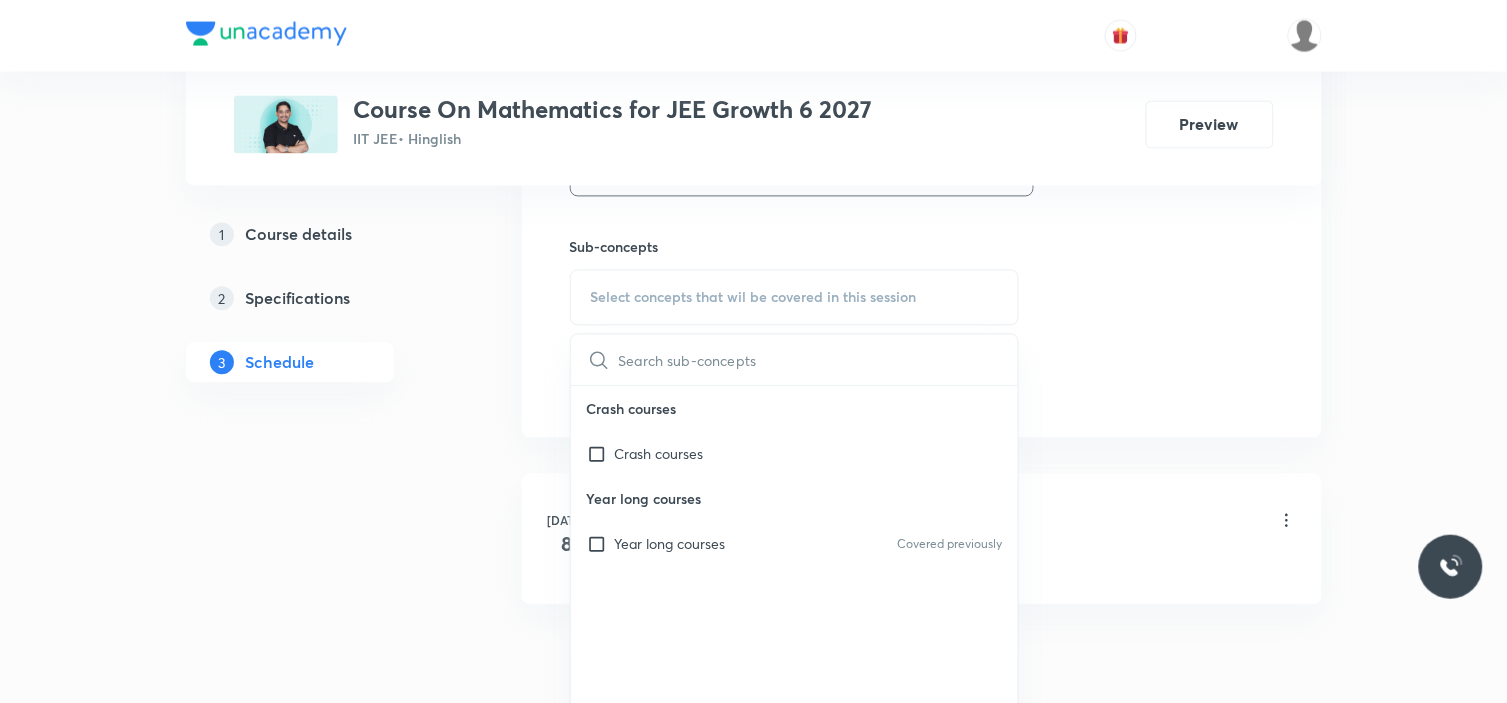 scroll, scrollTop: 1055, scrollLeft: 0, axis: vertical 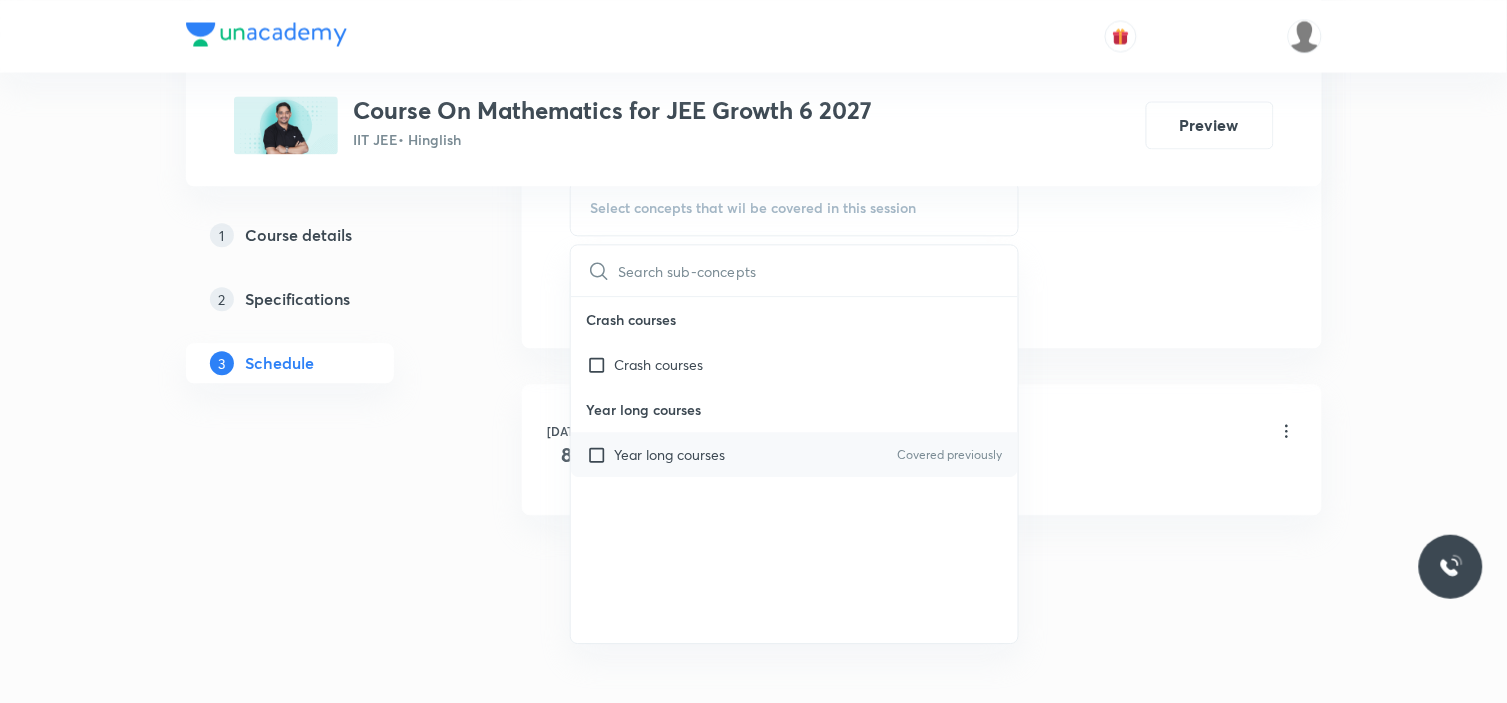 click on "Year long courses" at bounding box center [670, 454] 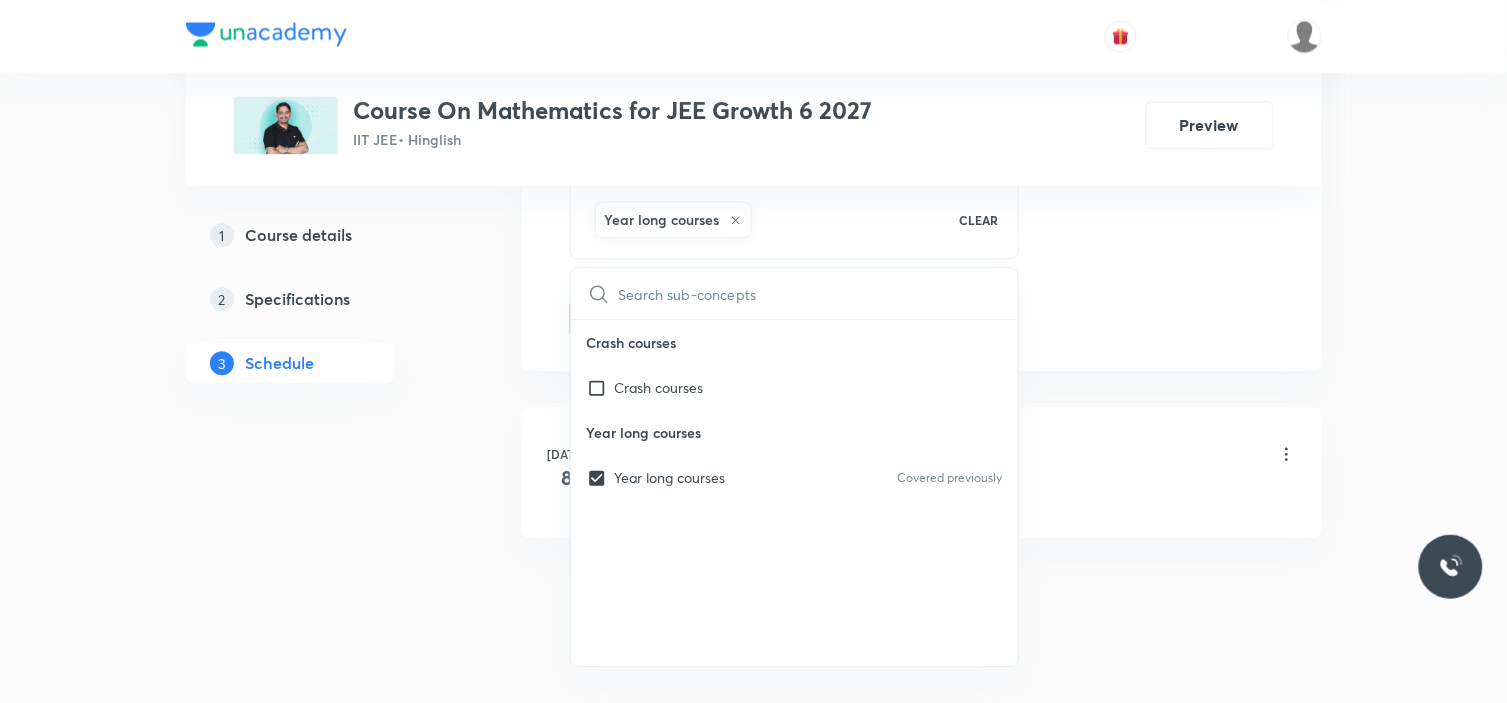 click on "Plus Courses Course On Mathematics for JEE Growth 6 2027 IIT JEE  • Hinglish Preview 1 Course details 2 Specifications 3 Schedule Schedule 1  class Session  2 Live class Session title 26/99 Fundamental of Mathematics ​ Schedule for [DATE] 1:00 PM ​ Duration (in minutes) 90 ​   Session type Online Offline Room Swargate Room 3 Sub-concepts Year long courses CLEAR ​ Crash courses Crash courses Year long courses Year long courses Covered previously Add Cancel [DATE] Fundamental of Mathematics Lesson 1 • 1:00 PM • 90 min  • Room Swargate Room 5 Year long courses" at bounding box center (754, -127) 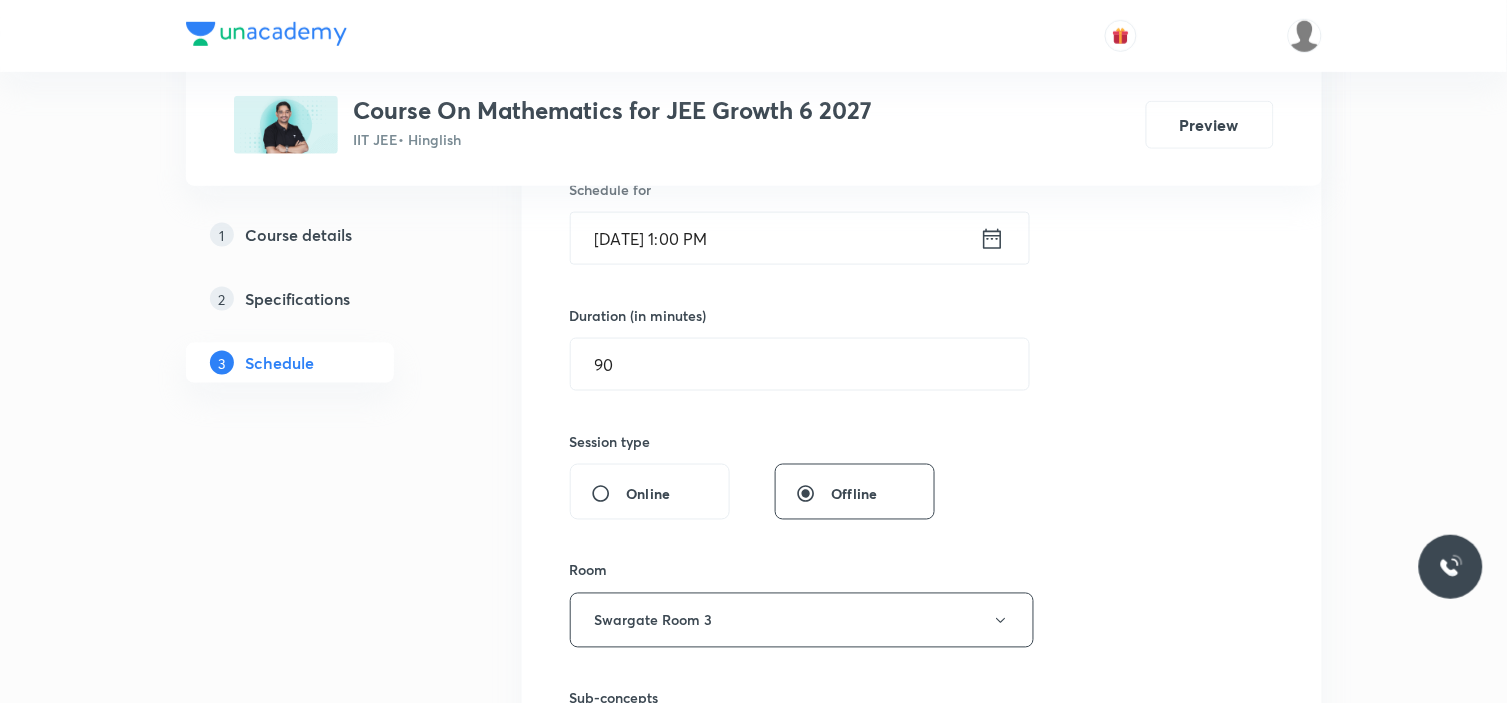 scroll, scrollTop: 833, scrollLeft: 0, axis: vertical 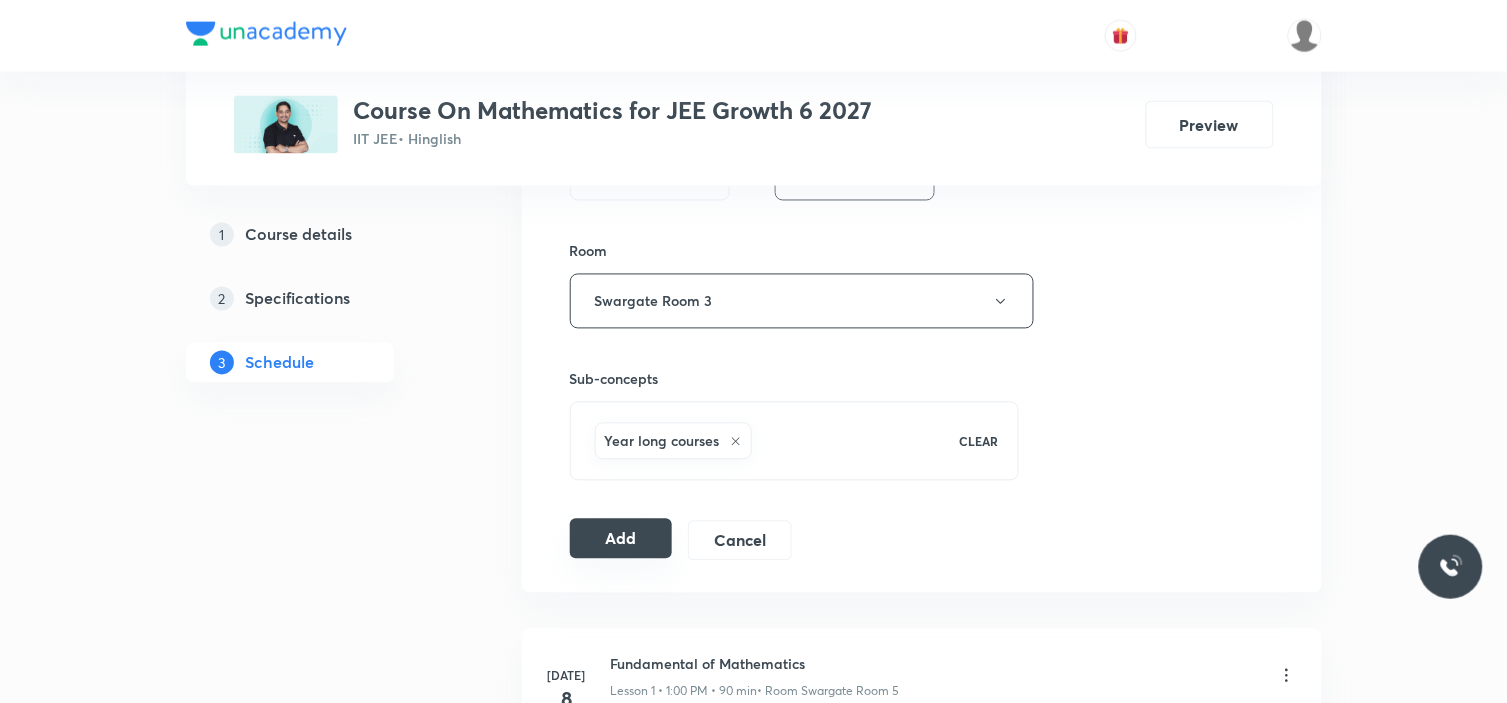 click on "Add" at bounding box center (621, 539) 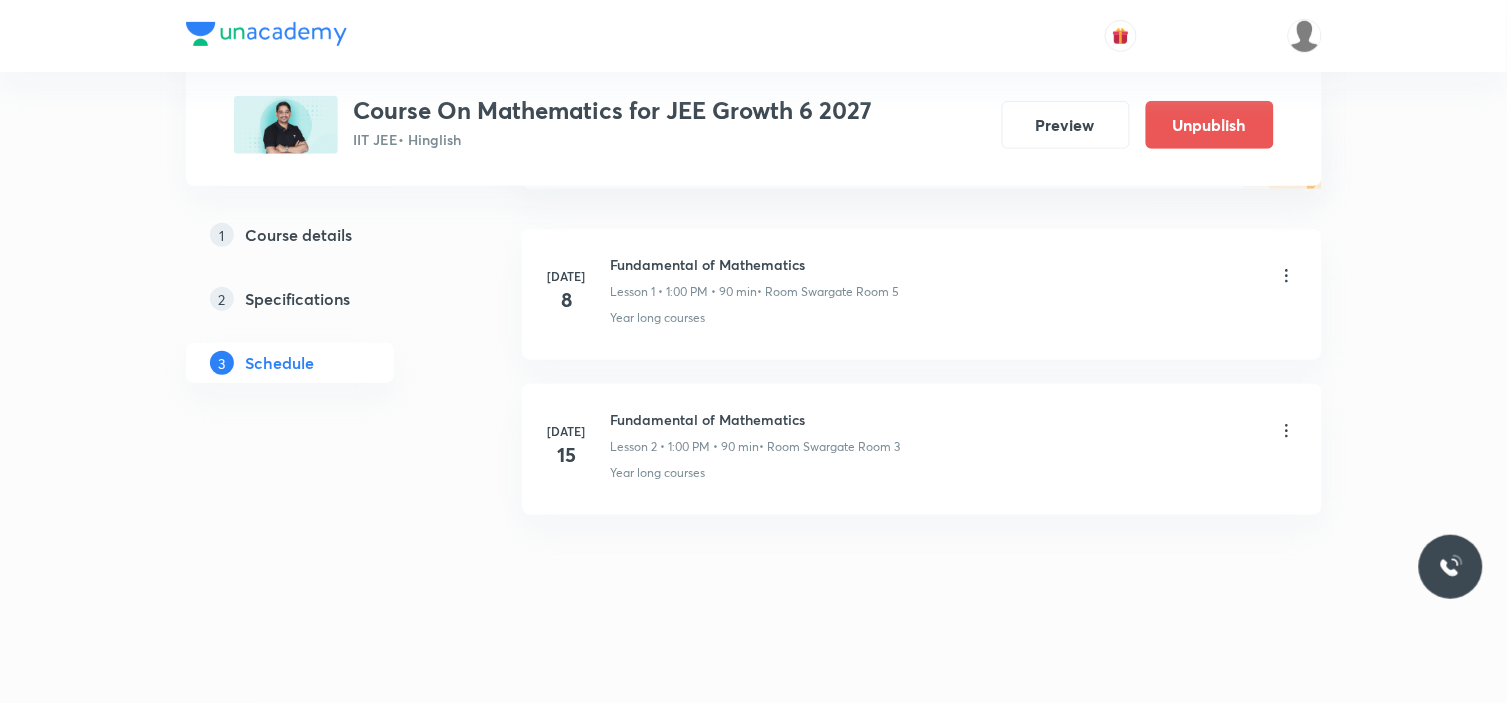 scroll, scrollTop: 0, scrollLeft: 0, axis: both 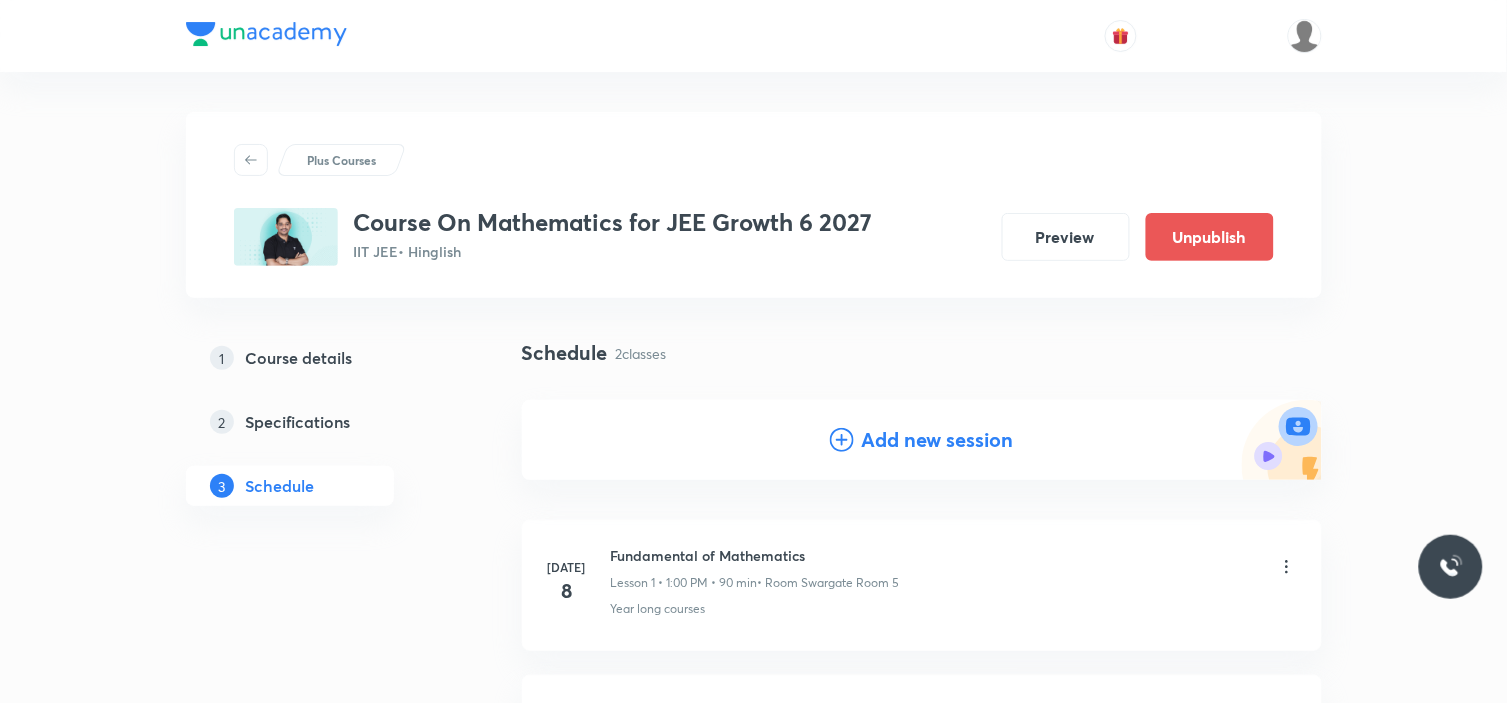 click on "Add new session" at bounding box center [938, 440] 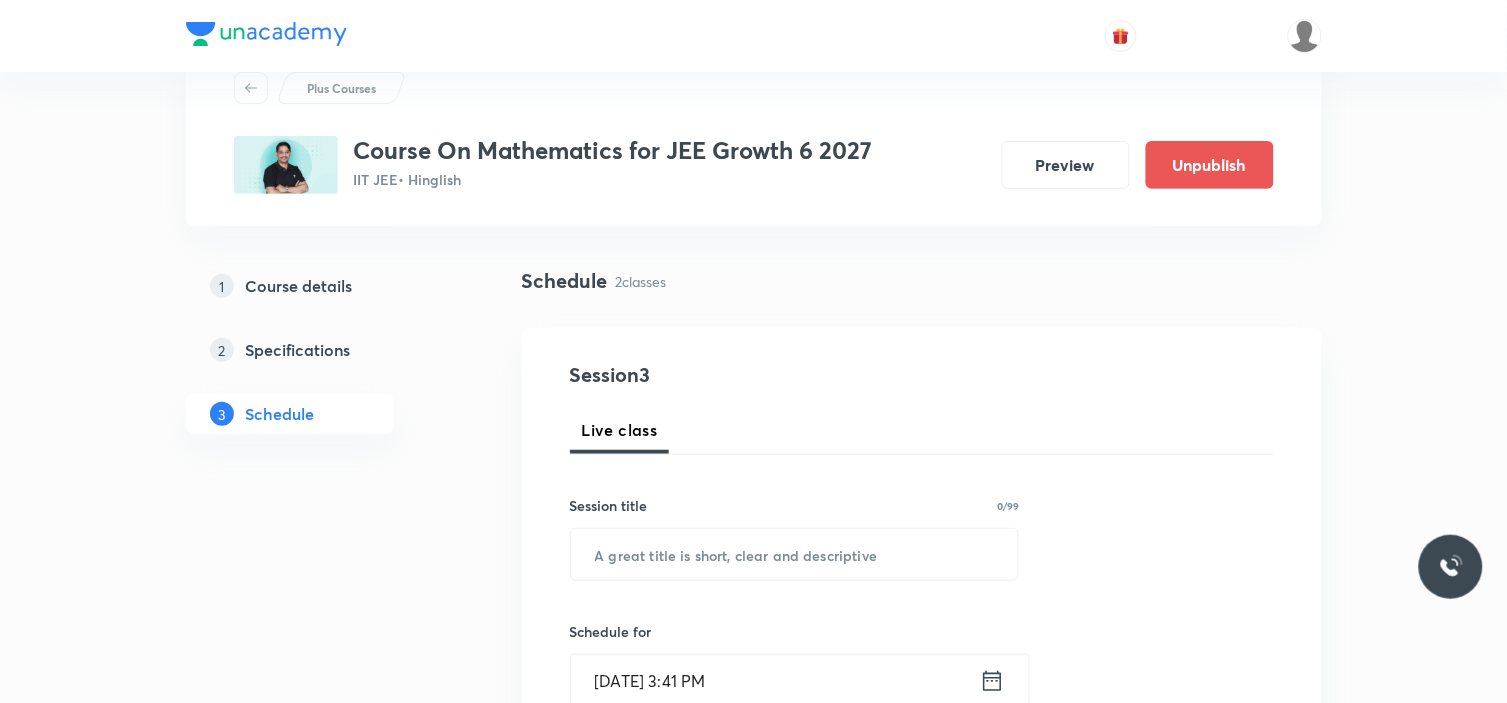 scroll, scrollTop: 111, scrollLeft: 0, axis: vertical 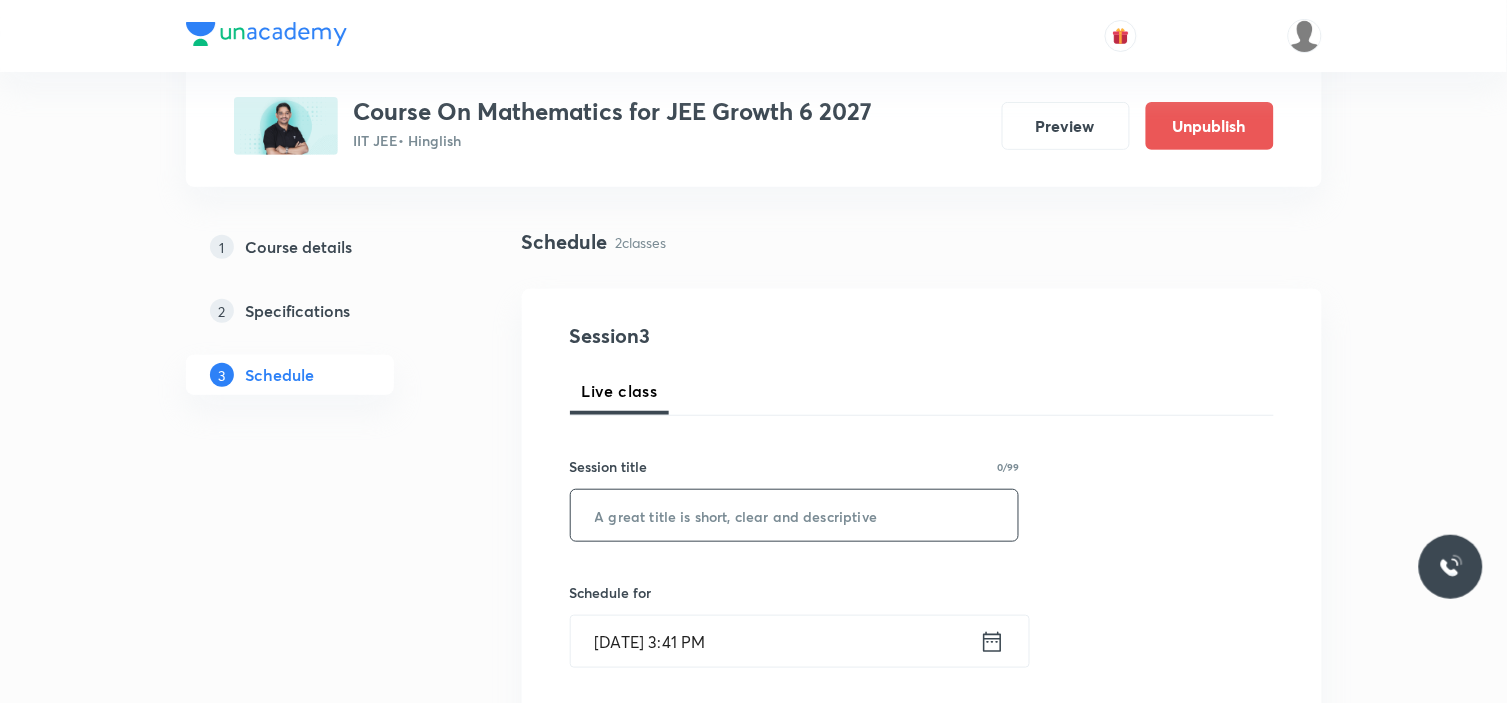 click at bounding box center [795, 515] 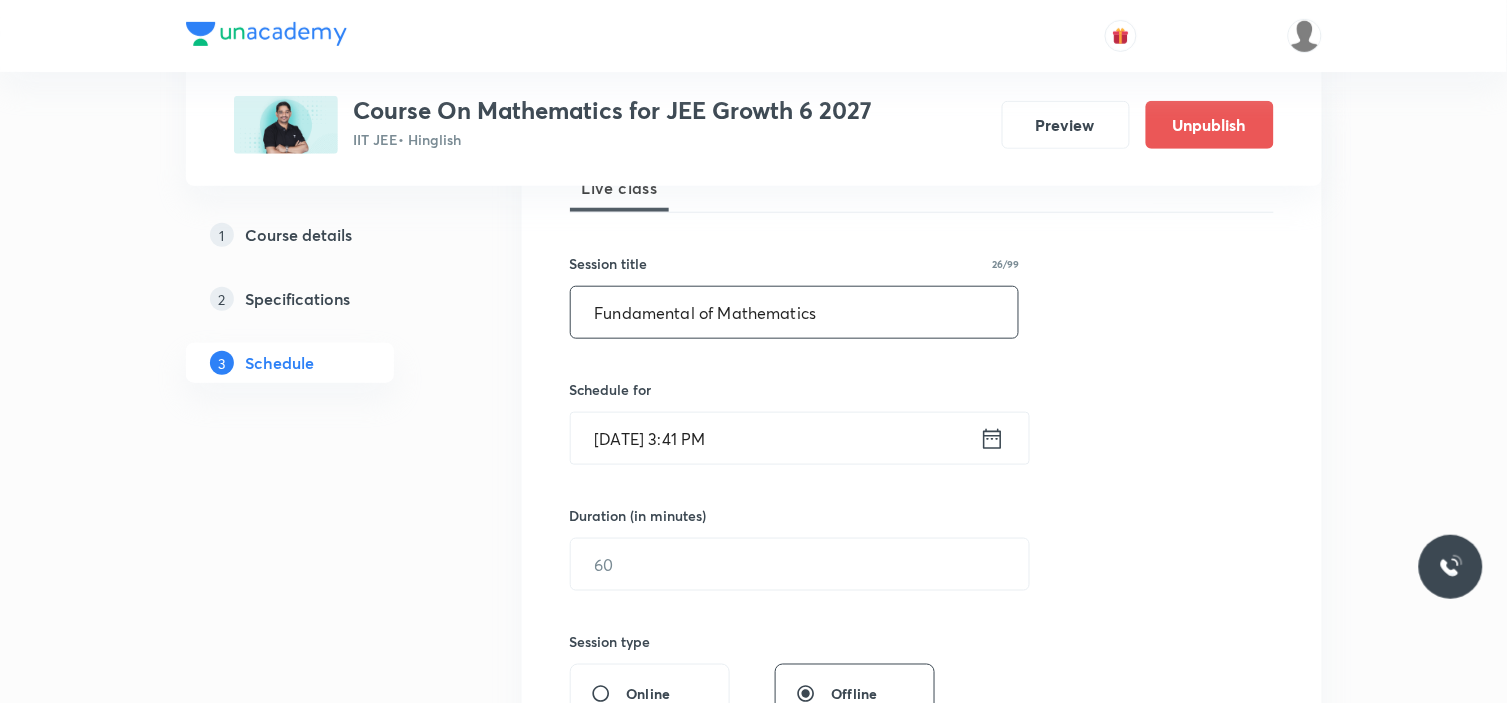 scroll, scrollTop: 333, scrollLeft: 0, axis: vertical 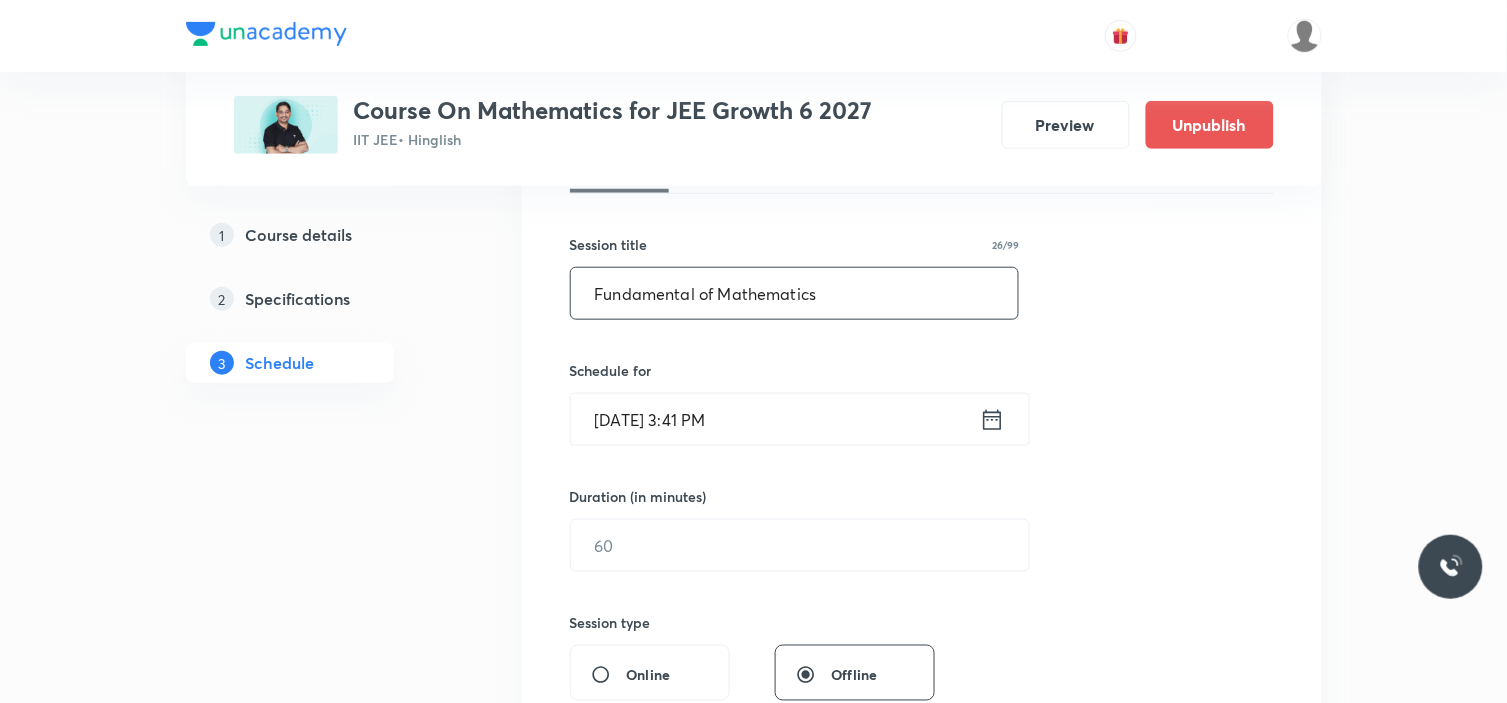 type on "Fundamental of Mathematics" 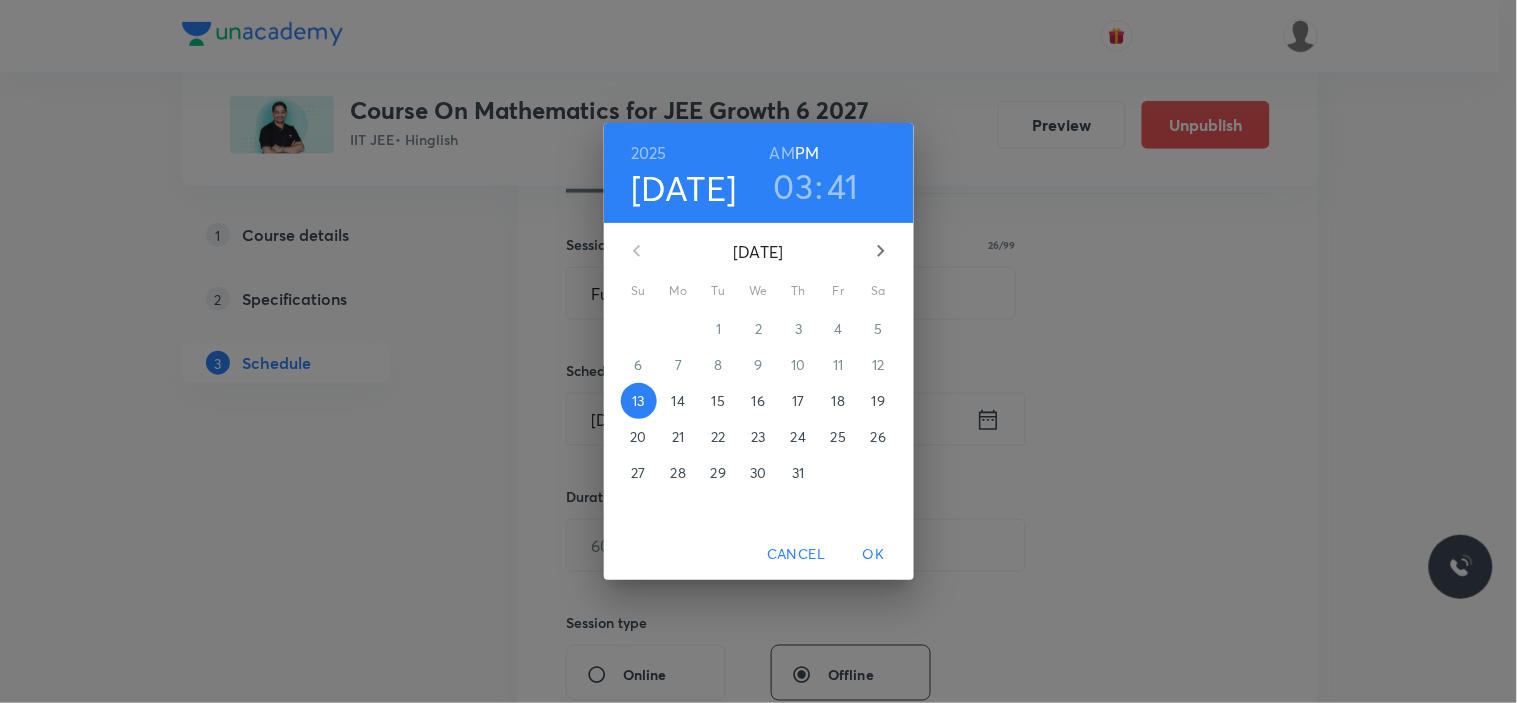 click on "17" at bounding box center [798, 401] 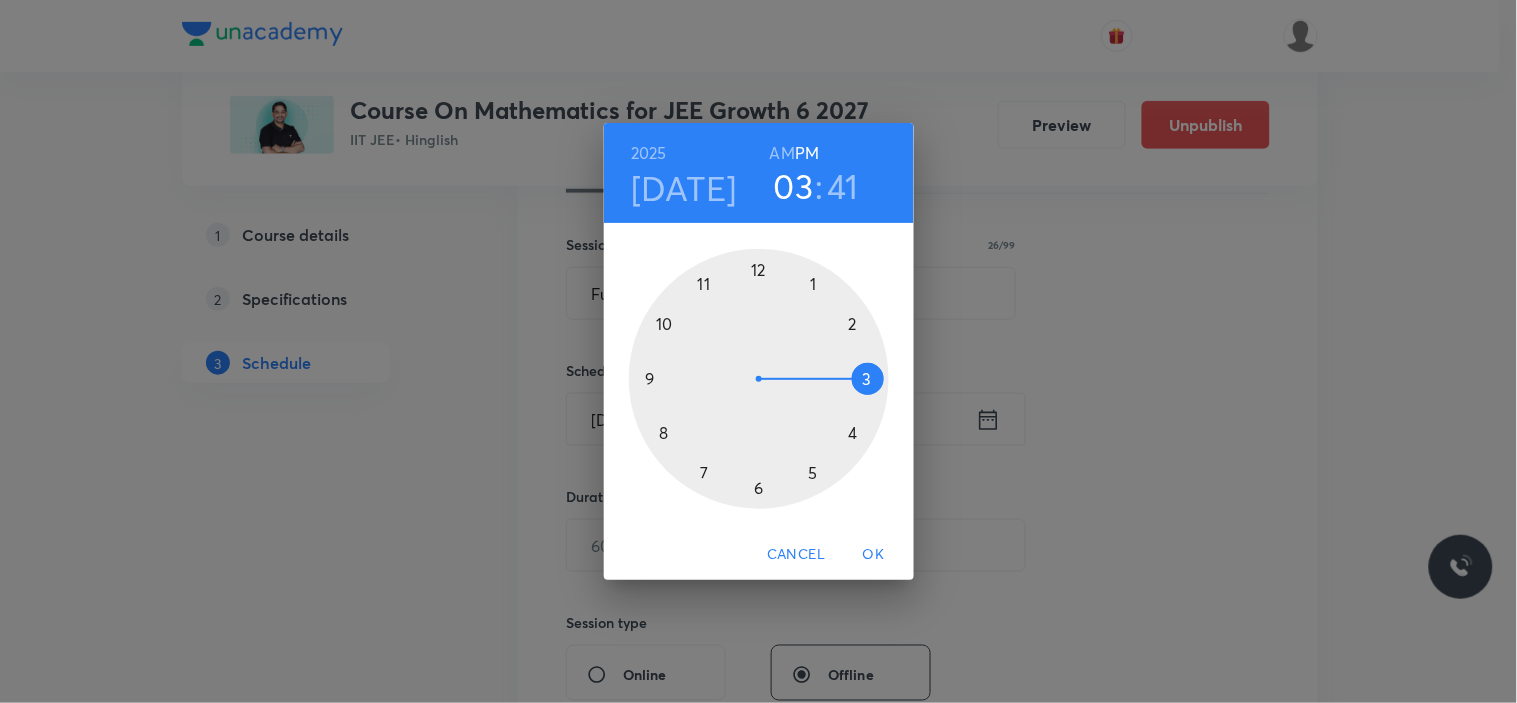click at bounding box center [759, 379] 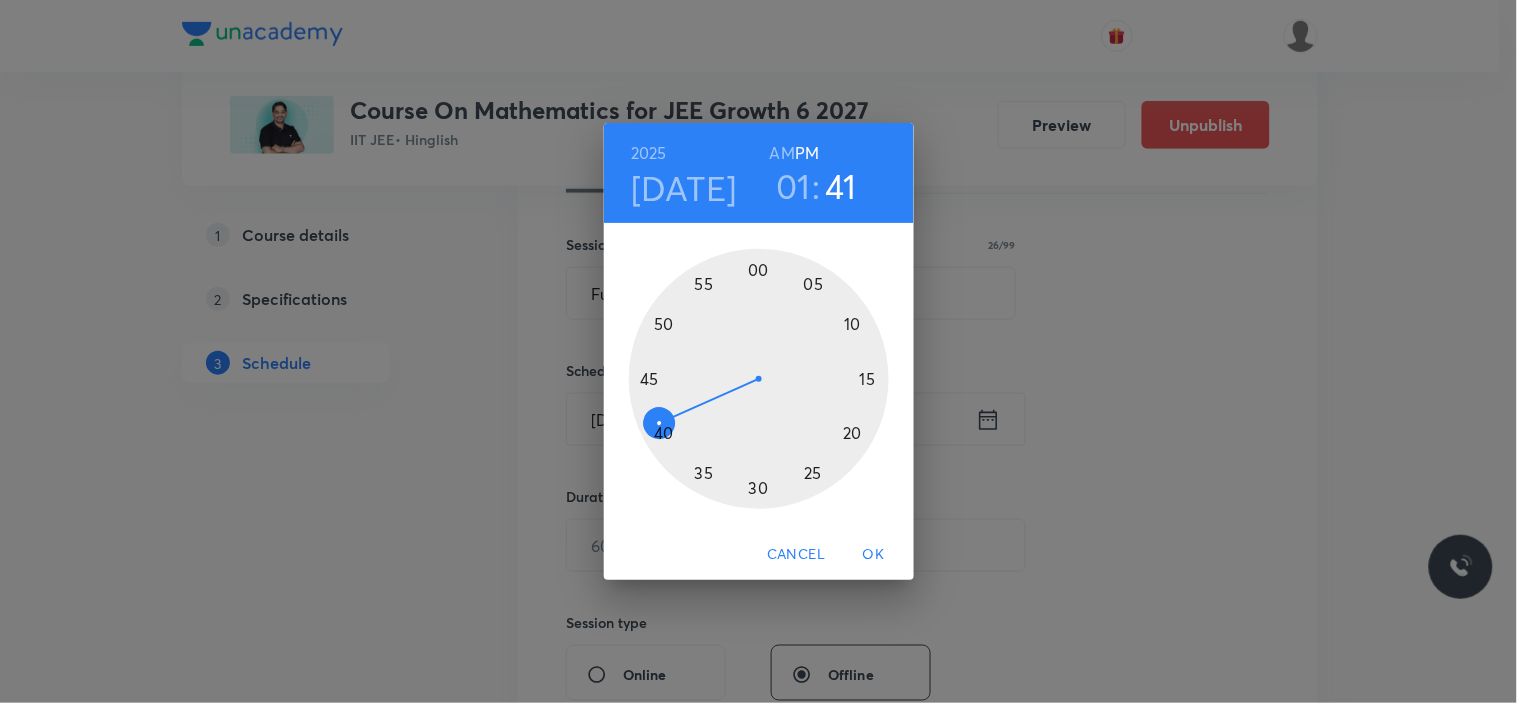 click at bounding box center (759, 379) 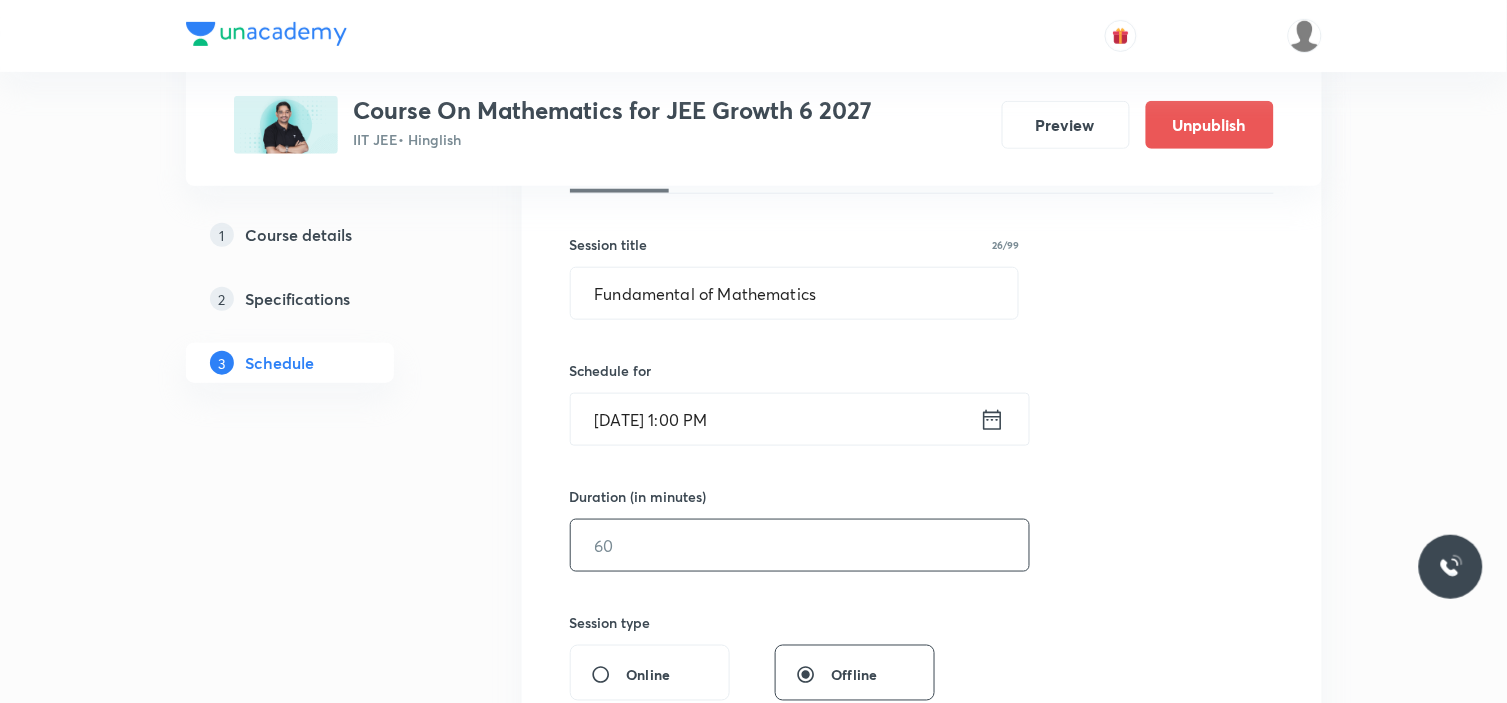 click at bounding box center [800, 545] 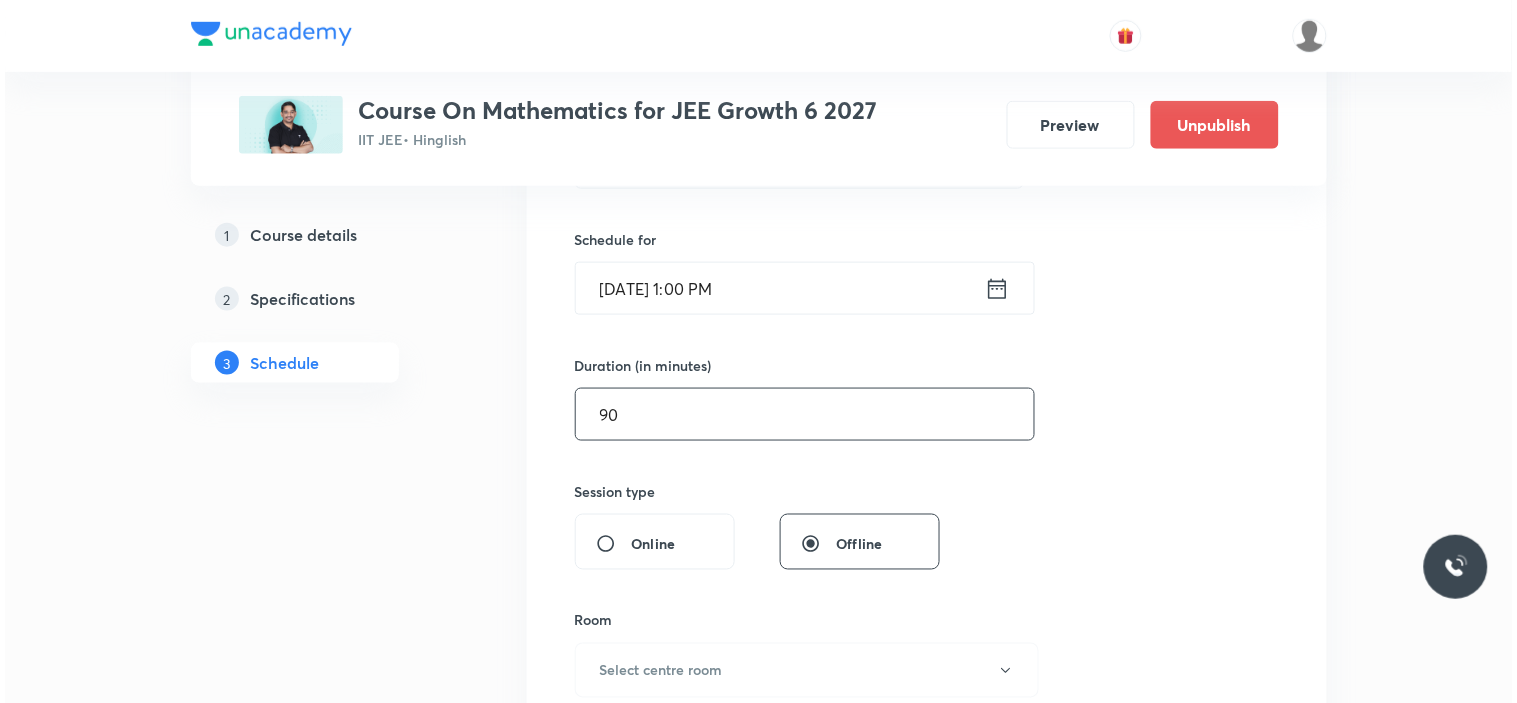 scroll, scrollTop: 666, scrollLeft: 0, axis: vertical 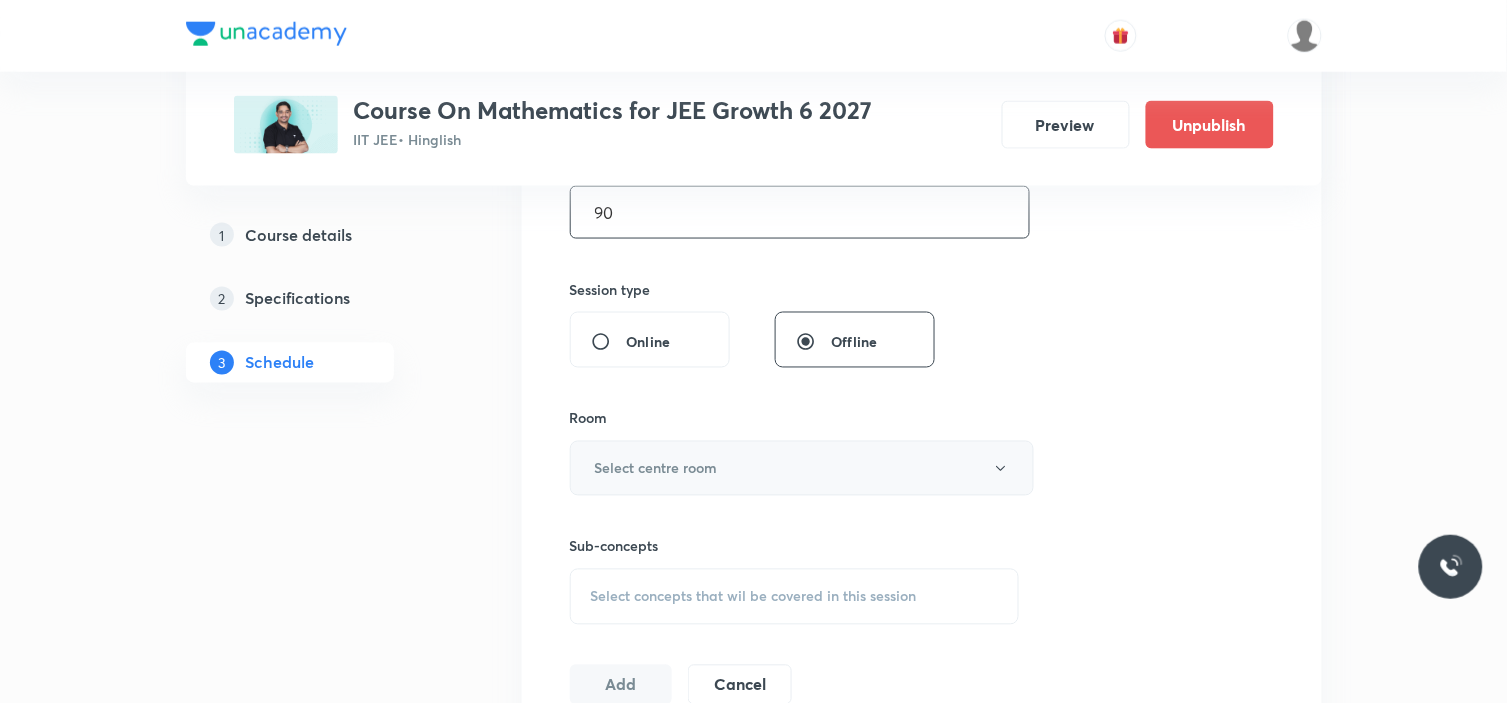 type on "90" 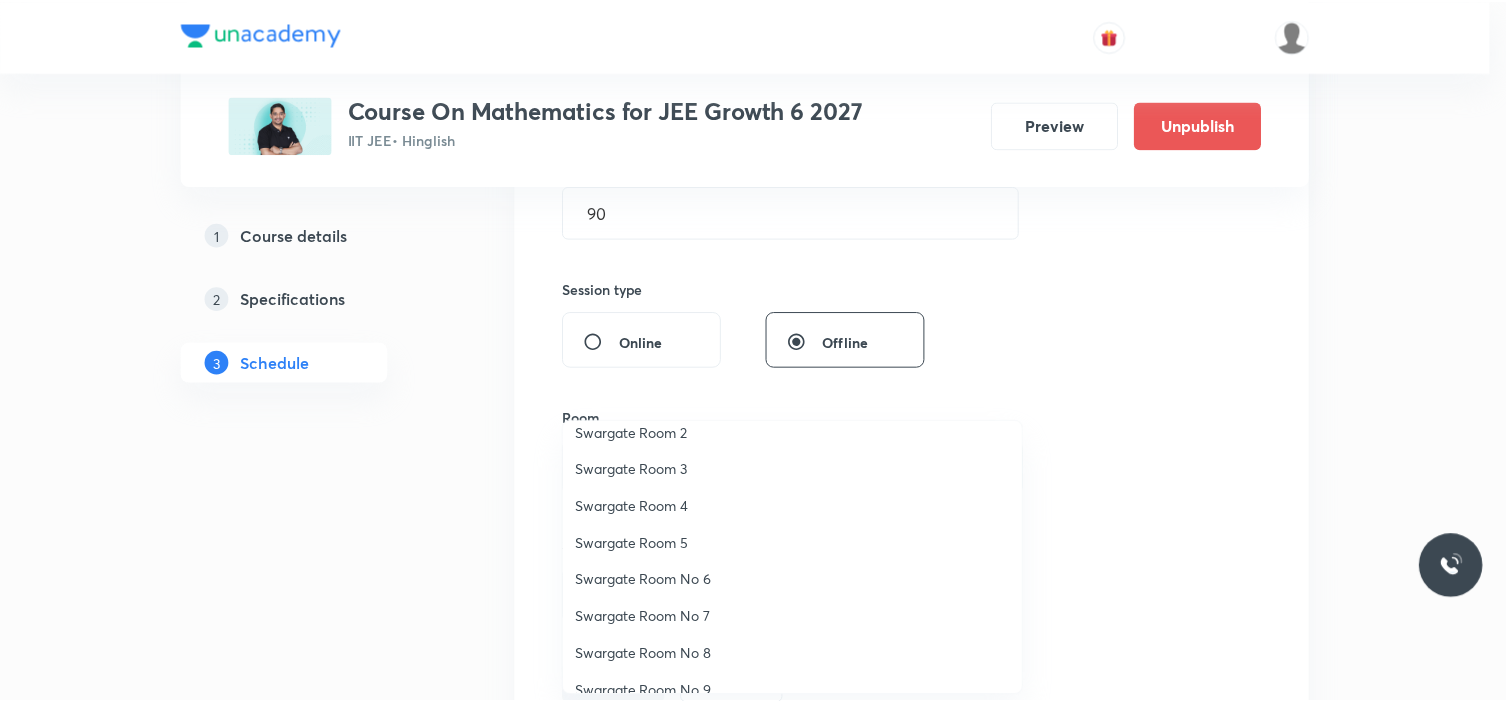 scroll, scrollTop: 0, scrollLeft: 0, axis: both 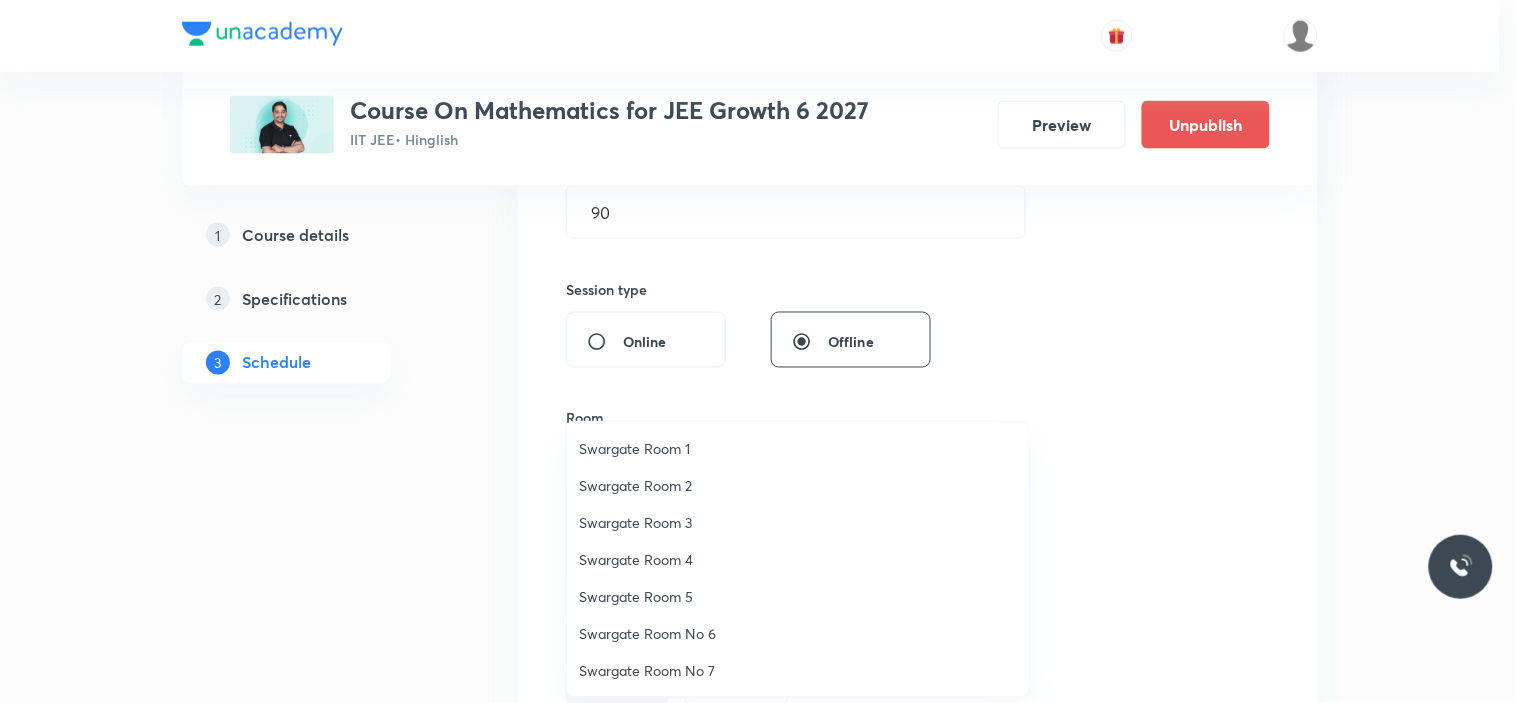 click on "Swargate Room 3" at bounding box center (798, 522) 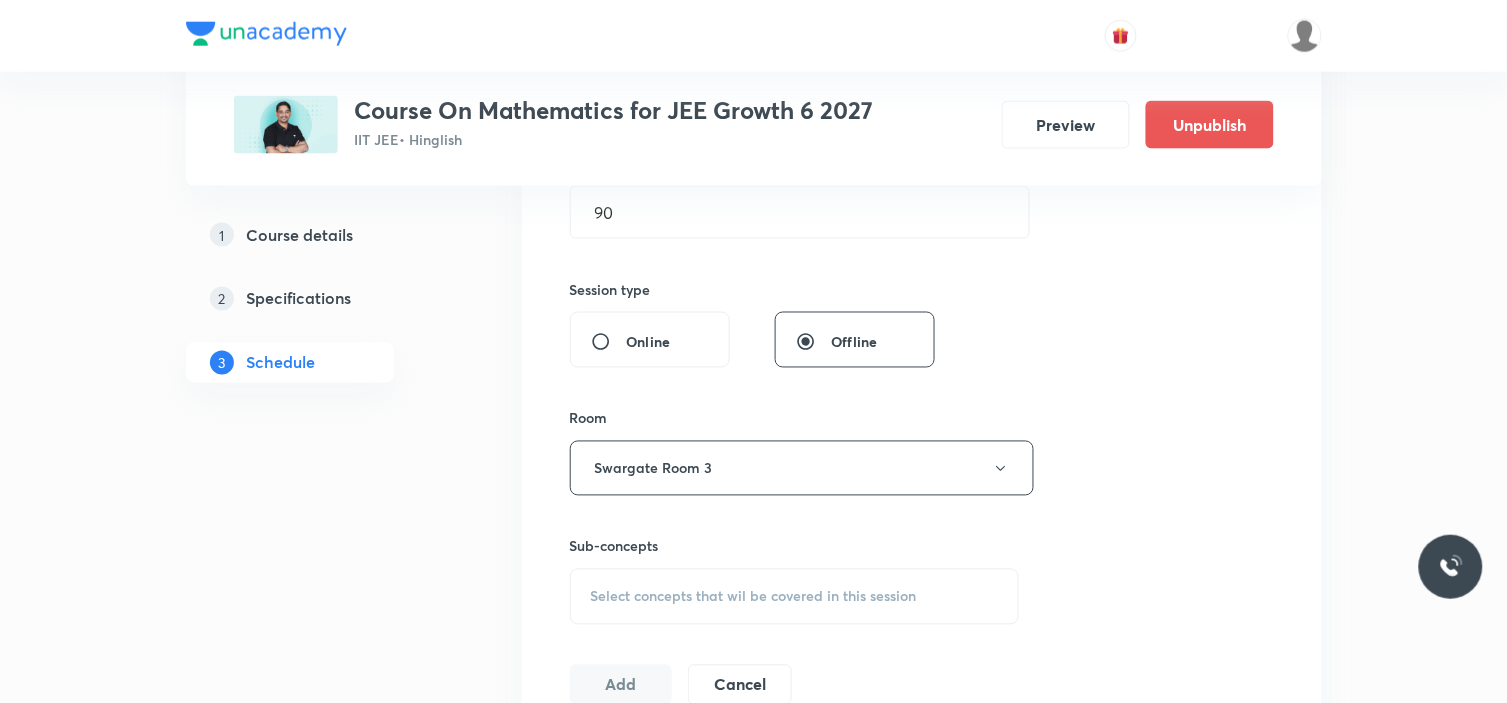 click on "Session  3 Live class Session title 26/99 Fundamental of Mathematics ​ Schedule for [DATE] 1:00 PM ​ Duration (in minutes) 90 ​   Session type Online Offline Room [GEOGRAPHIC_DATA] 3 Sub-concepts Select concepts that wil be covered in this session Add Cancel" at bounding box center (922, 235) 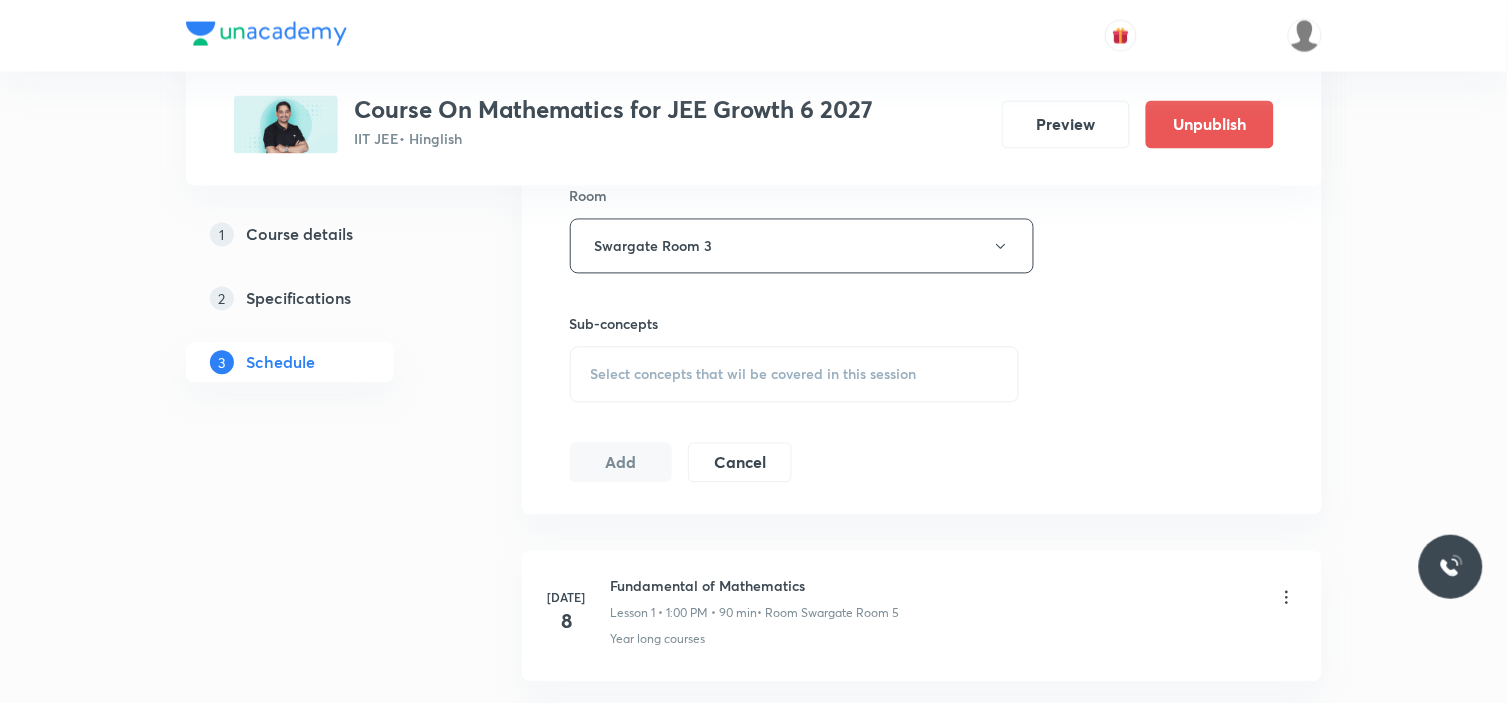 click on "Select concepts that wil be covered in this session" at bounding box center (754, 375) 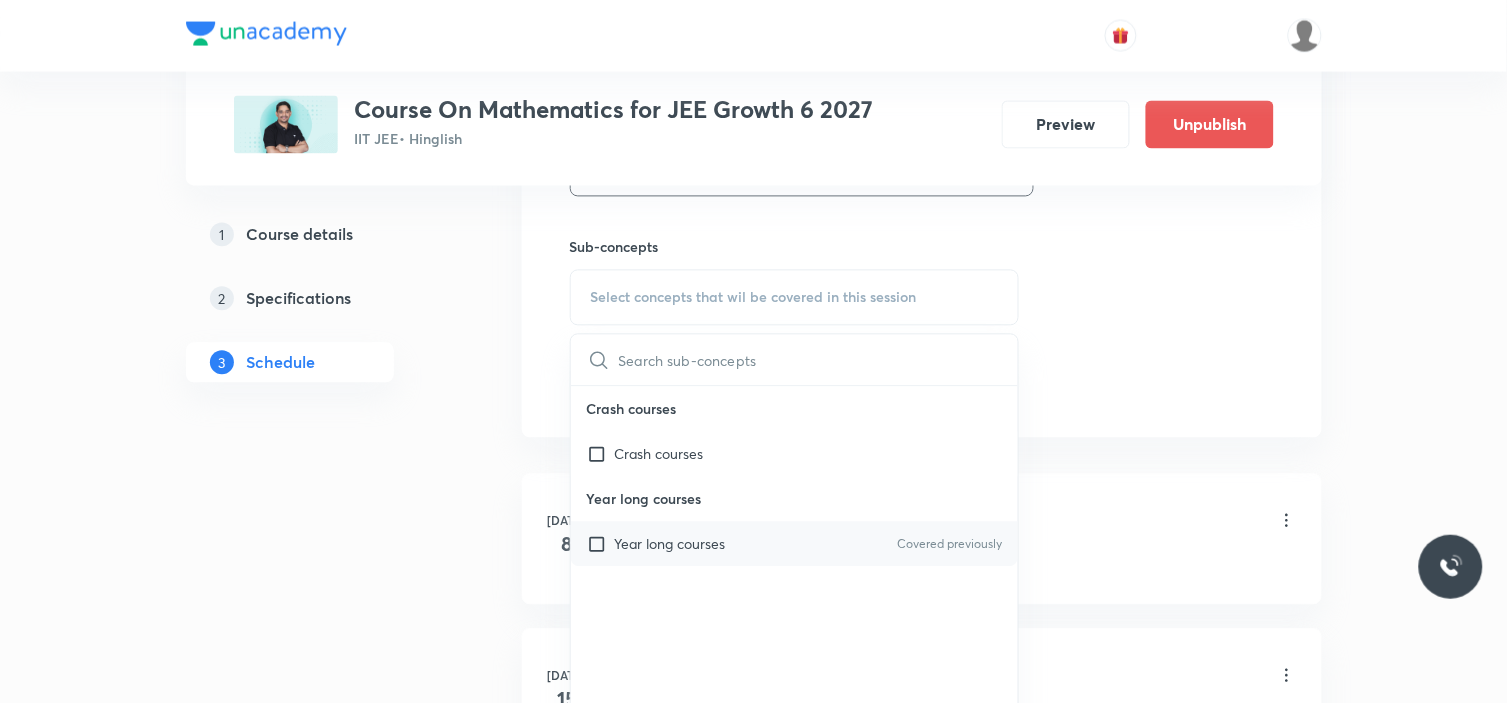 scroll, scrollTop: 1000, scrollLeft: 0, axis: vertical 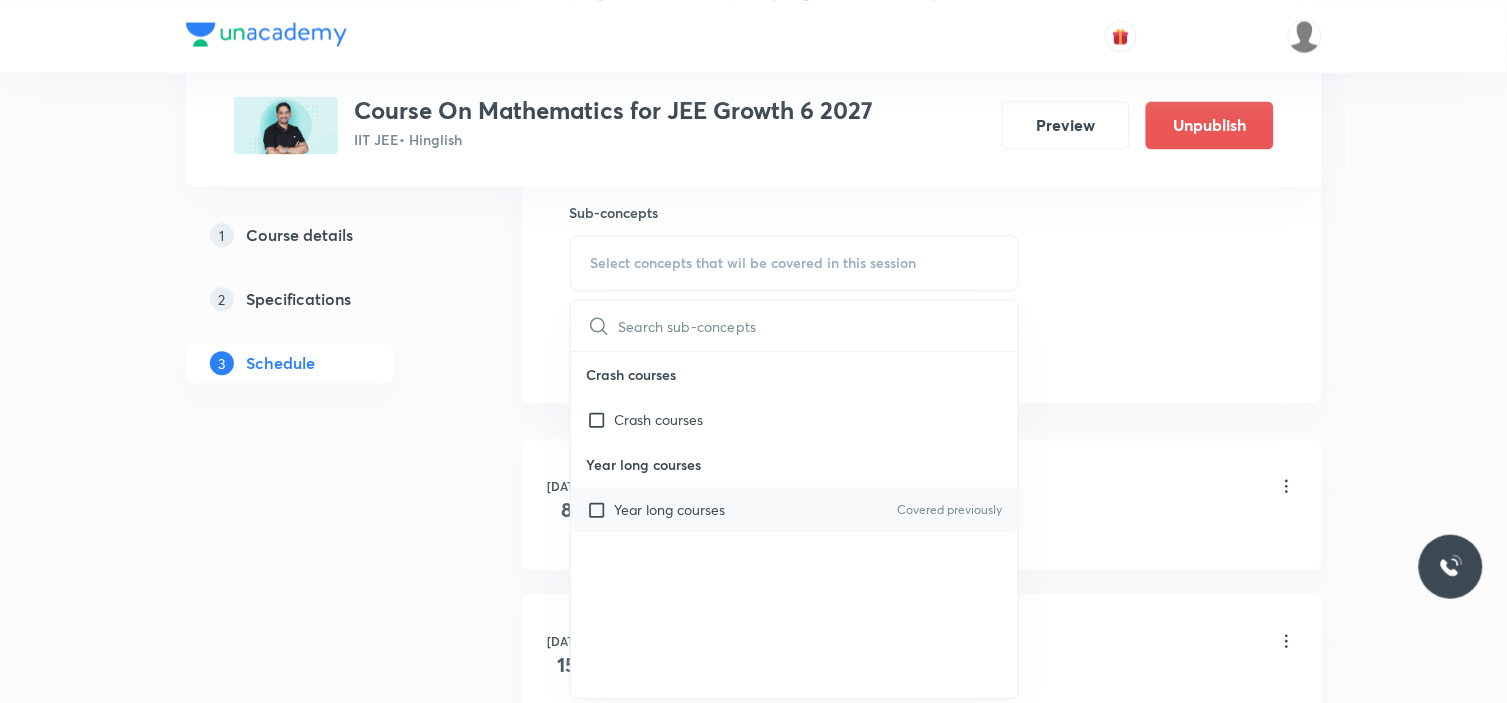 click on "Year long courses Covered previously" at bounding box center [795, 509] 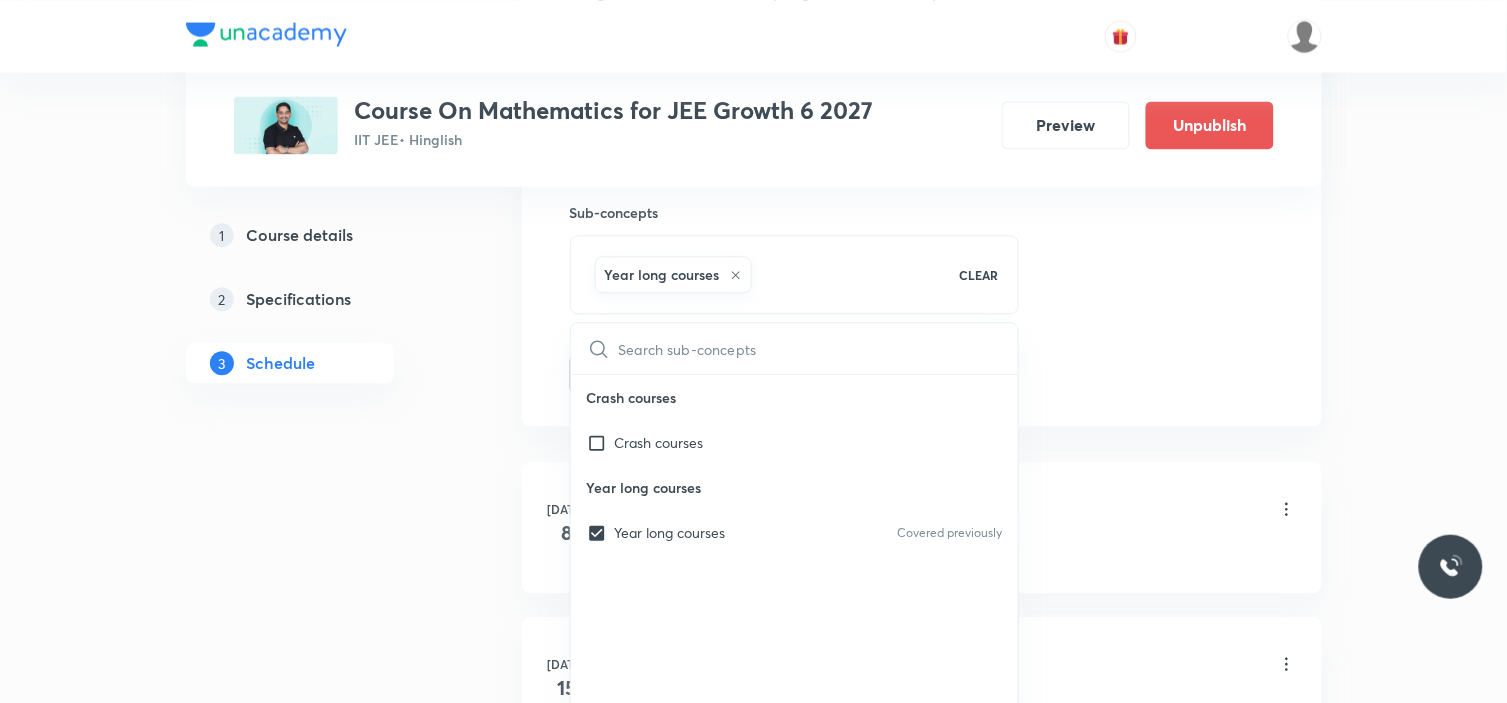 click on "Plus Courses Course On Mathematics for JEE Growth 6 2027 IIT JEE  • Hinglish Preview Unpublish 1 Course details 2 Specifications 3 Schedule Schedule 2  classes Session  3 Live class Session title 26/99 Fundamental of Mathematics ​ Schedule for [DATE] 1:00 PM ​ Duration (in minutes) 90 ​   Session type Online Offline Room Swargate Room 3 Sub-concepts Year long courses CLEAR ​ Crash courses Crash courses Year long courses Year long courses Covered previously Add Cancel [DATE] Fundamental of Mathematics Lesson 1 • 1:00 PM • 90 min  • Room Swargate Room 5 Year long courses [DATE] Fundamental of Mathematics Lesson 2 • 1:00 PM • 90 min  • Room Swargate Room 3 Year long courses" at bounding box center (754, 6) 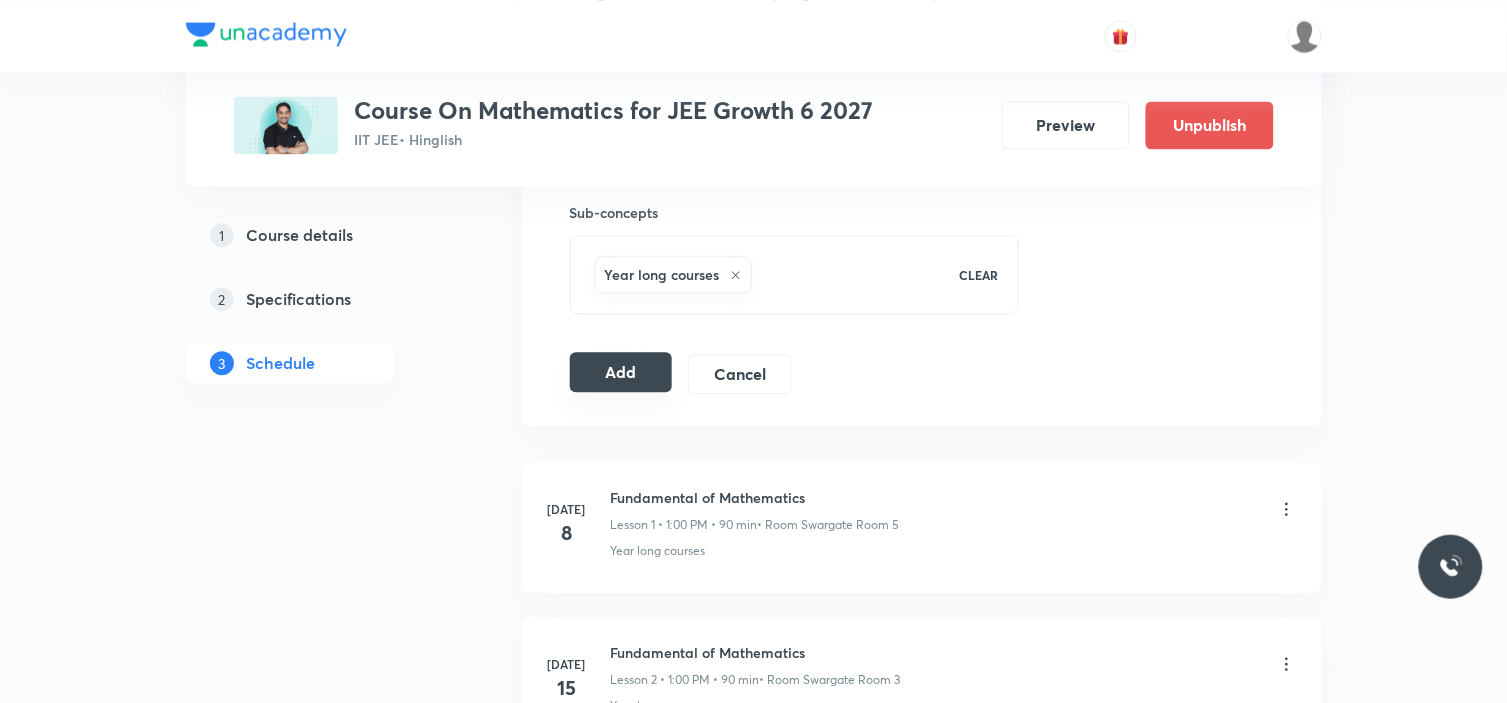 click on "Add" at bounding box center [621, 372] 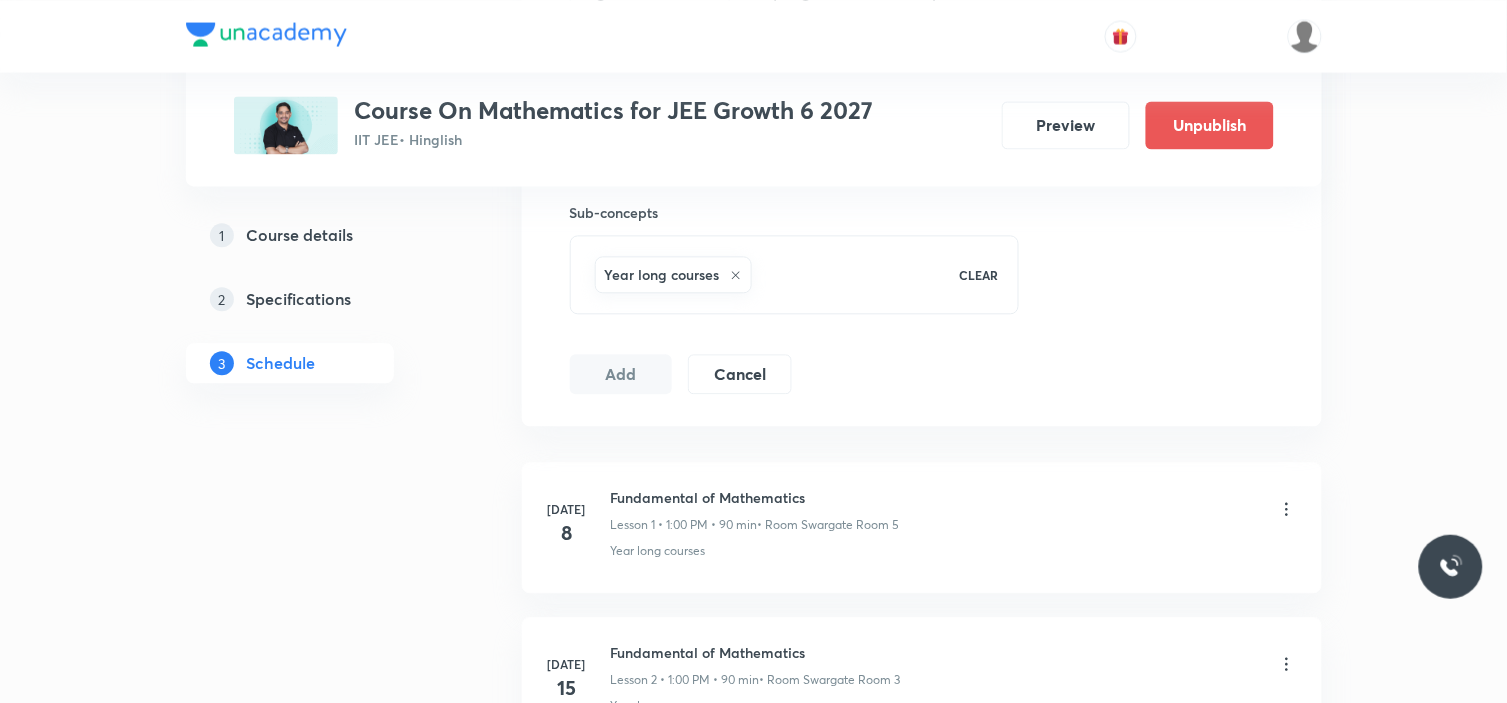 type 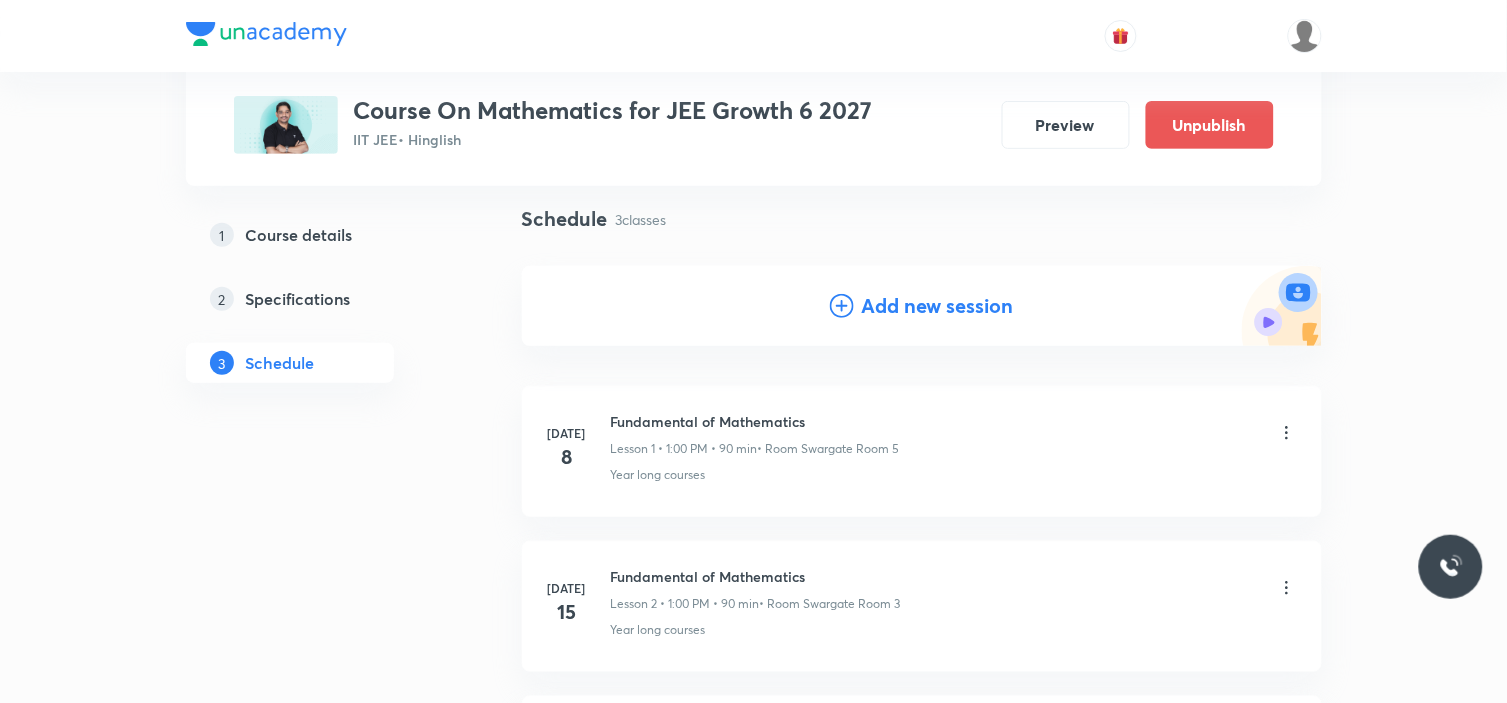 scroll, scrollTop: 0, scrollLeft: 0, axis: both 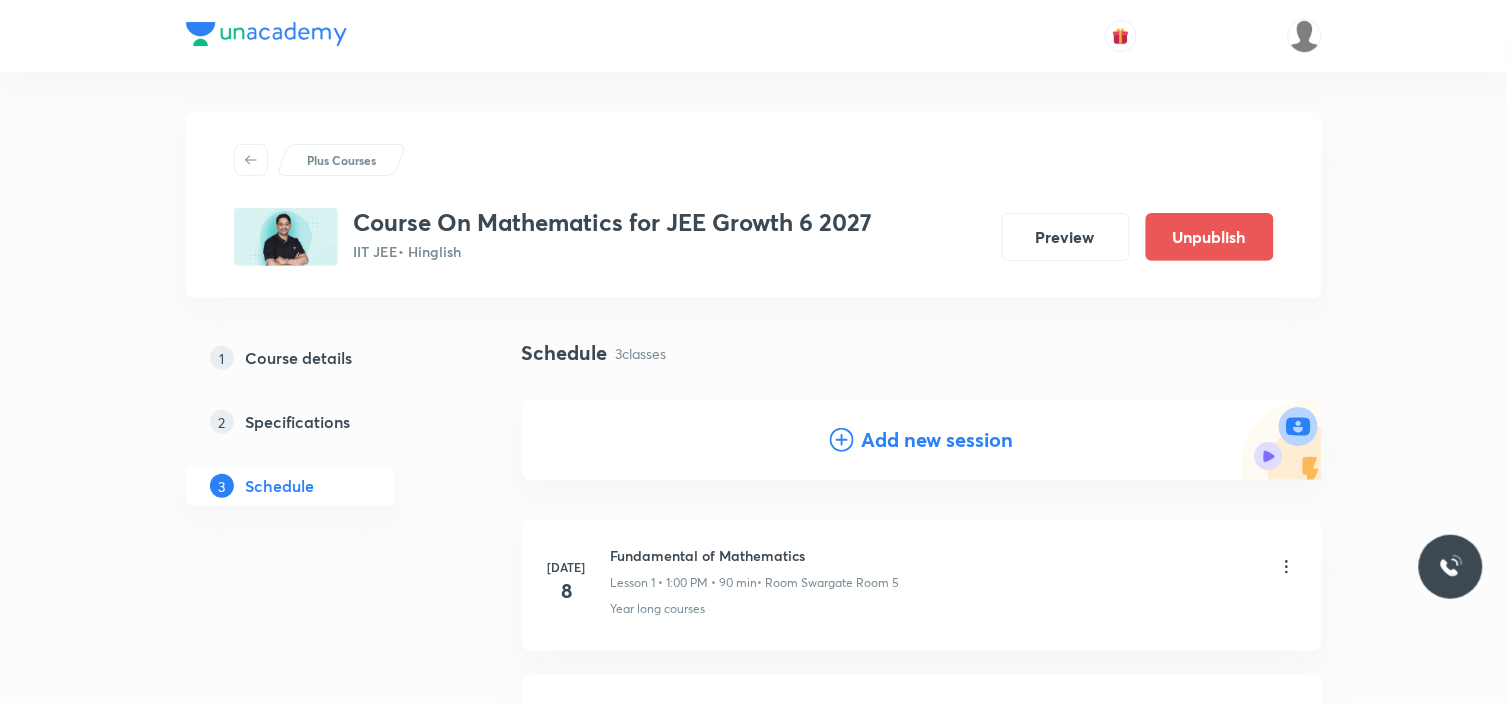 click on "Add new session" at bounding box center [938, 440] 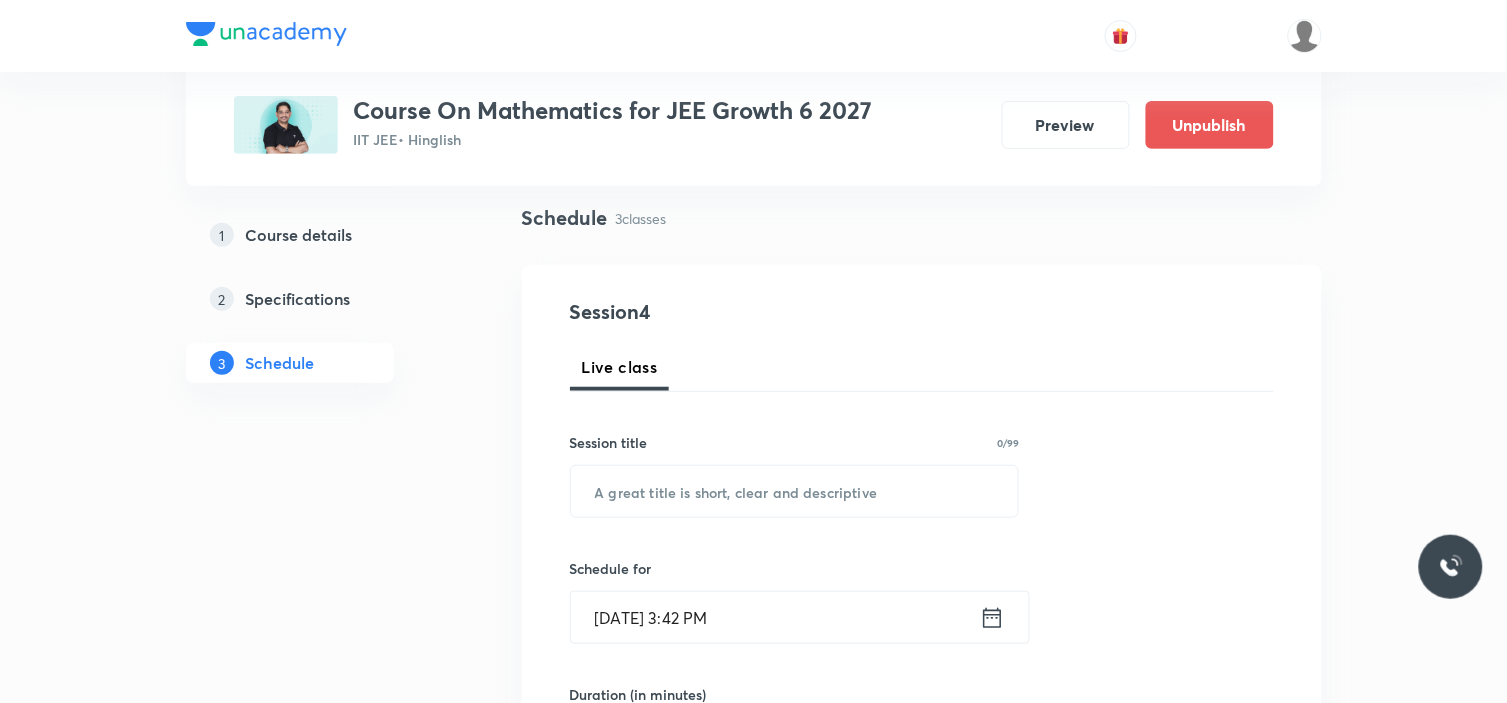 scroll, scrollTop: 333, scrollLeft: 0, axis: vertical 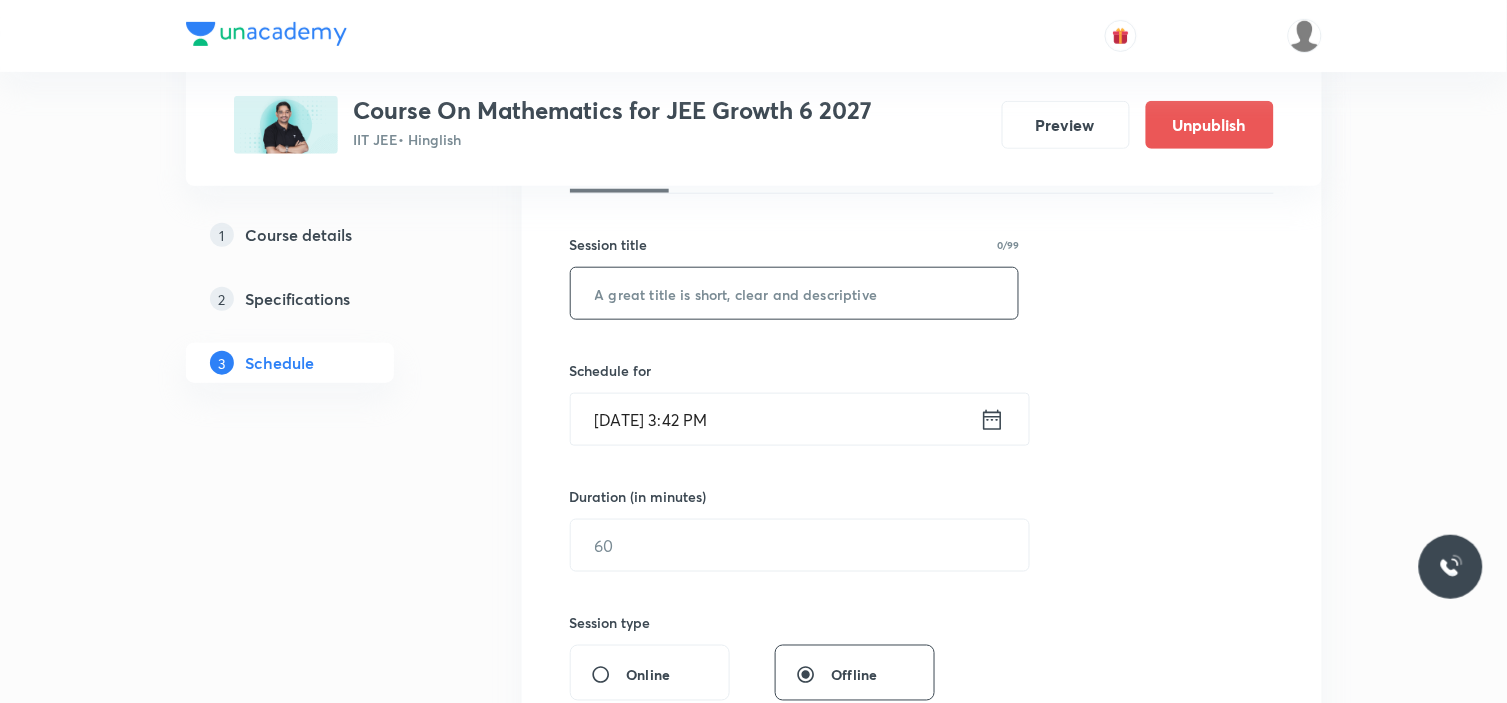 click at bounding box center (795, 293) 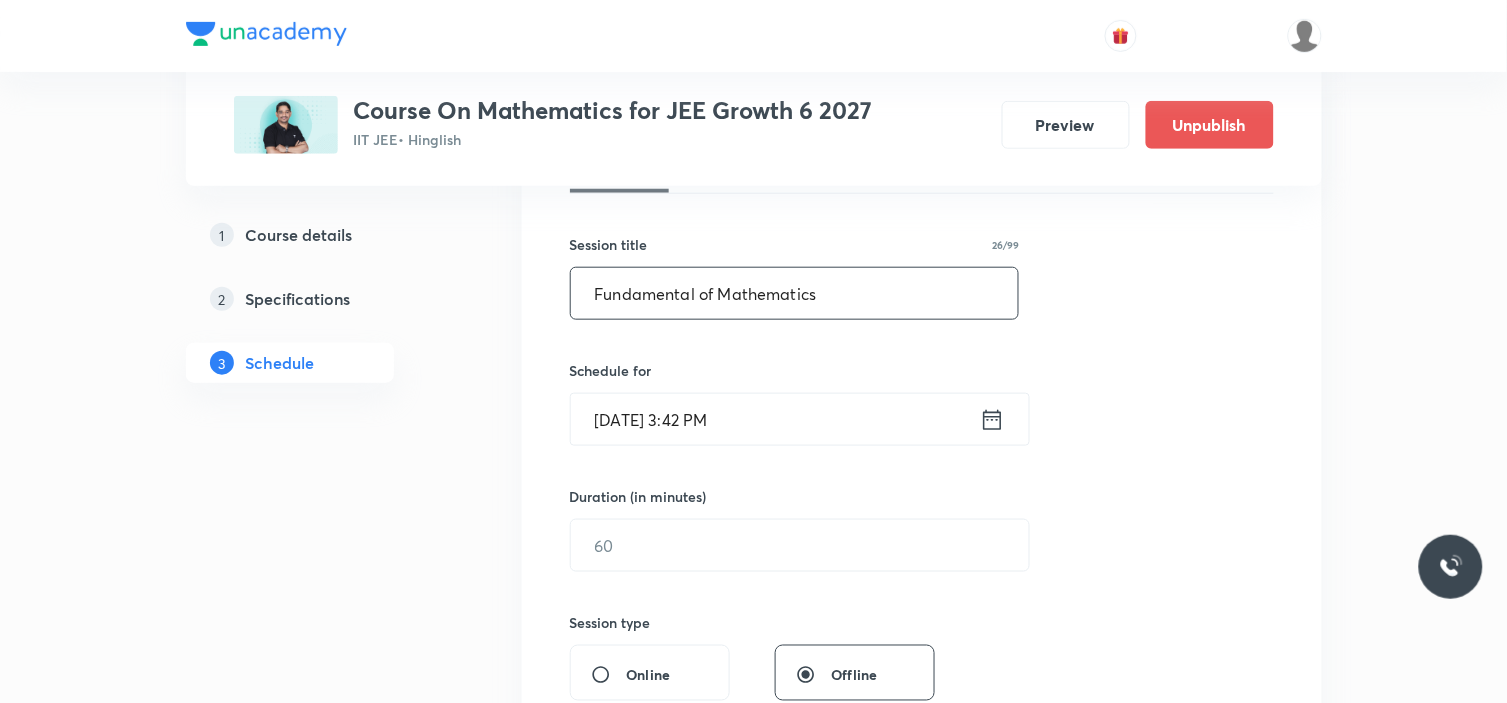 type on "Fundamental of Mathematics" 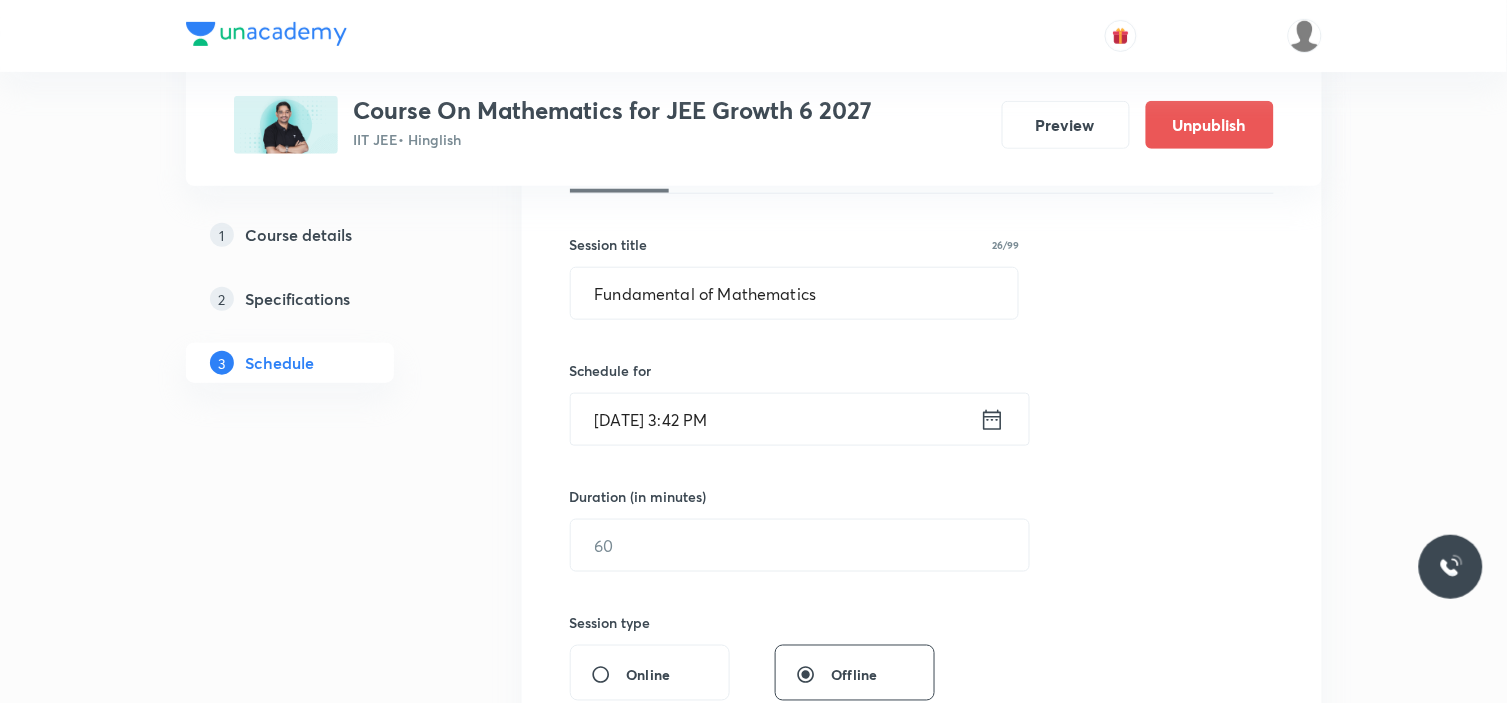 click on "[DATE] 3:42 PM" at bounding box center (775, 419) 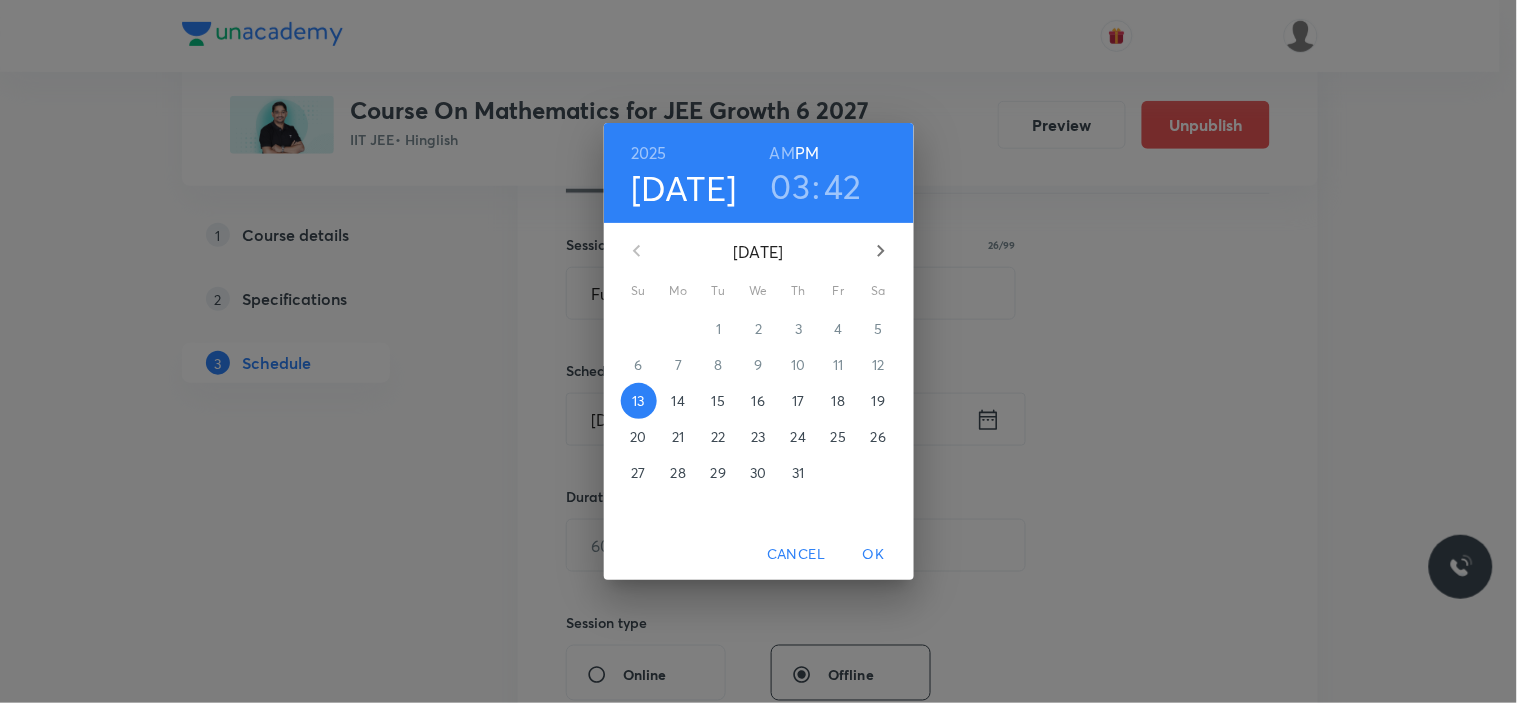 click on "18" at bounding box center (838, 401) 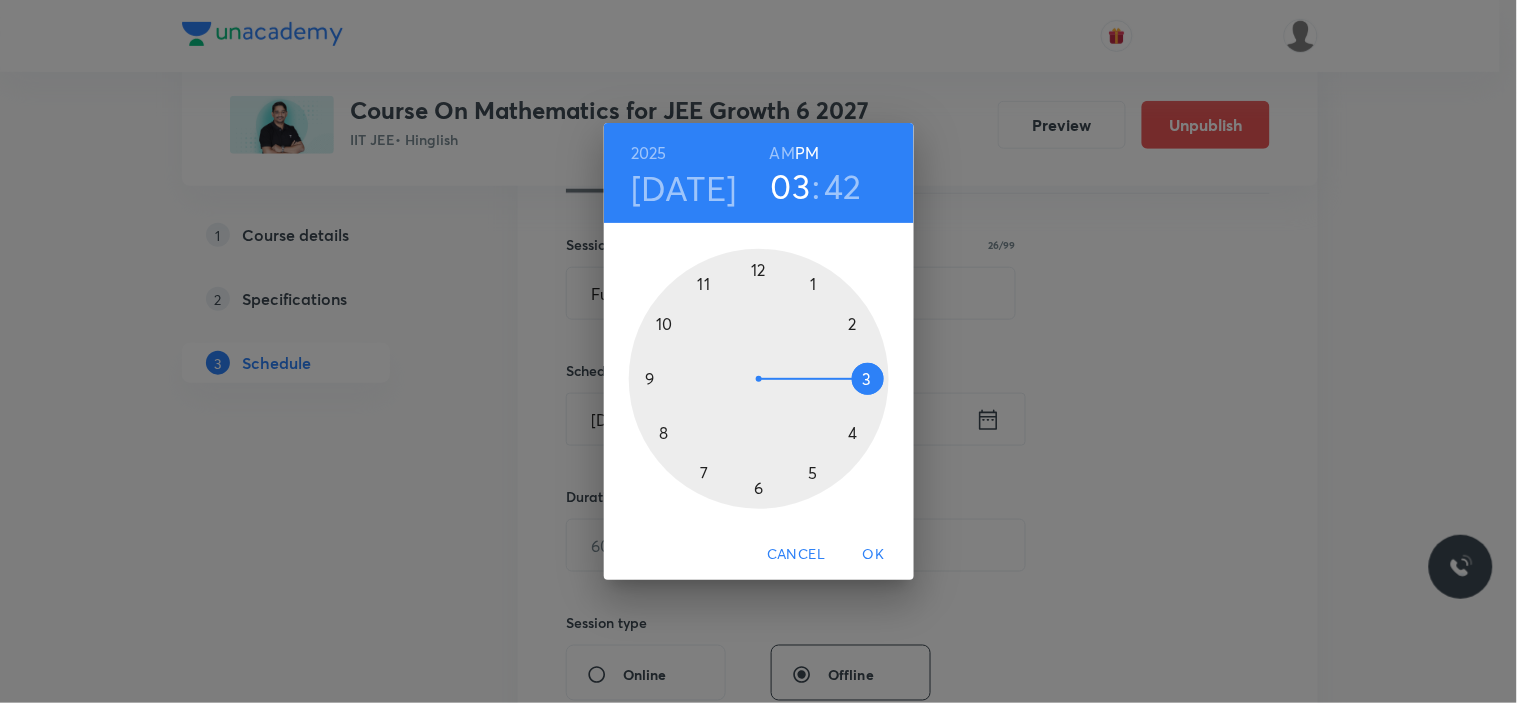 click at bounding box center (759, 379) 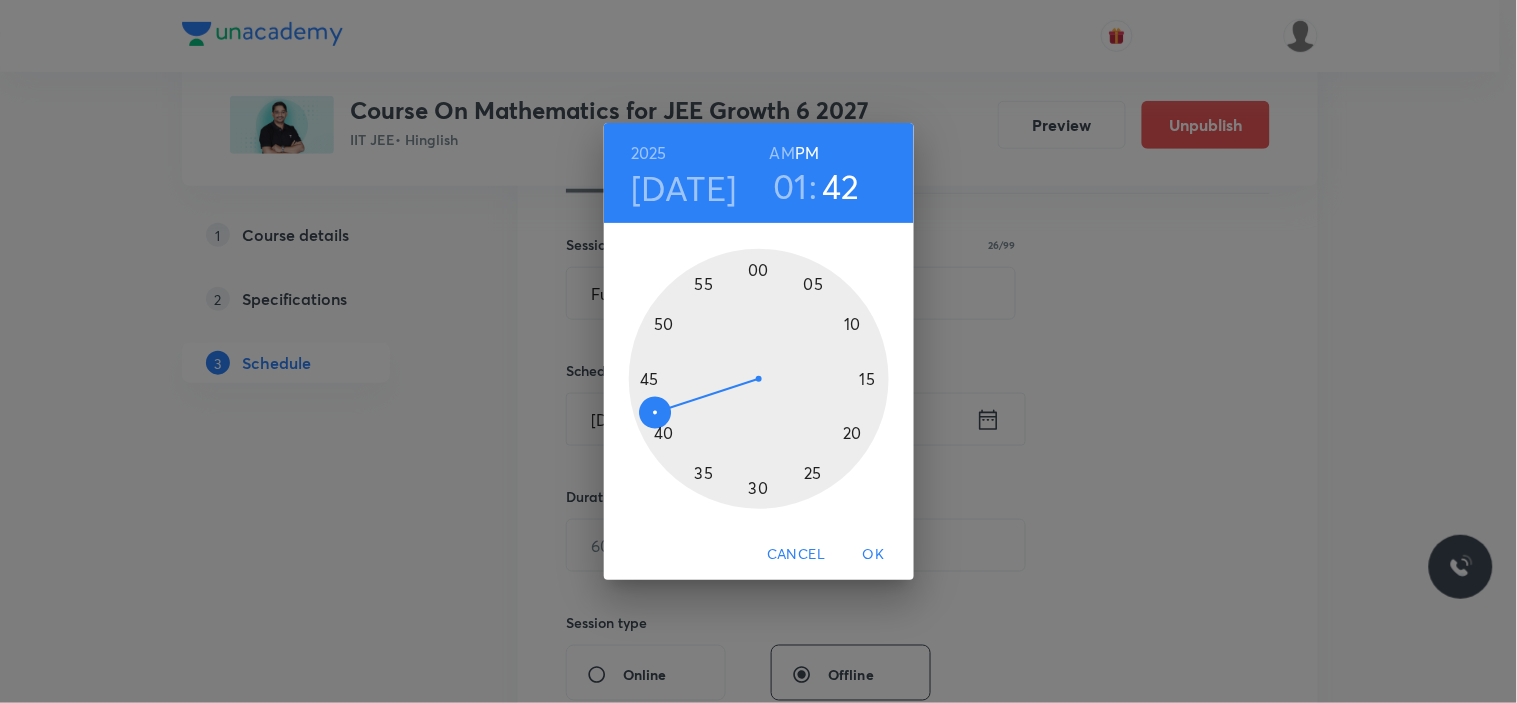 click at bounding box center [759, 379] 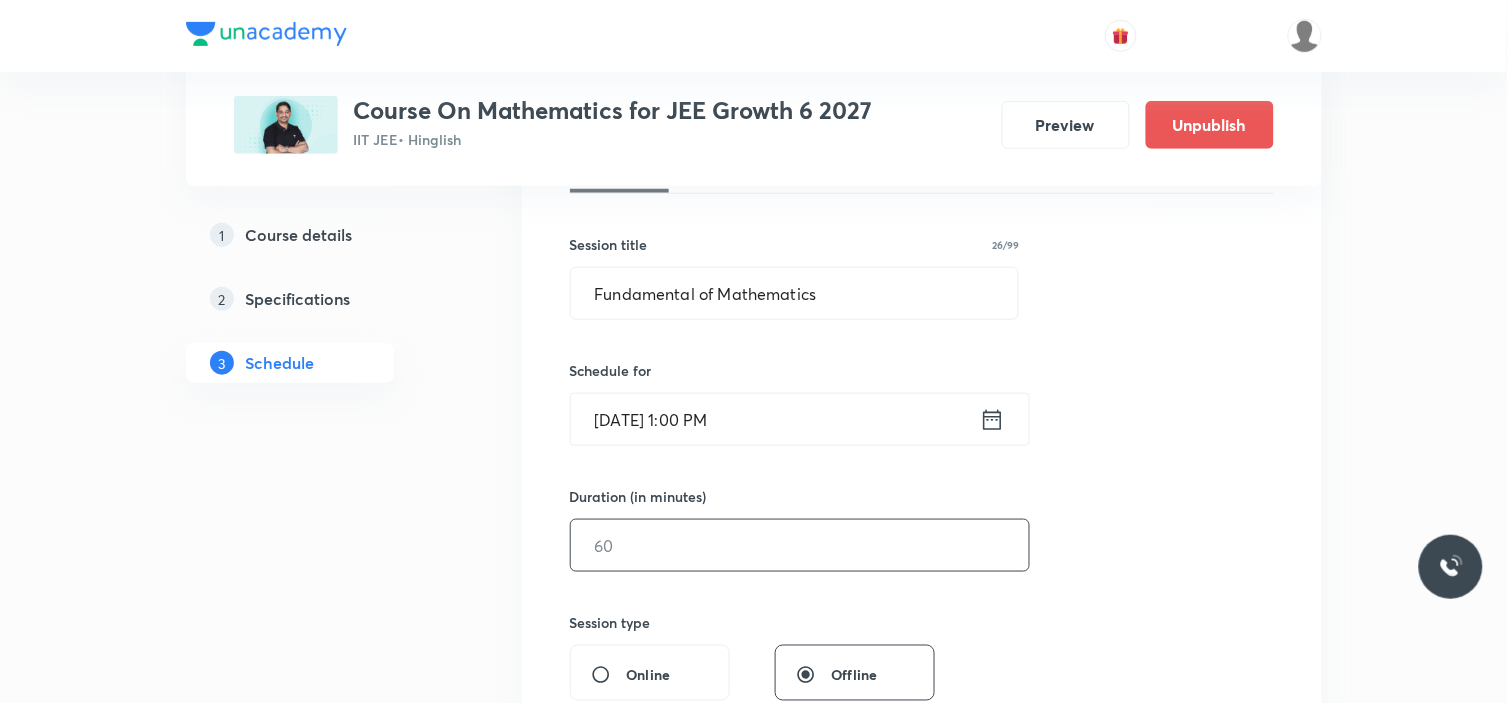 click at bounding box center (800, 545) 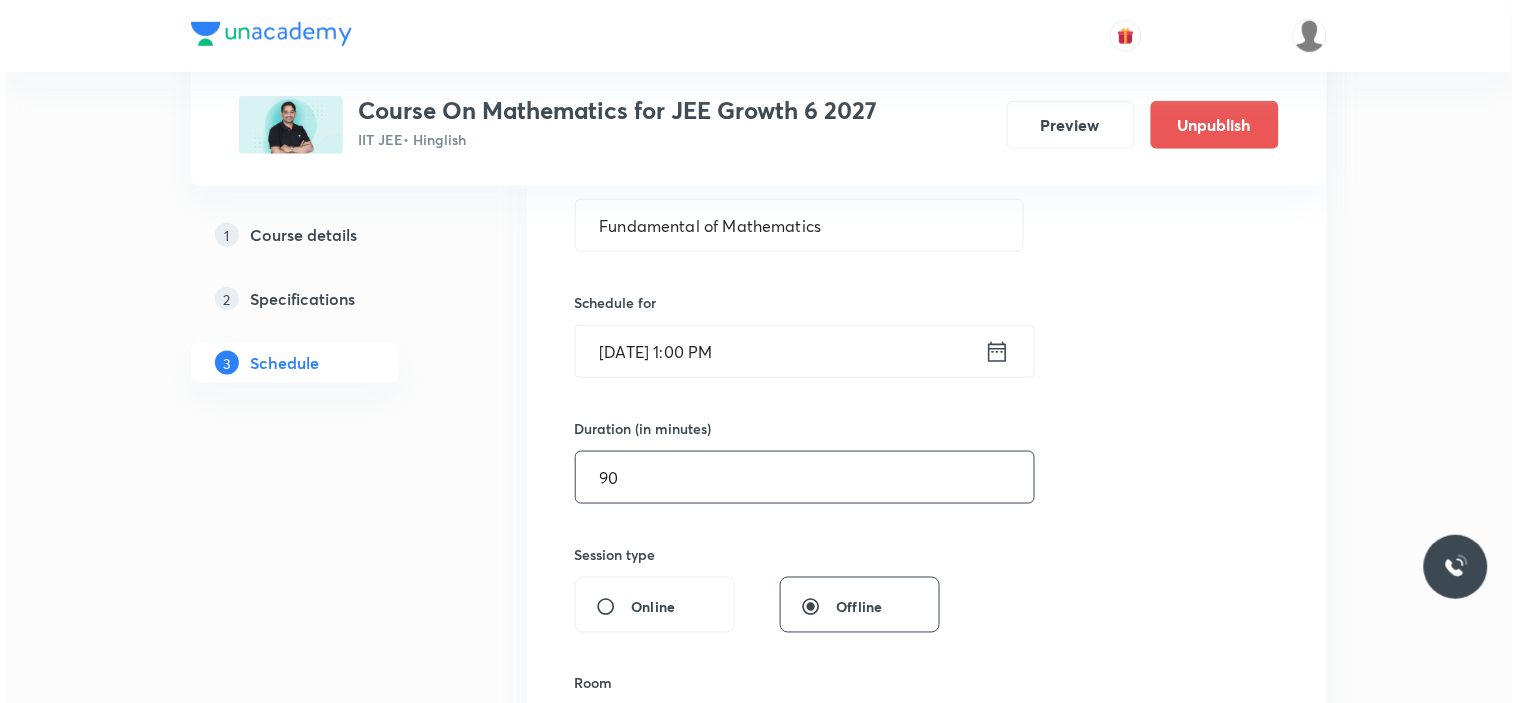 scroll, scrollTop: 666, scrollLeft: 0, axis: vertical 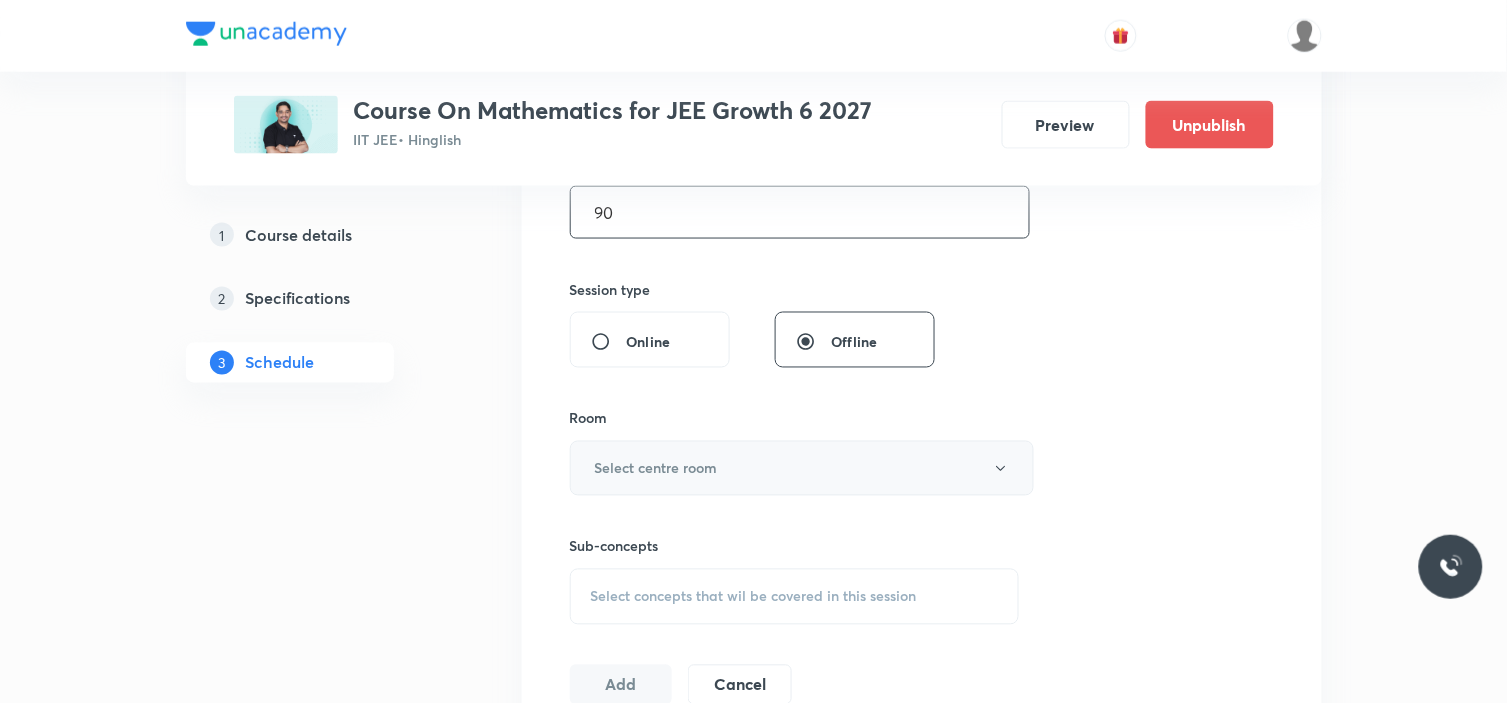 type on "90" 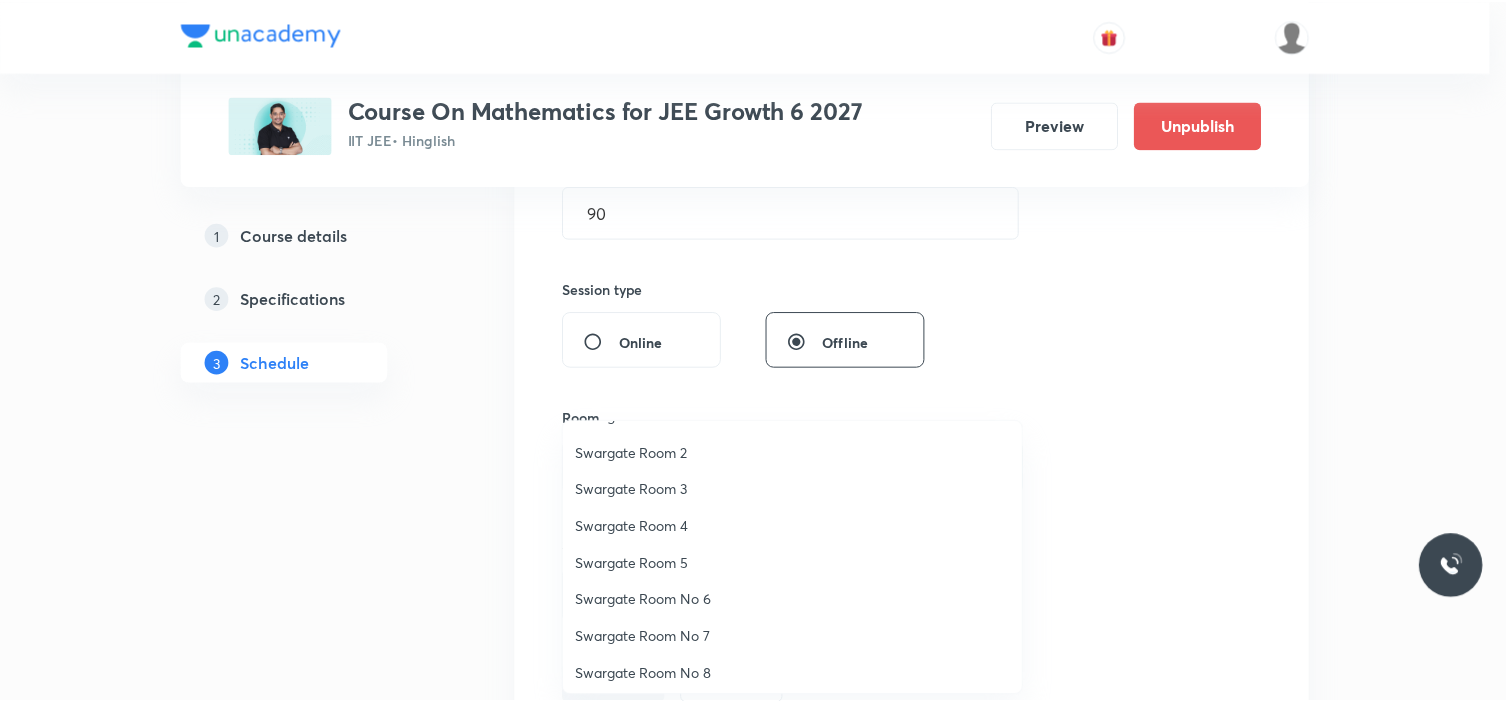 scroll, scrollTop: 0, scrollLeft: 0, axis: both 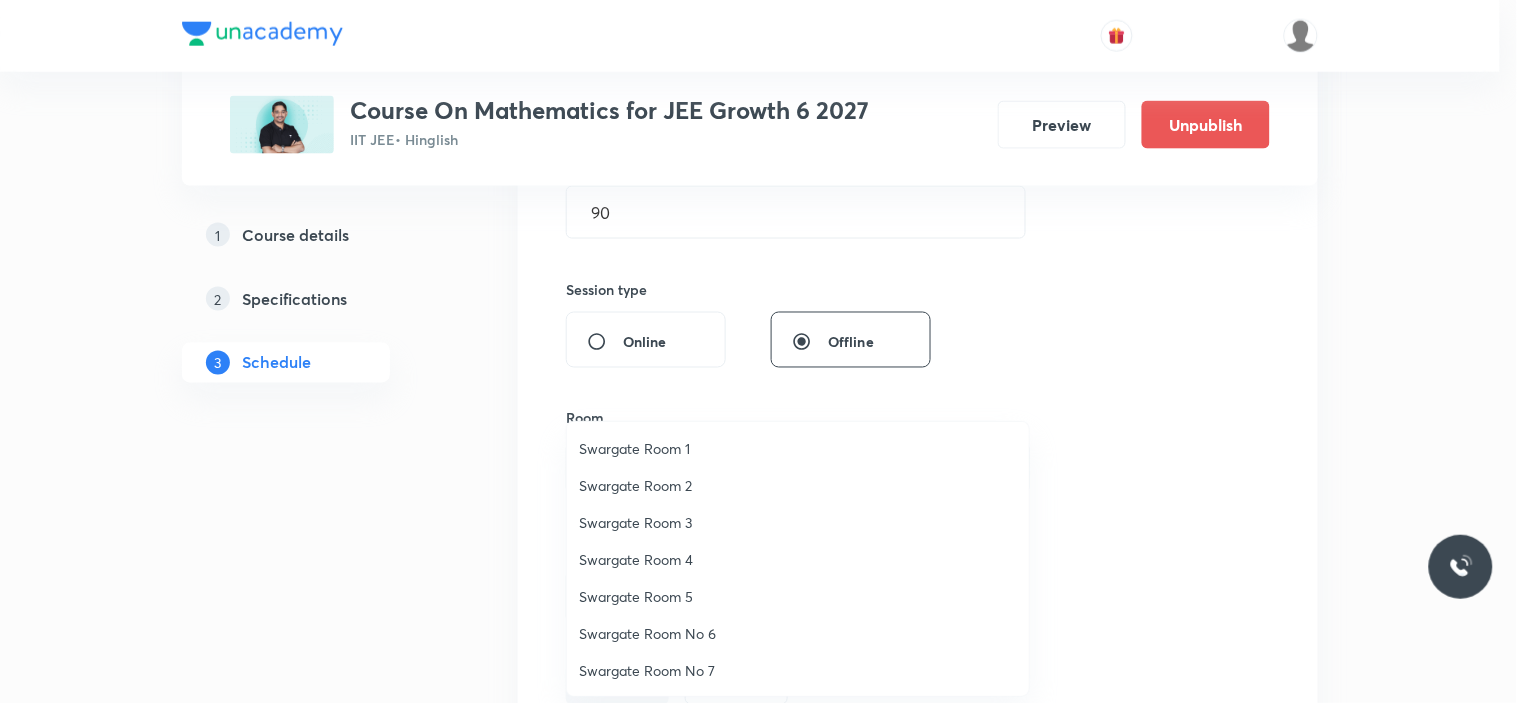 click on "Swargate Room 3" at bounding box center (798, 522) 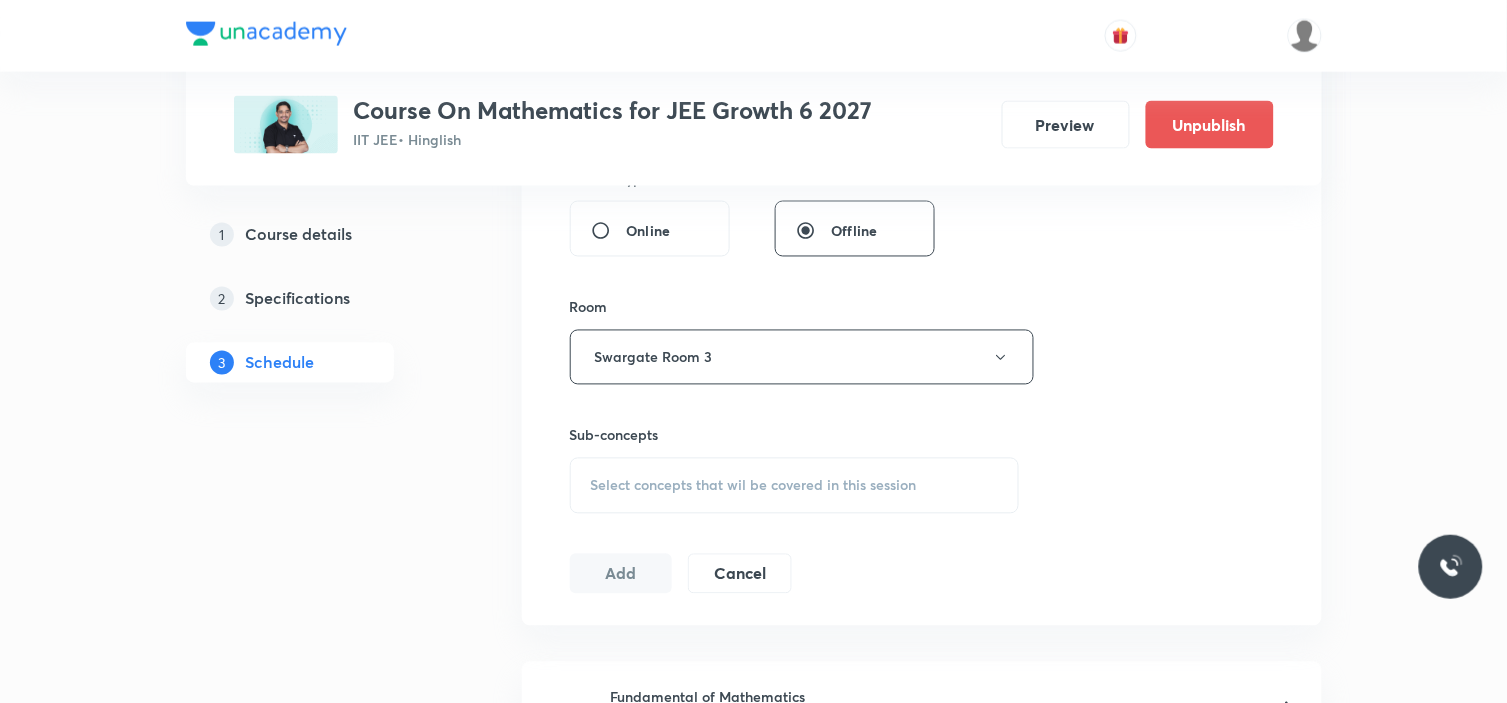 click on "Select concepts that wil be covered in this session" at bounding box center (795, 486) 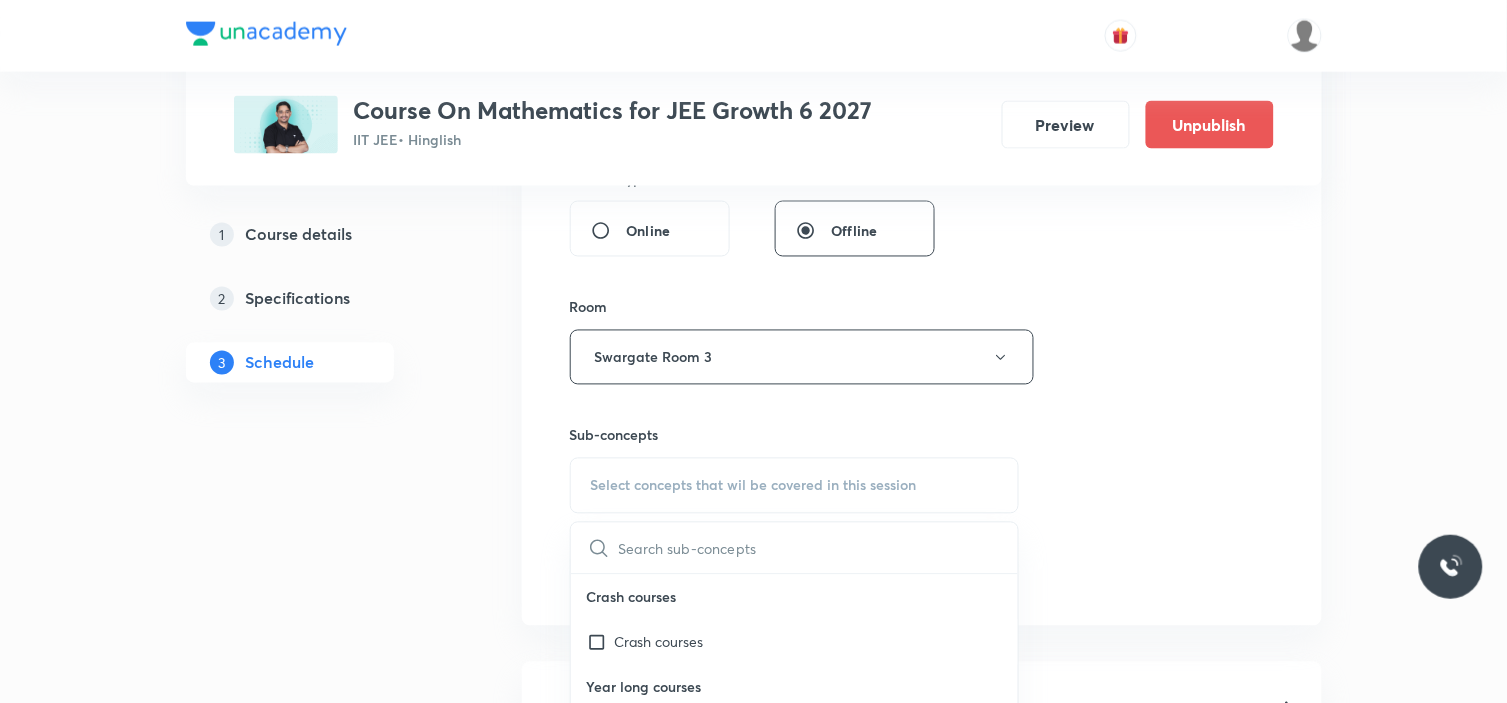 scroll, scrollTop: 888, scrollLeft: 0, axis: vertical 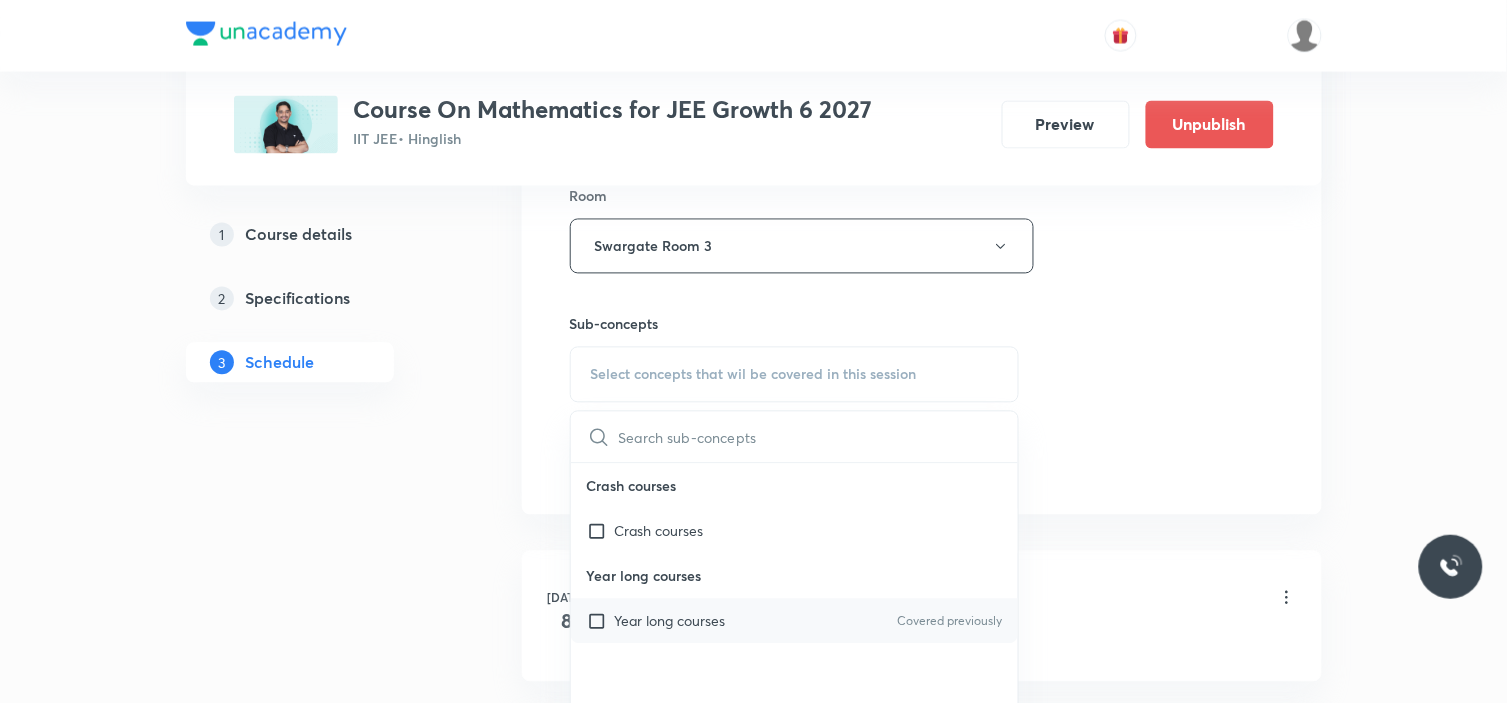click on "Year long courses" at bounding box center (670, 621) 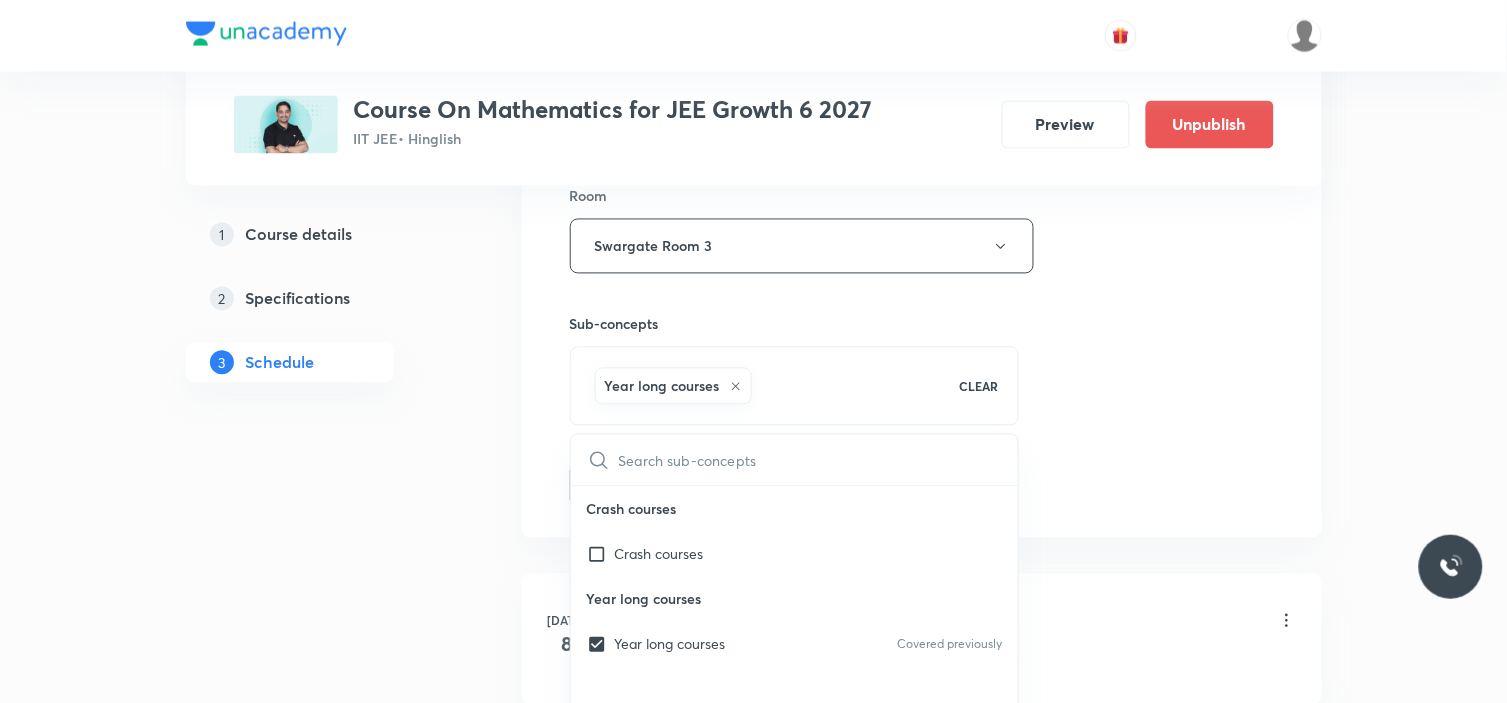 click on "Plus Courses Course On Mathematics for JEE Growth 6 2027 IIT JEE  • Hinglish Preview Unpublish 1 Course details 2 Specifications 3 Schedule Schedule 3  classes Session  4 Live class Session title 26/99 Fundamental of Mathematics ​ Schedule for [DATE] 1:00 PM ​ Duration (in minutes) 90 ​   Session type Online Offline Room Swargate Room 3 Sub-concepts Year long courses CLEAR ​ Crash courses Crash courses Year long courses Year long courses Covered previously Add Cancel [DATE] Fundamental of Mathematics Lesson 1 • 1:00 PM • 90 min  • Room Swargate Room 5 Year long courses [DATE] Fundamental of Mathematics Lesson 2 • 1:00 PM • 90 min  • Room Swargate Room 3 Year long courses [DATE] Fundamental of Mathematics Lesson 3 • 1:00 PM • 90 min  • Room Swargate Room 3 Year long courses" at bounding box center [754, 195] 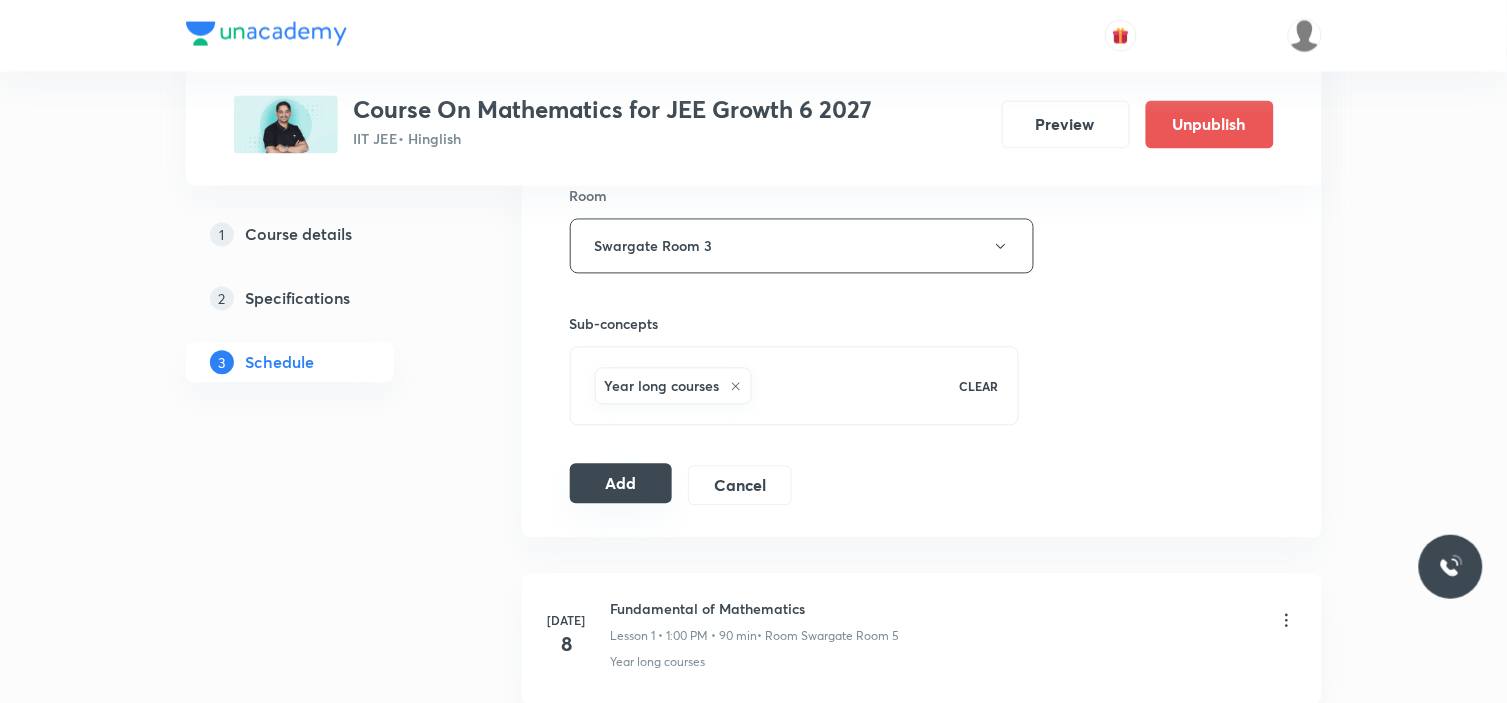 click on "Add" at bounding box center (621, 484) 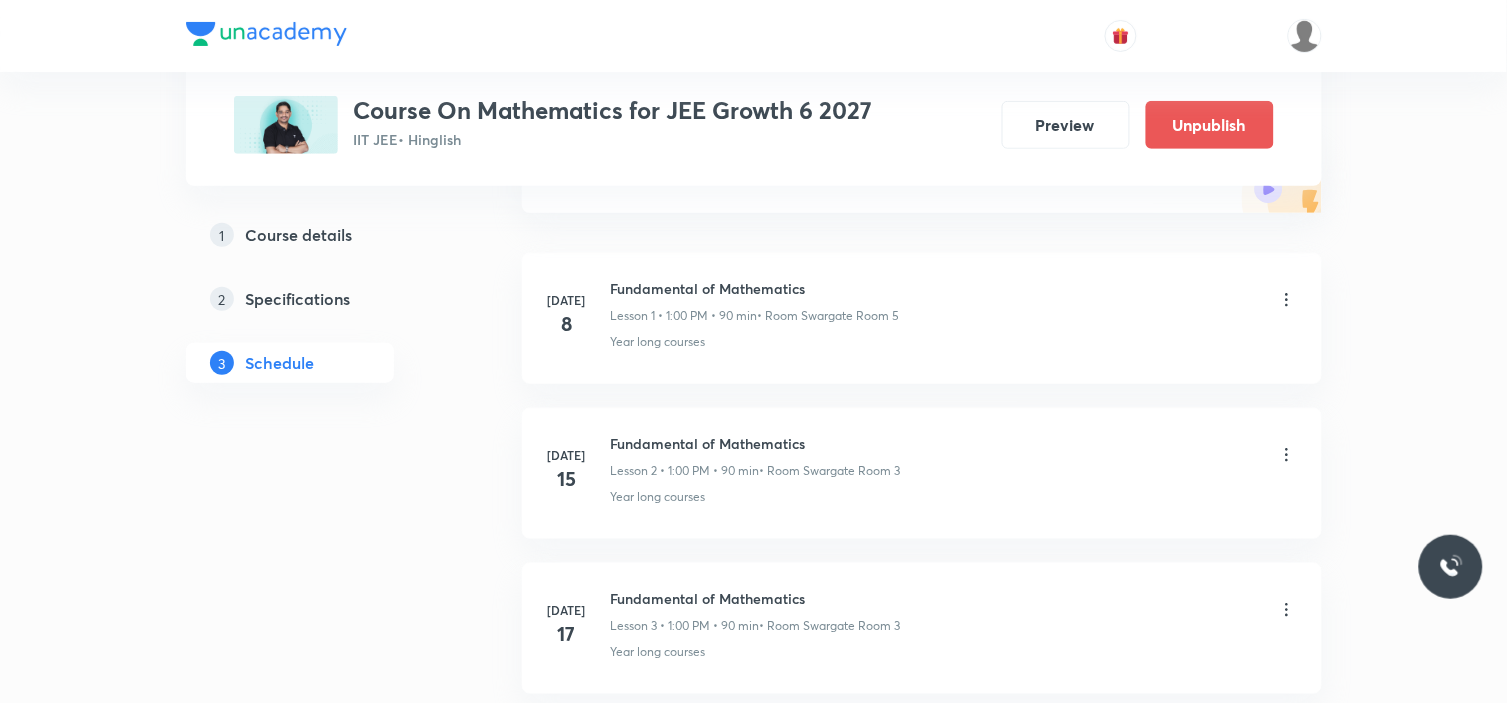 scroll, scrollTop: 0, scrollLeft: 0, axis: both 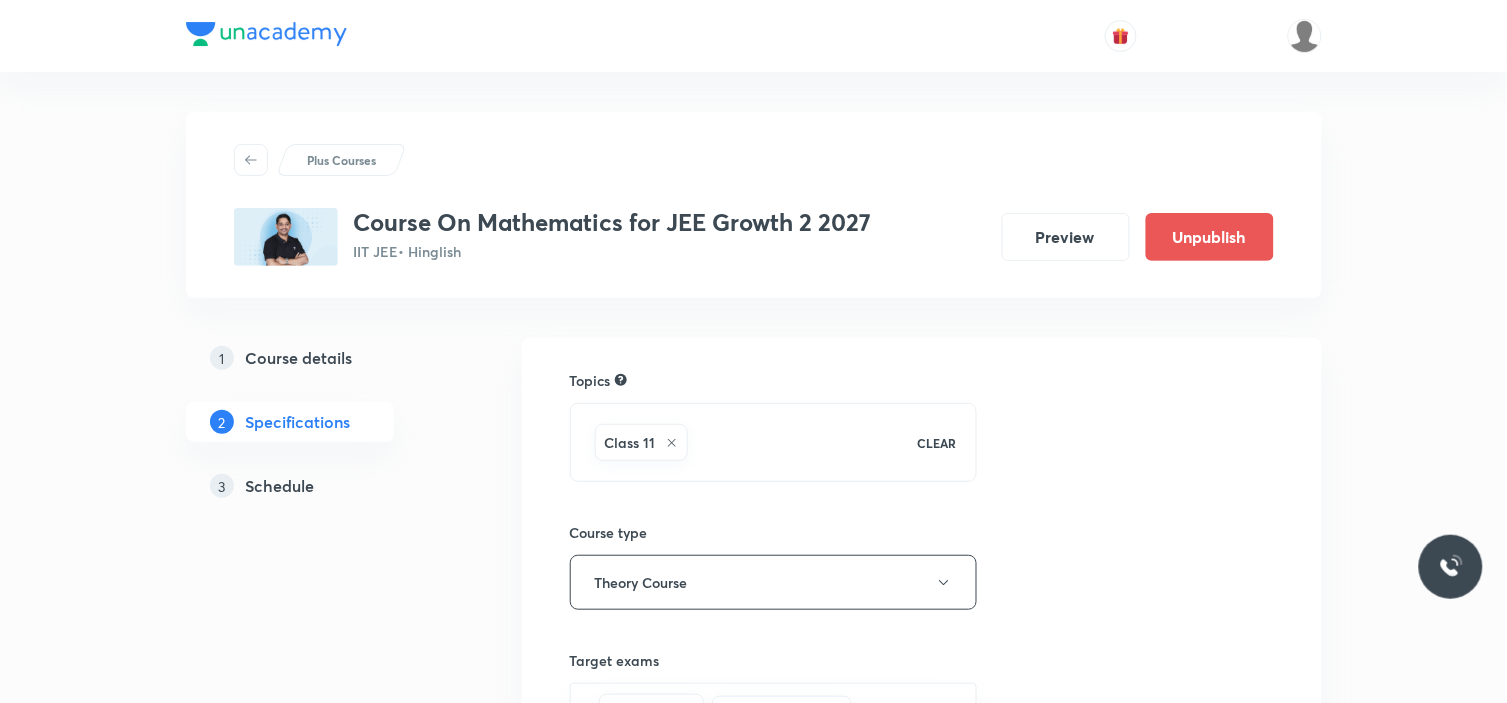 click on "Schedule" at bounding box center (280, 486) 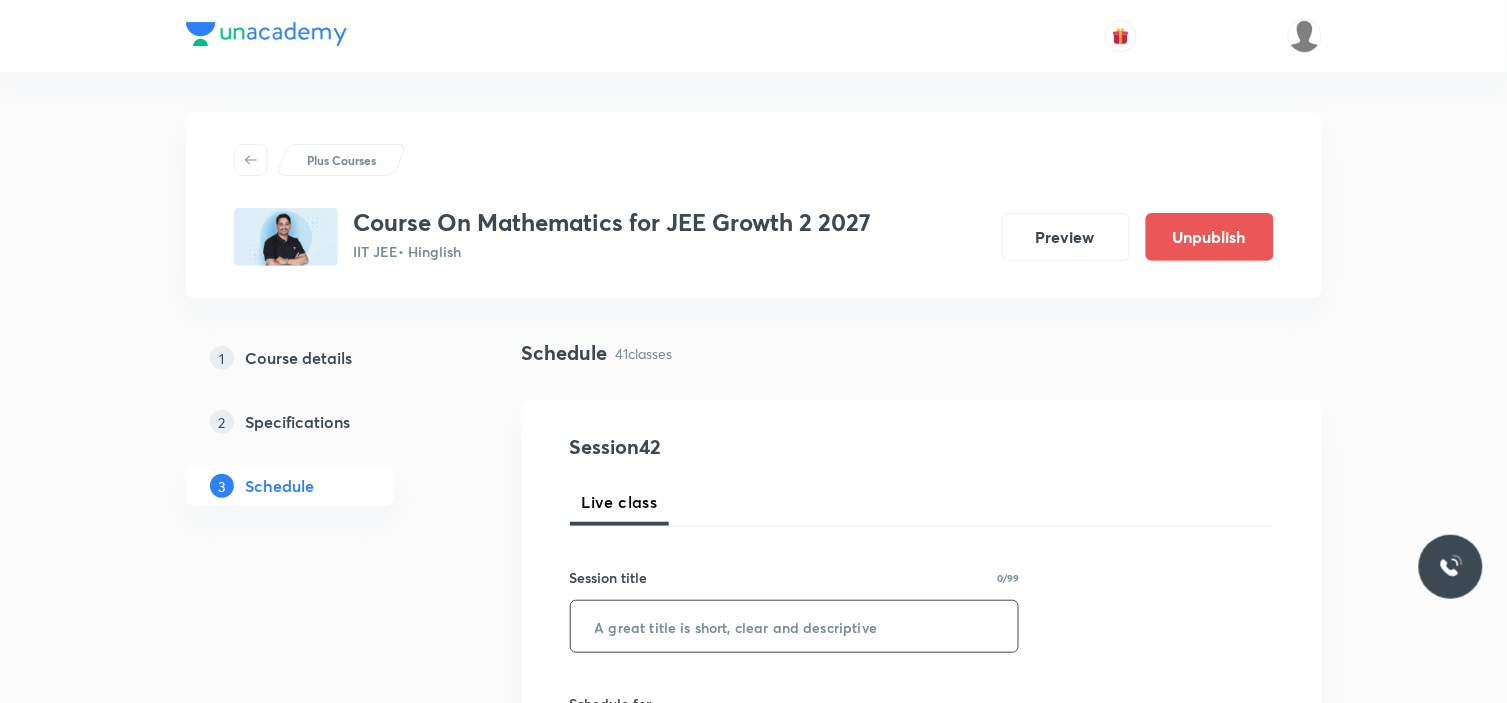 click at bounding box center [795, 626] 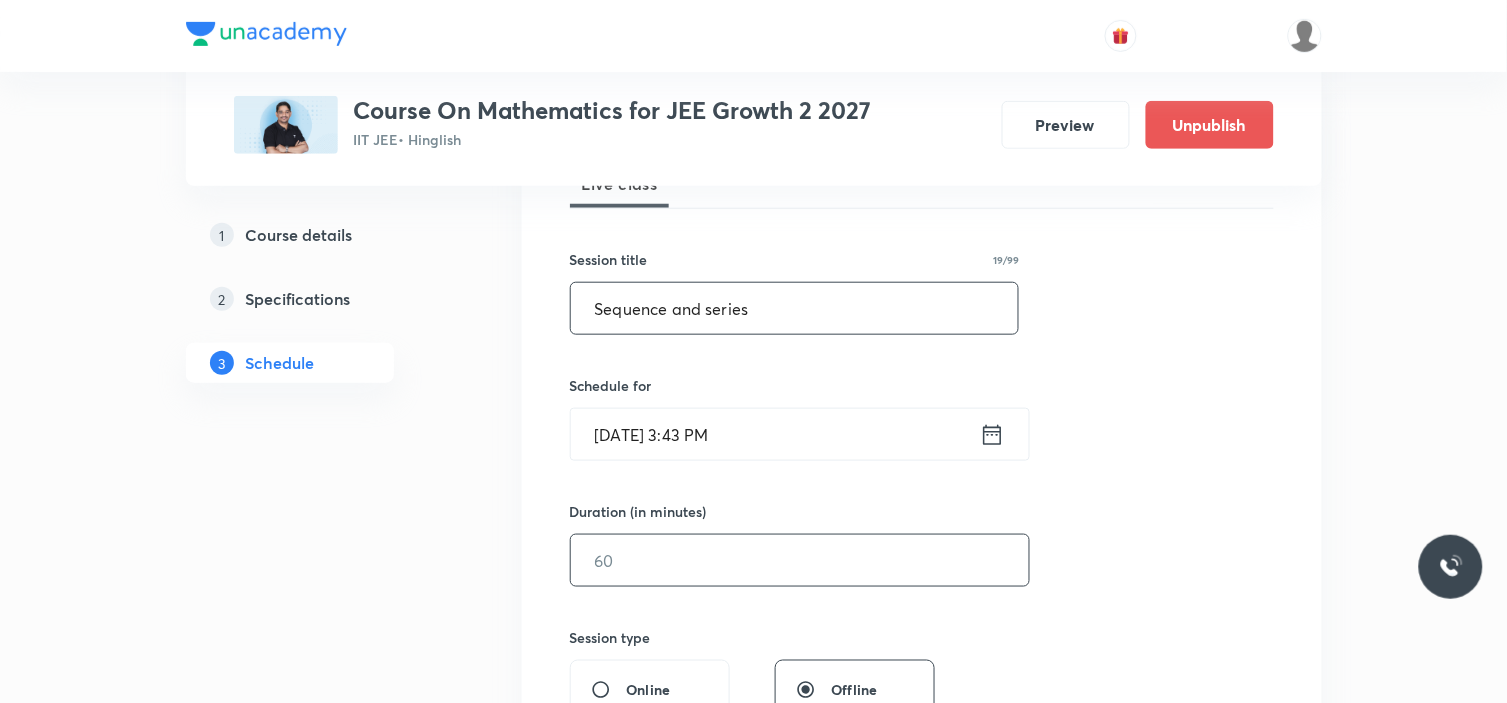 scroll, scrollTop: 333, scrollLeft: 0, axis: vertical 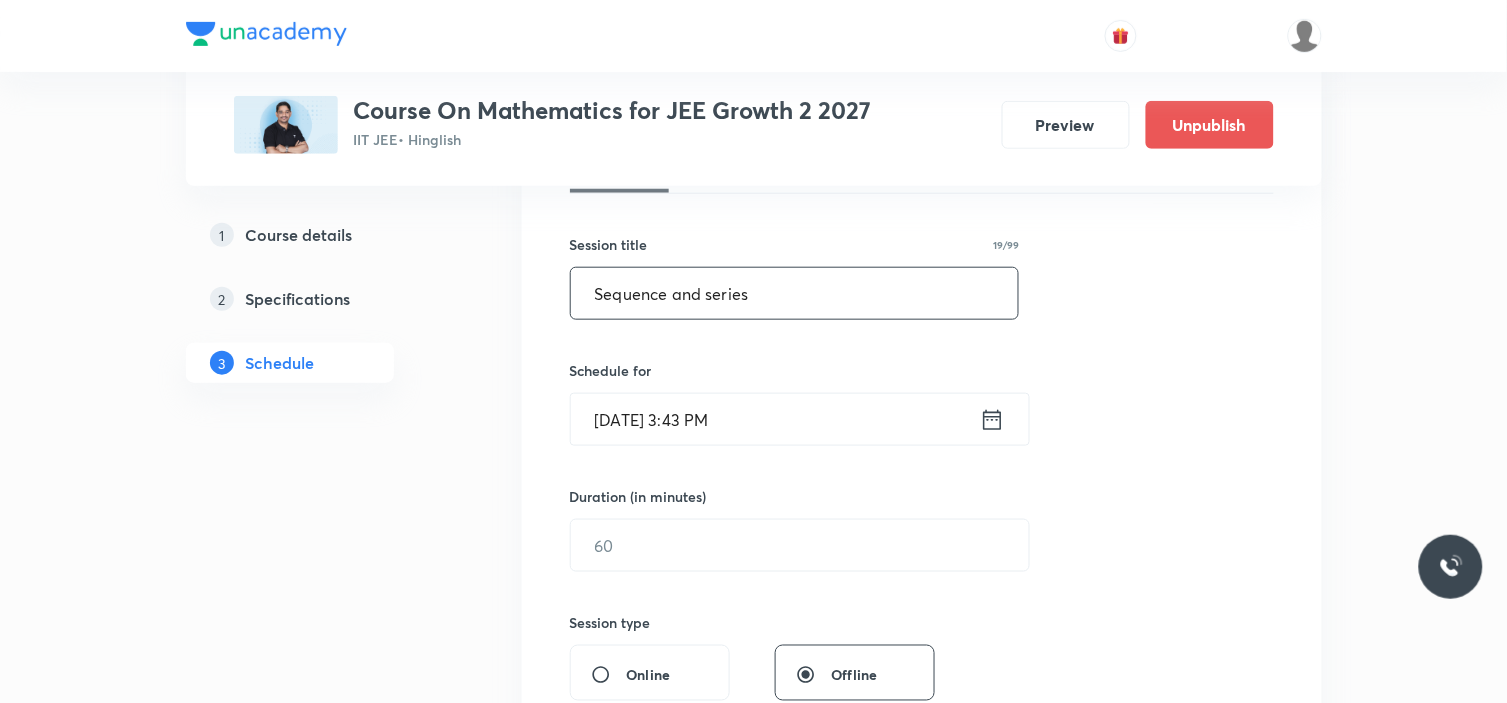 type on "Sequence and series" 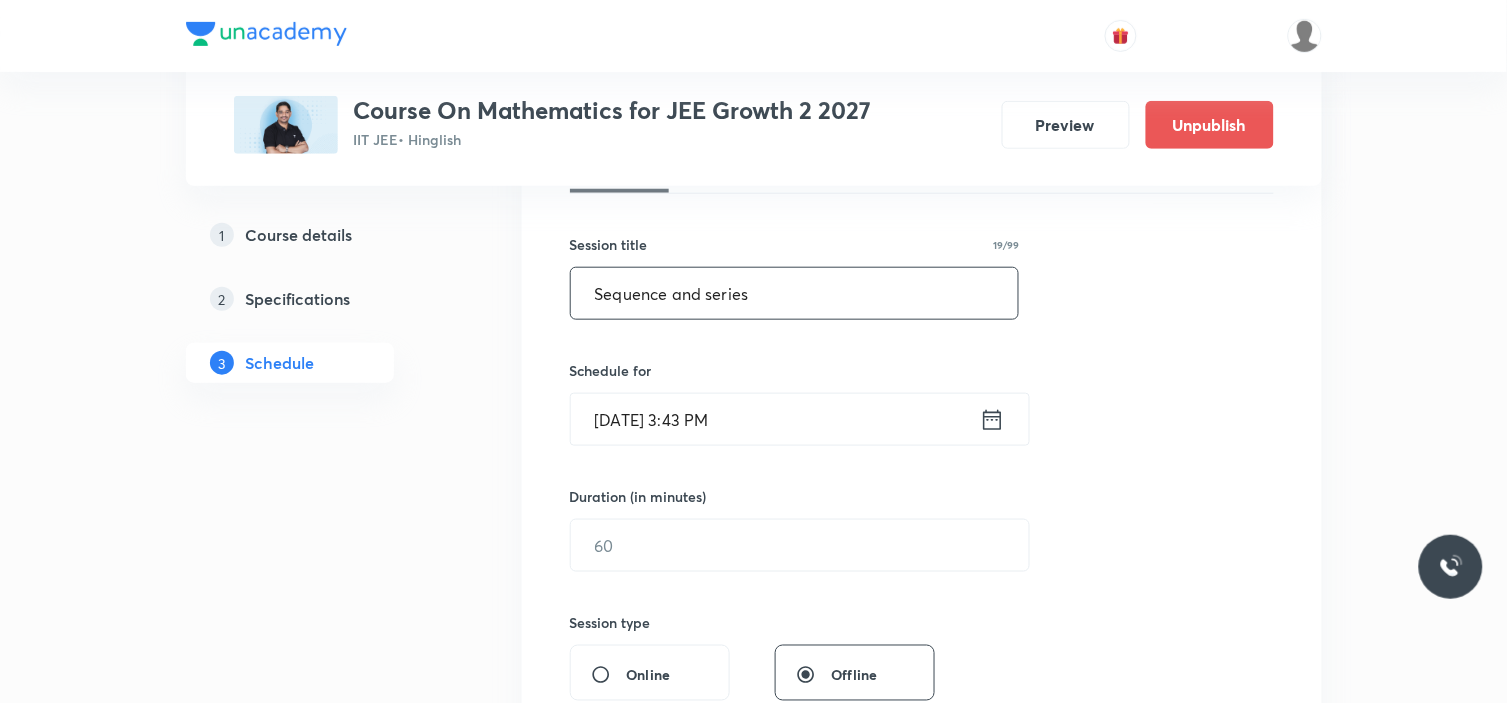 click on "[DATE] 3:43 PM" at bounding box center (775, 419) 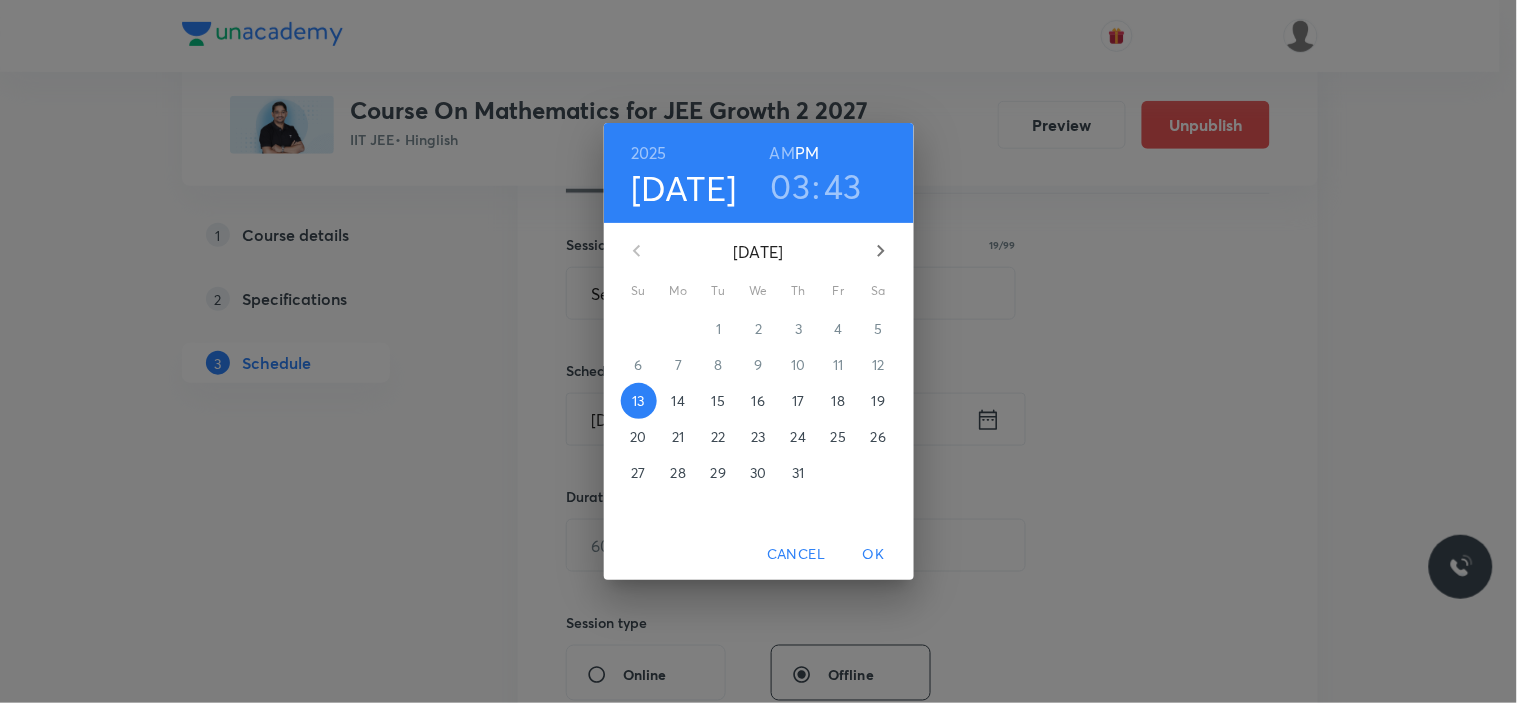 click on "14" at bounding box center [678, 401] 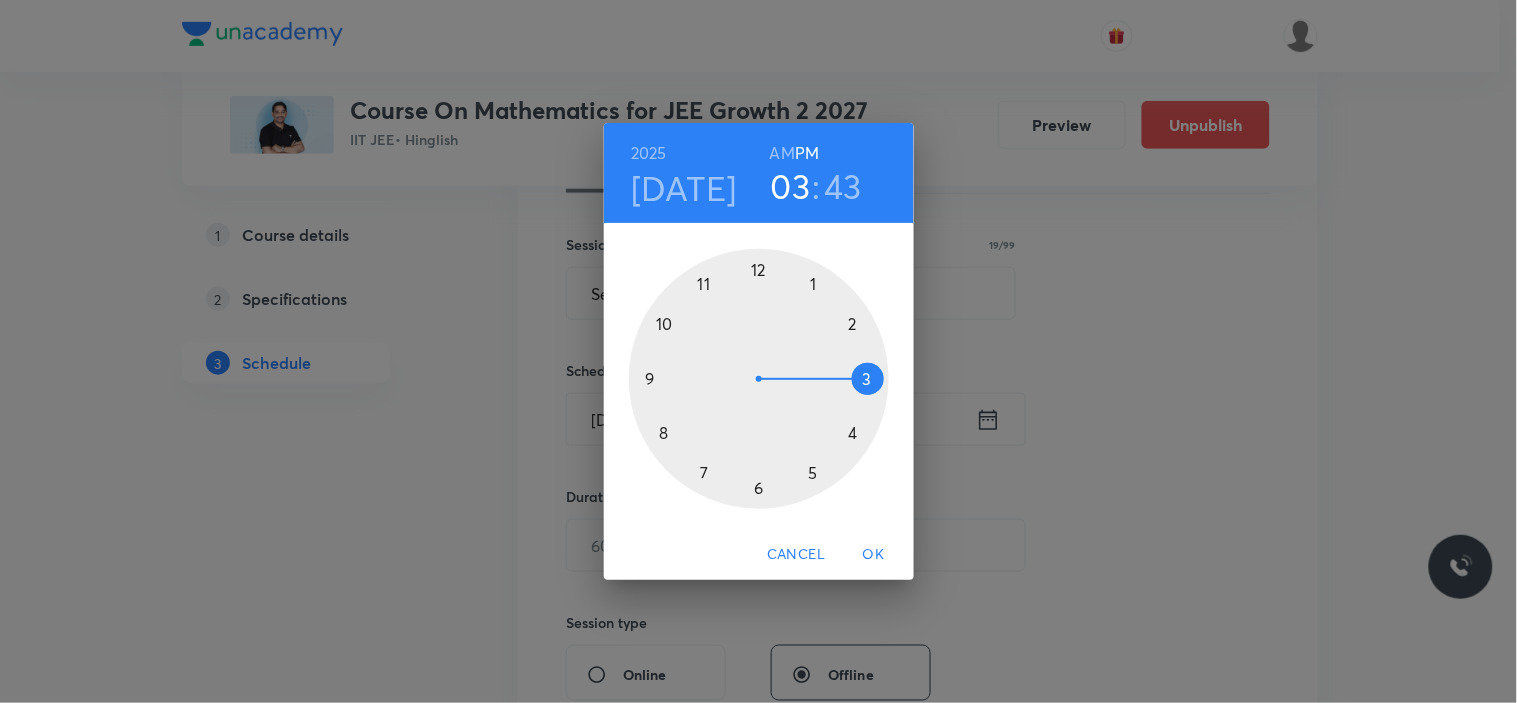 click on "03" at bounding box center [791, 186] 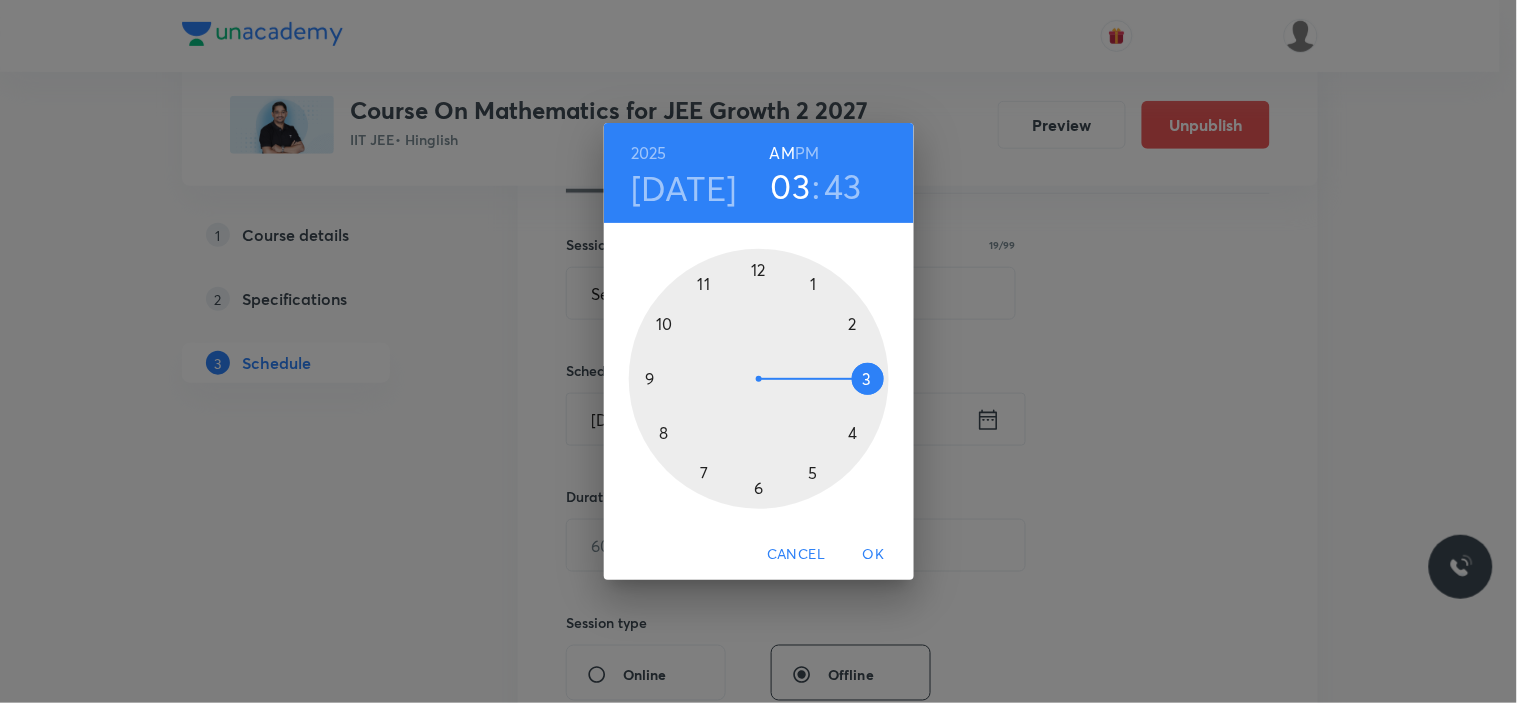 click at bounding box center [759, 379] 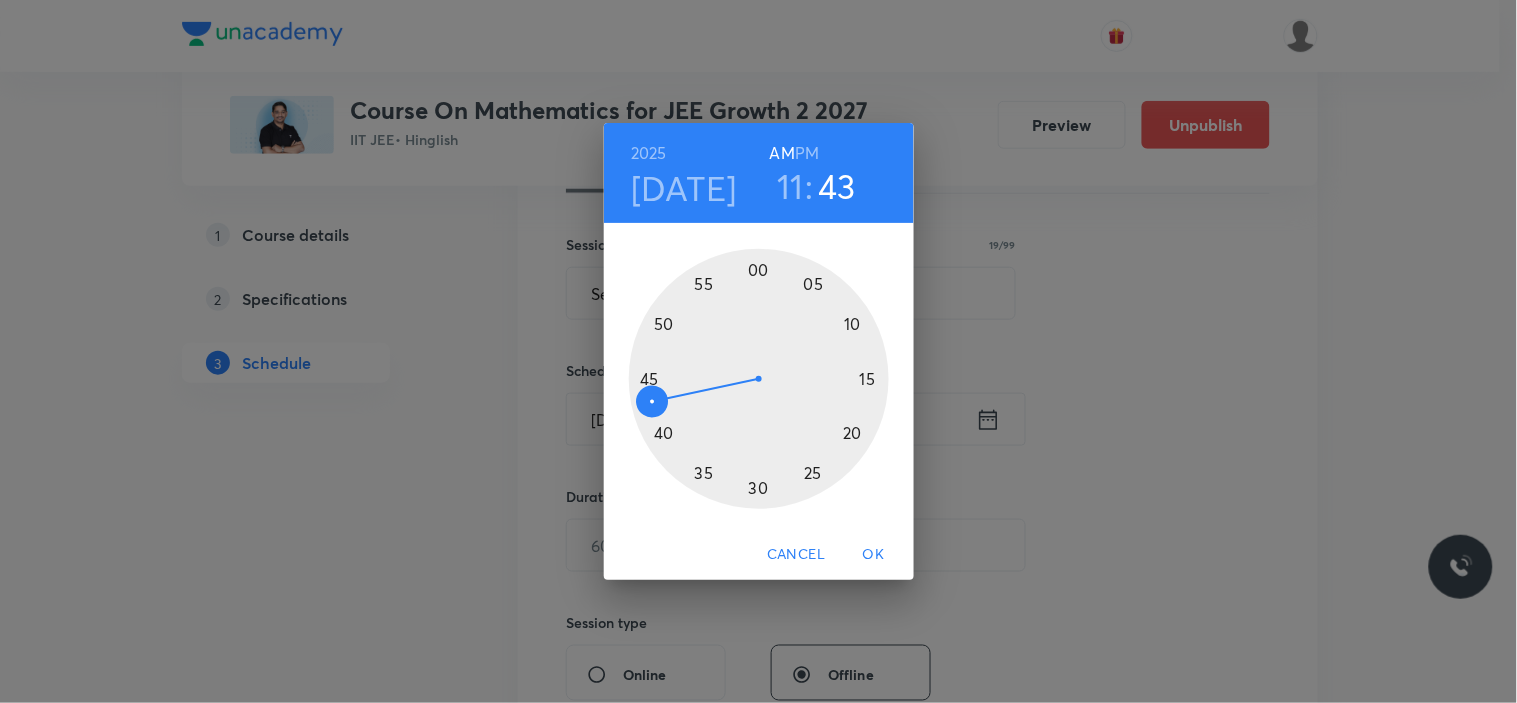 click at bounding box center (759, 379) 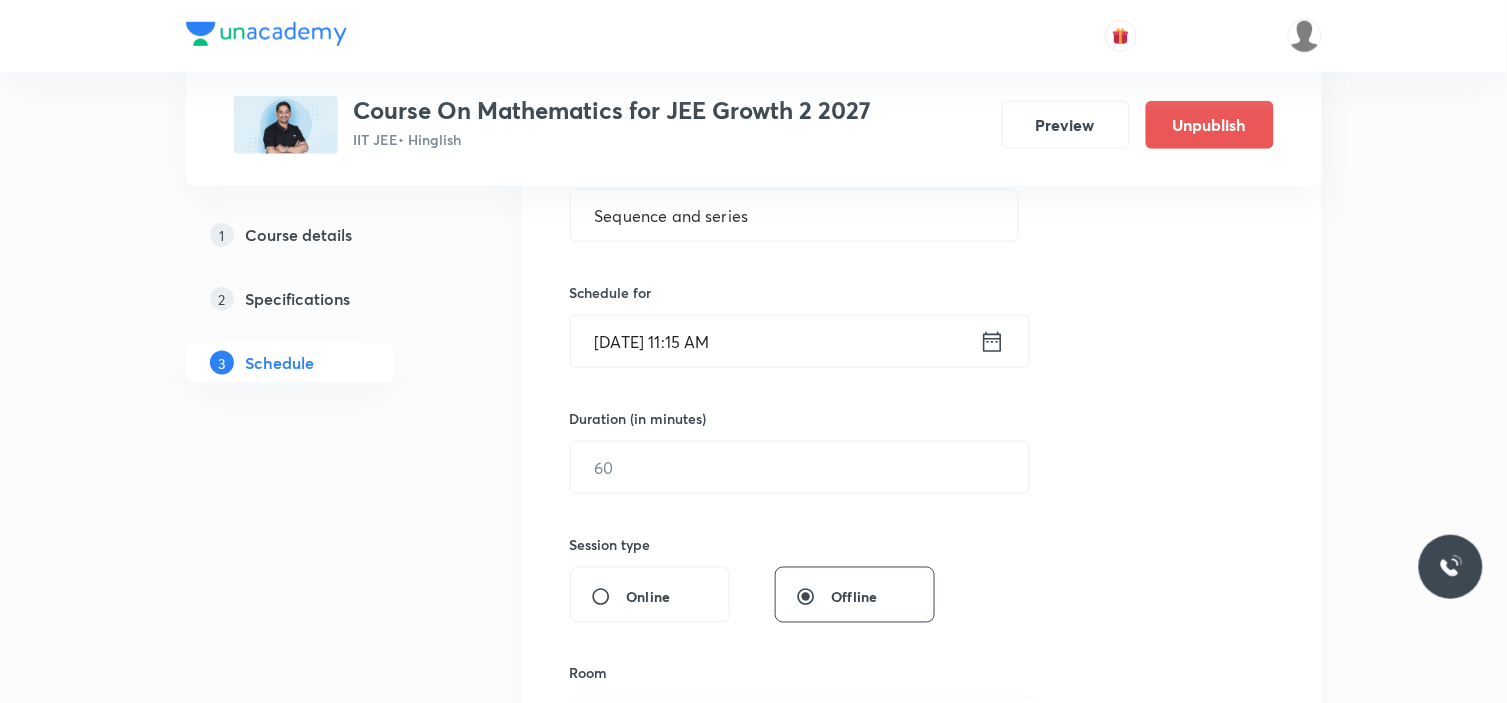 scroll, scrollTop: 444, scrollLeft: 0, axis: vertical 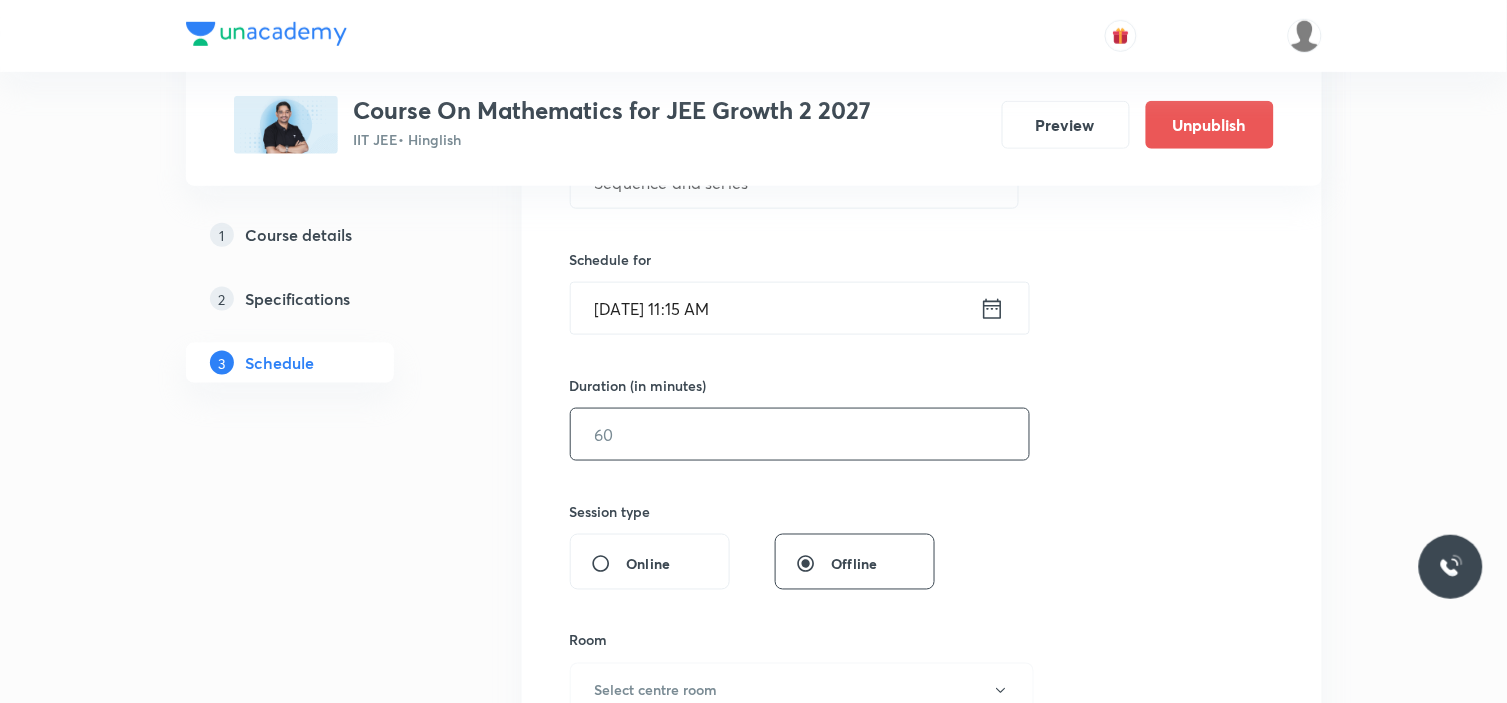 click at bounding box center [800, 434] 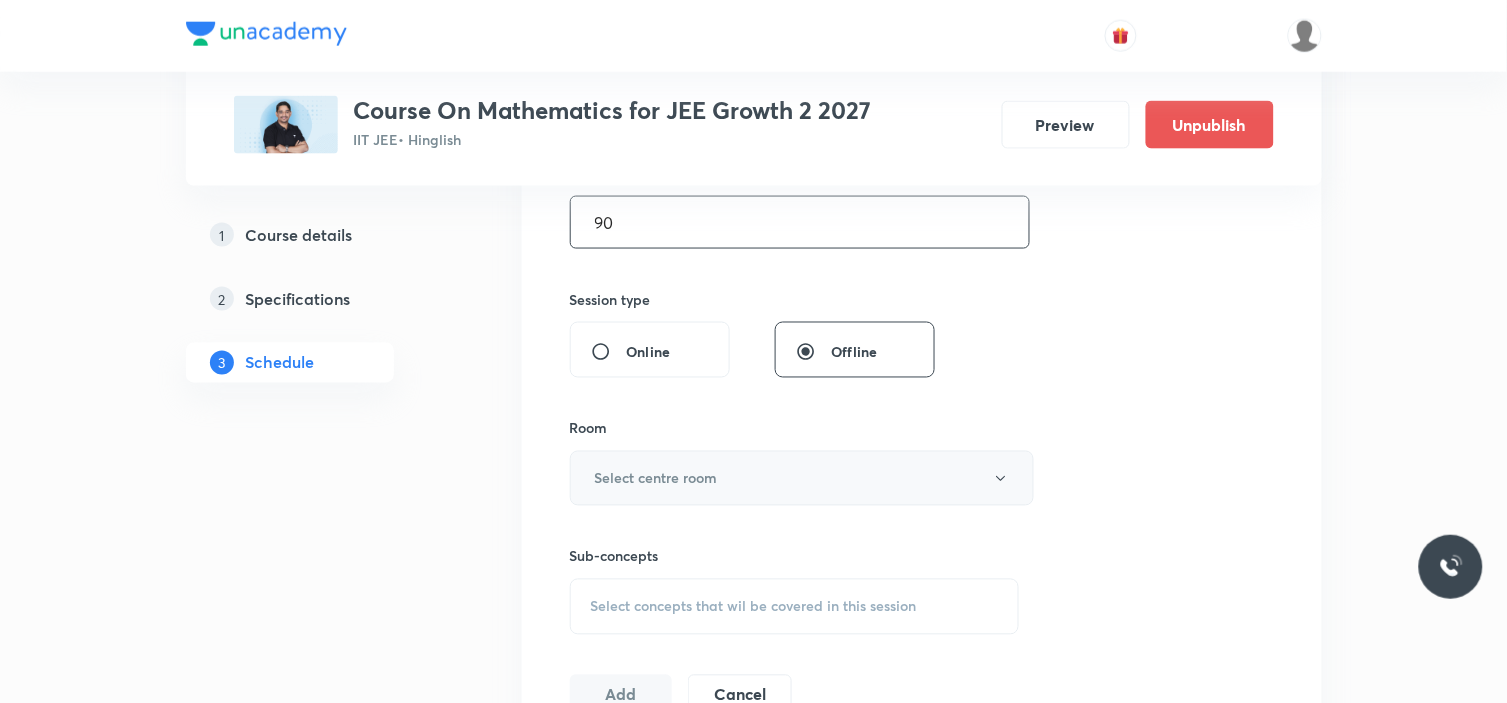 scroll, scrollTop: 666, scrollLeft: 0, axis: vertical 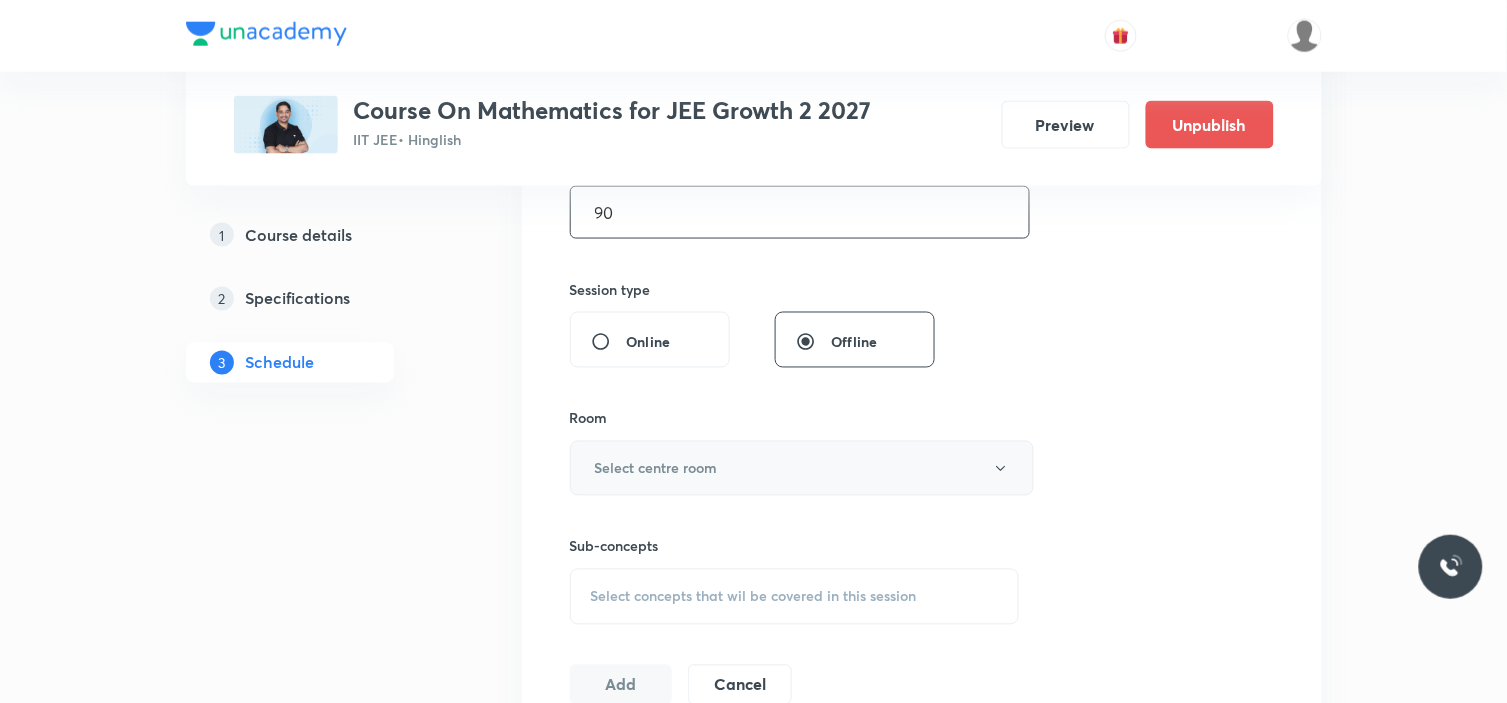 type on "90" 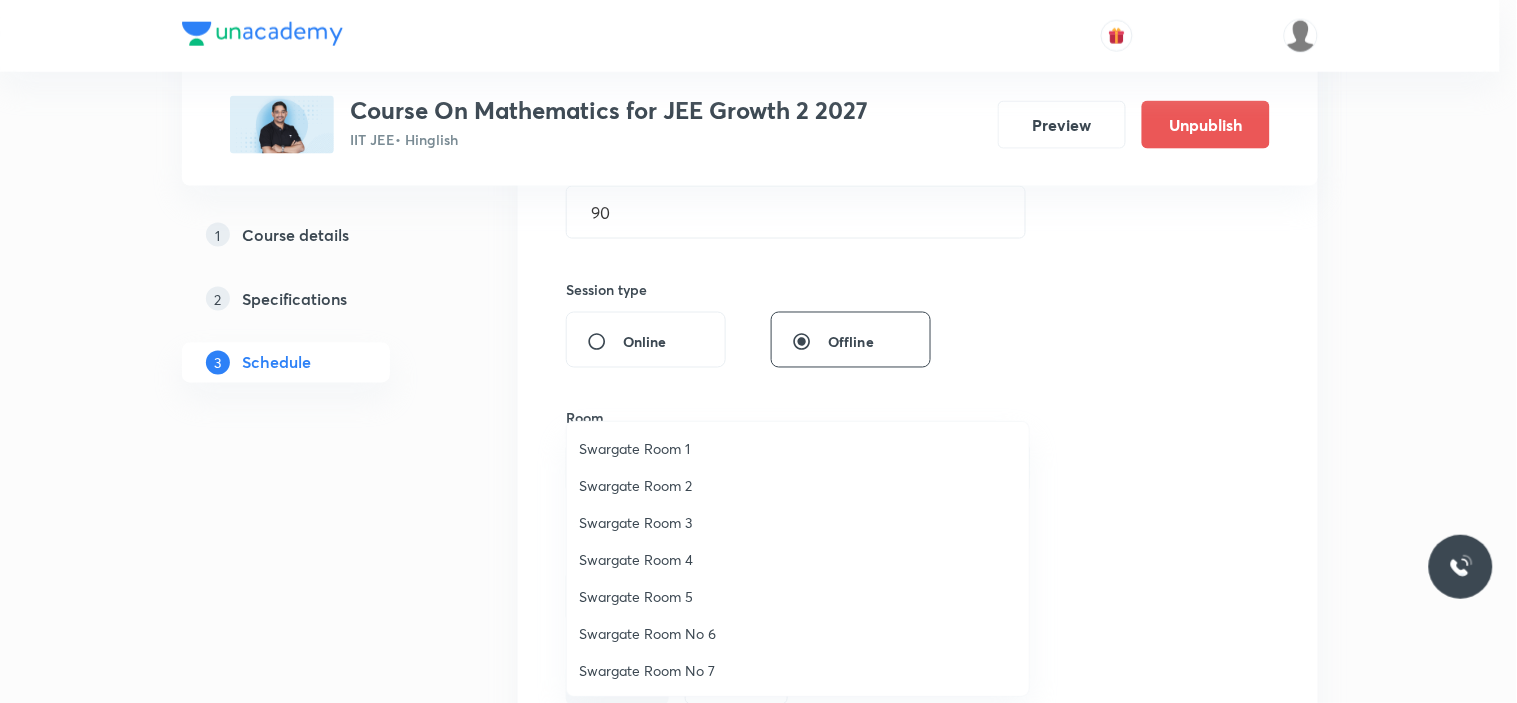 click on "Swargate Room 4" at bounding box center (798, 559) 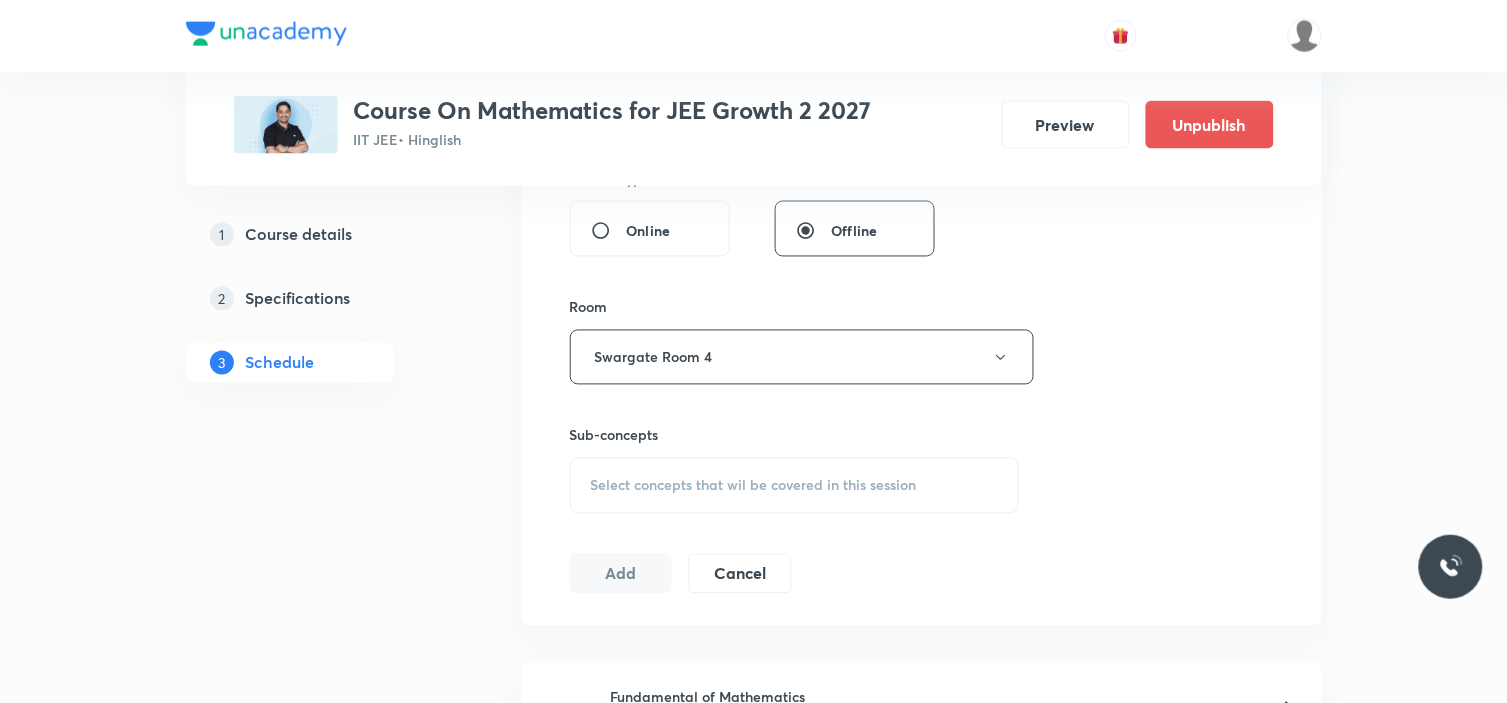 click on "Select concepts that wil be covered in this session" at bounding box center [754, 486] 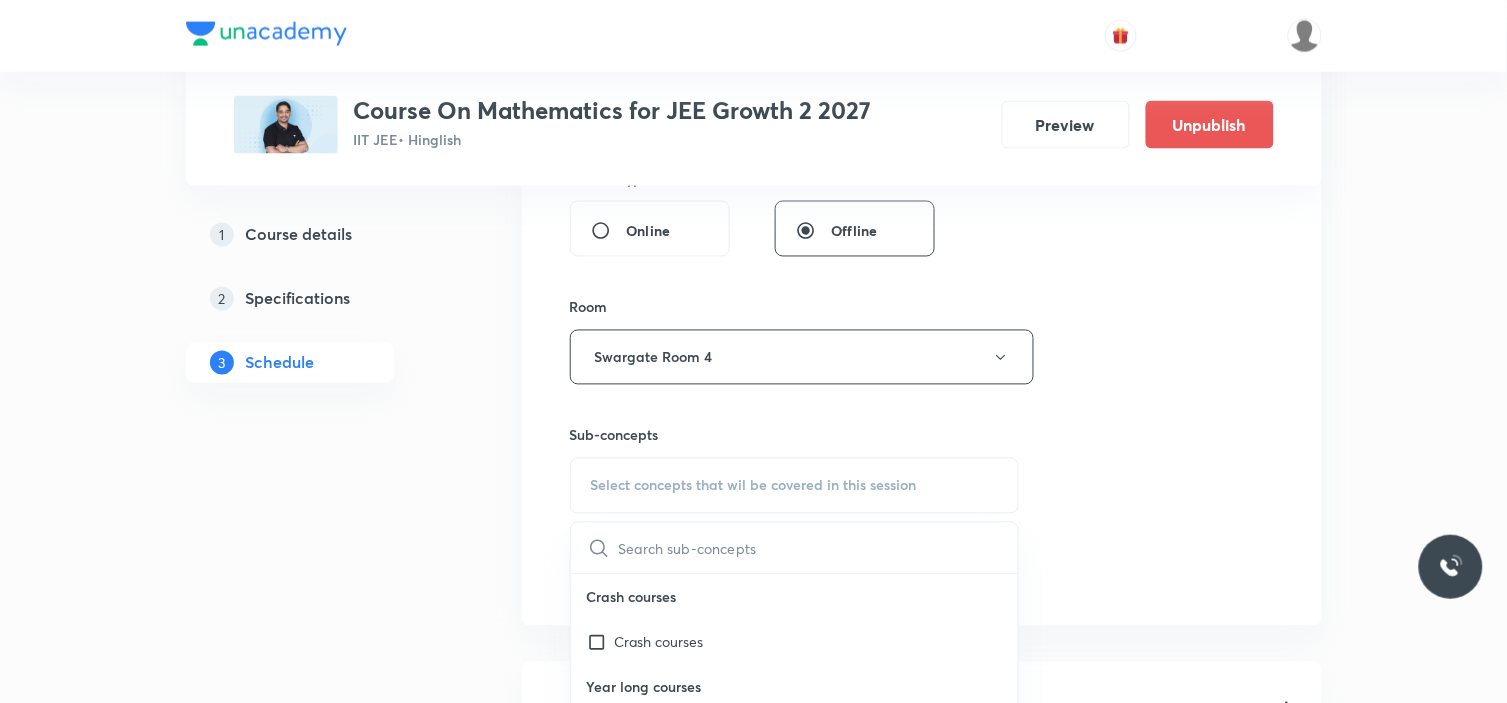 scroll, scrollTop: 1111, scrollLeft: 0, axis: vertical 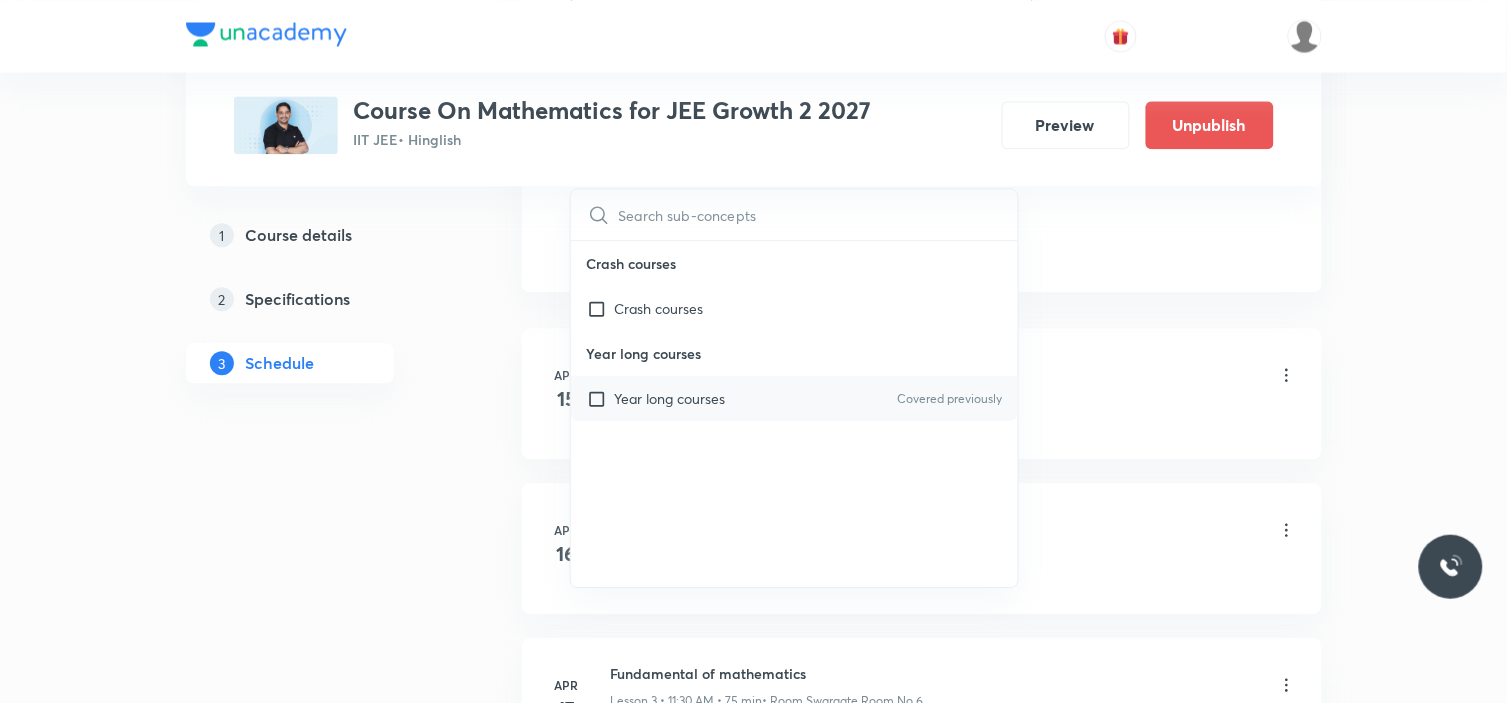 click on "Year long courses Covered previously" at bounding box center (795, 398) 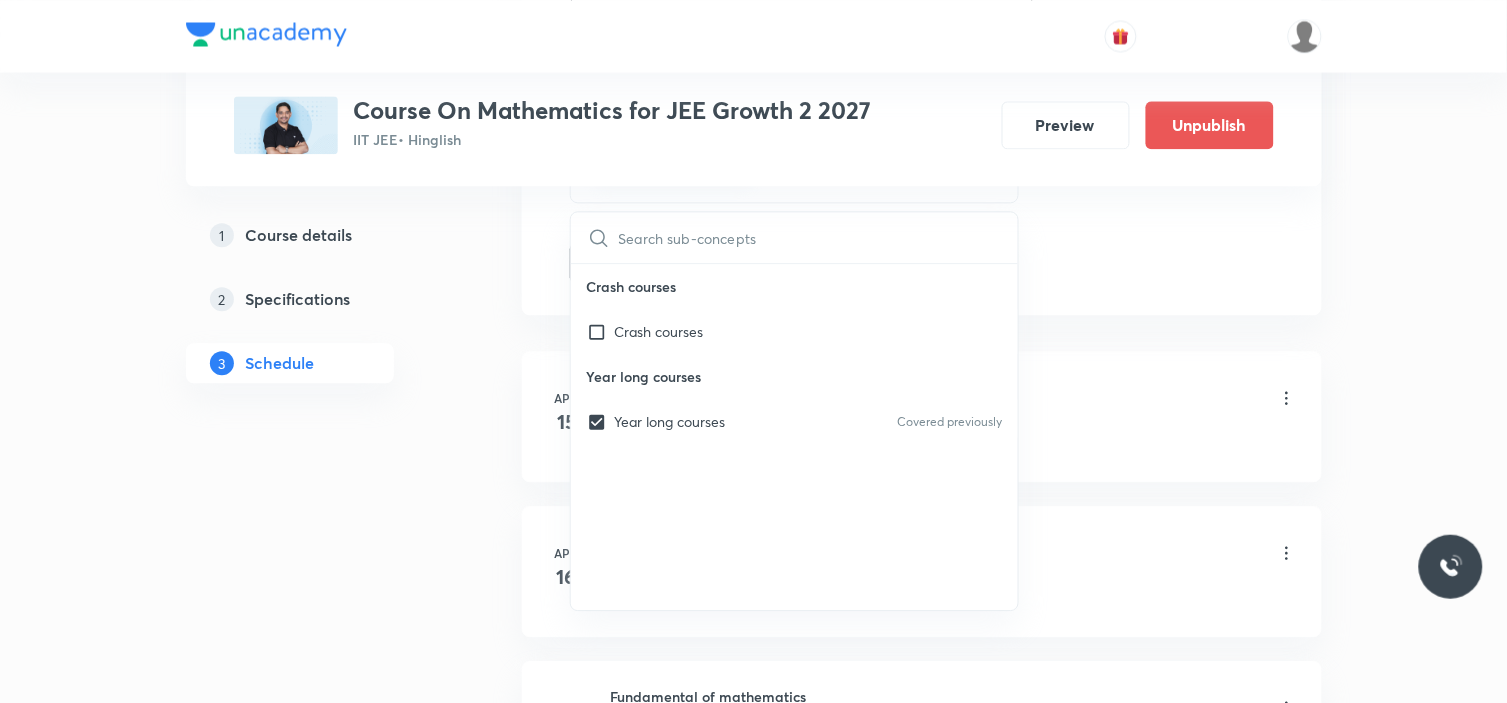 drag, startPoint x: 497, startPoint y: 312, endPoint x: 541, endPoint y: 313, distance: 44.011364 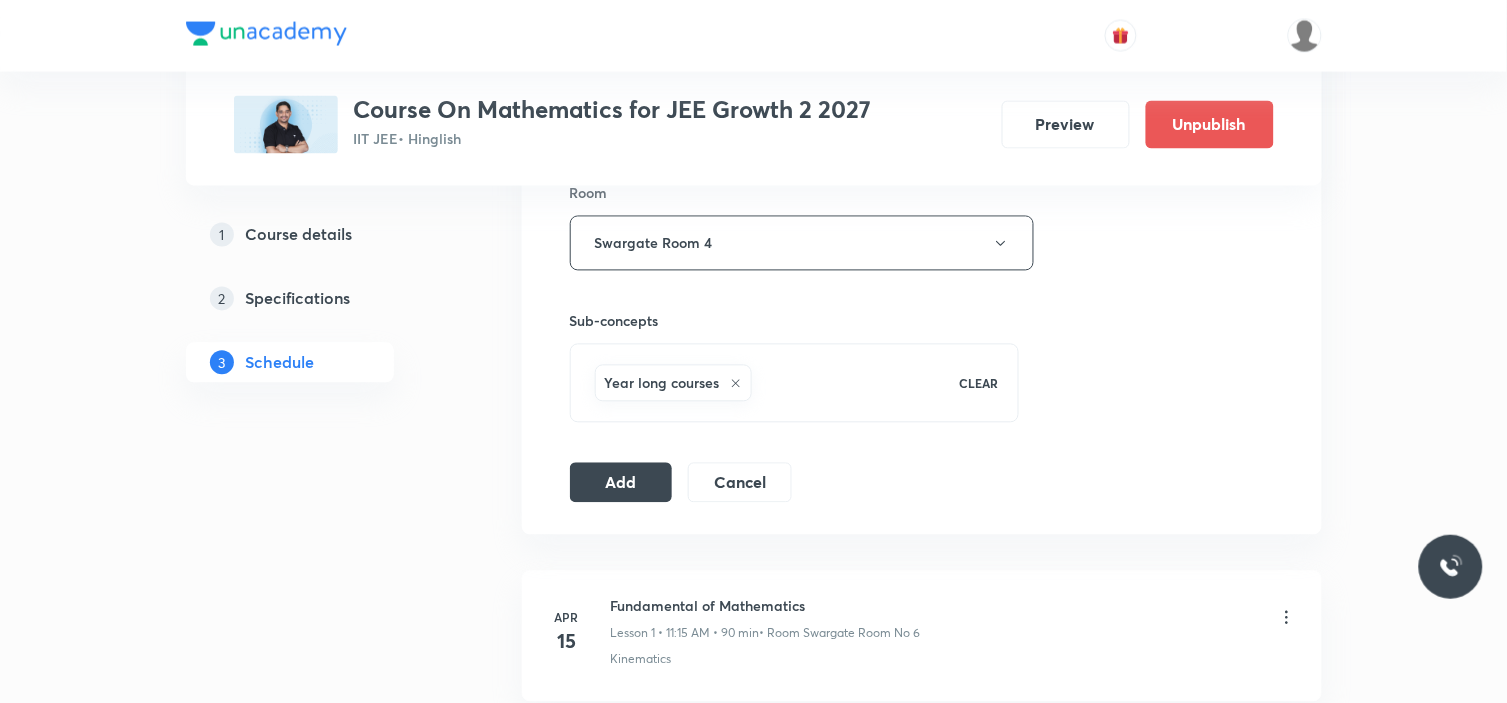 scroll, scrollTop: 888, scrollLeft: 0, axis: vertical 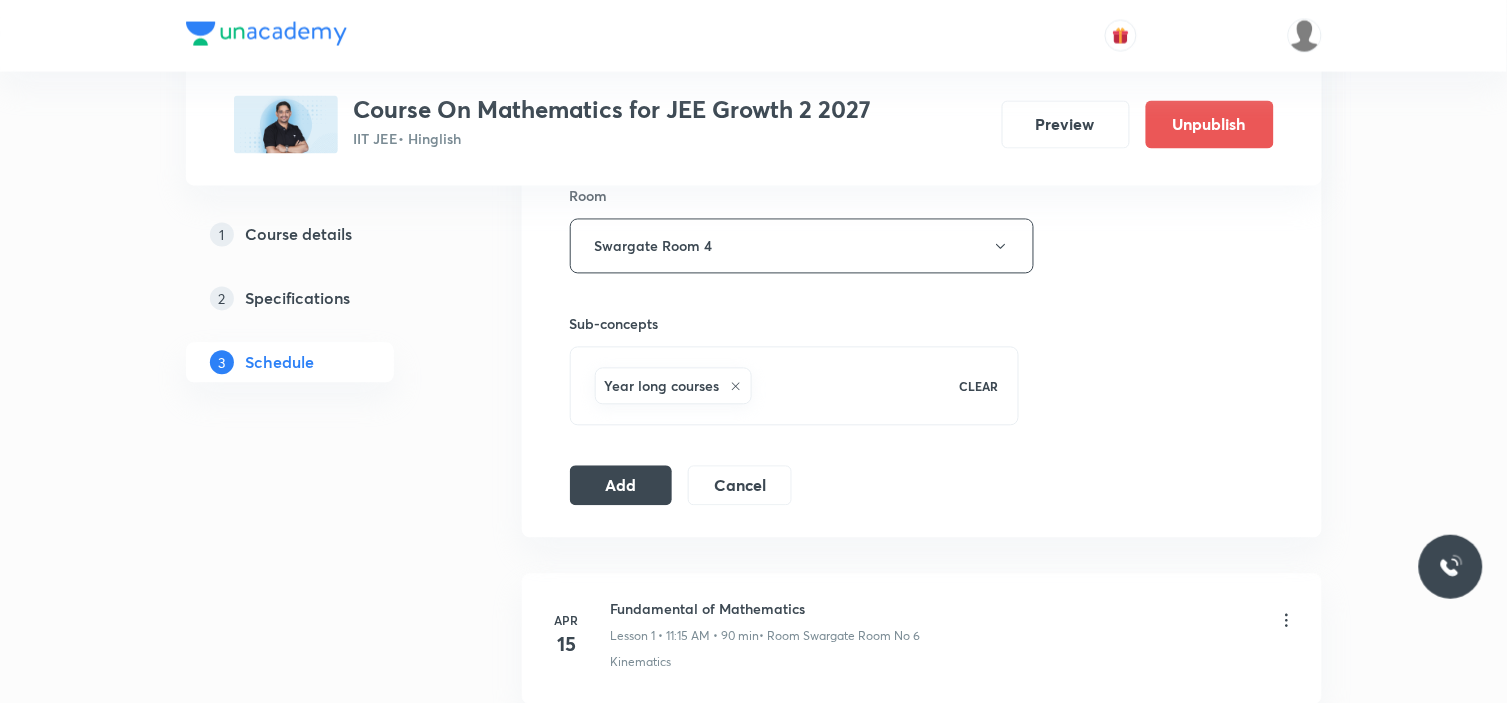 click on "Add" at bounding box center [621, 486] 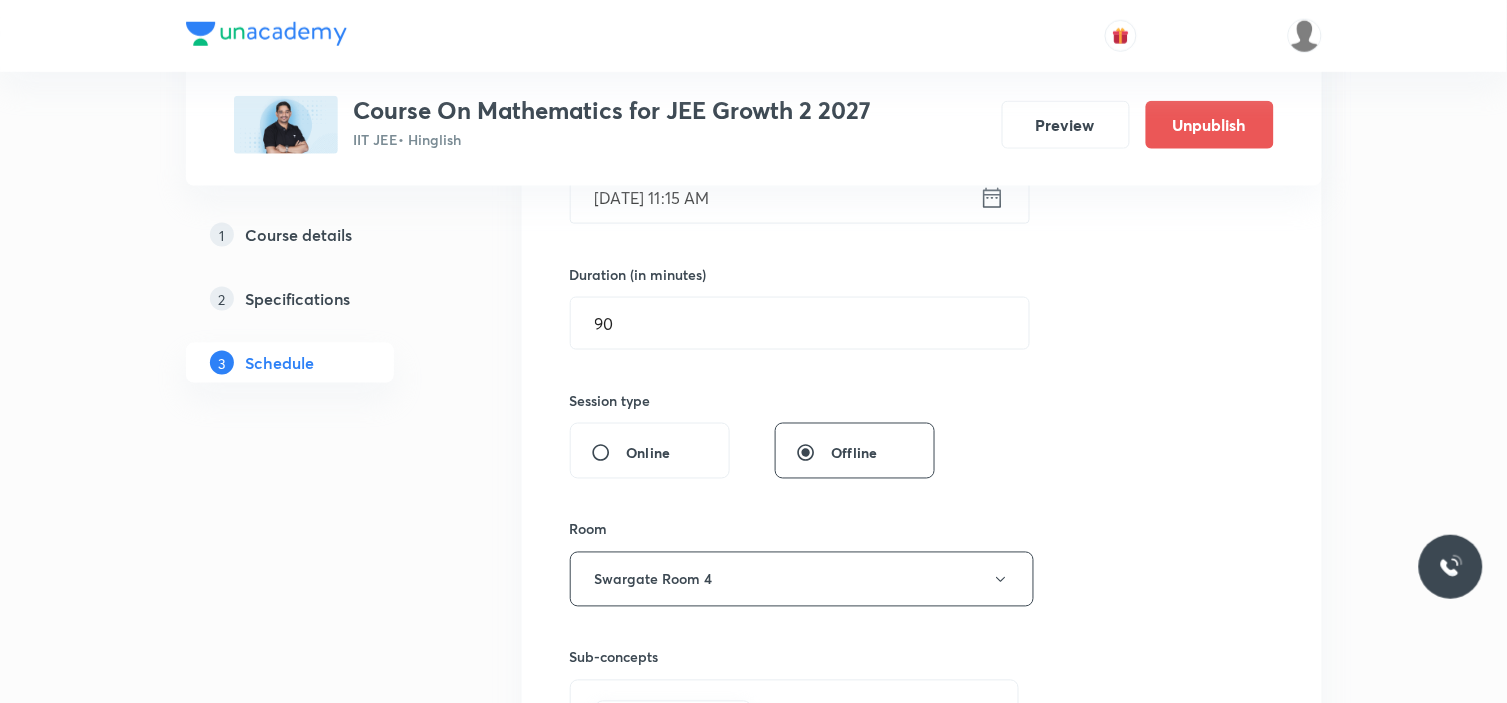 scroll, scrollTop: 444, scrollLeft: 0, axis: vertical 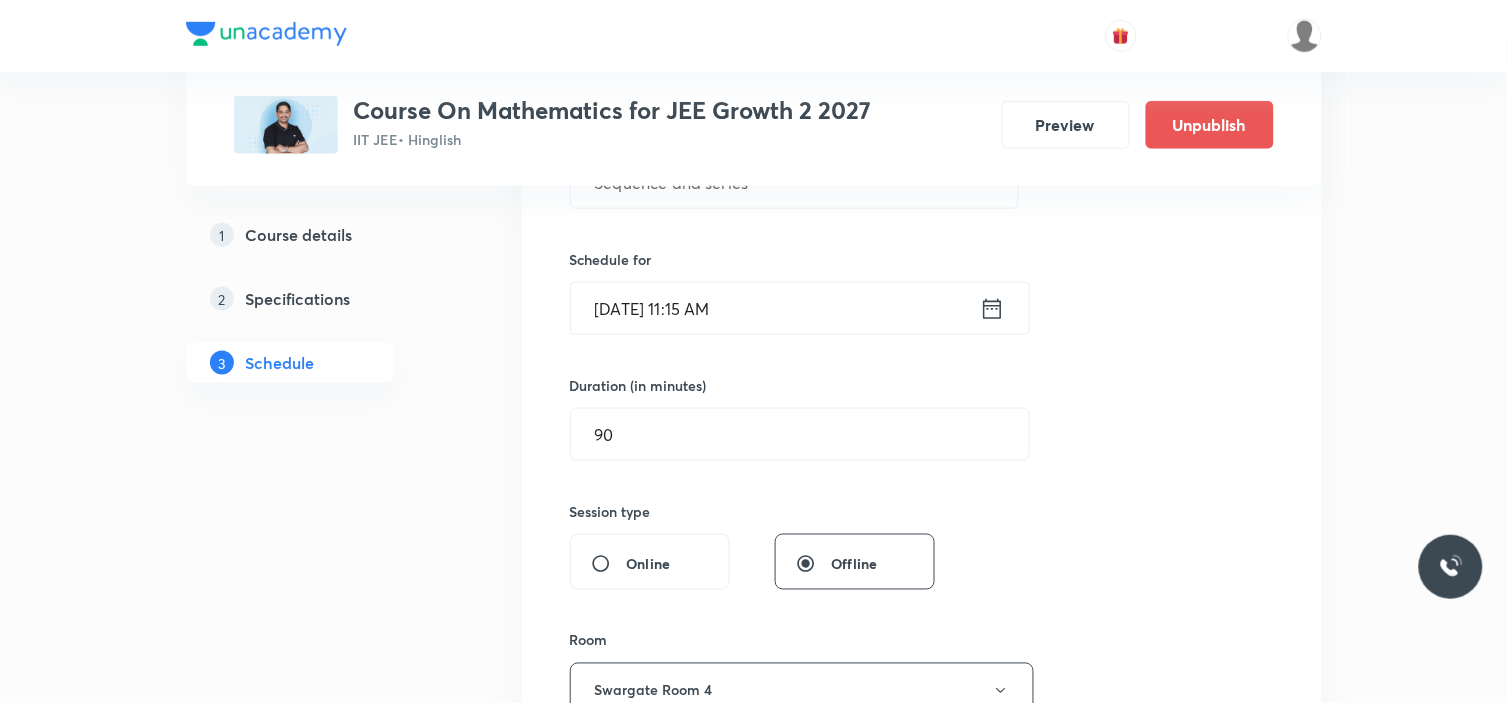 type 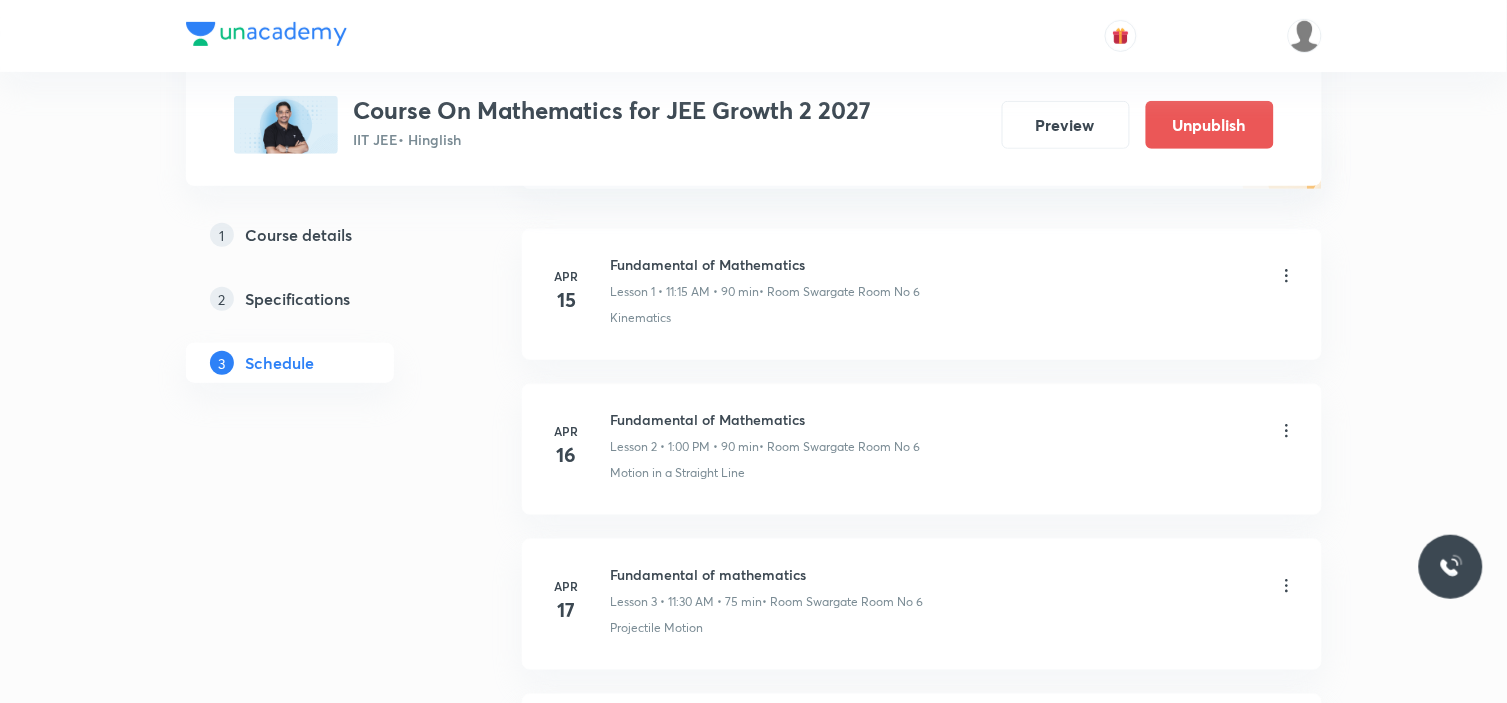 scroll, scrollTop: 0, scrollLeft: 0, axis: both 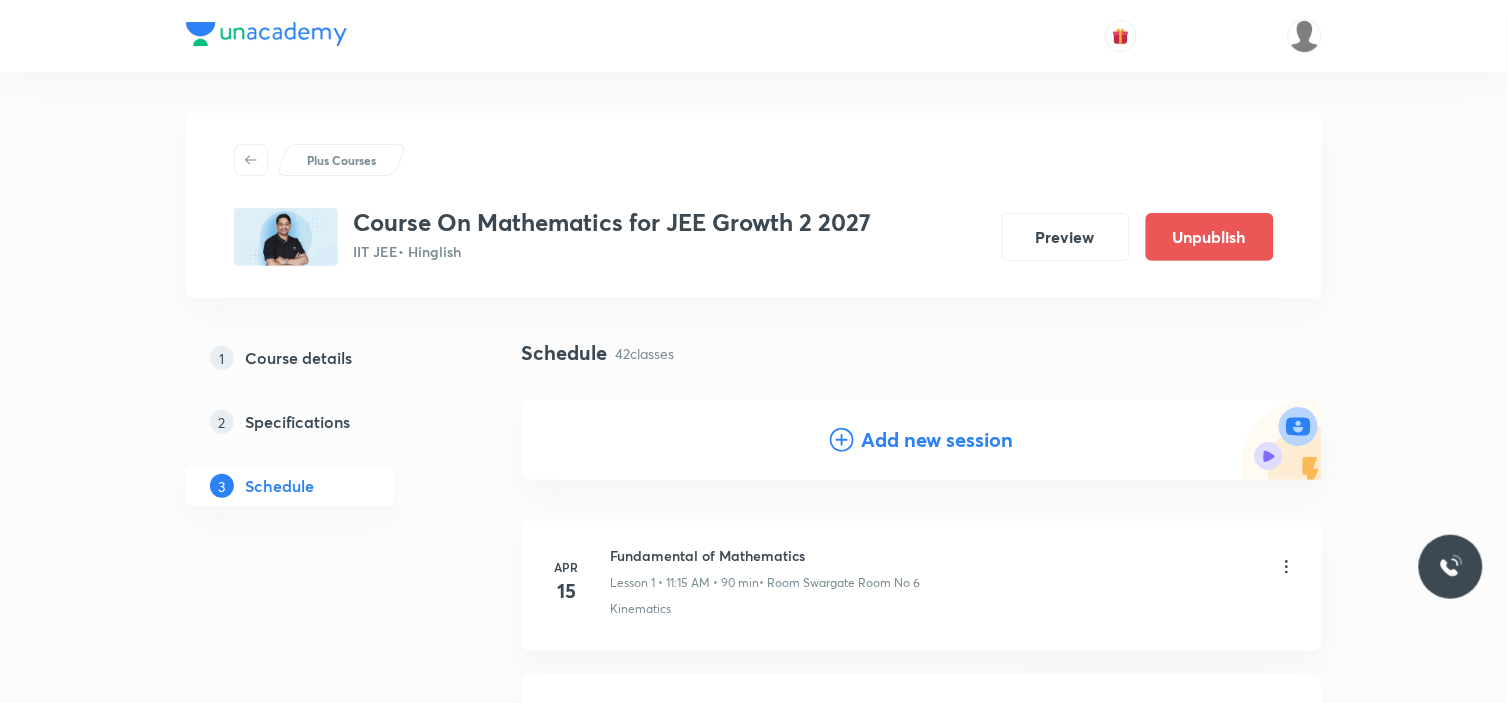 click on "Add new session" at bounding box center (938, 440) 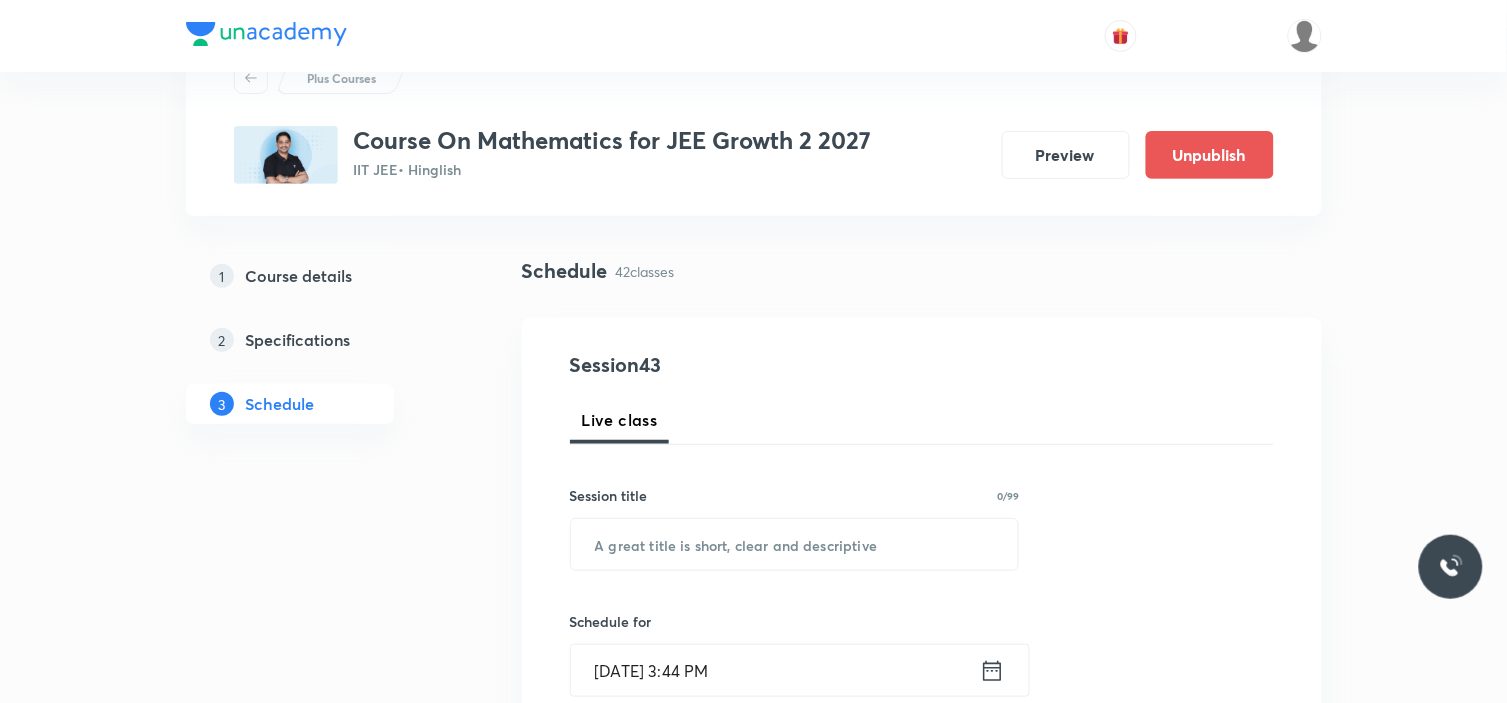 scroll, scrollTop: 222, scrollLeft: 0, axis: vertical 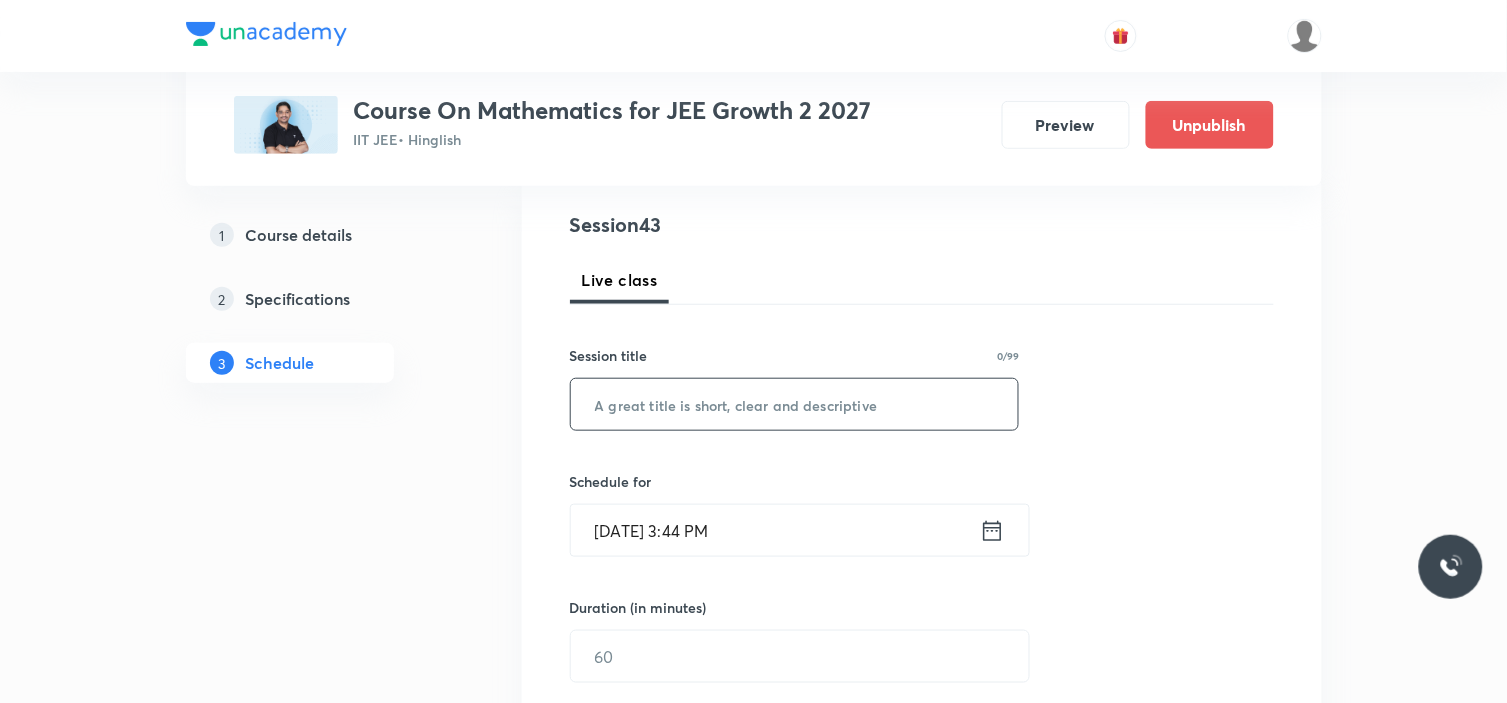 click at bounding box center [795, 404] 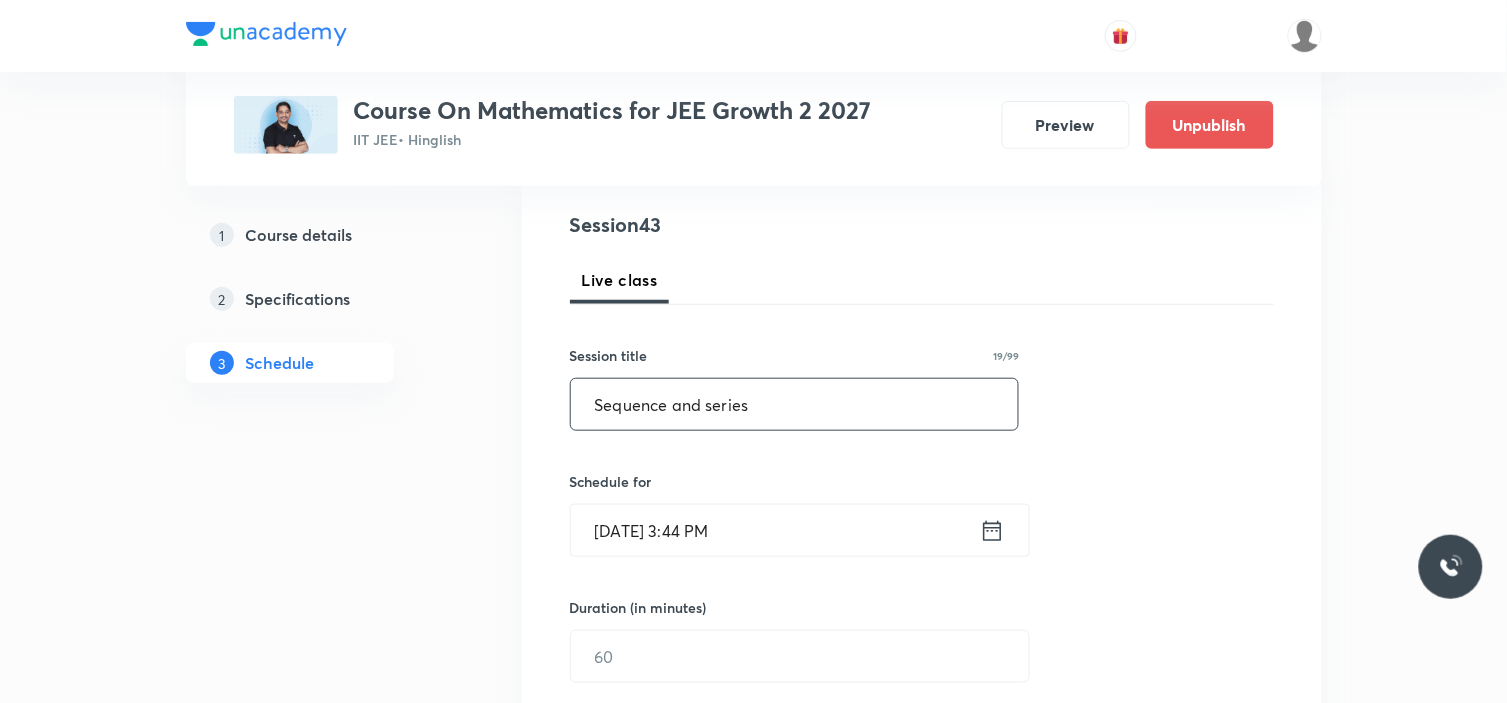type on "Sequence and series" 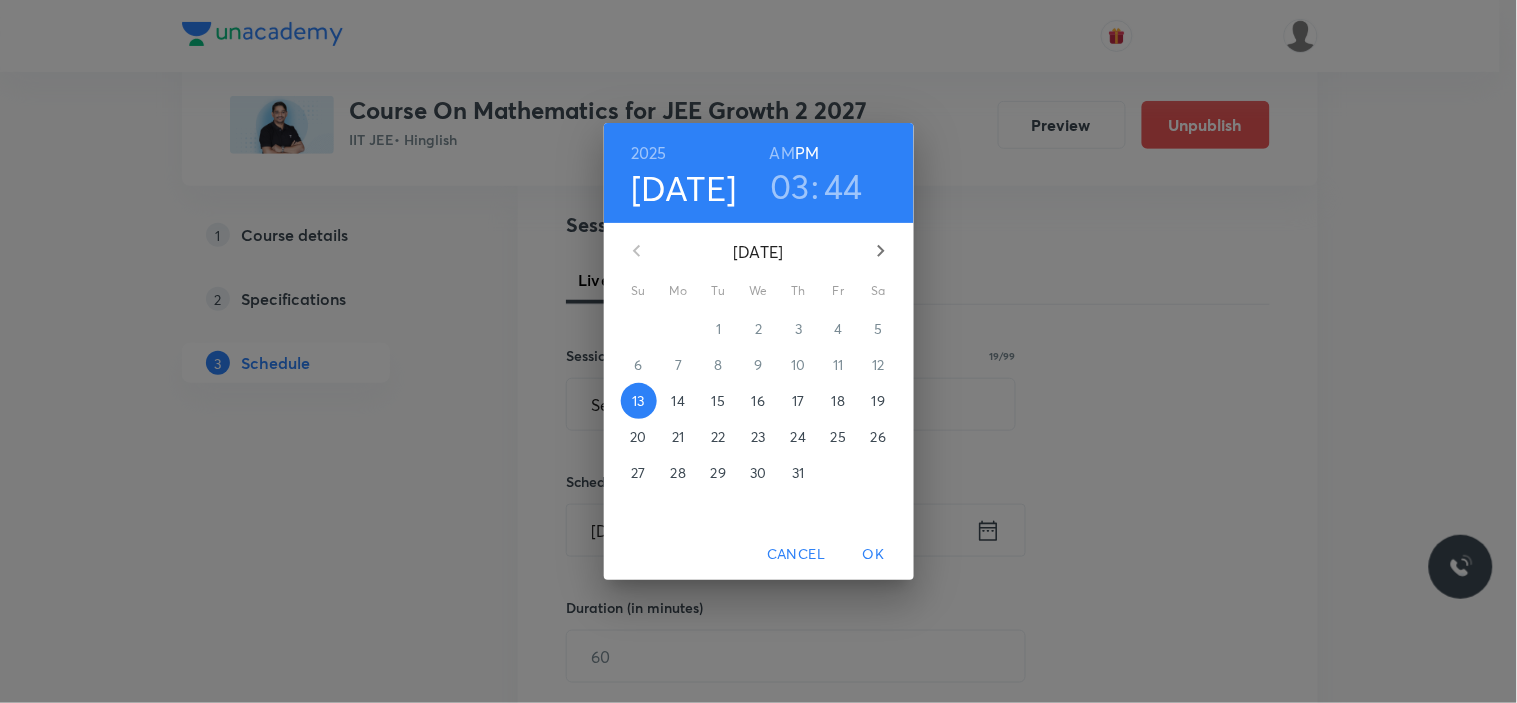 click on "18" at bounding box center [839, 401] 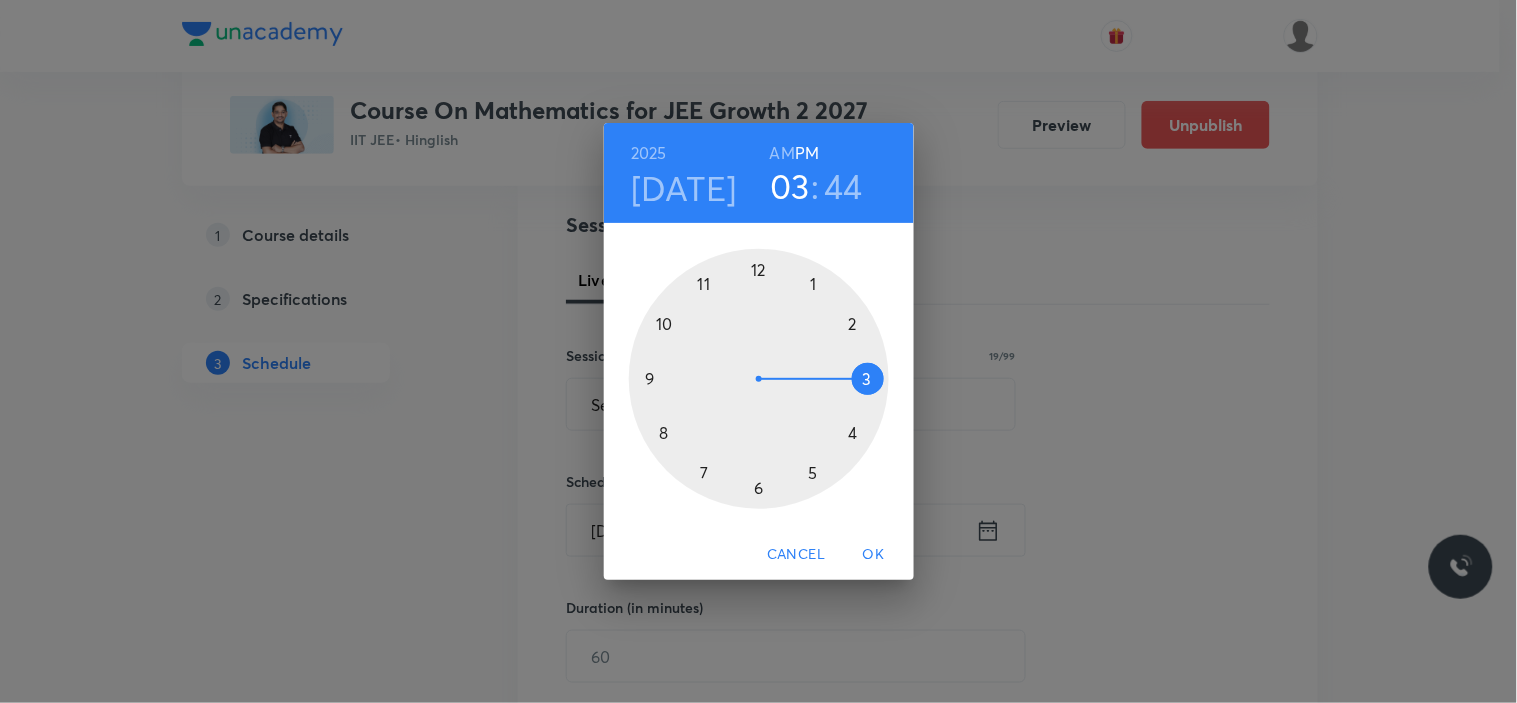 click at bounding box center (759, 379) 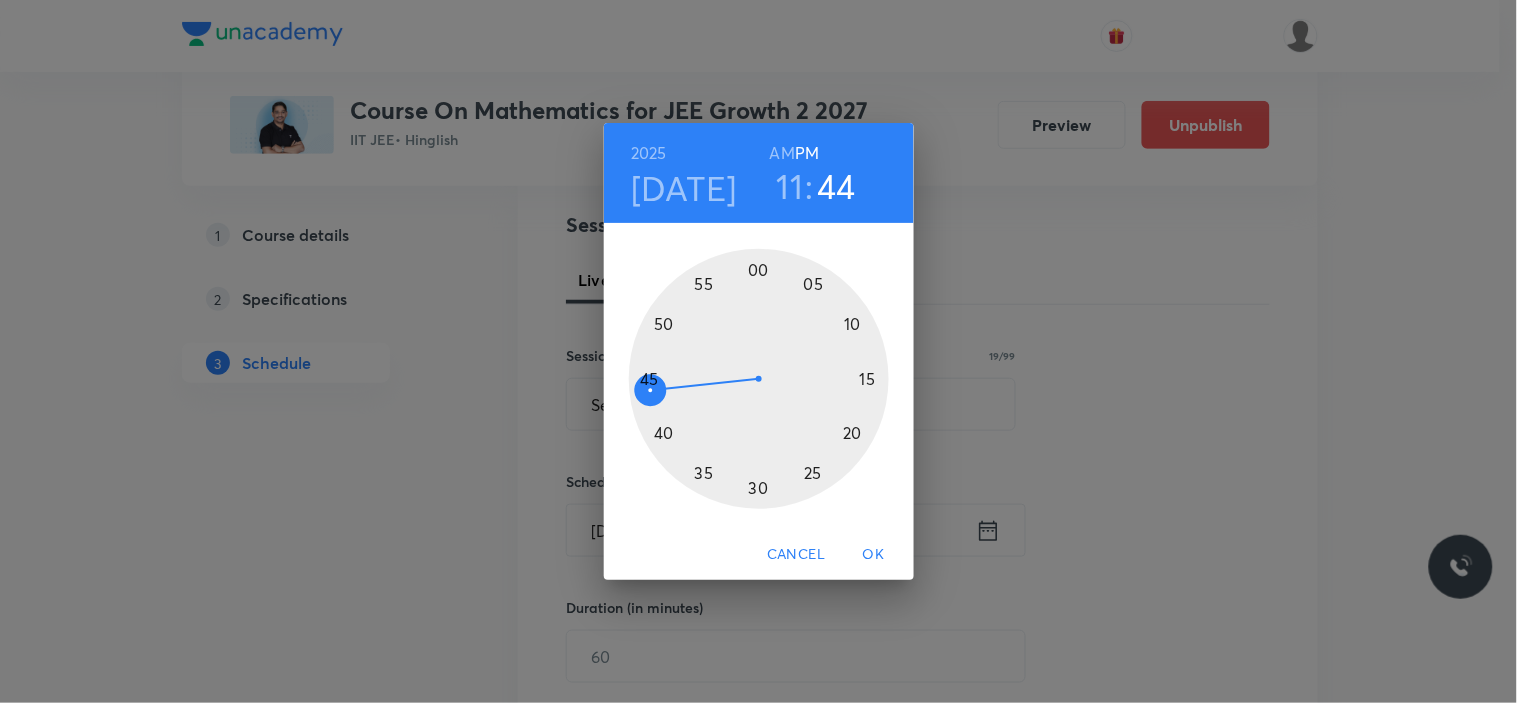 click on "AM" at bounding box center (782, 153) 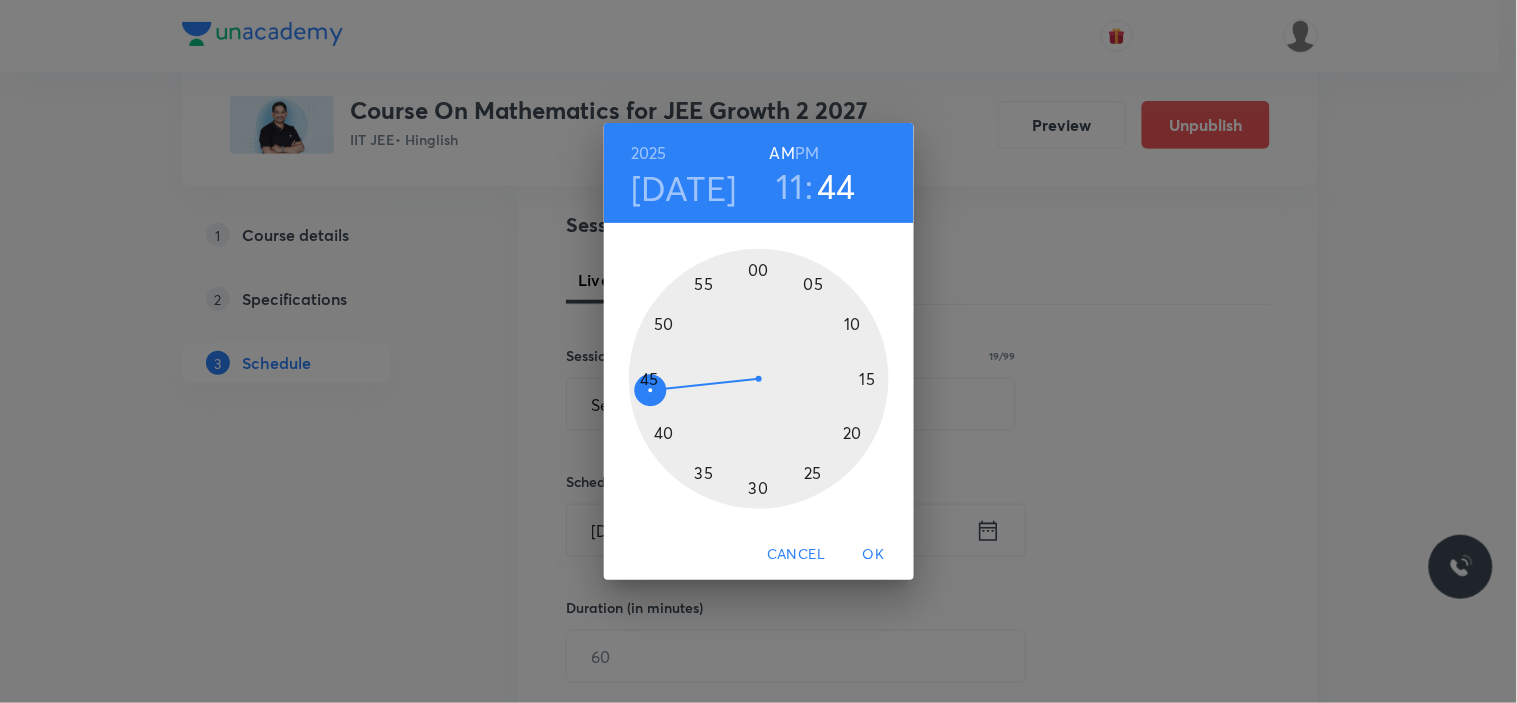 click at bounding box center [759, 379] 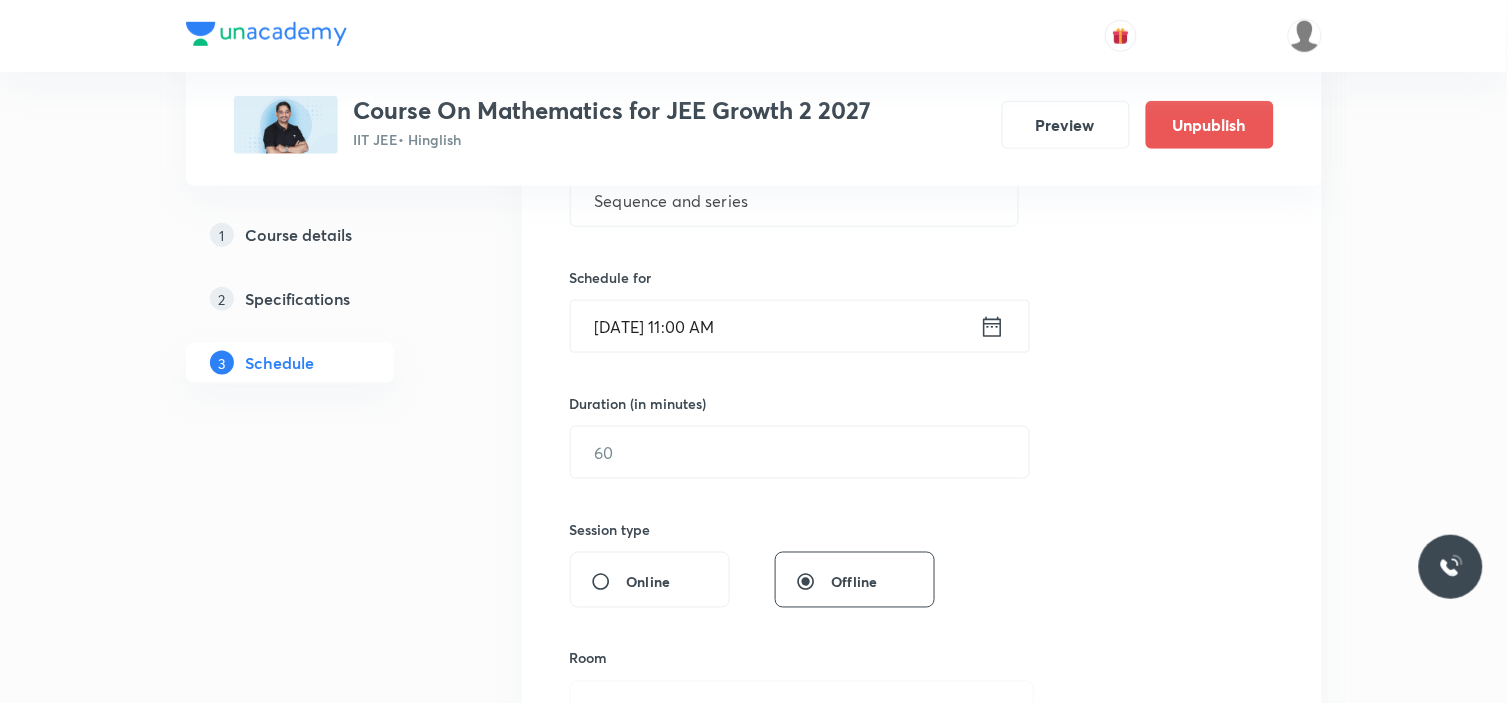 scroll, scrollTop: 444, scrollLeft: 0, axis: vertical 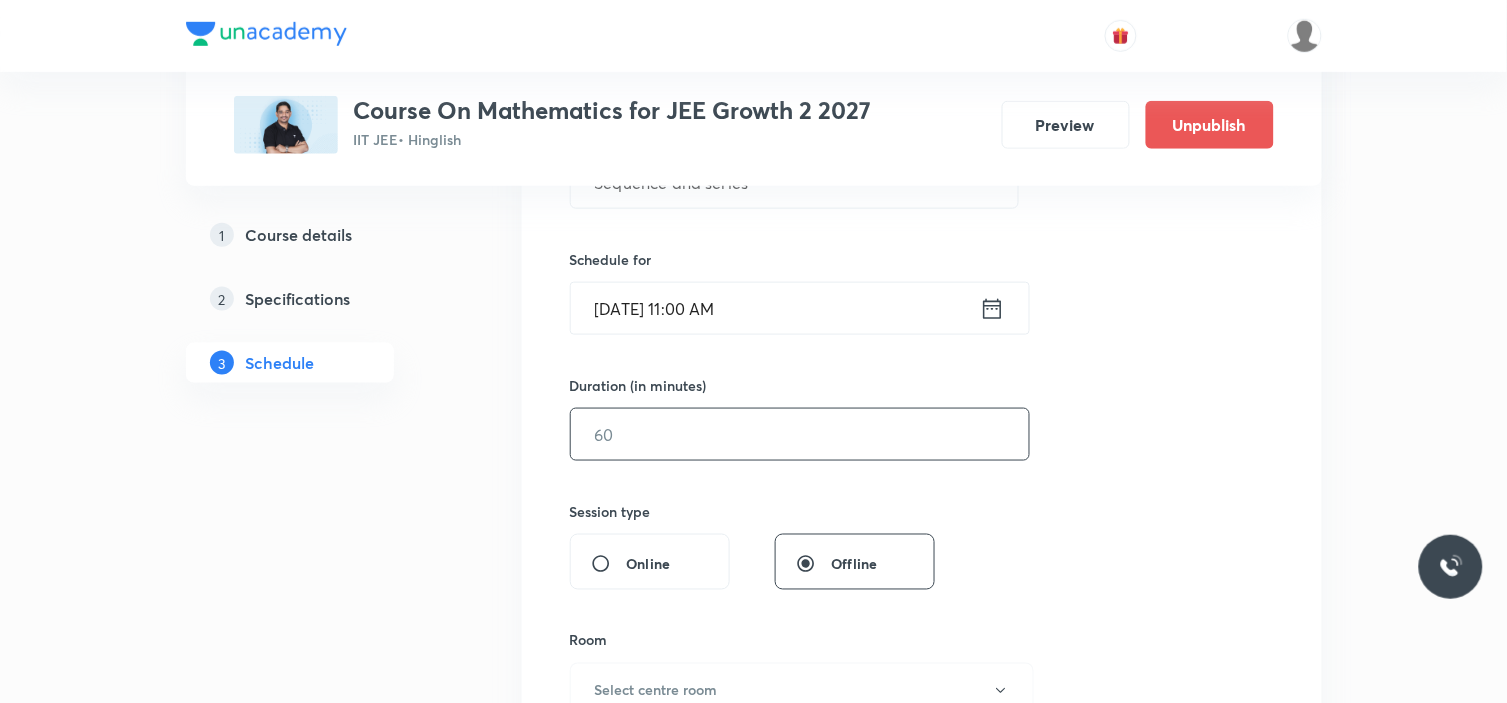 click at bounding box center [800, 434] 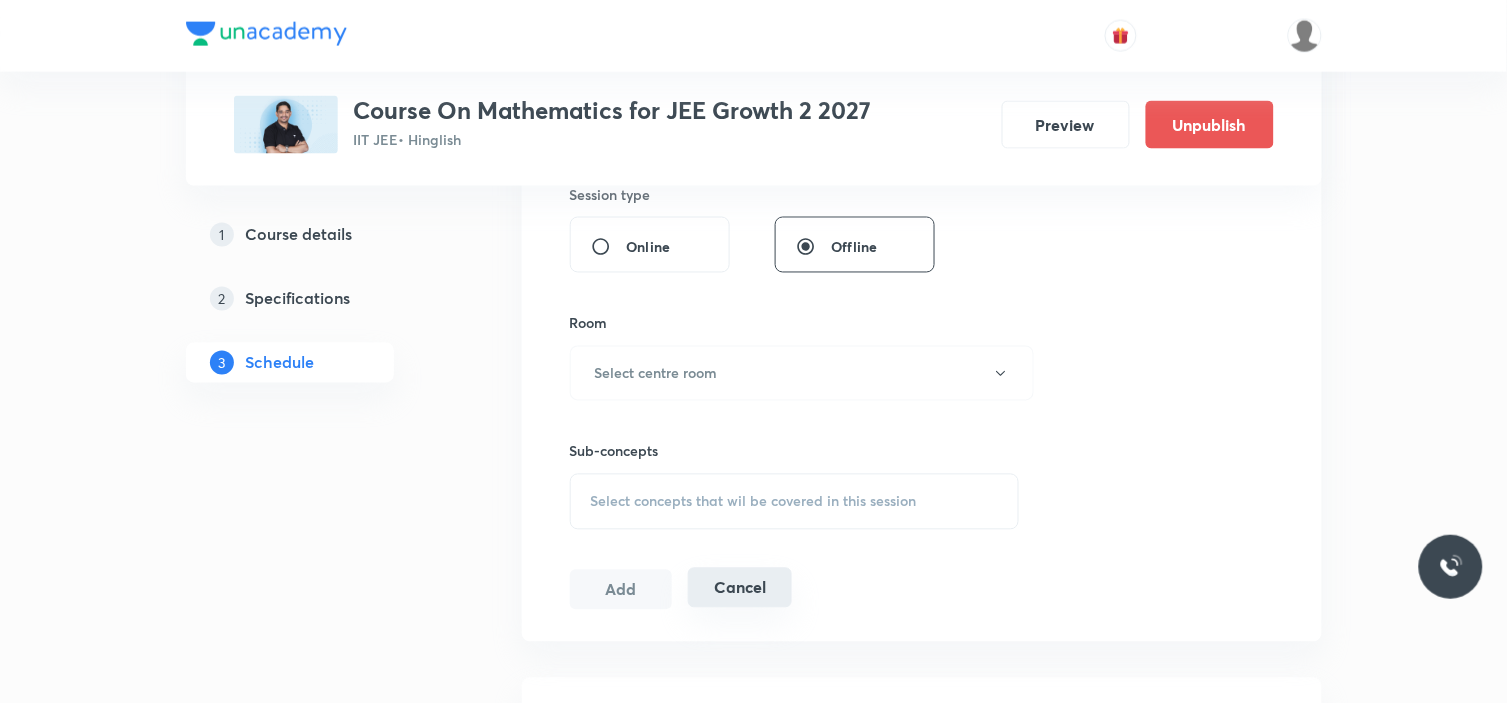 scroll, scrollTop: 888, scrollLeft: 0, axis: vertical 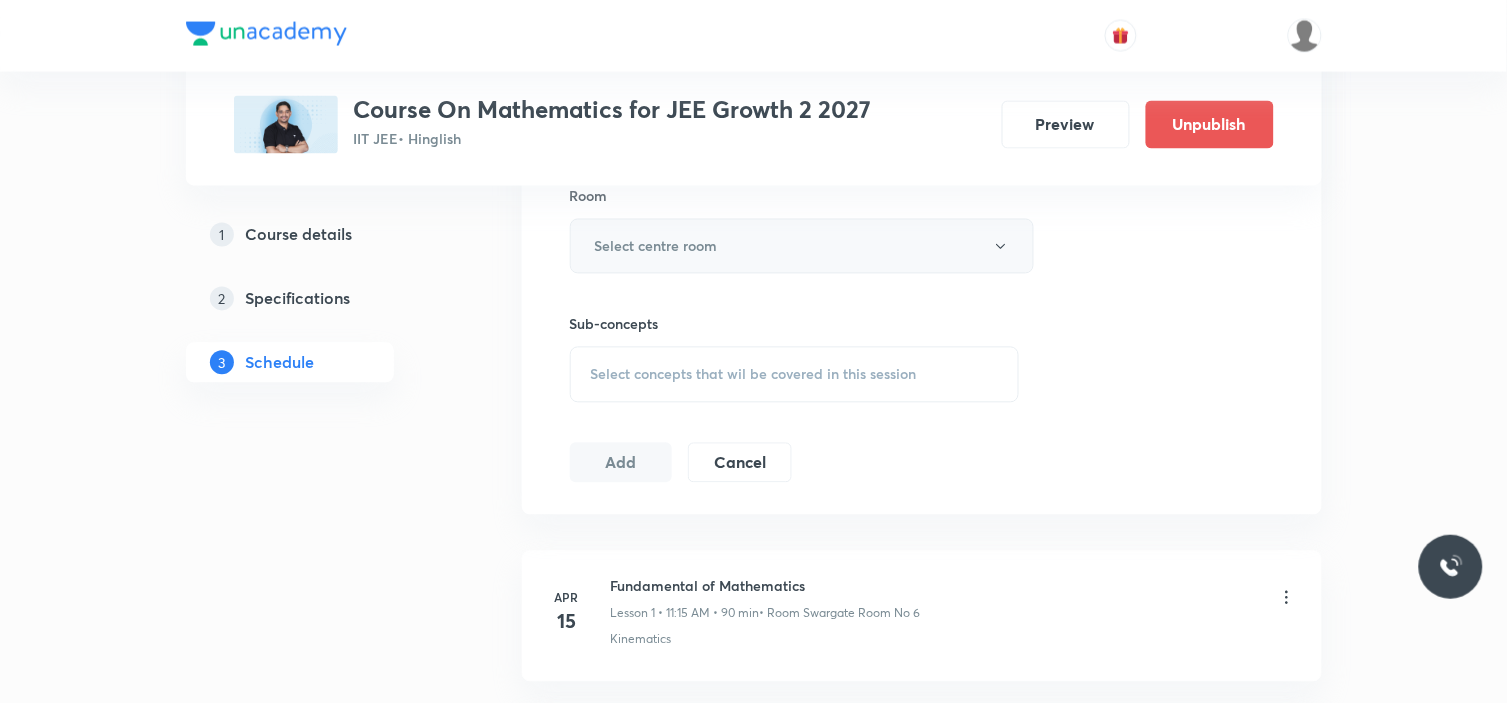 type on "90" 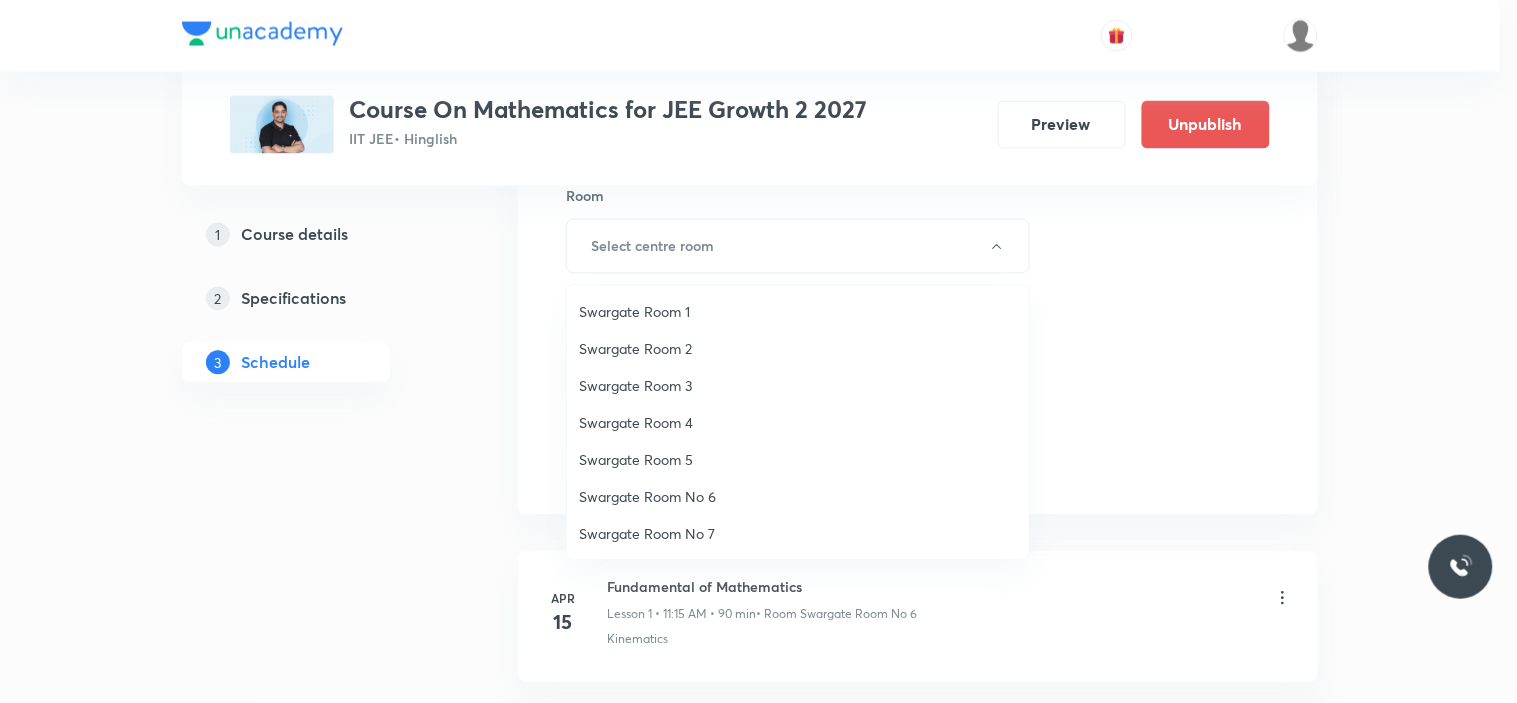 click on "Swargate Room 4" at bounding box center [798, 422] 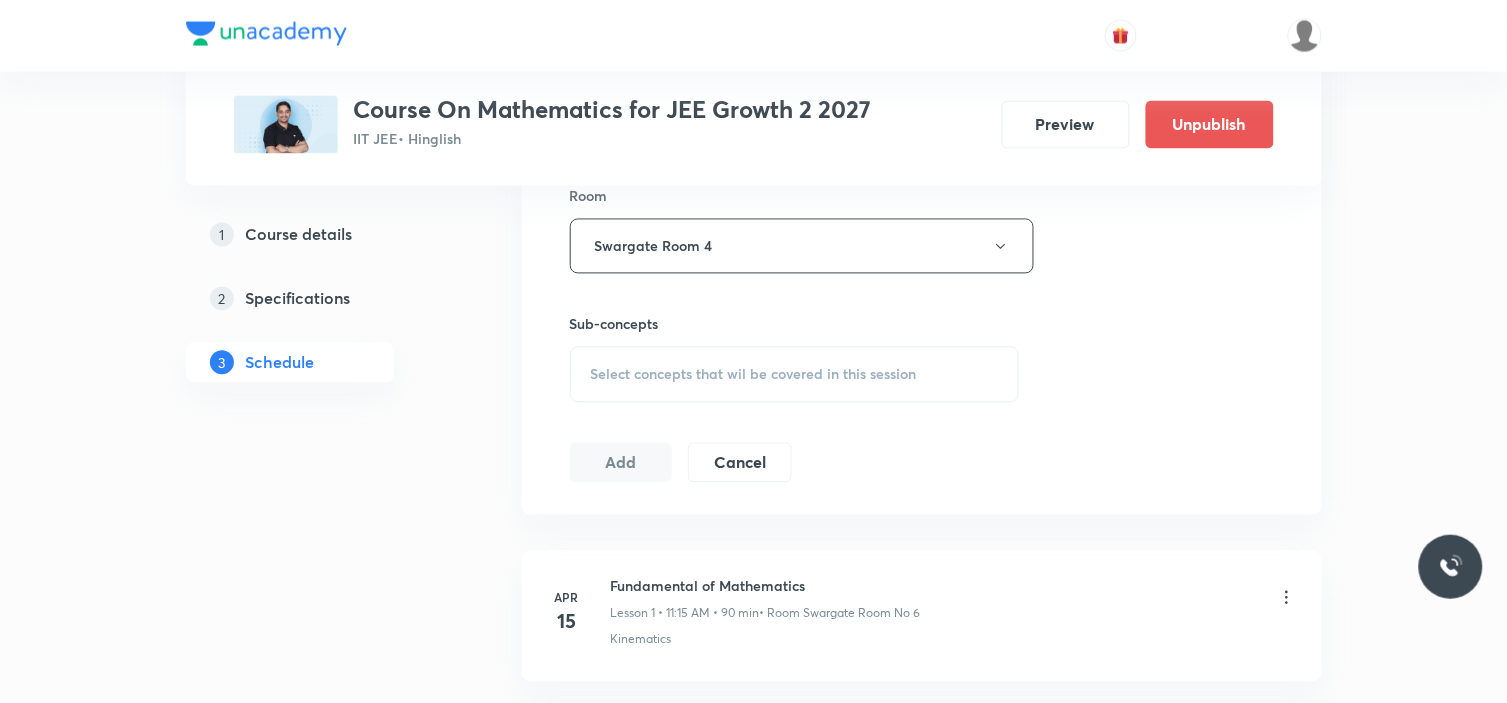 click on "Select concepts that wil be covered in this session" at bounding box center (754, 375) 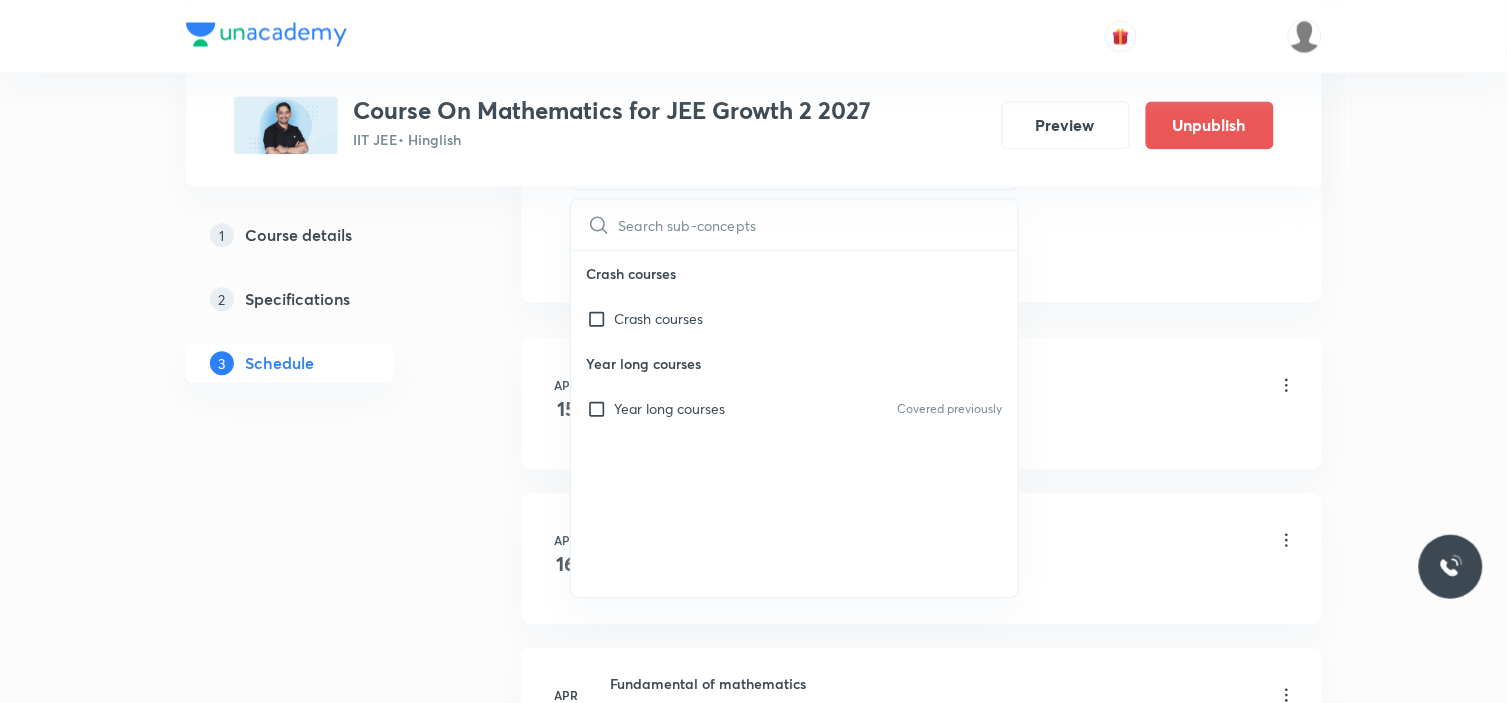 scroll, scrollTop: 1111, scrollLeft: 0, axis: vertical 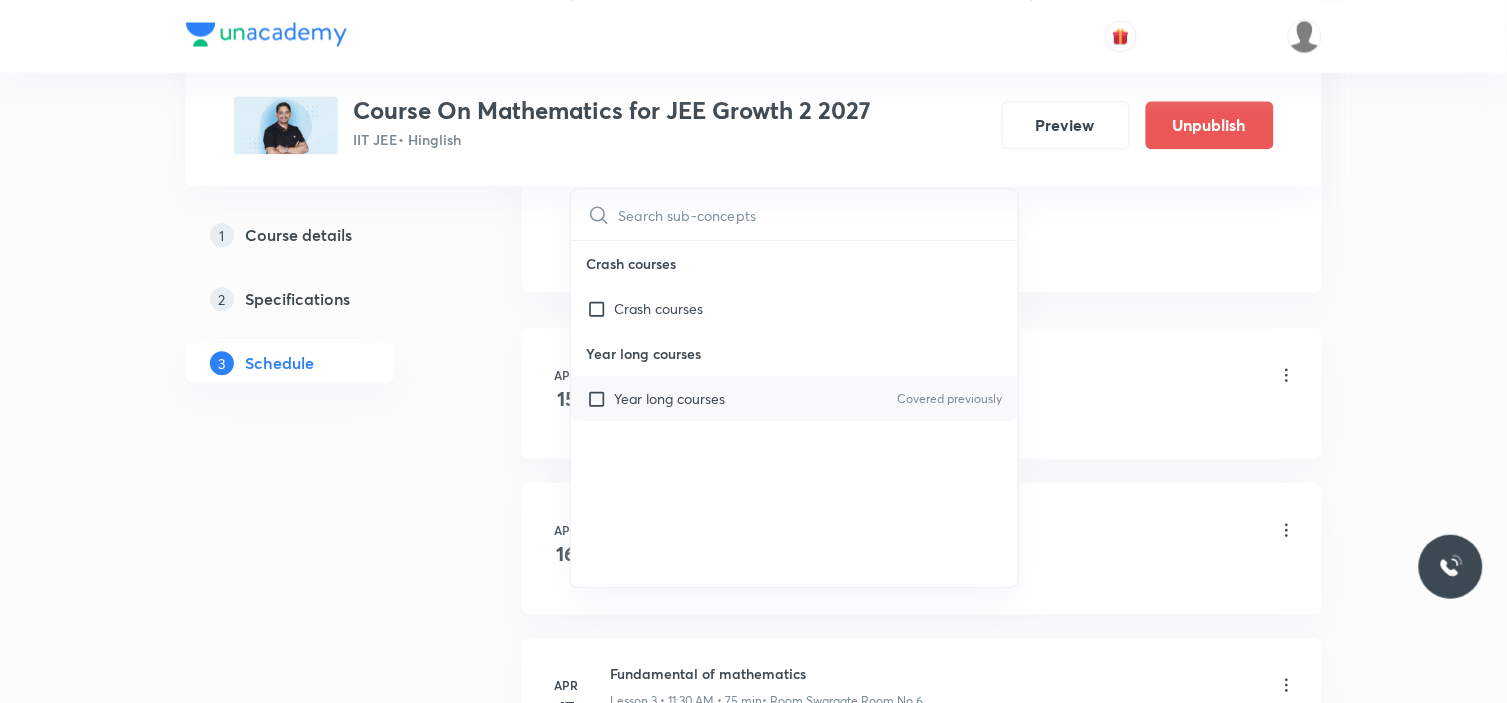 click on "Year long courses" at bounding box center [670, 398] 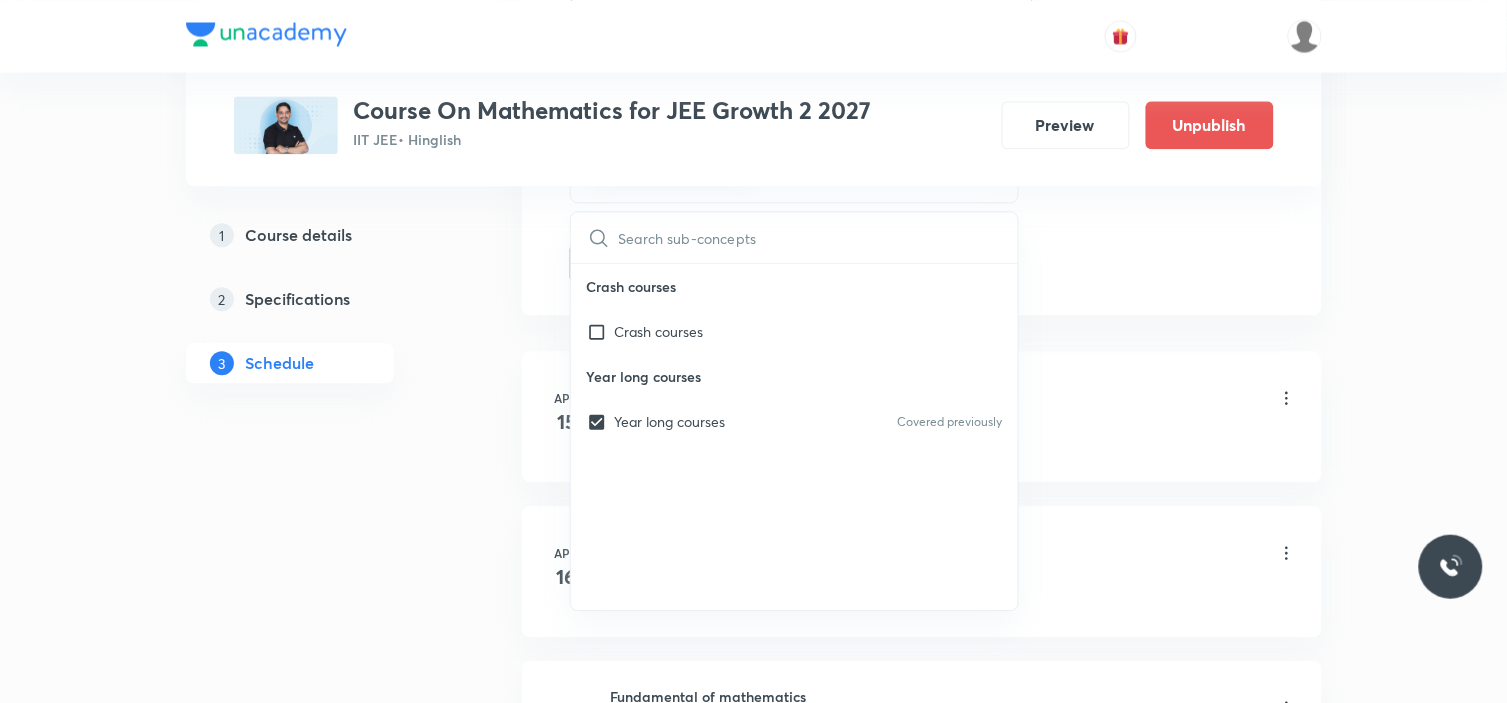 click on "Schedule 42  classes Session  43 Live class Session title 19/99 Sequence and series ​ Schedule for Jul 18, 2025, 11:00 AM ​ Duration (in minutes) 90 ​   Session type Online Offline Room Swargate Room 4 Sub-concepts Year long courses CLEAR ​ Crash courses Crash courses Year long courses Year long courses Covered previously Add Cancel Apr 15 Fundamental of Mathematics Lesson 1 • 11:15 AM • 90 min  • Room Swargate Room No 6 Kinematics Apr 16 Fundamental of Mathematics Lesson 2 • 1:00 PM • 90 min  • Room Swargate Room No 6 Motion in a Straight Line Apr 17 Fundamental of mathematics Lesson 3 • 11:30 AM • 75 min  • Room Swargate Room No 6 Projectile Motion Apr 18 Fundamental of mathematics Lesson 4 • 11:15 AM • 90 min  • Room Swargate Room No 6 Frame of Reference   Apr 21 Fundamental of Mathematics Lesson 5 • 1:00 PM • 90 min  • Room Swargate Room No 6 Horizontal Projectile Apr 22 Fundamental of Mathematics Lesson 6 • 11:15 AM • 90 min  • Room Swargate Room No 6 Apr" at bounding box center [922, 3108] 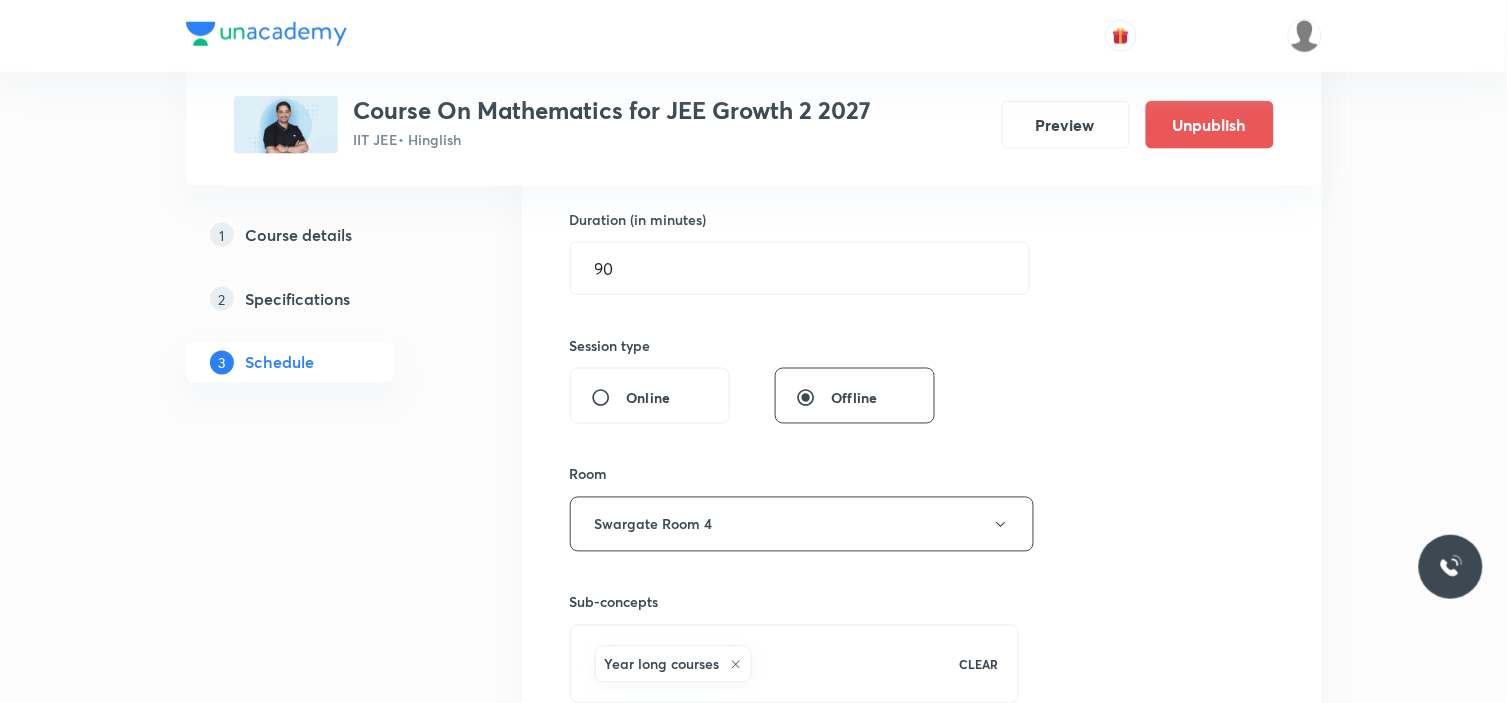 scroll, scrollTop: 888, scrollLeft: 0, axis: vertical 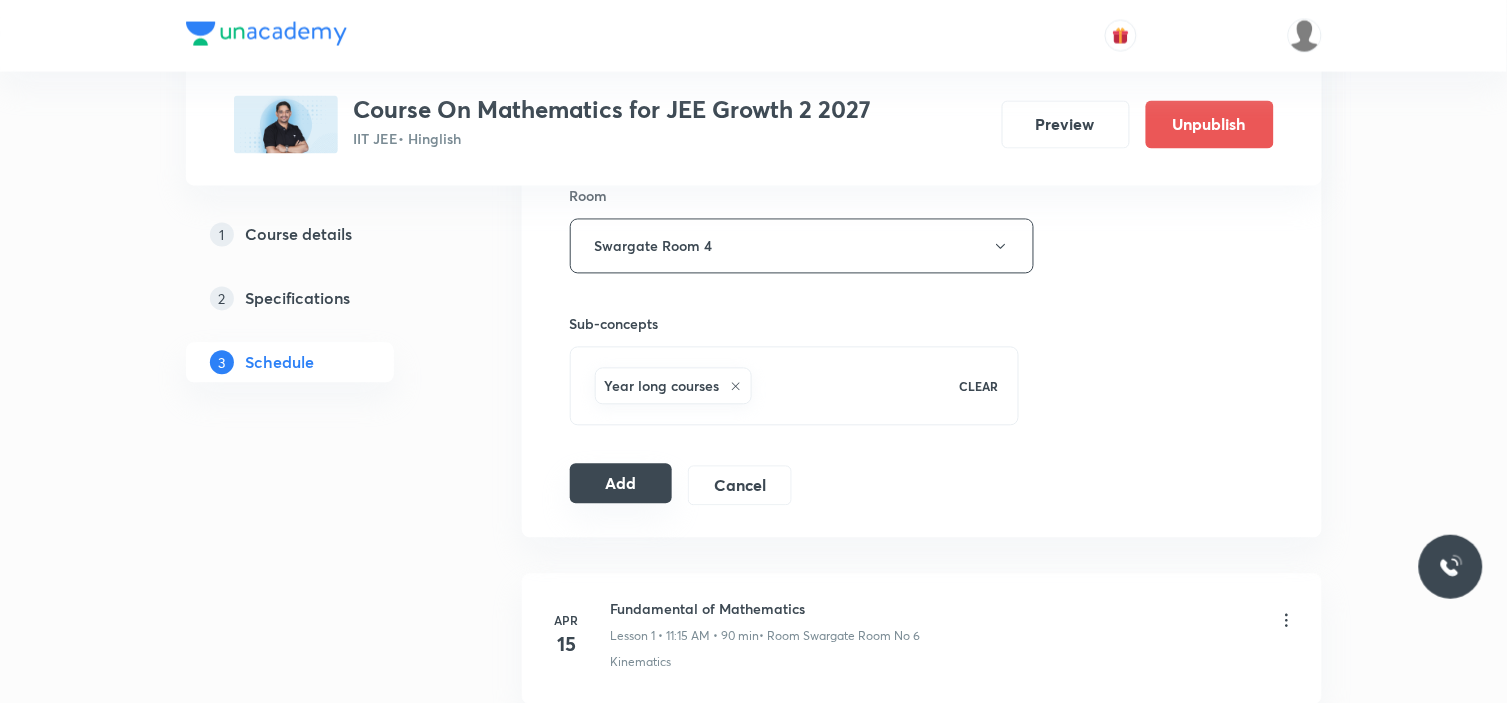 click on "Add" at bounding box center (621, 484) 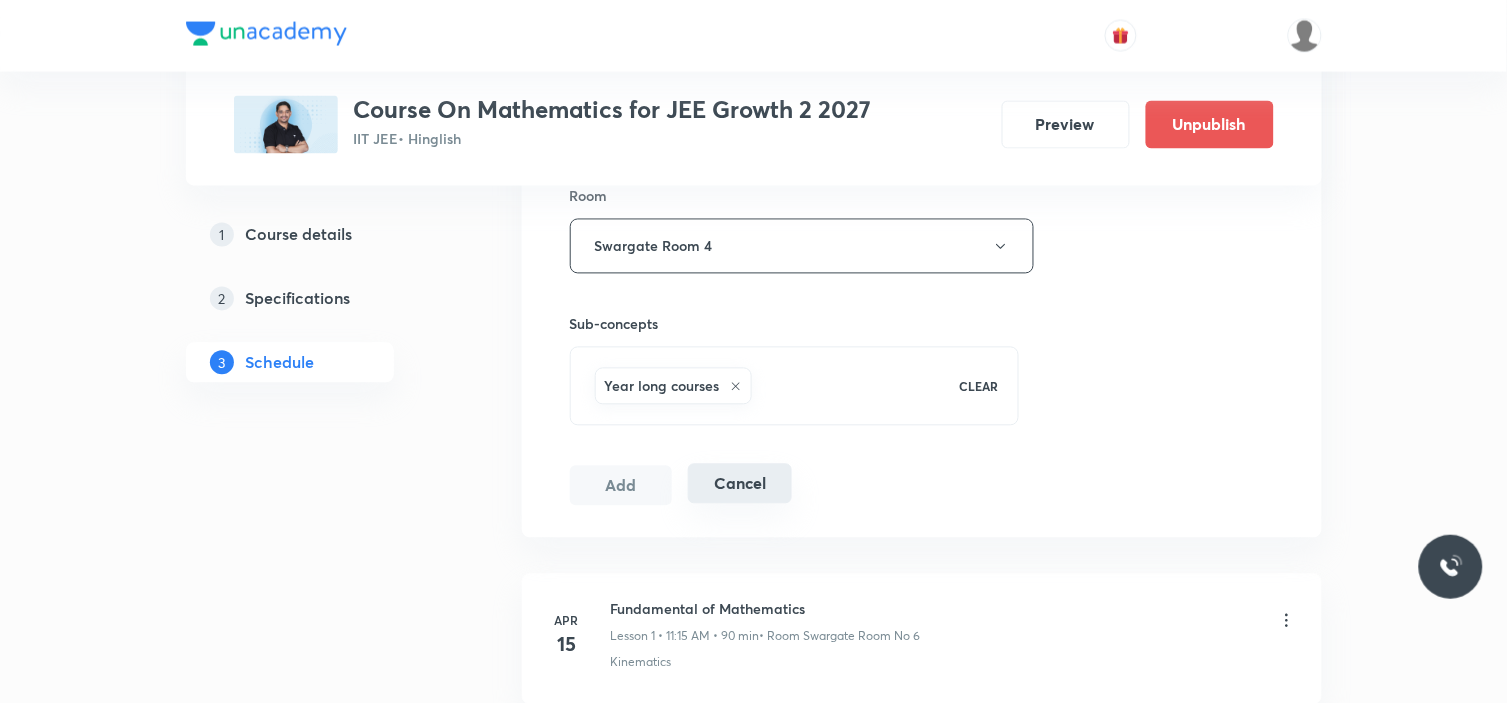 type 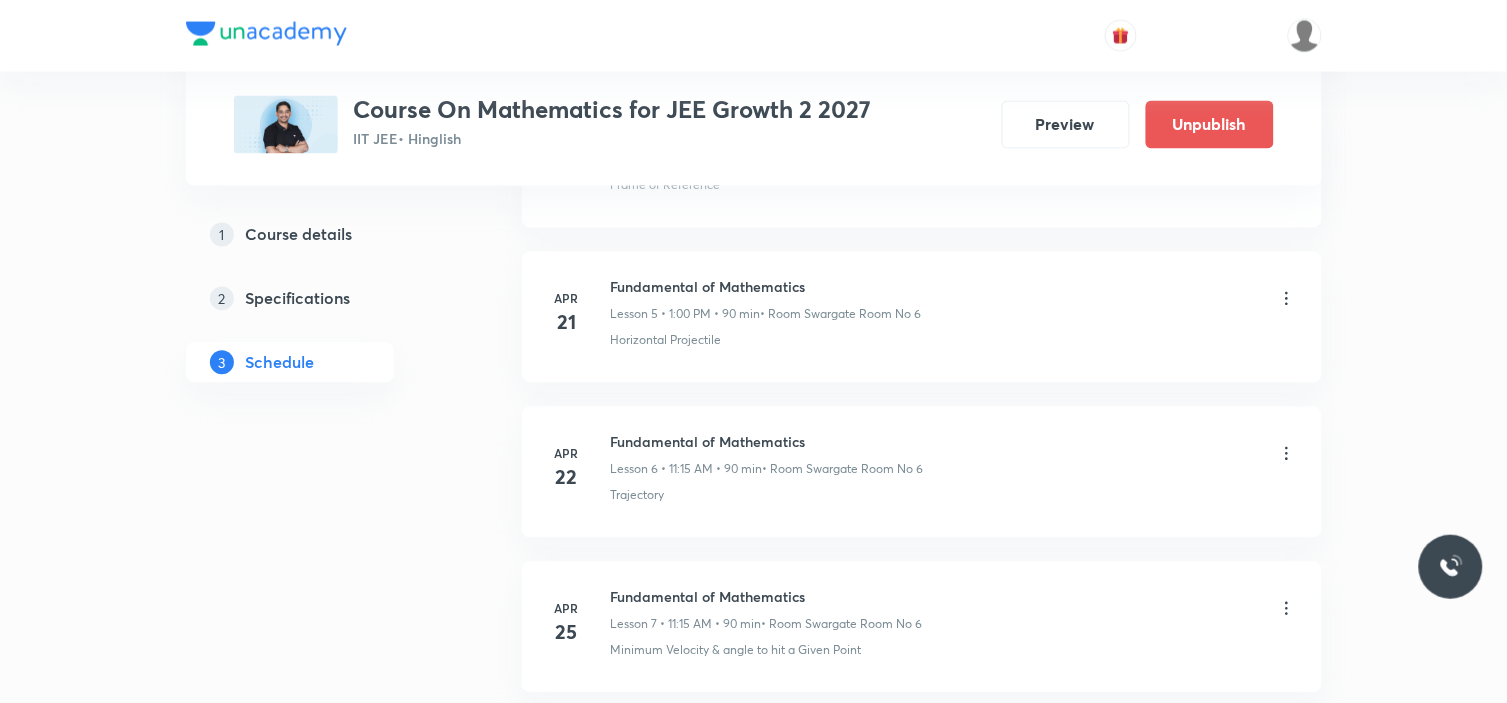 scroll, scrollTop: 111, scrollLeft: 0, axis: vertical 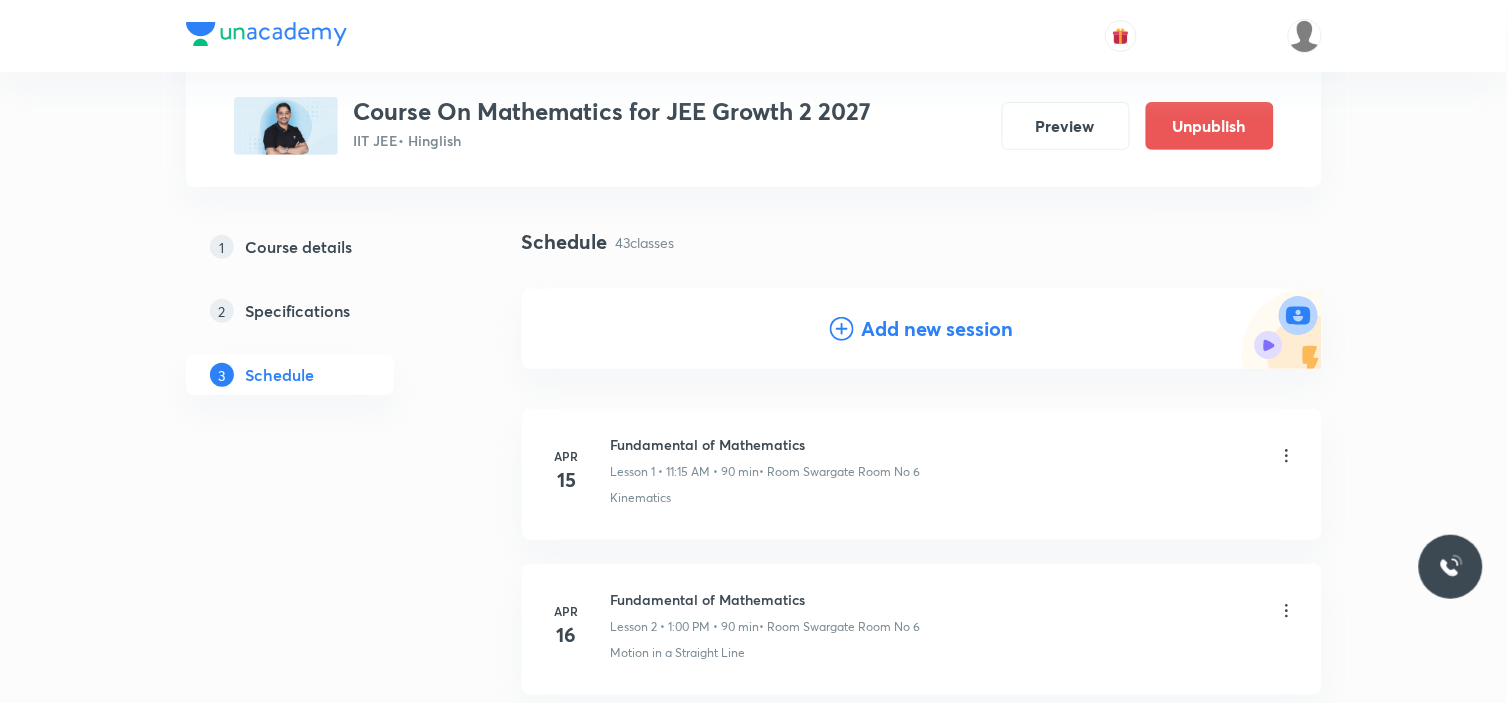 click on "Add new session" at bounding box center [938, 329] 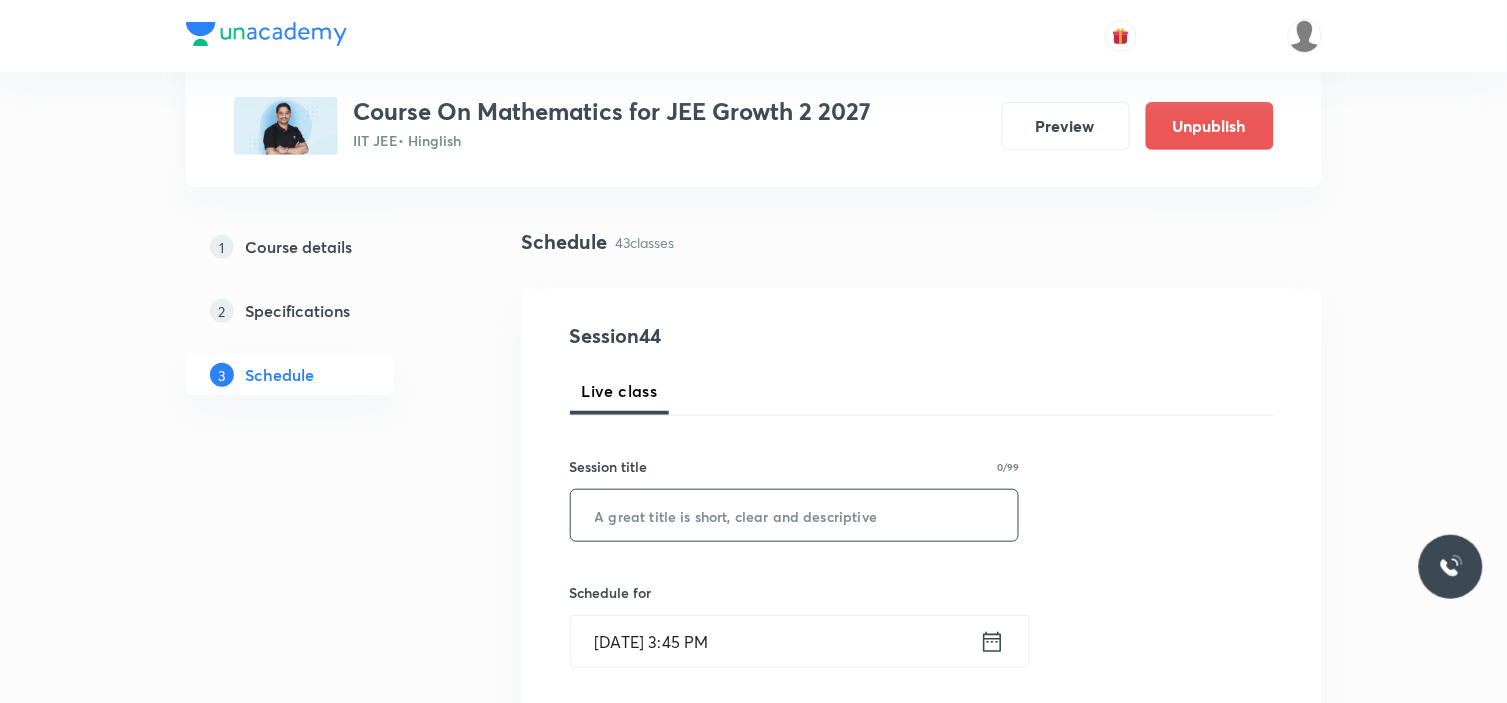 click at bounding box center [795, 515] 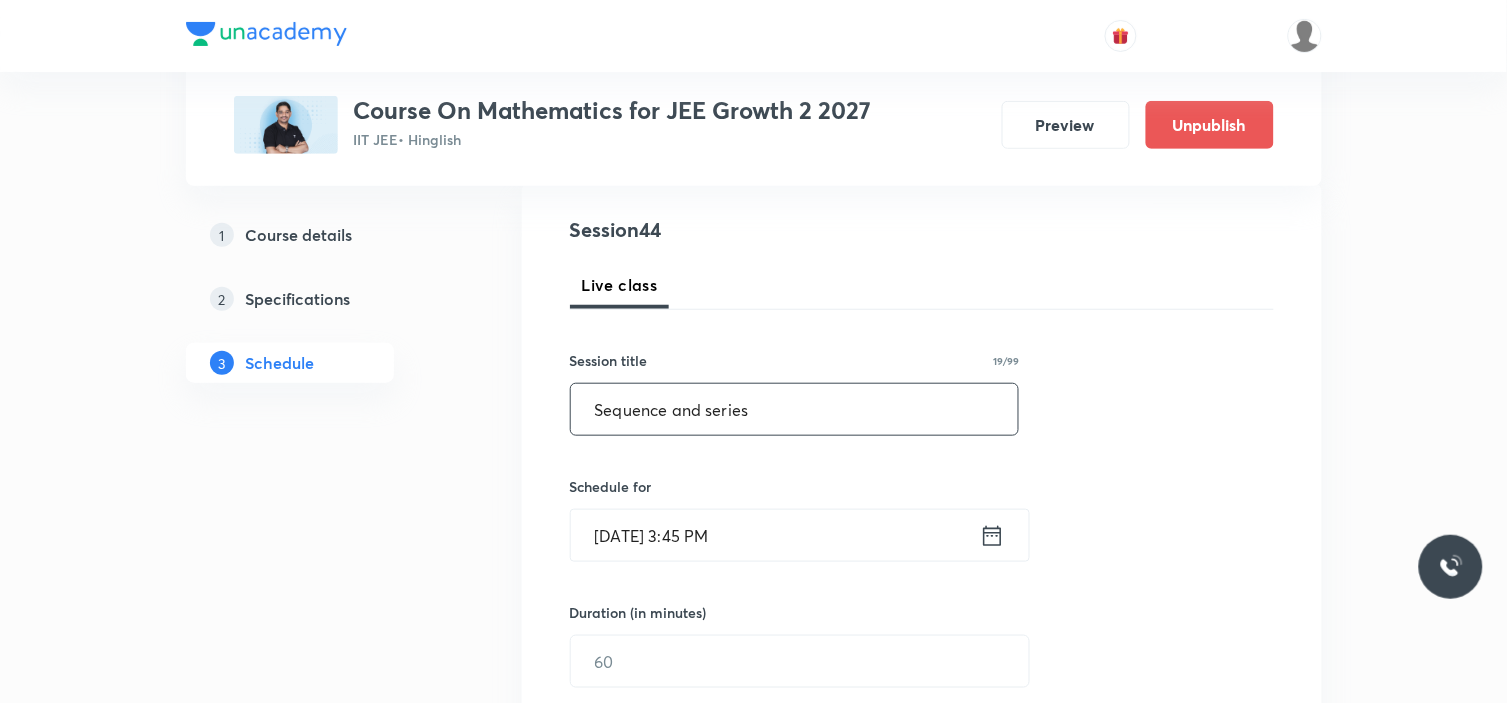 scroll, scrollTop: 333, scrollLeft: 0, axis: vertical 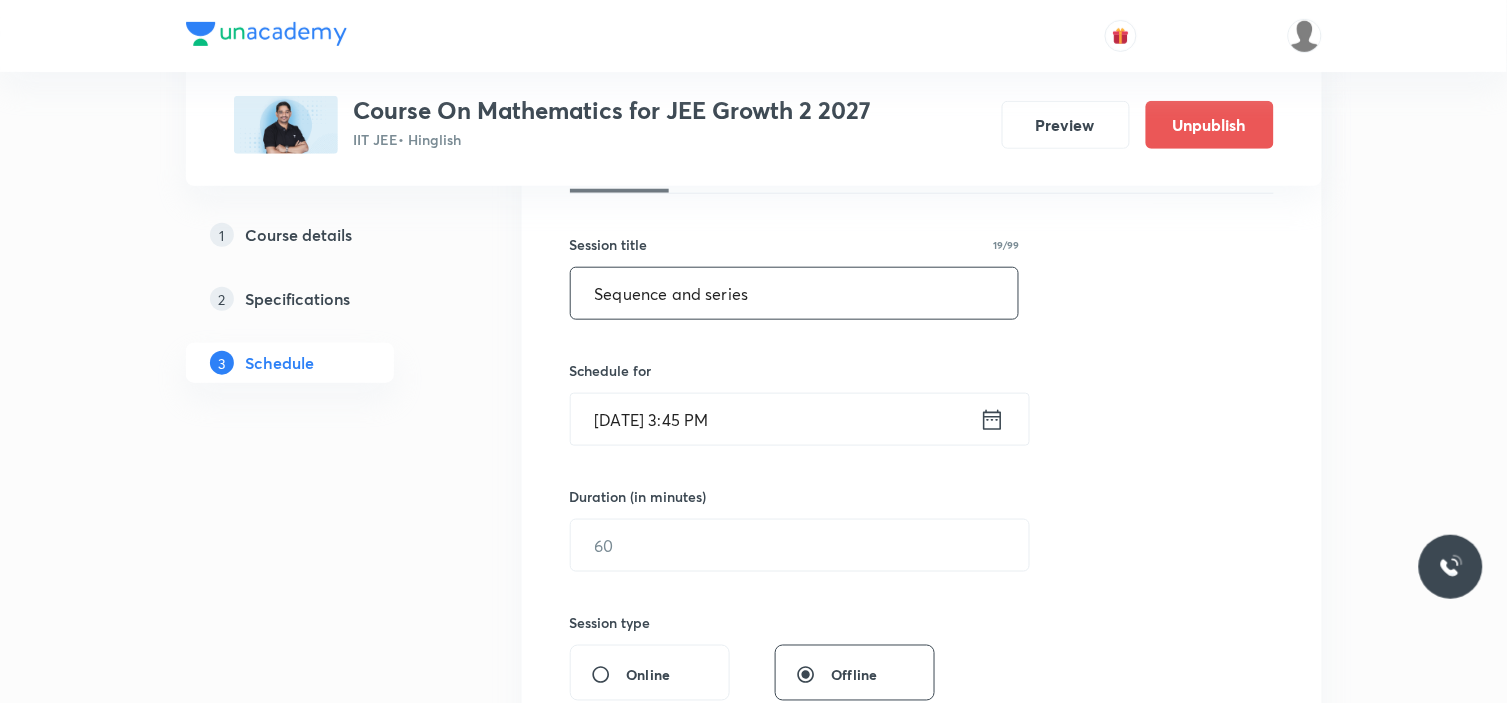 type on "Sequence and series" 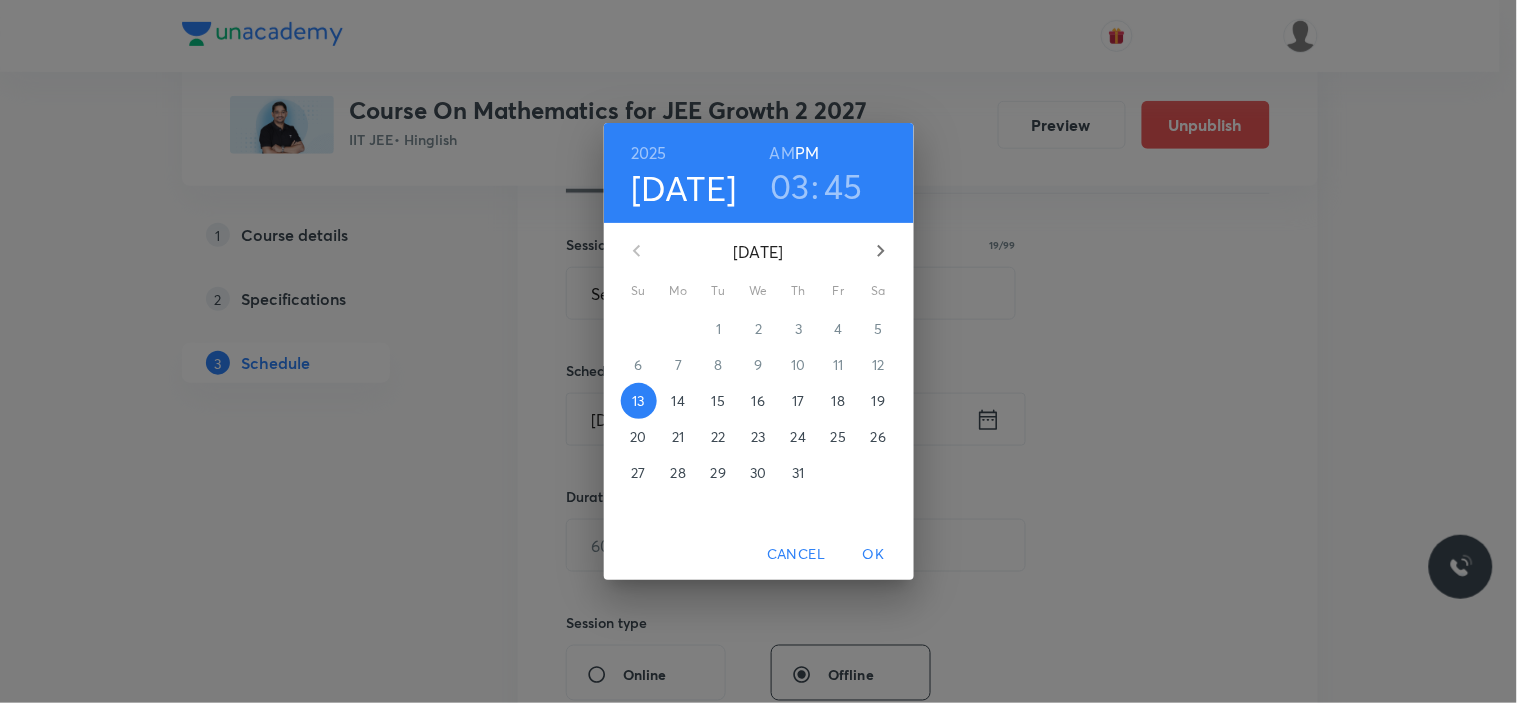 click on "19" at bounding box center (878, 401) 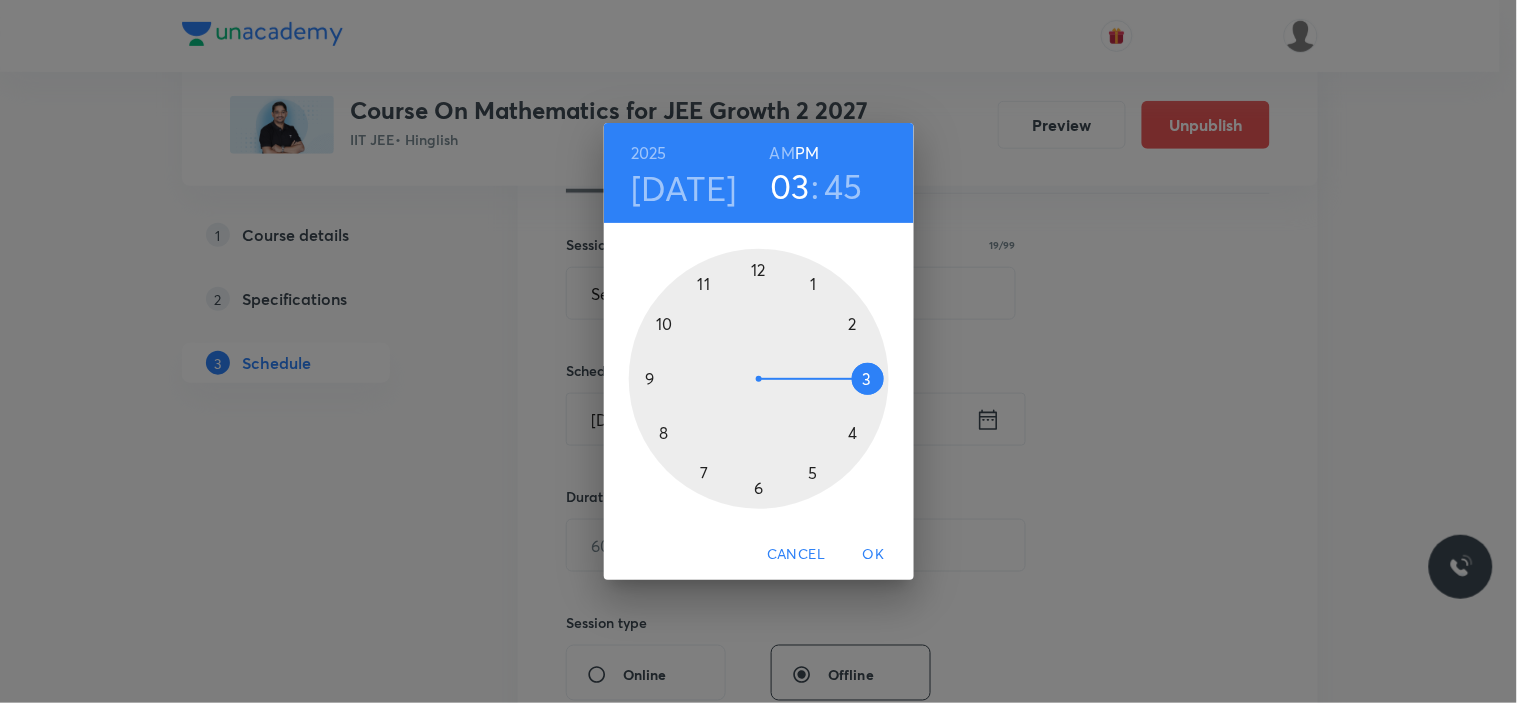 click at bounding box center (759, 379) 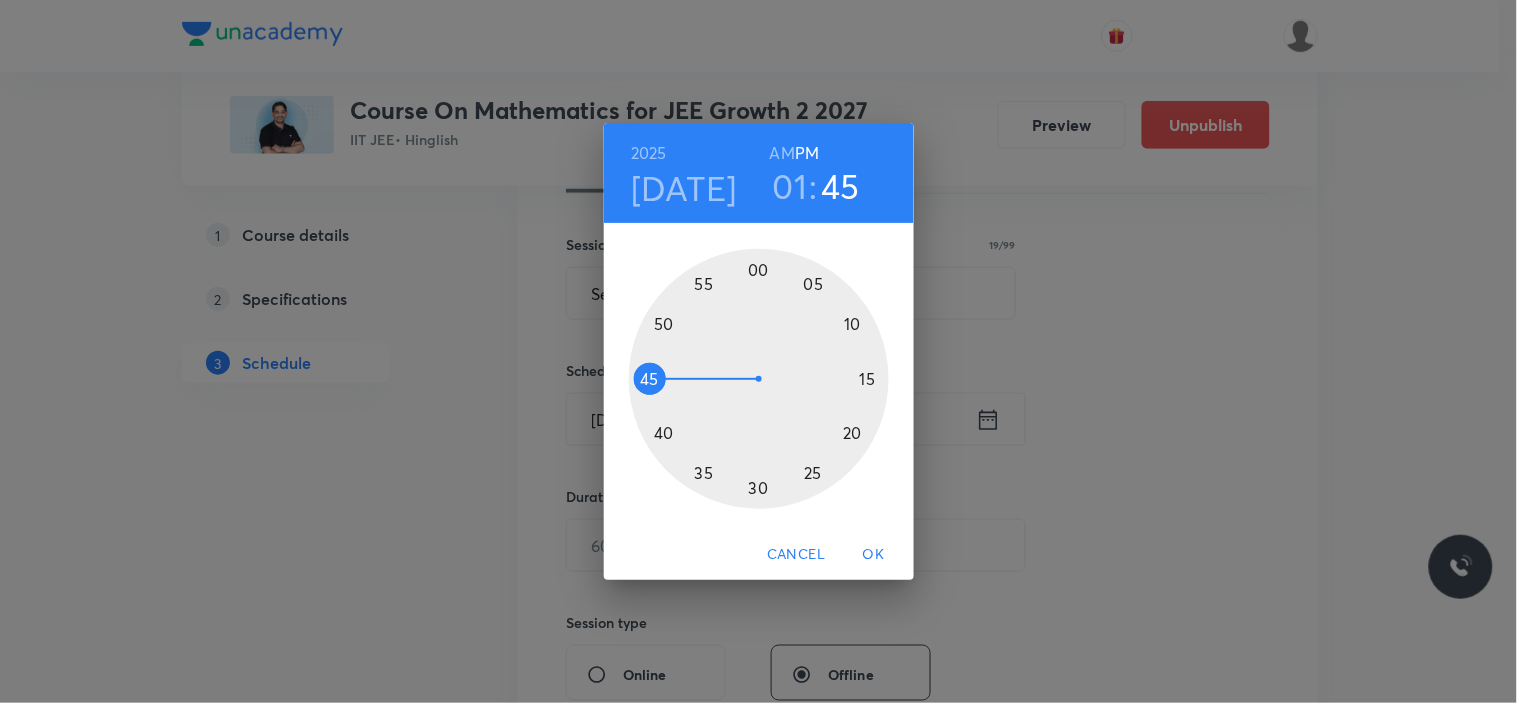click at bounding box center (759, 379) 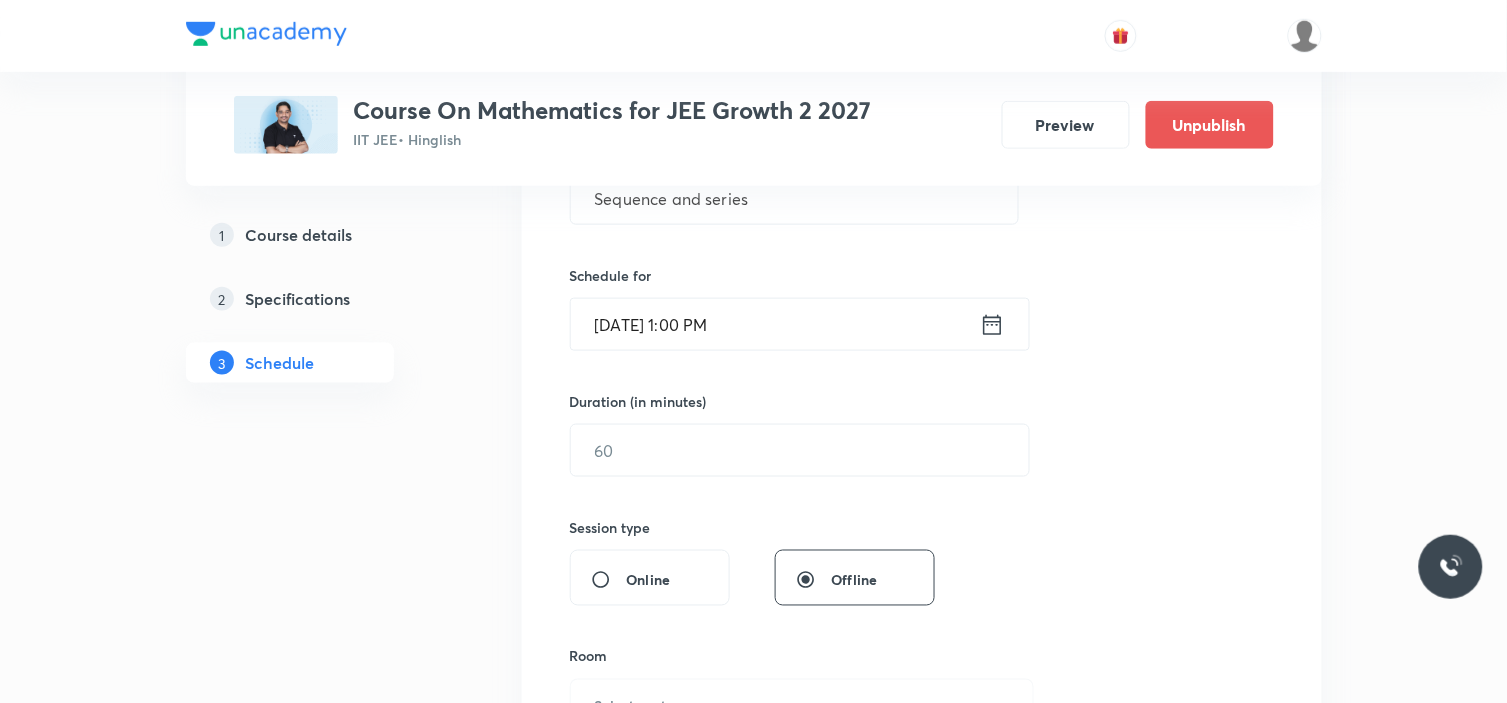 scroll, scrollTop: 555, scrollLeft: 0, axis: vertical 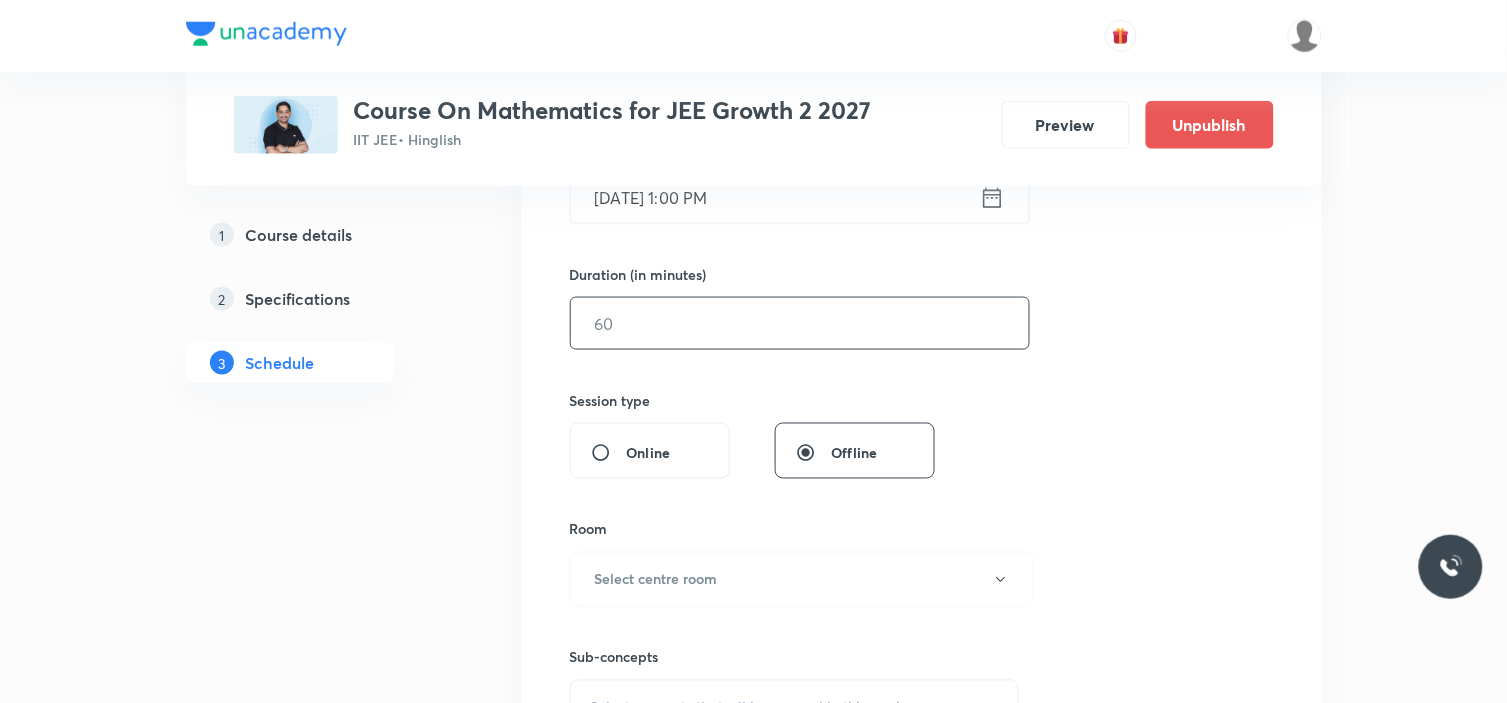 click at bounding box center (800, 323) 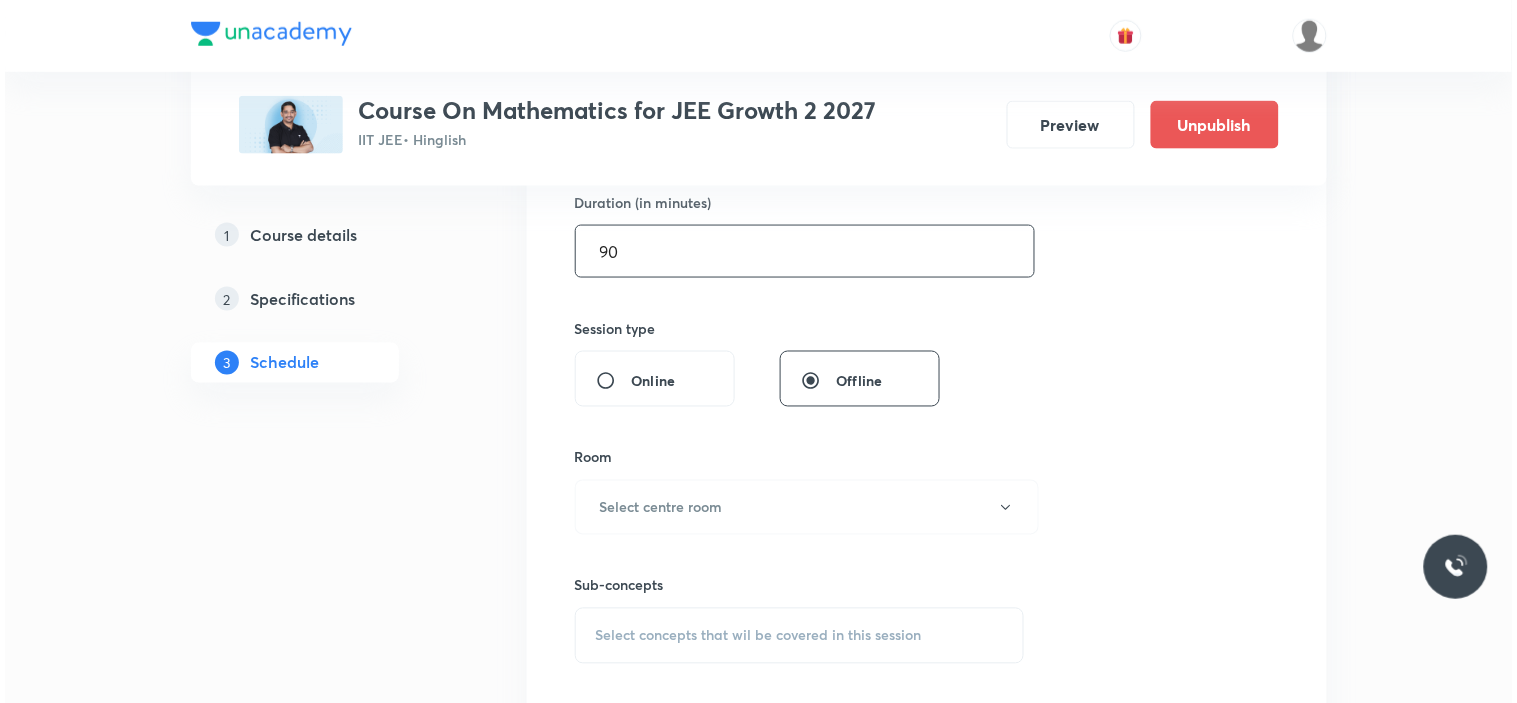 scroll, scrollTop: 666, scrollLeft: 0, axis: vertical 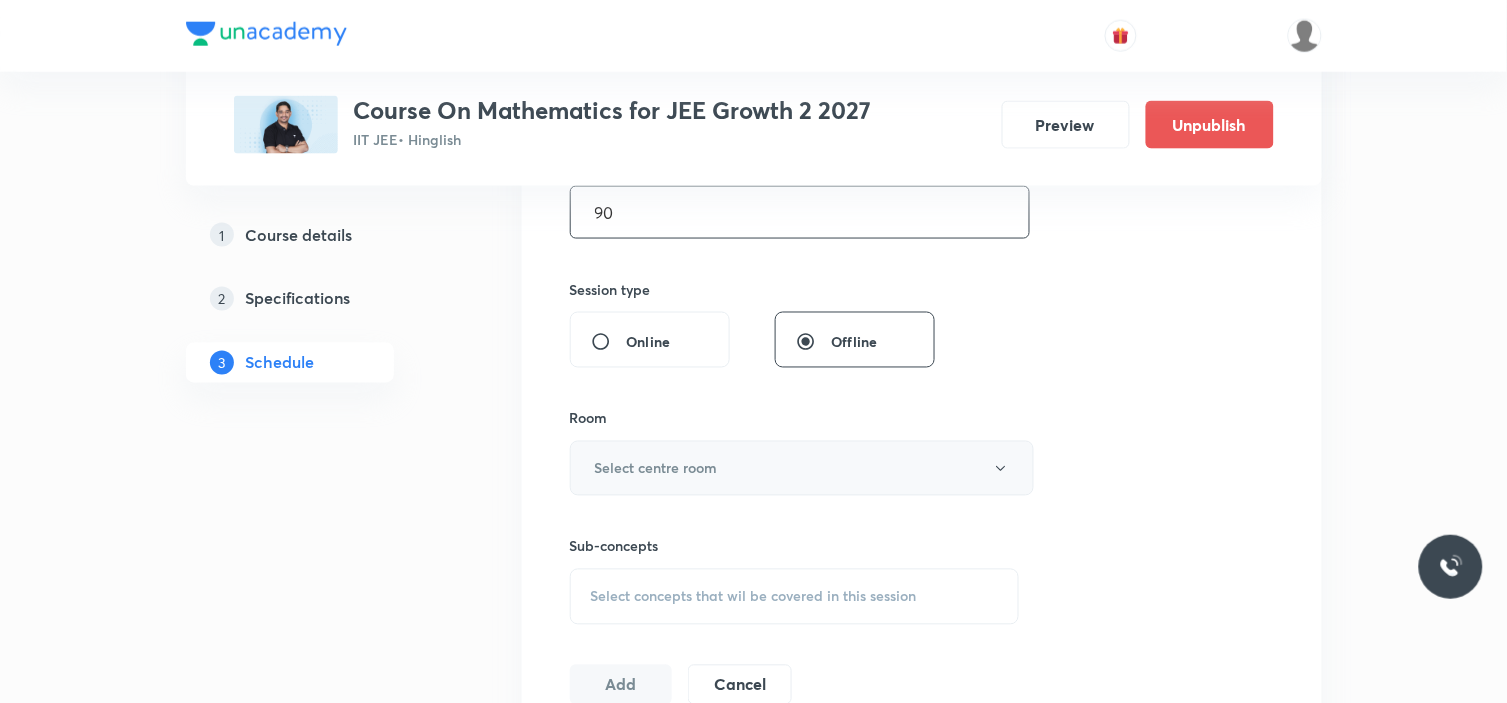 type on "90" 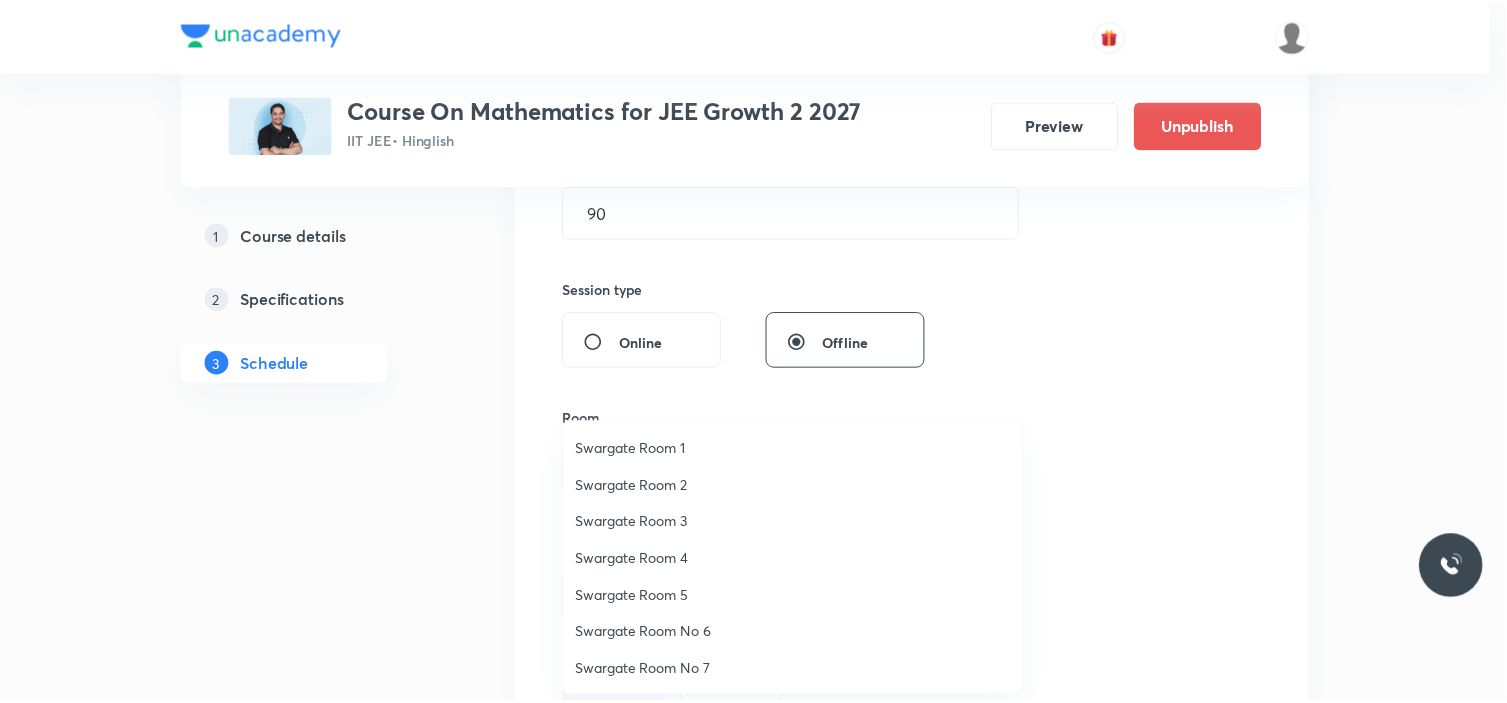 scroll, scrollTop: 111, scrollLeft: 0, axis: vertical 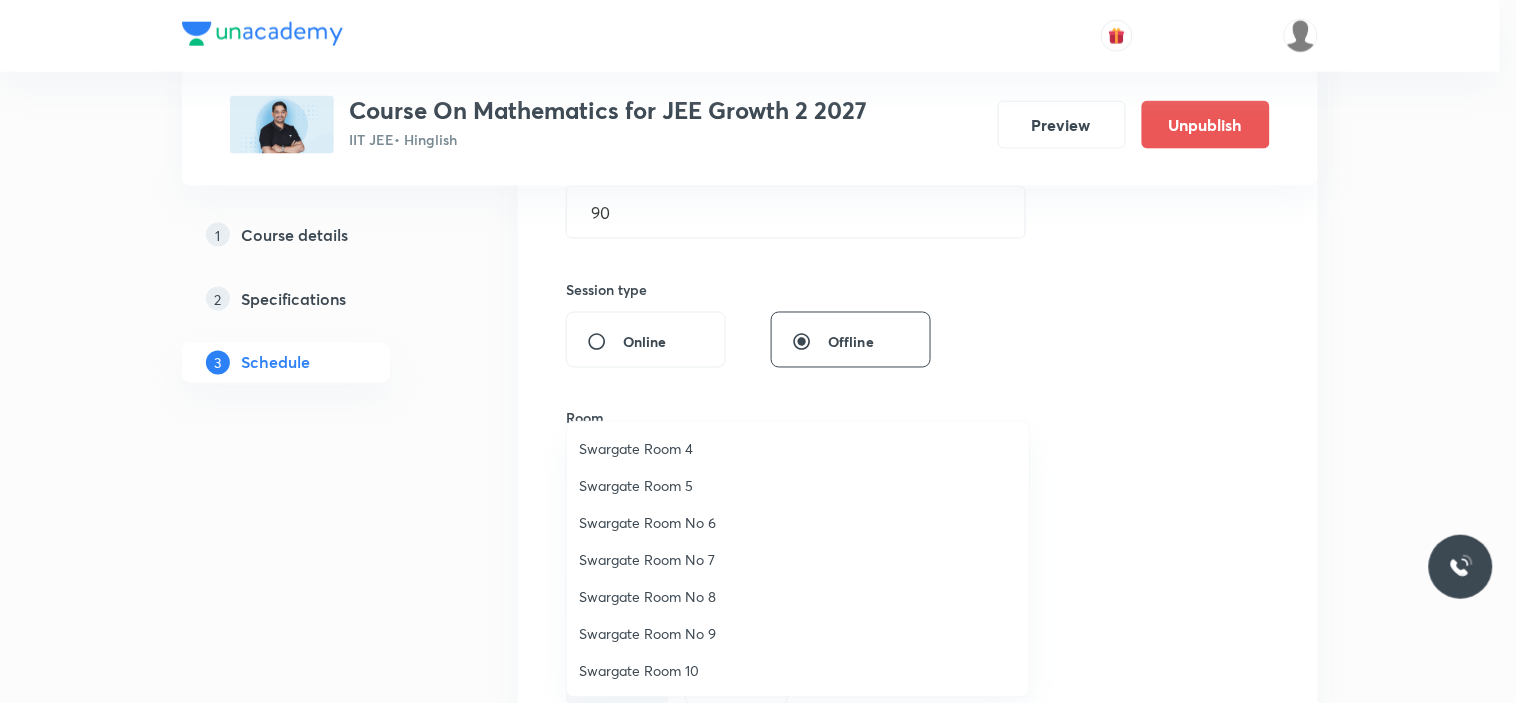 click on "Swargate Room 4" at bounding box center (798, 448) 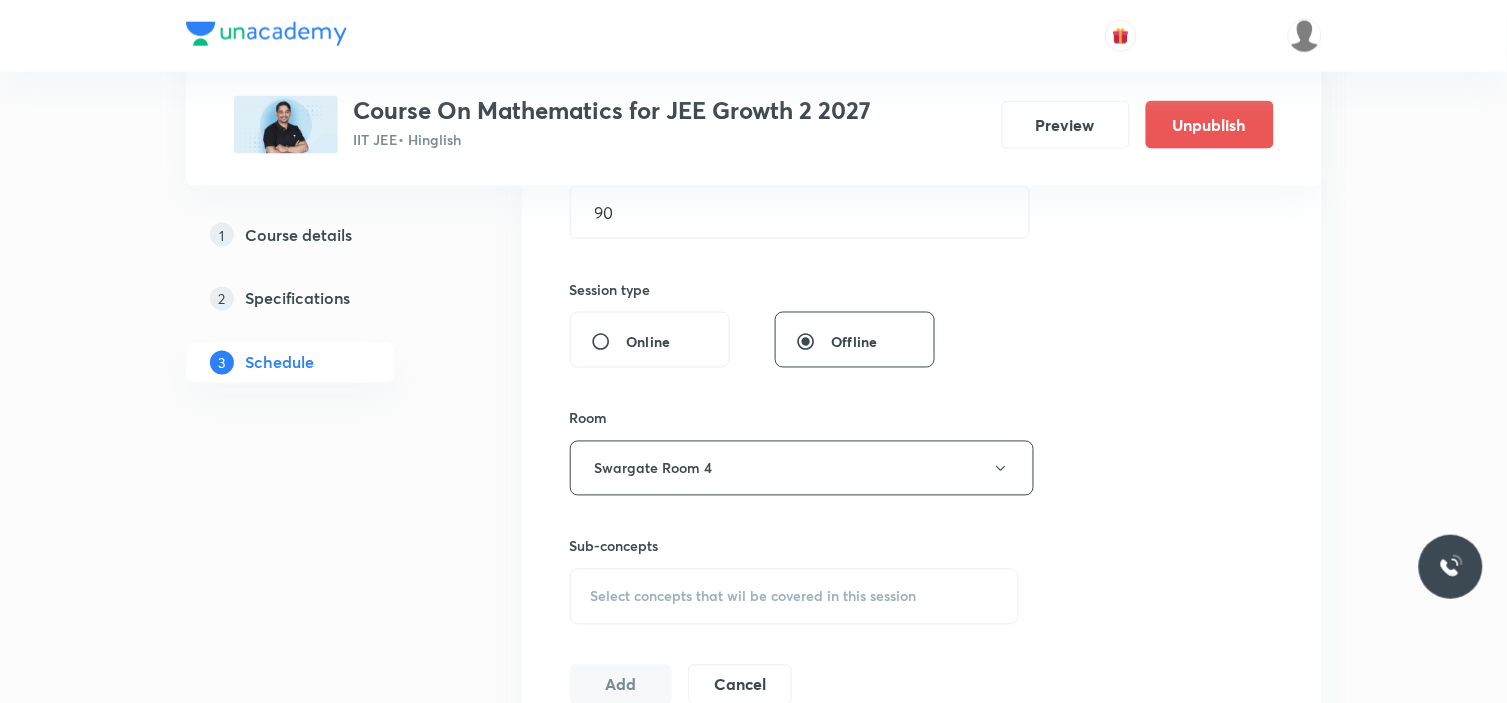 click on "Plus Courses Course On Mathematics for JEE Growth 2 2027 IIT JEE  • Hinglish Preview Unpublish 1 Course details 2 Specifications 3 Schedule Schedule 43  classes Session  44 Live class Session title 19/99 Sequence and series ​ Schedule for Jul 19, 2025, 1:00 PM ​ Duration (in minutes) 90 ​   Session type Online Offline Room Swargate Room 4 Sub-concepts Select concepts that wil be covered in this session Add Cancel Apr 15 Fundamental of Mathematics Lesson 1 • 11:15 AM • 90 min  • Room Swargate Room No 6 Kinematics Apr 16 Fundamental of Mathematics Lesson 2 • 1:00 PM • 90 min  • Room Swargate Room No 6 Motion in a Straight Line Apr 17 Fundamental of mathematics Lesson 3 • 11:30 AM • 75 min  • Room Swargate Room No 6 Projectile Motion Apr 18 Fundamental of mathematics Lesson 4 • 11:15 AM • 90 min  • Room Swargate Room No 6 Frame of Reference   Apr 21 Fundamental of Mathematics Lesson 5 • 1:00 PM • 90 min  • Room Swargate Room No 6 Horizontal Projectile Apr 22 Trajectory" at bounding box center [754, 3506] 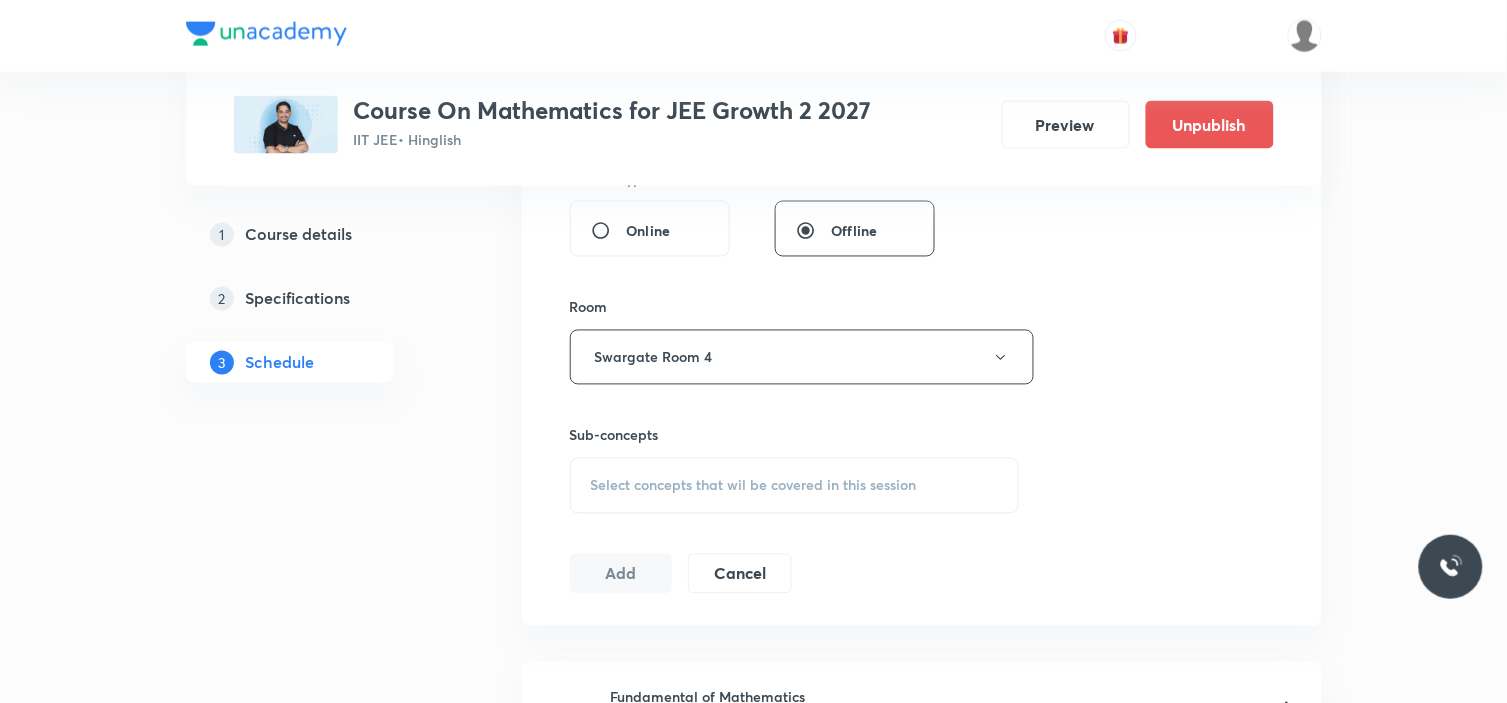 click on "Select concepts that wil be covered in this session" at bounding box center (754, 486) 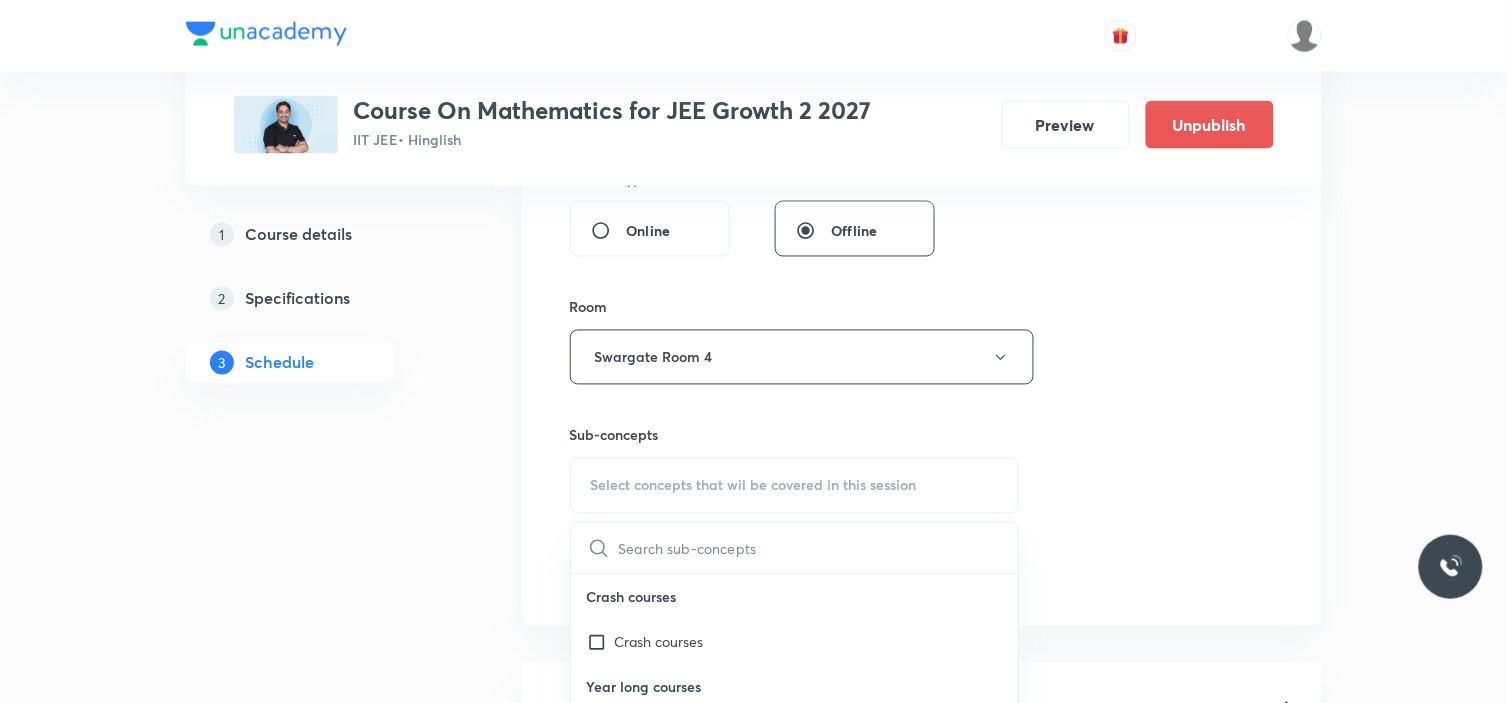 scroll, scrollTop: 888, scrollLeft: 0, axis: vertical 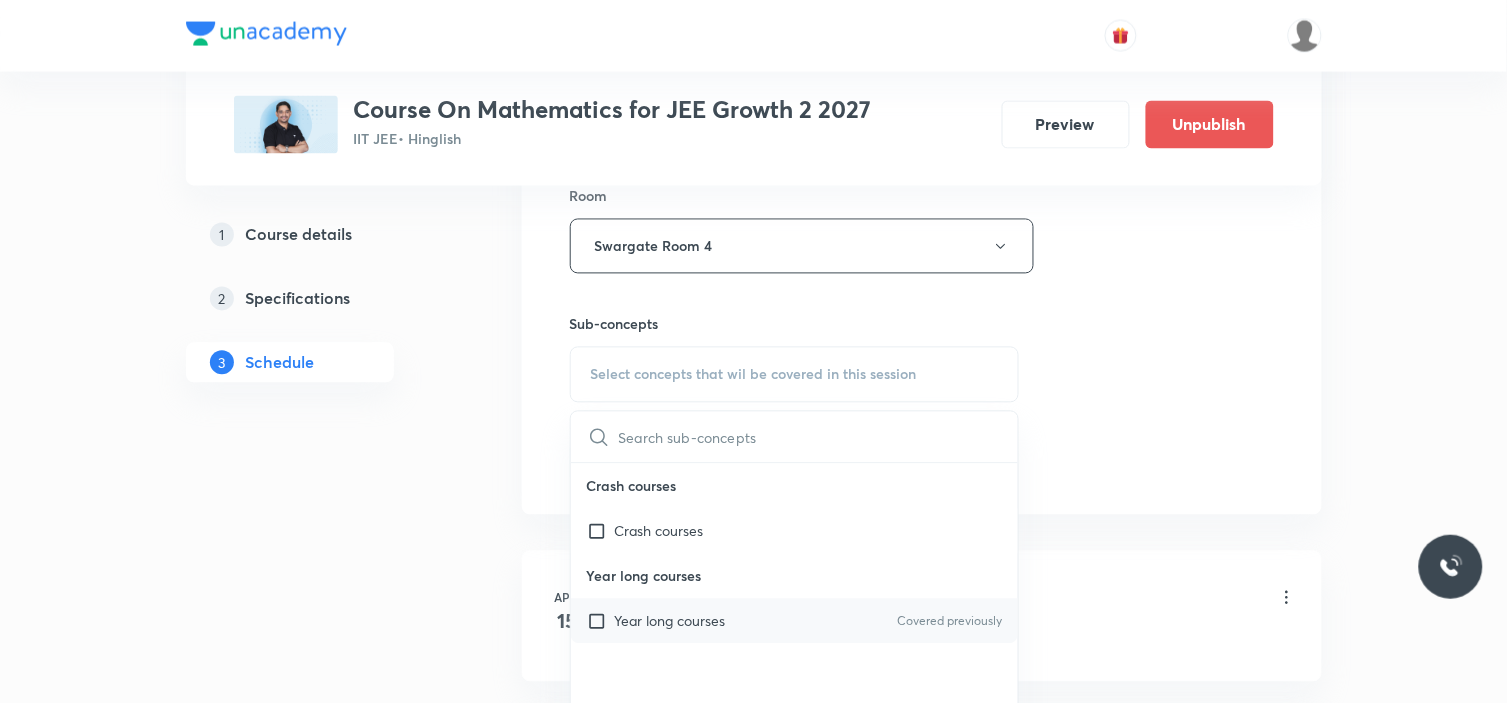 click on "Year long courses" at bounding box center [670, 621] 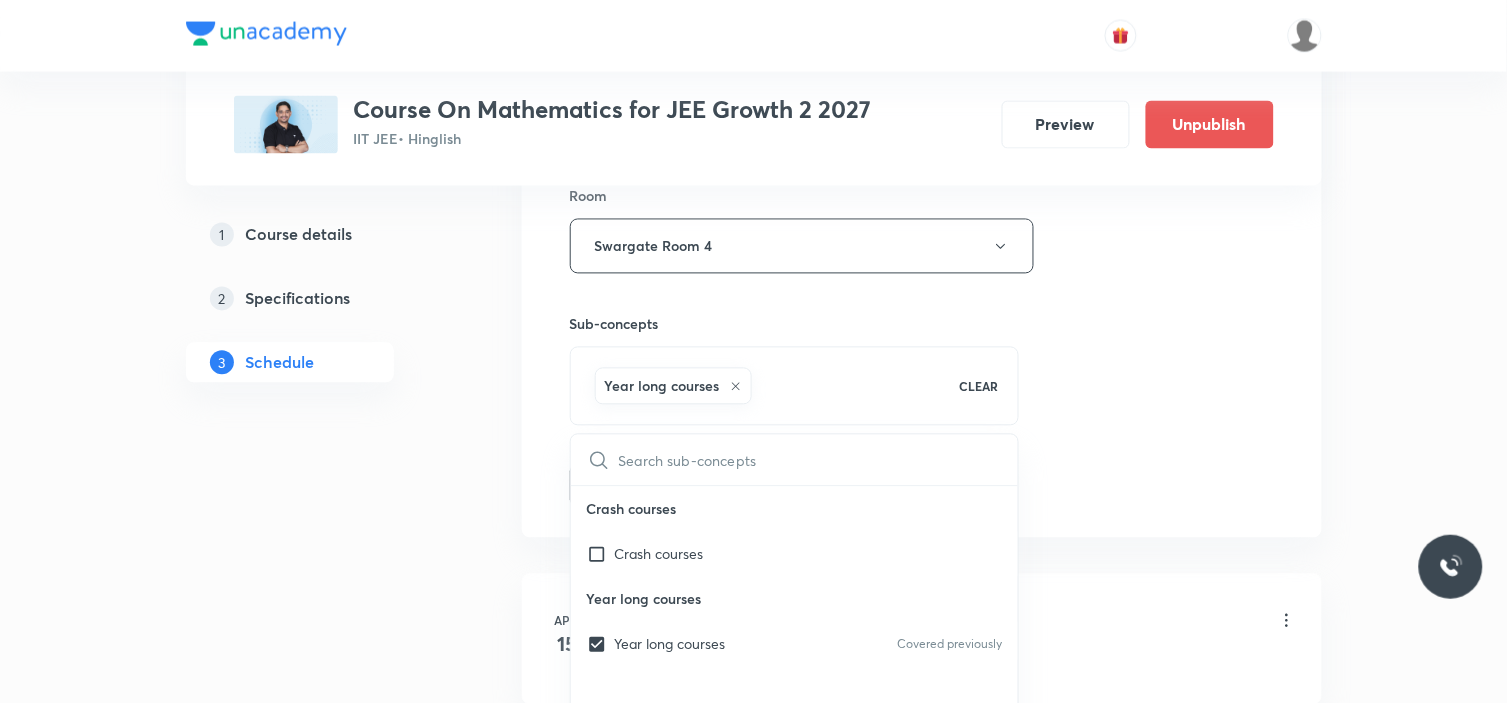 click on "Session  44 Live class Session title 19/99 Sequence and series ​ Schedule for Jul 19, 2025, 1:00 PM ​ Duration (in minutes) 90 ​   Session type Online Offline Room Swargate Room 4 Sub-concepts Year long courses CLEAR ​ Crash courses Crash courses Year long courses Year long courses Covered previously Add Cancel" at bounding box center [922, 25] 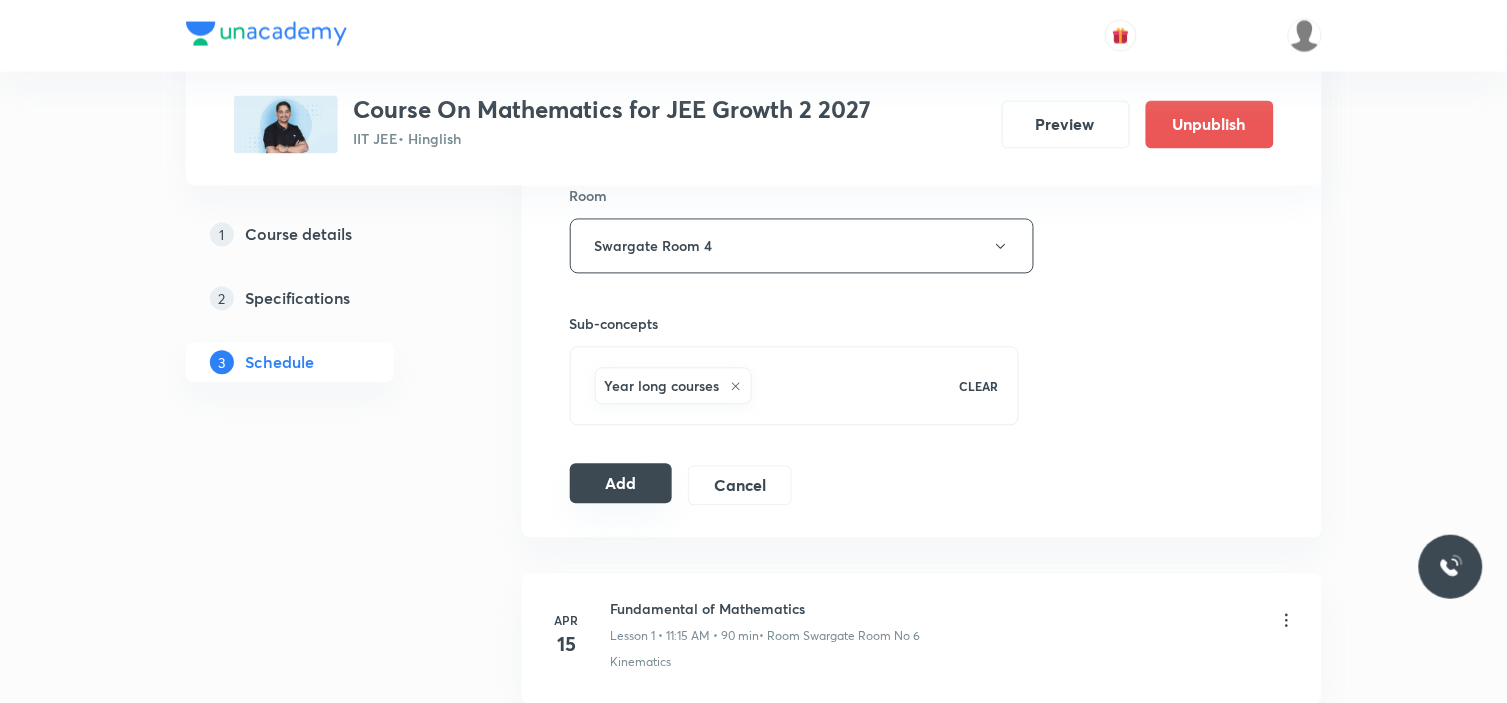 click on "Add" at bounding box center (621, 484) 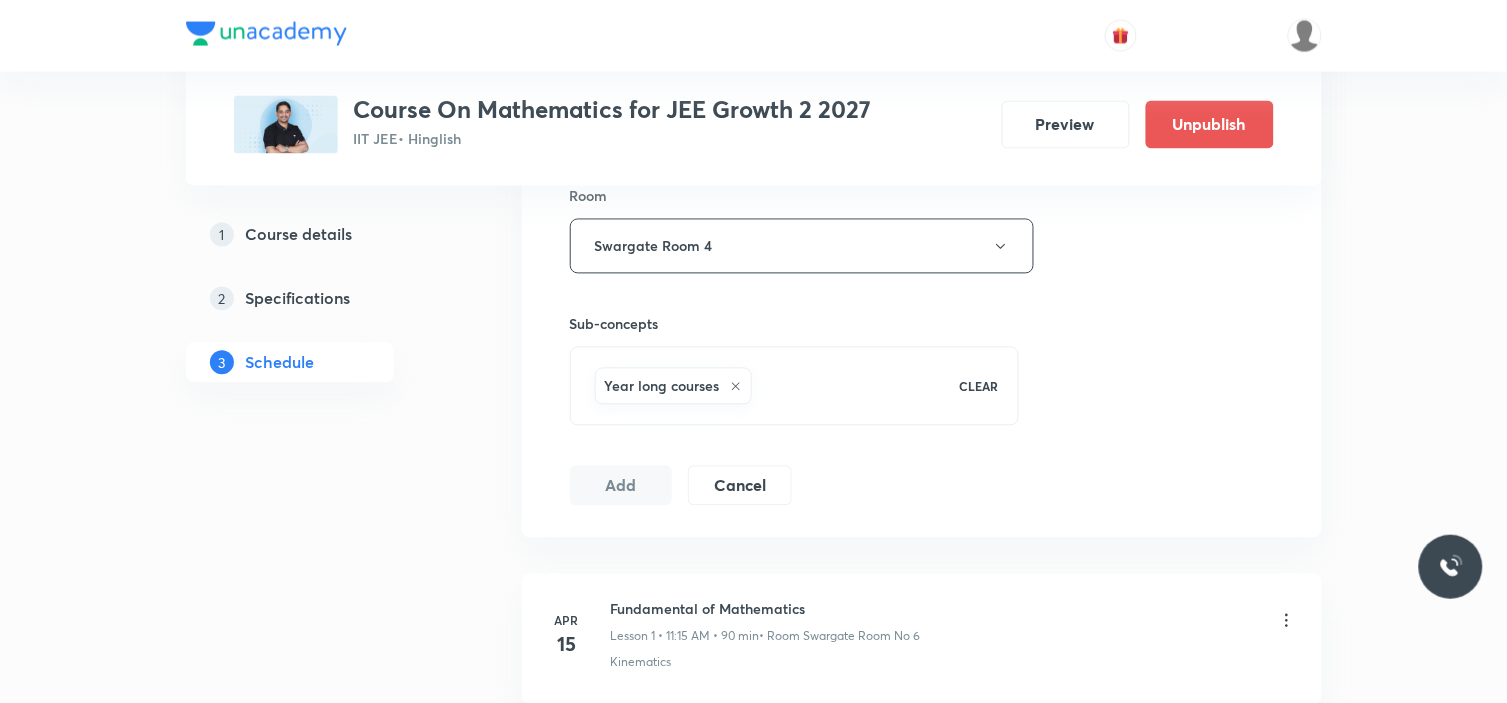 type 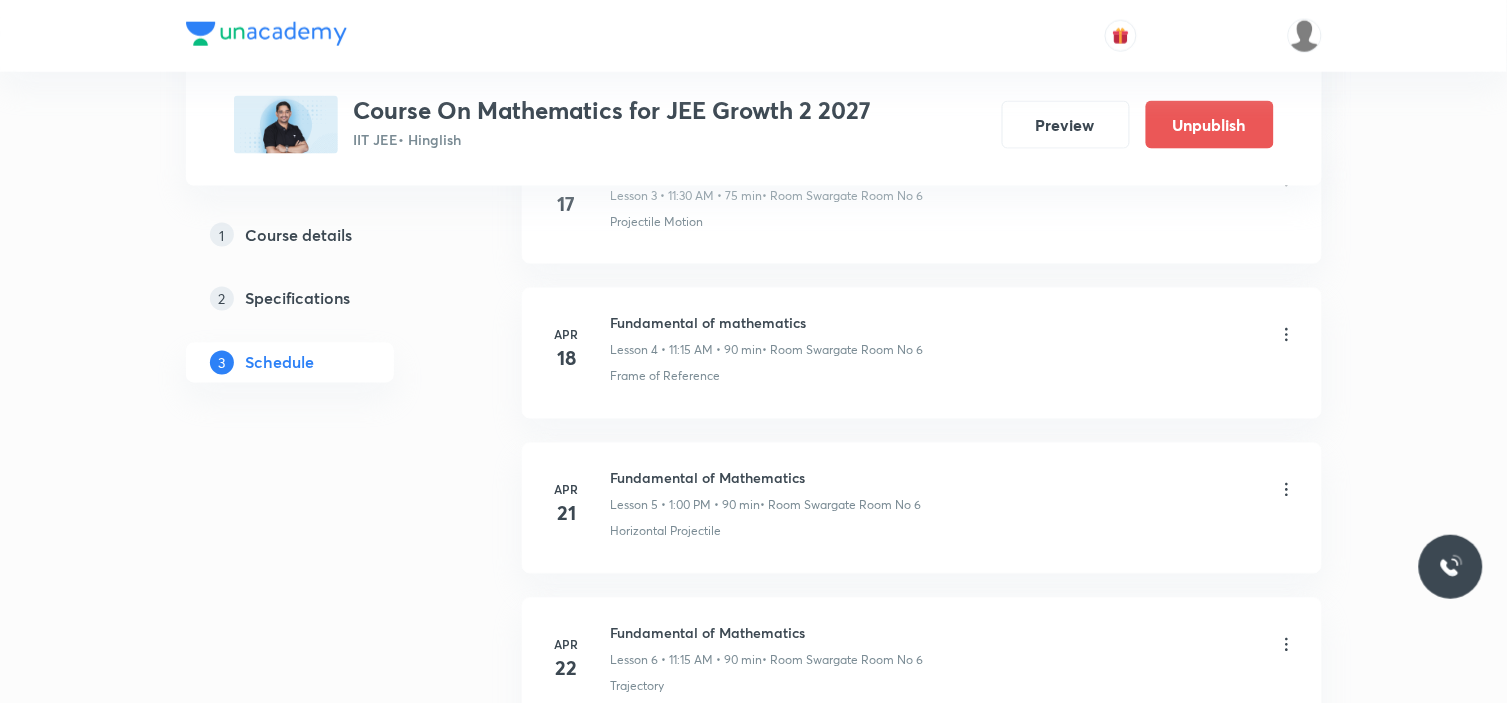 scroll, scrollTop: 444, scrollLeft: 0, axis: vertical 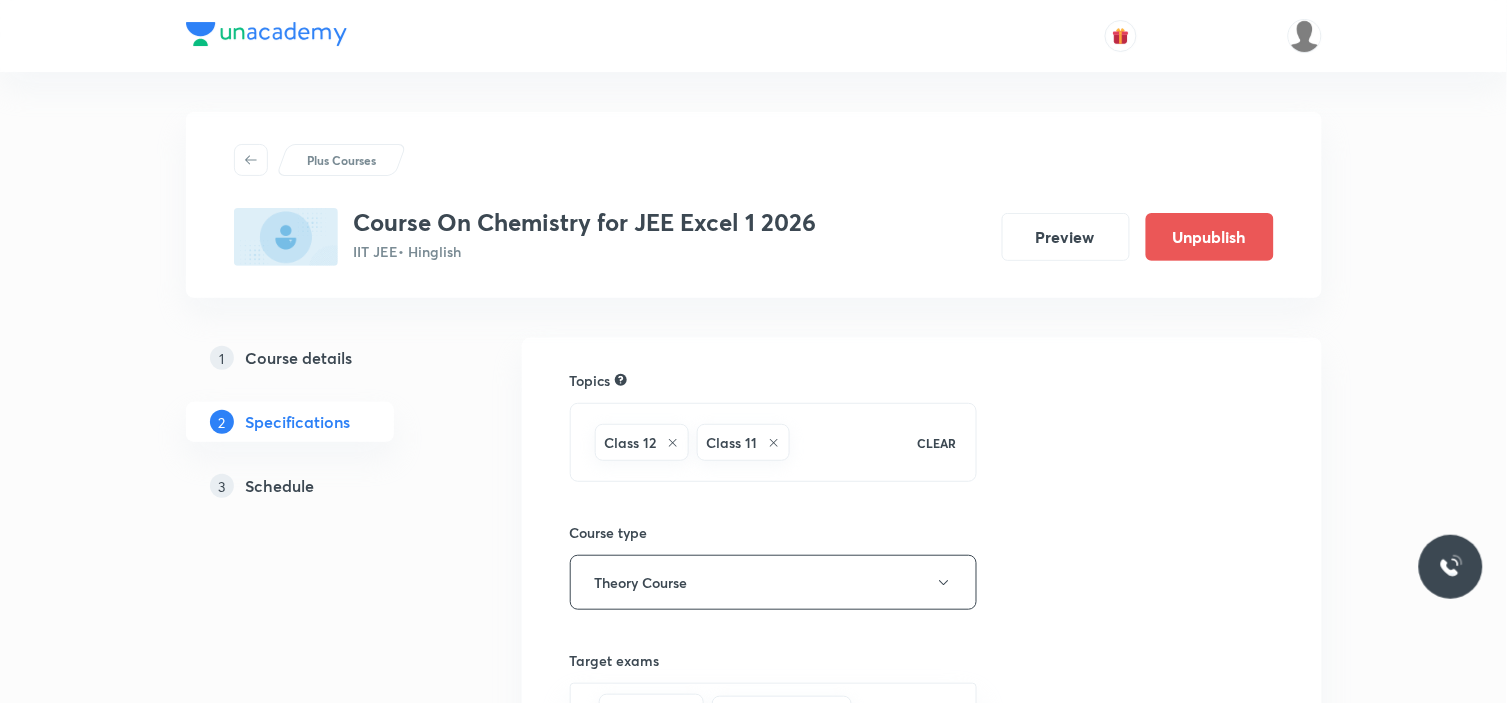 click on "3 Schedule" at bounding box center (326, 486) 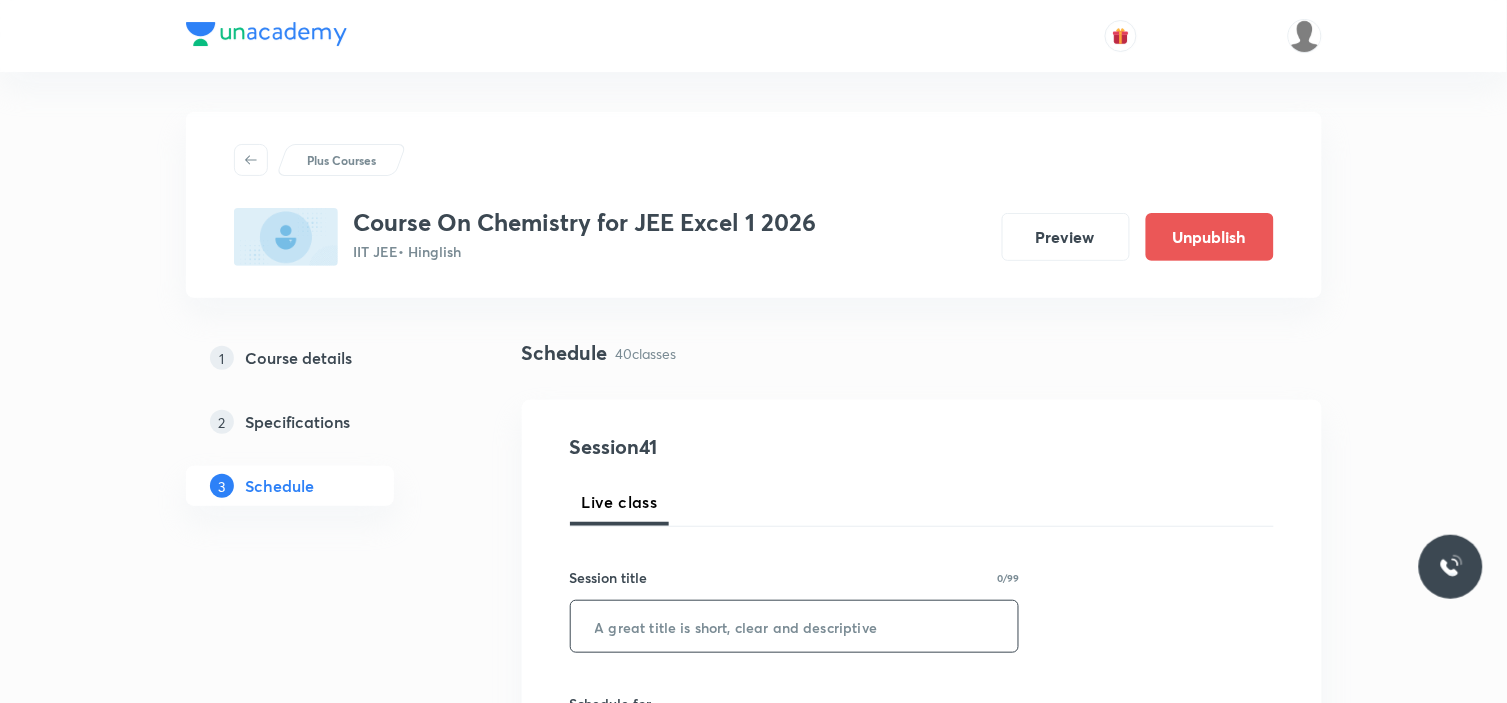 click at bounding box center [795, 626] 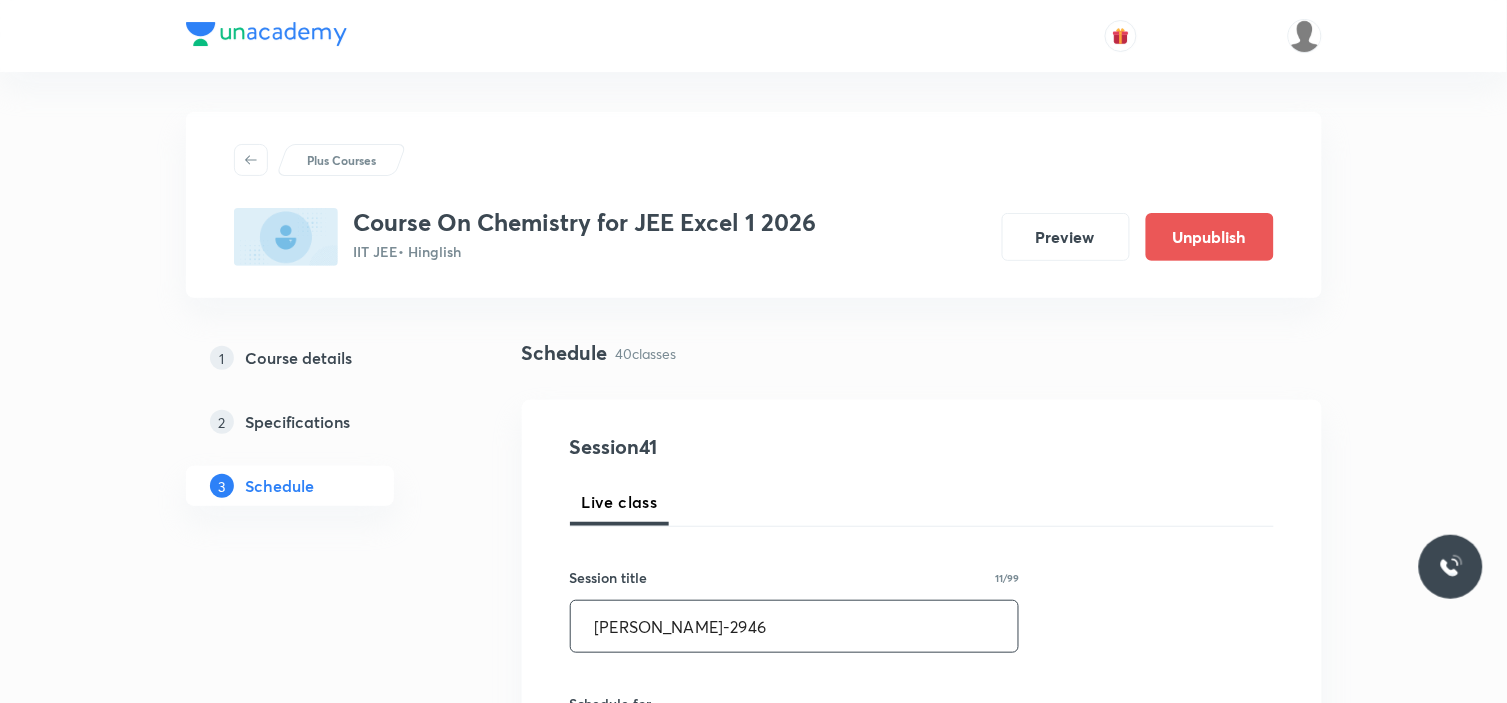 paste on "d and f block" 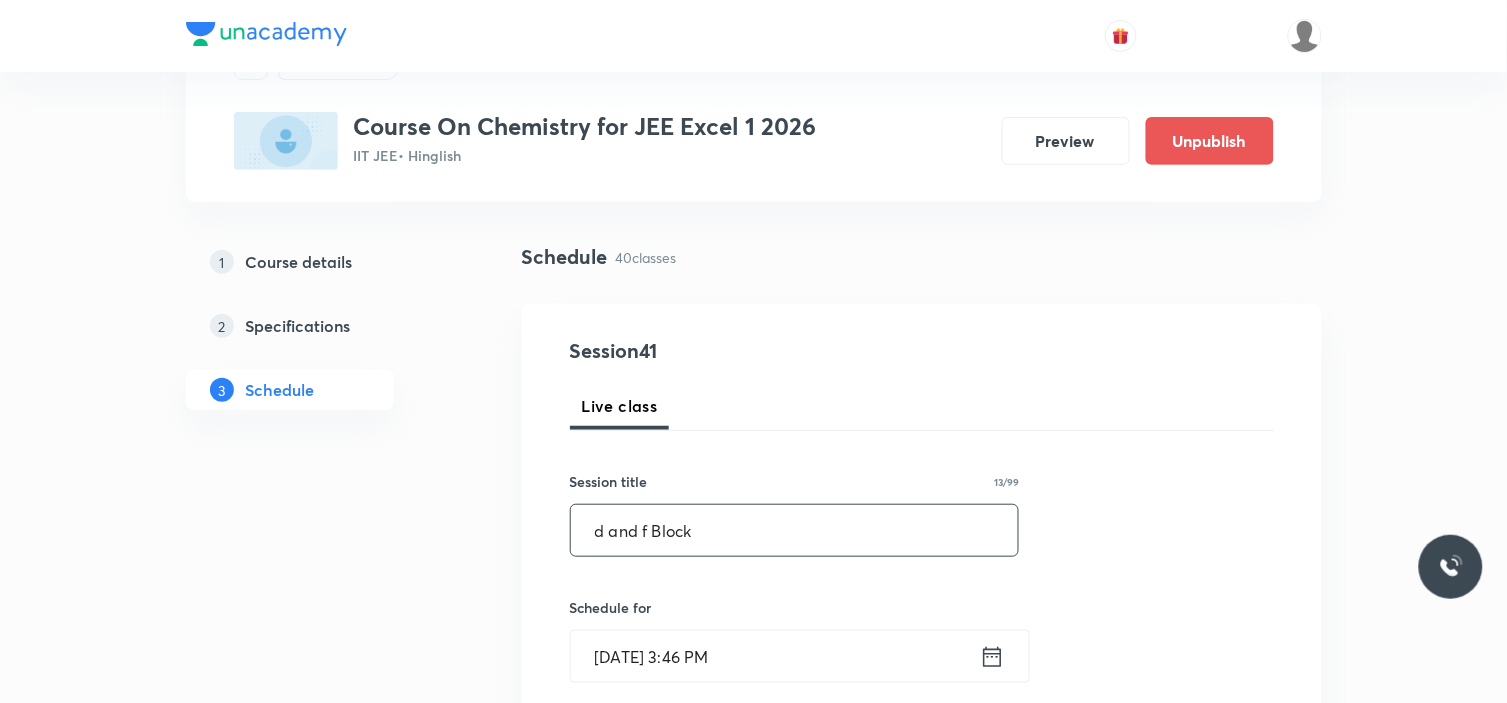 scroll, scrollTop: 222, scrollLeft: 0, axis: vertical 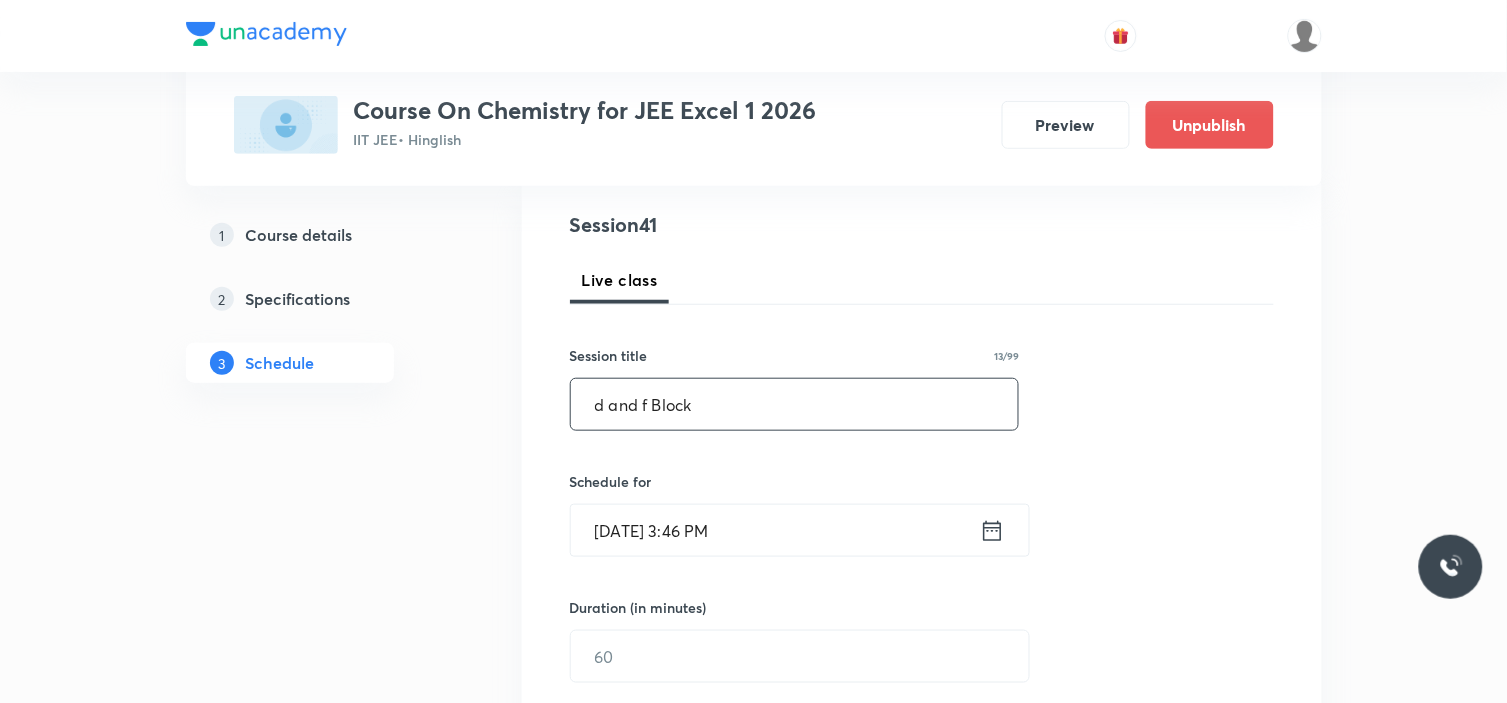 type on "d and f Block" 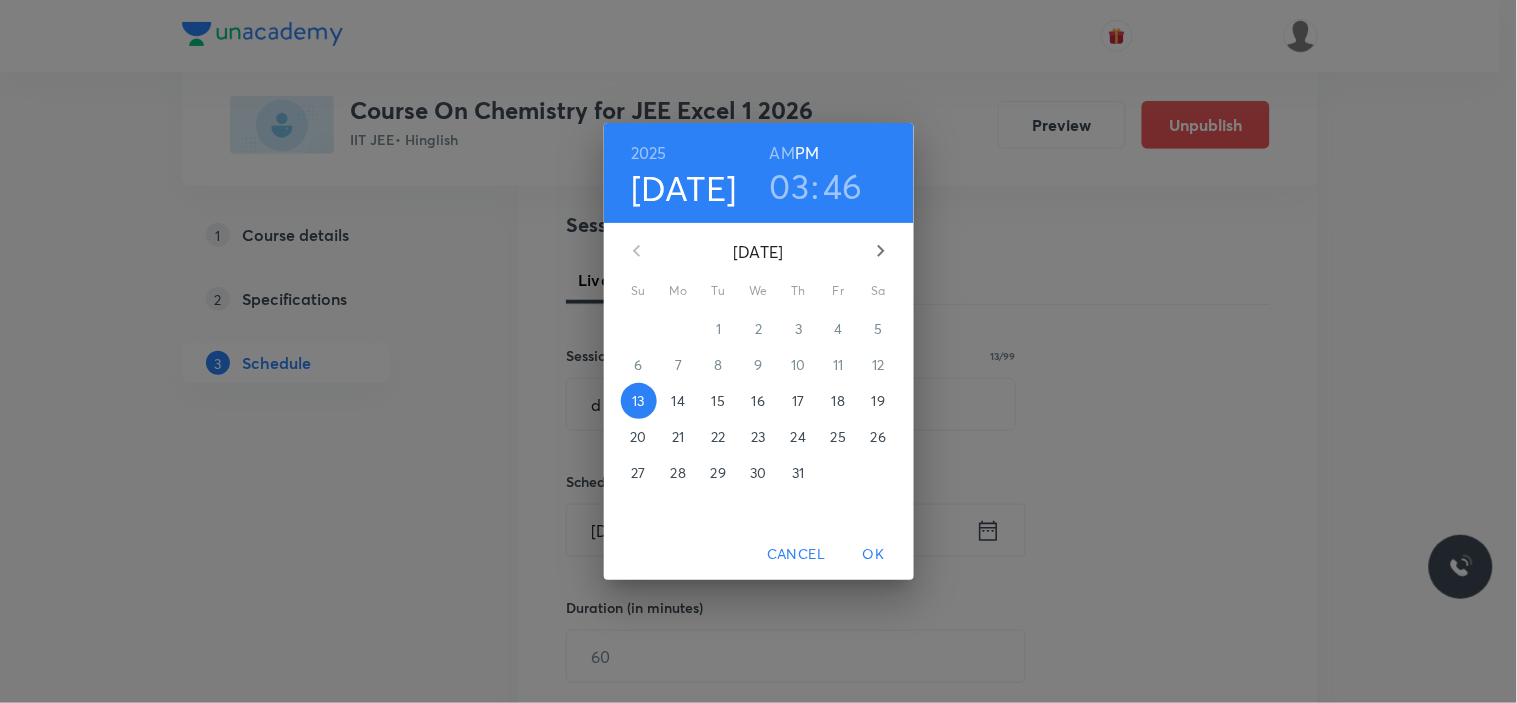 click on "14" at bounding box center [678, 401] 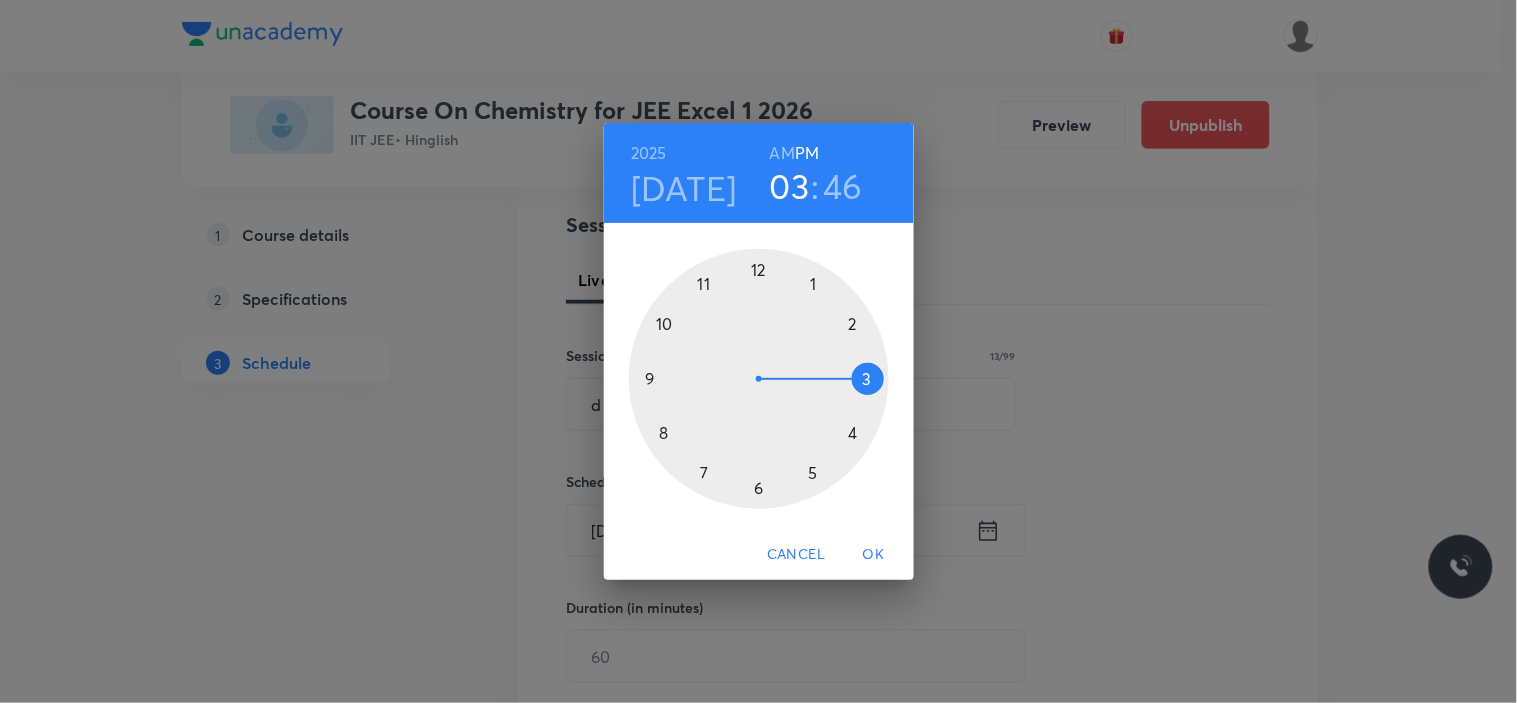 click at bounding box center (759, 379) 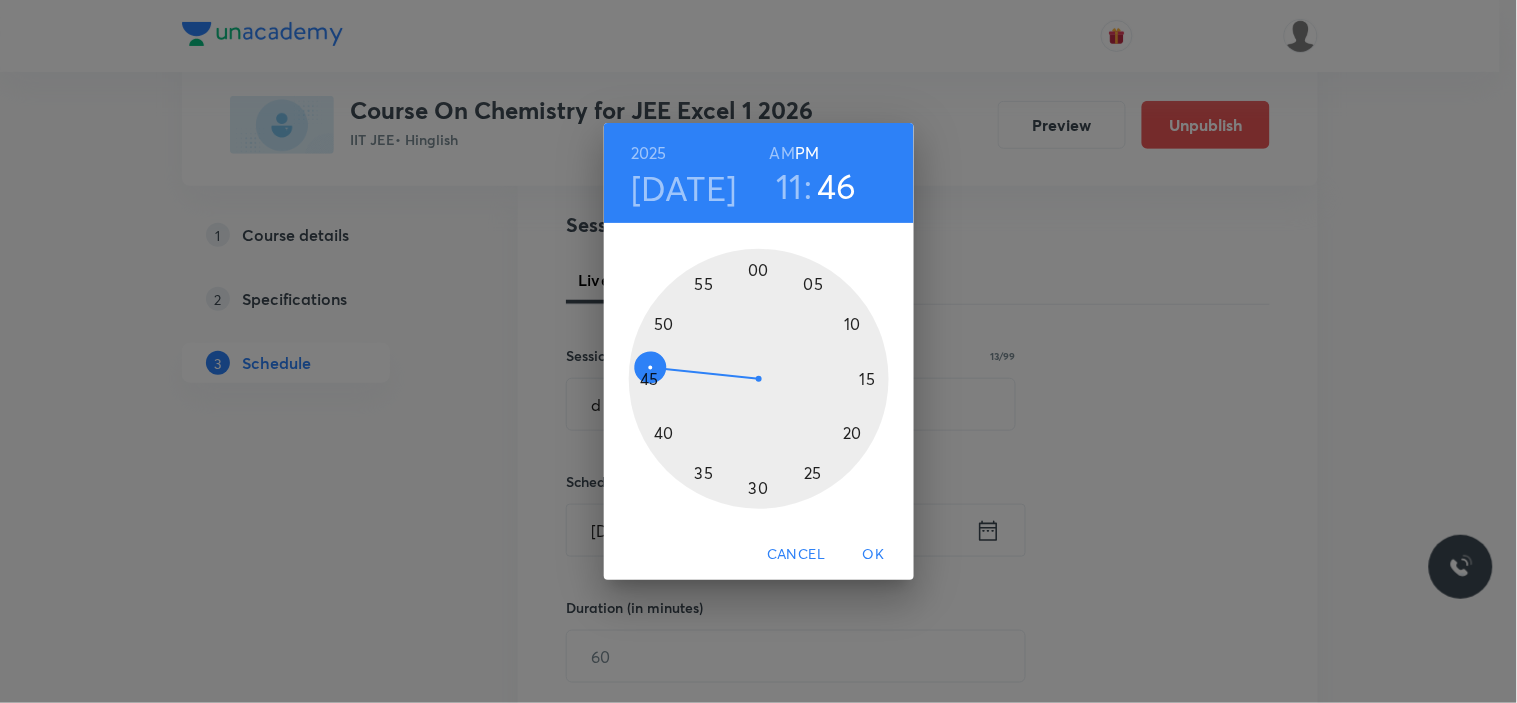 click on "AM" at bounding box center [782, 153] 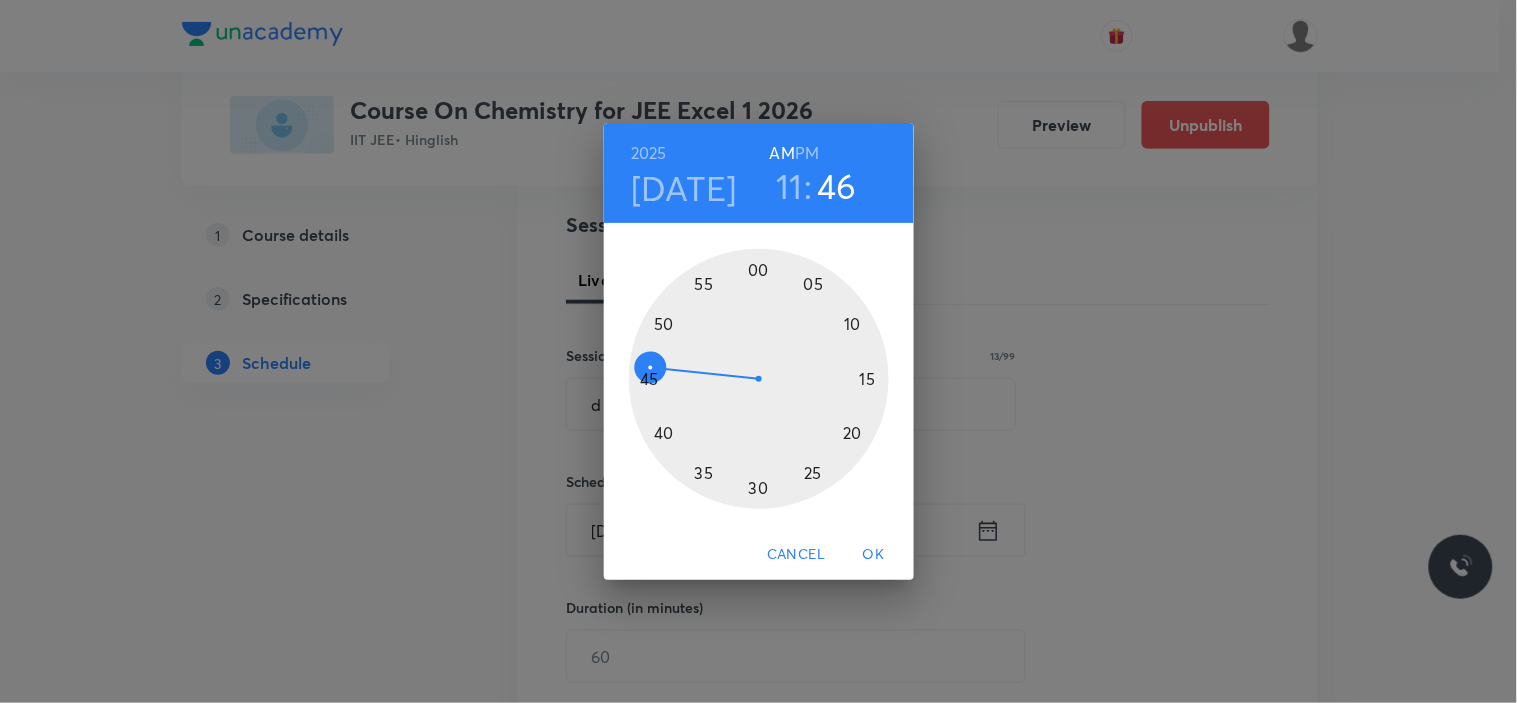 click at bounding box center (759, 379) 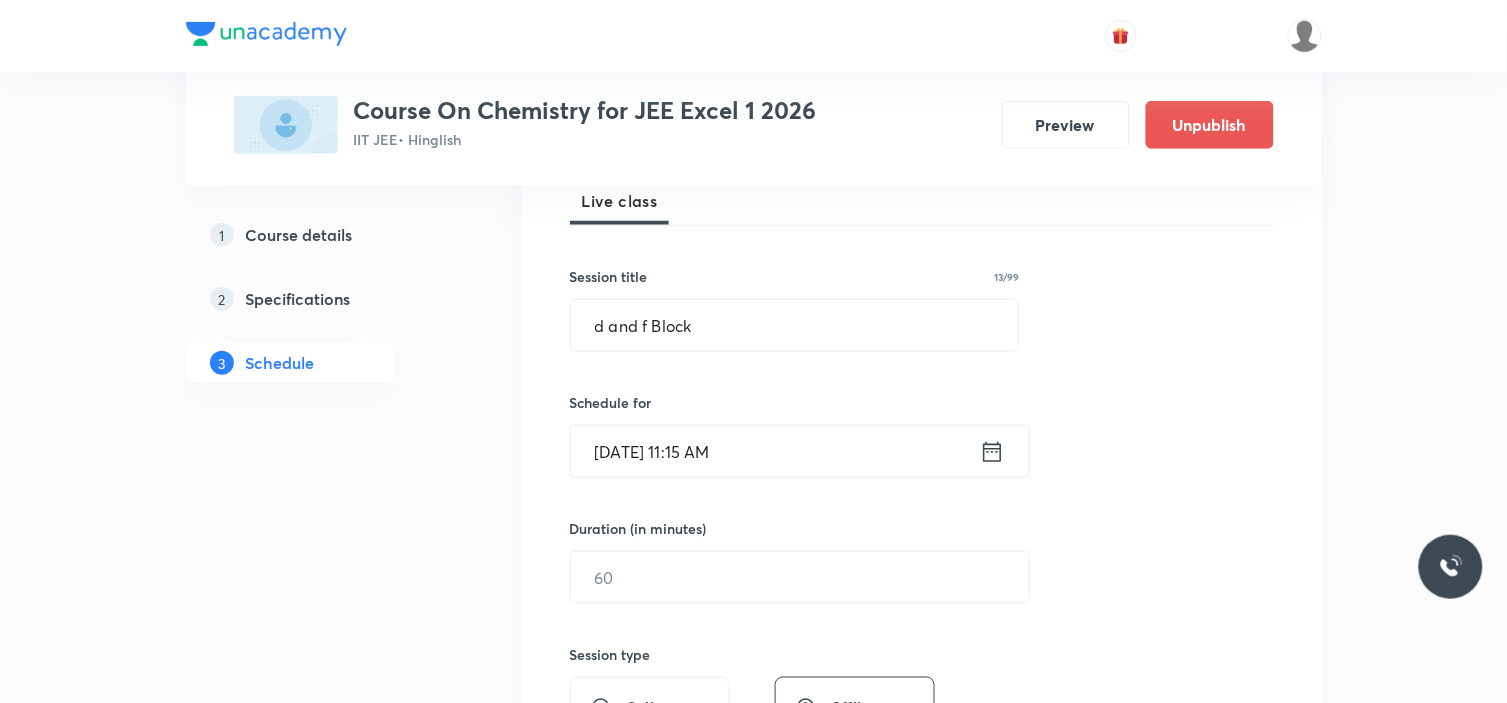 scroll, scrollTop: 333, scrollLeft: 0, axis: vertical 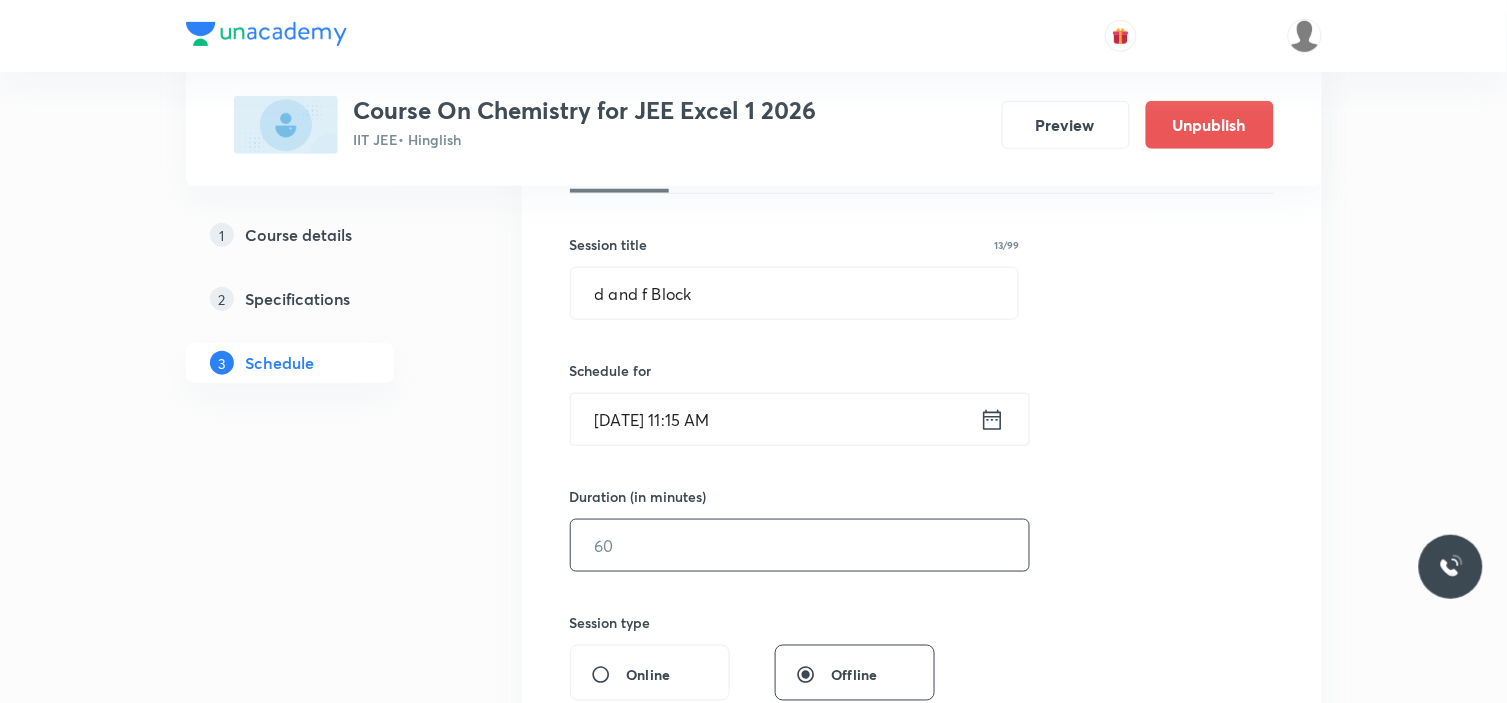 click at bounding box center [800, 545] 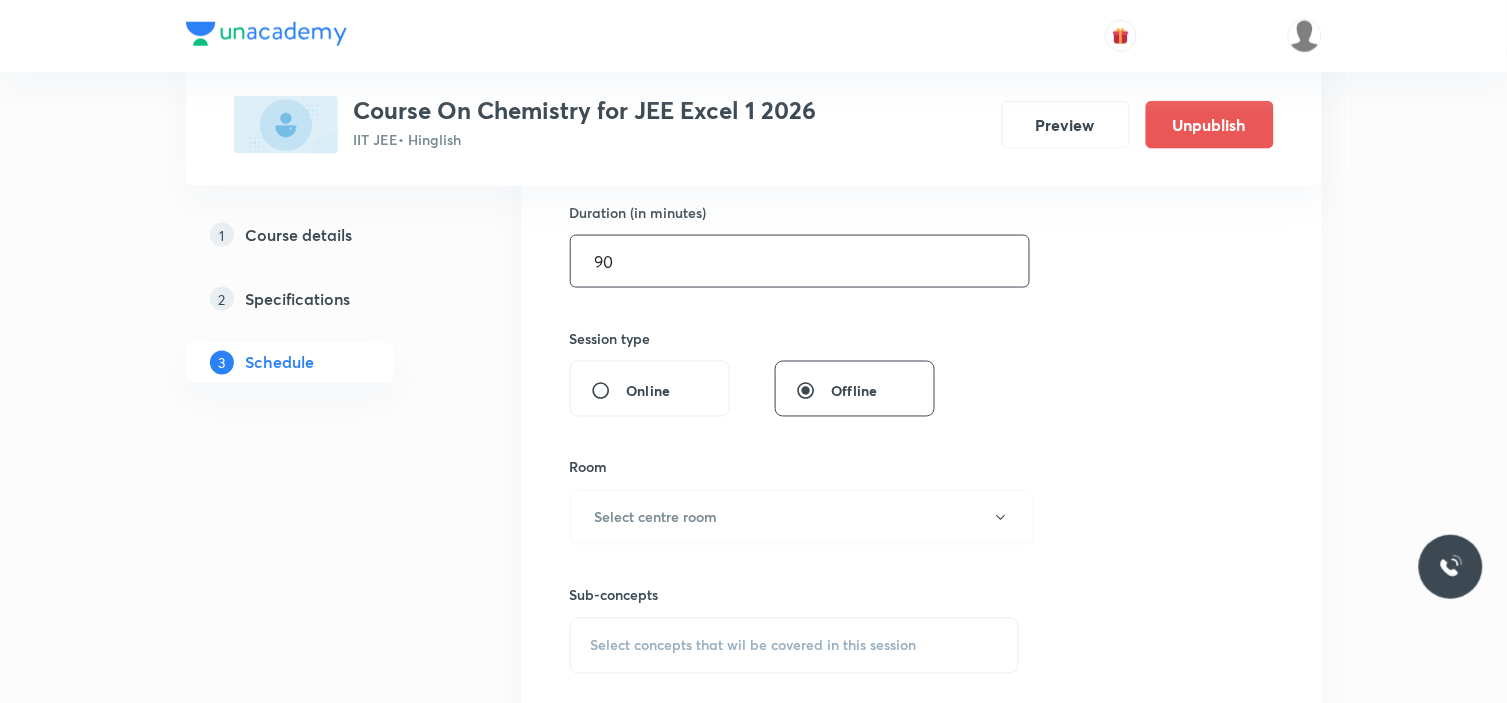 scroll, scrollTop: 666, scrollLeft: 0, axis: vertical 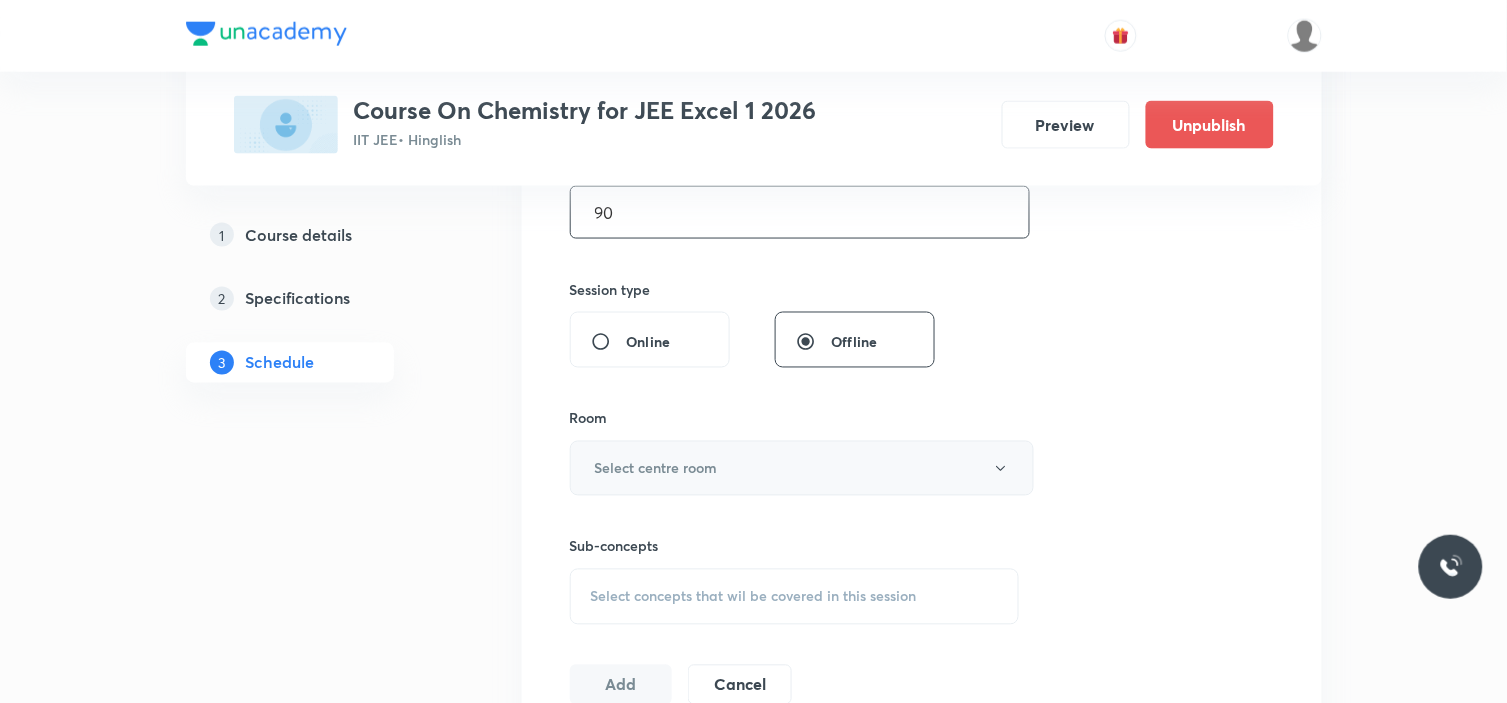 type on "90" 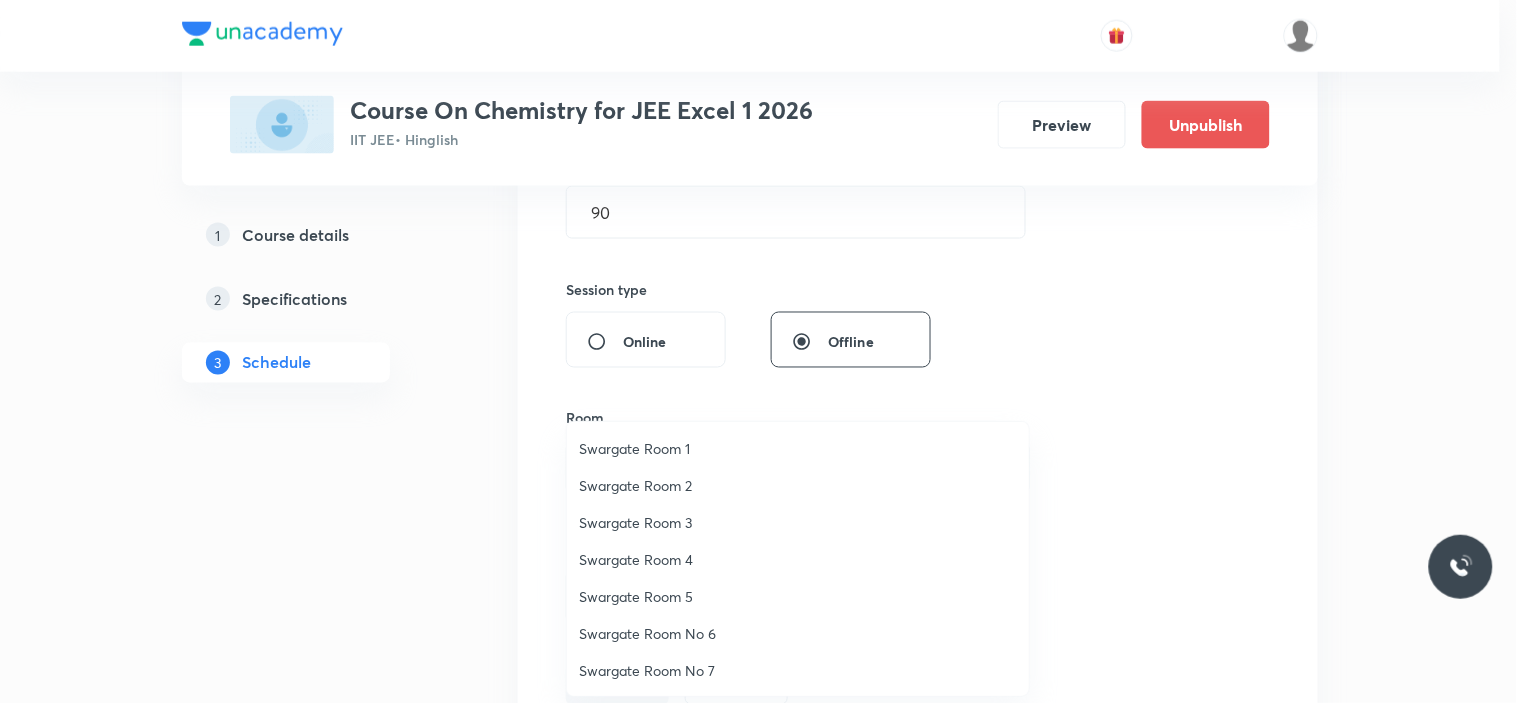 click at bounding box center [758, 351] 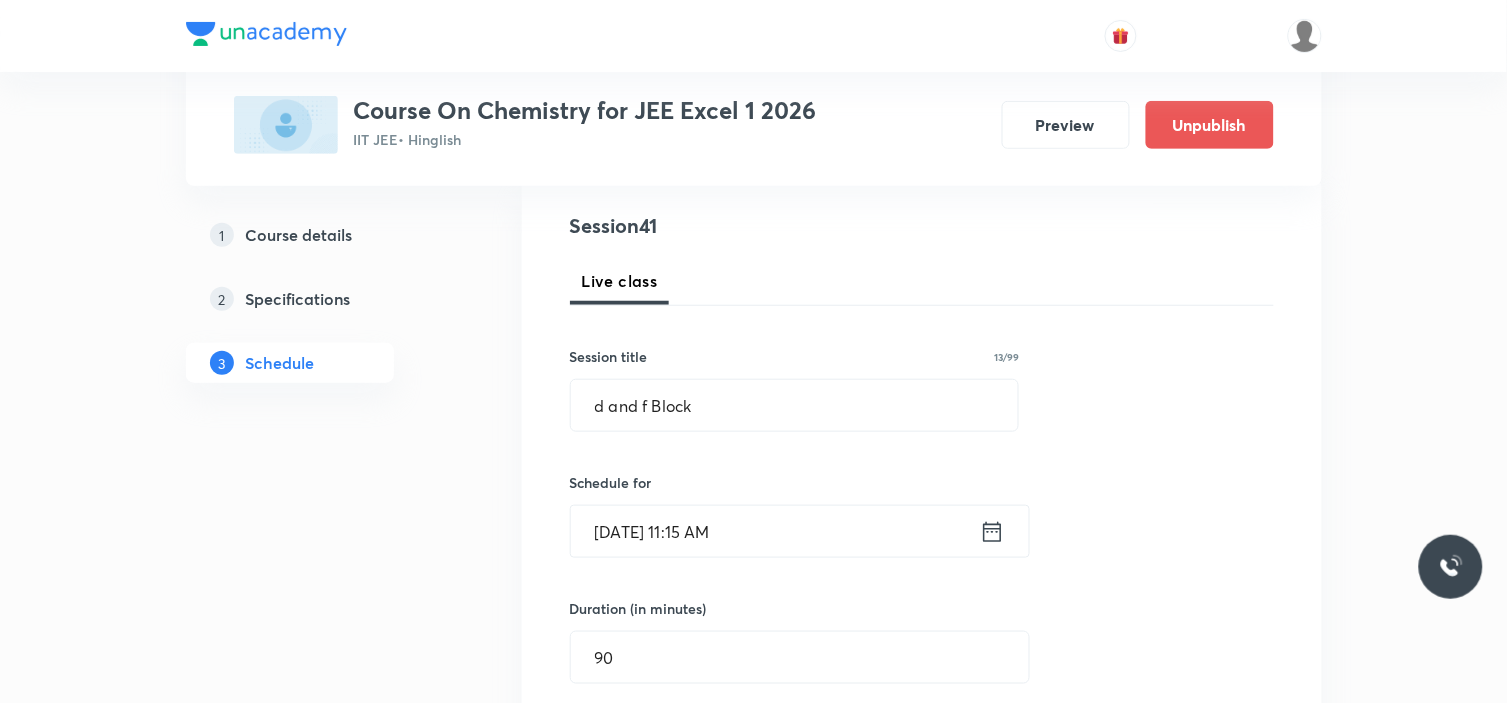 scroll, scrollTop: 111, scrollLeft: 0, axis: vertical 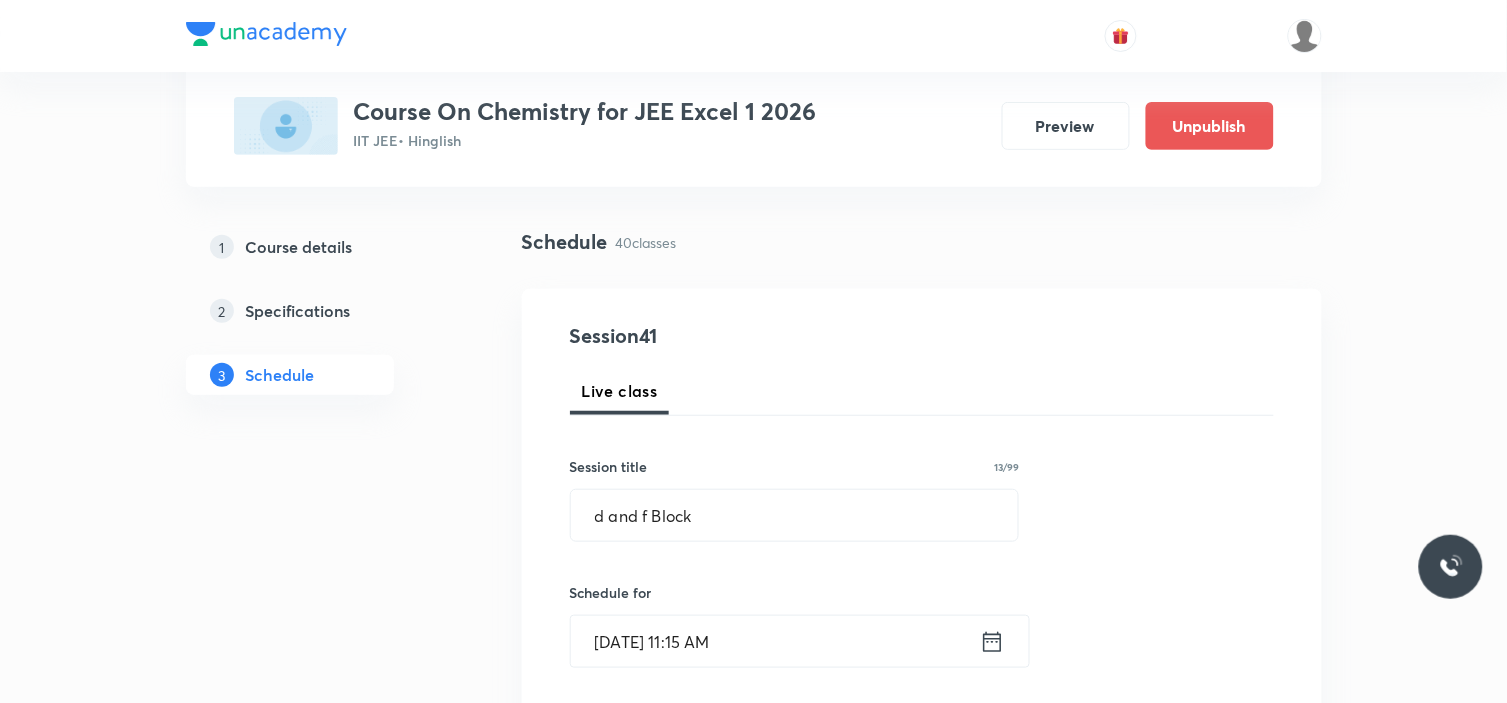 type 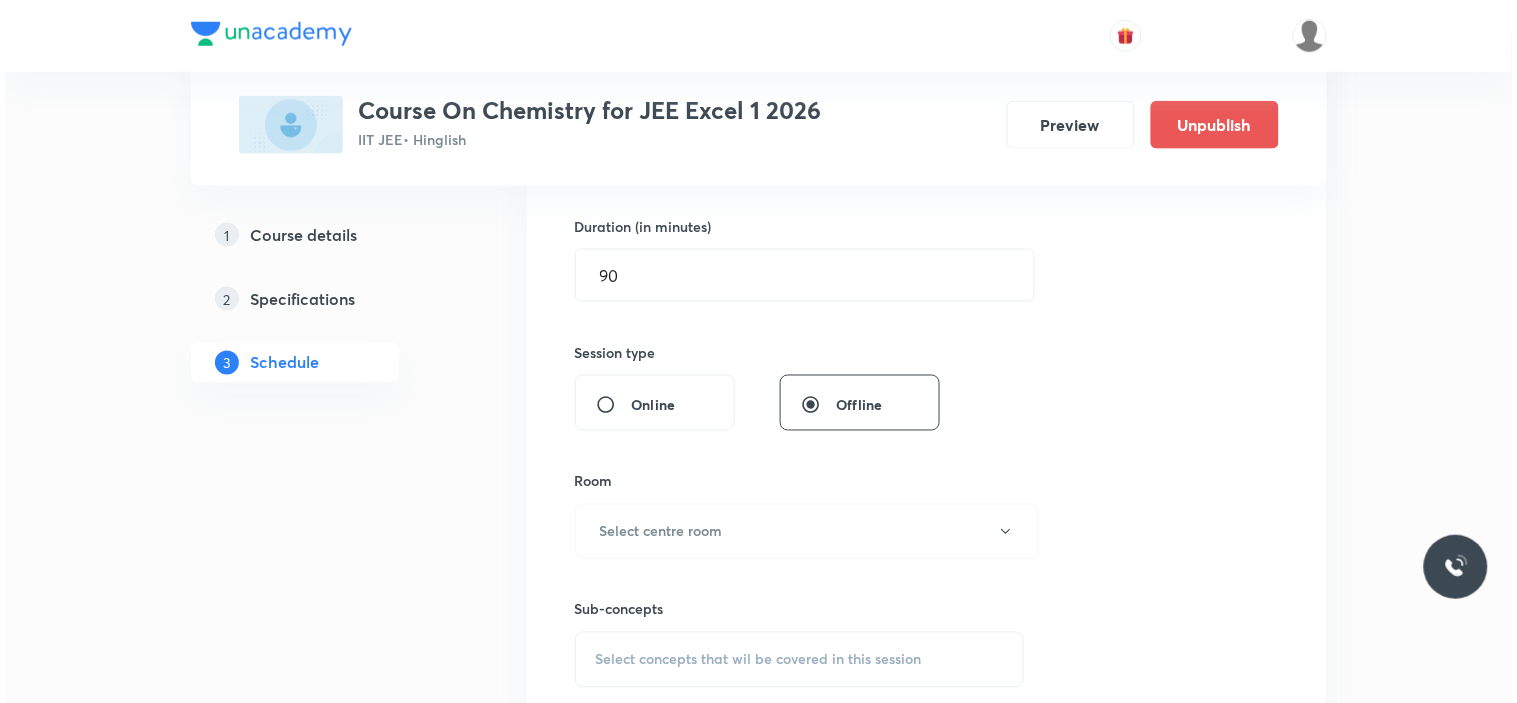 scroll, scrollTop: 666, scrollLeft: 0, axis: vertical 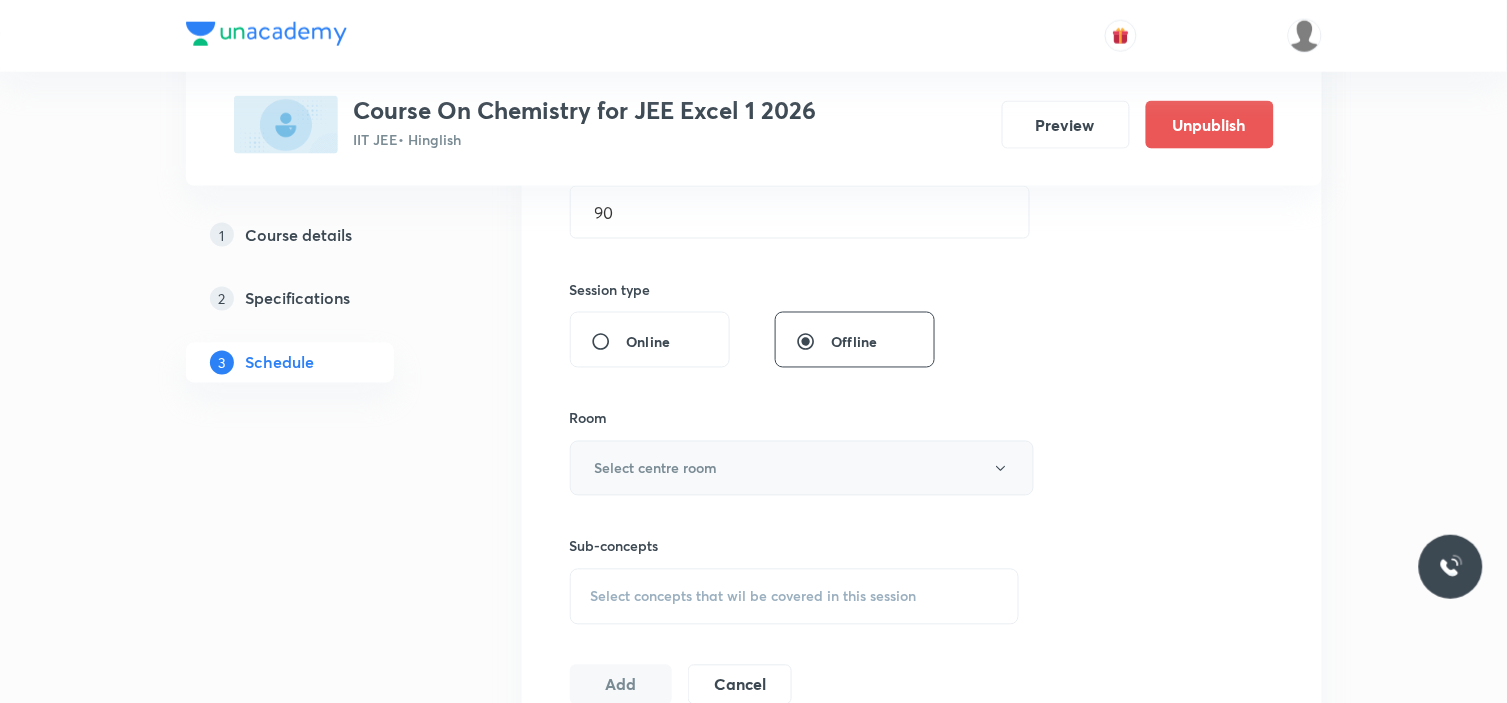 click on "Select centre room" at bounding box center (802, 468) 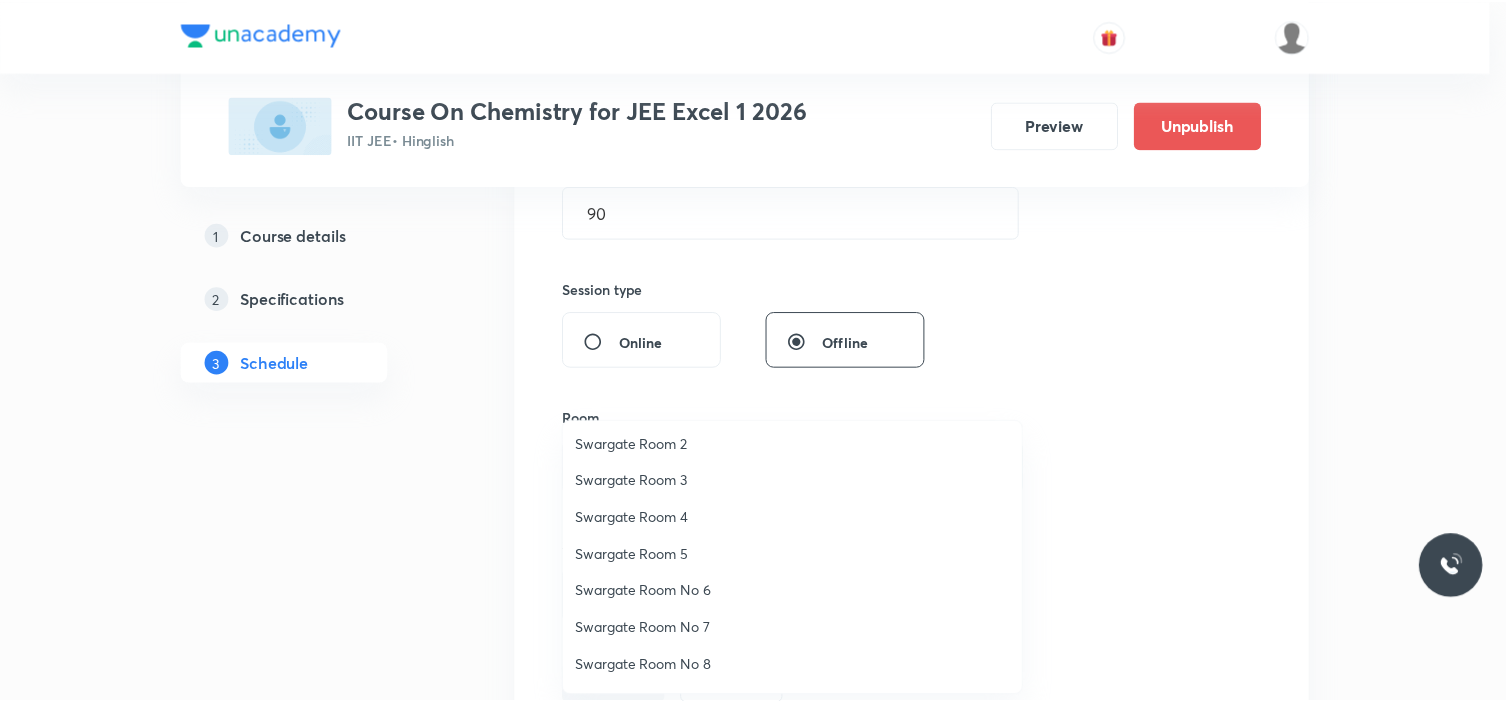 scroll, scrollTop: 111, scrollLeft: 0, axis: vertical 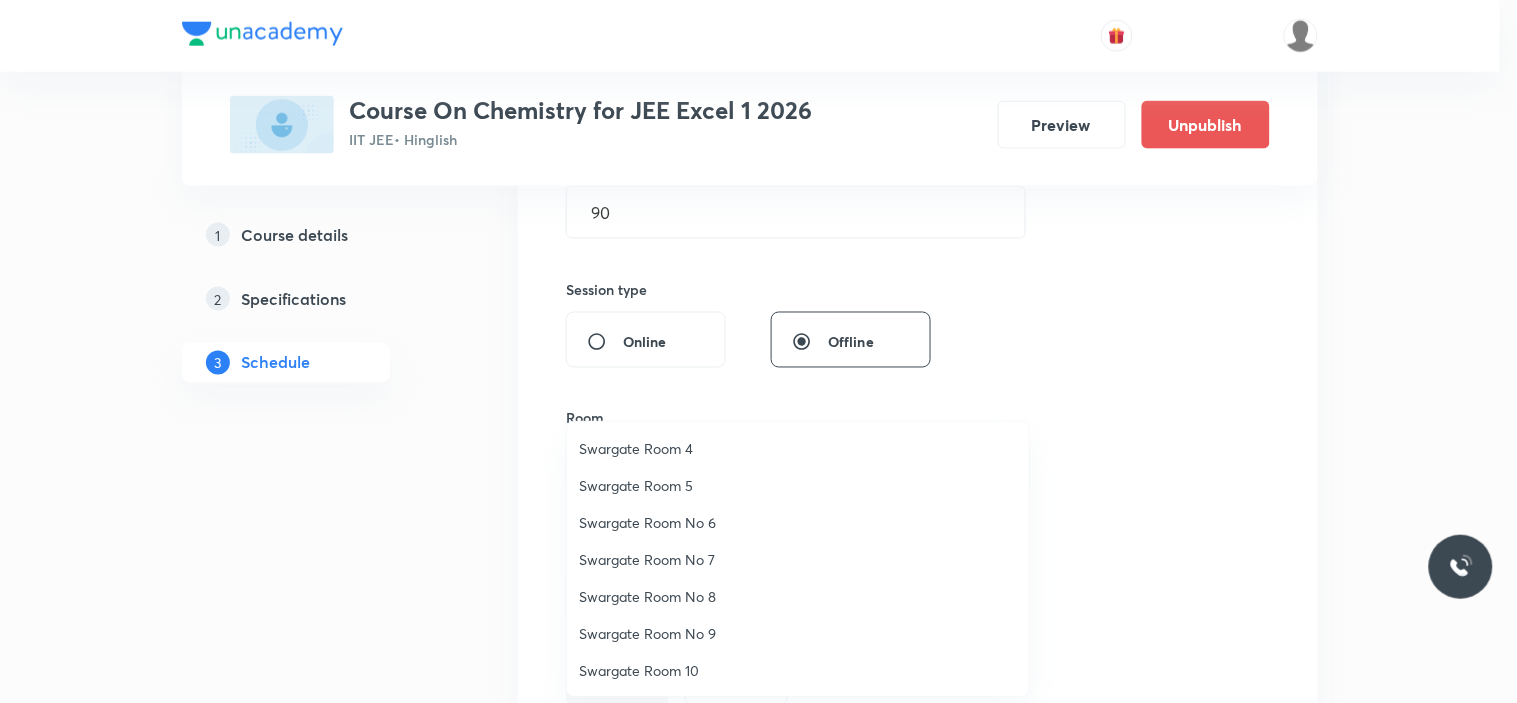 click on "Swargate Room No 8" at bounding box center (798, 596) 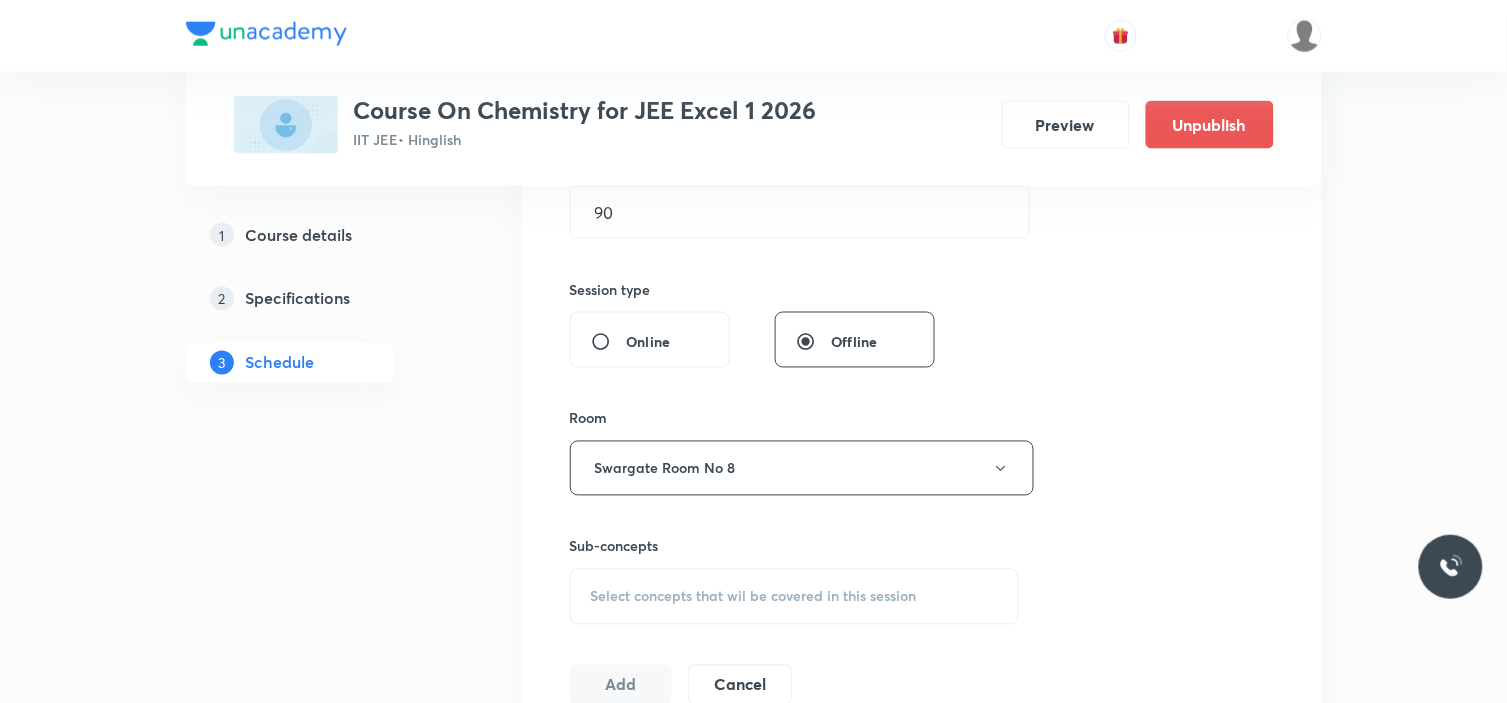drag, startPoint x: 672, startPoint y: 601, endPoint x: 686, endPoint y: 600, distance: 14.035668 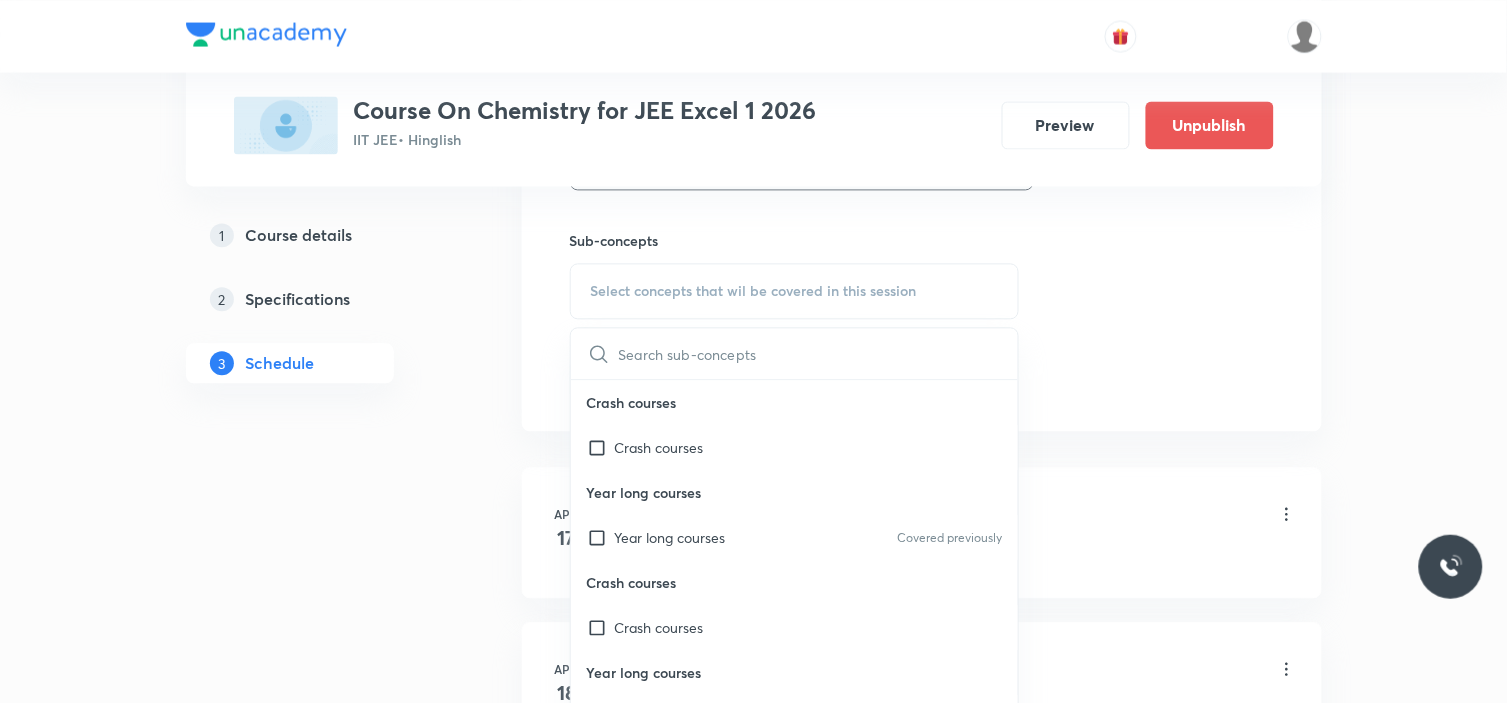 scroll, scrollTop: 1000, scrollLeft: 0, axis: vertical 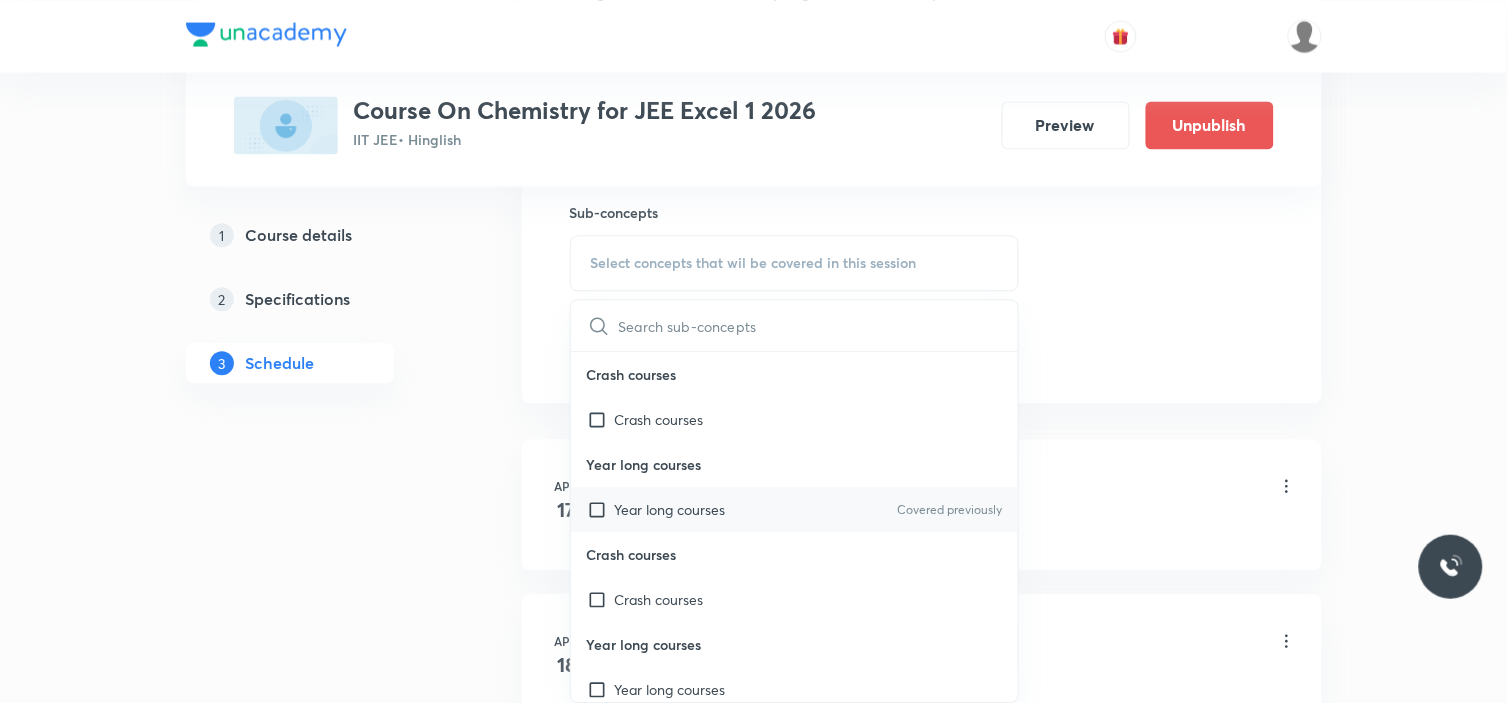 click on "Year long courses" at bounding box center [670, 509] 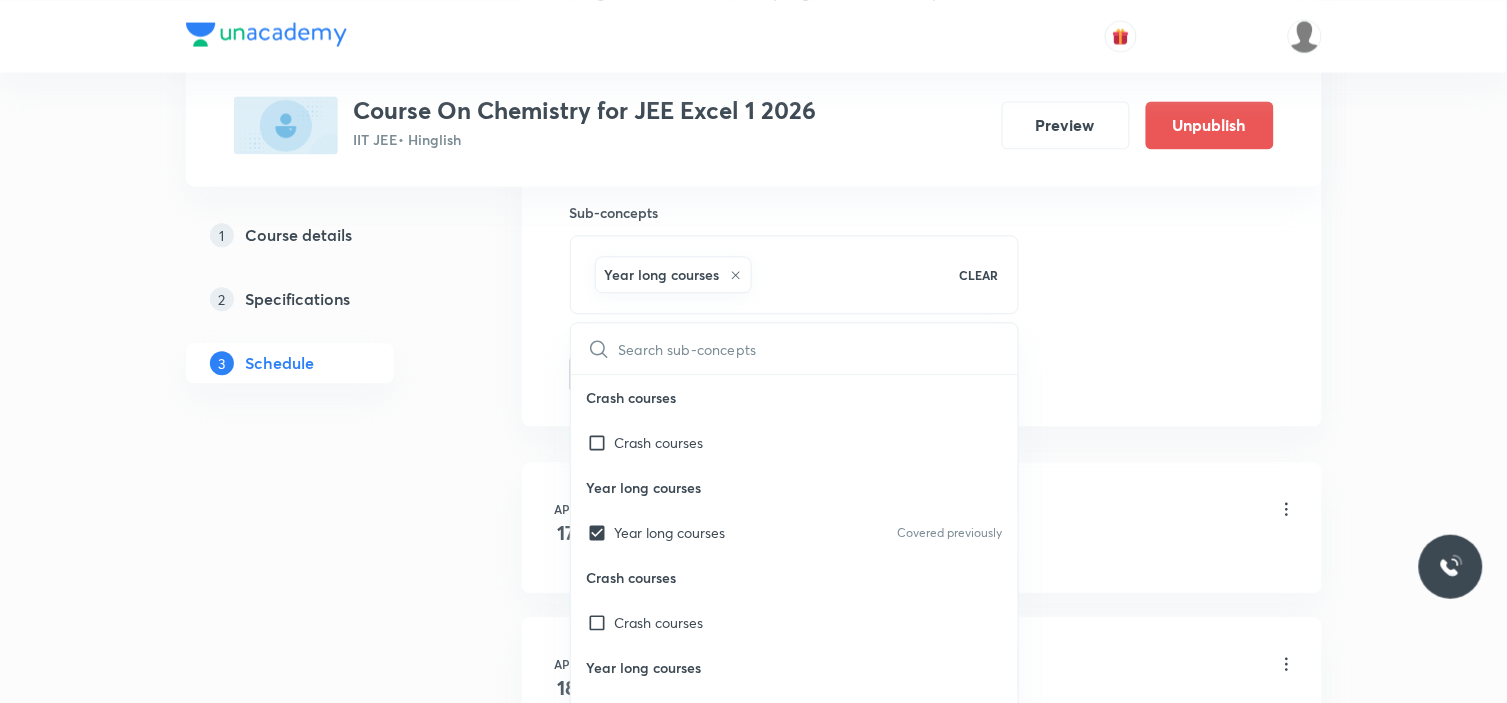 click on "Session  41 Live class Session title 13/99 d and f Block ​ Schedule for Jul 14, 2025, 11:15 AM ​ Duration (in minutes) 90 ​   Session type Online Offline Room Swargate Room No 8 Sub-concepts Year long courses CLEAR ​ Crash courses Crash courses Year long courses Year long courses Covered previously Crash courses Crash courses Year long courses Year long courses Add Cancel" at bounding box center [922, -87] 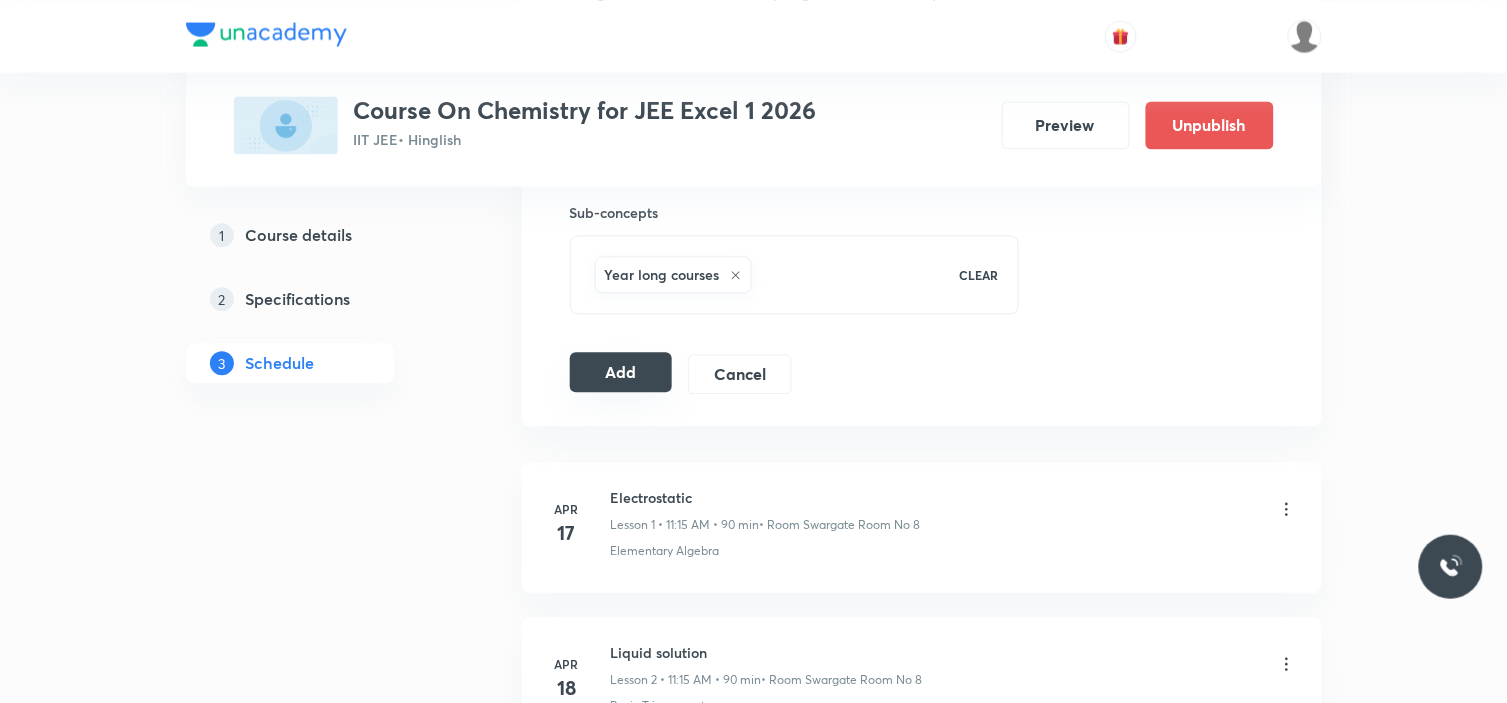 click on "Add" at bounding box center (621, 372) 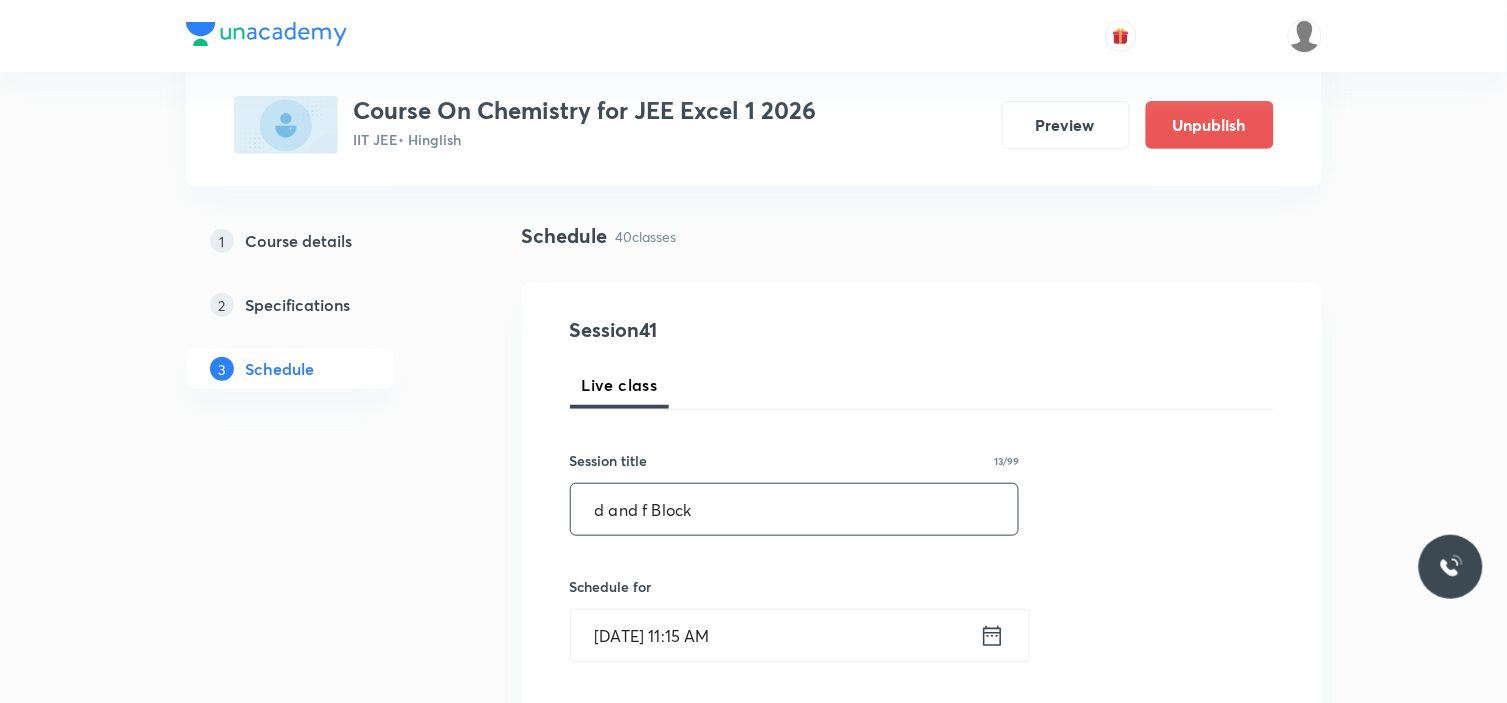 scroll, scrollTop: 222, scrollLeft: 0, axis: vertical 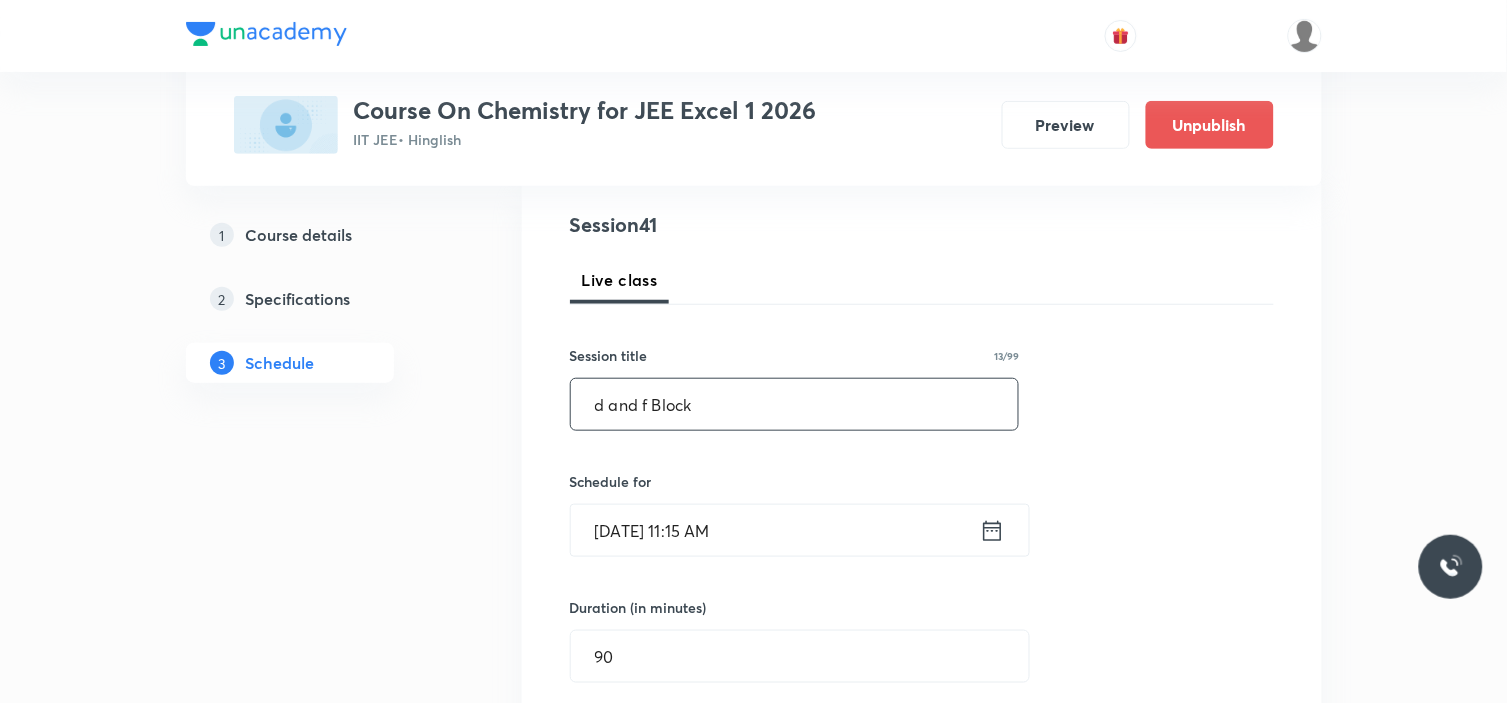 type 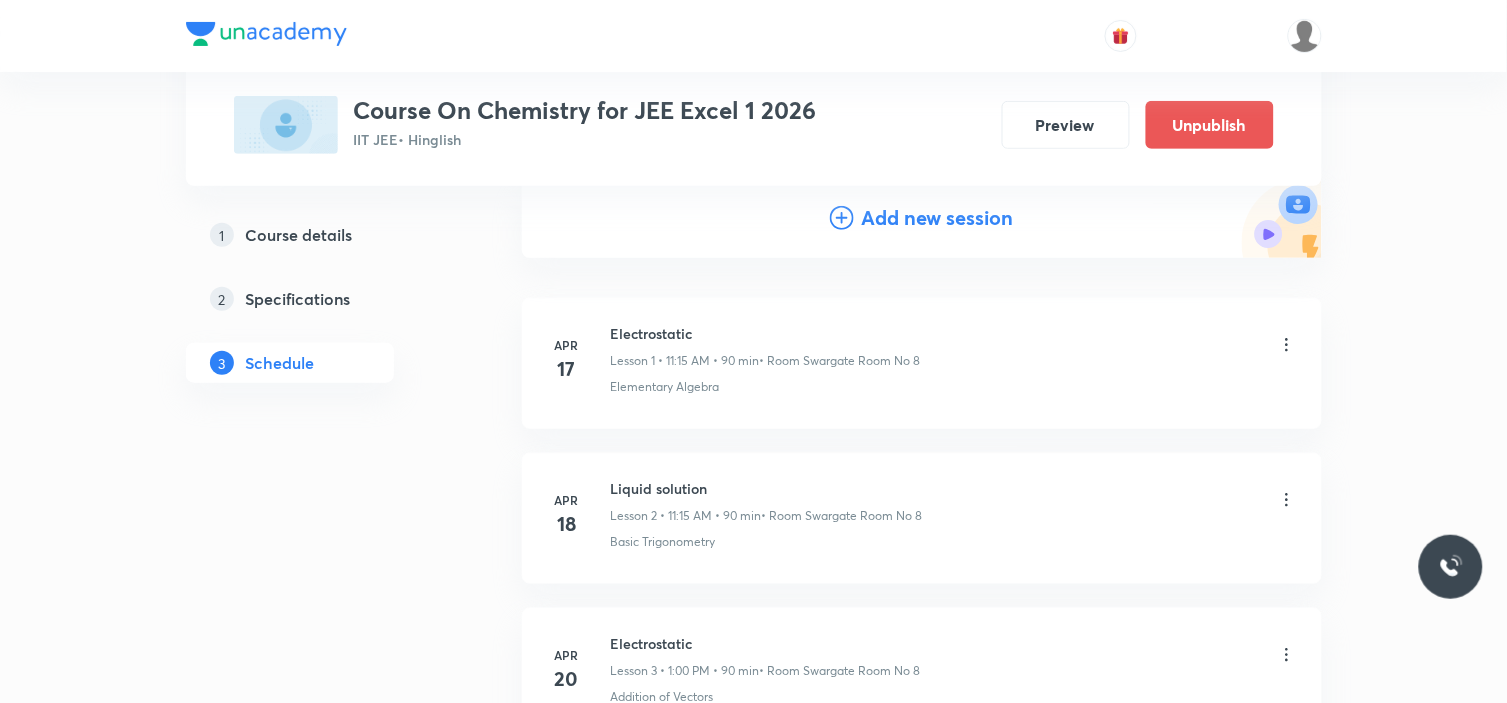 click on "Add new session" at bounding box center [938, 218] 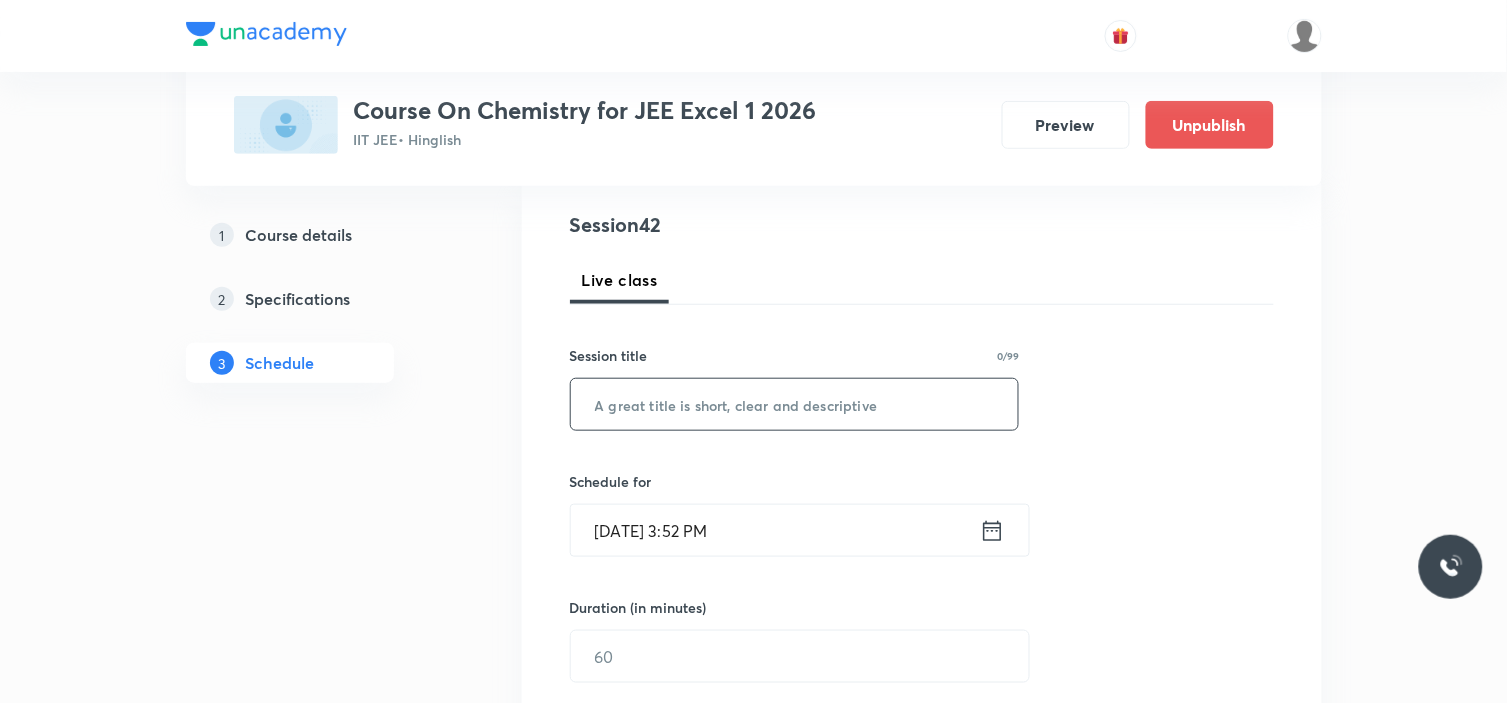 click at bounding box center (795, 404) 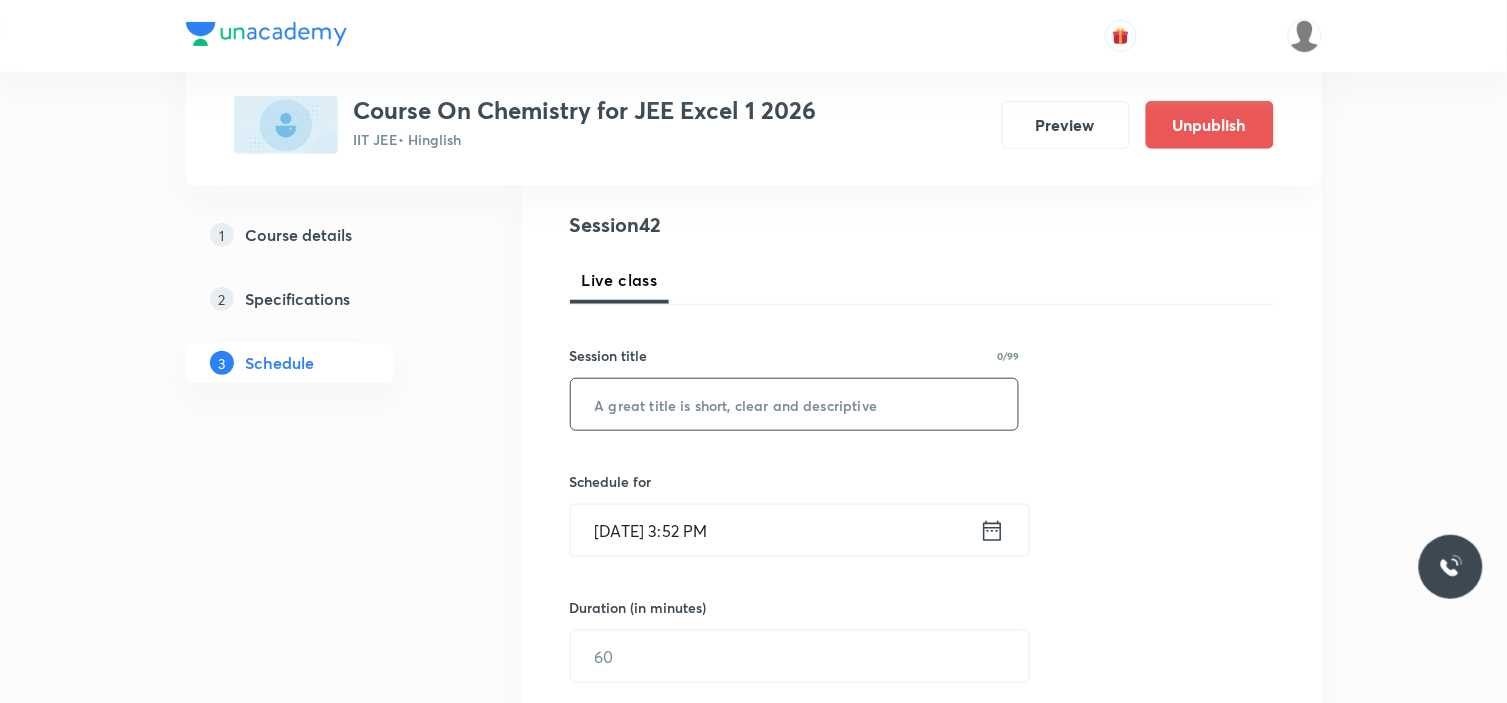 paste on "Saiganesh Hallikhede" 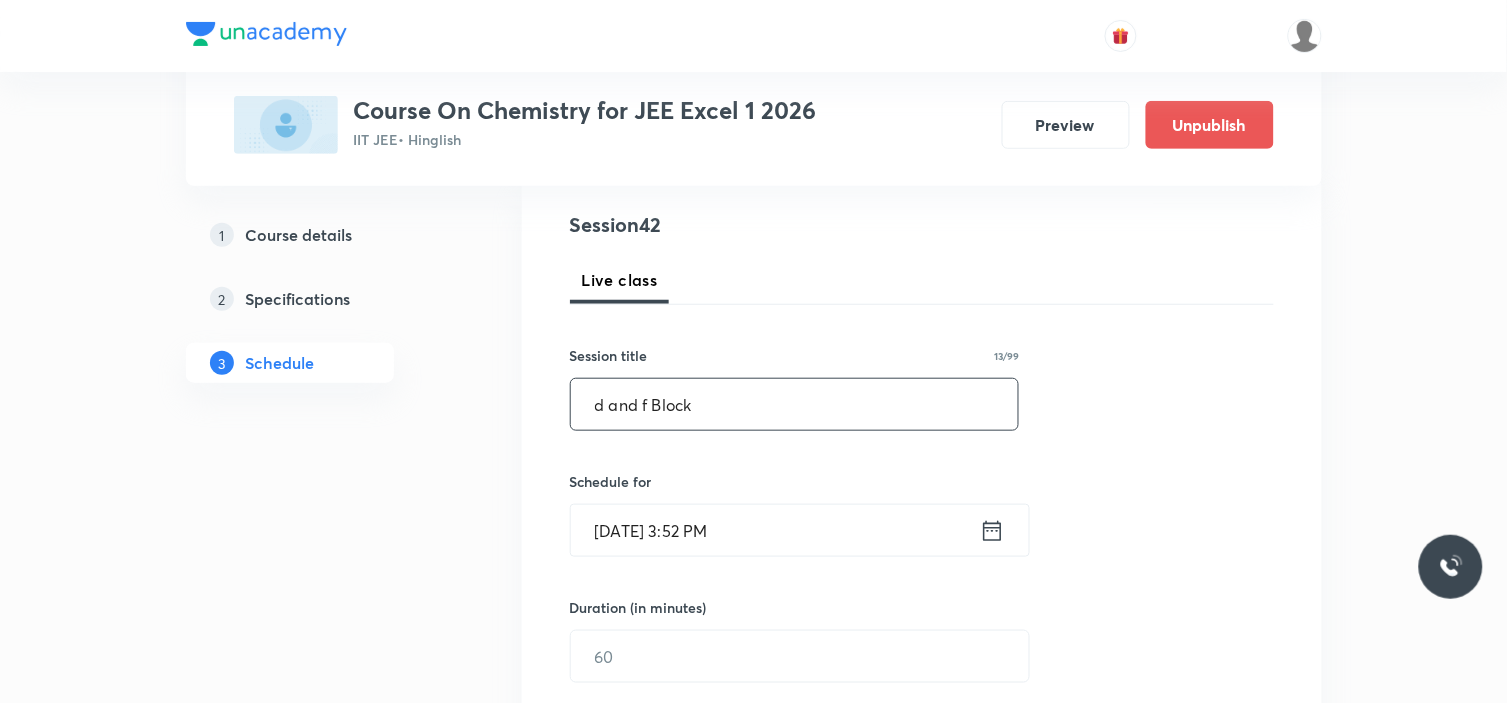 type on "d and f Block" 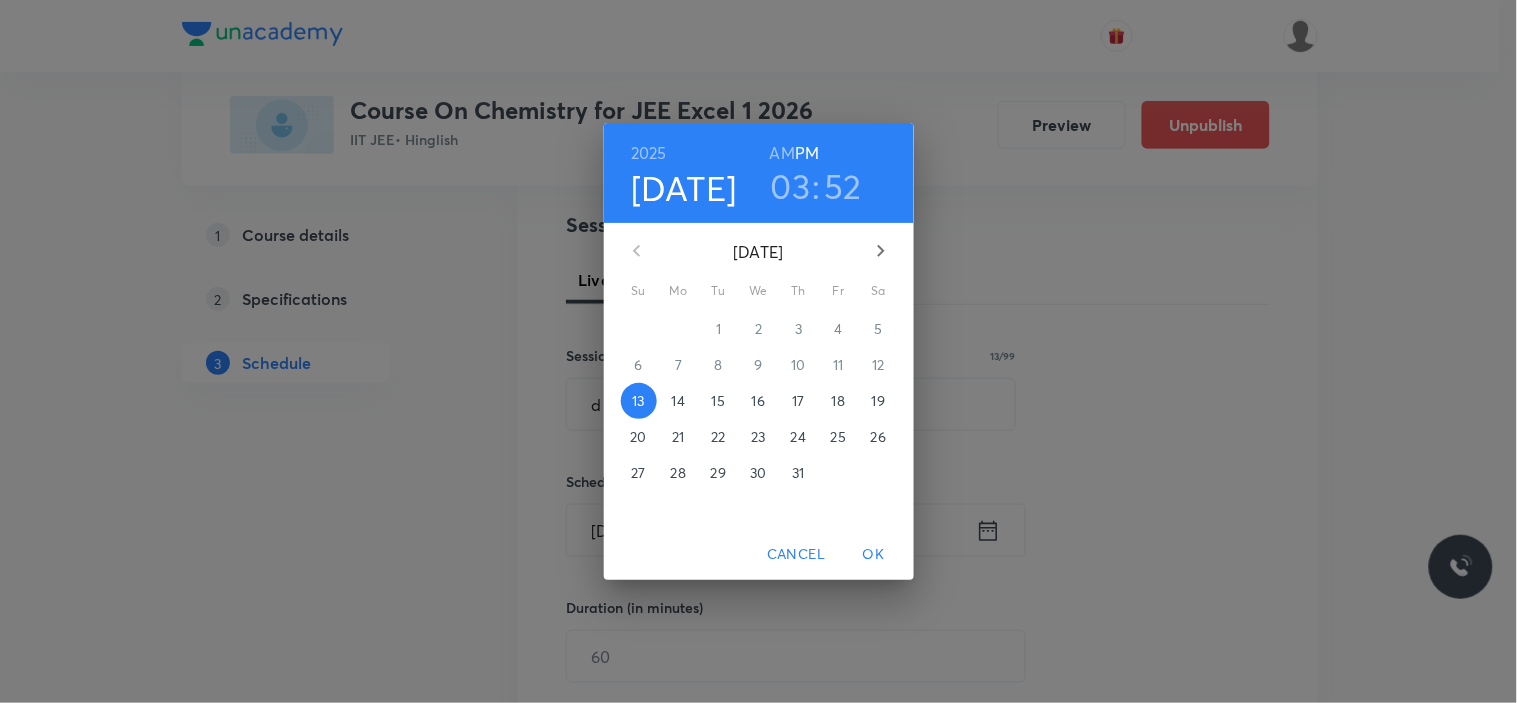 click on "18" at bounding box center (838, 401) 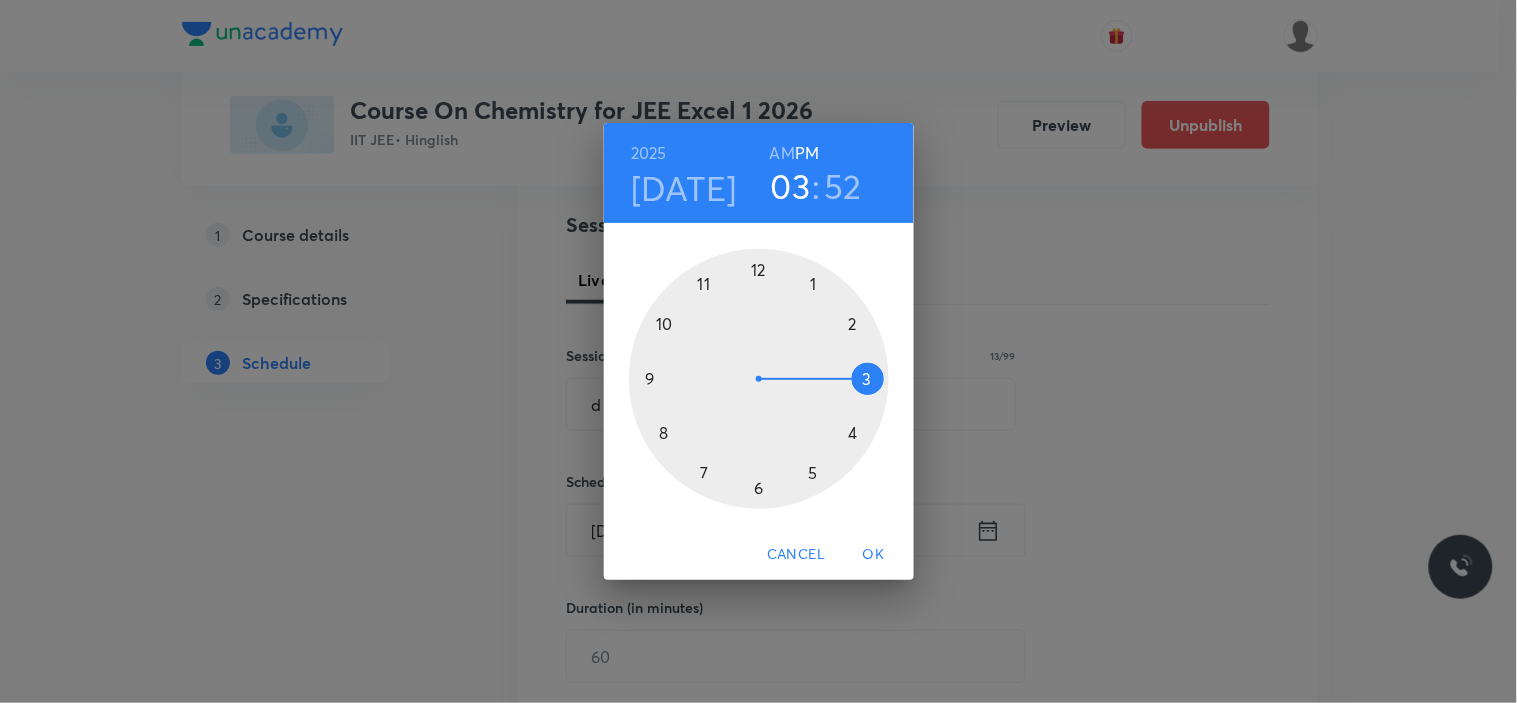 click on "AM" at bounding box center (782, 153) 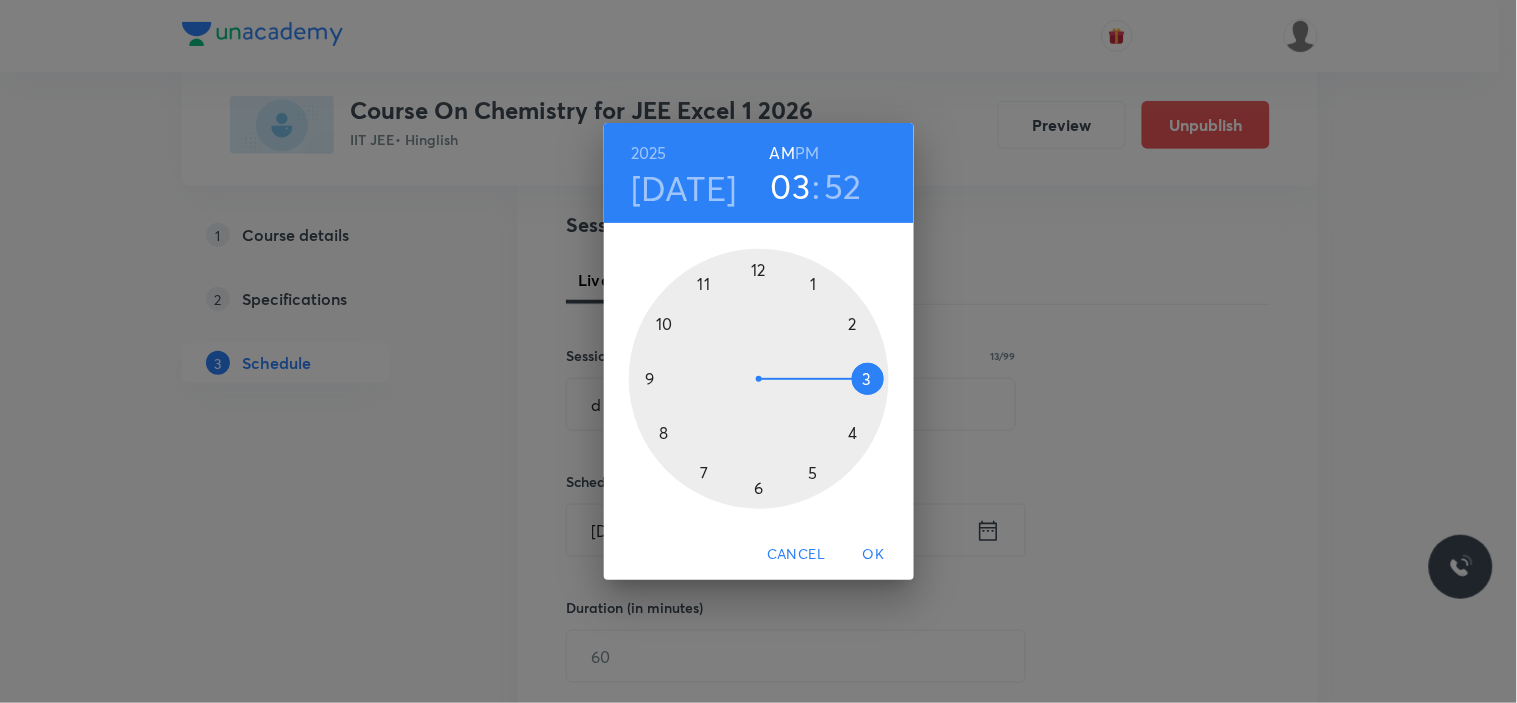 click at bounding box center [759, 379] 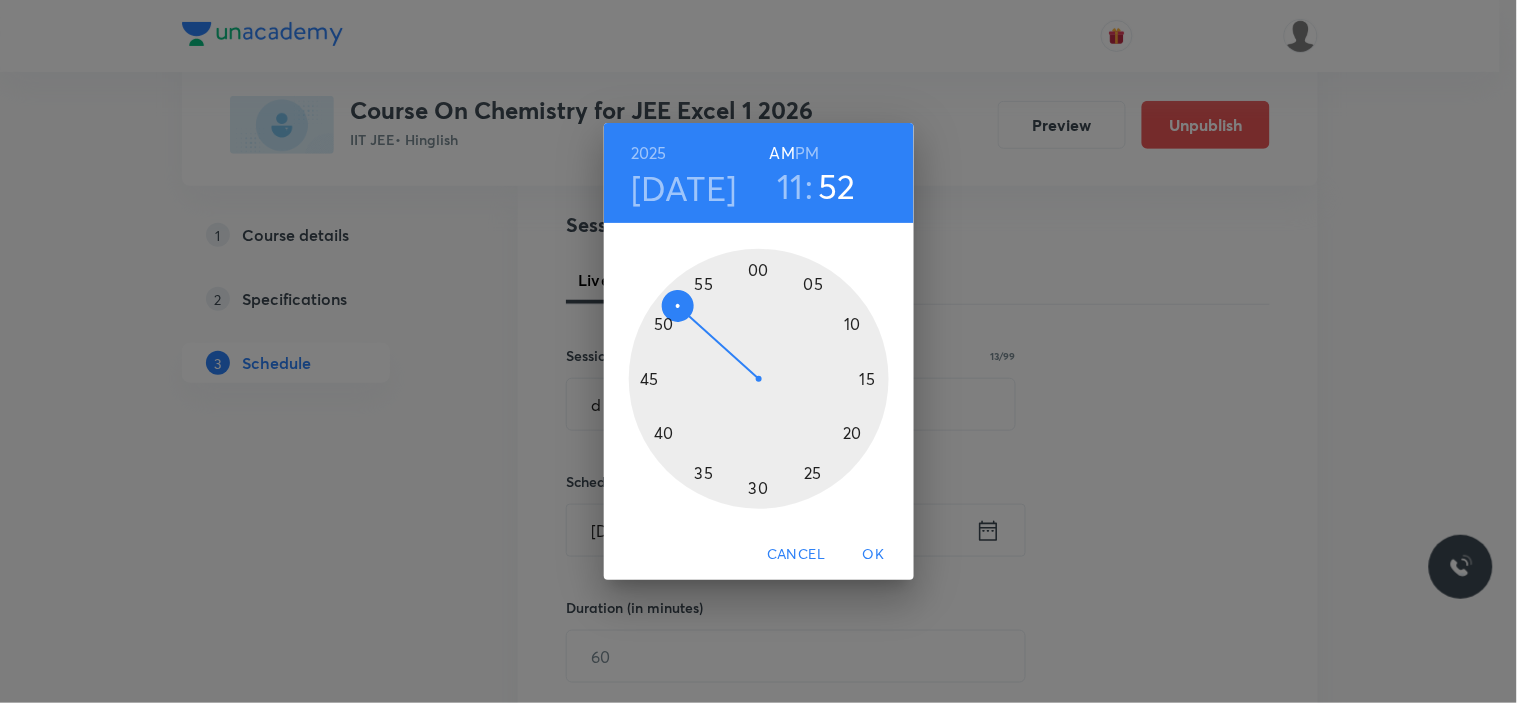 click at bounding box center [759, 379] 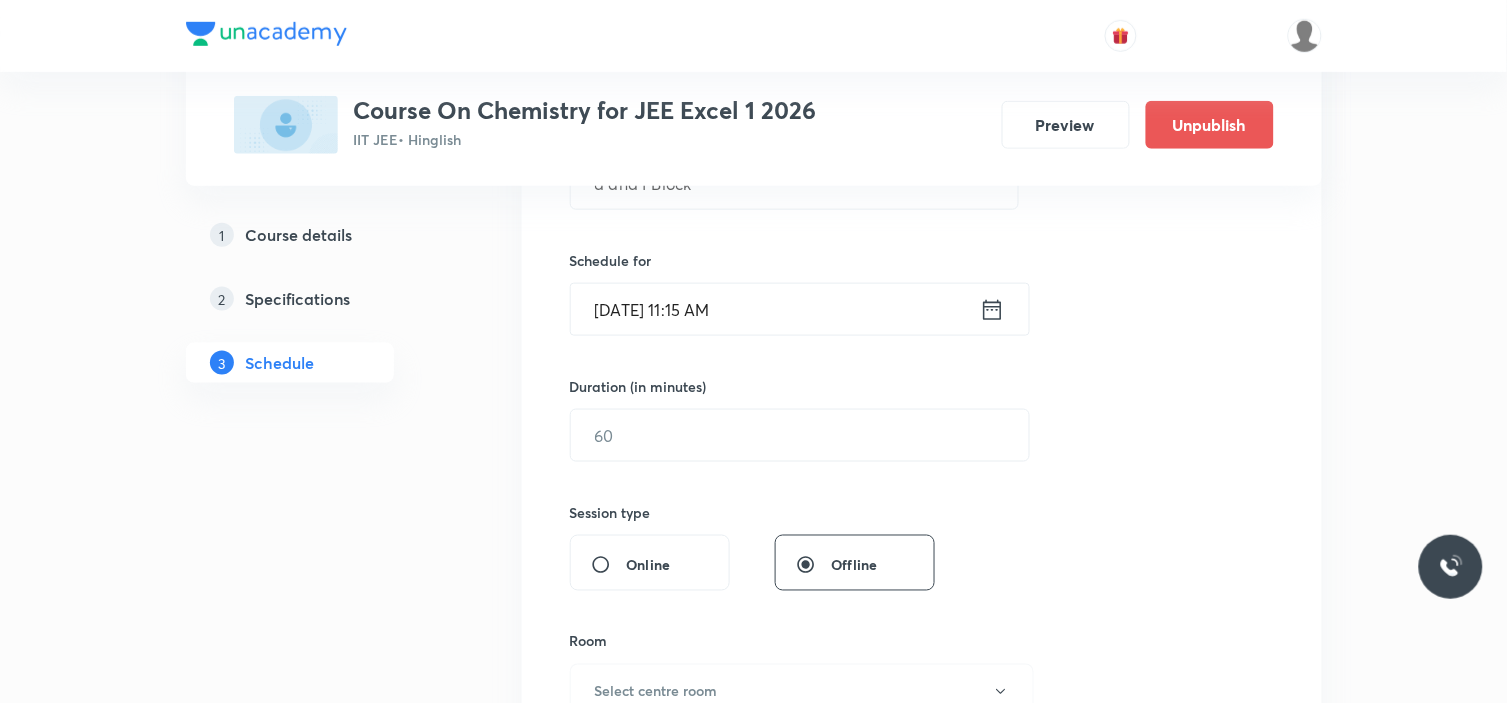 scroll, scrollTop: 444, scrollLeft: 0, axis: vertical 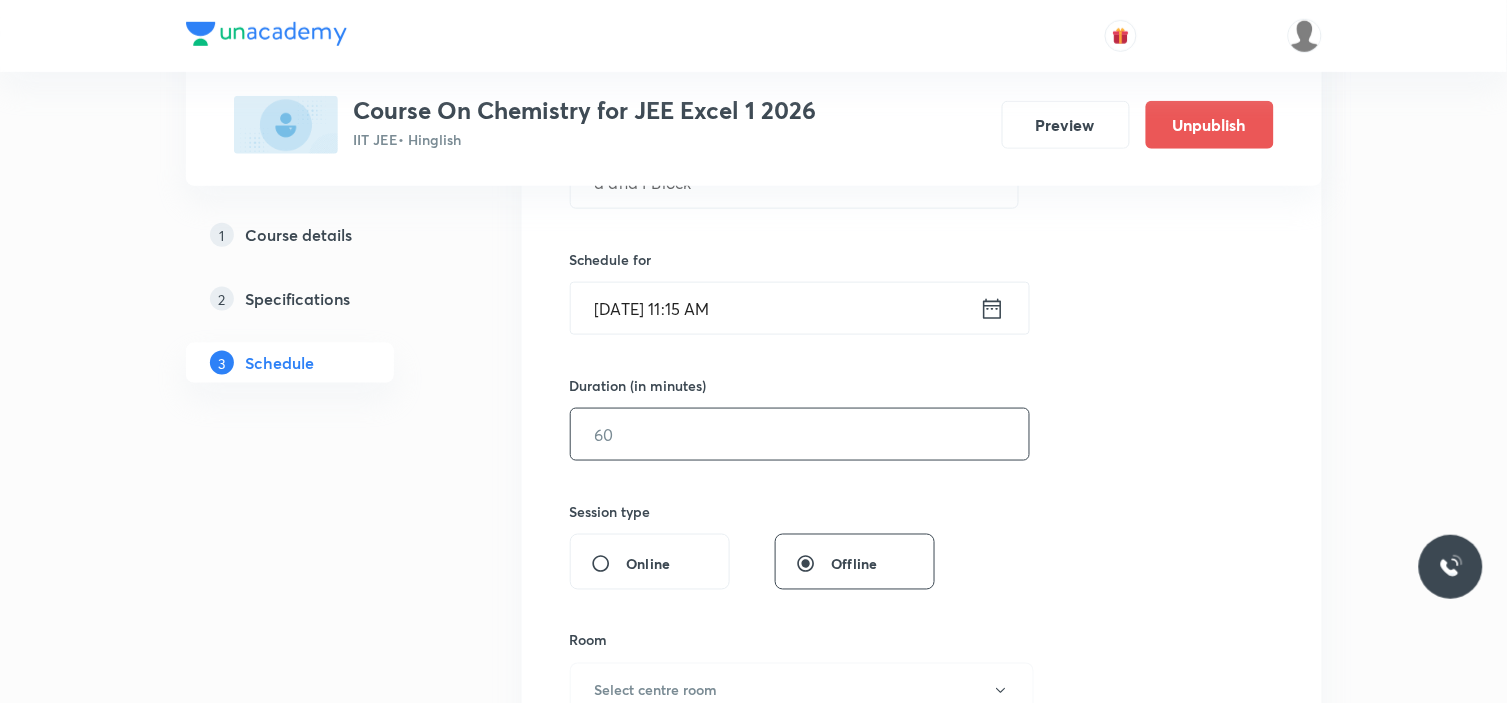 click at bounding box center [800, 434] 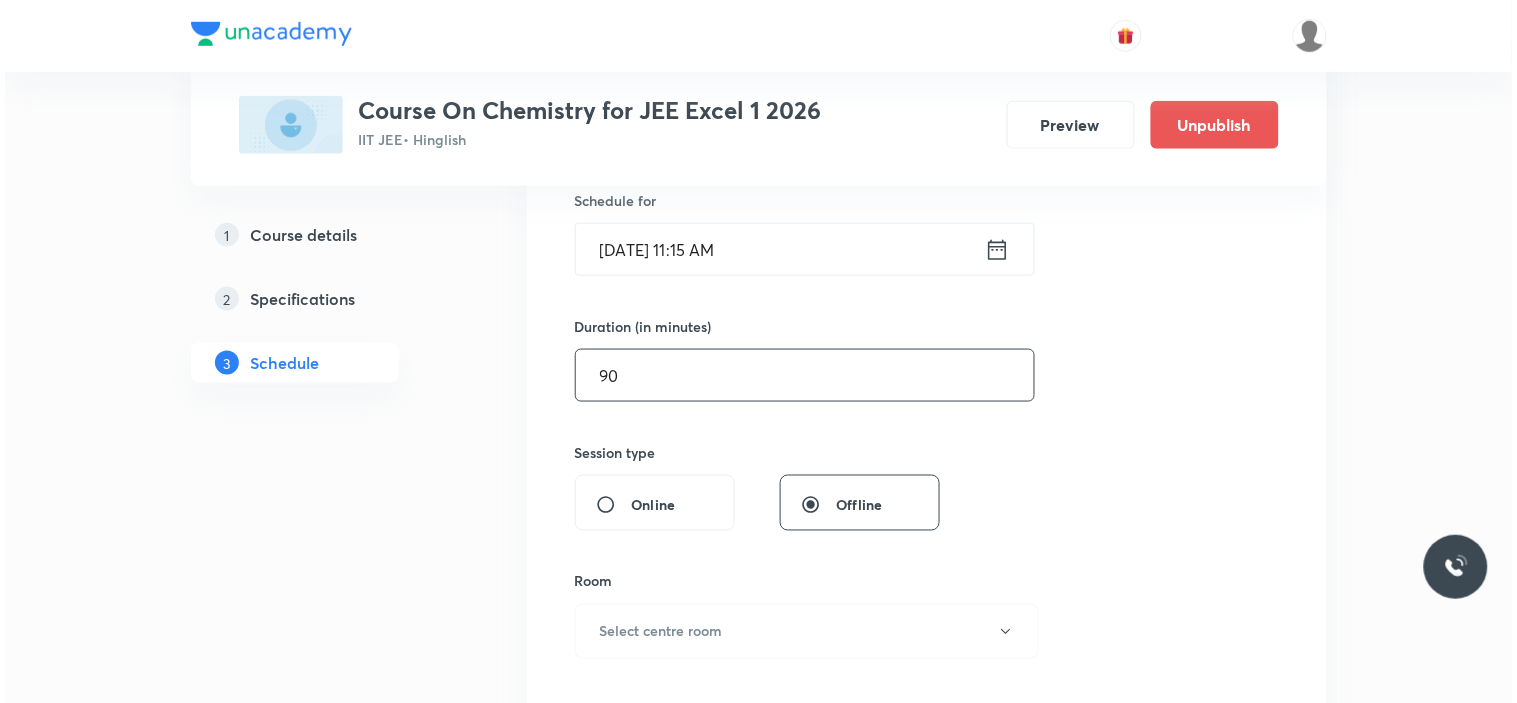 scroll, scrollTop: 666, scrollLeft: 0, axis: vertical 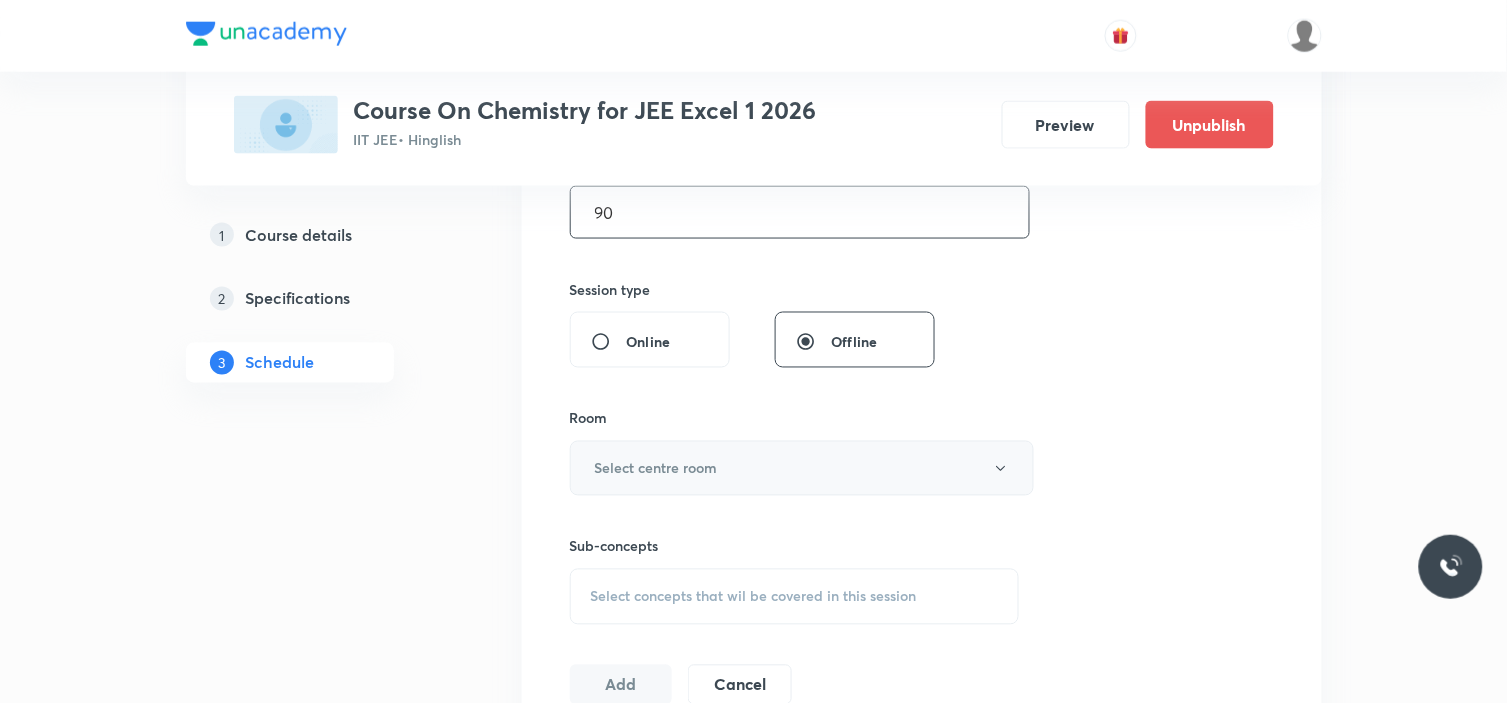 type on "90" 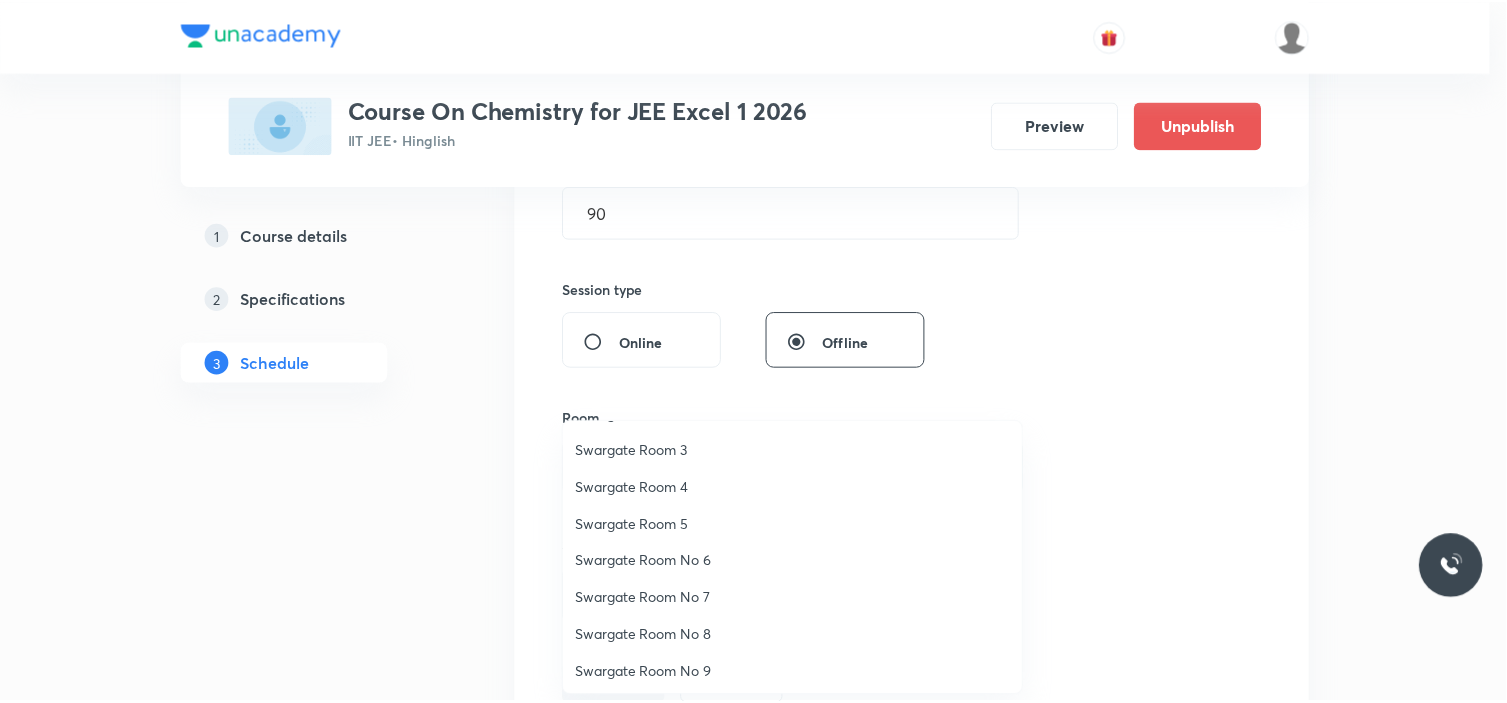 scroll, scrollTop: 111, scrollLeft: 0, axis: vertical 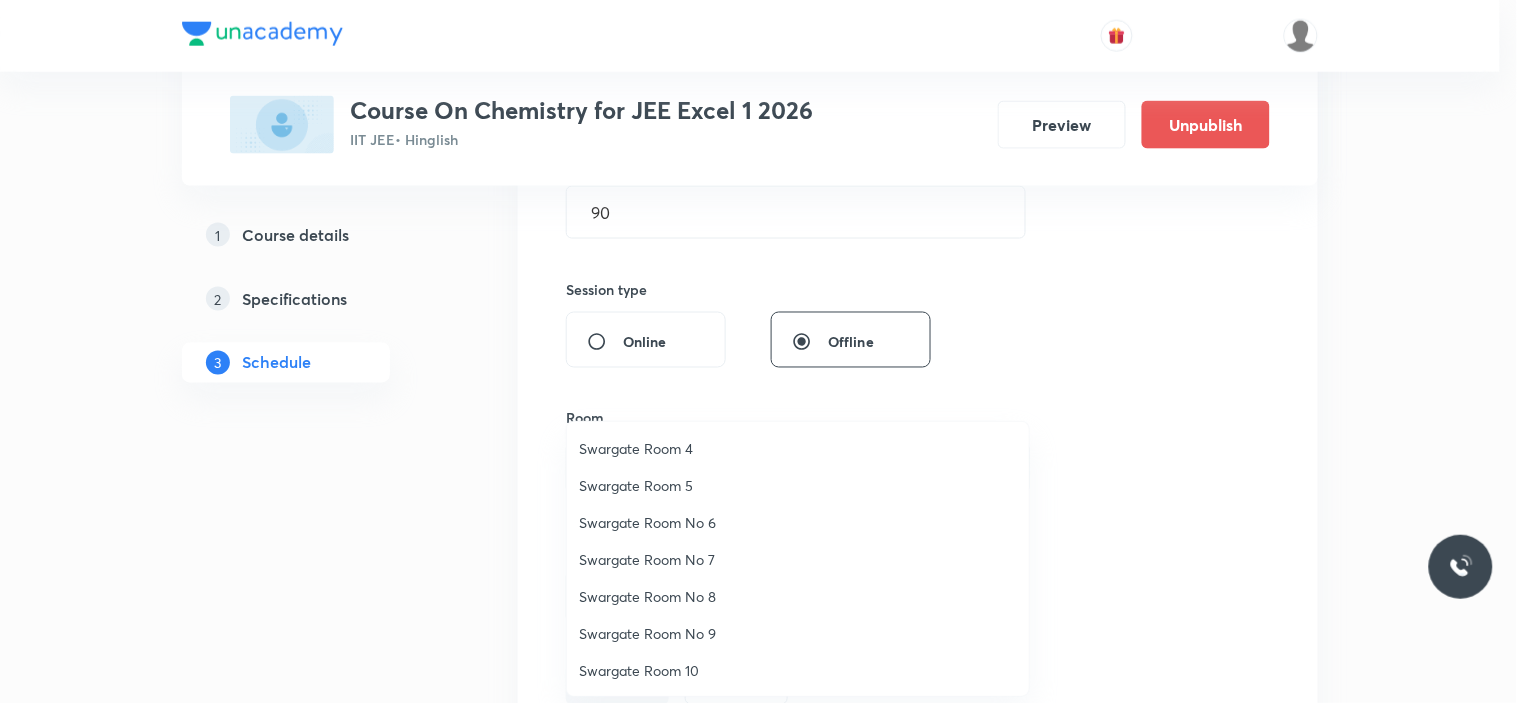 click on "Swargate Room No 8" at bounding box center [798, 596] 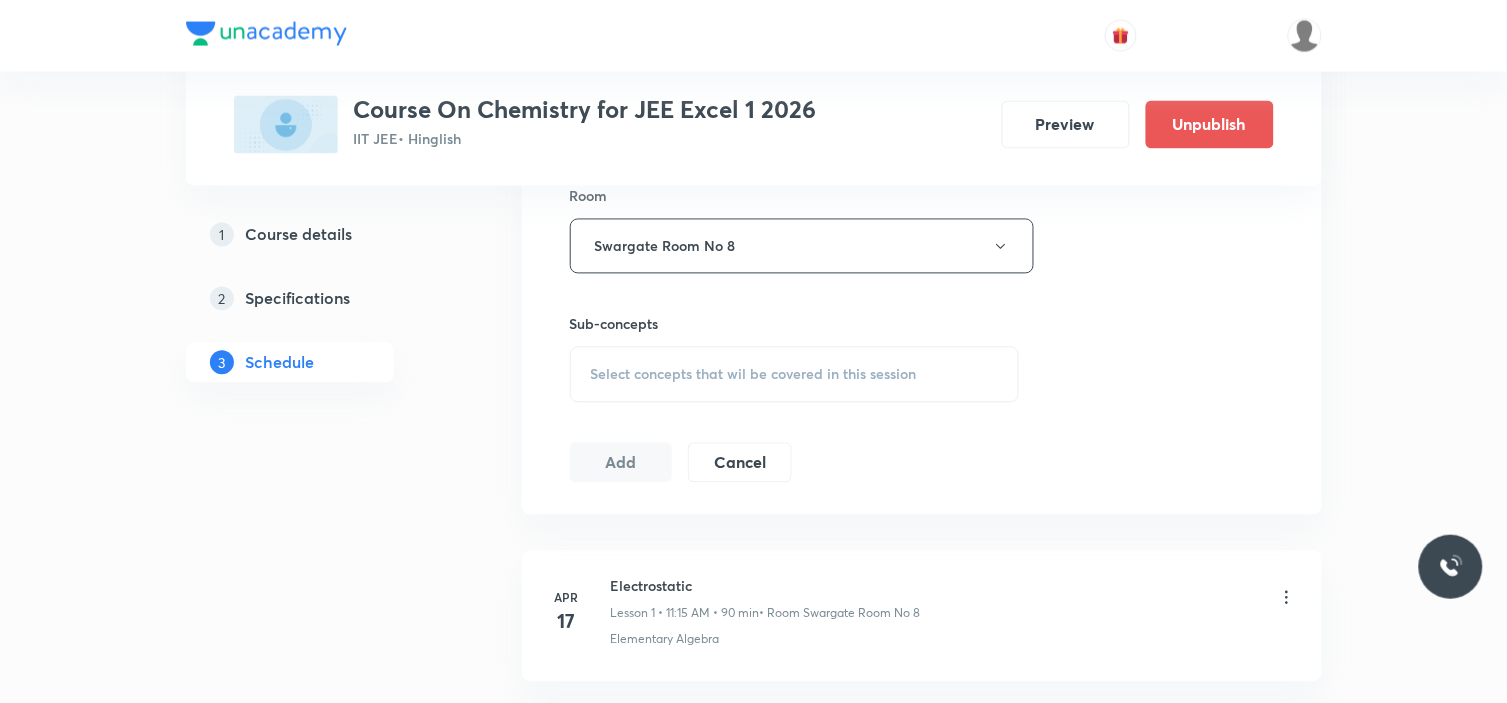 click on "Select concepts that wil be covered in this session" at bounding box center [795, 375] 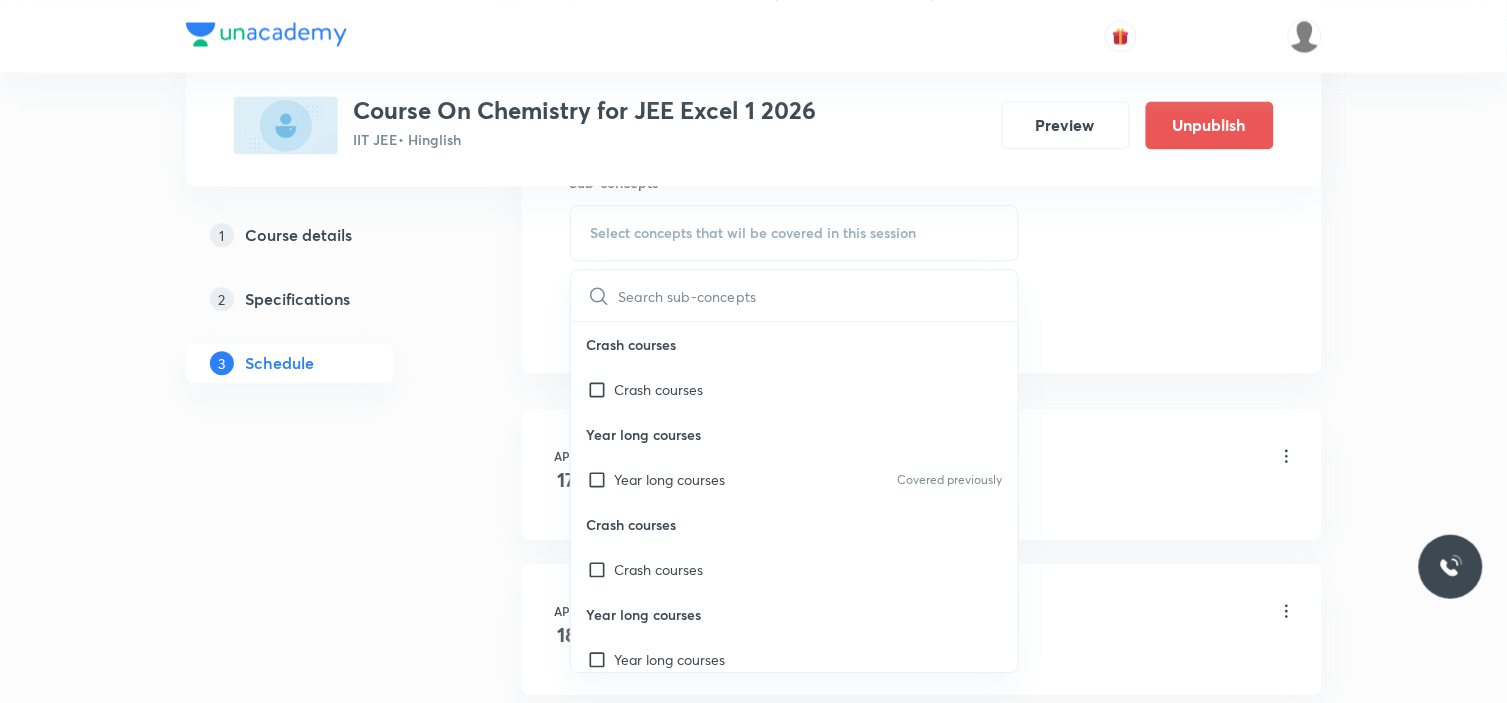 scroll, scrollTop: 1111, scrollLeft: 0, axis: vertical 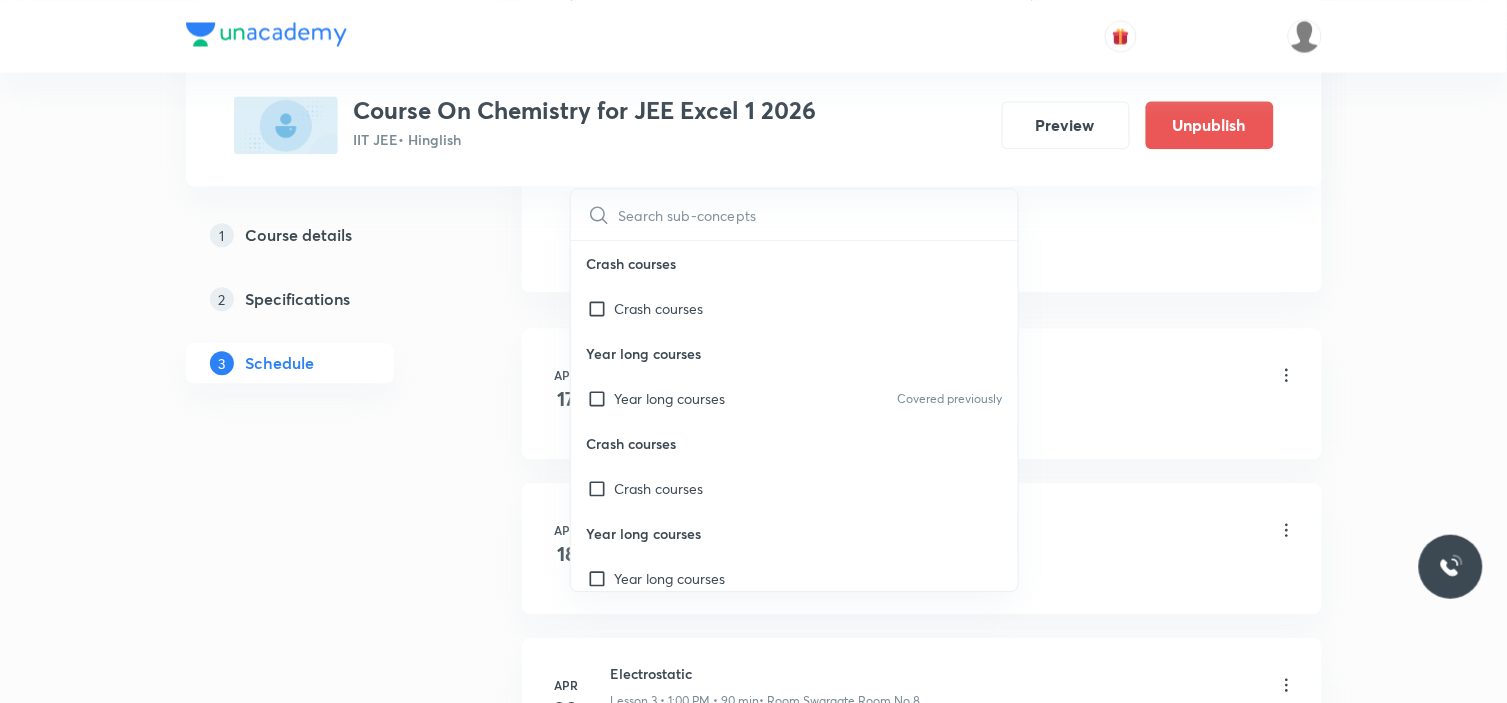 click on "Year long courses" at bounding box center [795, 353] 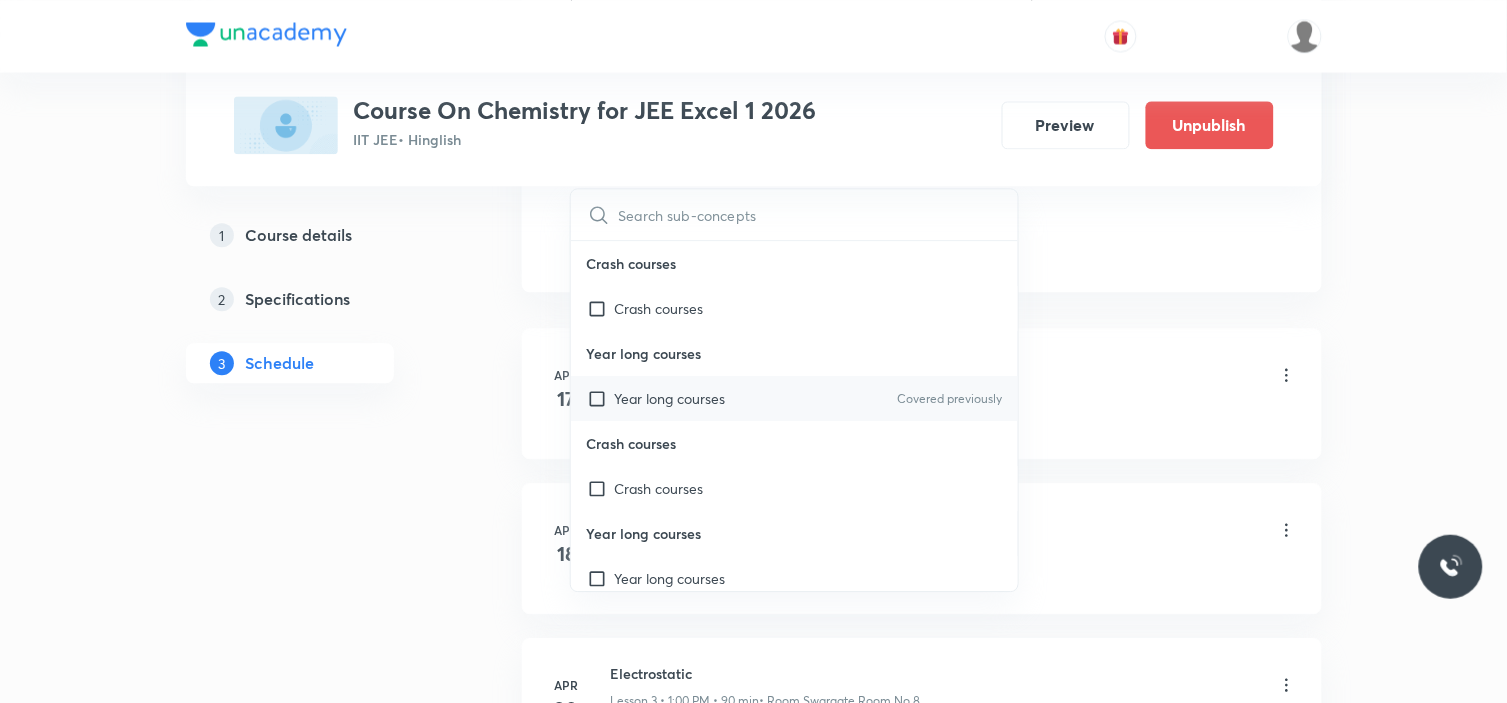 click on "Year long courses" at bounding box center [670, 398] 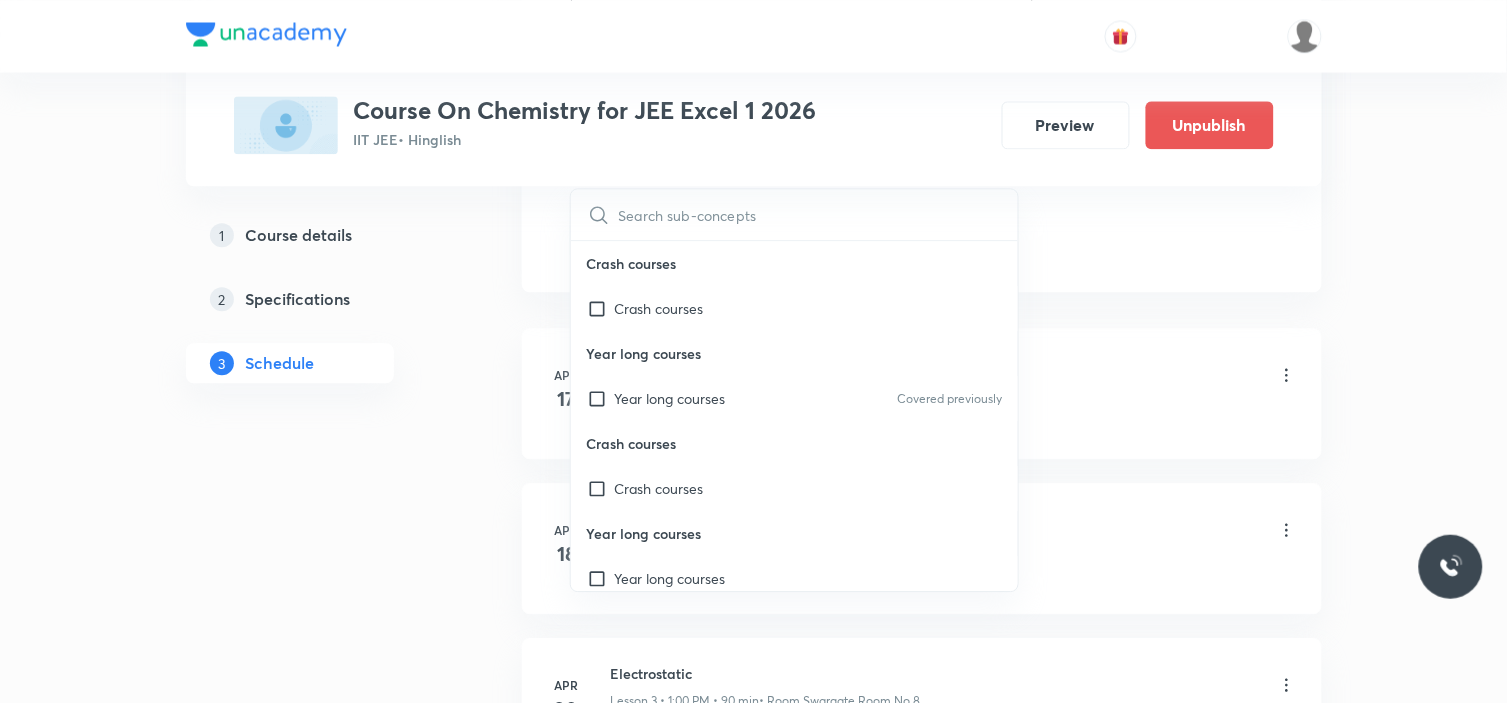 checkbox on "true" 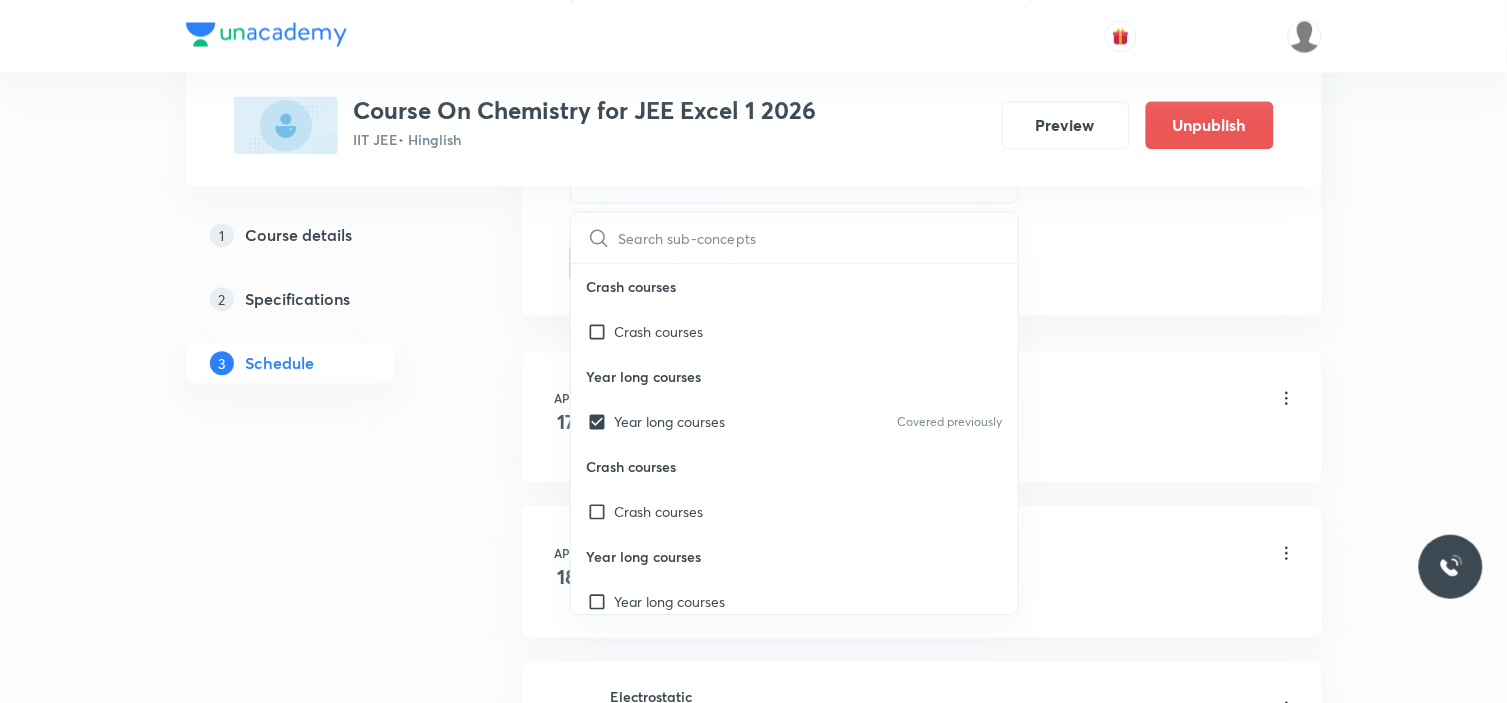 click on "Session  42 Live class Session title 13/99 d and f Block ​ Schedule for Jul 18, 2025, 11:15 AM ​ Duration (in minutes) 90 ​   Session type Online Offline Room Swargate Room No 8 Sub-concepts Year long courses CLEAR ​ Crash courses Crash courses Year long courses Year long courses Covered previously Crash courses Crash courses Year long courses Year long courses Add Cancel" at bounding box center [922, -198] 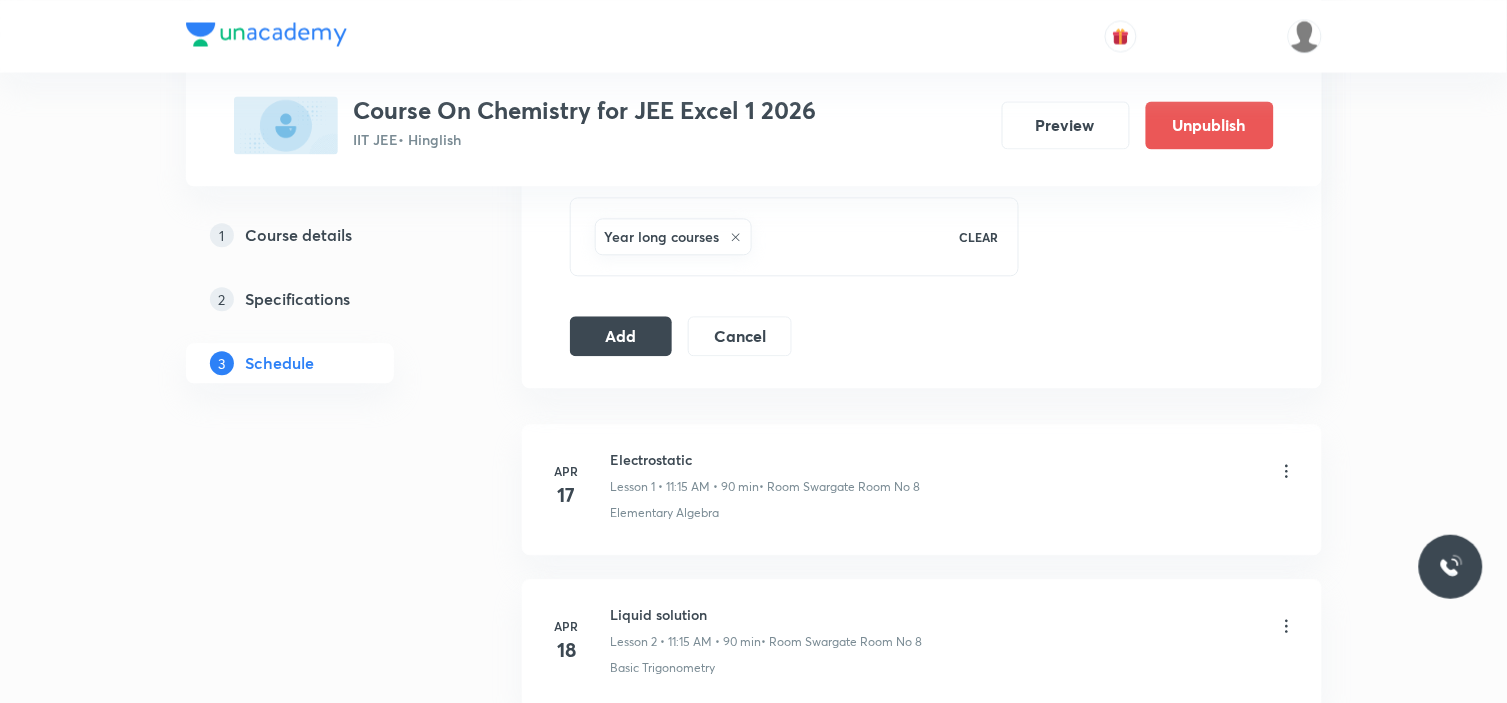 scroll, scrollTop: 1000, scrollLeft: 0, axis: vertical 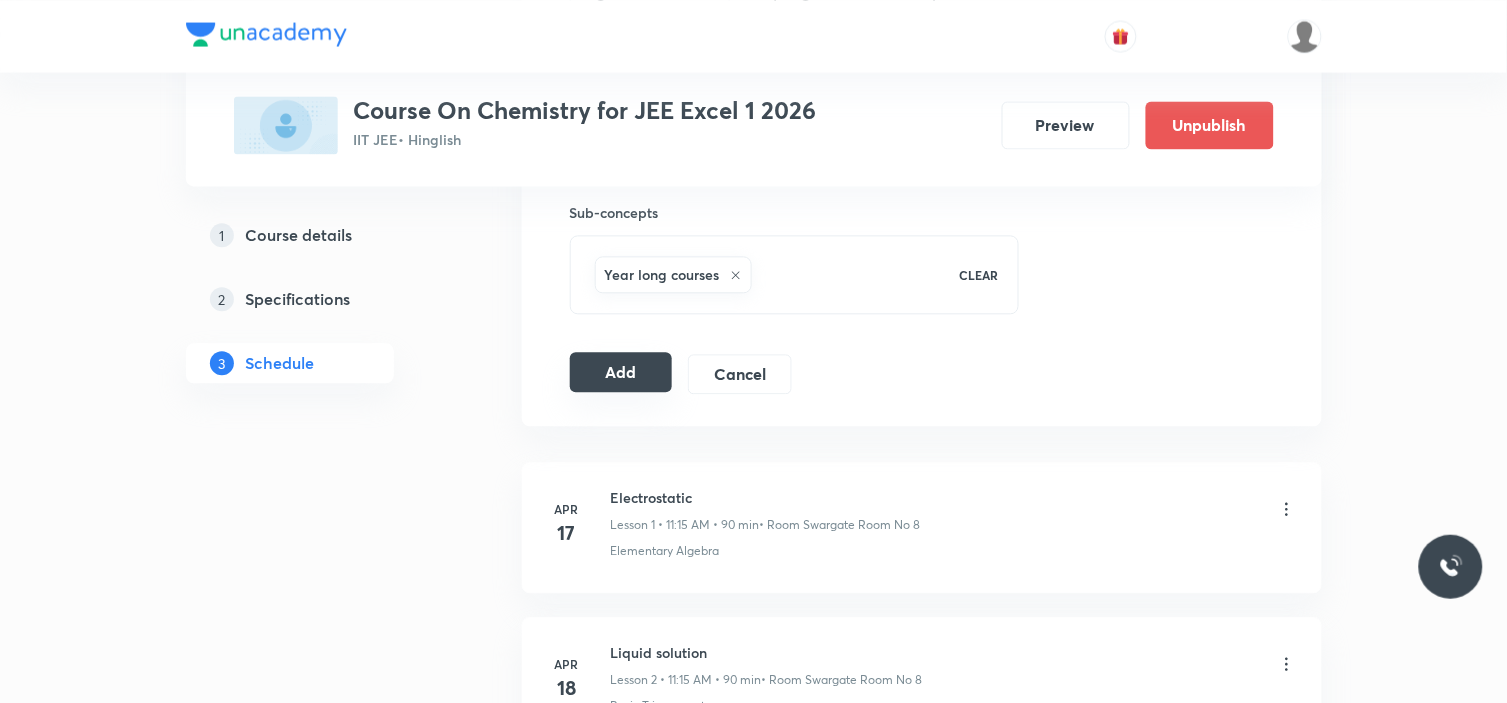 click on "Add" at bounding box center [621, 372] 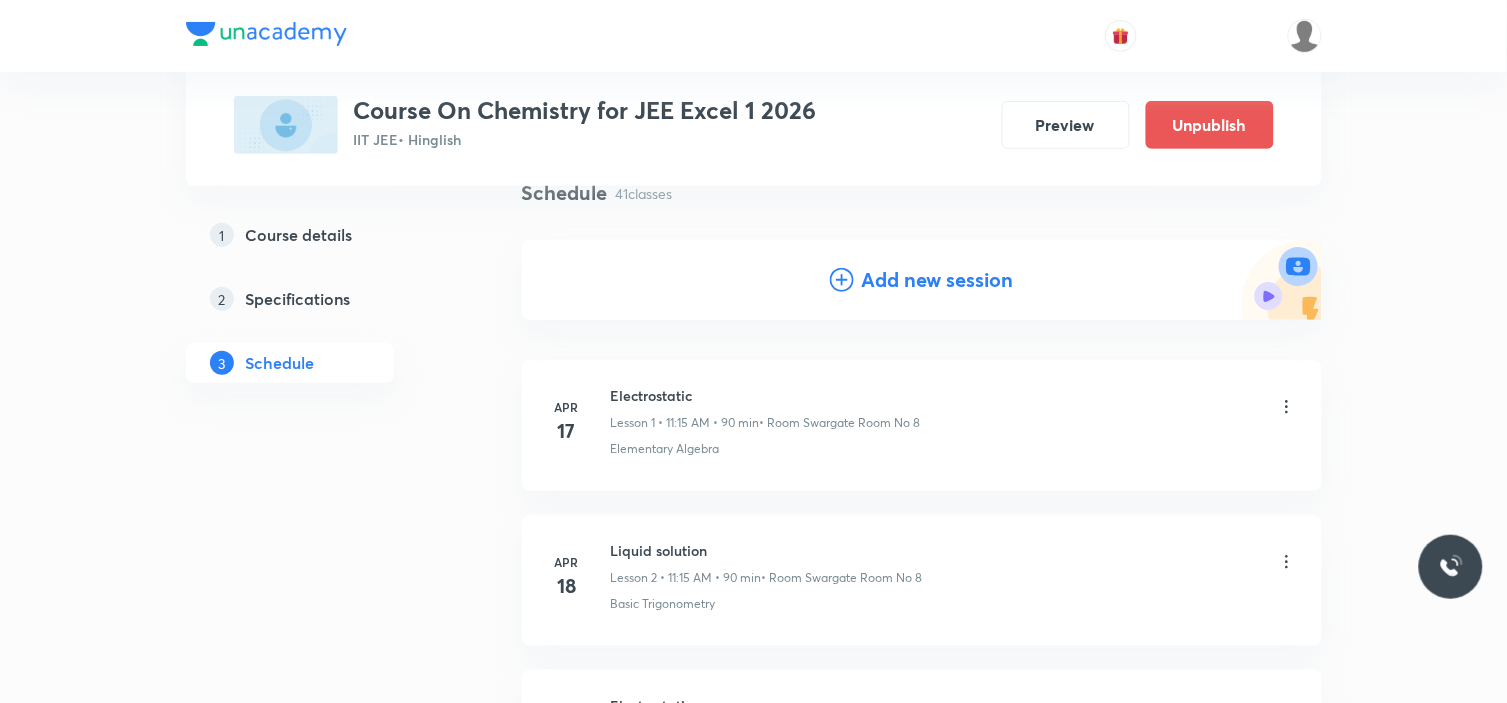 scroll, scrollTop: 0, scrollLeft: 0, axis: both 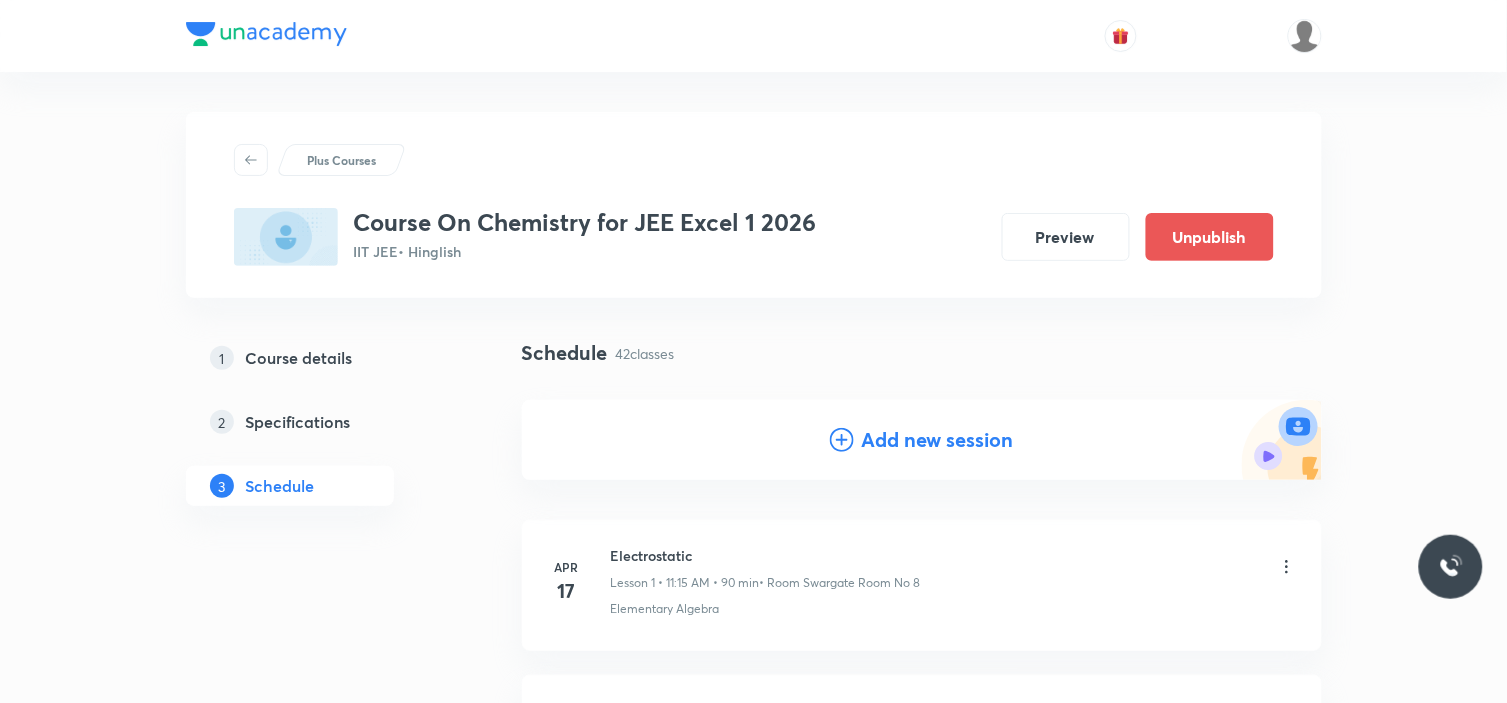 click on "Add new session" at bounding box center (938, 440) 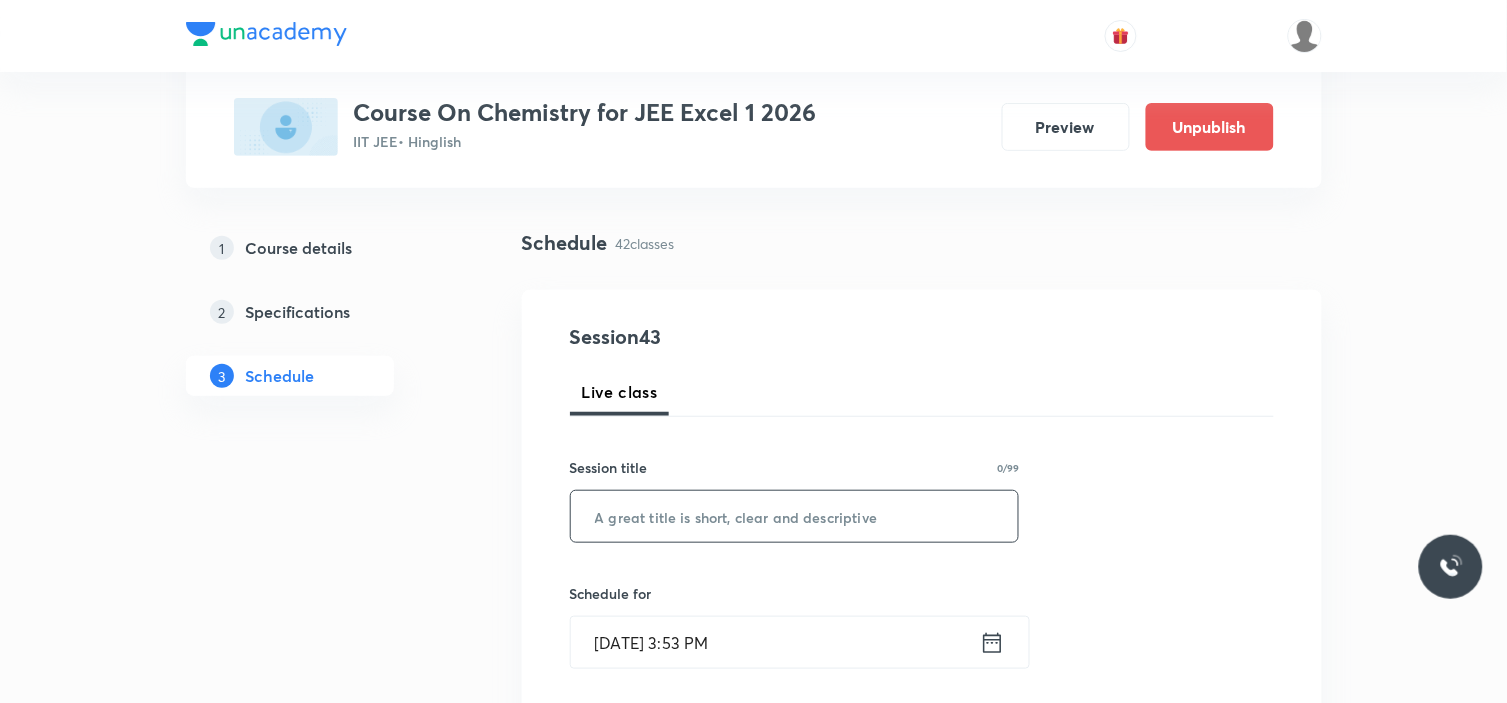 scroll, scrollTop: 111, scrollLeft: 0, axis: vertical 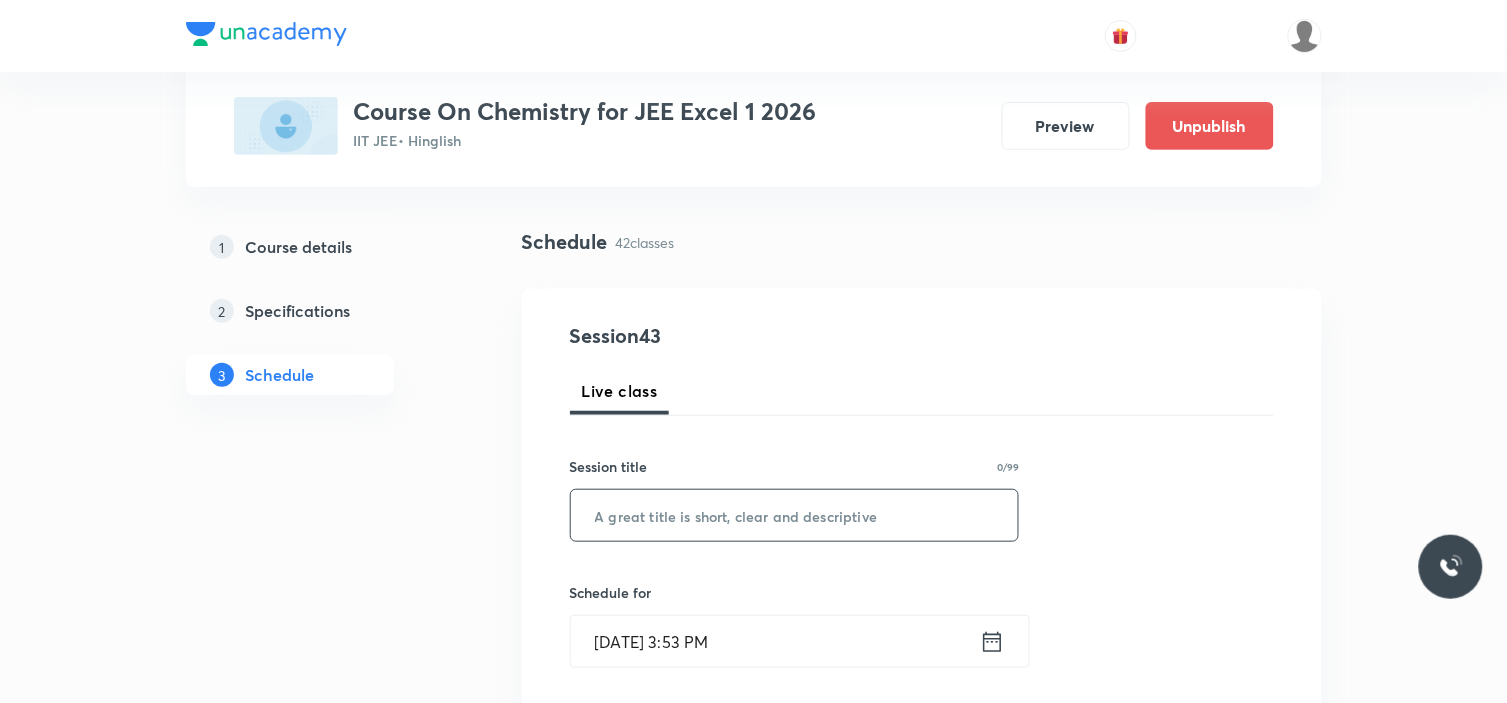 click at bounding box center [795, 515] 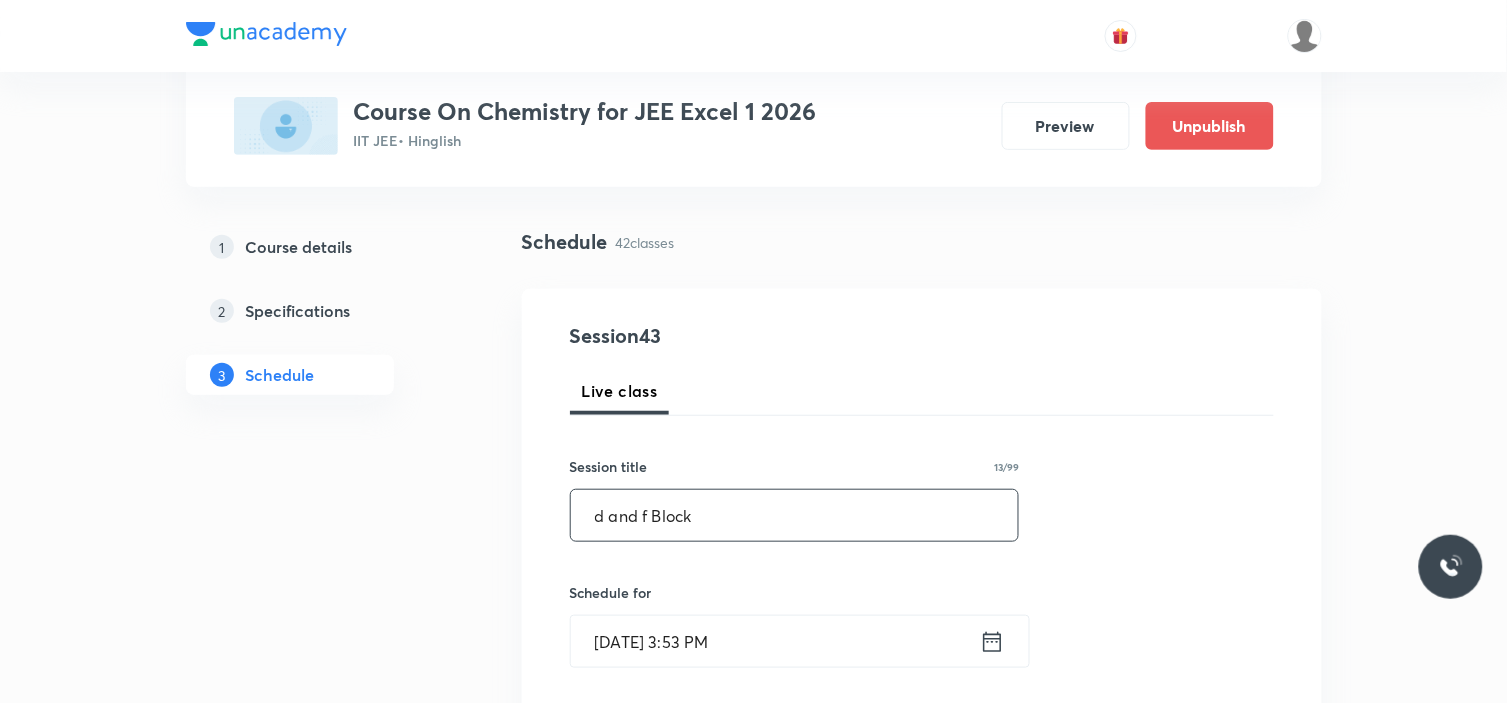 type on "d and f Block" 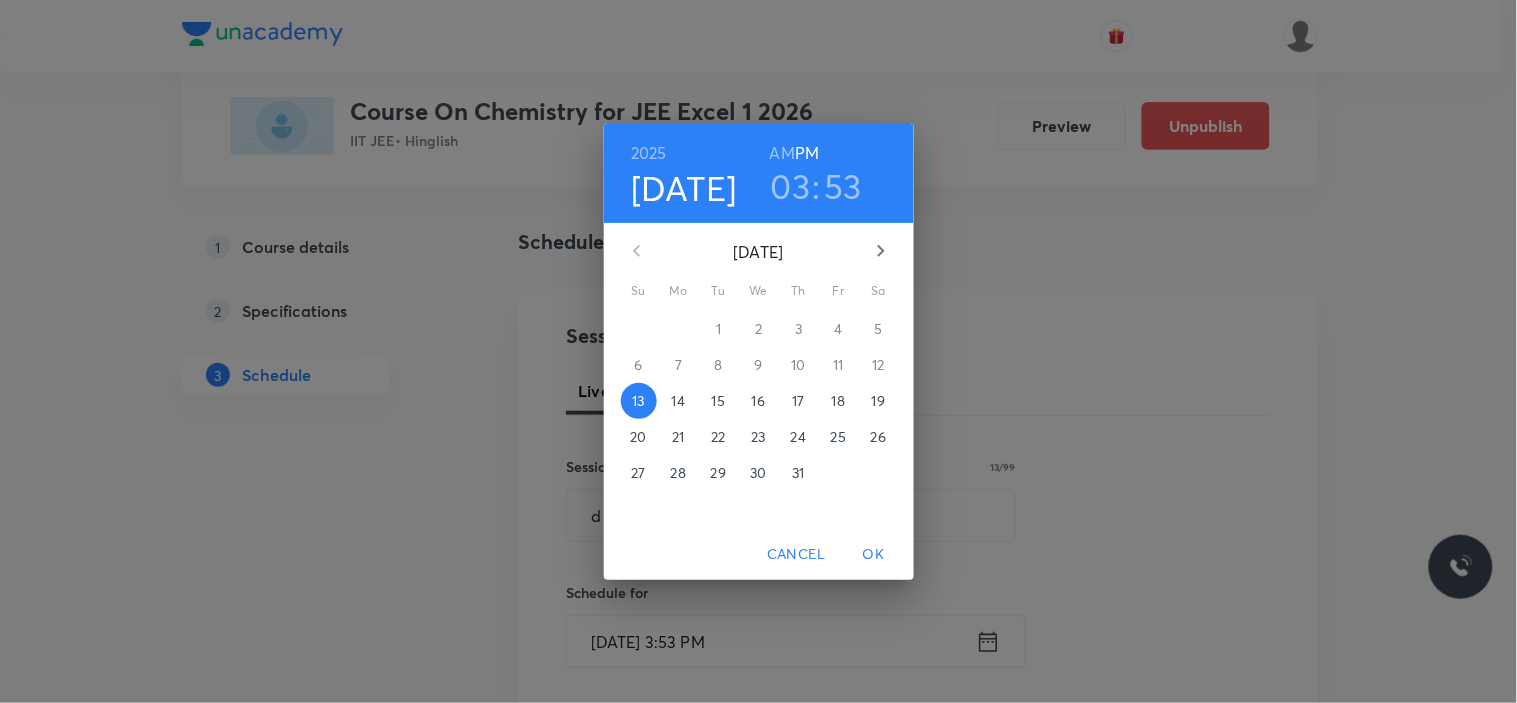 click on "19" at bounding box center (878, 401) 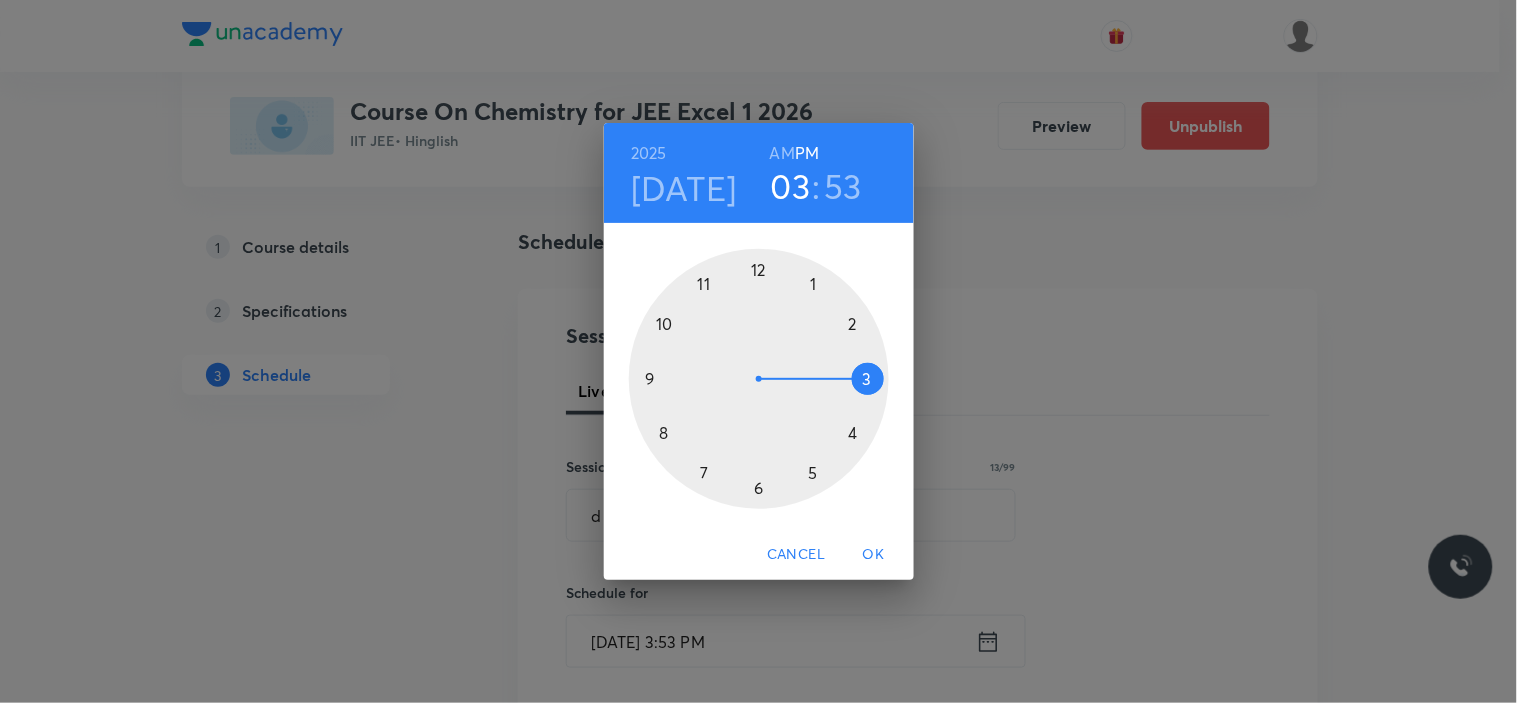 click at bounding box center (759, 379) 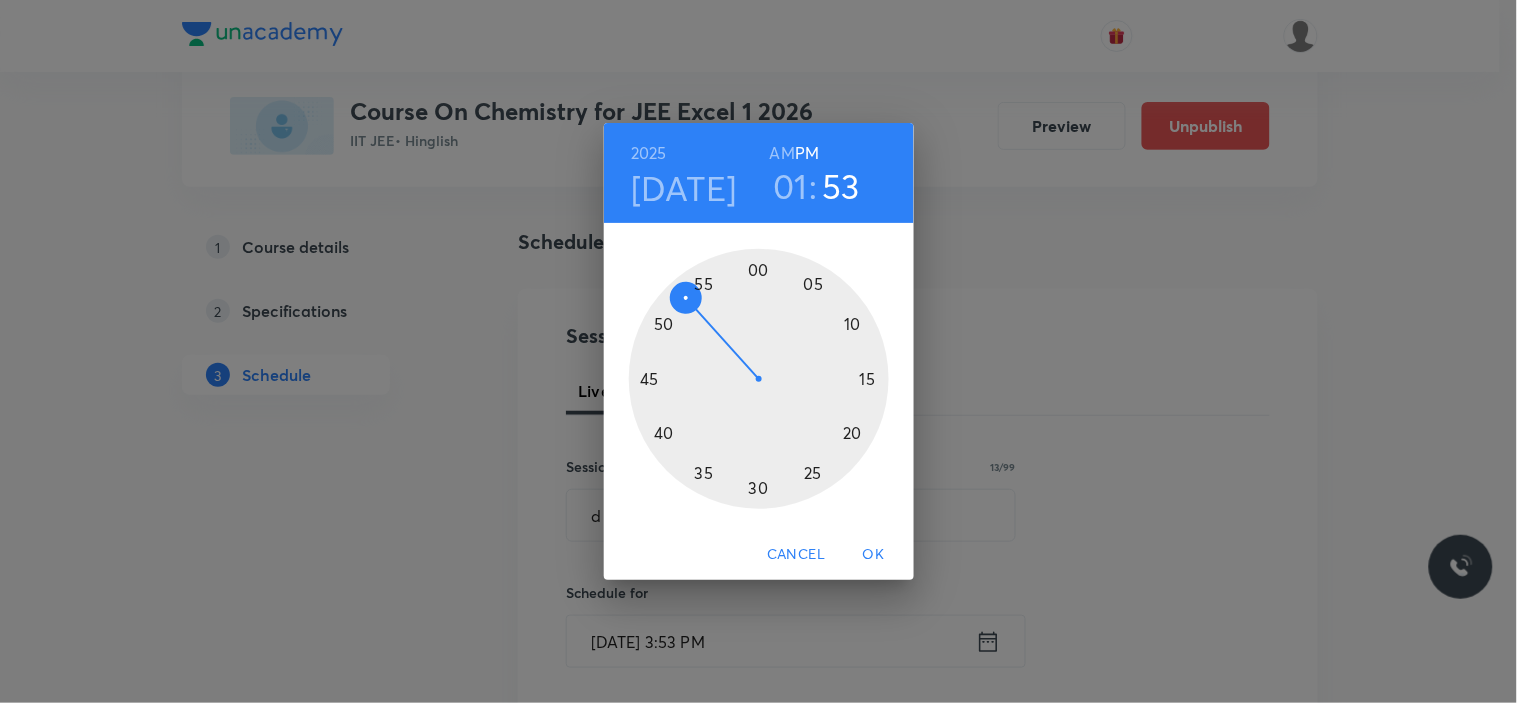 click at bounding box center (759, 379) 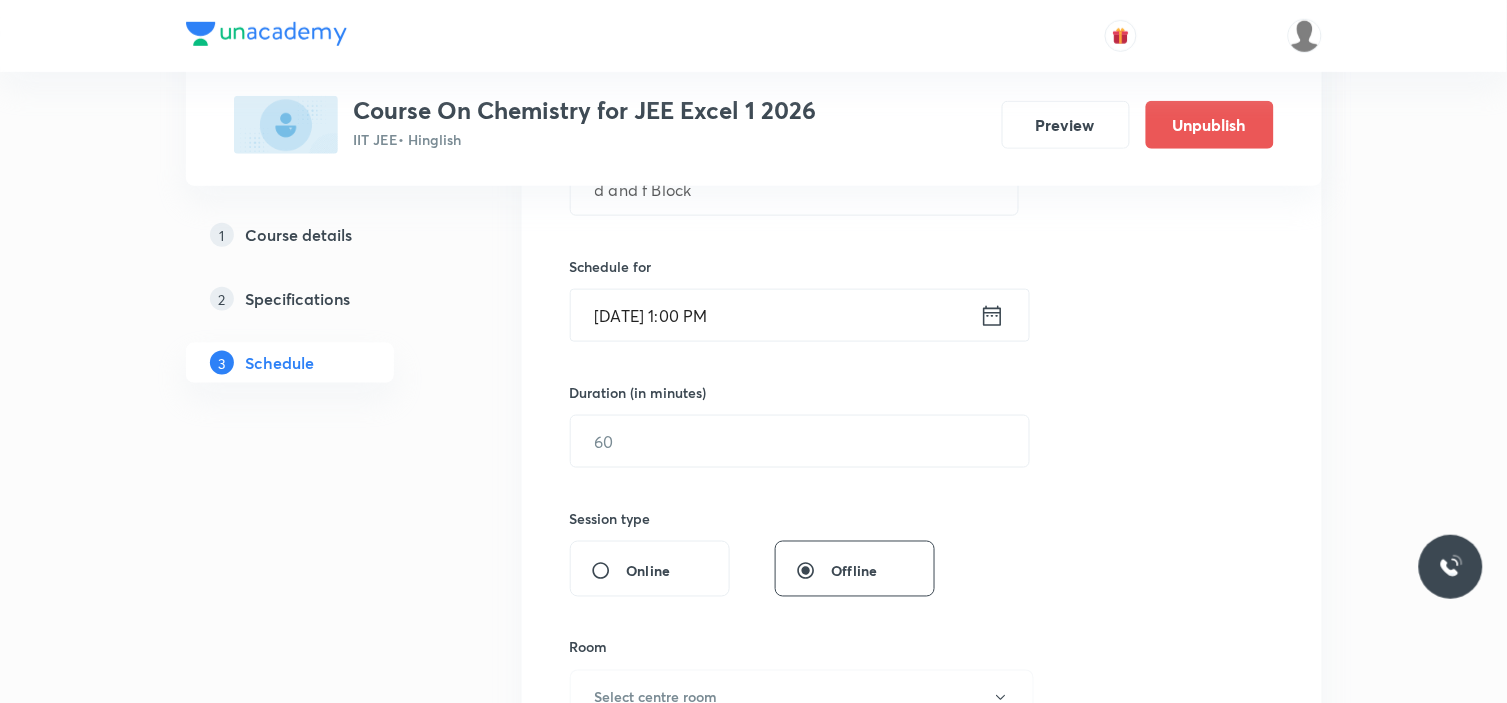 scroll, scrollTop: 444, scrollLeft: 0, axis: vertical 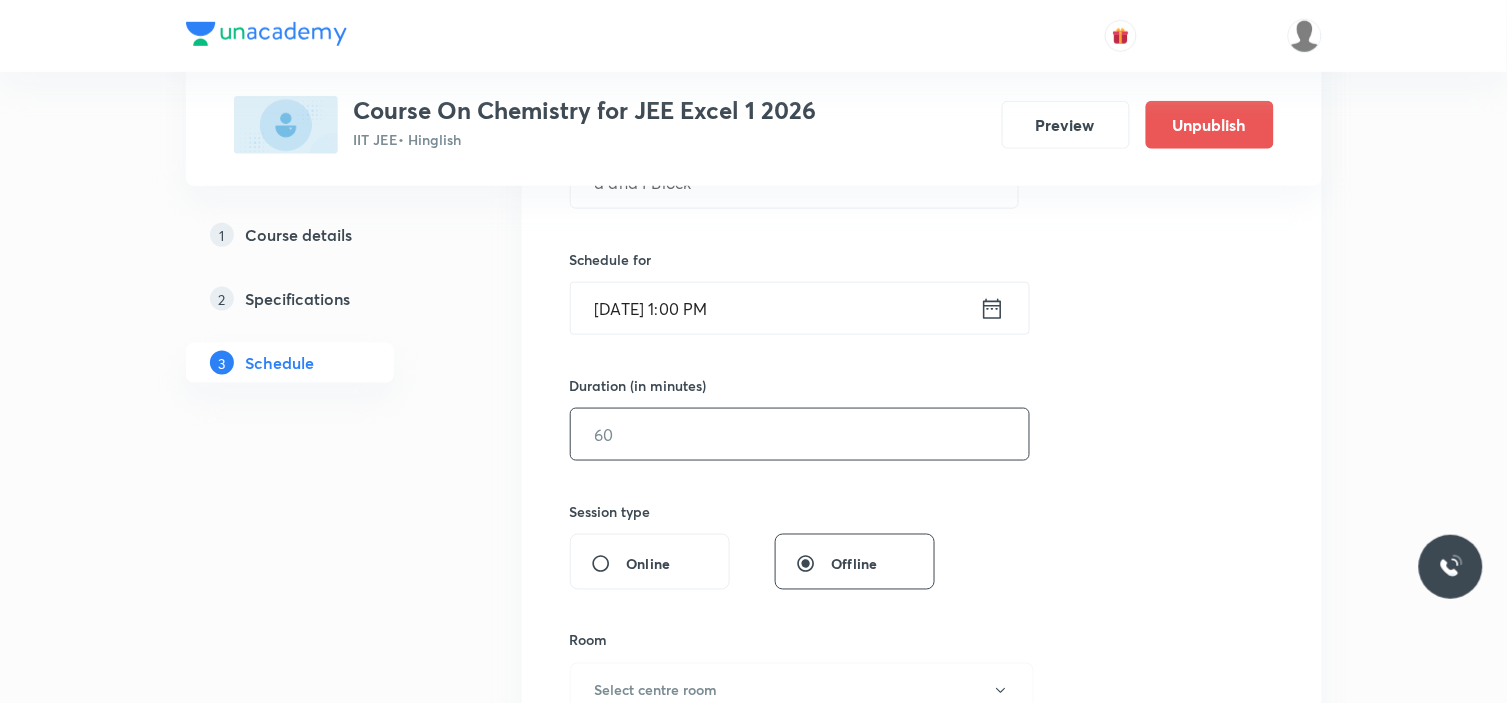 click at bounding box center (800, 434) 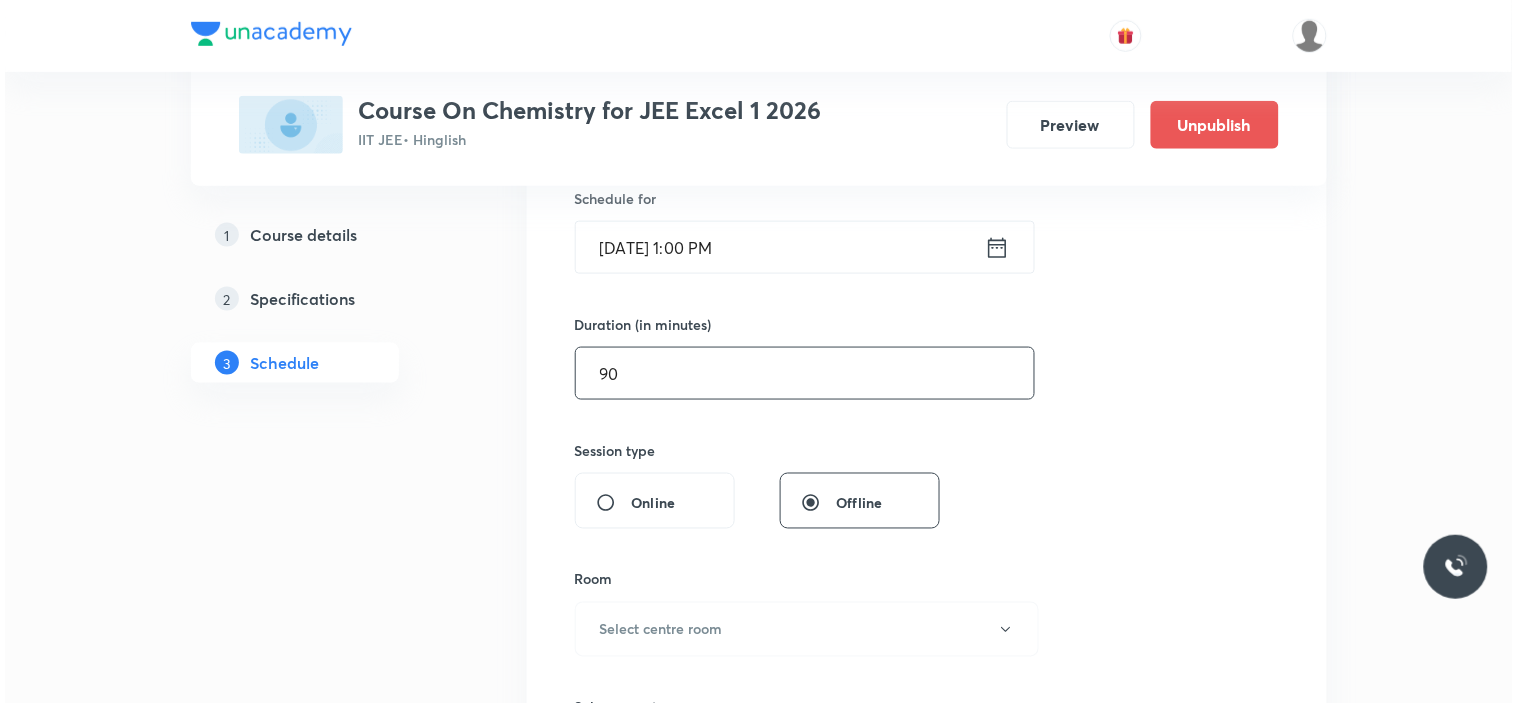 scroll, scrollTop: 555, scrollLeft: 0, axis: vertical 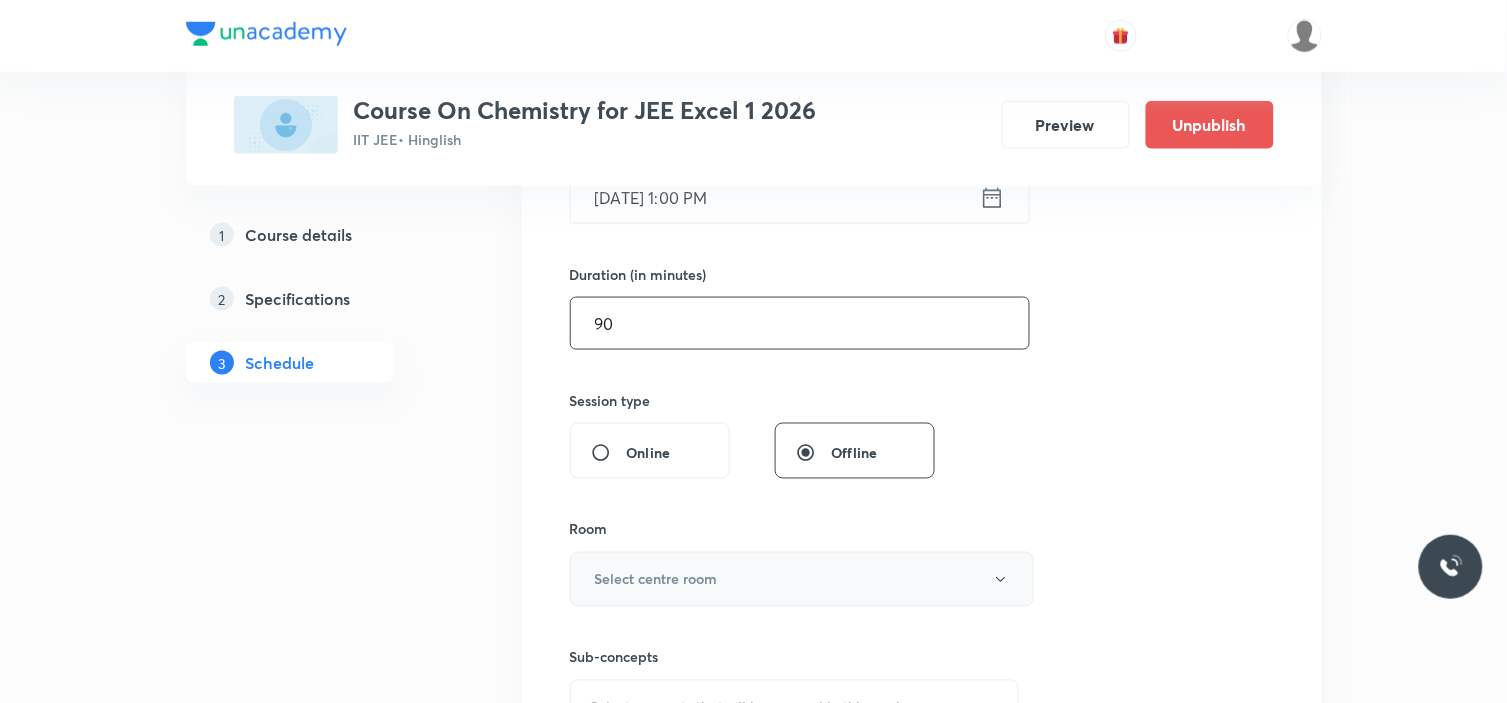 type on "90" 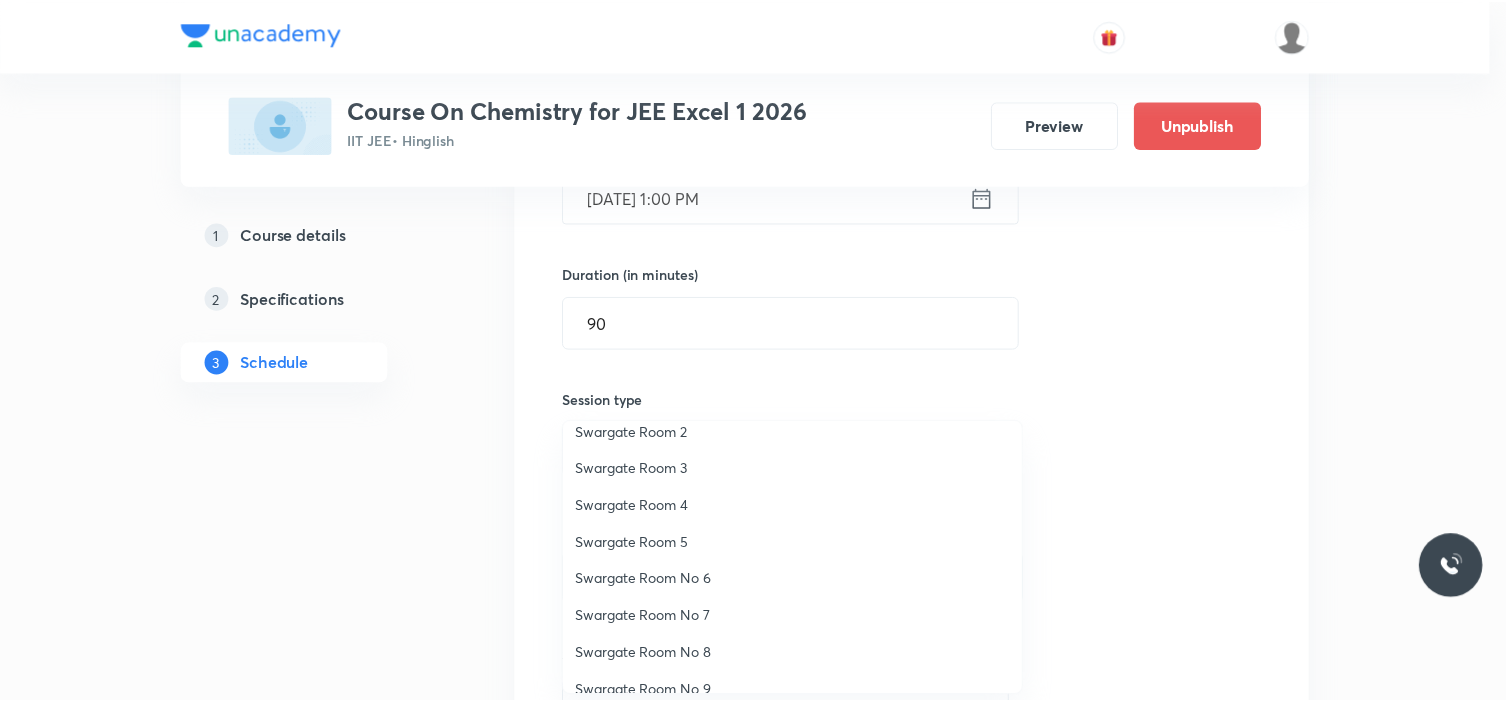 scroll, scrollTop: 148, scrollLeft: 0, axis: vertical 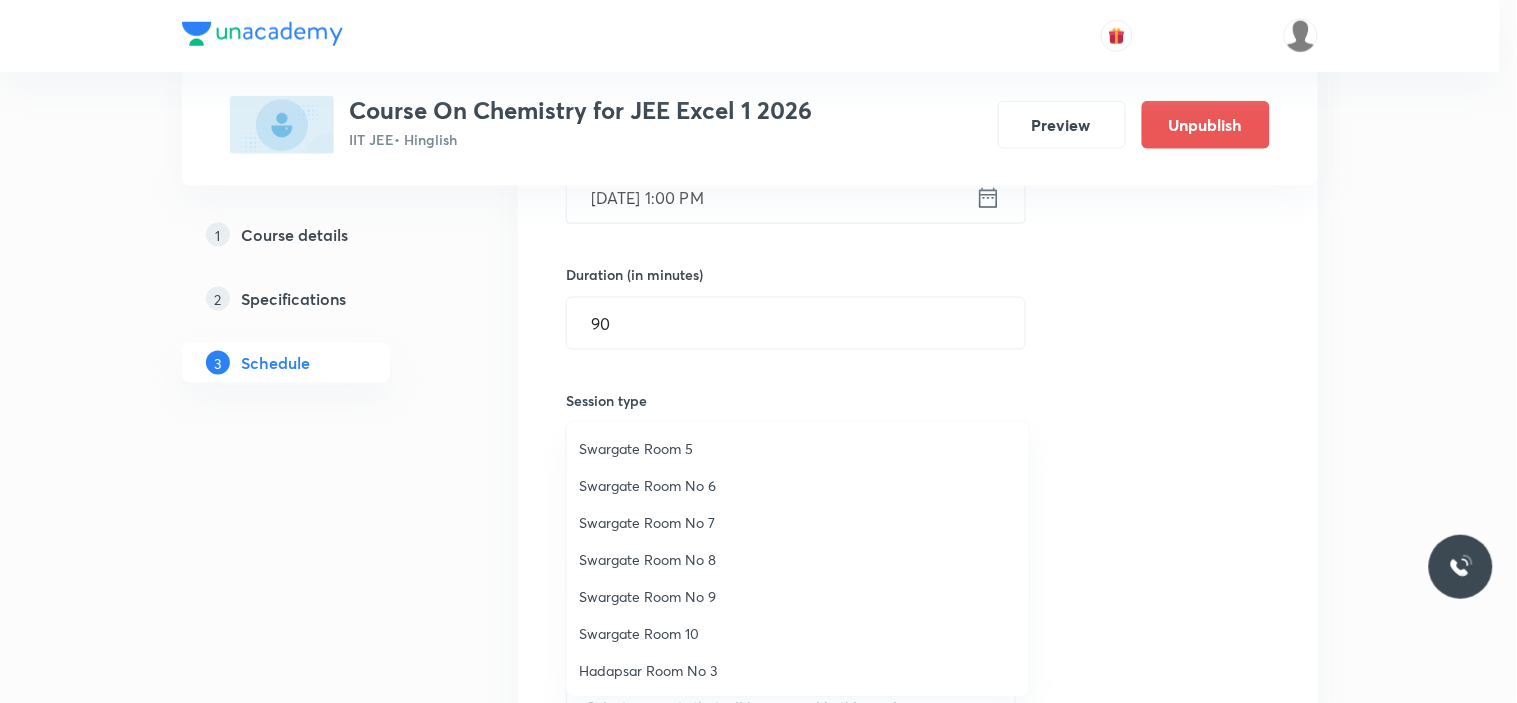 click on "Swargate Room No 8" at bounding box center (798, 559) 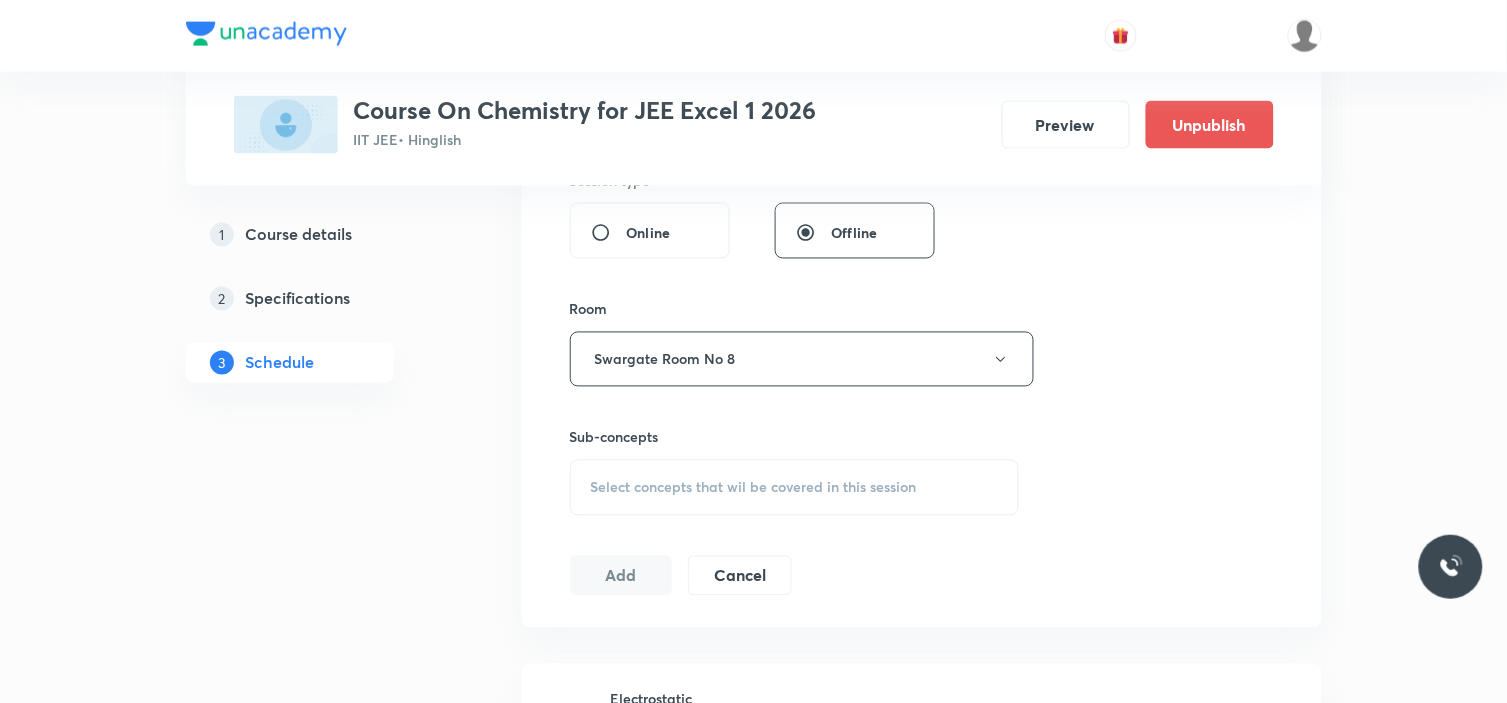 scroll, scrollTop: 777, scrollLeft: 0, axis: vertical 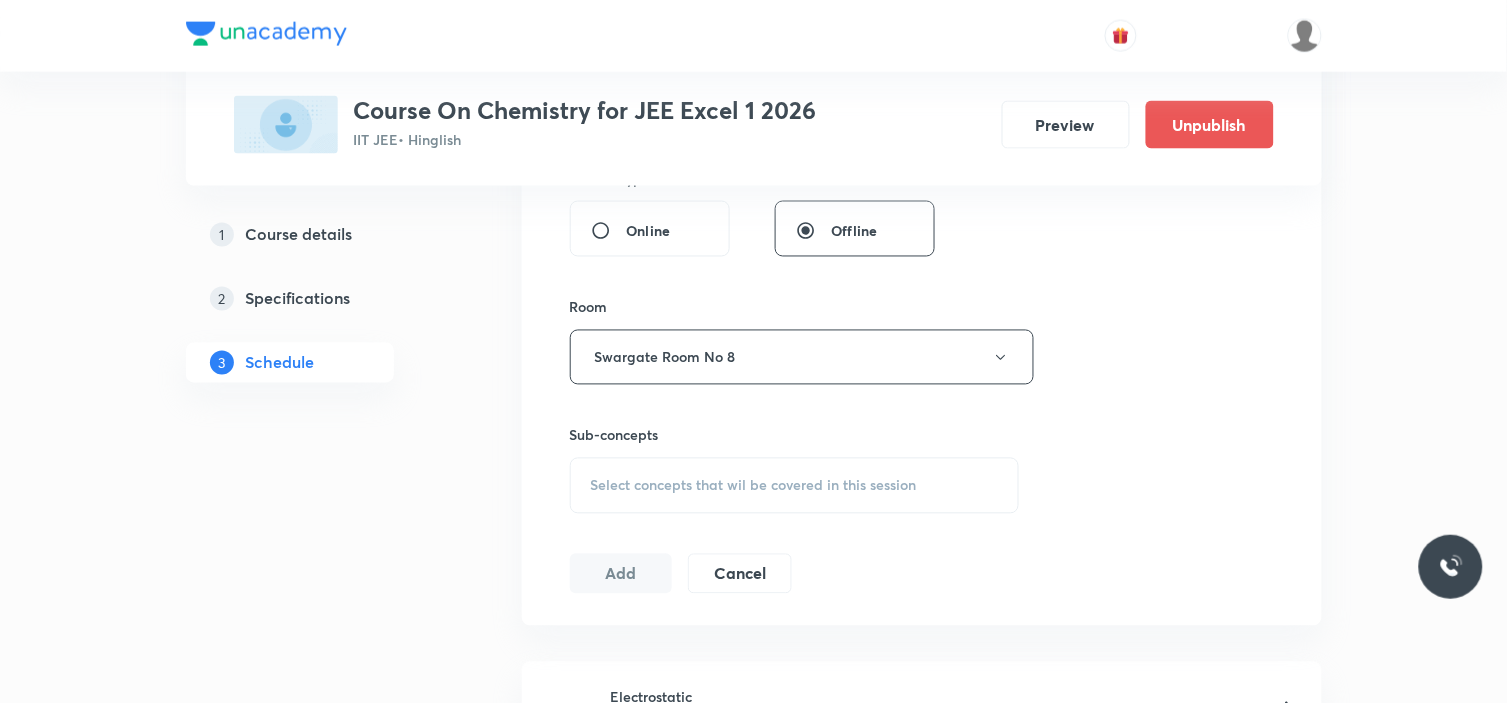 click on "Select concepts that wil be covered in this session" at bounding box center (754, 486) 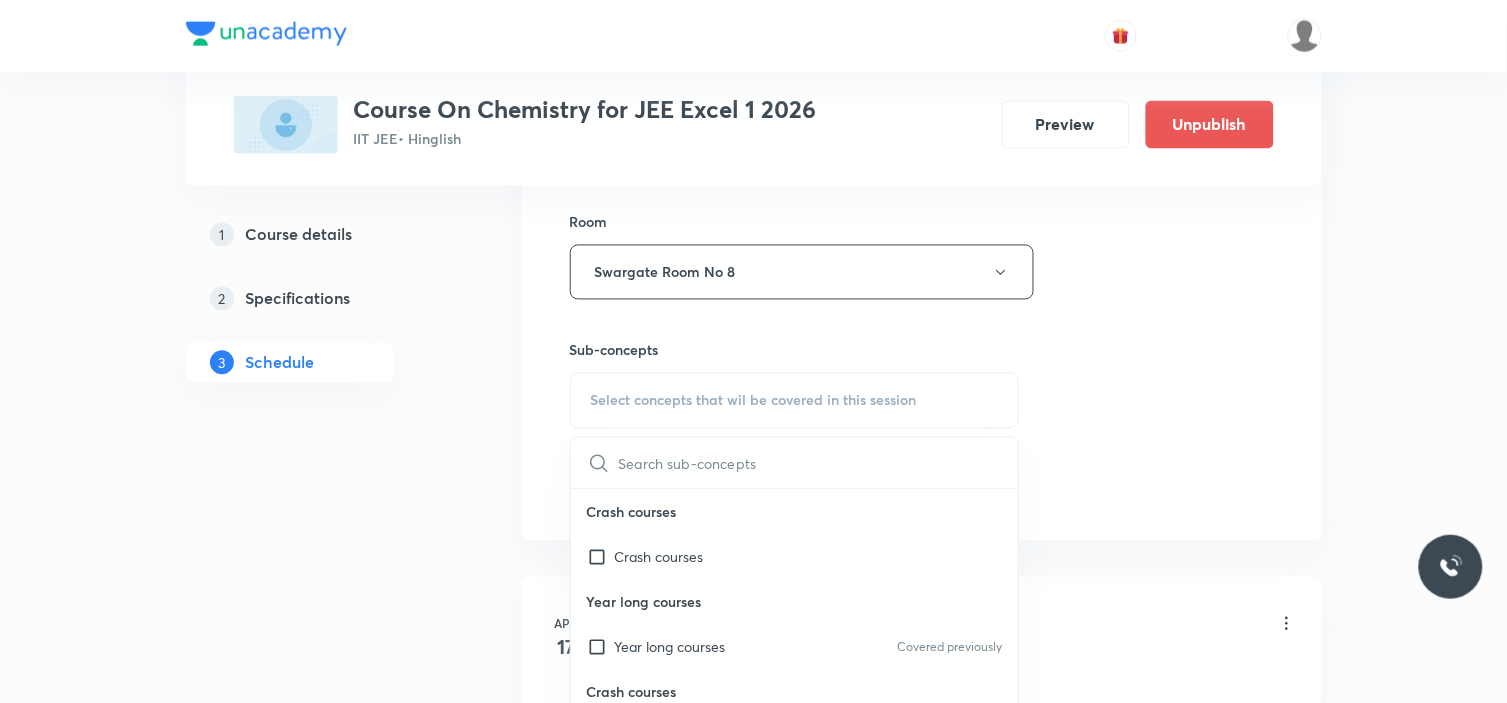scroll, scrollTop: 1000, scrollLeft: 0, axis: vertical 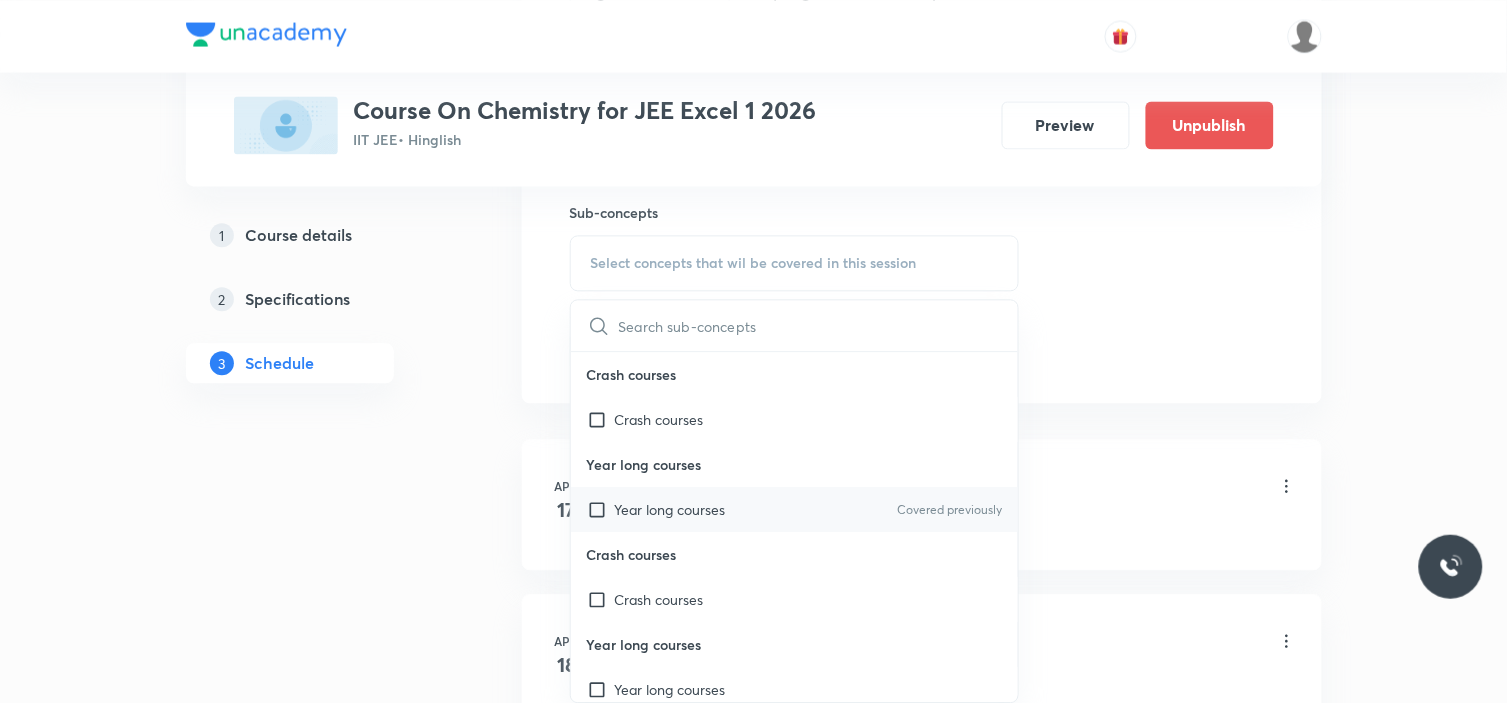 click on "Year long courses" at bounding box center (670, 509) 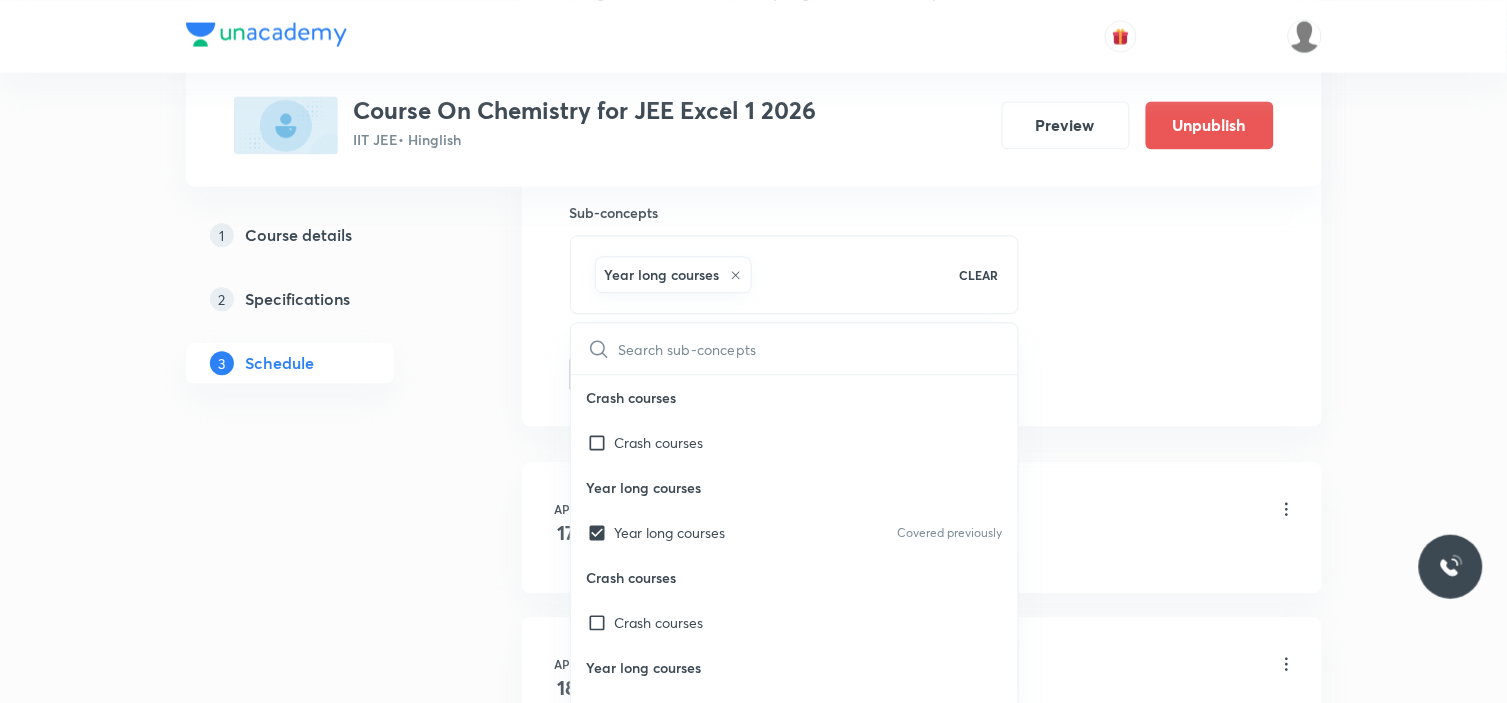 click on "Schedule 42  classes Session  43 Live class Session title 13/99 d and f Block ​ Schedule for Jul 19, 2025, 1:00 PM ​ Duration (in minutes) 90 ​   Session type Online Offline Room Swargate Room No 8 Sub-concepts Year long courses CLEAR ​ Crash courses Crash courses Year long courses Year long courses Covered previously Crash courses Crash courses Year long courses Year long courses Add Cancel Apr 17 Electrostatic Lesson 1 • 11:15 AM • 90 min  • Room Swargate Room No 8 Elementary Algebra Apr 18 Liquid solution Lesson 2 • 11:15 AM • 90 min  • Room Swargate Room No 8 Basic Trigonometry Apr 20 Electrostatic Lesson 3 • 1:00 PM • 90 min  • Room Swargate Room No 8 Addition of Vectors Apr 21 Liquid Solution Lesson 4 • 1:00 PM • 90 min  • Room Swargate Room No 8 2D and 3D Geometry Apr 24 Liquid solution Lesson 5 • 11:15 AM • 90 min  • Room Swargate Room No 8 Representation of Vector  Apr 25 Liquid solution Lesson 6 • 11:15 AM • 90 min  • Room Swargate Room No 8 Apr 28 2" at bounding box center (922, 3219) 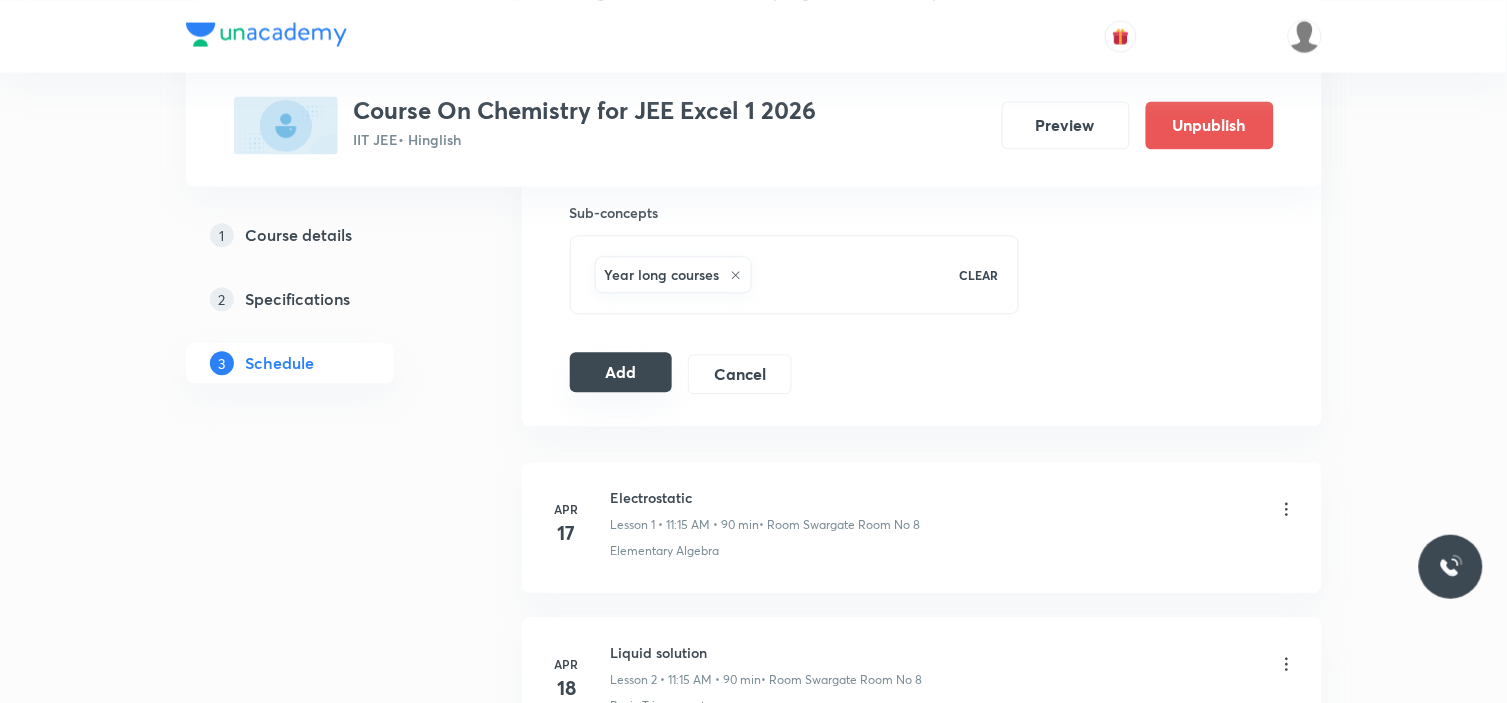 click on "Add" at bounding box center (621, 372) 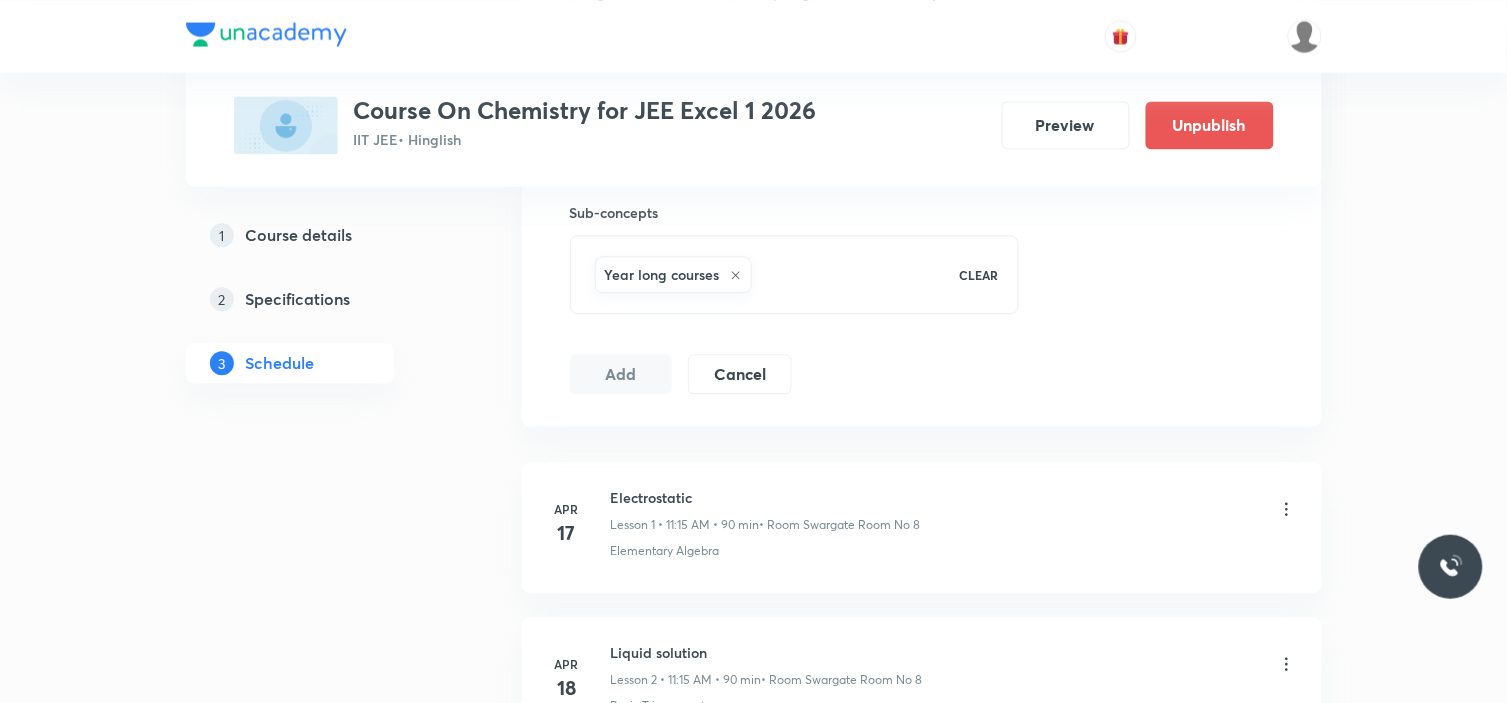 type 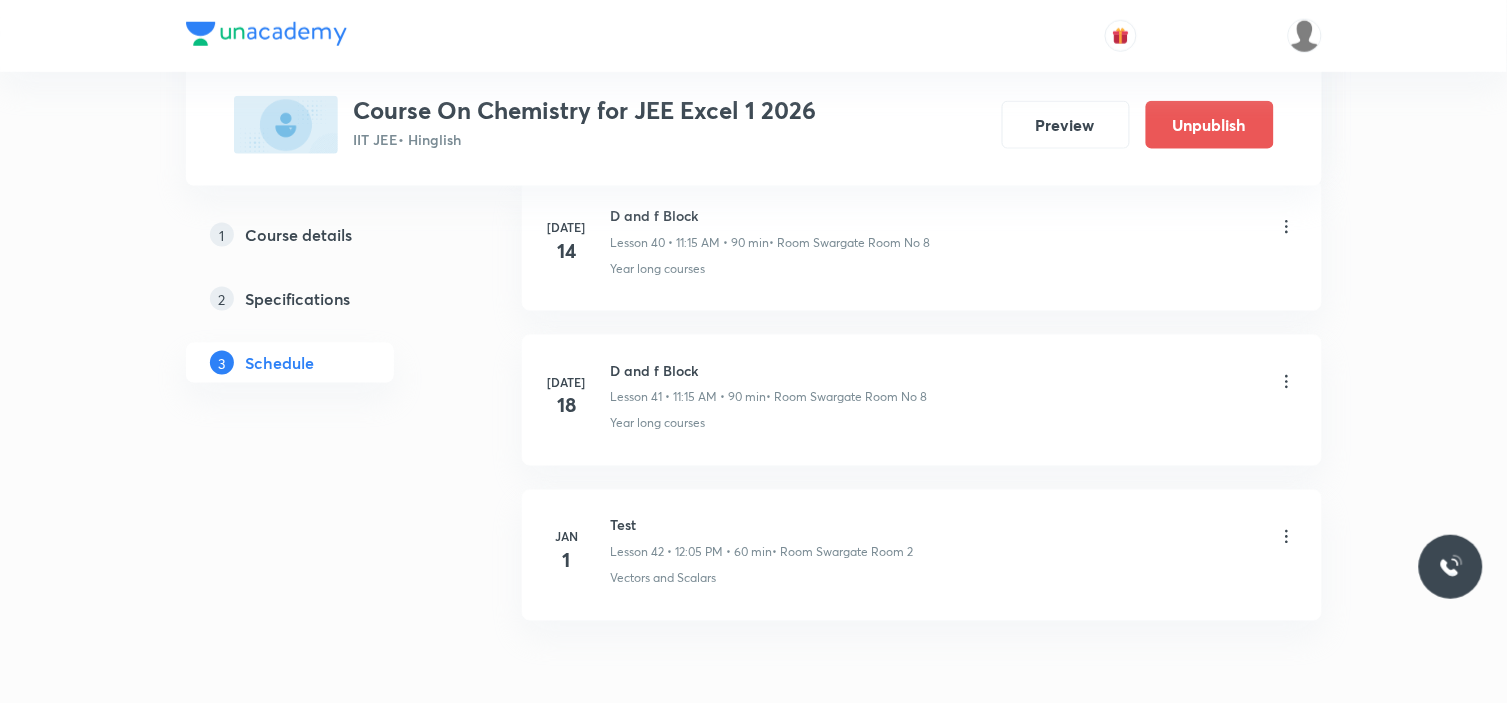 scroll, scrollTop: 6497, scrollLeft: 0, axis: vertical 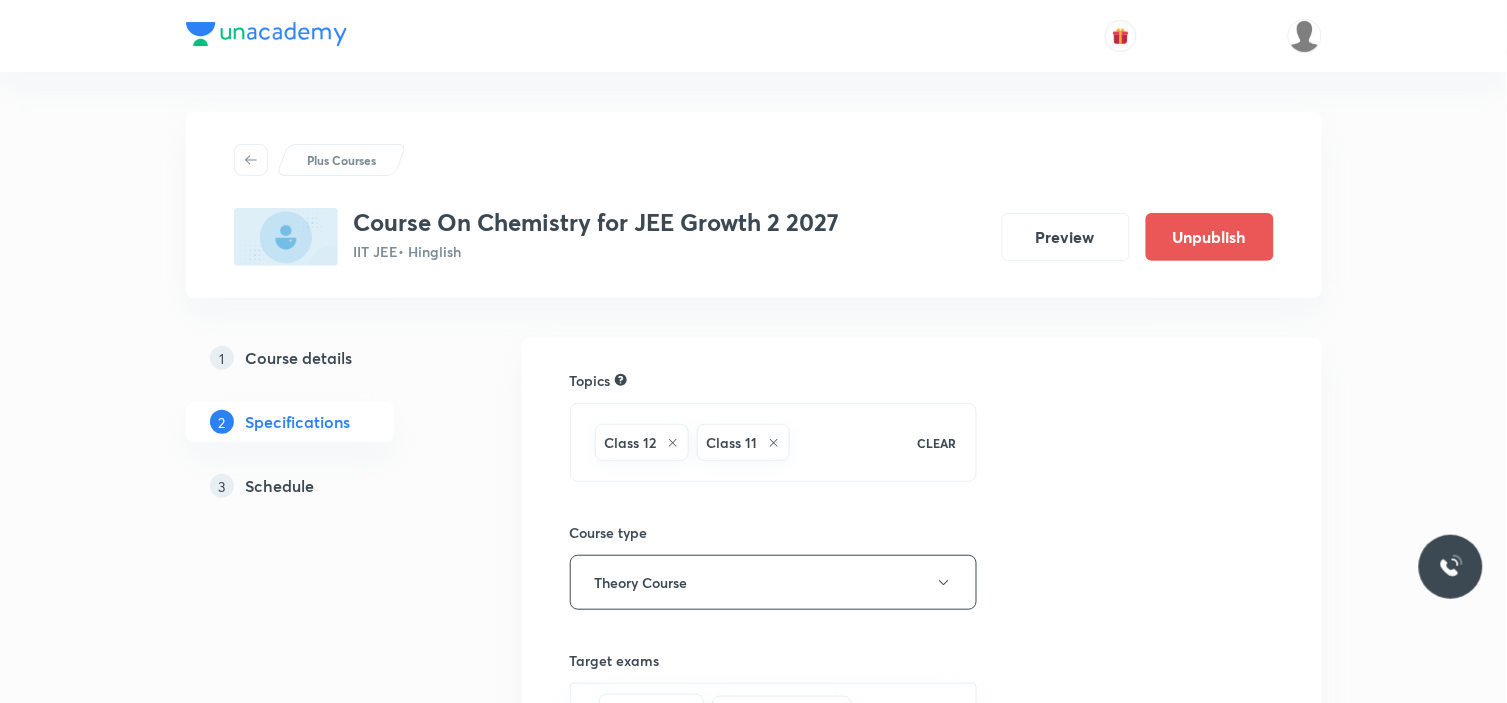 click on "3 Schedule" at bounding box center [326, 486] 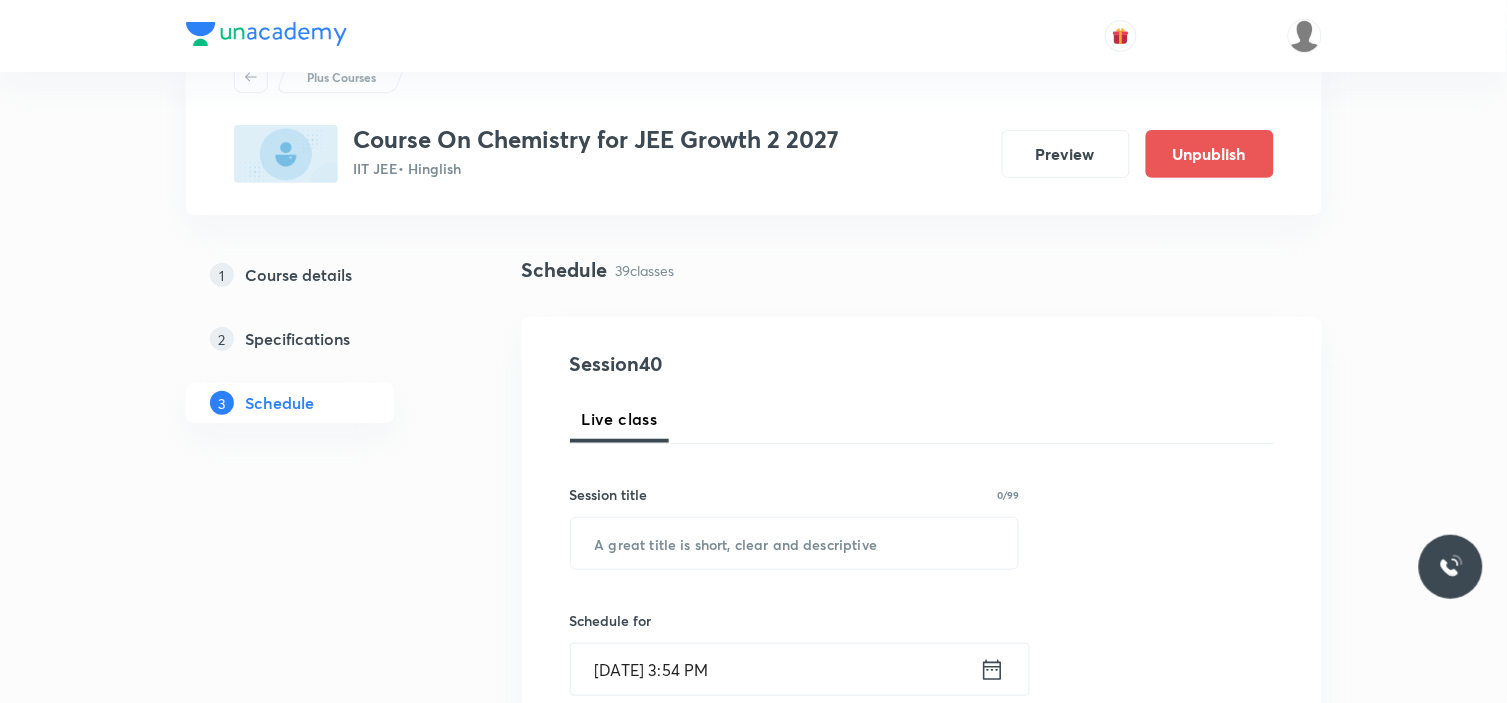 scroll, scrollTop: 222, scrollLeft: 0, axis: vertical 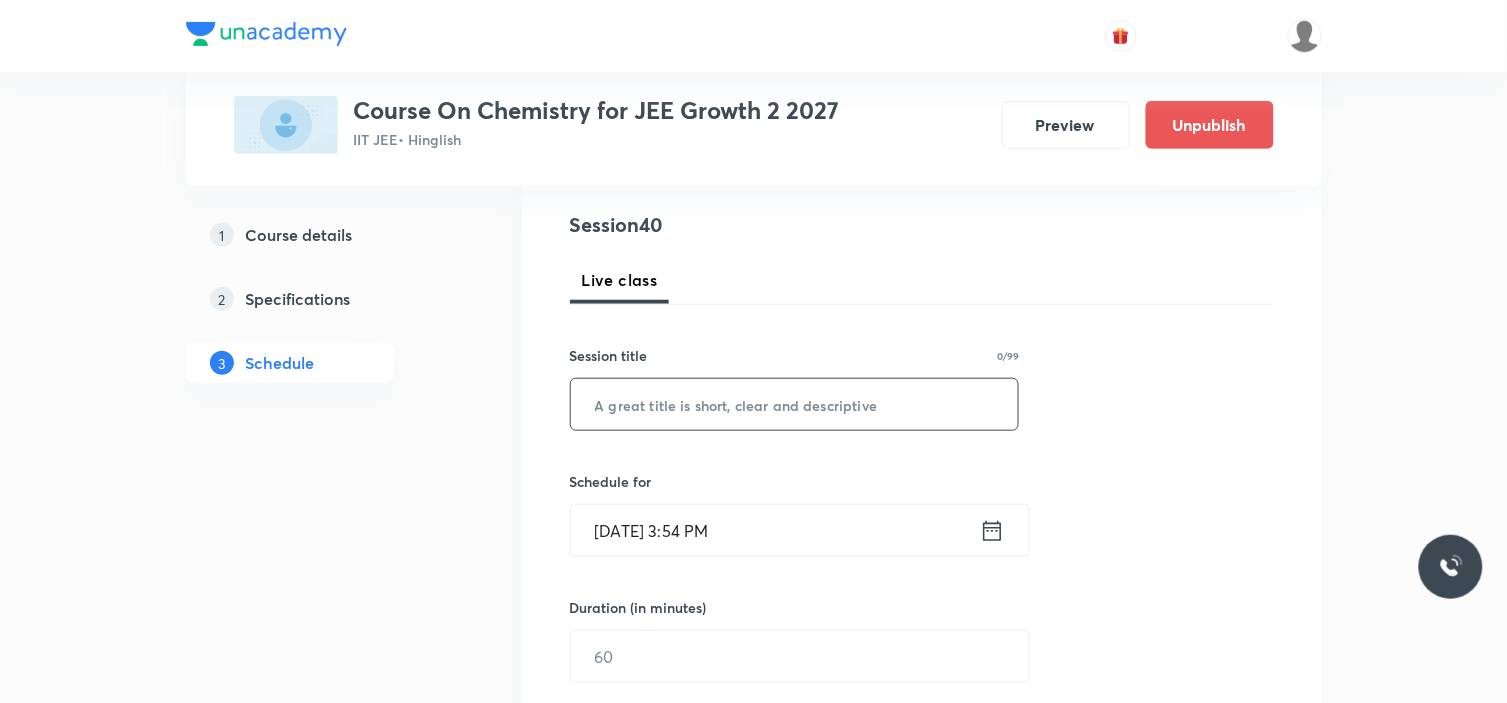 click at bounding box center [795, 404] 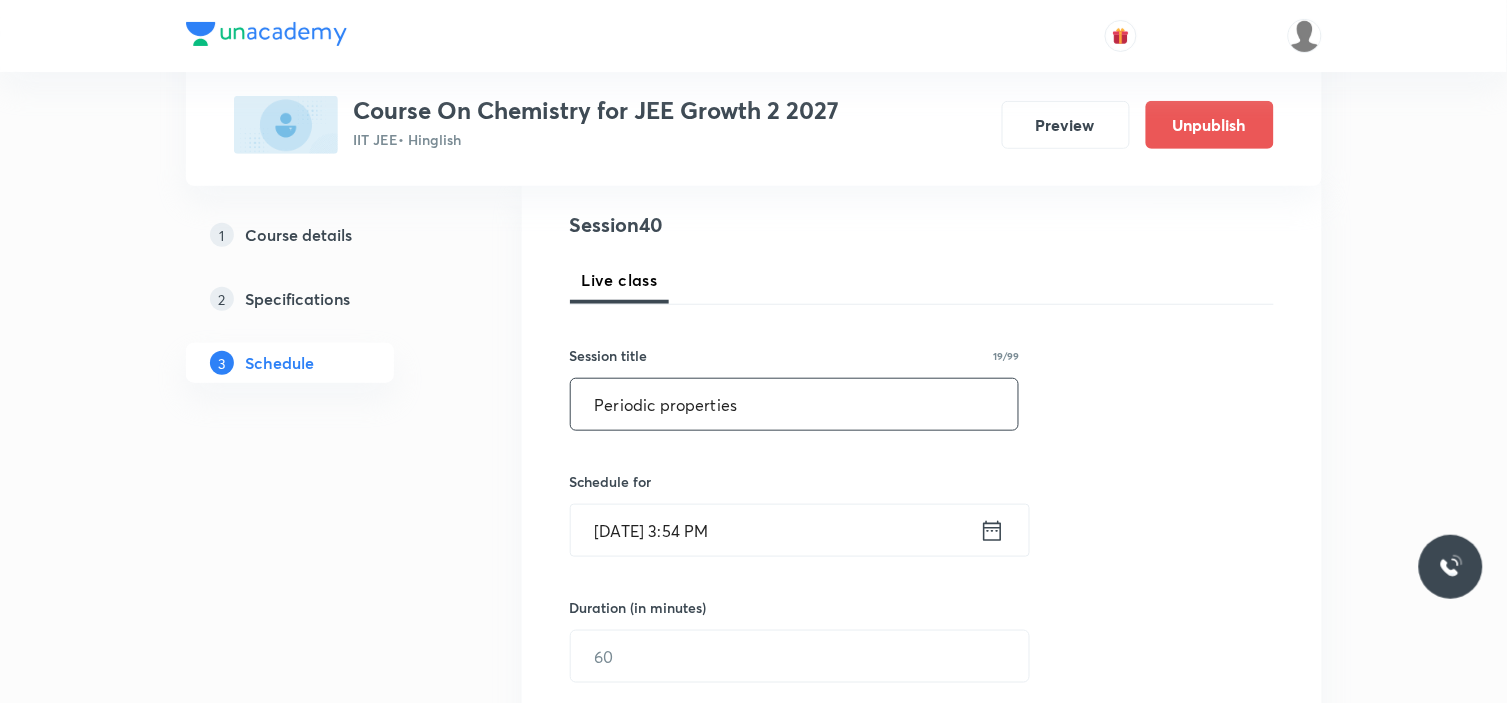 type on "Periodic properties" 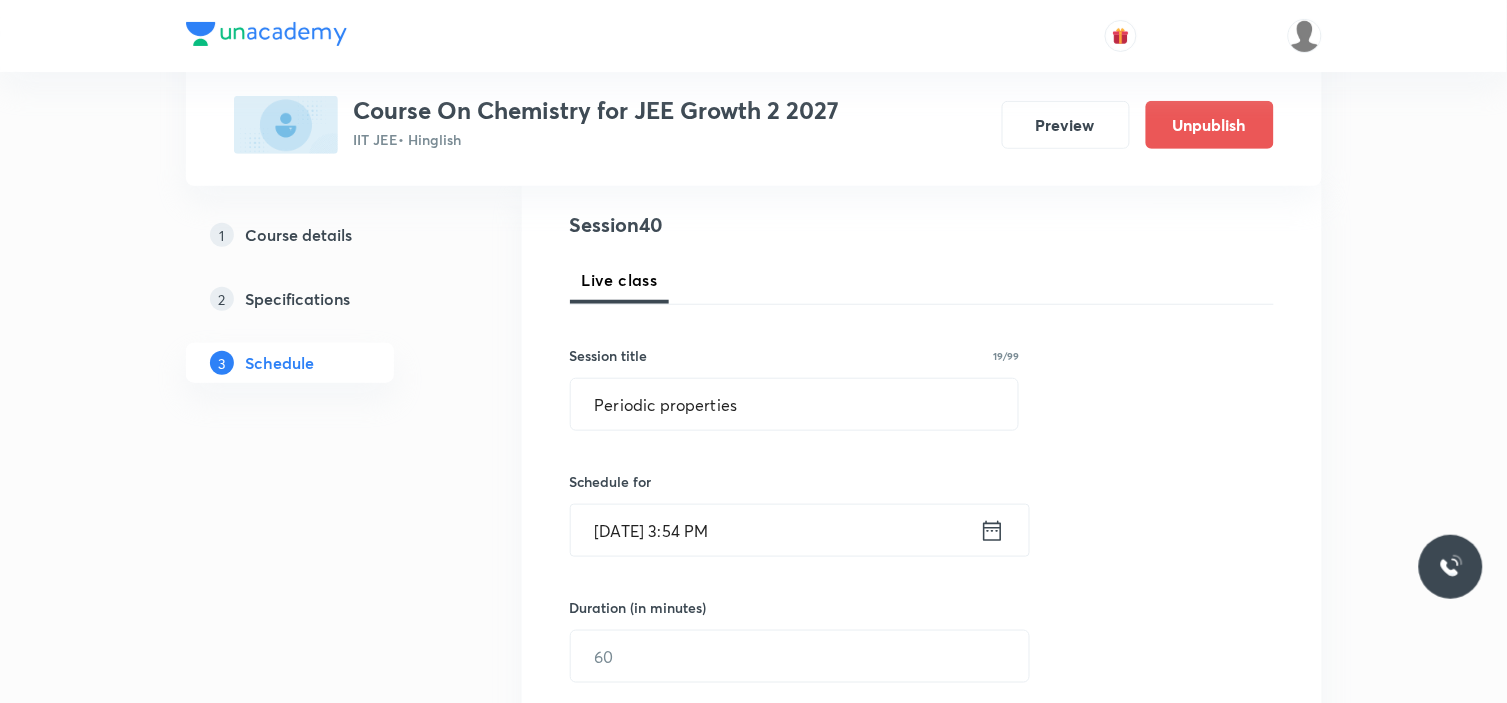 click on "[DATE] 3:54 PM" at bounding box center (775, 530) 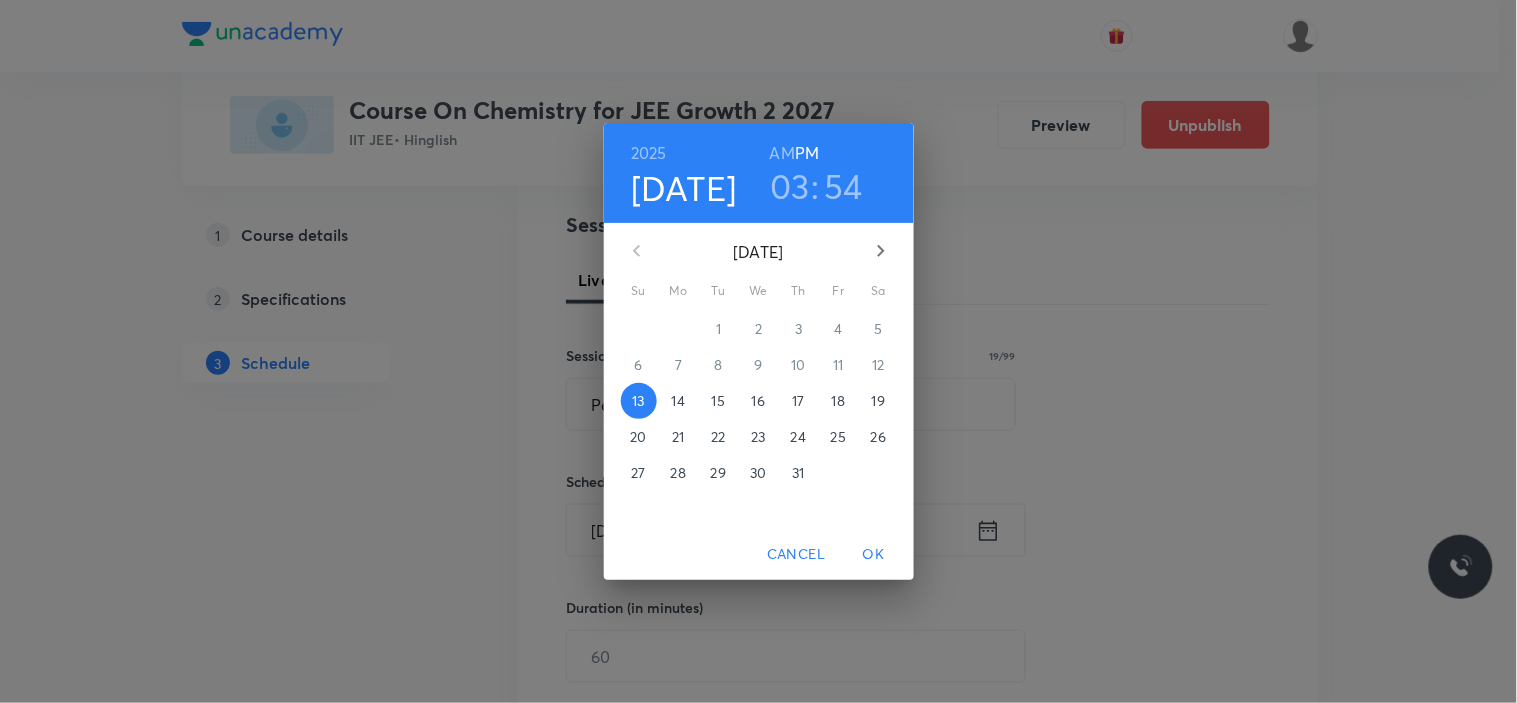 click on "15" at bounding box center [719, 401] 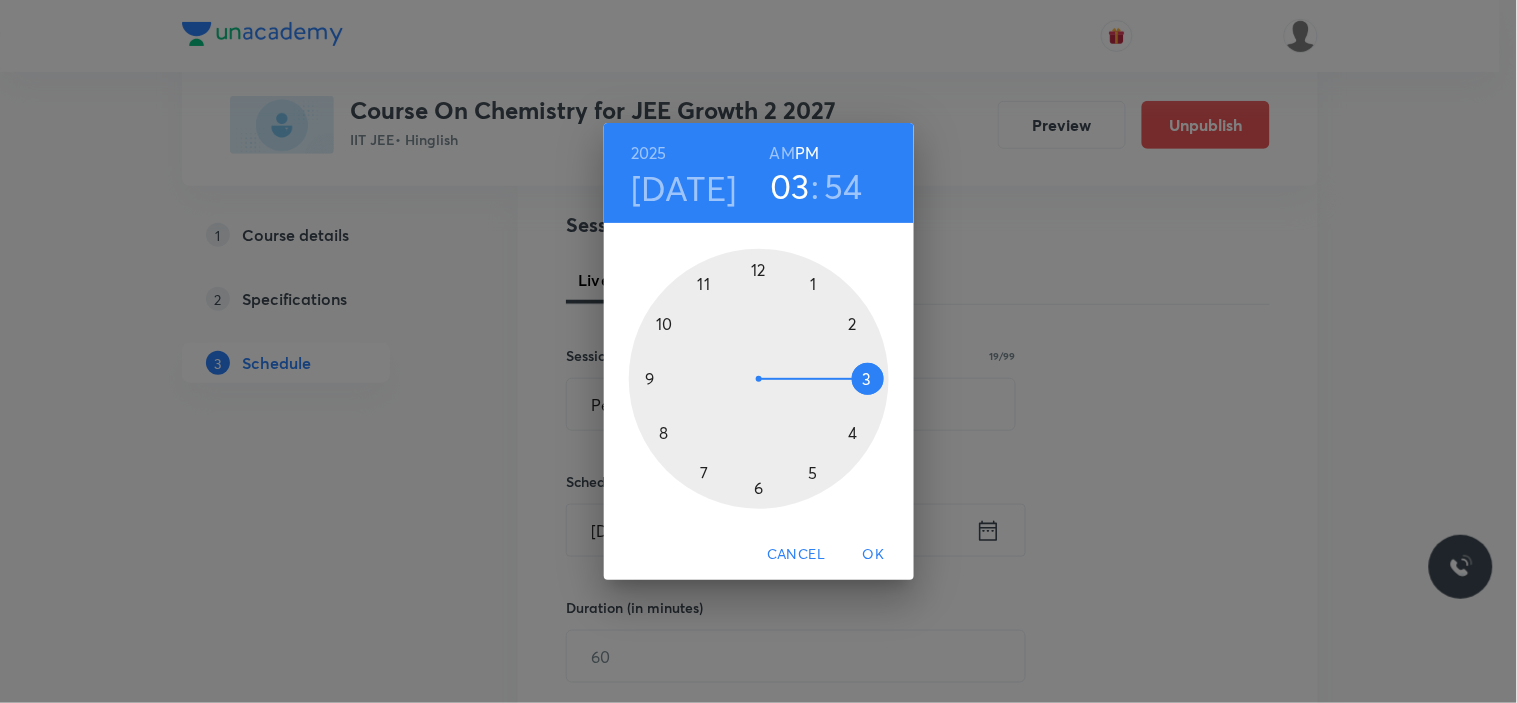 click at bounding box center (759, 379) 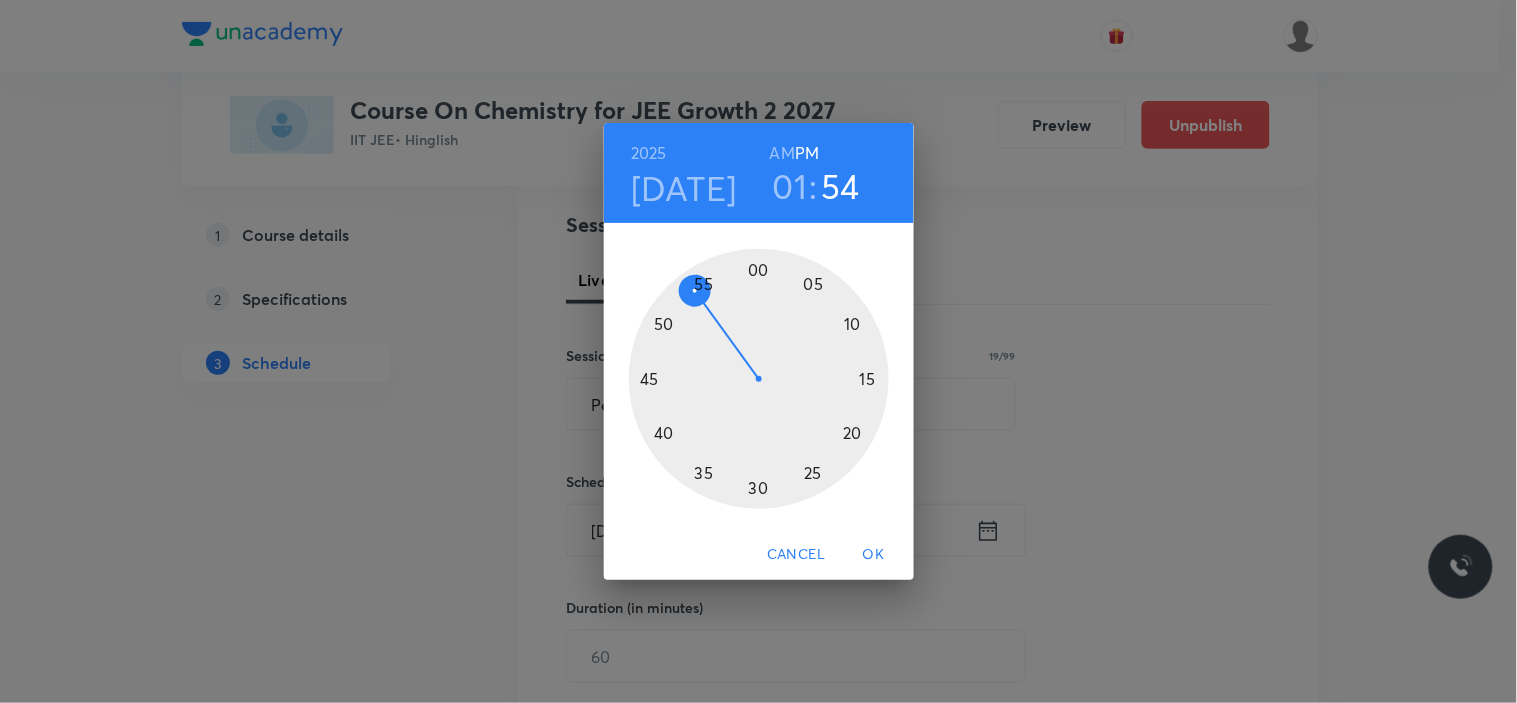 click at bounding box center (759, 379) 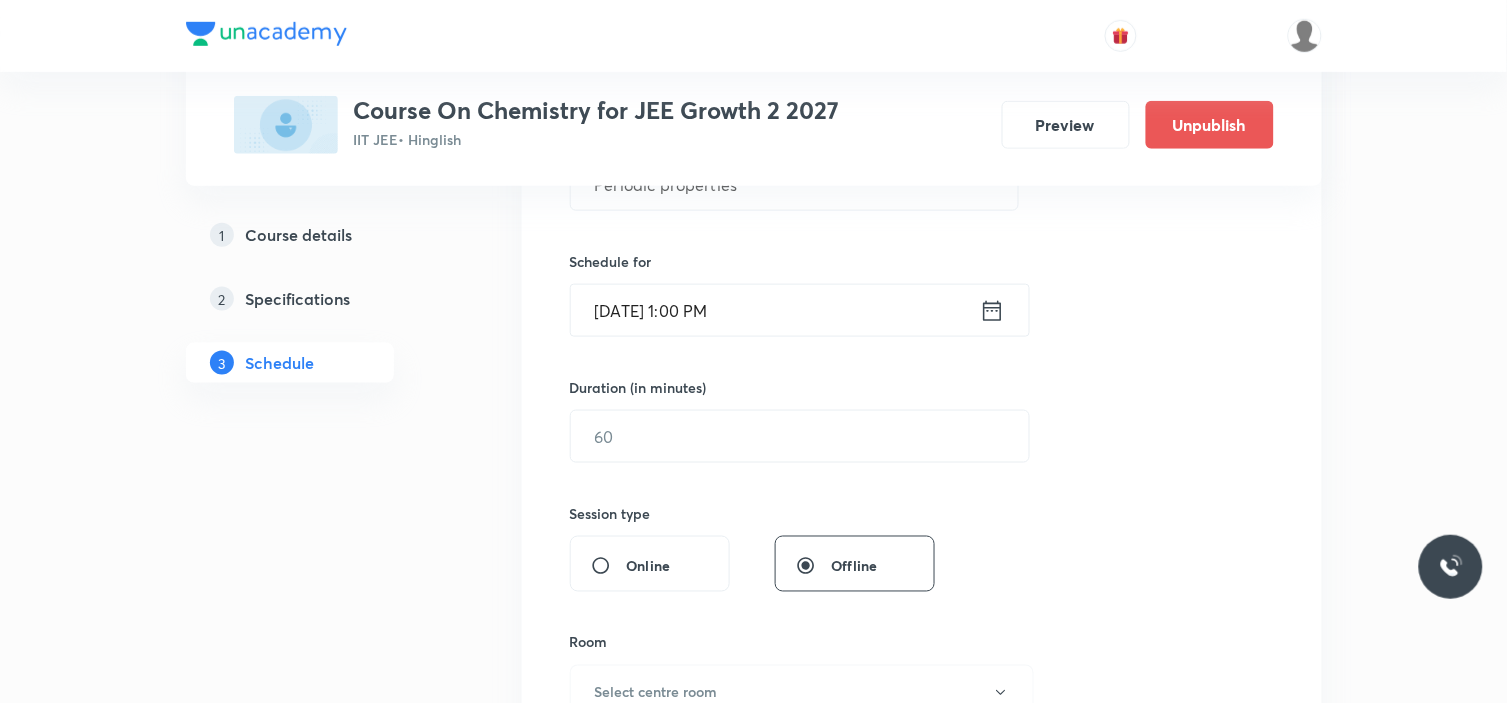 scroll, scrollTop: 444, scrollLeft: 0, axis: vertical 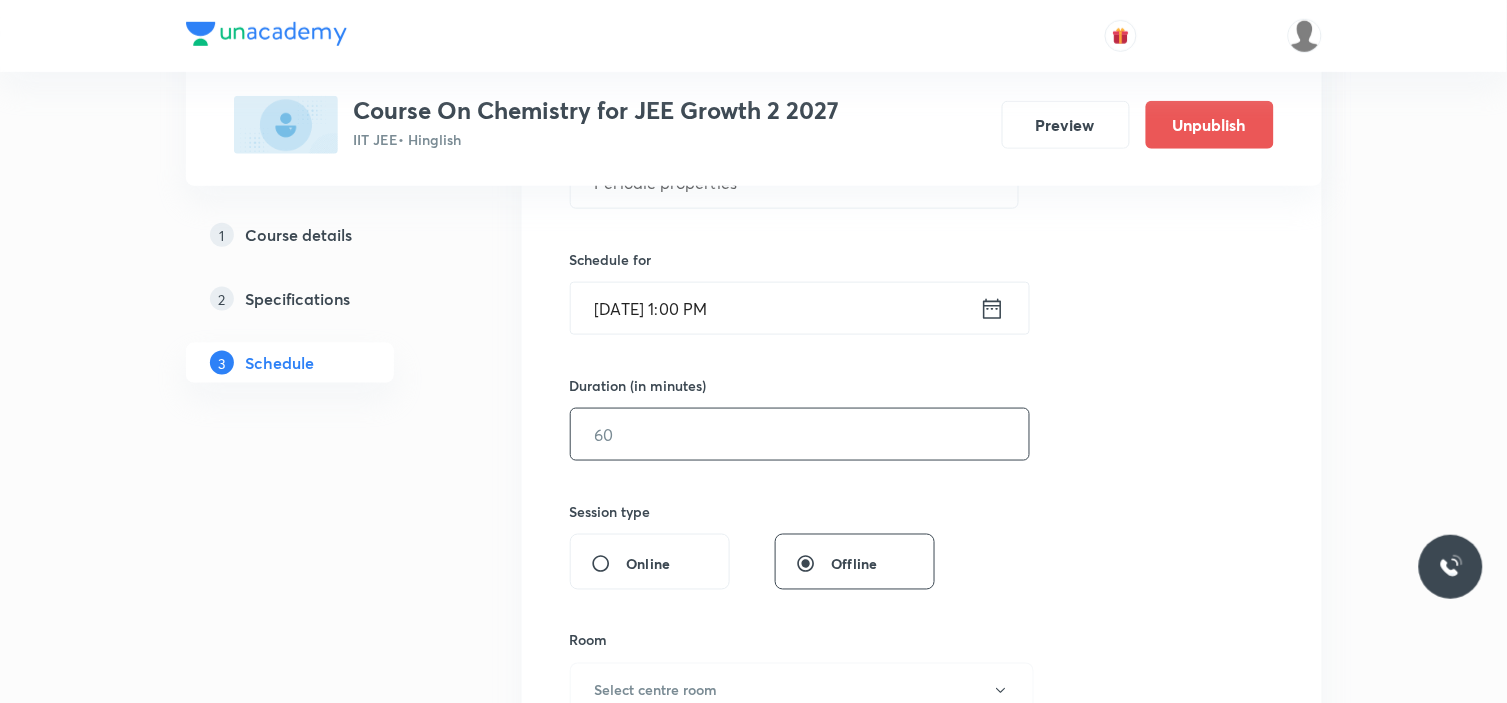 click on "​" at bounding box center (800, 434) 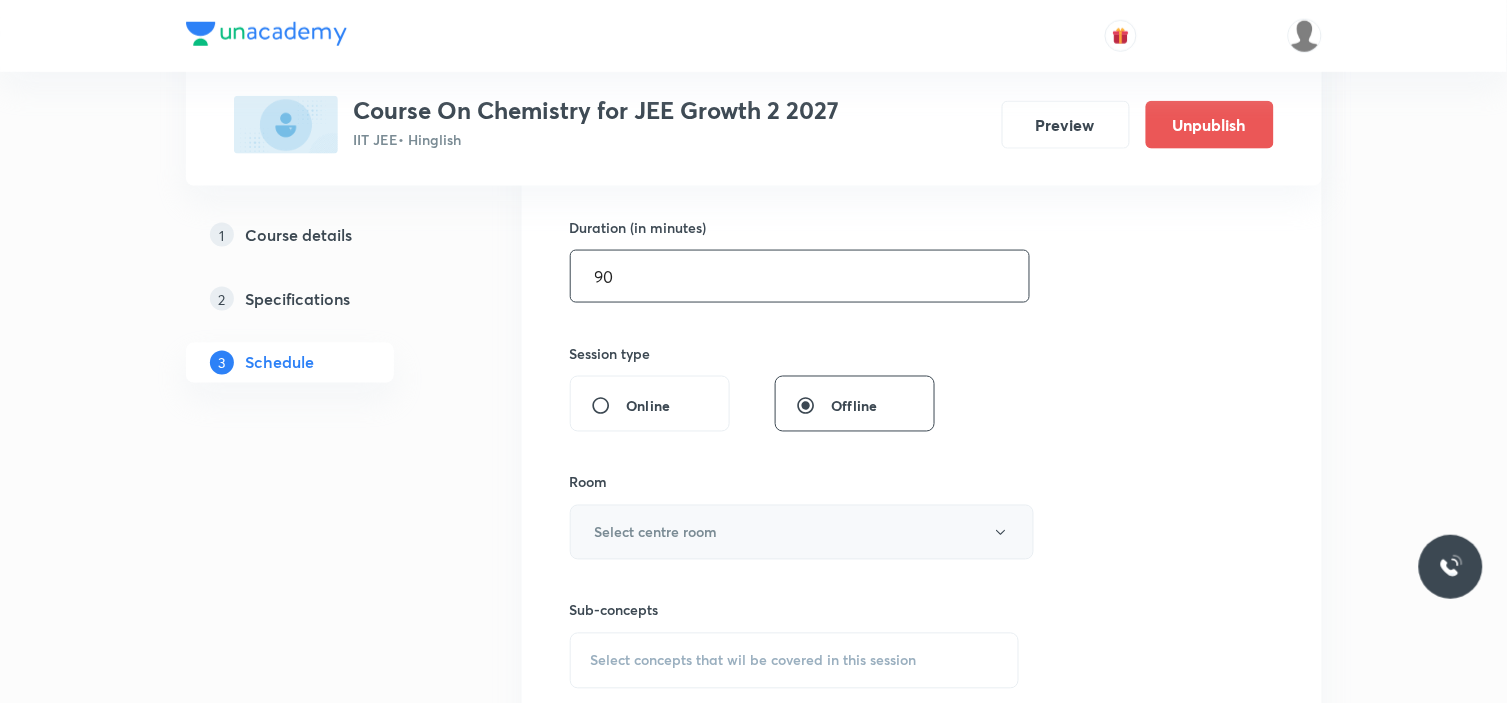 scroll, scrollTop: 666, scrollLeft: 0, axis: vertical 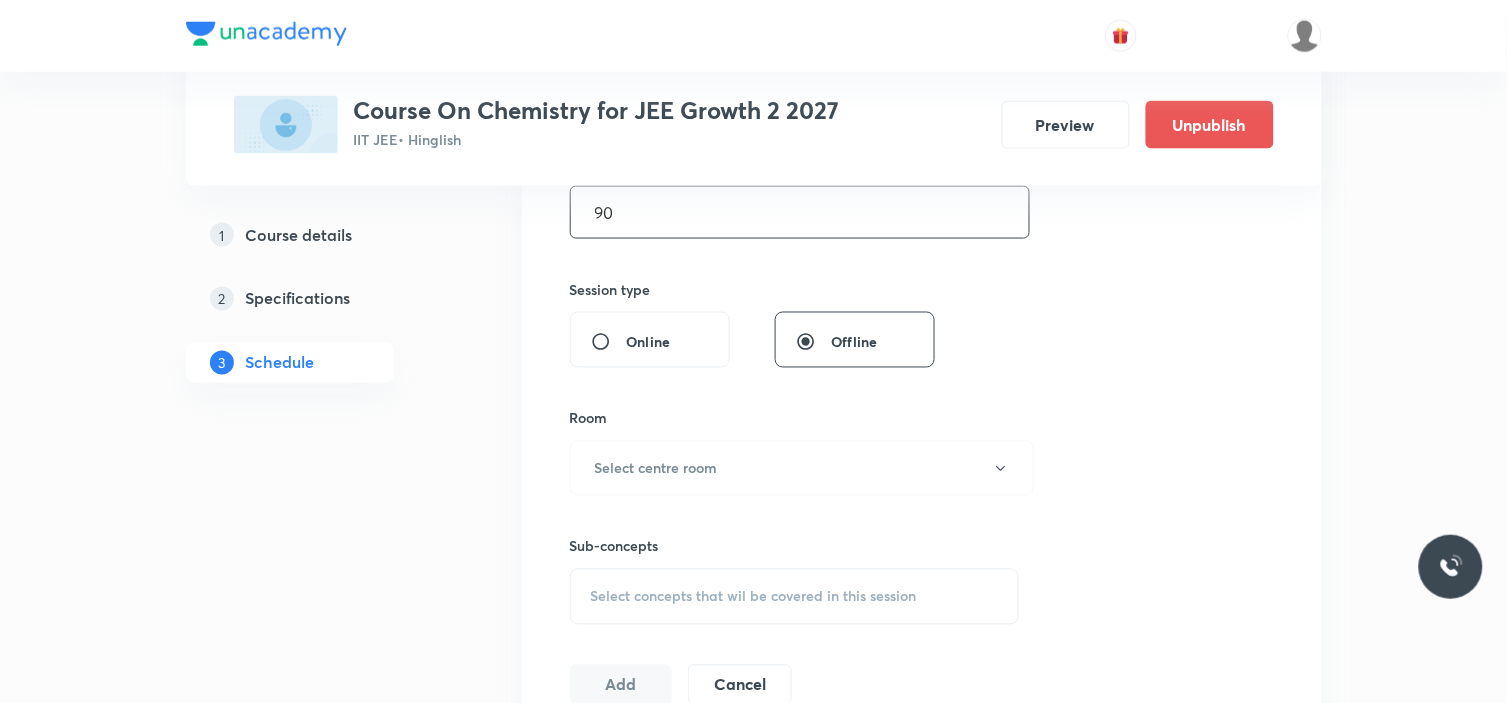 type on "90" 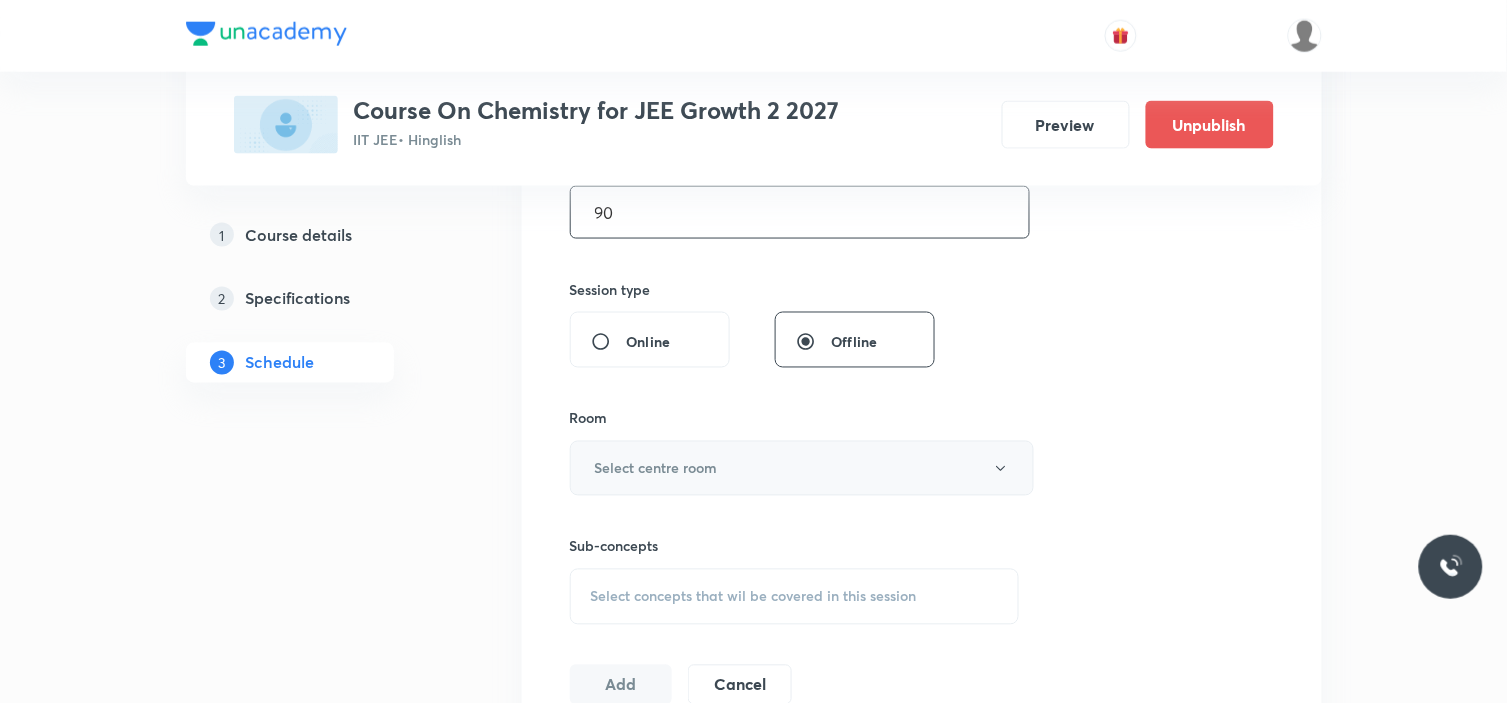 click on "Select centre room" at bounding box center [802, 468] 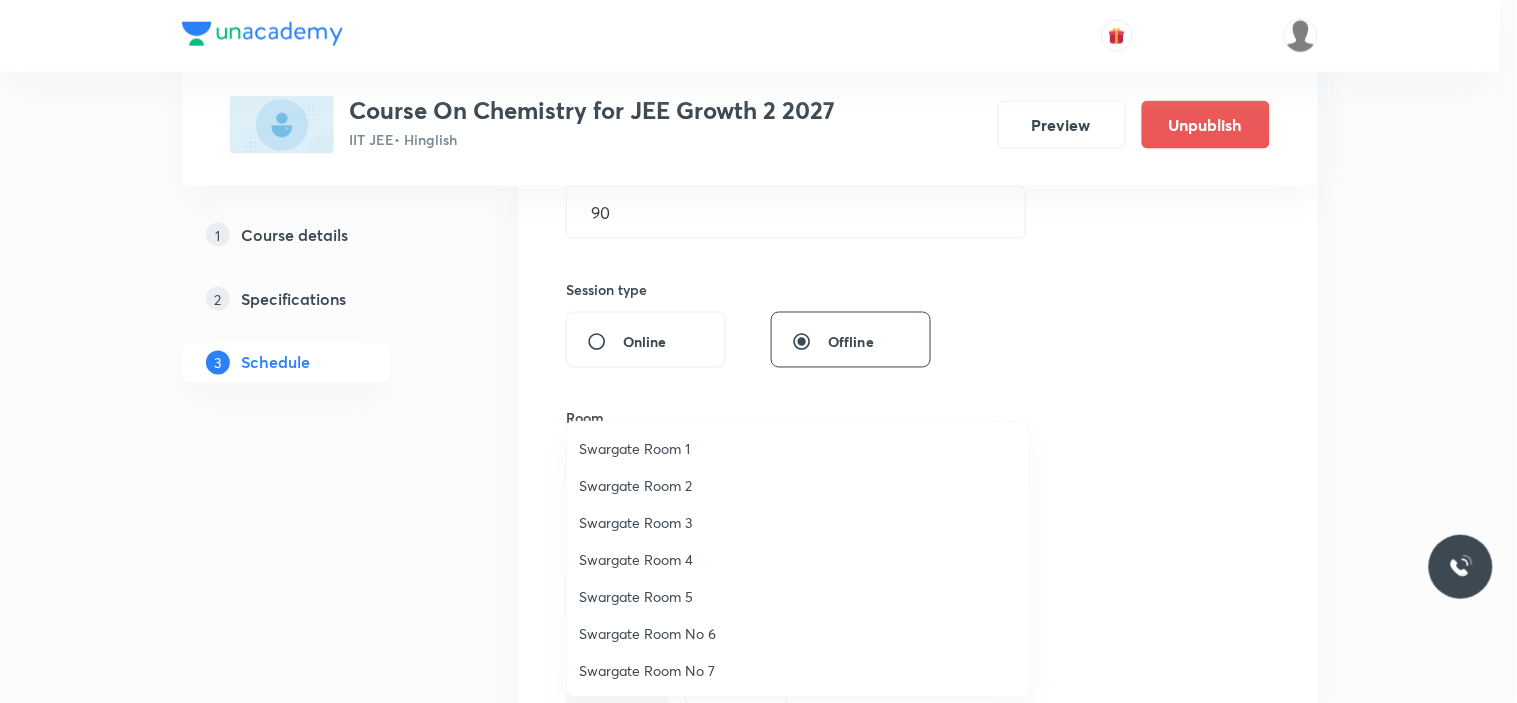 click on "Swargate Room 4" at bounding box center [798, 559] 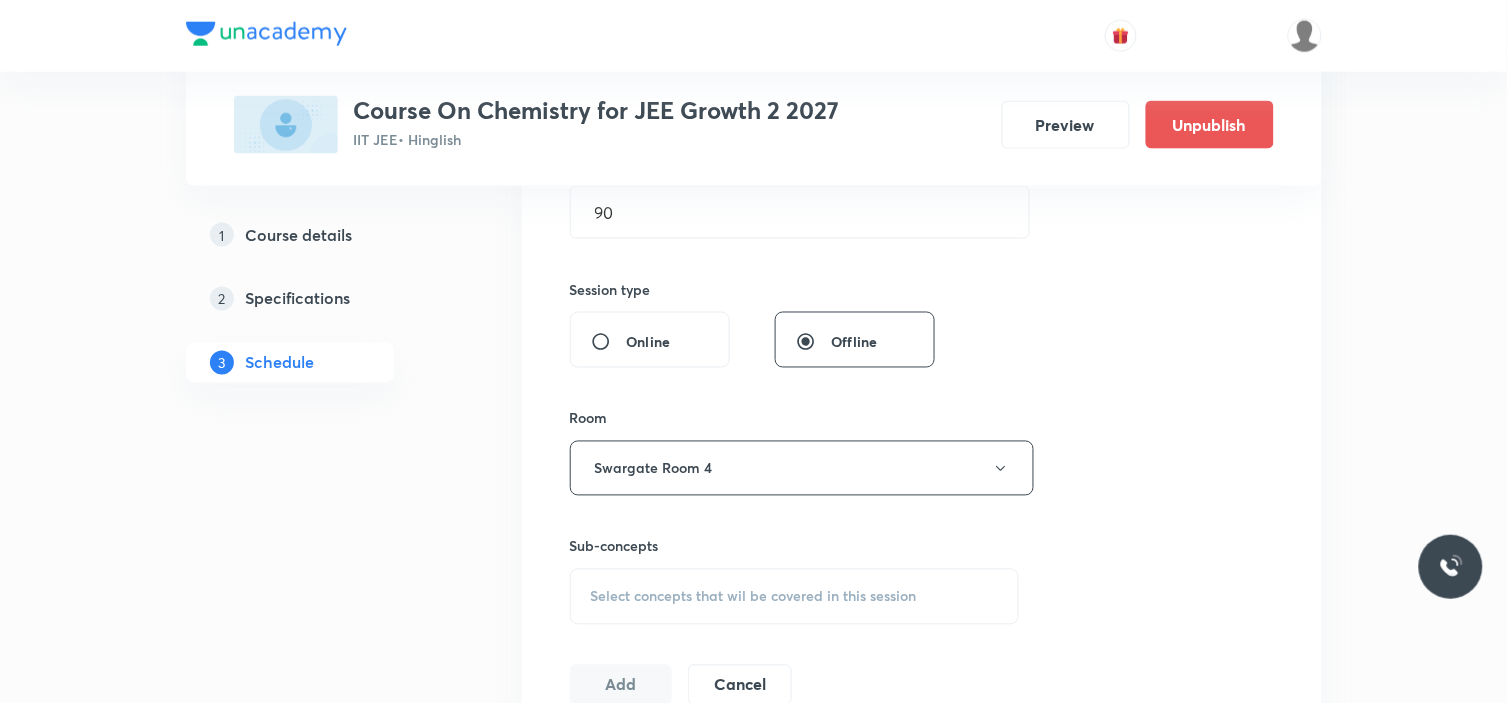click on "Select concepts that wil be covered in this session" at bounding box center [754, 597] 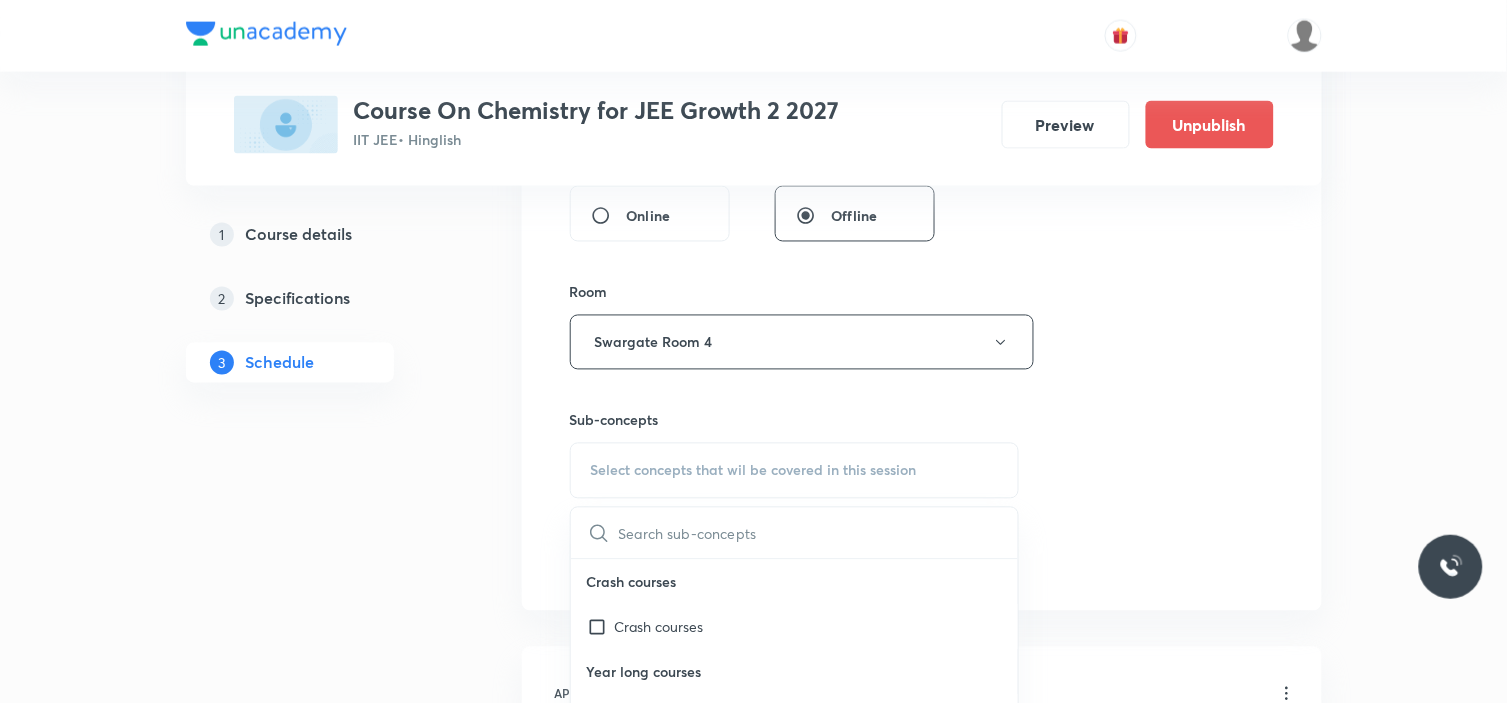 scroll, scrollTop: 1000, scrollLeft: 0, axis: vertical 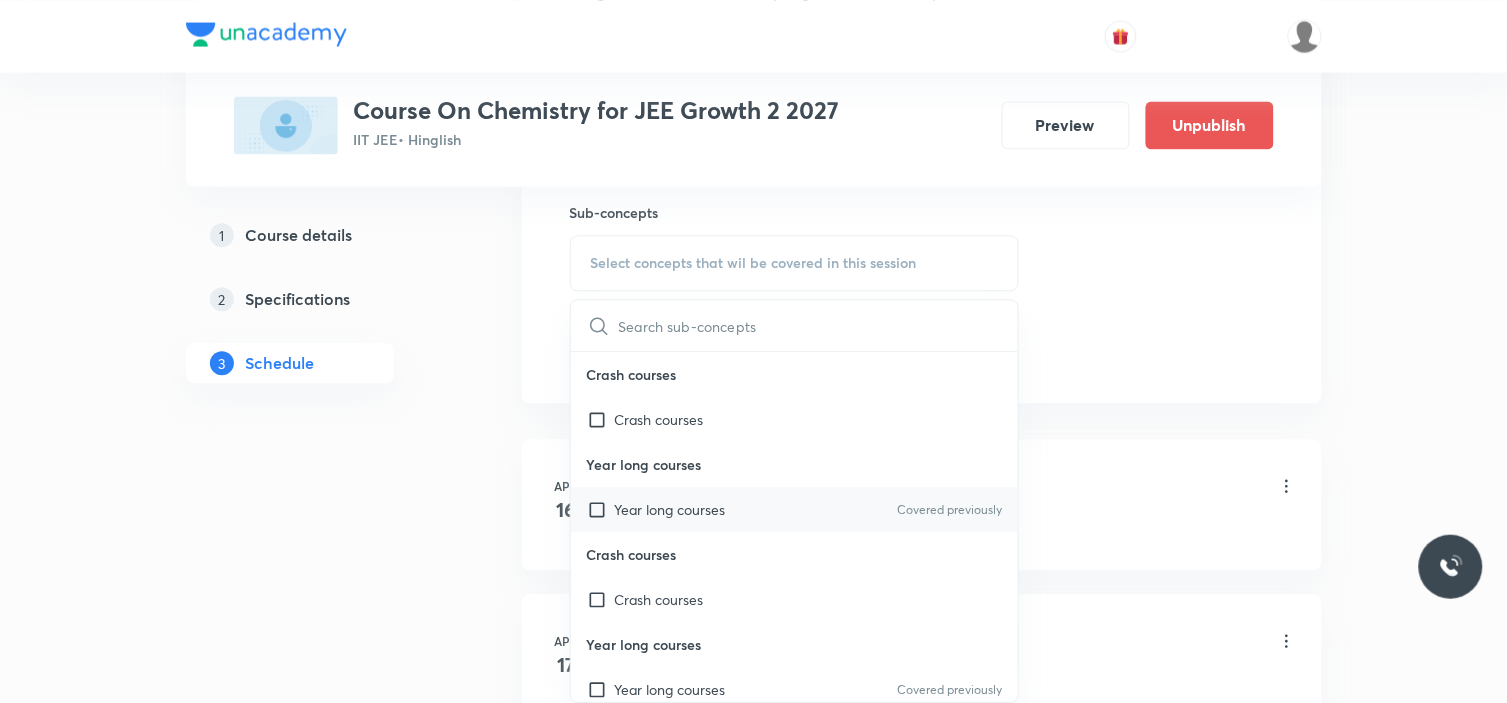 click on "Year long courses" at bounding box center [670, 509] 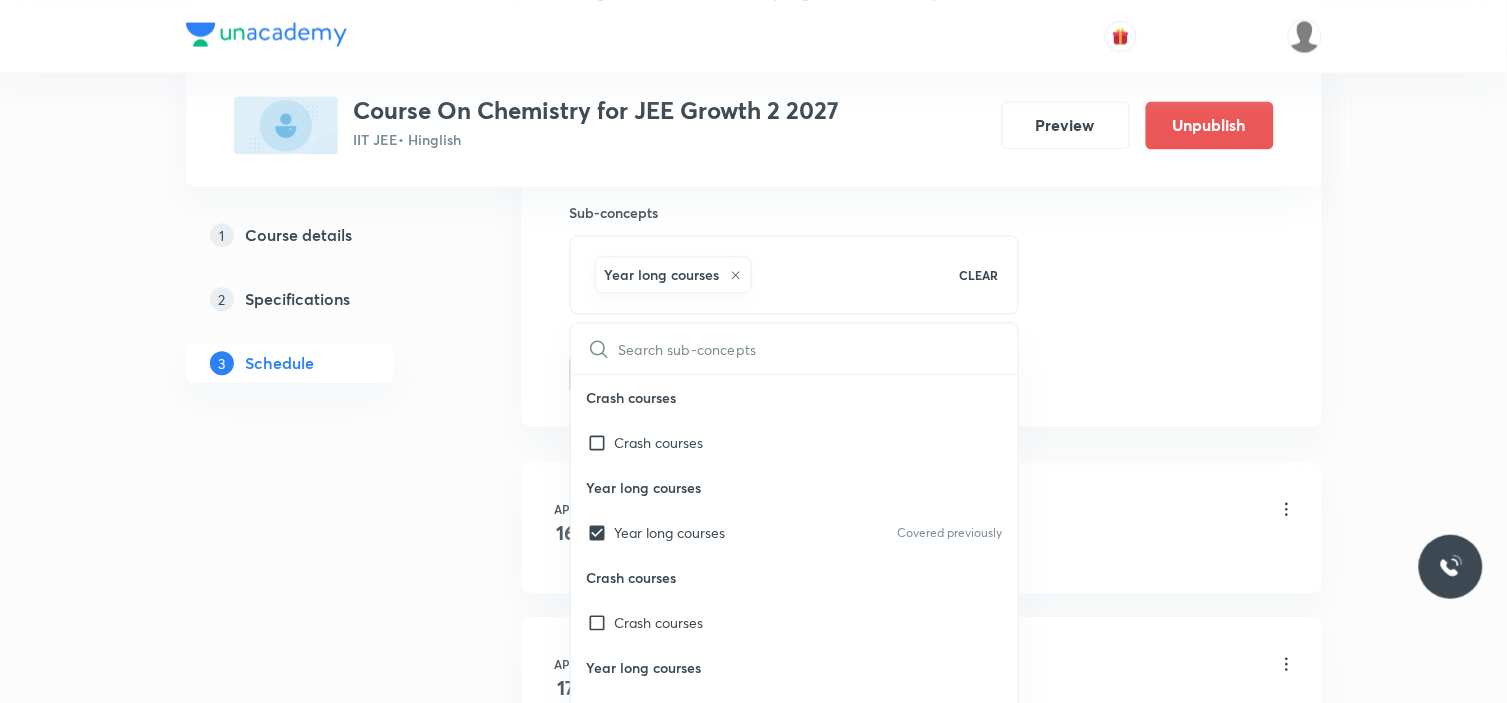click on "Plus Courses Course On Chemistry for JEE Growth 2 2027 IIT JEE  • Hinglish Preview Unpublish 1 Course details 2 Specifications 3 Schedule Schedule 39  classes Session  40 Live class Session title 19/99 Periodic properties ​ Schedule for Jul 15, 2025, 1:00 PM ​ Duration (in minutes) 90 ​   Session type Online Offline Room Swargate Room 4 Sub-concepts Year long courses CLEAR ​ Crash courses Crash courses Year long courses Year long courses Covered previously Crash courses Crash courses Year long courses Year long courses Covered previously Add Cancel Apr 16 Mole Concept Lesson 1 • 11:15 AM • 90 min  • Room Swargate Room No 6 Elementary Algebra Apr 17 Basic mathematics Lesson 2 • 1:00 PM • 90 min  • Room Swargate Room No 6 Basic Trigonometry Apr 19 Mole Concept Lesson 3 • 1:00 PM • 90 min  • Room Swargate Room No 6 Addition of Vectors Apr 21 Mole Concept Lesson 4 • 11:15 AM • 90 min  • Room Swargate Room No 6 2D and 3D Geometry Apr 24 Mole Concept 2D and 3D Geometry Apr 26 5" at bounding box center [754, 2873] 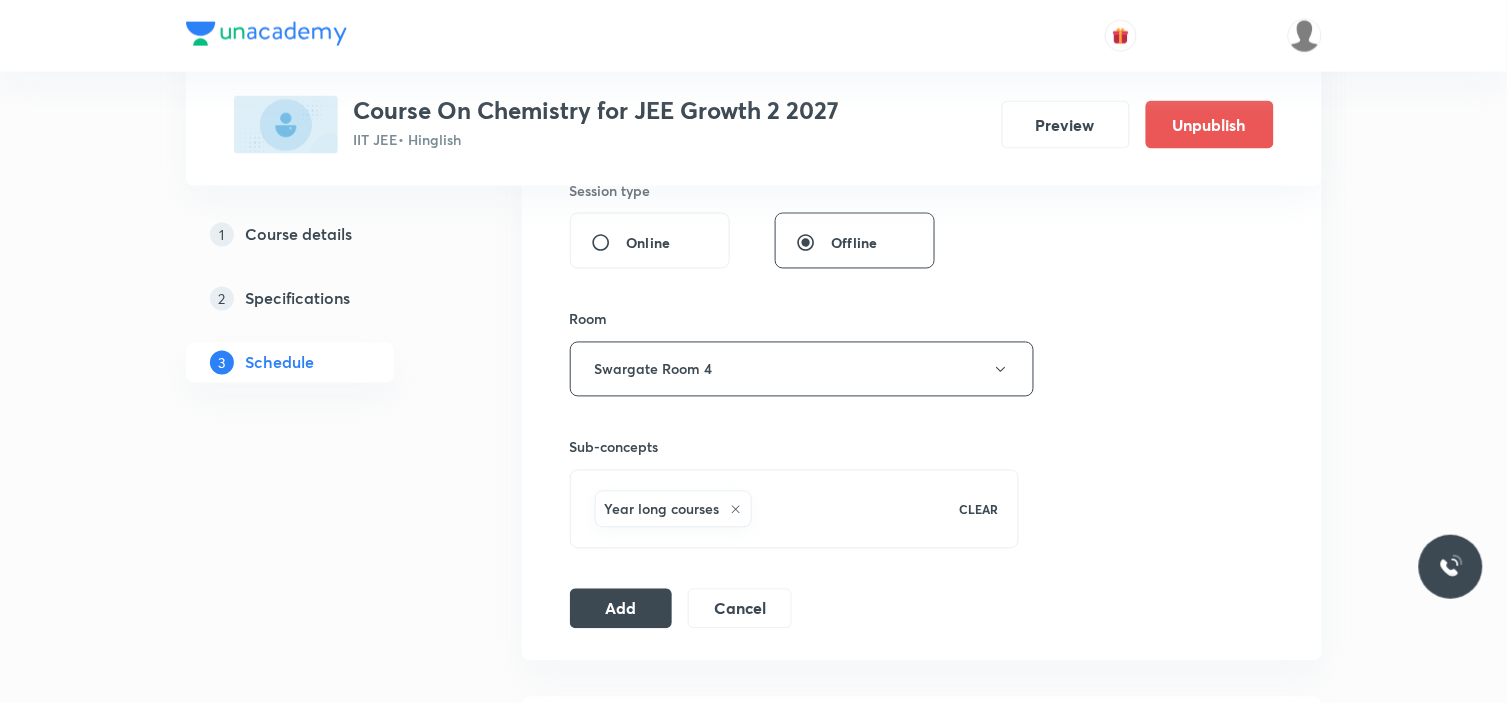 scroll, scrollTop: 777, scrollLeft: 0, axis: vertical 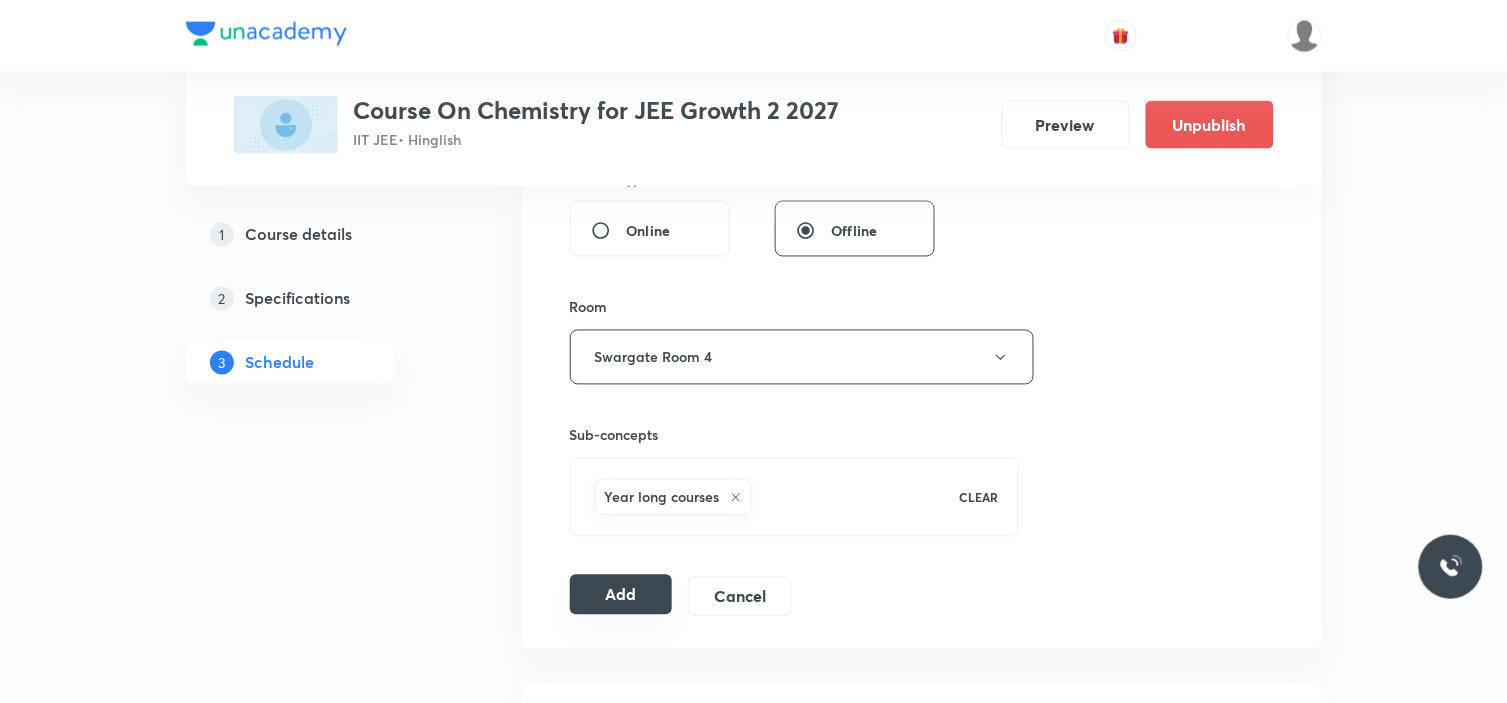 click on "Add" at bounding box center [621, 595] 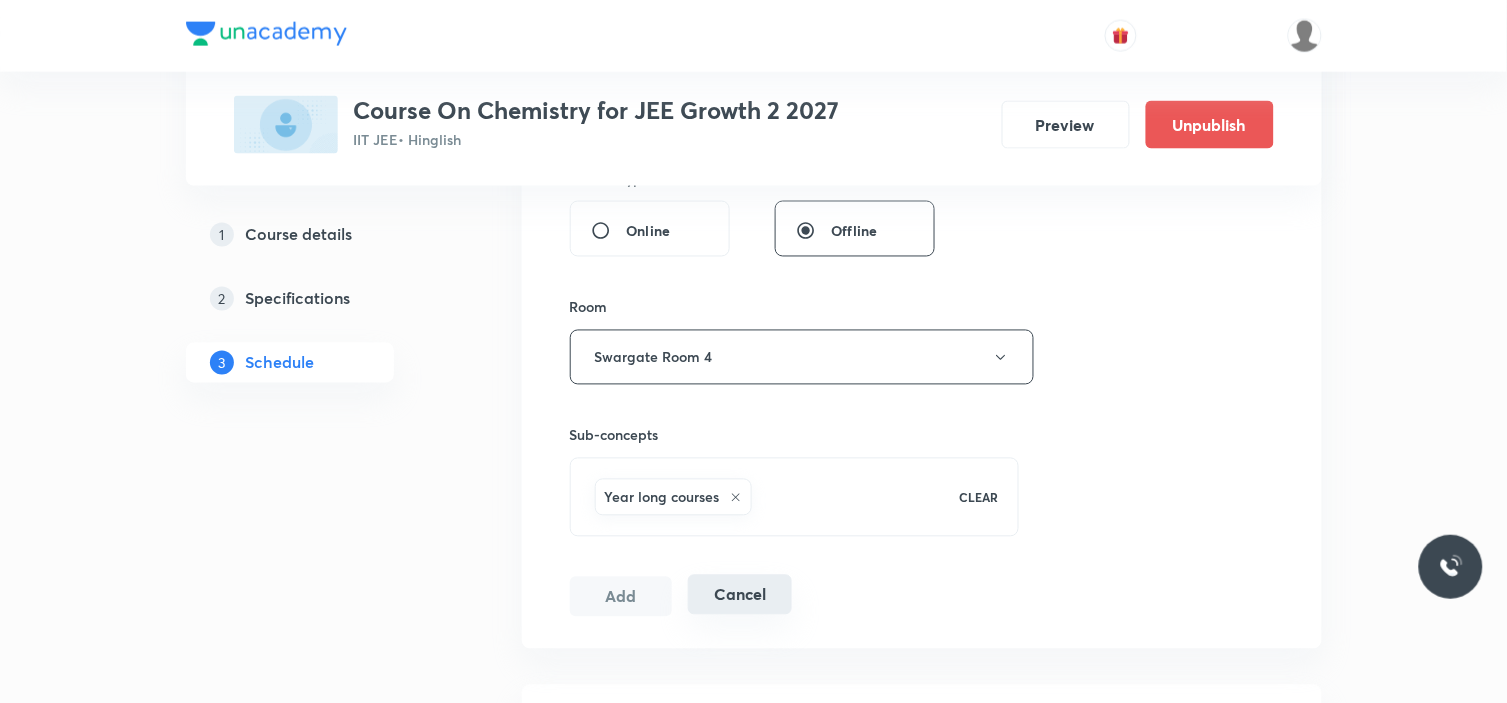 type 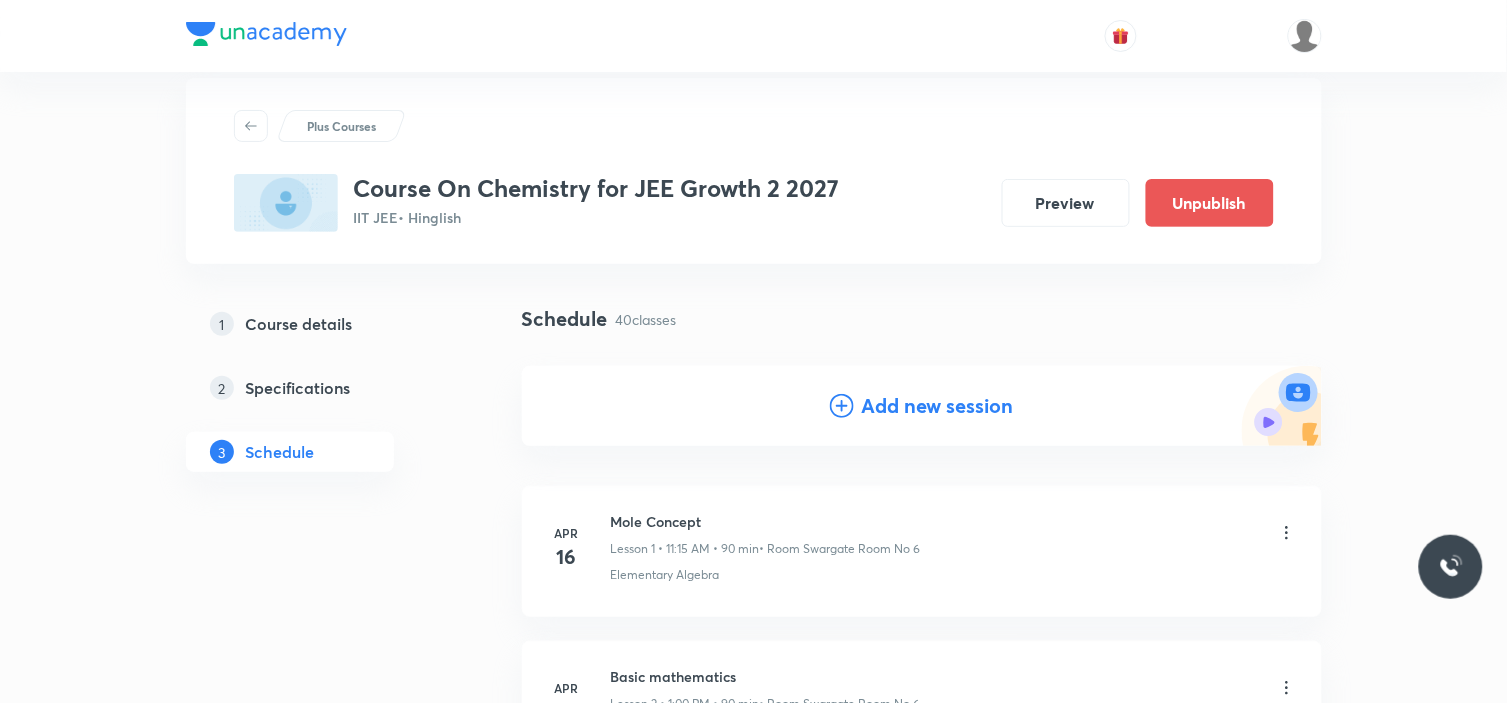 scroll, scrollTop: 0, scrollLeft: 0, axis: both 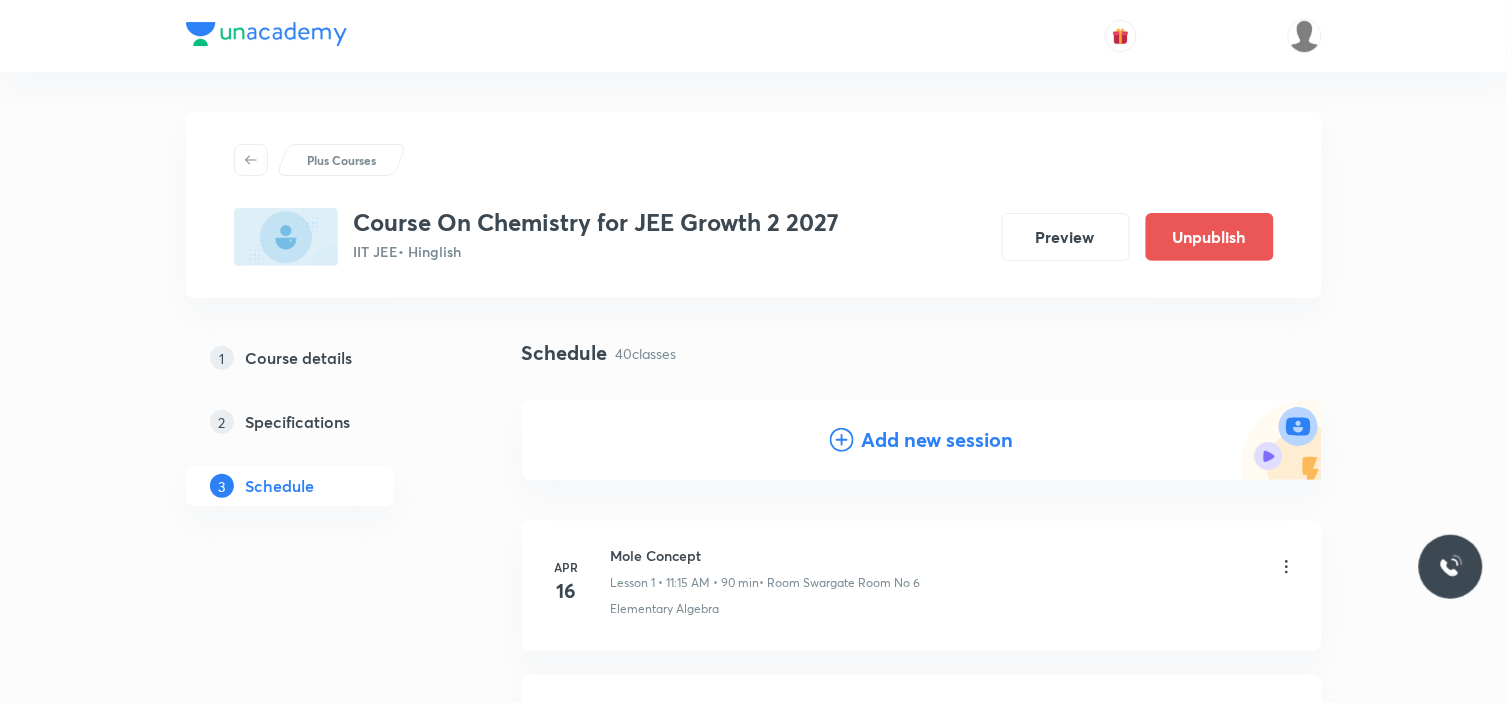 click on "Add new session" at bounding box center (938, 440) 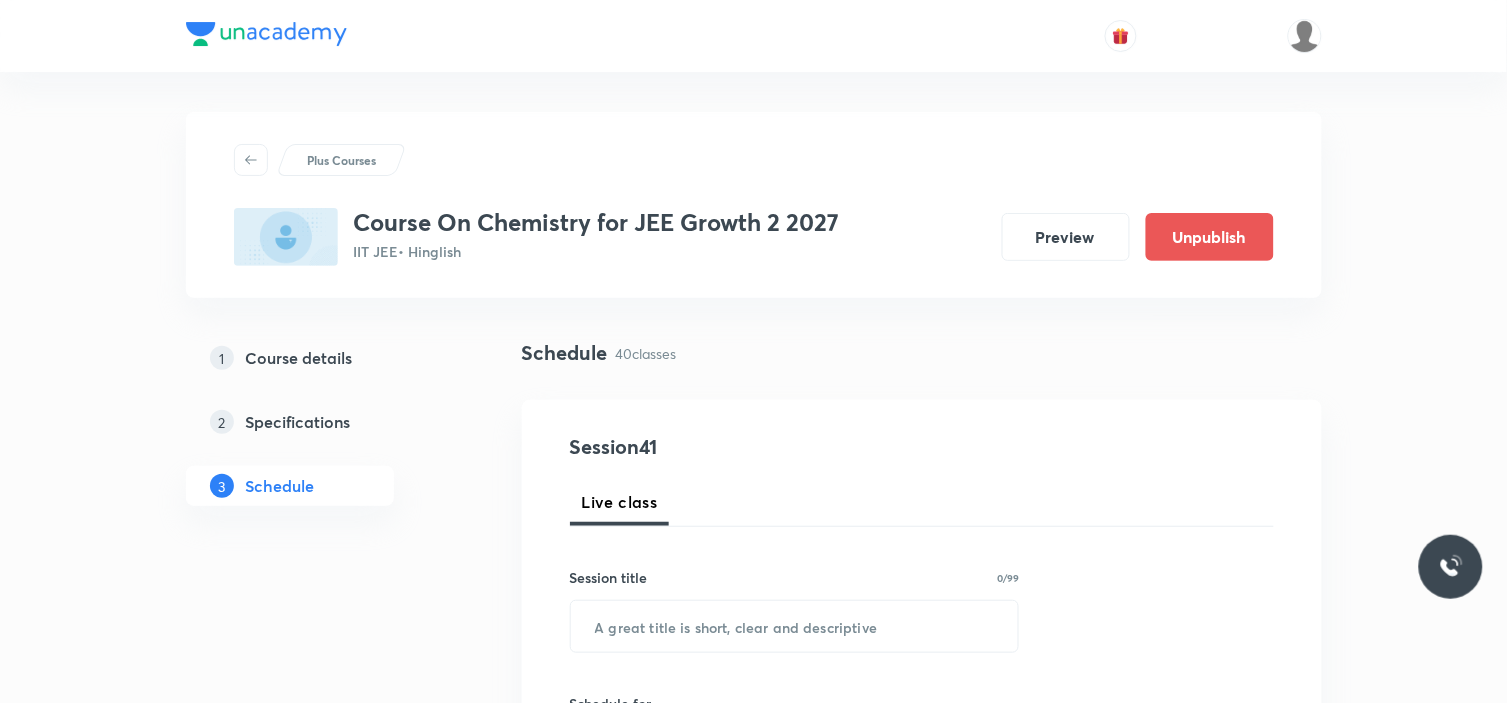 scroll, scrollTop: 222, scrollLeft: 0, axis: vertical 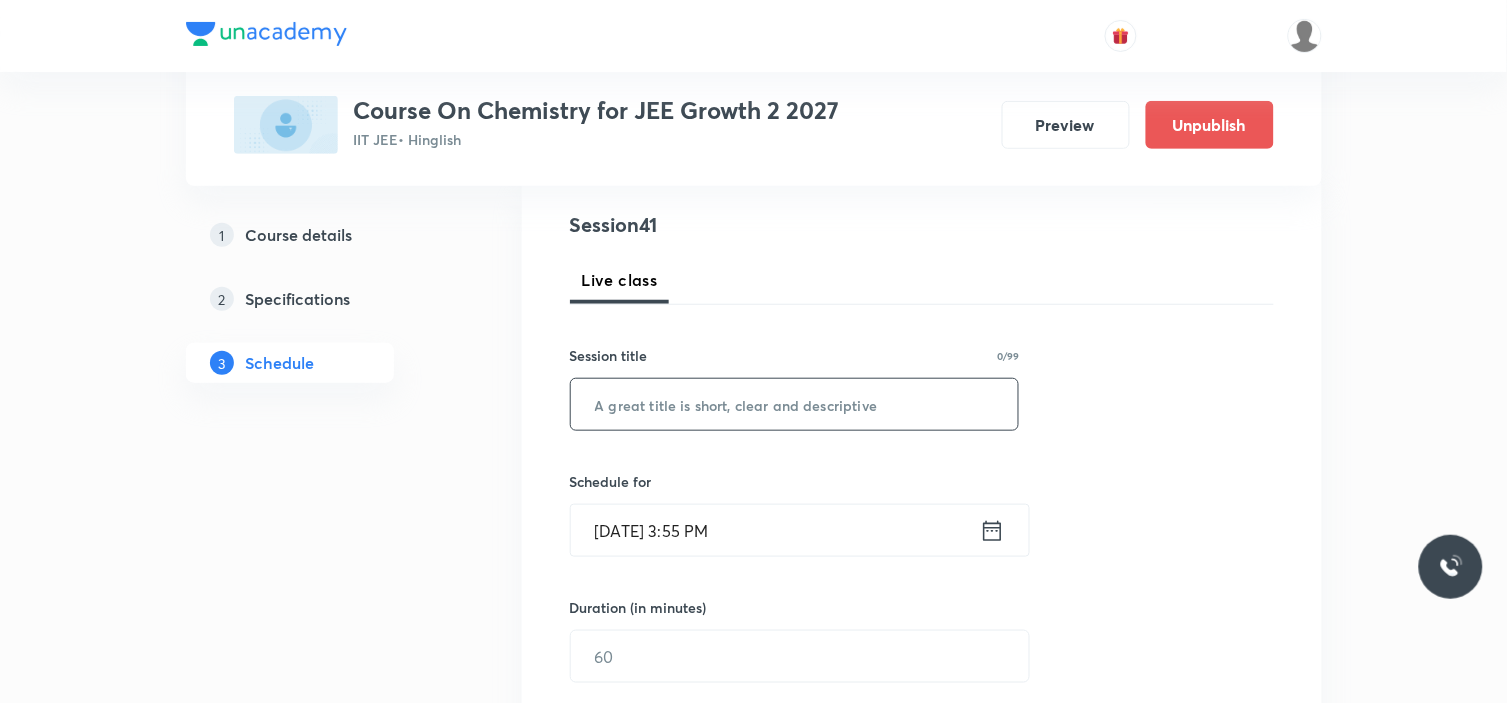 click at bounding box center [795, 404] 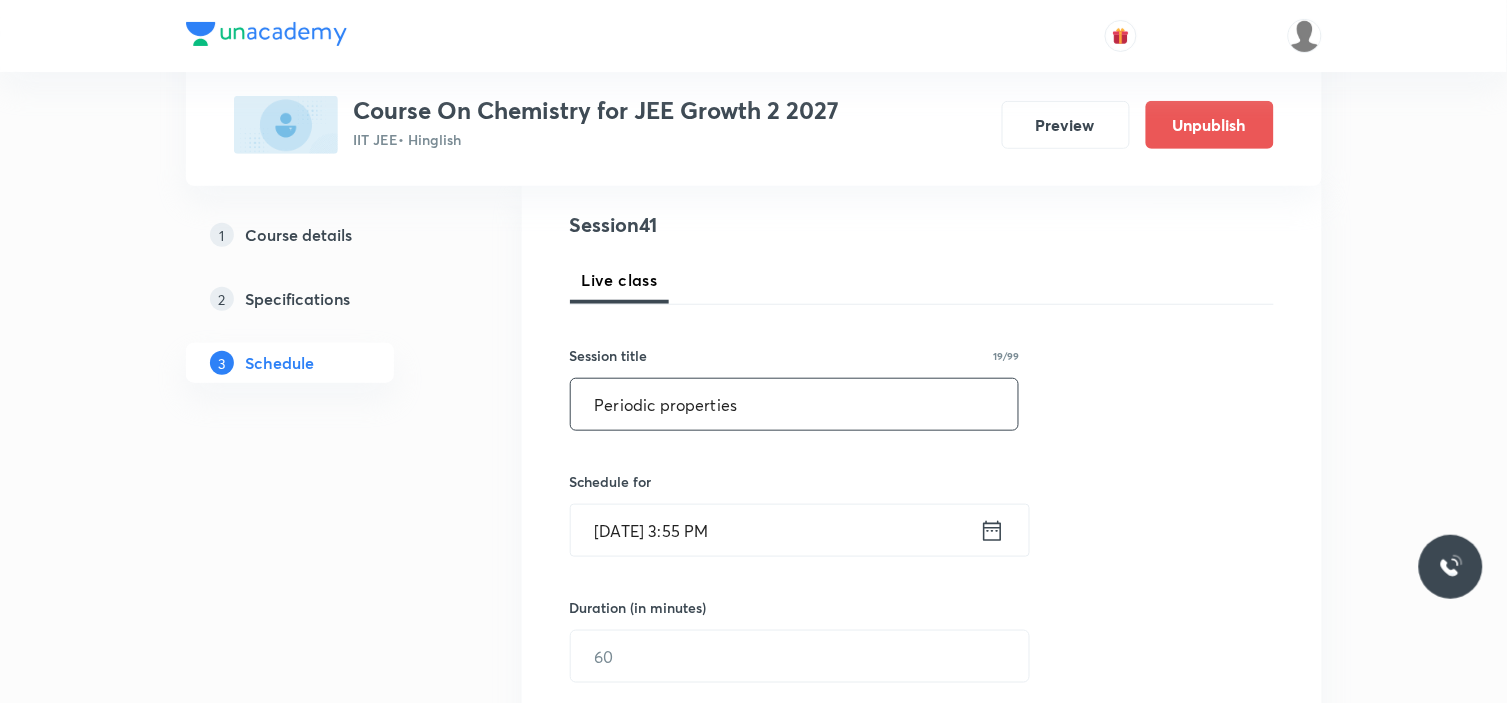 type on "Periodic properties" 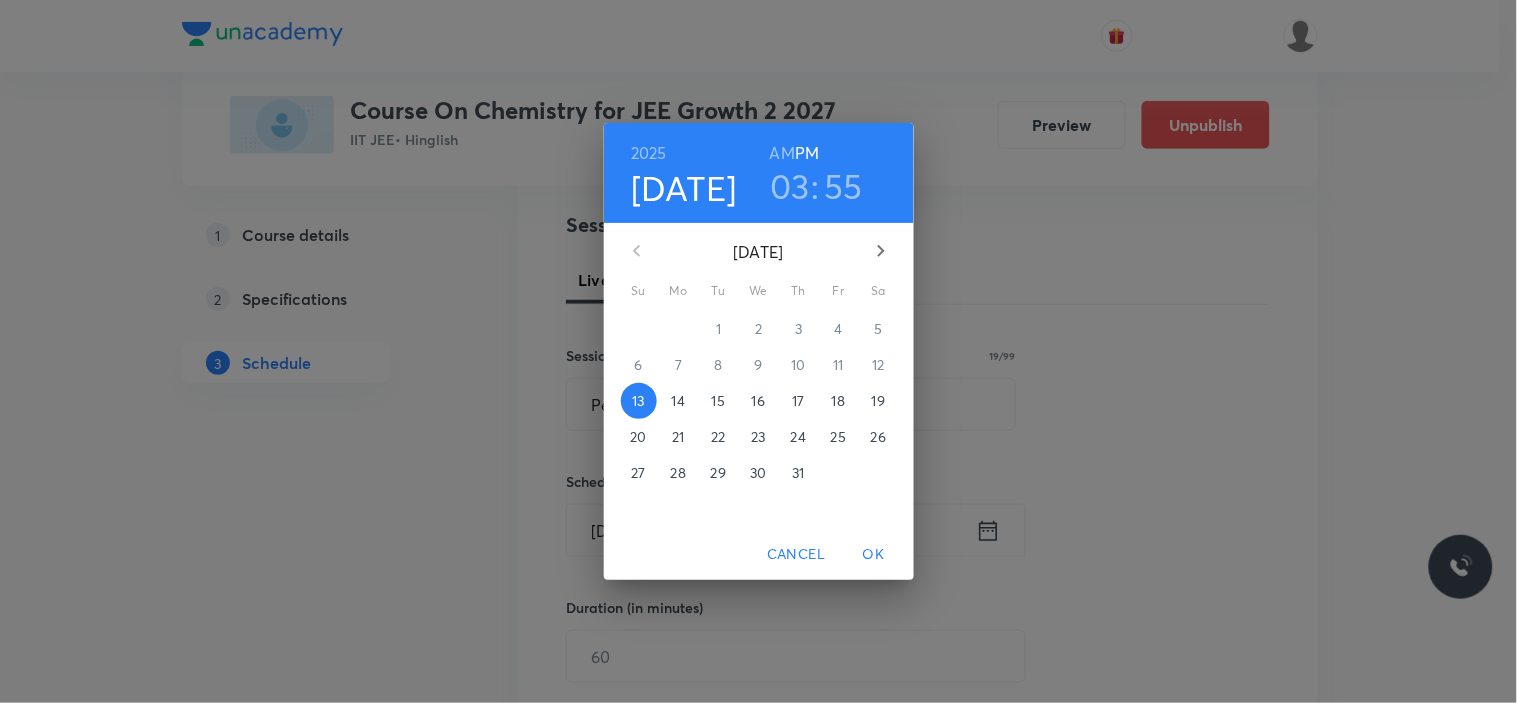 click on "17" at bounding box center [798, 401] 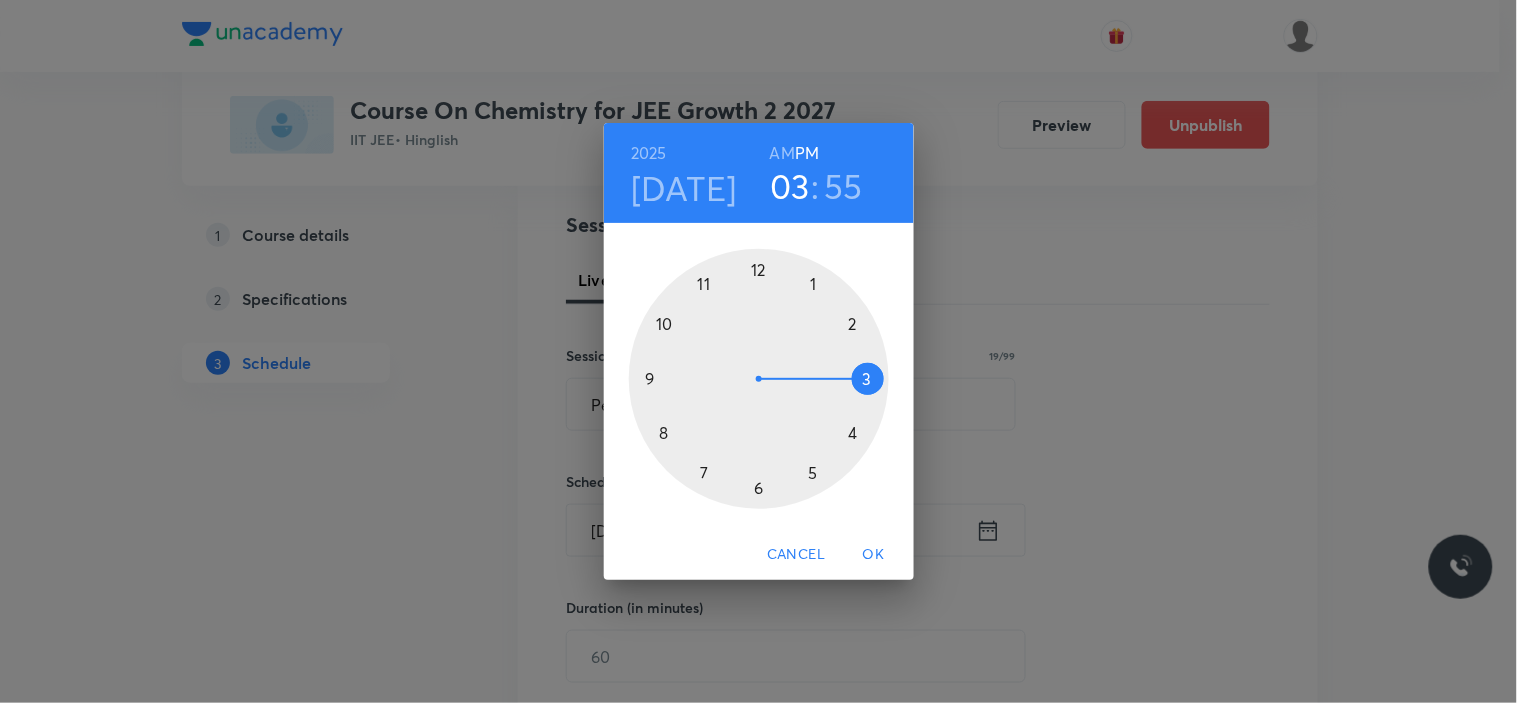 click at bounding box center (759, 379) 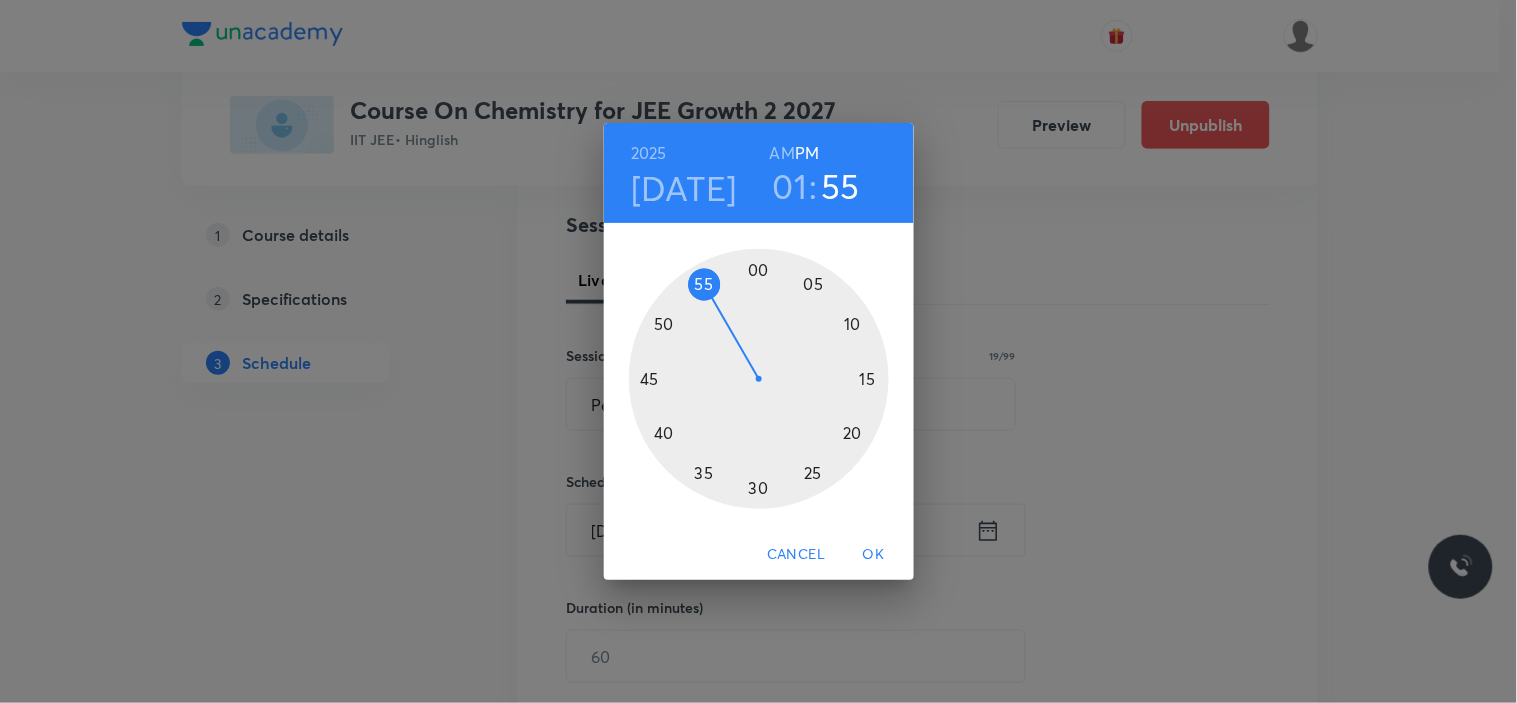click at bounding box center (759, 379) 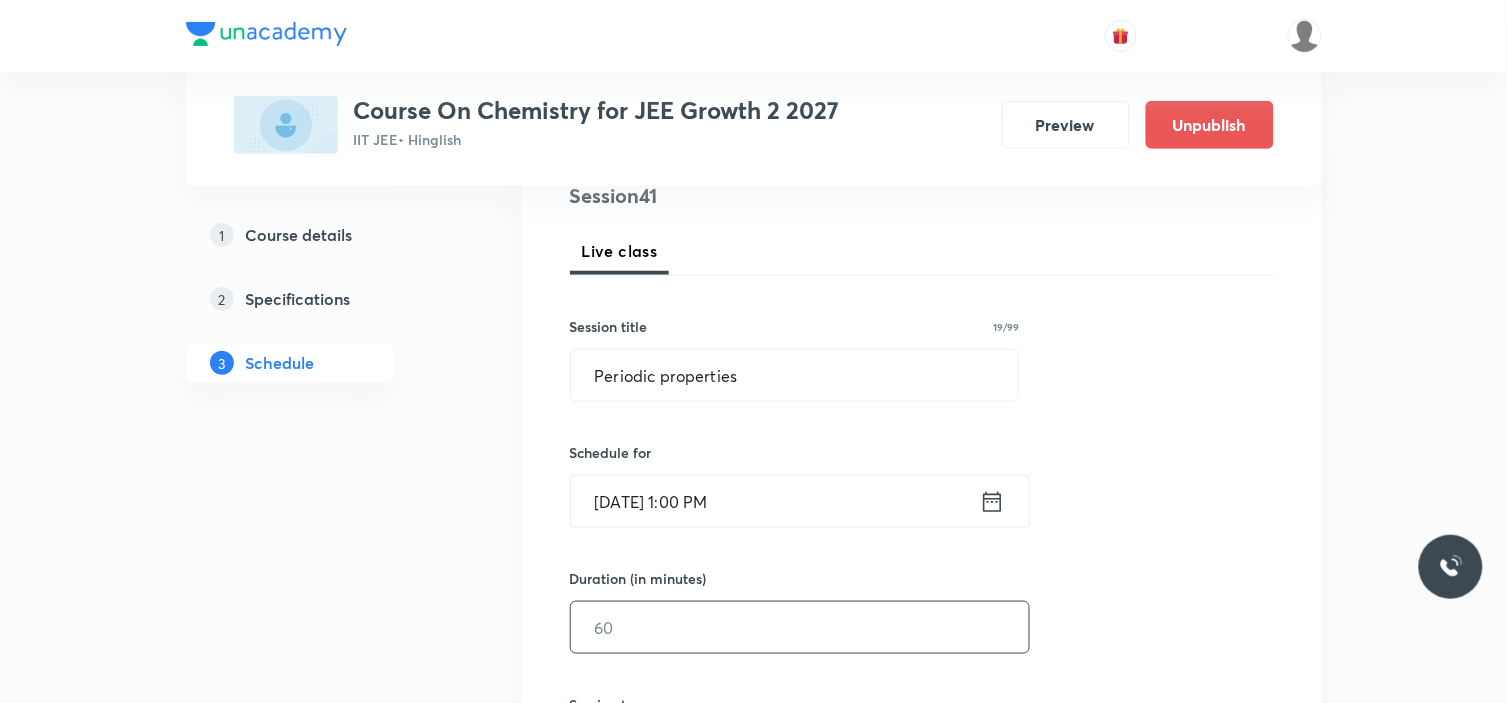 scroll, scrollTop: 333, scrollLeft: 0, axis: vertical 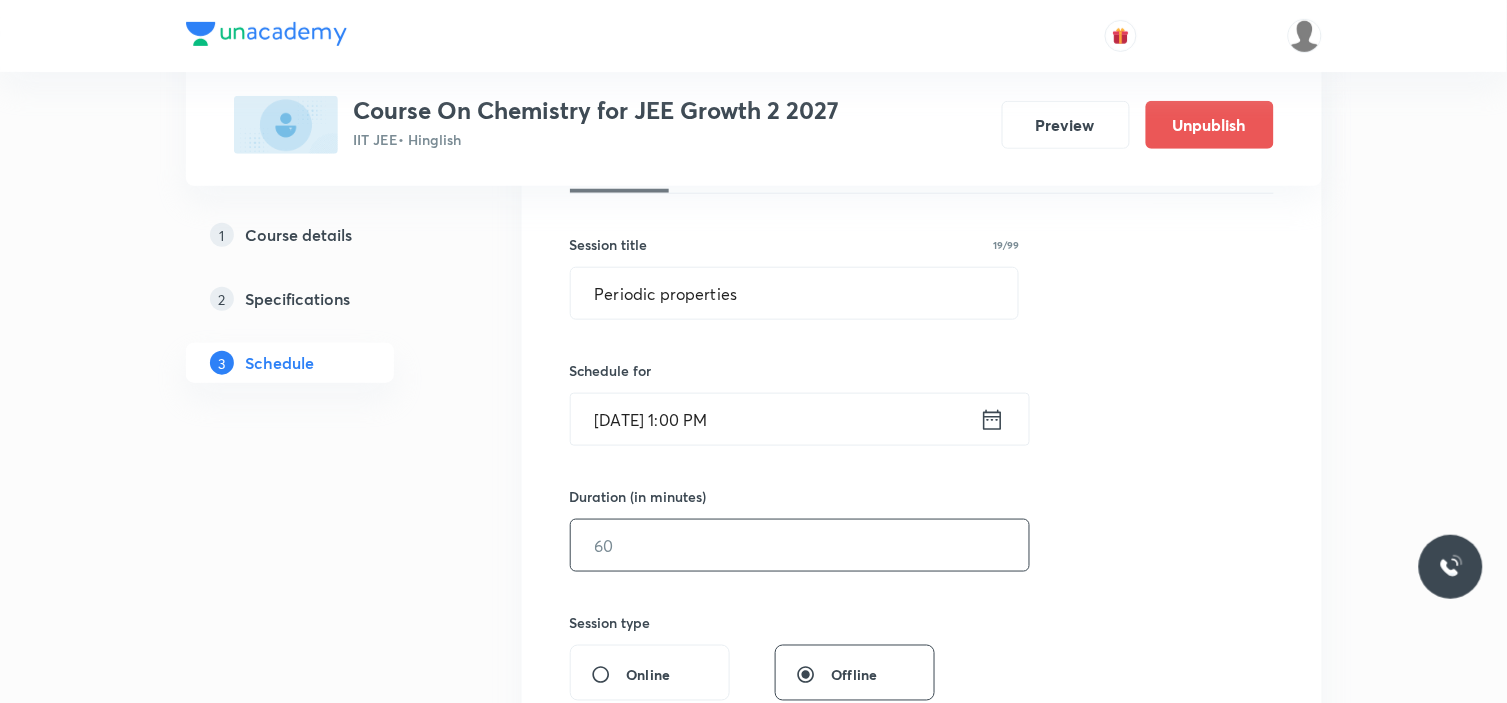 click at bounding box center [800, 545] 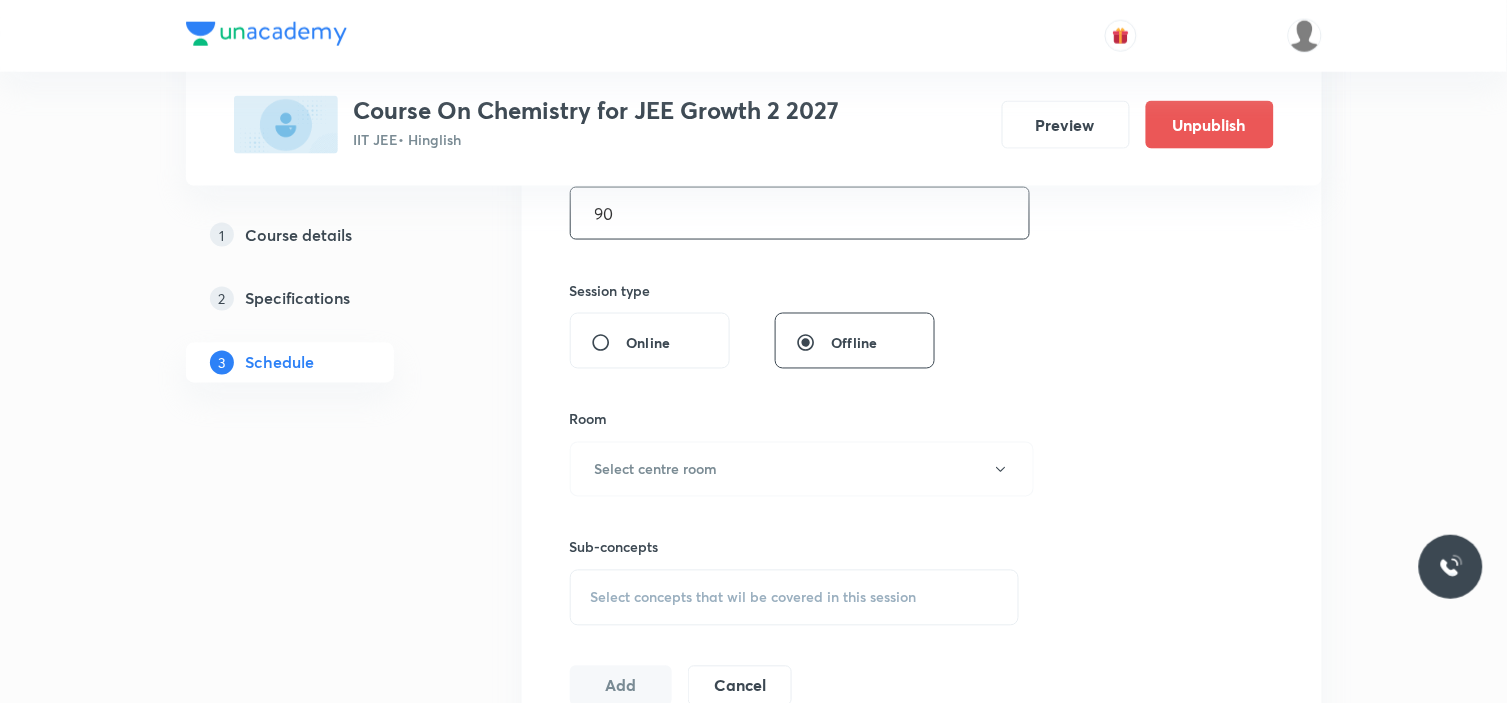 scroll, scrollTop: 666, scrollLeft: 0, axis: vertical 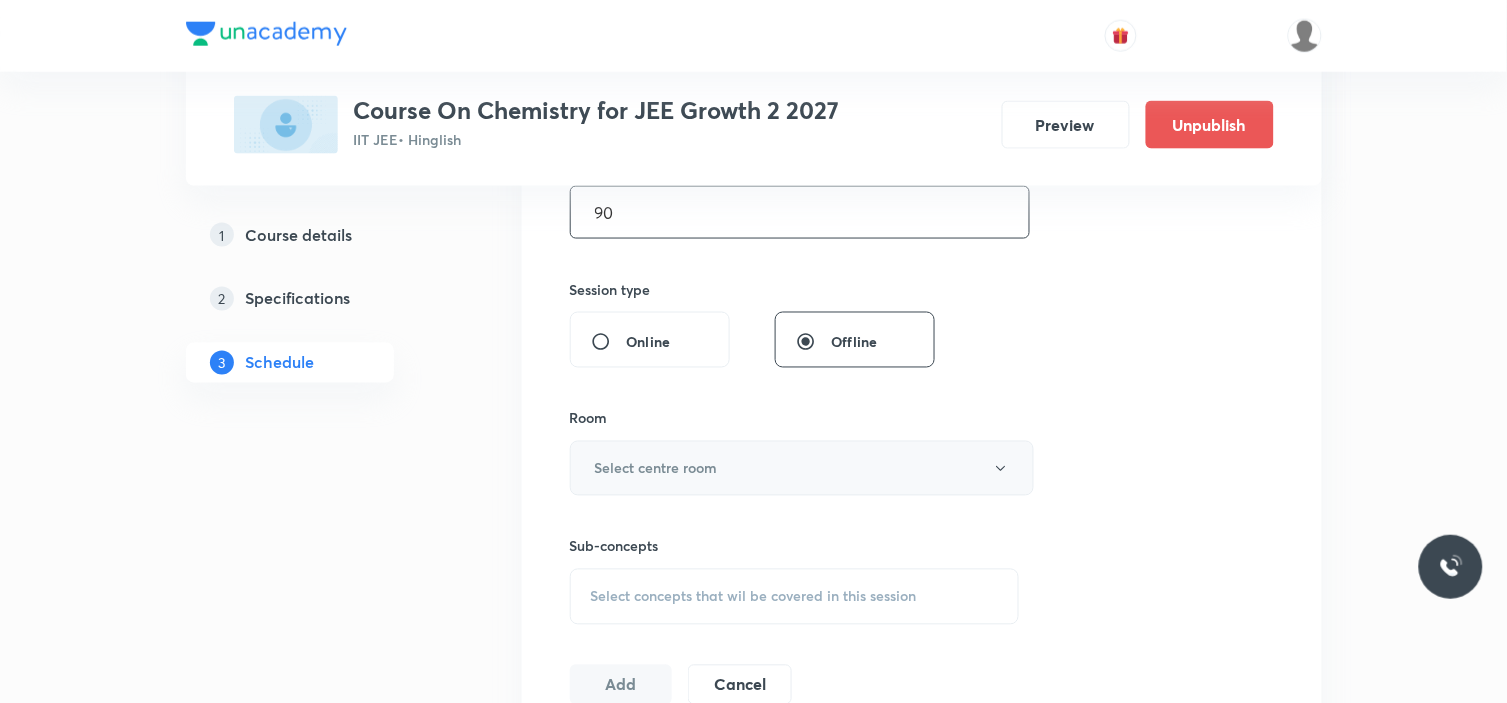type on "90" 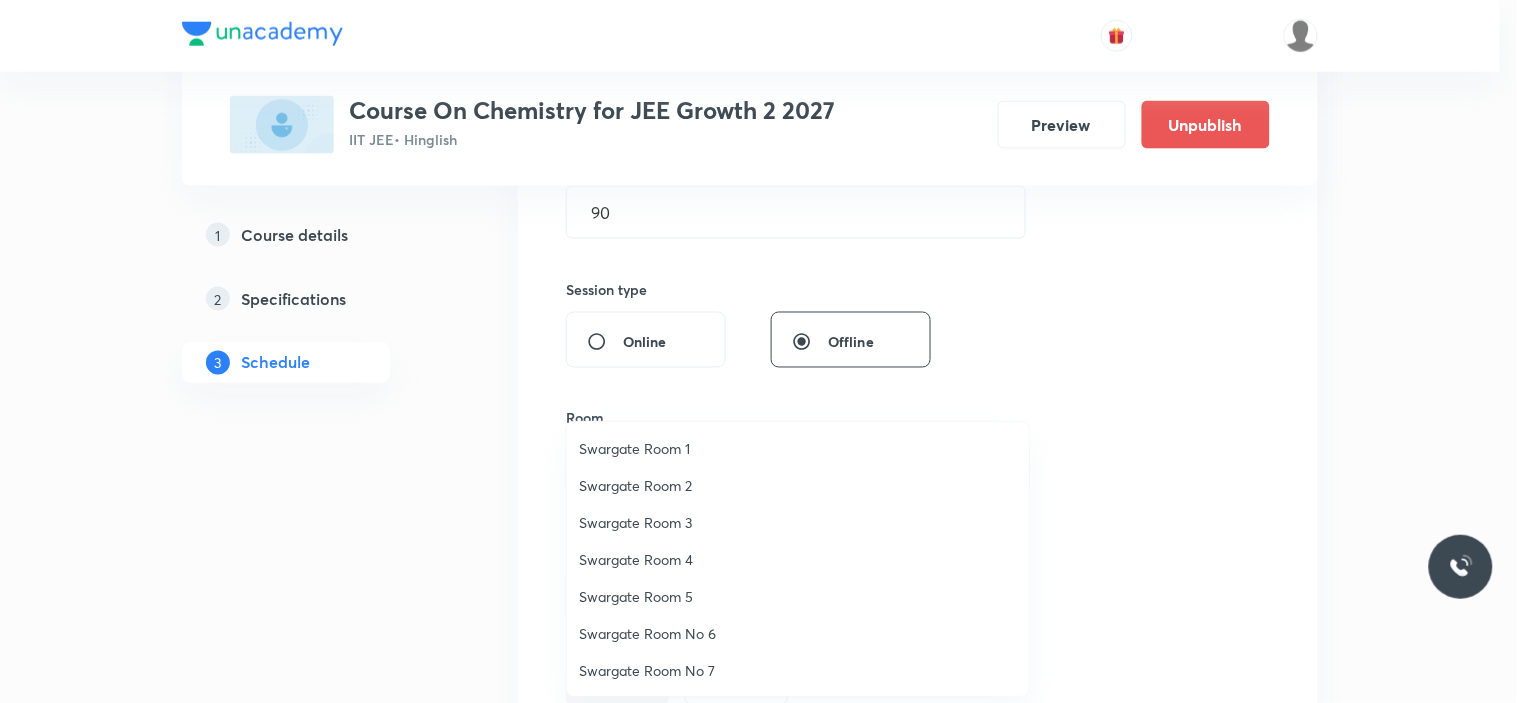click on "Swargate Room 4" at bounding box center [798, 559] 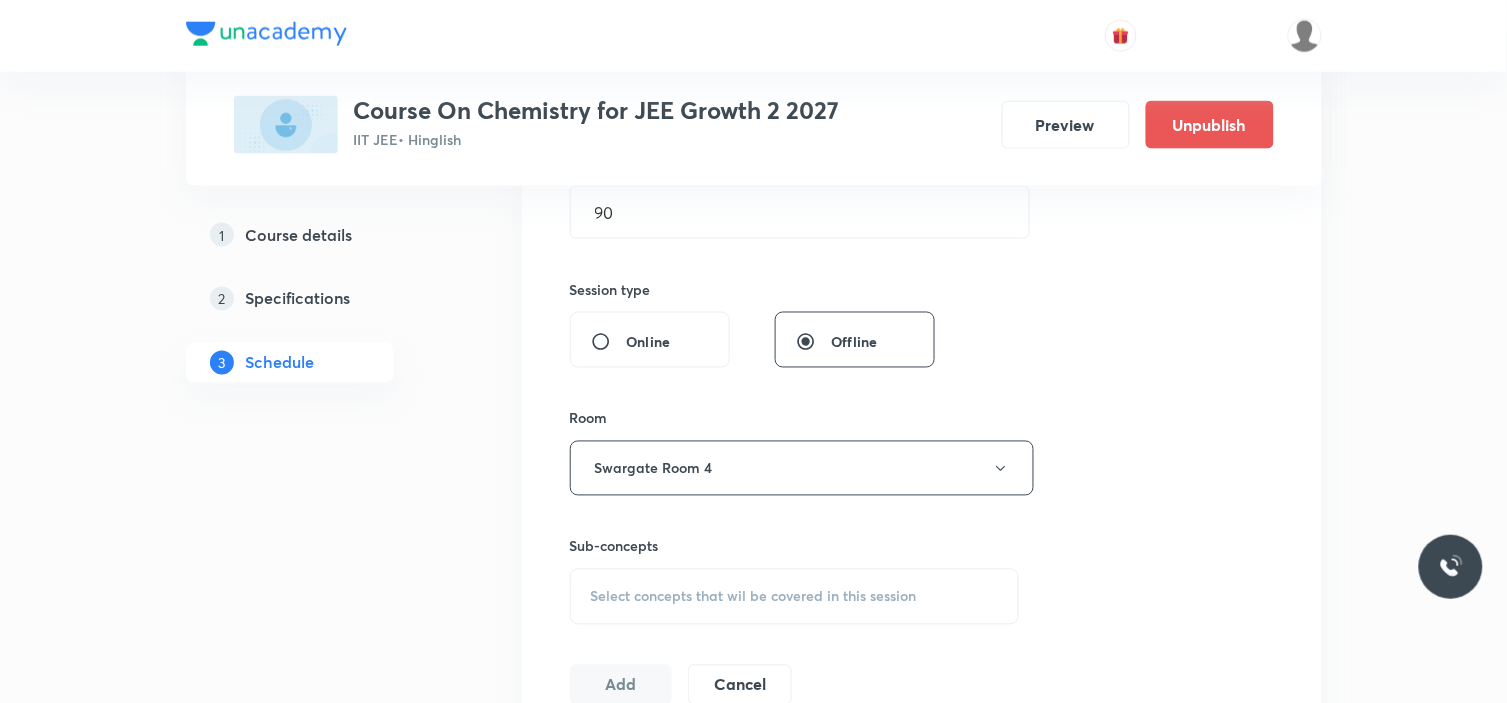 click on "Select concepts that wil be covered in this session" at bounding box center (795, 597) 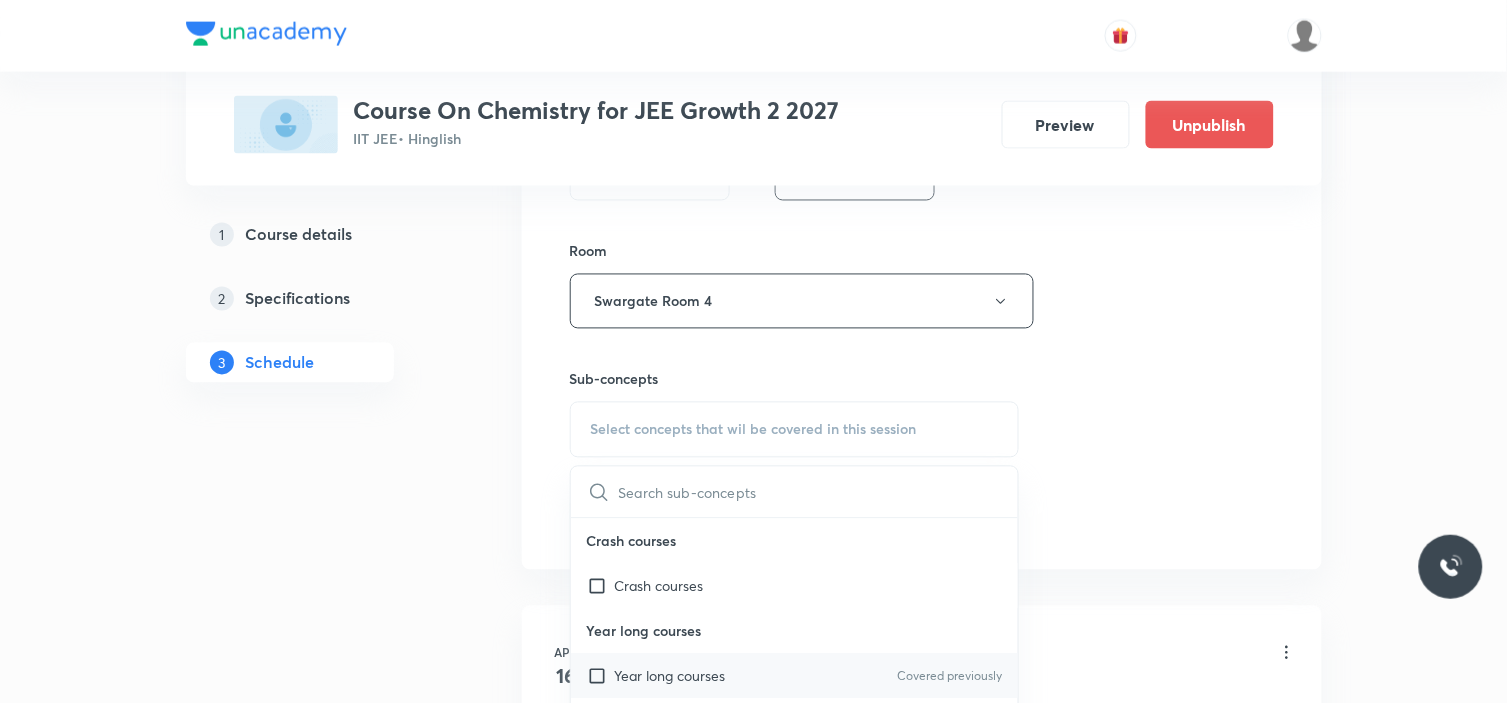 scroll, scrollTop: 888, scrollLeft: 0, axis: vertical 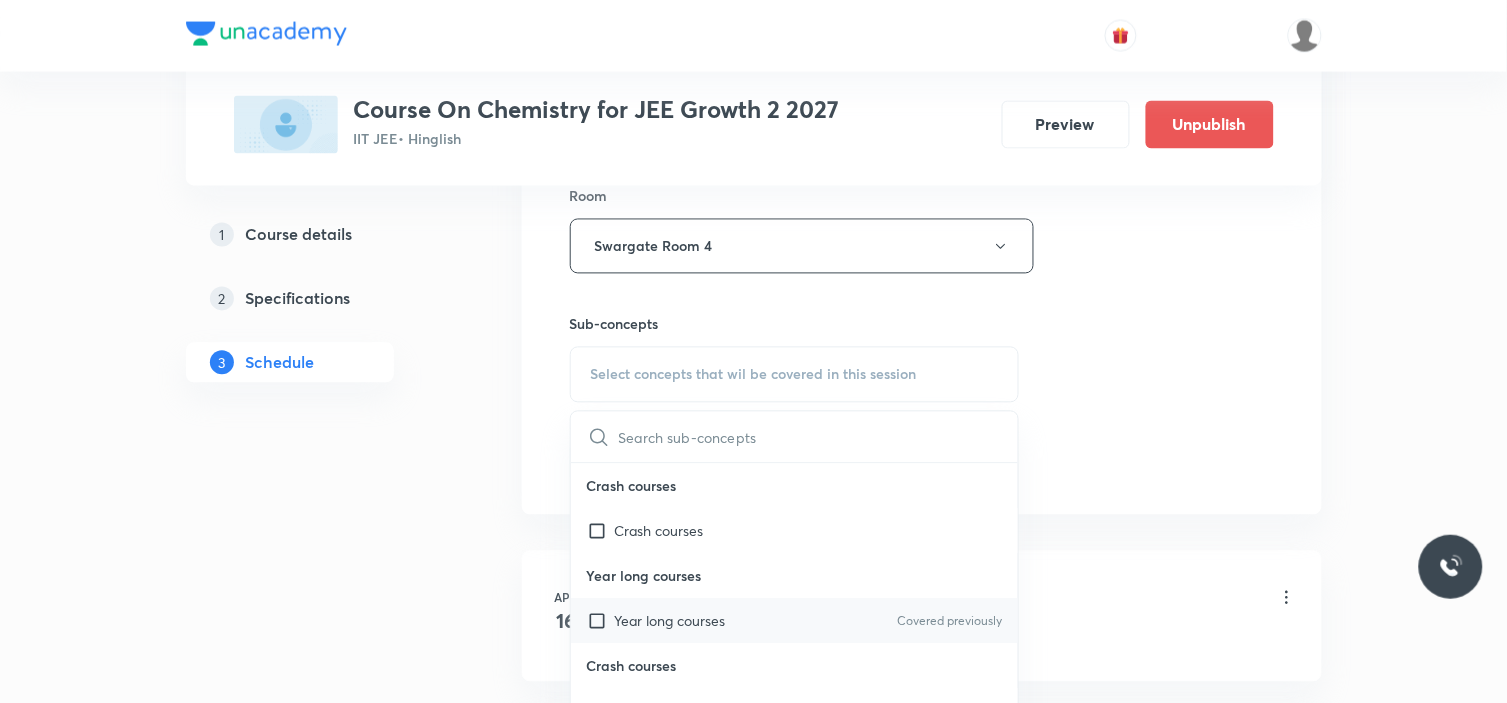 click on "Year long courses" at bounding box center [670, 621] 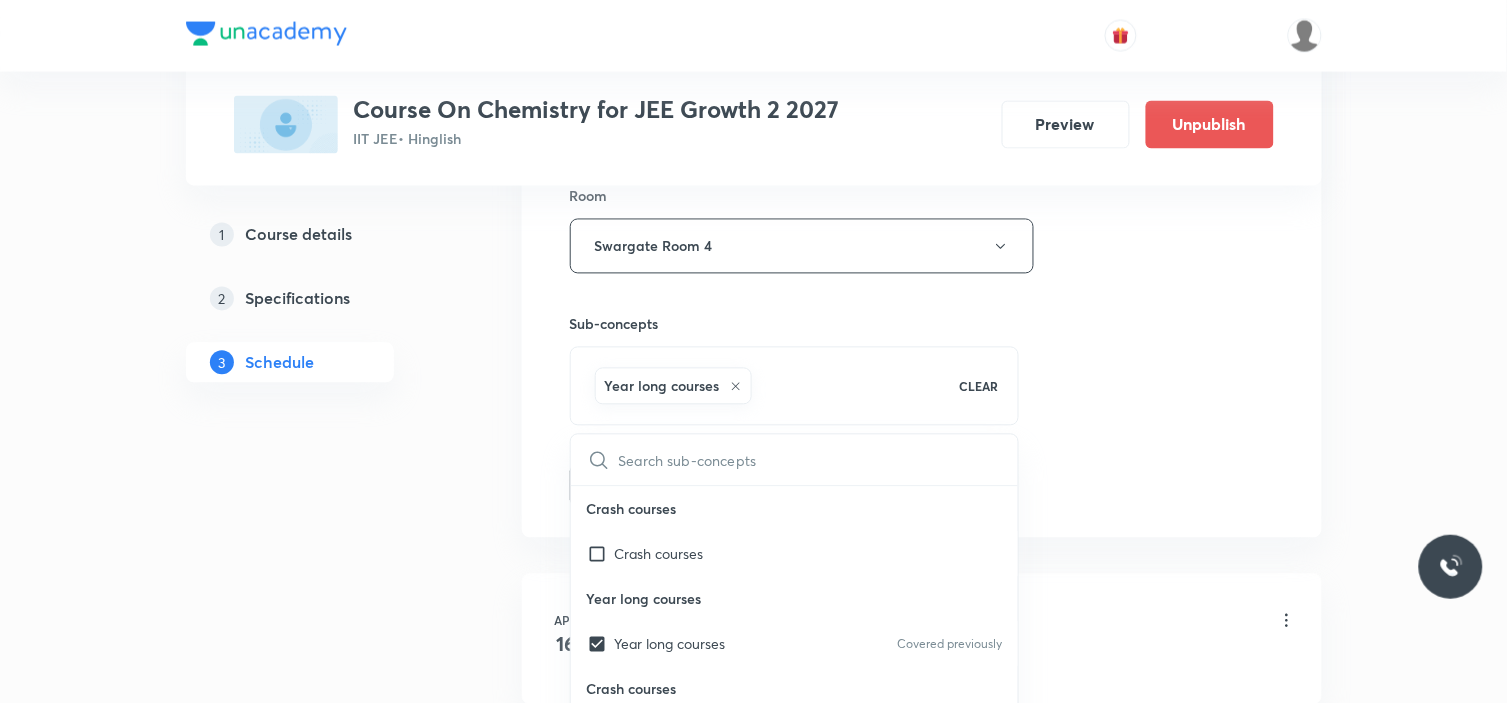 click on "Plus Courses Course On Chemistry for JEE Growth 2 2027 IIT JEE  • Hinglish Preview Unpublish 1 Course details 2 Specifications 3 Schedule Schedule 40  classes Session  41 Live class Session title 19/99 Periodic properties ​ Schedule for Jul 17, 2025, 1:00 PM ​ Duration (in minutes) 90 ​   Session type Online Offline Room Swargate Room 4 Sub-concepts Year long courses CLEAR ​ Crash courses Crash courses Year long courses Year long courses Covered previously Crash courses Crash courses Year long courses Year long courses Covered previously Add Cancel Apr 16 Mole Concept Lesson 1 • 11:15 AM • 90 min  • Room Swargate Room No 6 Elementary Algebra Apr 17 Basic mathematics Lesson 2 • 1:00 PM • 90 min  • Room Swargate Room No 6 Basic Trigonometry Apr 19 Mole Concept Lesson 3 • 1:00 PM • 90 min  • Room Swargate Room No 6 Addition of Vectors Apr 21 Mole Concept Lesson 4 • 11:15 AM • 90 min  • Room Swargate Room No 6 2D and 3D Geometry Apr 24 Mole Concept 2D and 3D Geometry Apr 26 5" at bounding box center (754, 3063) 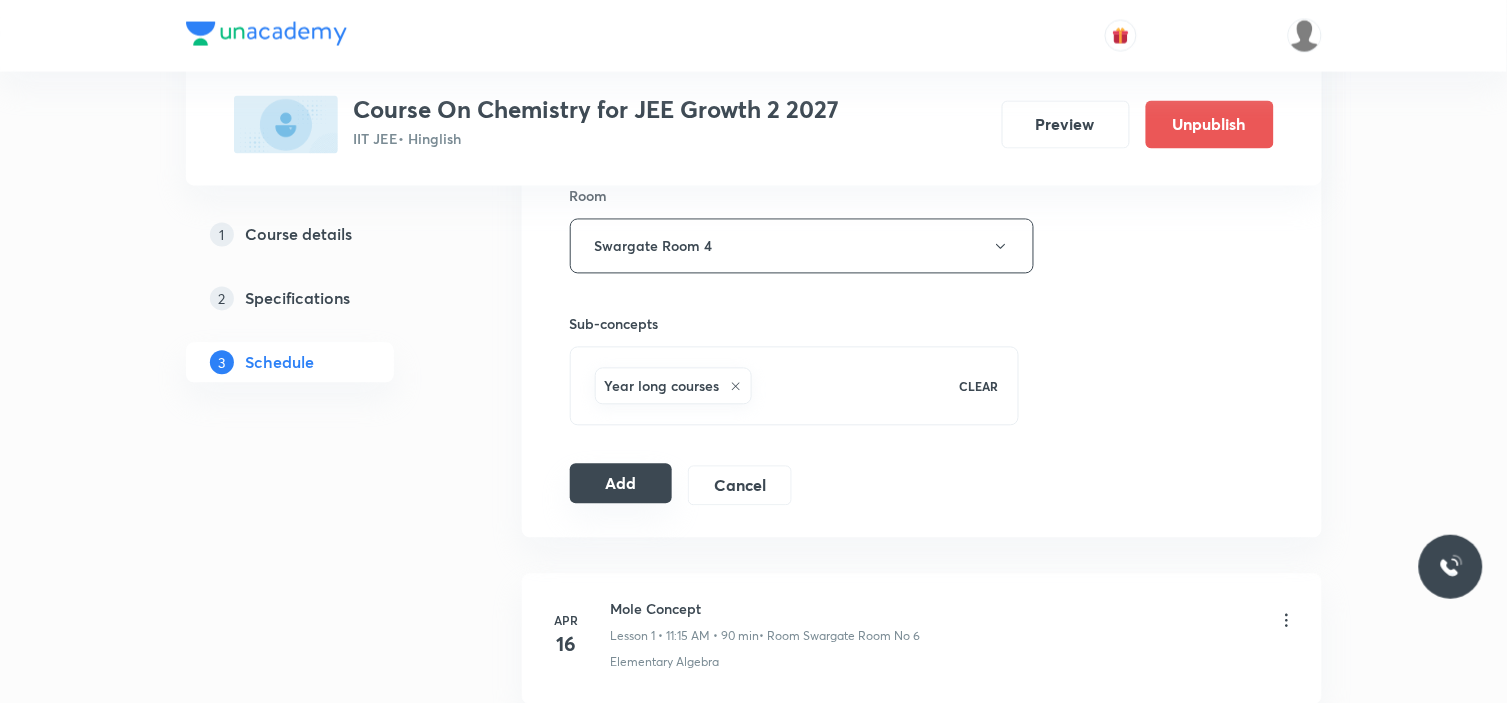 click on "Add" at bounding box center [621, 484] 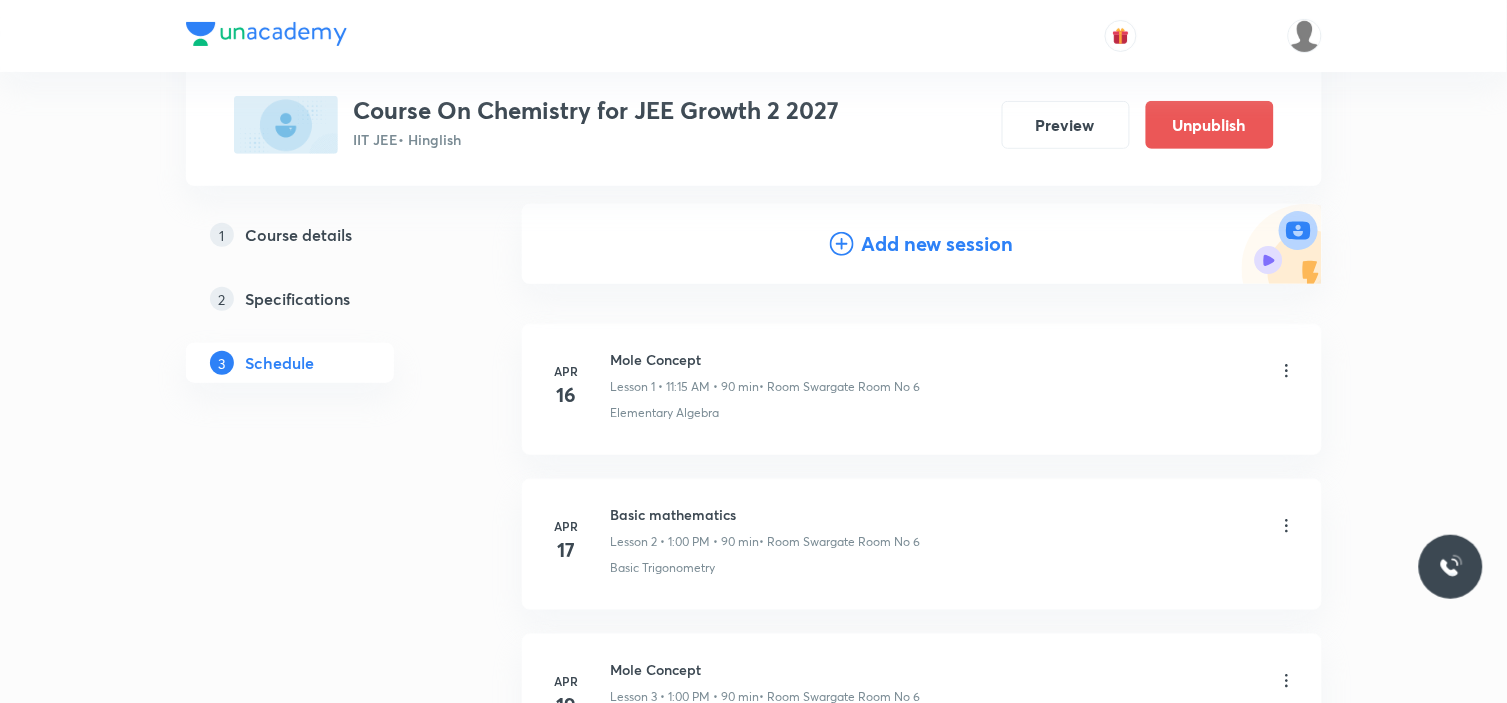 scroll, scrollTop: 0, scrollLeft: 0, axis: both 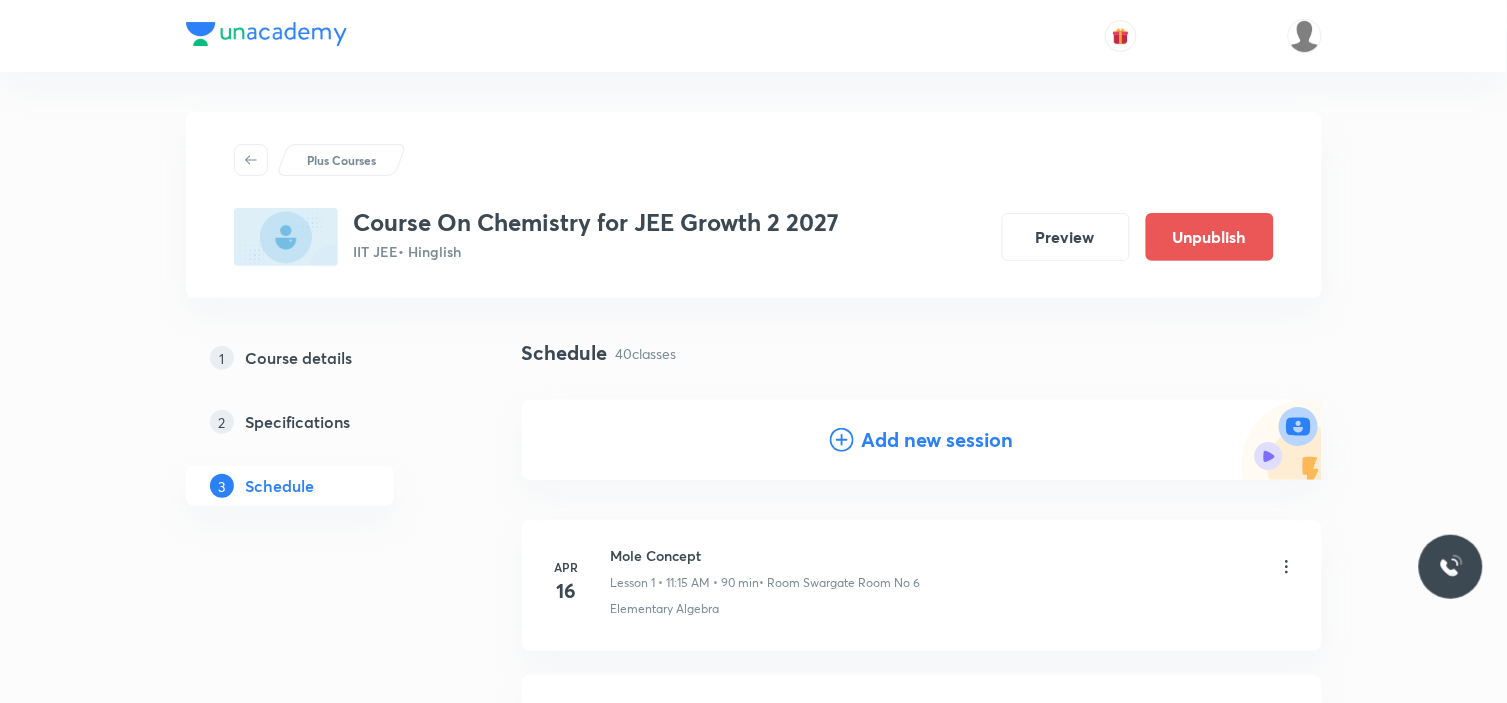 click on "Add new session" at bounding box center (938, 440) 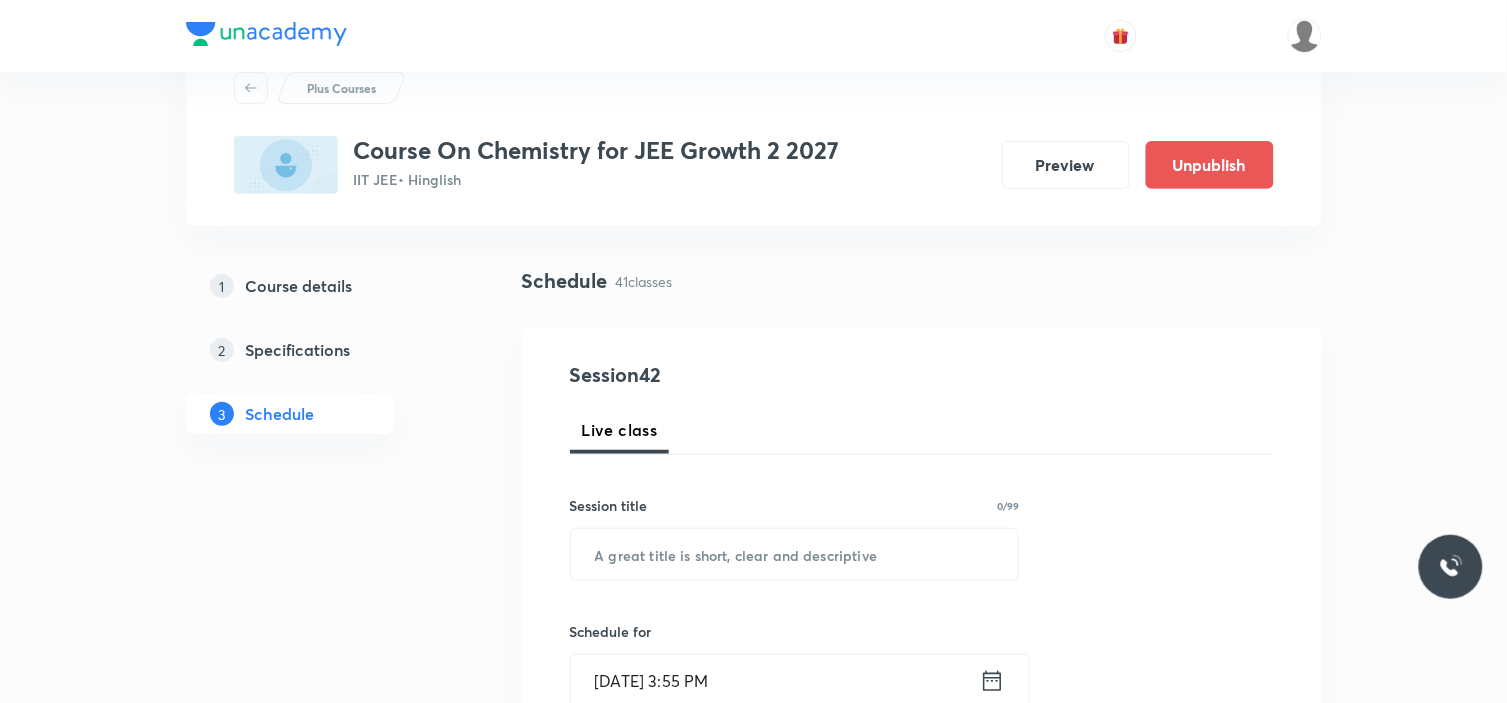 scroll, scrollTop: 111, scrollLeft: 0, axis: vertical 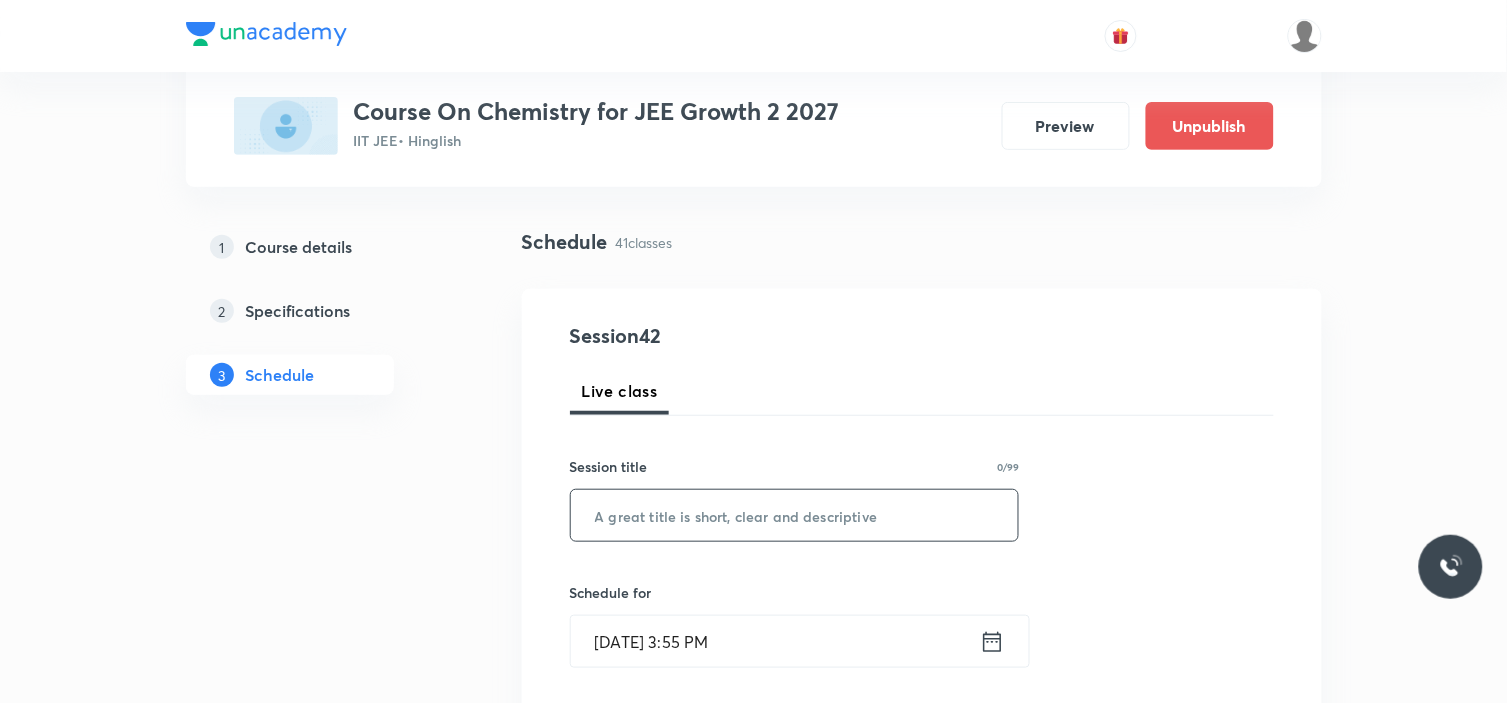 click at bounding box center [795, 515] 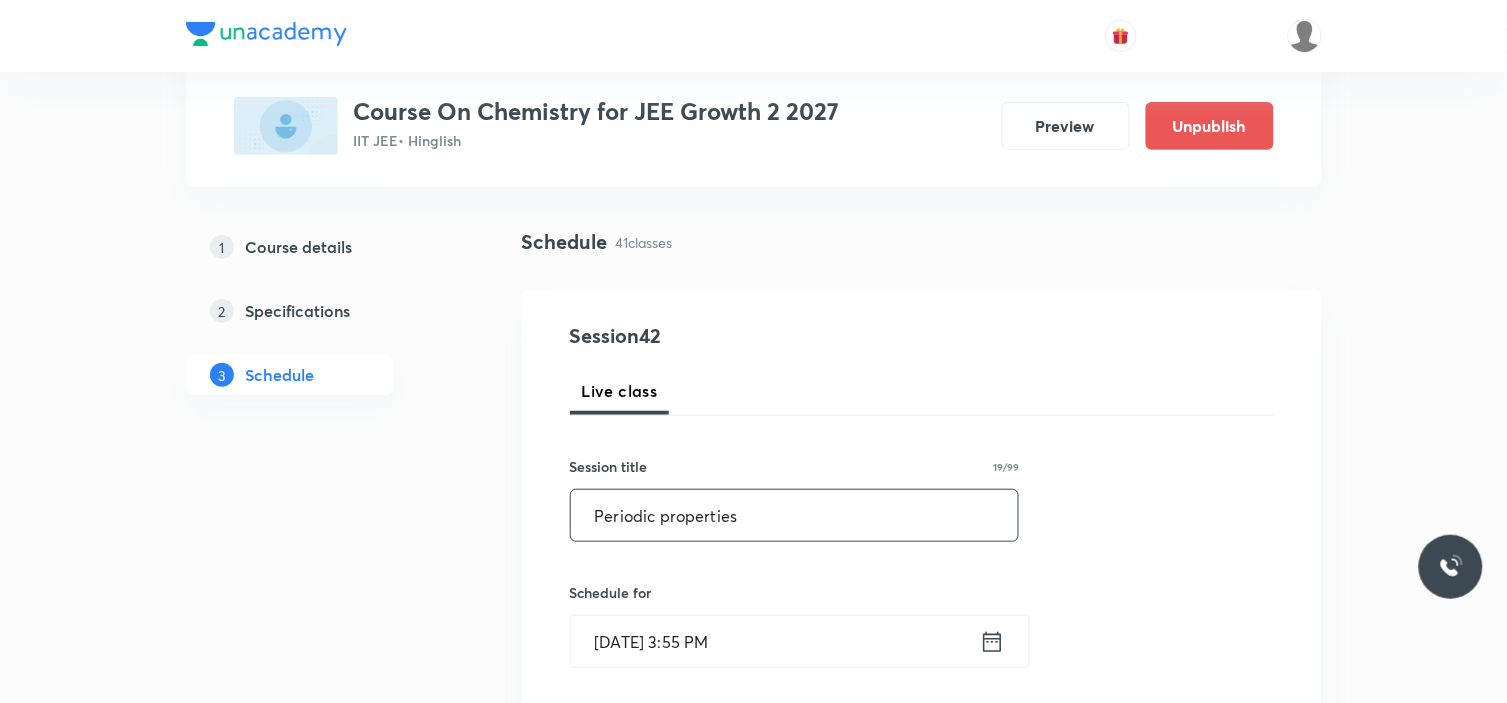 type on "Periodic properties" 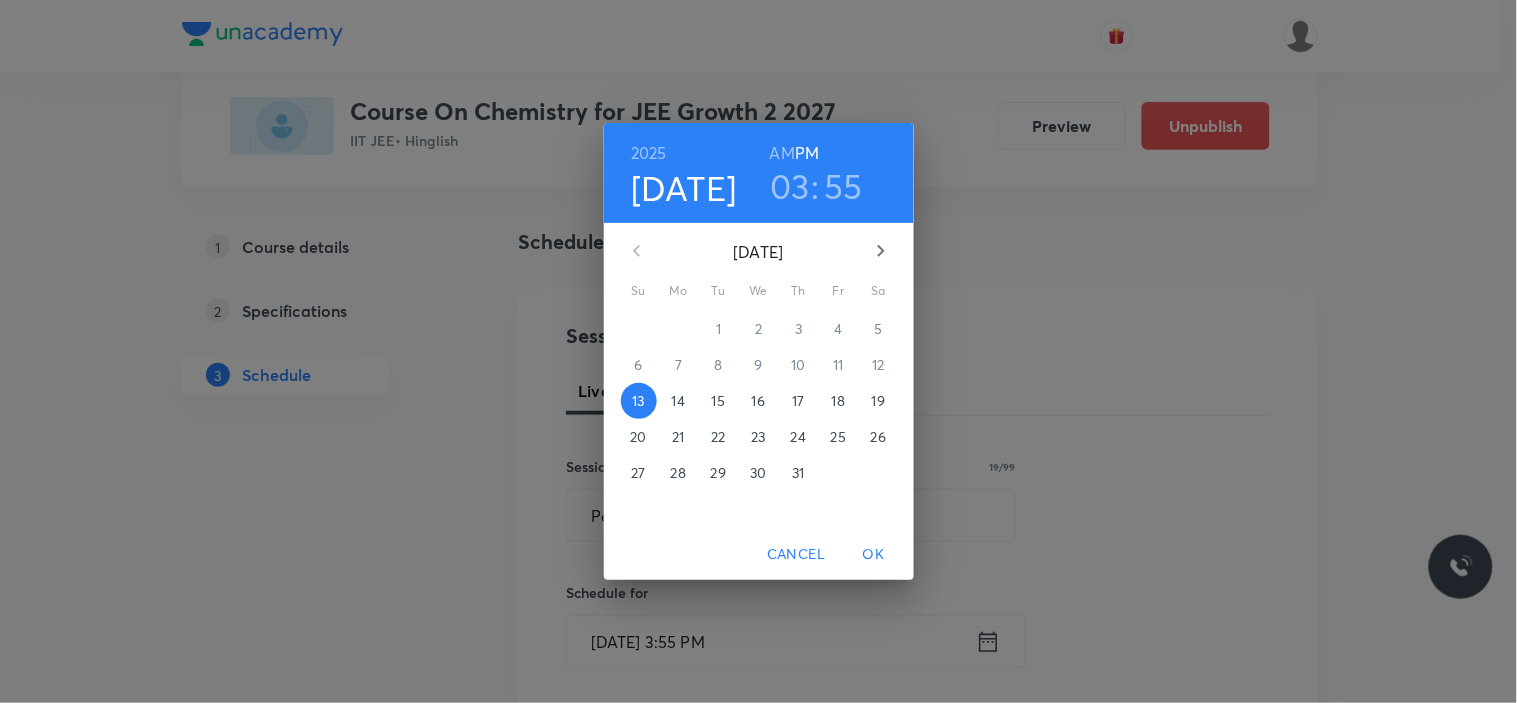 click on "18" at bounding box center [838, 401] 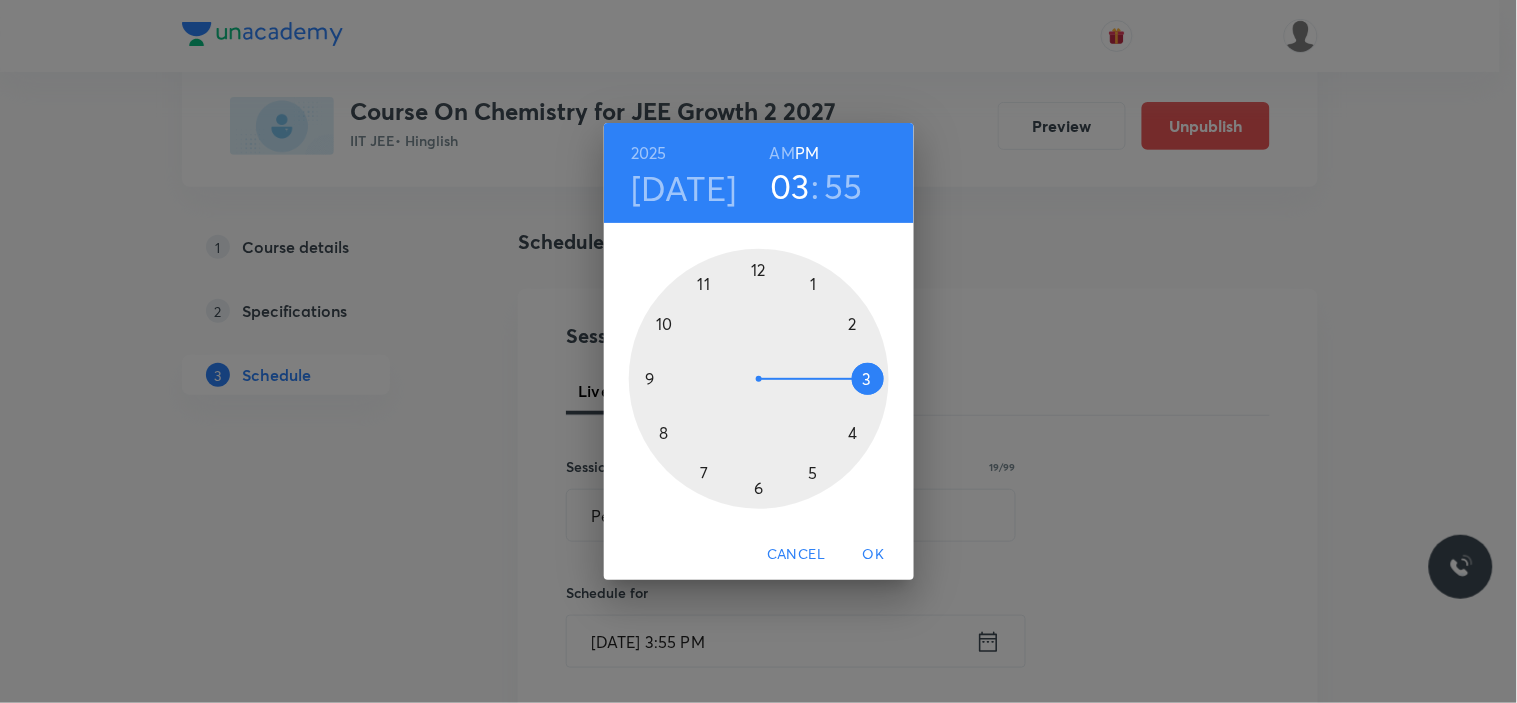 click at bounding box center [759, 379] 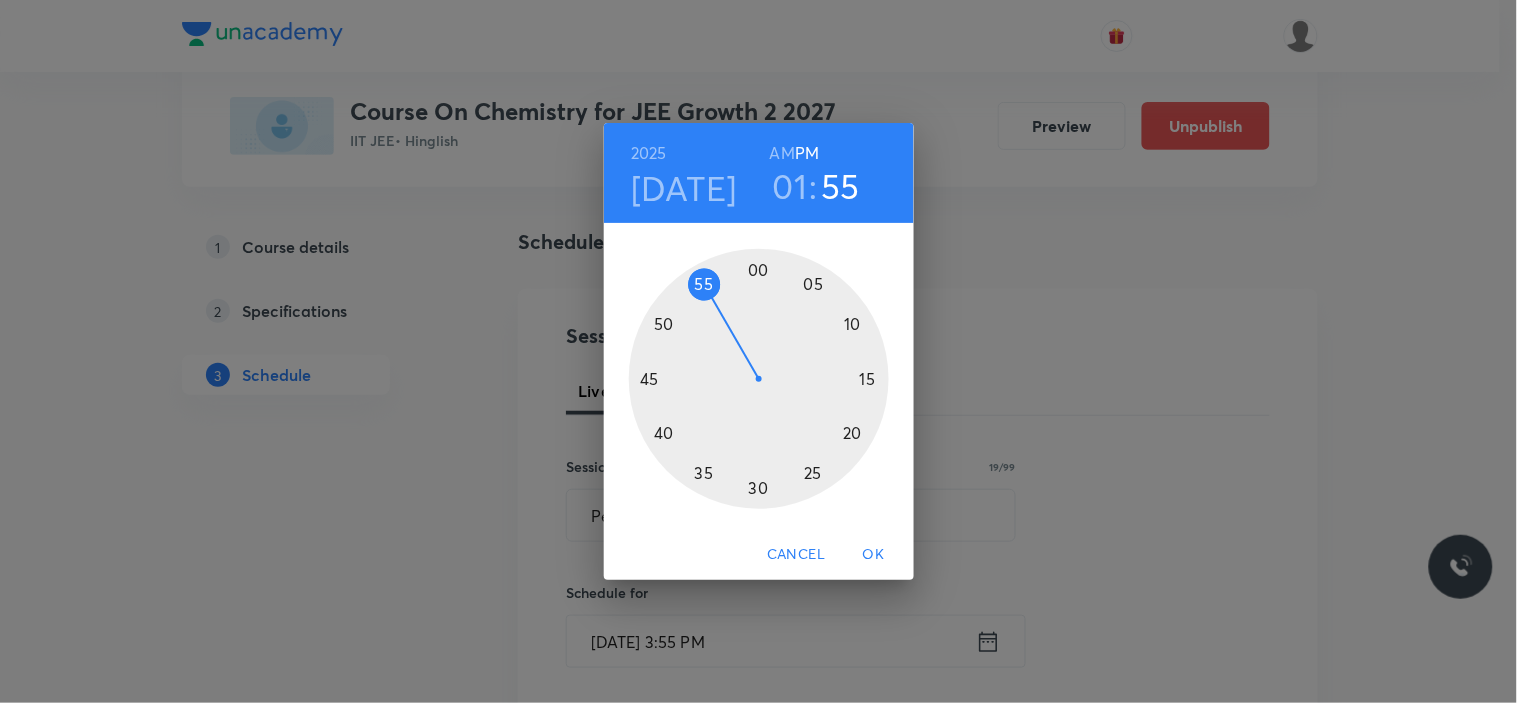 click at bounding box center [759, 379] 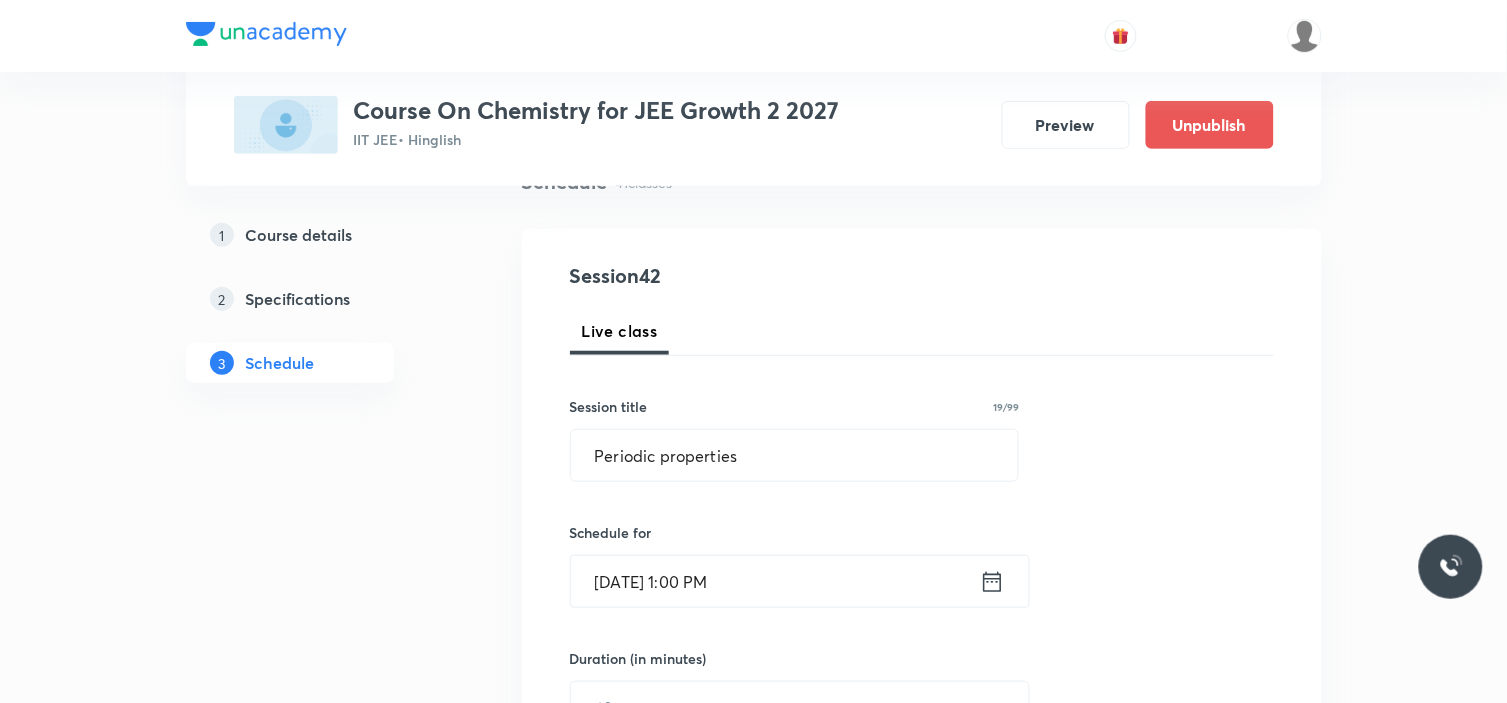 scroll, scrollTop: 333, scrollLeft: 0, axis: vertical 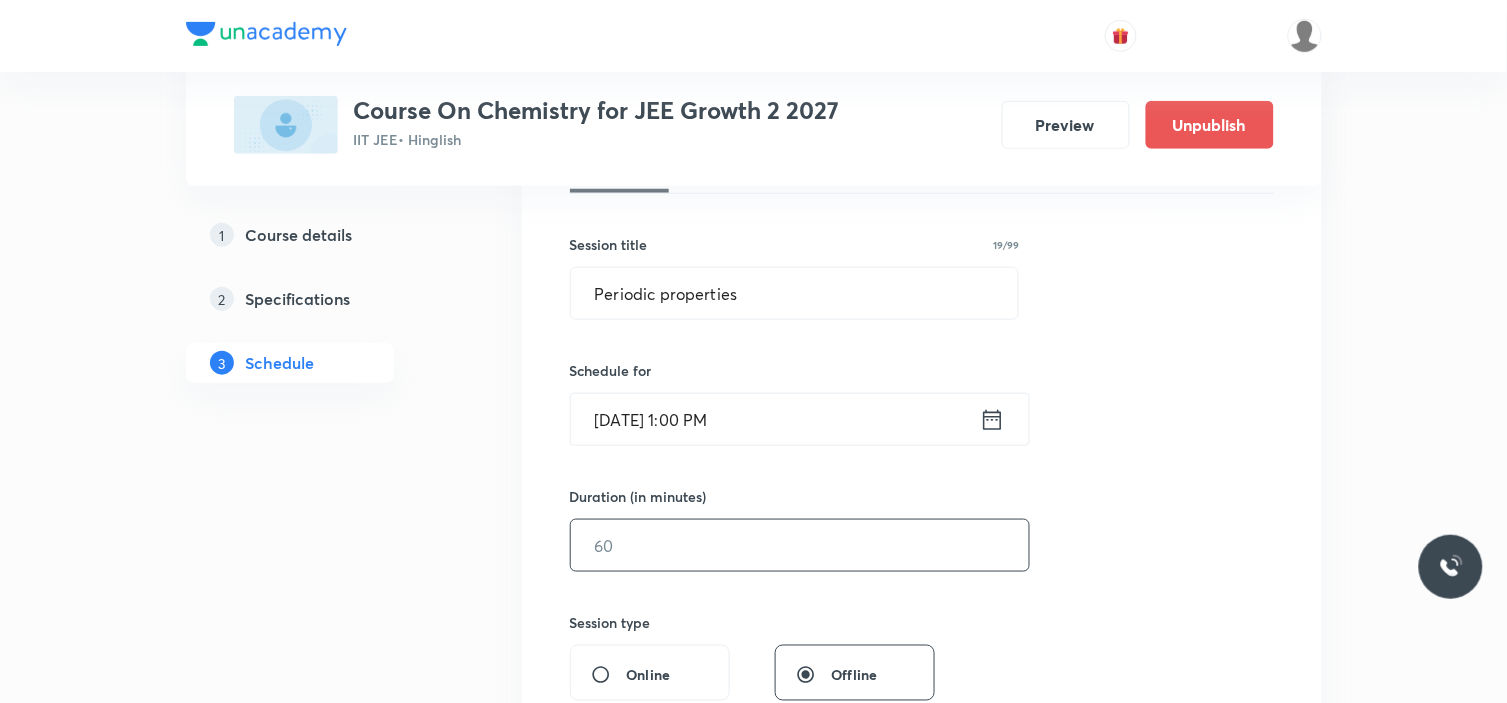 click at bounding box center (800, 545) 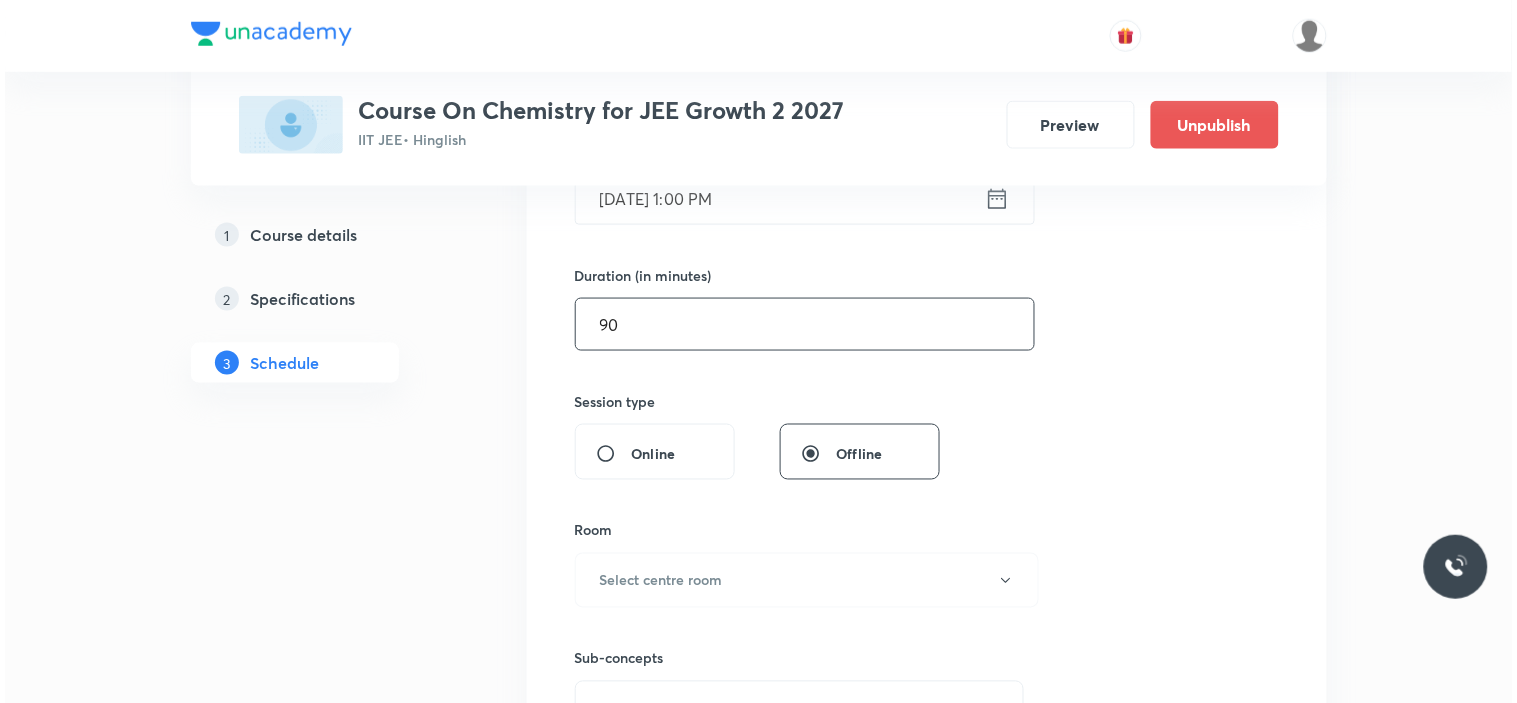 scroll, scrollTop: 555, scrollLeft: 0, axis: vertical 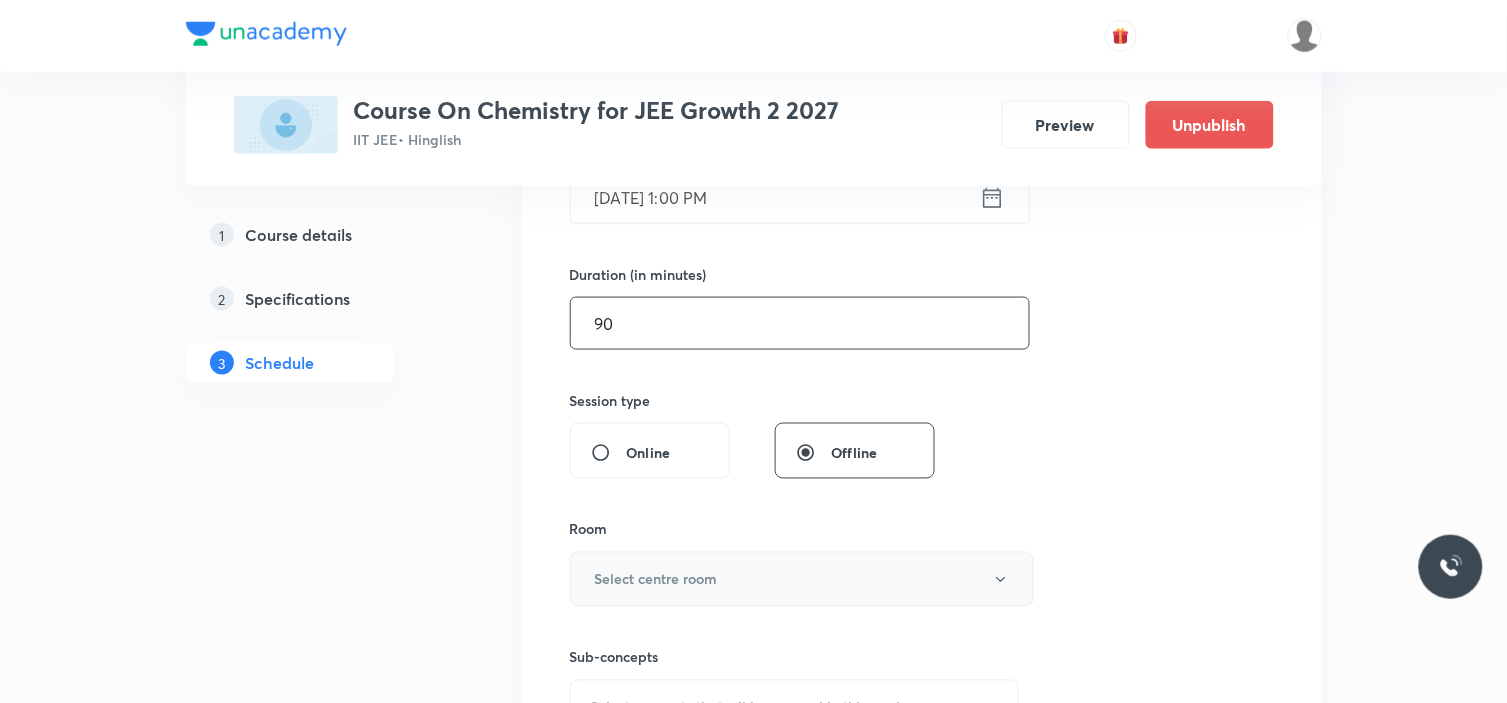 type on "90" 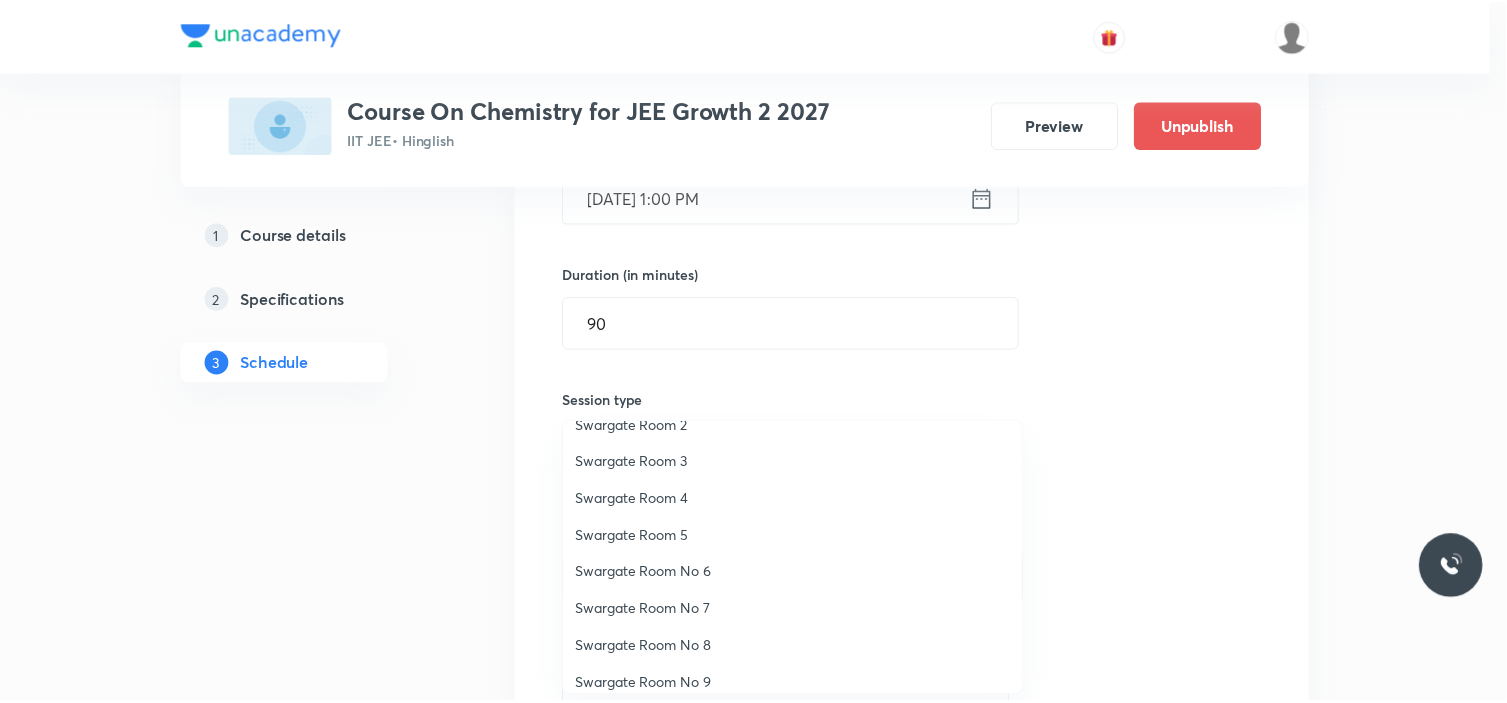 scroll, scrollTop: 111, scrollLeft: 0, axis: vertical 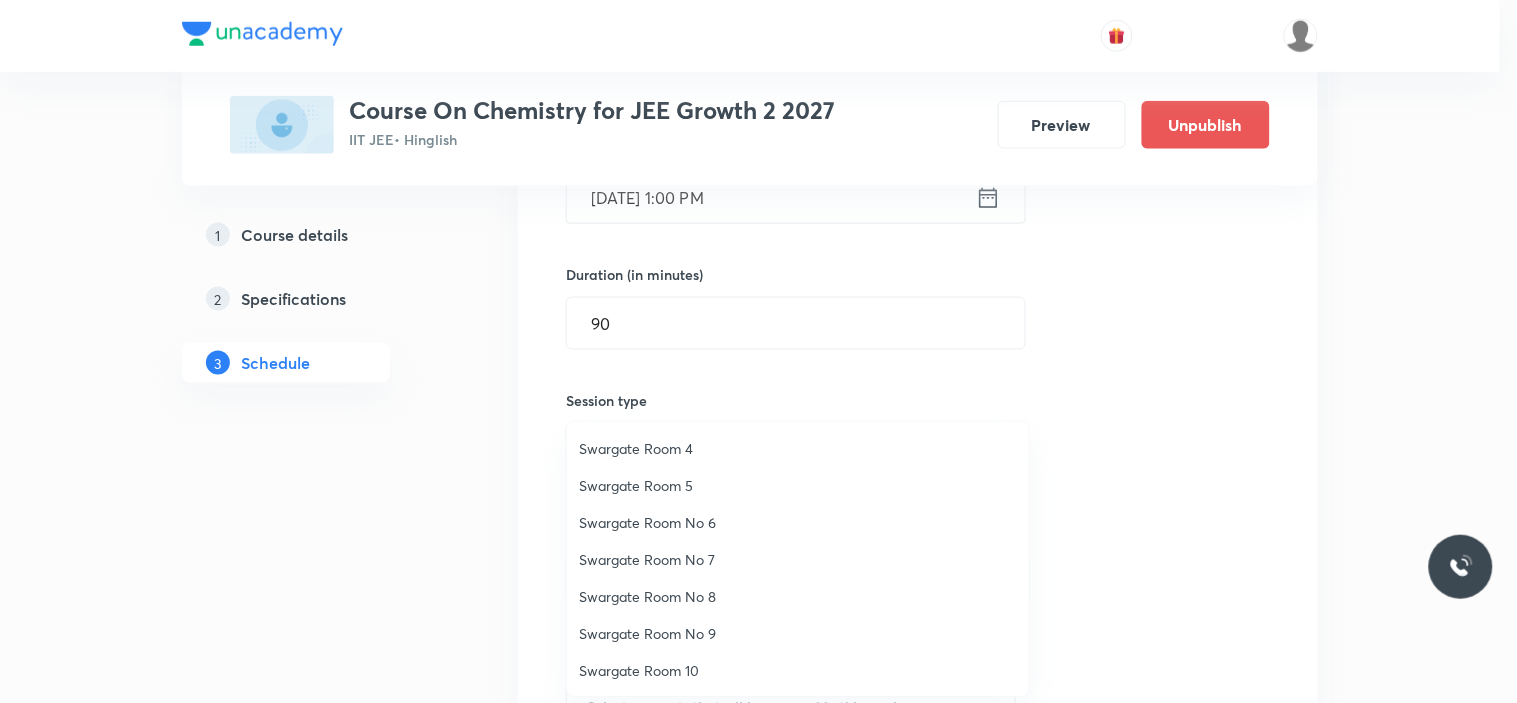 click on "Swargate Room 4" at bounding box center [798, 448] 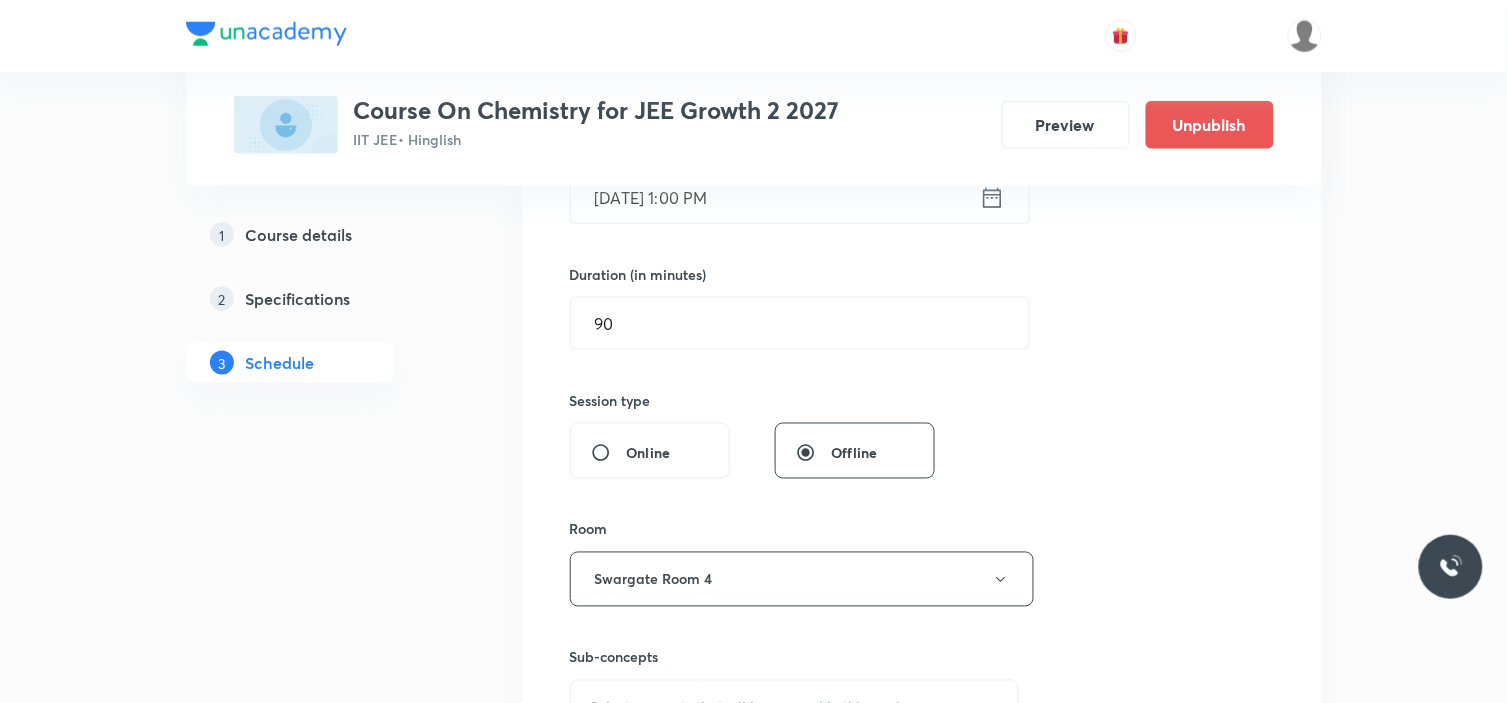 click on "Session  42 Live class Session title 19/99 Periodic properties ​ Schedule for Jul 18, 2025, 1:00 PM ​ Duration (in minutes) 90 ​   Session type Online Offline Room Swargate Room 4 Sub-concepts Select concepts that wil be covered in this session Add Cancel" at bounding box center (922, 346) 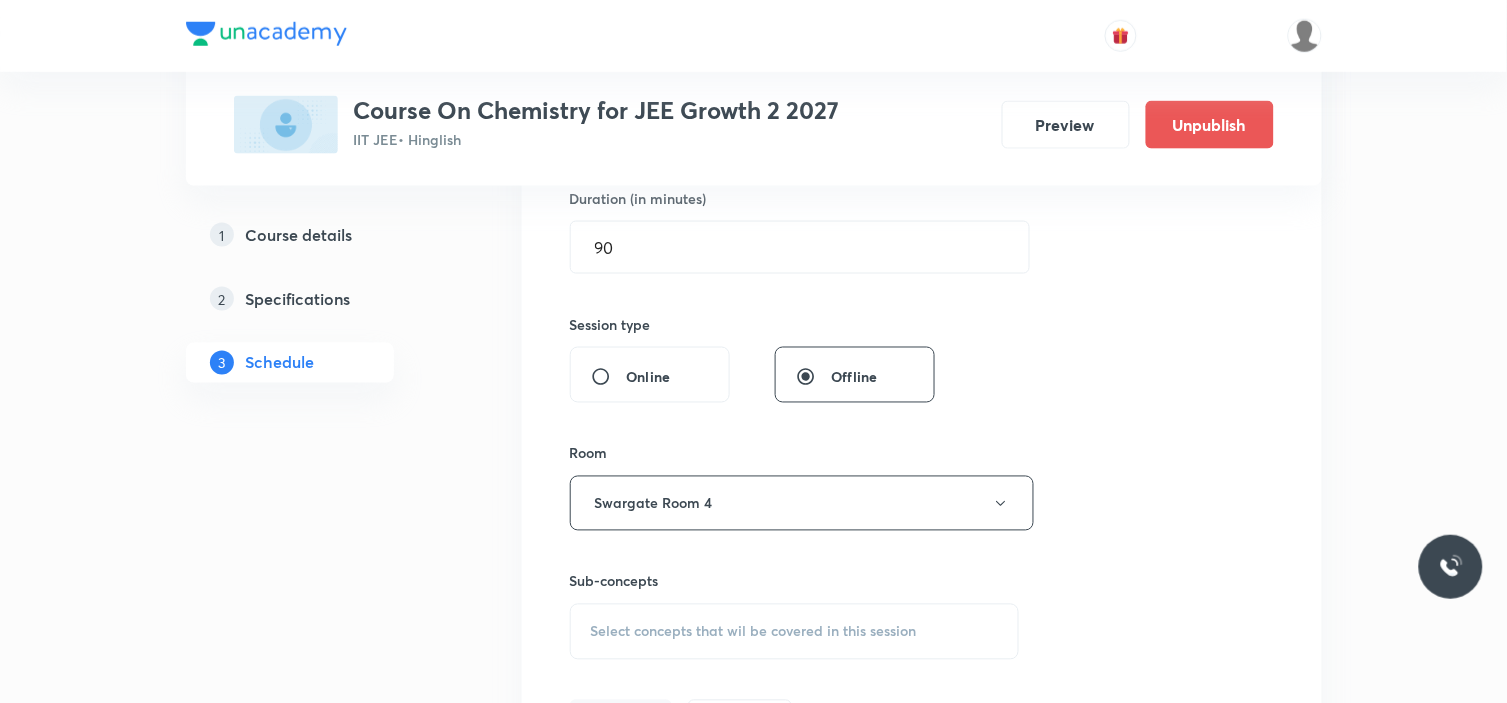 scroll, scrollTop: 666, scrollLeft: 0, axis: vertical 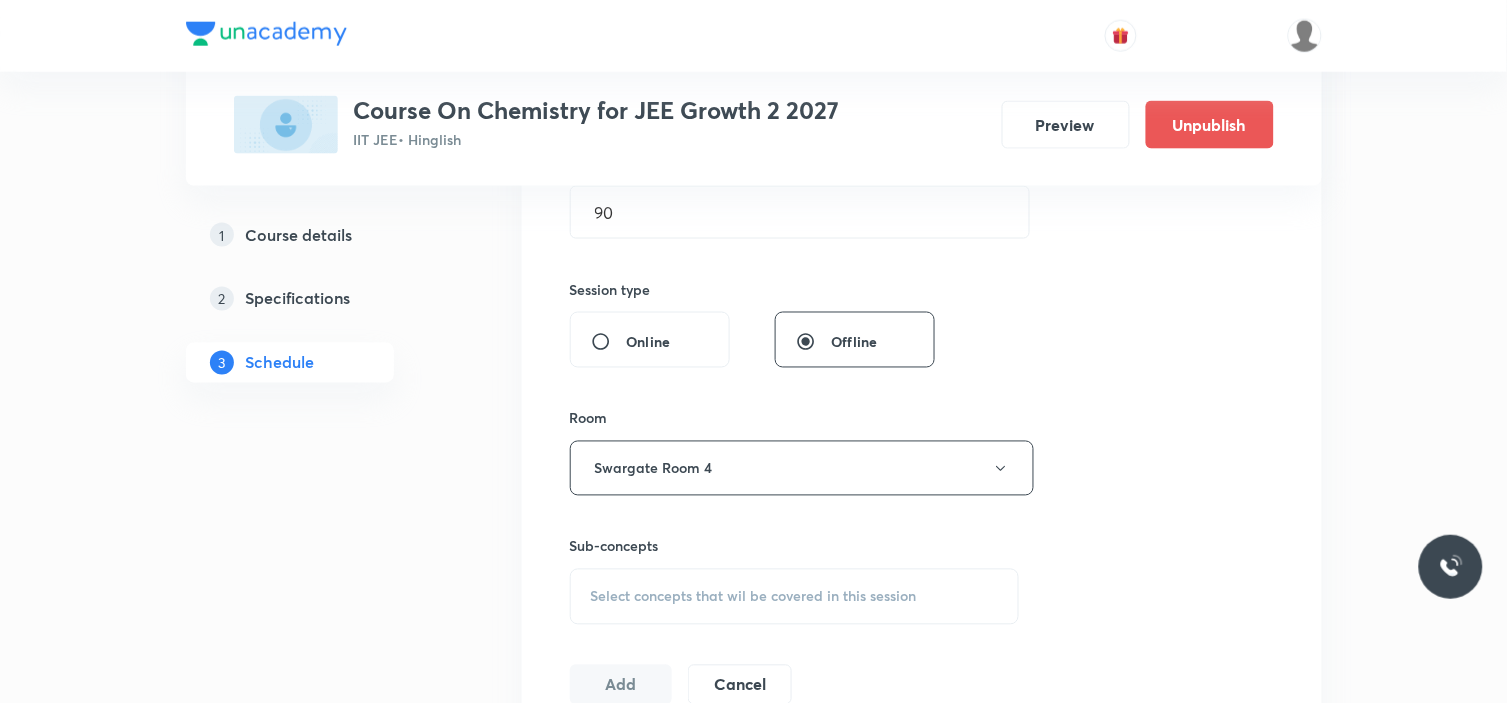 click on "Select concepts that wil be covered in this session" at bounding box center [795, 597] 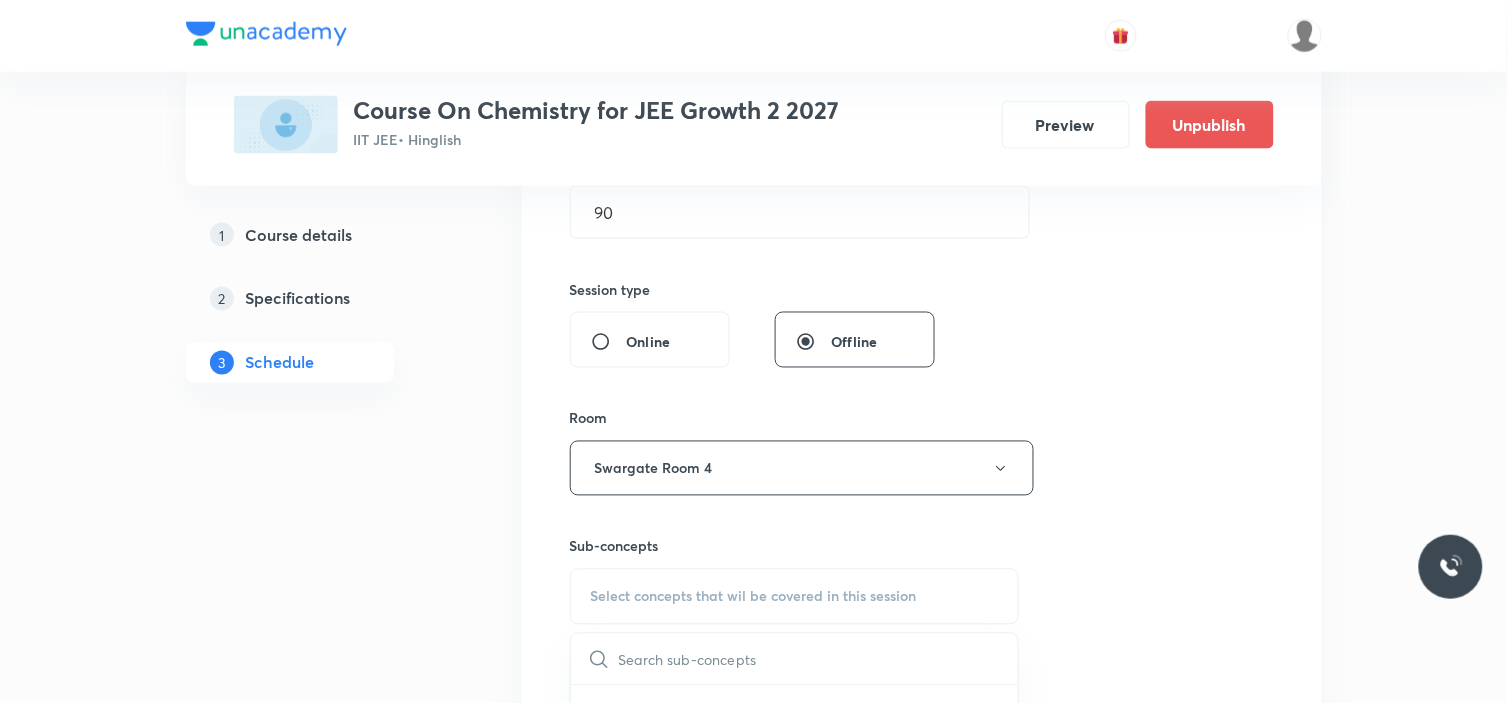 scroll, scrollTop: 888, scrollLeft: 0, axis: vertical 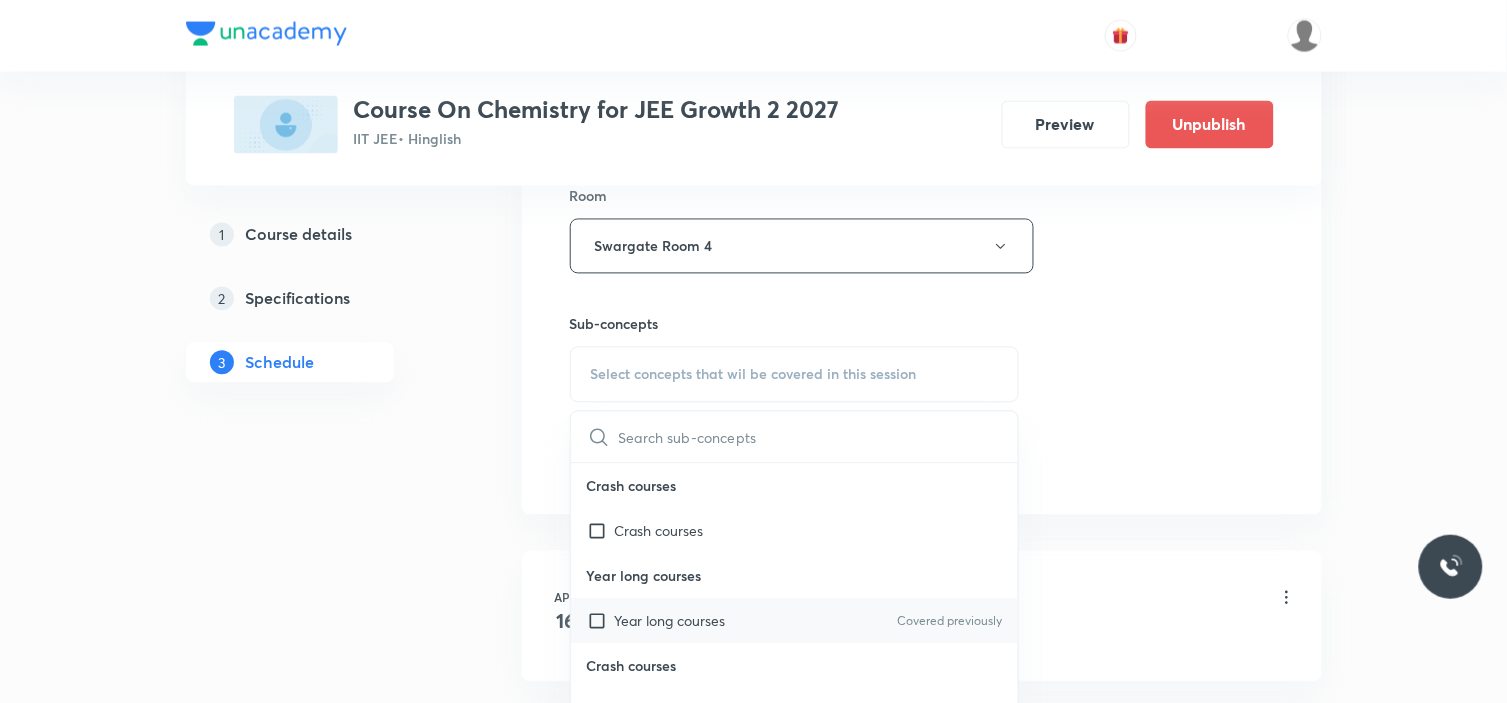 click on "Year long courses" at bounding box center (670, 621) 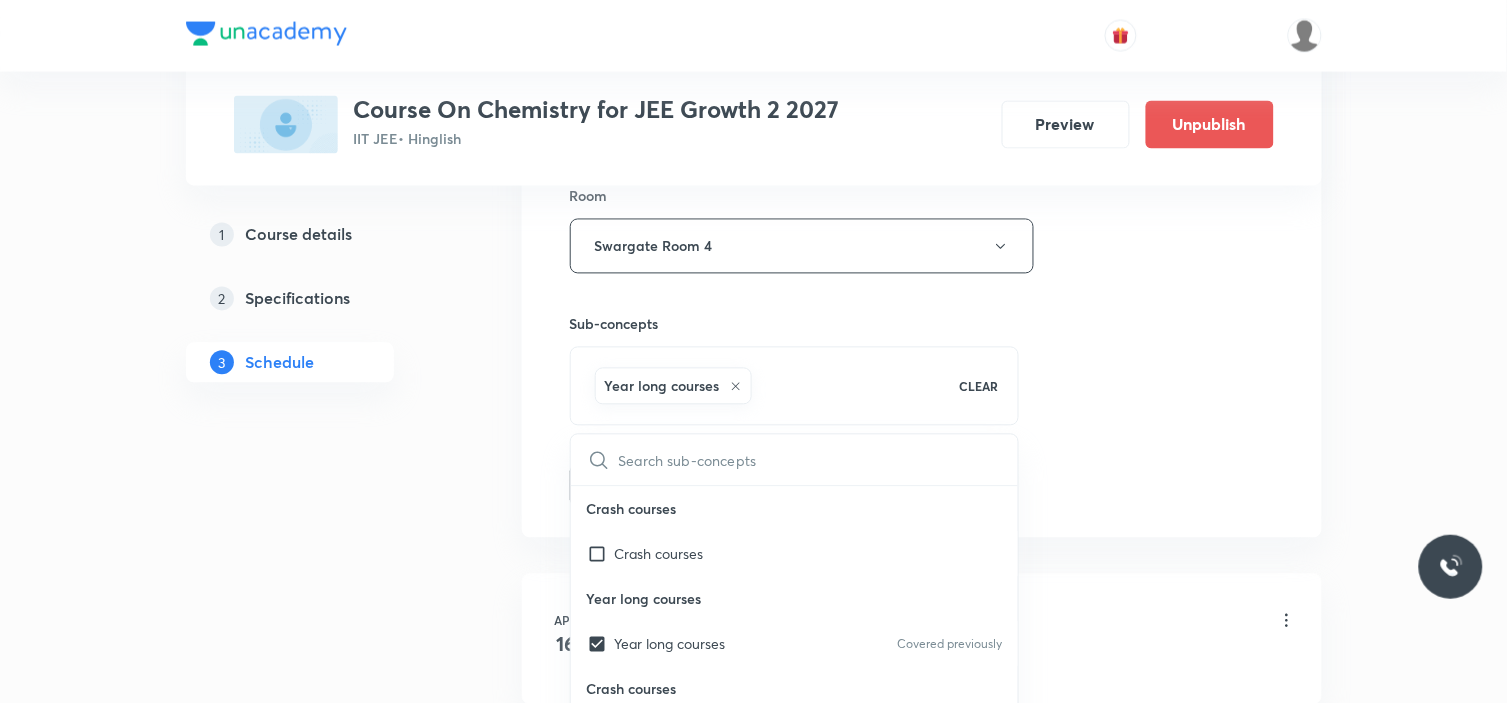 click on "Plus Courses Course On Chemistry for JEE Growth 2 2027 IIT JEE  • Hinglish Preview Unpublish 1 Course details 2 Specifications 3 Schedule Schedule 41  classes Session  42 Live class Session title 19/99 Periodic properties ​ Schedule for Jul 18, 2025, 1:00 PM ​ Duration (in minutes) 90 ​   Session type Online Offline Room Swargate Room 4 Sub-concepts Year long courses CLEAR ​ Crash courses Crash courses Year long courses Year long courses Covered previously Crash courses Crash courses Year long courses Year long courses Covered previously Add Cancel Apr 16 Mole Concept Lesson 1 • 11:15 AM • 90 min  • Room Swargate Room No 6 Elementary Algebra Apr 17 Basic mathematics Lesson 2 • 1:00 PM • 90 min  • Room Swargate Room No 6 Basic Trigonometry Apr 19 Mole Concept Lesson 3 • 1:00 PM • 90 min  • Room Swargate Room No 6 Addition of Vectors Apr 21 Mole Concept Lesson 4 • 11:15 AM • 90 min  • Room Swargate Room No 6 2D and 3D Geometry Apr 24 Mole Concept 2D and 3D Geometry Apr 26 5" at bounding box center (754, 3140) 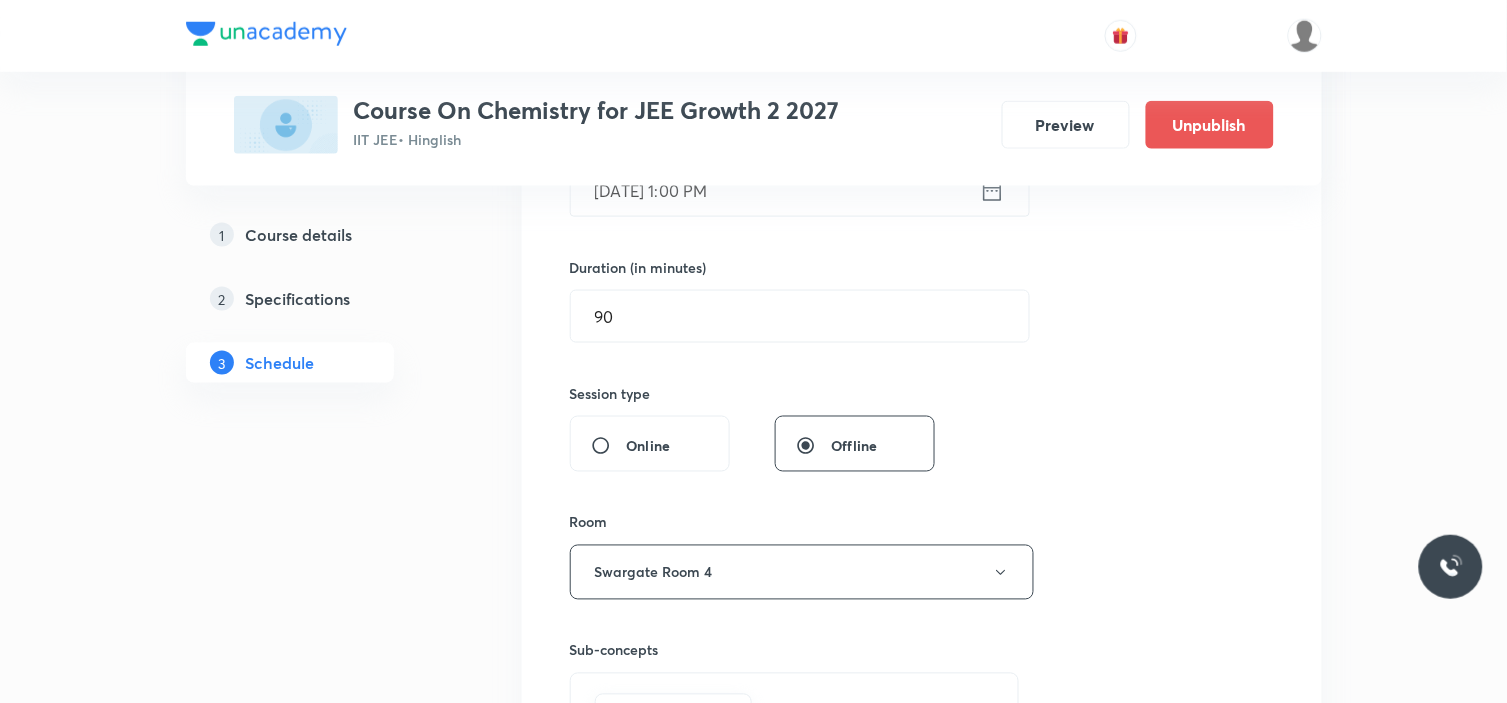 scroll, scrollTop: 777, scrollLeft: 0, axis: vertical 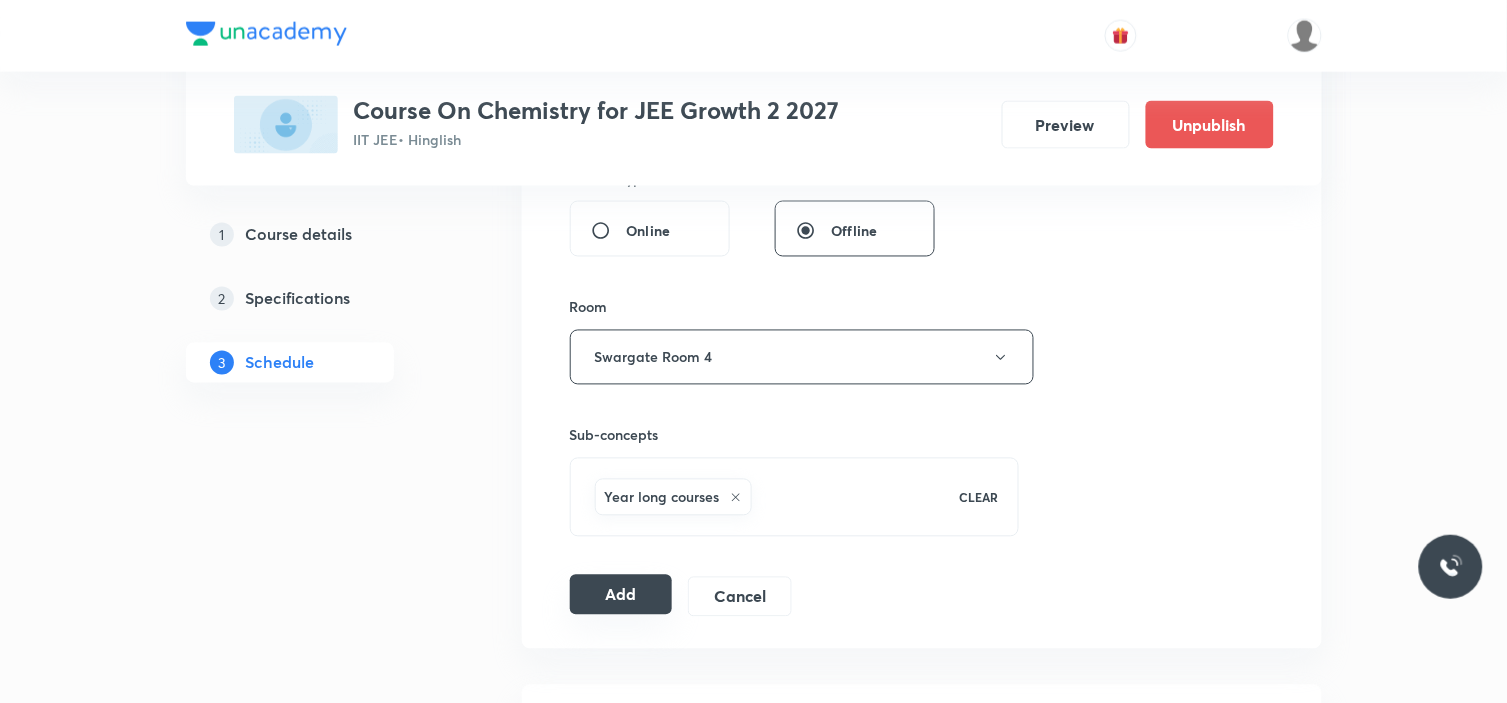click on "Add" at bounding box center [621, 595] 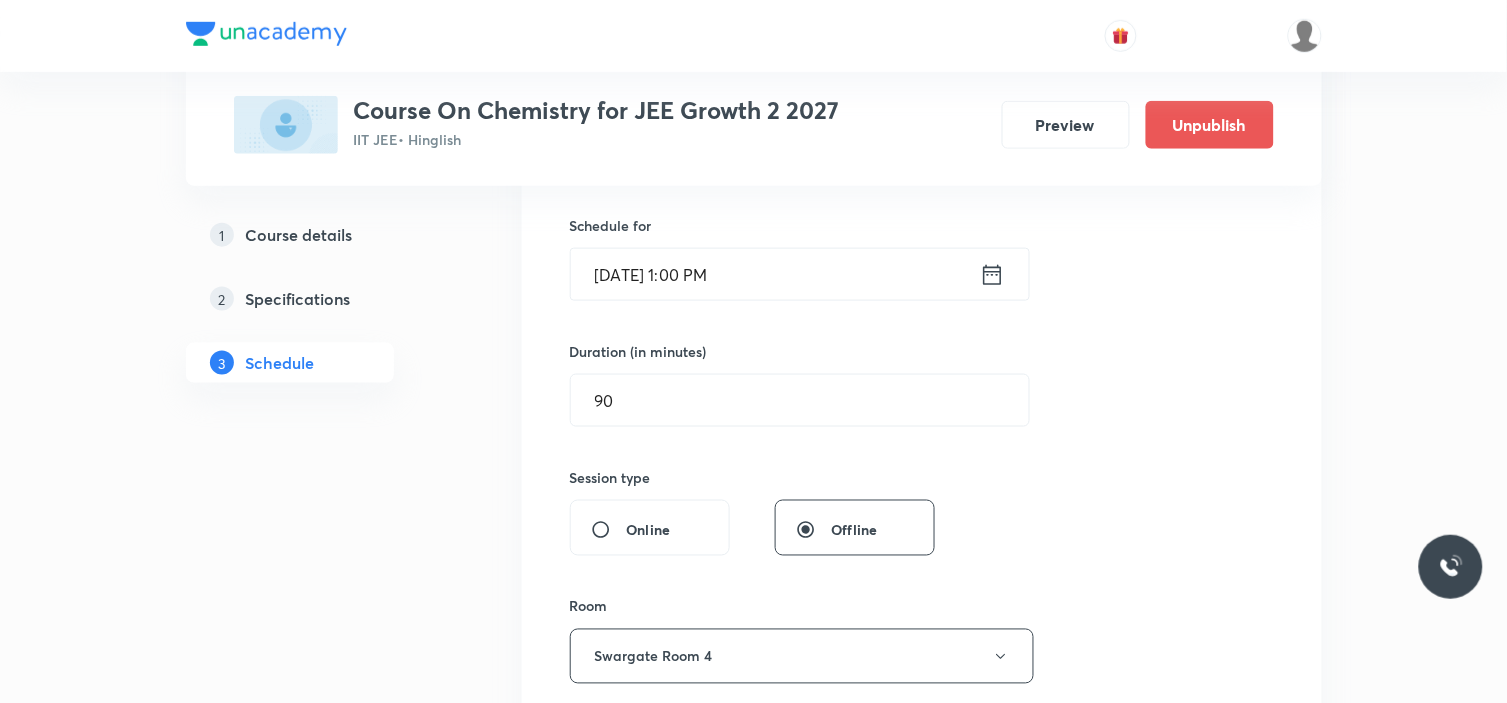scroll, scrollTop: 444, scrollLeft: 0, axis: vertical 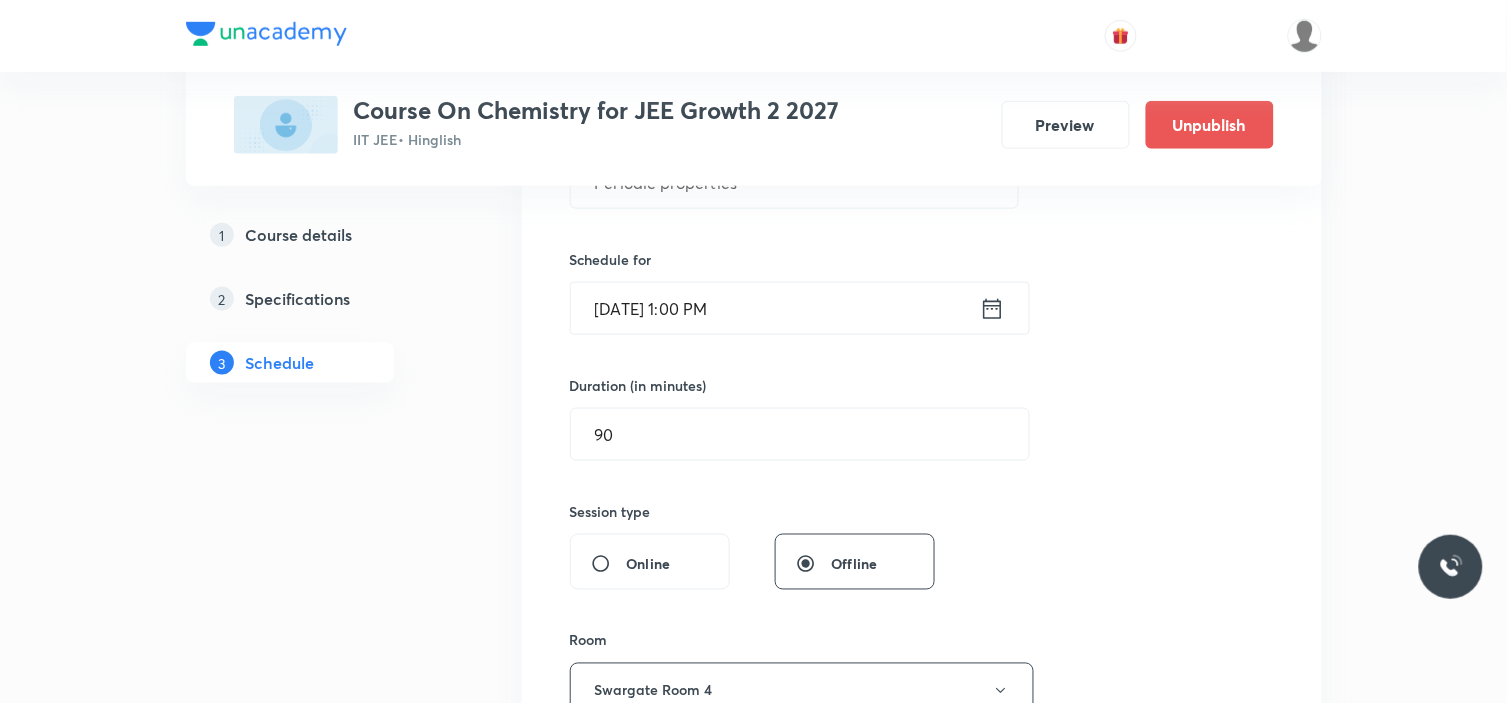 type 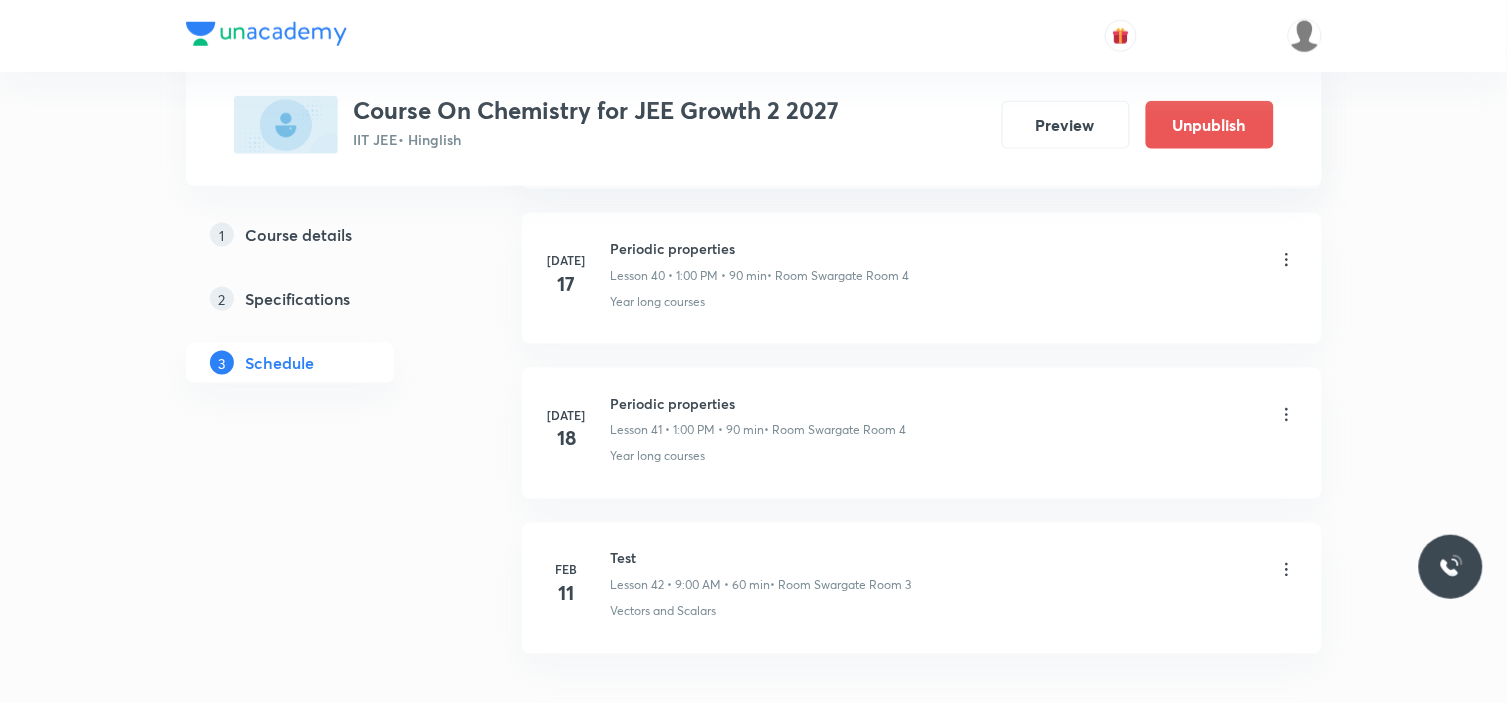 scroll, scrollTop: 6386, scrollLeft: 0, axis: vertical 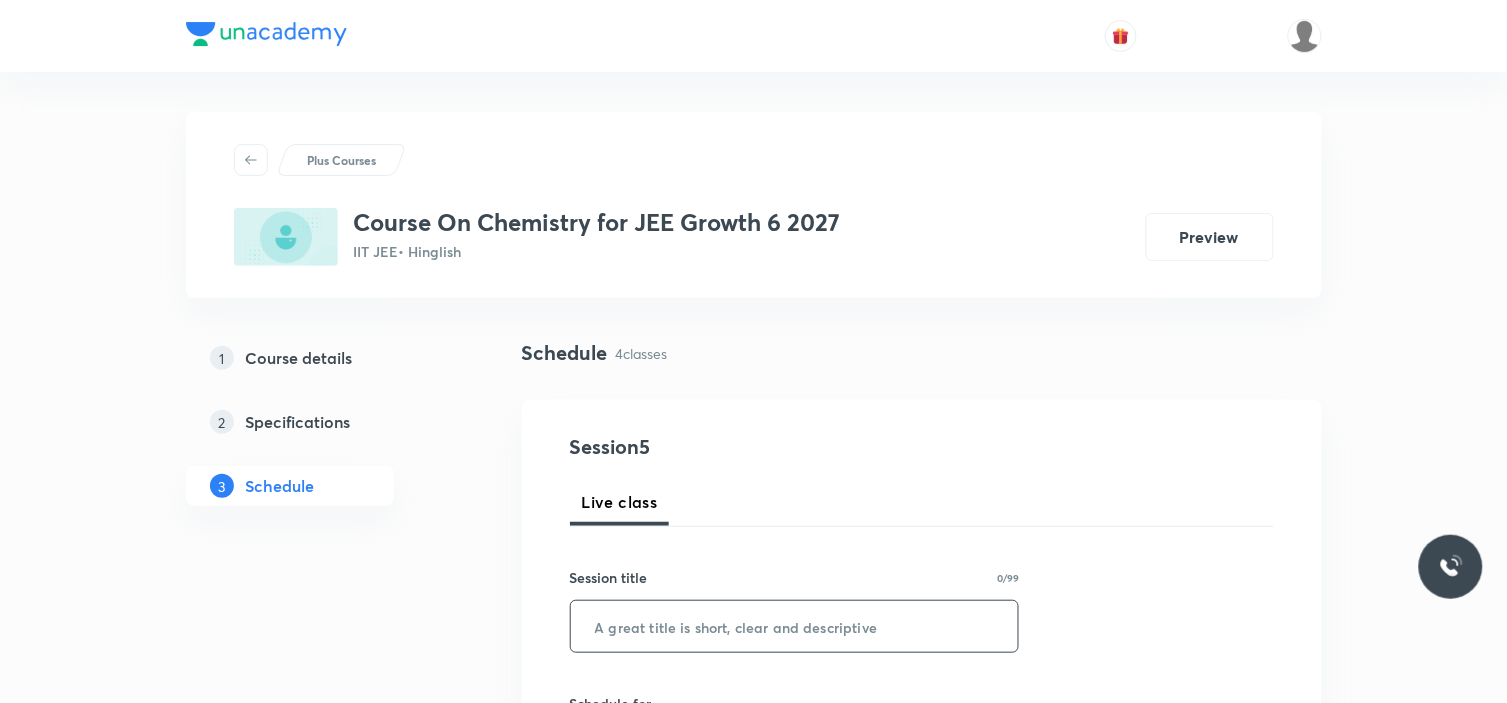 click at bounding box center (795, 626) 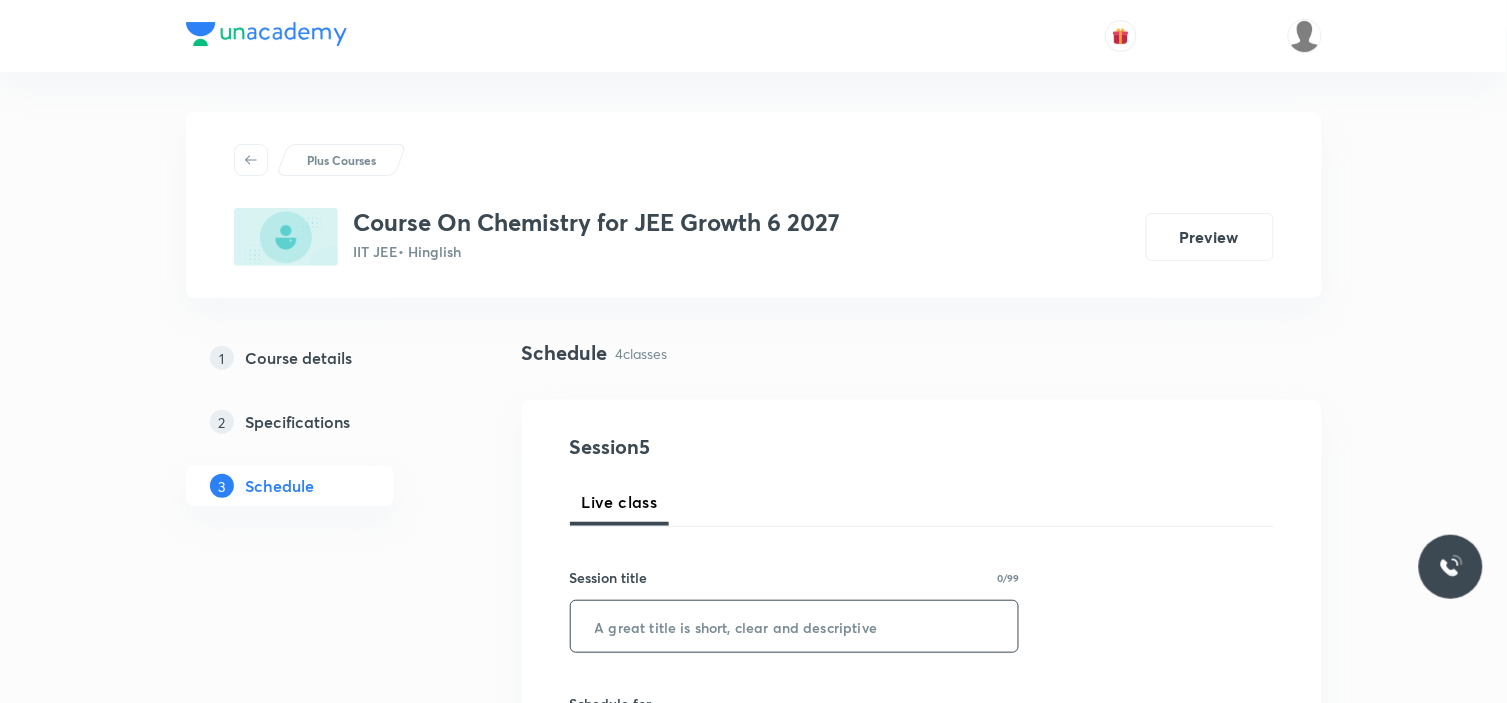paste on "MOLE CONCEPT" 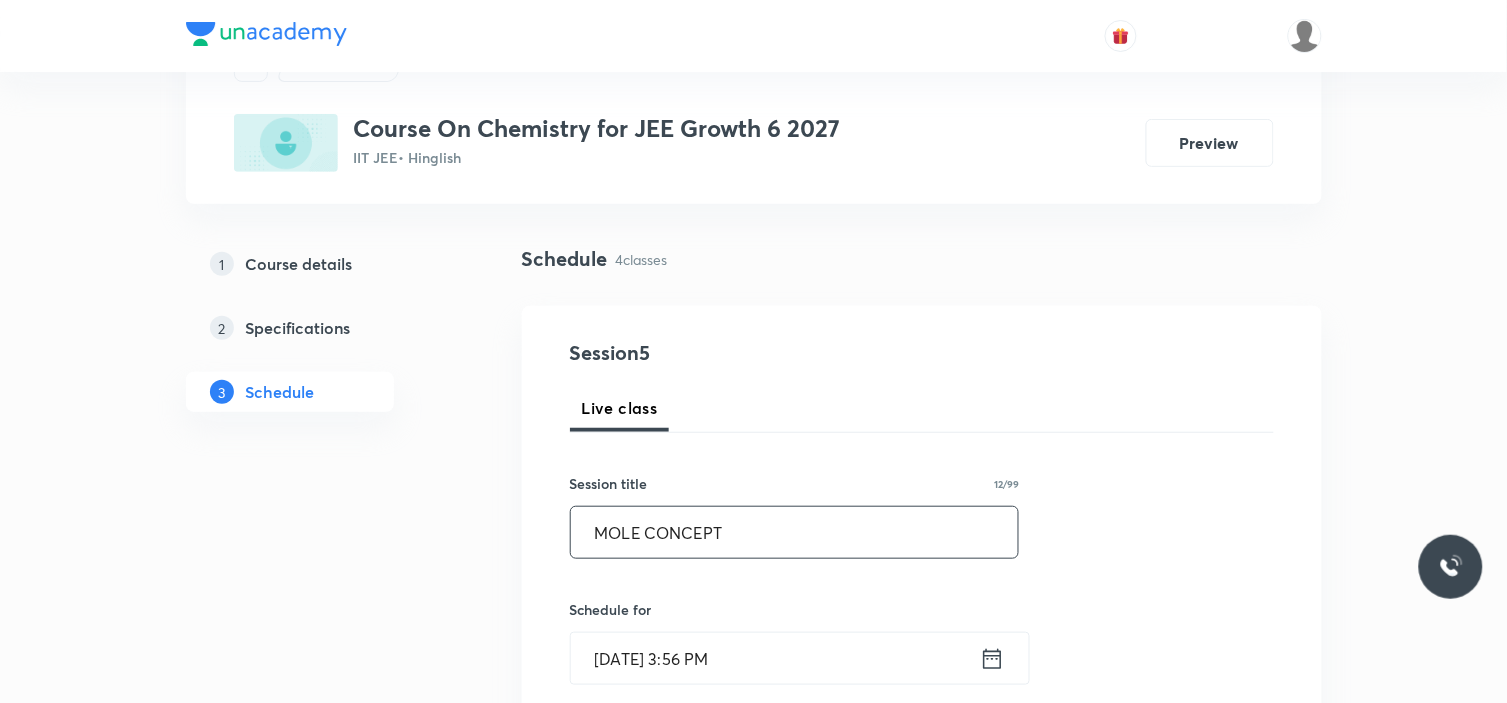 scroll, scrollTop: 222, scrollLeft: 0, axis: vertical 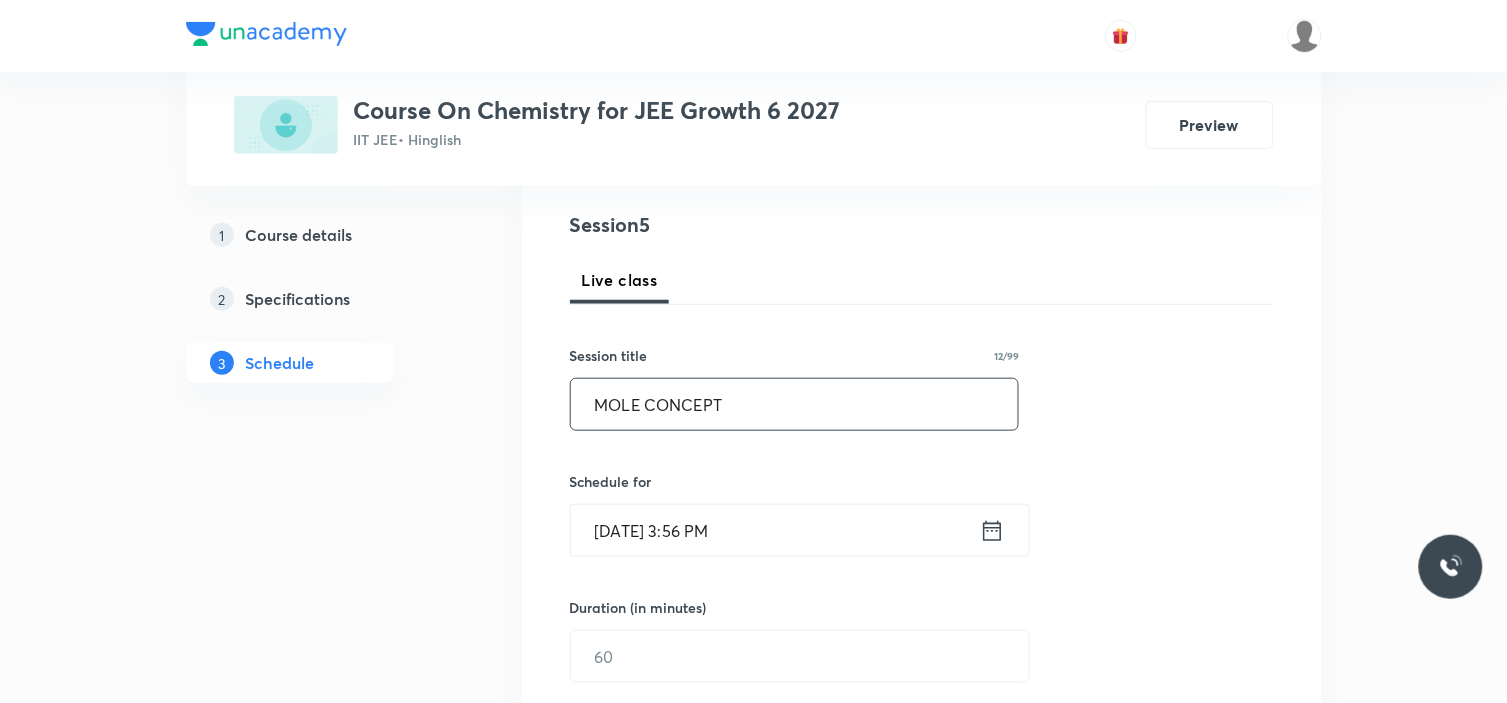 type on "MOLE CONCEPT" 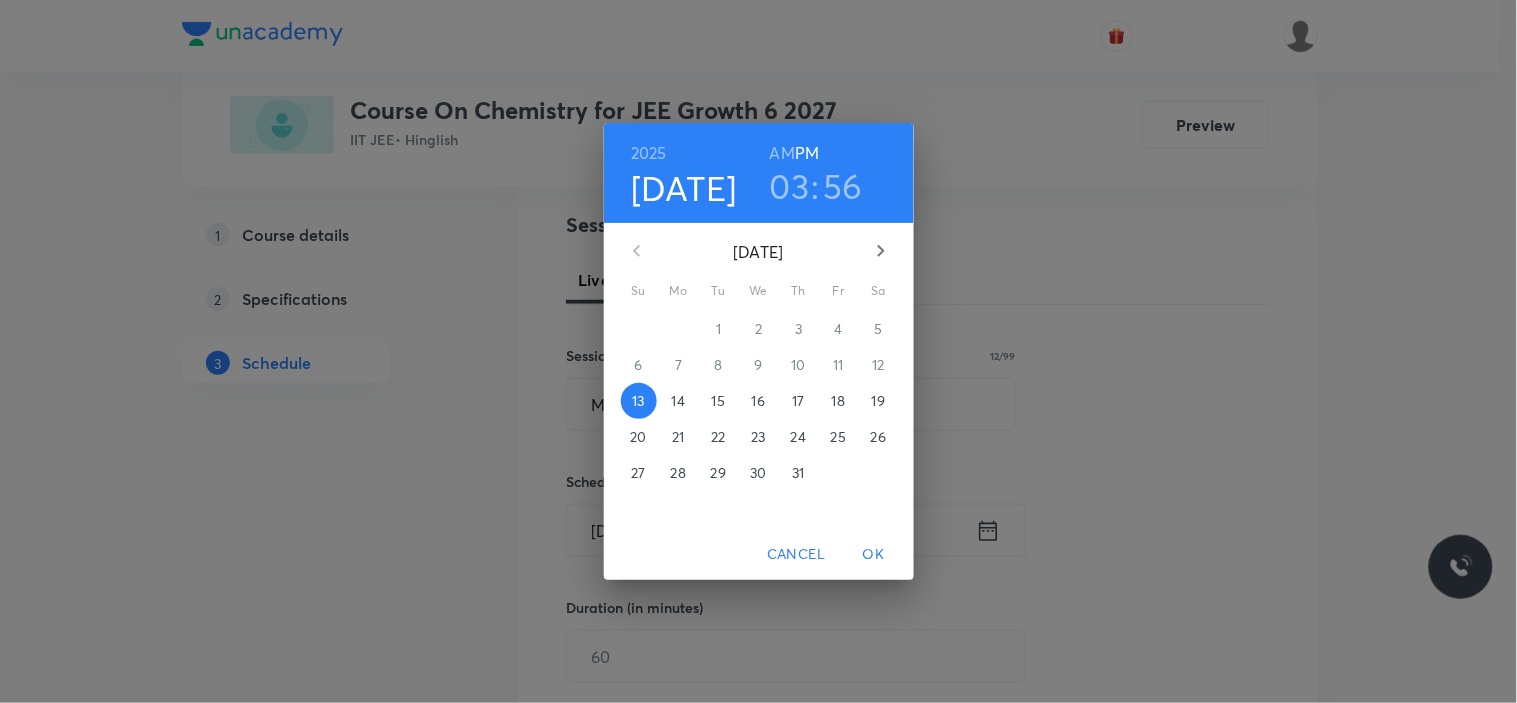 click on "14" at bounding box center [678, 401] 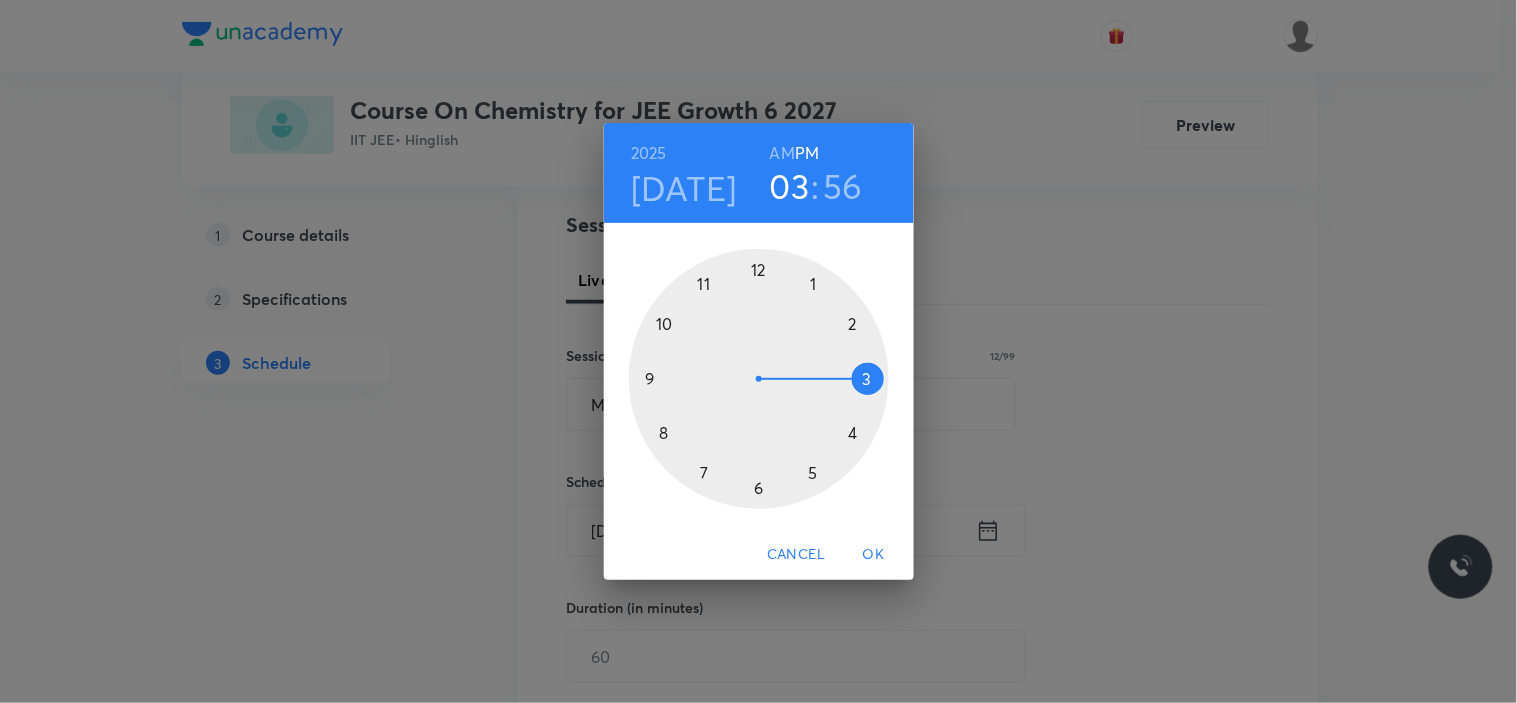 click at bounding box center [759, 379] 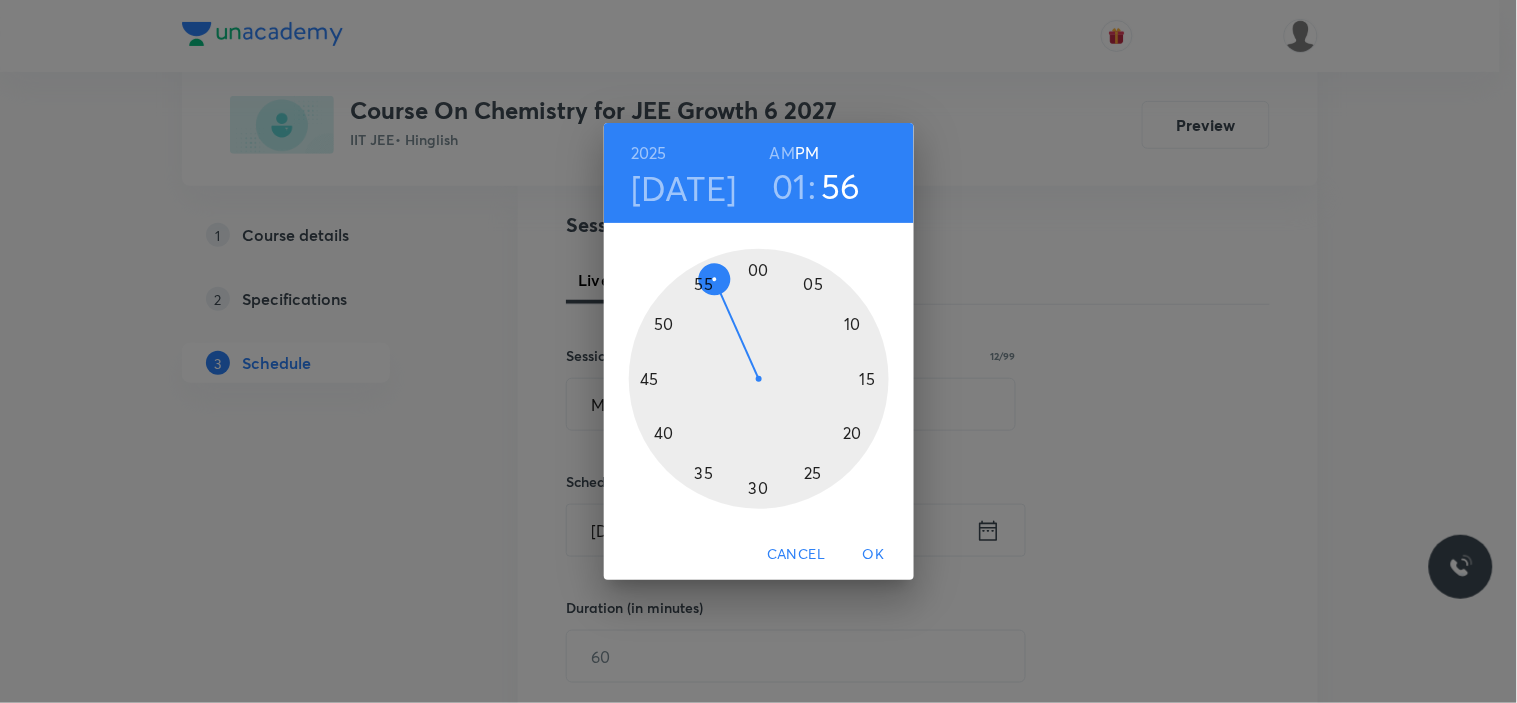 click at bounding box center [759, 379] 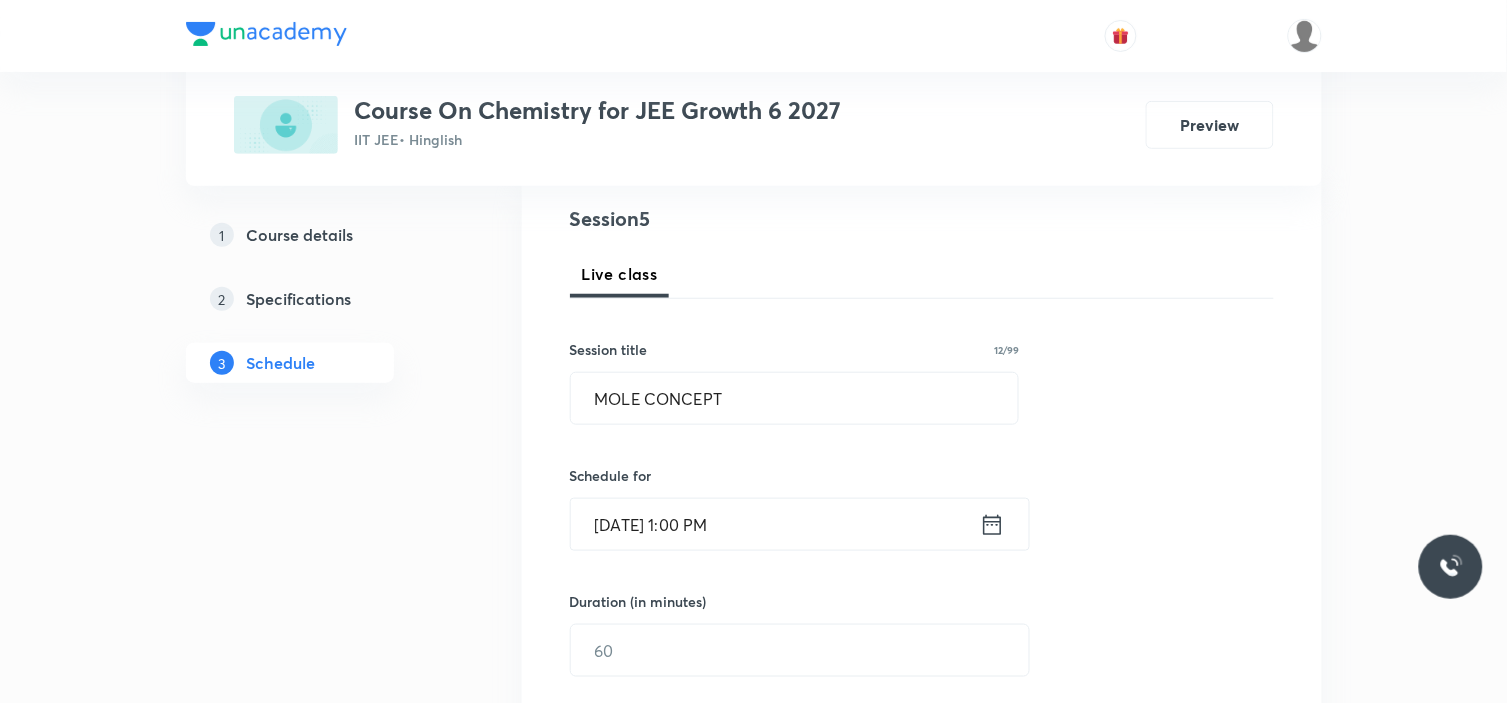 scroll, scrollTop: 555, scrollLeft: 0, axis: vertical 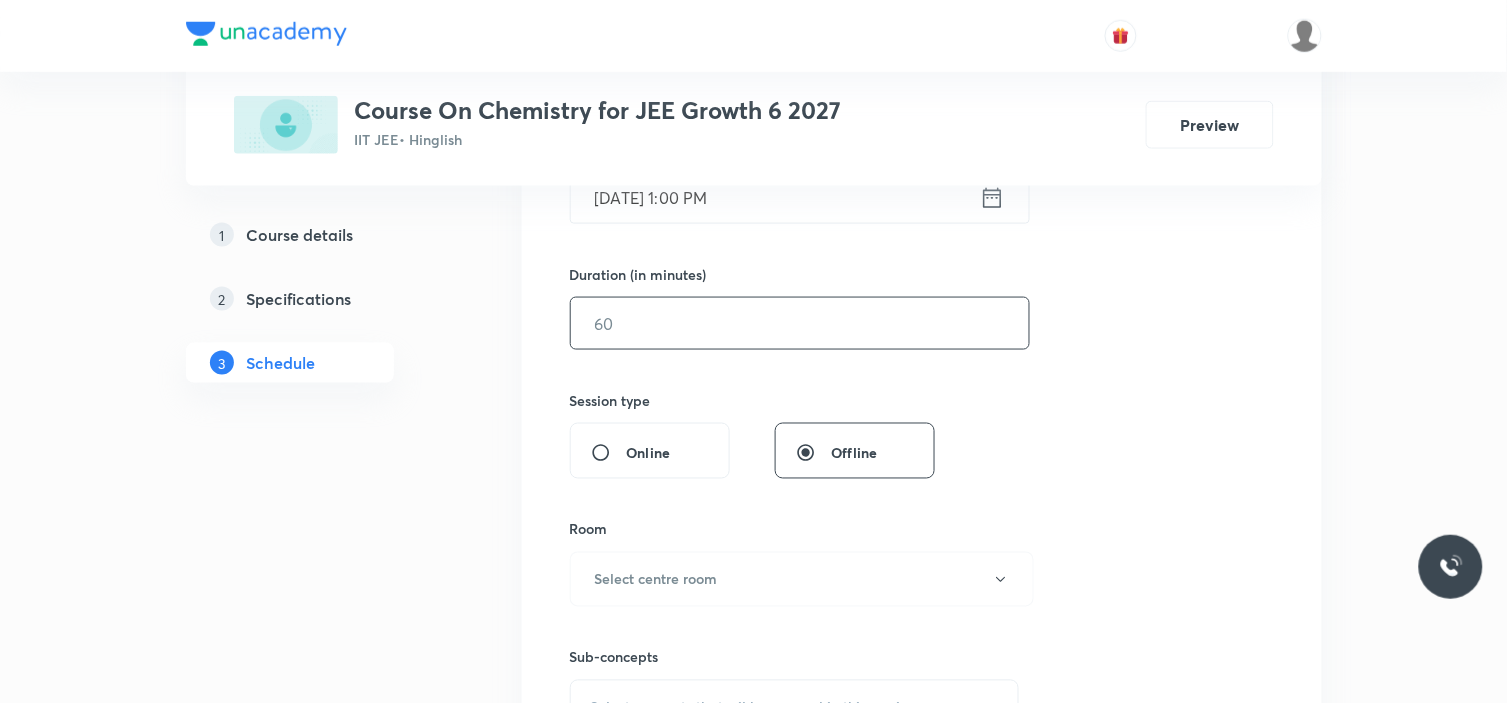 click at bounding box center (800, 323) 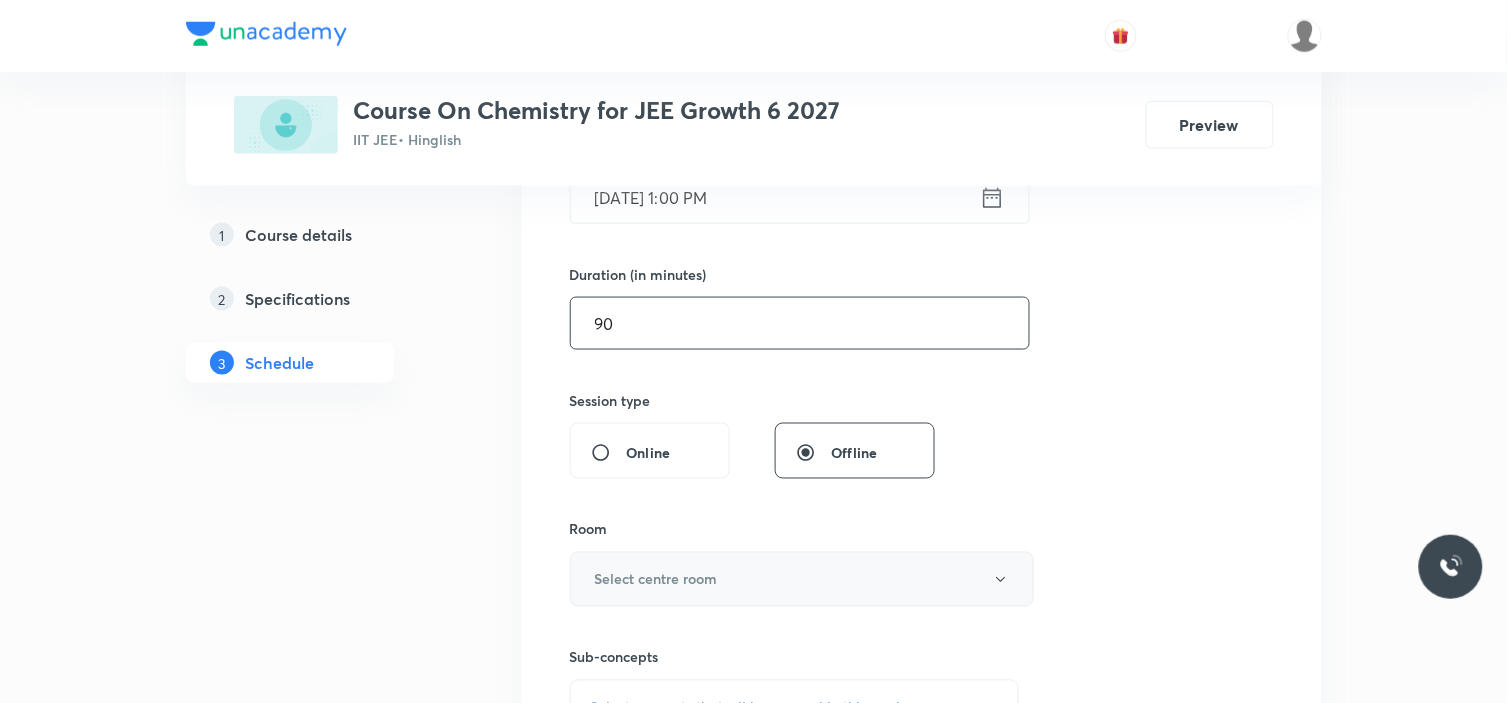 type on "90" 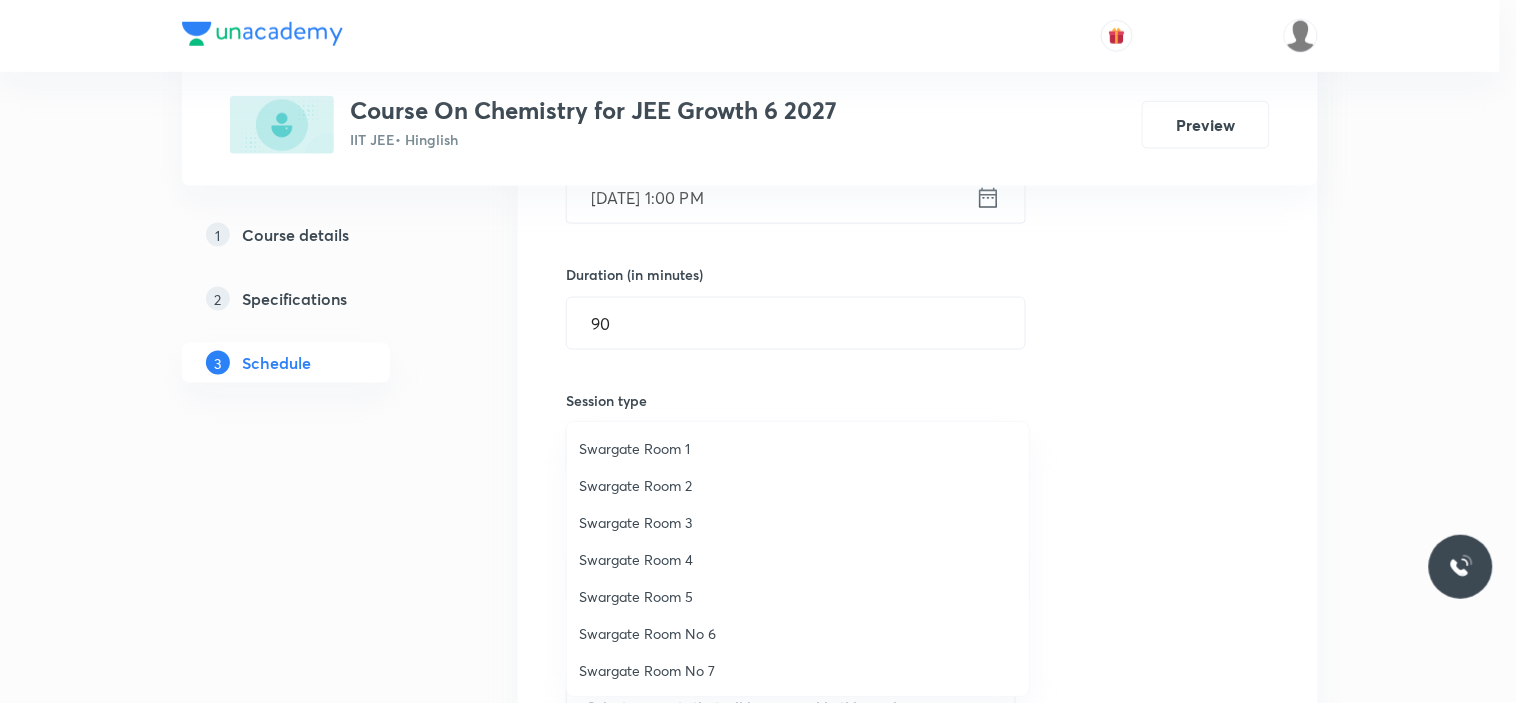 click on "Swargate Room 3" at bounding box center (798, 522) 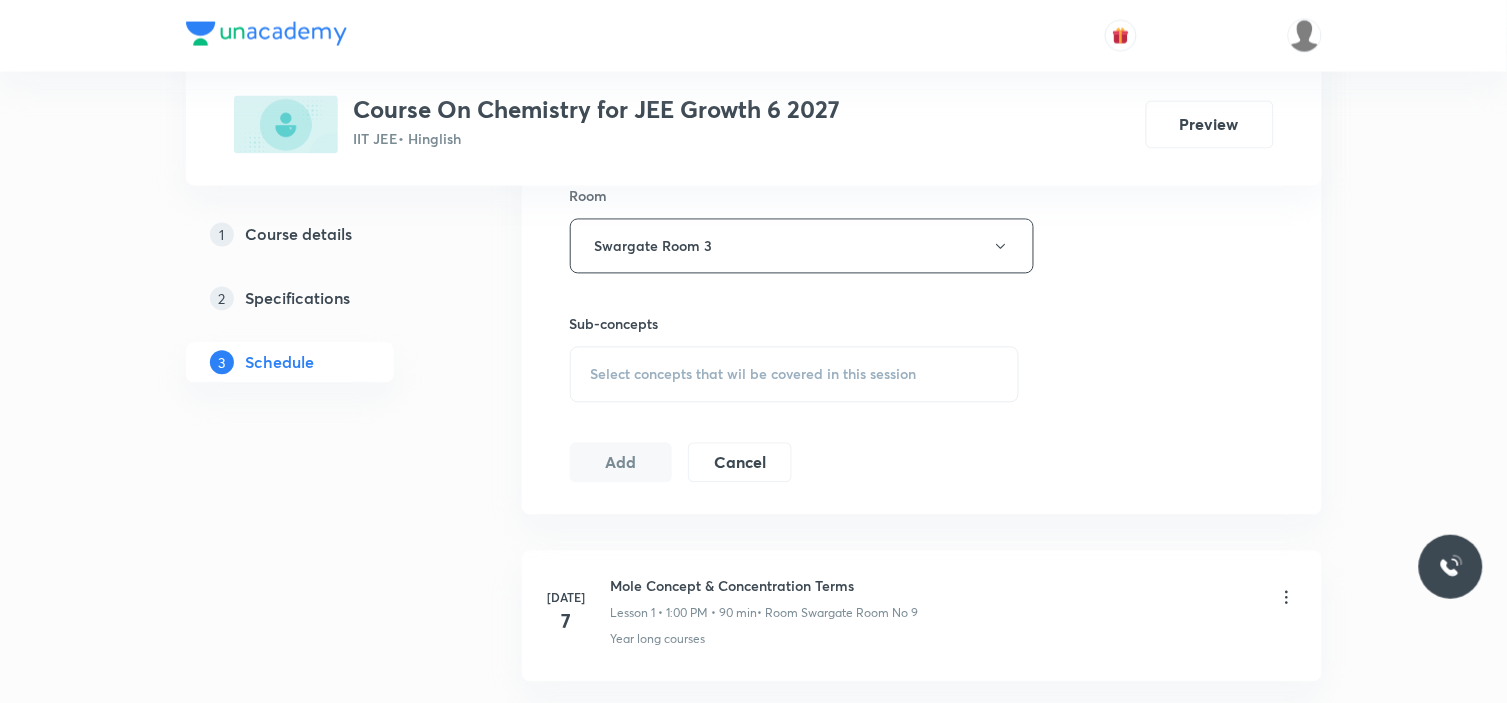 click on "Select concepts that wil be covered in this session" at bounding box center (754, 375) 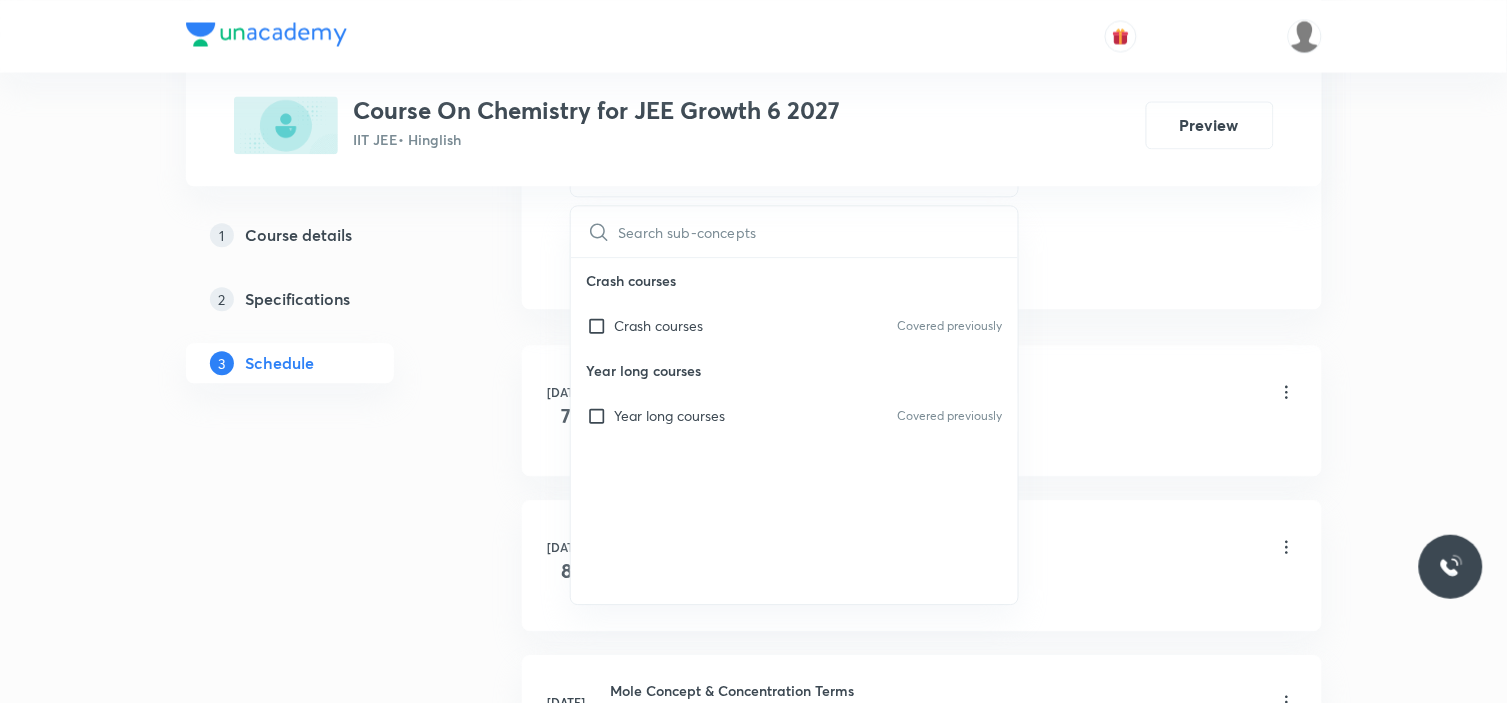 scroll, scrollTop: 1111, scrollLeft: 0, axis: vertical 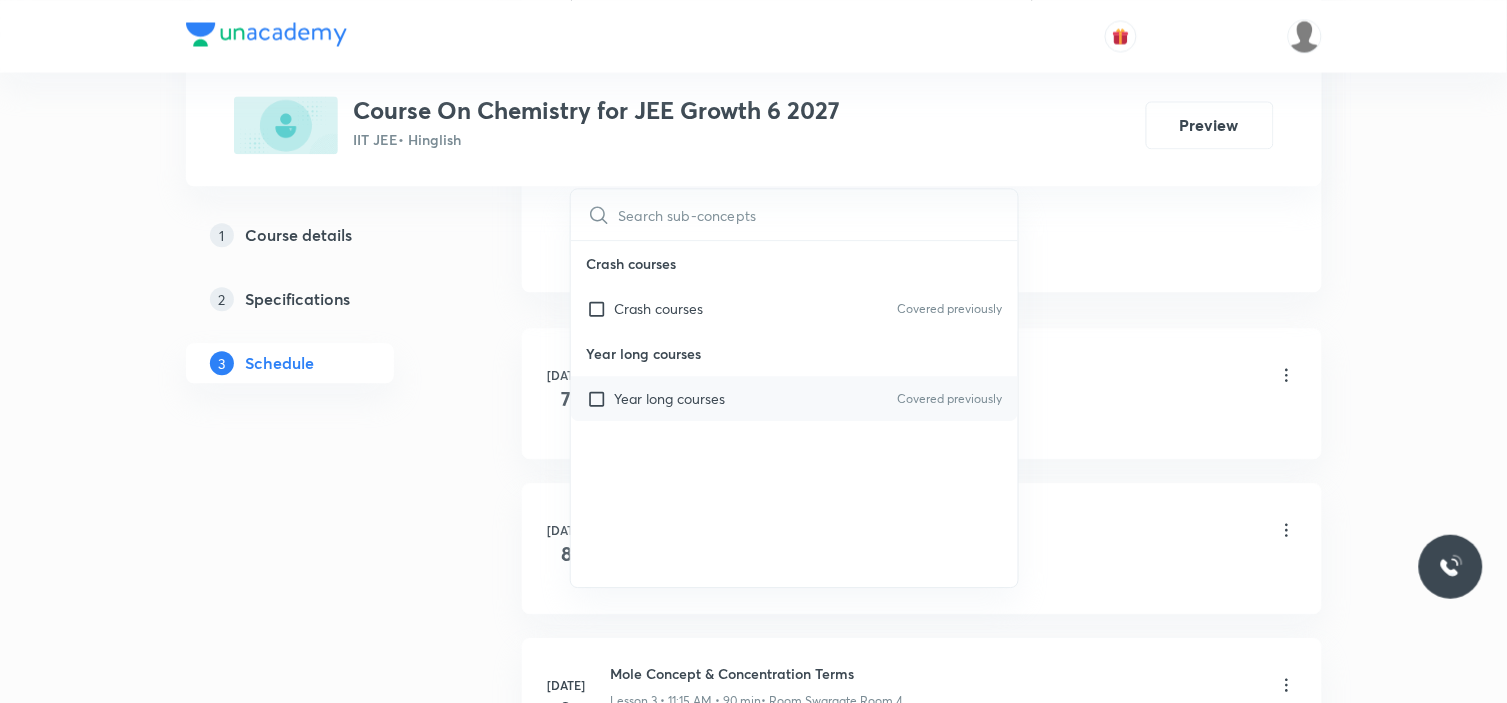 click on "Year long courses" at bounding box center [670, 398] 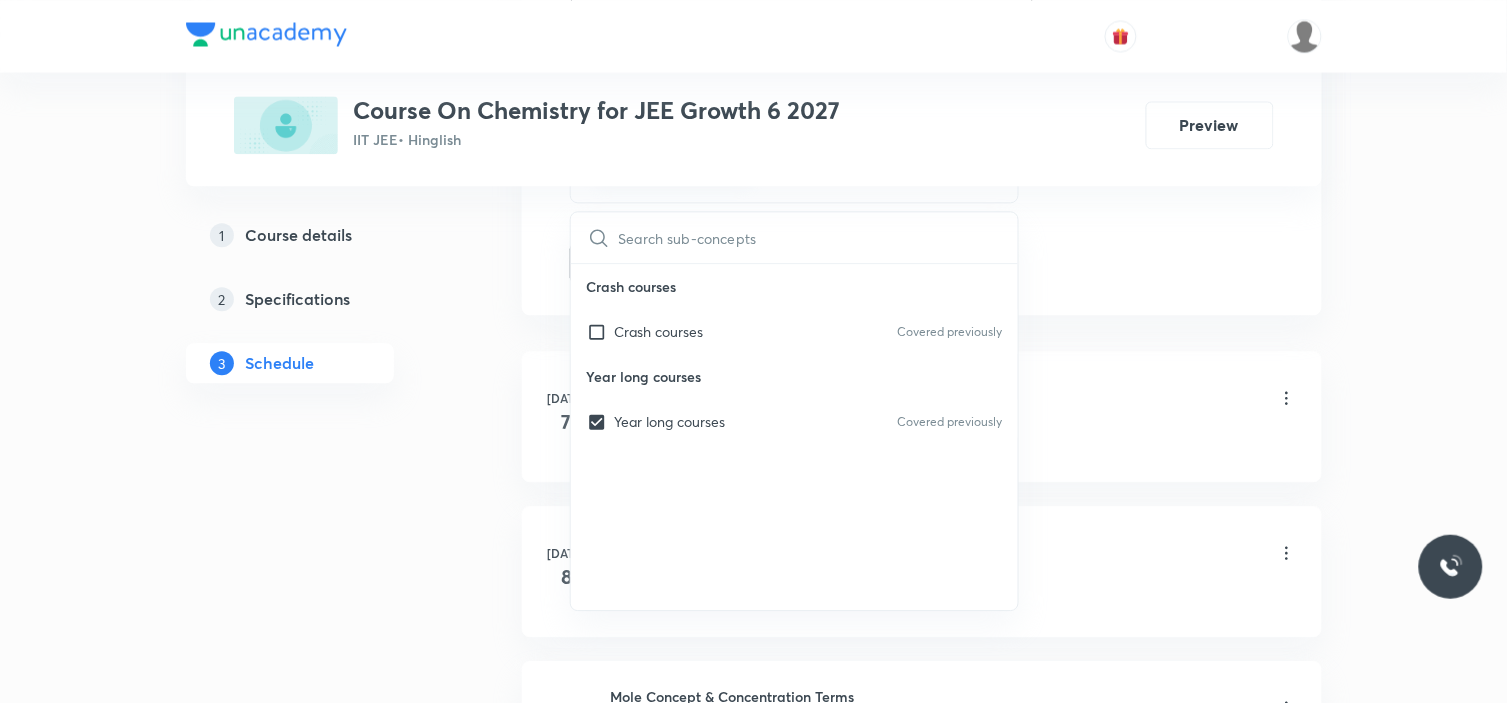 click on "Plus Courses Course On Chemistry for JEE Growth 6 2027 IIT JEE  • Hinglish Preview 1 Course details 2 Specifications 3 Schedule Schedule 4  classes Session  5 Live class Session title 12/99 MOLE CONCEPT ​ Schedule for Jul 14, 2025, 1:00 PM ​ Duration (in minutes) 90 ​   Session type Online Offline Room Swargate Room 3 Sub-concepts Year long courses CLEAR ​ Crash courses Crash courses Covered previously Year long courses Year long courses Covered previously Add Cancel Jul 7 Mole Concept & Concentration Terms Lesson 1 • 1:00 PM • 90 min  • Room Swargate Room No 9 Year long courses Jul 8 Mole Concept & Concentration Terms Lesson 2 • 11:15 AM • 90 min  • Room Swargate Room 3 Year long courses Jul 9 Mole Concept & Concentration Terms Lesson 3 • 11:15 AM • 90 min  • Room Swargate Room 4 Crash courses Jul 12 Mole Concept & Concentration Terms Lesson 4 • 11:15 AM • 90 min  • Room Swargate Room 3 Year long courses" at bounding box center (754, 50) 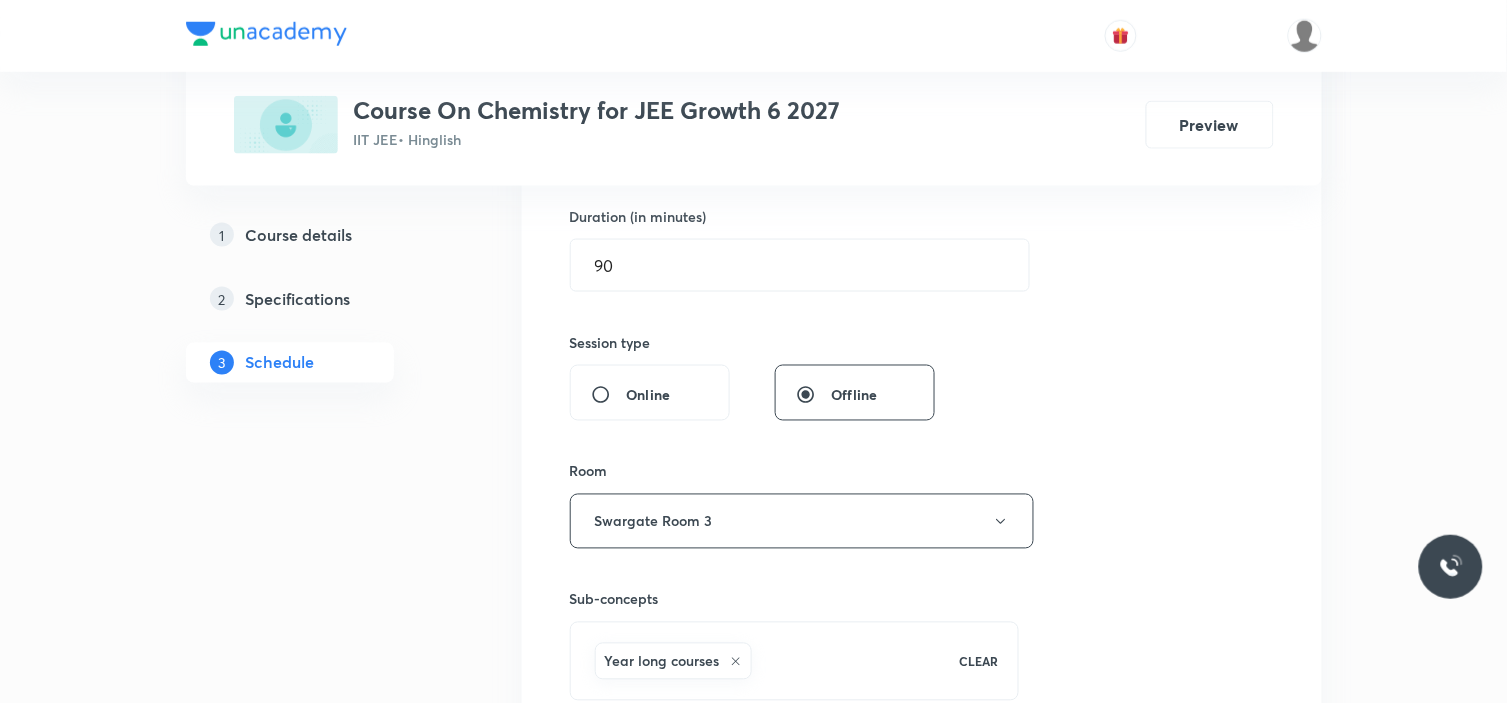 scroll, scrollTop: 777, scrollLeft: 0, axis: vertical 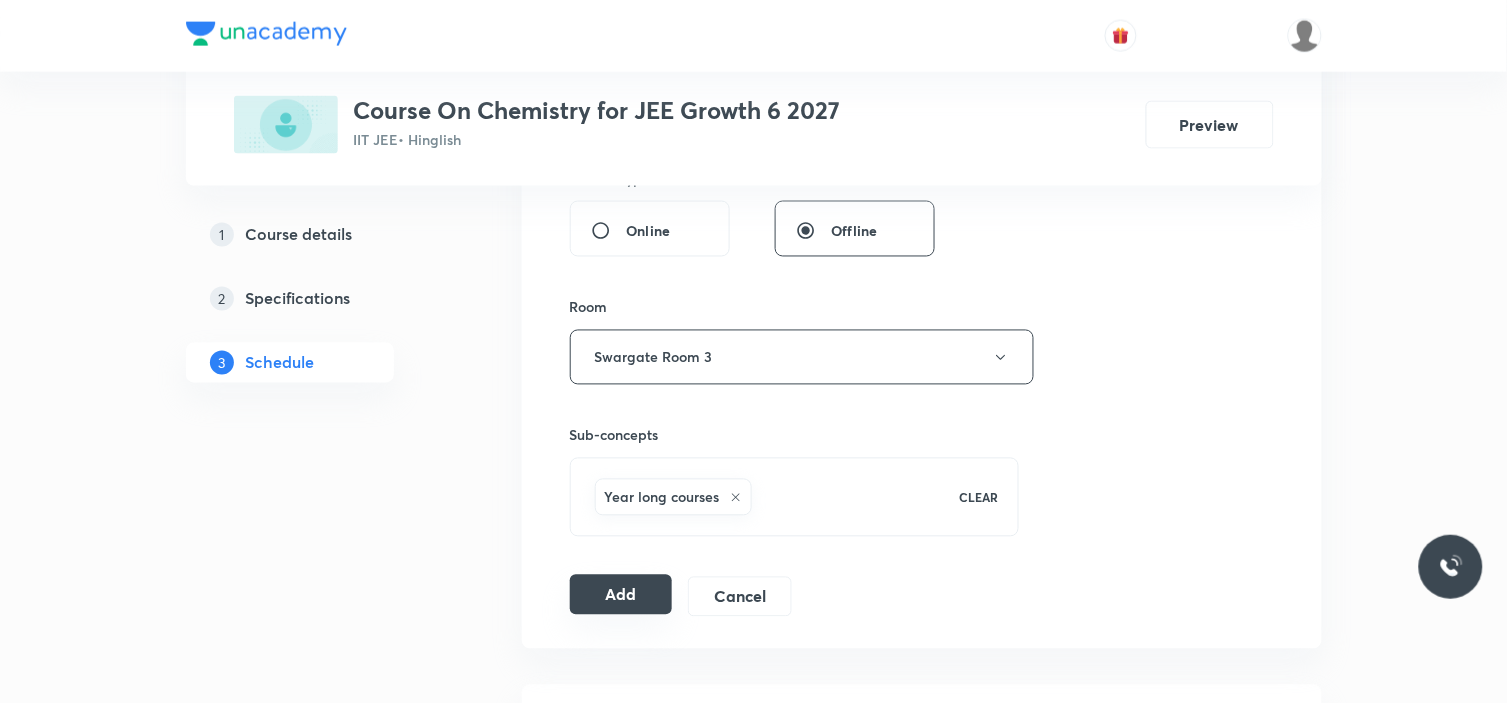 click on "Add" at bounding box center [621, 595] 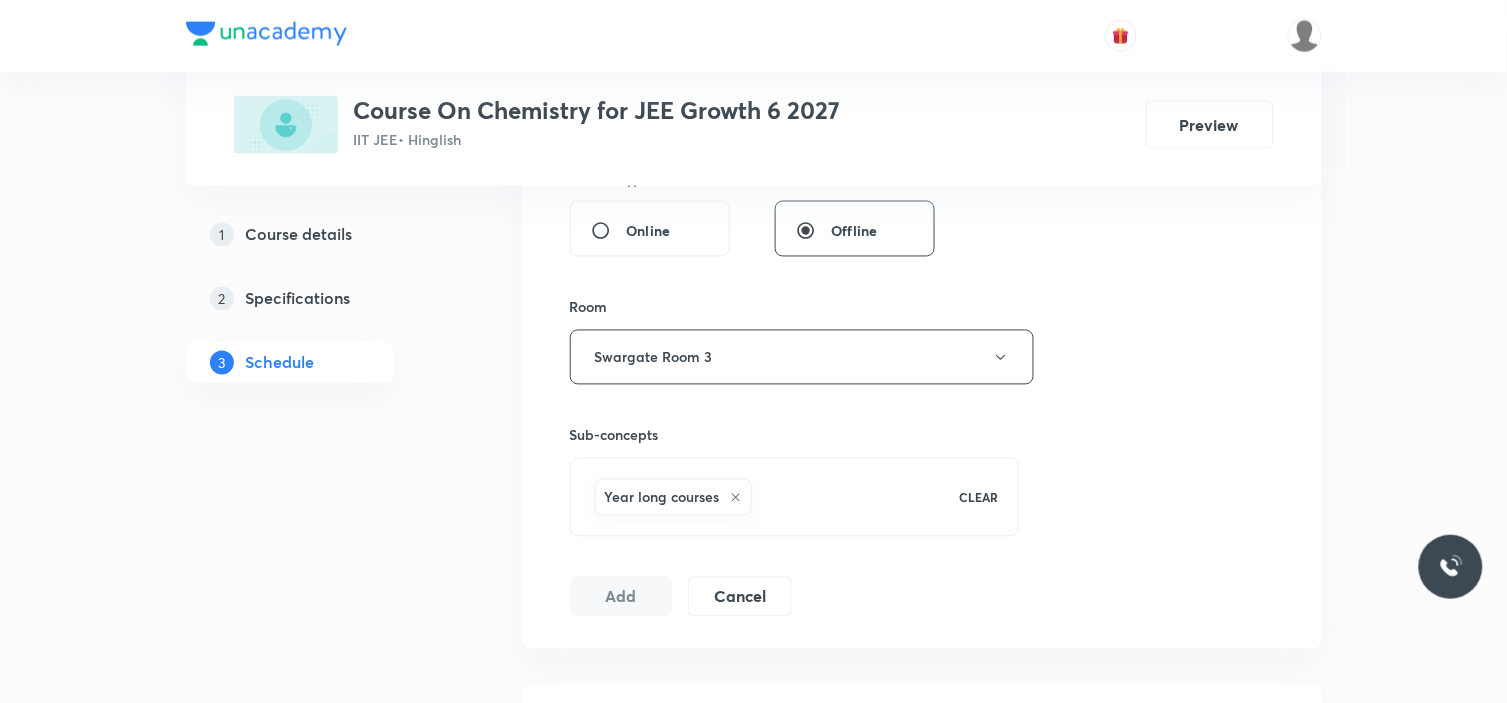 type 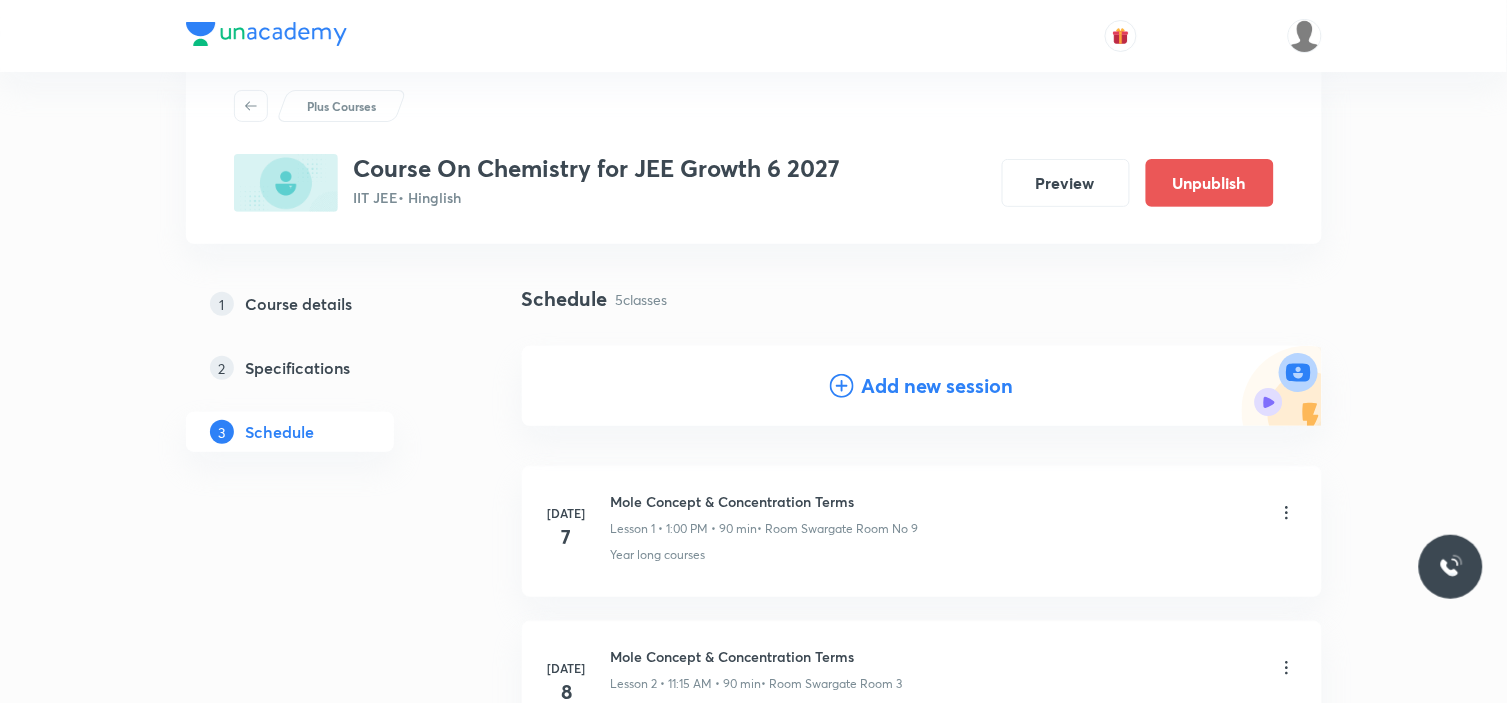 scroll, scrollTop: 0, scrollLeft: 0, axis: both 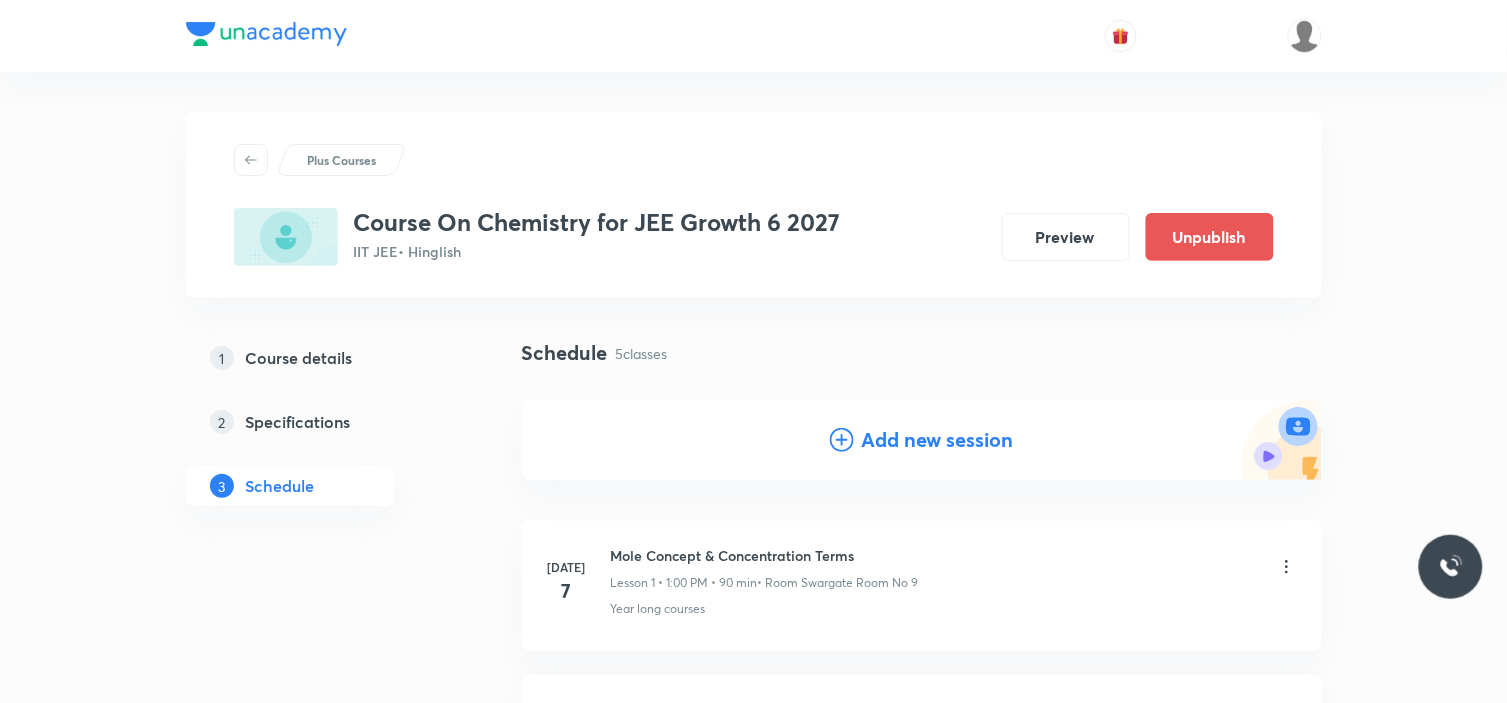 click on "Add new session" at bounding box center (938, 440) 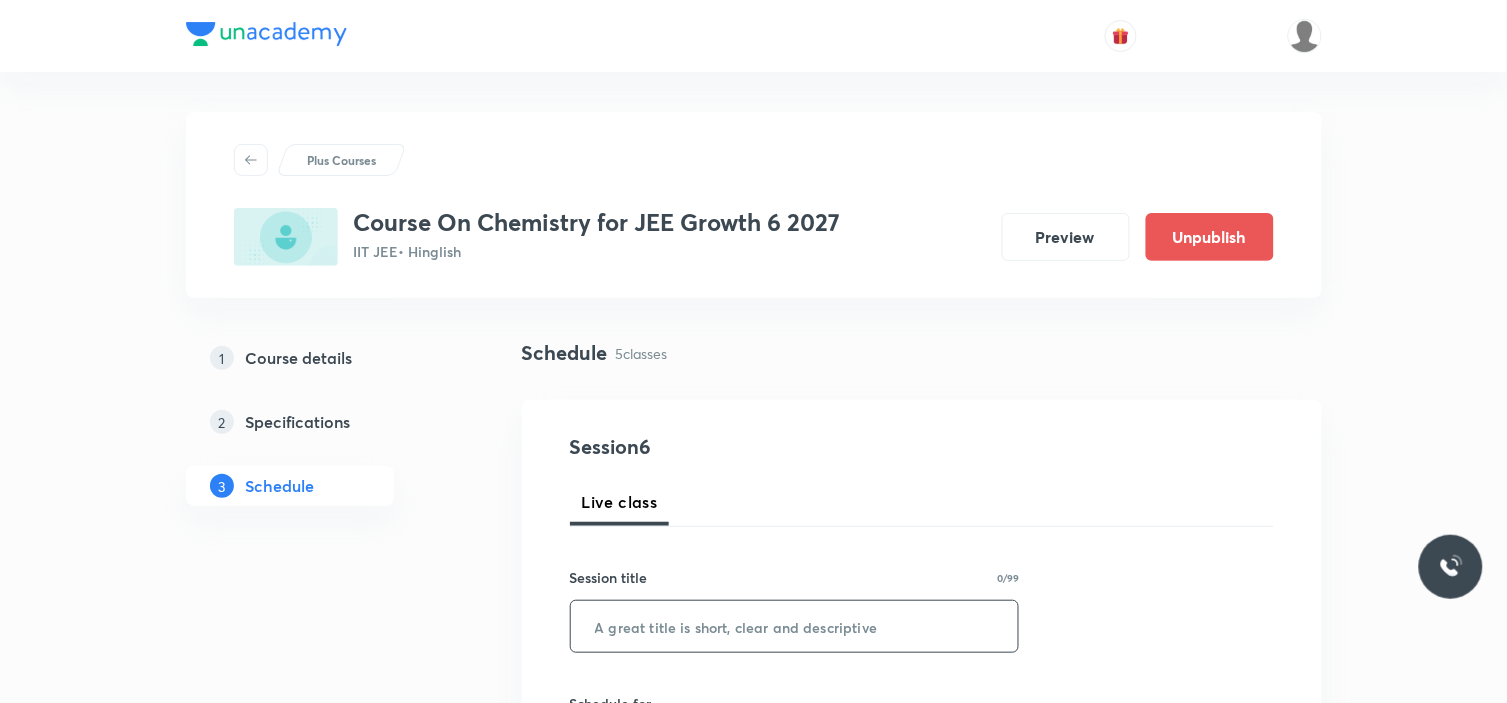 click at bounding box center [795, 626] 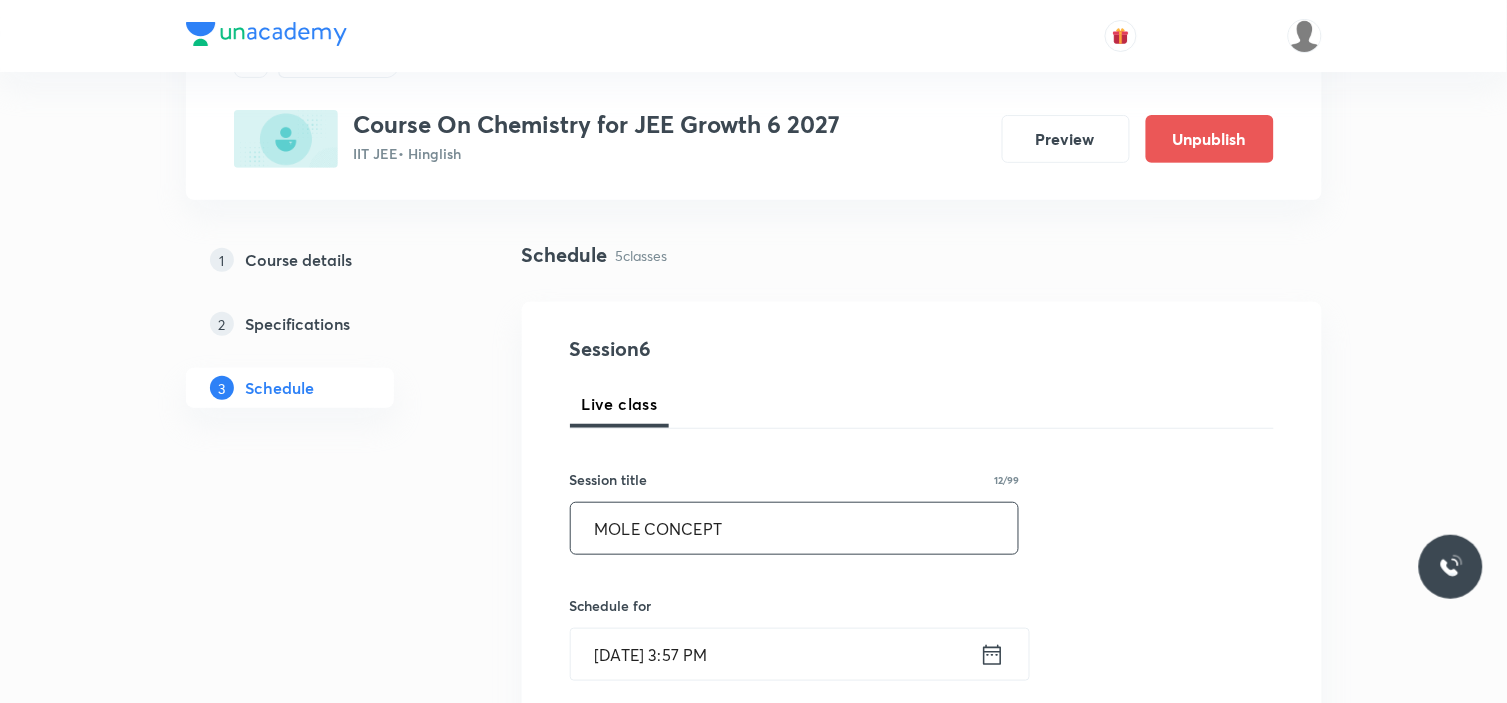scroll, scrollTop: 222, scrollLeft: 0, axis: vertical 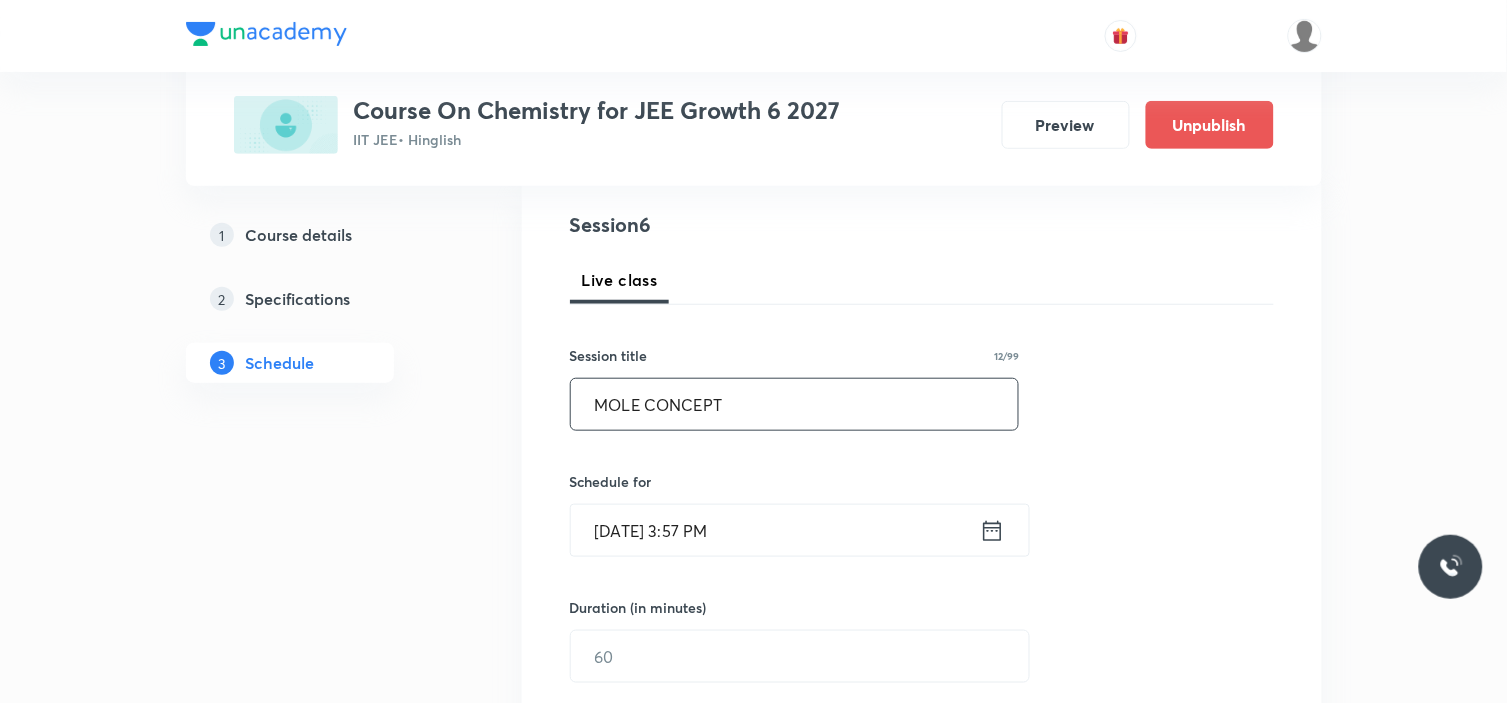 type on "MOLE CONCEPT" 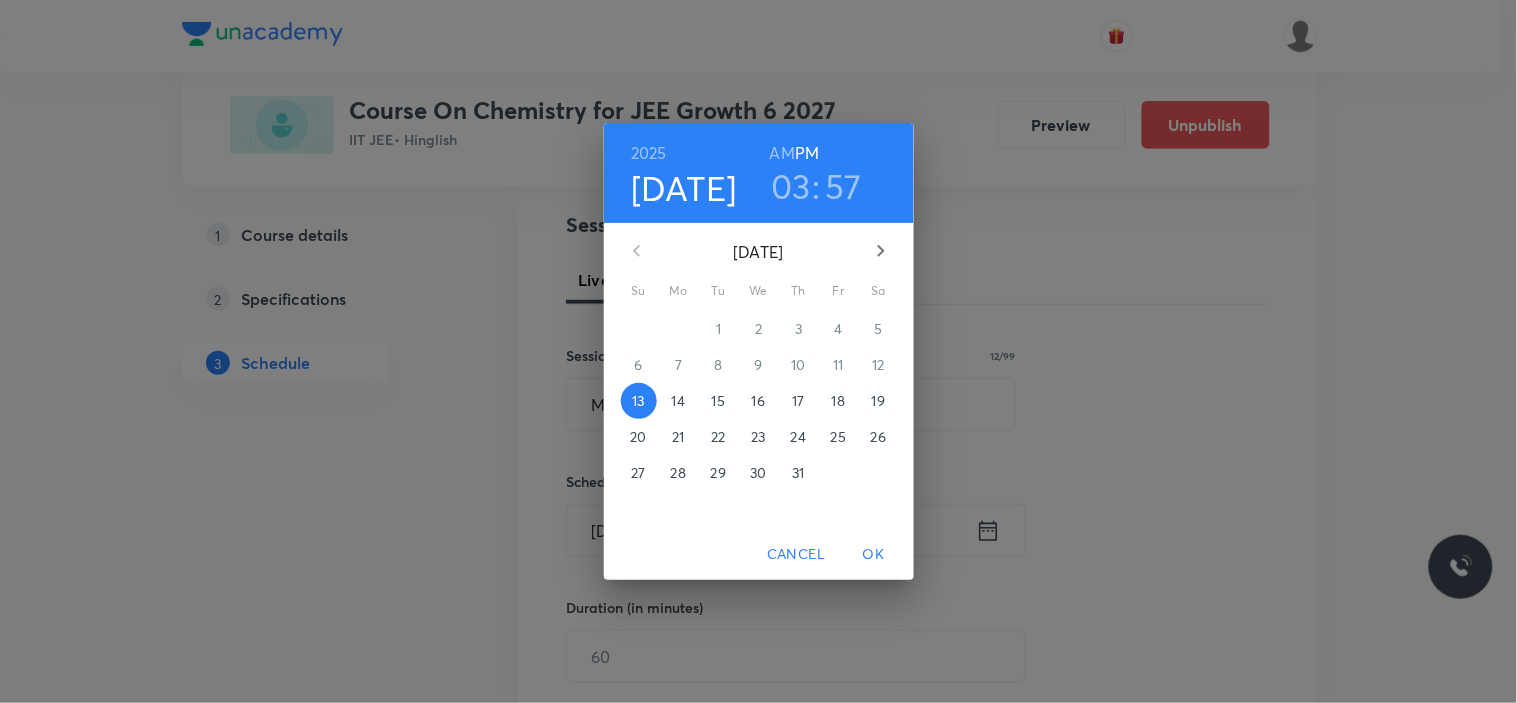 click on "15" at bounding box center (718, 401) 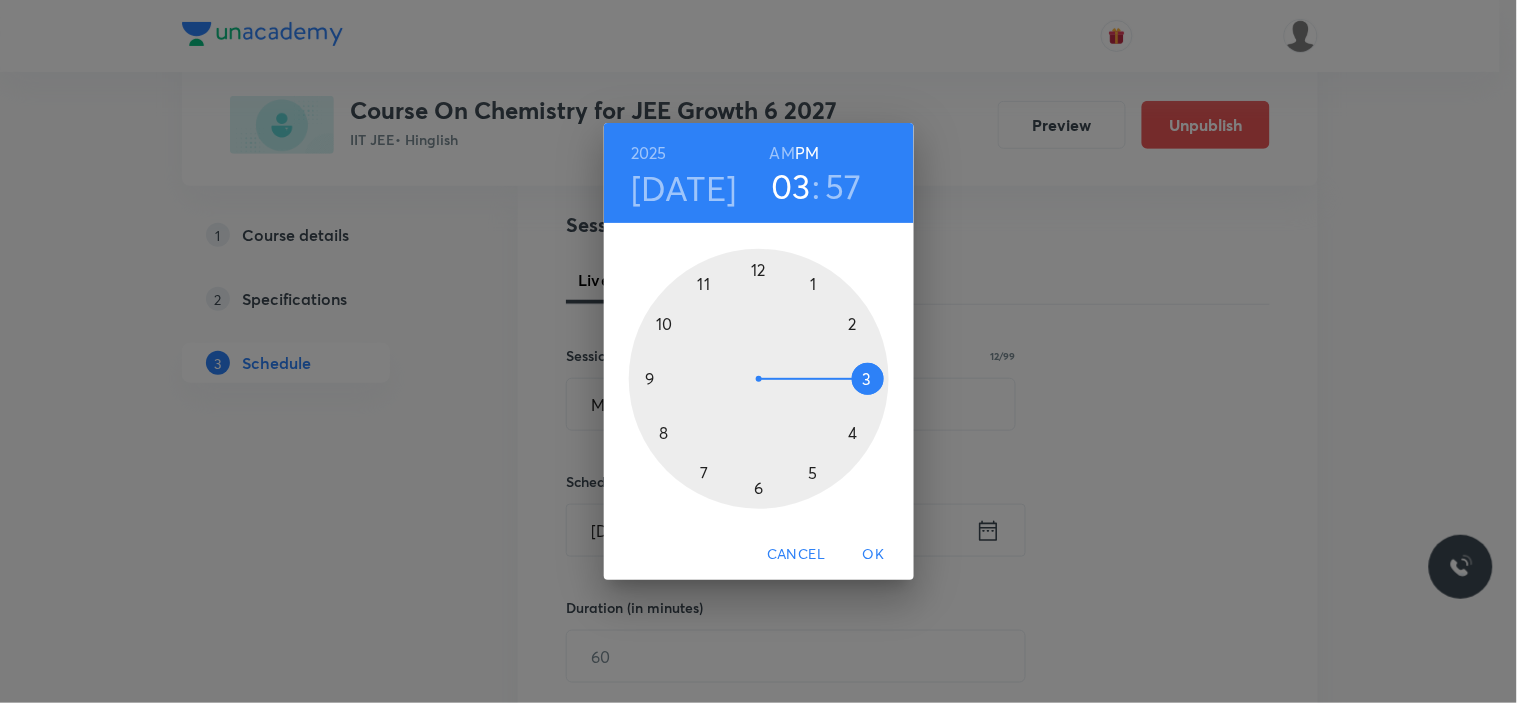 click at bounding box center (759, 379) 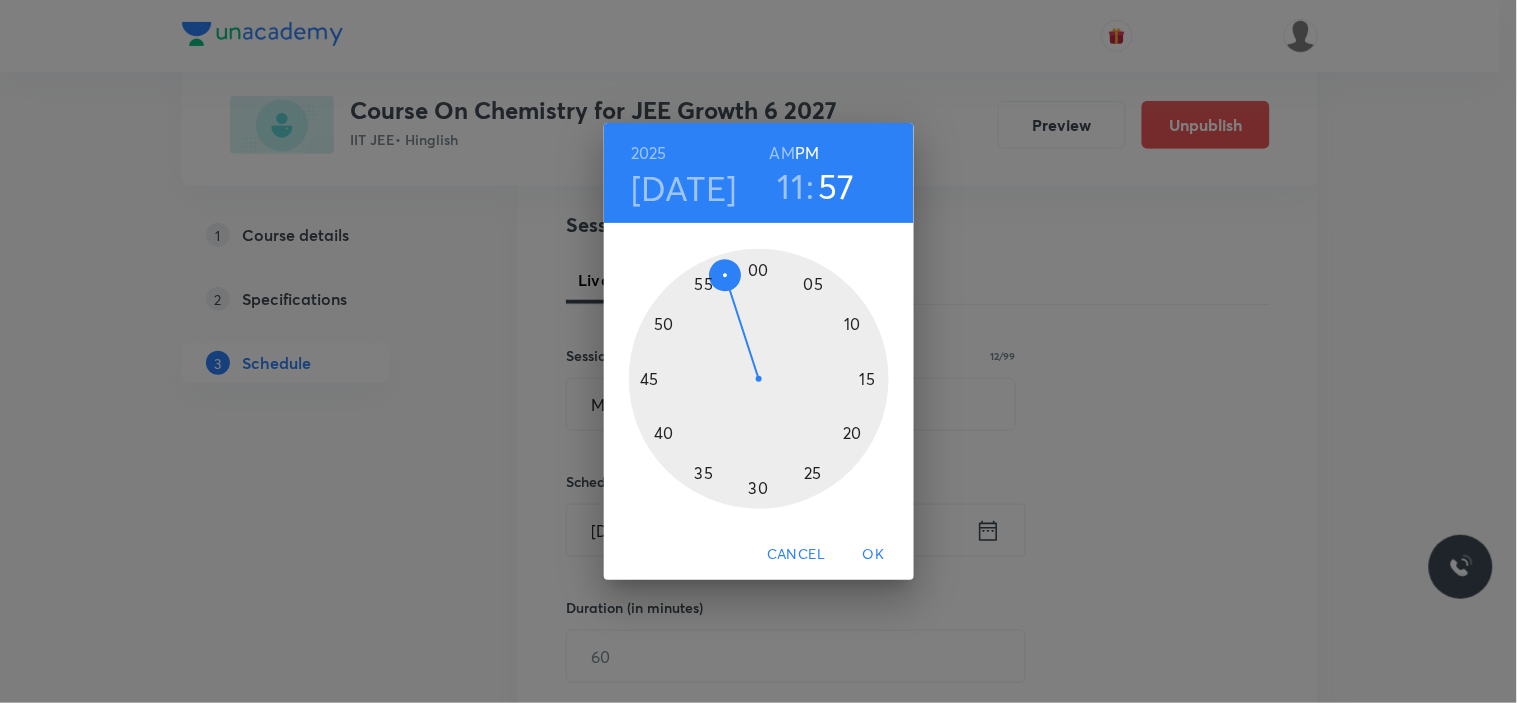 click on "AM" at bounding box center [782, 153] 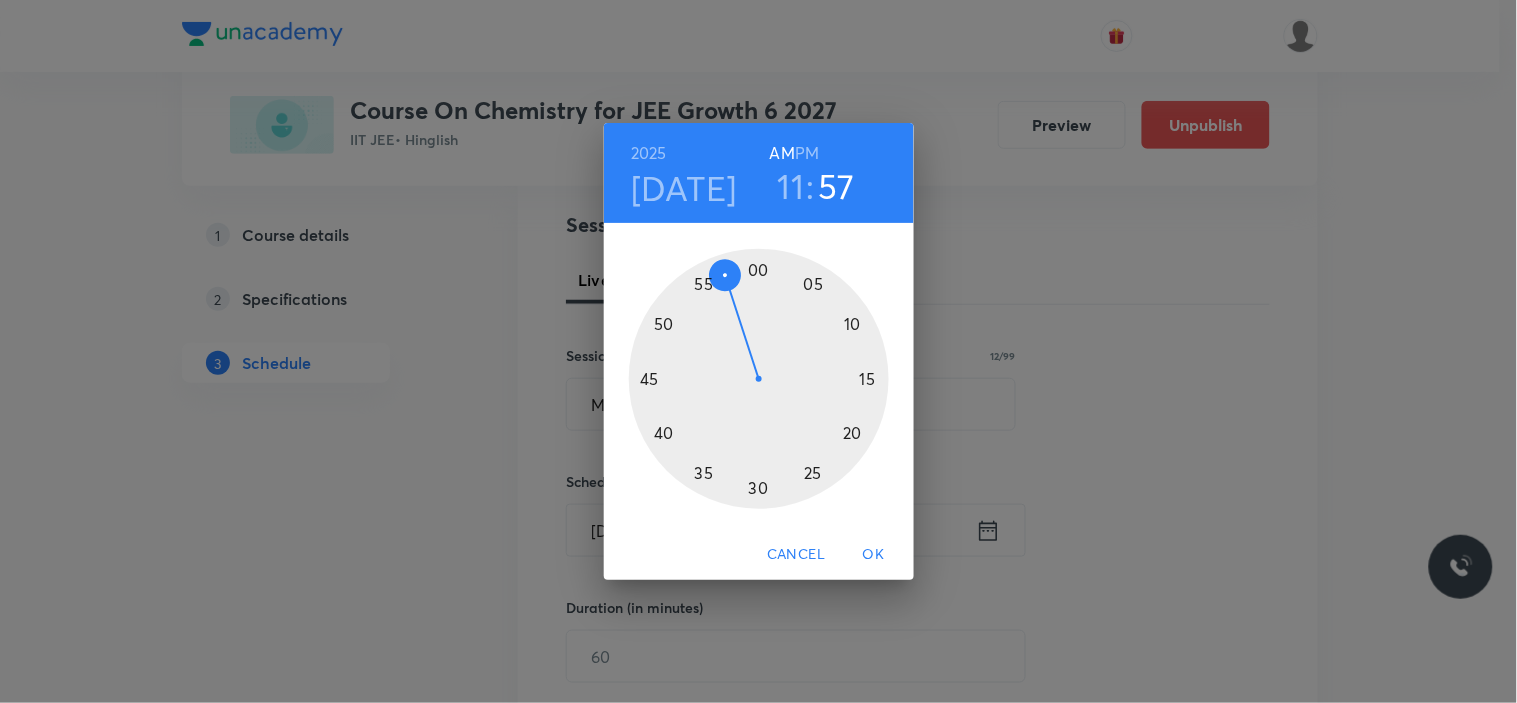 click at bounding box center [759, 379] 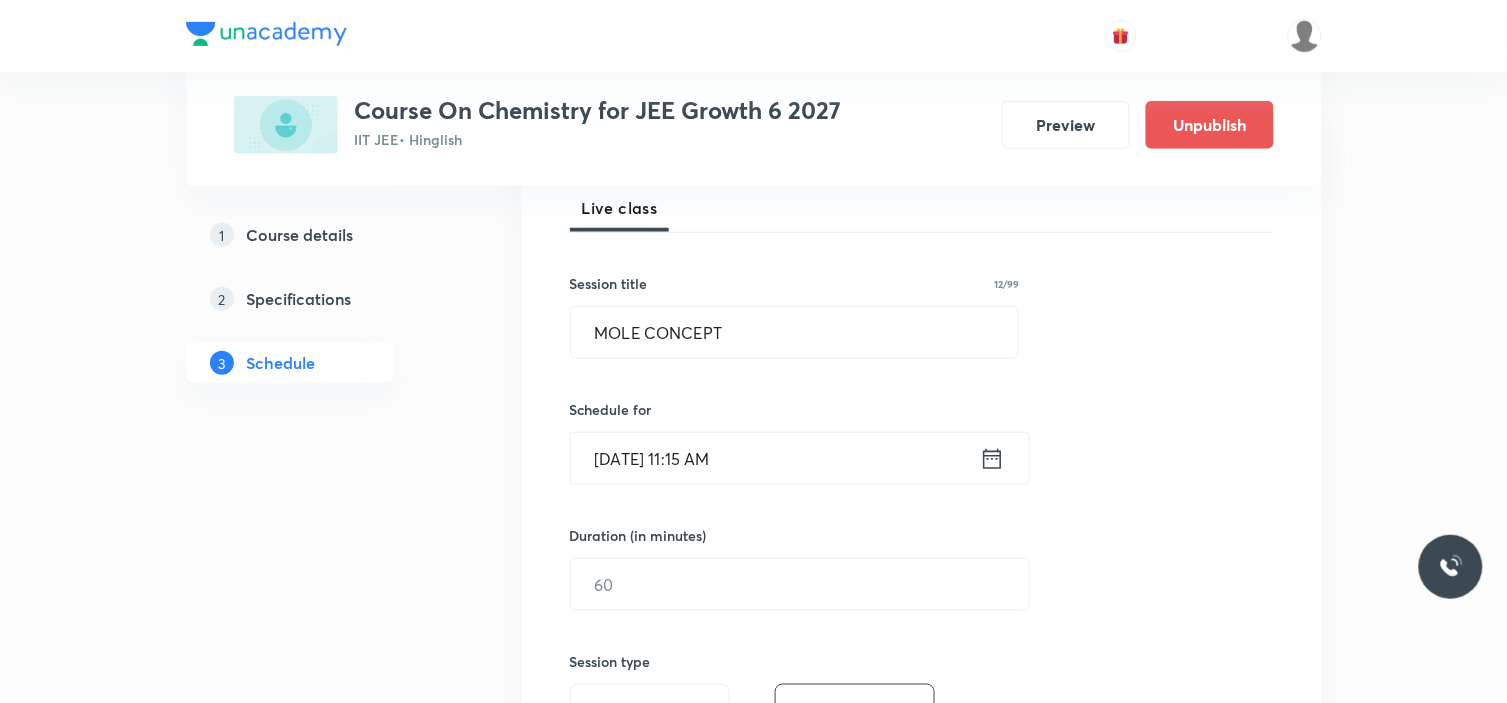 scroll, scrollTop: 444, scrollLeft: 0, axis: vertical 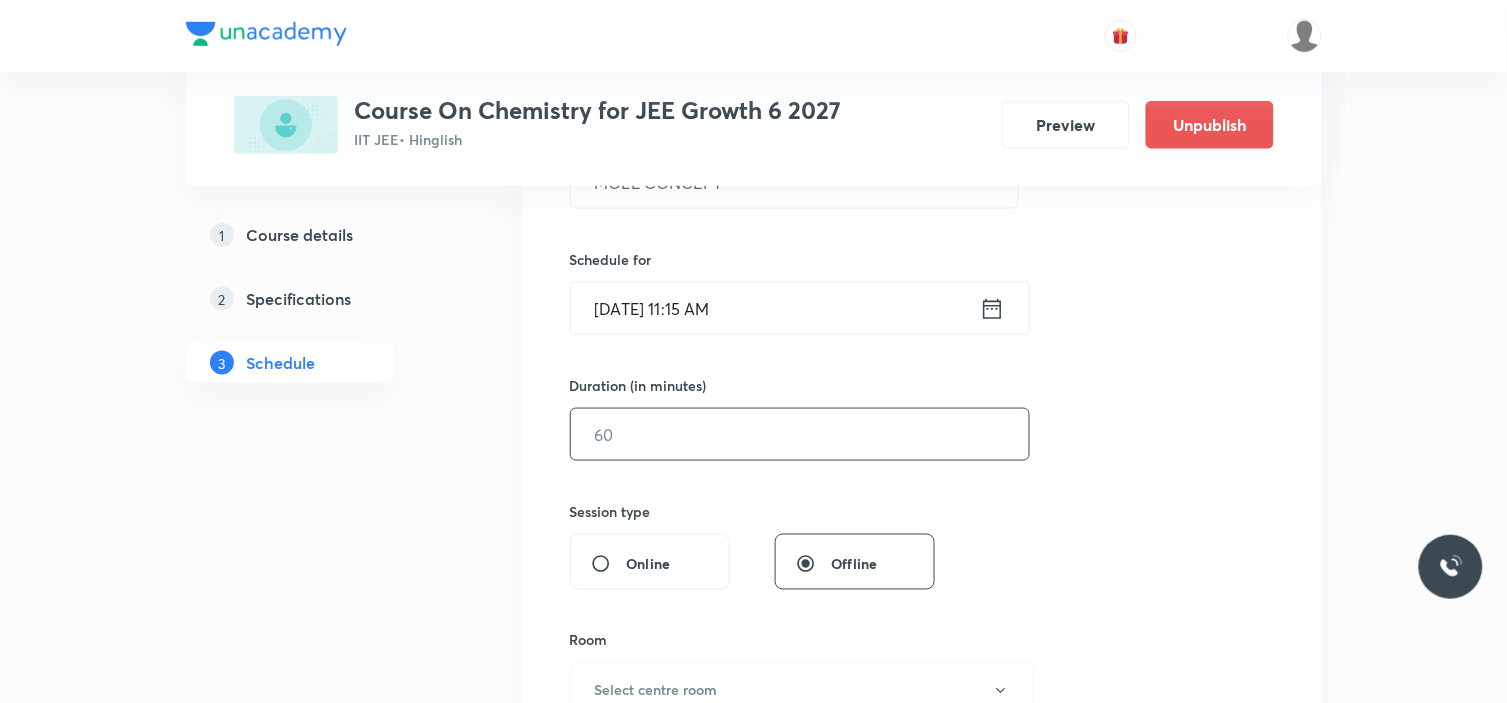 click at bounding box center (800, 434) 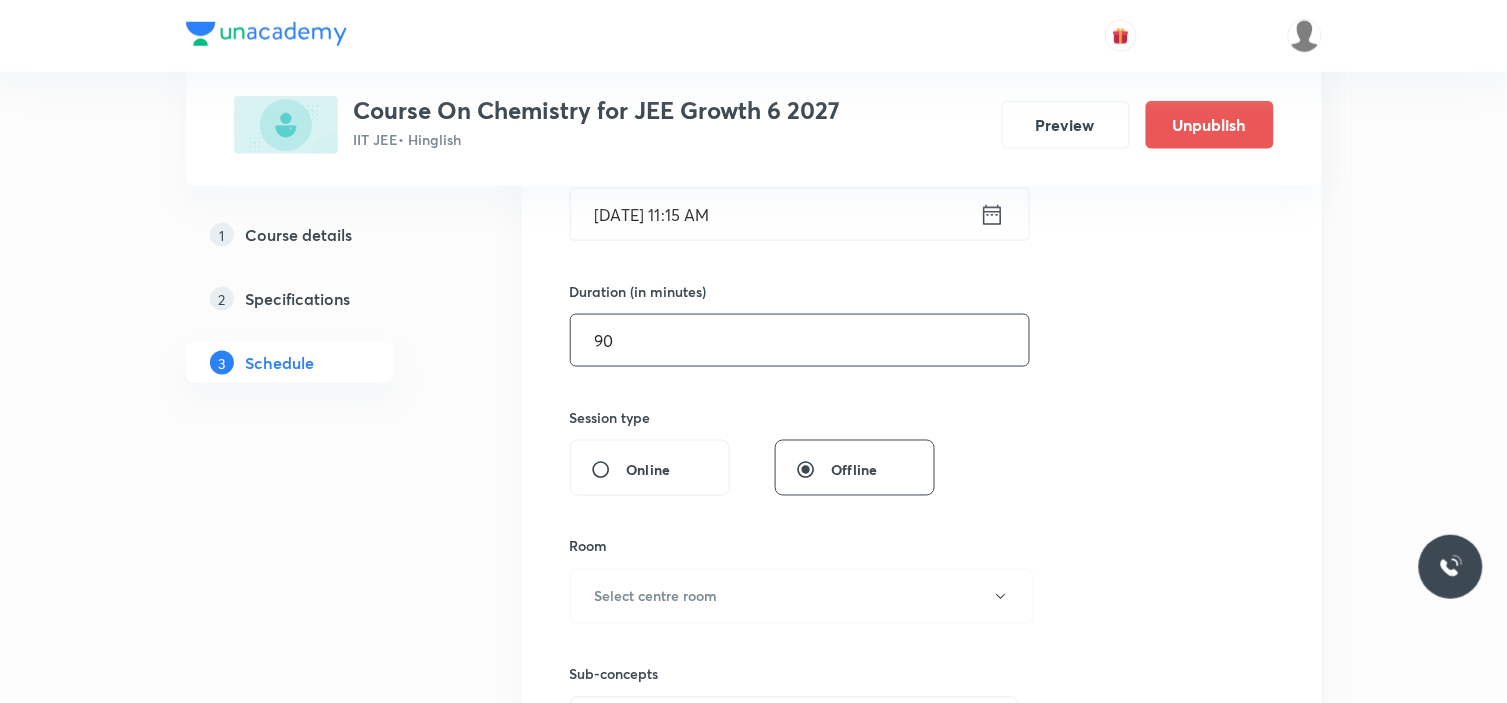 scroll, scrollTop: 666, scrollLeft: 0, axis: vertical 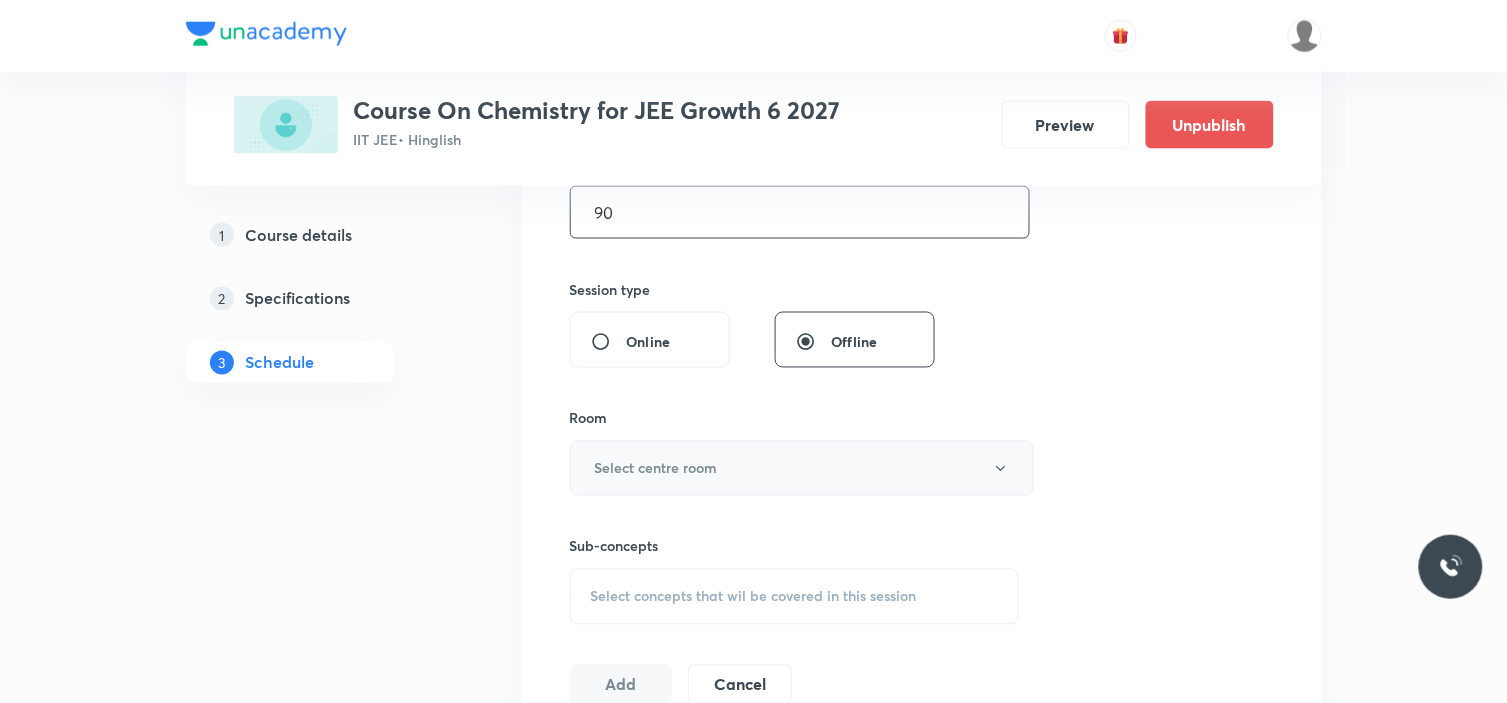 type on "90" 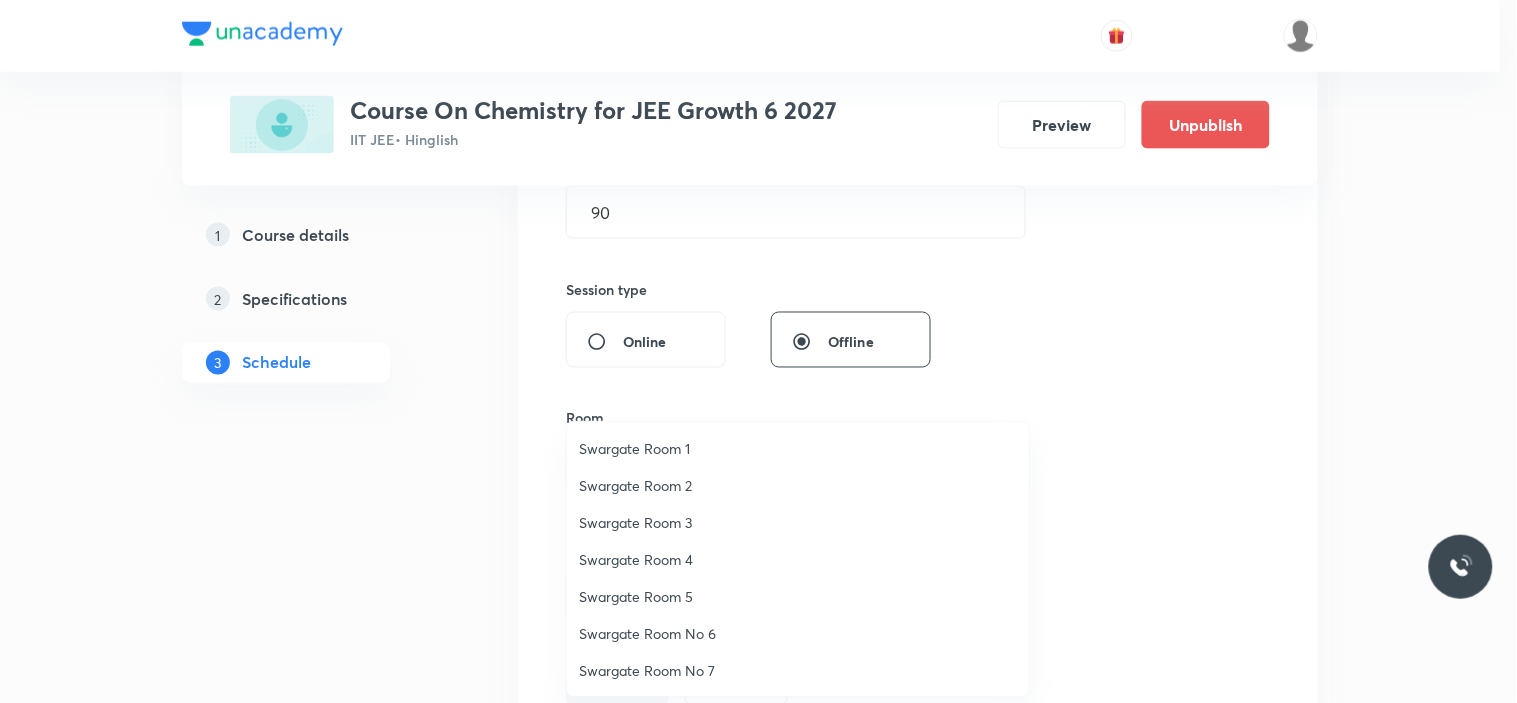 click on "Swargate Room 3" at bounding box center [798, 522] 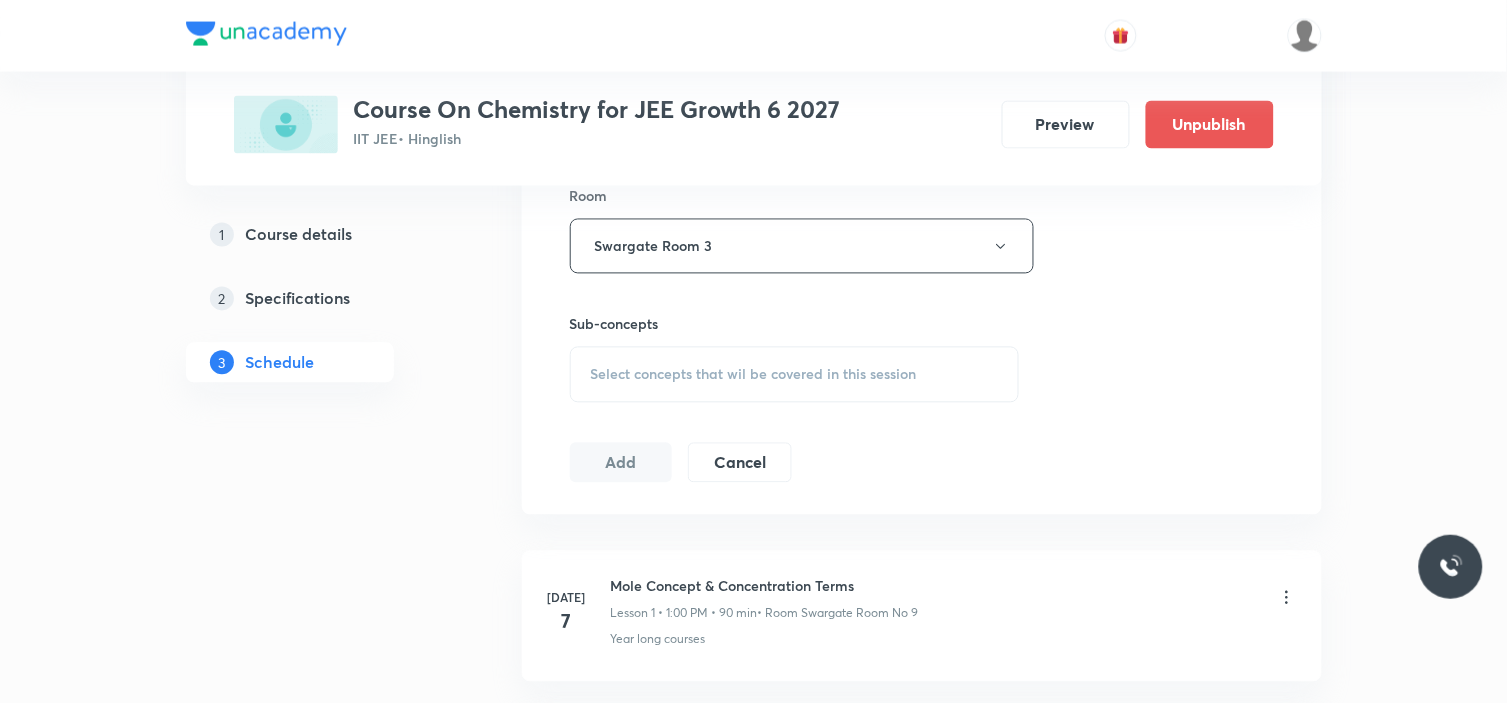 click on "Select concepts that wil be covered in this session" at bounding box center (754, 375) 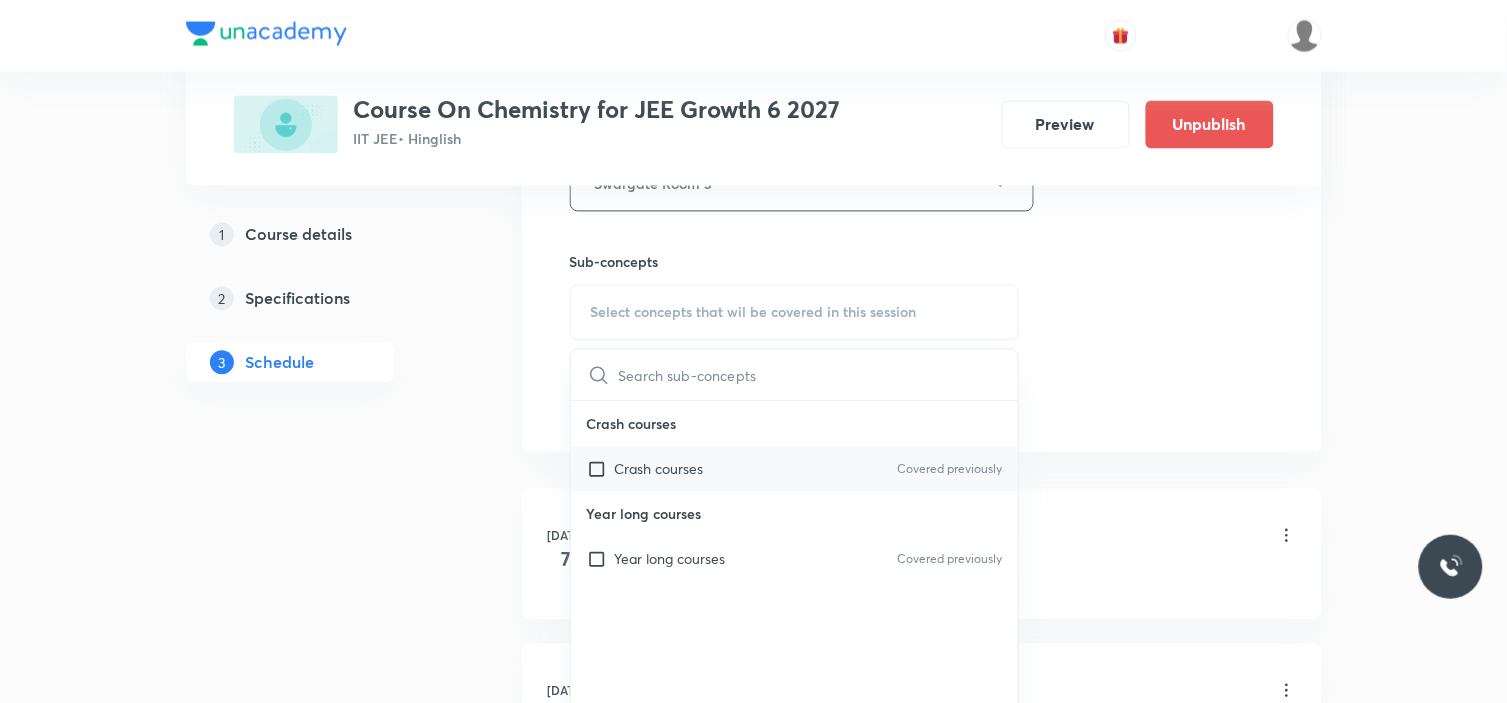 scroll, scrollTop: 1000, scrollLeft: 0, axis: vertical 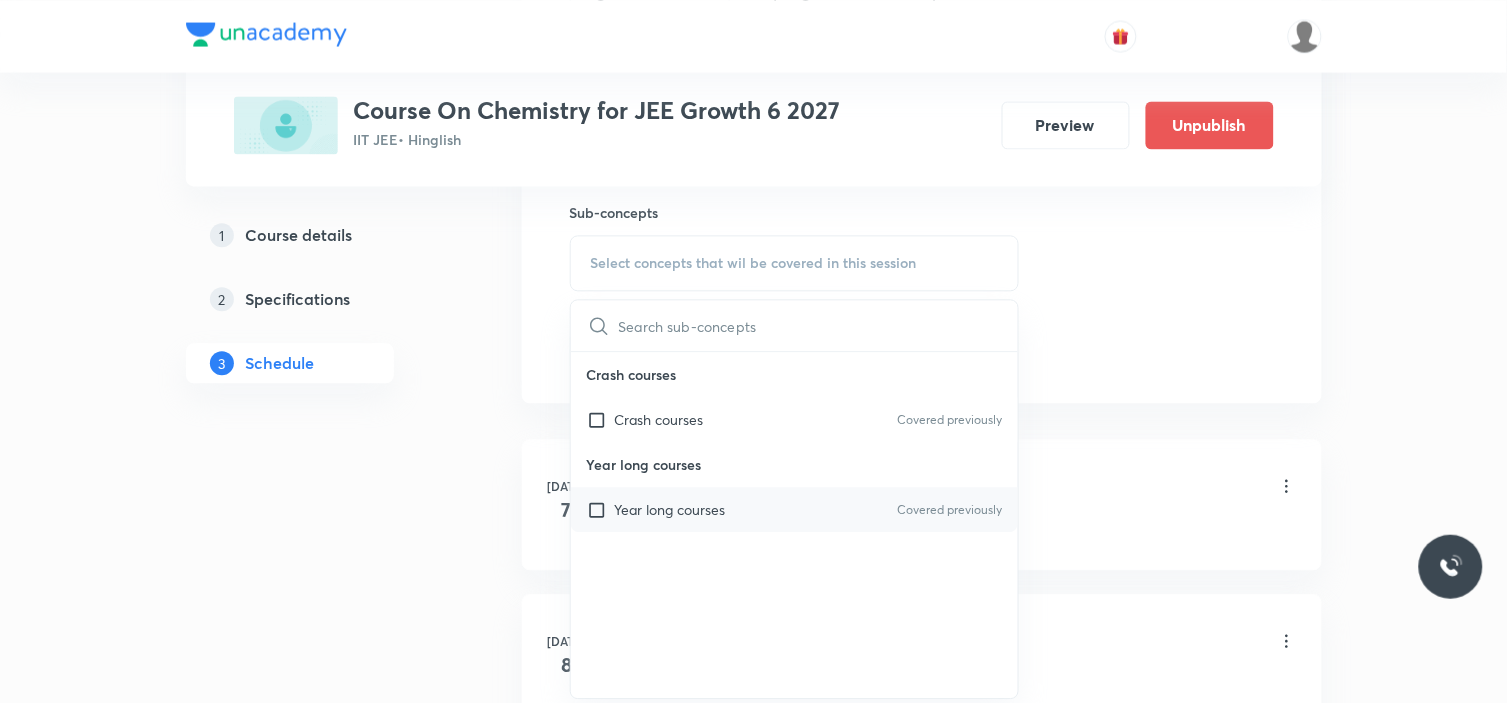 click on "Year long courses" at bounding box center [670, 509] 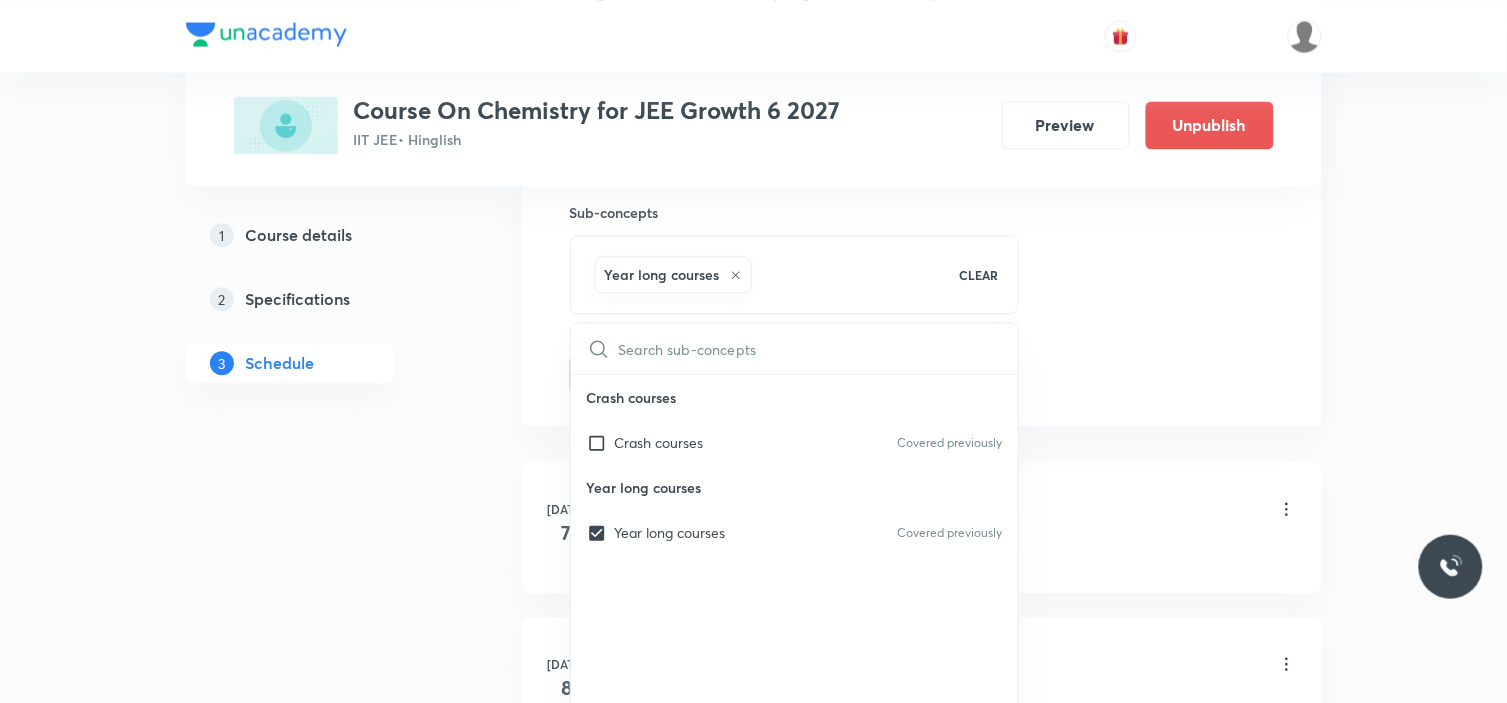 click on "Plus Courses Course On Chemistry for JEE Growth 6 2027 IIT JEE  • Hinglish Preview Unpublish 1 Course details 2 Specifications 3 Schedule Schedule 5  classes Session  6 Live class Session title 12/99 MOLE CONCEPT ​ Schedule for Jul 15, 2025, 11:15 AM ​ Duration (in minutes) 90 ​   Session type Online Offline Room Swargate Room 3 Sub-concepts Year long courses CLEAR ​ Crash courses Crash courses Covered previously Year long courses Year long courses Covered previously Add Cancel Jul 7 Mole Concept & Concentration Terms Lesson 1 • 1:00 PM • 90 min  • Room Swargate Room No 9 Year long courses Jul 8 Mole Concept & Concentration Terms Lesson 2 • 11:15 AM • 90 min  • Room Swargate Room 3 Year long courses Jul 9 Mole Concept & Concentration Terms Lesson 3 • 11:15 AM • 90 min  • Room Swargate Room 4 Crash courses Jul 12 Mole Concept & Concentration Terms Lesson 4 • 11:15 AM • 90 min  • Room Swargate Room 3 Year long courses Jul 14 MOLE CONCEPT Lesson 5 • 1:00 PM • 90 min" at bounding box center (754, 238) 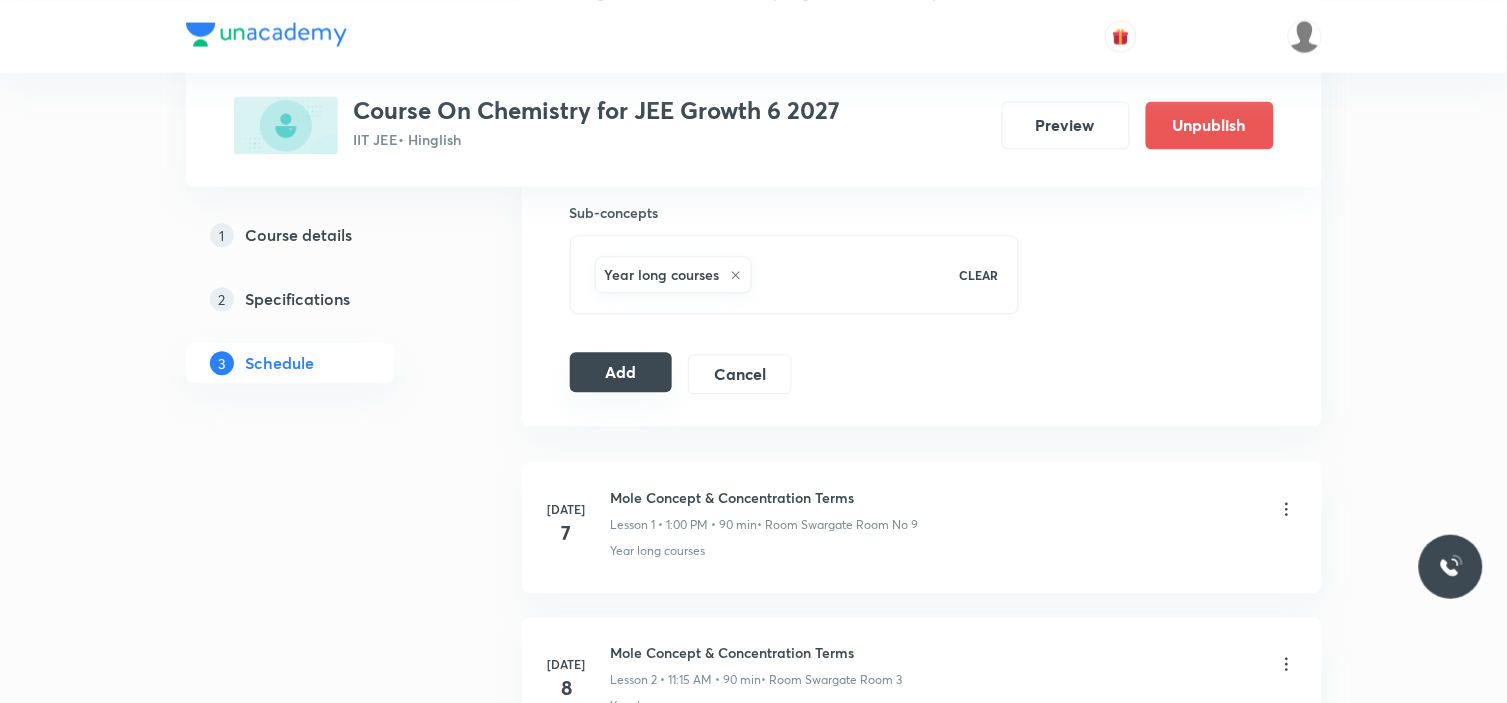 click on "Add" at bounding box center (621, 372) 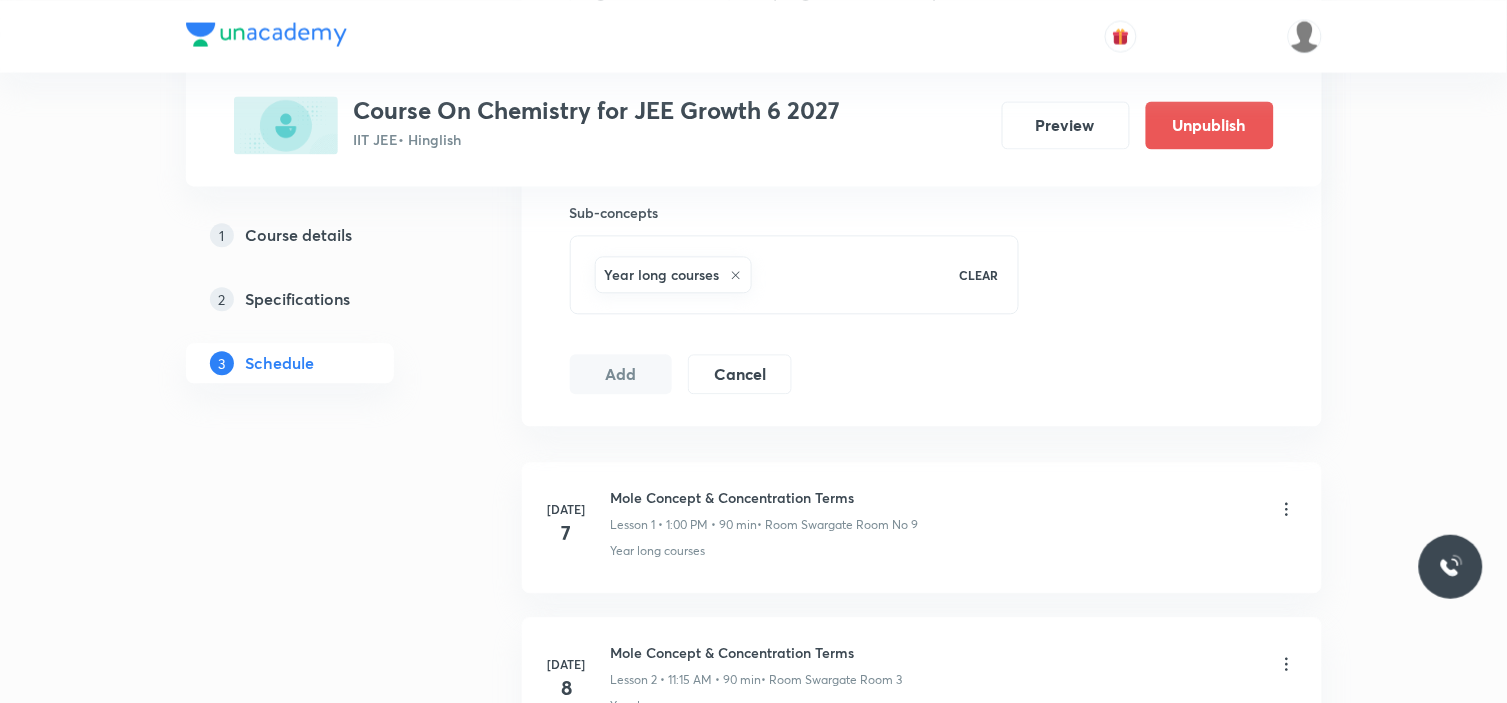 type 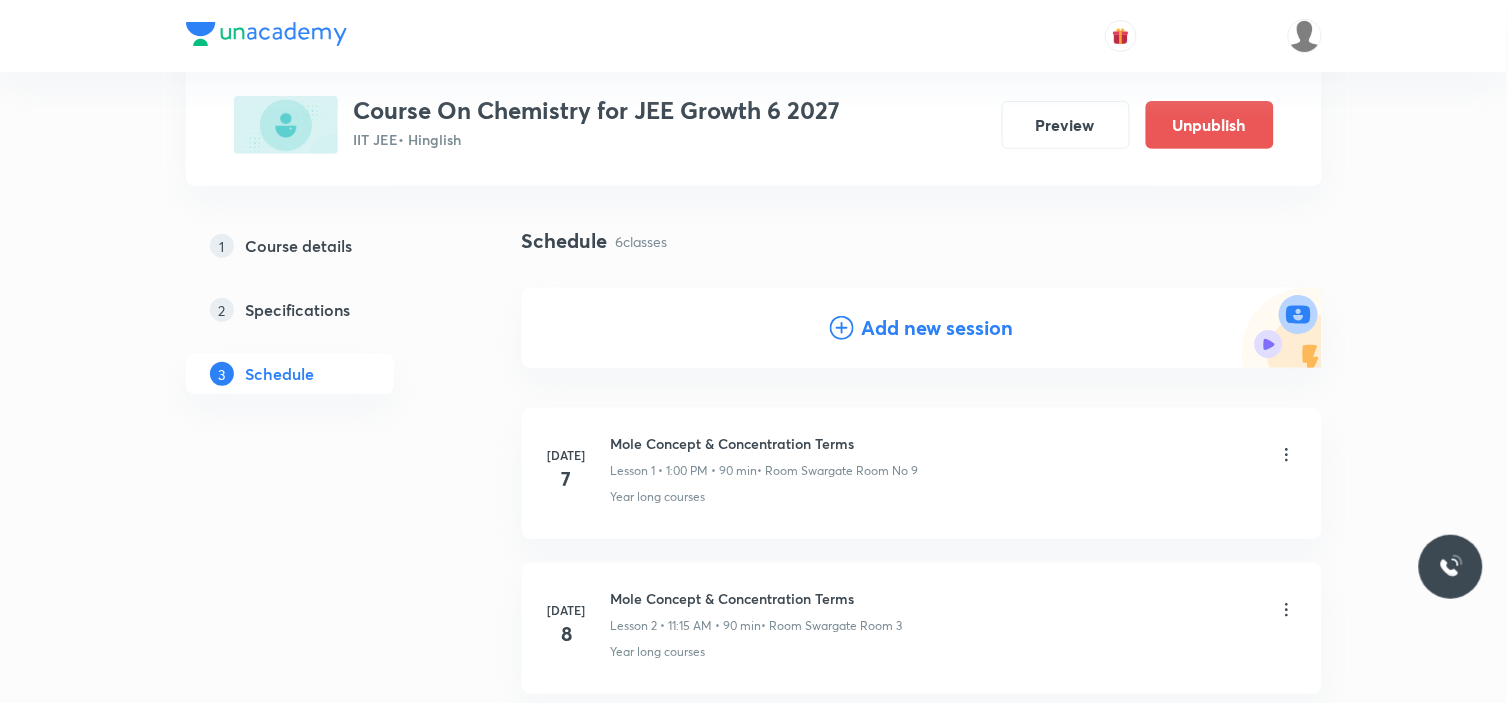 scroll, scrollTop: 90, scrollLeft: 0, axis: vertical 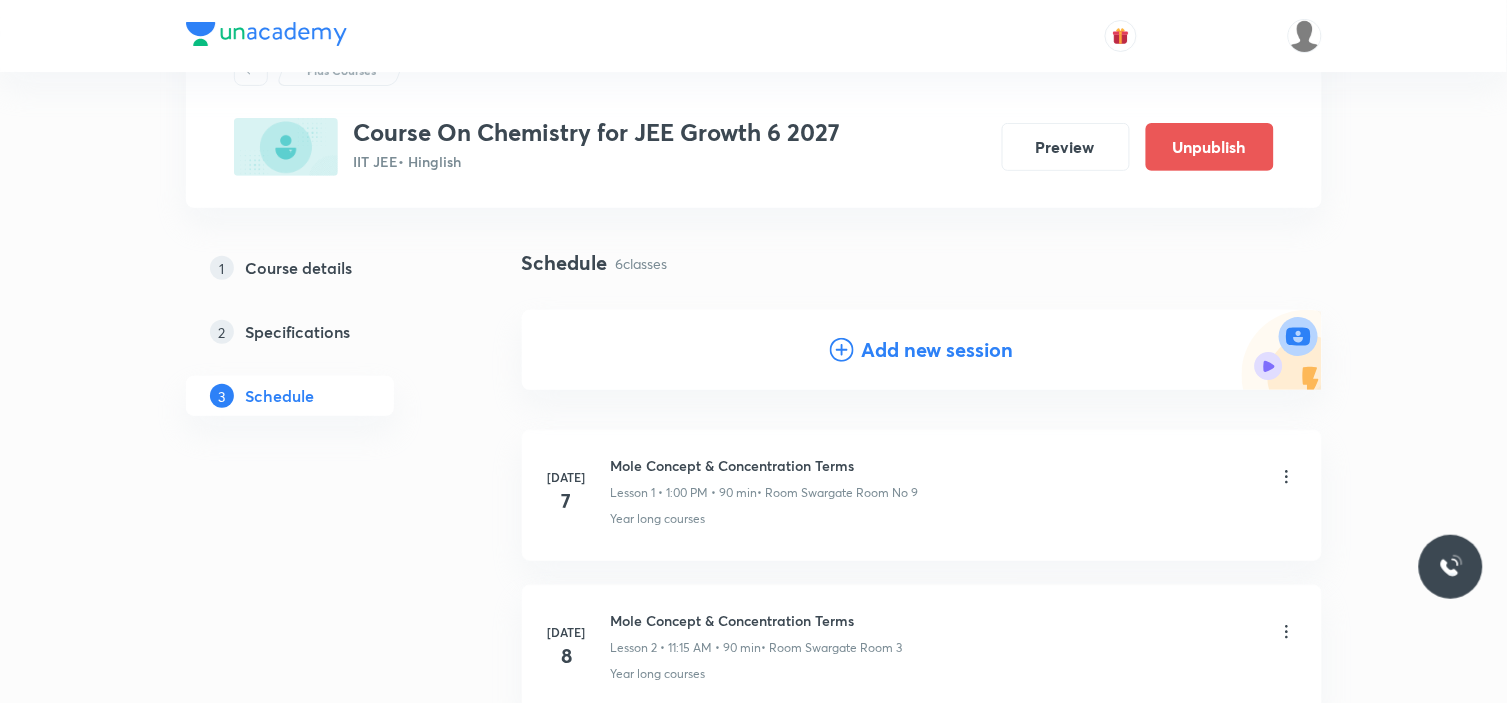 click on "Add new session" at bounding box center [938, 350] 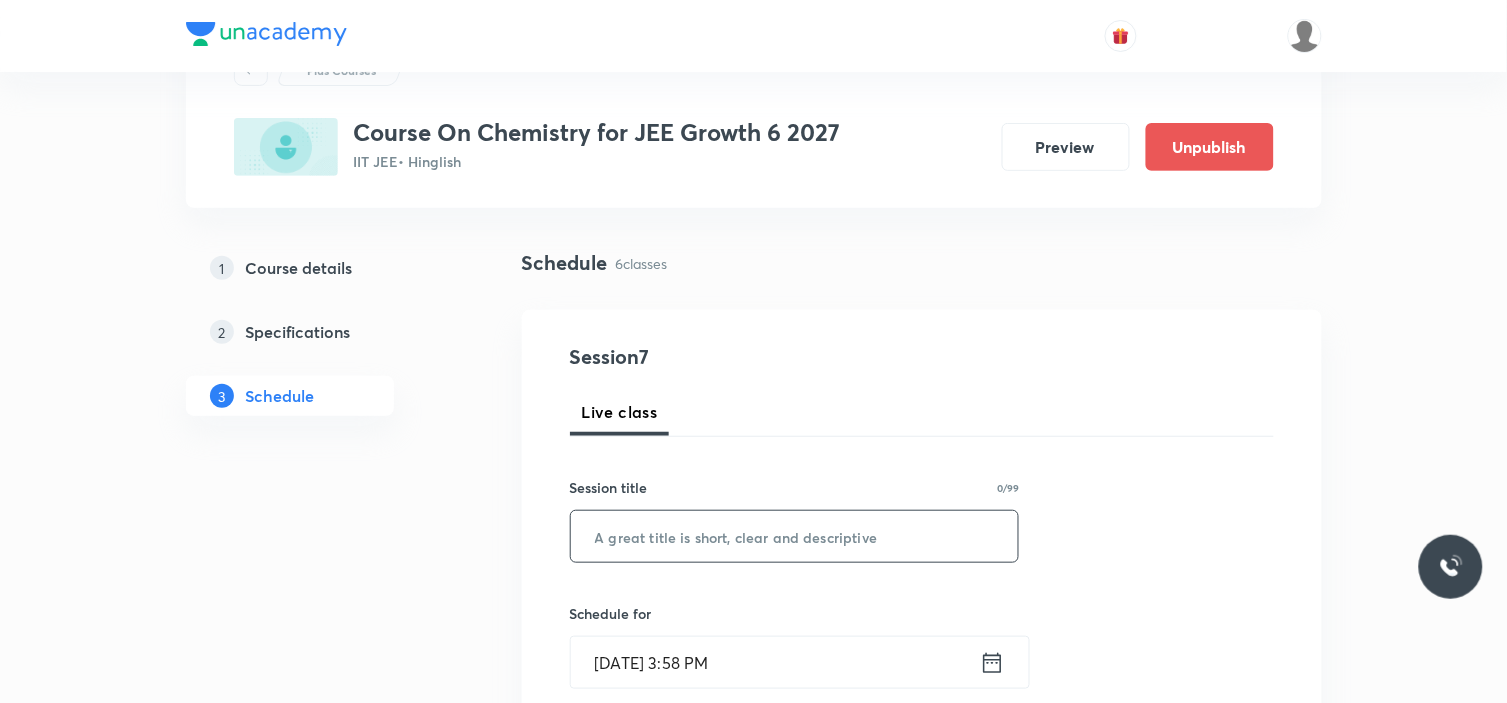 click at bounding box center [795, 536] 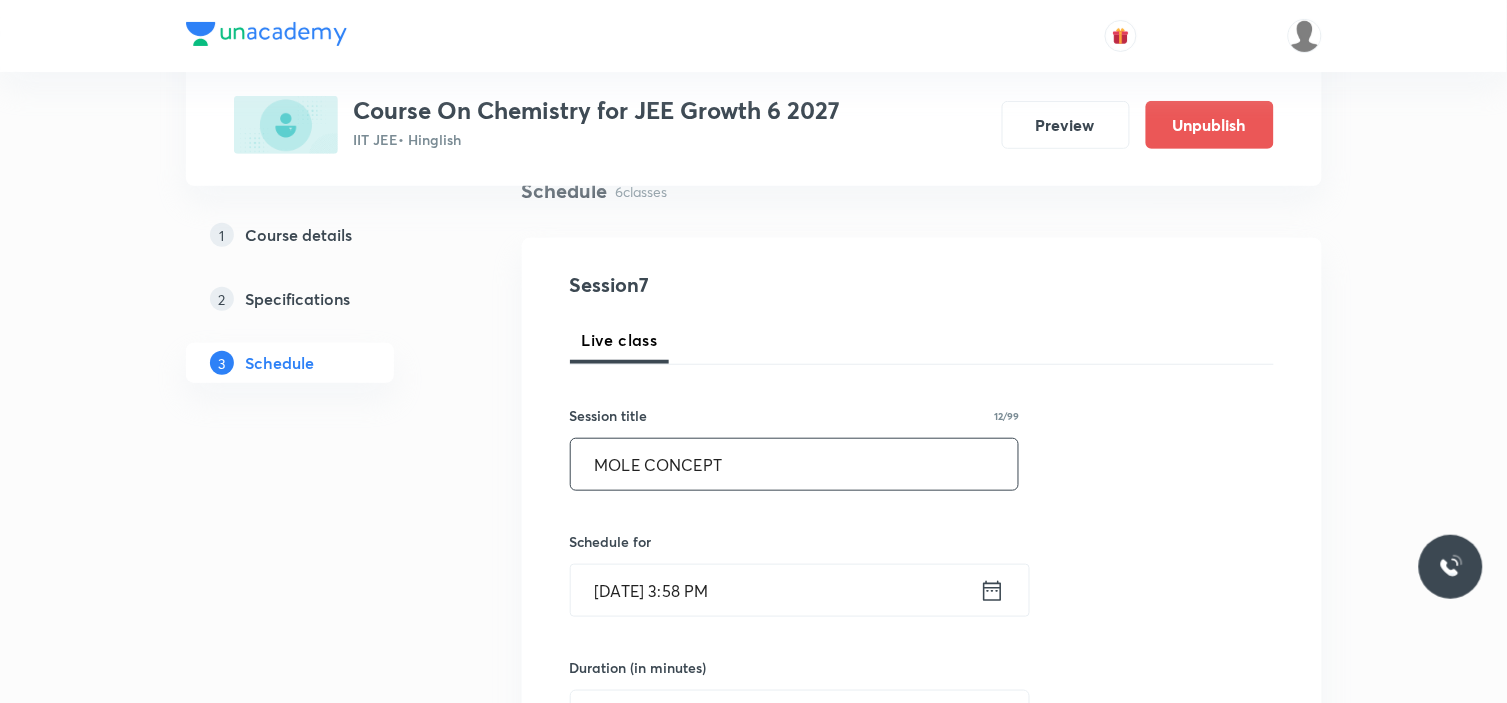 scroll, scrollTop: 201, scrollLeft: 0, axis: vertical 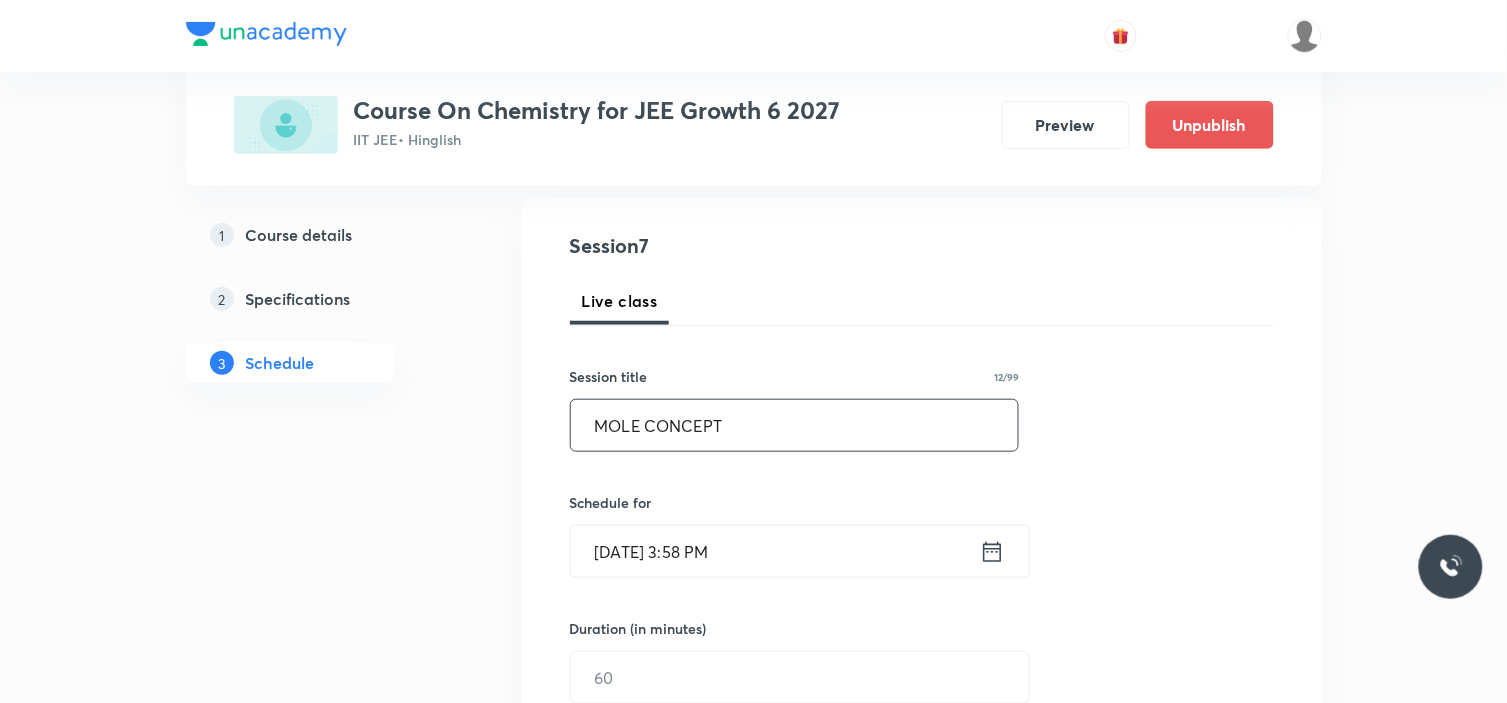 type on "MOLE CONCEPT" 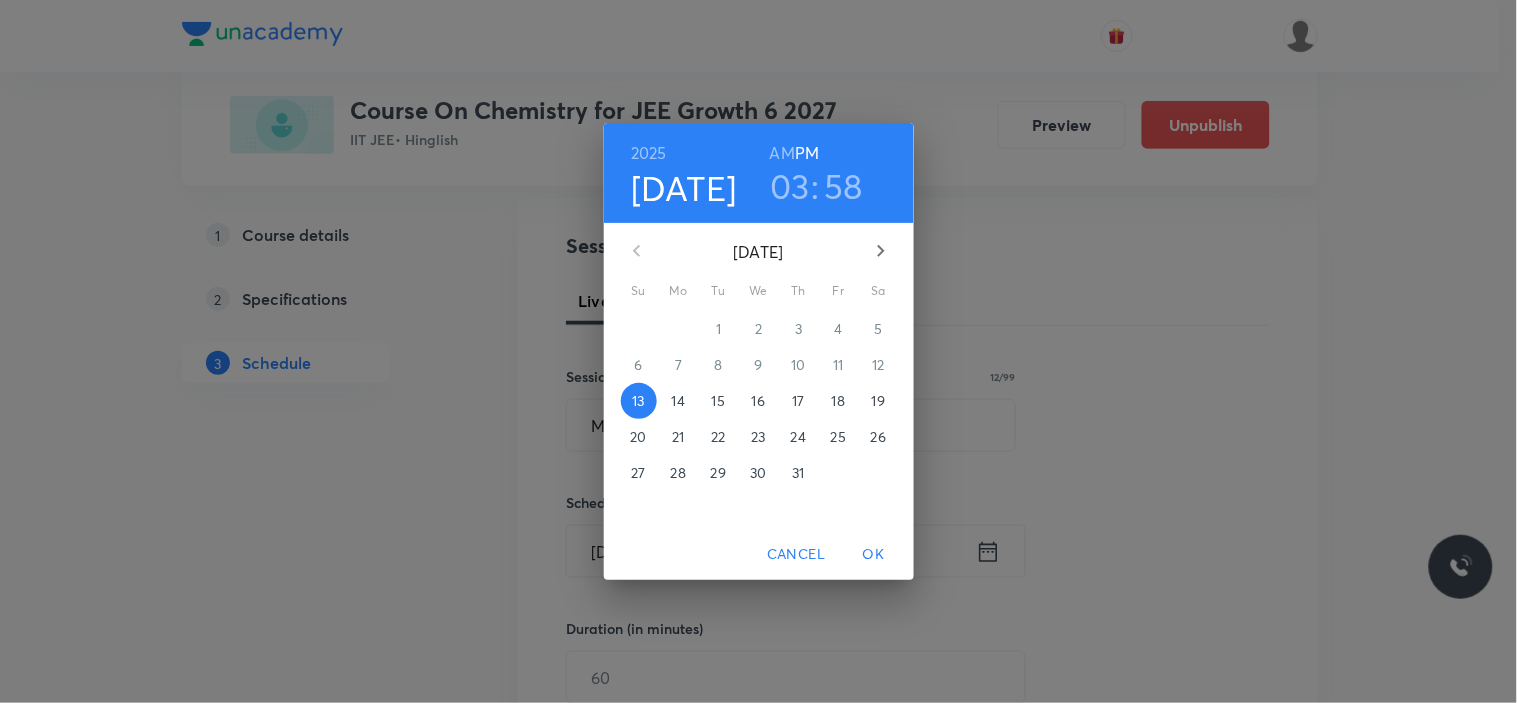click on "17" at bounding box center (798, 401) 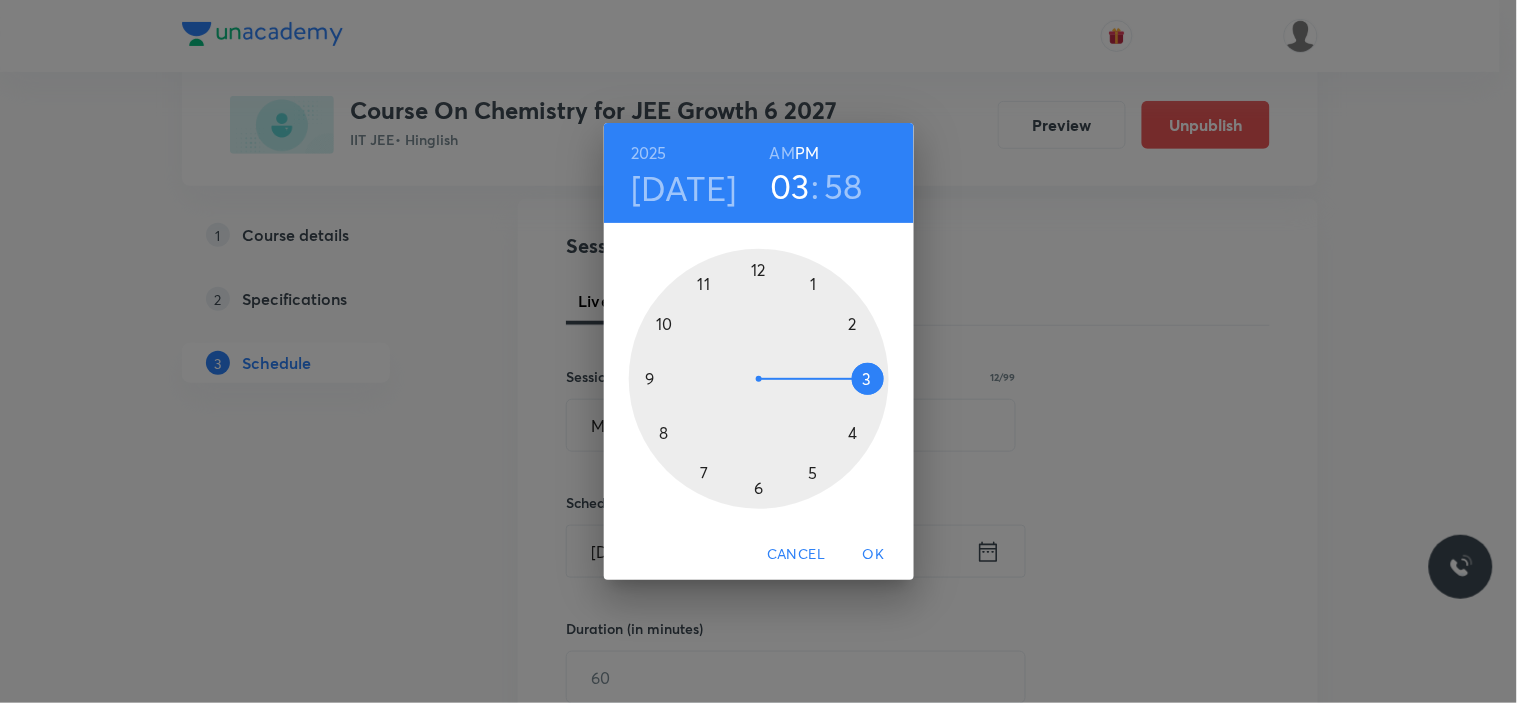 click on "AM" at bounding box center [782, 153] 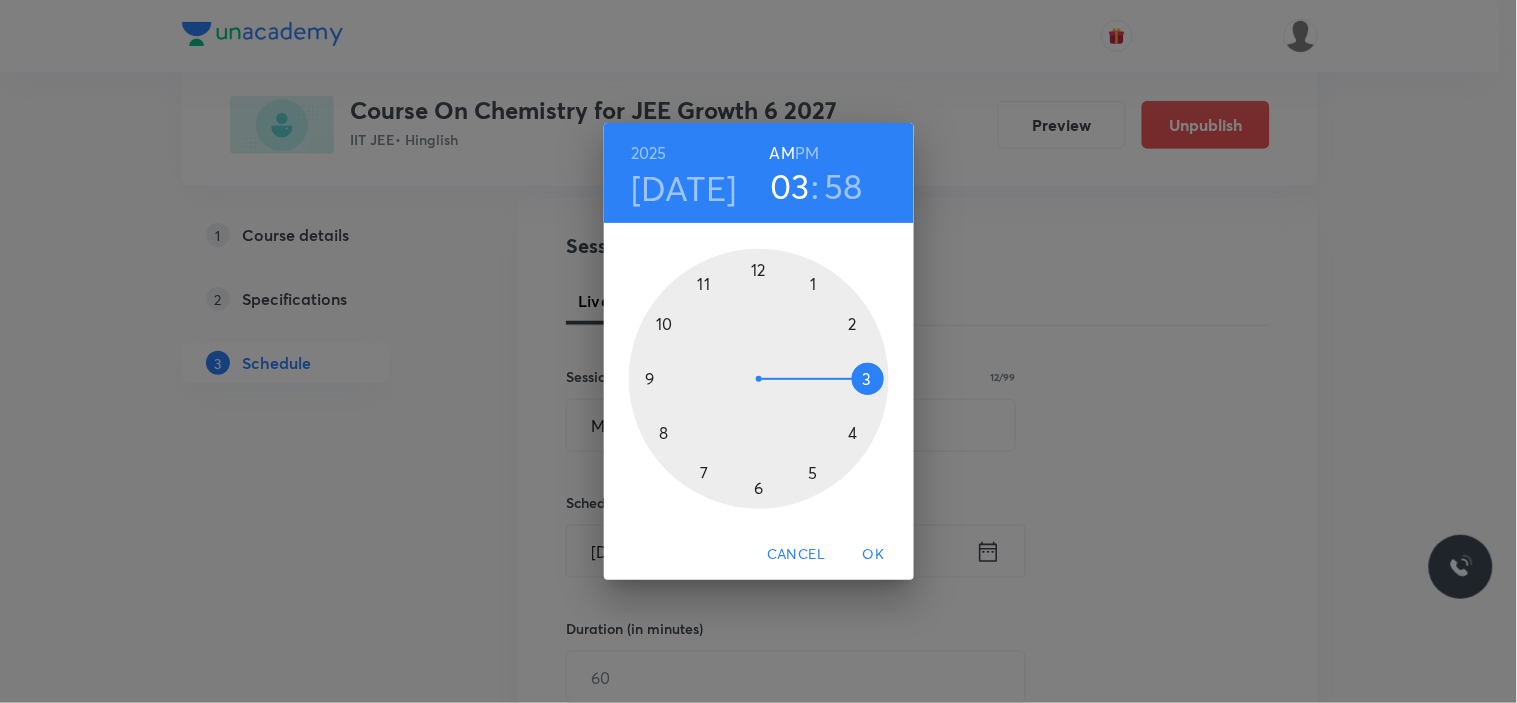 click at bounding box center (759, 379) 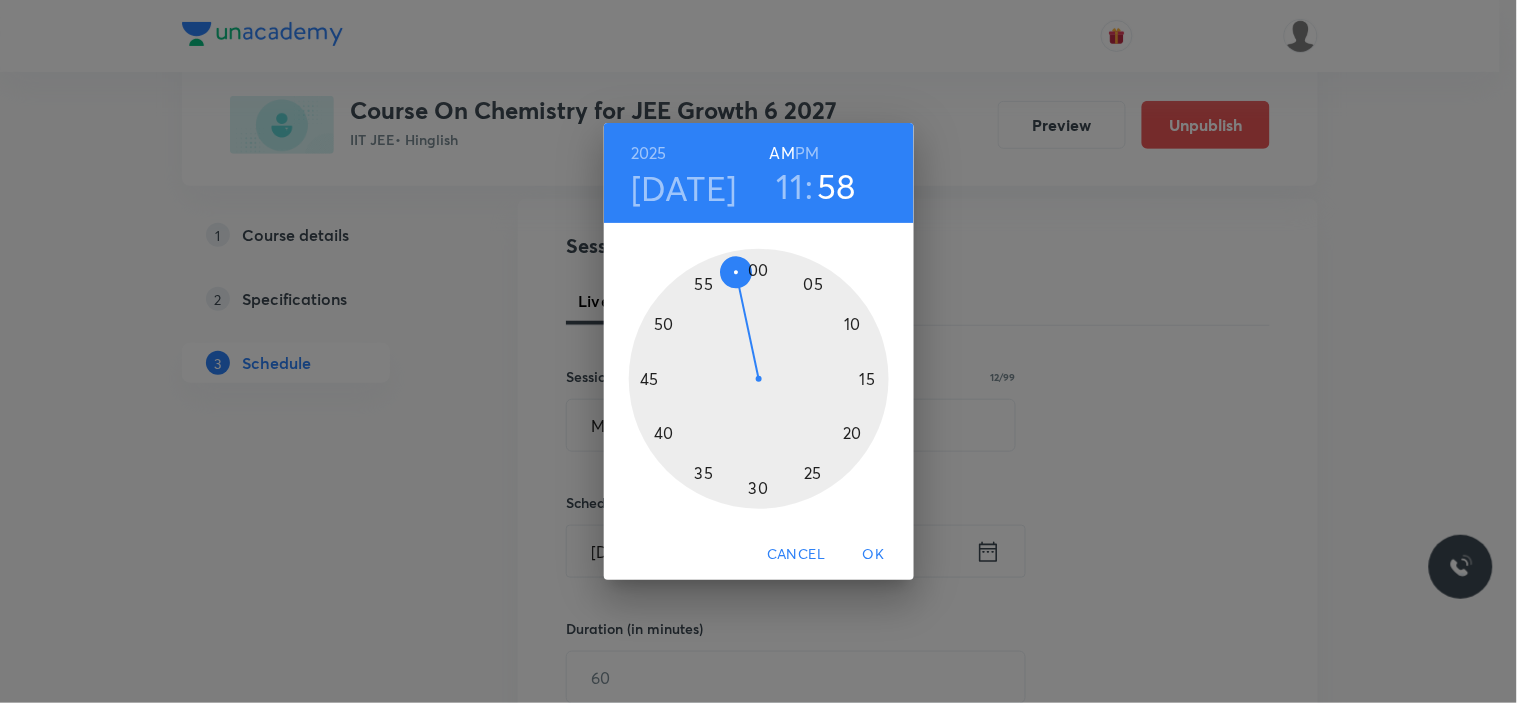 click at bounding box center (759, 379) 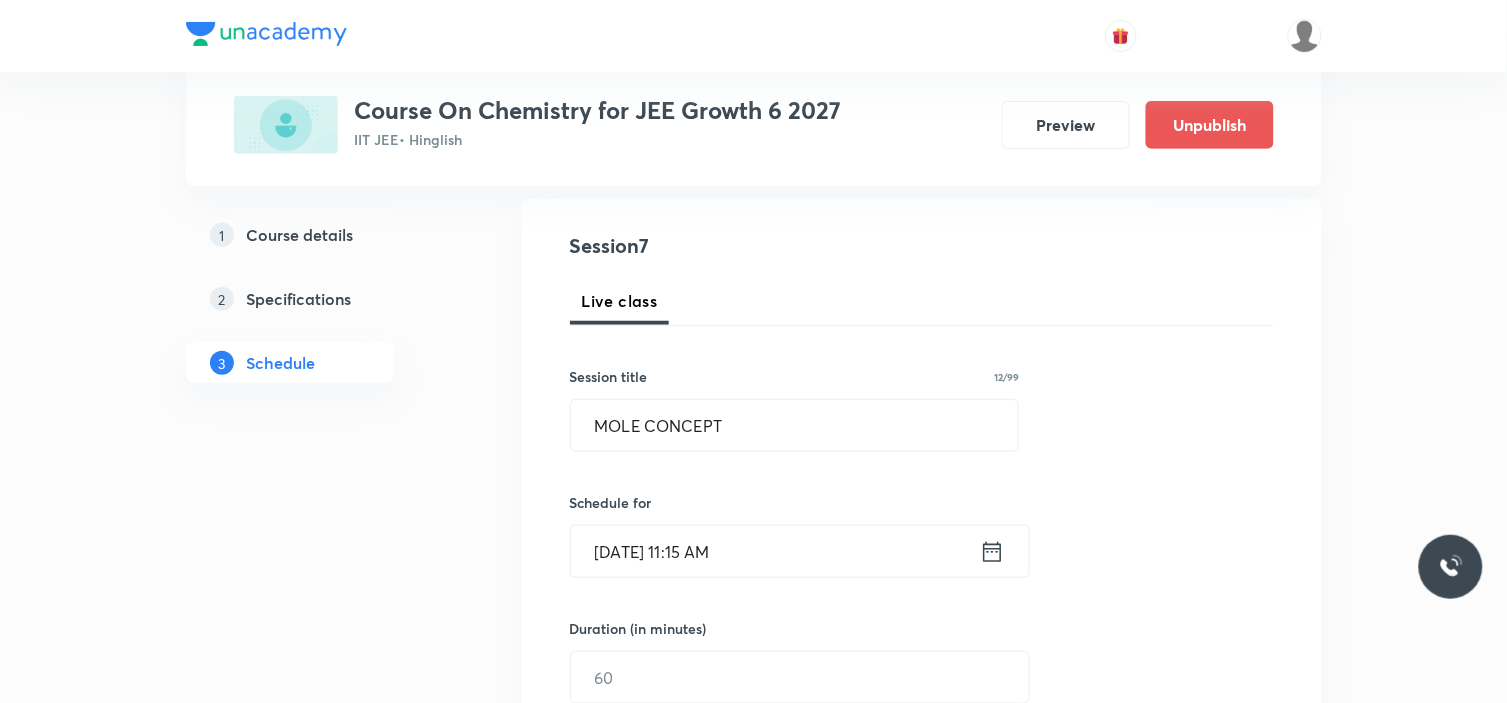 scroll, scrollTop: 312, scrollLeft: 0, axis: vertical 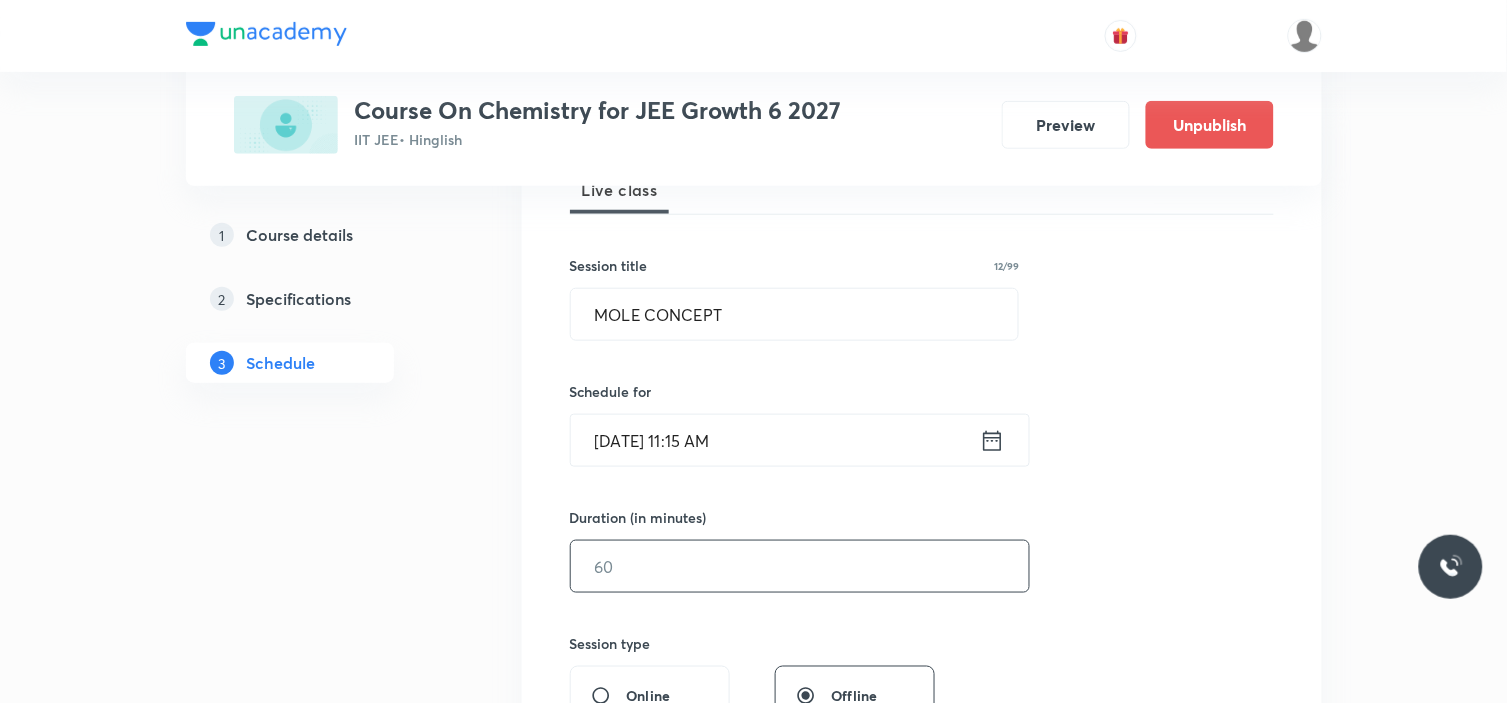 click at bounding box center [800, 566] 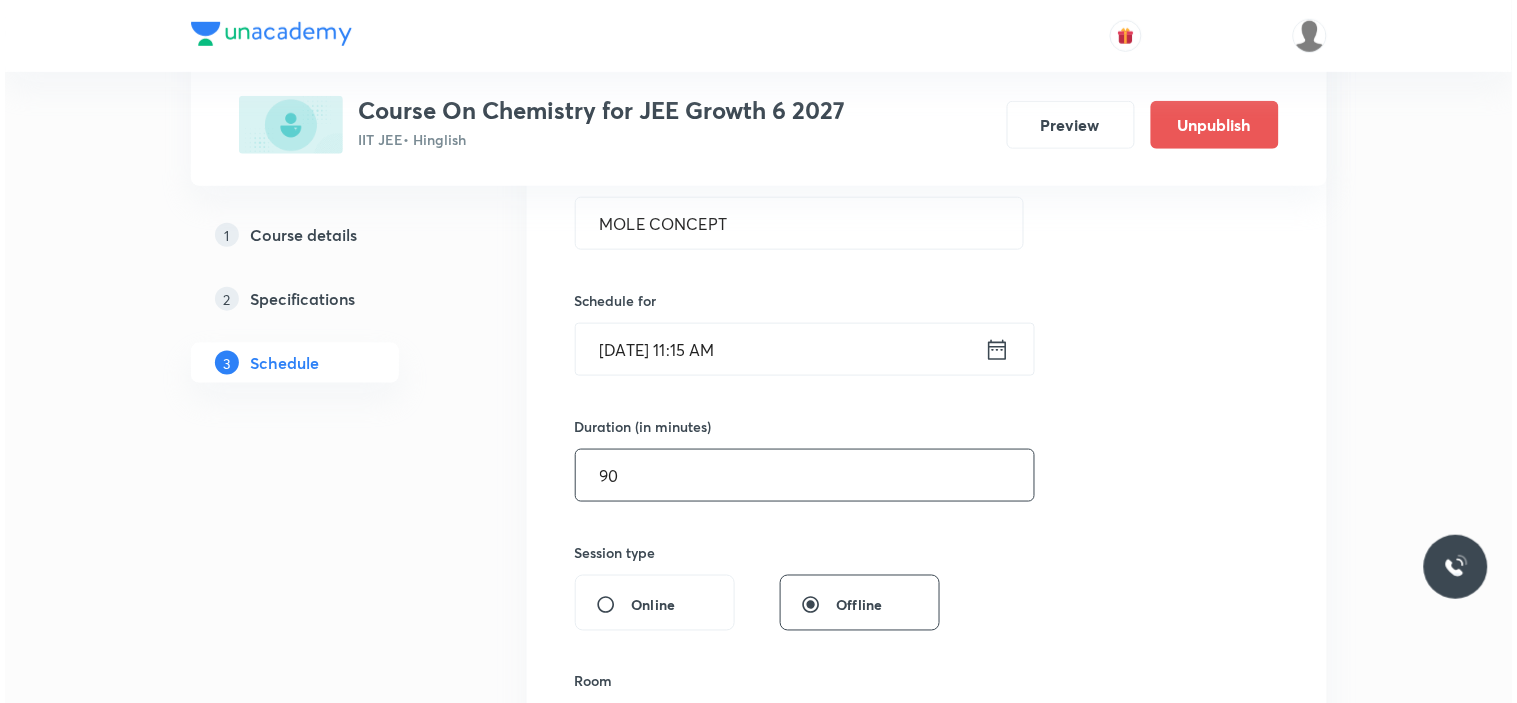scroll, scrollTop: 645, scrollLeft: 0, axis: vertical 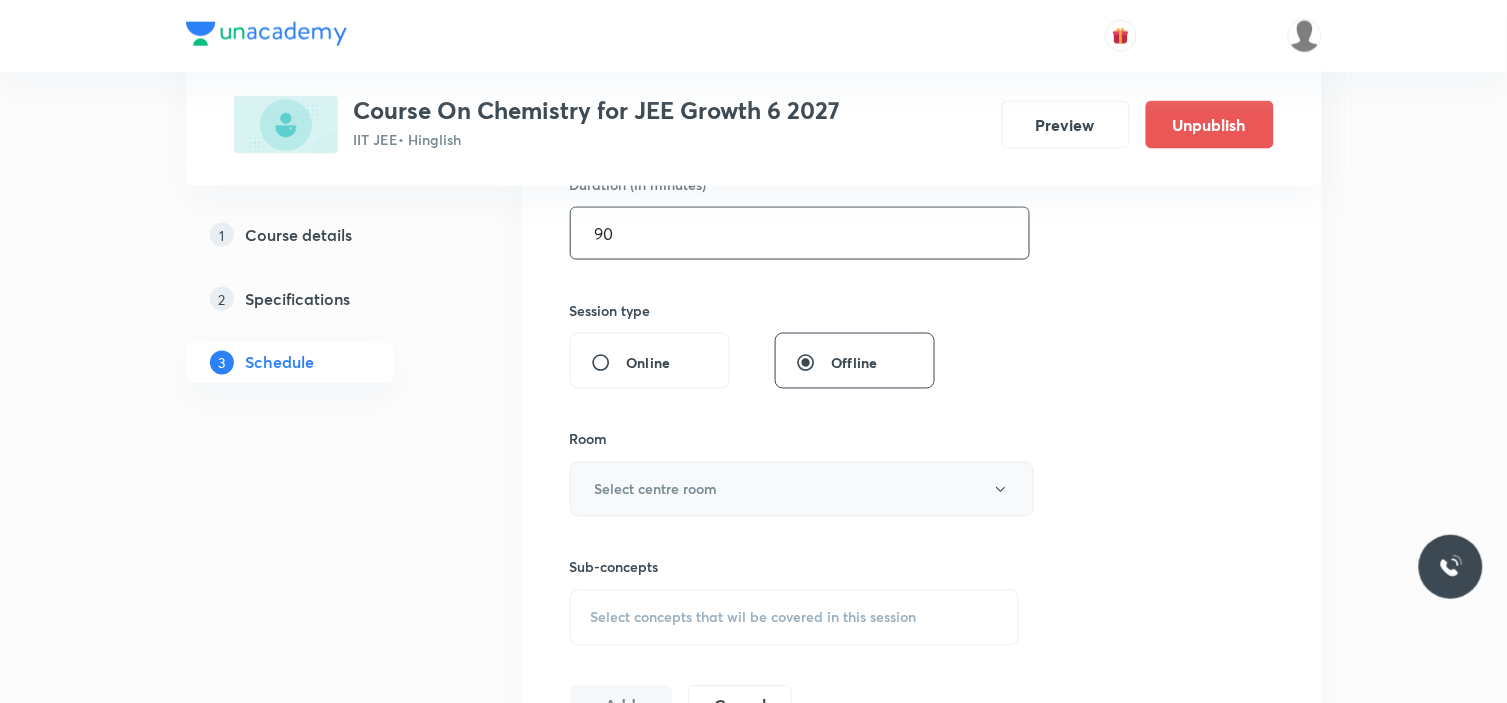 type on "90" 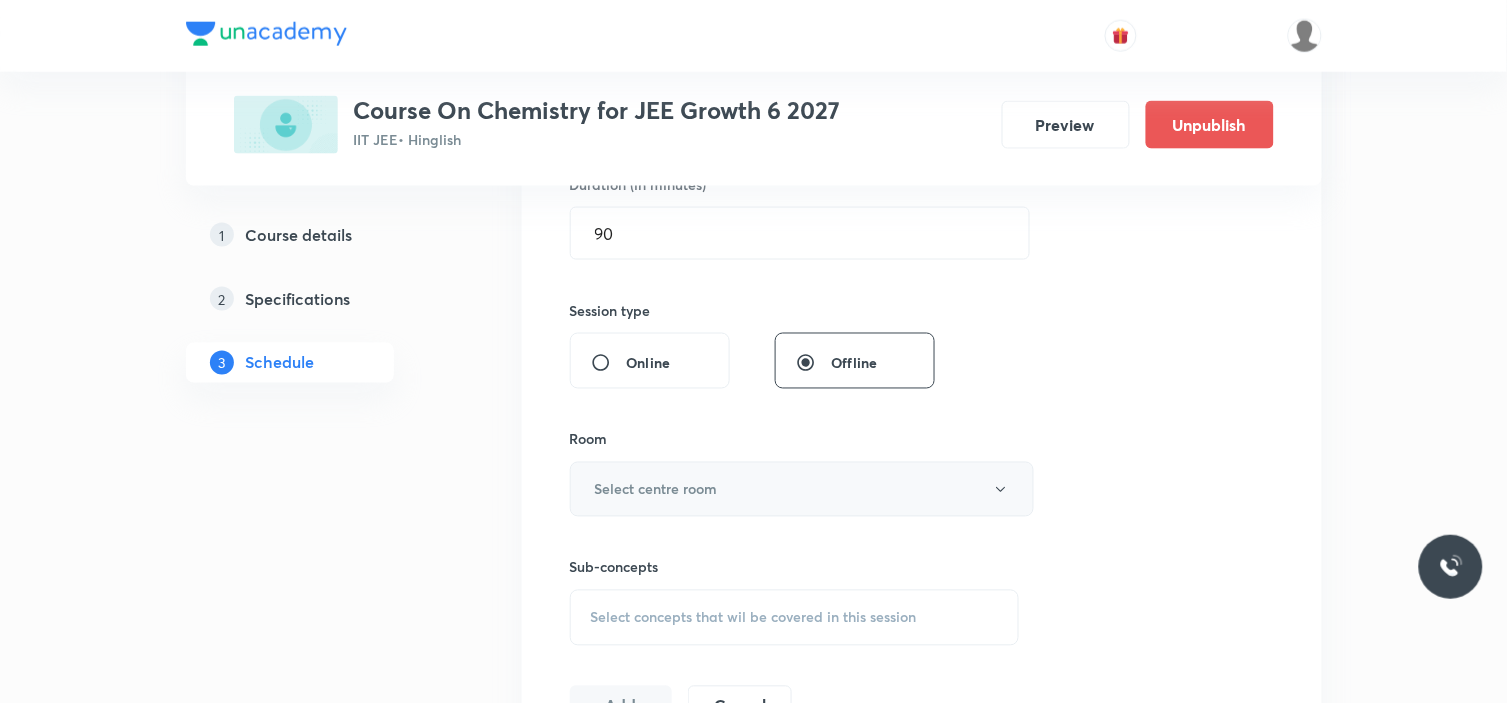 click on "Select centre room" at bounding box center [656, 489] 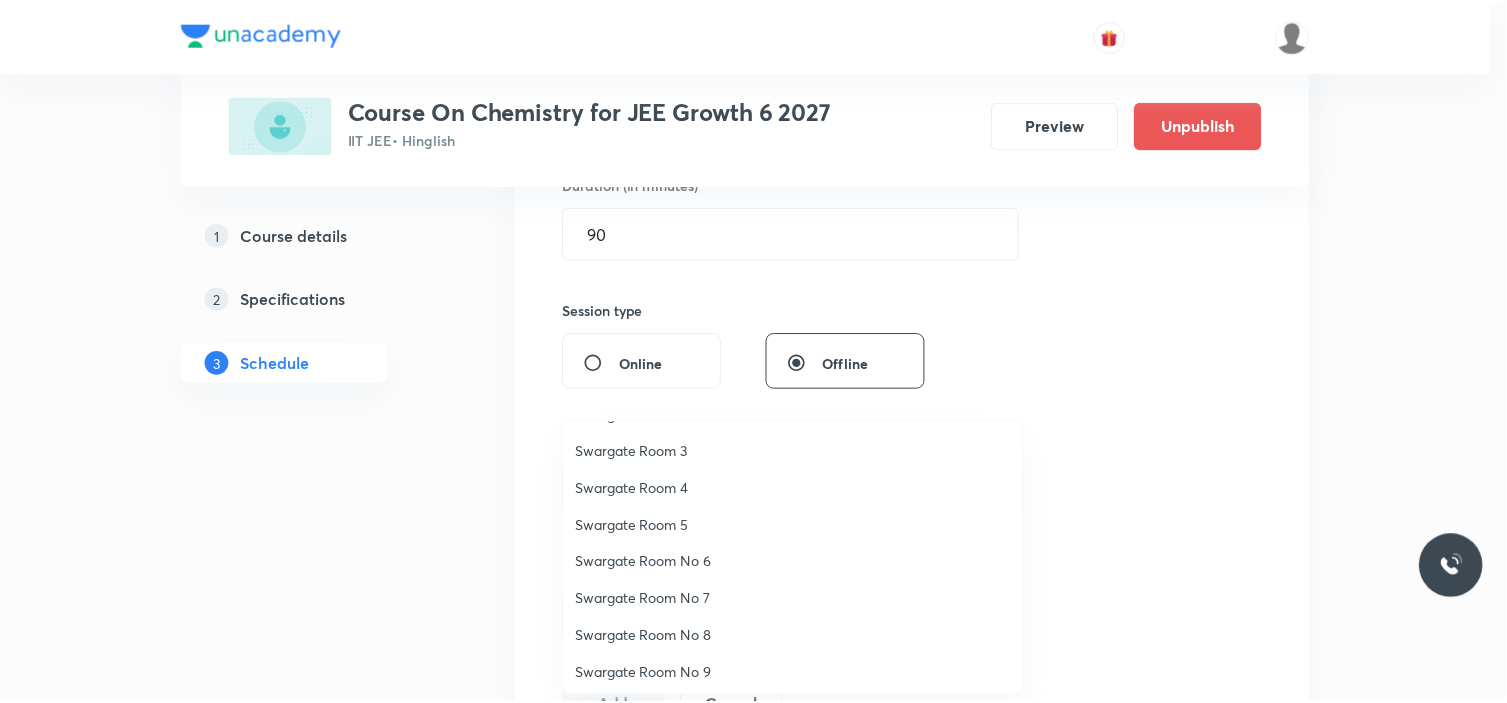 scroll, scrollTop: 37, scrollLeft: 0, axis: vertical 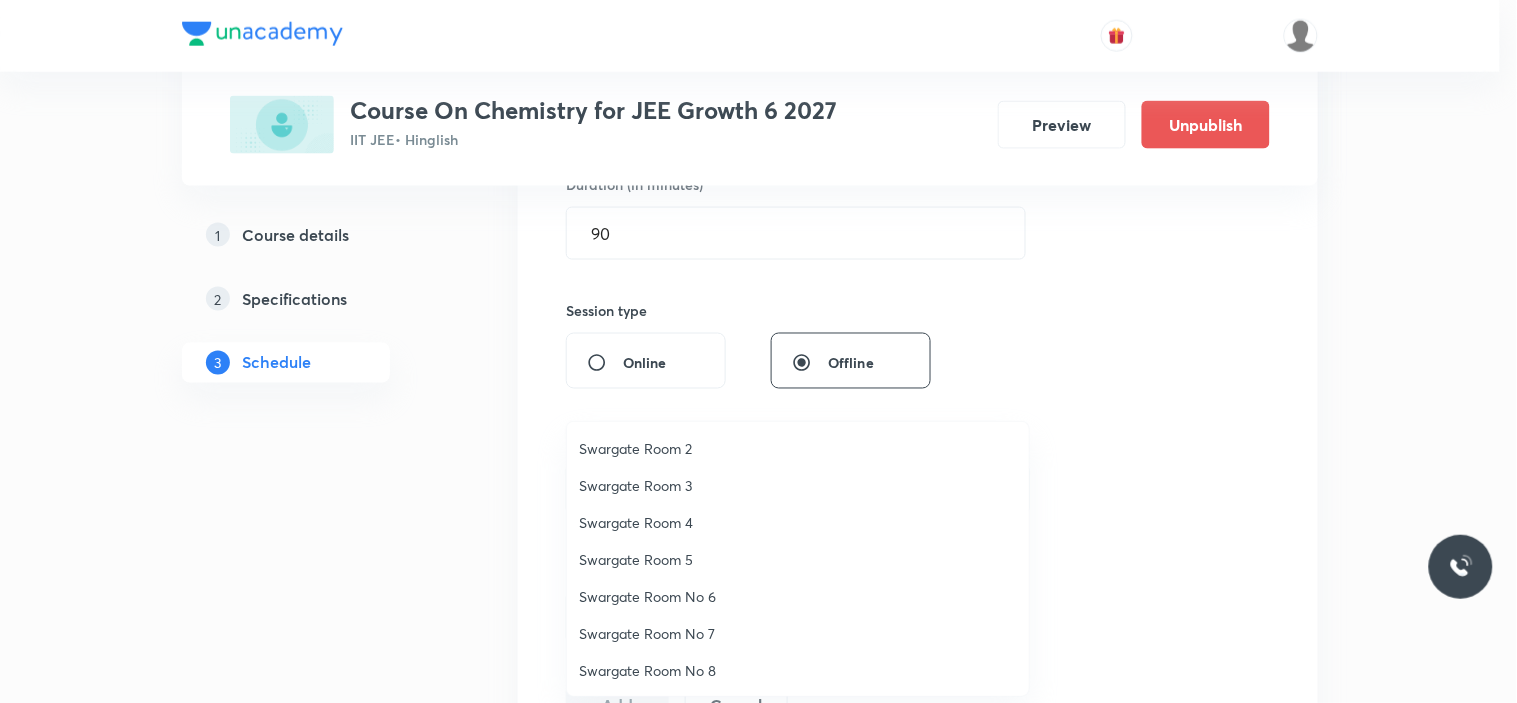 click on "Swargate Room 3" at bounding box center [798, 485] 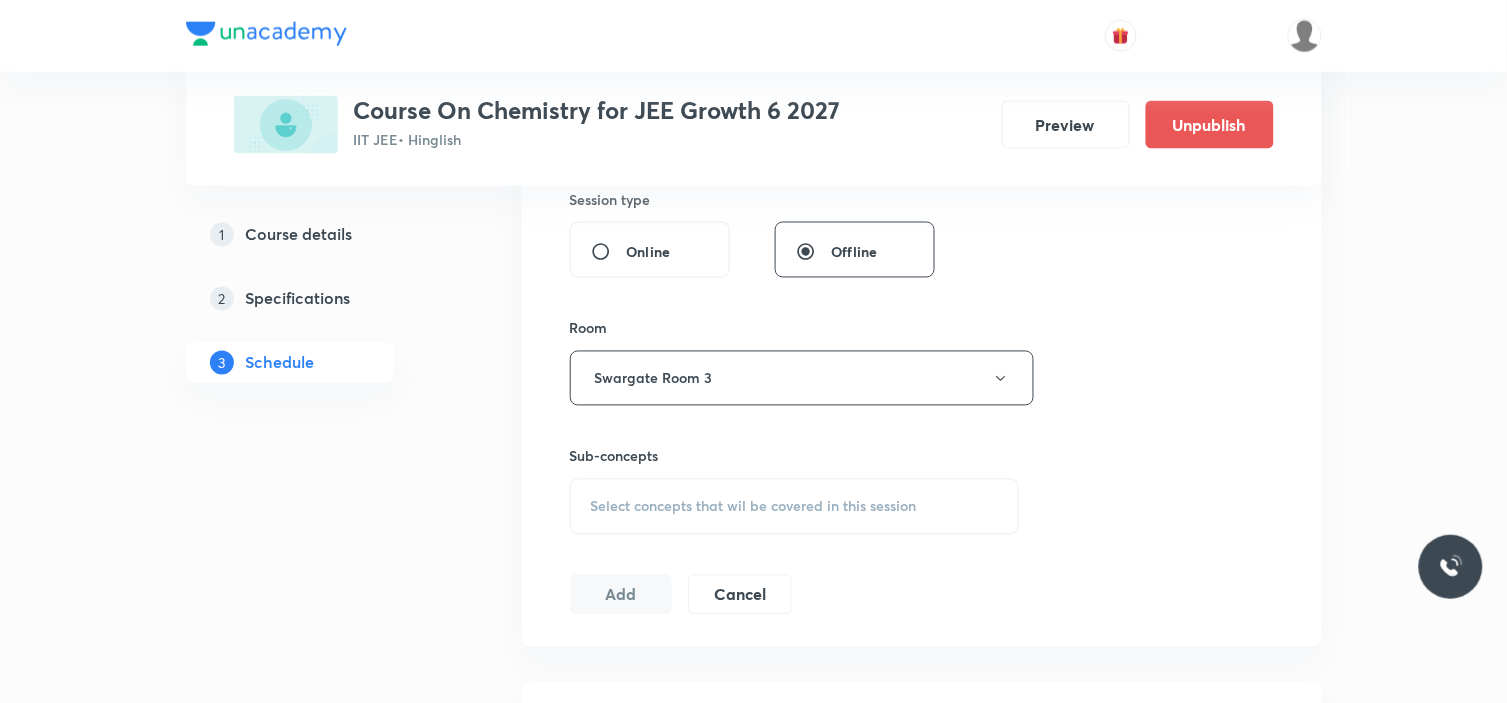 click on "Select concepts that wil be covered in this session" at bounding box center [754, 507] 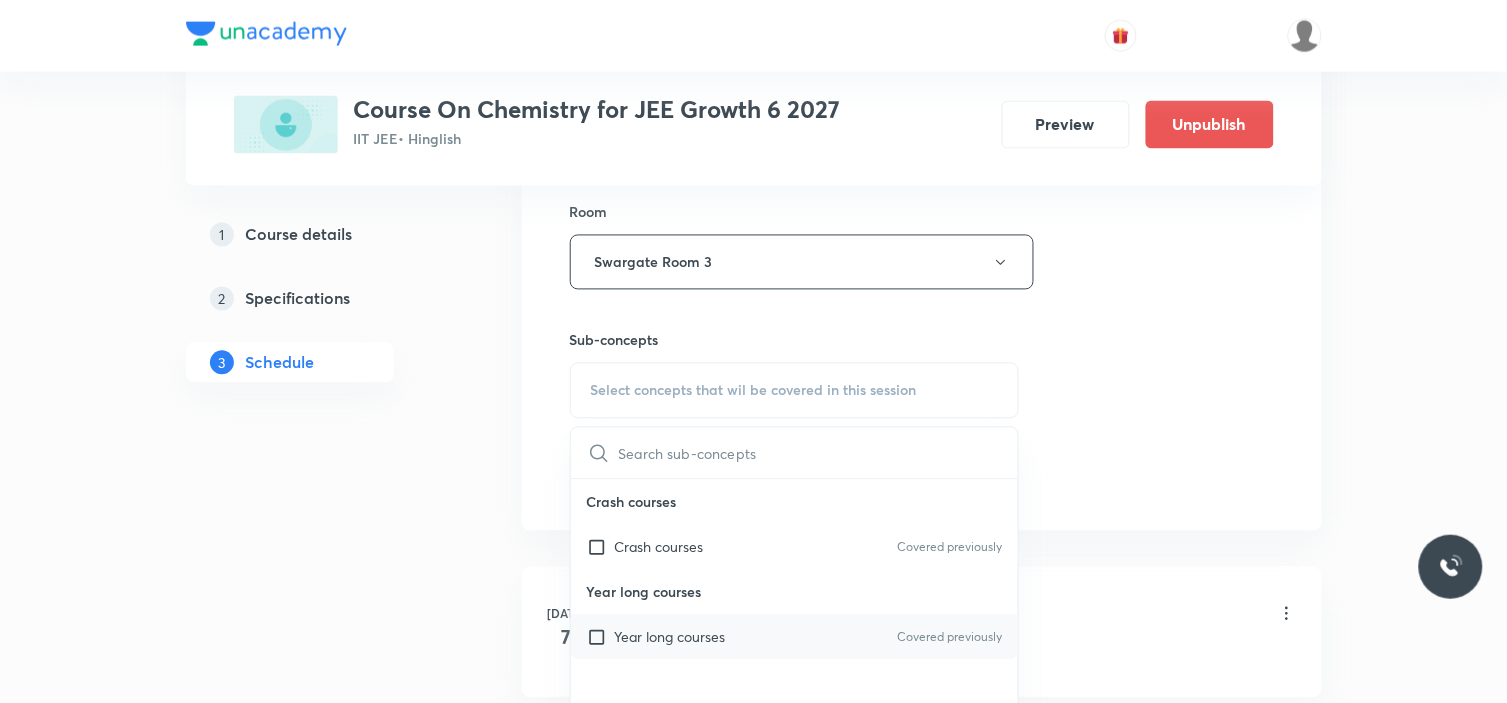 scroll, scrollTop: 978, scrollLeft: 0, axis: vertical 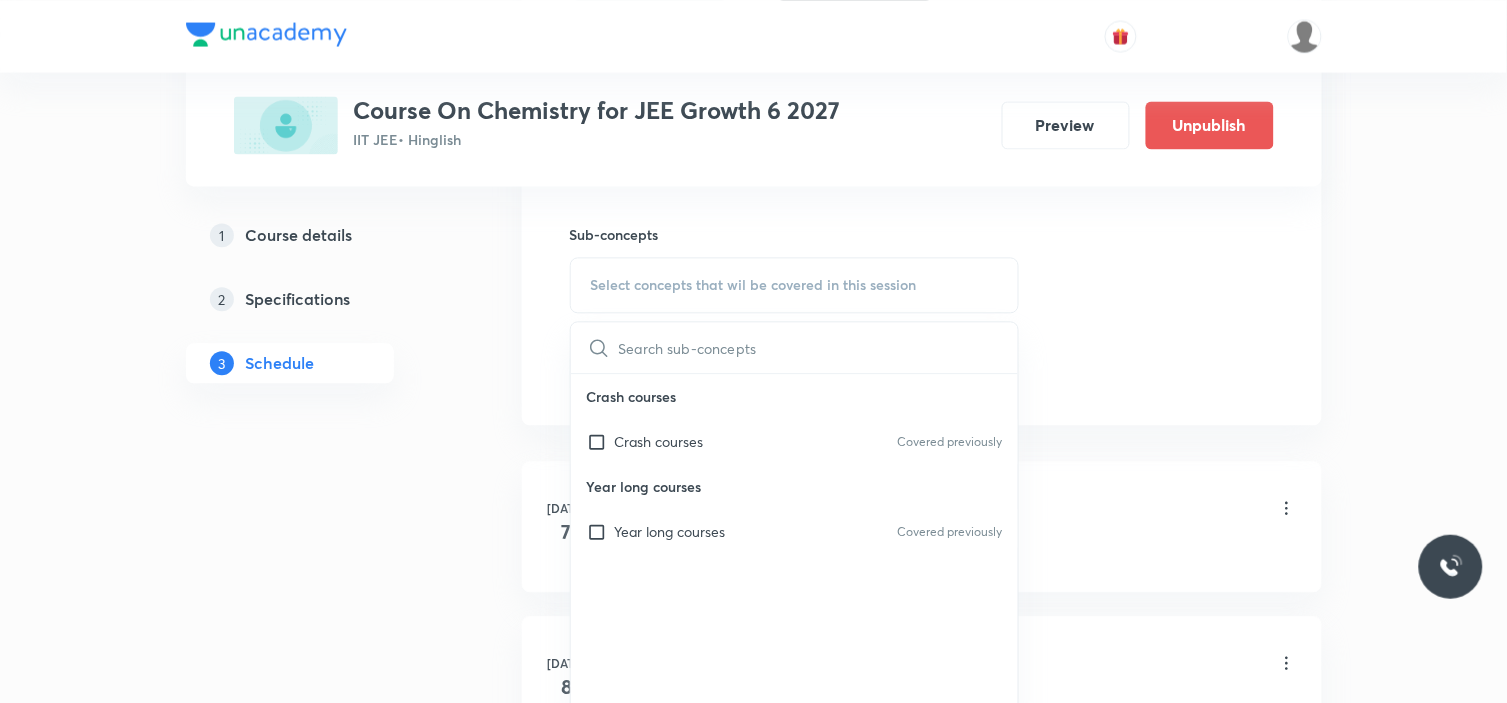 click on "Year long courses" at bounding box center (795, 486) 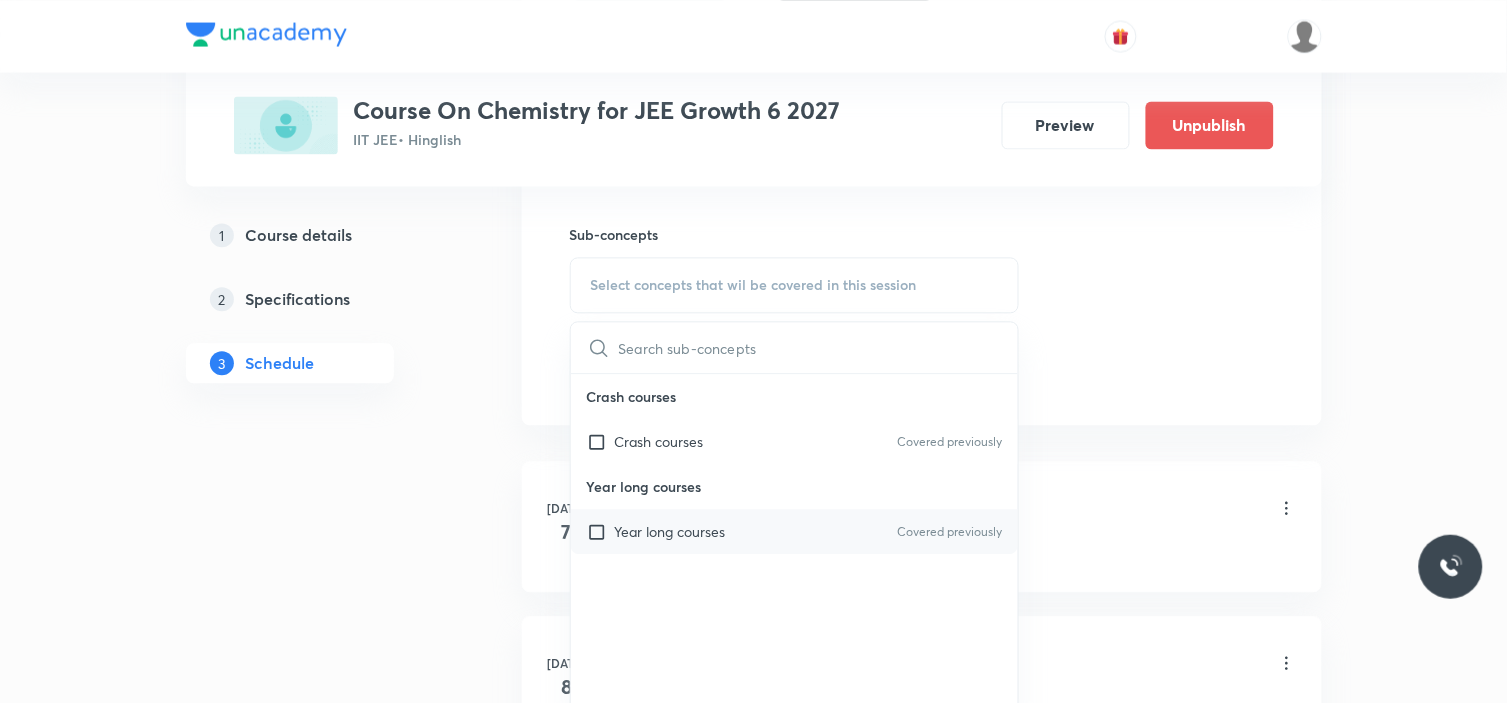 click on "Year long courses" at bounding box center [670, 531] 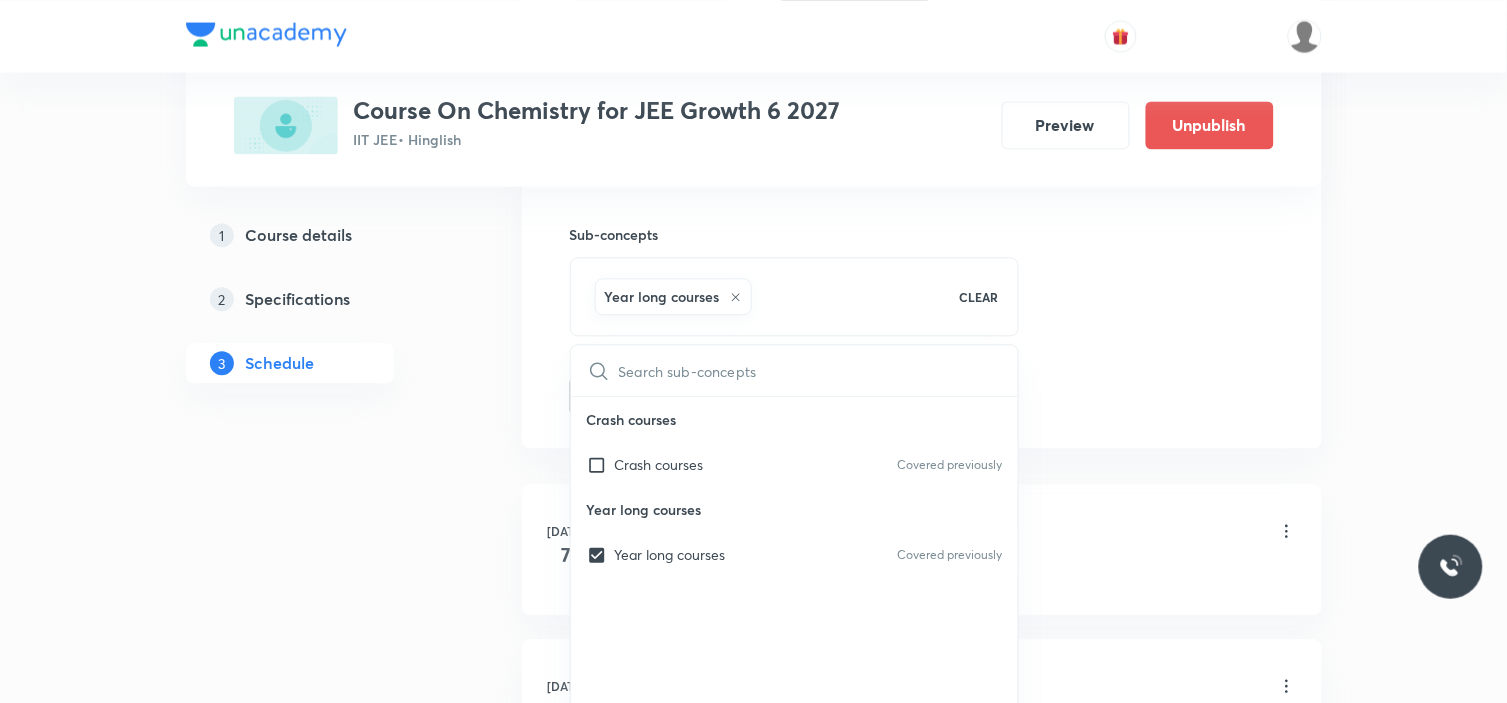 click on "Schedule 6  classes Session  7 Live class Session title 12/99 MOLE CONCEPT ​ Schedule for Jul 17, 2025, 11:15 AM ​ Duration (in minutes) 90 ​   Session type Online Offline Room Swargate Room 3 Sub-concepts Year long courses CLEAR ​ Crash courses Crash courses Covered previously Year long courses Year long courses Covered previously Add Cancel Jul 7 Mole Concept & Concentration Terms Lesson 1 • 1:00 PM • 90 min  • Room Swargate Room No 9 Year long courses Jul 8 Mole Concept & Concentration Terms Lesson 2 • 11:15 AM • 90 min  • Room Swargate Room 3 Year long courses Jul 9 Mole Concept & Concentration Terms Lesson 3 • 11:15 AM • 90 min  • Room Swargate Room 4 Crash courses Jul 12 Mole Concept & Concentration Terms Lesson 4 • 11:15 AM • 90 min  • Room Swargate Room 3 Year long courses Jul 14 MOLE CONCEPT Lesson 5 • 1:00 PM • 90 min  • Room Swargate Room 3 Year long courses Jul 15 MOLE CONCEPT Lesson 6 • 11:15 AM • 90 min  • Room Swargate Room 3 Year long courses" at bounding box center (922, 451) 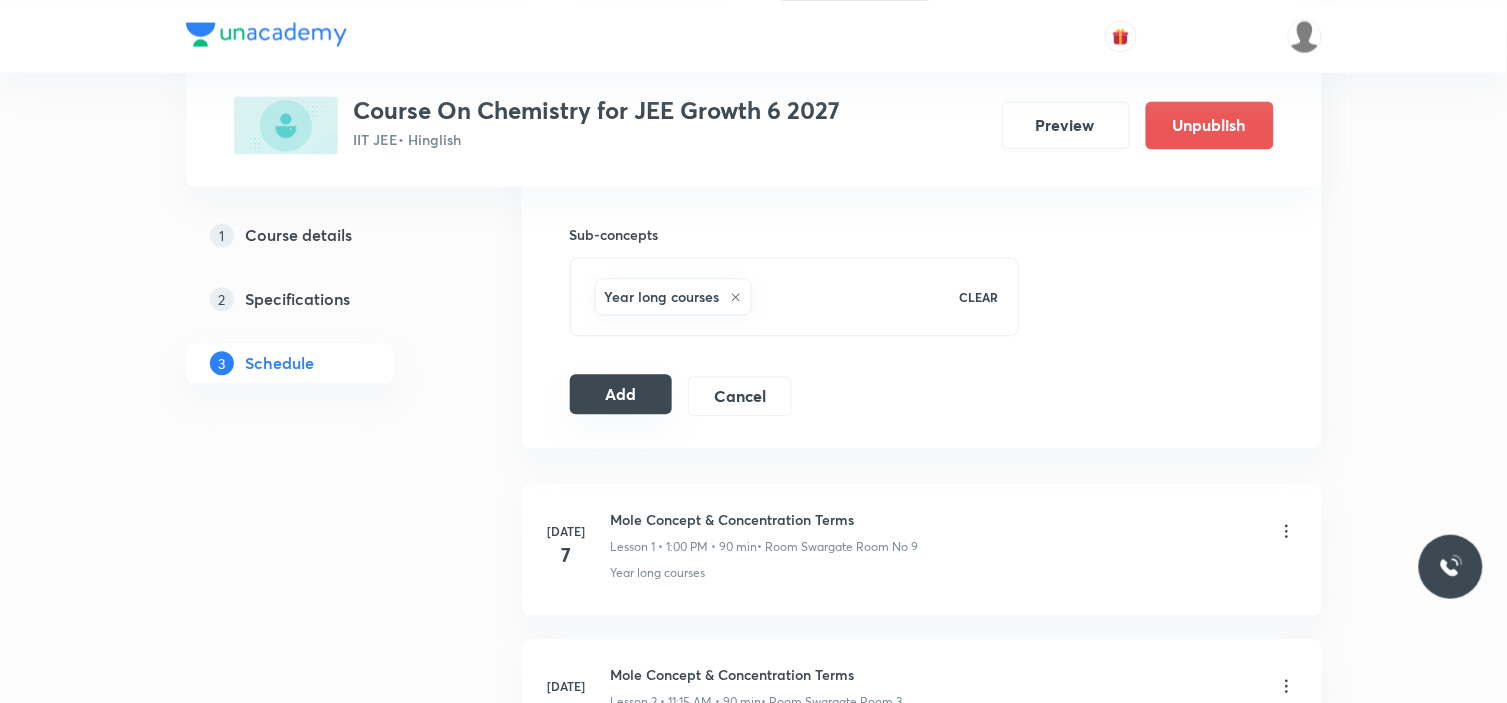 click on "Add" at bounding box center (621, 394) 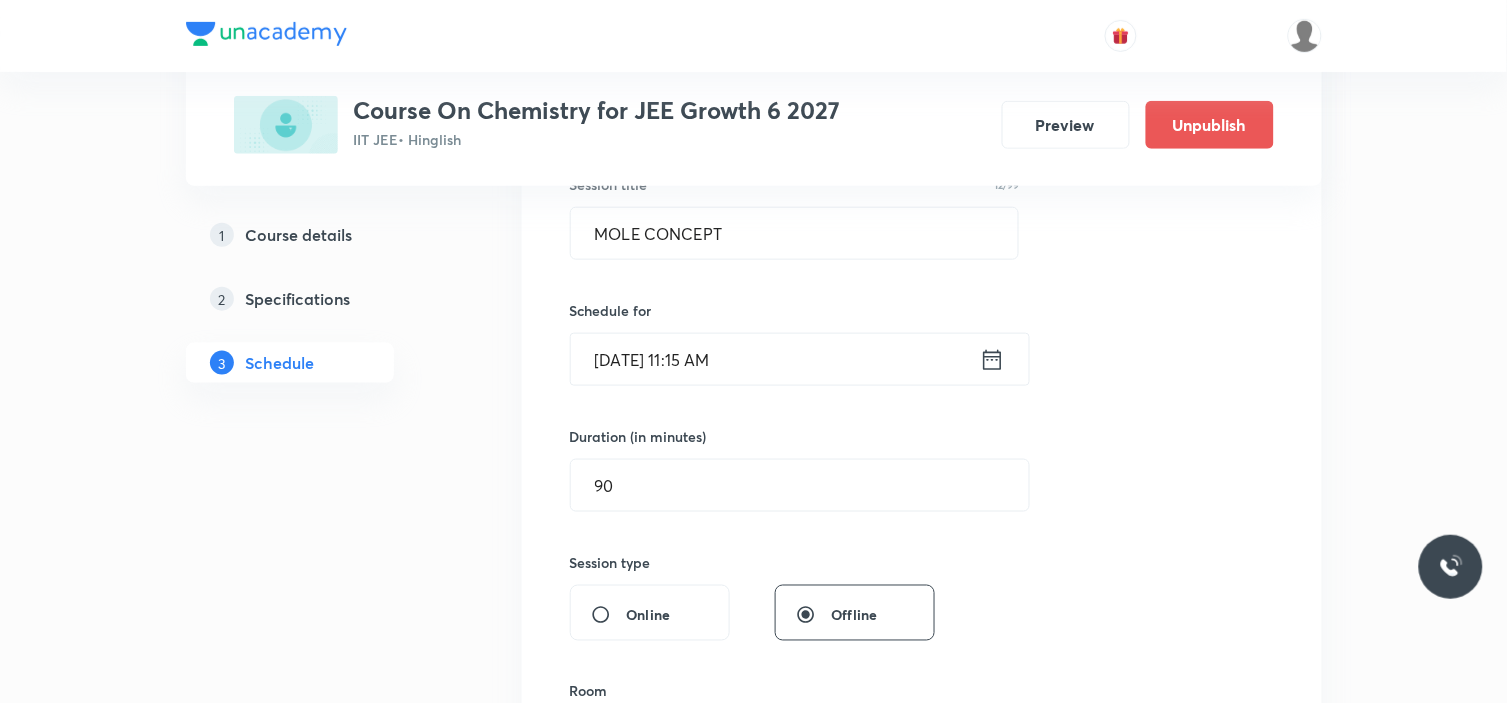 scroll, scrollTop: 312, scrollLeft: 0, axis: vertical 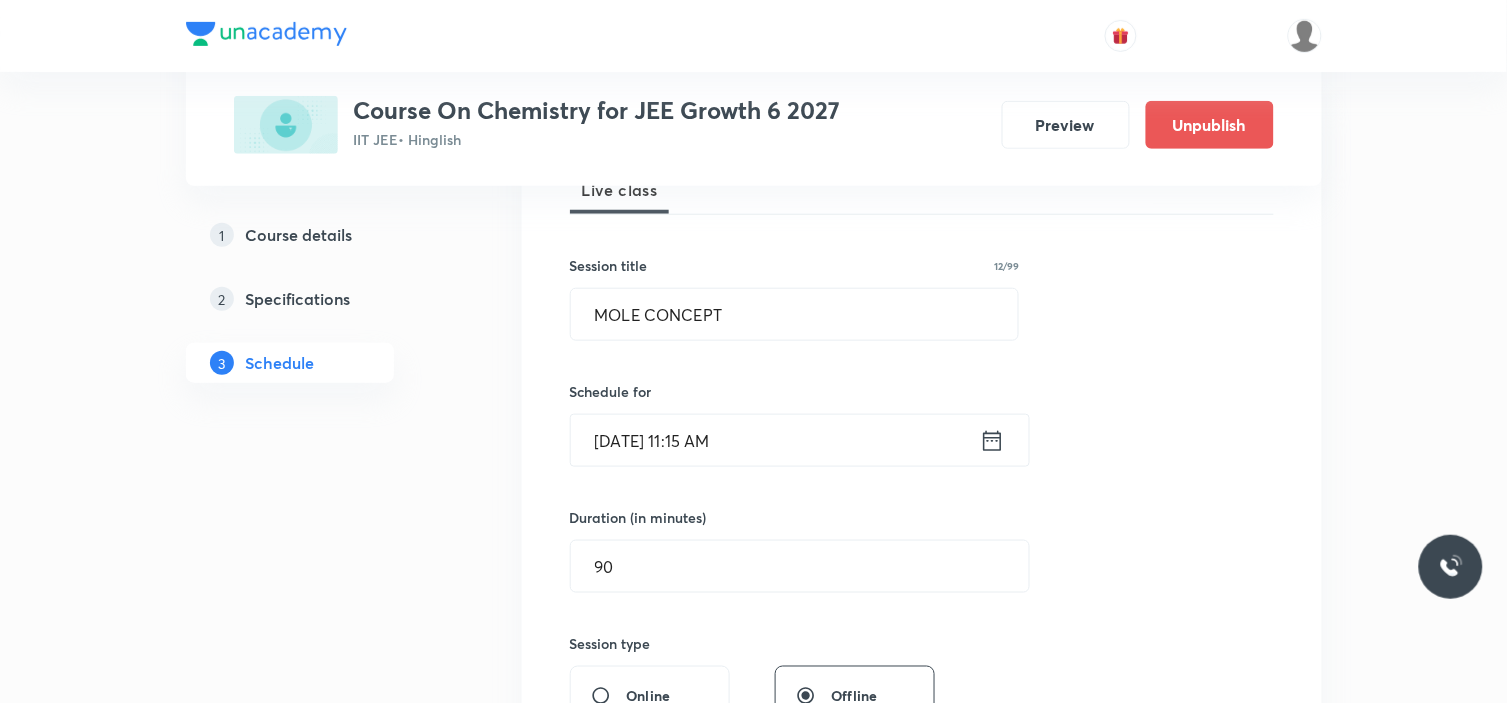 type 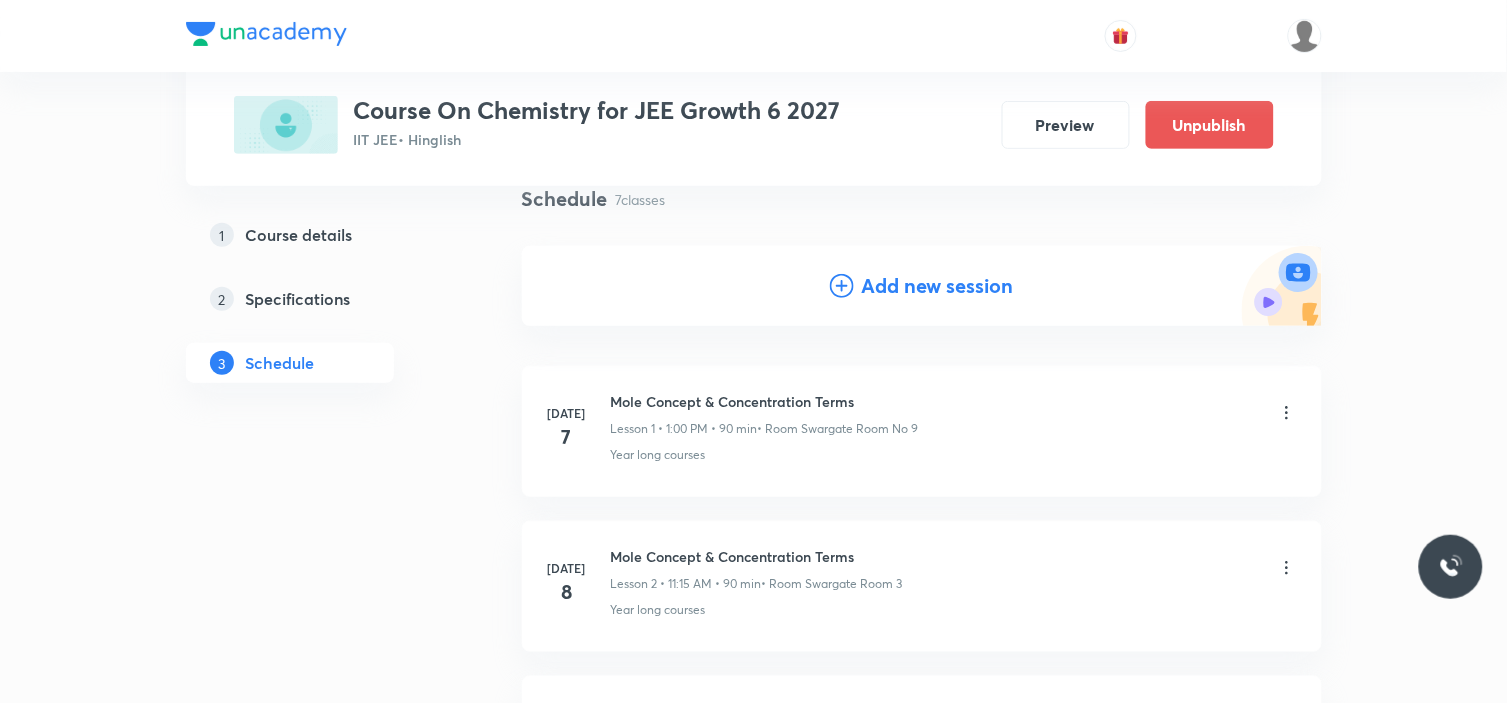 scroll, scrollTop: 0, scrollLeft: 0, axis: both 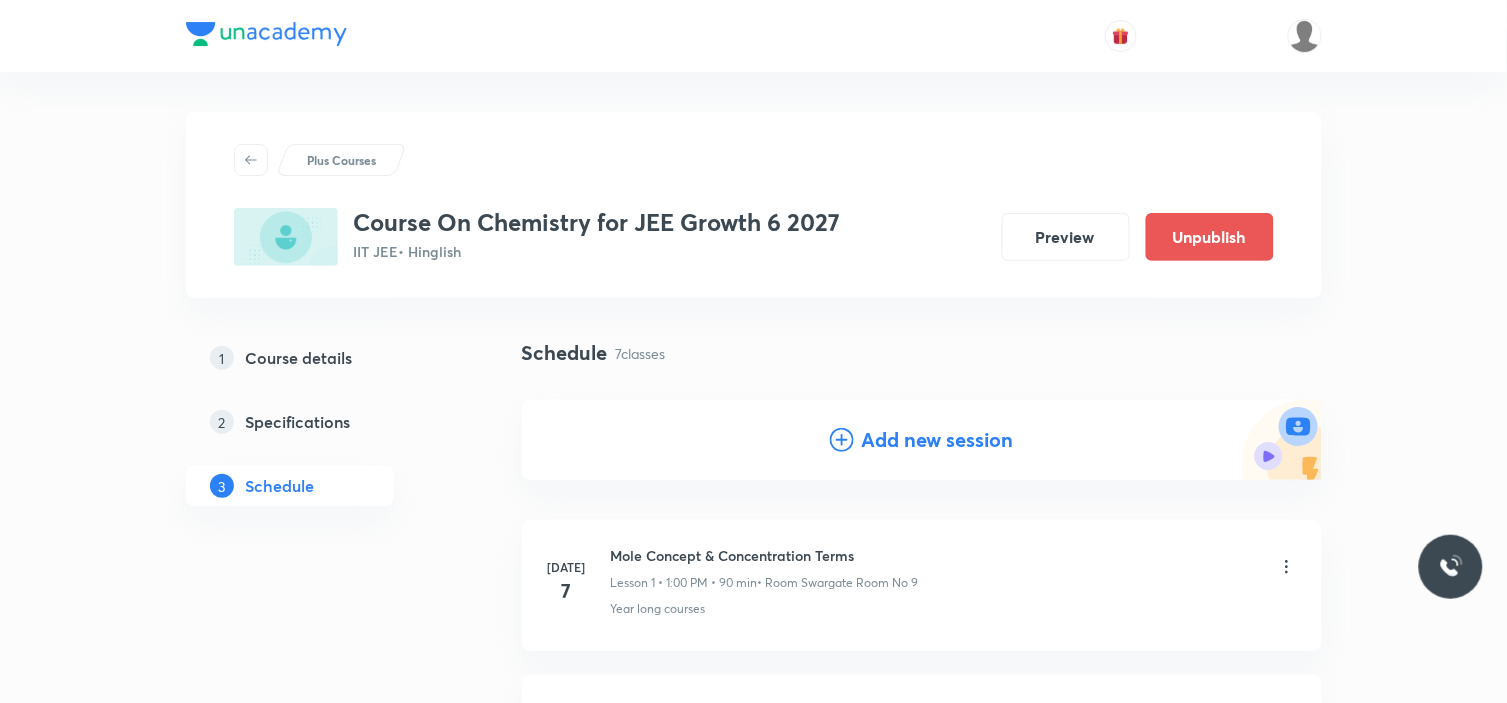 click on "Add new session" at bounding box center (938, 440) 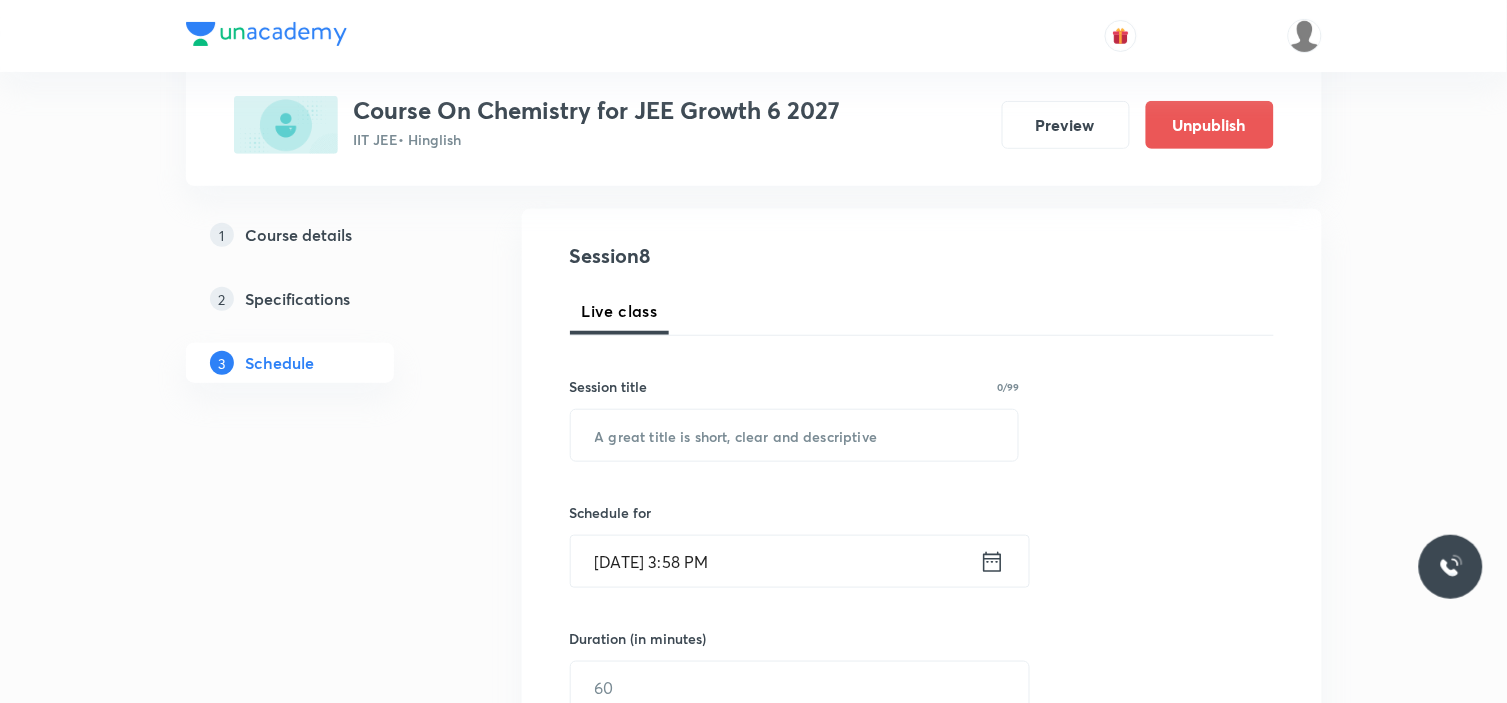 scroll, scrollTop: 222, scrollLeft: 0, axis: vertical 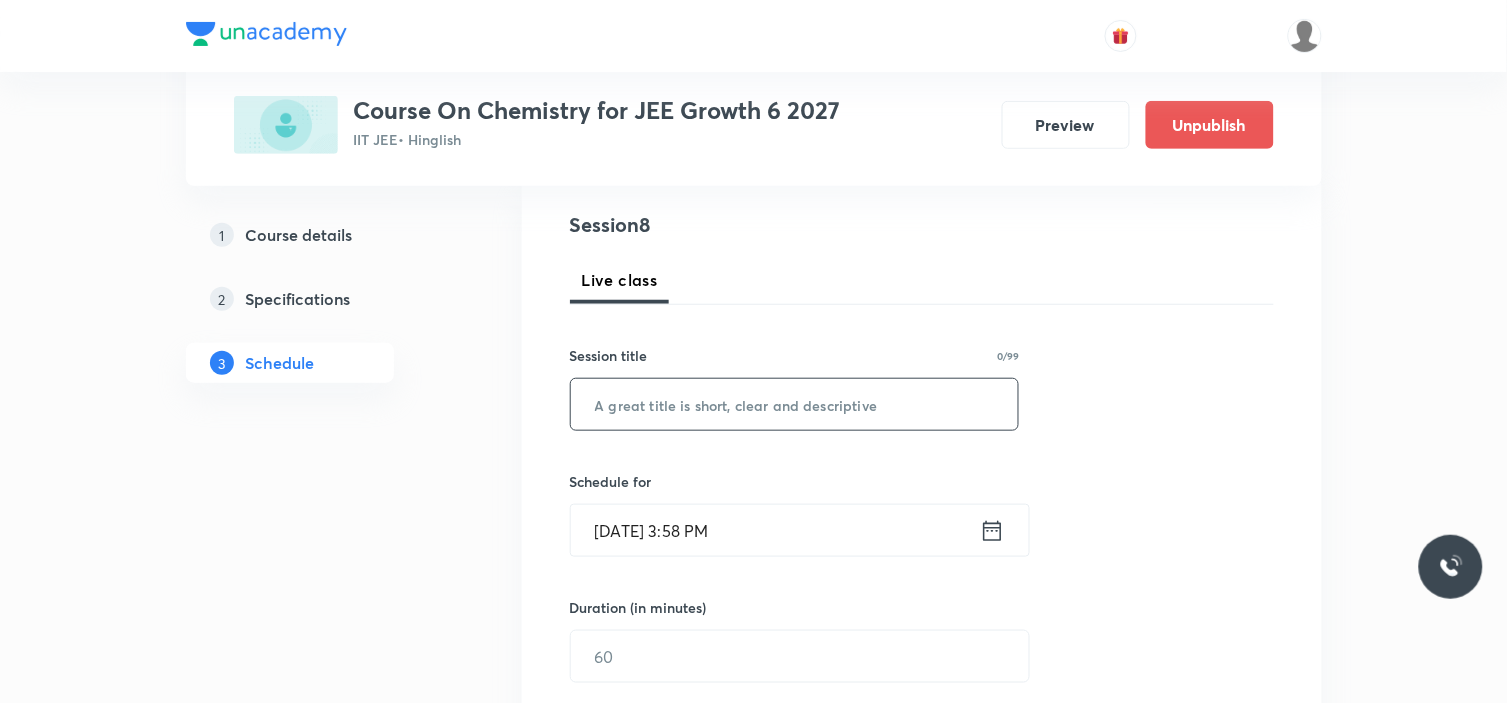 click at bounding box center (795, 404) 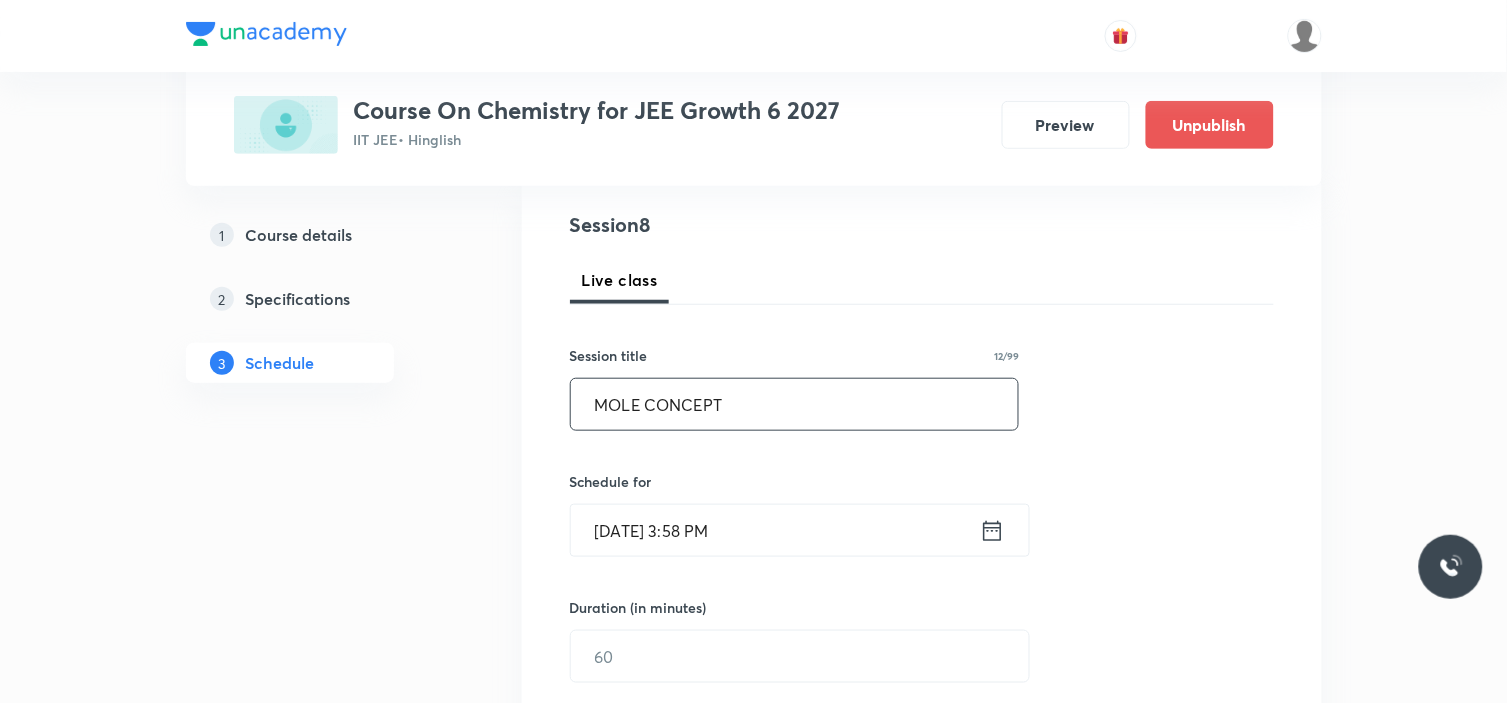 type on "MOLE CONCEPT" 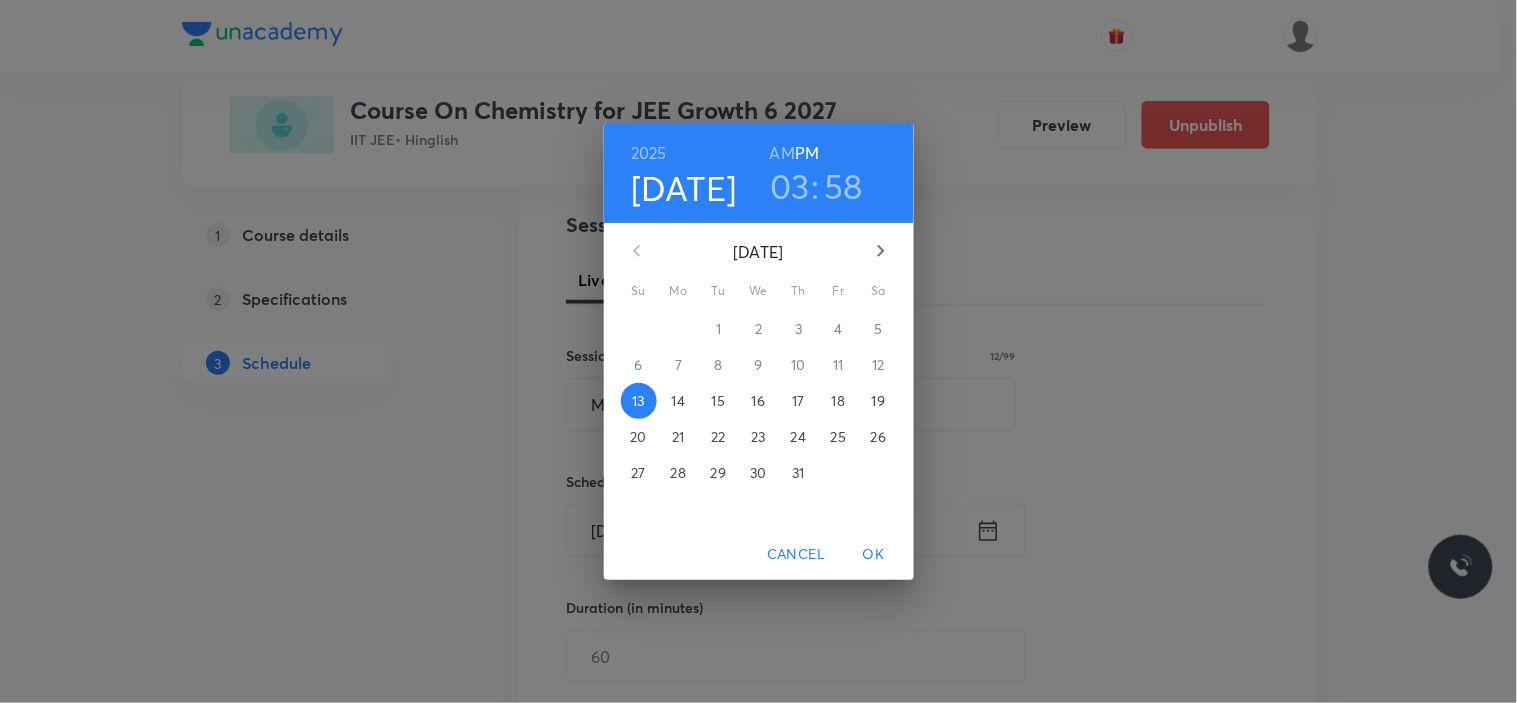 click on "19" at bounding box center (878, 401) 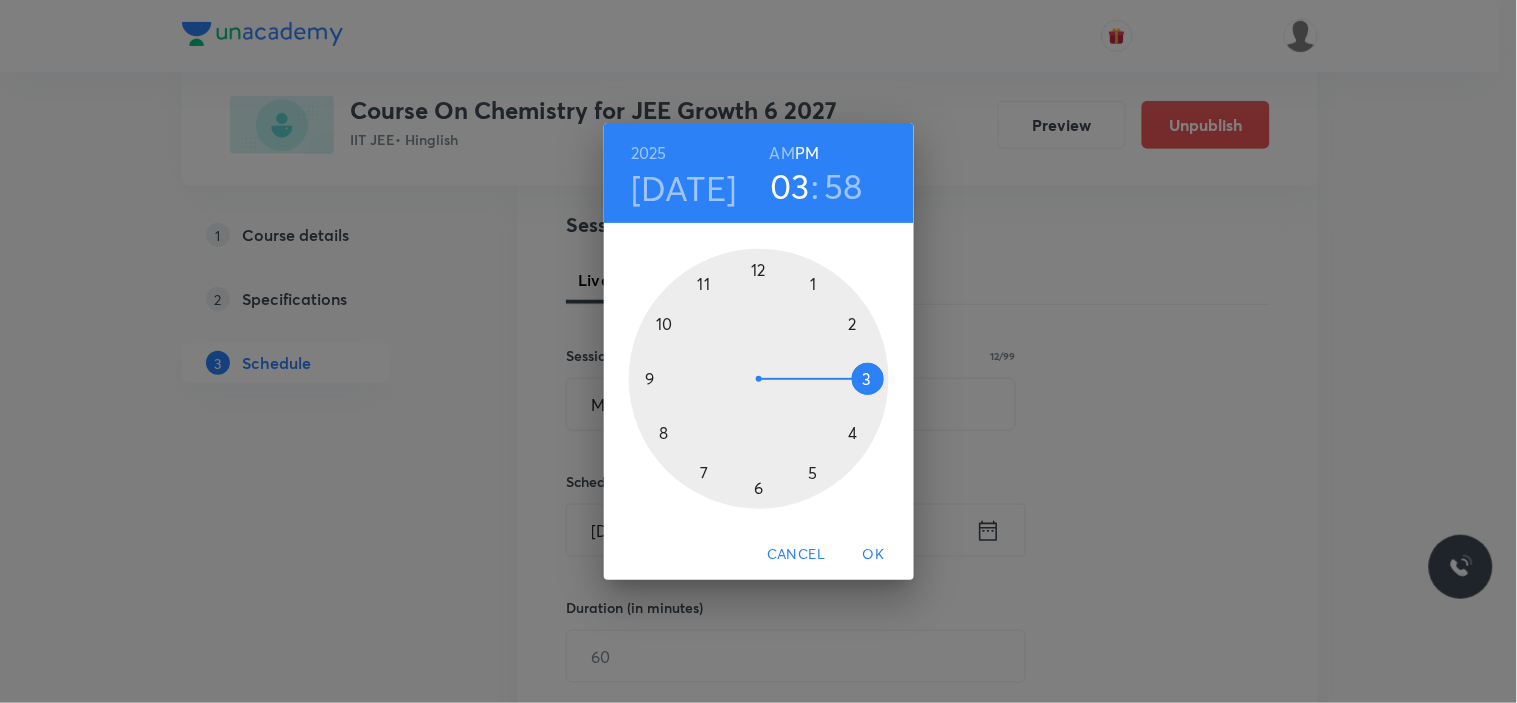 click on "AM" at bounding box center (782, 153) 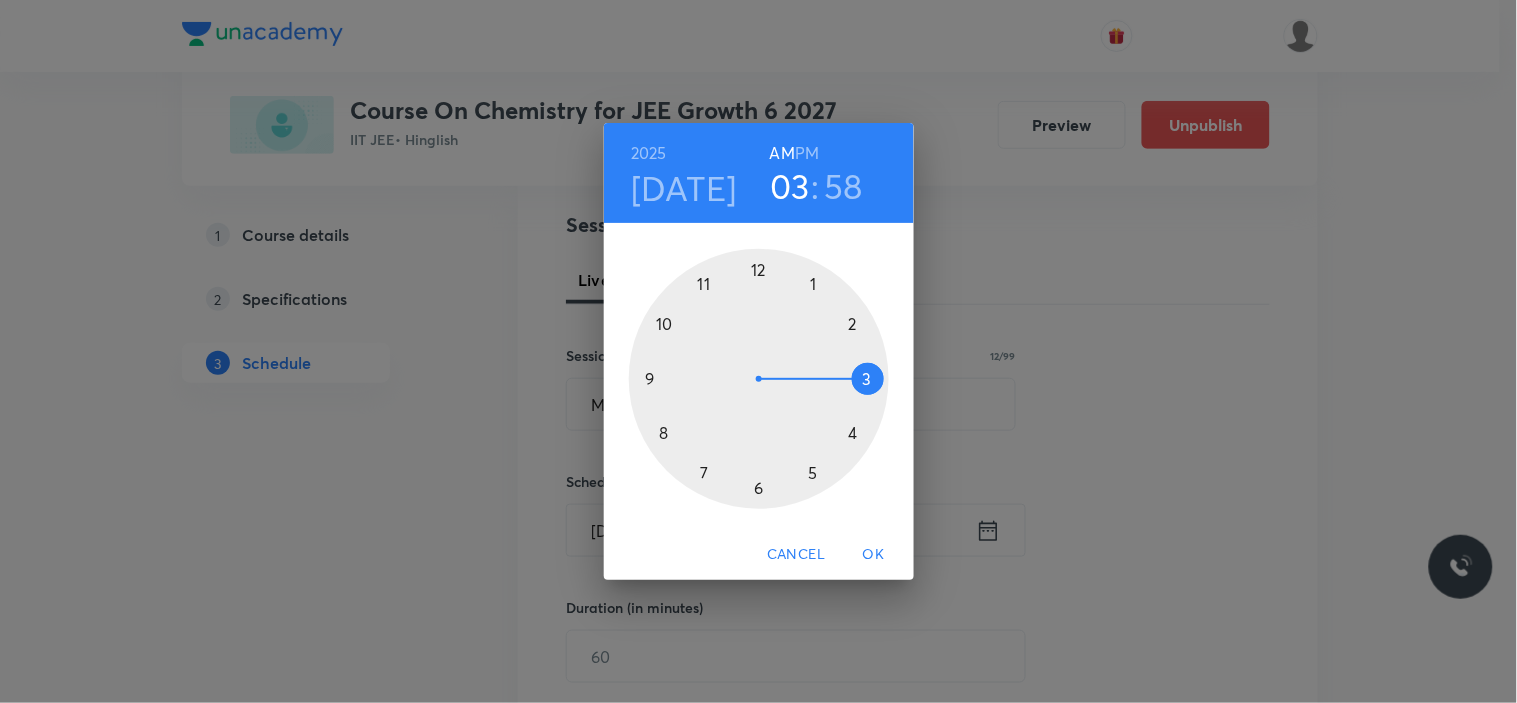 click at bounding box center [759, 379] 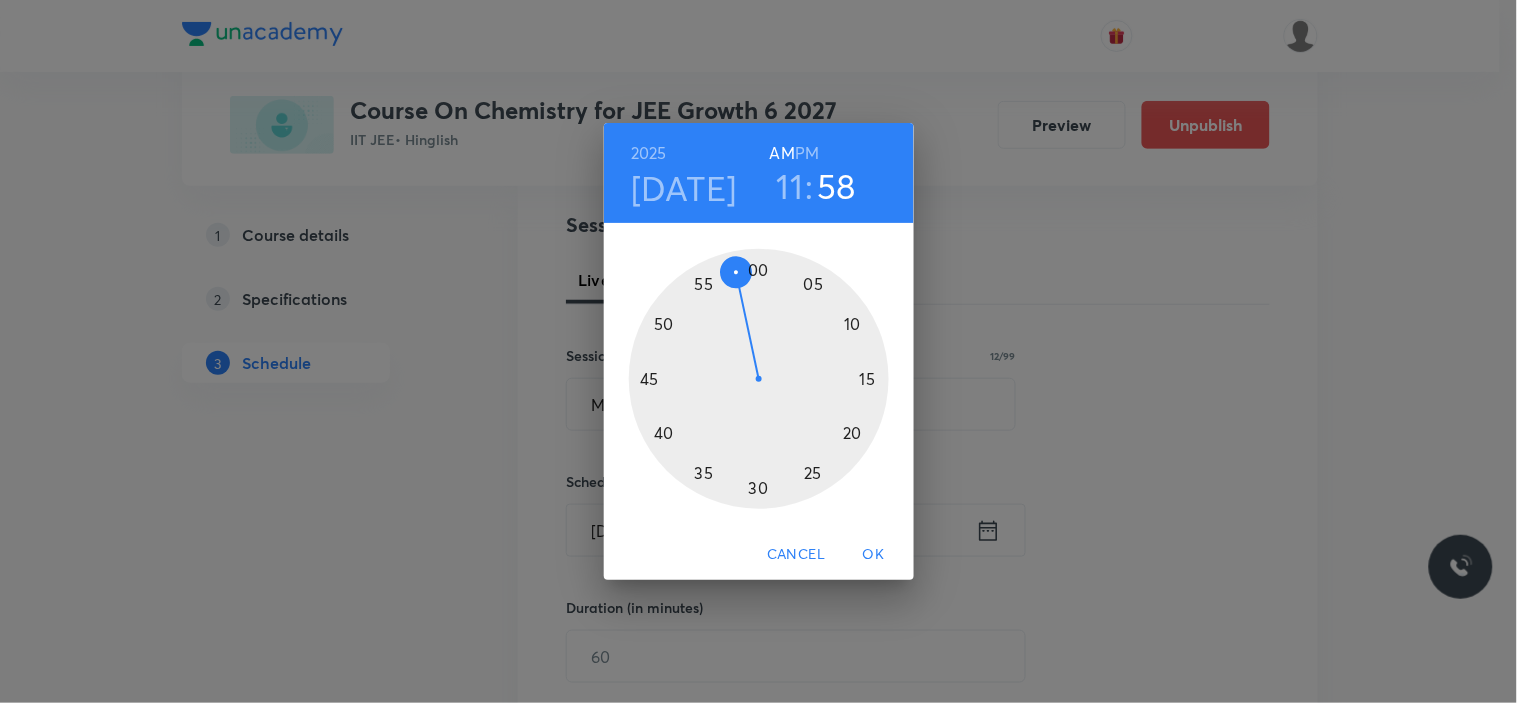 click at bounding box center [759, 379] 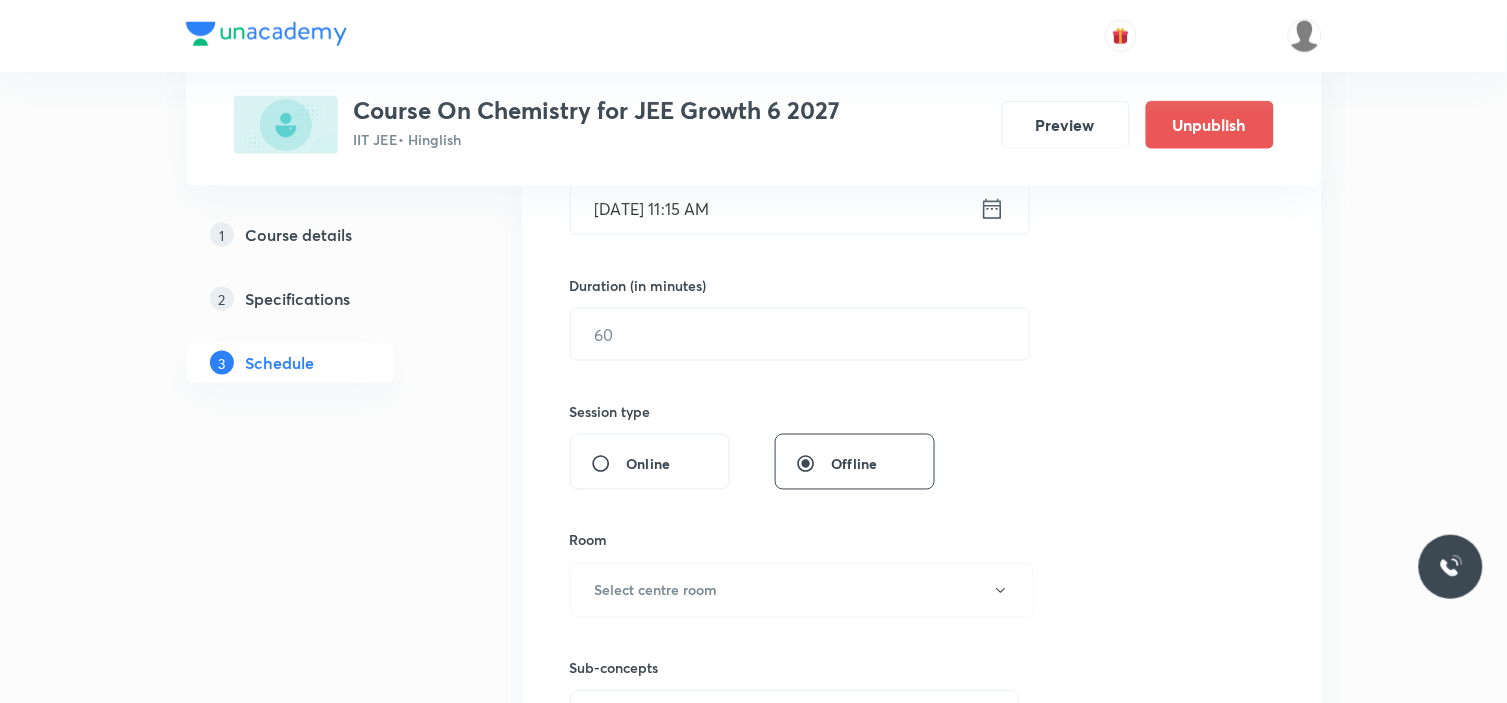 scroll, scrollTop: 555, scrollLeft: 0, axis: vertical 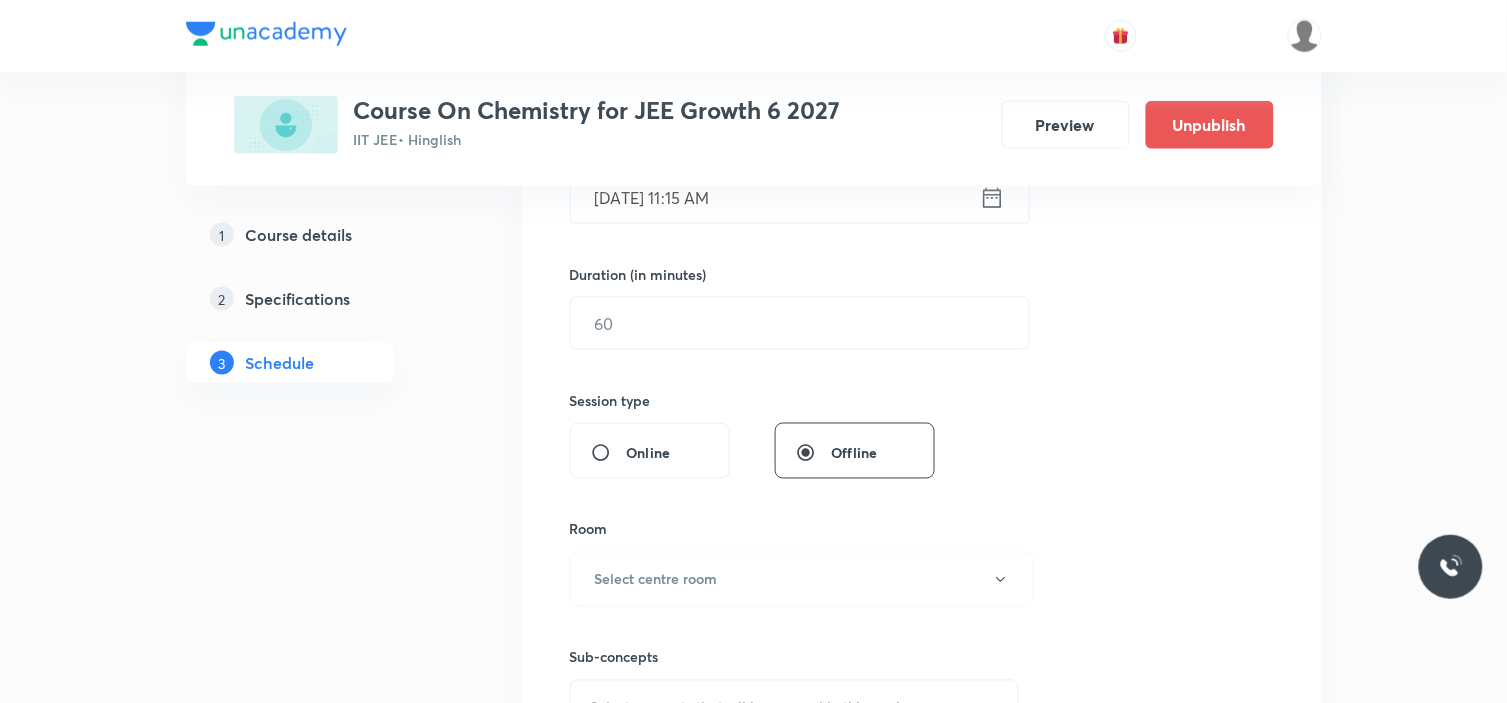 click on "Session  8 Live class Session title 12/99 MOLE CONCEPT ​ Schedule for Jul 19, 2025, 11:15 AM ​ Duration (in minutes) ​   Session type Online Offline Room Select centre room Sub-concepts Select concepts that wil be covered in this session Add Cancel" at bounding box center [922, 346] 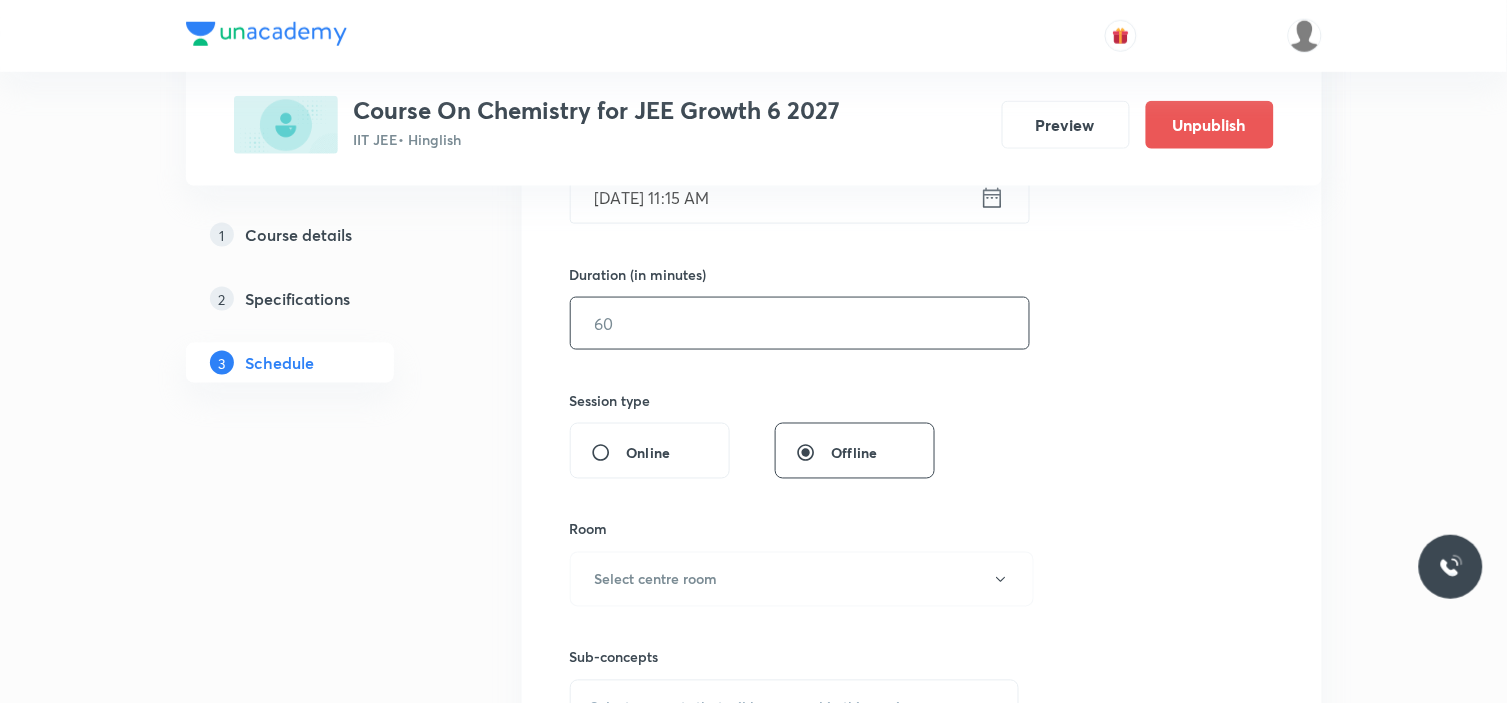 click at bounding box center [800, 323] 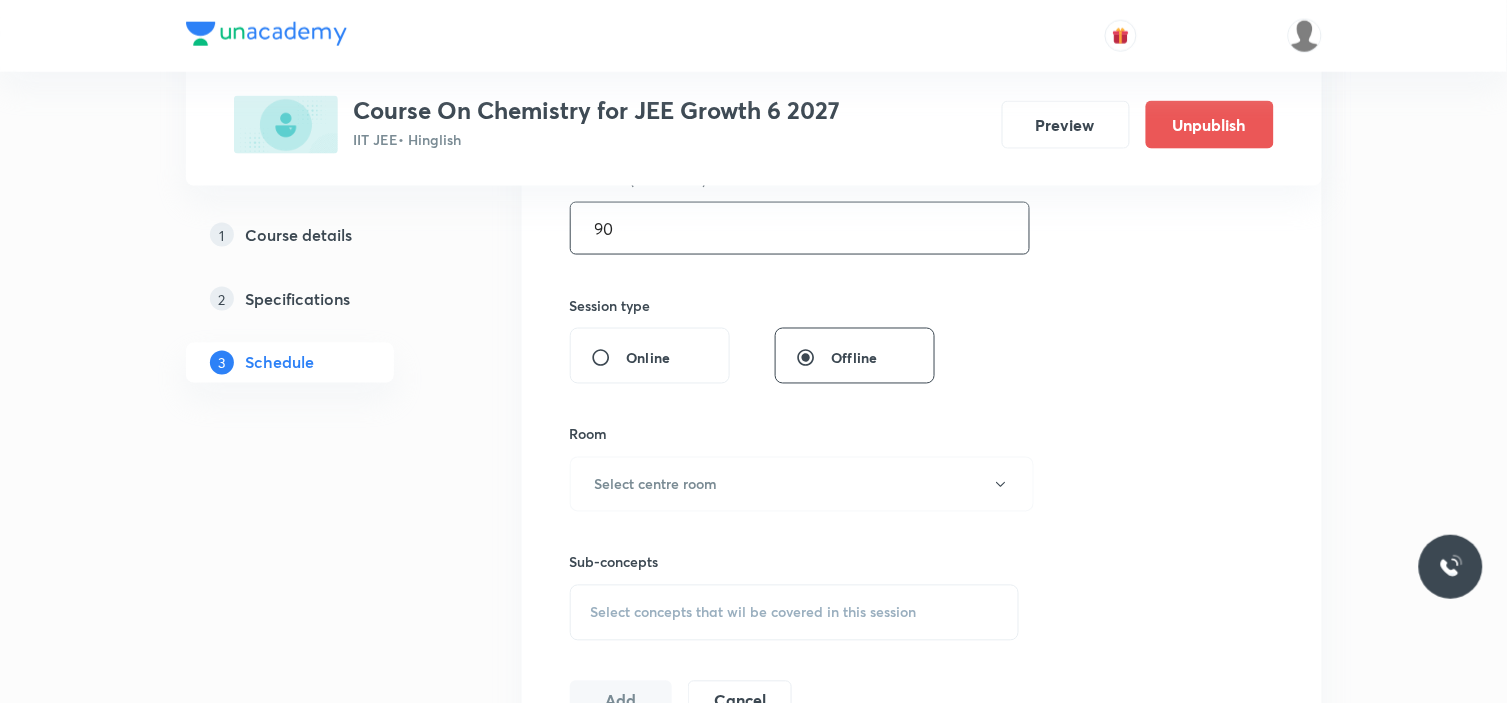 scroll, scrollTop: 777, scrollLeft: 0, axis: vertical 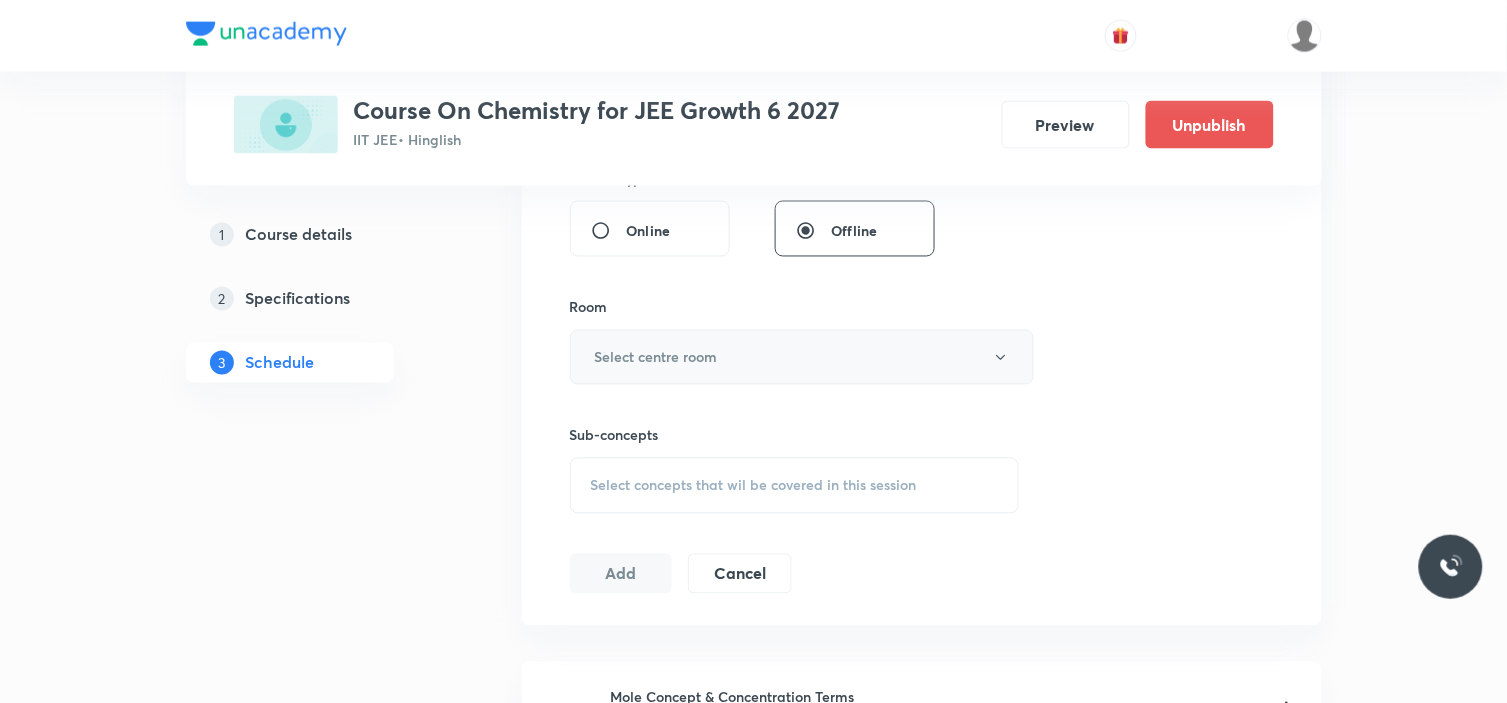 type on "90" 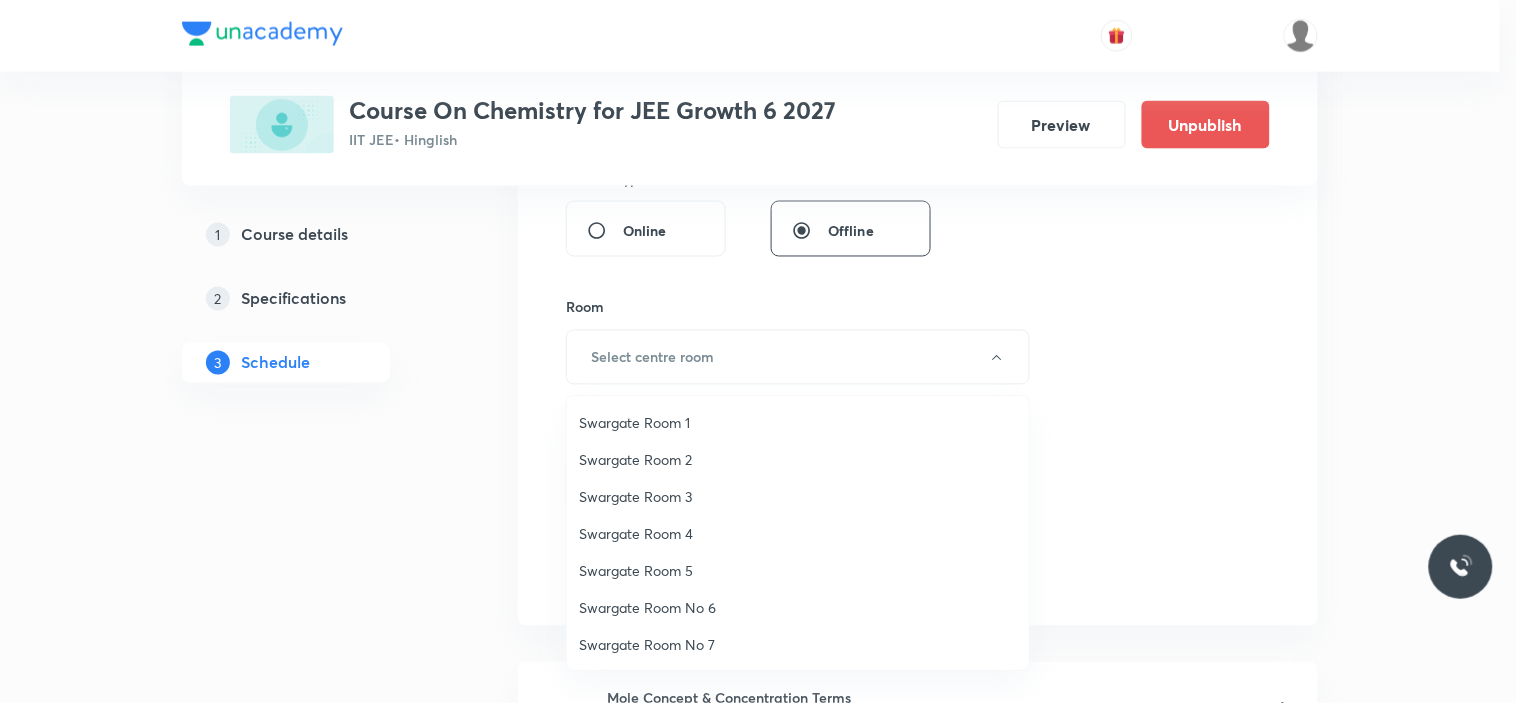 click on "Swargate Room 3" at bounding box center (798, 496) 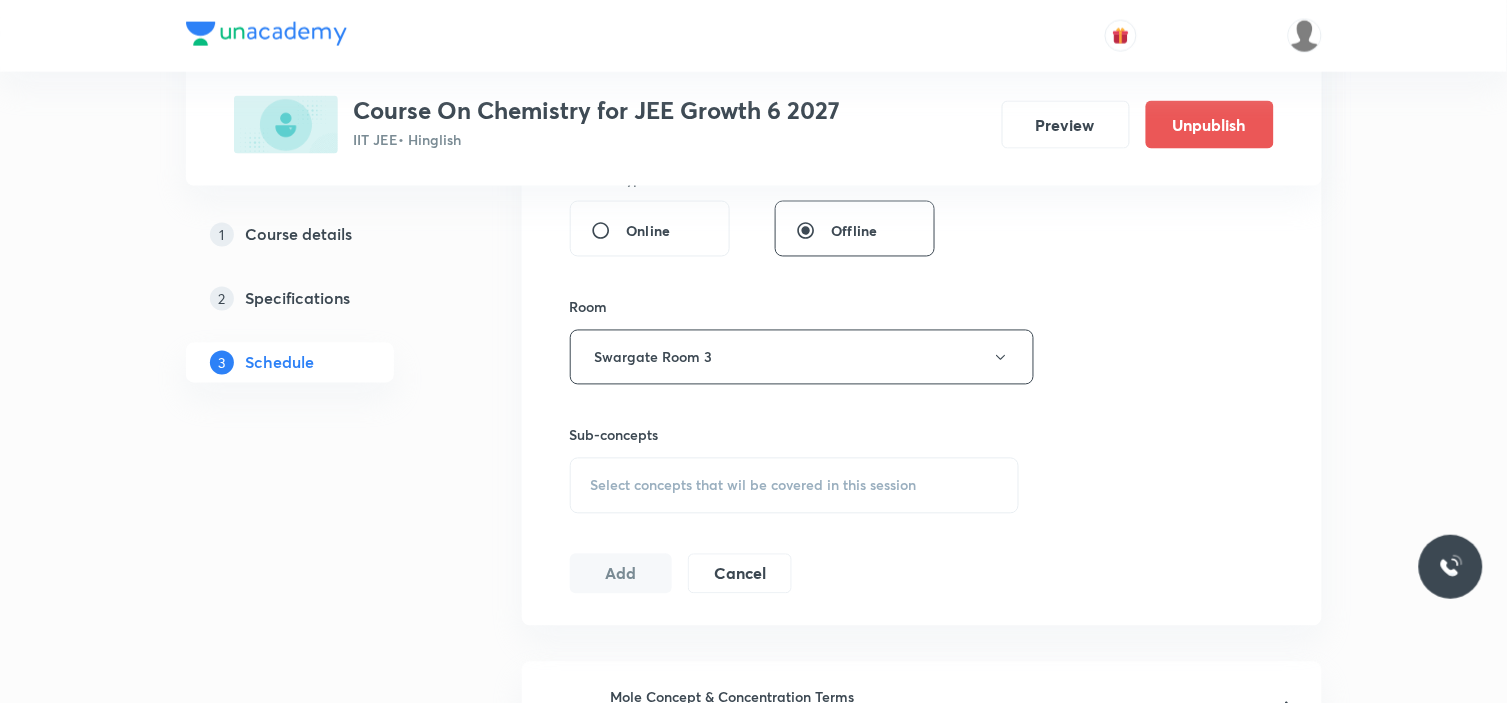 click on "Session  8 Live class Session title 12/99 MOLE CONCEPT ​ Schedule for Jul 19, 2025, 11:15 AM ​ Duration (in minutes) 90 ​   Session type Online Offline Room Swargate Room 3 Sub-concepts Select concepts that wil be covered in this session Add Cancel" at bounding box center (922, 124) 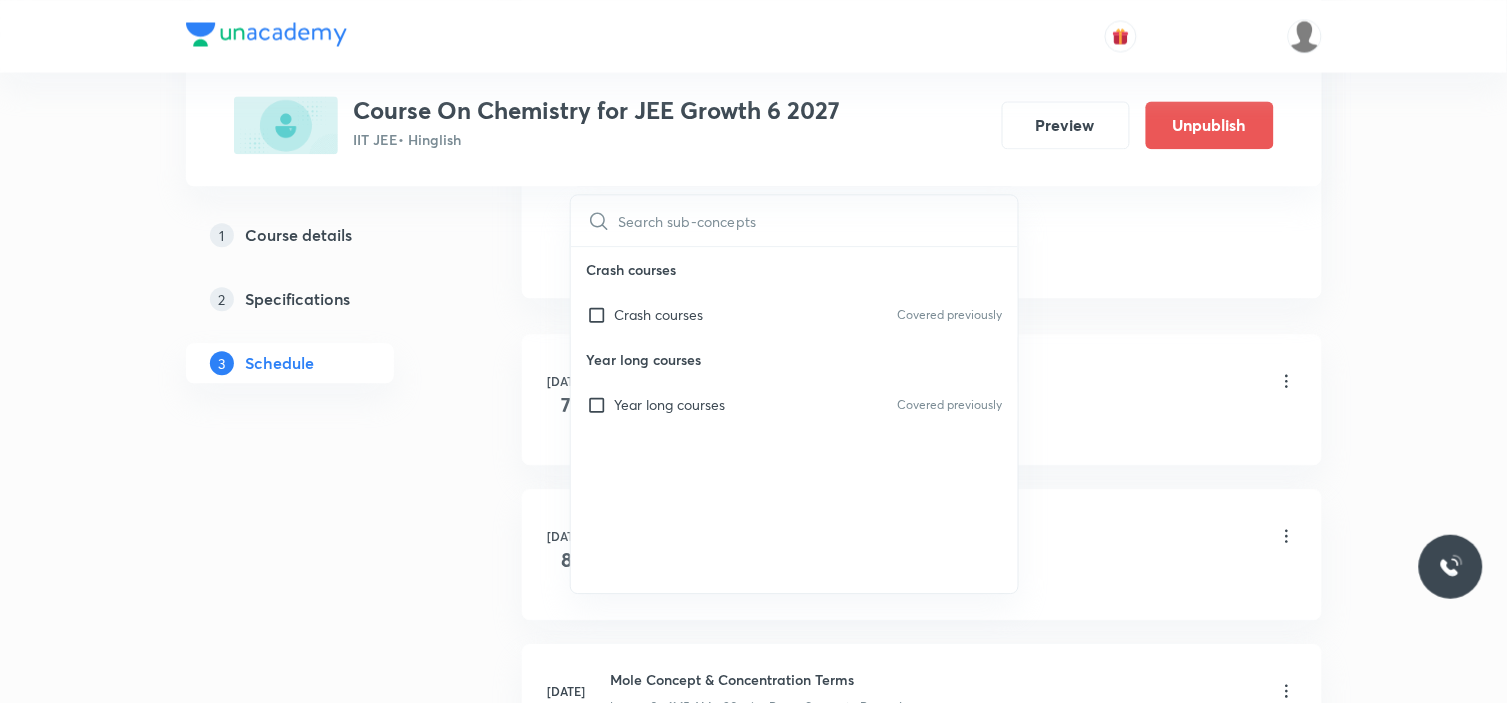 scroll, scrollTop: 1111, scrollLeft: 0, axis: vertical 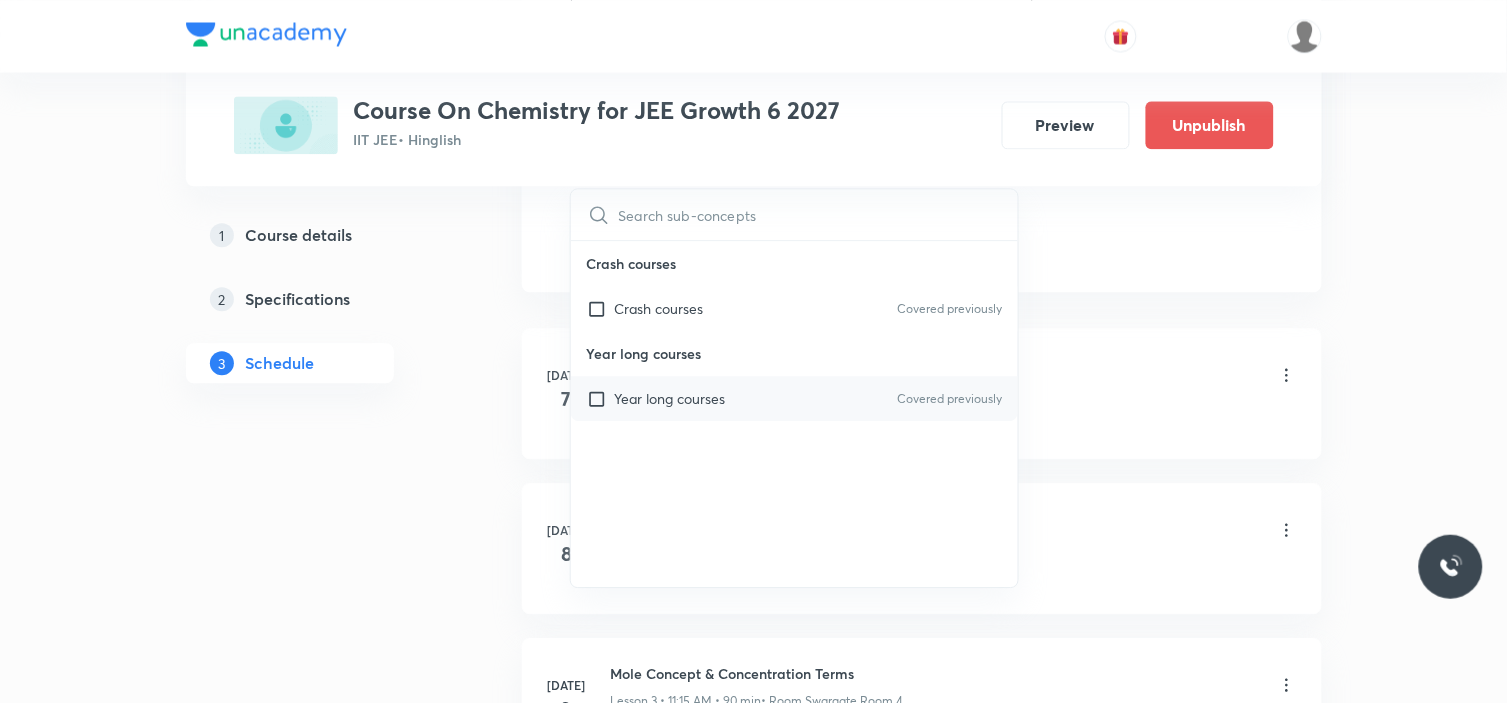 click on "Year long courses" at bounding box center (670, 398) 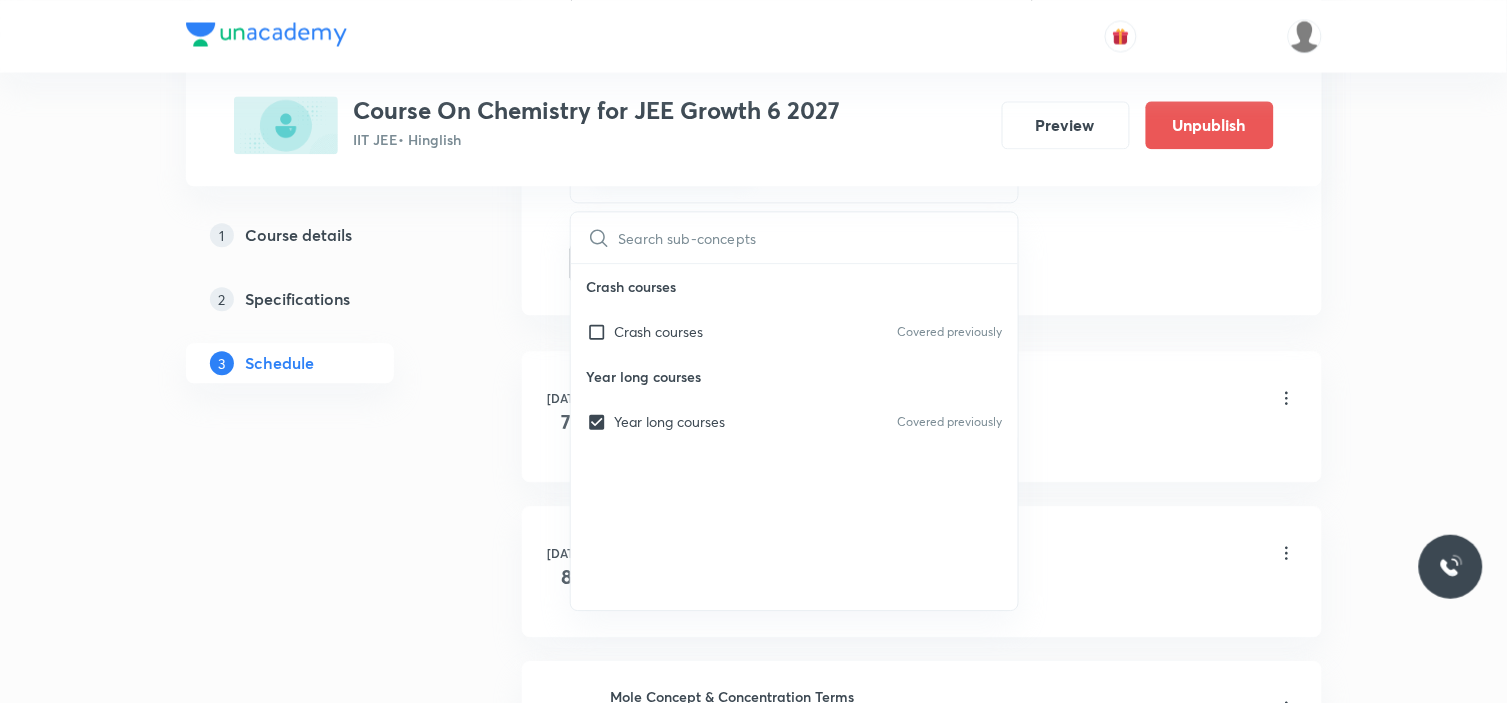 click on "Session  8 Live class Session title 12/99 MOLE CONCEPT ​ Schedule for Jul 19, 2025, 11:15 AM ​ Duration (in minutes) 90 ​   Session type Online Offline Room Swargate Room 3 Sub-concepts Year long courses CLEAR ​ Crash courses Crash courses Covered previously Year long courses Year long courses Covered previously Add Cancel" at bounding box center (922, -198) 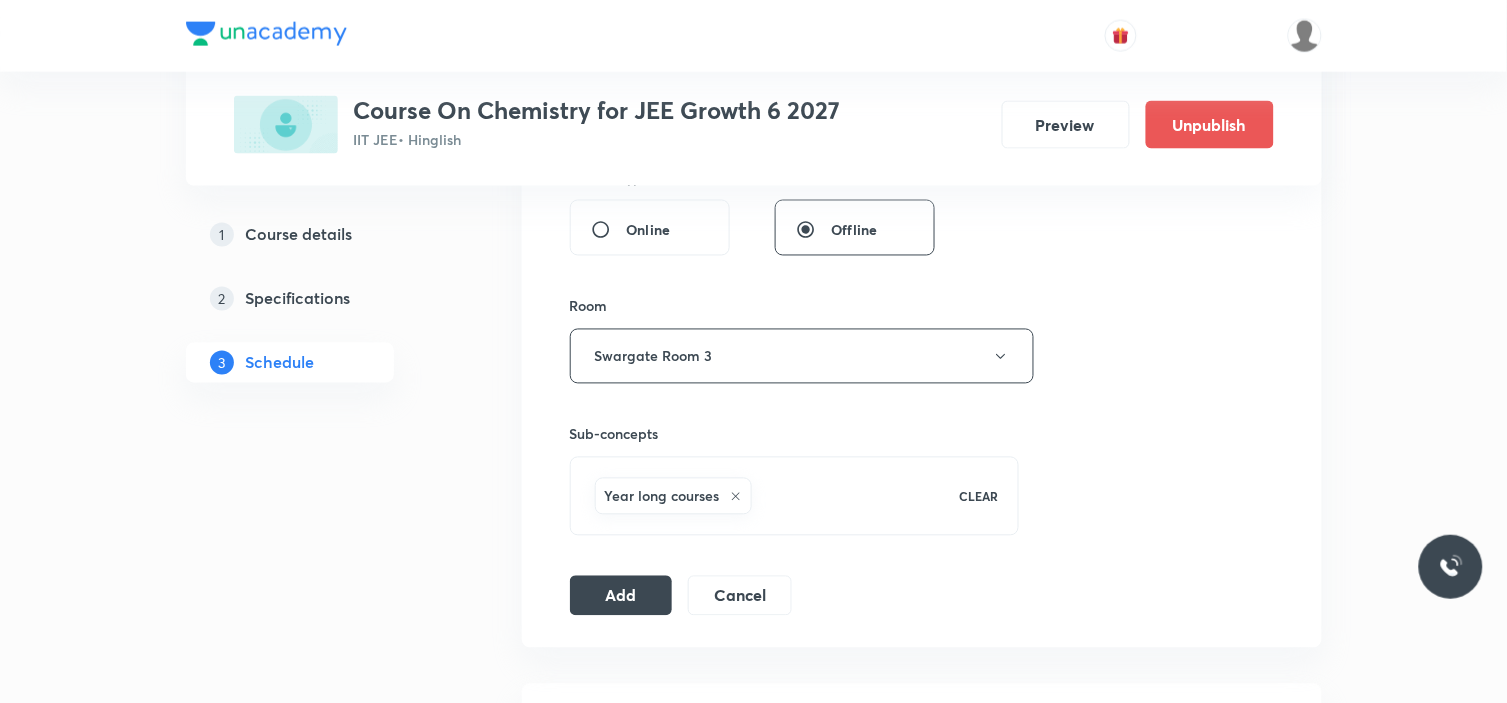 scroll, scrollTop: 777, scrollLeft: 0, axis: vertical 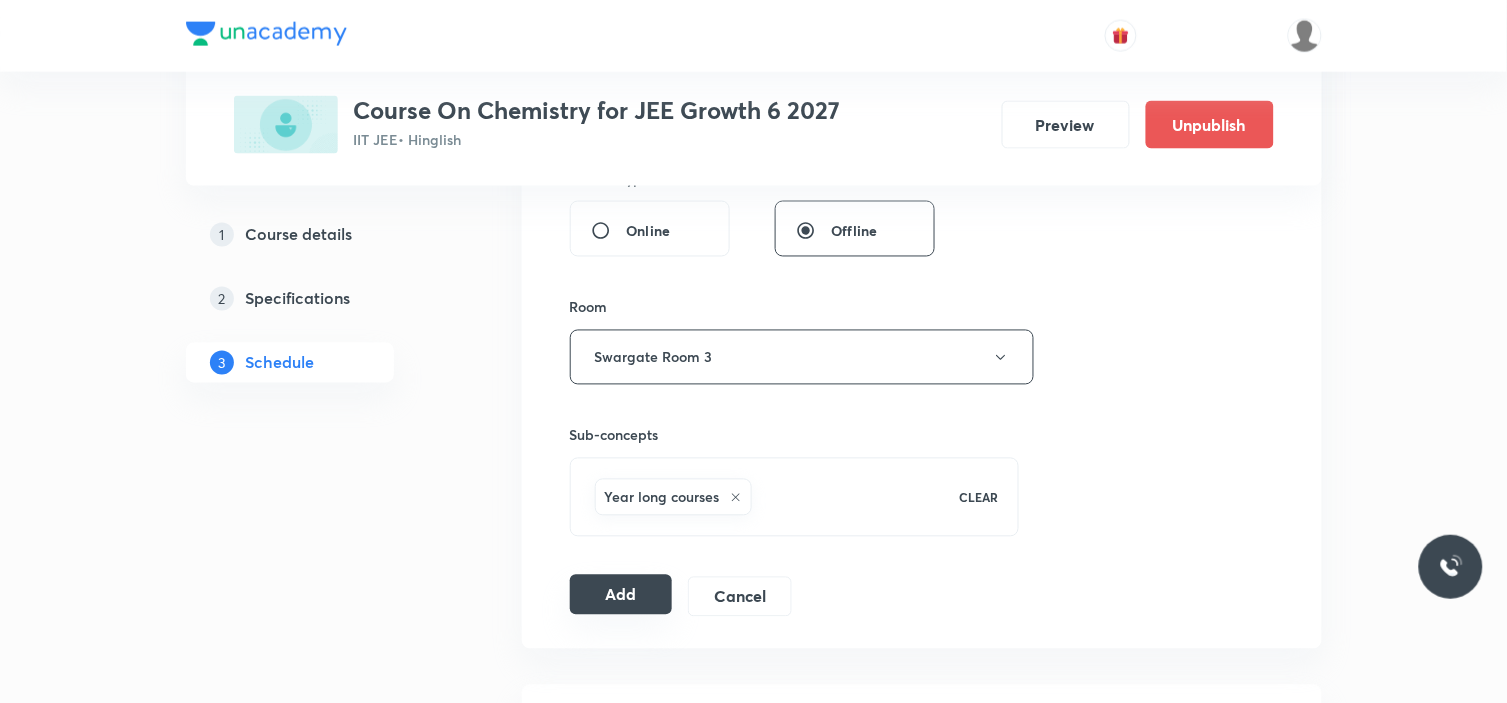 click on "Add" at bounding box center (621, 595) 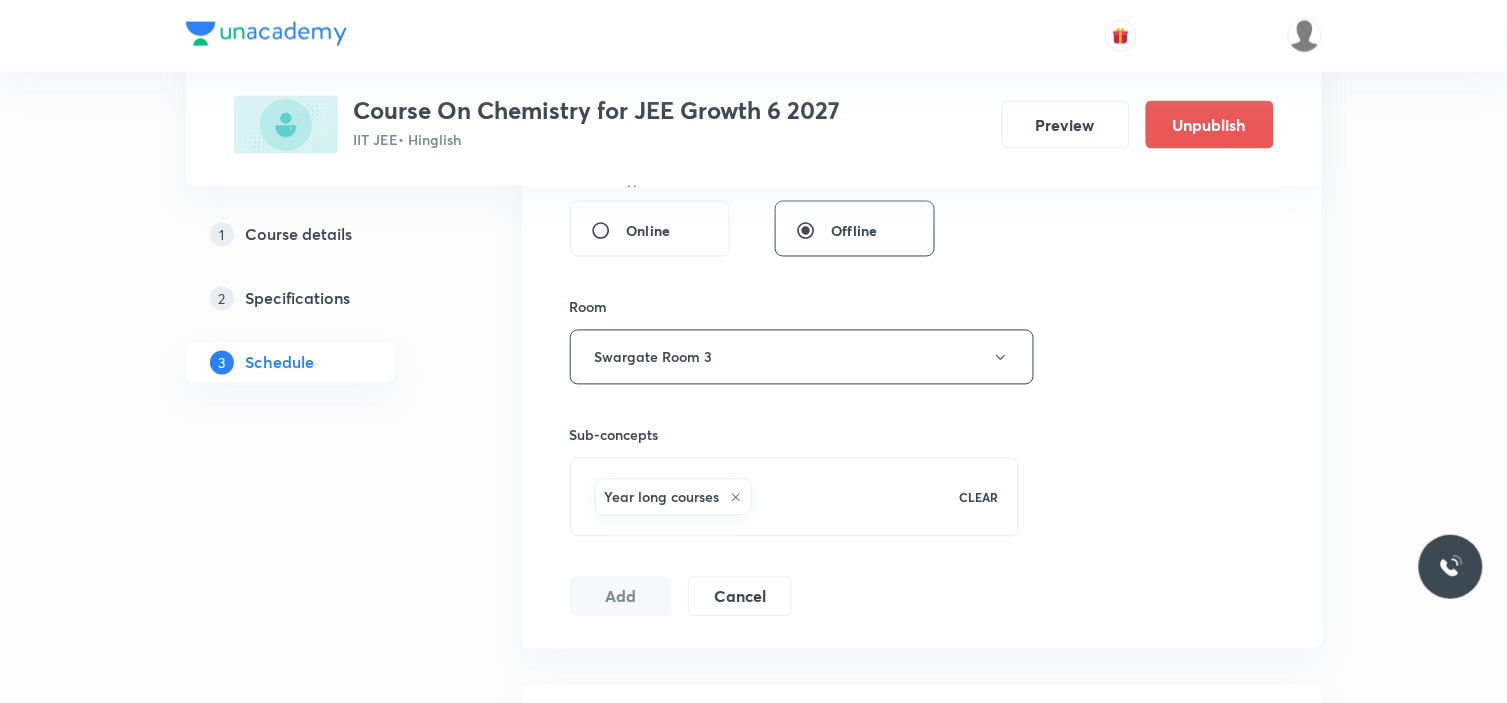 type 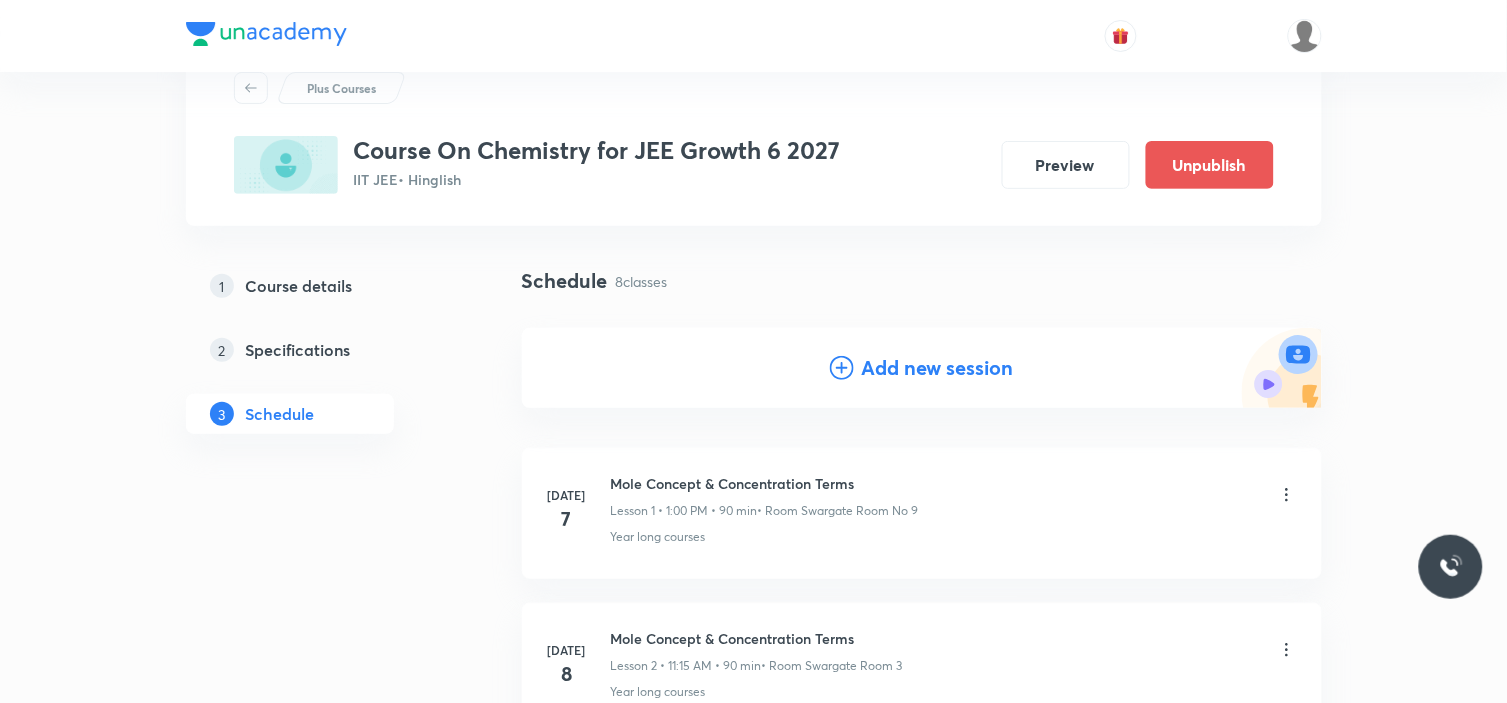 scroll, scrollTop: 0, scrollLeft: 0, axis: both 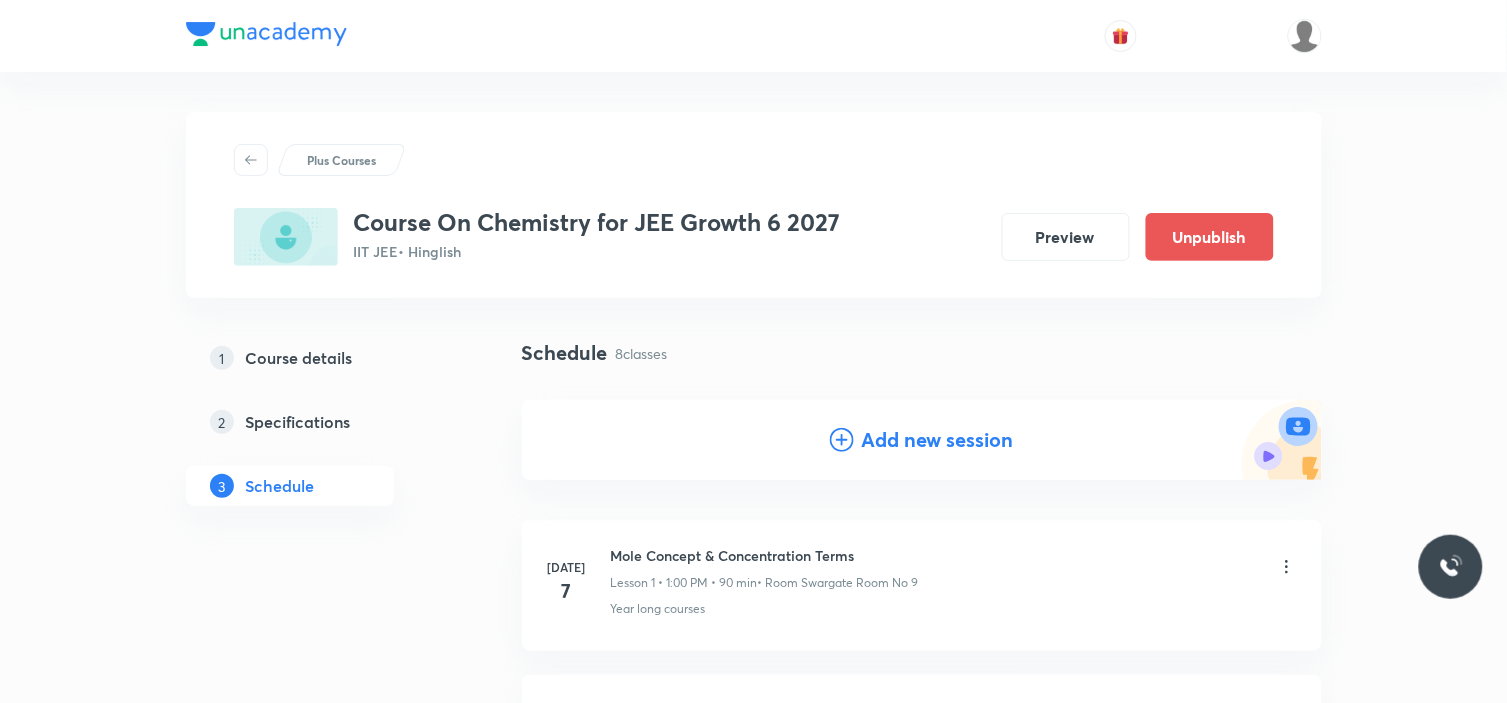 click on "Add new session" at bounding box center (938, 440) 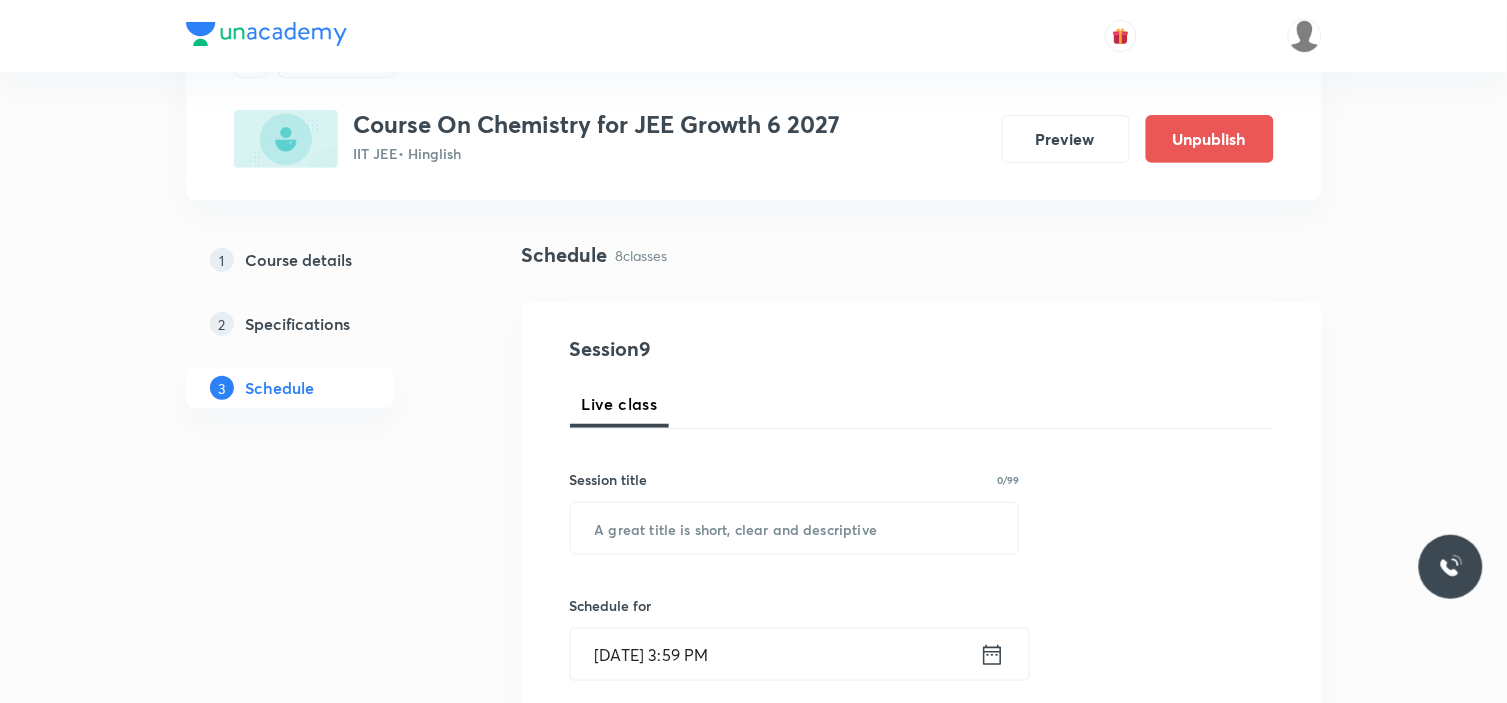 scroll, scrollTop: 222, scrollLeft: 0, axis: vertical 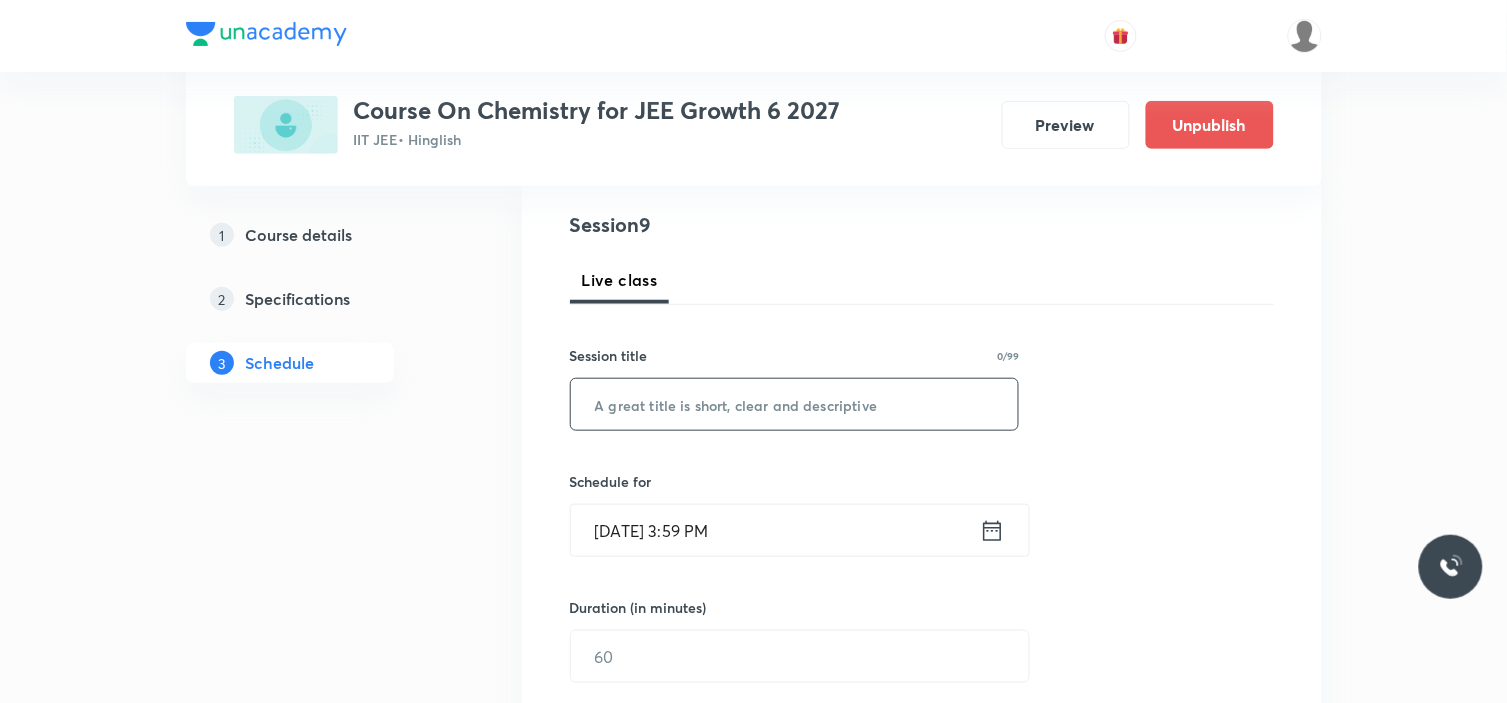 click at bounding box center [795, 404] 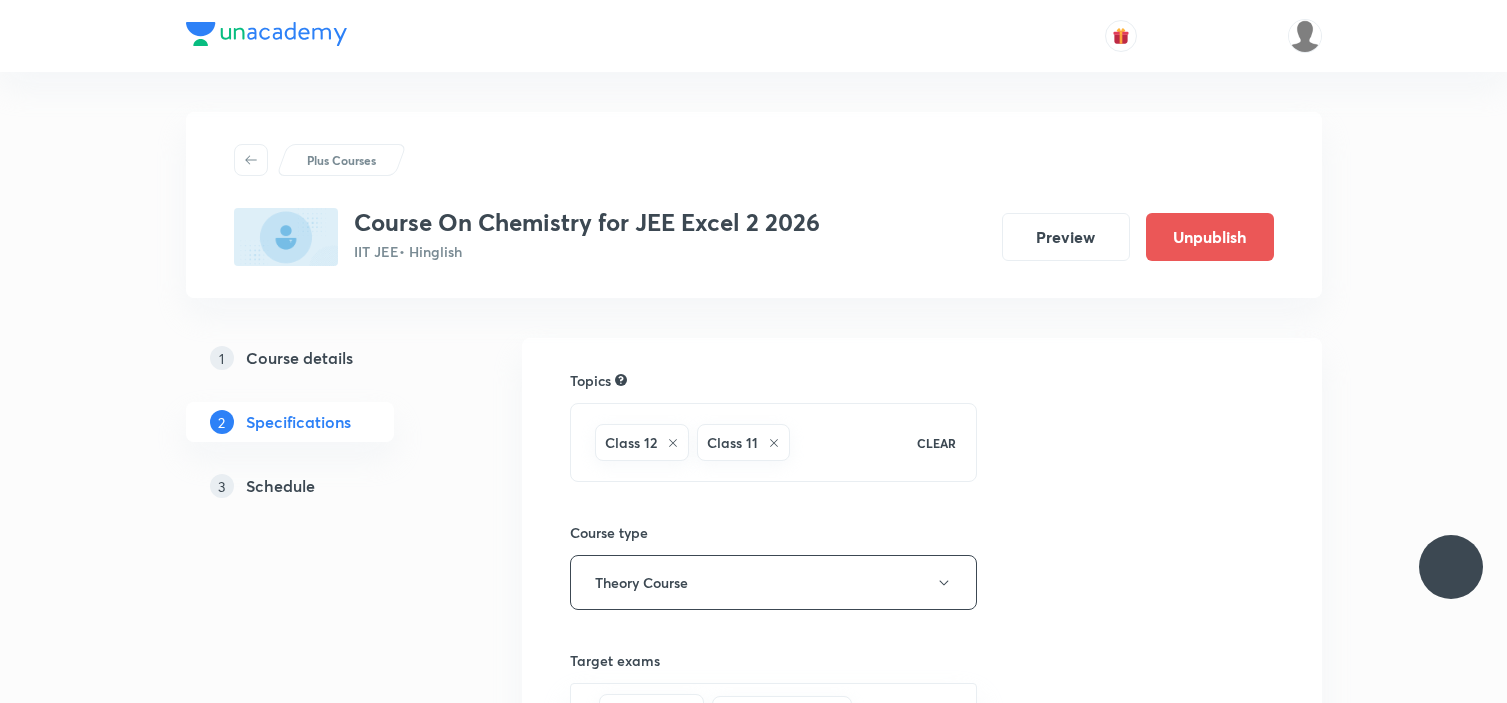 scroll, scrollTop: 0, scrollLeft: 0, axis: both 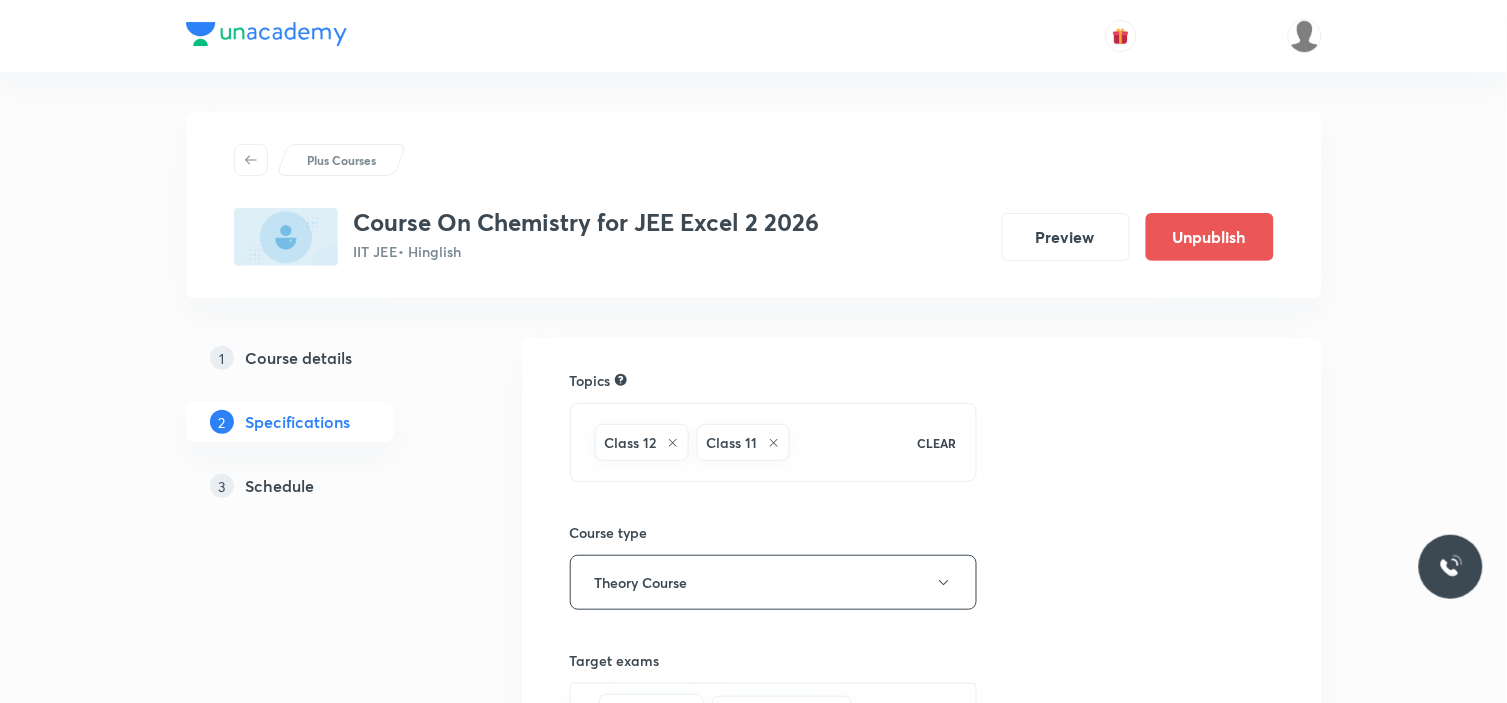 click on "3 Schedule" at bounding box center [326, 486] 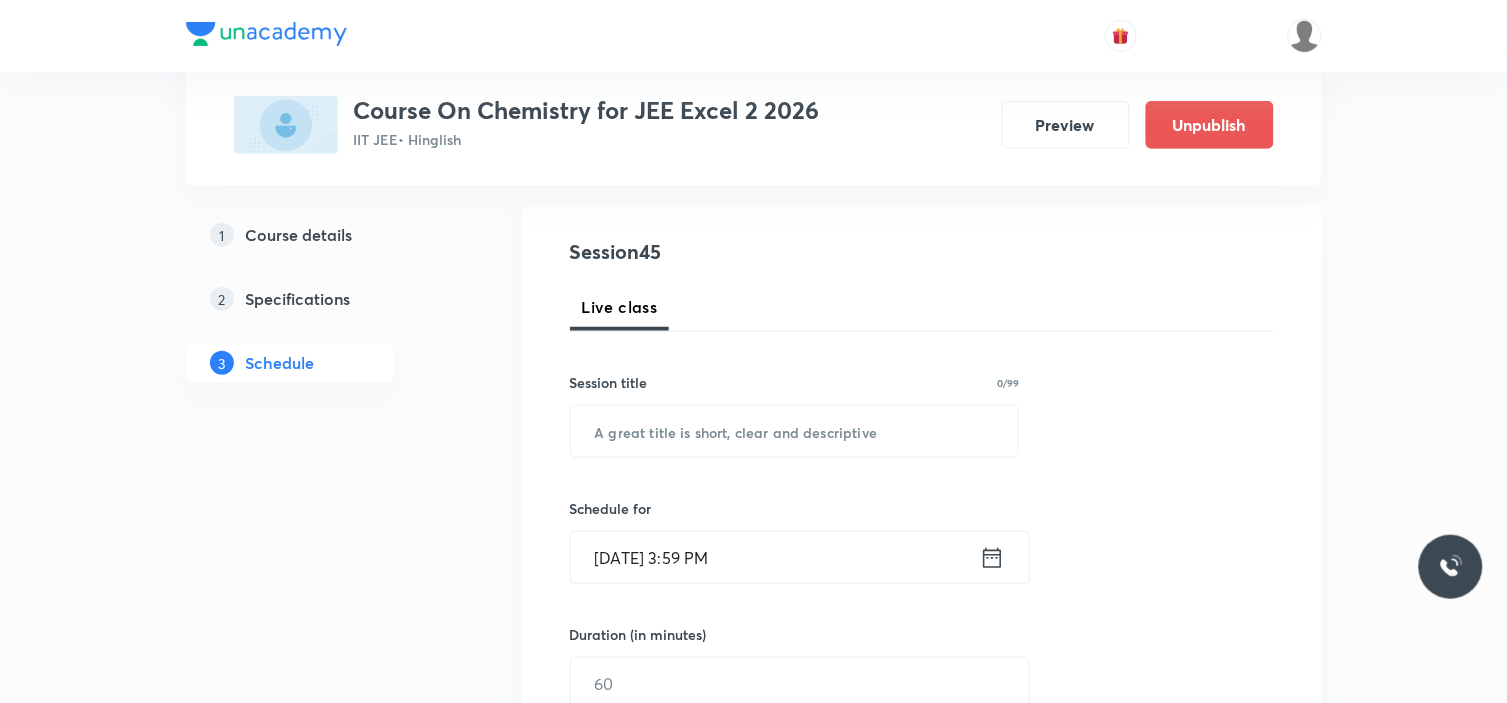 scroll, scrollTop: 222, scrollLeft: 0, axis: vertical 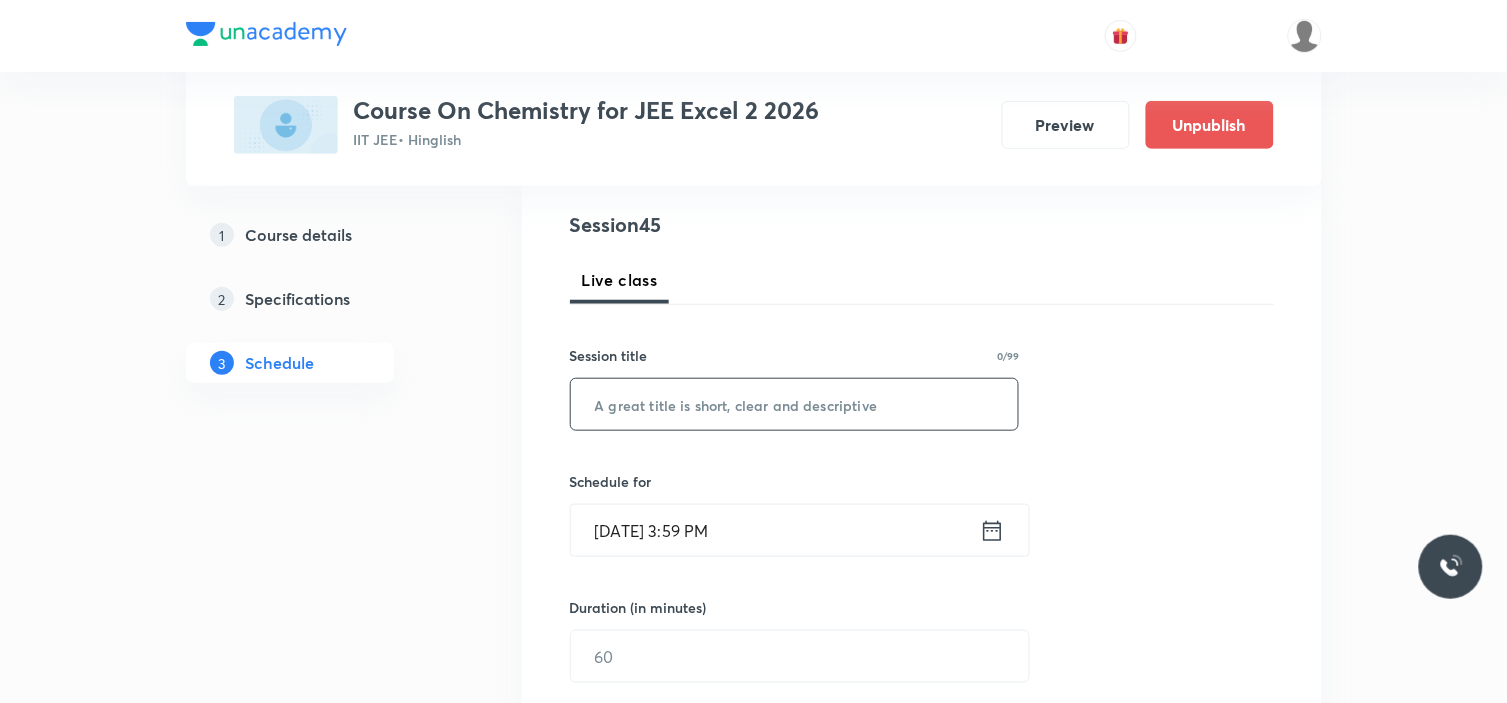 click at bounding box center (795, 404) 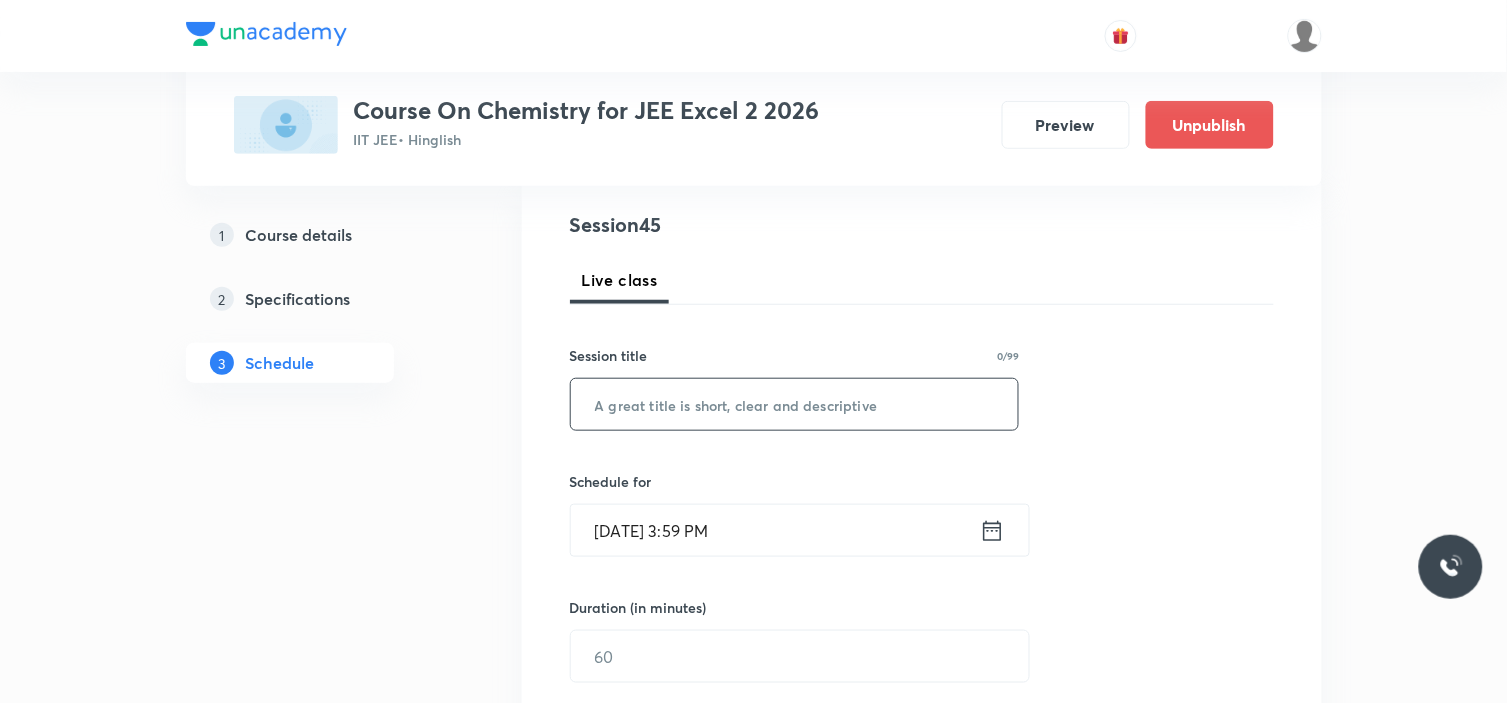 paste on "d and f block" 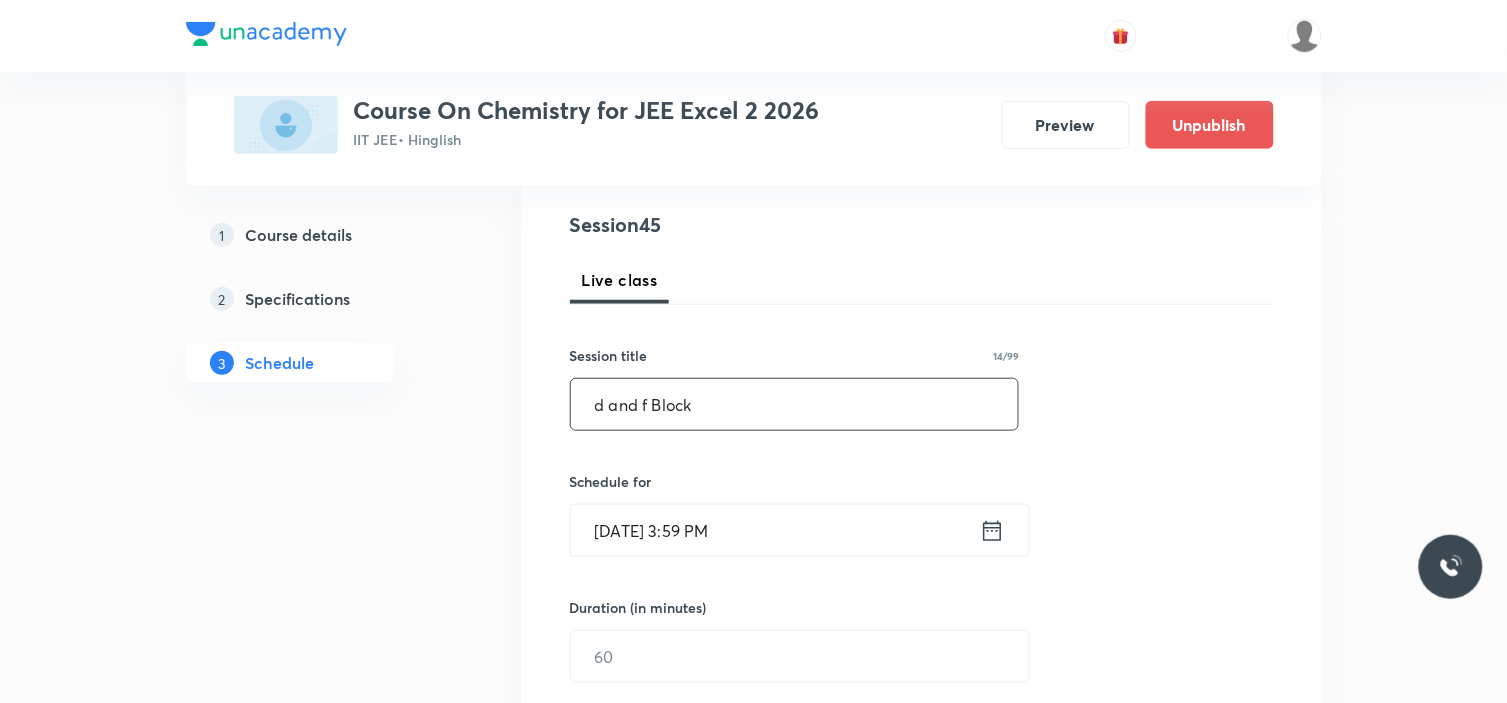 type on "d and f Block" 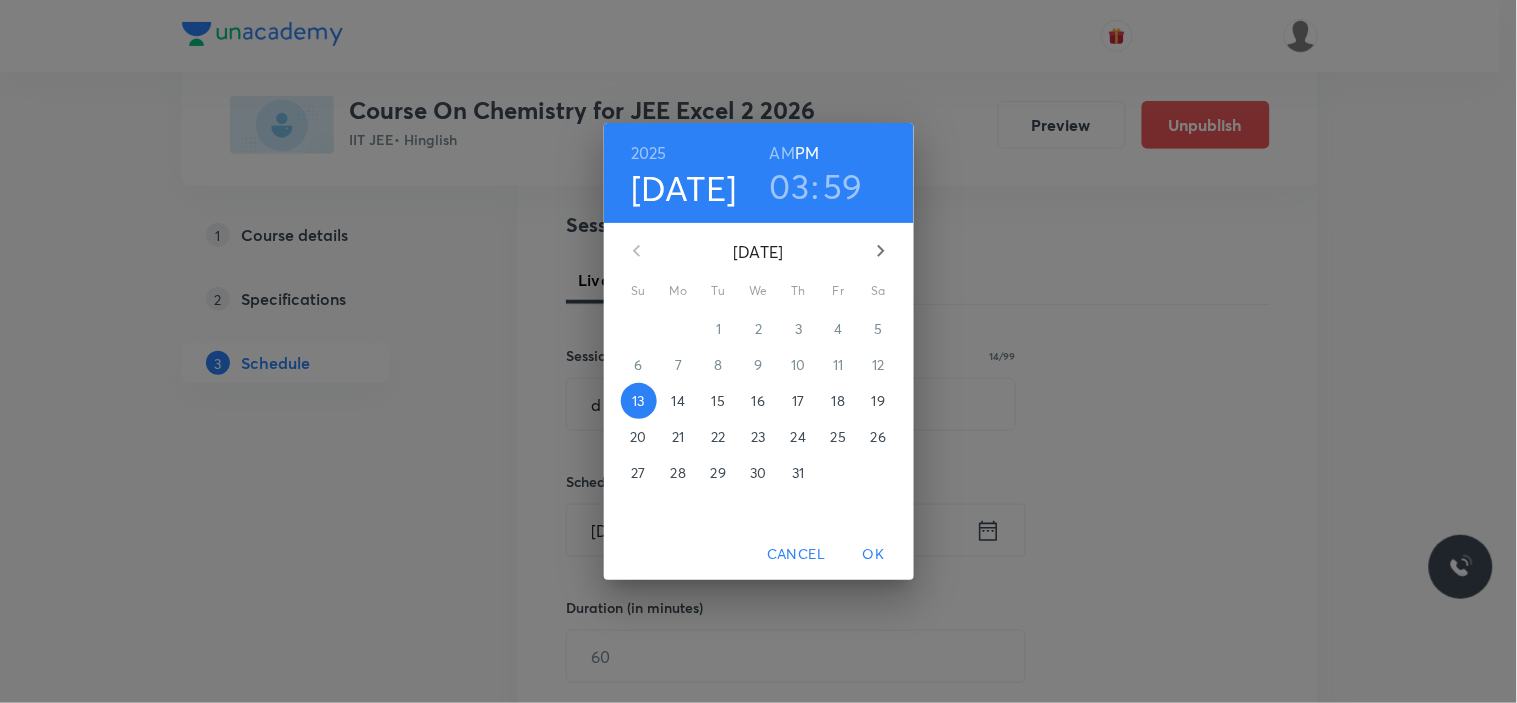 click on "14" at bounding box center (678, 401) 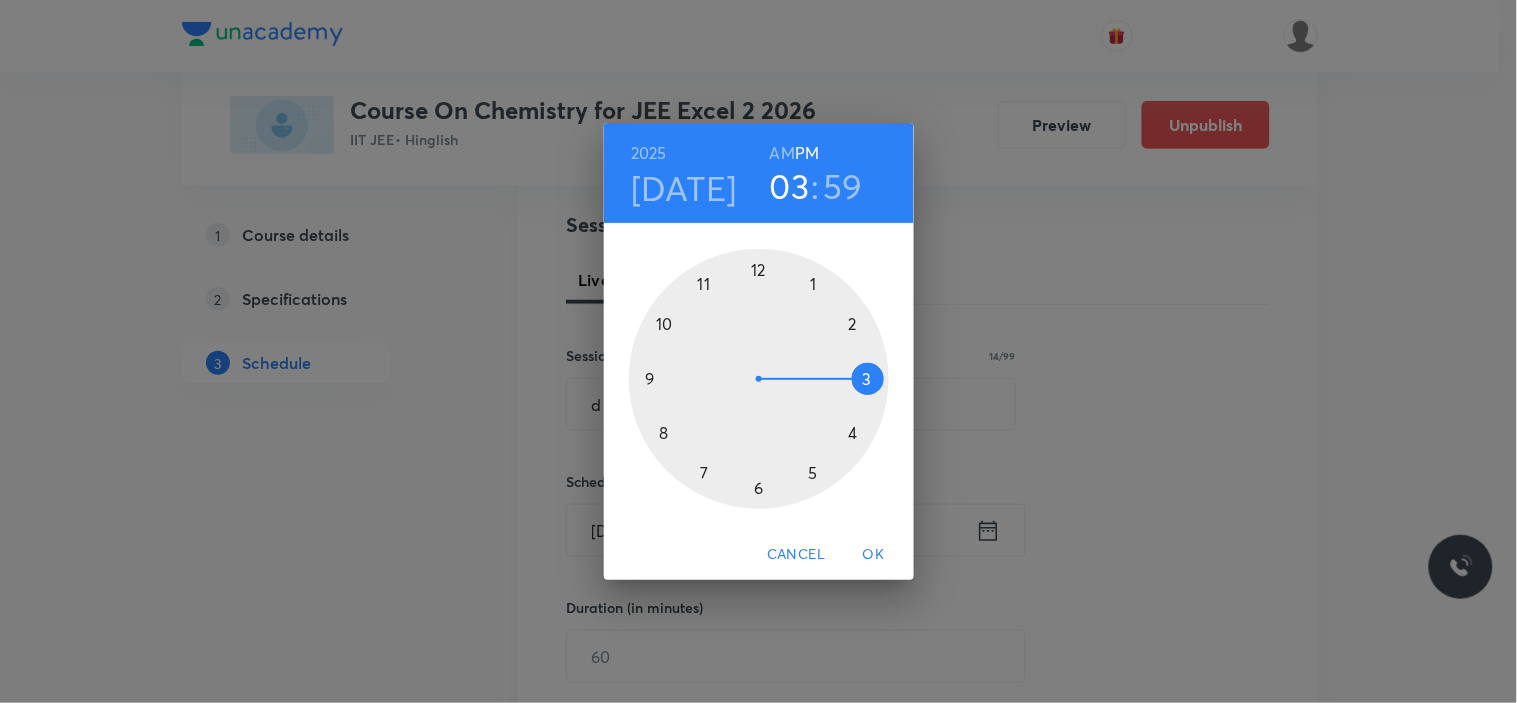 click at bounding box center (759, 379) 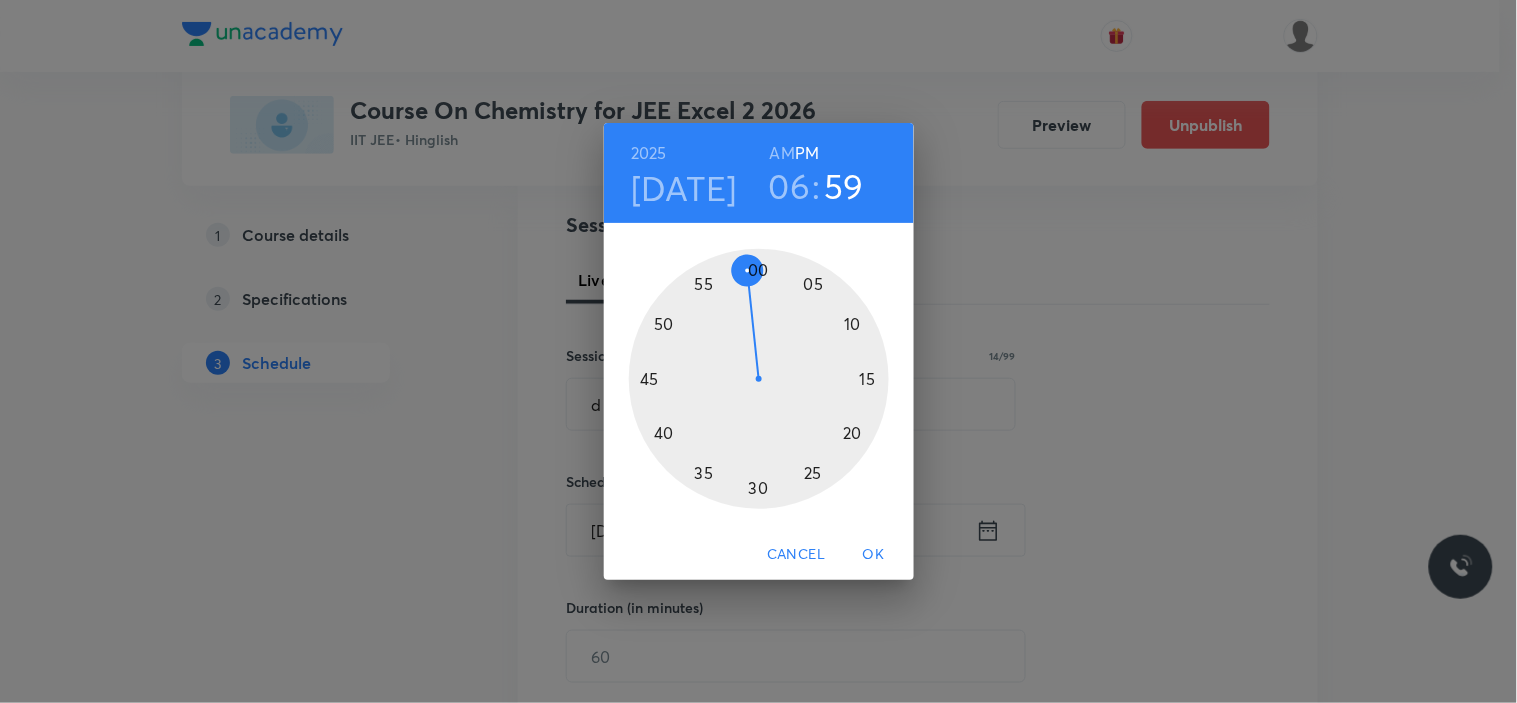 click at bounding box center (759, 379) 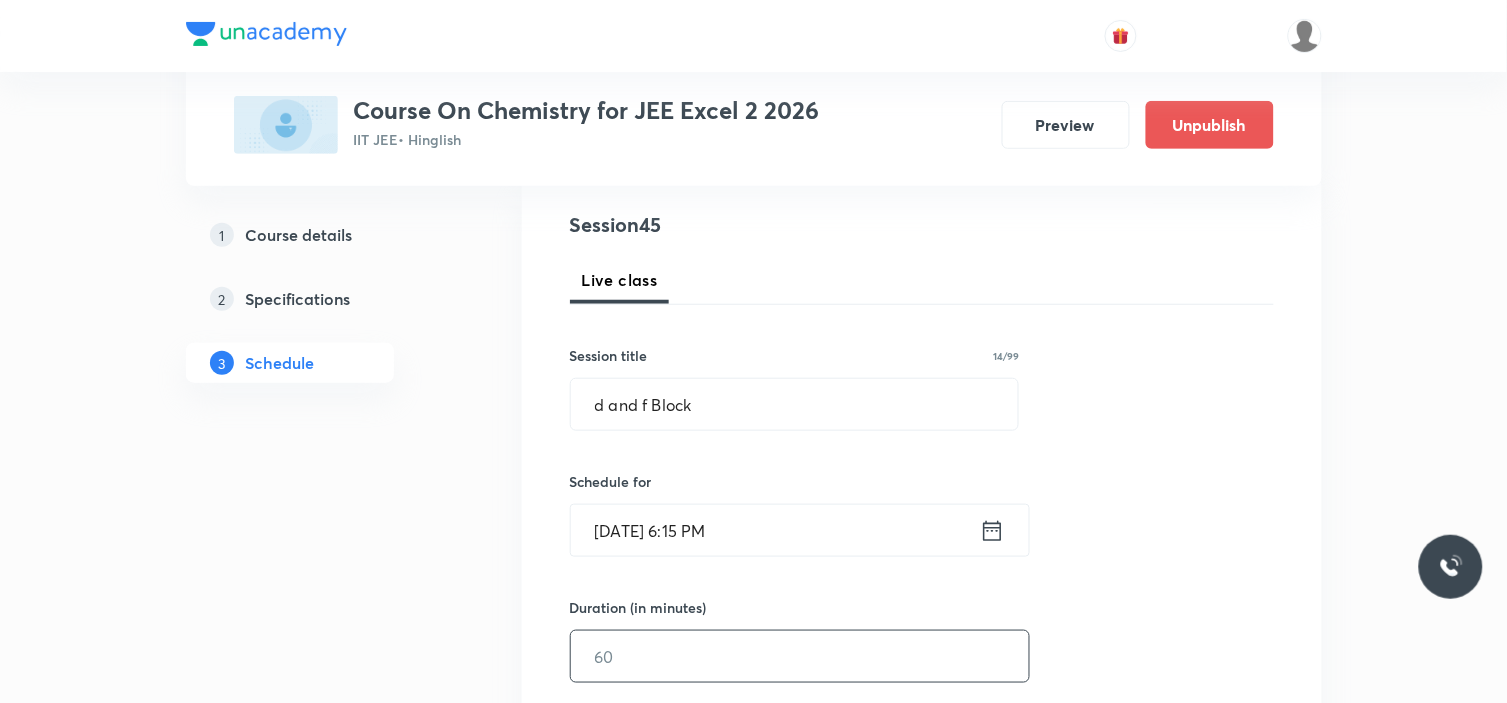 click at bounding box center [800, 656] 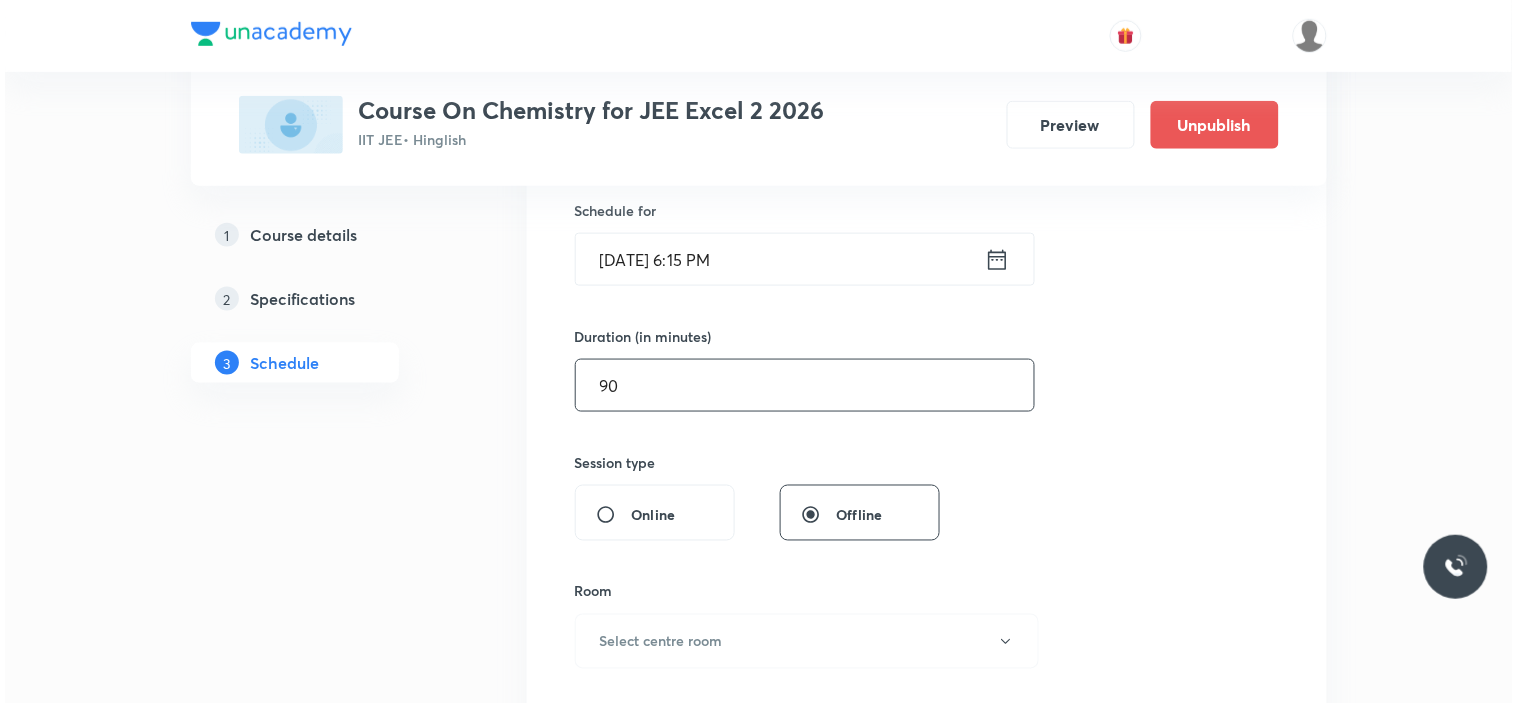 scroll, scrollTop: 666, scrollLeft: 0, axis: vertical 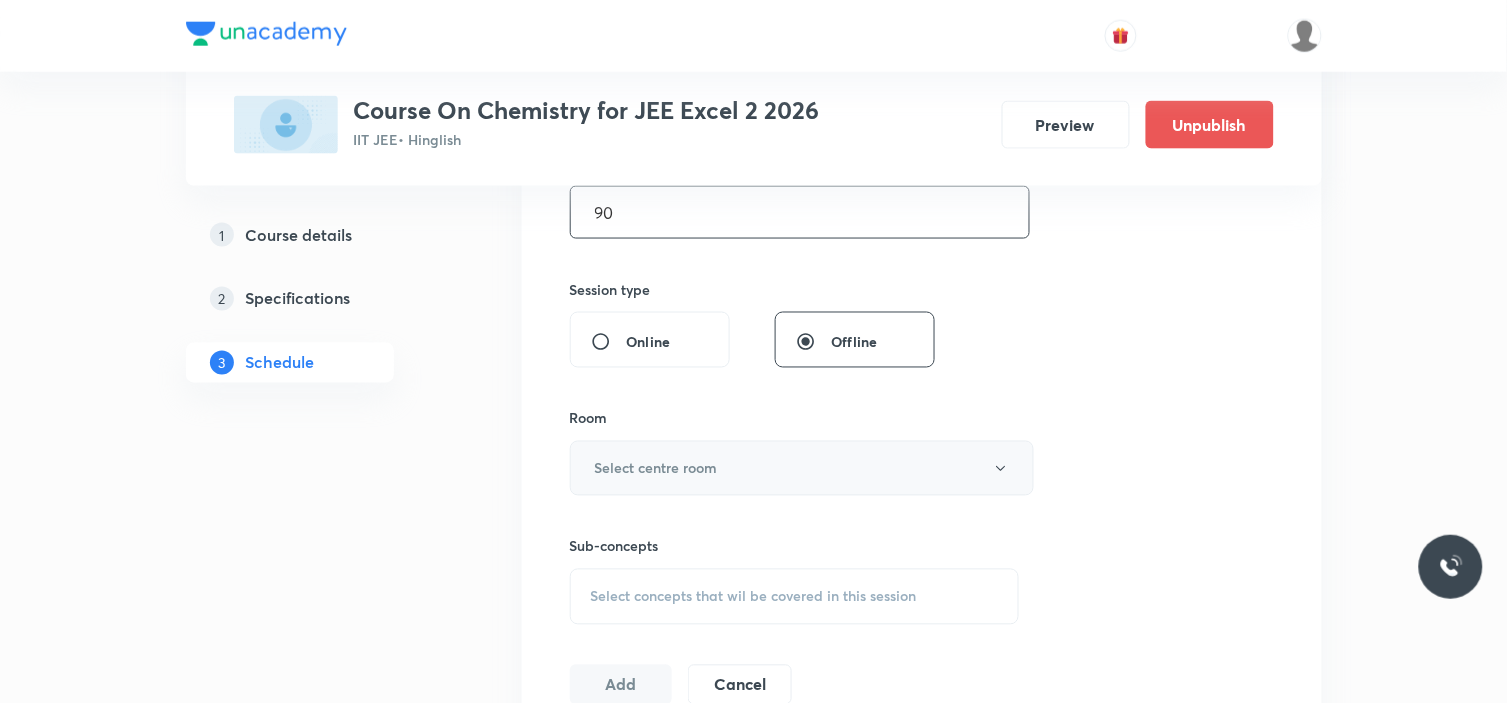 type on "90" 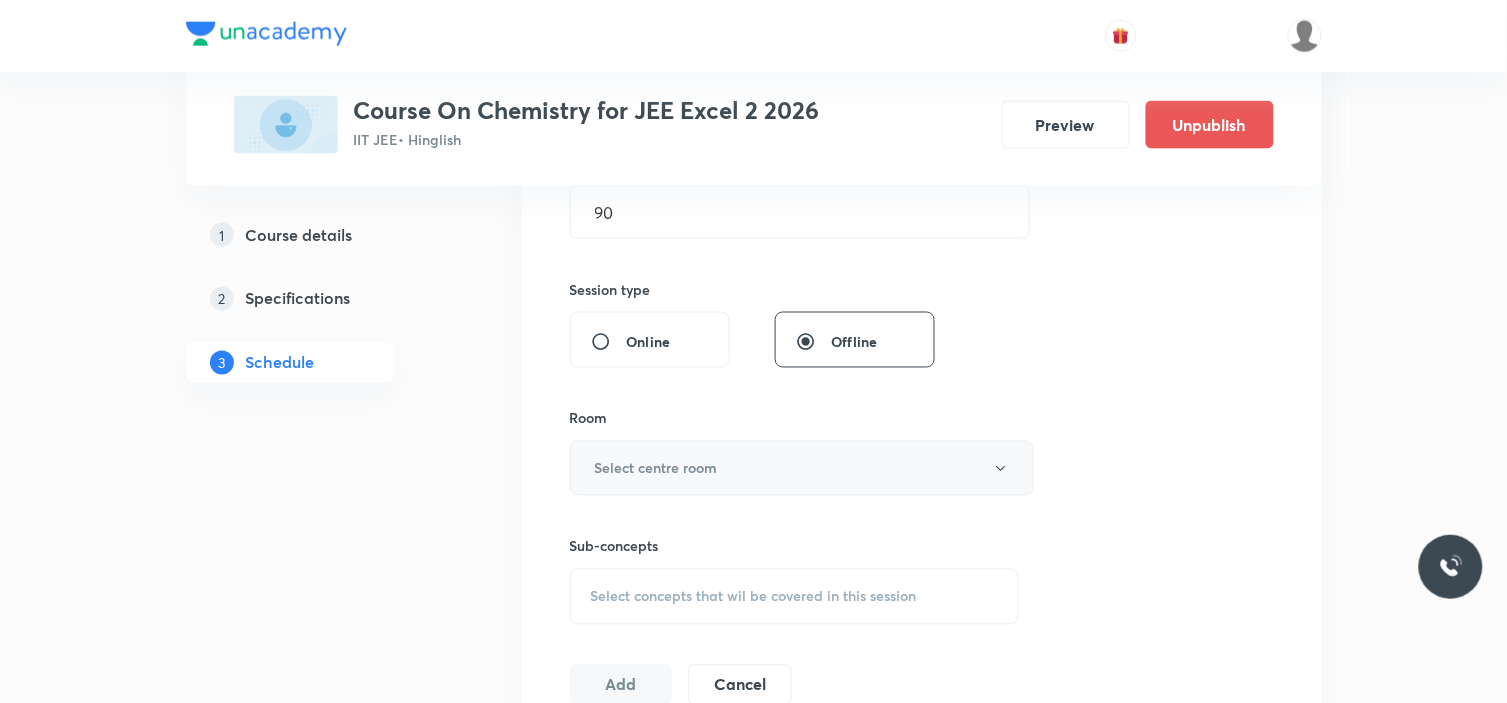 click on "Select centre room" at bounding box center (802, 468) 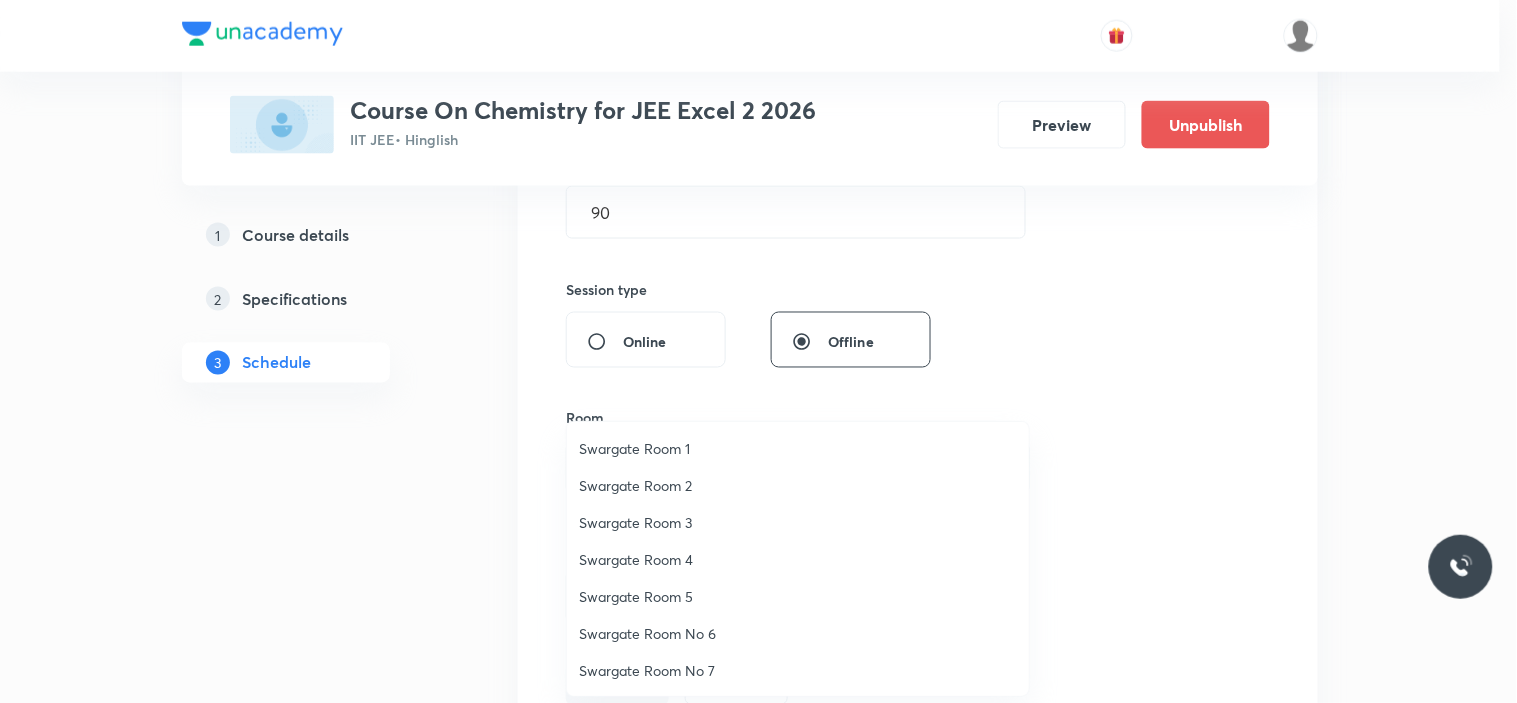 click at bounding box center (758, 351) 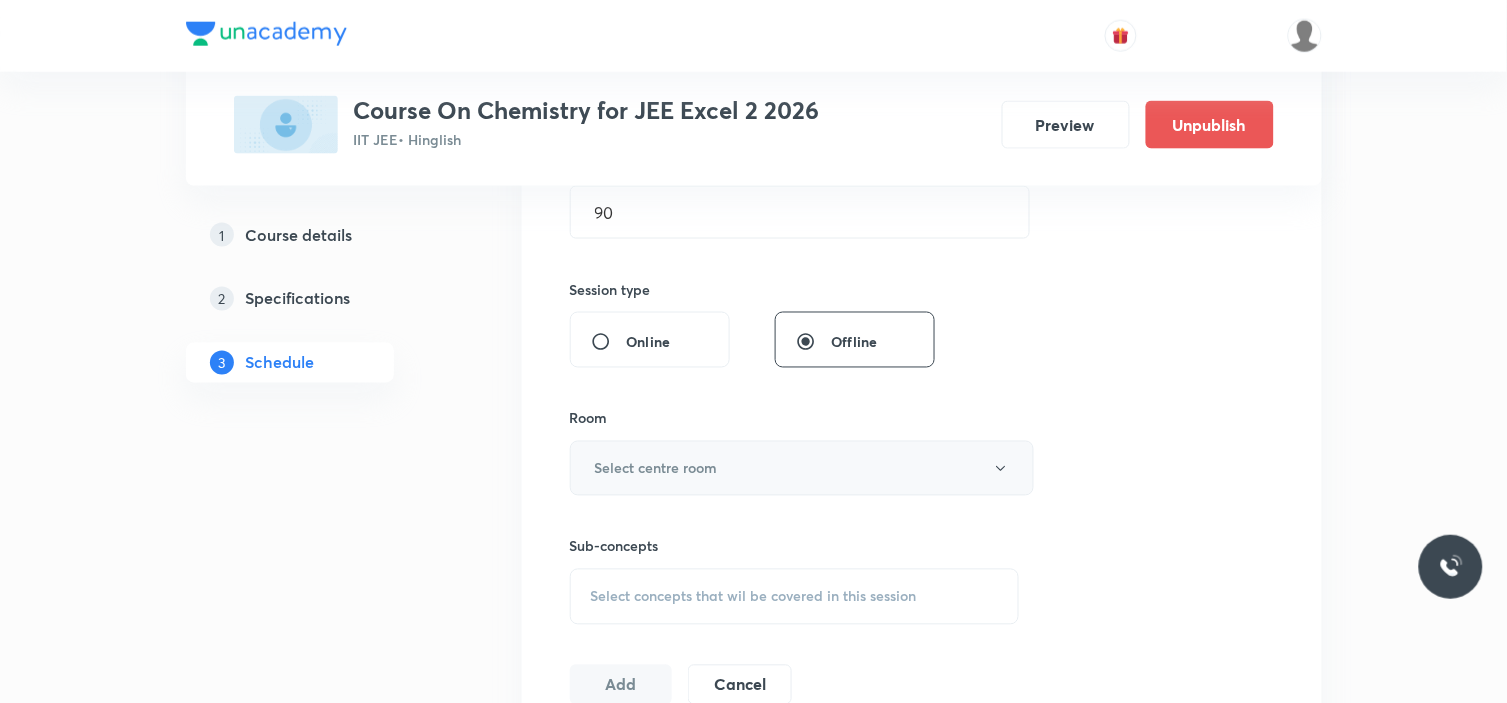 click on "Select centre room" at bounding box center (802, 468) 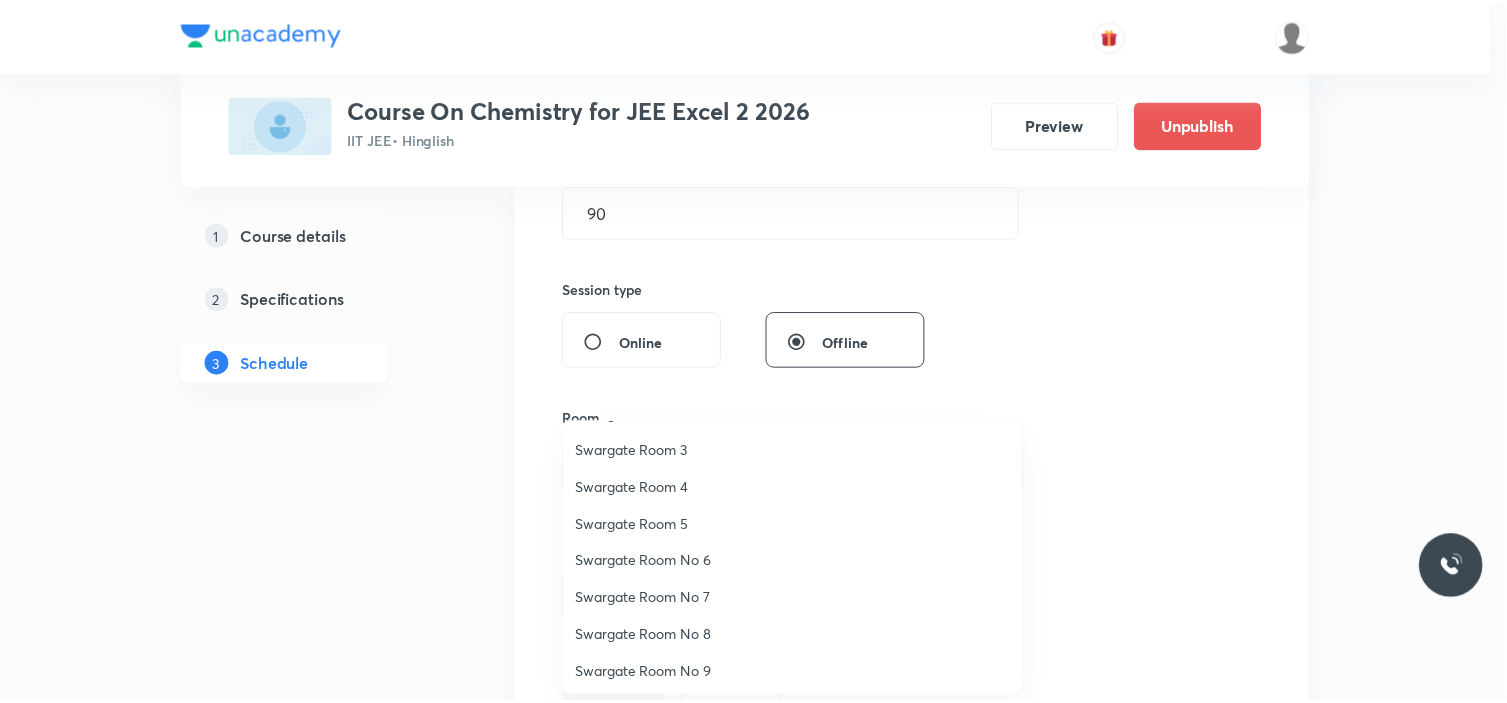 scroll, scrollTop: 111, scrollLeft: 0, axis: vertical 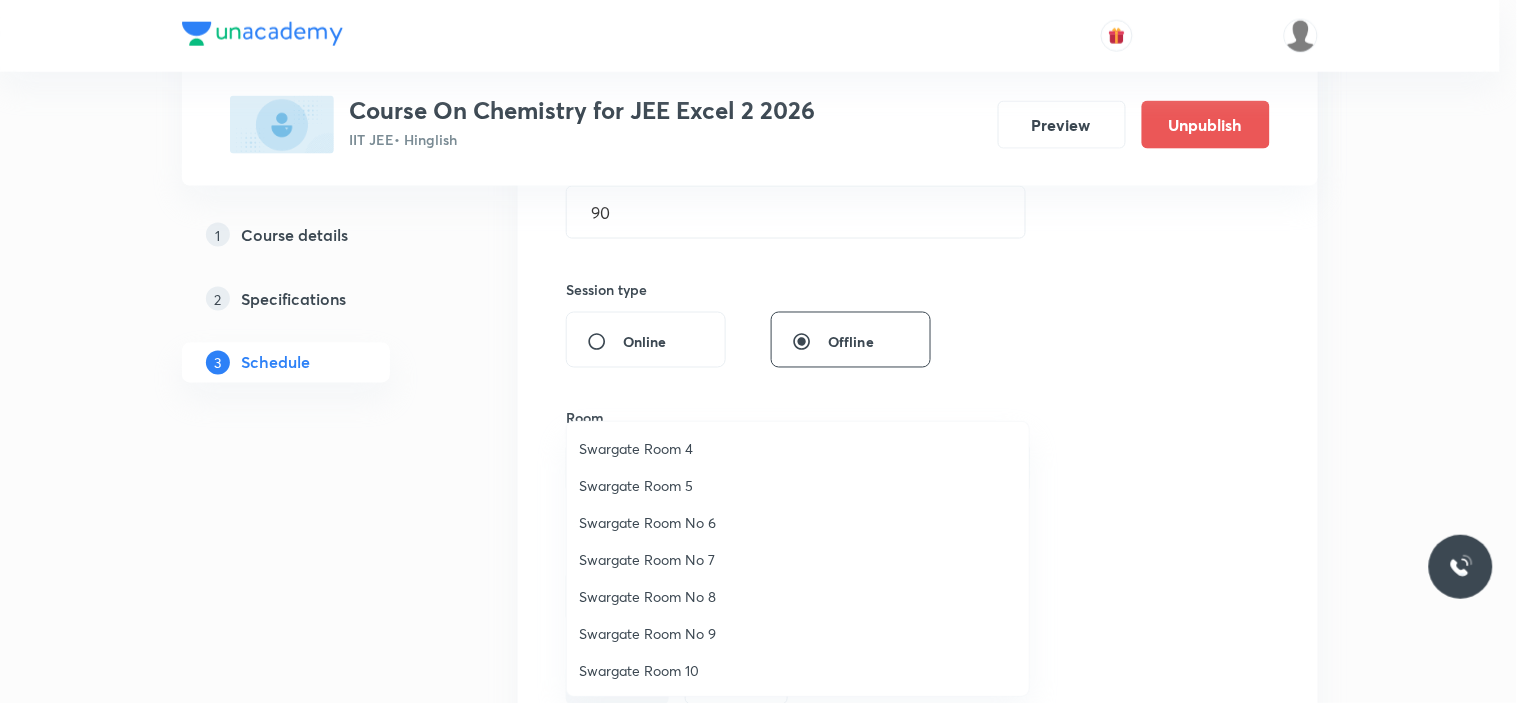click on "Swargate Room No 8" at bounding box center (798, 596) 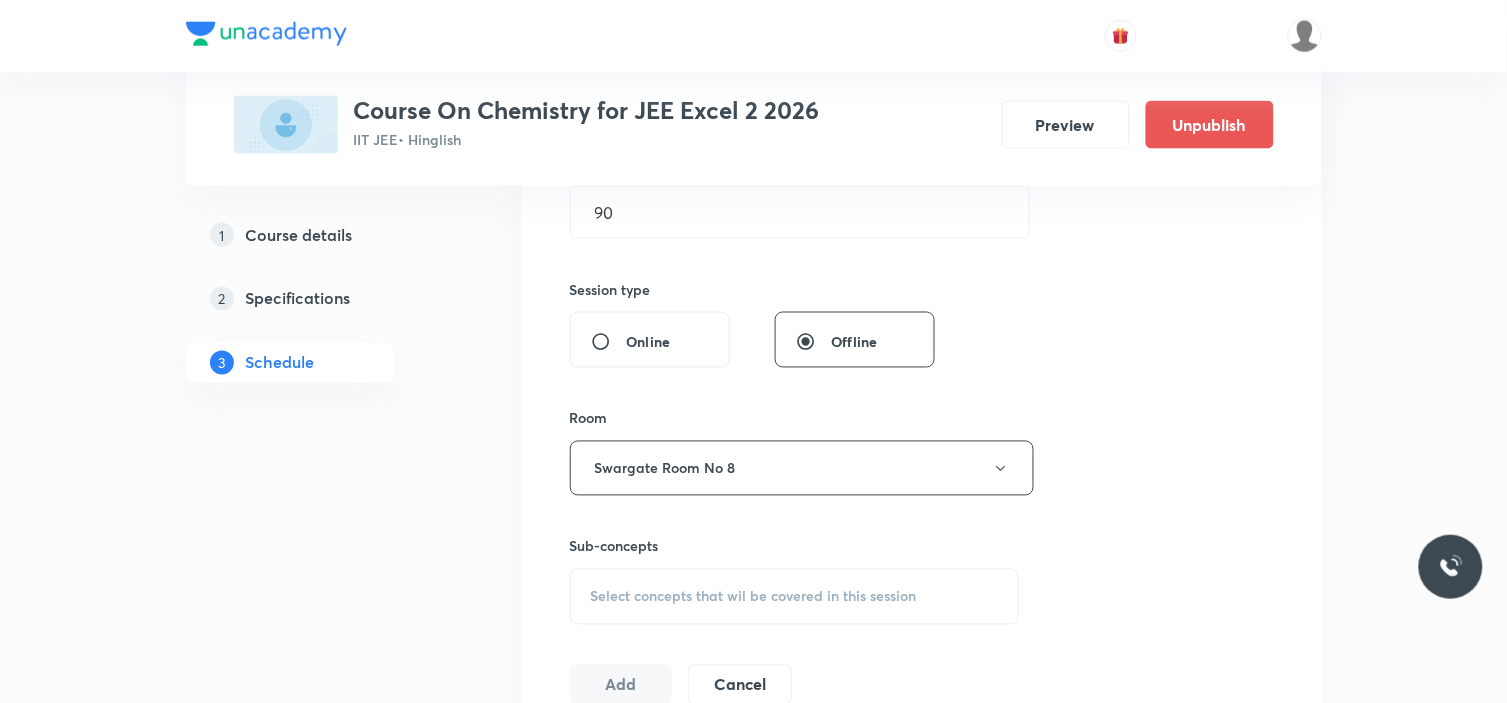 click on "Select concepts that wil be covered in this session" at bounding box center [754, 597] 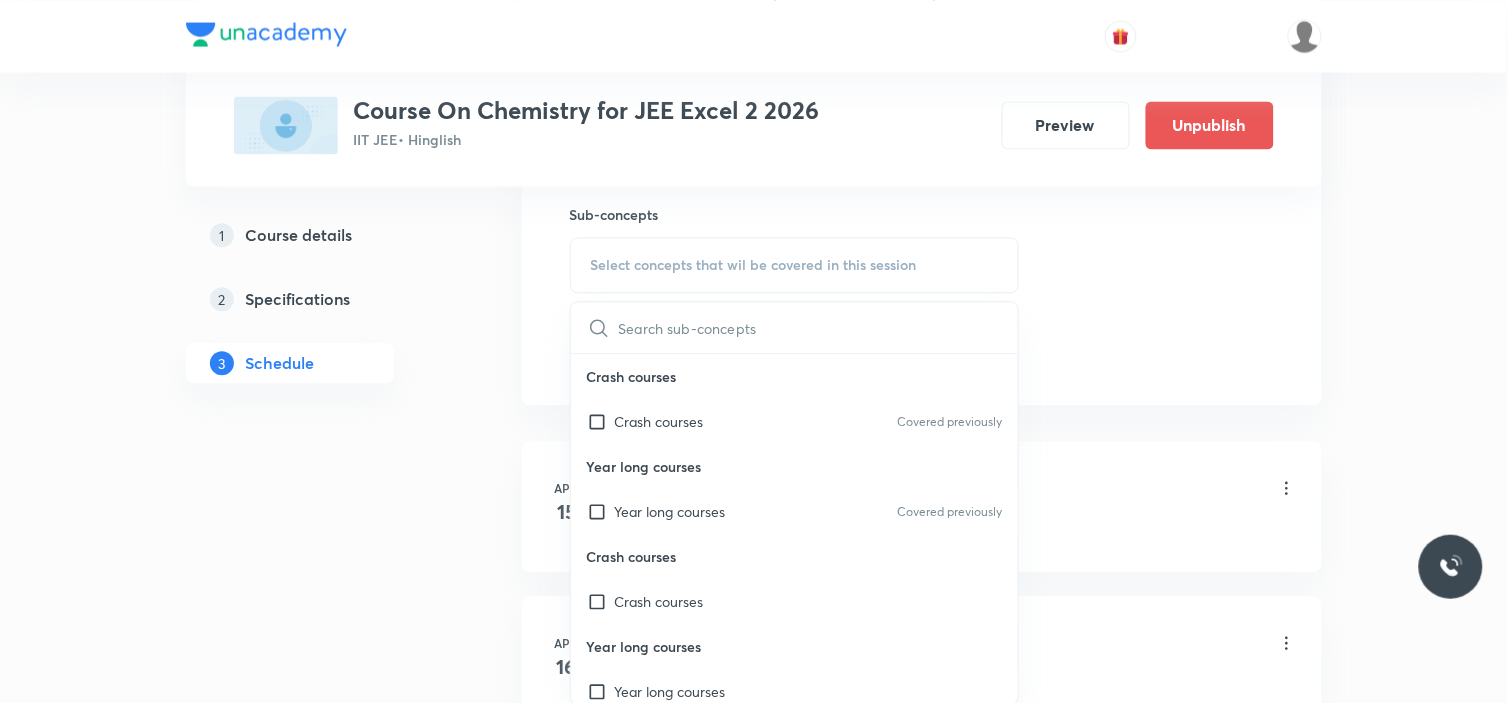 scroll, scrollTop: 1000, scrollLeft: 0, axis: vertical 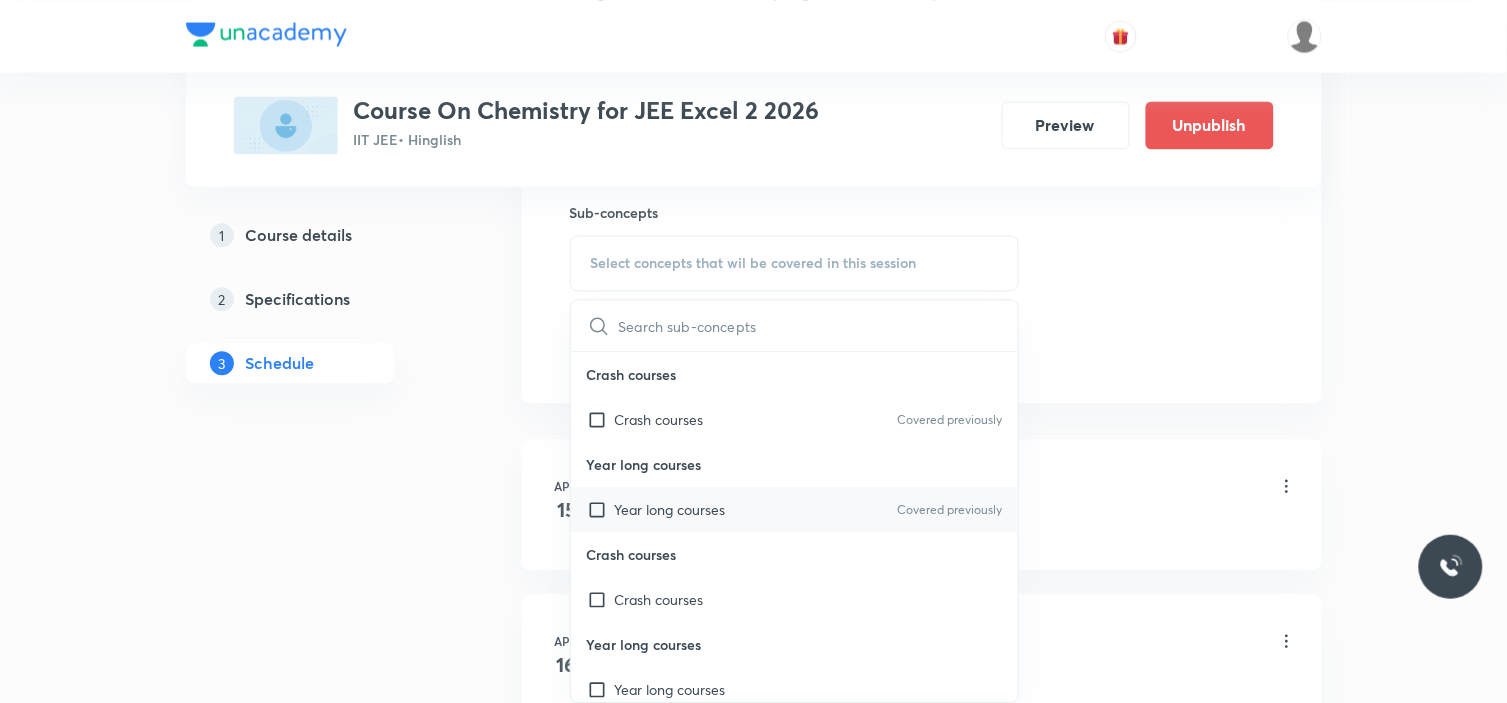 click on "Year long courses" at bounding box center [670, 509] 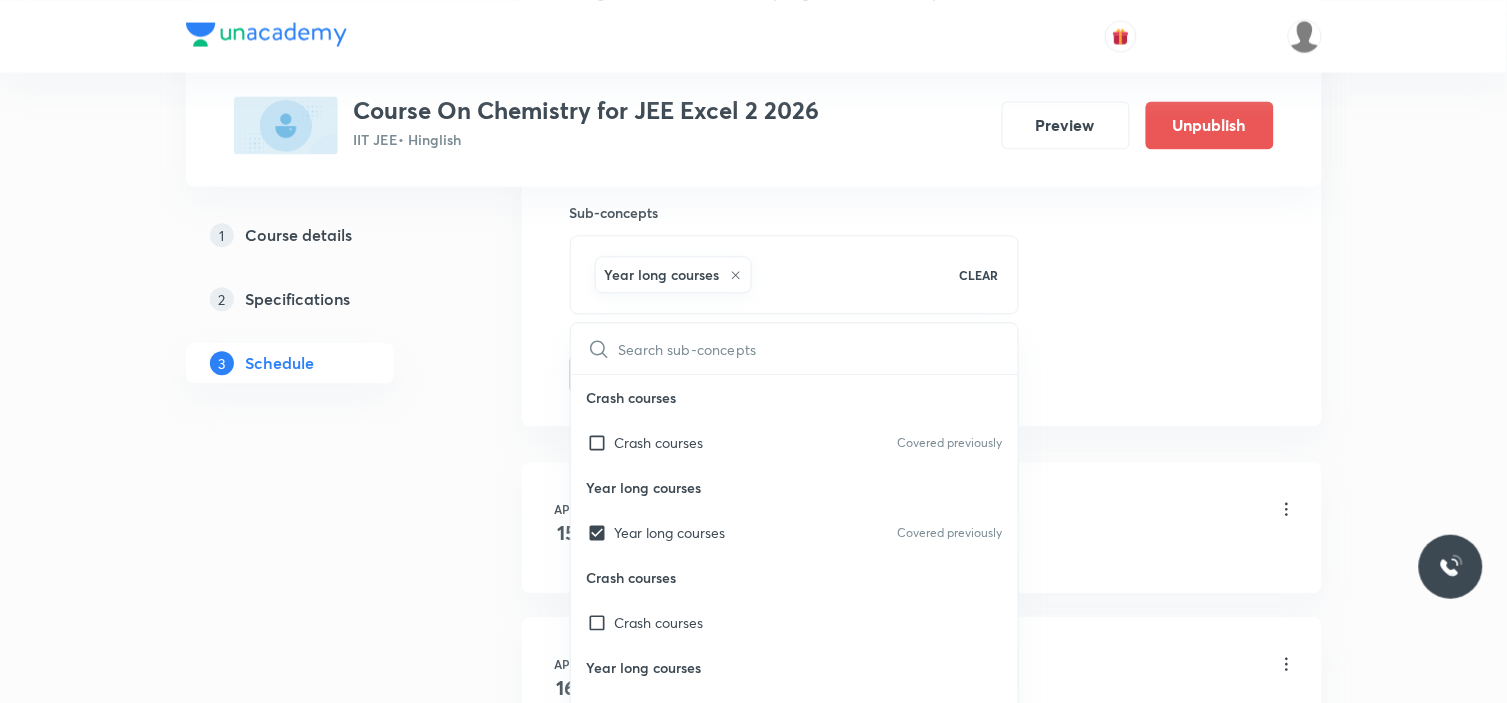 click on "Plus Courses Course On Chemistry for JEE Excel 2 2026 IIT JEE  • Hinglish Preview Unpublish 1 Course details 2 Specifications 3 Schedule Schedule 44  classes Session  45 Live class Session title 14/99 d and f Block ​ Schedule for [DATE] 6:15 PM ​ Duration (in minutes) 90 ​   Session type Online Offline Room Swargate Room No 8 Sub-concepts Year long courses CLEAR ​ Crash courses Crash courses Covered previously Year long courses Year long courses Covered previously Crash courses Crash courses Year long courses Year long courses Add Cancel [DATE] Liquid Solution Lesson 1 • 6:15 PM • 90 min  • Room Swargate Room No 8 Basic Trigonometry [DATE] Mole Concept Lesson 2 • 4:30 PM • 90 min  • Room [GEOGRAPHIC_DATA] No 8 Elementary Algebra [DATE] Liquid Solution Lesson 3 • 4:30 PM • 90 min  • Room Swargate Room No 8 Addition of Vectors [DATE] Liquid Solution Lesson 4 • 4:30 PM • 90 min  • Room Swargate Room No 8 2D and 3D Geometry [DATE] Liquid Solution Representation of Vector" at bounding box center [754, 3261] 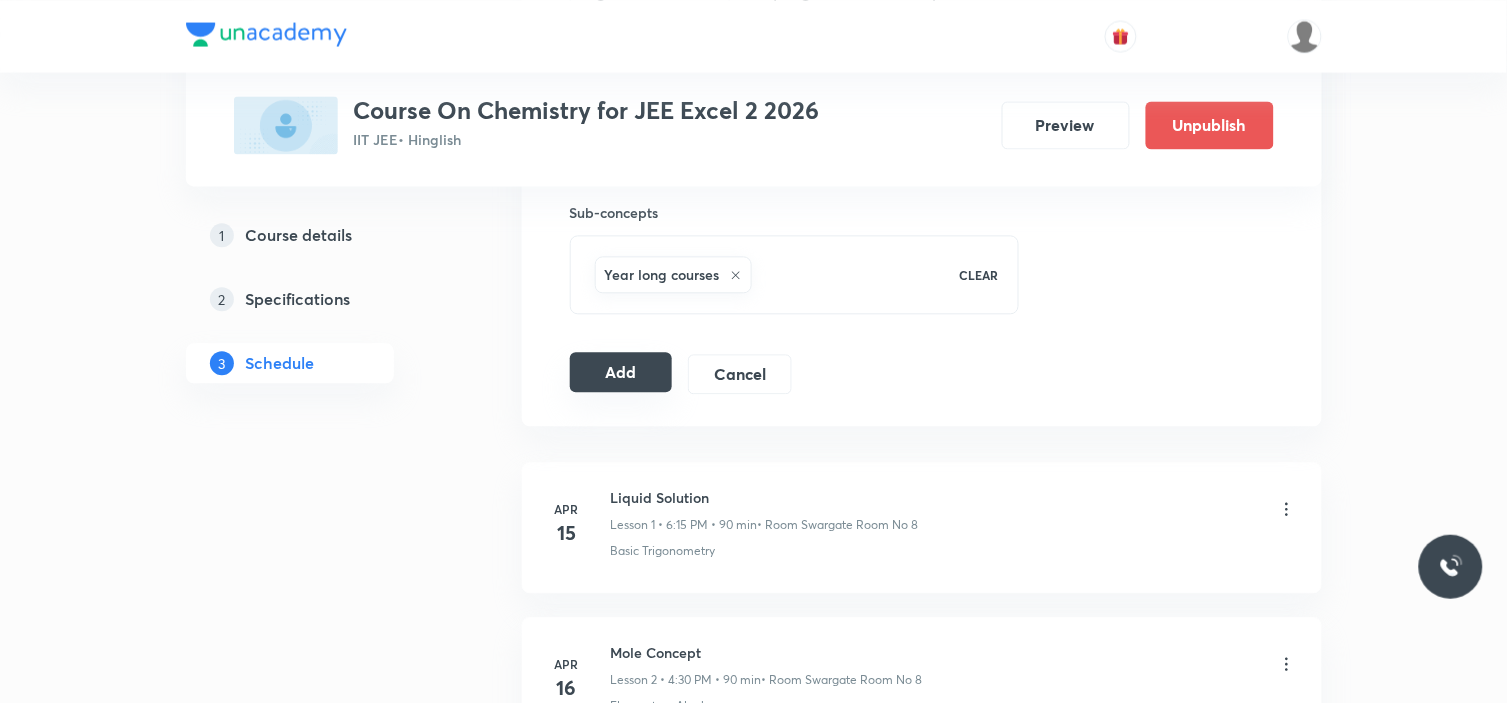 click on "Add" at bounding box center [621, 372] 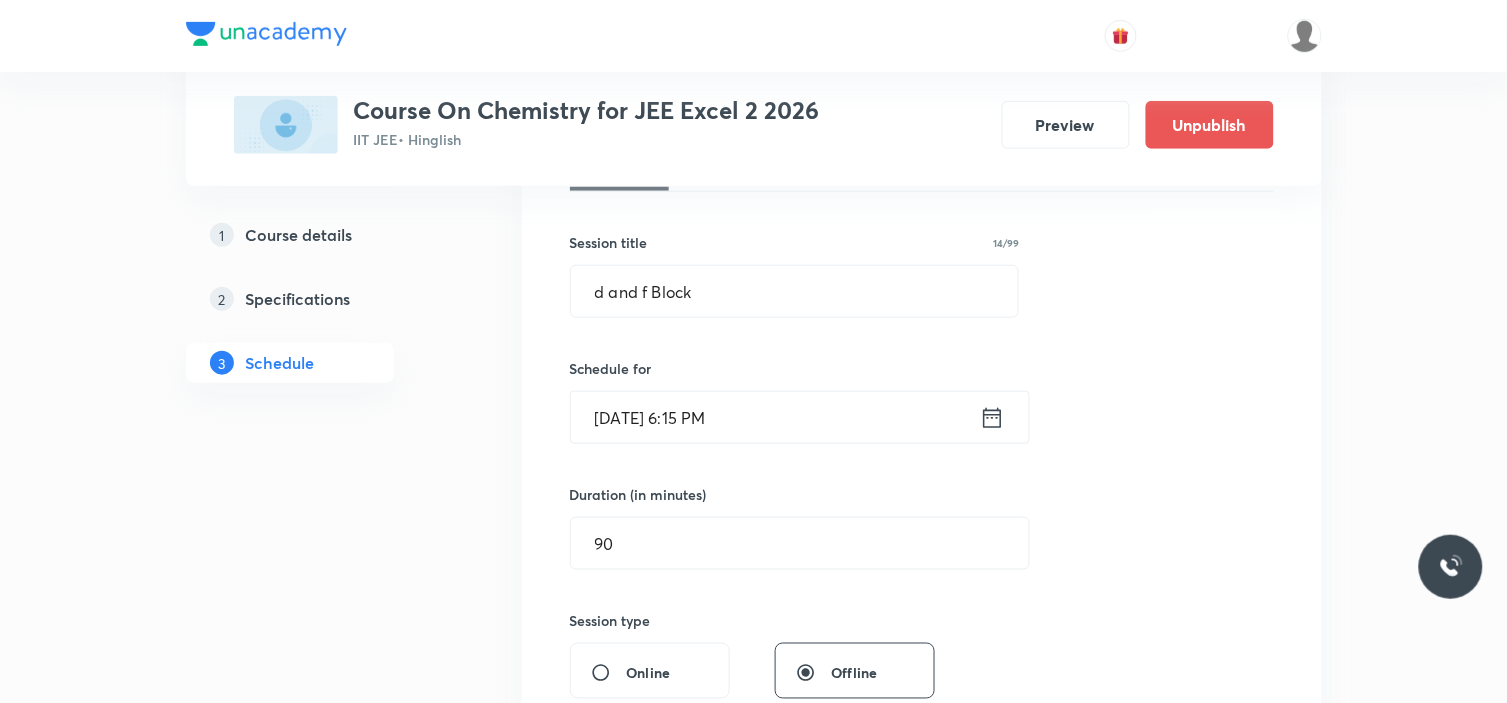 scroll, scrollTop: 333, scrollLeft: 0, axis: vertical 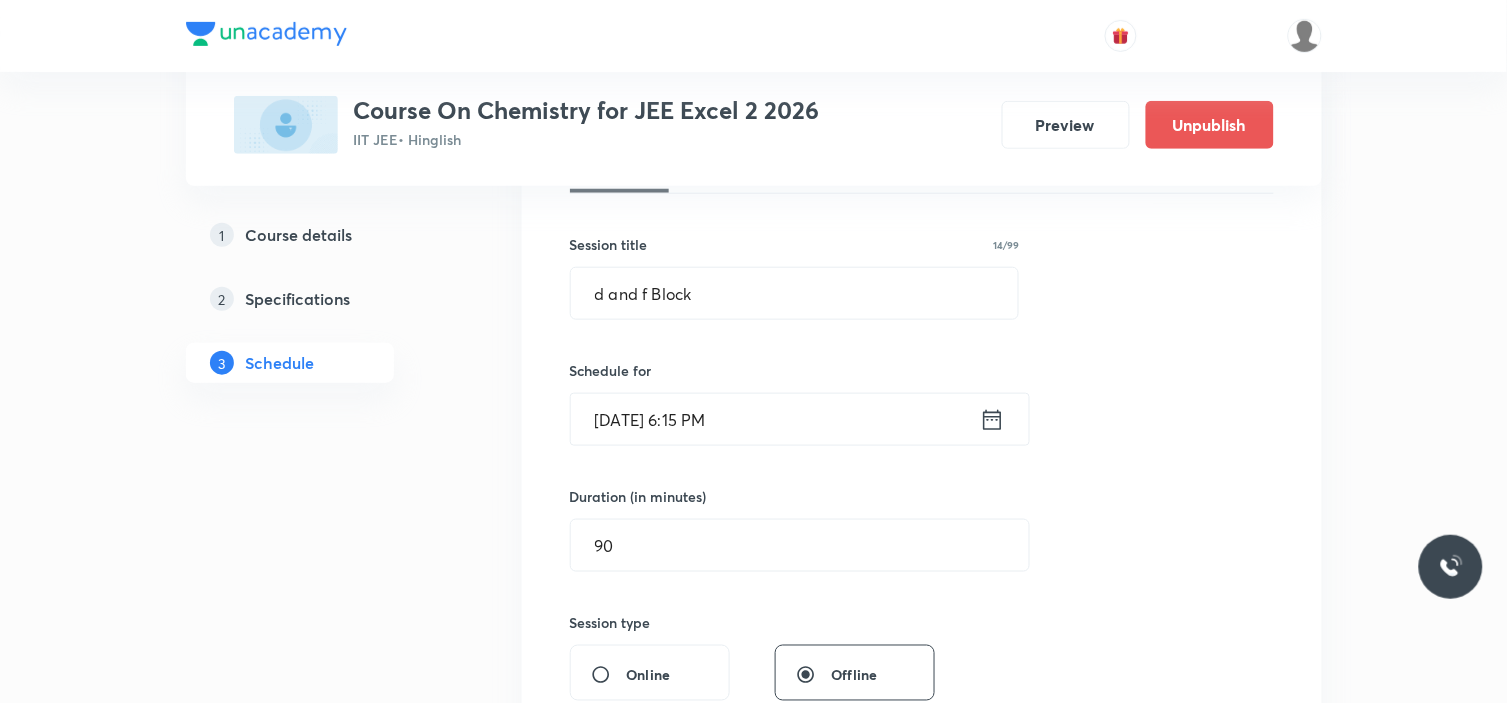 type 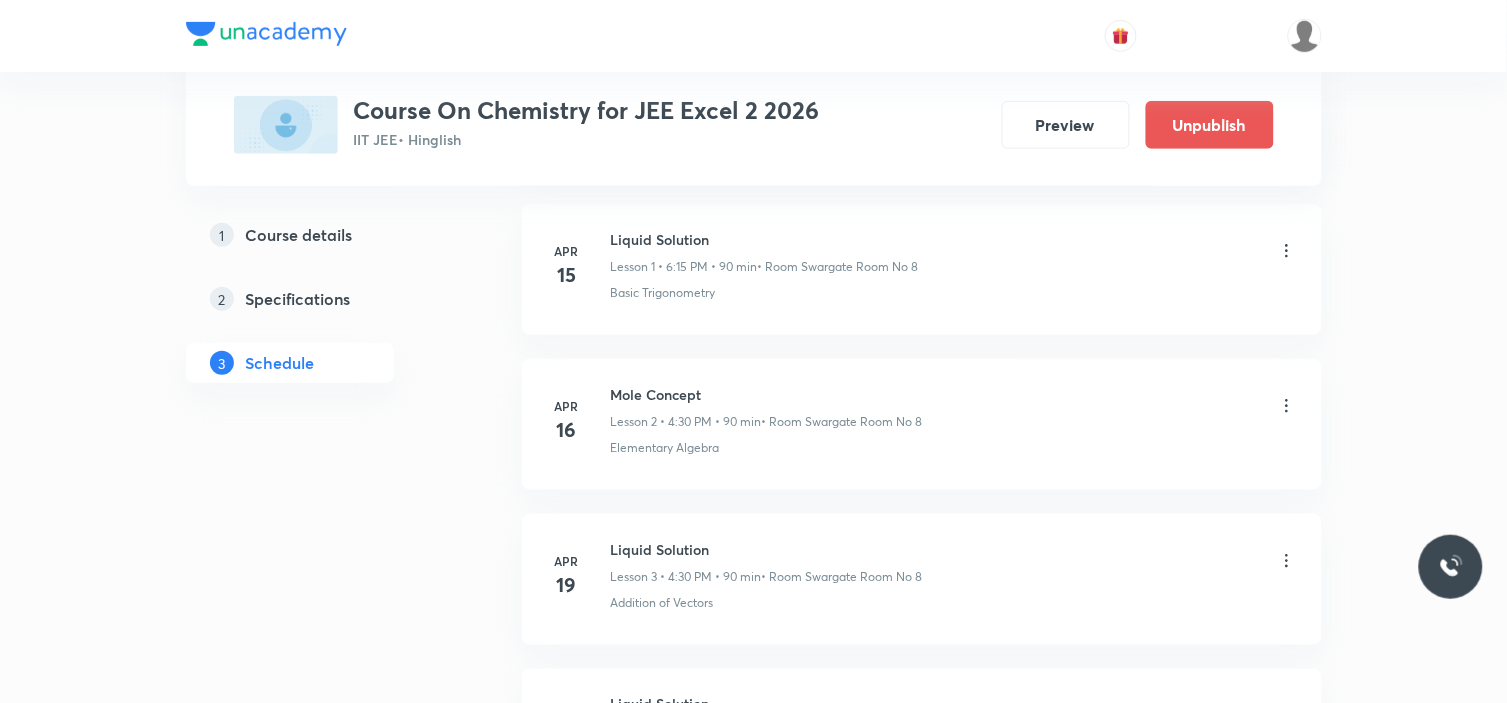 scroll, scrollTop: 0, scrollLeft: 0, axis: both 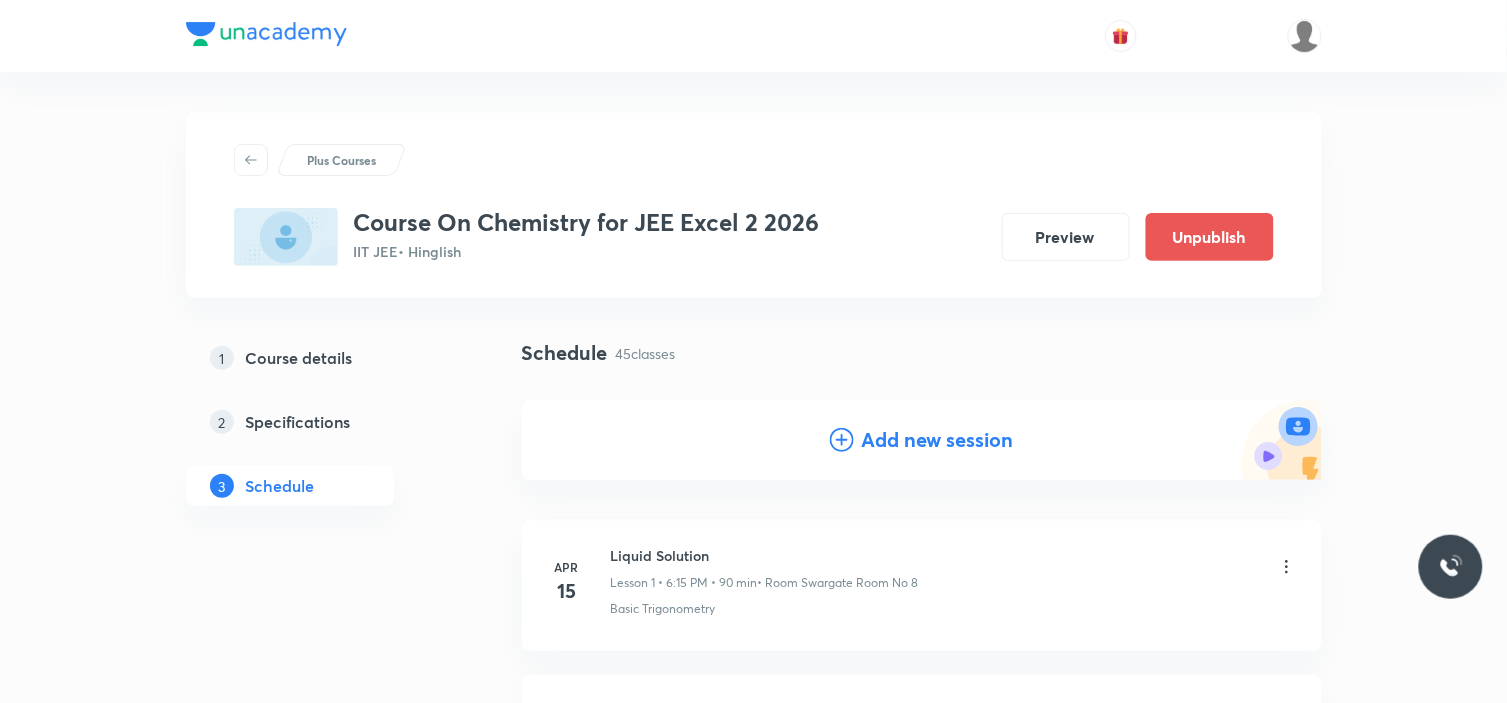 click on "Add new session" at bounding box center (938, 440) 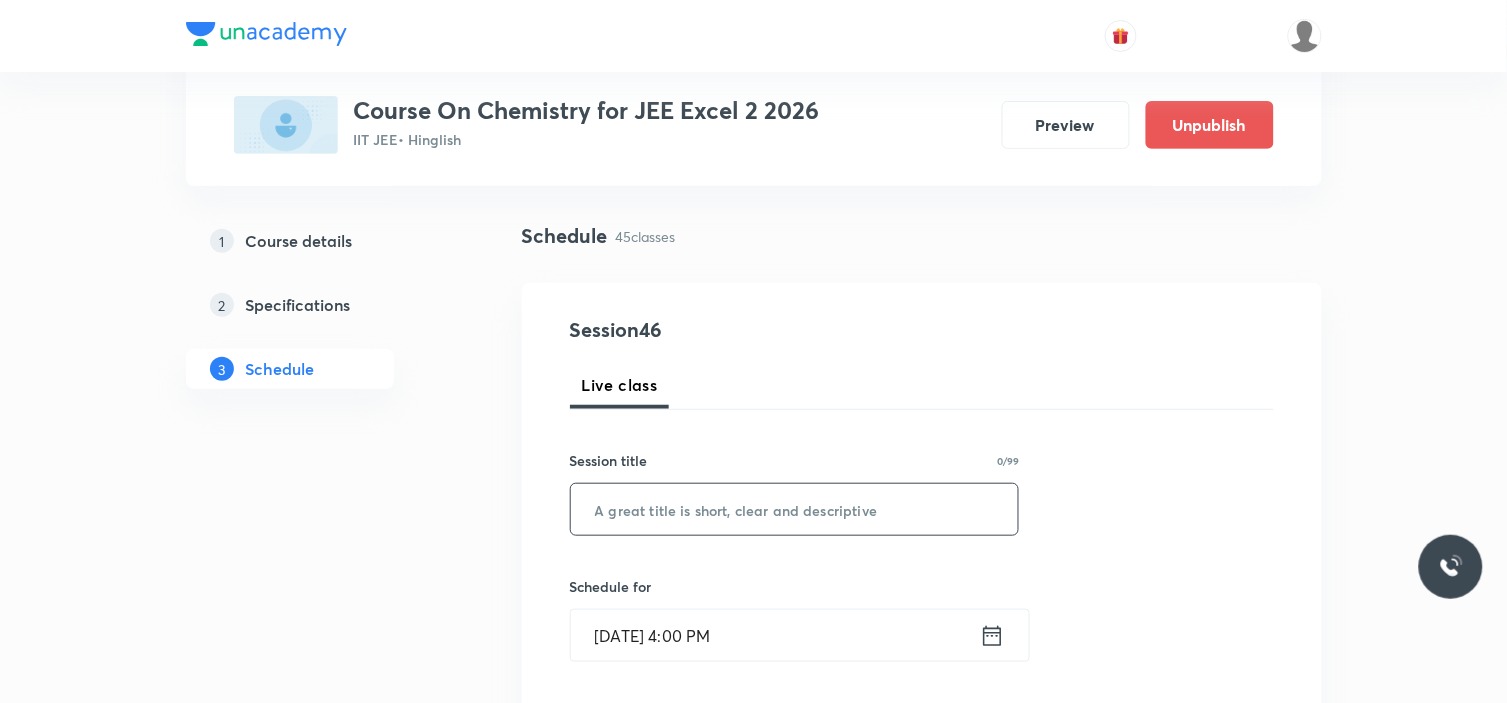scroll, scrollTop: 333, scrollLeft: 0, axis: vertical 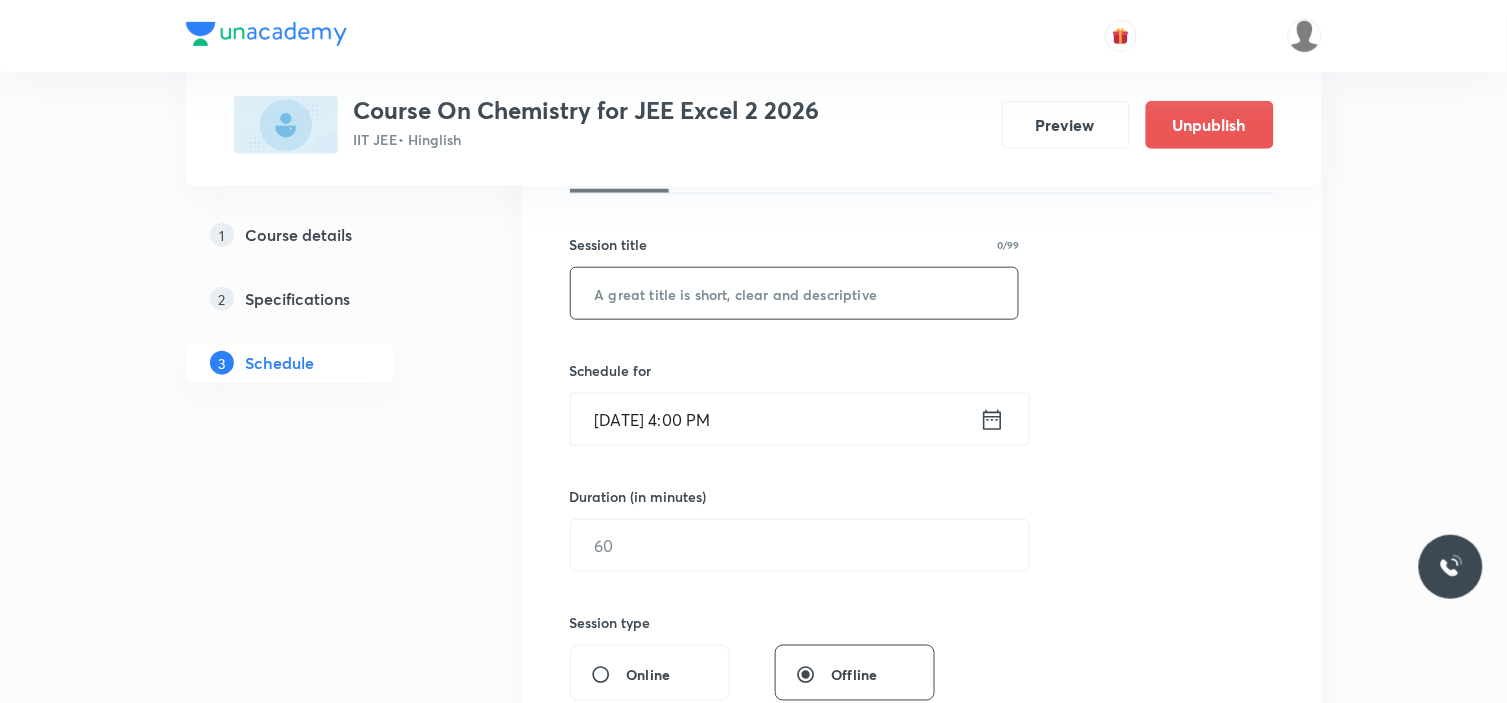 click at bounding box center (795, 293) 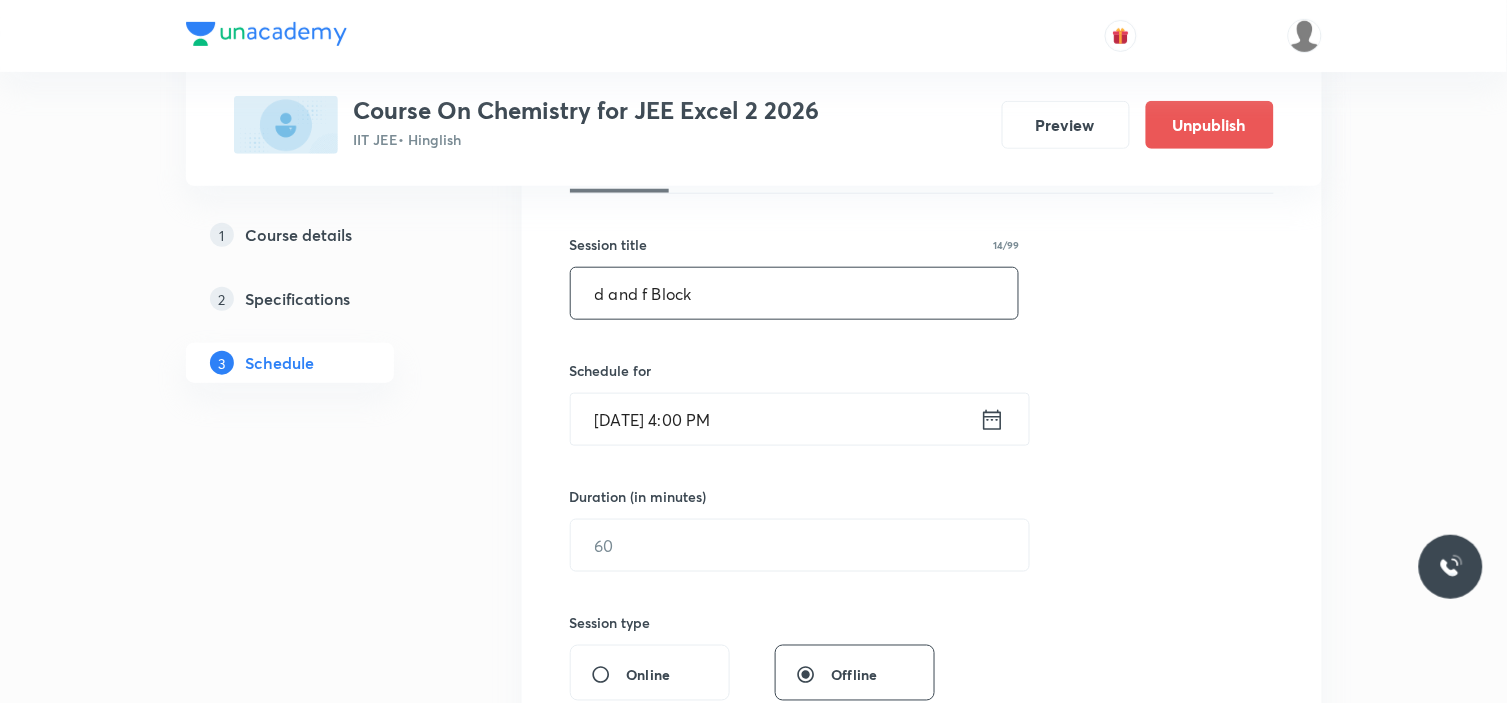 type on "d and f Block" 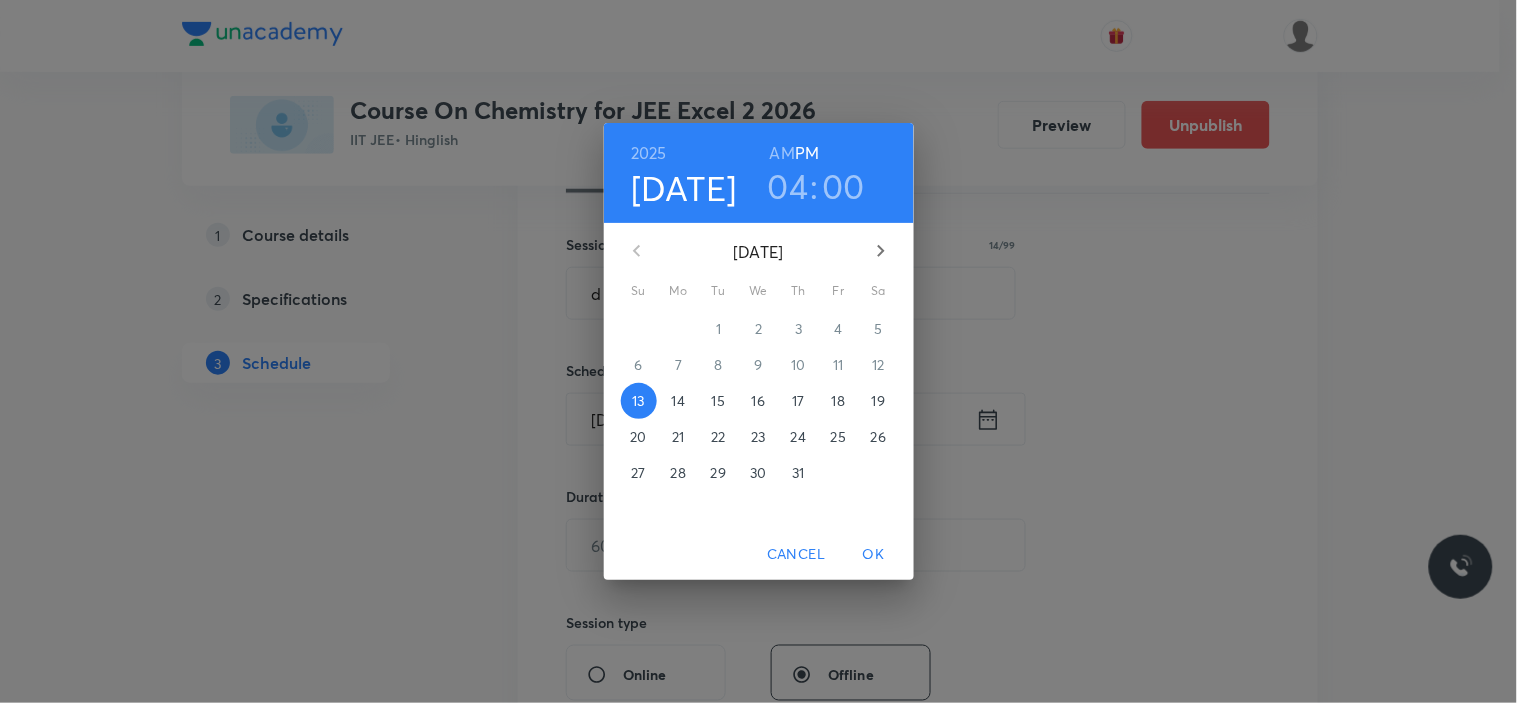 click on "15" at bounding box center (718, 401) 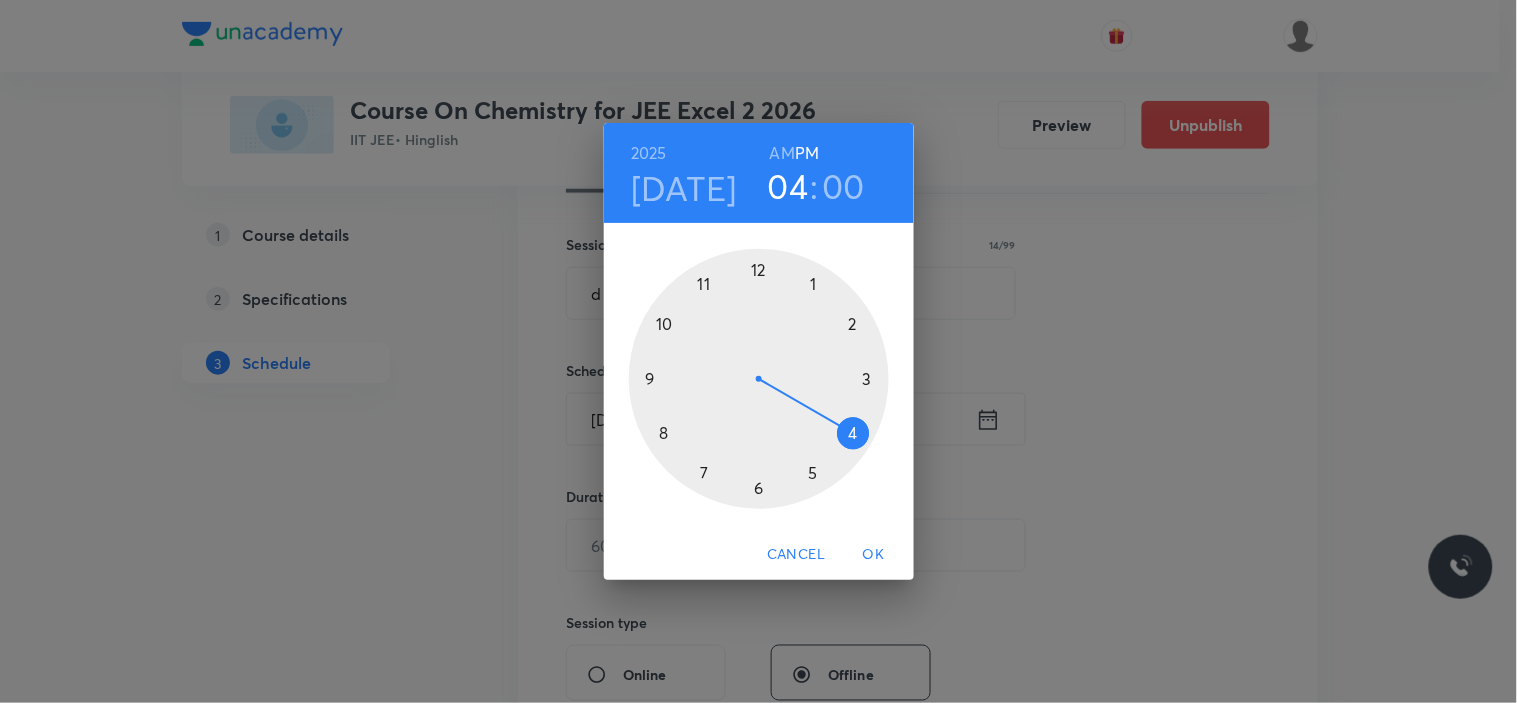 click at bounding box center [759, 379] 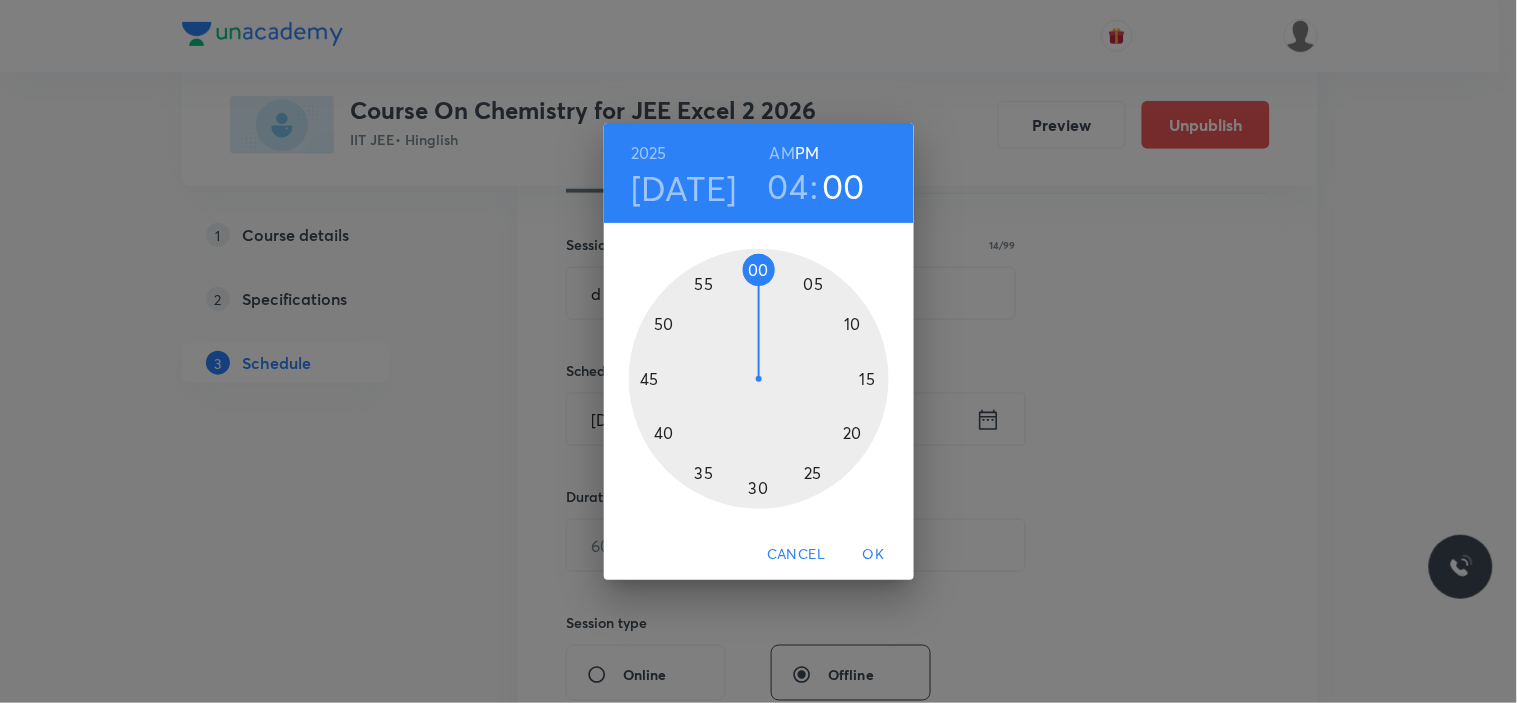 click at bounding box center (759, 379) 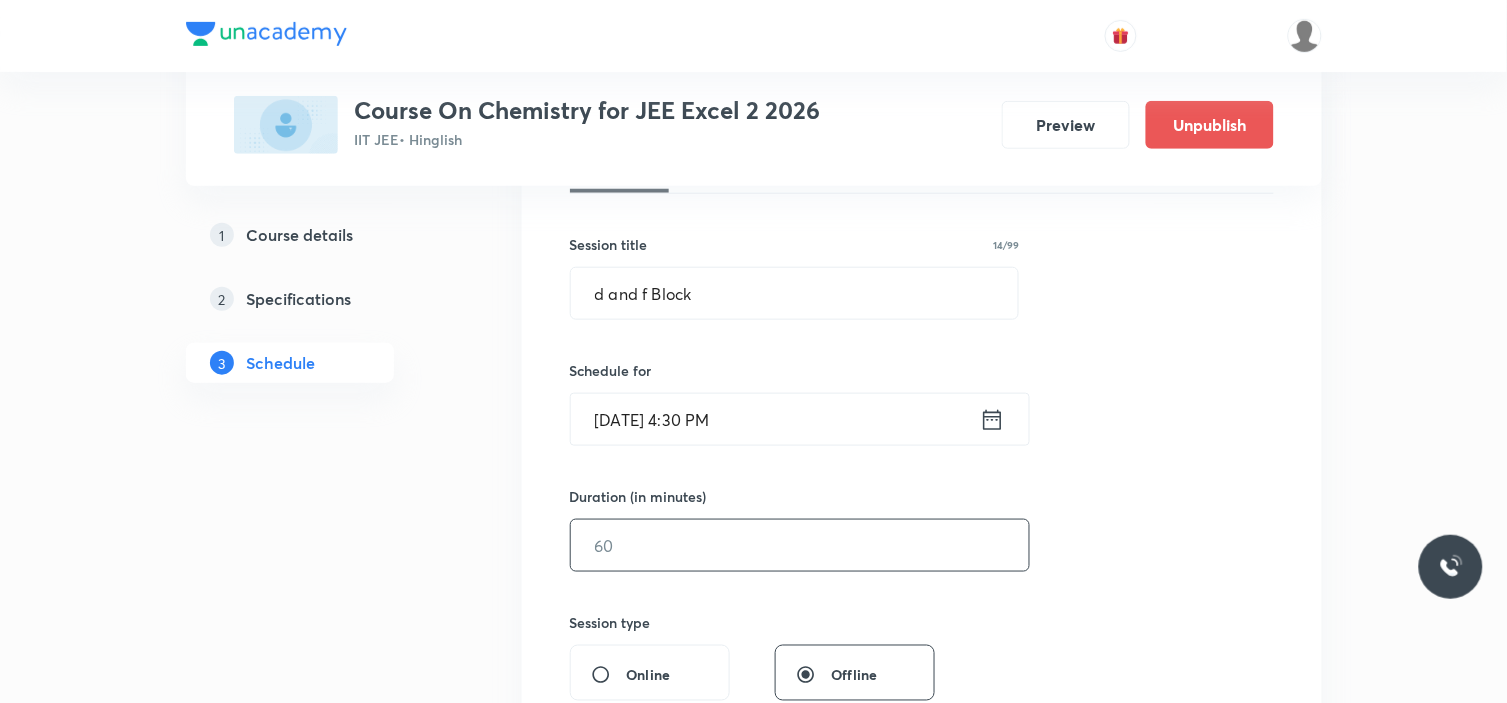 click at bounding box center (800, 545) 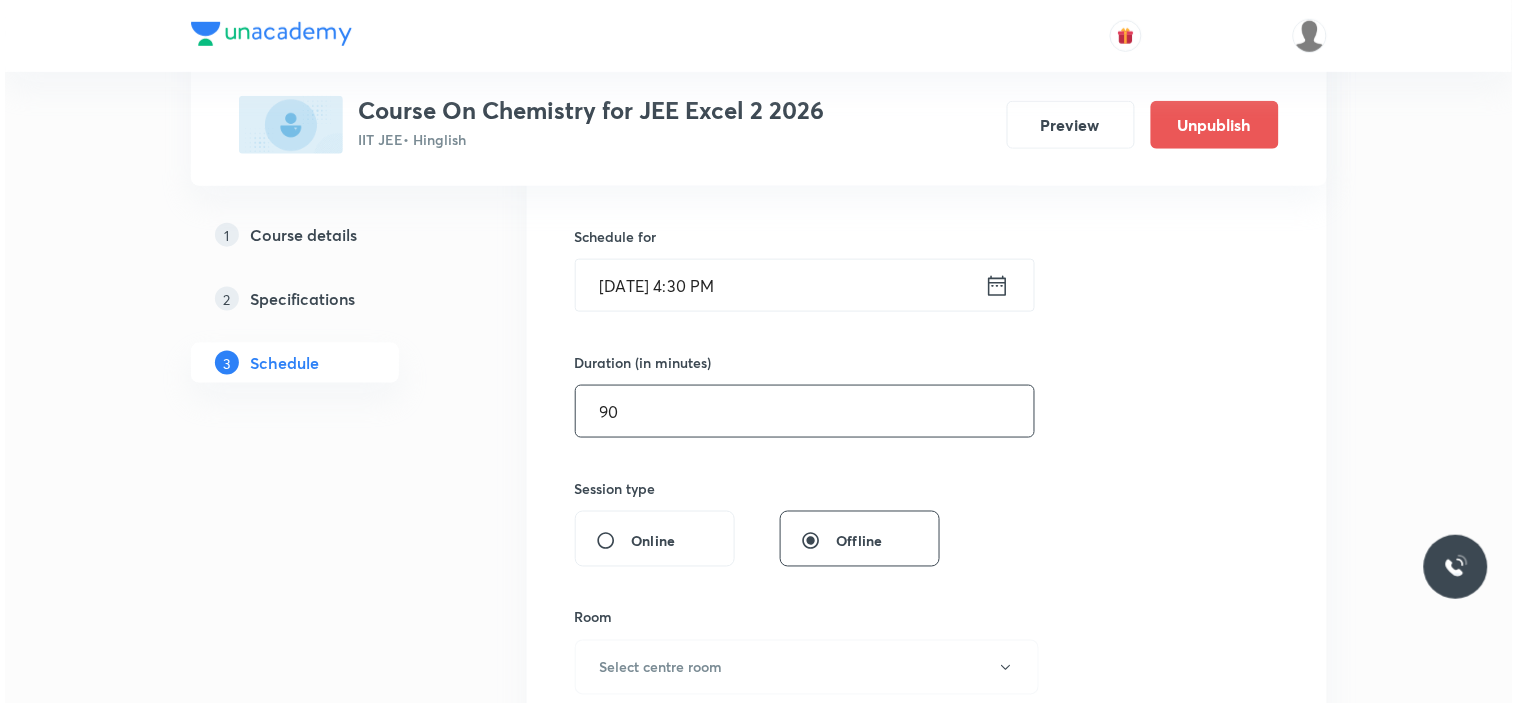 scroll, scrollTop: 666, scrollLeft: 0, axis: vertical 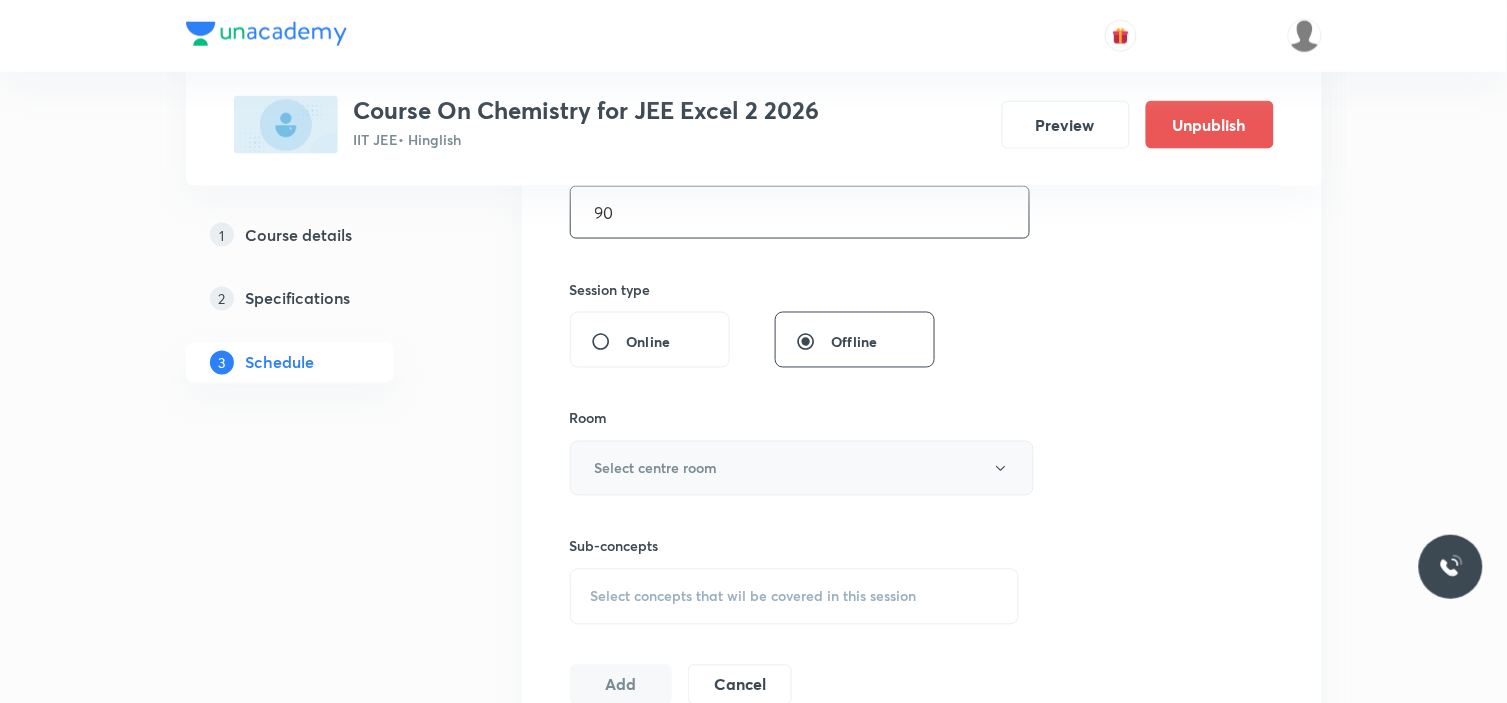 type on "90" 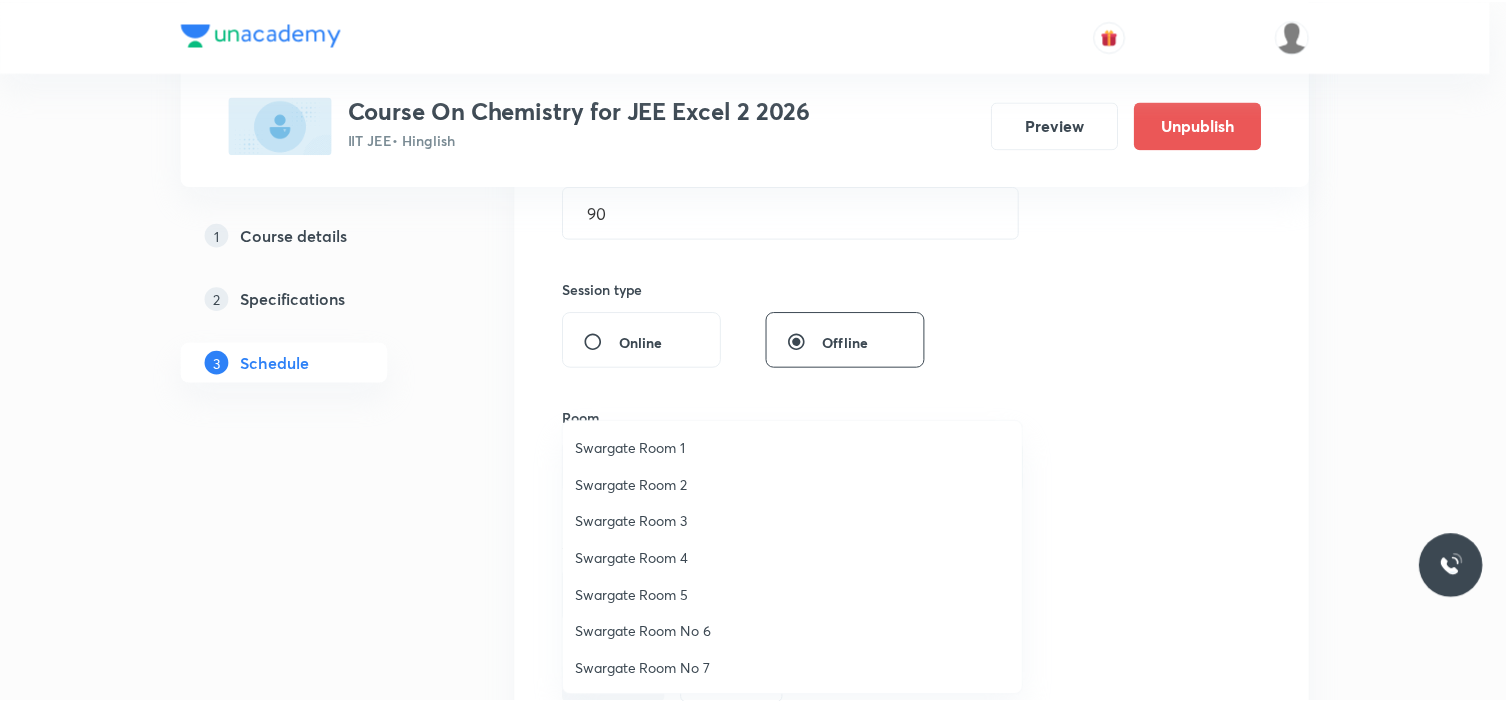 scroll, scrollTop: 111, scrollLeft: 0, axis: vertical 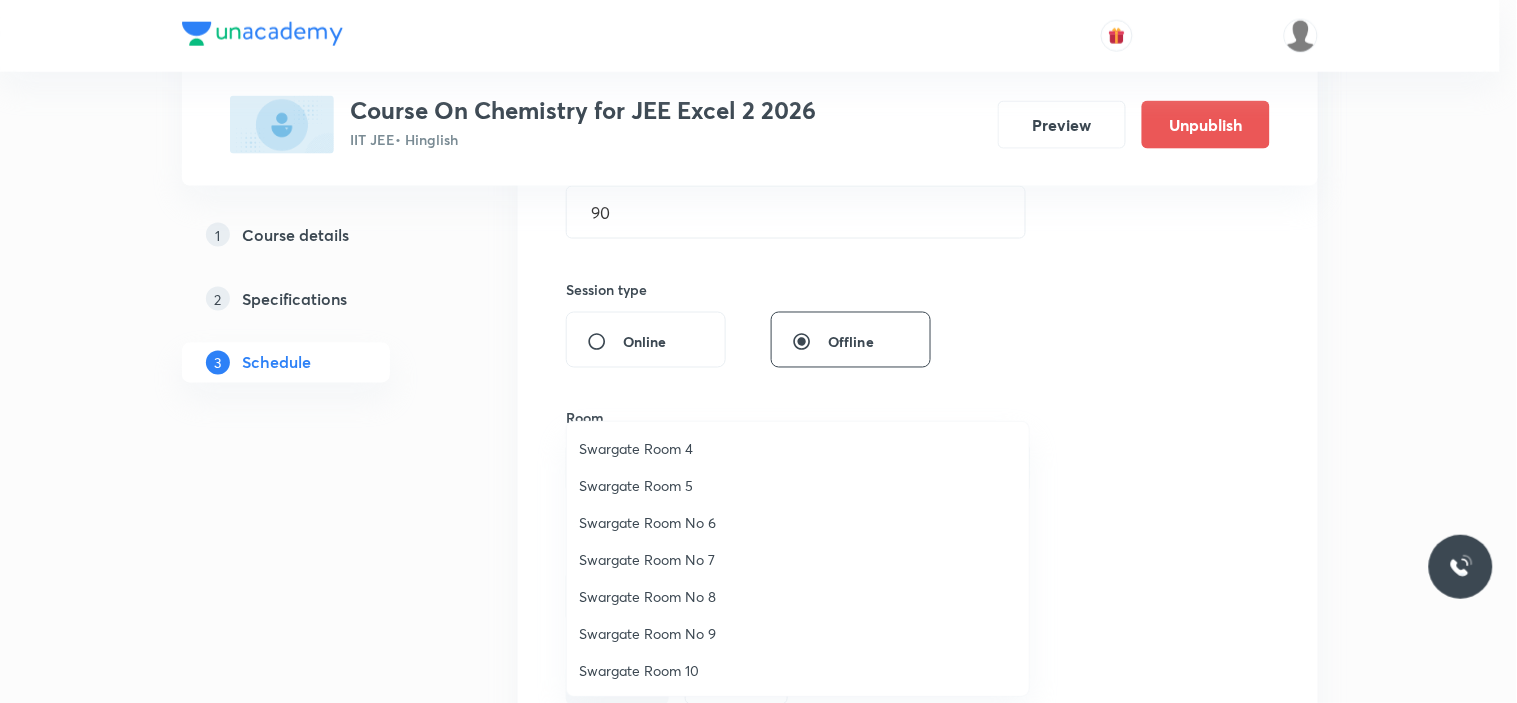 click on "Swargate Room No 8" at bounding box center [798, 596] 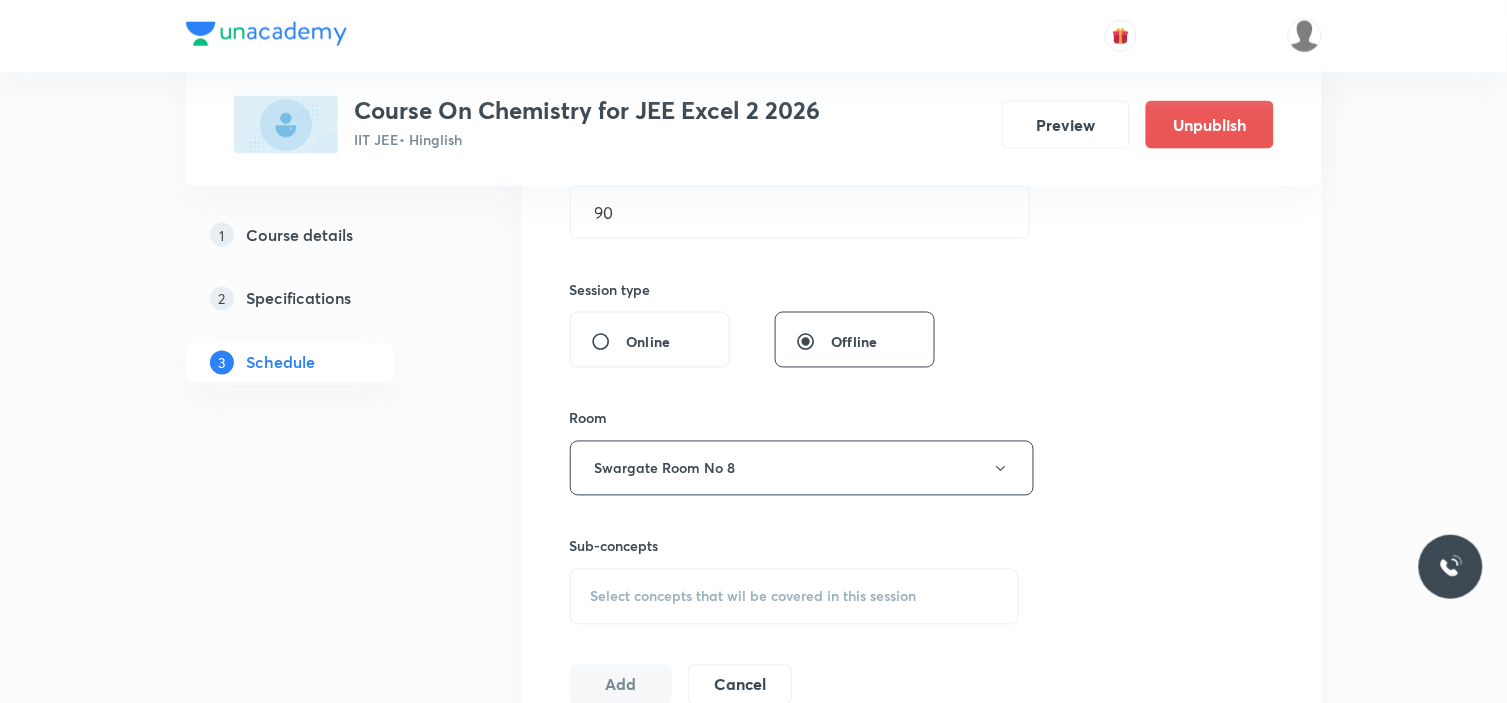 click on "Select concepts that wil be covered in this session" at bounding box center [754, 597] 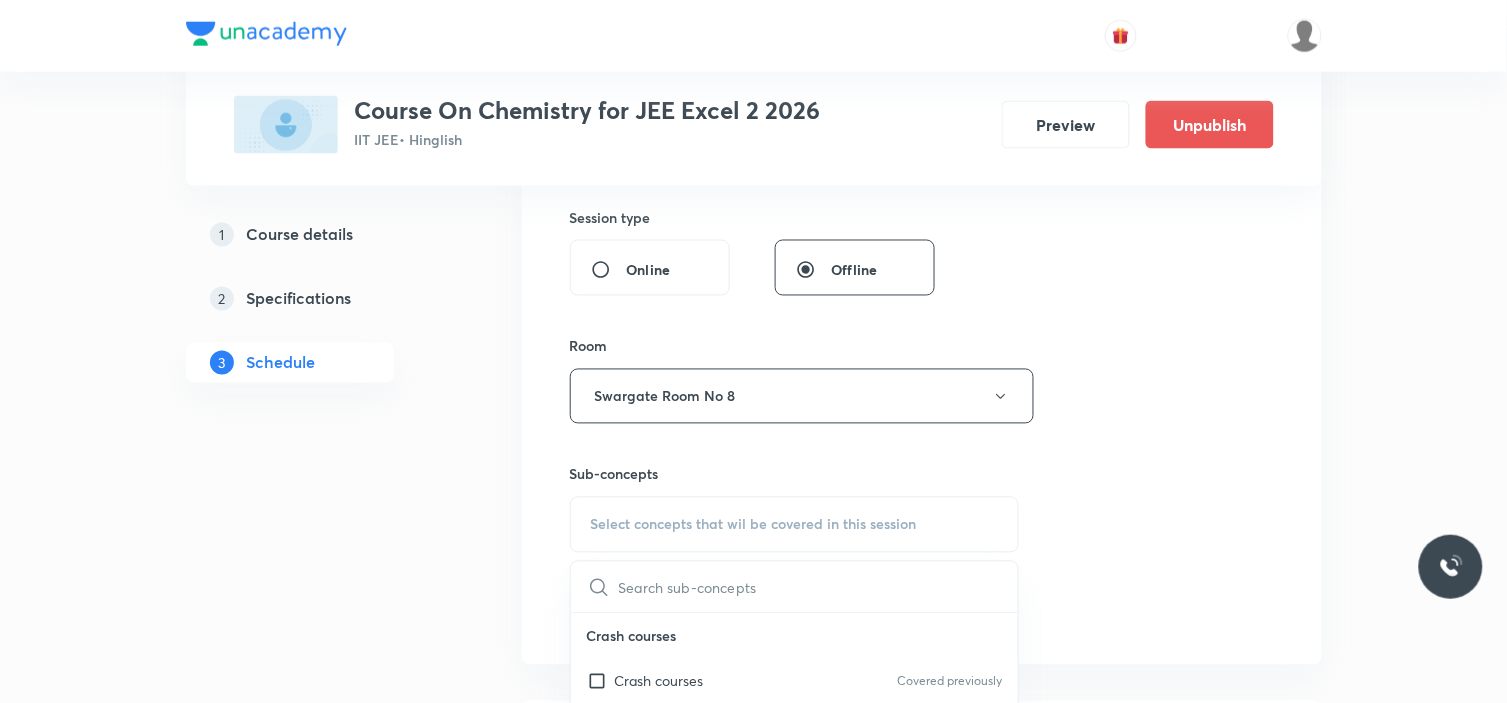 scroll, scrollTop: 777, scrollLeft: 0, axis: vertical 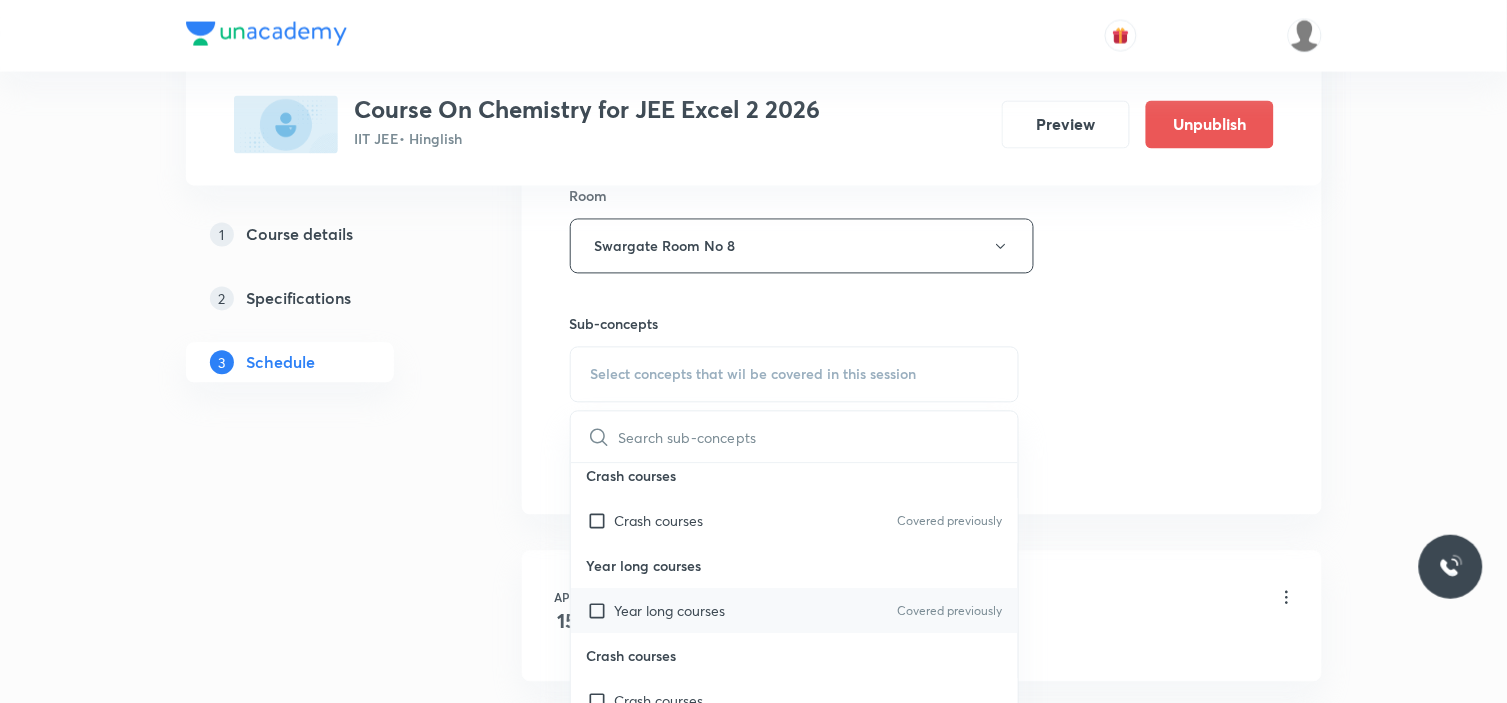 click at bounding box center [601, 611] 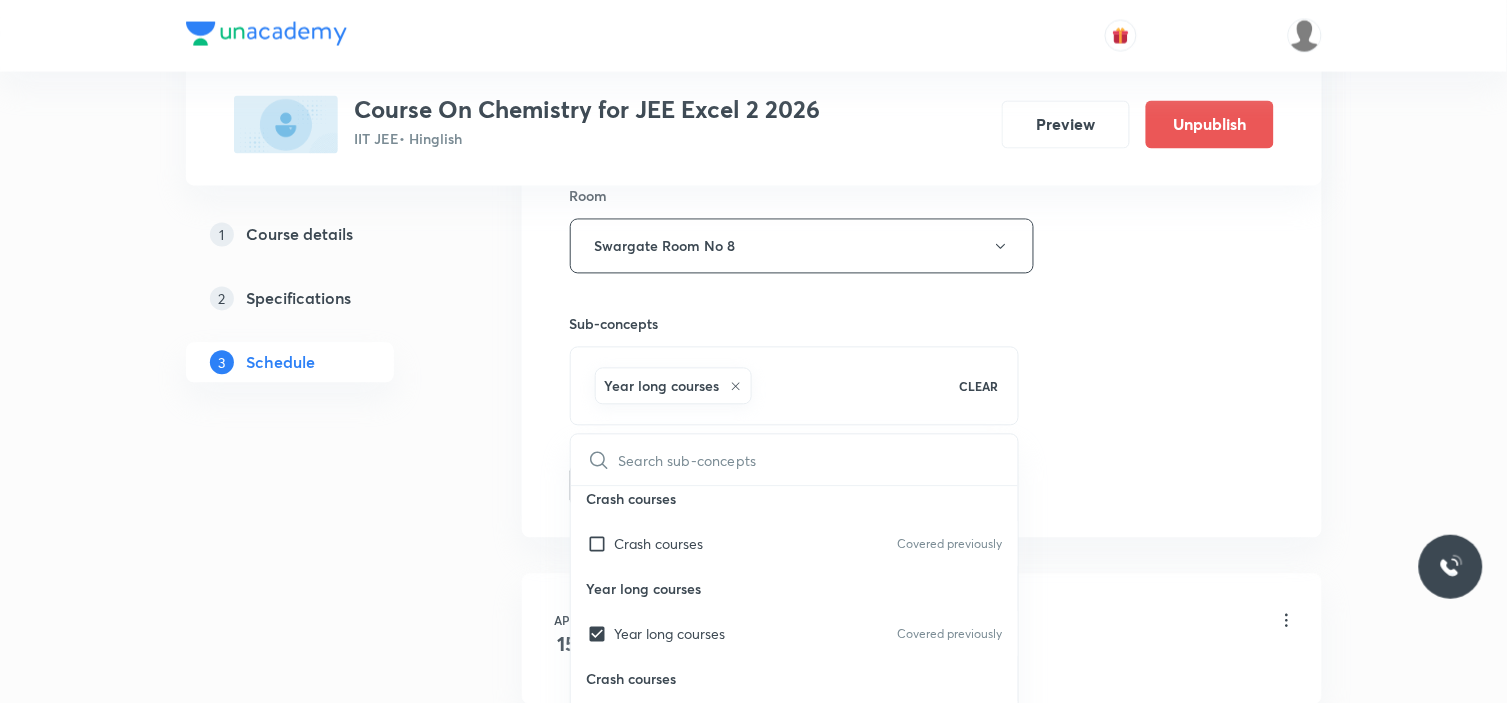 click on "Plus Courses Course On Chemistry for JEE Excel 2 2026 IIT JEE  • Hinglish Preview Unpublish 1 Course details 2 Specifications 3 Schedule Schedule 45  classes Session  46 Live class Session title 14/99 d and f Block ​ Schedule for Jul 15, 2025, 4:30 PM ​ Duration (in minutes) 90 ​   Session type Online Offline Room Swargate Room No 8 Sub-concepts Year long courses CLEAR ​ Crash courses Crash courses Covered previously Year long courses Year long courses Covered previously Crash courses Crash courses Year long courses Year long courses Add Cancel Apr 15 Liquid Solution Lesson 1 • 6:15 PM • 90 min  • Room Swargate Room No 8 Basic Trigonometry Apr 16 Mole Concept Lesson 2 • 4:30 PM • 90 min  • Room Swargate Room No 8 Elementary Algebra Apr 19 Liquid Solution Lesson 3 • 4:30 PM • 90 min  • Room Swargate Room No 8 Addition of Vectors Apr 20 Liquid Solution Lesson 4 • 4:30 PM • 90 min  • Room Swargate Room No 8 2D and 3D Geometry Apr 21 Liquid Solution Representation of Vector" at bounding box center (754, 3450) 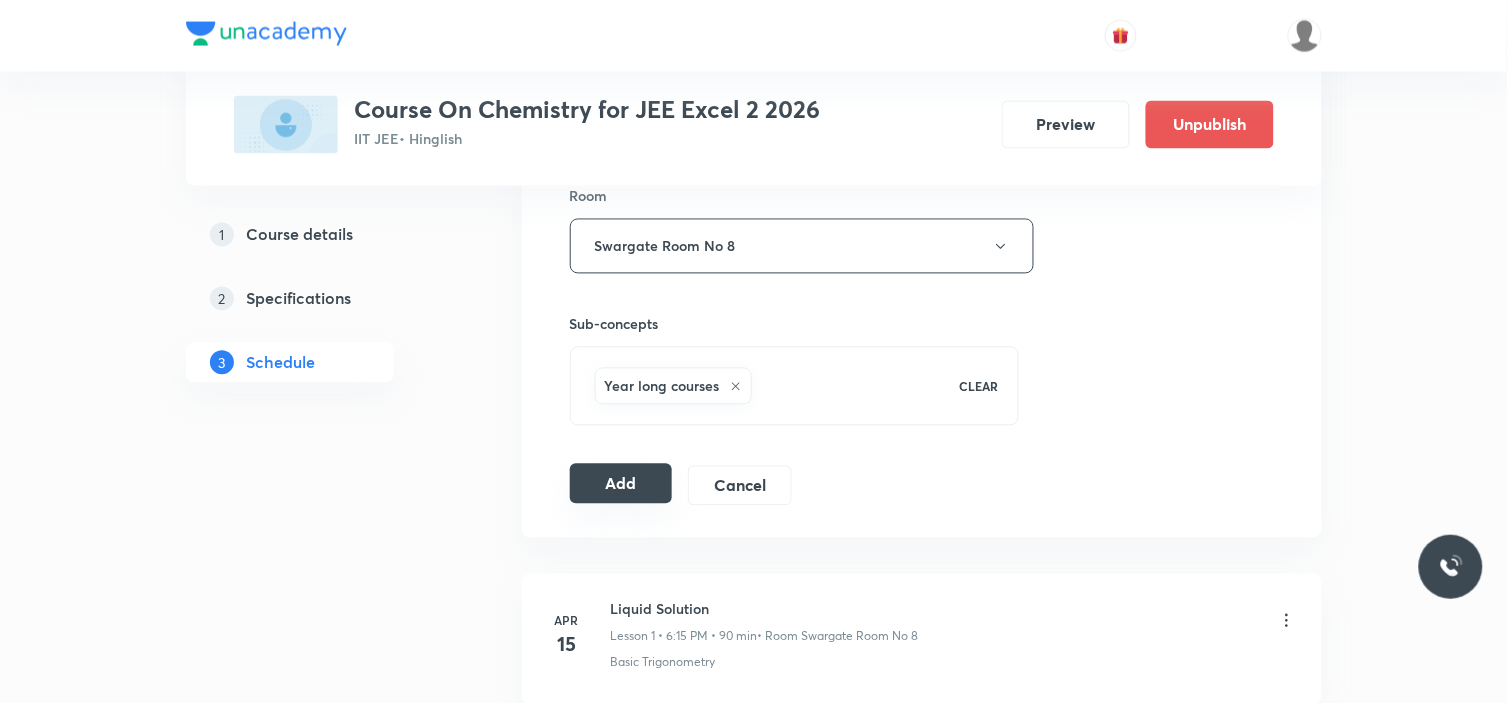 click on "Add" at bounding box center (621, 484) 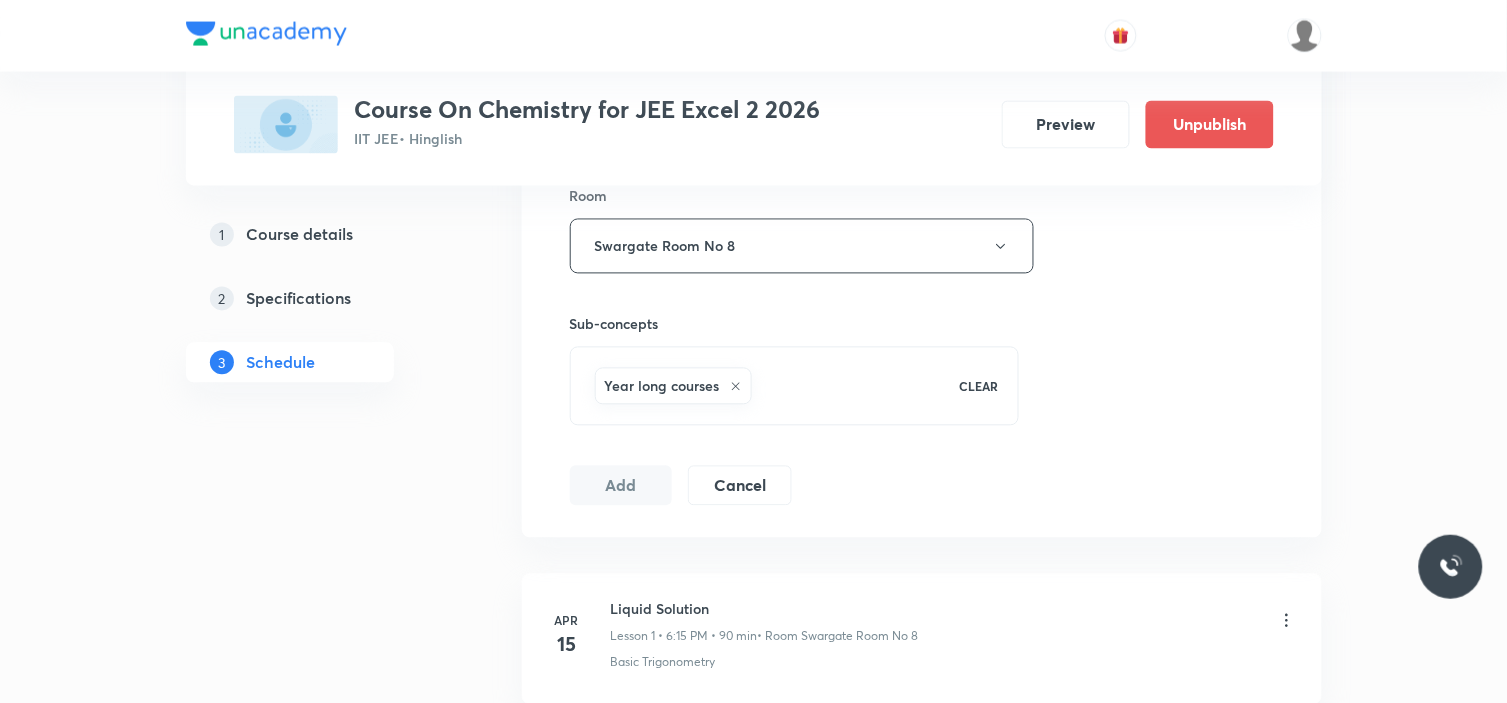 type 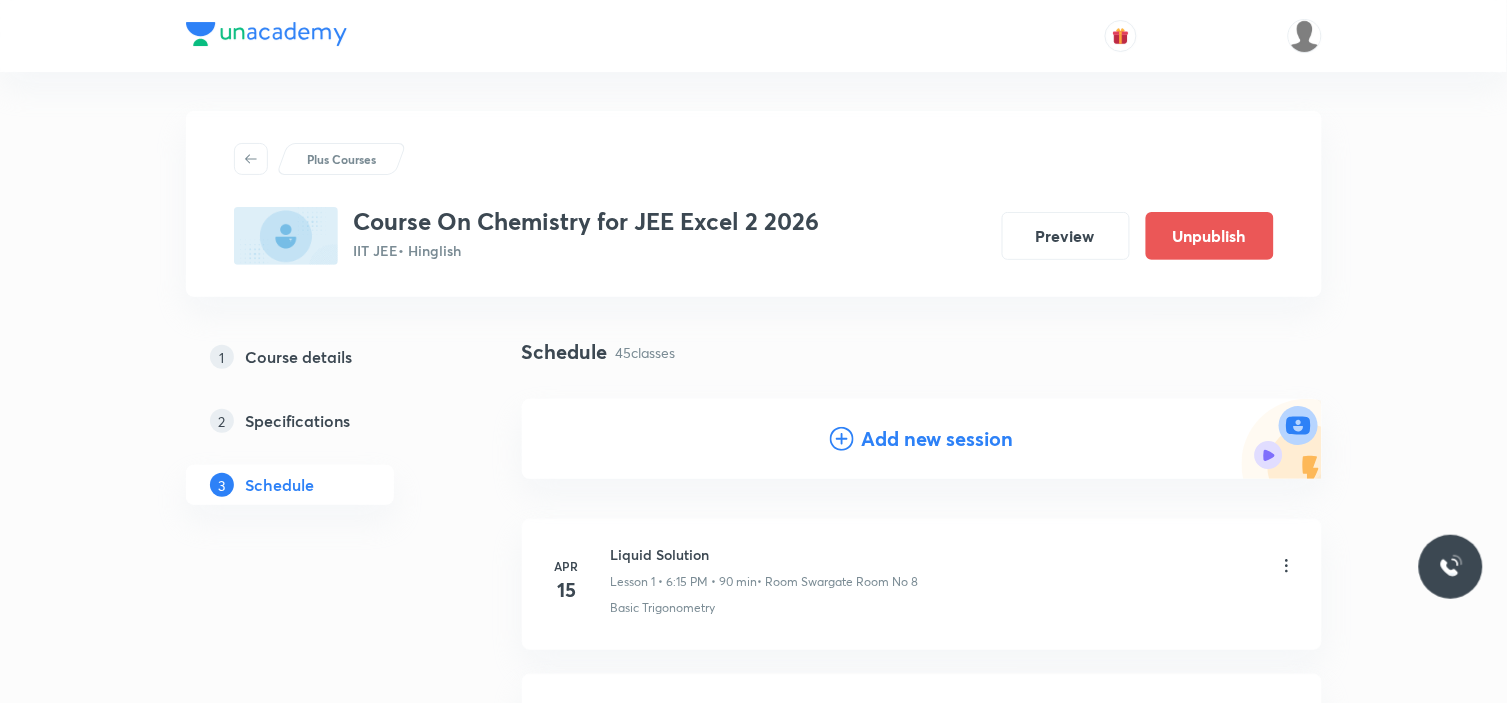 scroll, scrollTop: 0, scrollLeft: 0, axis: both 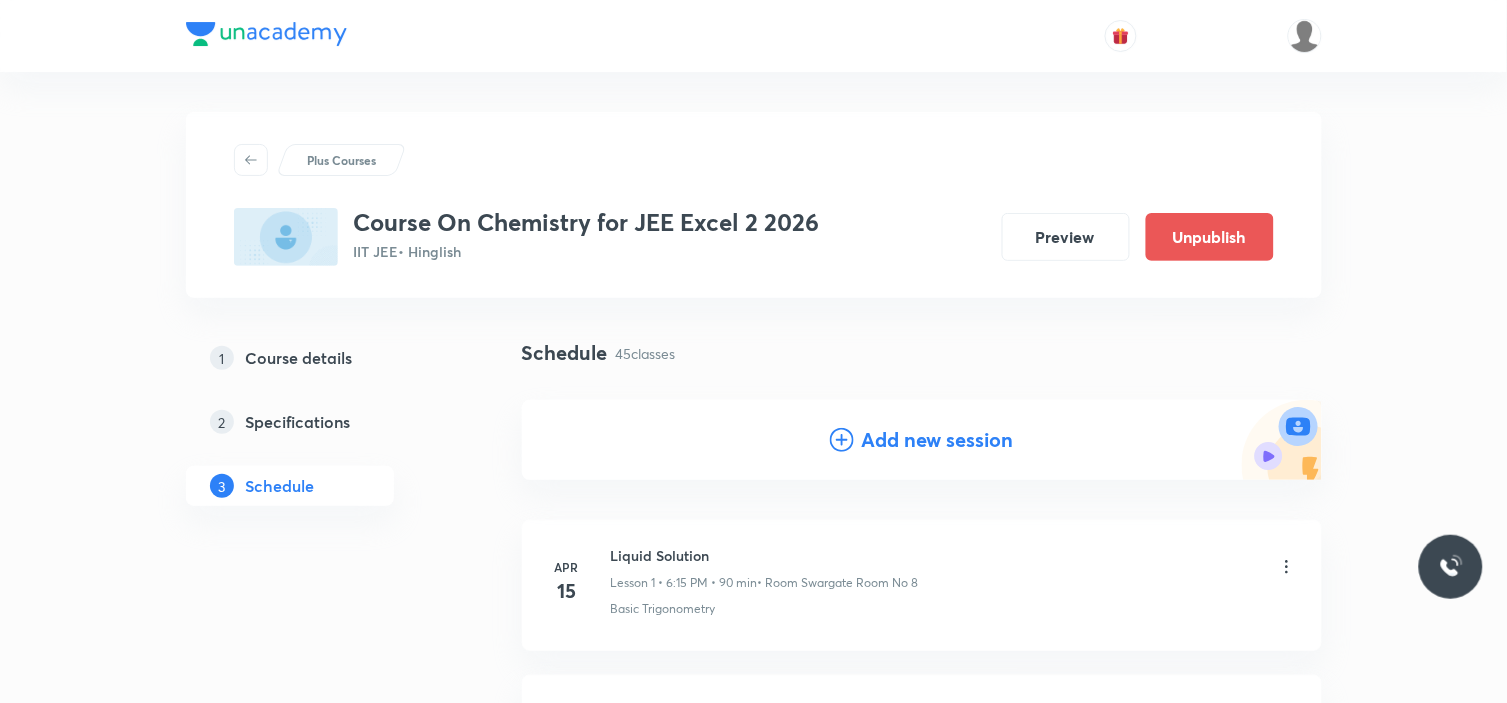 click on "Add new session" at bounding box center (938, 440) 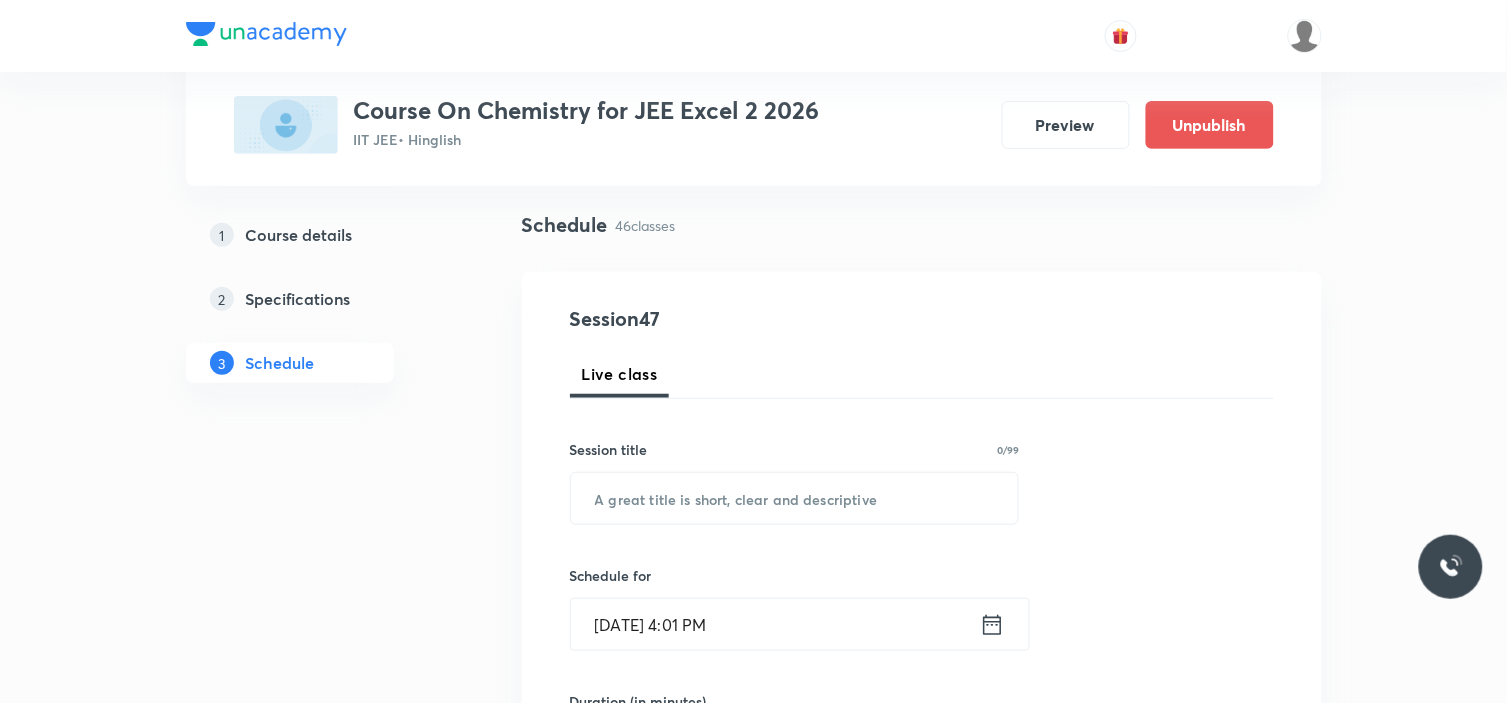 scroll, scrollTop: 222, scrollLeft: 0, axis: vertical 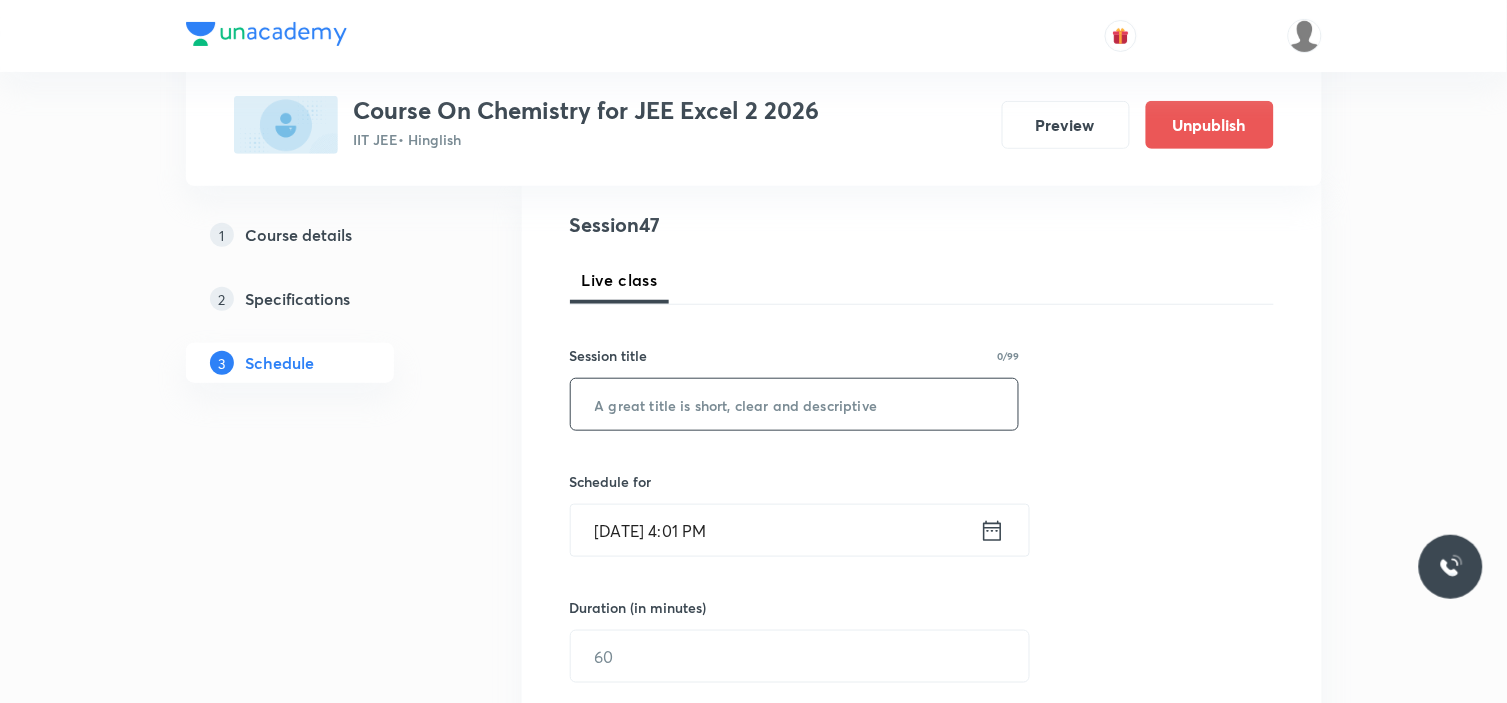 click at bounding box center (795, 404) 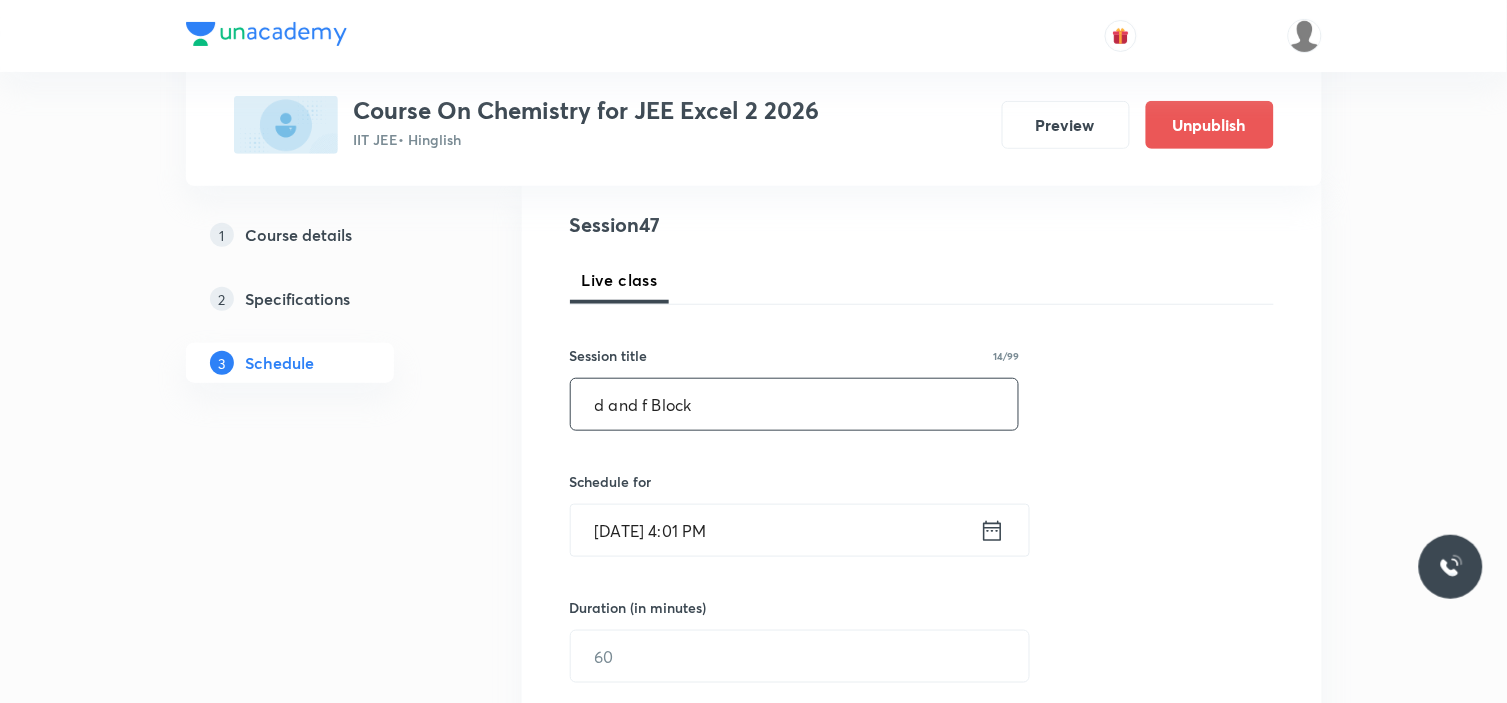 type on "d and f Block" 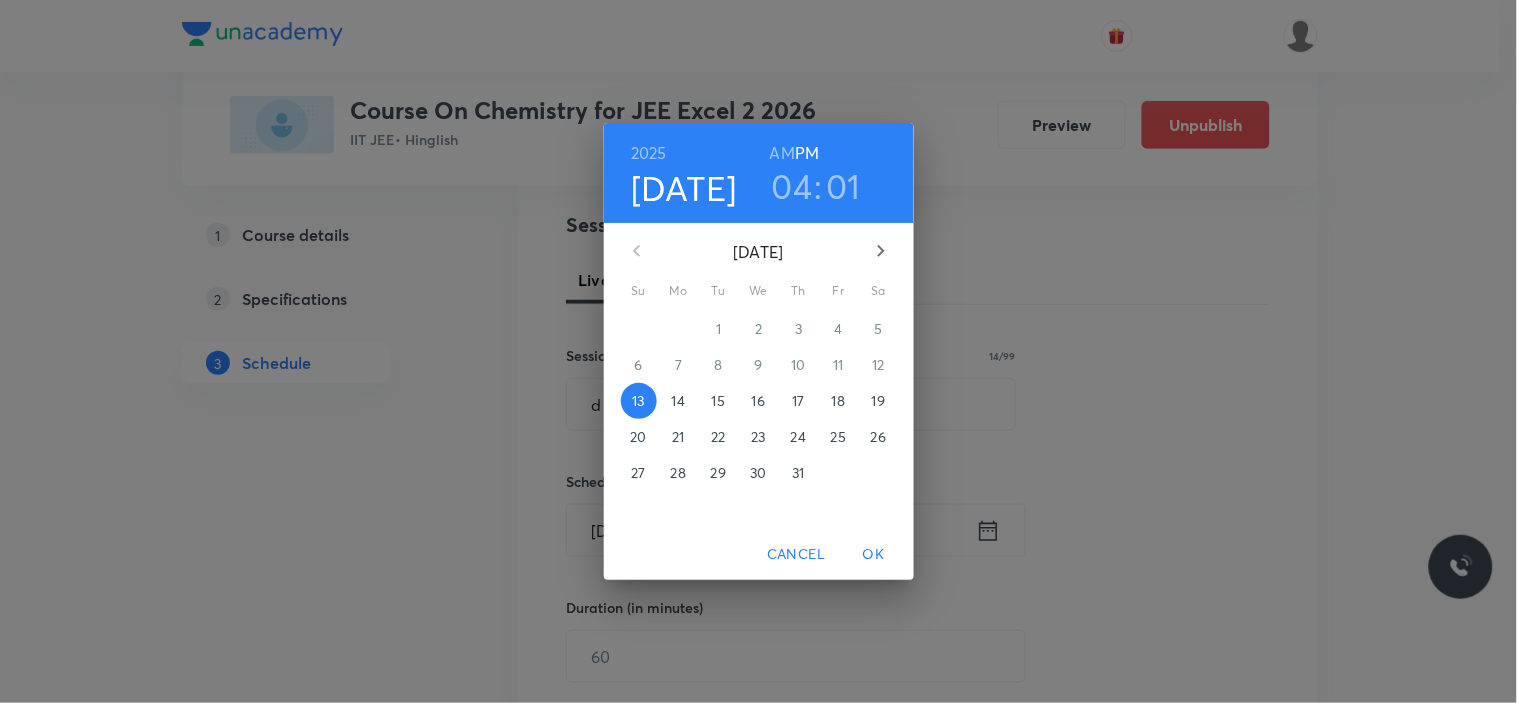 click on "16" at bounding box center [759, 401] 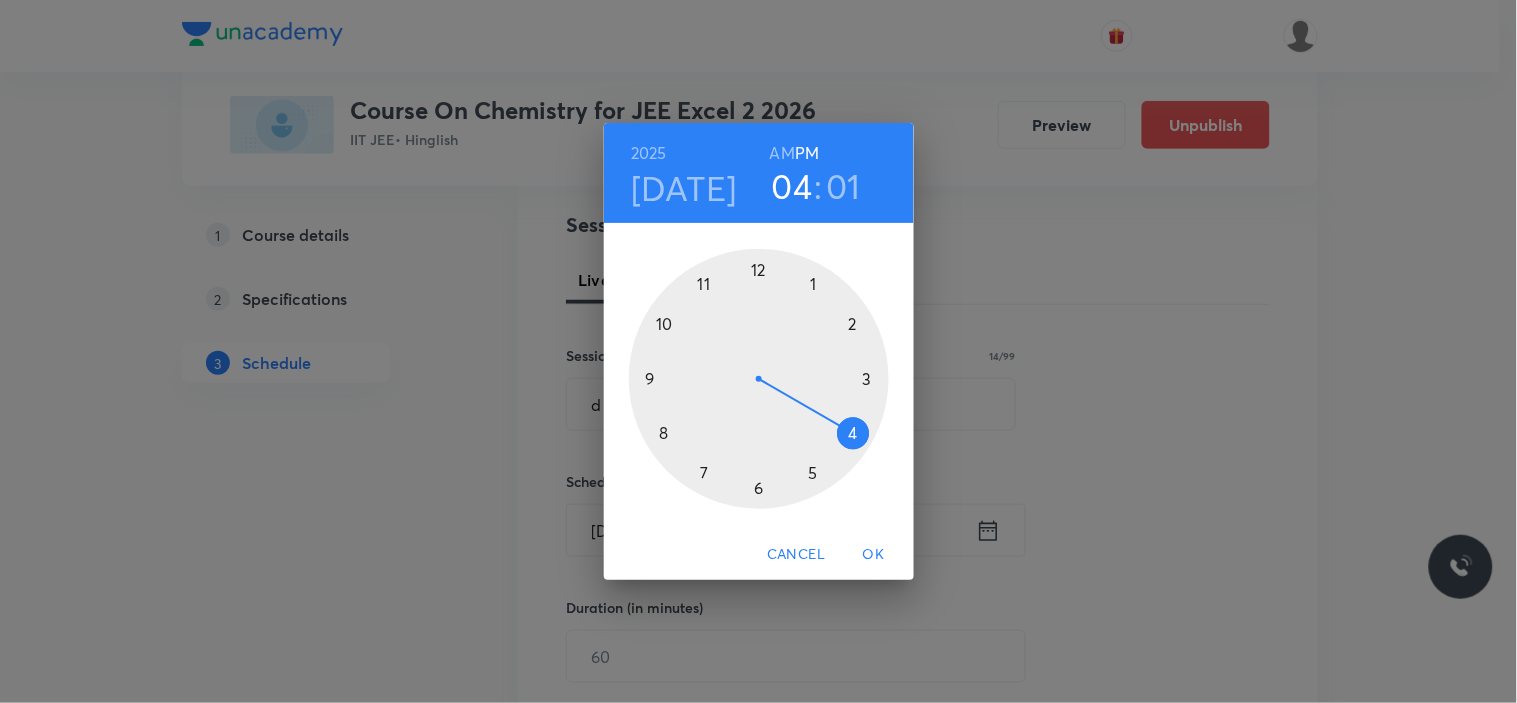 click at bounding box center (759, 379) 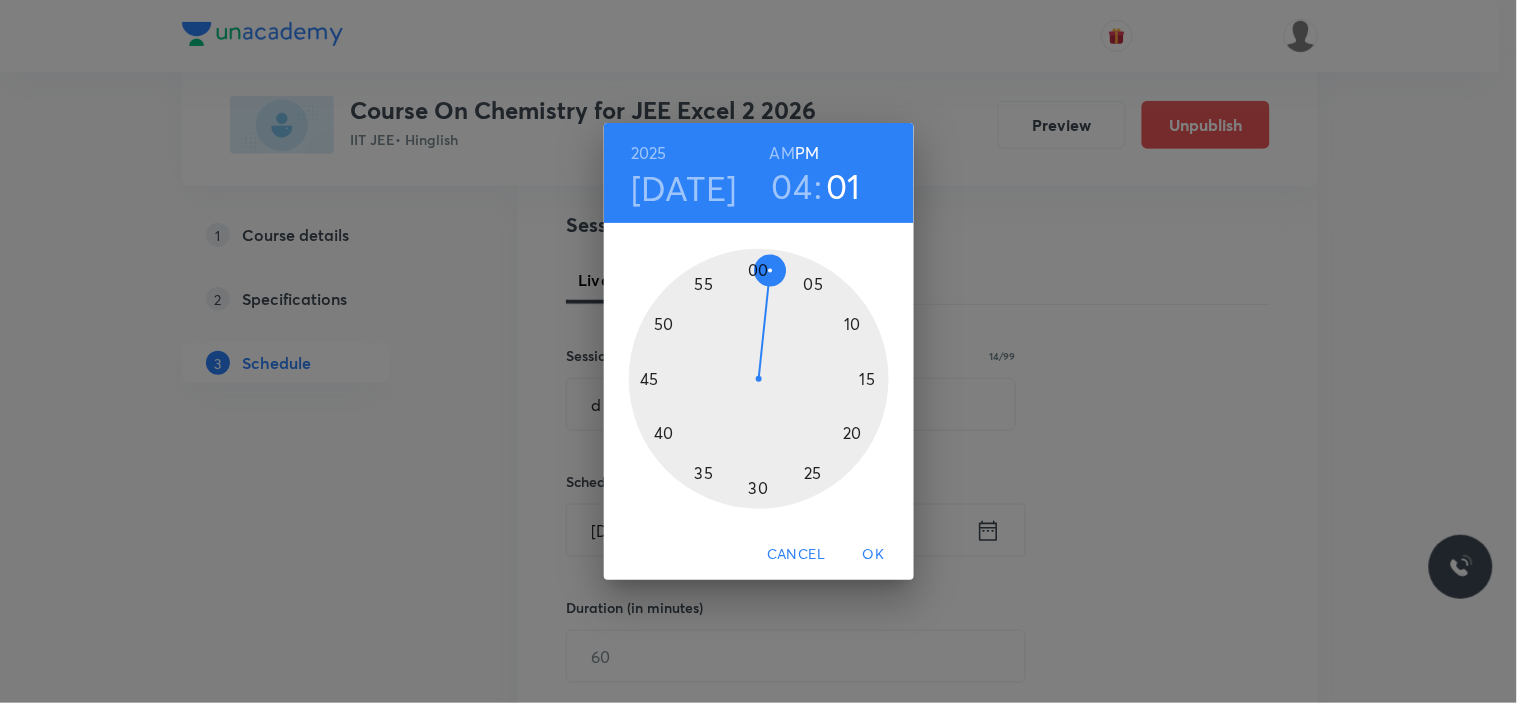 click at bounding box center [759, 379] 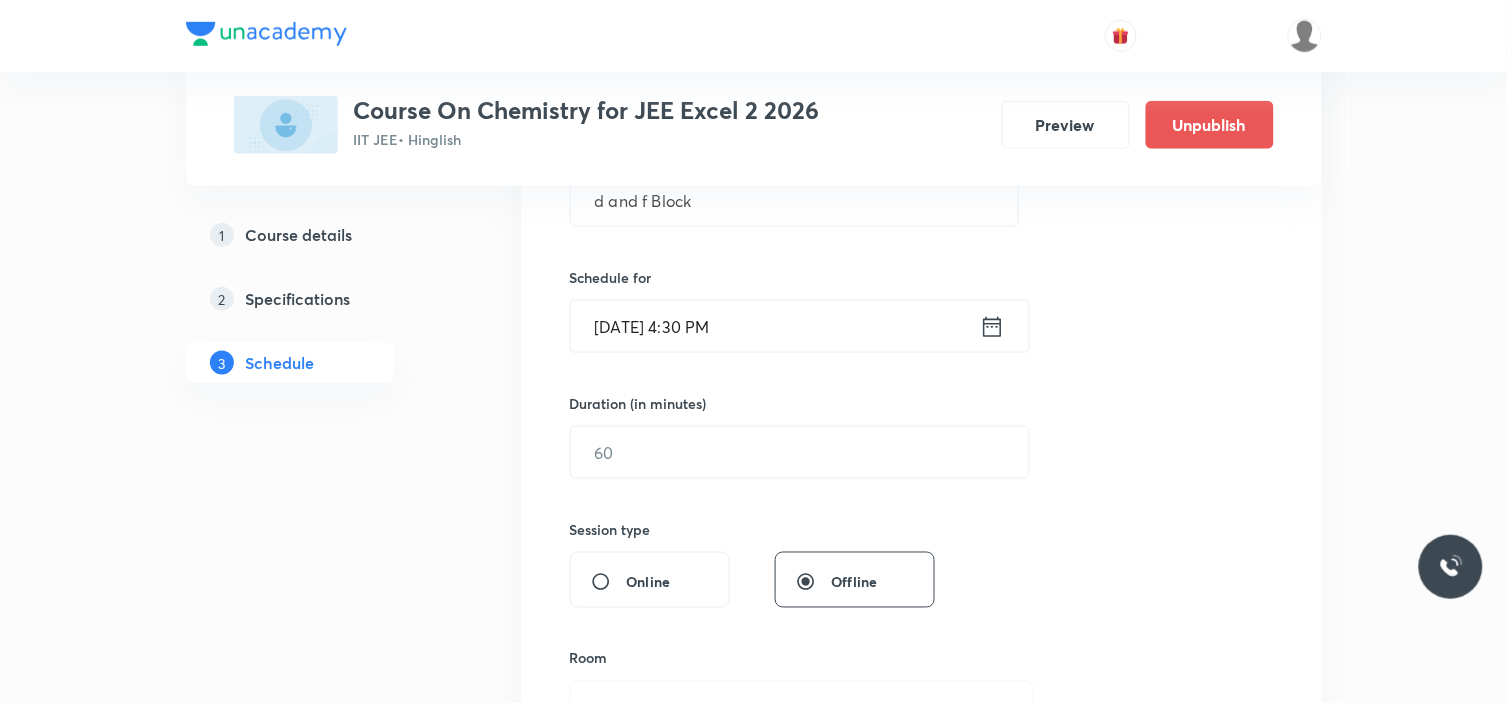 scroll, scrollTop: 444, scrollLeft: 0, axis: vertical 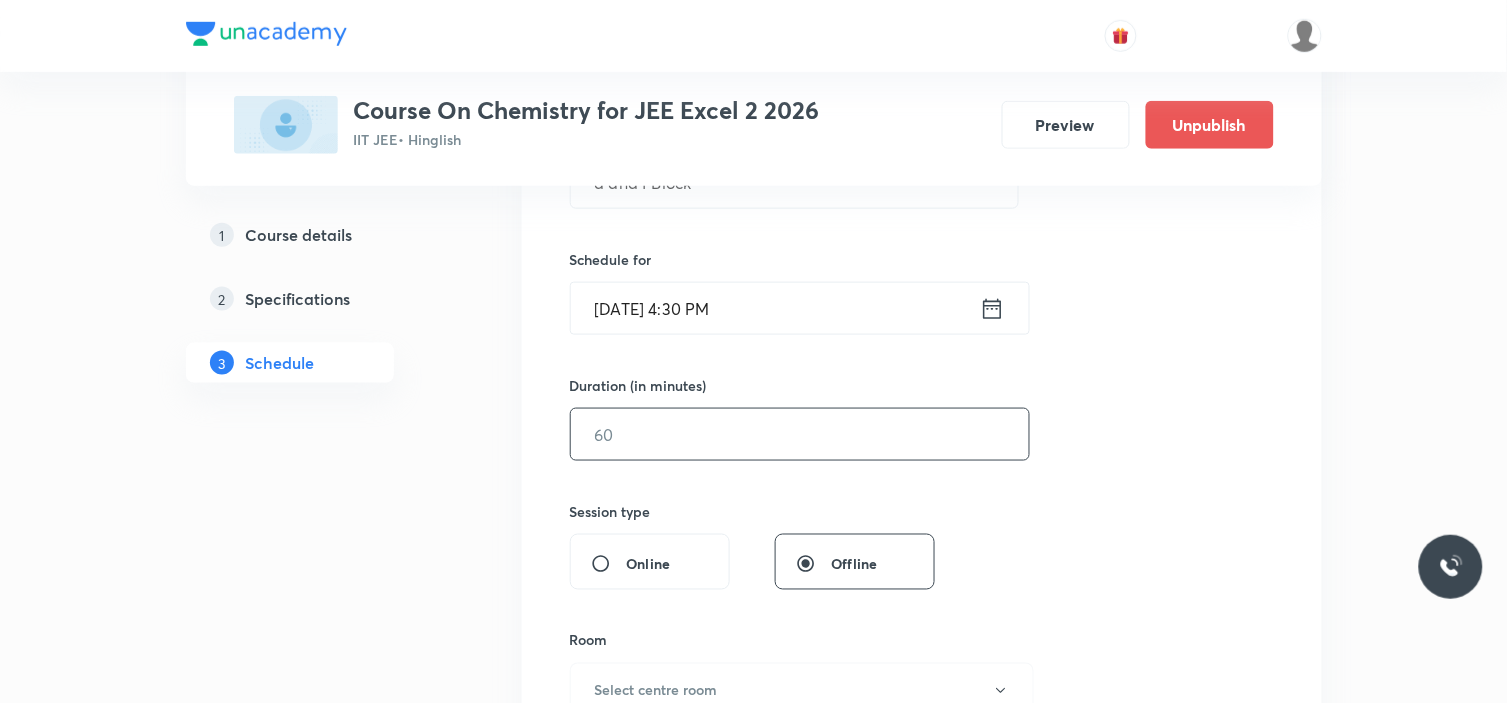 click at bounding box center [800, 434] 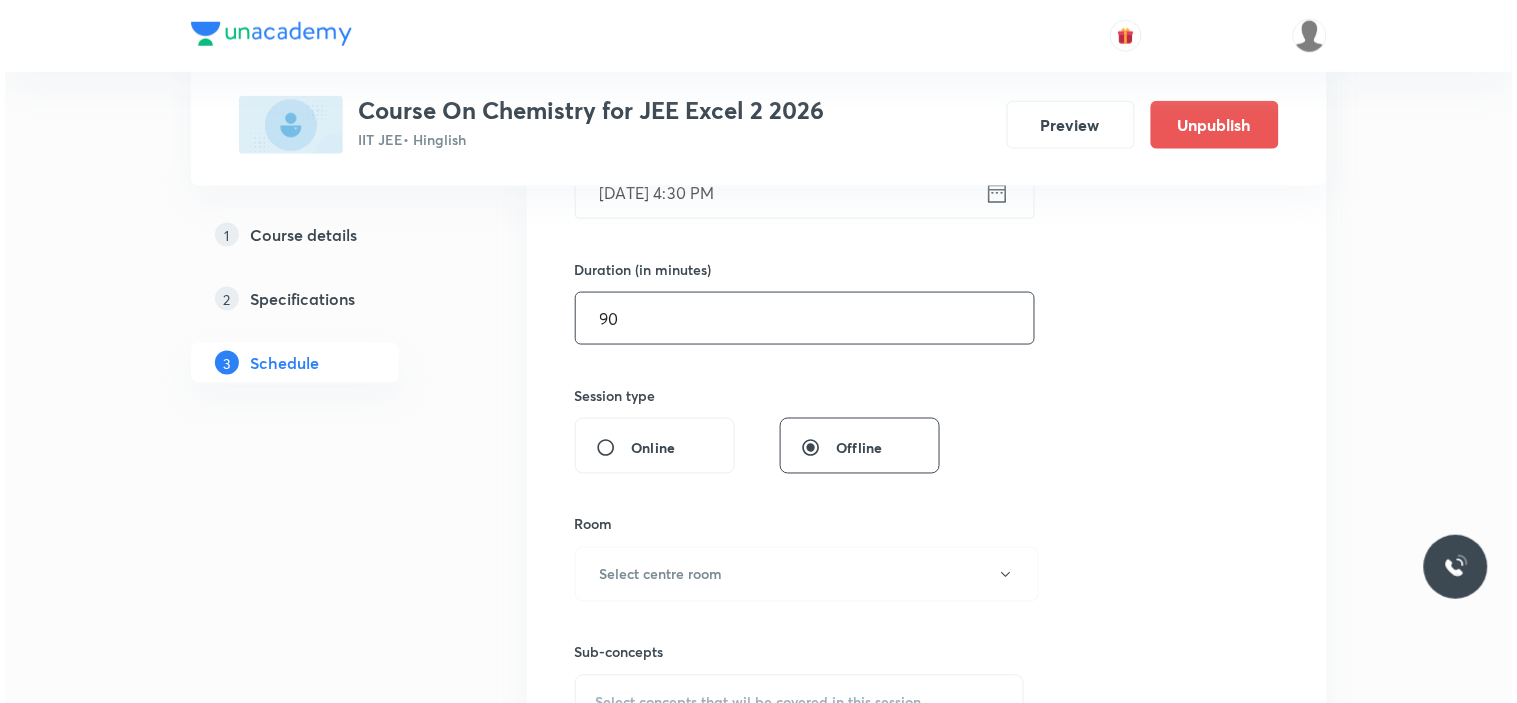 scroll, scrollTop: 666, scrollLeft: 0, axis: vertical 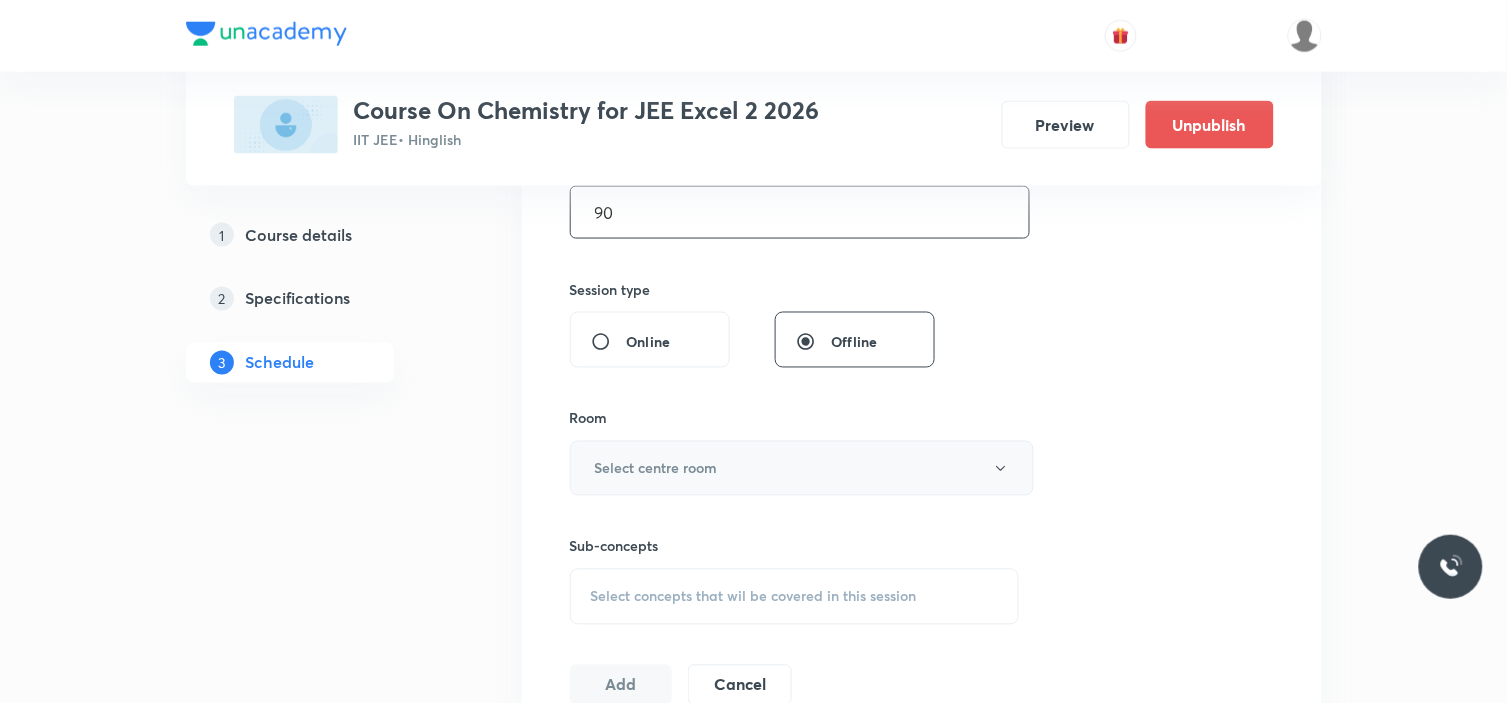 type on "90" 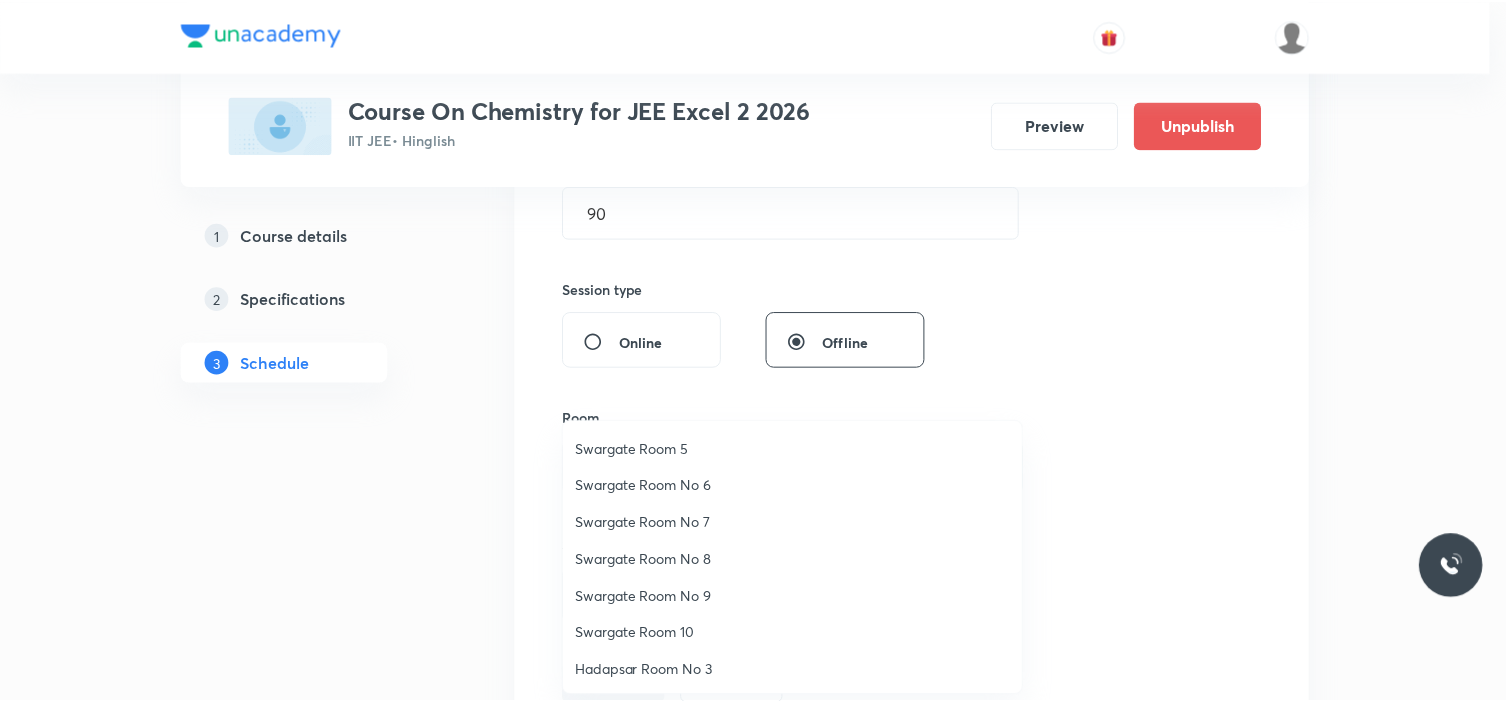 scroll, scrollTop: 148, scrollLeft: 0, axis: vertical 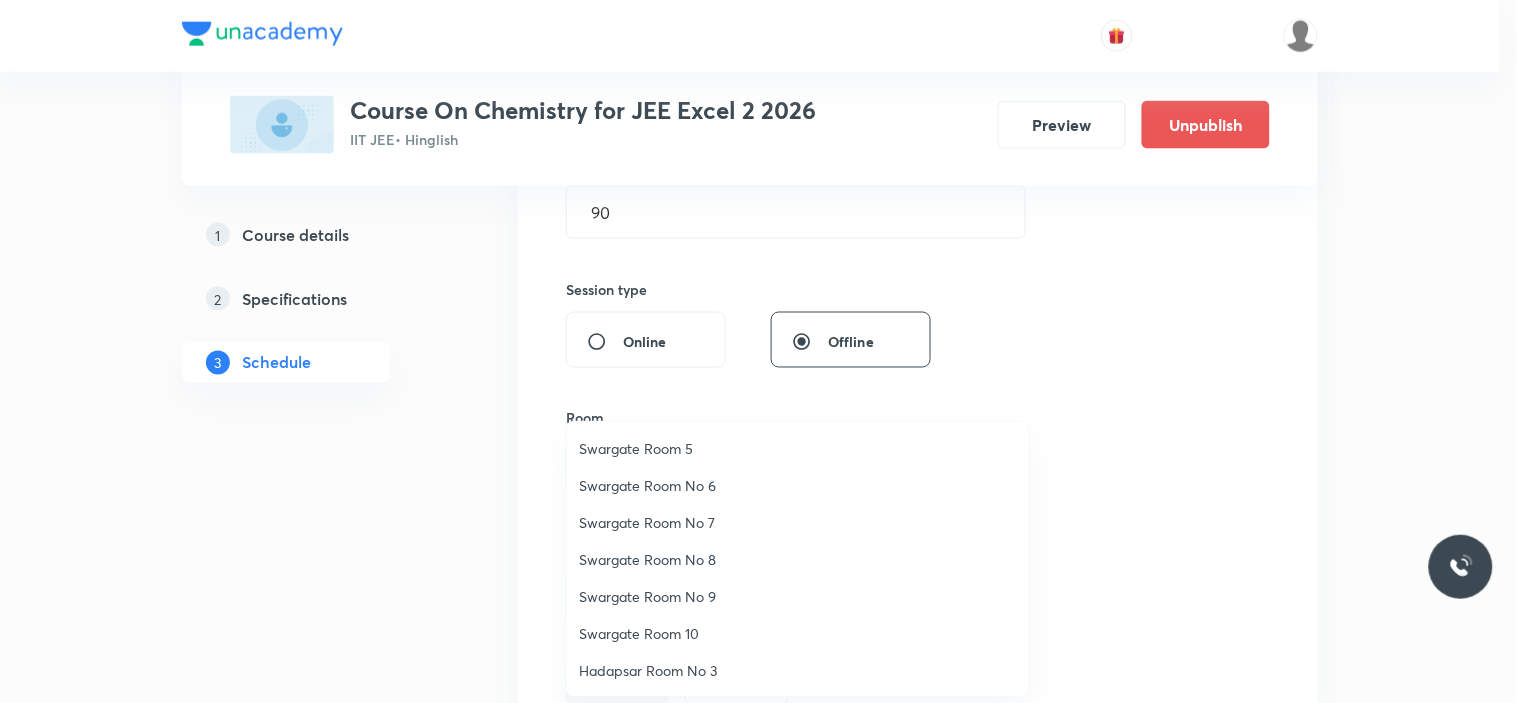 click on "Swargate Room No 8" at bounding box center [798, 559] 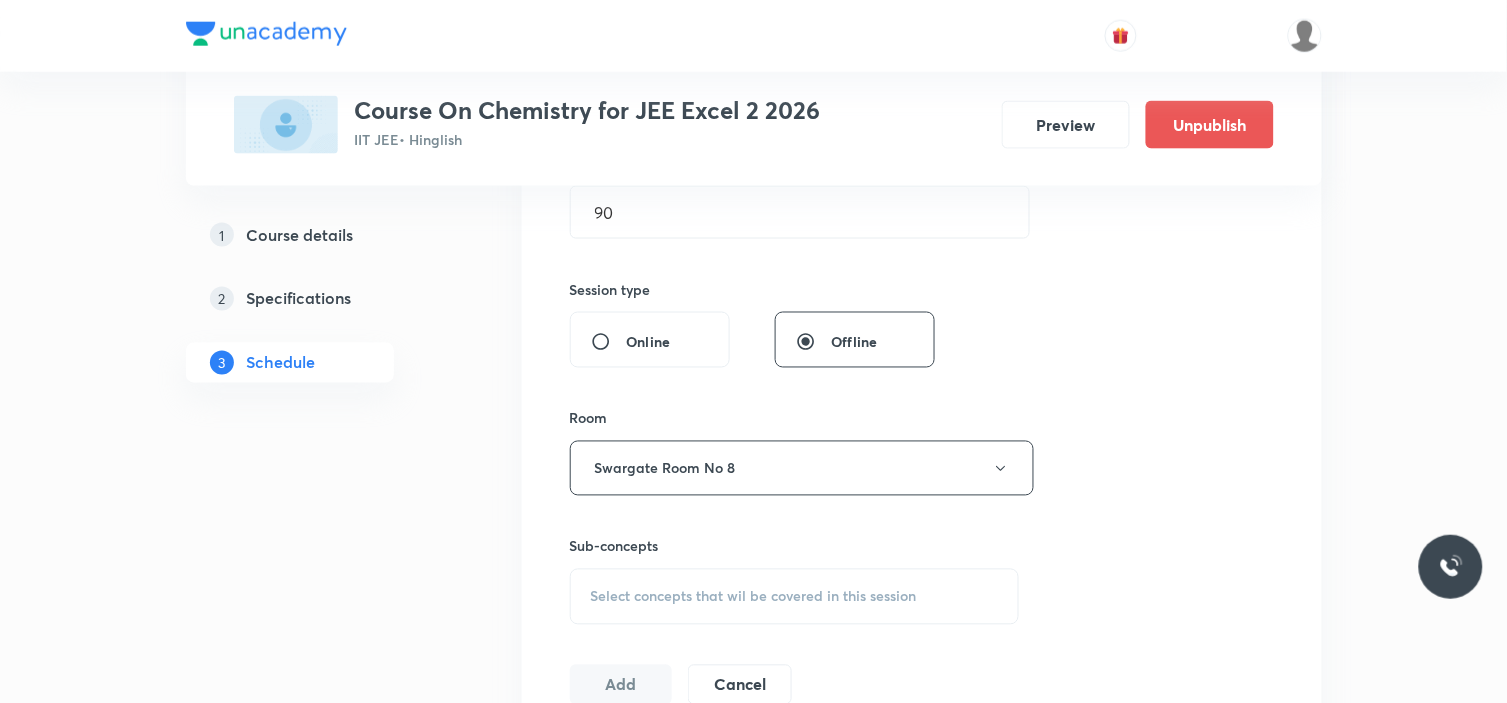 click on "Session  47 Live class Session title 14/99 d and f Block ​ Schedule for Jul 16, 2025, 4:30 PM ​ Duration (in minutes) 90 ​   Session type Online Offline Room Swargate Room No 8 Sub-concepts Select concepts that wil be covered in this session Add Cancel" at bounding box center (922, 235) 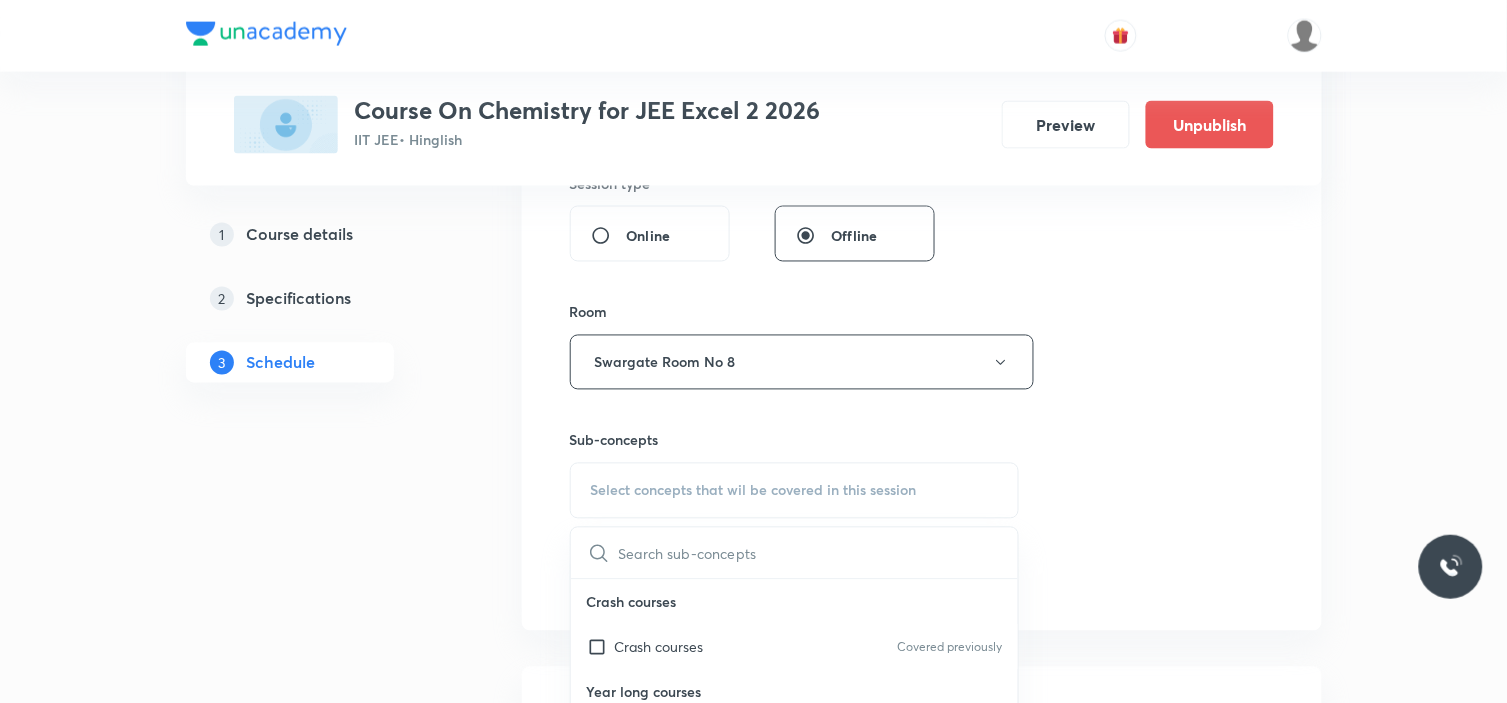 scroll, scrollTop: 1000, scrollLeft: 0, axis: vertical 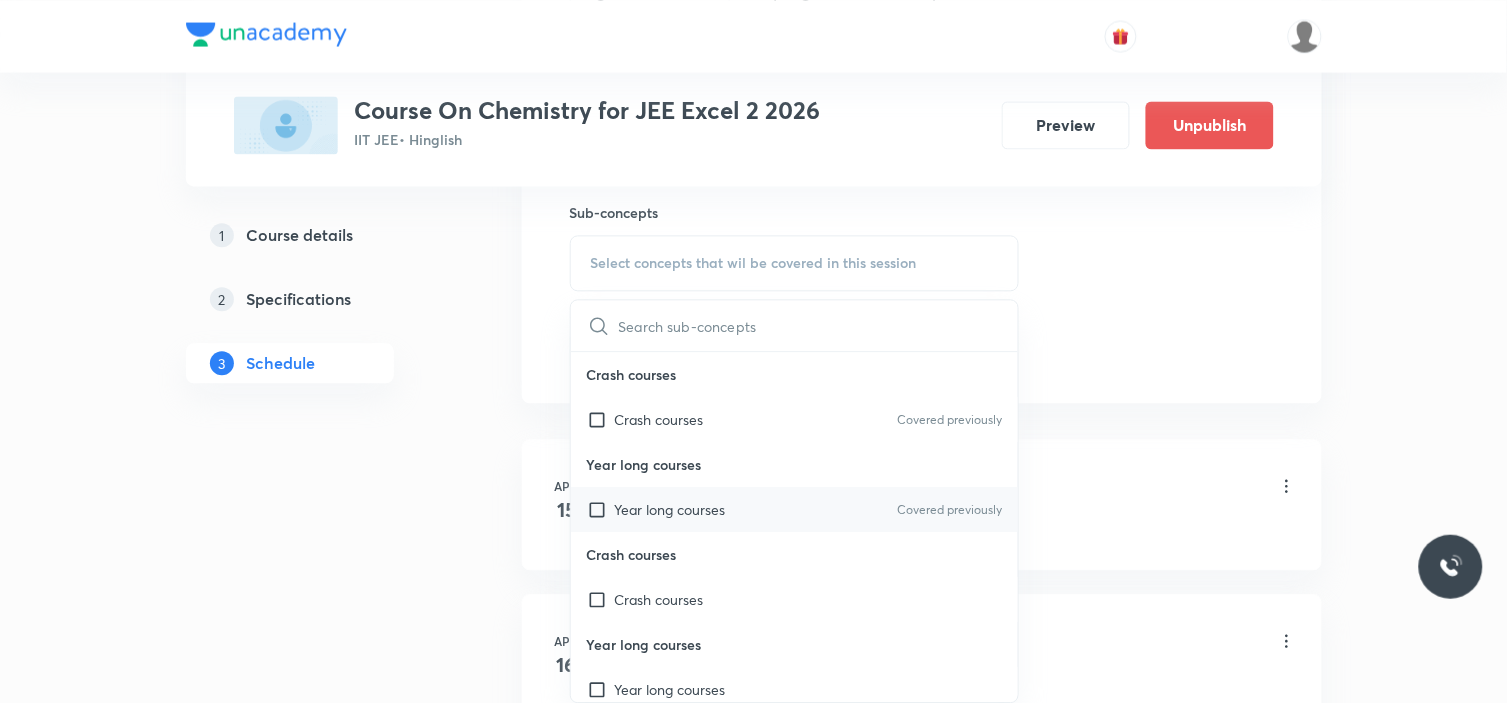 click on "Year long courses" at bounding box center [670, 509] 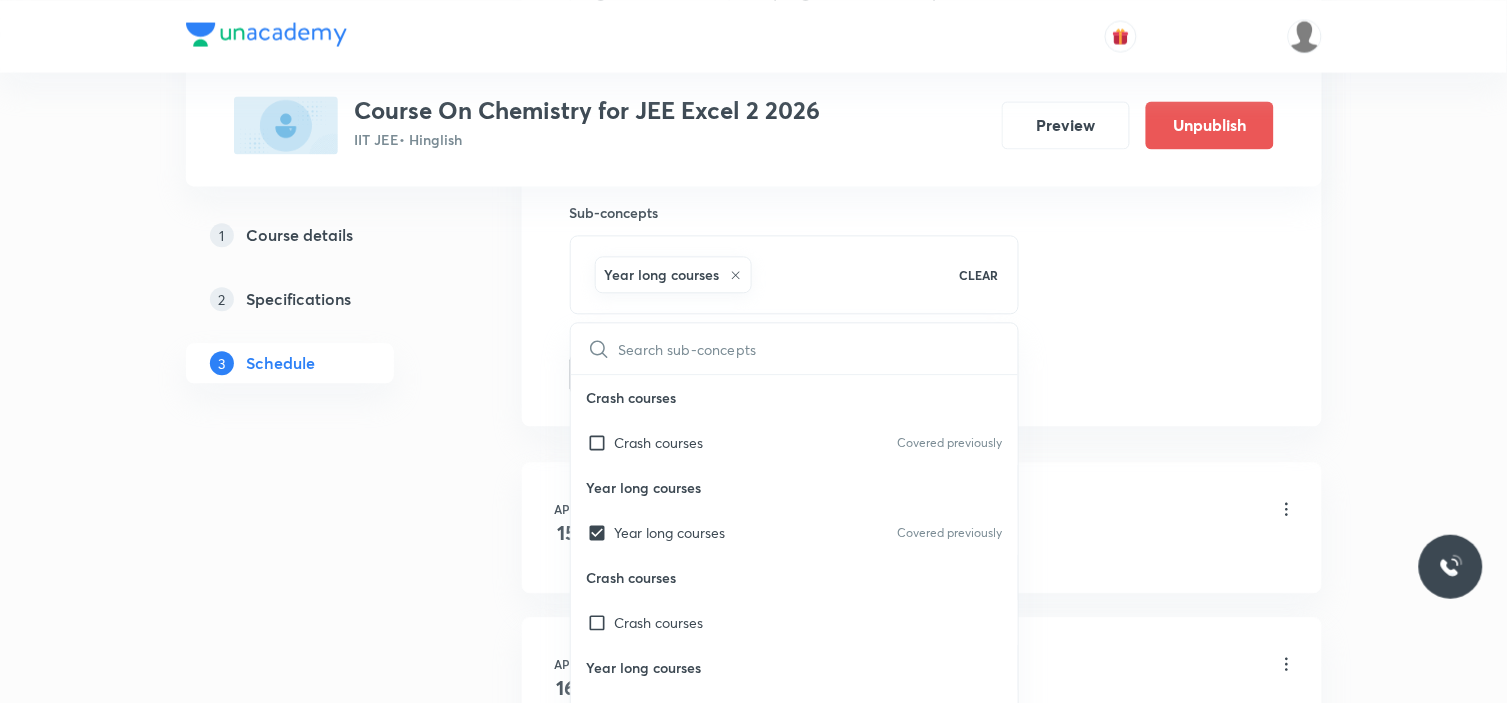click on "Apr 15 Liquid Solution Lesson 1 • 6:15 PM • 90 min  • Room Swargate Room No 8 Basic Trigonometry" at bounding box center (922, 527) 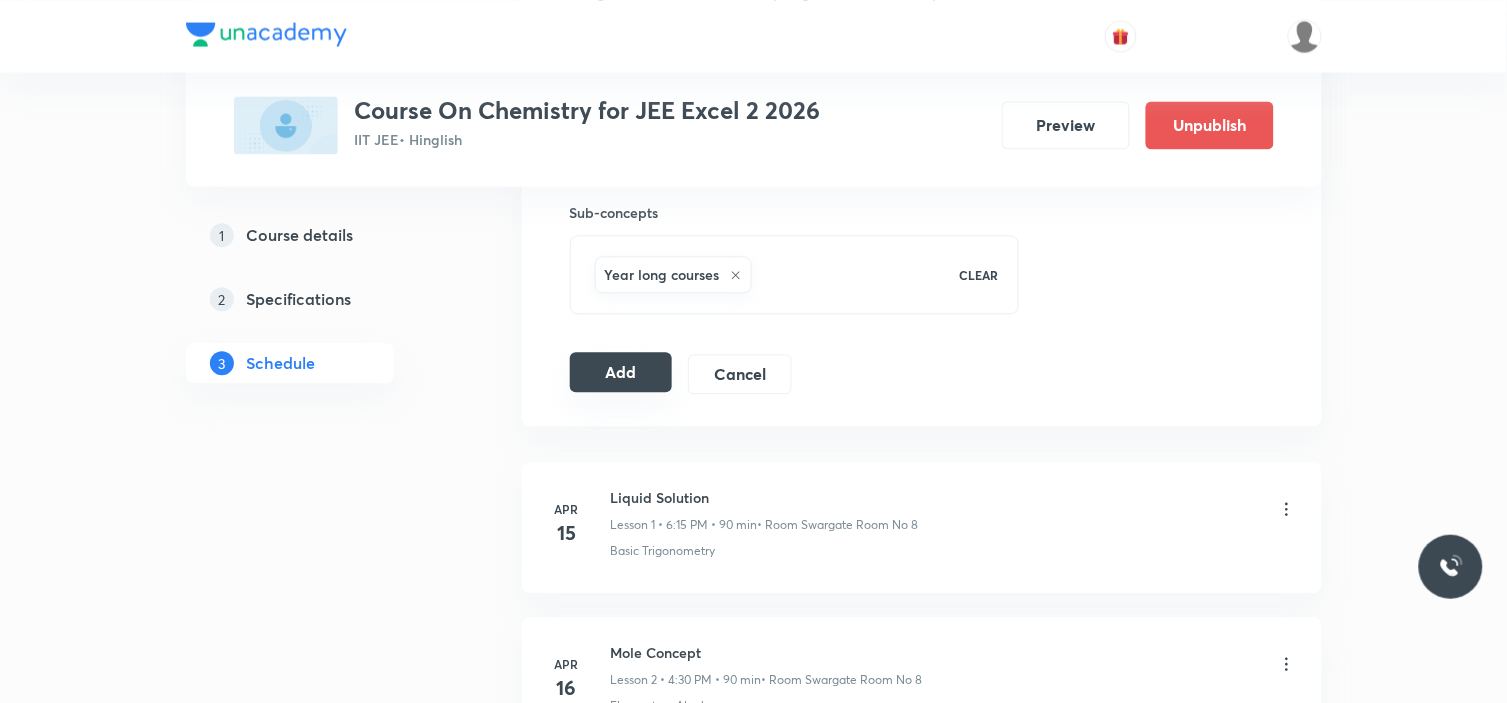 click on "Add" at bounding box center (621, 372) 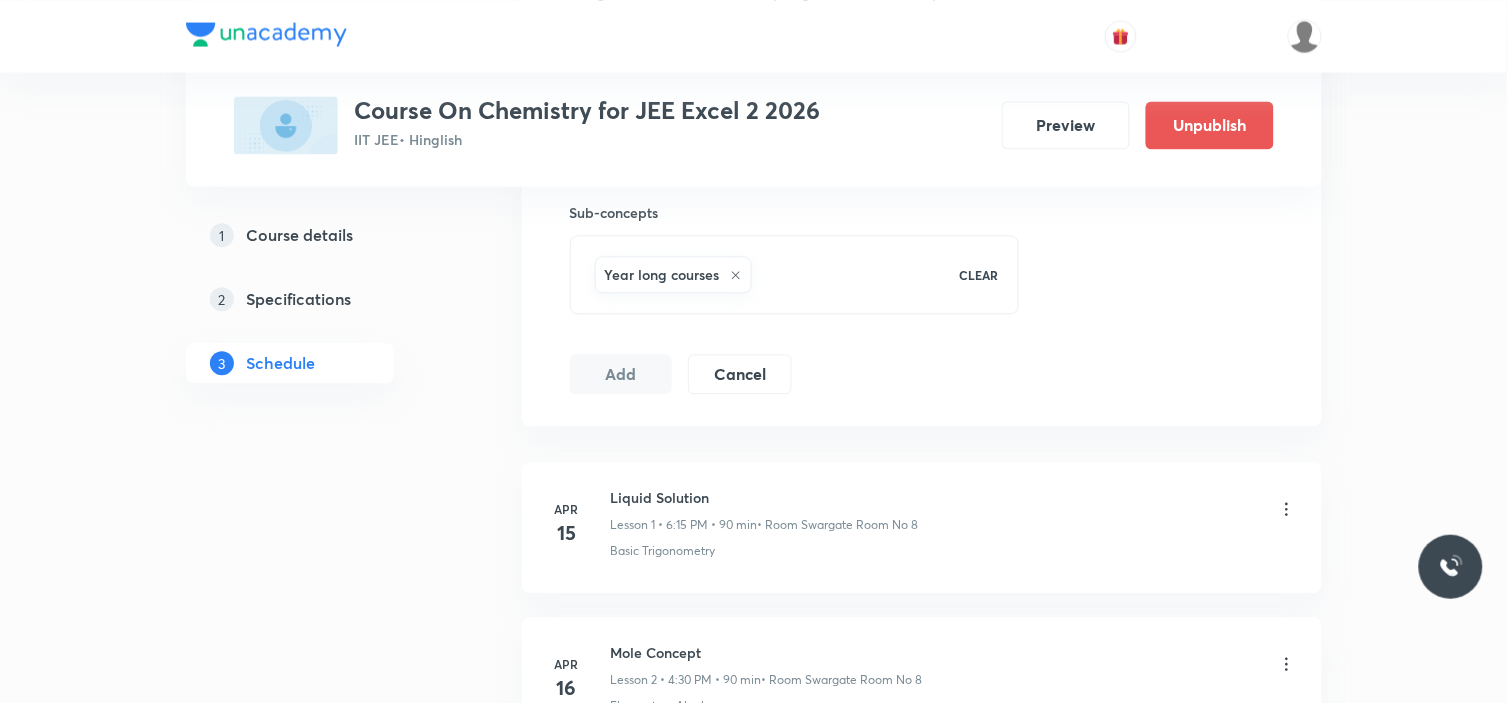 type 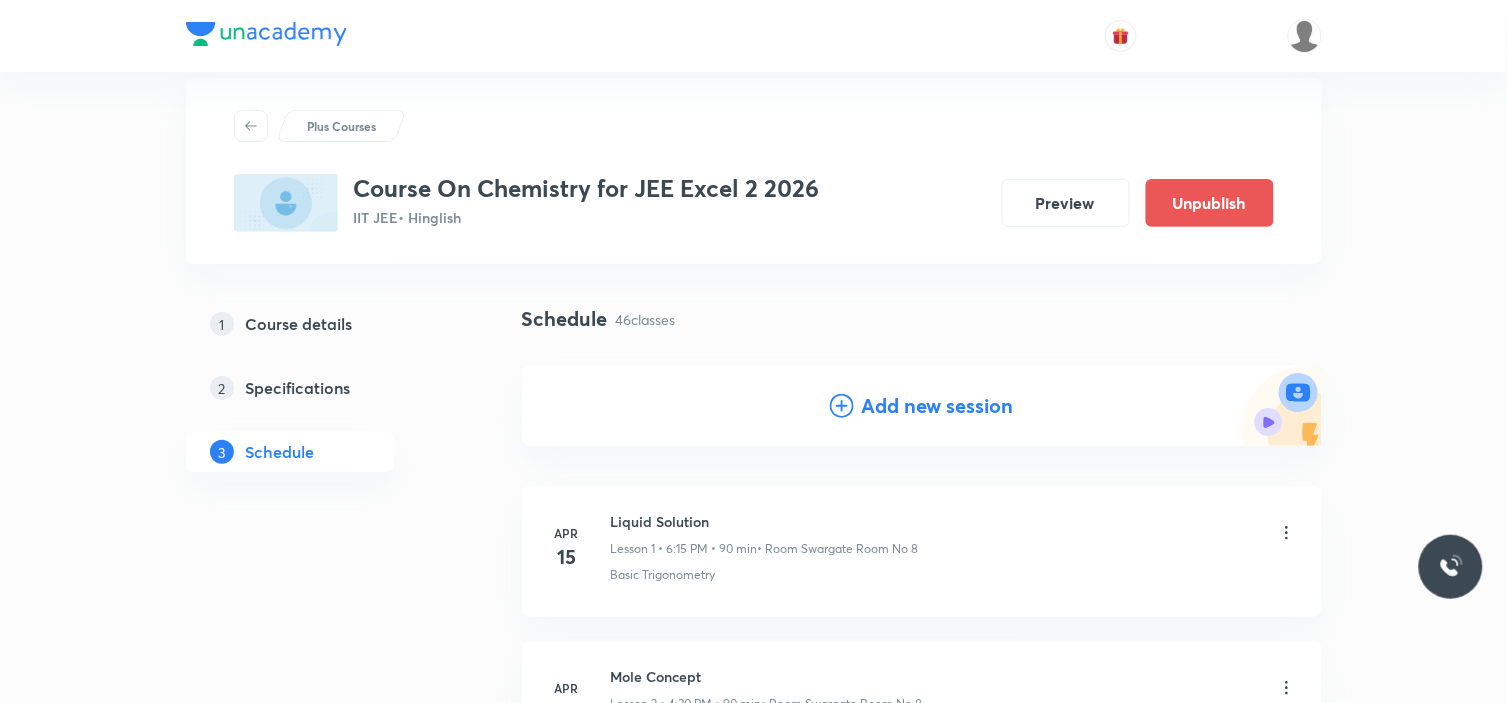 scroll, scrollTop: 0, scrollLeft: 0, axis: both 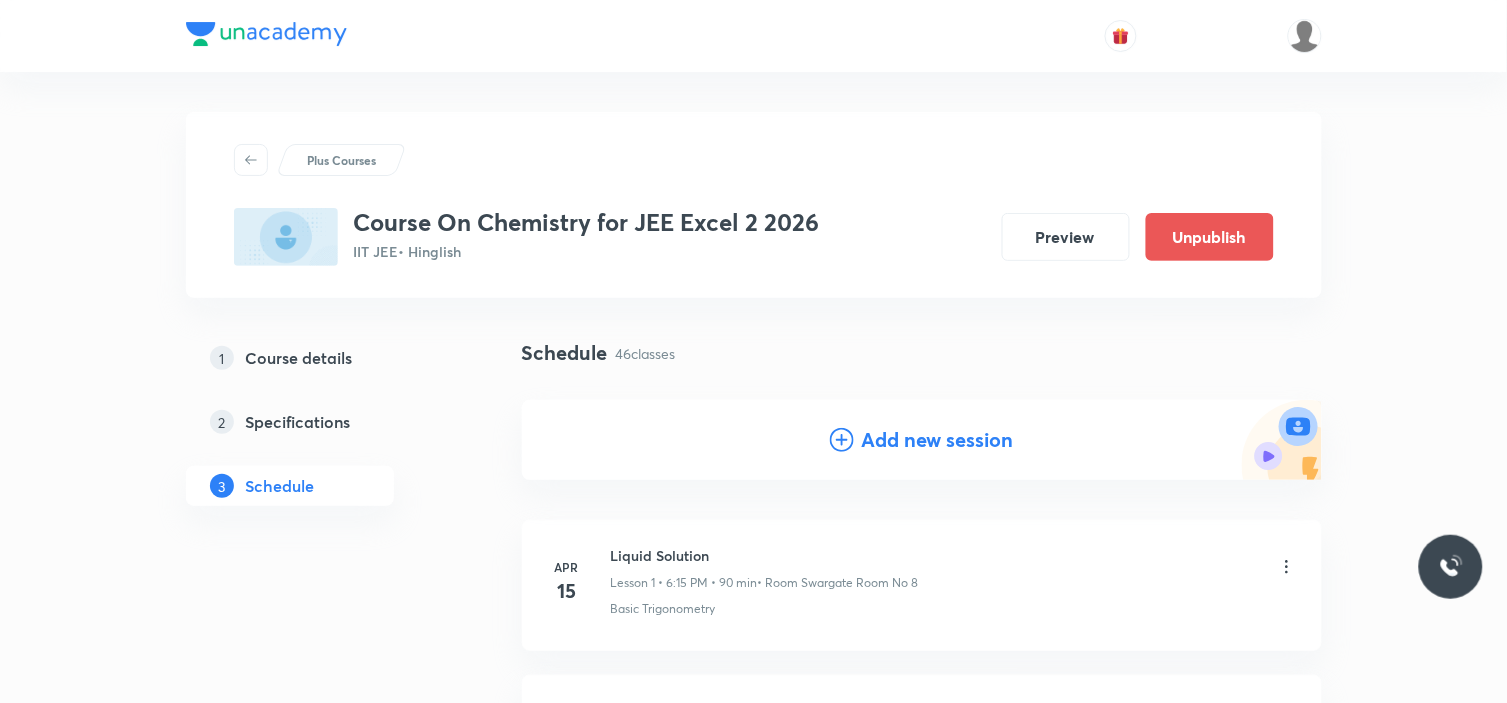 click on "Add new session" at bounding box center (938, 440) 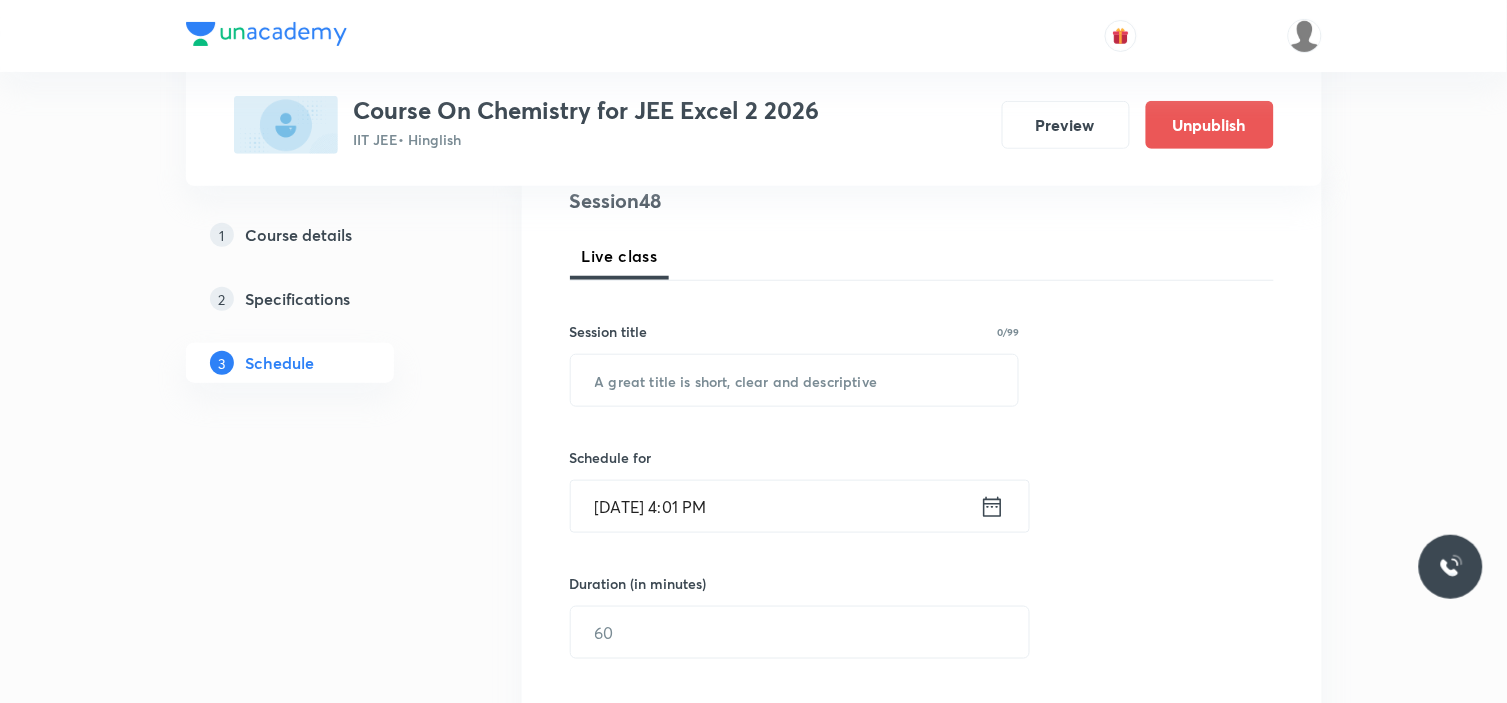 scroll, scrollTop: 333, scrollLeft: 0, axis: vertical 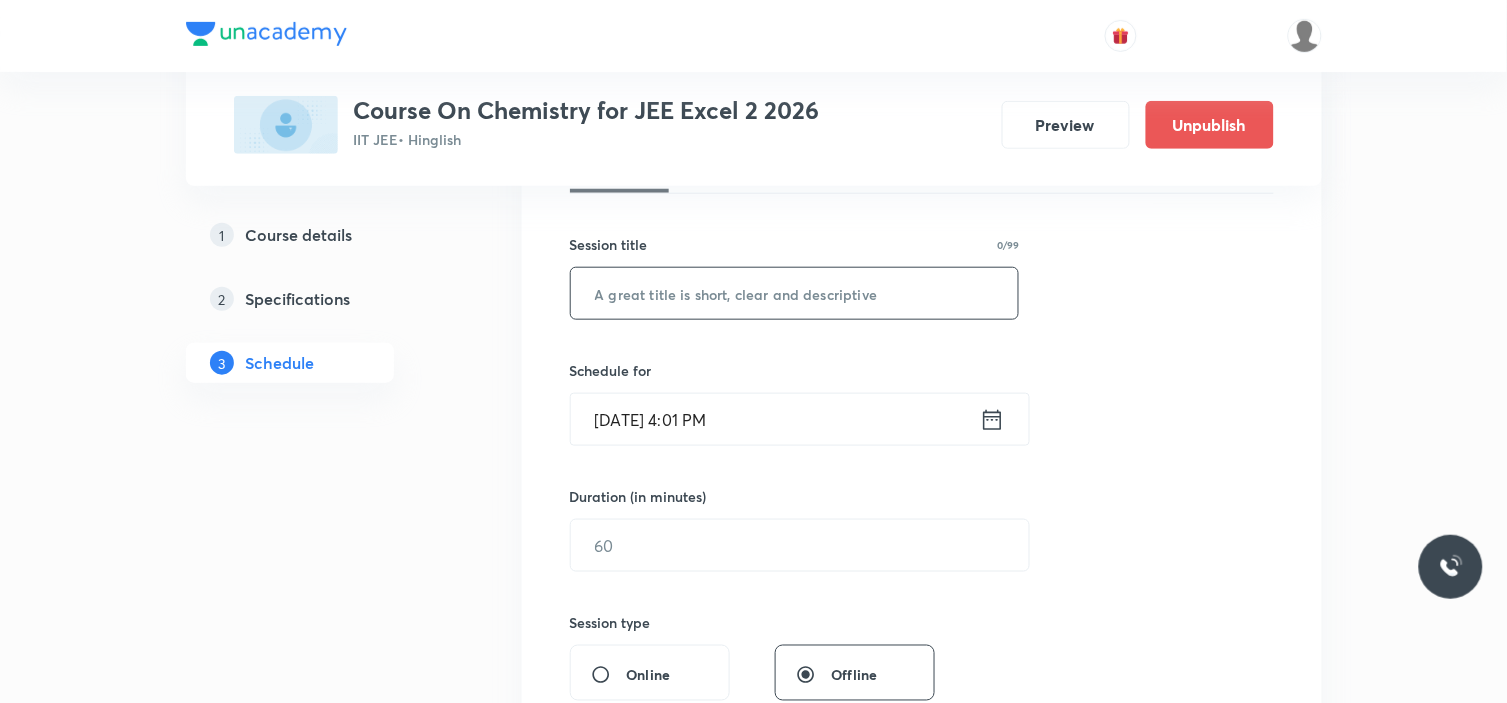 click at bounding box center (795, 293) 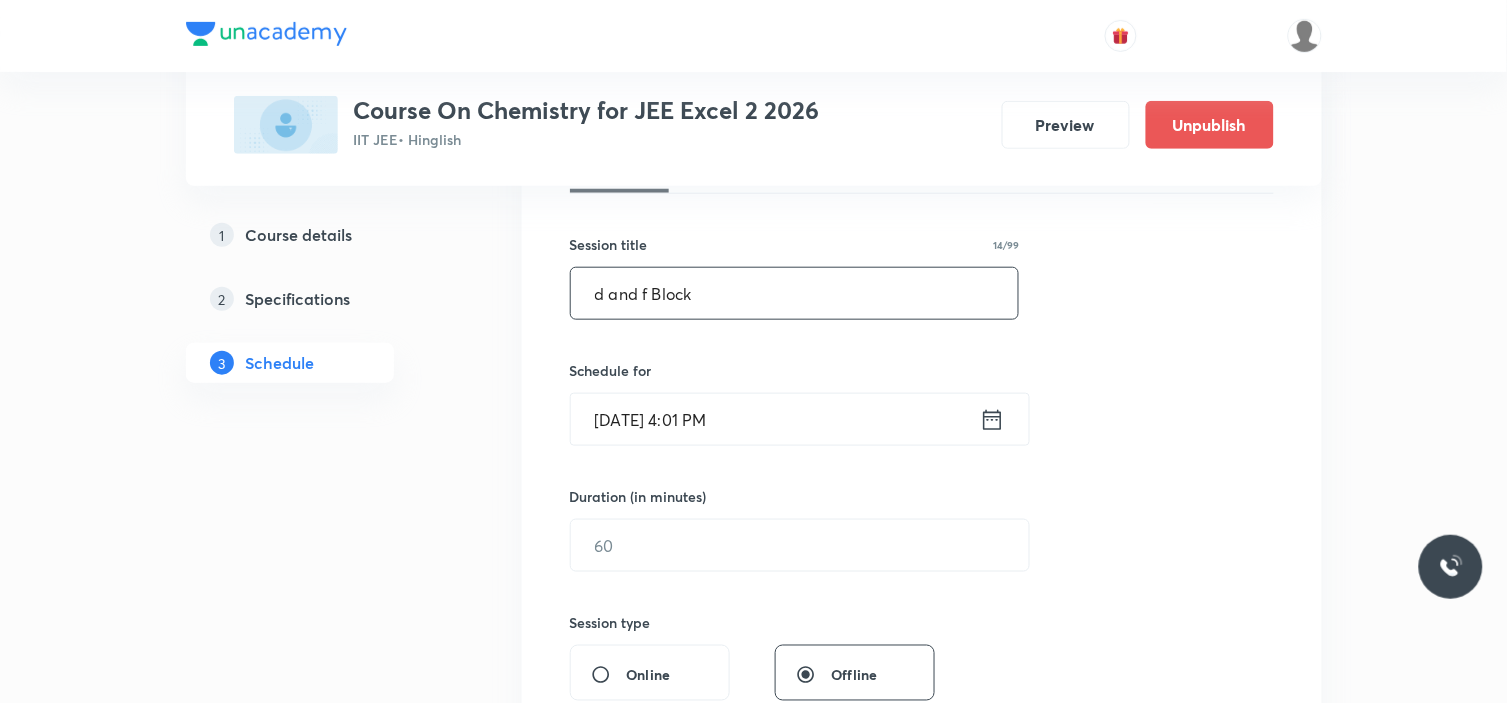 type on "d and f Block" 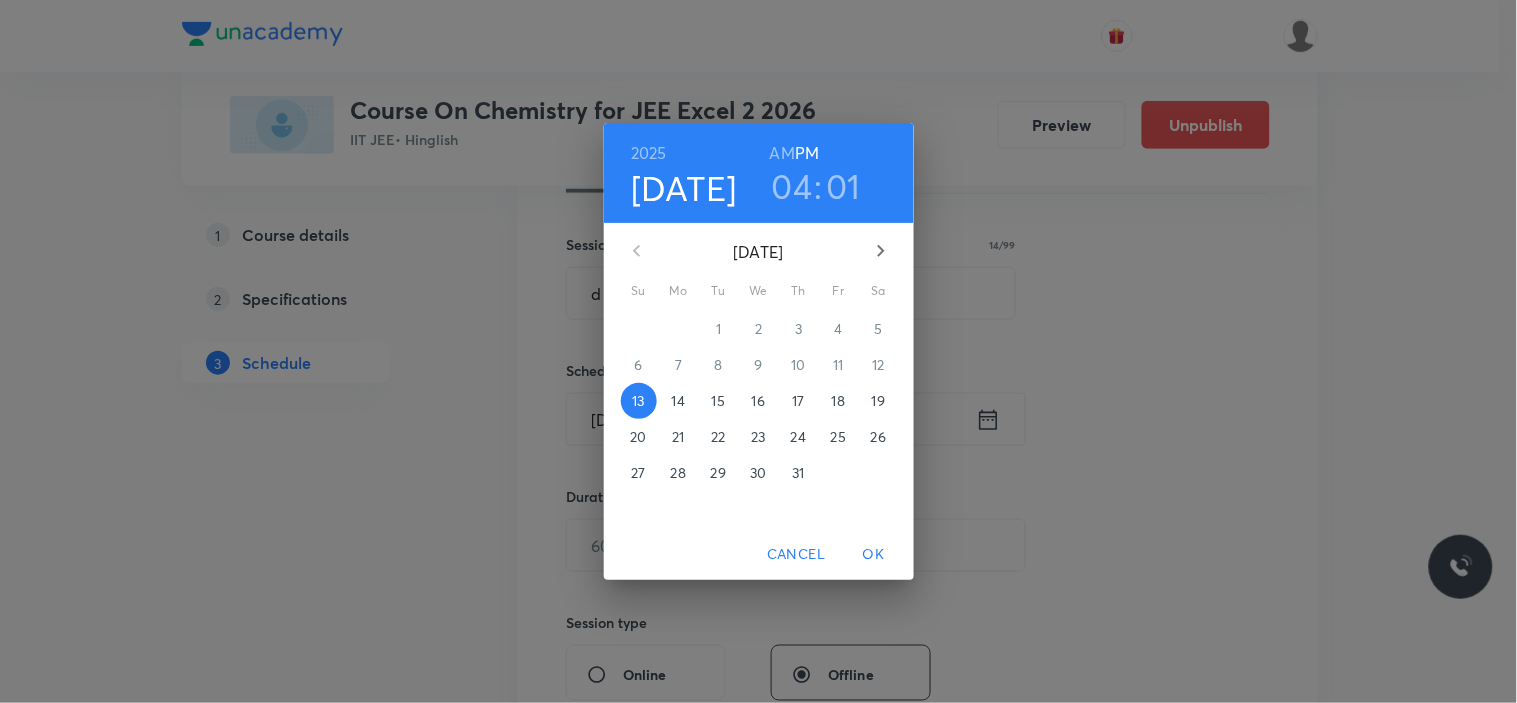 click on "18" at bounding box center [838, 401] 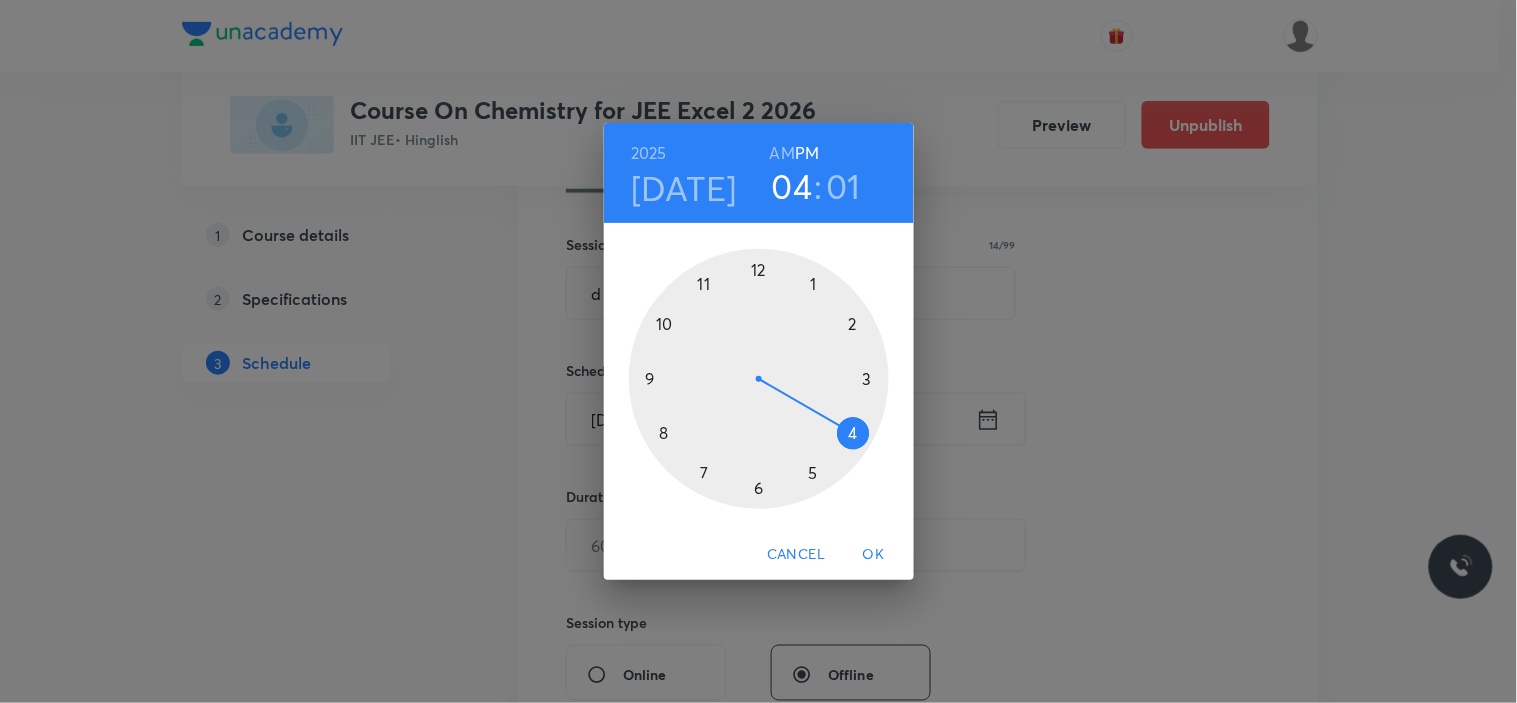 click at bounding box center (759, 379) 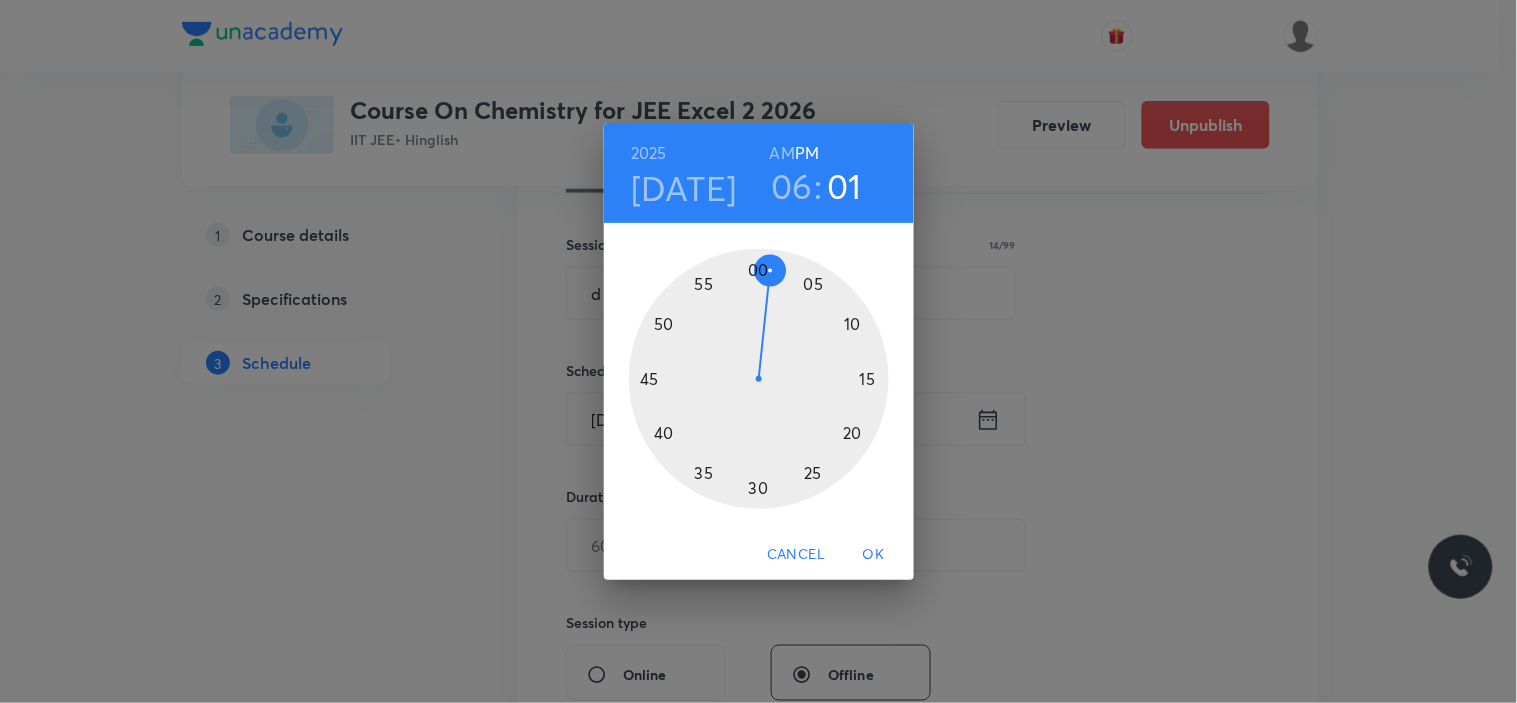 click at bounding box center (759, 379) 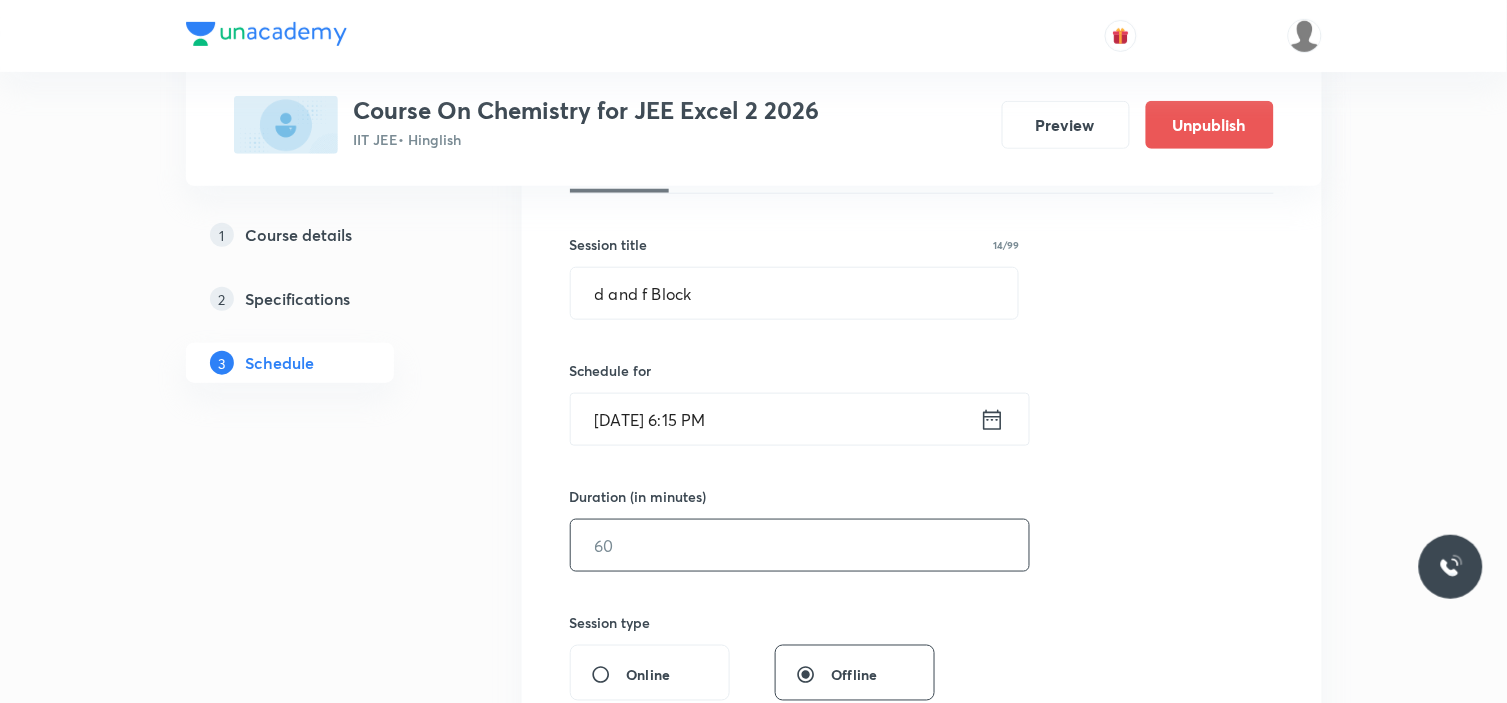 click at bounding box center [800, 545] 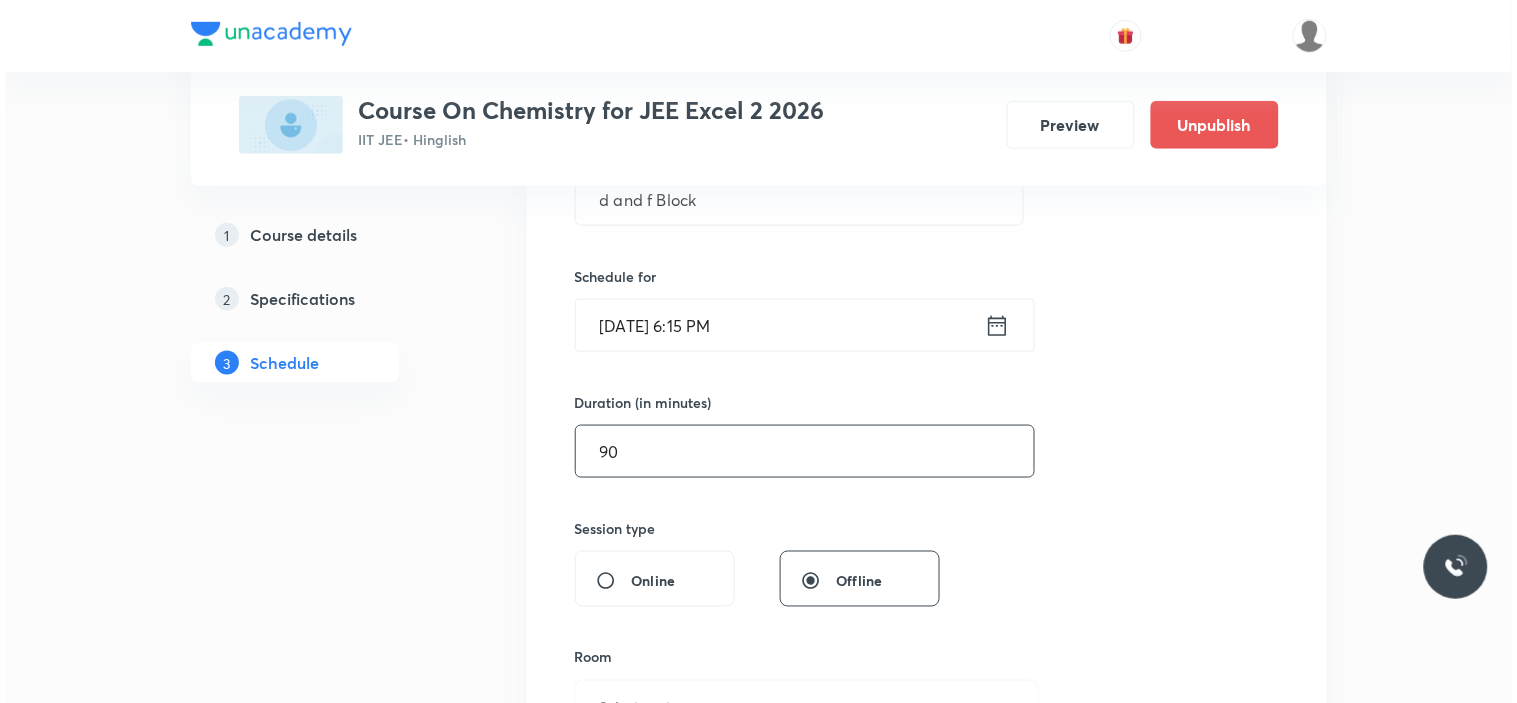 scroll, scrollTop: 555, scrollLeft: 0, axis: vertical 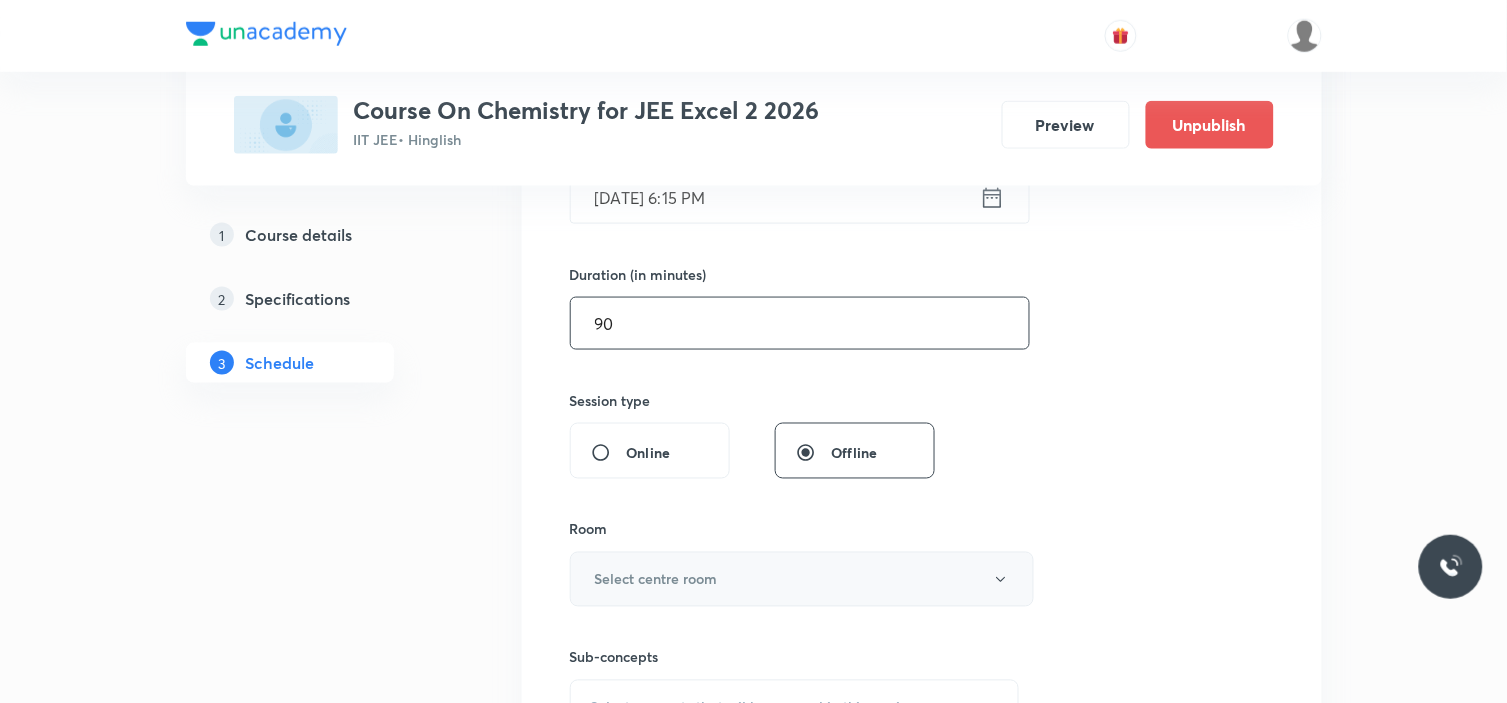 type on "90" 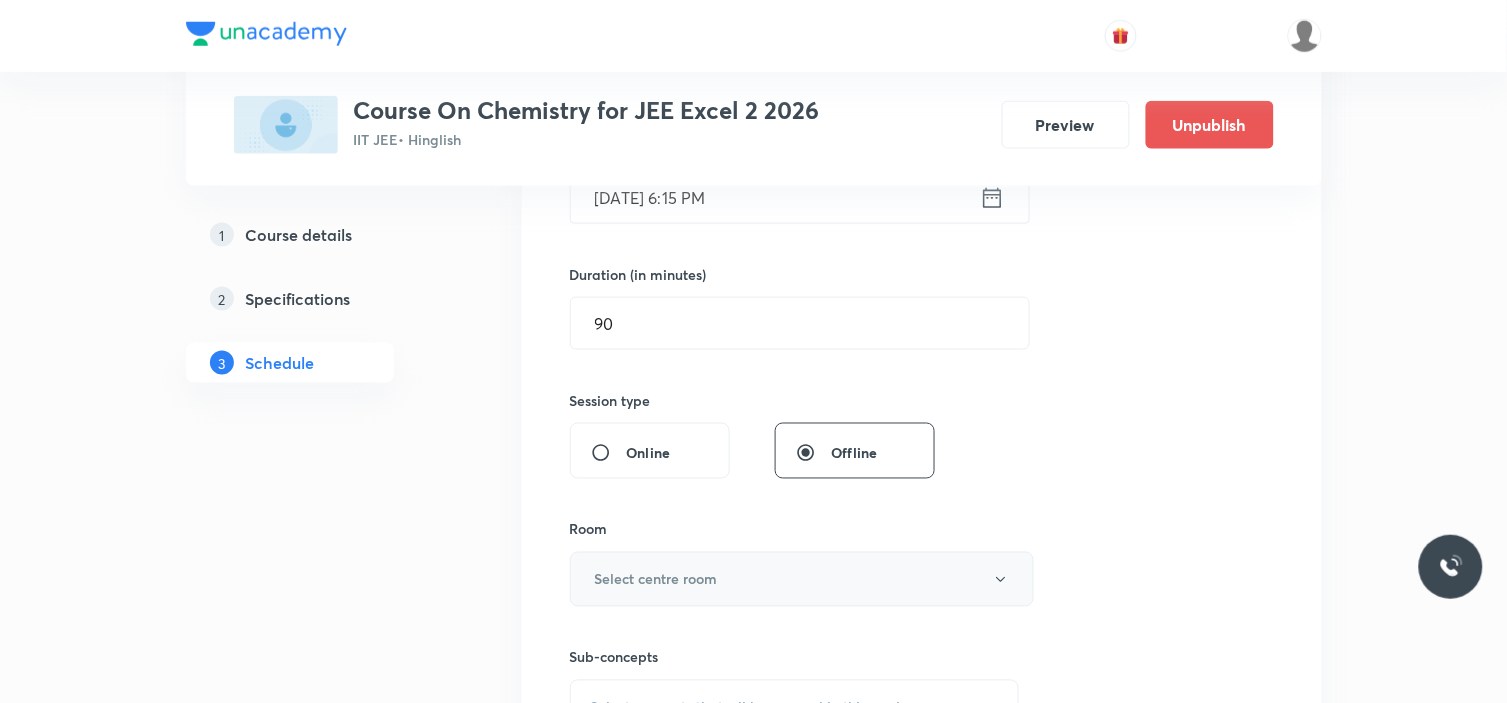 click on "Select centre room" at bounding box center (802, 579) 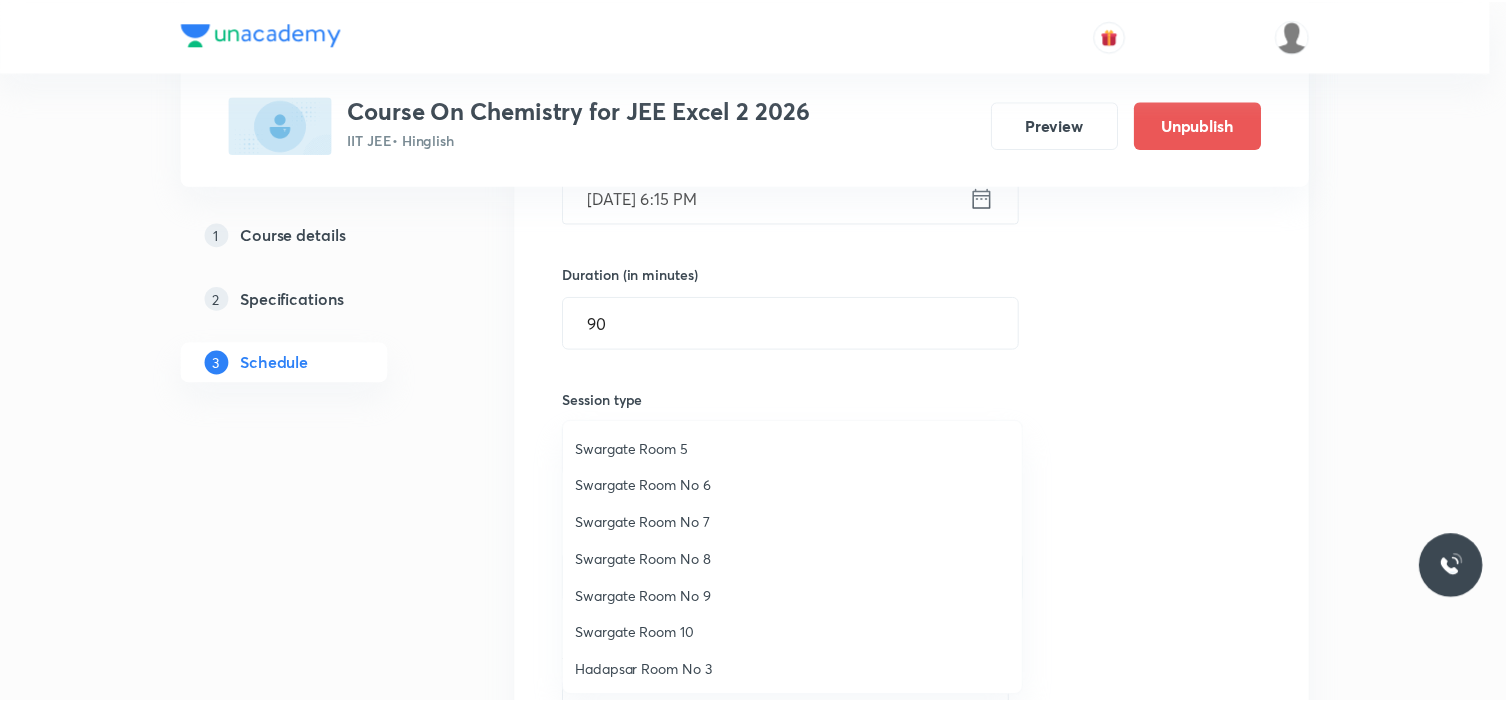 scroll, scrollTop: 148, scrollLeft: 0, axis: vertical 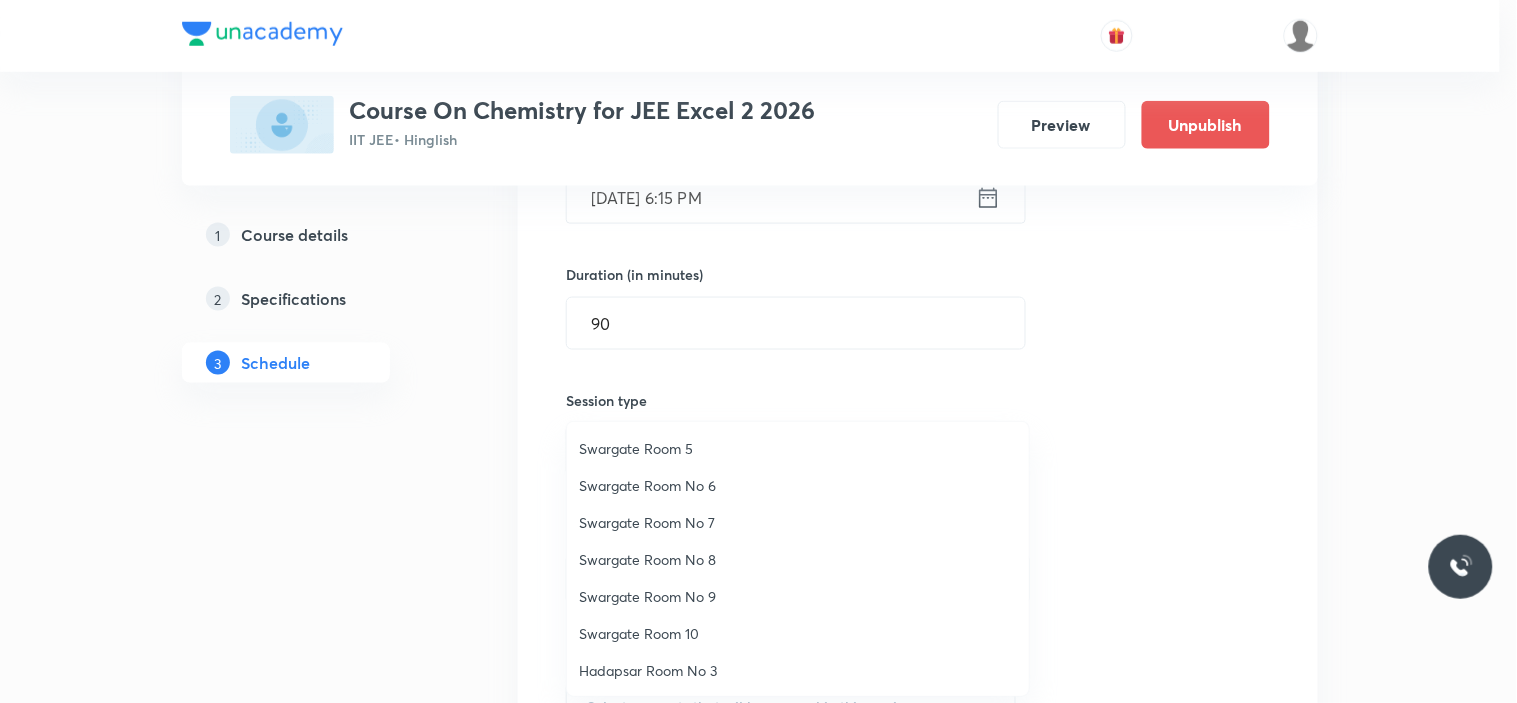 click on "Swargate Room No 8" at bounding box center (798, 559) 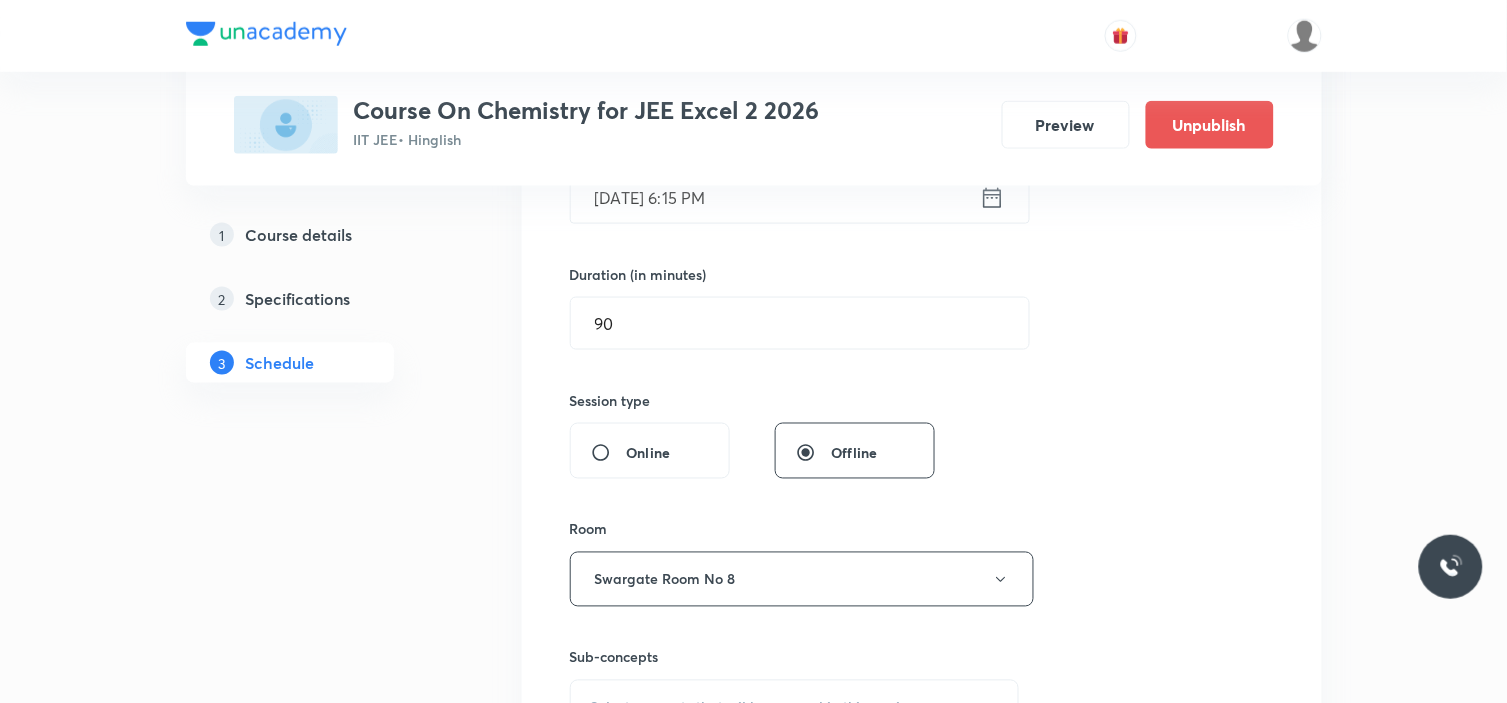 click on "Plus Courses Course On Chemistry for JEE Excel 2 2026 IIT JEE  • Hinglish Preview Unpublish 1 Course details 2 Specifications 3 Schedule Schedule 47  classes Session  48 Live class Session title 14/99 d and f Block ​ Schedule for Jul 18, 2025, 6:15 PM ​ Duration (in minutes) 90 ​   Session type Online Offline Room Swargate Room No 8 Sub-concepts Select concepts that wil be covered in this session Add Cancel Apr 15 Liquid Solution Lesson 1 • 6:15 PM • 90 min  • Room Swargate Room No 8 Basic Trigonometry Apr 16 Mole Concept Lesson 2 • 4:30 PM • 90 min  • Room Swargate Room No 8 Elementary Algebra Apr 19 Liquid Solution Lesson 3 • 4:30 PM • 90 min  • Room Swargate Room No 8 Addition of Vectors Apr 20 Liquid Solution Lesson 4 • 4:30 PM • 90 min  • Room Swargate Room No 8 2D and 3D Geometry Apr 21 Liquid Solution Lesson 5 • 4:30 PM • 90 min  • Room Swargate Room No 8 Representation of Vector  Apr 22 Liquid Solution Lesson 6 • 6:15 PM • 90 min Components of a Vector 2" at bounding box center (754, 3927) 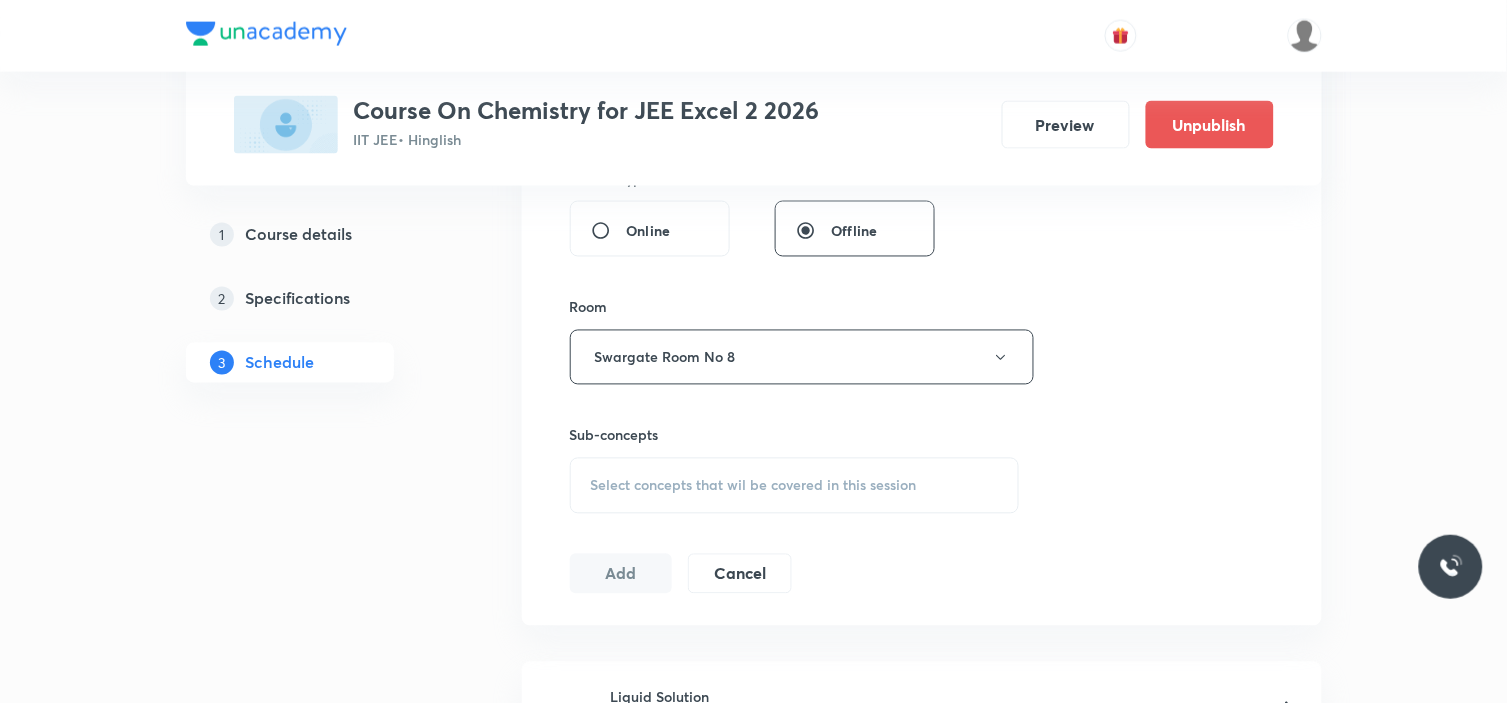 click on "Select concepts that wil be covered in this session" at bounding box center [754, 486] 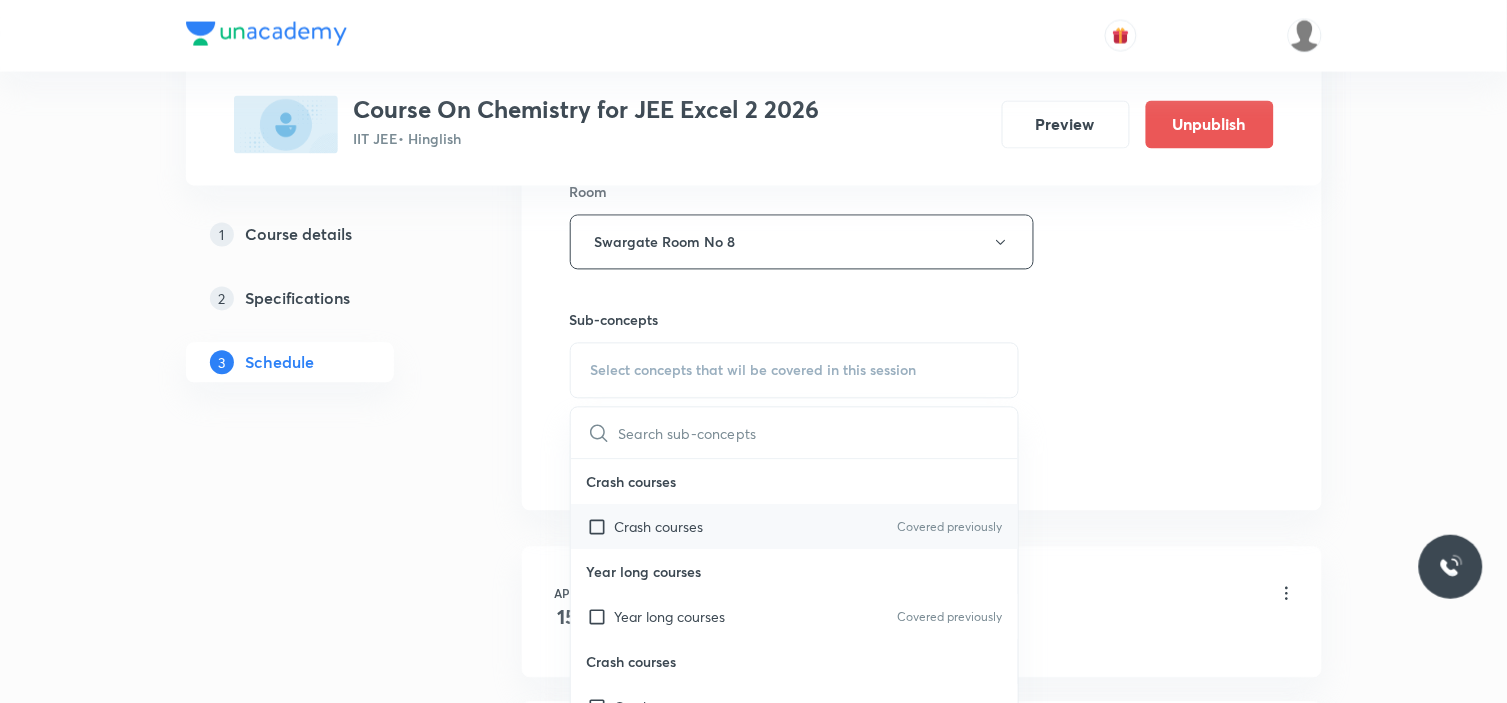 scroll, scrollTop: 1000, scrollLeft: 0, axis: vertical 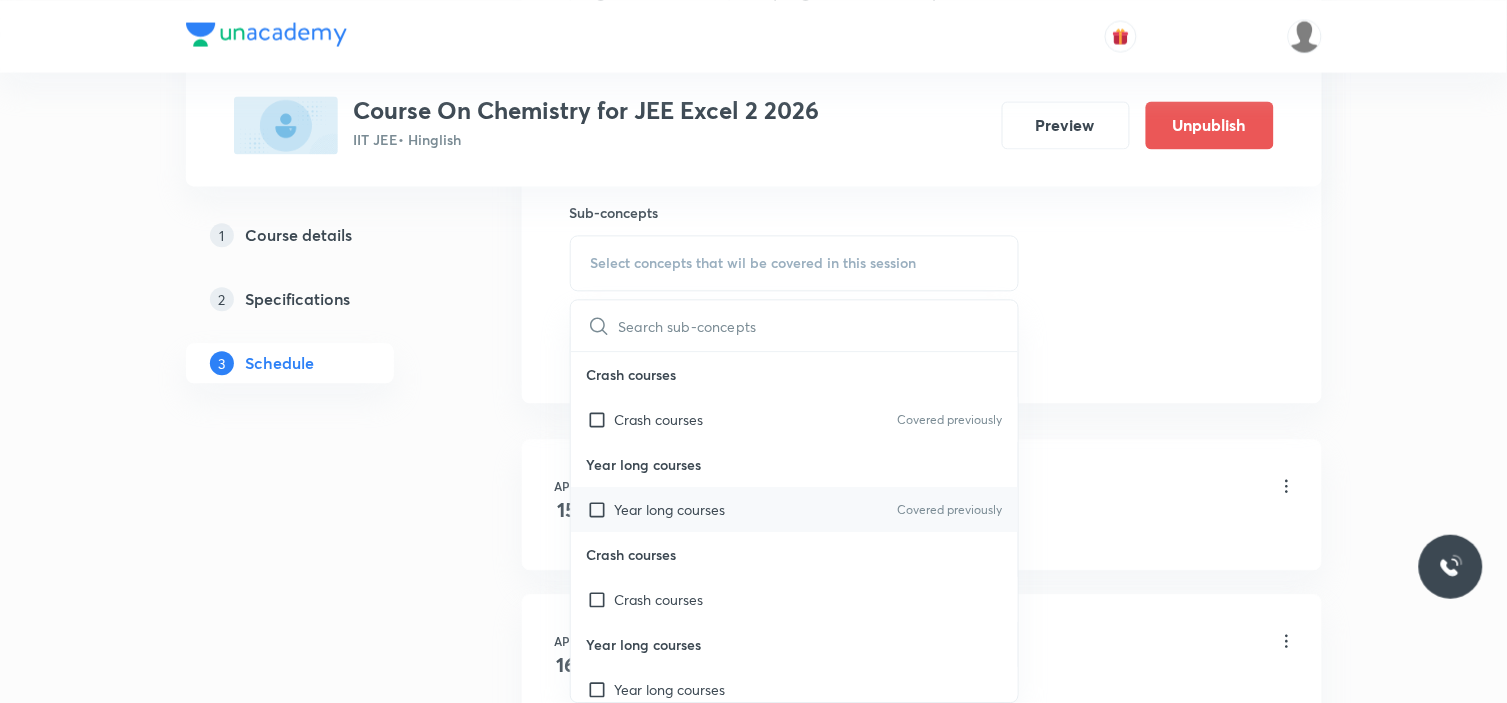 click on "Year long courses" at bounding box center (670, 509) 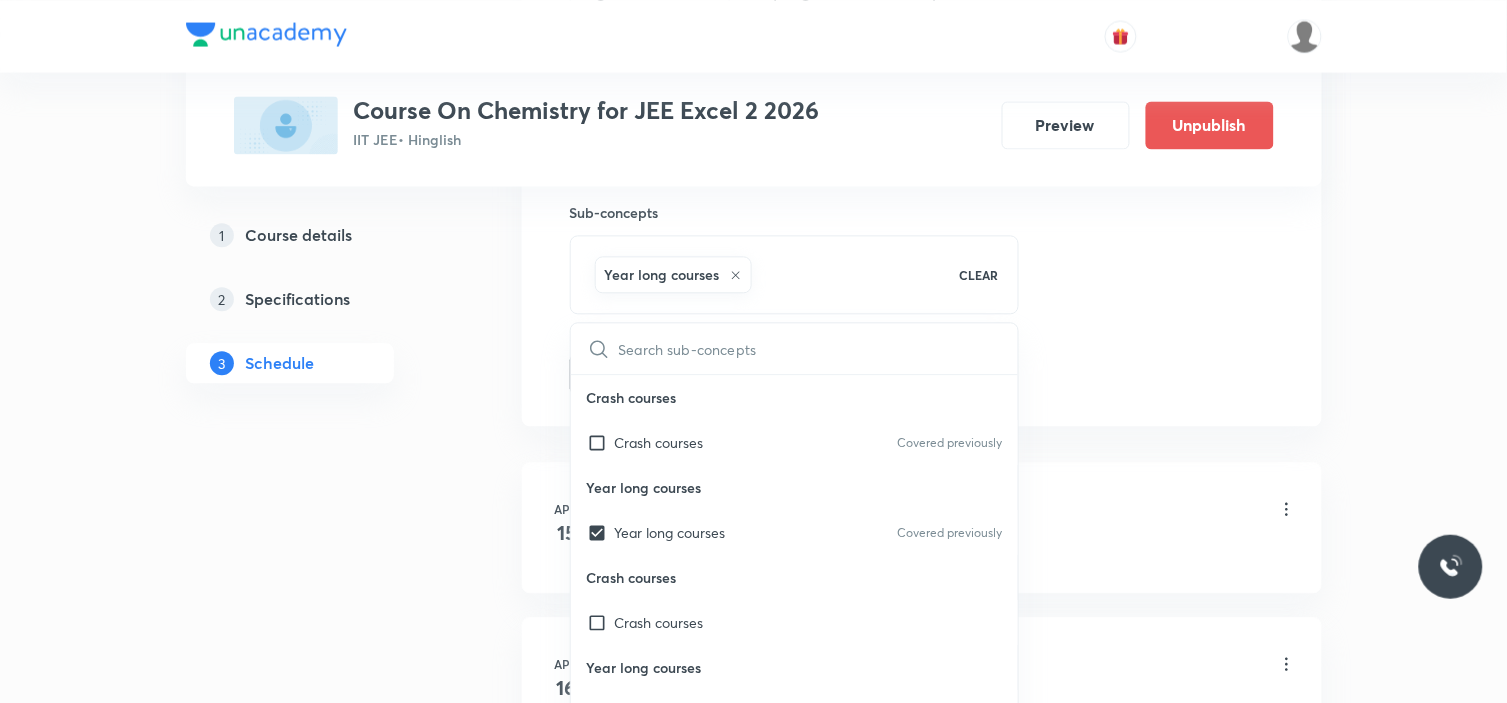 click on "Session  48 Live class Session title 14/99 d and f Block ​ Schedule for Jul 18, 2025, 6:15 PM ​ Duration (in minutes) 90 ​   Session type Online Offline Room Swargate Room No 8 Sub-concepts Year long courses CLEAR ​ Crash courses Crash courses Covered previously Year long courses Year long courses Covered previously Crash courses Crash courses Year long courses Year long courses Add Cancel" at bounding box center [922, -87] 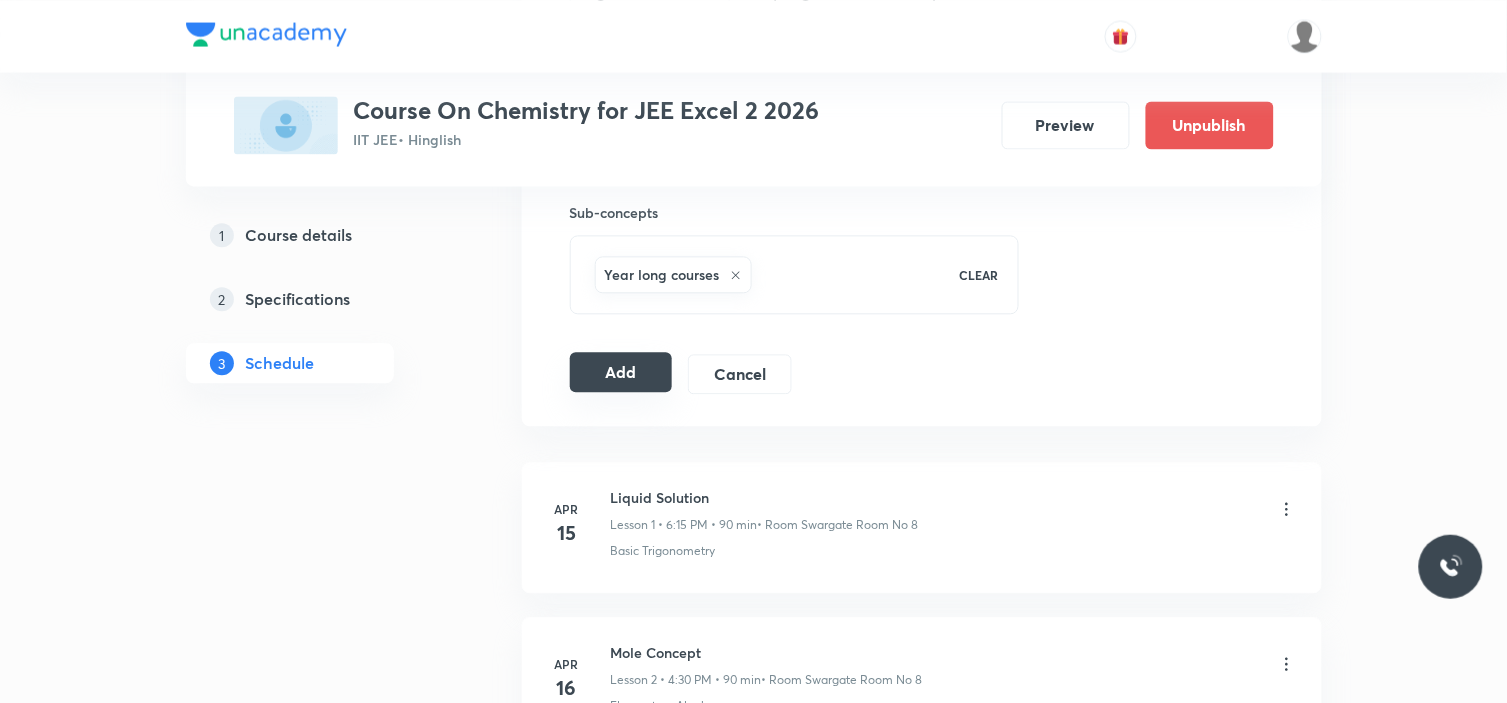 click on "Add" at bounding box center (621, 372) 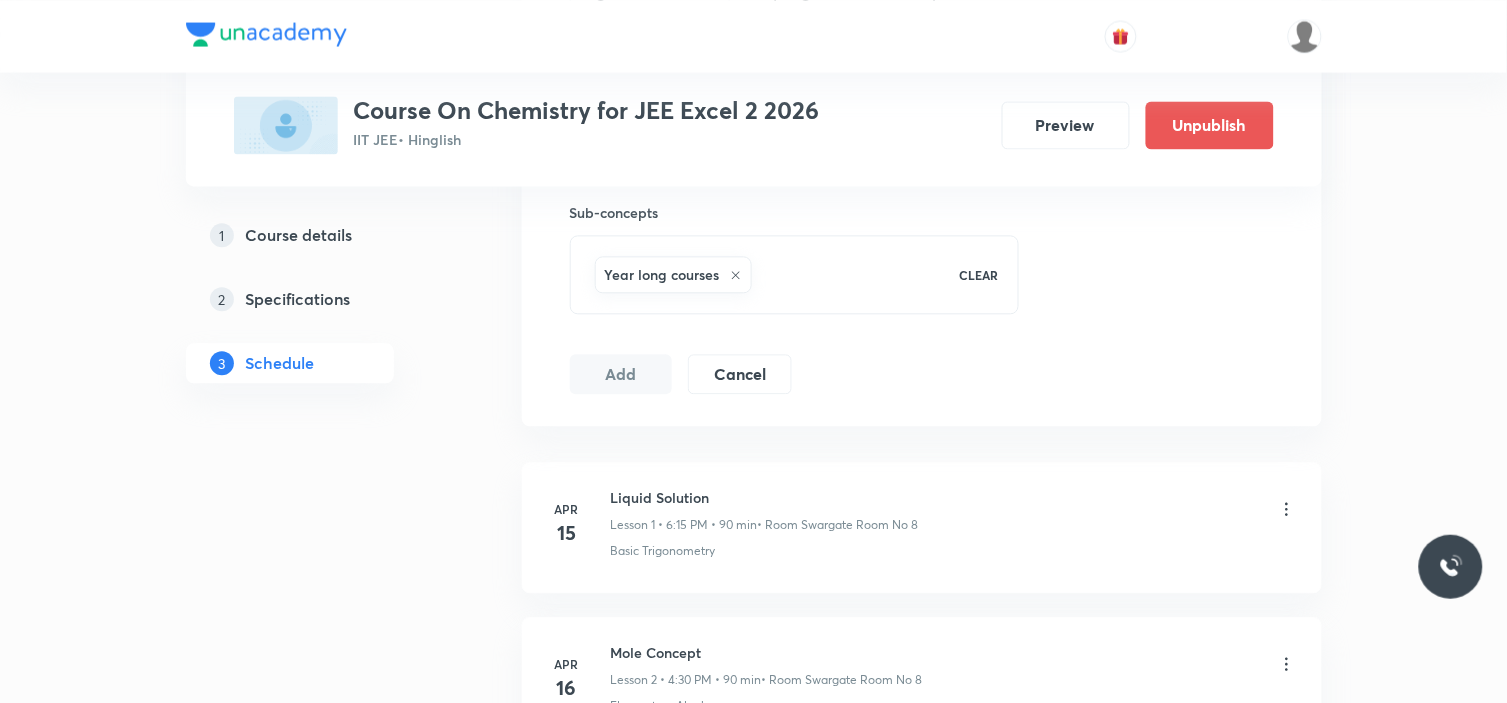 type 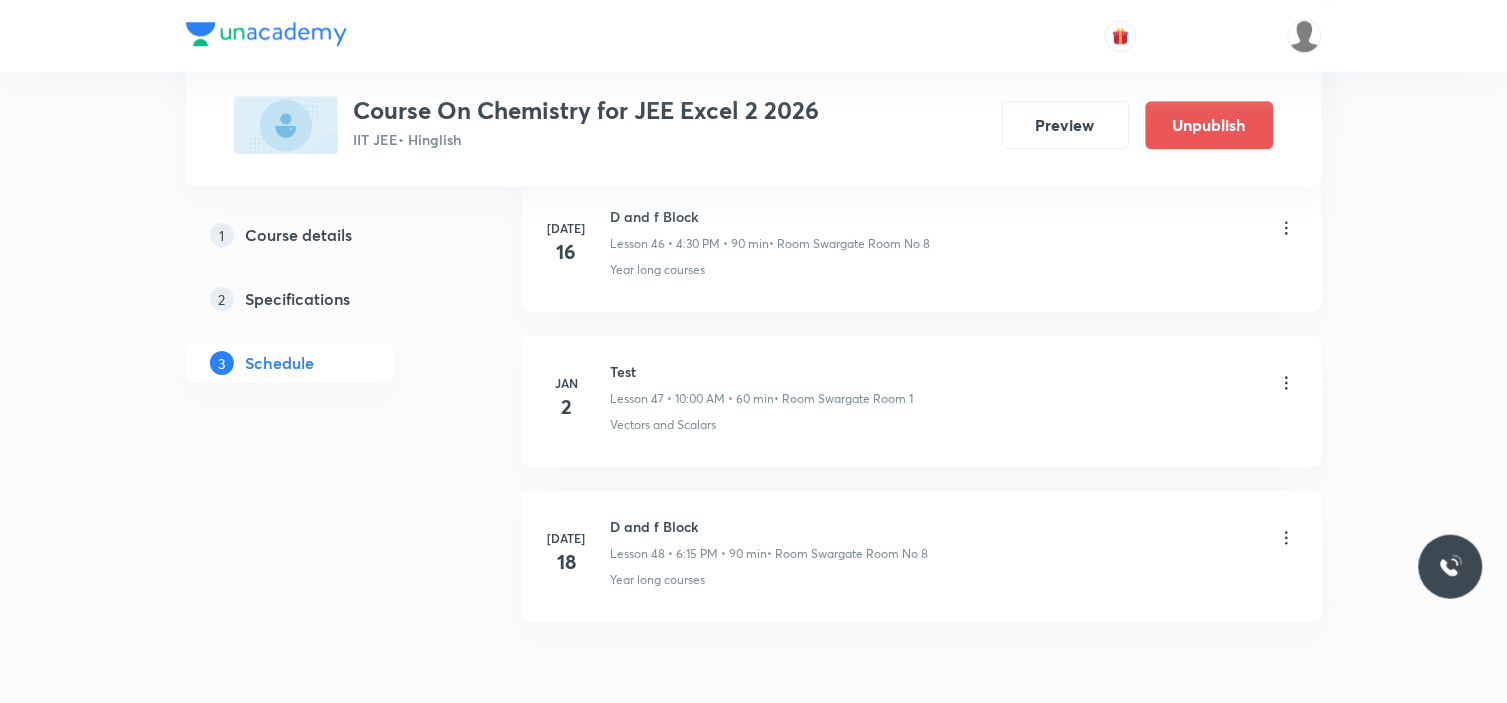 scroll, scrollTop: 7317, scrollLeft: 0, axis: vertical 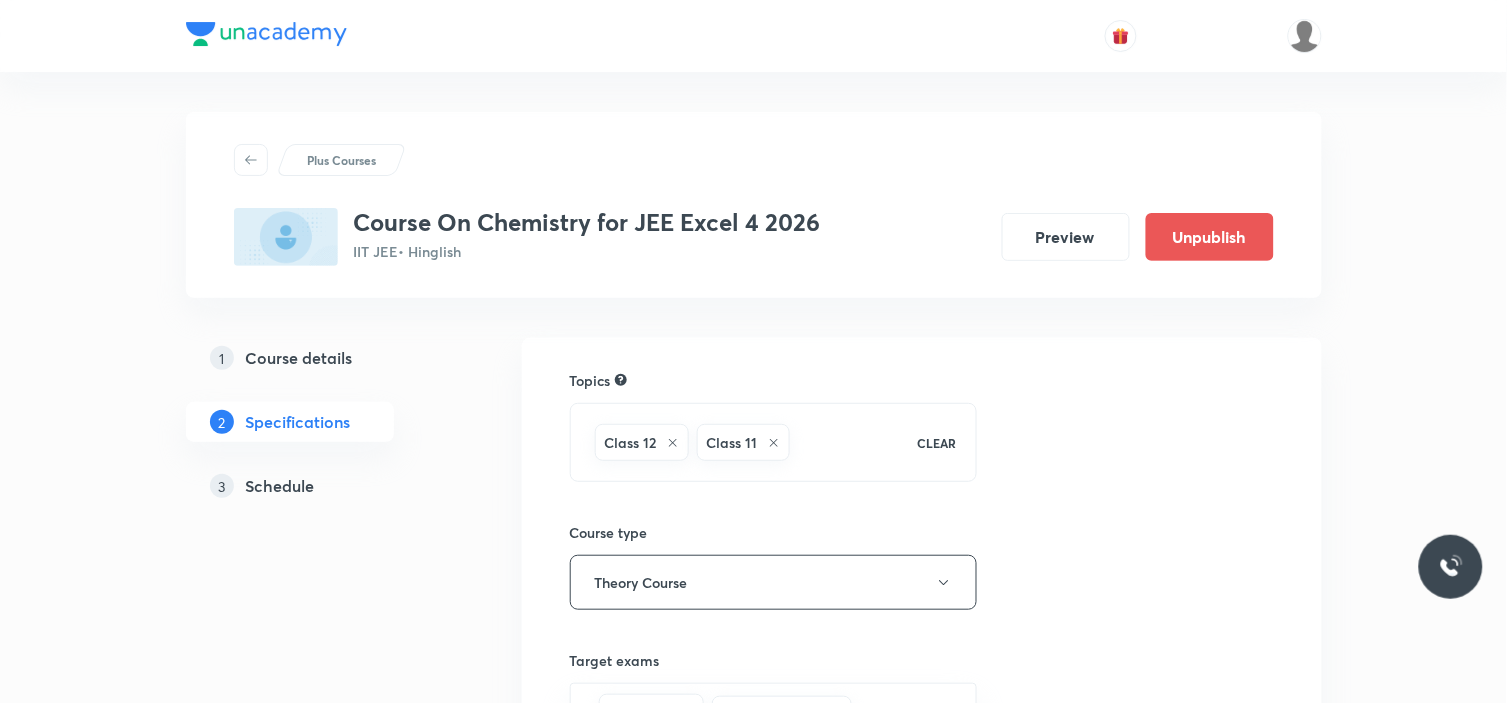 click on "Schedule" at bounding box center [280, 486] 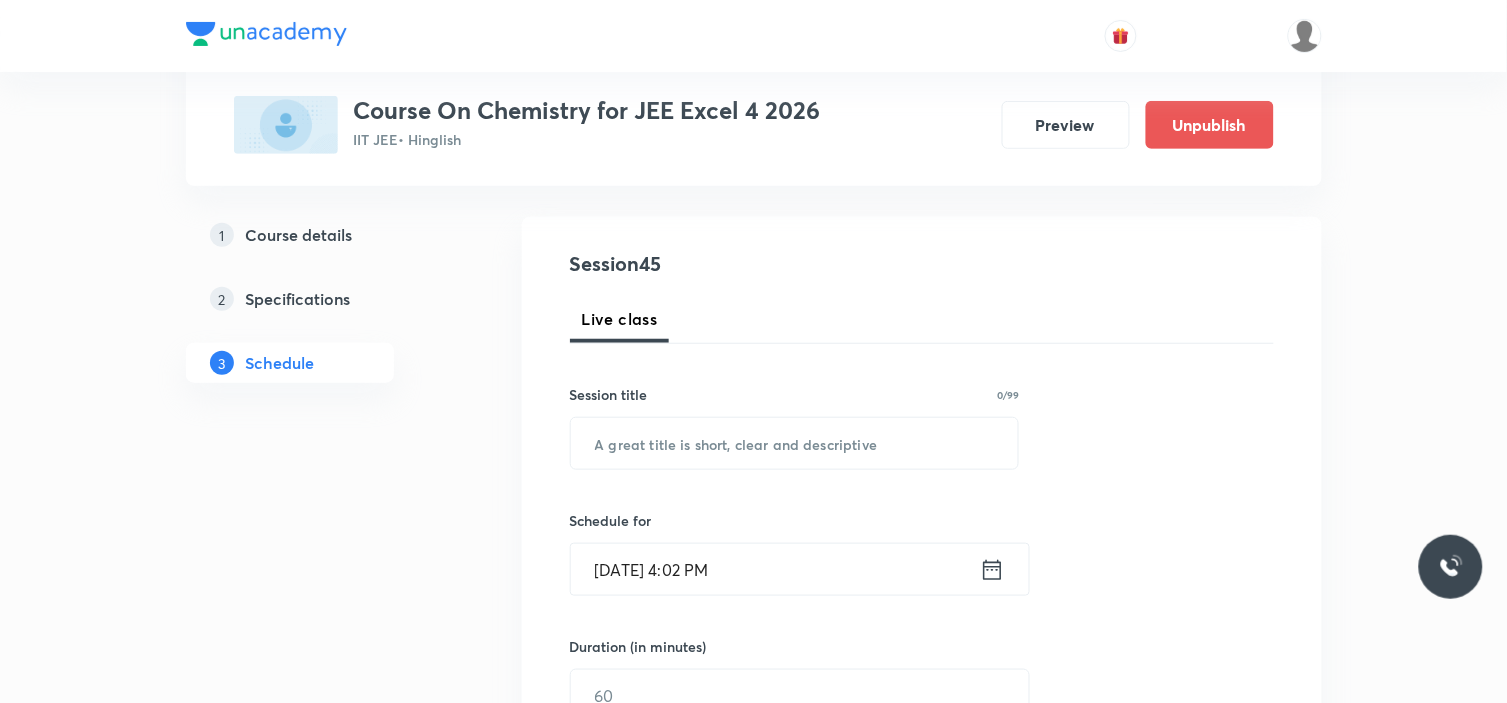 scroll, scrollTop: 222, scrollLeft: 0, axis: vertical 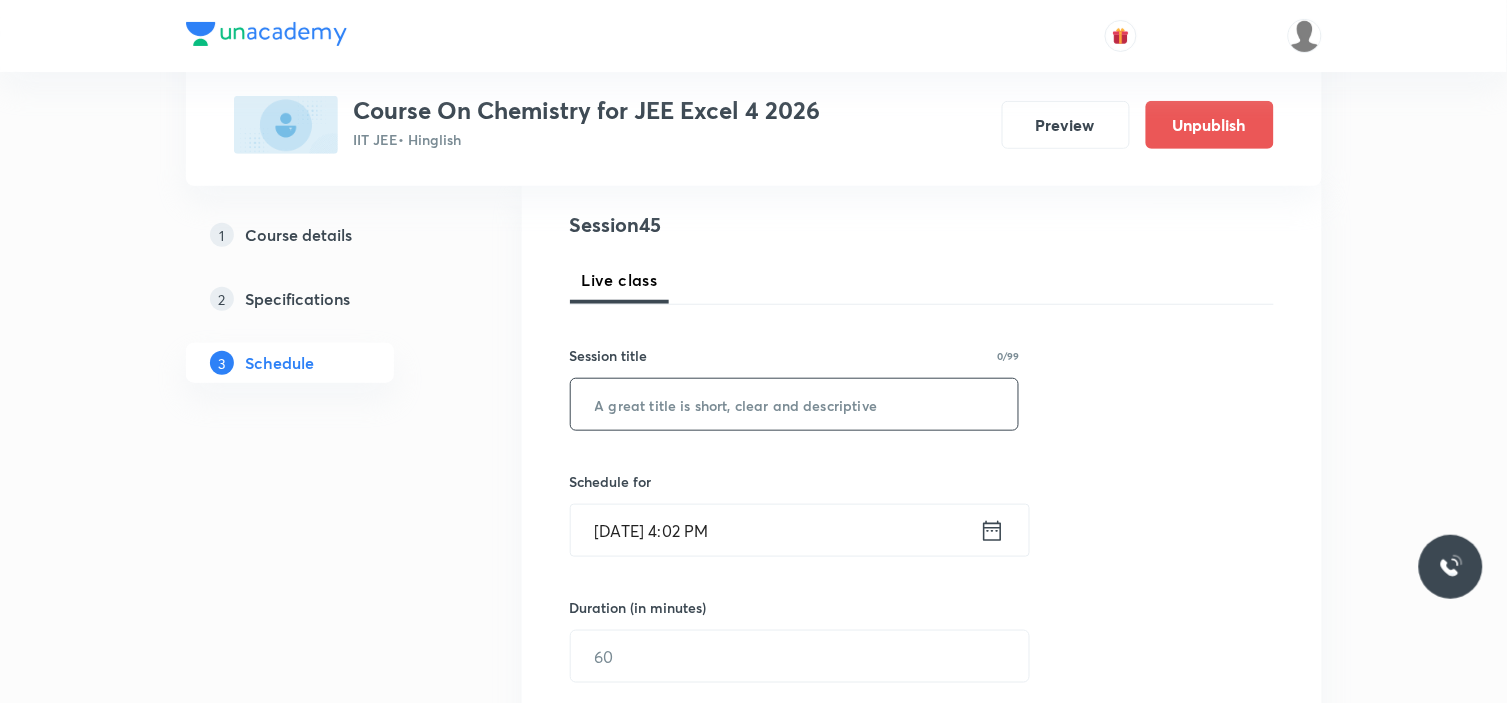 click at bounding box center [795, 404] 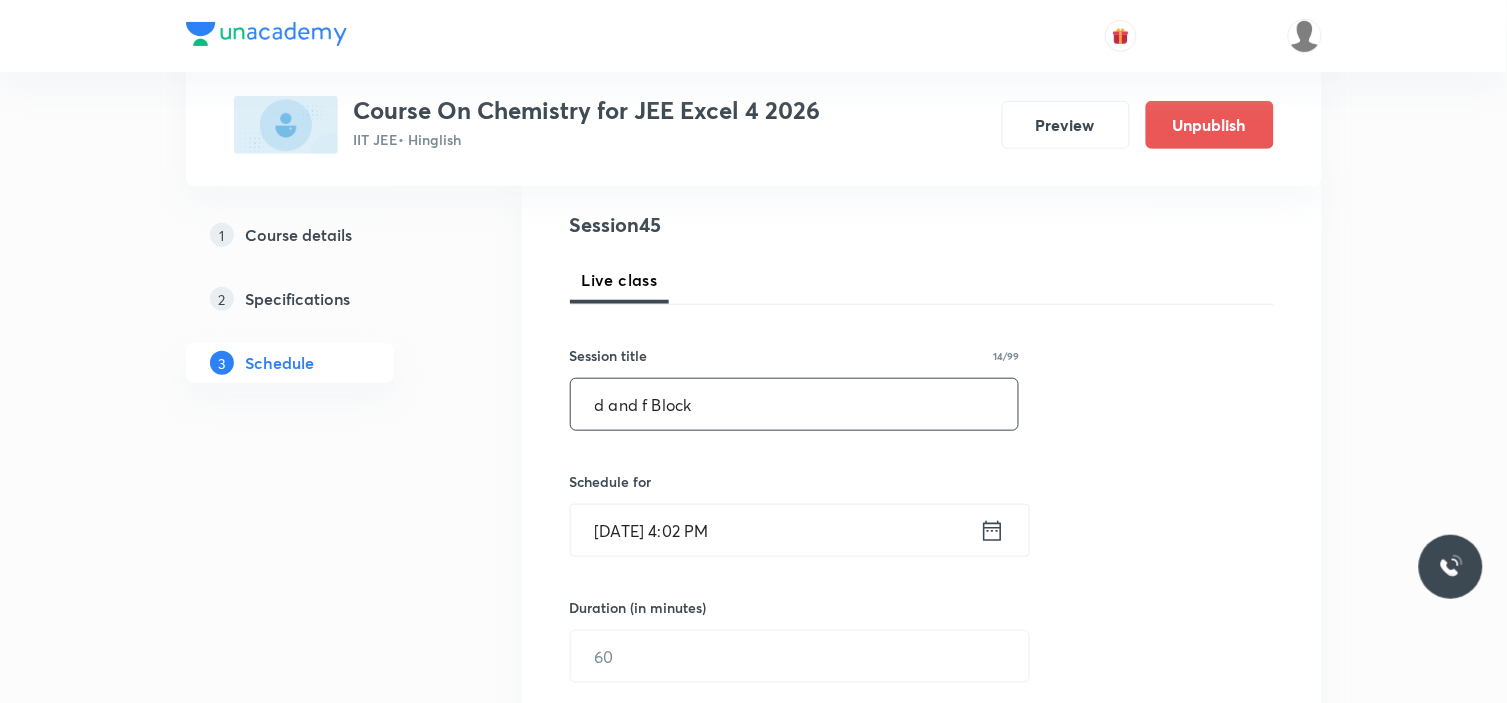 click on "d and f Block" at bounding box center (795, 404) 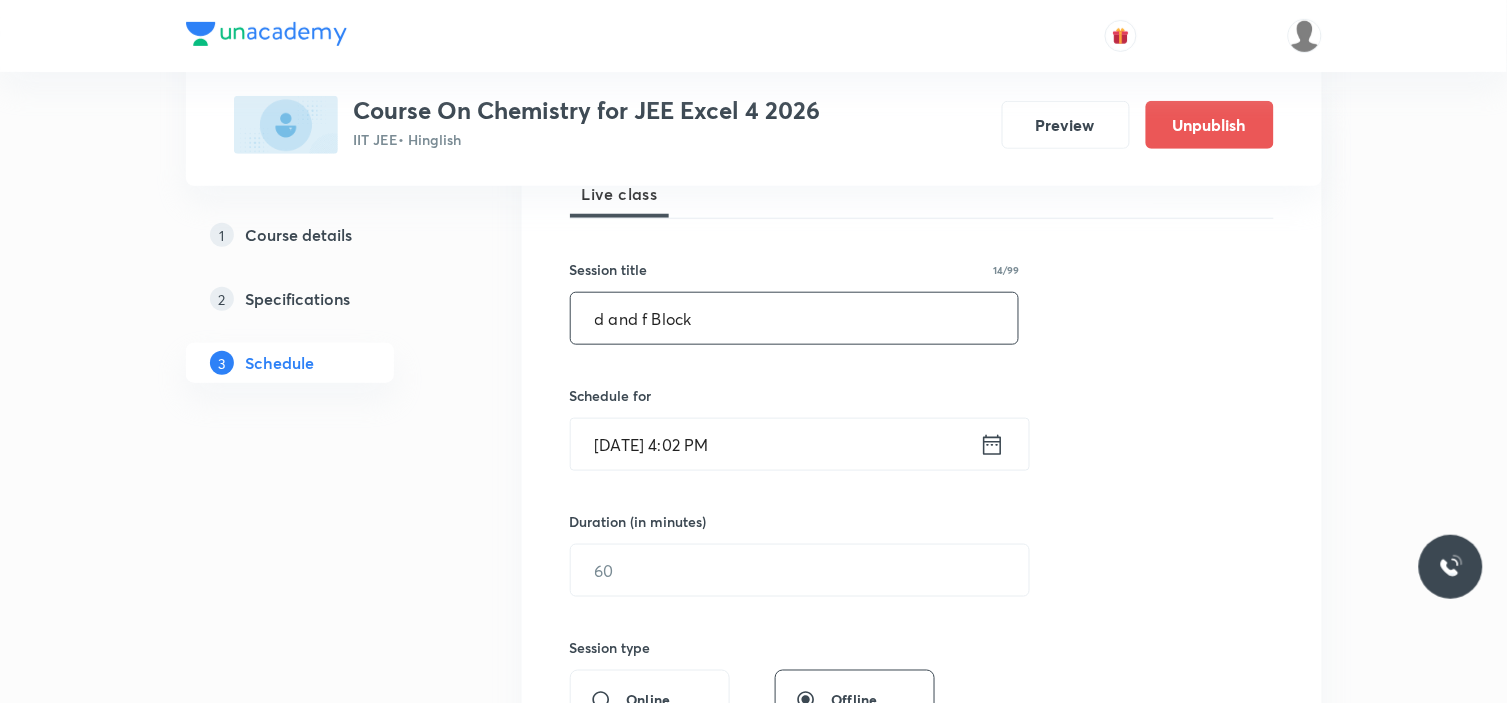 scroll, scrollTop: 444, scrollLeft: 0, axis: vertical 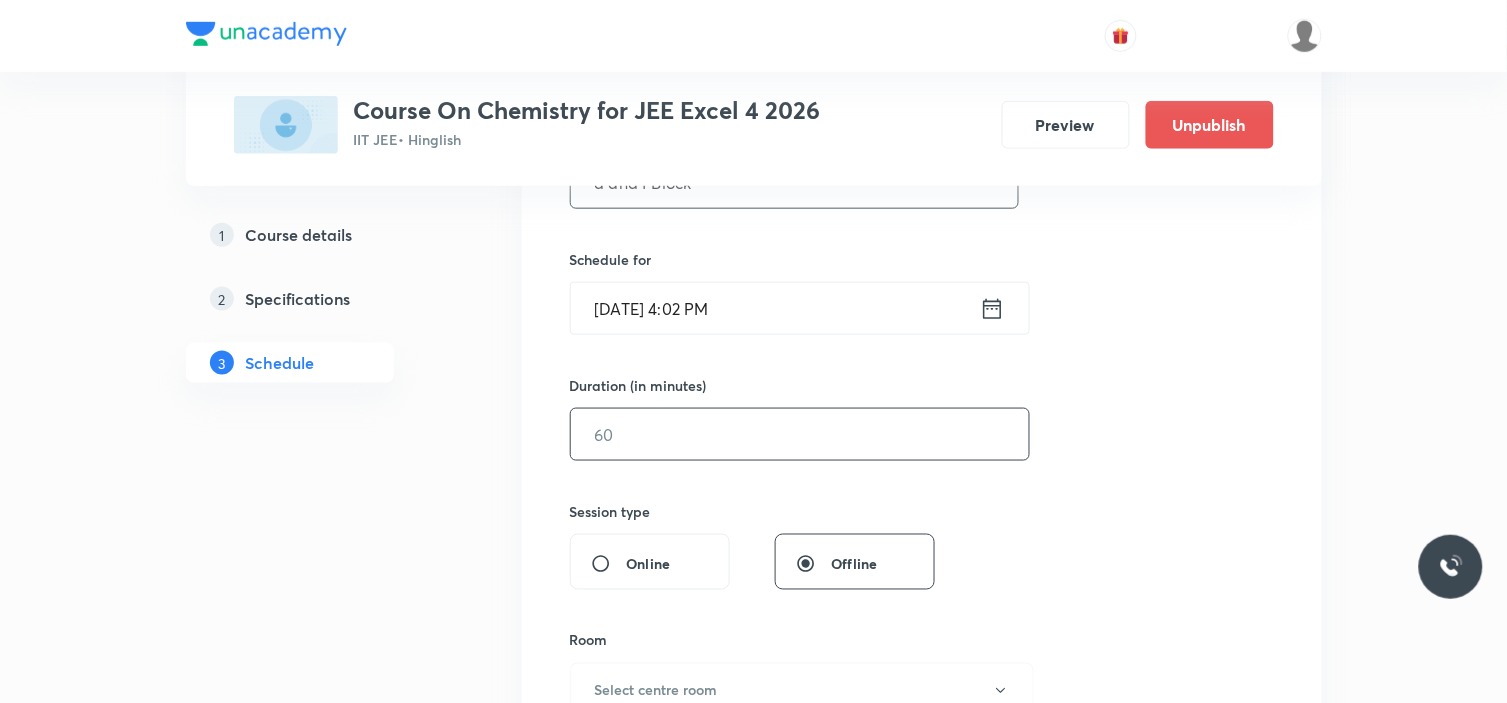 type on "d and f Block" 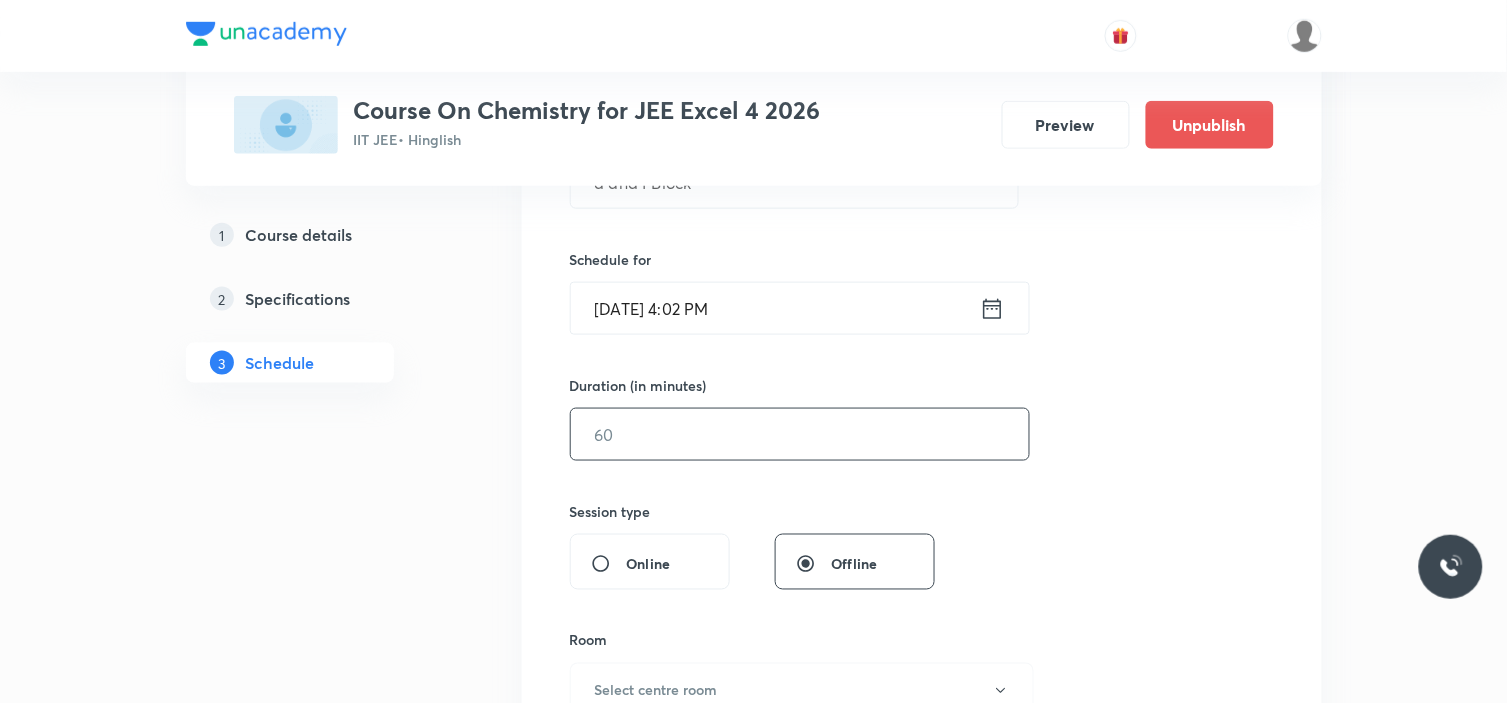 click at bounding box center [800, 434] 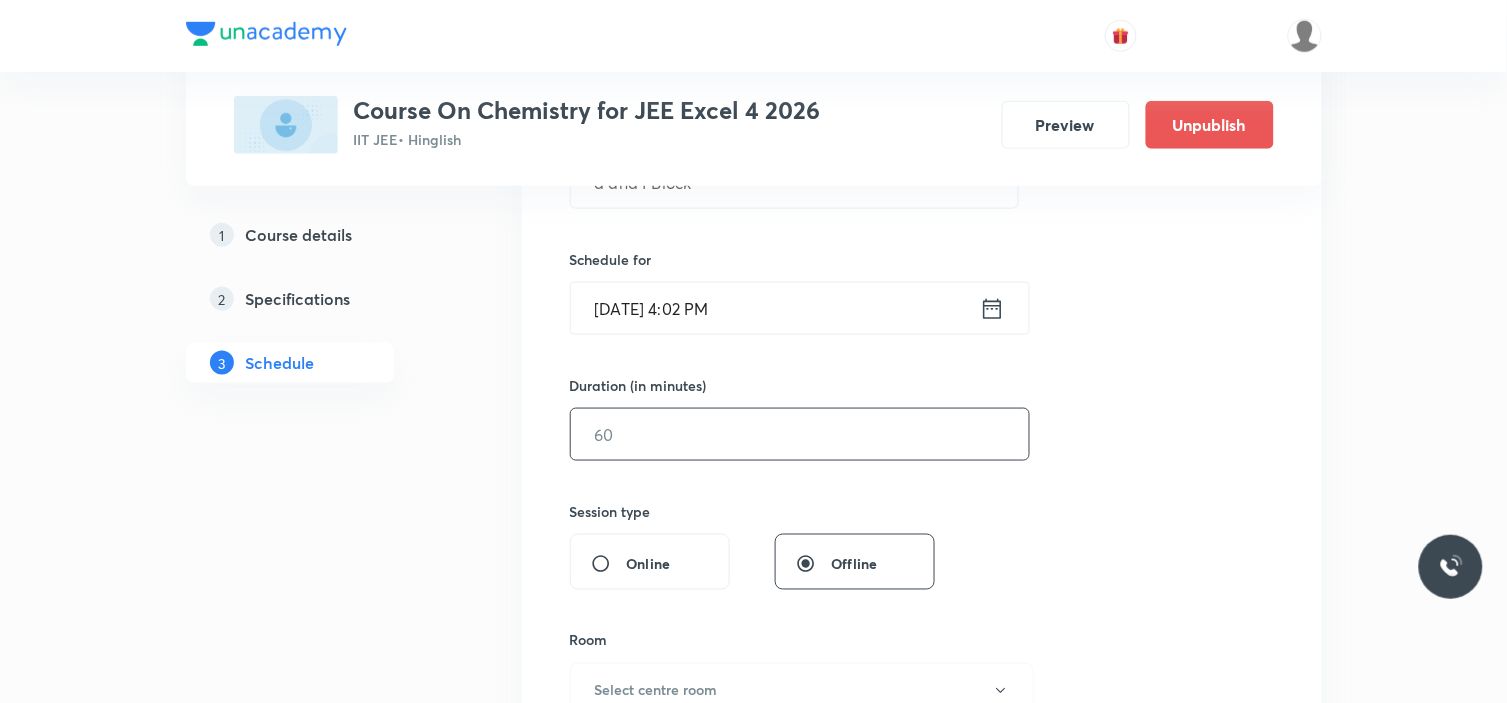 click on "Jul 13, 2025, 4:02 PM" at bounding box center (775, 308) 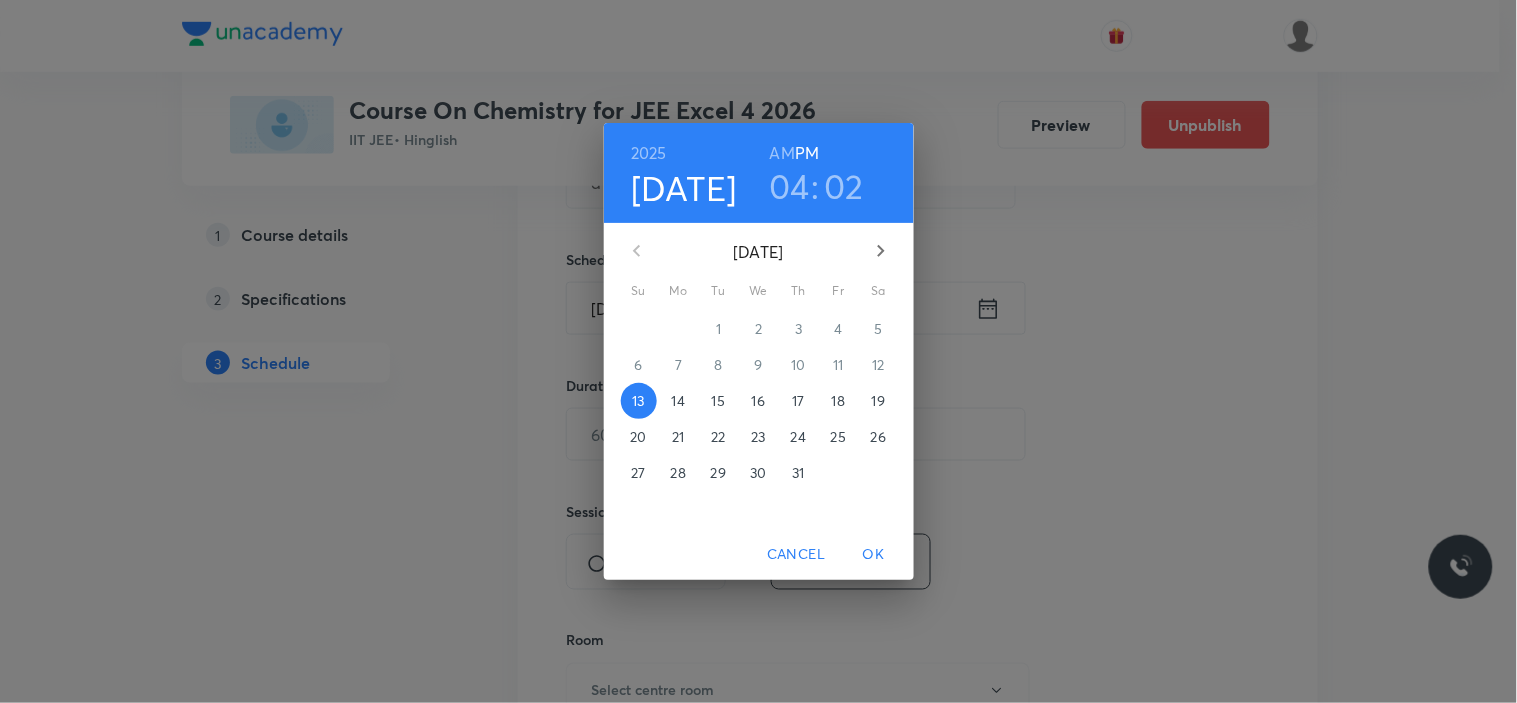 click on "14" at bounding box center [678, 401] 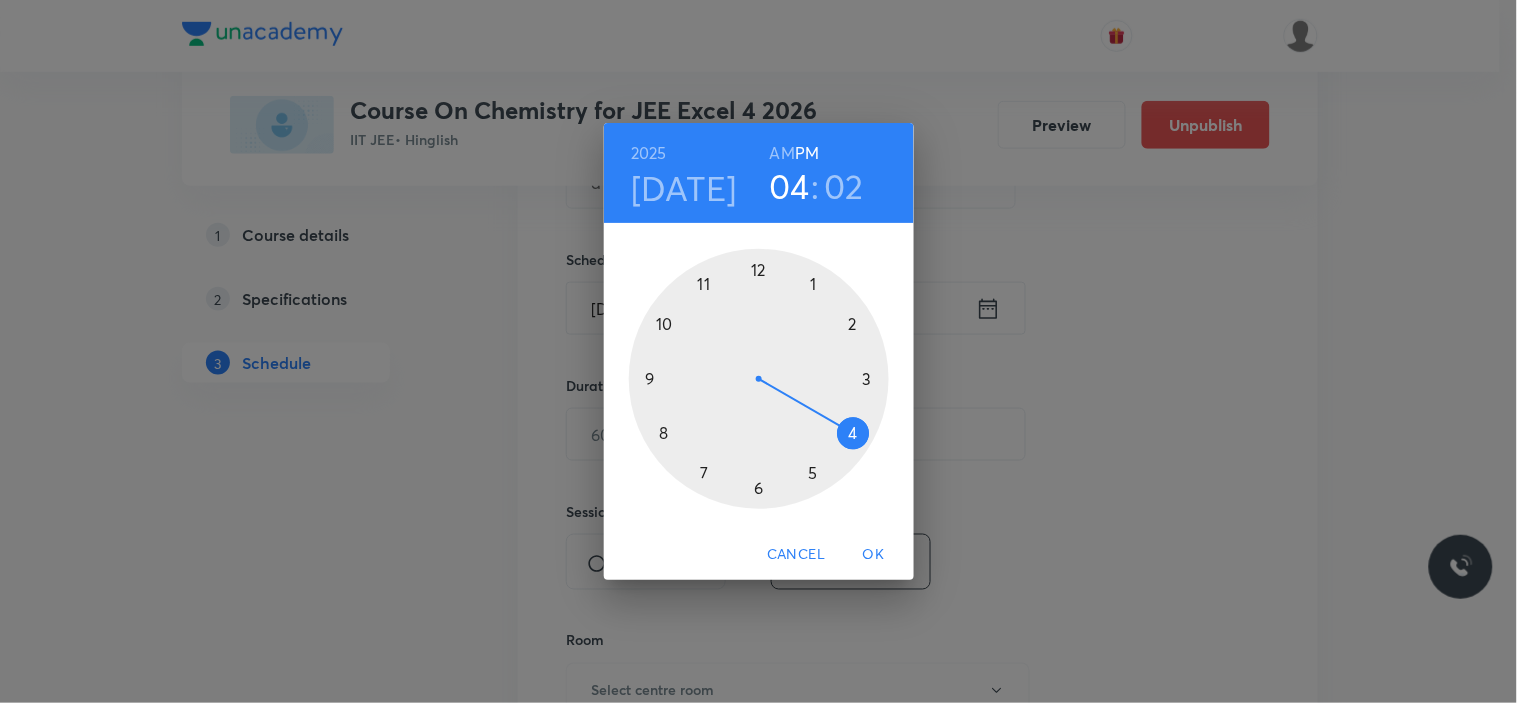 click at bounding box center [759, 379] 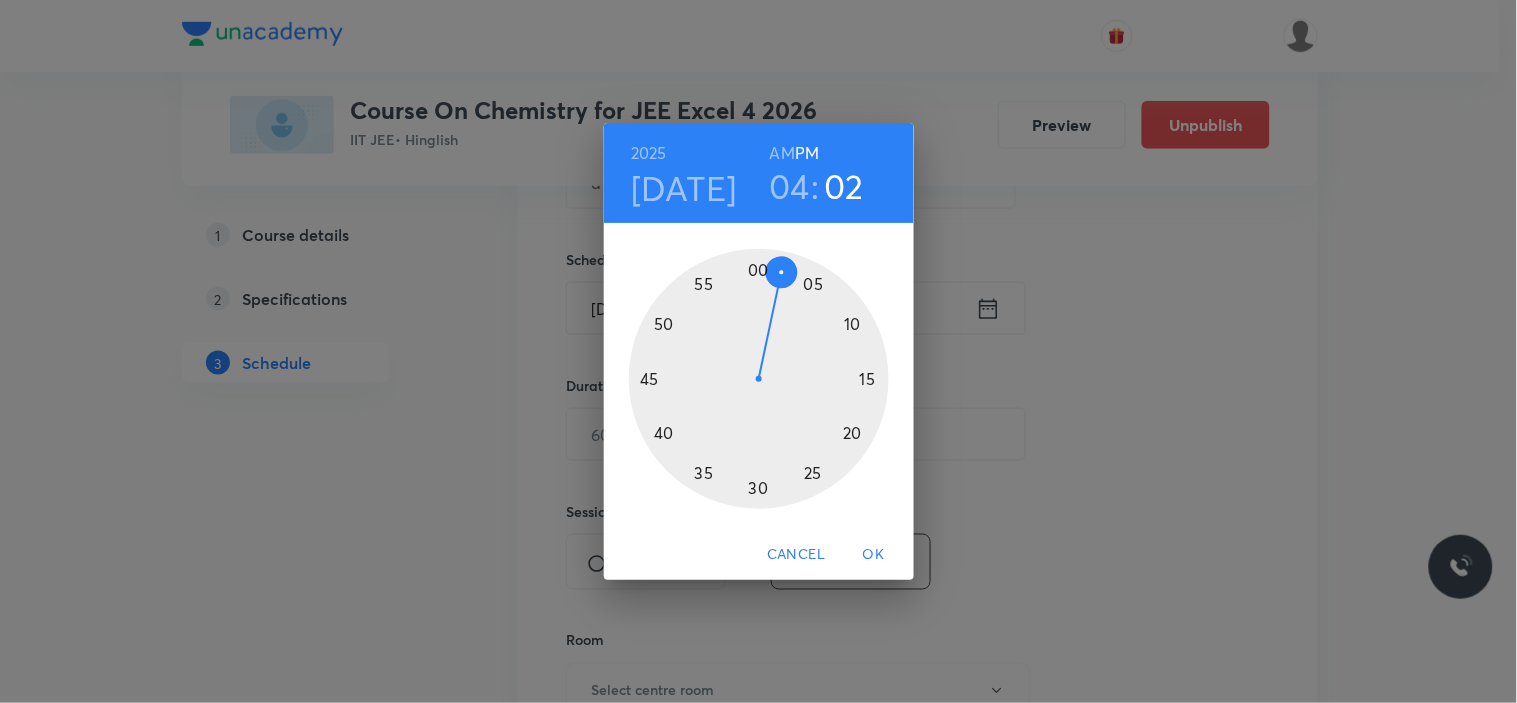 click at bounding box center [759, 379] 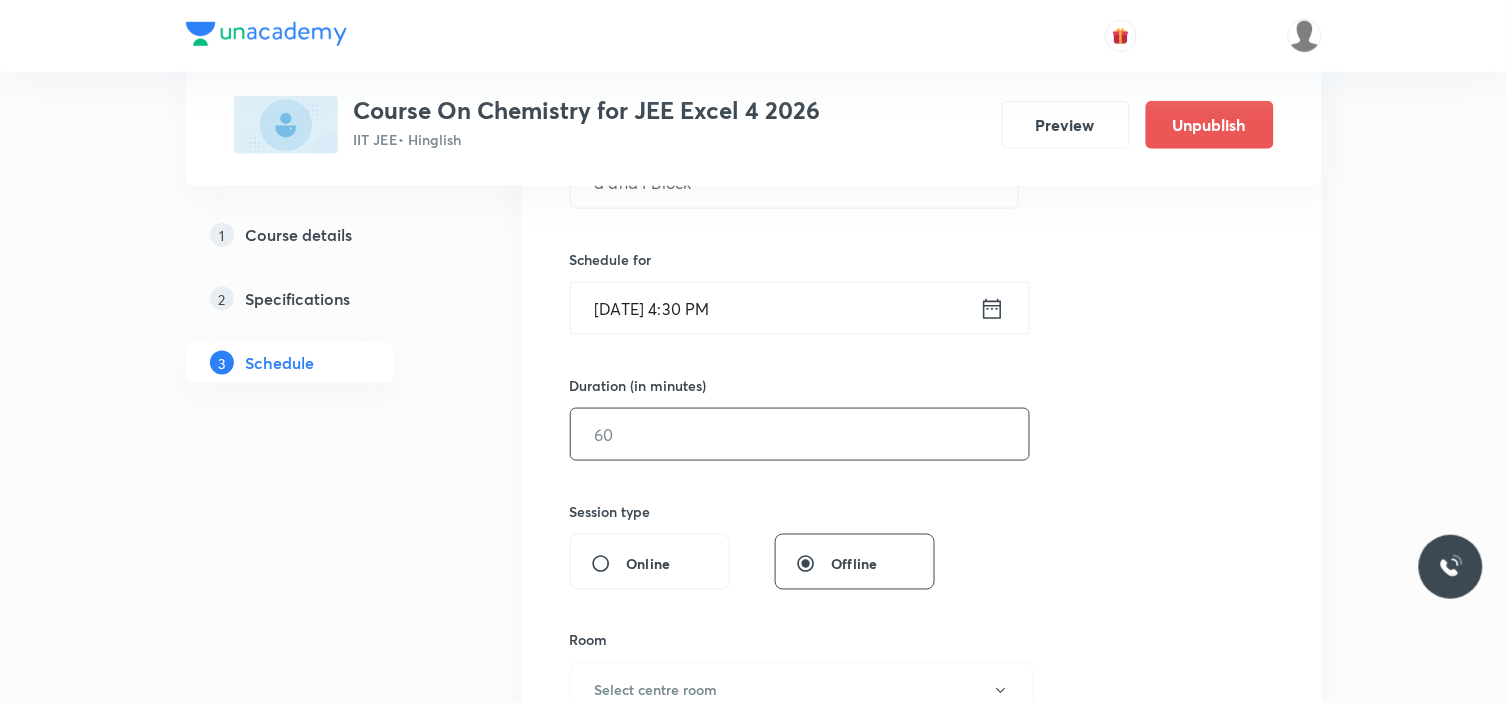 click at bounding box center (800, 434) 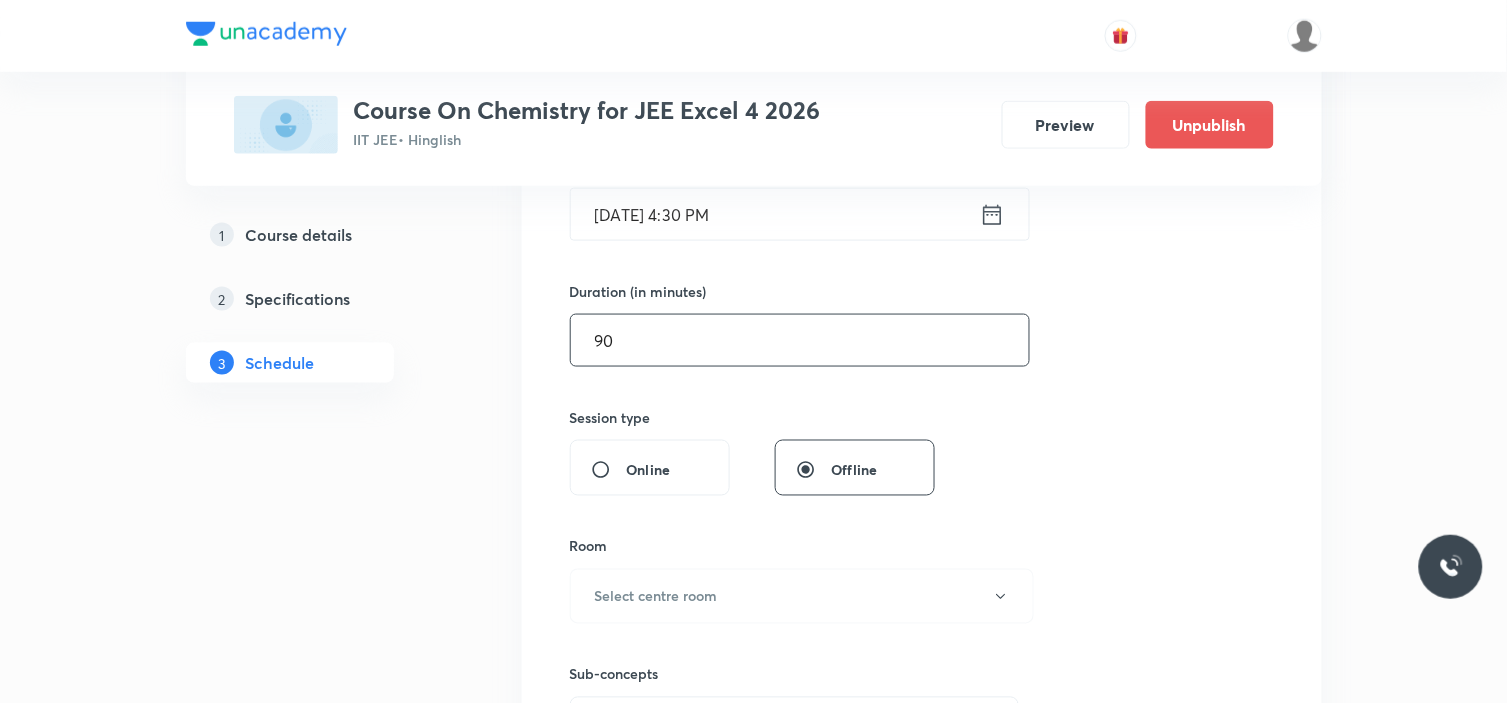scroll, scrollTop: 666, scrollLeft: 0, axis: vertical 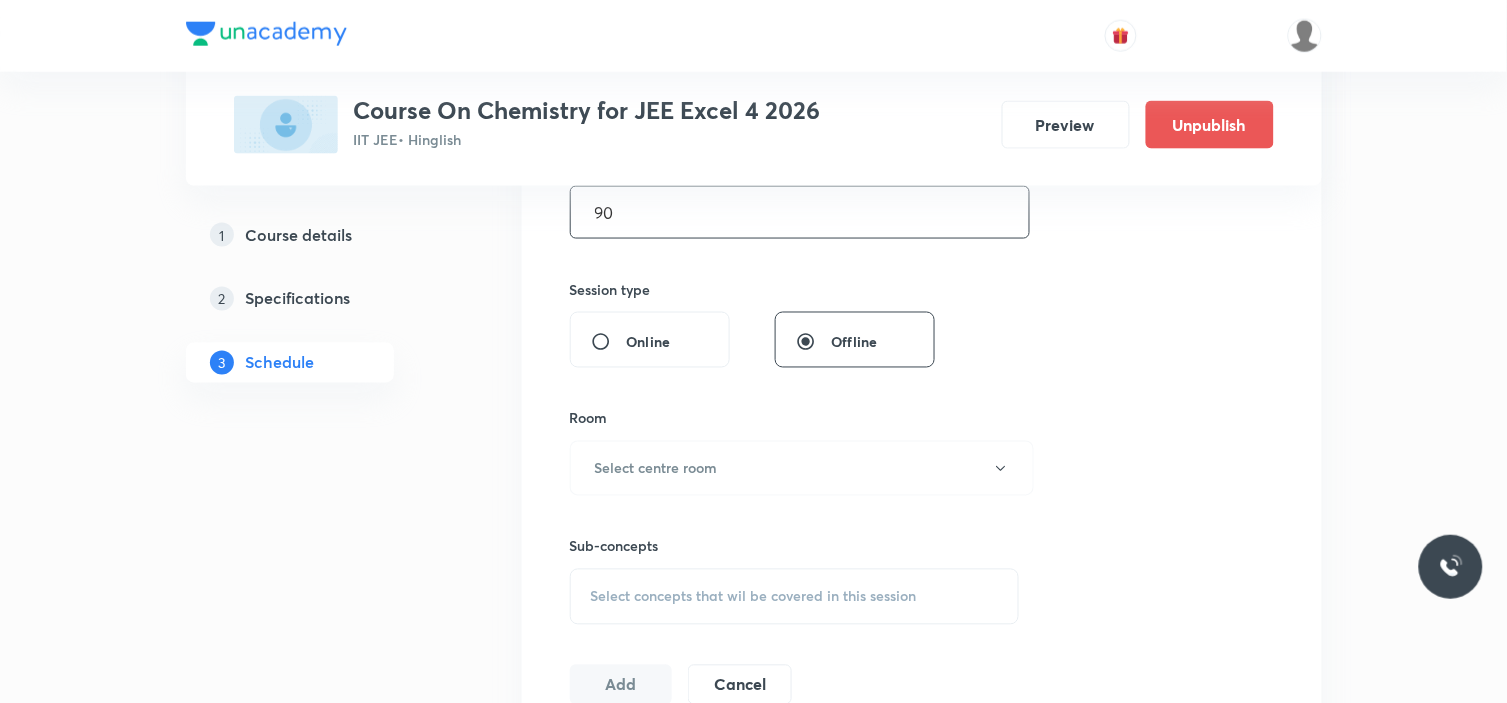 type on "90" 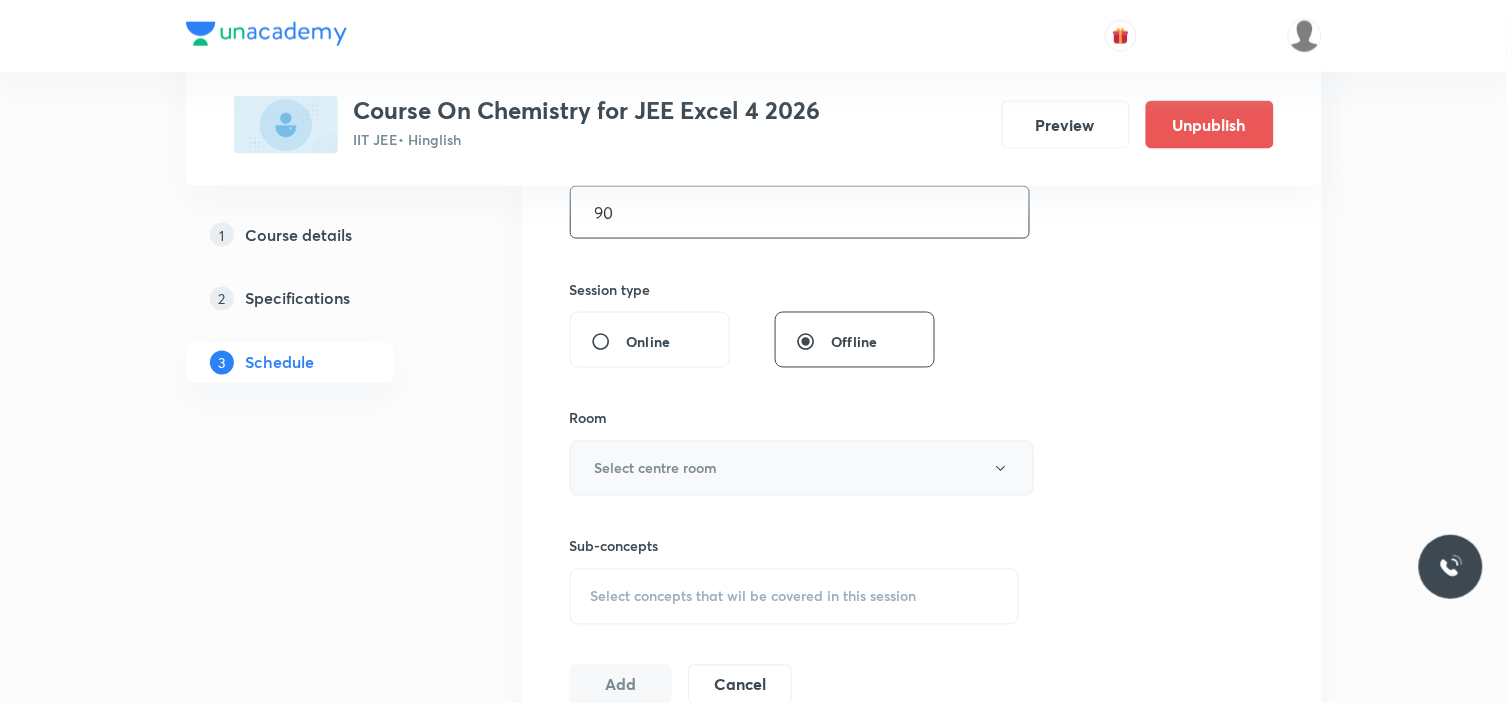 click on "Select centre room" at bounding box center (802, 468) 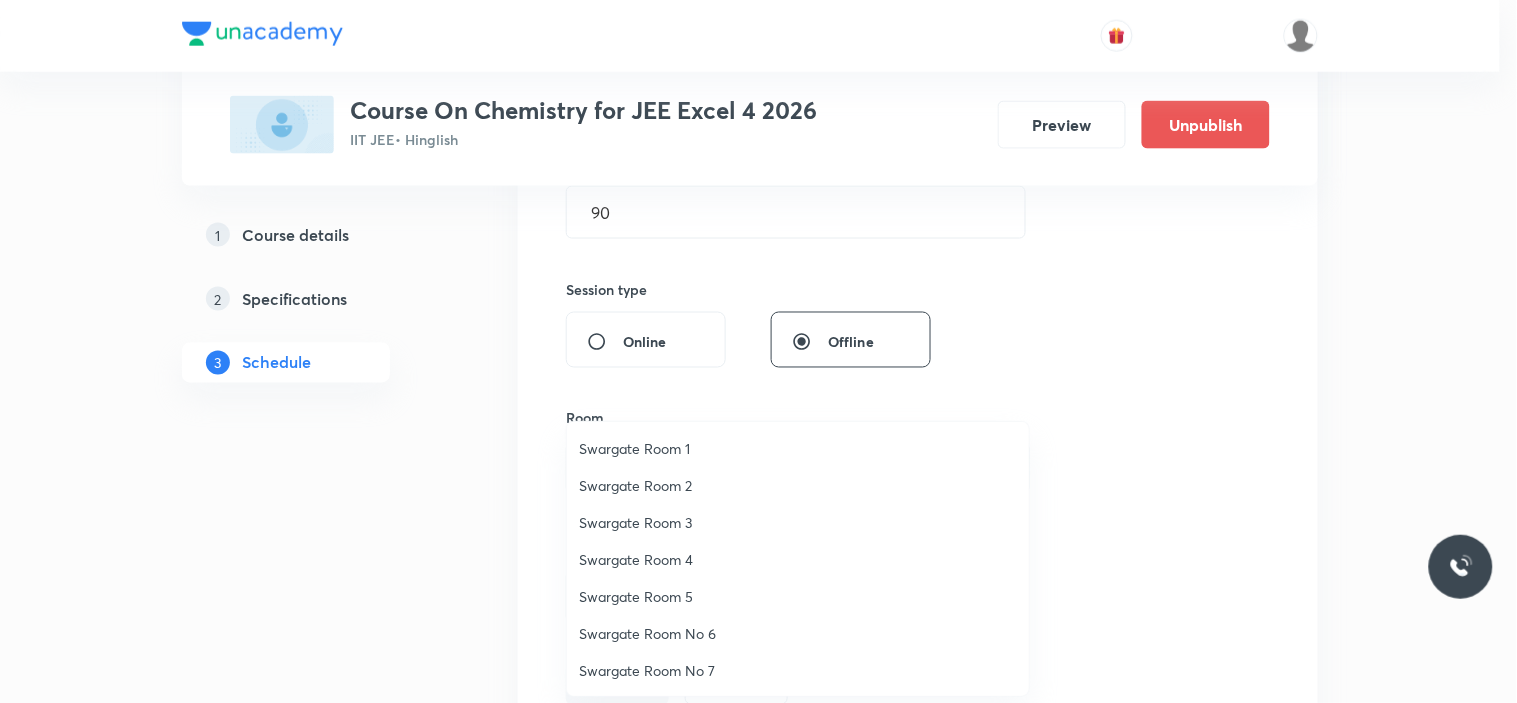 click on "Swargate Room No 7" at bounding box center (798, 670) 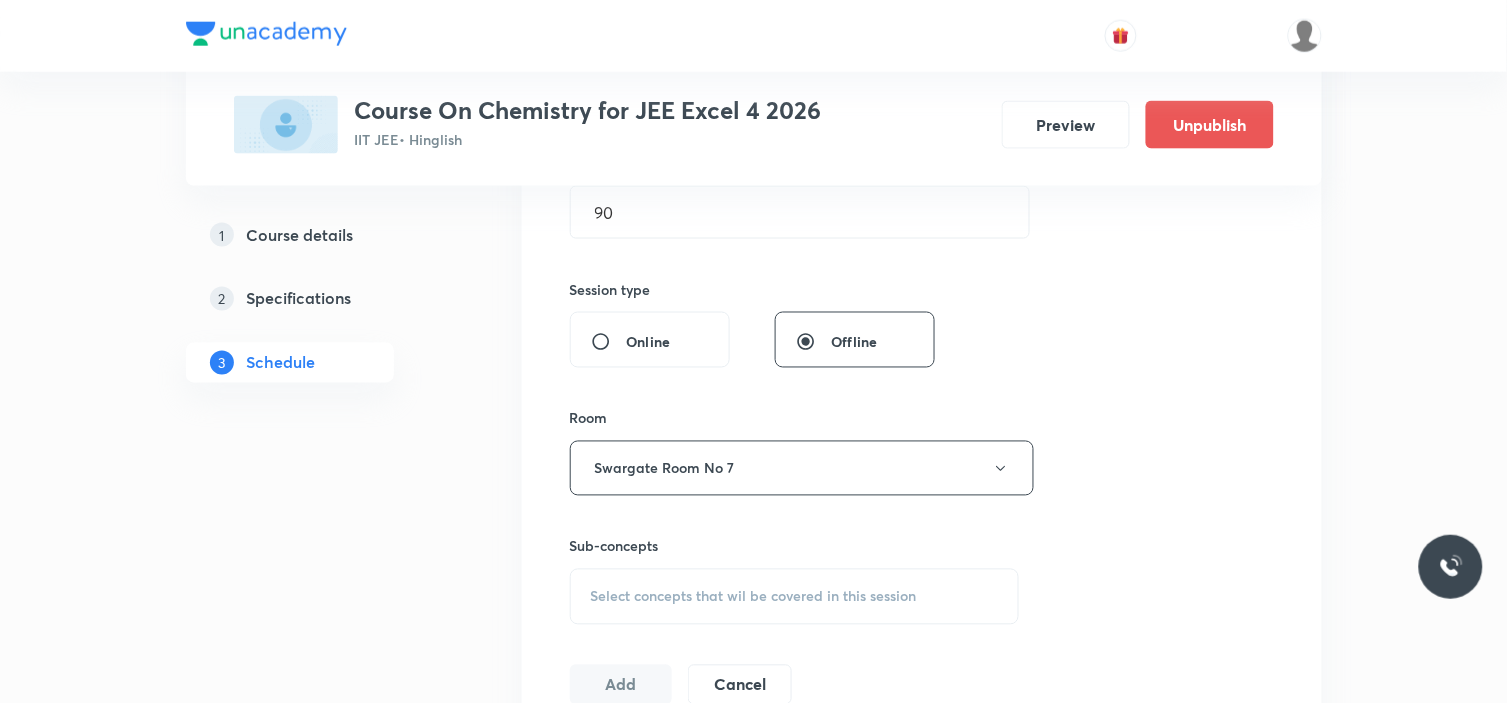 click on "Select concepts that wil be covered in this session" at bounding box center (795, 597) 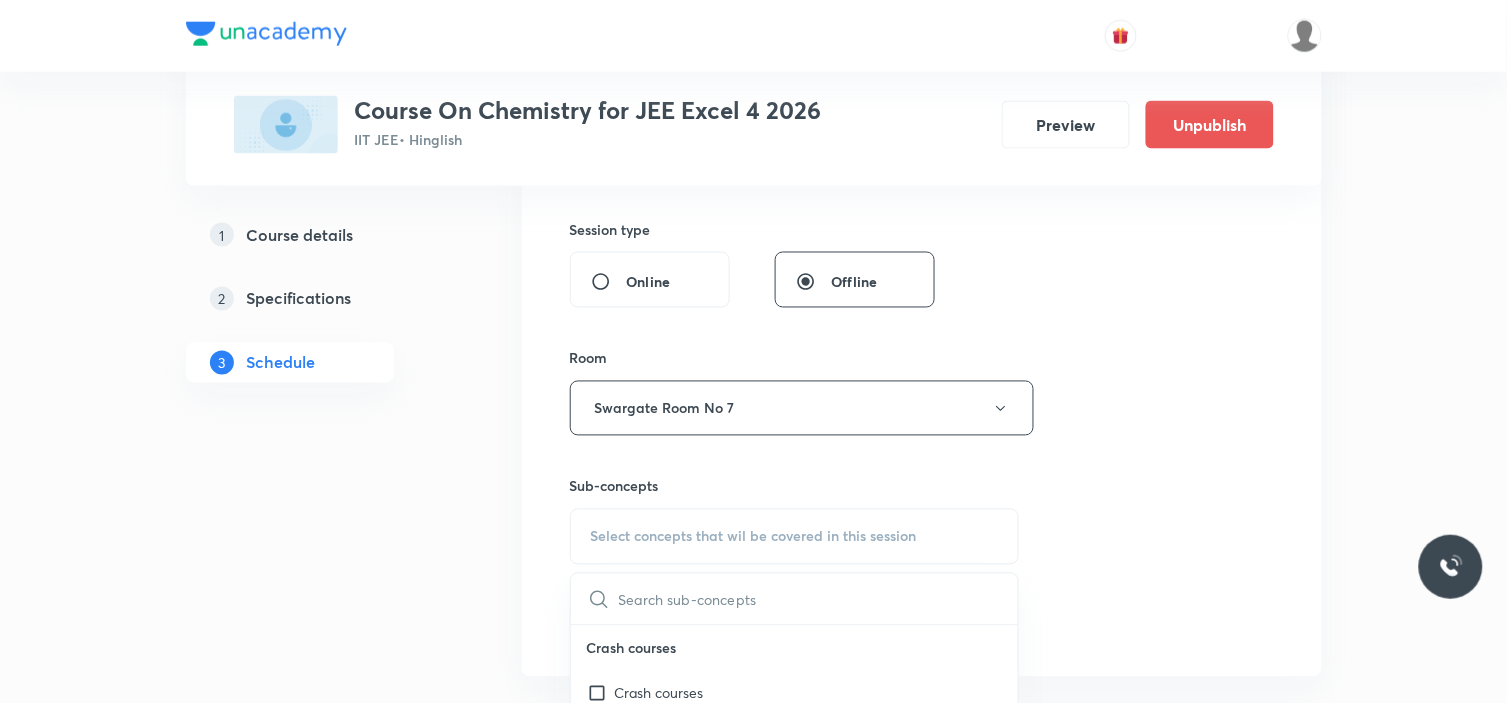 scroll, scrollTop: 888, scrollLeft: 0, axis: vertical 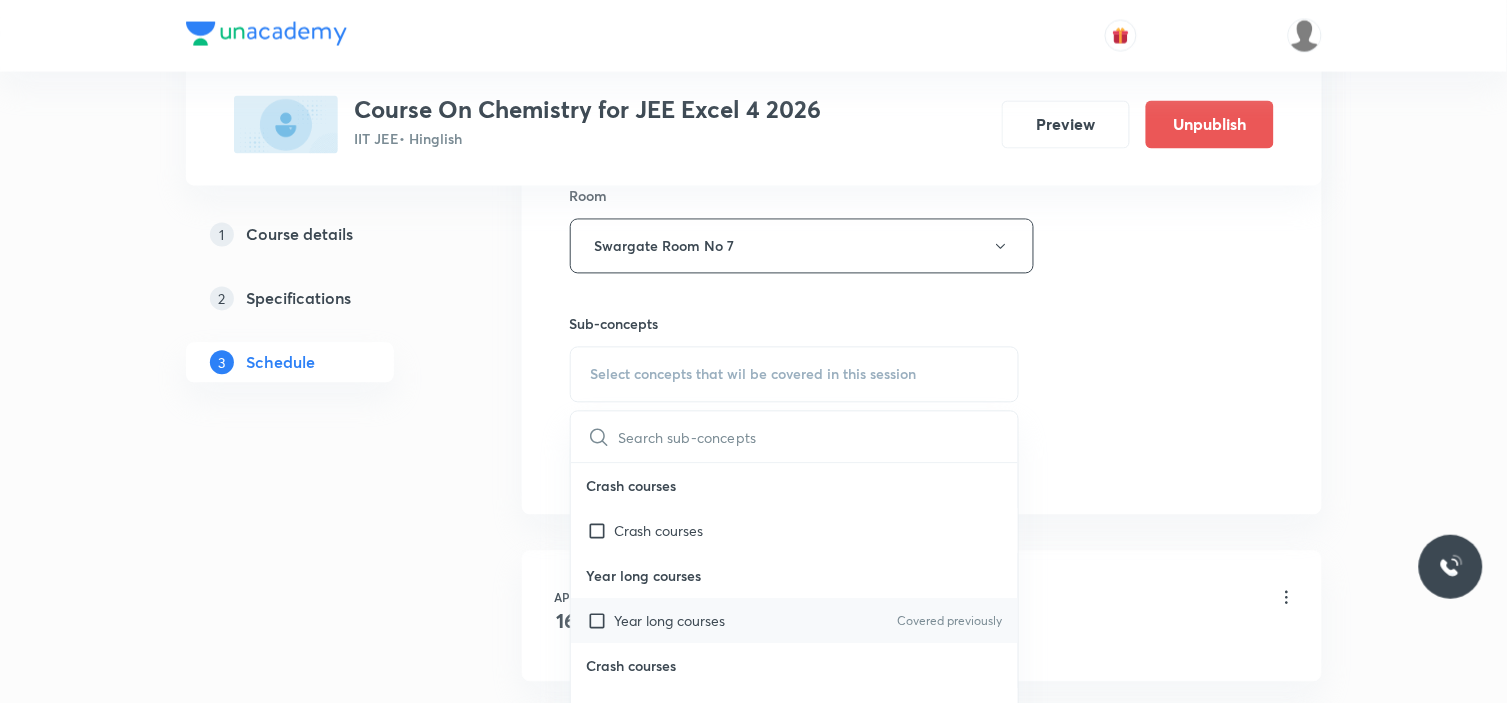 click on "Year long courses" at bounding box center (670, 621) 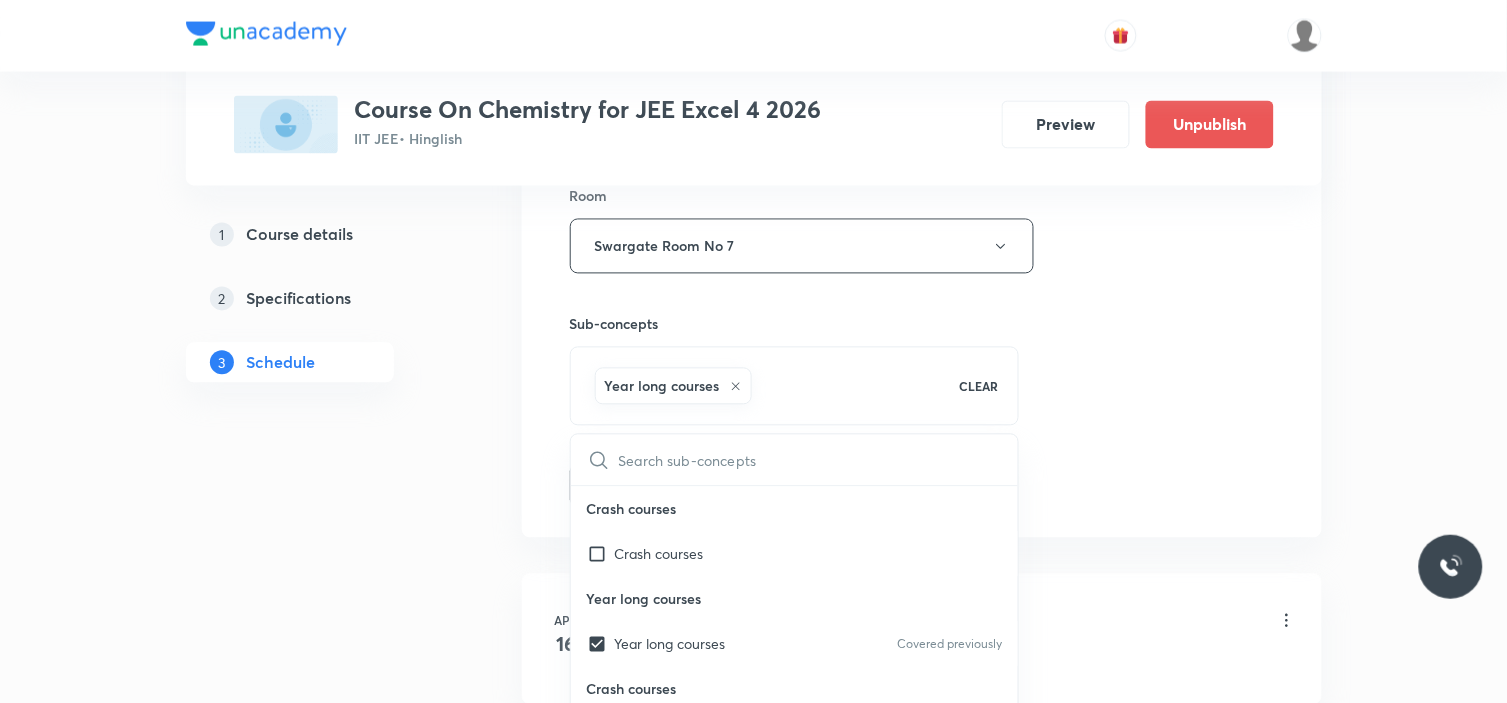 click on "Session  45 Live class Session title 14/99 d and f Block ​ Schedule for Jul 14, 2025, 4:30 PM ​ Duration (in minutes) 90 ​   Session type Online Offline Room Swargate Room No 7 Sub-concepts Year long courses CLEAR ​ Crash courses Crash courses Year long courses Year long courses Covered previously Crash courses Crash courses Year long courses Year long courses Add Cancel" at bounding box center (922, 25) 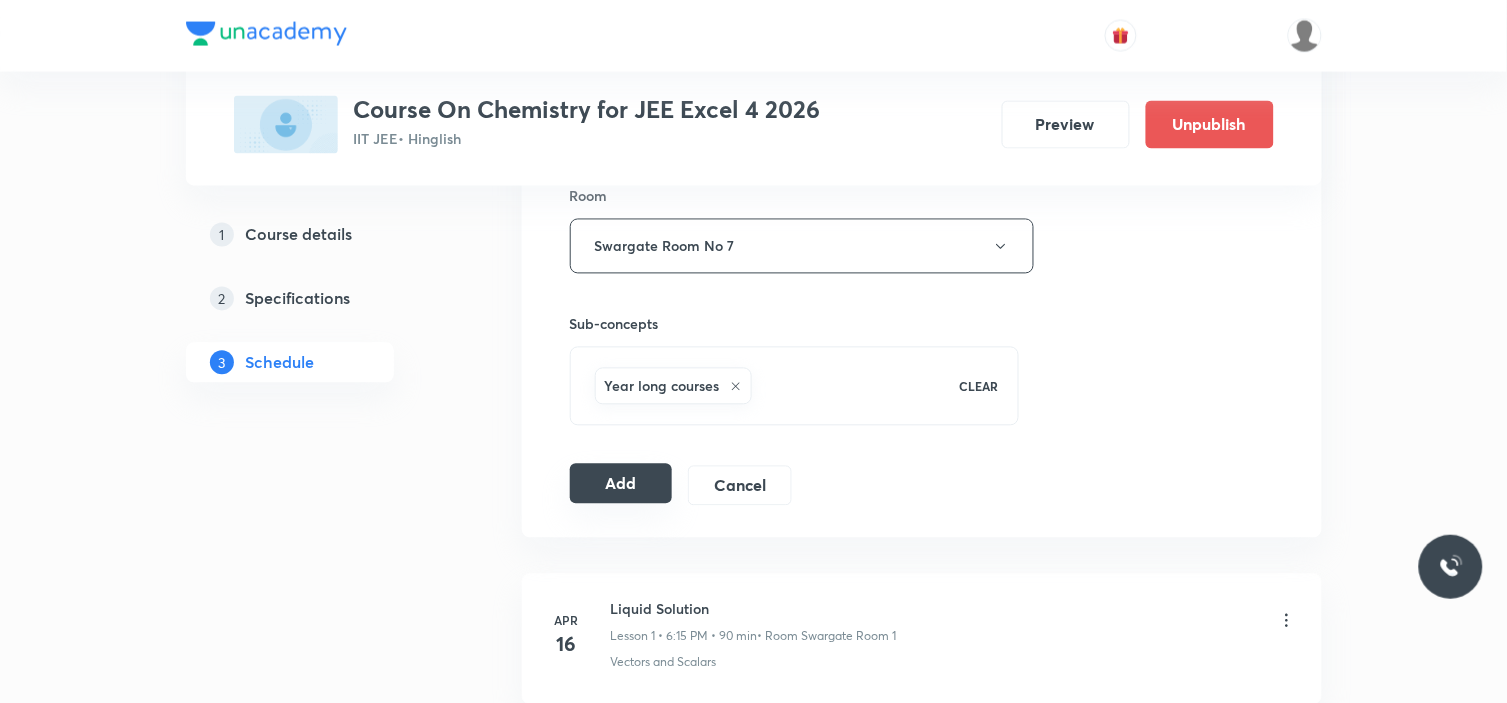 click on "Add" at bounding box center (621, 484) 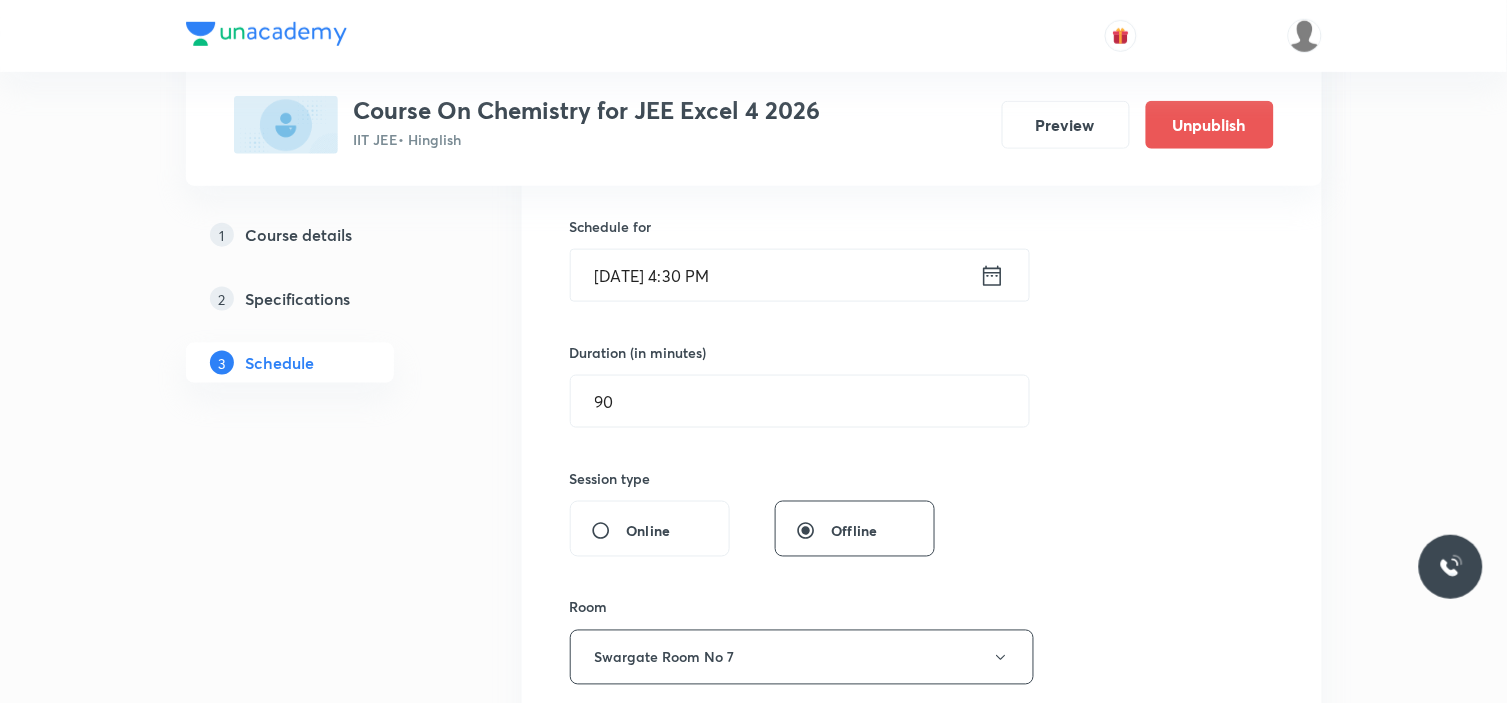 scroll, scrollTop: 333, scrollLeft: 0, axis: vertical 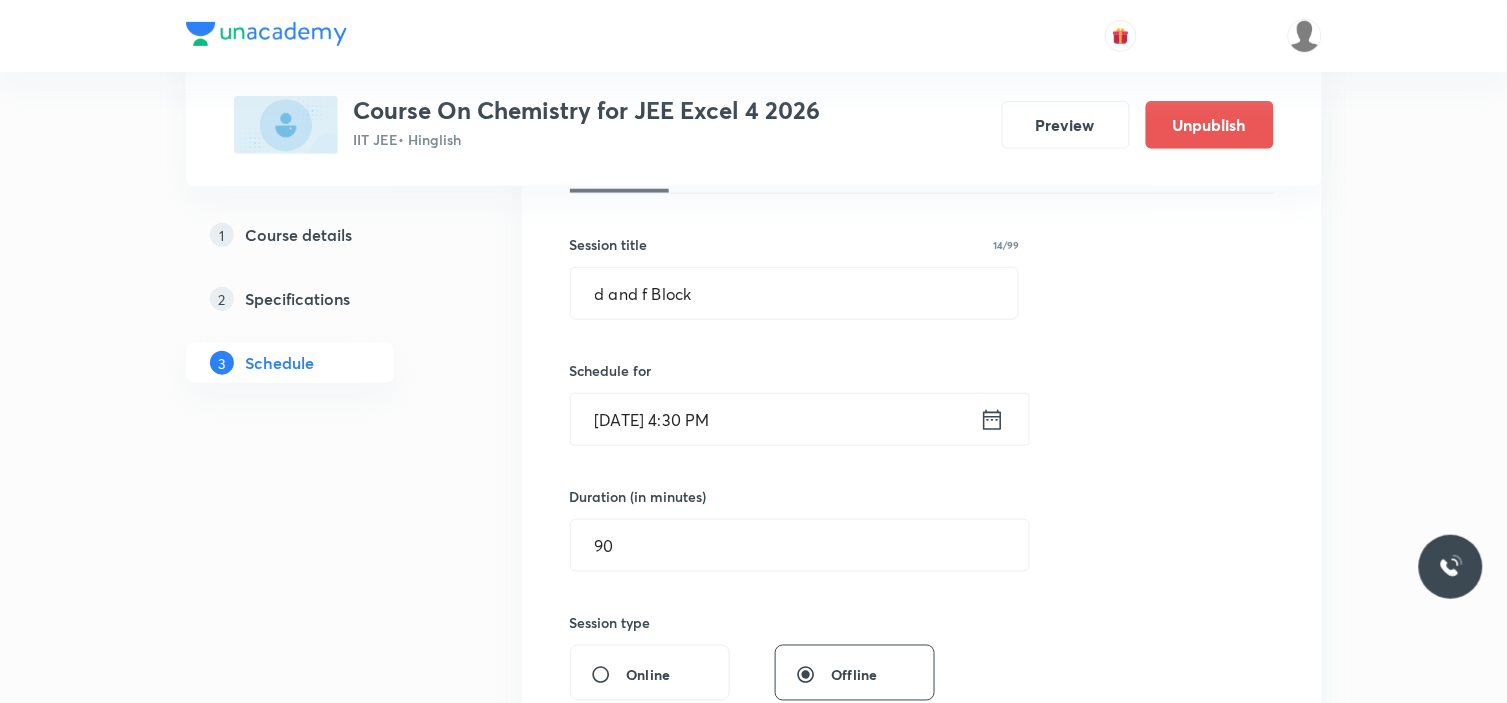 type 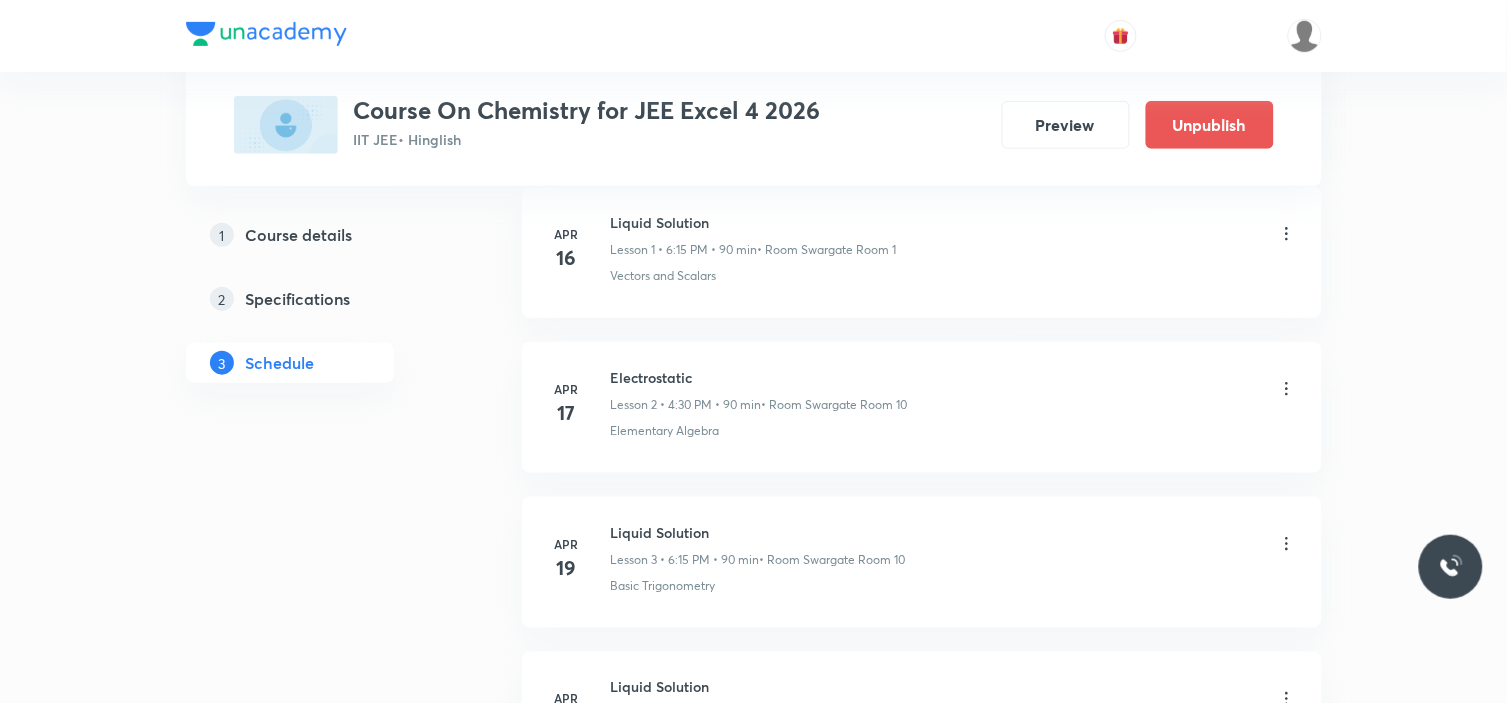 scroll, scrollTop: 0, scrollLeft: 0, axis: both 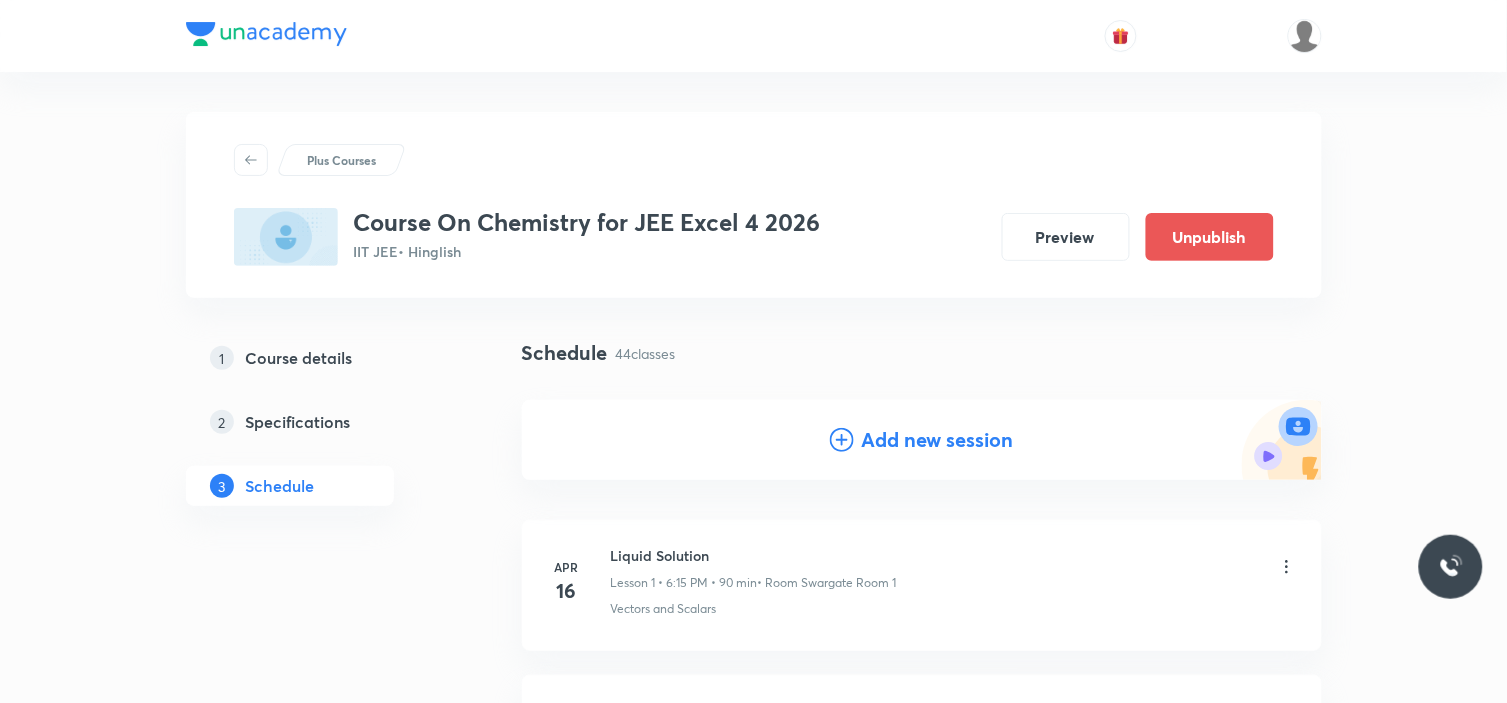 click on "Add new session" at bounding box center [938, 440] 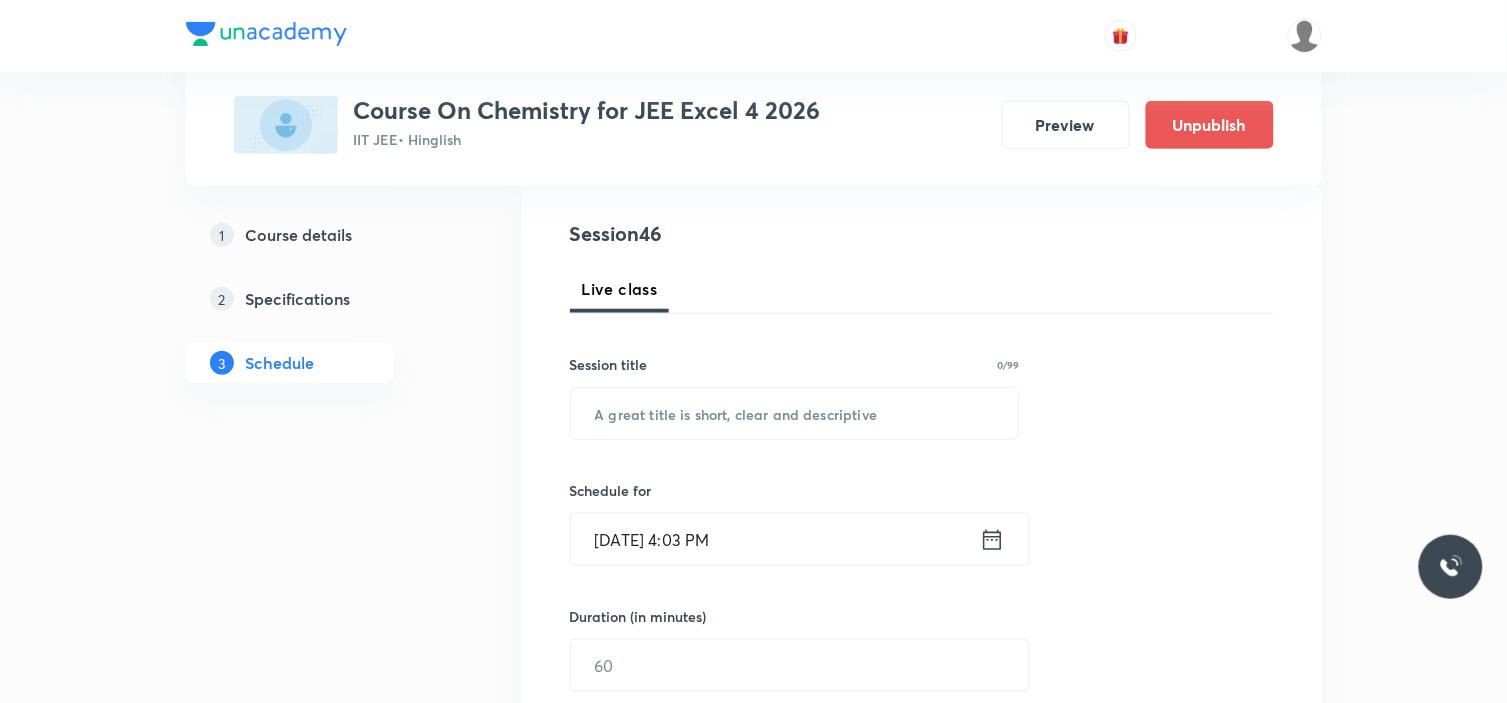 scroll, scrollTop: 222, scrollLeft: 0, axis: vertical 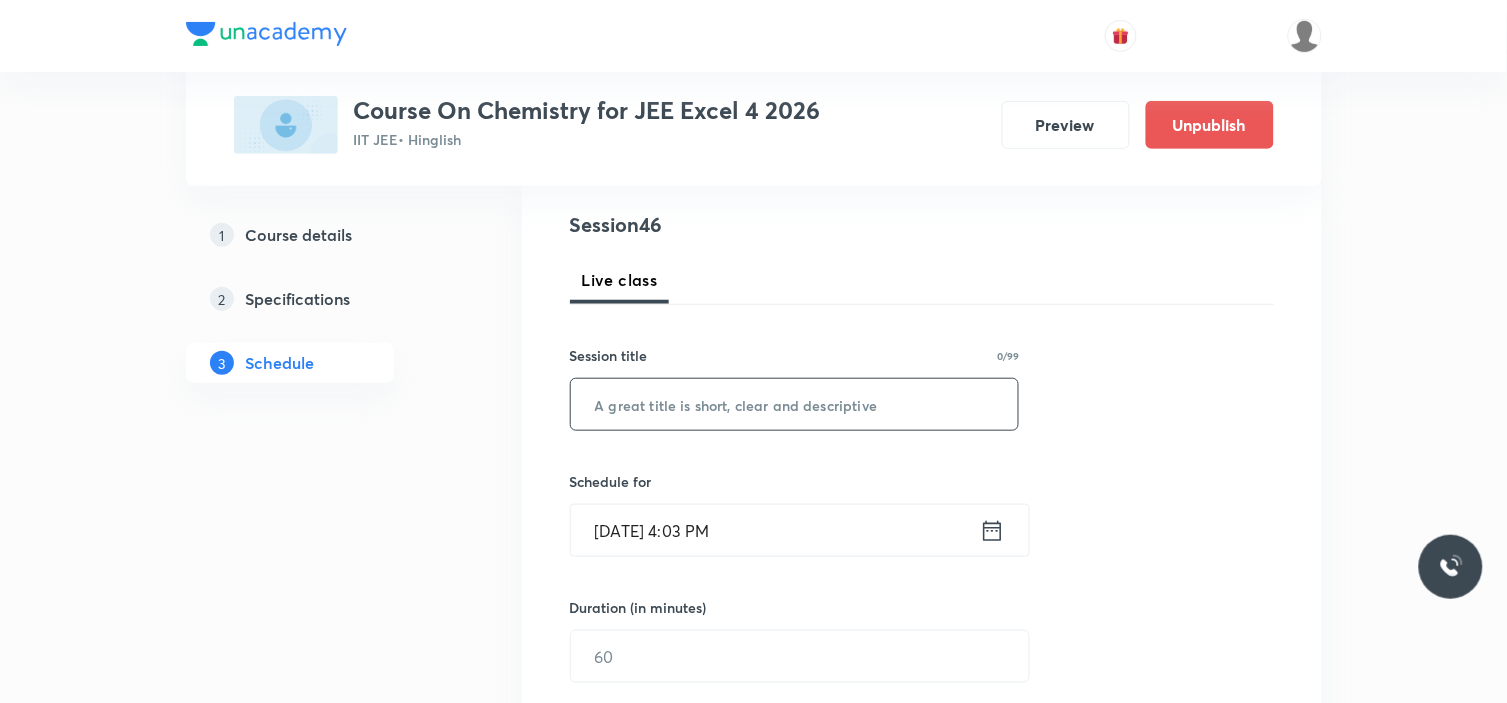click at bounding box center (795, 404) 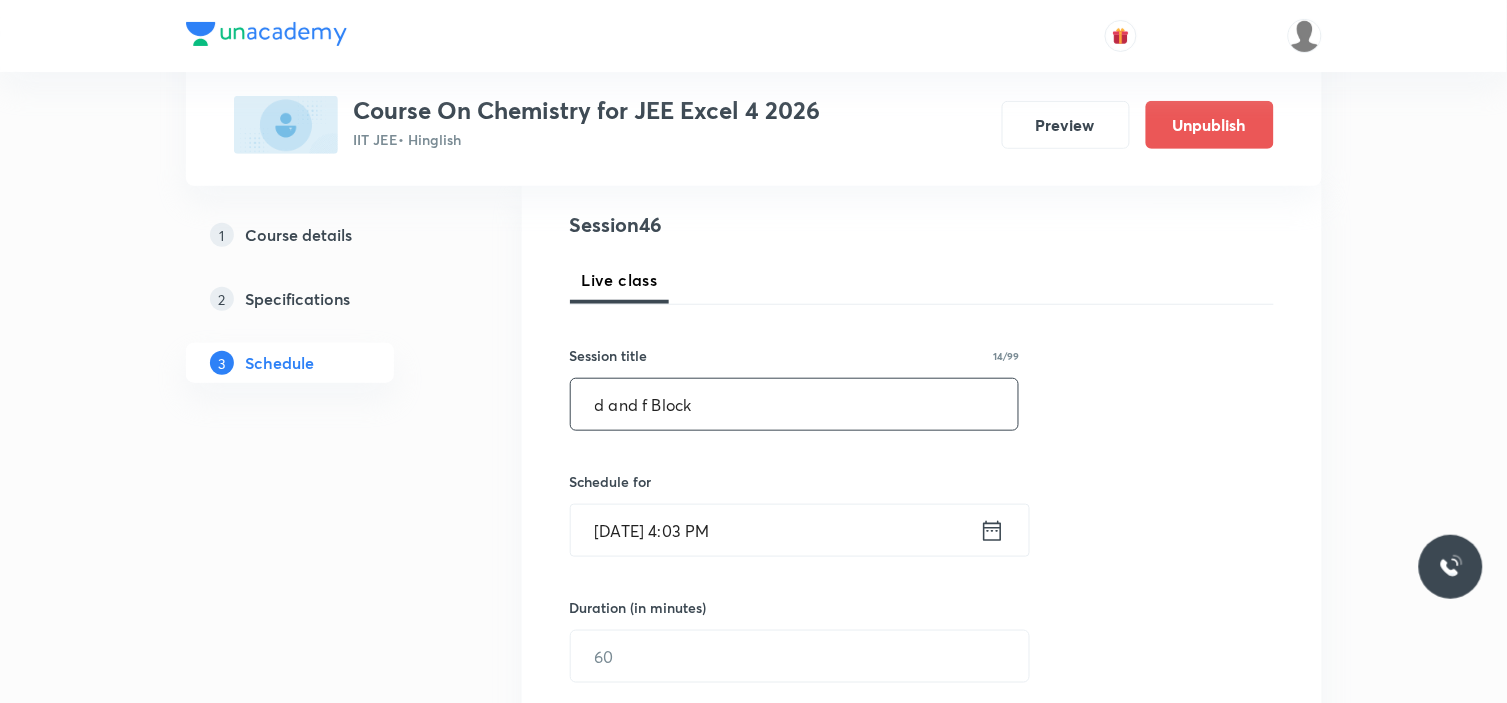 type on "d and f Block" 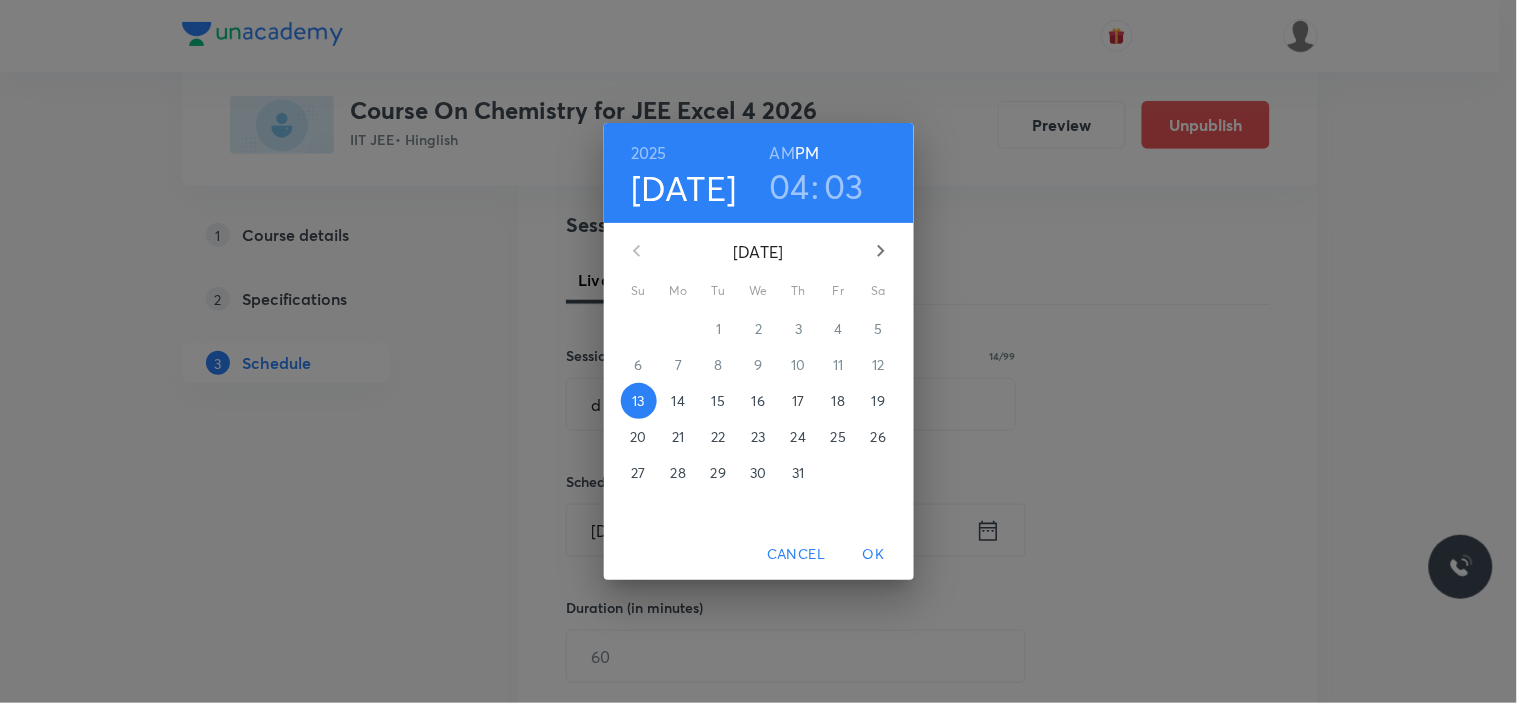 click on "15" at bounding box center (718, 401) 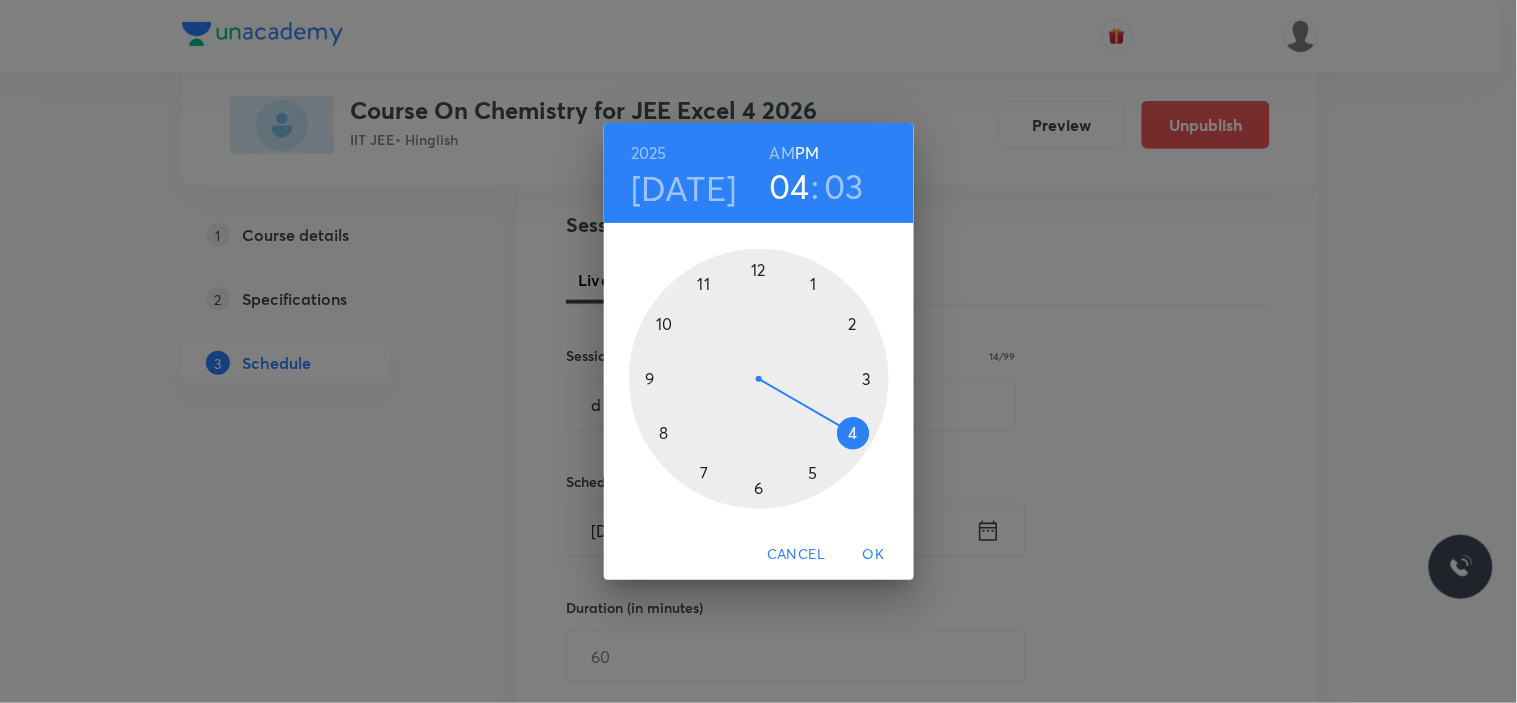 click at bounding box center (759, 379) 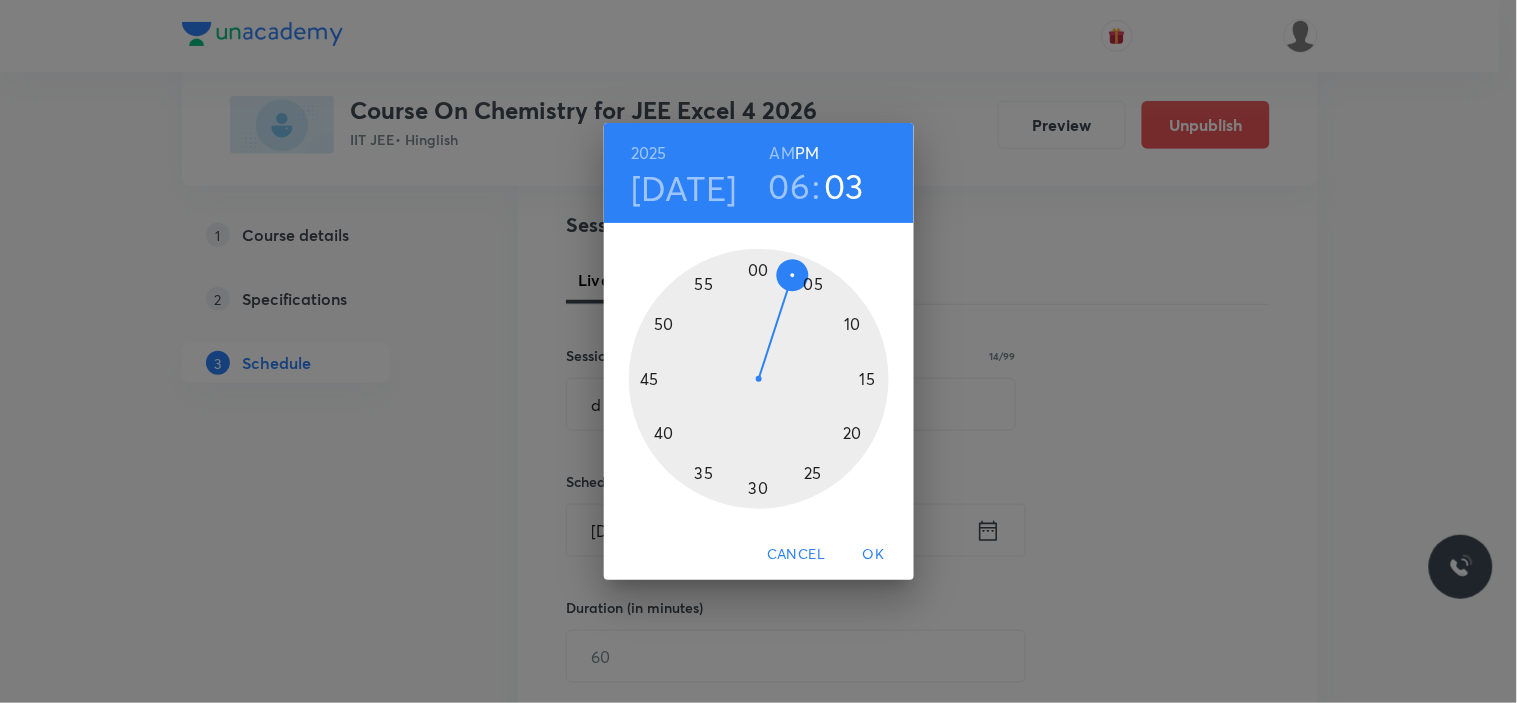 click at bounding box center (759, 379) 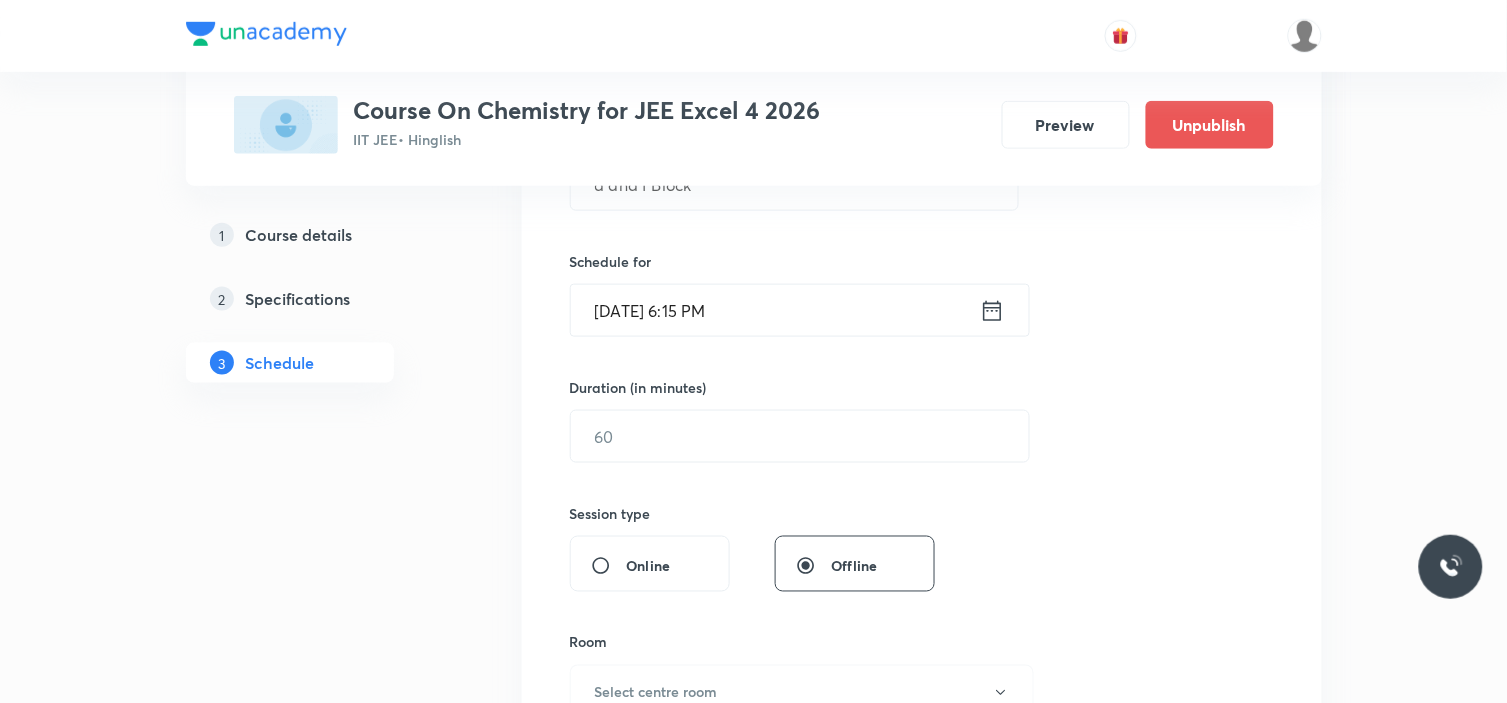 scroll, scrollTop: 444, scrollLeft: 0, axis: vertical 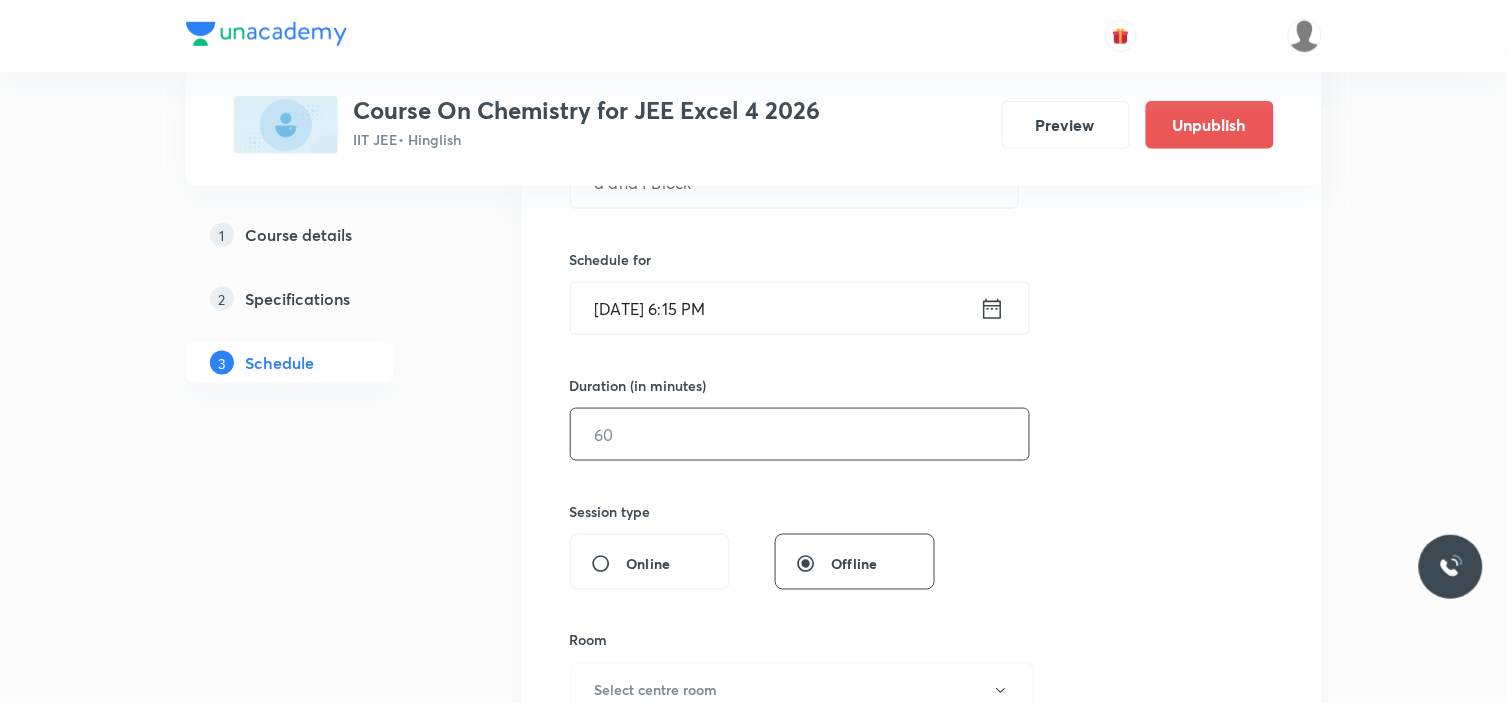 click at bounding box center (800, 434) 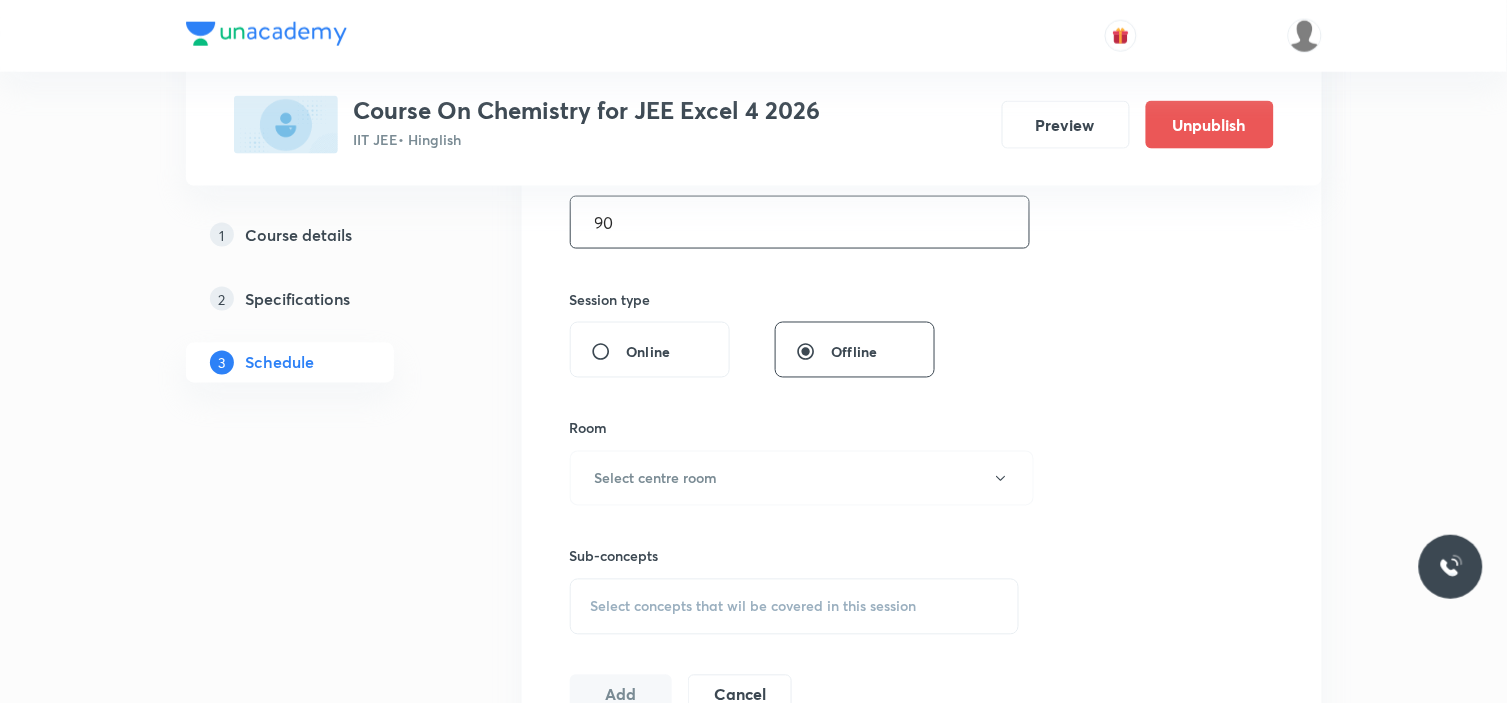 scroll, scrollTop: 666, scrollLeft: 0, axis: vertical 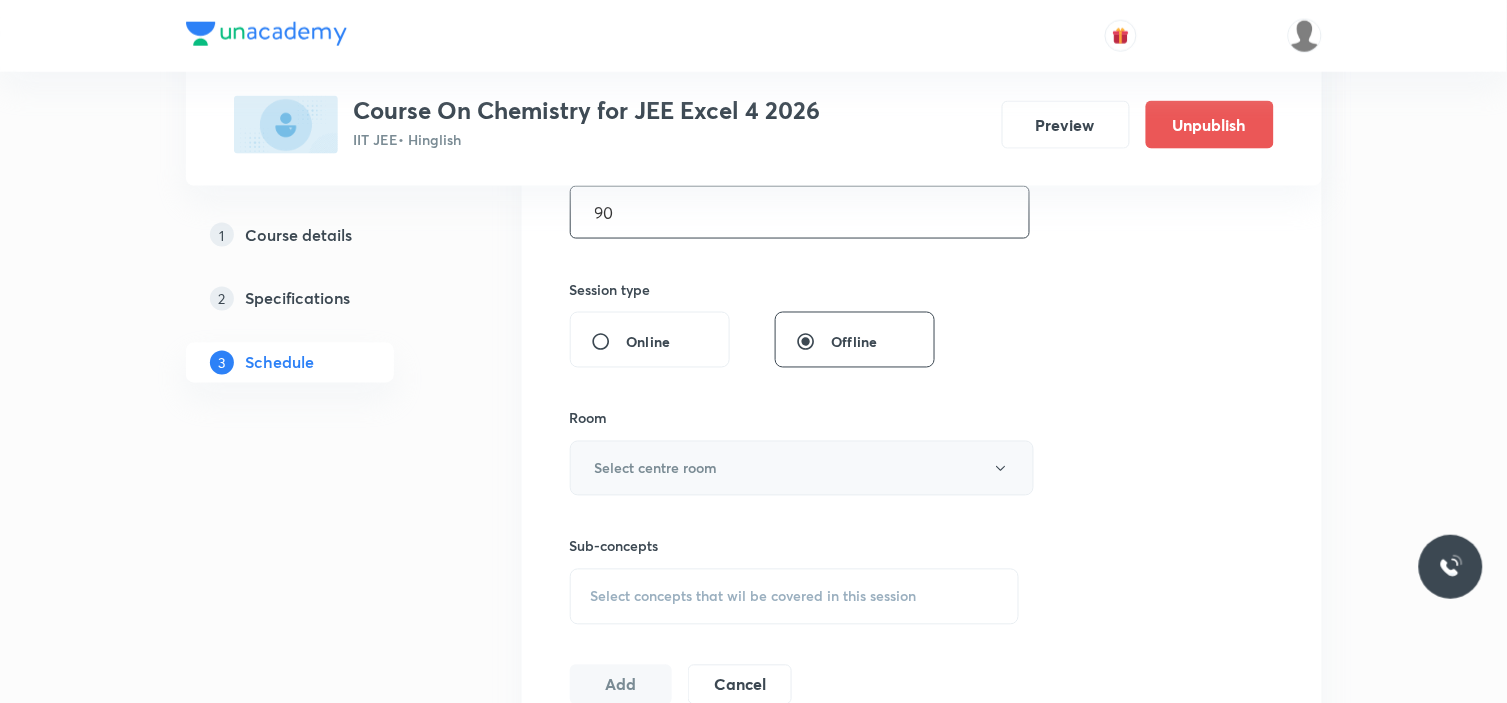 type on "90" 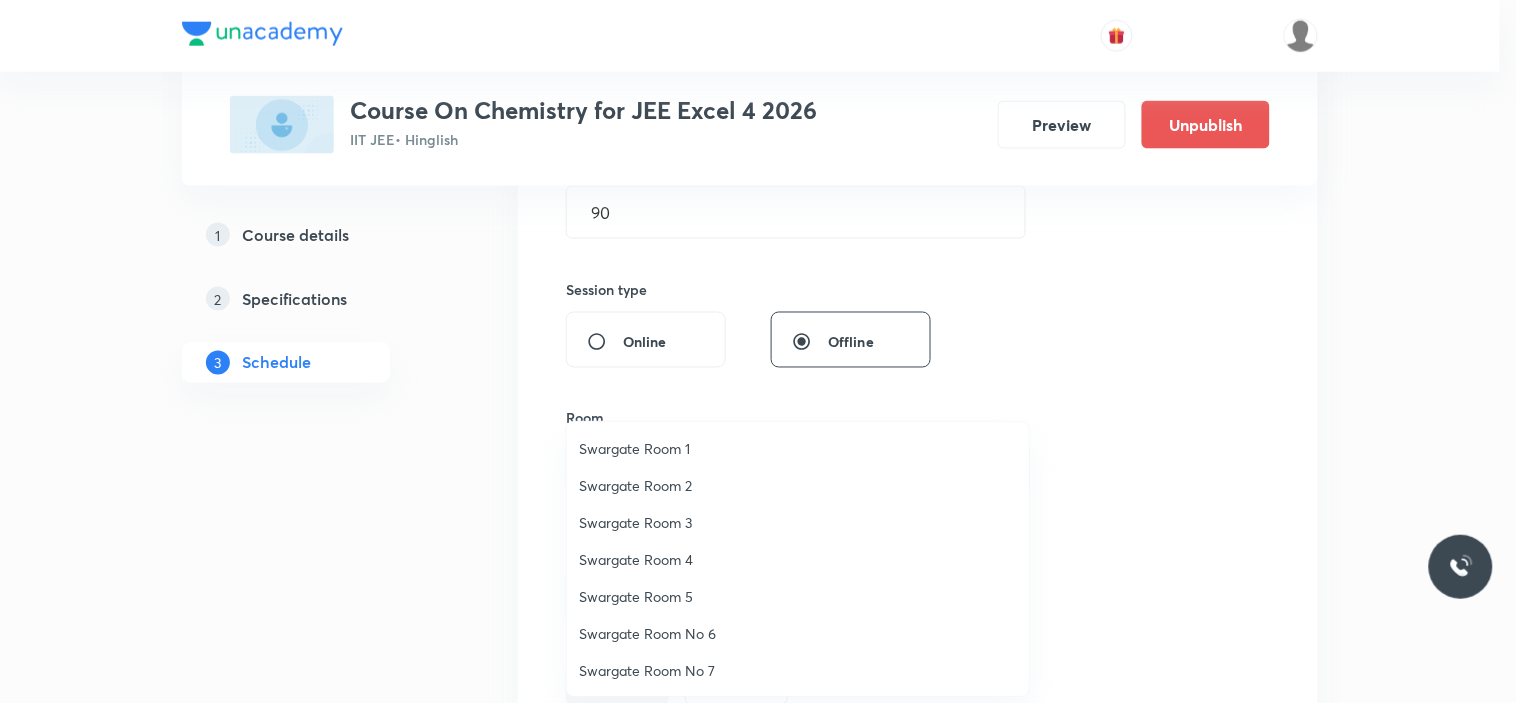 click on "Swargate Room No 7" at bounding box center (798, 670) 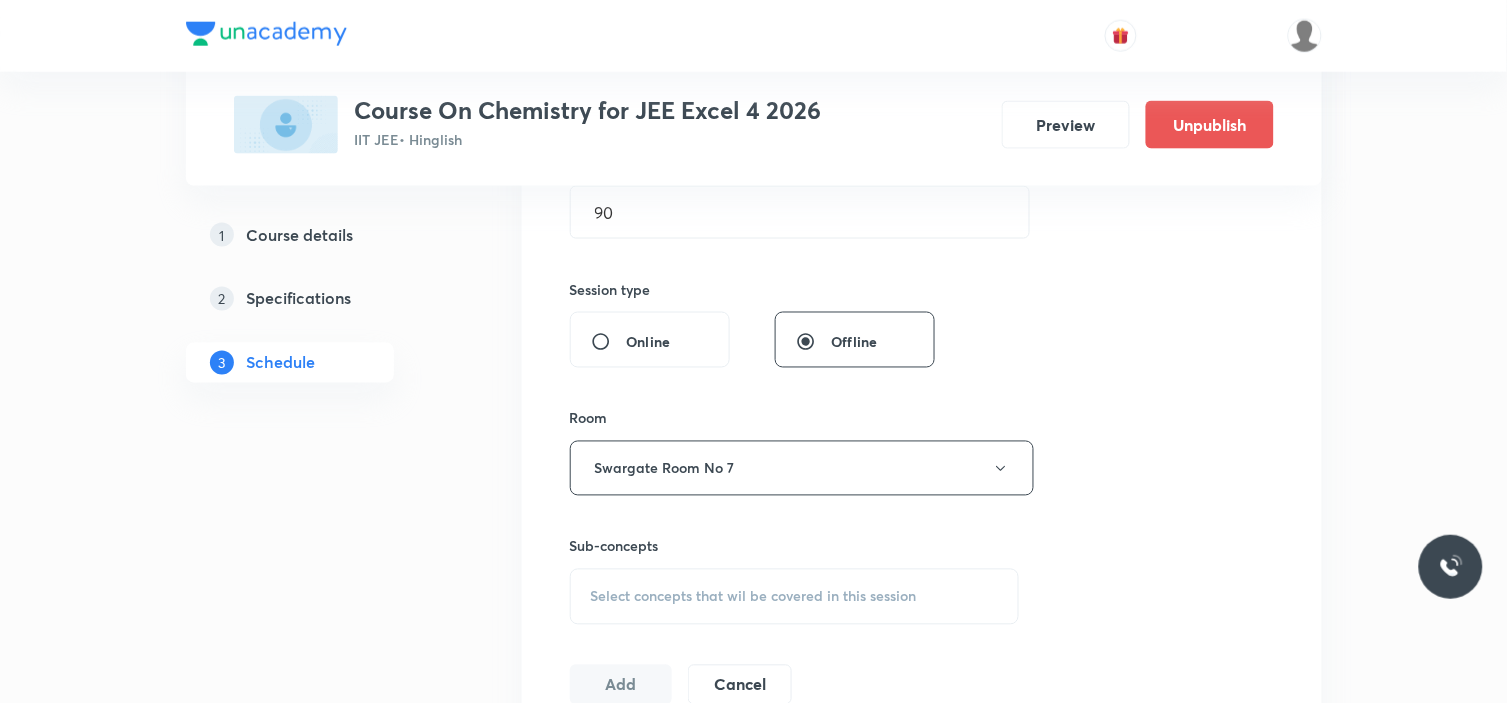click on "Session  46 Live class Session title 14/99 d and f Block ​ Schedule for Jul 15, 2025, 6:15 PM ​ Duration (in minutes) 90 ​   Session type Online Offline Room Swargate Room No 7 Sub-concepts Select concepts that wil be covered in this session Add Cancel" at bounding box center [922, 235] 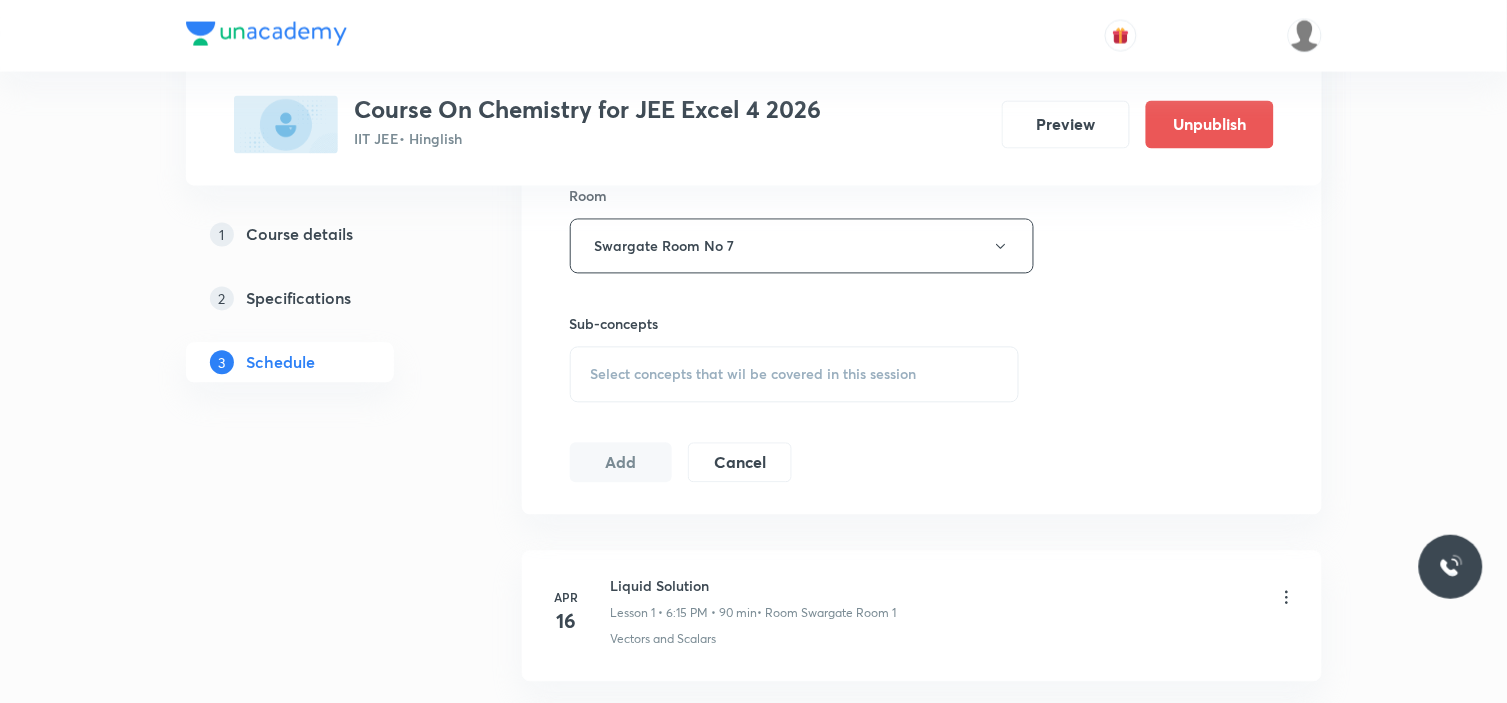 click on "Select concepts that wil be covered in this session" at bounding box center (754, 375) 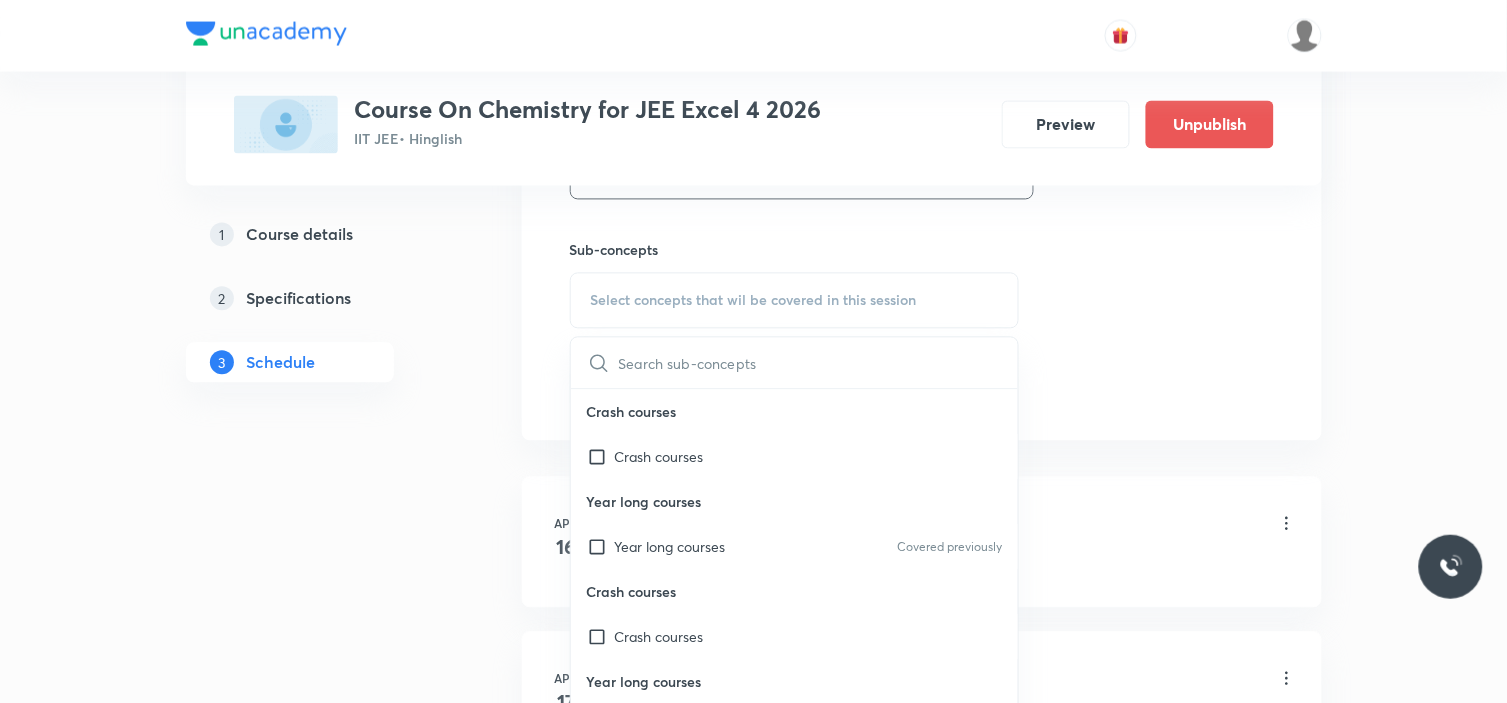 scroll, scrollTop: 1000, scrollLeft: 0, axis: vertical 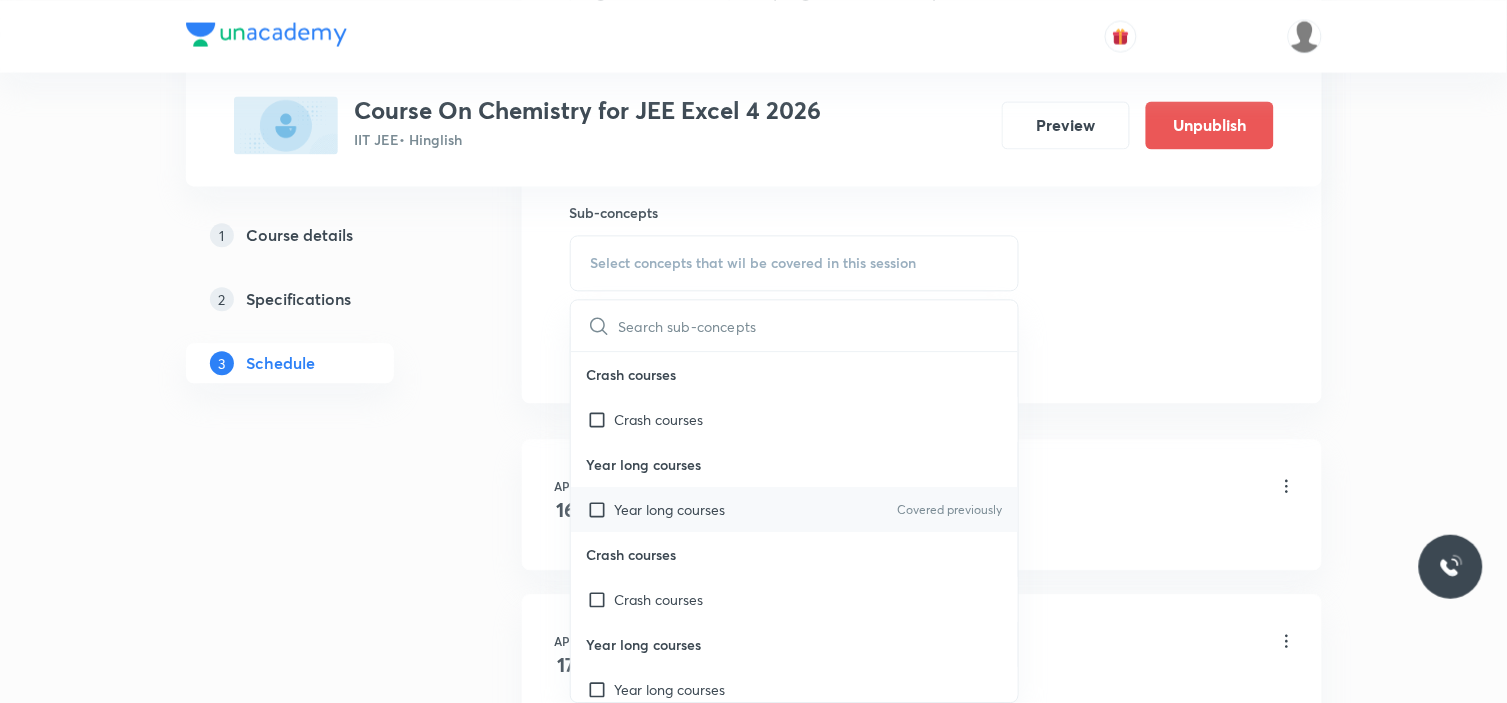 click on "Year long courses" at bounding box center (670, 509) 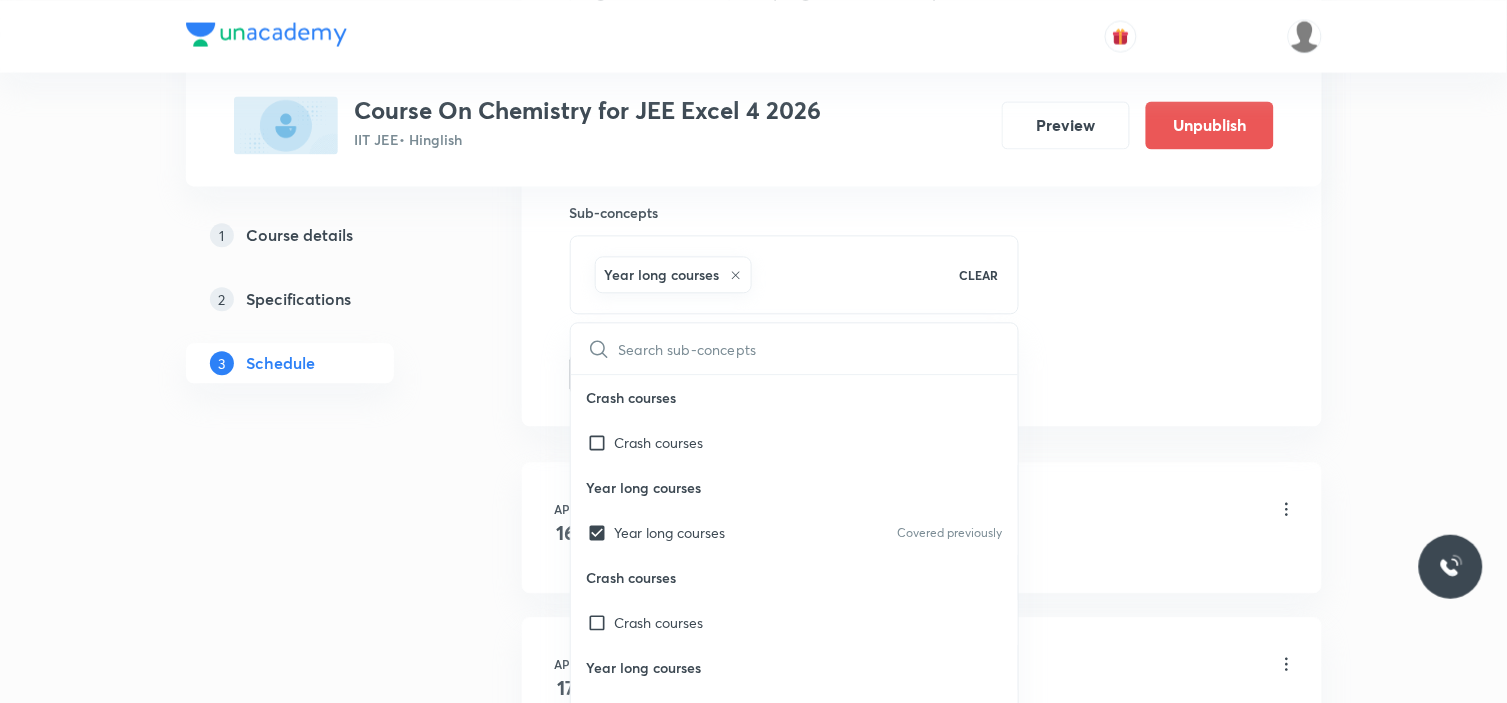 click on "Plus Courses Course On Chemistry for JEE Excel 4 2026 IIT JEE  • Hinglish Preview Unpublish 1 Course details 2 Specifications 3 Schedule Schedule 45  classes Session  46 Live class Session title 14/99 d and f Block ​ Schedule for Jul 15, 2025, 6:15 PM ​ Duration (in minutes) 90 ​   Session type Online Offline Room Swargate Room No 7 Sub-concepts Year long courses CLEAR ​ Crash courses Crash courses Year long courses Year long courses Covered previously Crash courses Crash courses Year long courses Year long courses Add Cancel Apr 16 Liquid Solution Lesson 1 • 6:15 PM • 90 min  • Room Swargate Room 1 Vectors and Scalars  Apr 17 Electrostatic Lesson 2 • 4:30 PM • 90 min  • Room Swargate Room 10 Elementary Algebra Apr 19 Liquid Solution Lesson 3 • 6:15 PM • 90 min  • Room Swargate Room 10 Basic Trigonometry Apr 20 Liquid Solution Lesson 4 • 6:15 PM • 90 min  • Room Swargate Room 10 Addition of Vectors Apr 21 Liquid Solution Lesson 5 • 6:15 PM • 90 min 2D and 3D Geometry" at bounding box center (754, 3338) 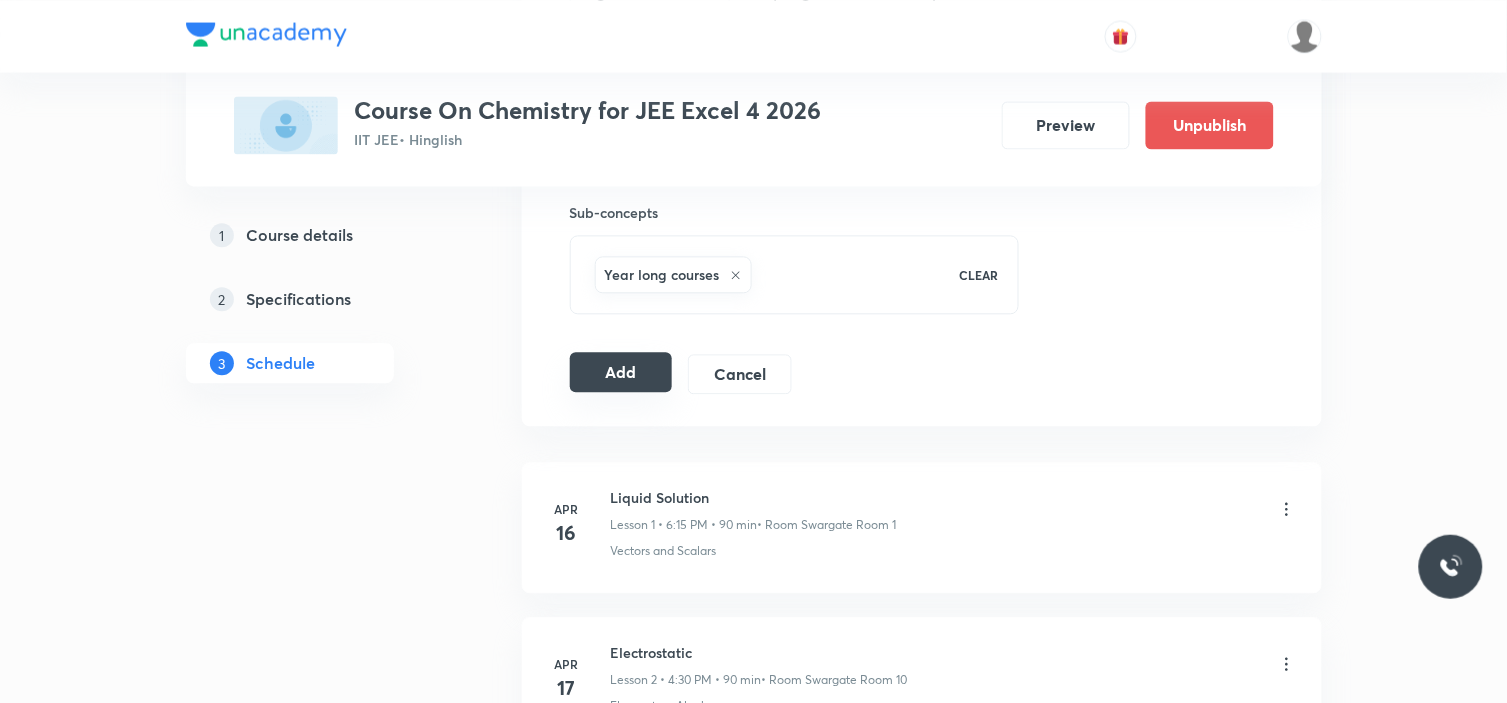 click on "Add" at bounding box center [621, 372] 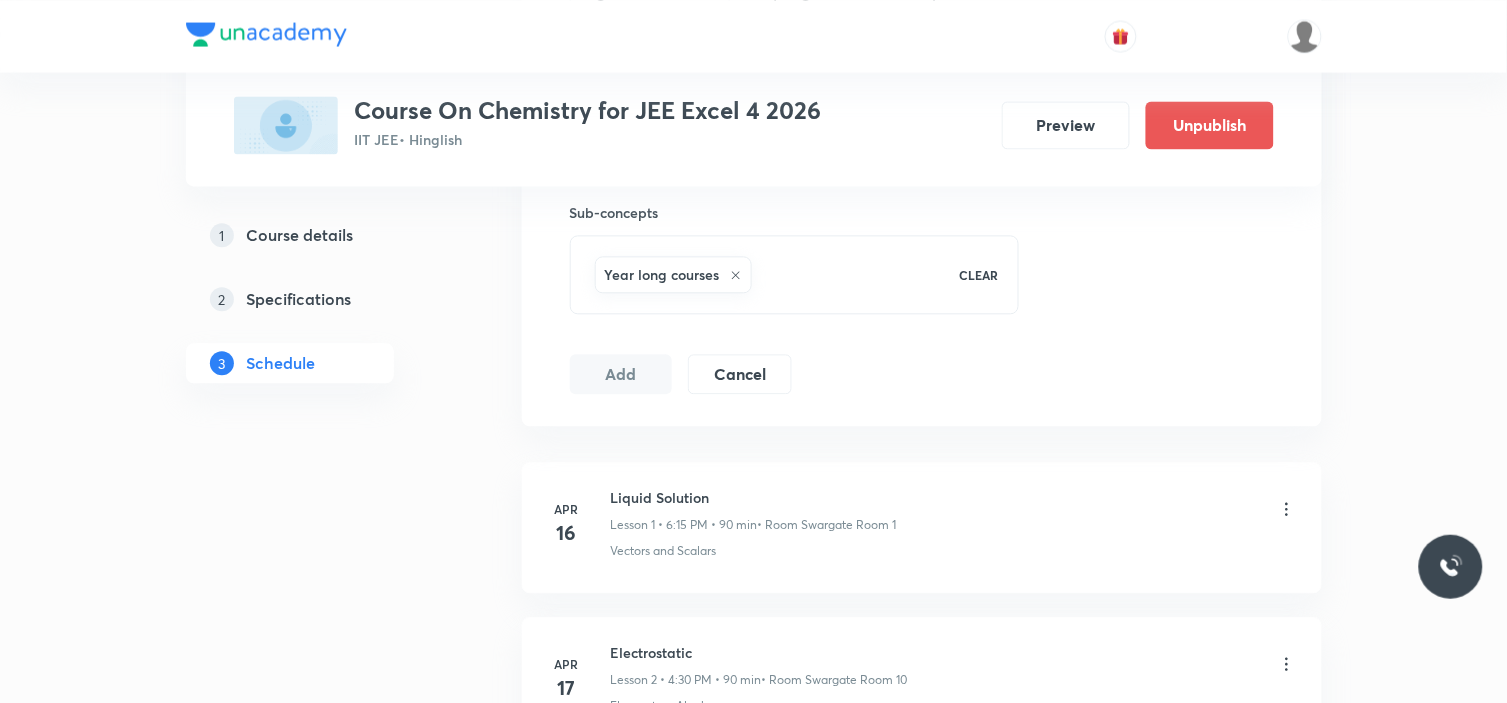type 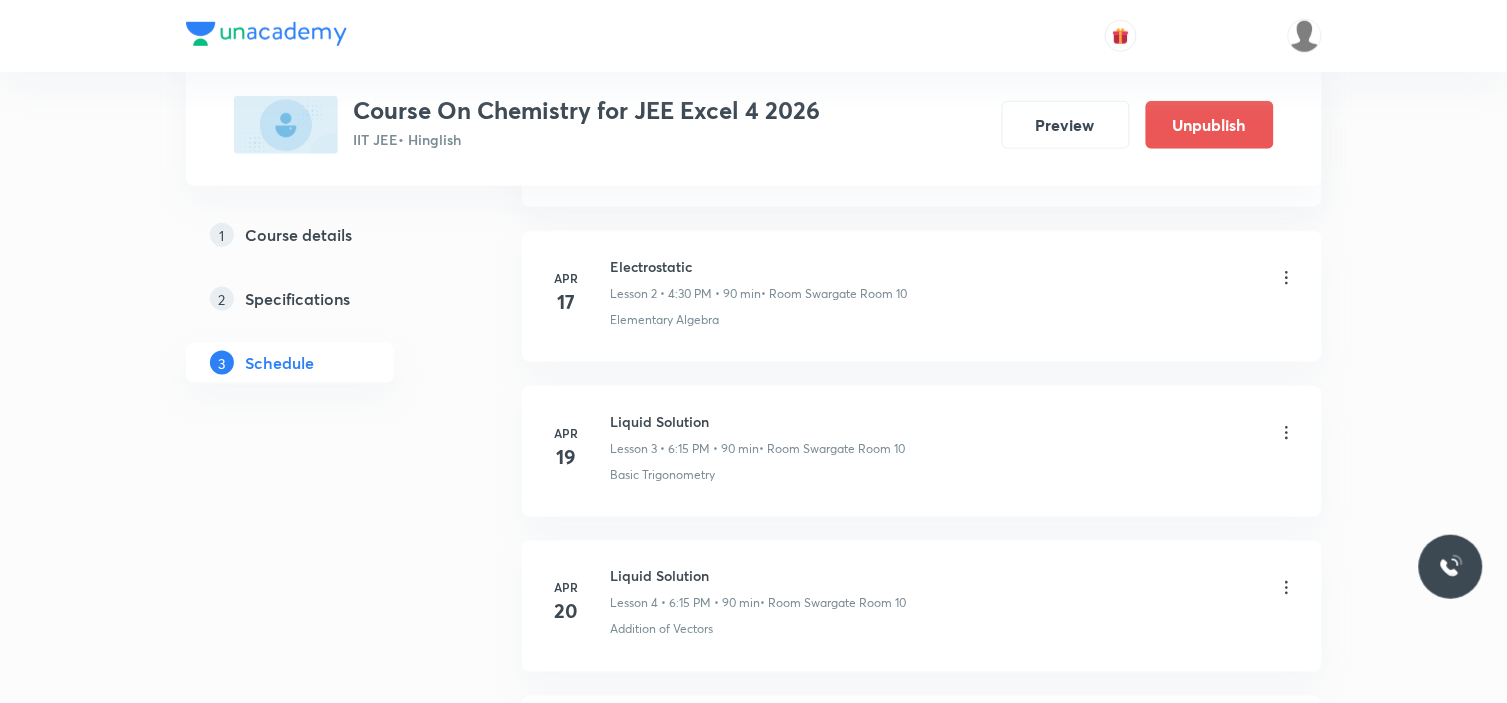 scroll, scrollTop: 0, scrollLeft: 0, axis: both 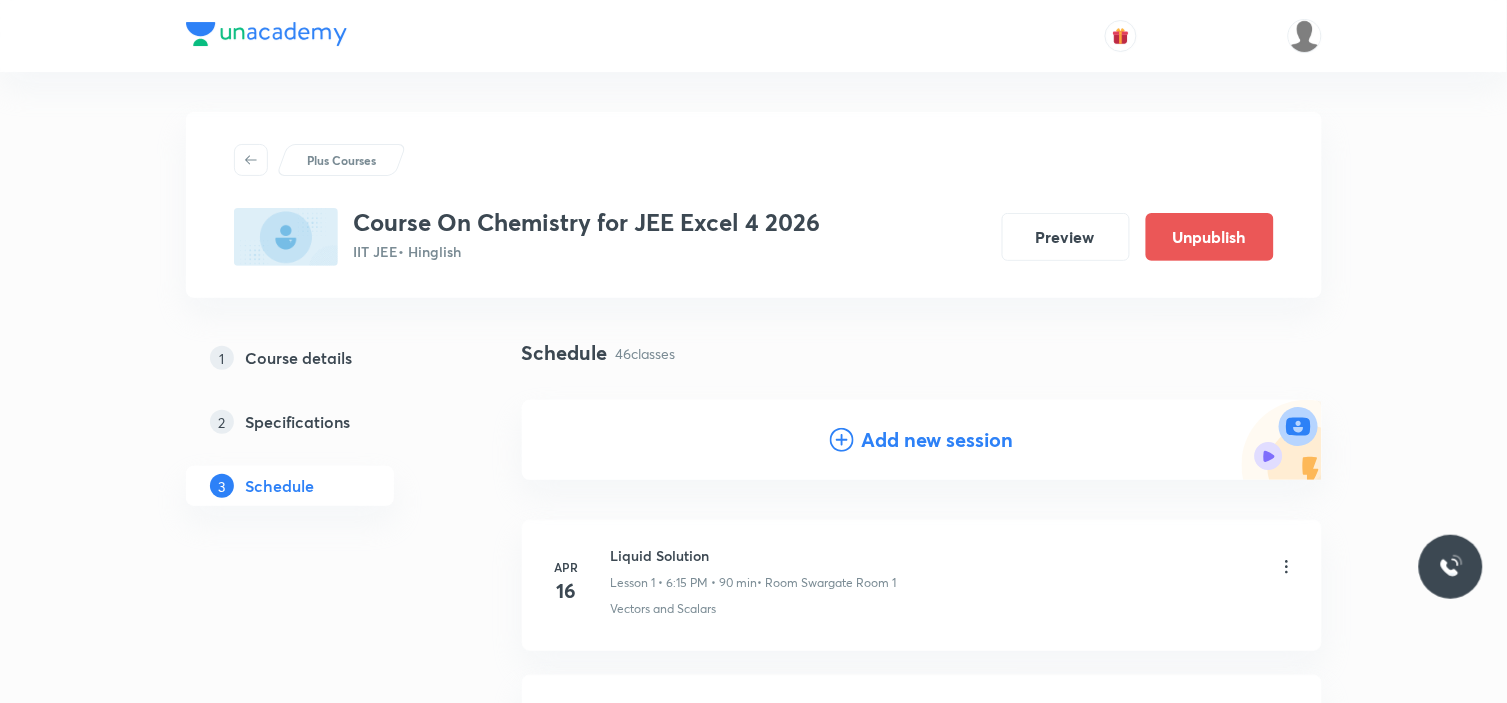 click on "Add new session" at bounding box center (938, 440) 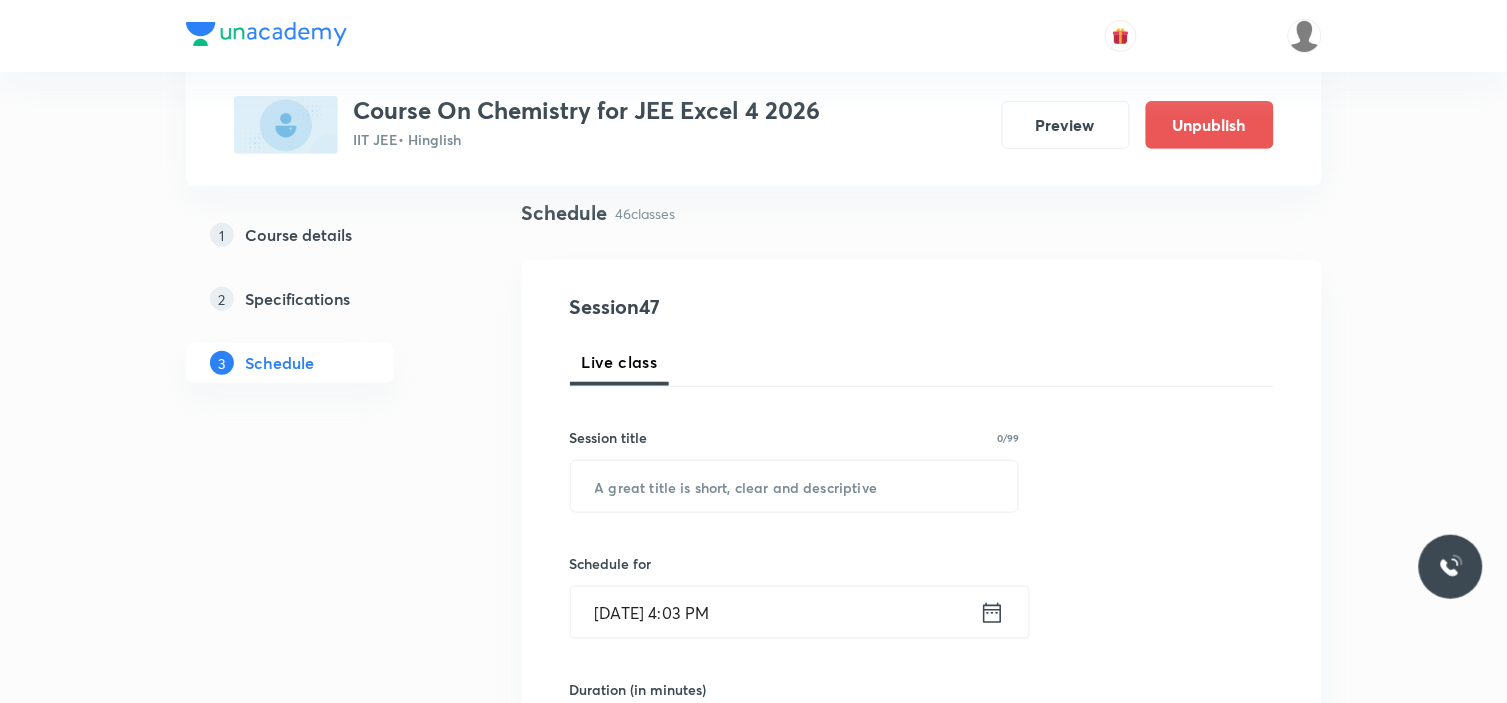 scroll, scrollTop: 222, scrollLeft: 0, axis: vertical 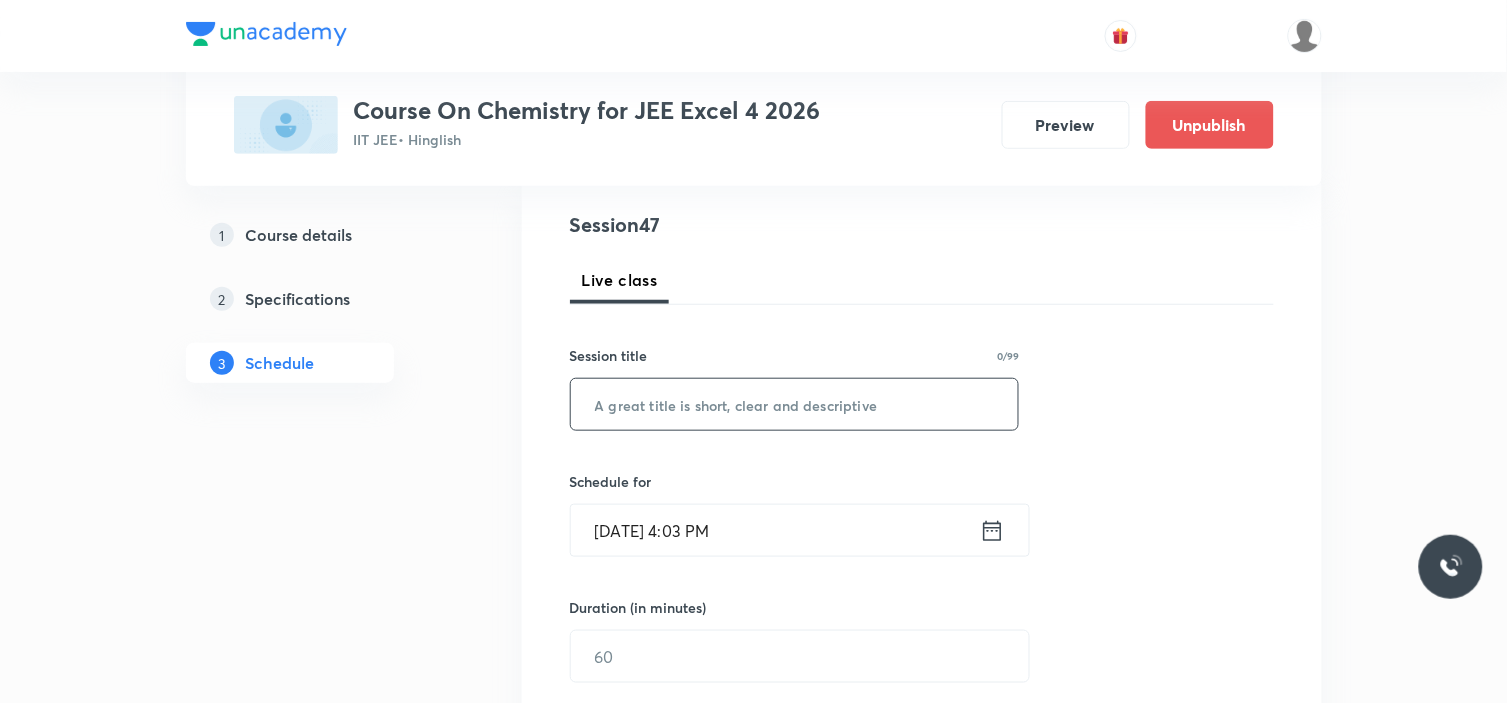 click at bounding box center [795, 404] 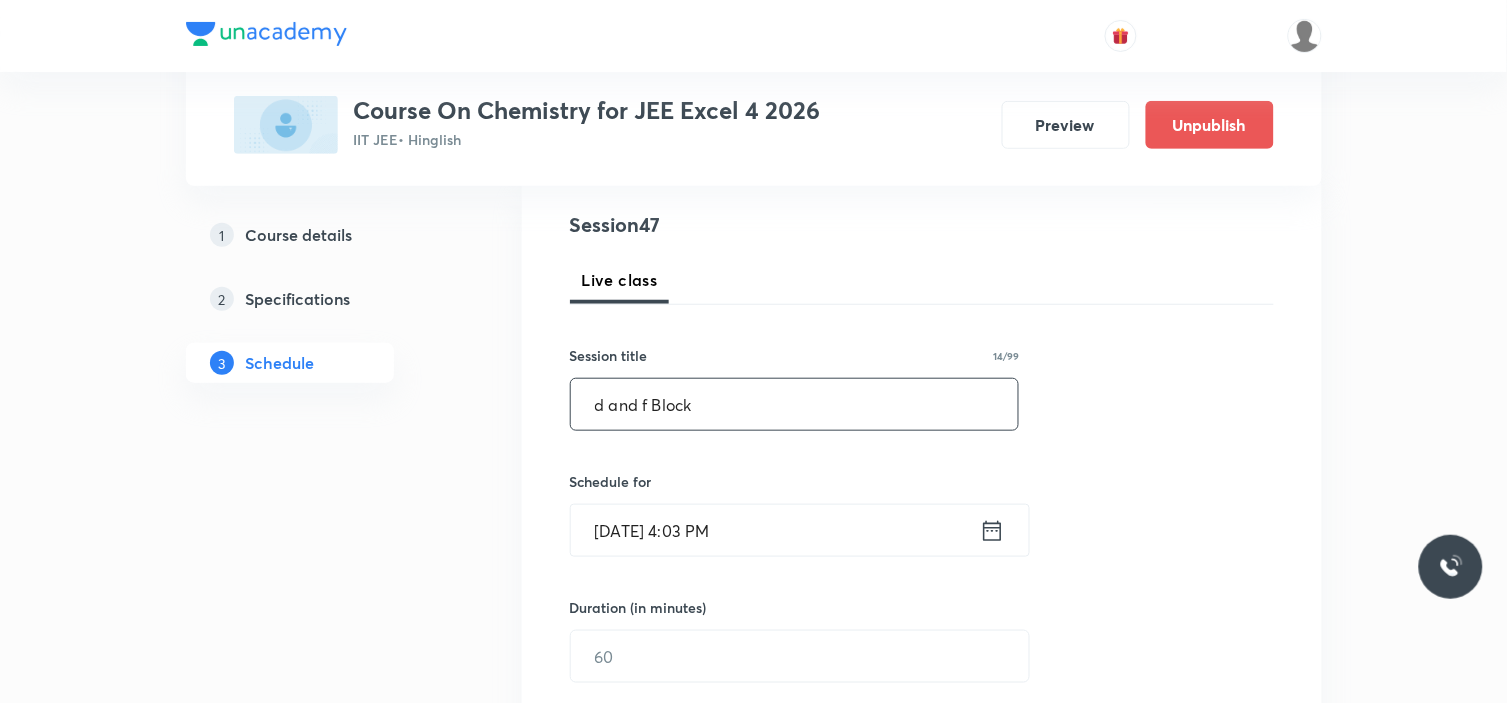 type on "d and f Block" 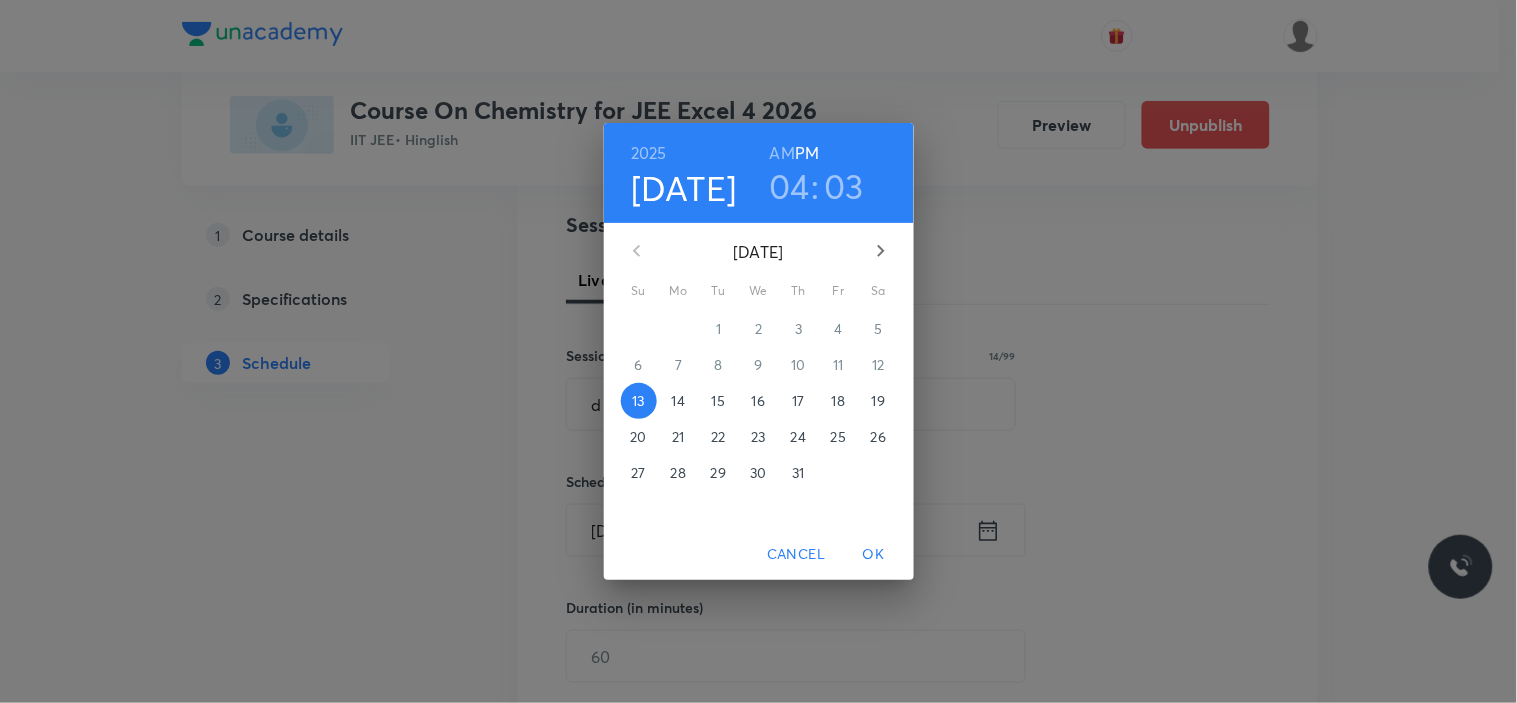 click on "17" at bounding box center (798, 401) 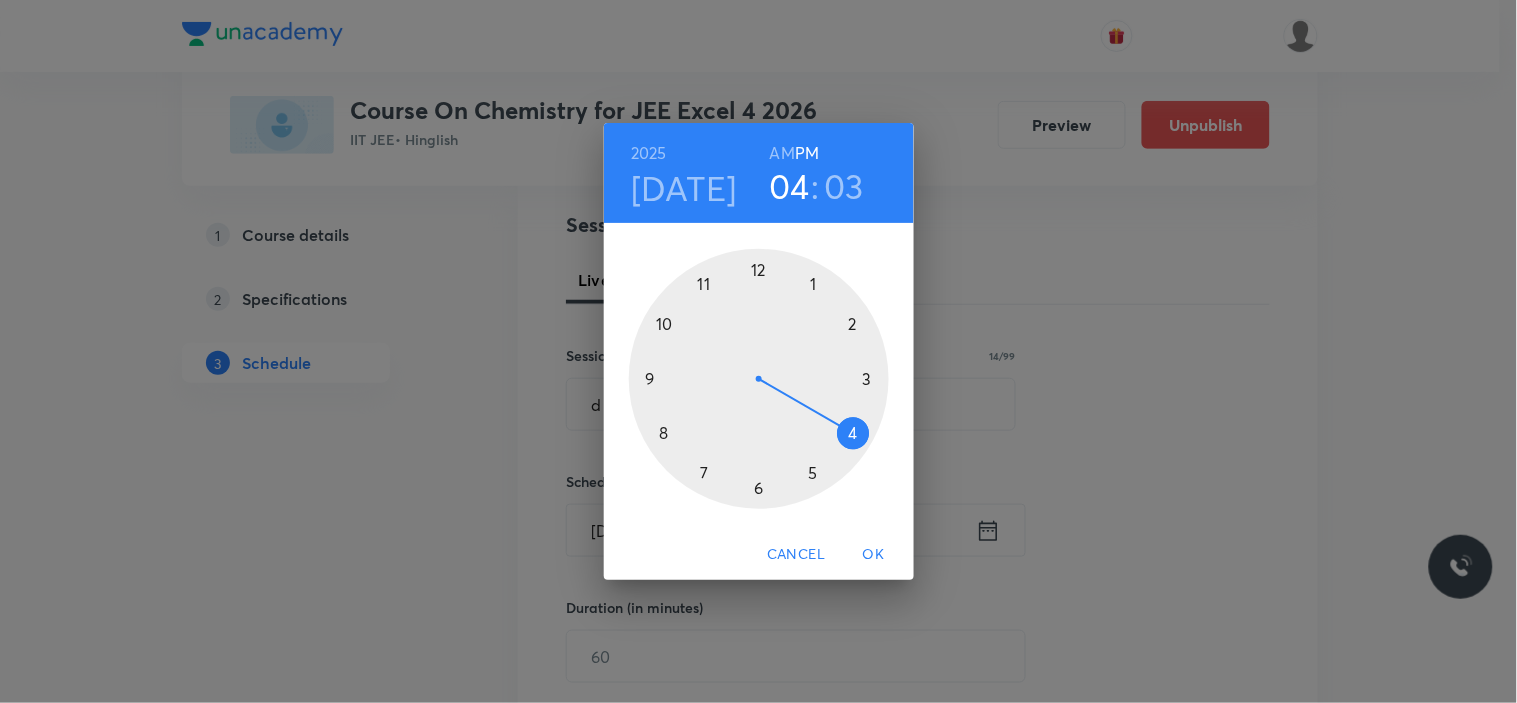 click at bounding box center (759, 379) 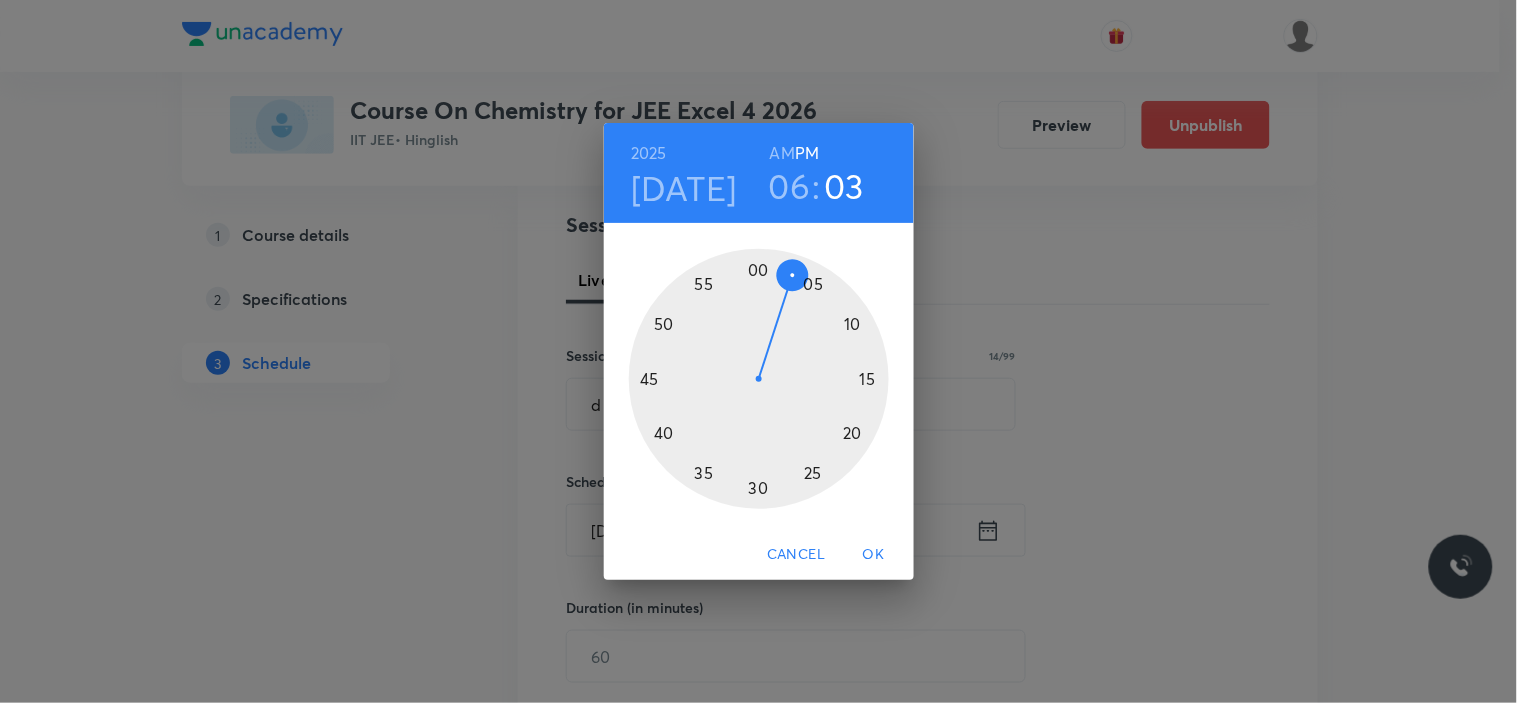 click at bounding box center (759, 379) 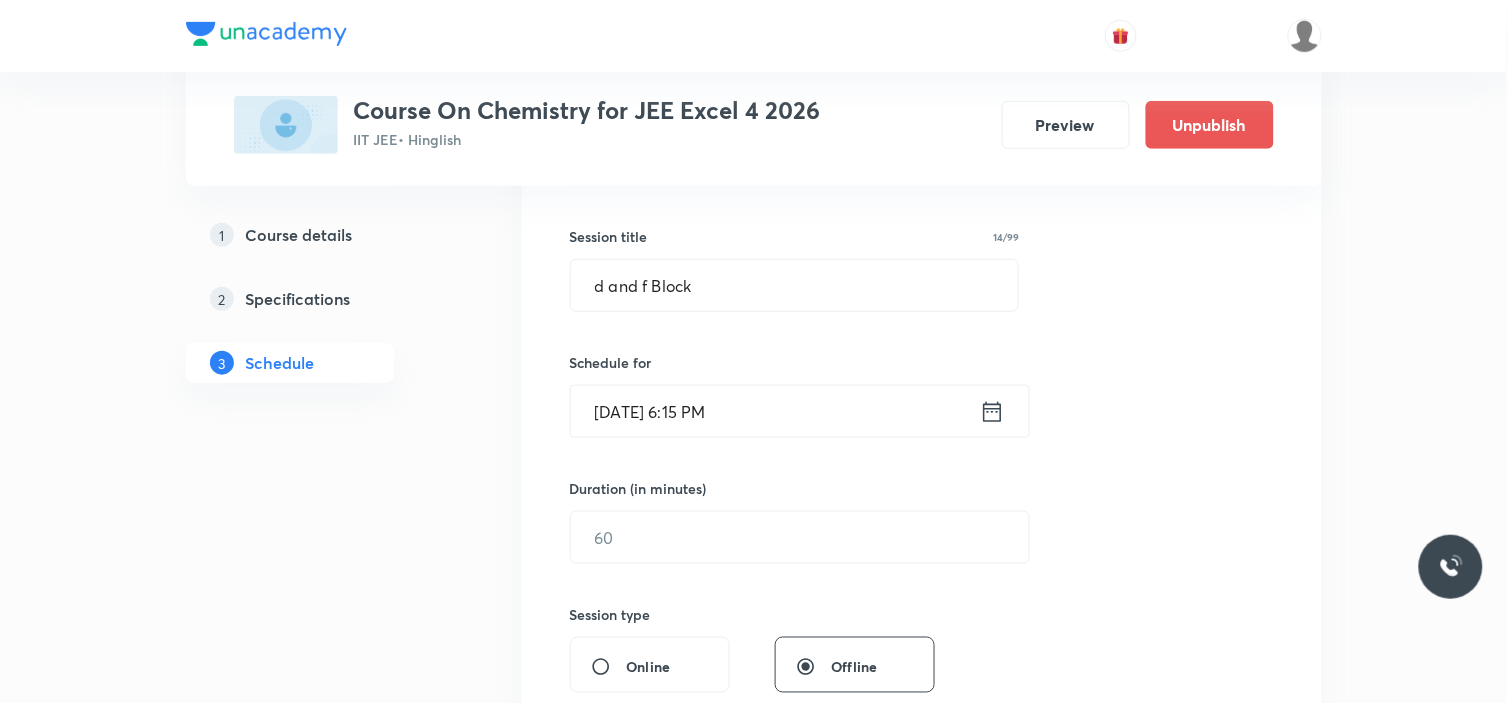 scroll, scrollTop: 444, scrollLeft: 0, axis: vertical 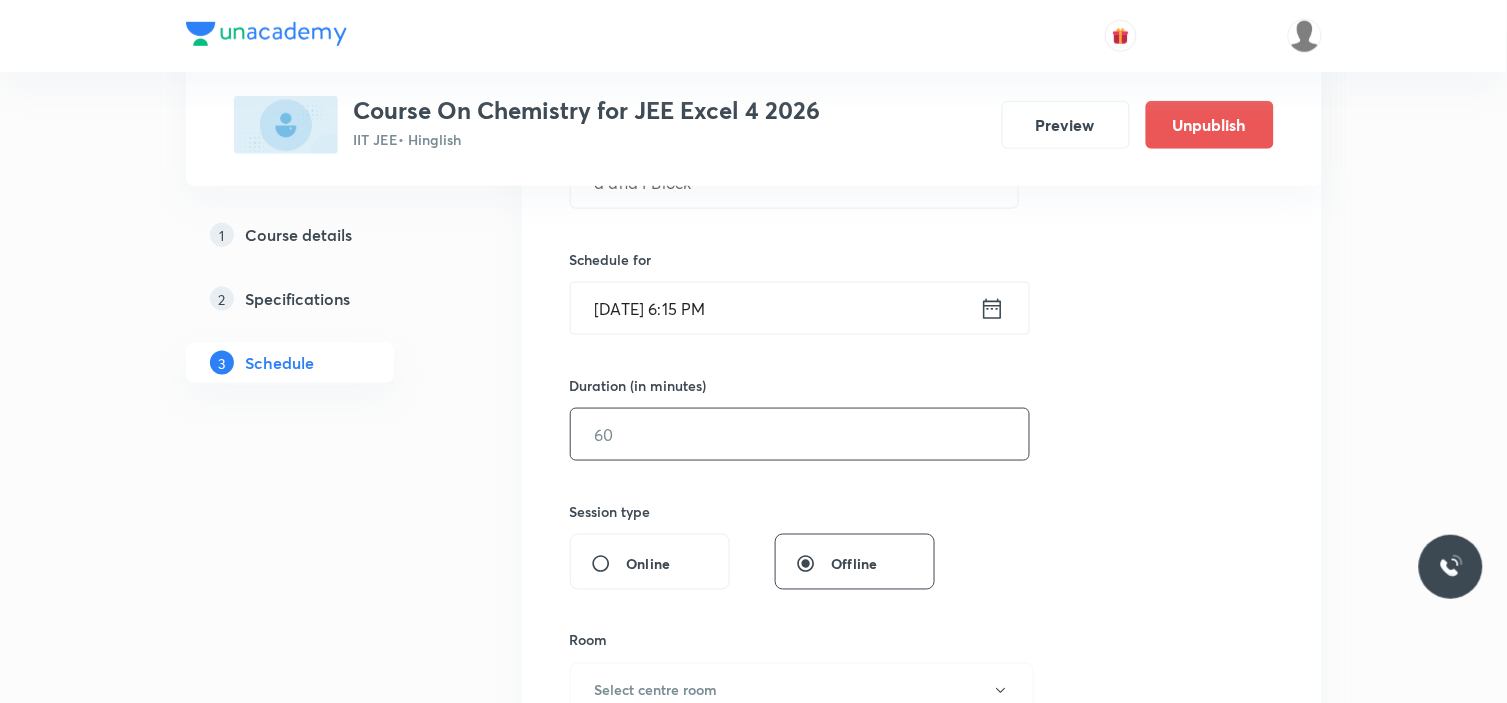 click at bounding box center (800, 434) 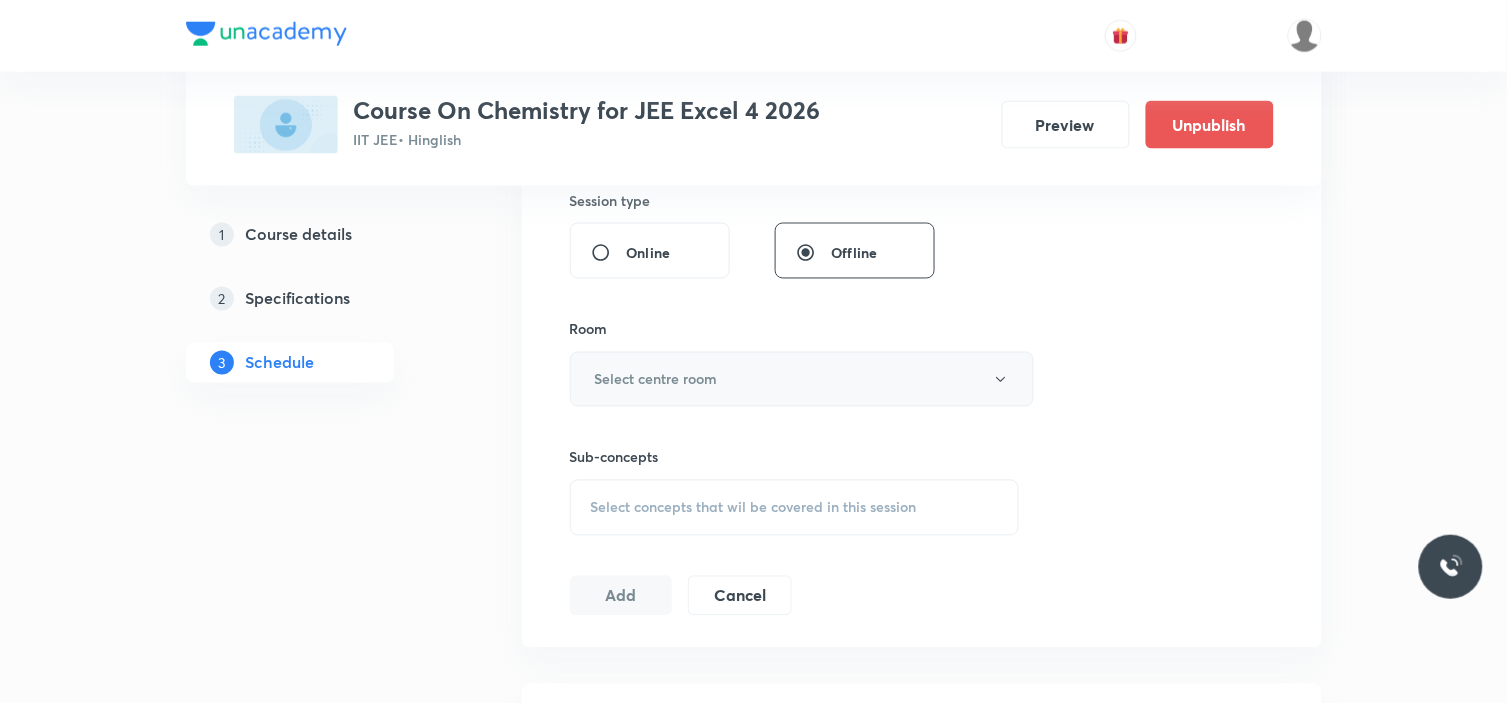 scroll, scrollTop: 777, scrollLeft: 0, axis: vertical 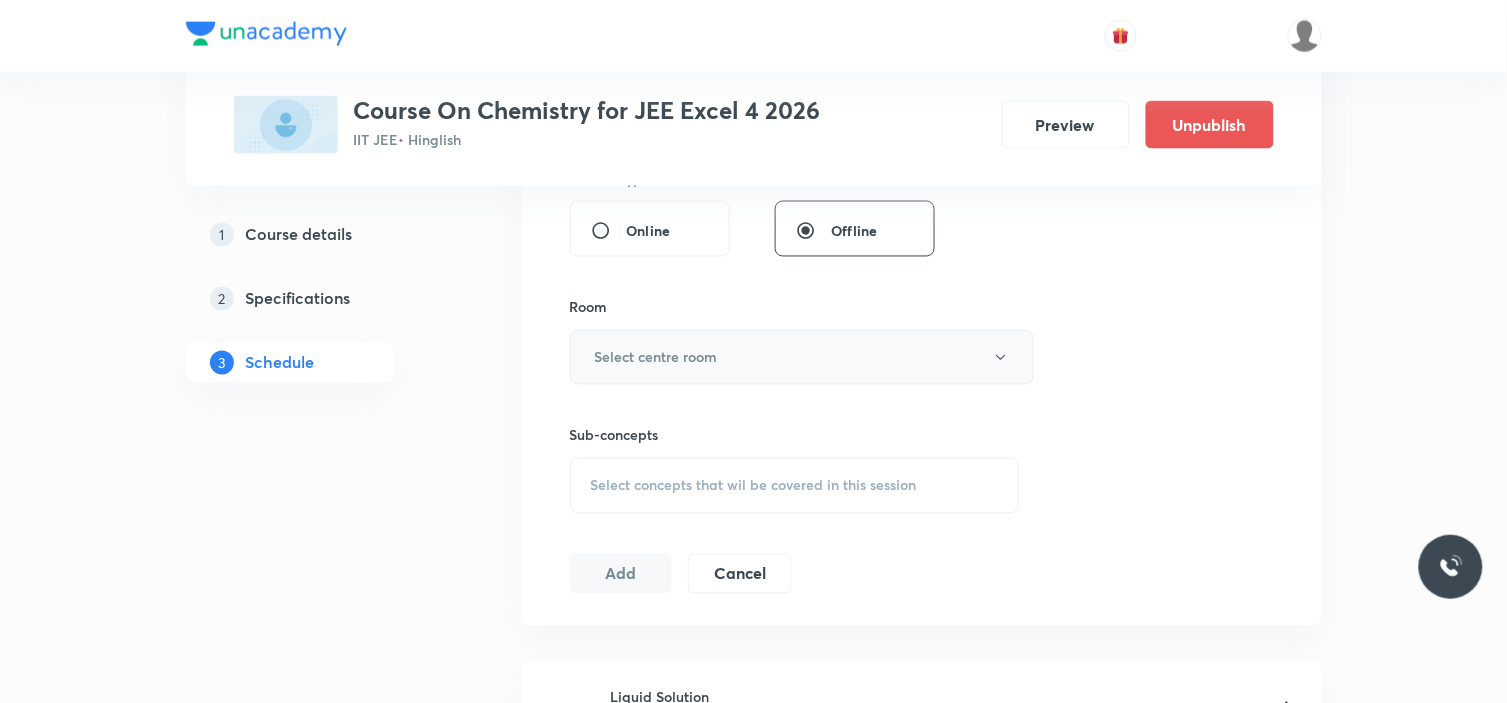 type on "90" 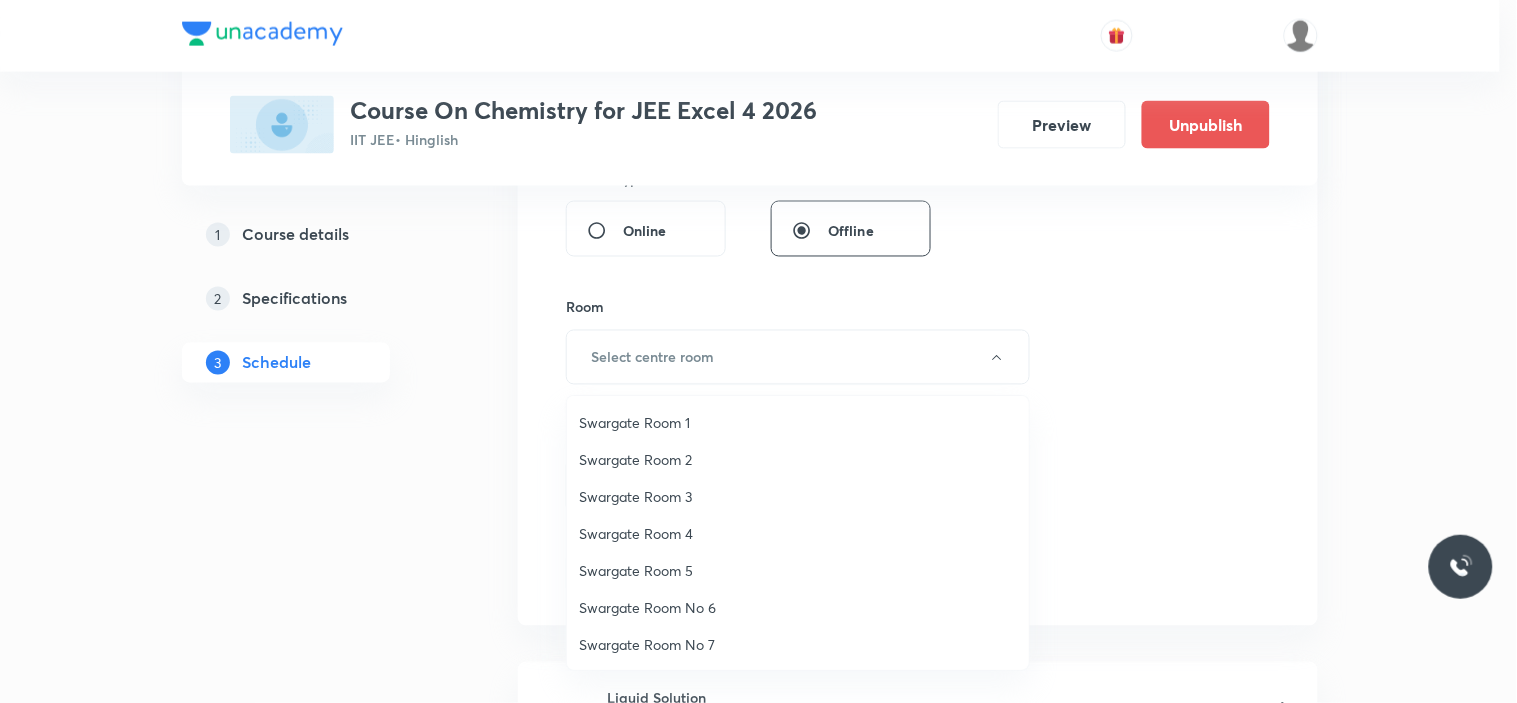 click on "Swargate Room No 7" at bounding box center [798, 644] 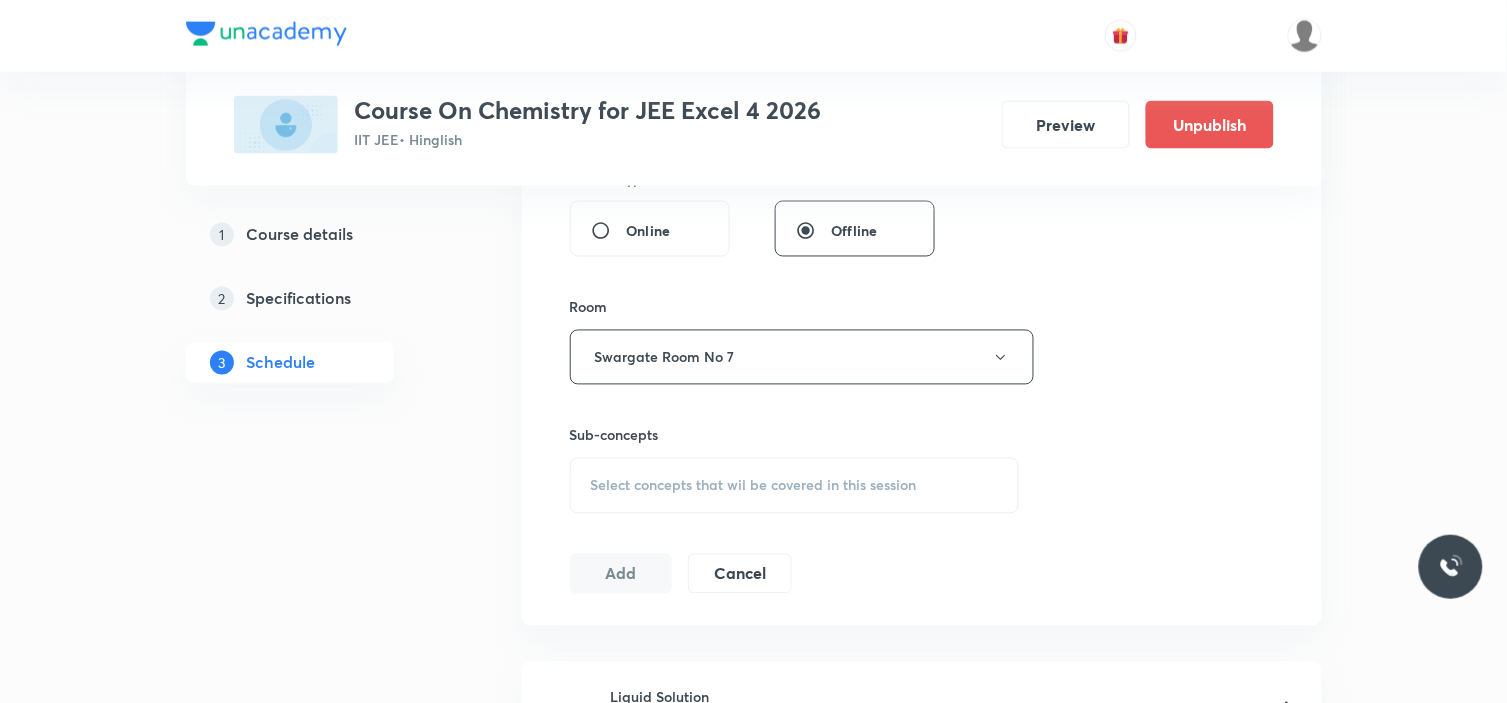 click on "Select concepts that wil be covered in this session" at bounding box center [795, 486] 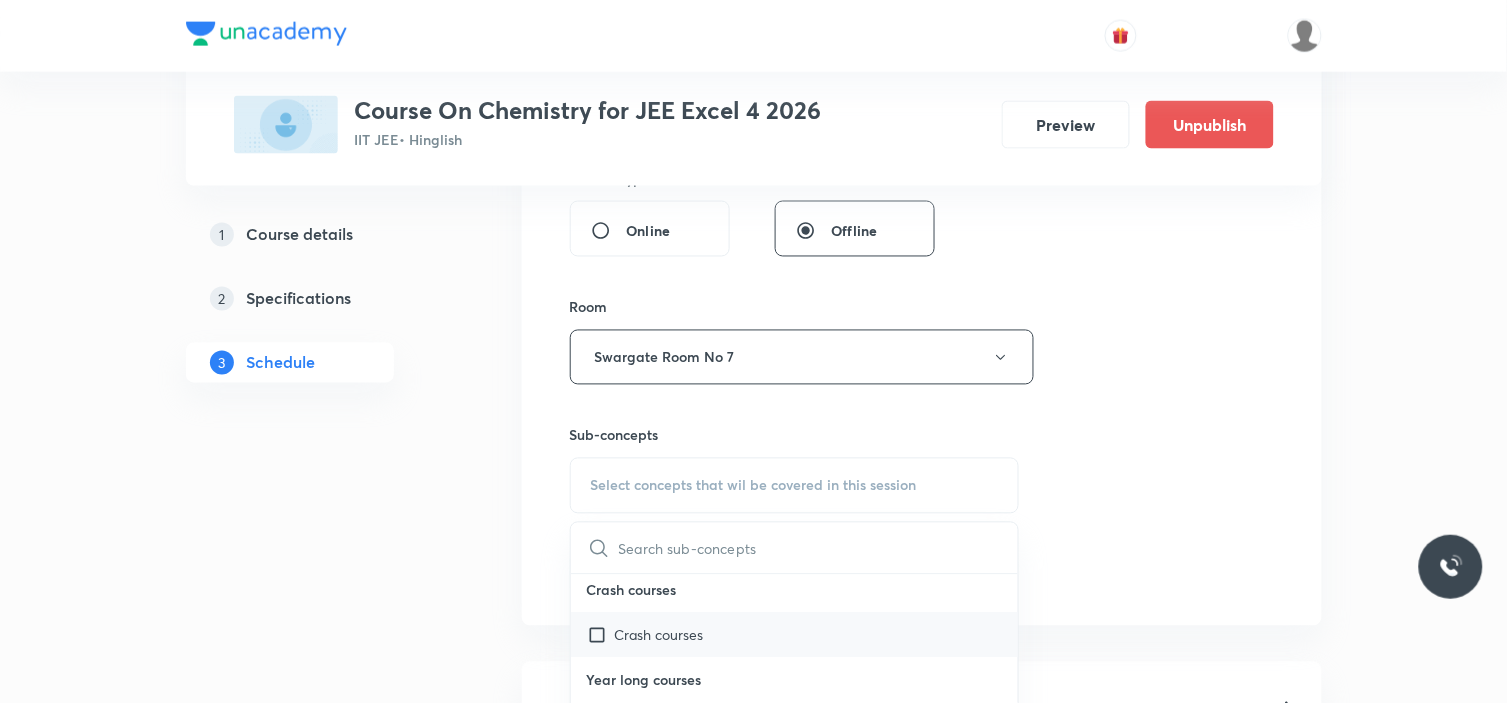 scroll, scrollTop: 10, scrollLeft: 0, axis: vertical 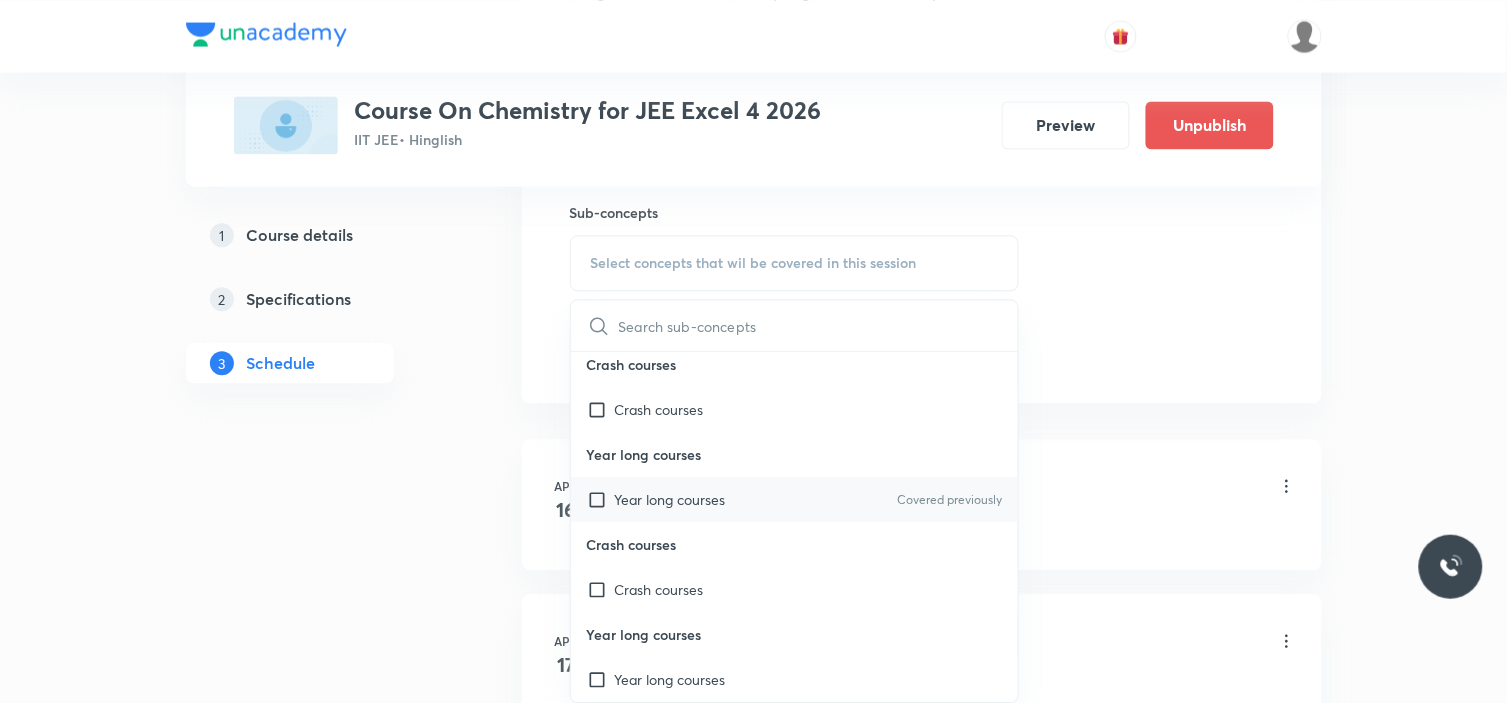 click on "Year long courses" at bounding box center (670, 499) 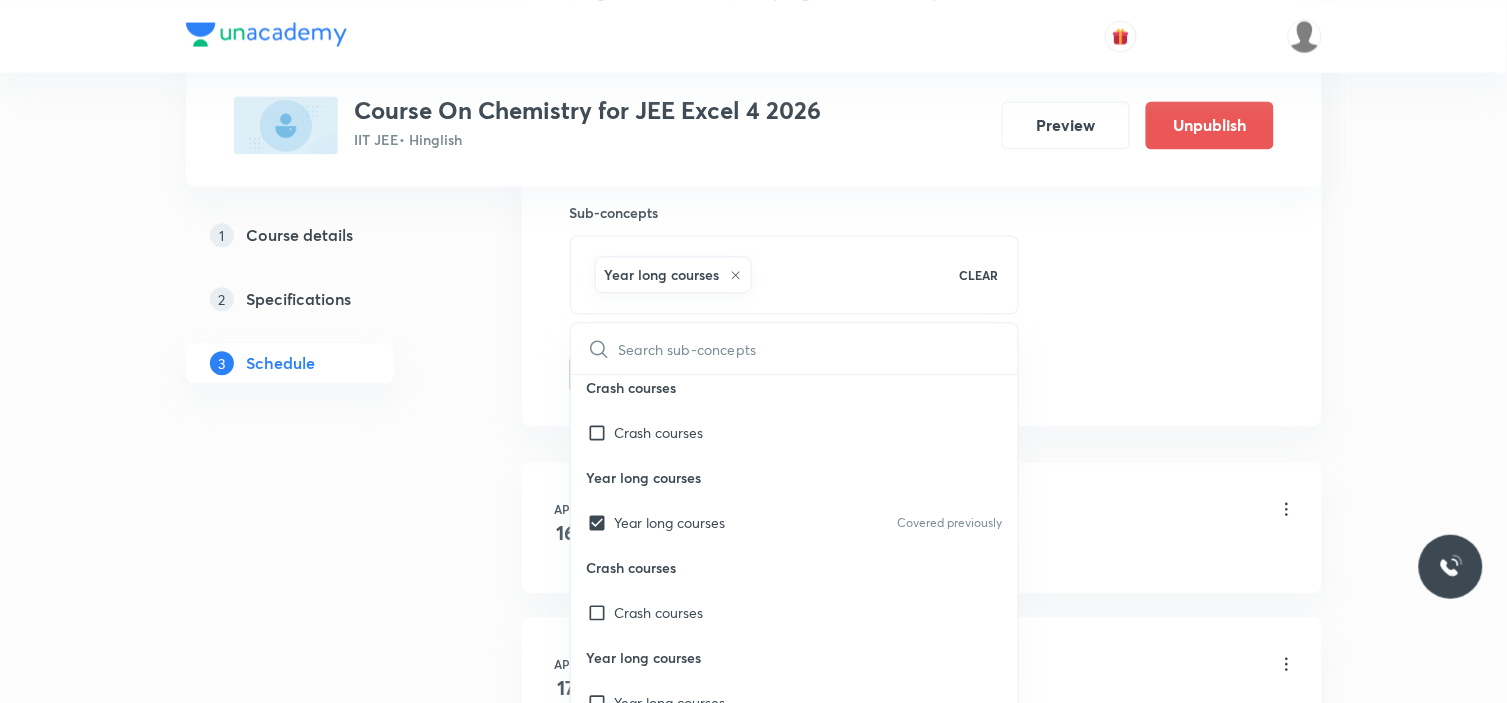 click on "Apr 16 Liquid Solution Lesson 1 • 6:15 PM • 90 min  • Room Swargate Room 1 Vectors and Scalars  Apr 17 Electrostatic Lesson 2 • 4:30 PM • 90 min  • Room Swargate Room 10 Elementary Algebra Apr 19 Liquid Solution Lesson 3 • 6:15 PM • 90 min  • Room Swargate Room 10 Basic Trigonometry Apr 20 Liquid Solution Lesson 4 • 6:15 PM • 90 min  • Room Swargate Room 10 Addition of Vectors Apr 21 Liquid Solution Lesson 5 • 6:15 PM • 90 min  • Room Swargate Room 10 2D and 3D Geometry Apr 24 Liquid Solution Lesson 6 • 4:29 PM • 90 min  • Room Swargate Room 10 Representation of Vector  Apr 26 Liquid Solution Lesson 7 • 6:15 PM • 90 min  • Room Swargate Room 10 Components of a Vector Apr 28 Electrochemistry Lesson 8 • 6:15 PM • 90 min  • Room Swargate Room 10 Functions May 3 Electrochemistry Lesson 9 • 6:15 PM • 90 min  • Room Swargate Room 10 Unit Vectors May 4 Electrochemistry Lesson 10 • 6:15 PM • 90 min  • Room Swargate Room 10 Differentiation May 5 May" at bounding box center (922, 4023) 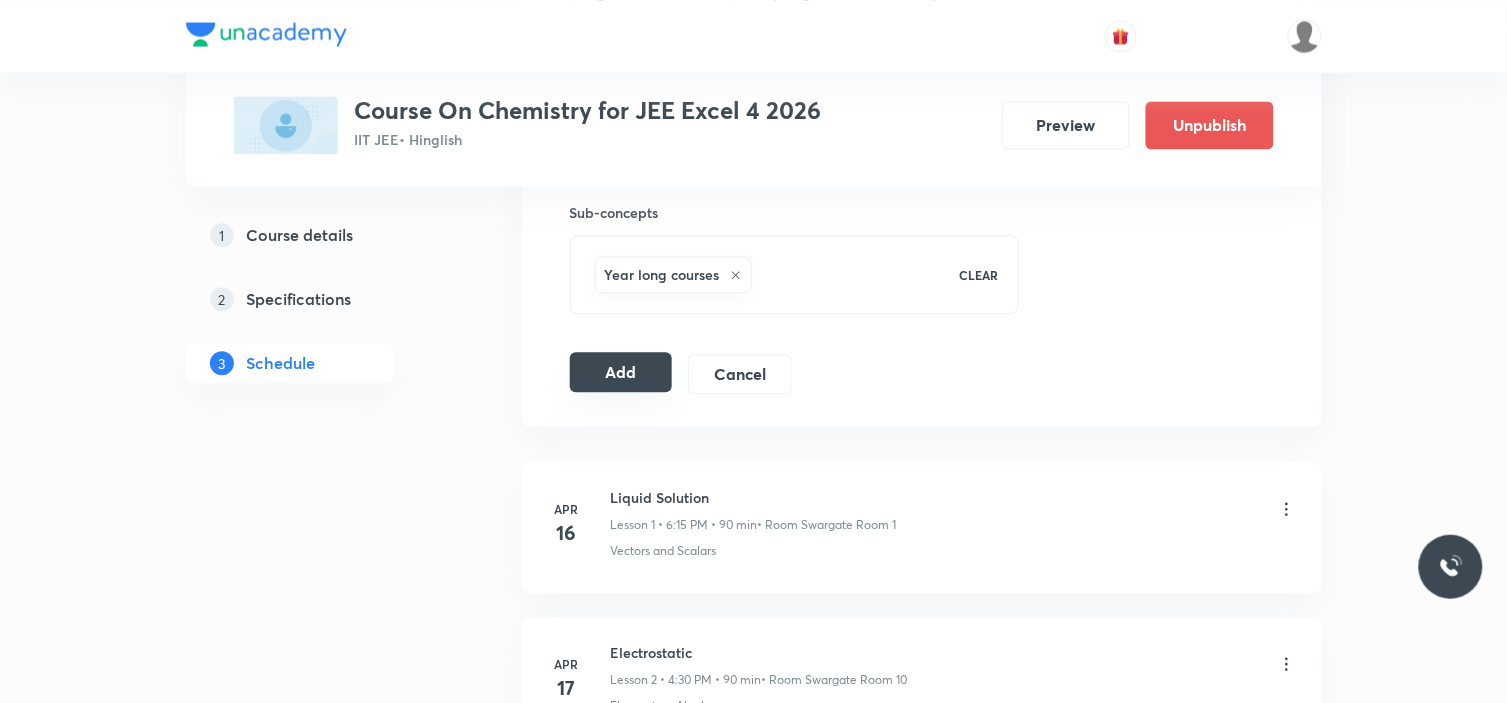 click on "Add" at bounding box center (621, 372) 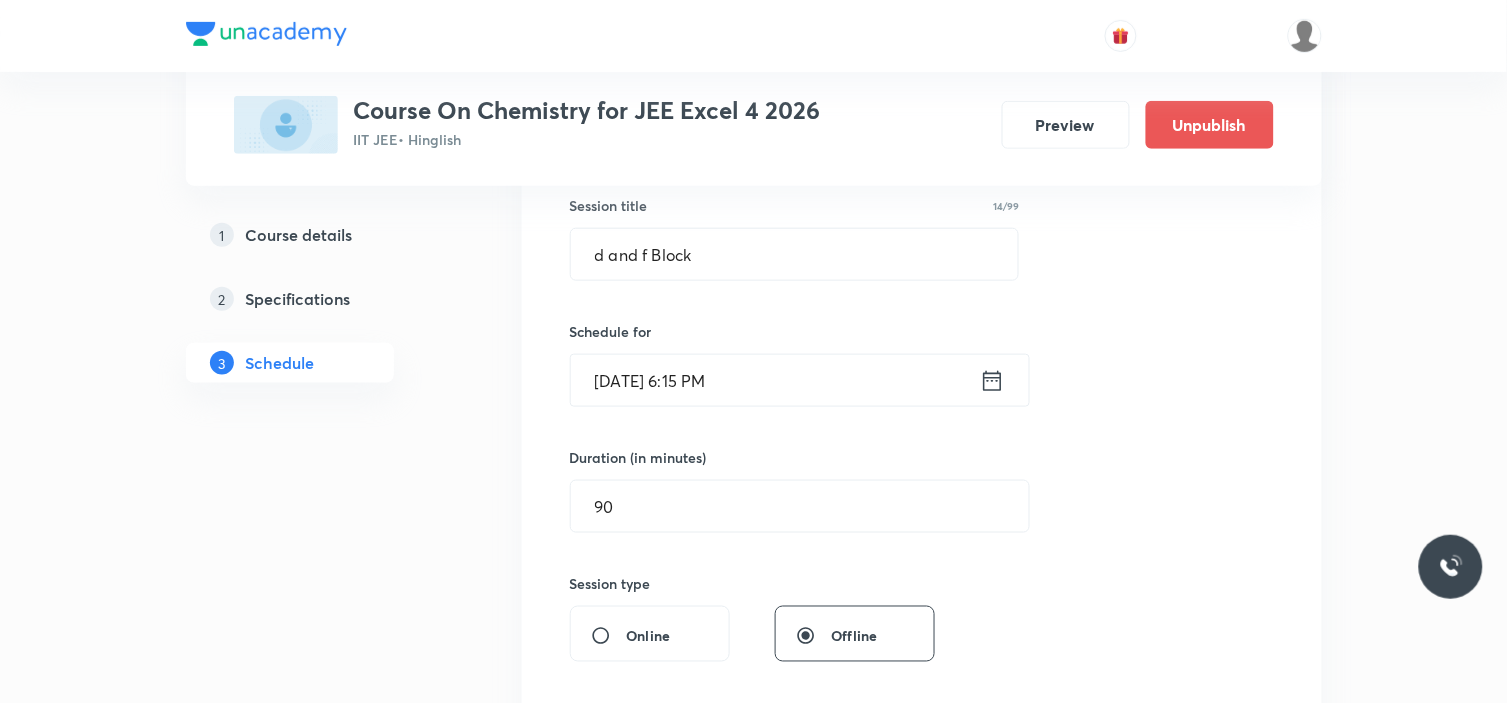 scroll, scrollTop: 333, scrollLeft: 0, axis: vertical 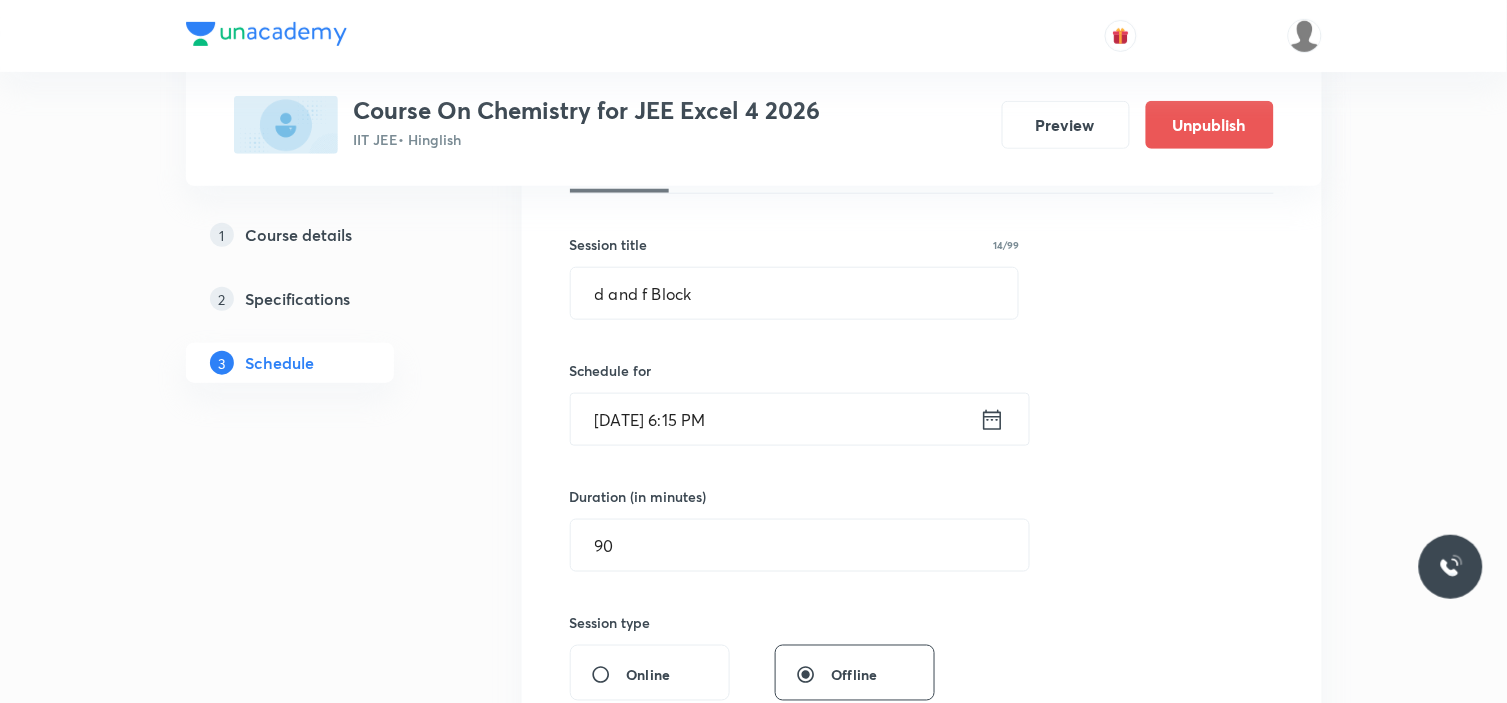 type 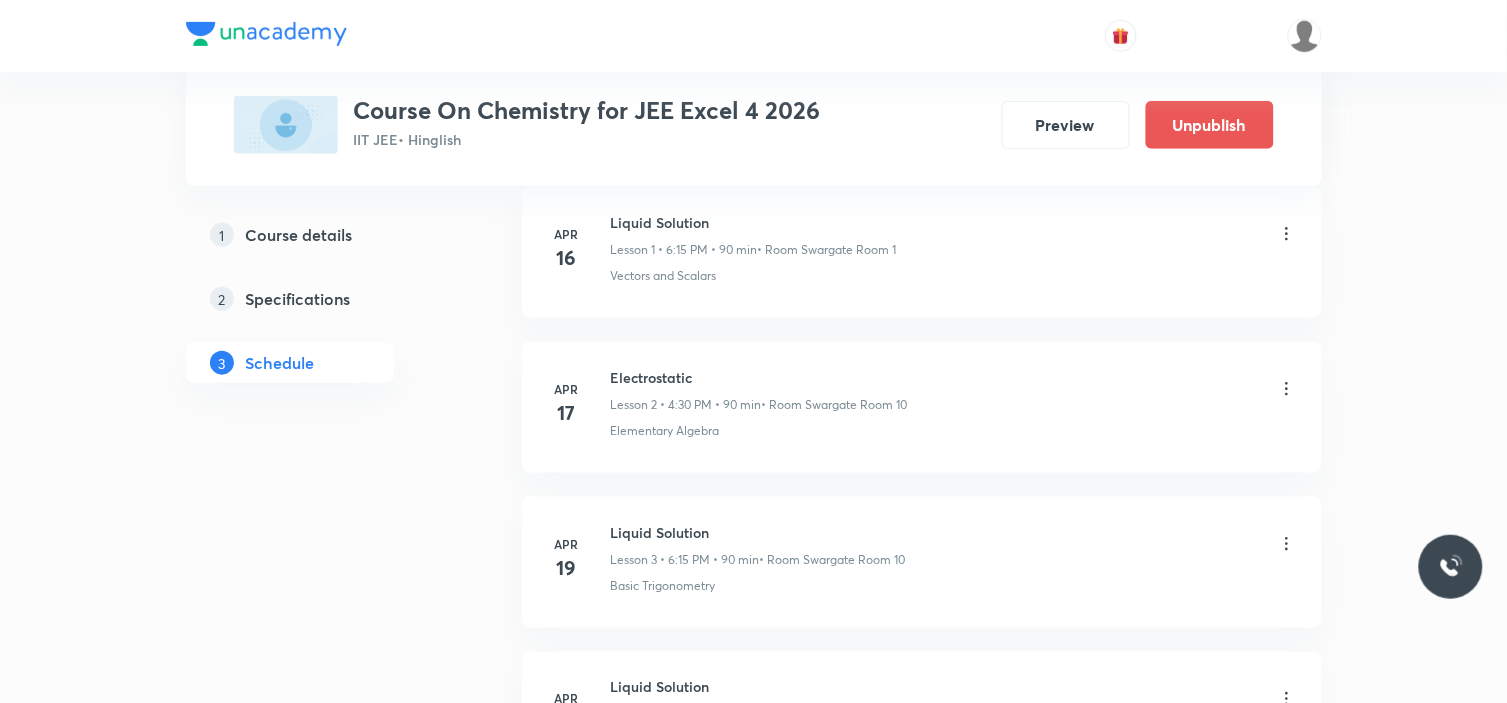 scroll, scrollTop: 0, scrollLeft: 0, axis: both 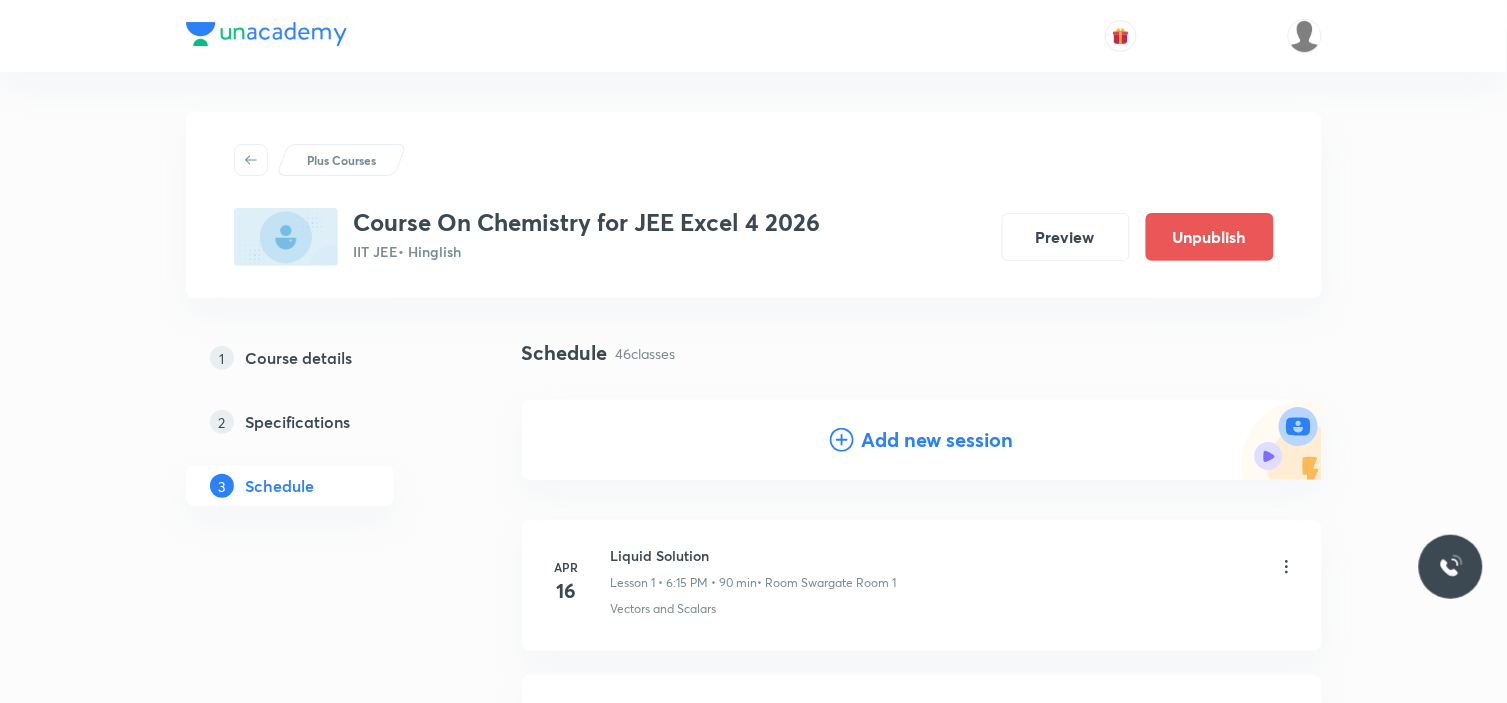click on "Add new session" at bounding box center (938, 440) 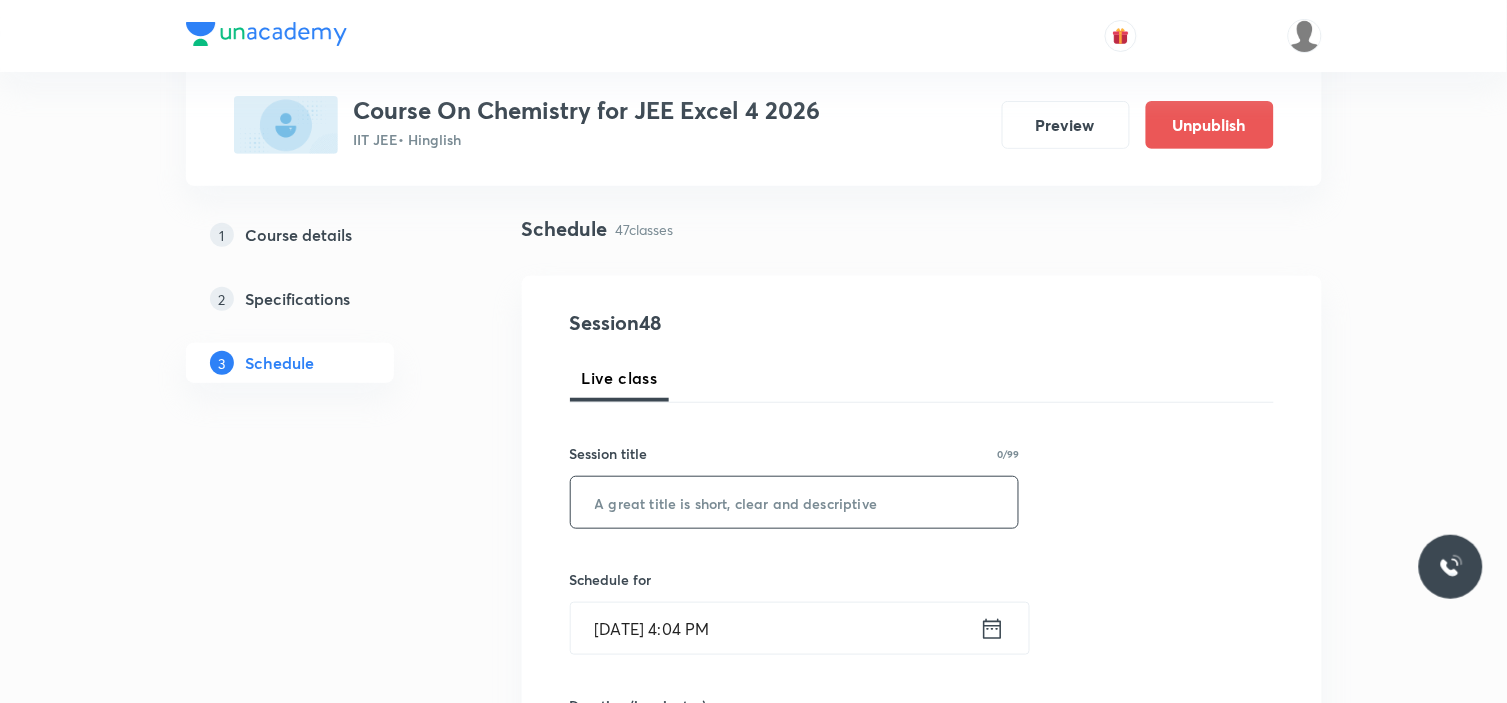 scroll, scrollTop: 333, scrollLeft: 0, axis: vertical 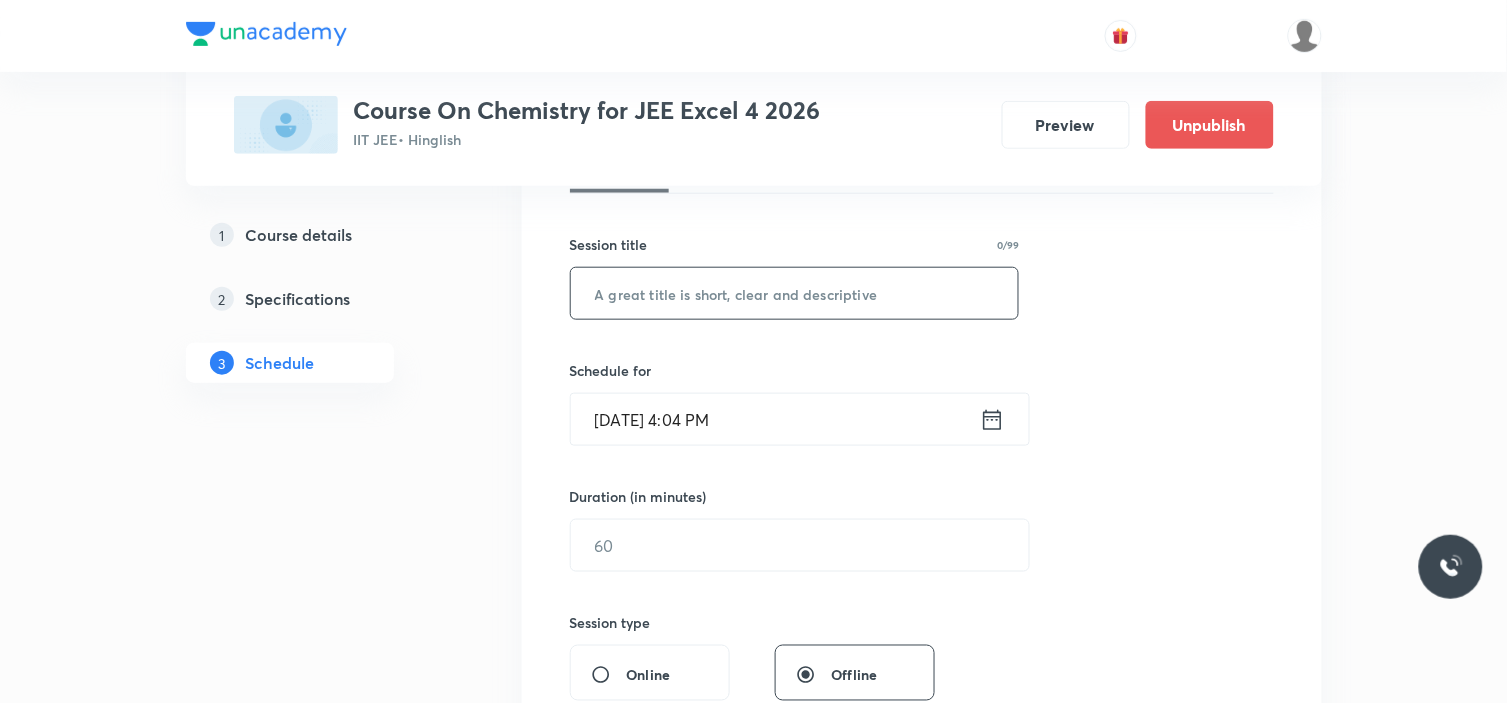 click at bounding box center (795, 293) 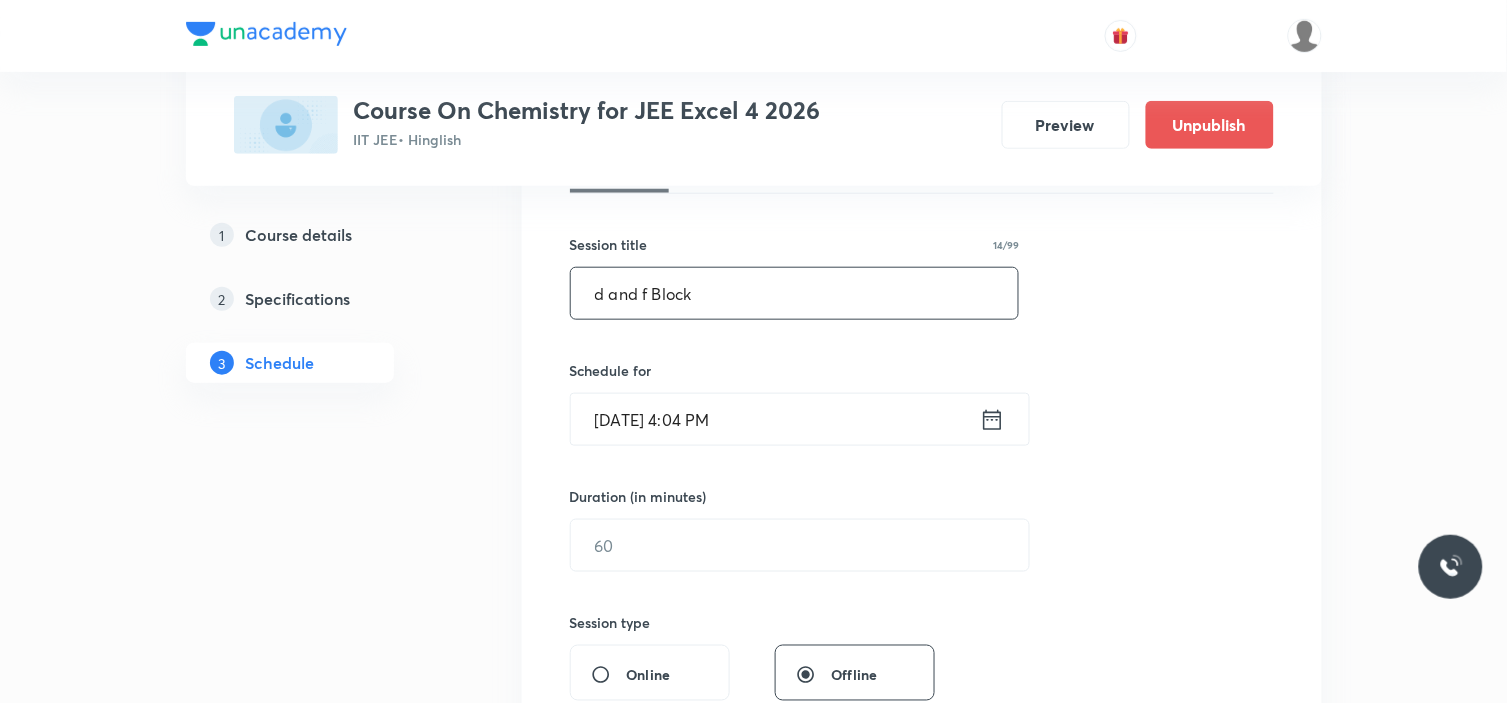 type on "d and f Block" 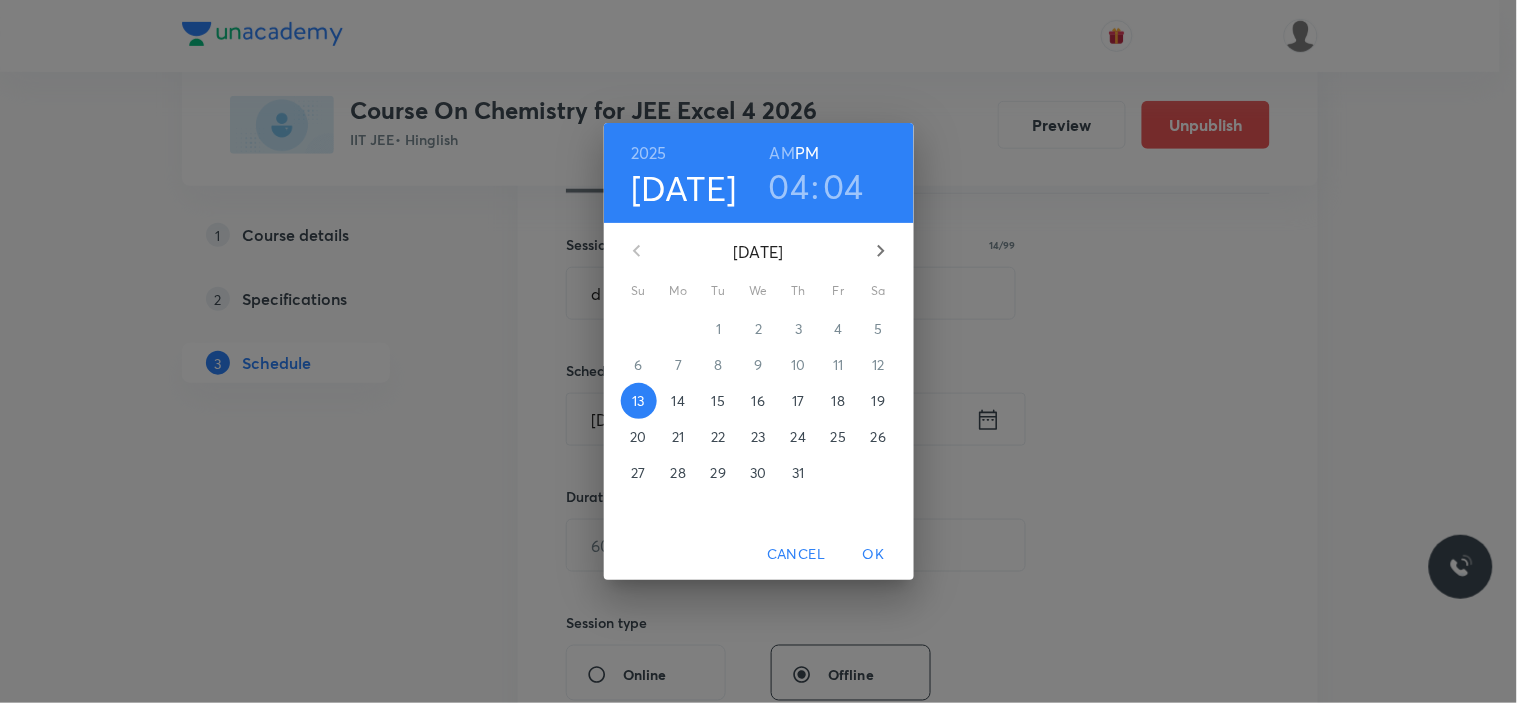click on "19" at bounding box center (879, 401) 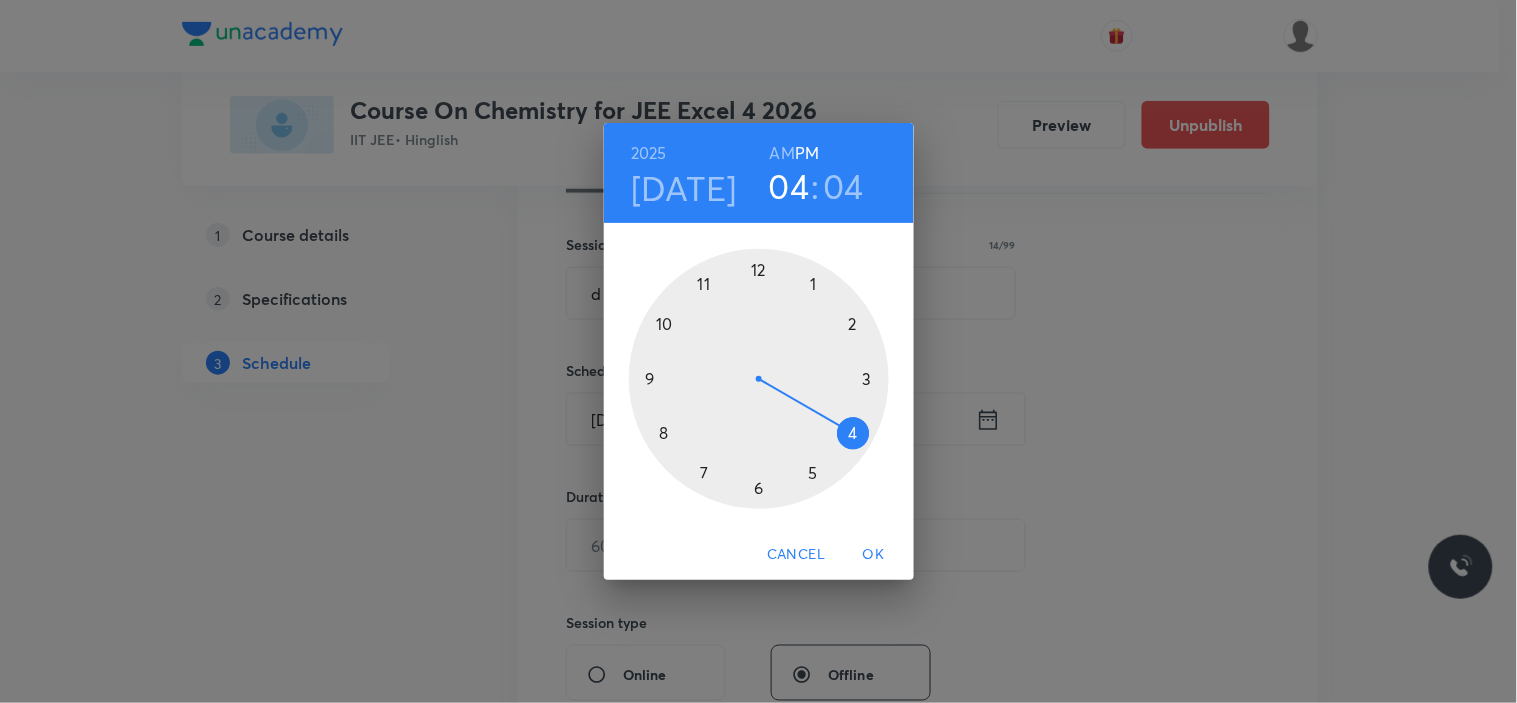 click at bounding box center (759, 379) 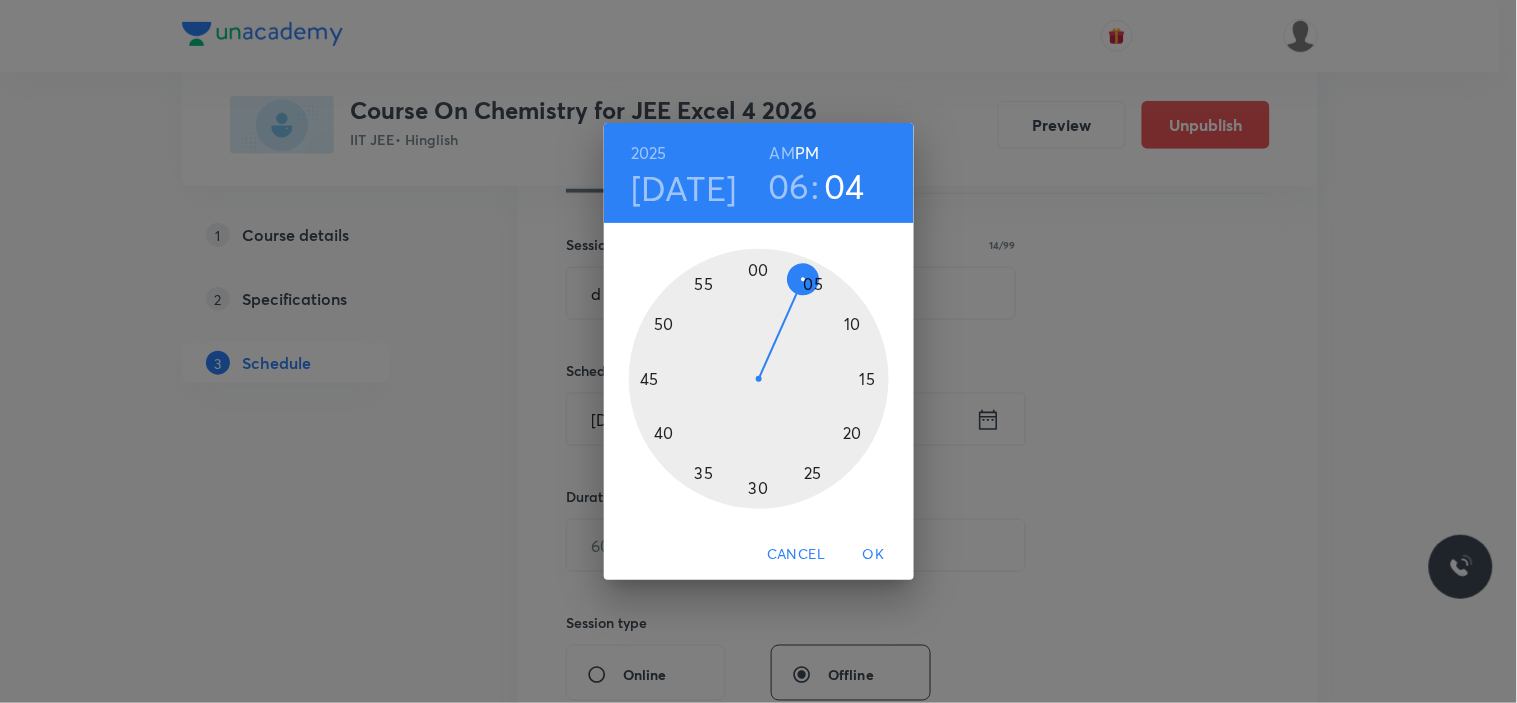click at bounding box center (759, 379) 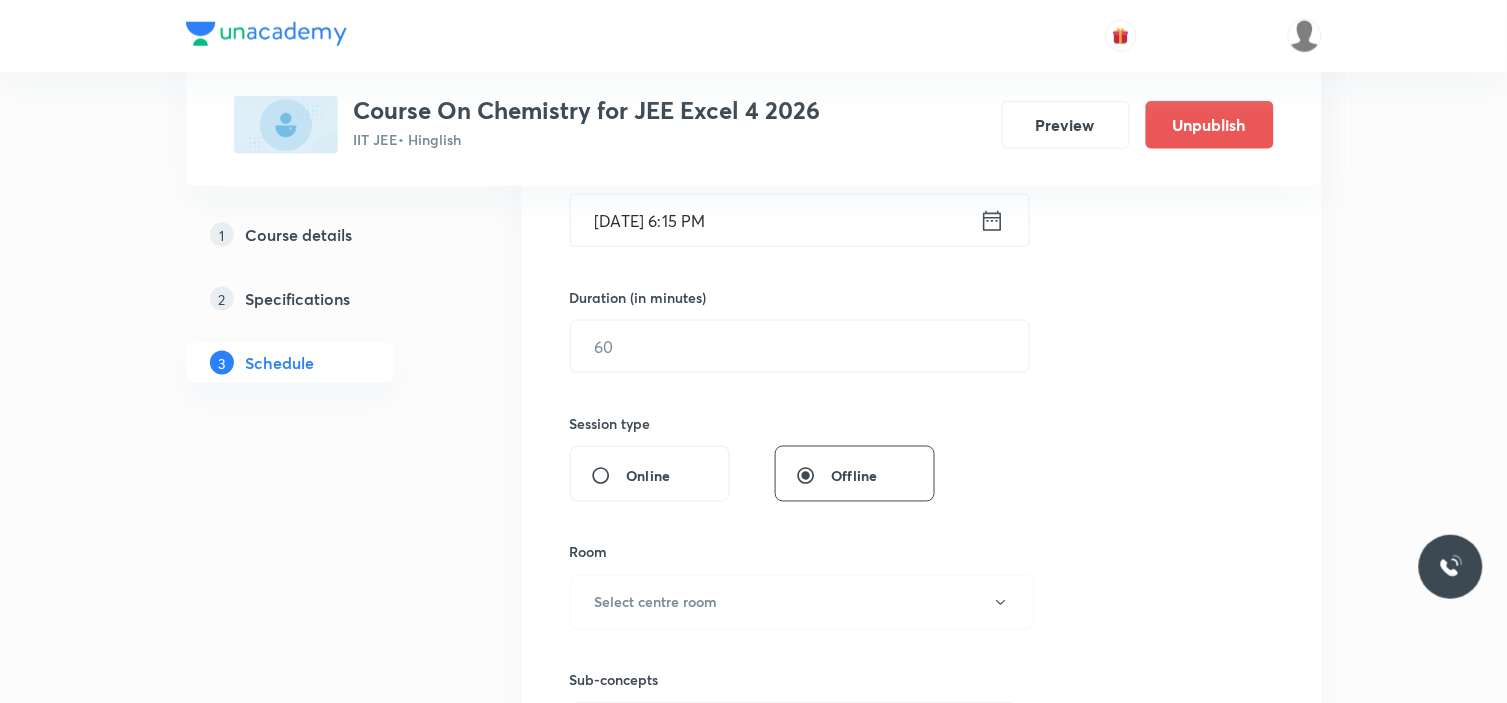 scroll, scrollTop: 555, scrollLeft: 0, axis: vertical 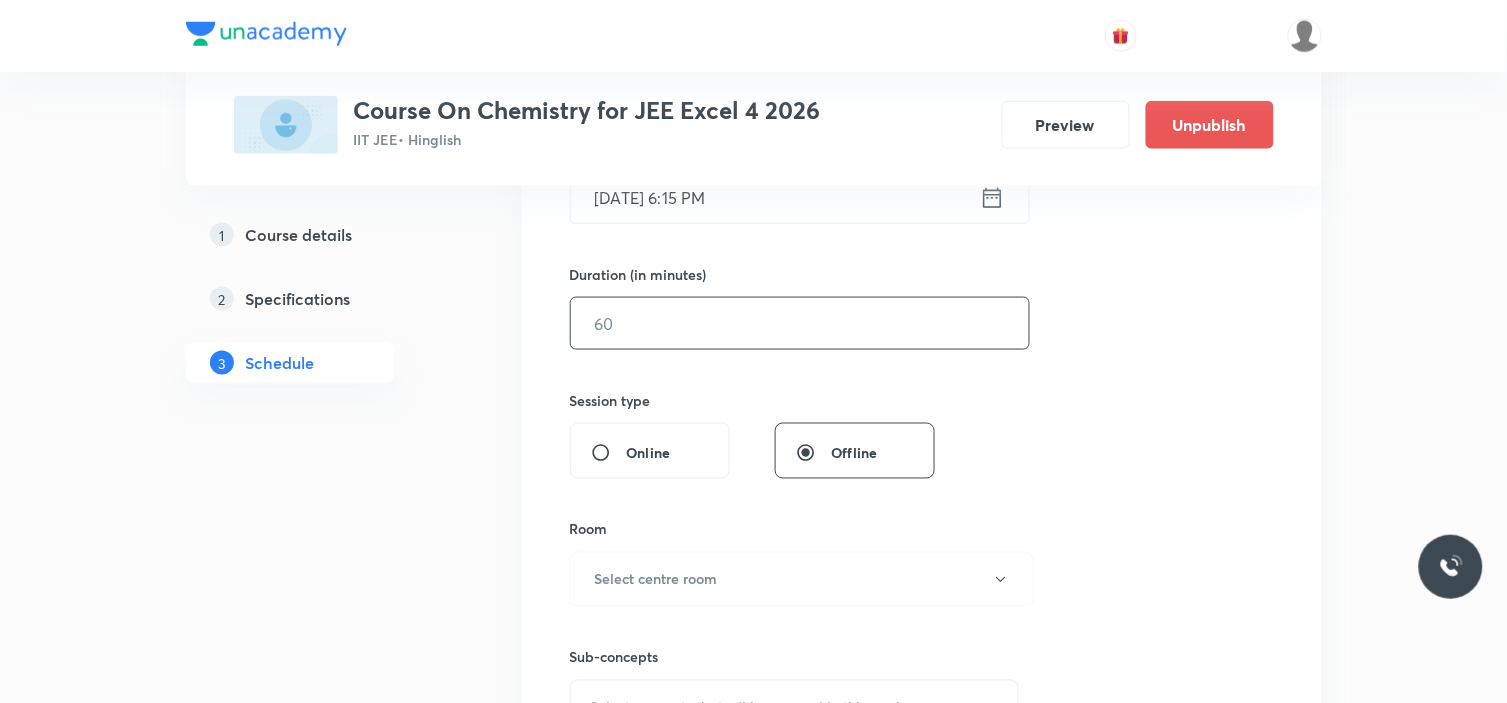 click at bounding box center (800, 323) 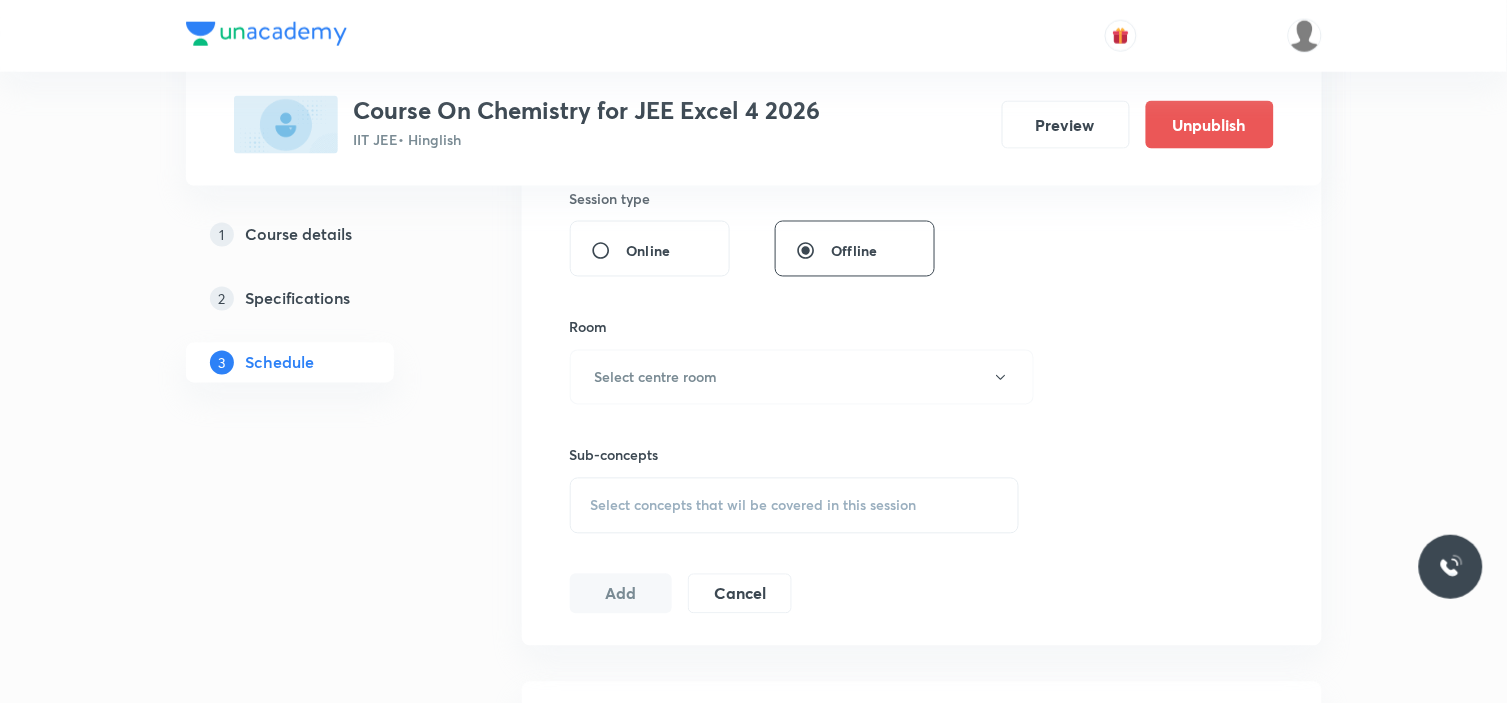 scroll, scrollTop: 777, scrollLeft: 0, axis: vertical 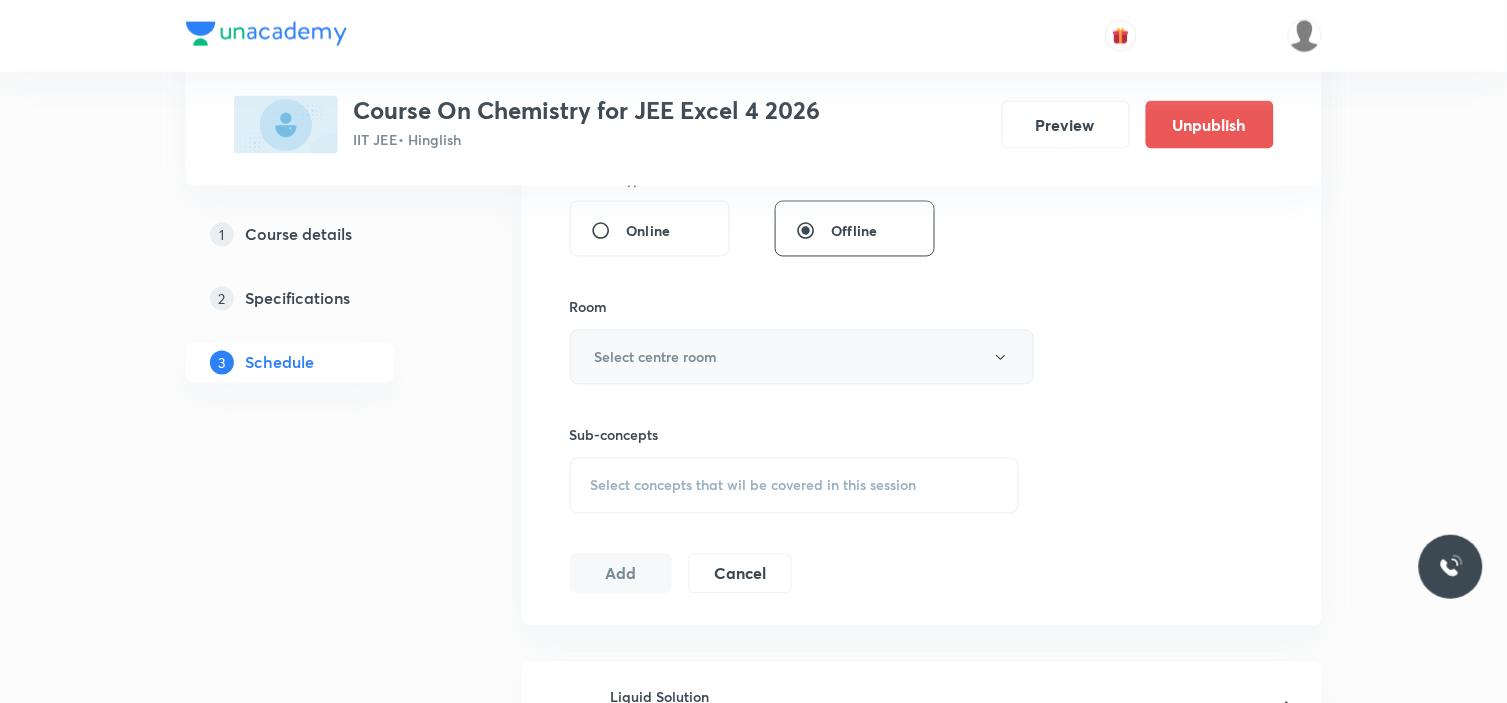 type on "90" 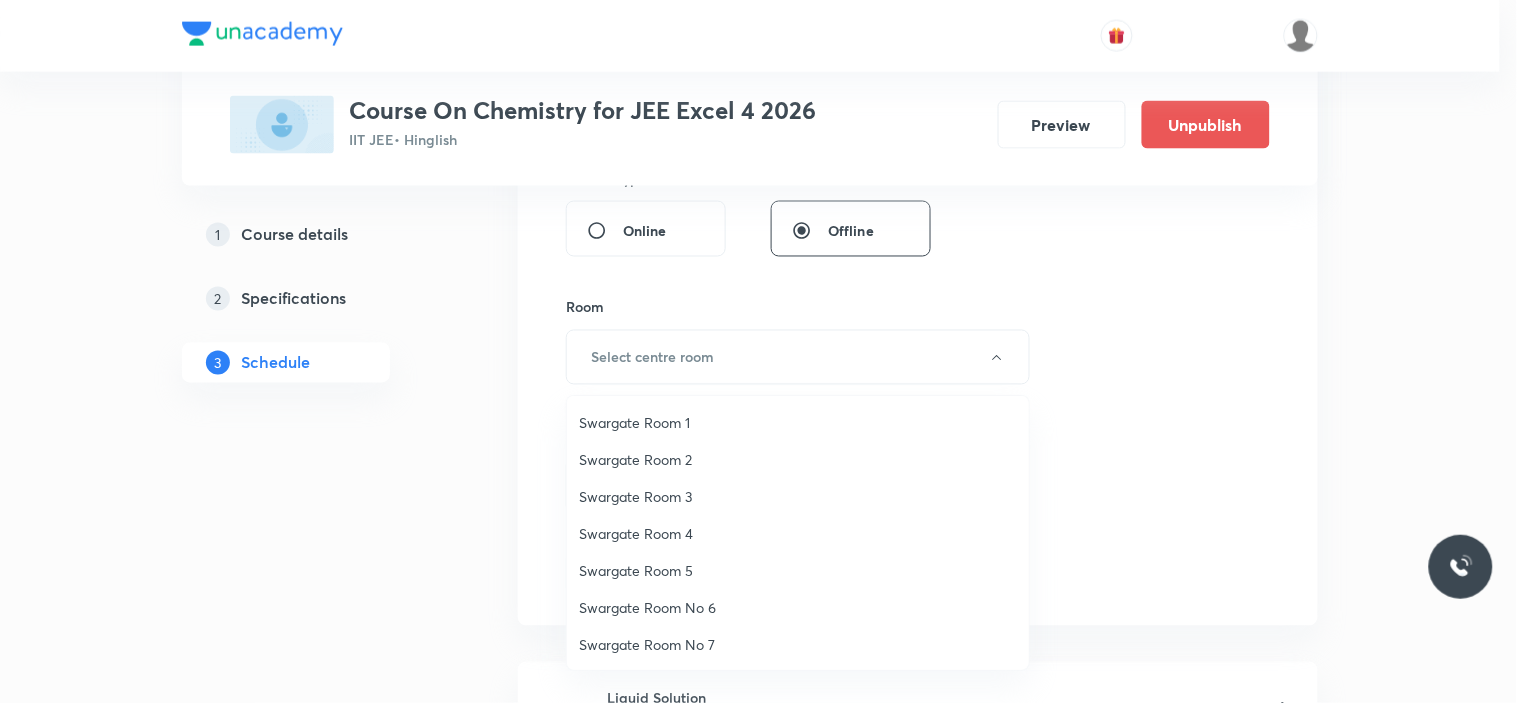 click on "Swargate Room No 7" at bounding box center (798, 644) 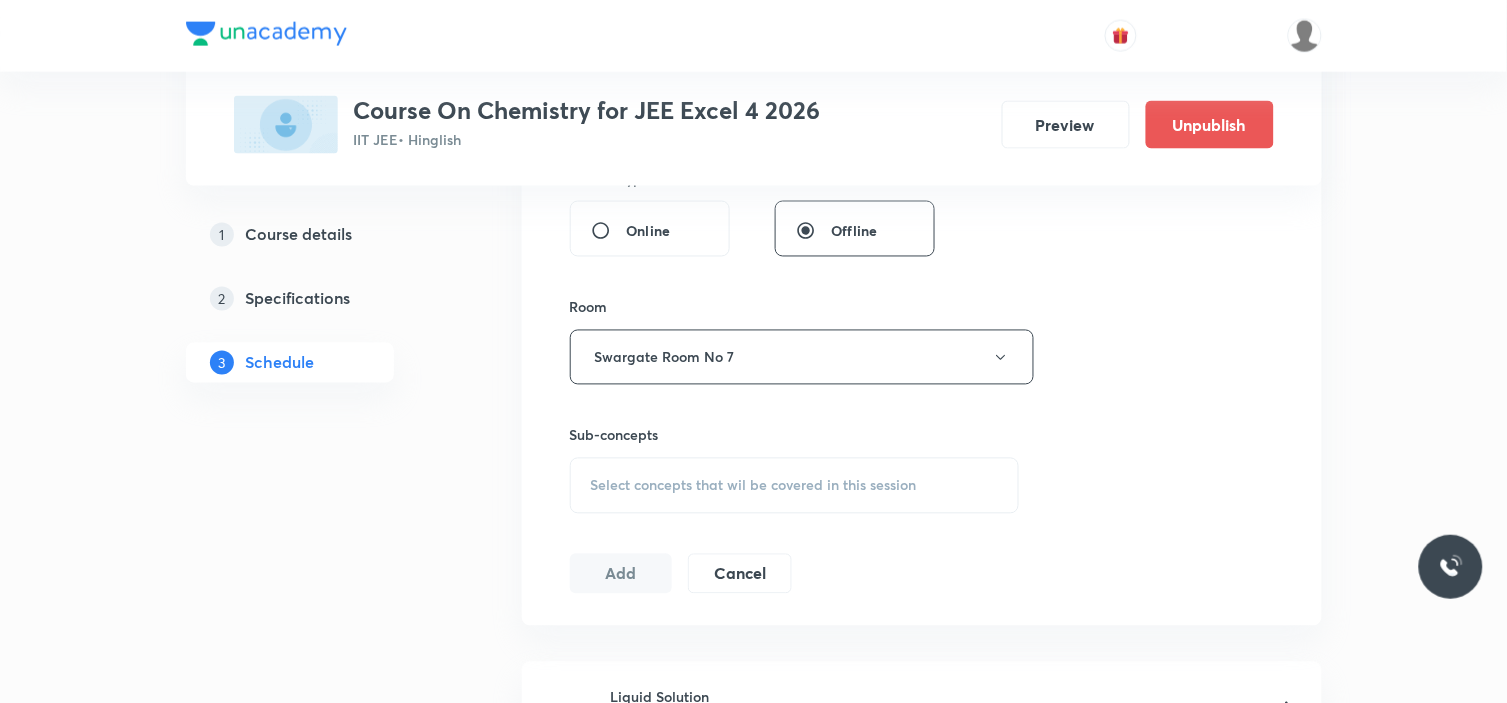 click on "Select concepts that wil be covered in this session" at bounding box center (795, 486) 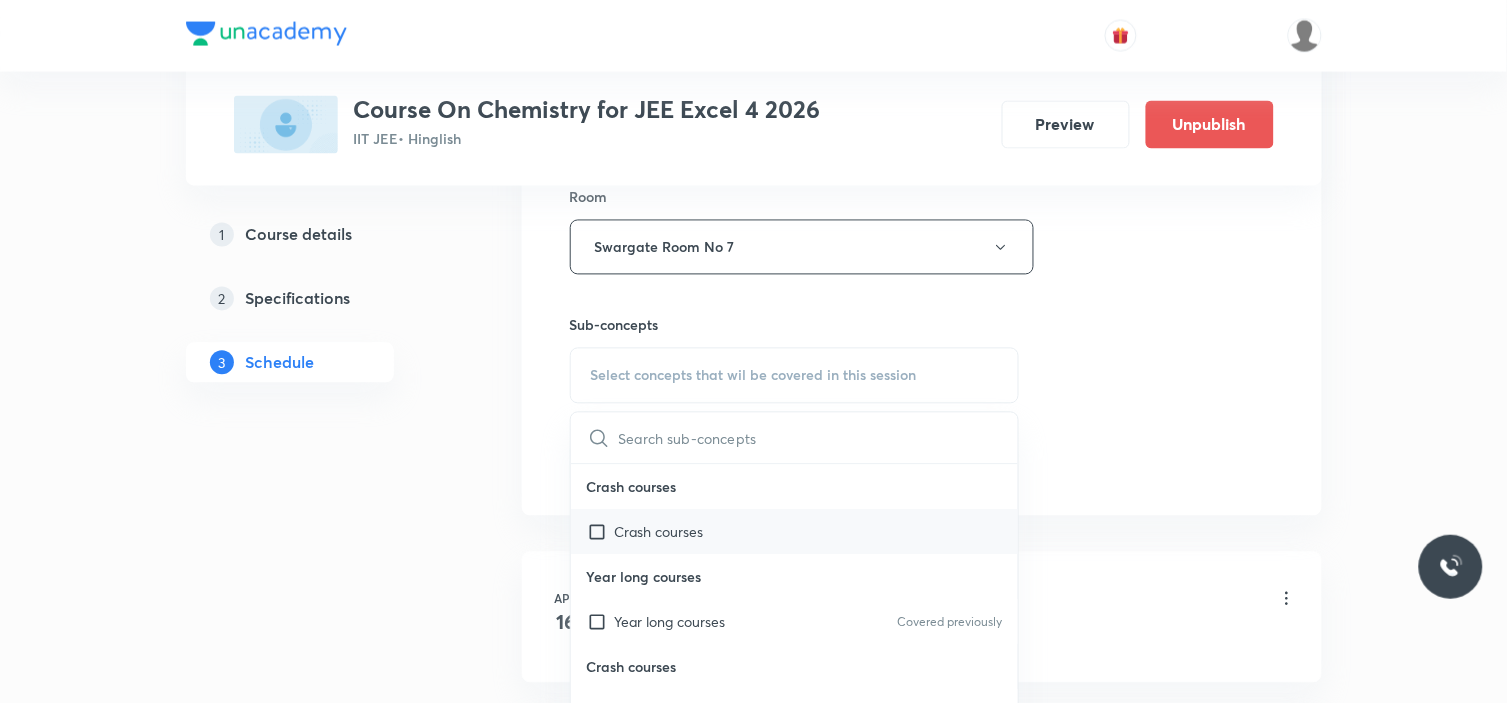 scroll, scrollTop: 888, scrollLeft: 0, axis: vertical 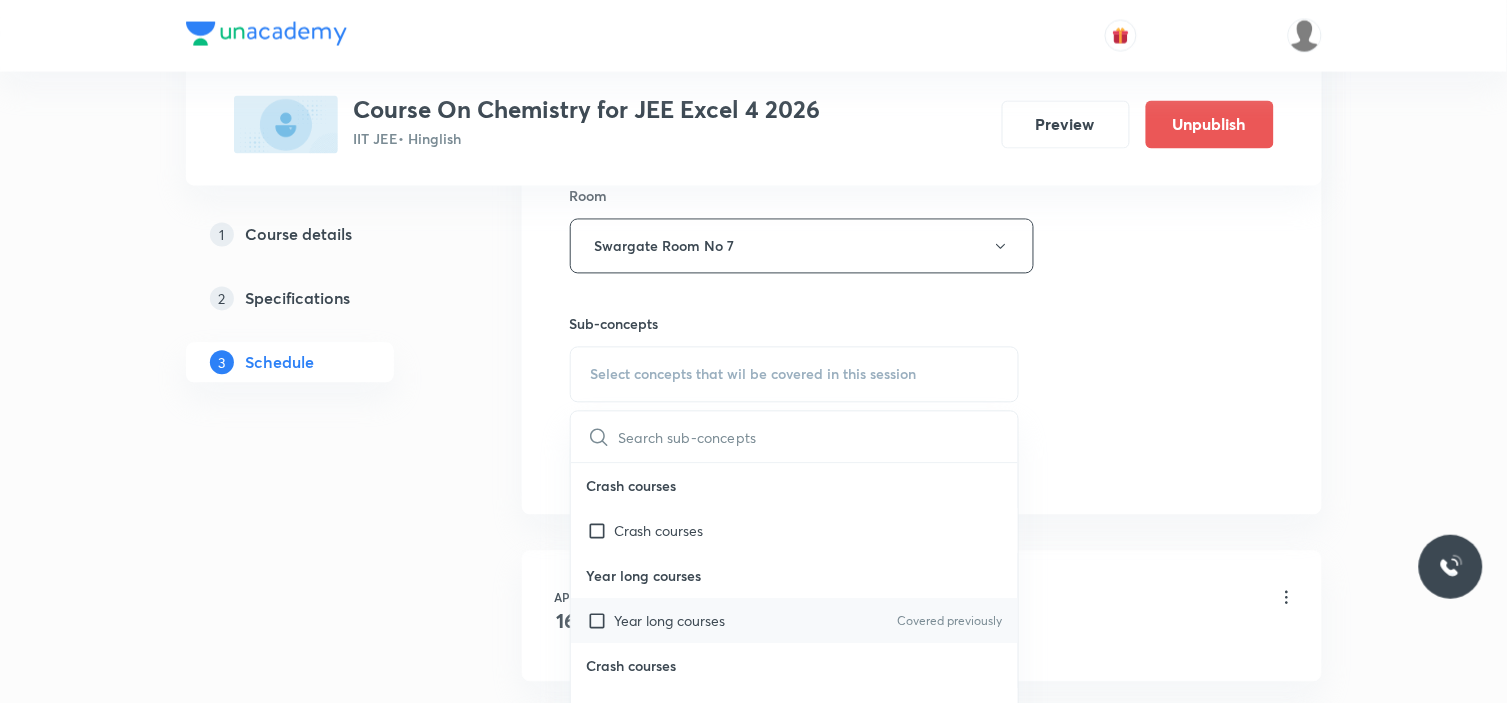 click on "Year long courses" at bounding box center [670, 621] 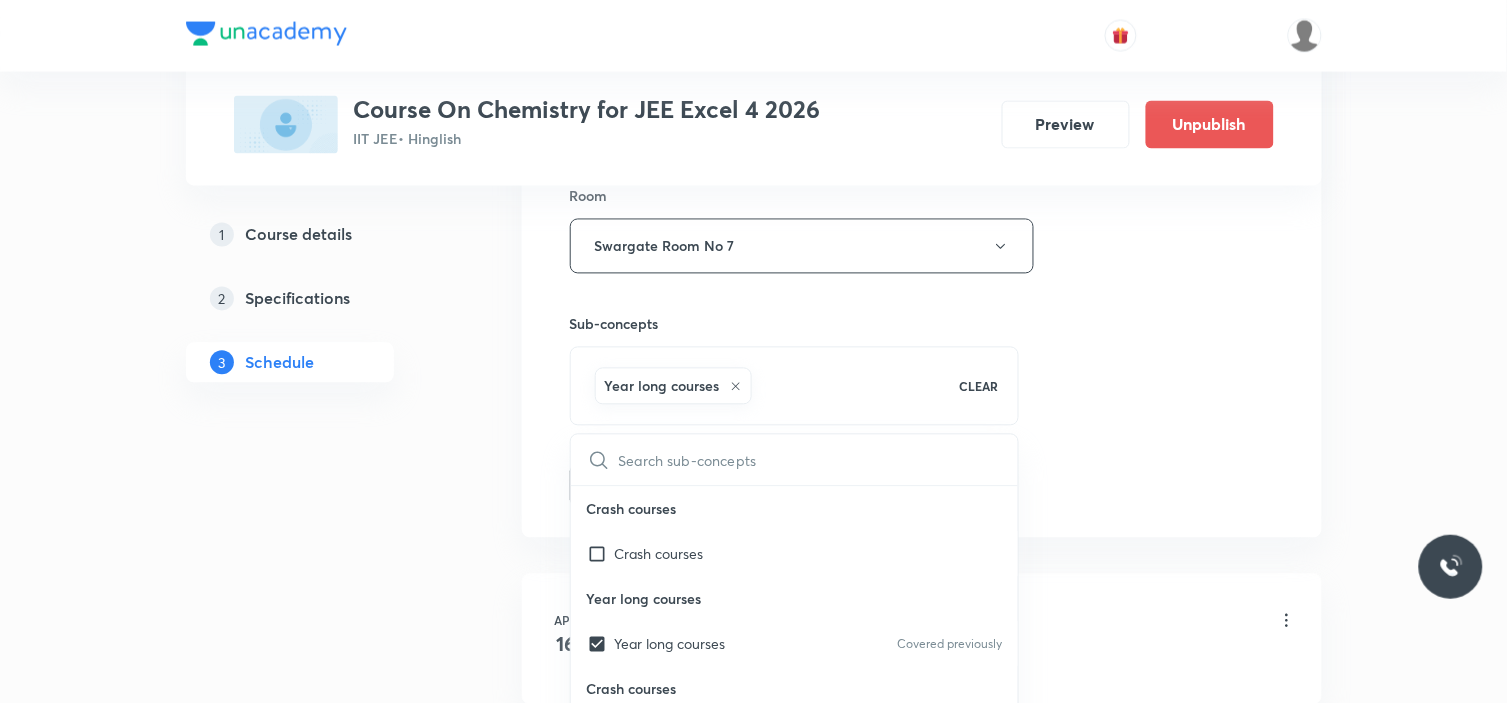 click on "Session  48 Live class Session title 14/99 d and f Block ​ Schedule for Jul 19, 2025, 6:15 PM ​ Duration (in minutes) 90 ​   Session type Online Offline Room Swargate Room No 7 Sub-concepts Year long courses CLEAR ​ Crash courses Crash courses Year long courses Year long courses Covered previously Crash courses Crash courses Year long courses Year long courses Add Cancel" at bounding box center (922, 25) 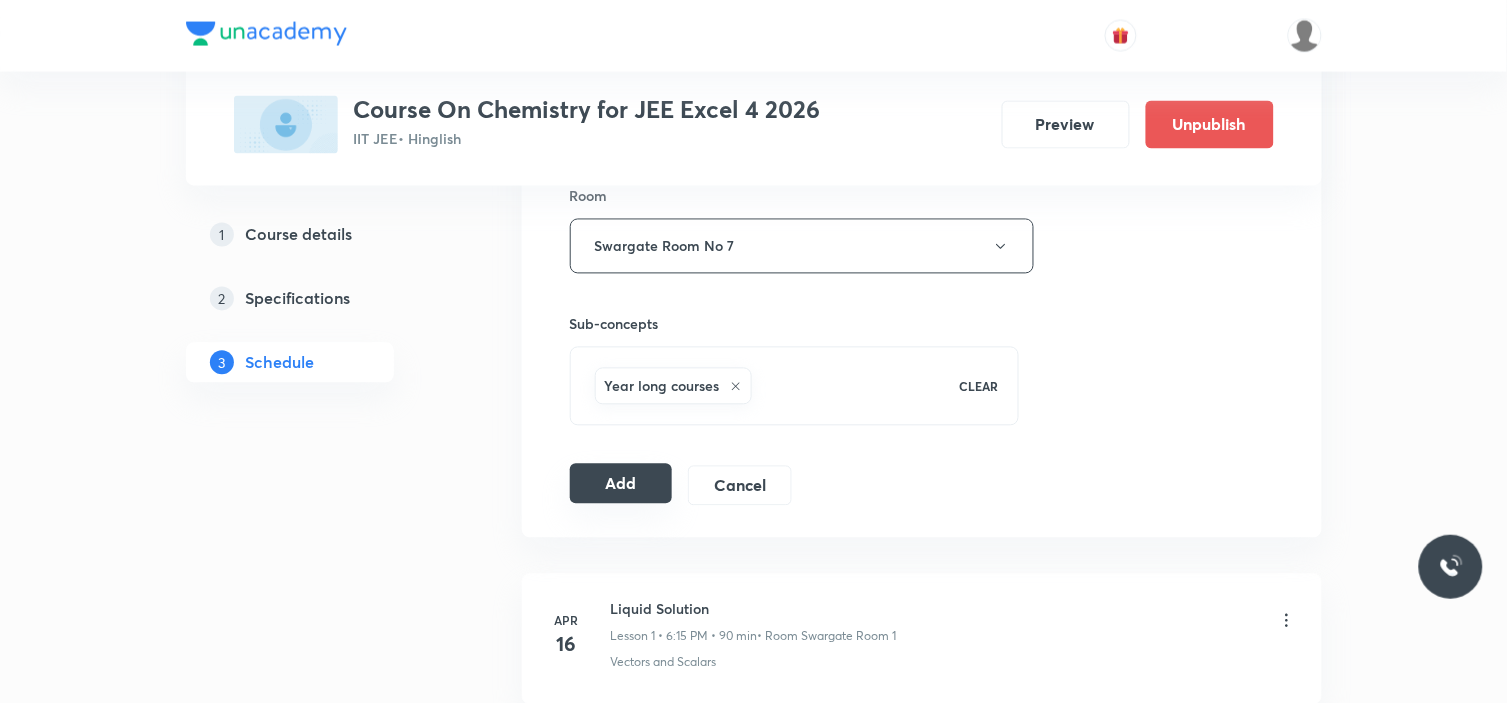click on "Add" at bounding box center [621, 484] 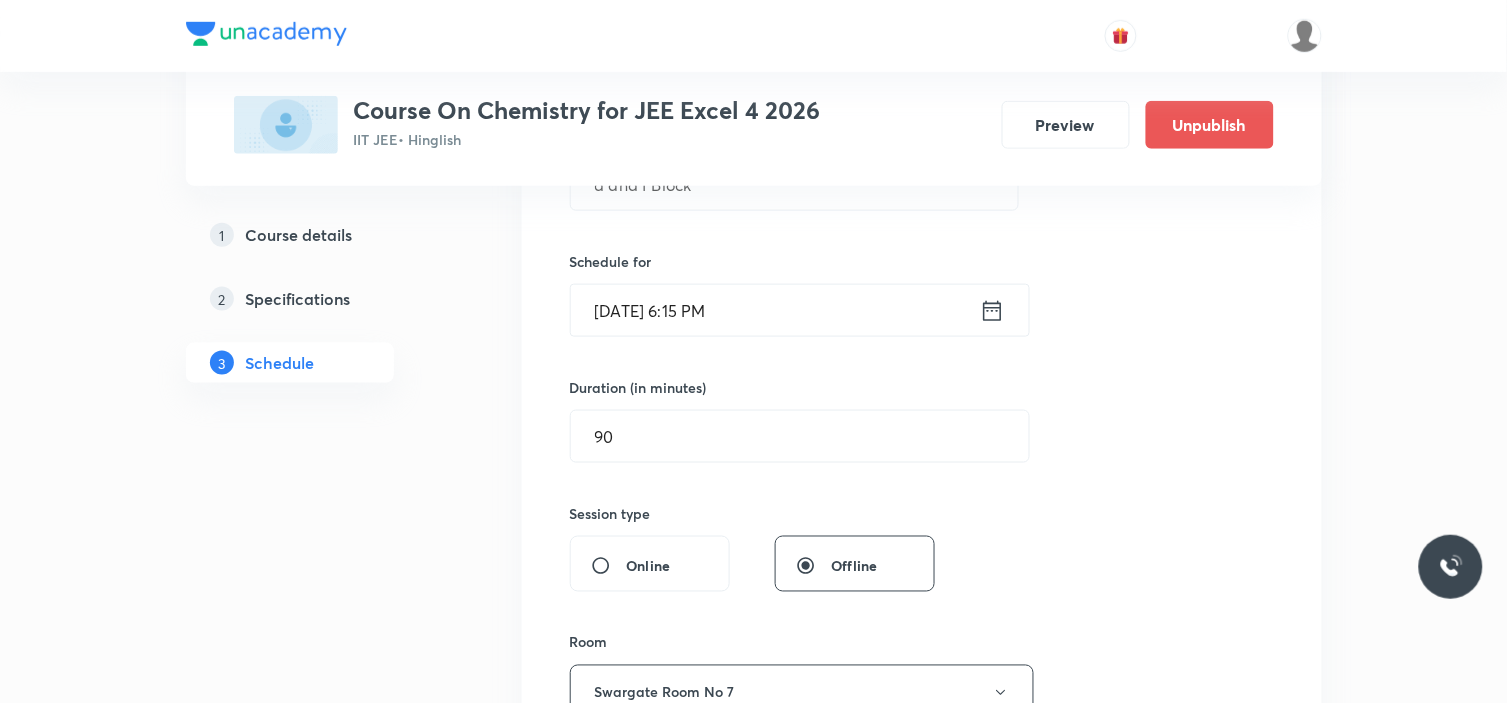 scroll, scrollTop: 333, scrollLeft: 0, axis: vertical 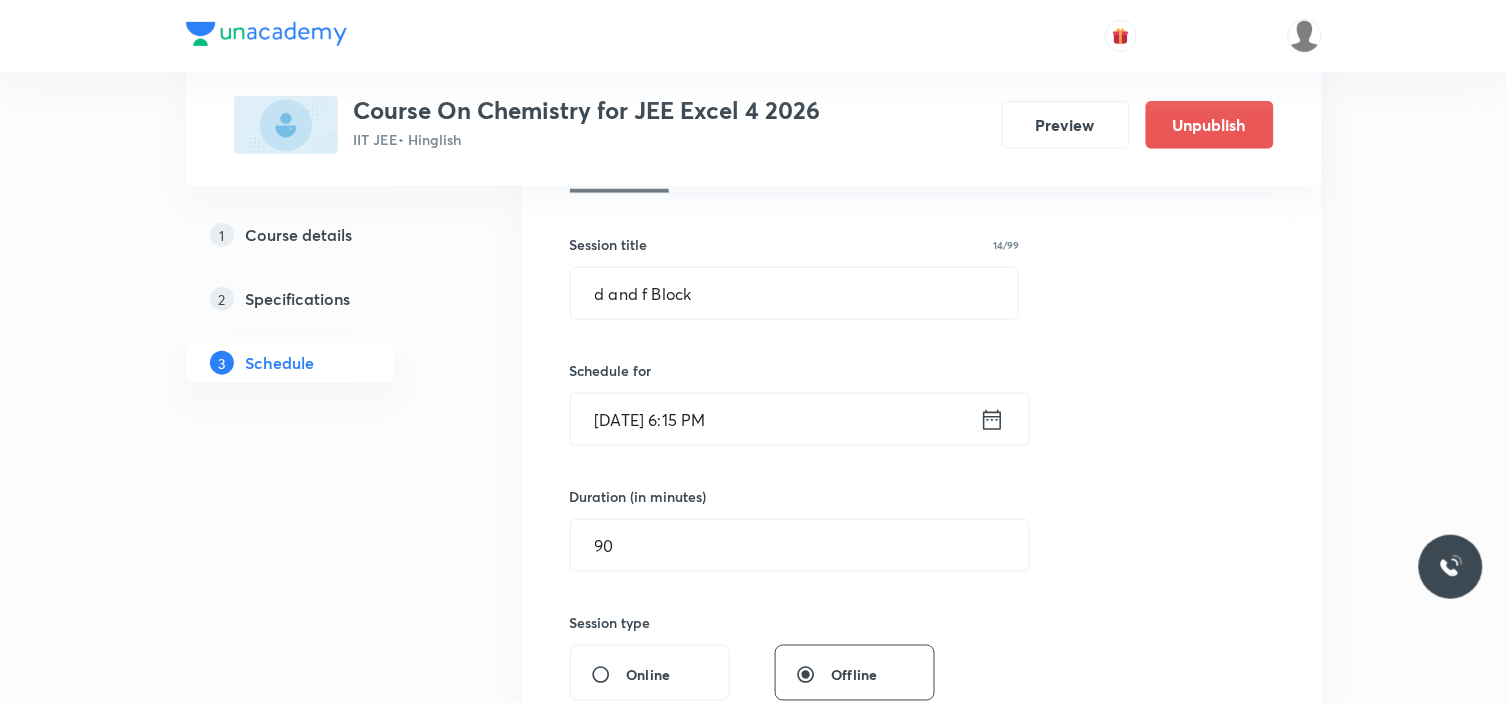 type 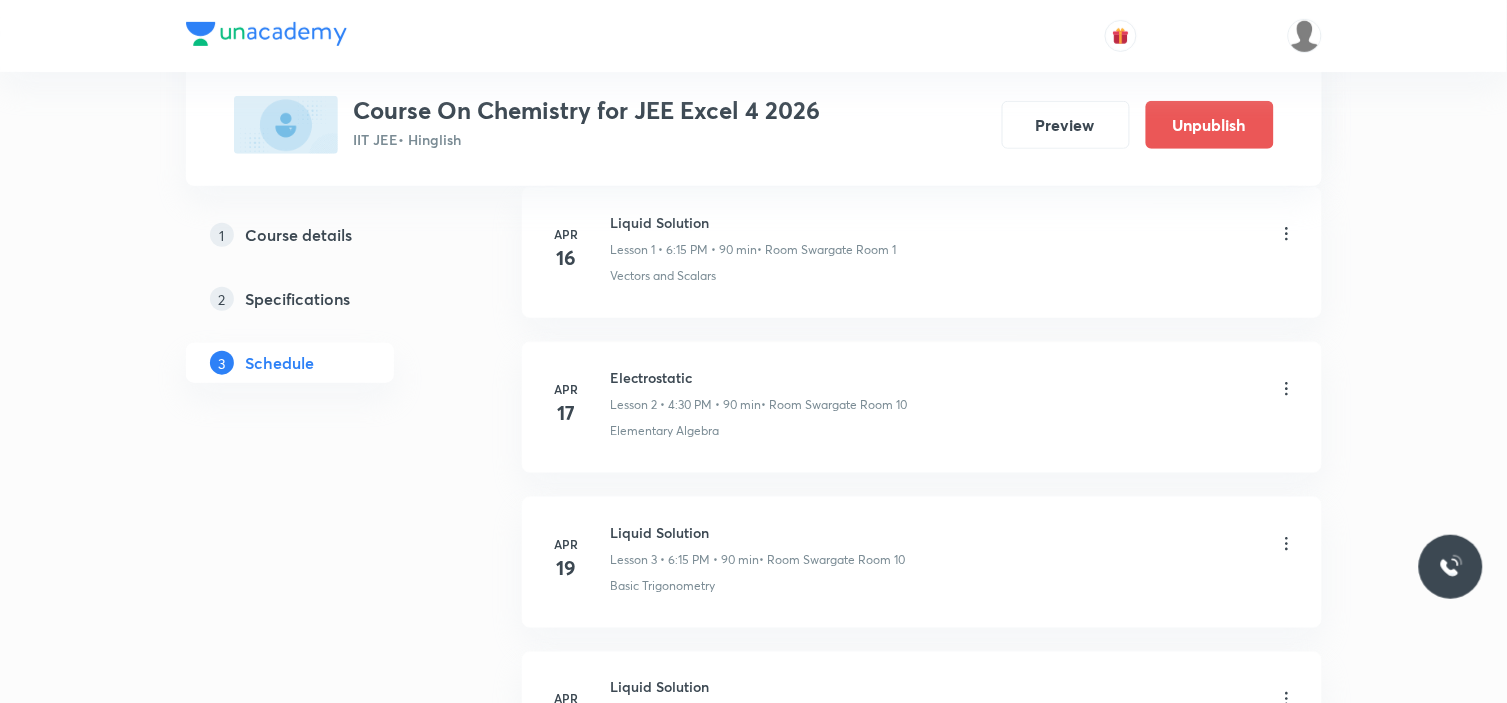 click on "Plus Courses Course On Chemistry for JEE Excel 4 2026 IIT JEE  • Hinglish Preview Unpublish 1 Course details 2 Specifications 3 Schedule Schedule 48  classes Add new session Apr 16 Liquid Solution Lesson 1 • 6:15 PM • 90 min  • Room Swargate Room 1 Vectors and Scalars  Apr 17 Electrostatic Lesson 2 • 4:30 PM • 90 min  • Room Swargate Room 10 Elementary Algebra Apr 19 Liquid Solution Lesson 3 • 6:15 PM • 90 min  • Room Swargate Room 10 Basic Trigonometry Apr 20 Liquid Solution Lesson 4 • 6:15 PM • 90 min  • Room Swargate Room 10 Addition of Vectors Apr 21 Liquid Solution Lesson 5 • 6:15 PM • 90 min  • Room Swargate Room 10 2D and 3D Geometry Apr 24 Liquid Solution Lesson 6 • 4:29 PM • 90 min  • Room Swargate Room 10 Representation of Vector  Apr 26 Liquid Solution Lesson 7 • 6:15 PM • 90 min  • Room Swargate Room 10 Components of a Vector Apr 28 Electrochemistry Lesson 8 • 6:15 PM • 90 min  • Room Swargate Room 10 Functions May 3 Electrochemistry May 4" at bounding box center [754, 3767] 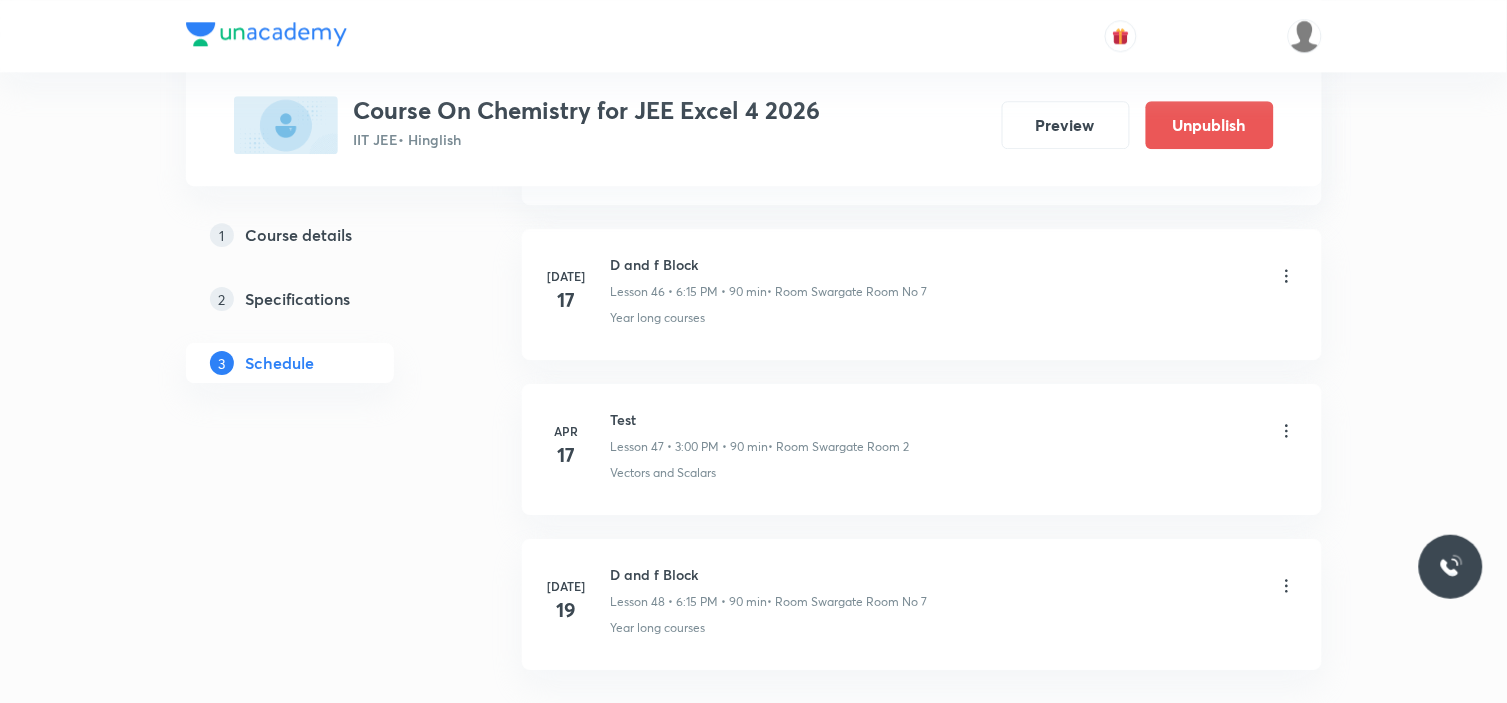 scroll, scrollTop: 7317, scrollLeft: 0, axis: vertical 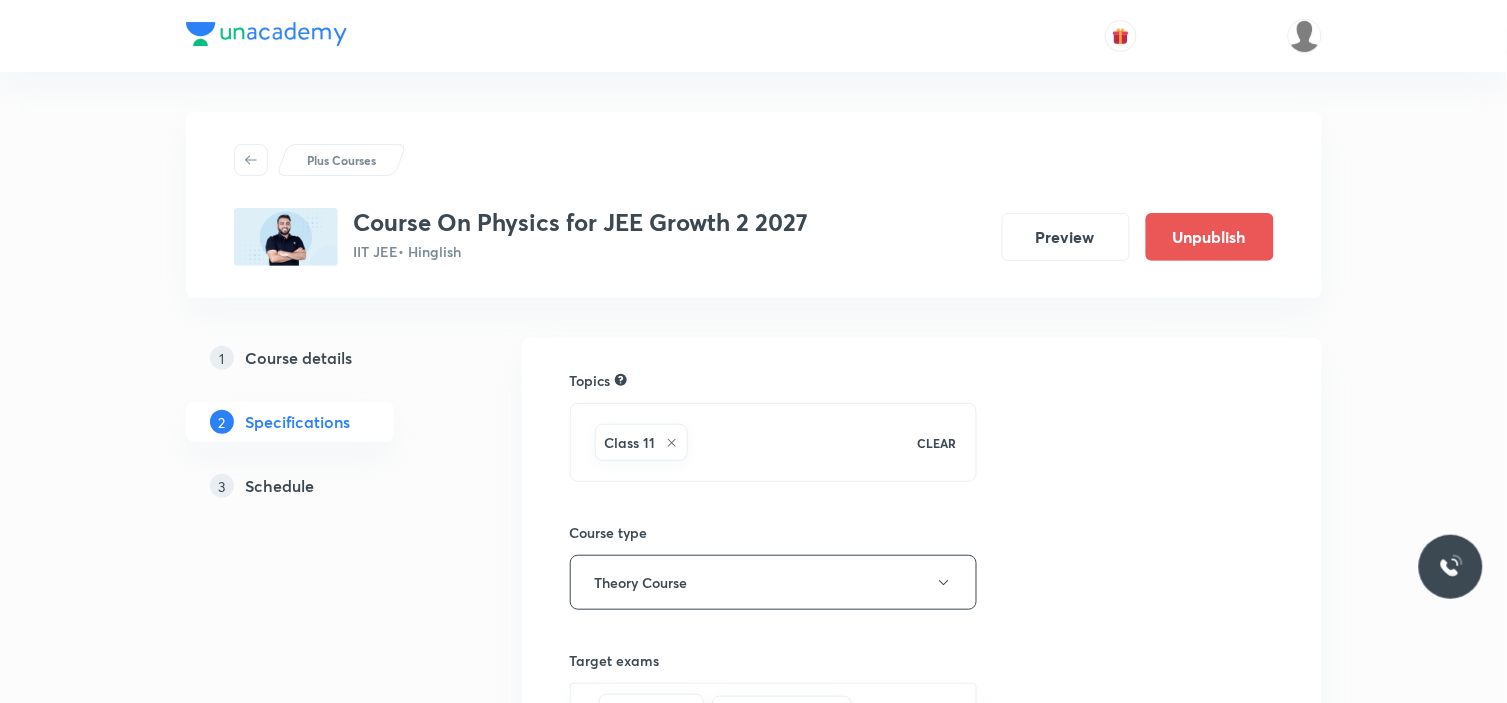 click on "3 Schedule" at bounding box center [322, 486] 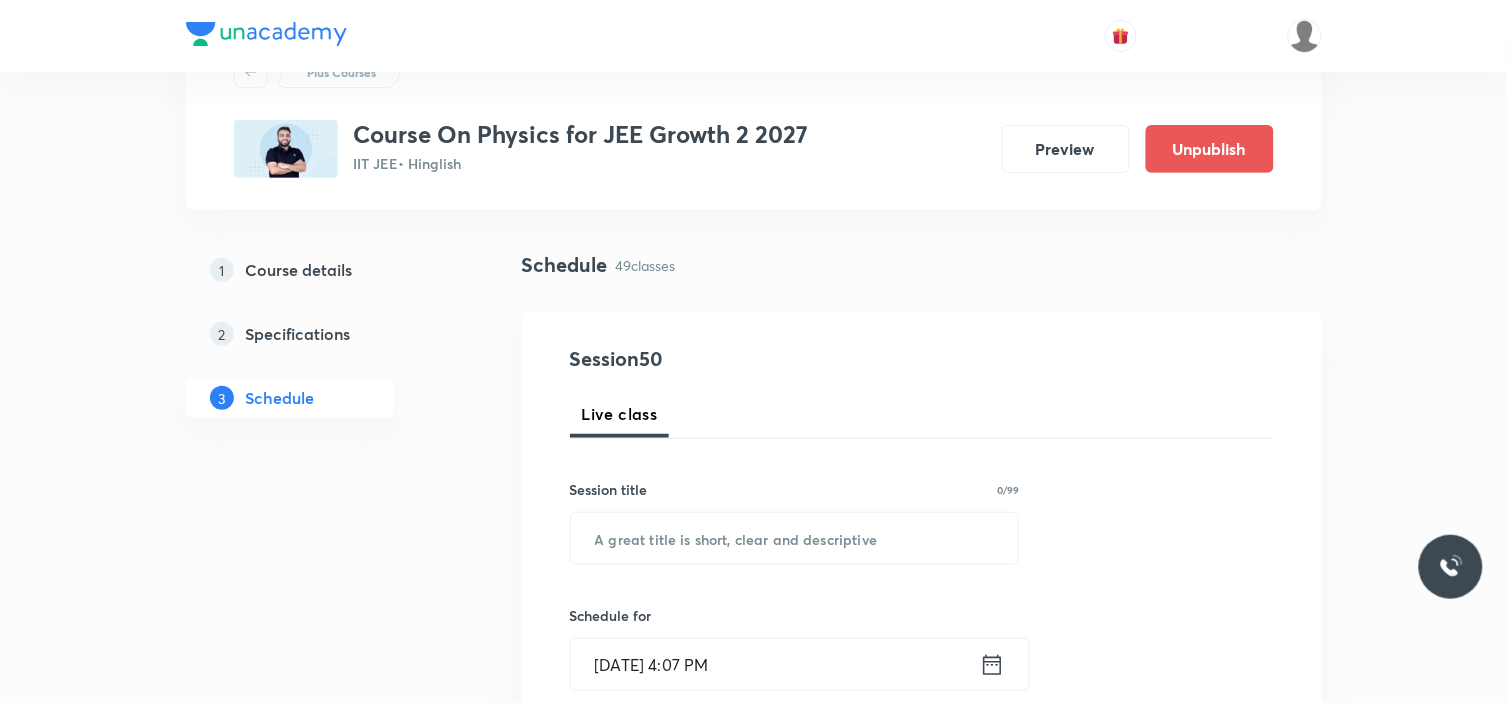 scroll, scrollTop: 222, scrollLeft: 0, axis: vertical 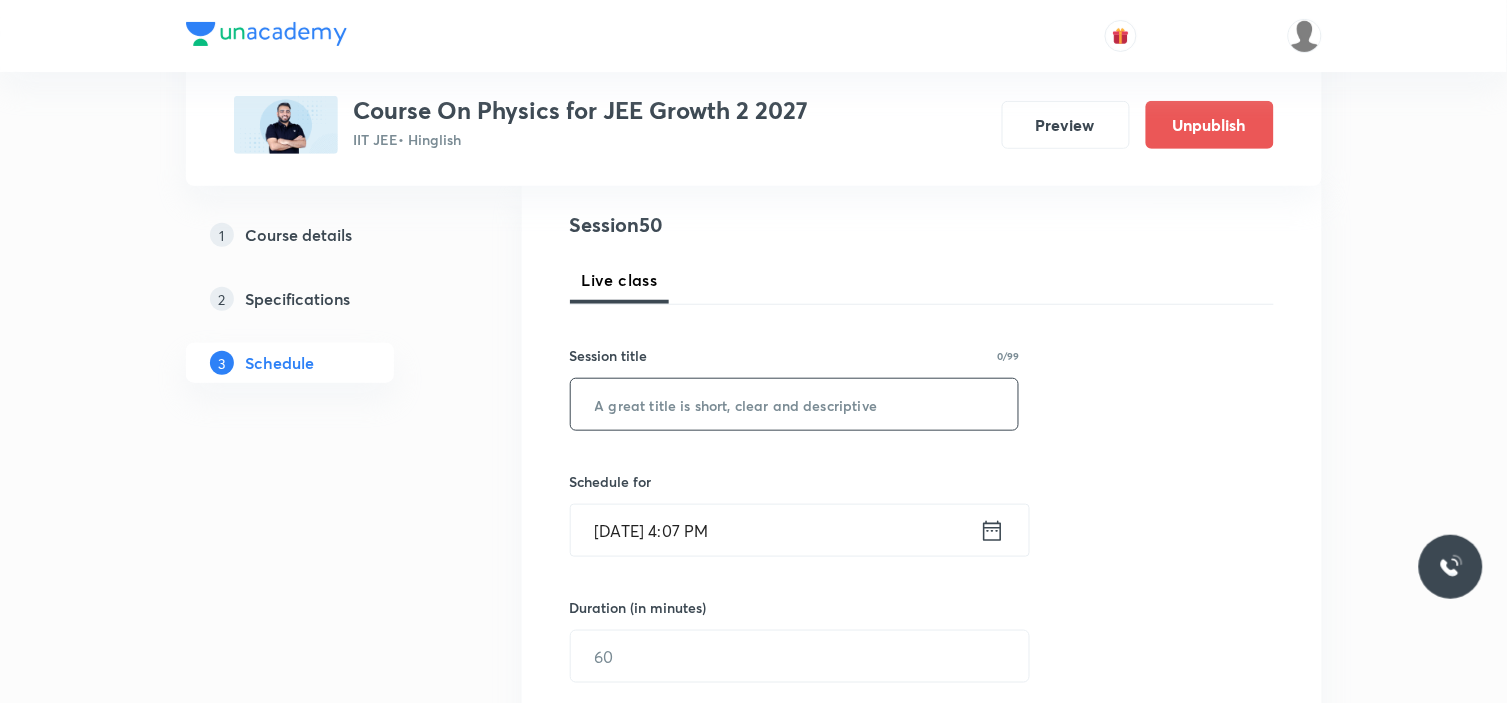click at bounding box center [795, 404] 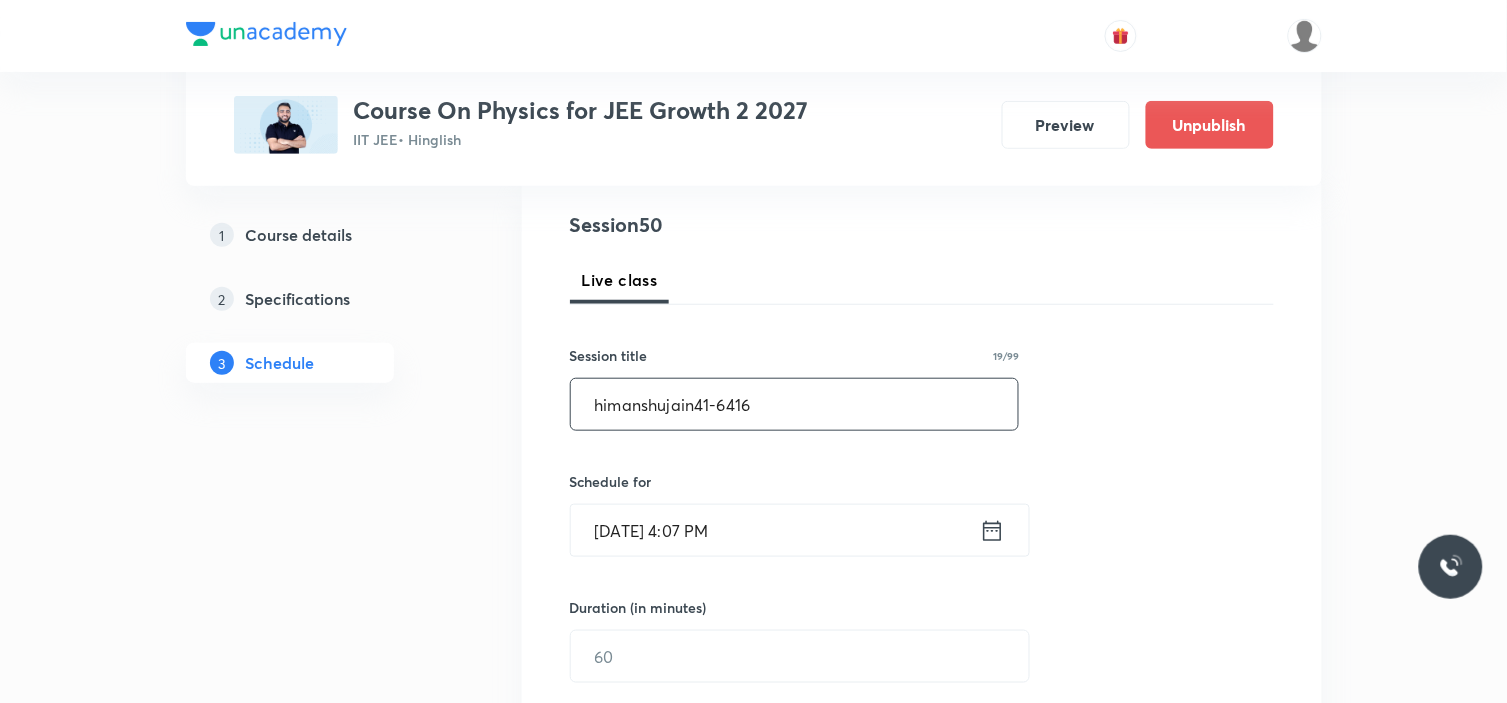 paste on "Motion in a Plane" 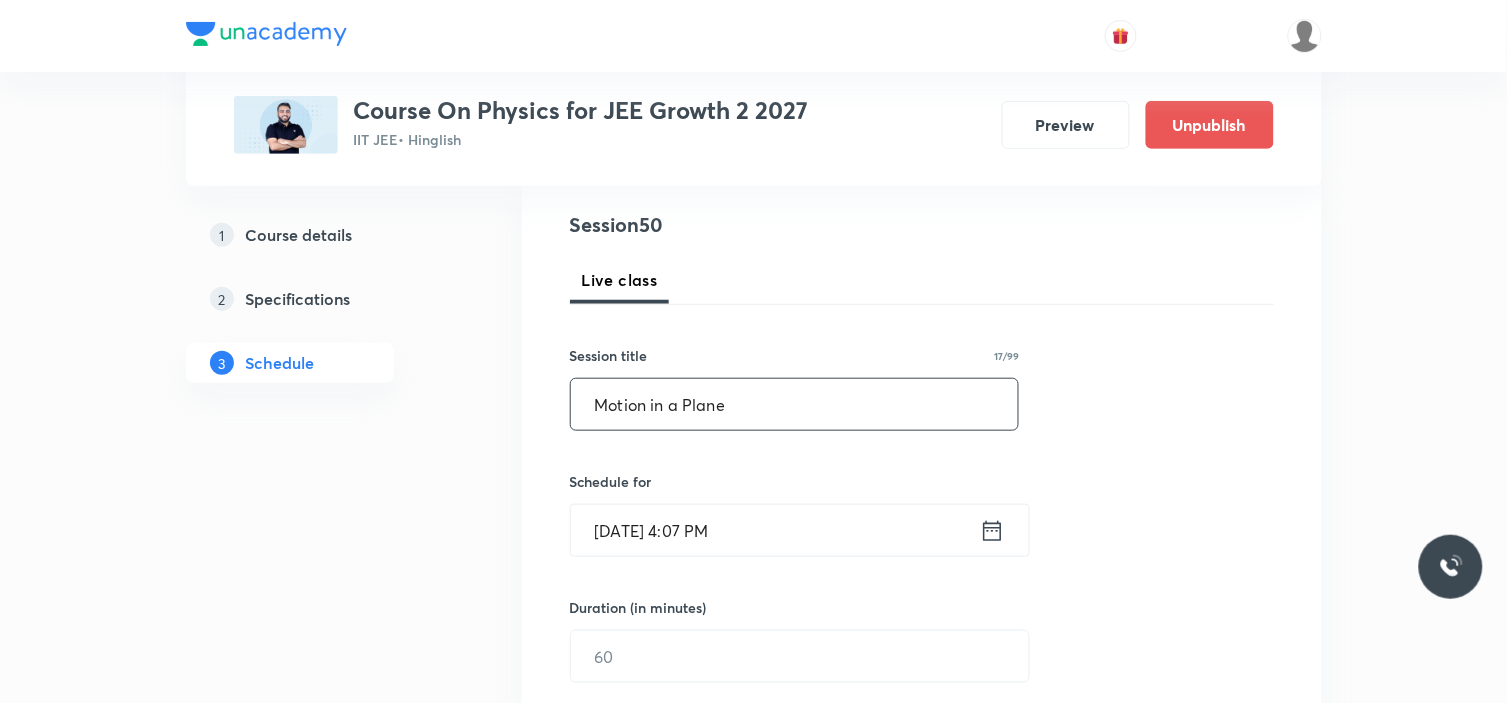 type on "Motion in a Plane" 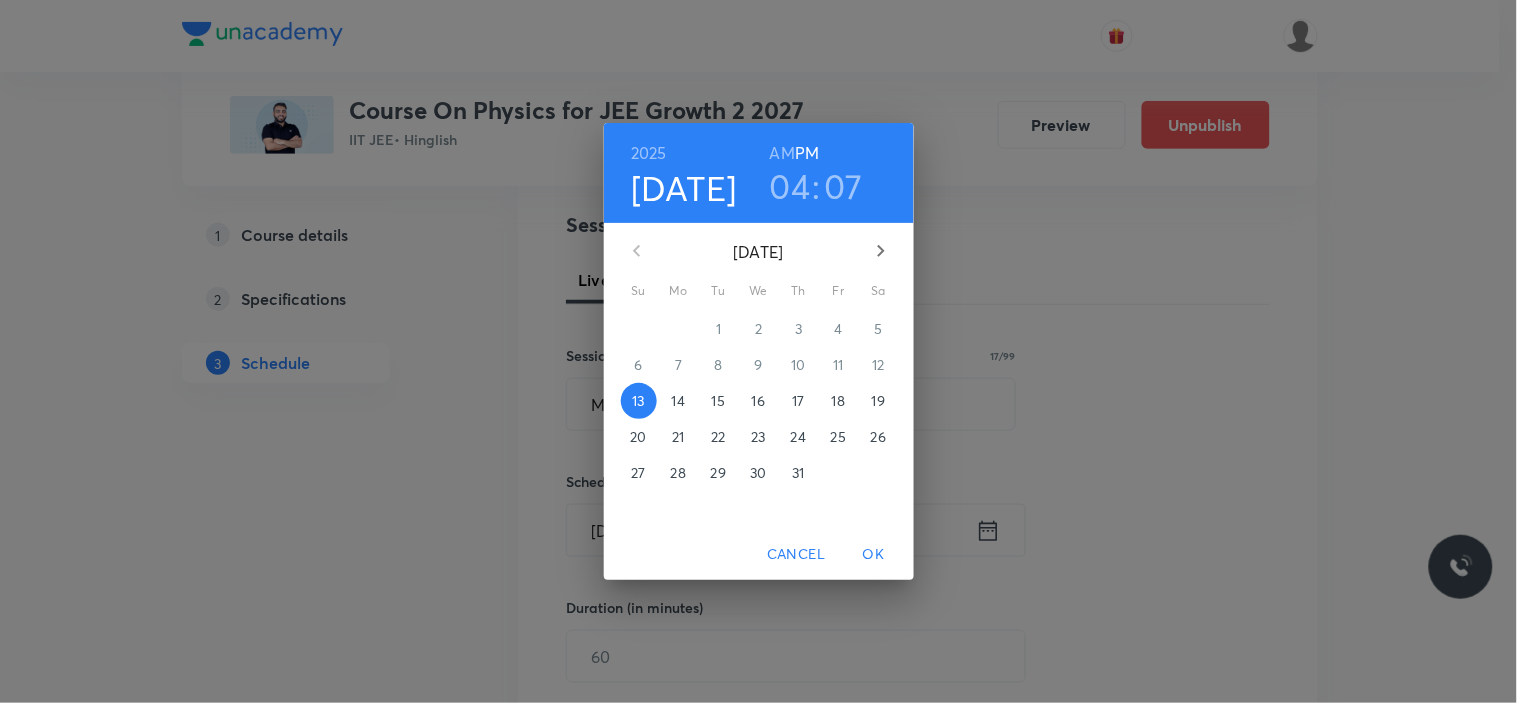 click on "14" at bounding box center (678, 401) 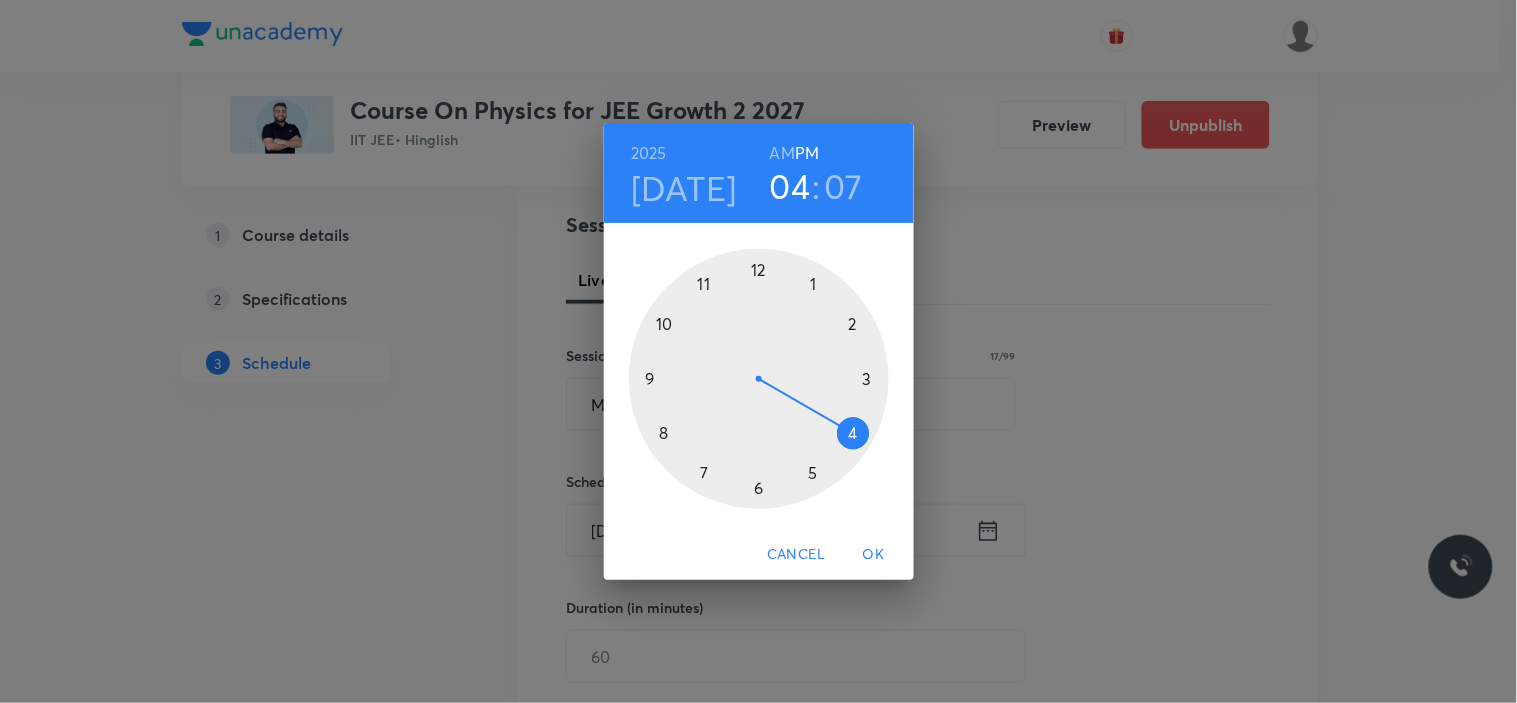 click at bounding box center (759, 379) 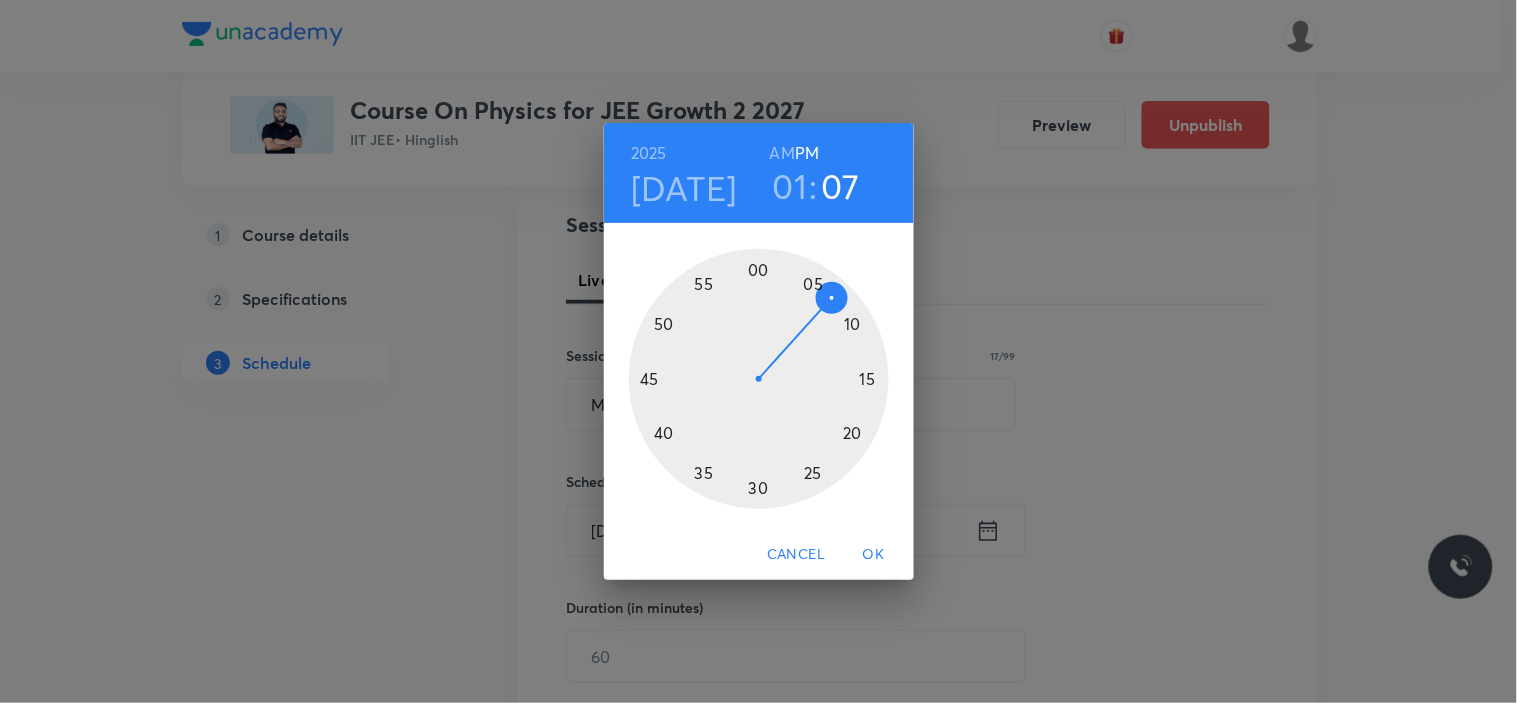 click at bounding box center (759, 379) 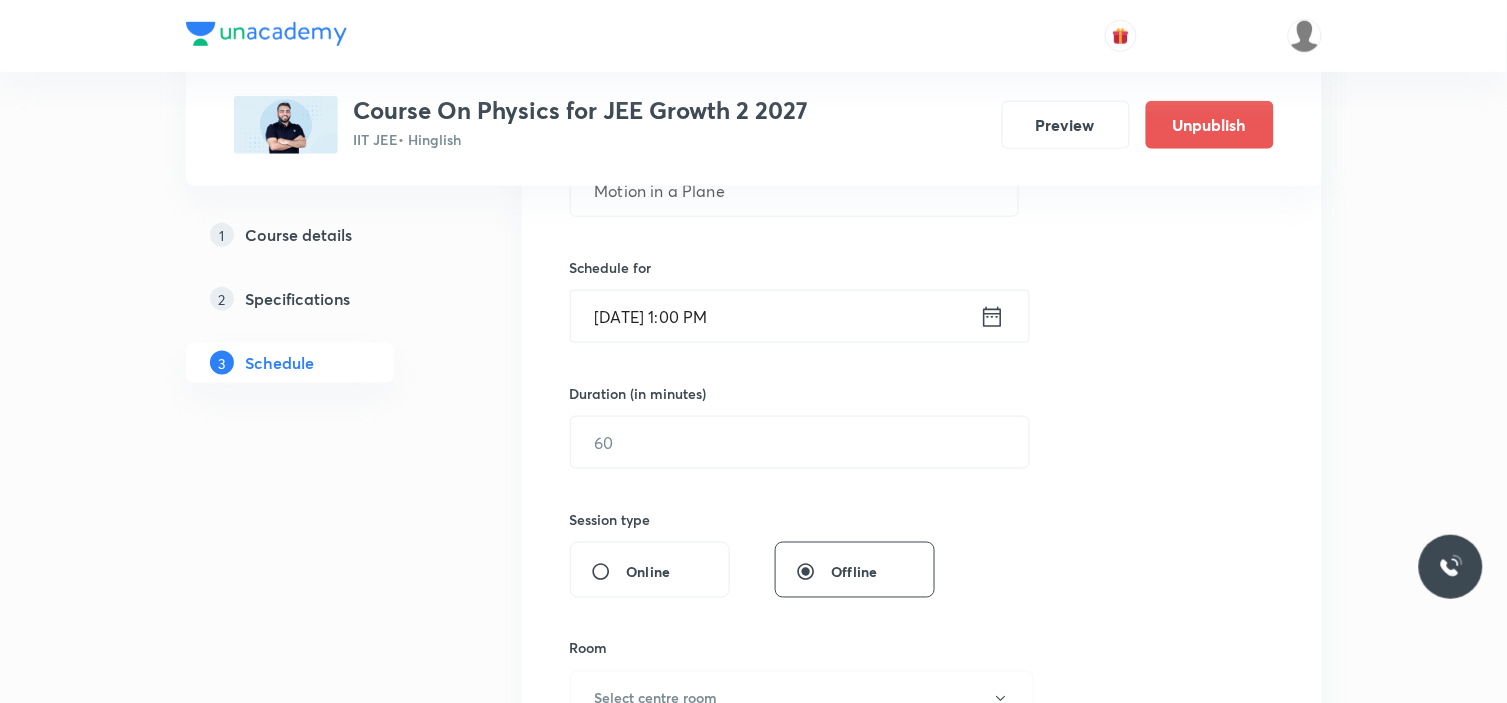 scroll, scrollTop: 444, scrollLeft: 0, axis: vertical 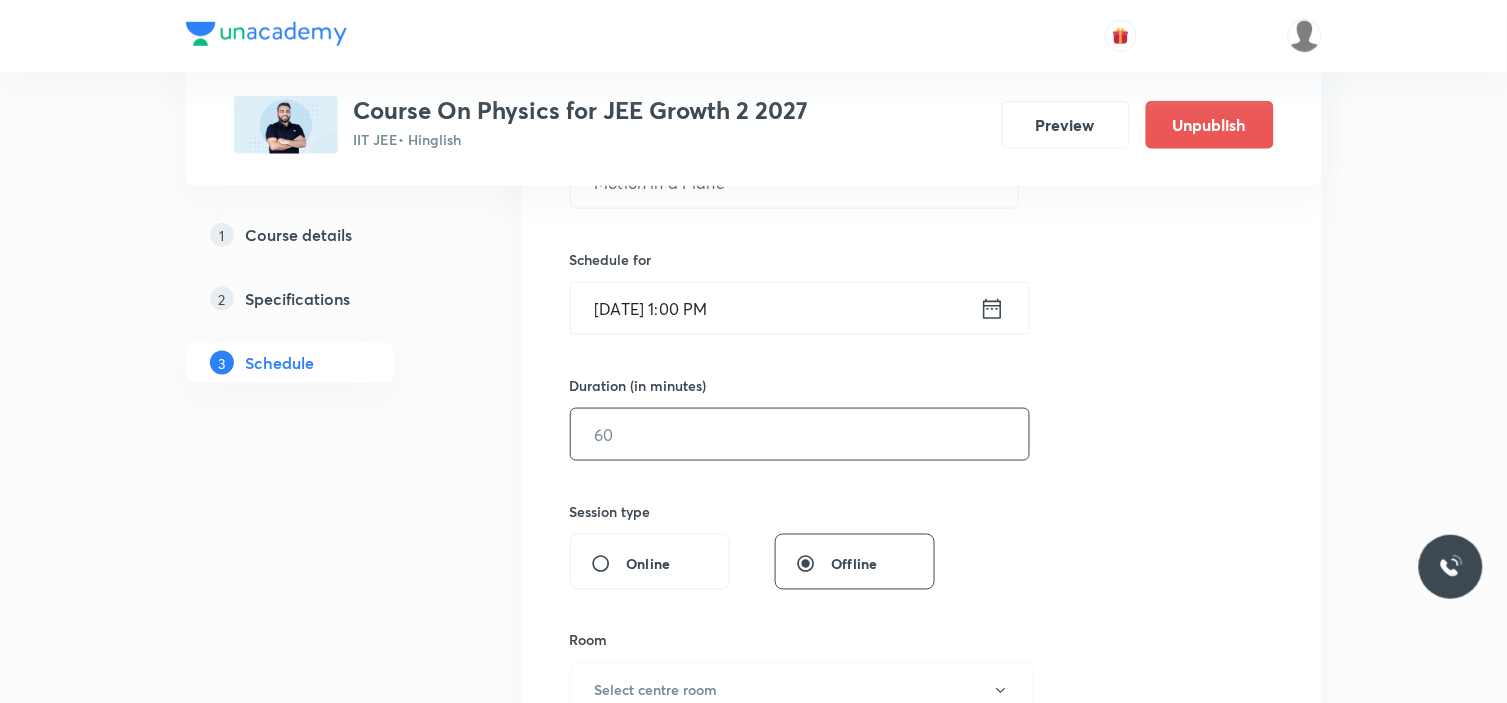 click at bounding box center (800, 434) 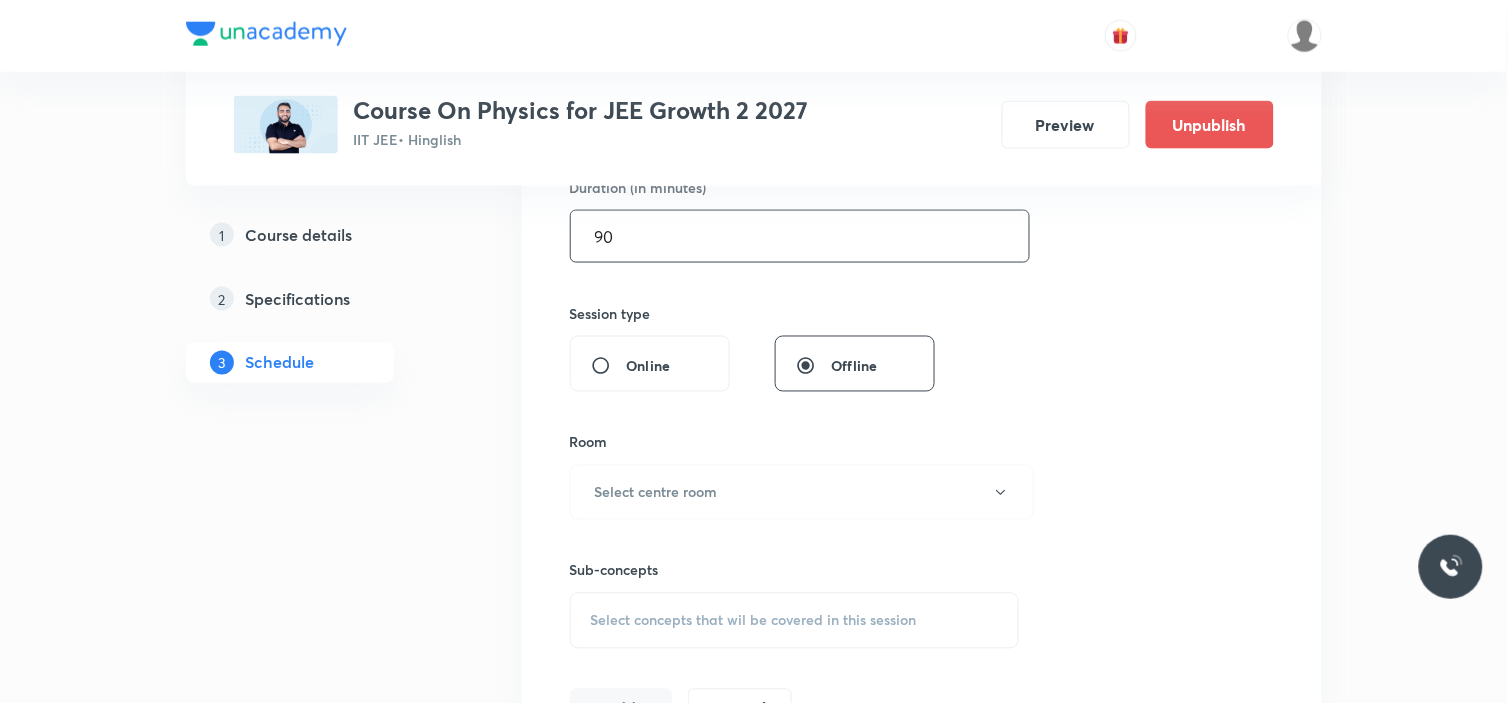 scroll, scrollTop: 666, scrollLeft: 0, axis: vertical 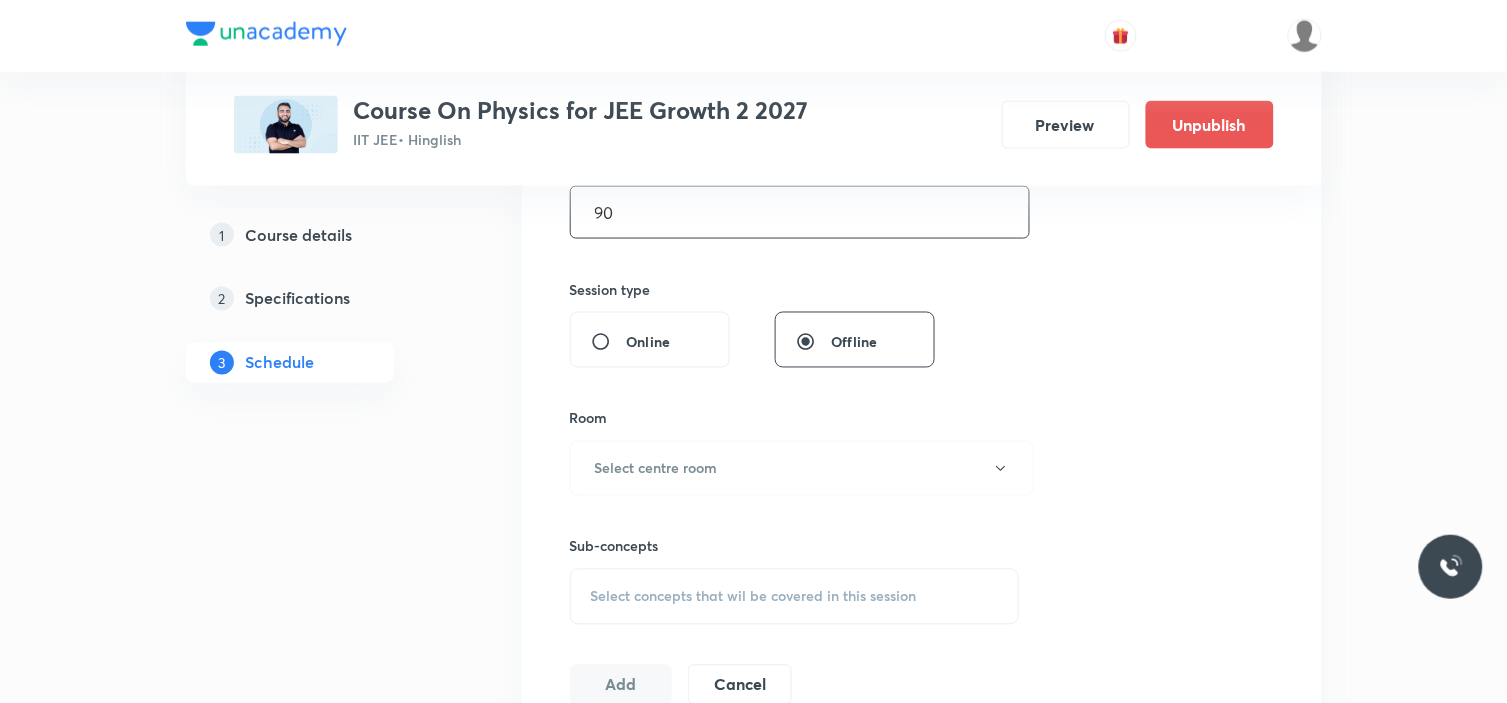 type on "90" 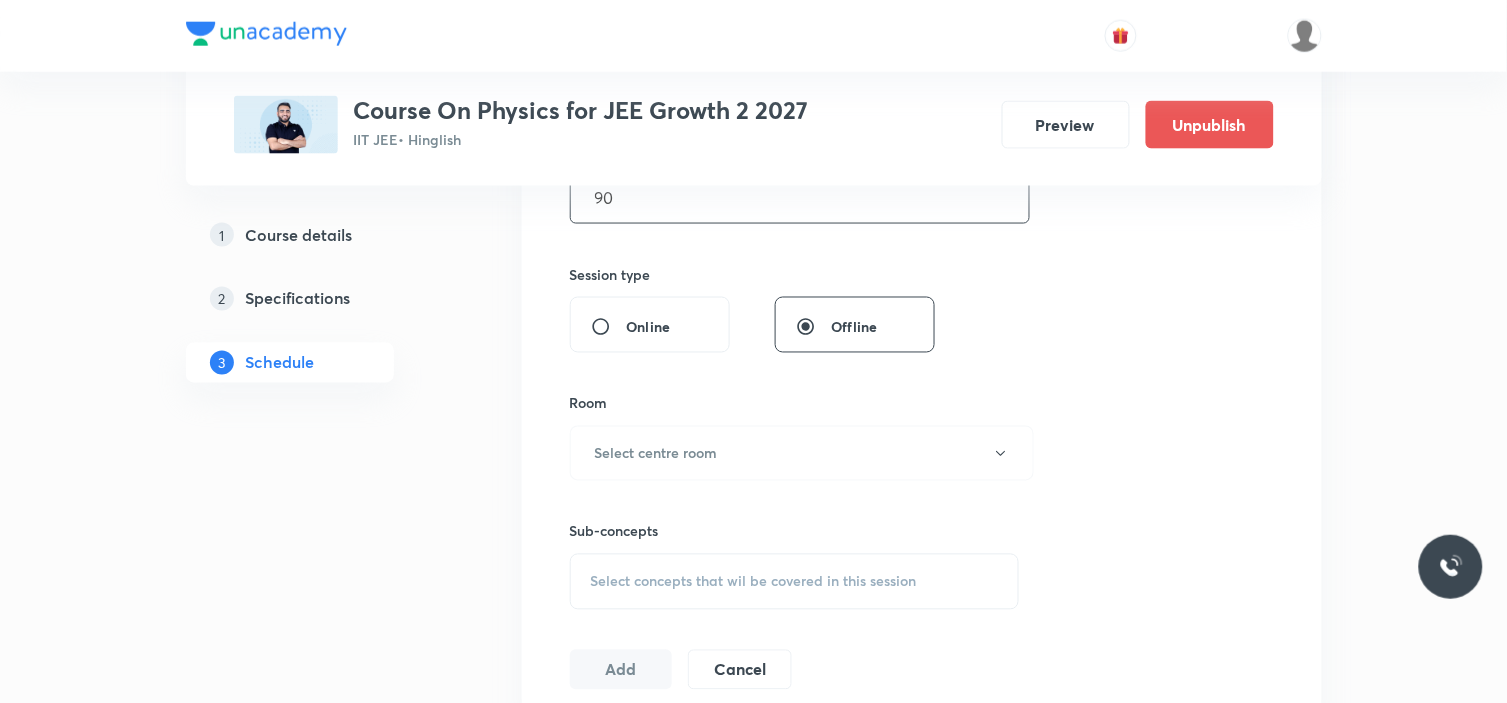 scroll, scrollTop: 666, scrollLeft: 0, axis: vertical 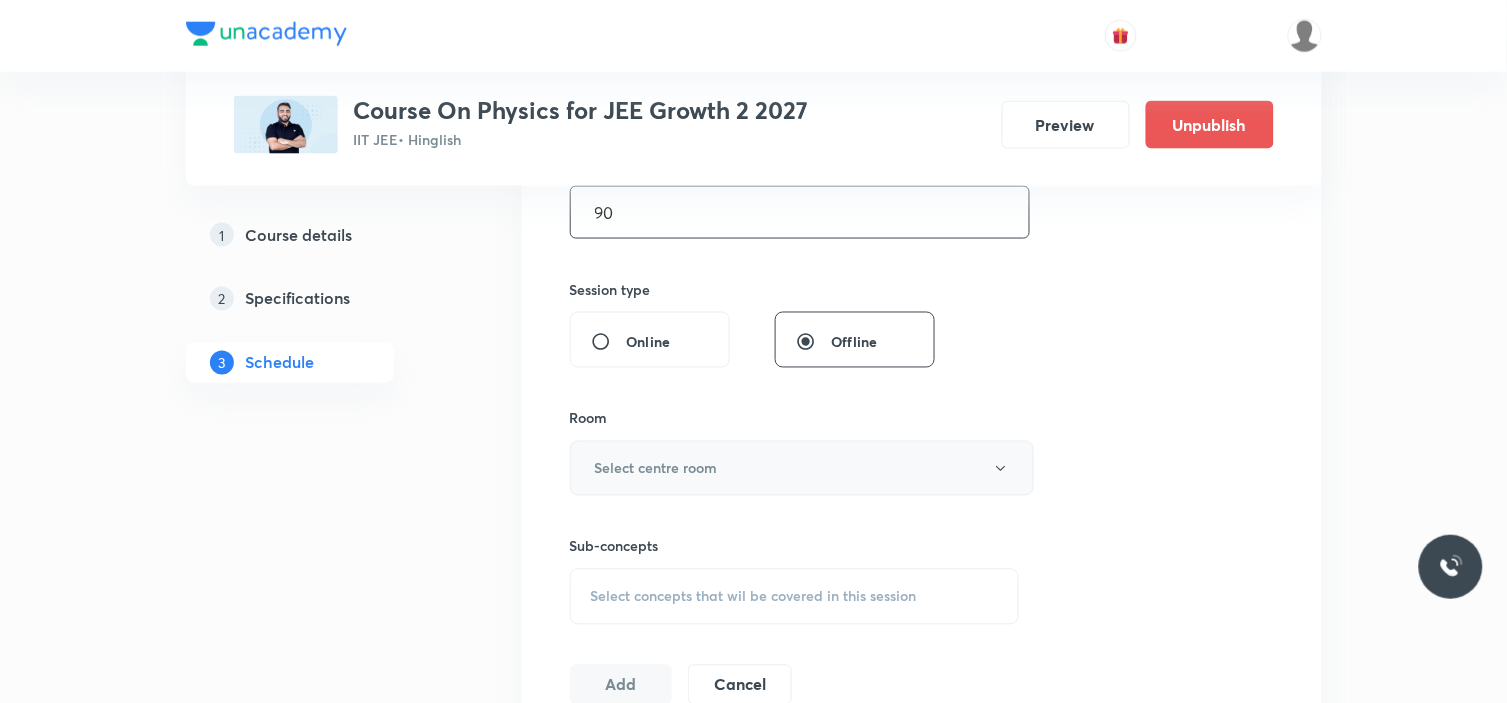 click on "Select centre room" at bounding box center [802, 468] 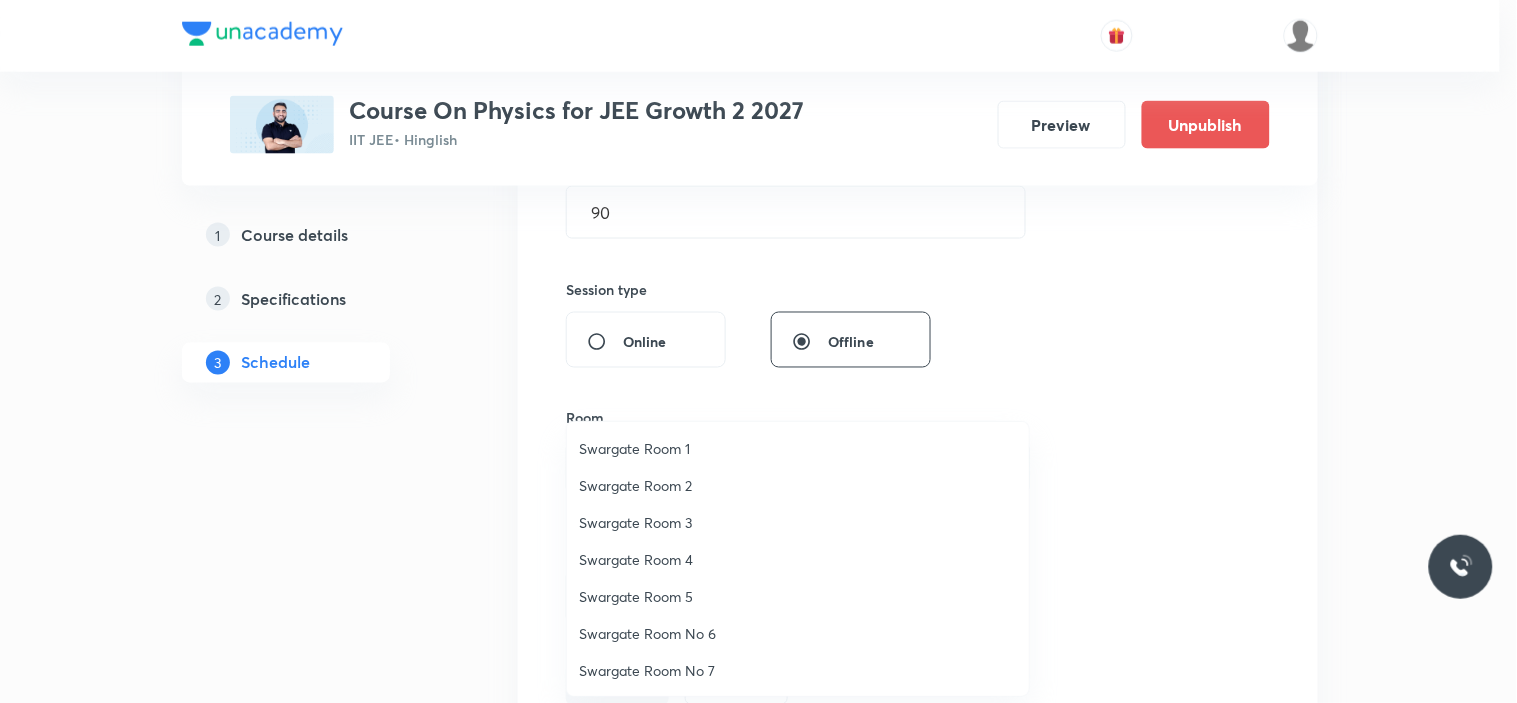 click on "Swargate Room 4" at bounding box center [798, 559] 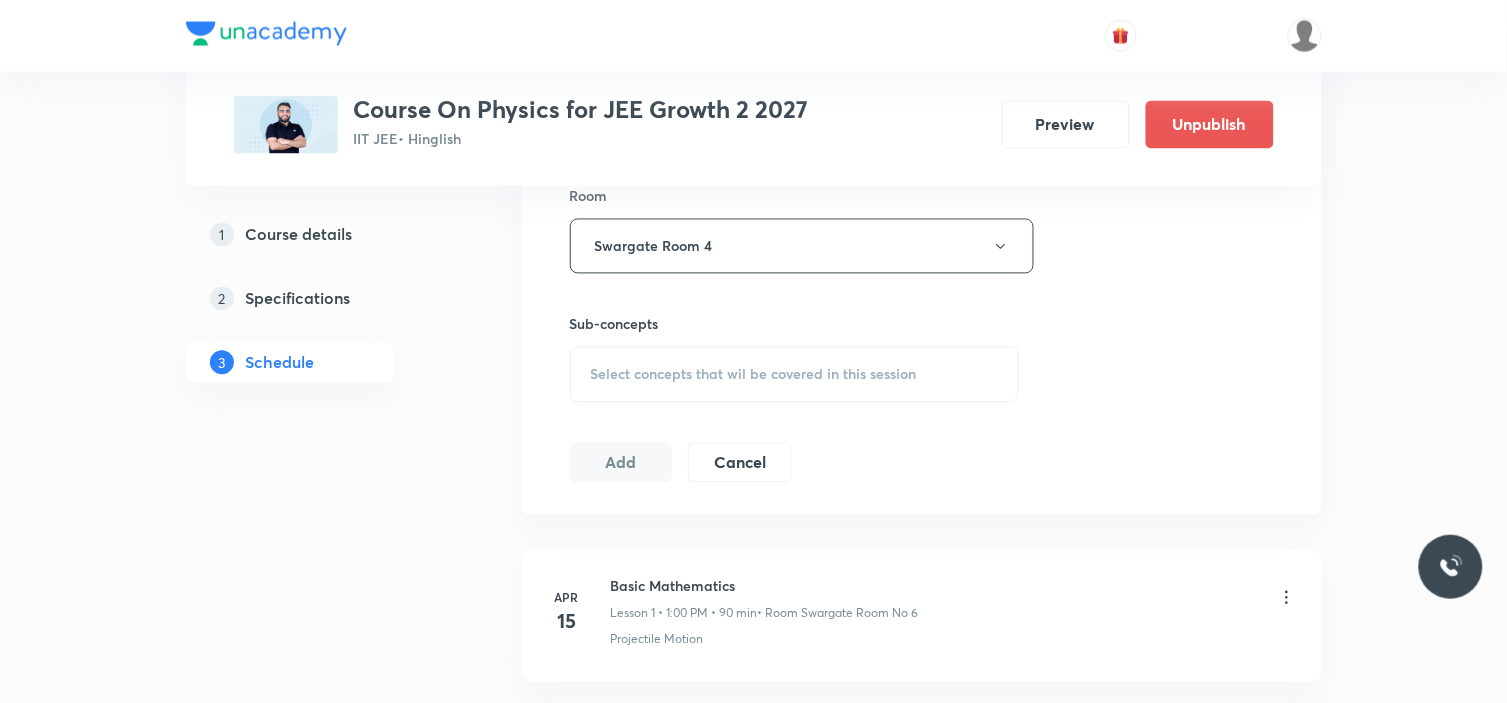 click on "Select concepts that wil be covered in this session" at bounding box center (795, 375) 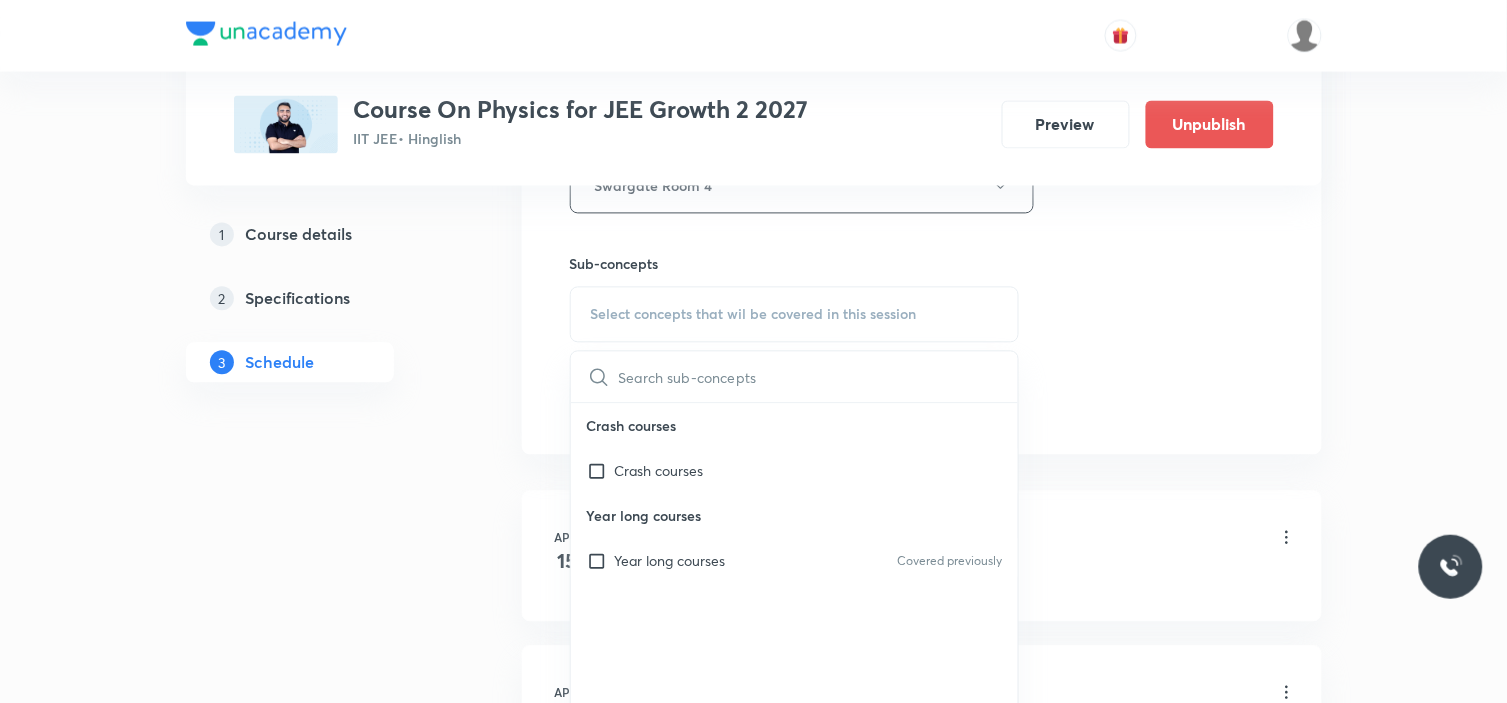 scroll, scrollTop: 1000, scrollLeft: 0, axis: vertical 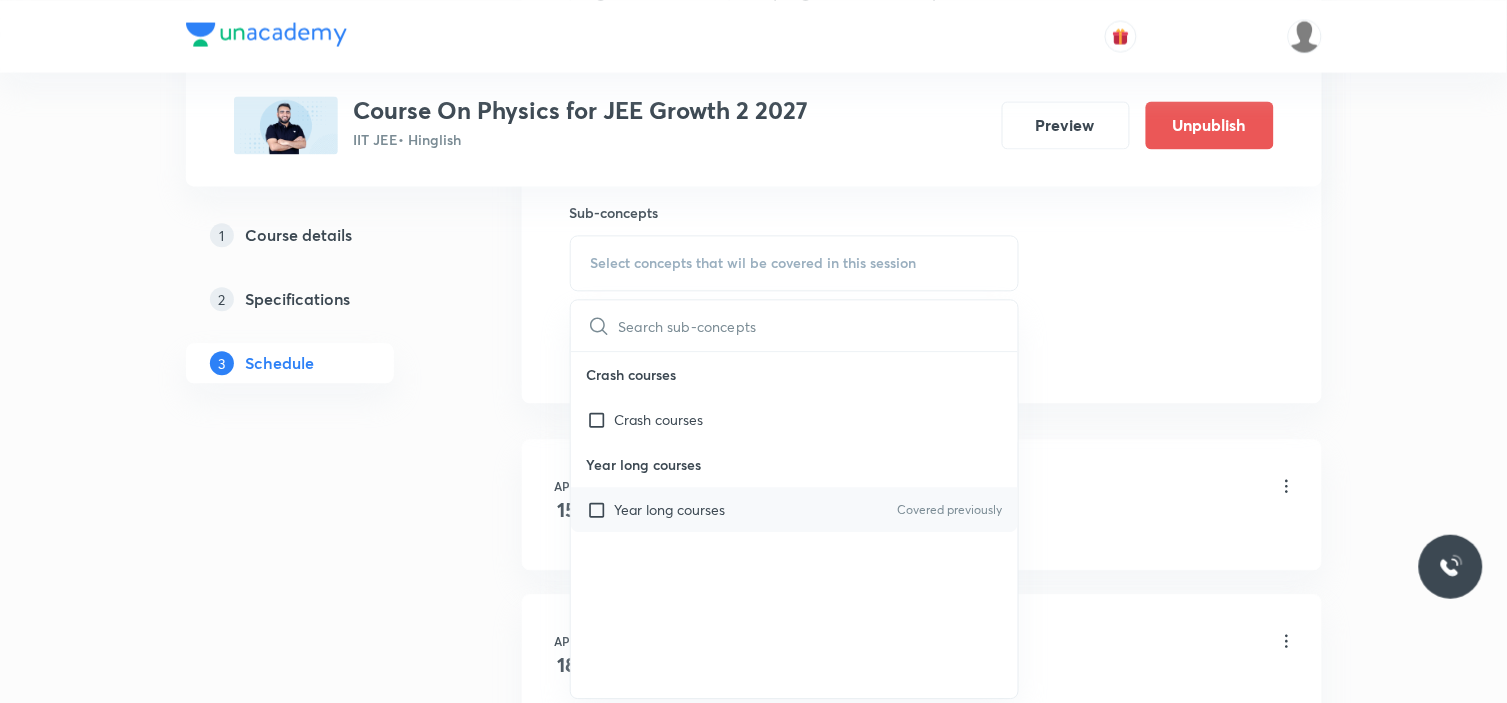 click on "Year long courses" at bounding box center (670, 509) 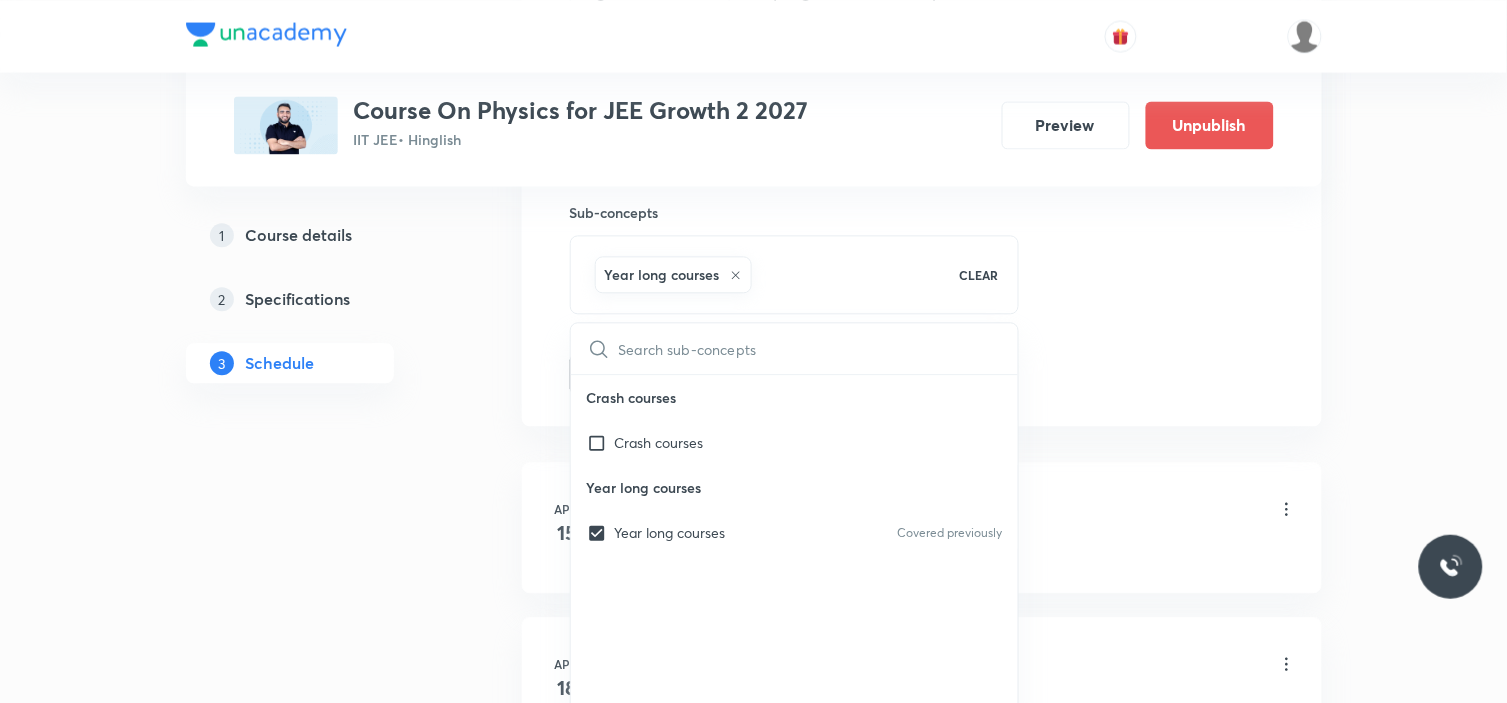 click on "Session  50 Live class Session title 17/99 Motion in a Plane ​ Schedule for [DATE] 1:00 PM ​ Duration (in minutes) 90 ​   Session type Online Offline Room Swargate Room 4 Sub-concepts Year long courses CLEAR ​ Crash courses Crash courses Year long courses Year long courses Covered previously Add Cancel" at bounding box center [922, -87] 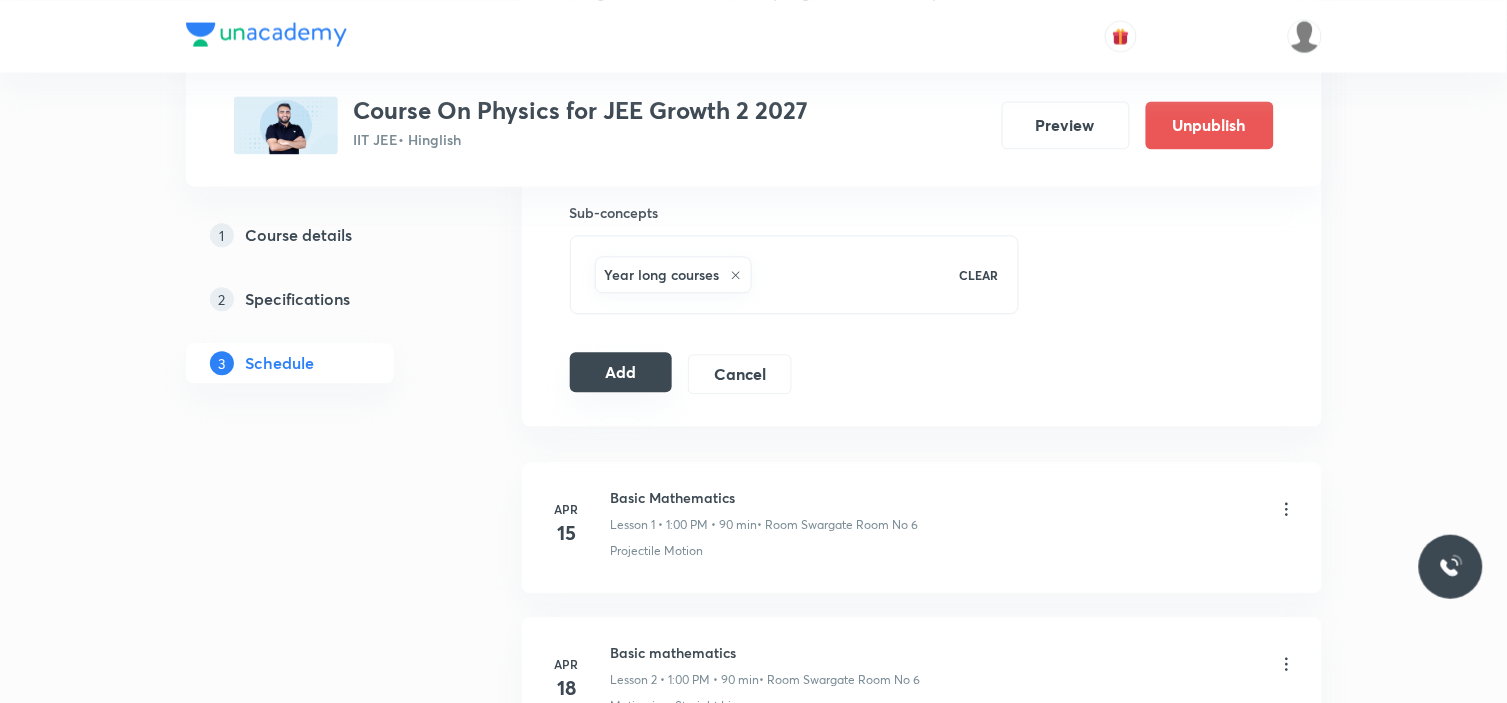 click on "Add" at bounding box center [621, 372] 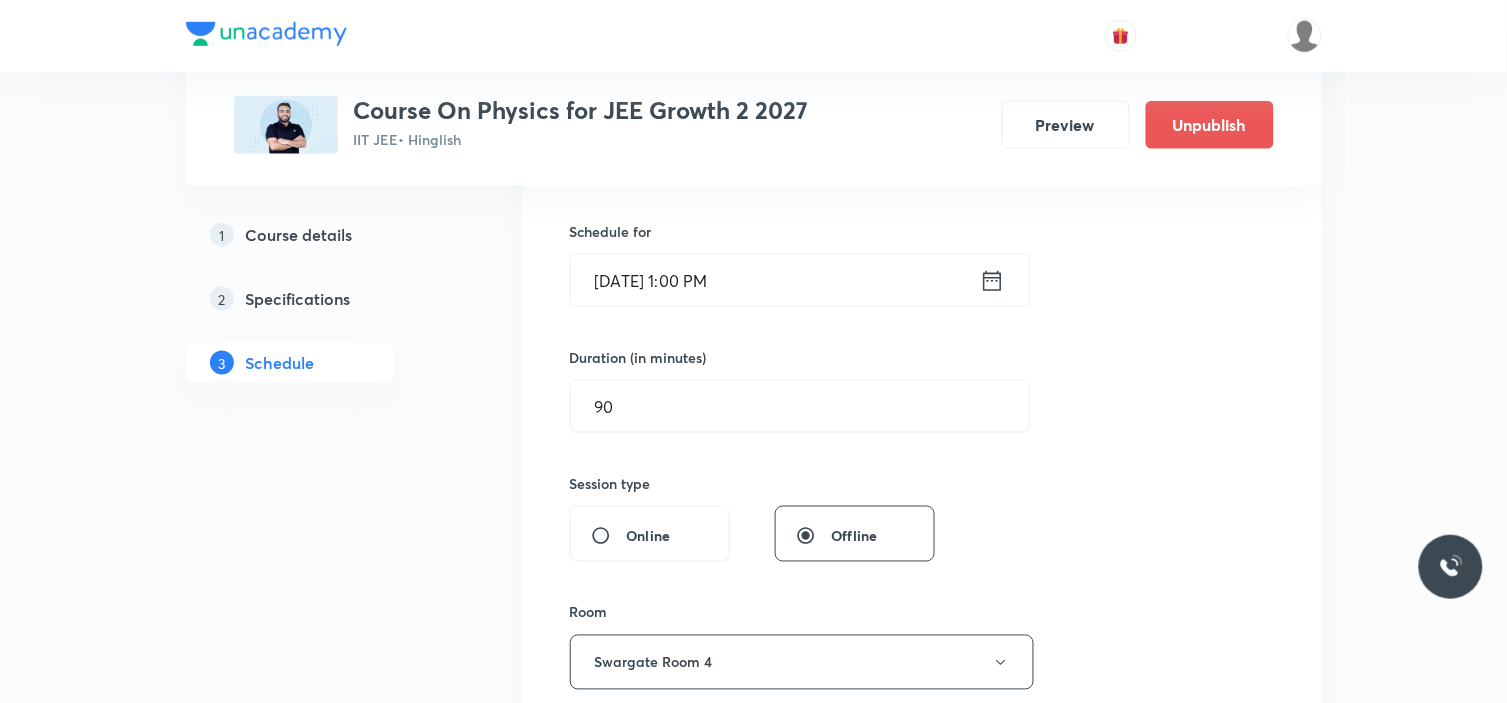 scroll, scrollTop: 222, scrollLeft: 0, axis: vertical 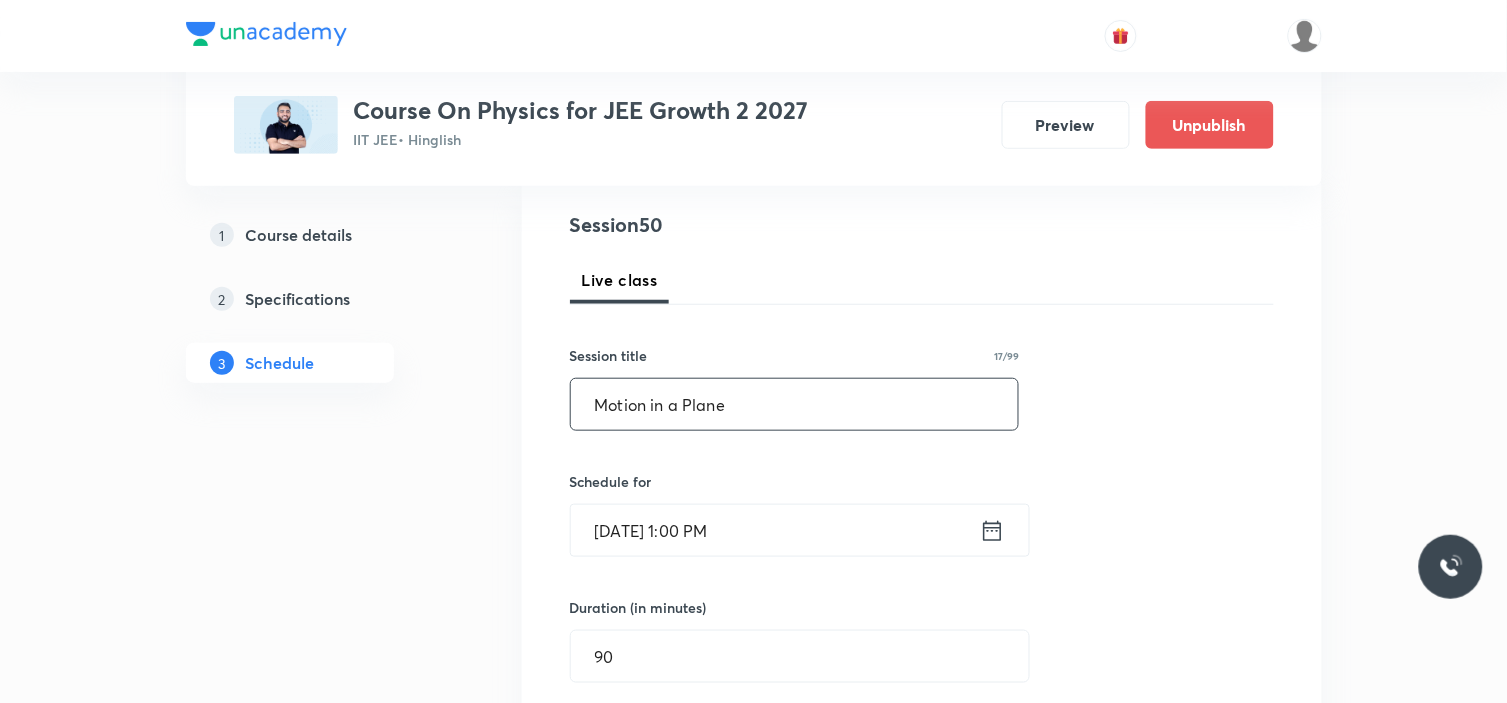 type 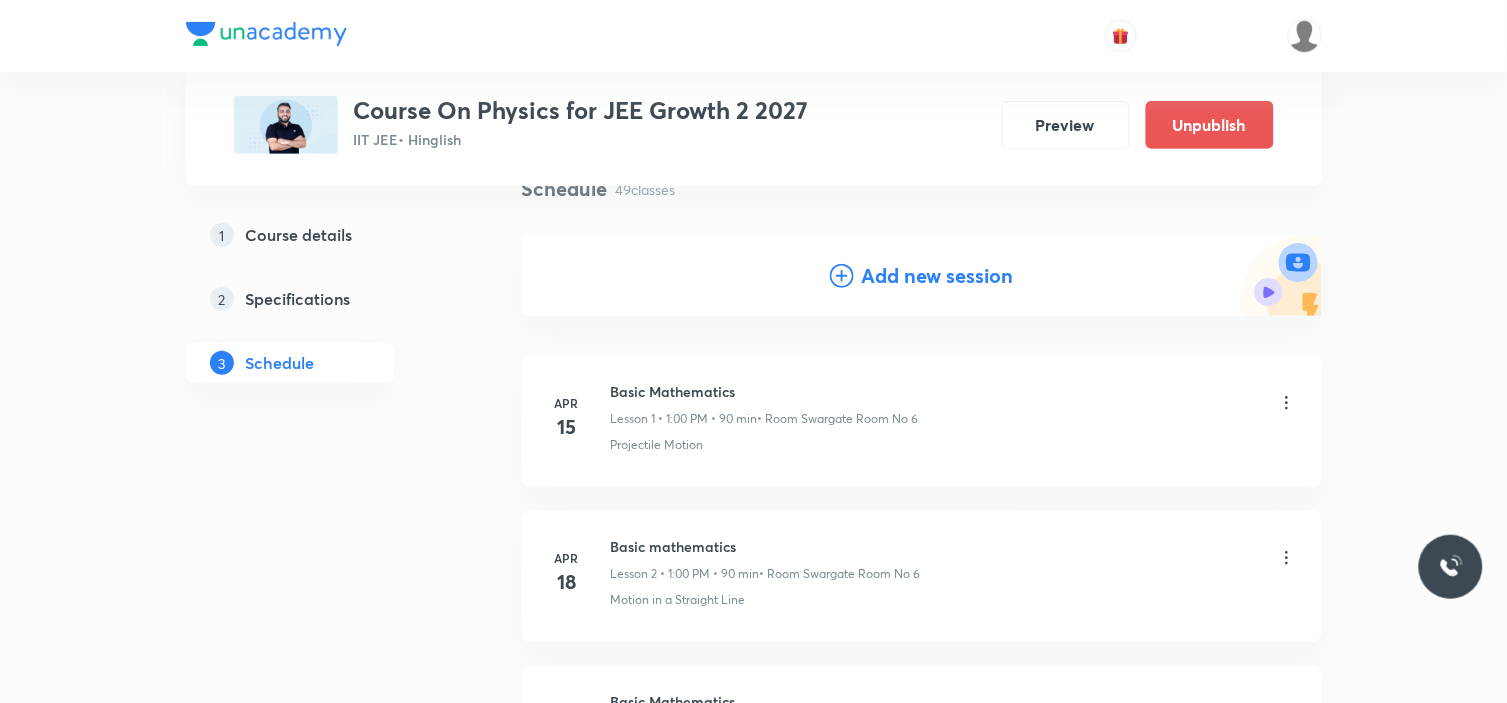 scroll, scrollTop: 111, scrollLeft: 0, axis: vertical 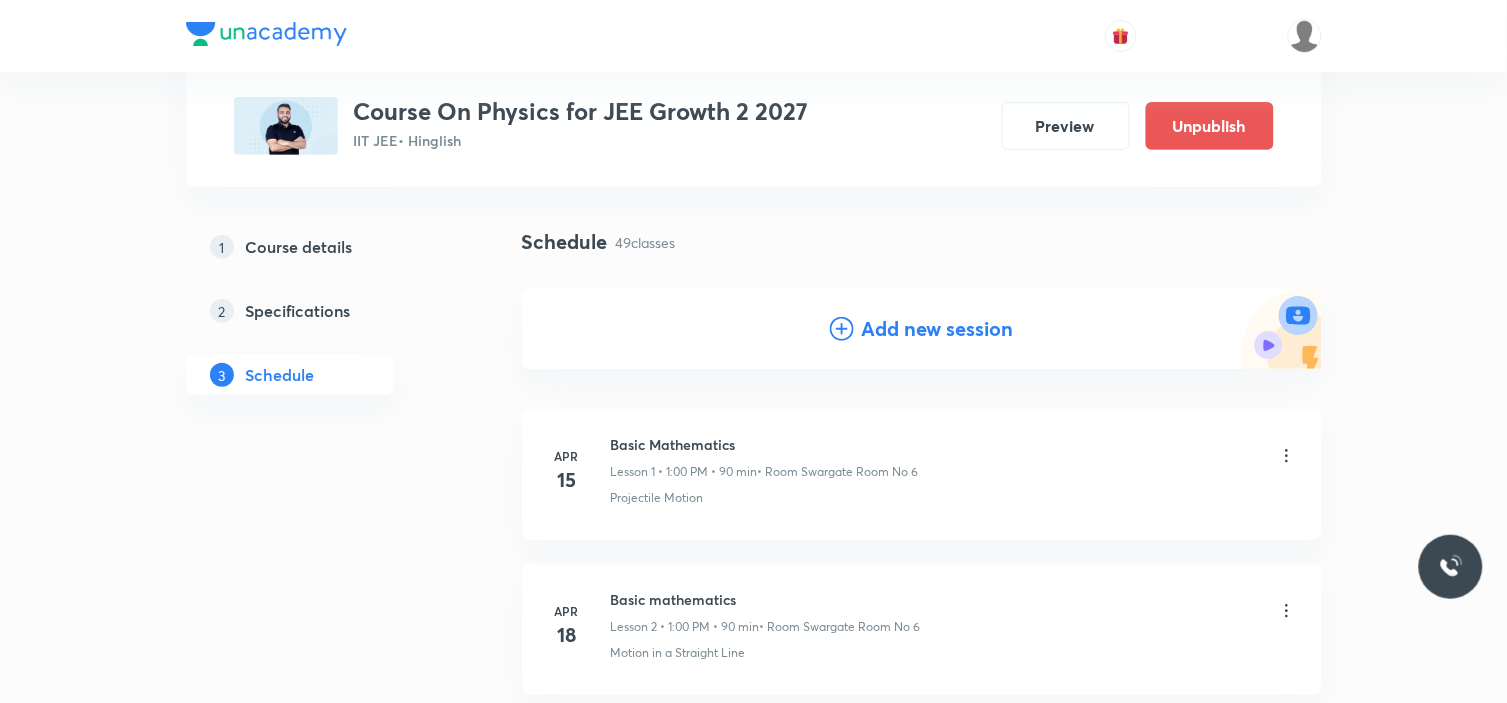click on "Add new session" at bounding box center (938, 329) 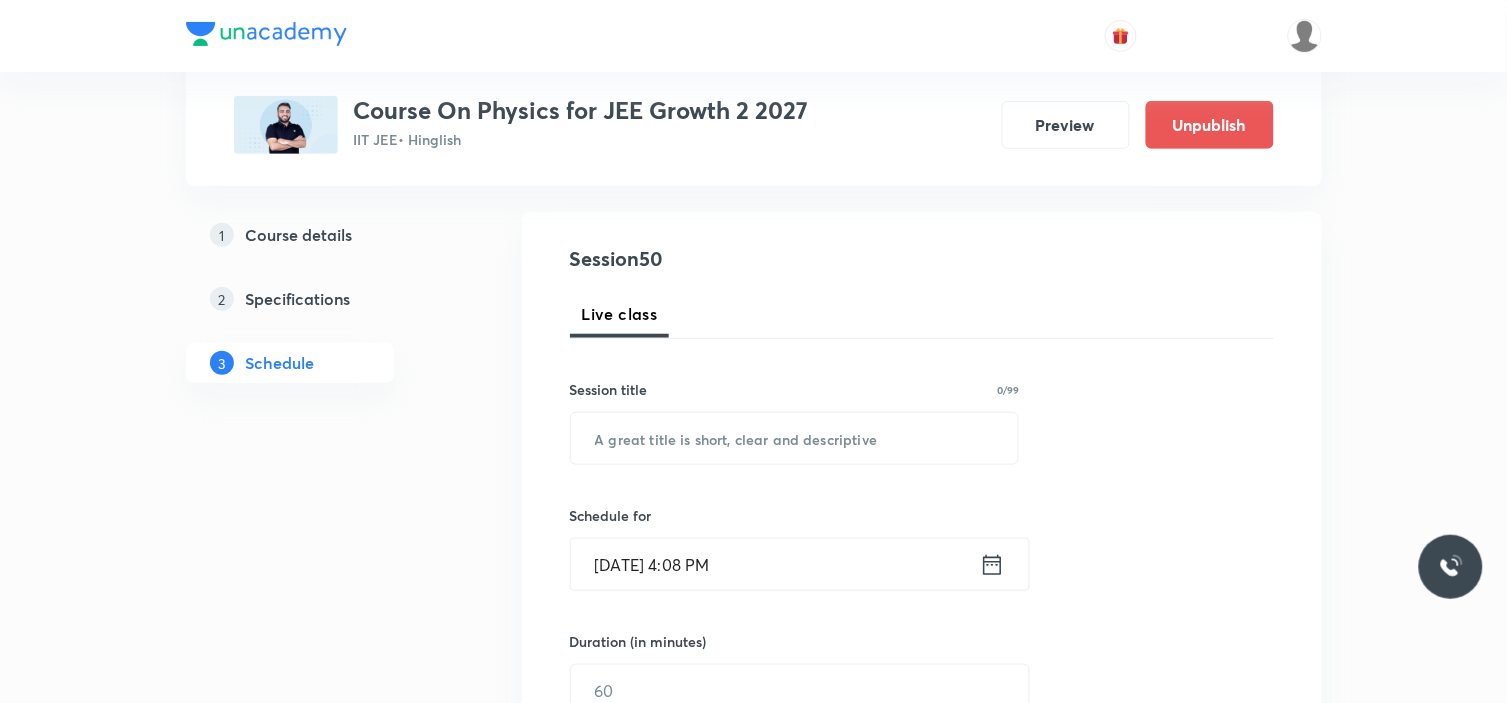 scroll, scrollTop: 222, scrollLeft: 0, axis: vertical 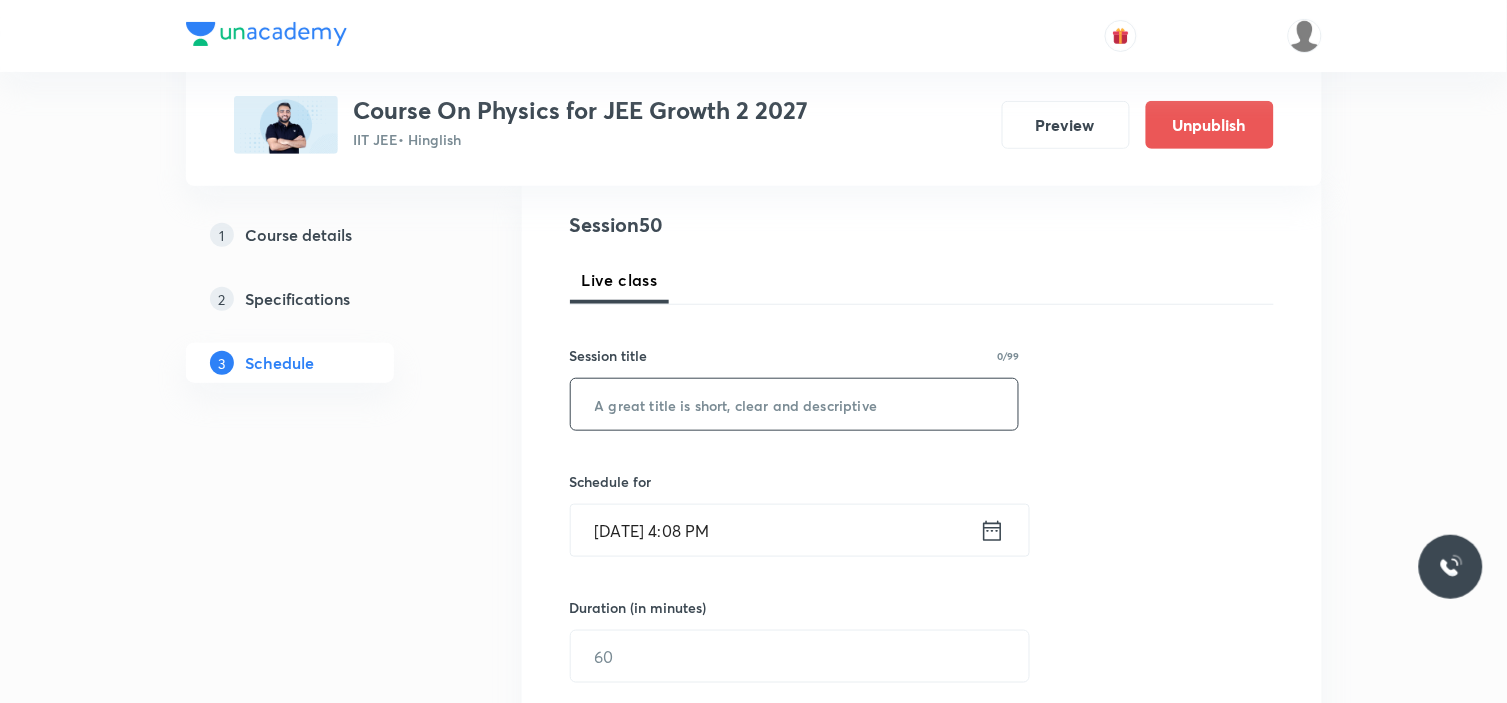 click at bounding box center [795, 404] 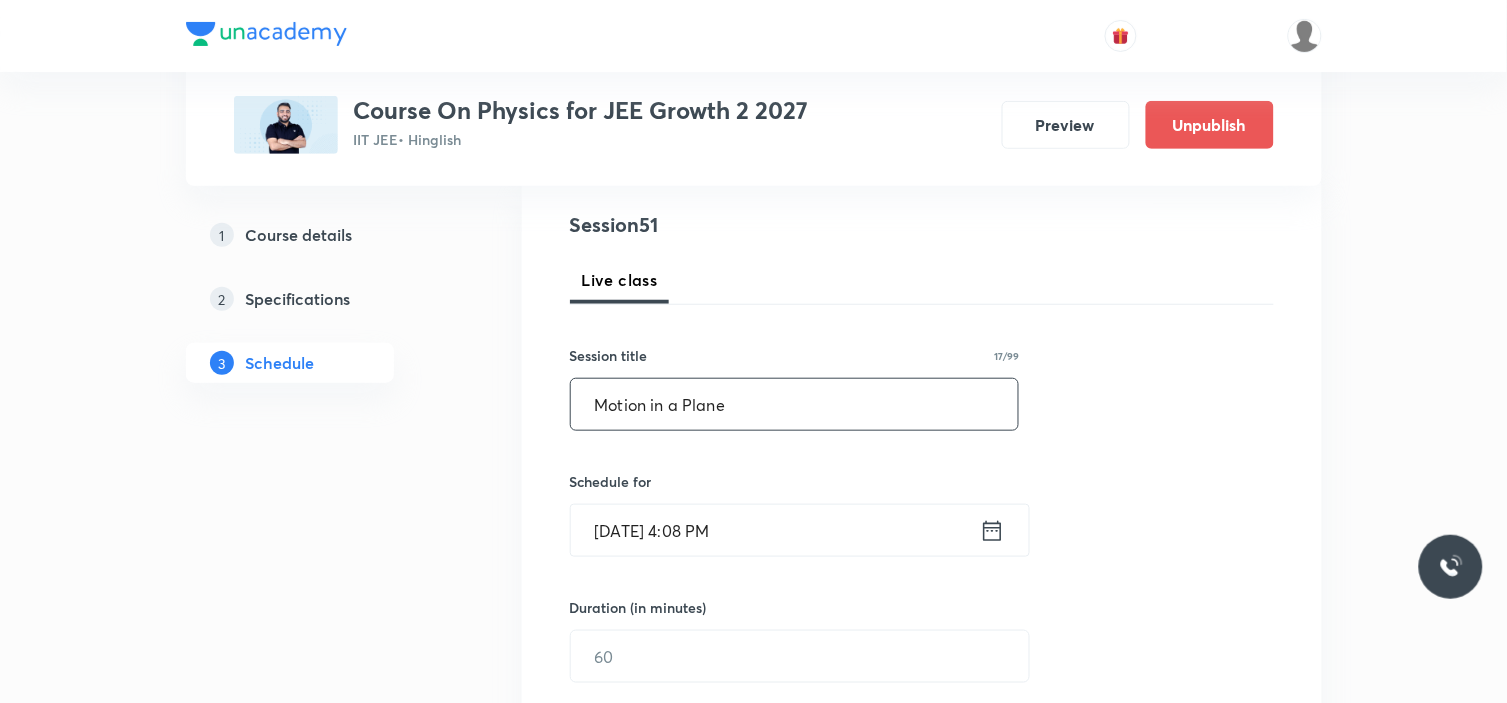 type on "Motion in a Plane" 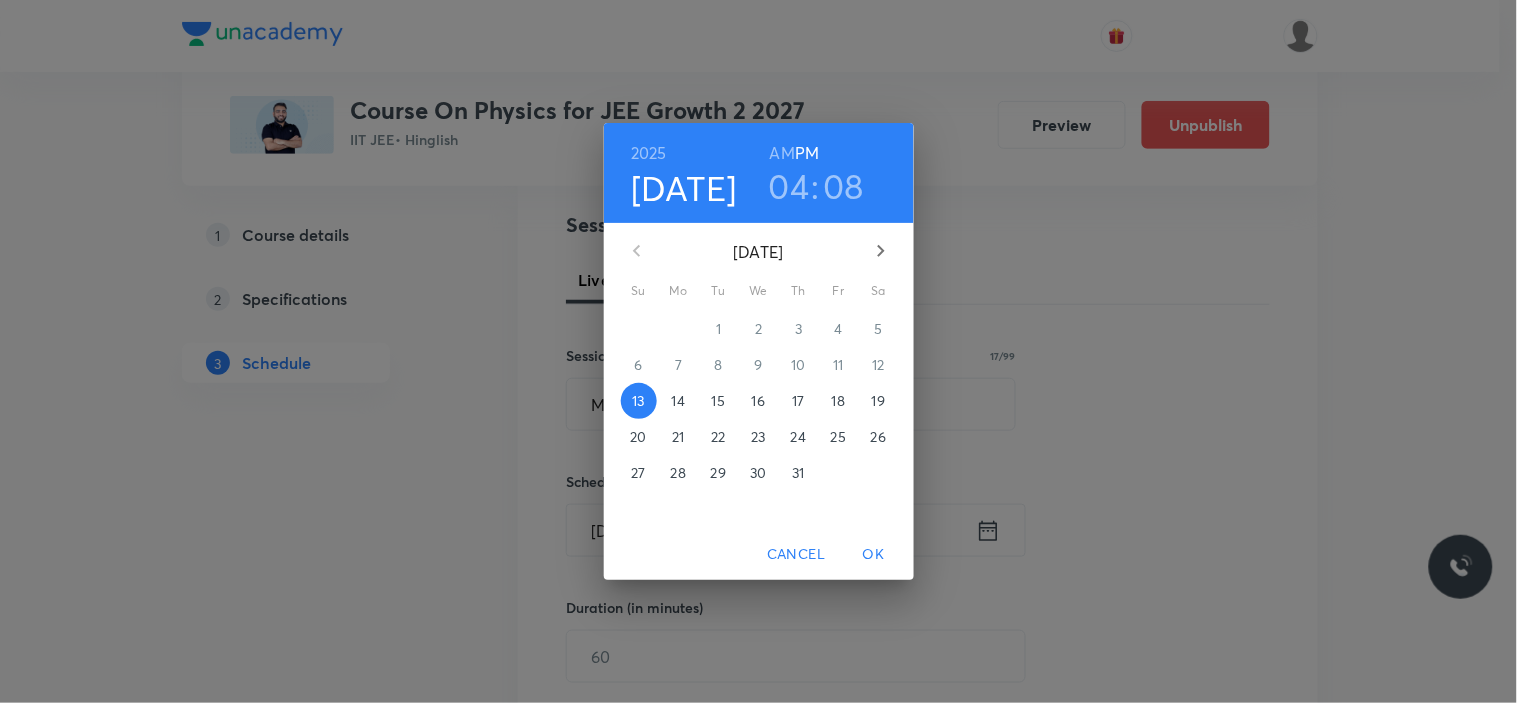 click on "15" at bounding box center [718, 401] 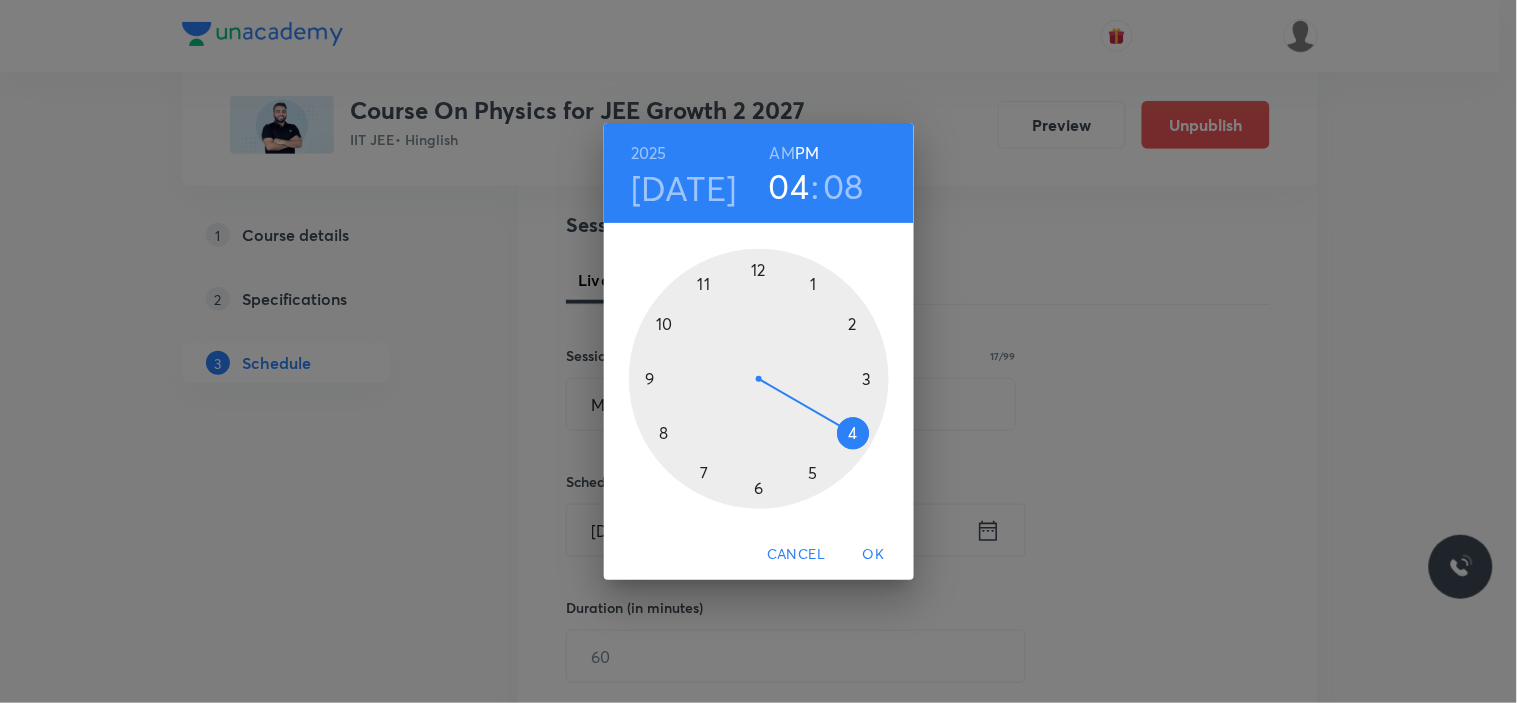 click on "AM" at bounding box center (782, 153) 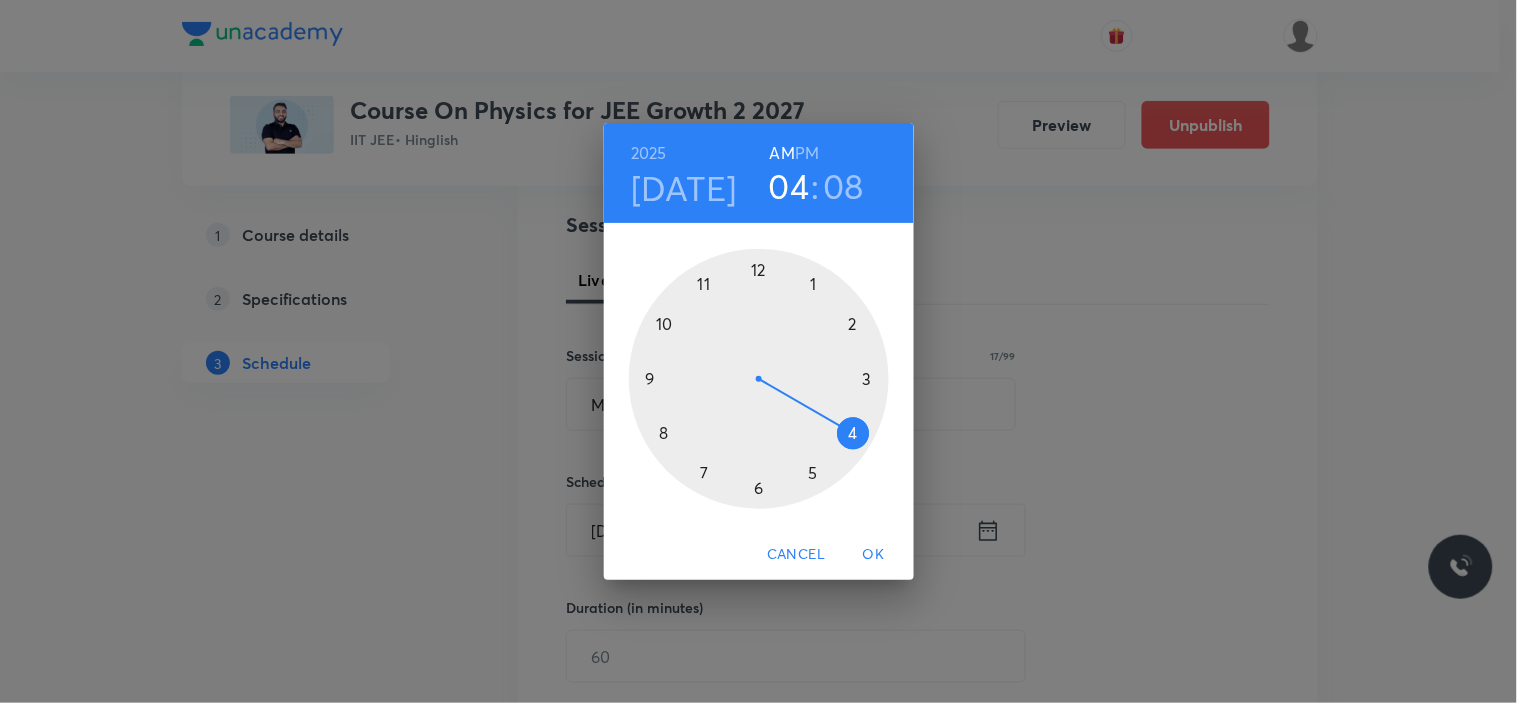 click at bounding box center [759, 379] 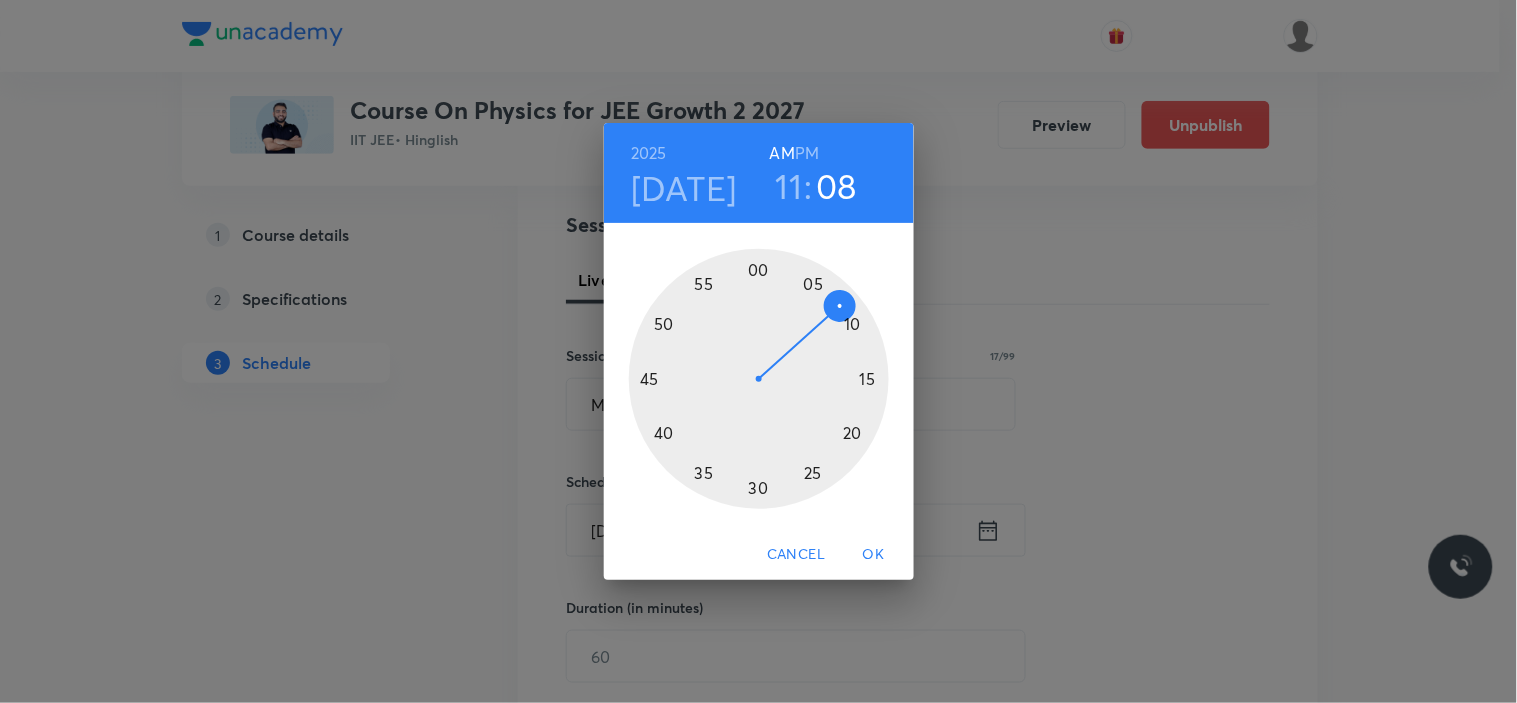 click at bounding box center [759, 379] 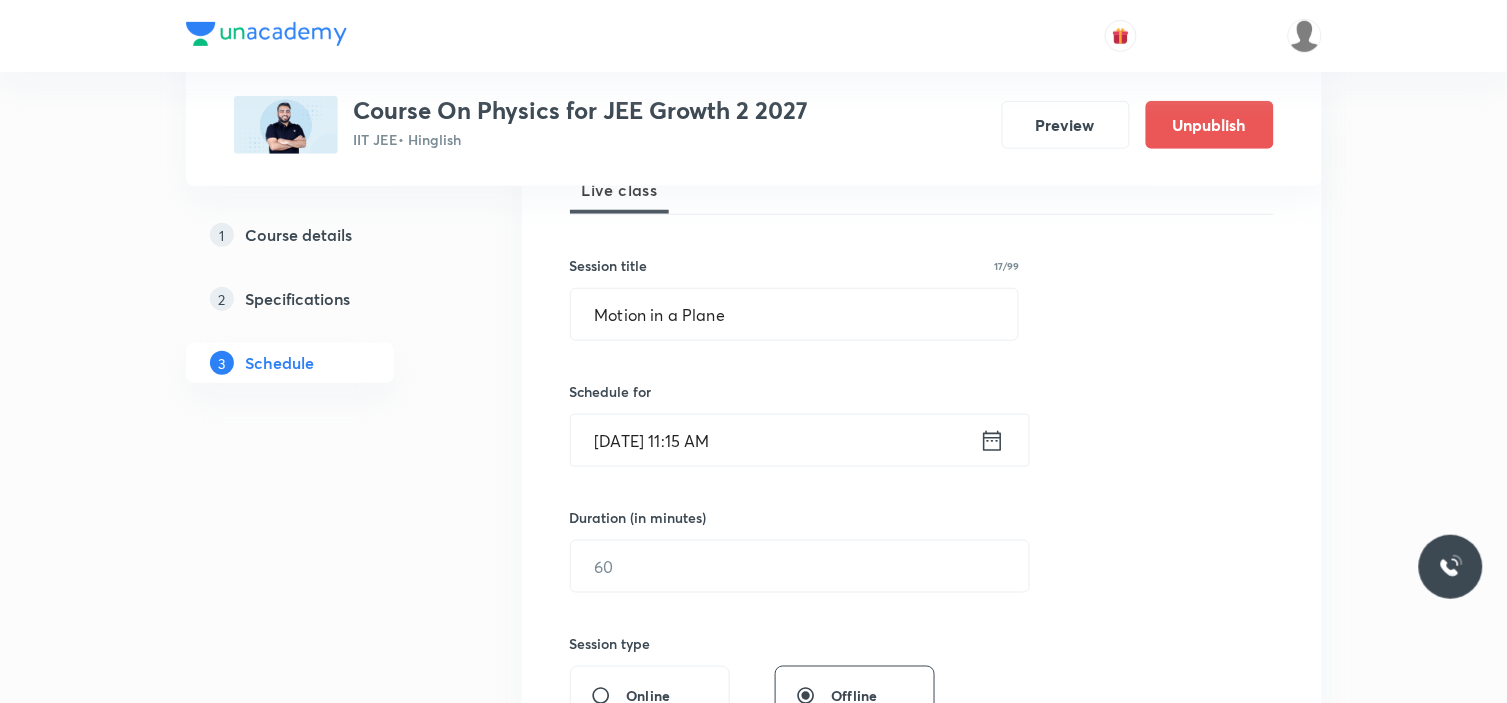 scroll, scrollTop: 444, scrollLeft: 0, axis: vertical 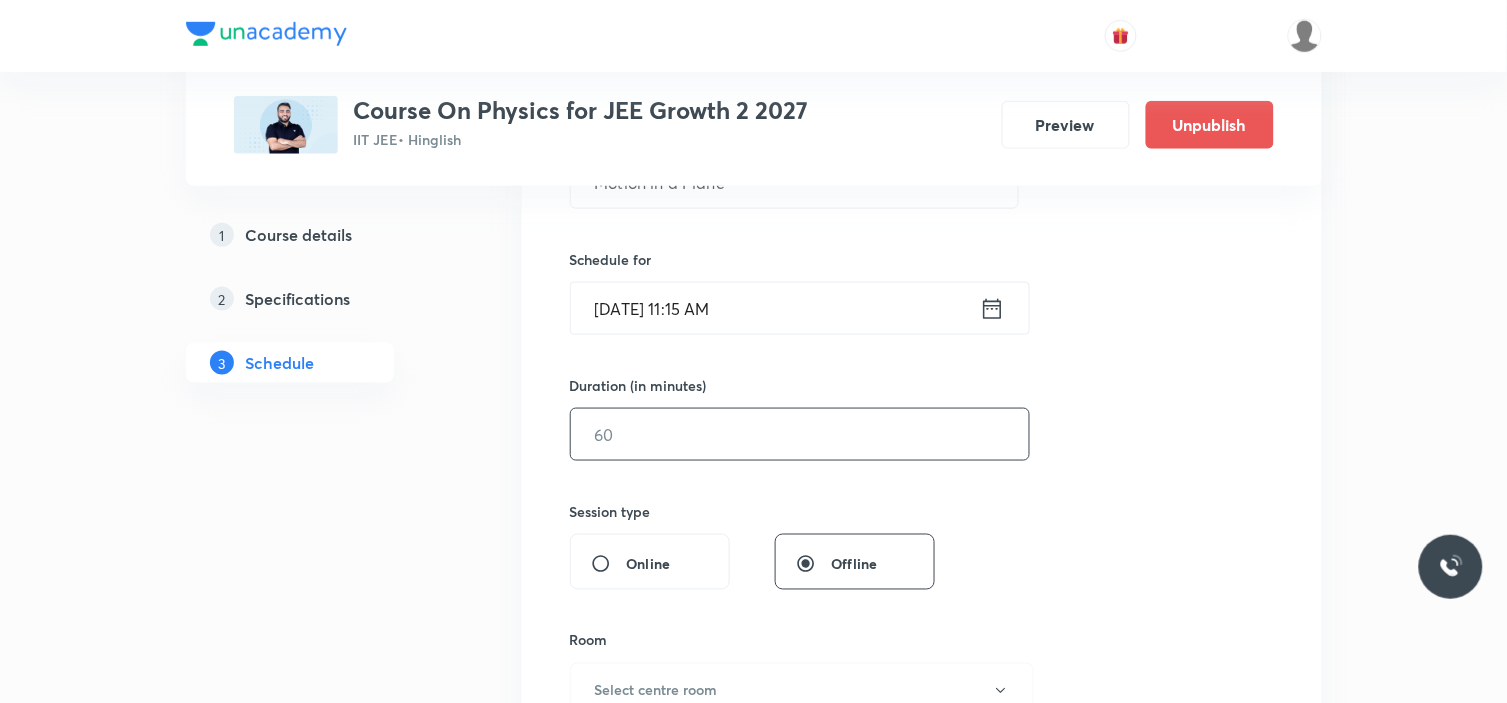 click at bounding box center (800, 434) 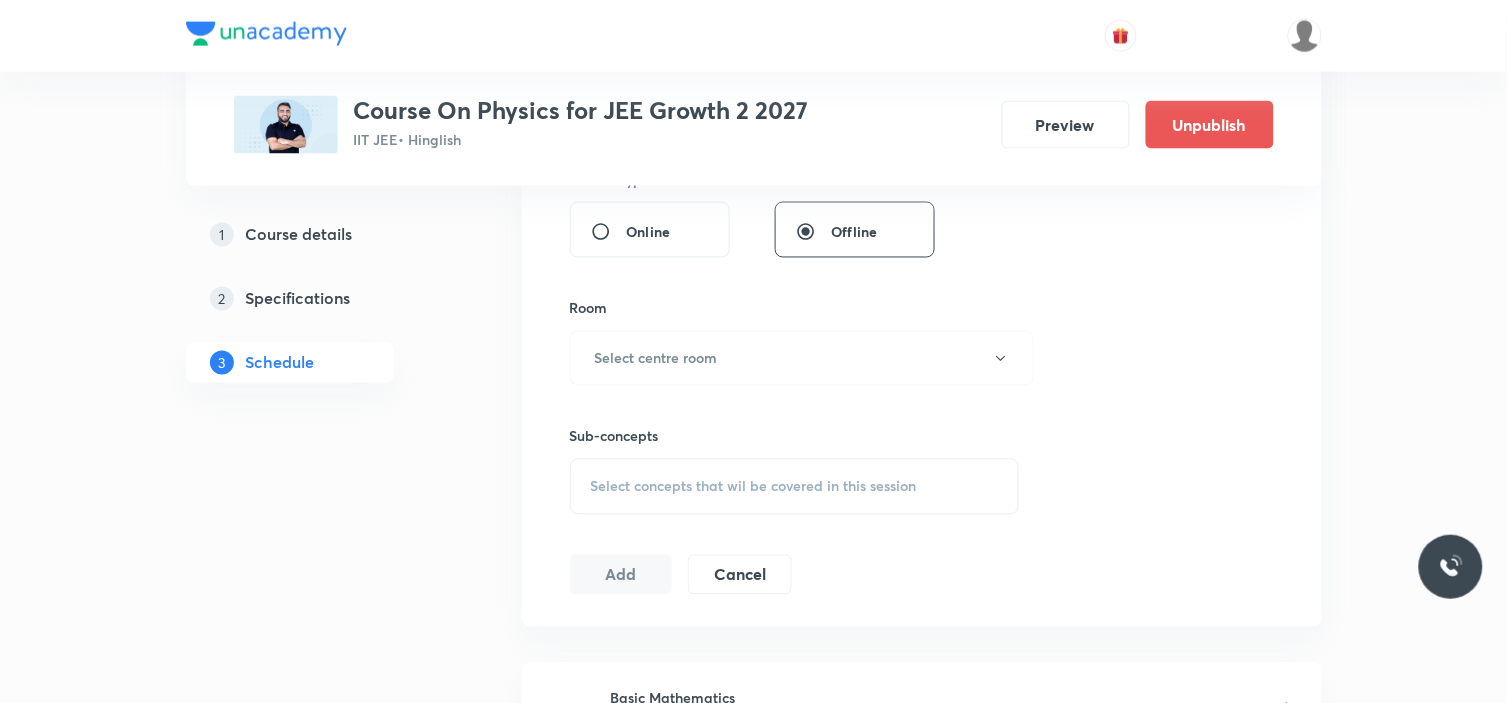 scroll, scrollTop: 777, scrollLeft: 0, axis: vertical 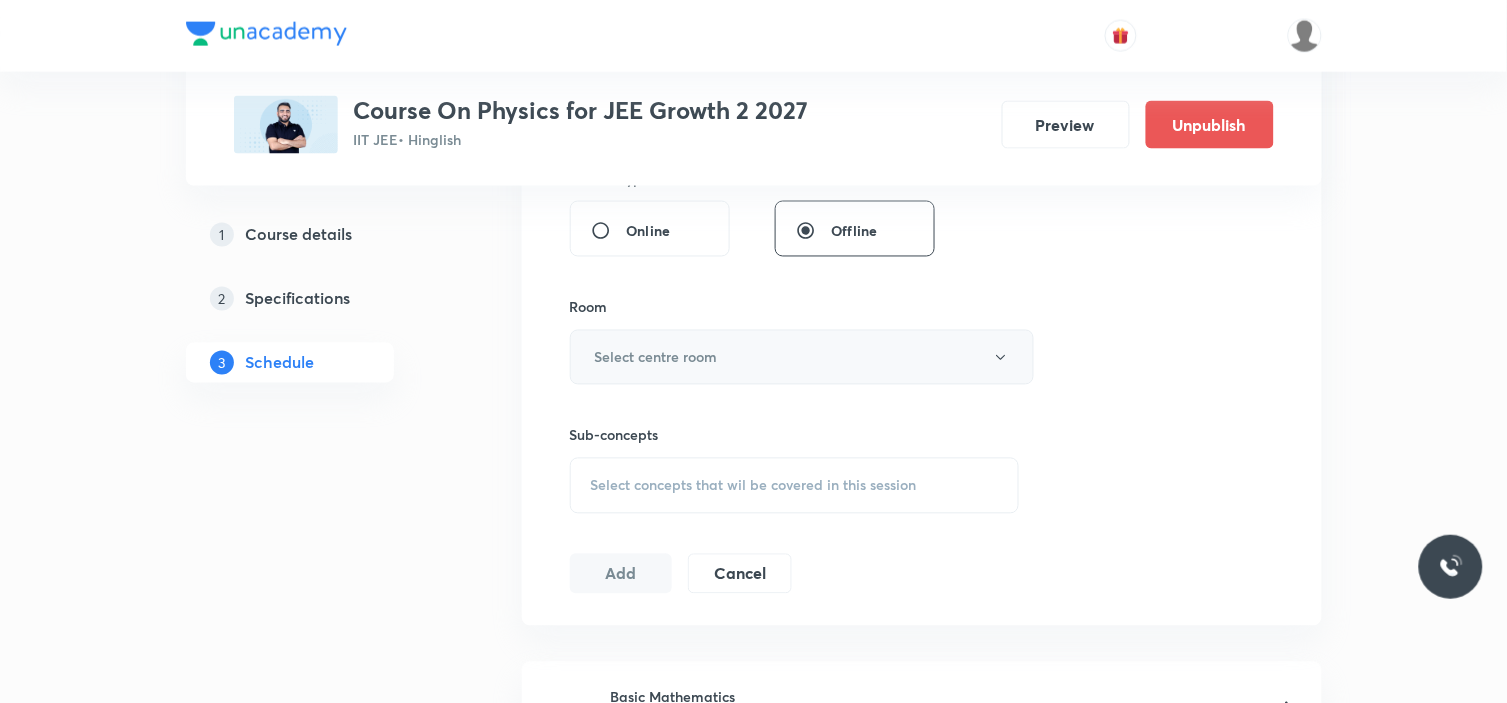 type on "90" 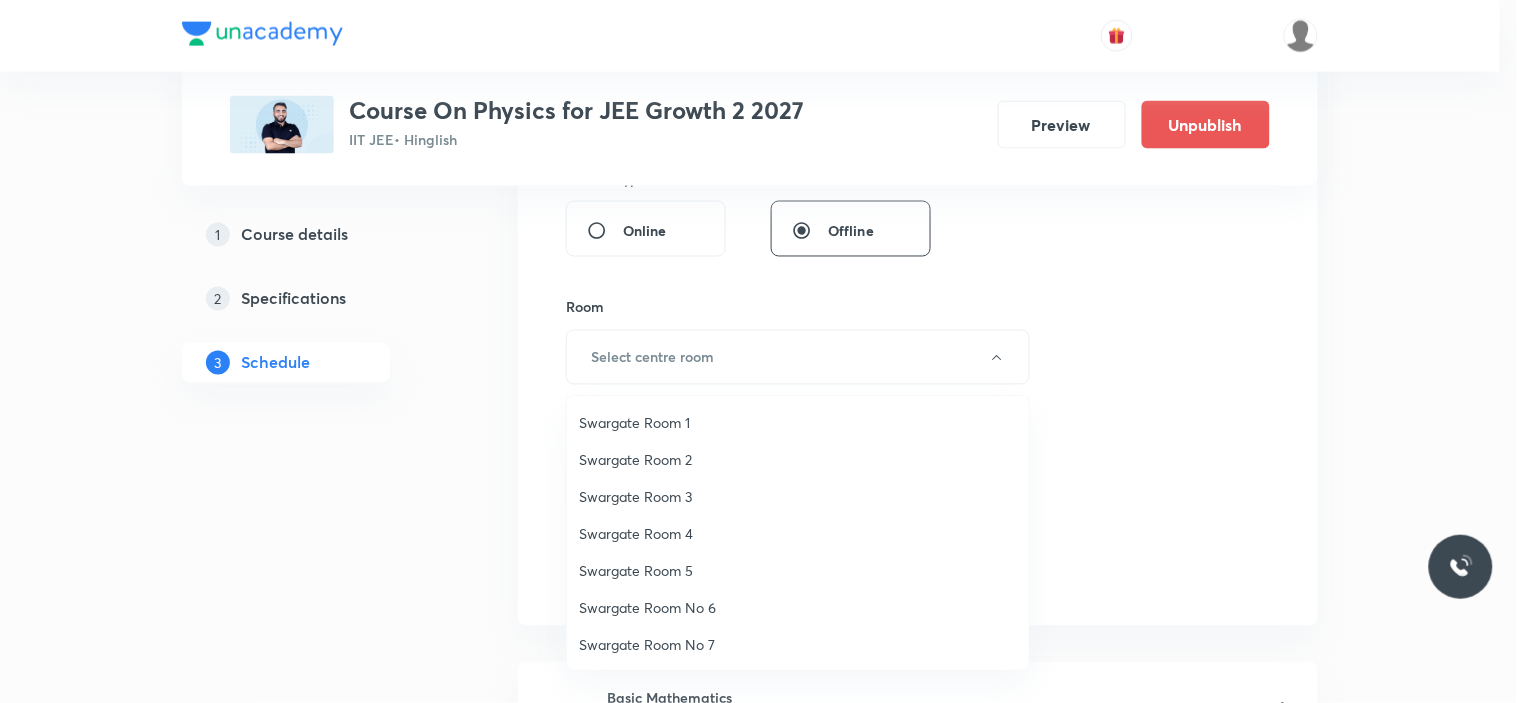 click on "Swargate Room 4" at bounding box center (798, 533) 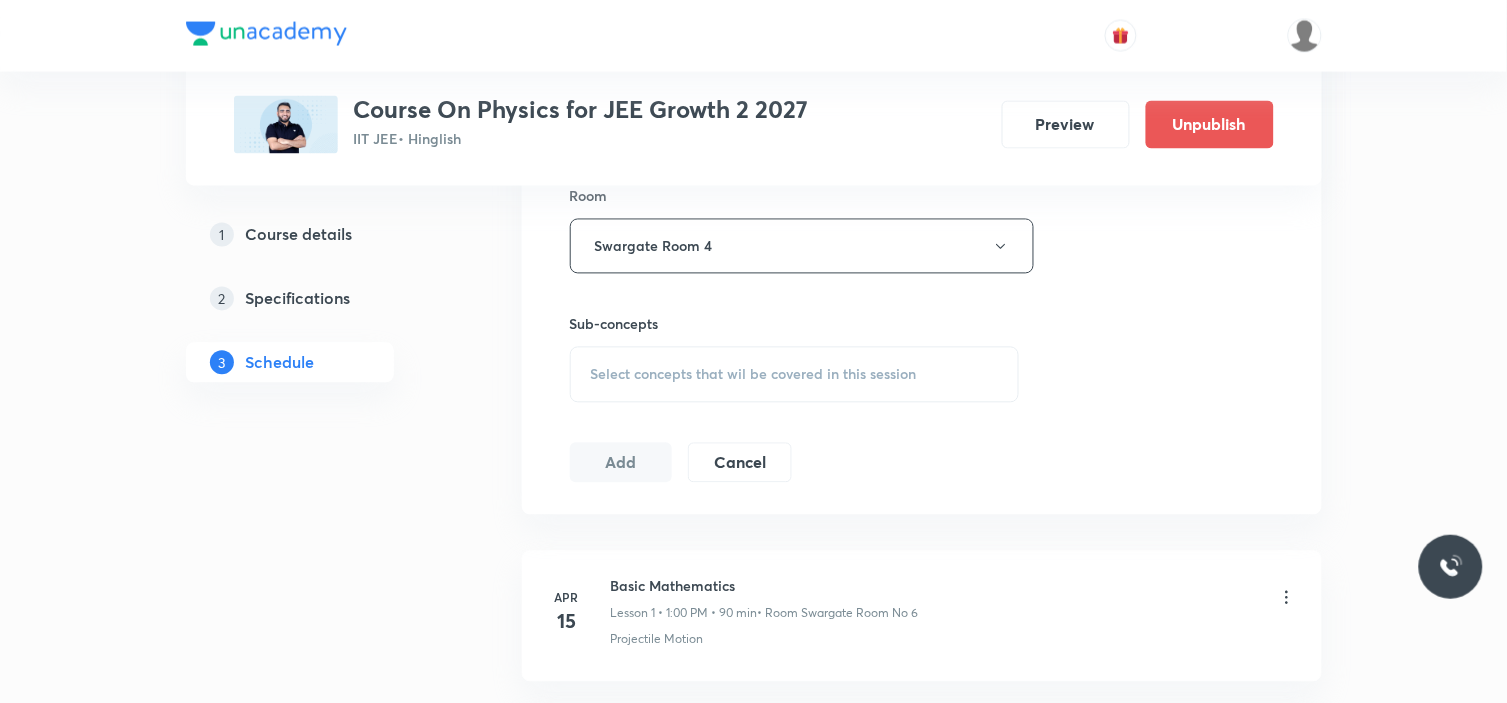 click on "Select concepts that wil be covered in this session" at bounding box center (795, 375) 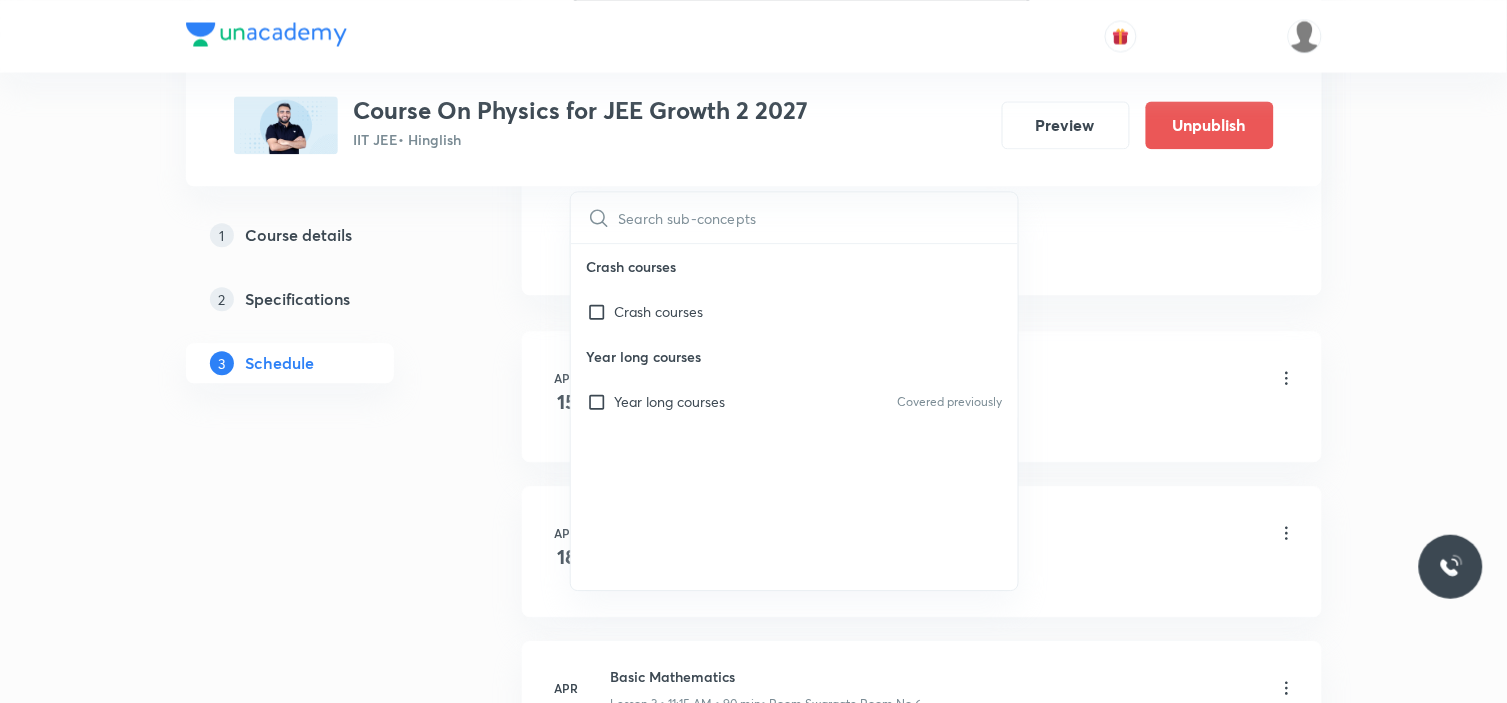 scroll, scrollTop: 1111, scrollLeft: 0, axis: vertical 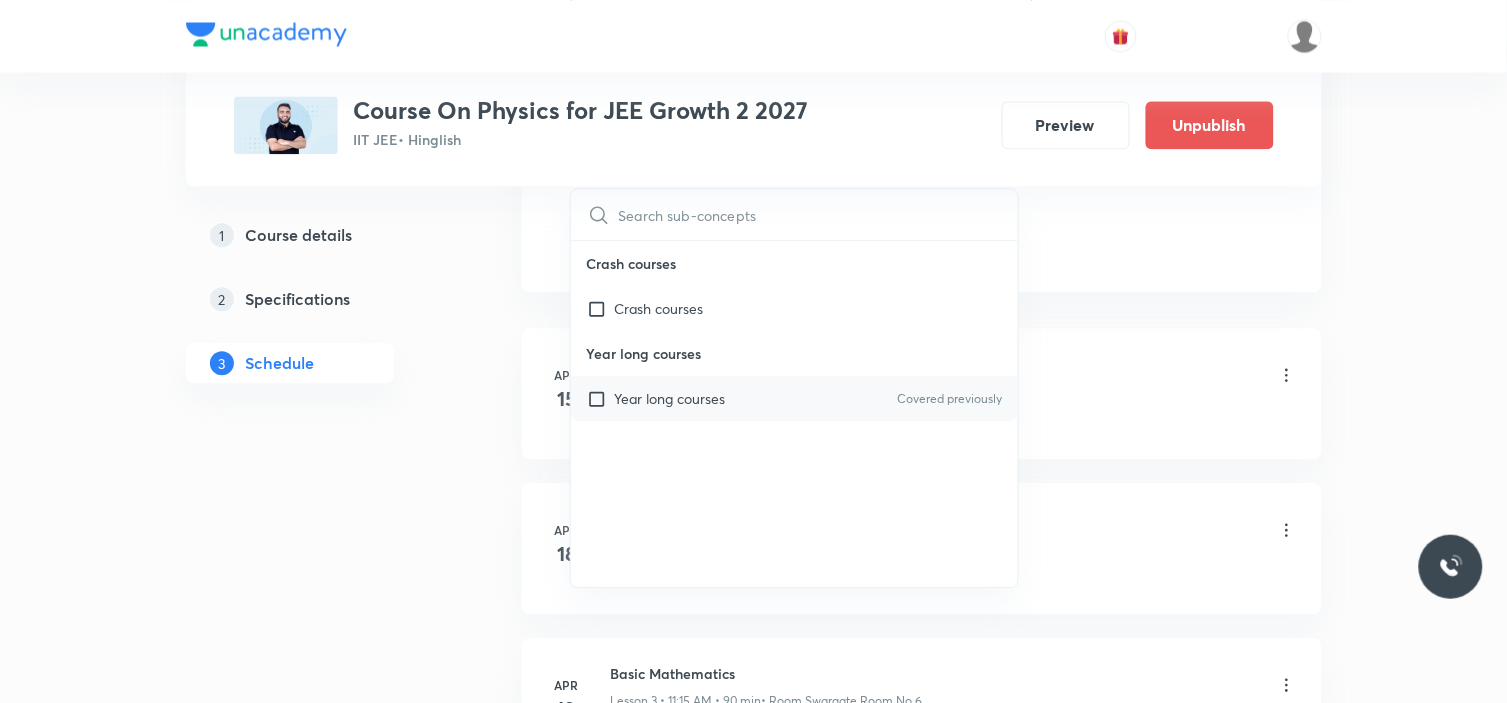 click on "Year long courses" at bounding box center (670, 398) 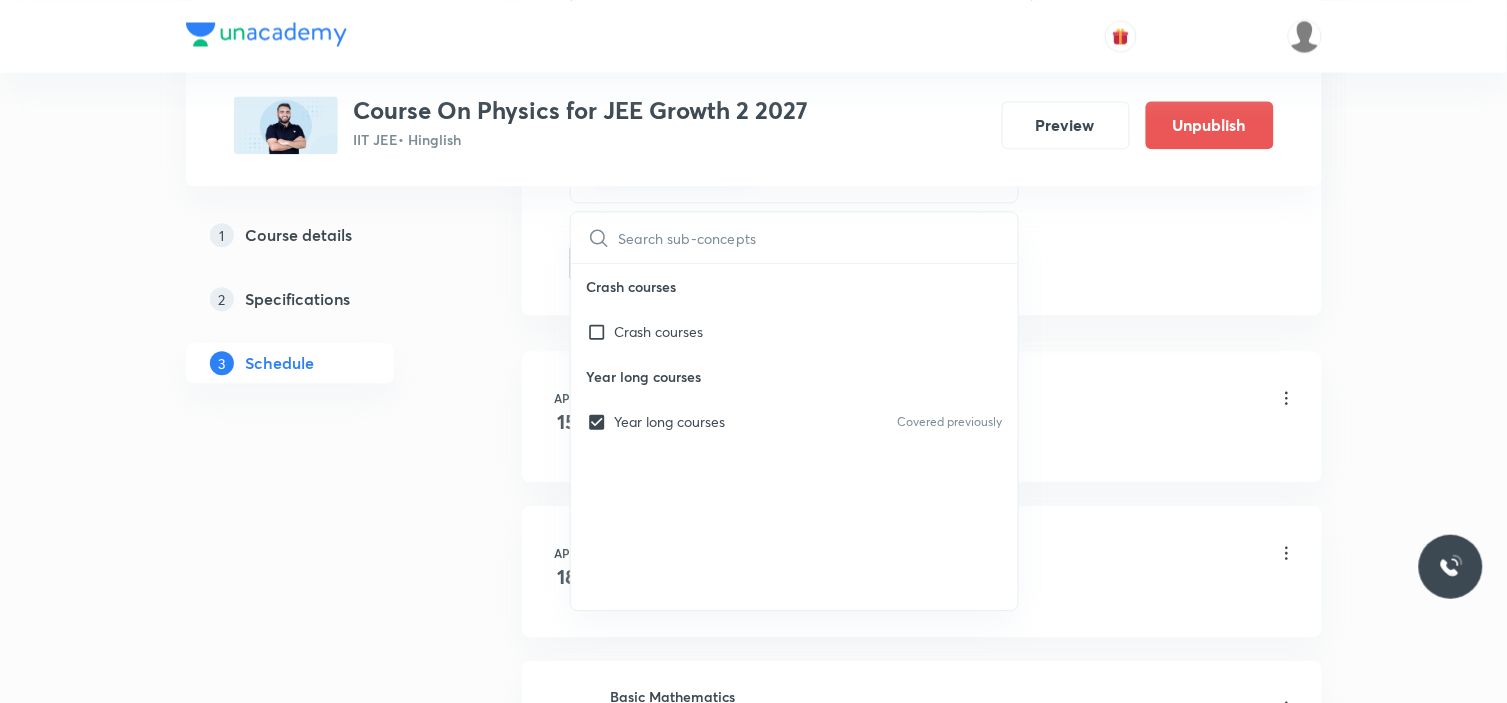 click on "Plus Courses Course On Physics for JEE Growth 2 2027 IIT JEE  • Hinglish Preview Unpublish 1 Course details 2 Specifications 3 Schedule Schedule 50  classes Session  51 Live class Session title 17/99 Motion in a Plane ​ Schedule for Jul 15, 2025, 11:15 AM ​ Duration (in minutes) 90 ​   Session type Online Offline Room Swargate Room 4 Sub-concepts Year long courses CLEAR ​ Crash courses Crash courses Year long courses Year long courses Covered previously Add Cancel Apr 15 Basic Mathematics Lesson 1 • 1:00 PM • 90 min  • Room Swargate Room No 6 Projectile Motion Apr 18 Basic mathematics Lesson 2 • 1:00 PM • 90 min  • Room Swargate Room No 6 Motion in a Straight Line Apr 19 Basic Mathematics Lesson 3 • 11:15 AM • 90 min  • Room Swargate Room No 6 Projectile Motion Apr 22 Basic mathematics Lesson 4 • 1:00 PM • 90 min  • Room Swargate Room No 6 Frame of Reference   Apr 24 Basic mathematics Lesson 5 • 11:15 AM • 90 min  • Room Swargate Room No 6 Horizontal Projectile Apr" at bounding box center [754, 3615] 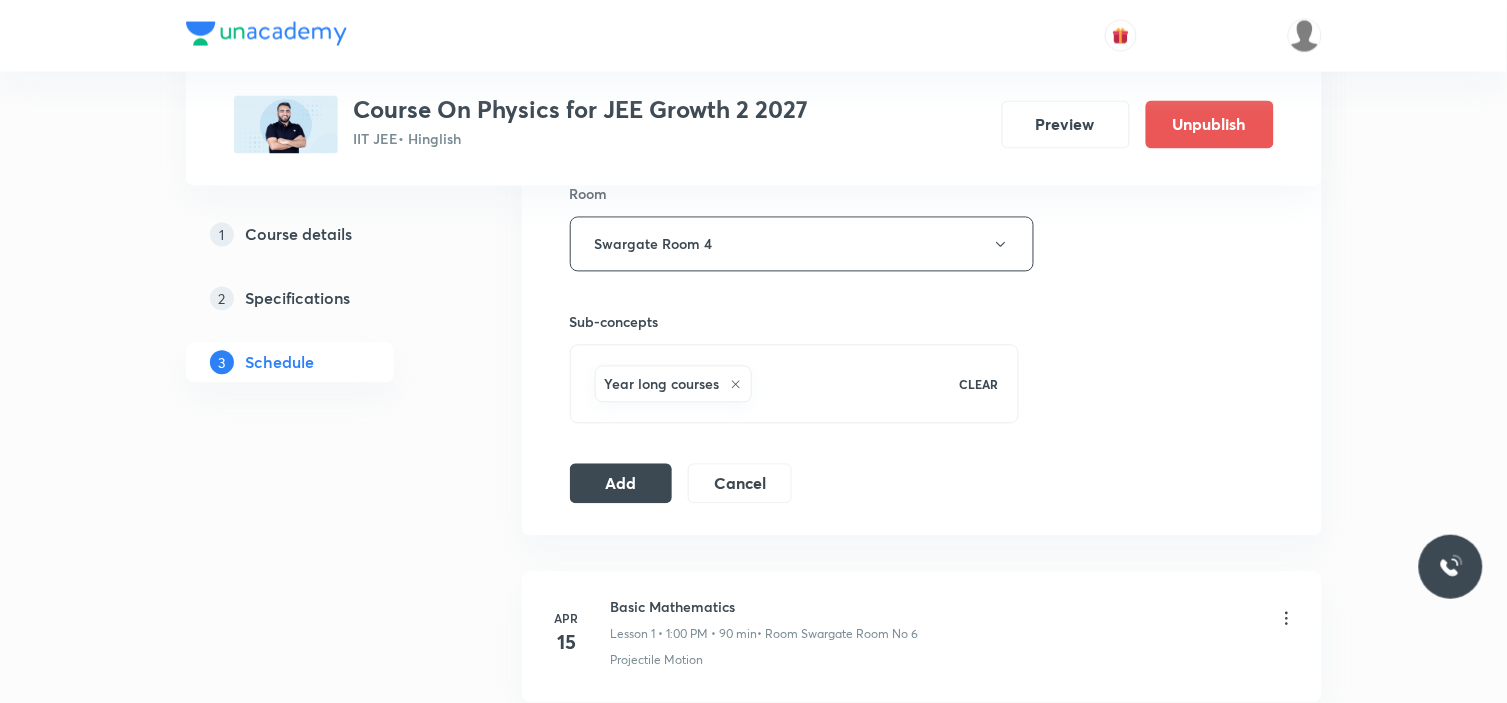 scroll, scrollTop: 888, scrollLeft: 0, axis: vertical 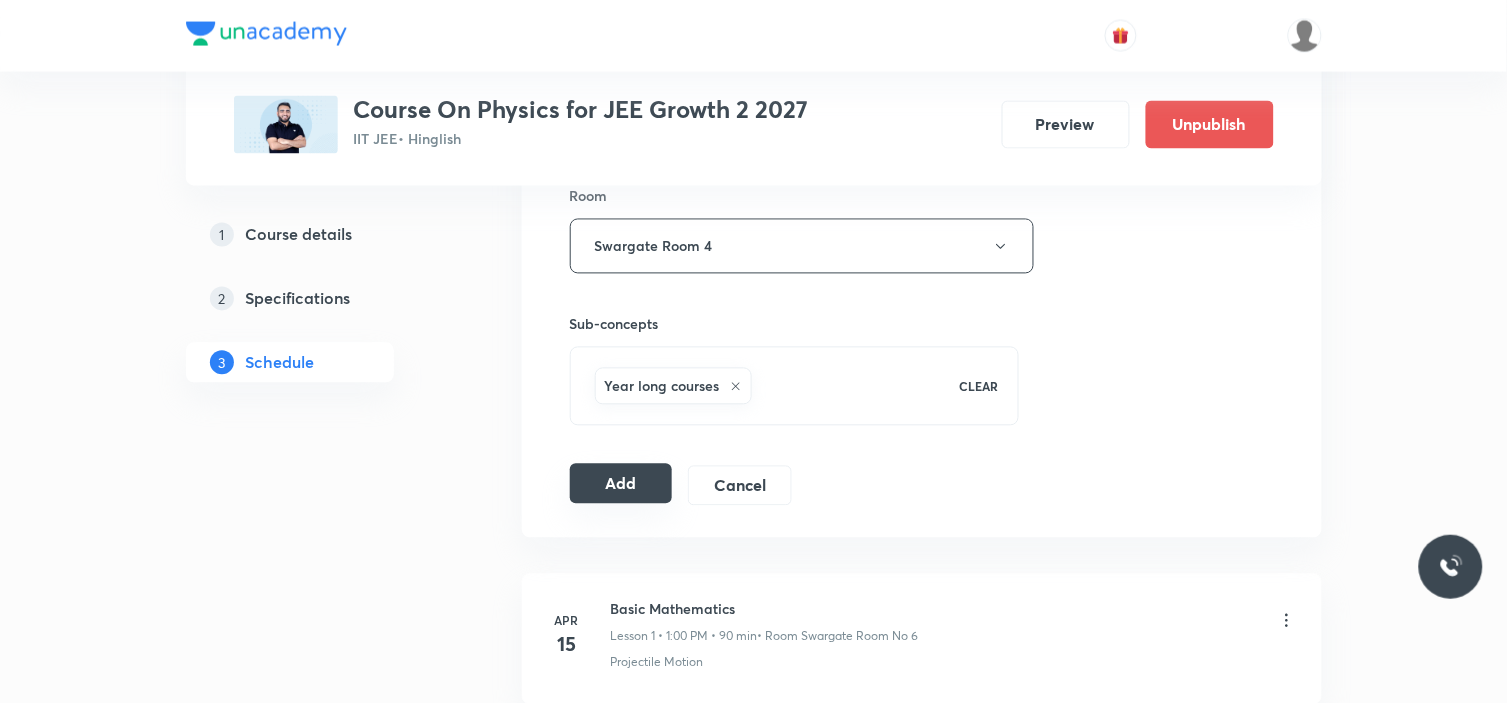 click on "Add" at bounding box center [621, 484] 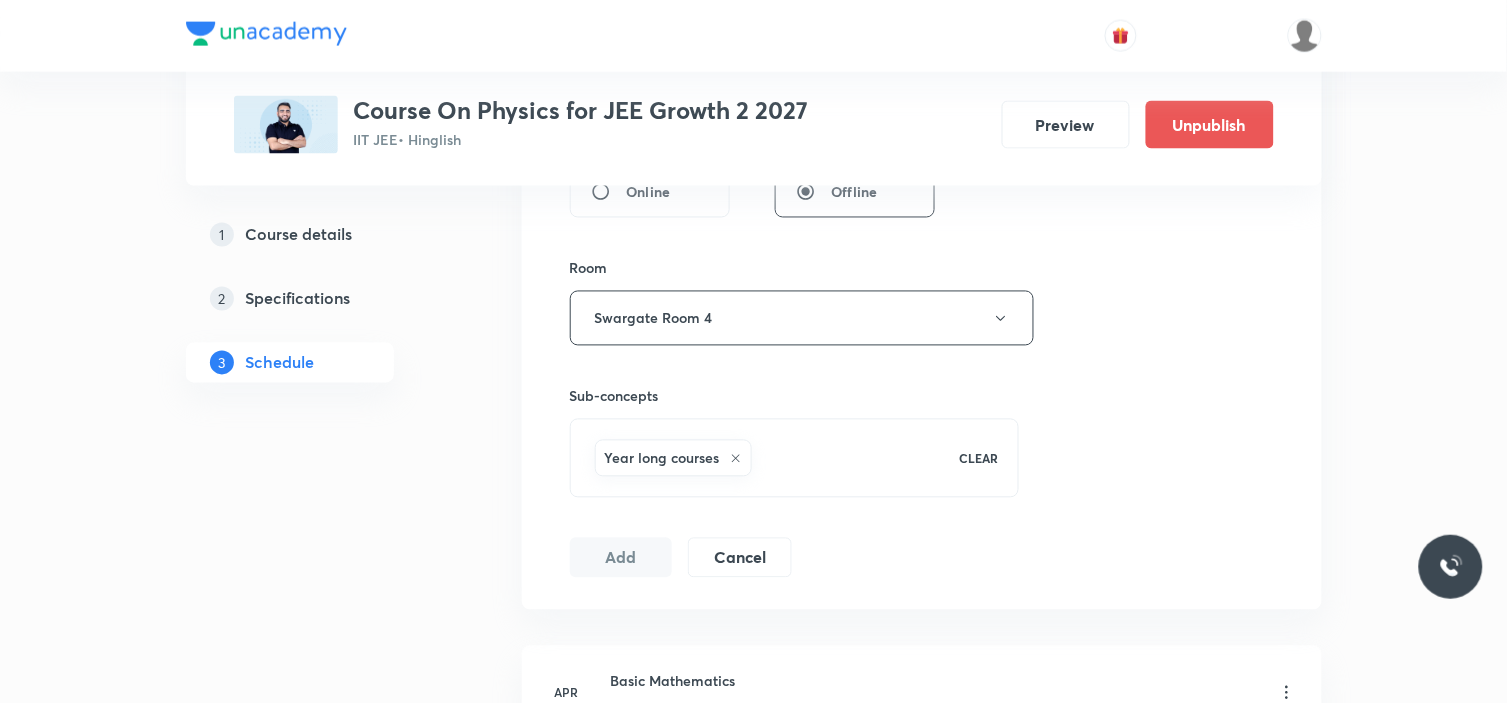 scroll, scrollTop: 777, scrollLeft: 0, axis: vertical 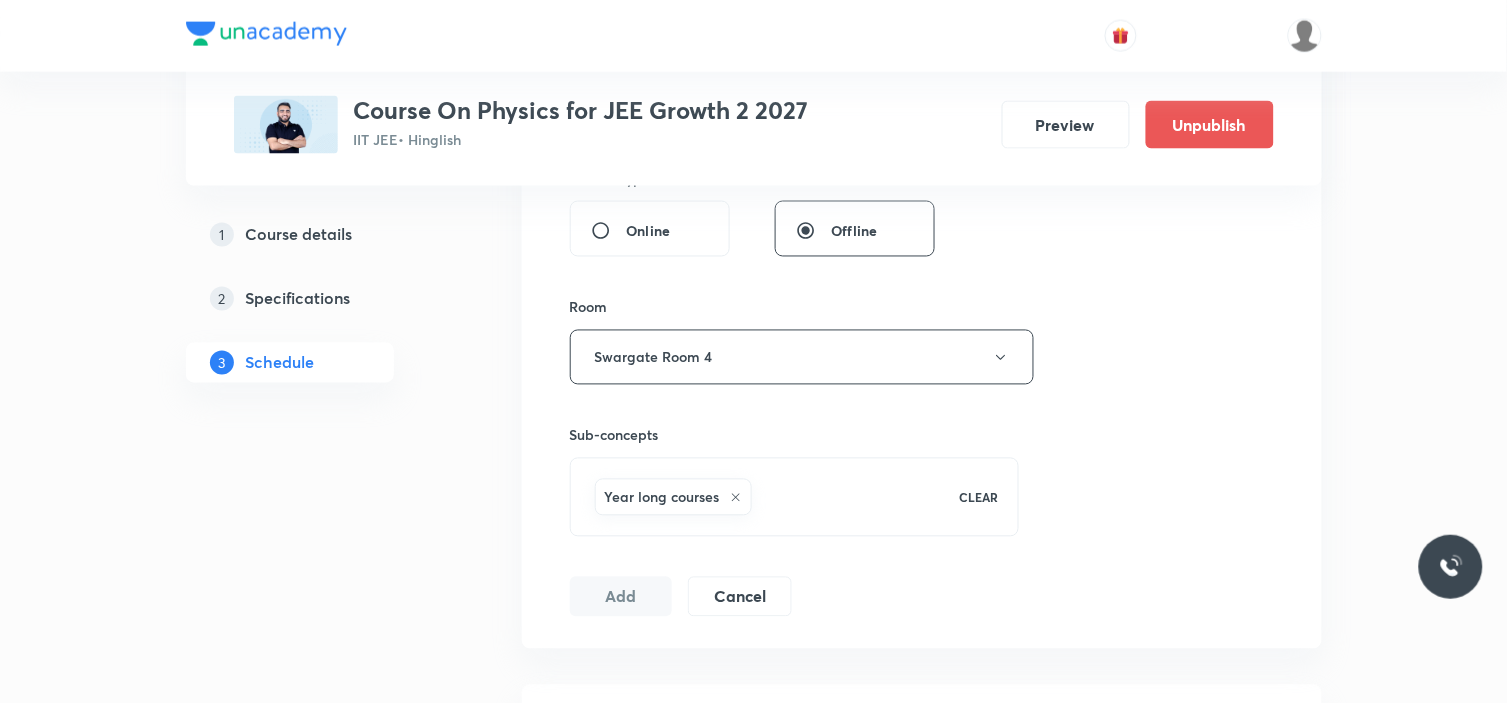 type 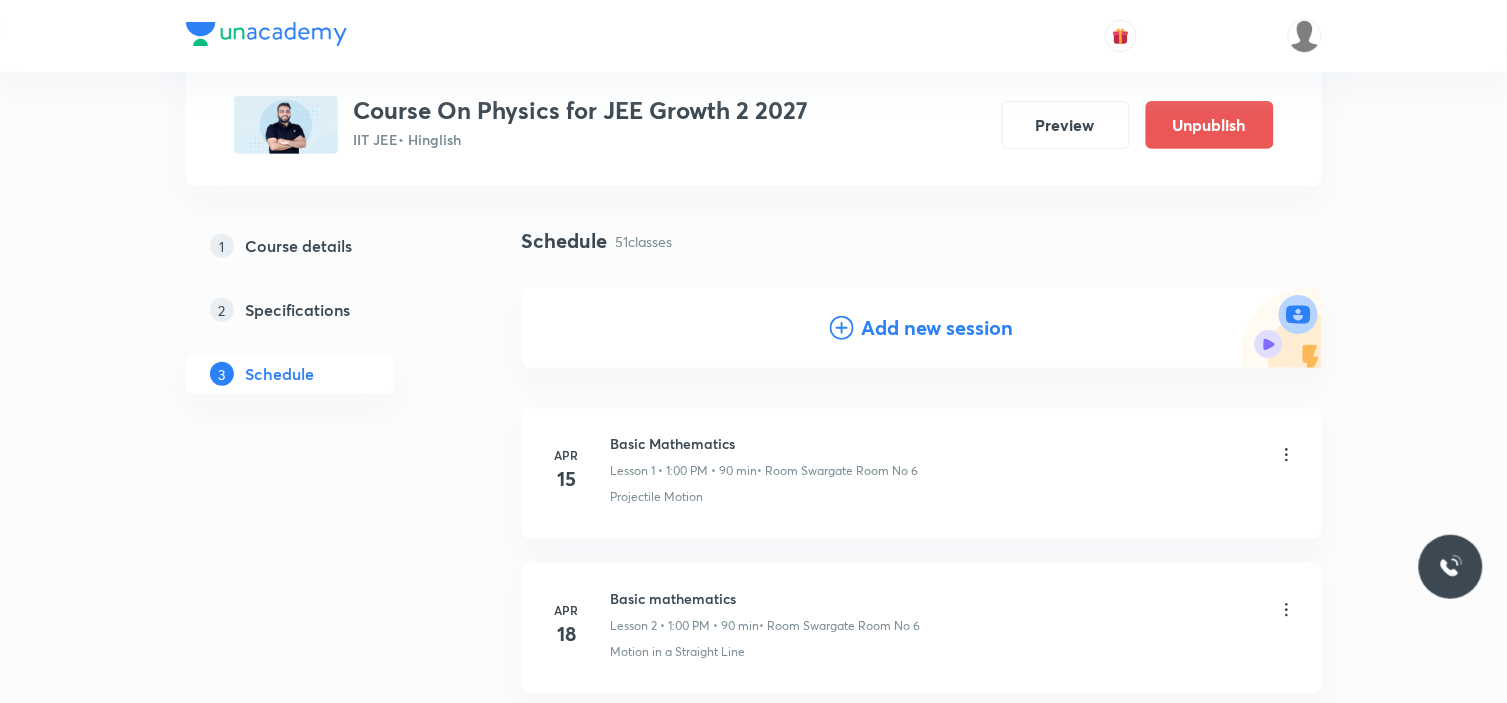 scroll, scrollTop: 111, scrollLeft: 0, axis: vertical 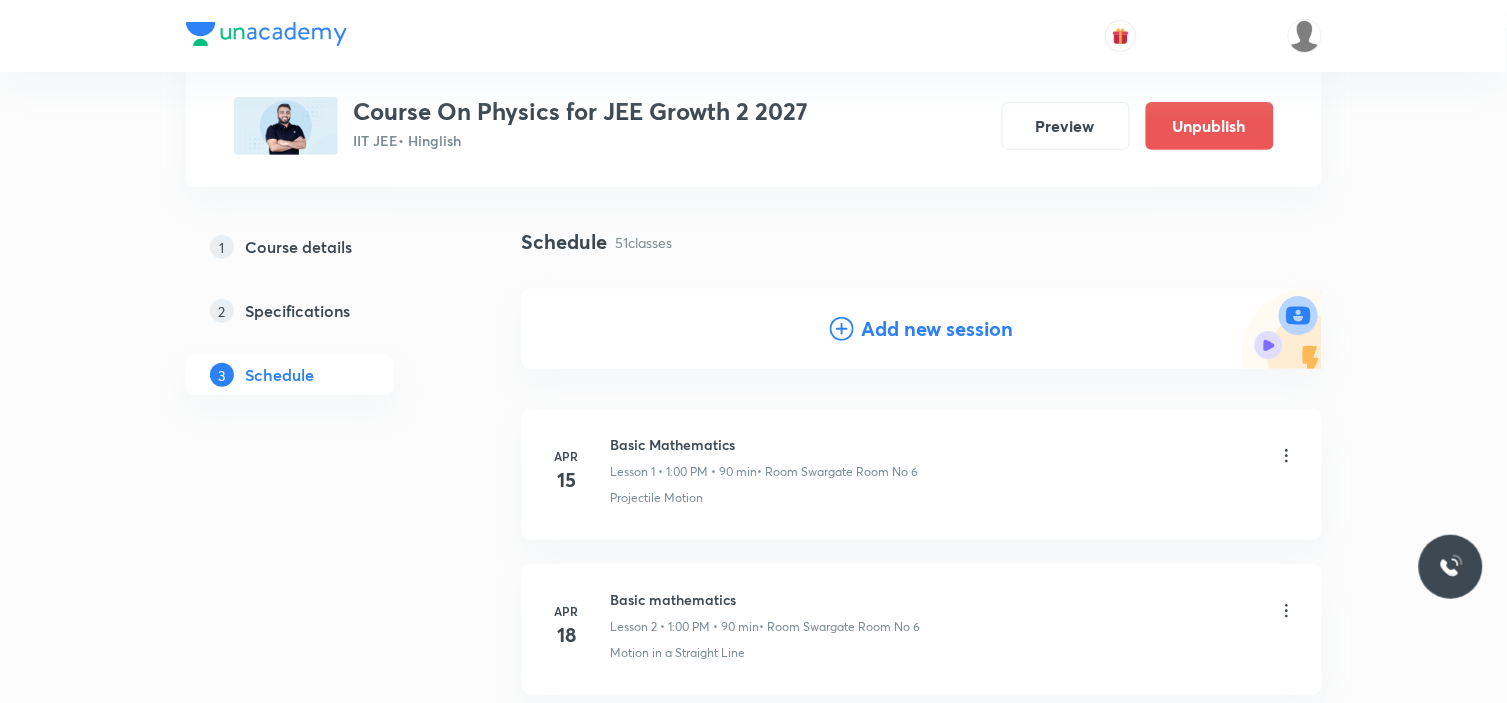 click on "Add new session" at bounding box center (922, 329) 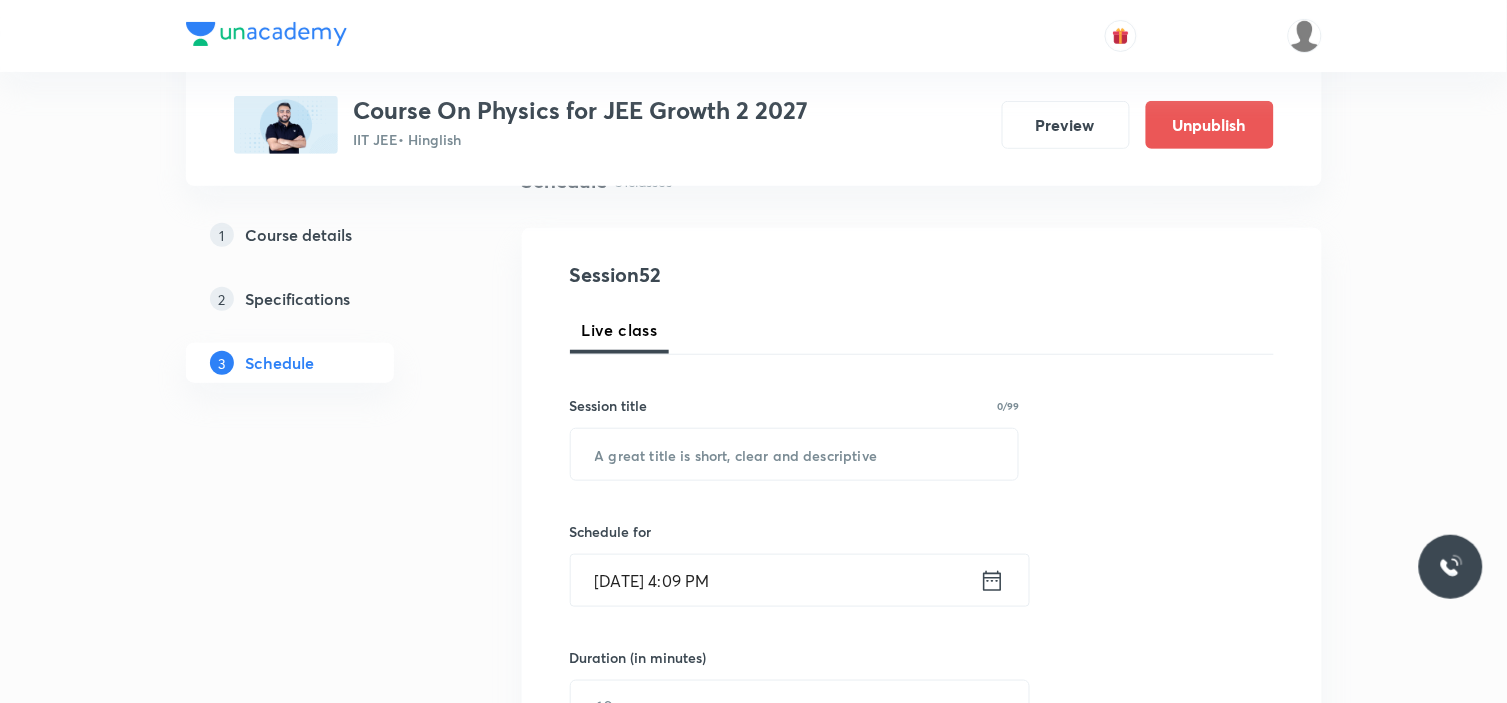 scroll, scrollTop: 333, scrollLeft: 0, axis: vertical 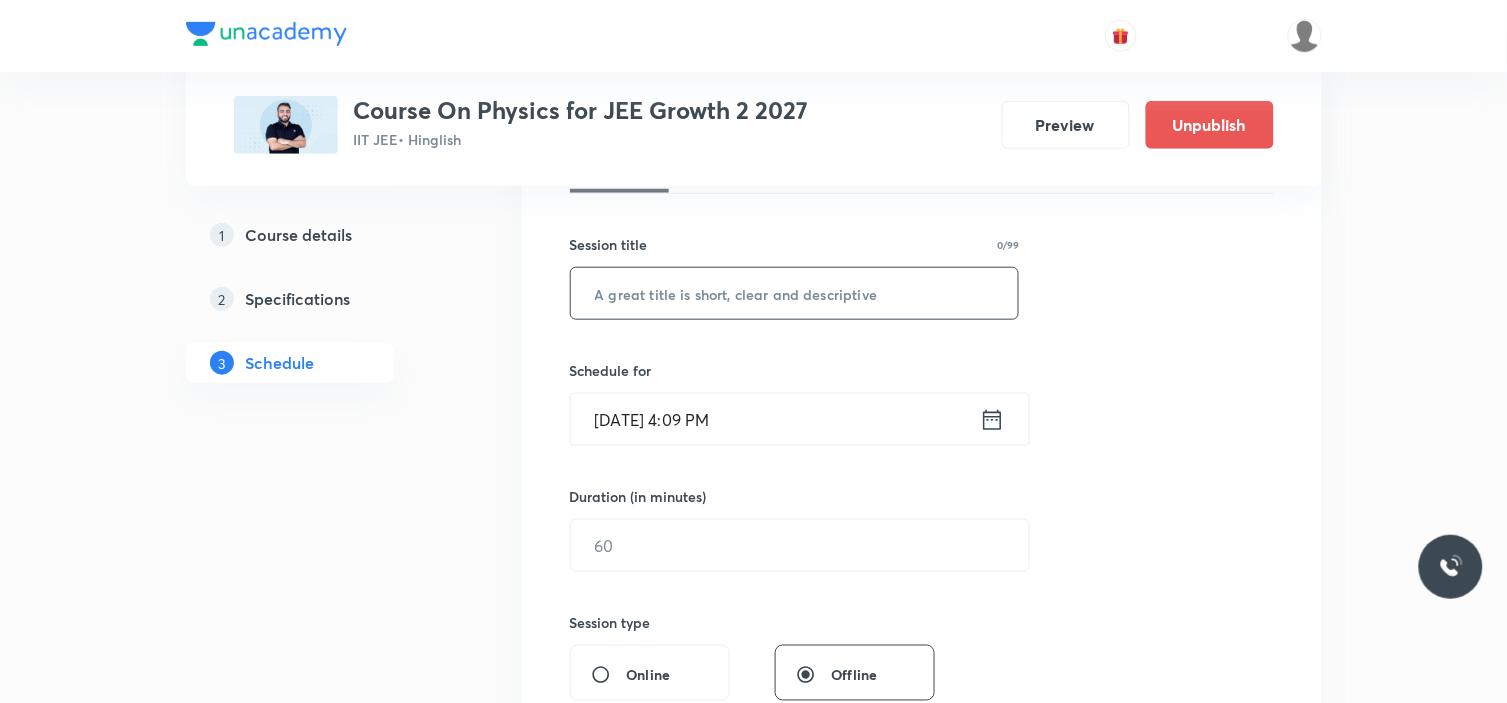 click at bounding box center (795, 293) 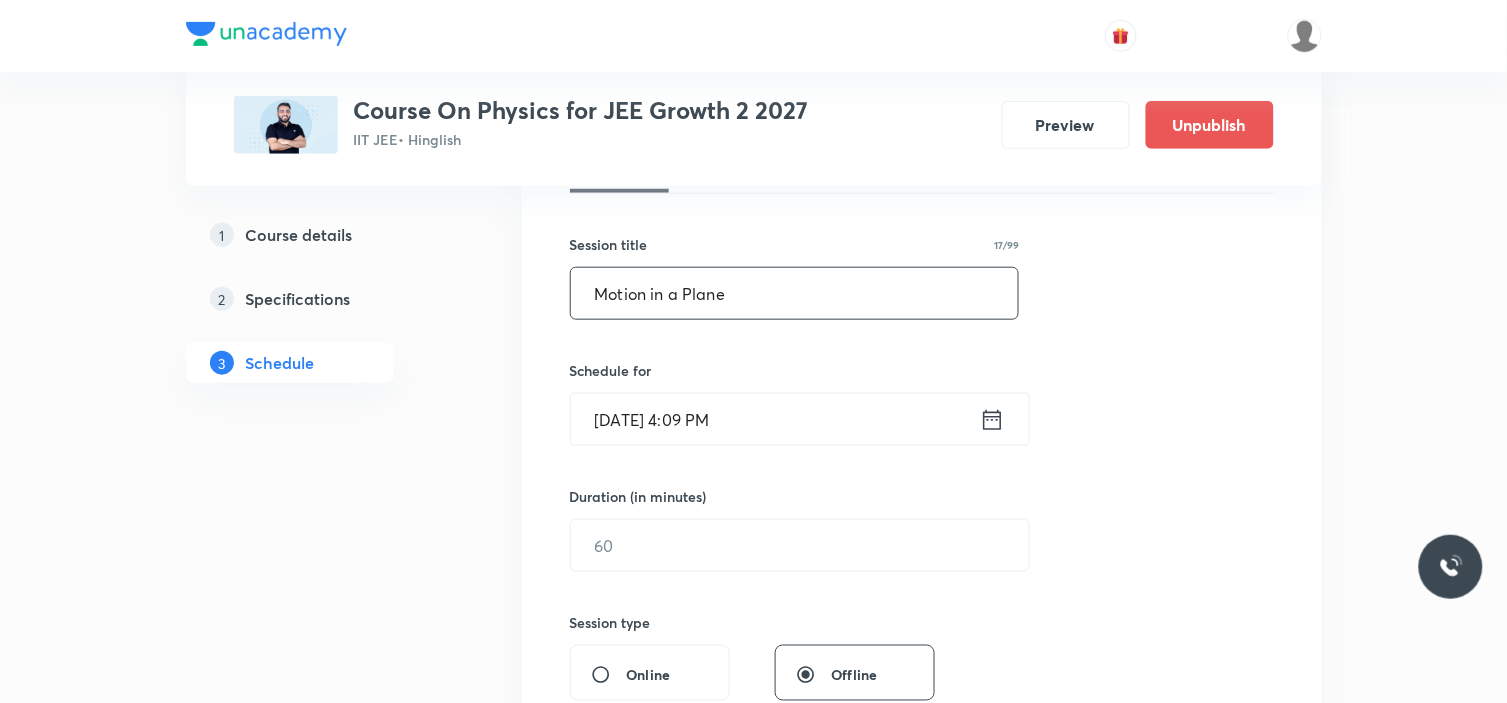 type on "Motion in a Plane" 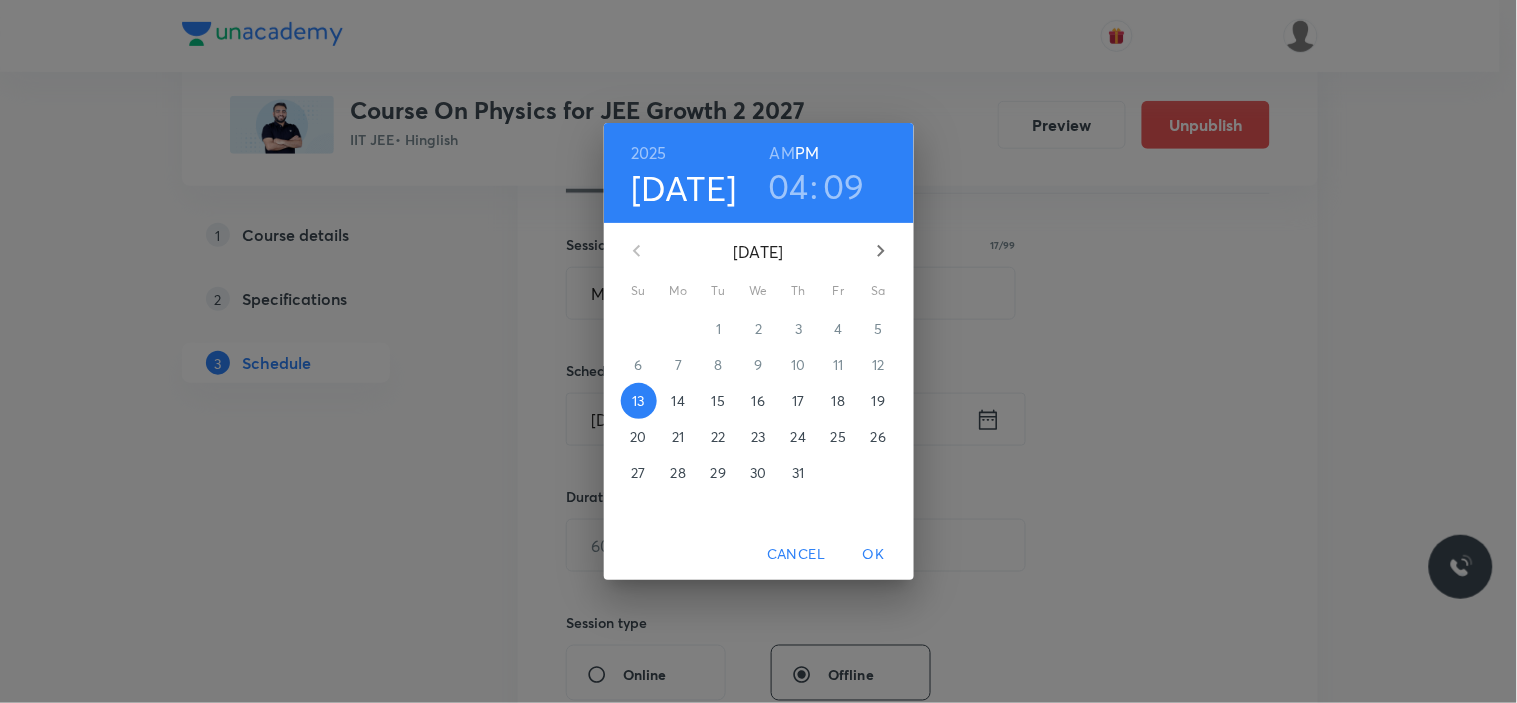 click on "17" at bounding box center (799, 401) 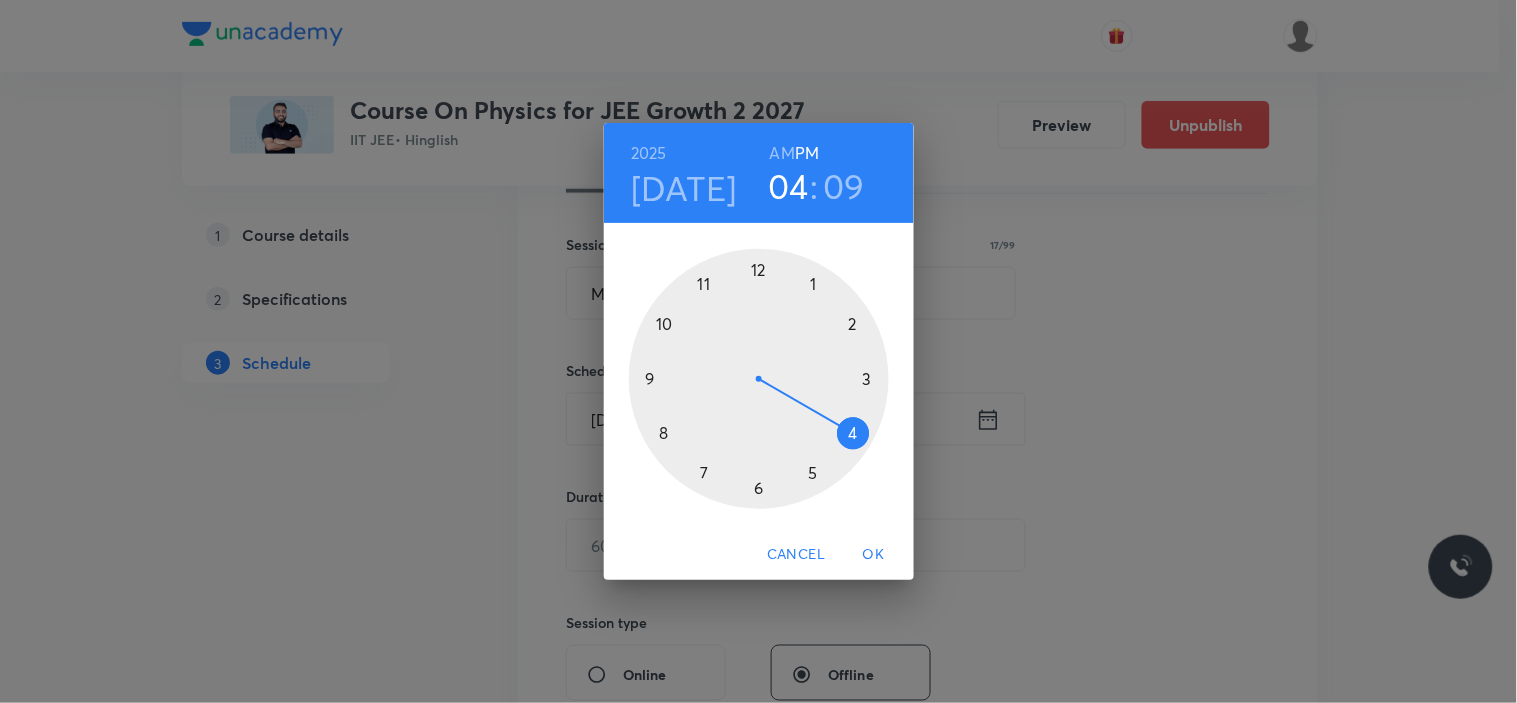 click at bounding box center (759, 379) 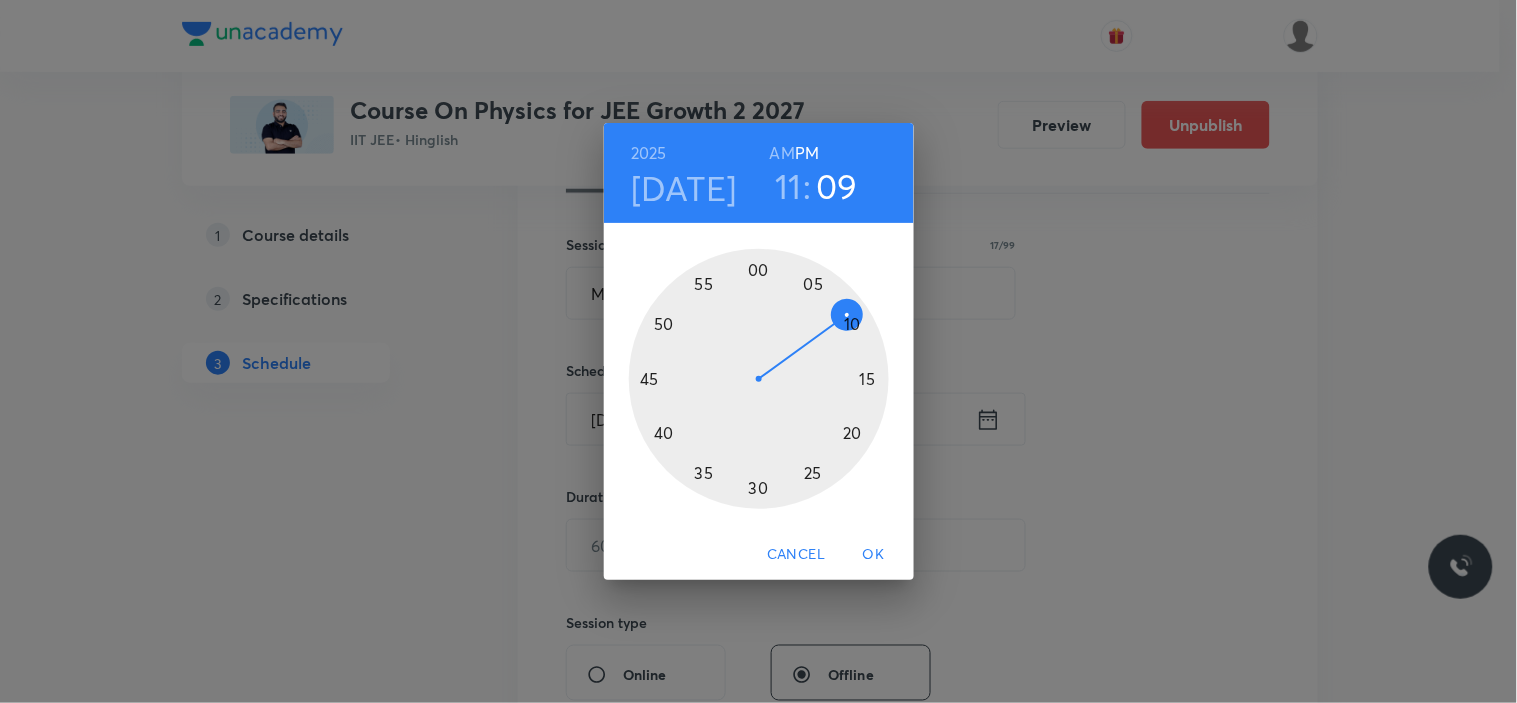 click on "AM" at bounding box center [782, 153] 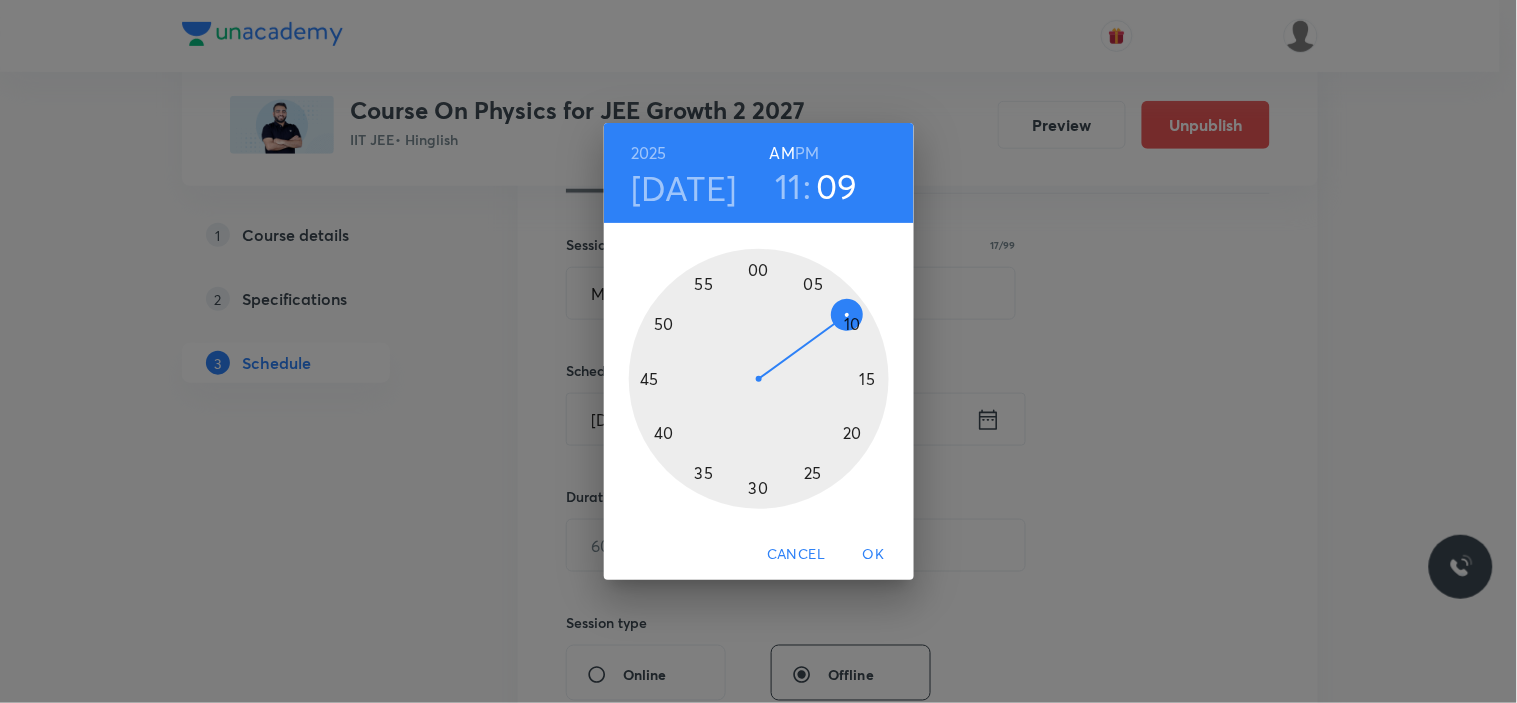click on "11" at bounding box center (788, 186) 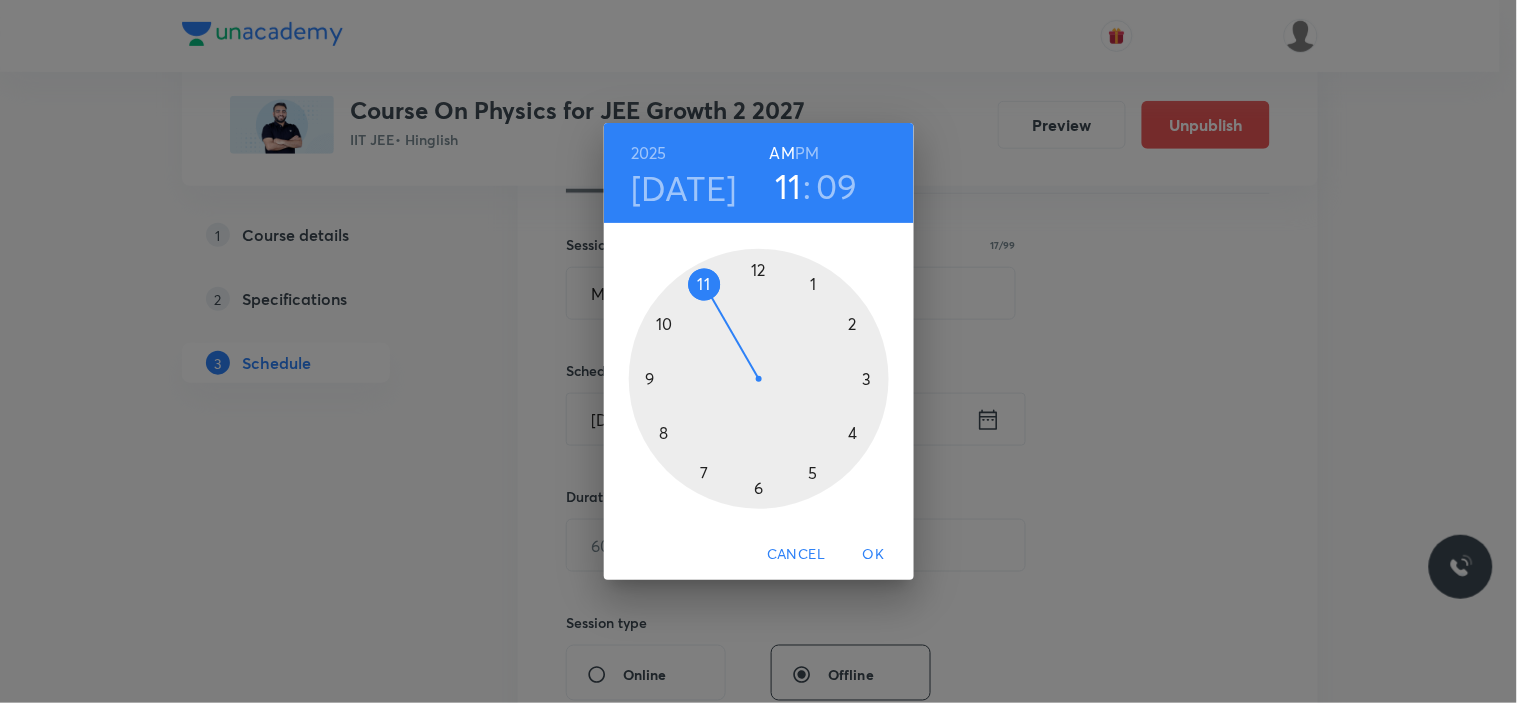 click at bounding box center [759, 379] 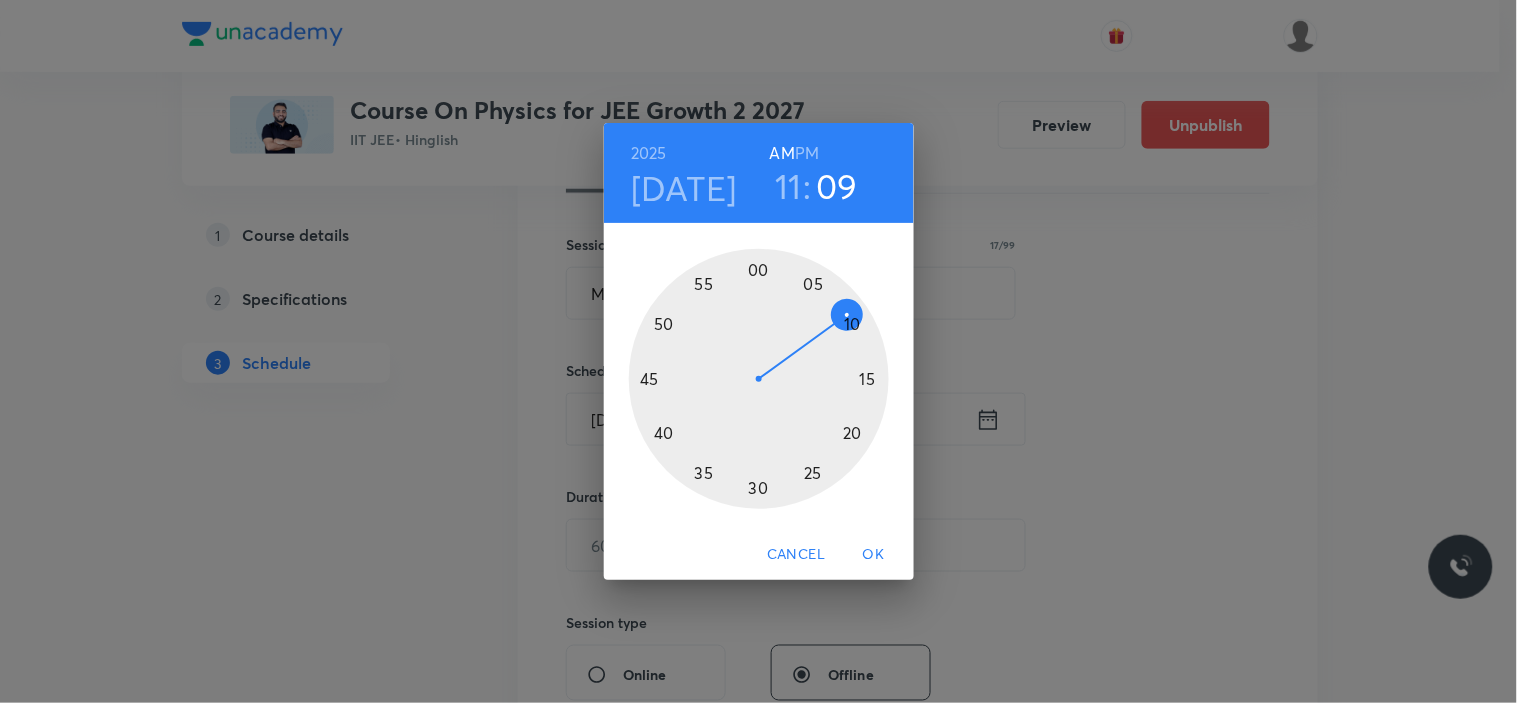 click at bounding box center (759, 379) 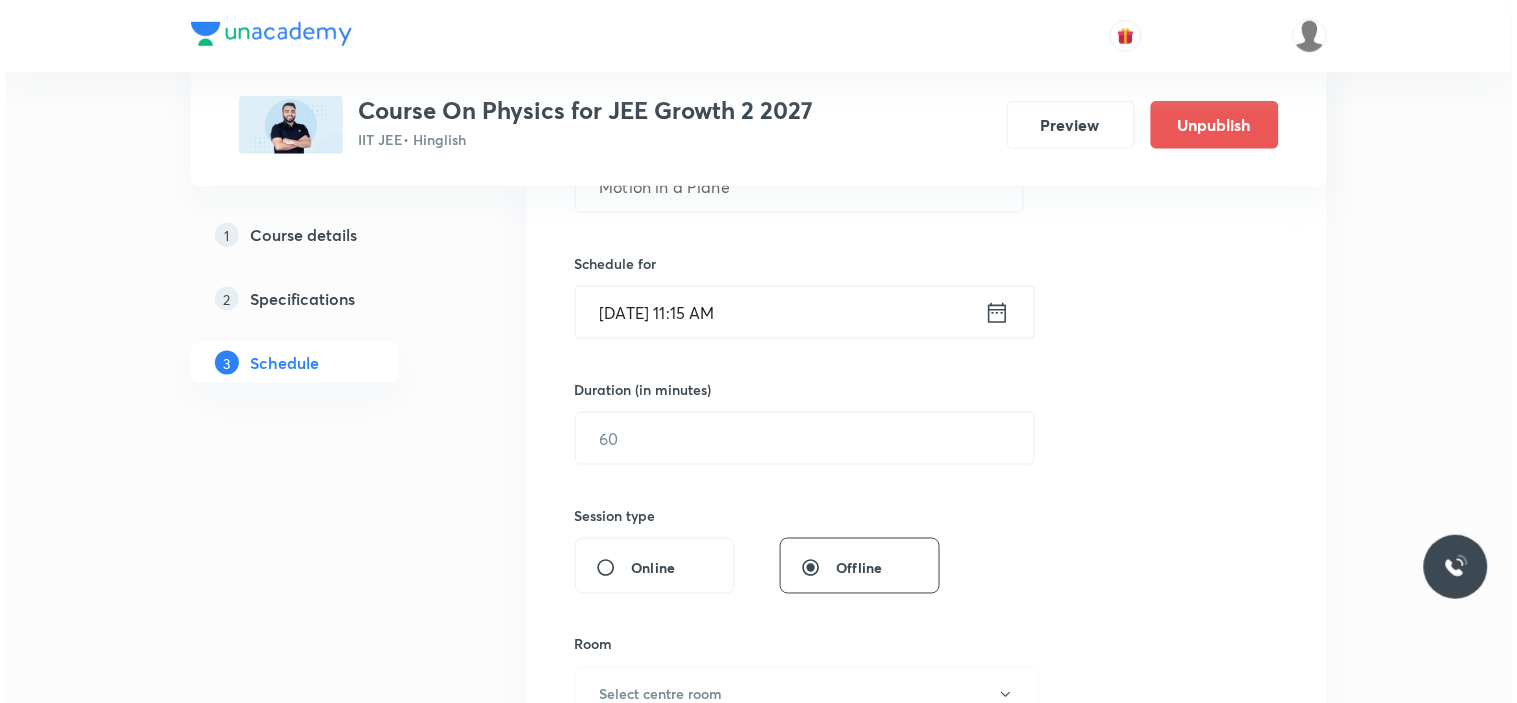 scroll, scrollTop: 555, scrollLeft: 0, axis: vertical 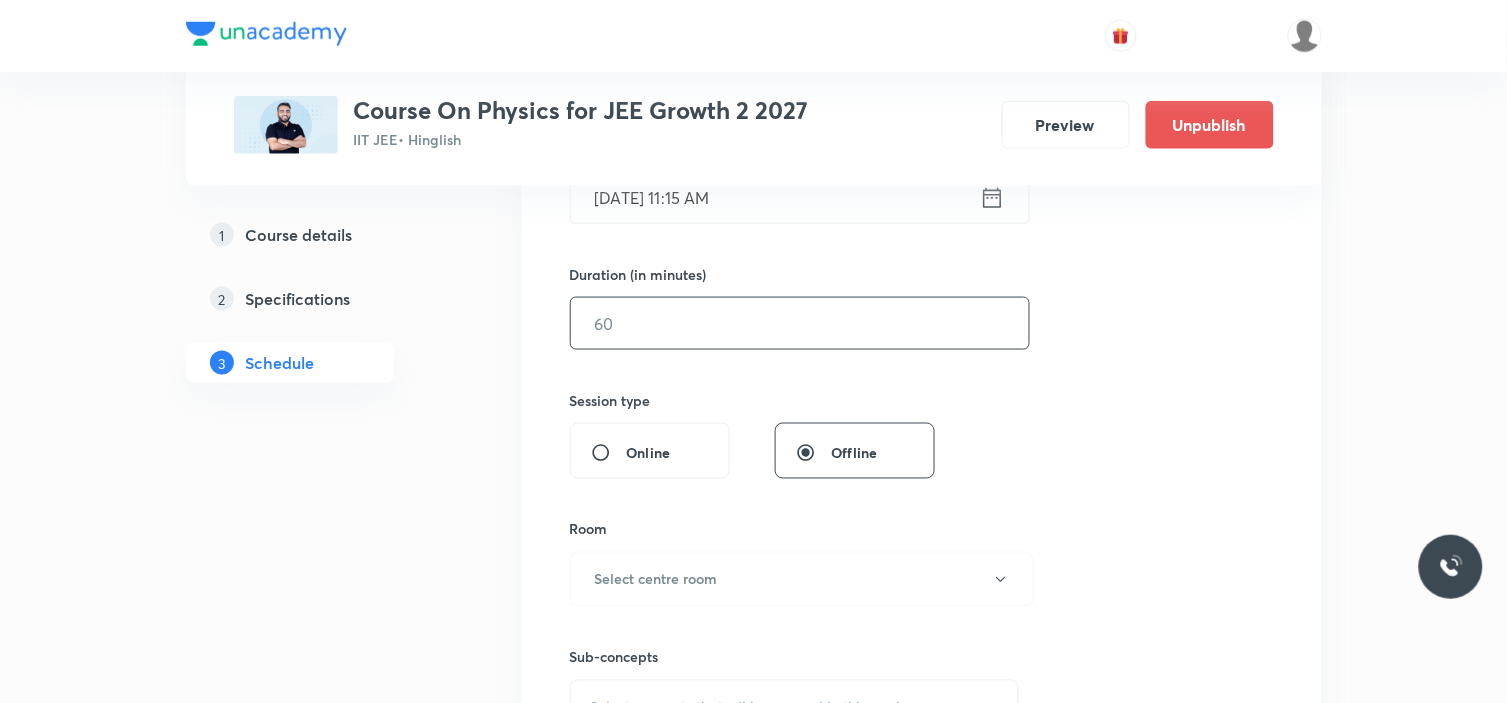 click at bounding box center [800, 323] 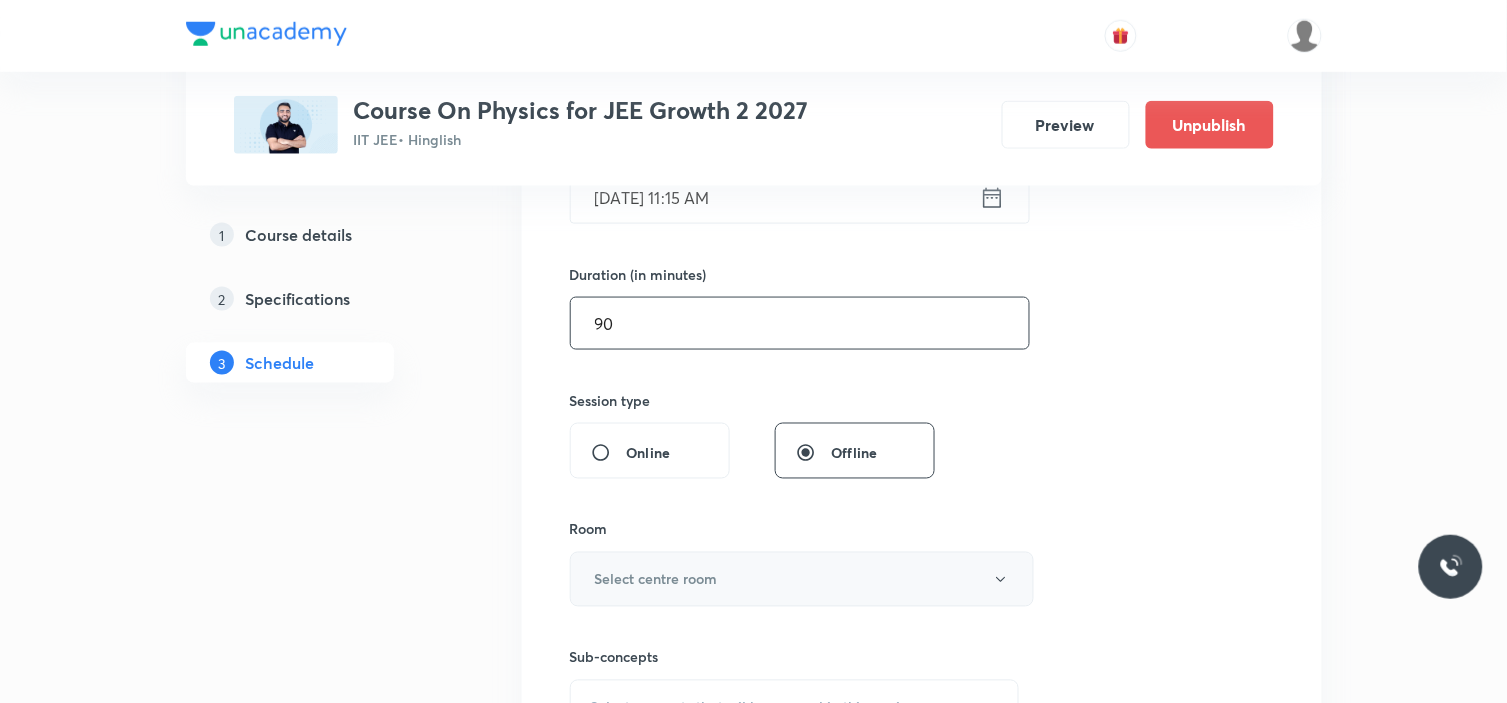 type on "90" 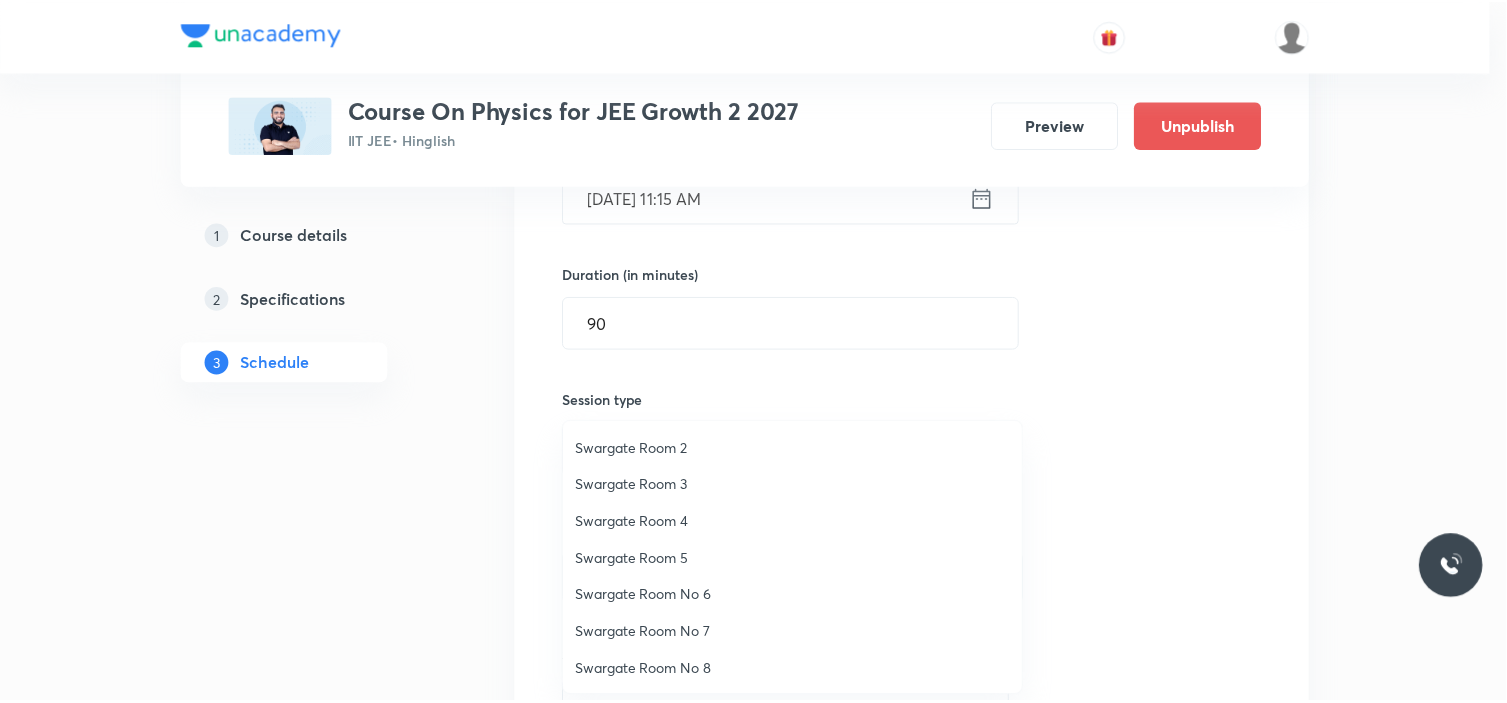 scroll, scrollTop: 0, scrollLeft: 0, axis: both 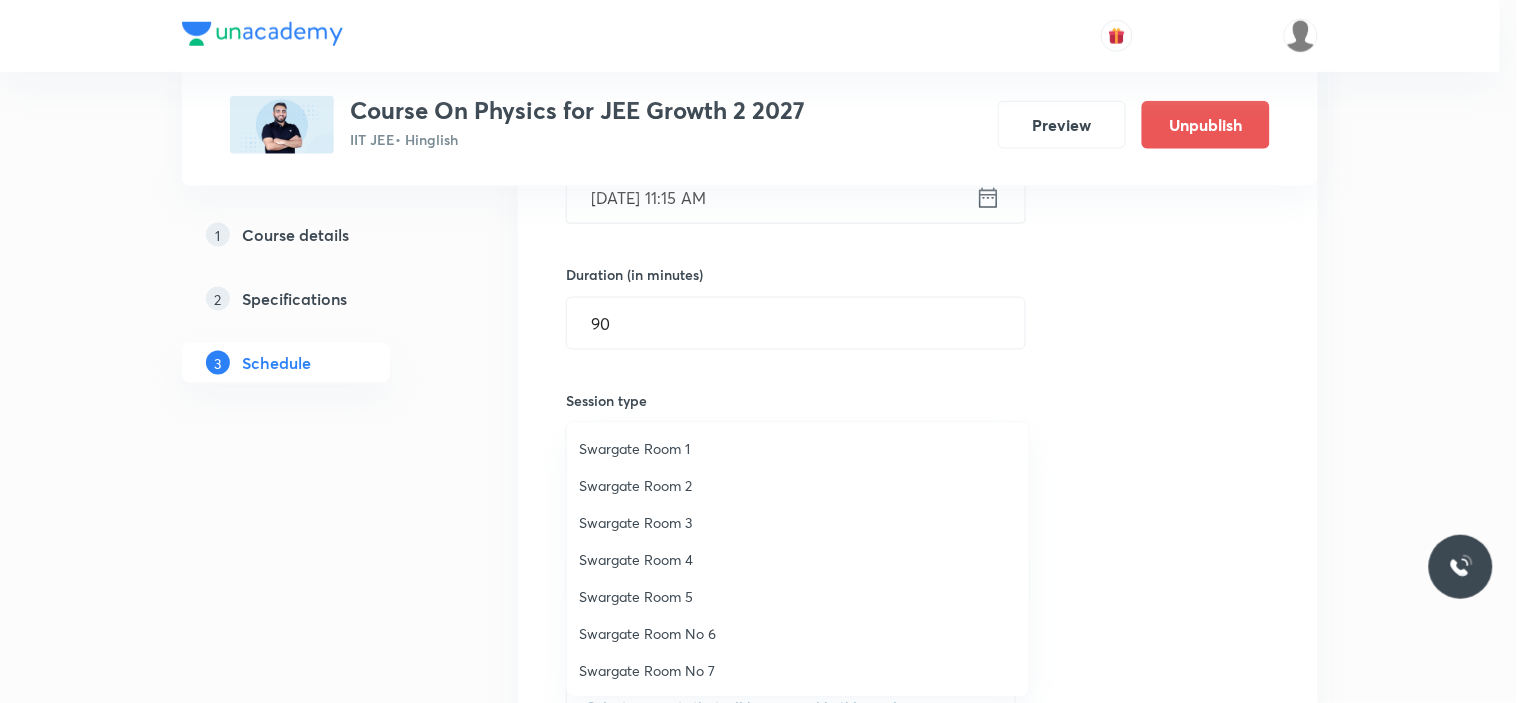 click on "Swargate Room 4" at bounding box center [798, 559] 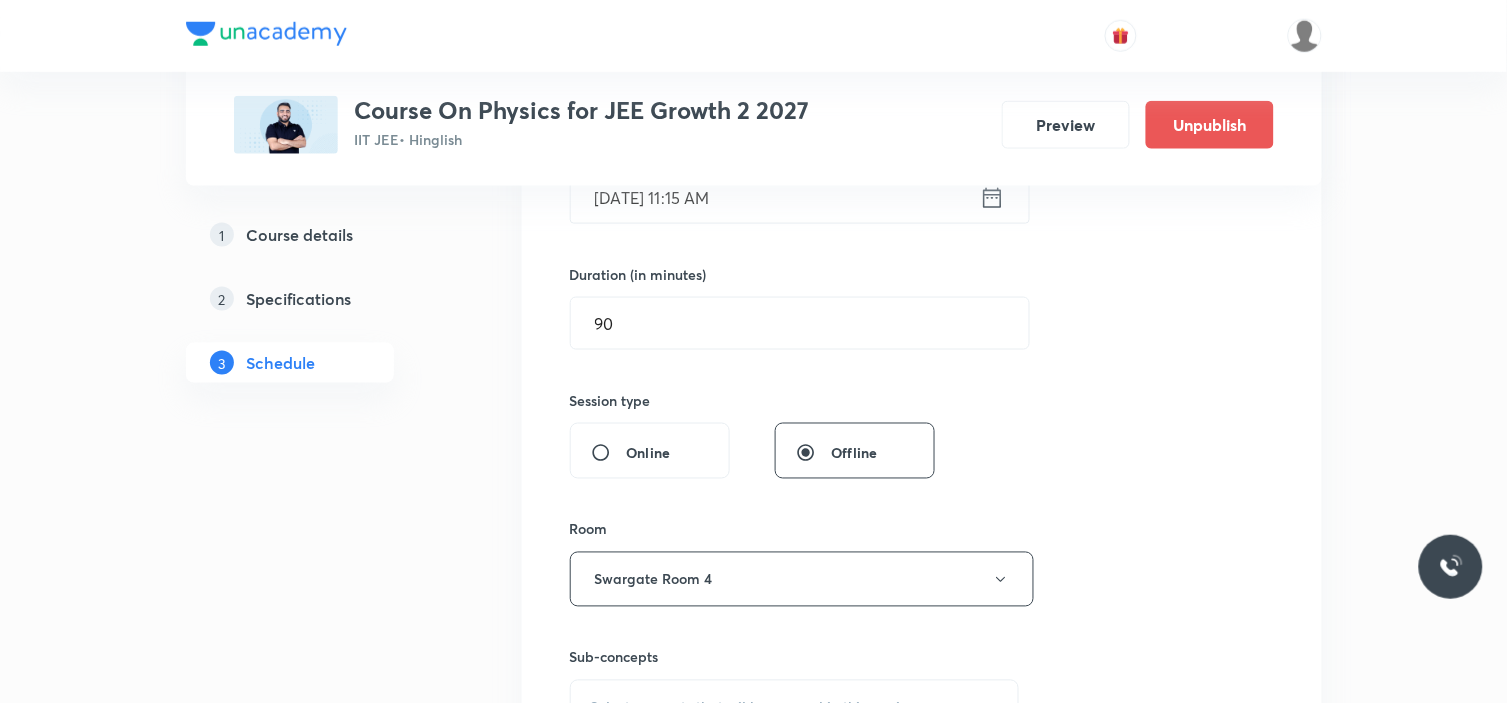 click on "Plus Courses Course On Physics for JEE Growth 2 2027 IIT JEE  • Hinglish Preview Unpublish 1 Course details 2 Specifications 3 Schedule Schedule 51  classes Session  52 Live class Session title 17/99 Motion in a Plane ​ Schedule for Jul 17, 2025, 11:15 AM ​ Duration (in minutes) 90 ​   Session type Online Offline Room Swargate Room 4 Sub-concepts Select concepts that wil be covered in this session Add Cancel Apr 15 Basic Mathematics Lesson 1 • 1:00 PM • 90 min  • Room Swargate Room No 6 Projectile Motion Apr 18 Basic mathematics Lesson 2 • 1:00 PM • 90 min  • Room Swargate Room No 6 Motion in a Straight Line Apr 19 Basic Mathematics Lesson 3 • 11:15 AM • 90 min  • Room Swargate Room No 6 Projectile Motion Apr 22 Basic mathematics Lesson 4 • 1:00 PM • 90 min  • Room Swargate Room No 6 Frame of Reference   Apr 24 Basic mathematics Lesson 5 • 11:15 AM • 90 min  • Room Swargate Room No 6 Horizontal Projectile Apr 25 Basic mathematics Lesson 6 • 1:00 PM • 90 min Apr 2" at bounding box center [754, 4237] 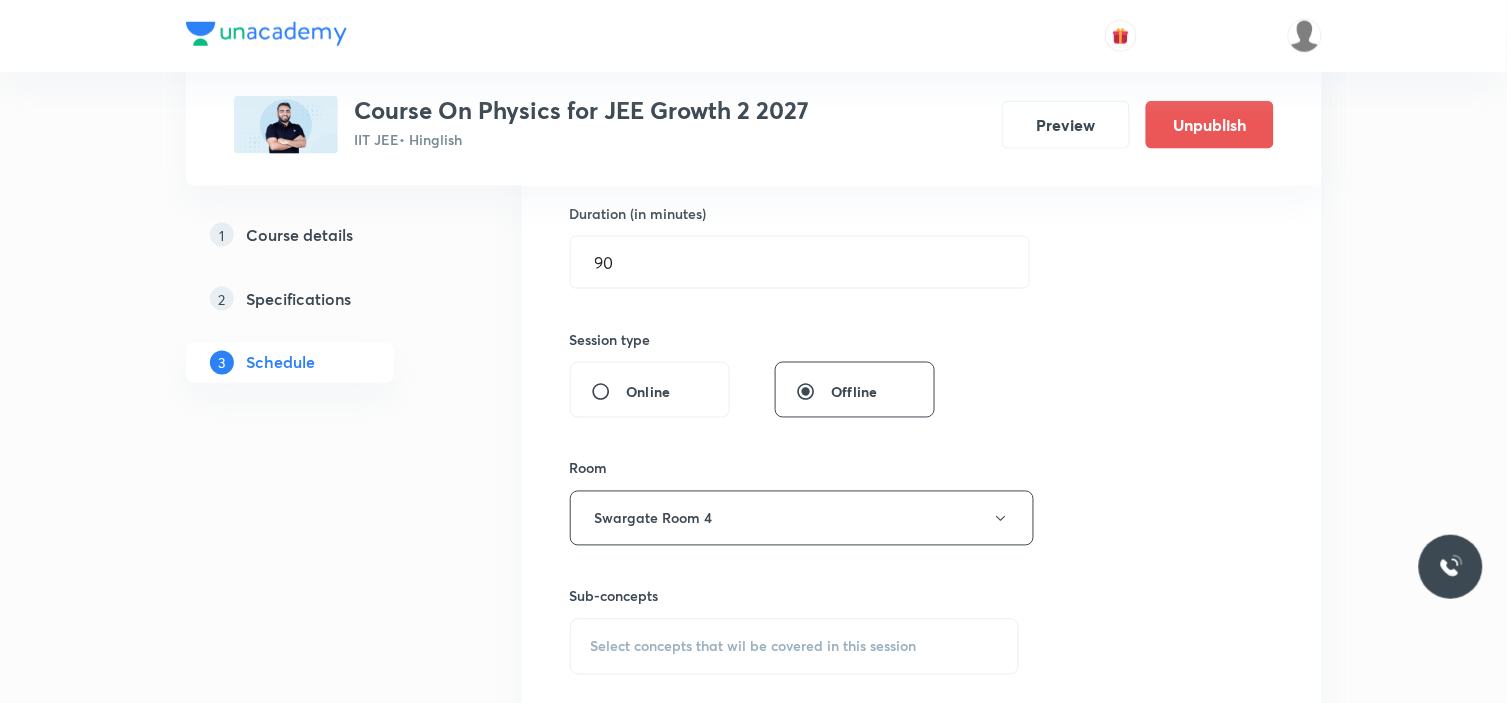 scroll, scrollTop: 666, scrollLeft: 0, axis: vertical 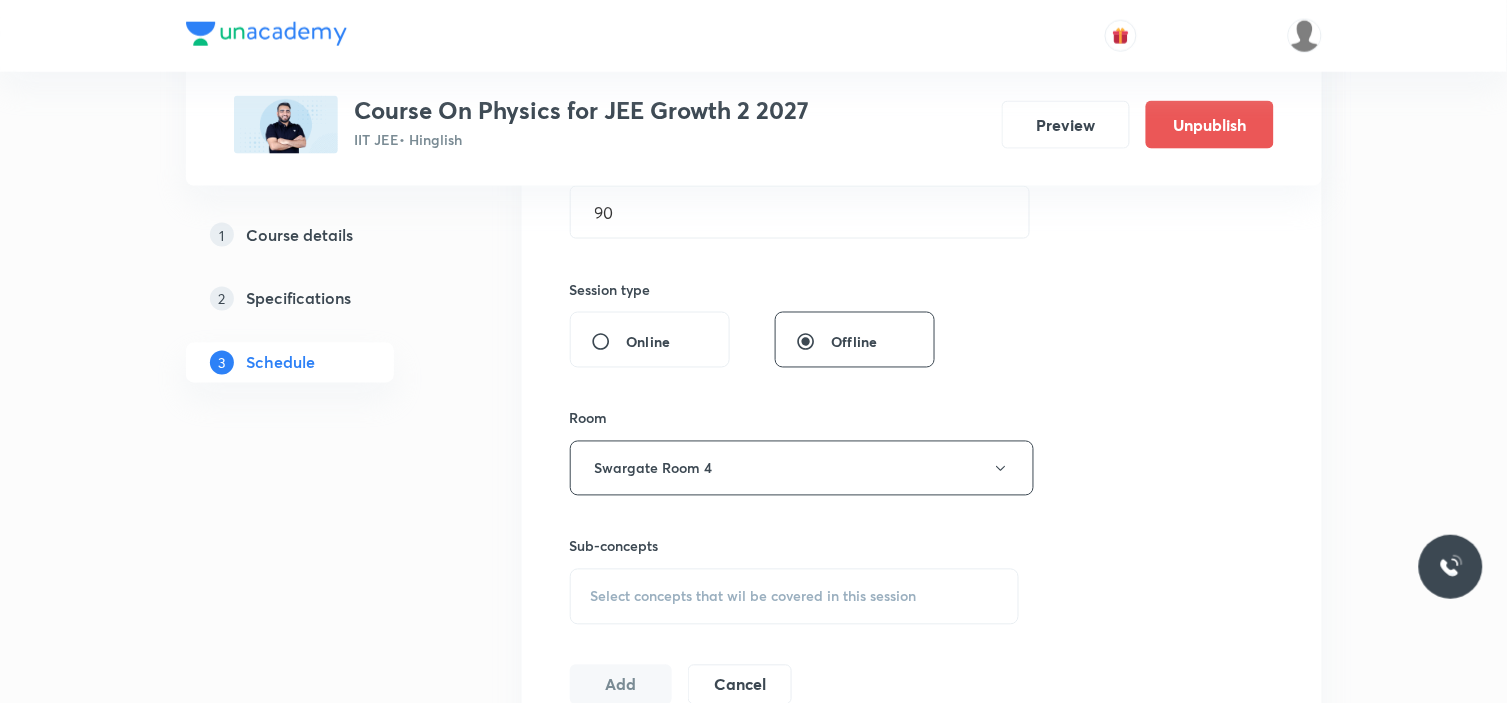 click on "Select concepts that wil be covered in this session" at bounding box center (754, 597) 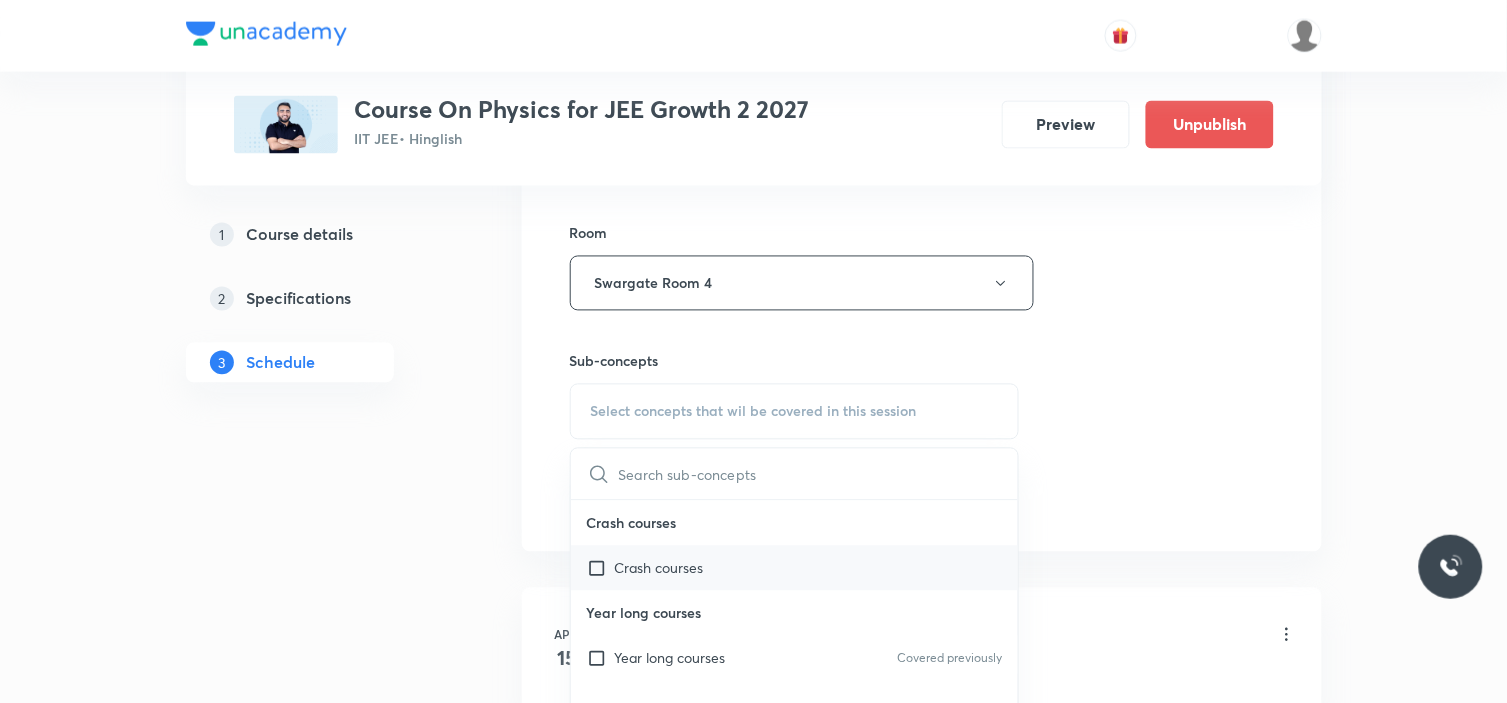scroll, scrollTop: 888, scrollLeft: 0, axis: vertical 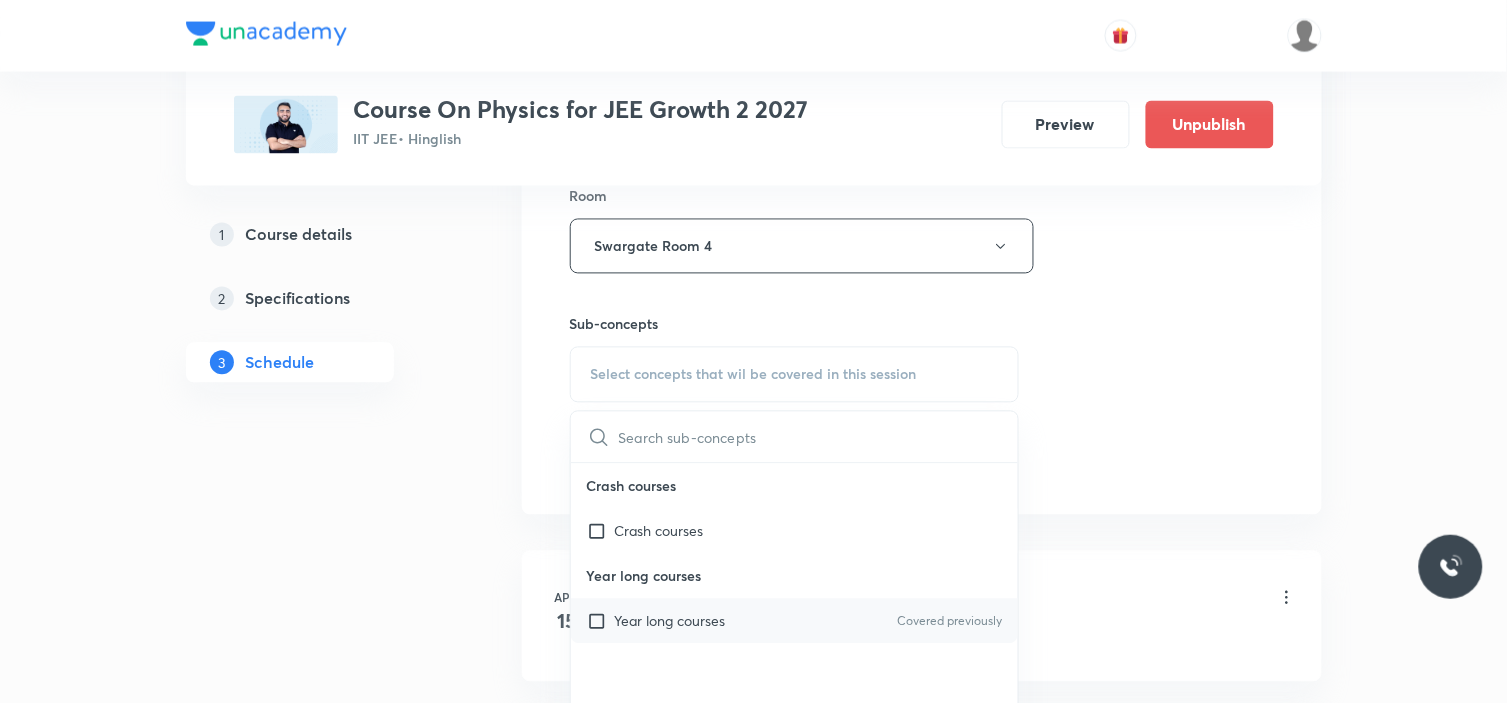click on "Year long courses" at bounding box center [670, 621] 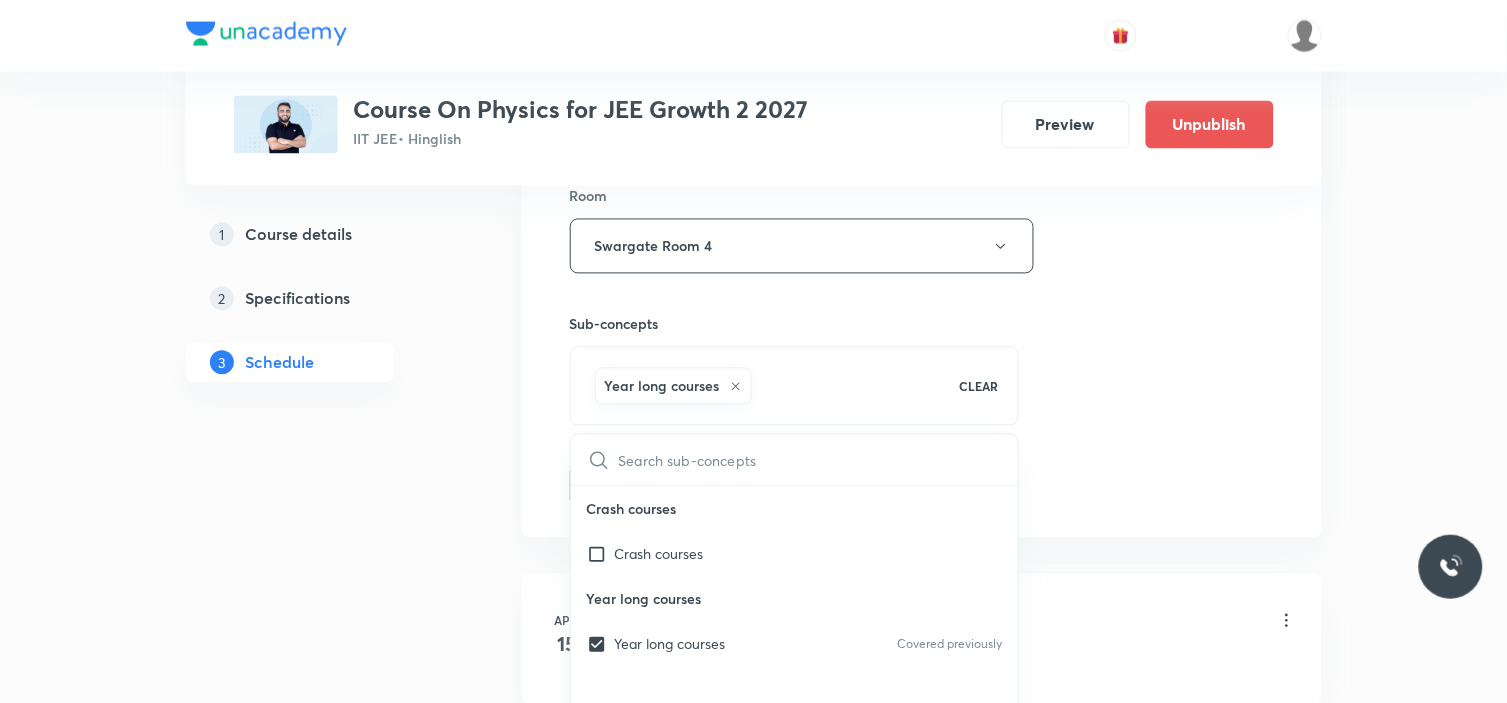 click on "Session  52 Live class Session title 17/99 Motion in a Plane ​ Schedule for Jul 17, 2025, 11:15 AM ​ Duration (in minutes) 90 ​   Session type Online Offline Room Swargate Room 4 Sub-concepts Year long courses CLEAR ​ Crash courses Crash courses Year long courses Year long courses Covered previously Add Cancel" at bounding box center (922, 25) 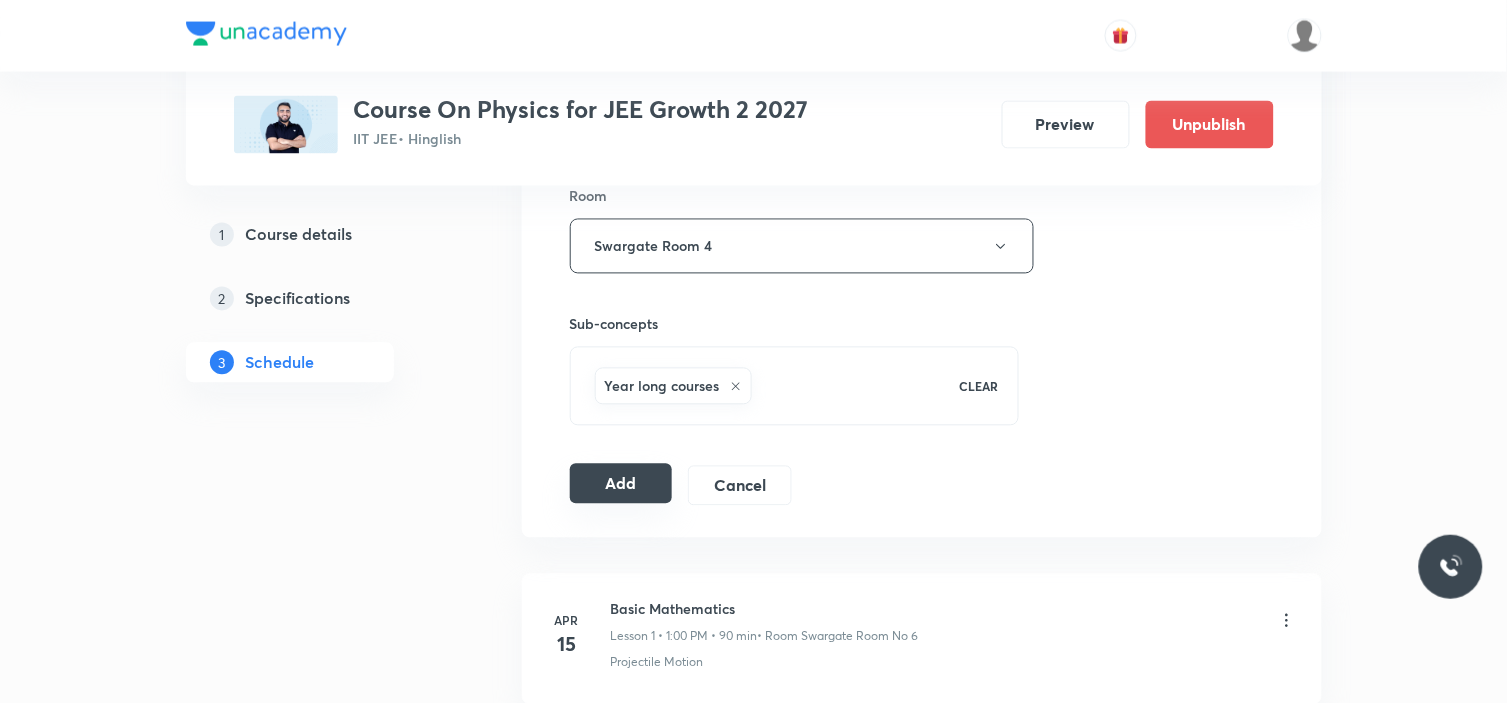 click on "Add" at bounding box center (621, 484) 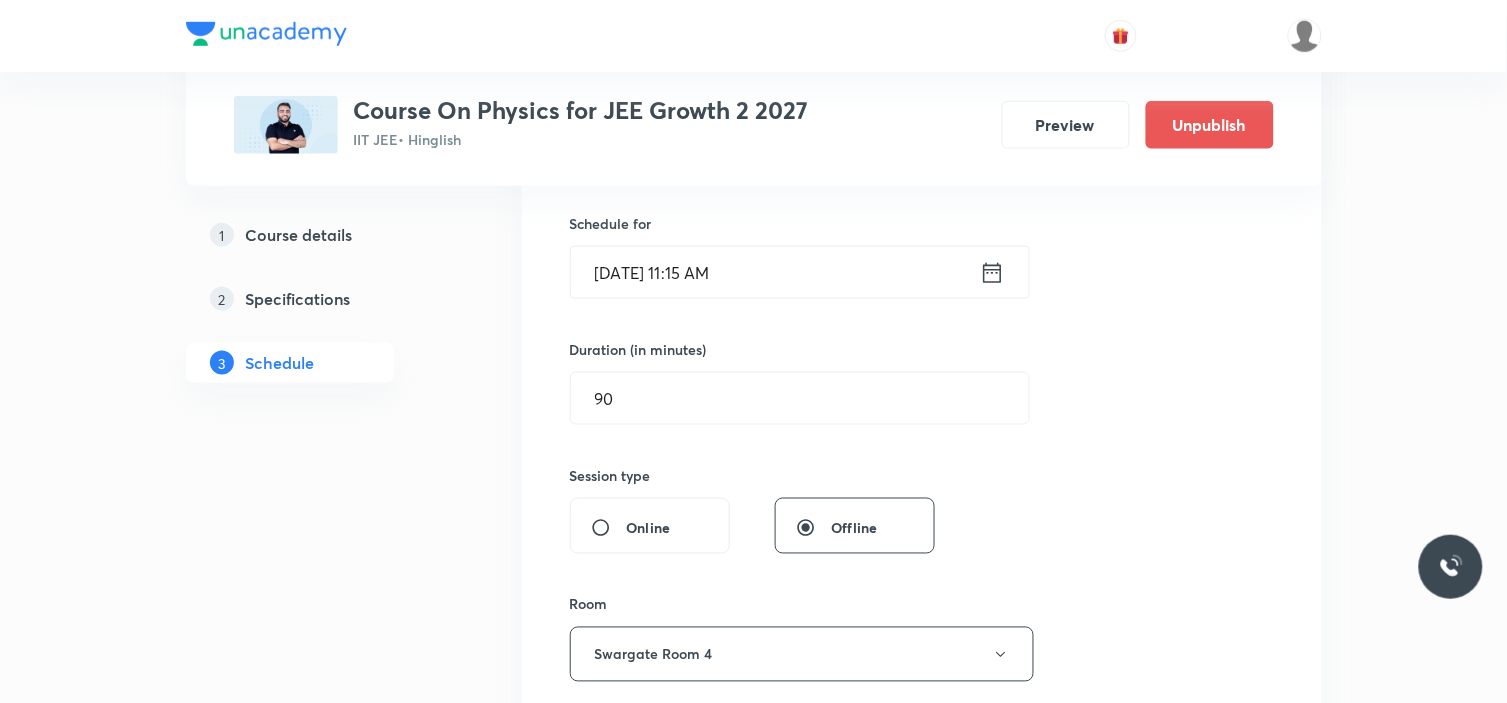 scroll, scrollTop: 333, scrollLeft: 0, axis: vertical 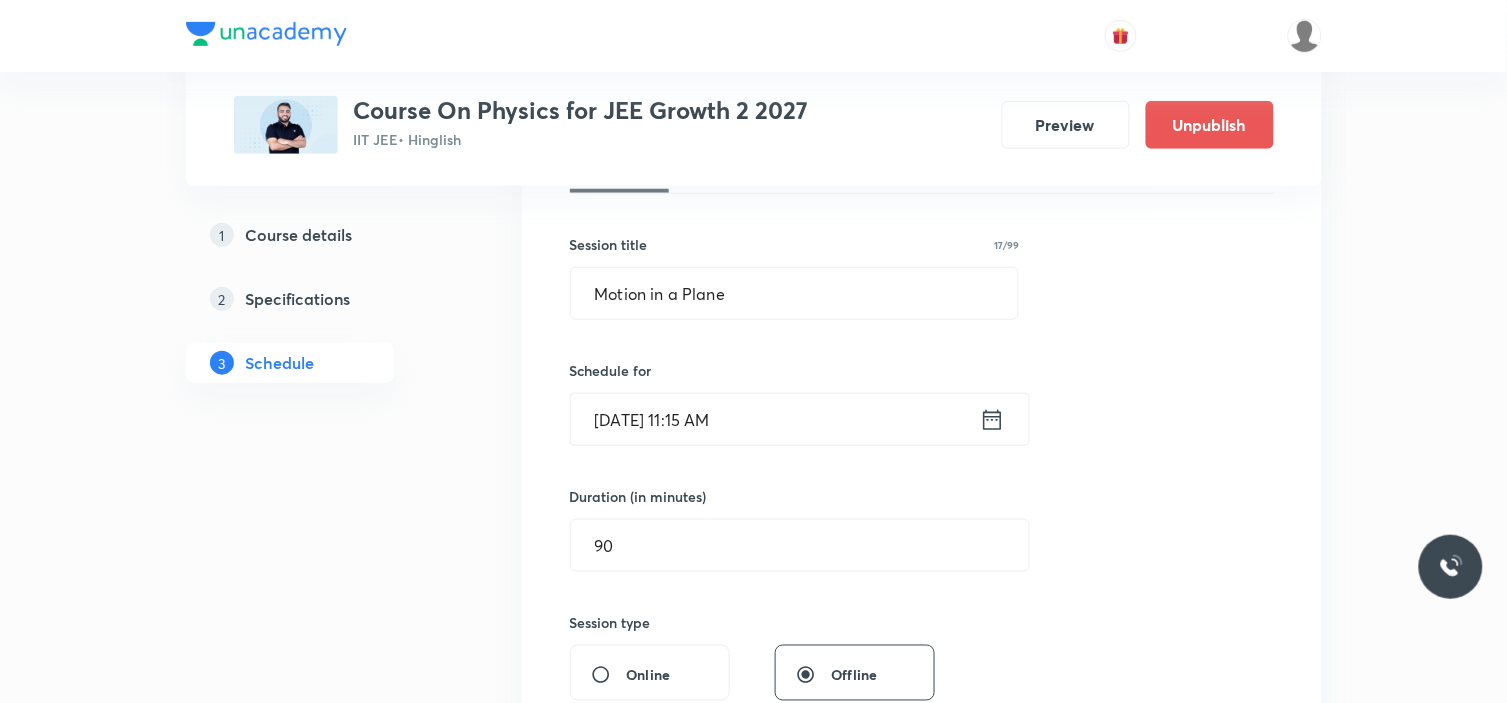 type 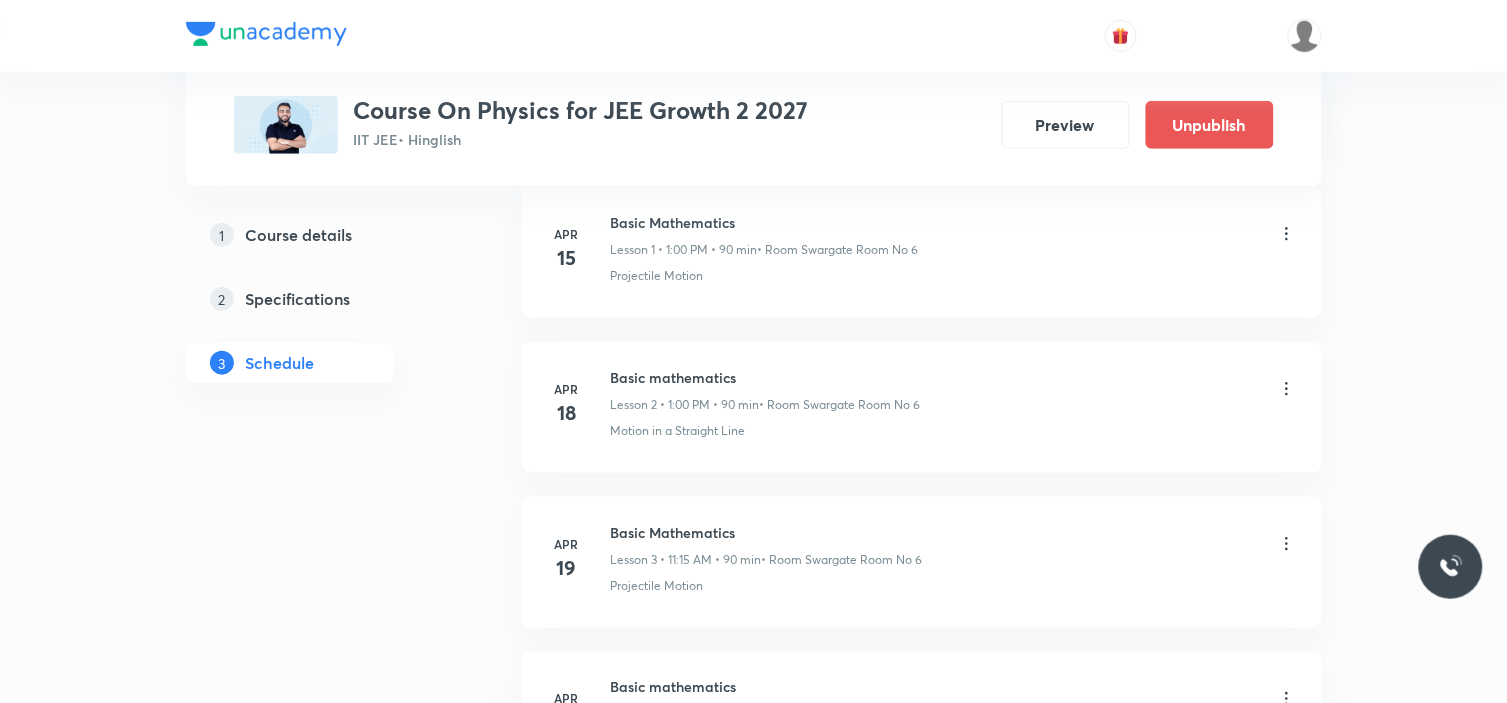 scroll, scrollTop: 0, scrollLeft: 0, axis: both 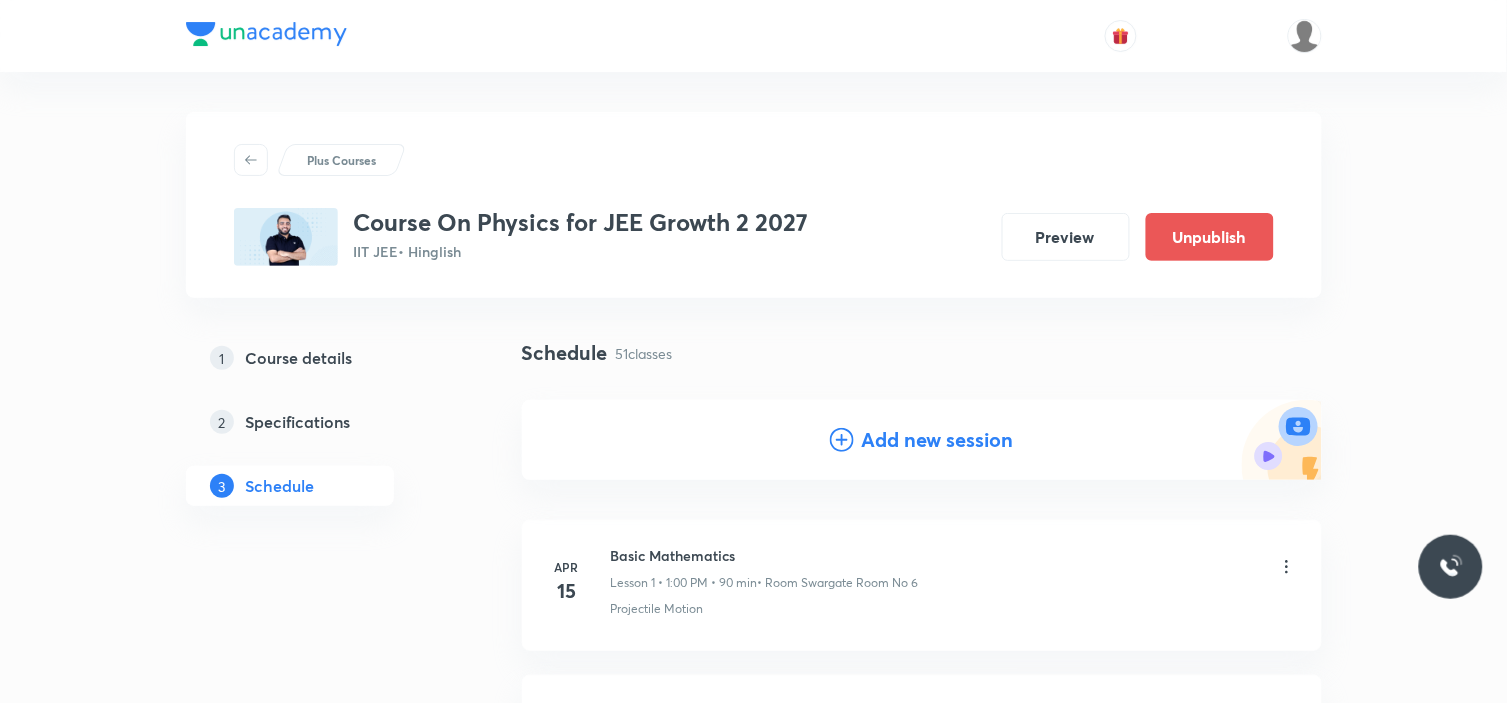 click on "Add new session" at bounding box center [938, 440] 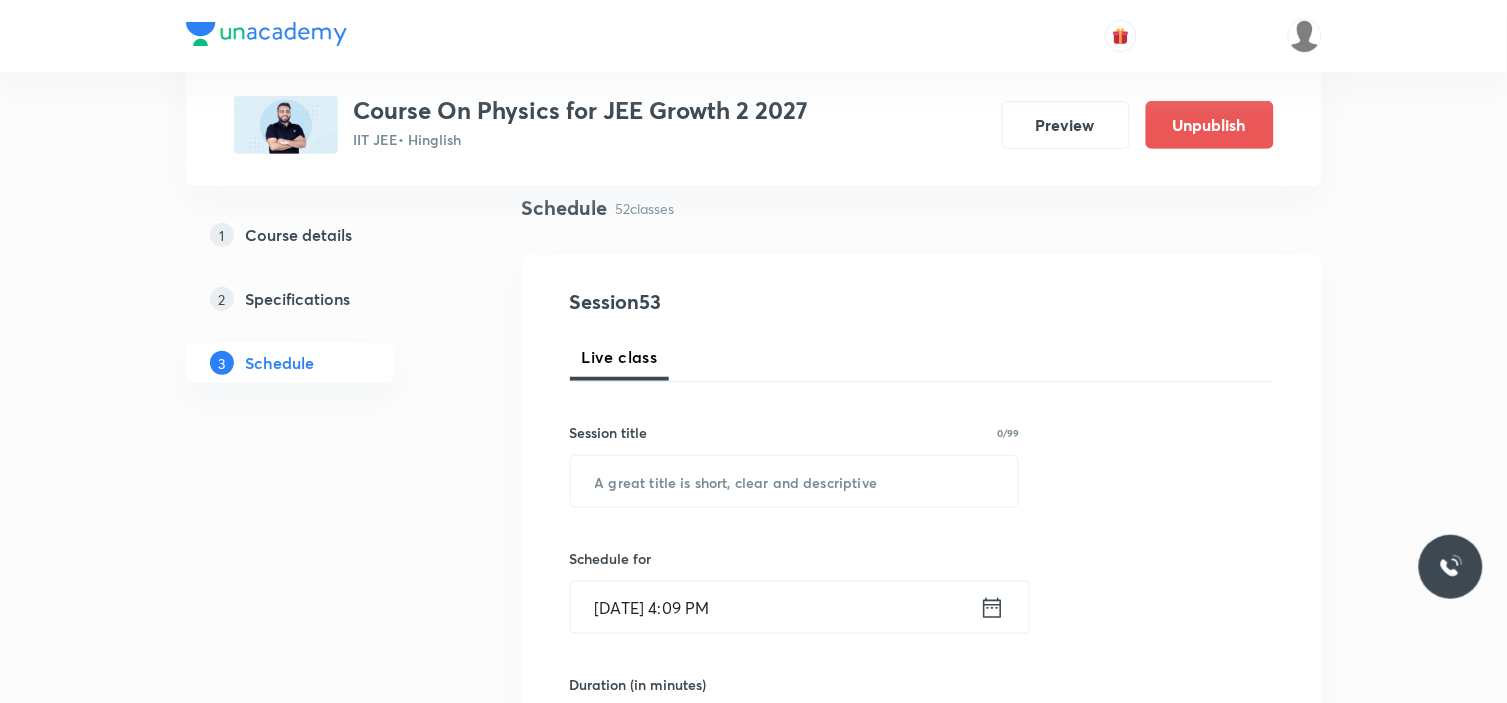scroll, scrollTop: 222, scrollLeft: 0, axis: vertical 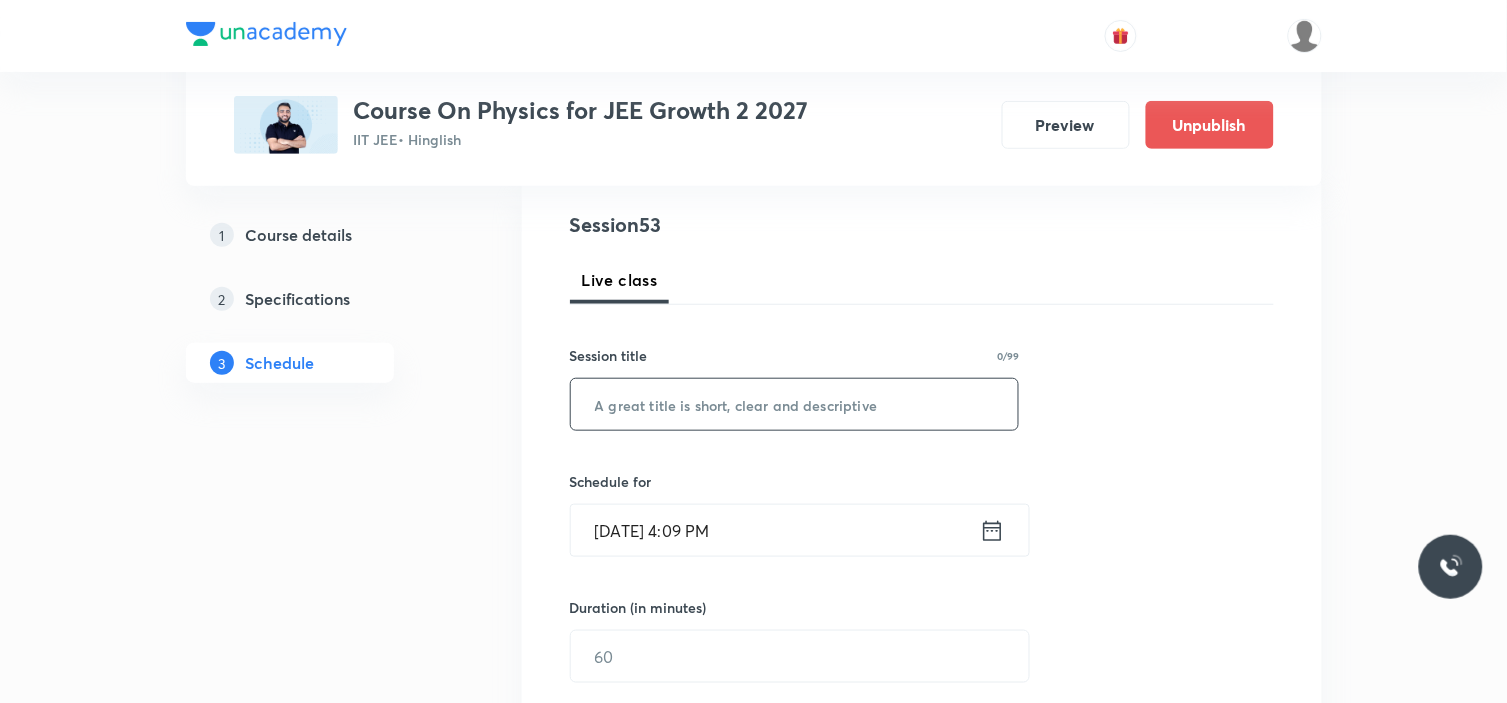 click at bounding box center [795, 404] 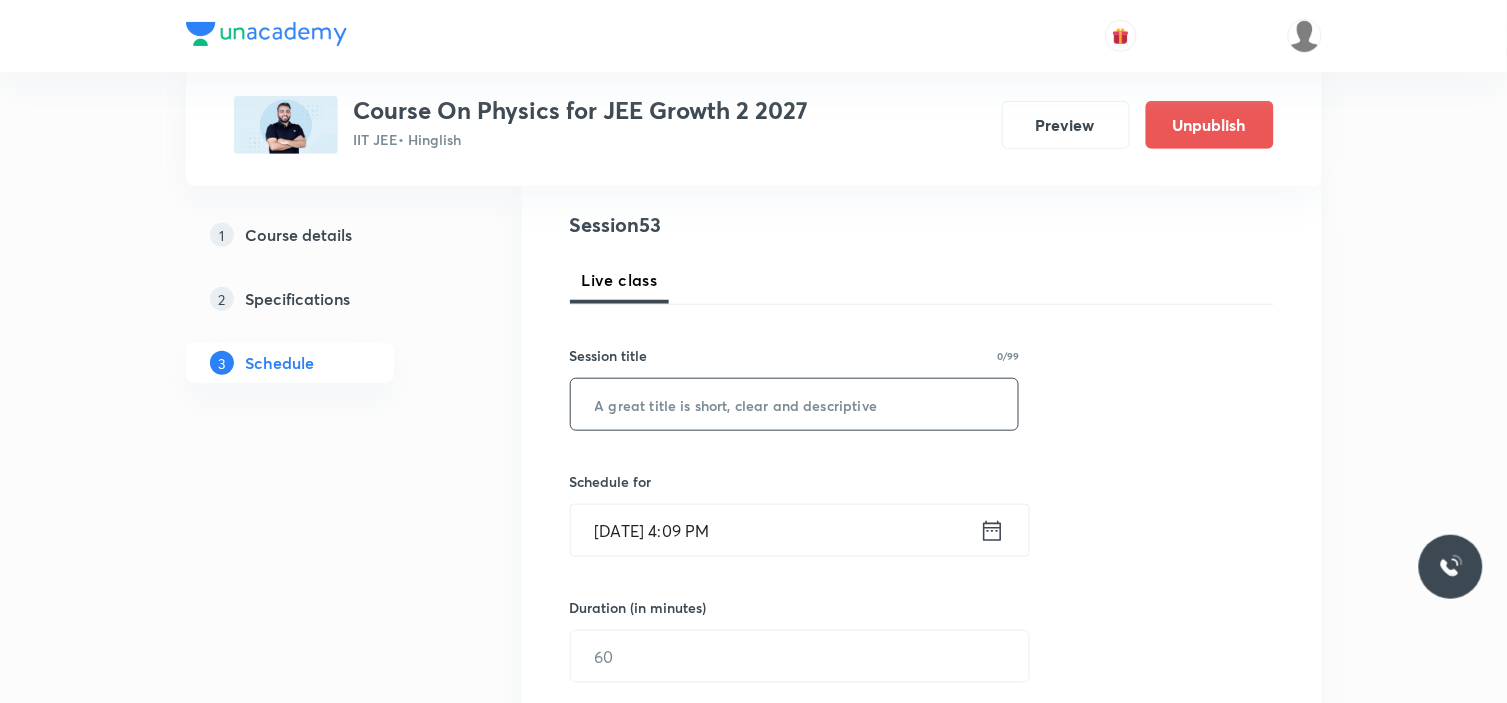 paste on "Motion in a Plane" 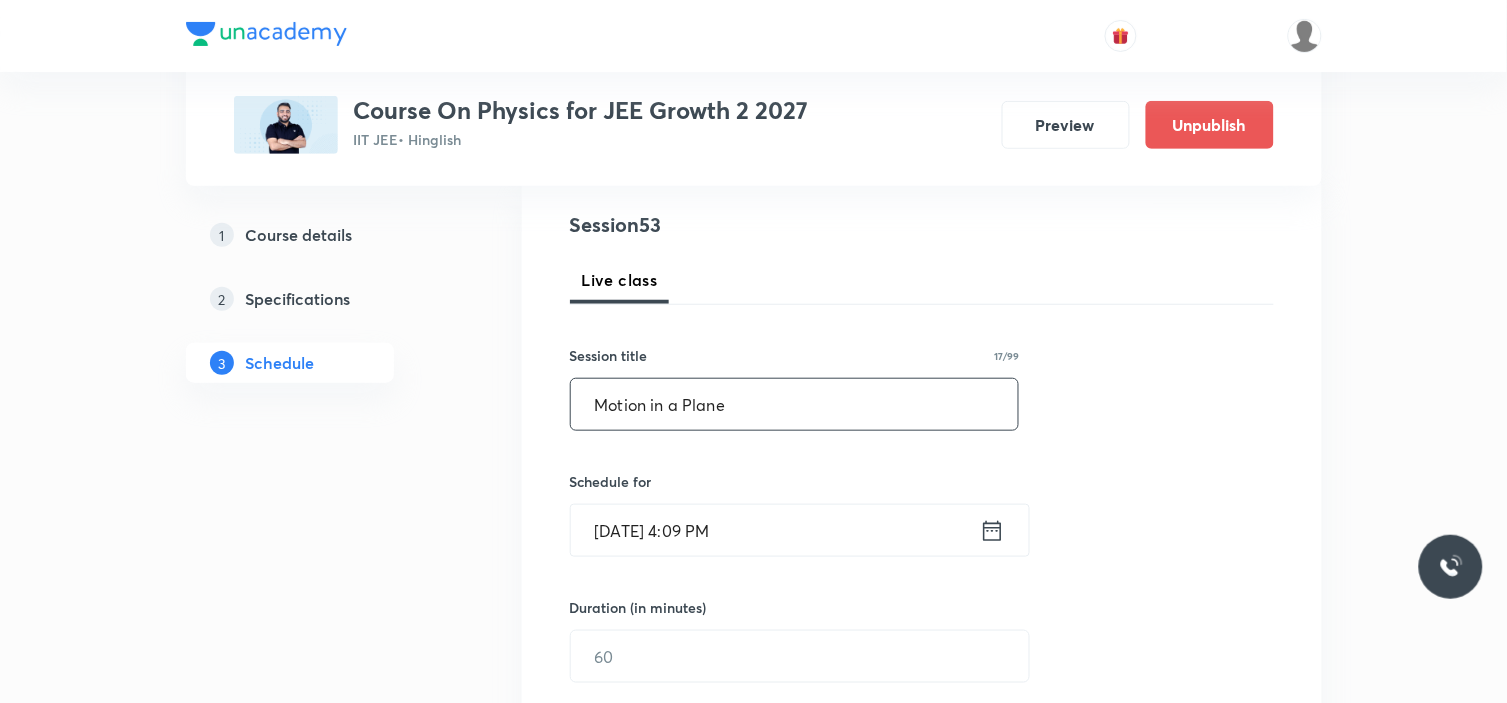 type on "Motion in a Plane" 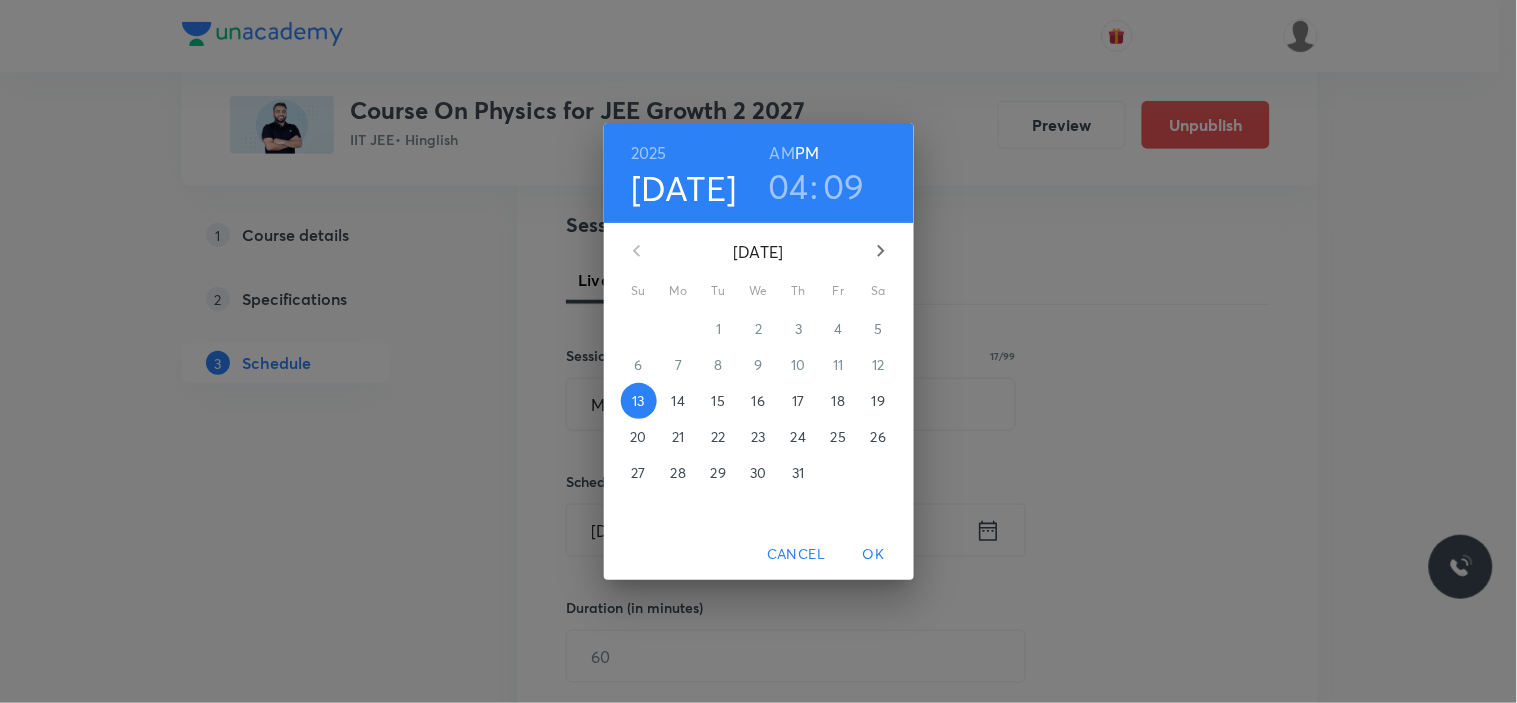 click on "19" at bounding box center (878, 401) 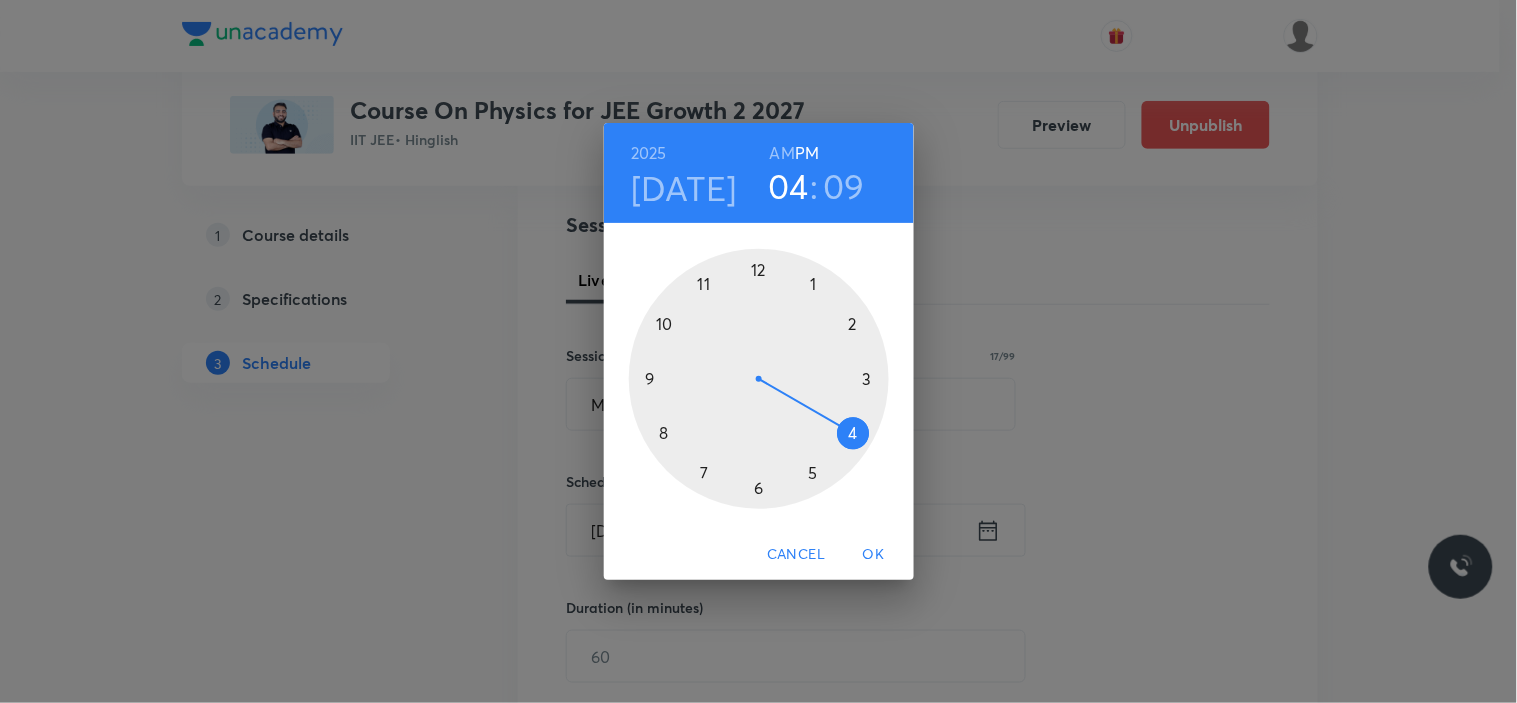 click at bounding box center [759, 379] 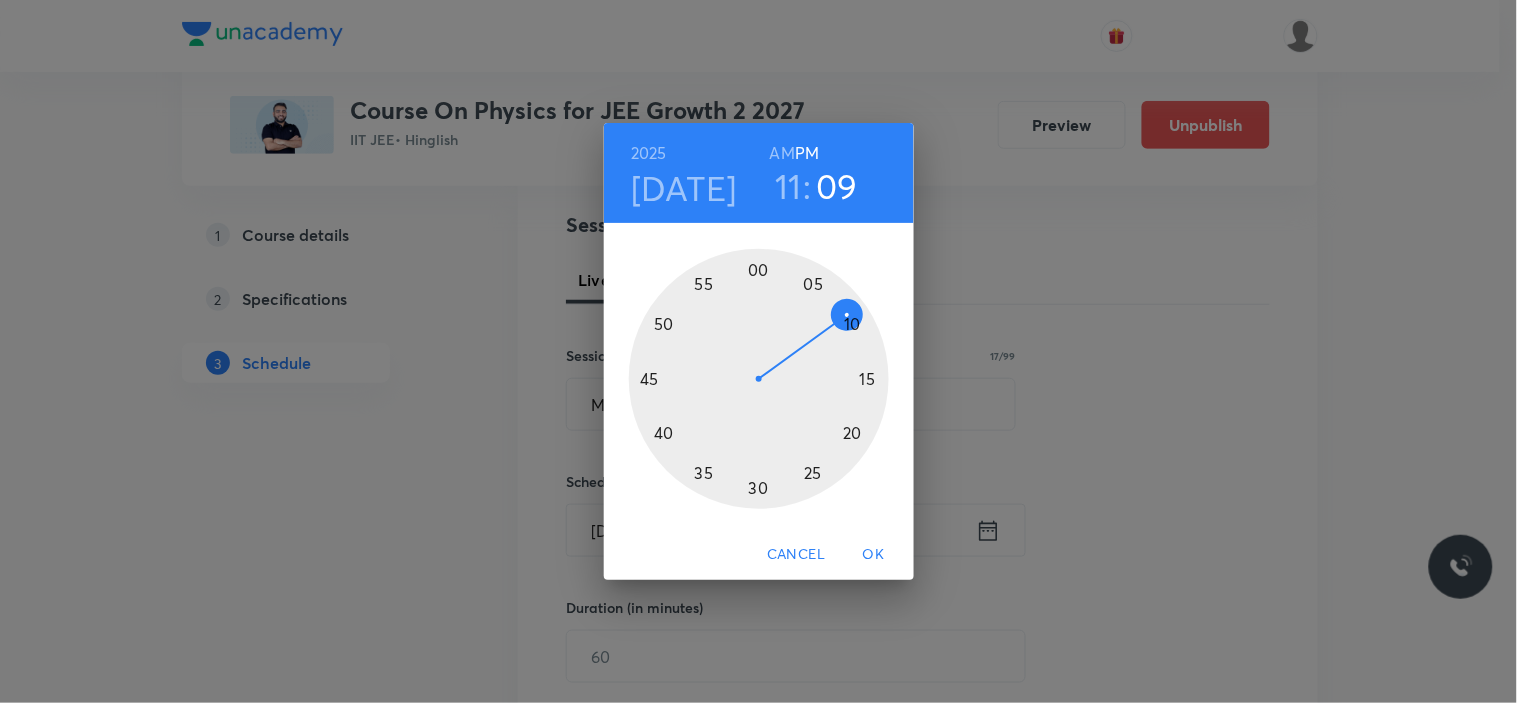 click on "AM" at bounding box center (782, 153) 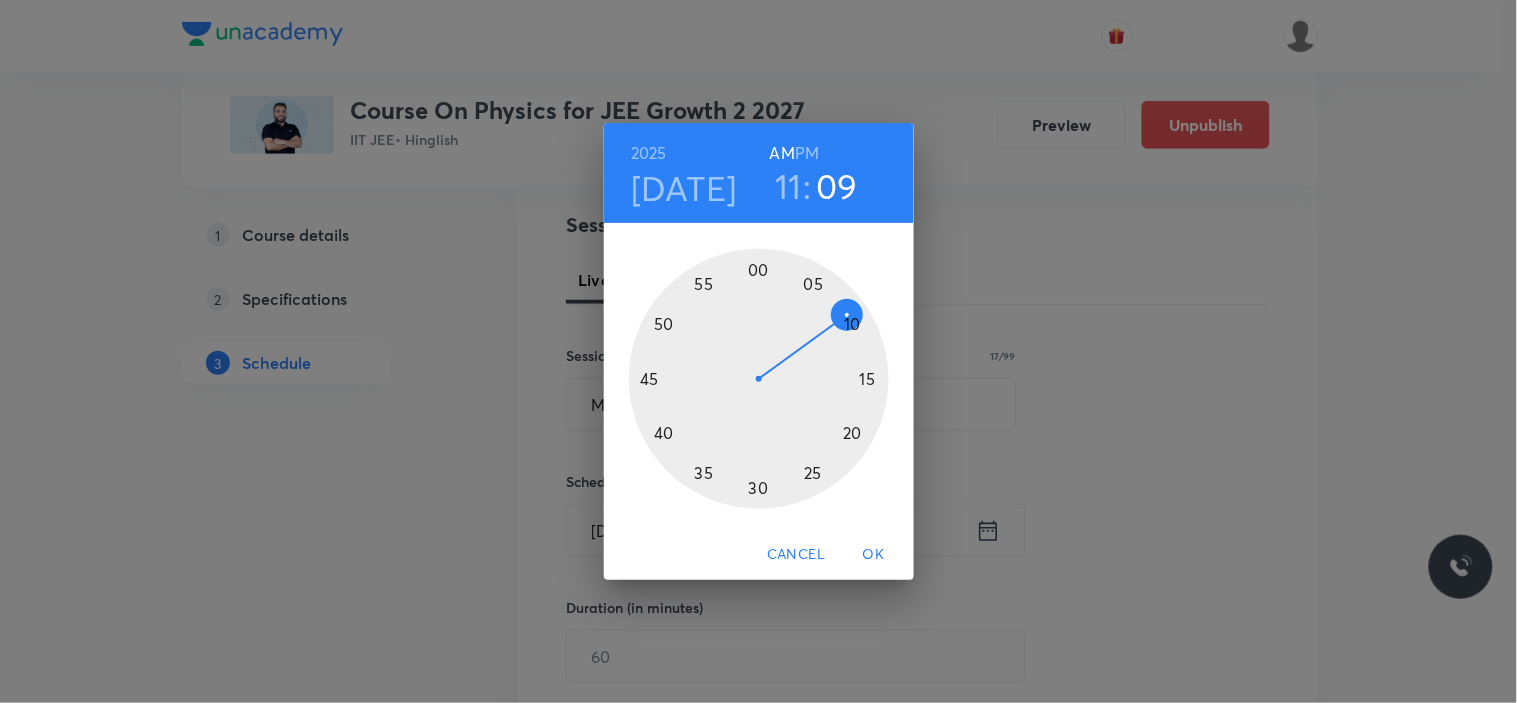 click at bounding box center [759, 379] 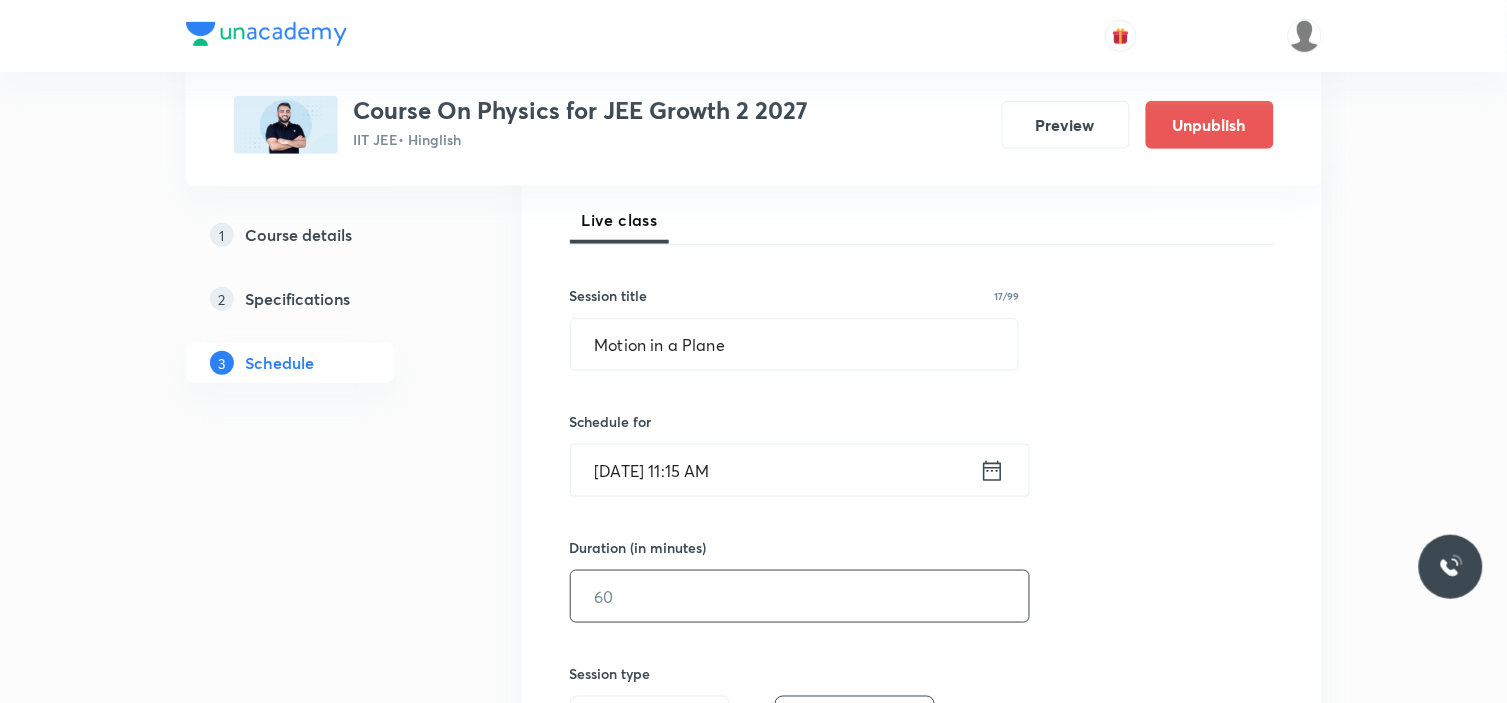 scroll, scrollTop: 333, scrollLeft: 0, axis: vertical 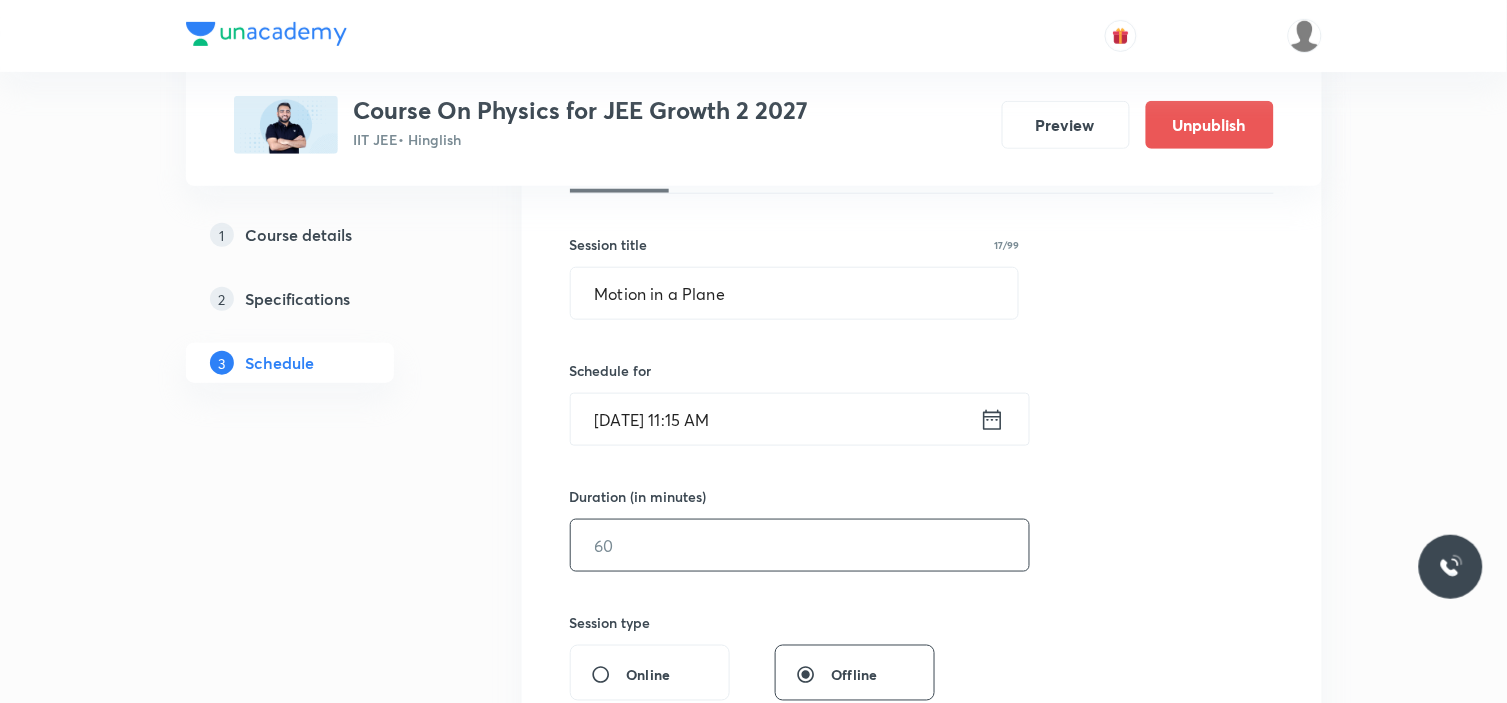 click at bounding box center [800, 545] 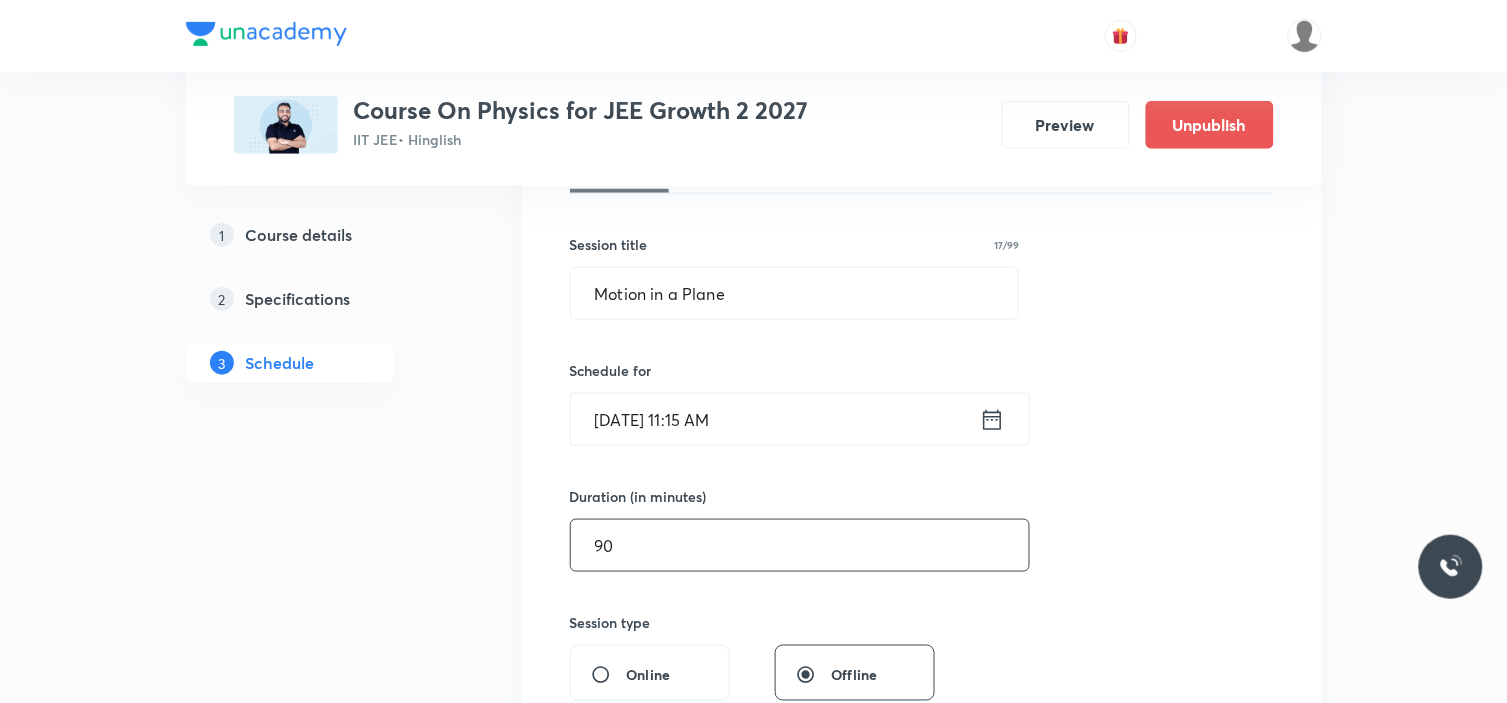 type on "90" 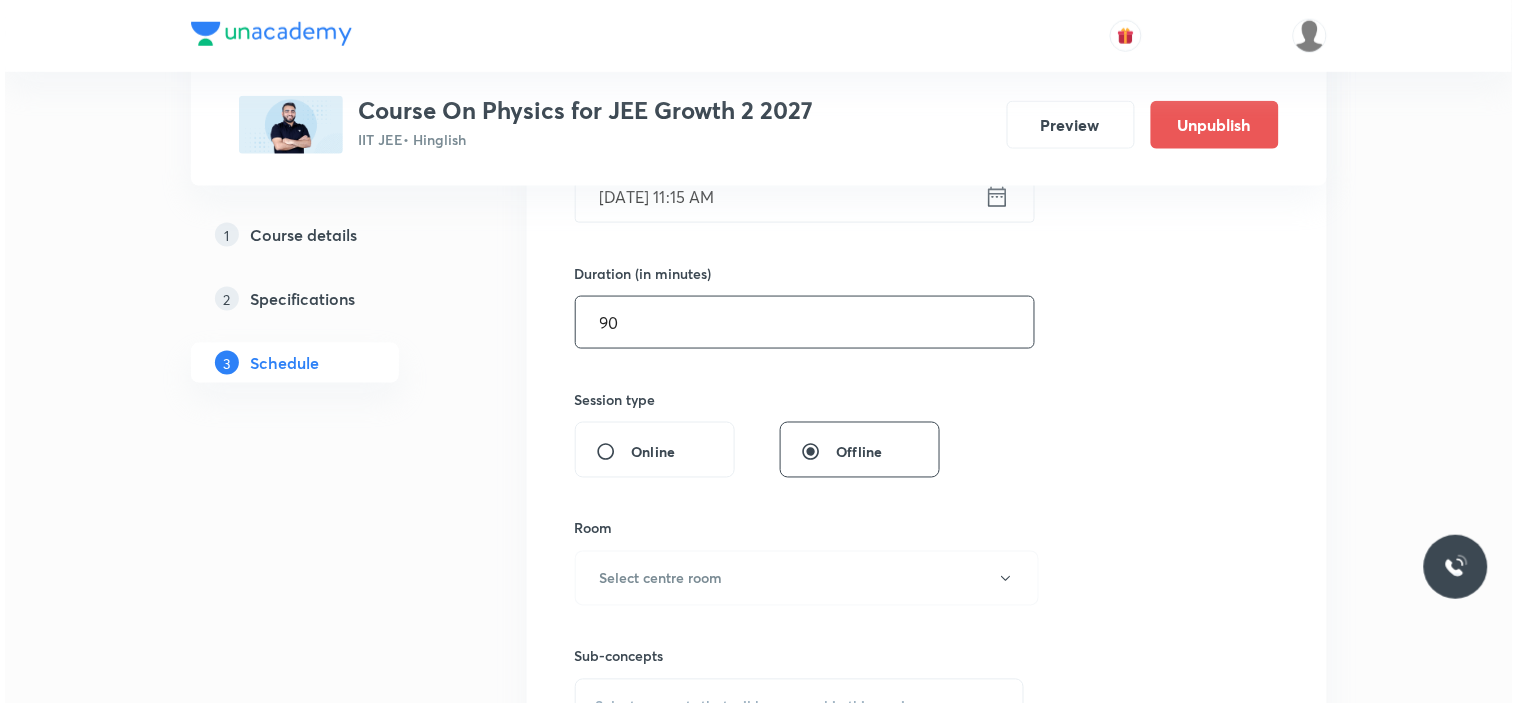 scroll, scrollTop: 666, scrollLeft: 0, axis: vertical 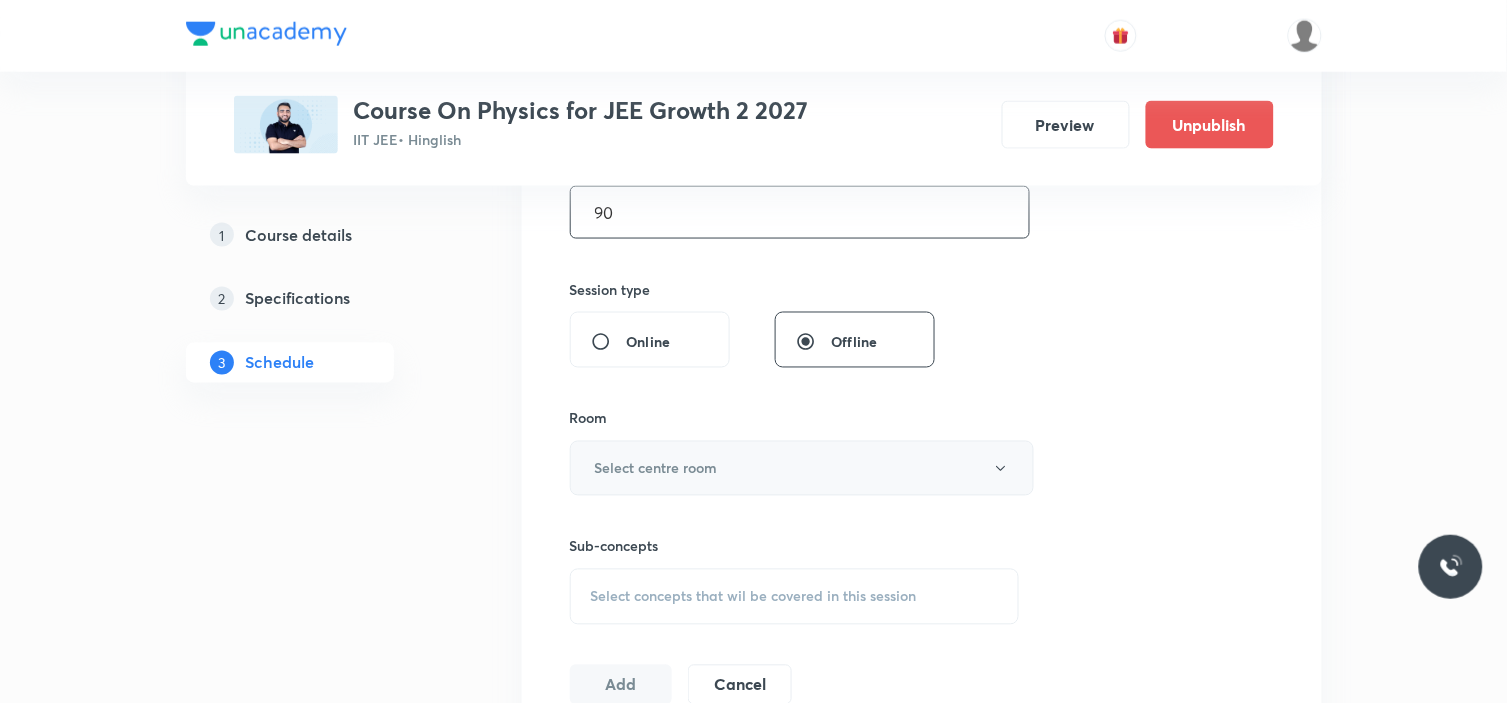 click on "Select centre room" at bounding box center (802, 468) 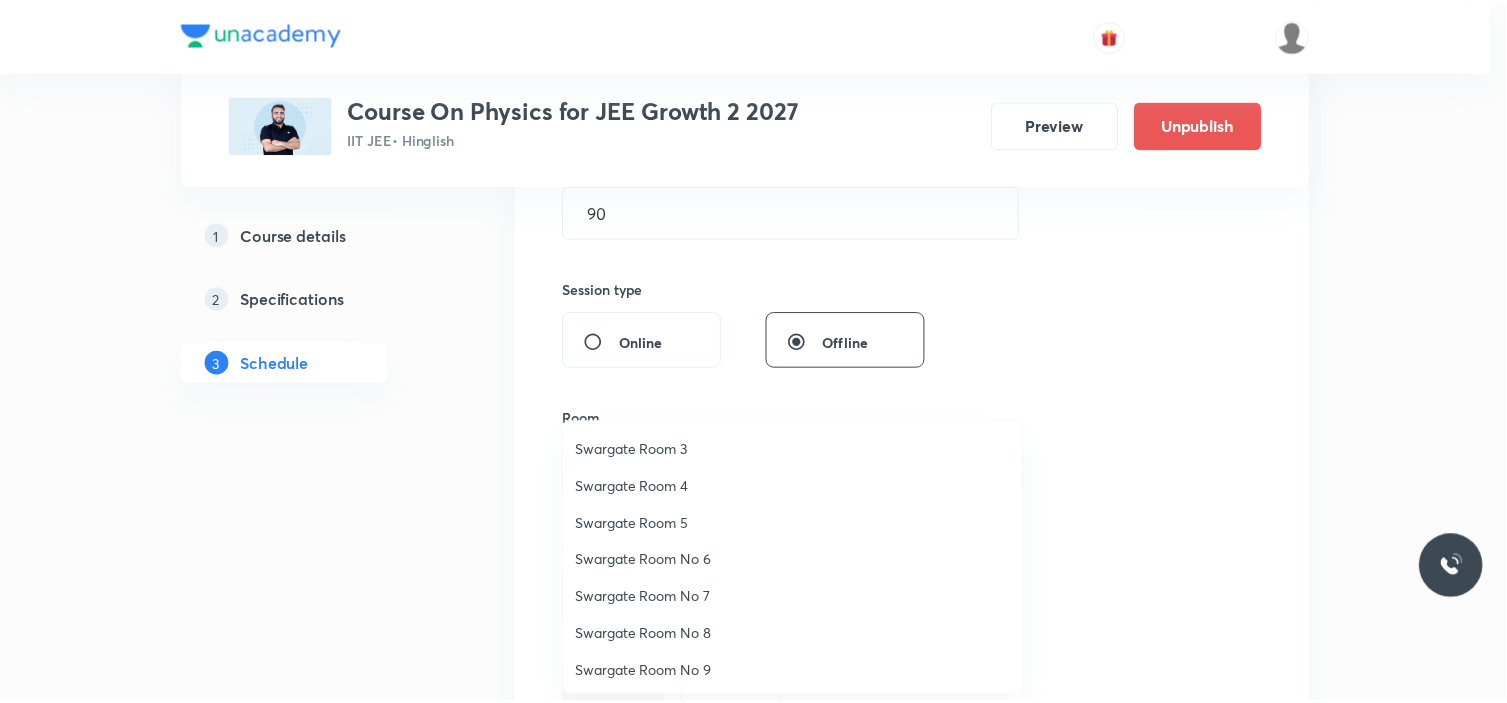 scroll, scrollTop: 111, scrollLeft: 0, axis: vertical 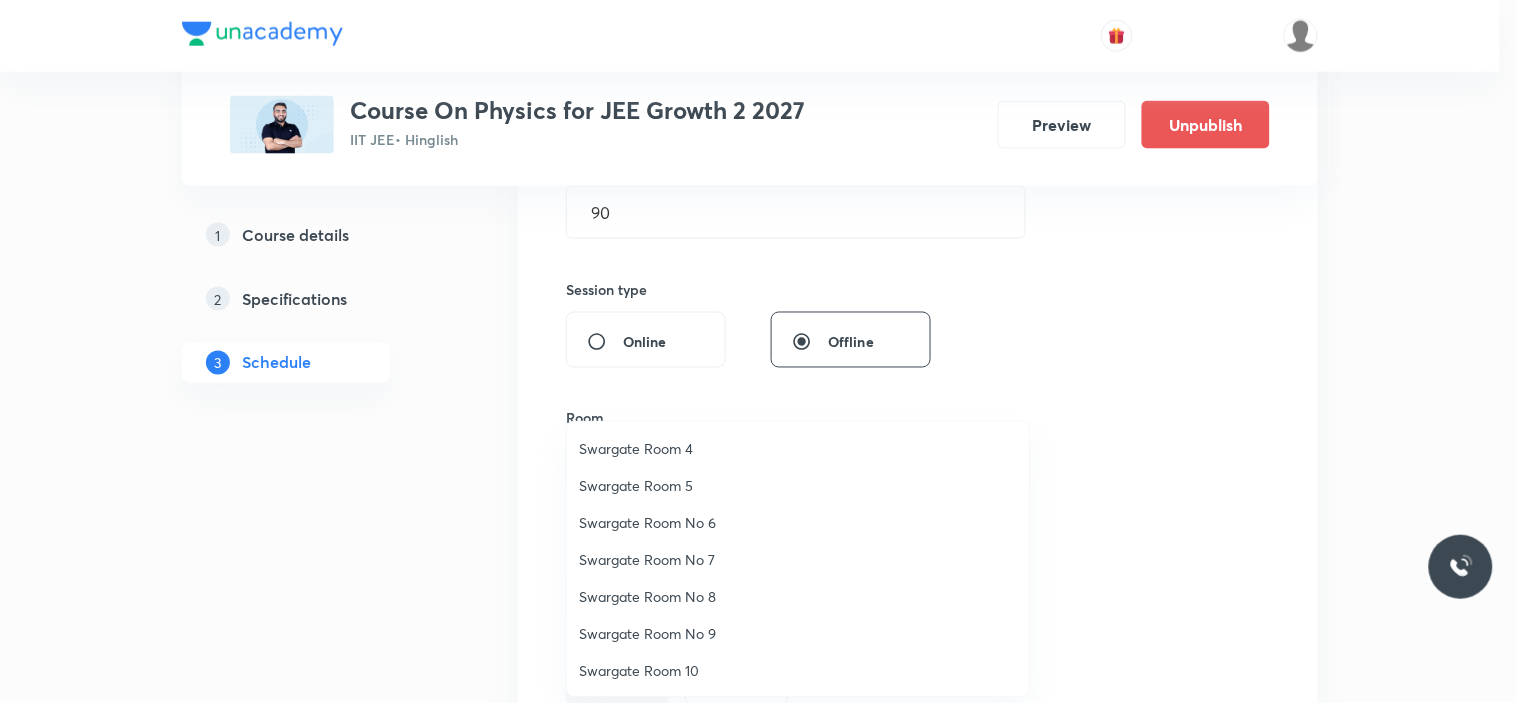 click on "Swargate Room 4" at bounding box center (798, 448) 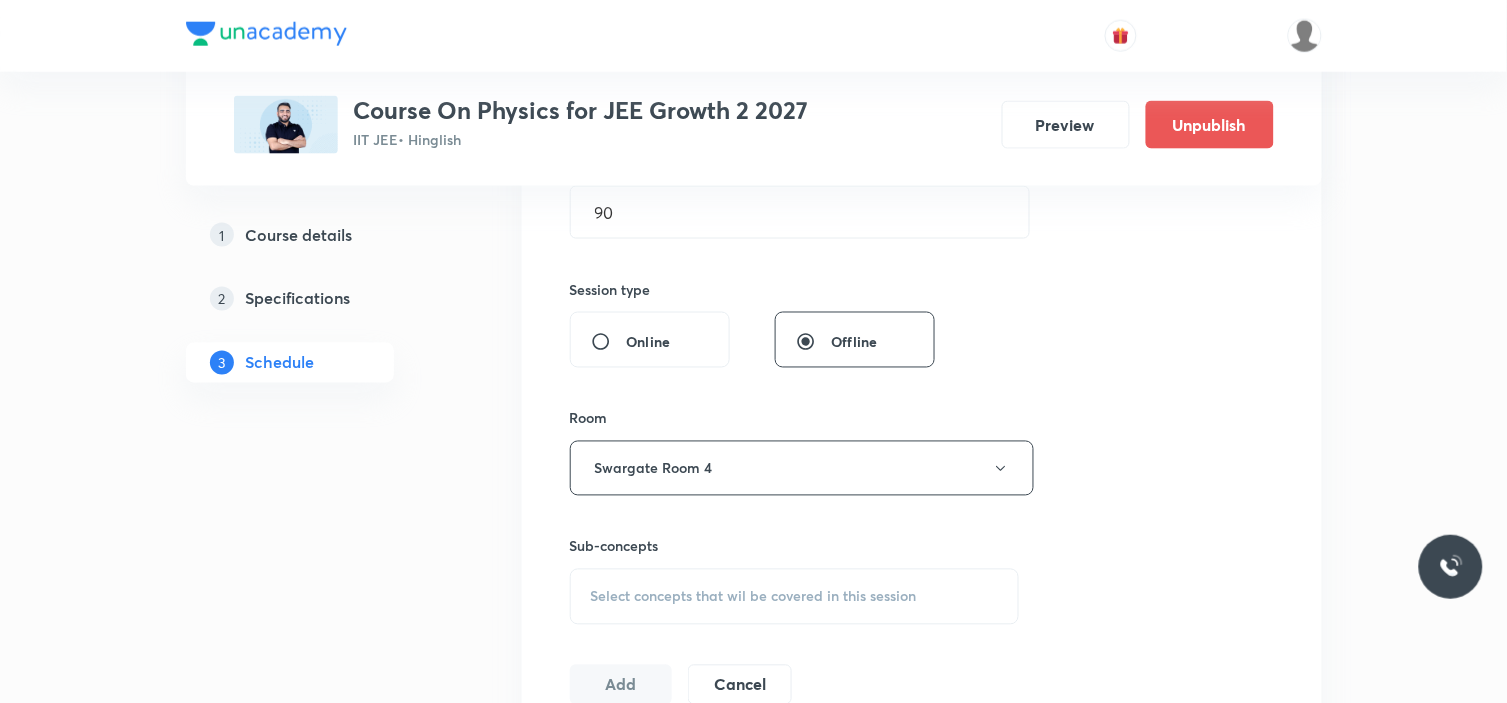 type 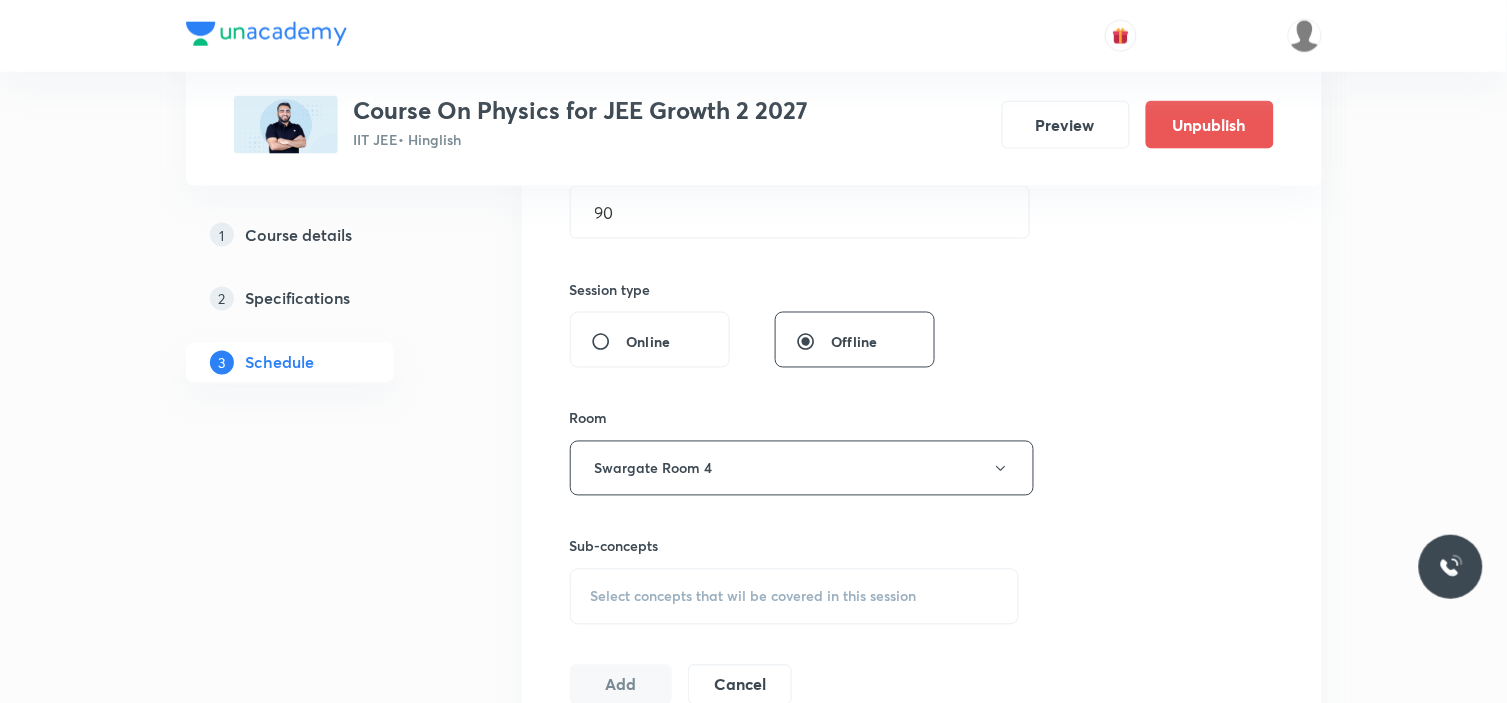 scroll, scrollTop: 777, scrollLeft: 0, axis: vertical 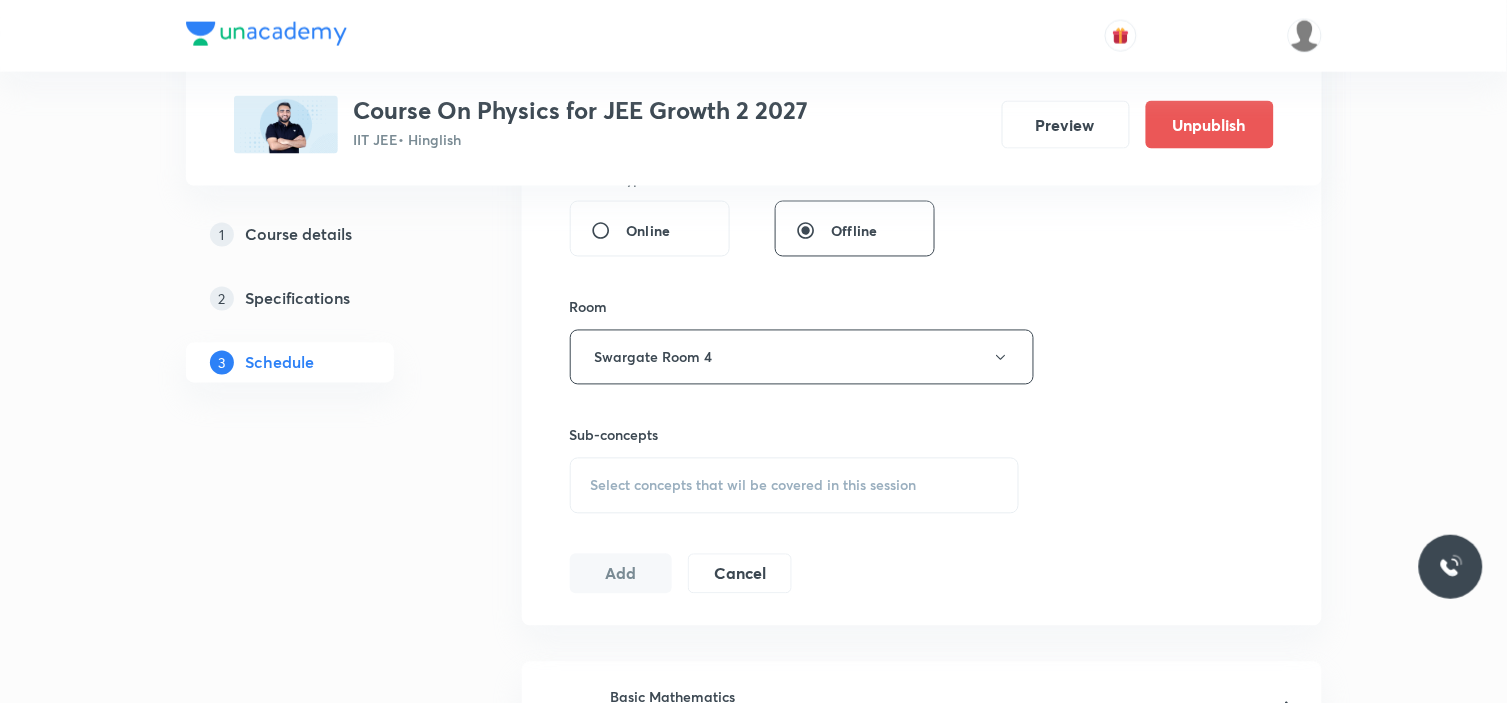 click on "Select concepts that wil be covered in this session" at bounding box center (754, 486) 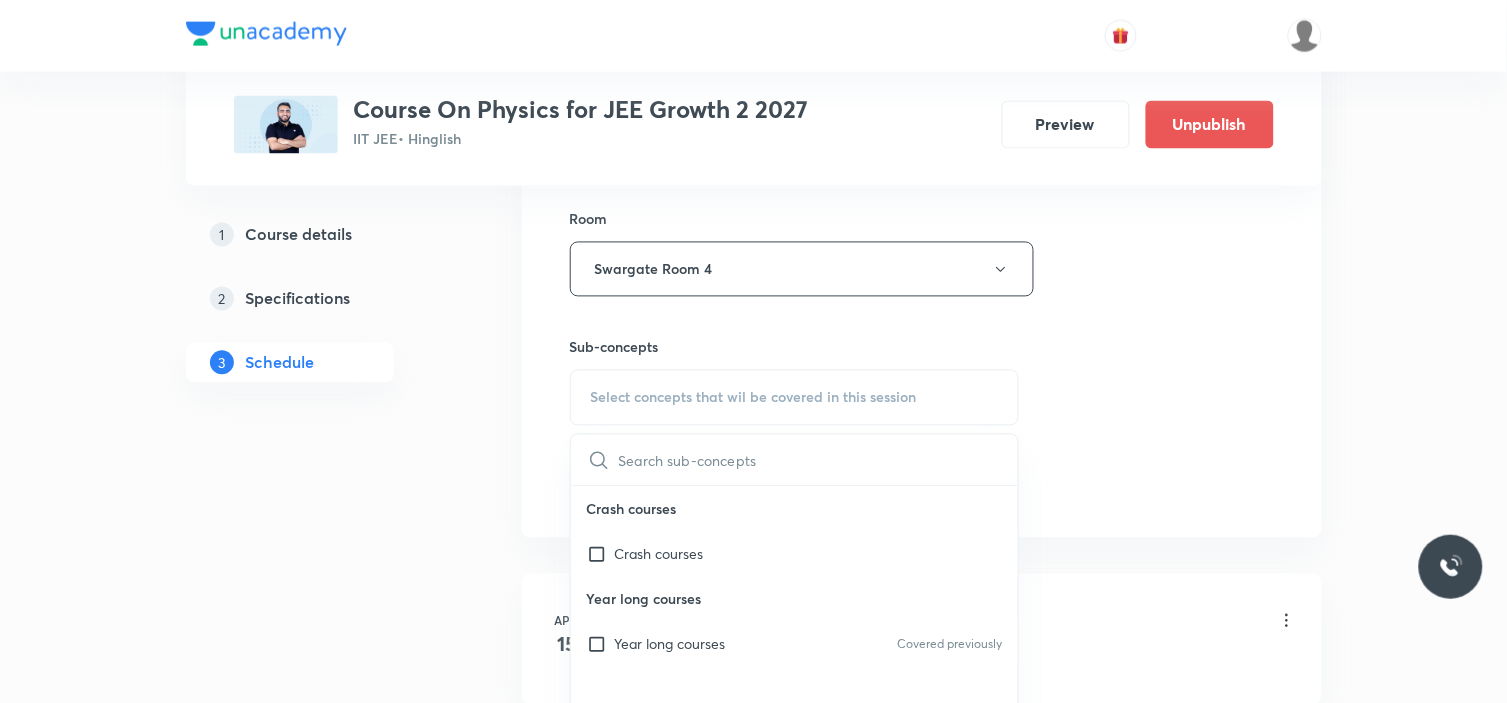 scroll, scrollTop: 1000, scrollLeft: 0, axis: vertical 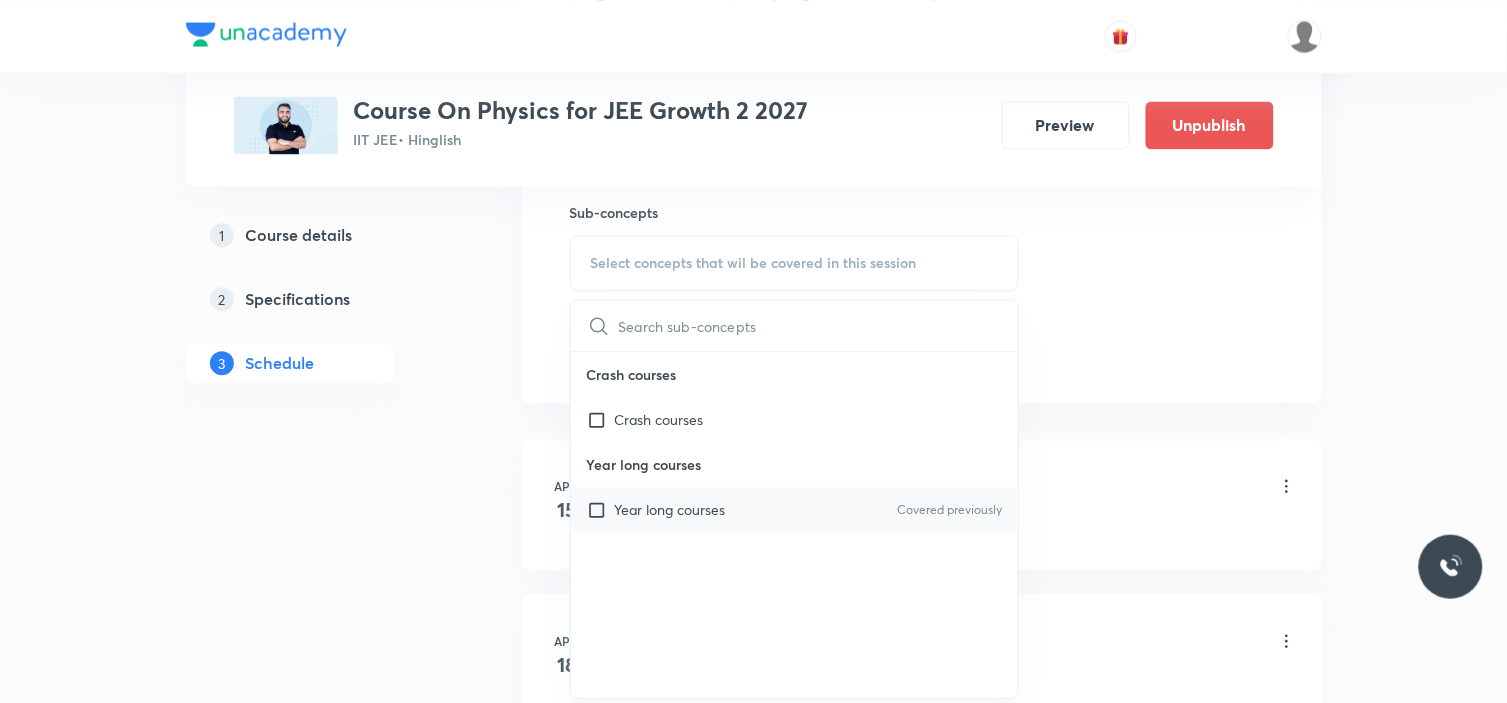 click on "Year long courses" at bounding box center (670, 509) 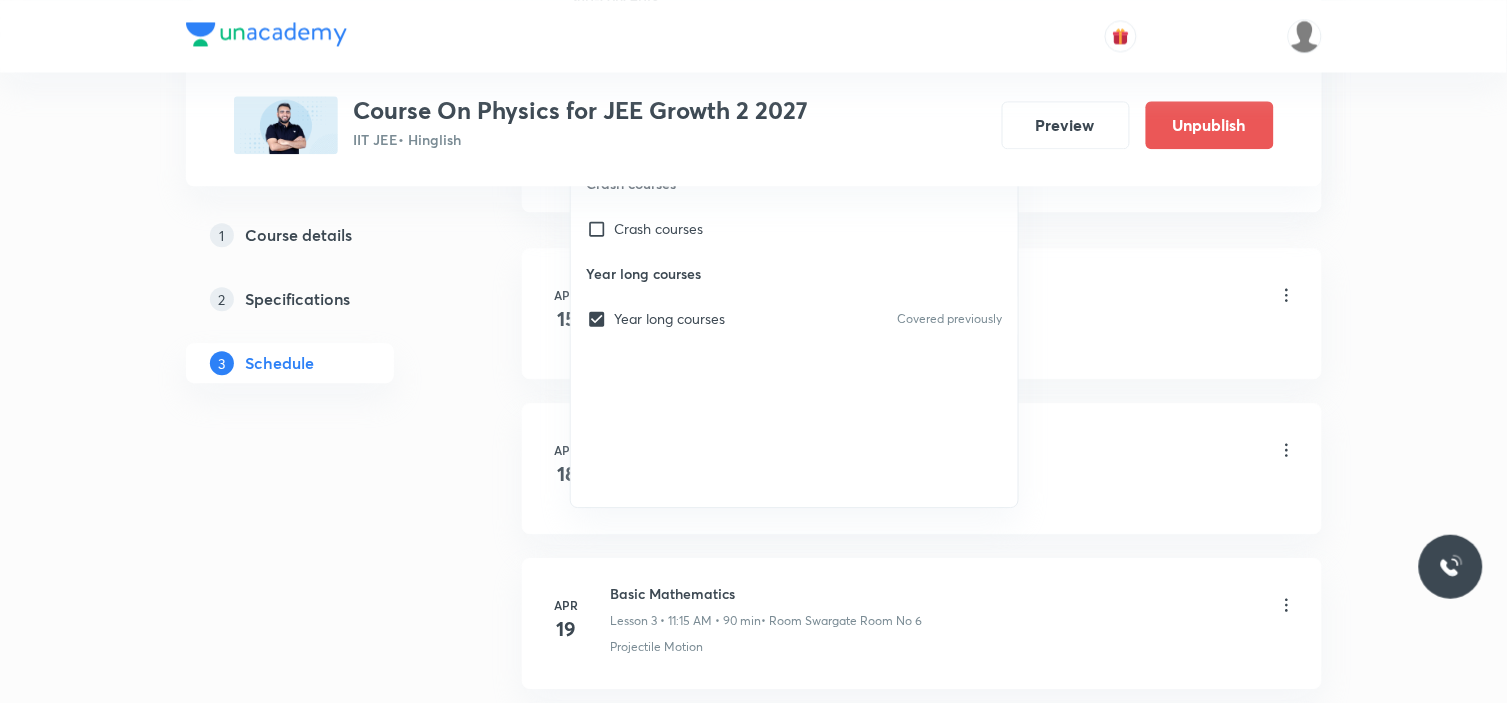 scroll, scrollTop: 1222, scrollLeft: 0, axis: vertical 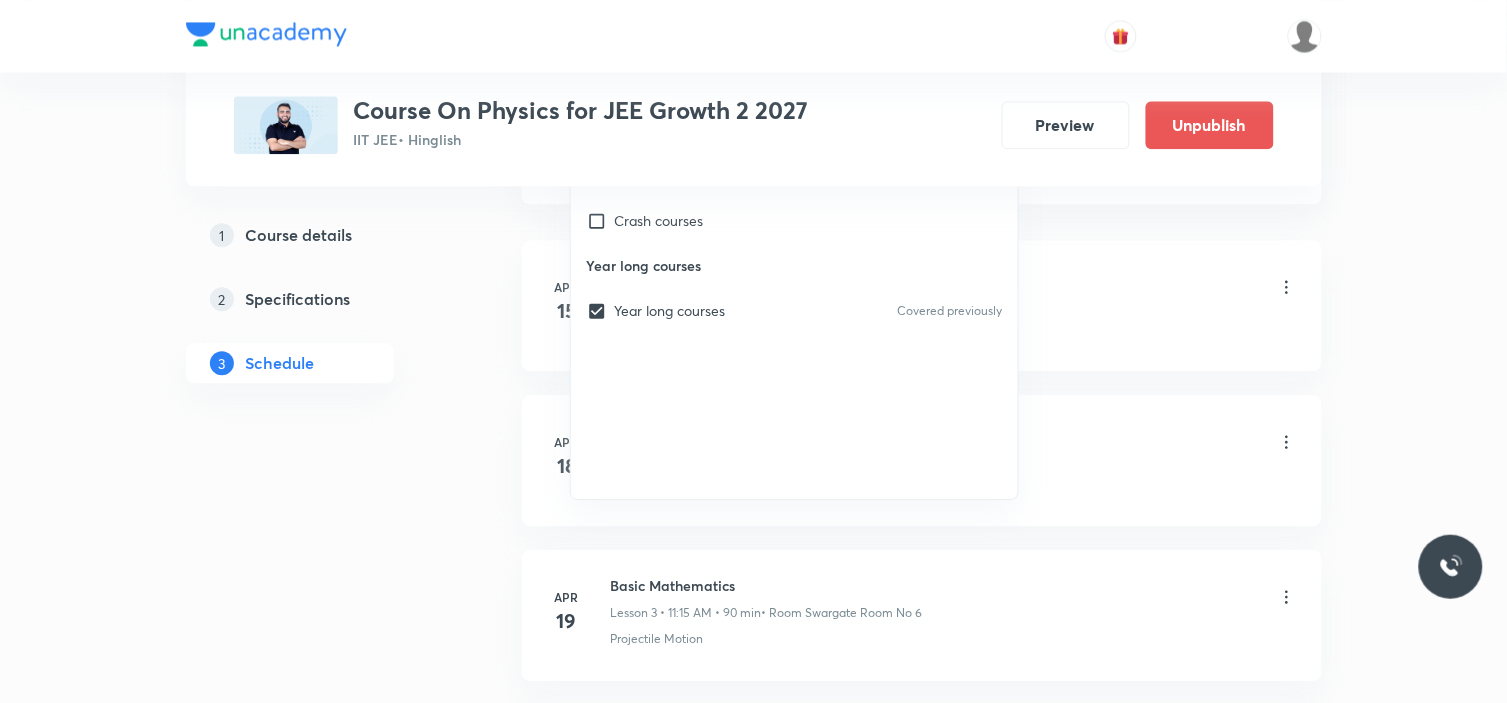 click on "Plus Courses Course On Physics for JEE Growth 2 2027 IIT JEE  • Hinglish Preview Unpublish 1 Course details 2 Specifications 3 Schedule Schedule 52  classes Session  53 Live class Session title 17/99 Motion in a Plane ​ Schedule for Jul 19, 2025, 11:15 AM ​ Duration (in minutes) 90 ​   Session type Online Offline Room Swargate Room 4 Sub-concepts Year long courses CLEAR ​ Crash courses Crash courses Year long courses Year long courses Covered previously Add Cancel Apr 15 Basic Mathematics Lesson 1 • 1:00 PM • 90 min  • Room Swargate Room No 6 Projectile Motion Apr 18 Basic mathematics Lesson 2 • 1:00 PM • 90 min  • Room Swargate Room No 6 Motion in a Straight Line Apr 19 Basic Mathematics Lesson 3 • 11:15 AM • 90 min  • Room Swargate Room No 6 Projectile Motion Apr 22 Basic mathematics Lesson 4 • 1:00 PM • 90 min  • Room Swargate Room No 6 Frame of Reference   Apr 24 Basic mathematics Lesson 5 • 11:15 AM • 90 min  • Room Swargate Room No 6 Horizontal Projectile Apr" at bounding box center (754, 3659) 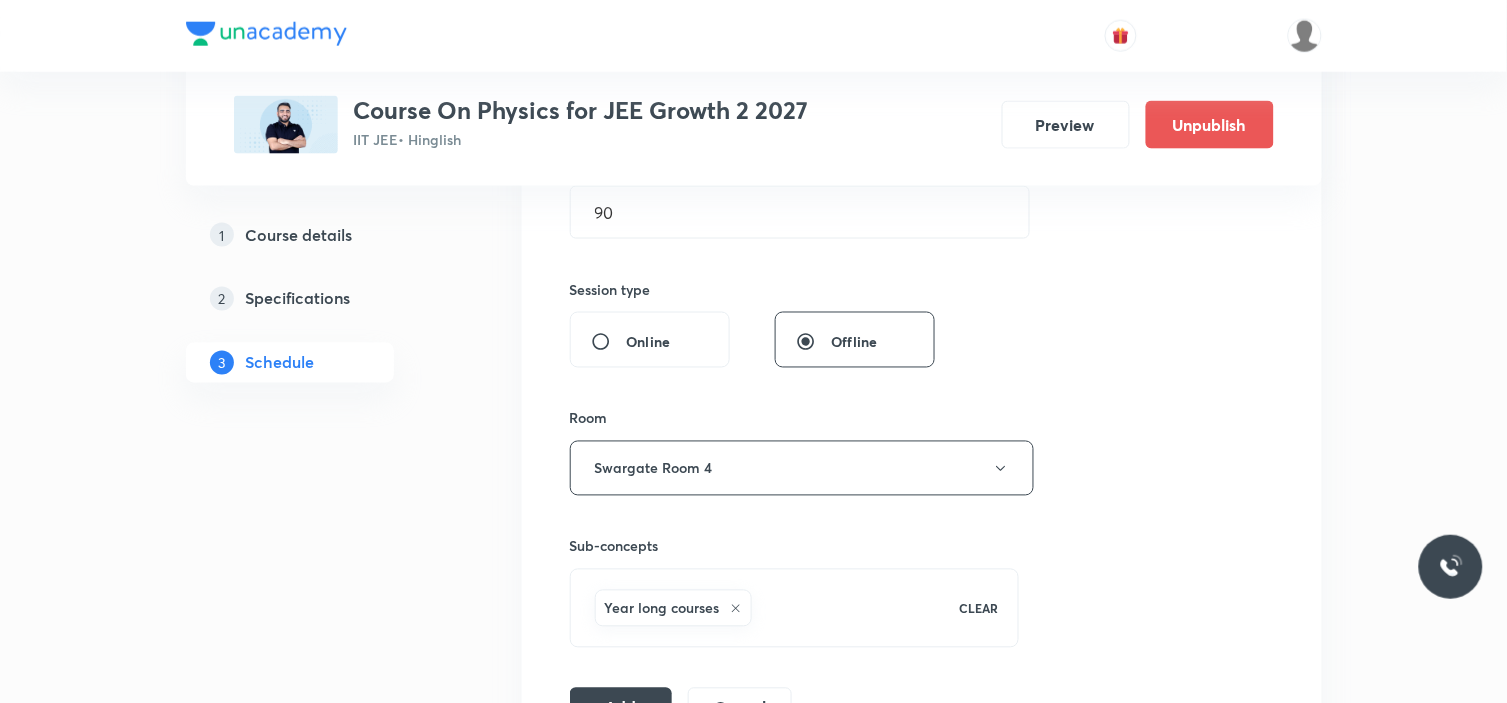 scroll, scrollTop: 888, scrollLeft: 0, axis: vertical 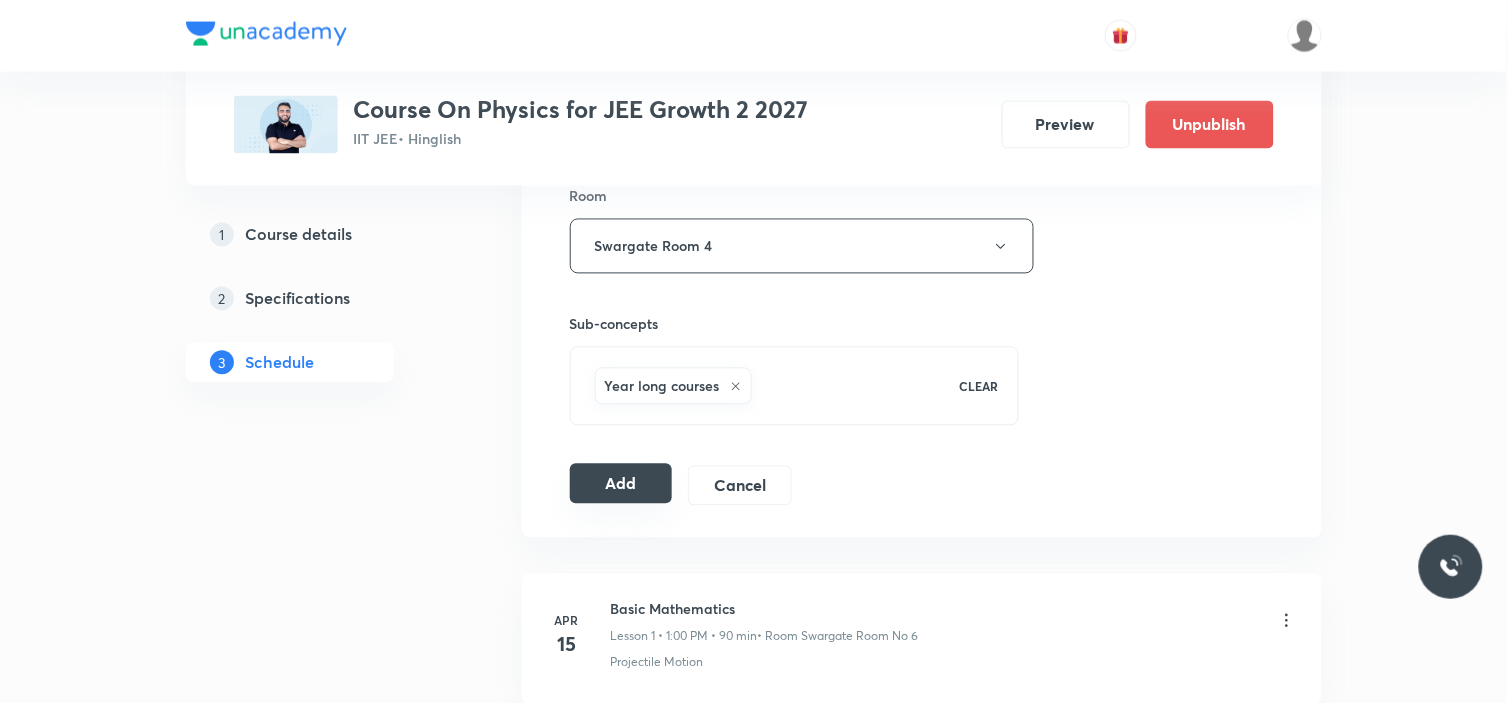 click on "Add" at bounding box center (621, 484) 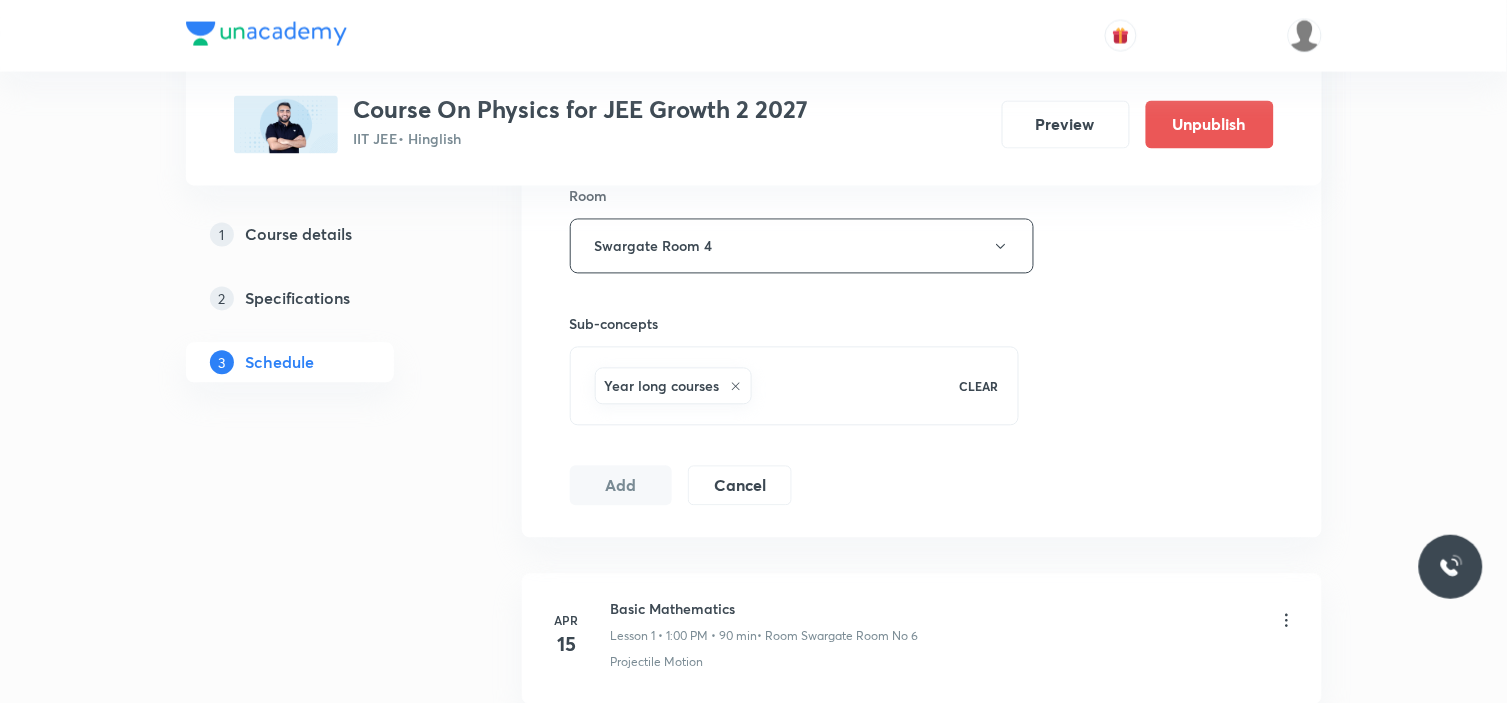 type 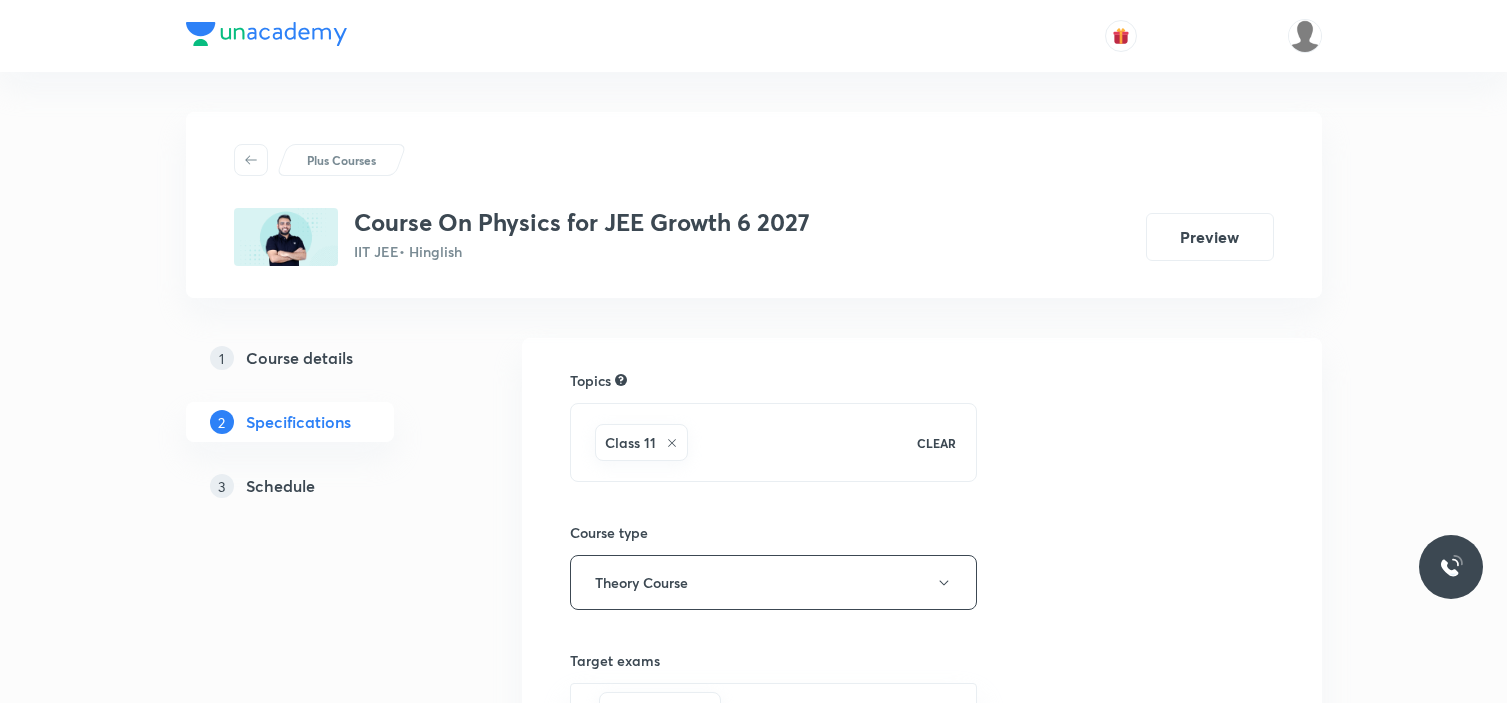 scroll, scrollTop: 0, scrollLeft: 0, axis: both 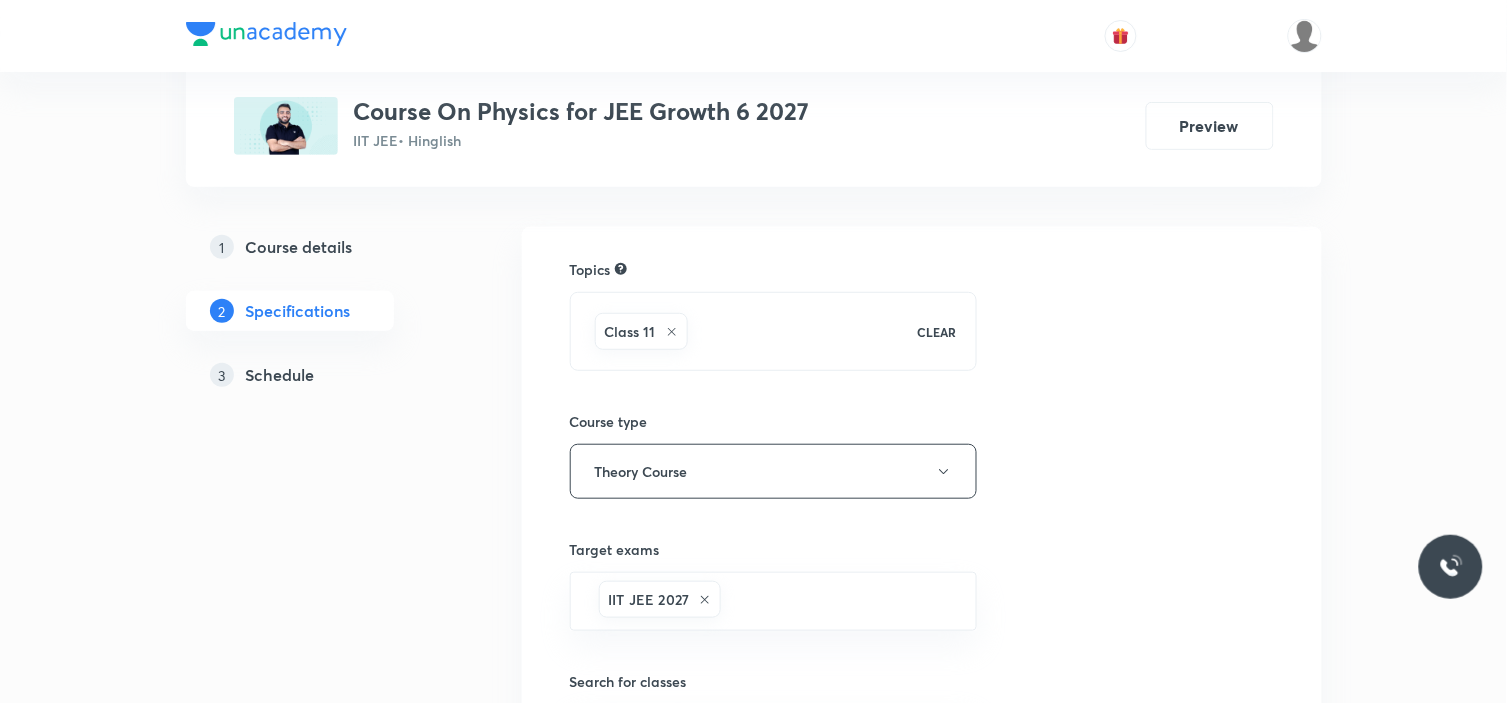 click on "Schedule" at bounding box center [280, 375] 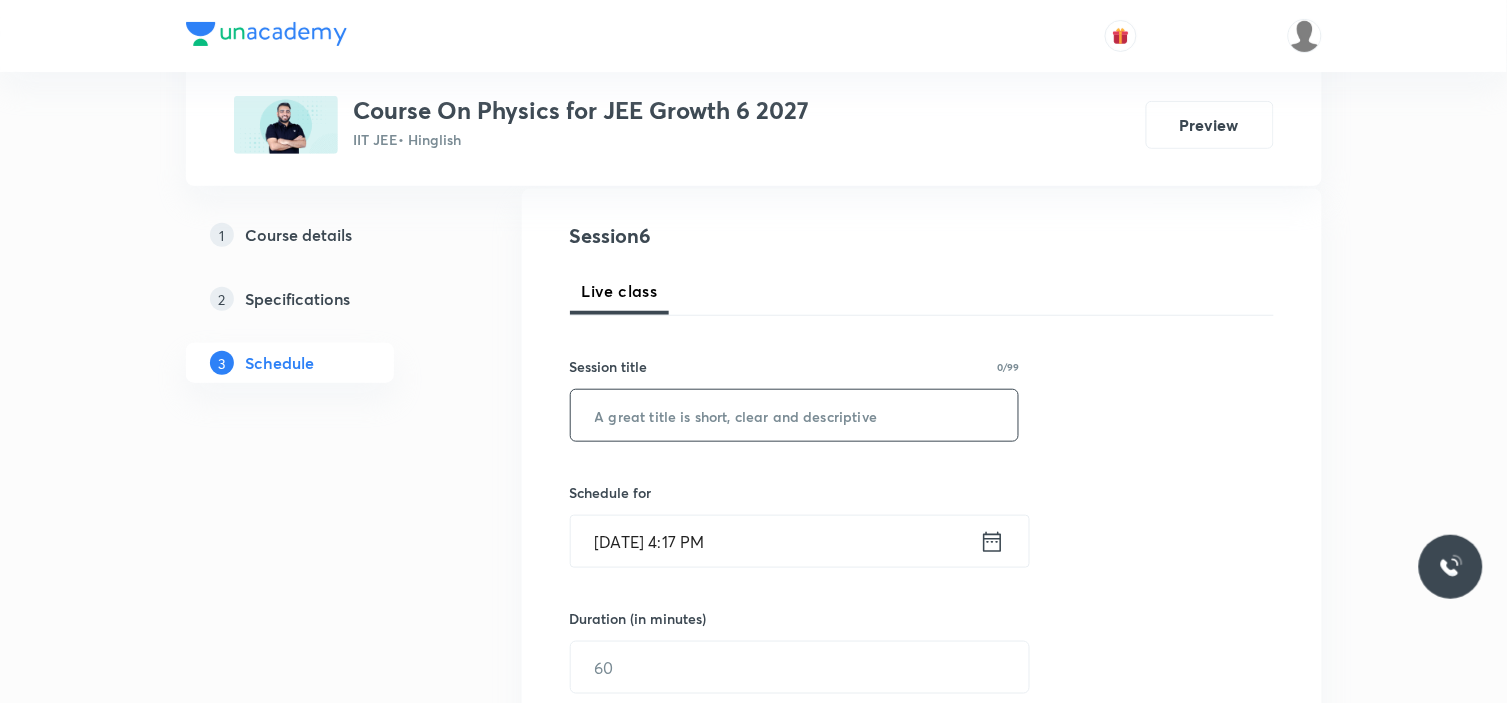 scroll, scrollTop: 333, scrollLeft: 0, axis: vertical 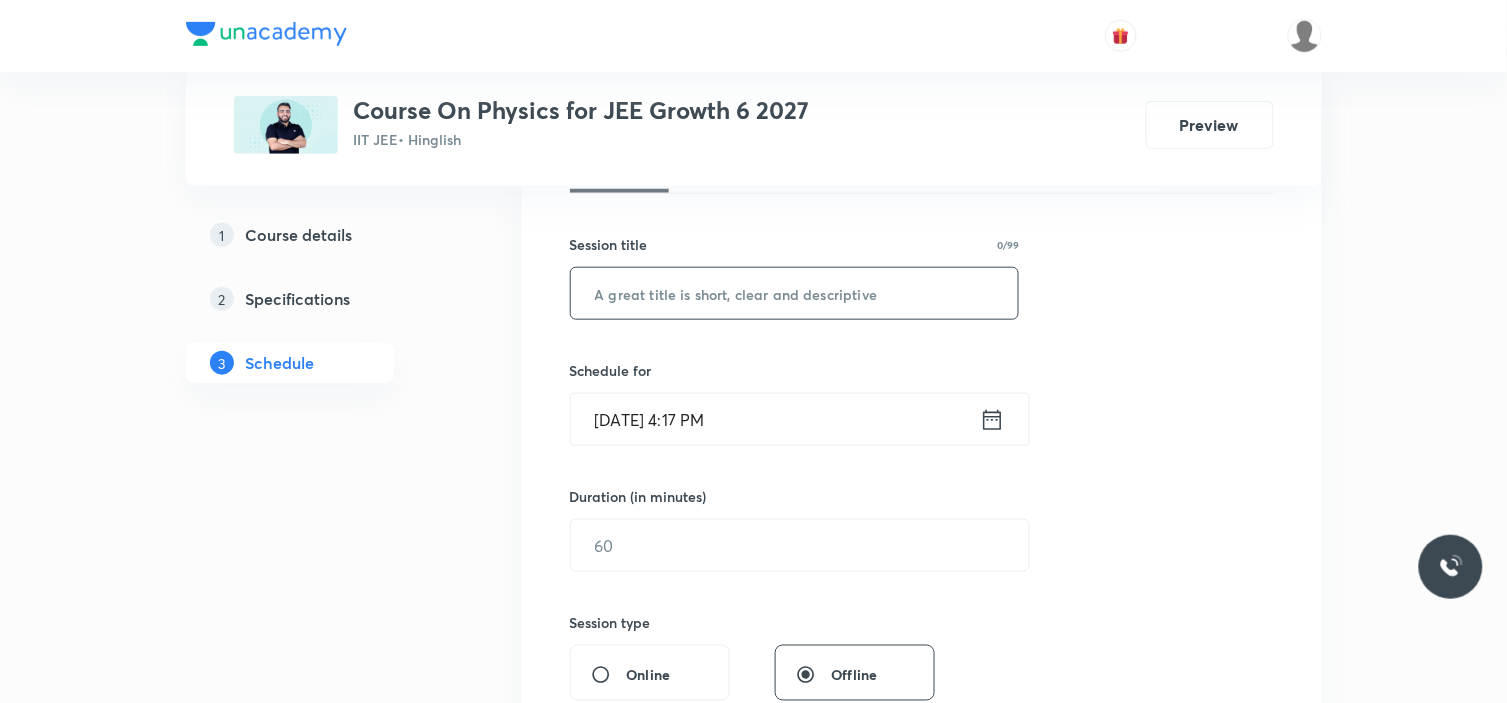 click at bounding box center [795, 293] 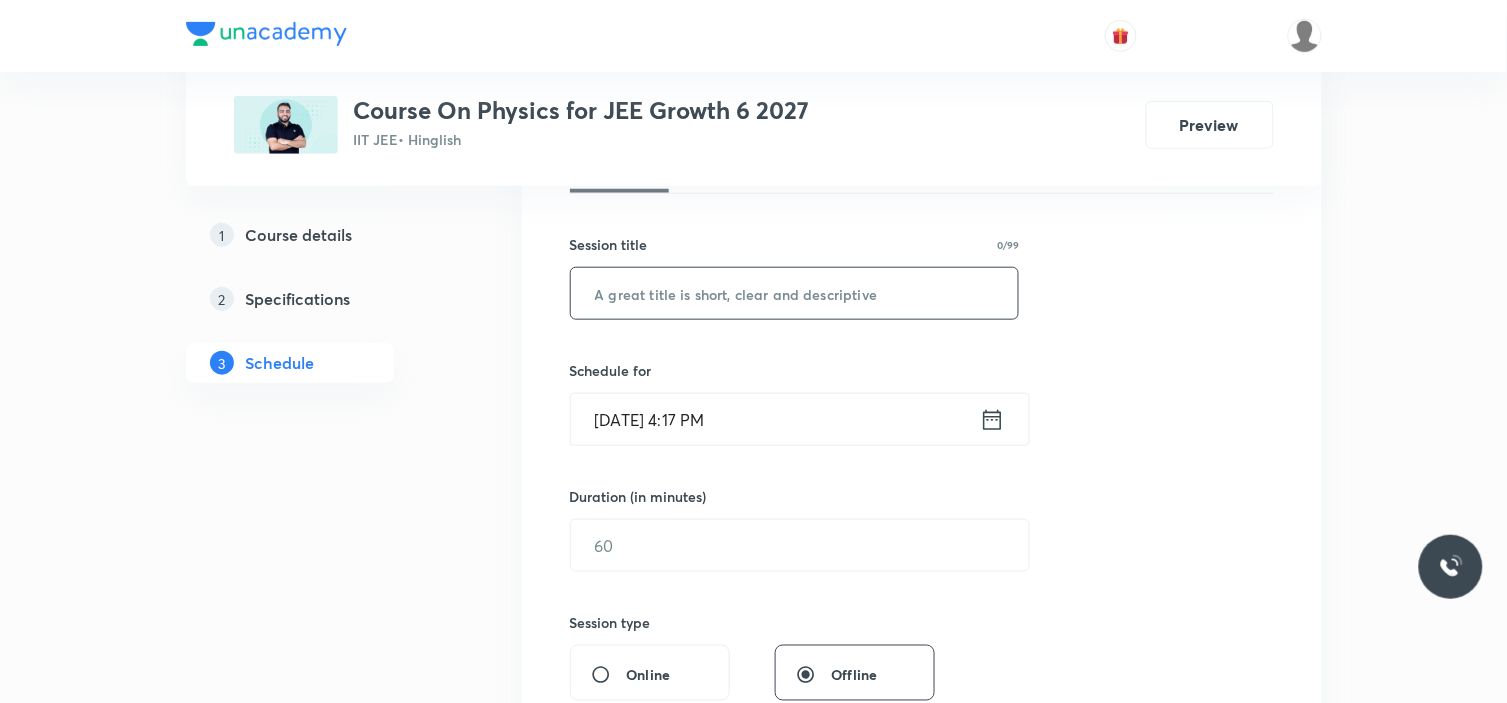 paste on "Basic mathematics" 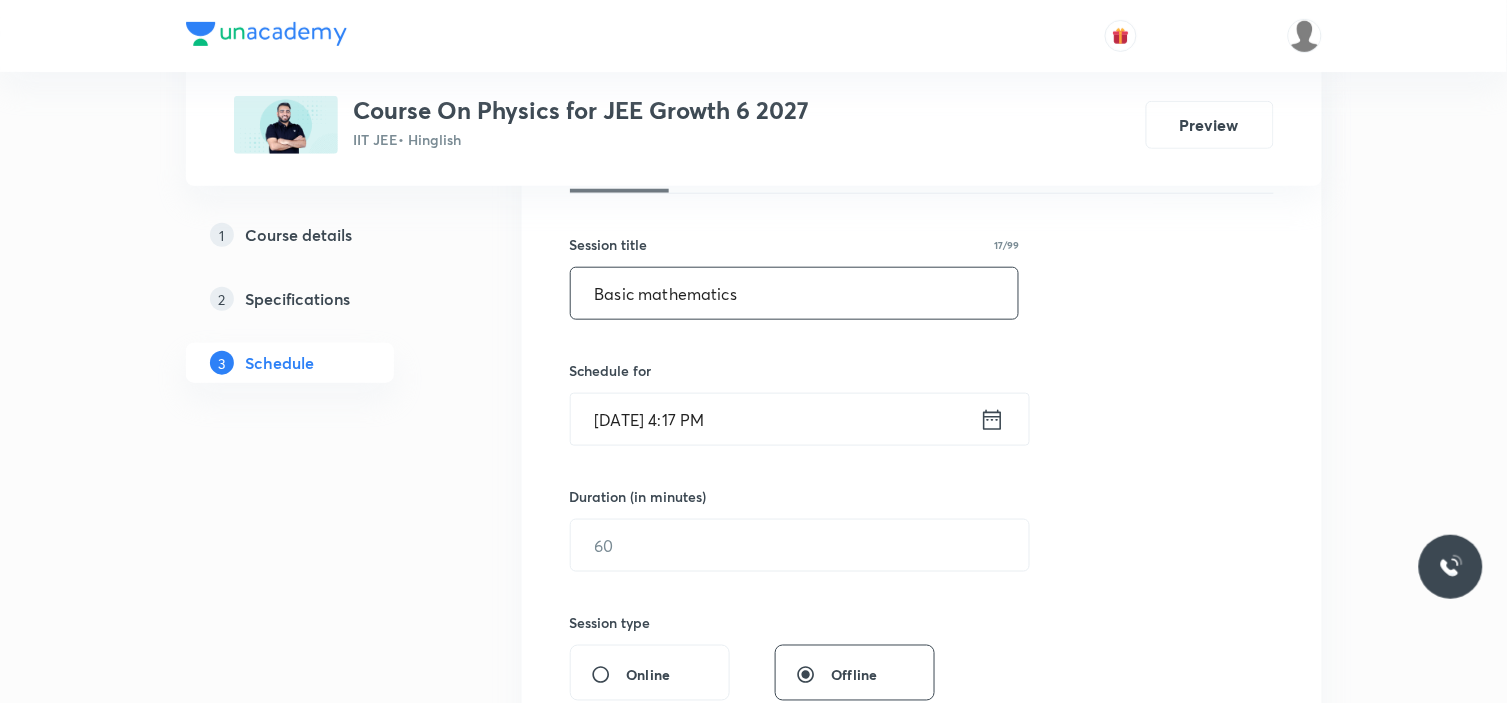 type on "Basic mathematics" 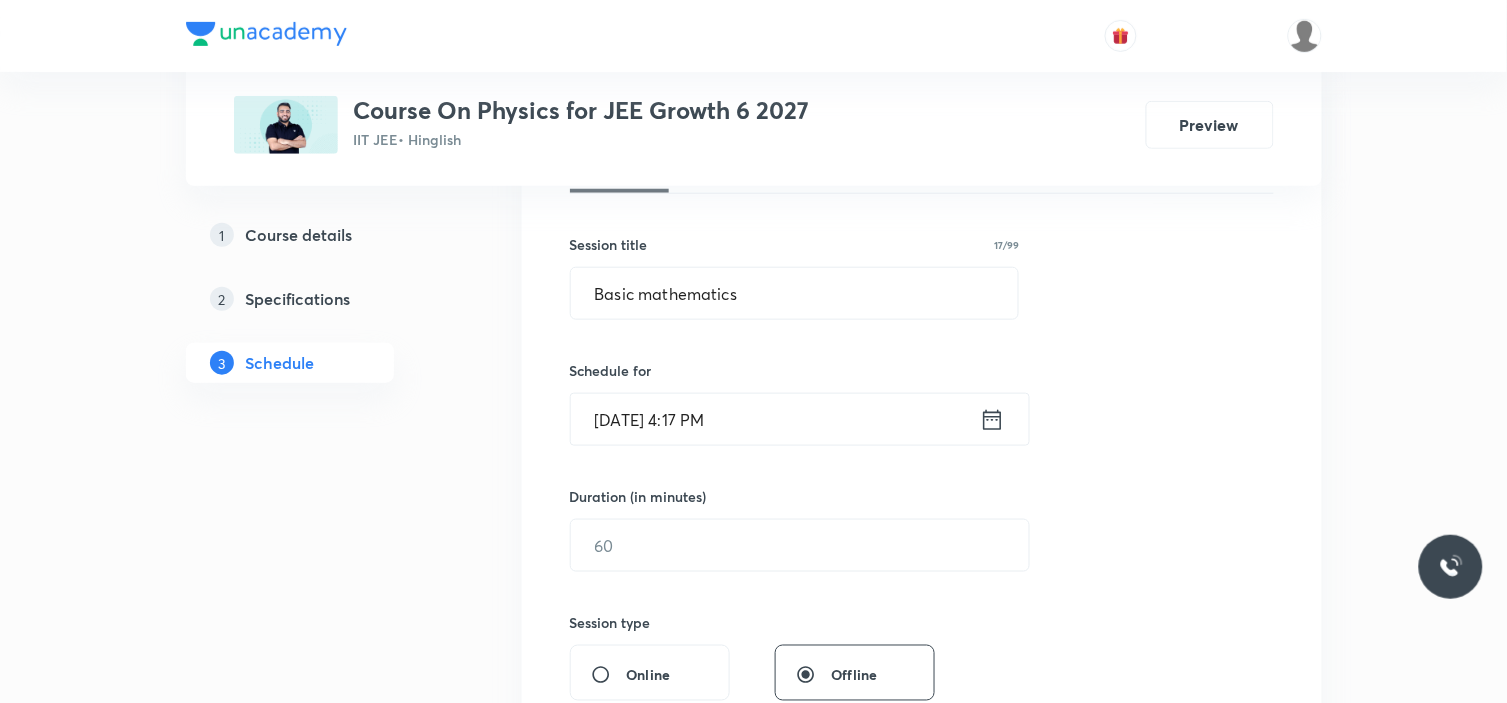 click on "[DATE] 4:17 PM" at bounding box center (775, 419) 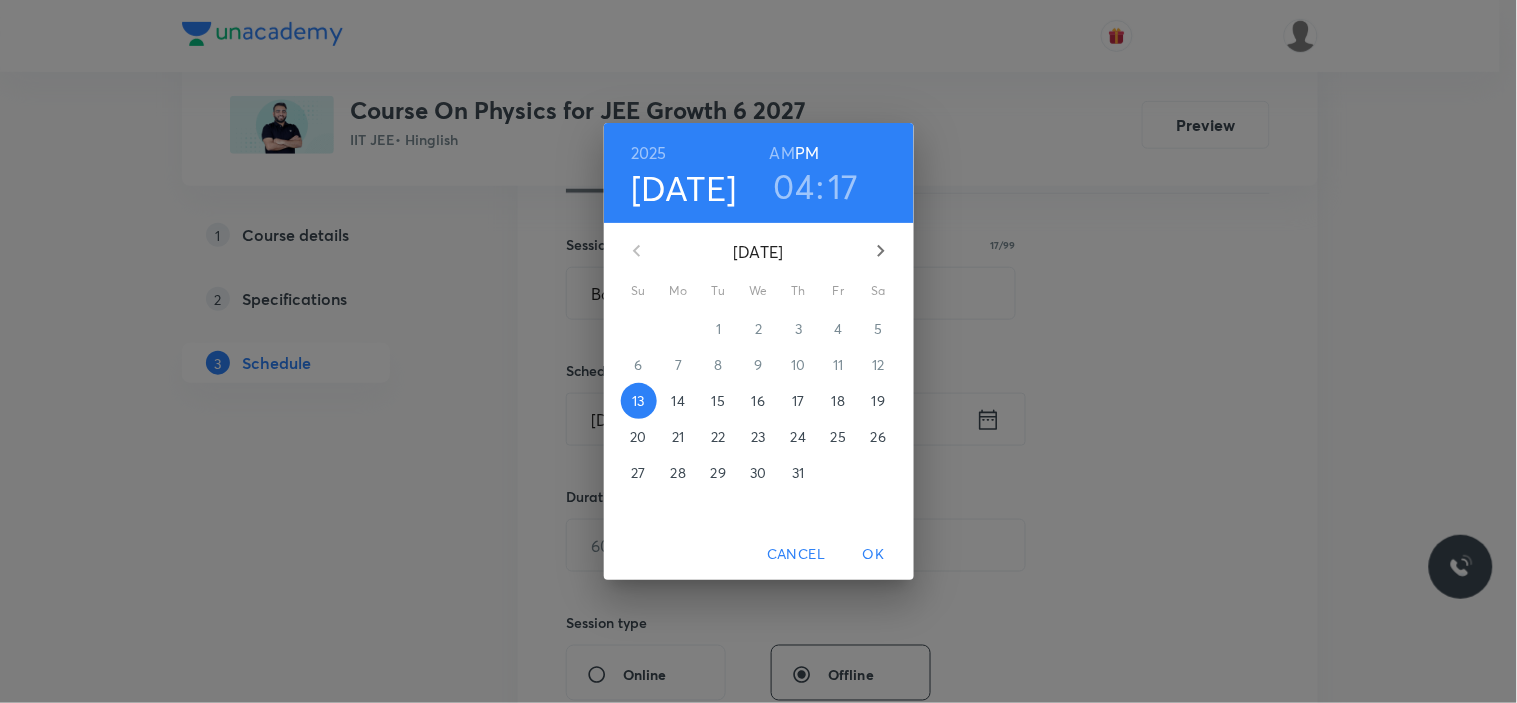 click on "14" at bounding box center (678, 401) 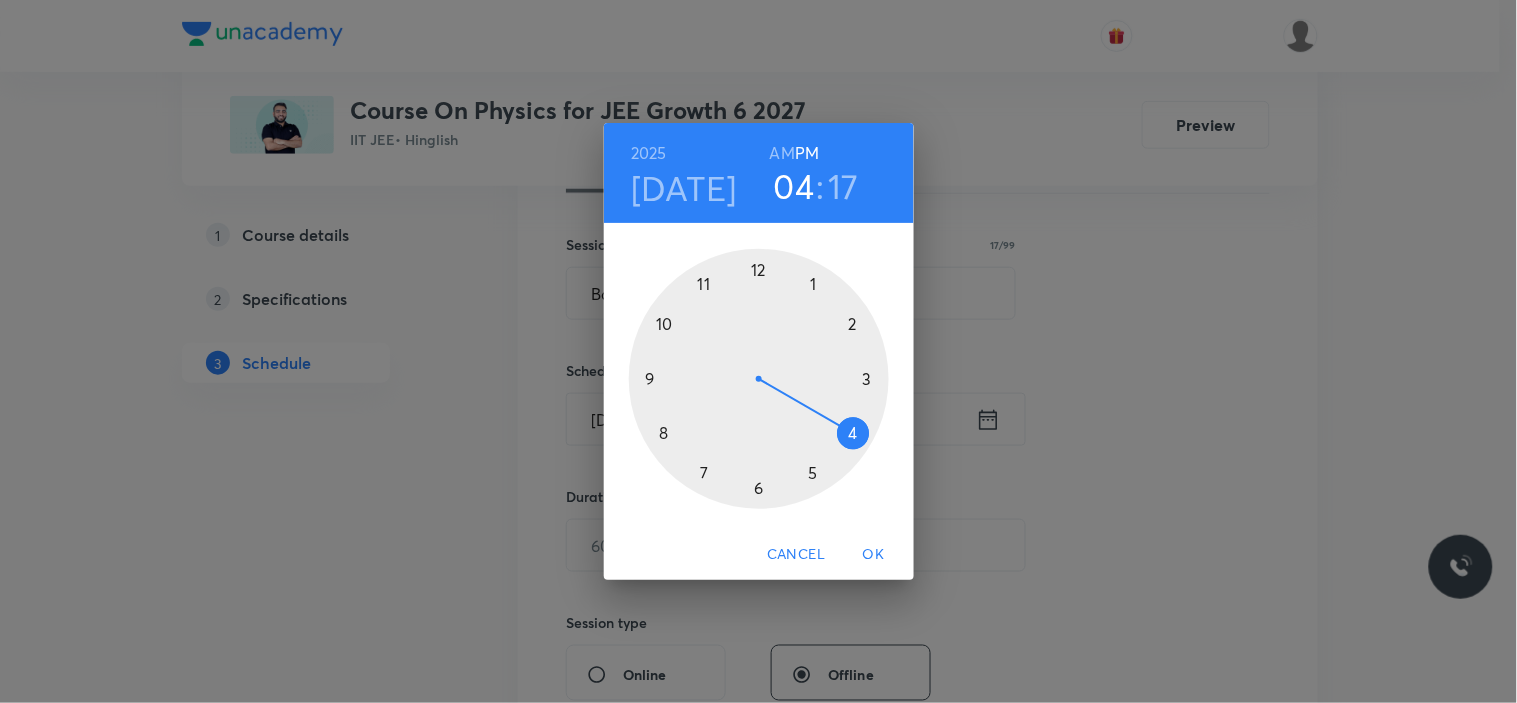 click at bounding box center (759, 379) 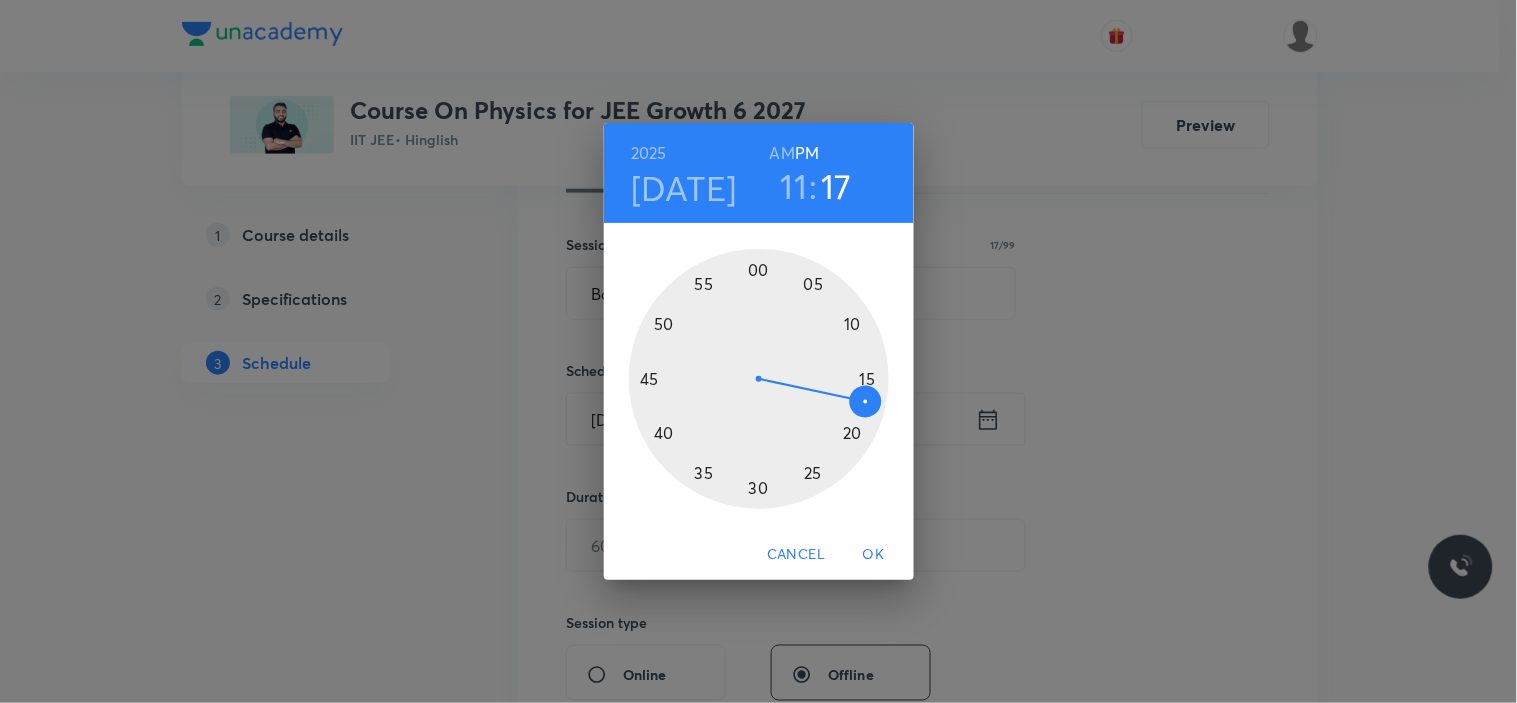 click on "AM" at bounding box center [782, 153] 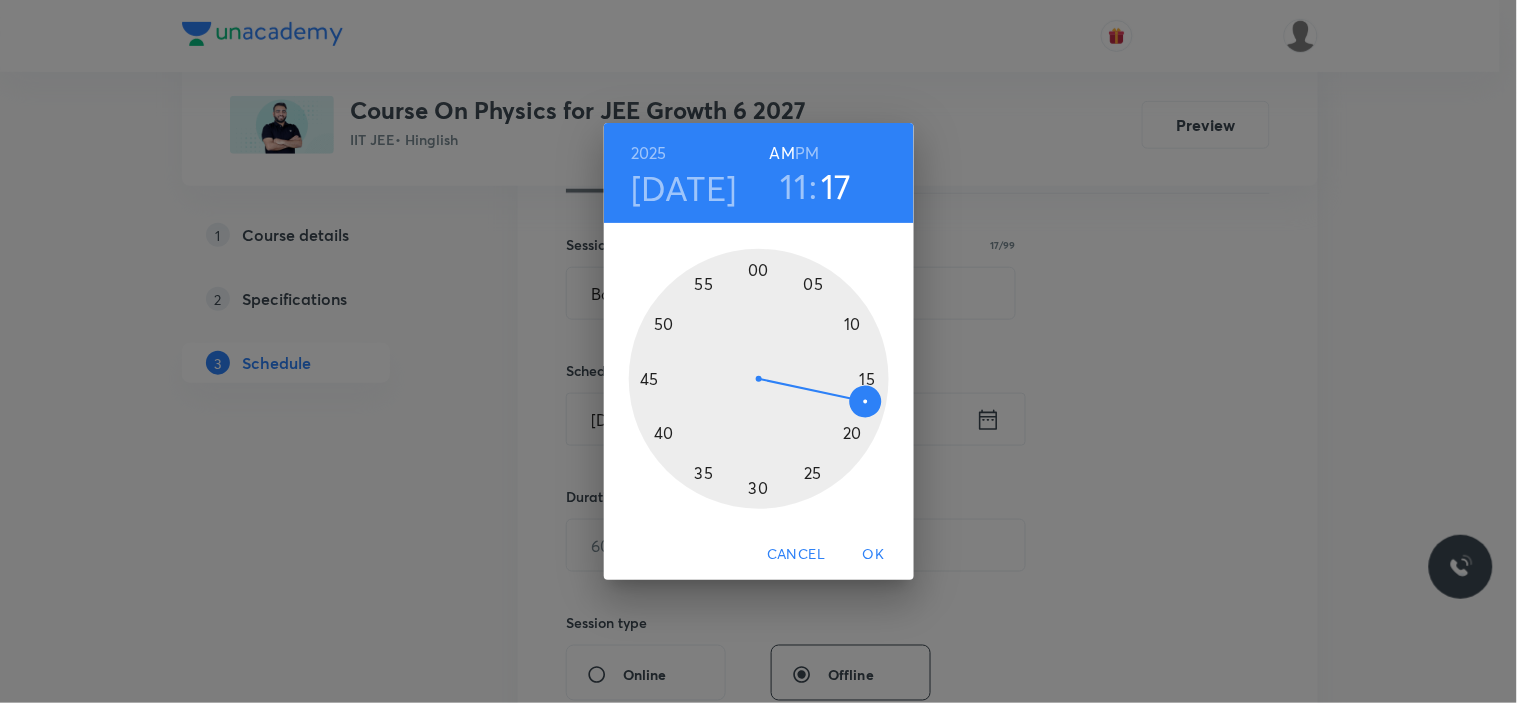 click at bounding box center (759, 379) 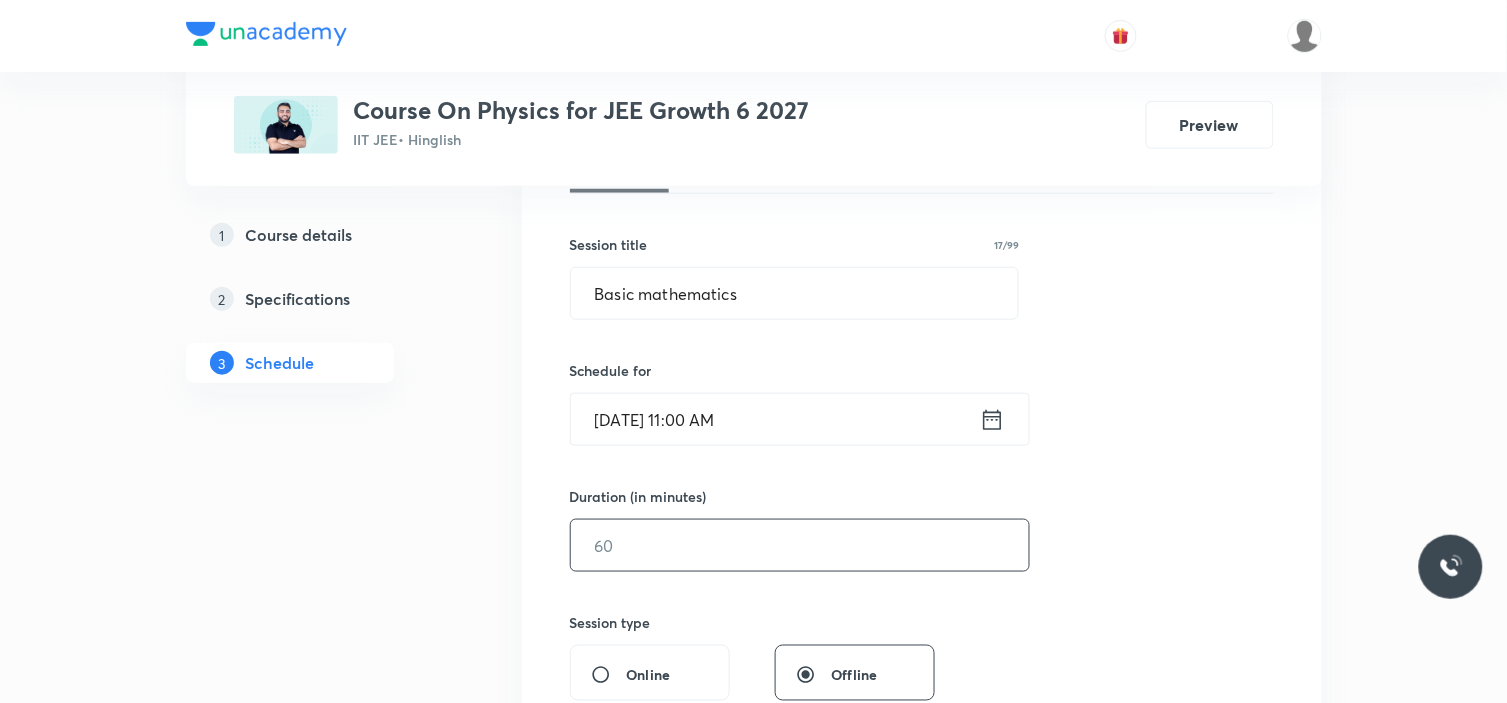 click at bounding box center (800, 545) 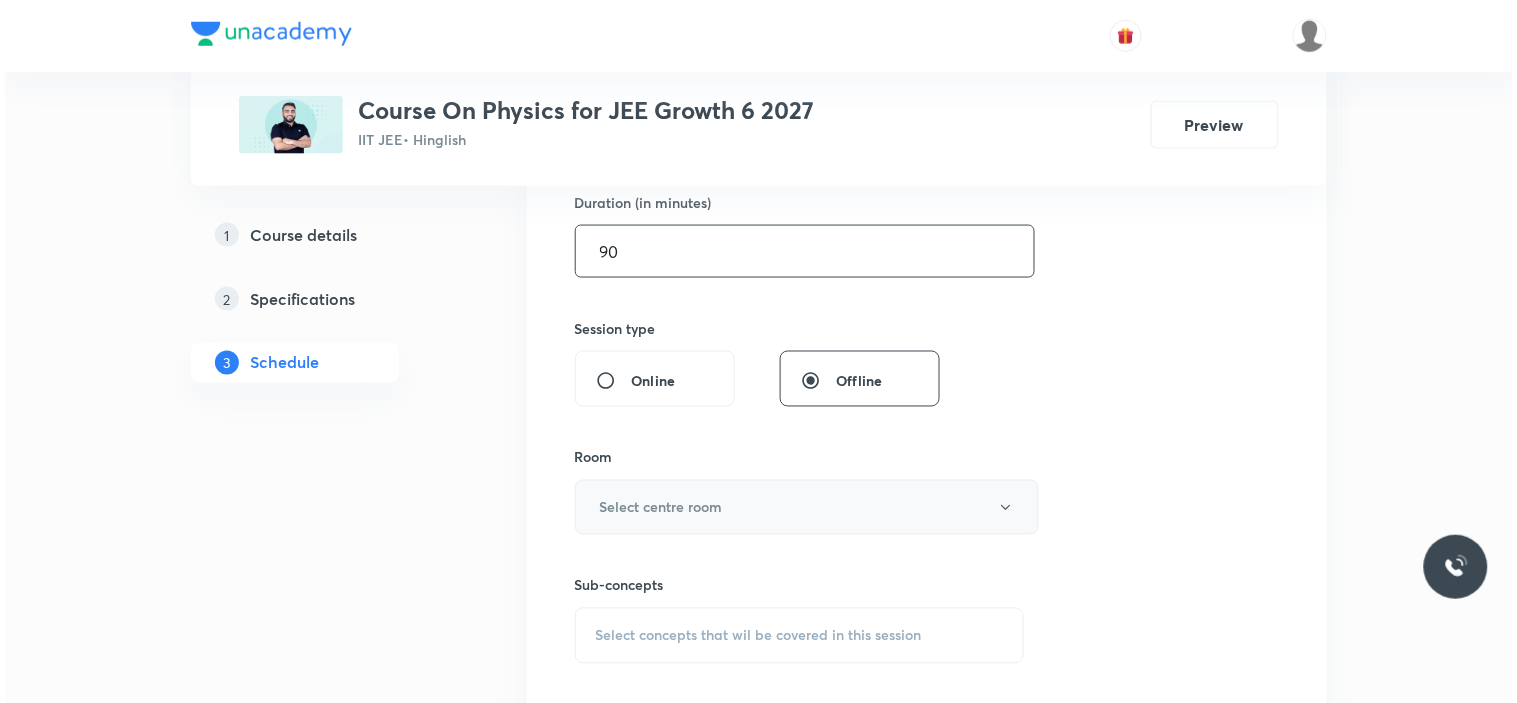 scroll, scrollTop: 666, scrollLeft: 0, axis: vertical 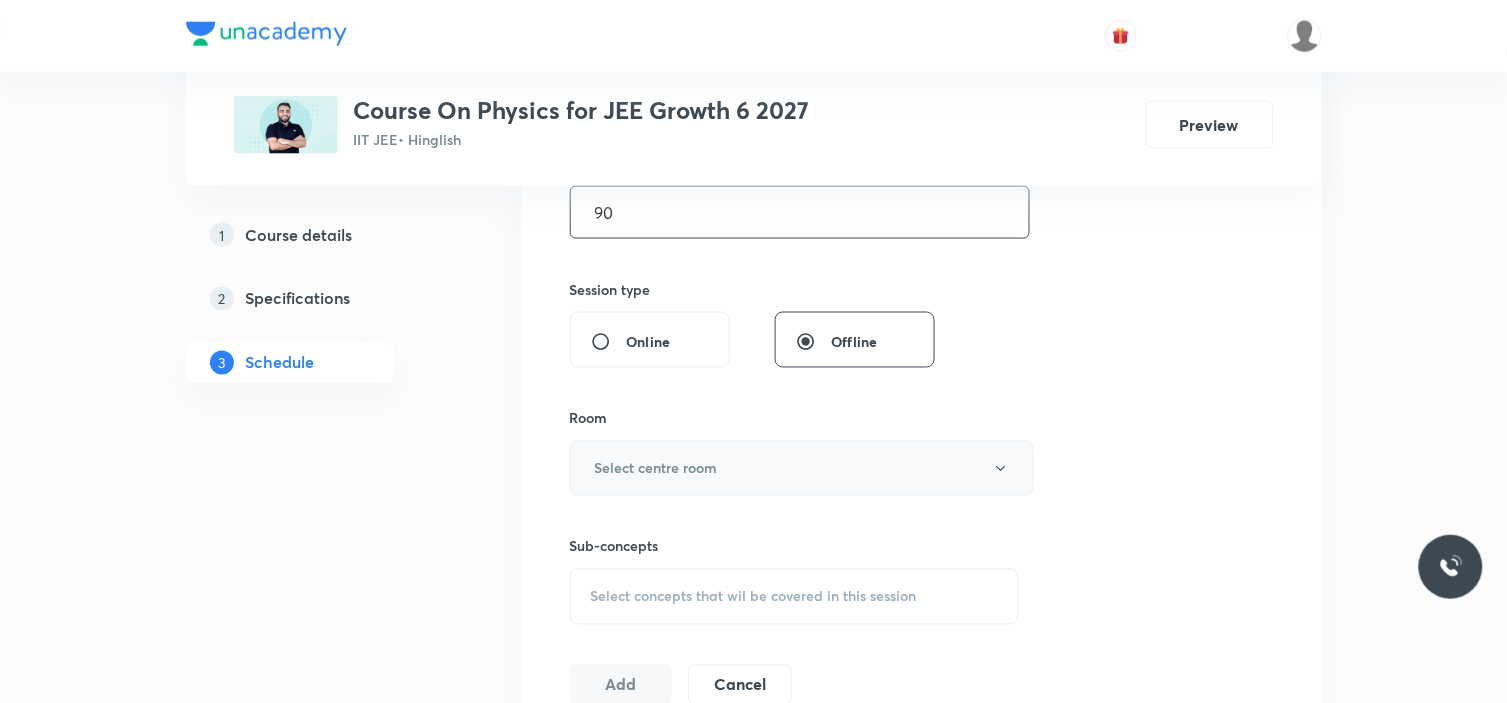 type on "90" 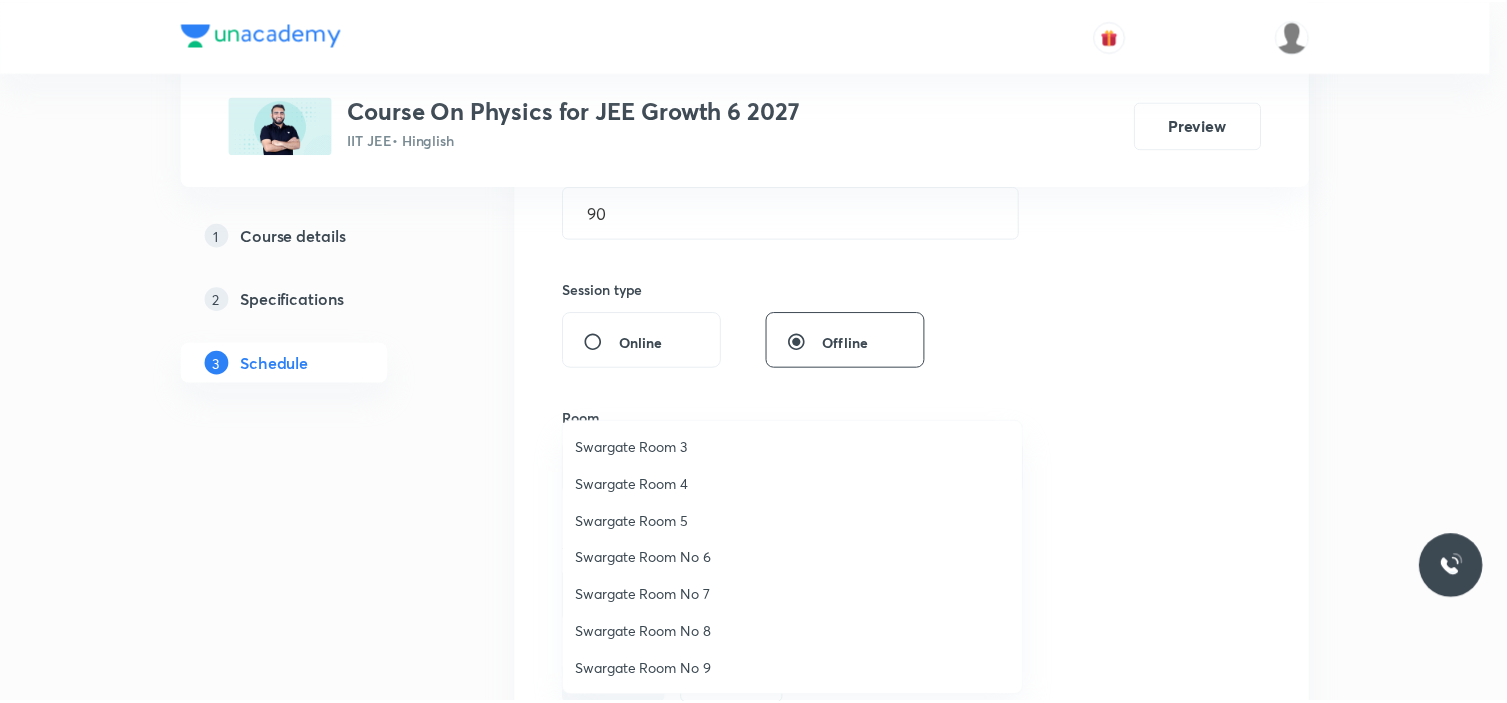 scroll, scrollTop: 111, scrollLeft: 0, axis: vertical 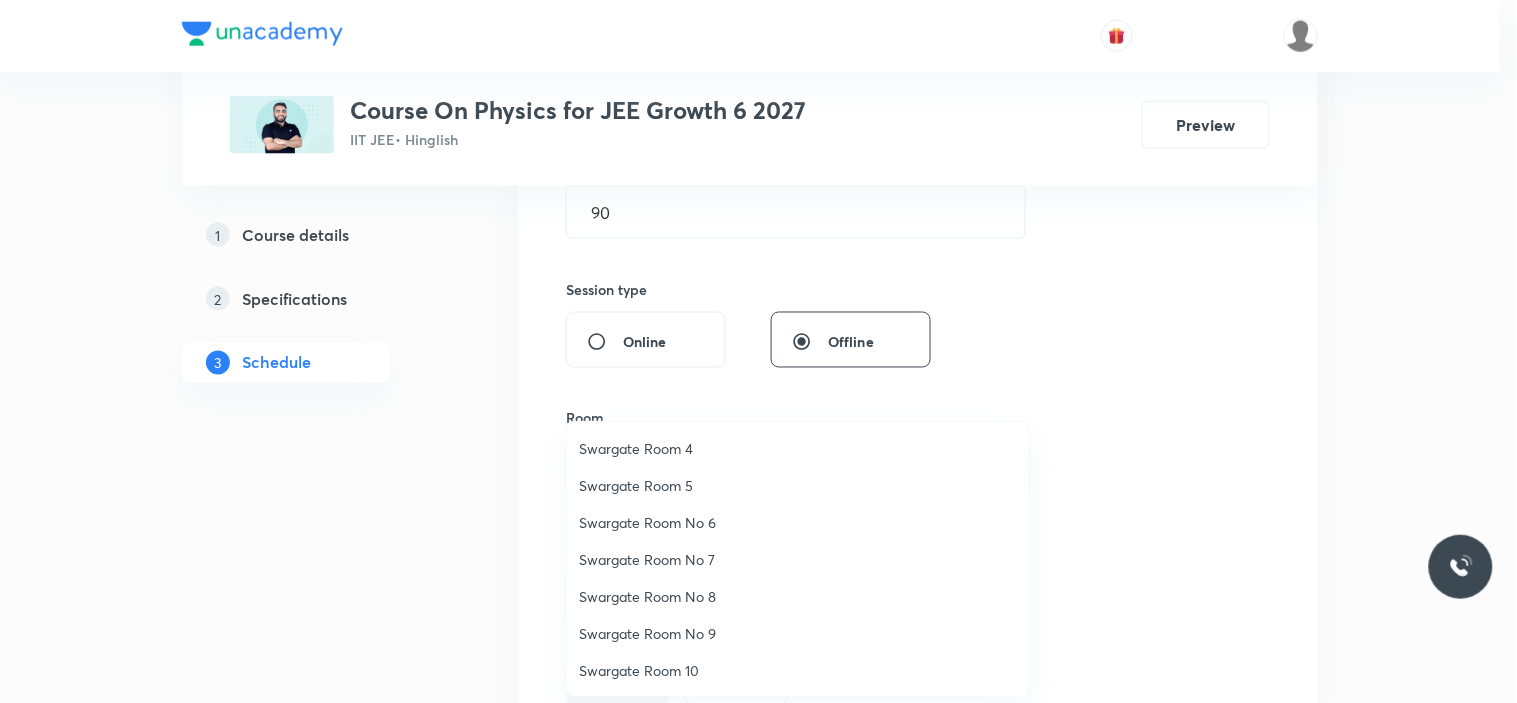 click at bounding box center [758, 351] 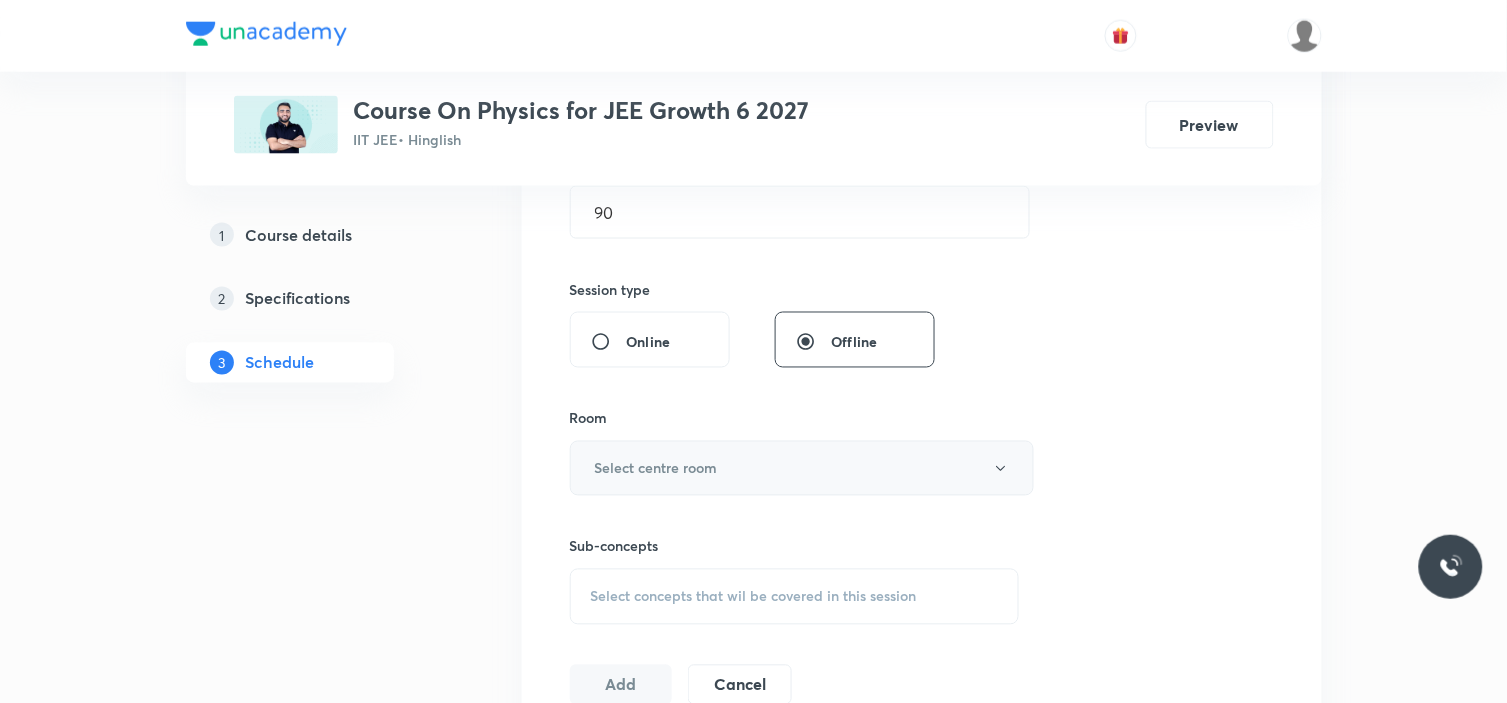 click on "Select centre room" at bounding box center (802, 468) 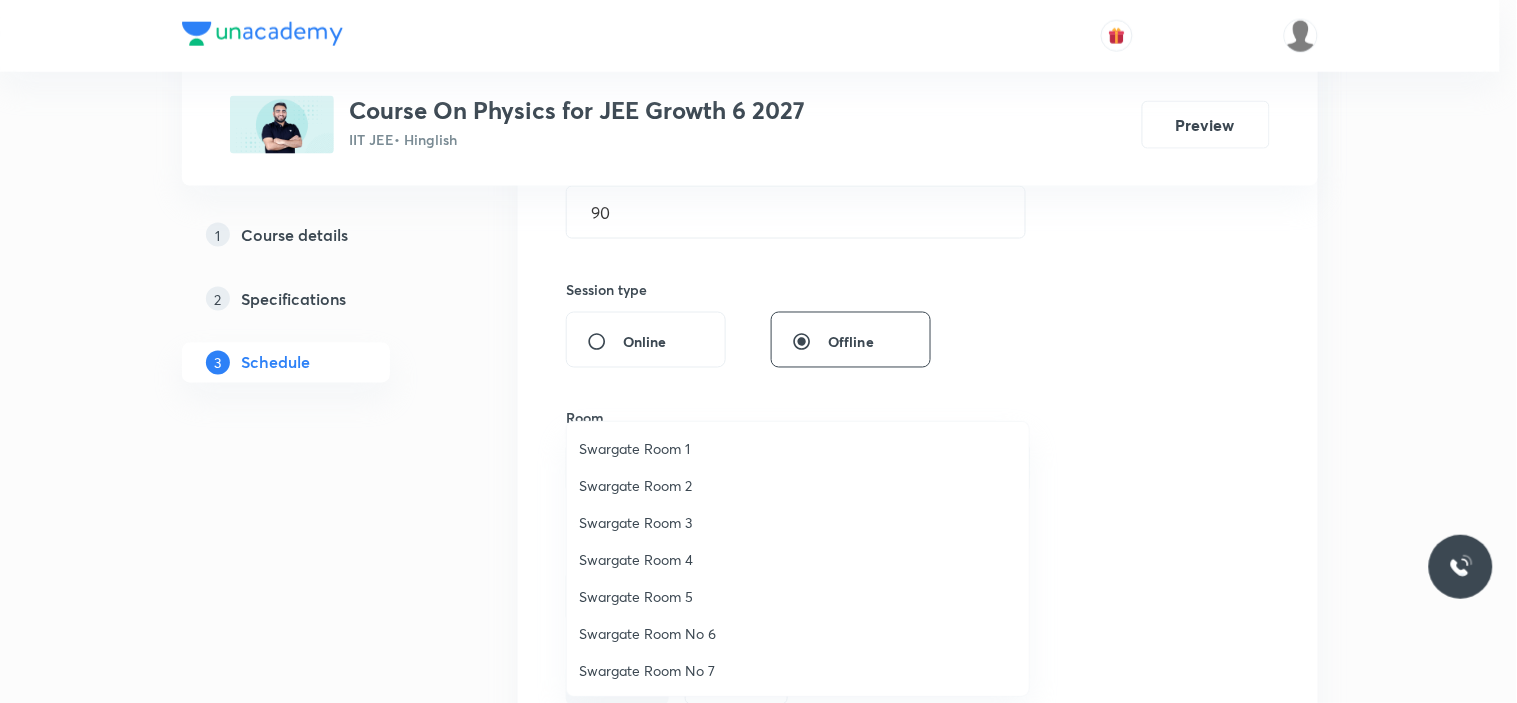 click on "Swargate Room 3" at bounding box center [798, 522] 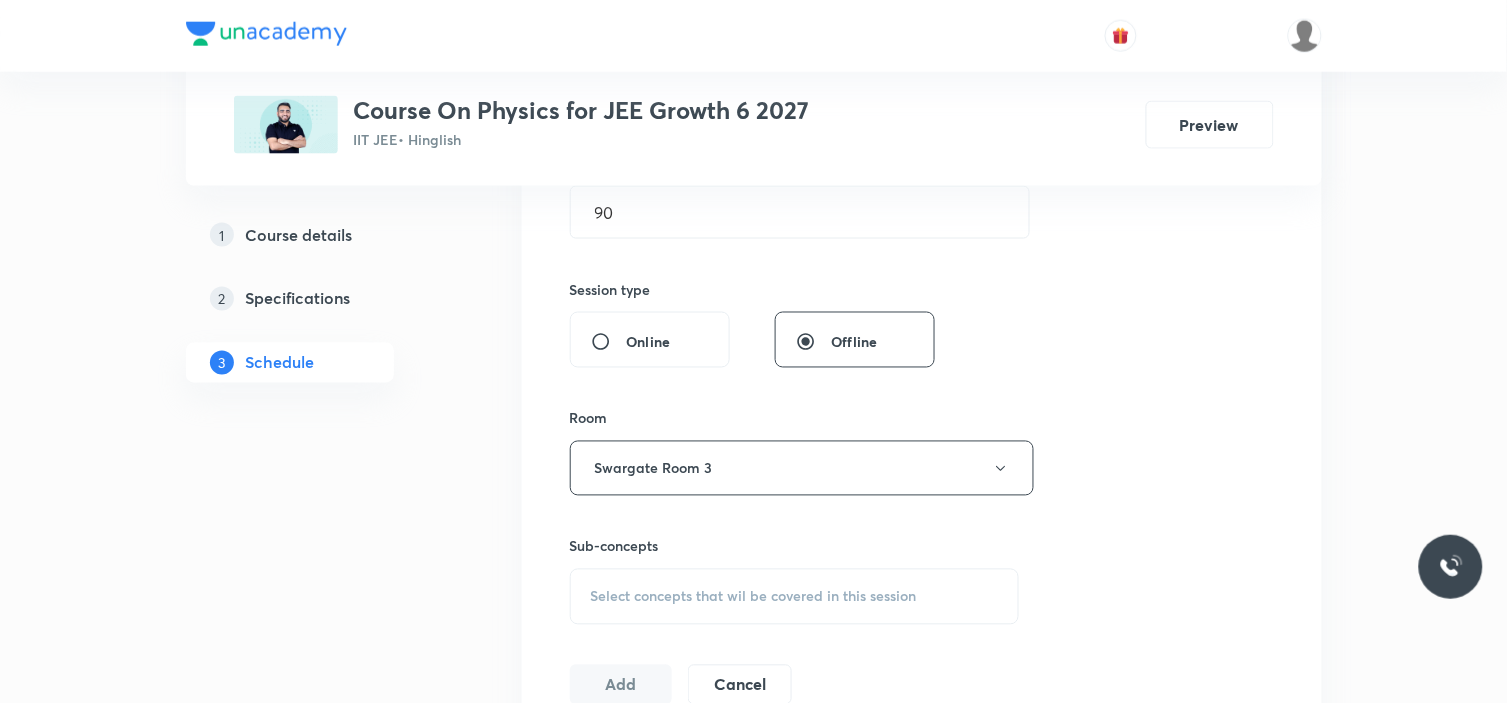 click on "Select concepts that wil be covered in this session" at bounding box center (754, 597) 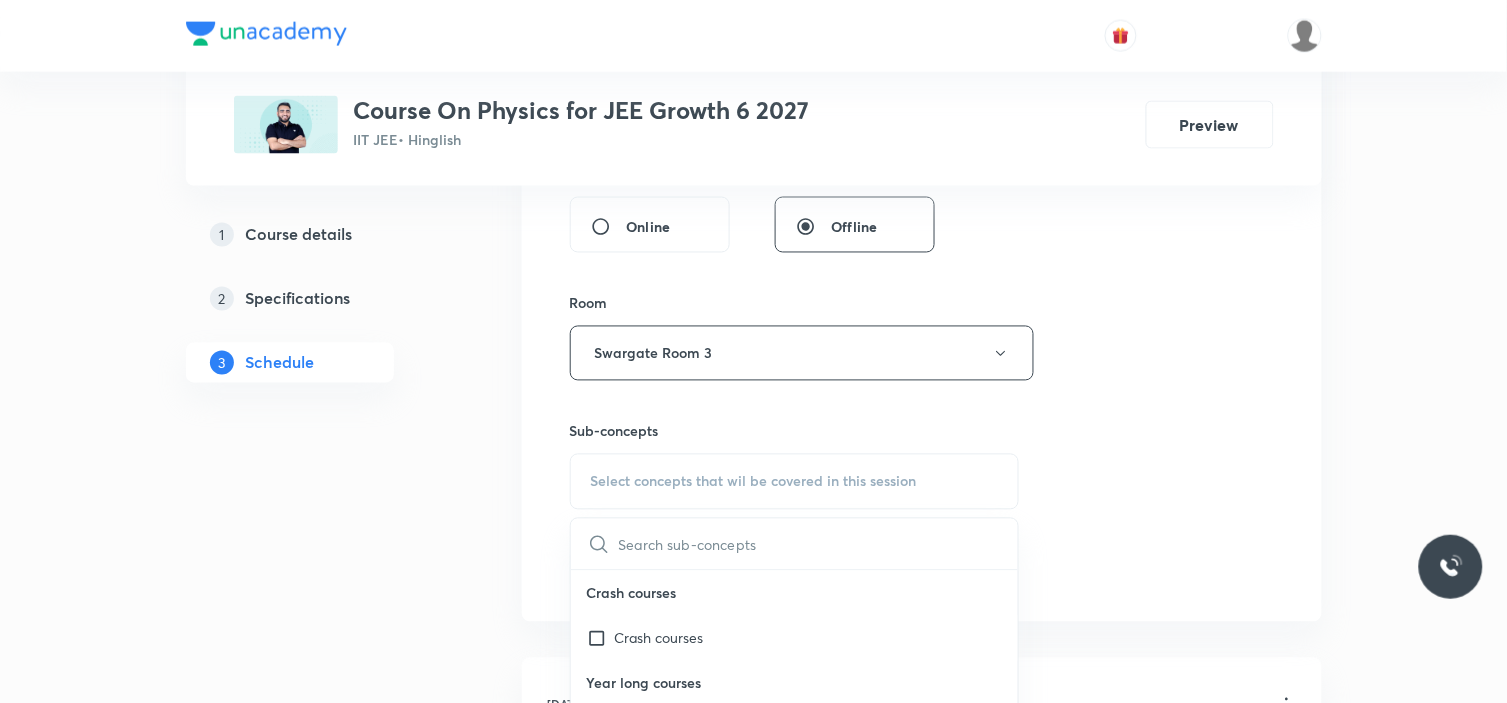 scroll, scrollTop: 888, scrollLeft: 0, axis: vertical 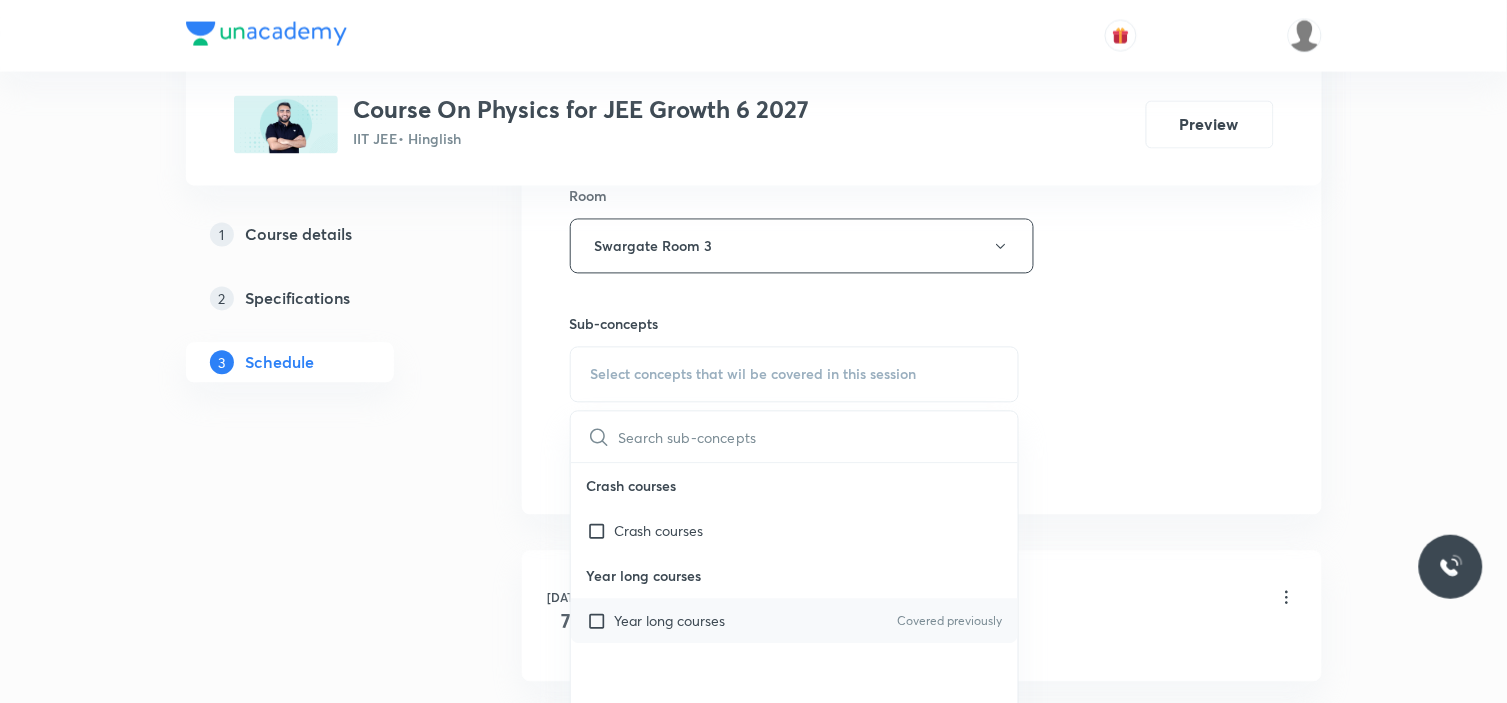 click on "Year long courses" at bounding box center (670, 621) 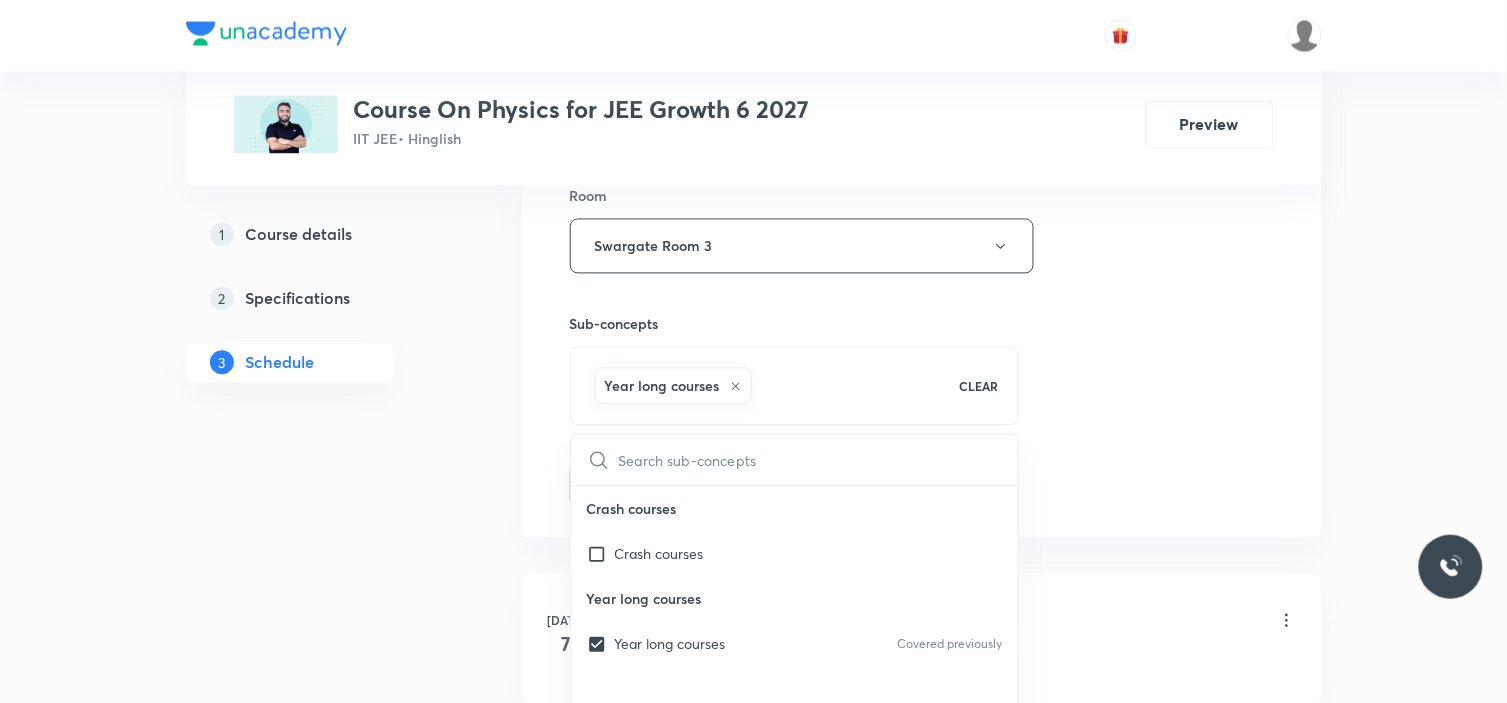 click on "Session  6 Live class Session title 17/99 Basic mathematics ​ Schedule for [DATE] 11:00 AM ​ Duration (in minutes) 90 ​   Session type Online Offline Room Swargate Room 3 Sub-concepts Year long courses CLEAR ​ Crash courses Crash courses Year long courses Year long courses Covered previously Add Cancel" at bounding box center [922, 25] 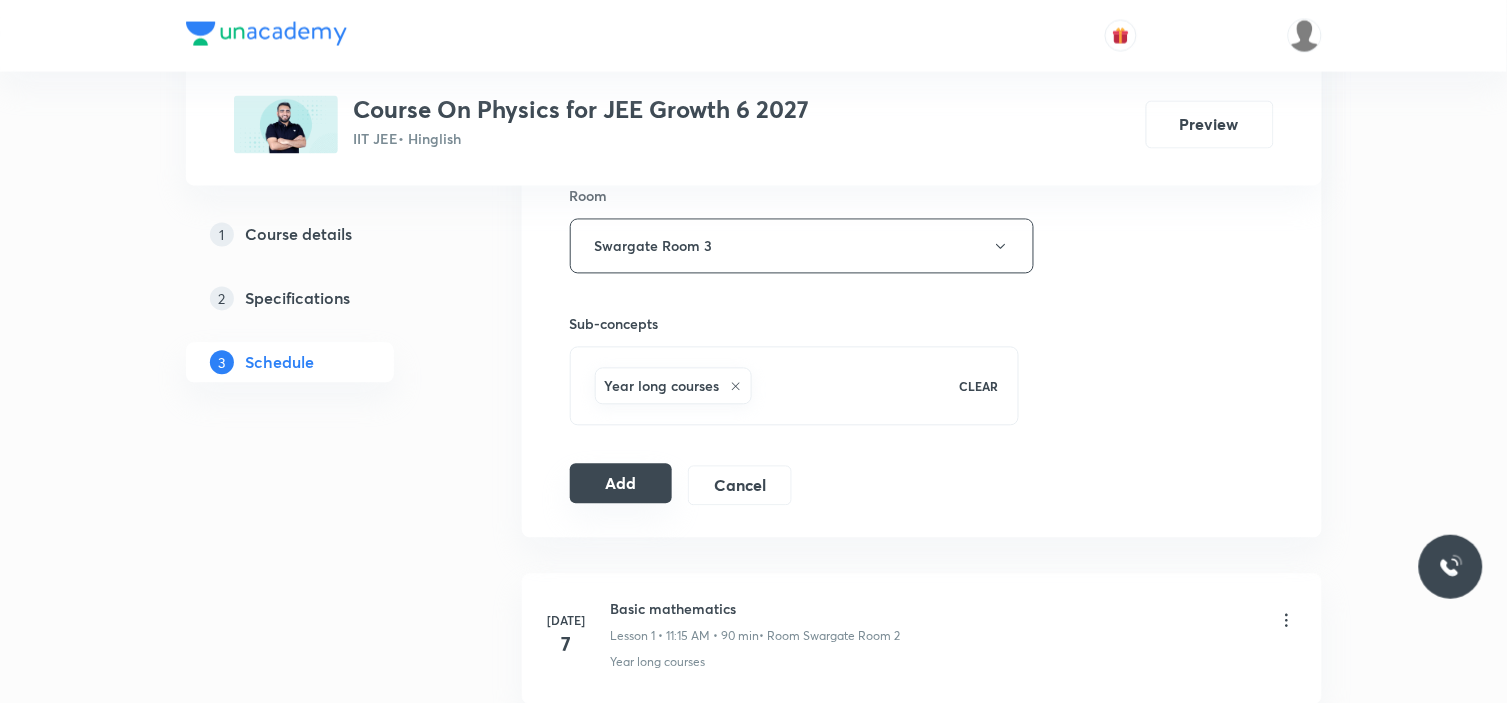 click on "Add" at bounding box center [621, 484] 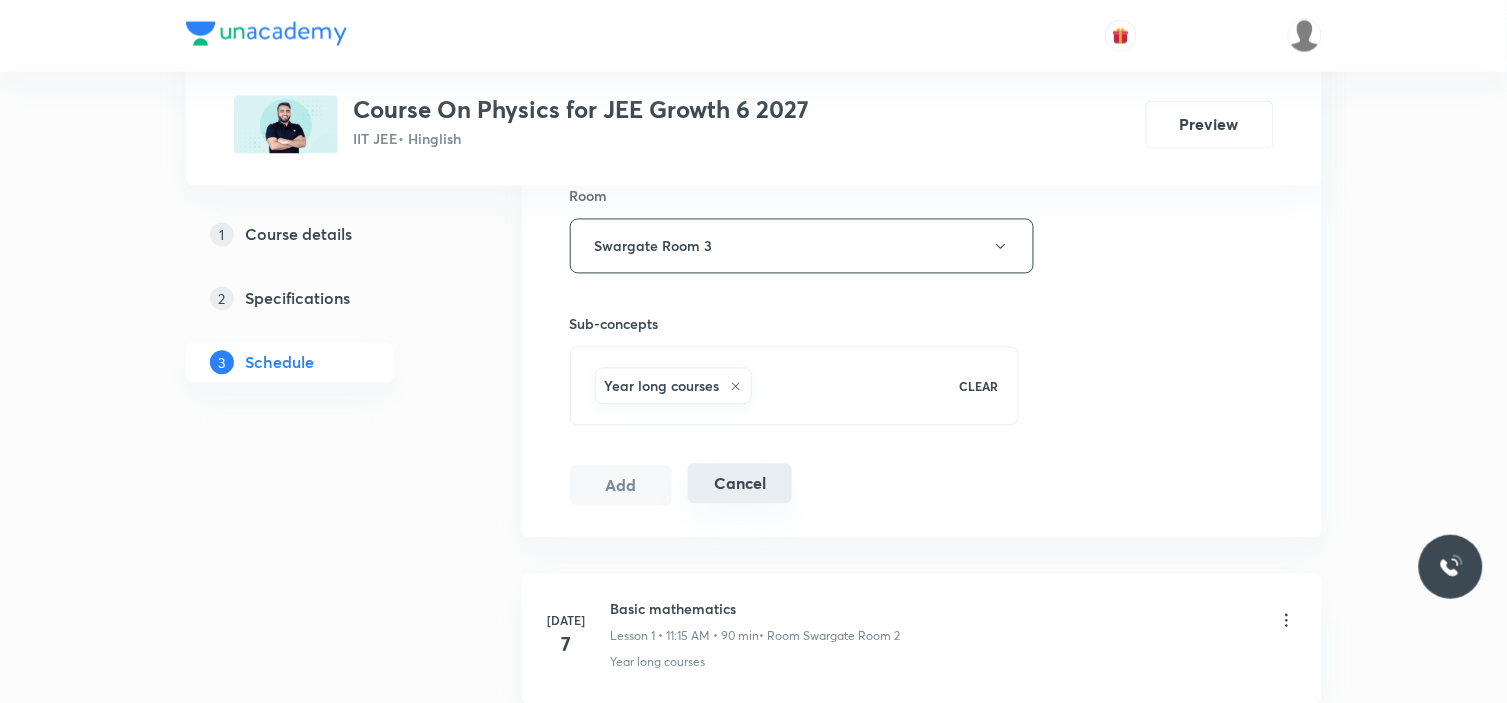 type 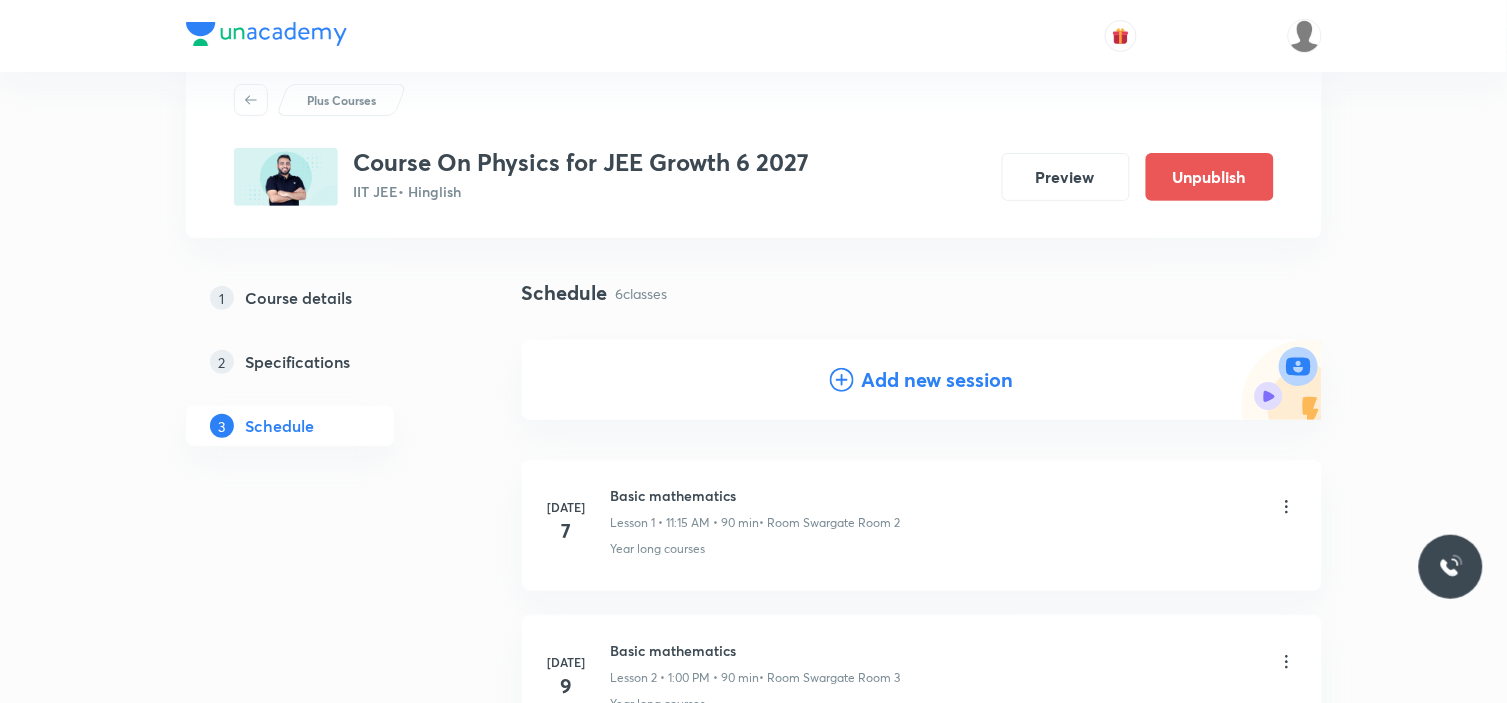 scroll, scrollTop: 0, scrollLeft: 0, axis: both 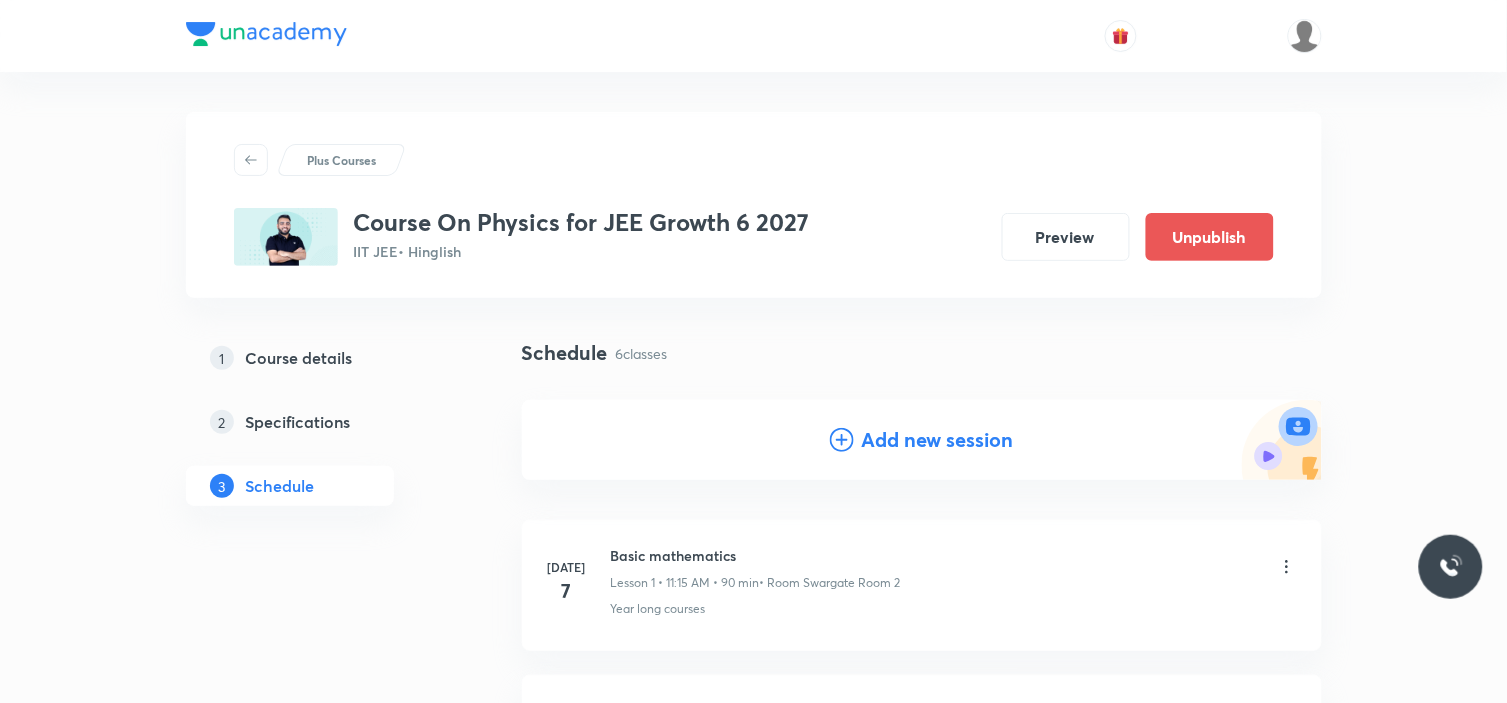 click on "Add new session" at bounding box center (938, 440) 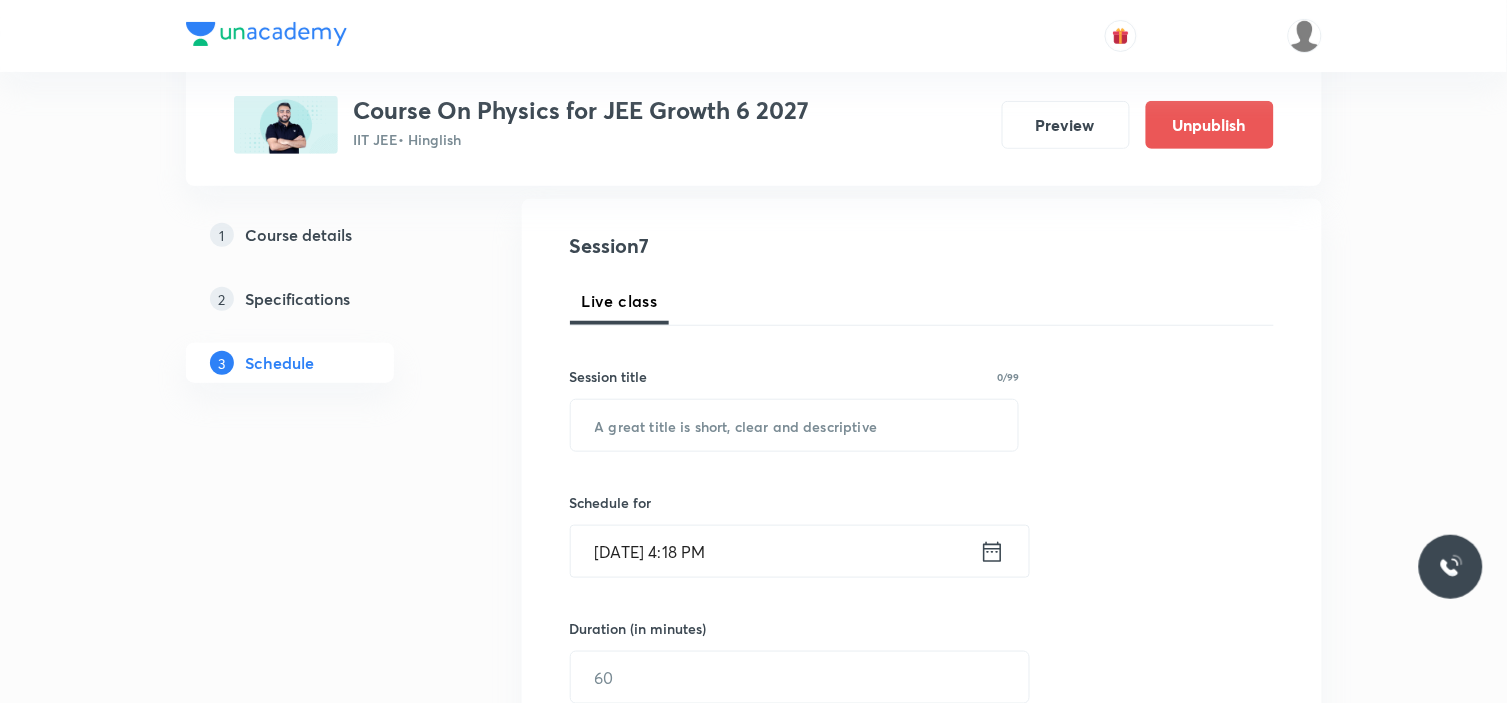 scroll, scrollTop: 222, scrollLeft: 0, axis: vertical 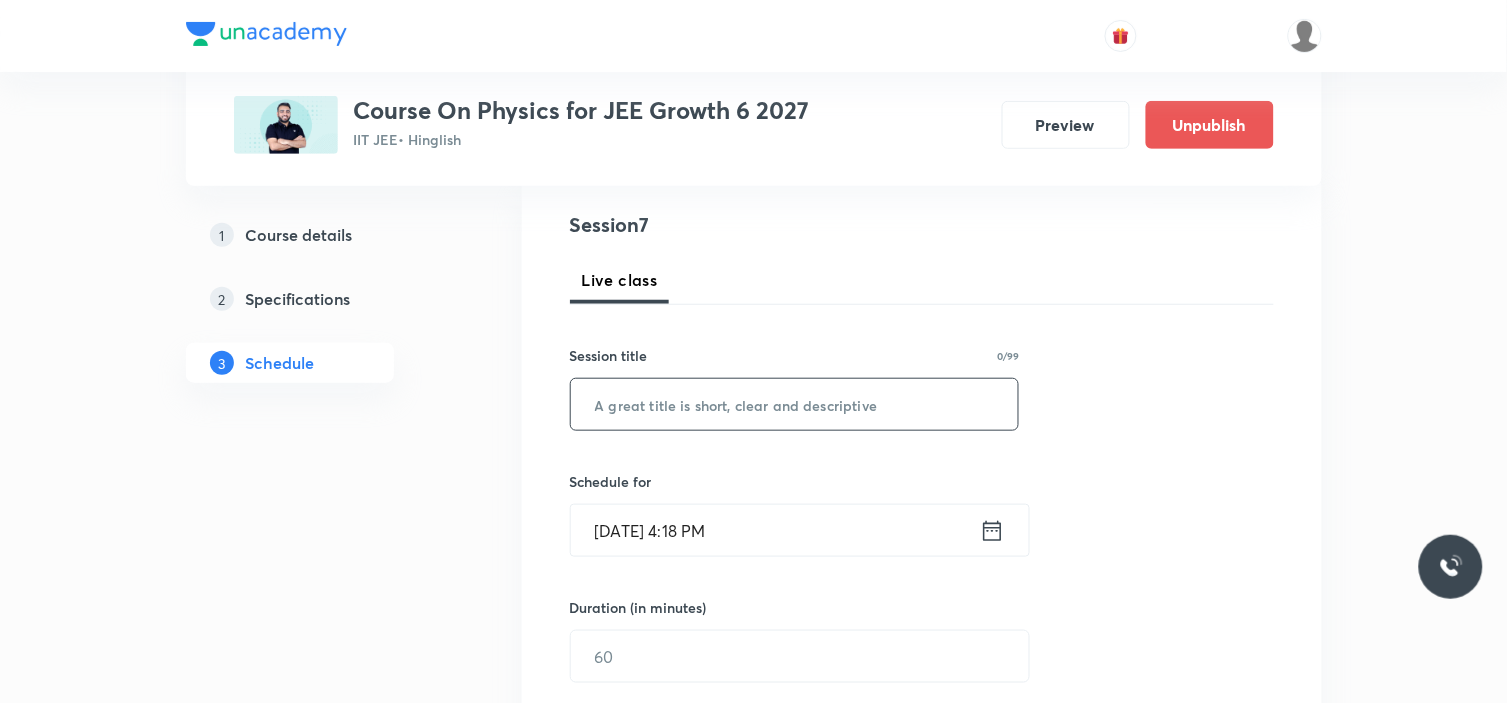 click at bounding box center [795, 404] 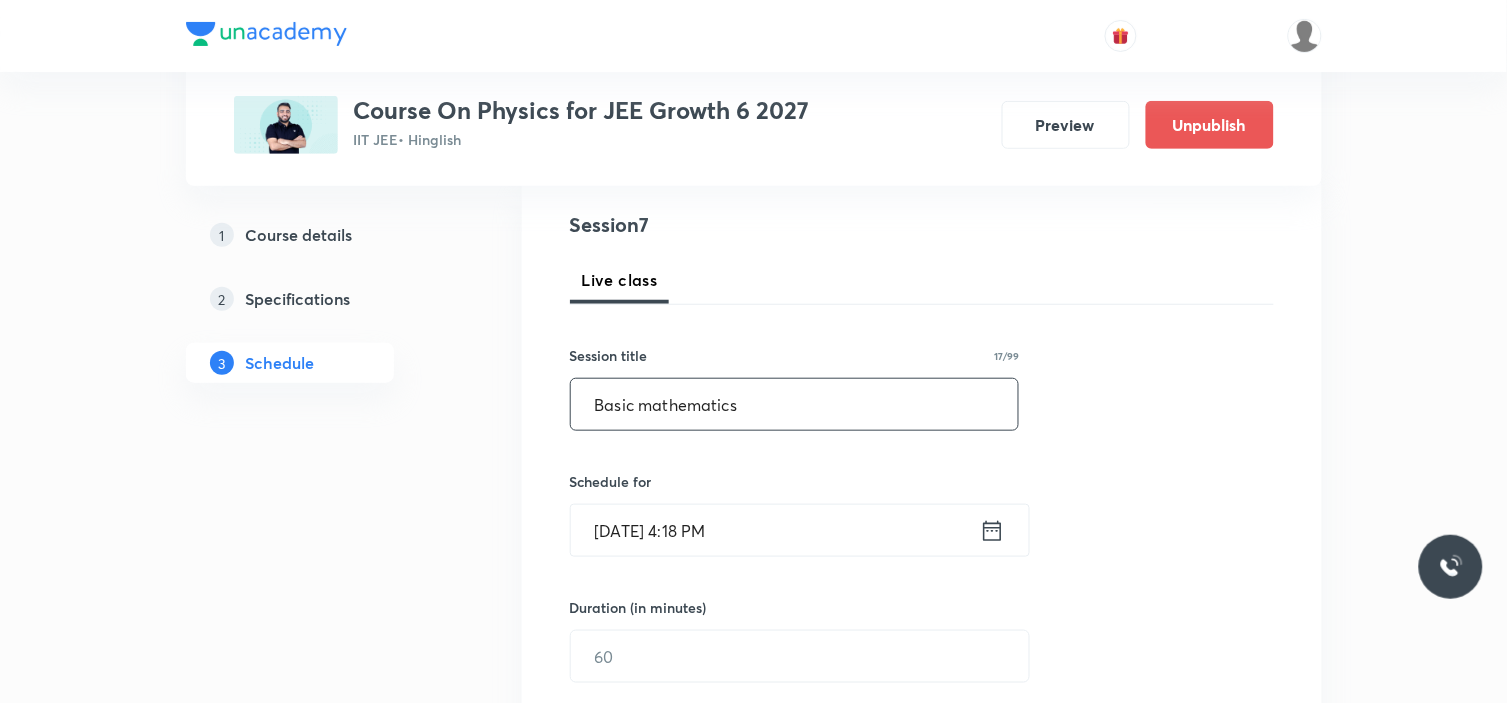 type on "Basic mathematics" 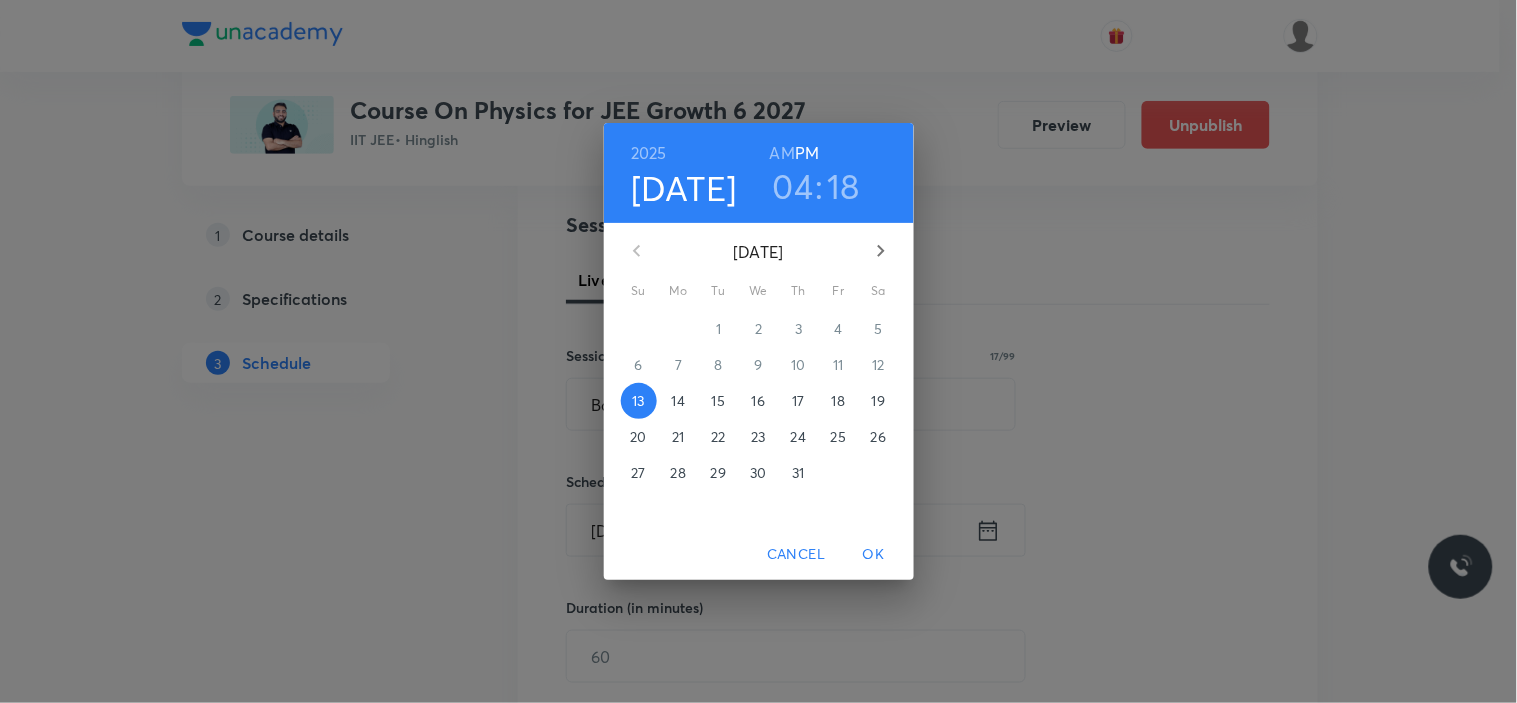 click on "18" at bounding box center (838, 401) 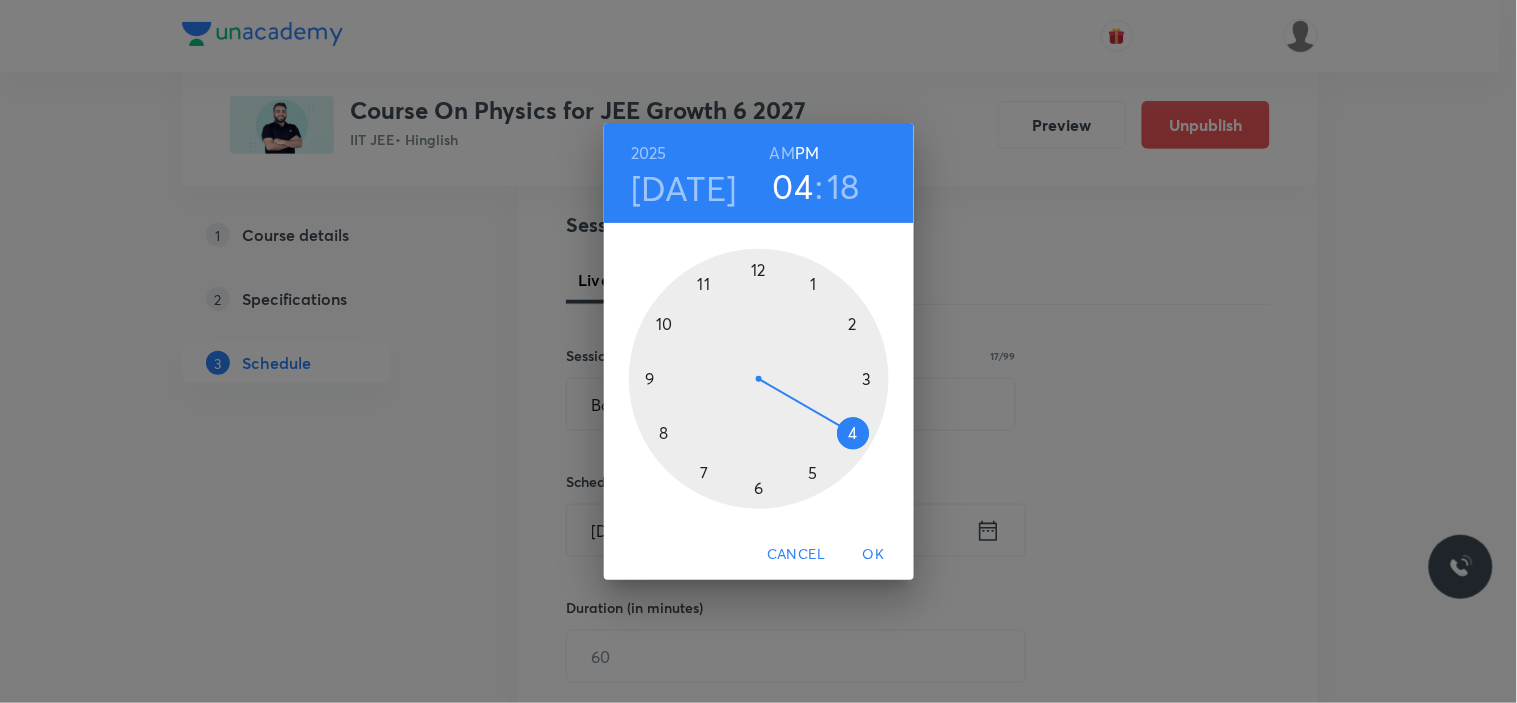 click at bounding box center (759, 379) 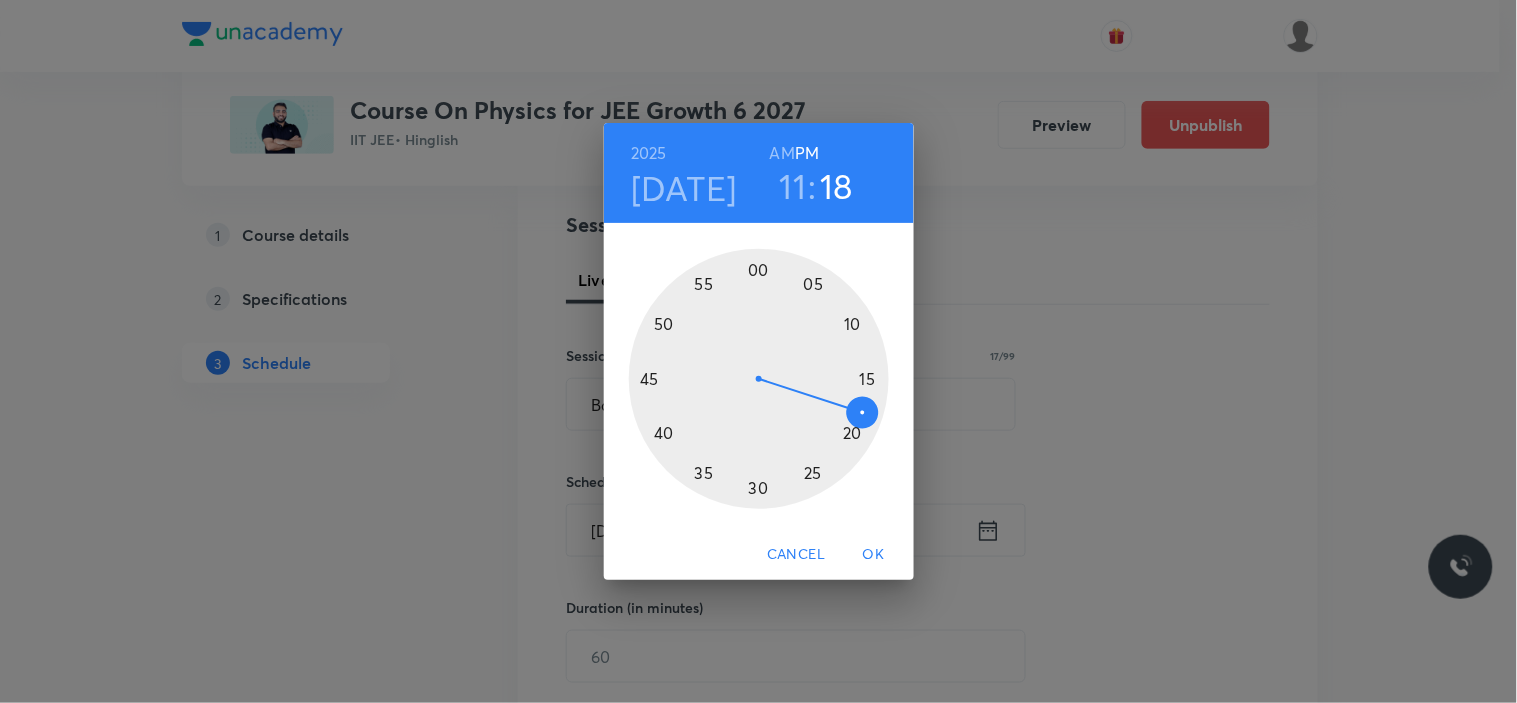 click at bounding box center (759, 379) 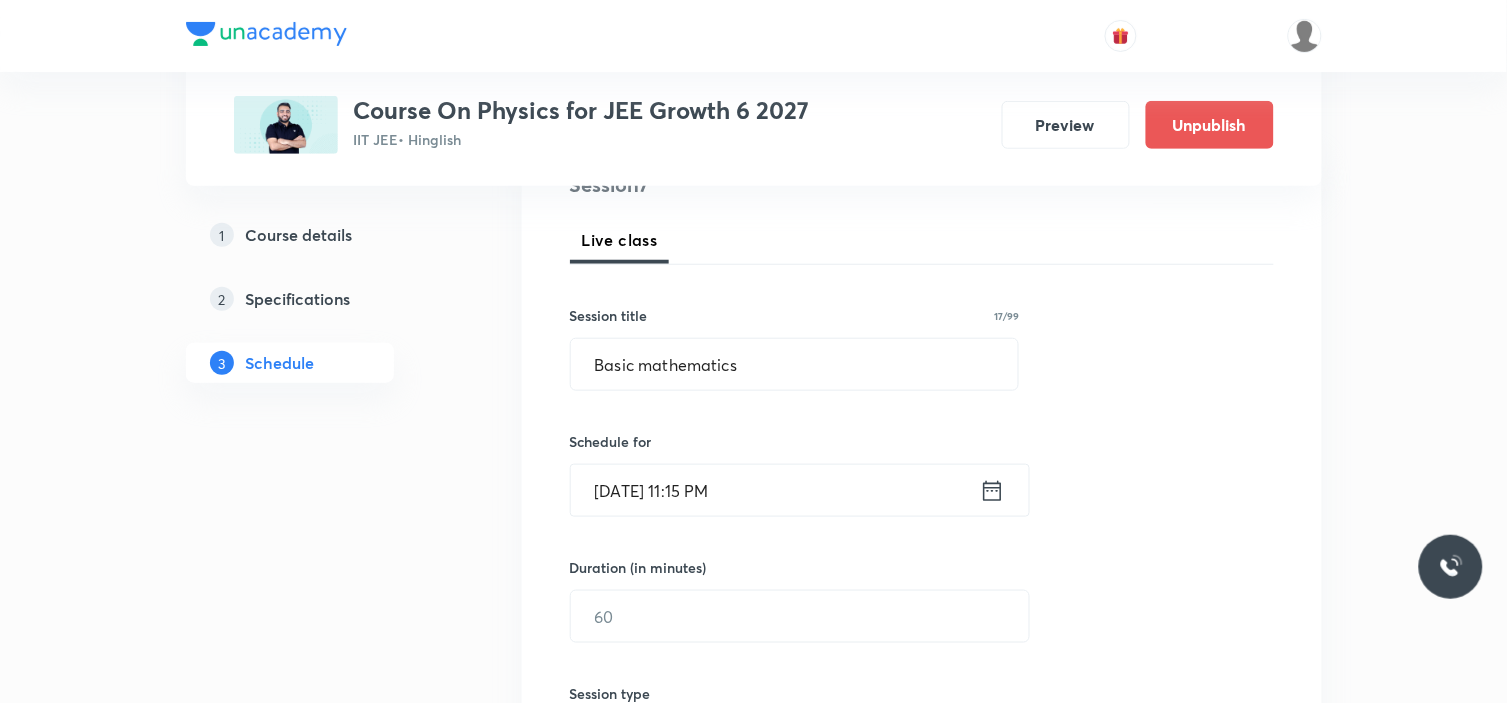 scroll, scrollTop: 333, scrollLeft: 0, axis: vertical 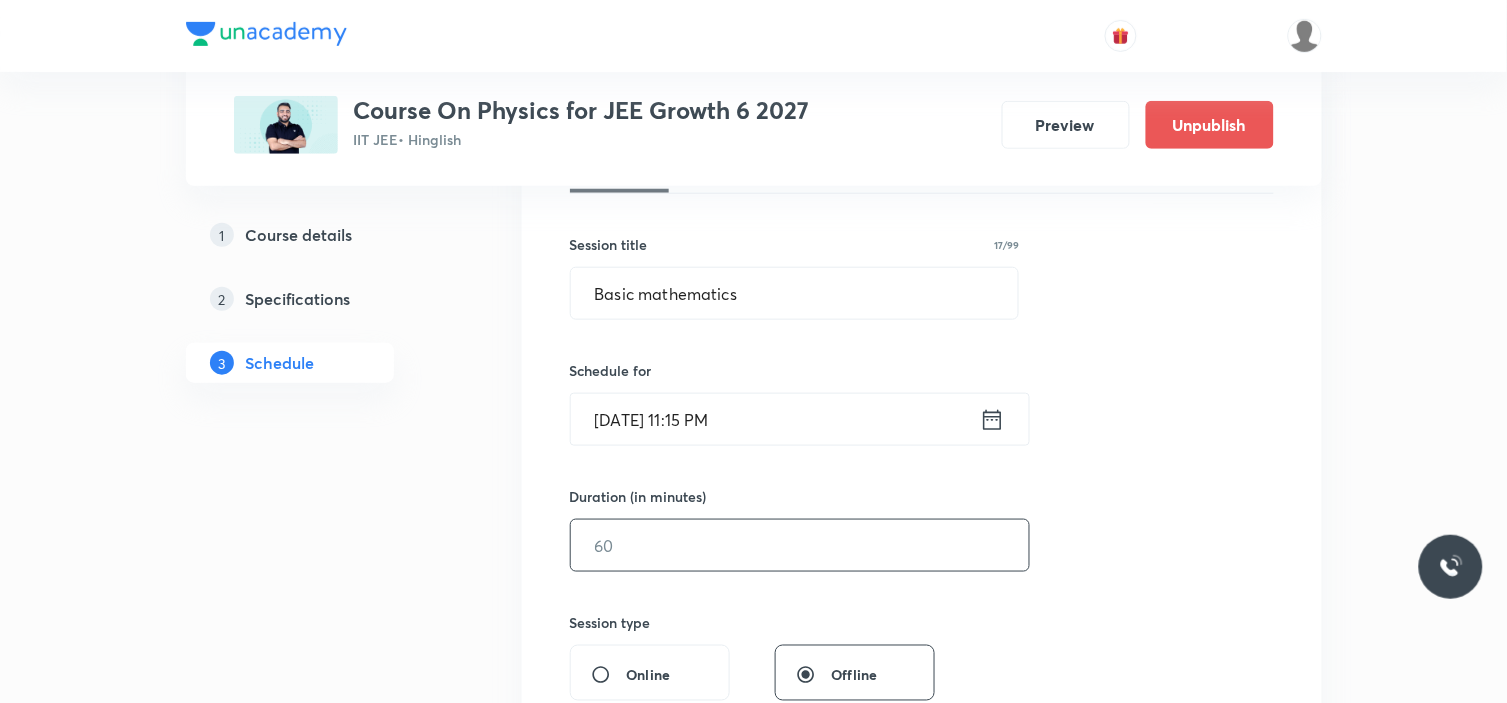 click at bounding box center (800, 545) 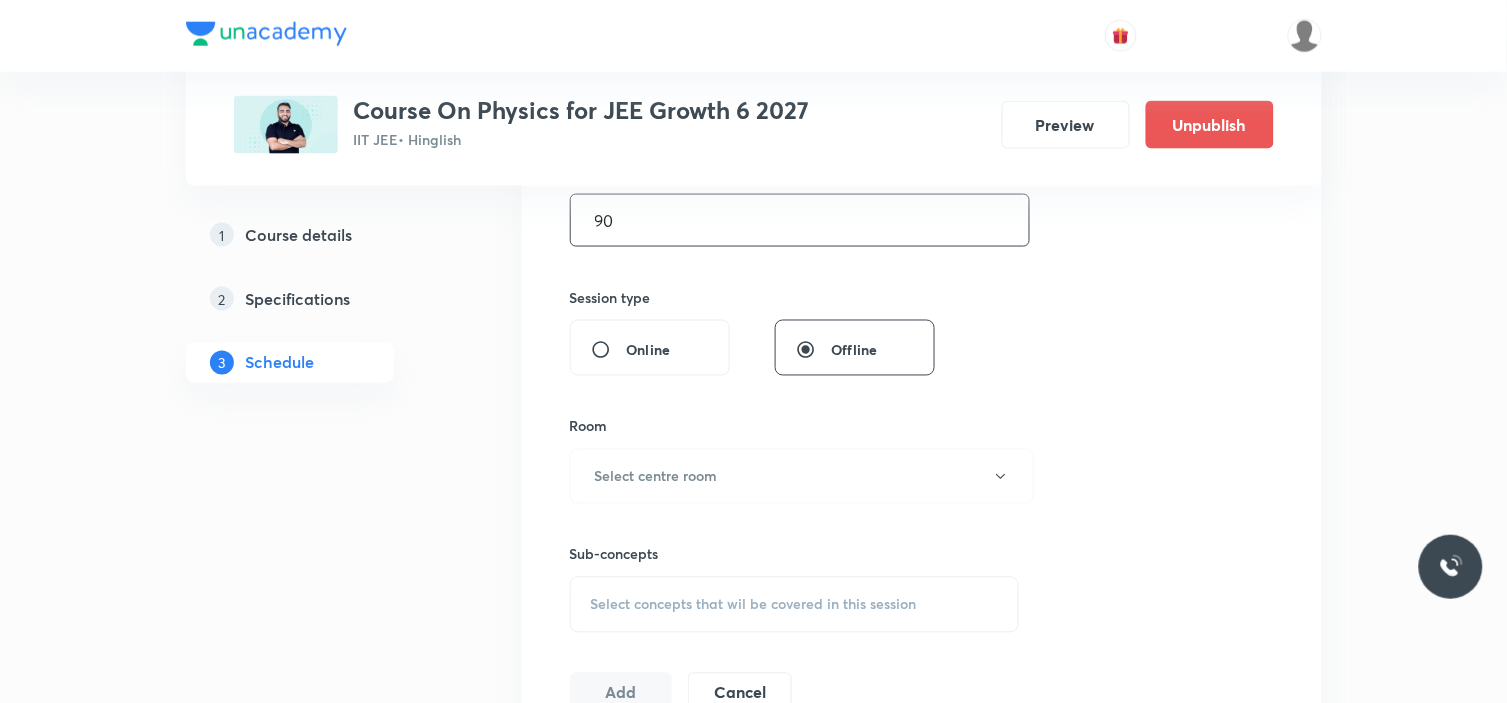 scroll, scrollTop: 666, scrollLeft: 0, axis: vertical 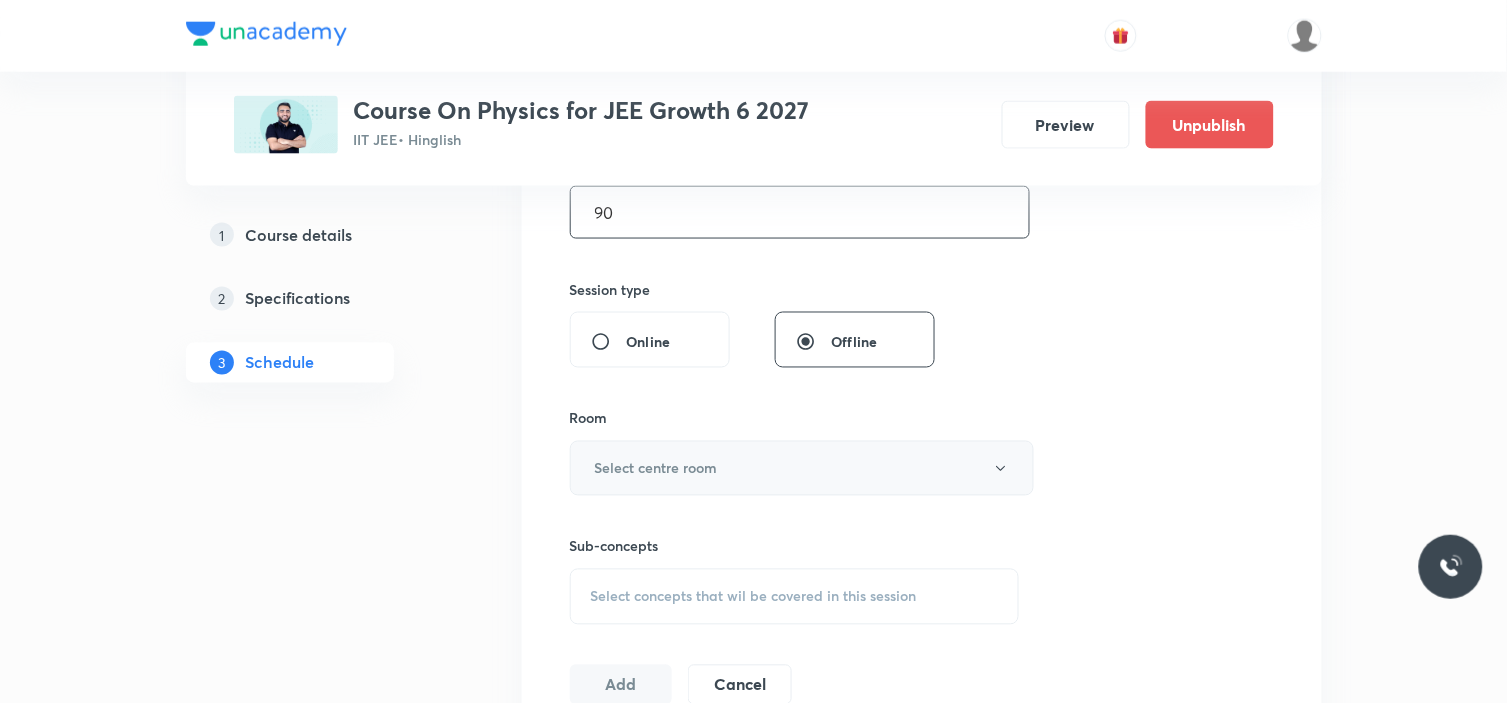 type on "90" 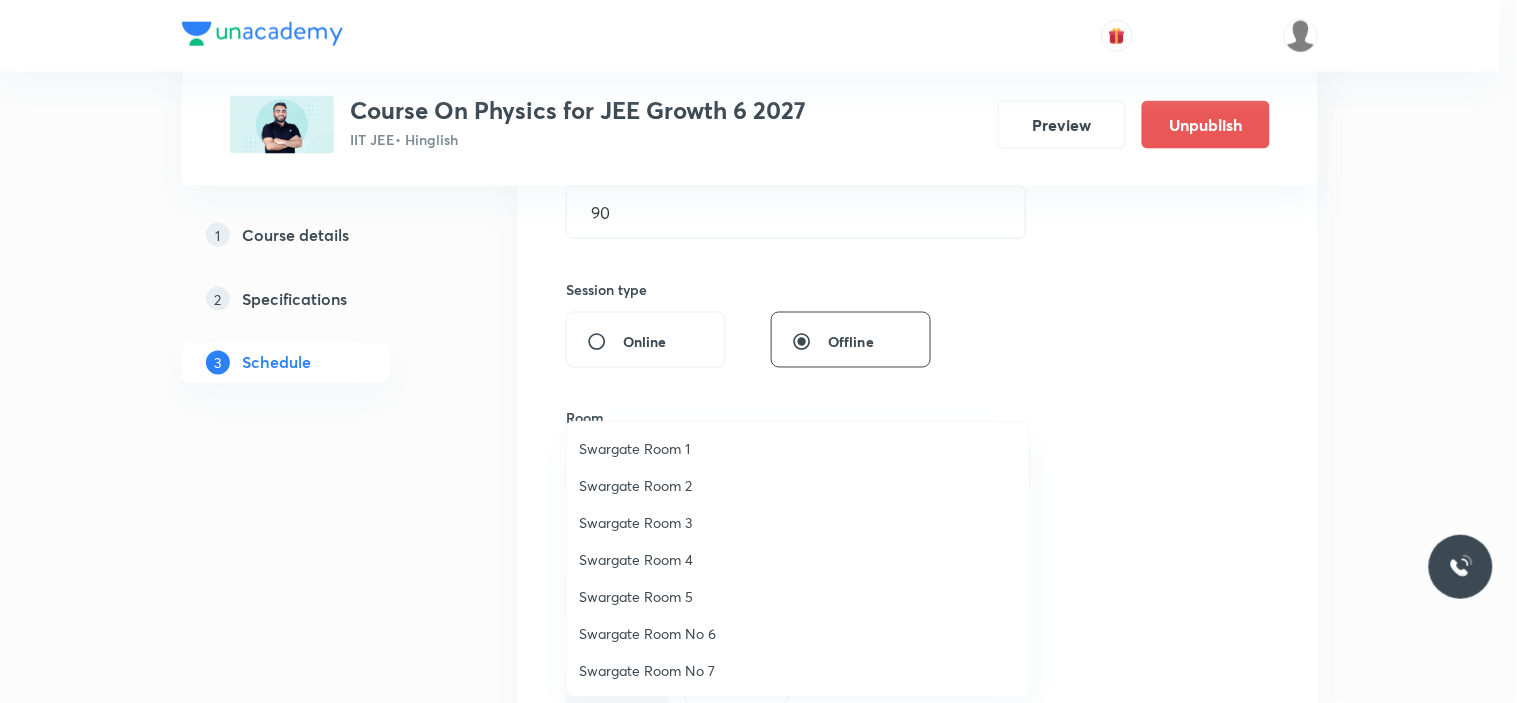 click on "Swargate Room 3" at bounding box center [798, 522] 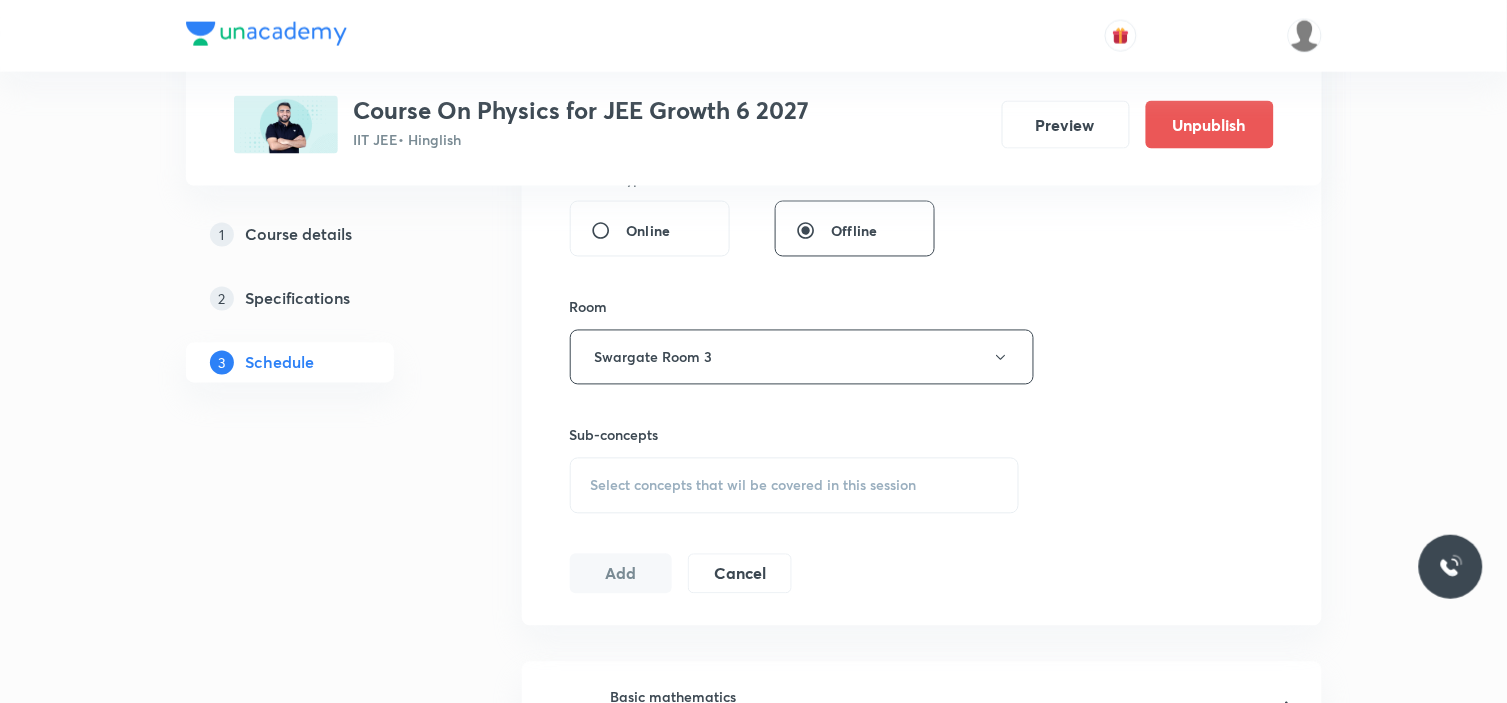 click on "Select concepts that wil be covered in this session" at bounding box center (754, 486) 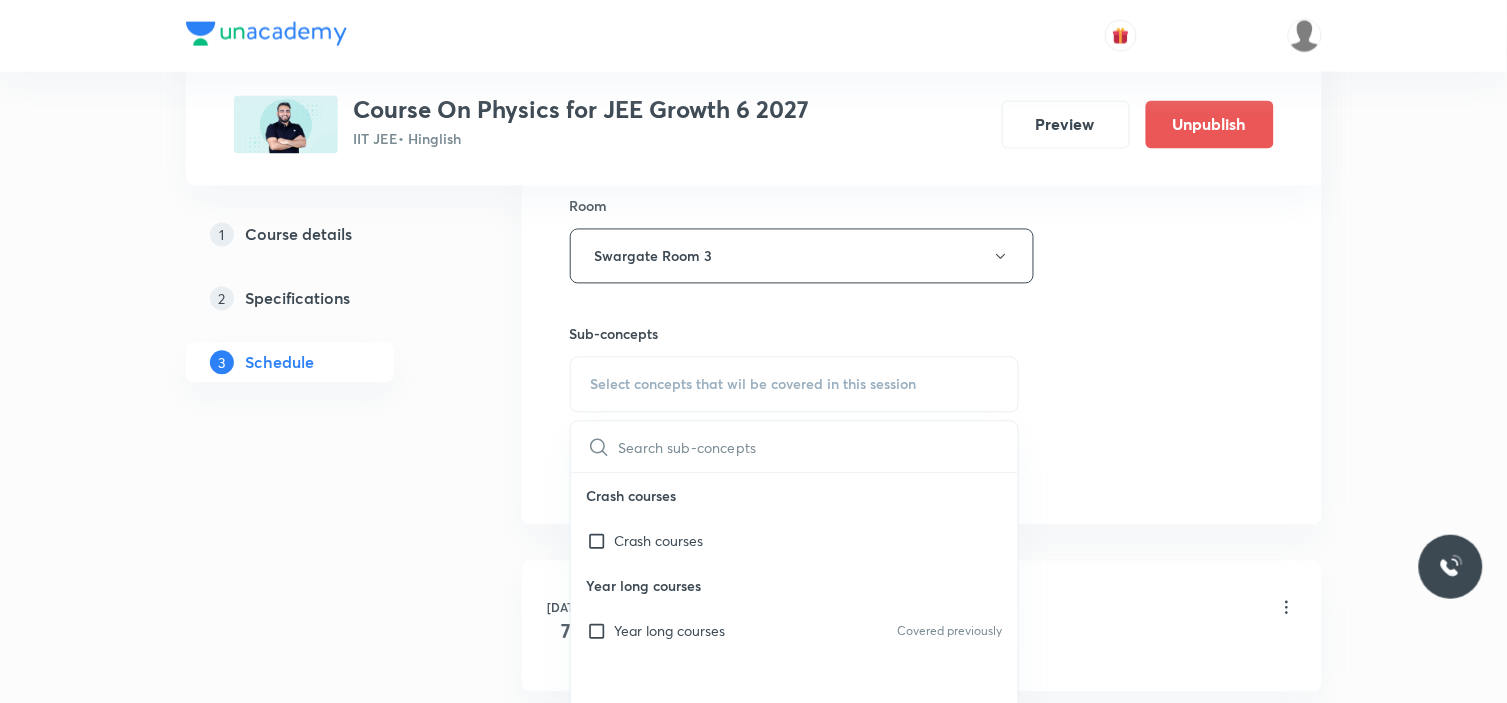 scroll, scrollTop: 1000, scrollLeft: 0, axis: vertical 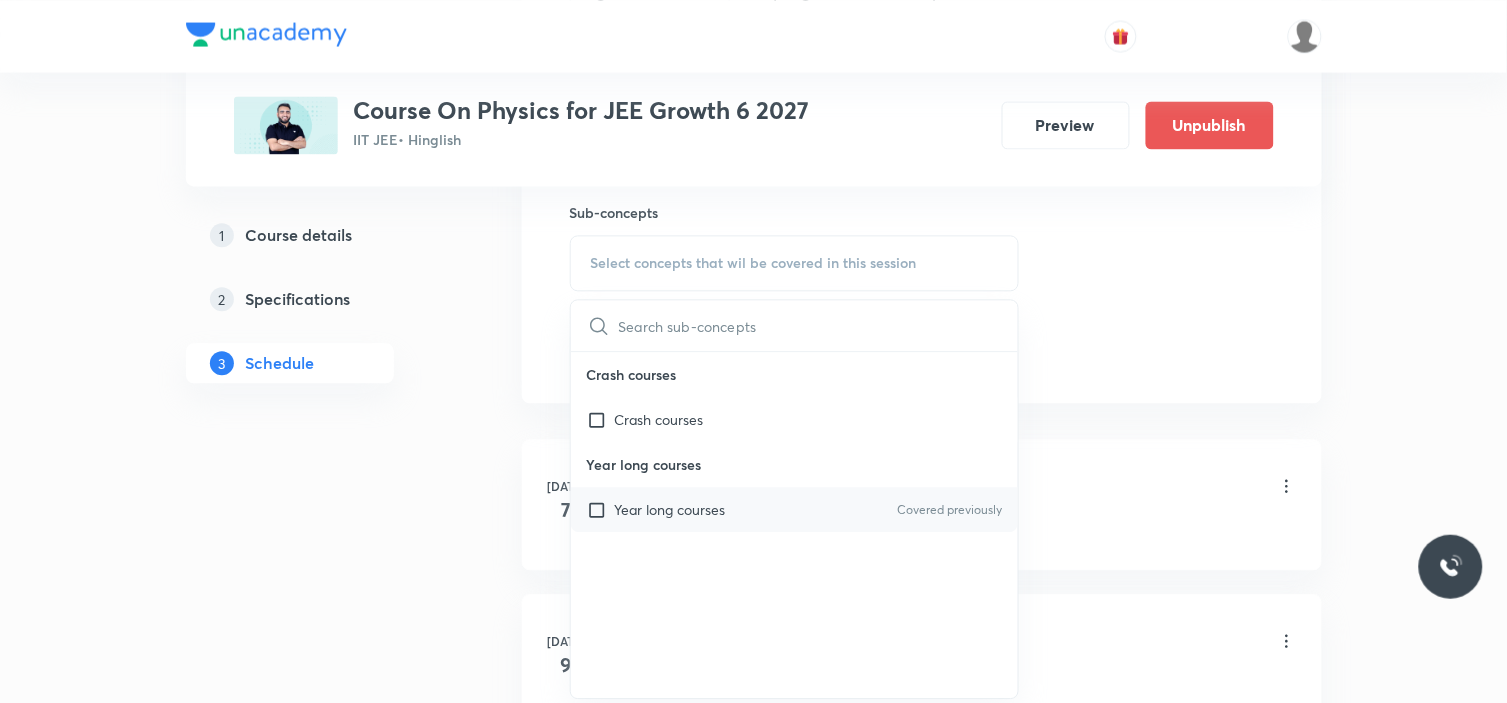 click on "Year long courses" at bounding box center (670, 509) 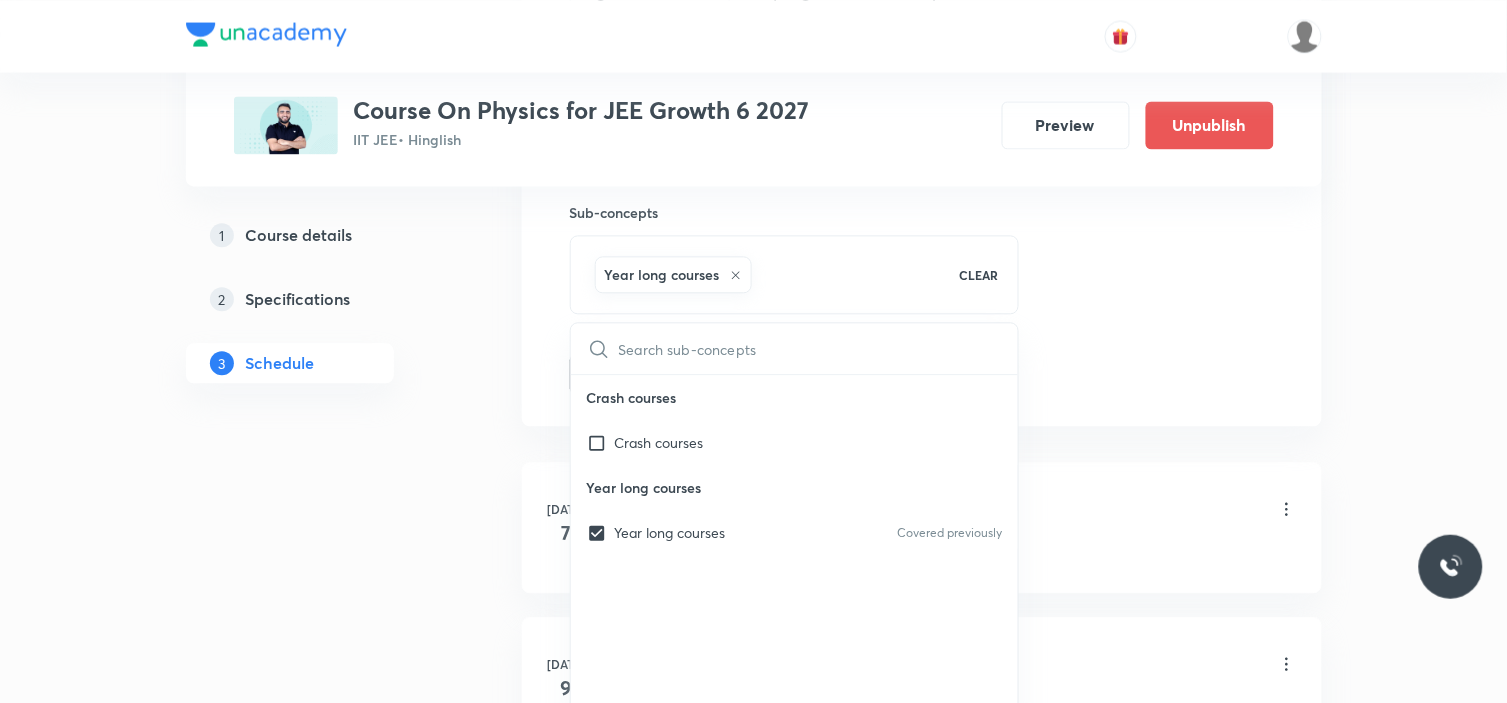 click on "Session  7 Live class Session title 17/99 Basic mathematics ​ Schedule for [DATE] 11:15 PM ​ Duration (in minutes) 90 ​   Session type Online Offline Room Swargate Room 3 Sub-concepts Year long courses CLEAR ​ Crash courses Crash courses Year long courses Year long courses Covered previously Add Cancel" at bounding box center [922, -87] 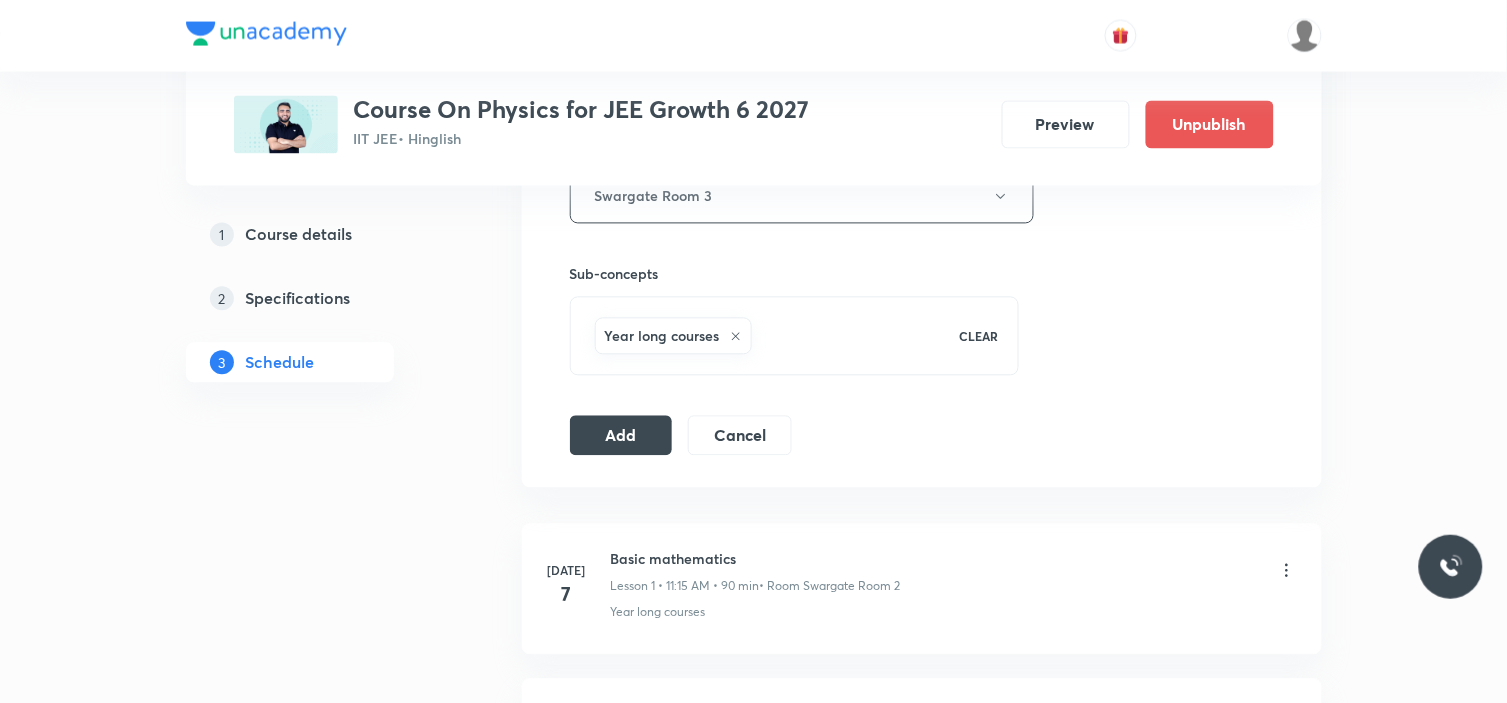 scroll, scrollTop: 888, scrollLeft: 0, axis: vertical 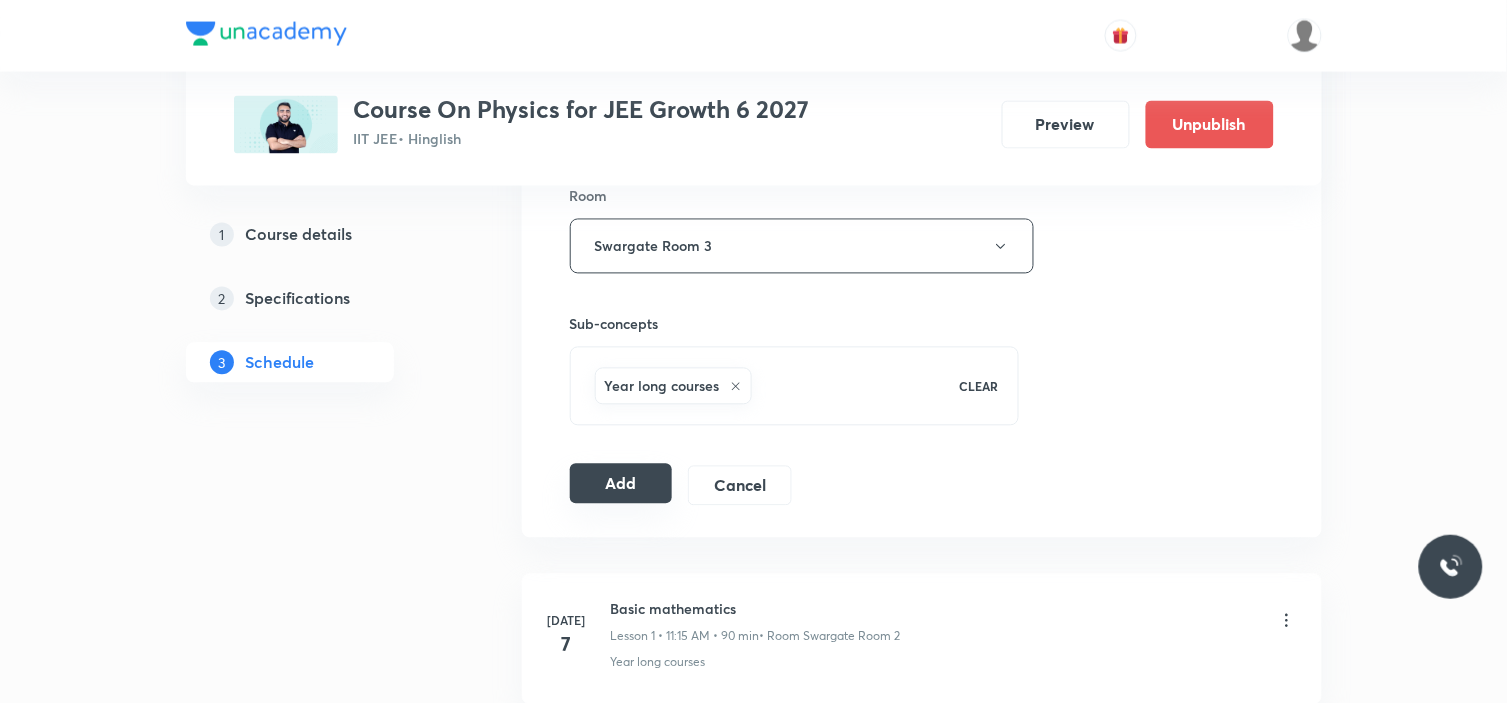 click on "Add Cancel" at bounding box center [689, 486] 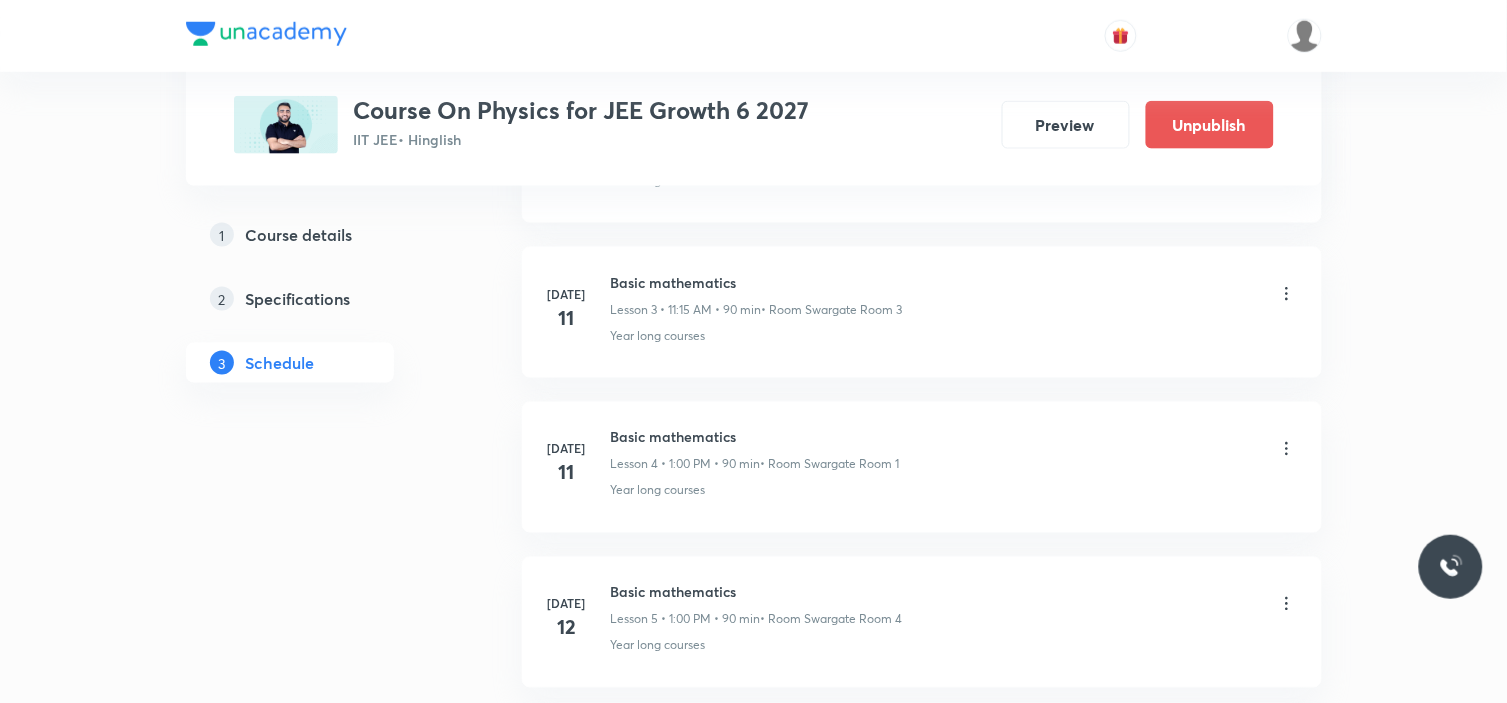 scroll, scrollTop: 1066, scrollLeft: 0, axis: vertical 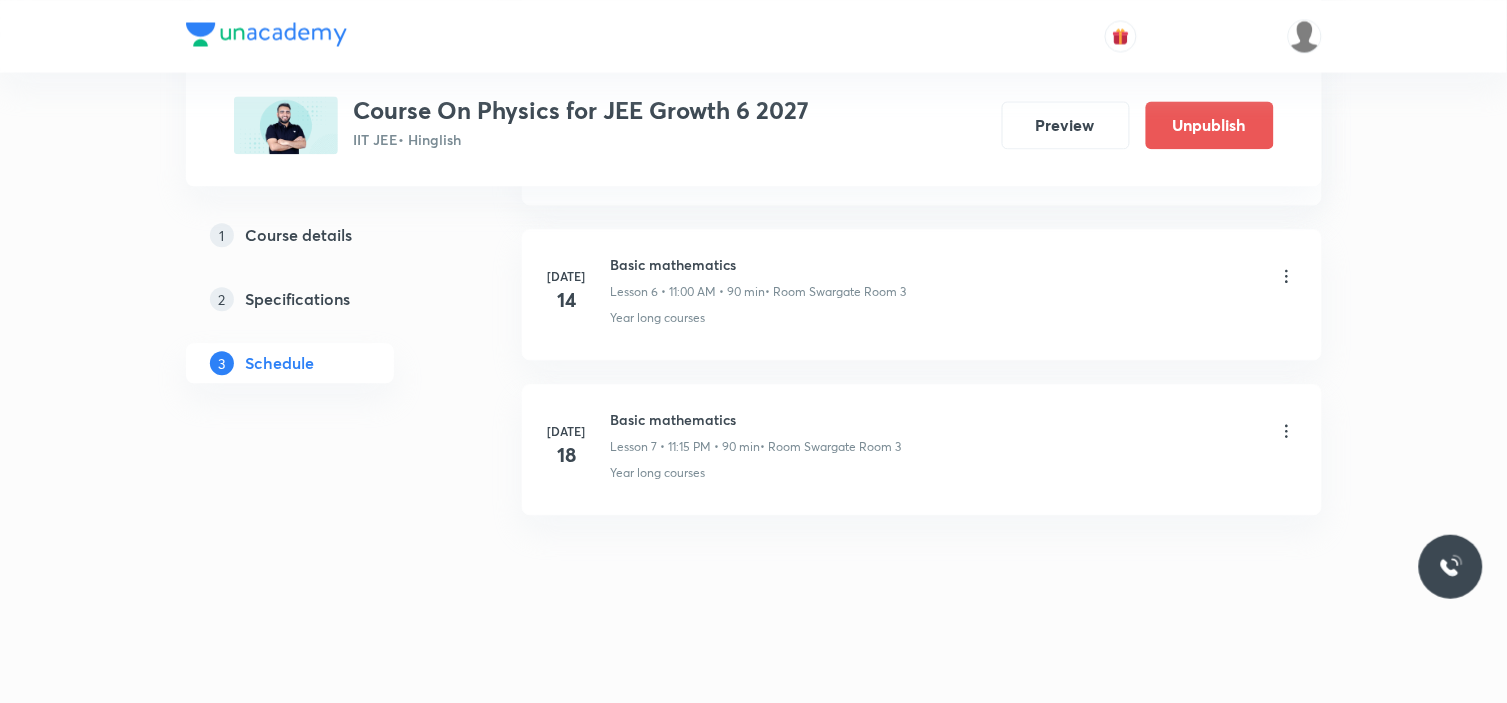 click 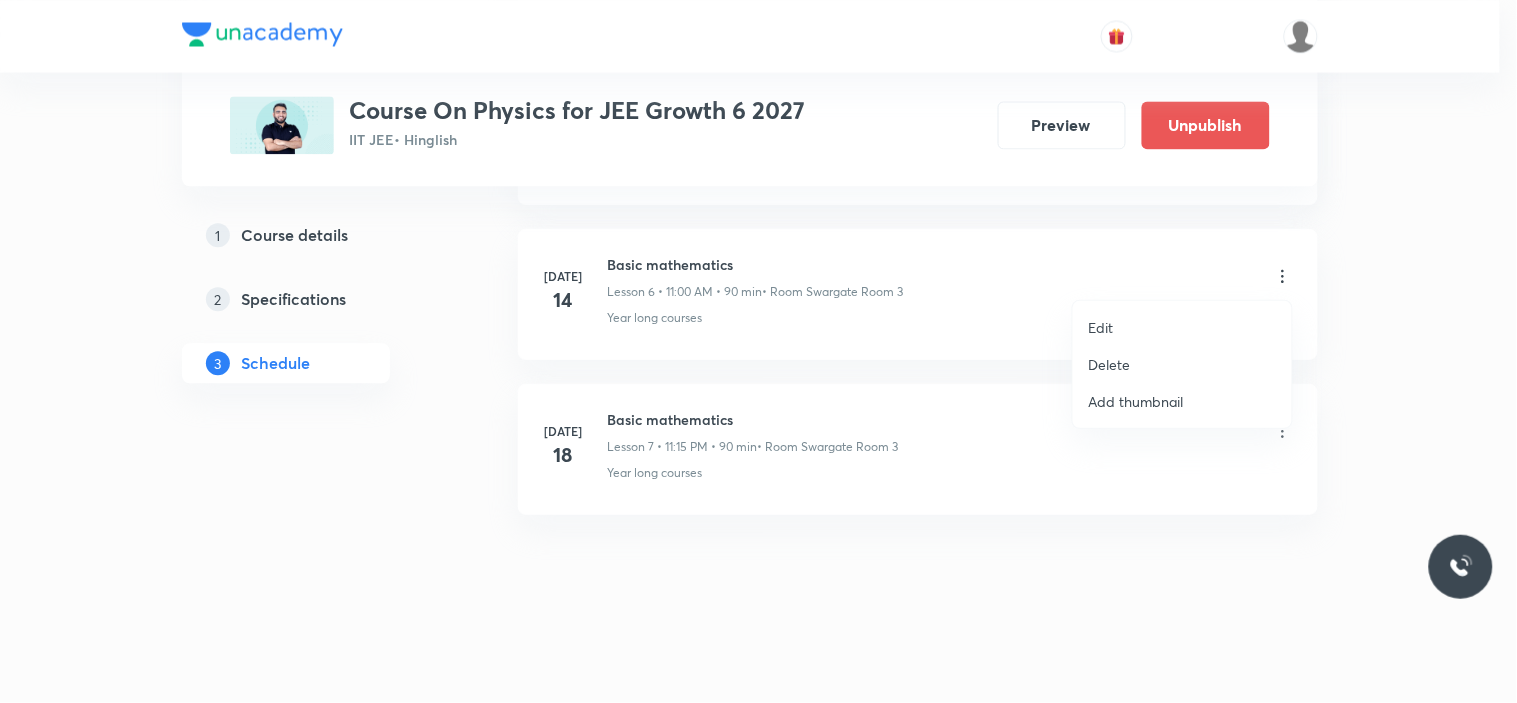 click on "Edit" at bounding box center [1182, 327] 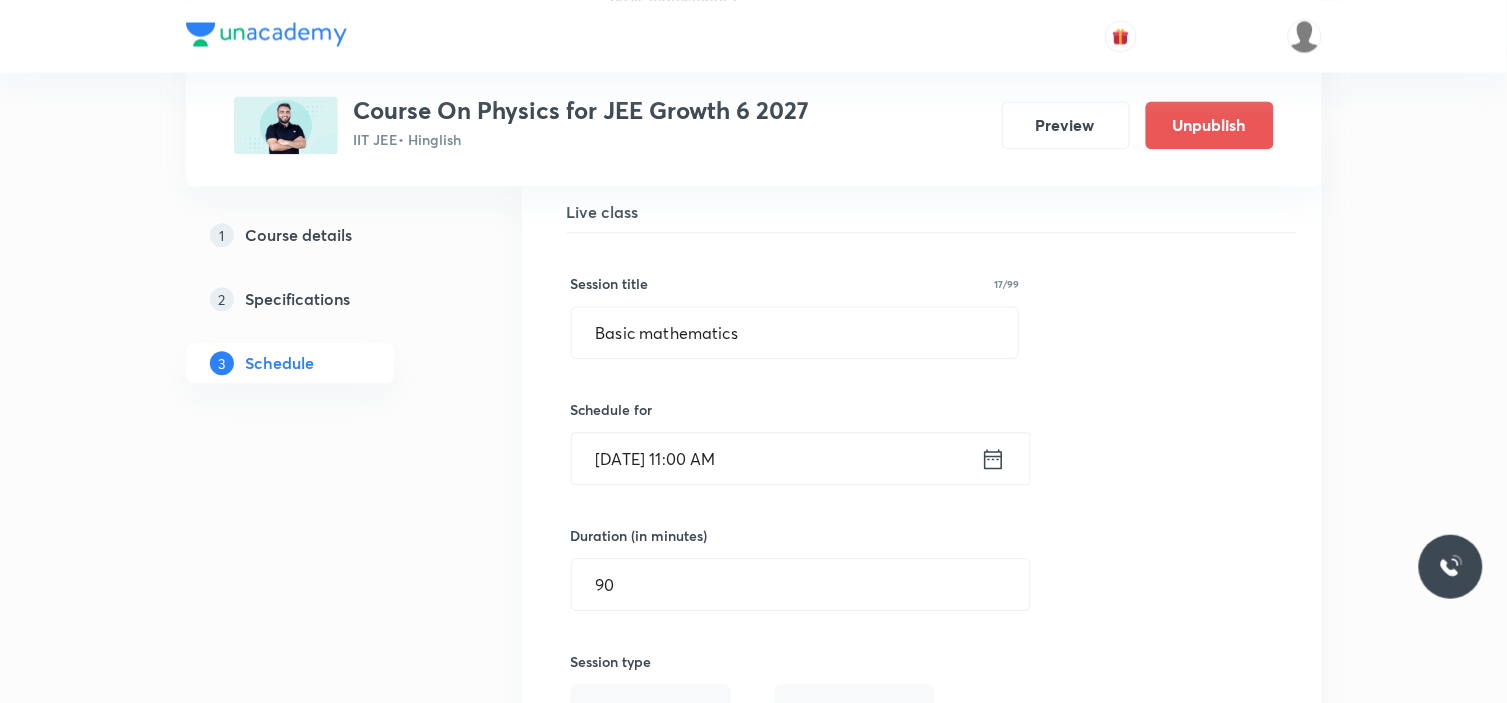 click on "[DATE] 11:00 AM" at bounding box center [776, 458] 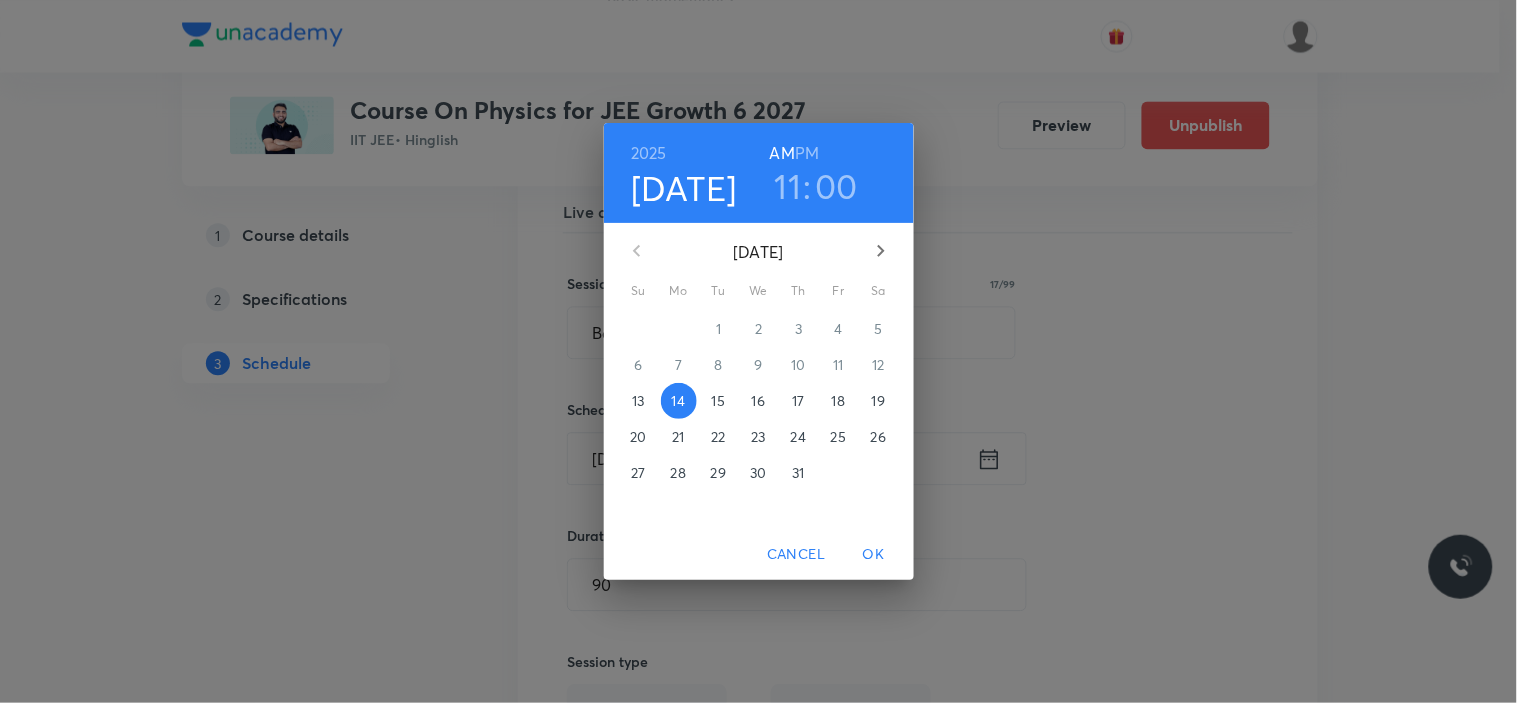 click on "00" at bounding box center (837, 186) 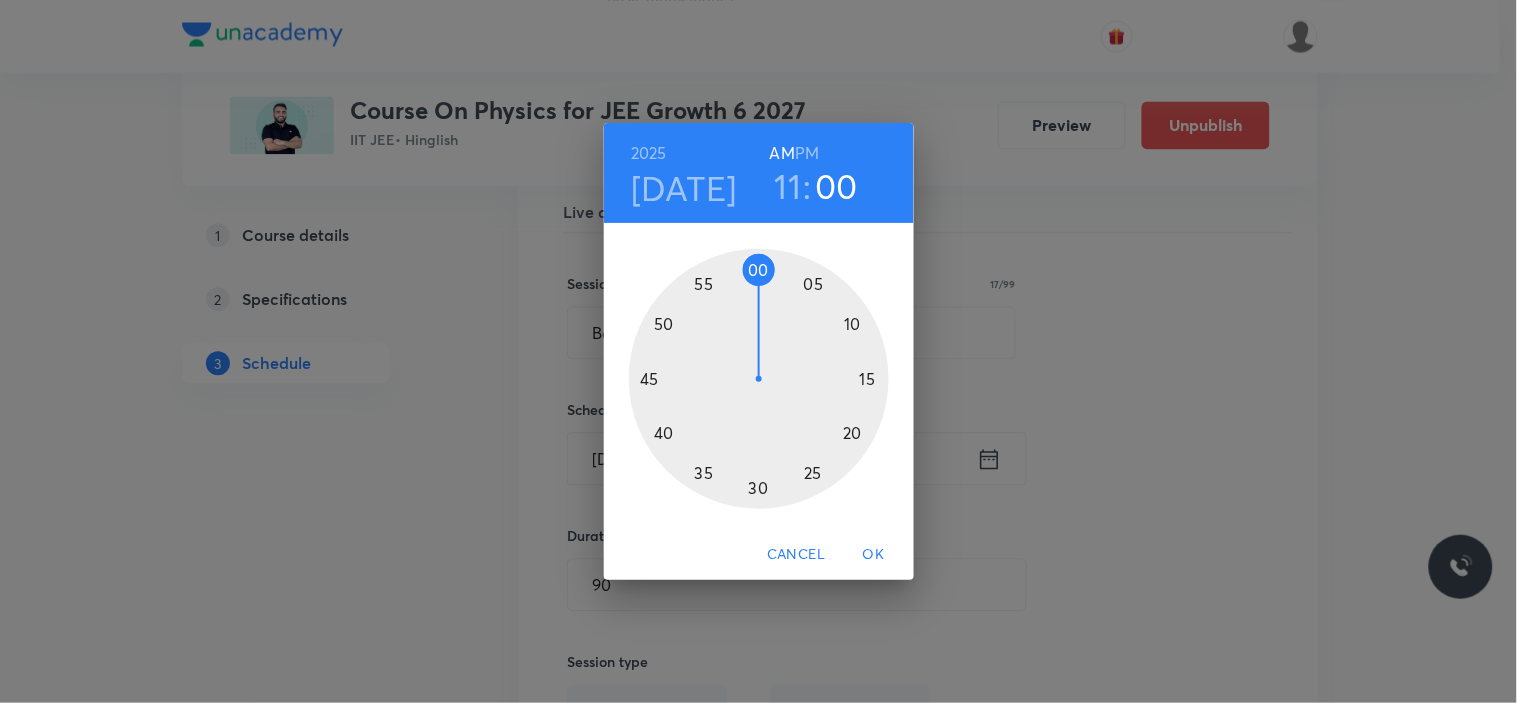 click at bounding box center [759, 379] 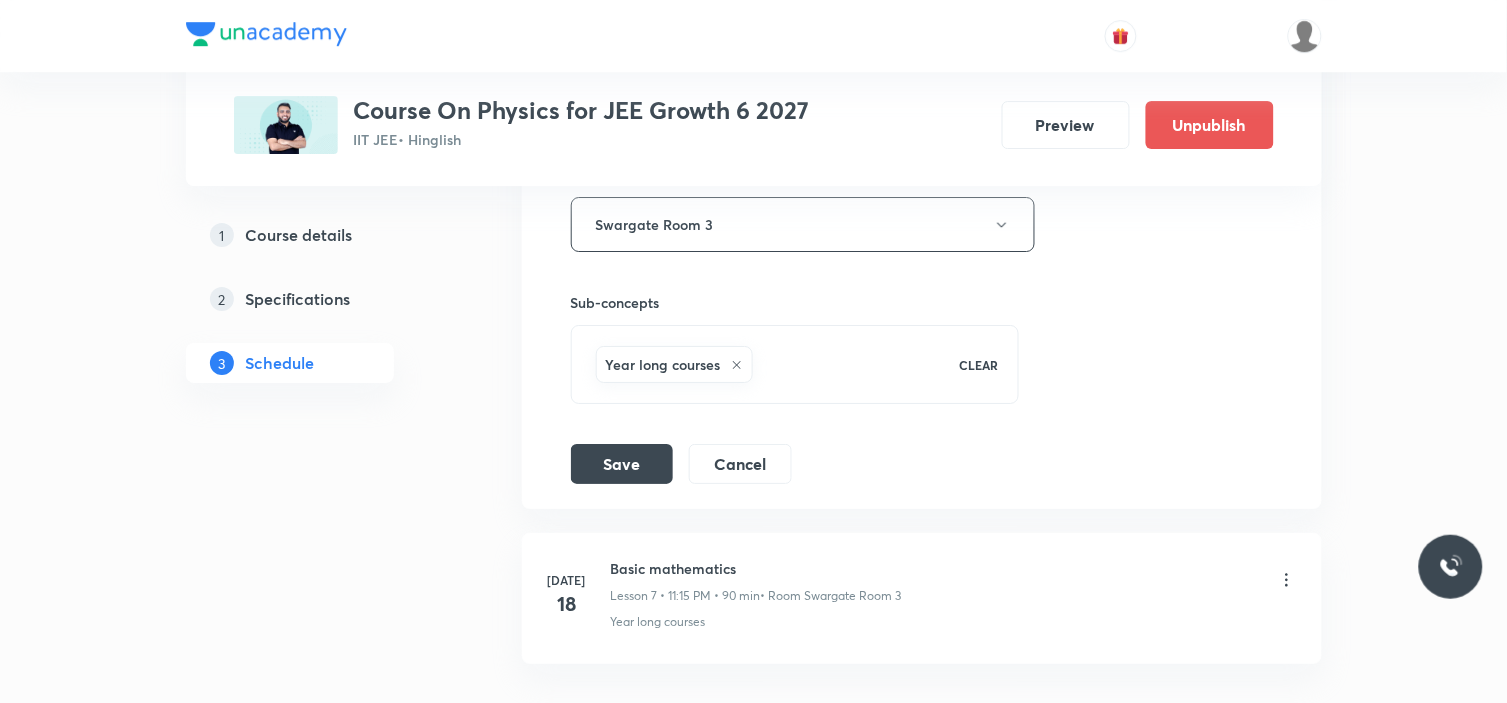 scroll, scrollTop: 1733, scrollLeft: 0, axis: vertical 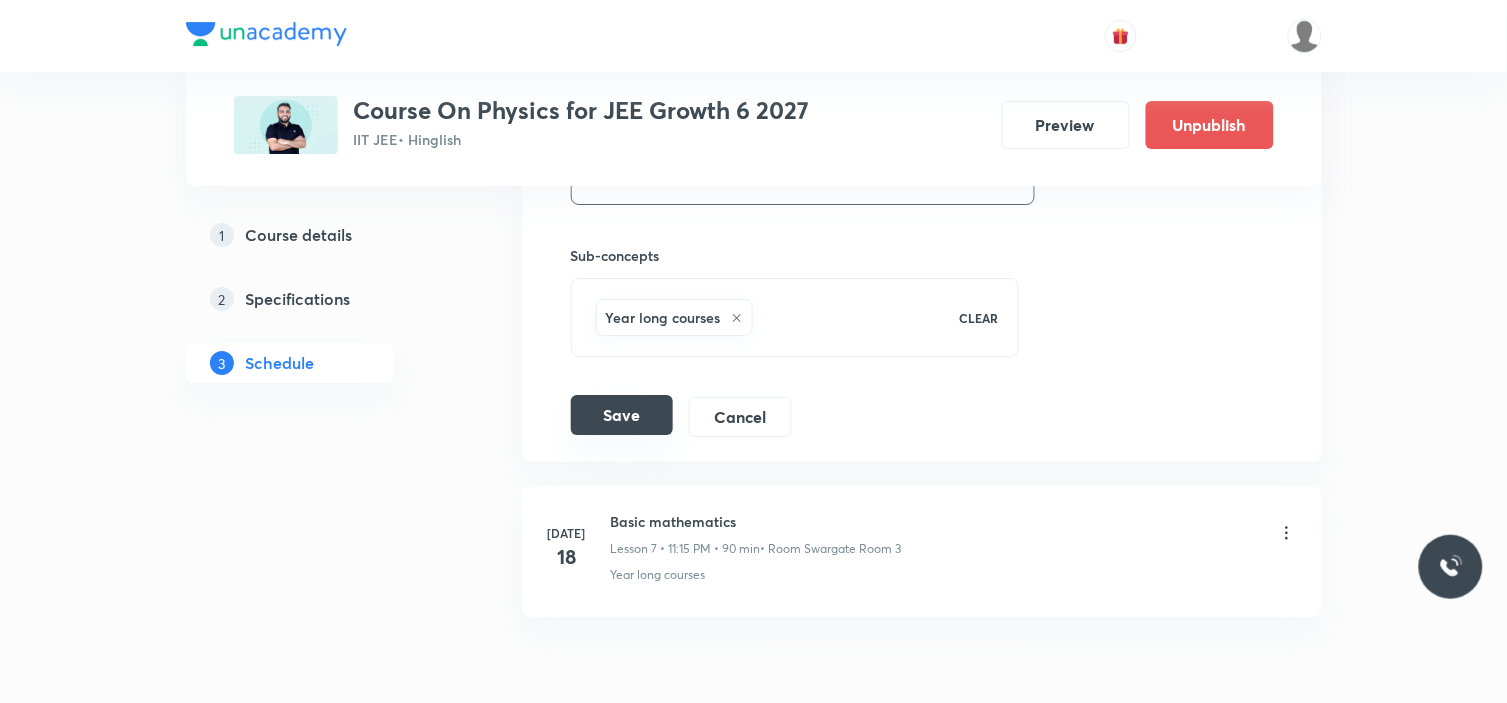 click on "Save" at bounding box center [622, 415] 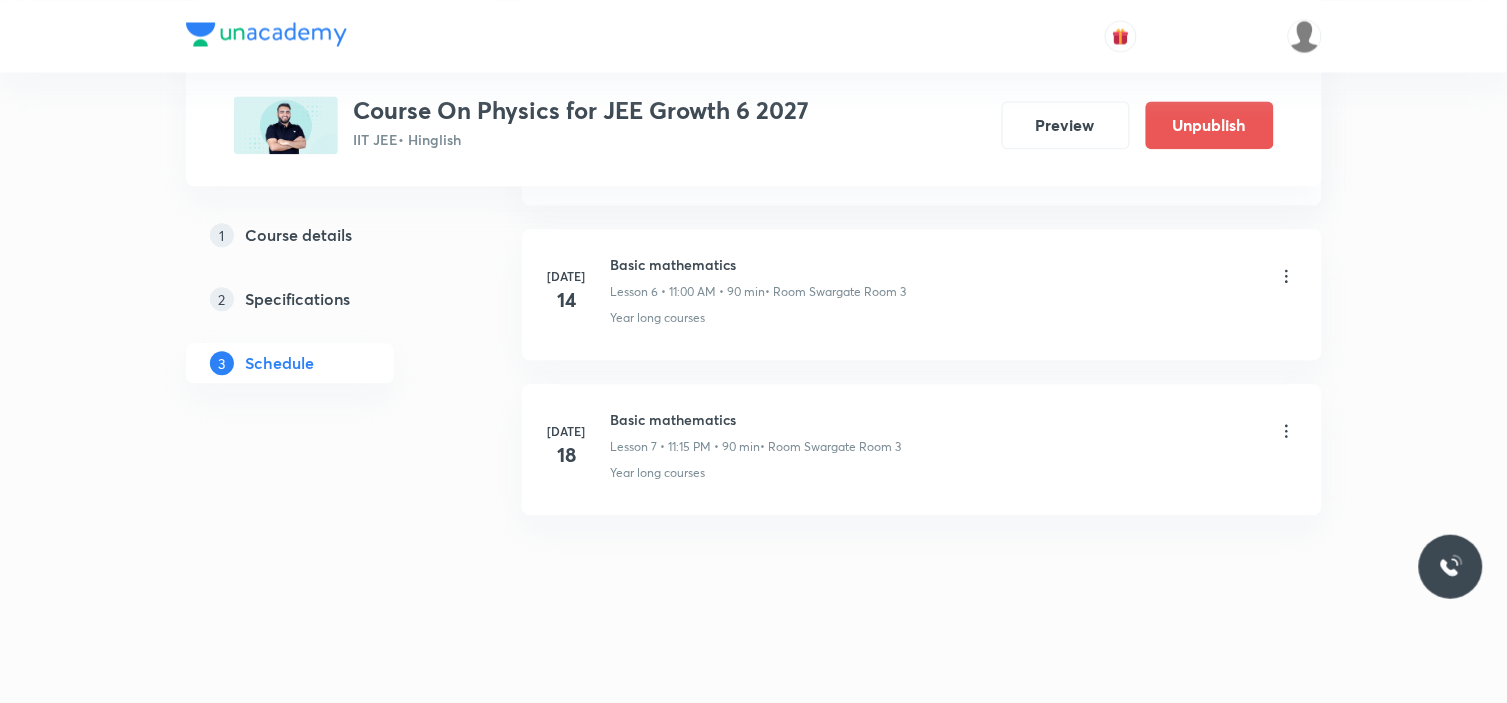 scroll, scrollTop: 1066, scrollLeft: 0, axis: vertical 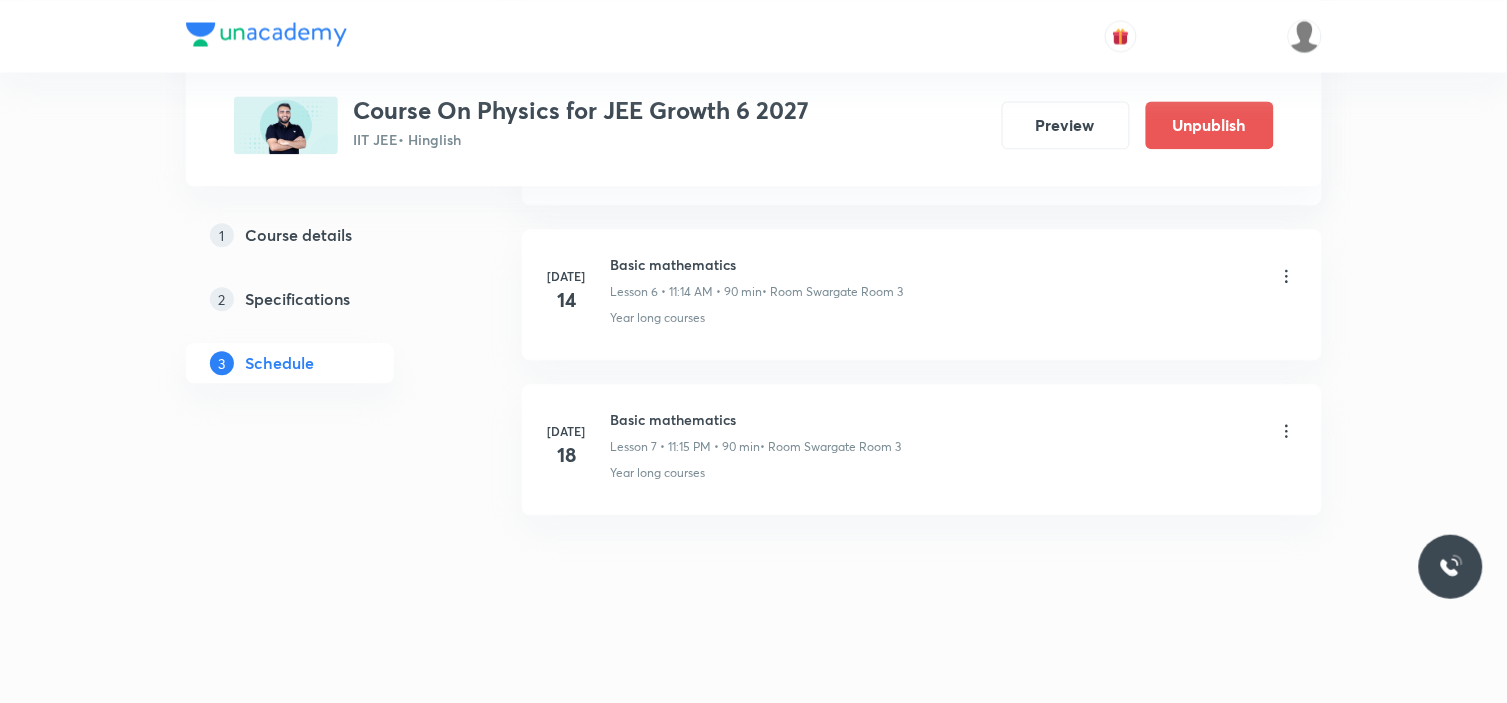 click 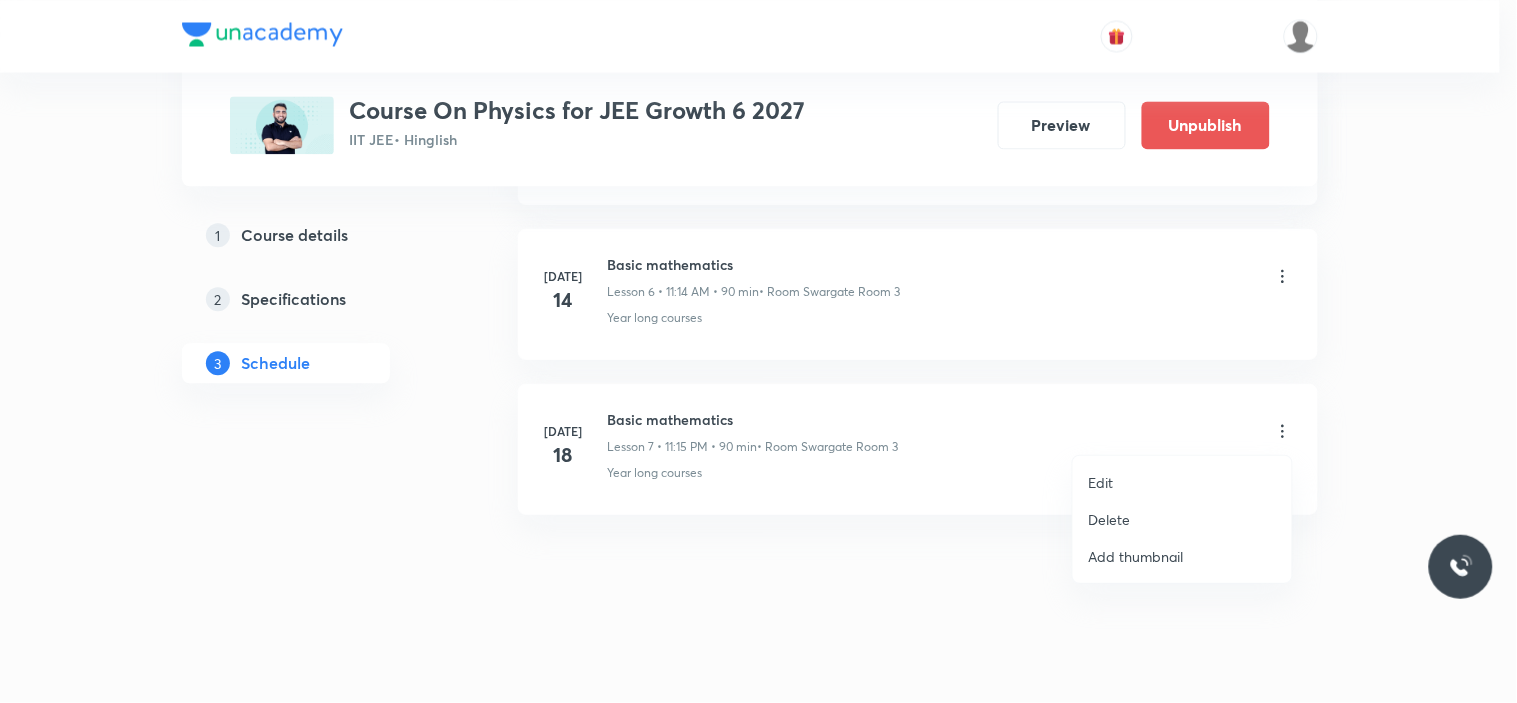 click on "Edit" at bounding box center (1182, 482) 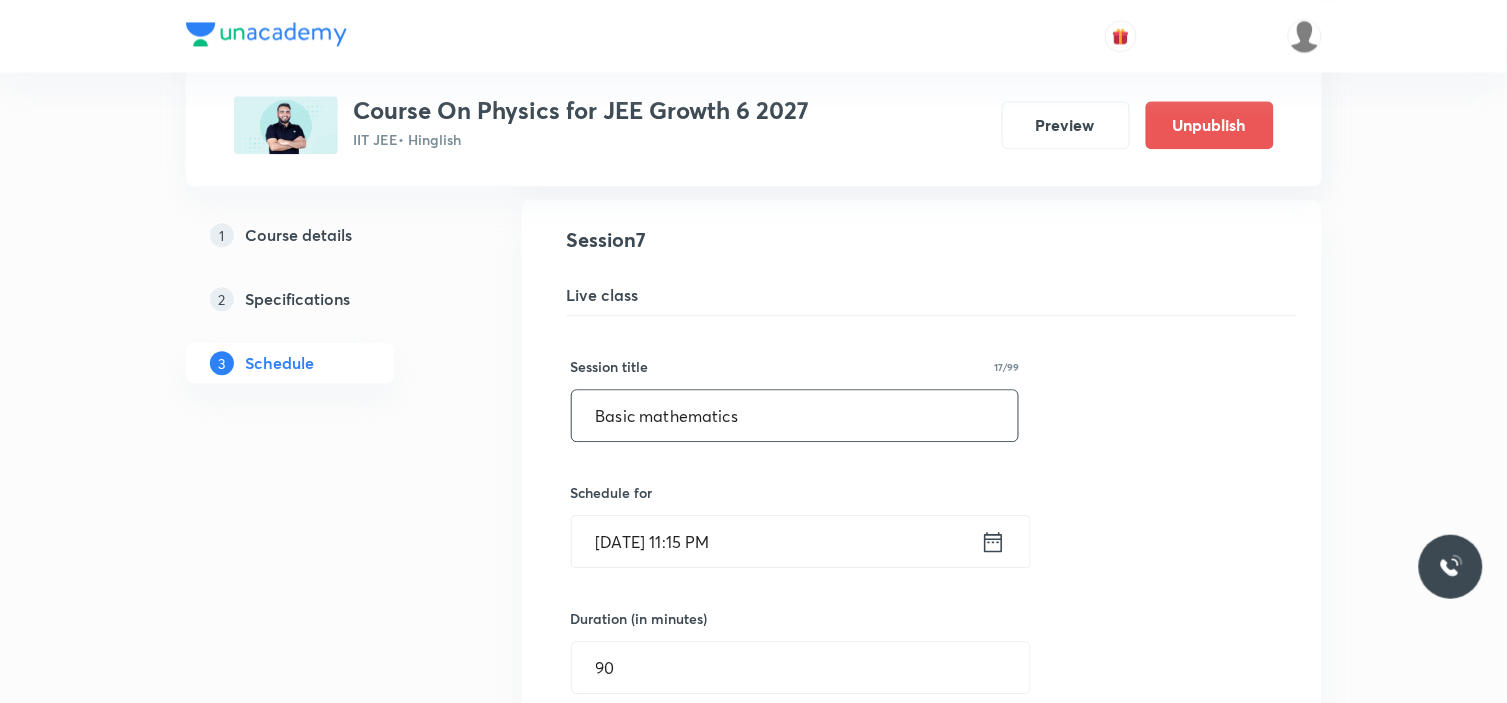 scroll, scrollTop: 1177, scrollLeft: 0, axis: vertical 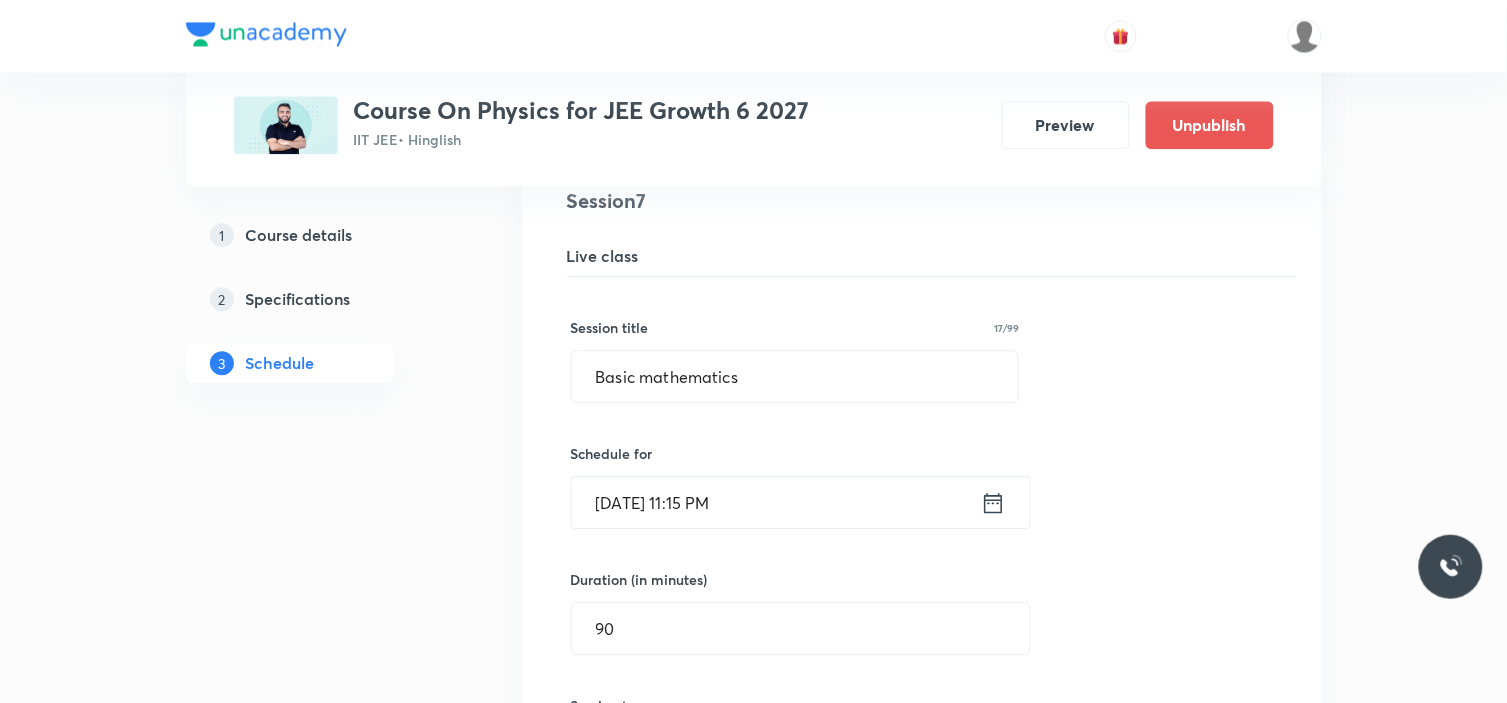 click on "Jul 18, 2025, 11:15 PM" at bounding box center [776, 502] 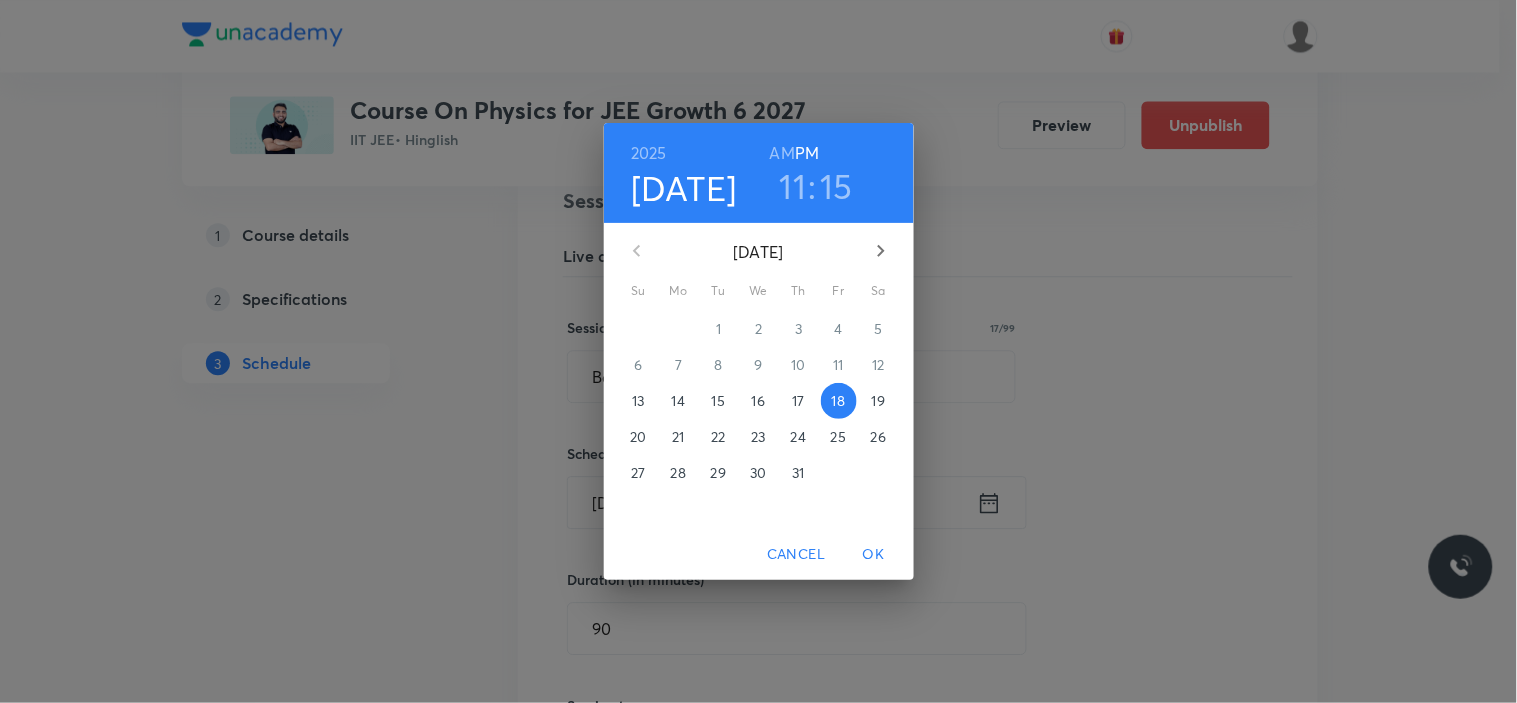 click on "AM" at bounding box center [782, 153] 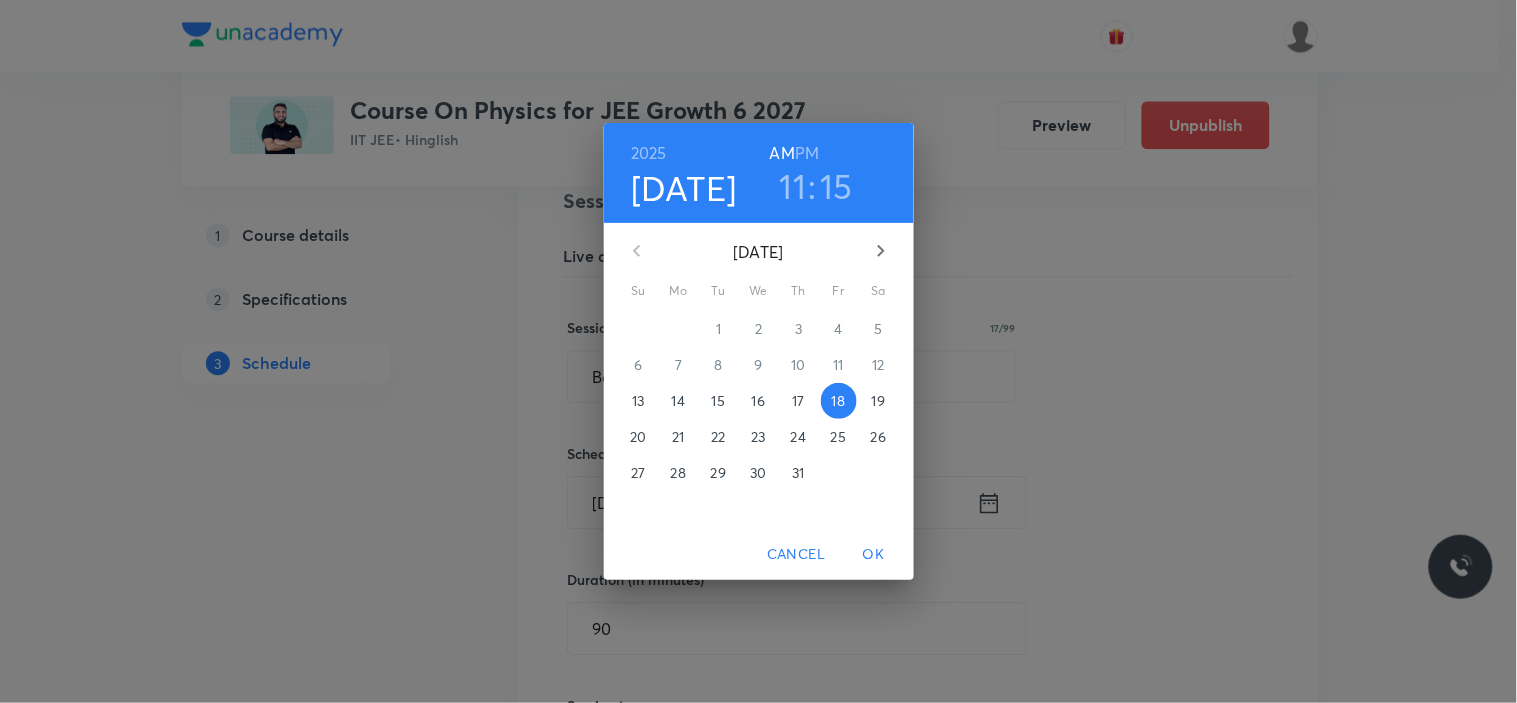 click on "OK" at bounding box center [874, 554] 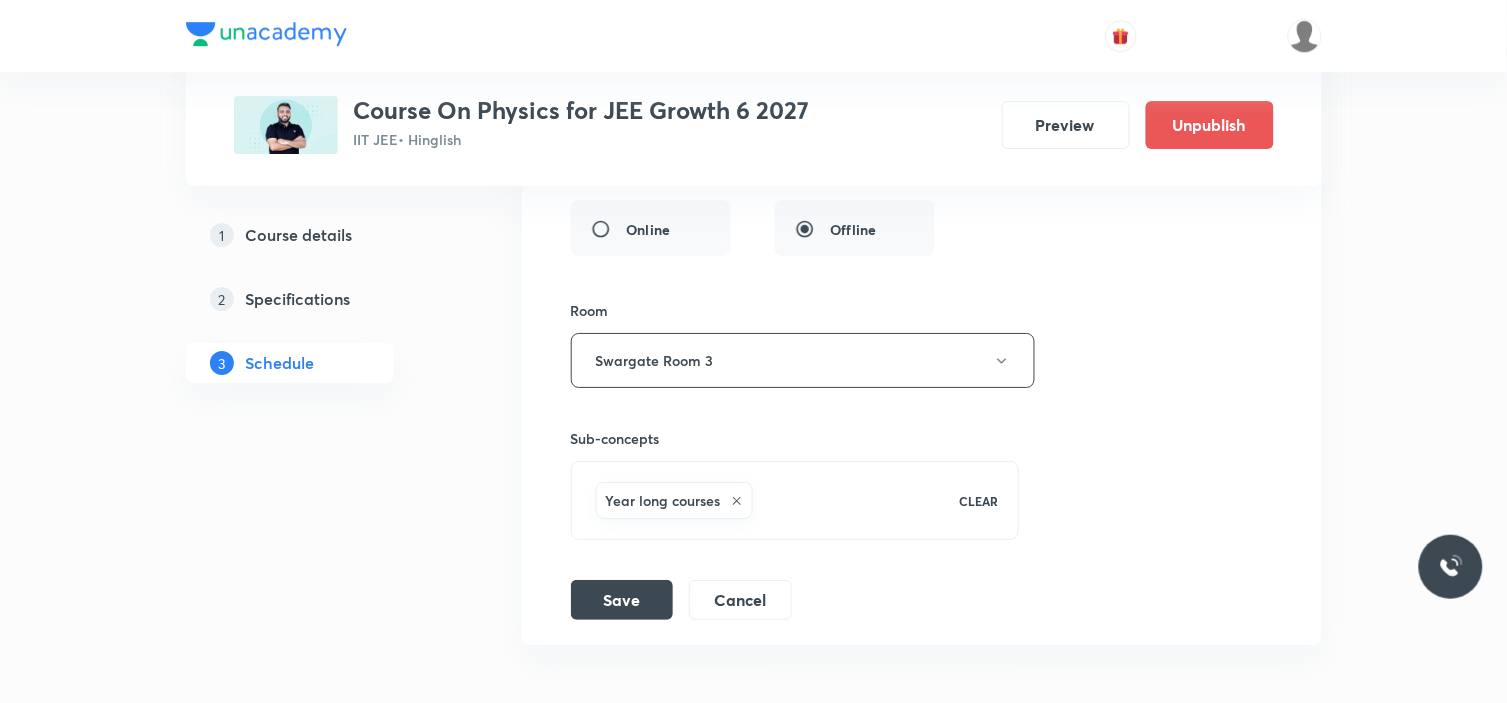 scroll, scrollTop: 1836, scrollLeft: 0, axis: vertical 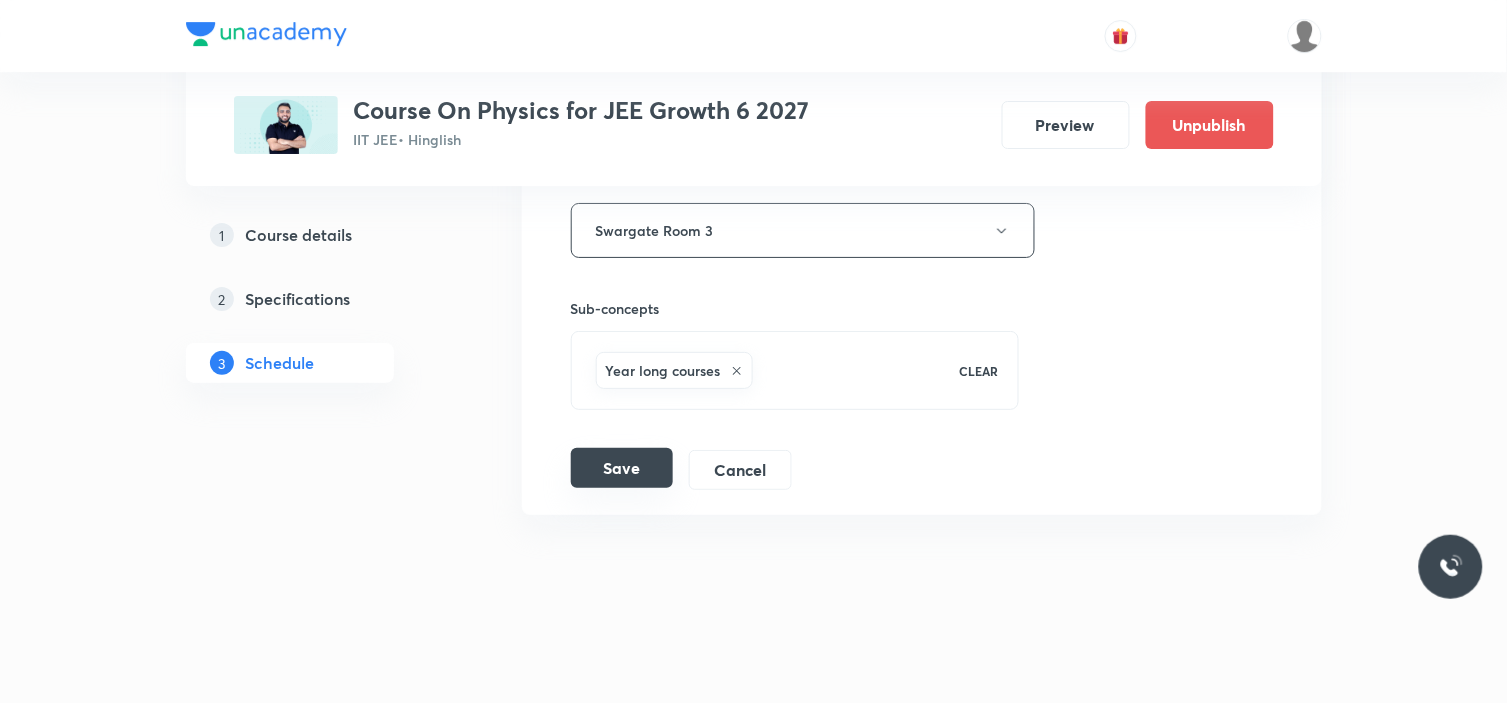 click on "Save" at bounding box center [622, 468] 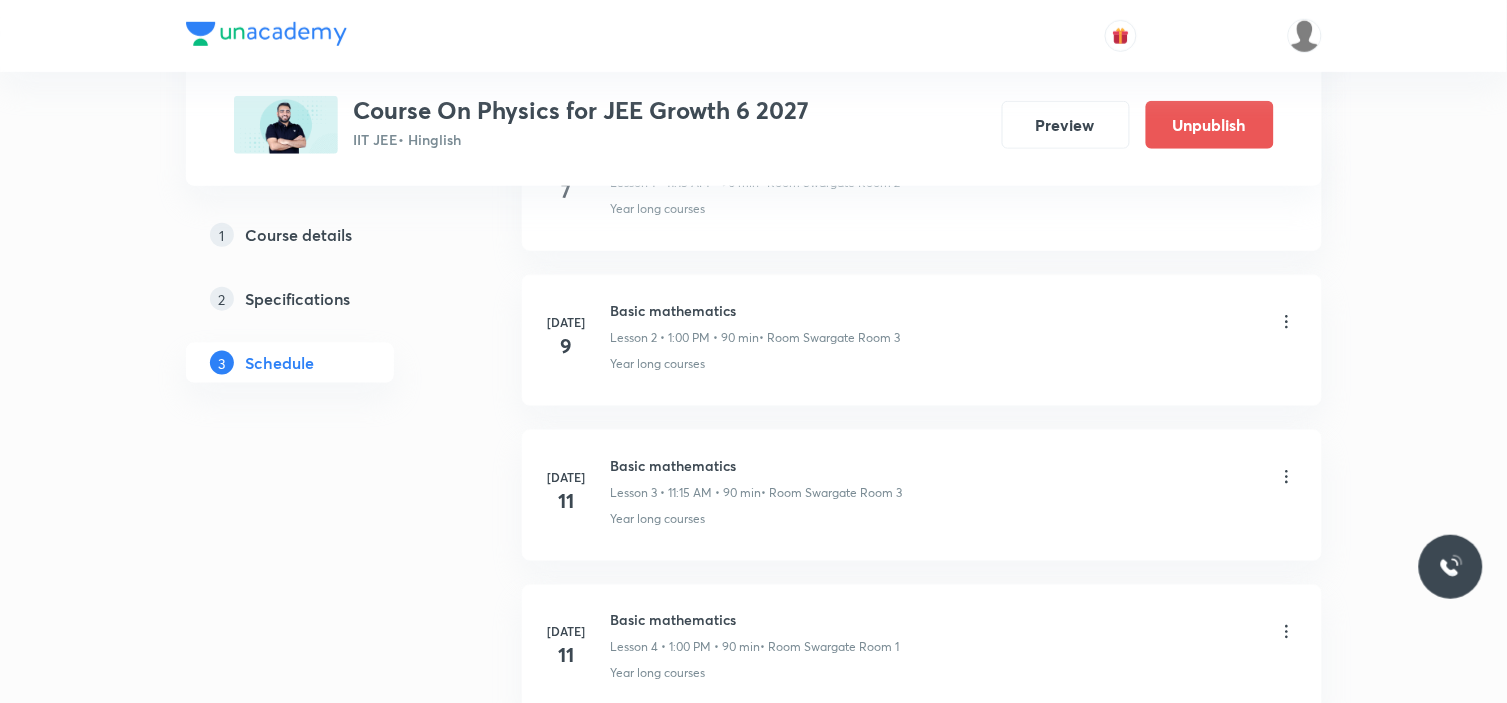 scroll, scrollTop: 0, scrollLeft: 0, axis: both 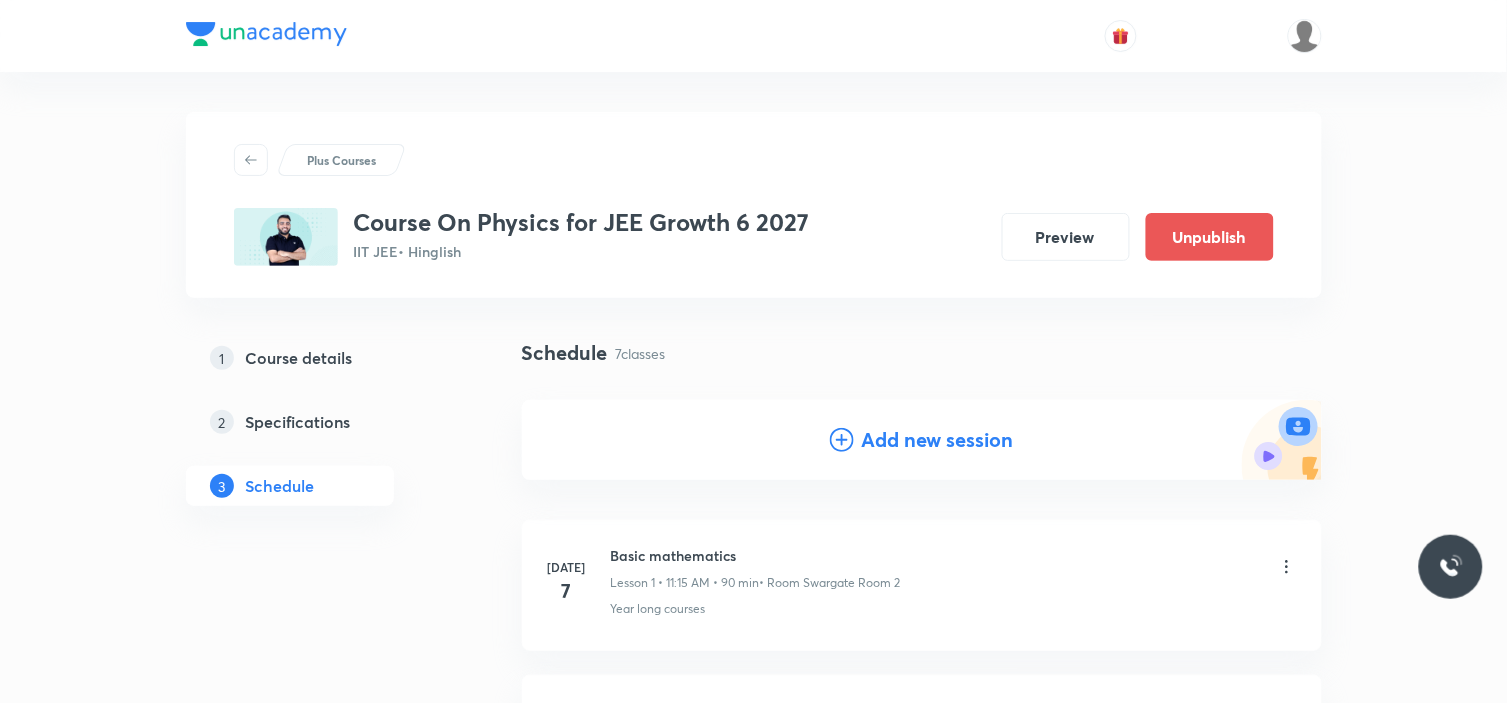 click on "Add new session" at bounding box center (922, 440) 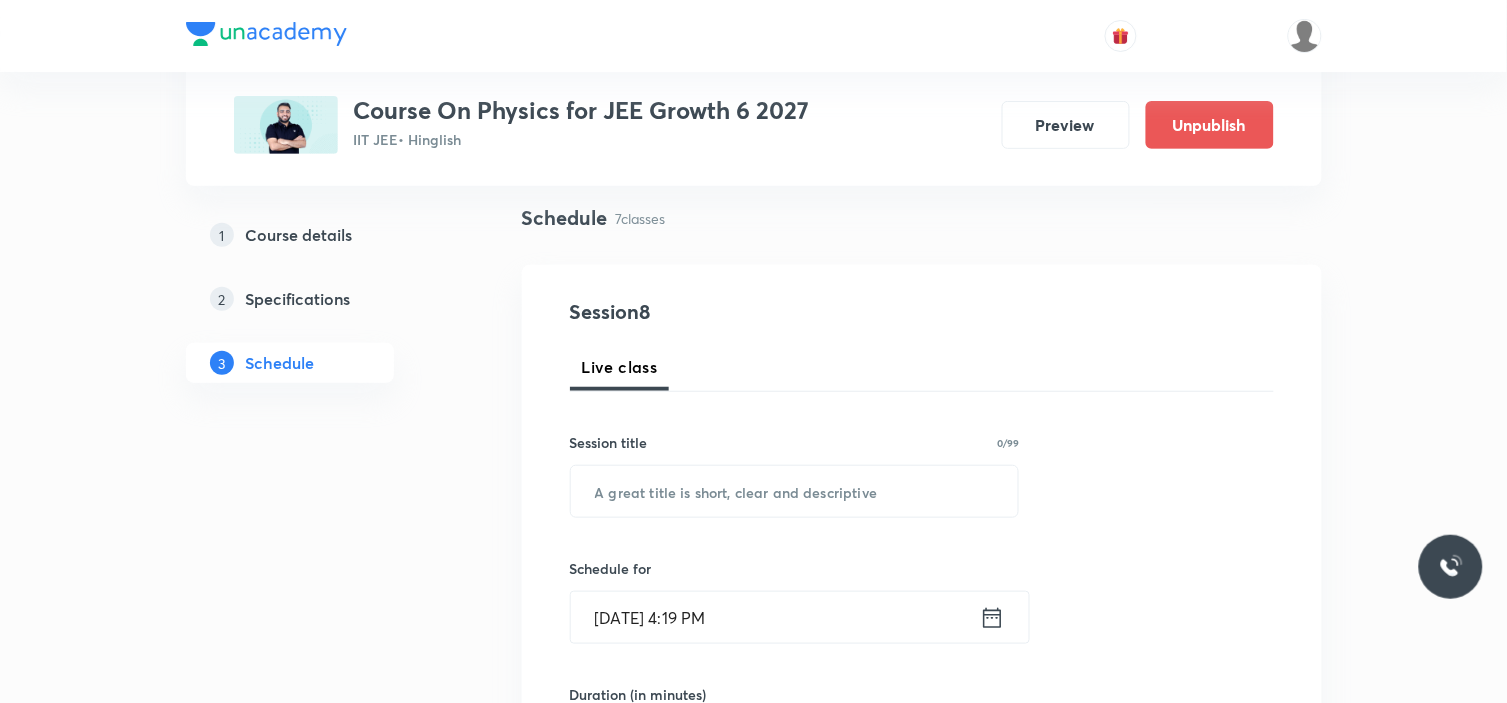 scroll, scrollTop: 333, scrollLeft: 0, axis: vertical 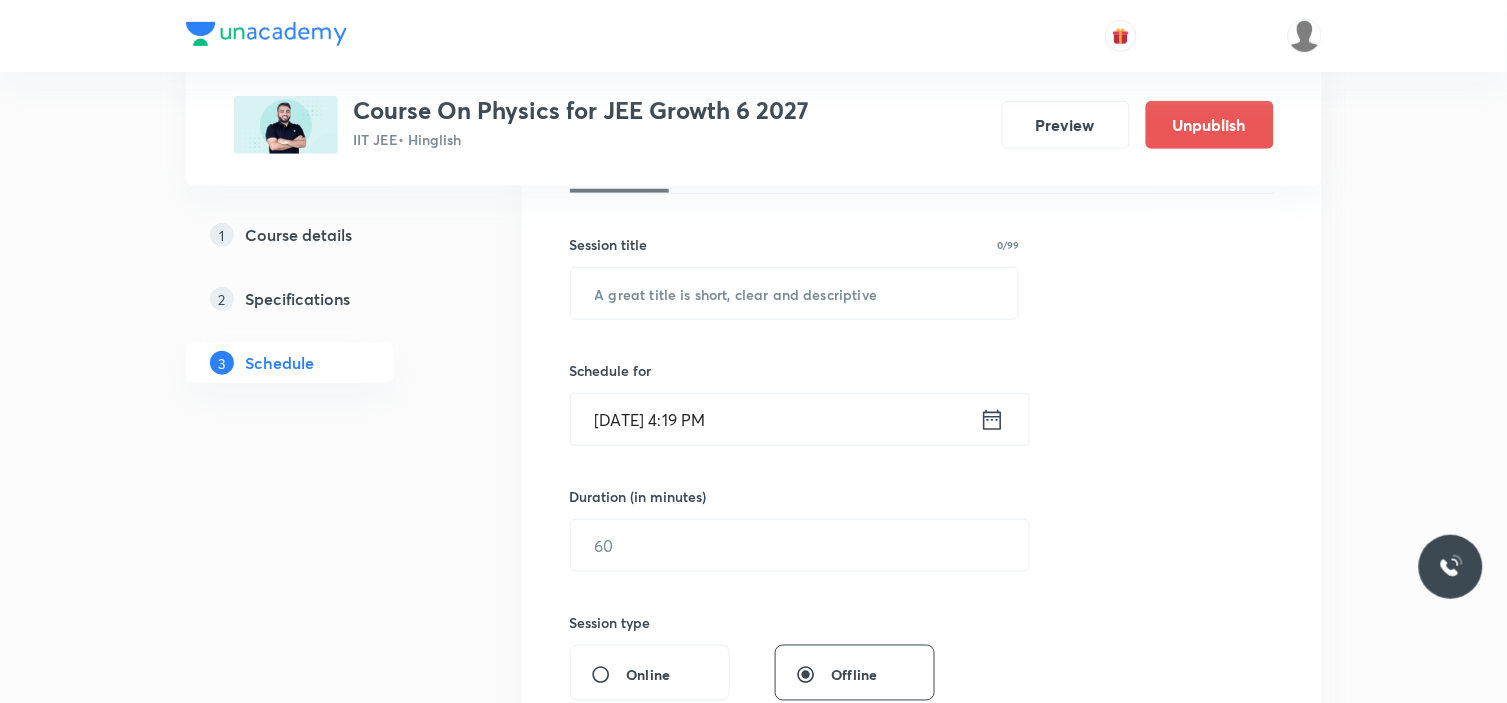 click on "Session  8 Live class Session title 0/99 ​ Schedule for Jul 13, 2025, 4:19 PM ​ Duration (in minutes) ​   Session type Online Offline Room Select centre room Sub-concepts Select concepts that wil be covered in this session Add Cancel" at bounding box center [922, 568] 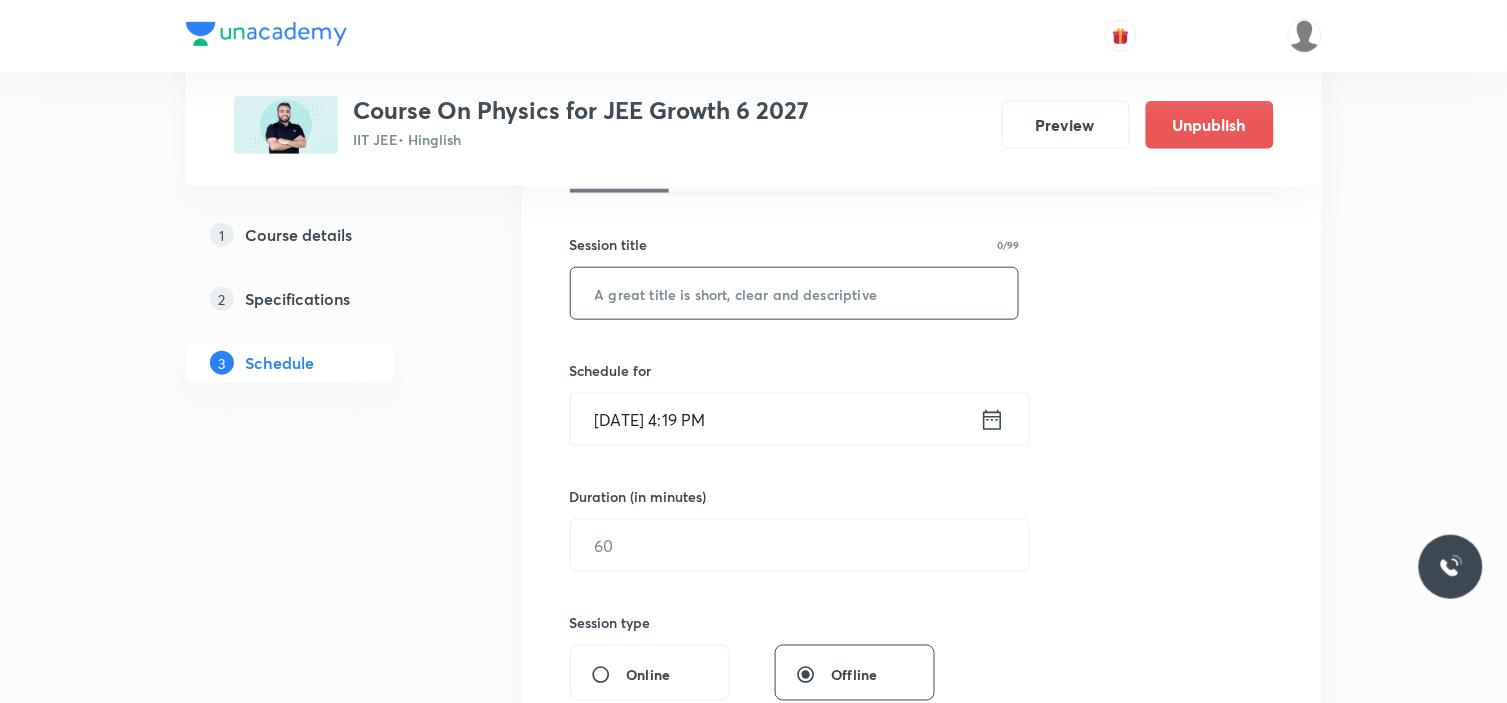 click at bounding box center (795, 293) 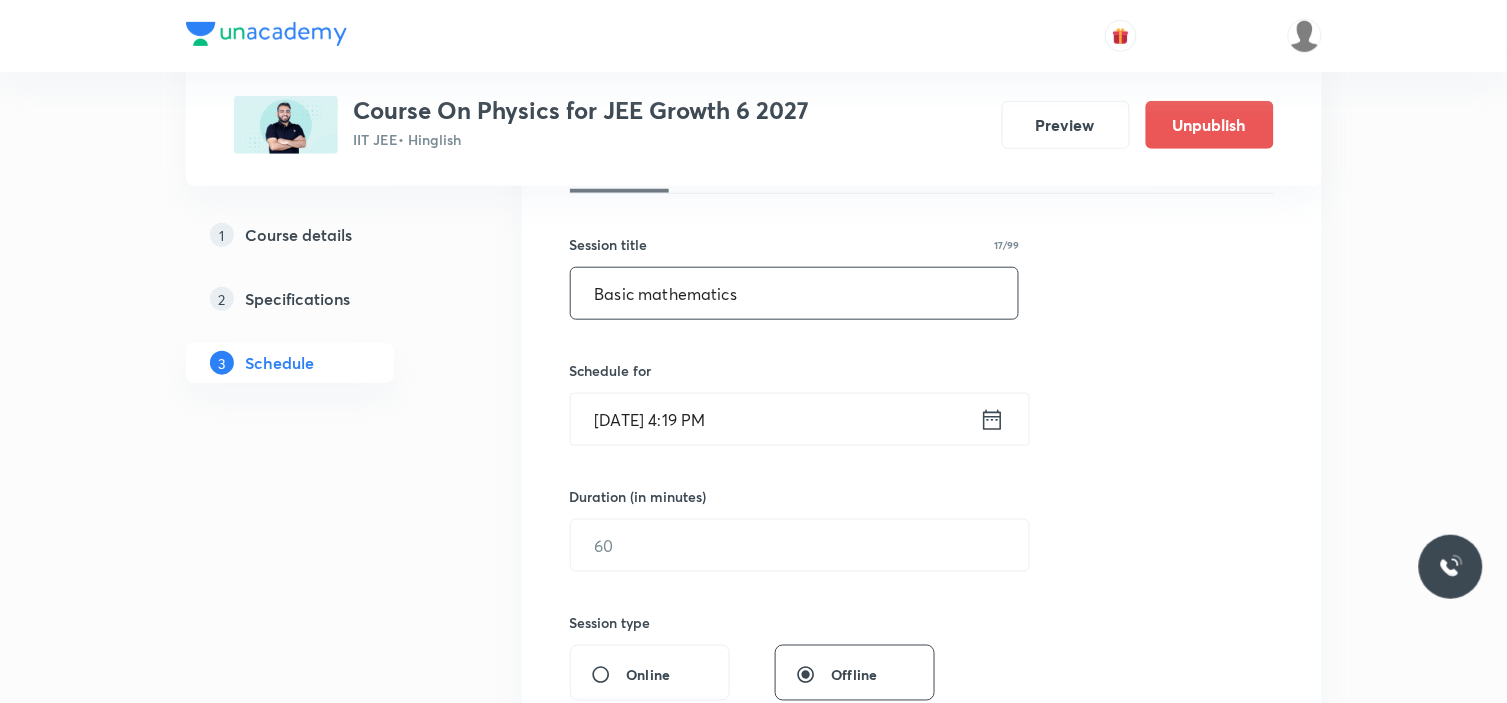 type on "Basic mathematics" 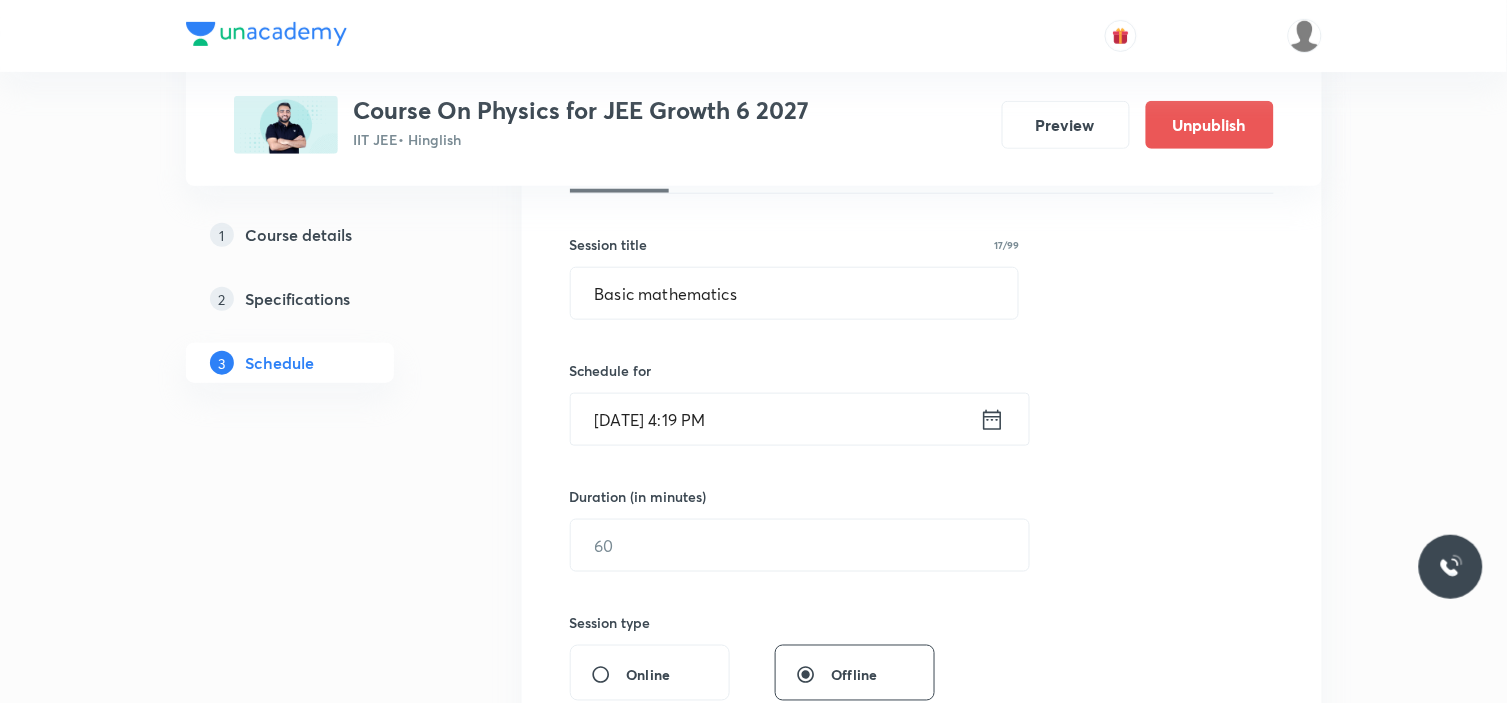 click on "Jul 13, 2025, 4:19 PM" at bounding box center (775, 419) 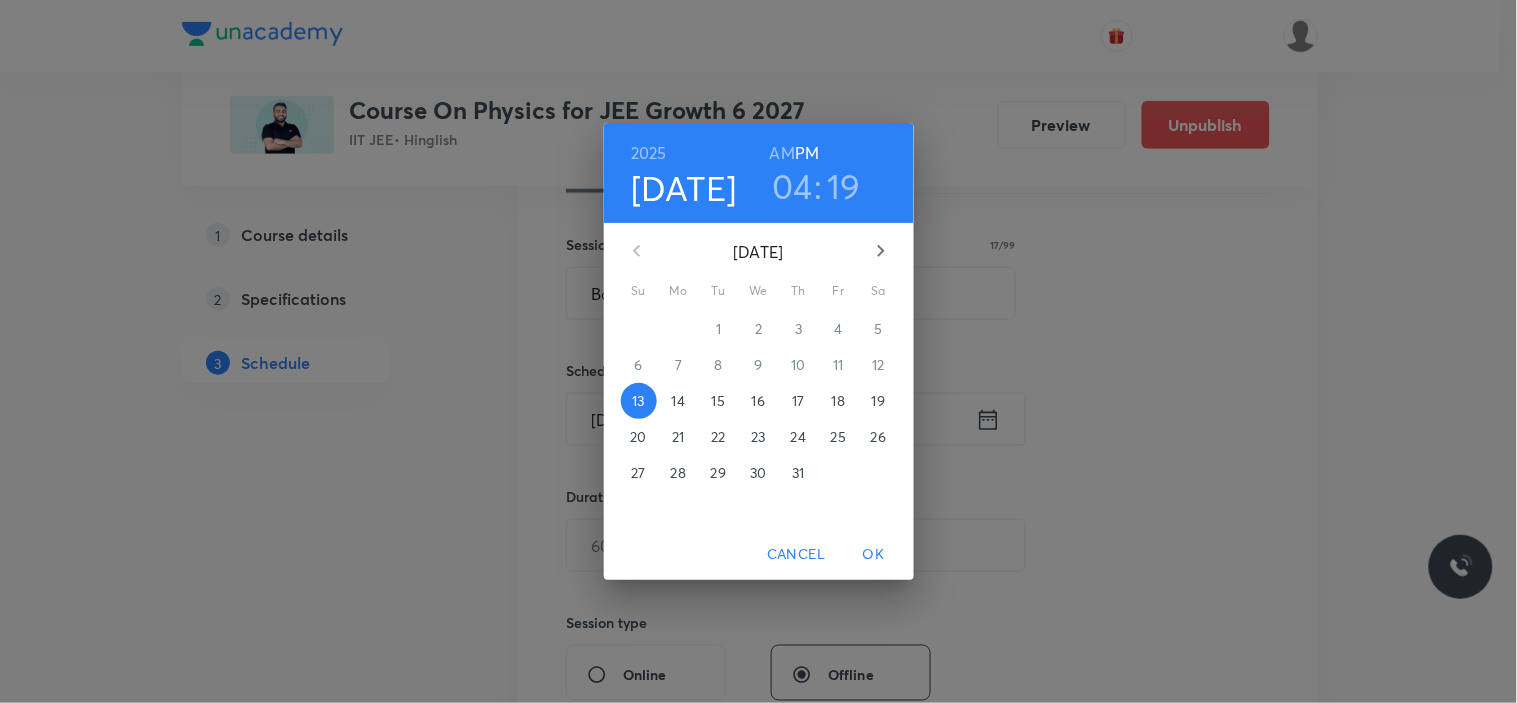 click on "19" at bounding box center [878, 401] 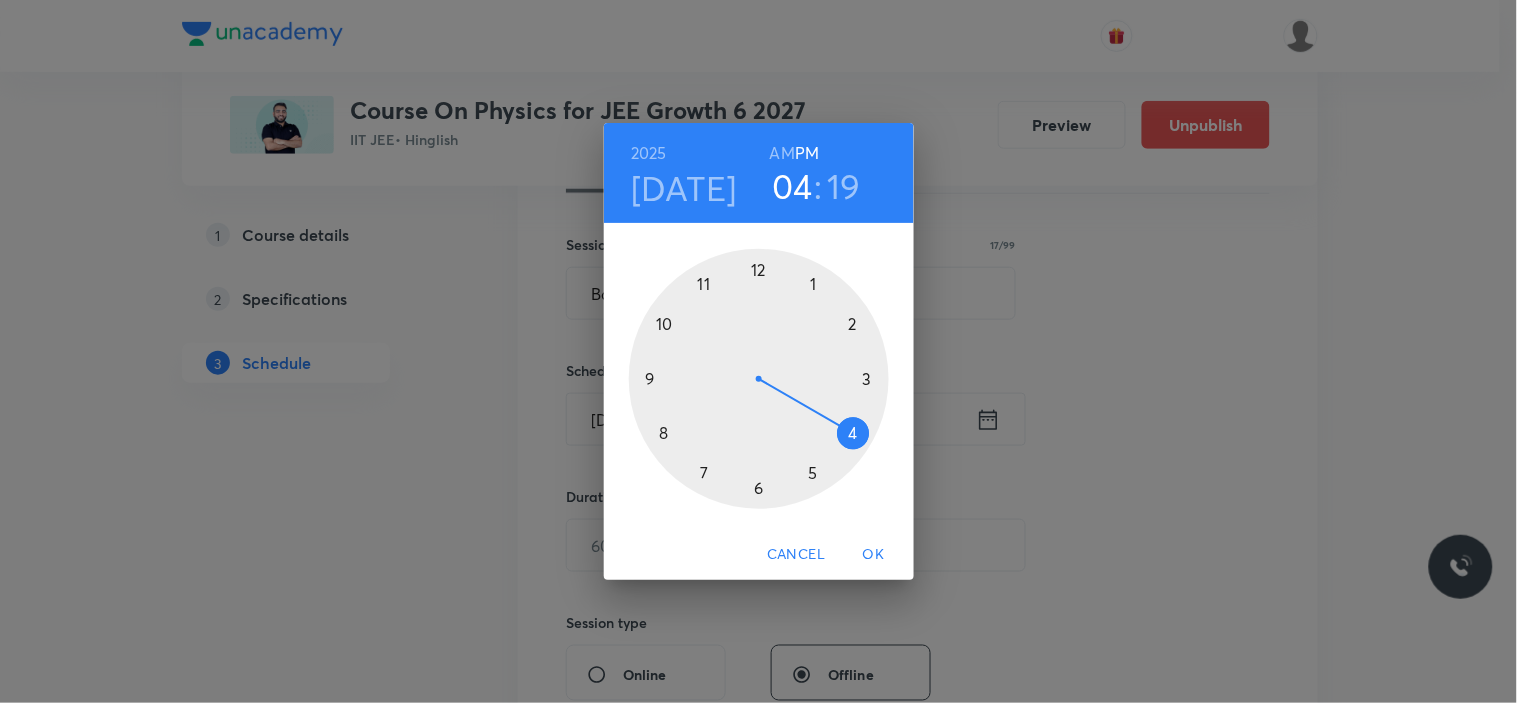 click at bounding box center [759, 379] 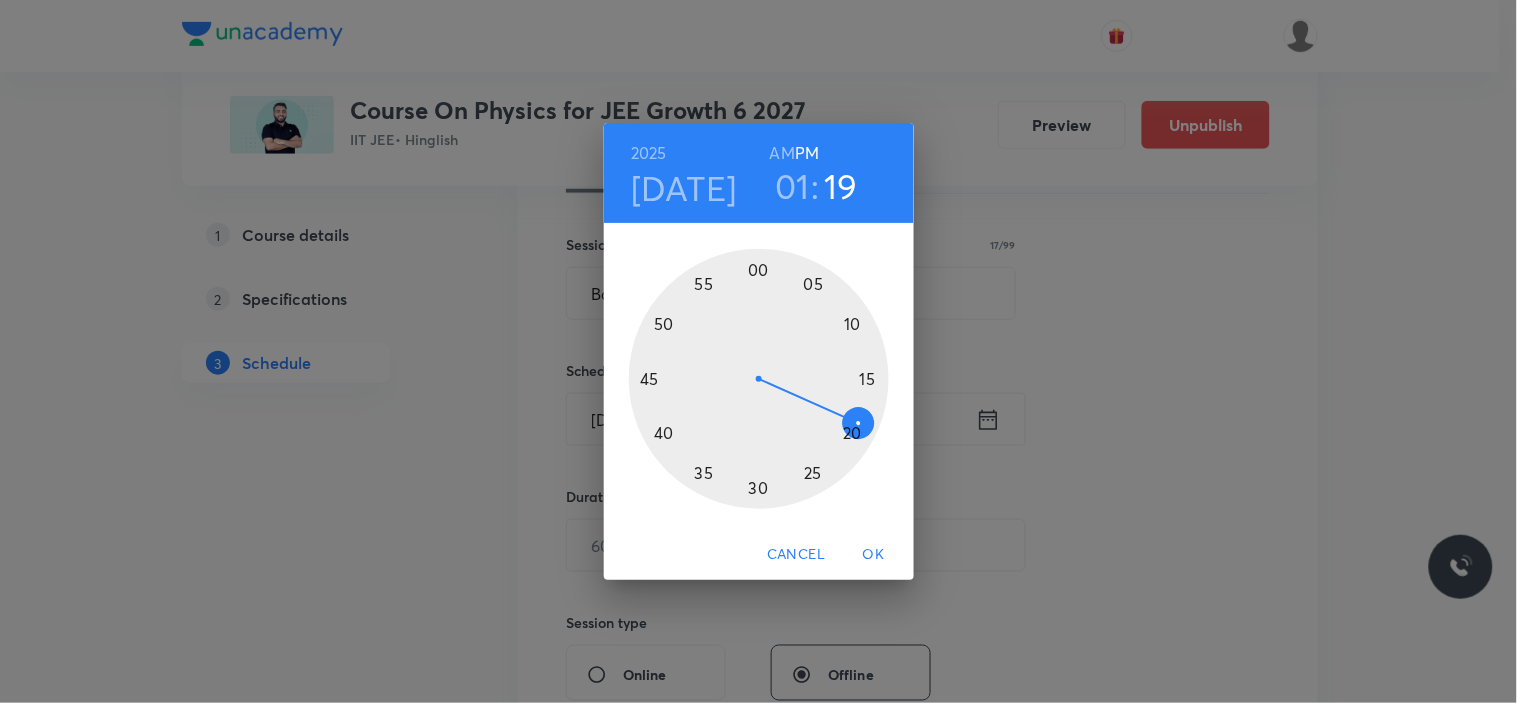 click at bounding box center [759, 379] 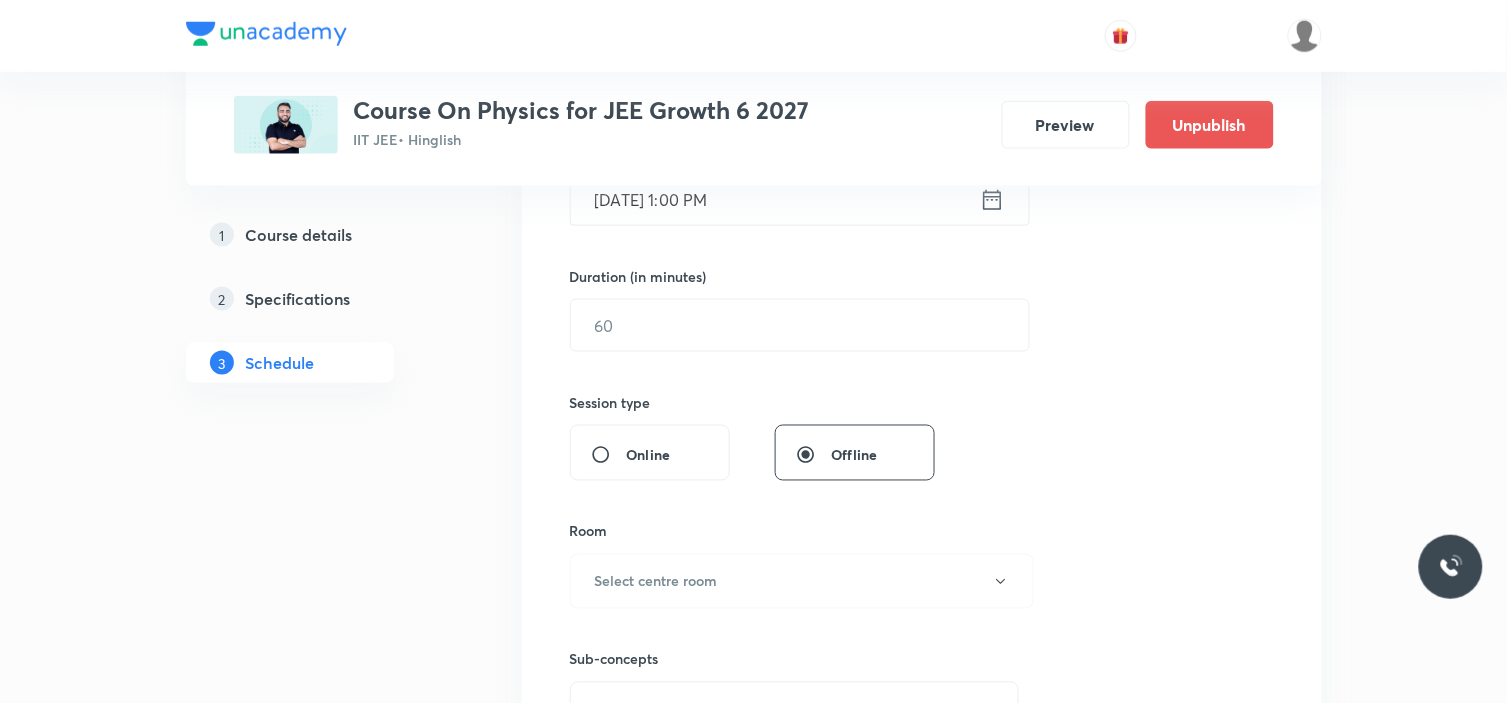 scroll, scrollTop: 555, scrollLeft: 0, axis: vertical 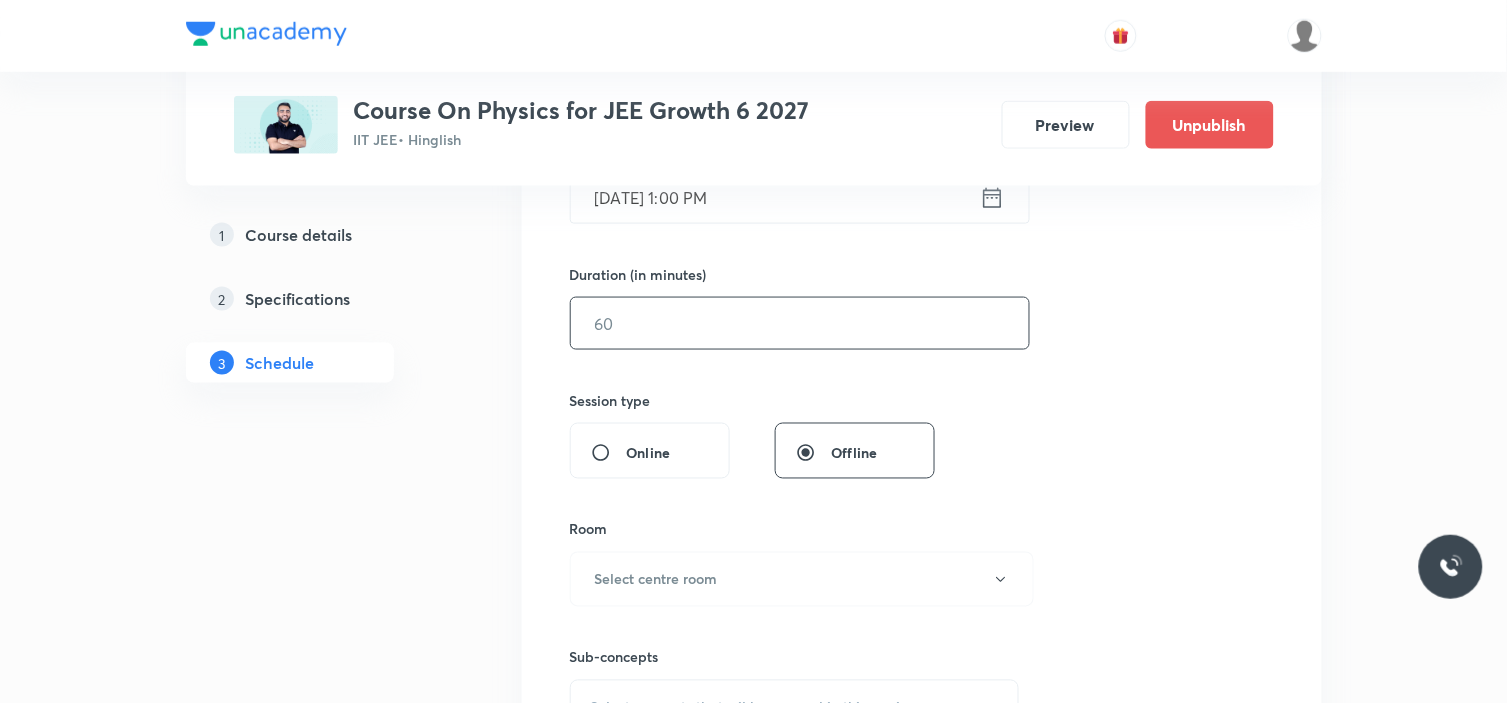 click at bounding box center (800, 323) 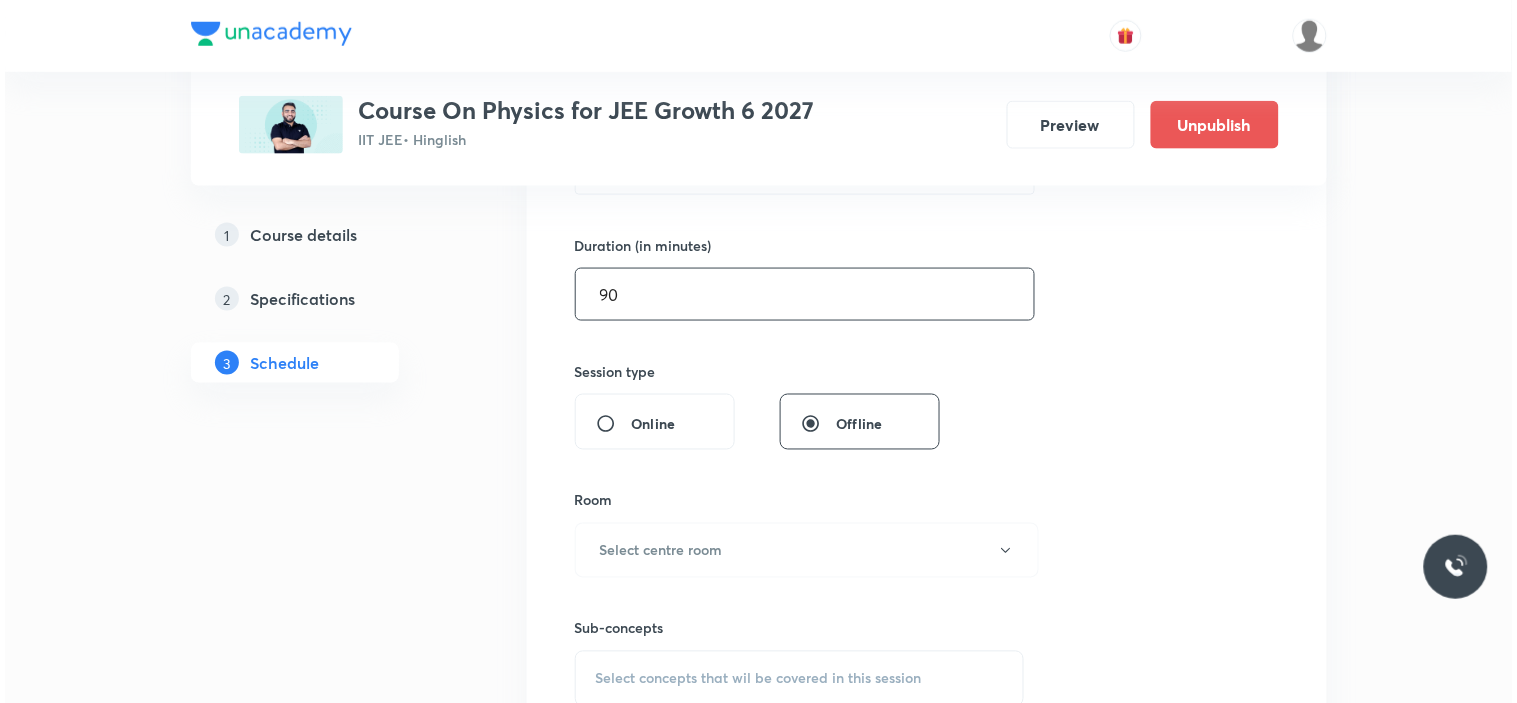 scroll, scrollTop: 666, scrollLeft: 0, axis: vertical 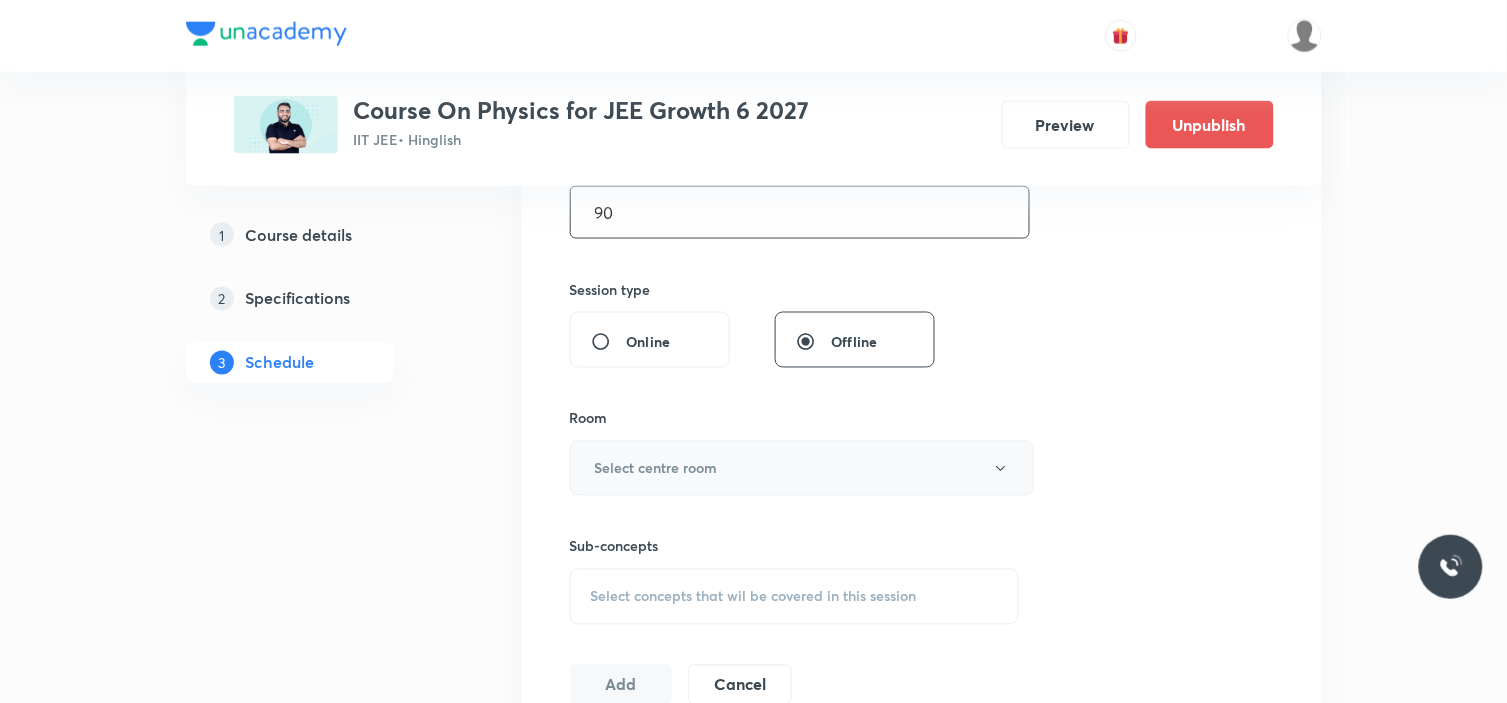 type on "90" 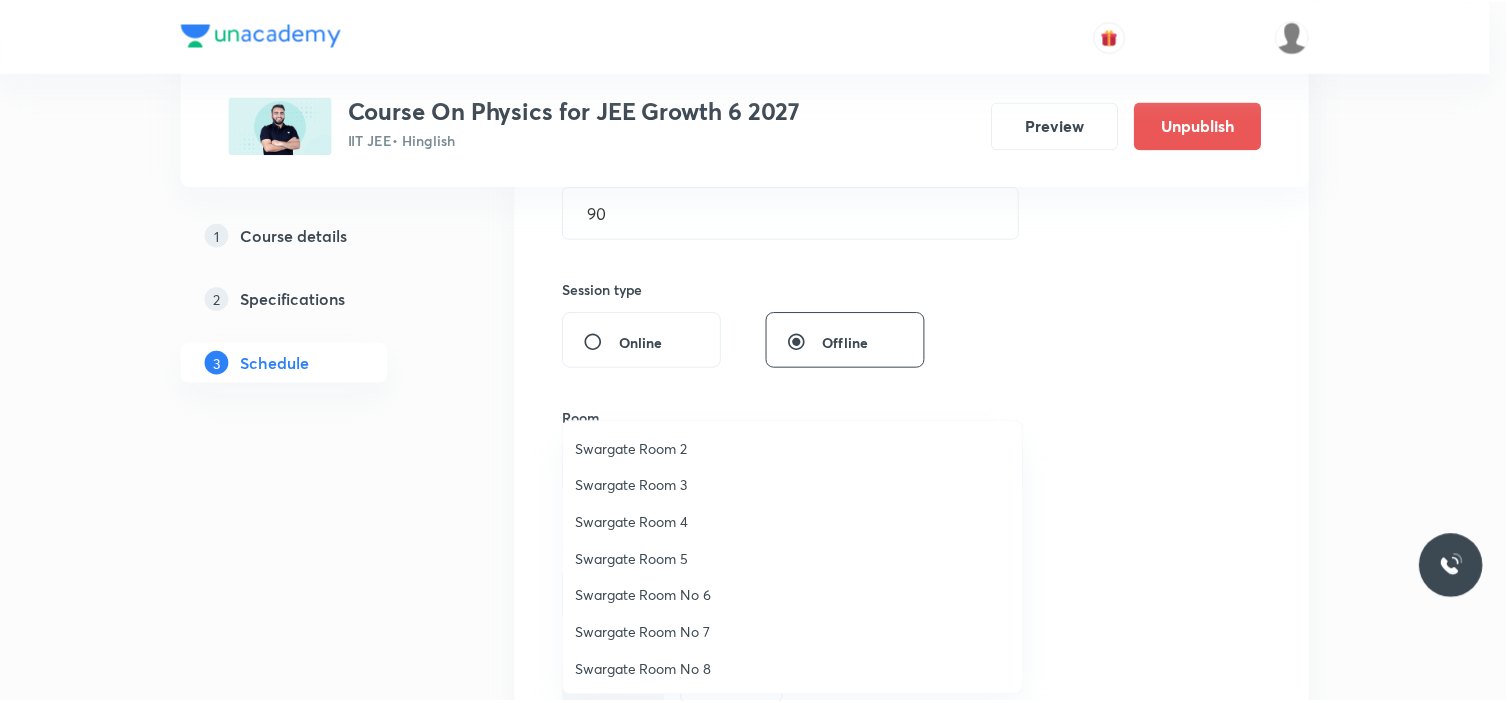 scroll, scrollTop: 0, scrollLeft: 0, axis: both 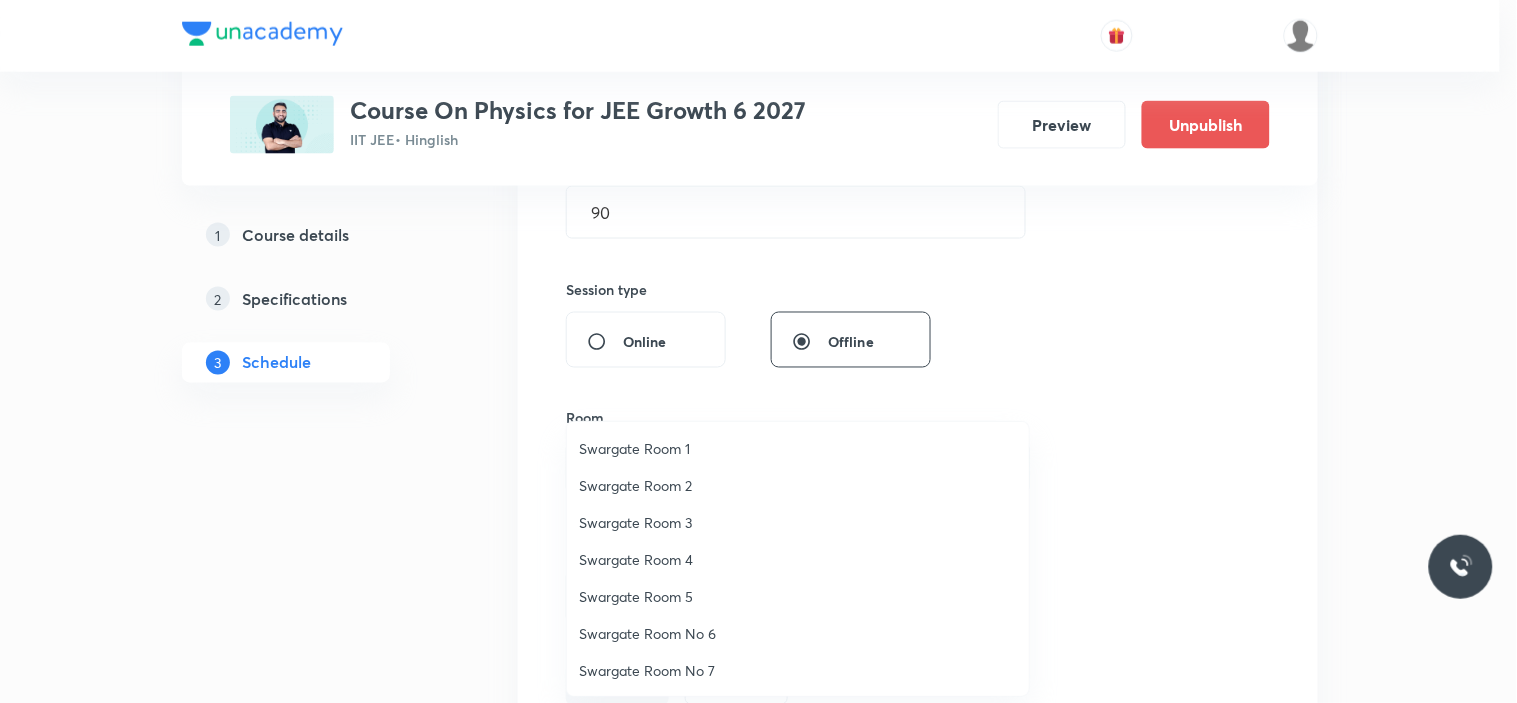 click on "Swargate Room 3" at bounding box center (798, 522) 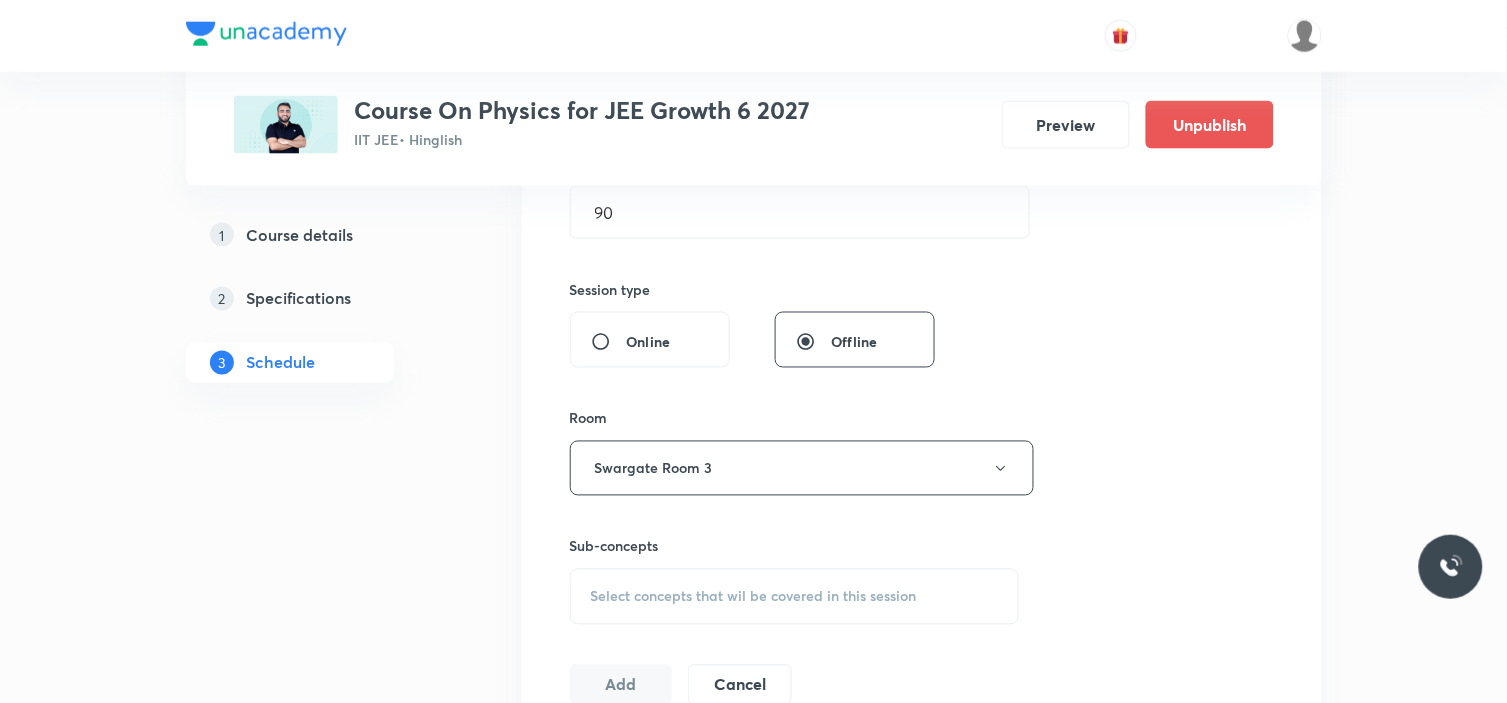 click on "Session  8 Live class Session title 17/99 Basic mathematics ​ Schedule for Jul 19, 2025, 1:00 PM ​ Duration (in minutes) 90 ​   Session type Online Offline Room Swargate Room 3 Sub-concepts Select concepts that wil be covered in this session Add Cancel" at bounding box center [922, 235] 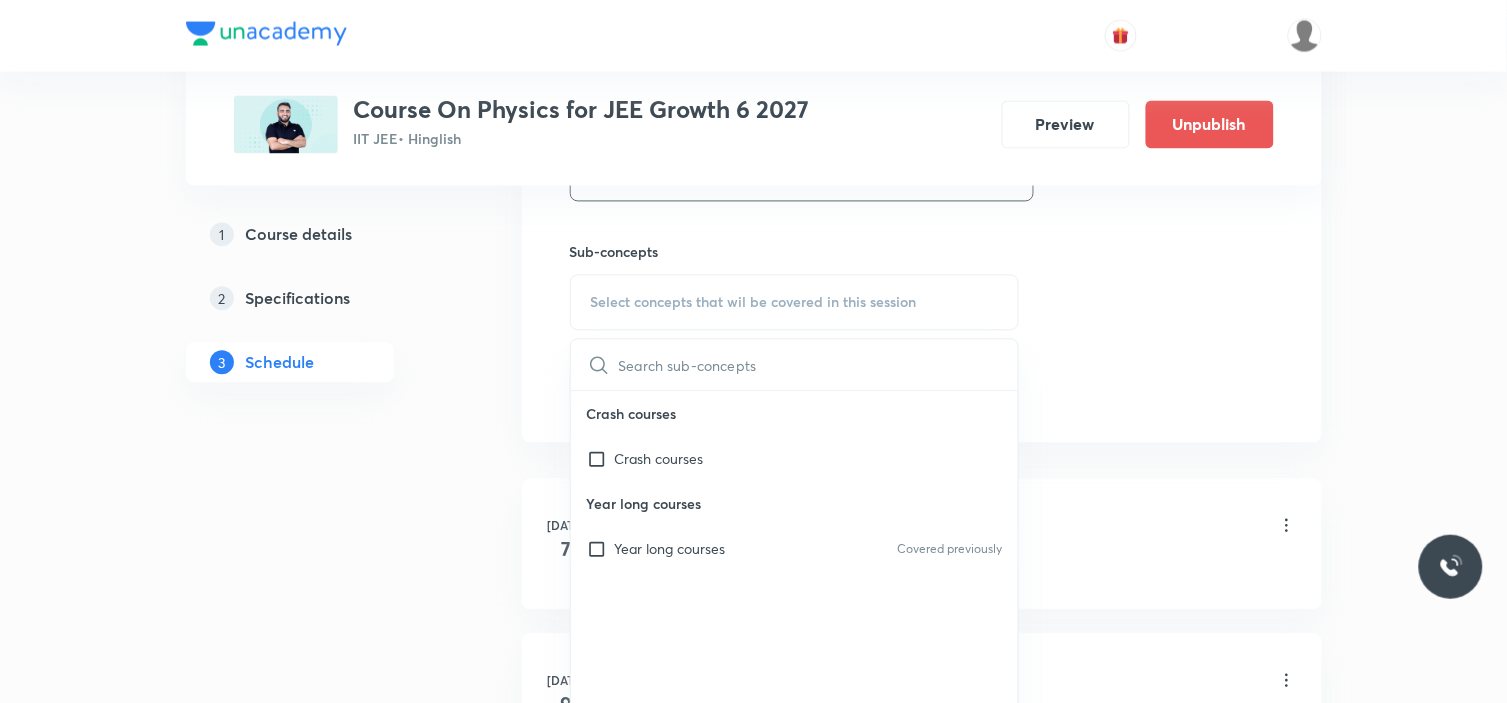 scroll, scrollTop: 1000, scrollLeft: 0, axis: vertical 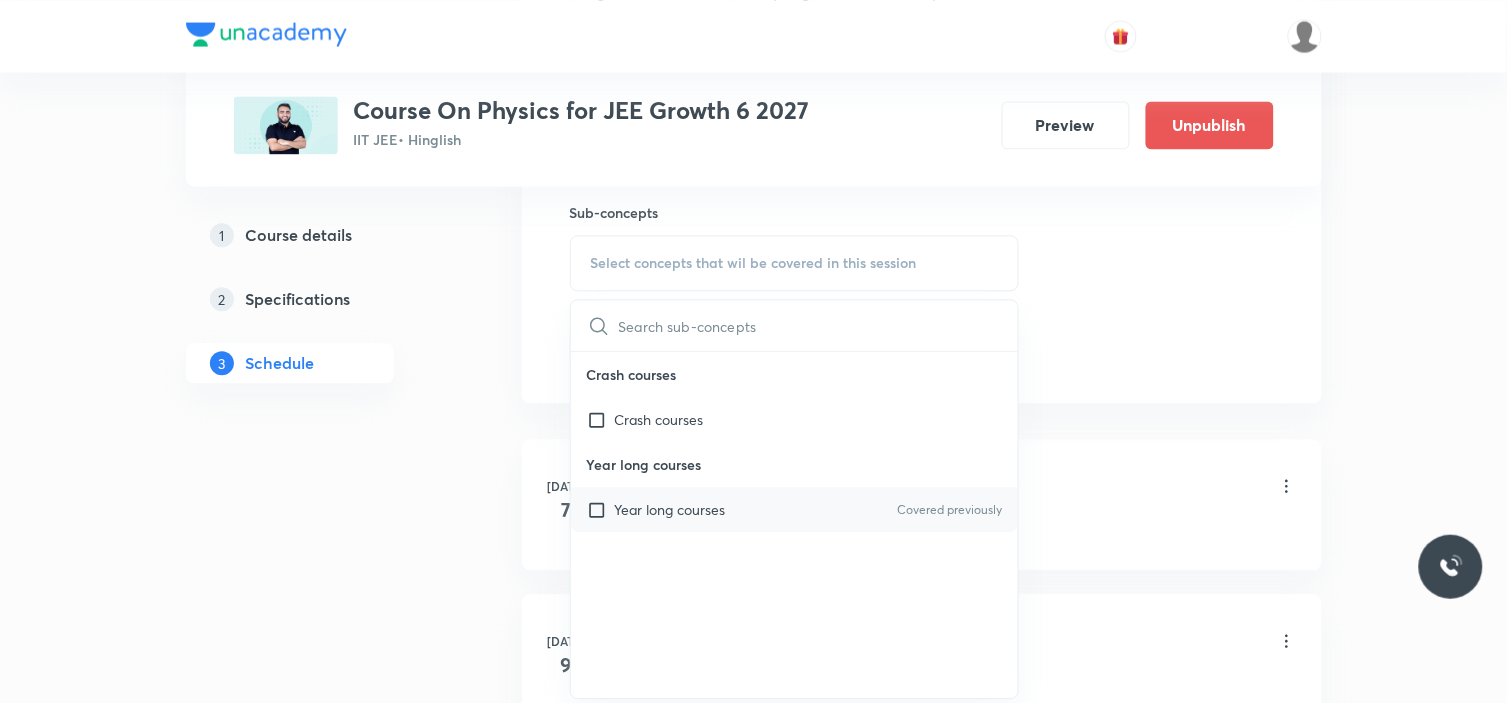 click on "Year long courses Covered previously" at bounding box center (795, 509) 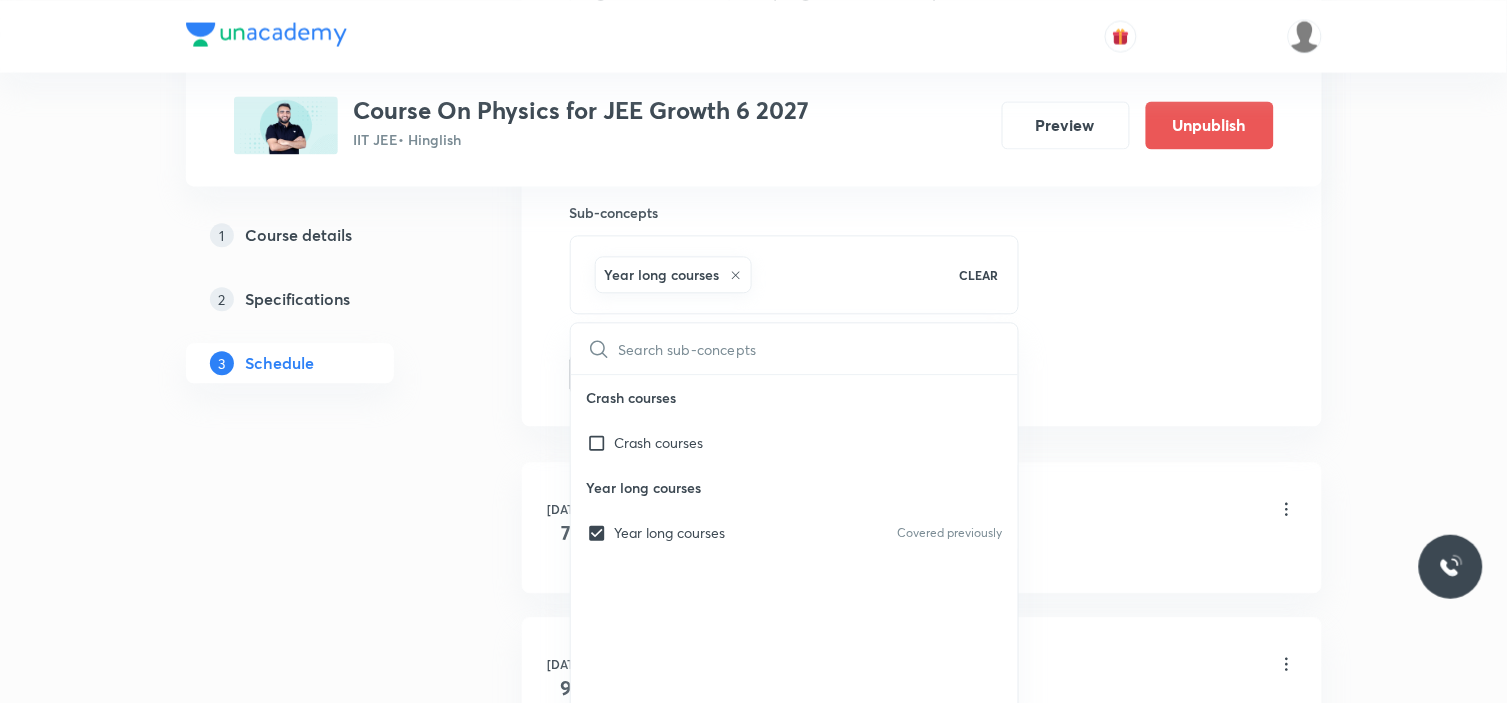 click on "Session  8 Live class Session title 17/99 Basic mathematics ​ Schedule for Jul 19, 2025, 1:00 PM ​ Duration (in minutes) 90 ​   Session type Online Offline Room Swargate Room 3 Sub-concepts Year long courses CLEAR ​ Crash courses Crash courses Year long courses Year long courses Covered previously Add Cancel" at bounding box center [922, -87] 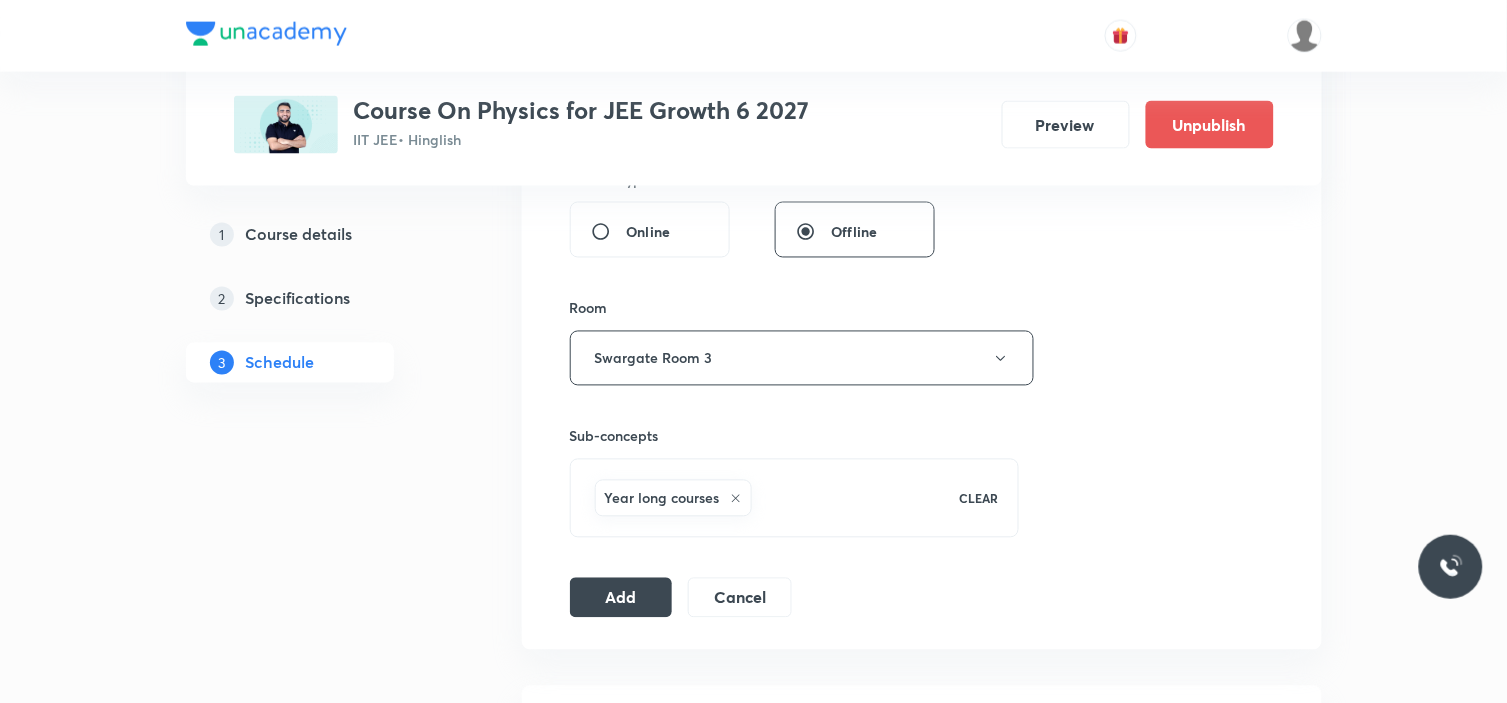 scroll, scrollTop: 777, scrollLeft: 0, axis: vertical 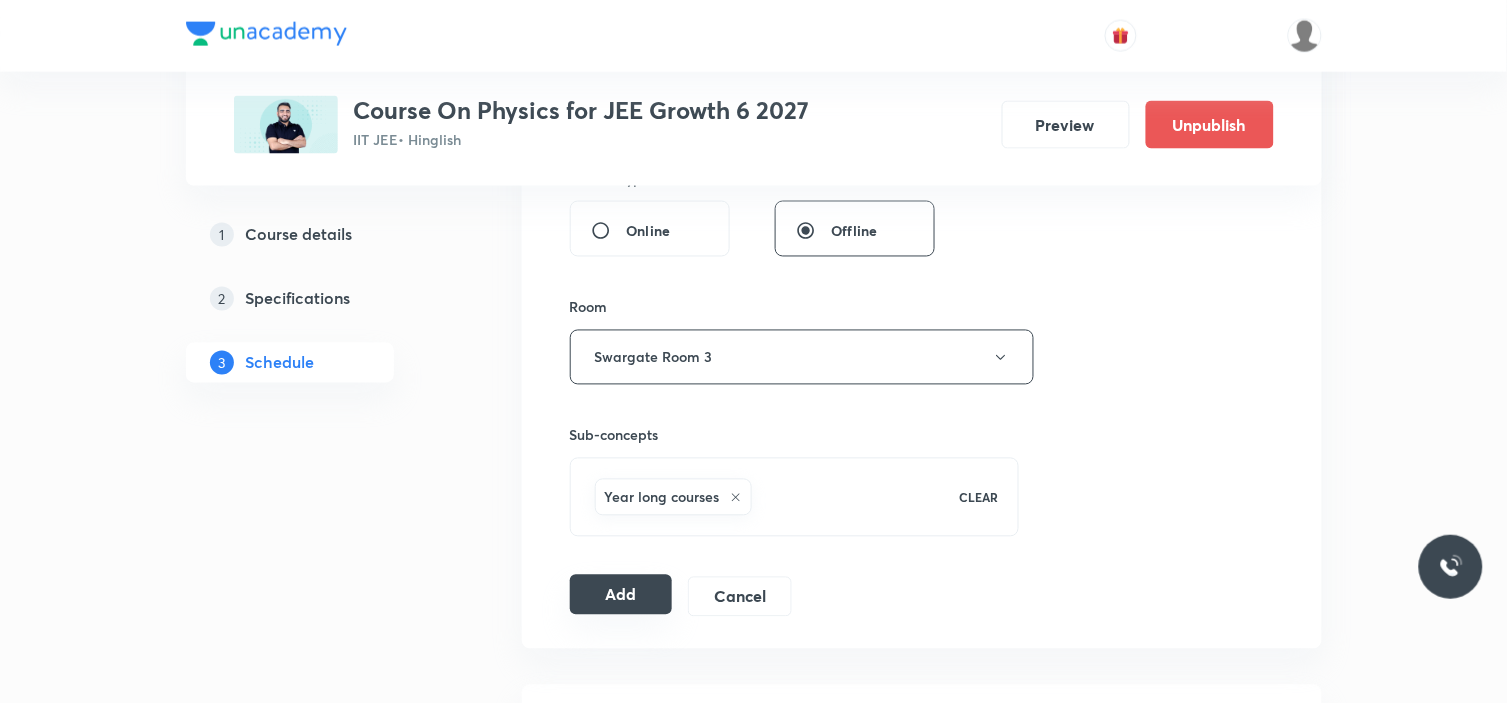 drag, startPoint x: 620, startPoint y: 620, endPoint x: 617, endPoint y: 601, distance: 19.235384 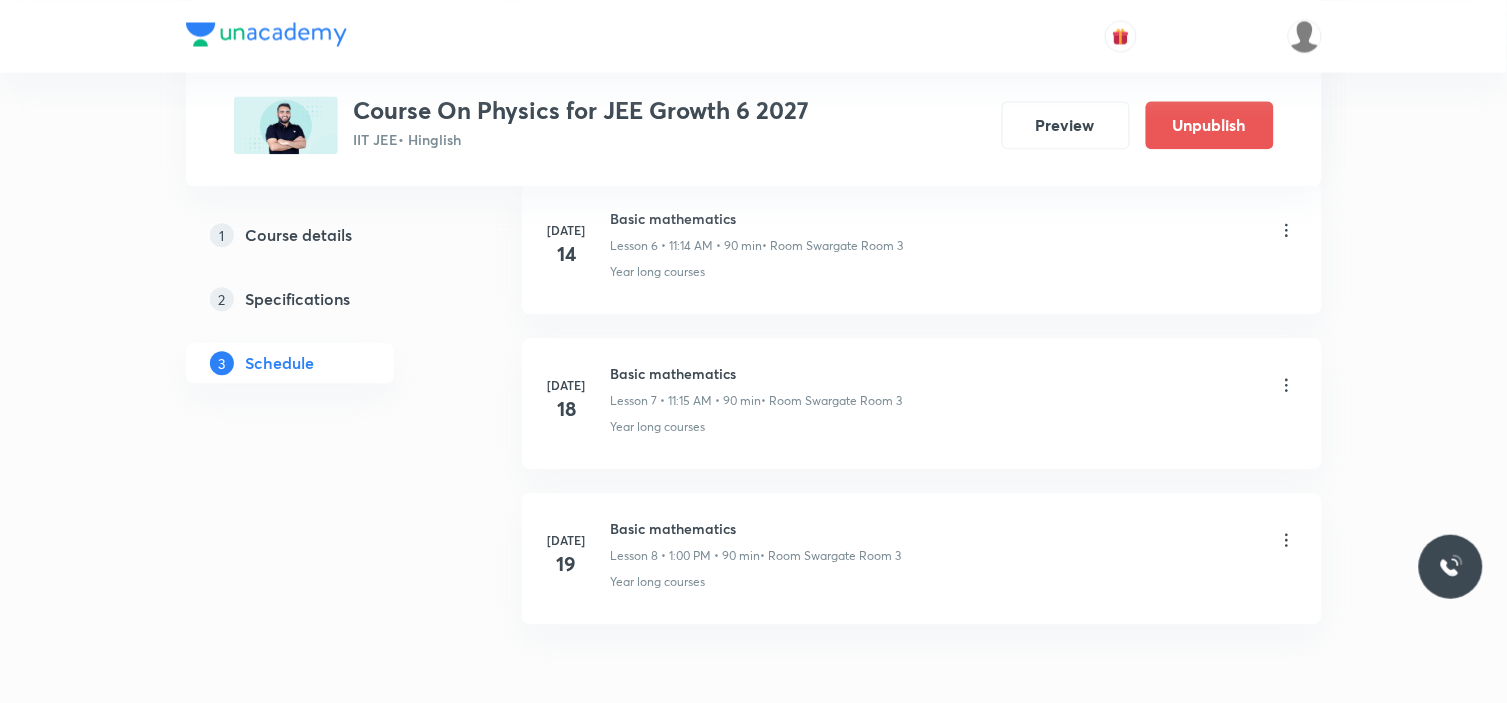 scroll, scrollTop: 888, scrollLeft: 0, axis: vertical 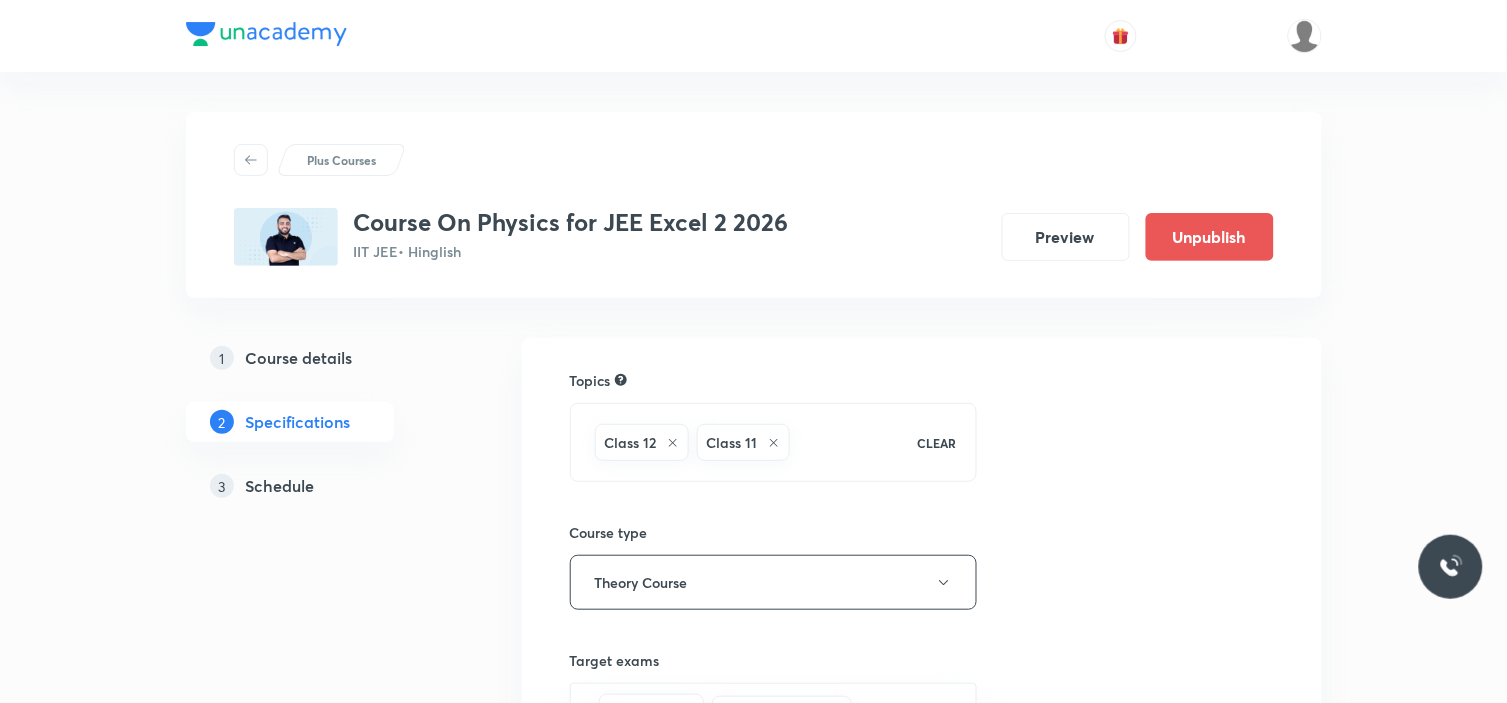 click on "Schedule" at bounding box center [280, 486] 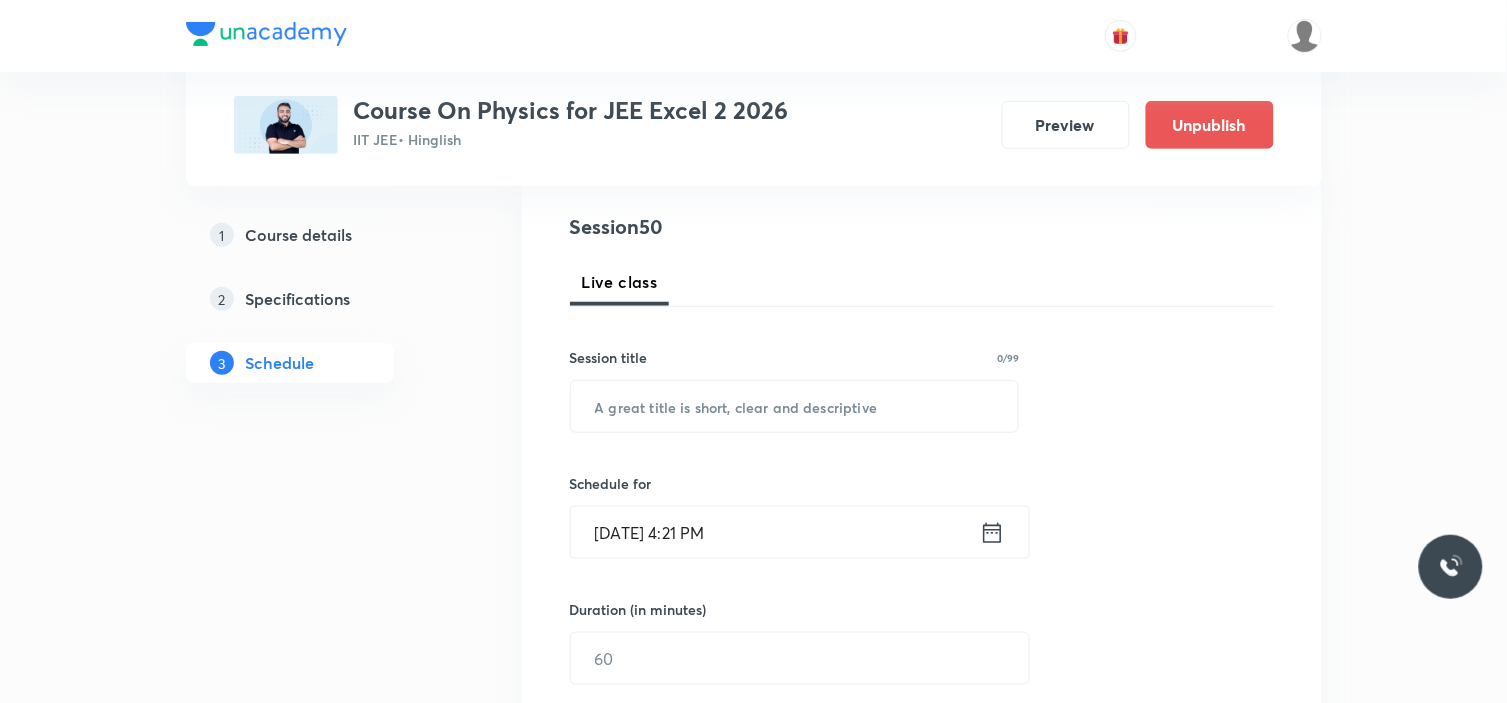 scroll, scrollTop: 222, scrollLeft: 0, axis: vertical 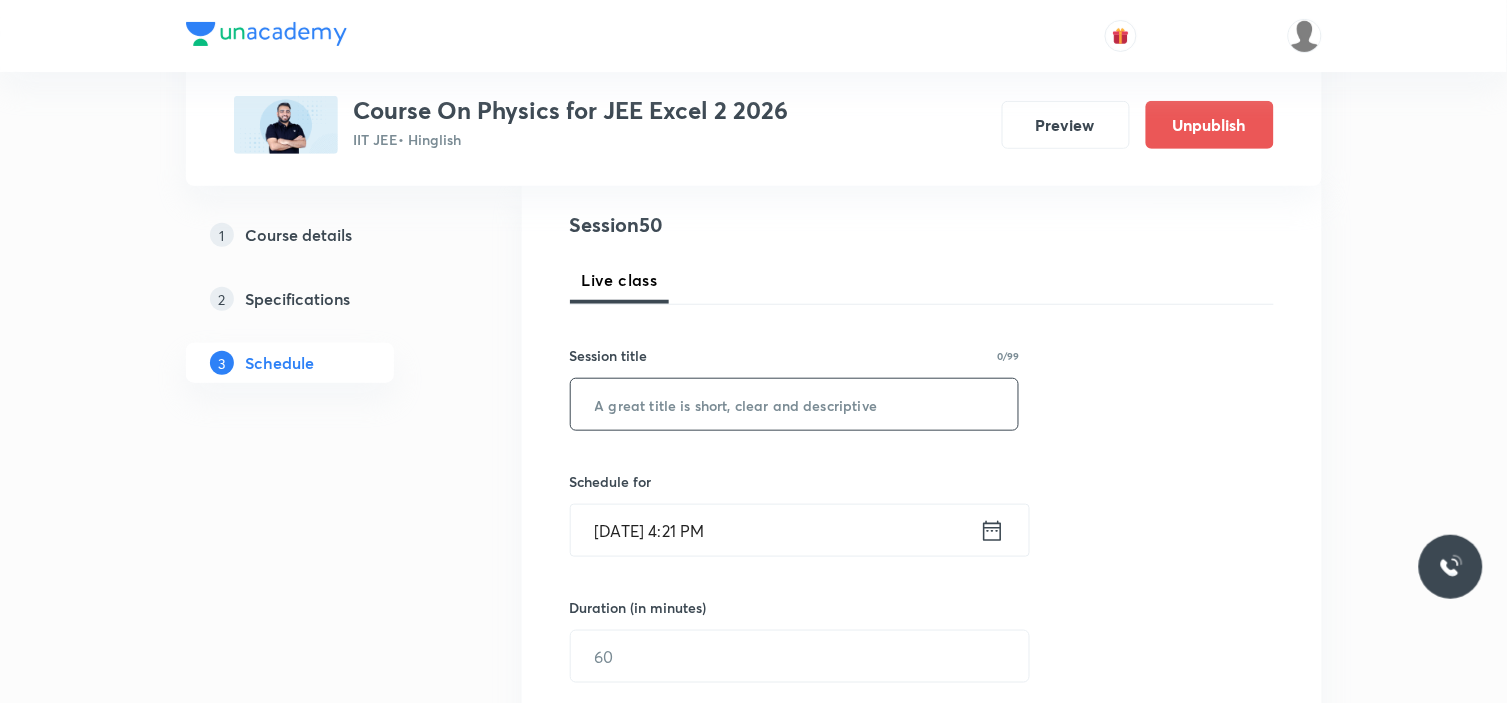 click at bounding box center (795, 404) 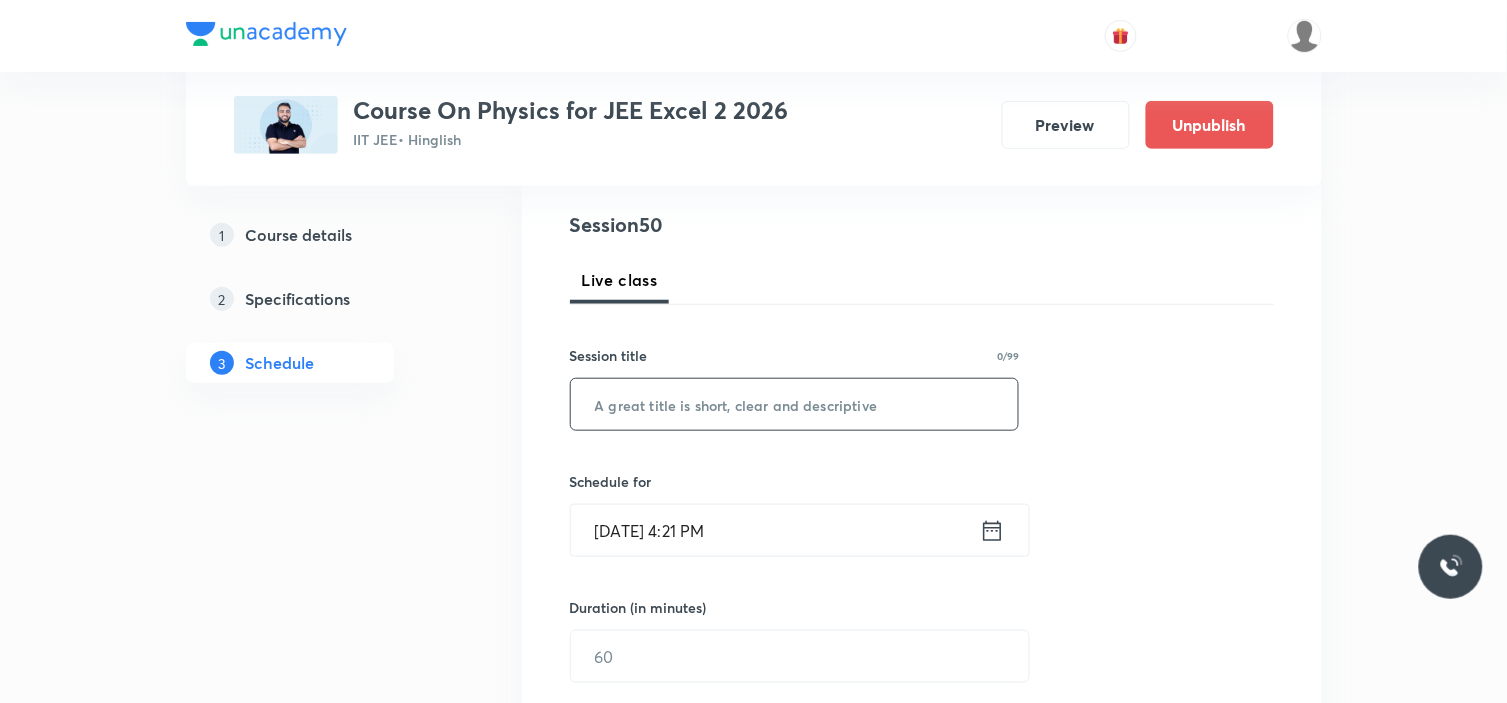 click at bounding box center [795, 404] 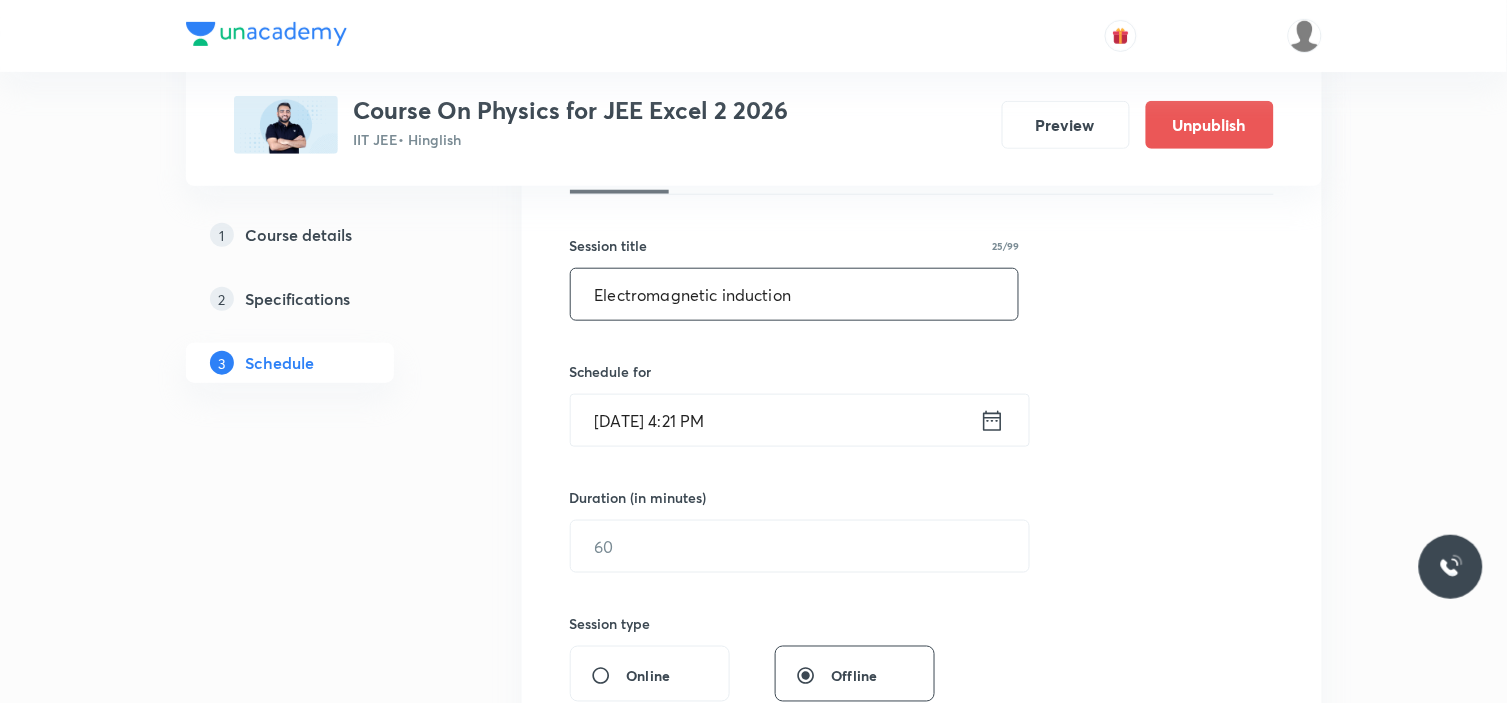 scroll, scrollTop: 333, scrollLeft: 0, axis: vertical 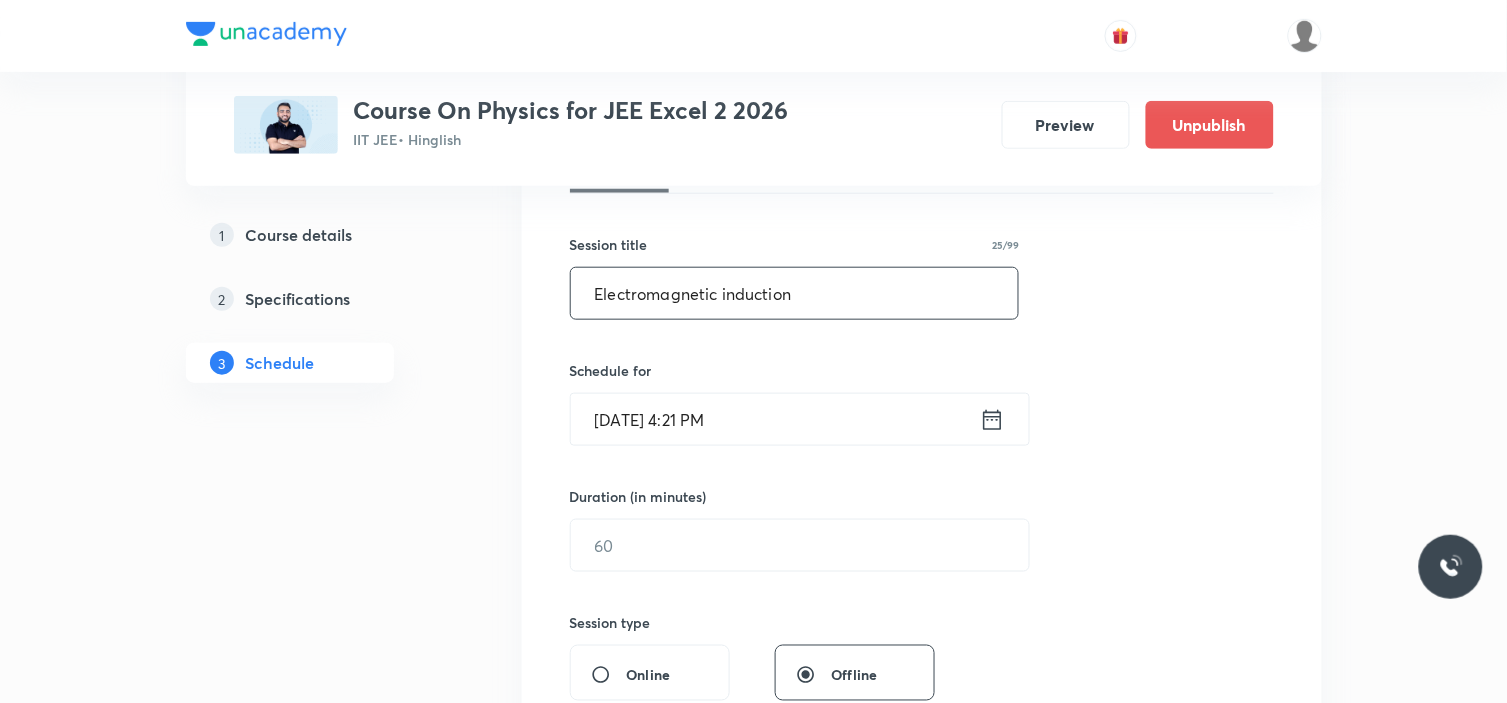 type on "Electromagnetic induction" 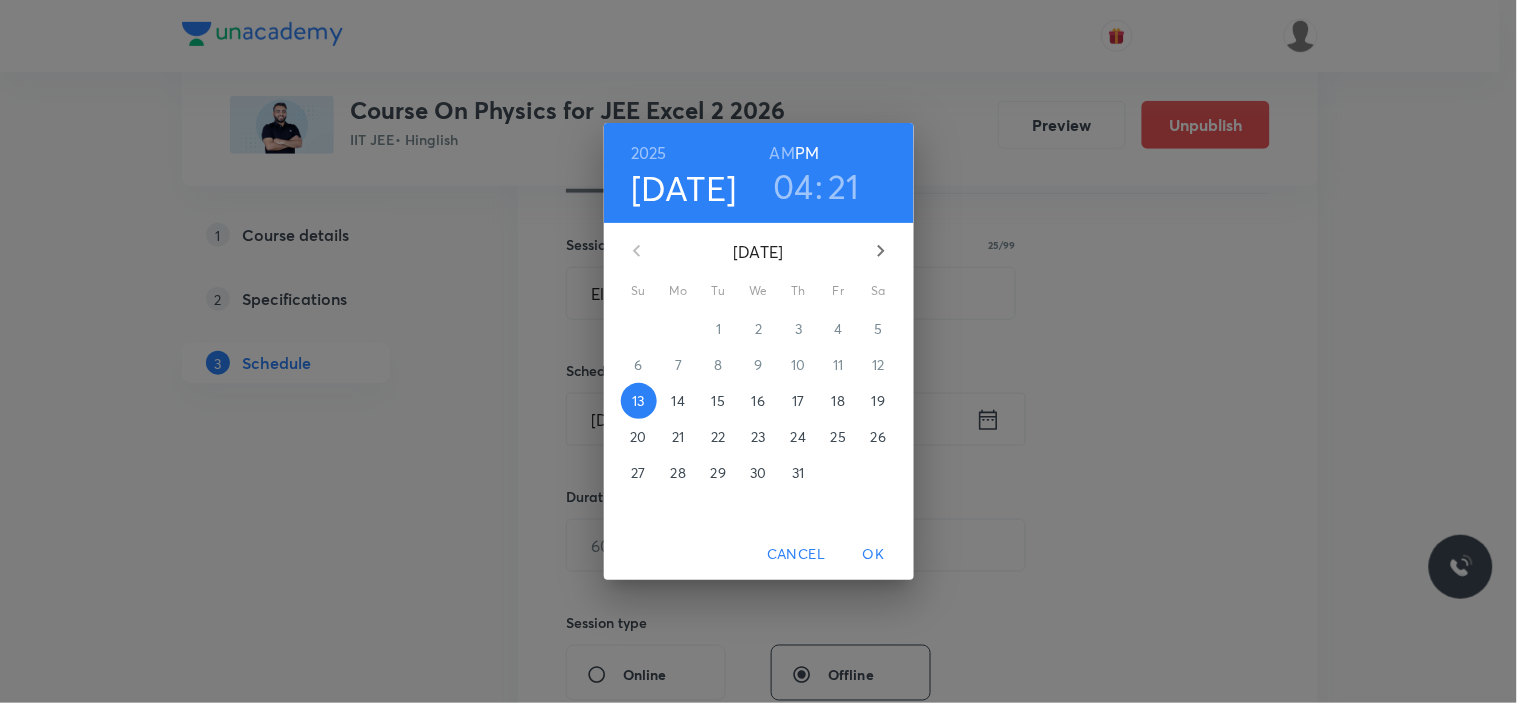 click on "14" at bounding box center [678, 401] 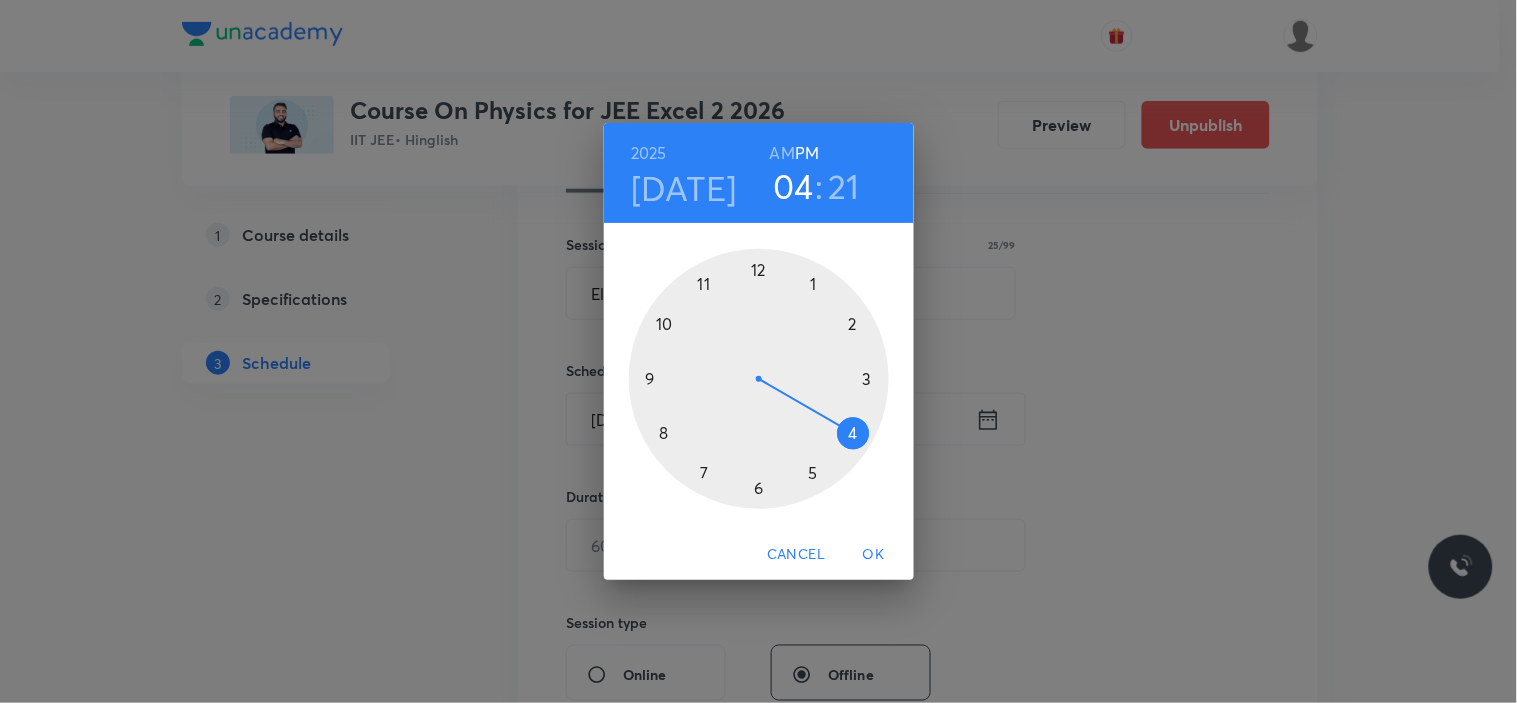 click on "[DATE]" at bounding box center (684, 188) 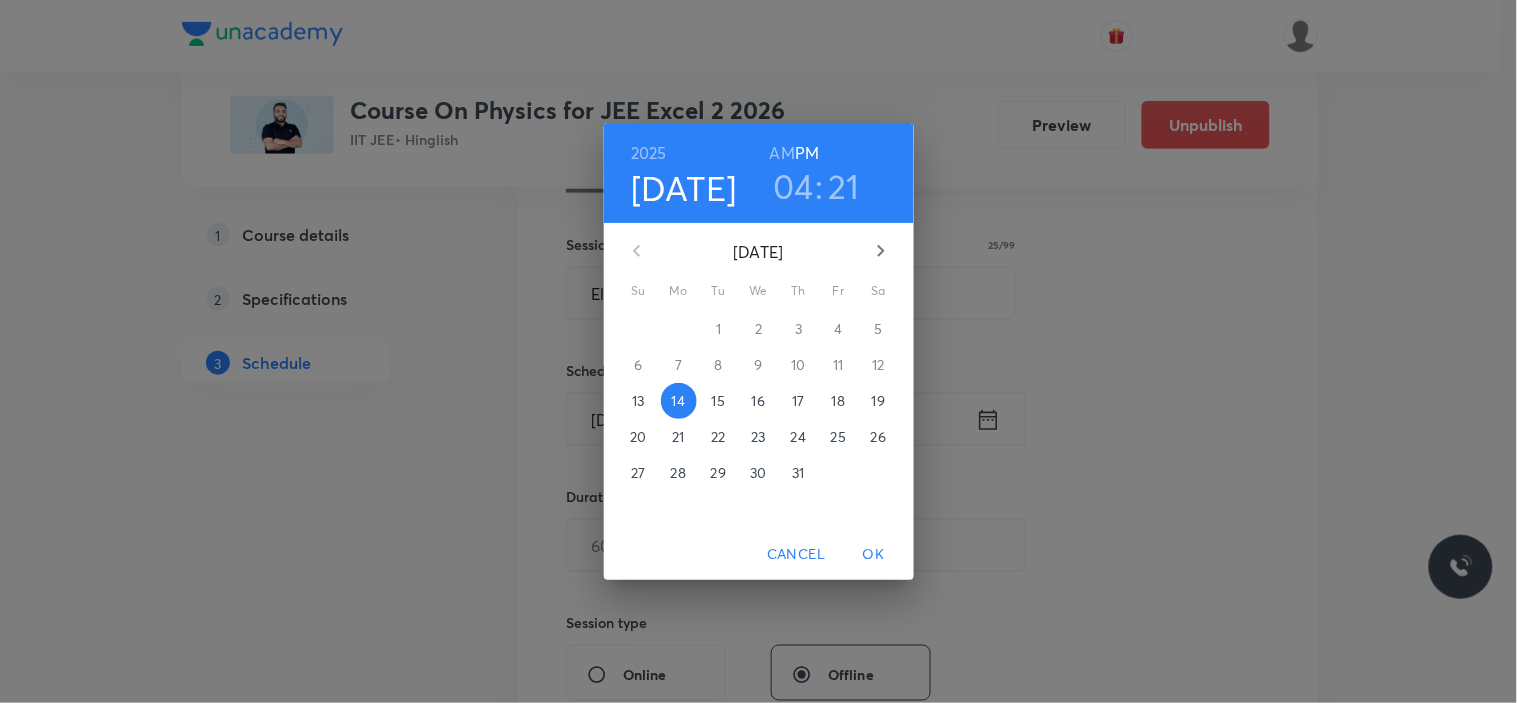 click on "15" at bounding box center (718, 401) 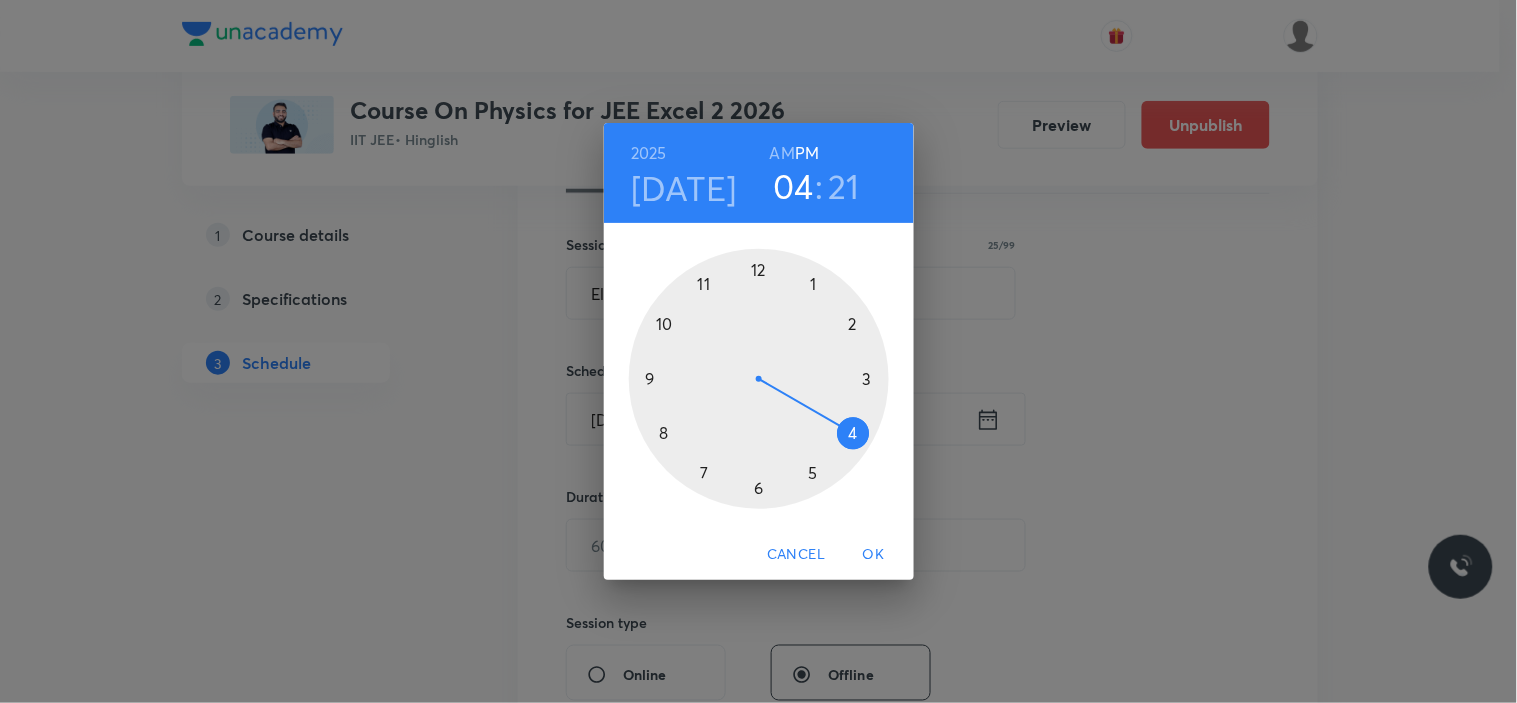click at bounding box center (759, 379) 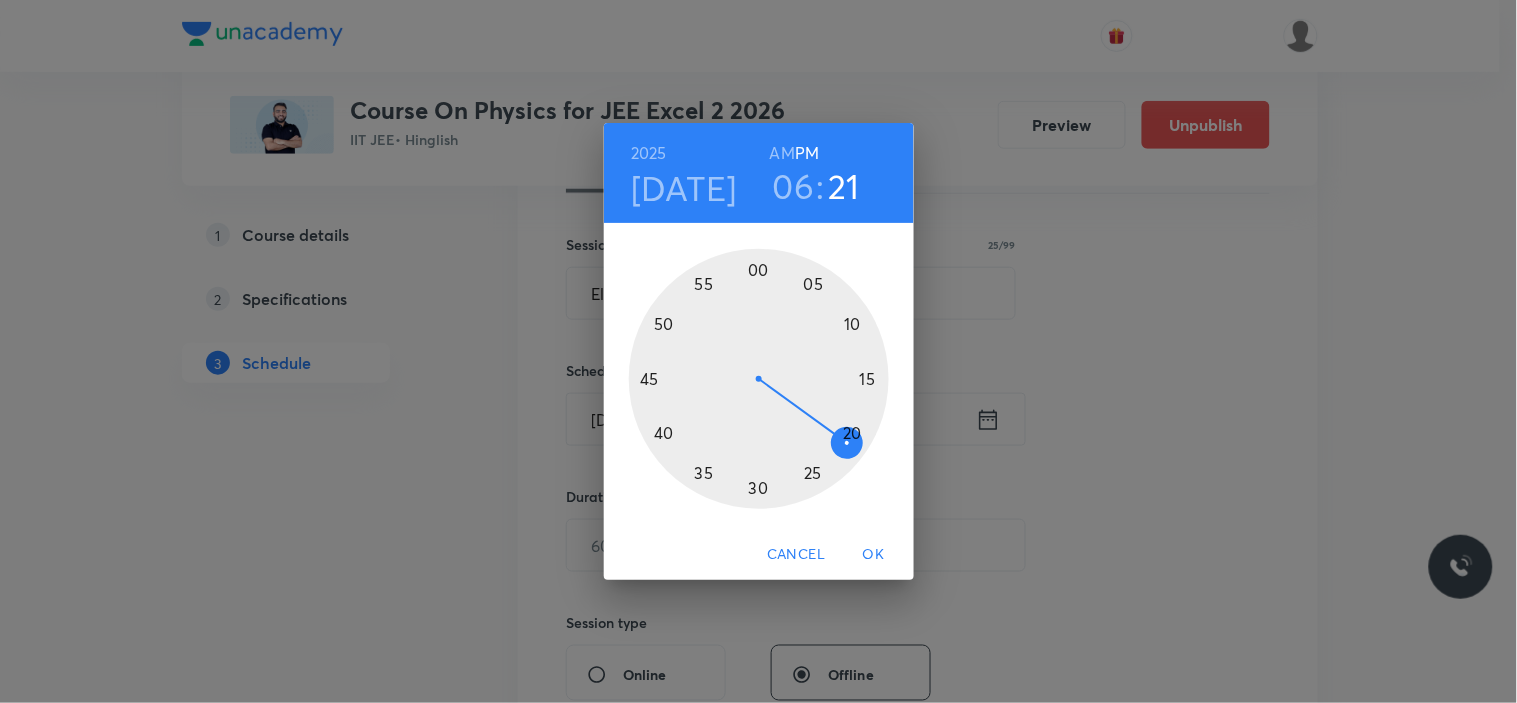click at bounding box center [759, 379] 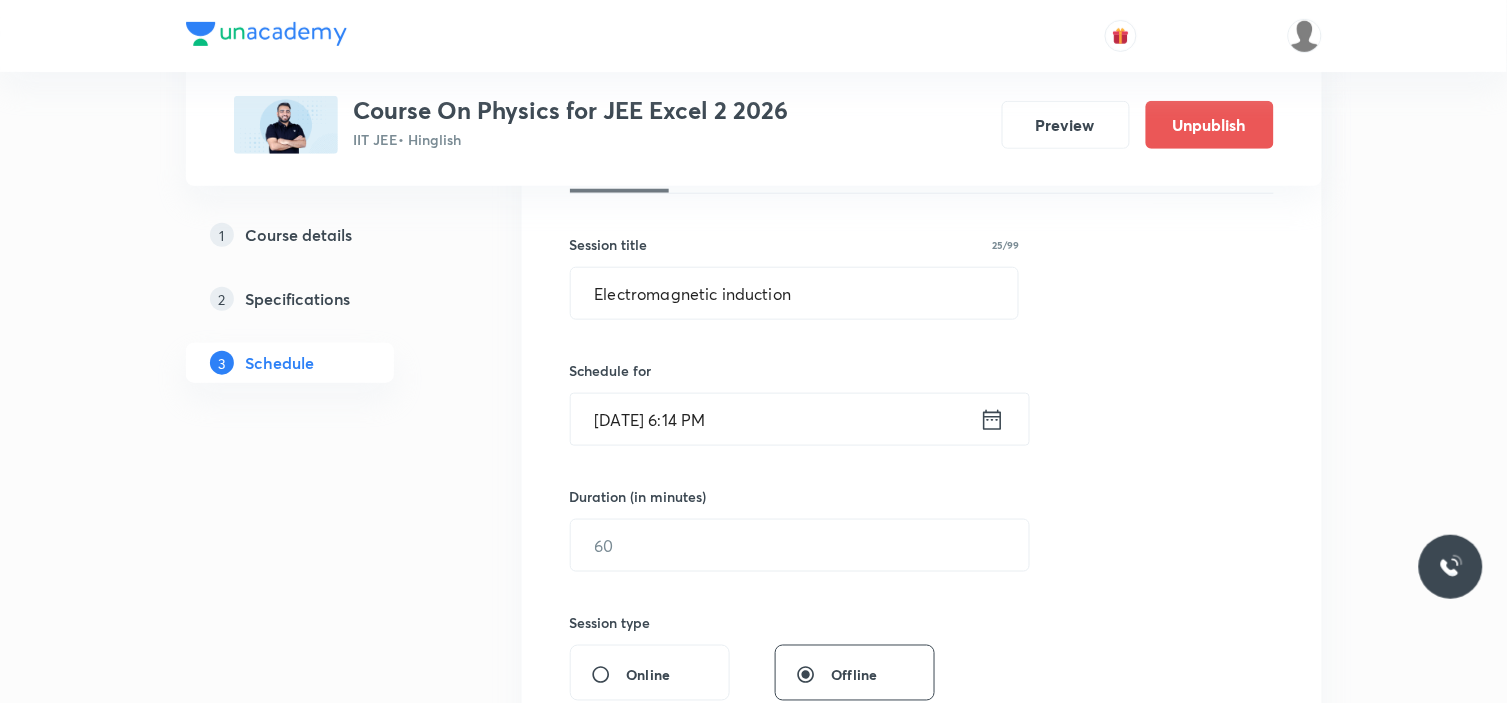 click on "Jul 15, 2025, 6:14 PM" at bounding box center (775, 419) 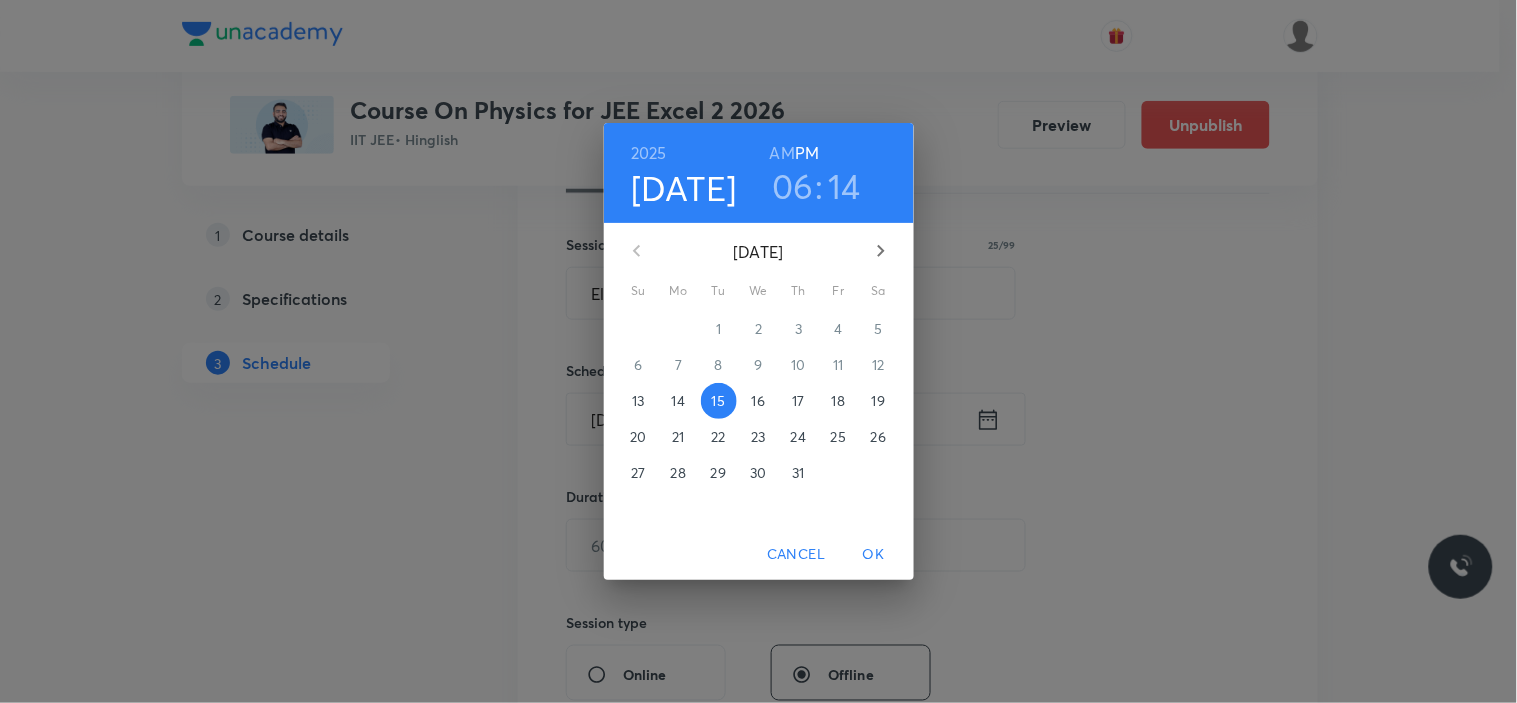 click on "14" at bounding box center (844, 186) 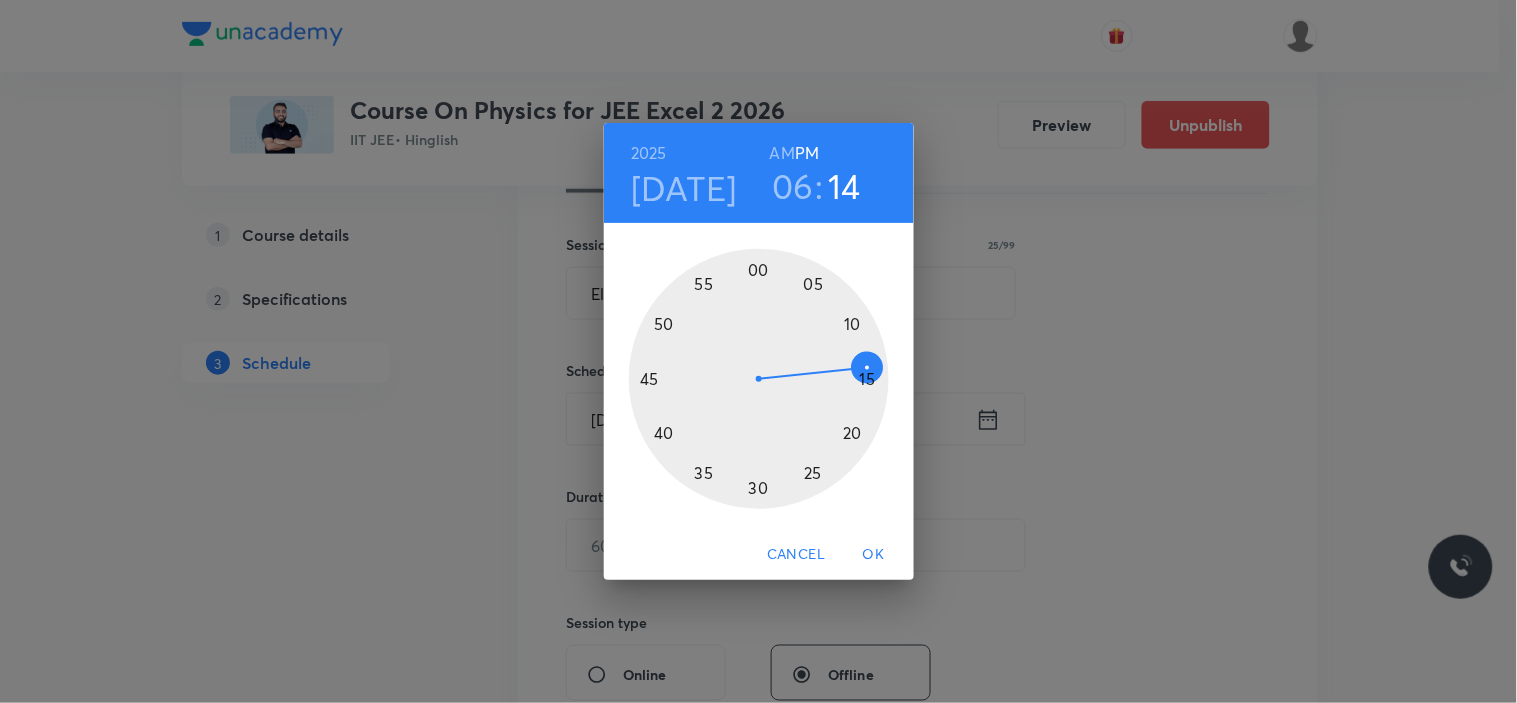 click at bounding box center [759, 379] 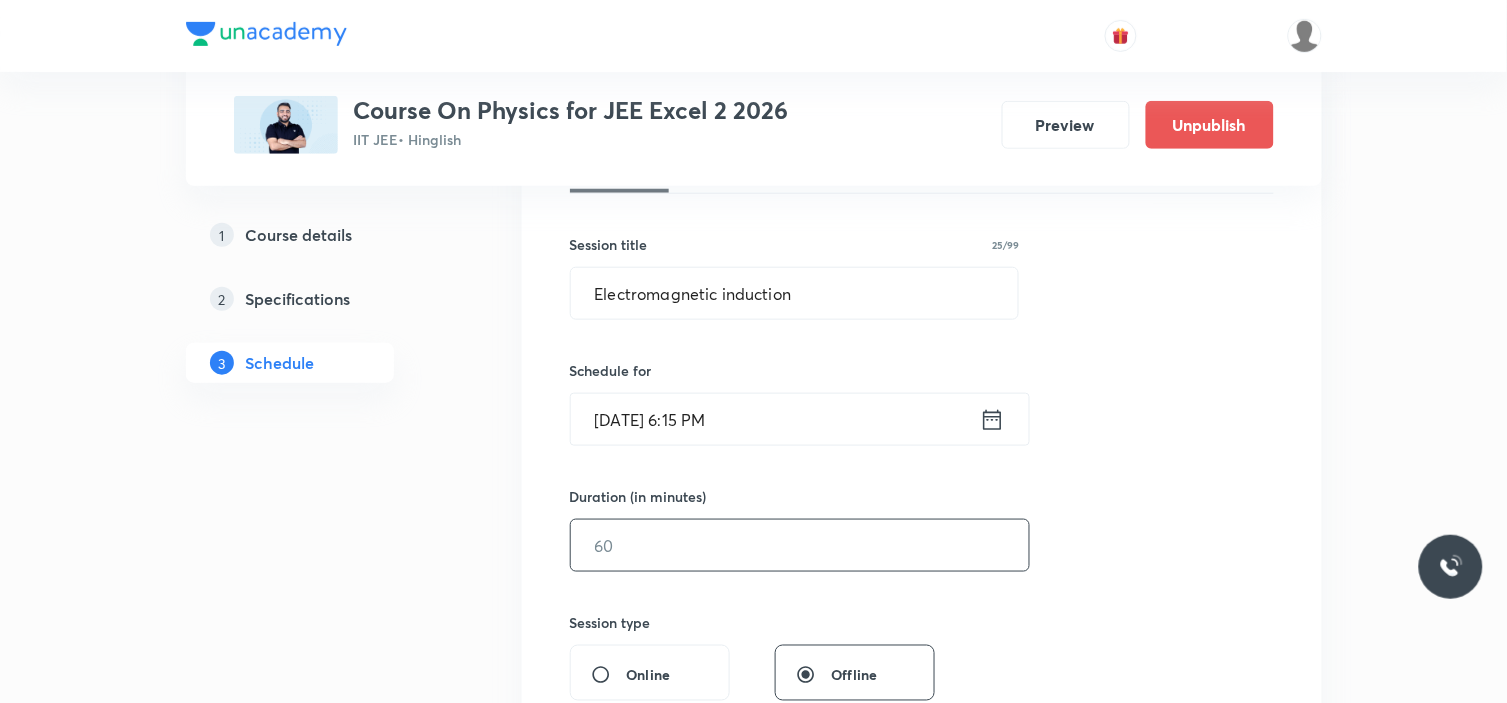 click at bounding box center [800, 545] 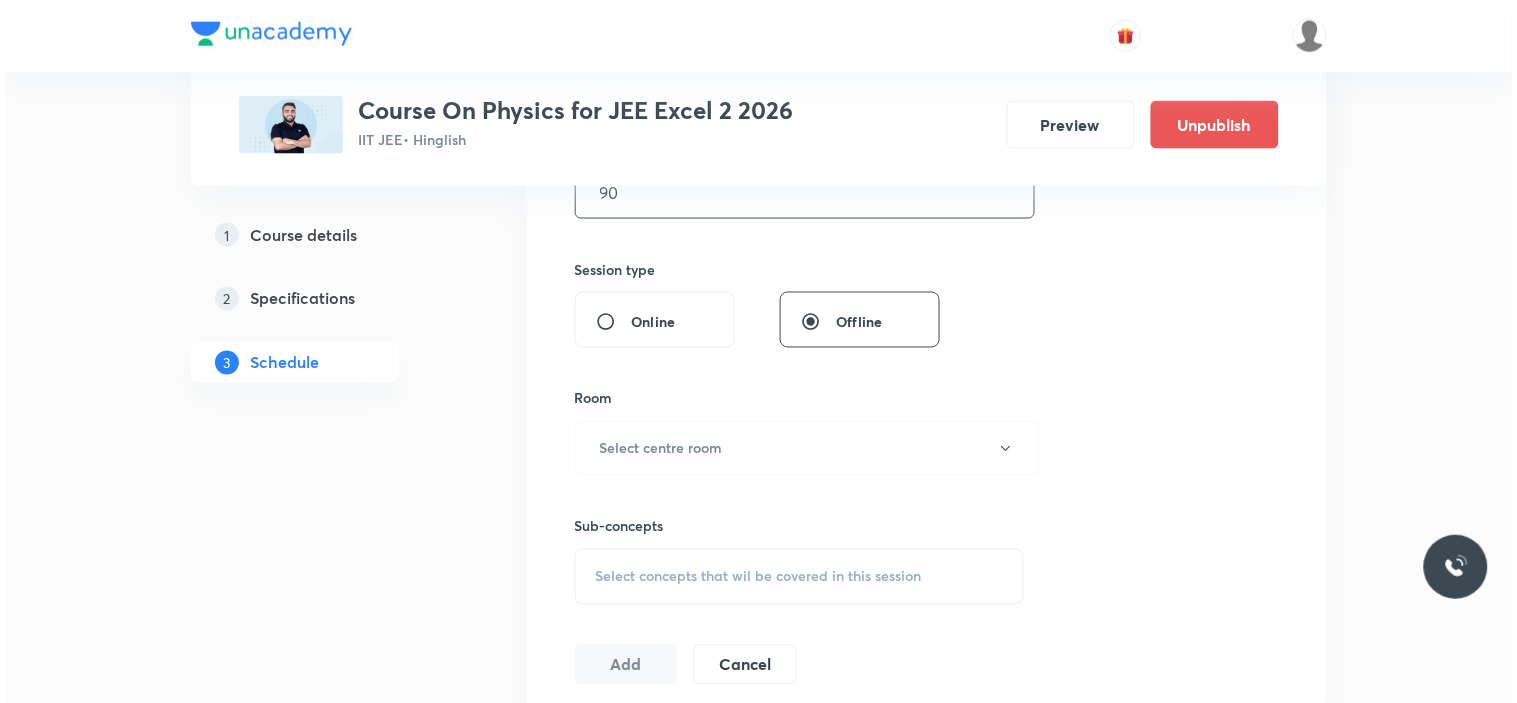 scroll, scrollTop: 777, scrollLeft: 0, axis: vertical 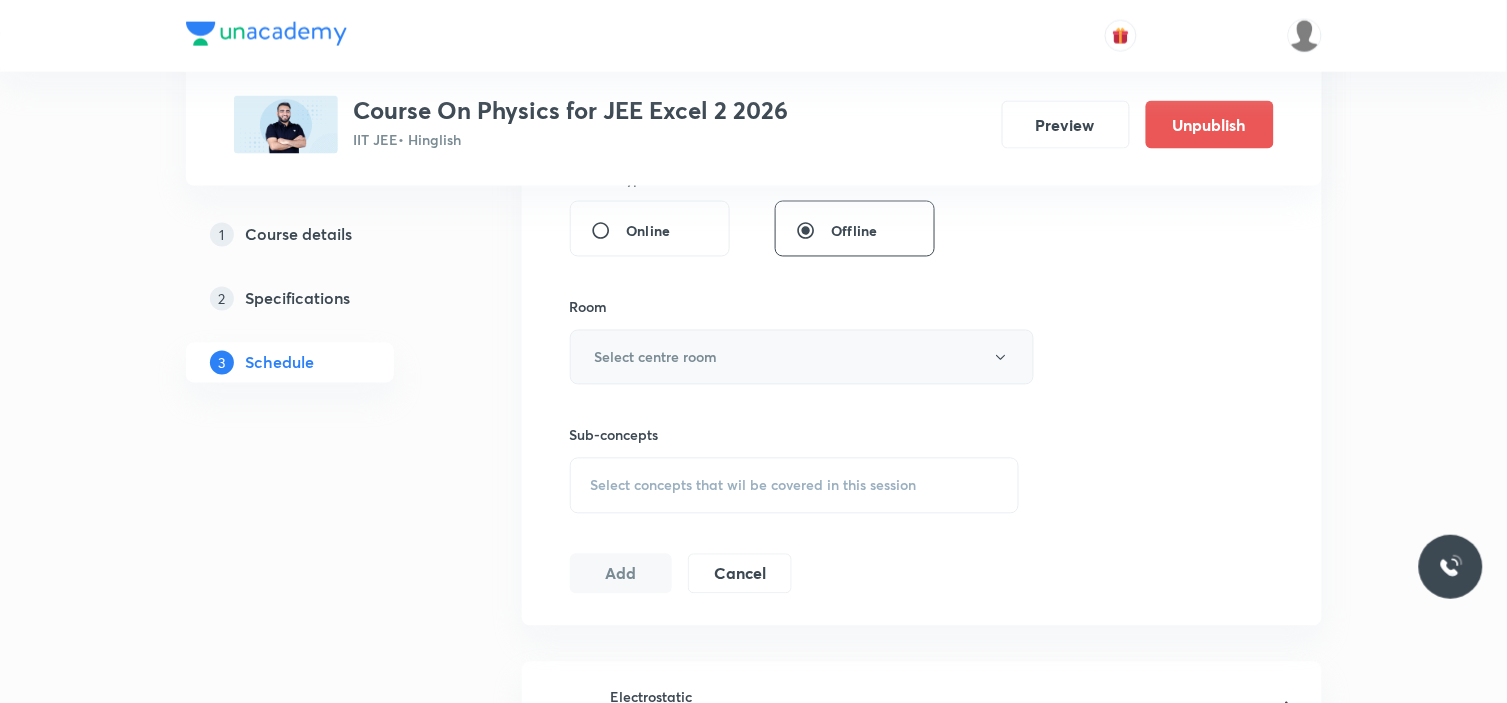 type on "90" 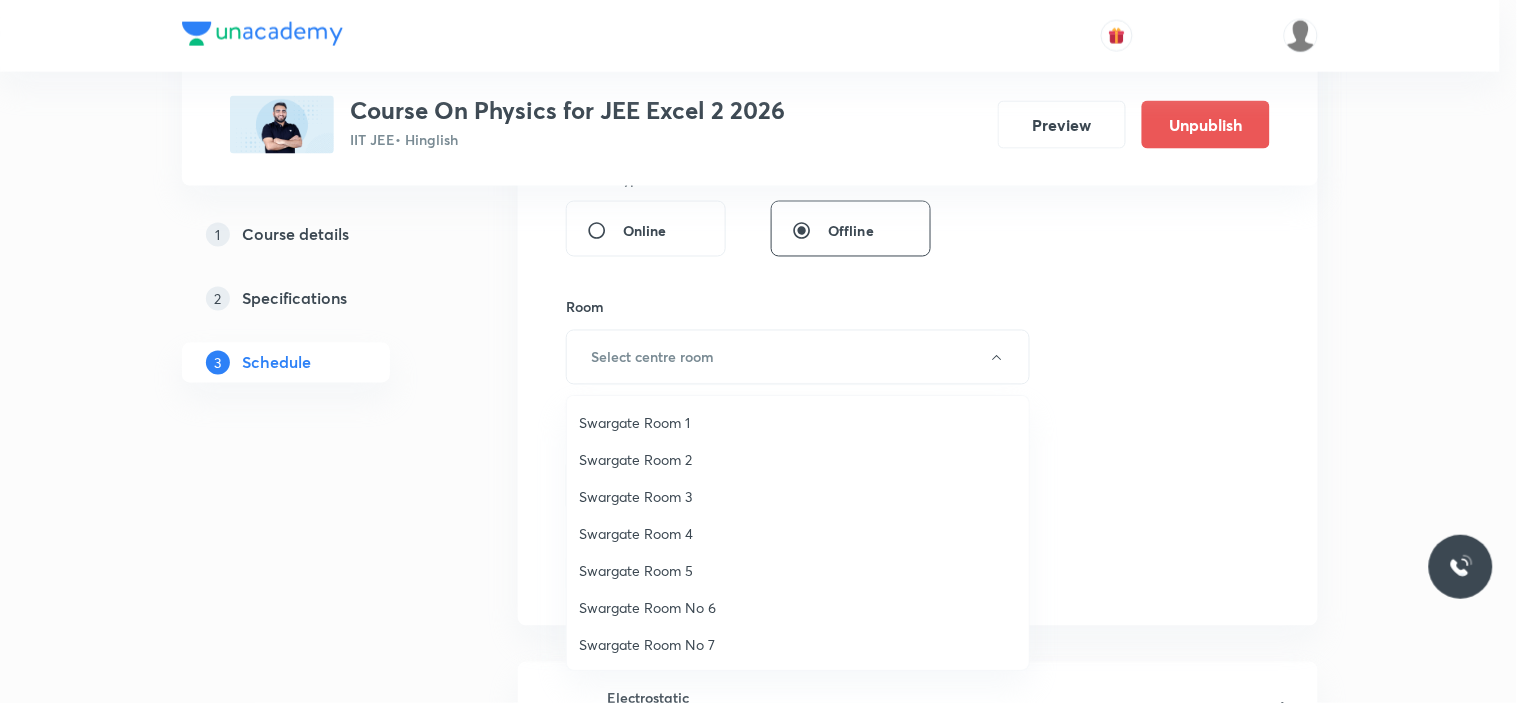 click at bounding box center [758, 351] 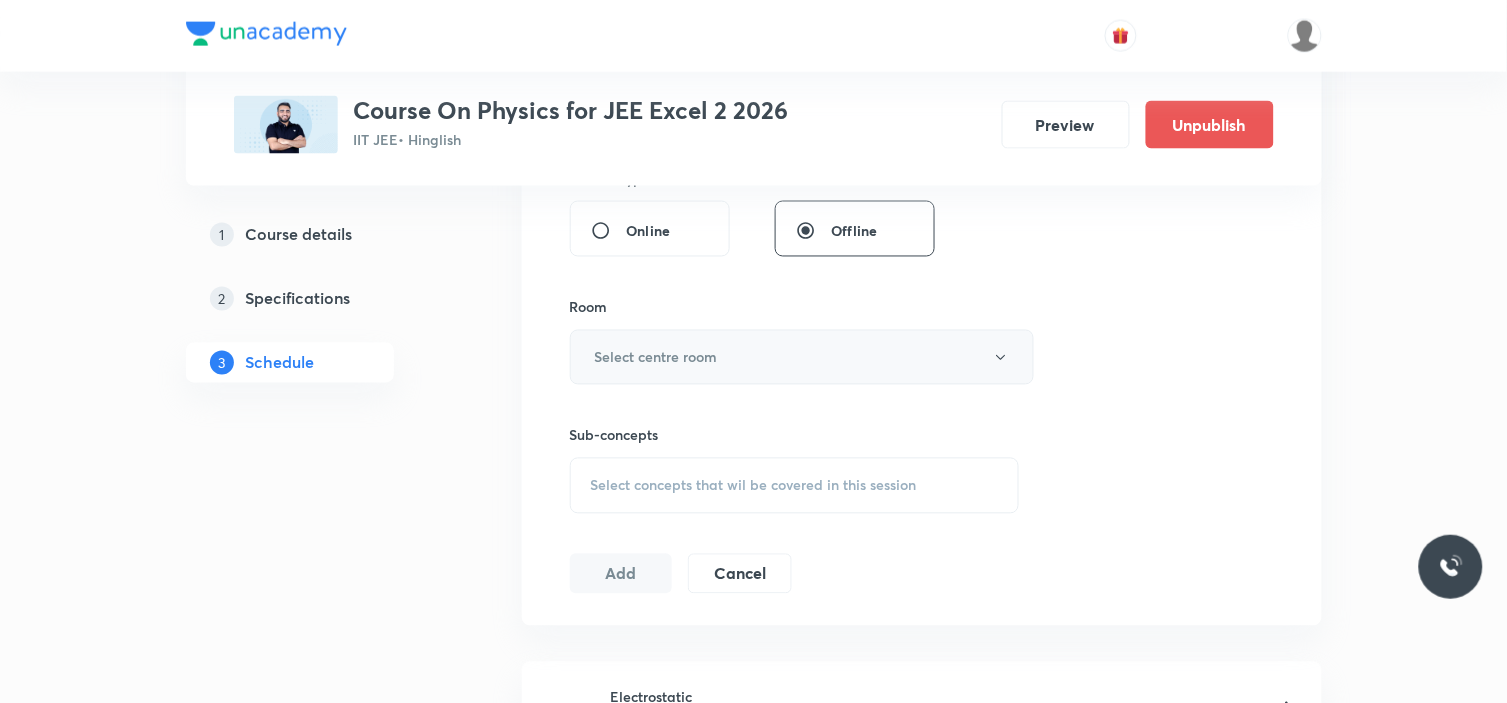 click on "Select centre room" at bounding box center (656, 357) 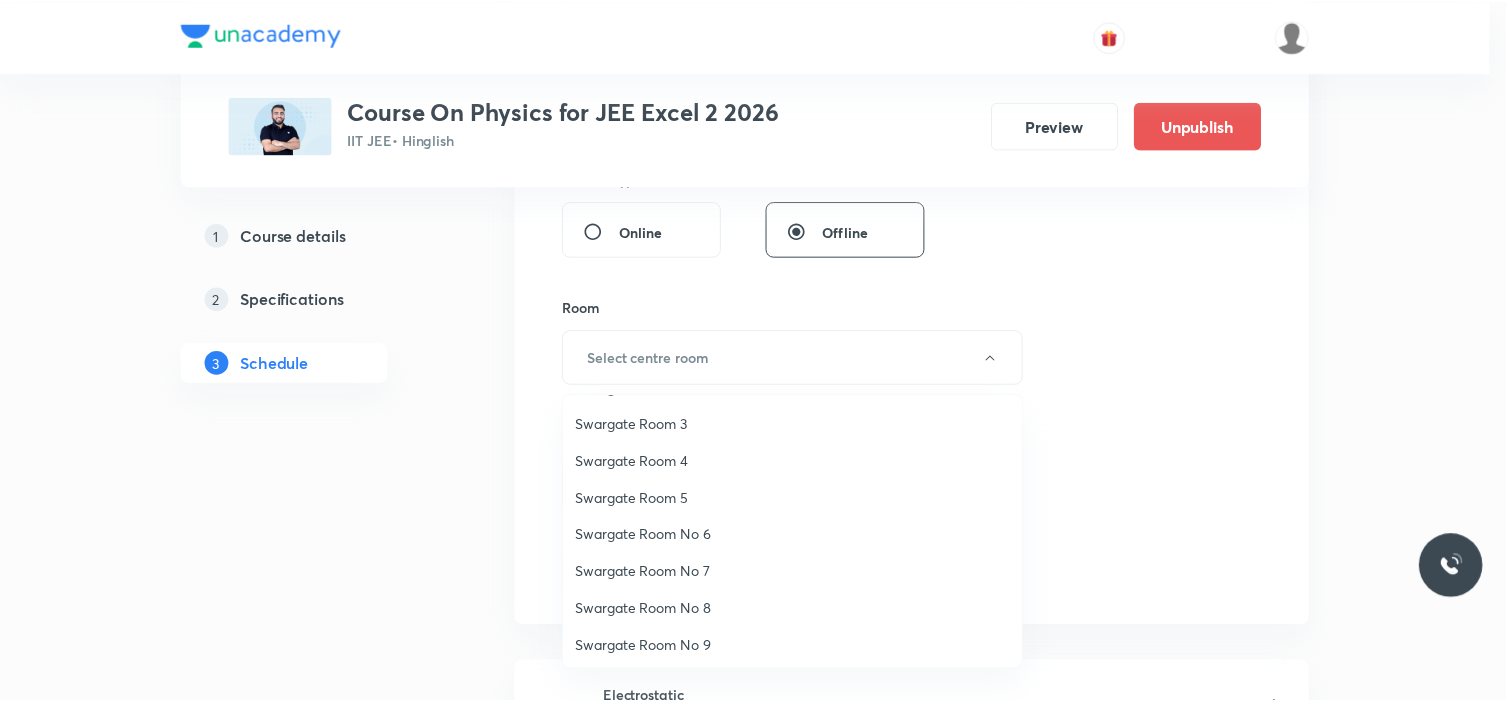 scroll, scrollTop: 111, scrollLeft: 0, axis: vertical 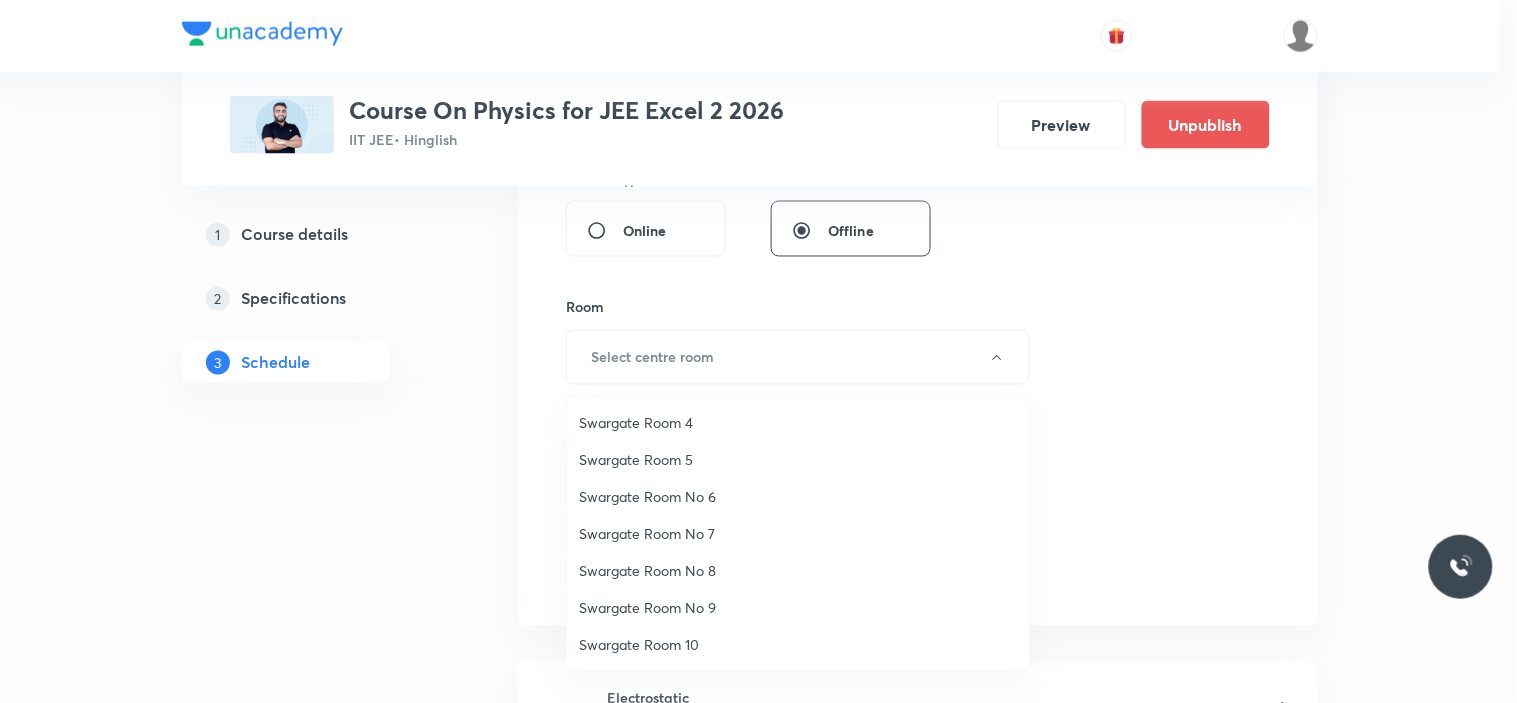 click on "Swargate Room No 8" at bounding box center (798, 570) 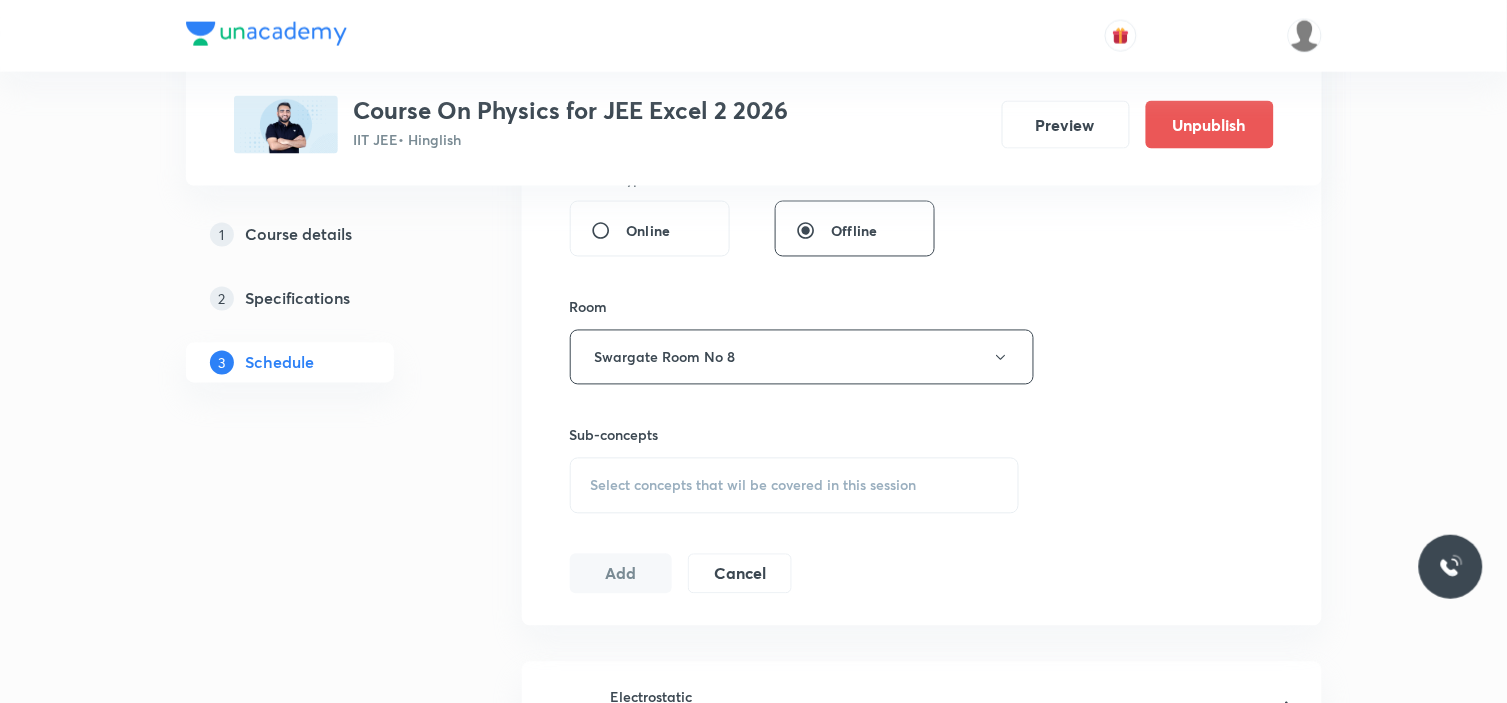 click on "Select concepts that wil be covered in this session" at bounding box center [754, 486] 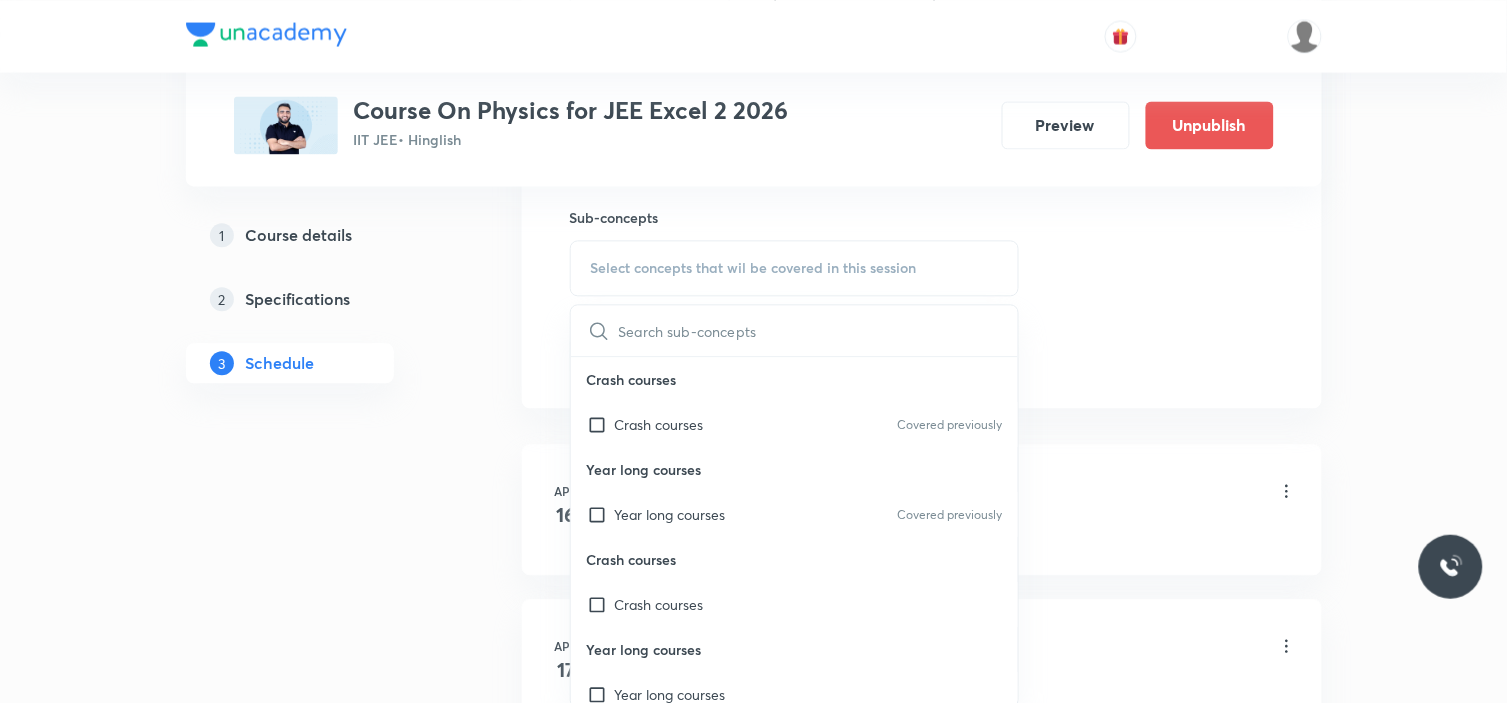 scroll, scrollTop: 1000, scrollLeft: 0, axis: vertical 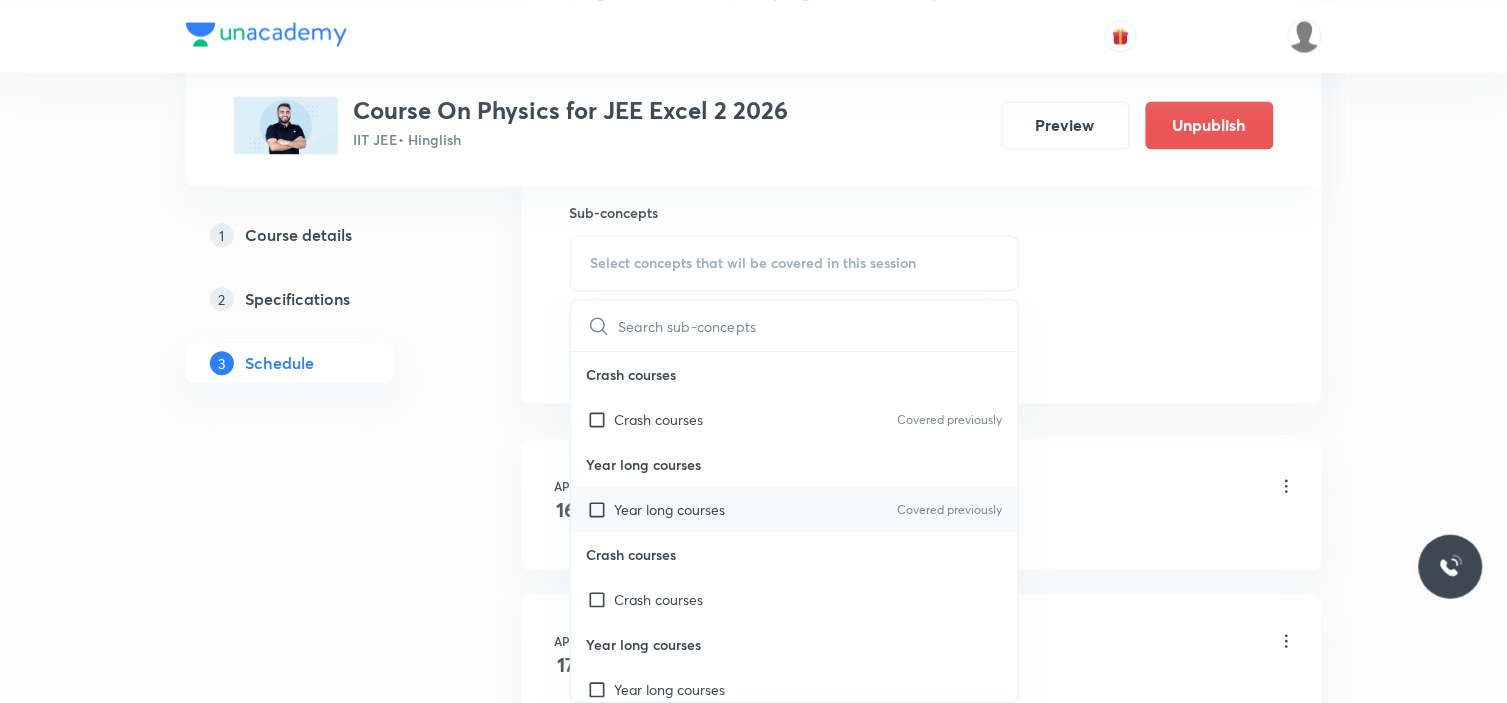 click on "Year long courses" at bounding box center (670, 509) 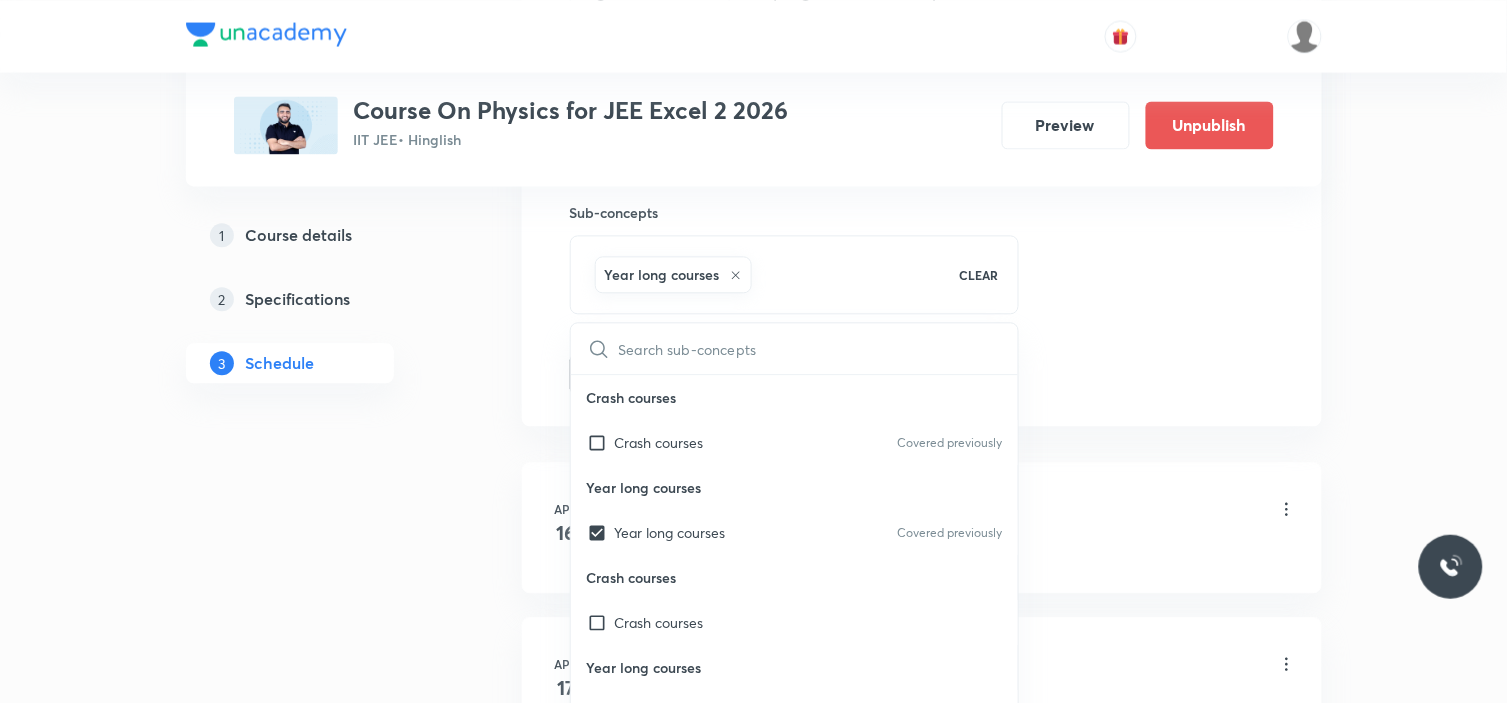 click on "Plus Courses Course On Physics for JEE Excel 2 2026 IIT JEE  • Hinglish Preview Unpublish 1 Course details 2 Specifications 3 Schedule Schedule 49  classes Session  50 Live class Session title 25/99 Electromagnetic induction ​ Schedule for Jul 15, 2025, 6:15 PM ​ Duration (in minutes) 90 ​   Session type Online Offline Room Swargate Room No 8 Sub-concepts Year long courses CLEAR ​ Crash courses Crash courses Covered previously Year long courses Year long courses Covered previously Crash courses Crash courses Year long courses Year long courses Add Cancel Apr 16 Electrostatic Lesson 1 • 6:15 PM • 90 min  • Room Swargate Room No 8 Elementary Algebra Apr 17 Electrostatic Lesson 2 • 4:30 PM • 90 min  • Room Swargate Room No 8 Basic Trigonometry Apr 18 Electrostatic Lesson 3 • 6:15 PM • 90 min  • Room Swargate Room No 8 Addition of Vectors Apr 19 Electrostatic Lesson 4 • 6:15 PM • 90 min  • Room Swargate Room No 8 2D and 3D Geometry Apr 22 Electrostatic Apr 24 Electrostatic 25" at bounding box center [754, 3648] 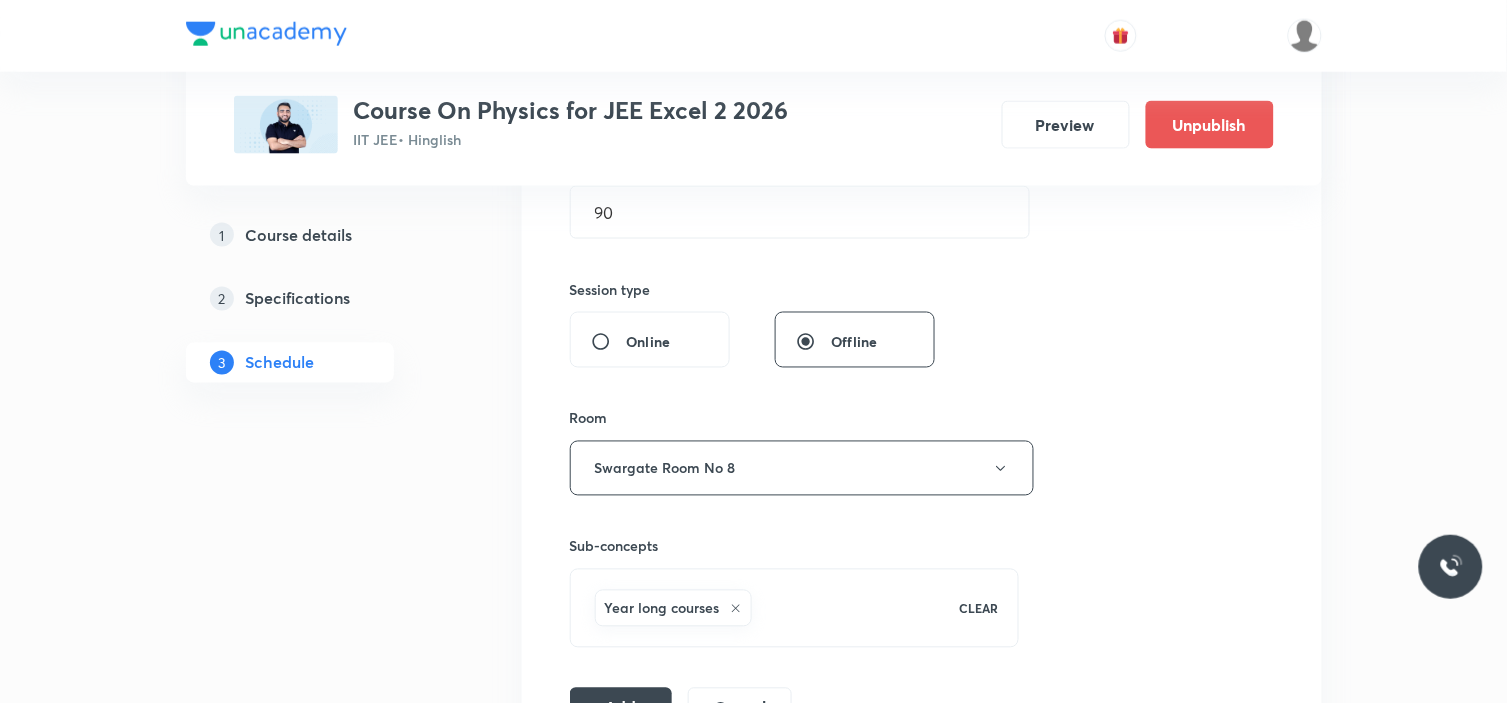 scroll, scrollTop: 888, scrollLeft: 0, axis: vertical 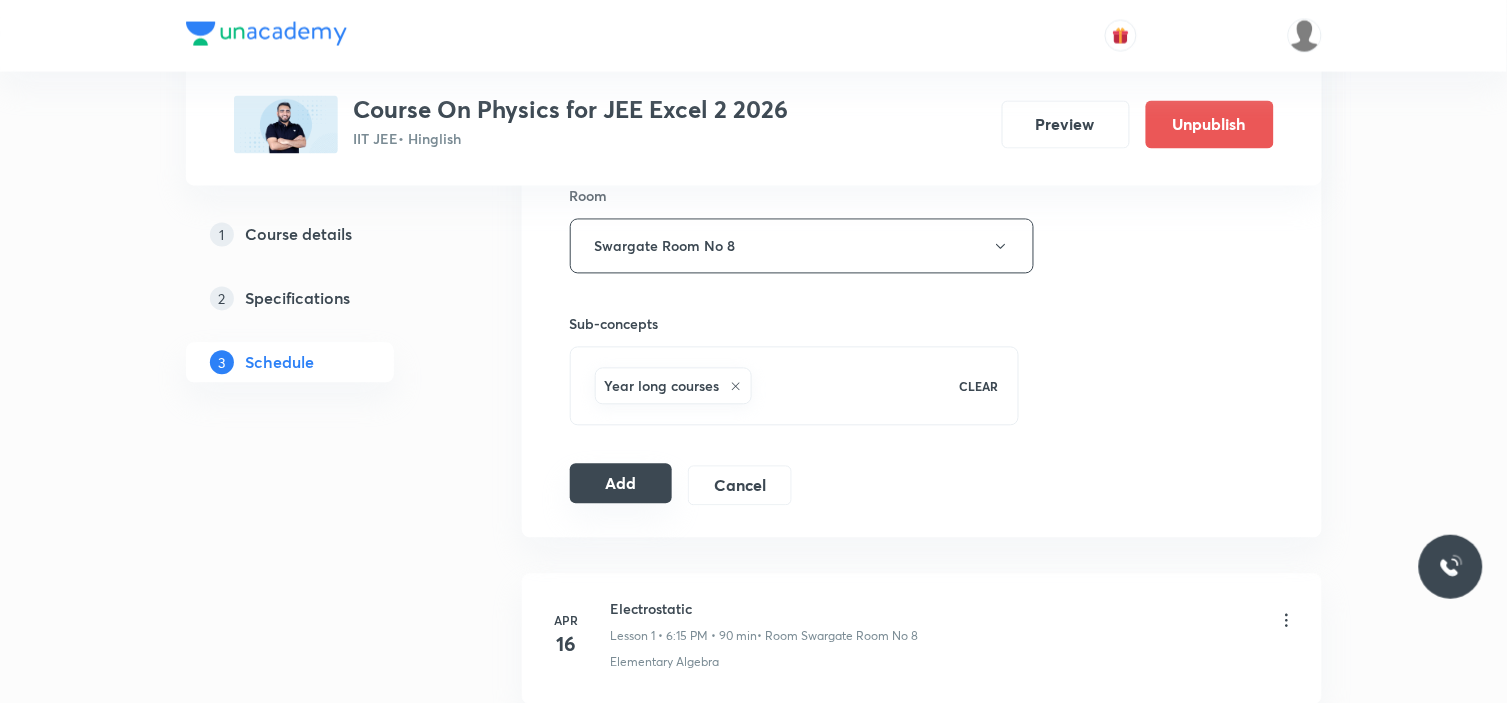 click on "Add" at bounding box center [621, 484] 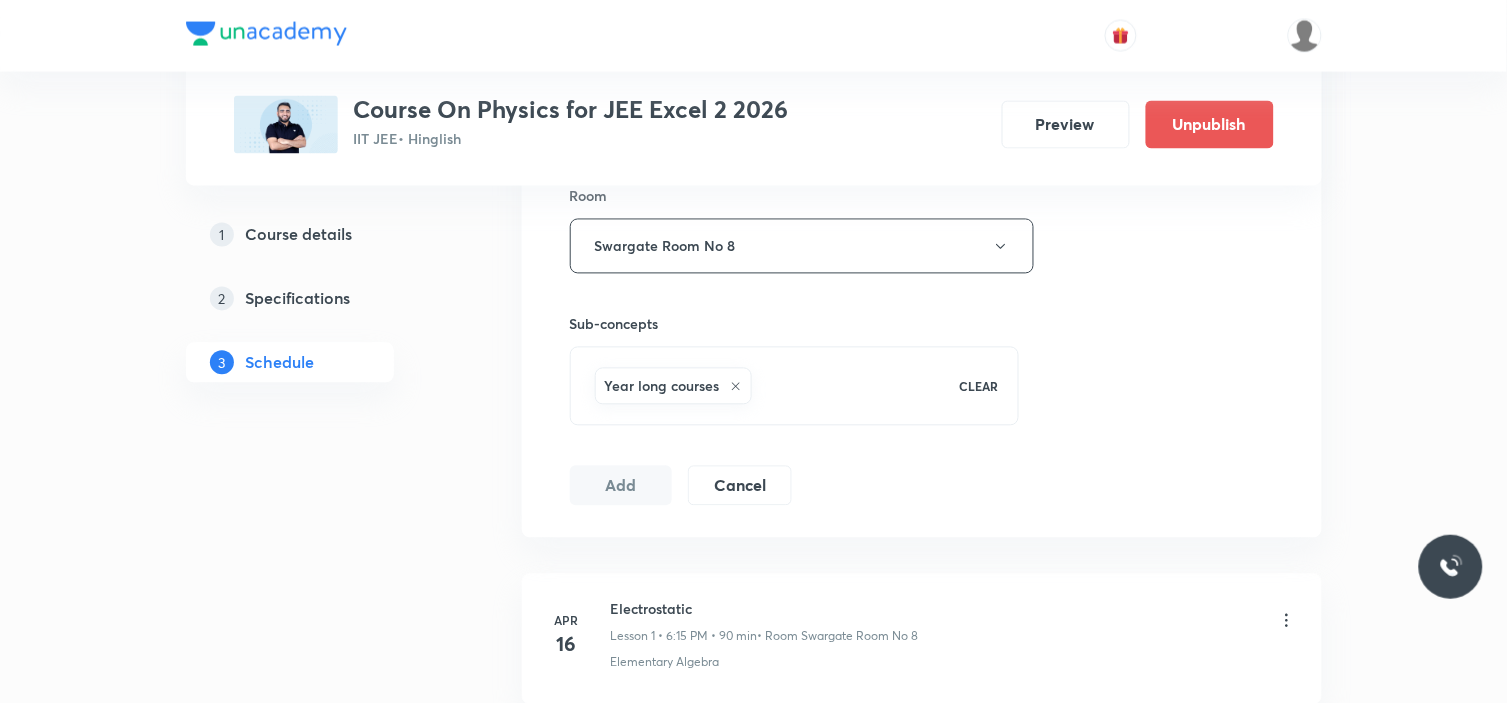 type 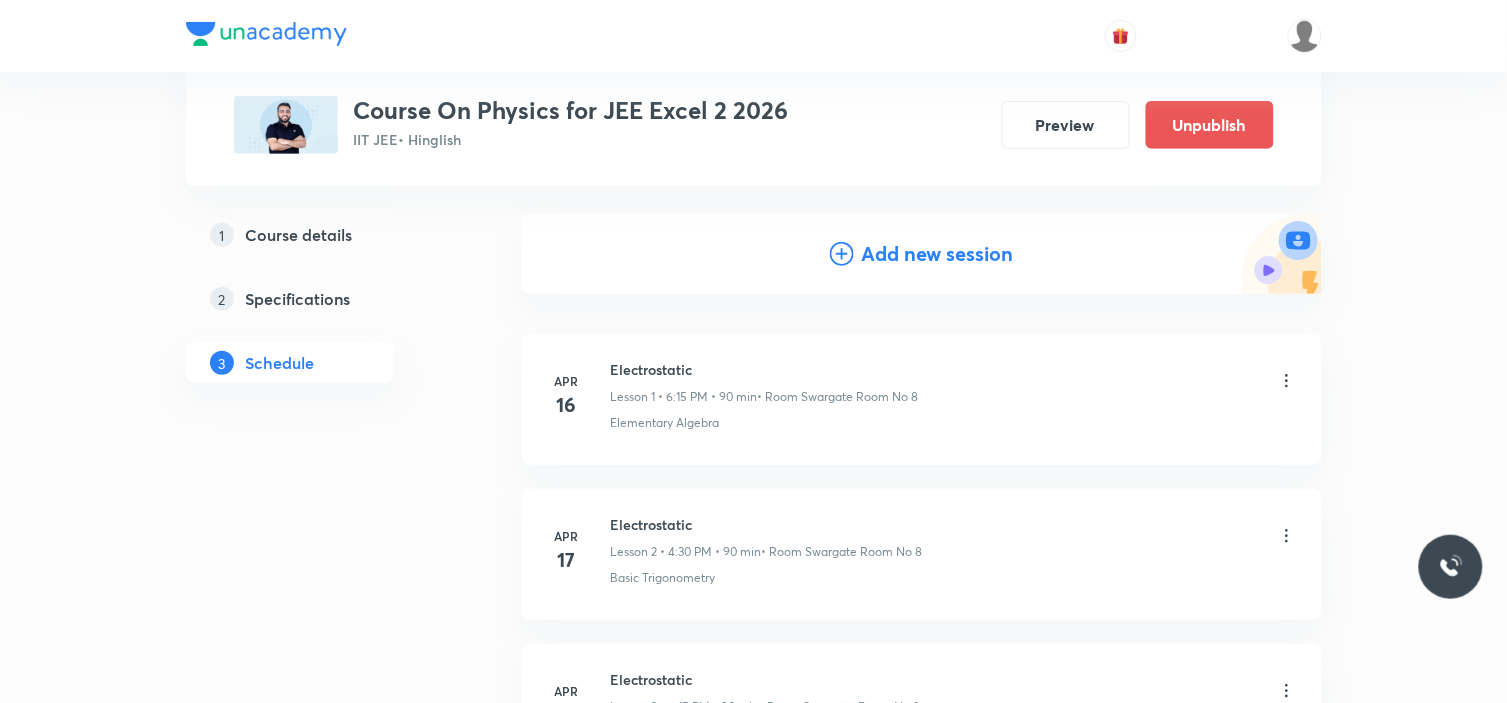 scroll, scrollTop: 0, scrollLeft: 0, axis: both 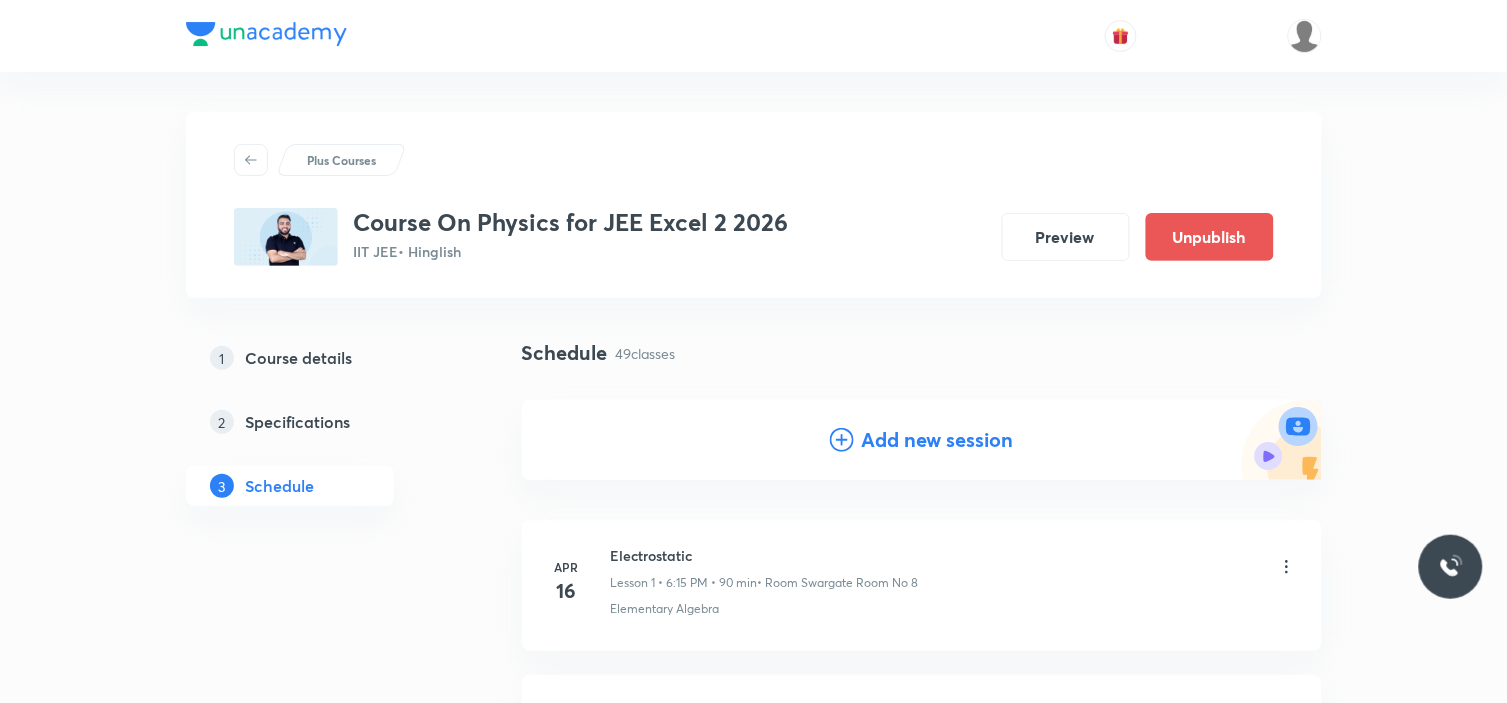 click on "Add new session" at bounding box center (938, 440) 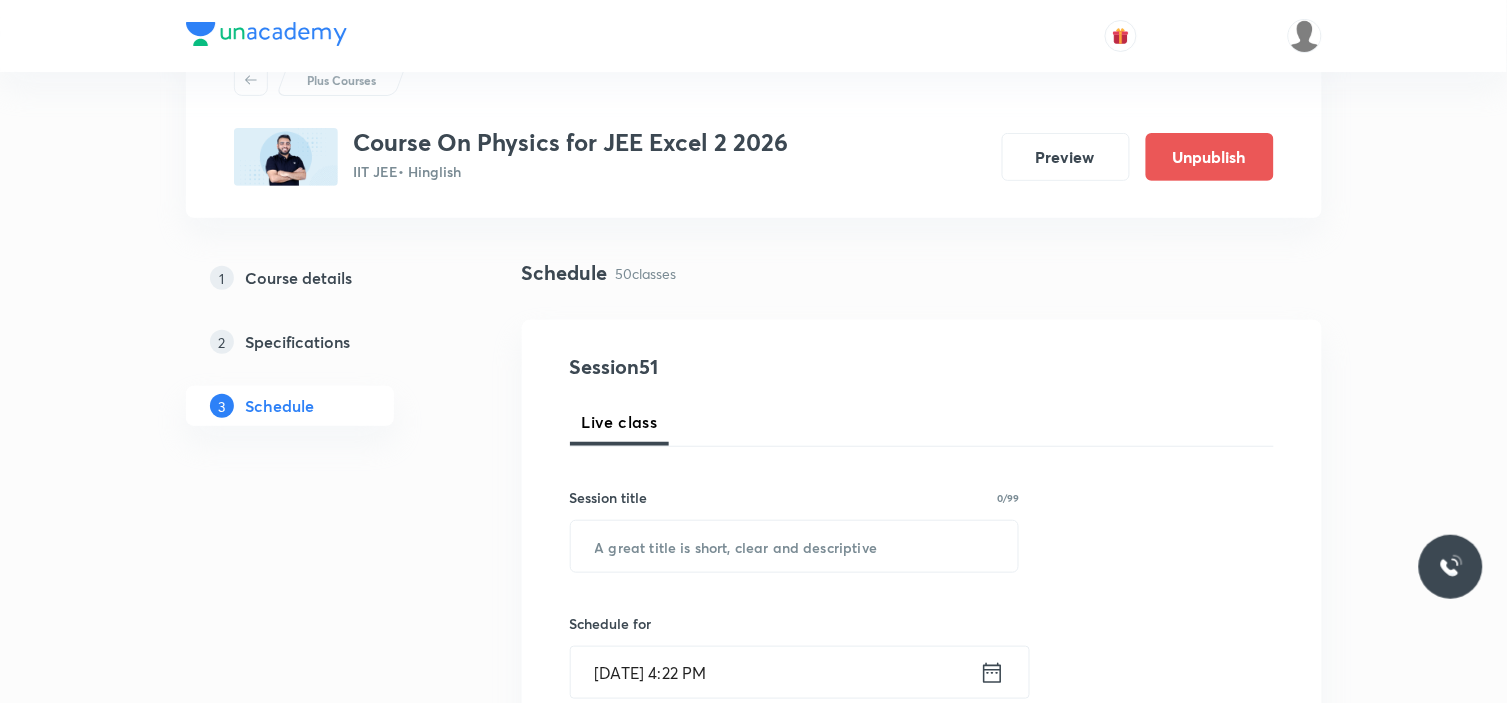 scroll, scrollTop: 222, scrollLeft: 0, axis: vertical 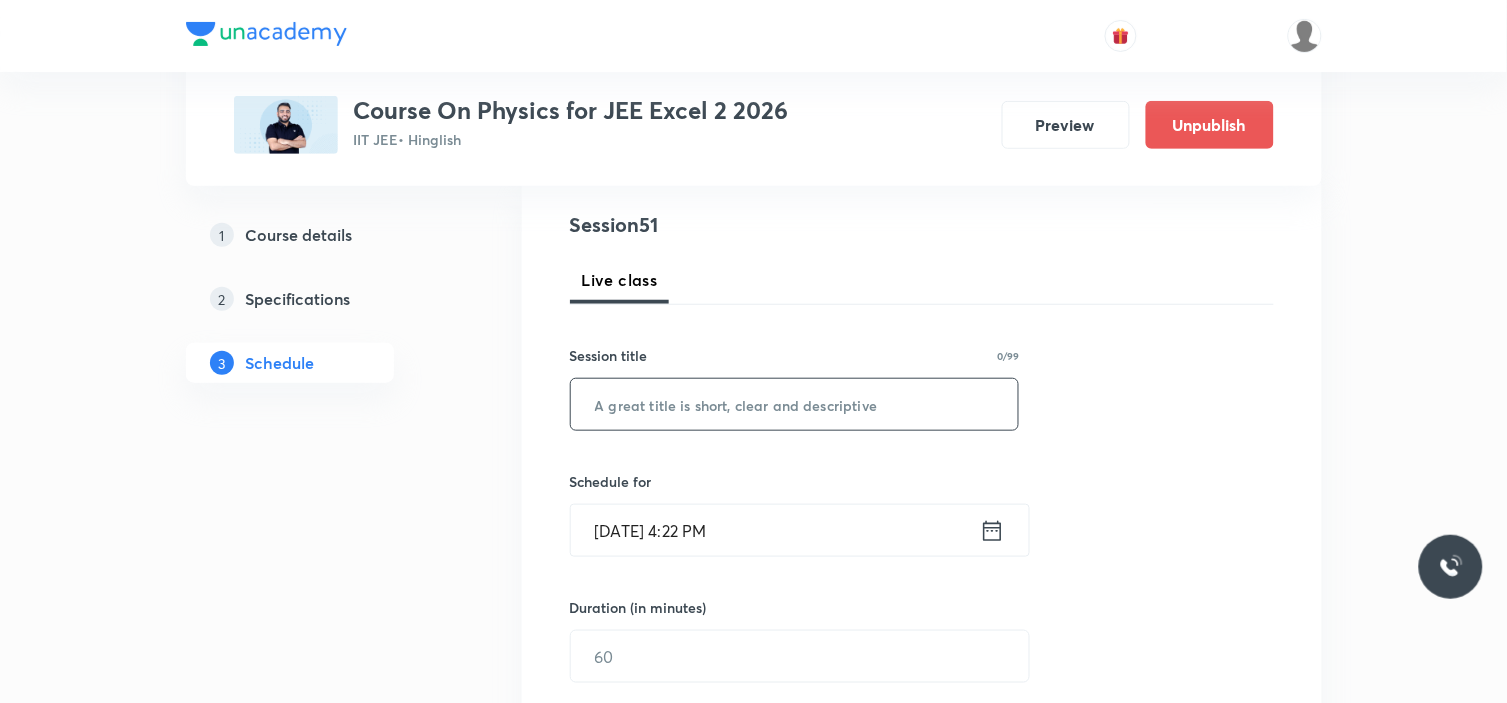 click at bounding box center [795, 404] 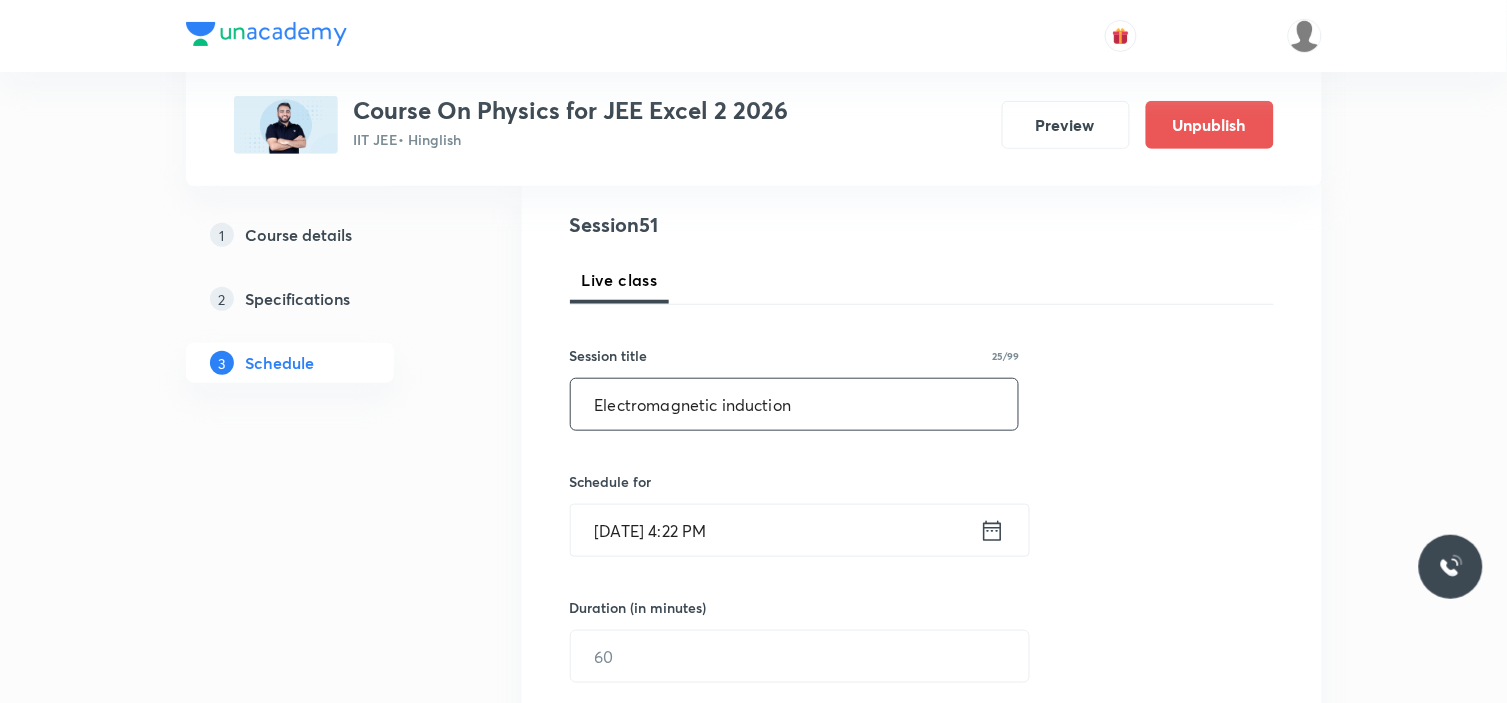type on "Electromagnetic induction" 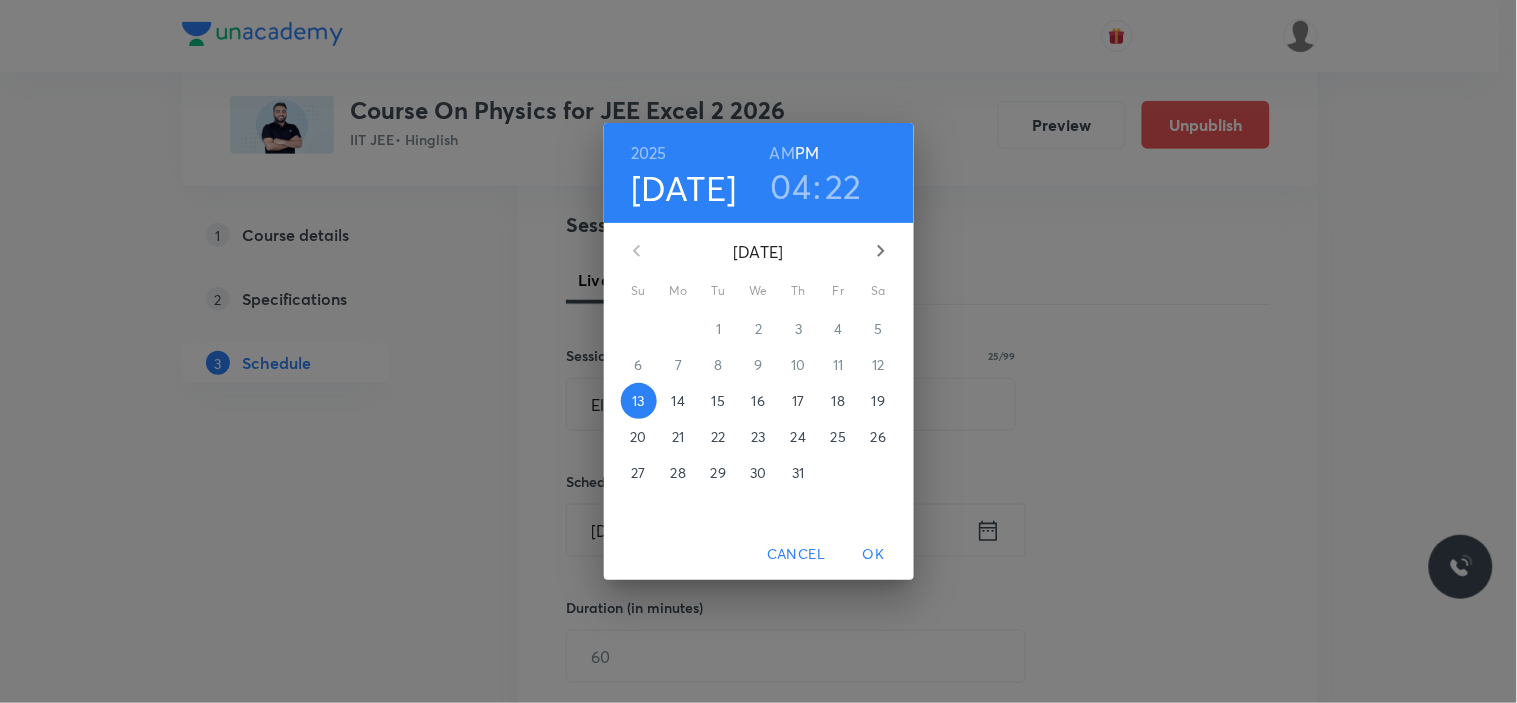 click on "16" at bounding box center [758, 401] 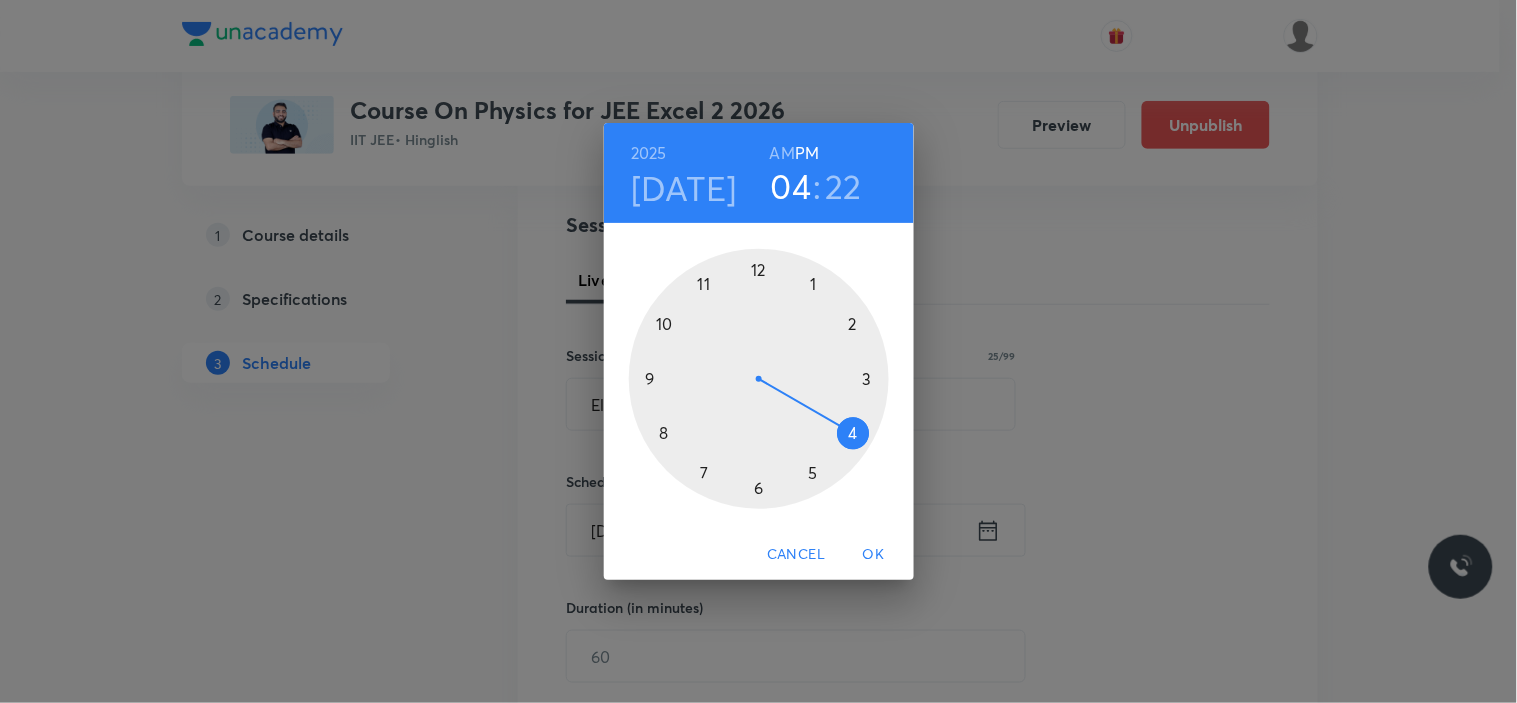 click at bounding box center [759, 379] 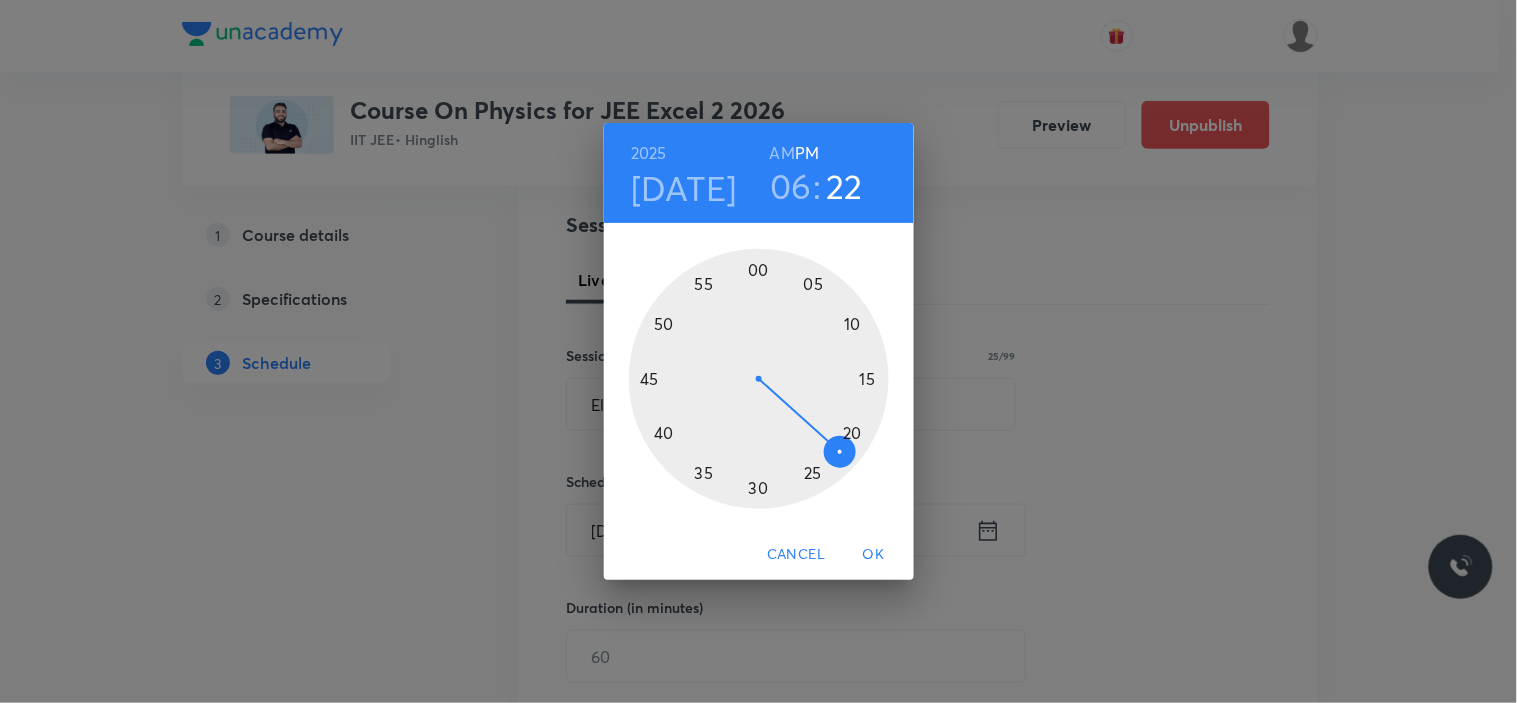 click at bounding box center (759, 379) 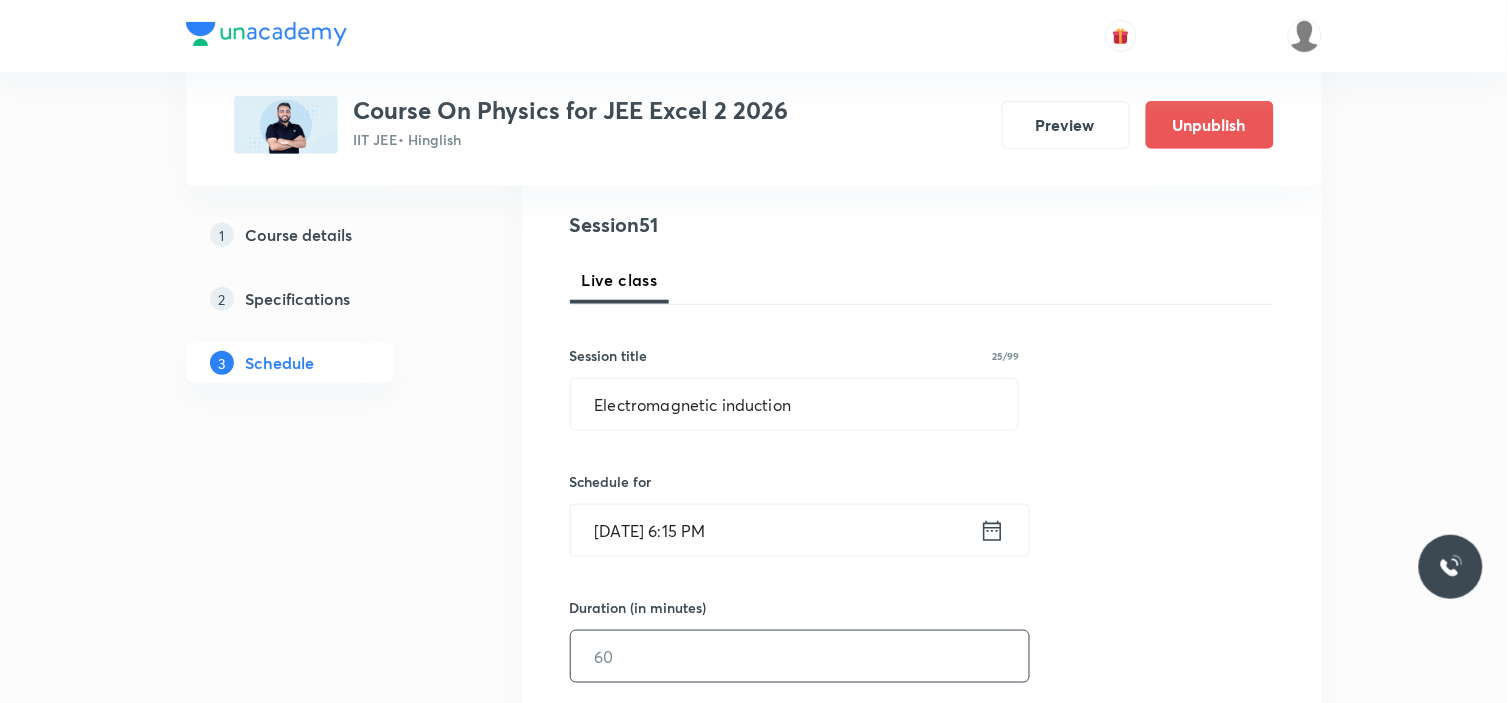 click at bounding box center (800, 656) 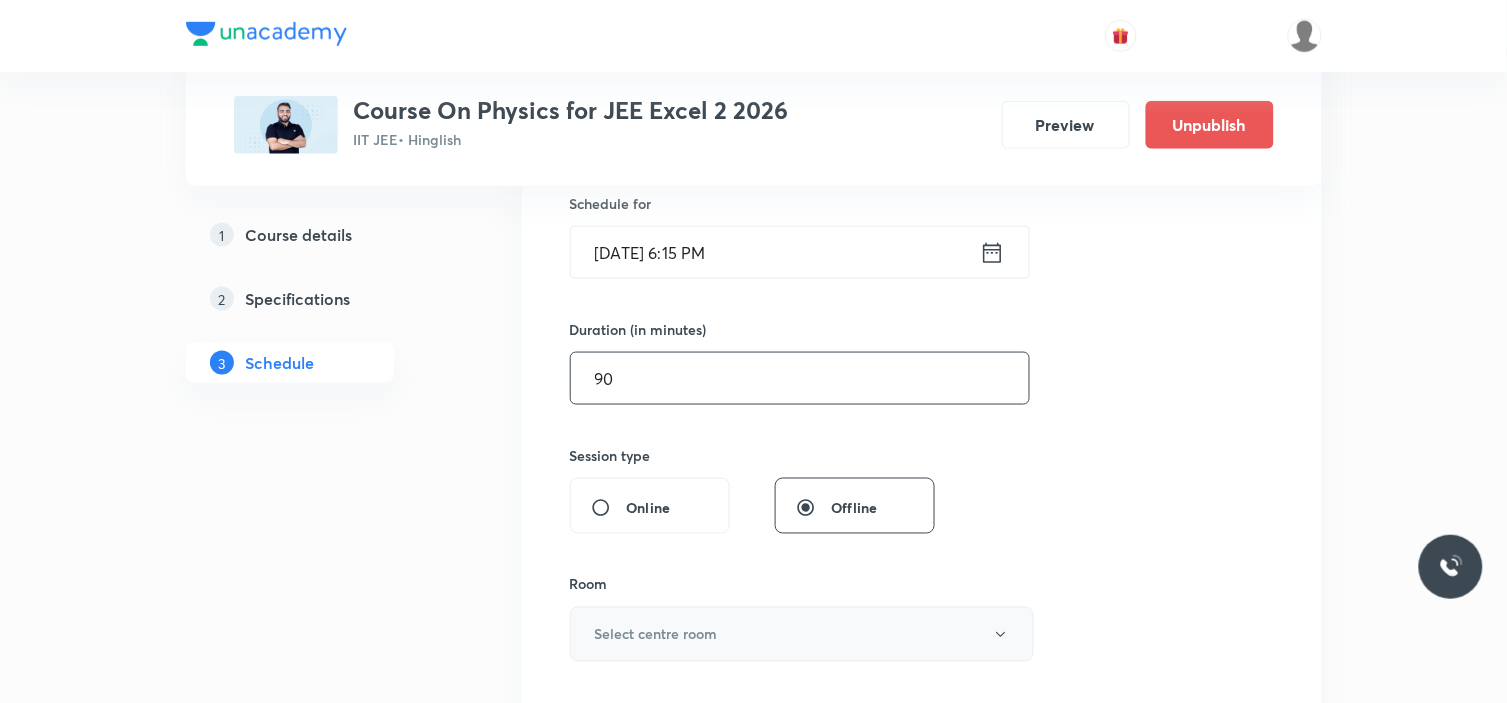 scroll, scrollTop: 555, scrollLeft: 0, axis: vertical 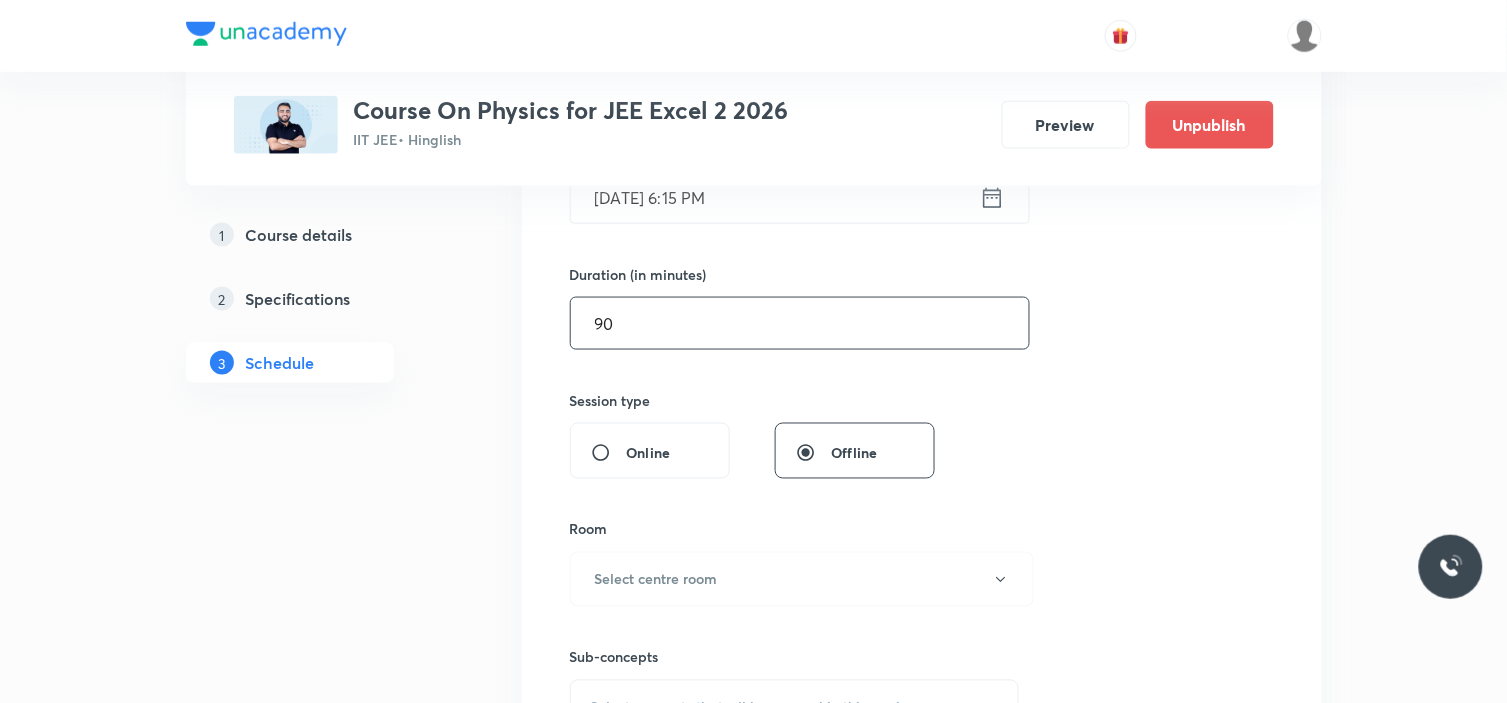type on "90" 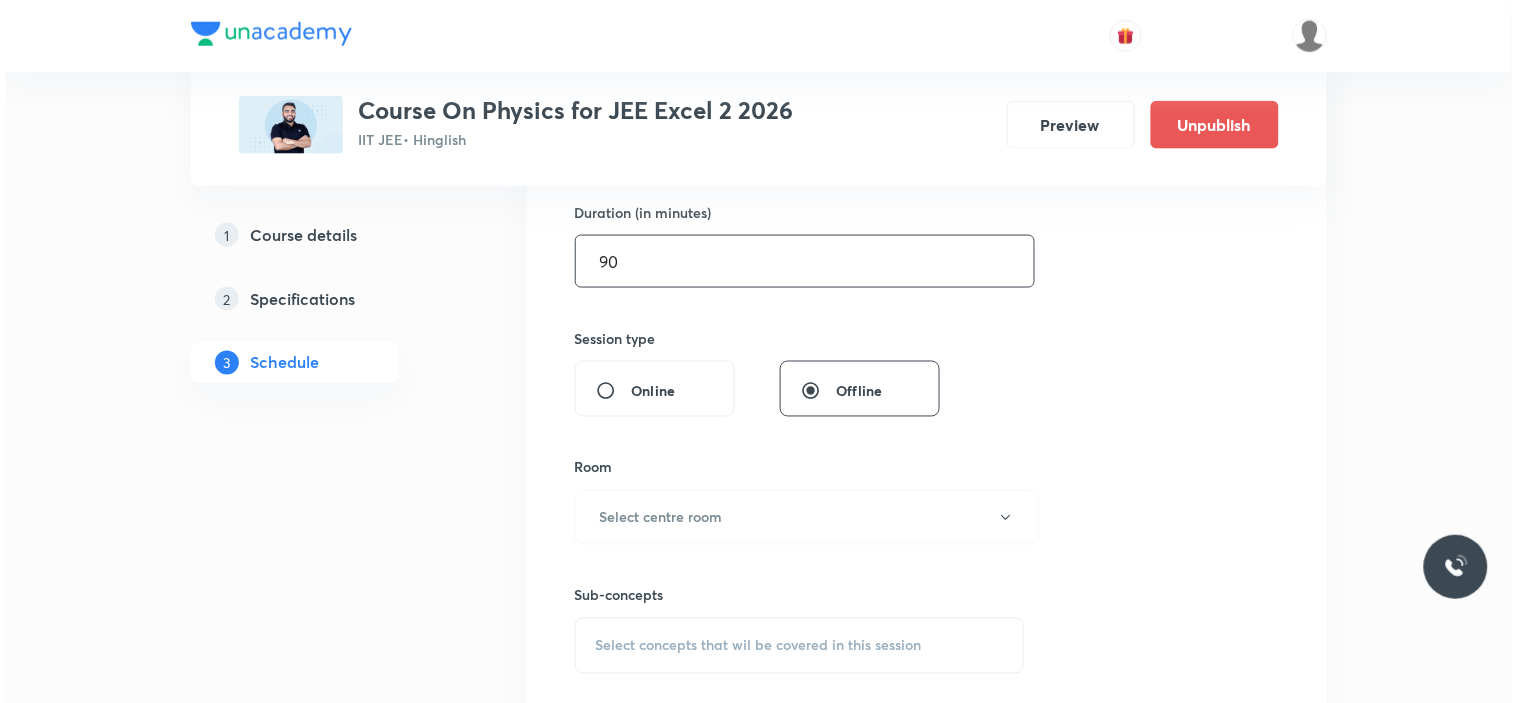 scroll, scrollTop: 666, scrollLeft: 0, axis: vertical 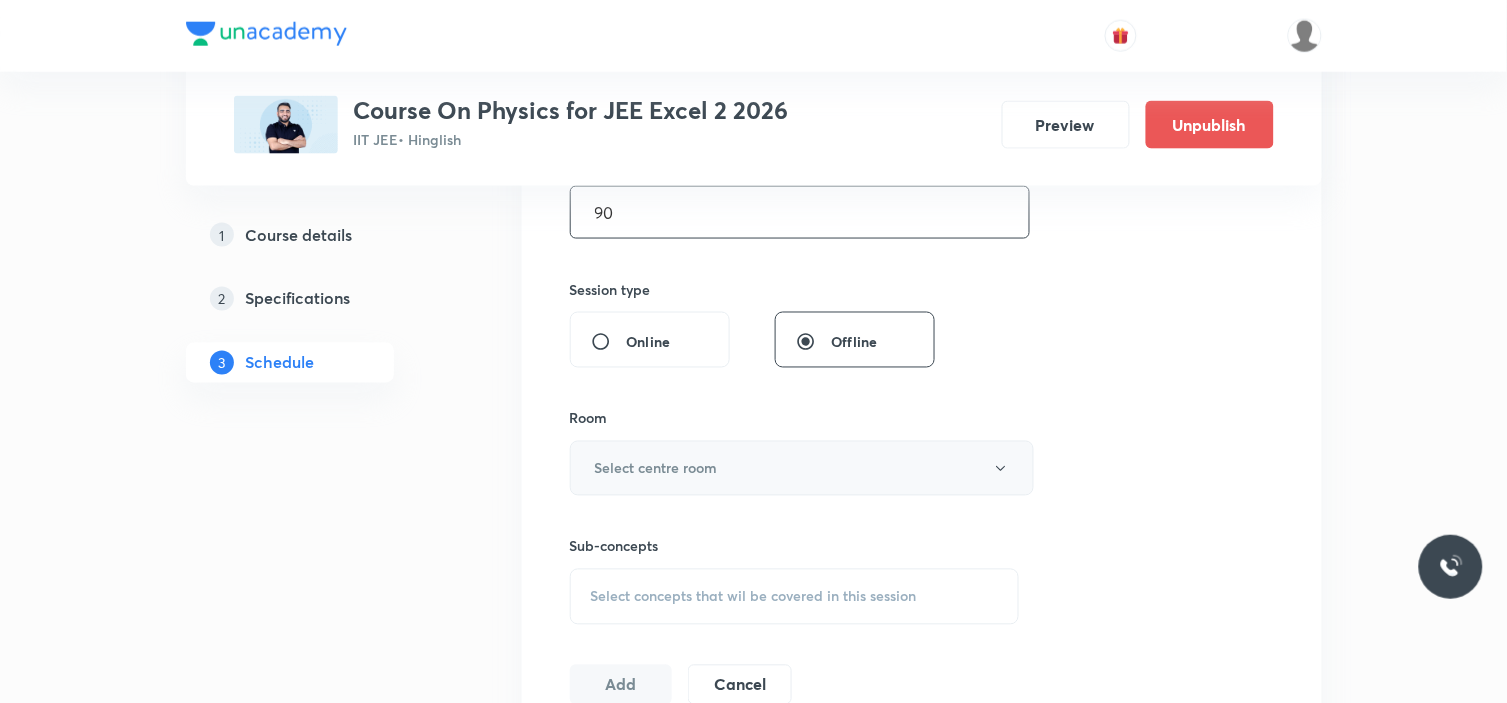 click on "Select centre room" at bounding box center [802, 468] 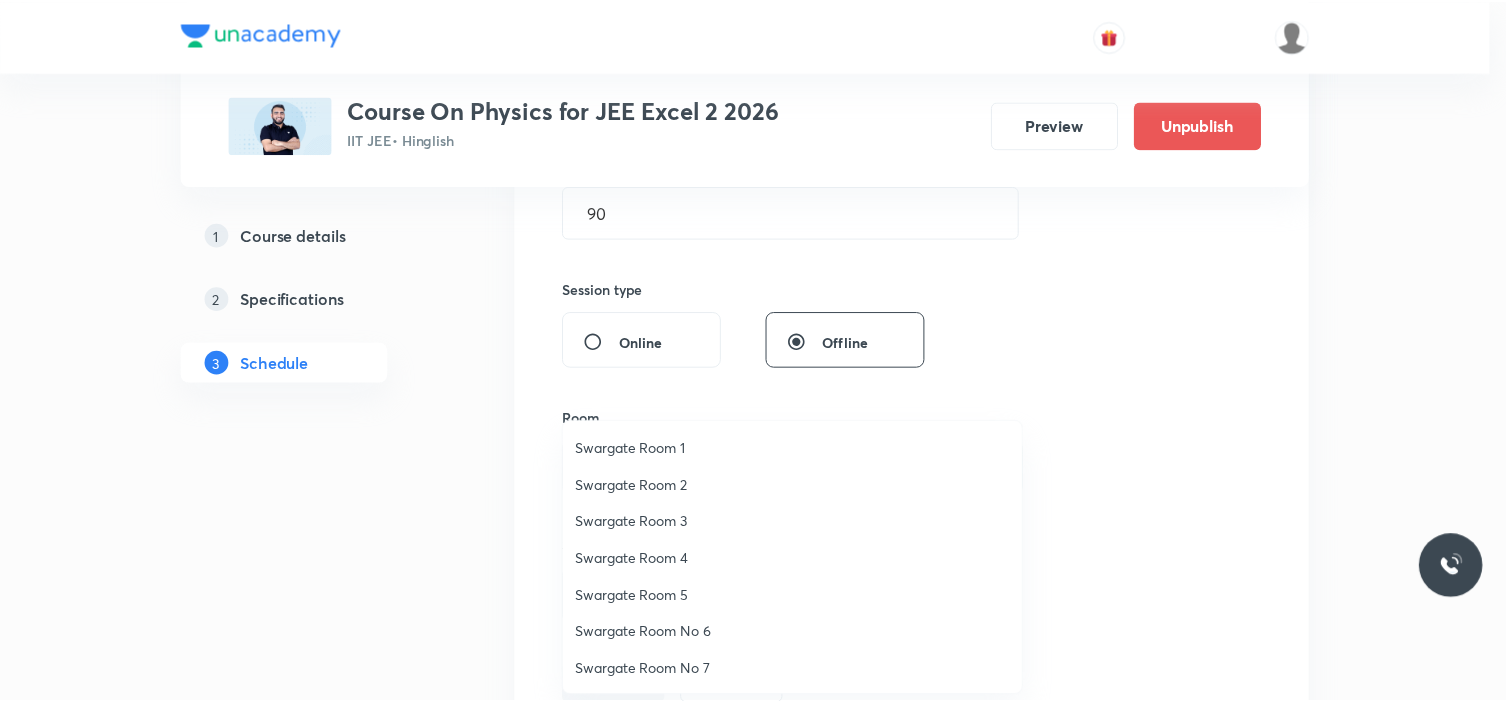 scroll, scrollTop: 111, scrollLeft: 0, axis: vertical 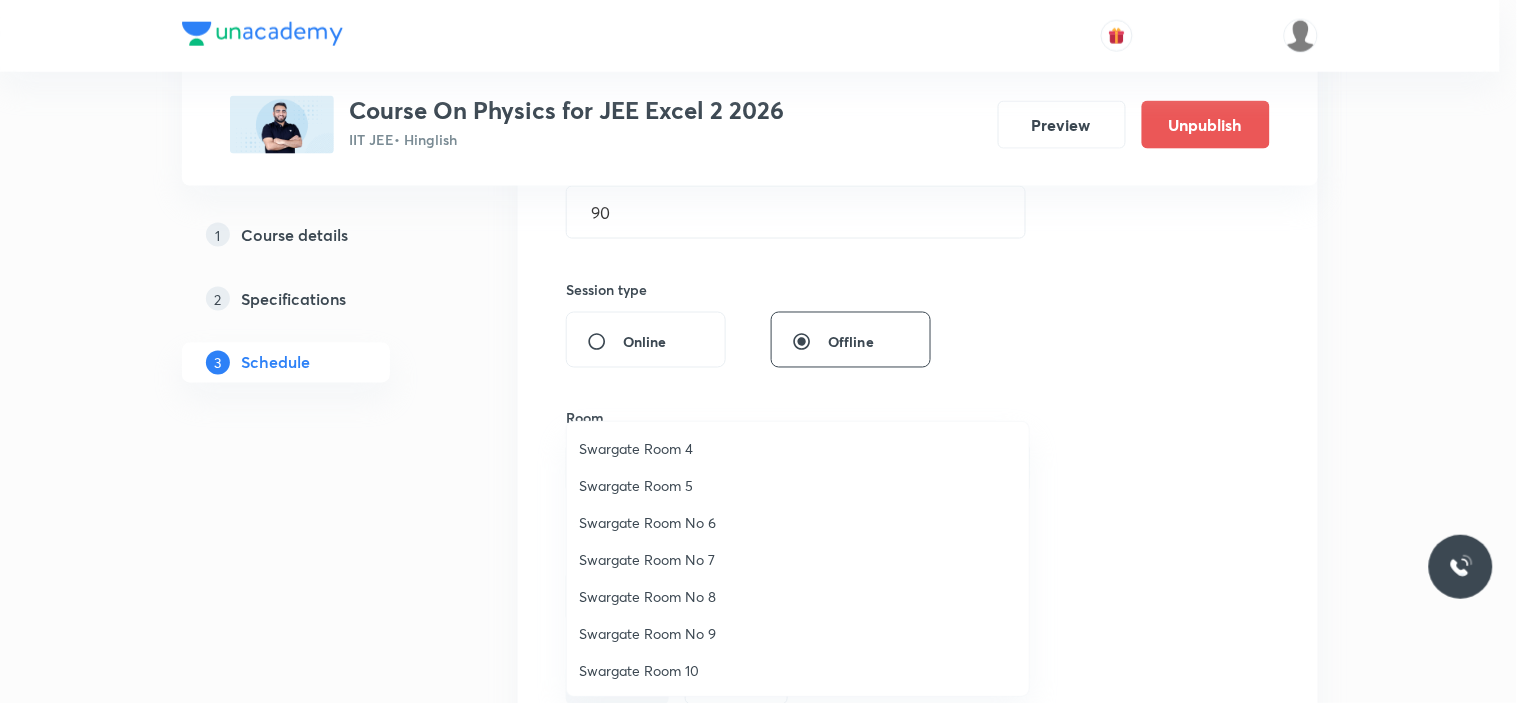 click on "Swargate Room No 8" at bounding box center [798, 596] 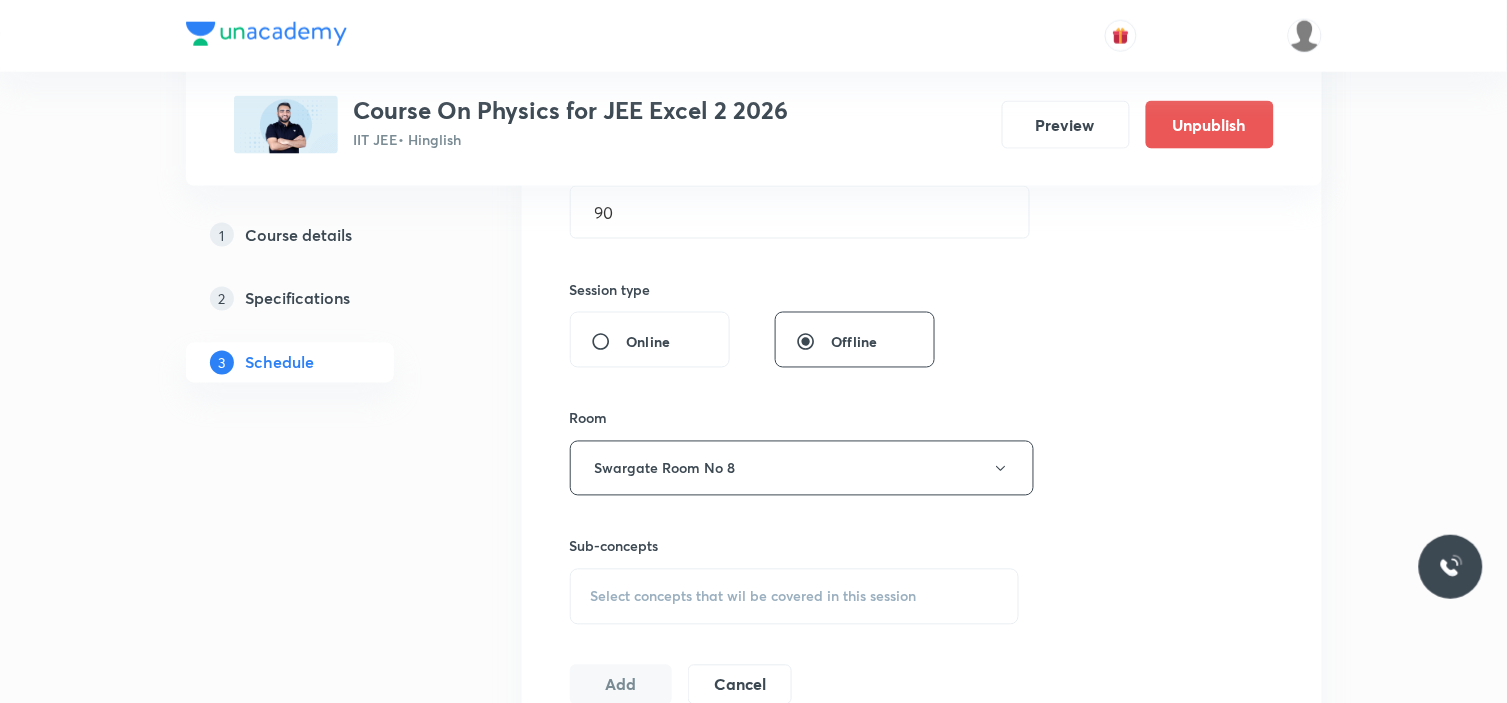 click on "Session  51 Live class Session title 25/99 Electromagnetic induction ​ Schedule for Jul 16, 2025, 6:15 PM ​ Duration (in minutes) 90 ​   Session type Online Offline Room Swargate Room No 8 Sub-concepts Select concepts that wil be covered in this session Add Cancel" at bounding box center [922, 235] 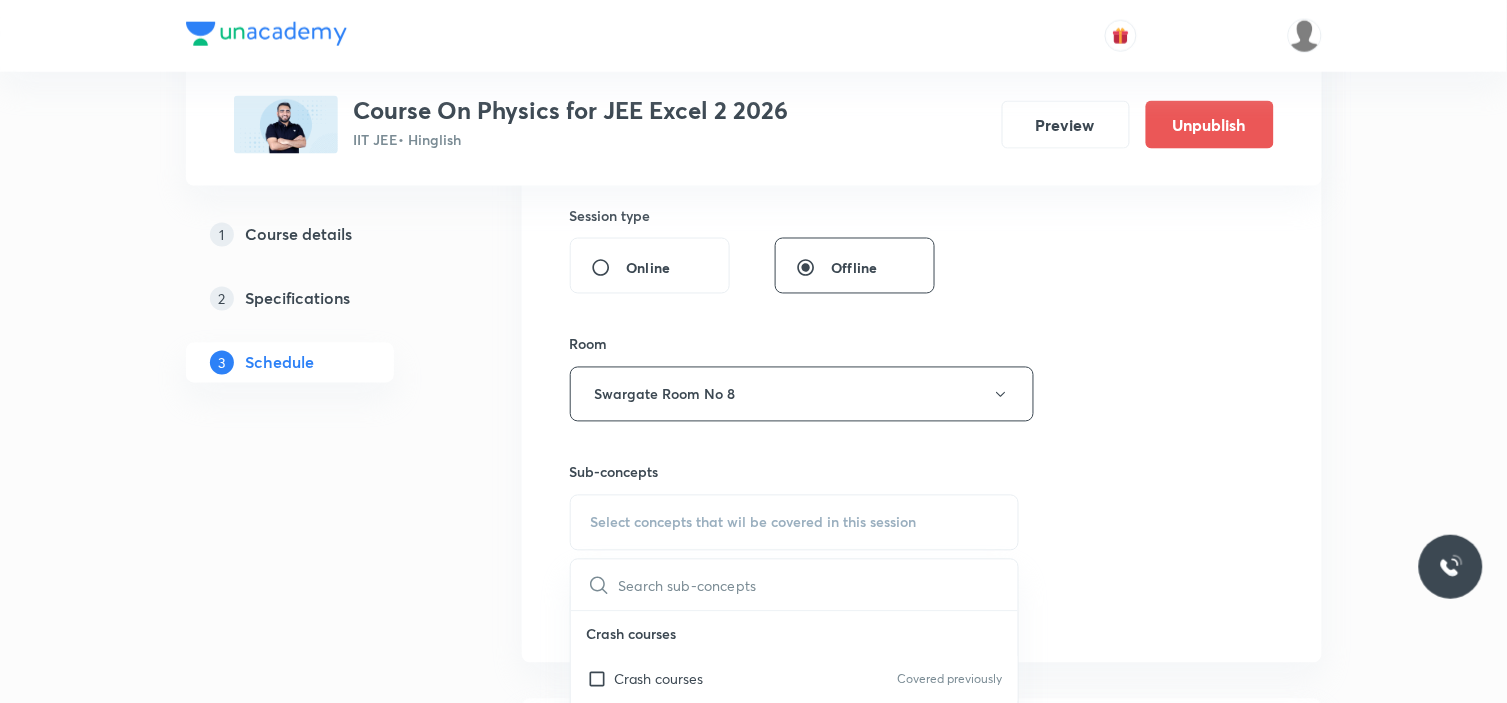 scroll, scrollTop: 777, scrollLeft: 0, axis: vertical 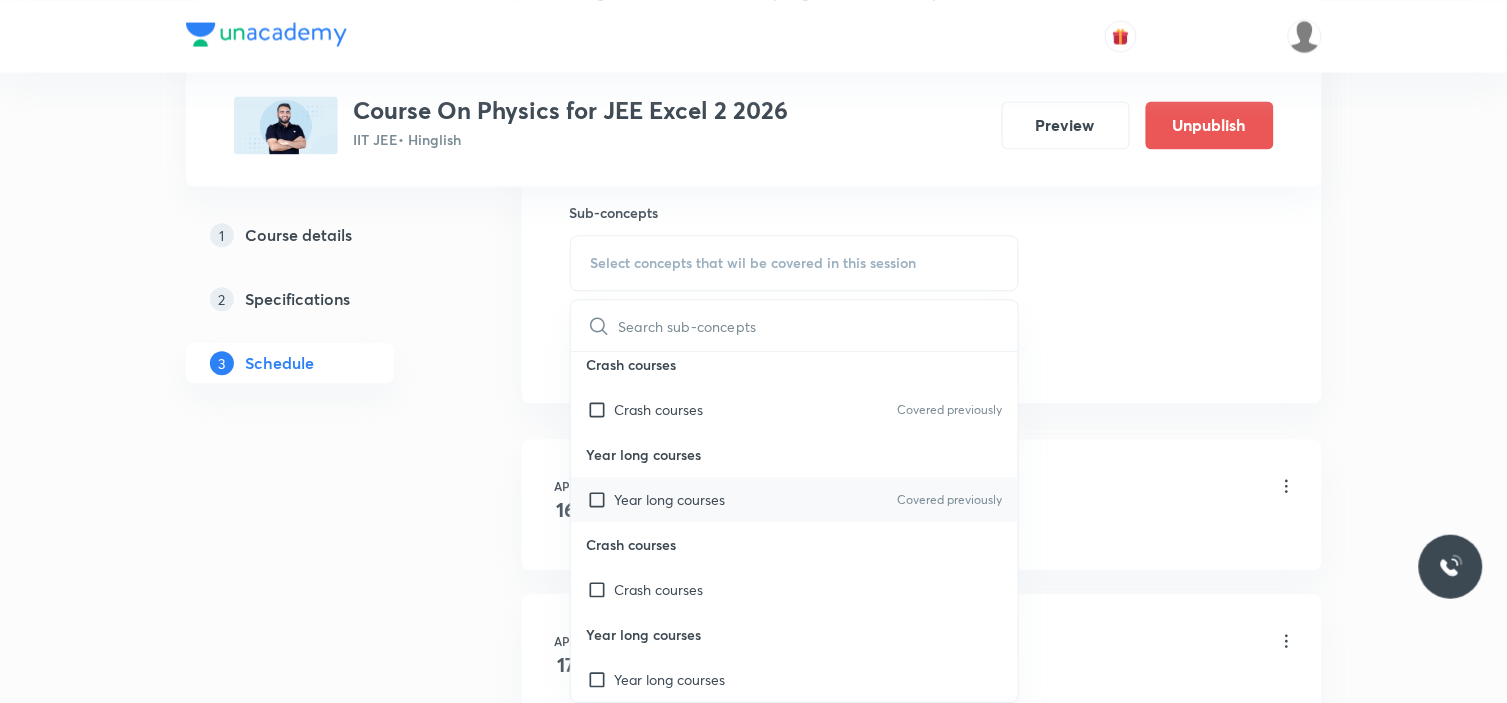 click on "Year long courses" at bounding box center (670, 499) 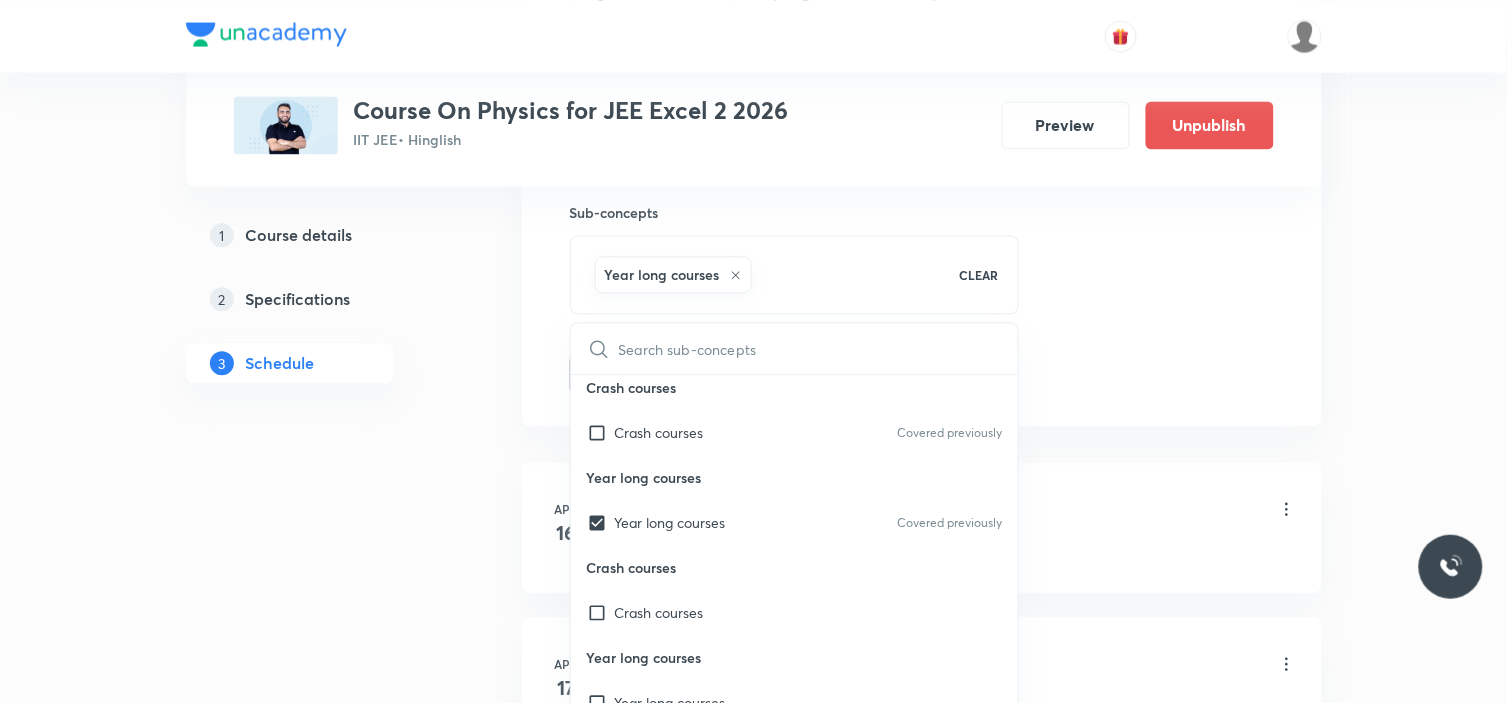 click on "Plus Courses Course On Physics for JEE Excel 2 2026 IIT JEE  • Hinglish Preview Unpublish 1 Course details 2 Specifications 3 Schedule Schedule 50  classes Session  51 Live class Session title 25/99 Electromagnetic induction ​ Schedule for Jul 16, 2025, 6:15 PM ​ Duration (in minutes) 90 ​   Session type Online Offline Room Swargate Room No 8 Sub-concepts Year long courses CLEAR ​ Crash courses Crash courses Covered previously Year long courses Year long courses Covered previously Crash courses Crash courses Year long courses Year long courses Add Cancel Apr 16 Electrostatic Lesson 1 • 6:15 PM • 90 min  • Room Swargate Room No 8 Elementary Algebra Apr 17 Electrostatic Lesson 2 • 4:30 PM • 90 min  • Room Swargate Room No 8 Basic Trigonometry Apr 18 Electrostatic Lesson 3 • 6:15 PM • 90 min  • Room Swargate Room No 8 Addition of Vectors Apr 19 Electrostatic Lesson 4 • 6:15 PM • 90 min  • Room Swargate Room No 8 2D and 3D Geometry Apr 22 Electrostatic Apr 24 Electrostatic 25" at bounding box center (754, 3726) 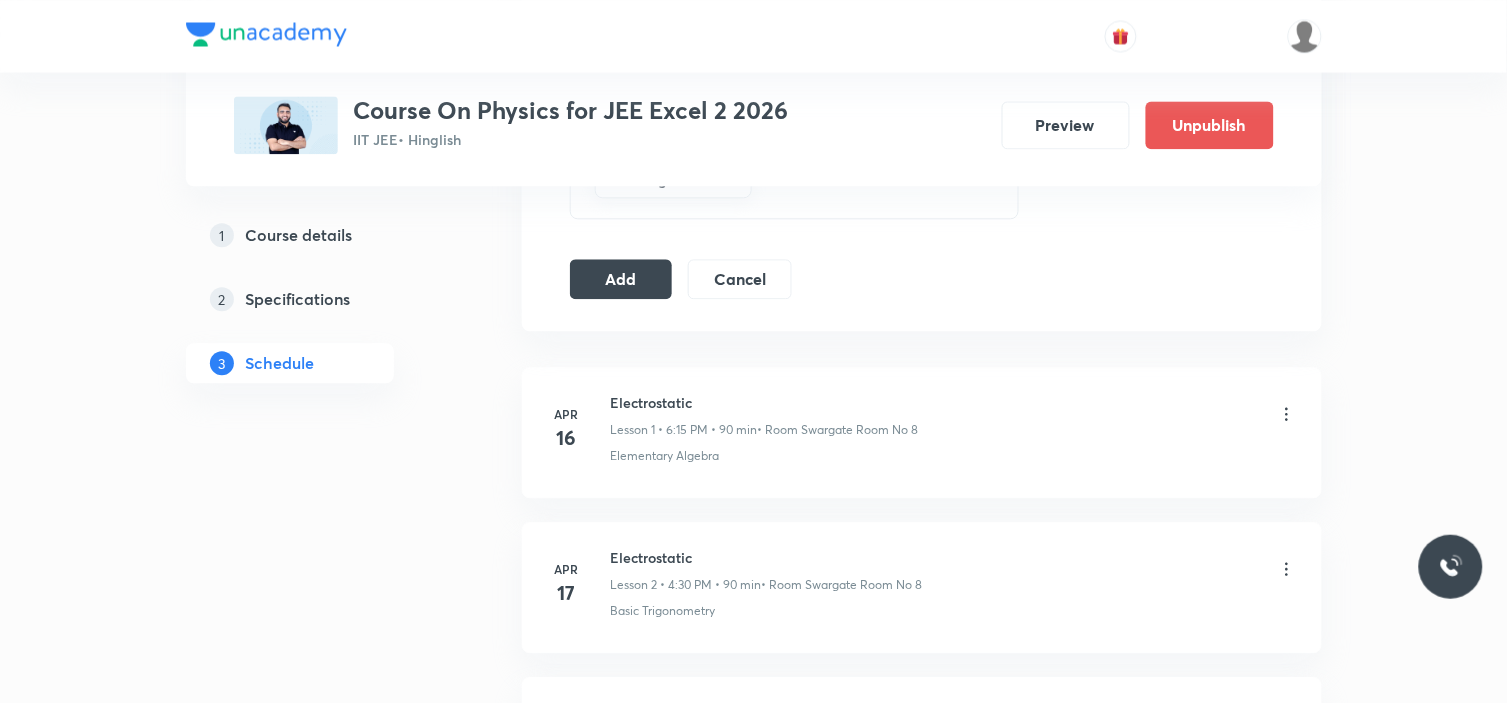 scroll, scrollTop: 1000, scrollLeft: 0, axis: vertical 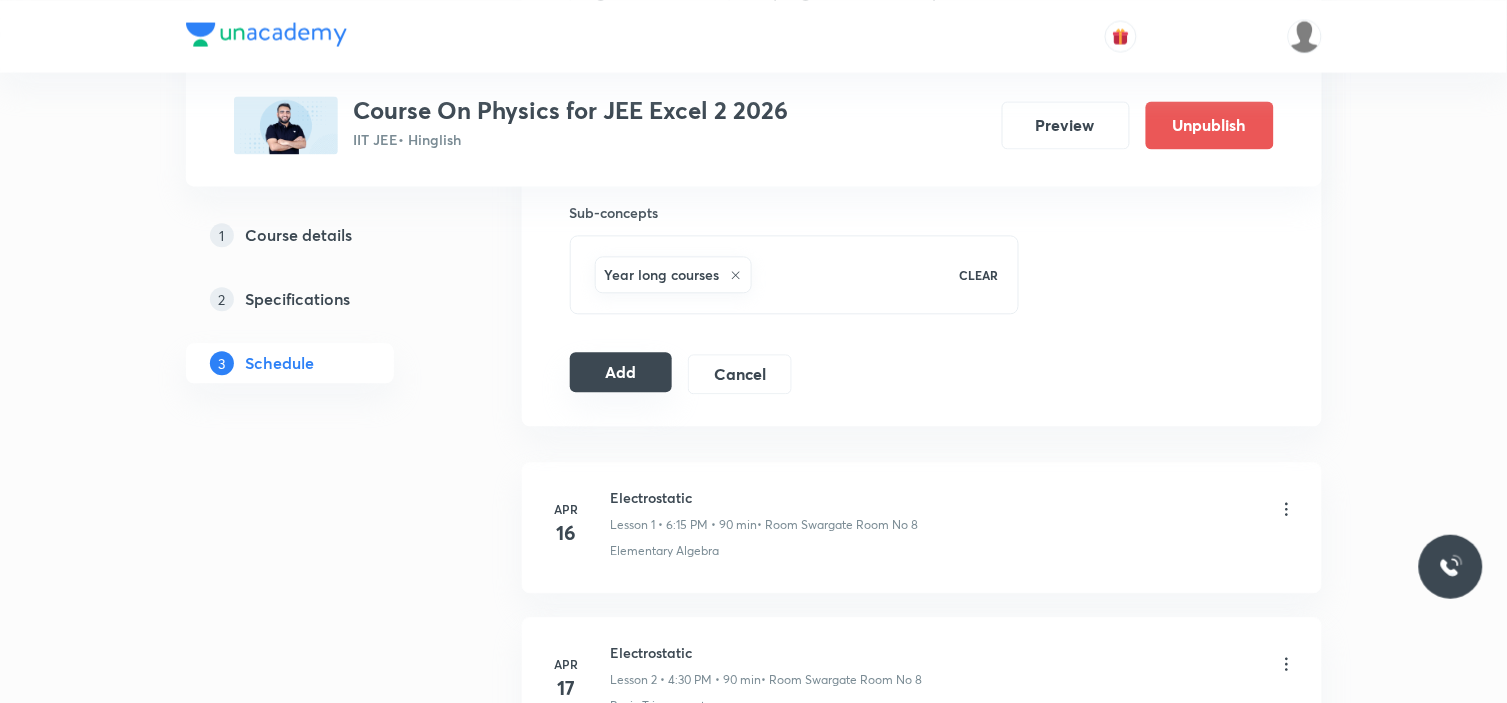 click on "Add" at bounding box center (621, 372) 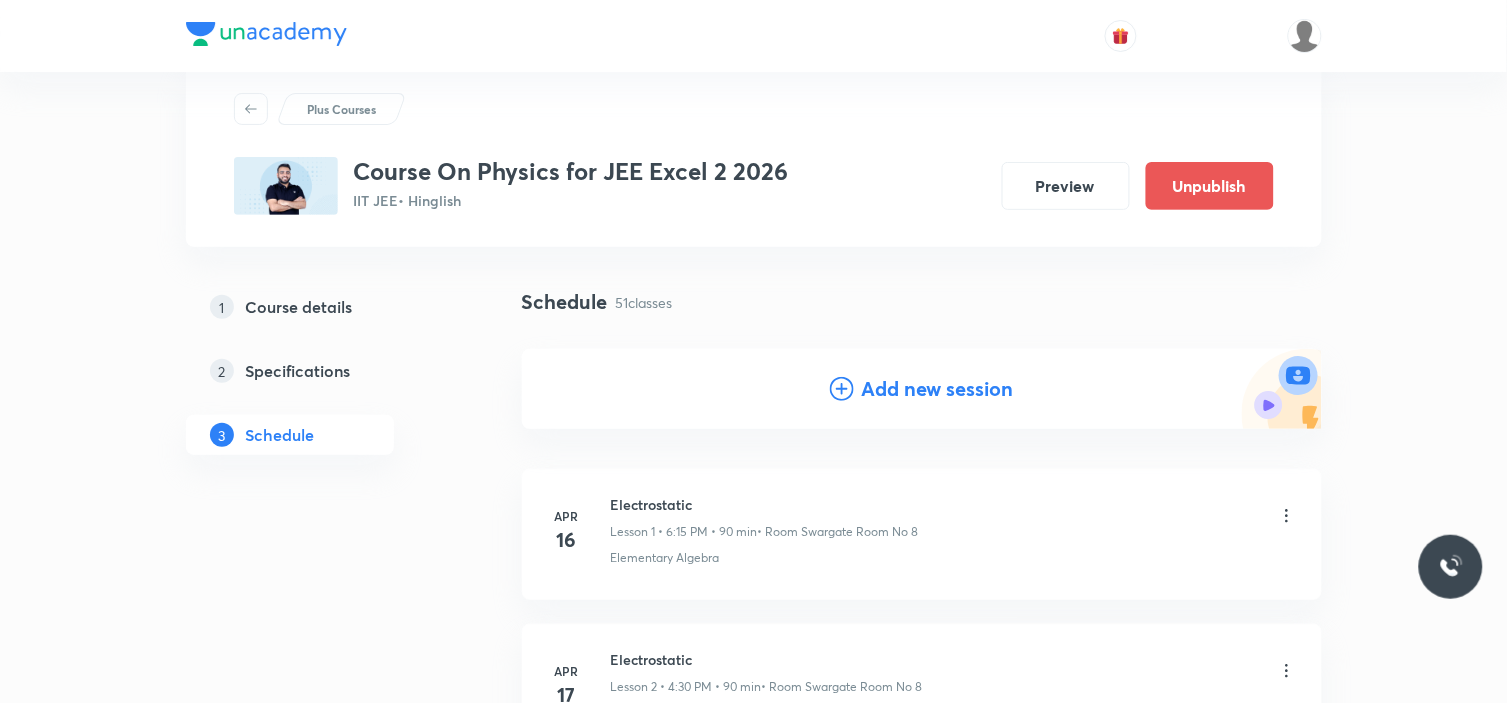 scroll, scrollTop: 0, scrollLeft: 0, axis: both 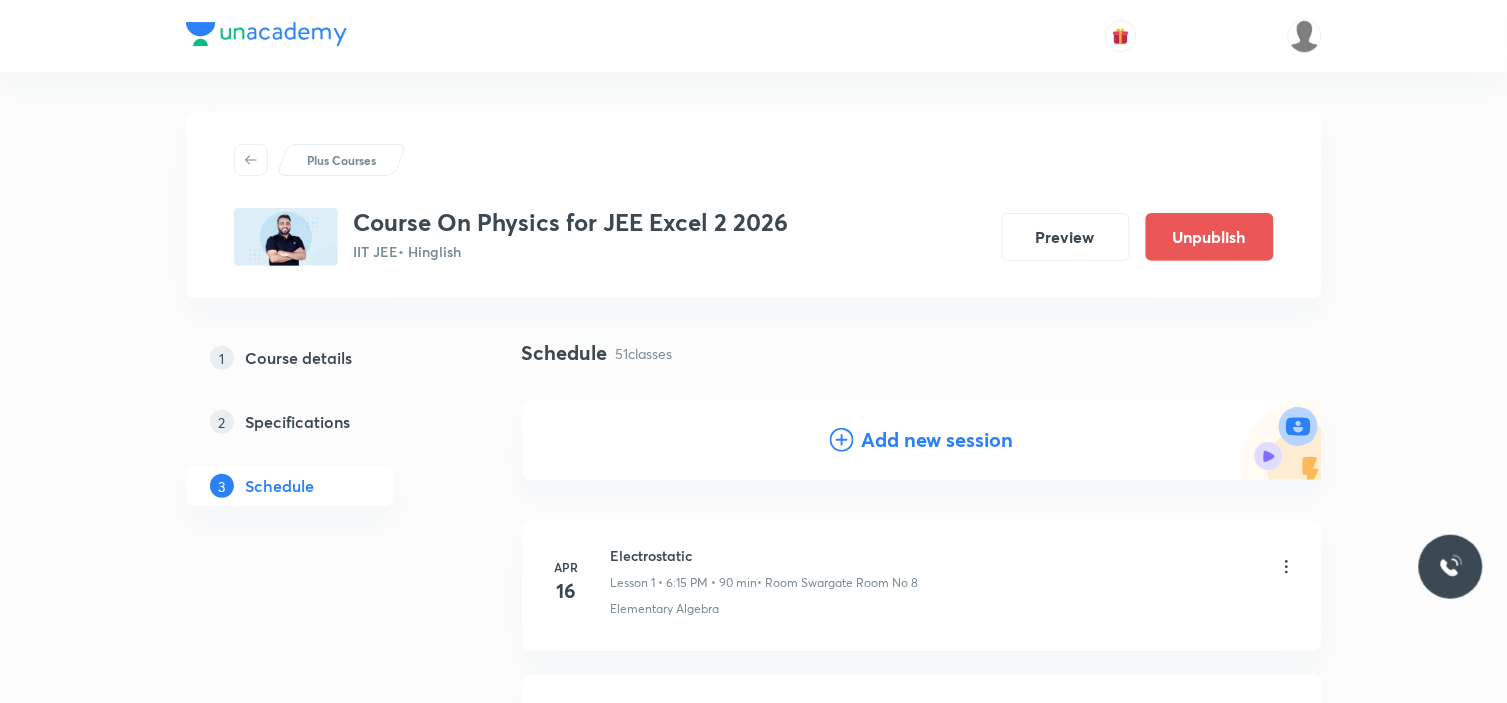 click on "Add new session" at bounding box center (938, 440) 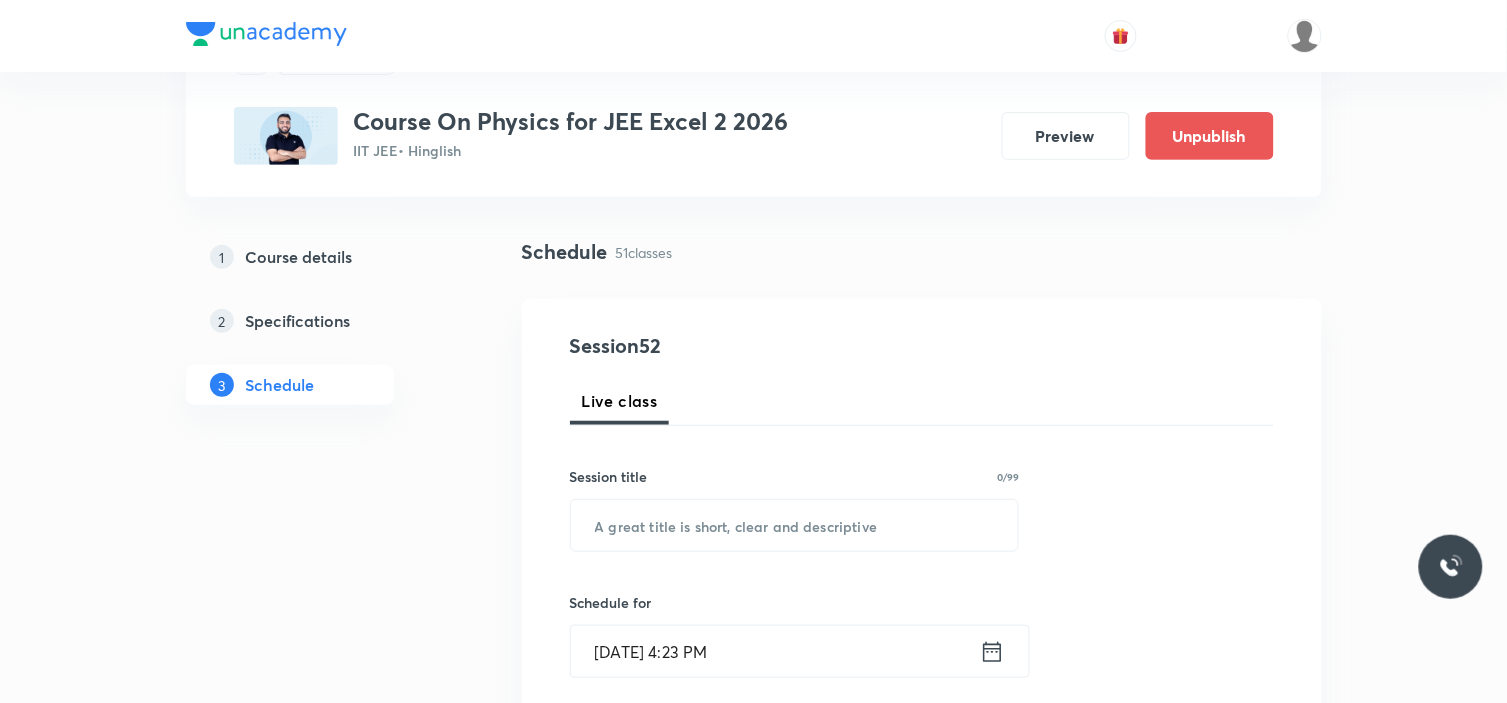scroll, scrollTop: 222, scrollLeft: 0, axis: vertical 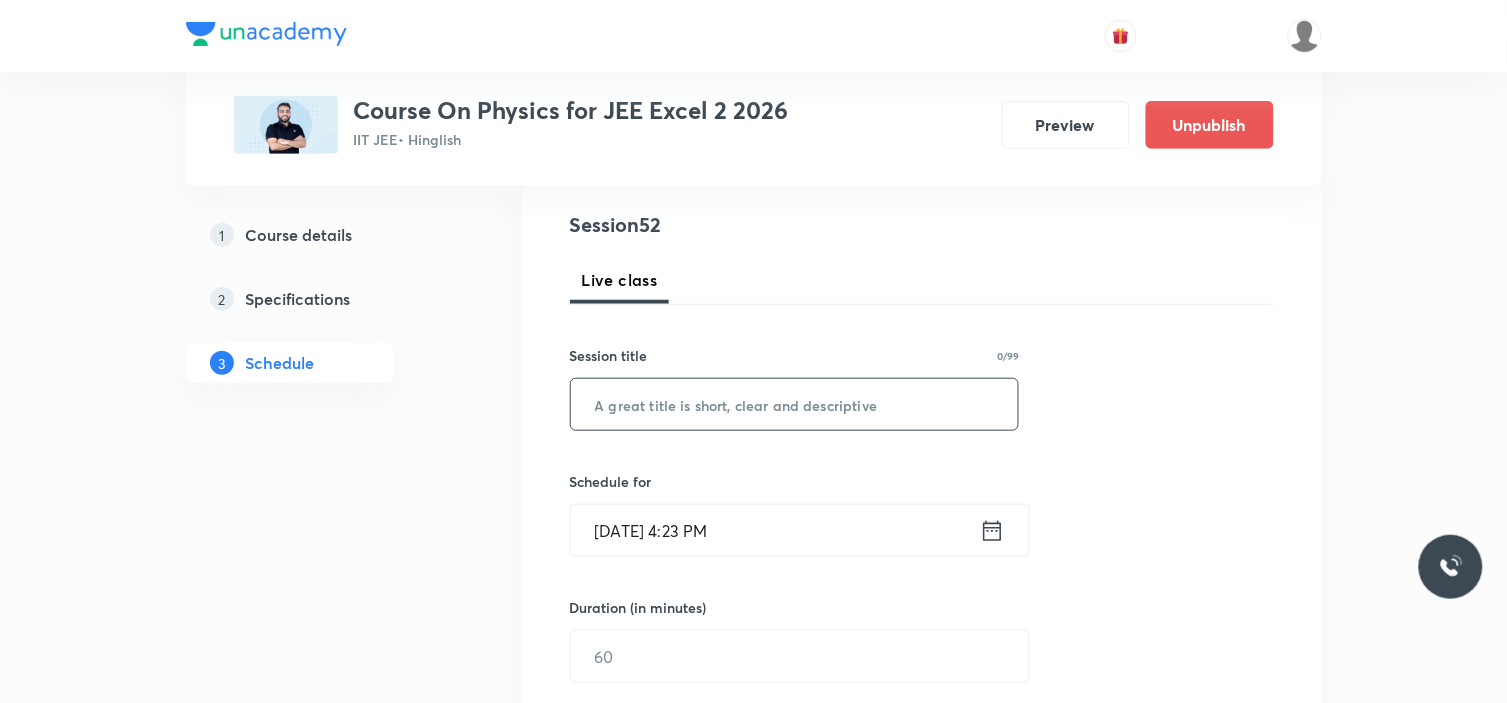 click at bounding box center (795, 404) 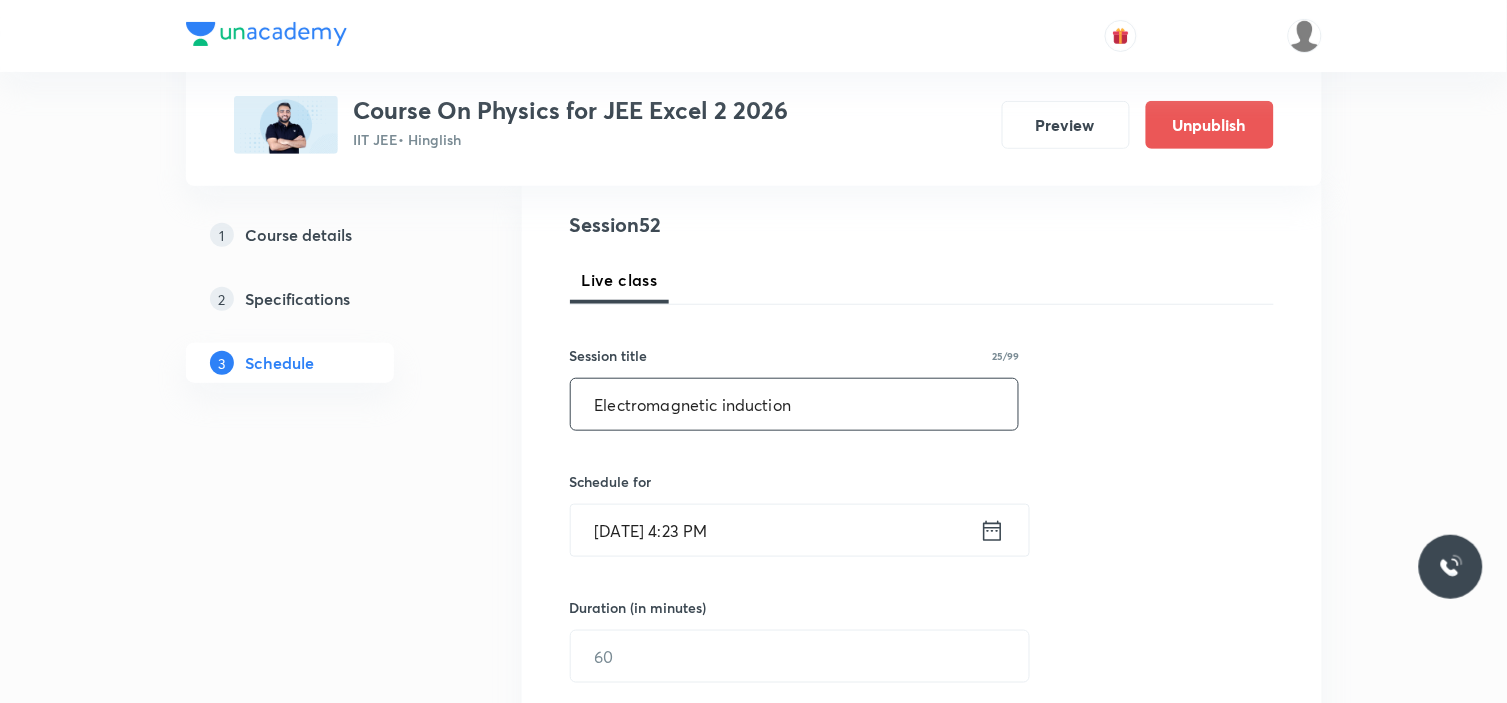 type on "Electromagnetic induction" 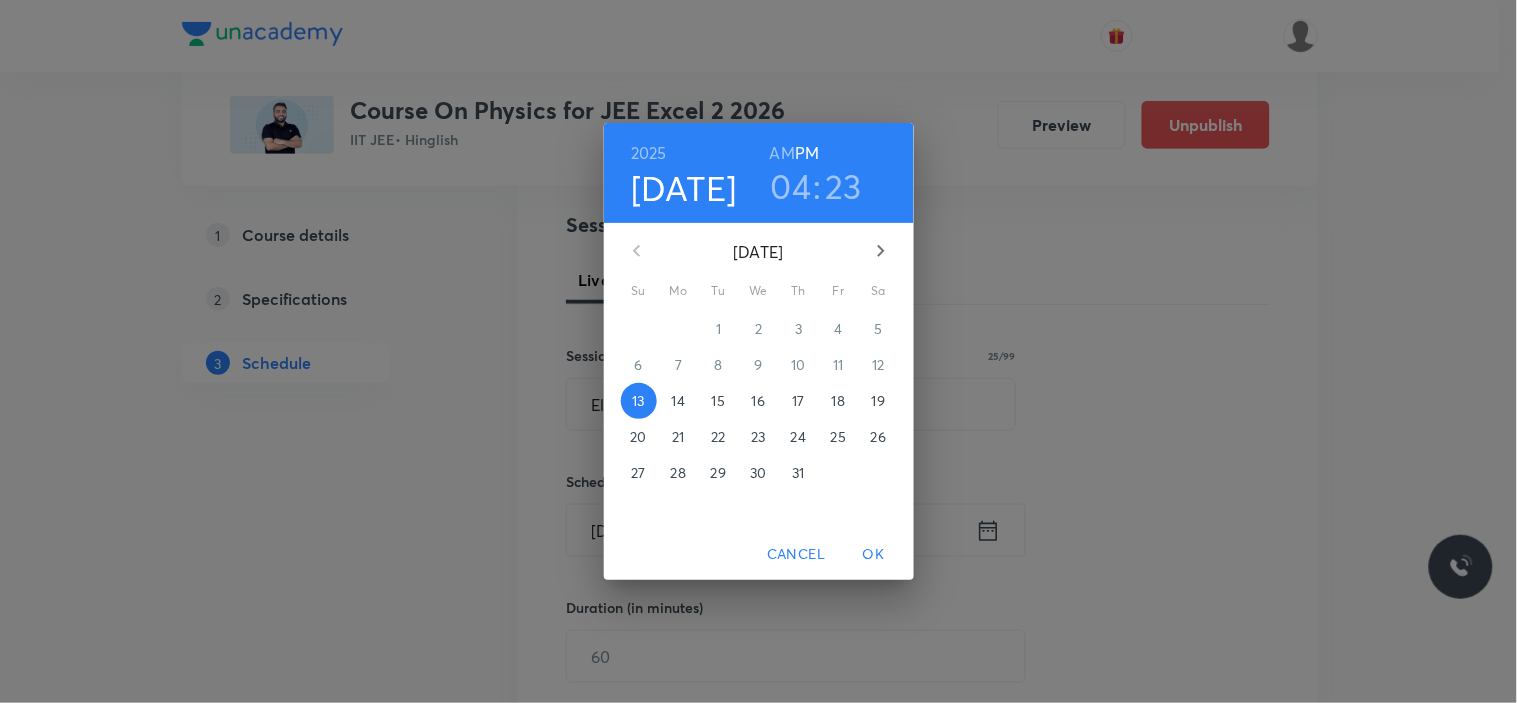 click on "17" at bounding box center [798, 401] 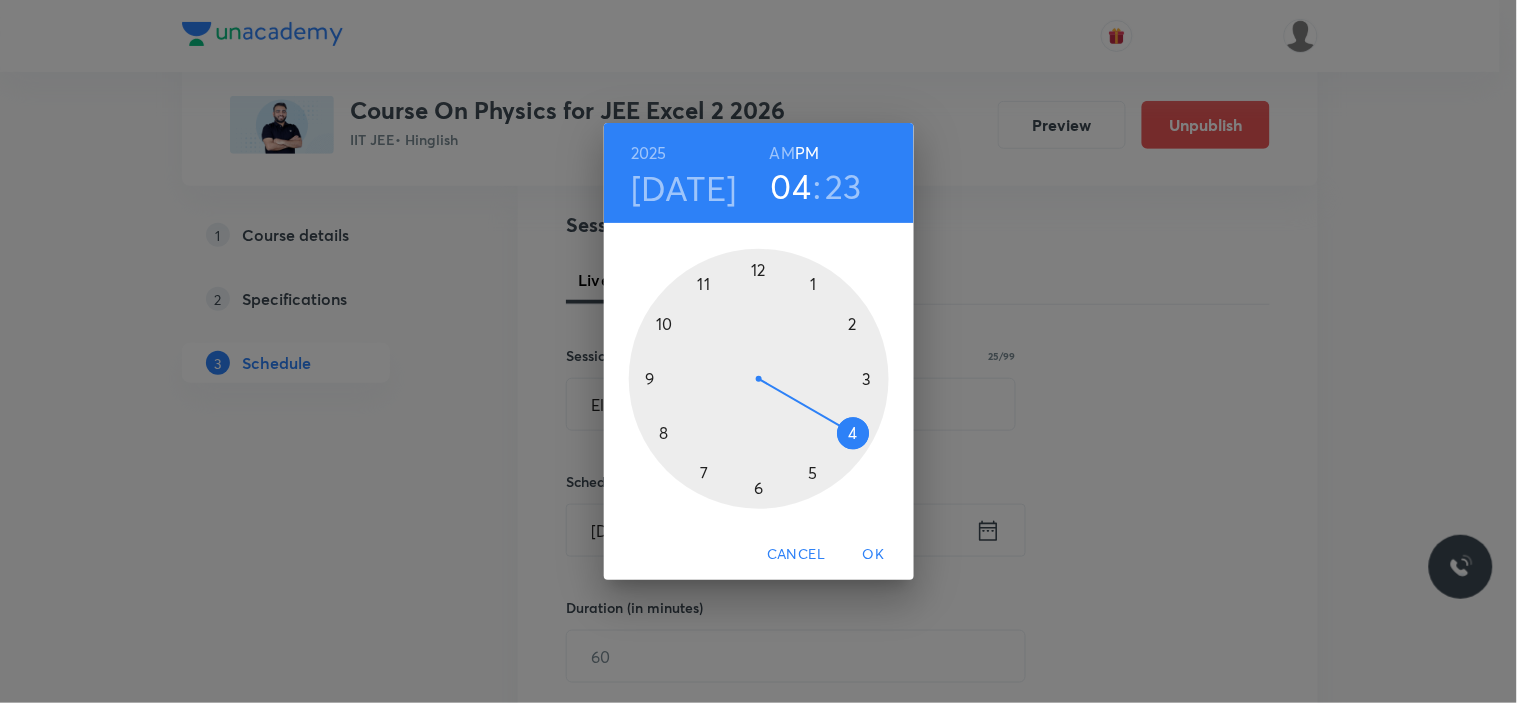 click at bounding box center [759, 379] 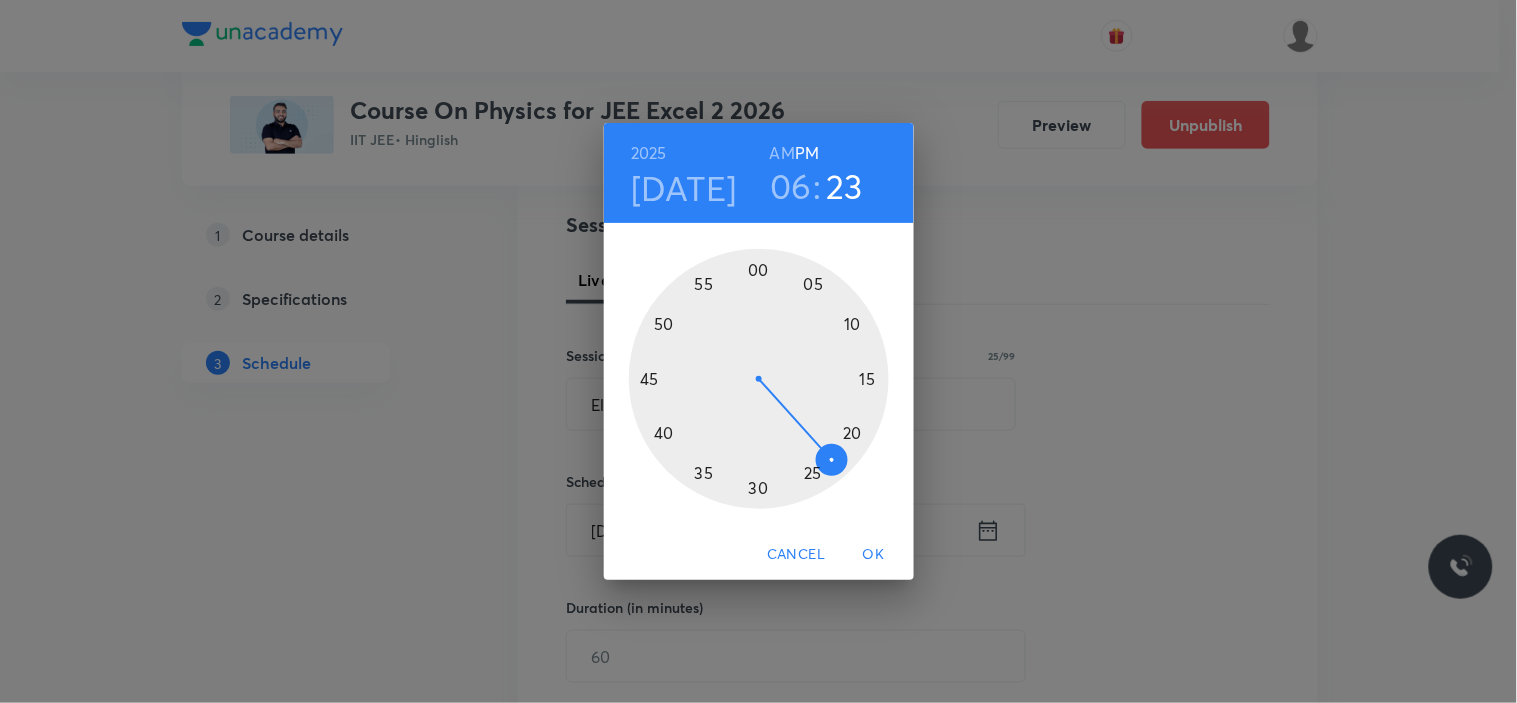 click at bounding box center (759, 379) 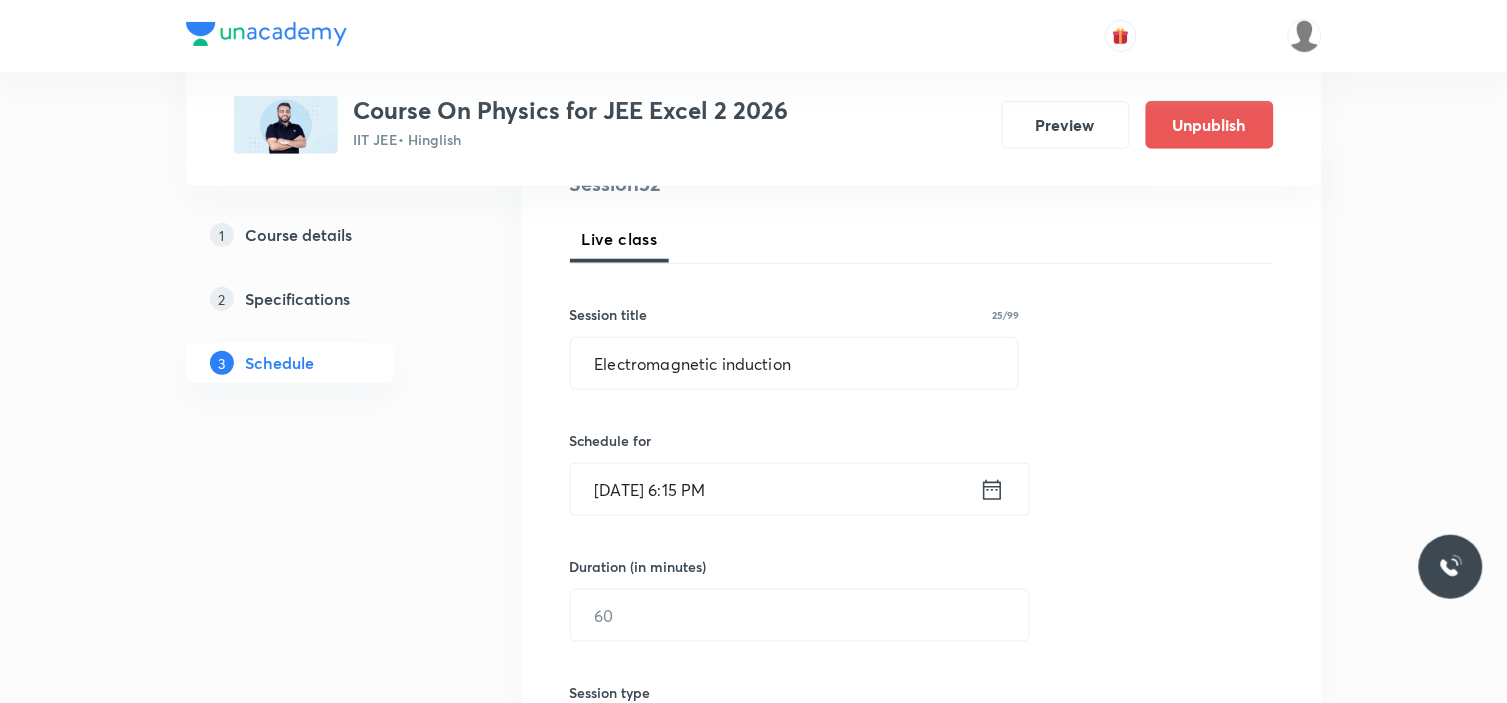 scroll, scrollTop: 333, scrollLeft: 0, axis: vertical 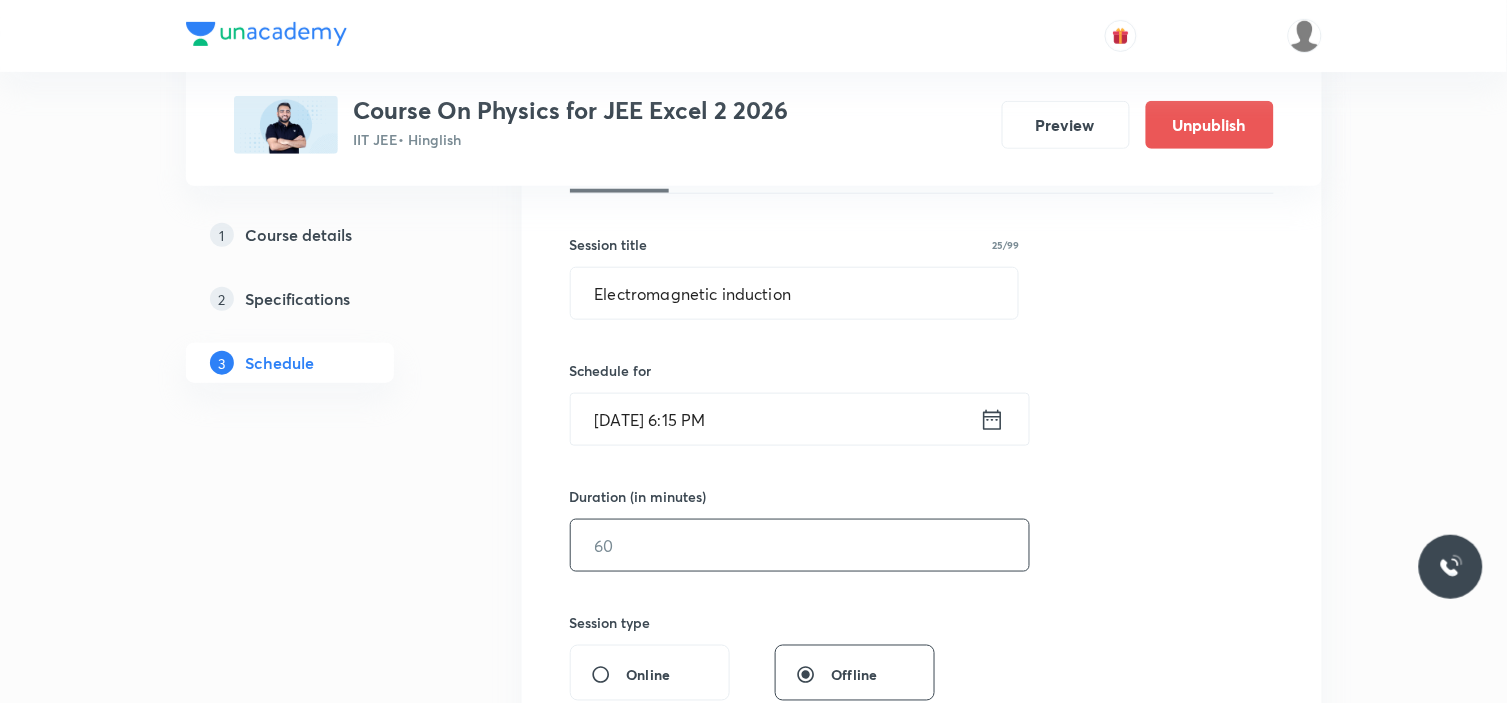 click at bounding box center (800, 545) 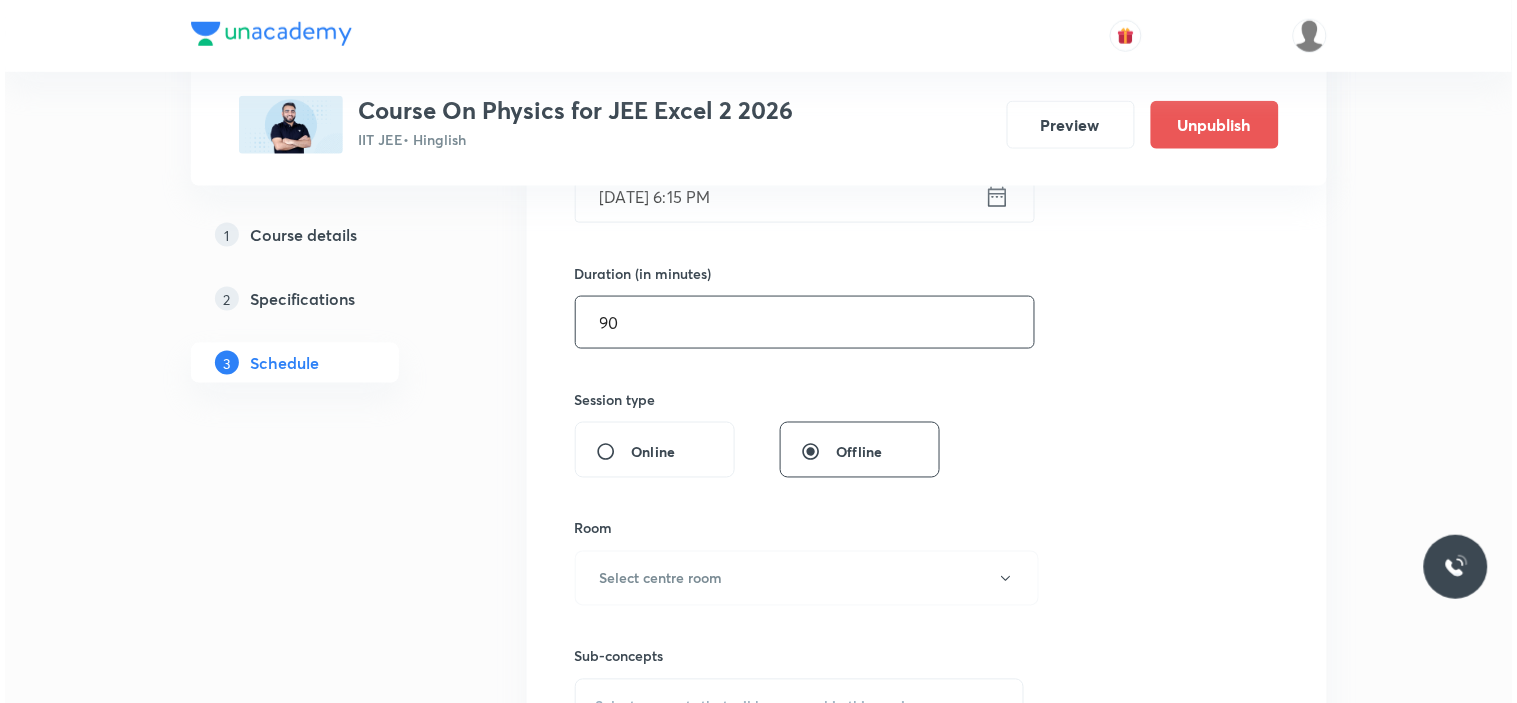 scroll, scrollTop: 666, scrollLeft: 0, axis: vertical 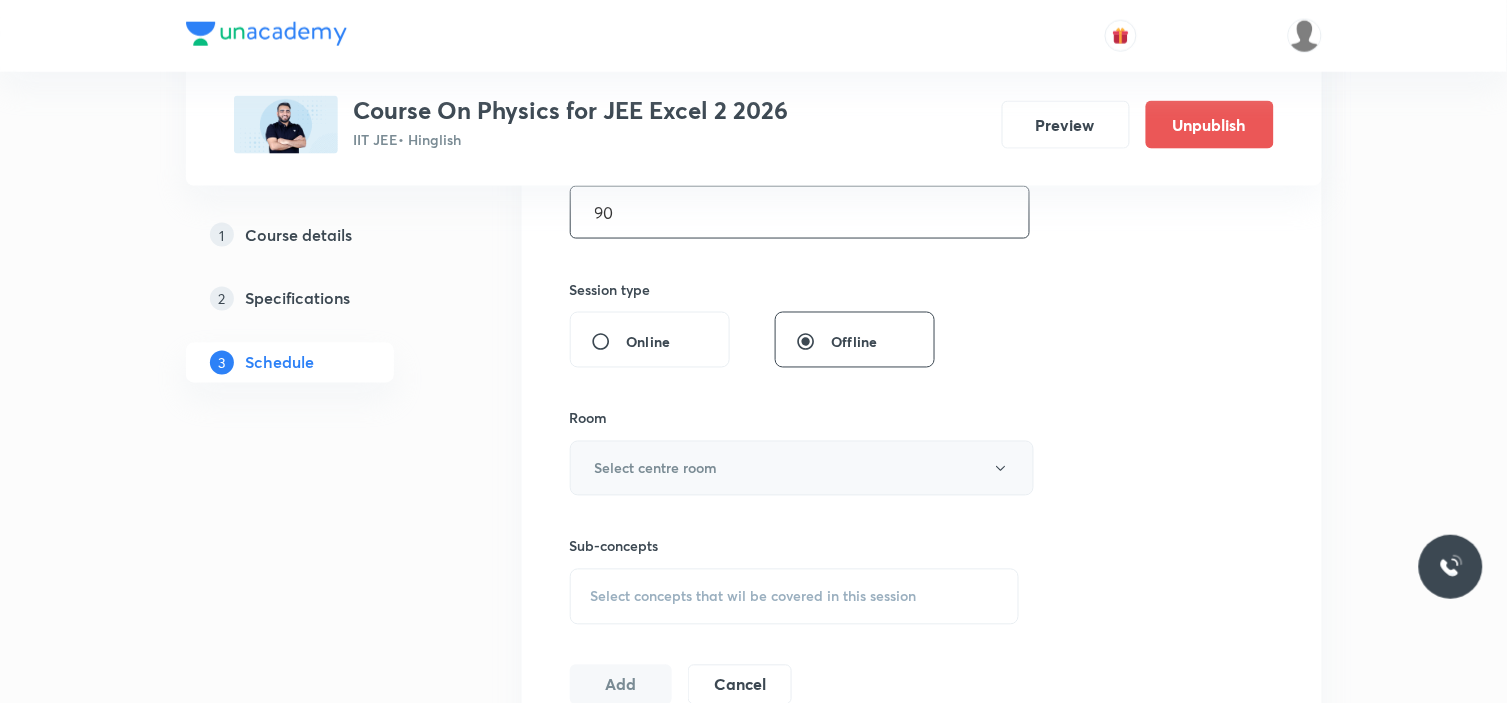 type on "90" 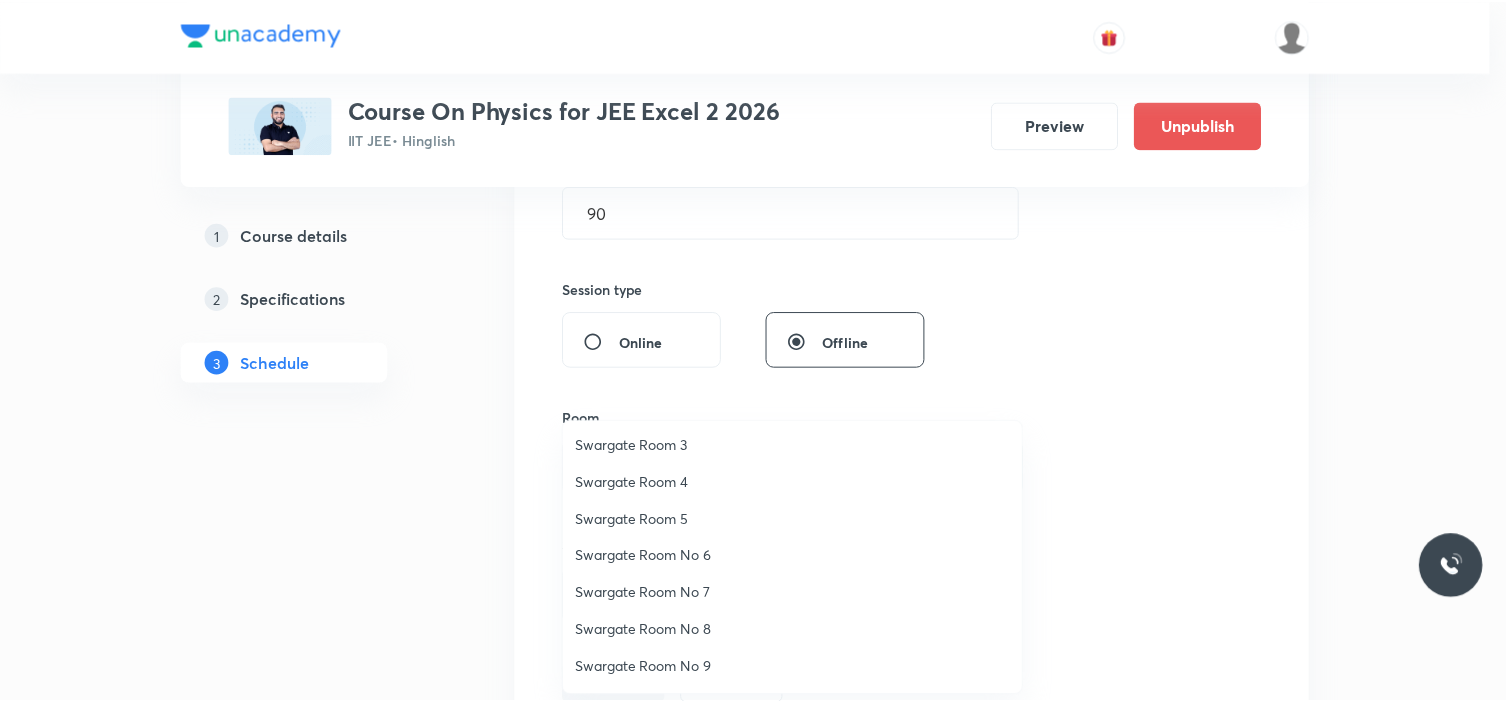 scroll, scrollTop: 148, scrollLeft: 0, axis: vertical 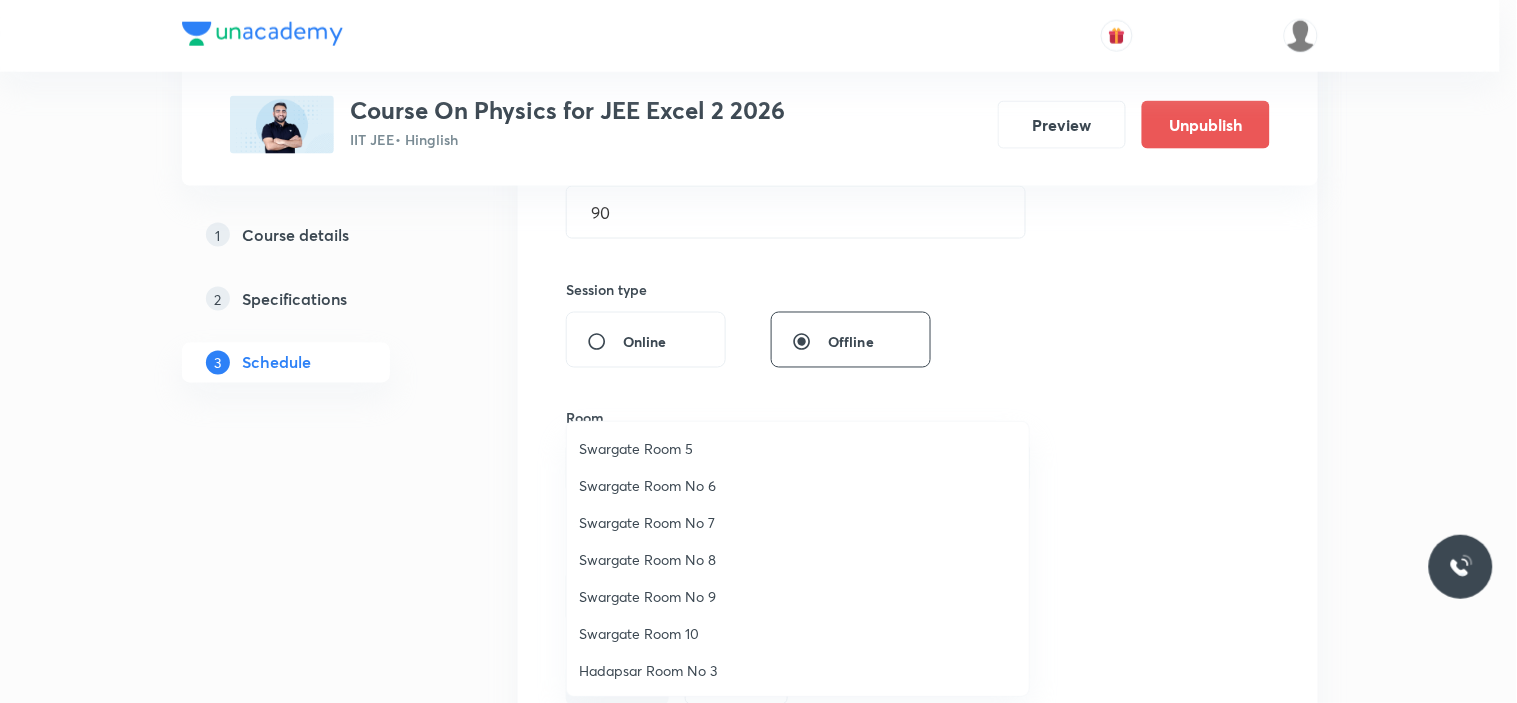 click on "Swargate Room No 8" at bounding box center (798, 559) 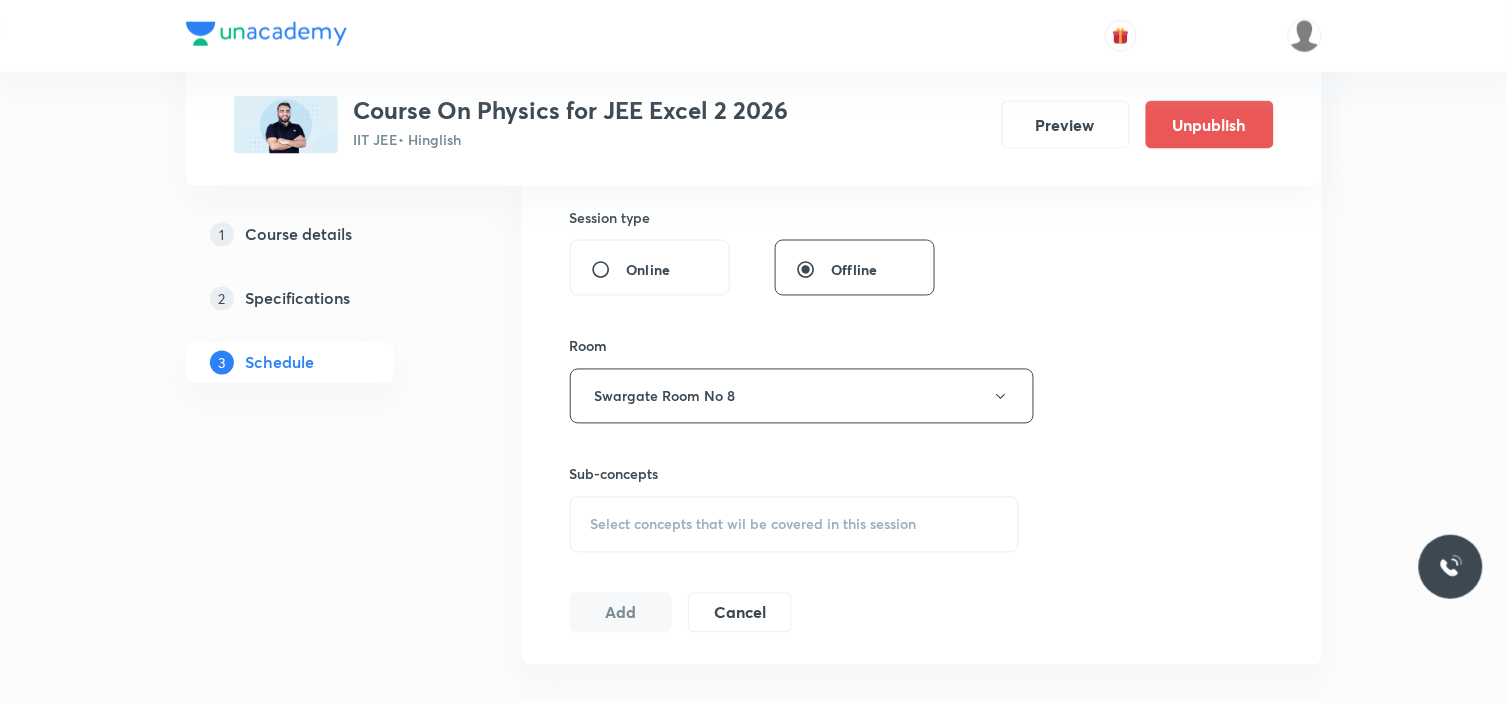 scroll, scrollTop: 777, scrollLeft: 0, axis: vertical 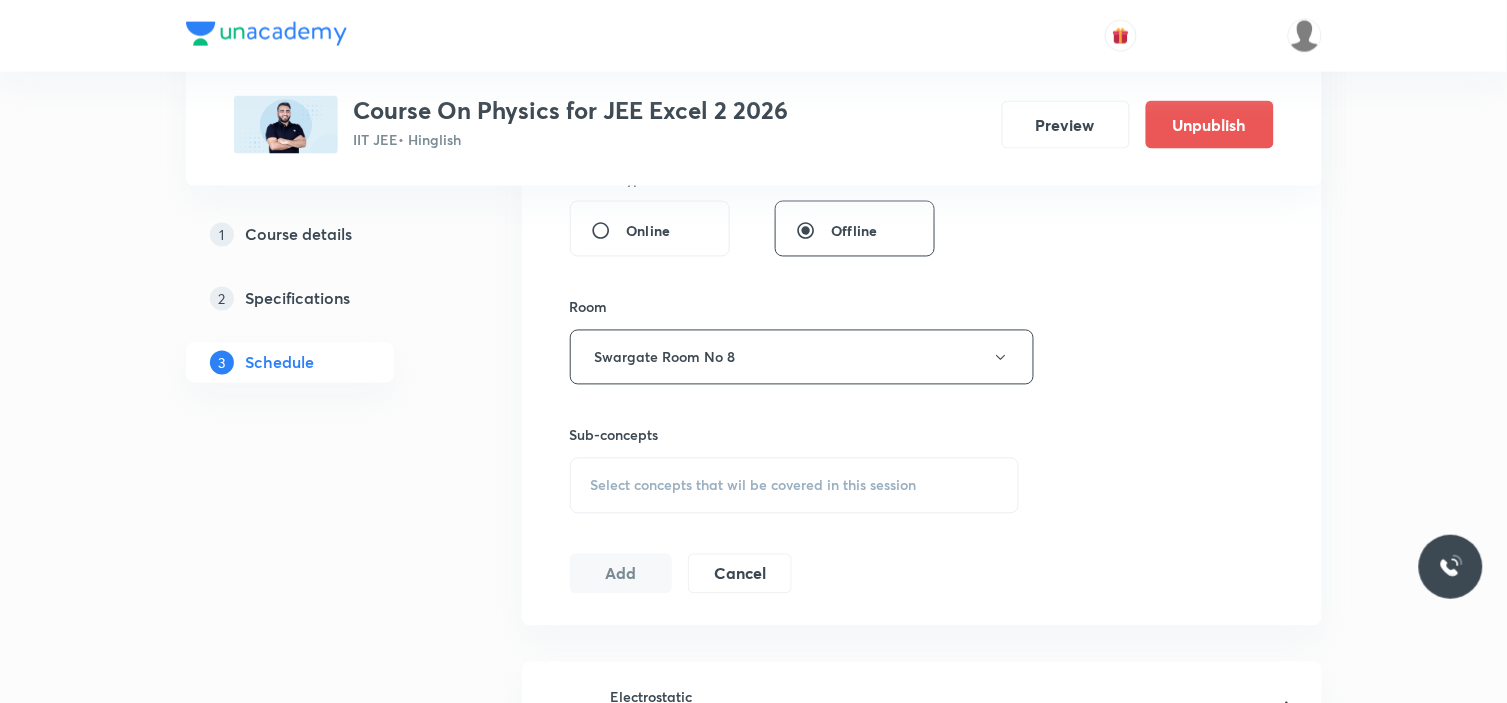 click on "Sub-concepts Select concepts that wil be covered in this session" at bounding box center [795, 469] 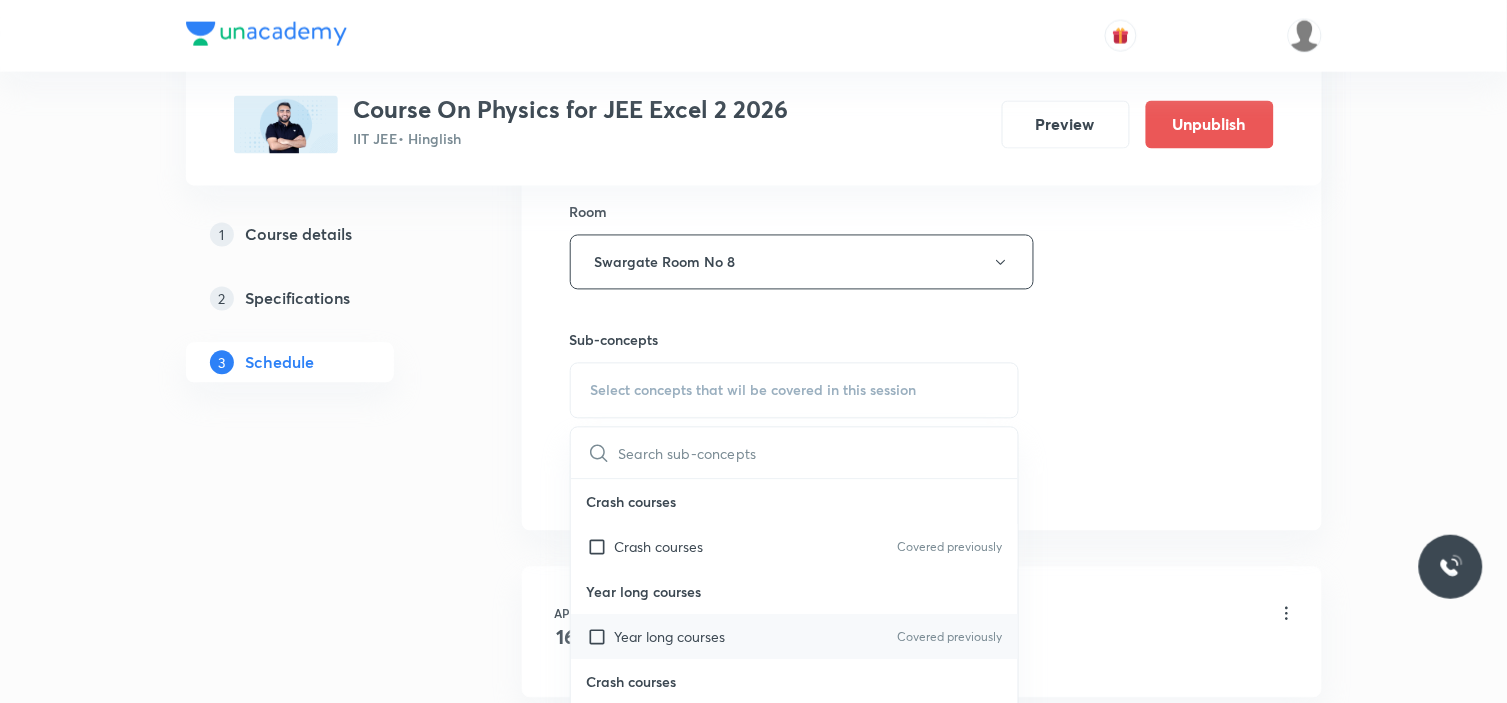 scroll, scrollTop: 1000, scrollLeft: 0, axis: vertical 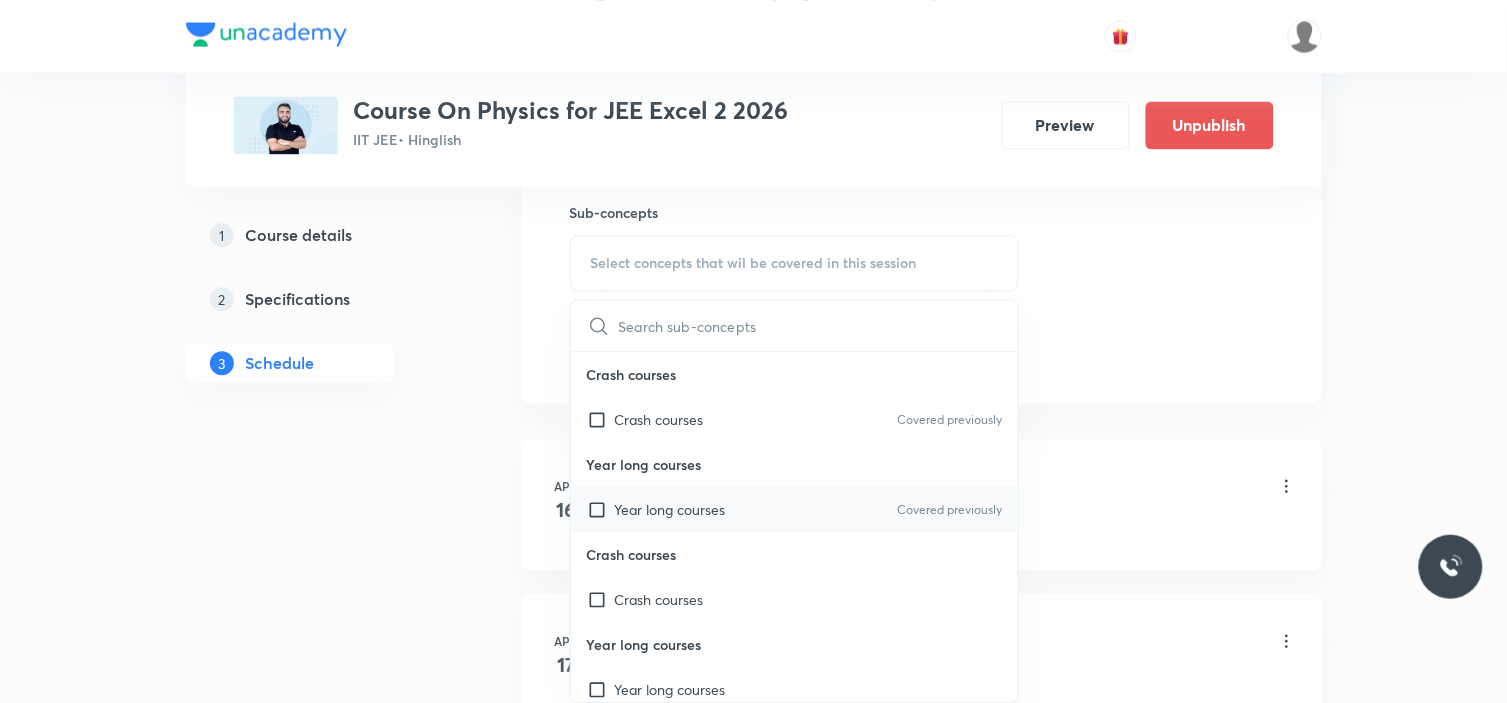 click on "Year long courses" at bounding box center (670, 509) 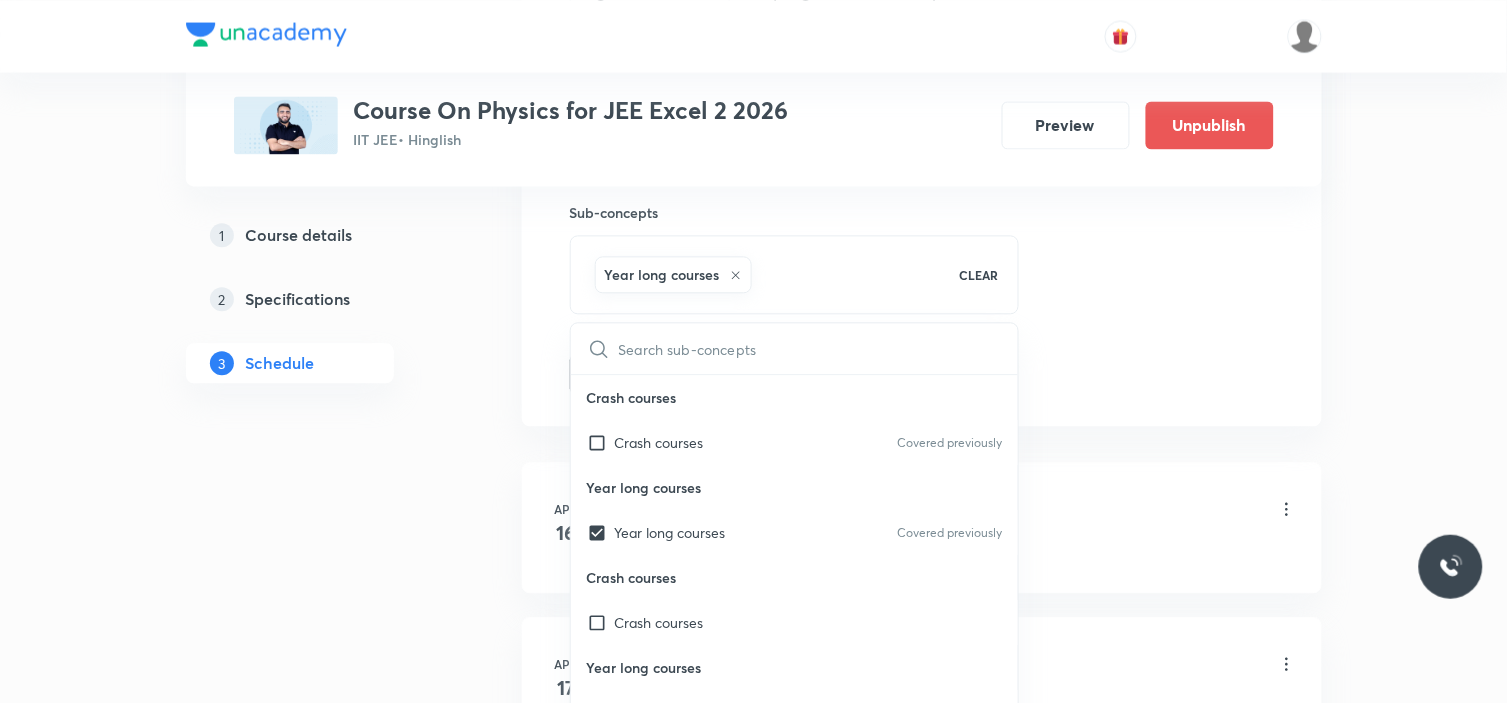 click on "Plus Courses Course On Physics for JEE Excel 2 2026 IIT JEE  • Hinglish Preview Unpublish 1 Course details 2 Specifications 3 Schedule Schedule 51  classes Session  52 Live class Session title 25/99 Electromagnetic induction ​ Schedule for Jul 17, 2025, 6:15 PM ​ Duration (in minutes) 90 ​   Session type Online Offline Room Swargate Room No 8 Sub-concepts Year long courses CLEAR ​ Crash courses Crash courses Covered previously Year long courses Year long courses Covered previously Crash courses Crash courses Year long courses Year long courses Add Cancel Apr 16 Electrostatic Lesson 1 • 6:15 PM • 90 min  • Room Swargate Room No 8 Elementary Algebra Apr 17 Electrostatic Lesson 2 • 4:30 PM • 90 min  • Room Swargate Room No 8 Basic Trigonometry Apr 18 Electrostatic Lesson 3 • 6:15 PM • 90 min  • Room Swargate Room No 8 Addition of Vectors Apr 19 Electrostatic Lesson 4 • 6:15 PM • 90 min  • Room Swargate Room No 8 2D and 3D Geometry Apr 22 Electrostatic Apr 24 Electrostatic 25" at bounding box center [754, 3803] 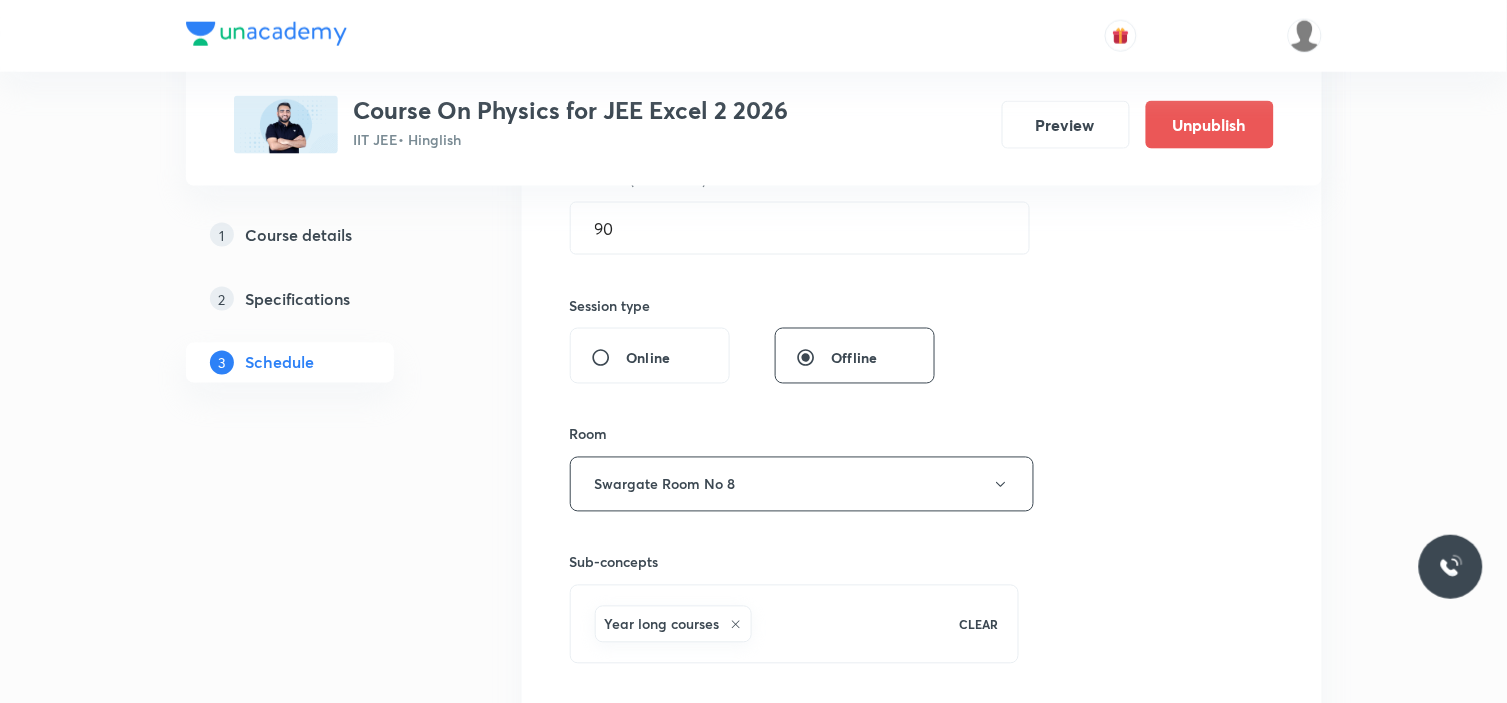 scroll, scrollTop: 888, scrollLeft: 0, axis: vertical 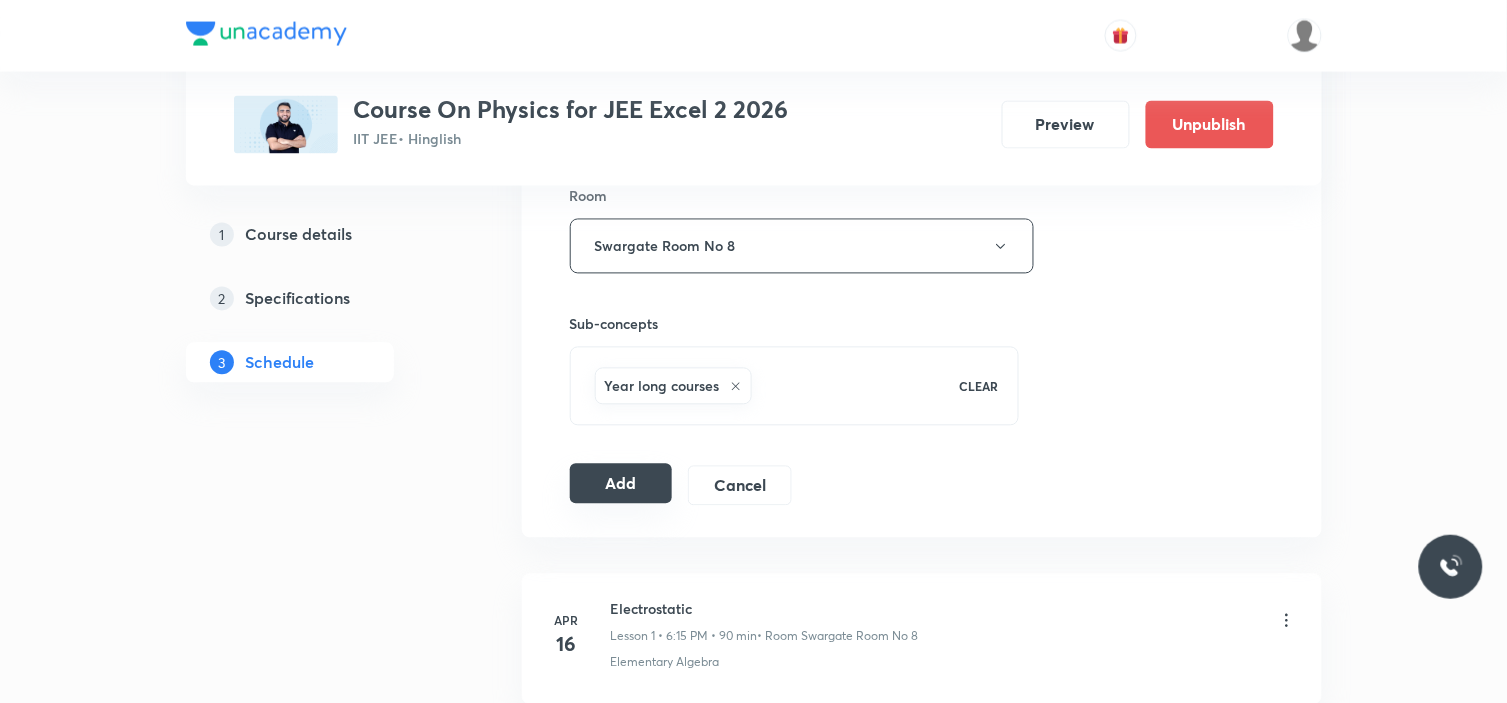 click on "Add" at bounding box center [621, 484] 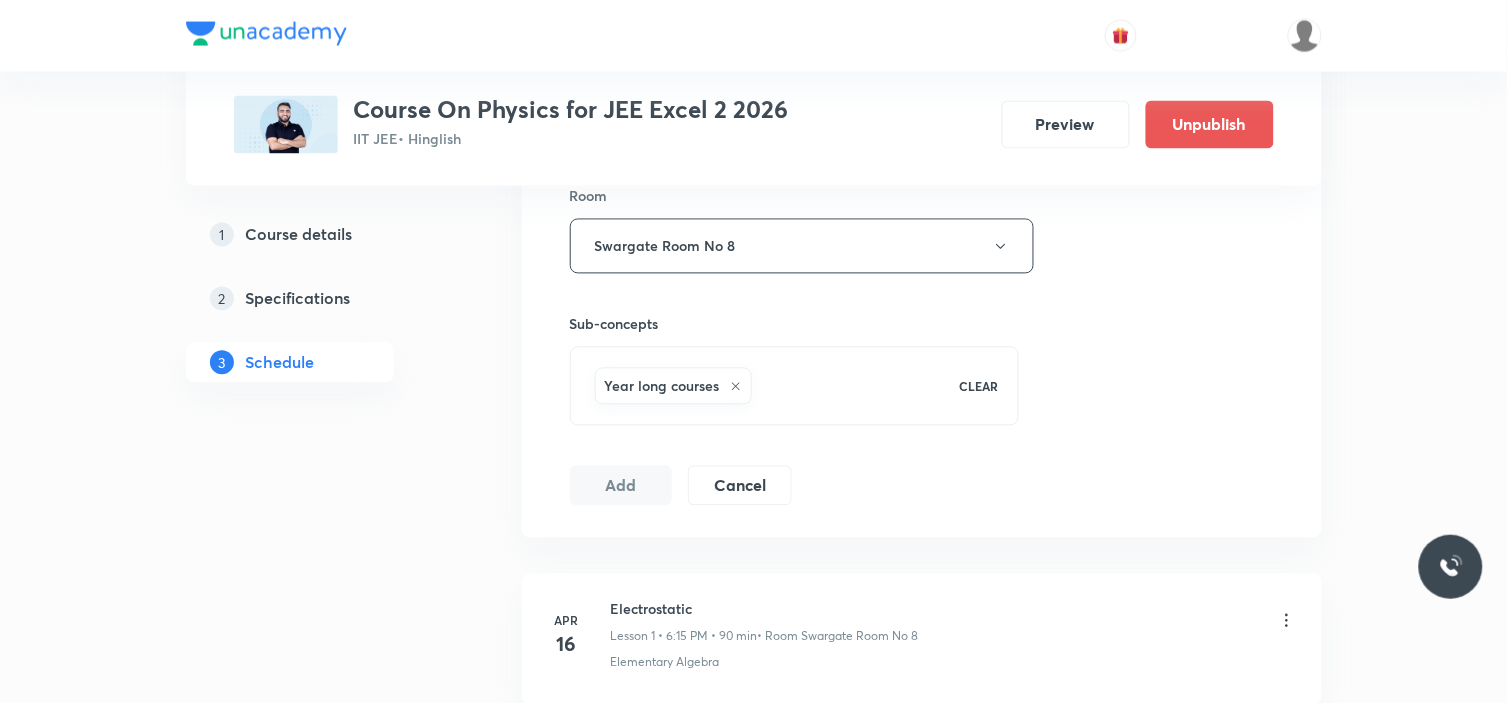 type 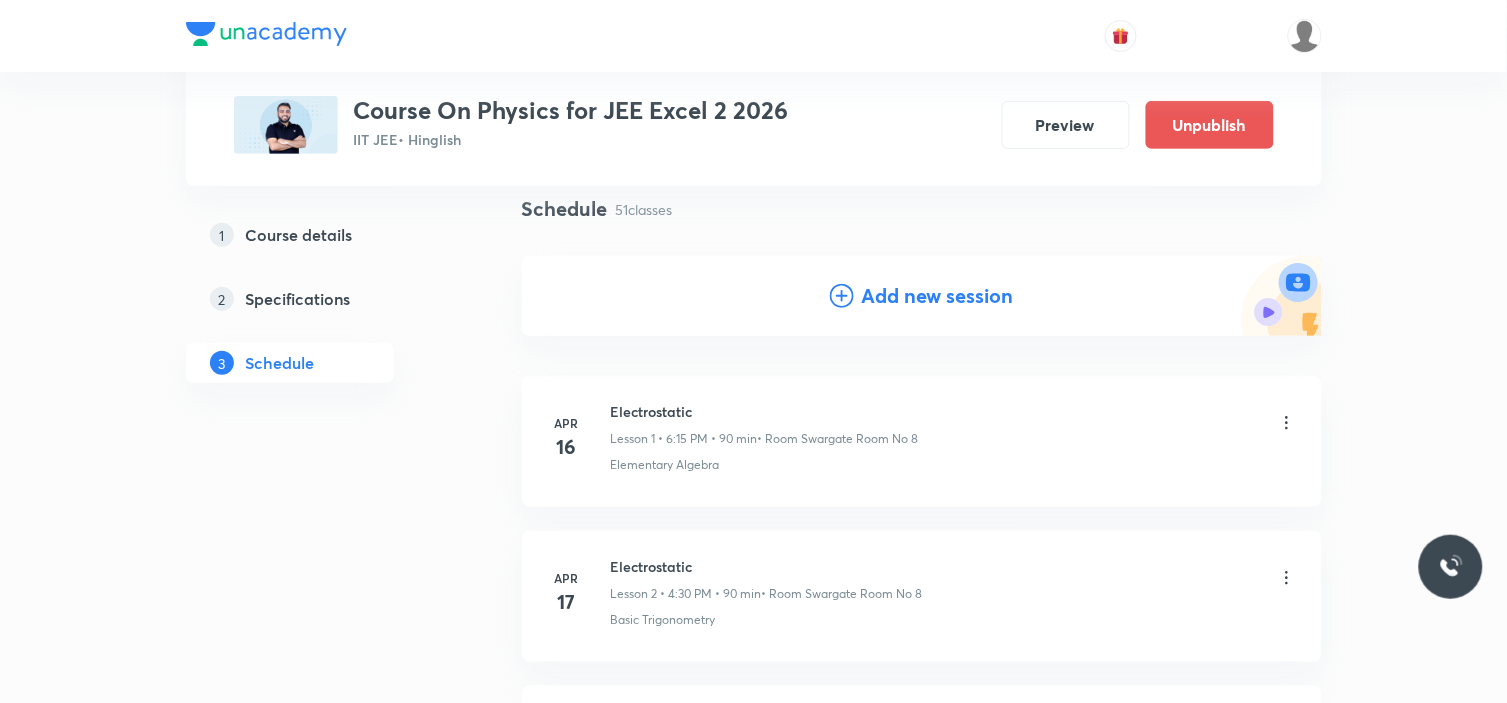 scroll, scrollTop: 0, scrollLeft: 0, axis: both 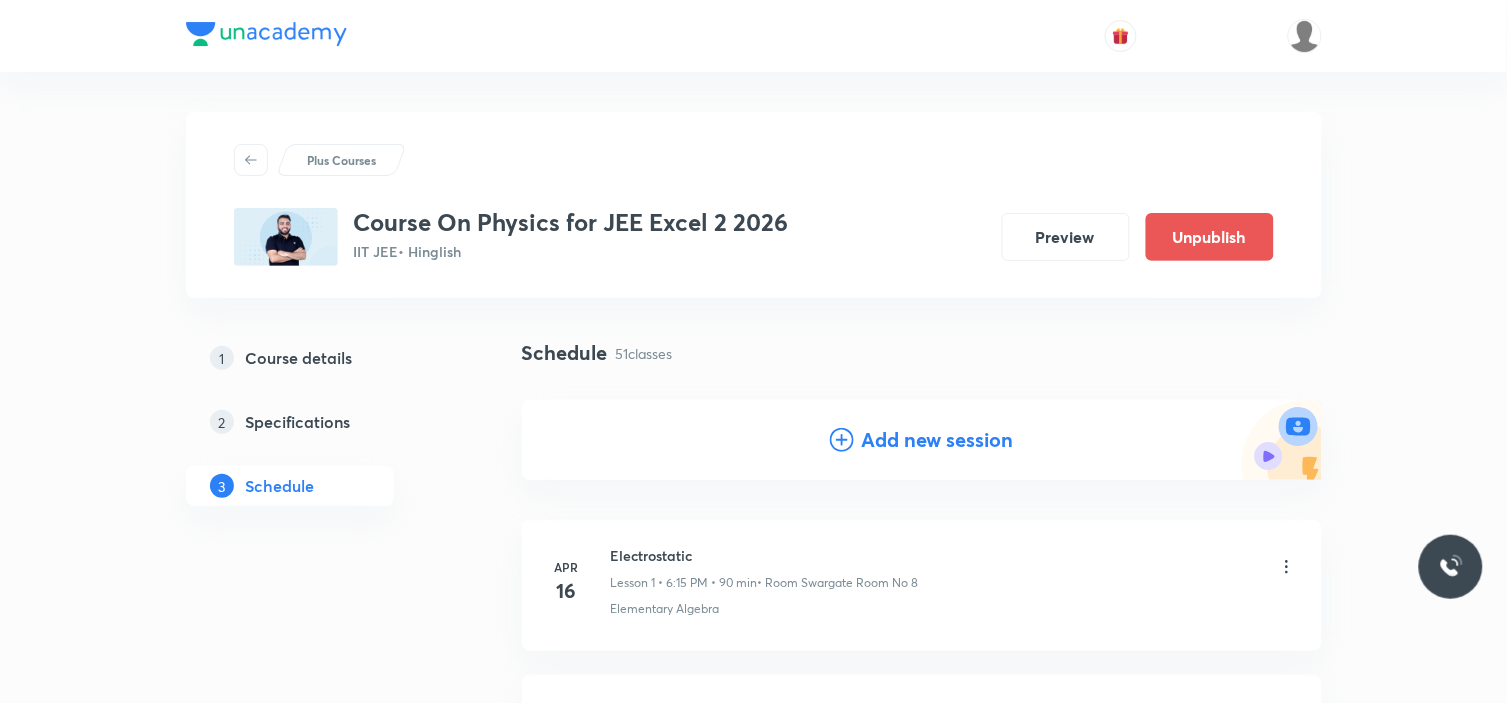 click on "Add new session" at bounding box center [938, 440] 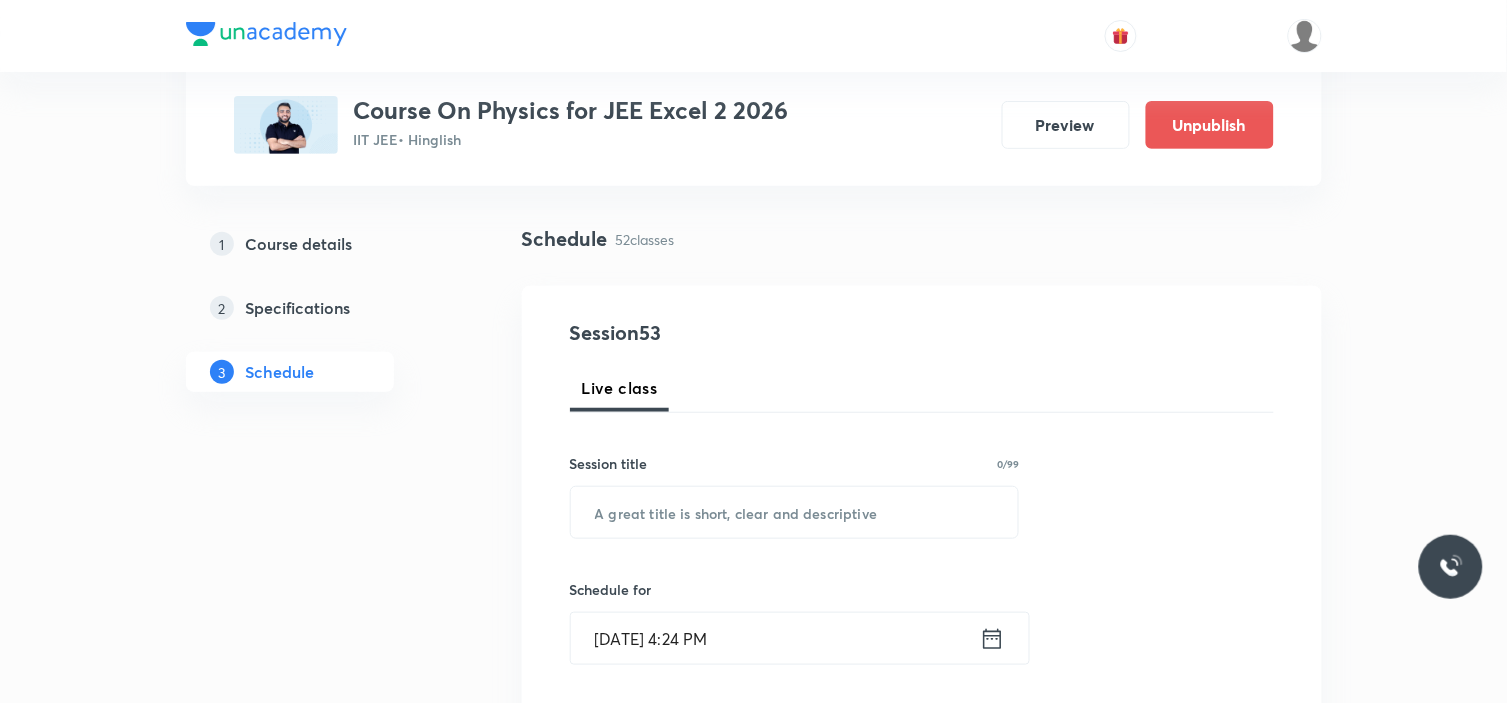 scroll, scrollTop: 222, scrollLeft: 0, axis: vertical 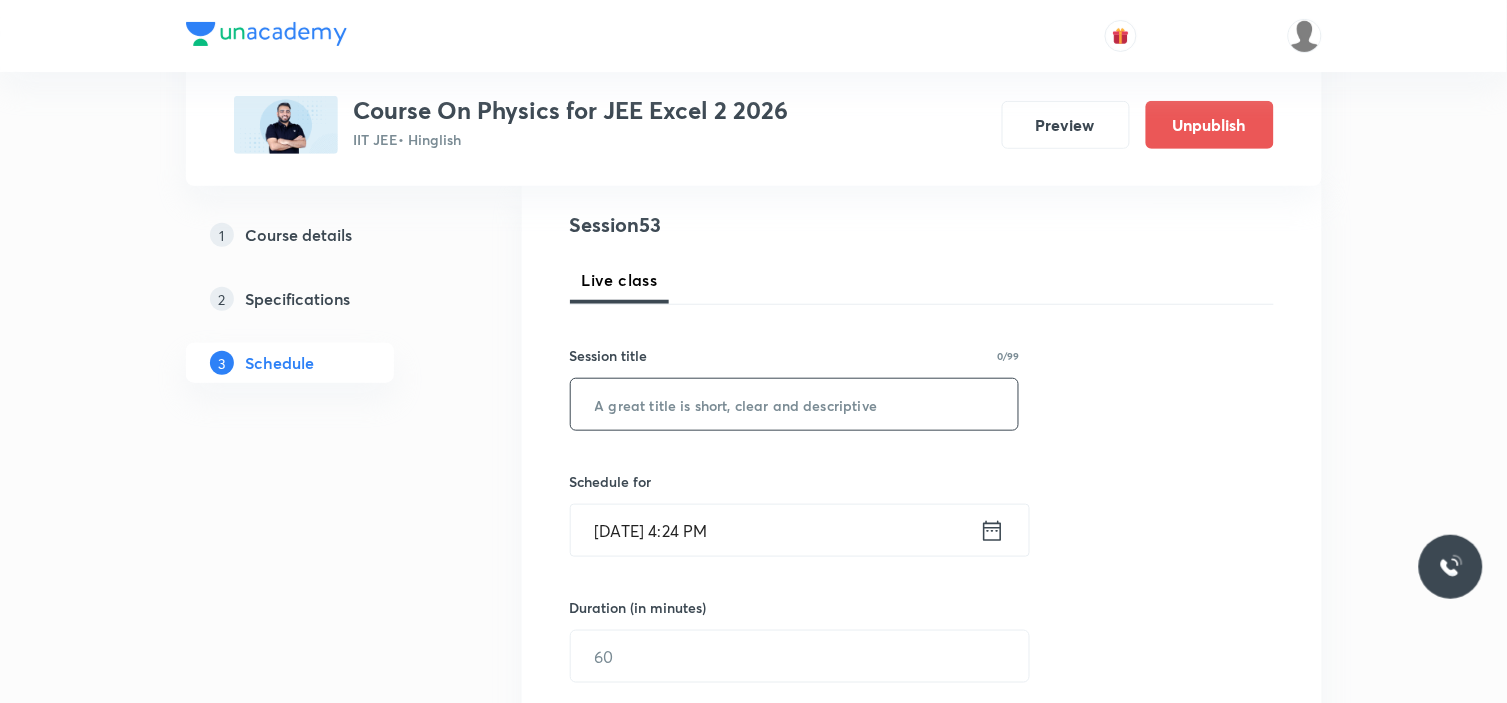 click at bounding box center [795, 404] 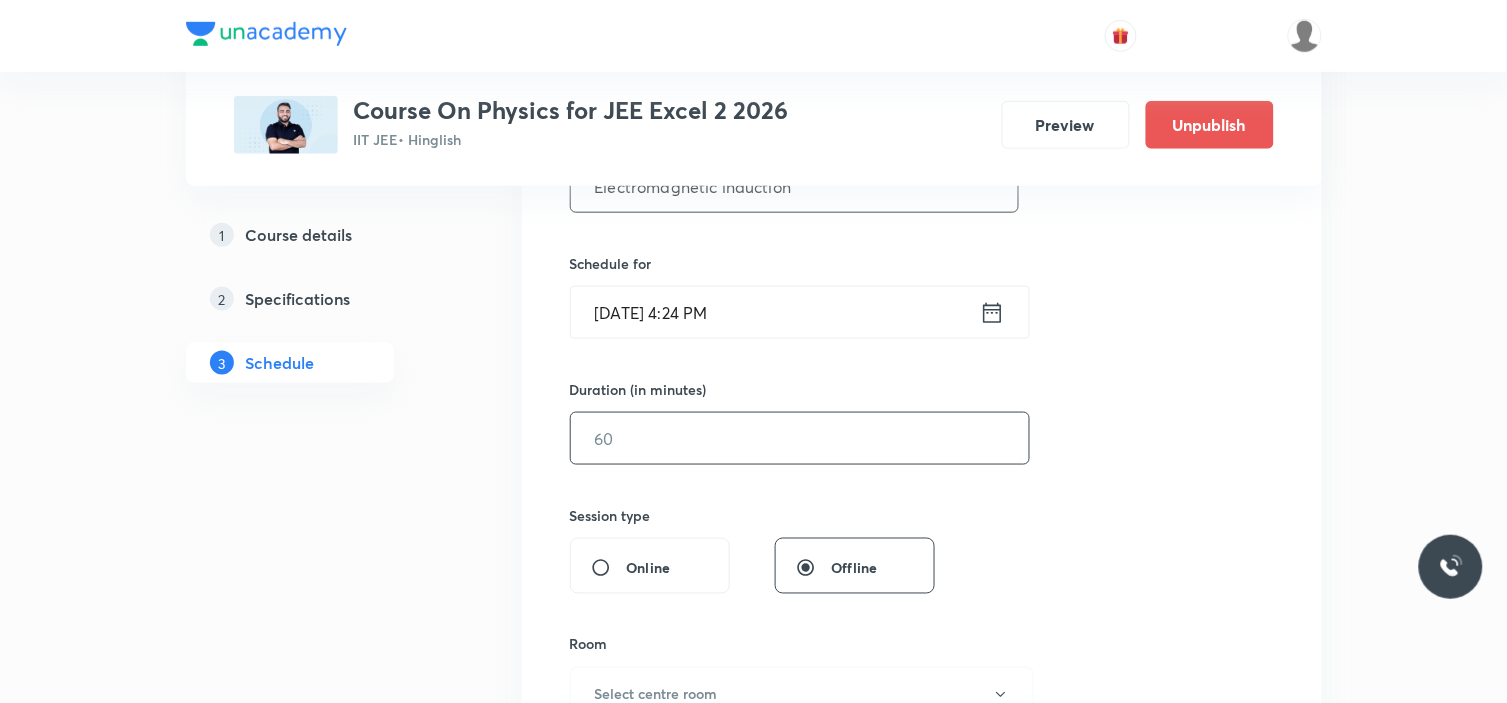 scroll, scrollTop: 444, scrollLeft: 0, axis: vertical 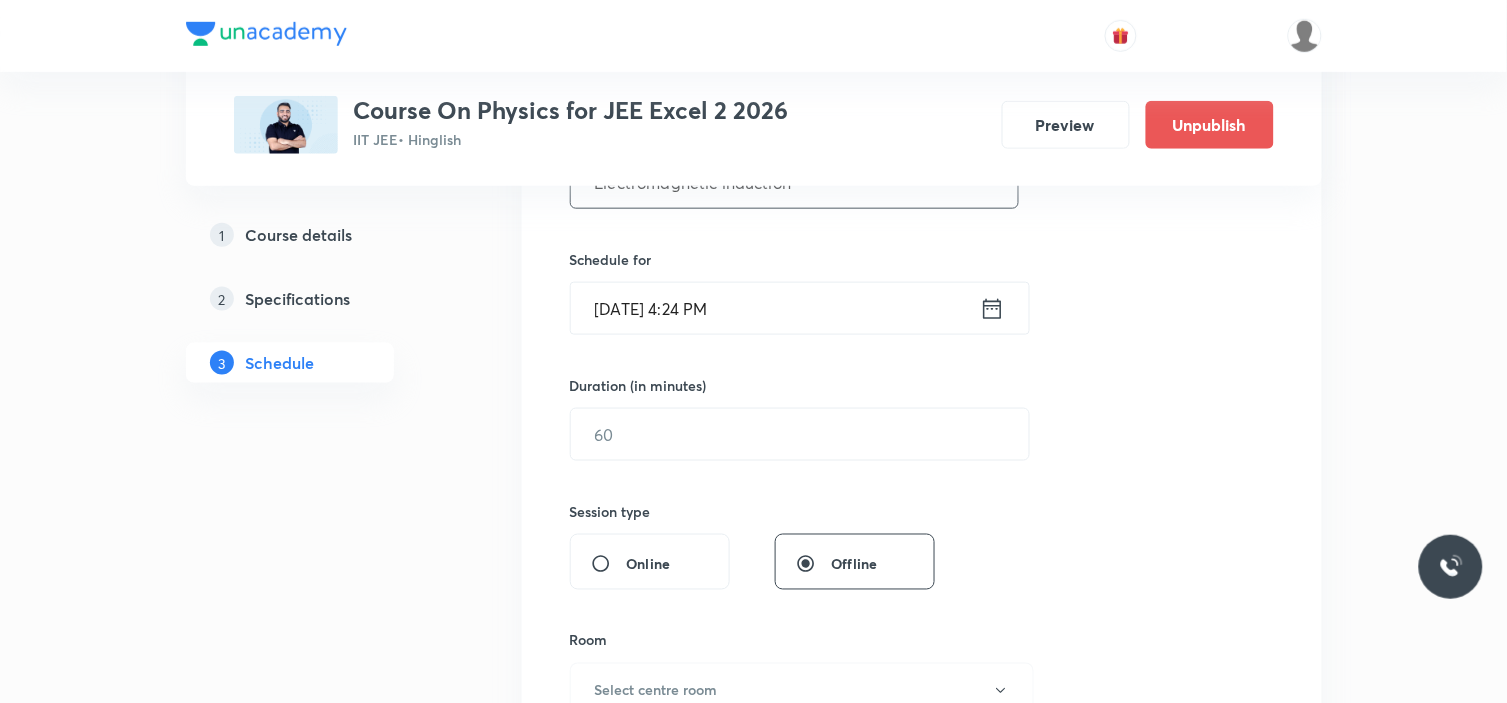 type on "Electromagnetic induction" 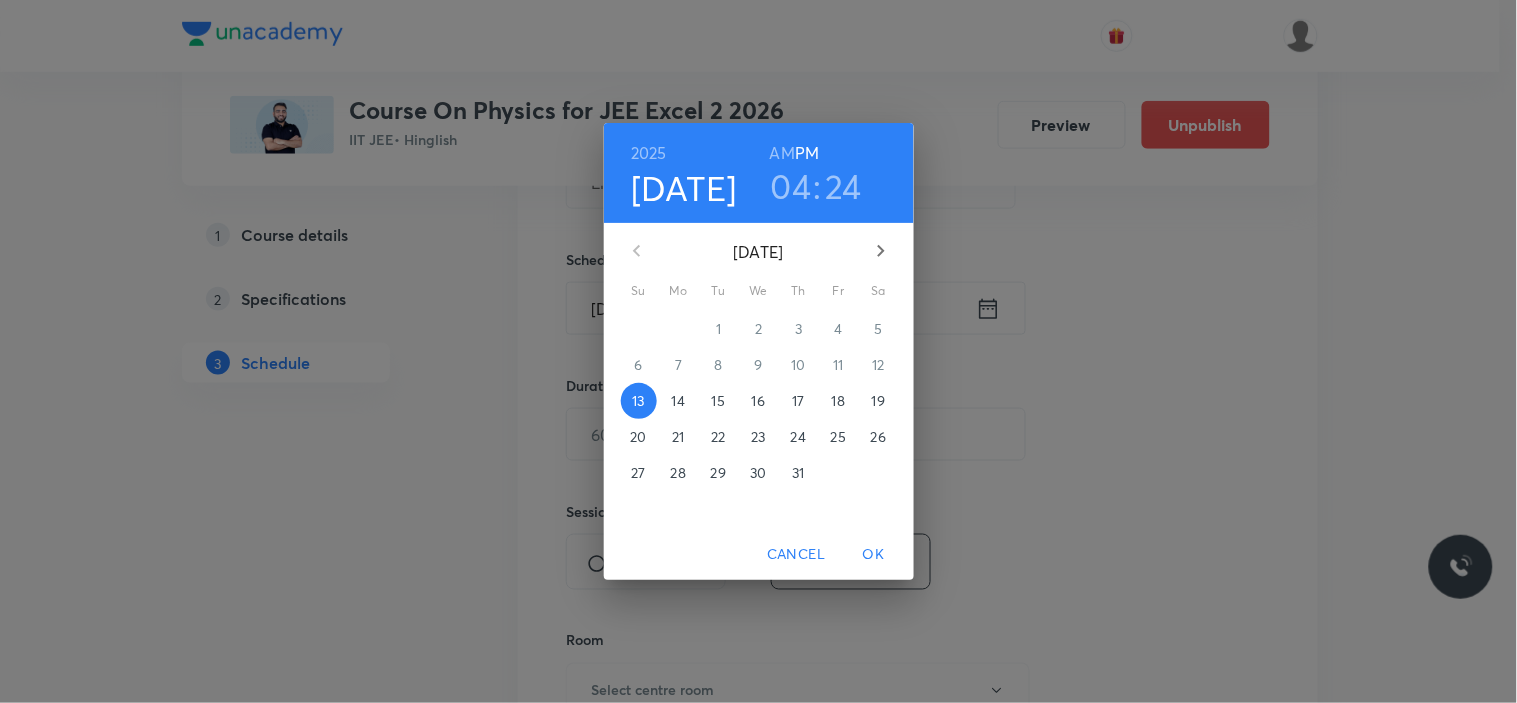 click on "19" at bounding box center [878, 401] 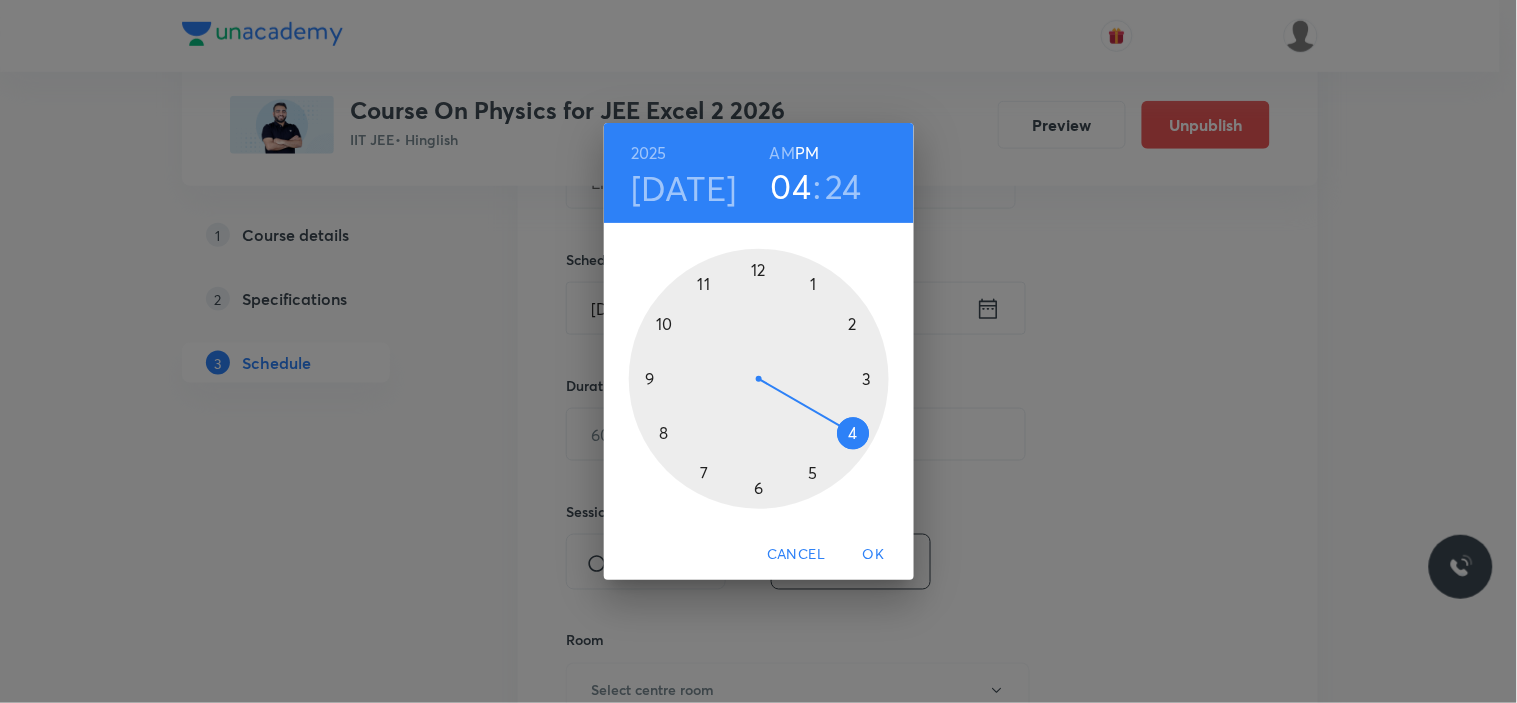 click at bounding box center [759, 379] 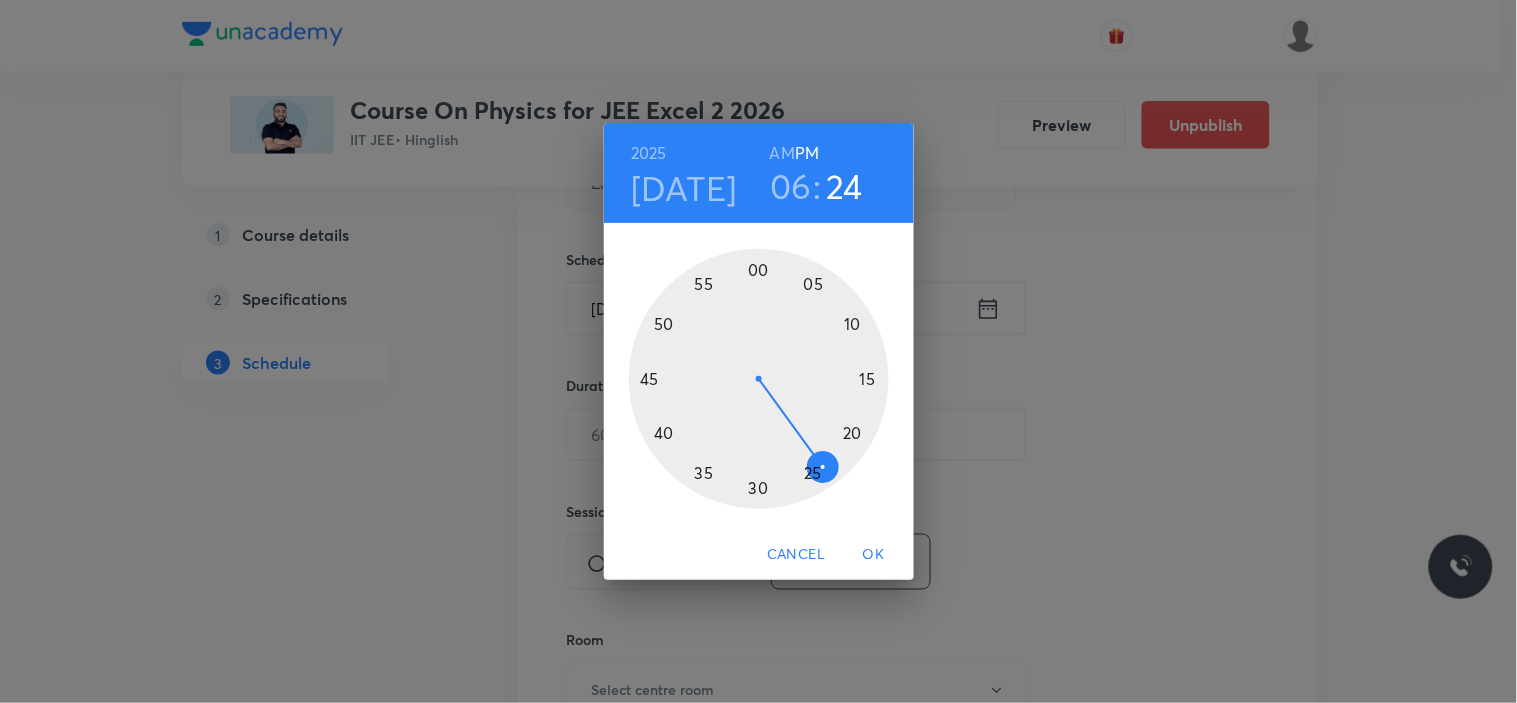 click at bounding box center (759, 379) 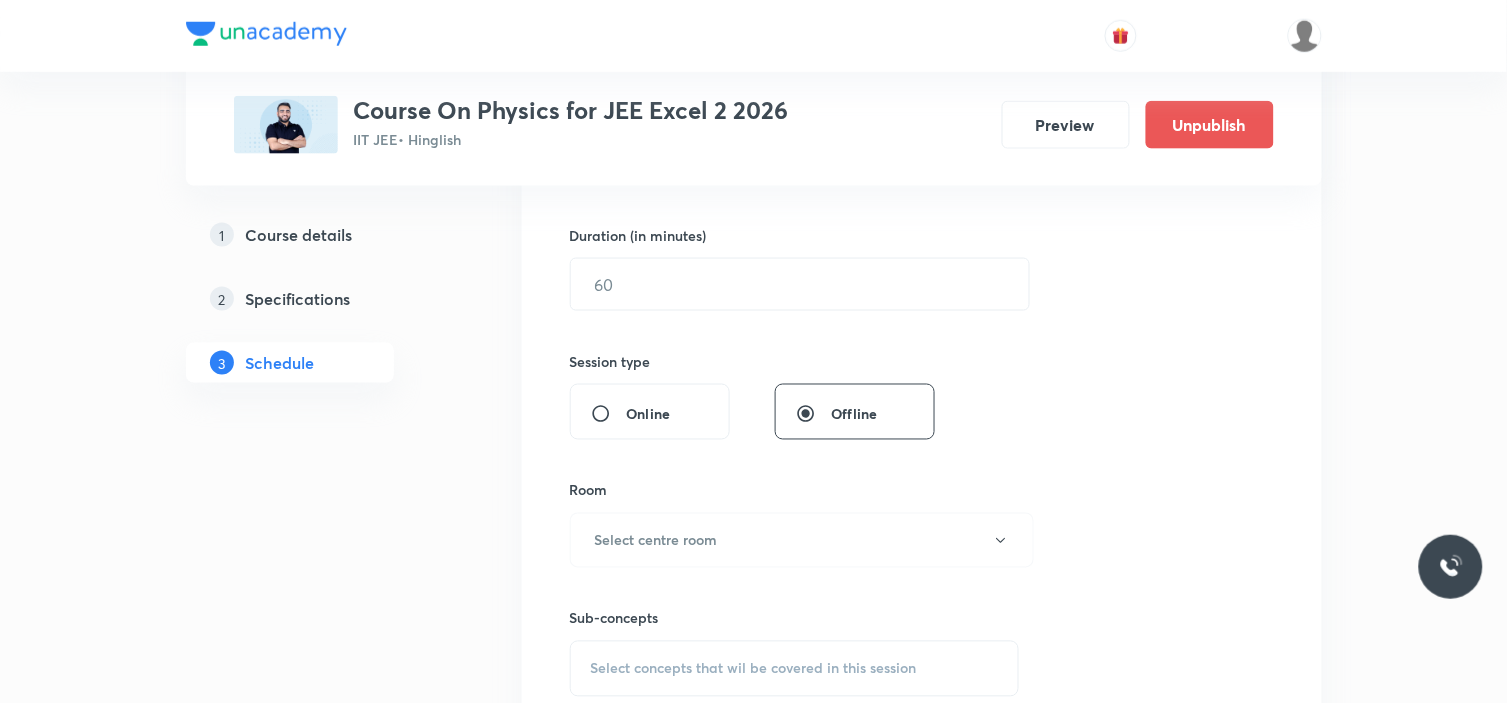 scroll, scrollTop: 444, scrollLeft: 0, axis: vertical 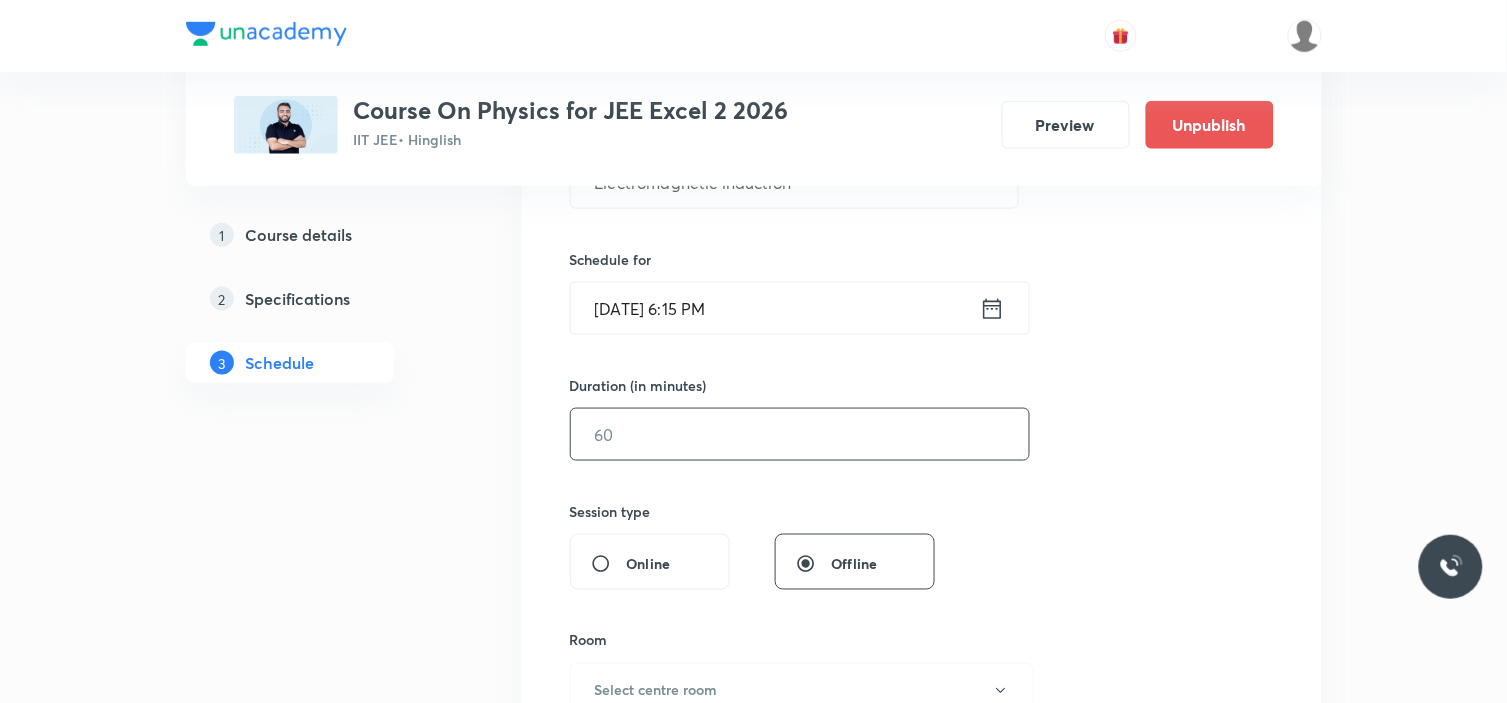 click at bounding box center [800, 434] 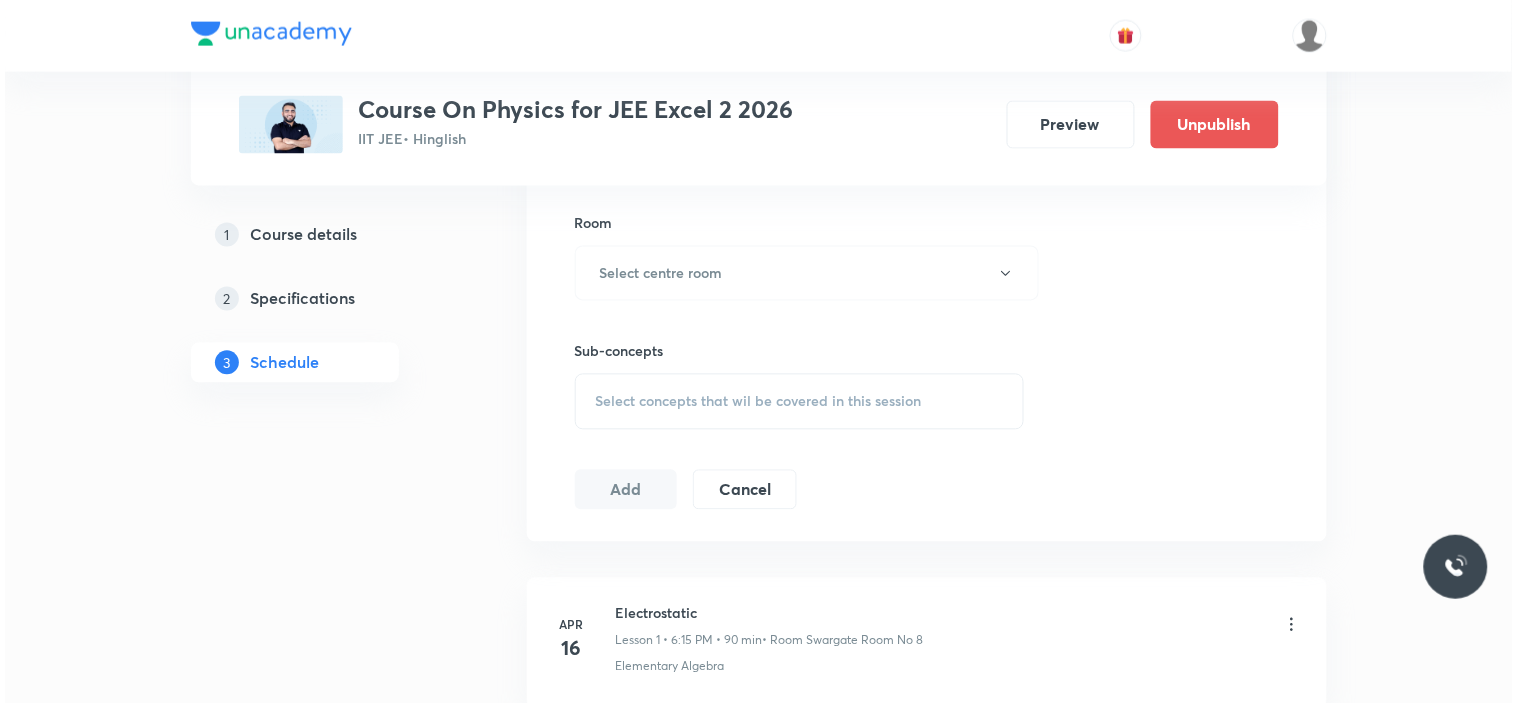 scroll, scrollTop: 888, scrollLeft: 0, axis: vertical 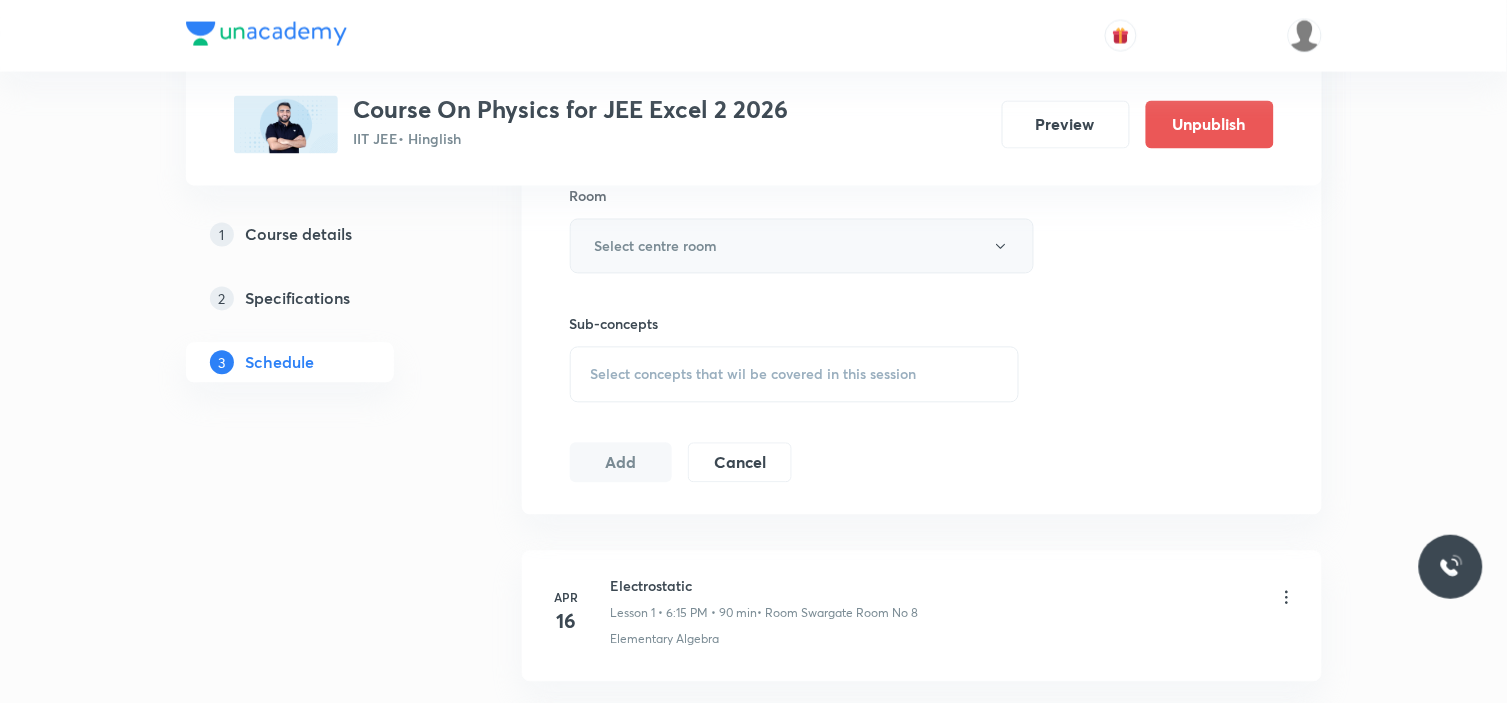 type on "90" 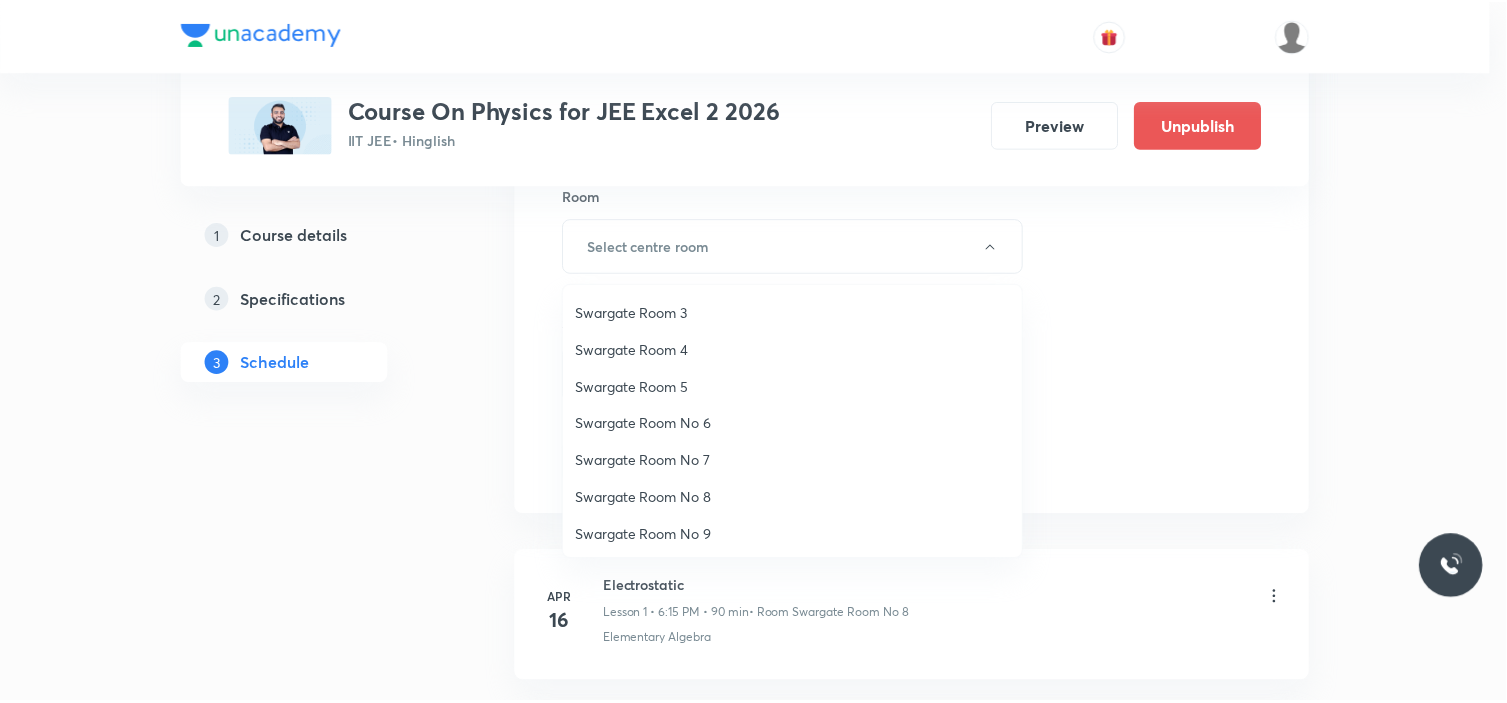 scroll, scrollTop: 111, scrollLeft: 0, axis: vertical 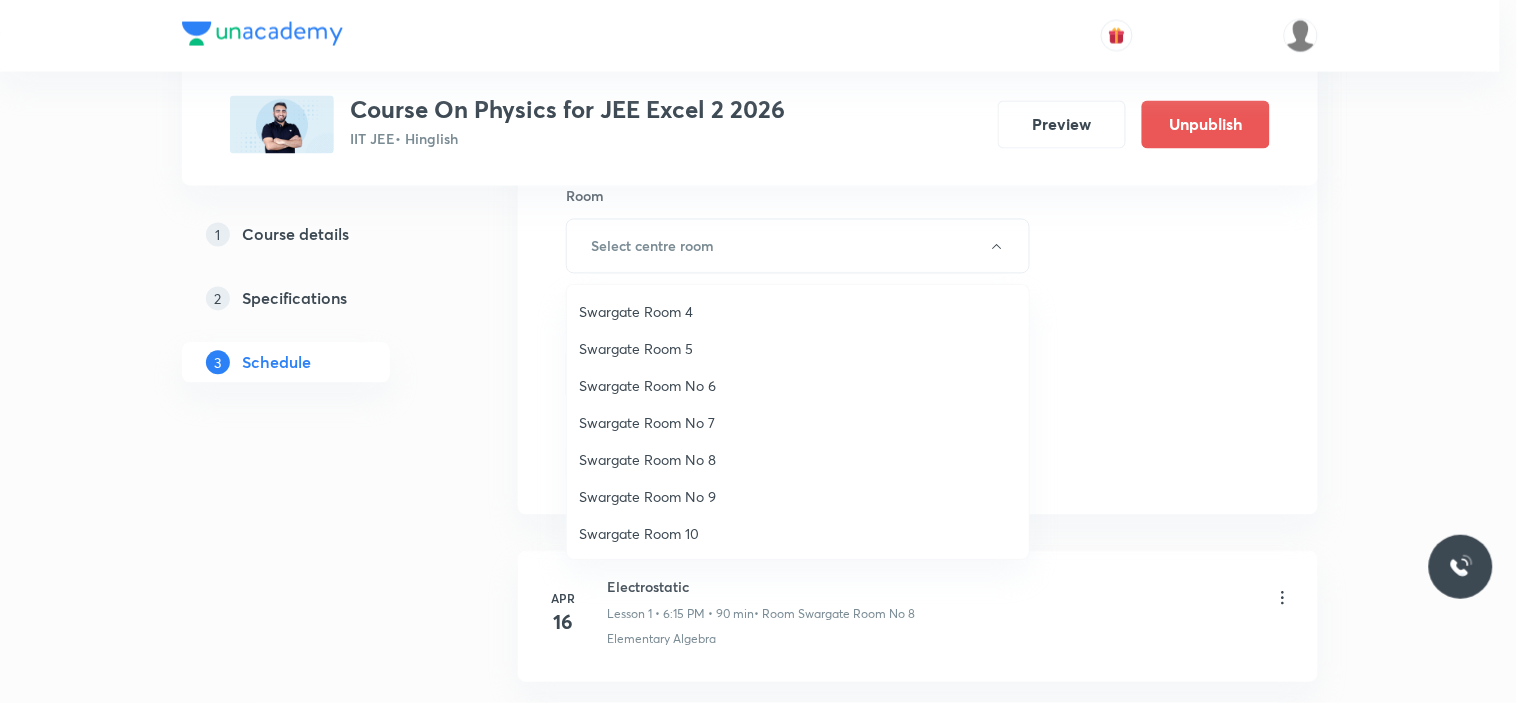 click on "Swargate Room No 8" at bounding box center (798, 459) 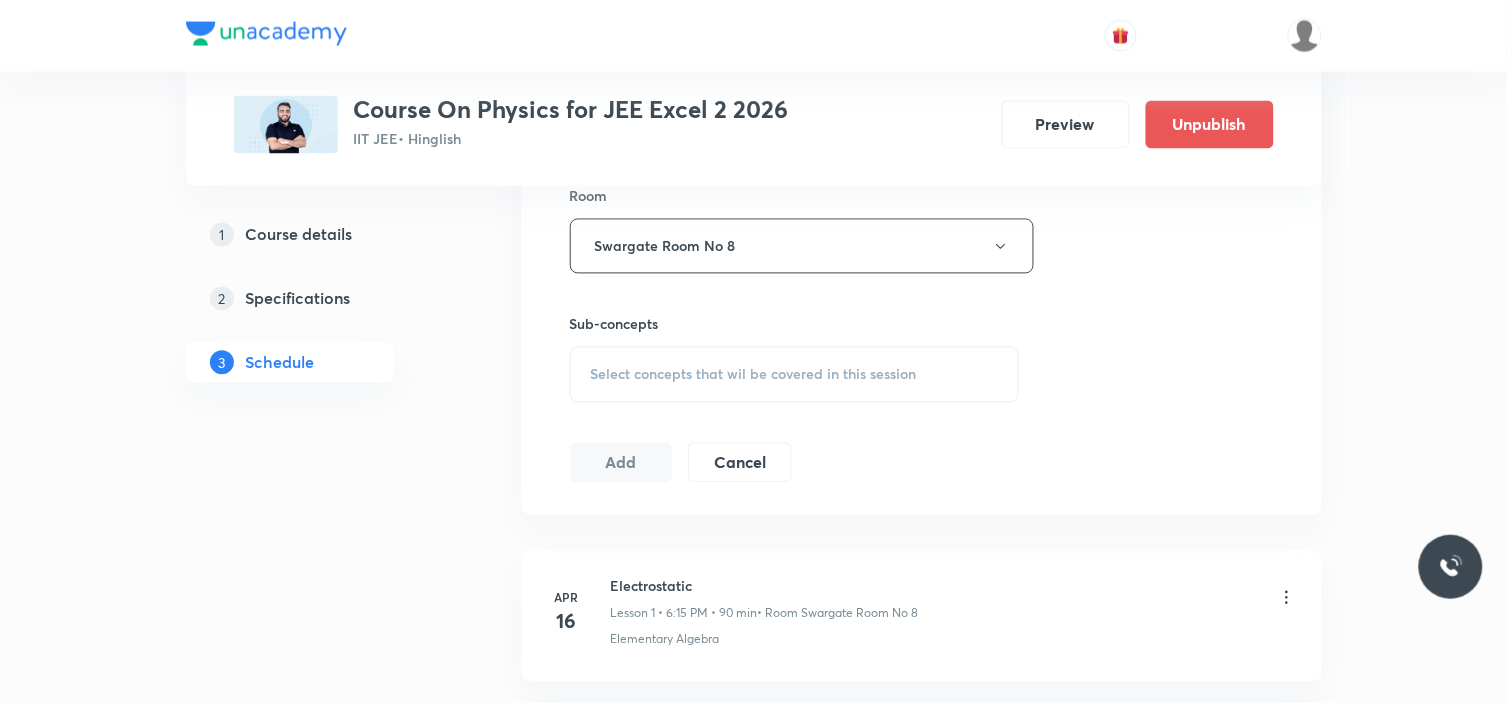 click on "Select concepts that wil be covered in this session" at bounding box center [754, 375] 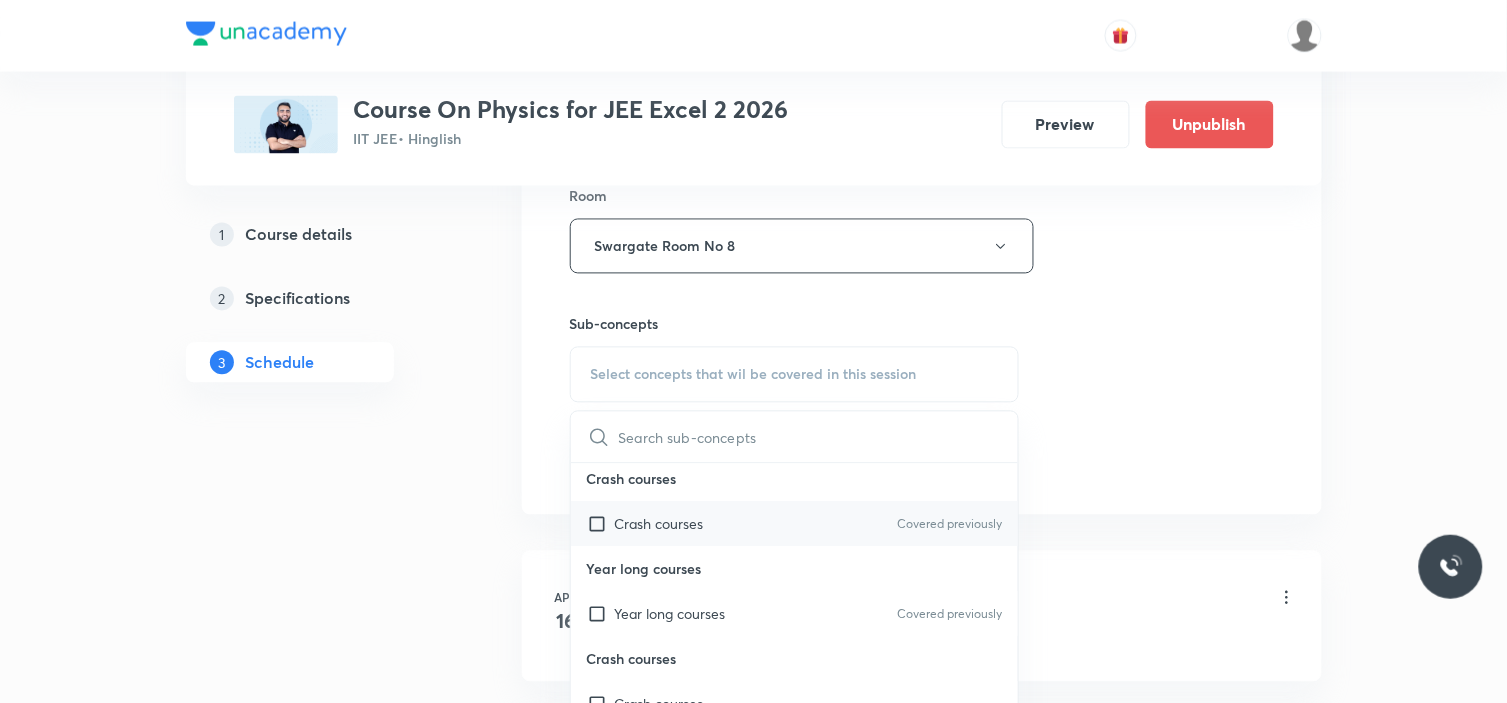 scroll, scrollTop: 10, scrollLeft: 0, axis: vertical 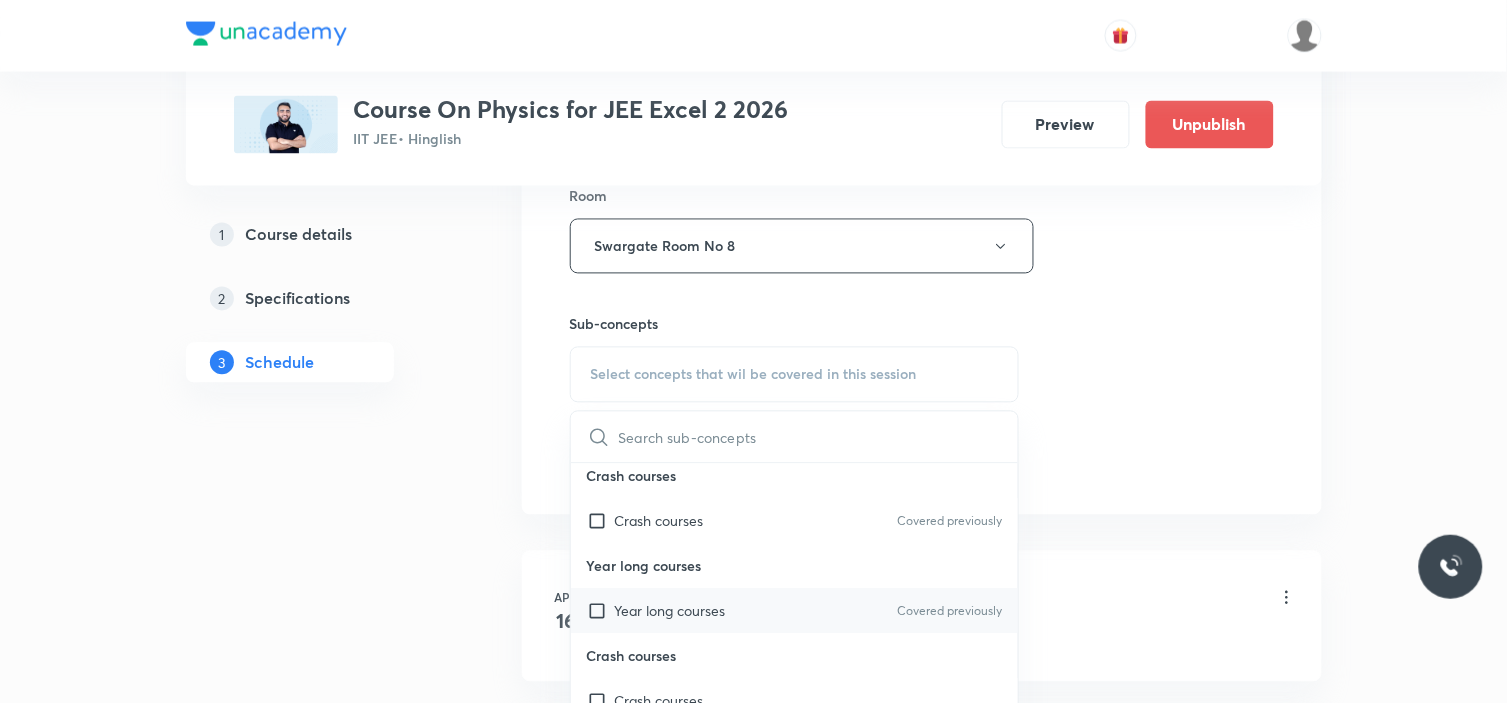 click on "Year long courses" at bounding box center [670, 611] 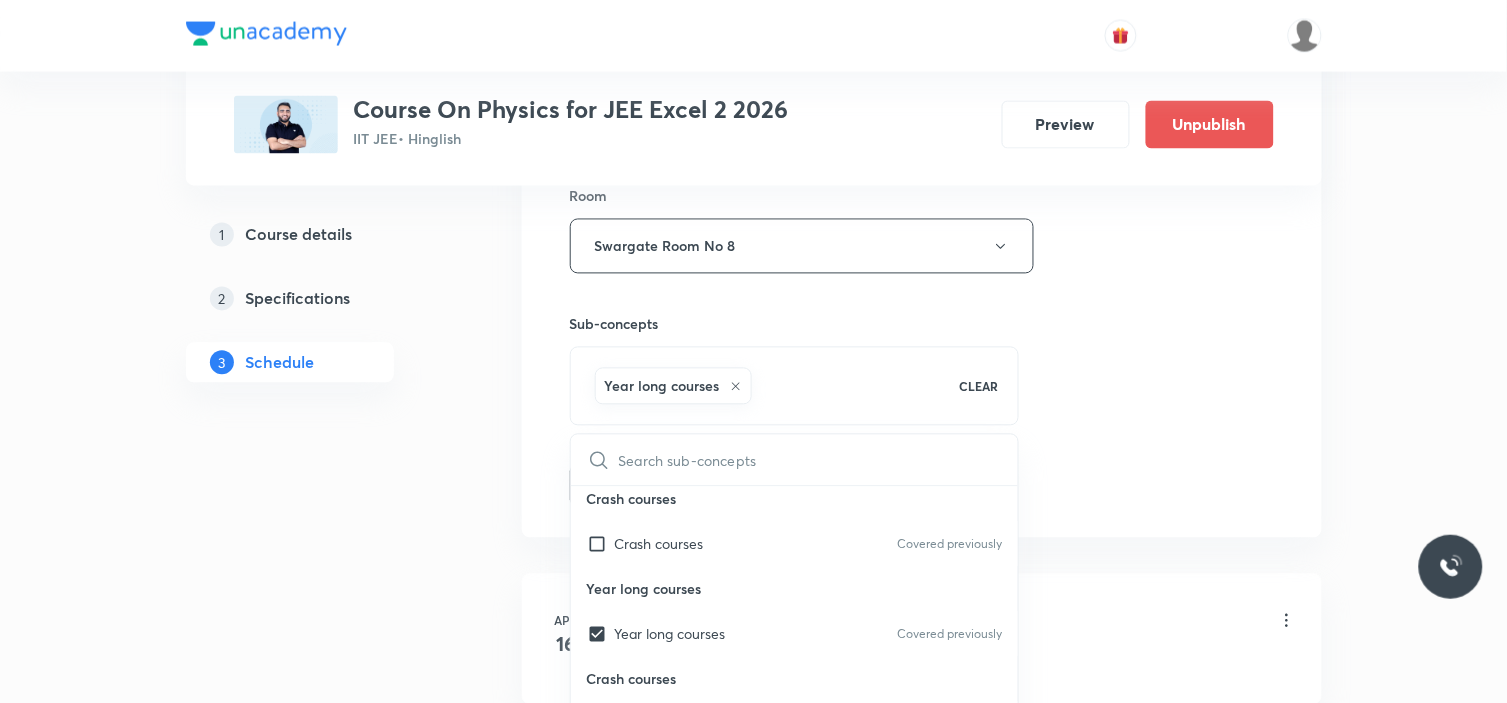 click on "Session  53 Live class Session title 25/99 Electromagnetic induction ​ Schedule for Jul 19, 2025, 6:15 PM ​ Duration (in minutes) 90 ​   Session type Online Offline Room Swargate Room No 8 Sub-concepts Year long courses CLEAR ​ Crash courses Crash courses Covered previously Year long courses Year long courses Covered previously Crash courses Crash courses Year long courses Year long courses Add Cancel" at bounding box center [922, 25] 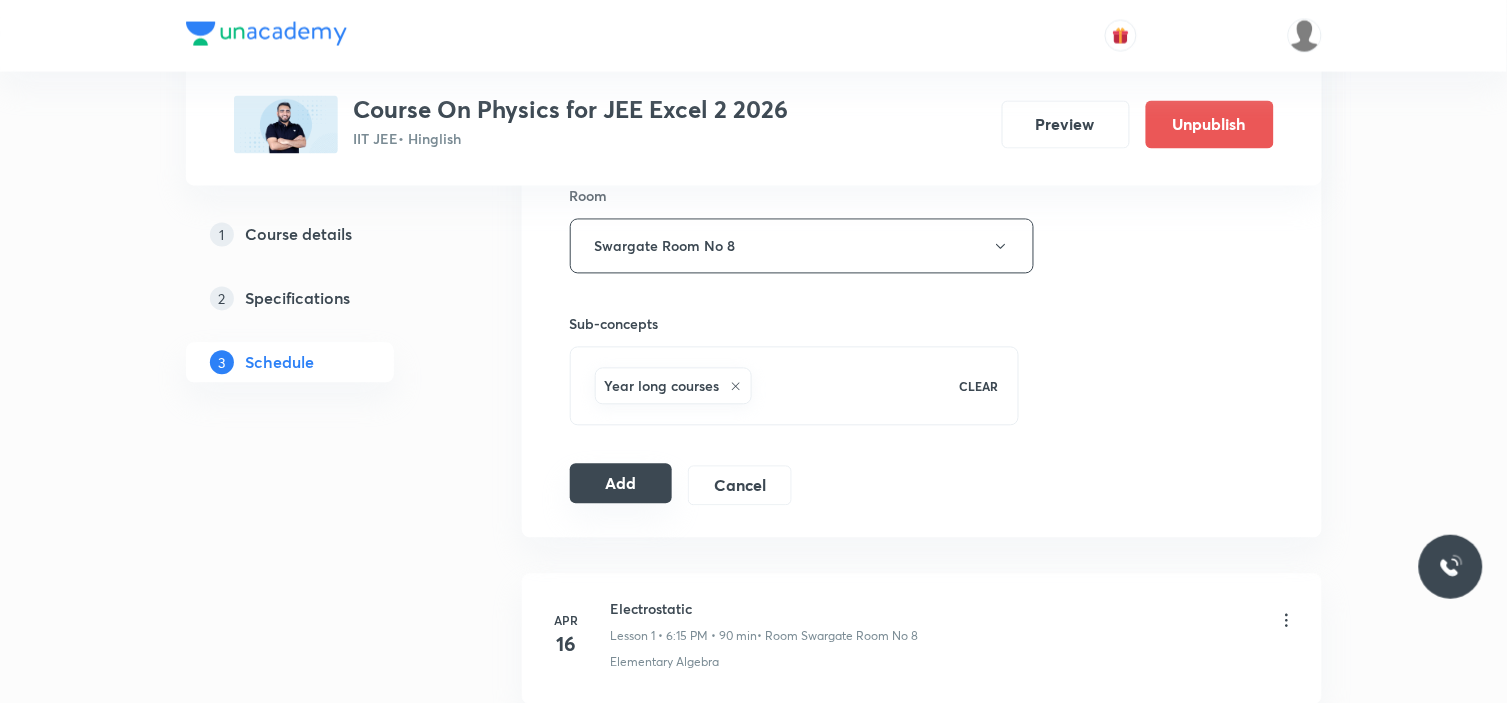 click on "Add" at bounding box center [621, 484] 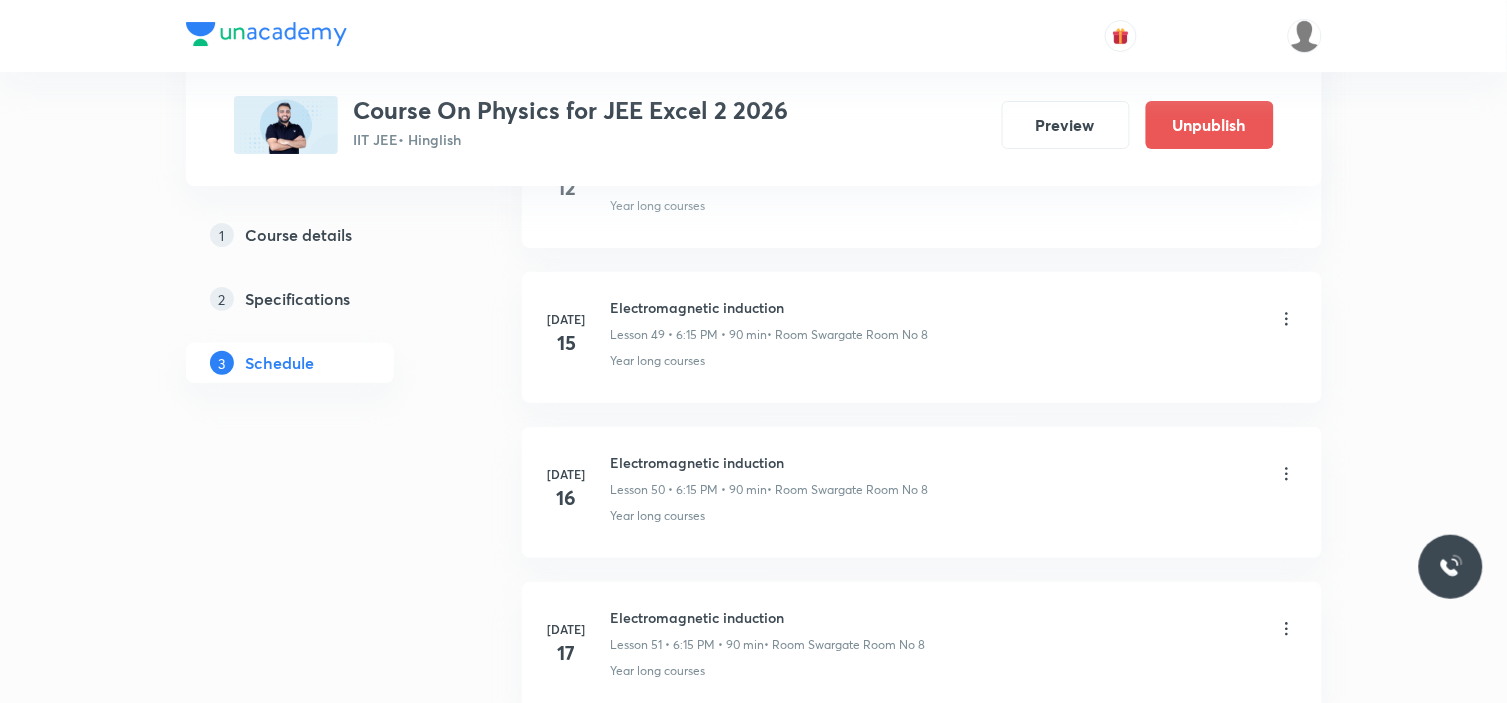 scroll, scrollTop: 7648, scrollLeft: 0, axis: vertical 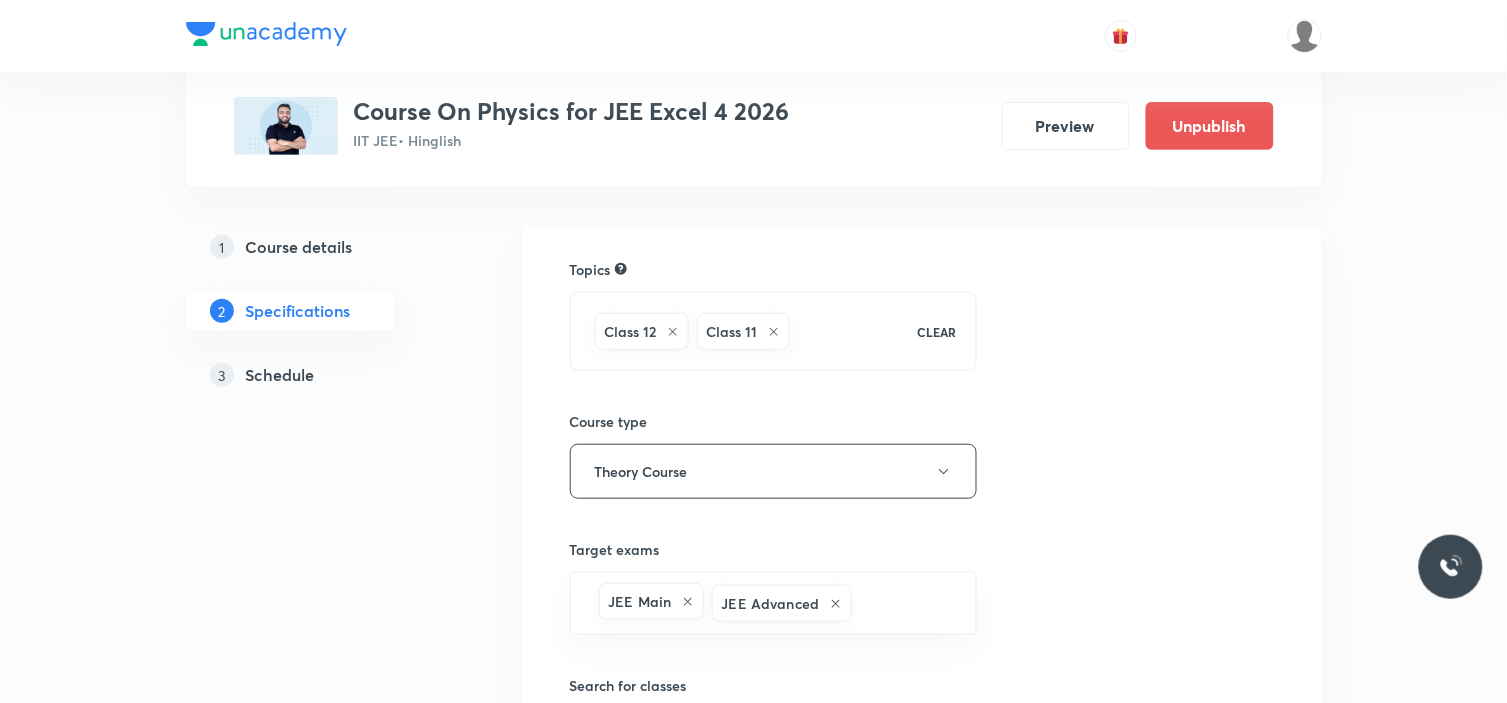 click on "Schedule" at bounding box center [280, 375] 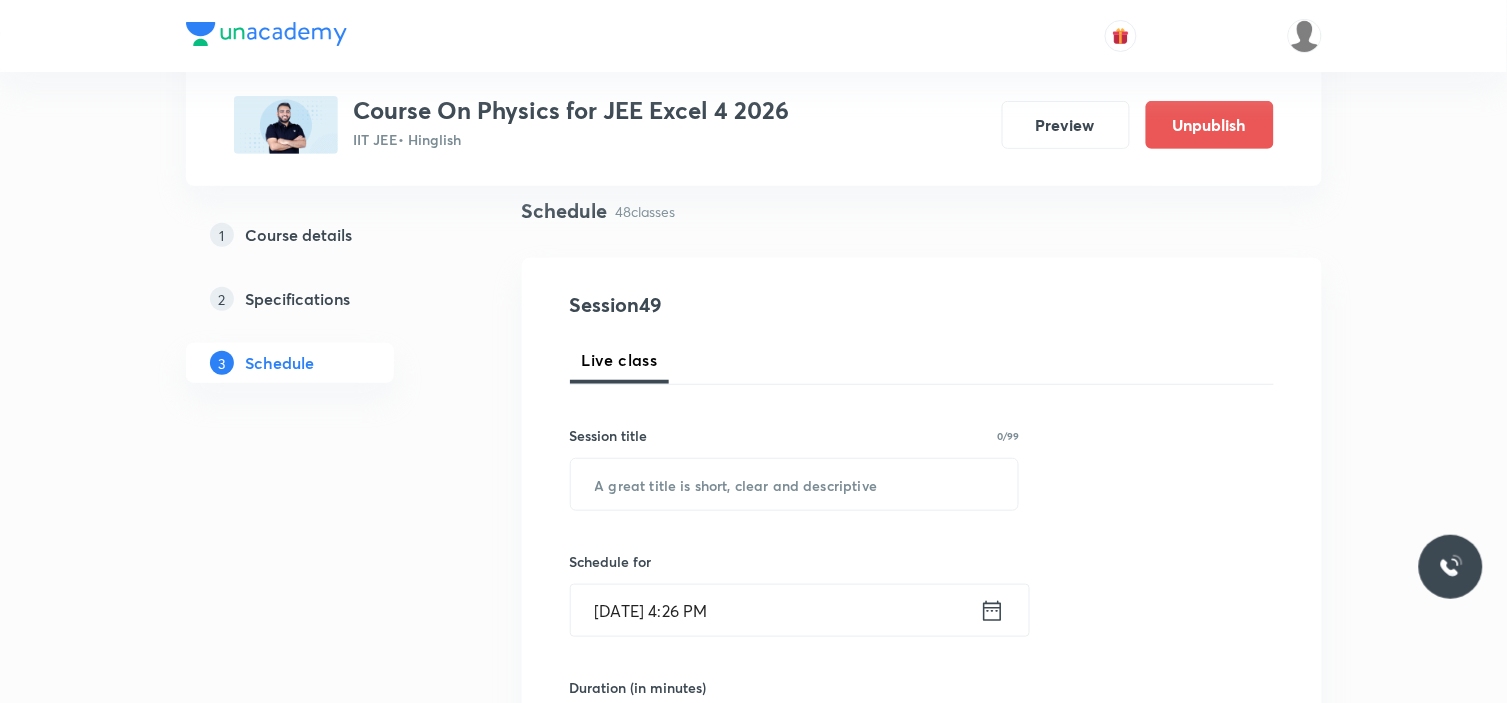 scroll, scrollTop: 222, scrollLeft: 0, axis: vertical 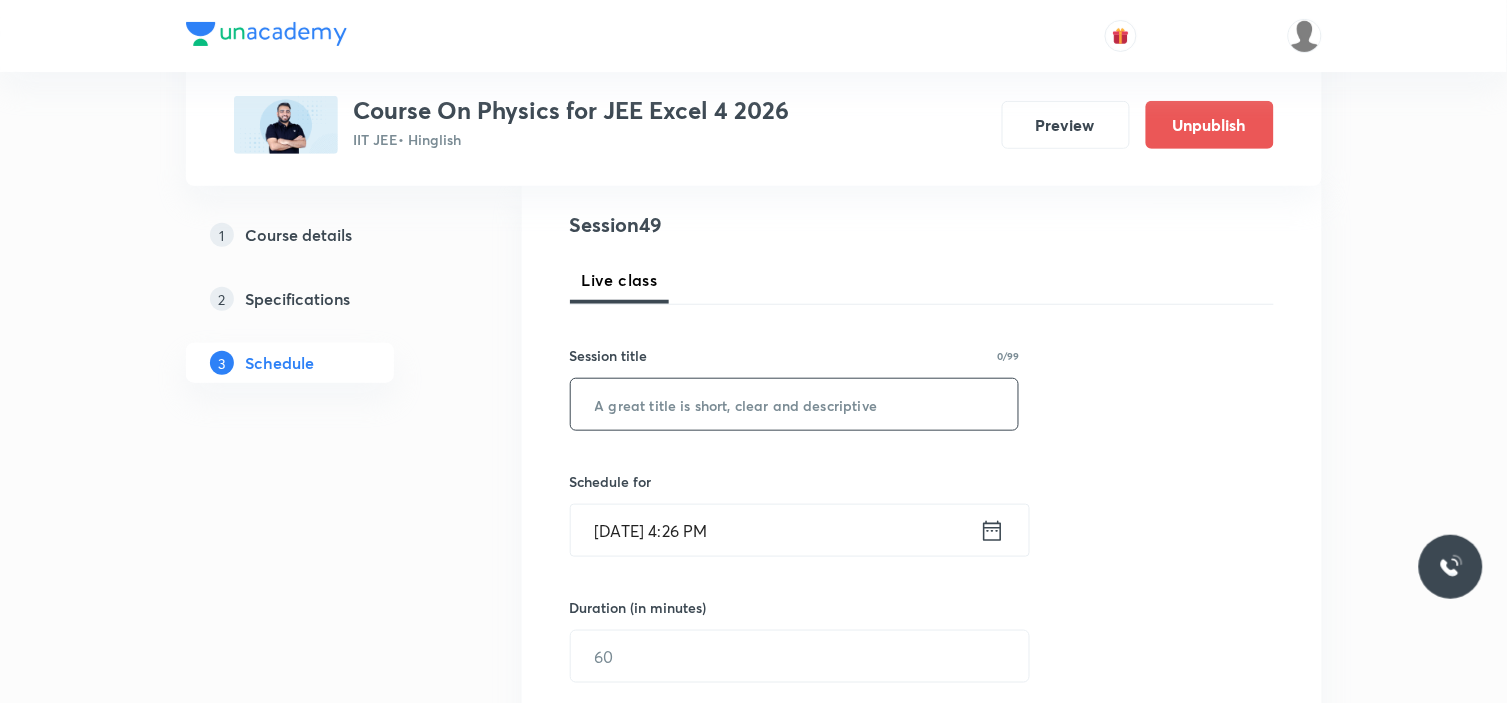 click at bounding box center (795, 404) 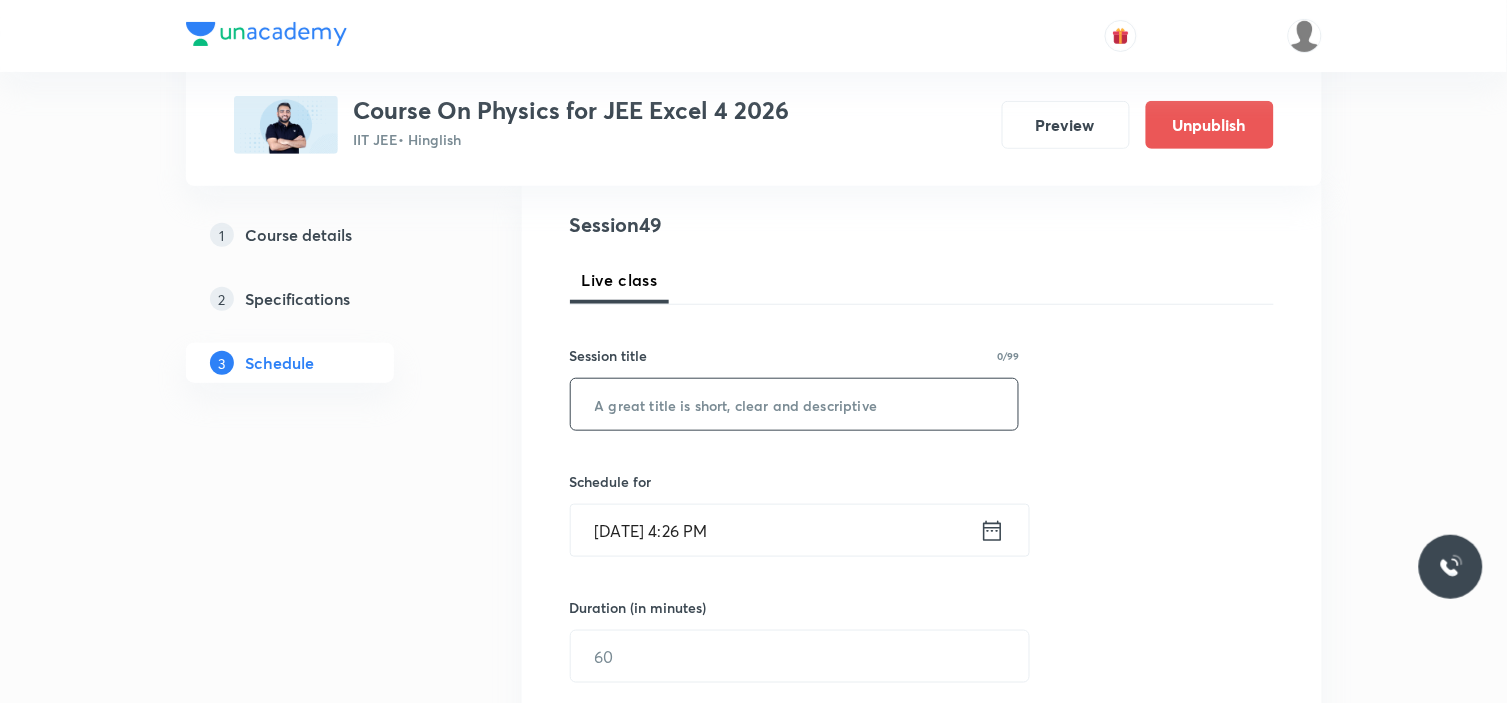 paste on "Electromagnetic induction" 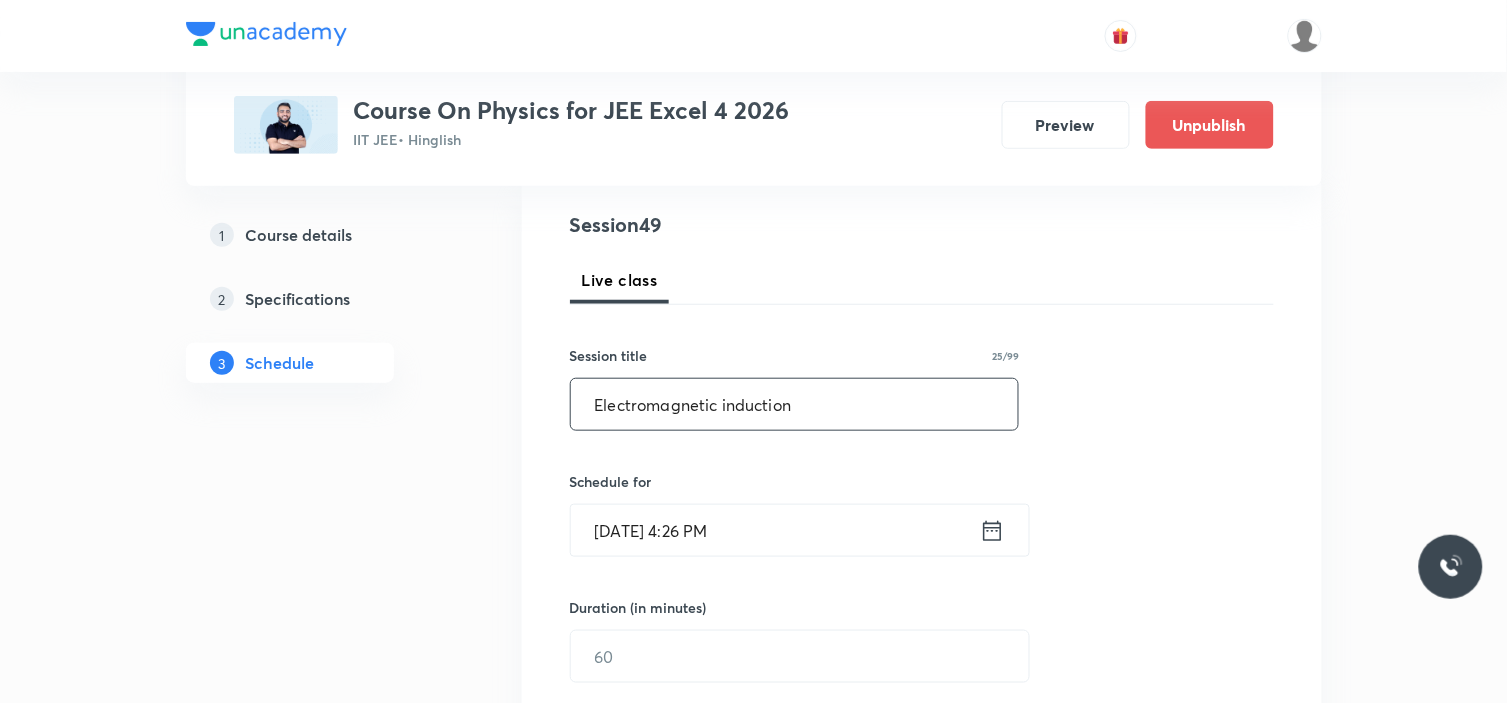 type on "Electromagnetic induction" 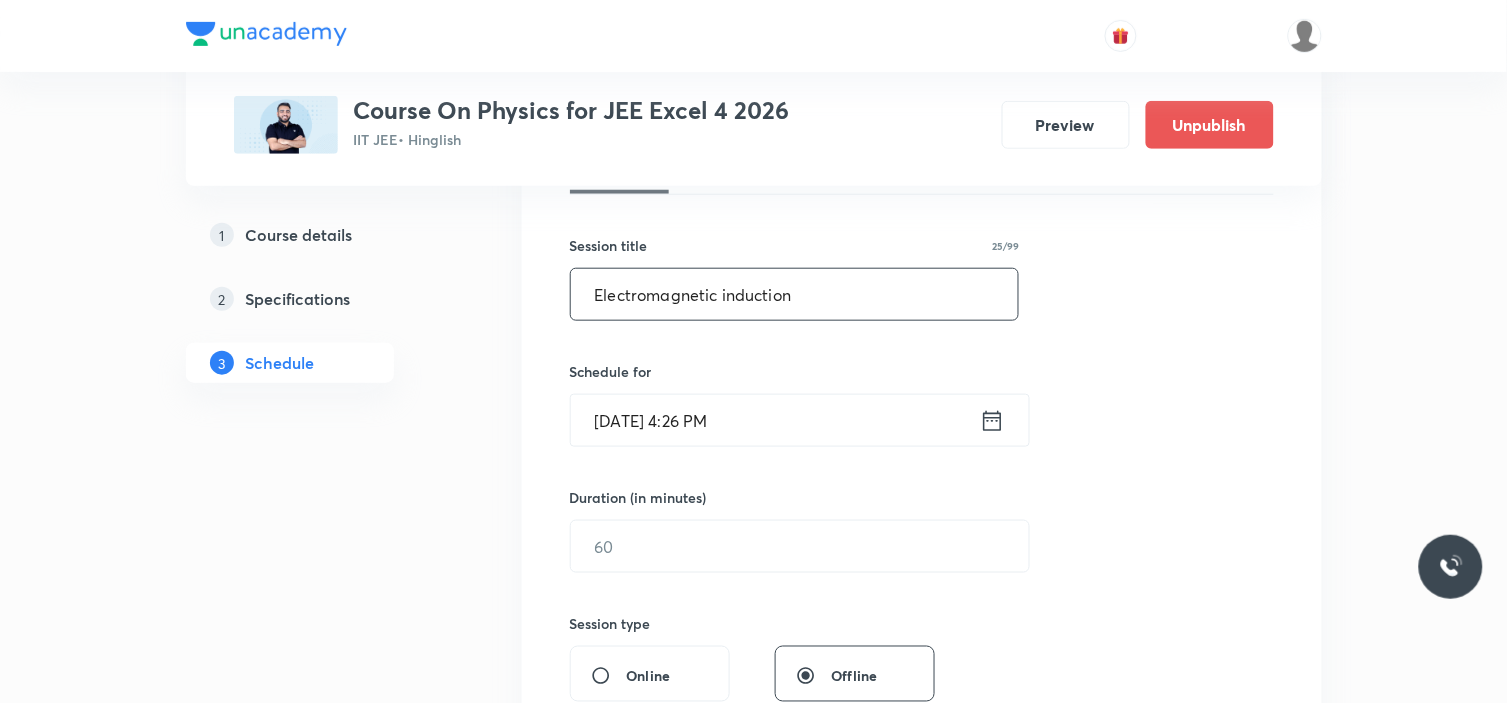 scroll, scrollTop: 333, scrollLeft: 0, axis: vertical 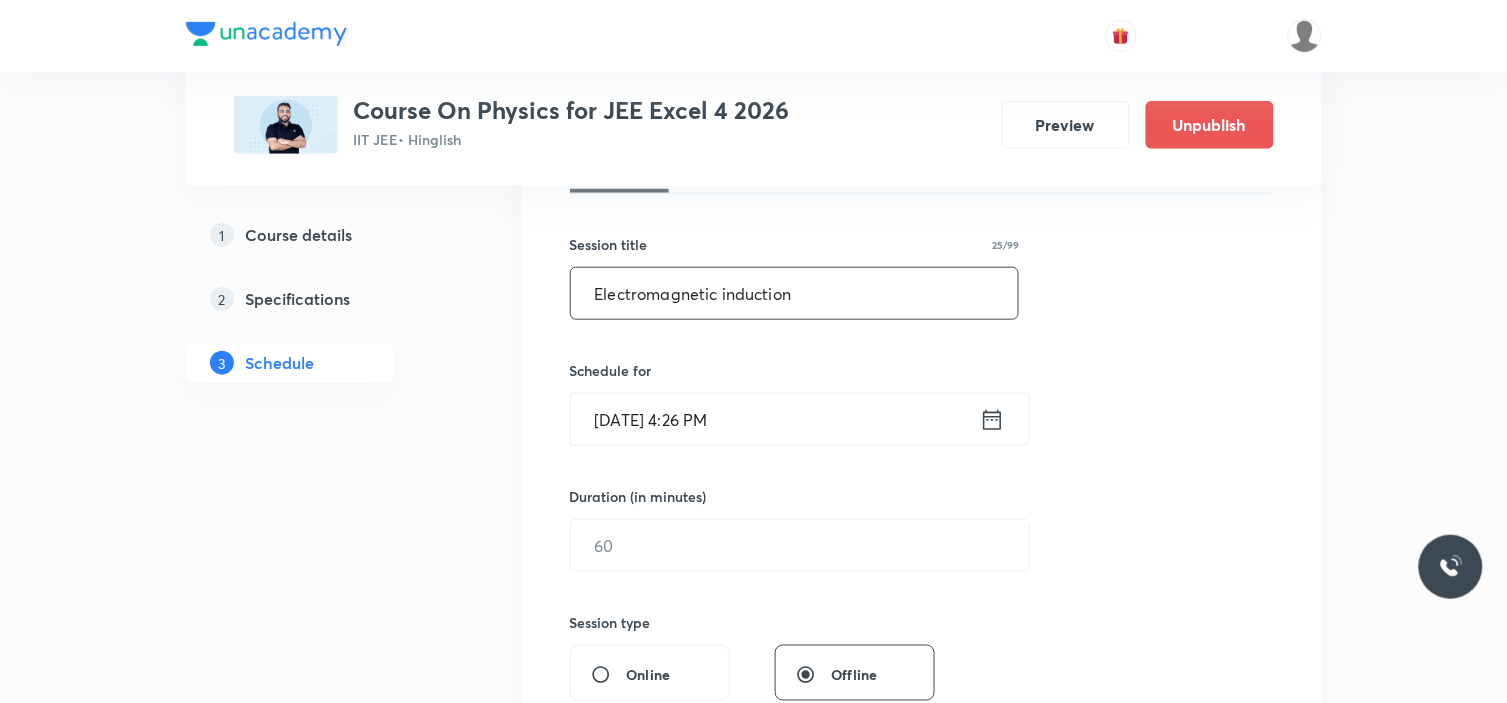 click on "Jul 13, 2025, 4:26 PM" at bounding box center (775, 419) 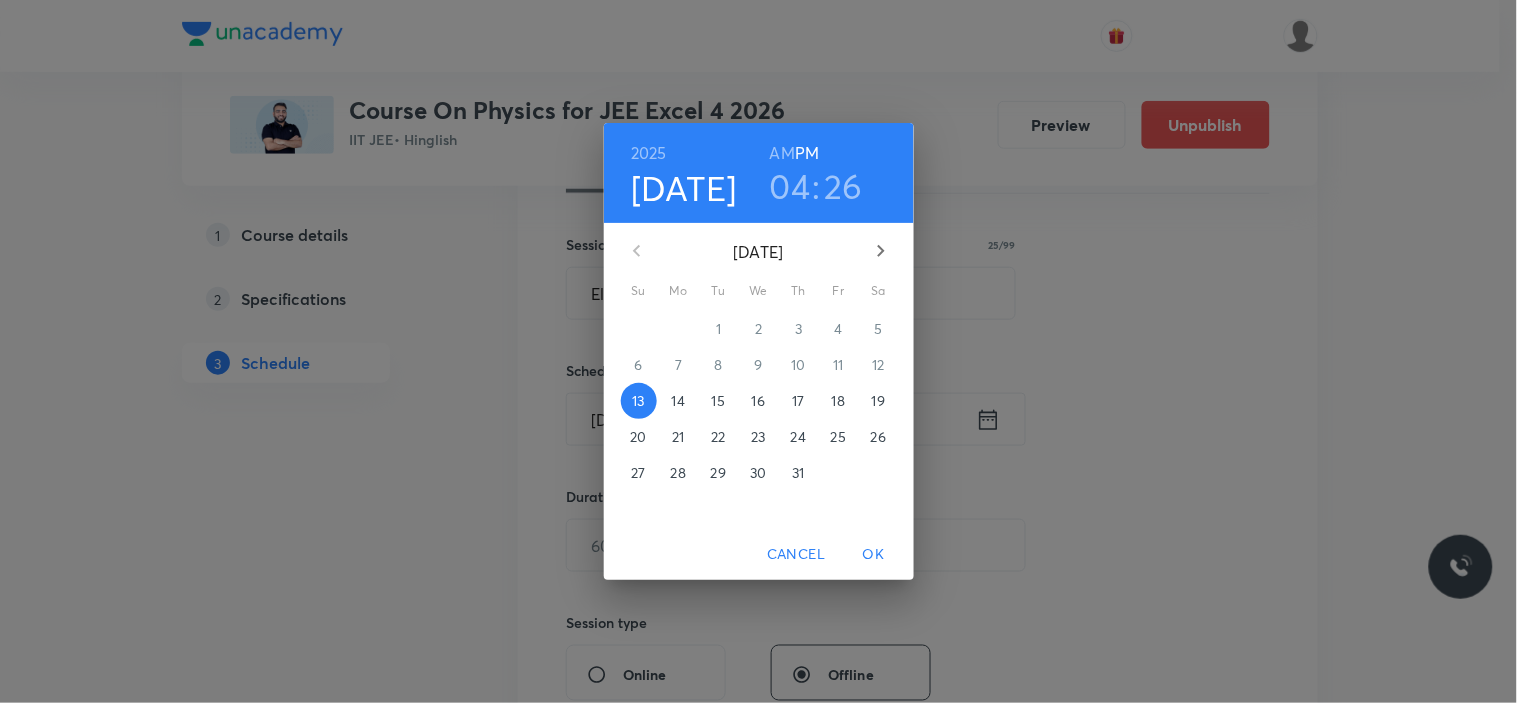 click on "15" at bounding box center [718, 401] 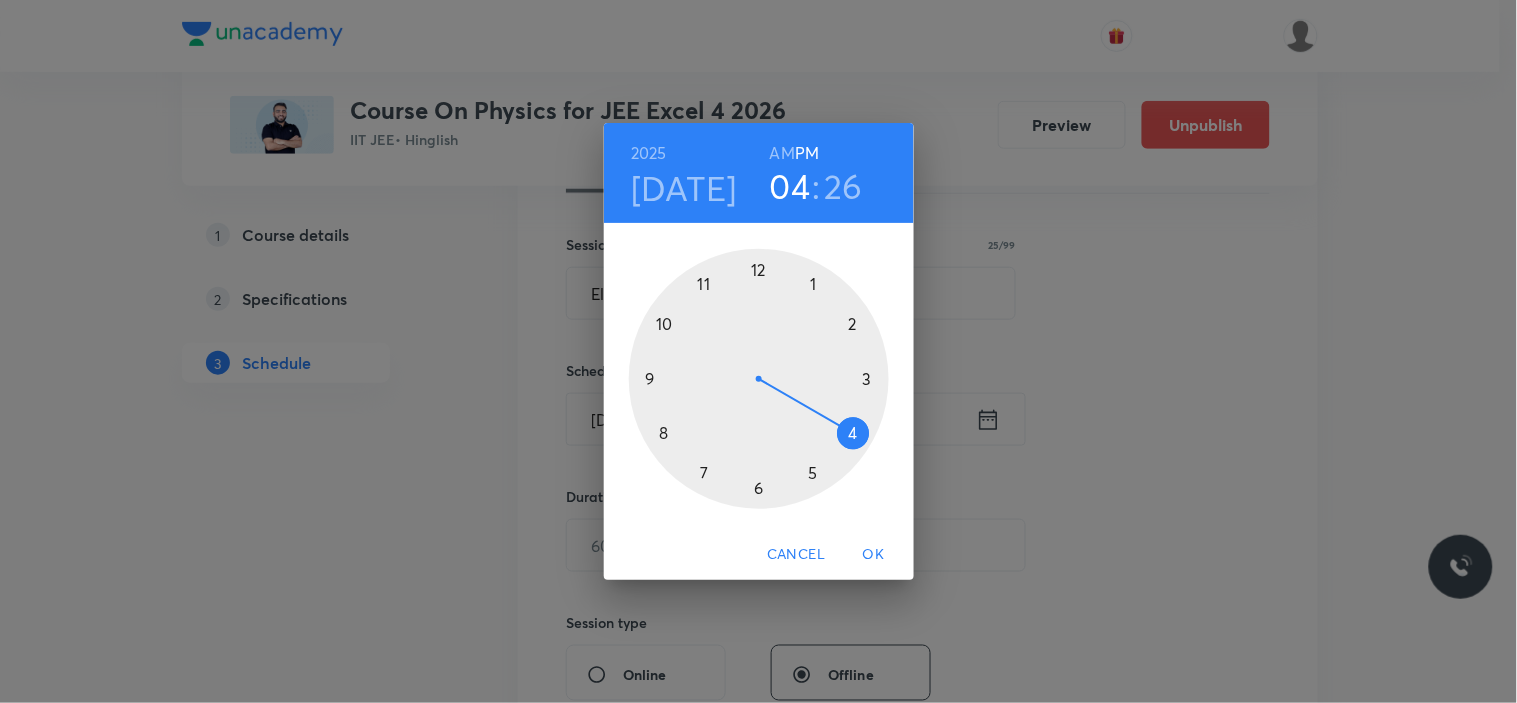 click at bounding box center (759, 379) 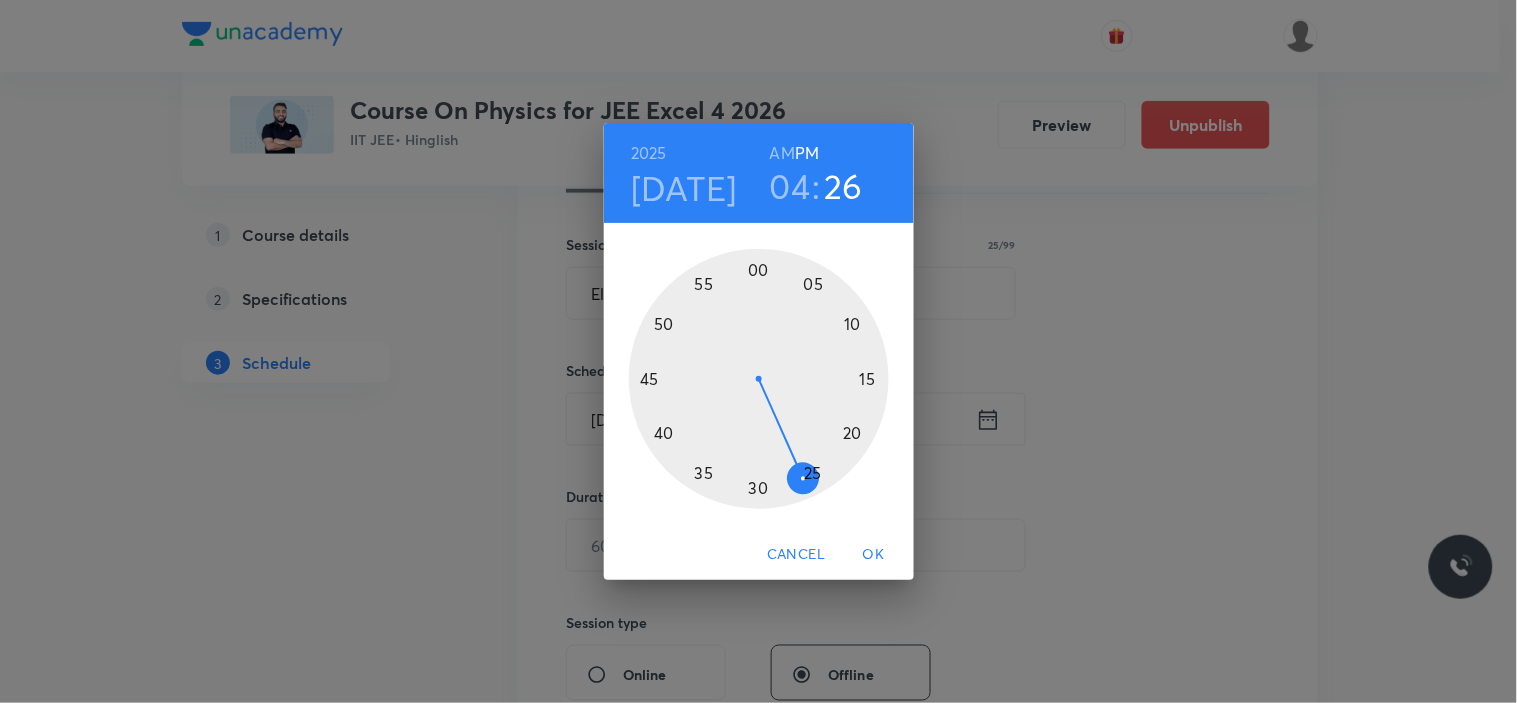 click at bounding box center (759, 379) 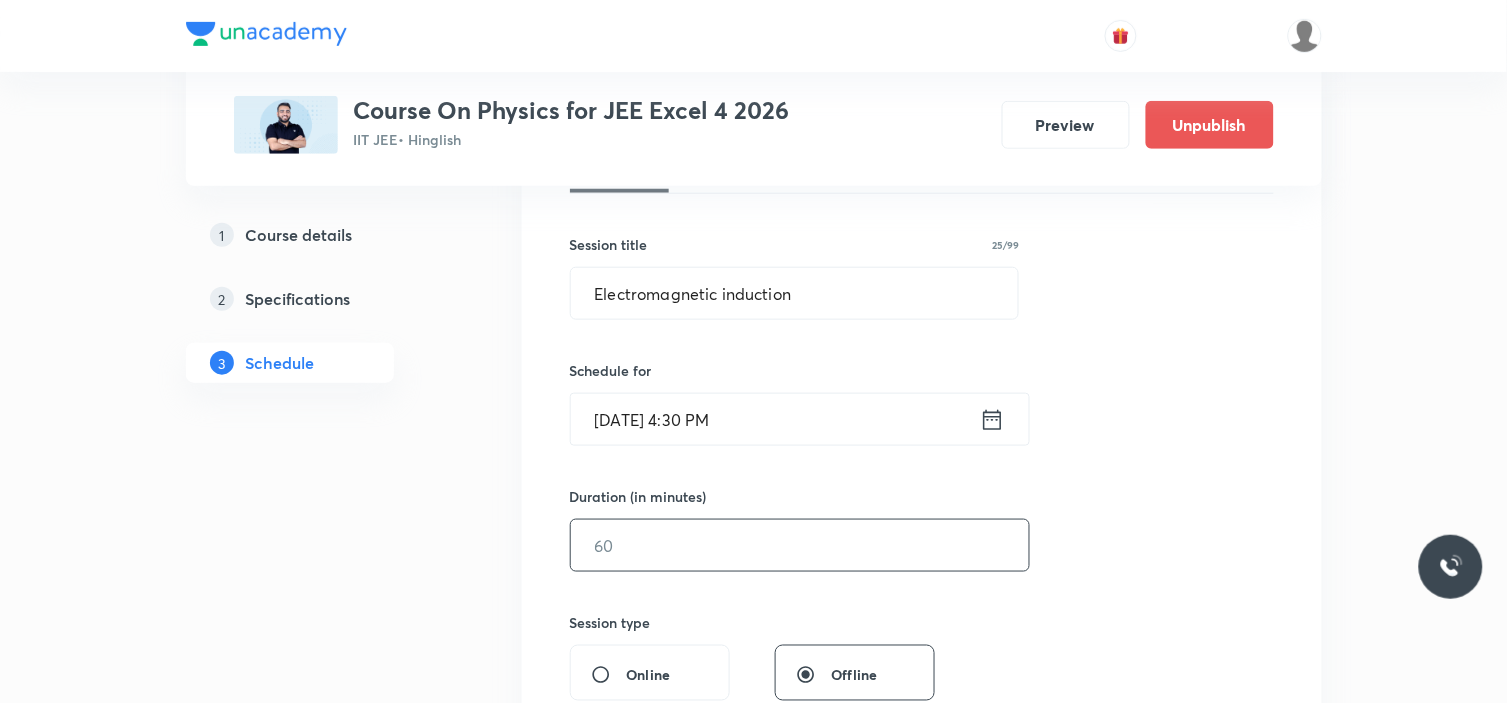 click at bounding box center [800, 545] 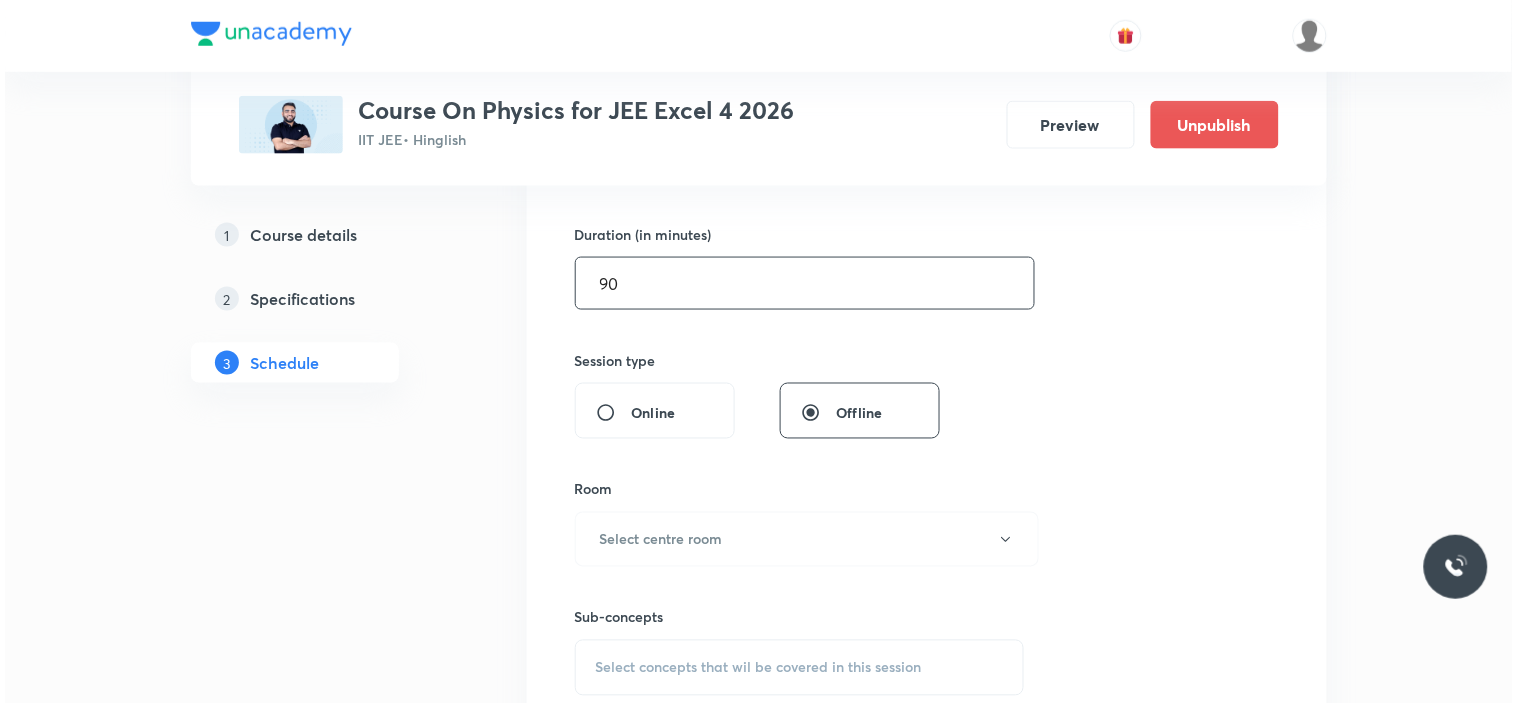 scroll, scrollTop: 666, scrollLeft: 0, axis: vertical 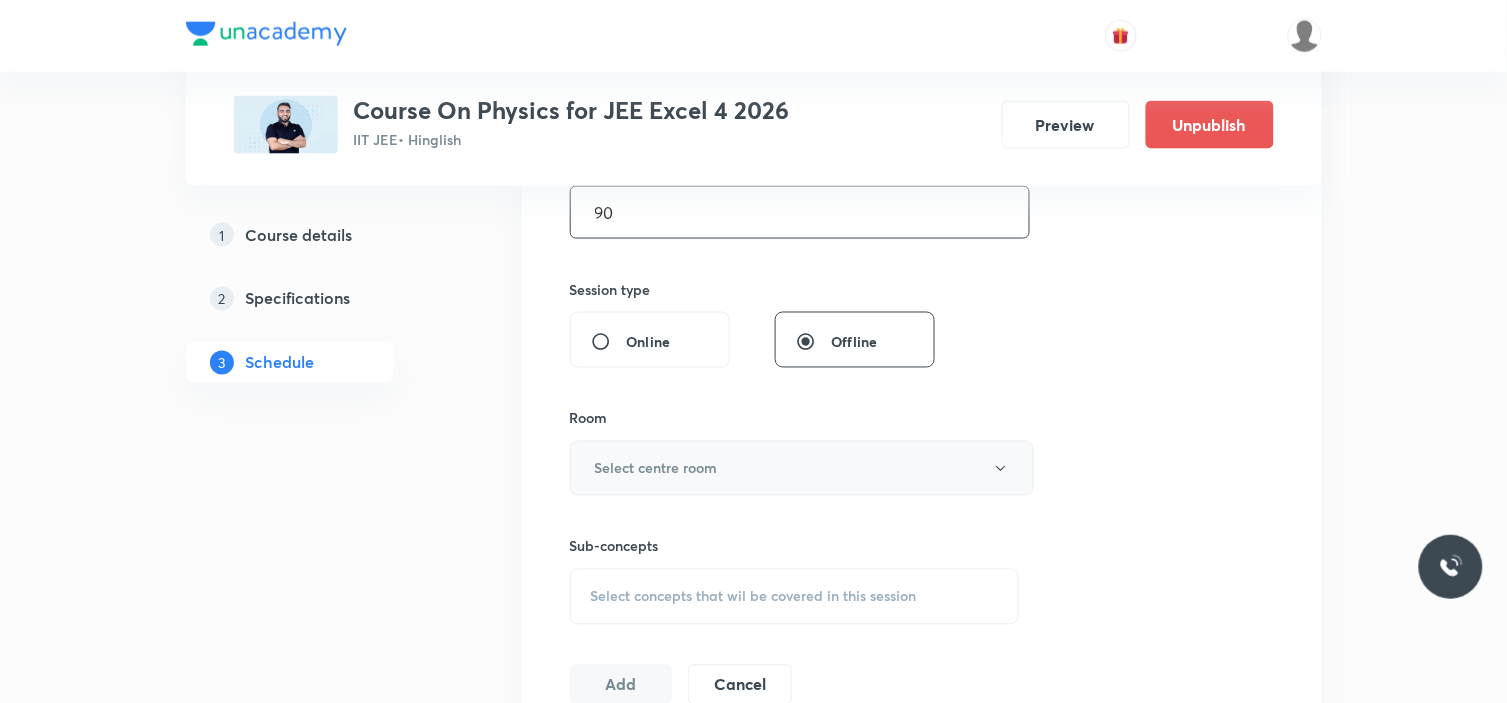 type on "90" 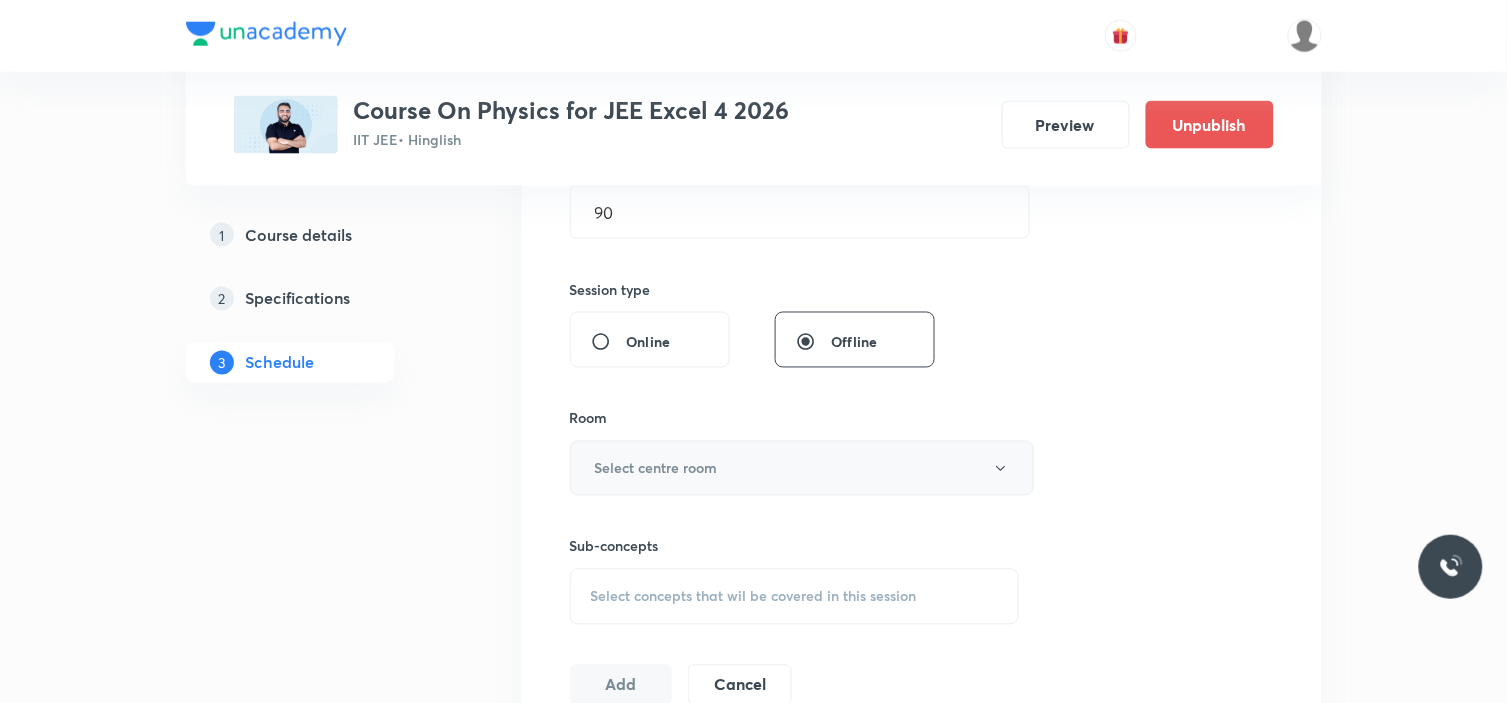 click on "Select centre room" at bounding box center (802, 468) 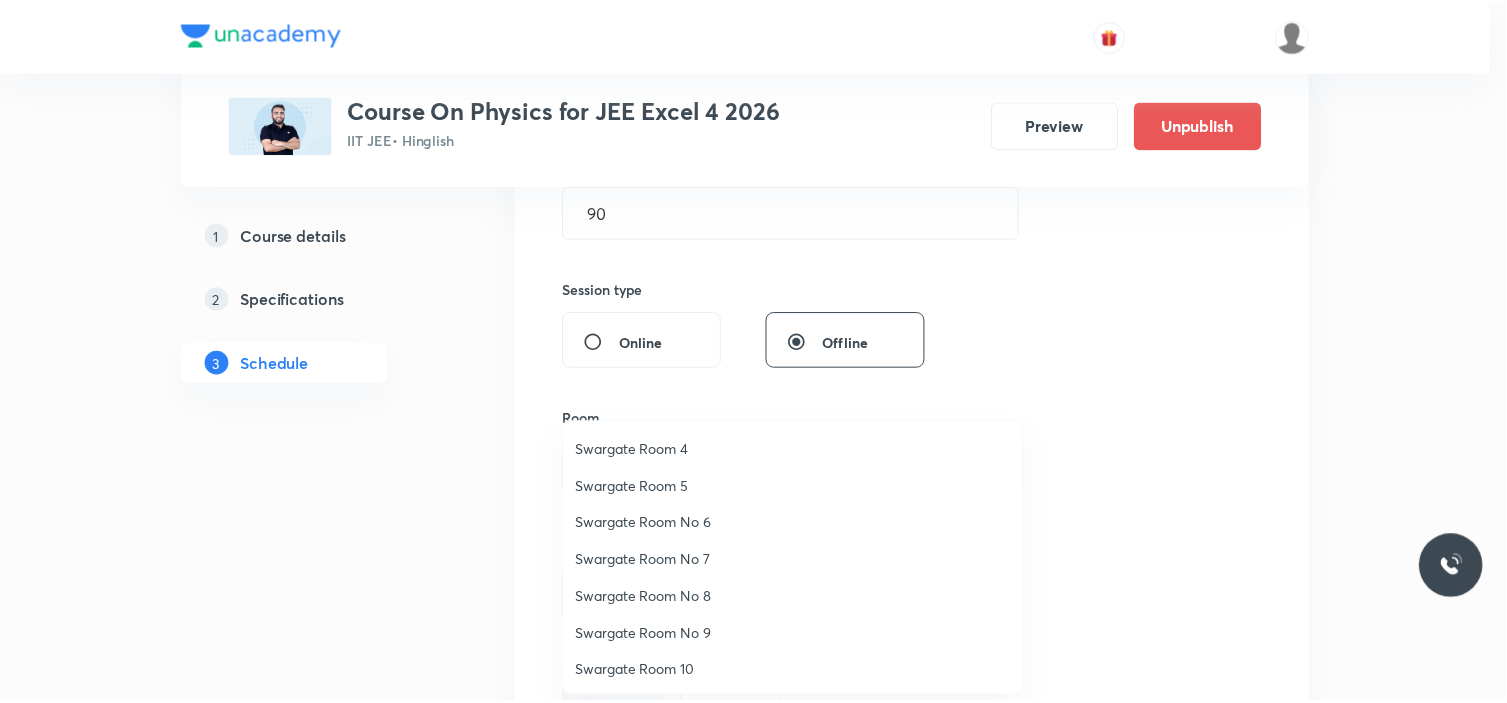 scroll, scrollTop: 111, scrollLeft: 0, axis: vertical 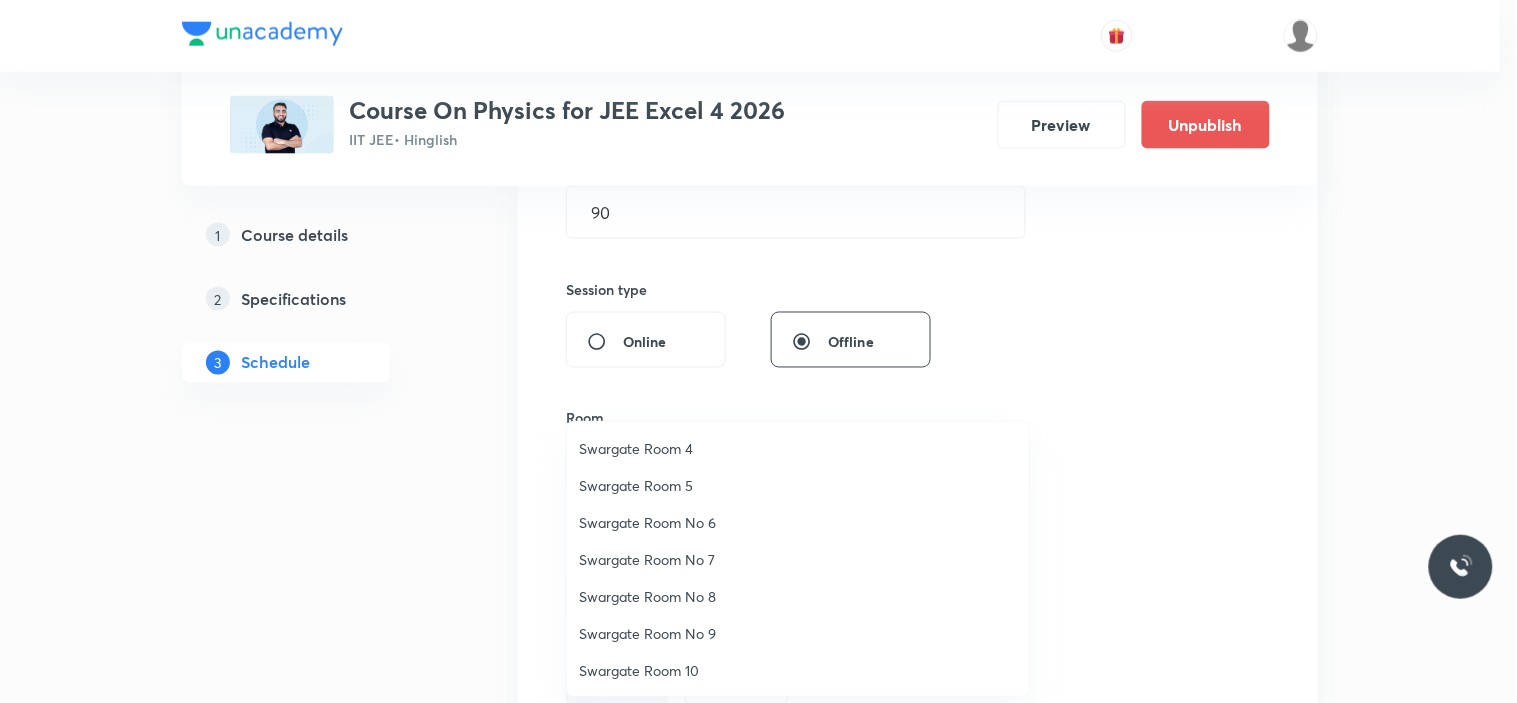 click on "Swargate Room No 8" at bounding box center [798, 596] 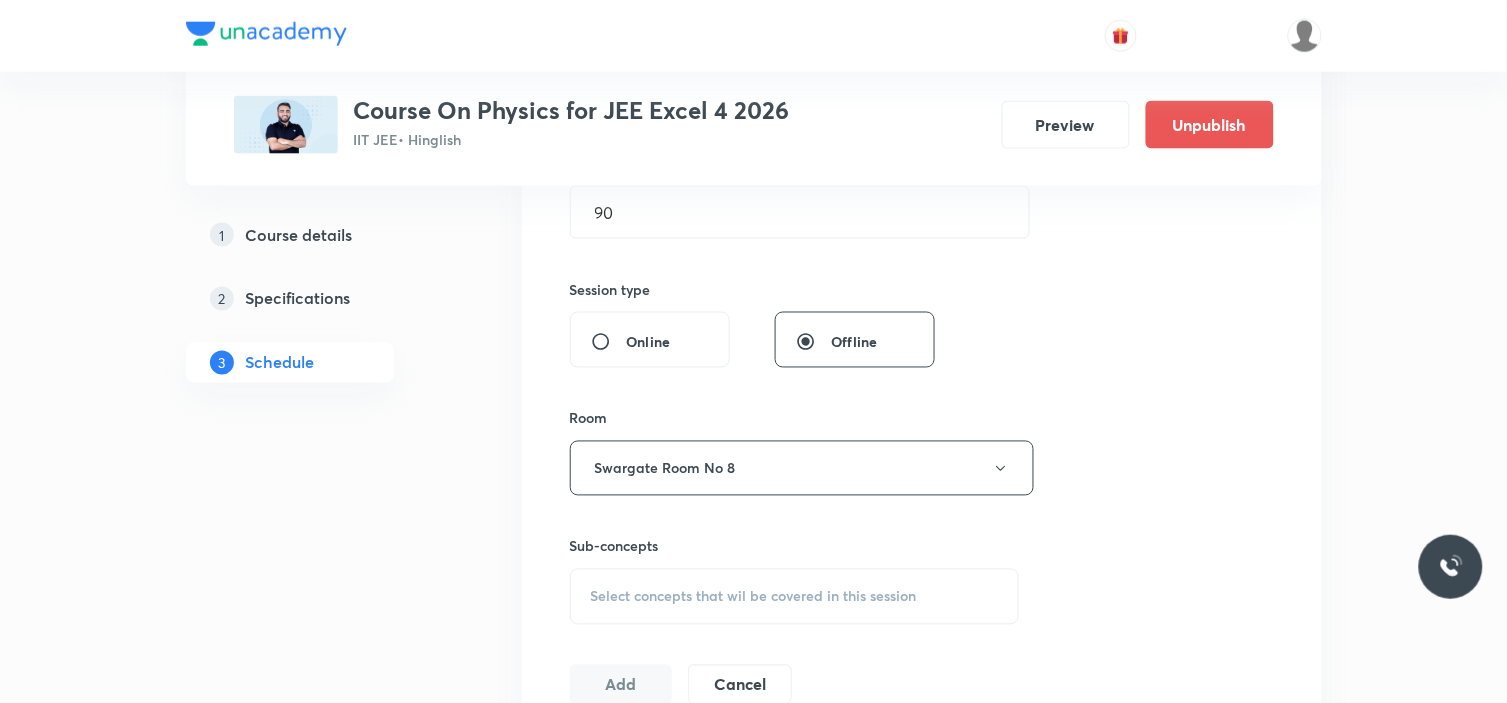 click on "Session  49 Live class Session title 25/99 Electromagnetic induction ​ Schedule for Jul 15, 2025, 4:30 PM ​ Duration (in minutes) 90 ​   Session type Online Offline Room Swargate Room No 8 Sub-concepts Select concepts that wil be covered in this session Add Cancel" at bounding box center (922, 235) 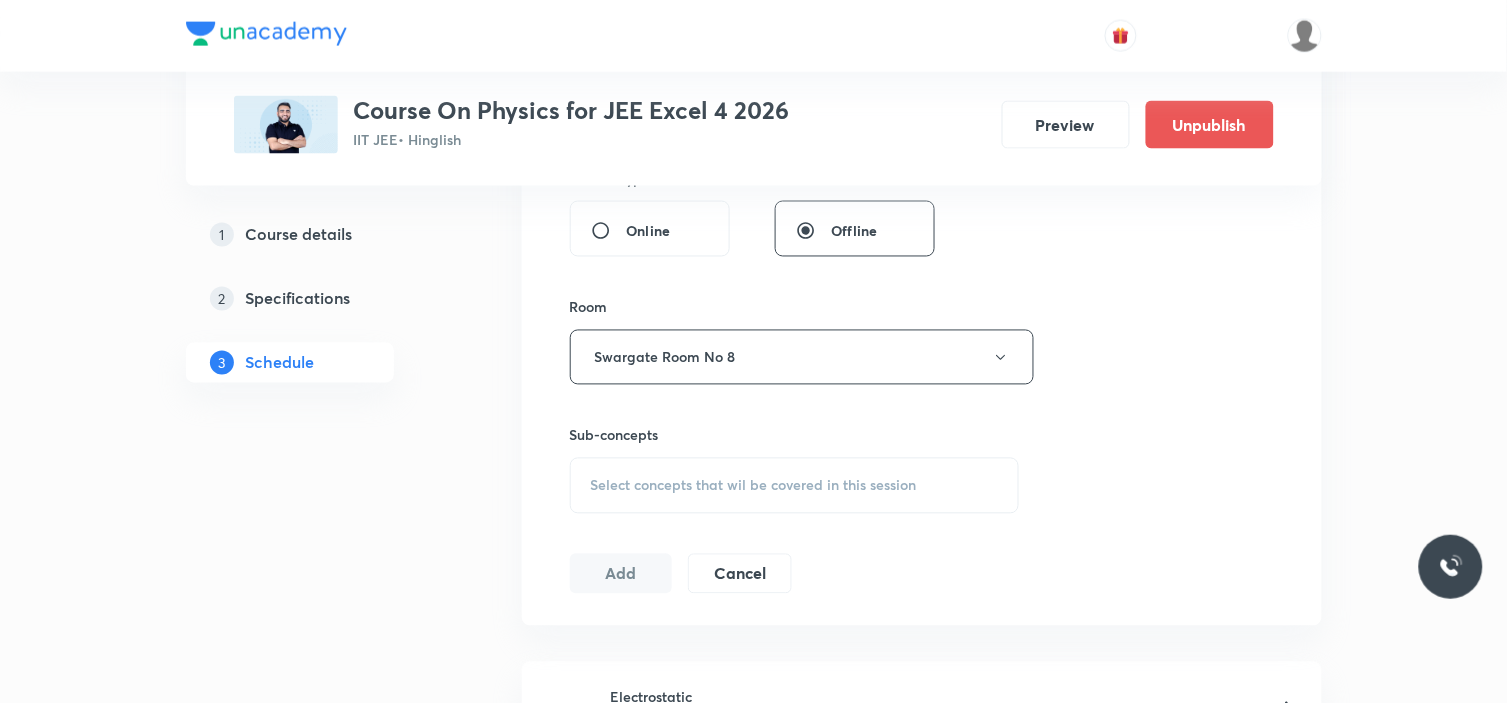 click on "Select concepts that wil be covered in this session" at bounding box center (754, 486) 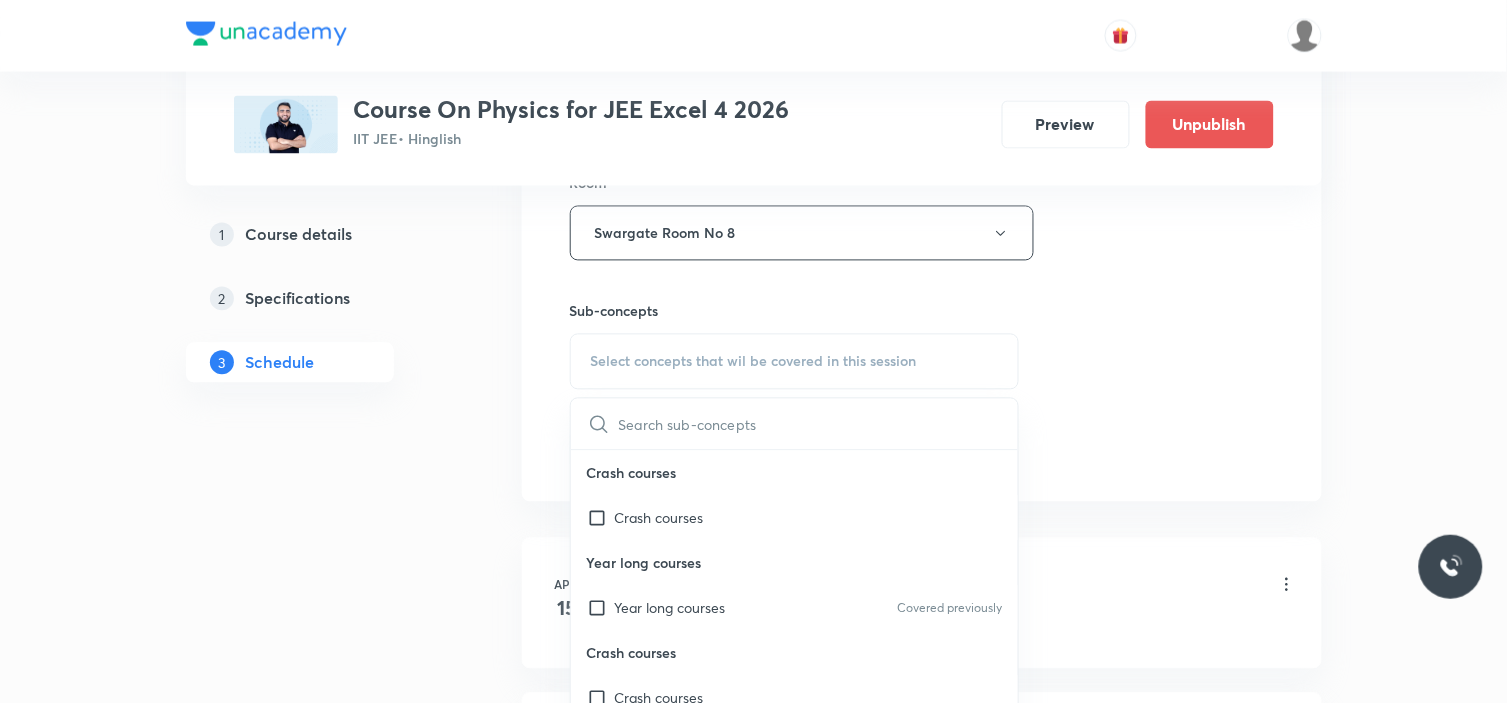 scroll, scrollTop: 1000, scrollLeft: 0, axis: vertical 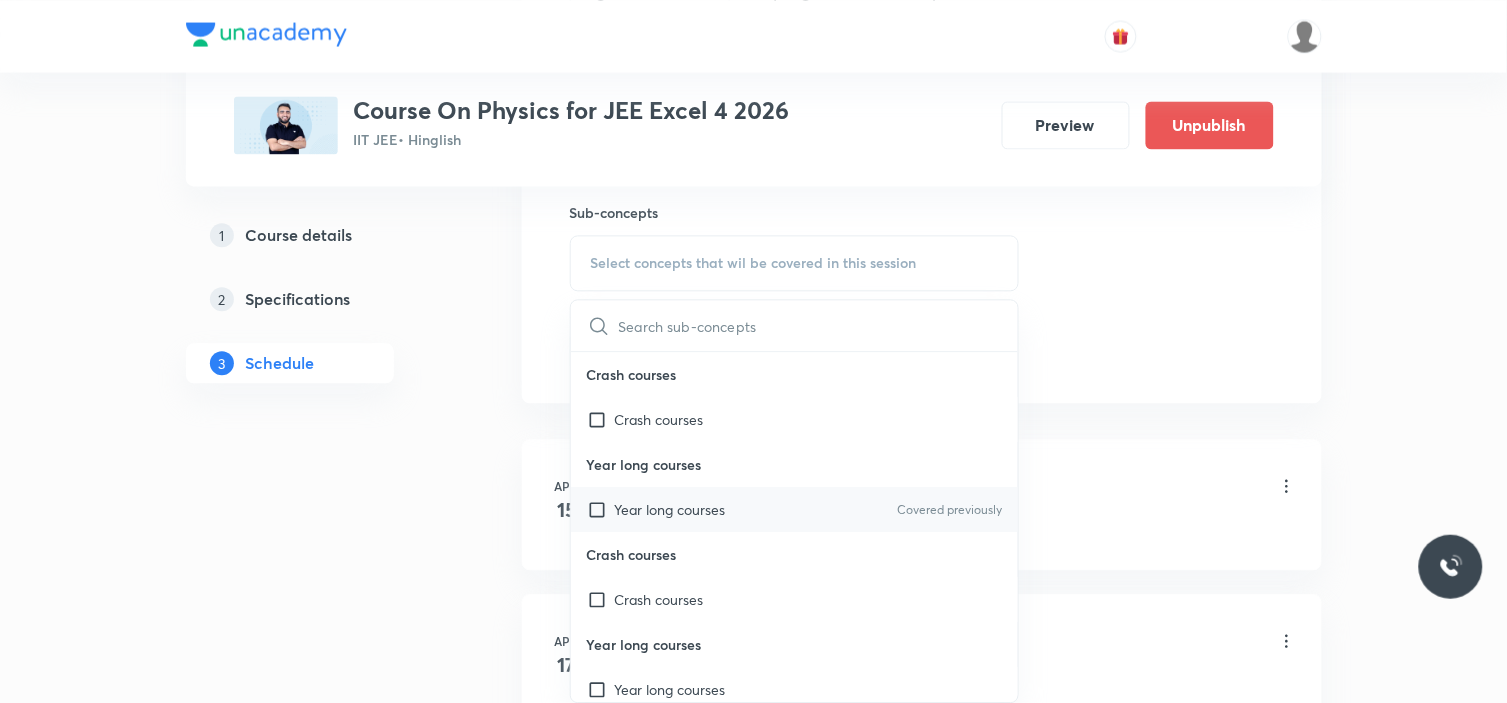 click on "Year long courses" at bounding box center (670, 509) 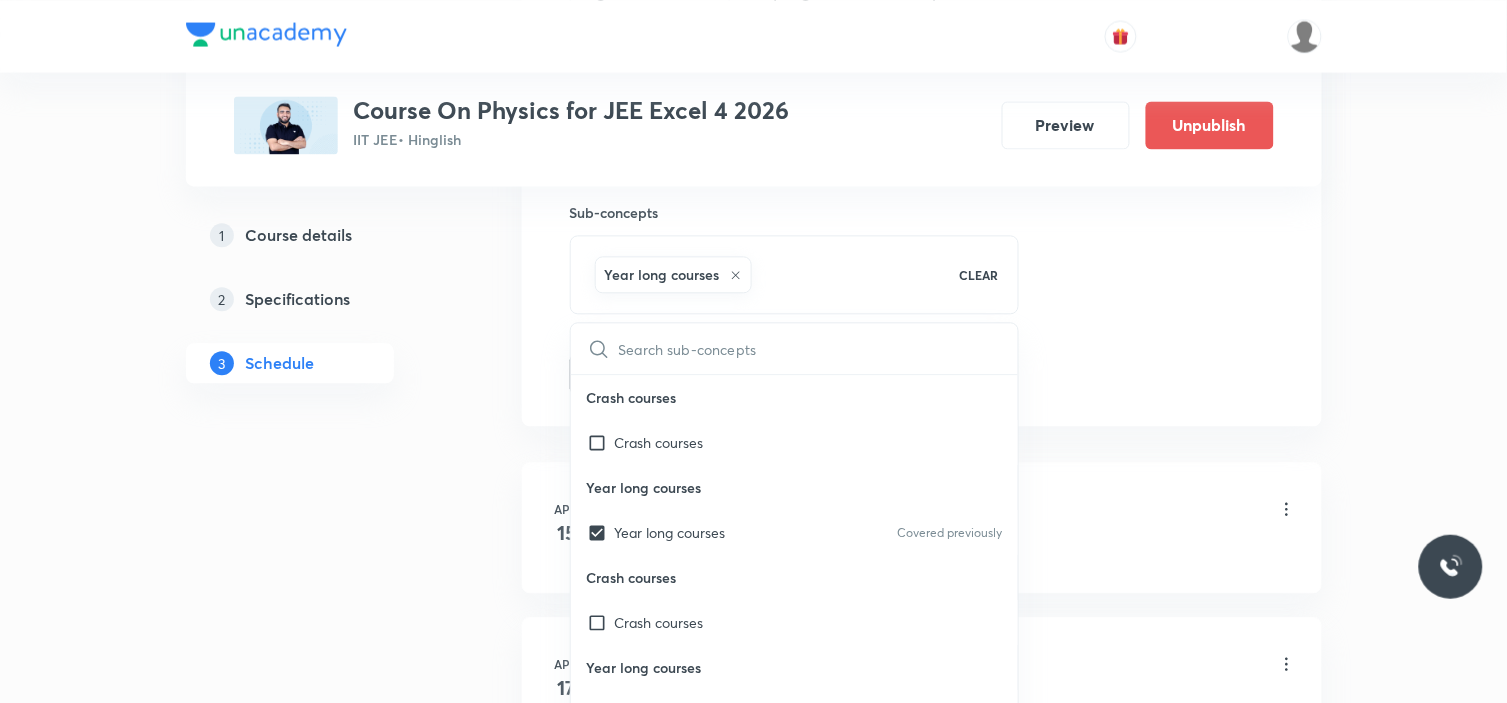 click on "Plus Courses Course On Physics for JEE Excel 4 2026 IIT JEE  • Hinglish Preview Unpublish 1 Course details 2 Specifications 3 Schedule Schedule 48  classes Session  49 Live class Session title 25/99 Electromagnetic induction ​ Schedule for Jul 15, 2025, 4:30 PM ​ Duration (in minutes) 90 ​   Session type Online Offline Room Swargate Room No 8 Sub-concepts Year long courses CLEAR ​ Crash courses Crash courses Year long courses Year long courses Covered previously Crash courses Crash courses Year long courses Year long courses Add Cancel Apr 15 Electrostatic Lesson 1 • 6:15 PM • 90 min  • Room Swargate Room 10 Elementary Algebra Apr 17 Electrostatic Lesson 2 • 6:15 PM • 90 min  • Room Swargate Room 10 Basic Trigonometry Apr 18 Electrostatic Lesson 3 • 4:30 PM • 90 min  • Room Swargate Room 10 Addition of Vectors Apr 19 Electrostatic Lesson 4 • 4:30 PM • 90 min  • Room Swargate Room 10 2D and 3D Geometry Apr 22 Electrostatic Lesson 5 • 6:15 PM • 90 min Apr 25 Functions 2" at bounding box center [754, 3571] 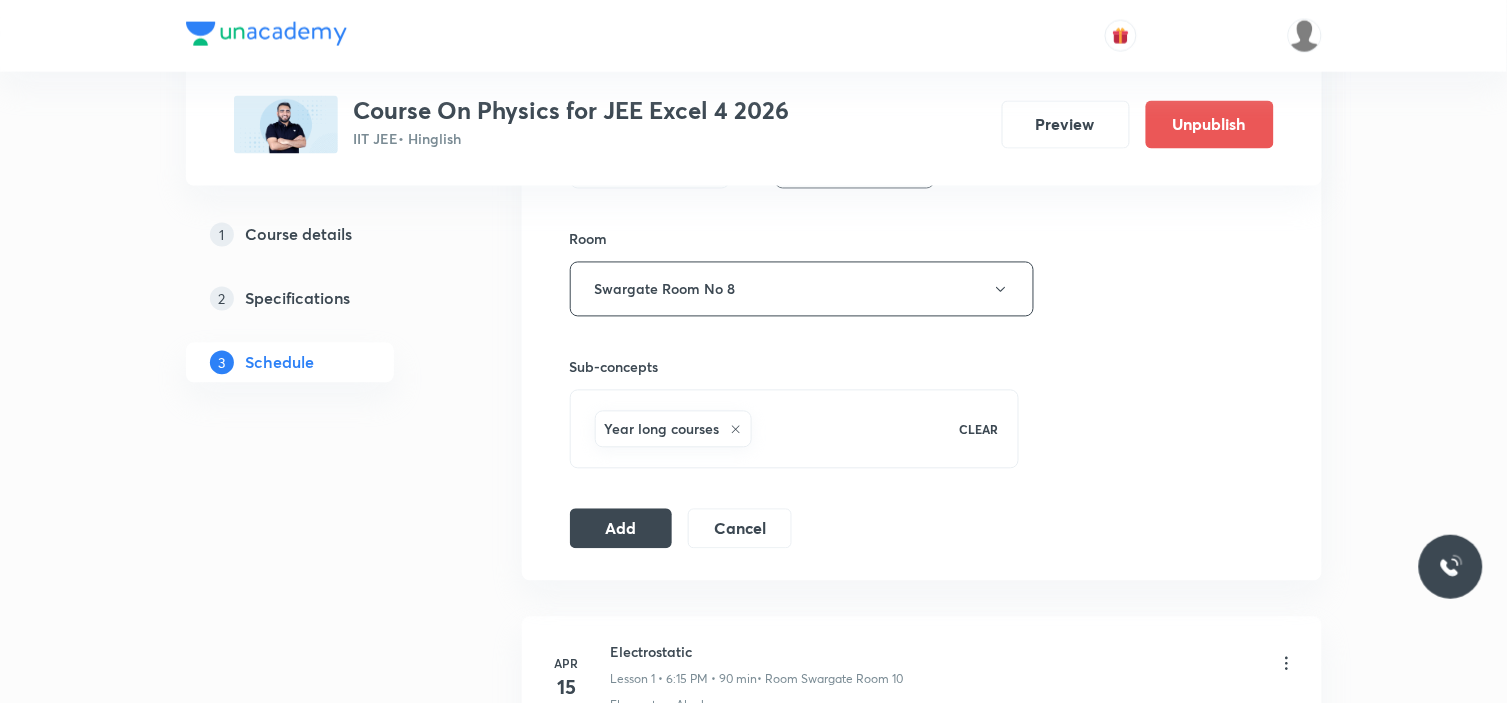 scroll, scrollTop: 1000, scrollLeft: 0, axis: vertical 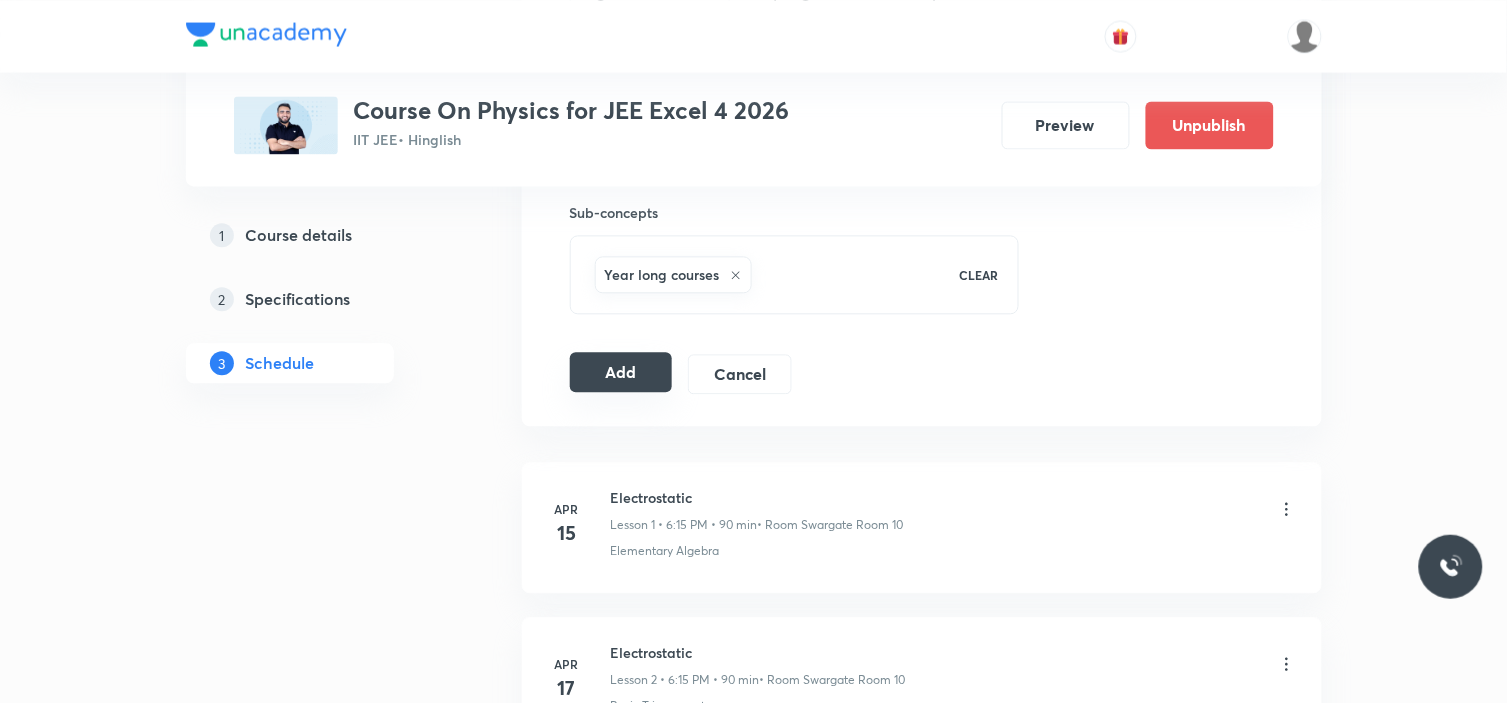drag, startPoint x: 638, startPoint y: 384, endPoint x: 654, endPoint y: 391, distance: 17.464249 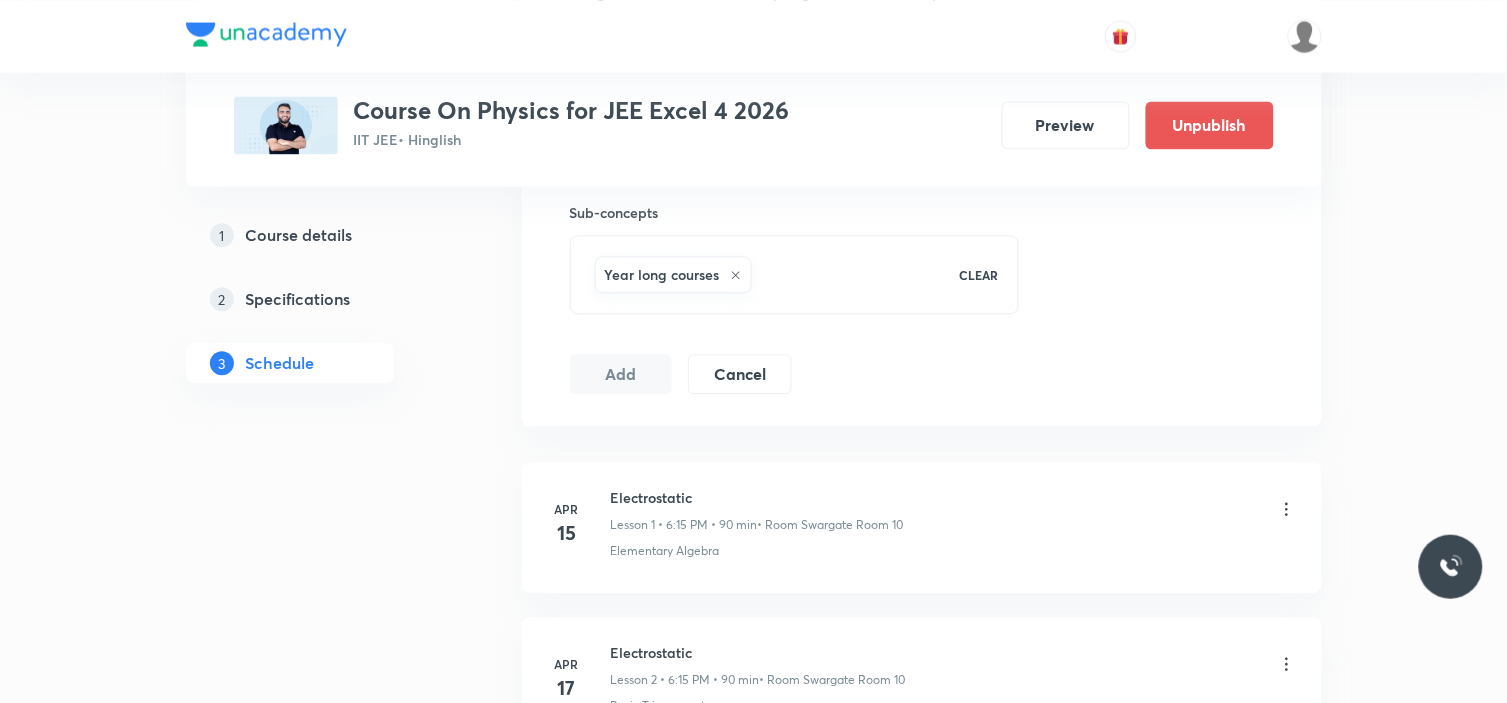 type 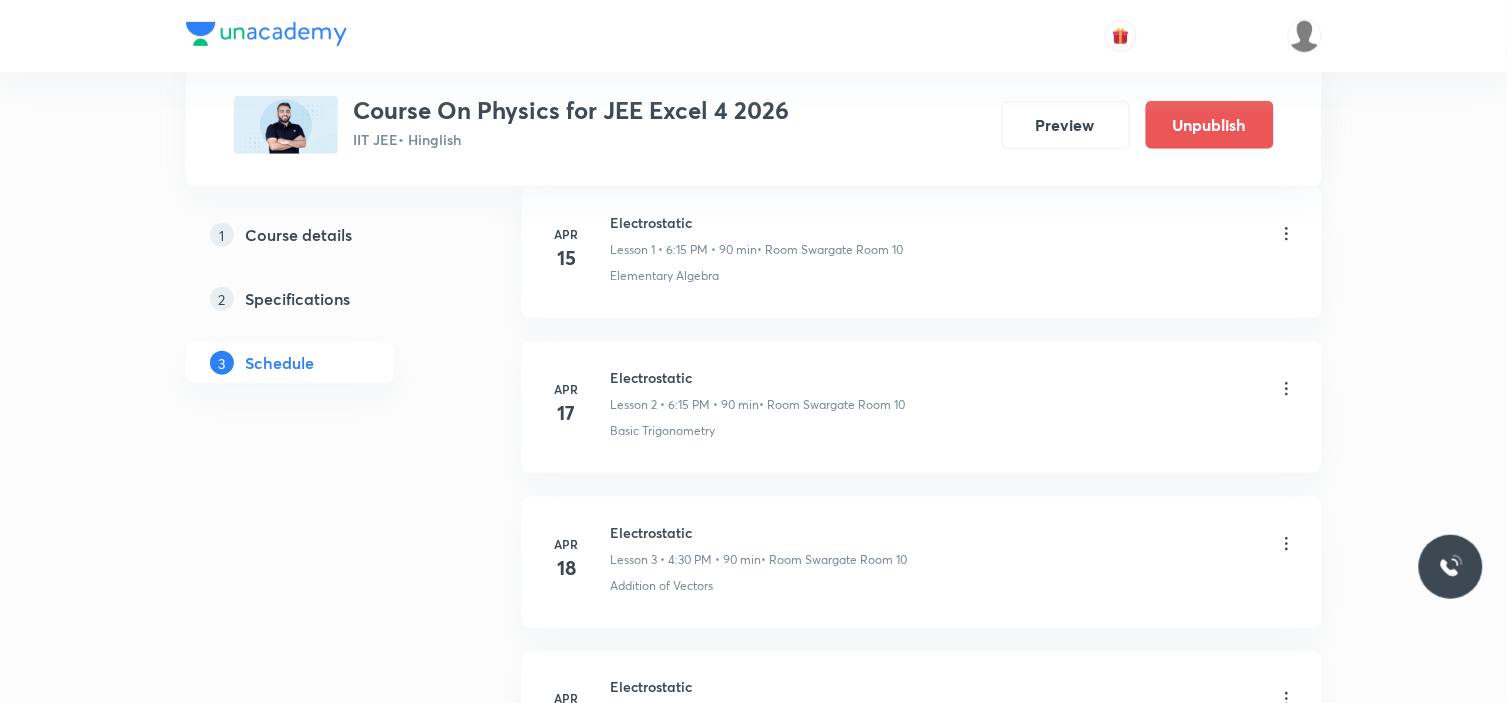 scroll, scrollTop: 0, scrollLeft: 0, axis: both 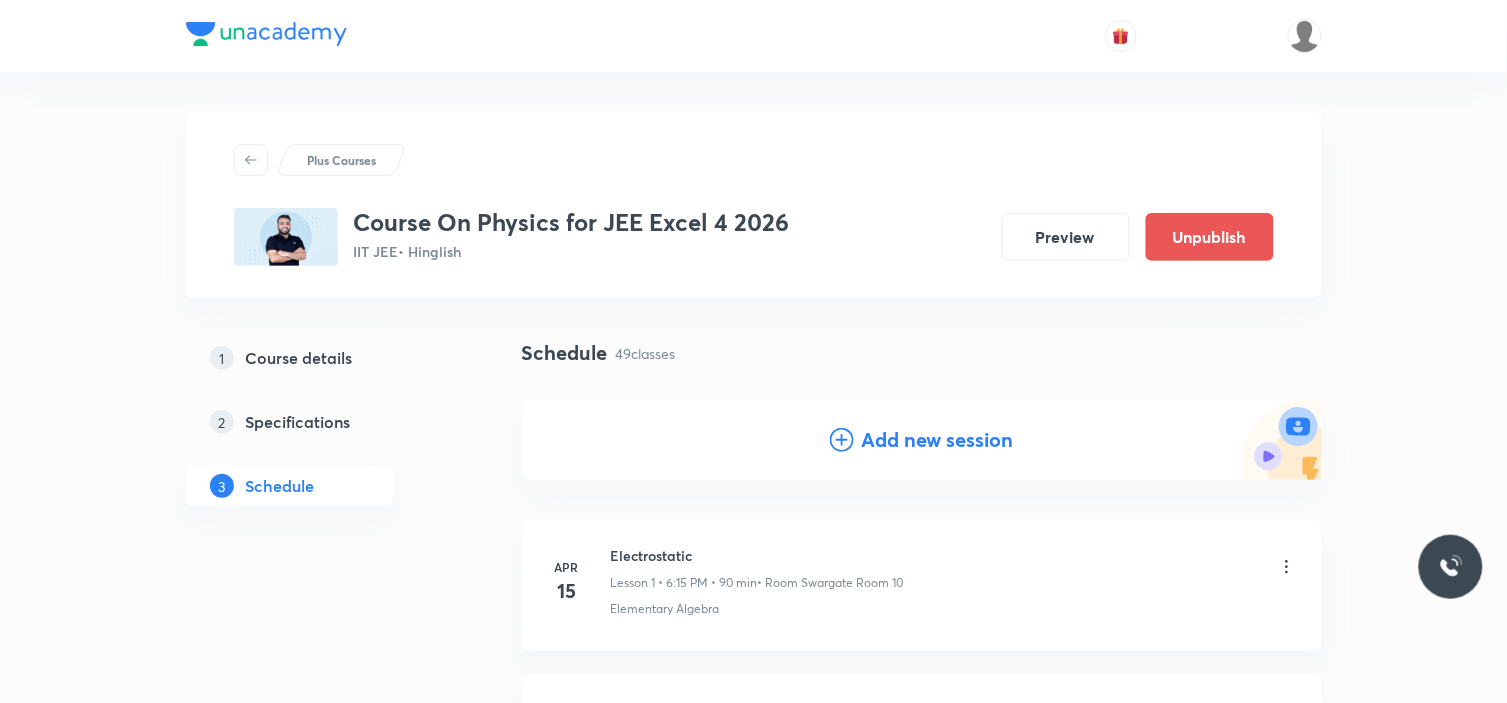 click on "Add new session" at bounding box center (922, 440) 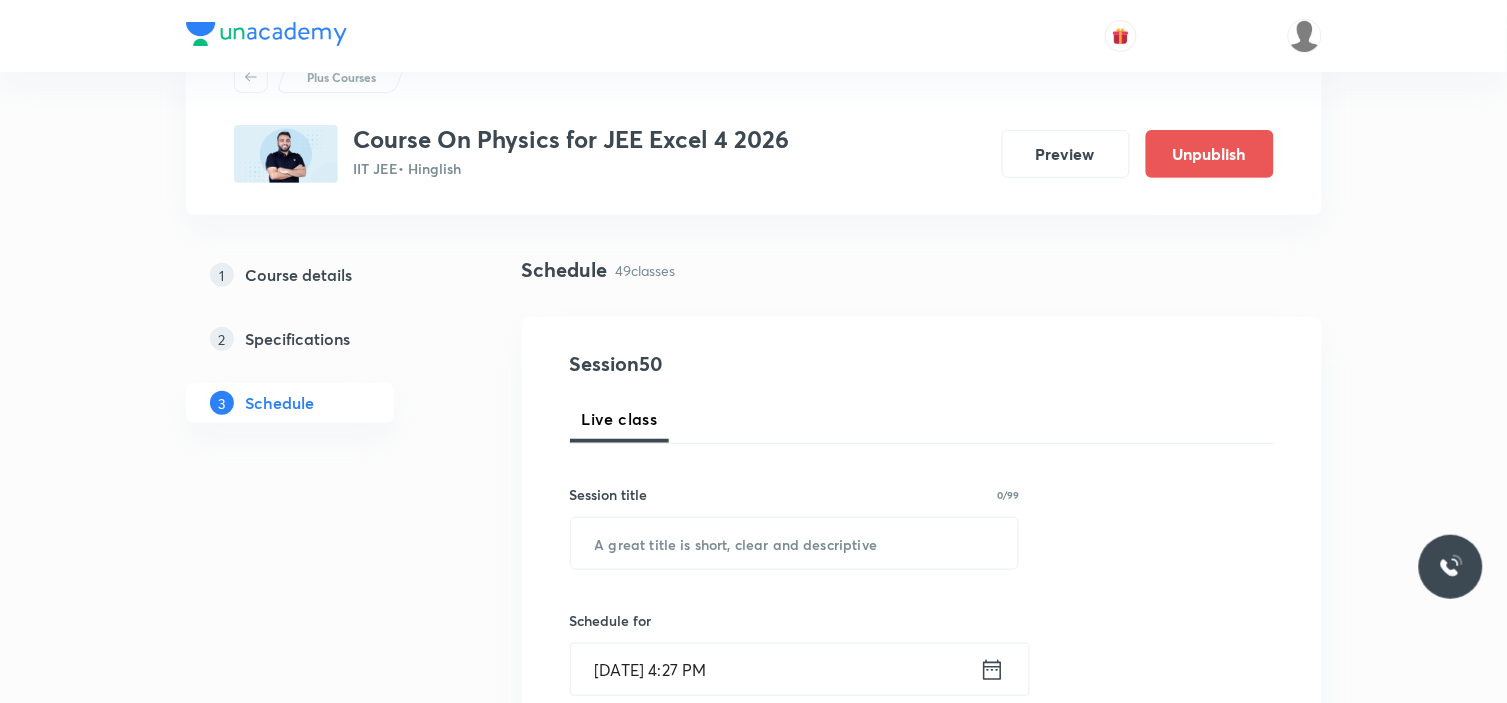 scroll, scrollTop: 222, scrollLeft: 0, axis: vertical 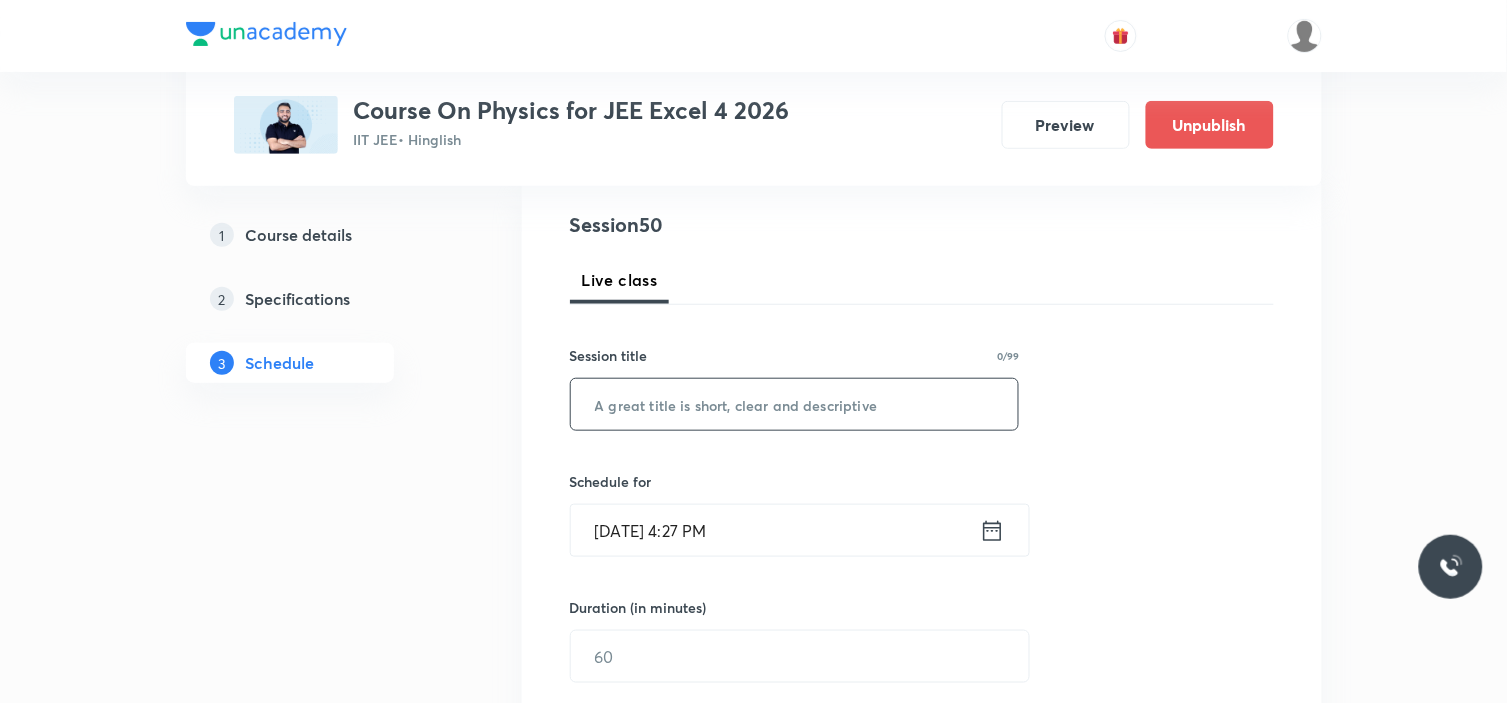 click at bounding box center (795, 404) 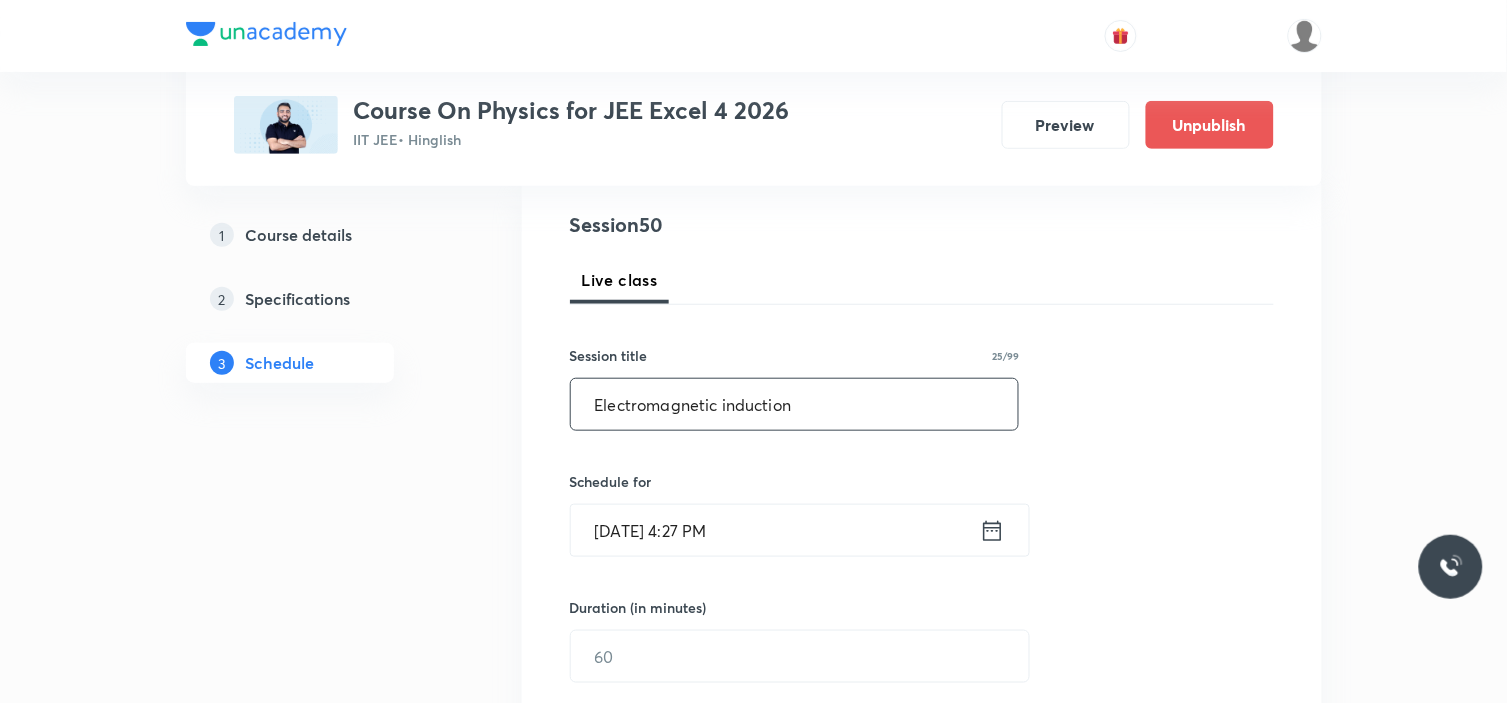 type on "Electromagnetic induction" 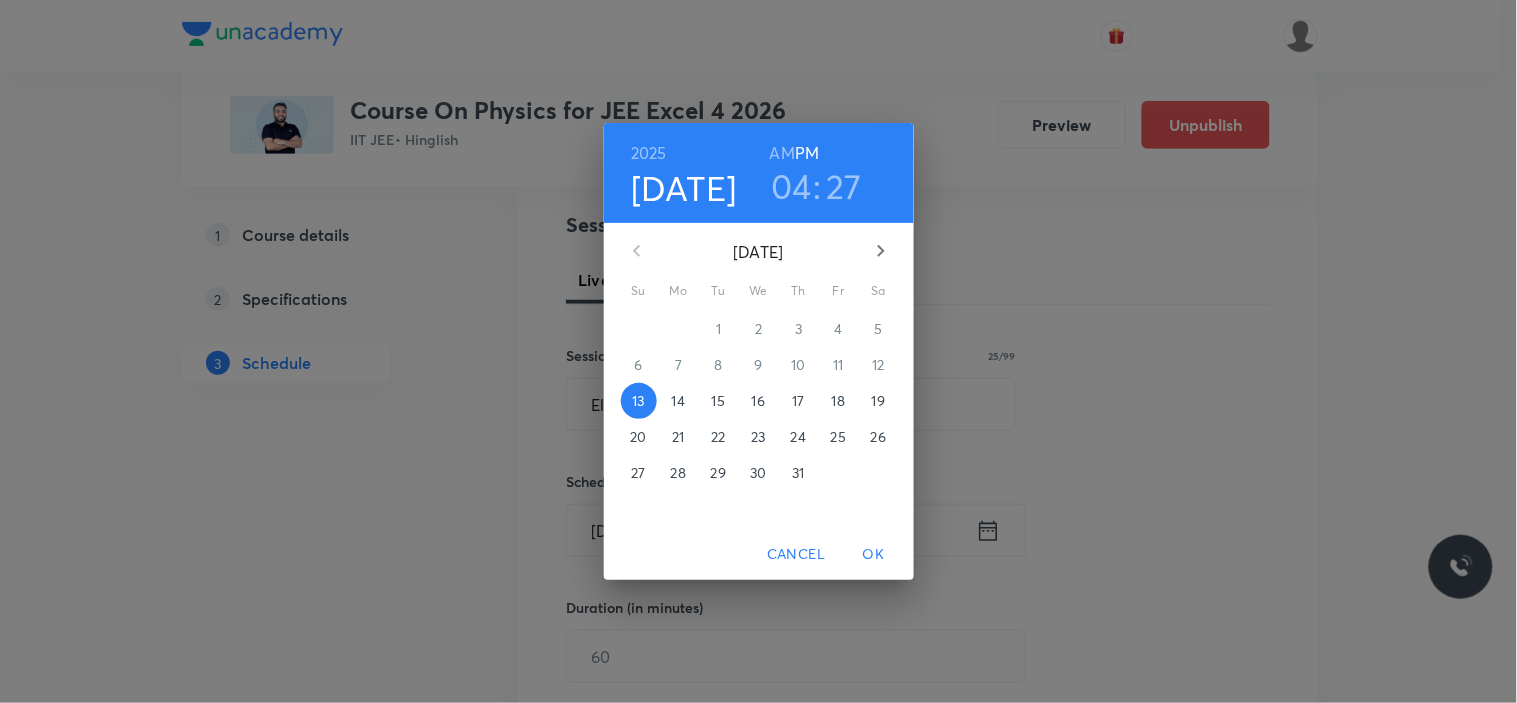 click on "18" at bounding box center [838, 401] 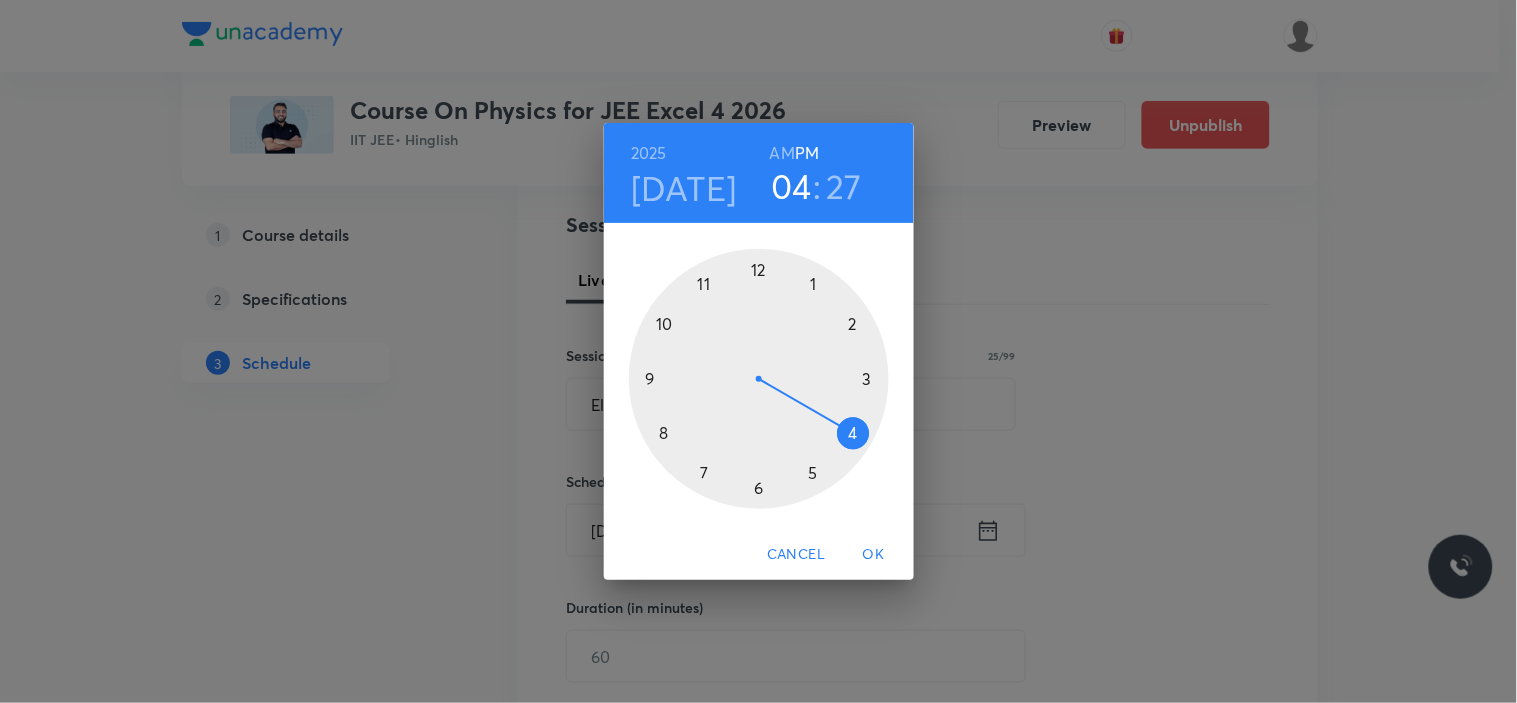 click at bounding box center [759, 379] 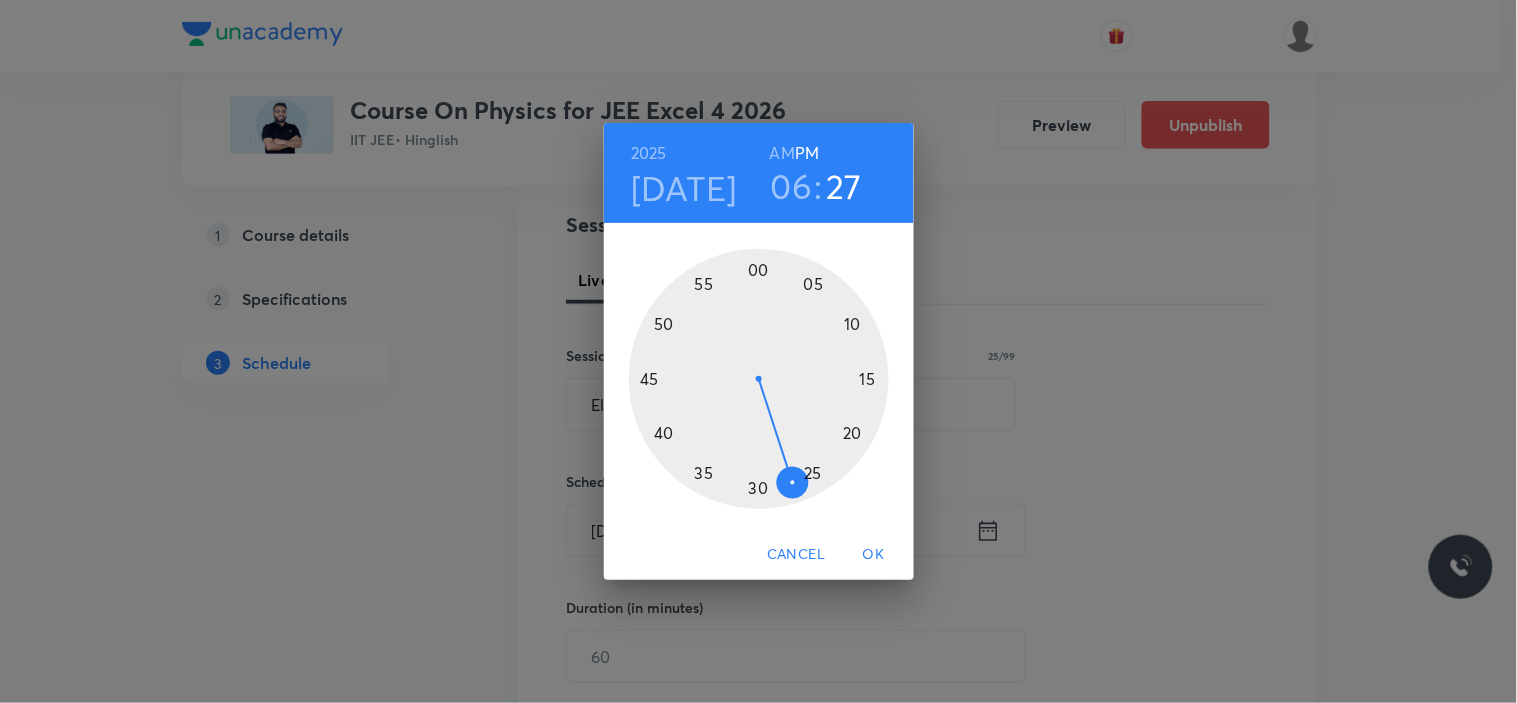 click at bounding box center [759, 379] 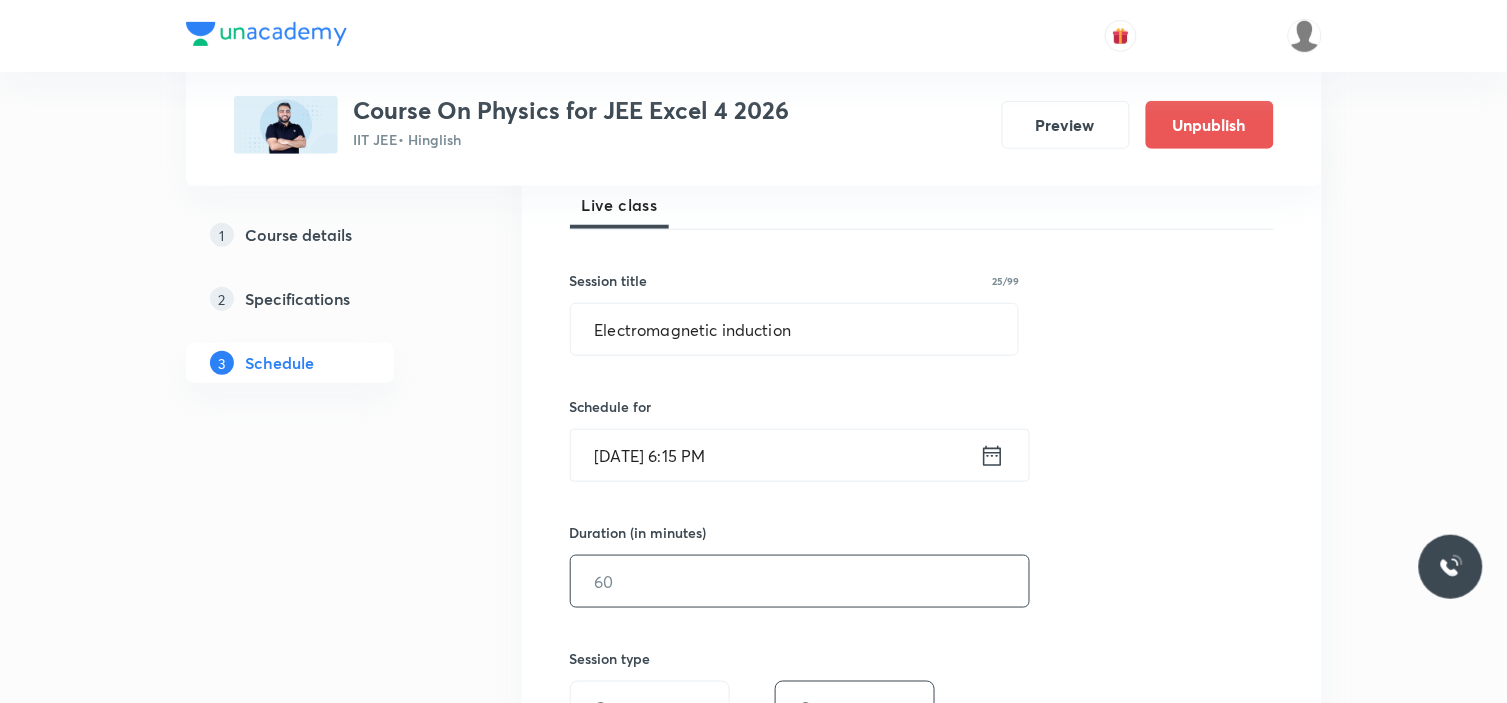 scroll, scrollTop: 333, scrollLeft: 0, axis: vertical 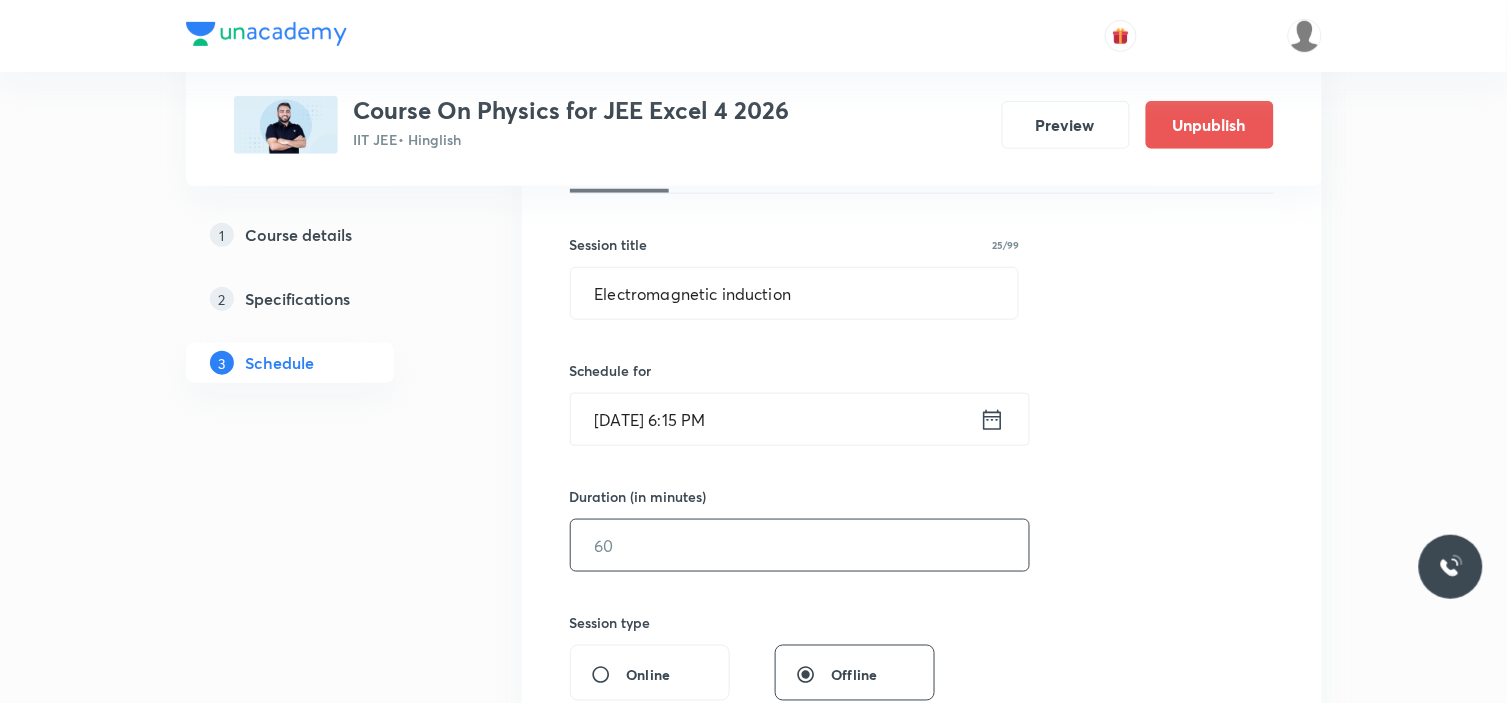 click at bounding box center [800, 545] 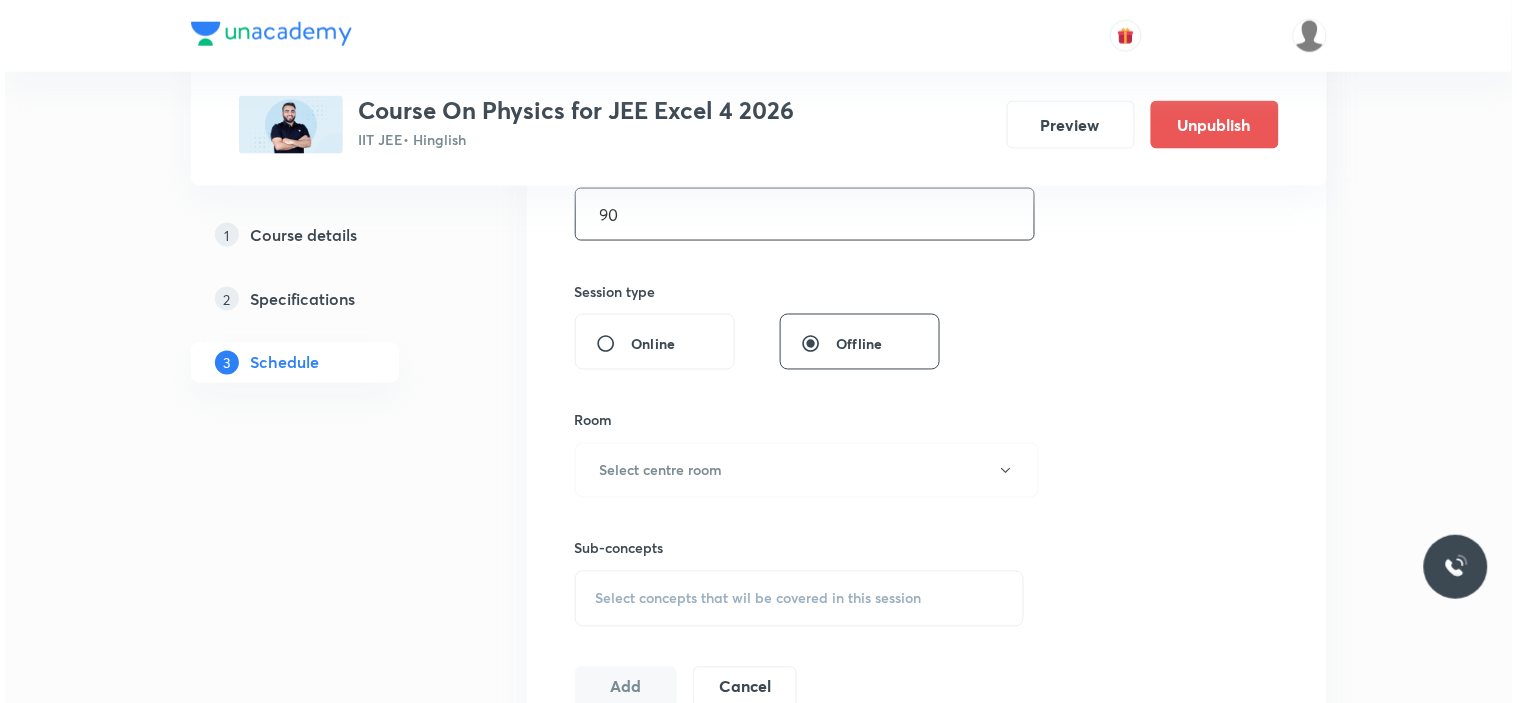 scroll, scrollTop: 666, scrollLeft: 0, axis: vertical 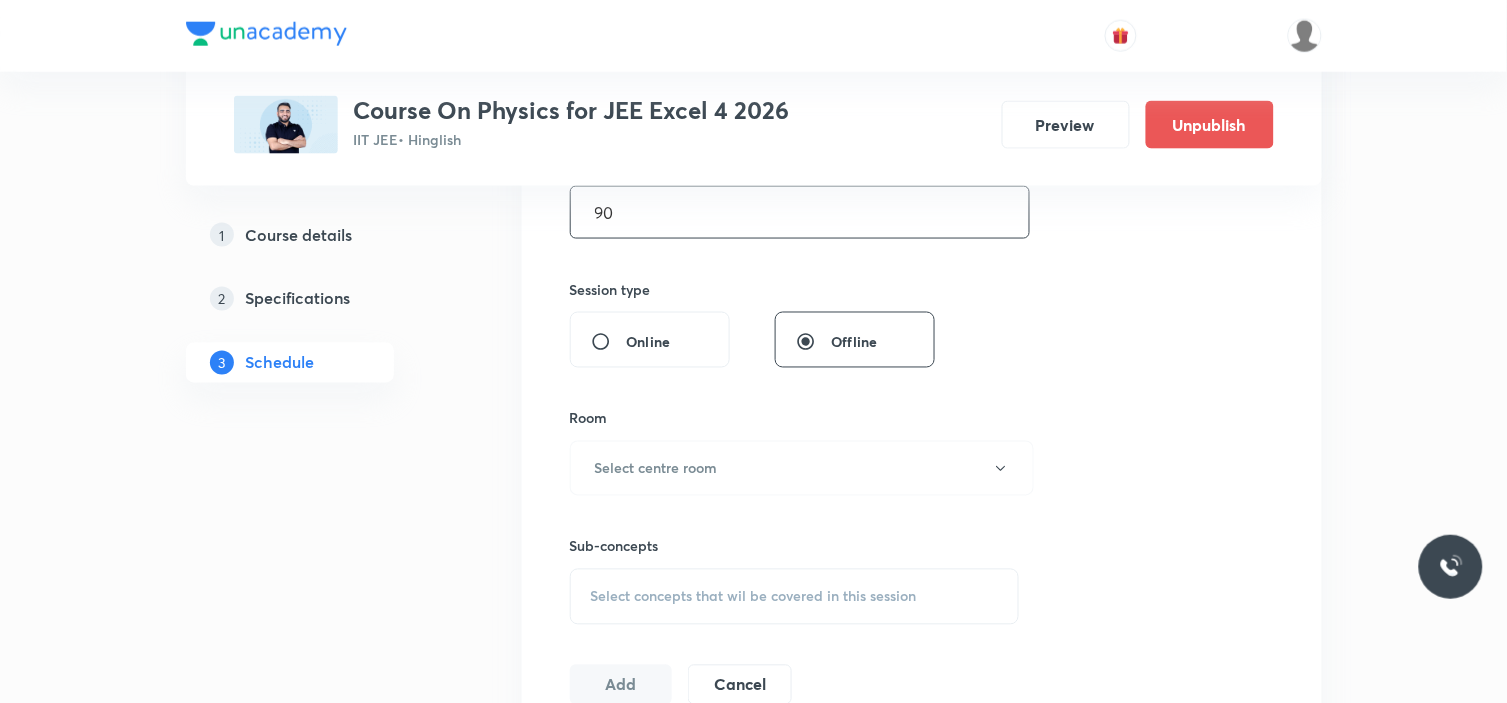 type on "90" 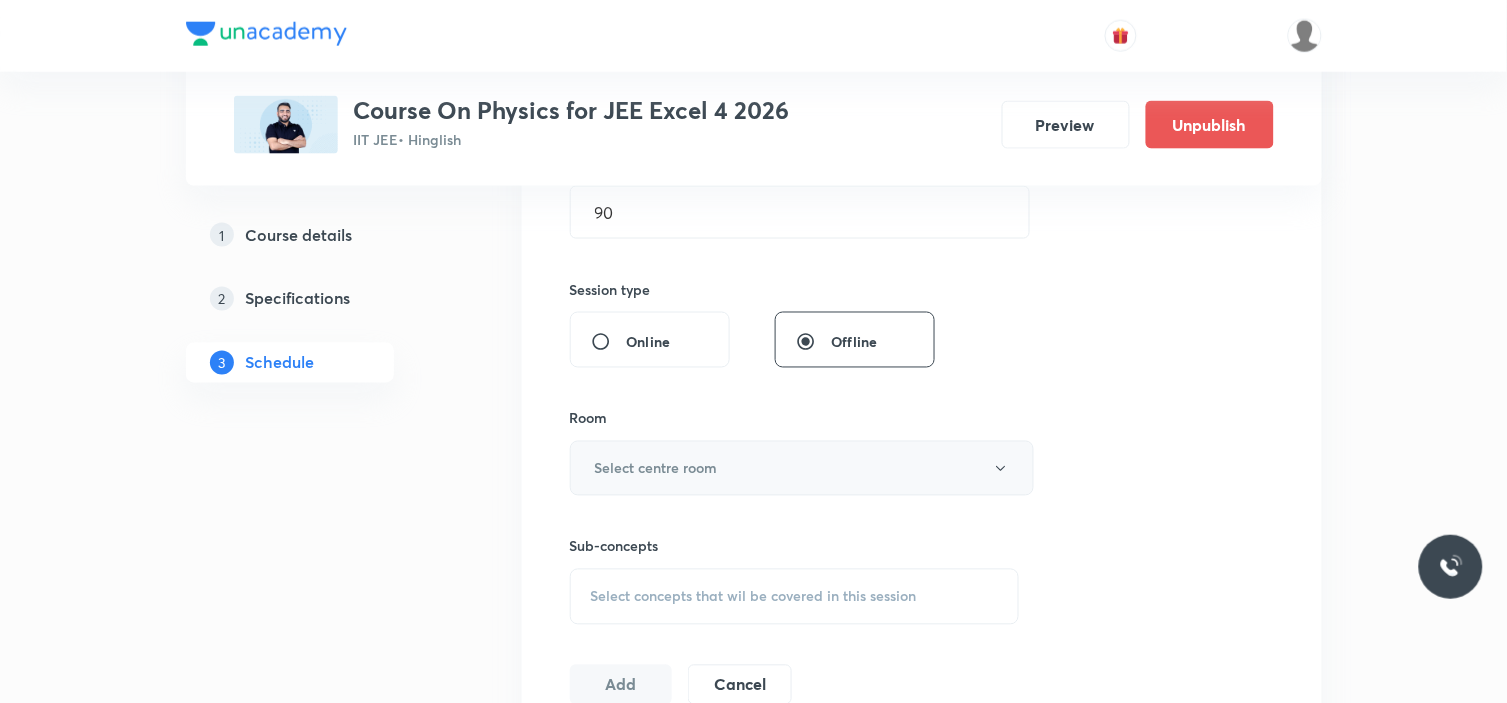 click on "Select centre room" at bounding box center (802, 468) 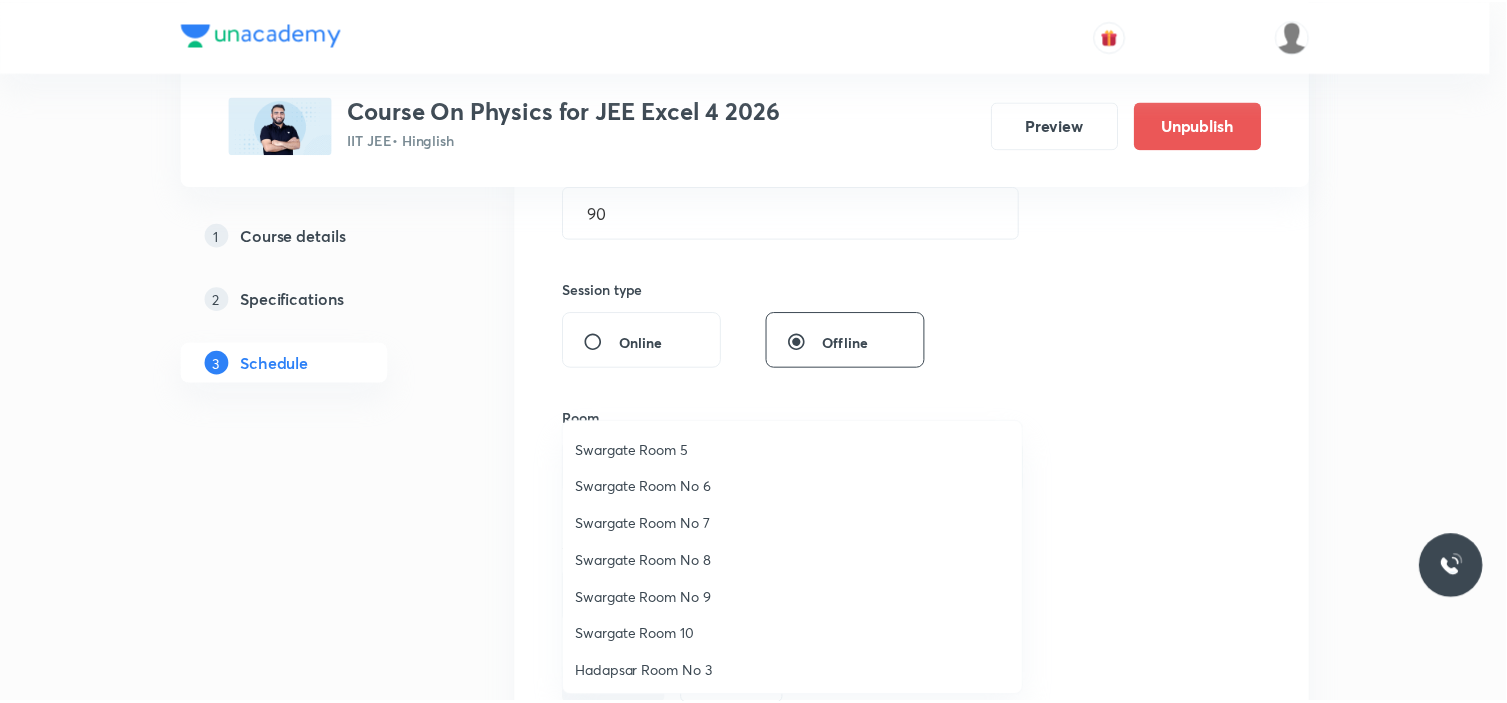 scroll, scrollTop: 148, scrollLeft: 0, axis: vertical 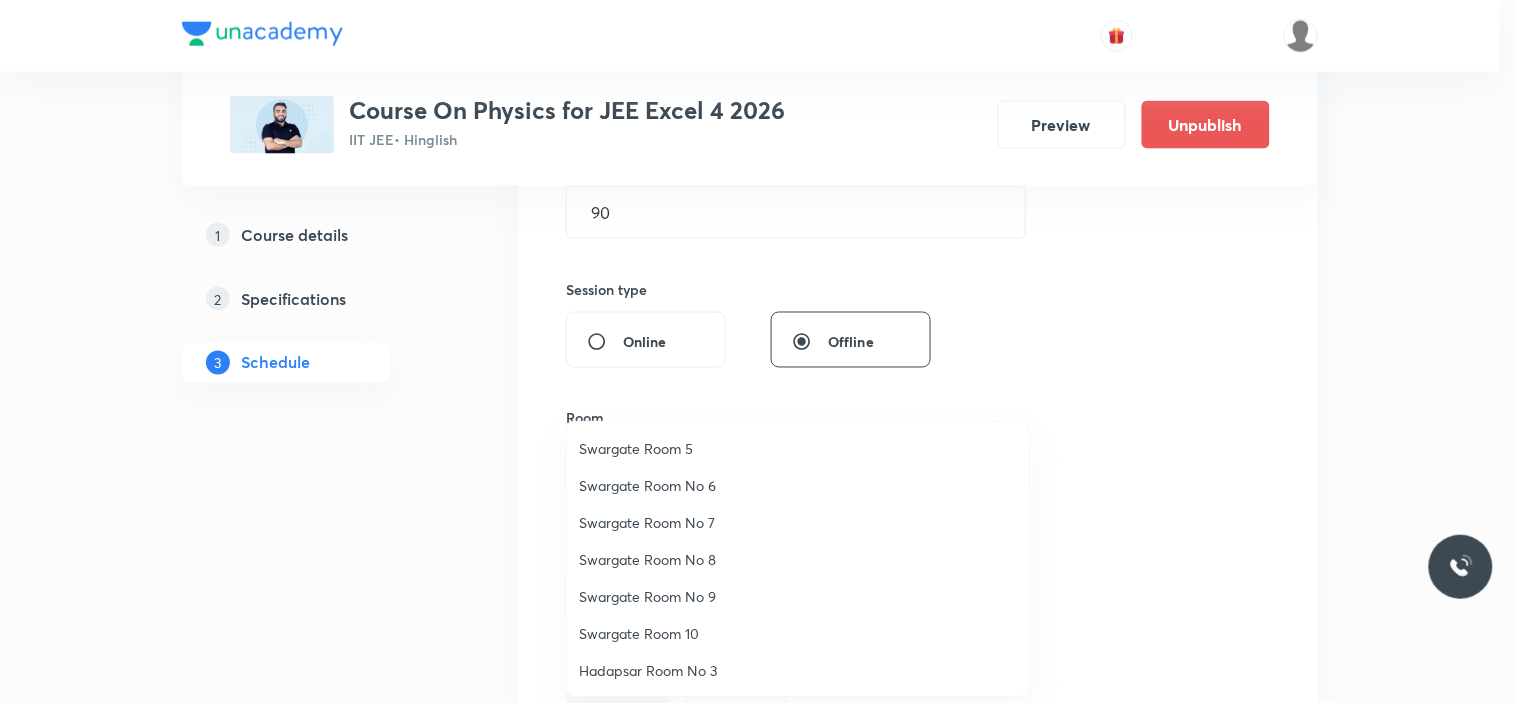 click on "Swargate Room No 8" at bounding box center (798, 559) 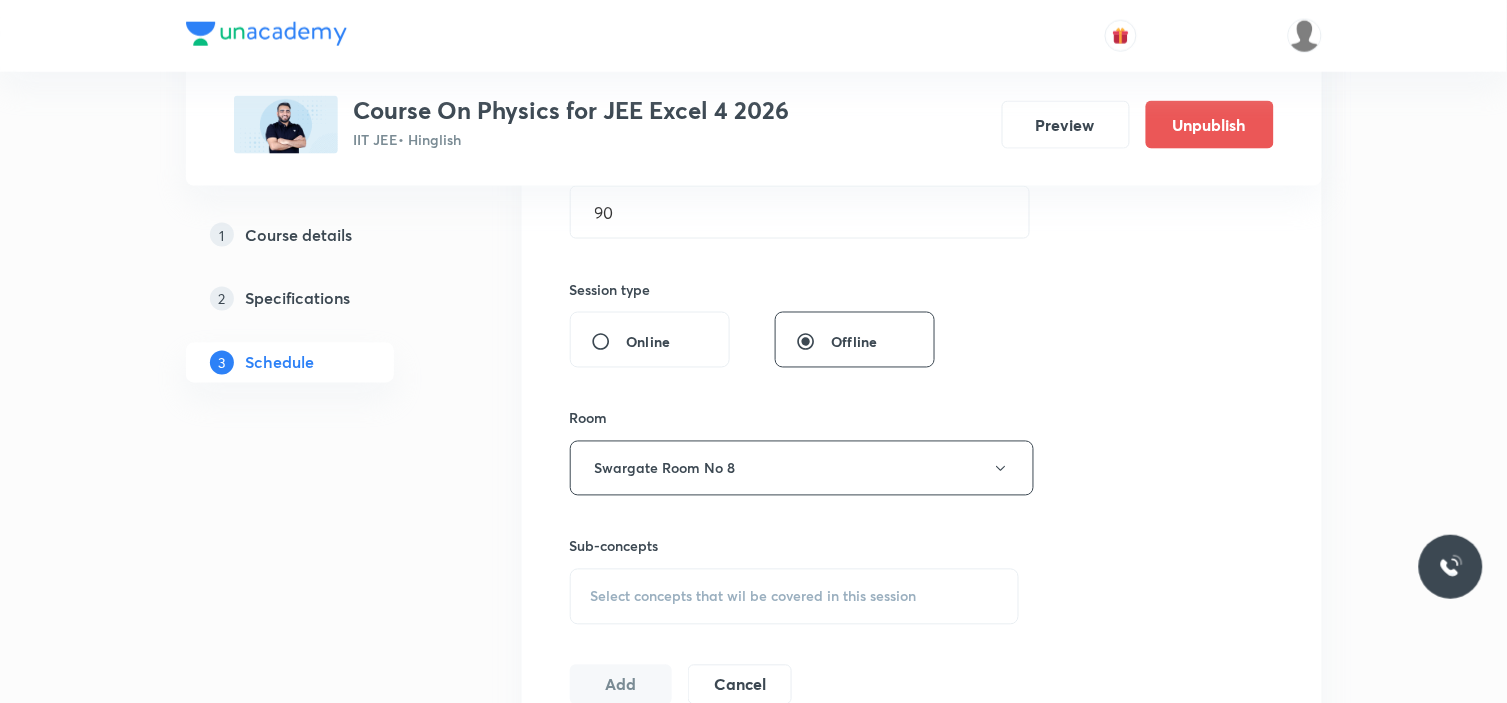 type 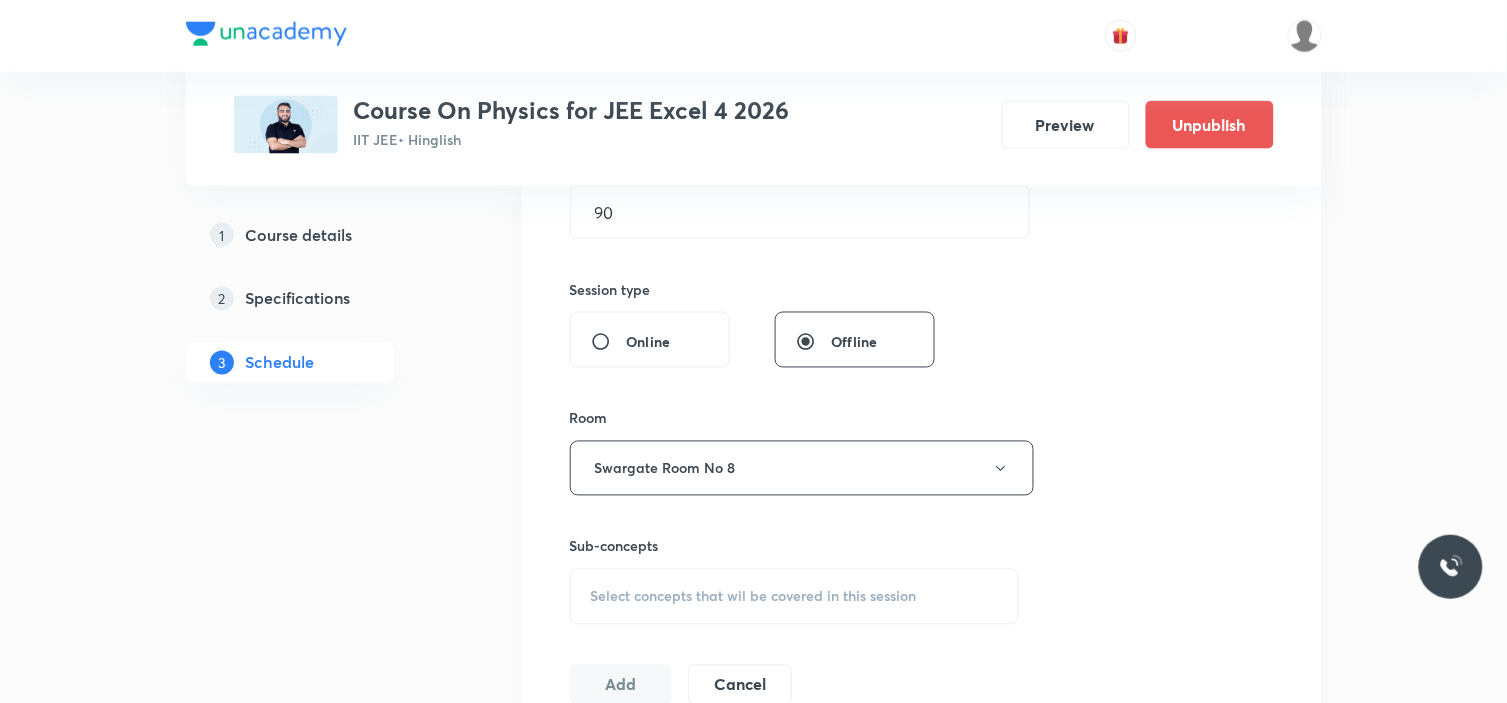 scroll, scrollTop: 777, scrollLeft: 0, axis: vertical 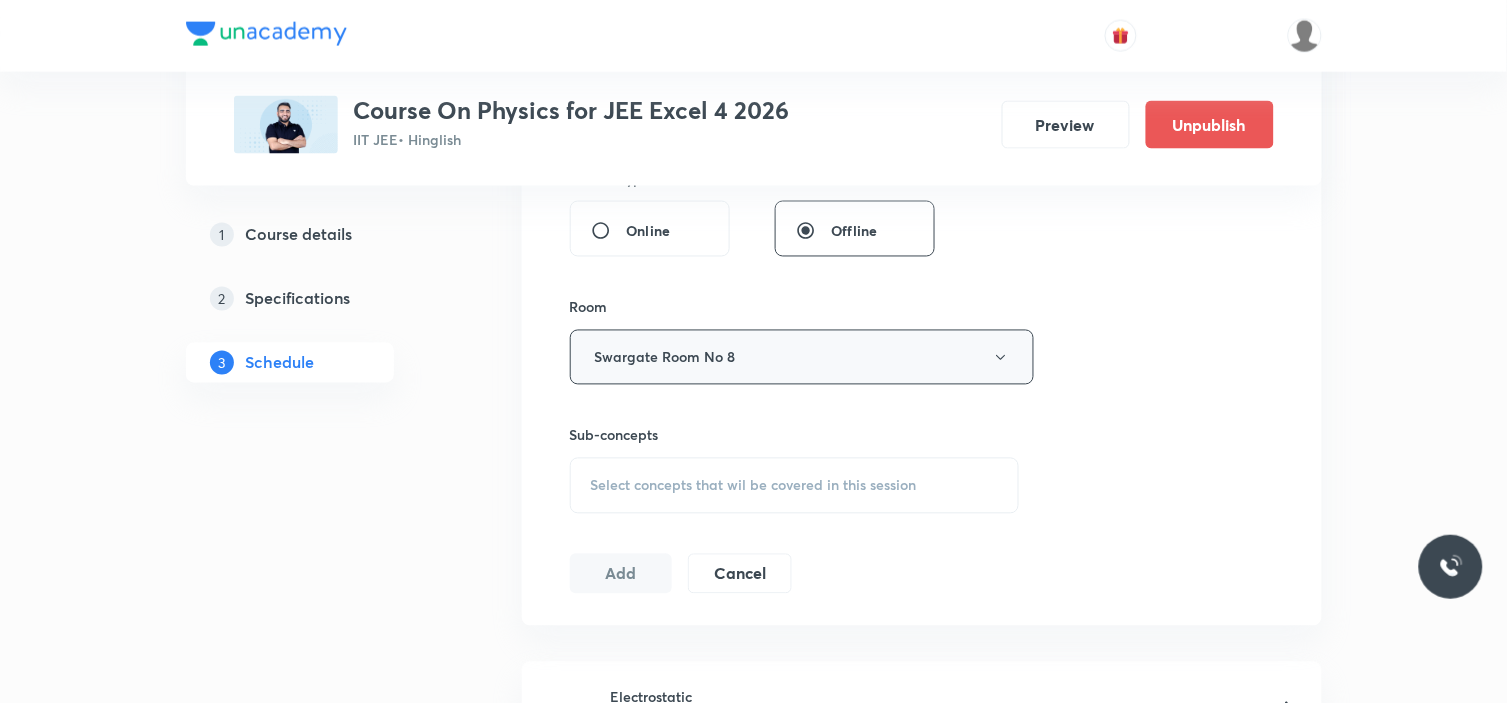 click on "Swargate Room No 8" at bounding box center [802, 357] 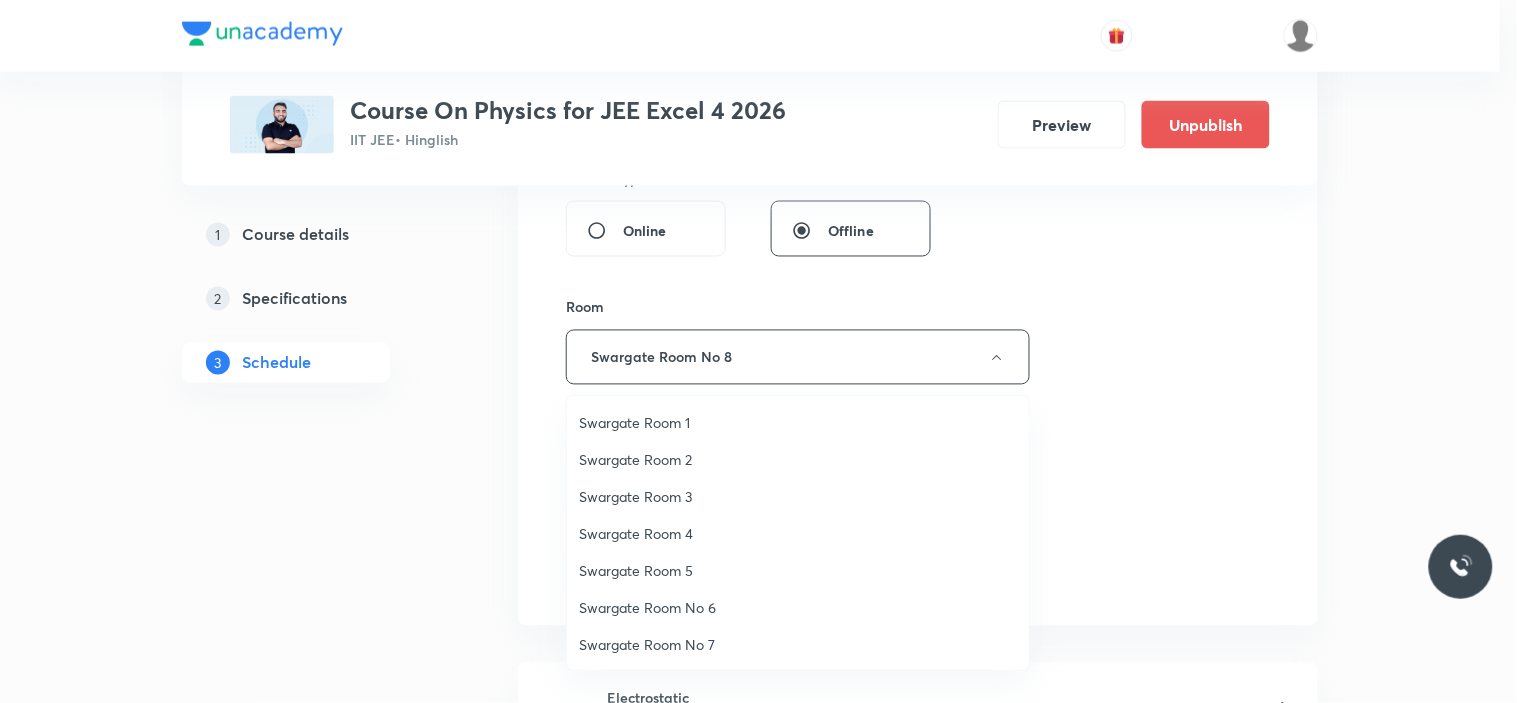 click on "Swargate Room No 7" at bounding box center (798, 644) 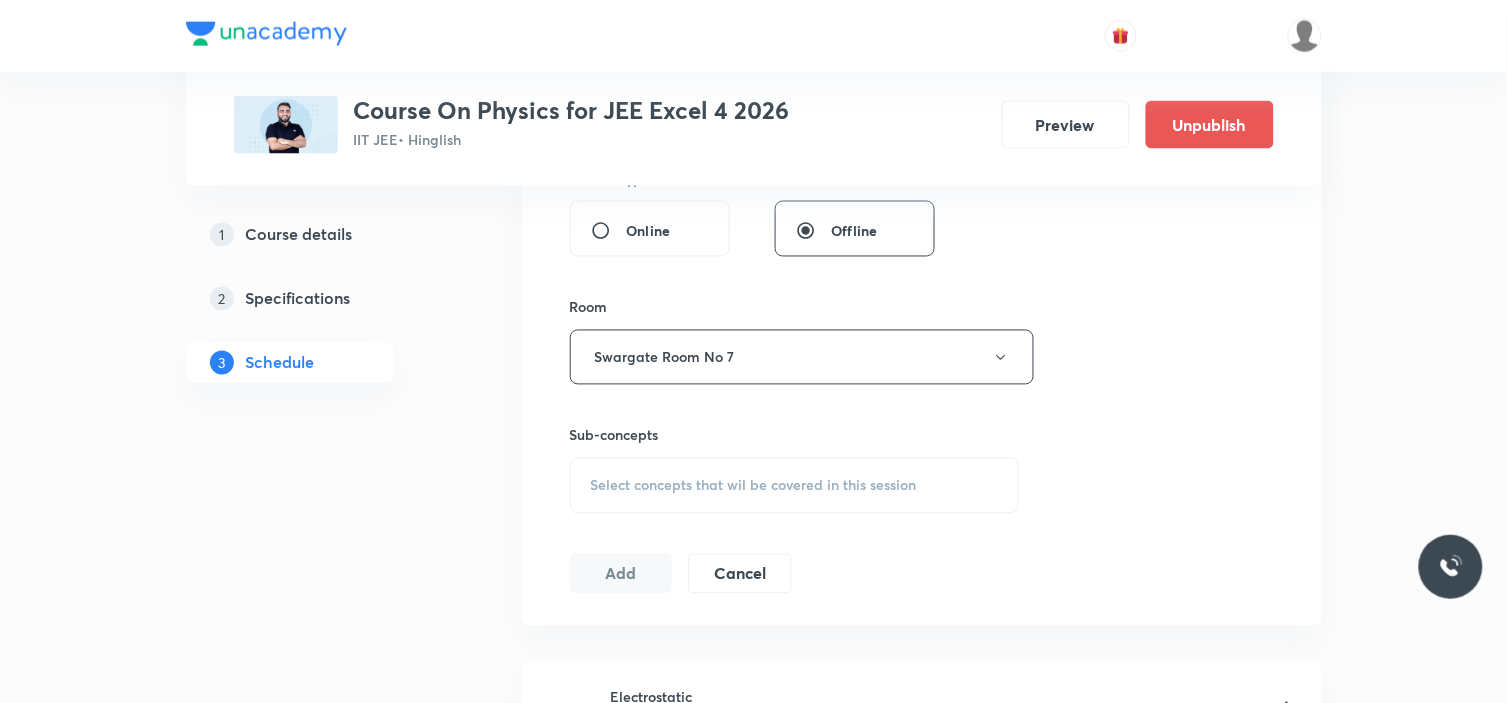click on "Select concepts that wil be covered in this session" at bounding box center [754, 486] 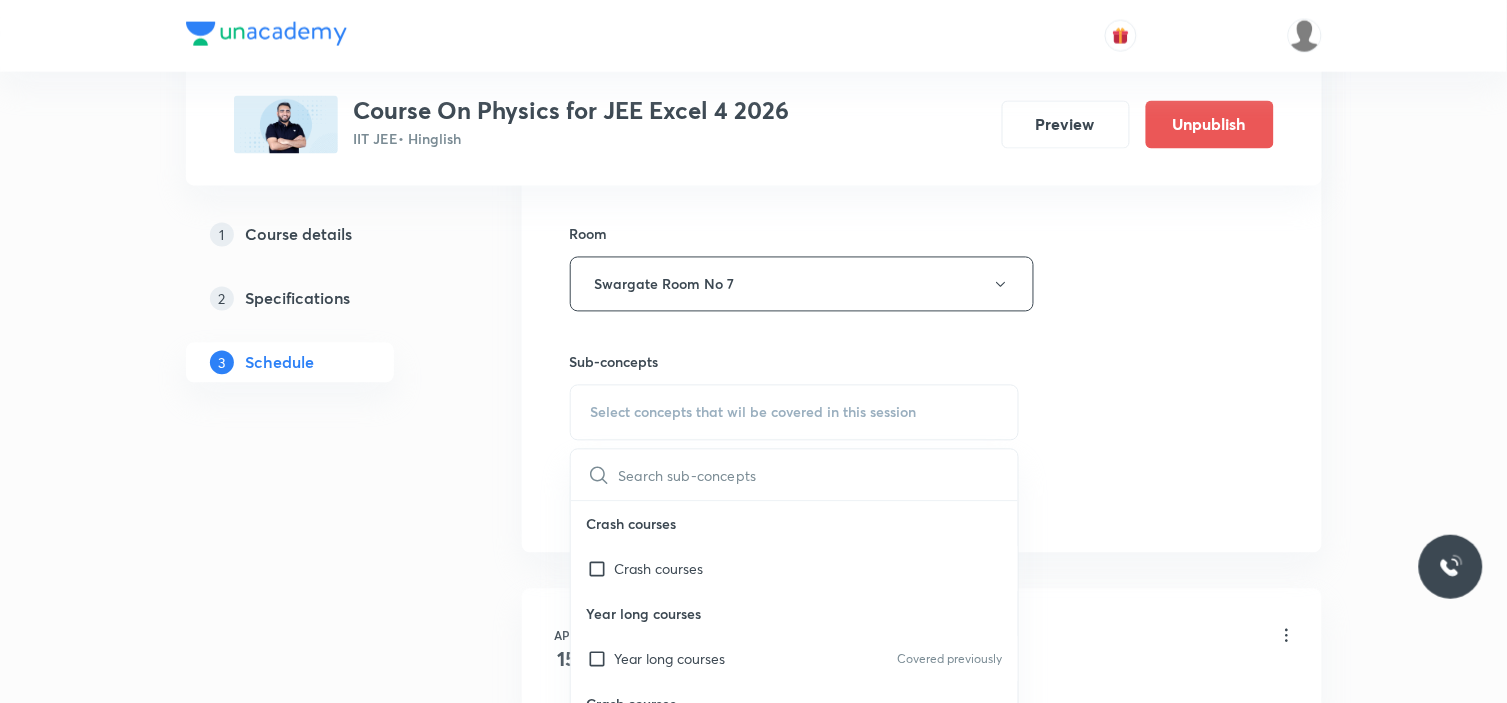 scroll, scrollTop: 888, scrollLeft: 0, axis: vertical 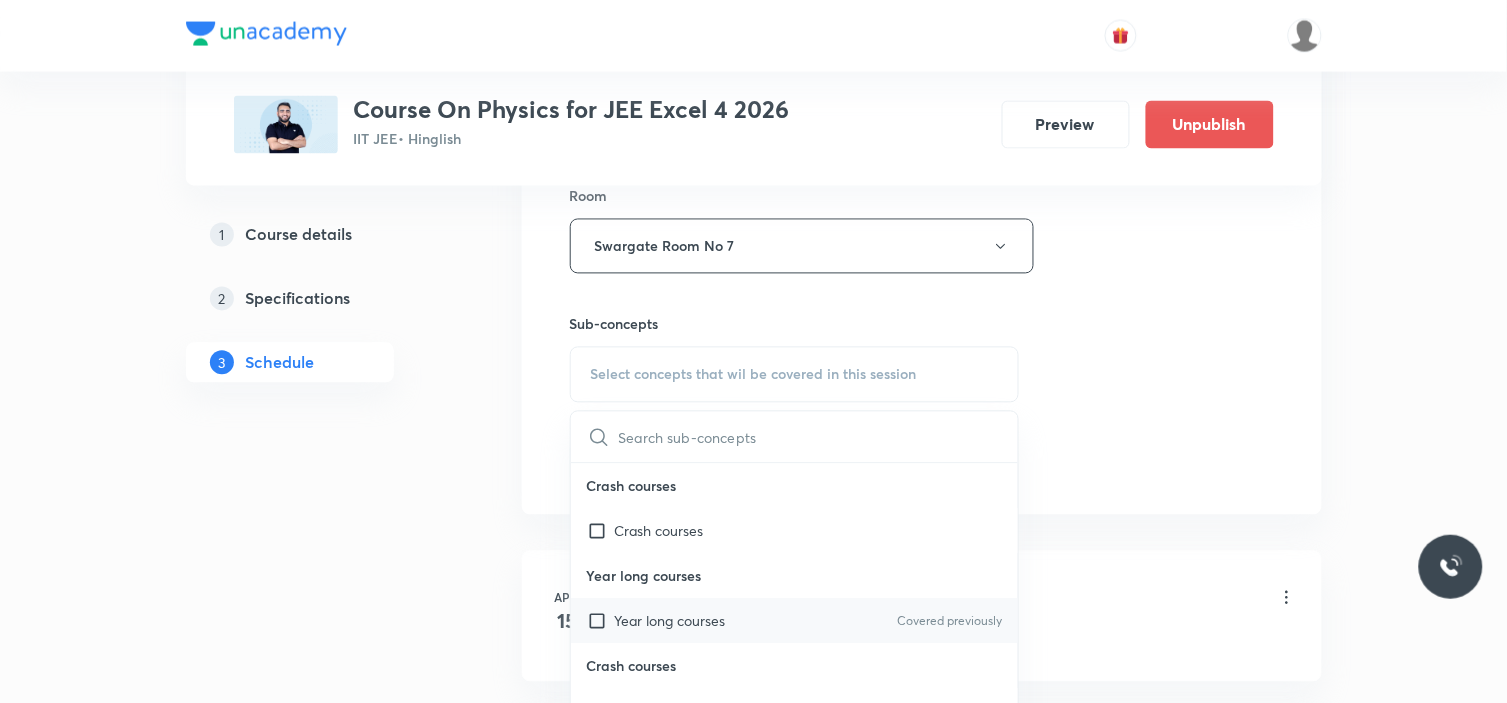 click on "Year long courses" at bounding box center (670, 621) 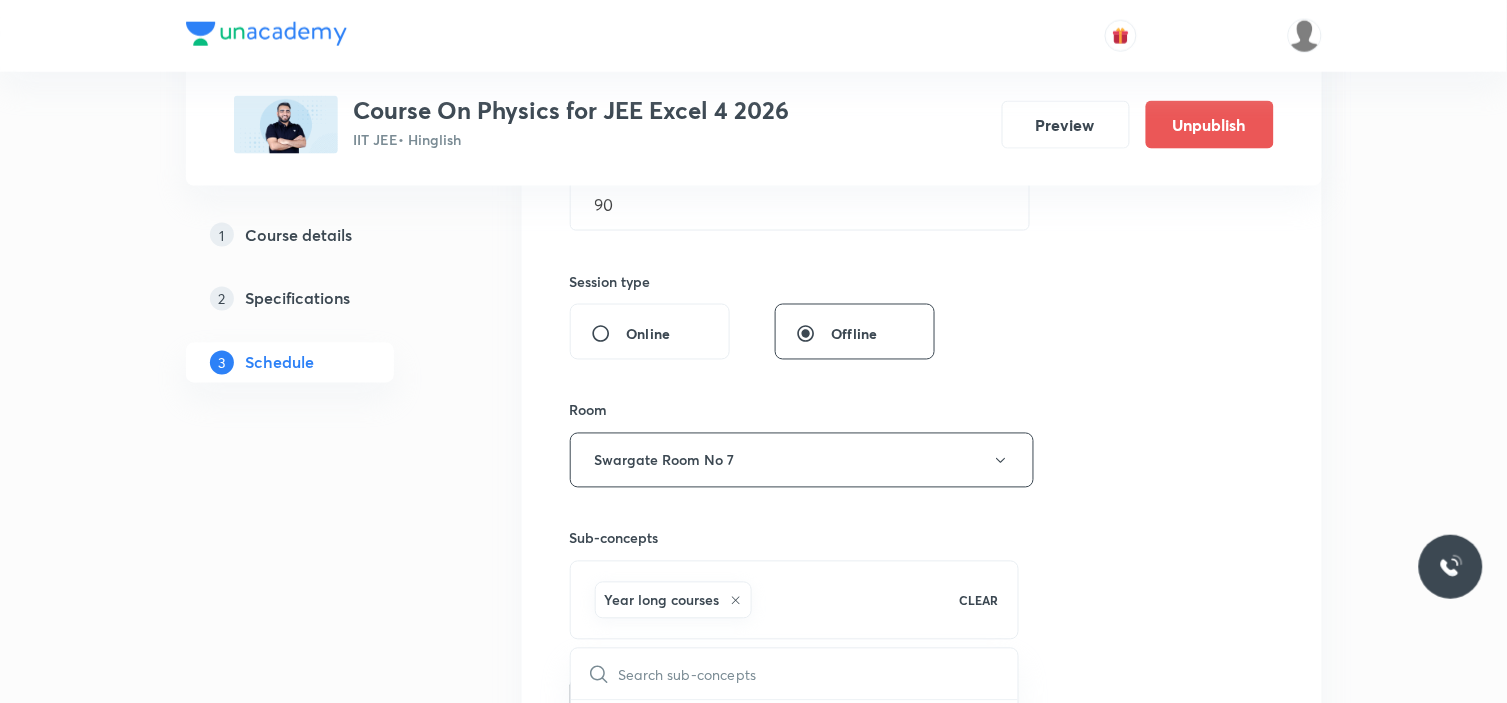 scroll, scrollTop: 888, scrollLeft: 0, axis: vertical 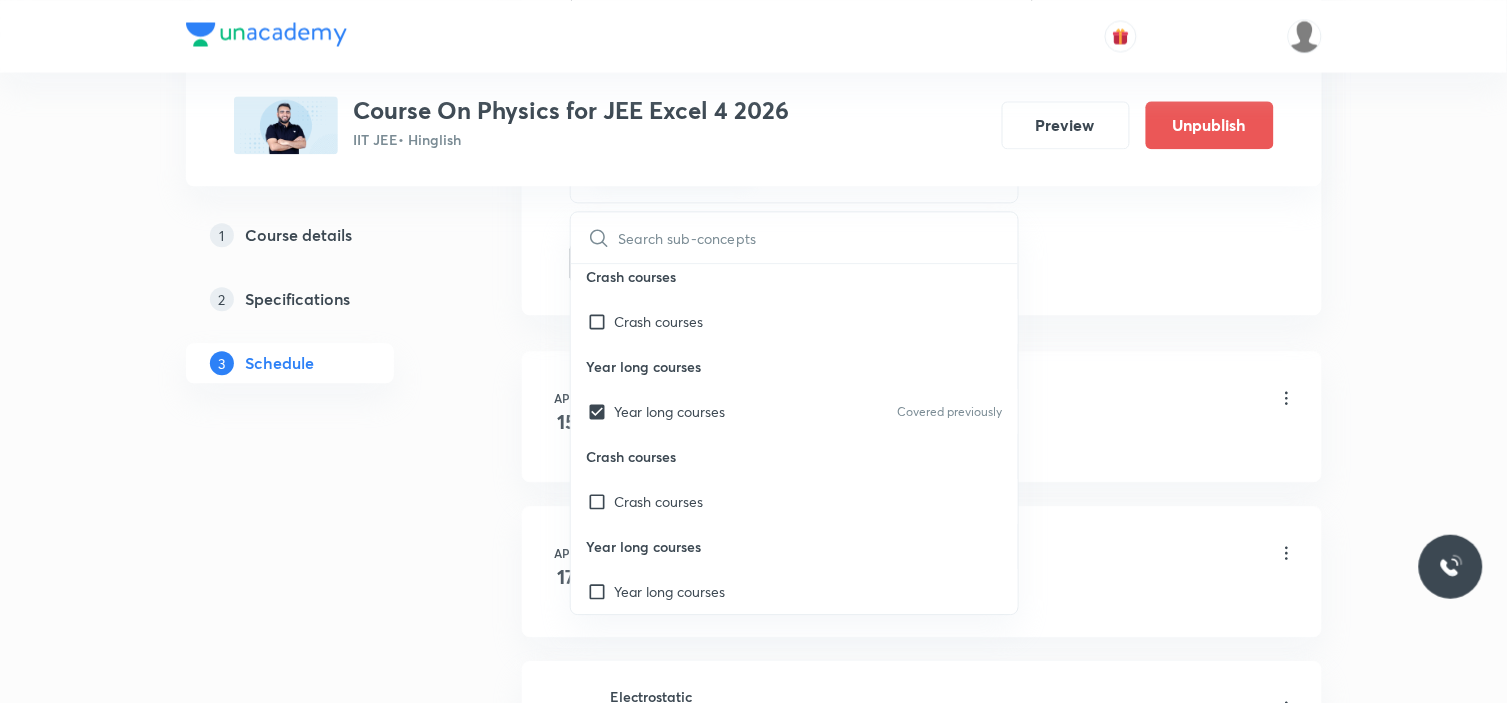 click on "Plus Courses Course On Physics for JEE Excel 4 2026 IIT JEE  • Hinglish Preview Unpublish 1 Course details 2 Specifications 3 Schedule Schedule 49  classes Session  50 Live class Session title 25/99 Electromagnetic induction ​ Schedule for Jul 18, 2025, 6:15 PM ​ Duration (in minutes) 90 ​   Session type Online Offline Room Swargate Room No 7 Sub-concepts Year long courses CLEAR ​ Crash courses Crash courses Year long courses Year long courses Covered previously Crash courses Crash courses Year long courses Year long courses Add Cancel Apr 15 Electrostatic Lesson 1 • 6:15 PM • 90 min  • Room Swargate Room 10 Elementary Algebra Apr 17 Electrostatic Lesson 2 • 6:15 PM • 90 min  • Room Swargate Room 10 Basic Trigonometry Apr 18 Electrostatic Lesson 3 • 4:30 PM • 90 min  • Room Swargate Room 10 Addition of Vectors Apr 19 Electrostatic Lesson 4 • 4:30 PM • 90 min  • Room Swargate Room 10 2D and 3D Geometry Apr 22 Electrostatic Lesson 5 • 6:15 PM • 90 min Apr 25 Functions 2" at bounding box center [754, 3537] 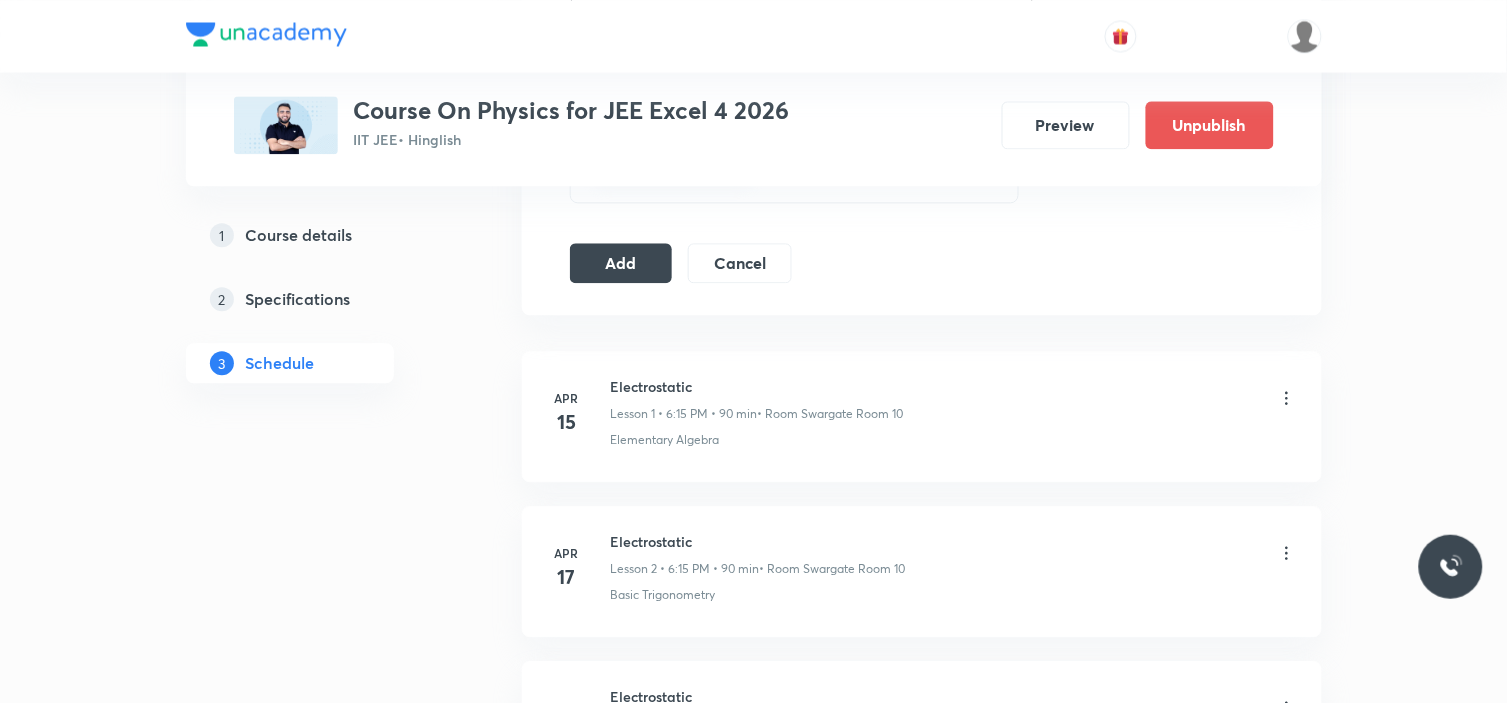 click on "Session  50 Live class Session title 25/99 Electromagnetic induction ​ Schedule for Jul 18, 2025, 6:15 PM ​ Duration (in minutes) 90 ​   Session type Online Offline Room Swargate Room No 7 Sub-concepts Year long courses CLEAR Add Cancel" at bounding box center [922, -198] 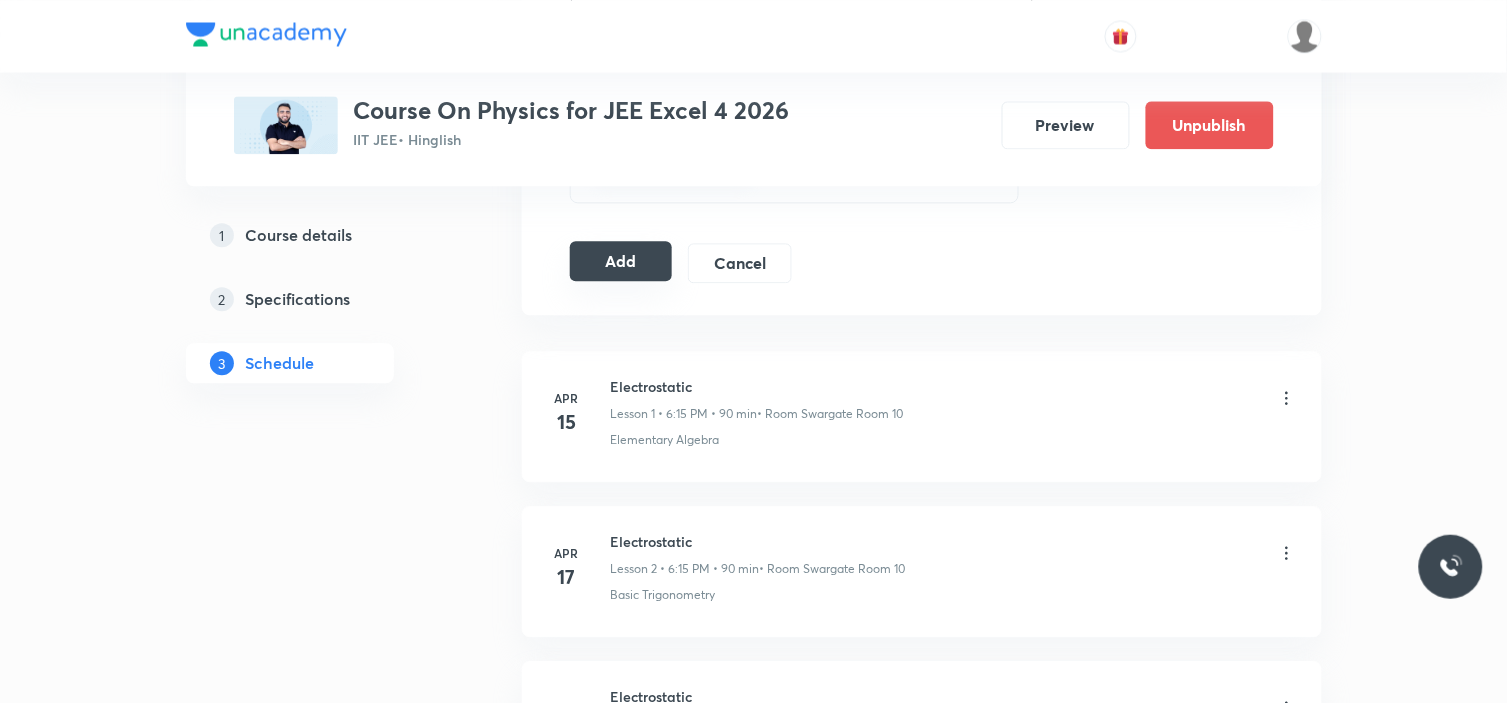 click on "Add" at bounding box center [621, 261] 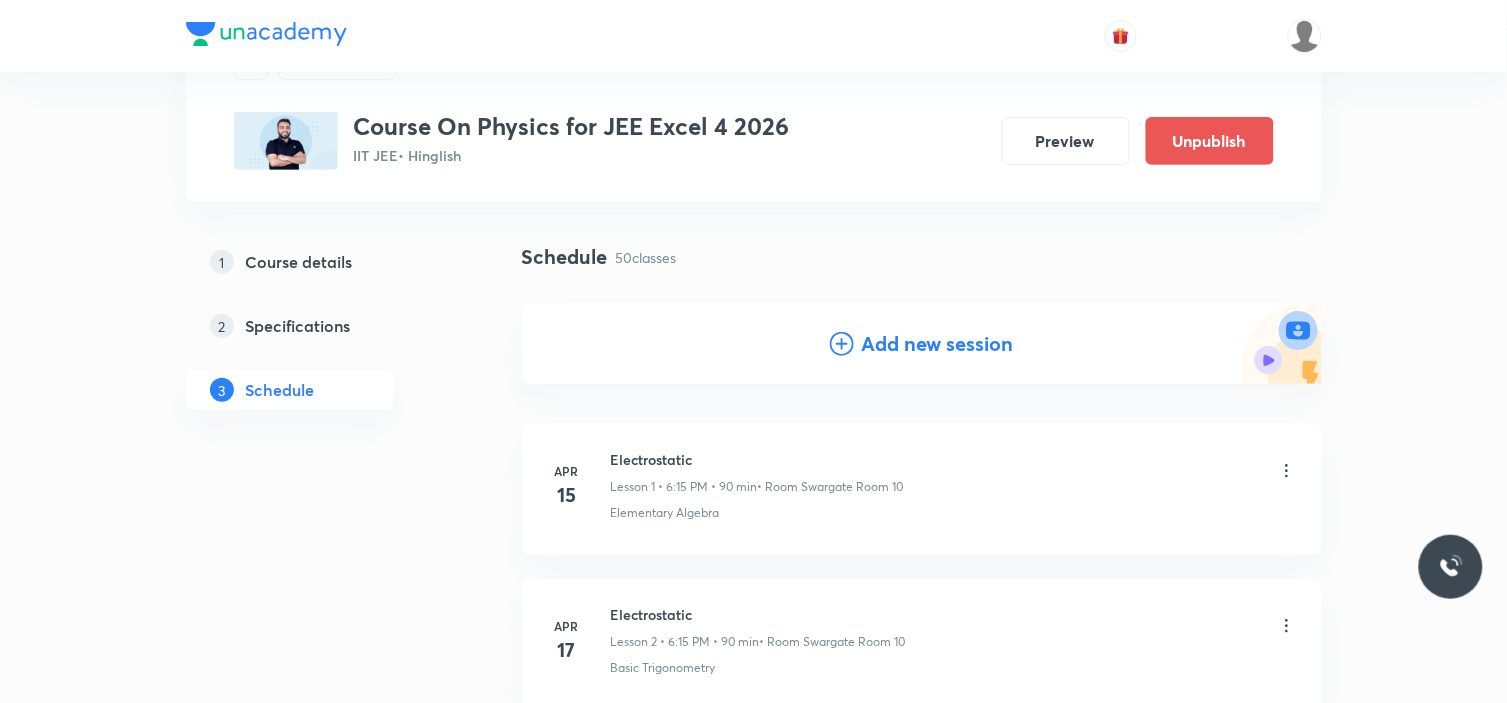 scroll, scrollTop: 0, scrollLeft: 0, axis: both 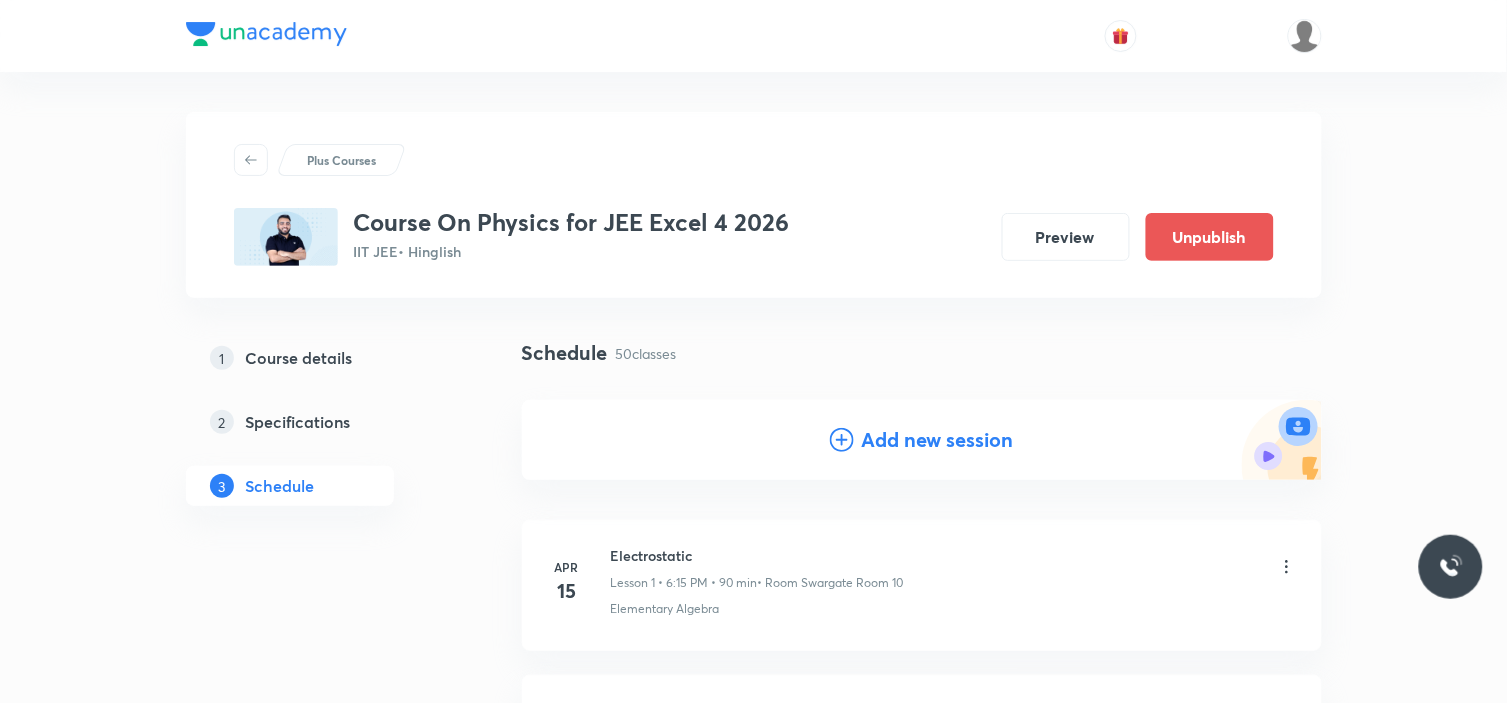 click on "Add new session" at bounding box center [938, 440] 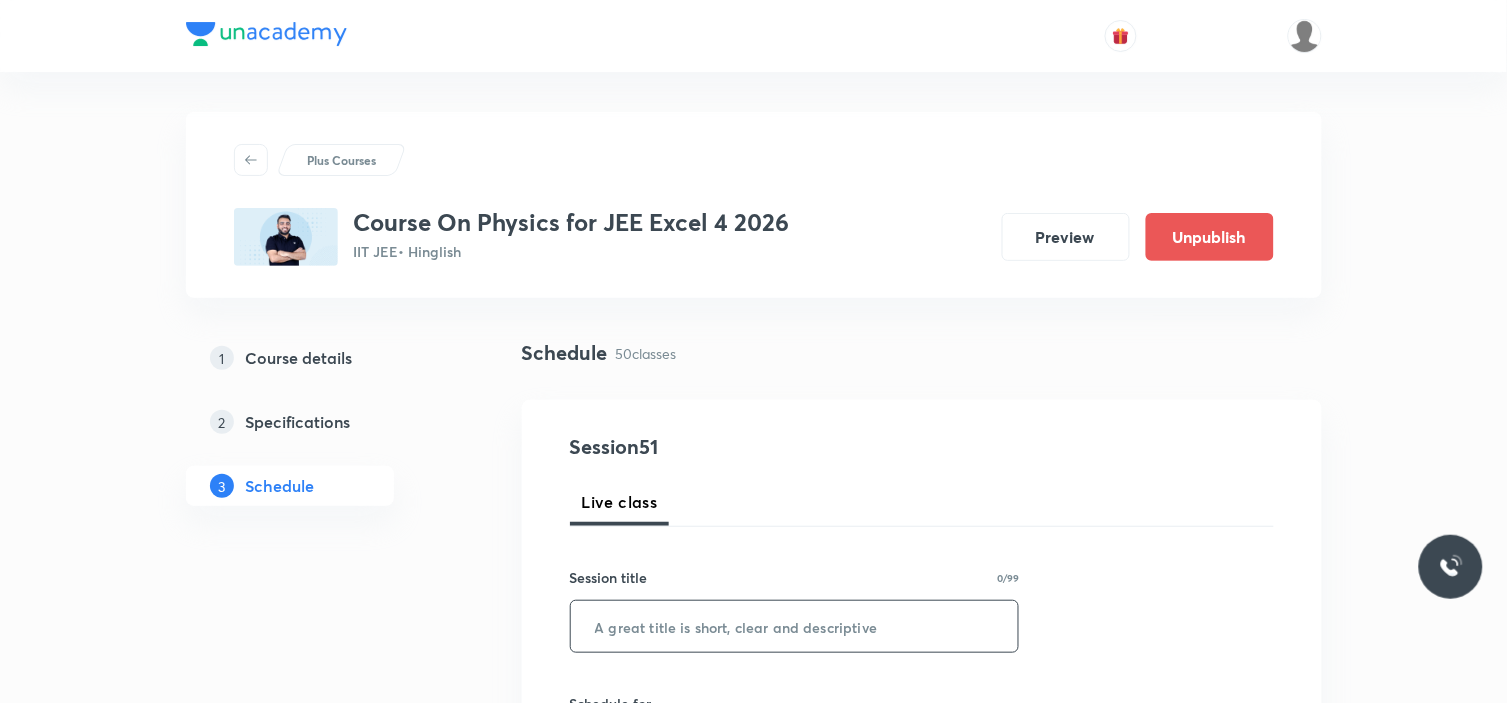 click at bounding box center (795, 626) 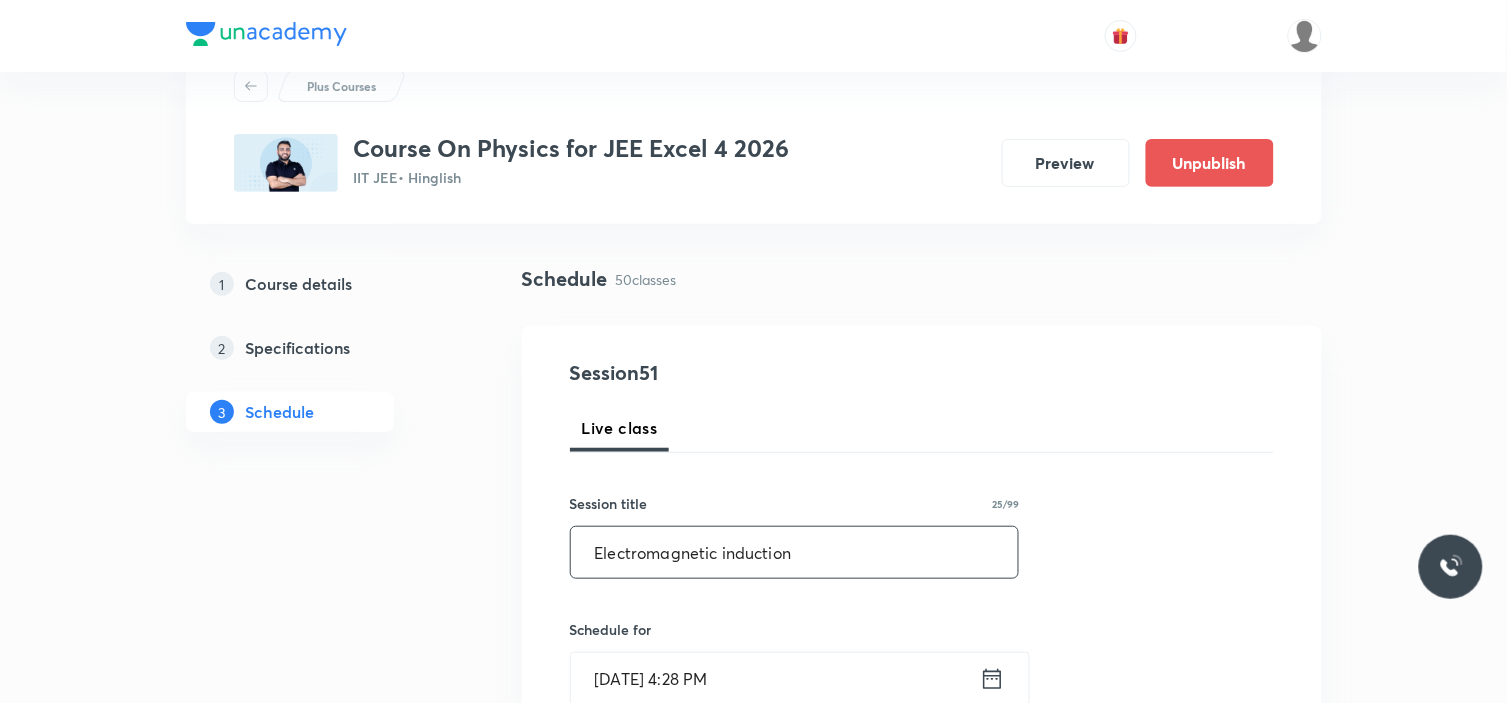 scroll, scrollTop: 222, scrollLeft: 0, axis: vertical 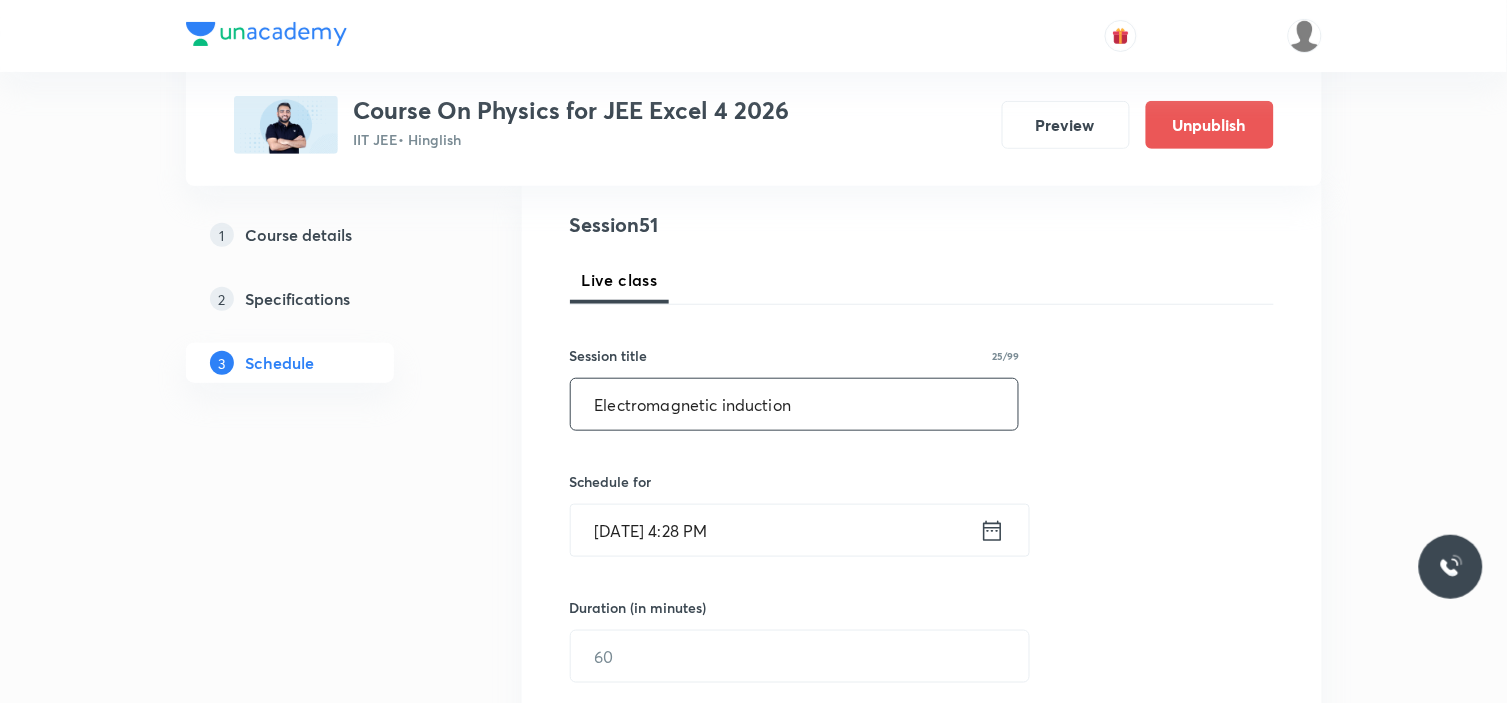 type on "Electromagnetic induction" 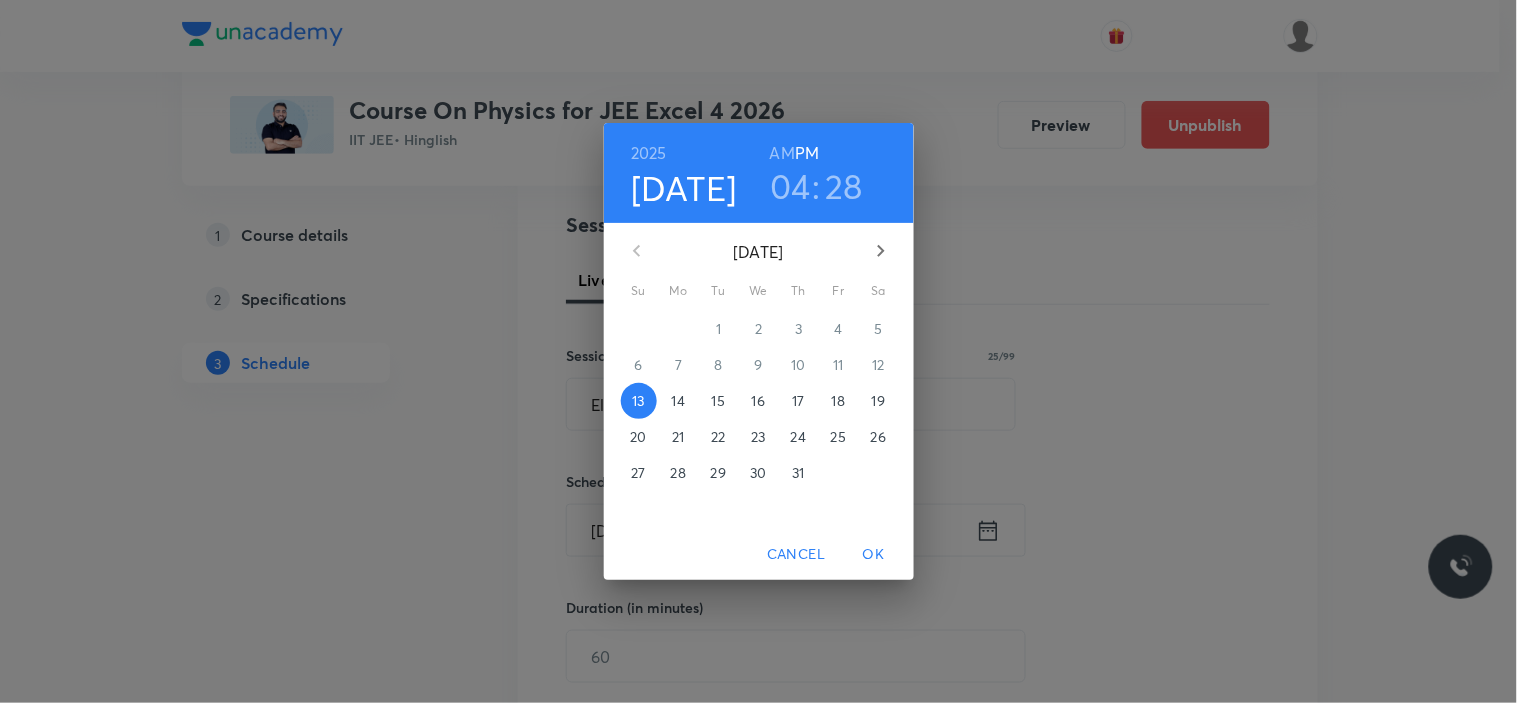 click on "19" at bounding box center (878, 401) 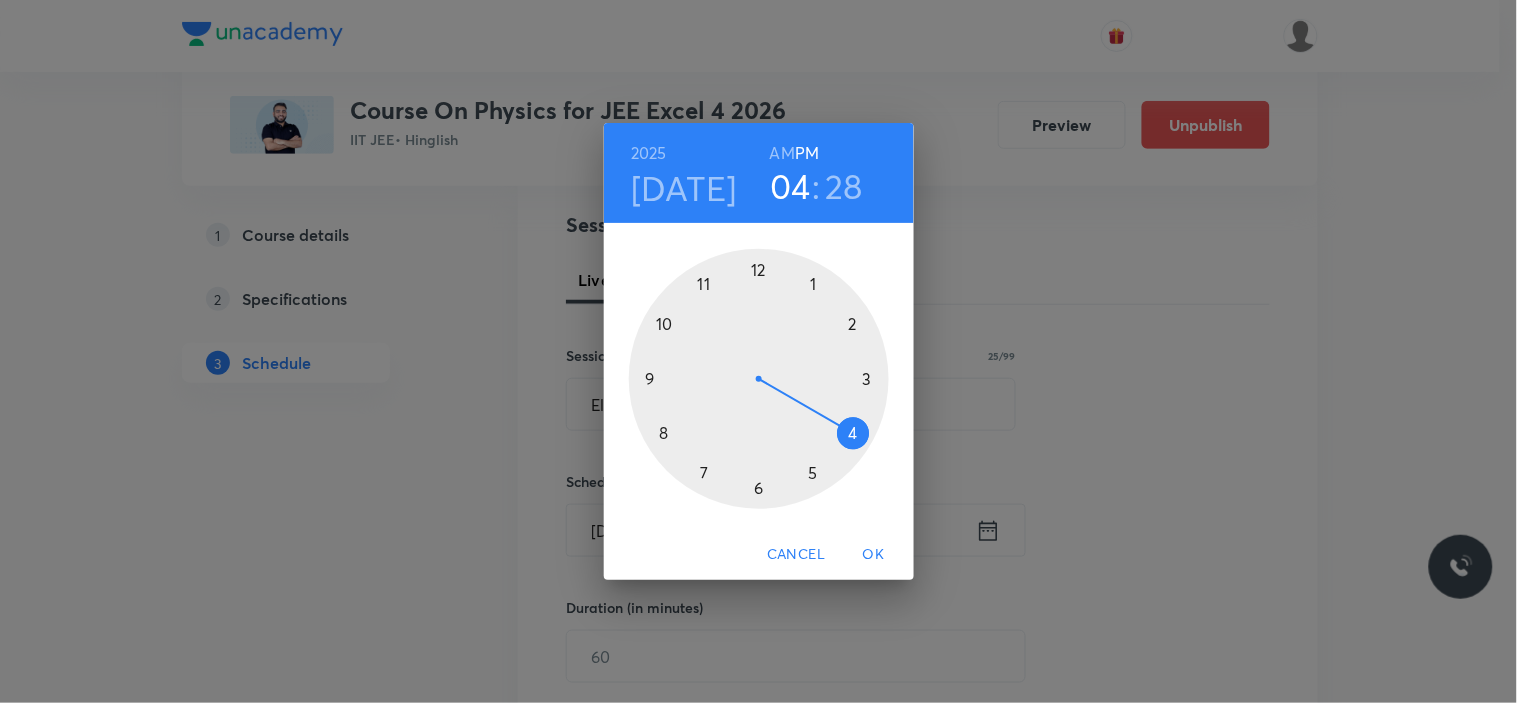 click at bounding box center [759, 379] 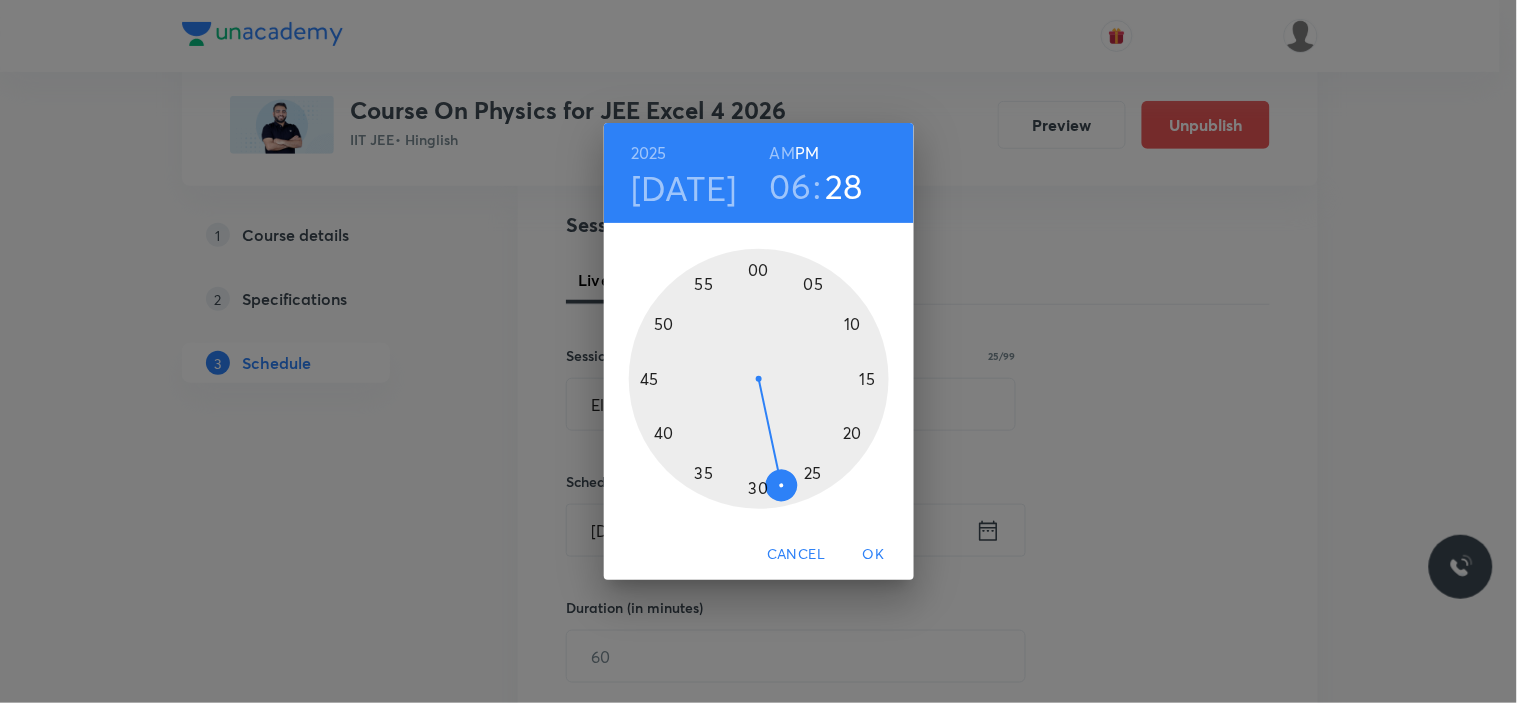 click on "06" at bounding box center [791, 186] 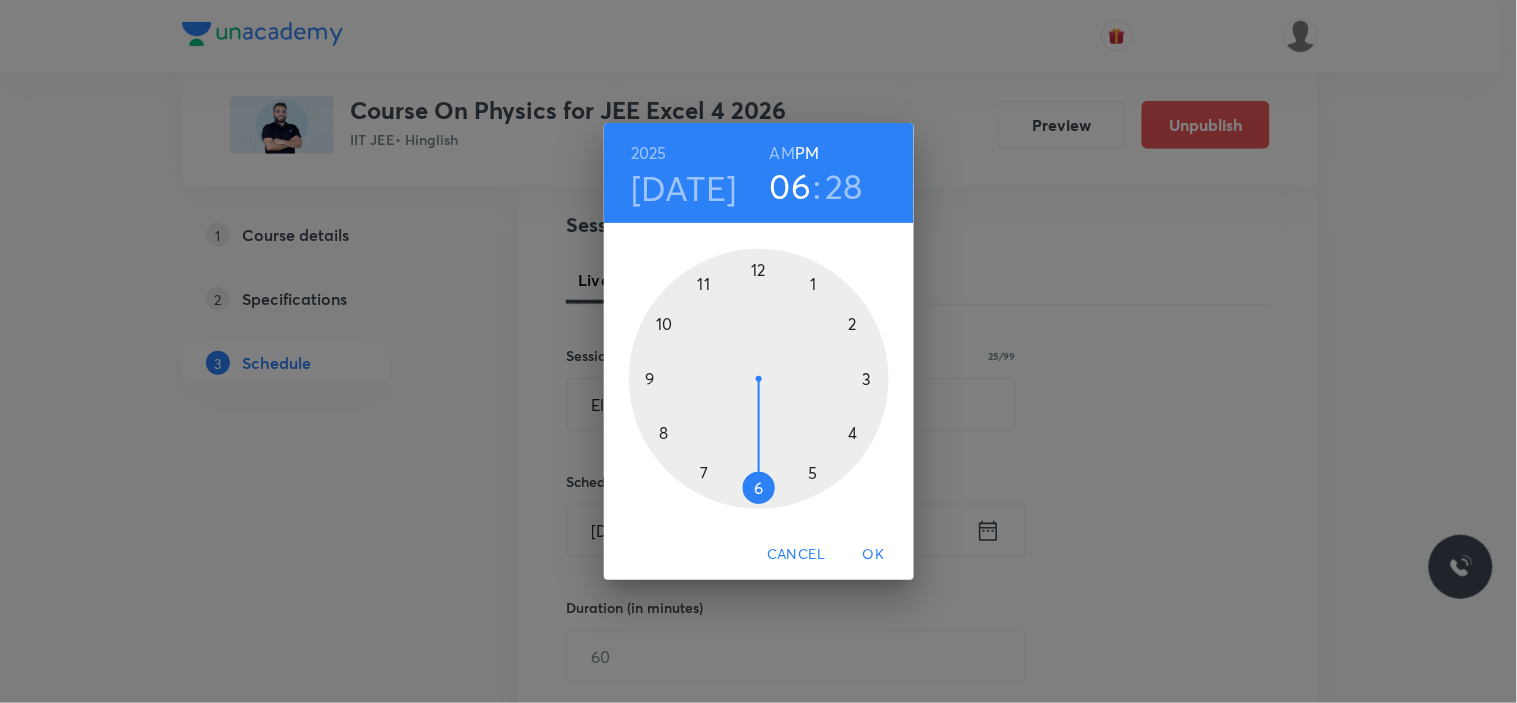 click at bounding box center (759, 379) 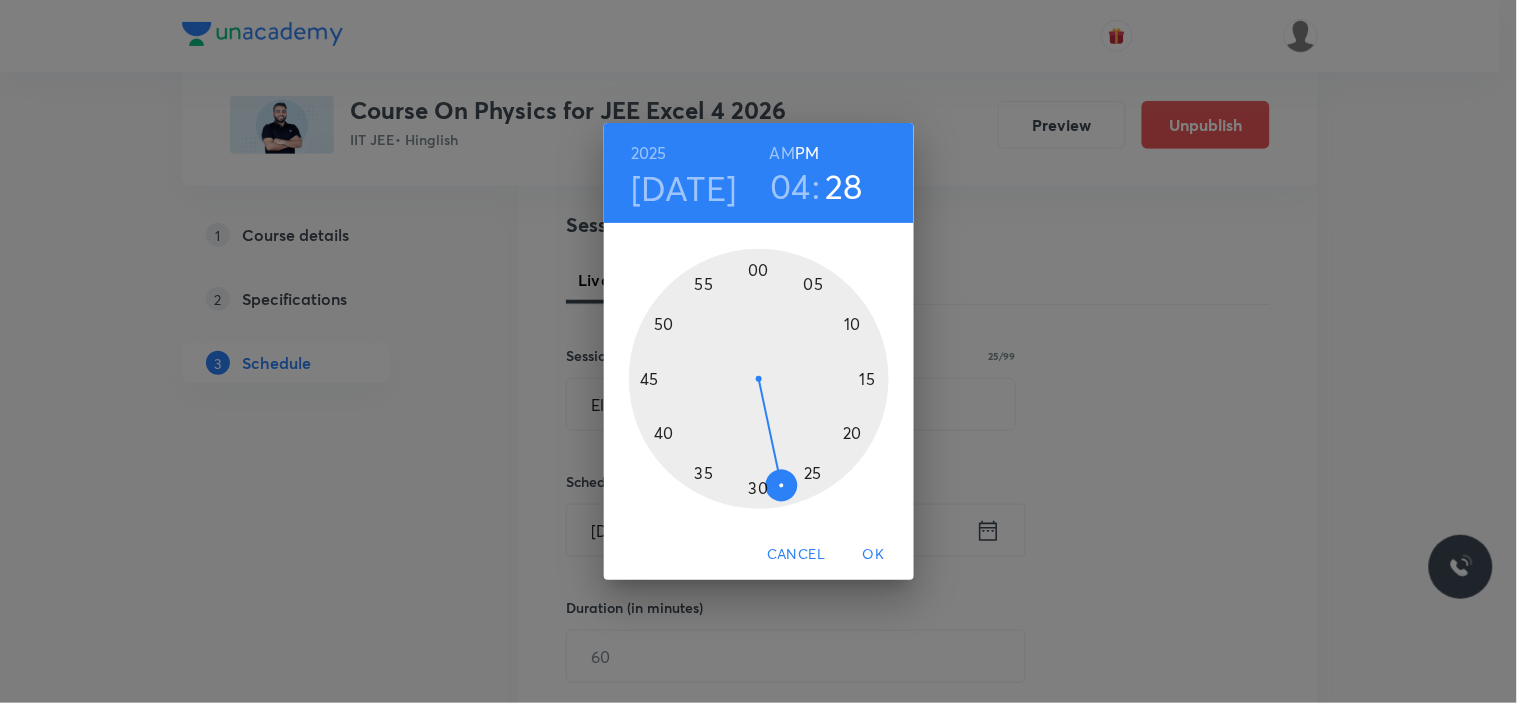 click at bounding box center (759, 379) 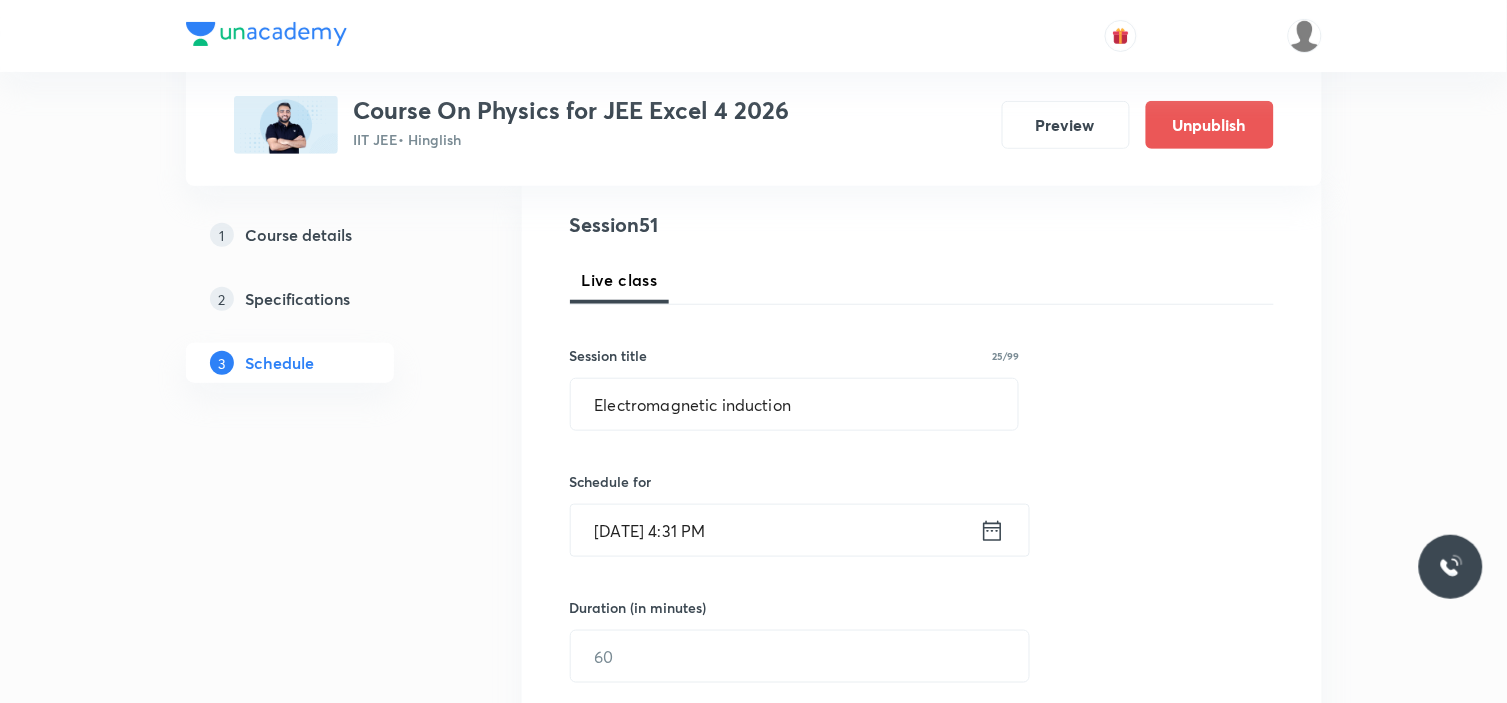 click on "Jul 19, 2025, 4:31 PM" at bounding box center [775, 530] 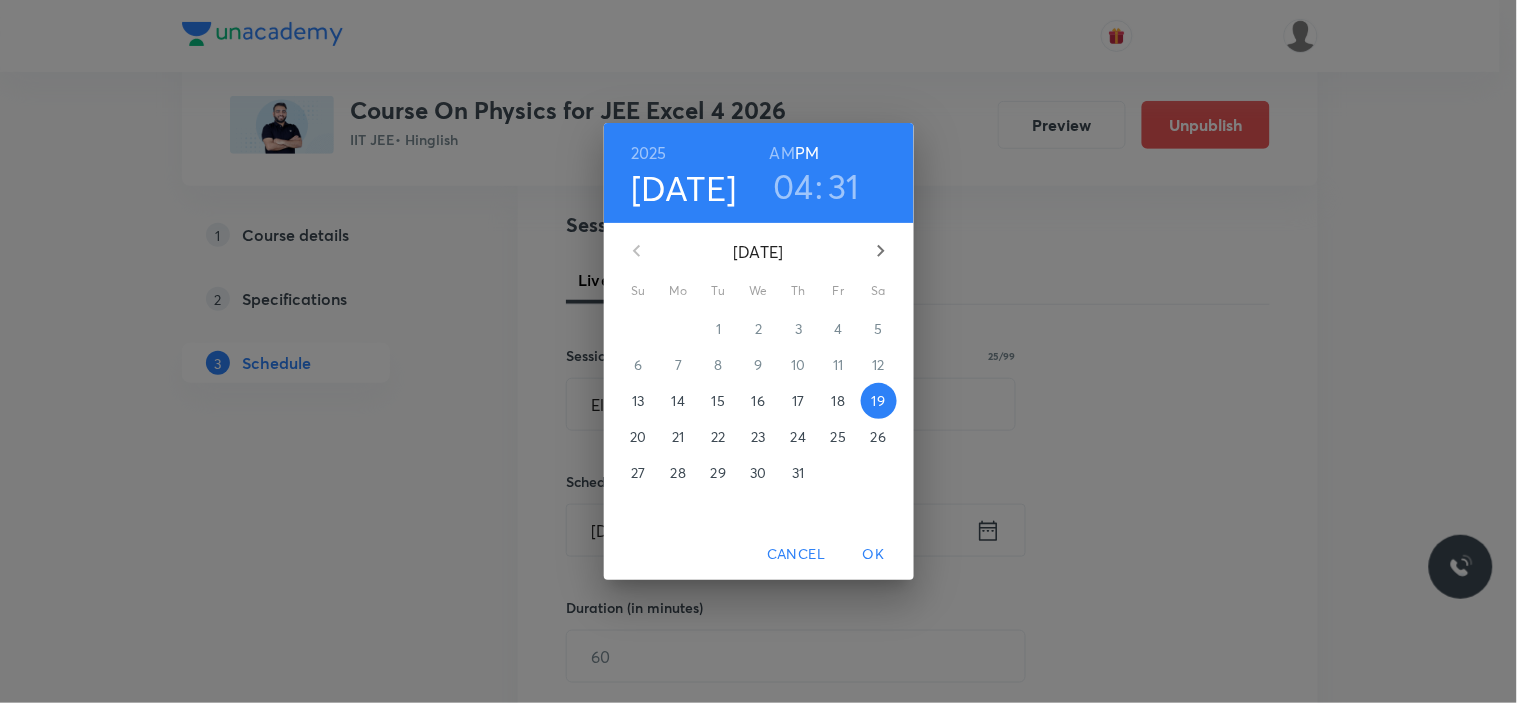 click on "04 : 31" at bounding box center (816, 186) 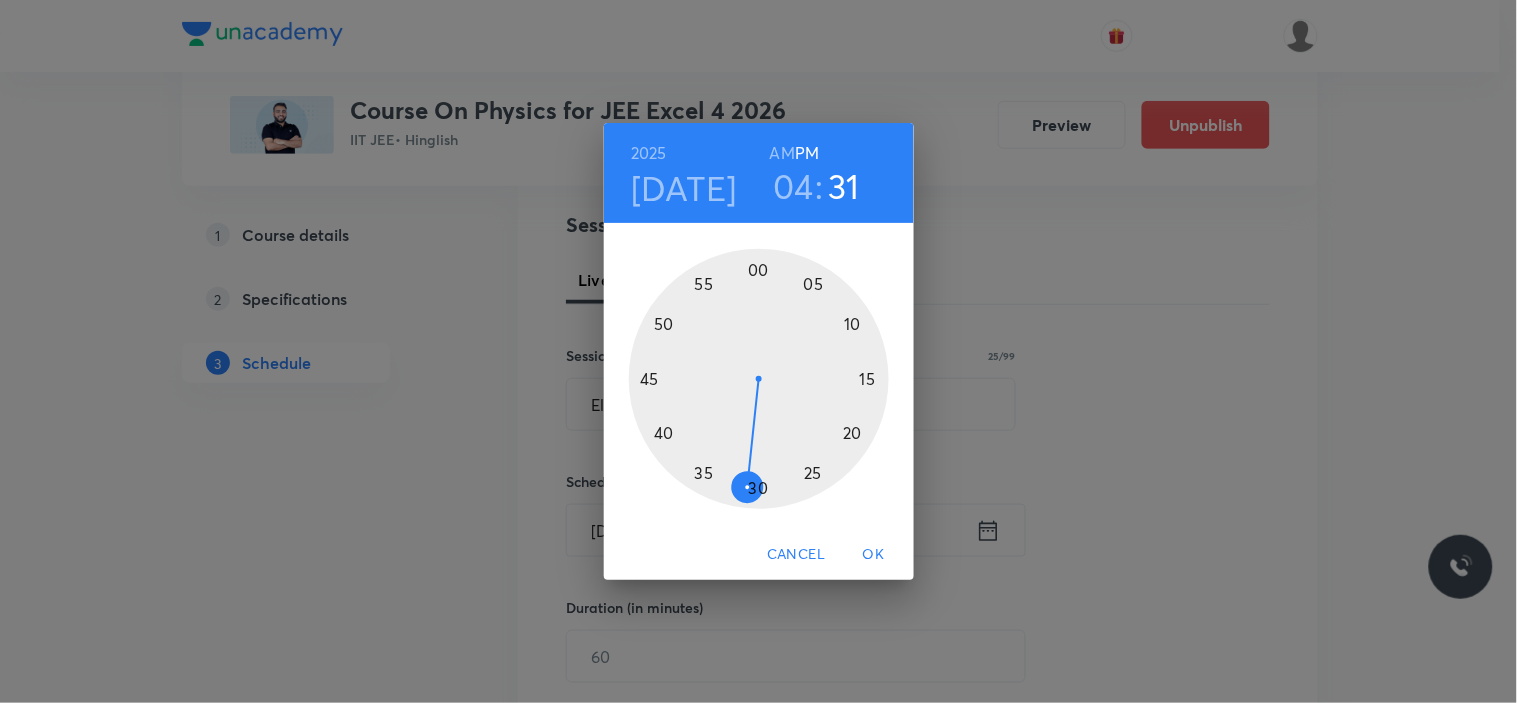 click at bounding box center [759, 379] 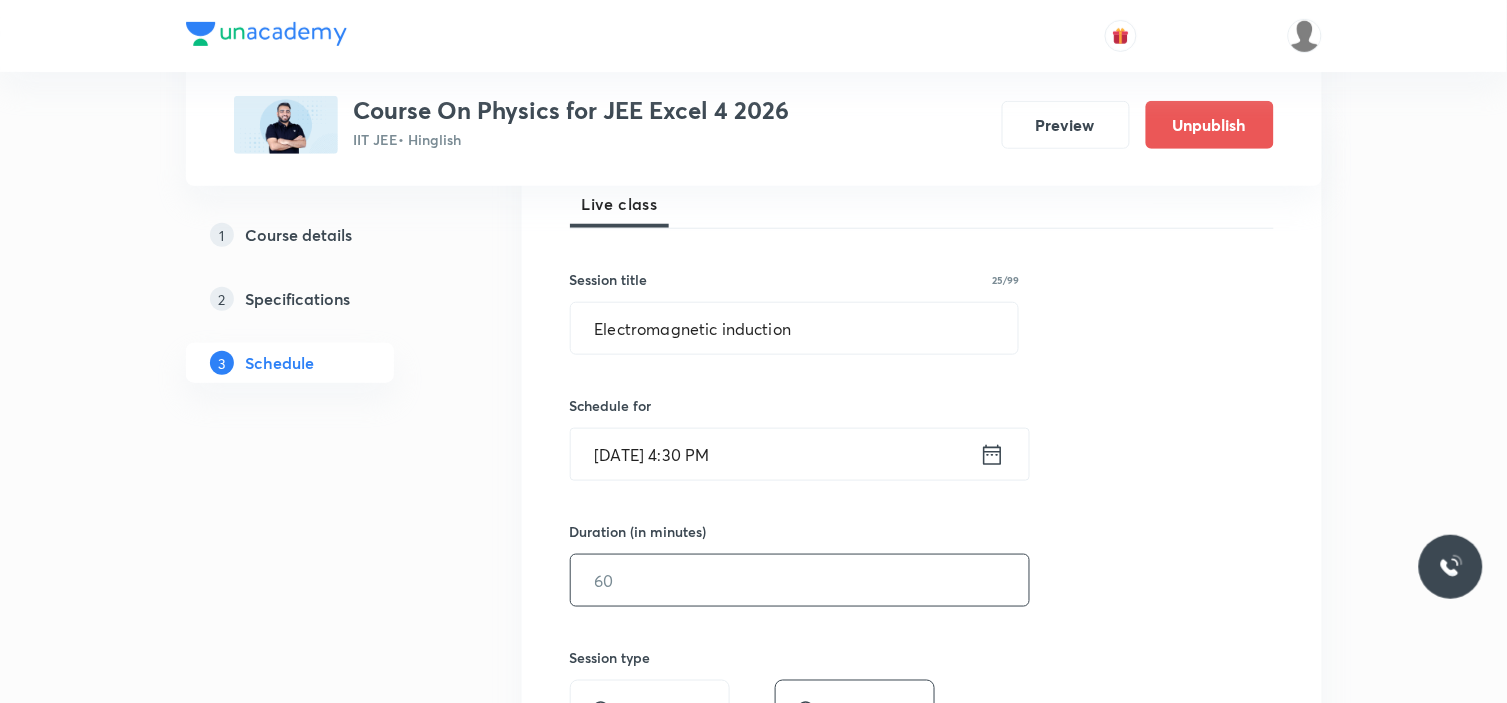 scroll, scrollTop: 333, scrollLeft: 0, axis: vertical 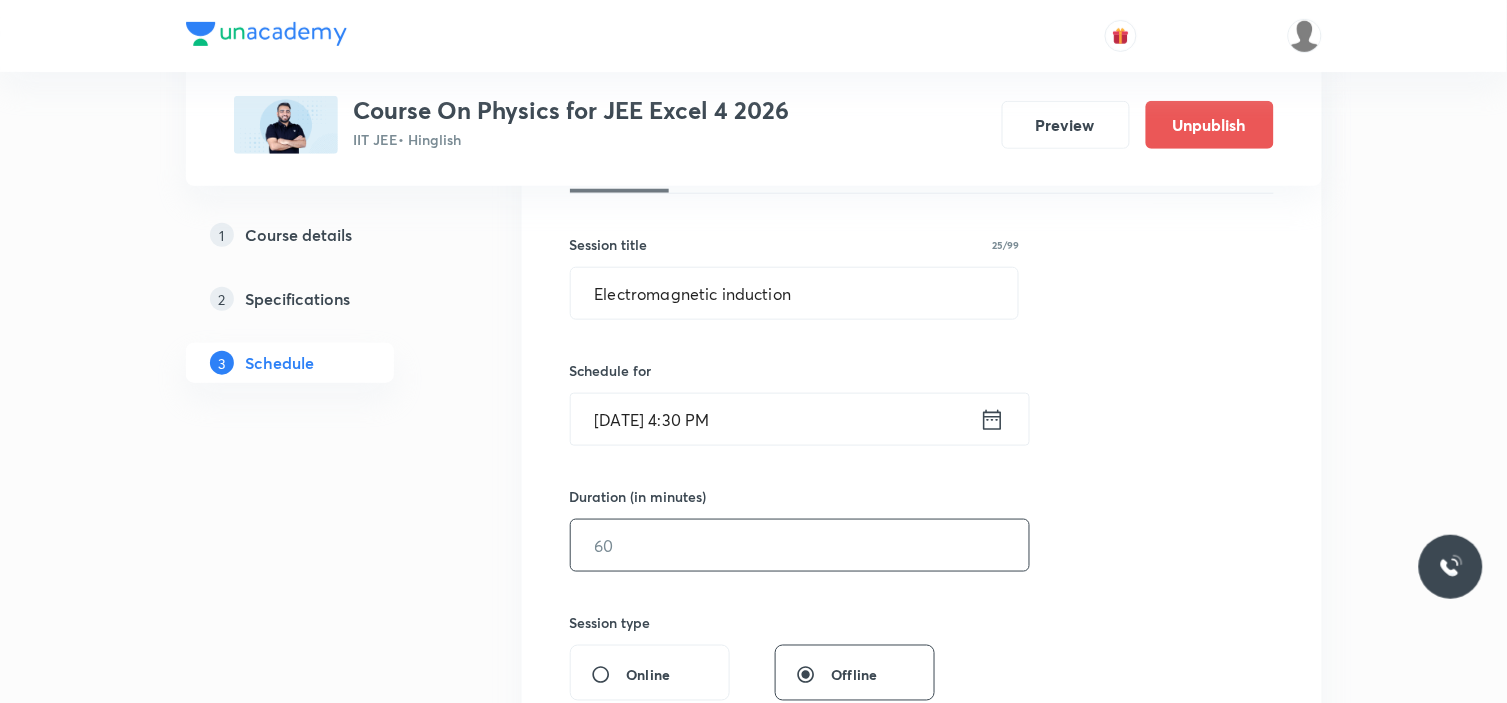 click at bounding box center [800, 545] 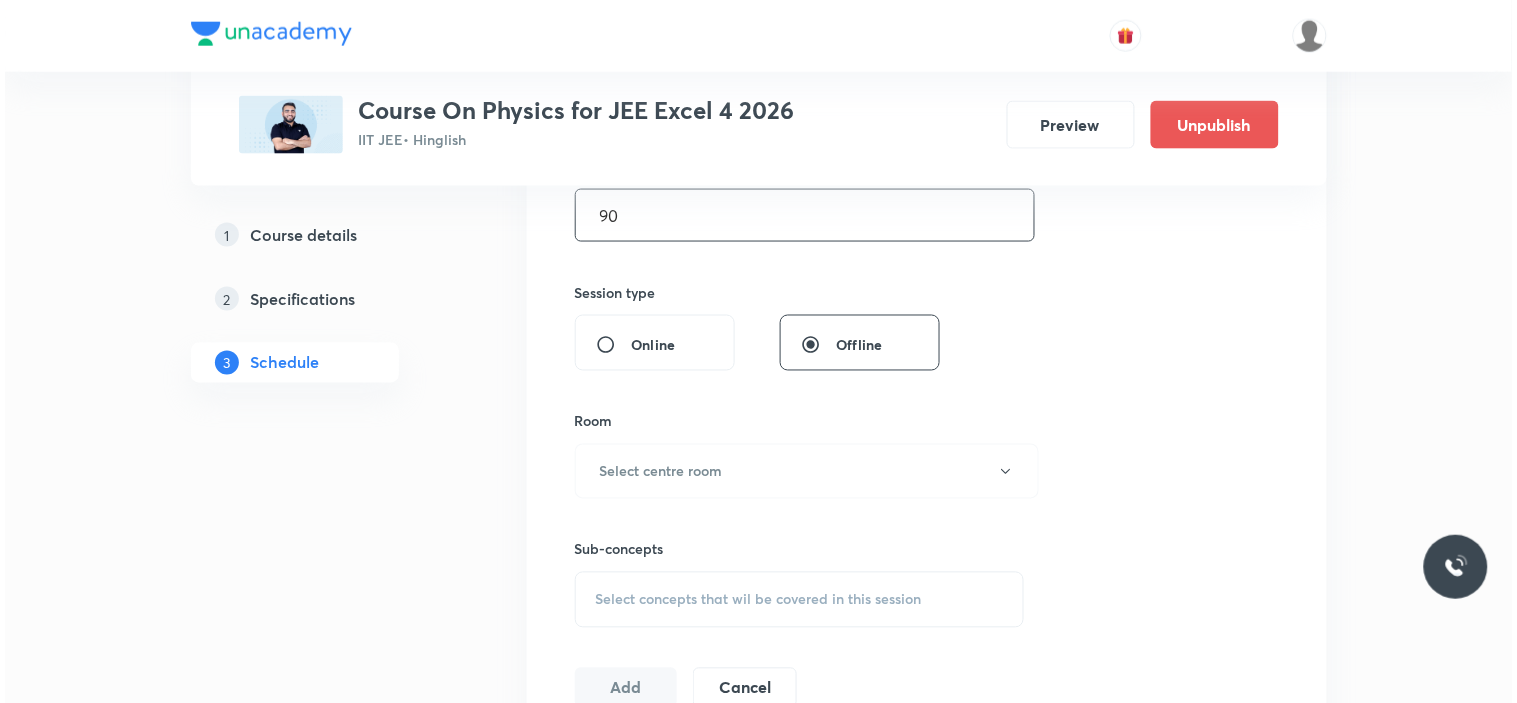 scroll, scrollTop: 666, scrollLeft: 0, axis: vertical 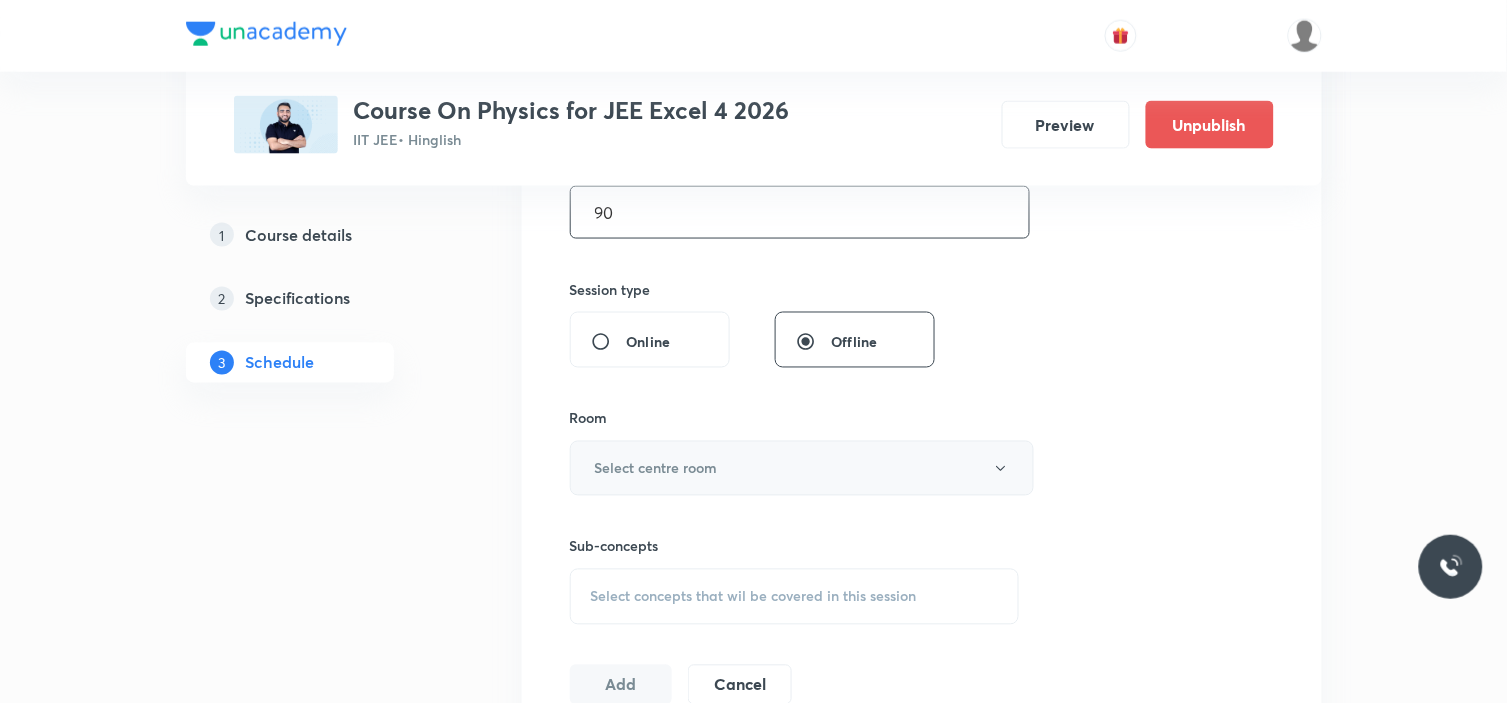 type on "90" 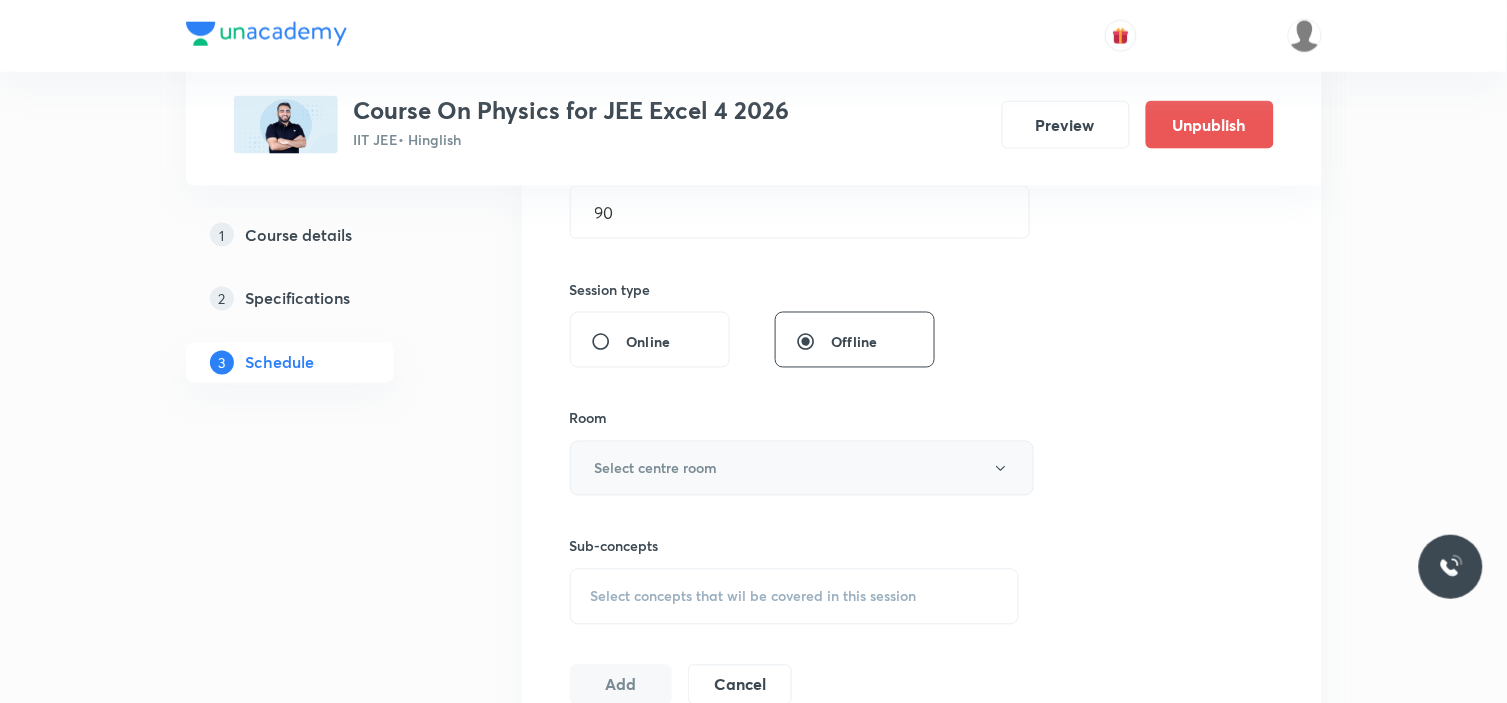 click on "Select centre room" at bounding box center [802, 468] 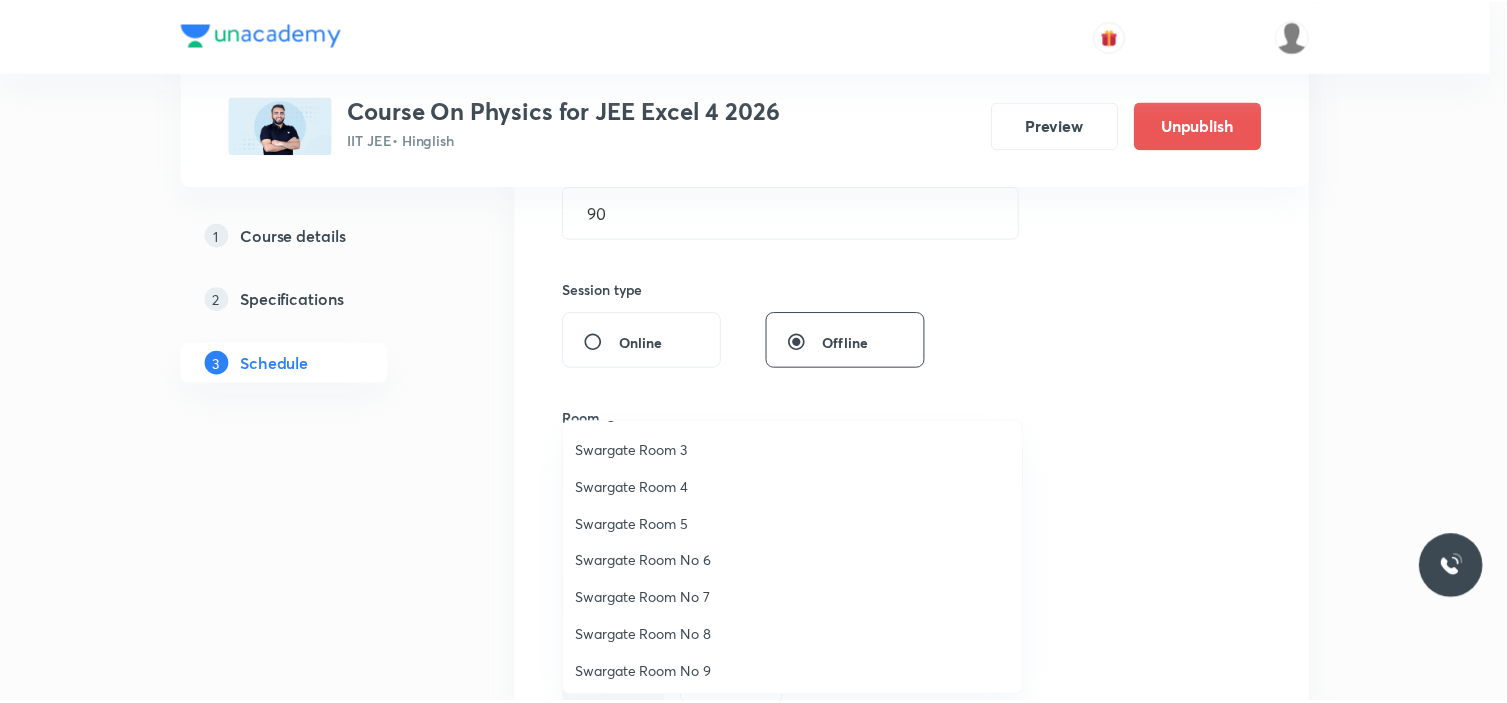 scroll, scrollTop: 111, scrollLeft: 0, axis: vertical 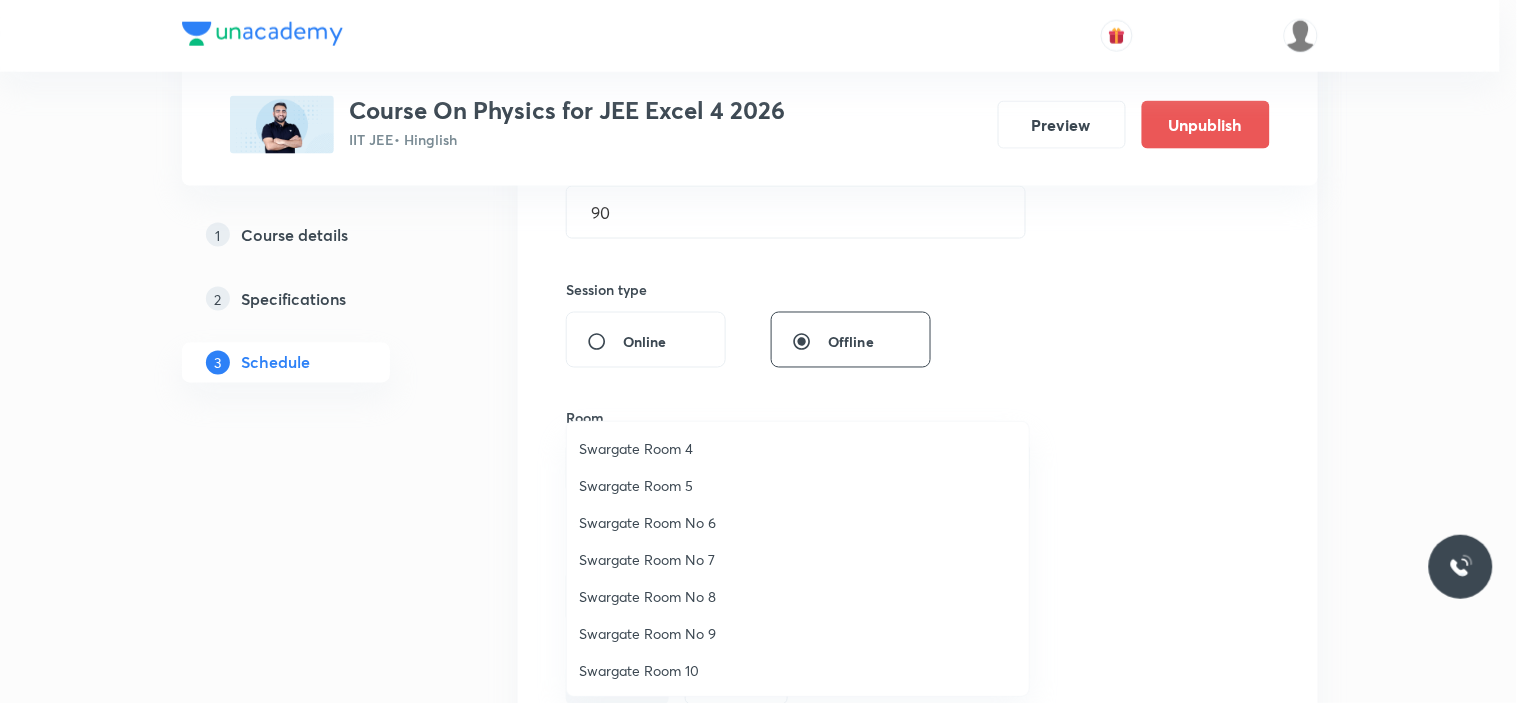 click on "Swargate Room No 7" at bounding box center (798, 559) 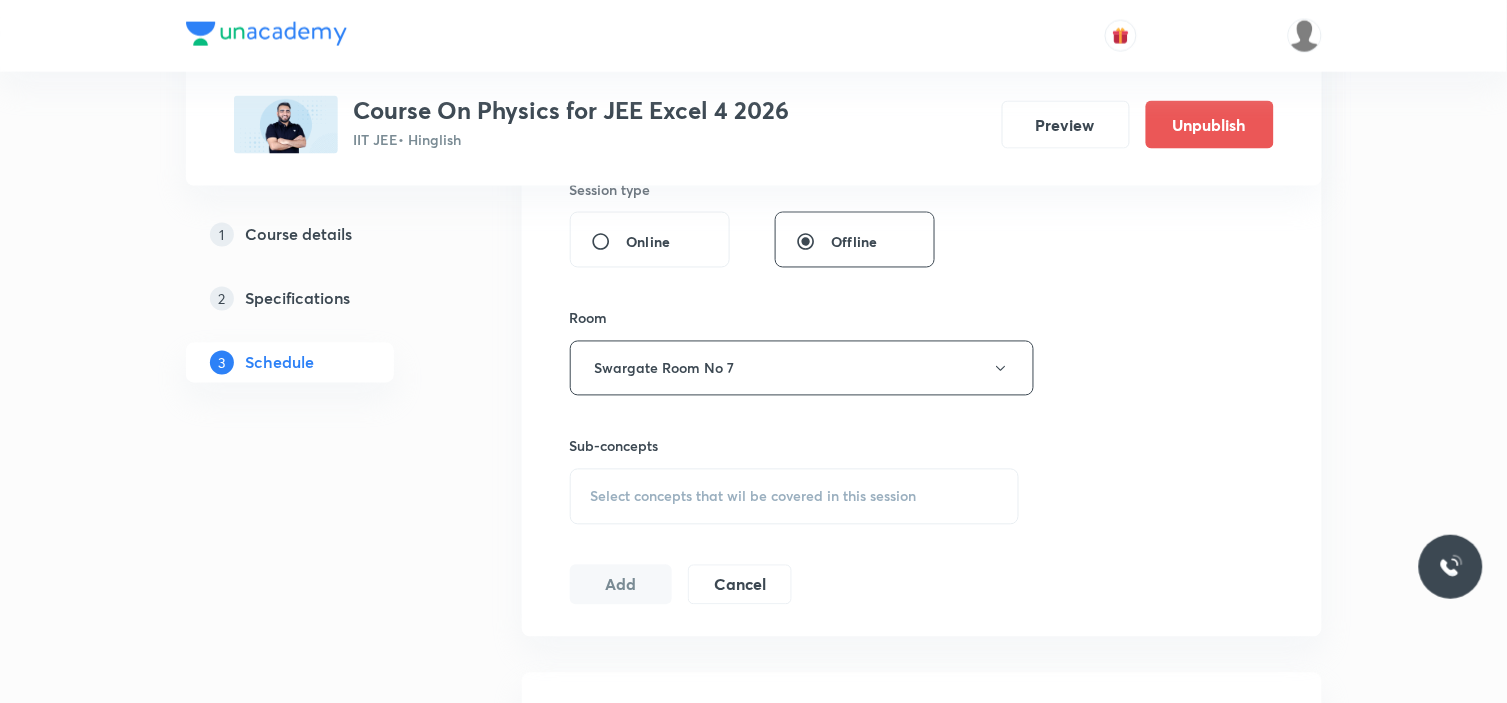 scroll, scrollTop: 888, scrollLeft: 0, axis: vertical 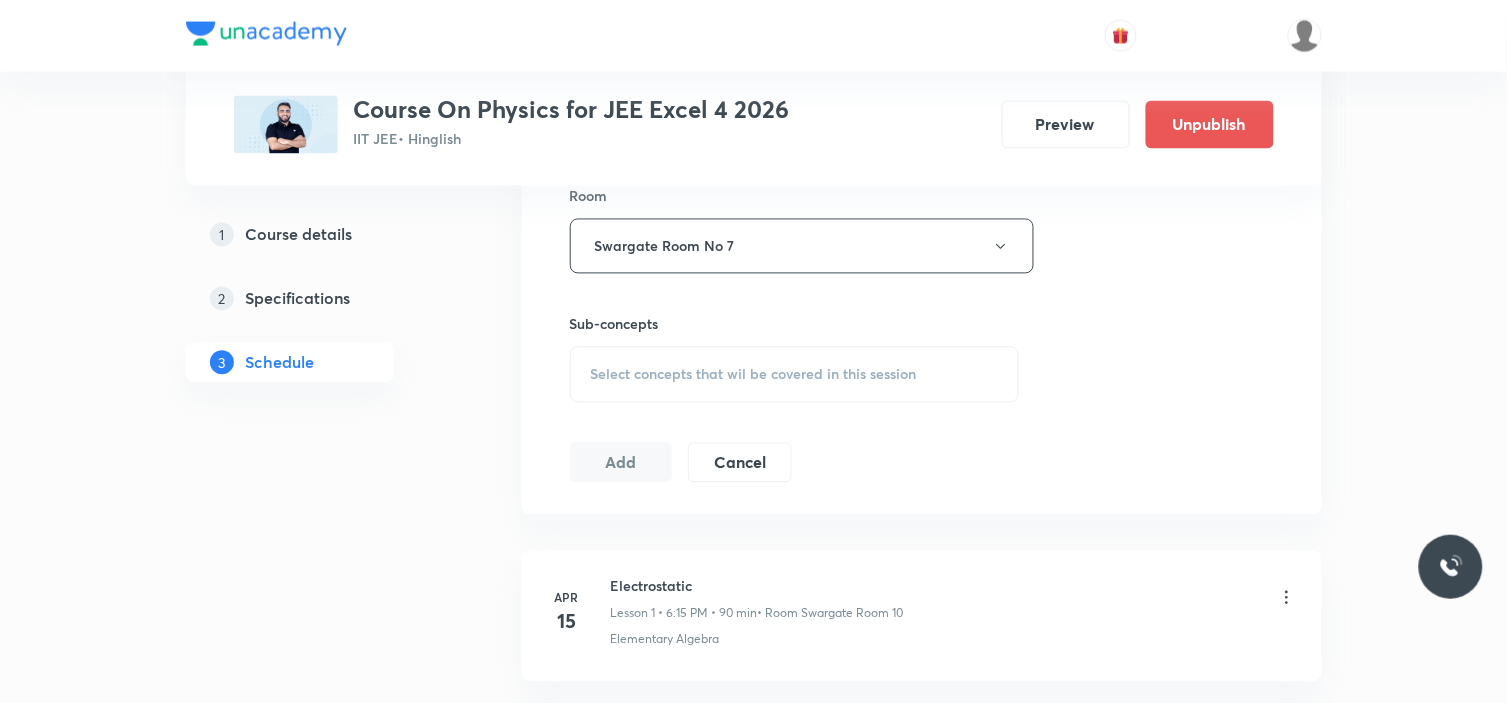 click on "Select concepts that wil be covered in this session" at bounding box center [795, 375] 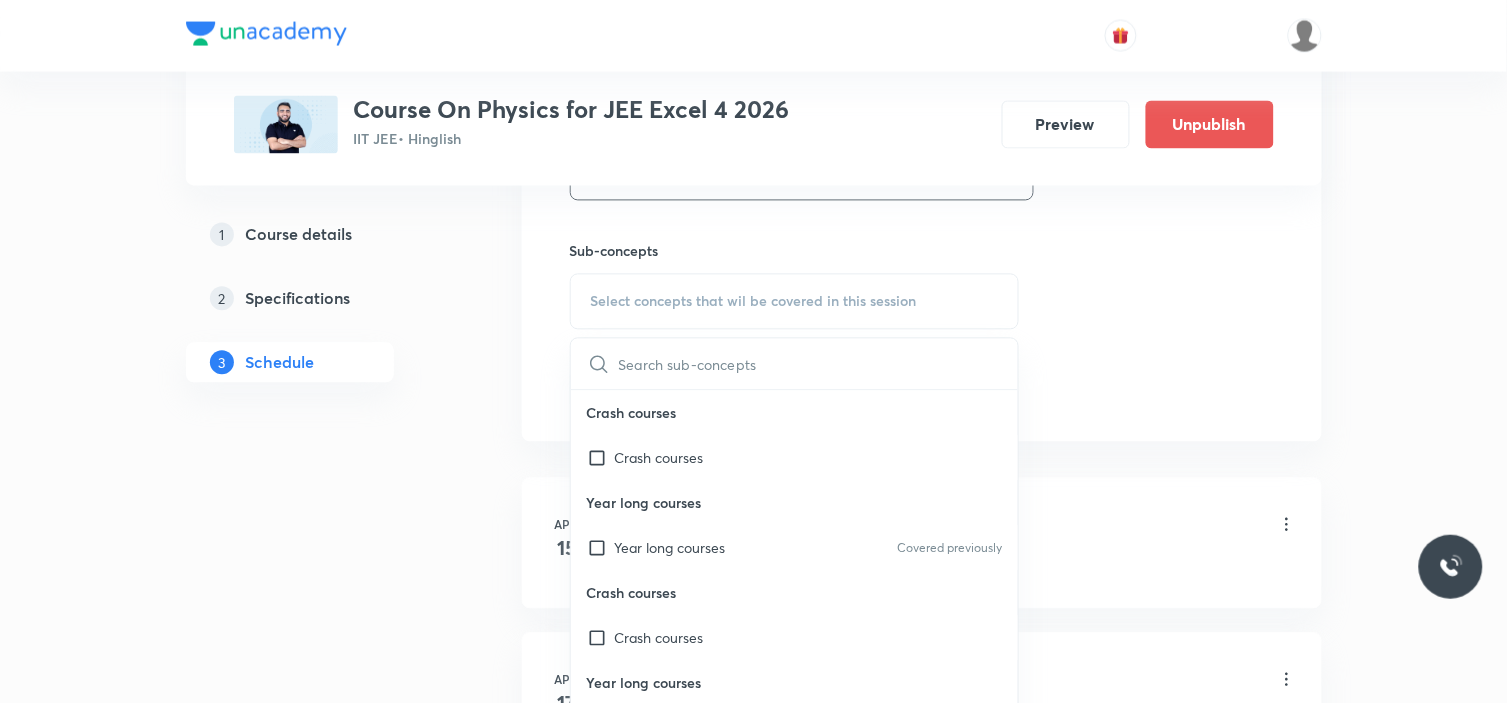 scroll, scrollTop: 1000, scrollLeft: 0, axis: vertical 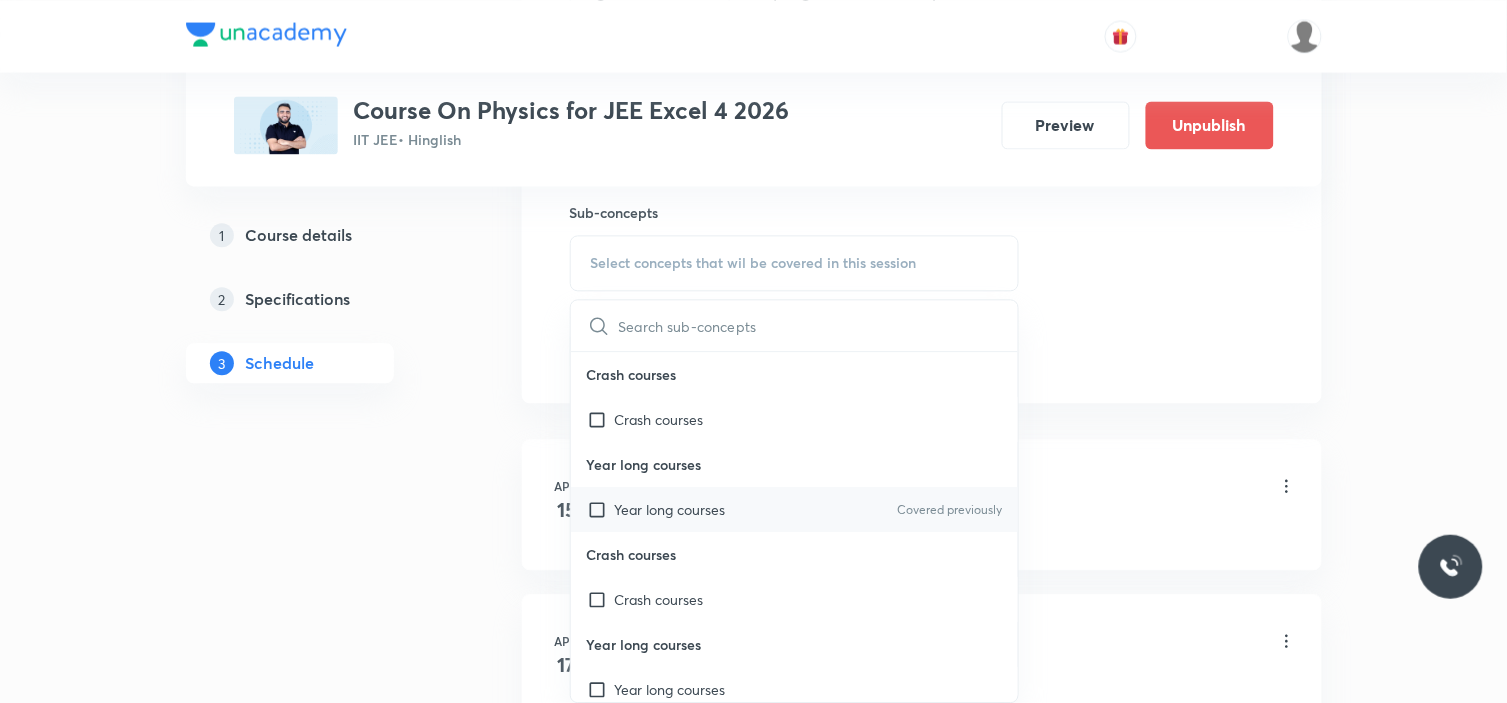 click on "Year long courses" at bounding box center (670, 509) 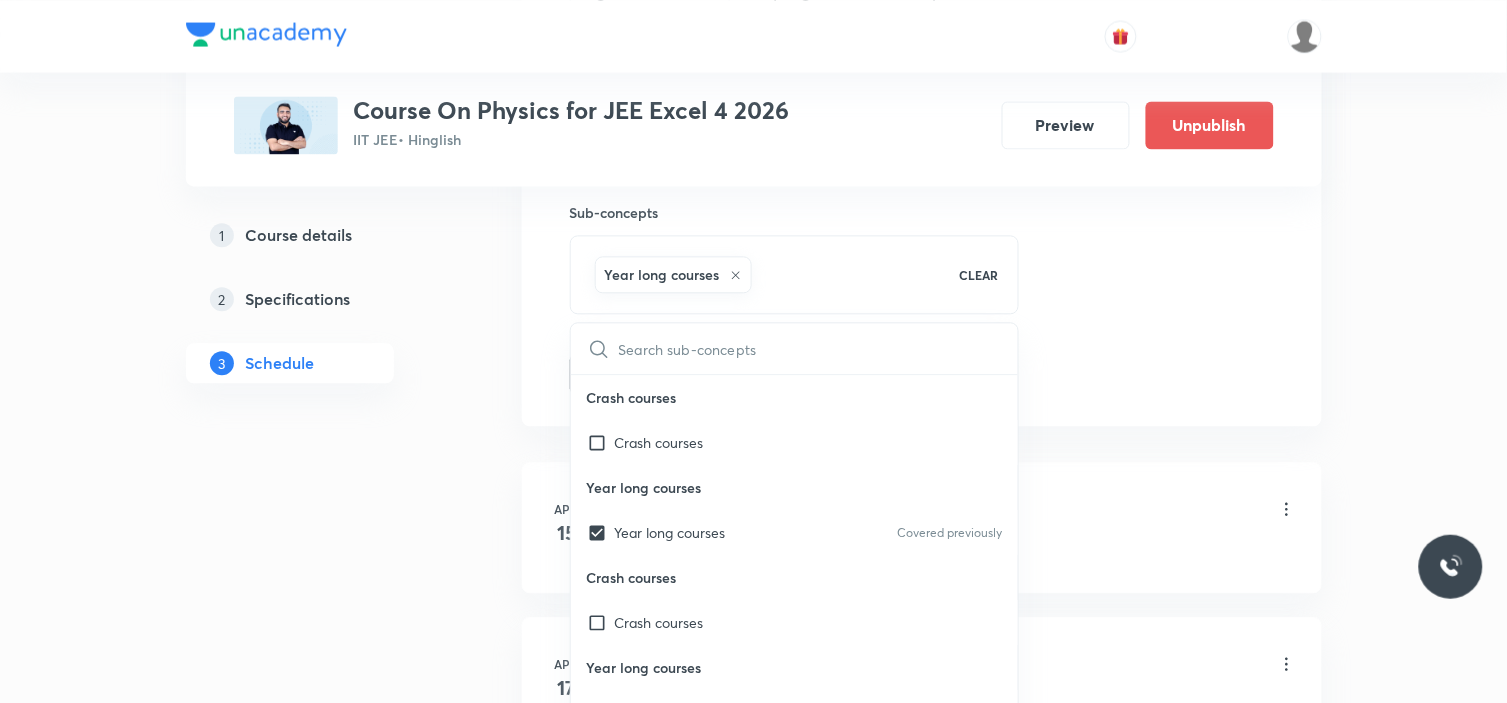 click on "Session  51 Live class Session title 25/99 Electromagnetic induction ​ Schedule for Jul 19, 2025, 4:30 PM ​ Duration (in minutes) 90 ​   Session type Online Offline Room Swargate Room No 7 Sub-concepts Year long courses CLEAR ​ Crash courses Crash courses Year long courses Year long courses Covered previously Crash courses Crash courses Year long courses Year long courses Add Cancel" at bounding box center [922, -87] 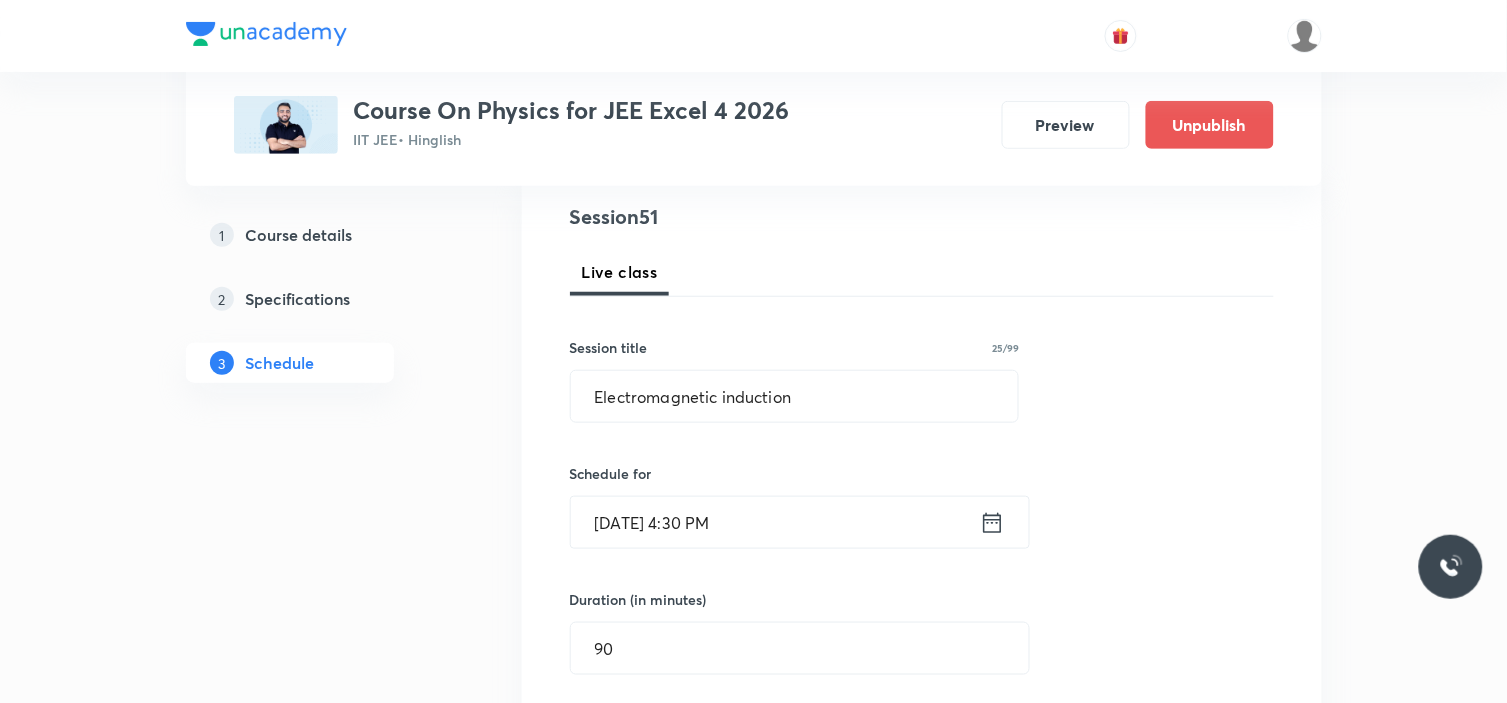 scroll, scrollTop: 222, scrollLeft: 0, axis: vertical 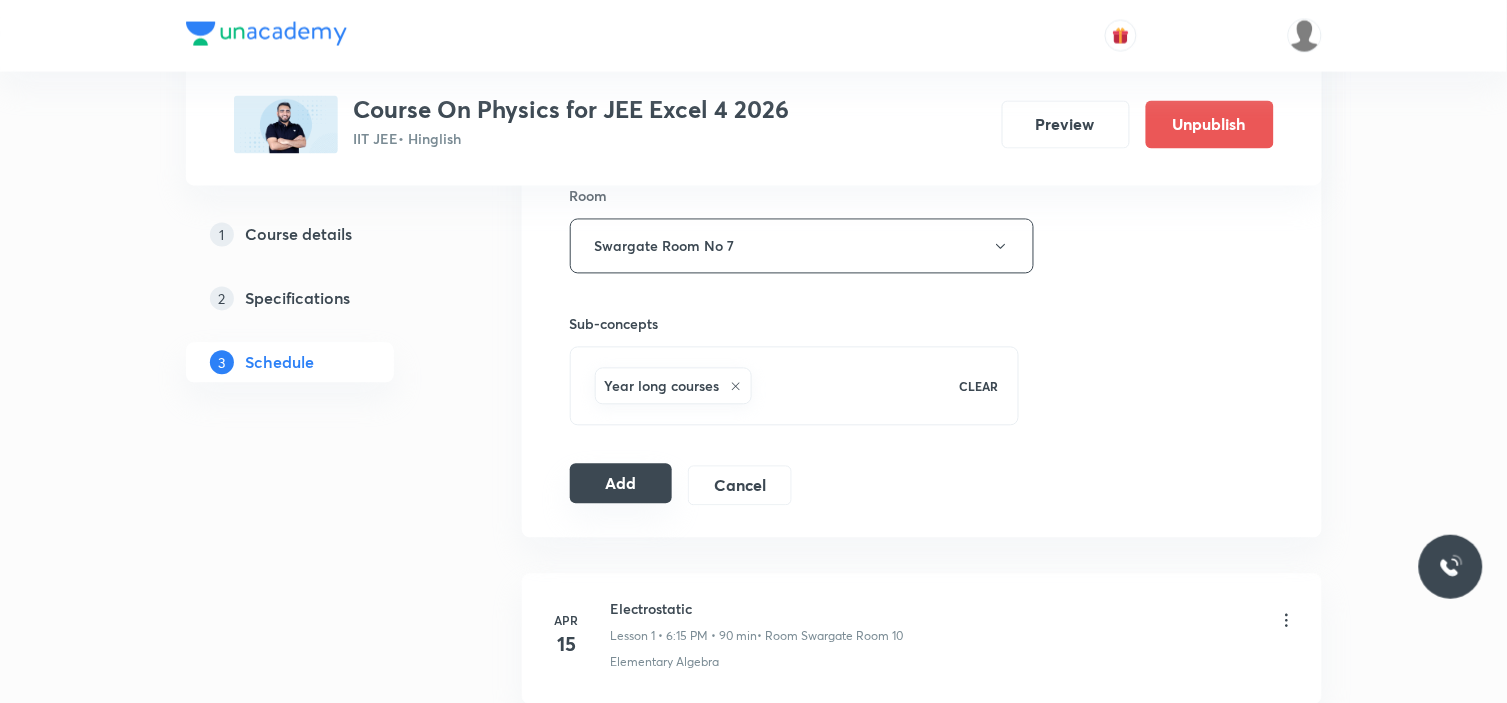 click on "Add" at bounding box center [621, 484] 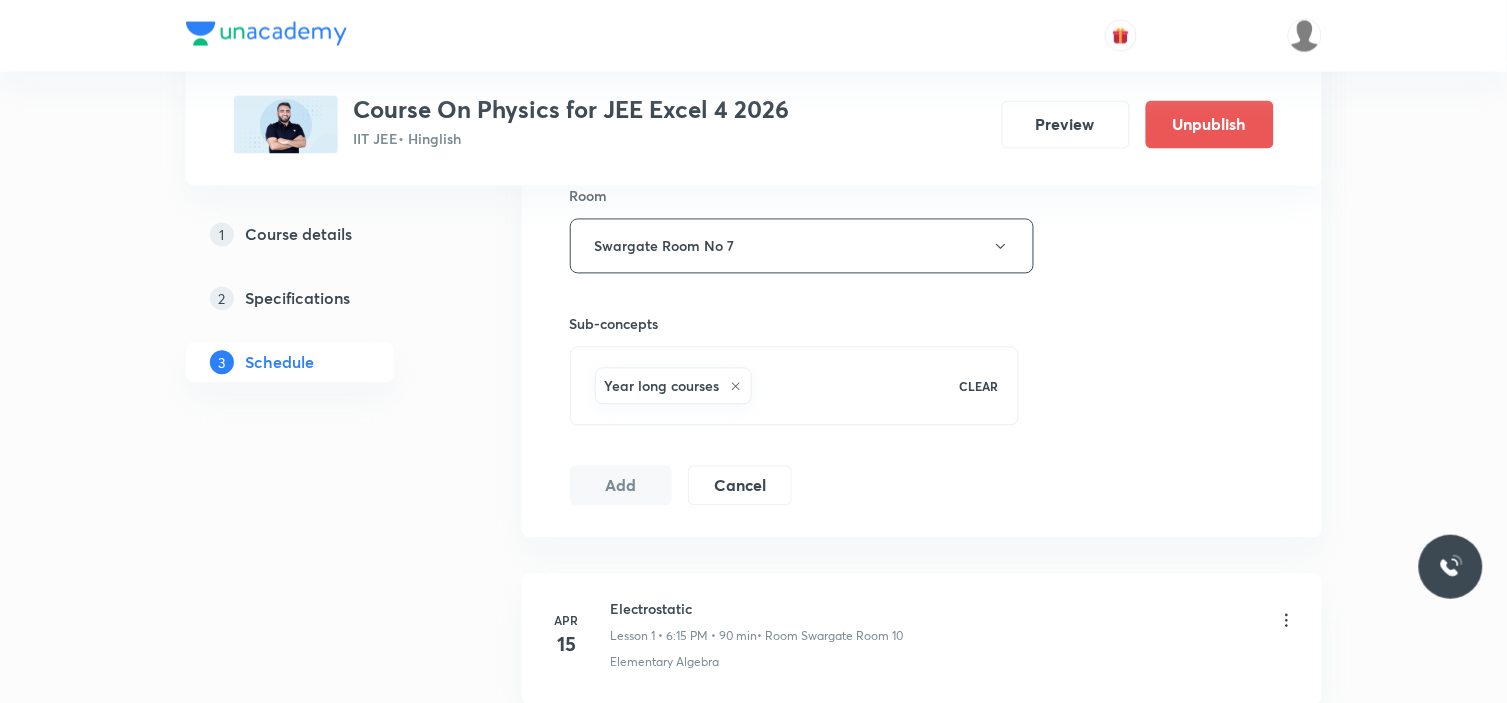 scroll, scrollTop: 444, scrollLeft: 0, axis: vertical 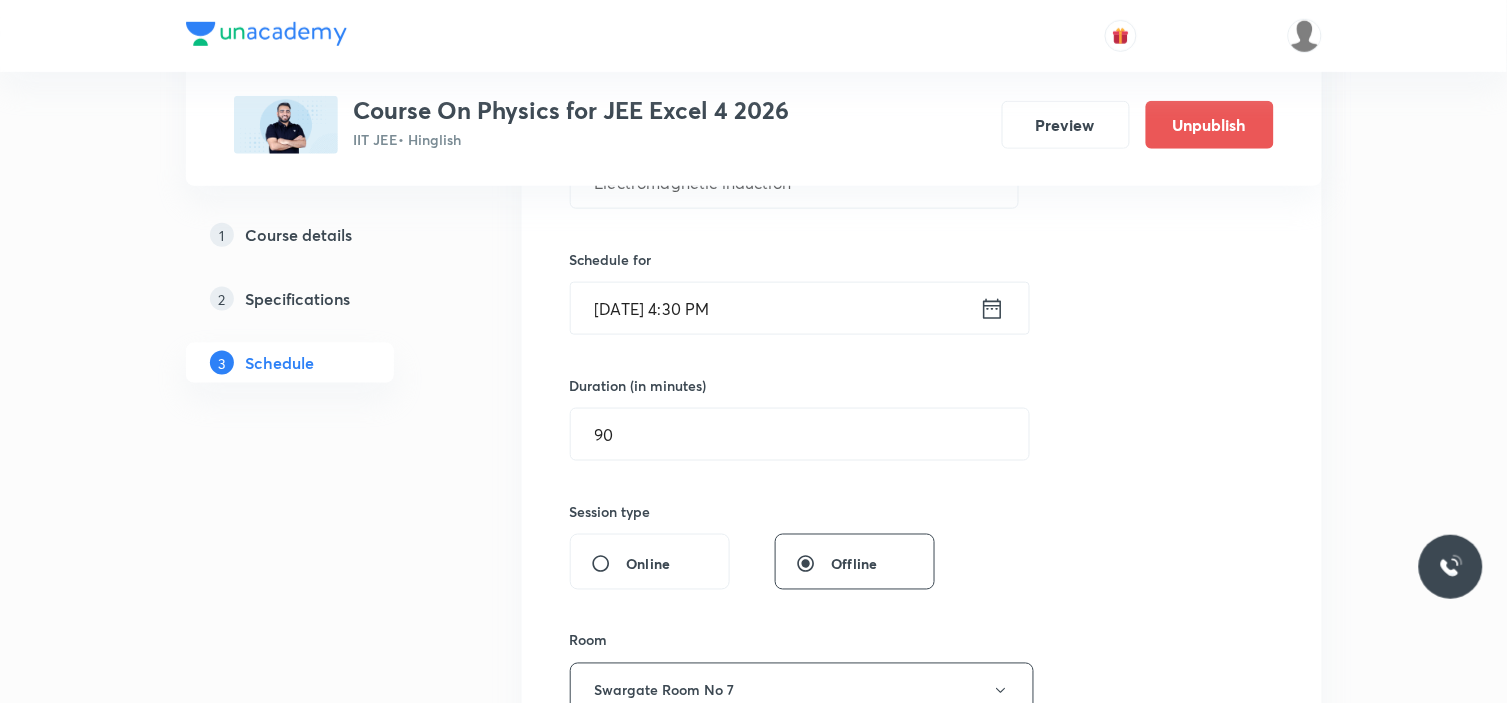 type 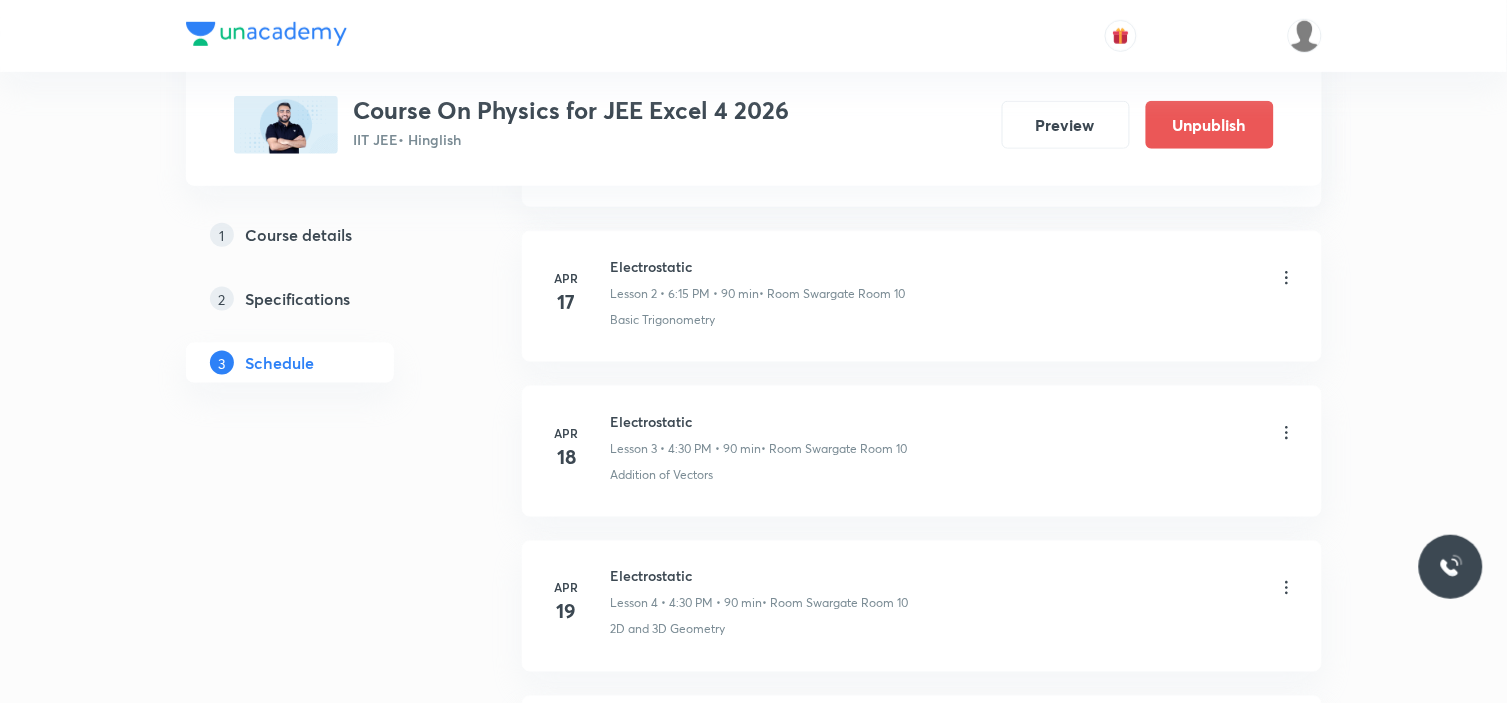click on "Plus Courses Course On Physics for JEE Excel 4 2026 IIT JEE  • Hinglish Preview Unpublish 1 Course details 2 Specifications 3 Schedule Schedule 51  classes Add new session Apr 15 Electrostatic Lesson 1 • 6:15 PM • 90 min  • Room Swargate Room 10 Elementary Algebra Apr 17 Electrostatic Lesson 2 • 6:15 PM • 90 min  • Room Swargate Room 10 Basic Trigonometry Apr 18 Electrostatic Lesson 3 • 4:30 PM • 90 min  • Room Swargate Room 10 Addition of Vectors Apr 19 Electrostatic Lesson 4 • 4:30 PM • 90 min  • Room Swargate Room 10 2D and 3D Geometry Apr 22 Electrostatic Lesson 5 • 6:15 PM • 90 min  • Room Swargate Room 10 Representation of Vector  Apr 25 Electrostatic Lesson 6 • 6:15 PM • 90 min  • Room Swargate Room 10 Functions Apr 26 Electrostatic Lesson 7 • 4:29 PM • 90 min  • Room Swargate Room 10 Unit Vectors Apr 27 Electrostatic Lesson 8 • 6:15 PM • 90 min  • Room Swargate Room 10 Components of a Vector Apr 29 Electrostatic Lesson 9 • 6:15 PM • 90 min" at bounding box center (753, 3850) 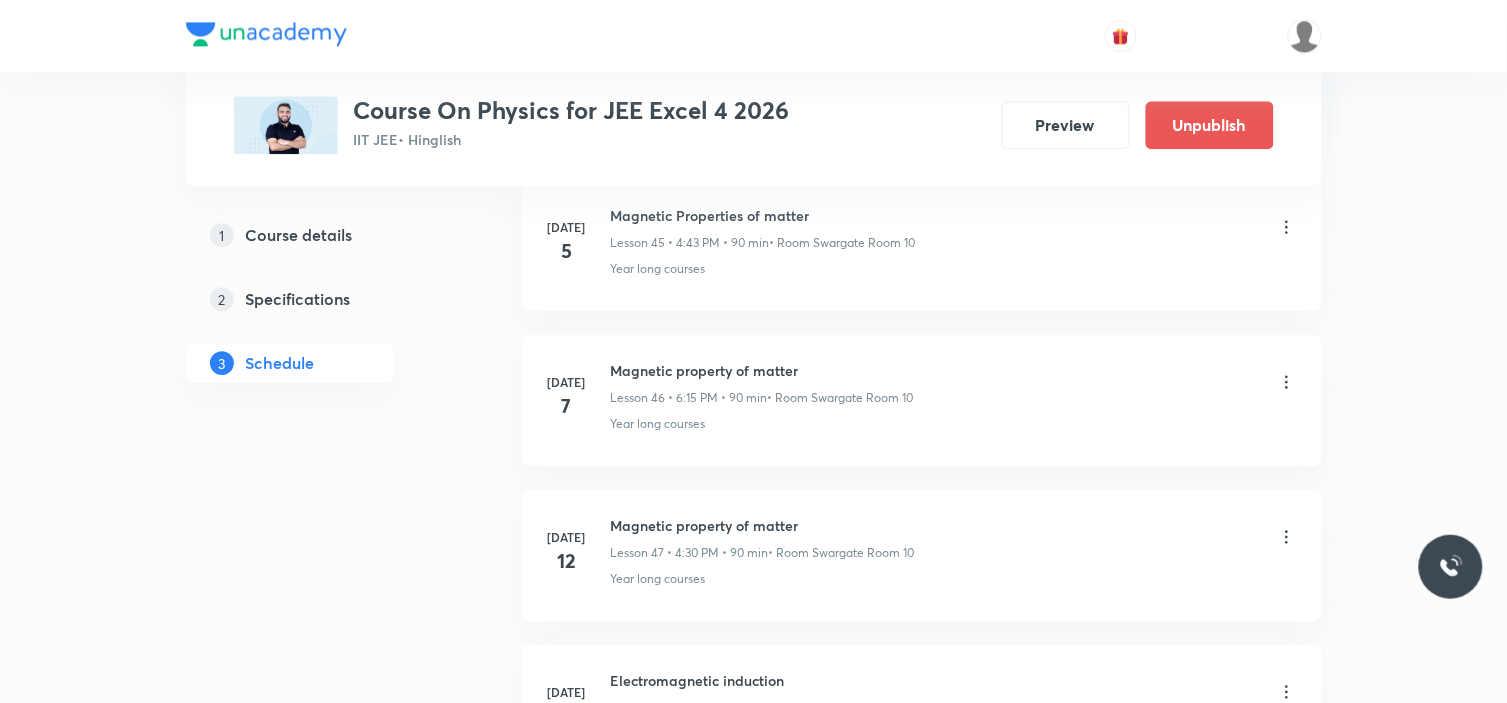 scroll, scrollTop: 7116, scrollLeft: 0, axis: vertical 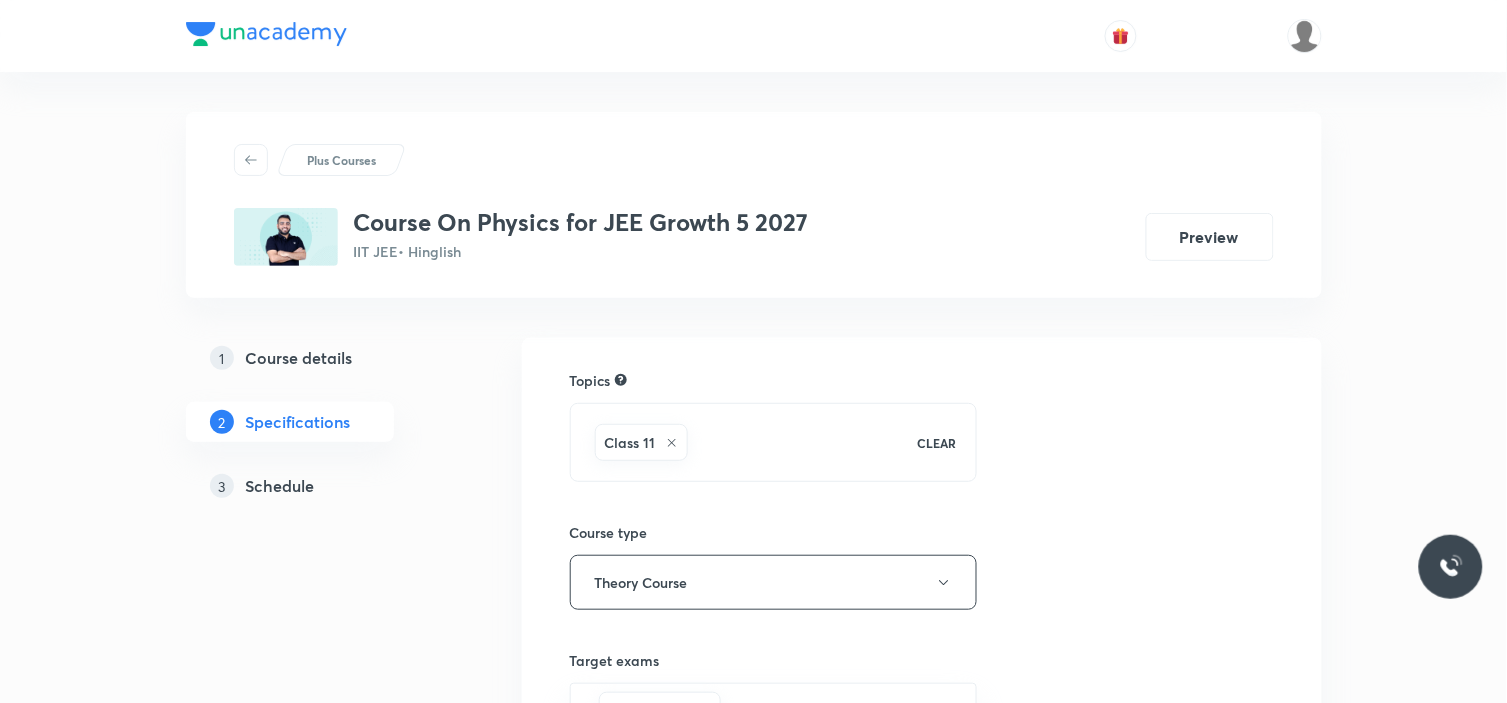 click on "Schedule" at bounding box center [280, 486] 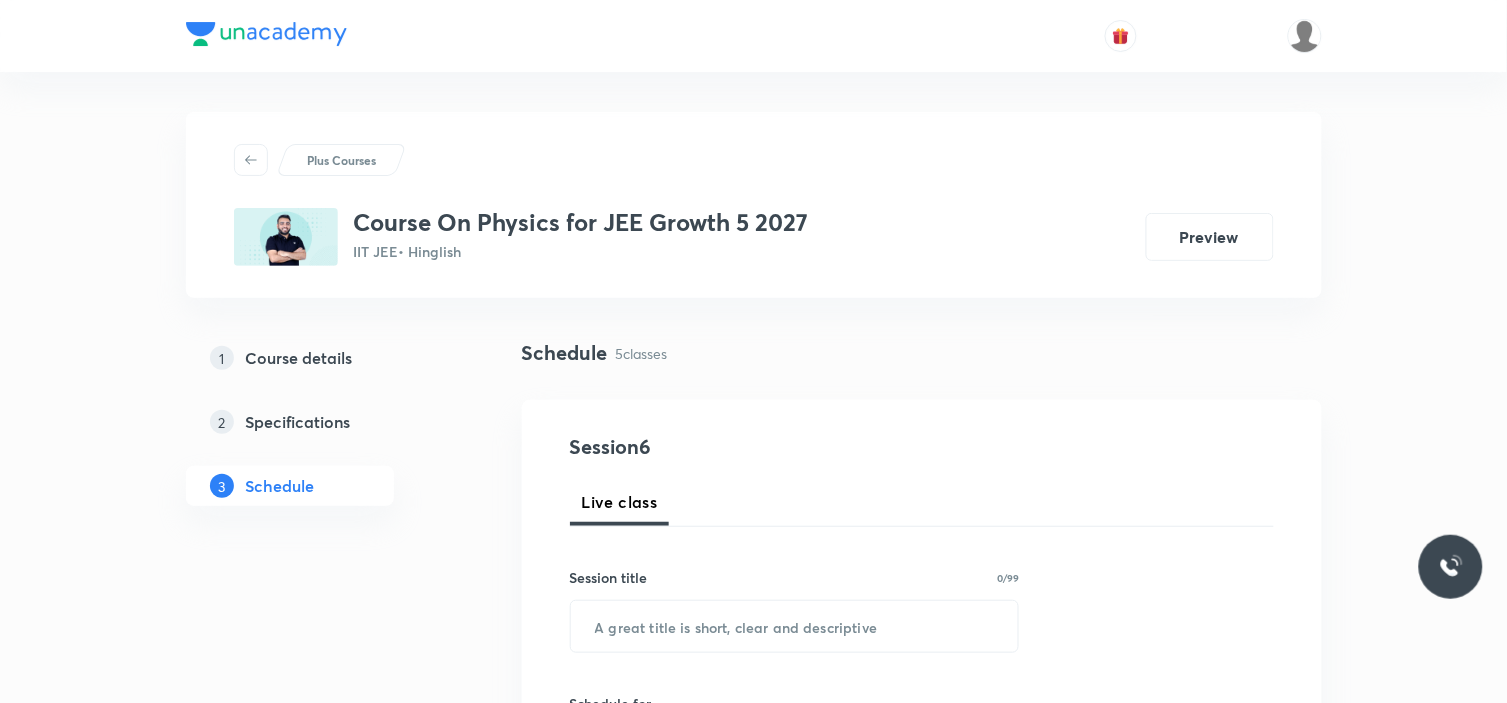 scroll, scrollTop: 111, scrollLeft: 0, axis: vertical 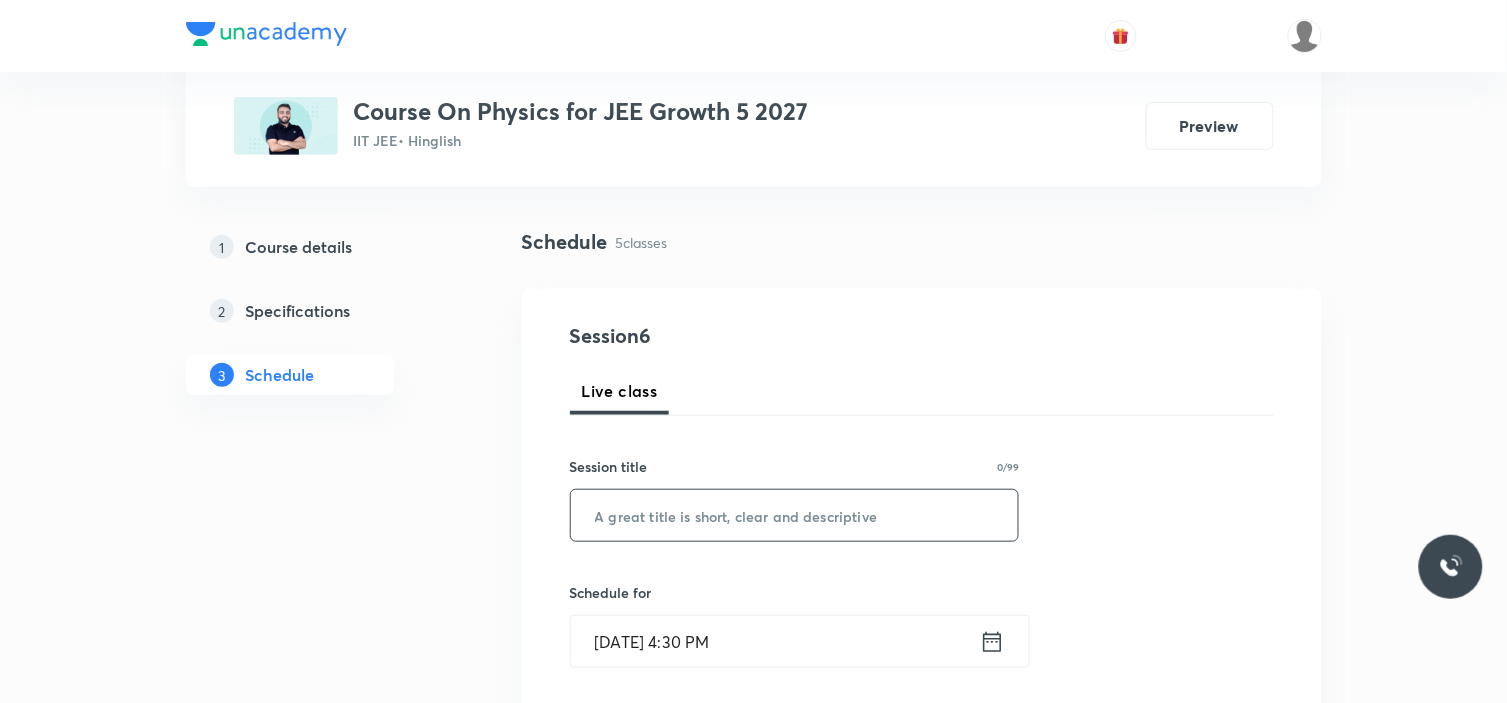 click at bounding box center (795, 515) 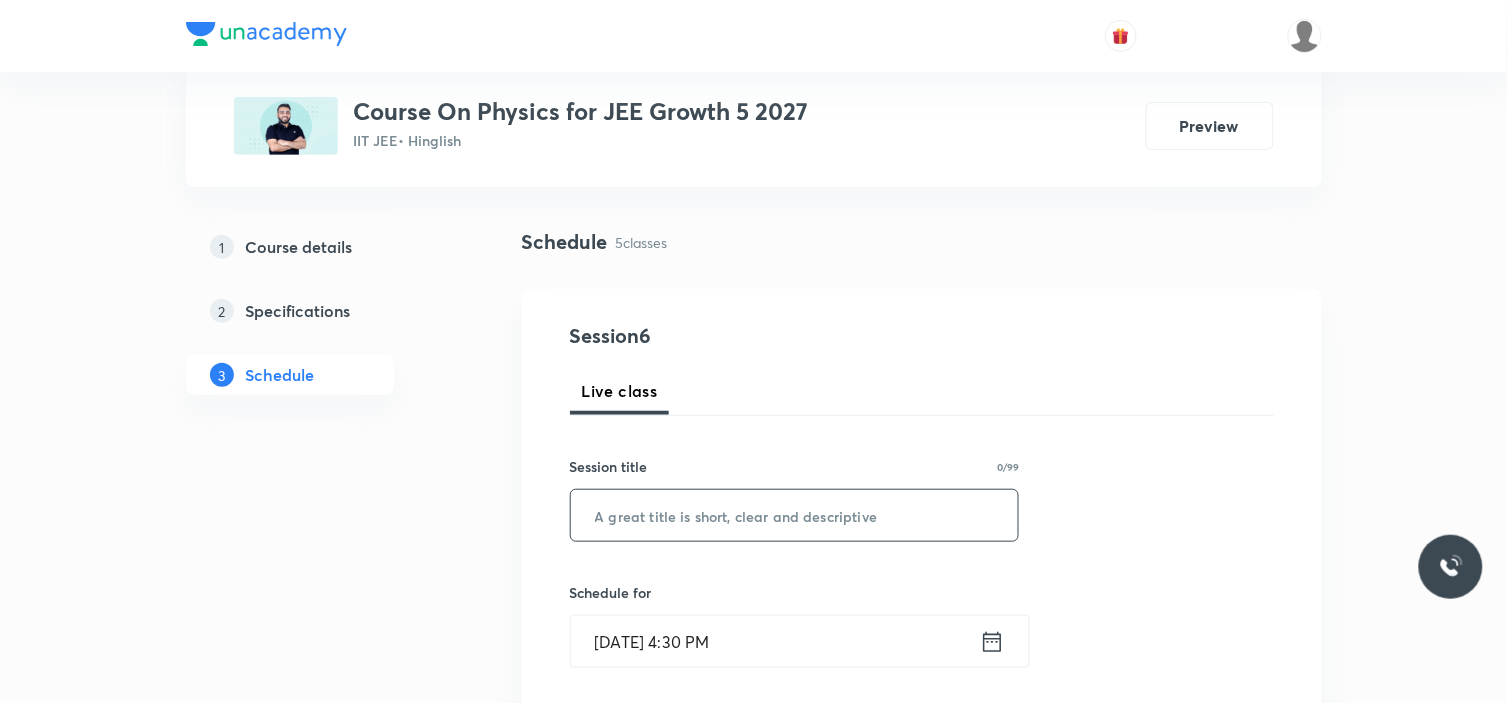 paste on "scalar & vector" 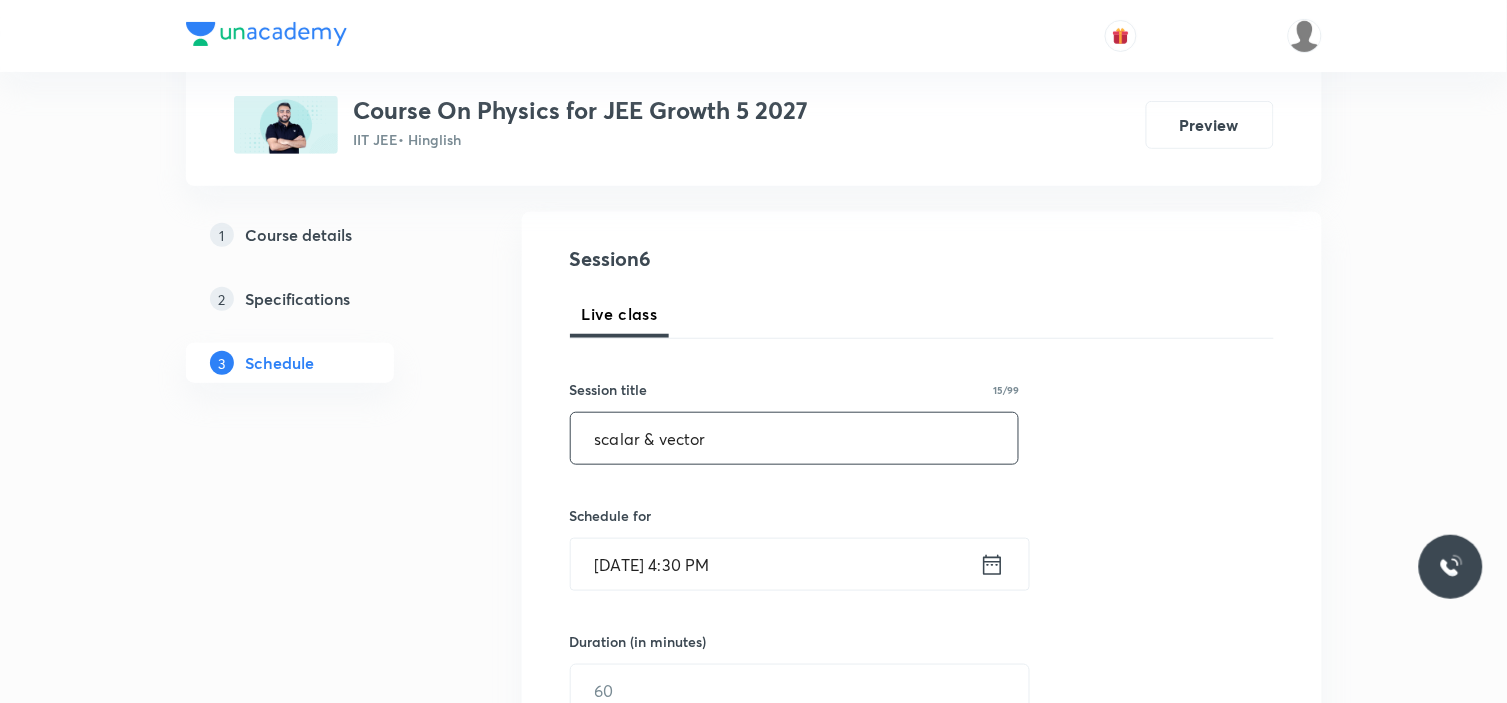 scroll, scrollTop: 222, scrollLeft: 0, axis: vertical 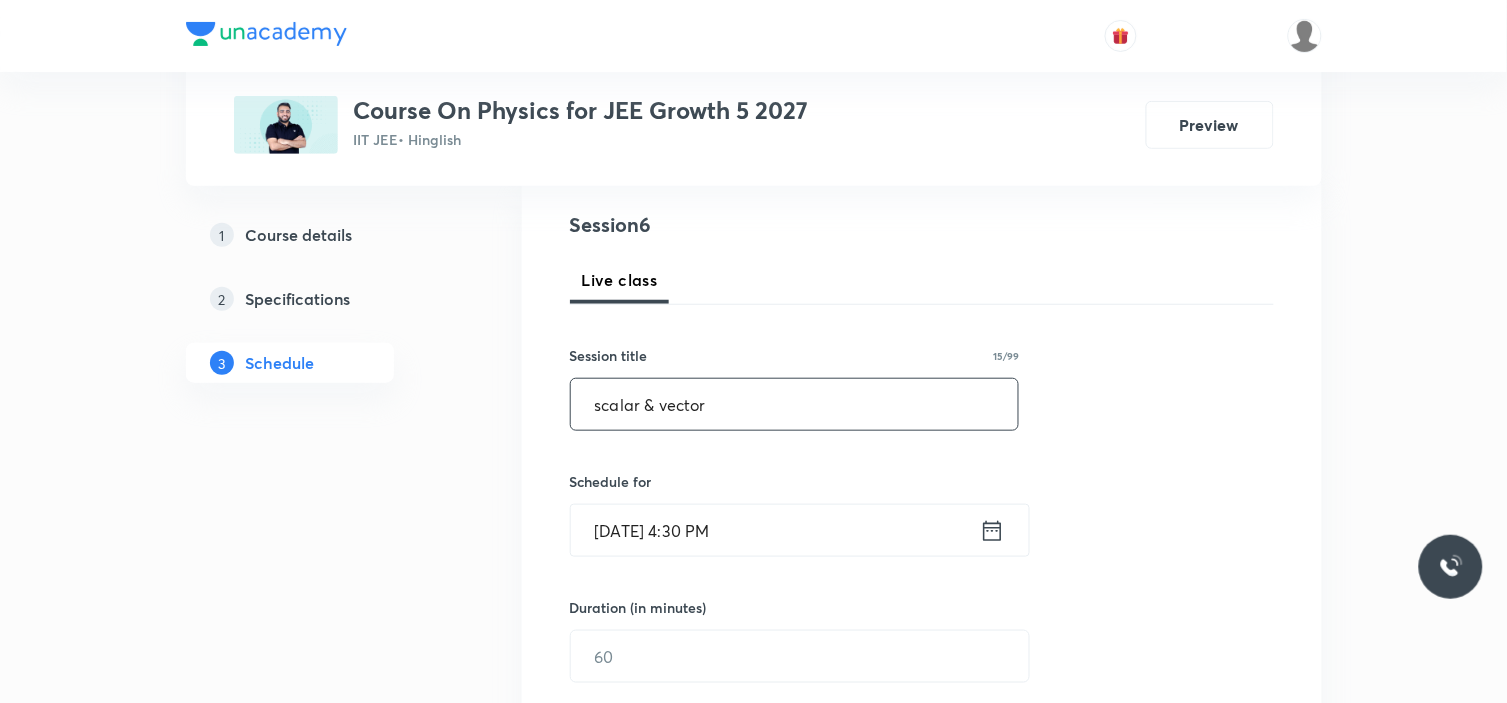 type on "scalar & vector" 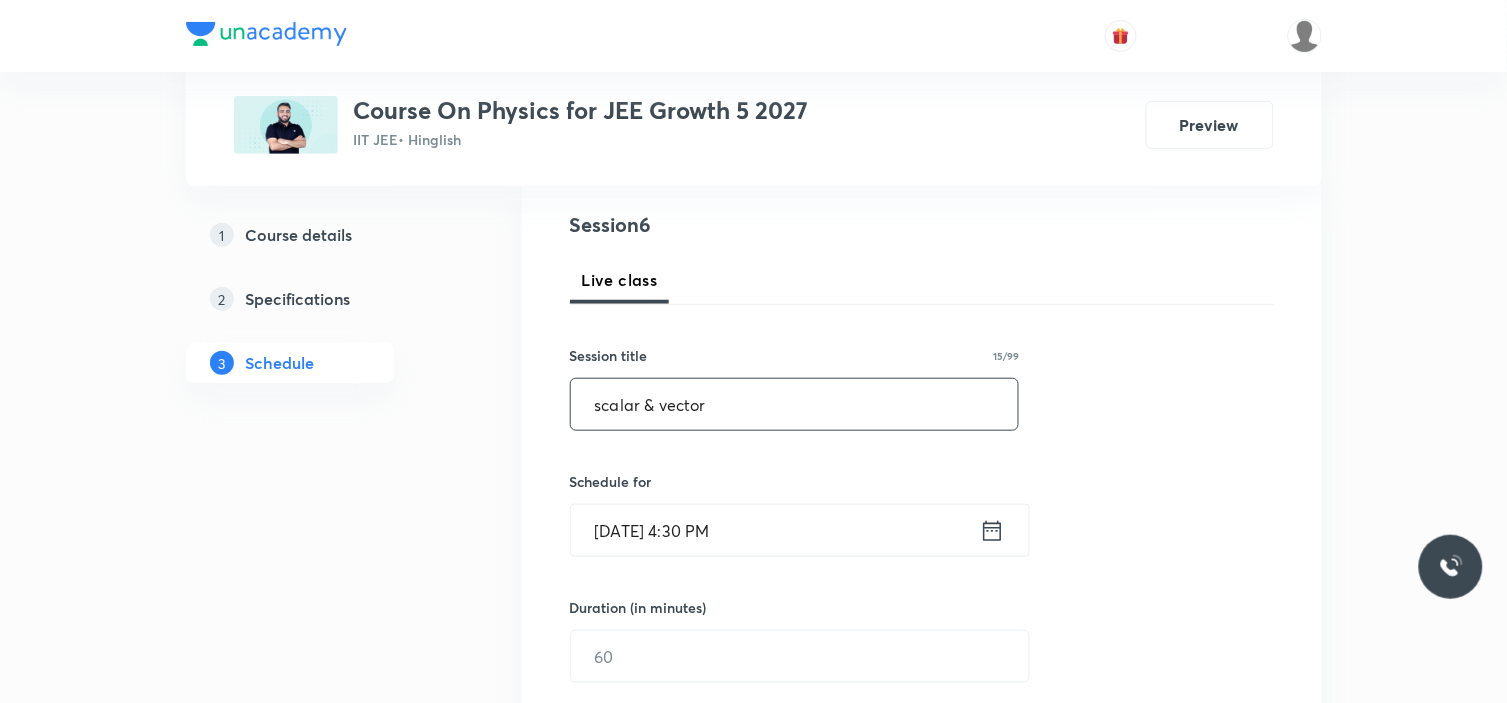 click on "[DATE] 4:30 PM" at bounding box center (775, 530) 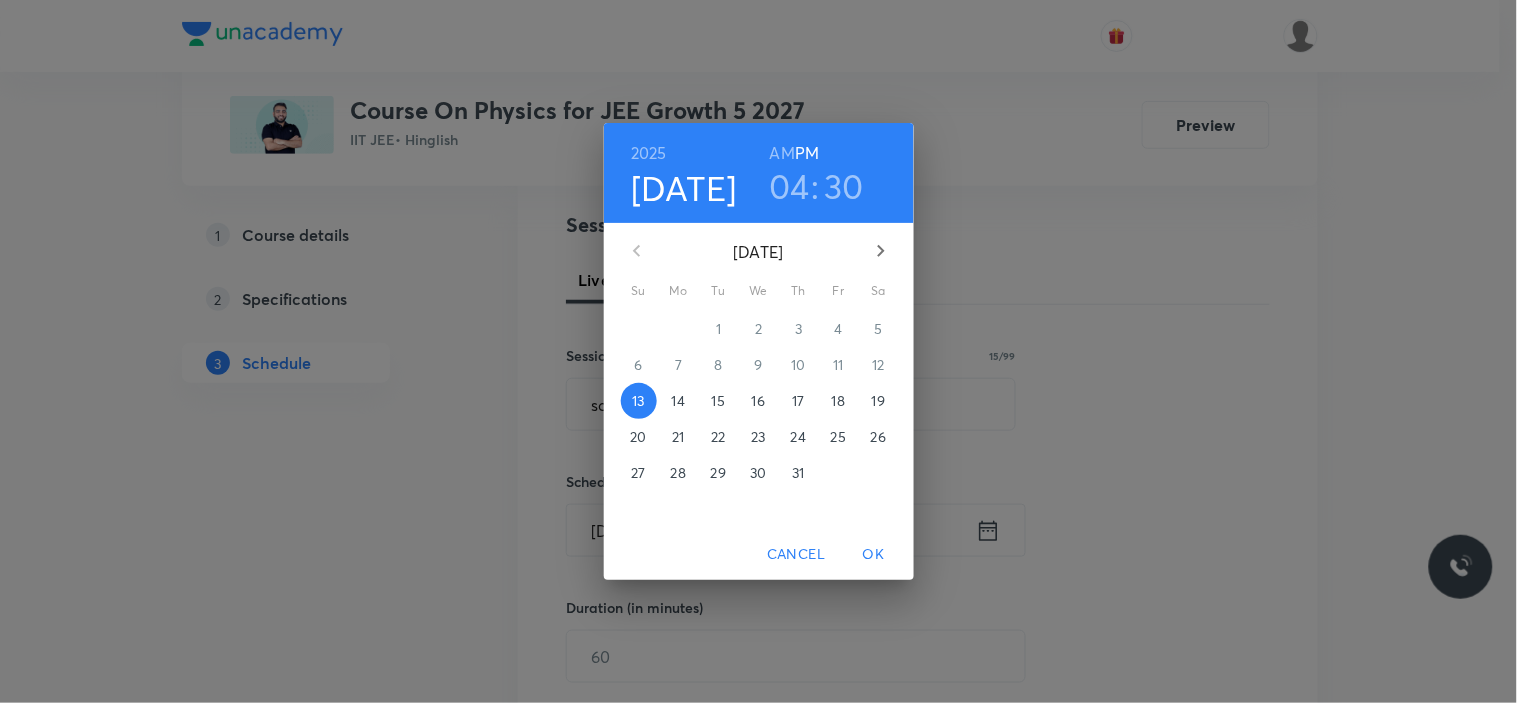click on "14" at bounding box center [678, 401] 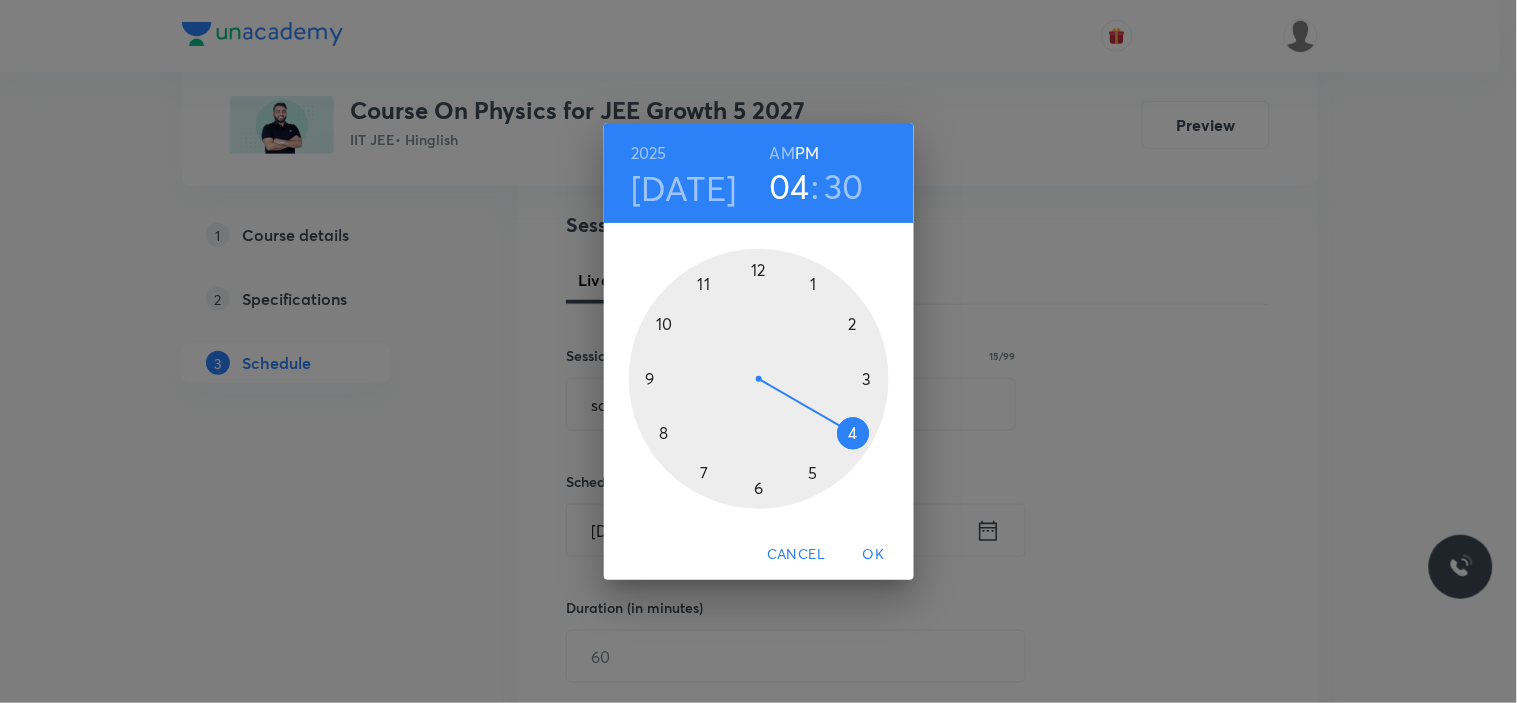 click at bounding box center (759, 379) 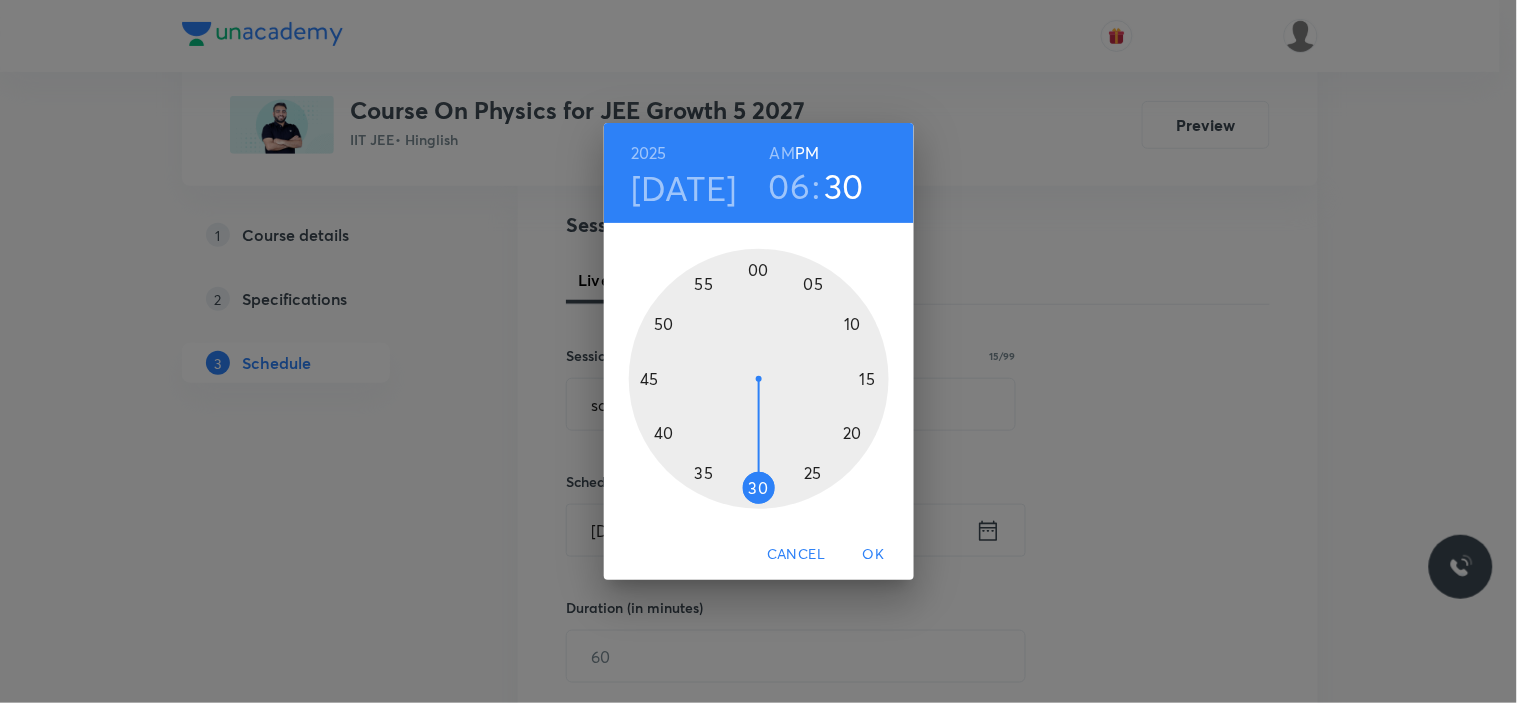 click at bounding box center [759, 379] 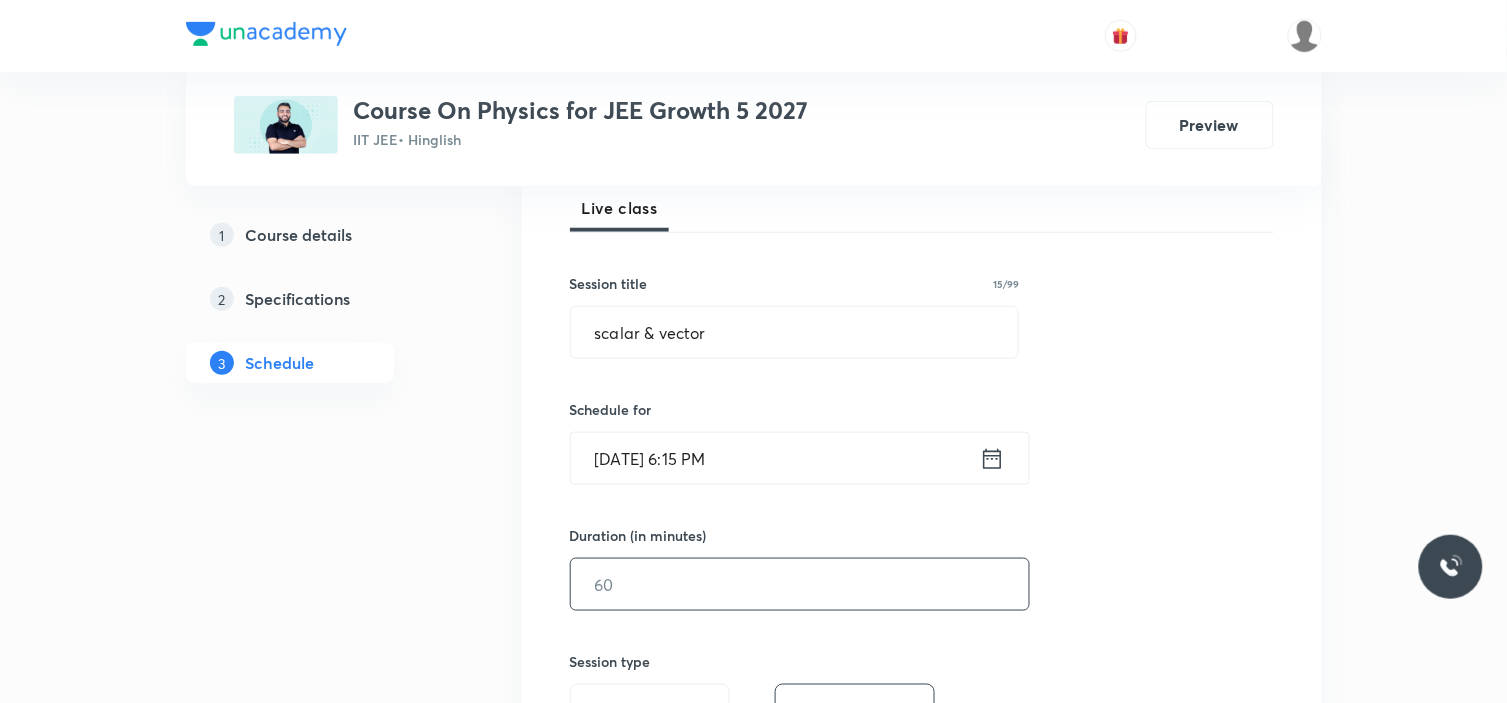 scroll, scrollTop: 333, scrollLeft: 0, axis: vertical 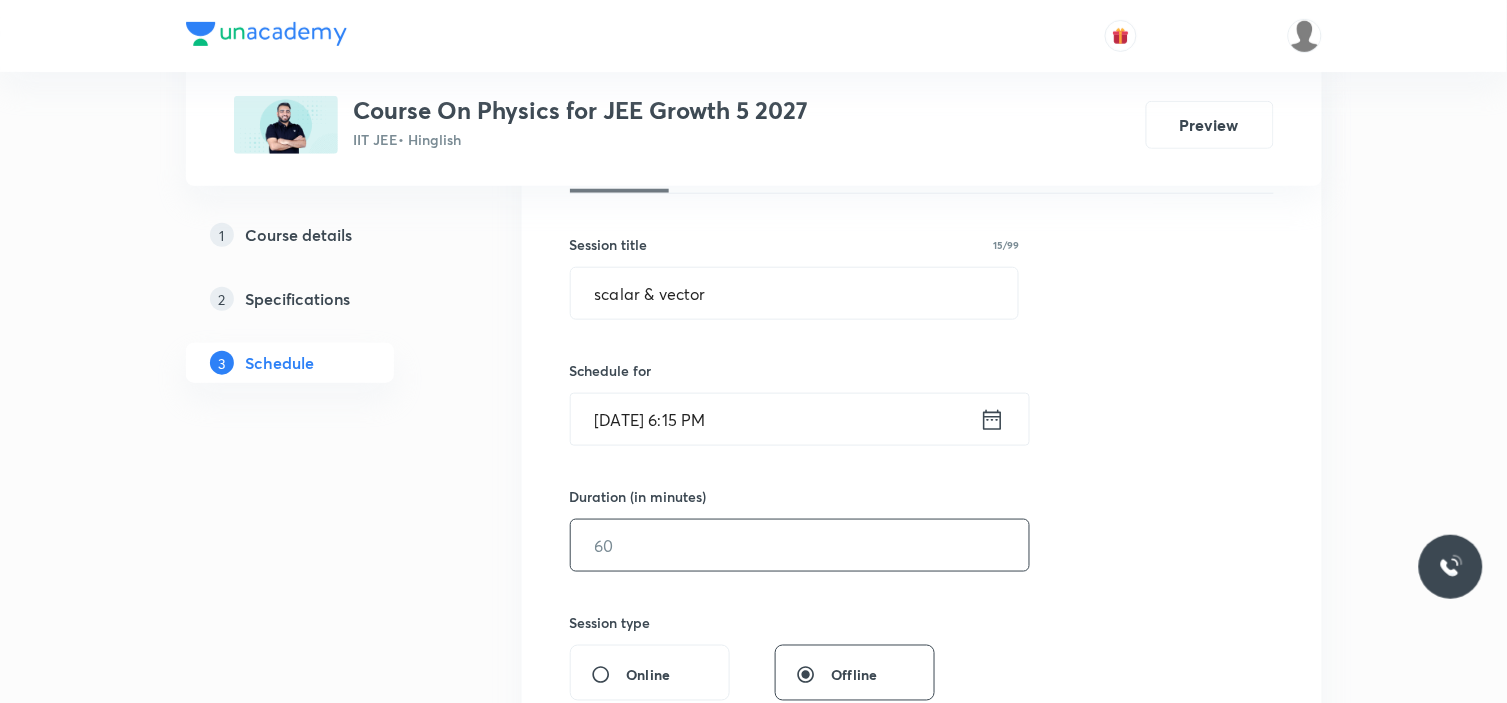 click at bounding box center (800, 545) 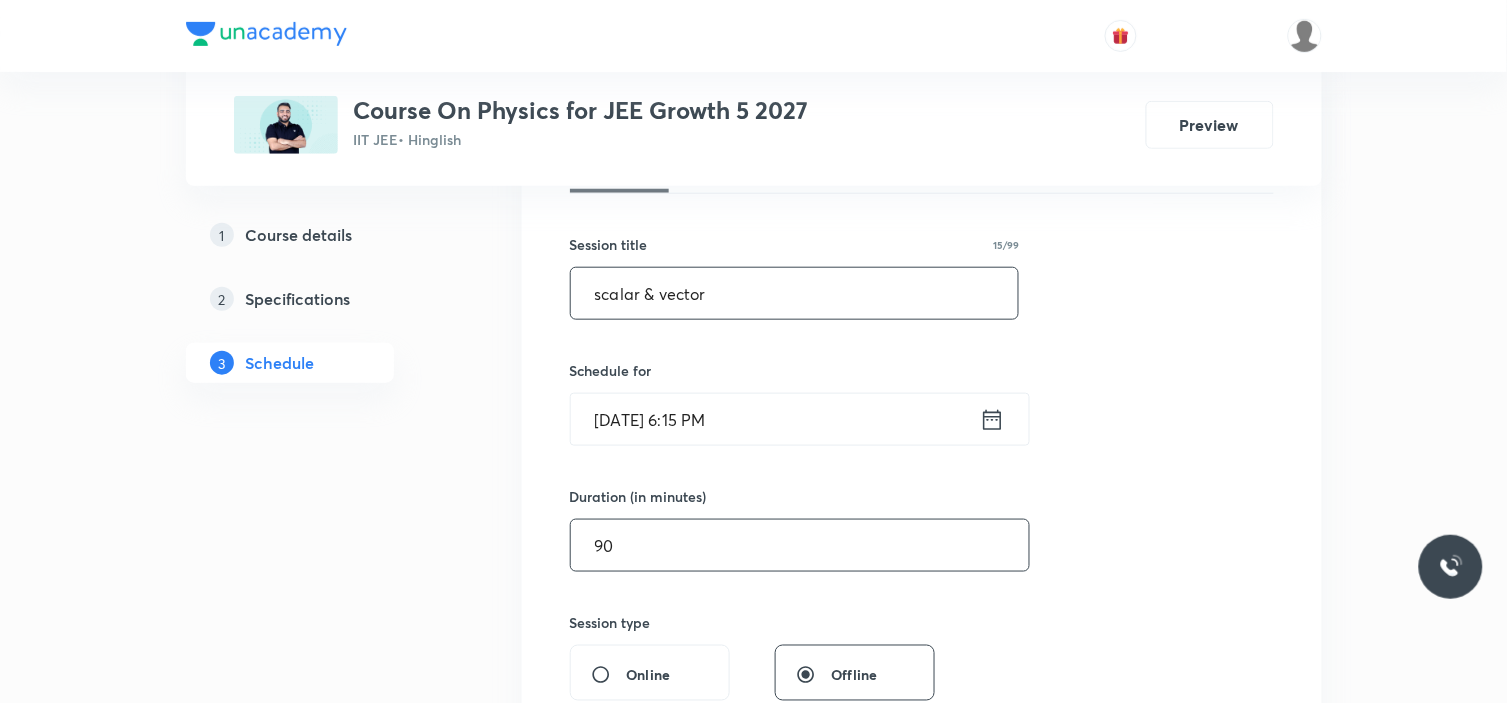 scroll, scrollTop: 222, scrollLeft: 0, axis: vertical 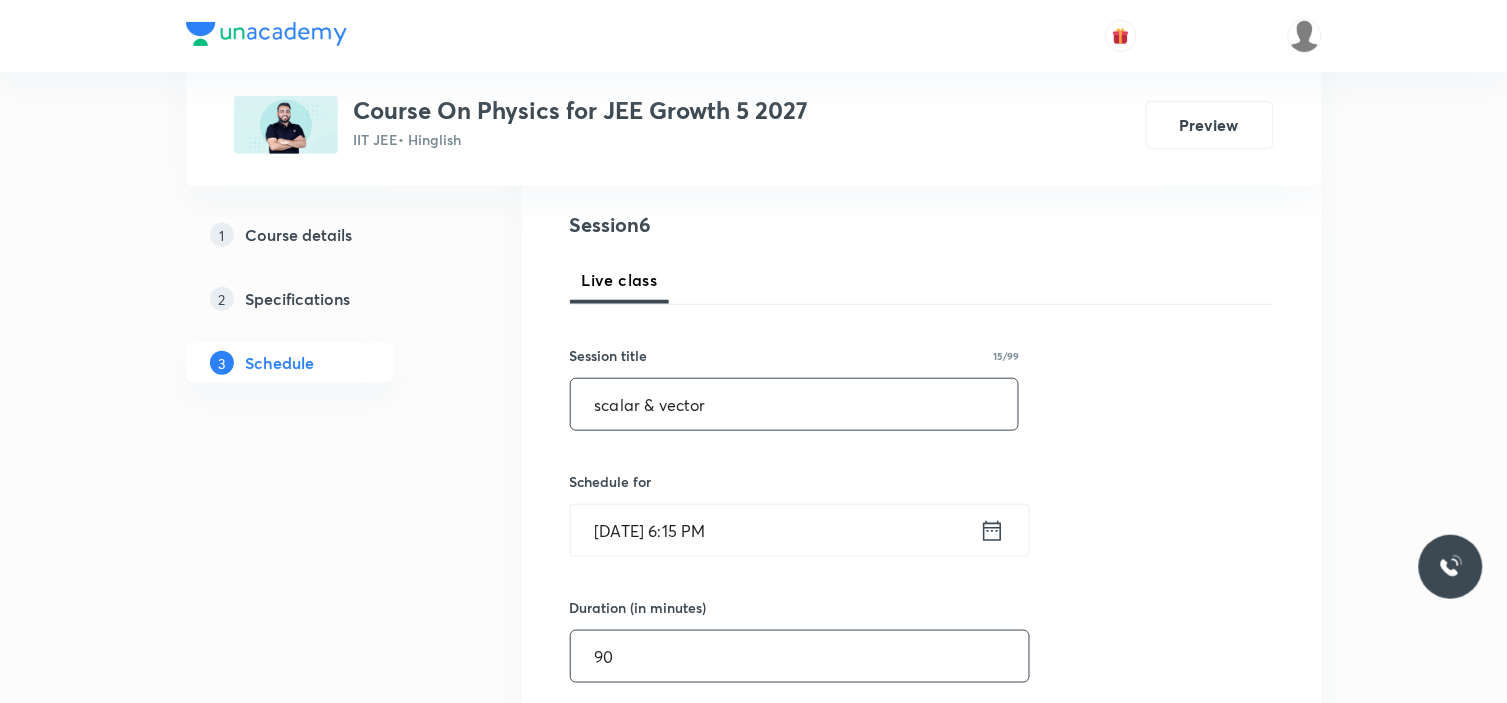 type on "90" 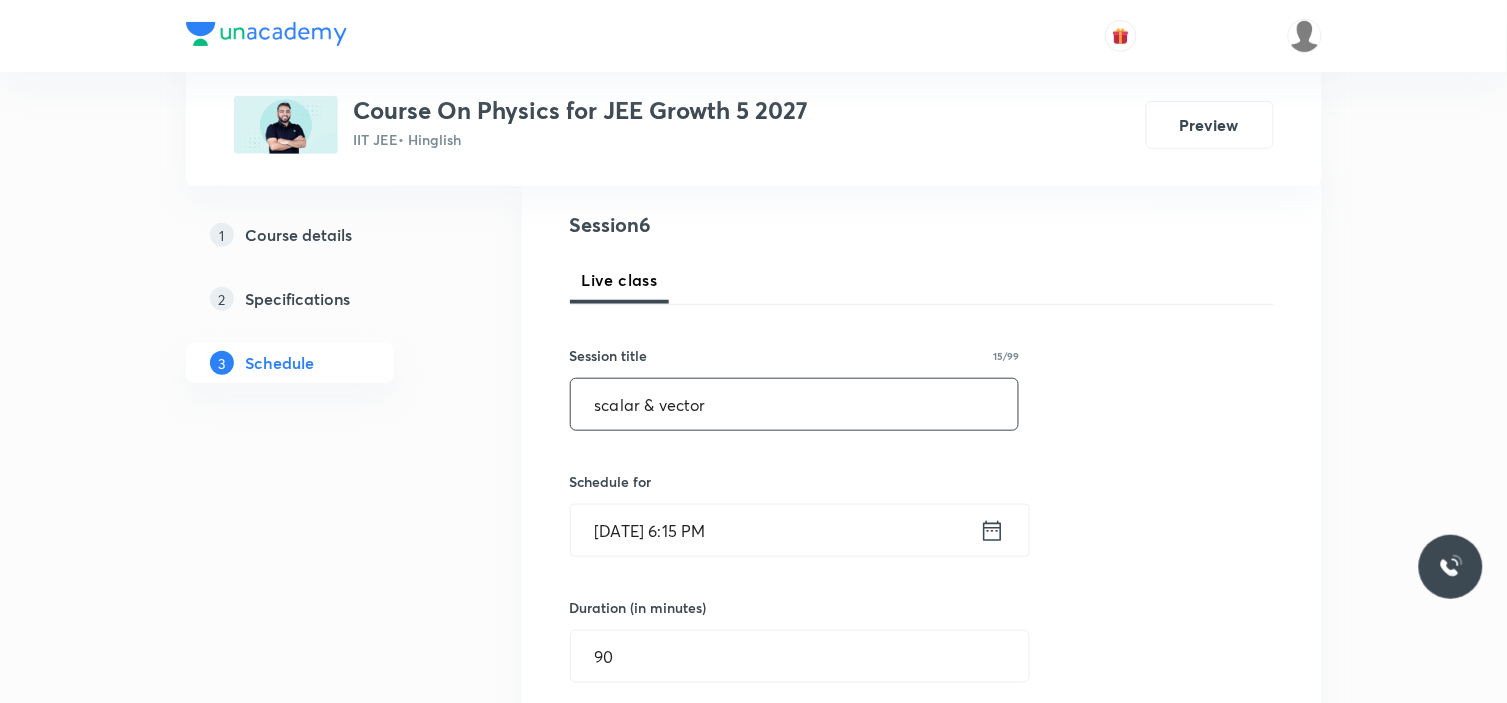 click on "scalar & vector" at bounding box center [795, 404] 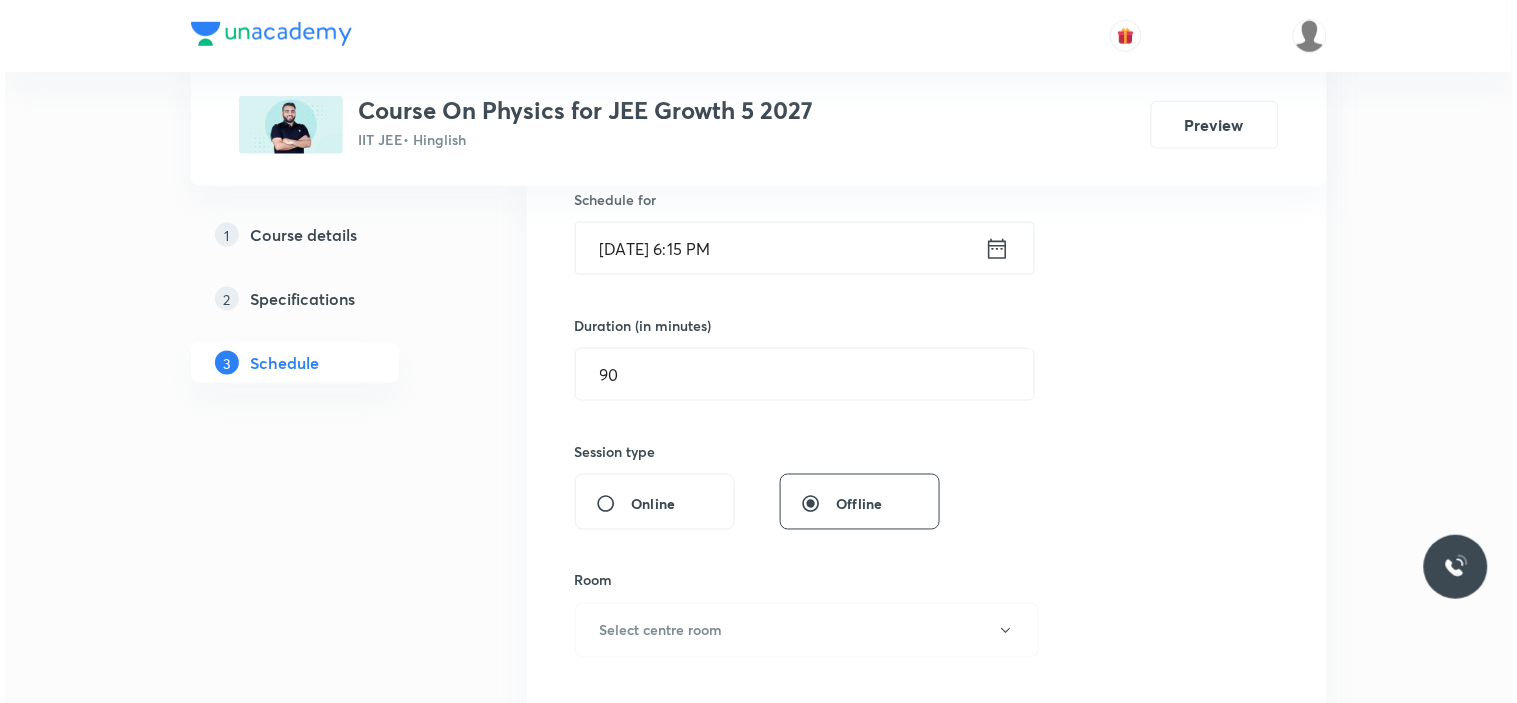 scroll, scrollTop: 666, scrollLeft: 0, axis: vertical 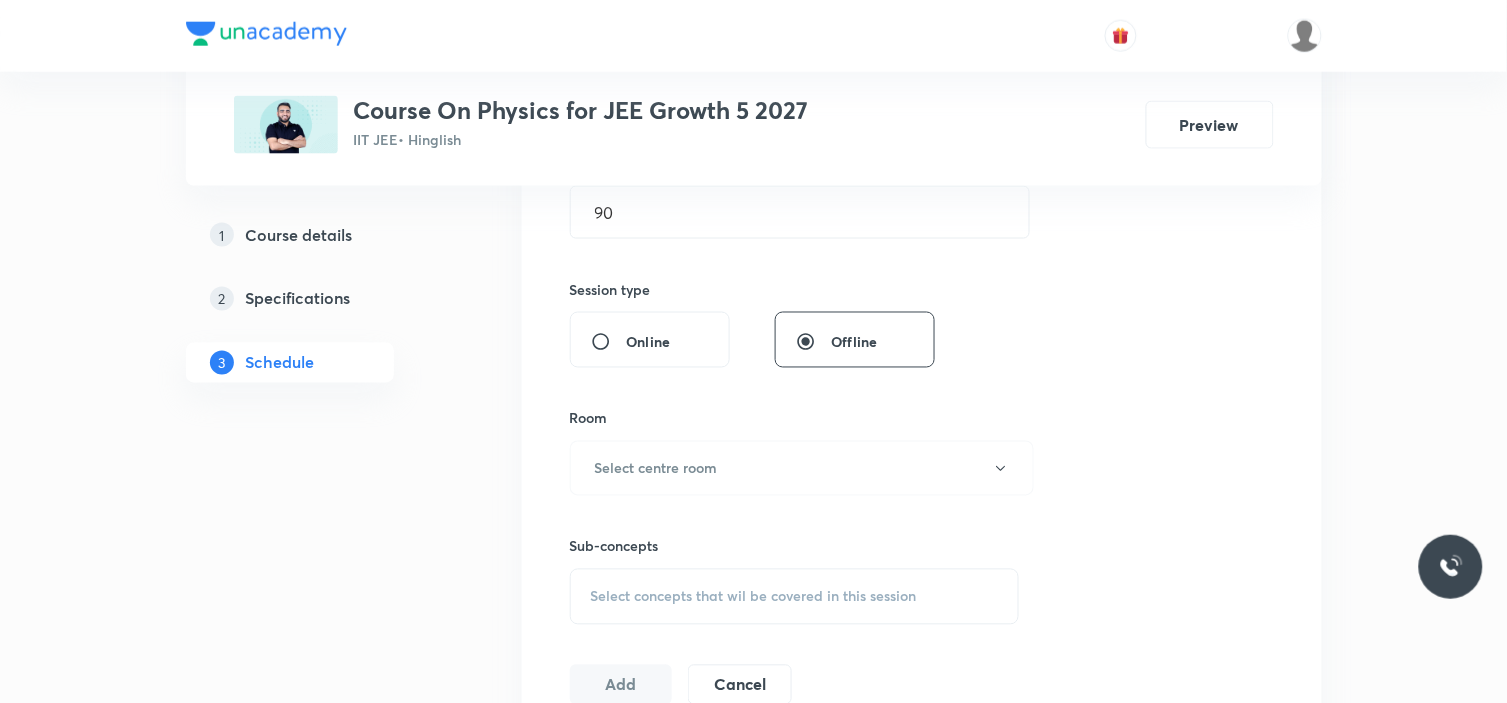 type on "Scalar & Vector" 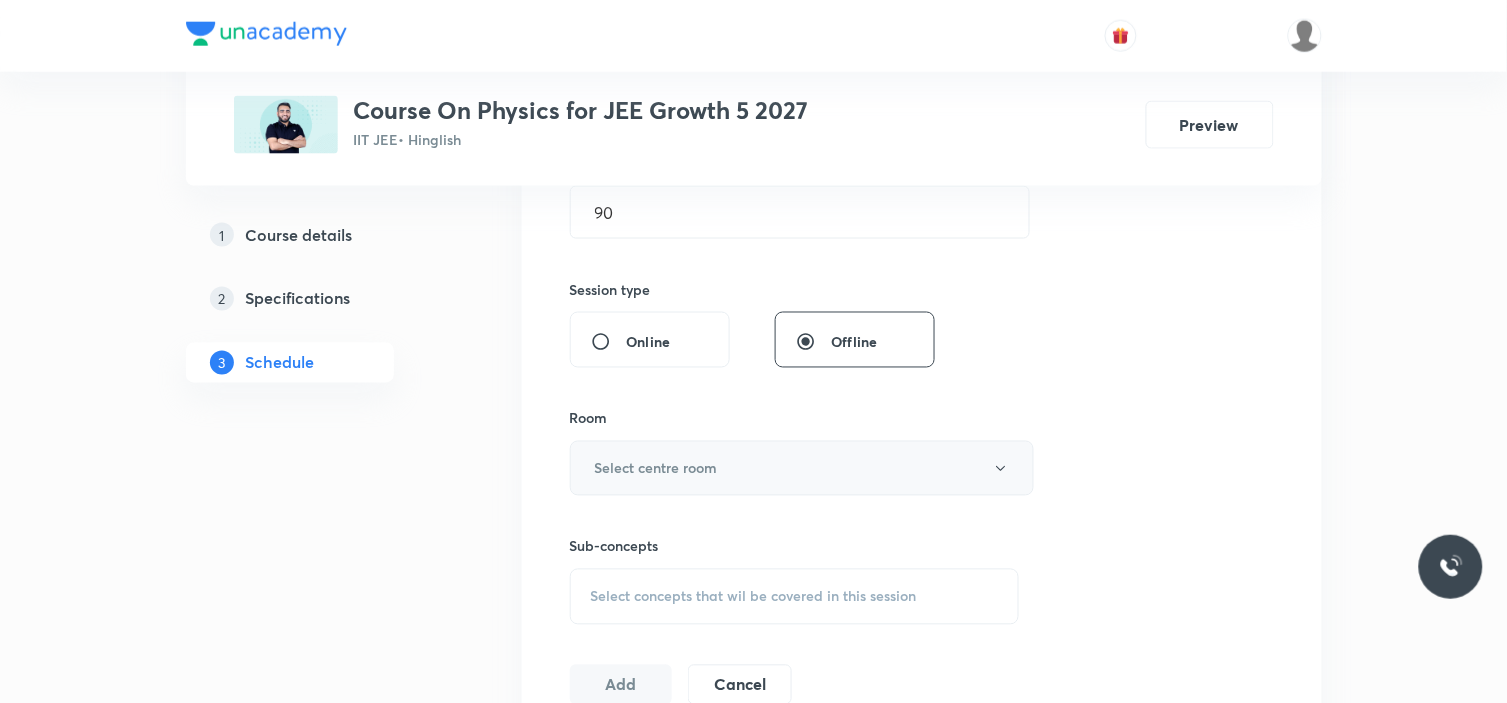 click on "Select centre room" at bounding box center [802, 468] 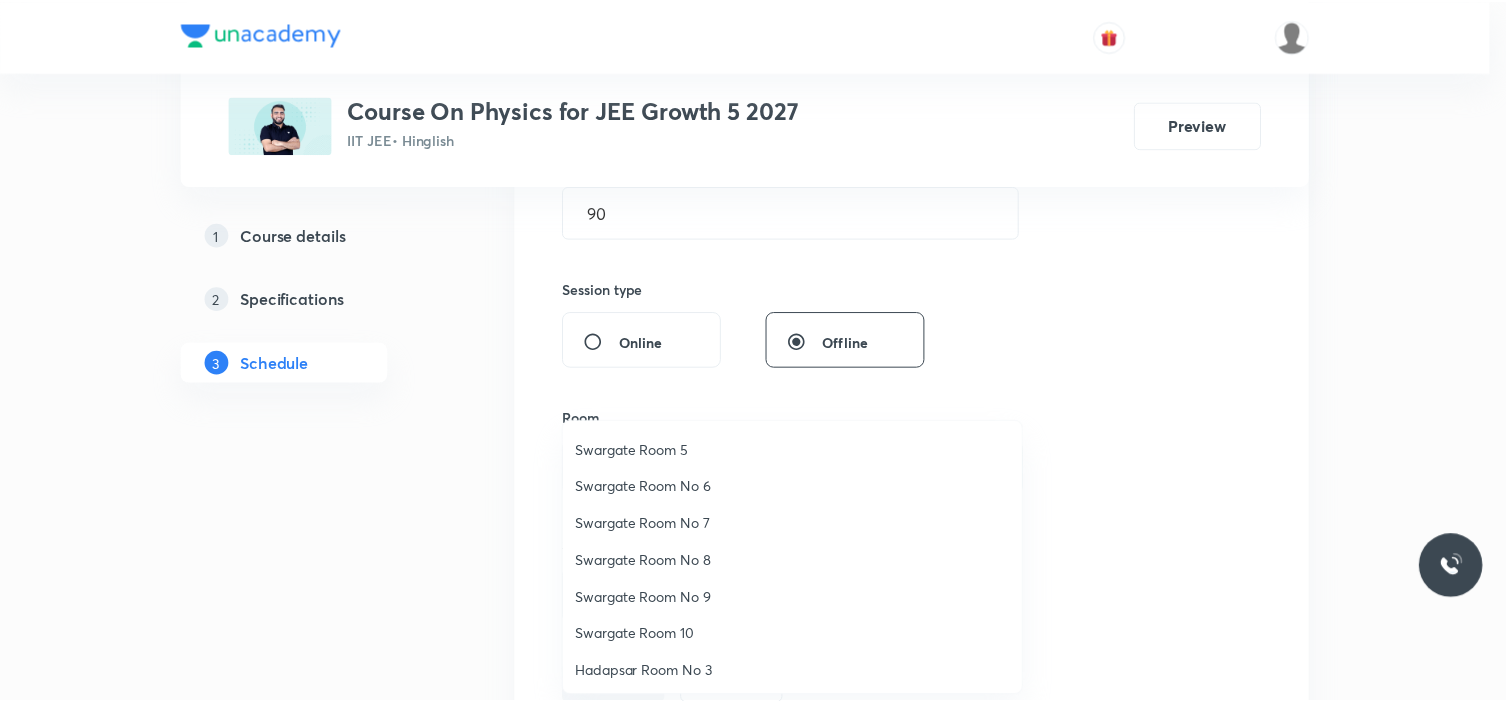 scroll, scrollTop: 148, scrollLeft: 0, axis: vertical 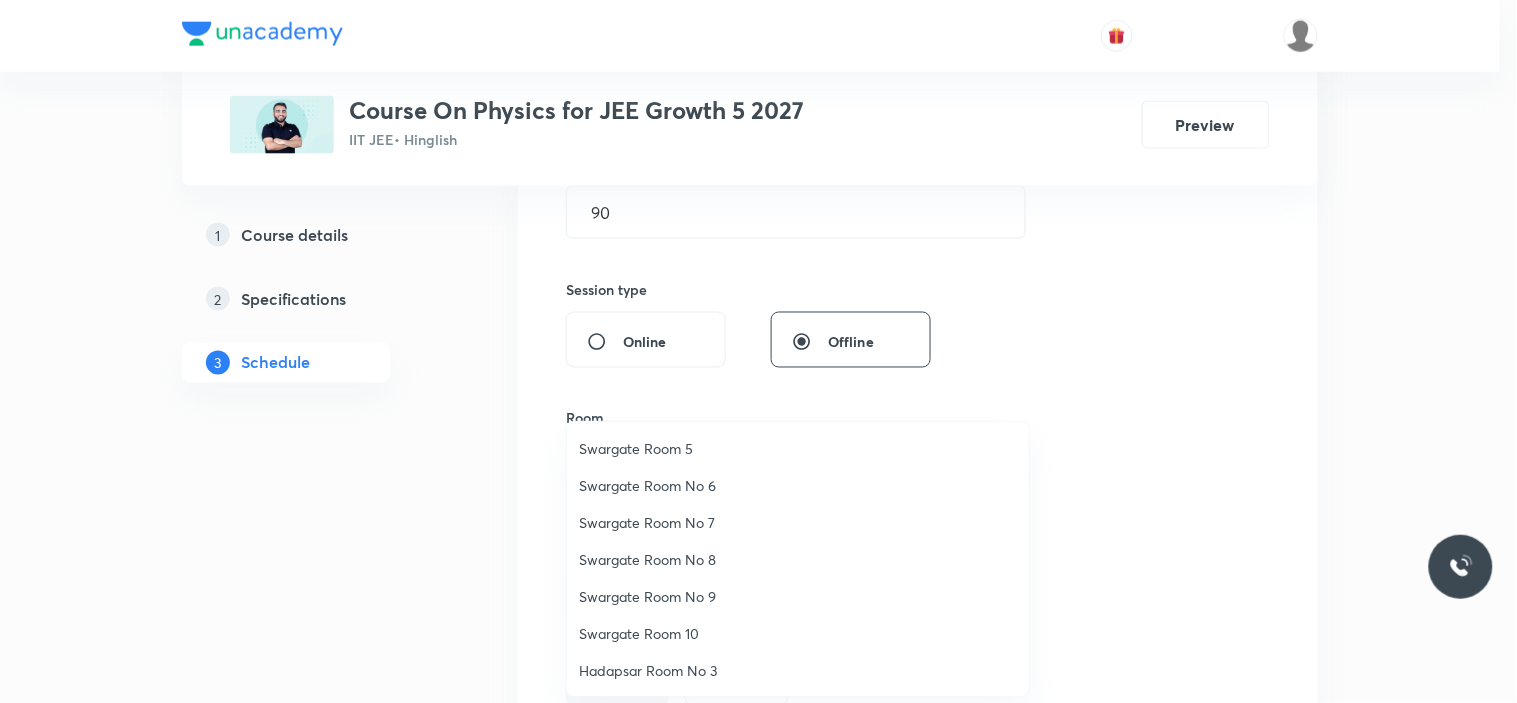 click on "Swargate Room 10" at bounding box center (798, 633) 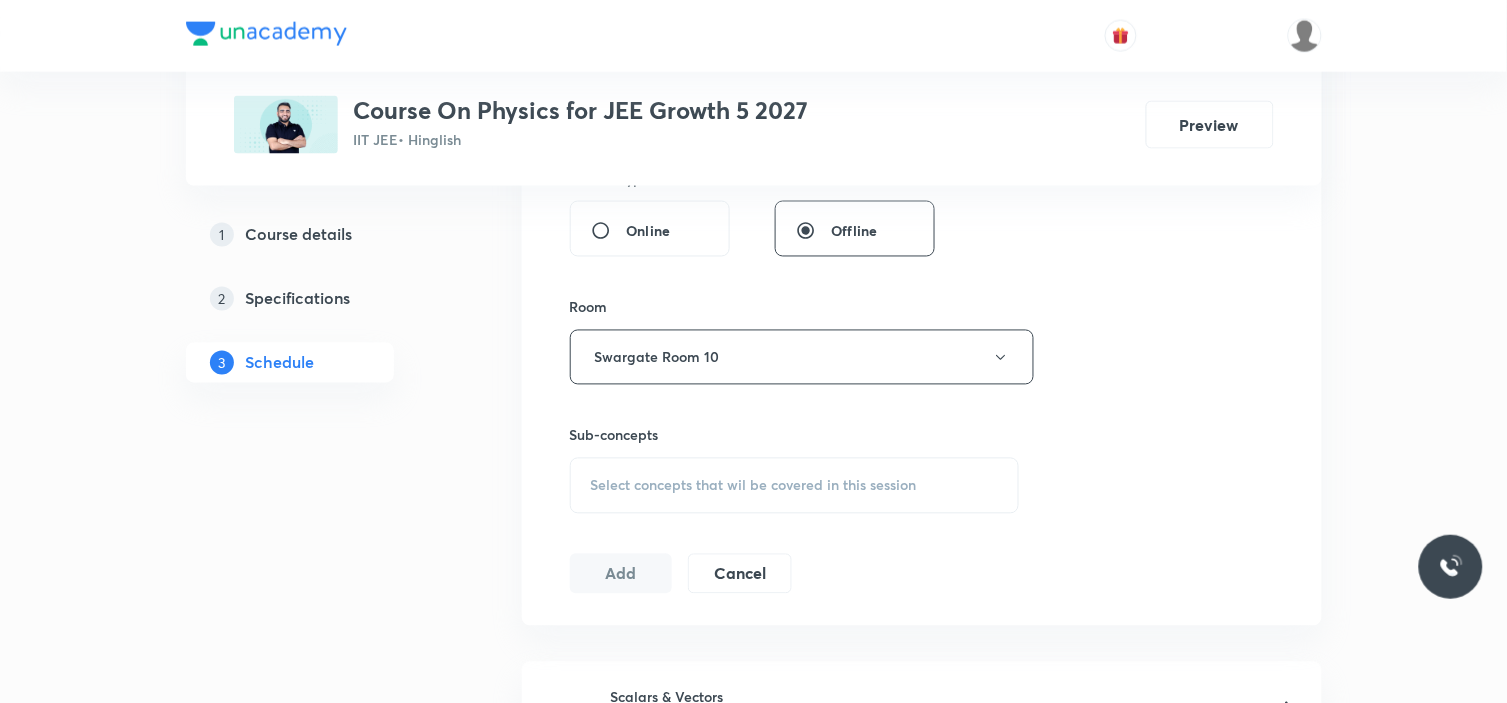 click on "Select concepts that wil be covered in this session" at bounding box center [754, 486] 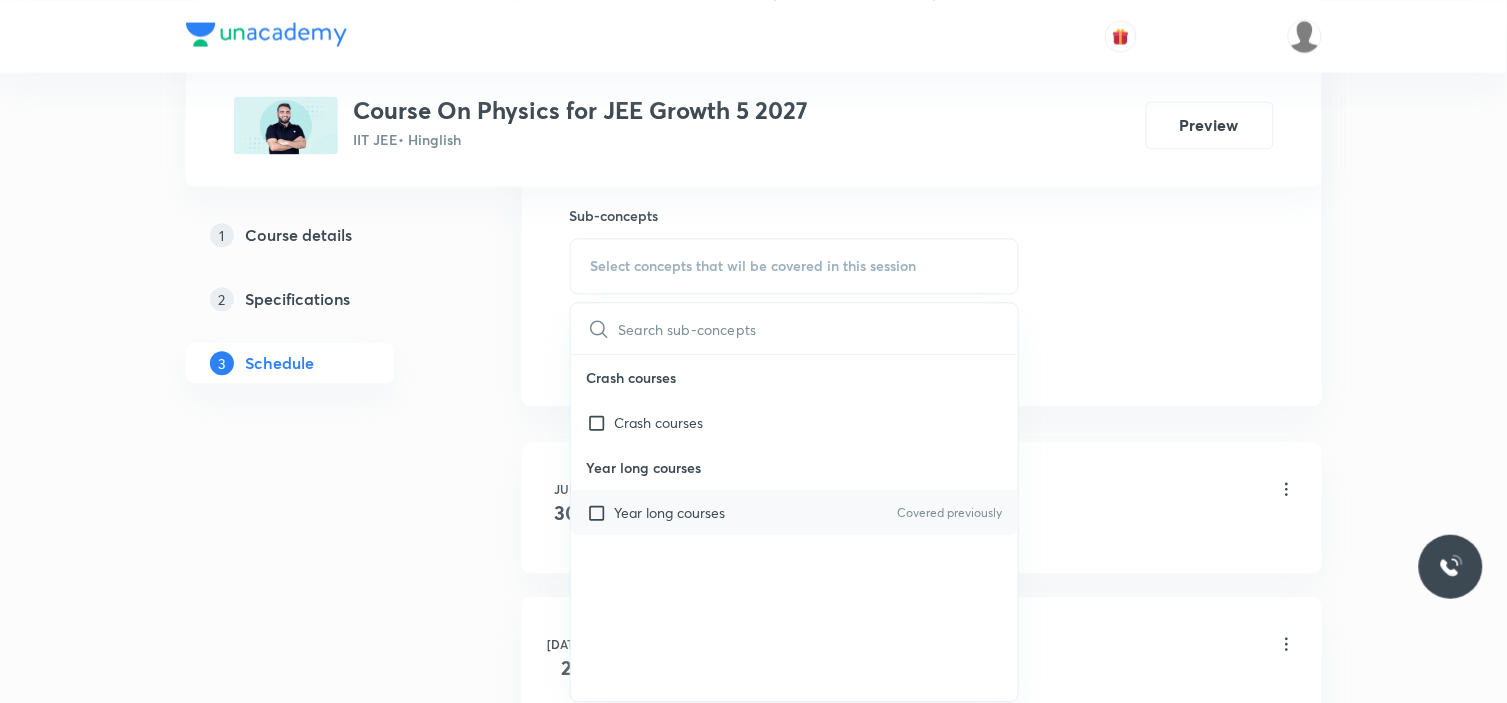 scroll, scrollTop: 1000, scrollLeft: 0, axis: vertical 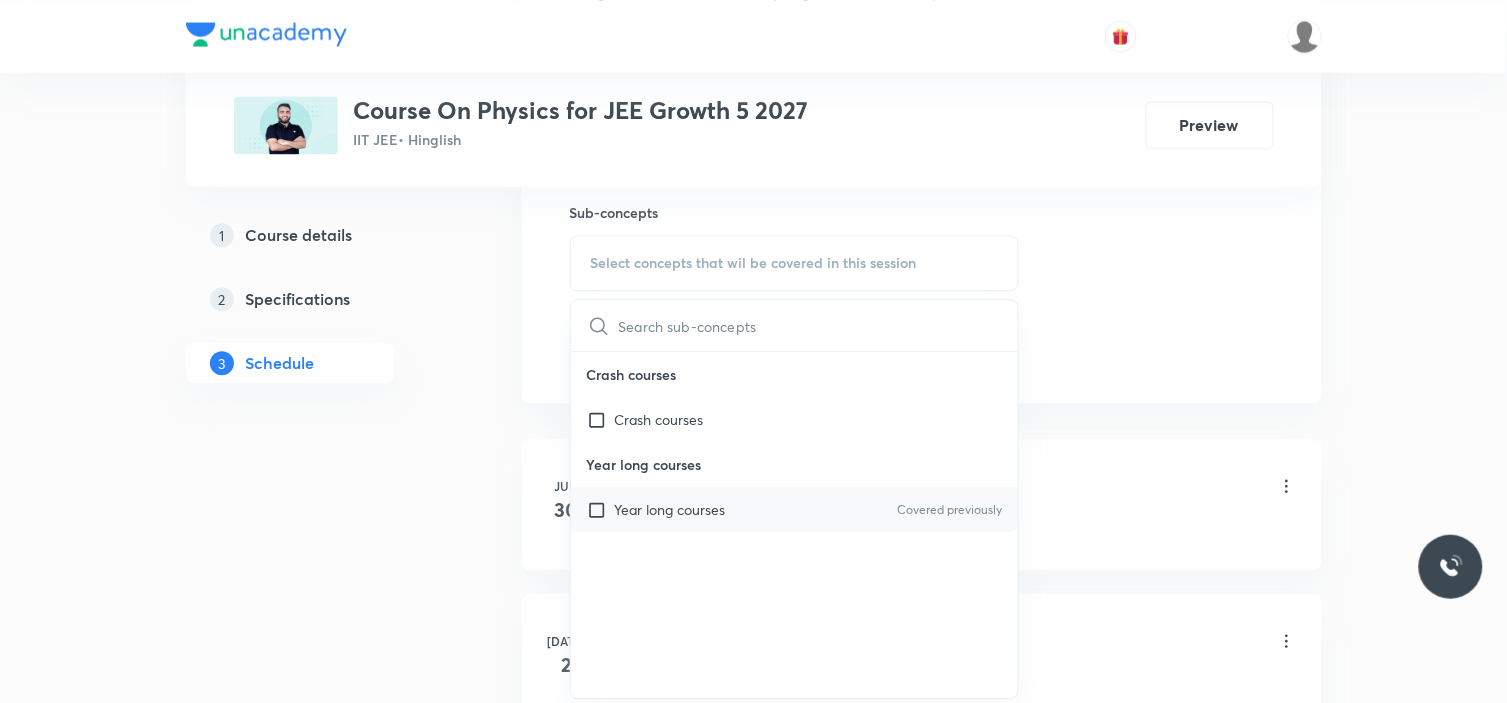 click on "Year long courses" at bounding box center [670, 509] 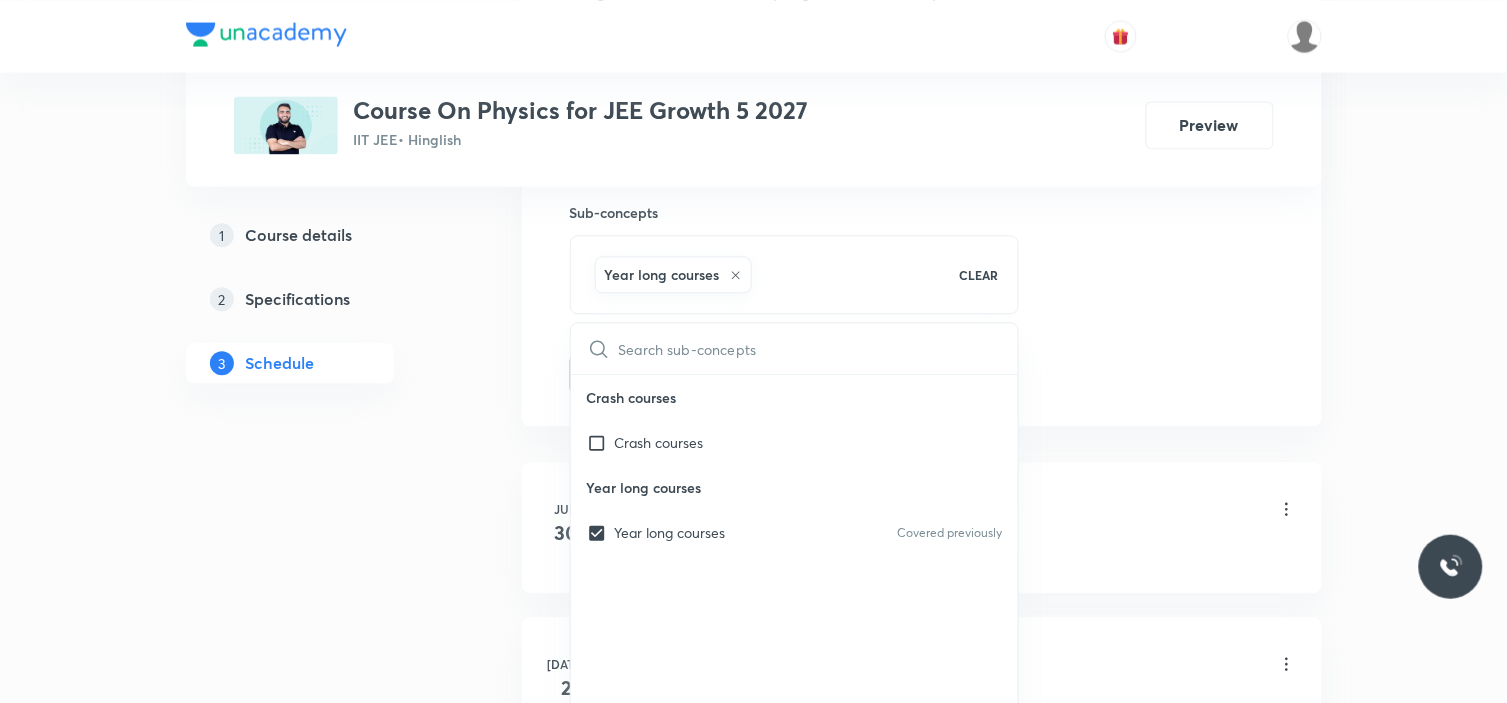 click on "Session  6 Live class Session title 15/99 Scalar & Vector ​ Schedule for Jul 14, 2025, 6:15 PM ​ Duration (in minutes) 90 ​   Session type Online Offline Room Swargate Room 10 Sub-concepts Year long courses CLEAR ​ Crash courses Crash courses Year long courses Year long courses Covered previously Add Cancel" at bounding box center (922, -87) 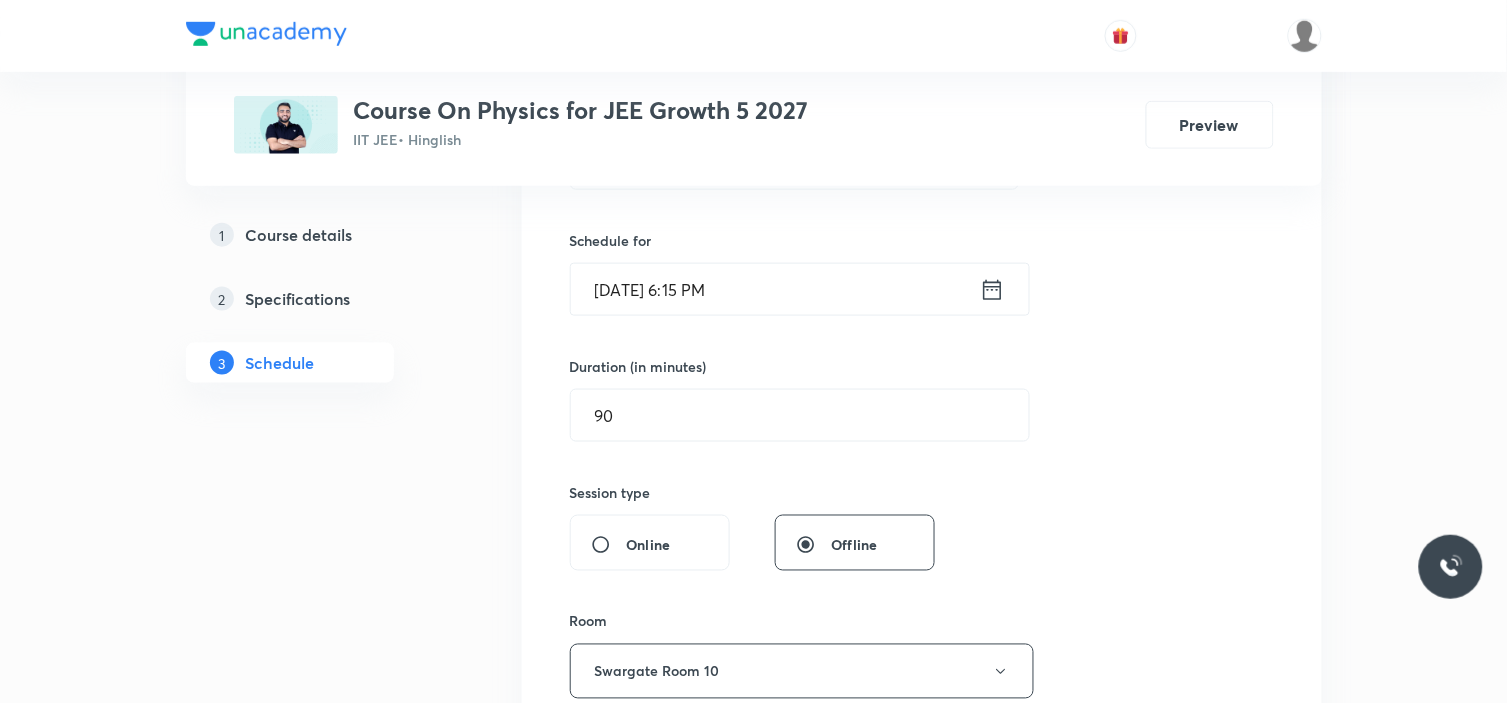 scroll, scrollTop: 777, scrollLeft: 0, axis: vertical 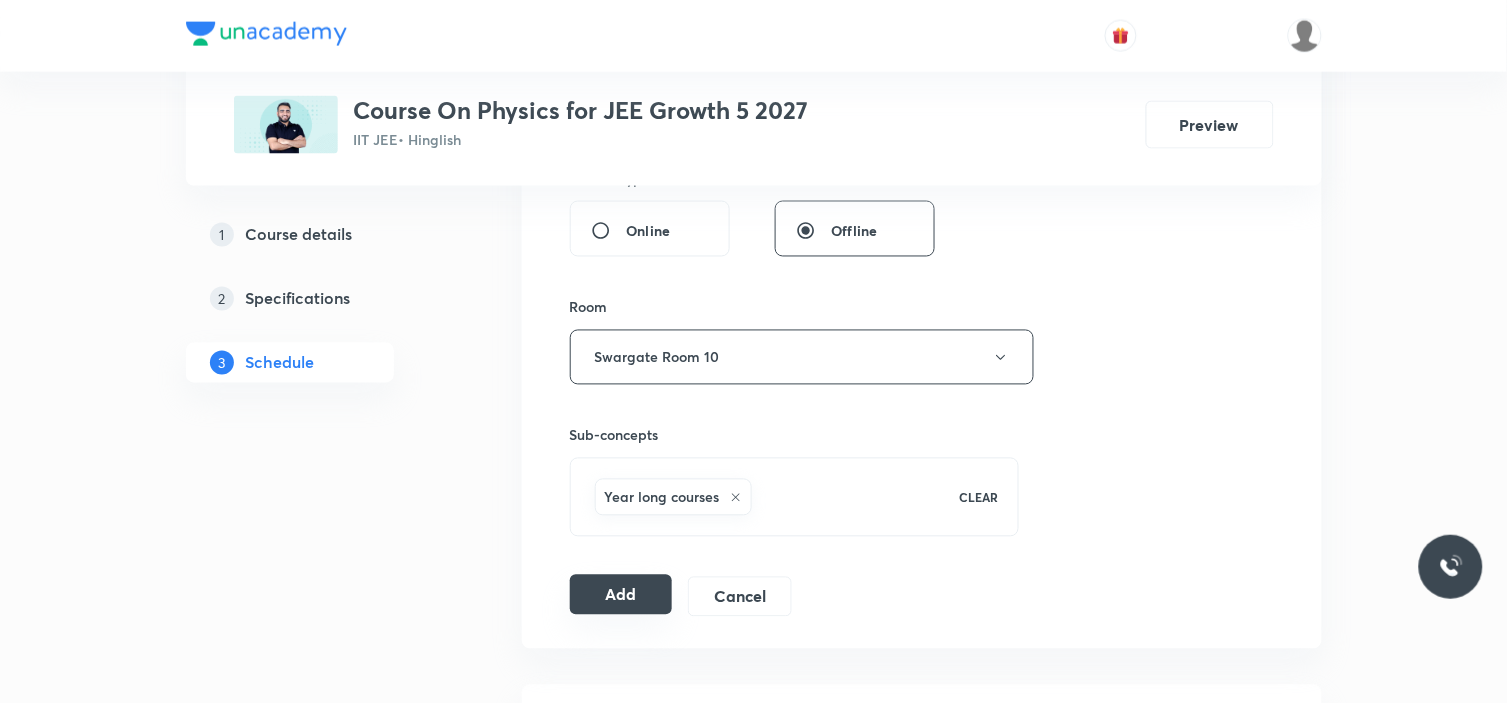 click on "Add" at bounding box center (621, 595) 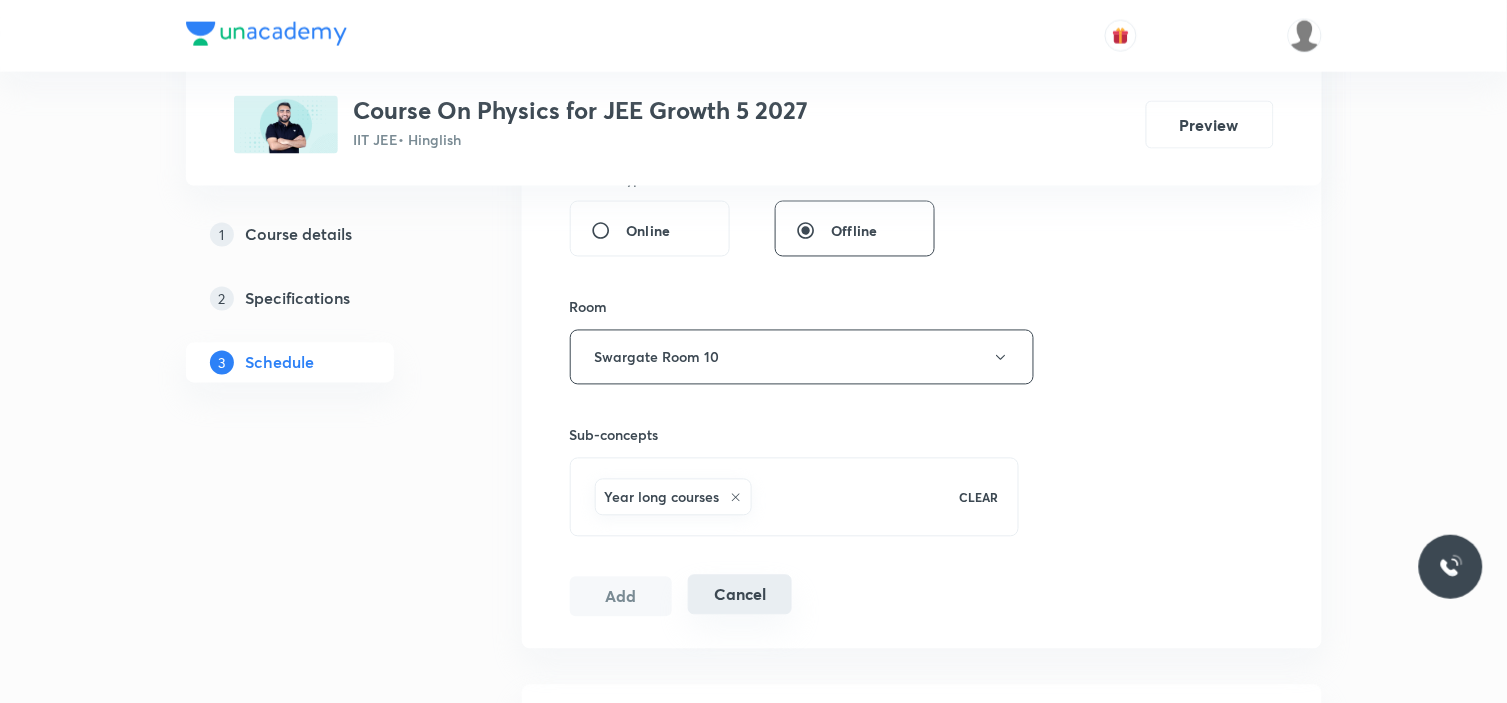 type 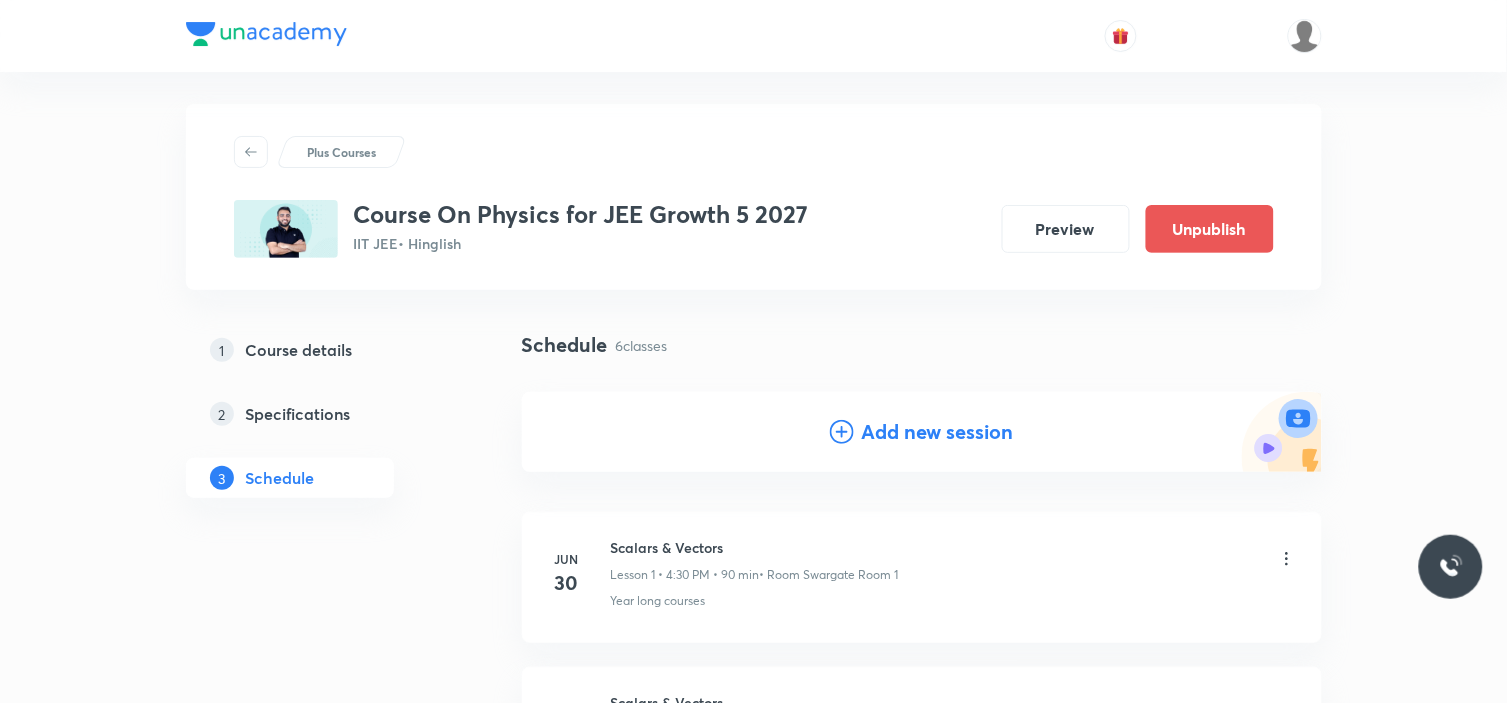 scroll, scrollTop: 0, scrollLeft: 0, axis: both 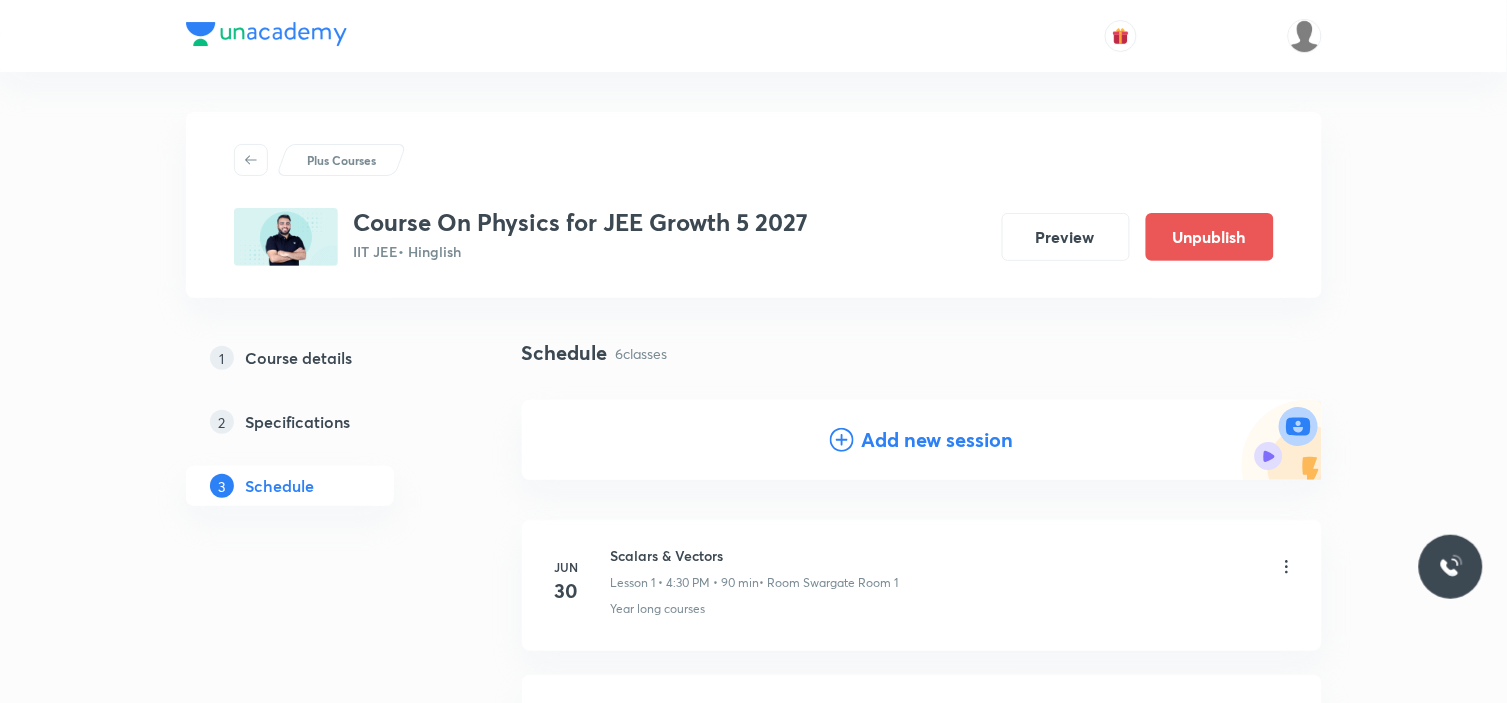click on "Add new session" at bounding box center [938, 440] 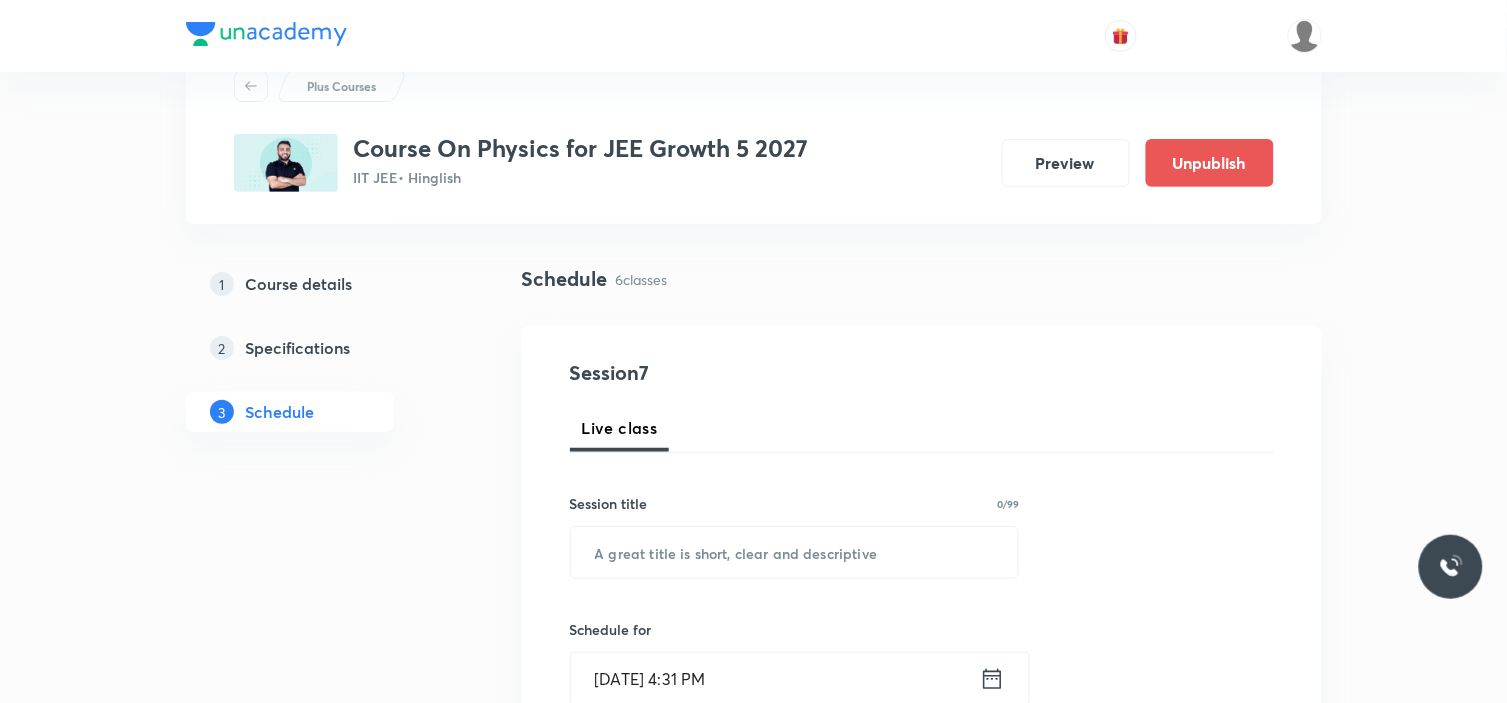 scroll, scrollTop: 111, scrollLeft: 0, axis: vertical 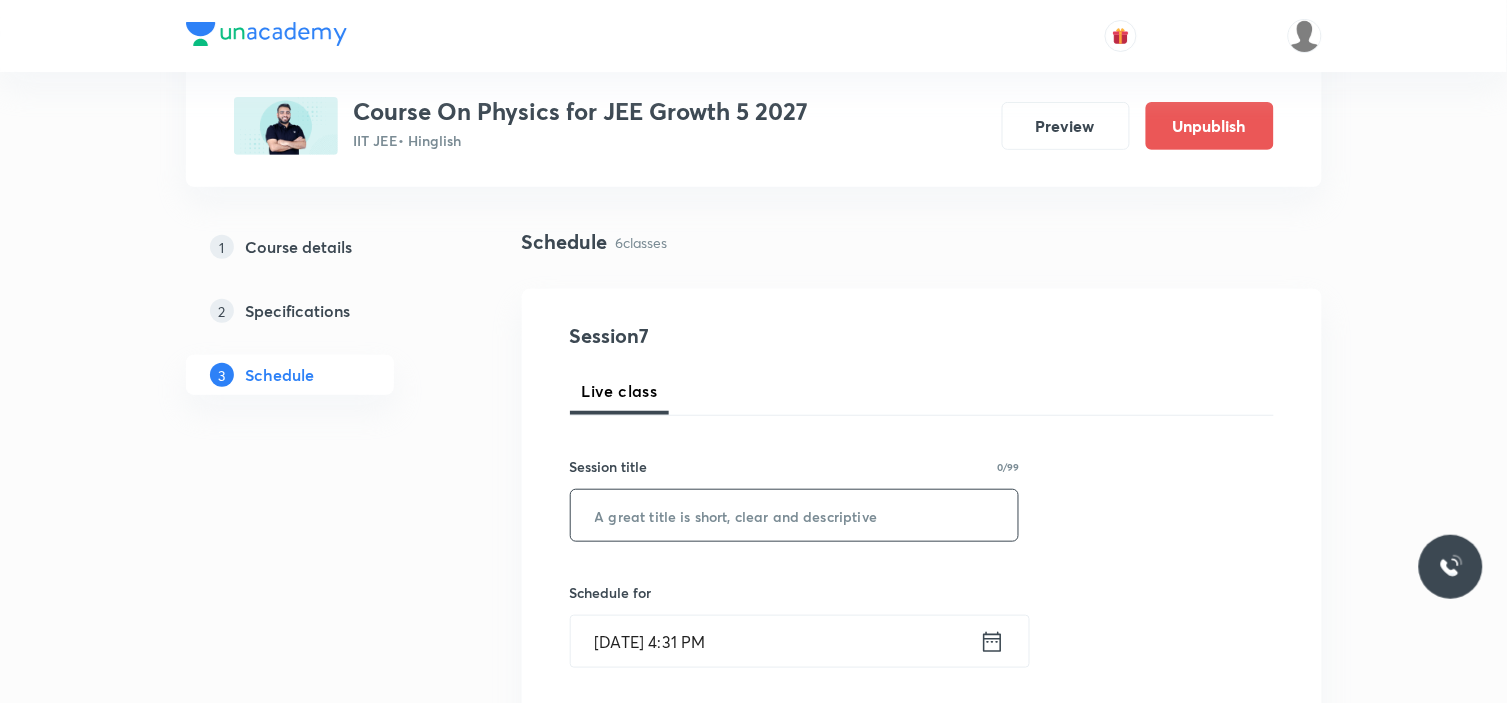 click at bounding box center [795, 515] 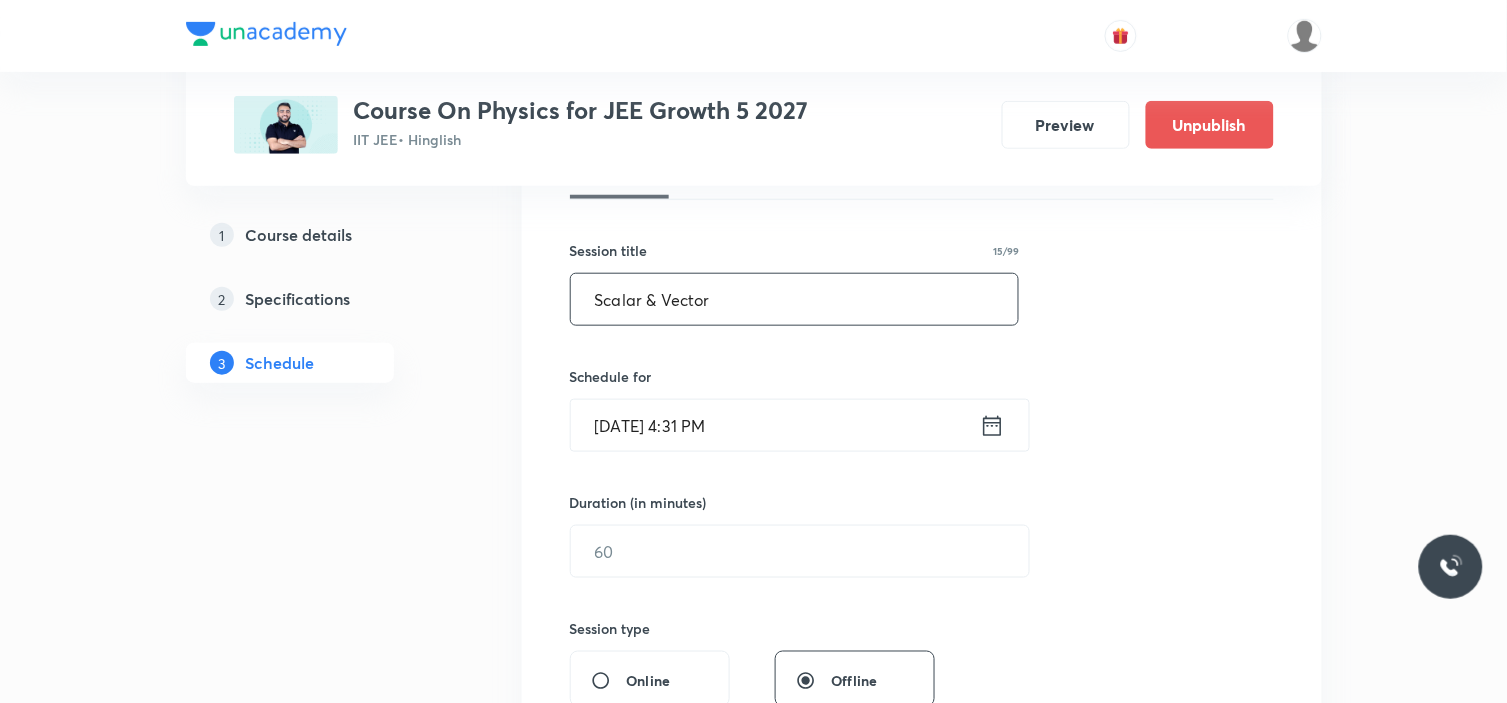 scroll, scrollTop: 333, scrollLeft: 0, axis: vertical 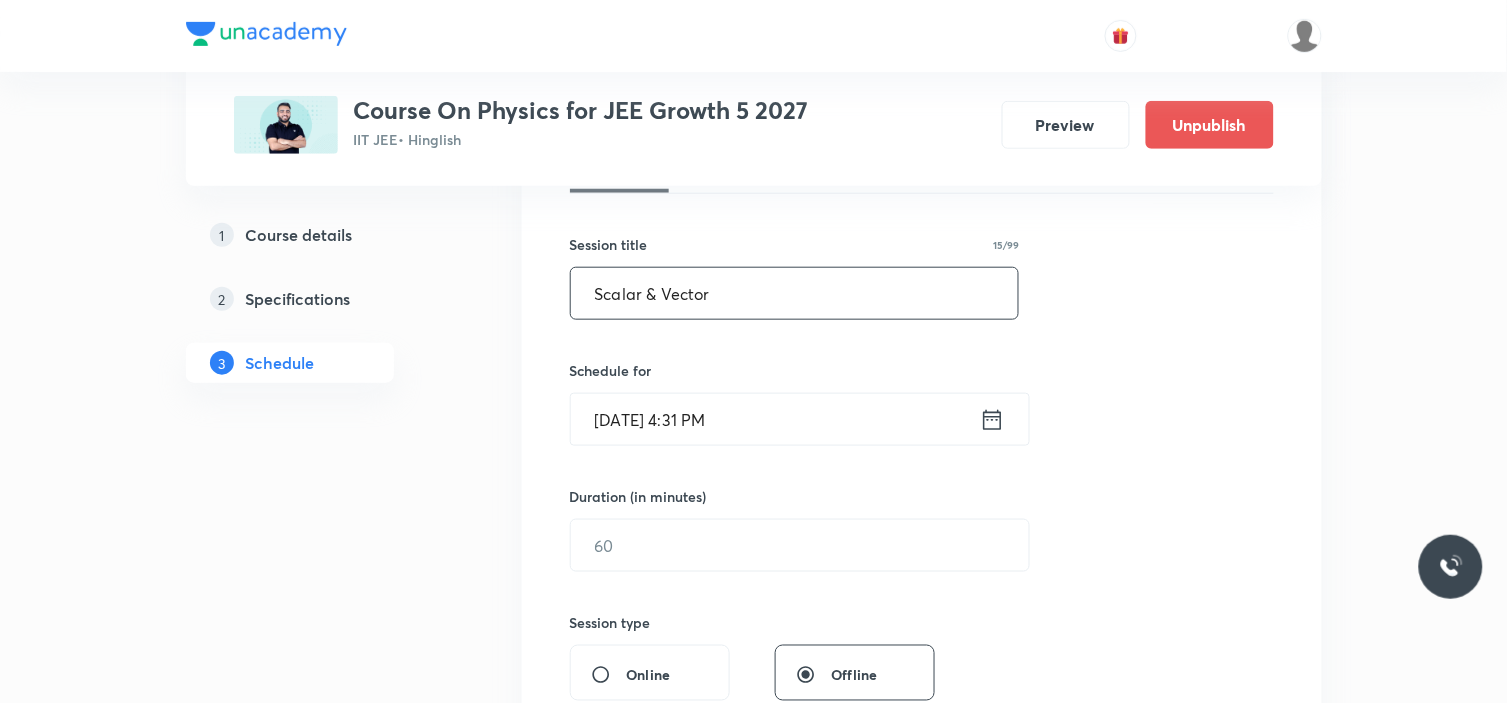 type on "Scalar & Vector" 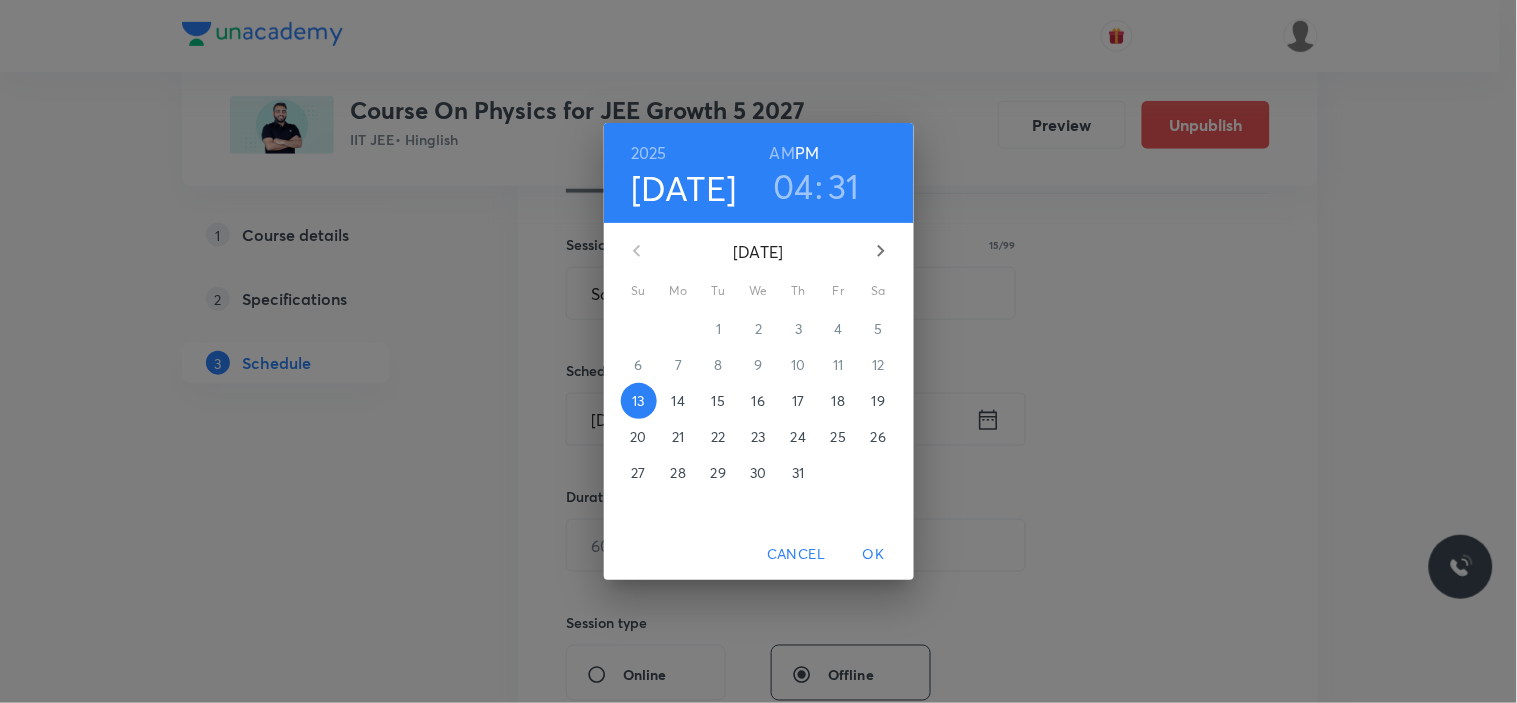click on "16" at bounding box center (758, 401) 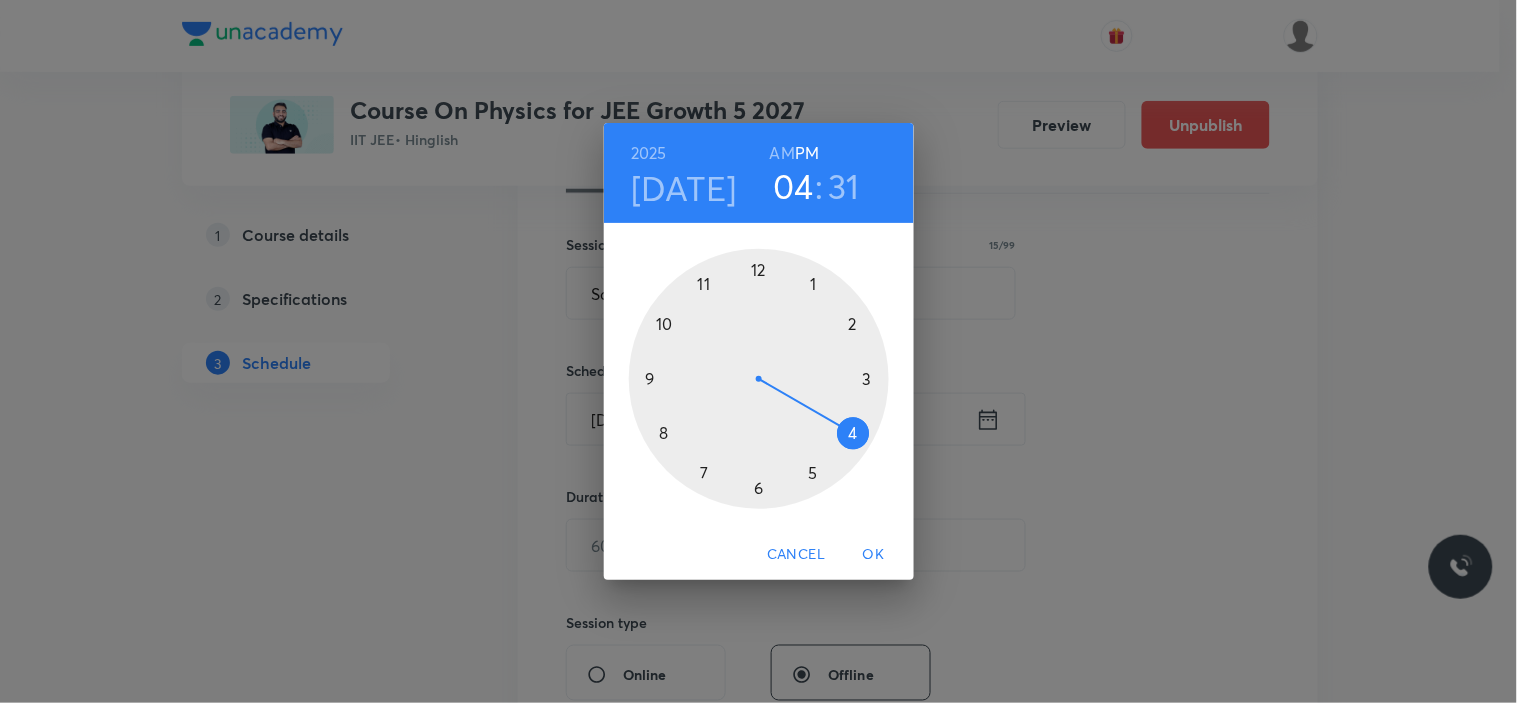 click at bounding box center (759, 379) 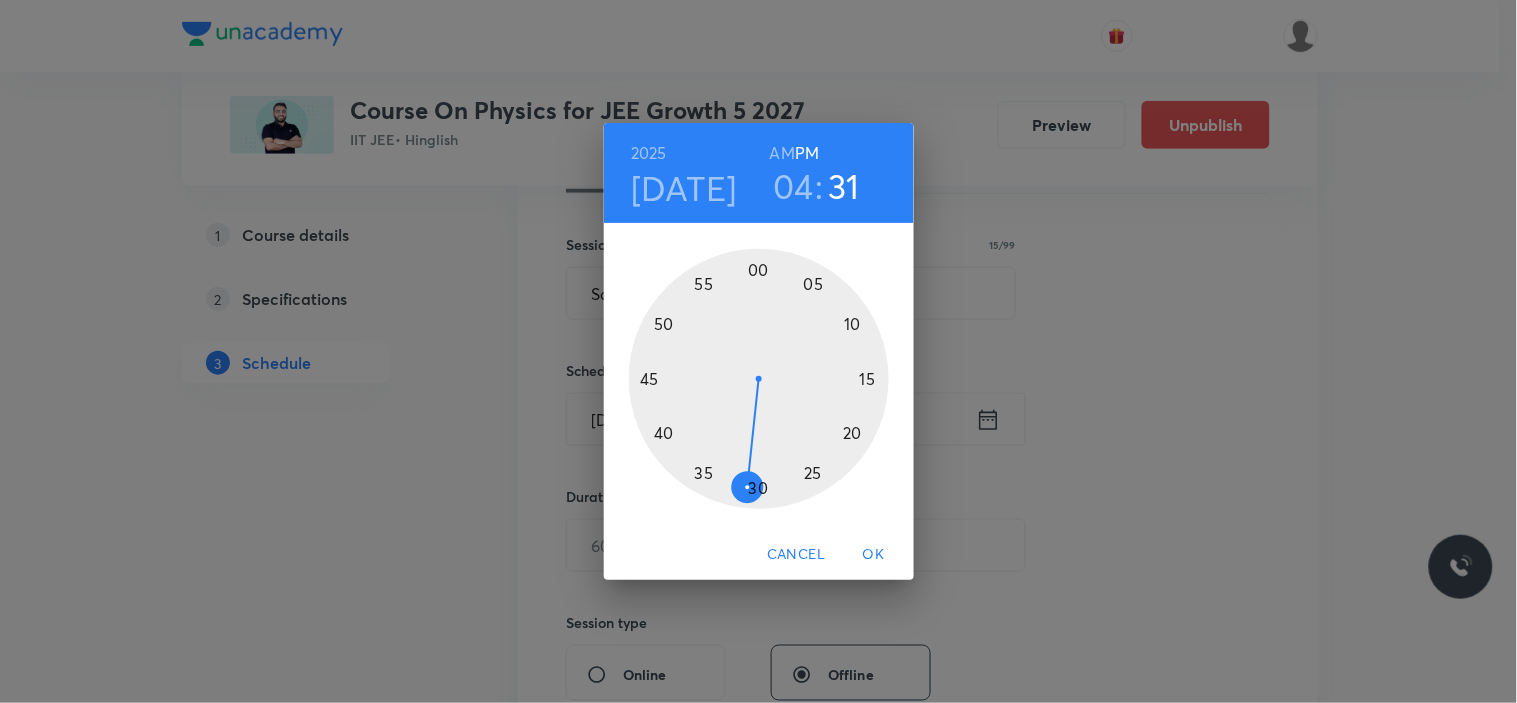 click at bounding box center (759, 379) 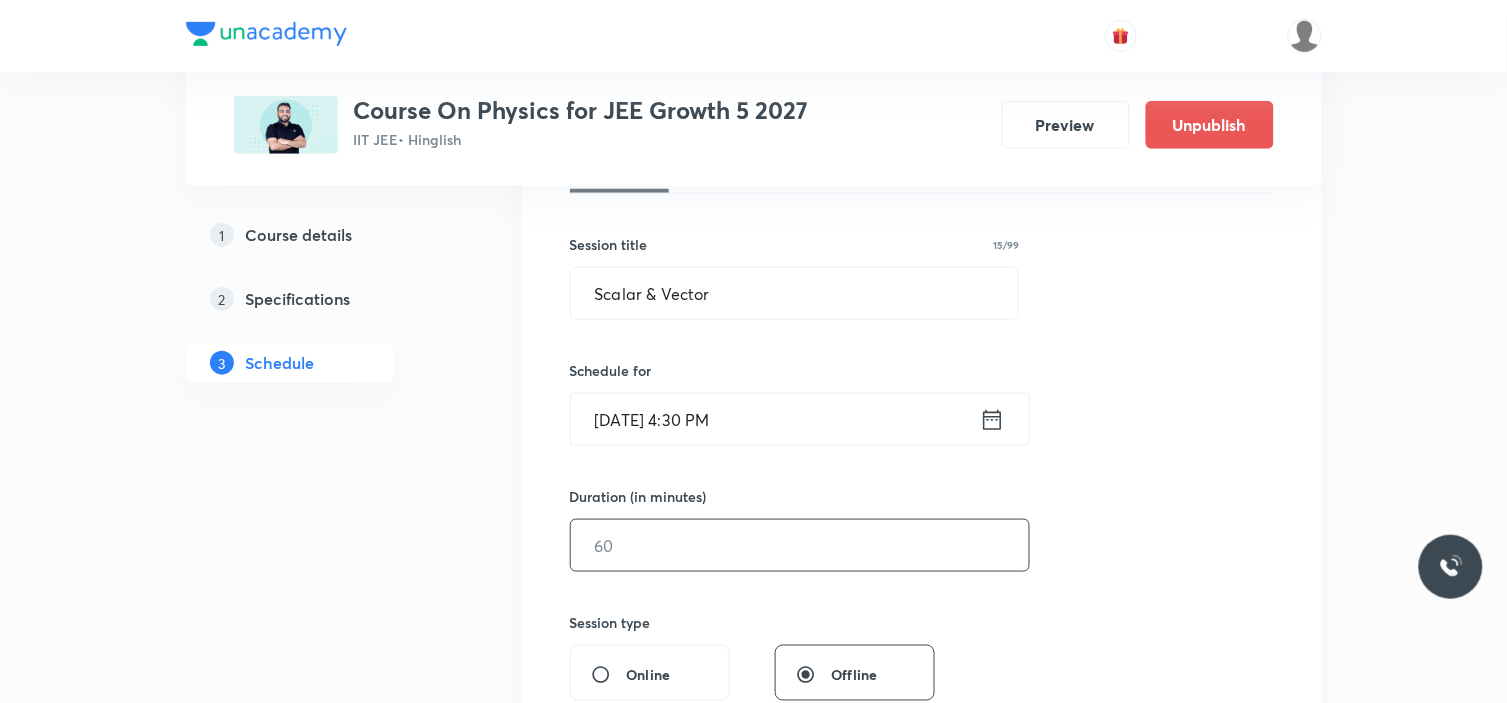 click at bounding box center [800, 545] 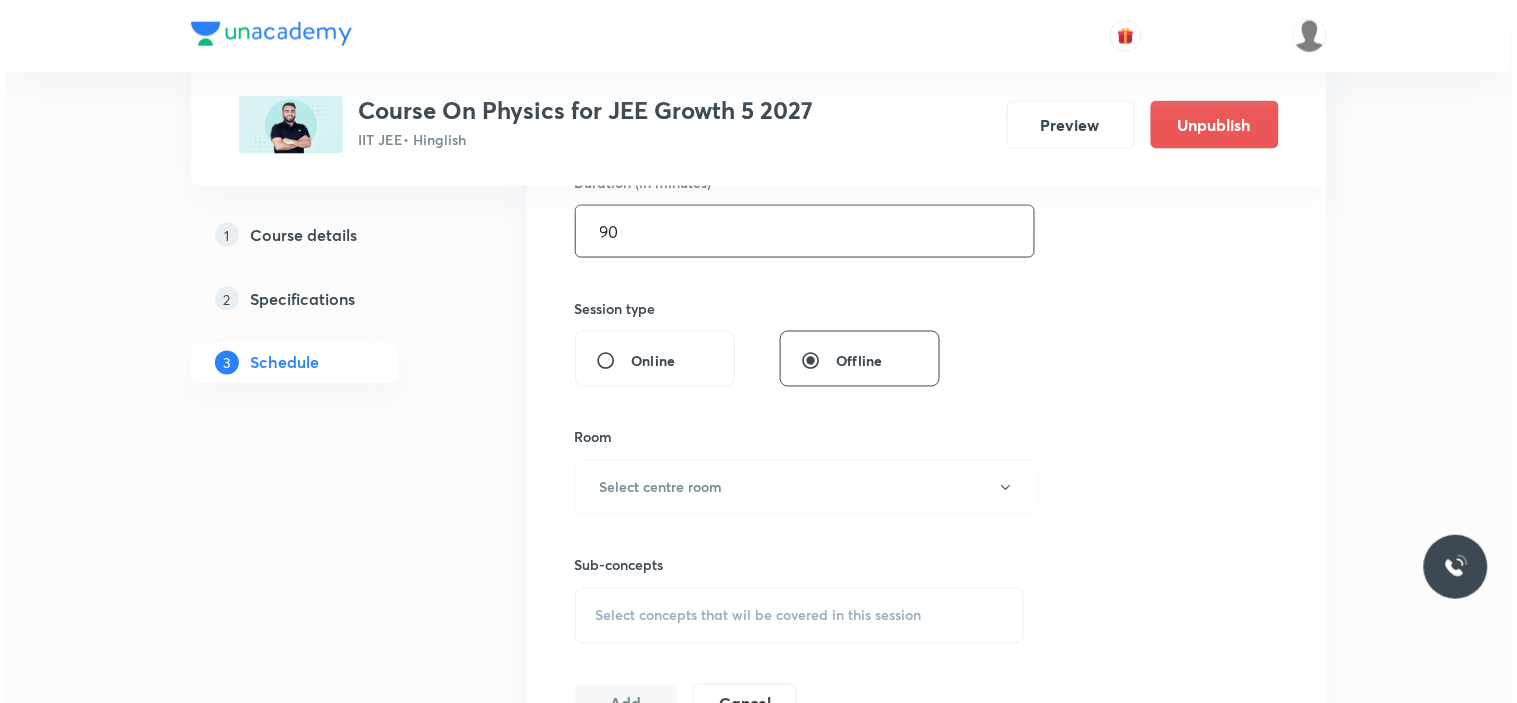 scroll, scrollTop: 666, scrollLeft: 0, axis: vertical 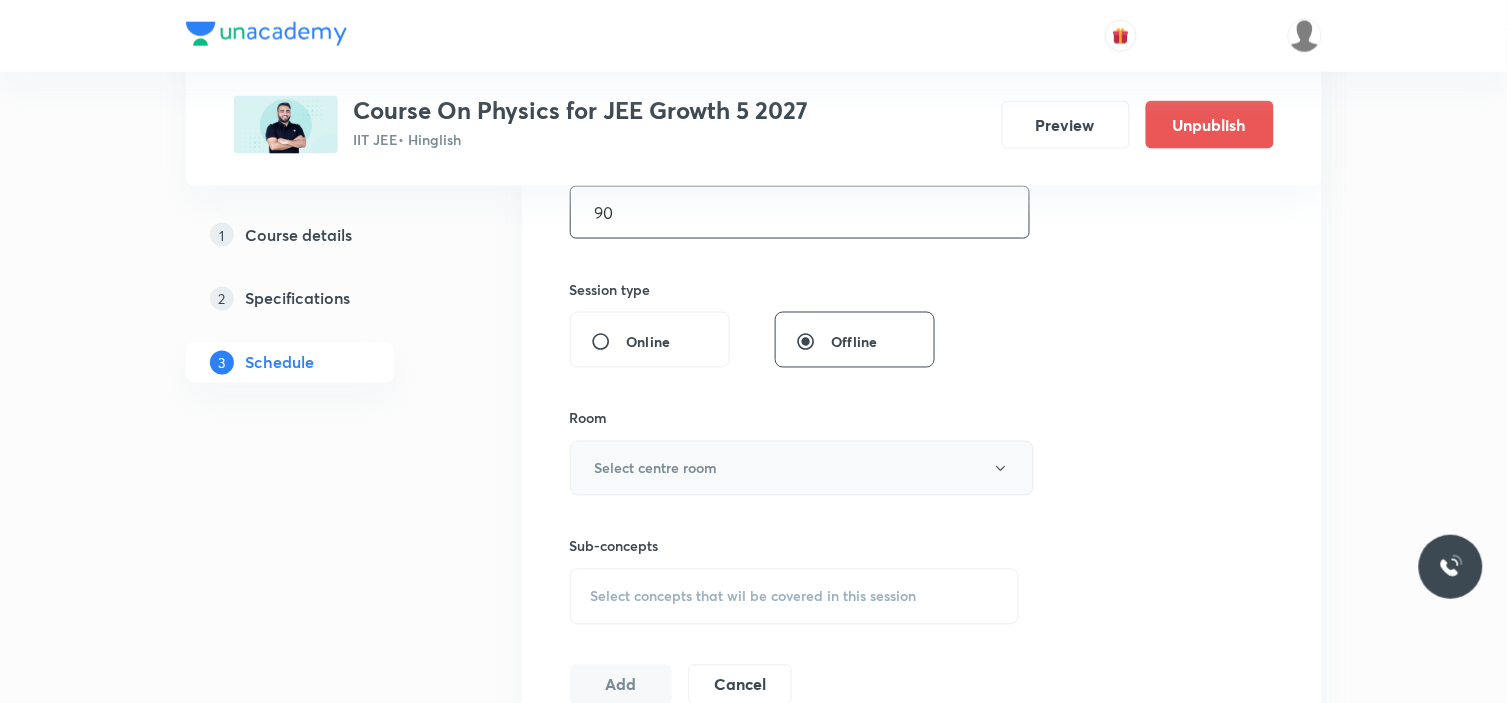 type on "90" 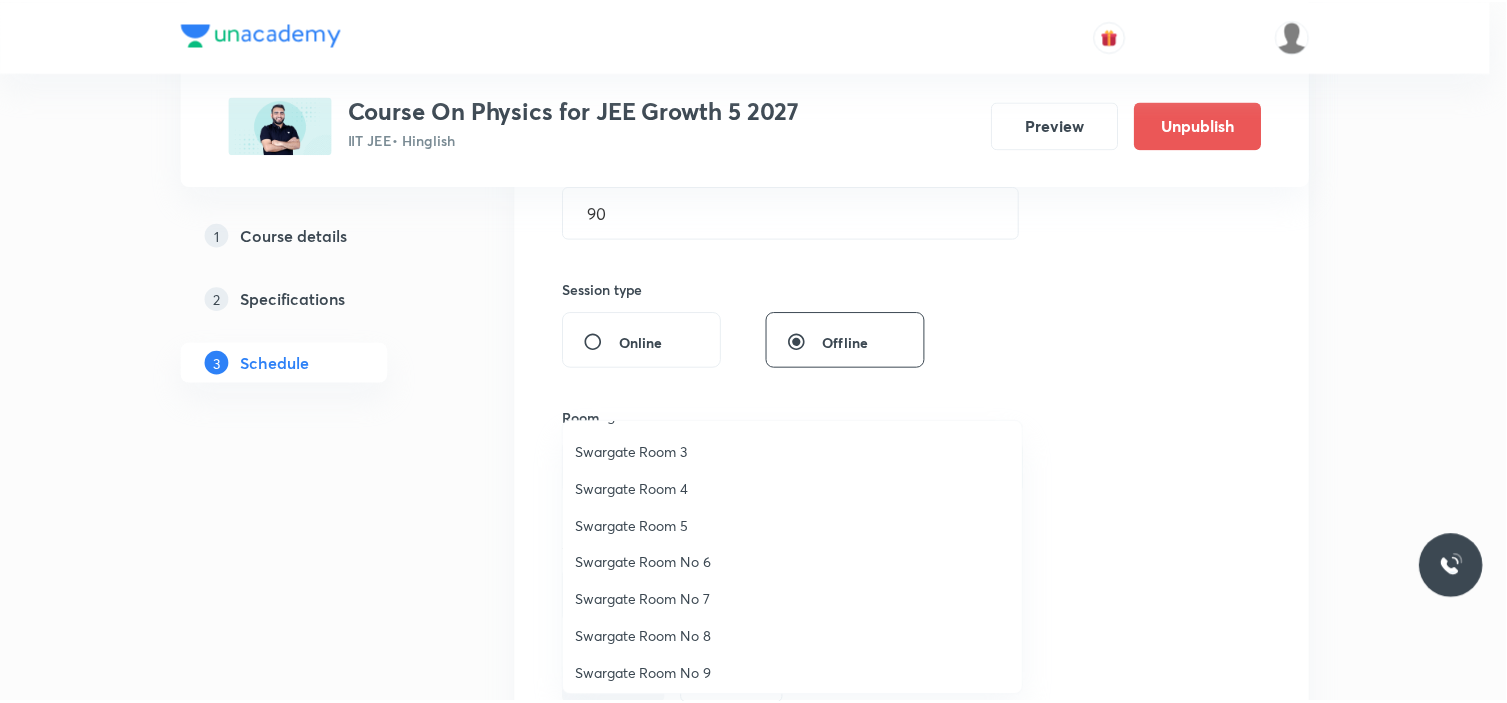 scroll, scrollTop: 148, scrollLeft: 0, axis: vertical 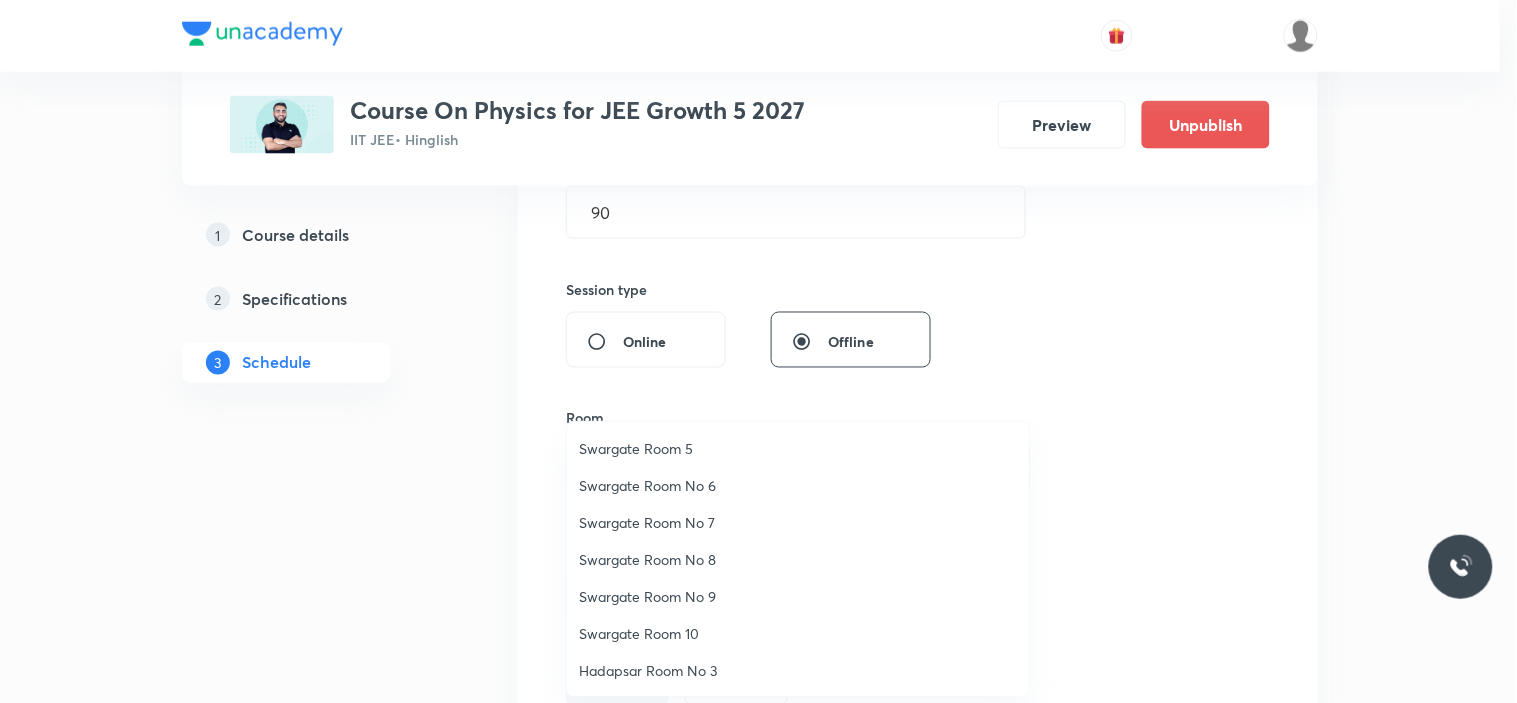 click on "Swargate Room 10" at bounding box center (798, 633) 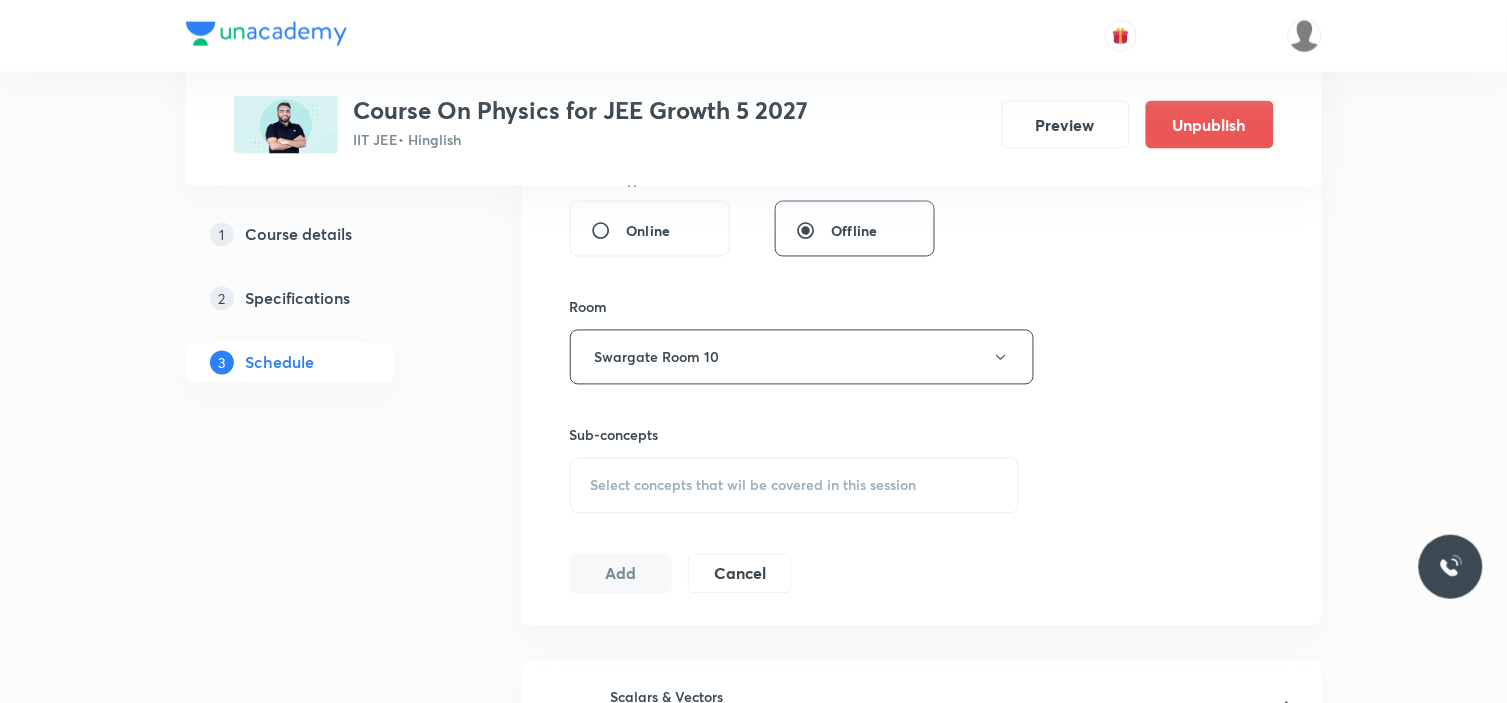 click on "Select concepts that wil be covered in this session" at bounding box center [795, 486] 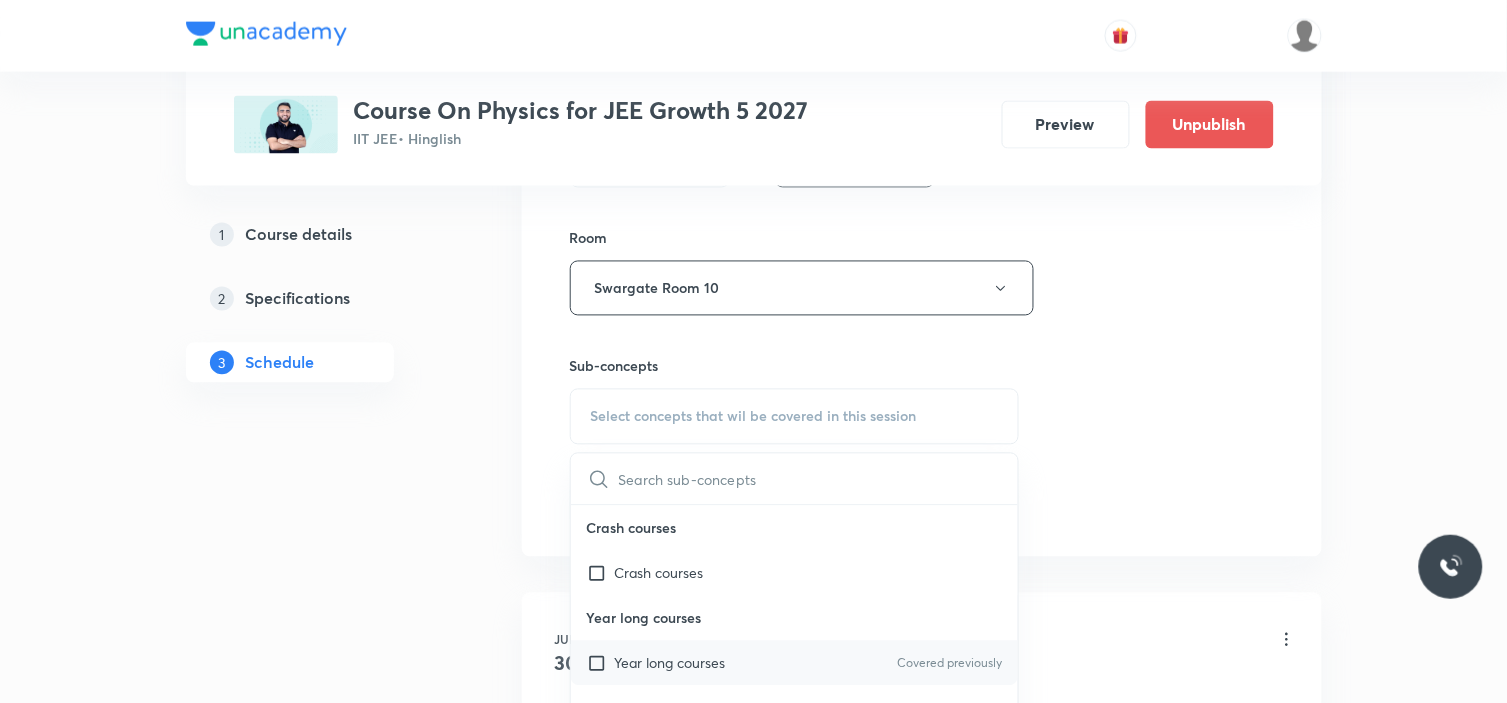 scroll, scrollTop: 1000, scrollLeft: 0, axis: vertical 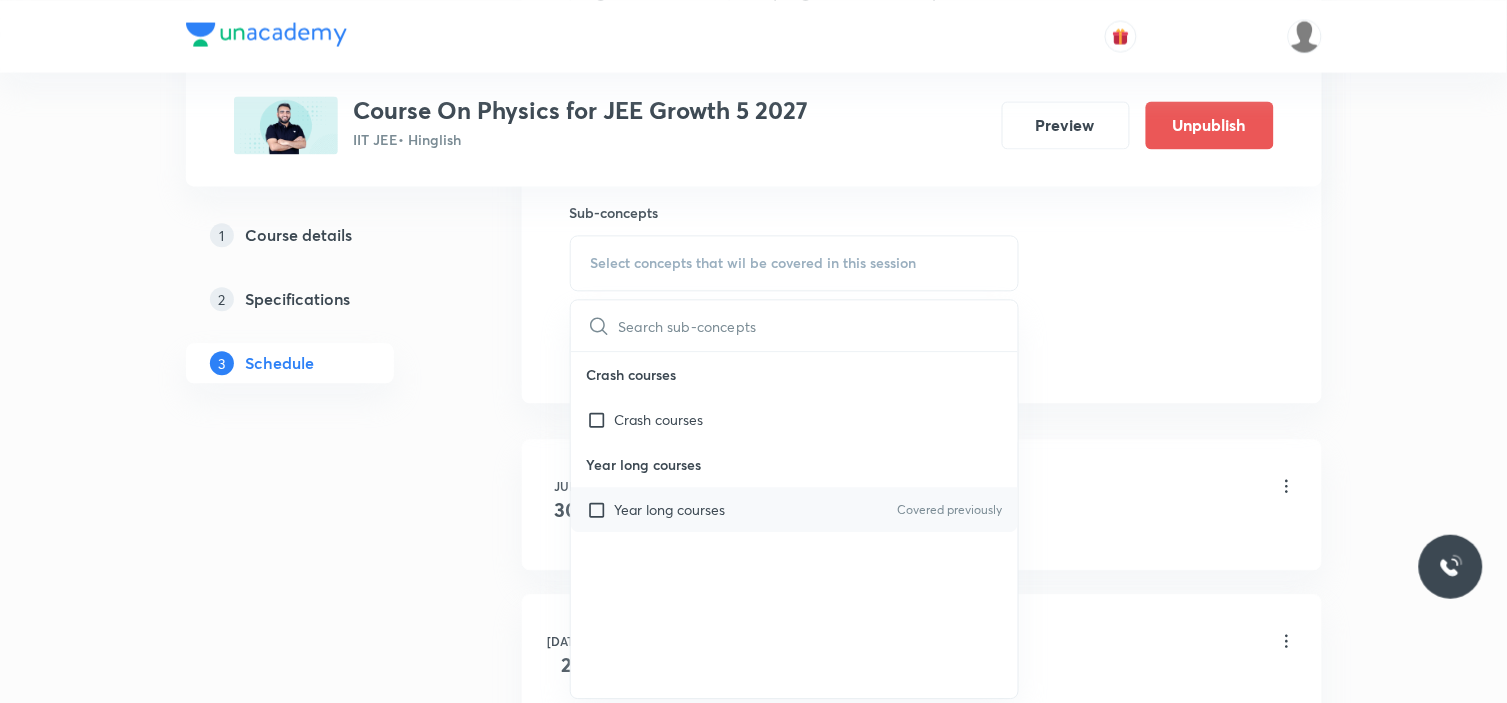 click on "Year long courses" at bounding box center [670, 509] 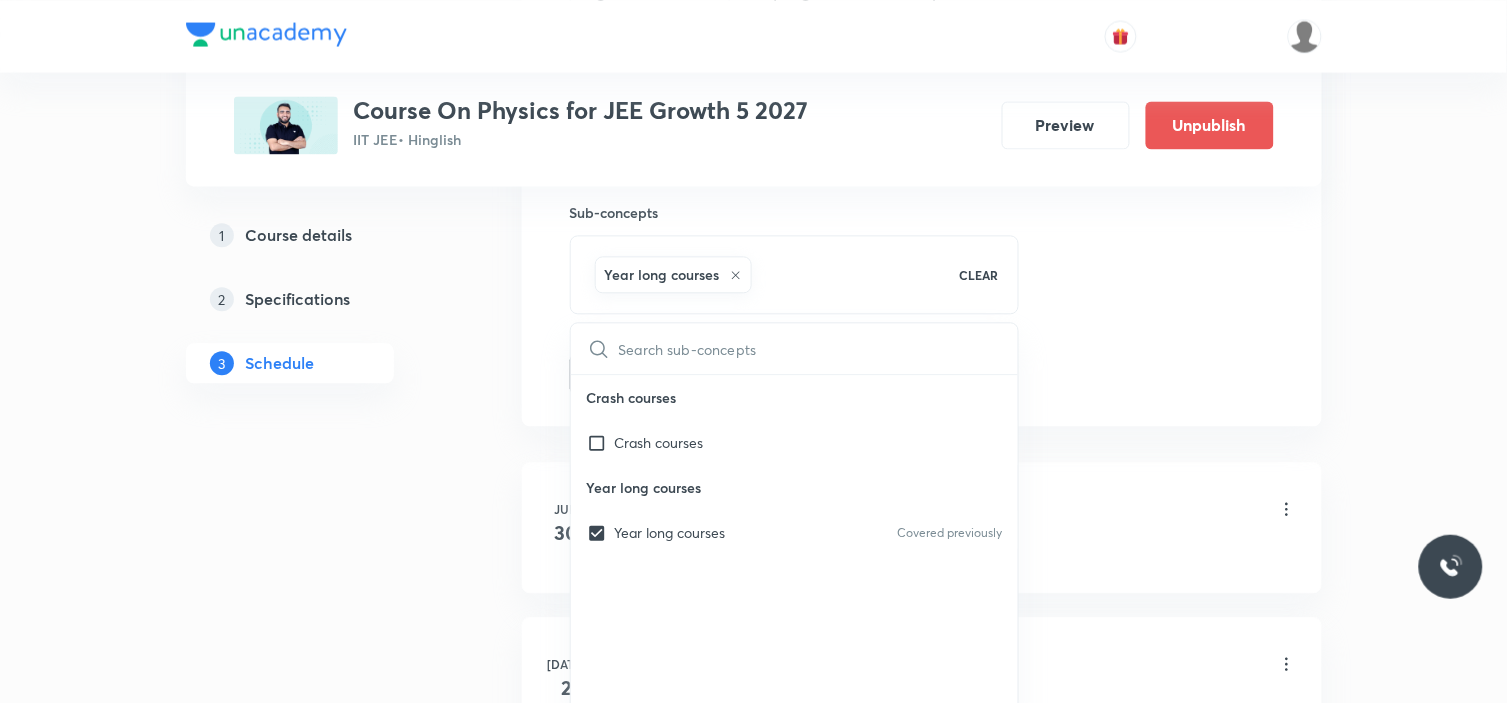 click on "Session  7 Live class Session title 15/99 Scalar & Vector ​ Schedule for Jul 16, 2025, 4:30 PM ​ Duration (in minutes) 90 ​   Session type Online Offline Room Swargate Room 10 Sub-concepts Year long courses CLEAR ​ Crash courses Crash courses Year long courses Year long courses Covered previously Add Cancel" at bounding box center (922, -87) 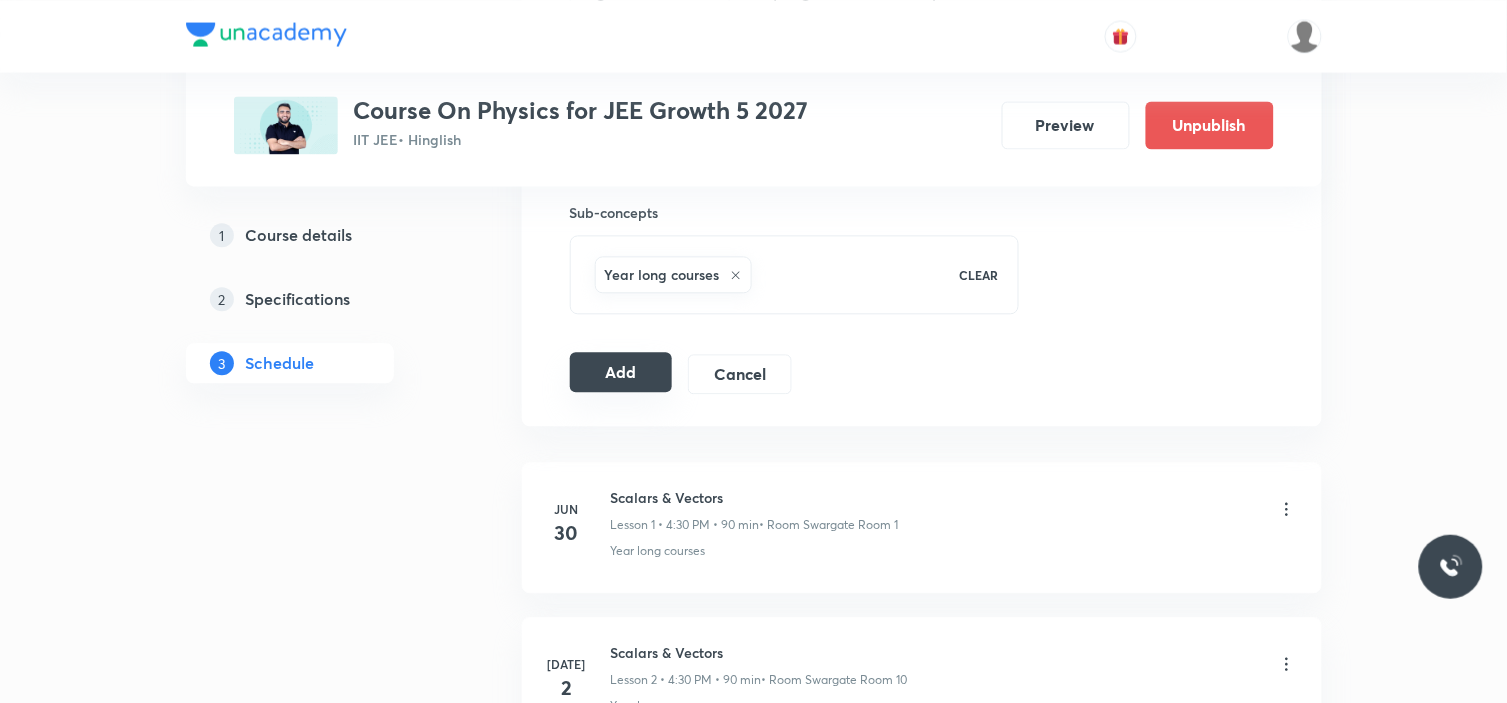 click on "Add" at bounding box center (621, 372) 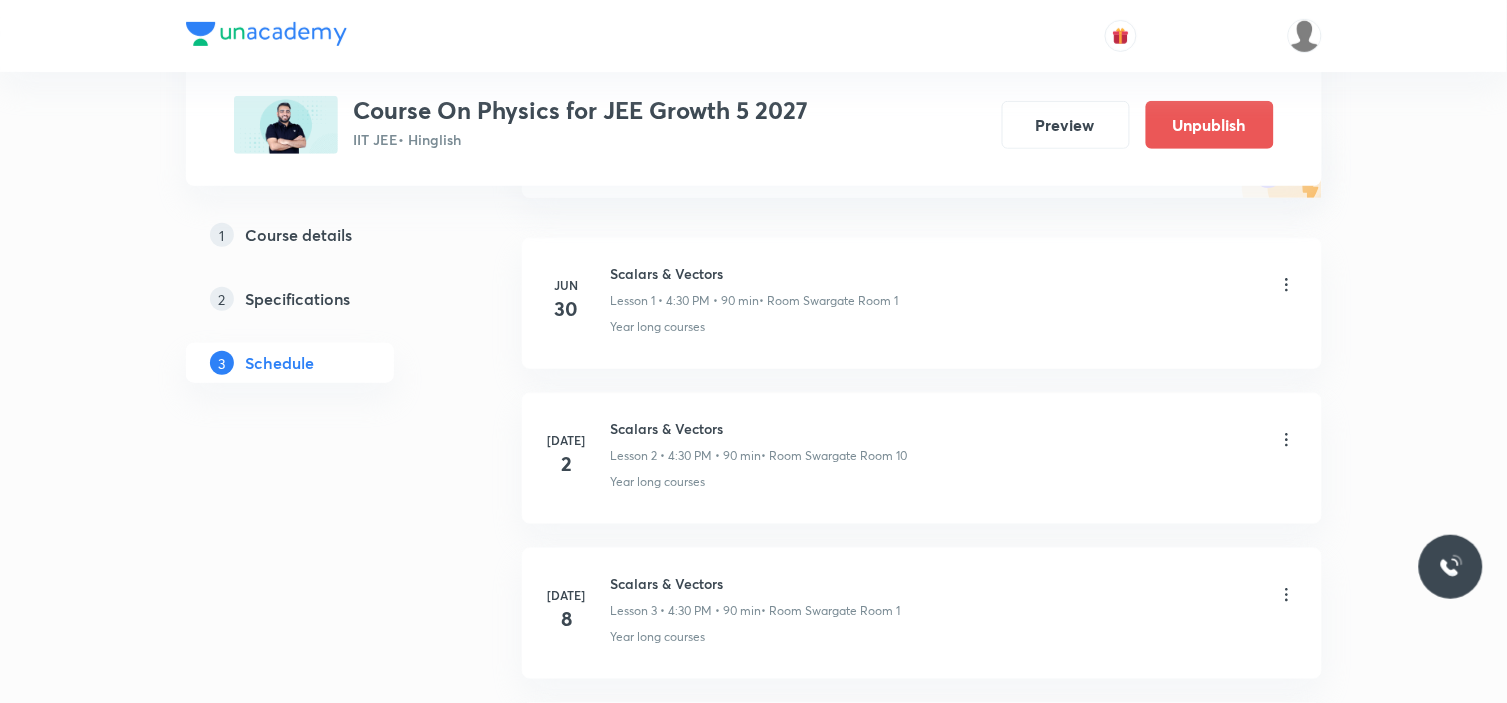 scroll, scrollTop: 0, scrollLeft: 0, axis: both 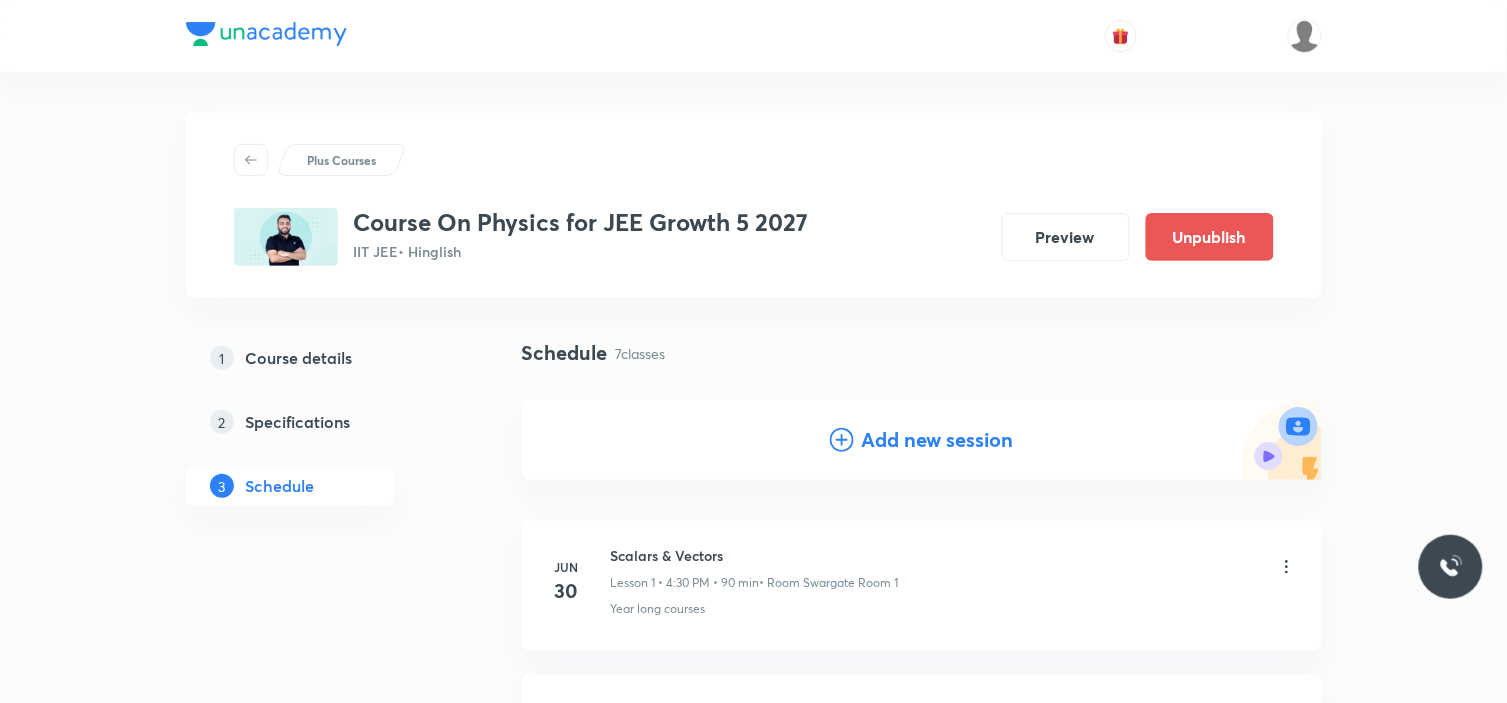 click on "Add new session" at bounding box center [938, 440] 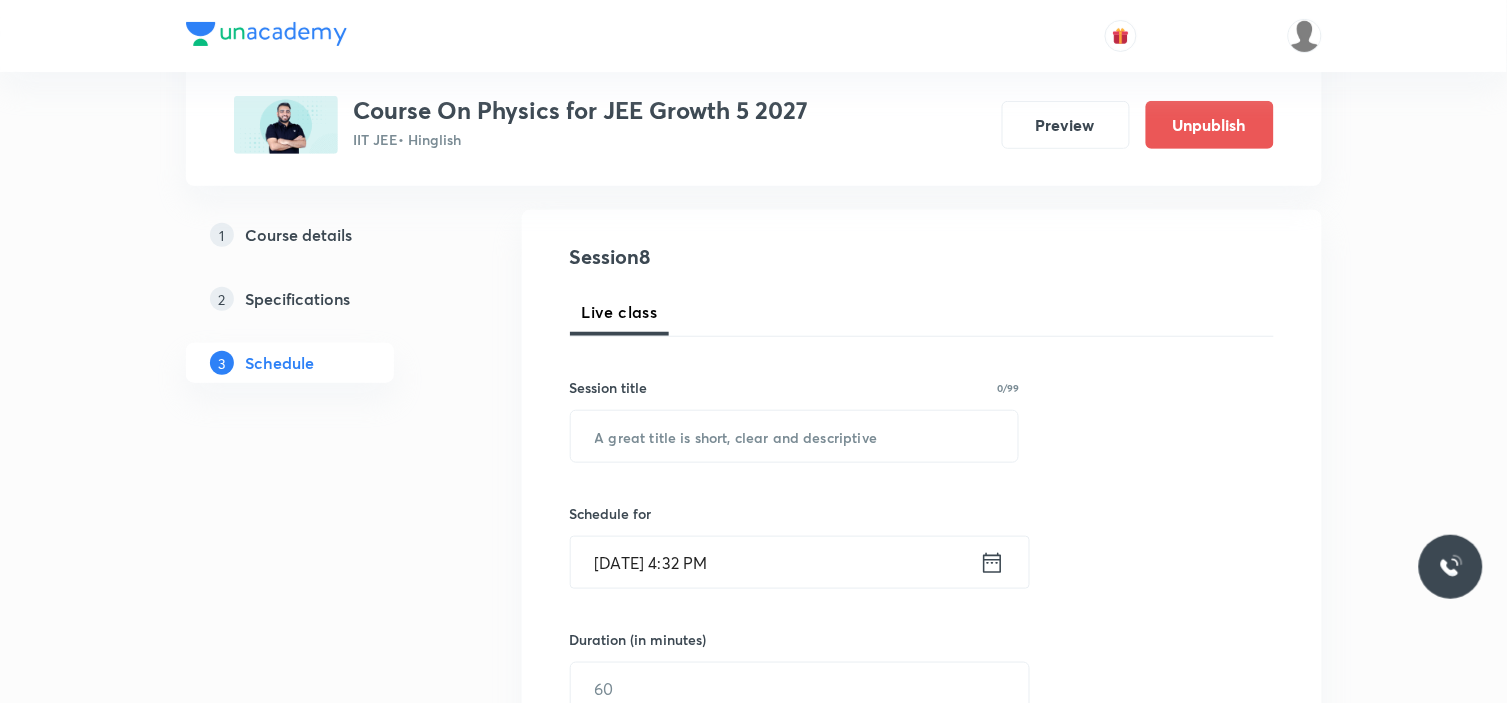 scroll, scrollTop: 222, scrollLeft: 0, axis: vertical 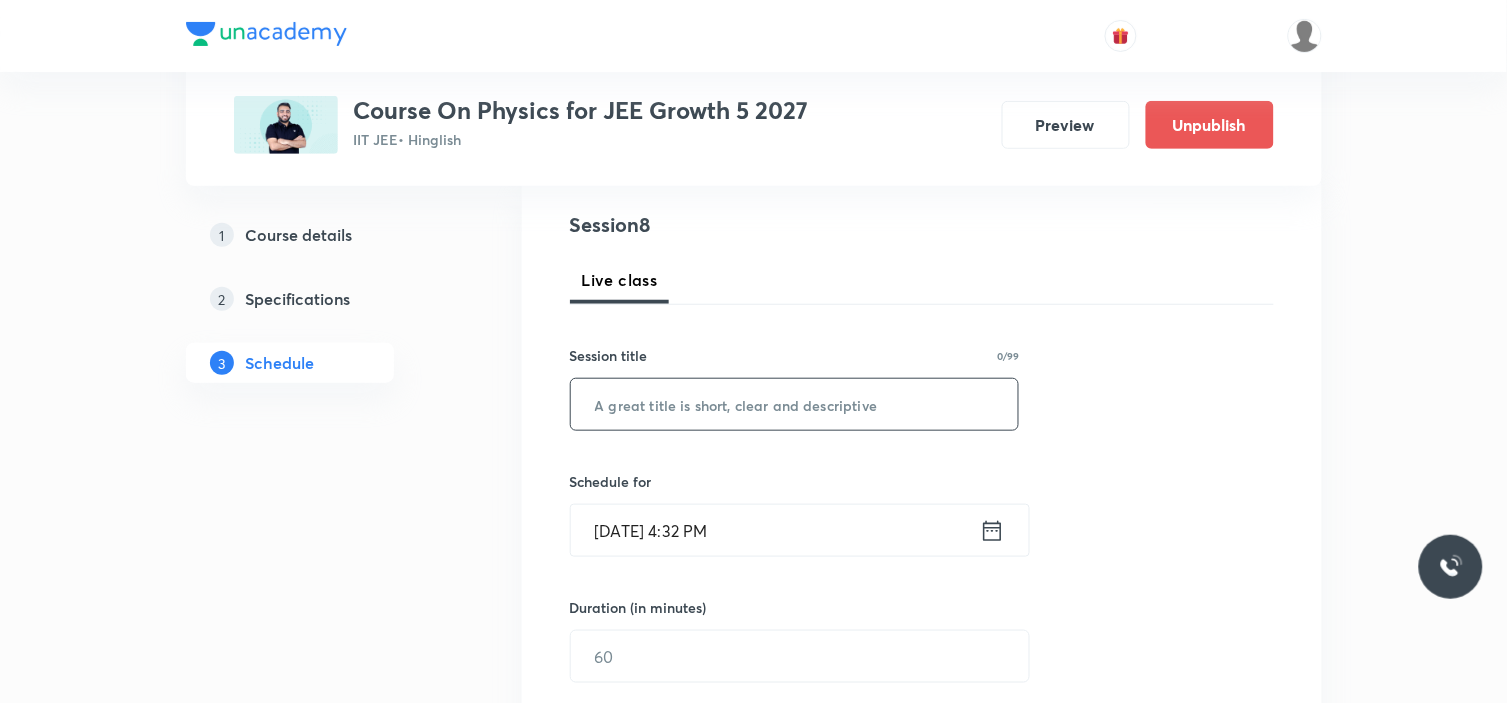 click at bounding box center (795, 404) 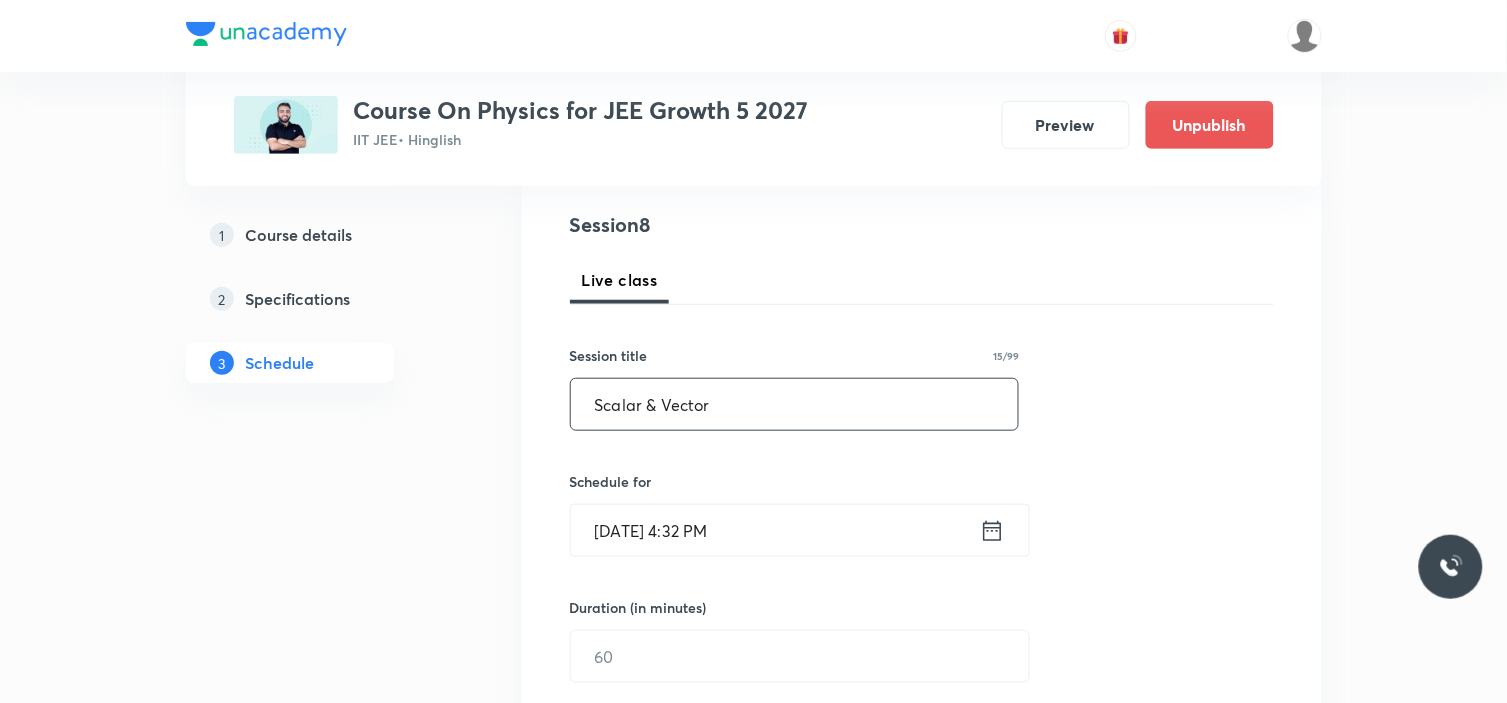 type on "Scalar & Vector" 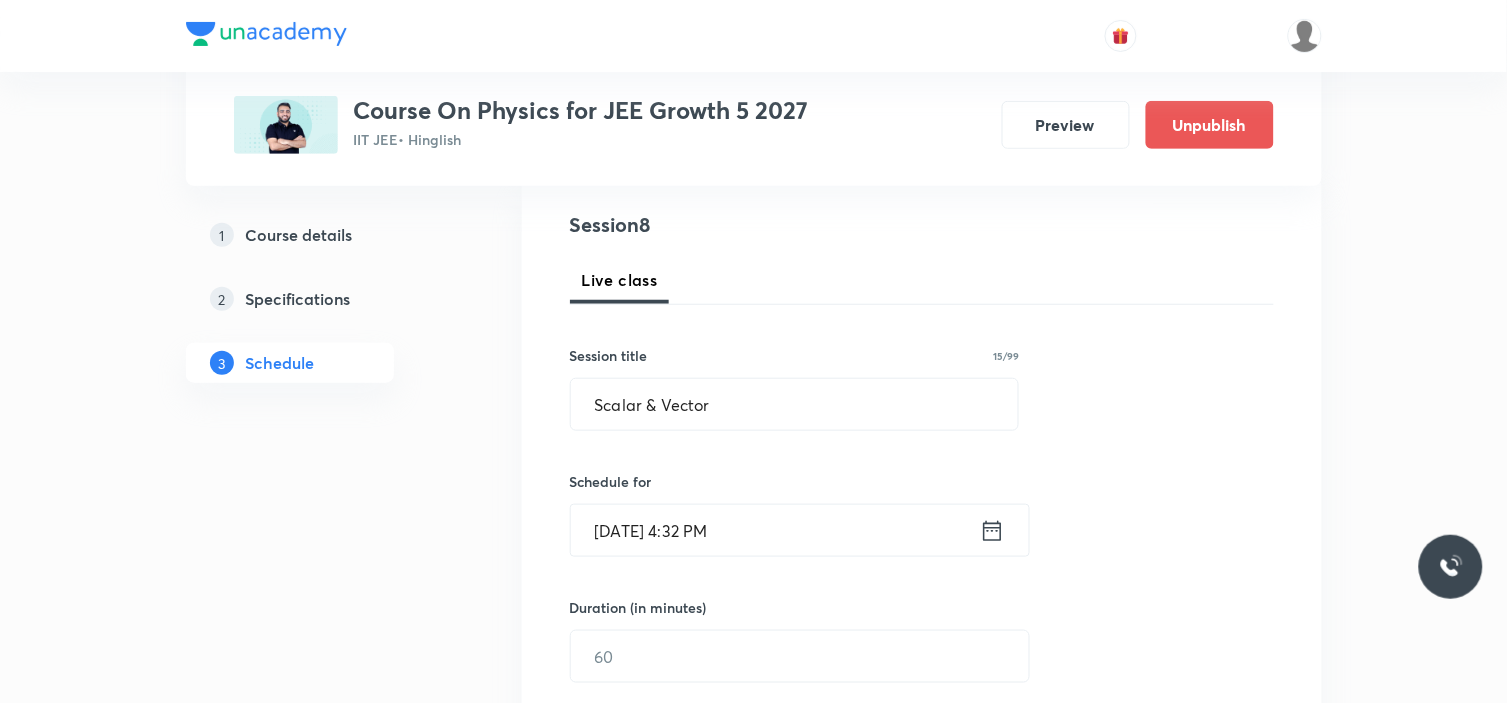 click on "Jul 13, 2025, 4:32 PM" at bounding box center [775, 530] 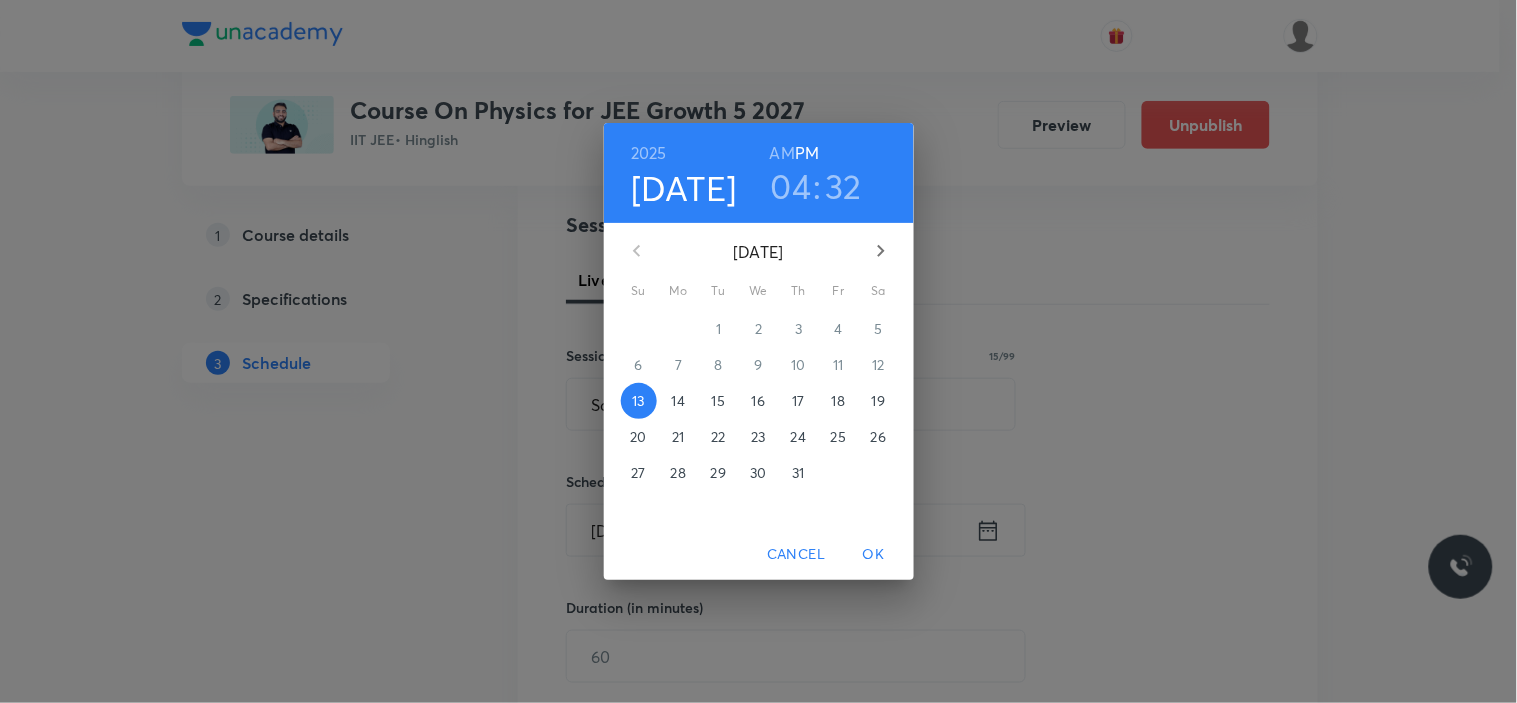 click on "18" at bounding box center [838, 401] 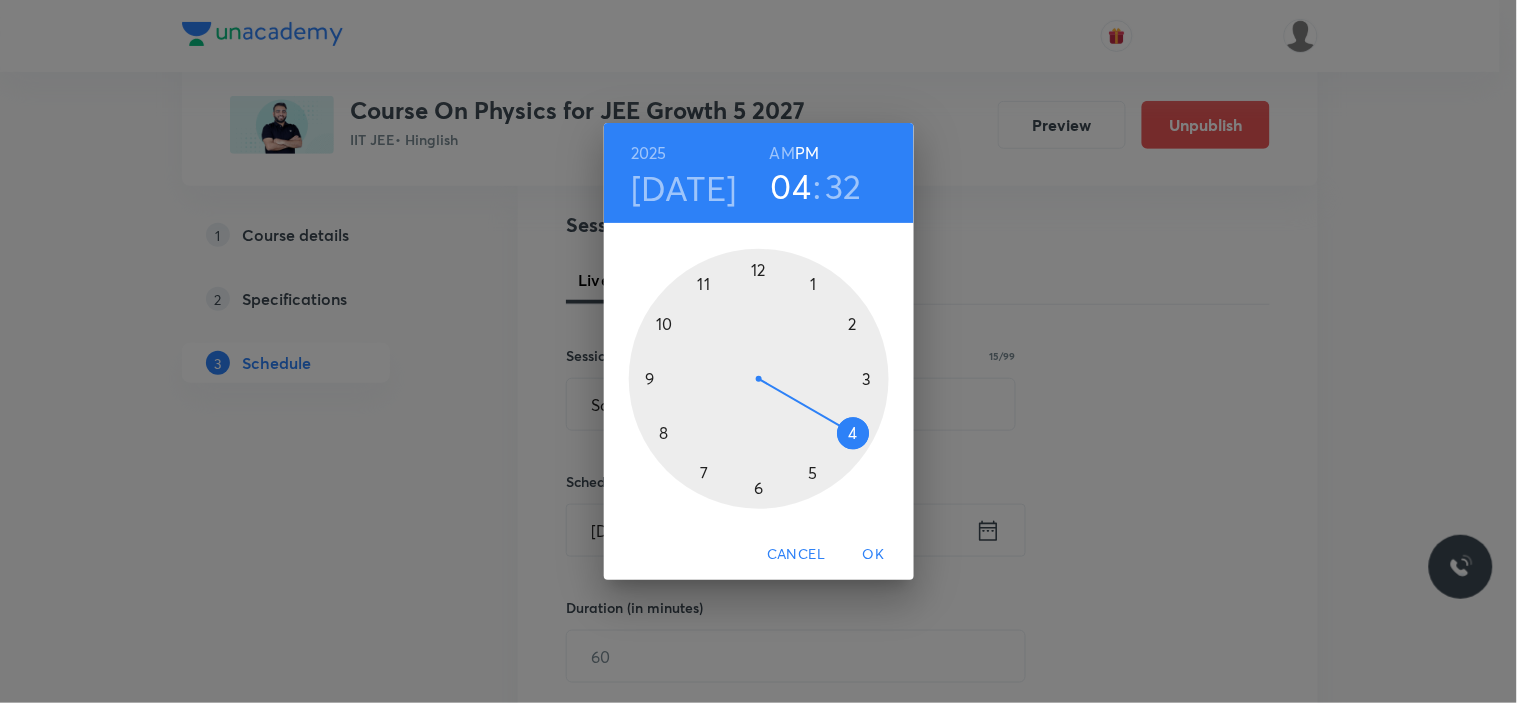 click at bounding box center [759, 379] 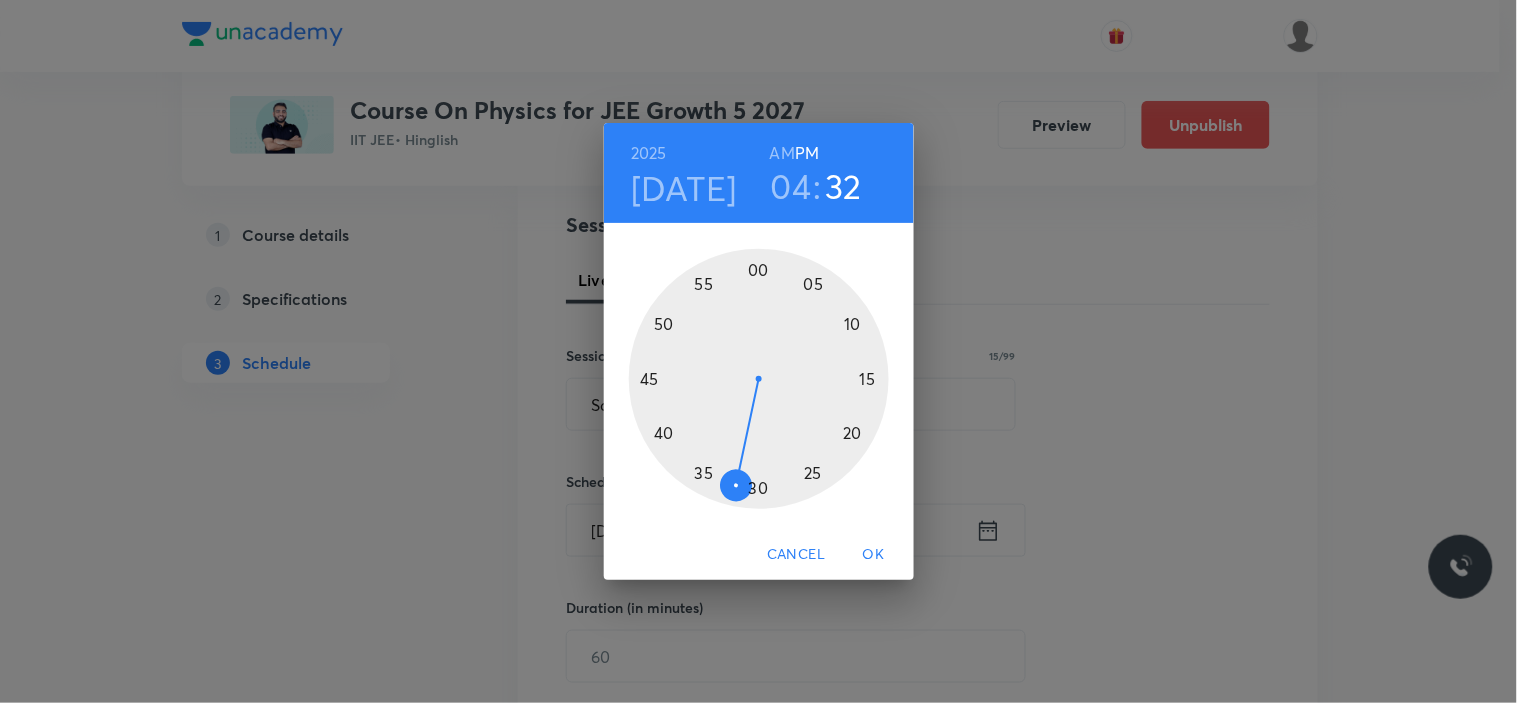 click at bounding box center [759, 379] 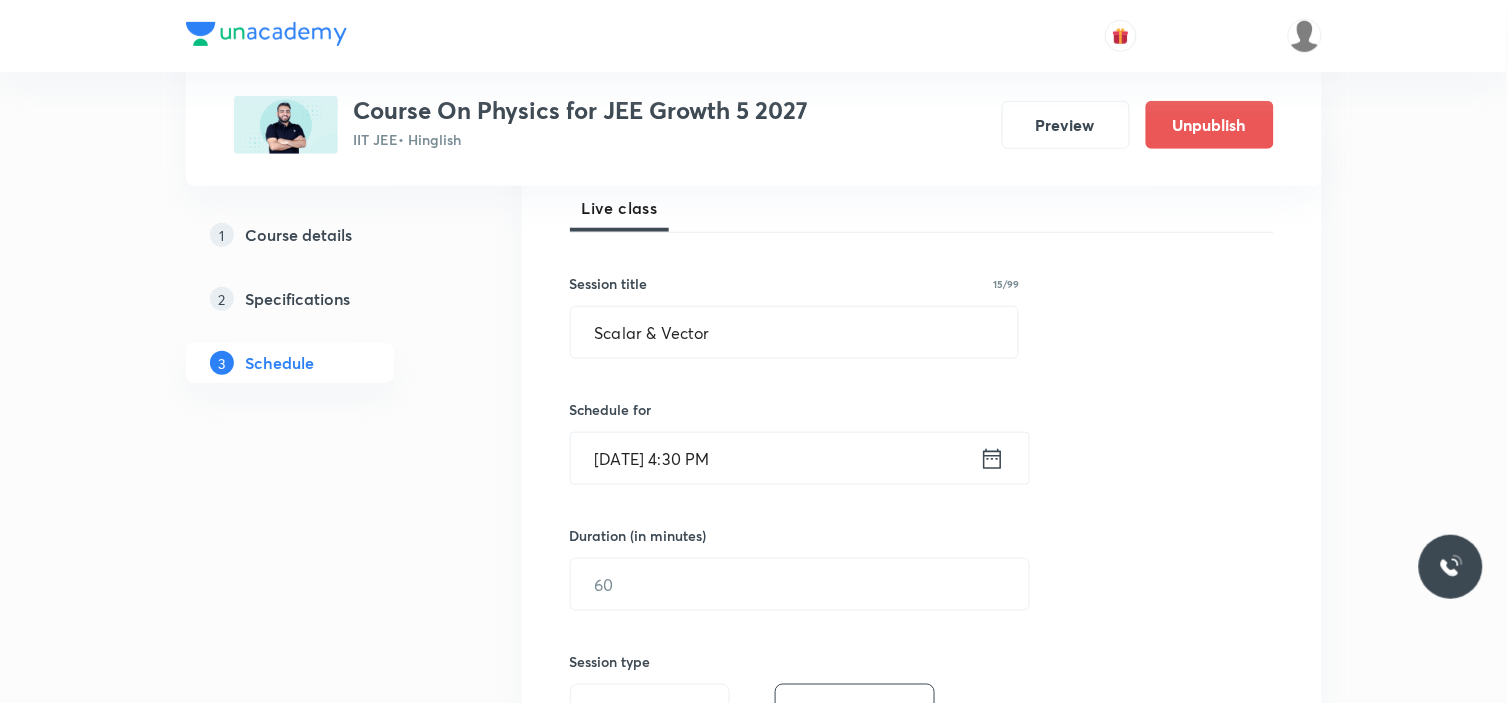 scroll, scrollTop: 333, scrollLeft: 0, axis: vertical 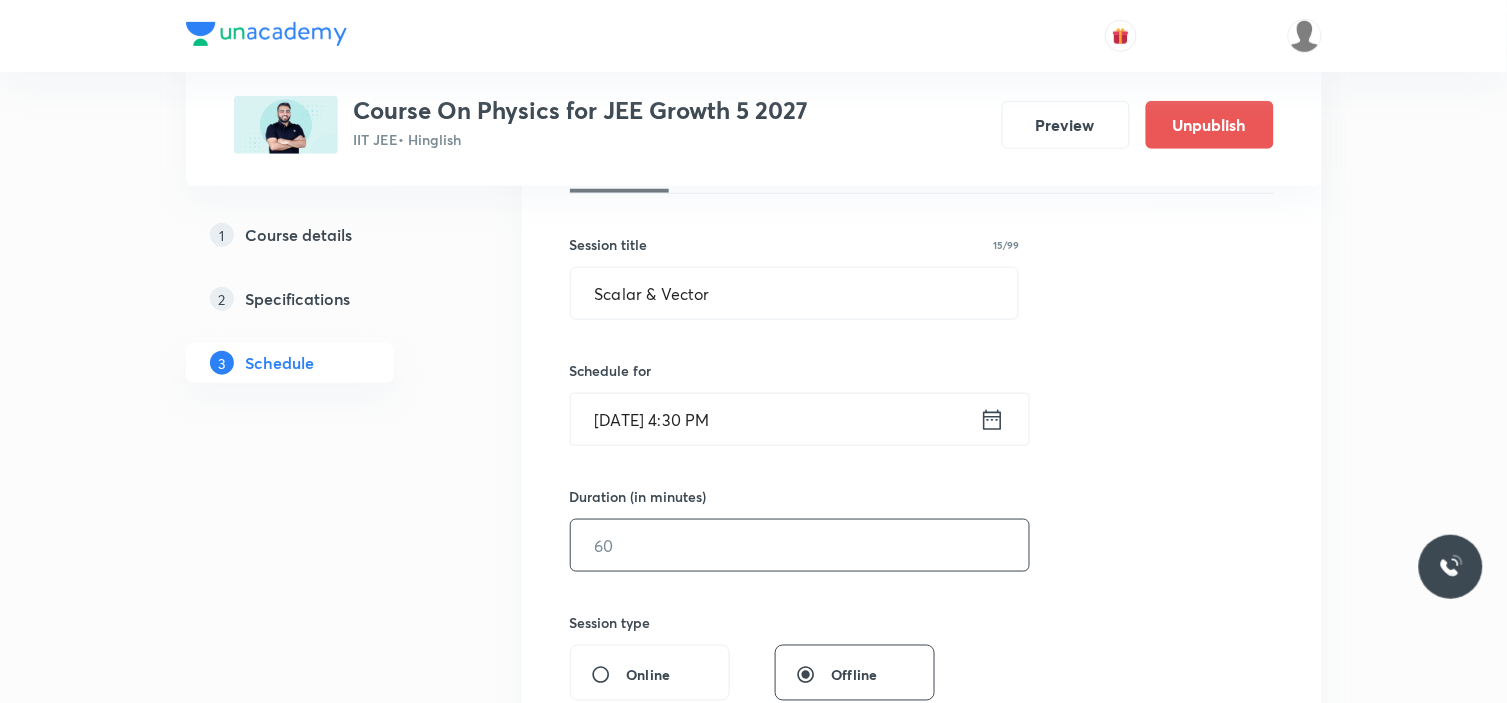 click at bounding box center [800, 545] 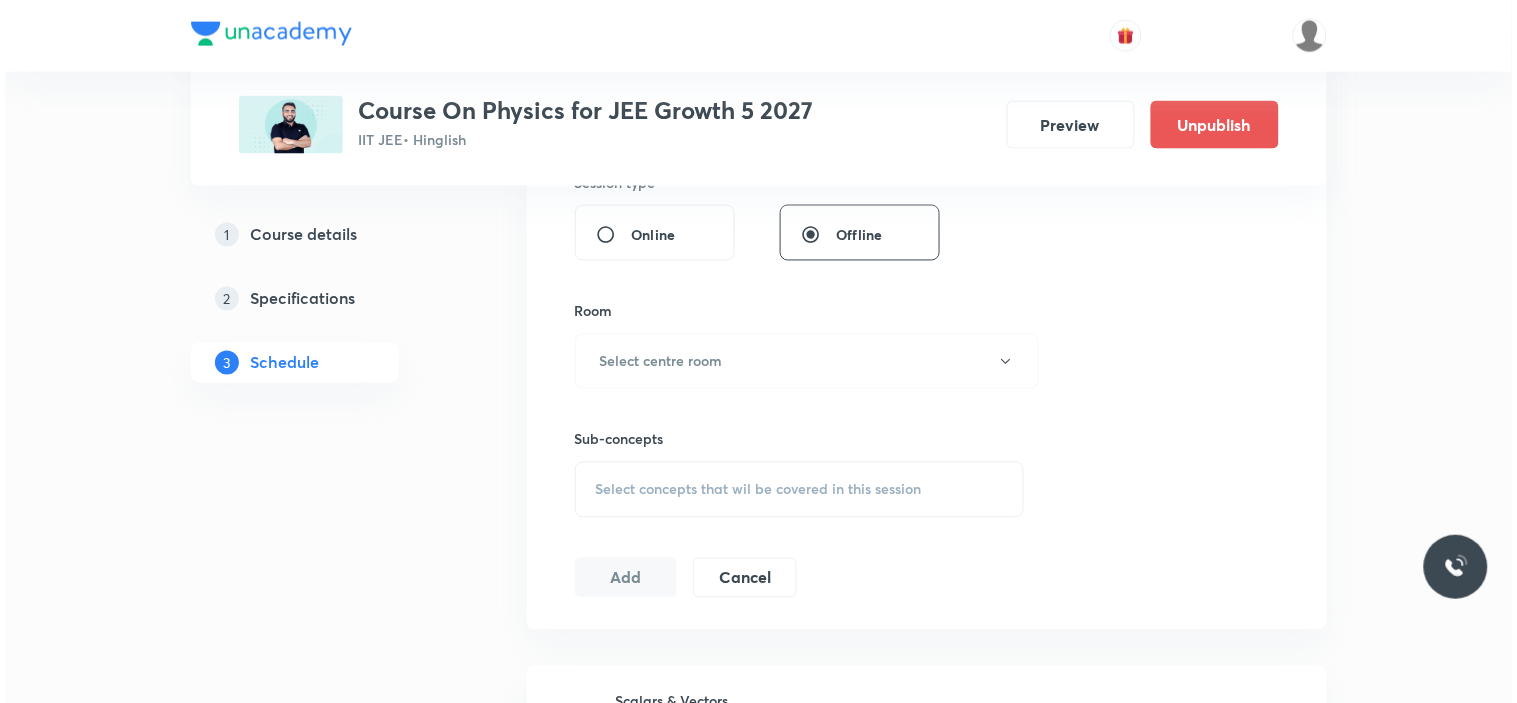 scroll, scrollTop: 777, scrollLeft: 0, axis: vertical 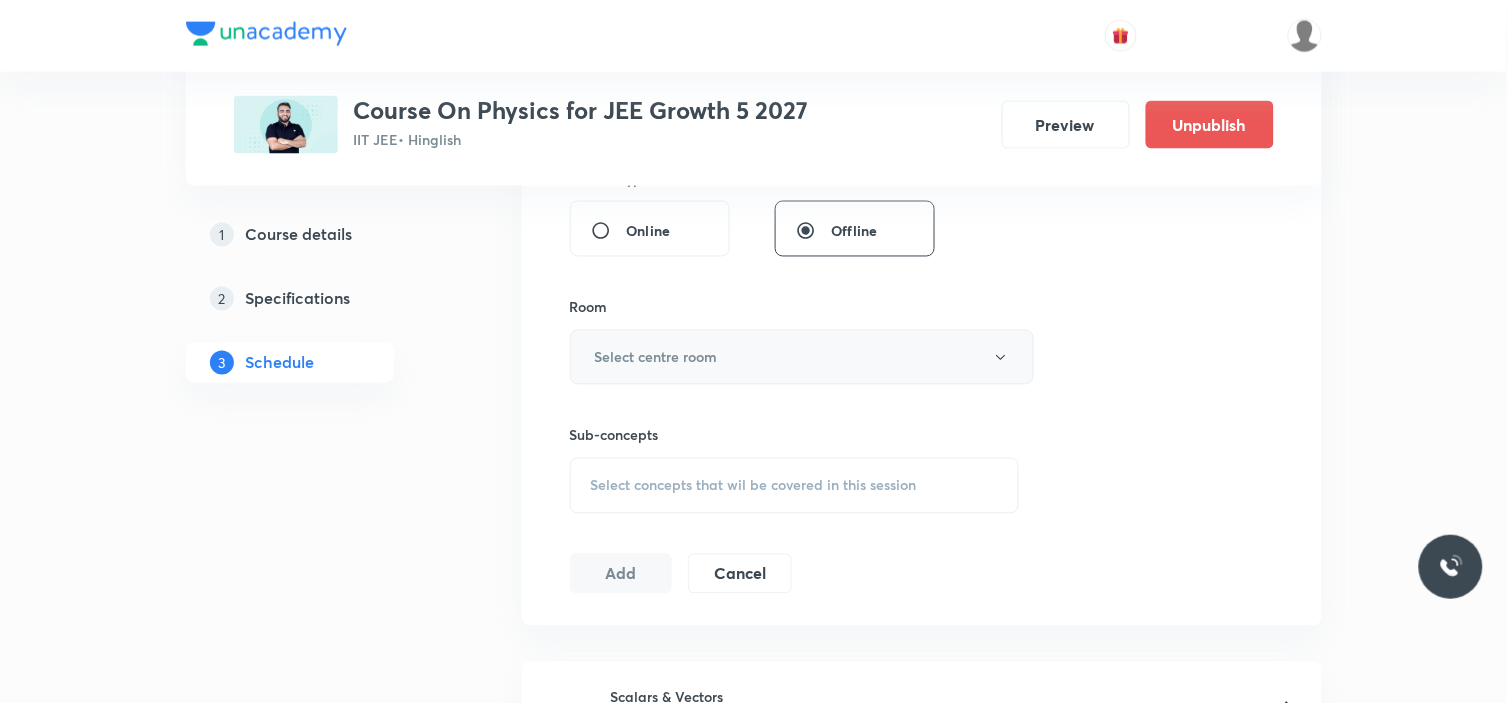 type on "90" 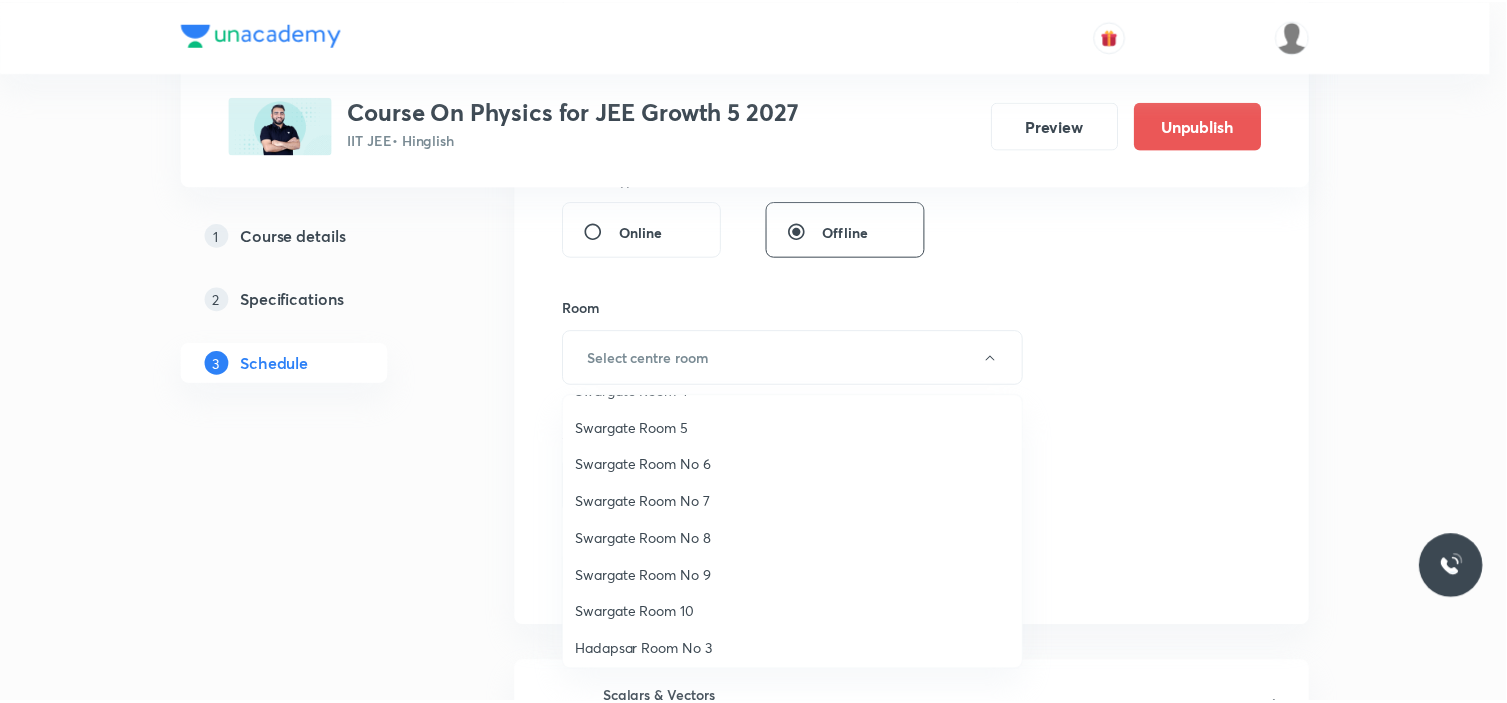 scroll, scrollTop: 148, scrollLeft: 0, axis: vertical 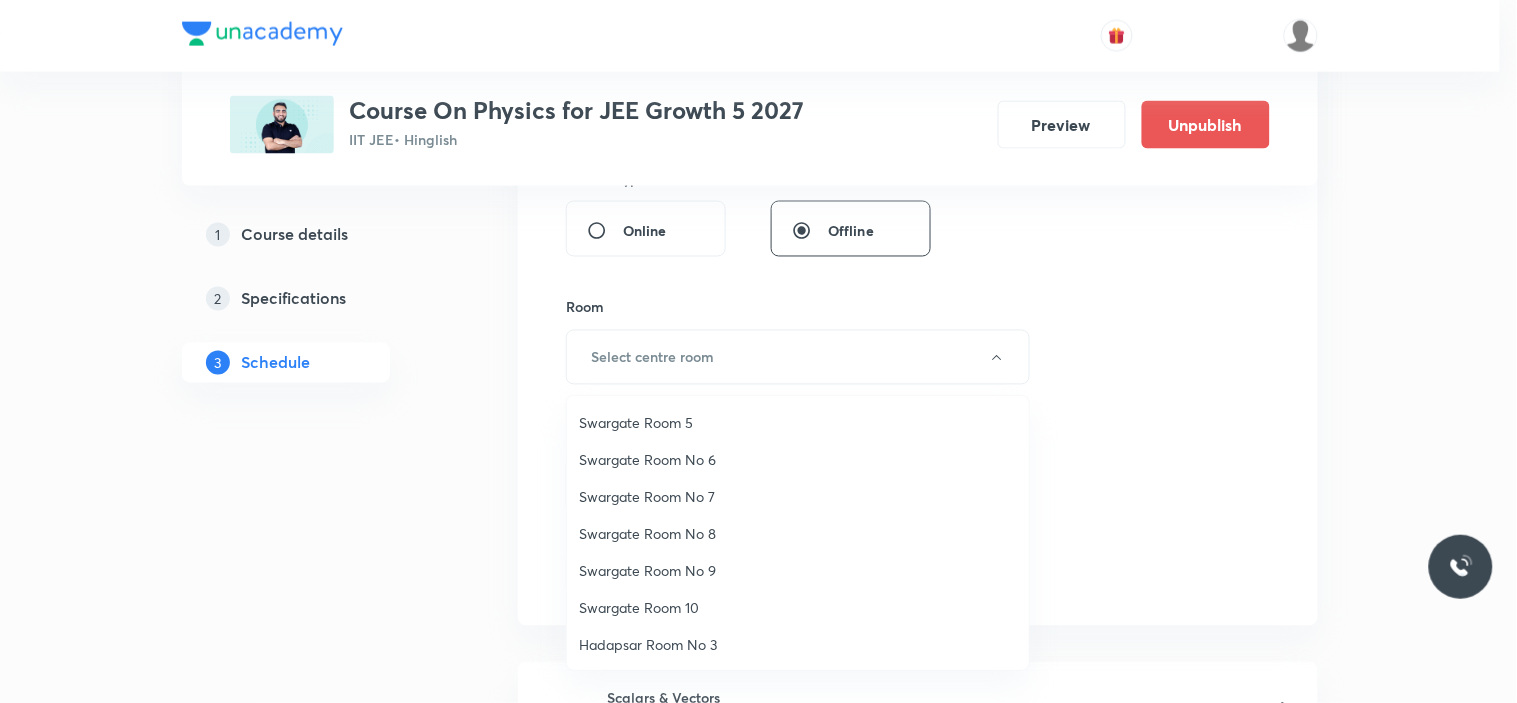 click on "Swargate Room 10" at bounding box center [798, 607] 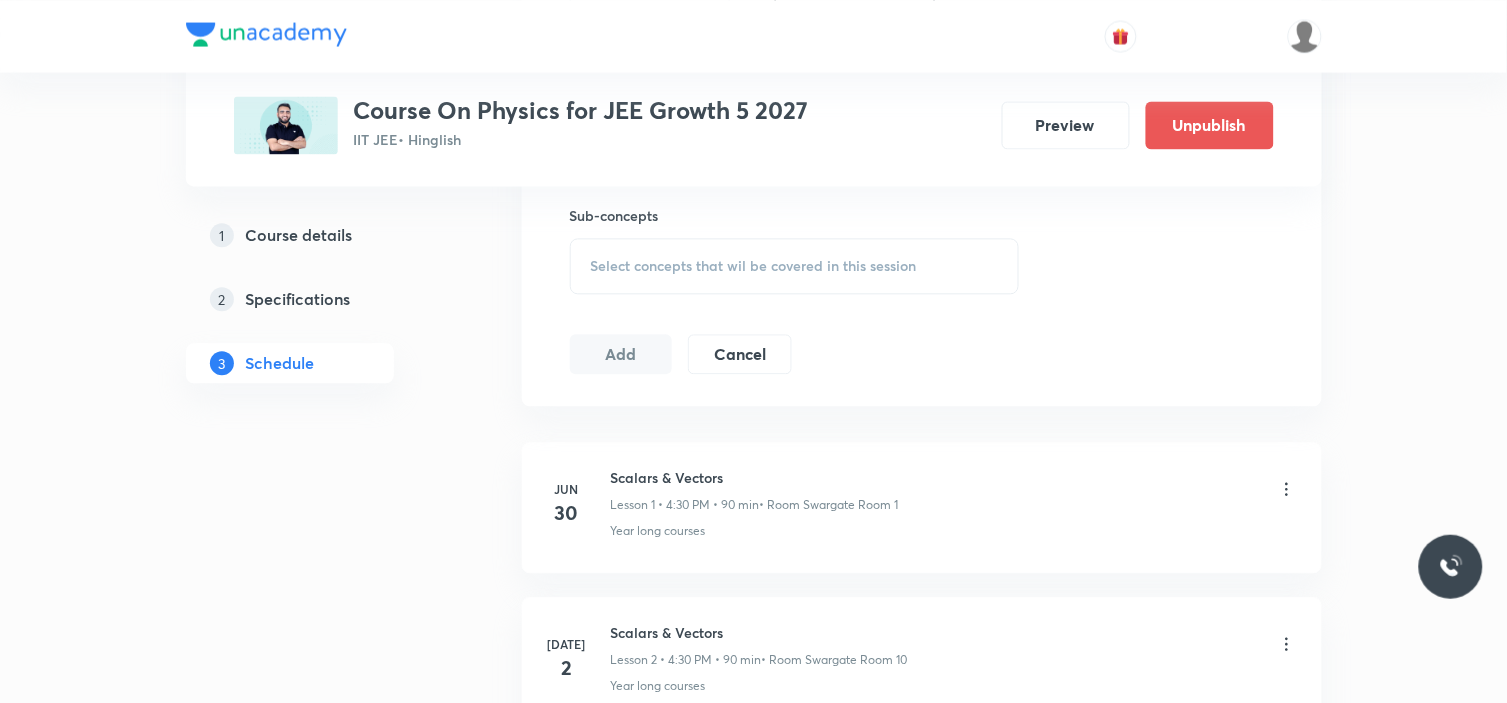 scroll, scrollTop: 1000, scrollLeft: 0, axis: vertical 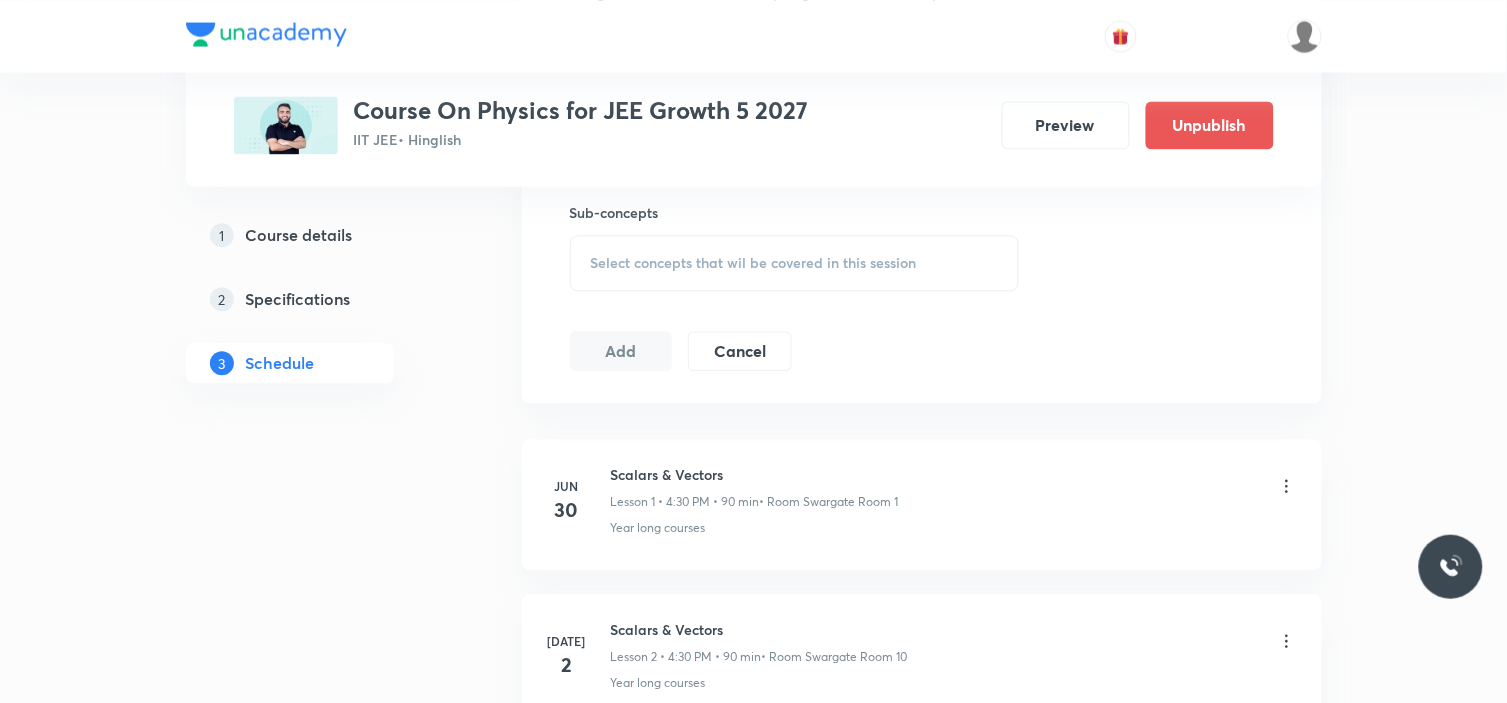 click on "Select concepts that wil be covered in this session" at bounding box center (795, 263) 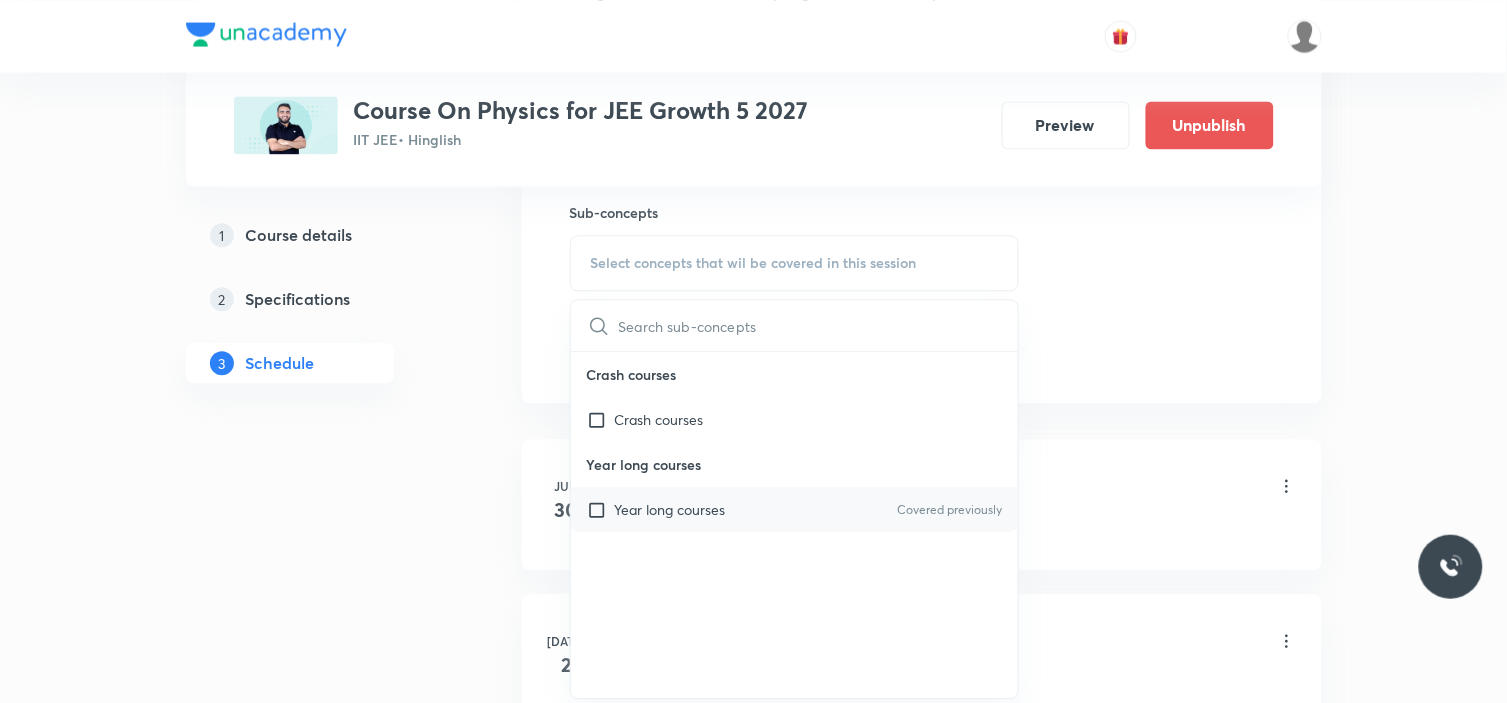 click on "Year long courses" at bounding box center [670, 509] 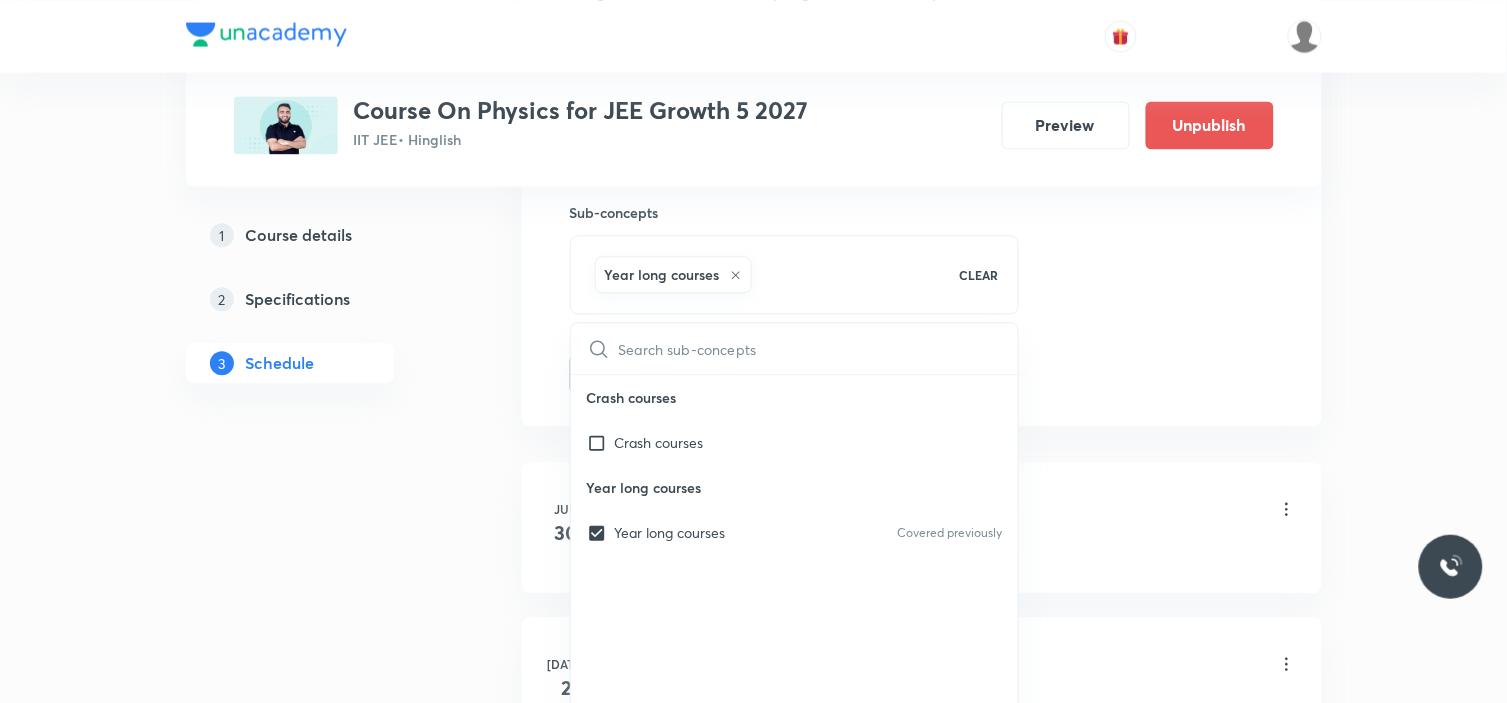 click on "Session  8 Live class Session title 15/99 Scalar & Vector ​ Schedule for Jul 18, 2025, 4:30 PM ​ Duration (in minutes) 90 ​   Session type Online Offline Room Swargate Room 10 Sub-concepts Year long courses CLEAR ​ Crash courses Crash courses Year long courses Year long courses Covered previously Add Cancel" at bounding box center [922, -87] 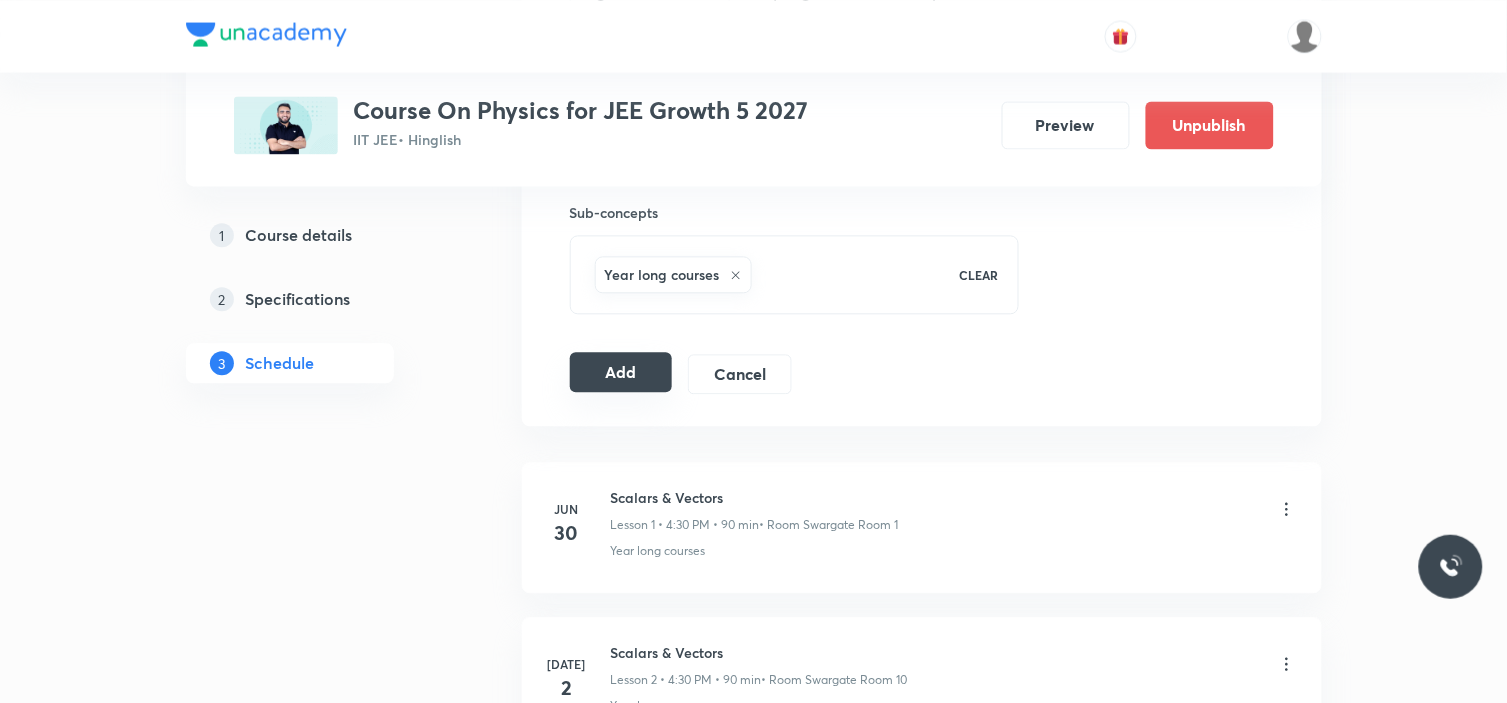 click on "Add" at bounding box center [621, 372] 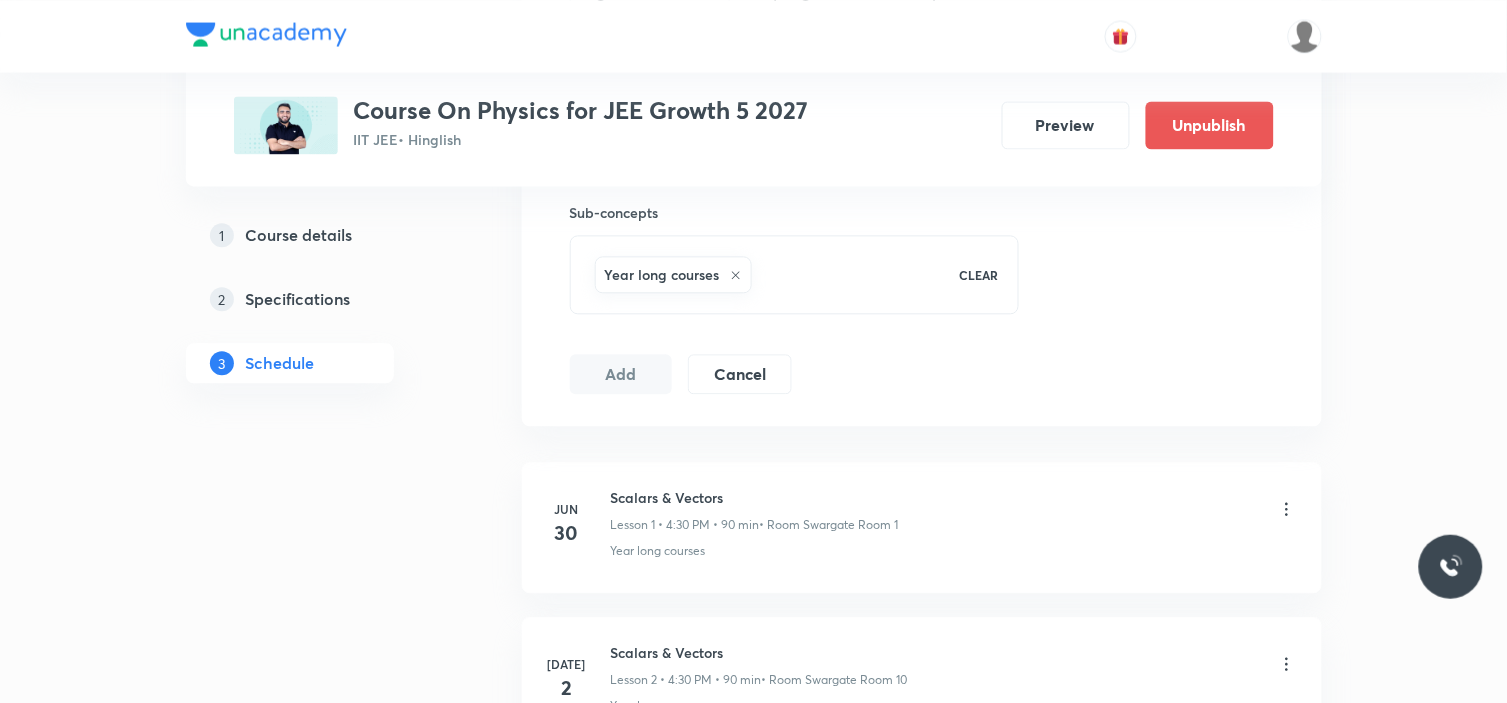 type 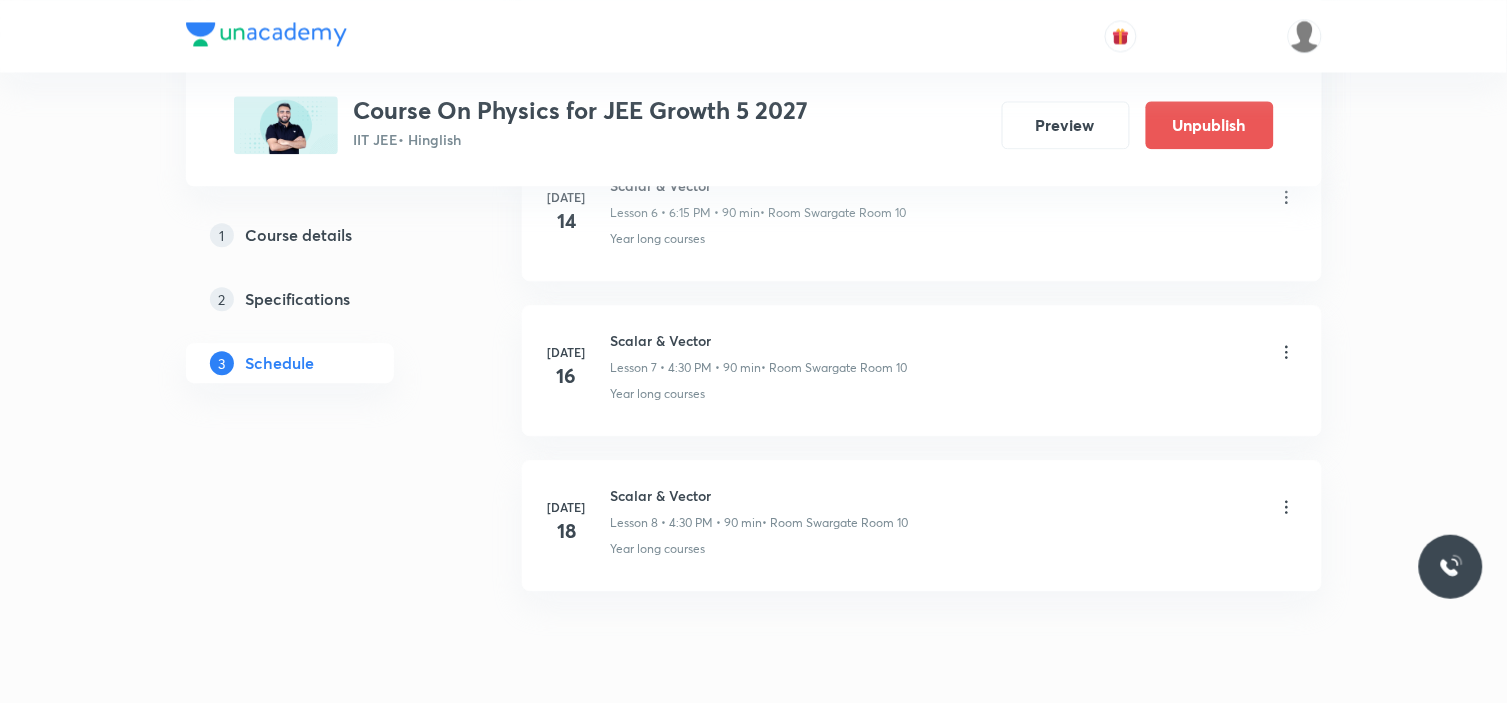 scroll, scrollTop: 1000, scrollLeft: 0, axis: vertical 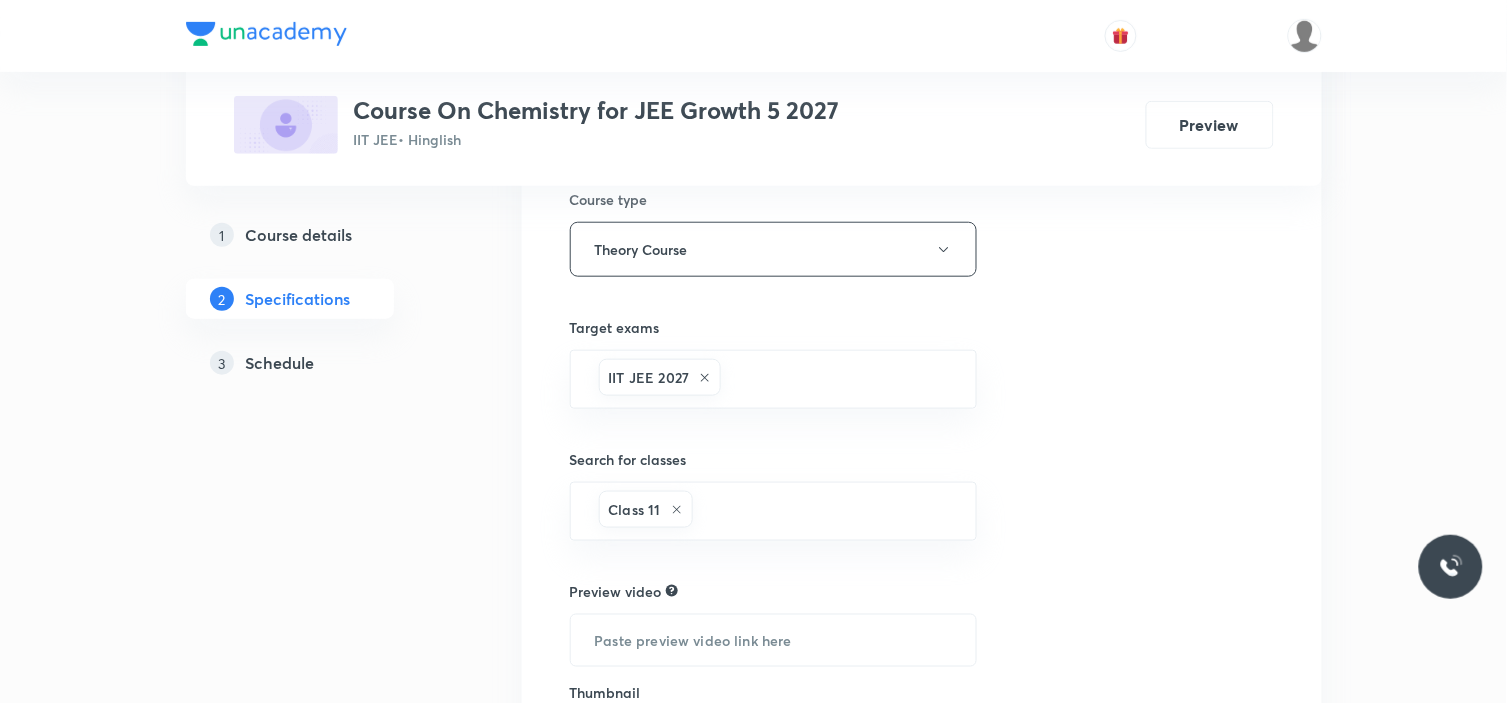 click on "Schedule" at bounding box center [280, 363] 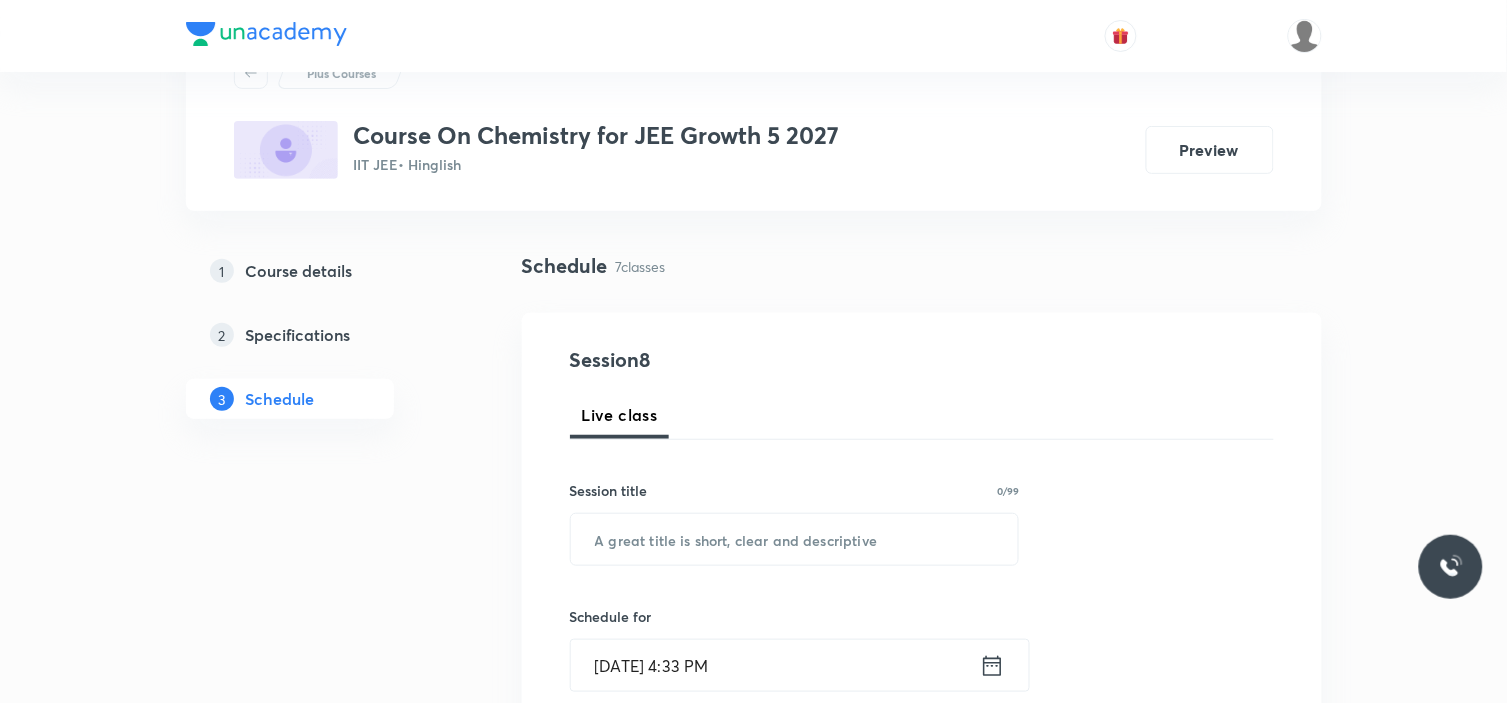 scroll, scrollTop: 222, scrollLeft: 0, axis: vertical 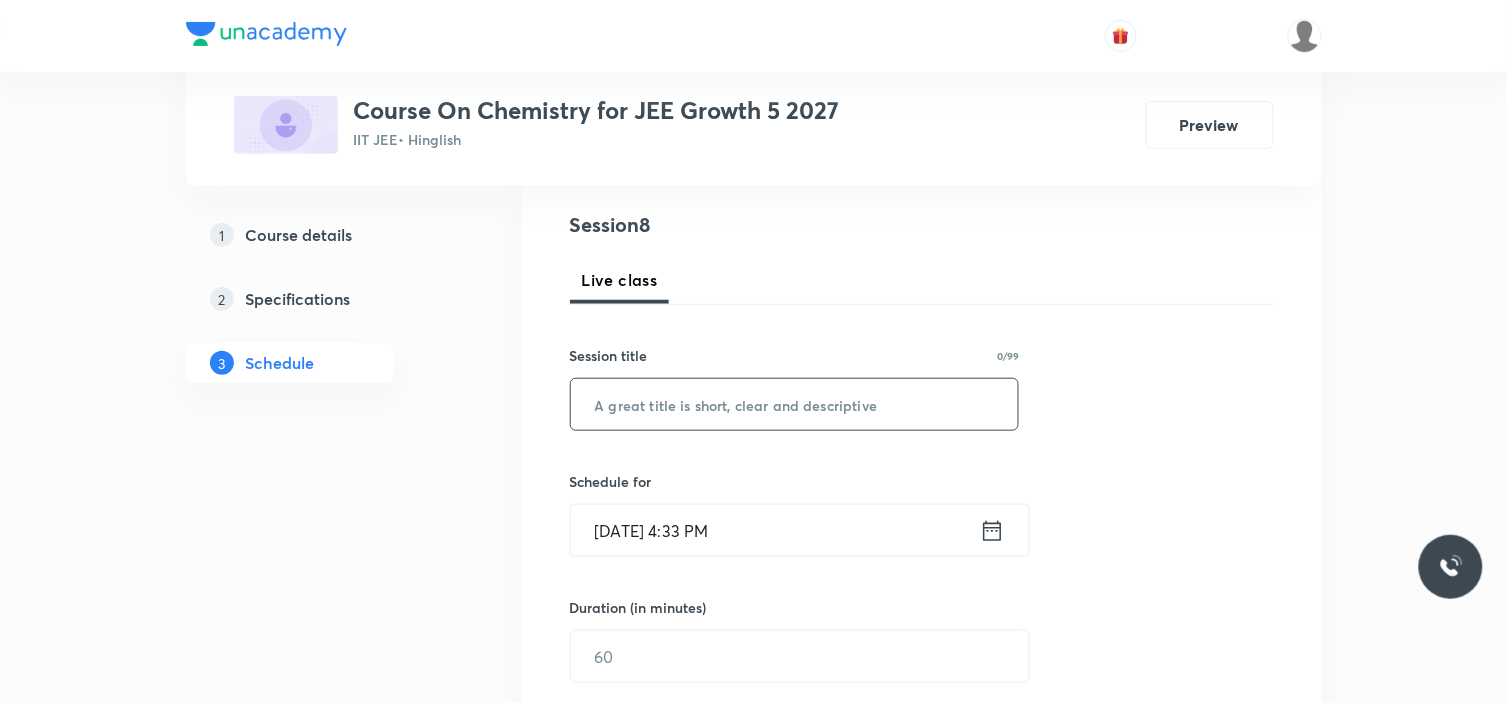 click at bounding box center [795, 404] 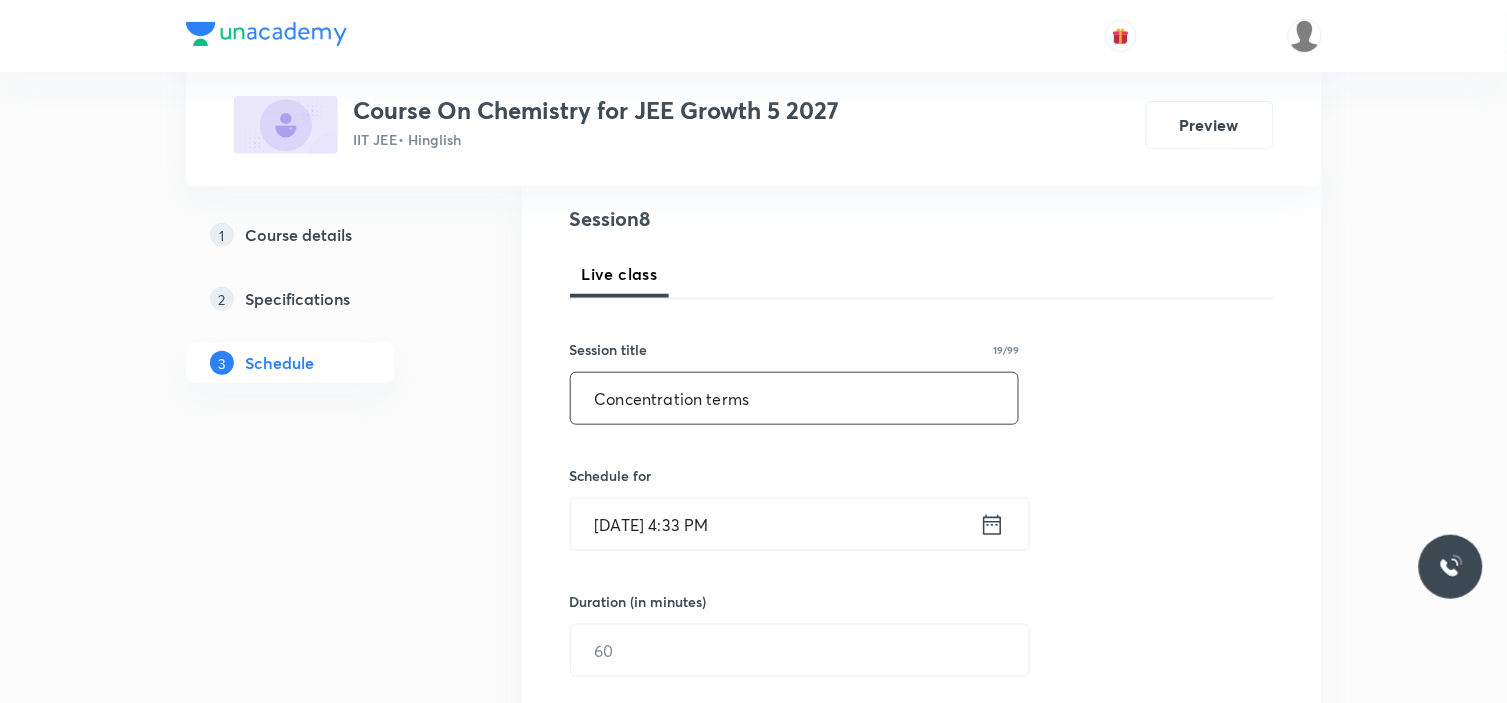scroll, scrollTop: 444, scrollLeft: 0, axis: vertical 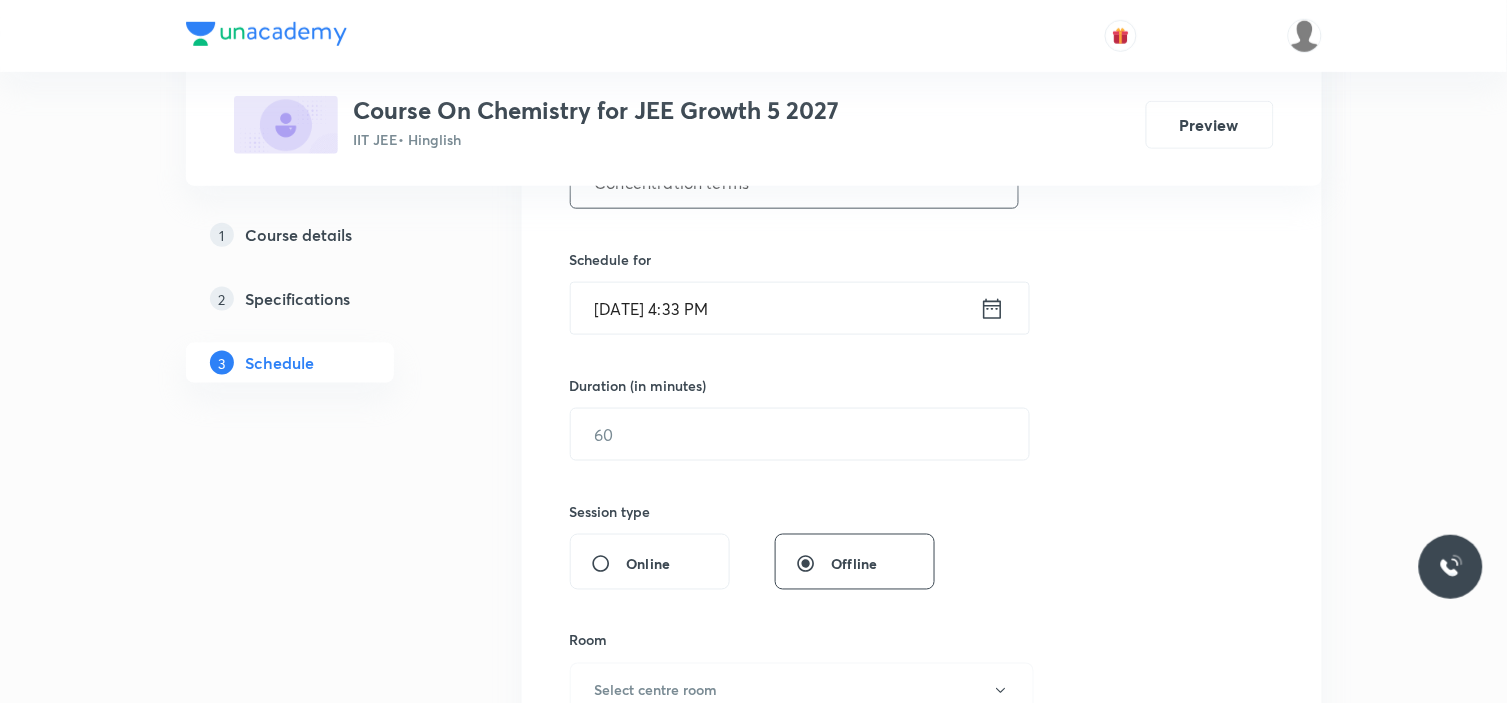 type on "Concentration terms" 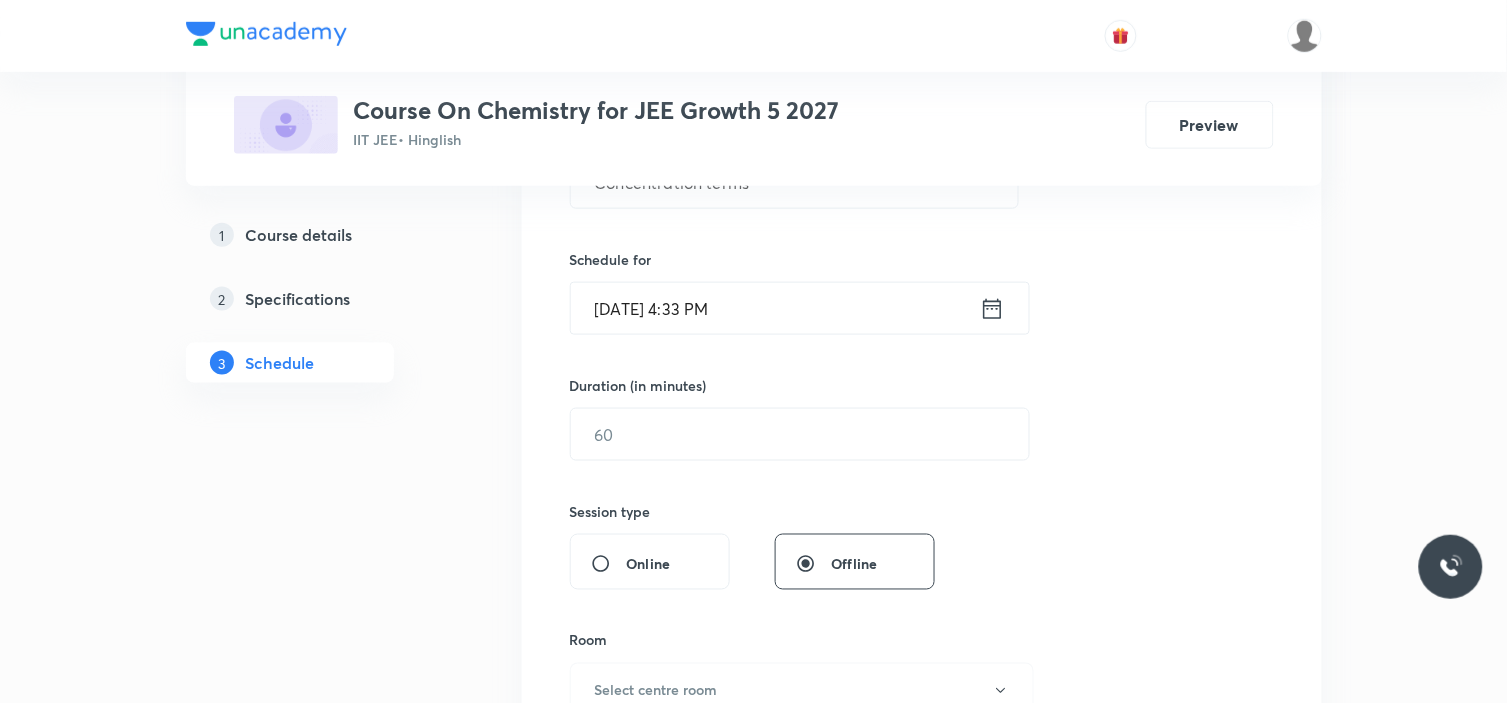 click on "[DATE] 4:33 PM" at bounding box center (775, 308) 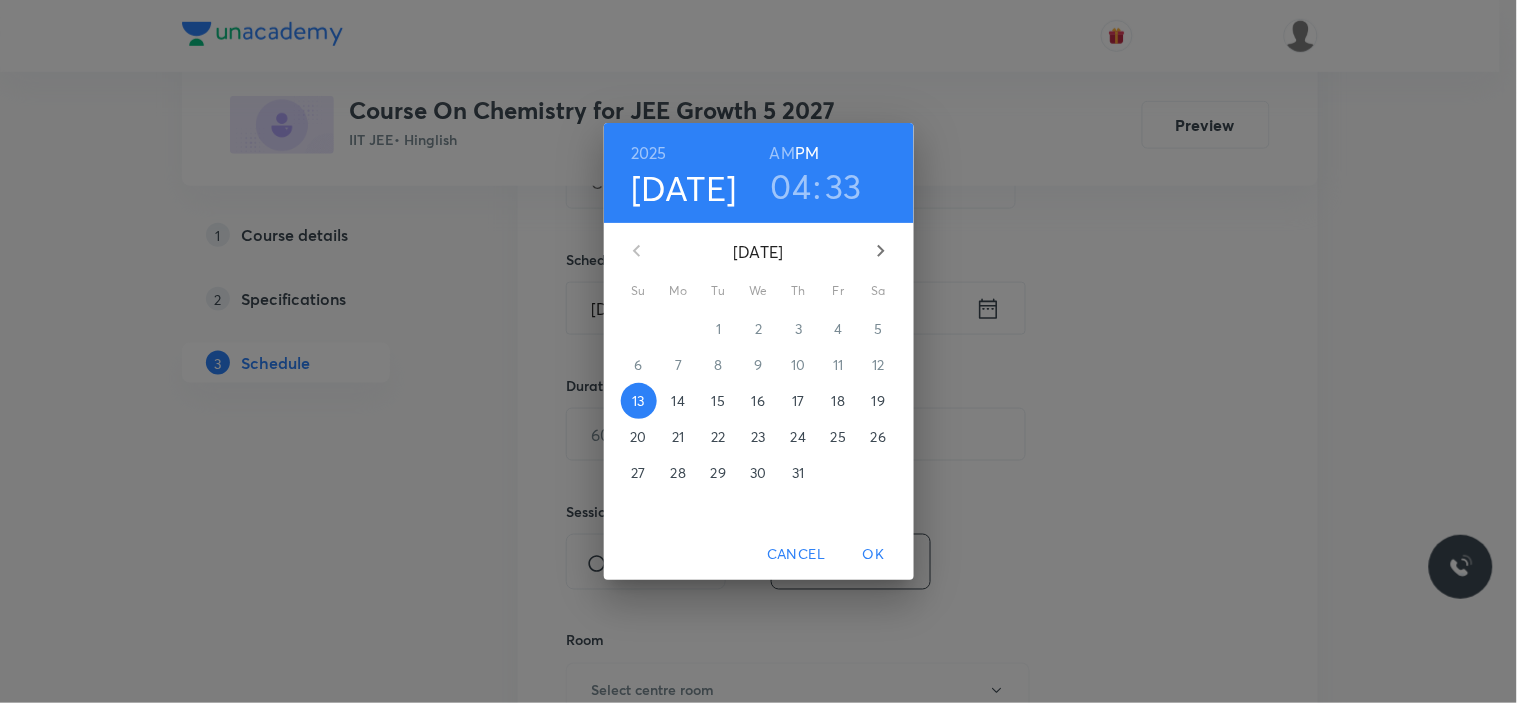click on "14" at bounding box center [678, 401] 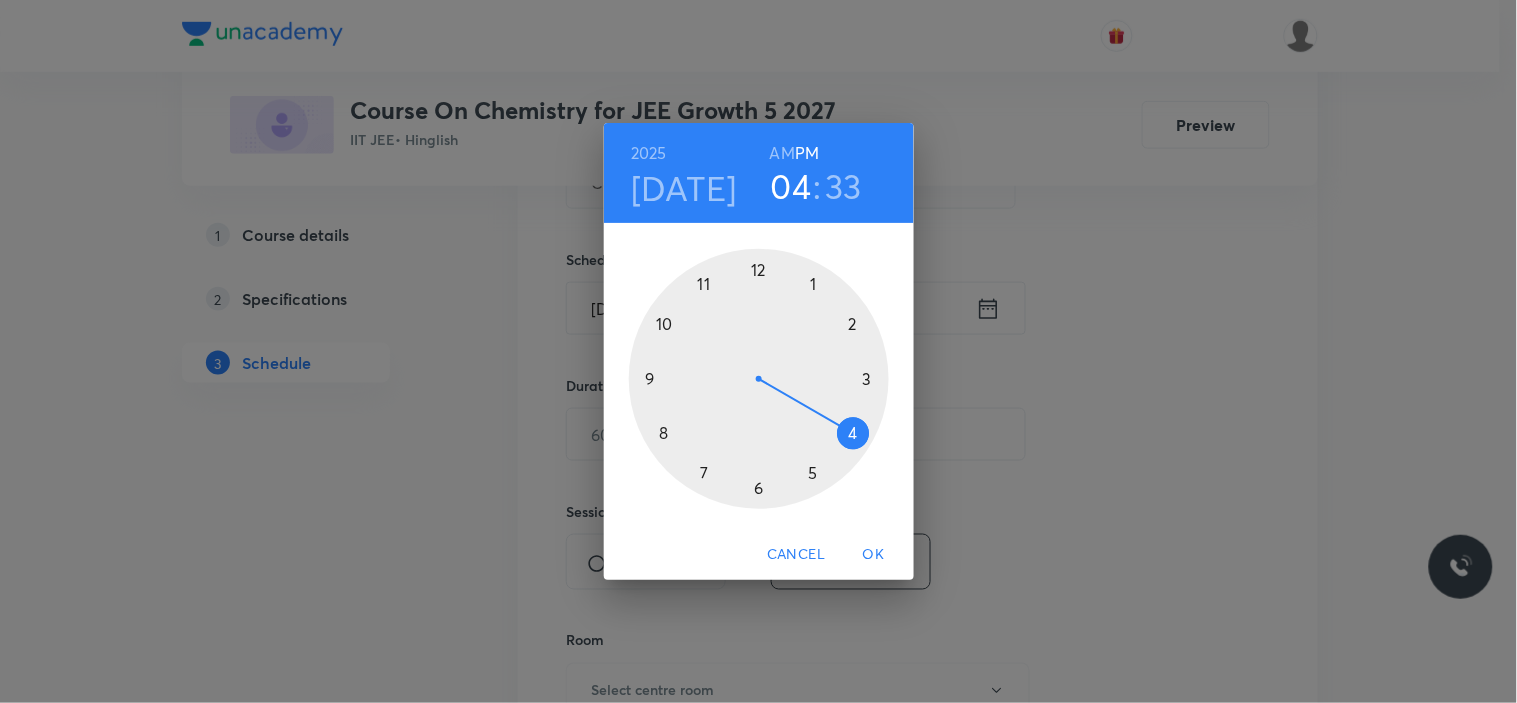 click on "[DATE]" at bounding box center (684, 188) 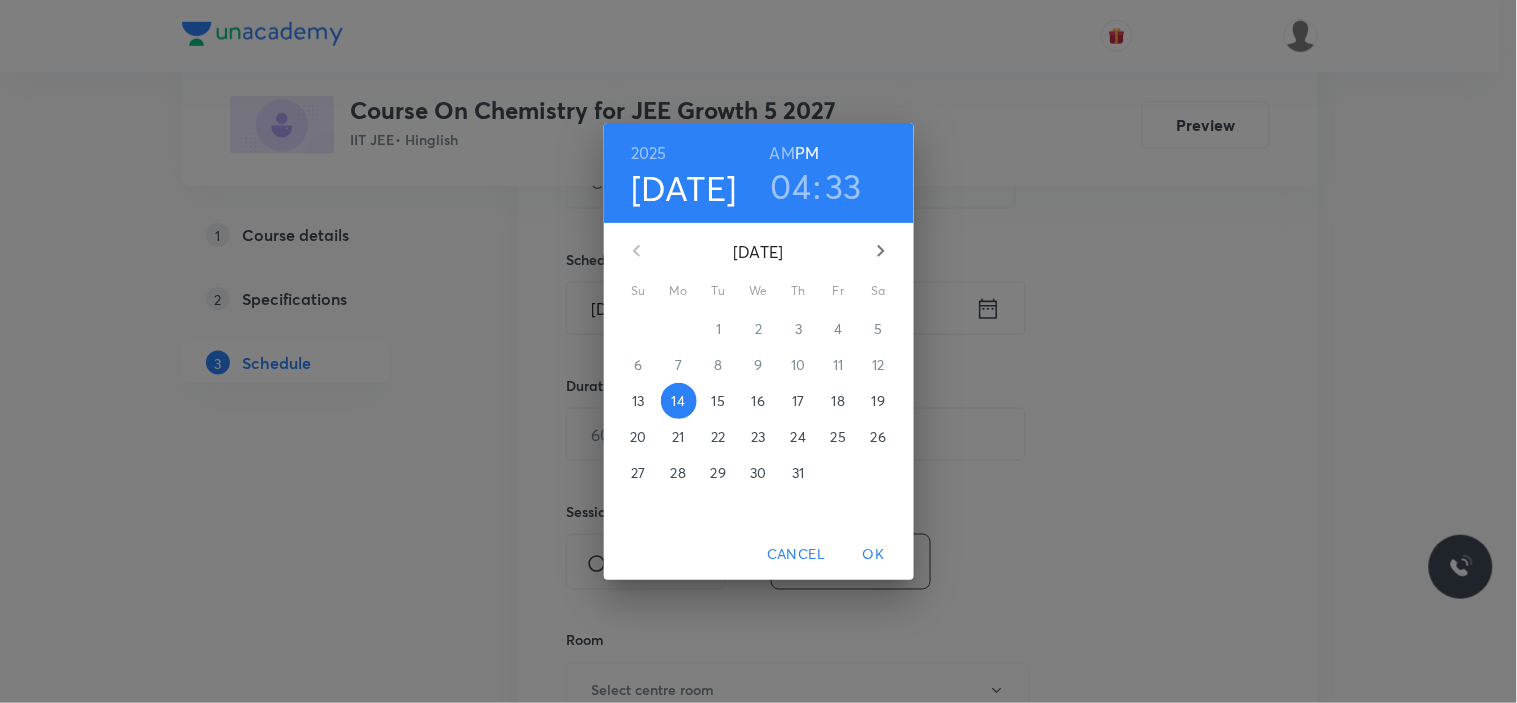 click on "15" at bounding box center [718, 401] 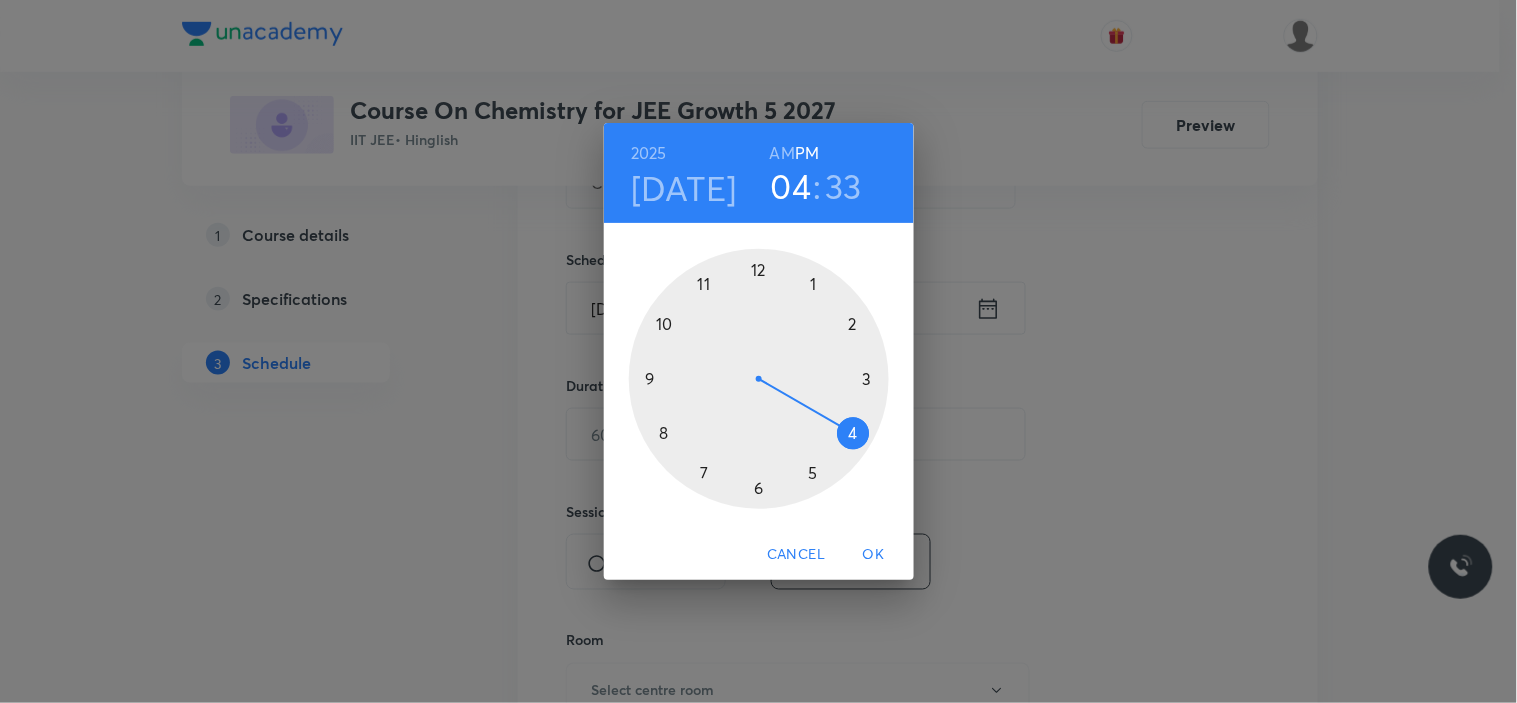 click at bounding box center (759, 379) 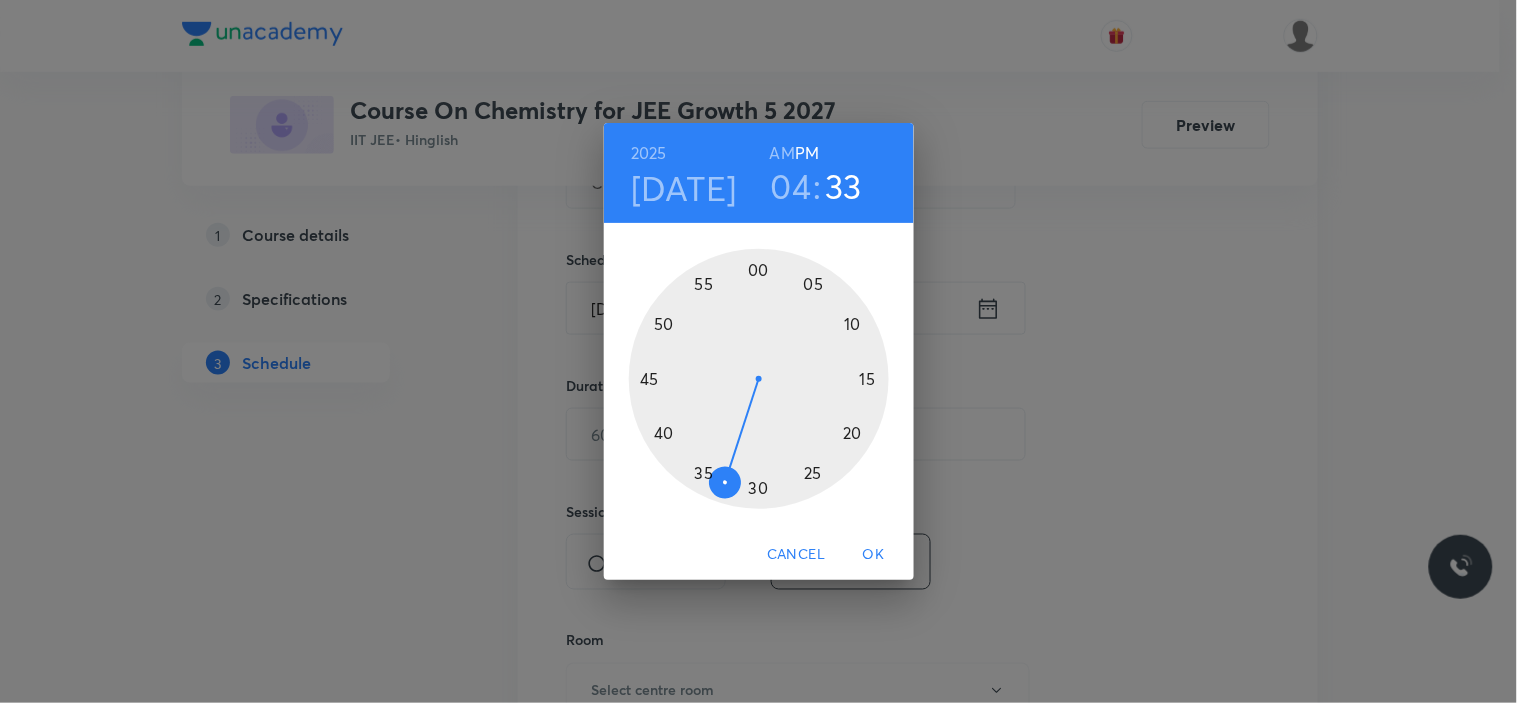 click at bounding box center [759, 379] 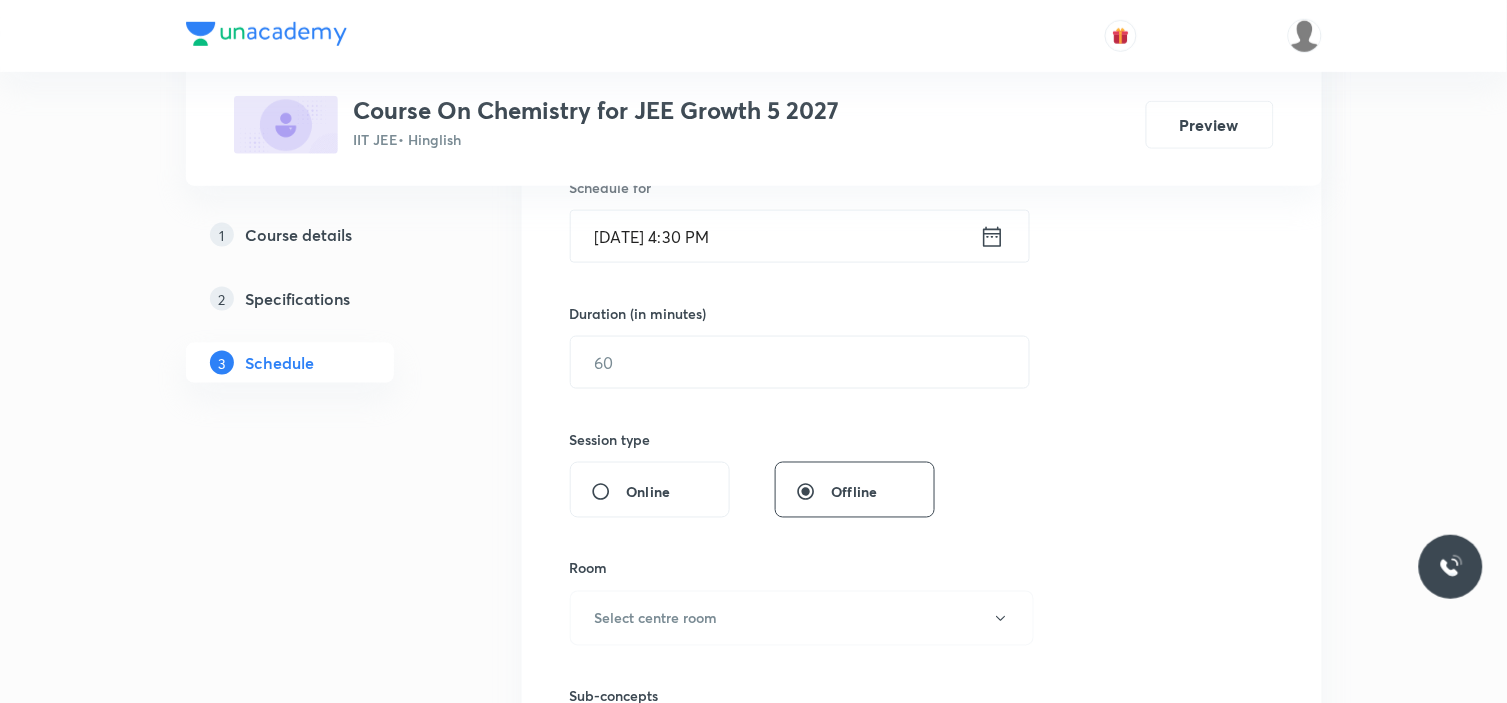 scroll, scrollTop: 555, scrollLeft: 0, axis: vertical 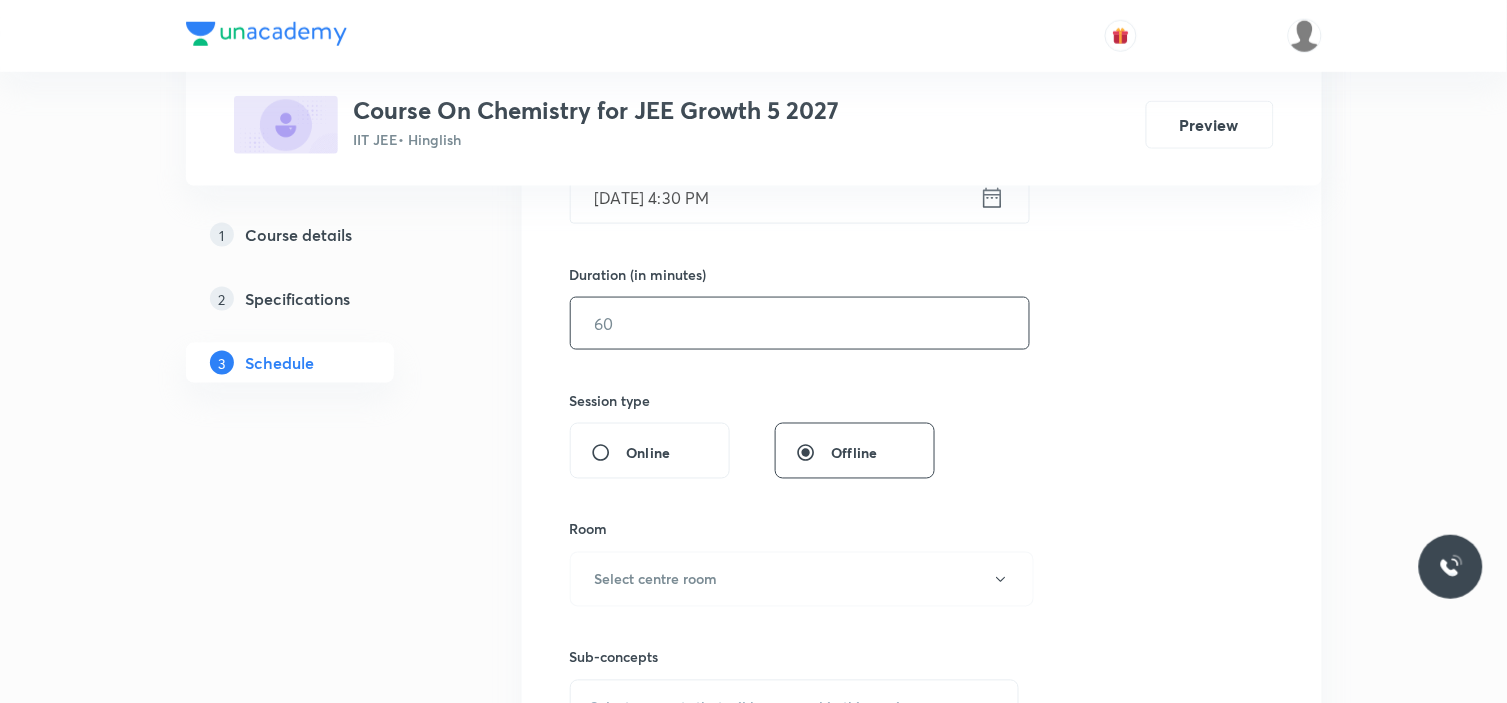 click at bounding box center (800, 323) 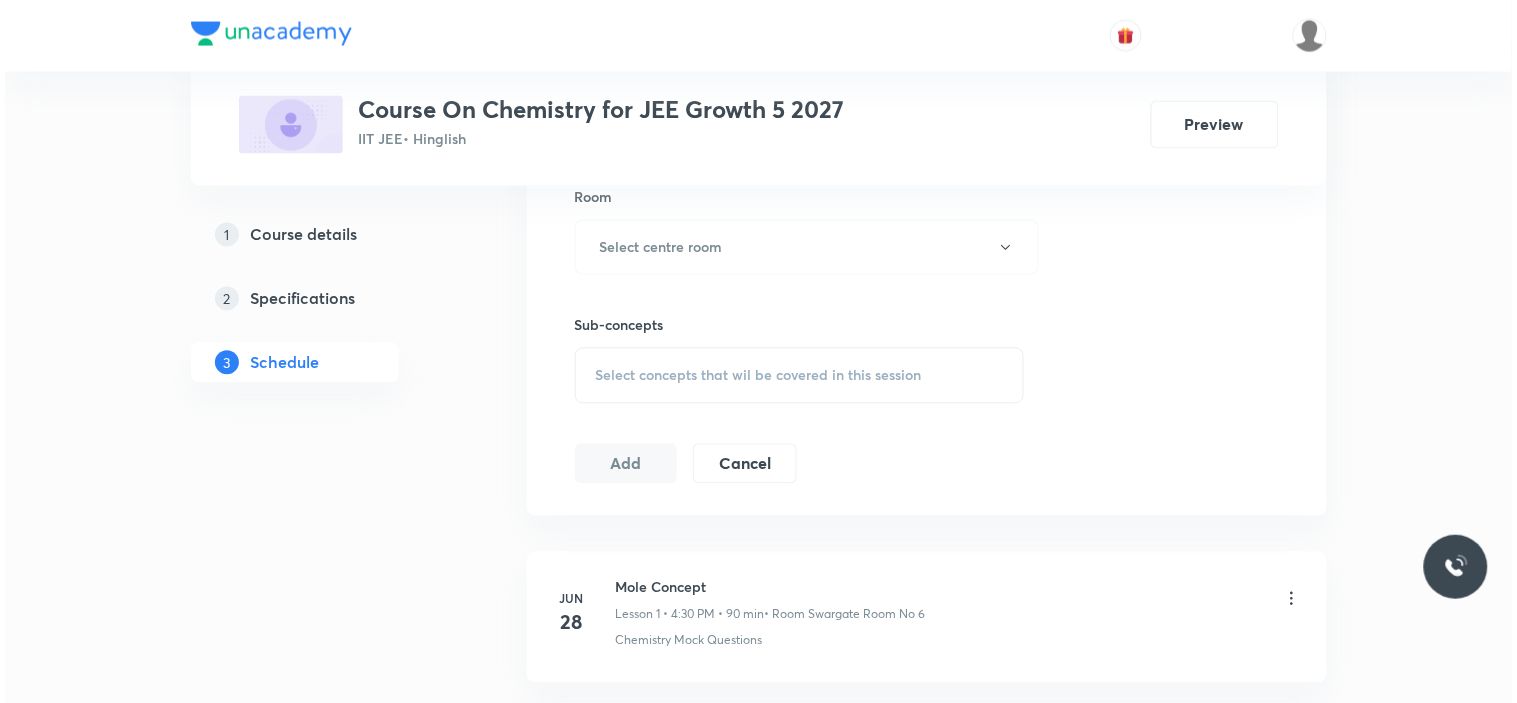 scroll, scrollTop: 888, scrollLeft: 0, axis: vertical 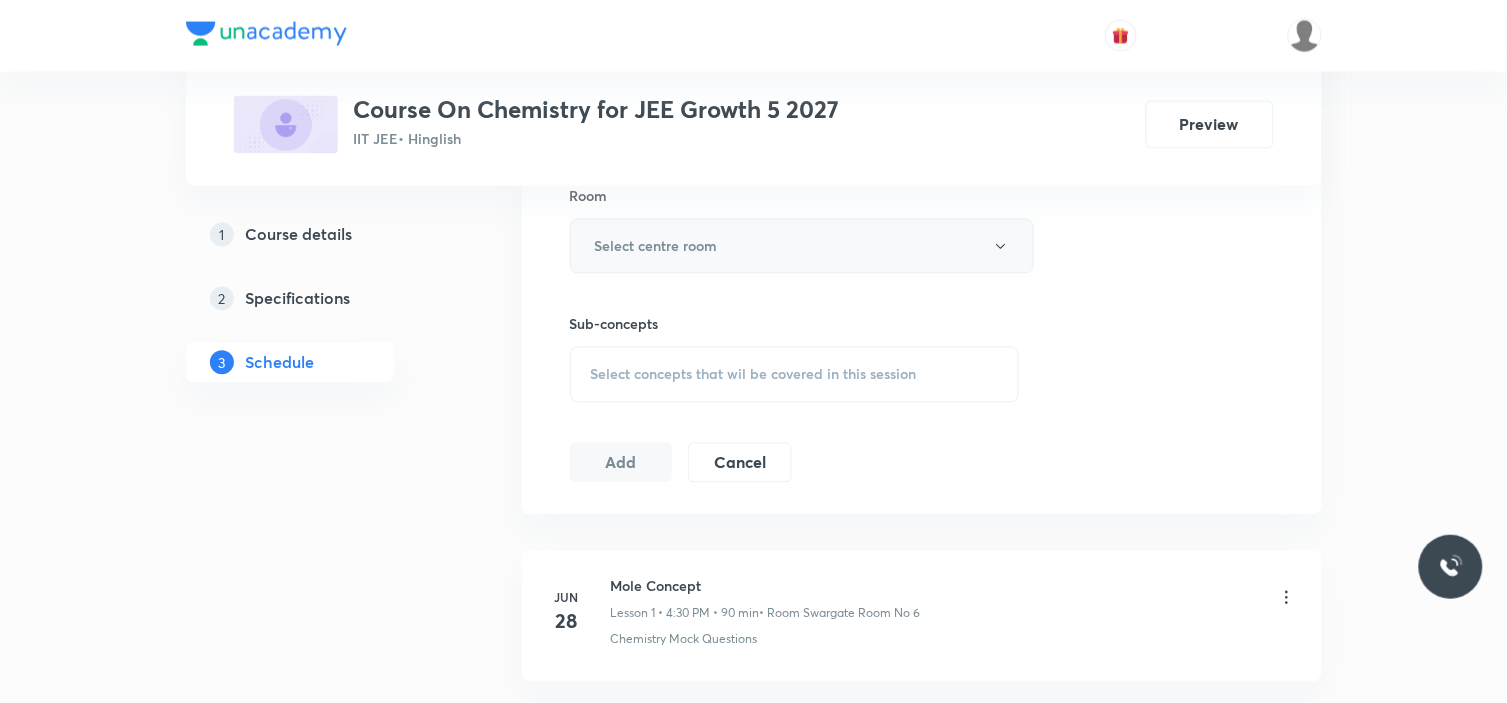 type on "90" 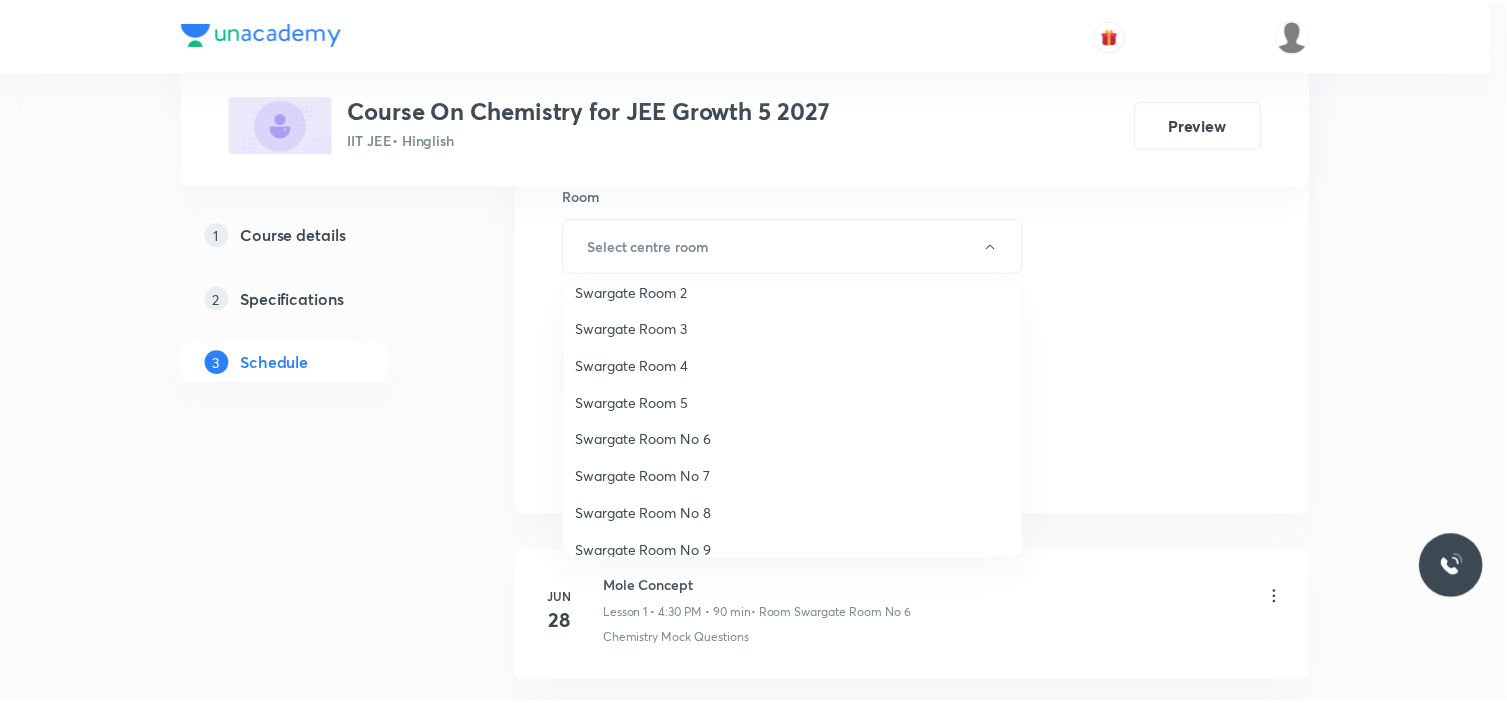 scroll, scrollTop: 148, scrollLeft: 0, axis: vertical 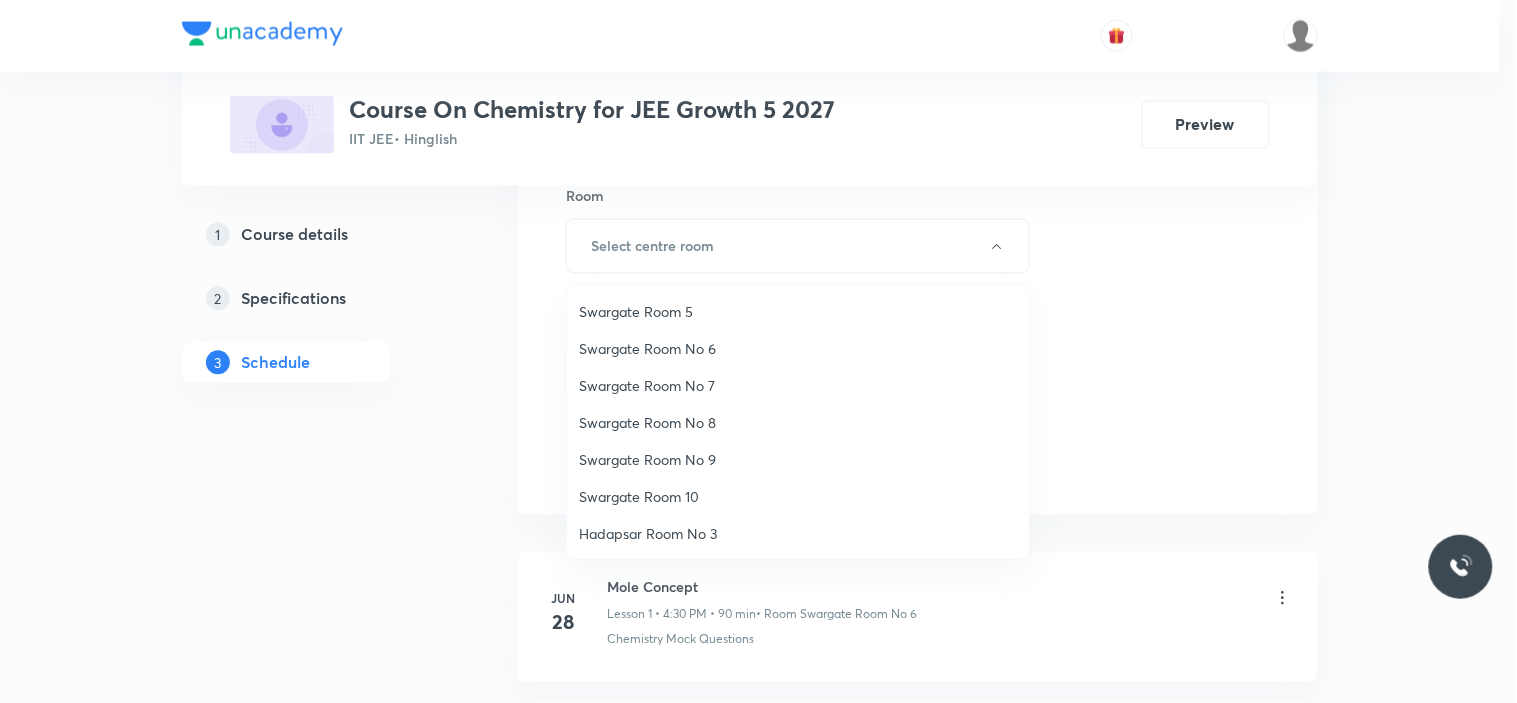 click on "Swargate Room 10" at bounding box center (798, 496) 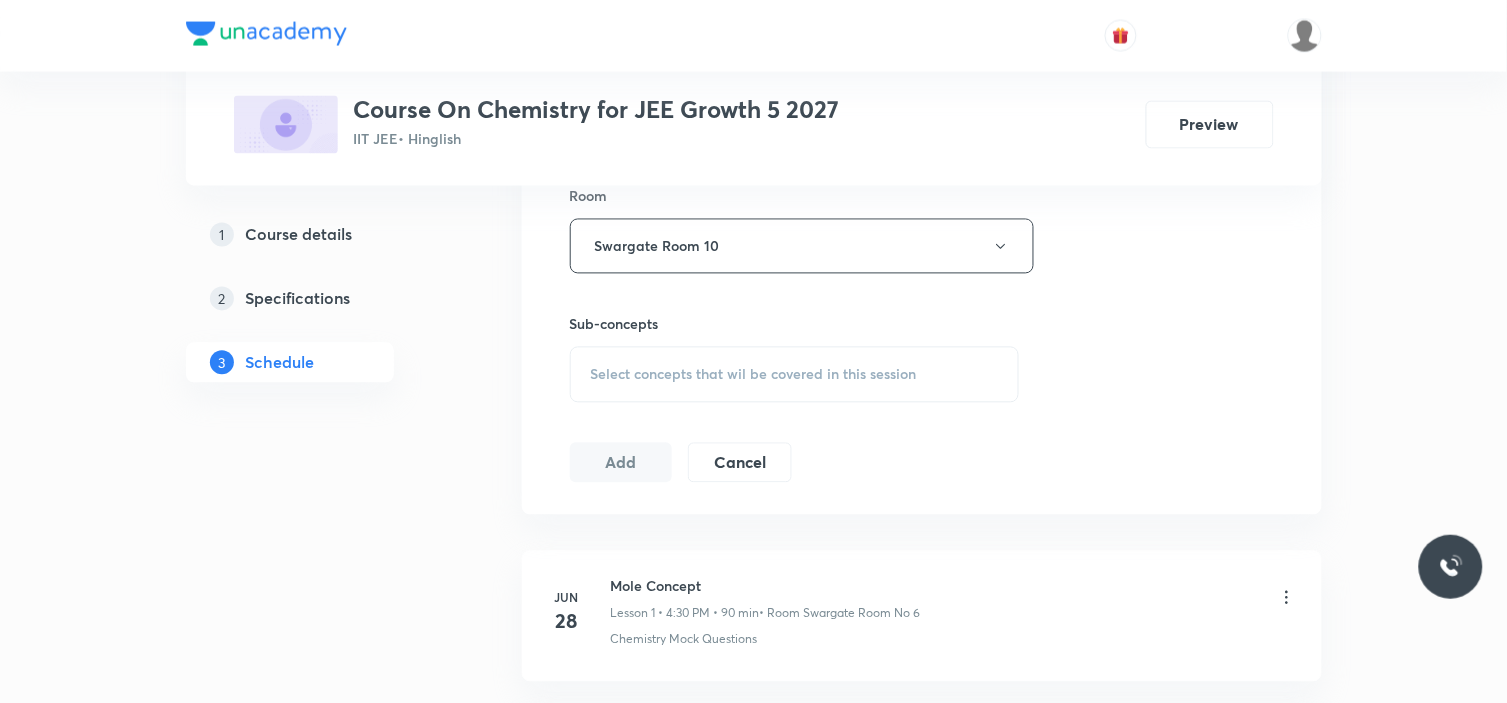 click on "Select concepts that wil be covered in this session" at bounding box center [754, 375] 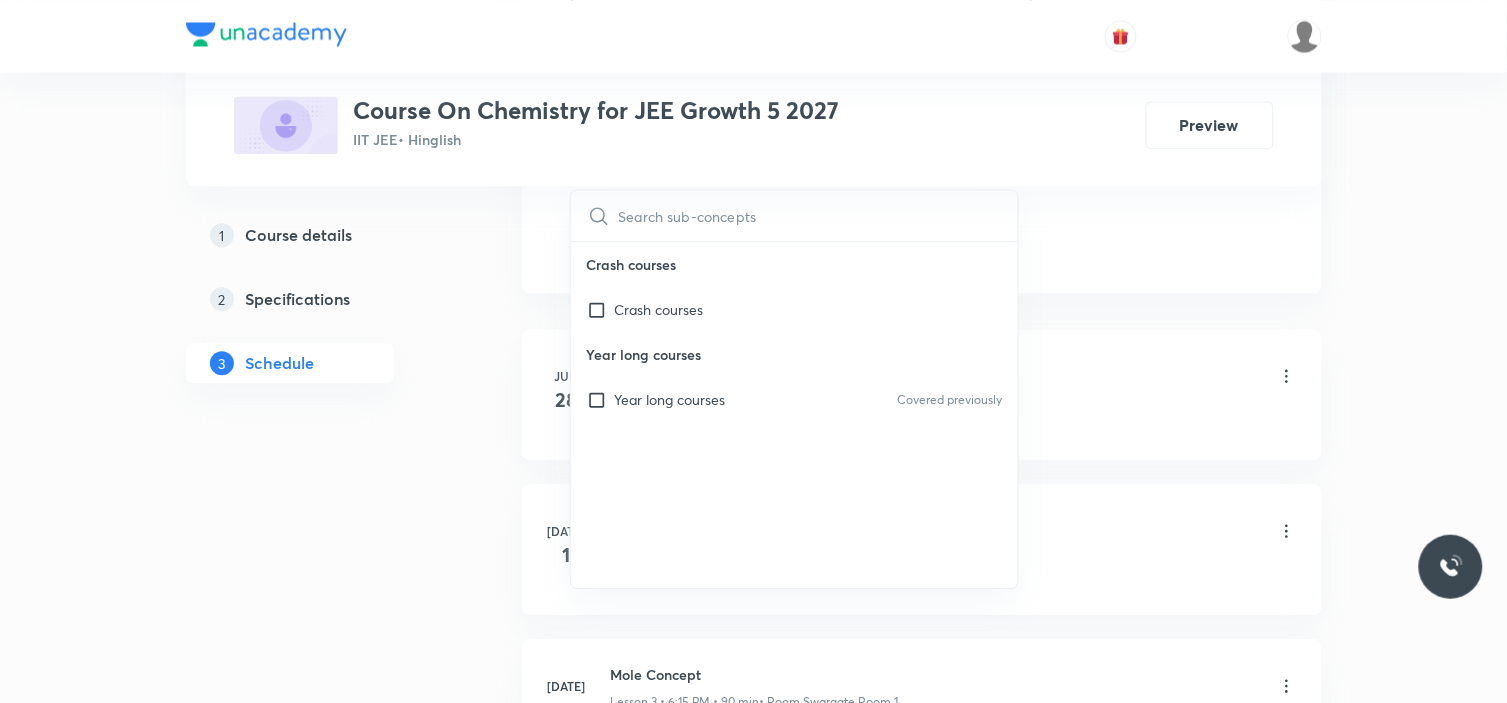 scroll, scrollTop: 1111, scrollLeft: 0, axis: vertical 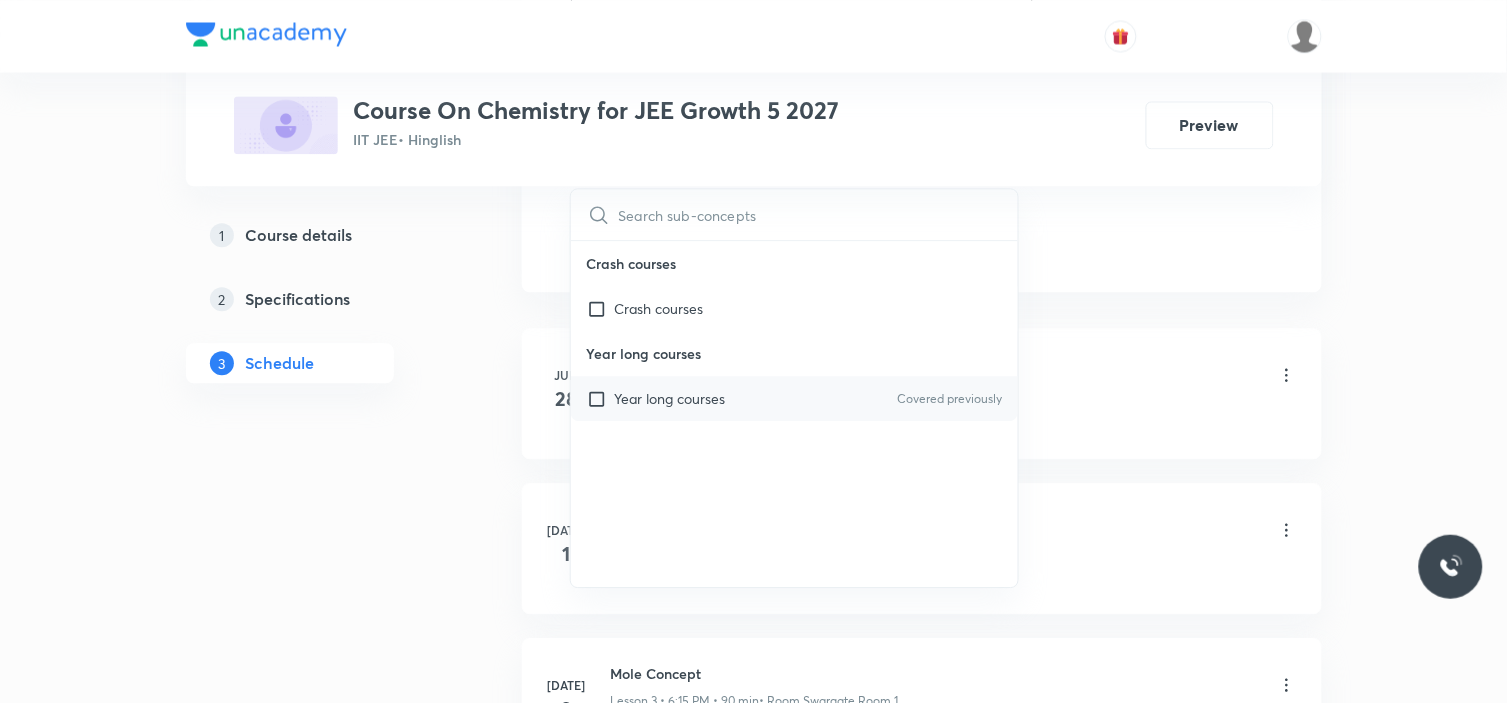 click on "Year long courses Covered previously" at bounding box center [795, 398] 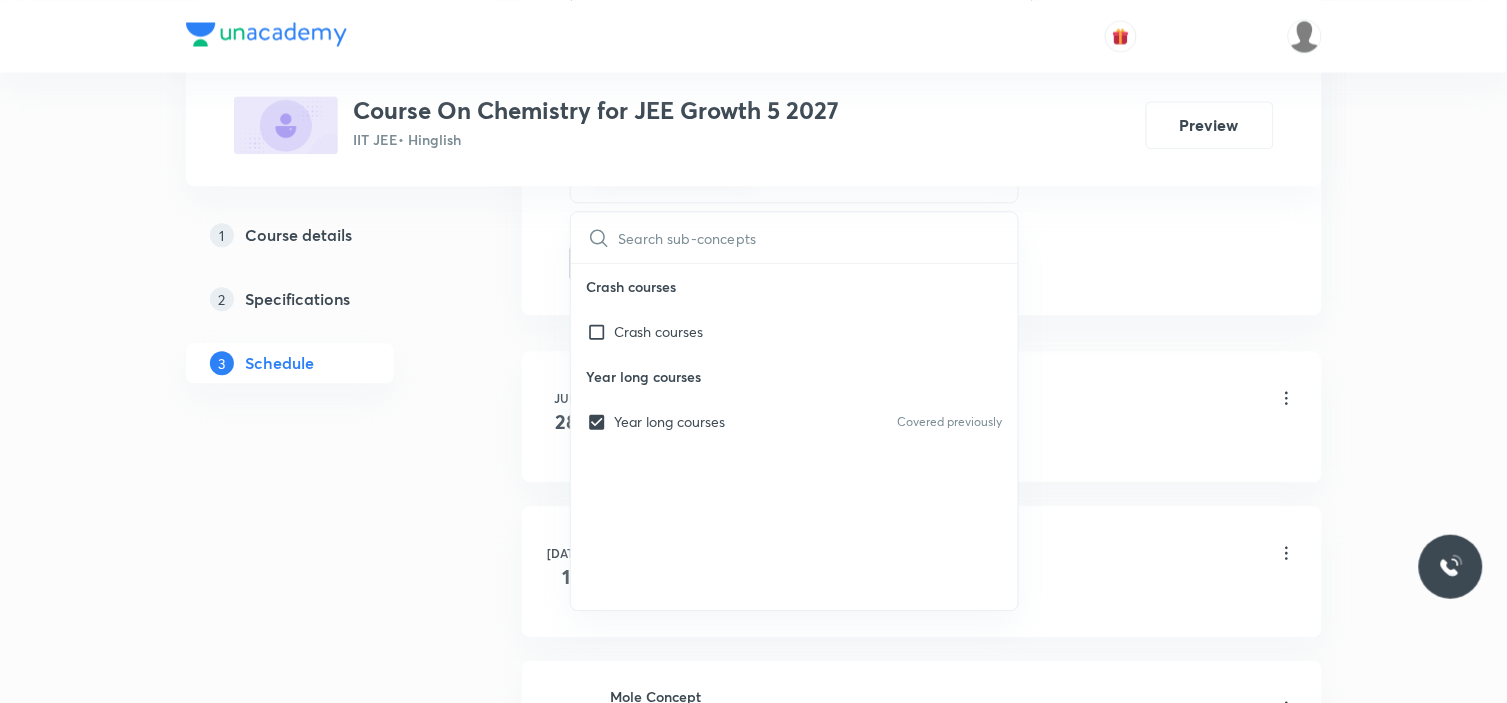 click on "Schedule 7  classes Session  8 Live class Session title 19/99 Concentration terms ​ Schedule for [DATE] 4:30 PM ​ Duration (in minutes) 90 ​   Session type Online Offline Room Swargate Room 10 Sub-concepts Year long courses CLEAR ​ Crash courses Crash courses Year long courses Year long courses Covered previously Add Cancel [DATE] Mole Concept Lesson 1 • 4:30 PM • 90 min  • Room Swargate Room No 6 Chemistry Mock Questions [DATE] Mole concept Lesson 2 • 4:30 PM • 90 min  • Room Swargate Room 2 Chemistry Mock Questions [DATE] Mole Concept Lesson 3 • 6:15 PM • 90 min  • Room Swargate Room 1 Chemistry Mock Questions [DATE] Mole concept Lesson 4 • 4:30 PM • 90 min  • Room Swargate Room 1 Chemistry Mock Questions [DATE] Mole Concept Lesson 5 • 4:30 PM • 90 min  • Room [GEOGRAPHIC_DATA] No 6 Year long courses [DATE] Mole Concept Lesson 6 • 6:15 PM • 90 min  • Room [GEOGRAPHIC_DATA] No 6 Year long courses [DATE] Mole Concept Lesson 7 • 4:30 PM • 90 min Year long courses" at bounding box center [922, 395] 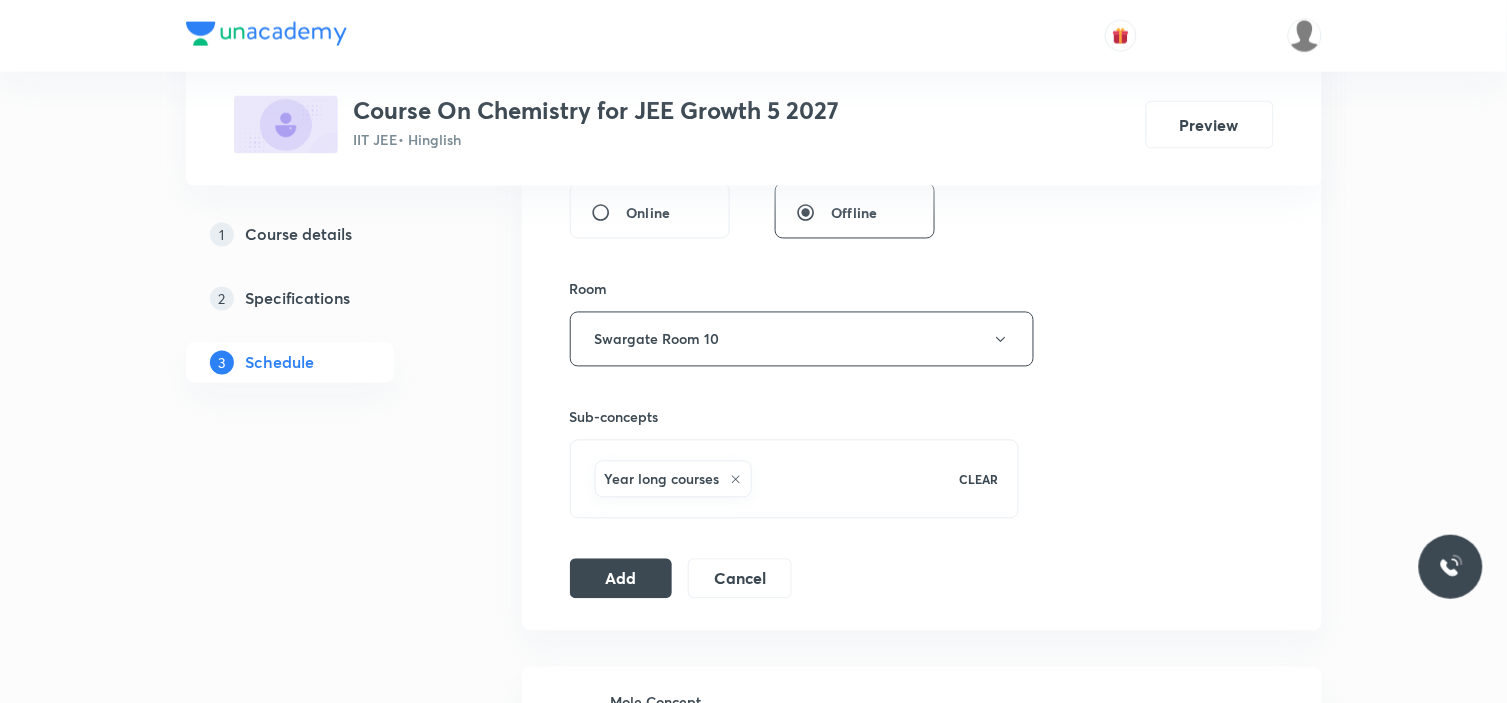 scroll, scrollTop: 1000, scrollLeft: 0, axis: vertical 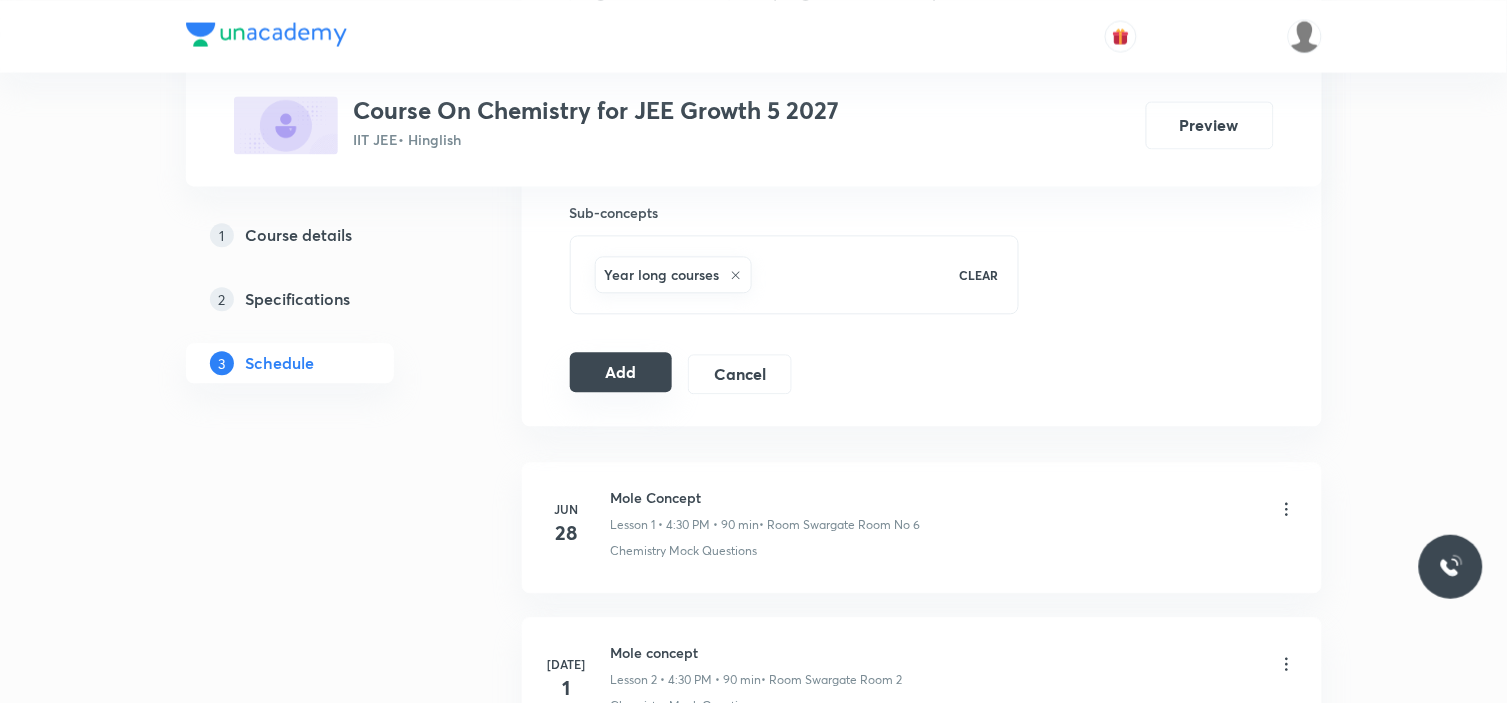 click on "Add" at bounding box center [621, 372] 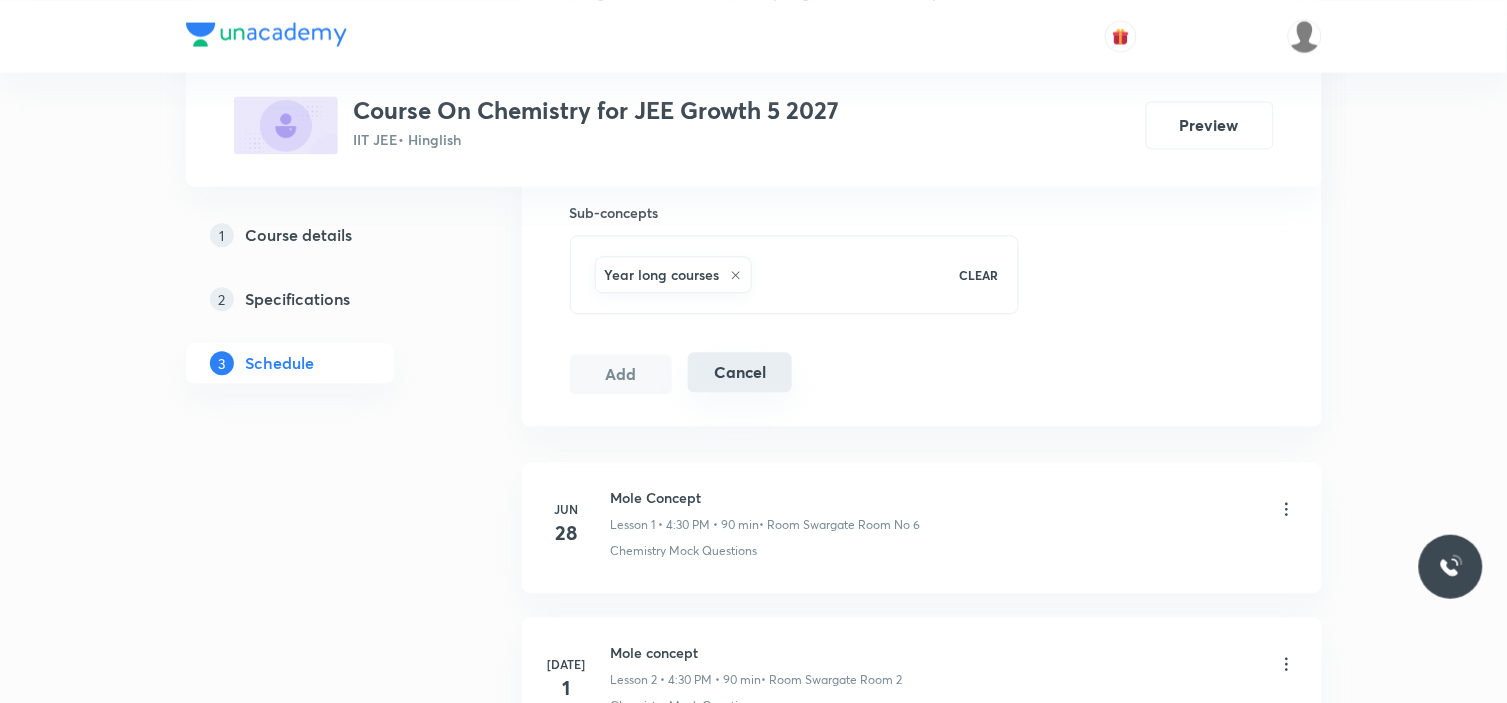 type 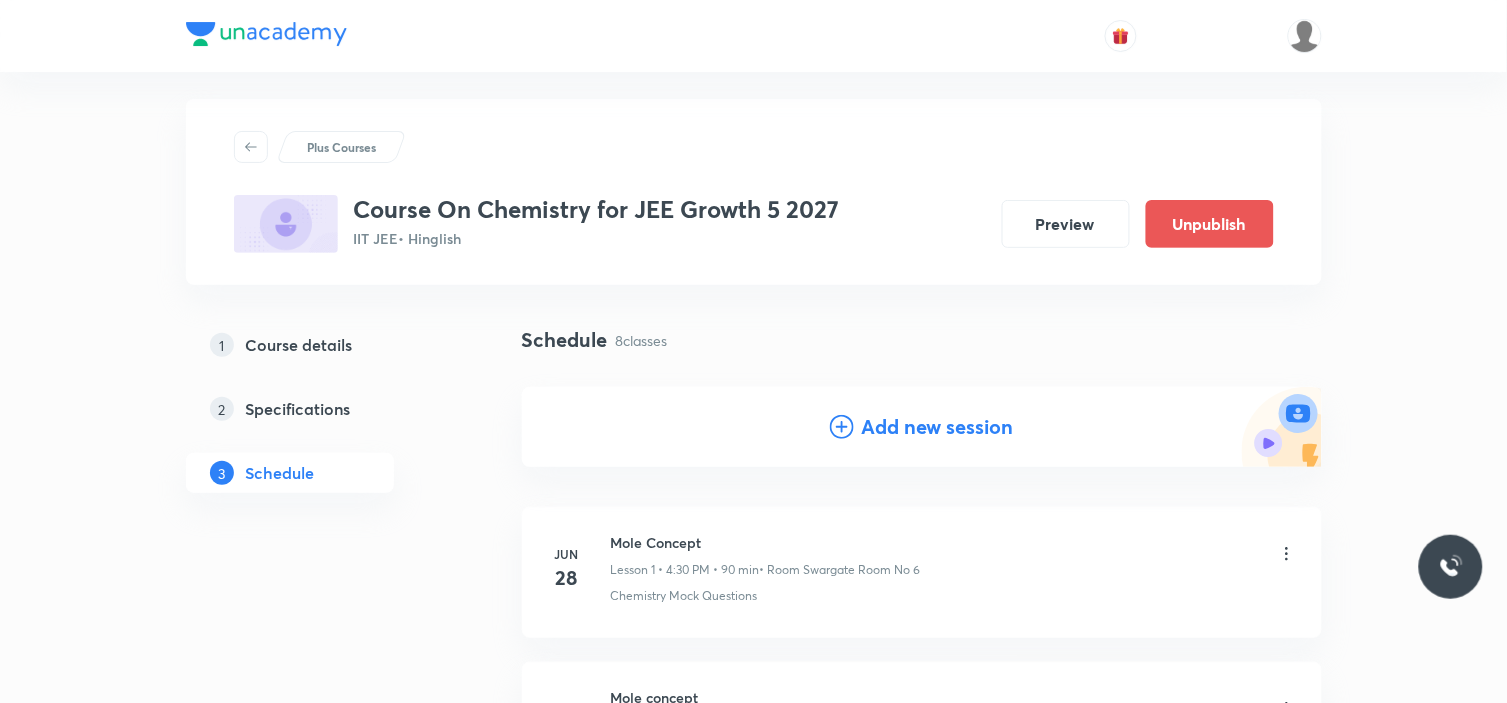 scroll, scrollTop: 0, scrollLeft: 0, axis: both 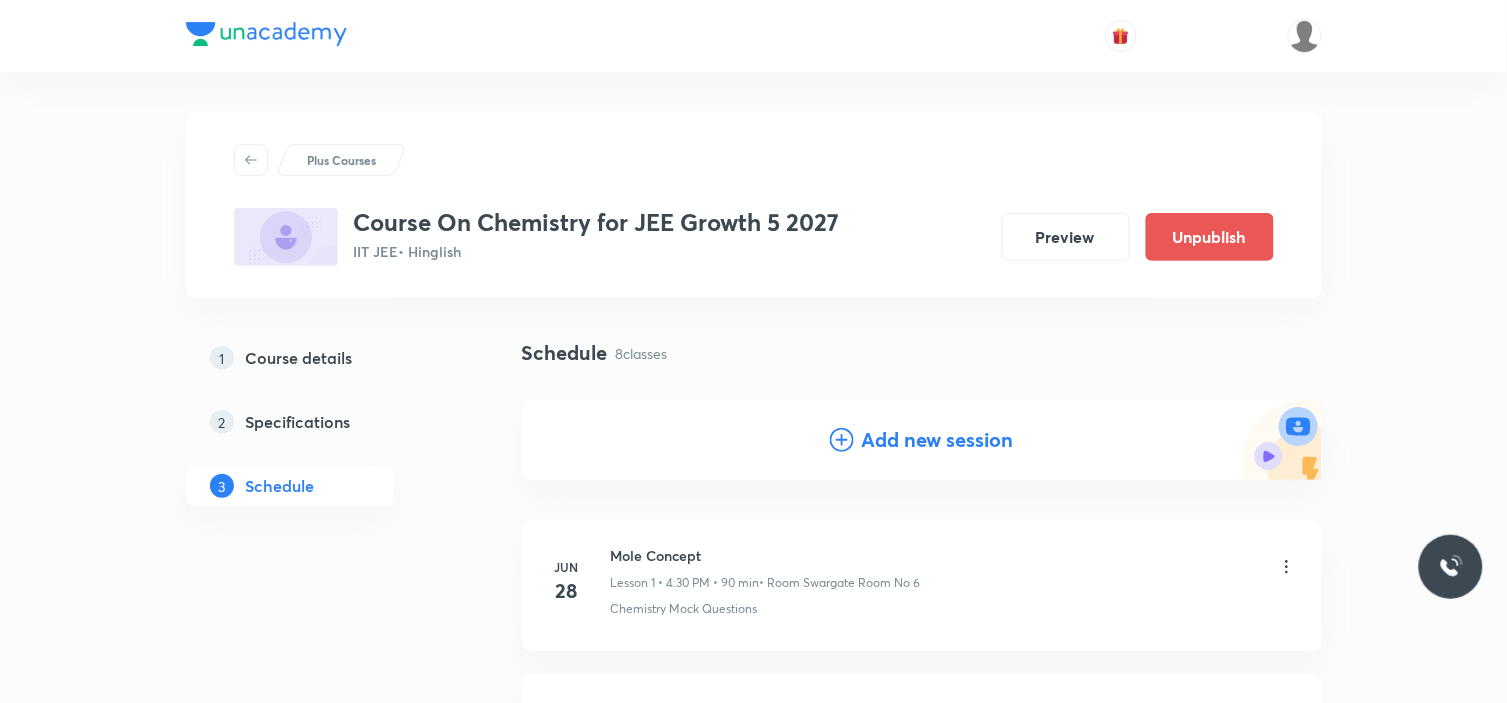 click on "Add new session" at bounding box center [922, 440] 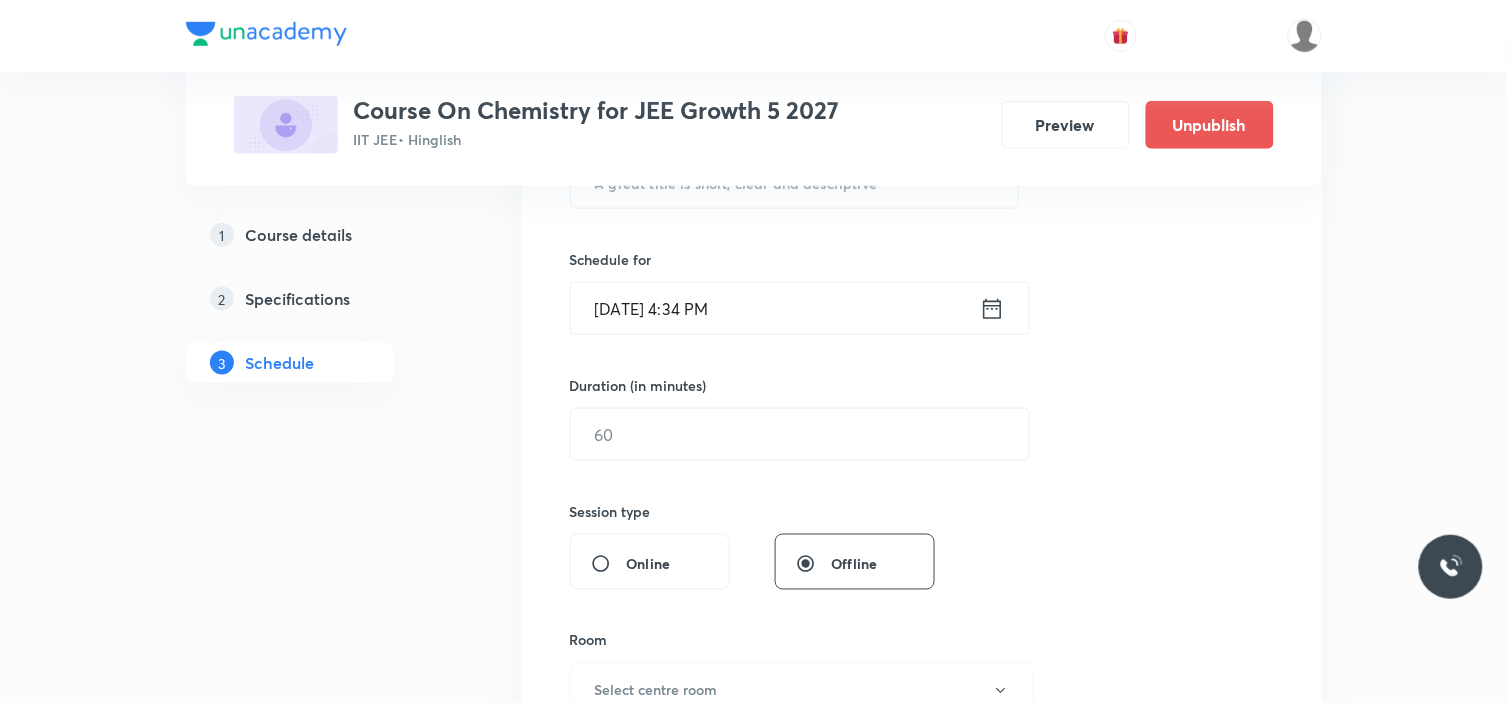 scroll, scrollTop: 333, scrollLeft: 0, axis: vertical 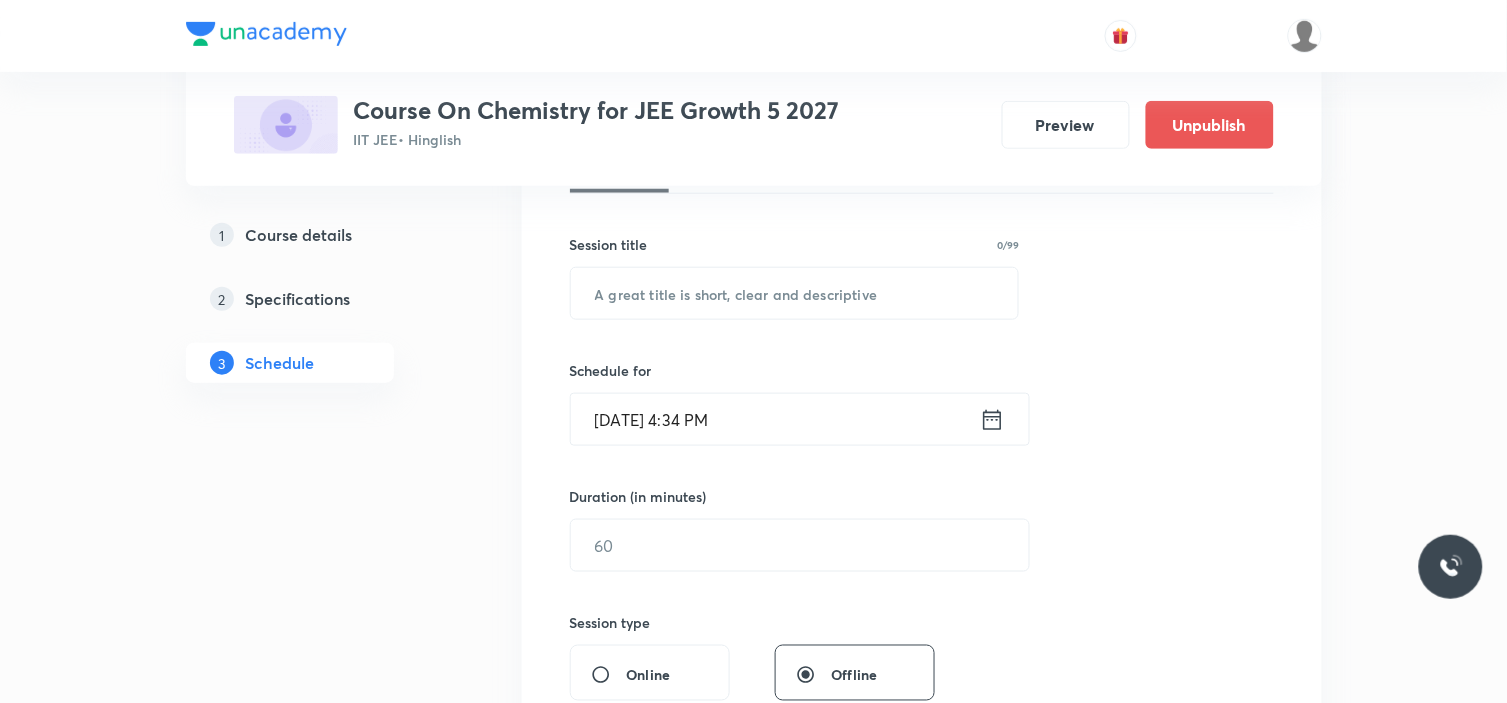 click on "Session  9 Live class Session title 0/99 ​ Schedule for [DATE] 4:34 PM ​ Duration (in minutes) ​   Session type Online Offline Room Select centre room Sub-concepts Select concepts that wil be covered in this session Add Cancel" at bounding box center (922, 568) 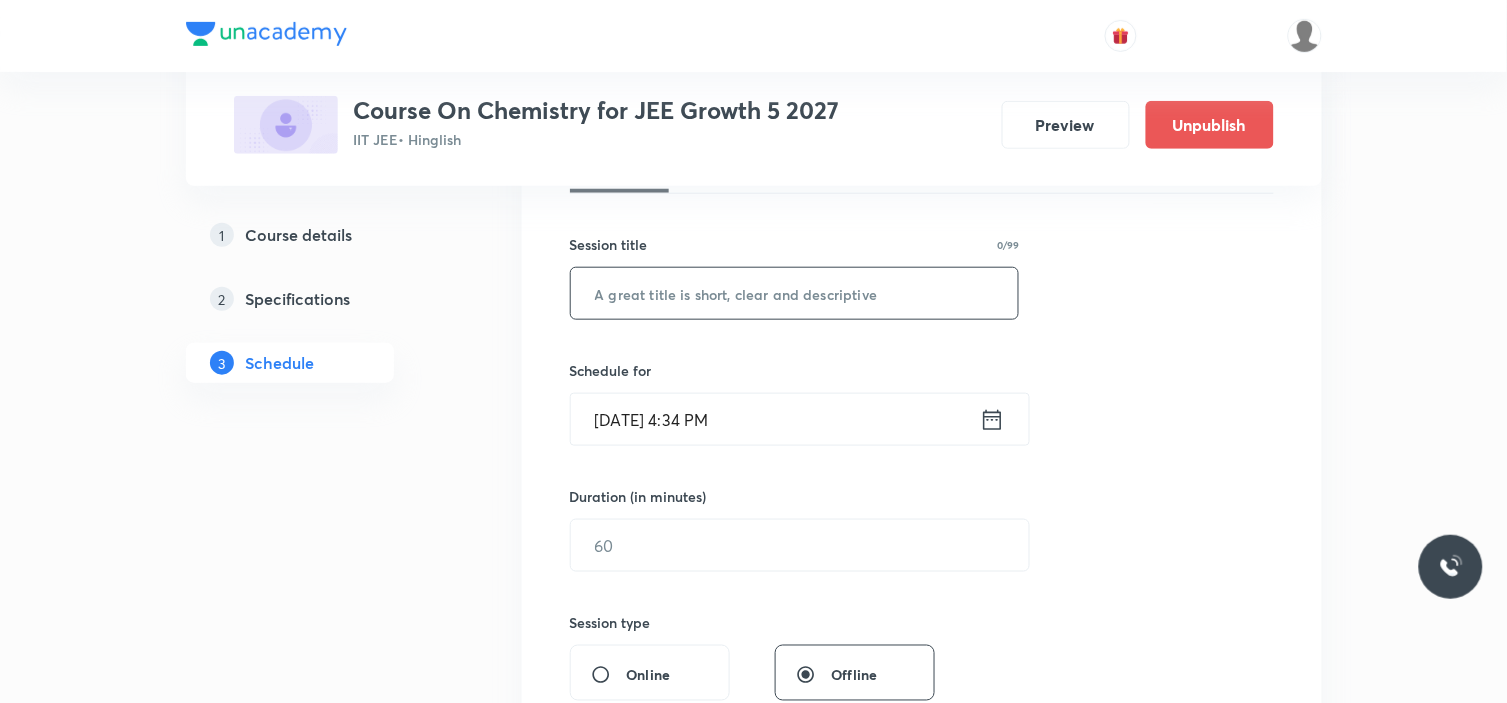 paste on "Concentration terms" 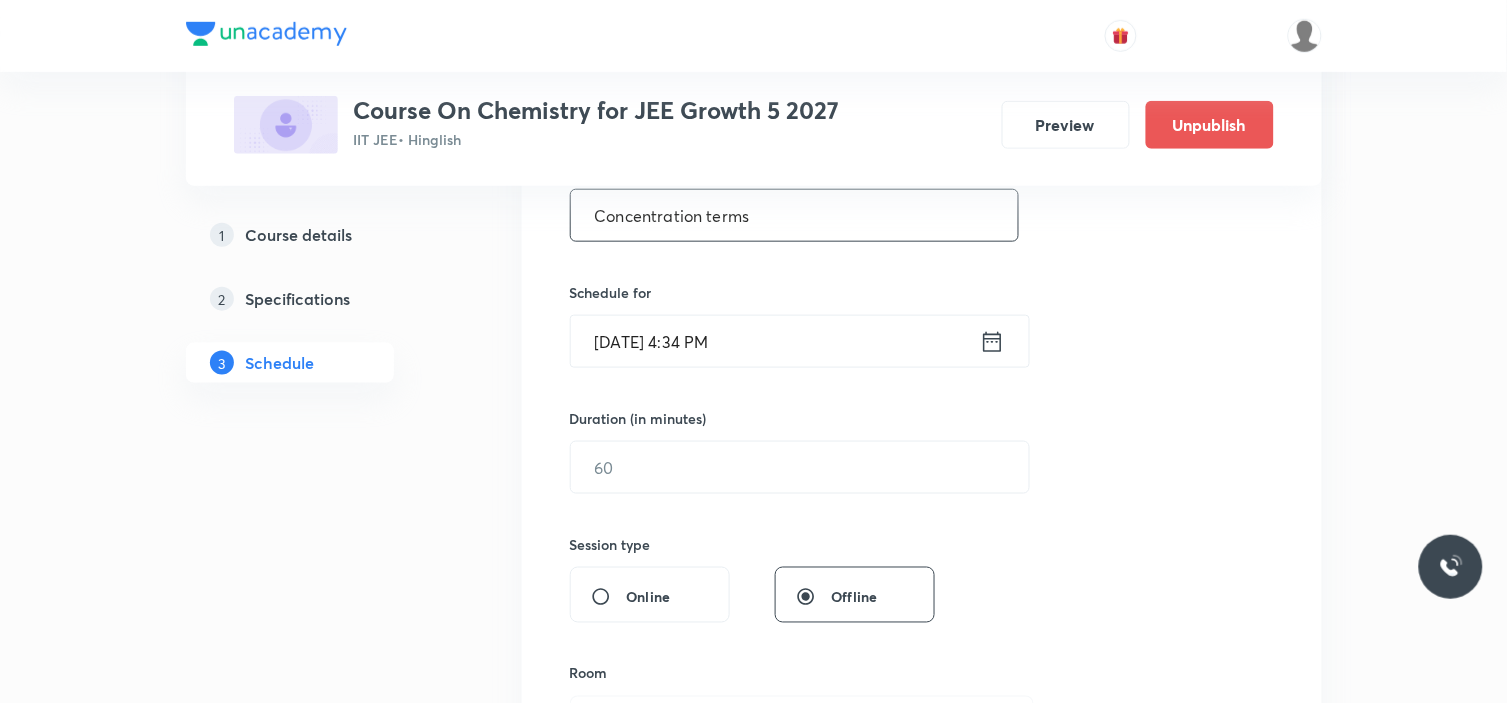 scroll, scrollTop: 444, scrollLeft: 0, axis: vertical 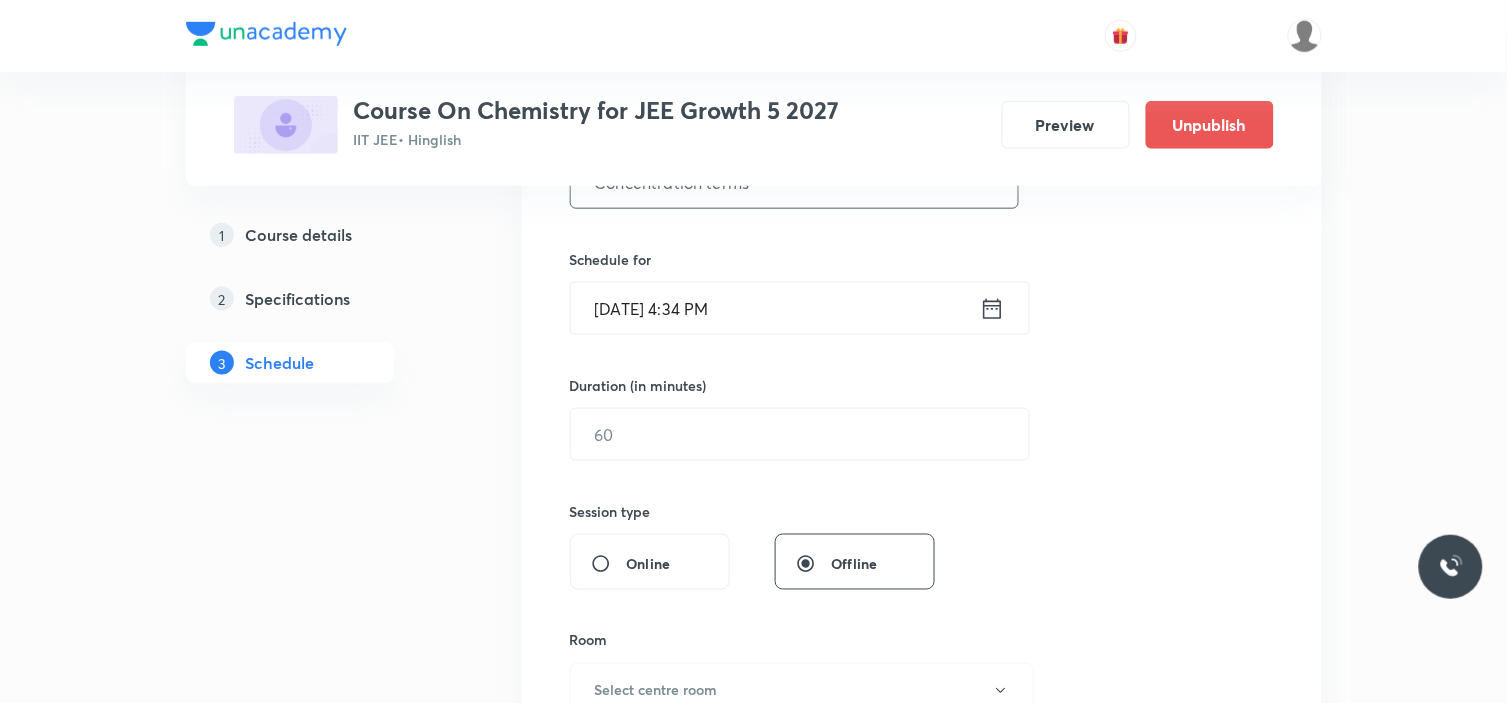 type on "Concentration terms" 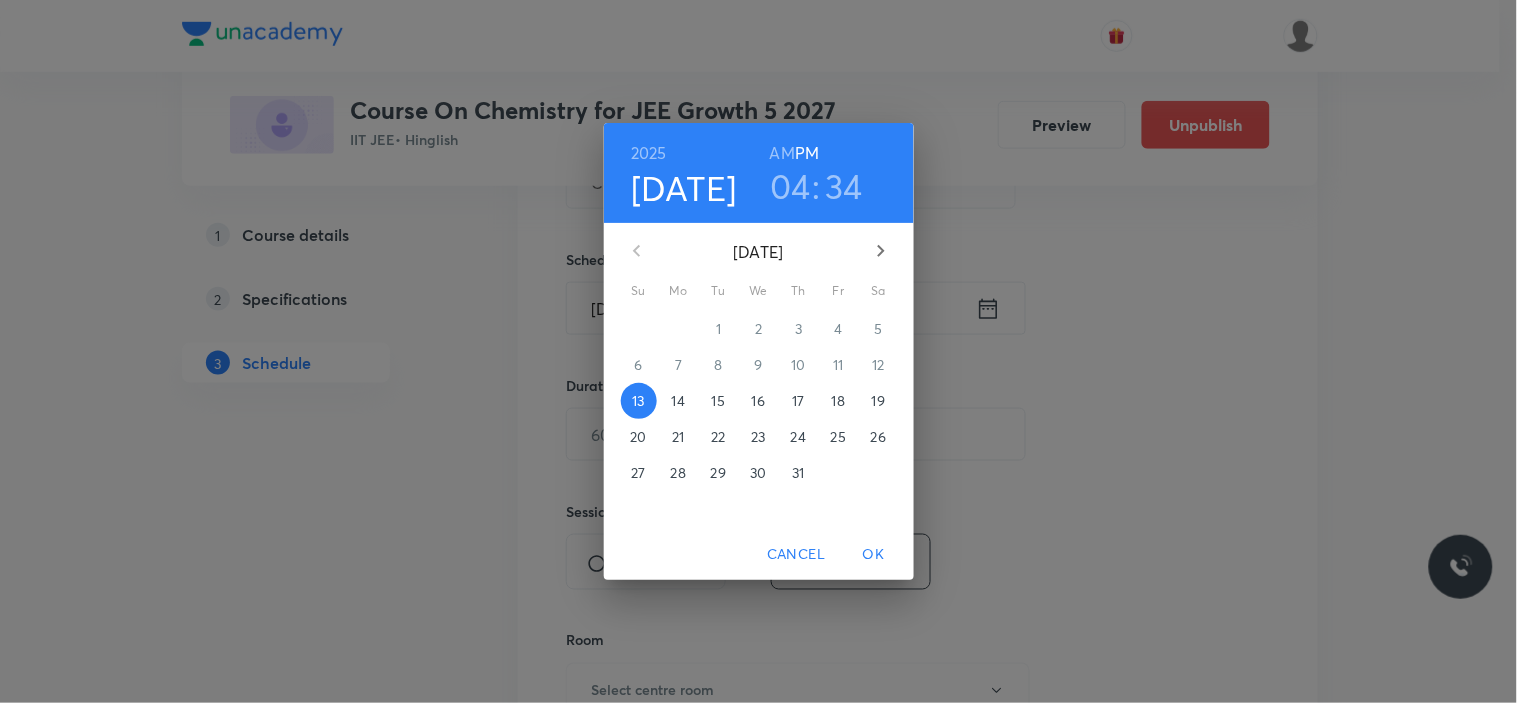 click on "16" at bounding box center (758, 401) 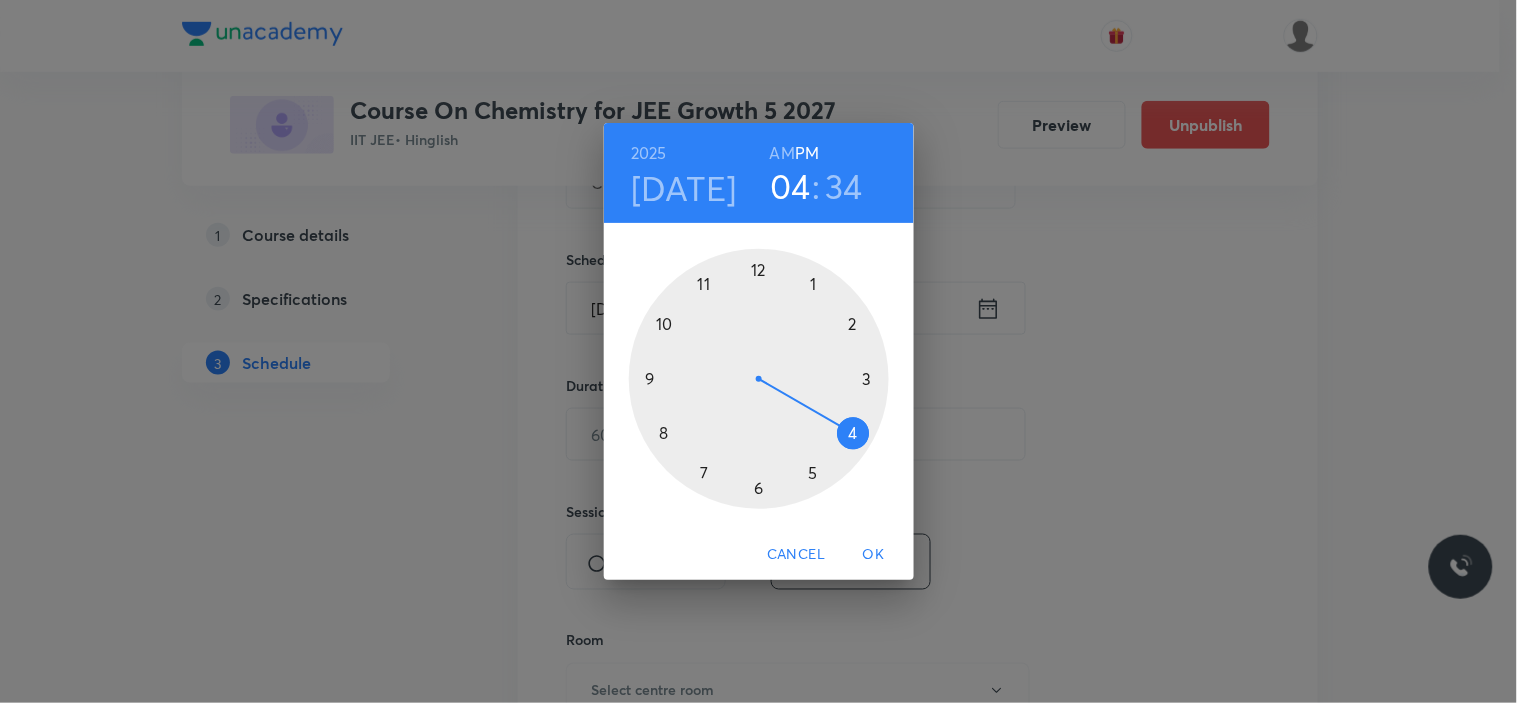 click at bounding box center [759, 379] 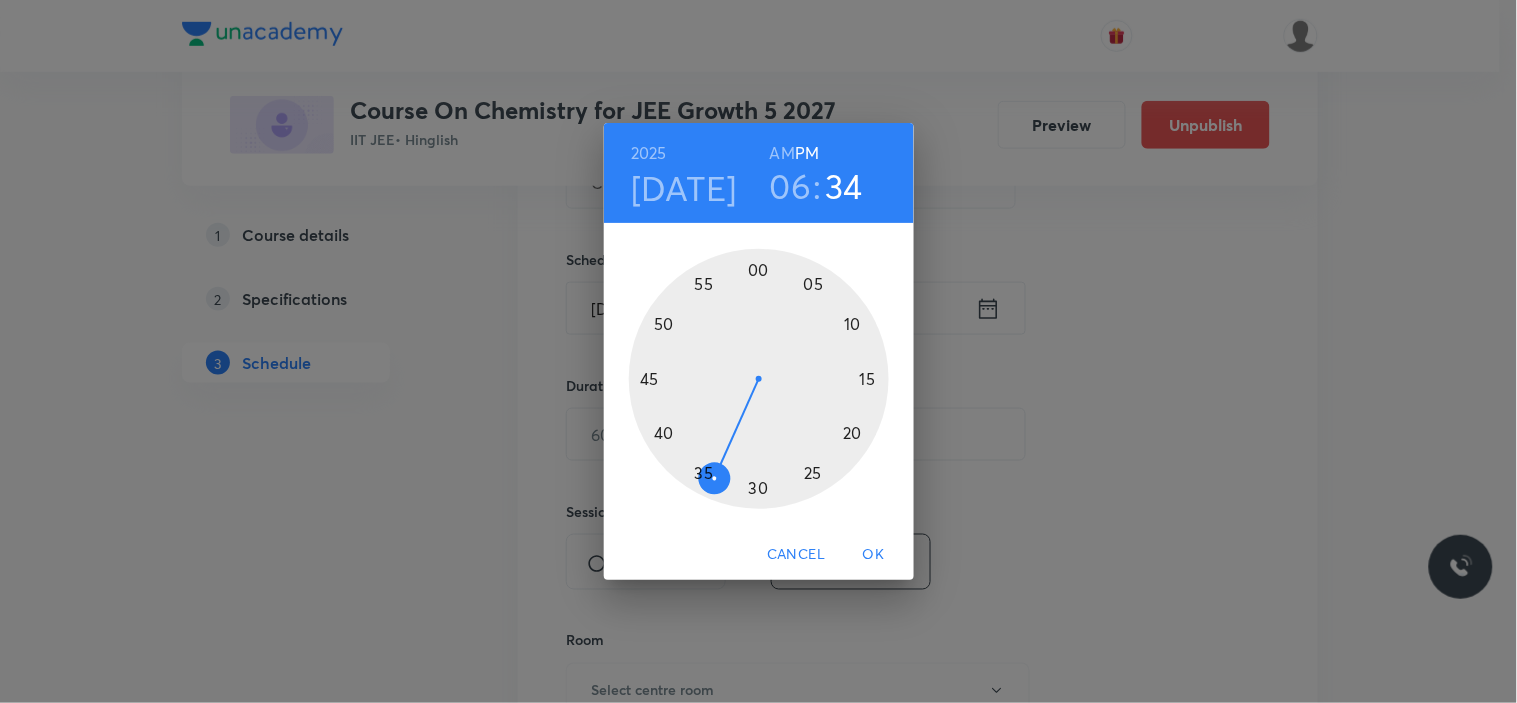 click at bounding box center (759, 379) 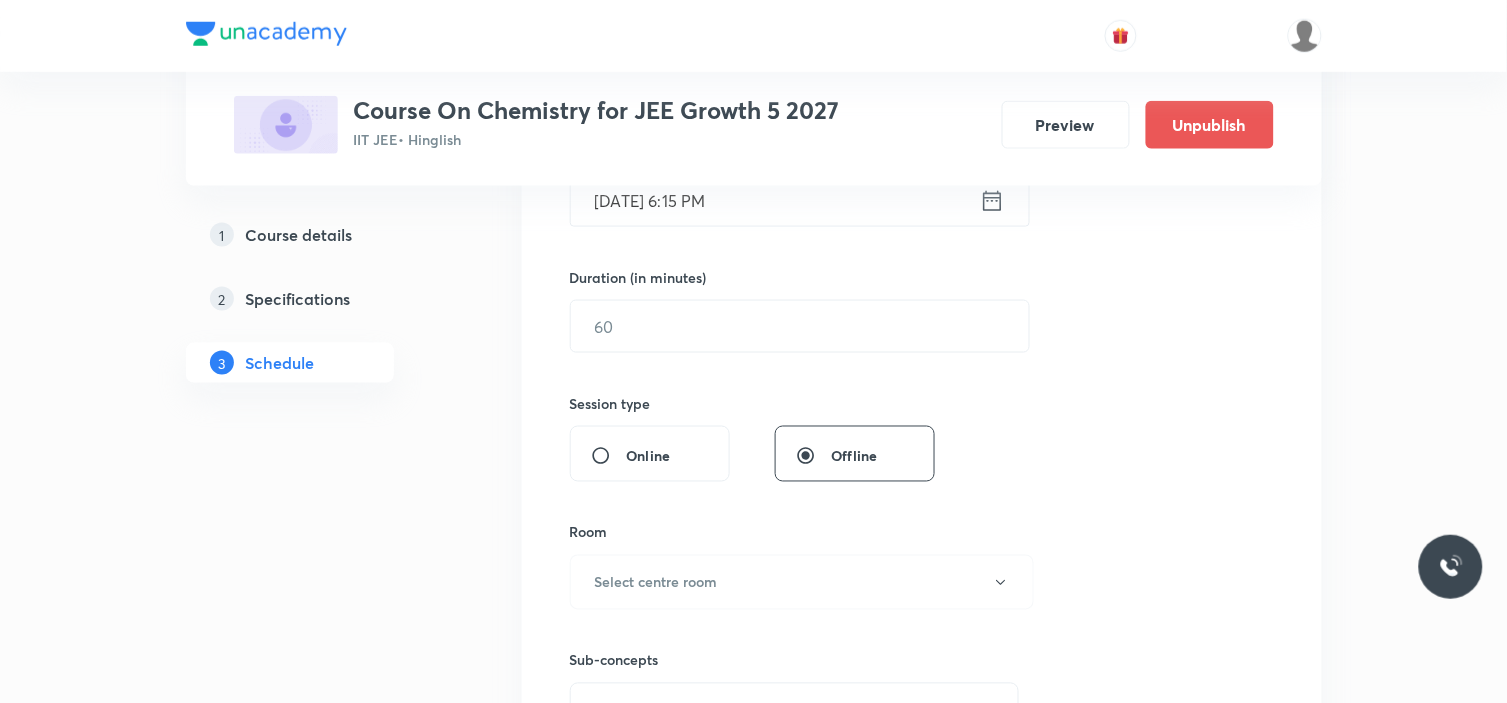 scroll, scrollTop: 555, scrollLeft: 0, axis: vertical 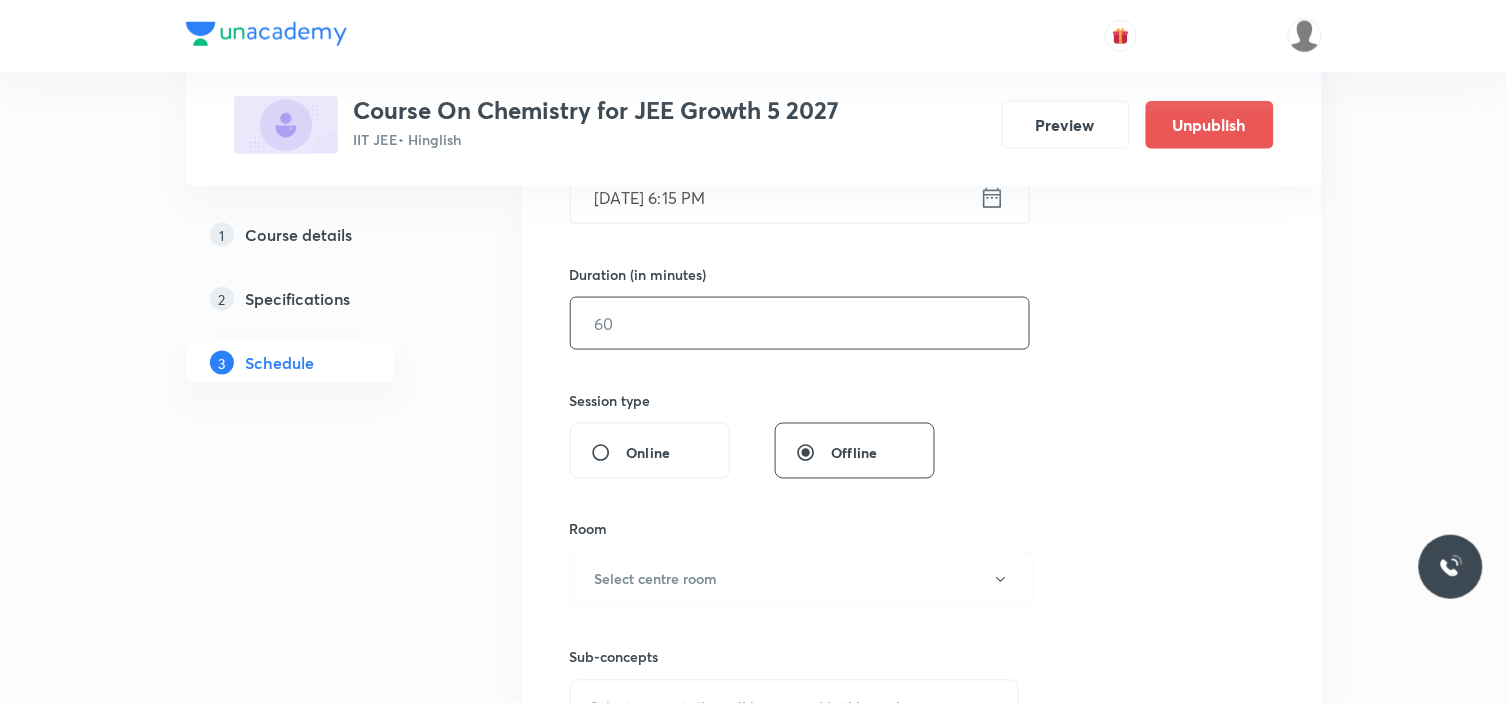 click at bounding box center (800, 323) 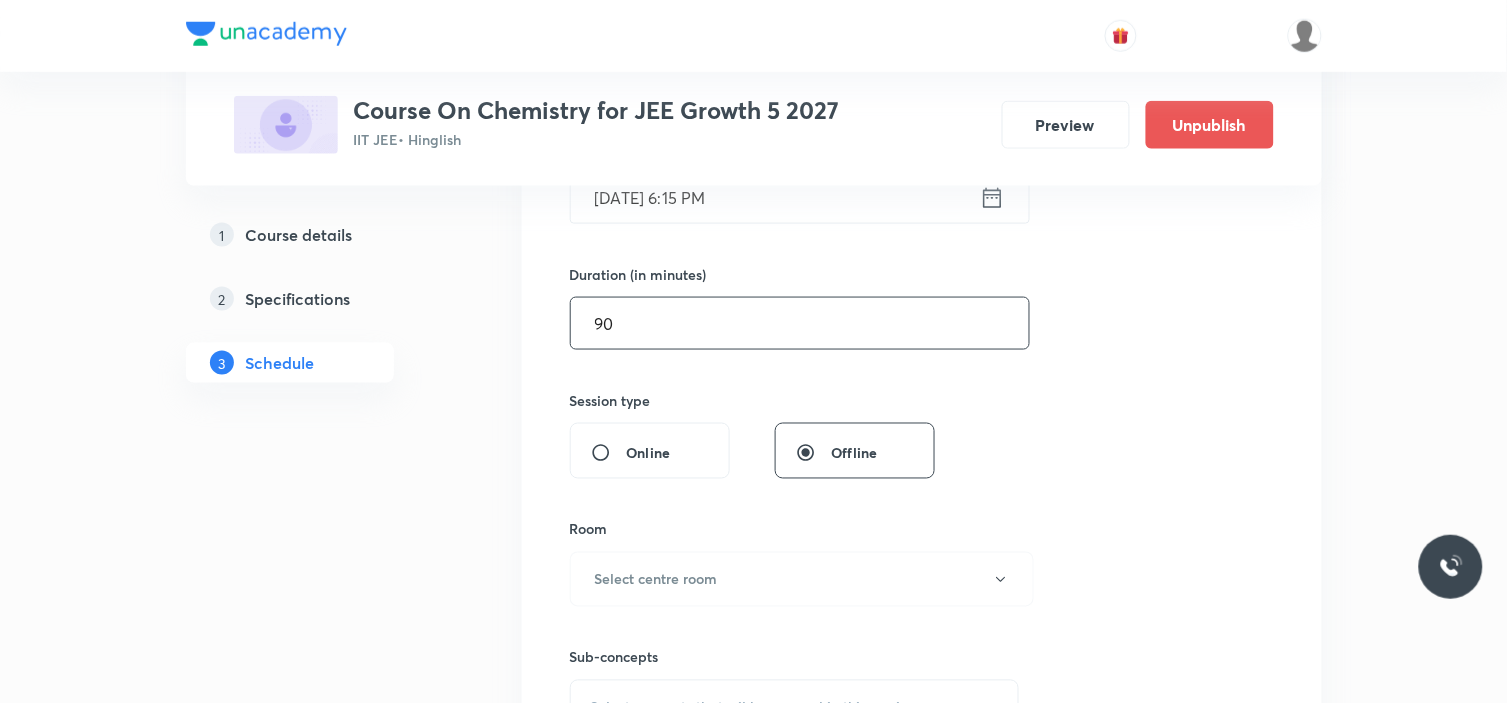 type on "90" 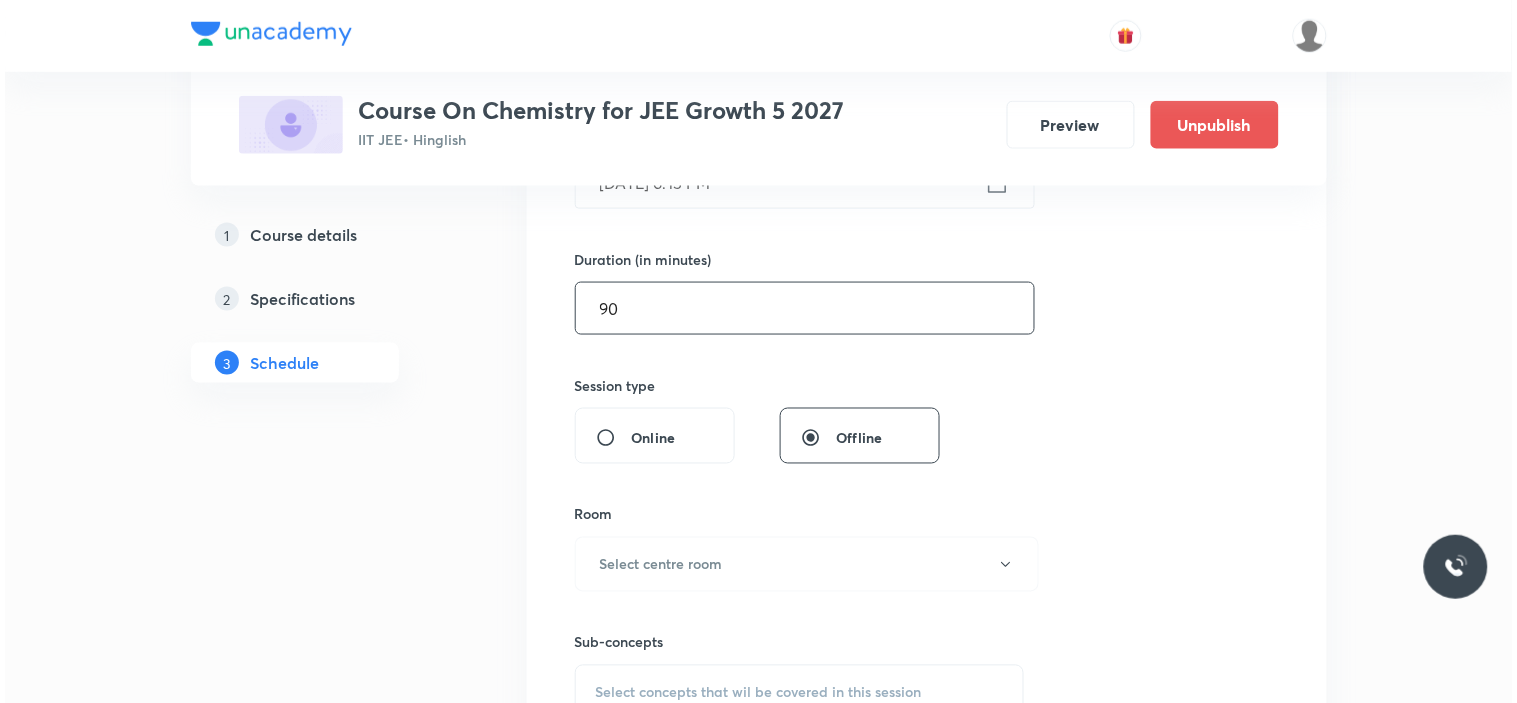 scroll, scrollTop: 666, scrollLeft: 0, axis: vertical 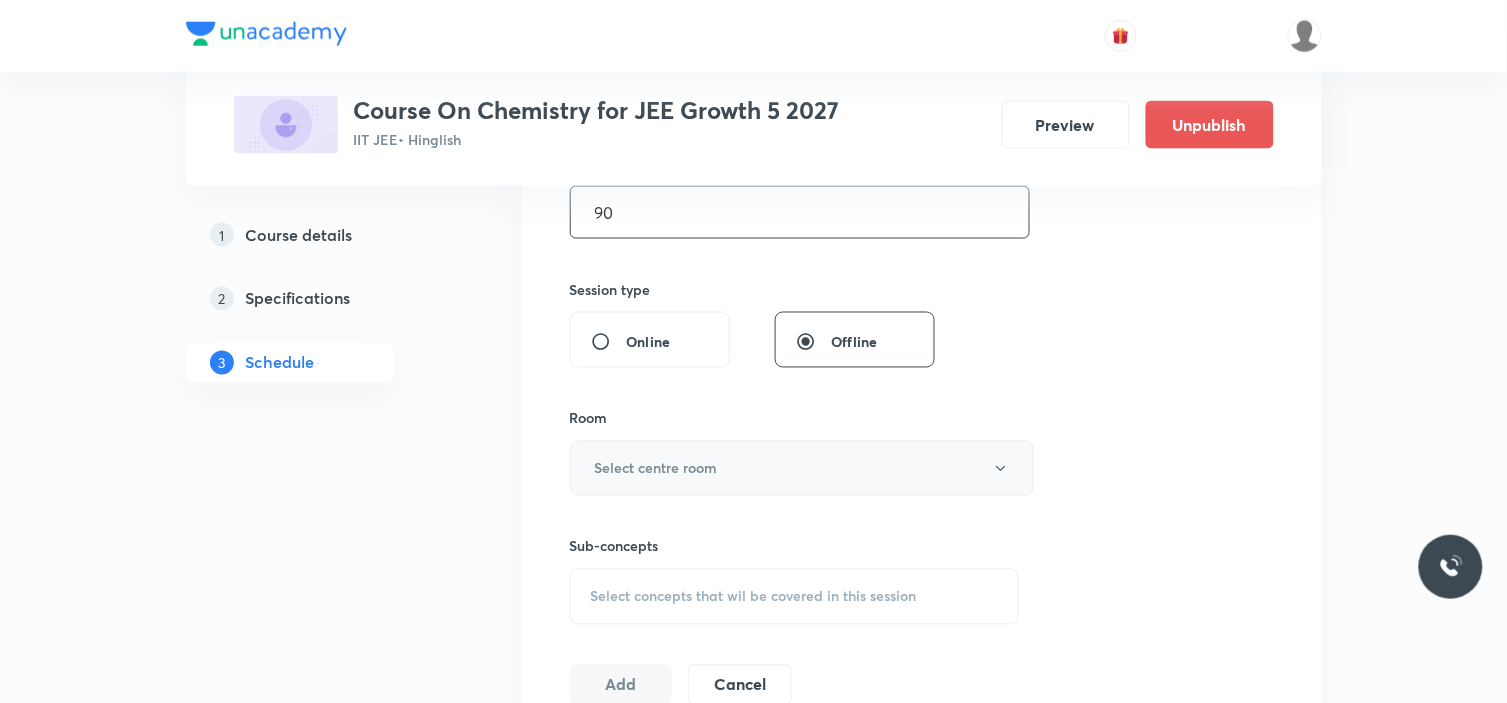 click on "Select centre room" at bounding box center [656, 468] 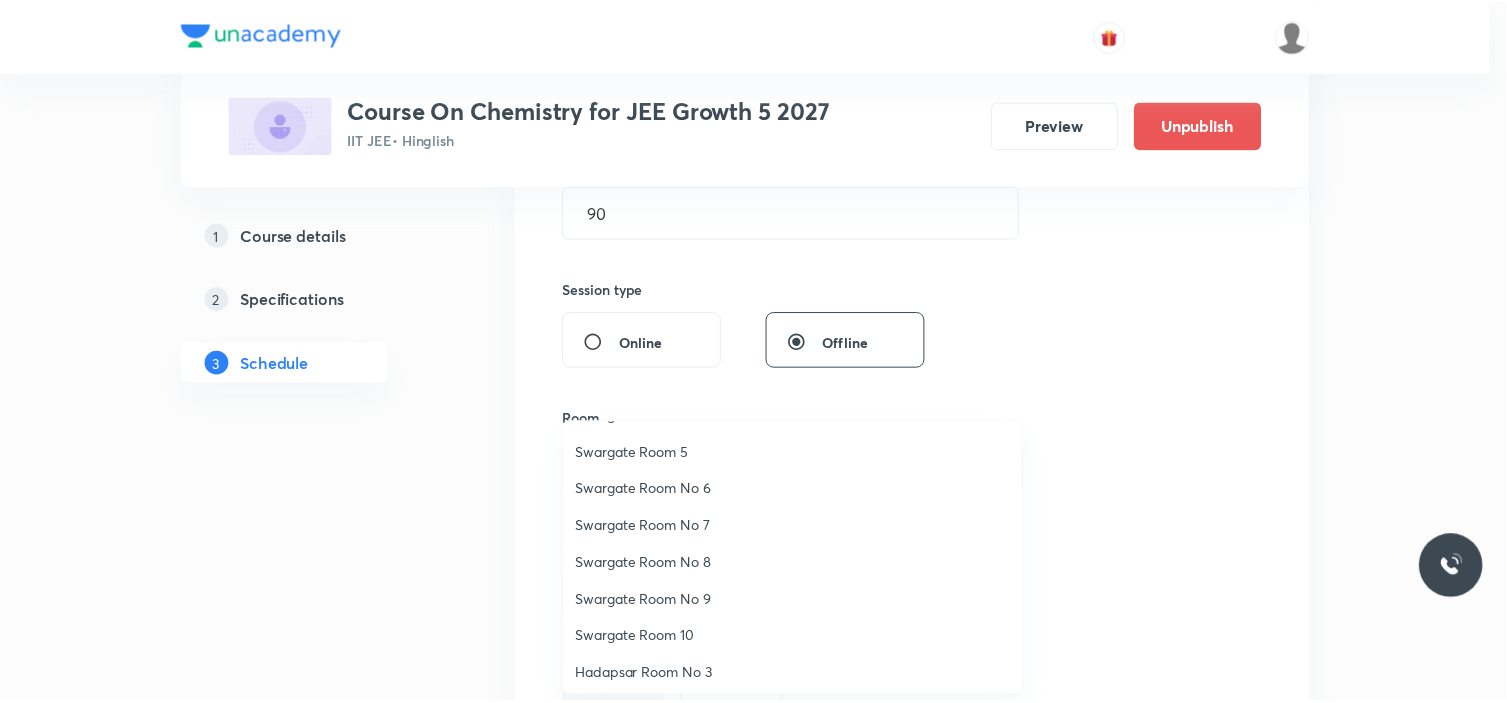 scroll, scrollTop: 148, scrollLeft: 0, axis: vertical 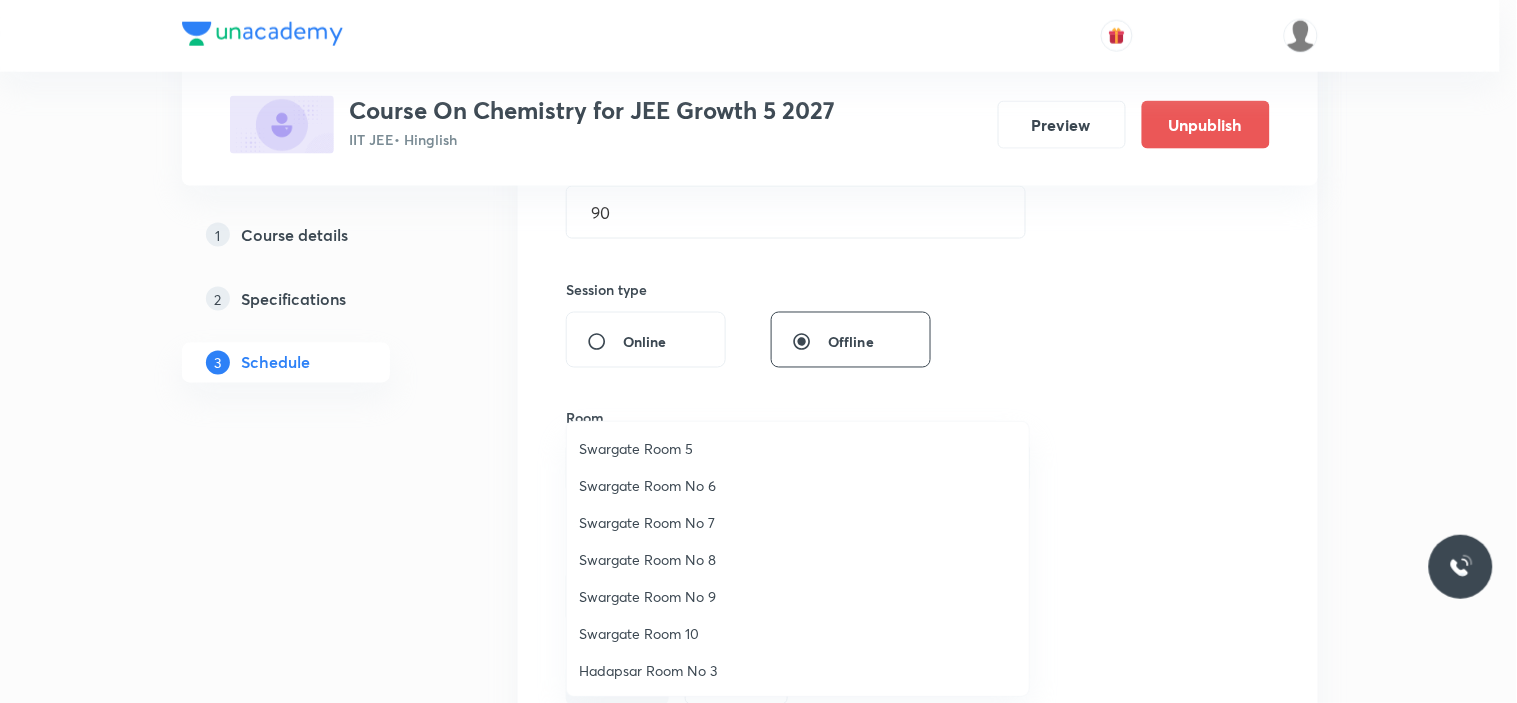 click on "Swargate Room 10" at bounding box center [798, 633] 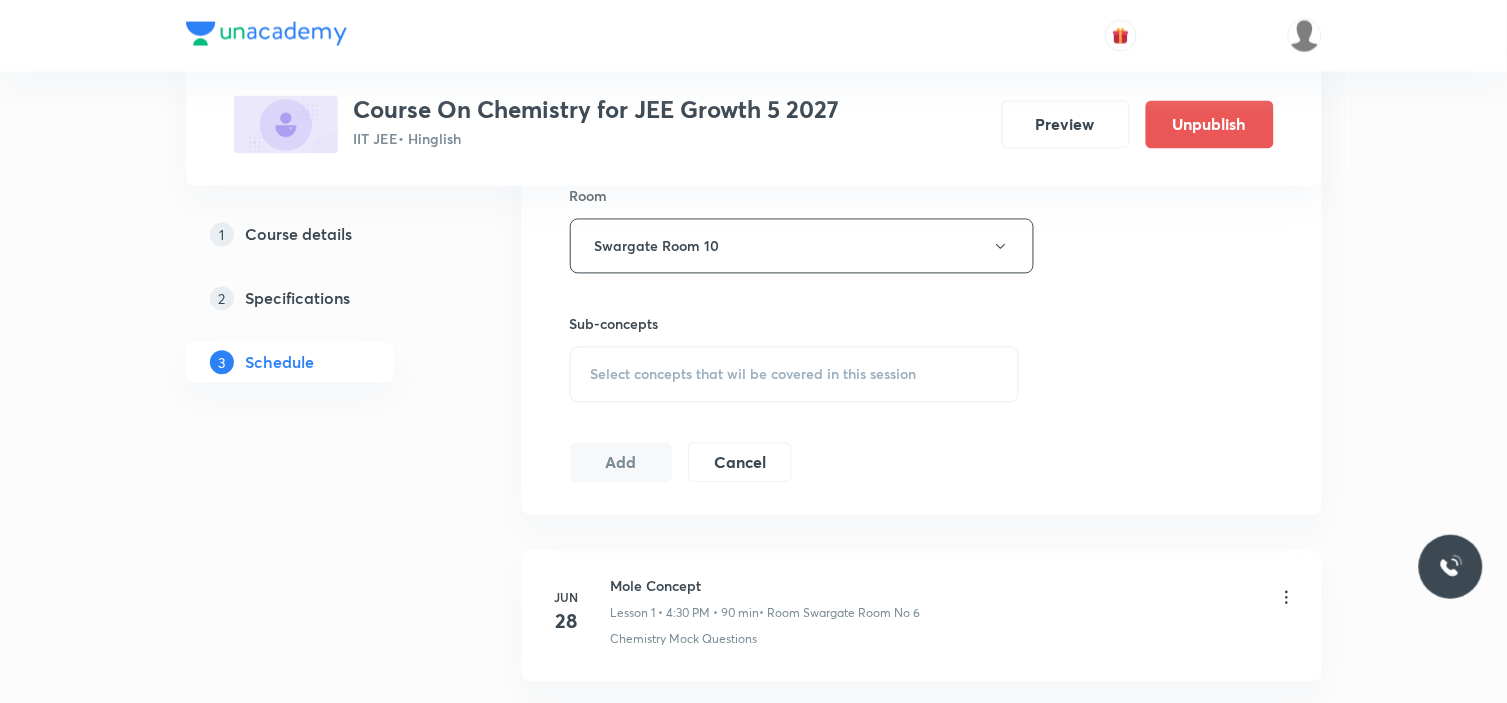 click on "Select concepts that wil be covered in this session" at bounding box center (754, 375) 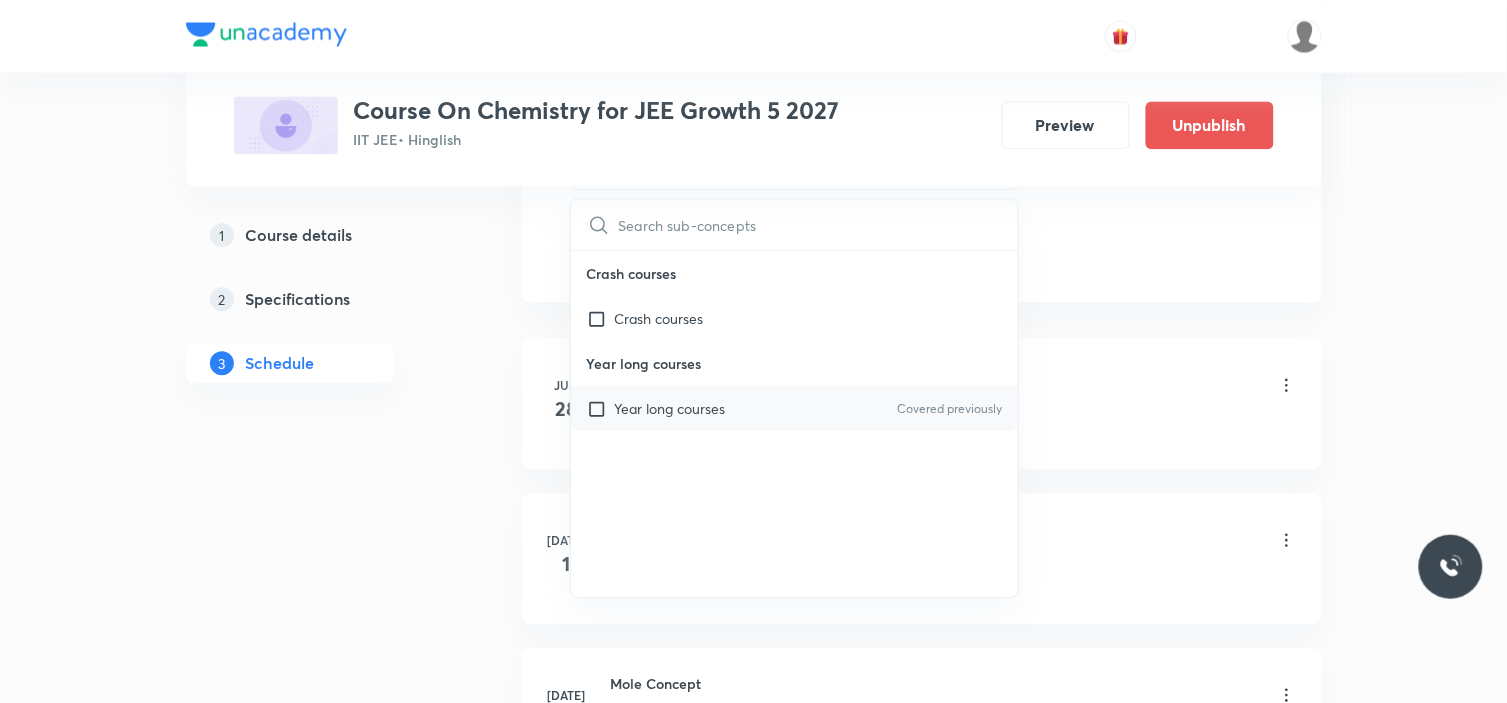 scroll, scrollTop: 1111, scrollLeft: 0, axis: vertical 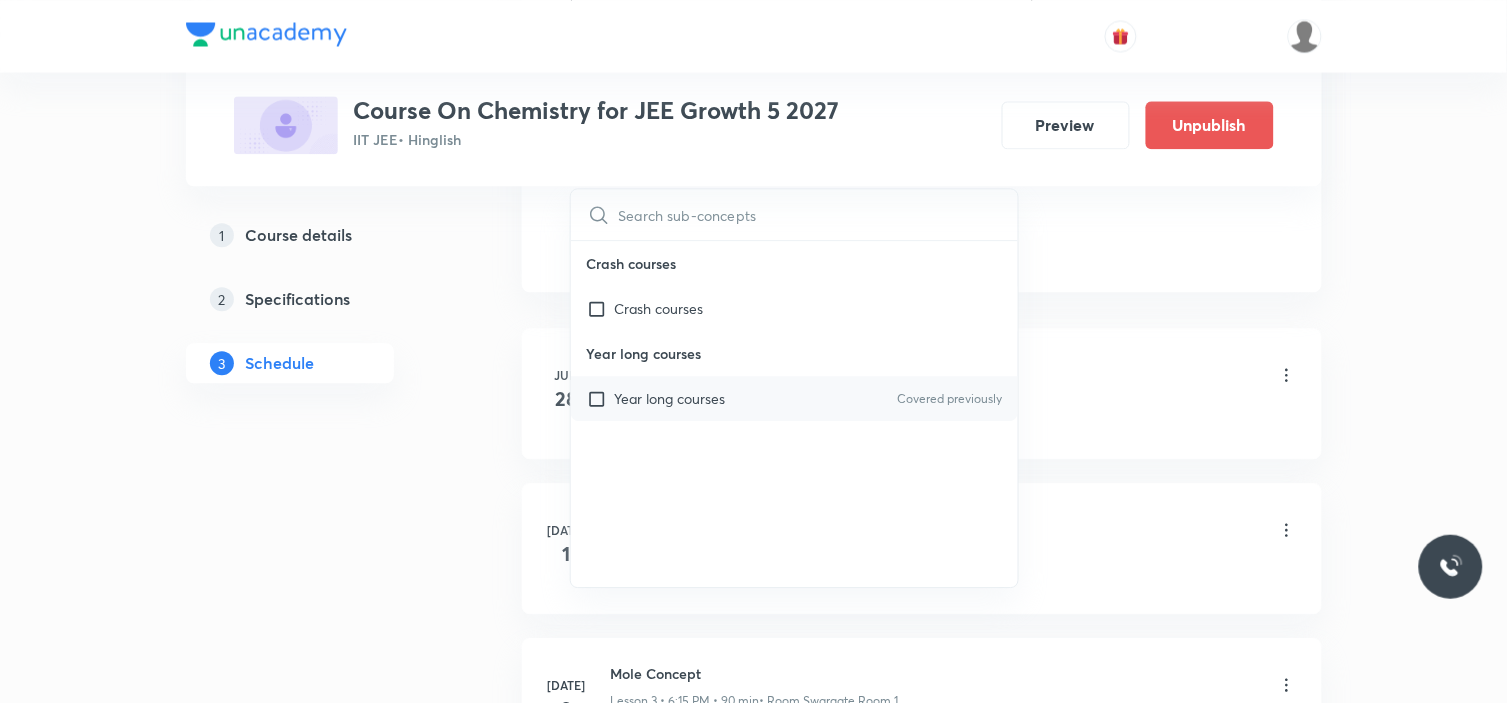 click on "Year long courses" at bounding box center [670, 398] 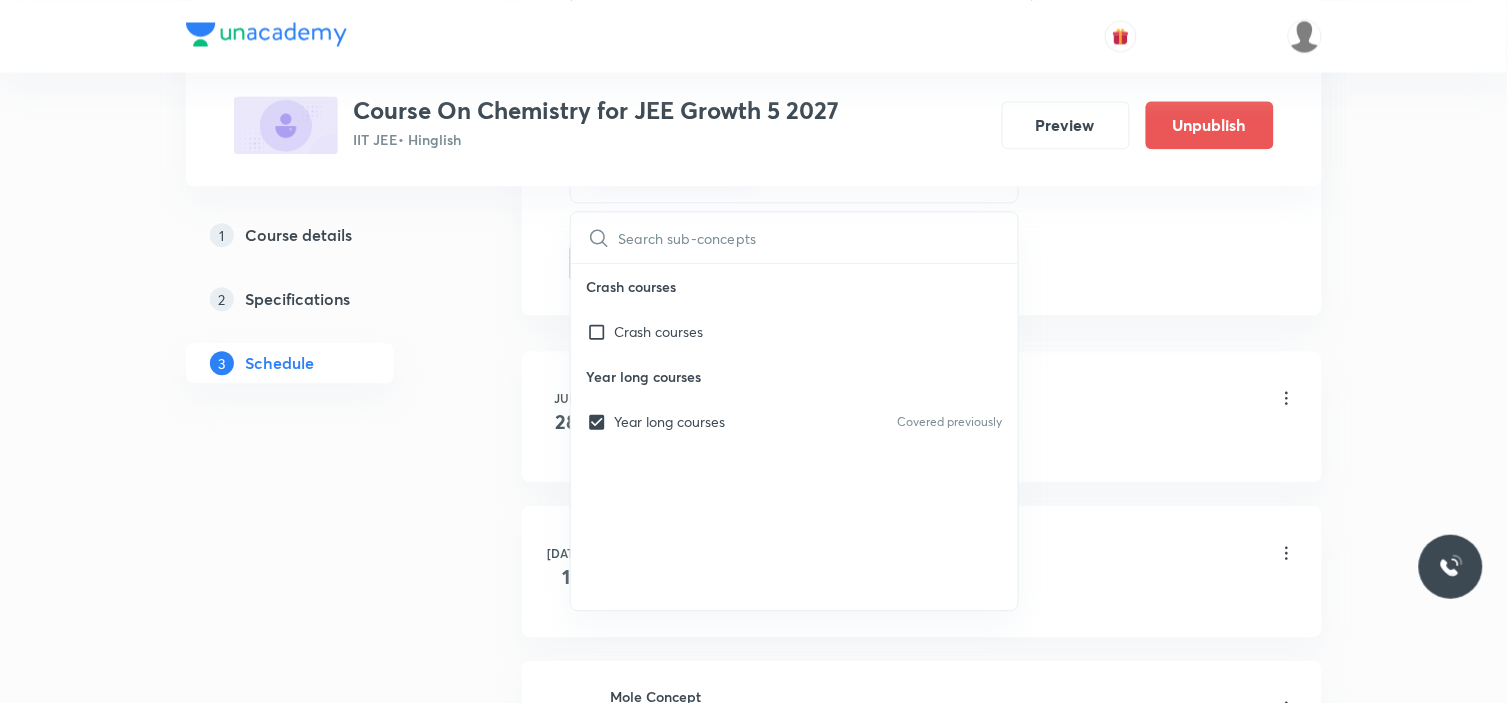 click on "Plus Courses Course On Chemistry for JEE Growth 5 2027 IIT JEE  • Hinglish Preview Unpublish 1 Course details 2 Specifications 3 Schedule Schedule 8  classes Session  9 Live class Session title 19/99 Concentration terms ​ Schedule for Jul 16, 2025, 6:15 PM ​ Duration (in minutes) 90 ​   Session type Online Offline Room Swargate Room 10 Sub-concepts Year long courses CLEAR ​ Crash courses Crash courses Year long courses Year long courses Covered previously Add Cancel Jun 28 Mole Concept Lesson 1 • 4:30 PM • 90 min  • Room Swargate Room No 6 Chemistry Mock Questions Jul 1 Mole concept Lesson 2 • 4:30 PM • 90 min  • Room Swargate Room 2 Chemistry Mock Questions Jul 2 Mole Concept Lesson 3 • 6:15 PM • 90 min  • Room Swargate Room 1 Chemistry Mock Questions Jul 5 Mole concept Lesson 4 • 4:30 PM • 90 min  • Room Swargate Room 1 Chemistry Mock Questions Jul 7 Mole Concept Lesson 5 • 4:30 PM • 90 min  • Room Swargate Room No 6 Year long courses Jul 9 Mole Concept Jul 12 15" at bounding box center (754, 360) 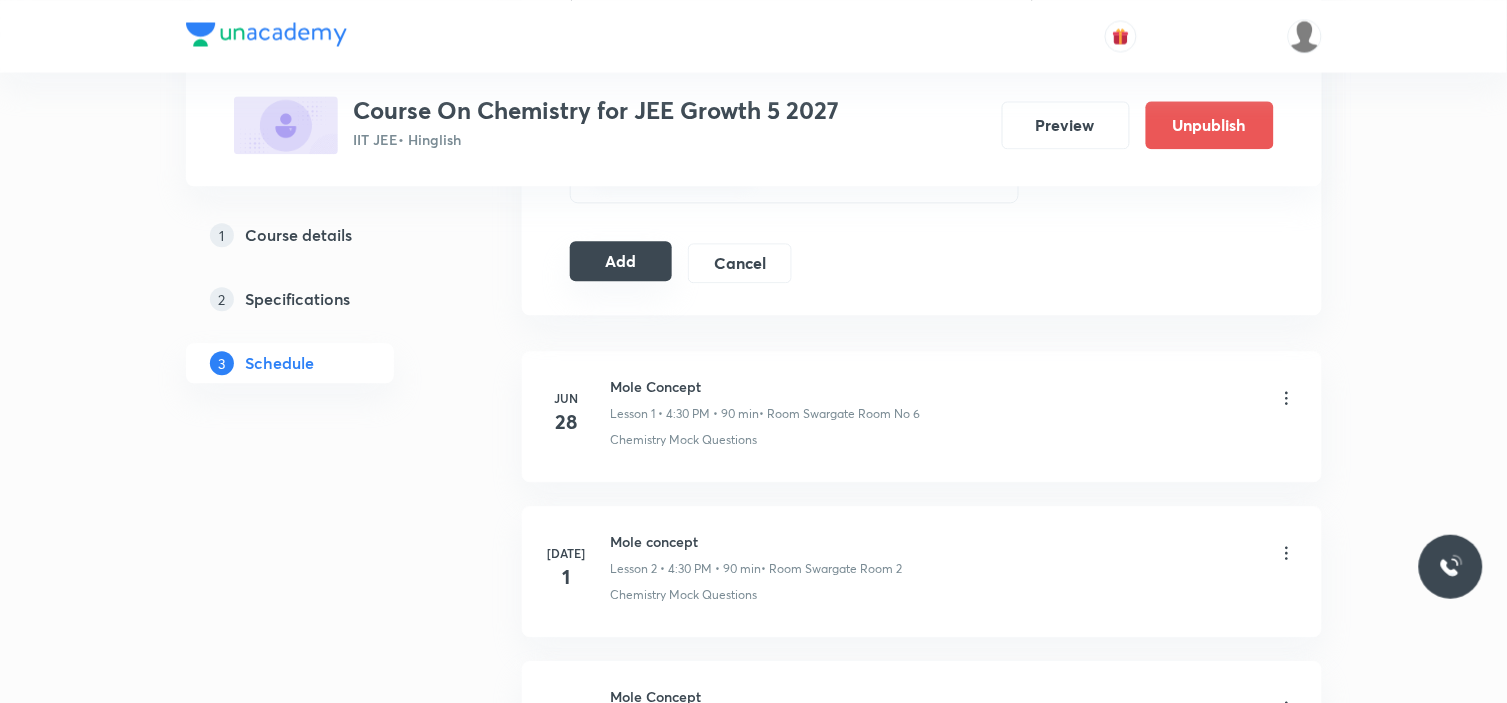 click on "Add" at bounding box center [621, 261] 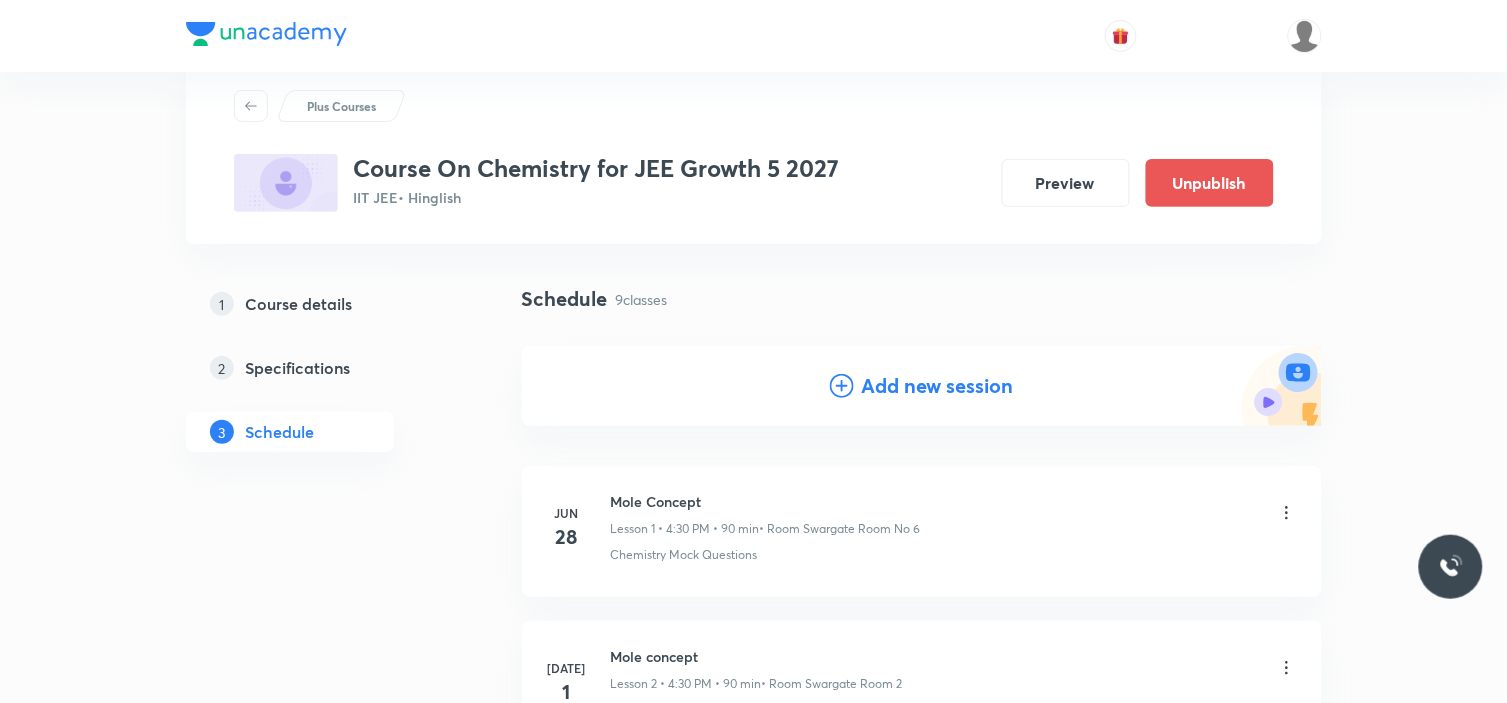 scroll, scrollTop: 0, scrollLeft: 0, axis: both 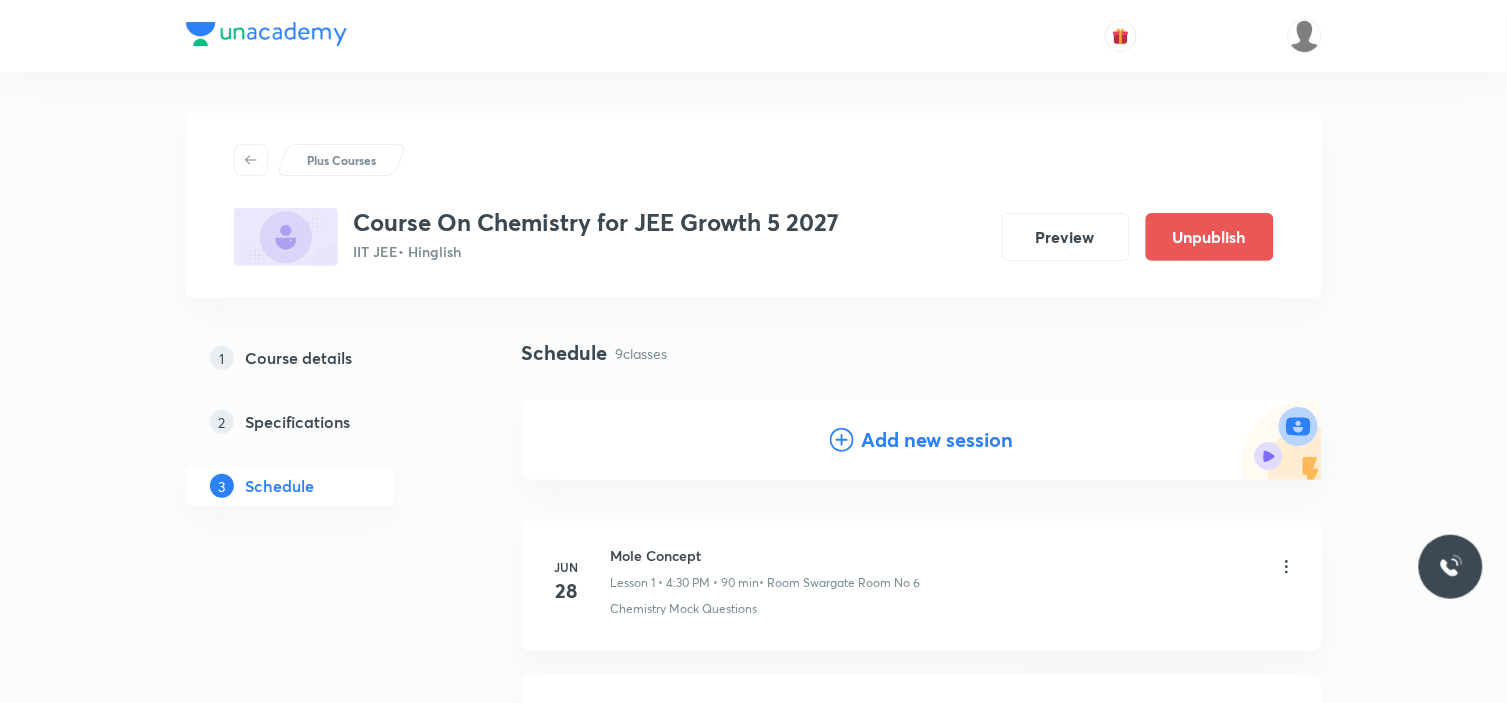 click on "Add new session" at bounding box center (938, 440) 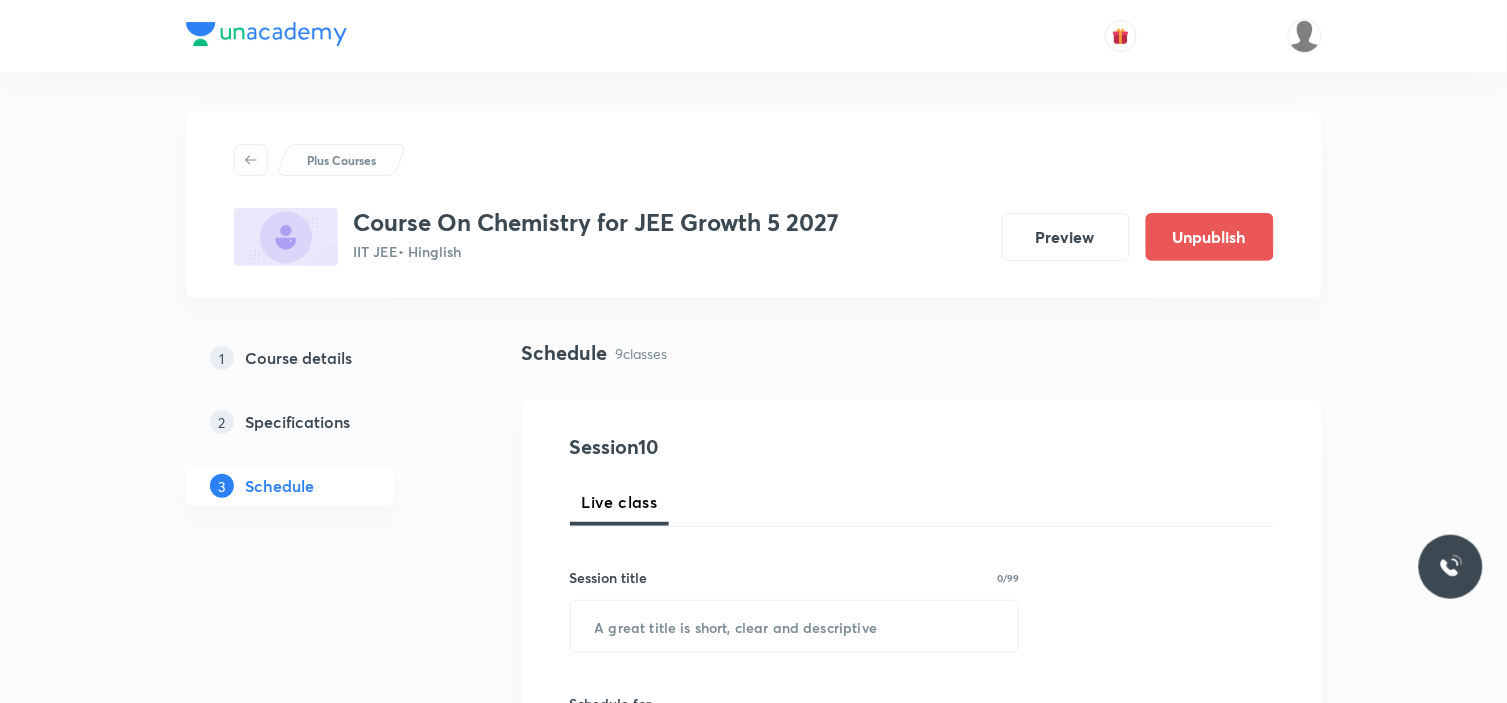 type 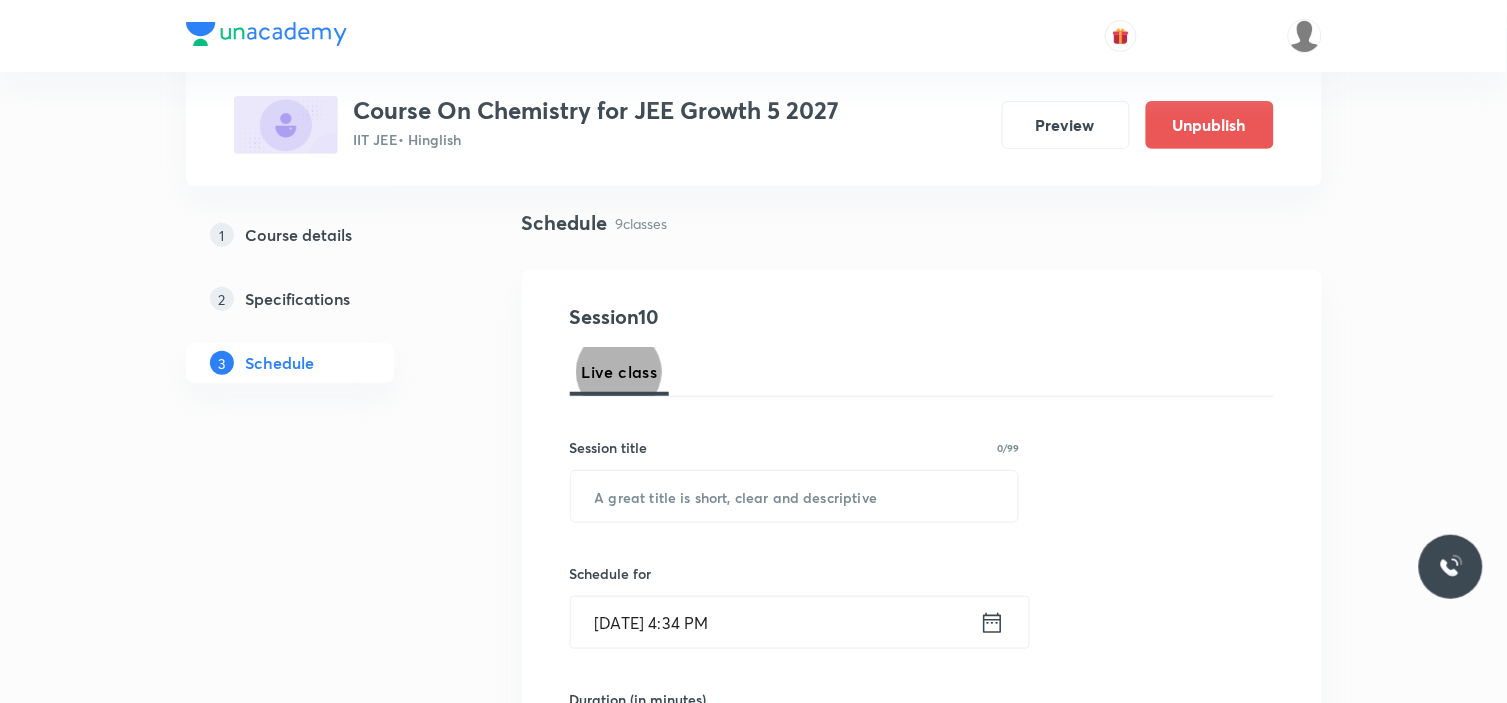 scroll, scrollTop: 333, scrollLeft: 0, axis: vertical 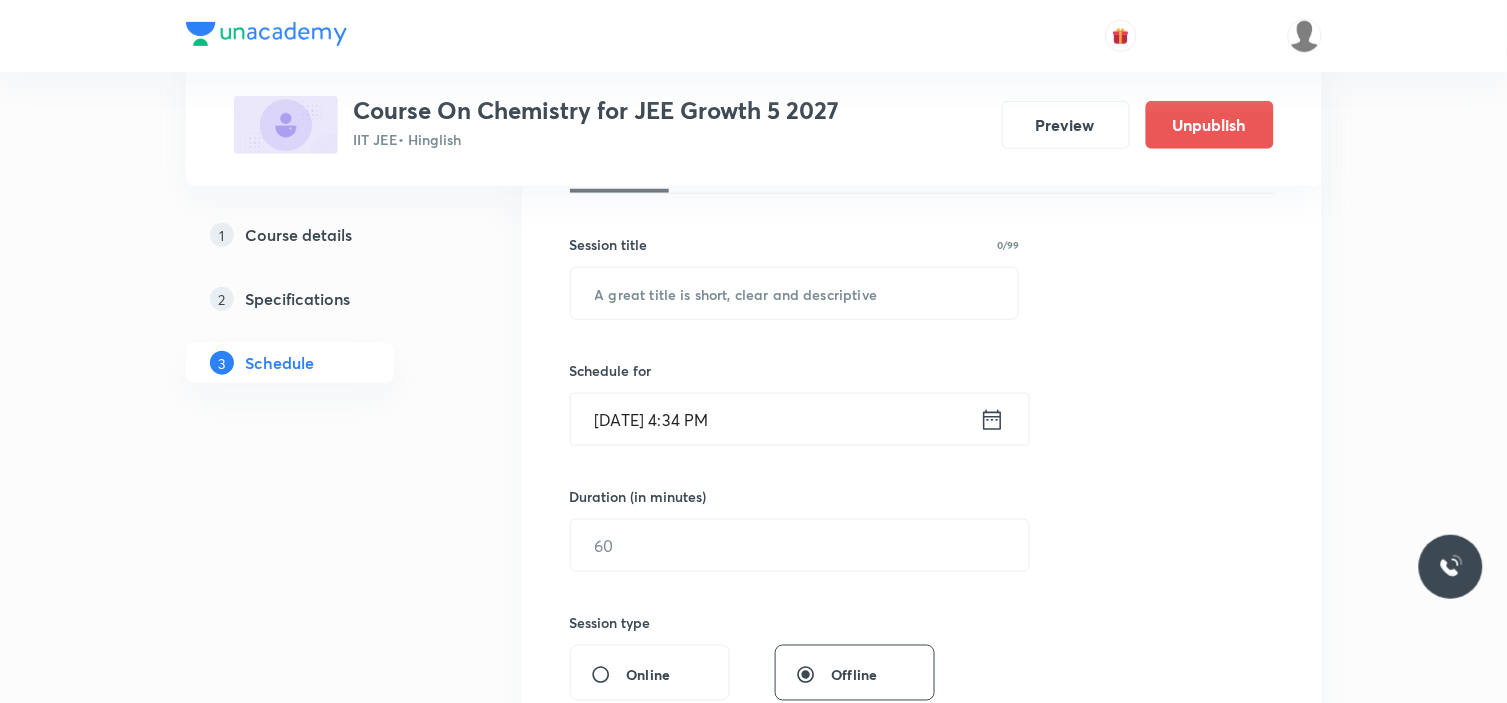 click on "Session  10 Live class Session title 0/99 ​ Schedule for Jul 13, 2025, 4:34 PM ​ Duration (in minutes) ​   Session type Online Offline Room Select centre room Sub-concepts Select concepts that wil be covered in this session Add Cancel" at bounding box center (922, 568) 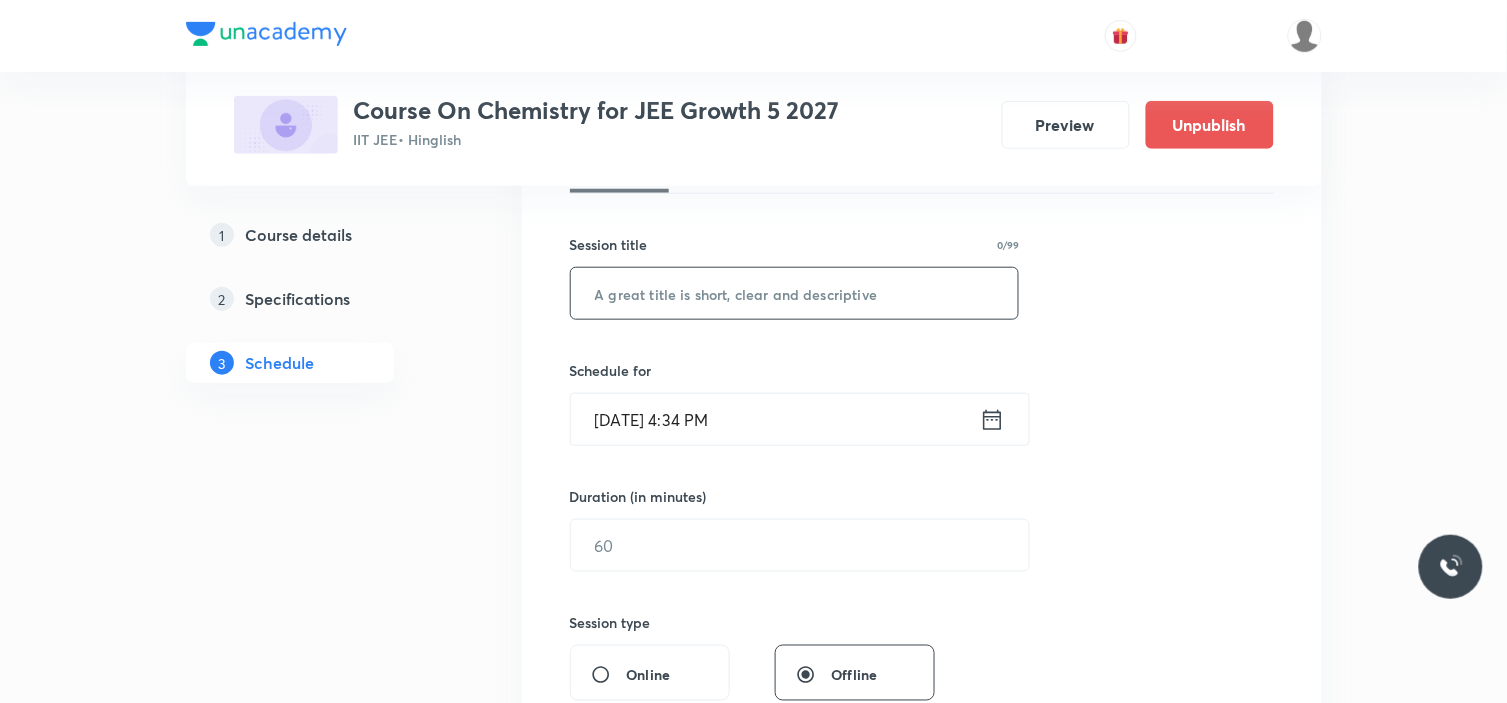click at bounding box center (795, 293) 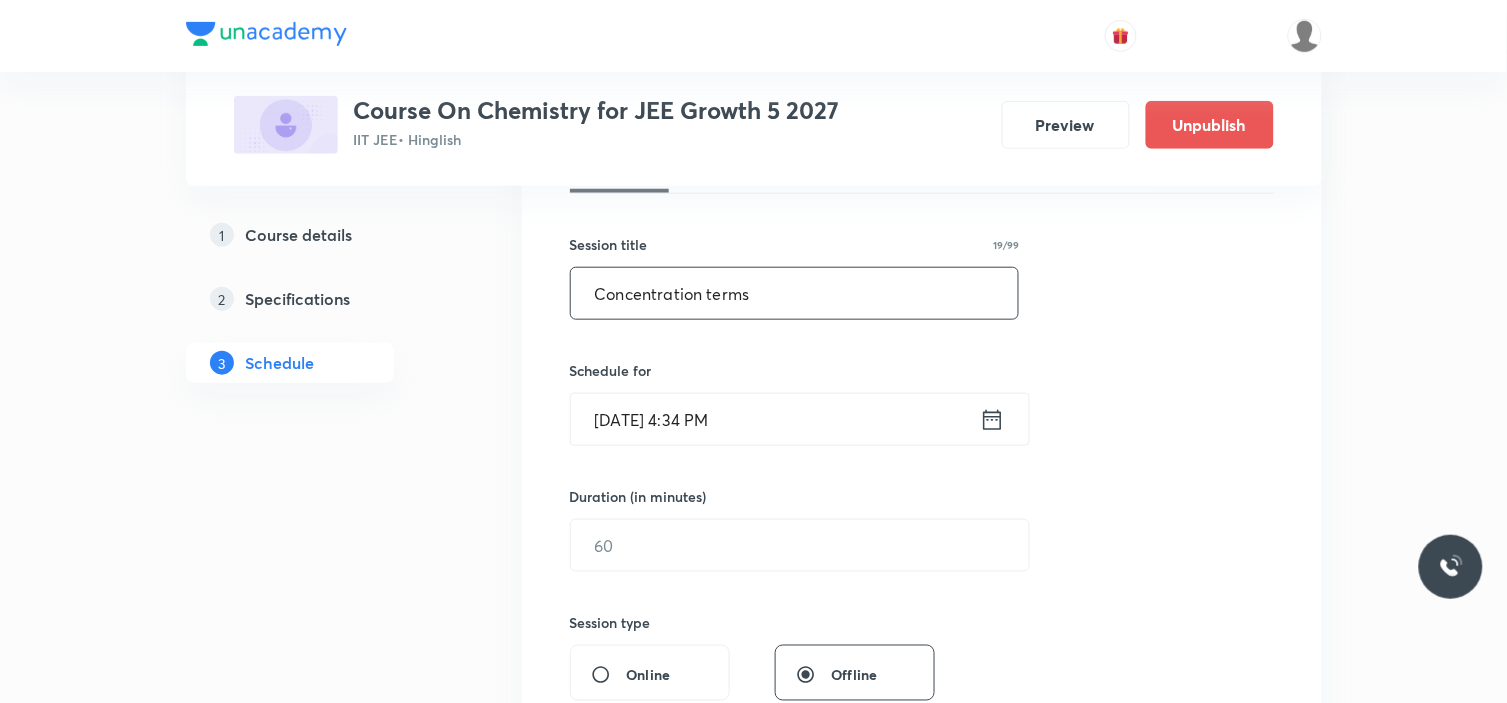 type on "Concentration terms" 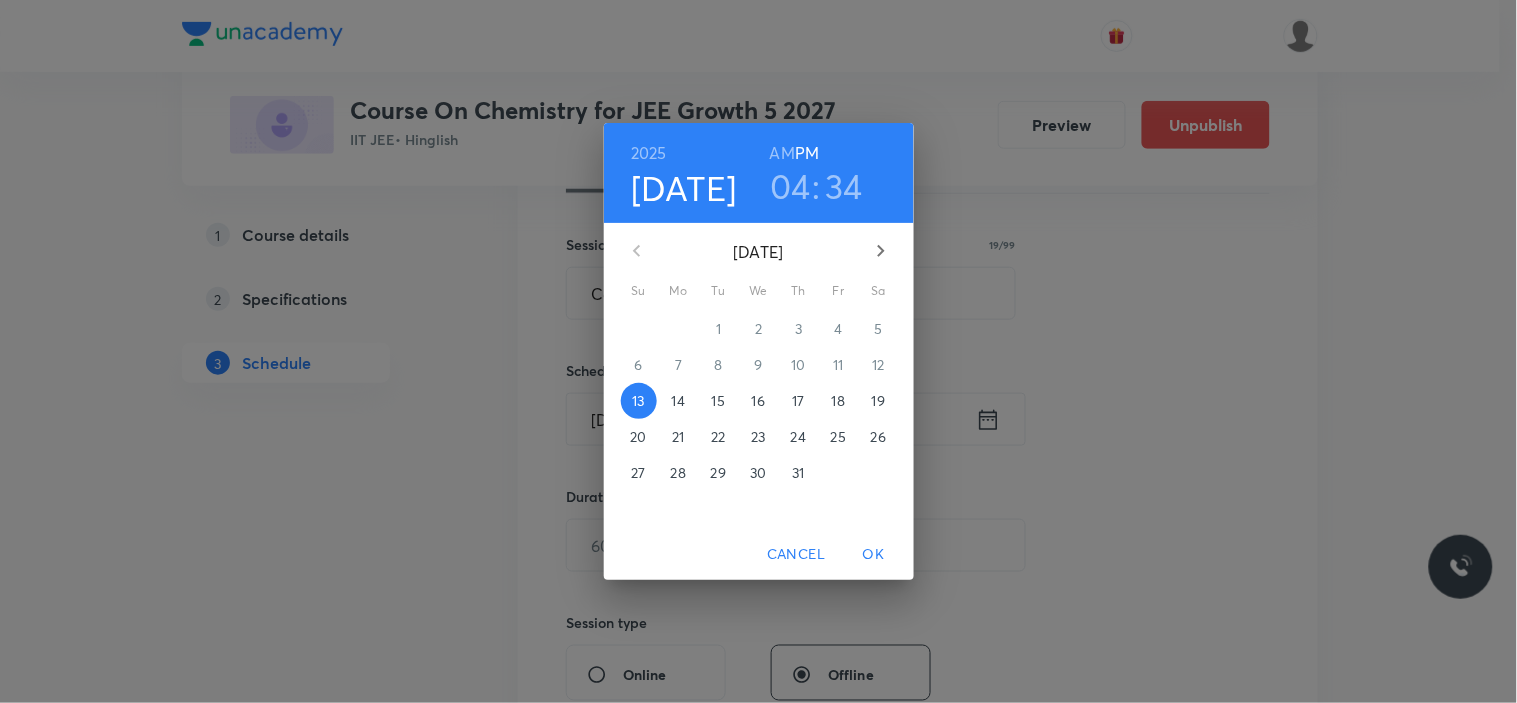 click on "19" at bounding box center (878, 401) 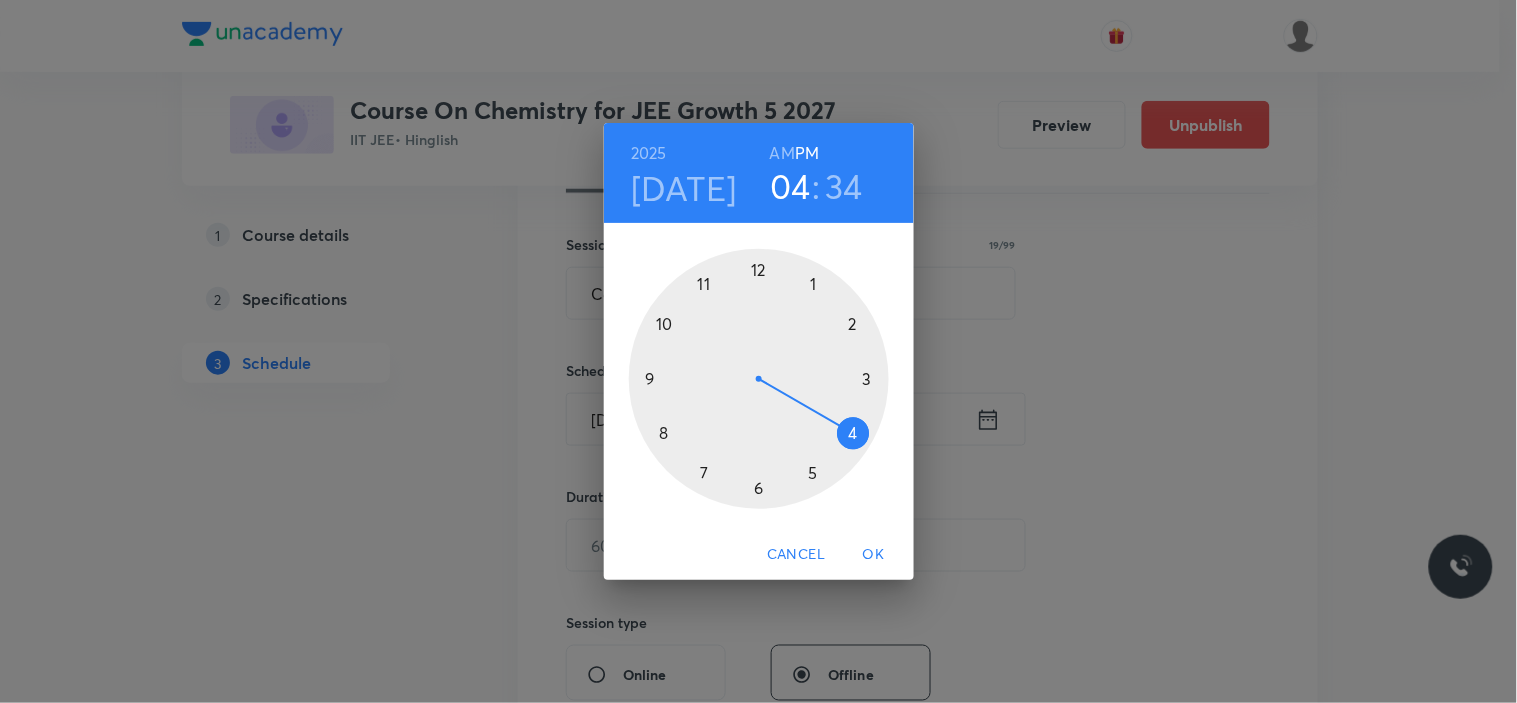 click at bounding box center (759, 379) 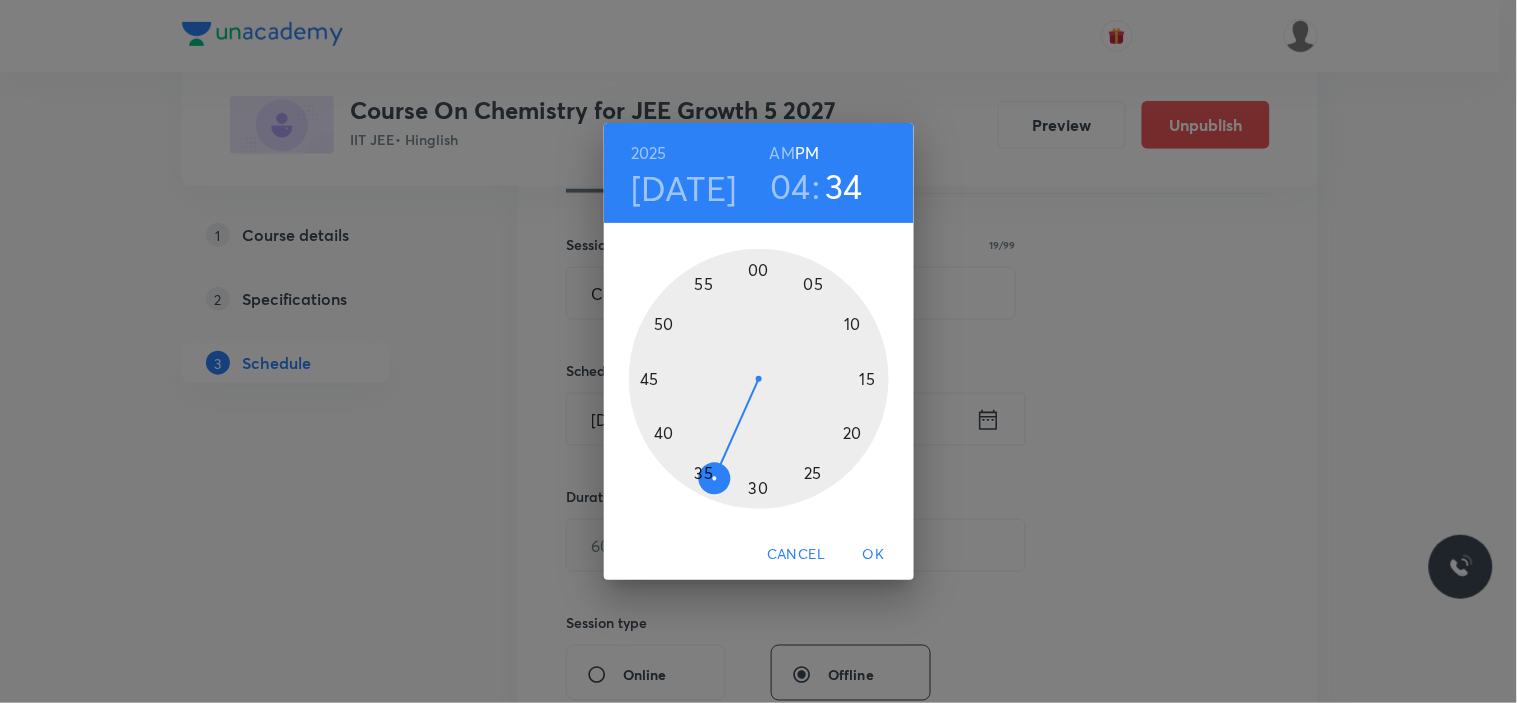 click at bounding box center [759, 379] 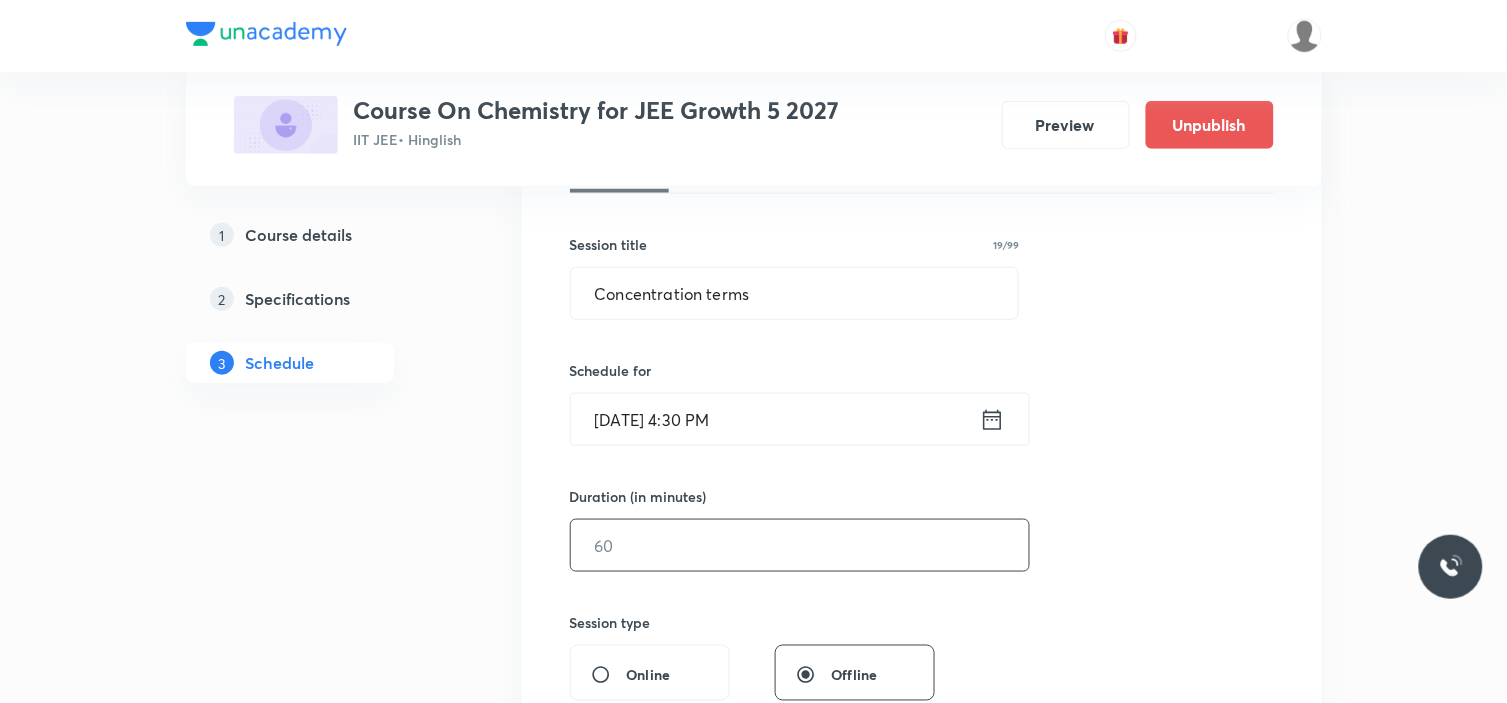 click at bounding box center [800, 545] 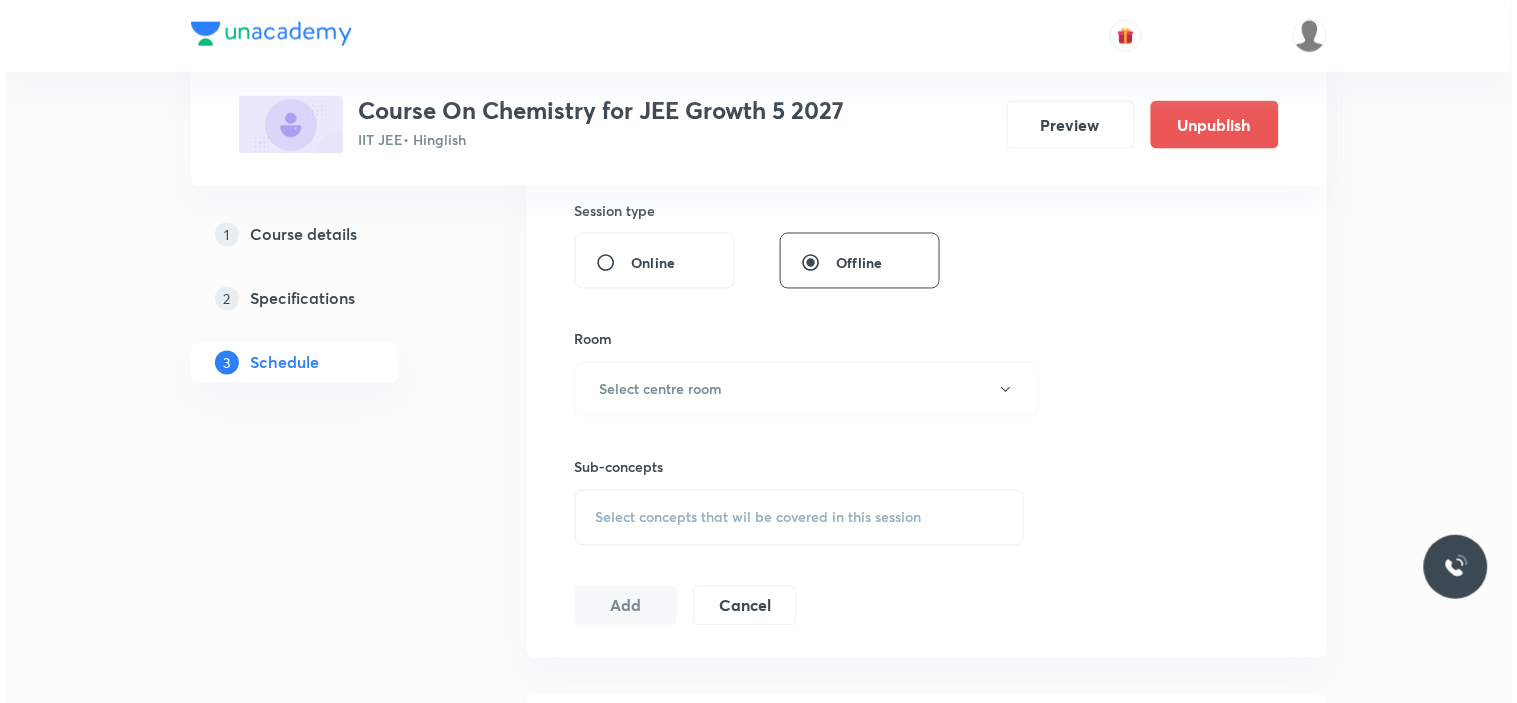 scroll, scrollTop: 777, scrollLeft: 0, axis: vertical 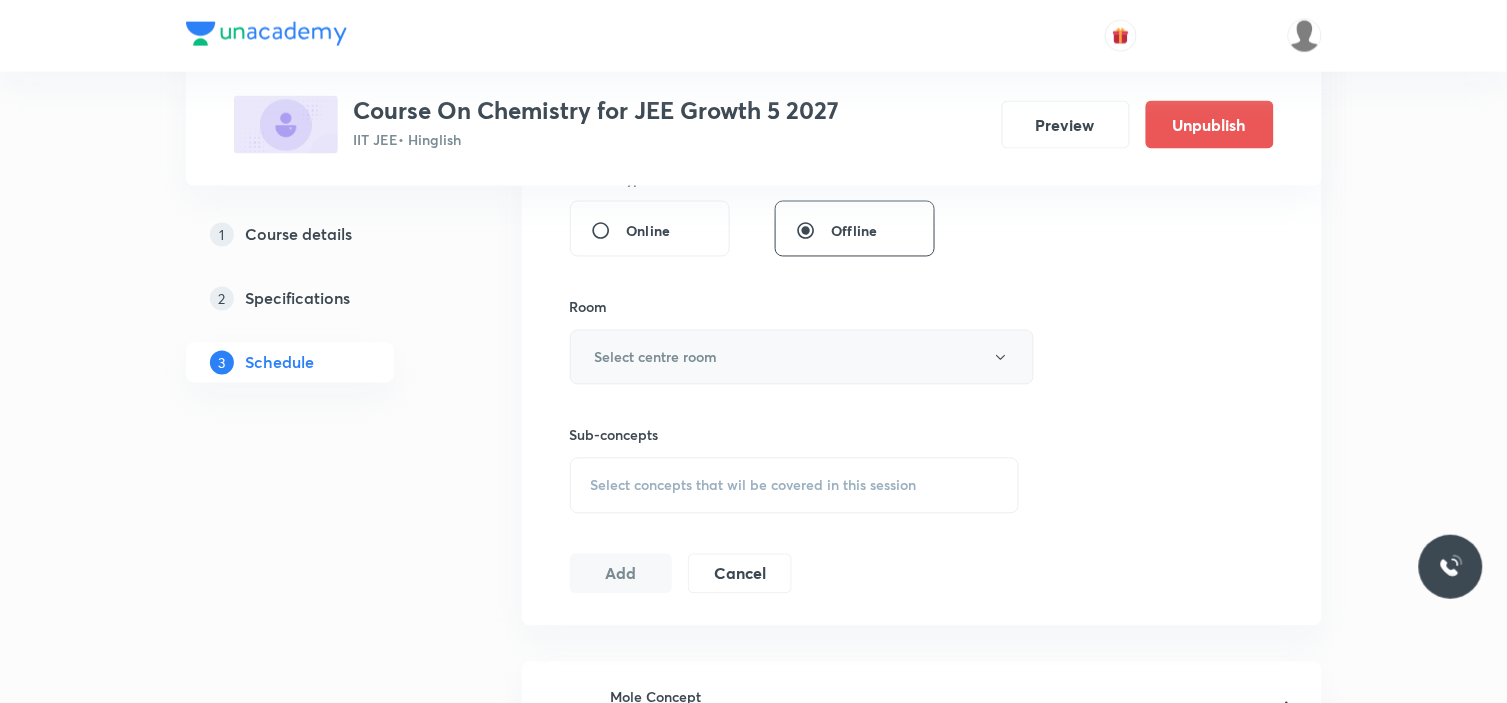 type on "90" 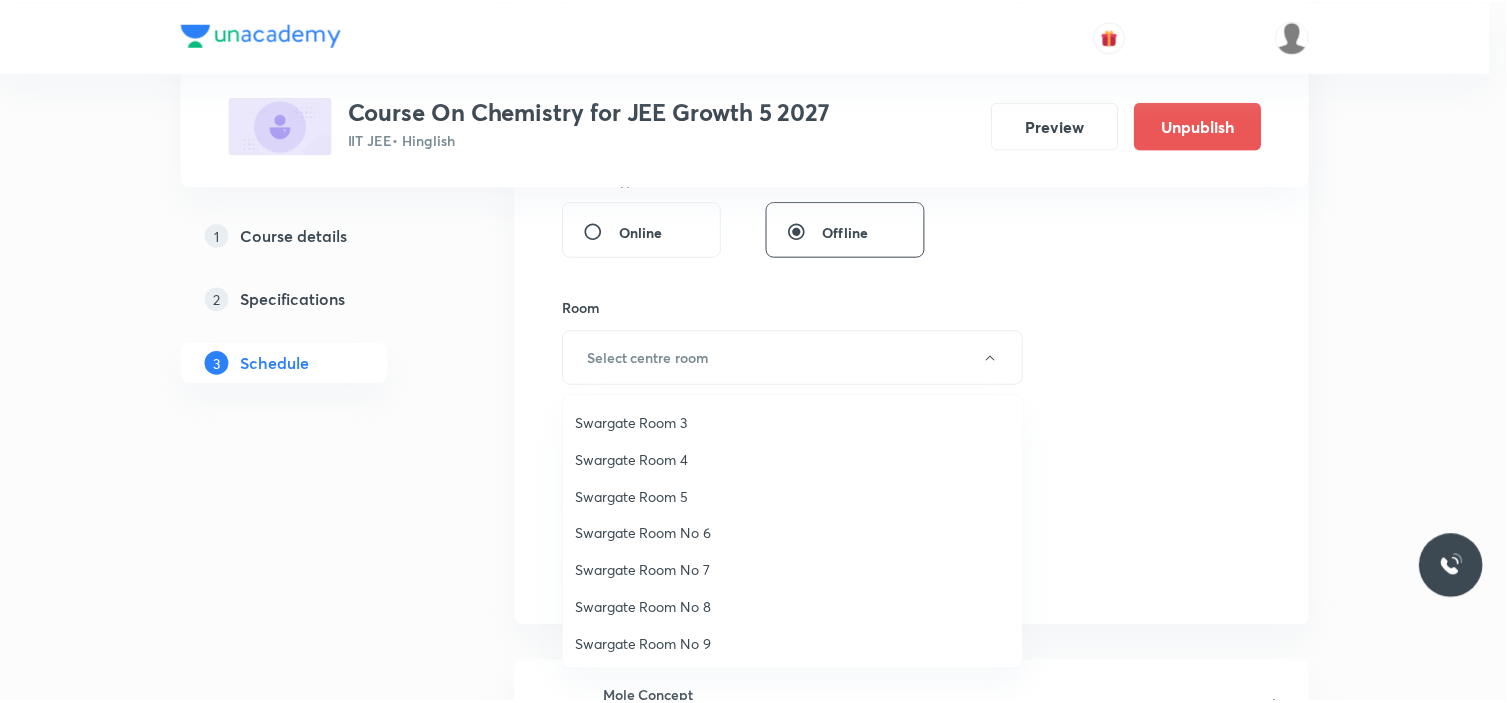 scroll, scrollTop: 111, scrollLeft: 0, axis: vertical 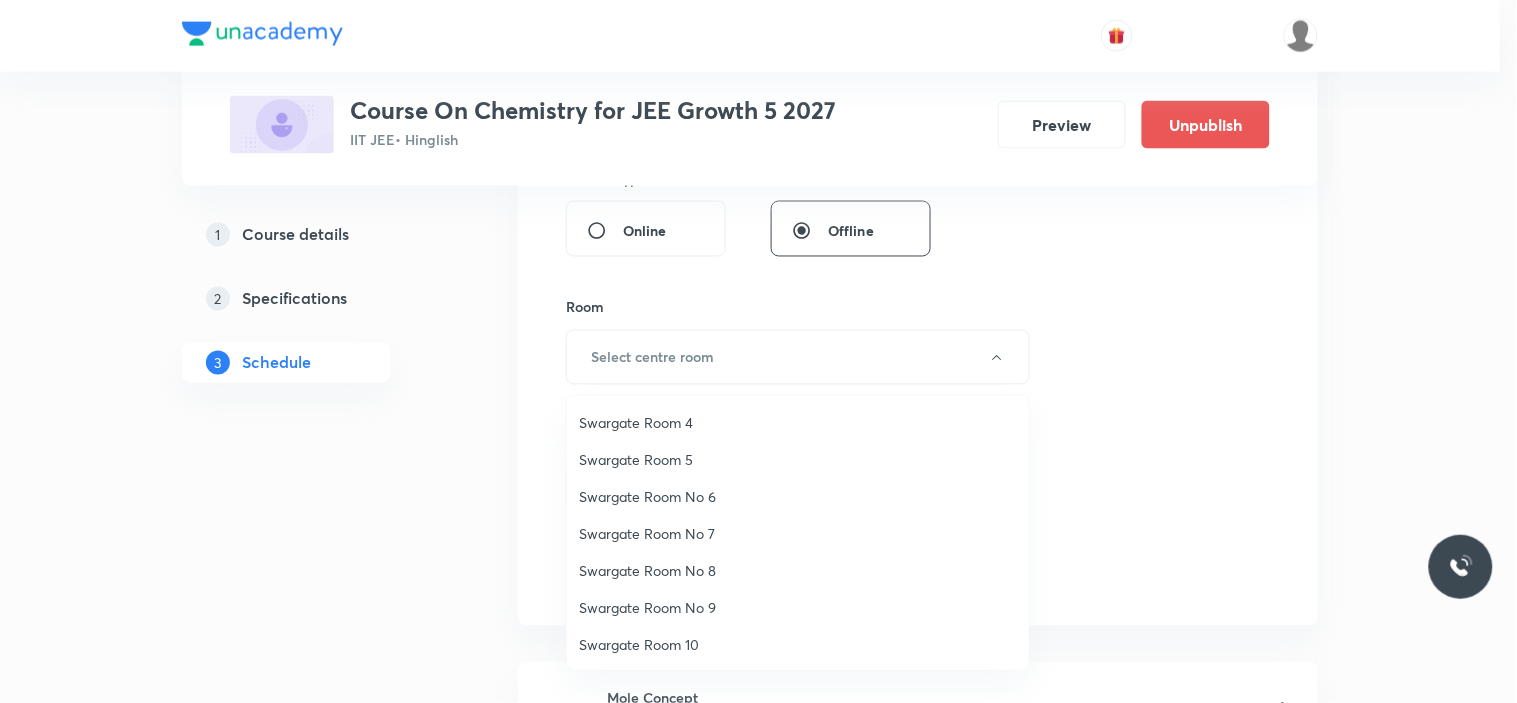 click on "Swargate Room 10" at bounding box center (798, 644) 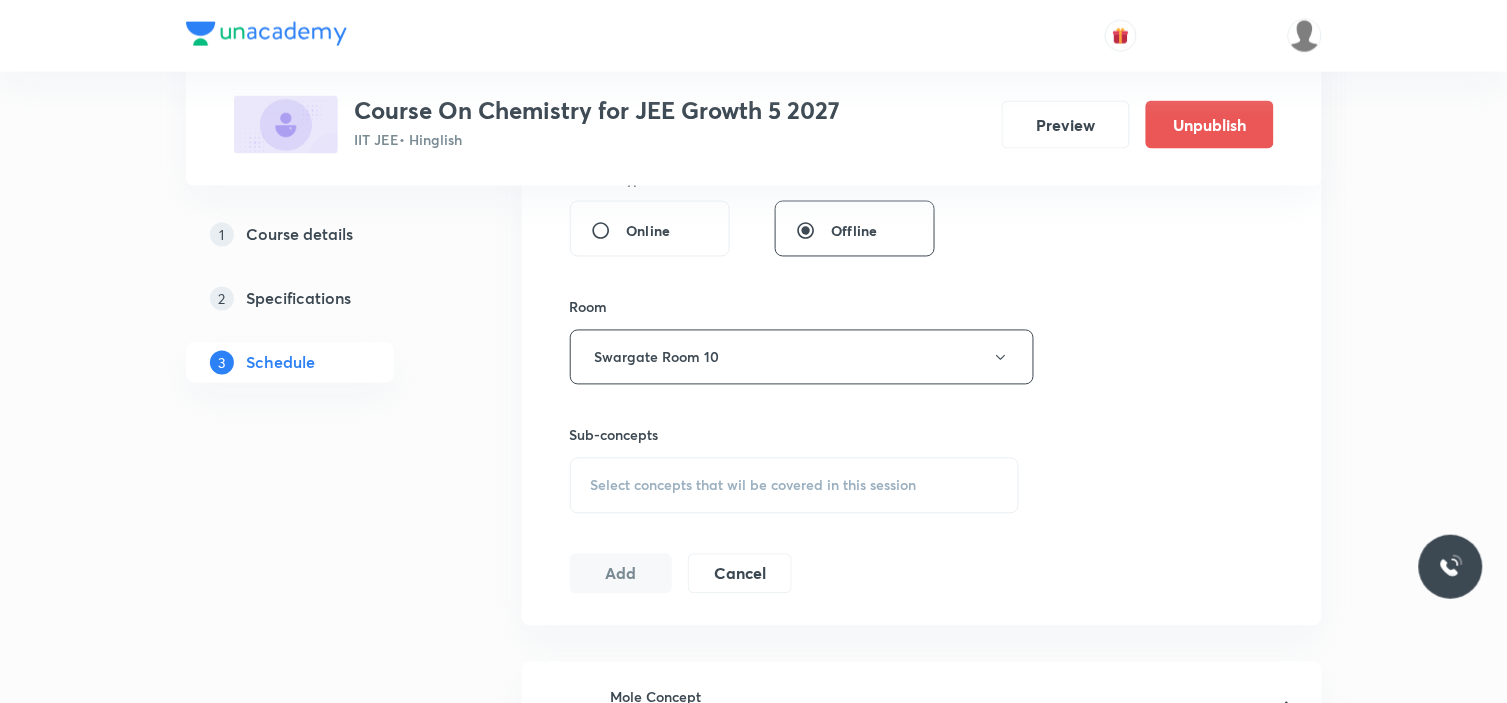 scroll, scrollTop: 888, scrollLeft: 0, axis: vertical 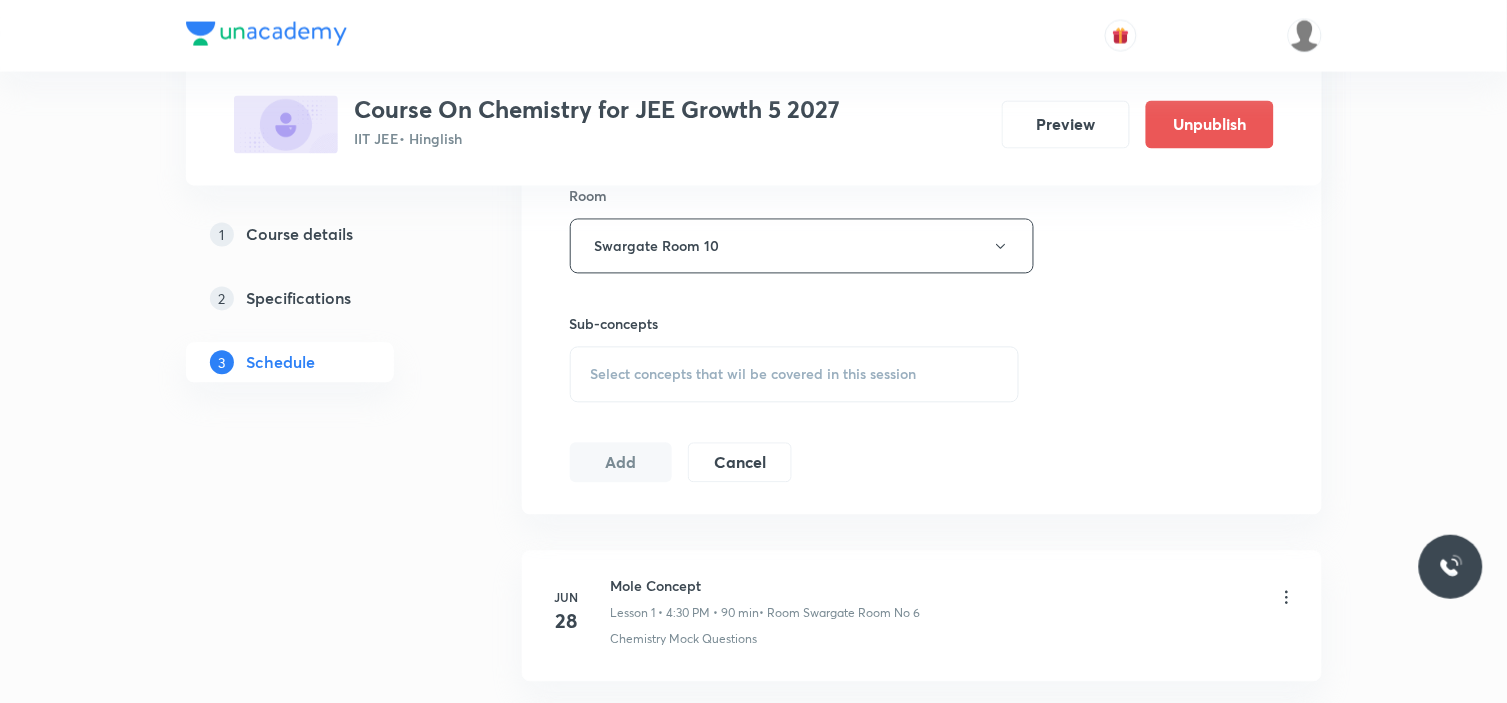 click on "Select concepts that wil be covered in this session" at bounding box center [754, 375] 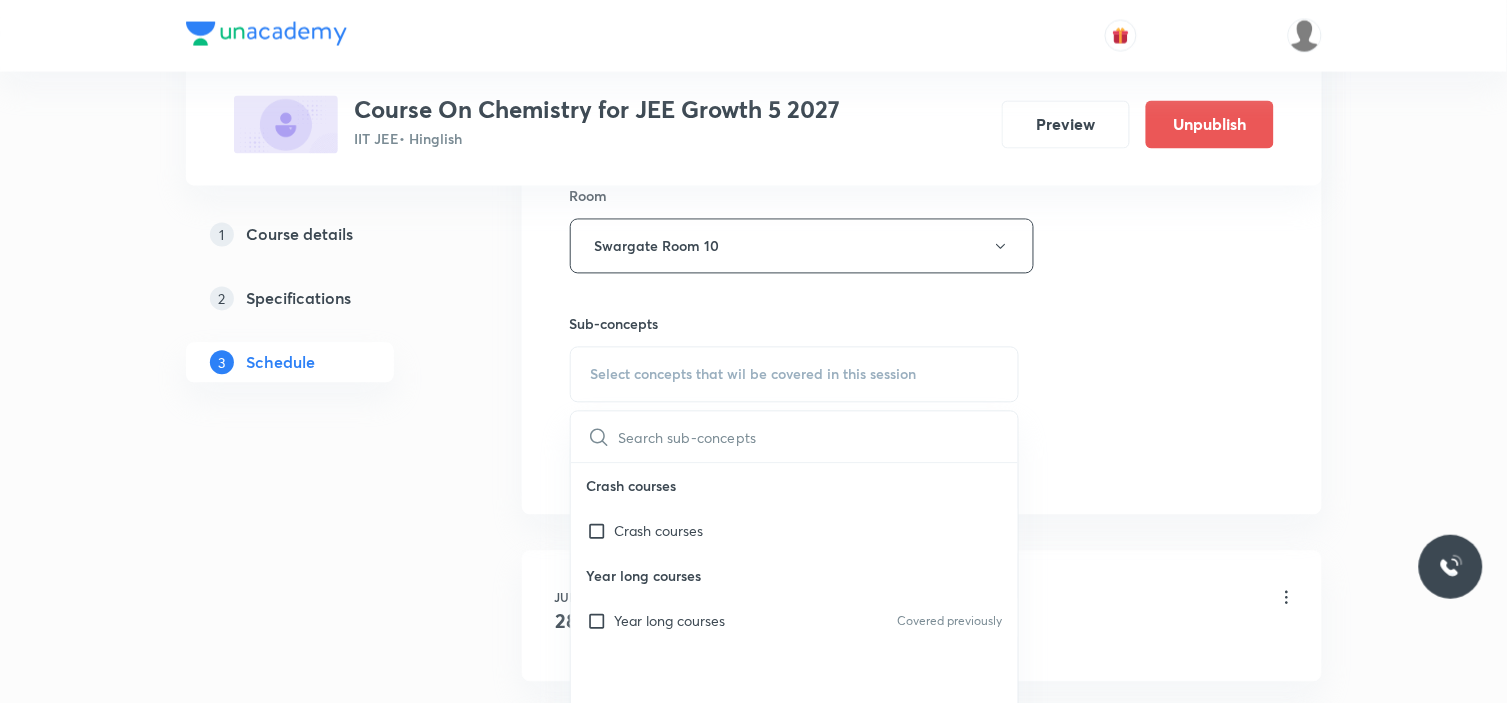 scroll, scrollTop: 1000, scrollLeft: 0, axis: vertical 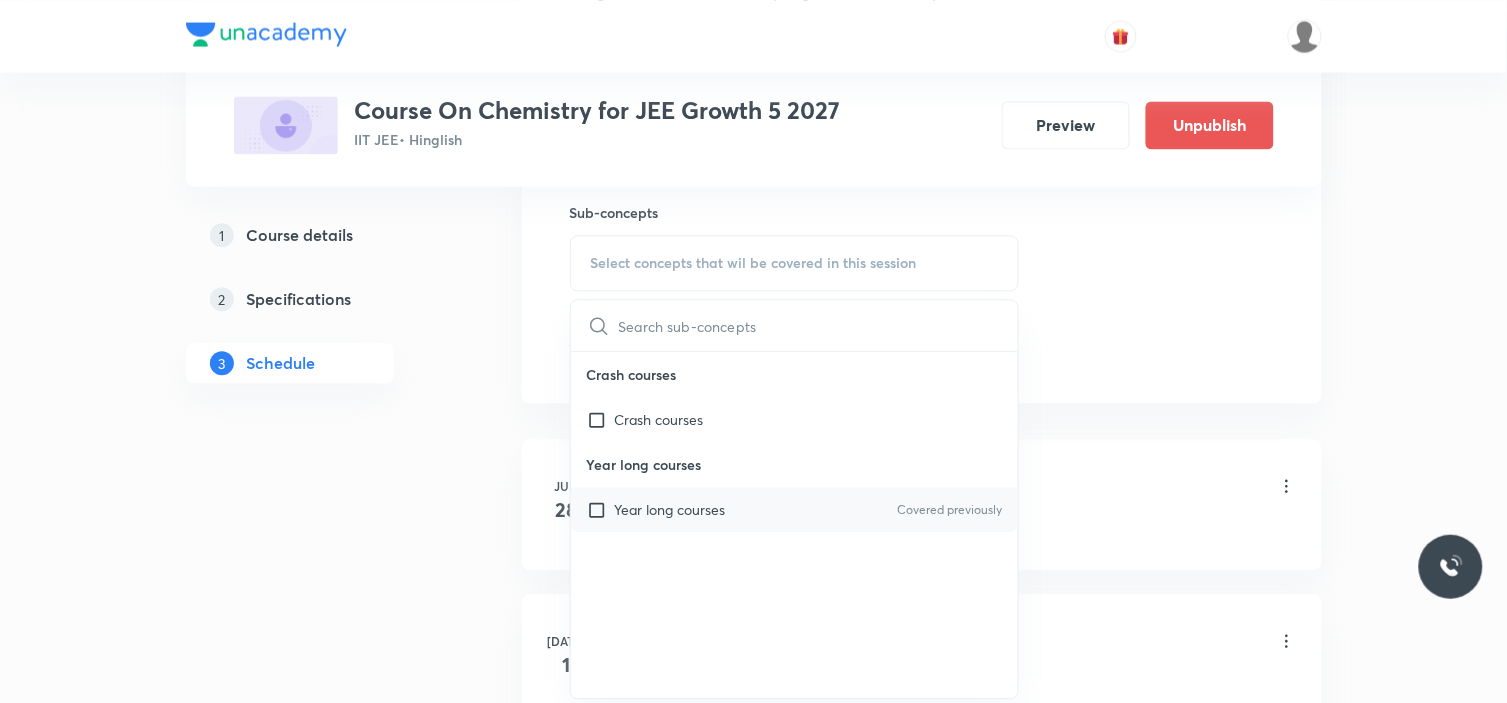 click on "Year long courses" at bounding box center [670, 509] 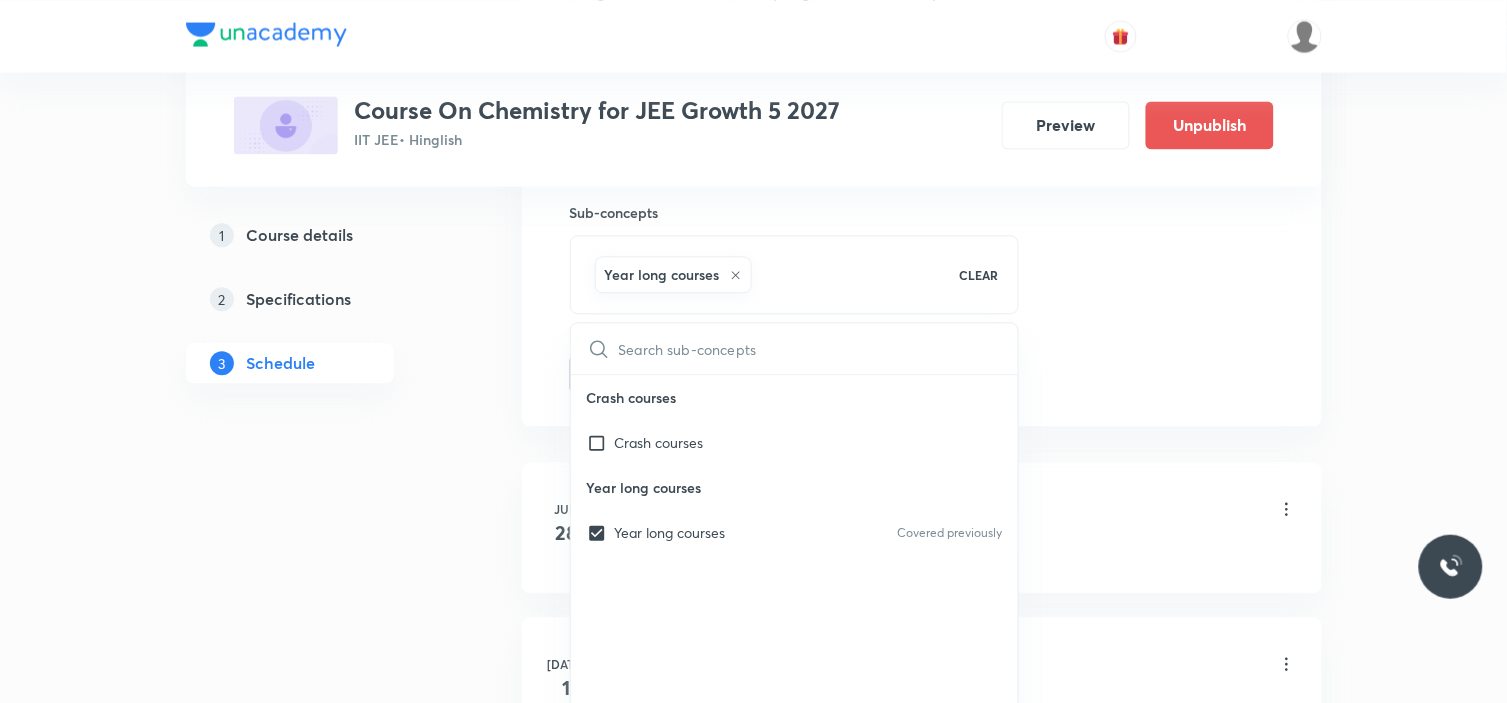click on "Plus Courses Course On Chemistry for JEE Growth 5 2027 IIT JEE  • Hinglish Preview Unpublish 1 Course details 2 Specifications 3 Schedule Schedule 9  classes Session  10 Live class Session title 19/99 Concentration terms ​ Schedule for Jul 19, 2025, 4:30 PM ​ Duration (in minutes) 90 ​   Session type Online Offline Room Swargate Room 10 Sub-concepts Year long courses CLEAR ​ Crash courses Crash courses Year long courses Year long courses Covered previously Add Cancel Jun 28 Mole Concept Lesson 1 • 4:30 PM • 90 min  • Room Swargate Room No 6 Chemistry Mock Questions Jul 1 Mole concept Lesson 2 • 4:30 PM • 90 min  • Room Swargate Room 2 Chemistry Mock Questions Jul 2 Mole Concept Lesson 3 • 6:15 PM • 90 min  • Room Swargate Room 1 Chemistry Mock Questions Jul 5 Mole concept Lesson 4 • 4:30 PM • 90 min  • Room Swargate Room 1 Chemistry Mock Questions Jul 7 Mole Concept Lesson 5 • 4:30 PM • 90 min  • Room Swargate Room No 6 Year long courses Jul 9 Mole Concept Jul 12" at bounding box center [754, 548] 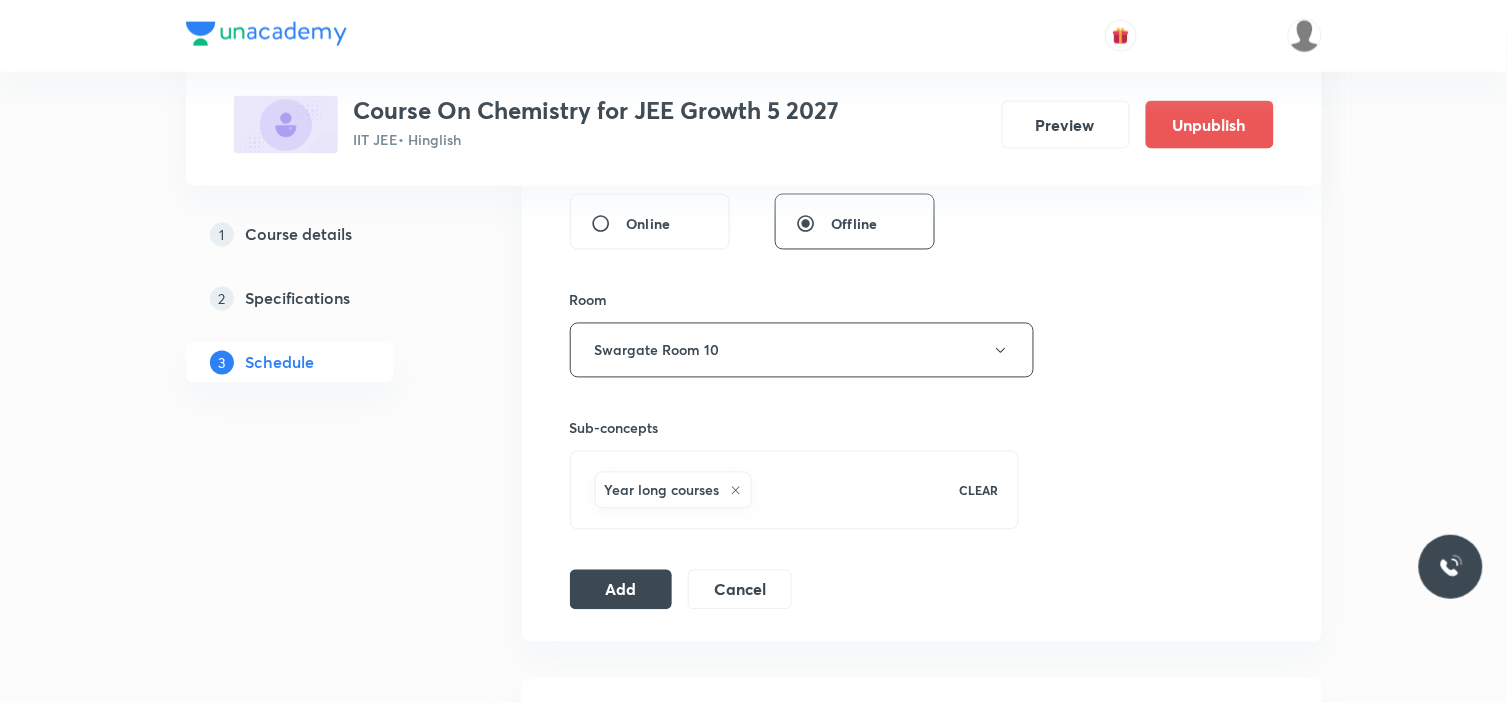 scroll, scrollTop: 888, scrollLeft: 0, axis: vertical 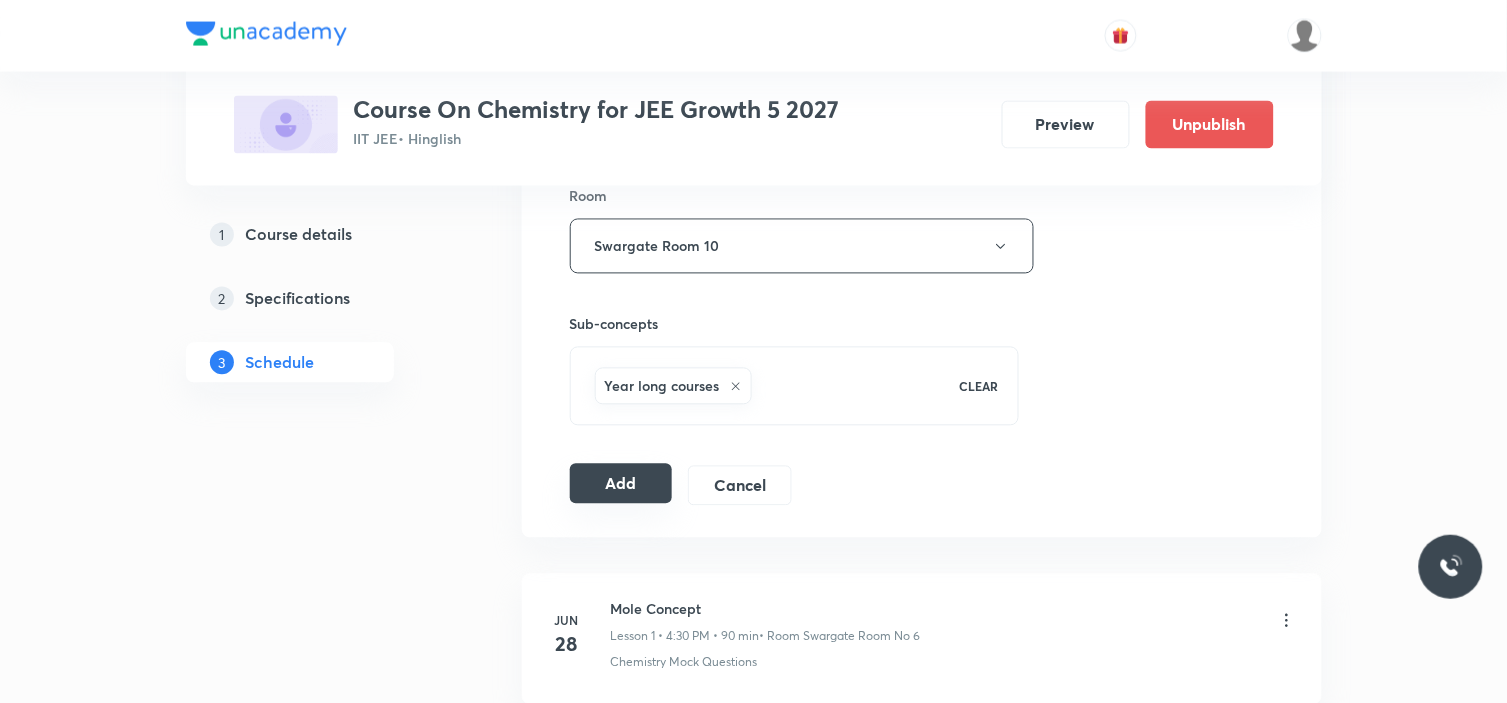 click on "Add" at bounding box center (621, 484) 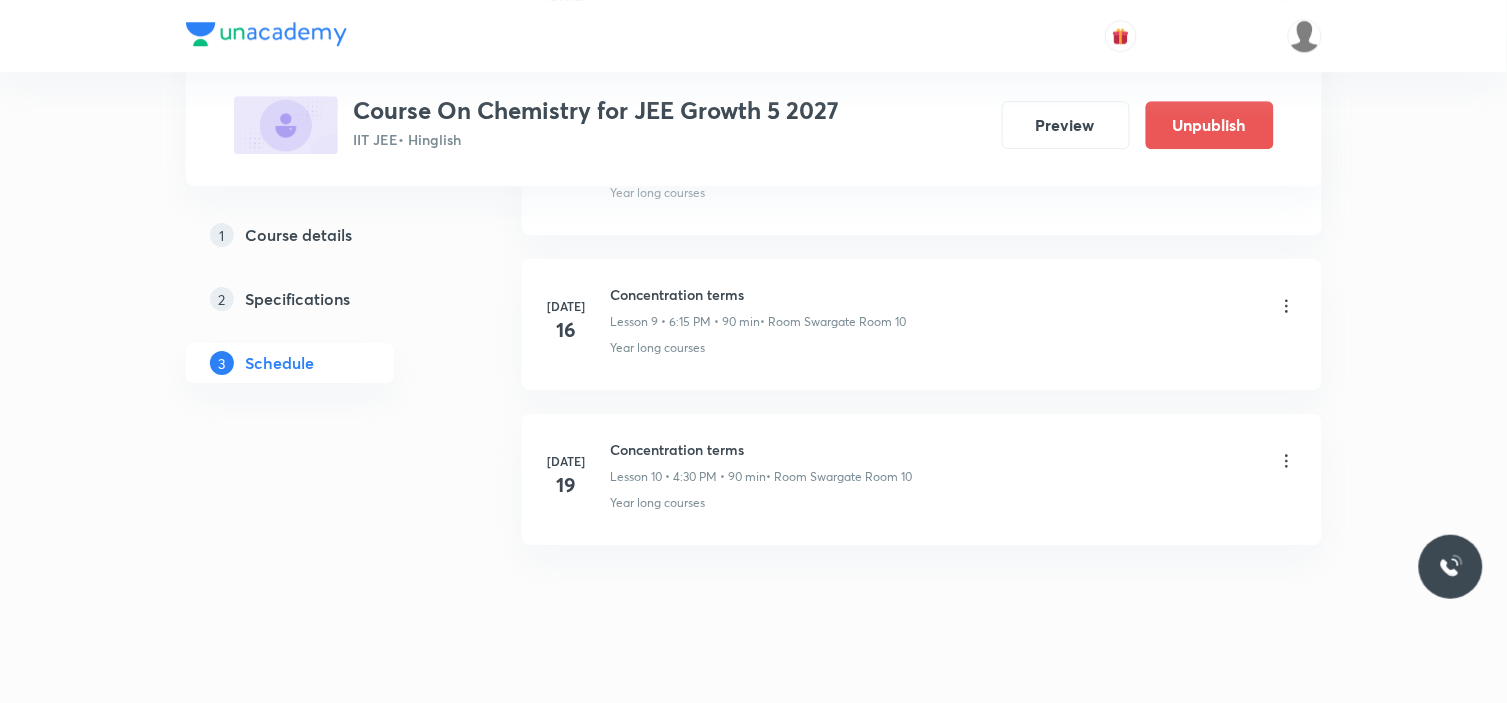 scroll, scrollTop: 1532, scrollLeft: 0, axis: vertical 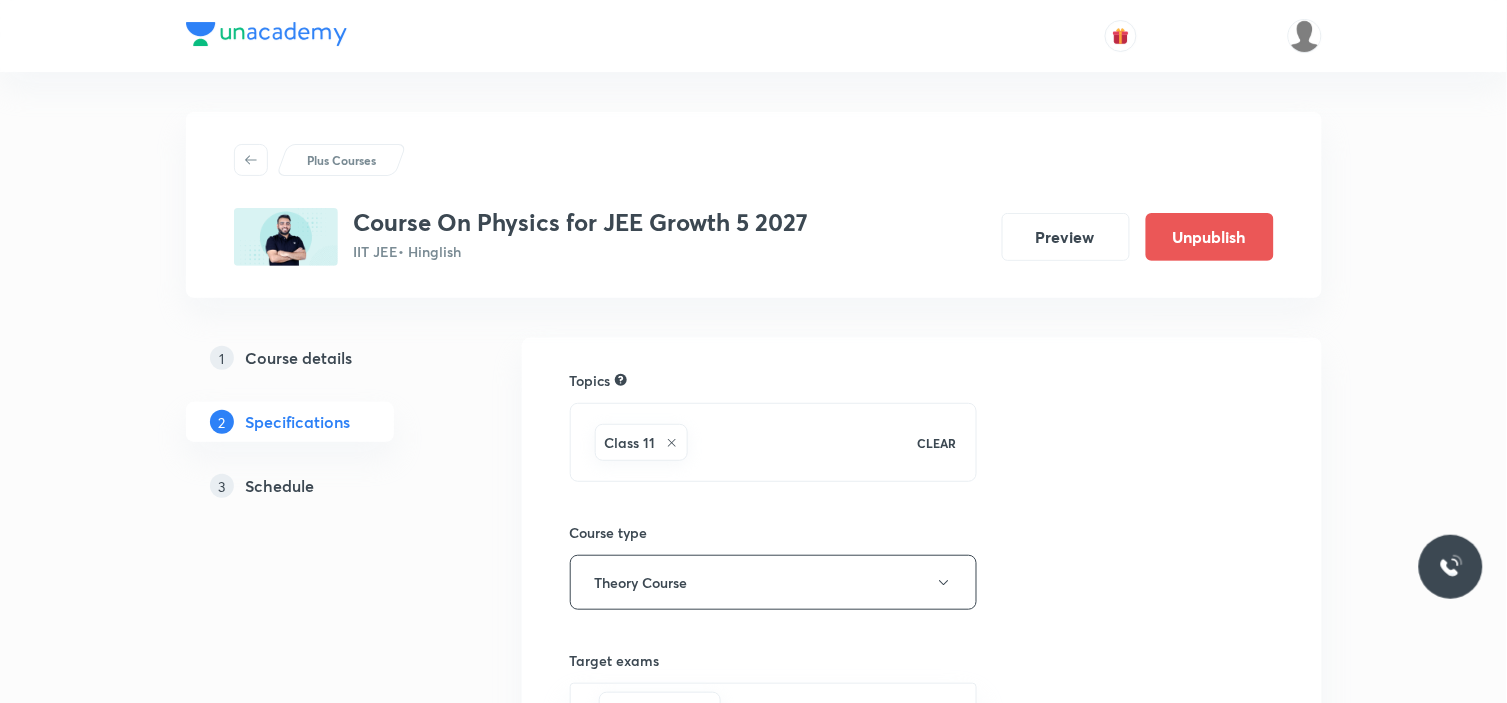 click on "Schedule" at bounding box center [280, 486] 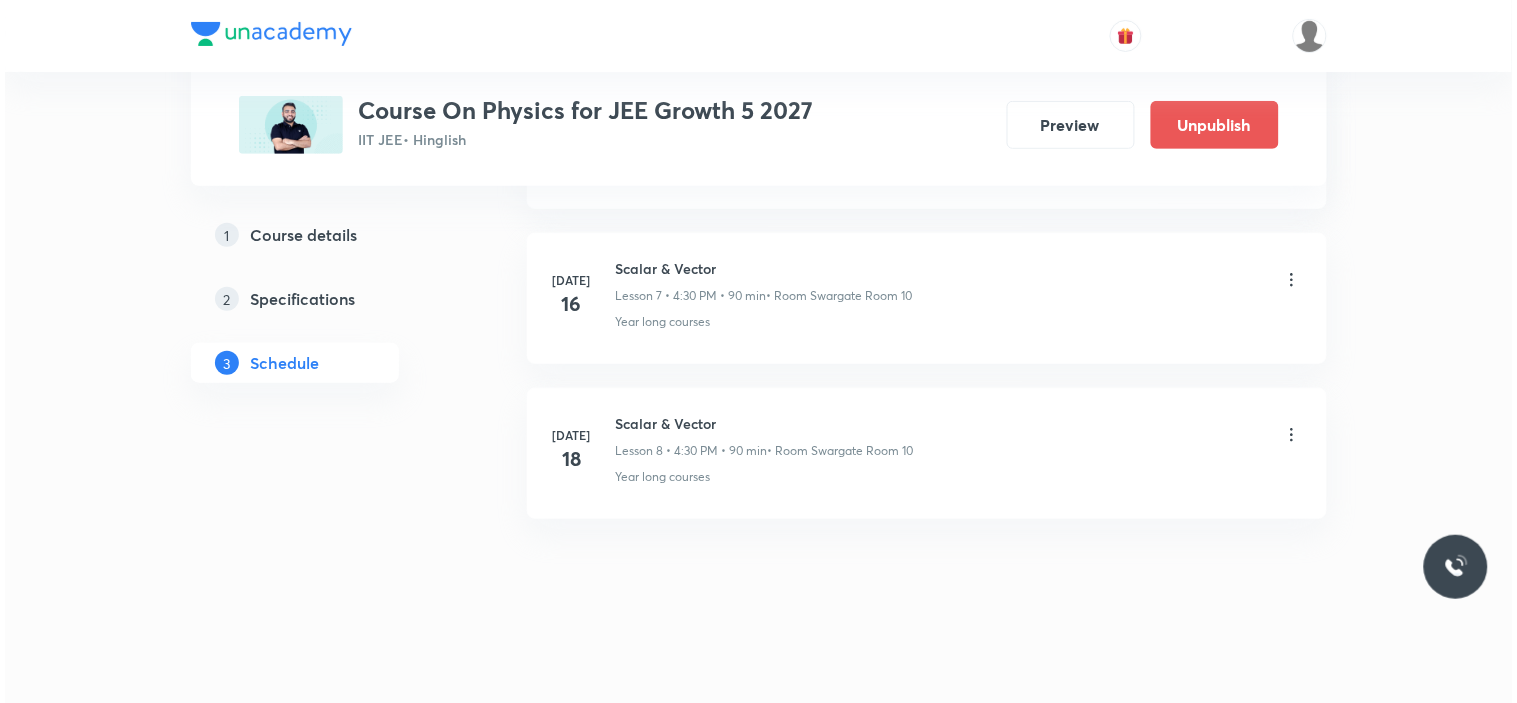 scroll, scrollTop: 2142, scrollLeft: 0, axis: vertical 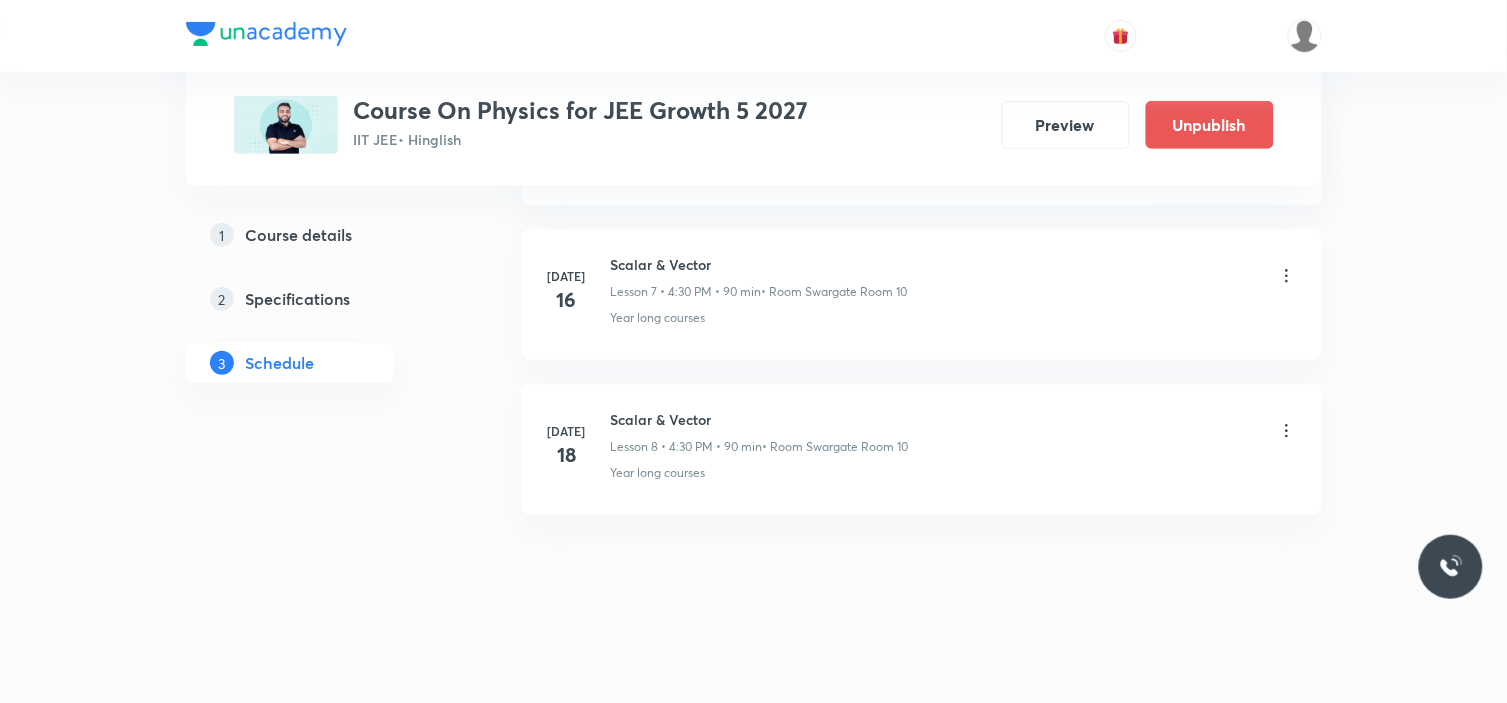 click 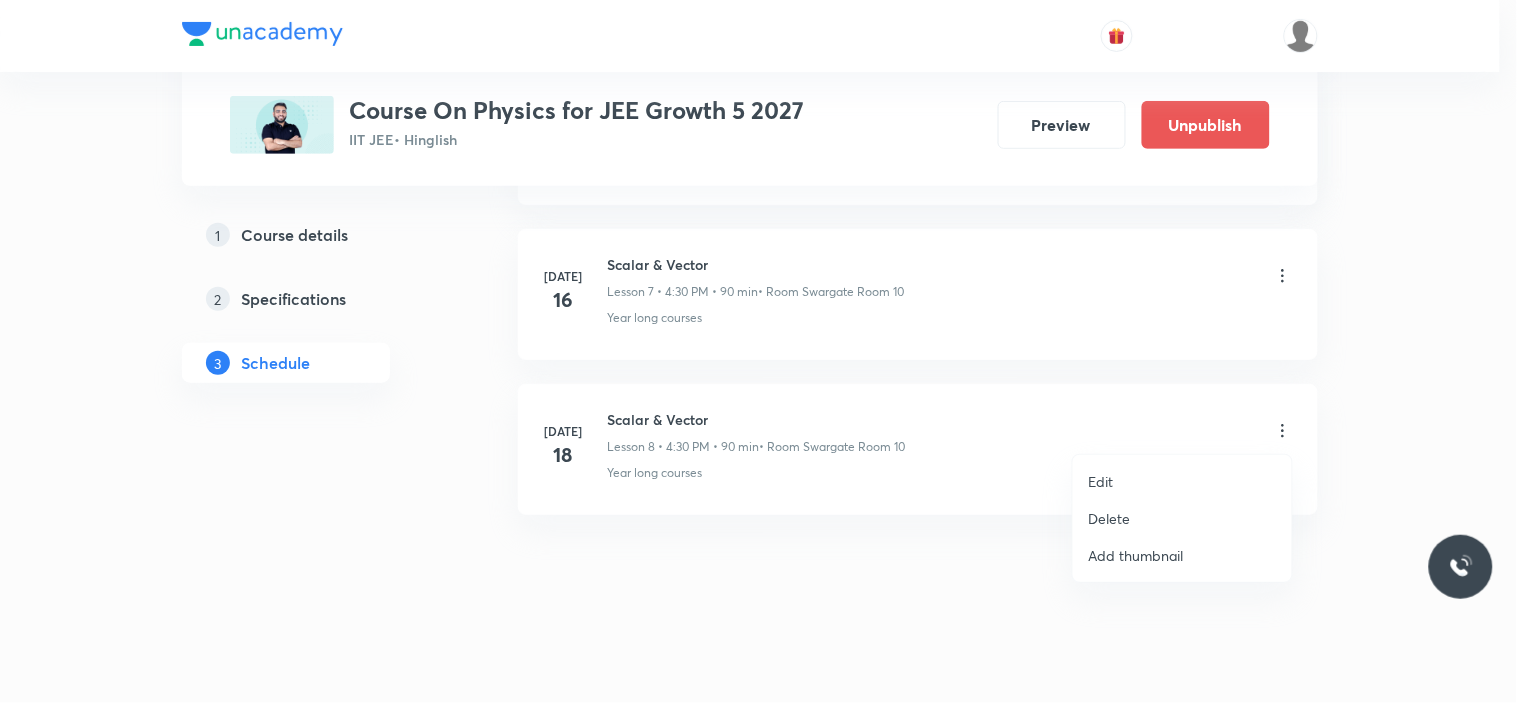 click on "Edit" at bounding box center [1182, 481] 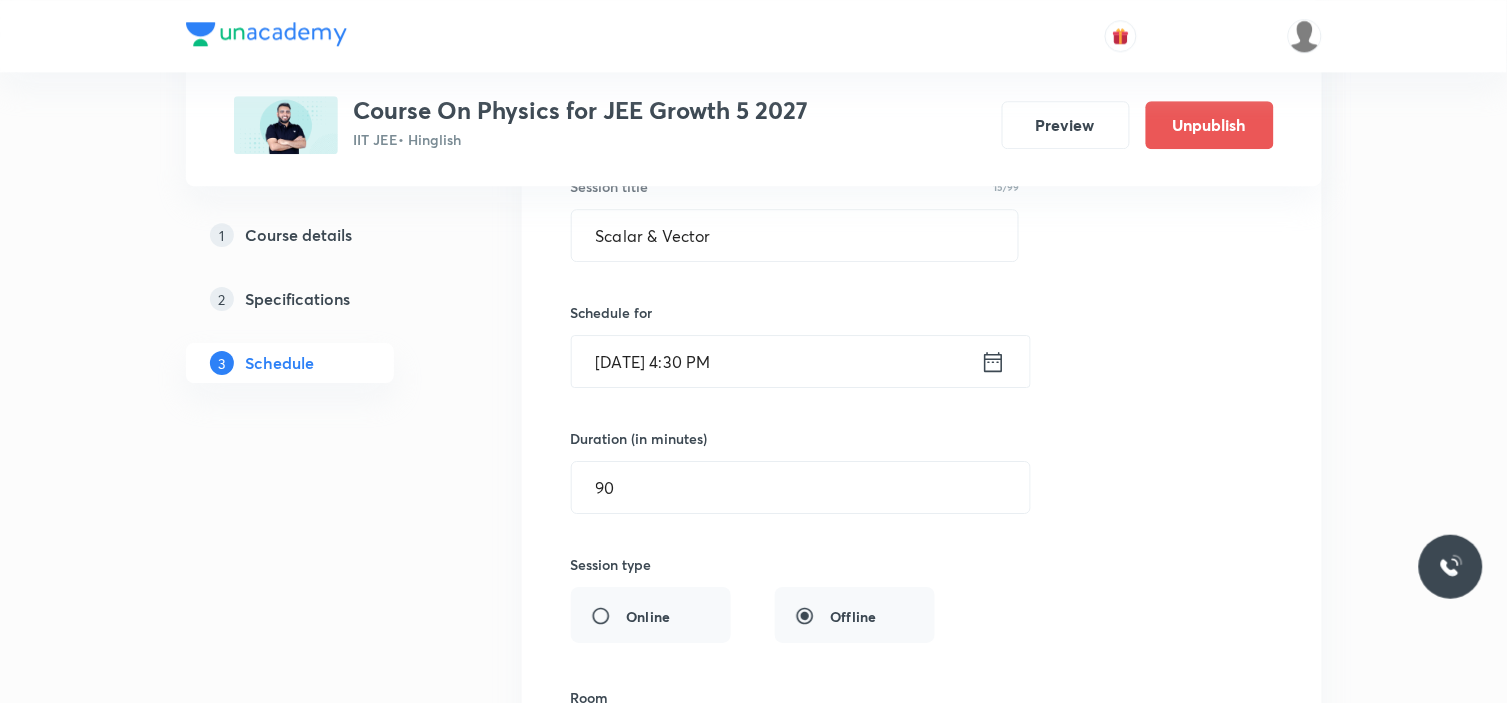 scroll, scrollTop: 1436, scrollLeft: 0, axis: vertical 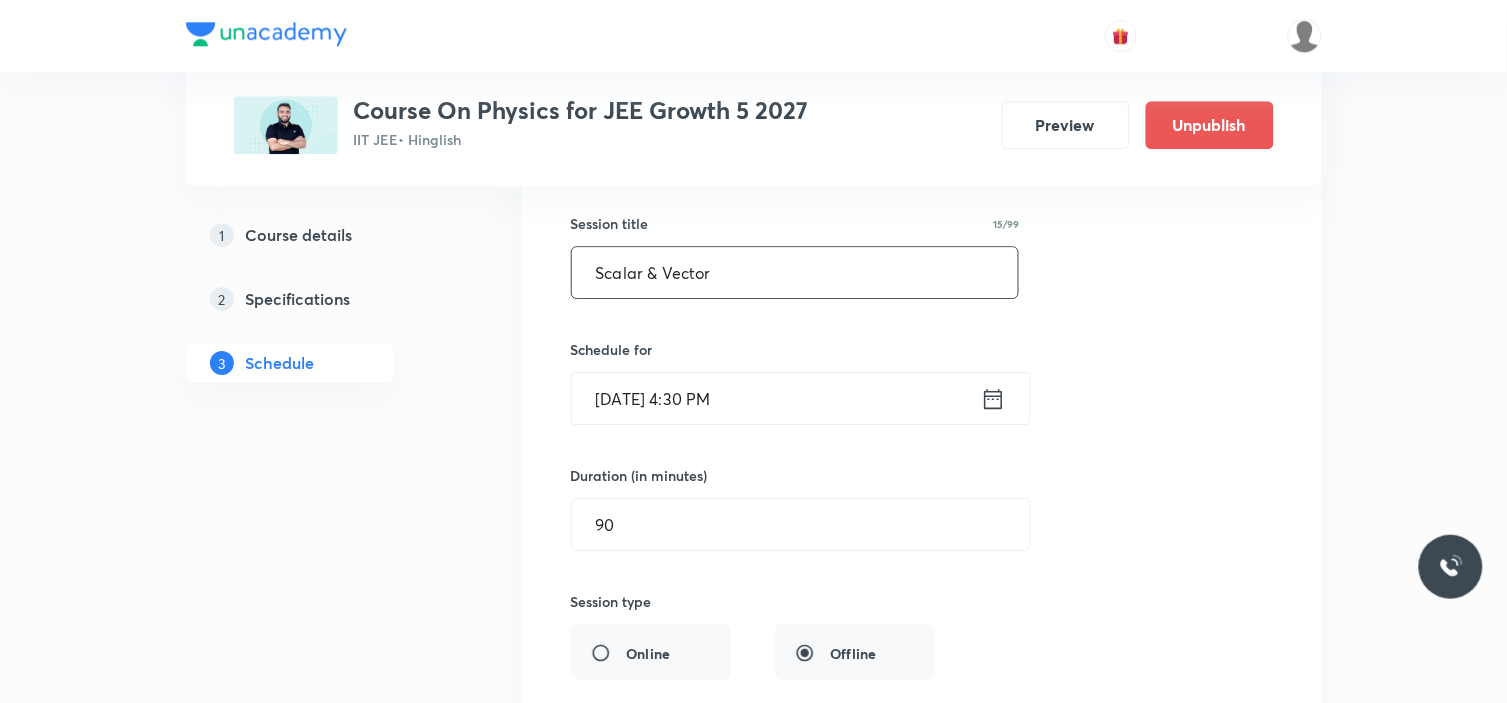 click on "Scalar & Vector" at bounding box center [795, 272] 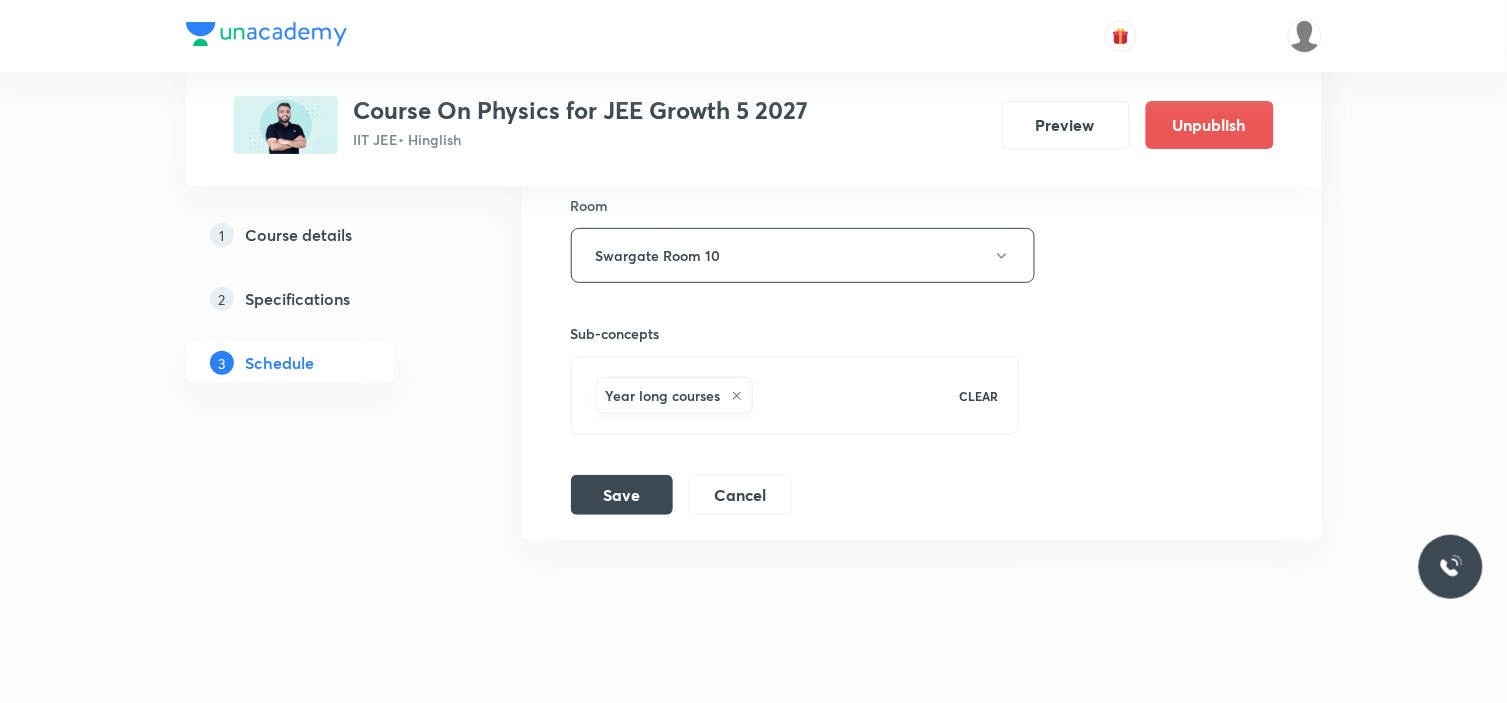 scroll, scrollTop: 1992, scrollLeft: 0, axis: vertical 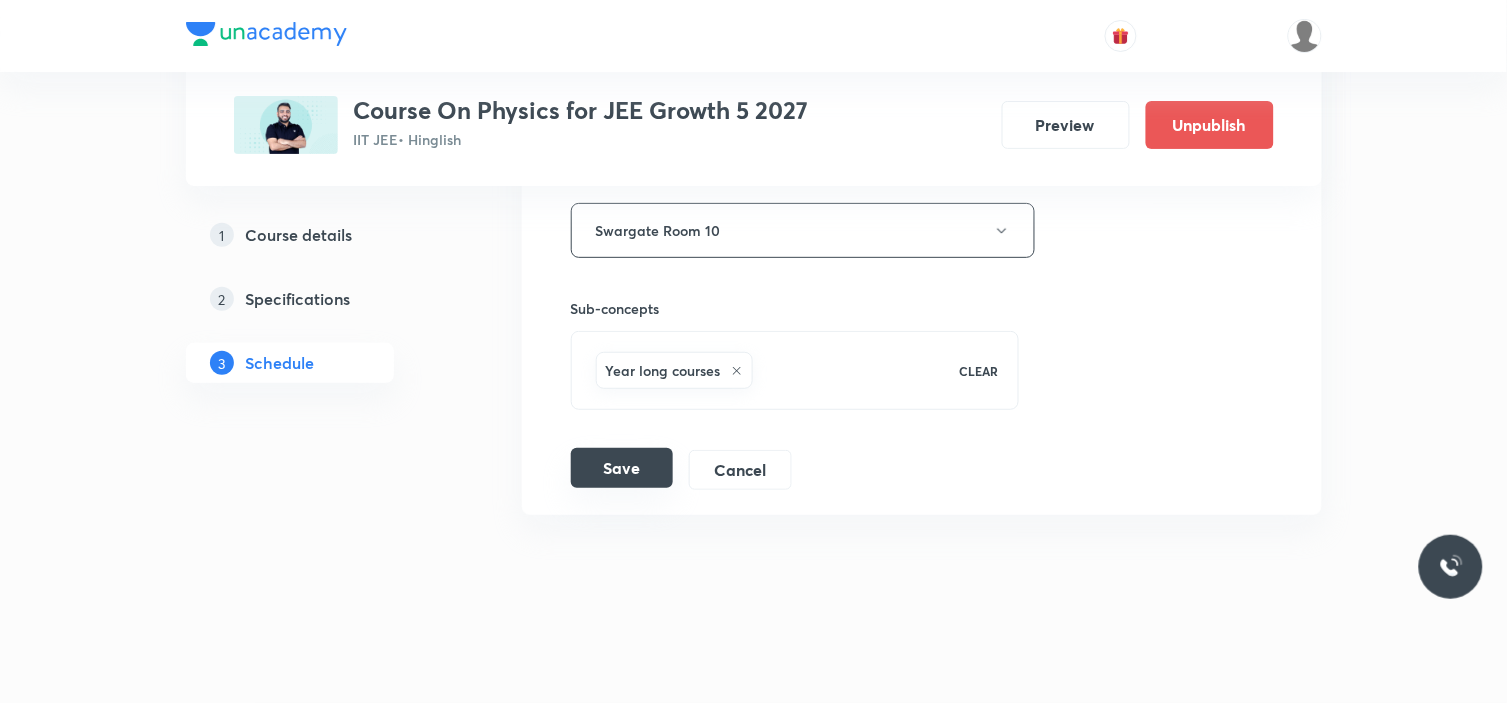 type on "Unit & Dimensions" 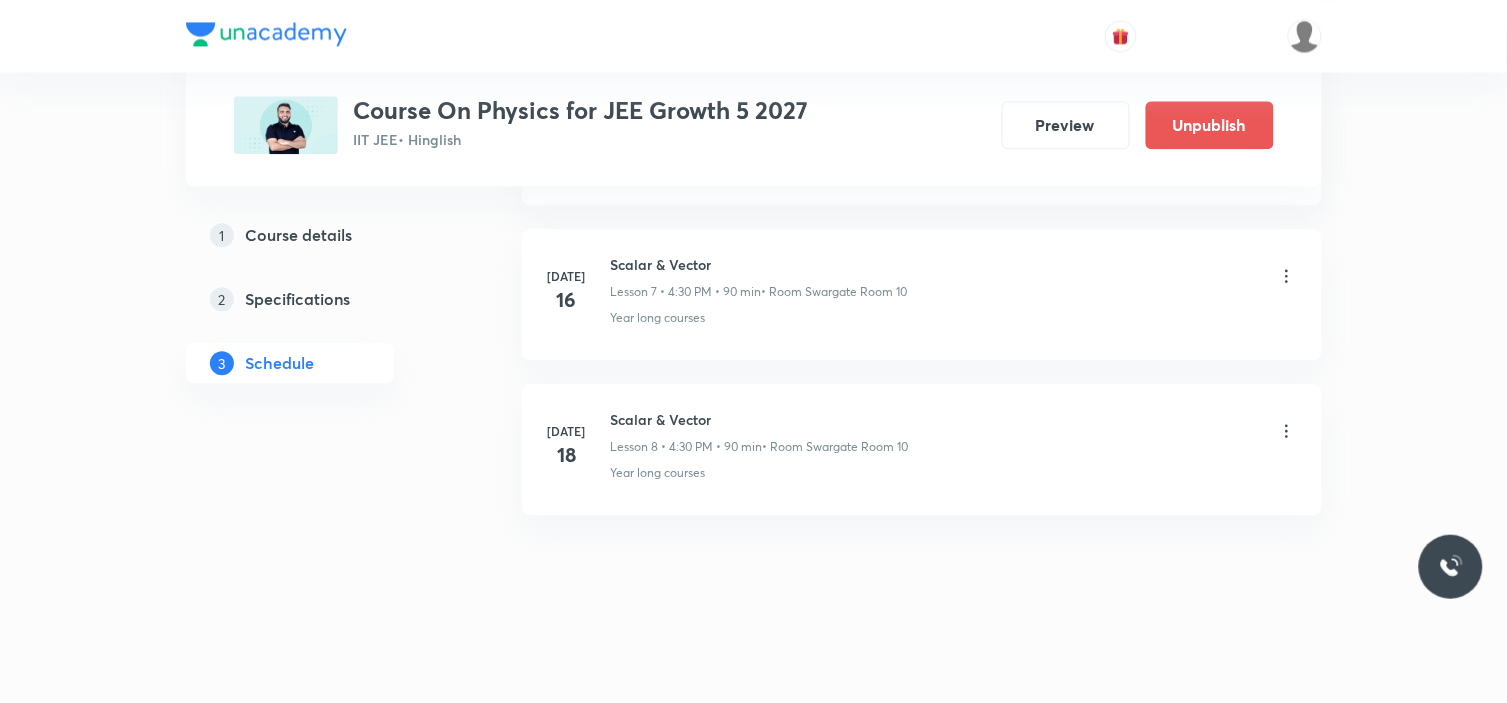 scroll, scrollTop: 1222, scrollLeft: 0, axis: vertical 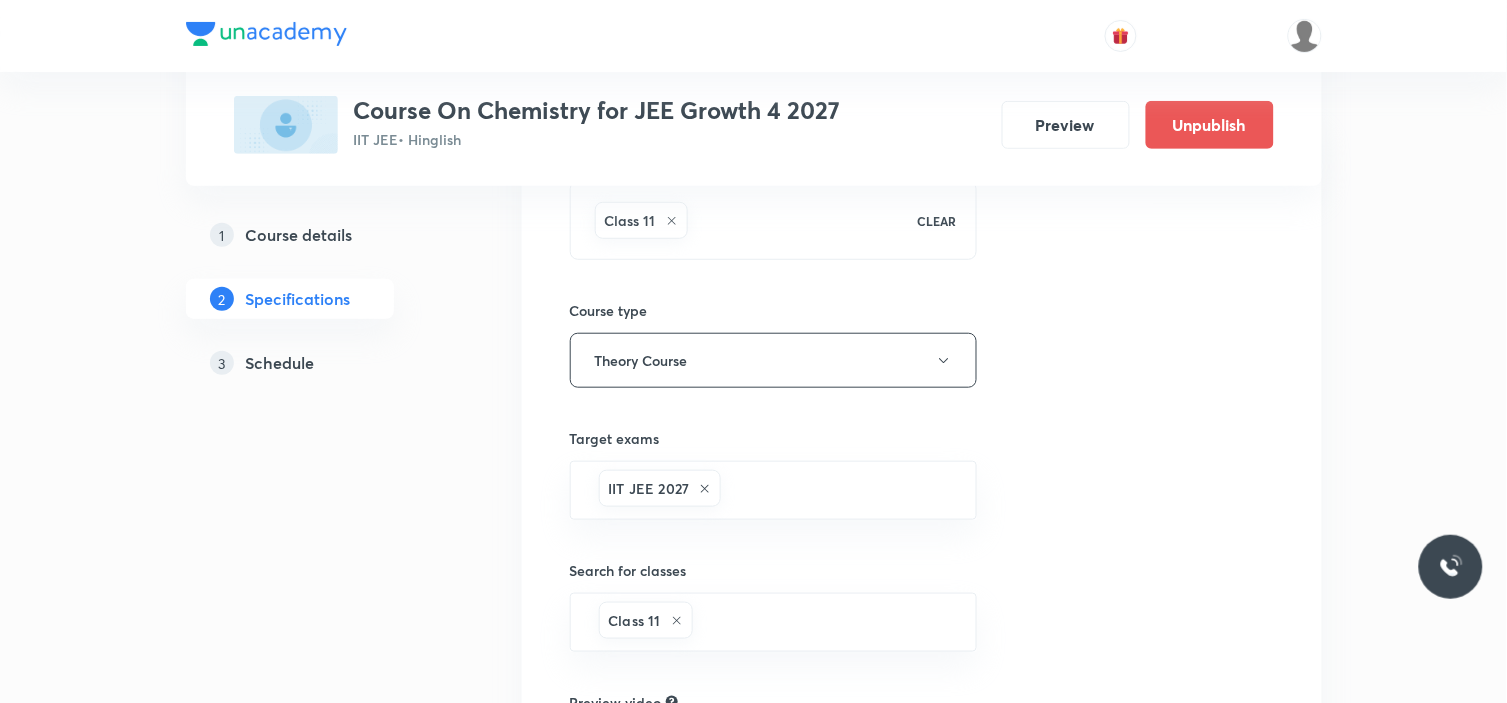click on "3 Schedule" at bounding box center (322, 363) 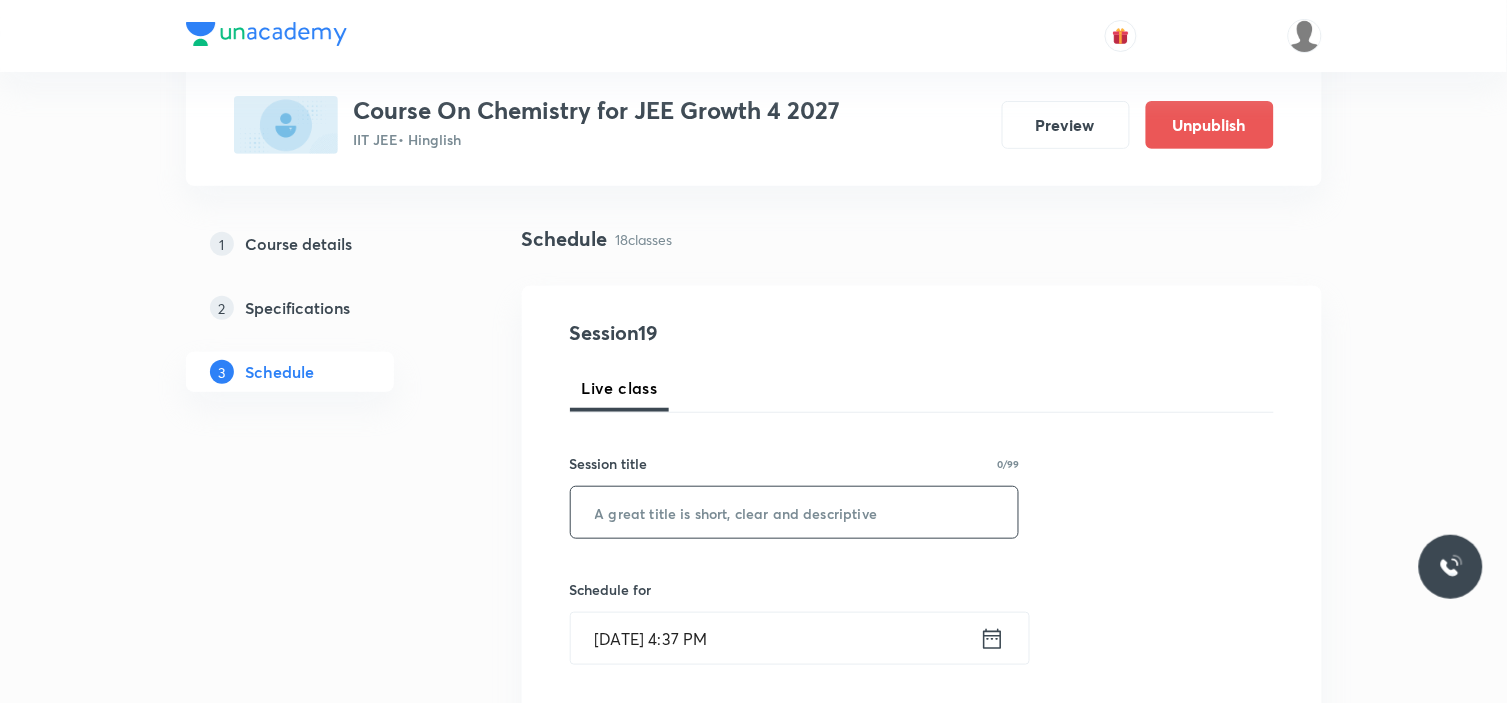scroll, scrollTop: 222, scrollLeft: 0, axis: vertical 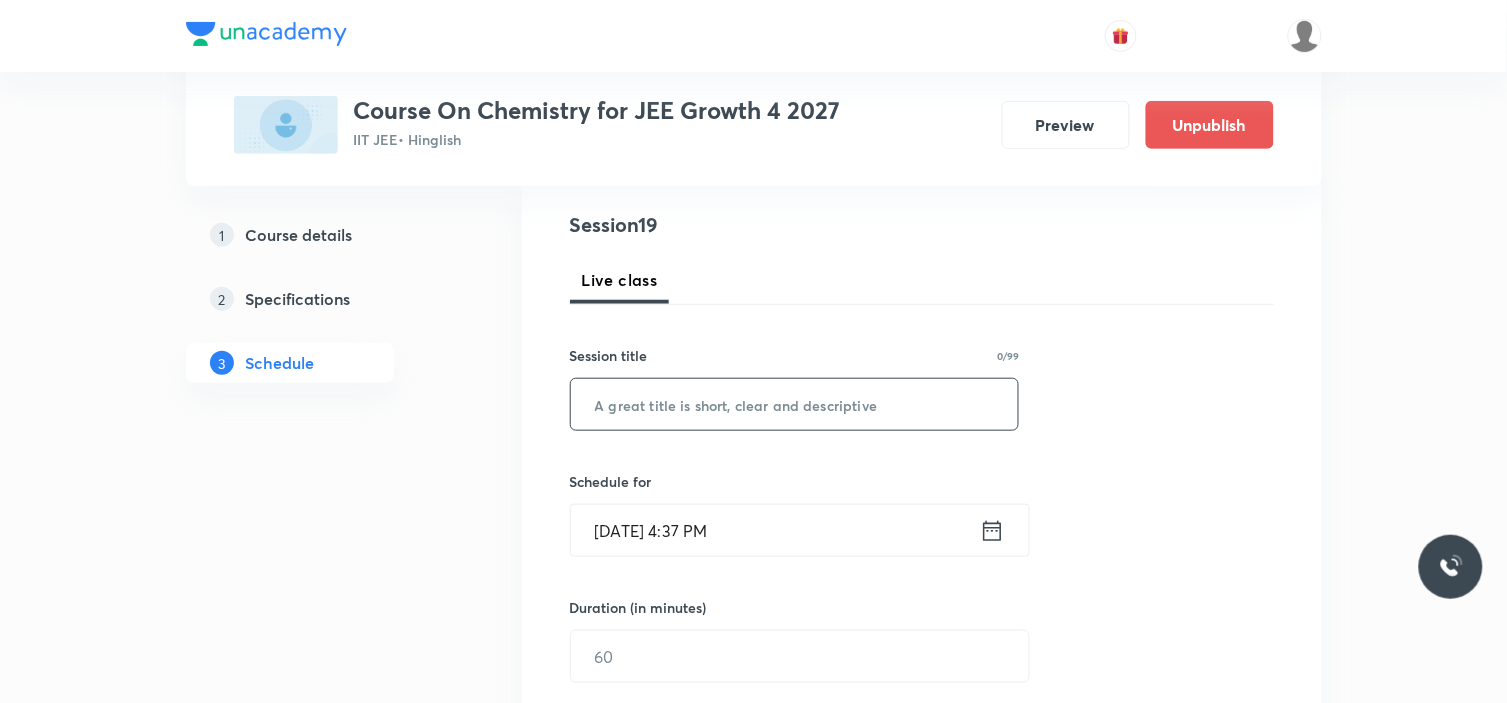 click at bounding box center (795, 404) 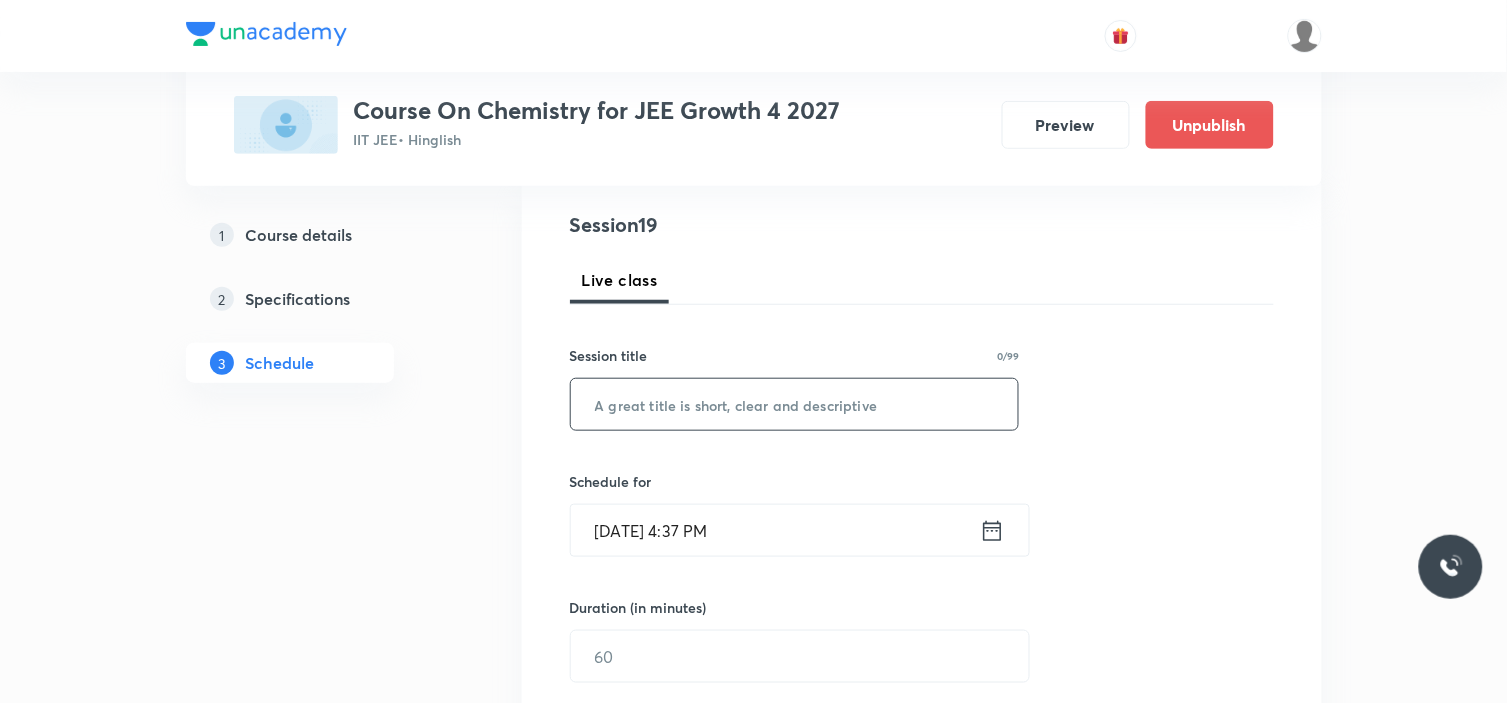paste on "Electromagnetic induction" 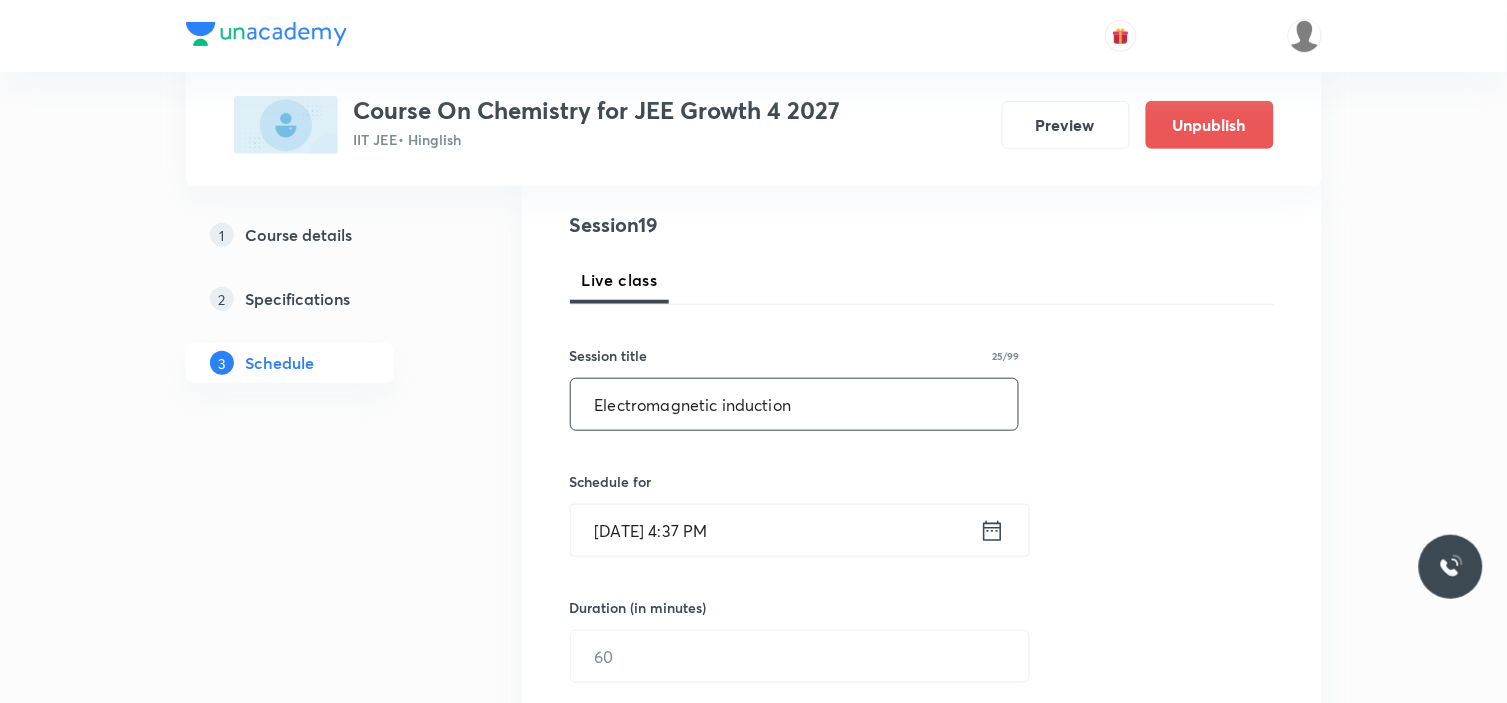 type on "Electromagnetic induction" 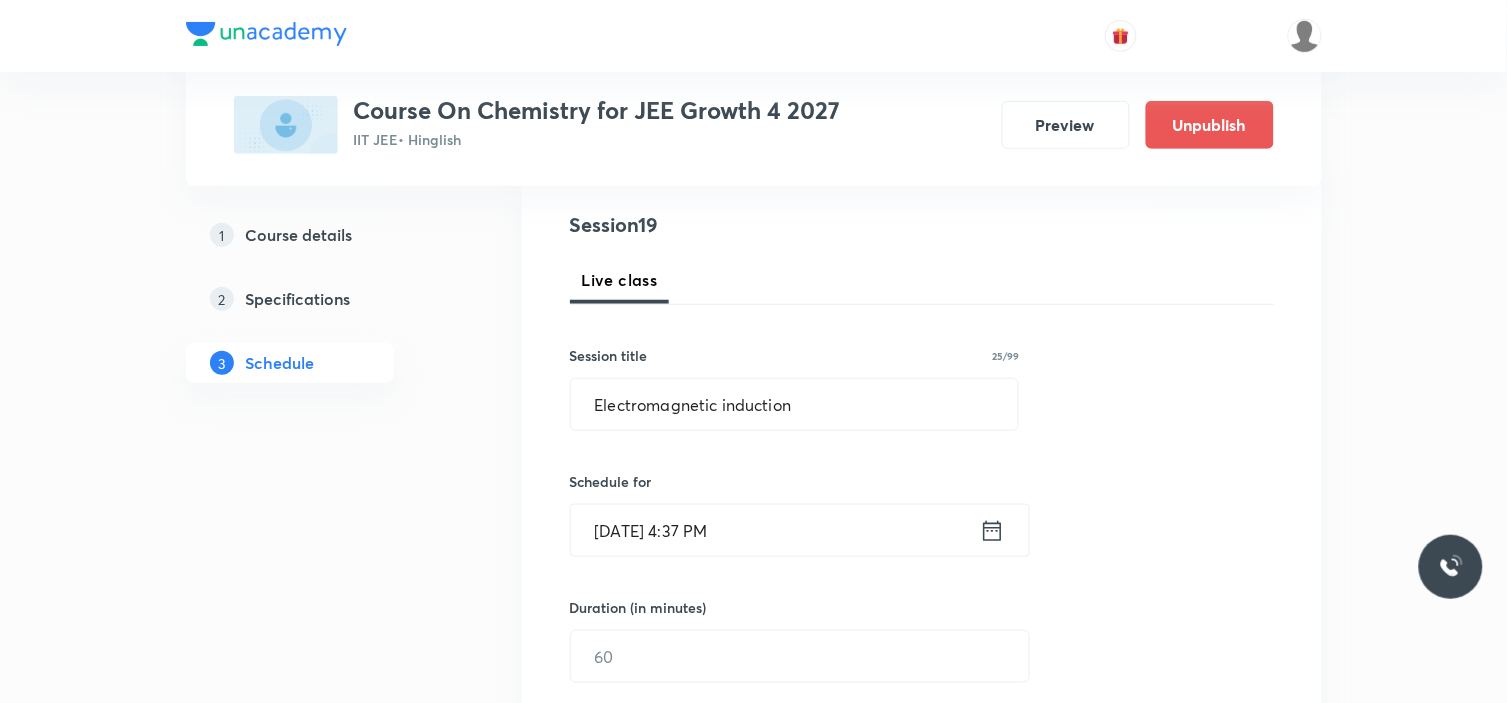click on "[DATE] 4:37 PM" at bounding box center [775, 530] 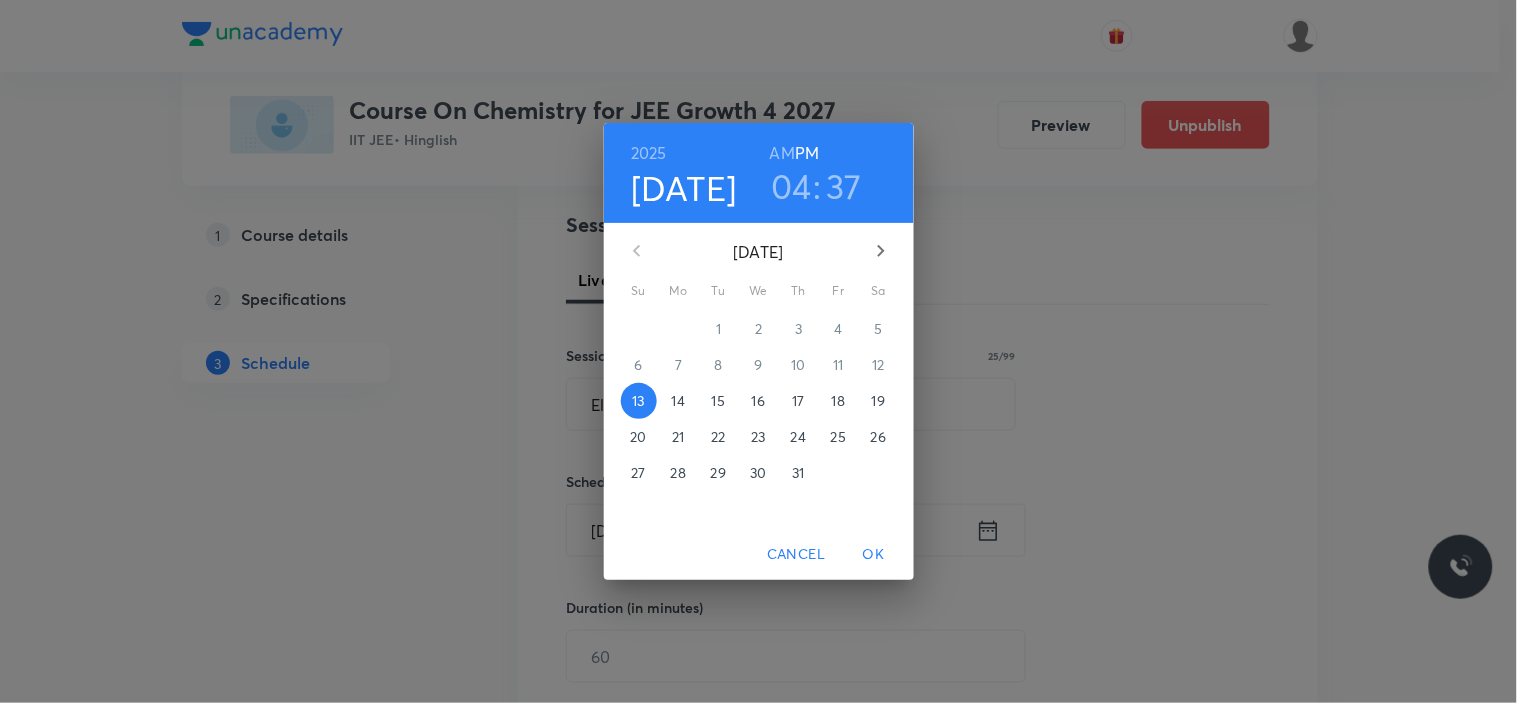 click on "14" at bounding box center (678, 401) 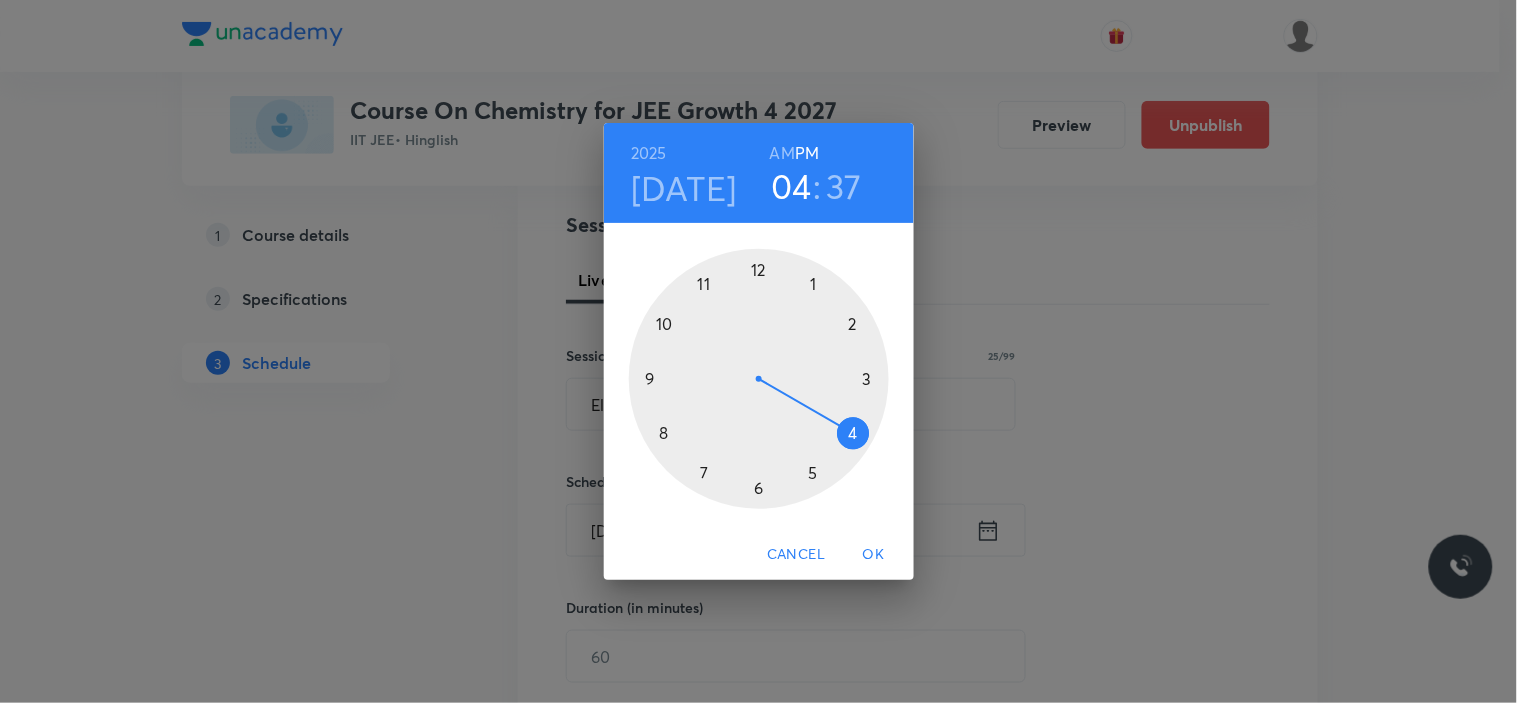 click at bounding box center (759, 379) 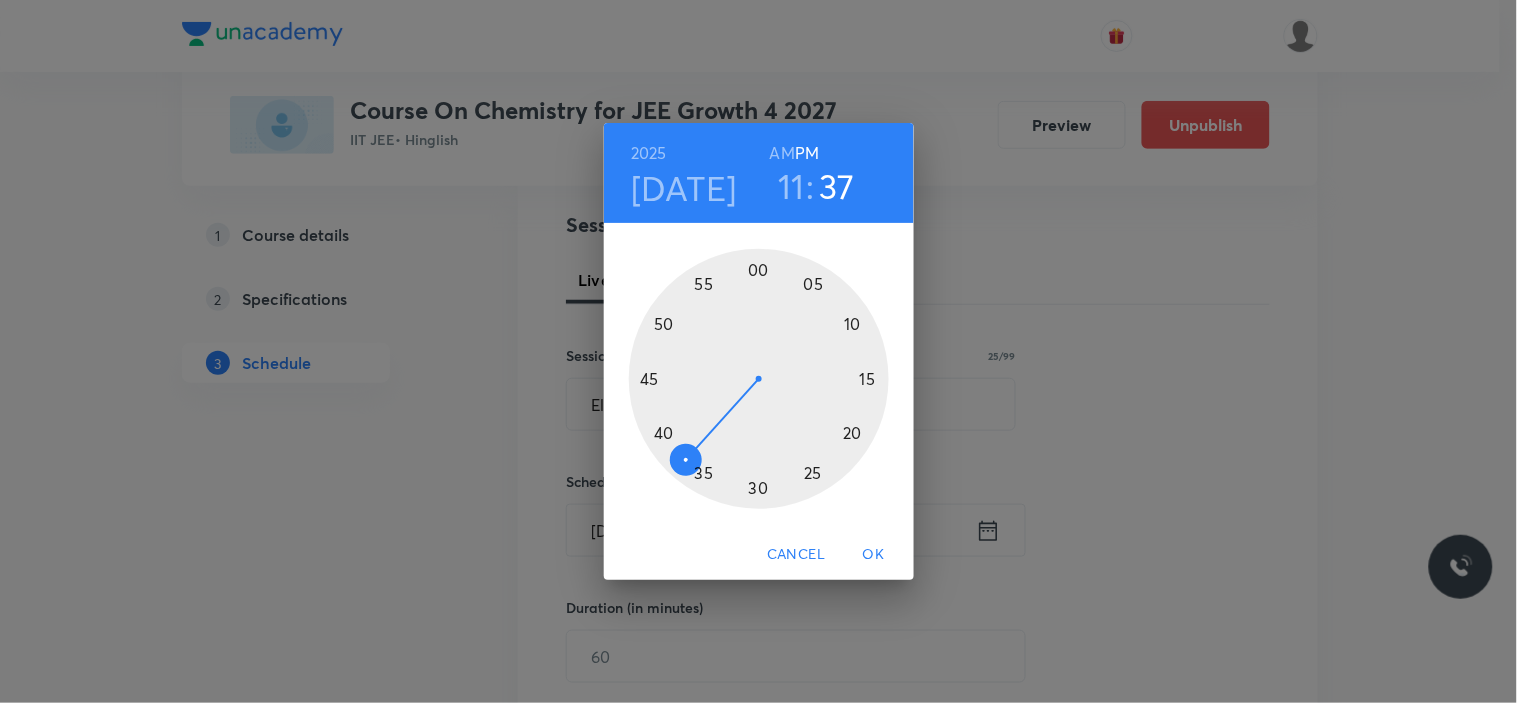 click on "AM" at bounding box center (782, 153) 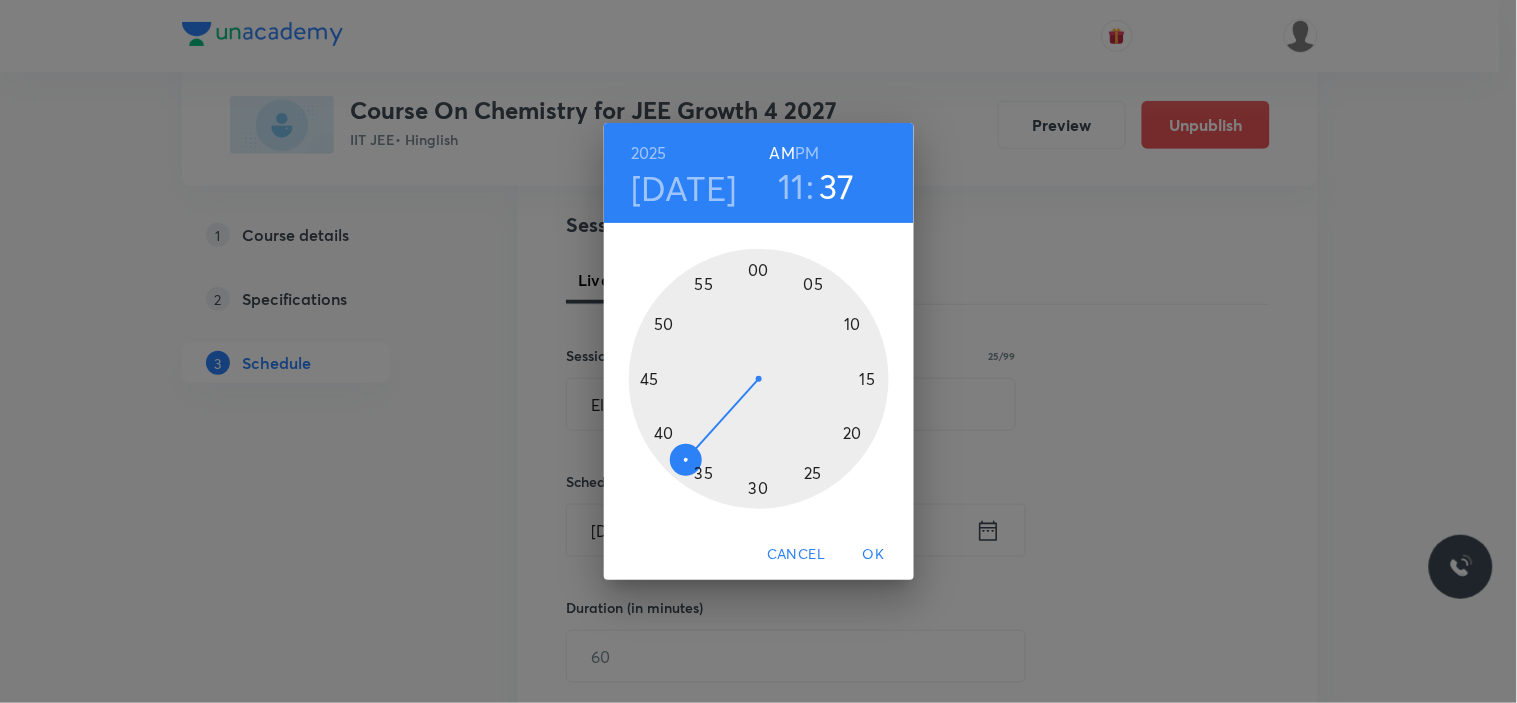 click at bounding box center [759, 379] 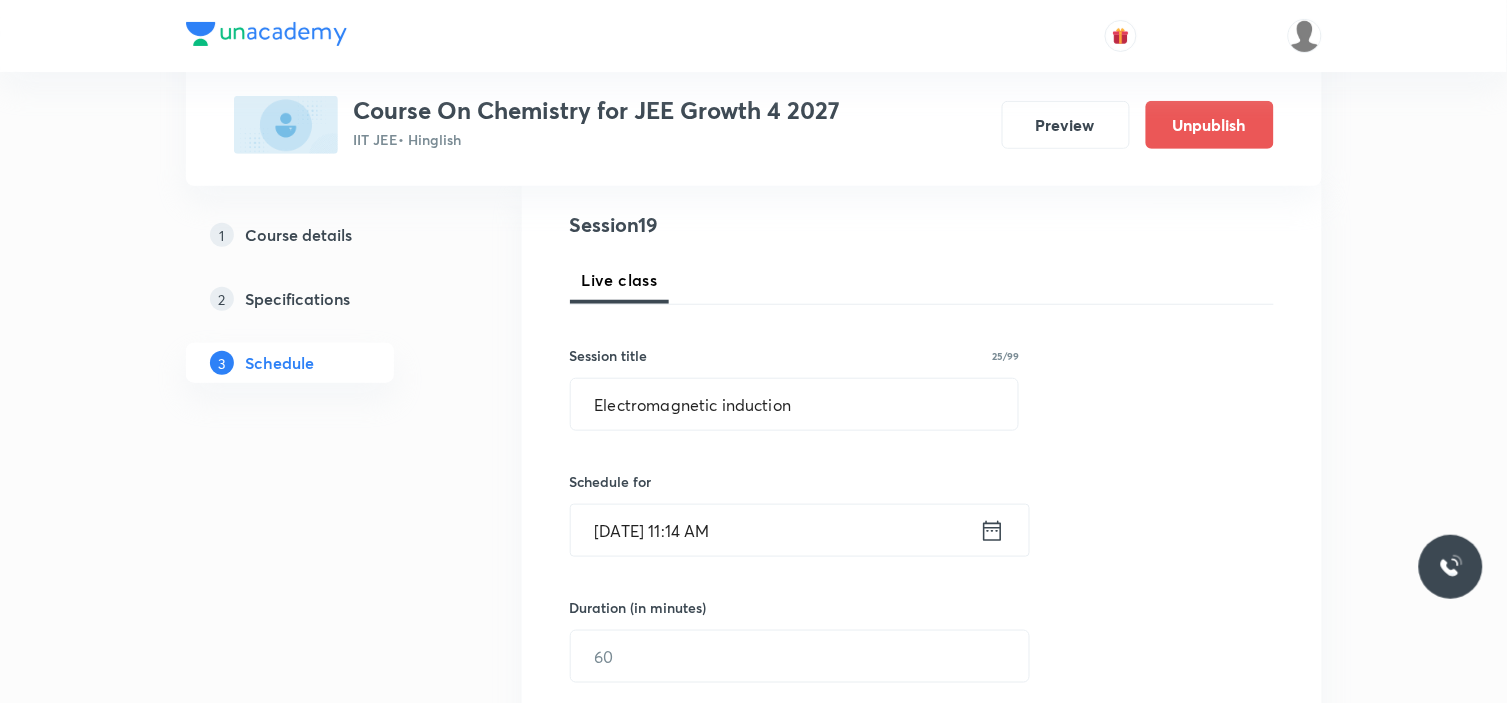 click on "[DATE] 11:14 AM" at bounding box center (775, 530) 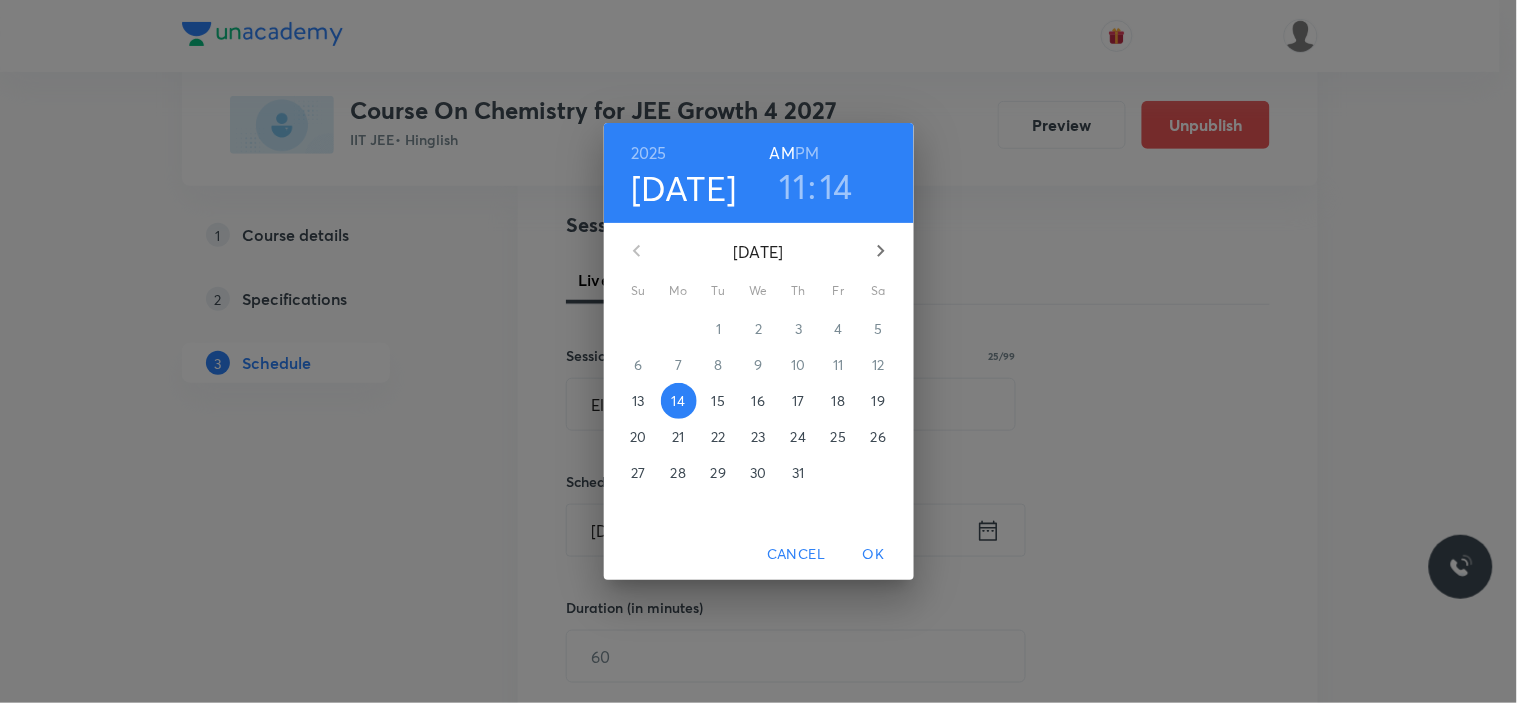 click on "14" at bounding box center (837, 186) 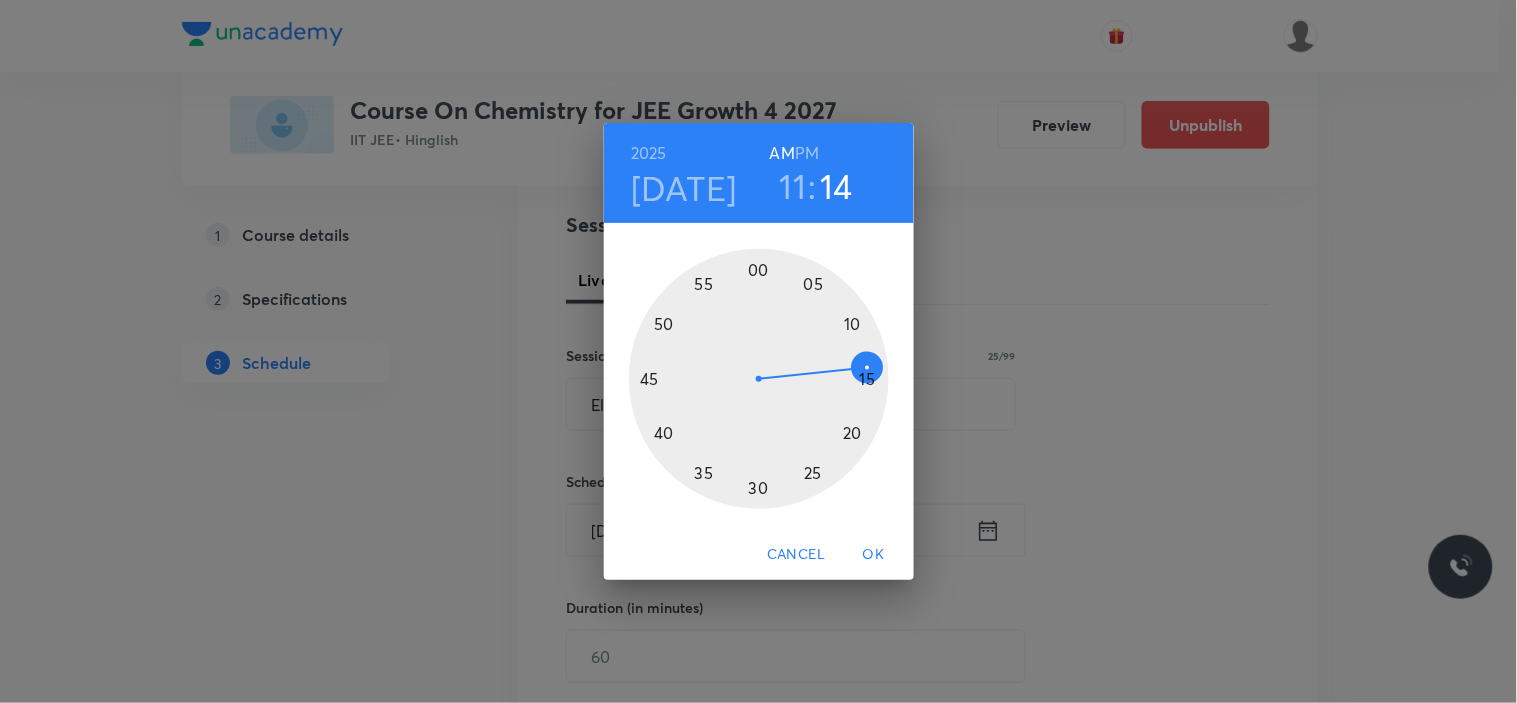 click at bounding box center [759, 379] 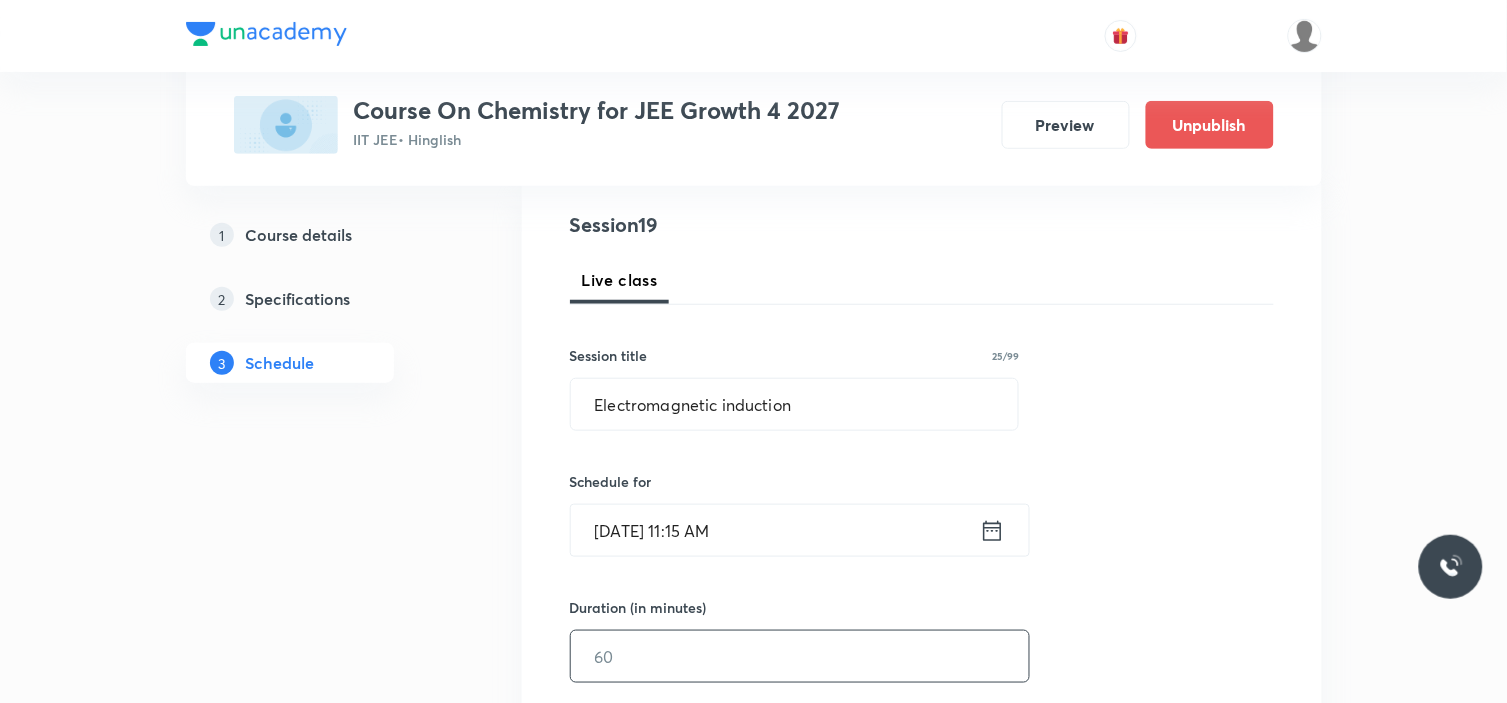 click at bounding box center (800, 656) 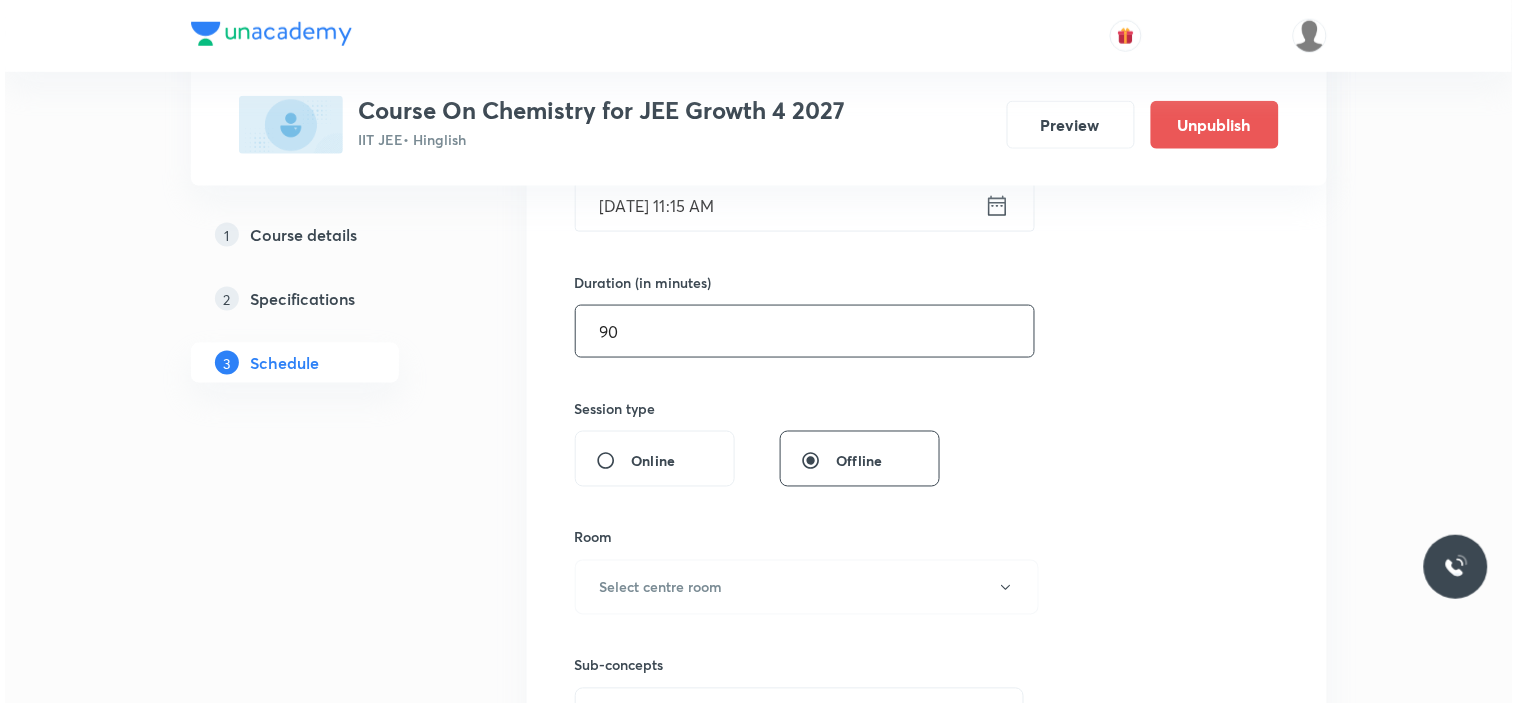 scroll, scrollTop: 555, scrollLeft: 0, axis: vertical 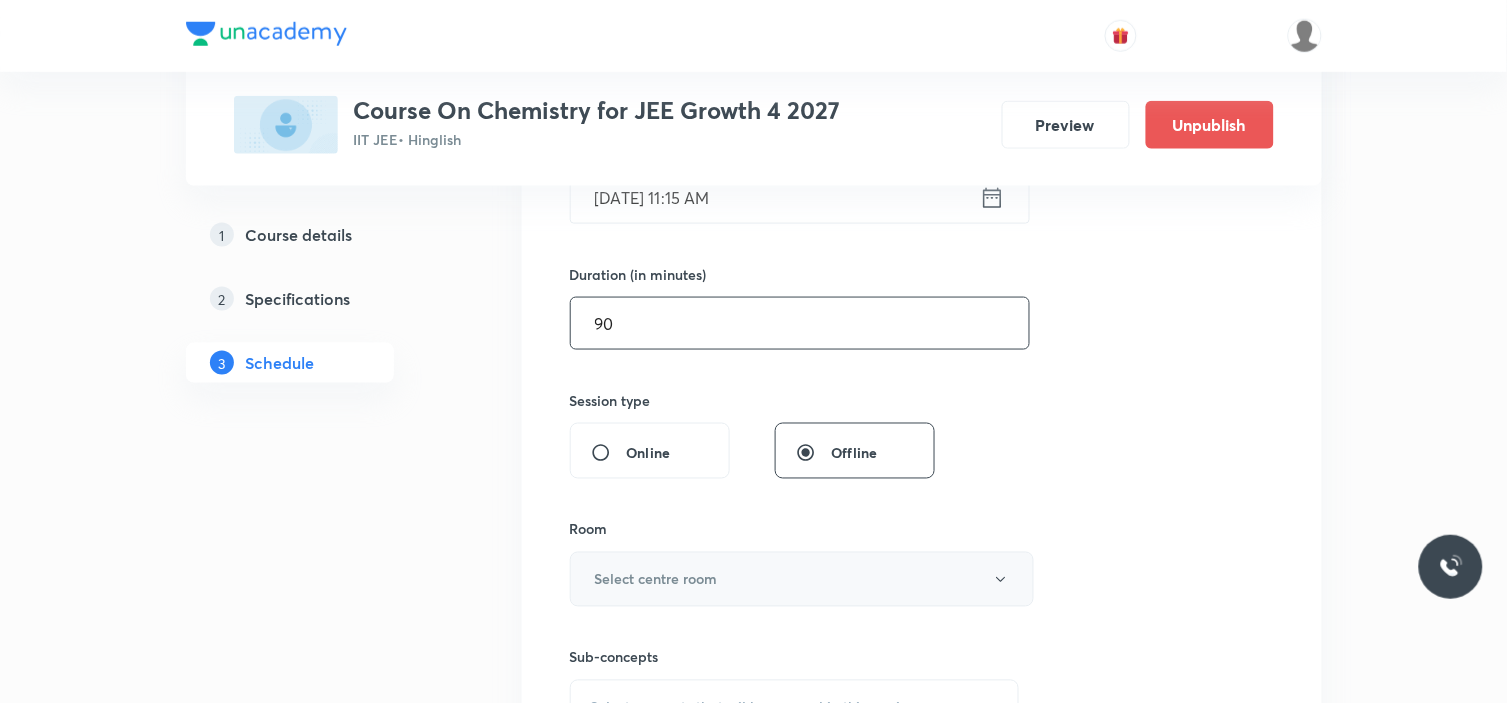 type on "90" 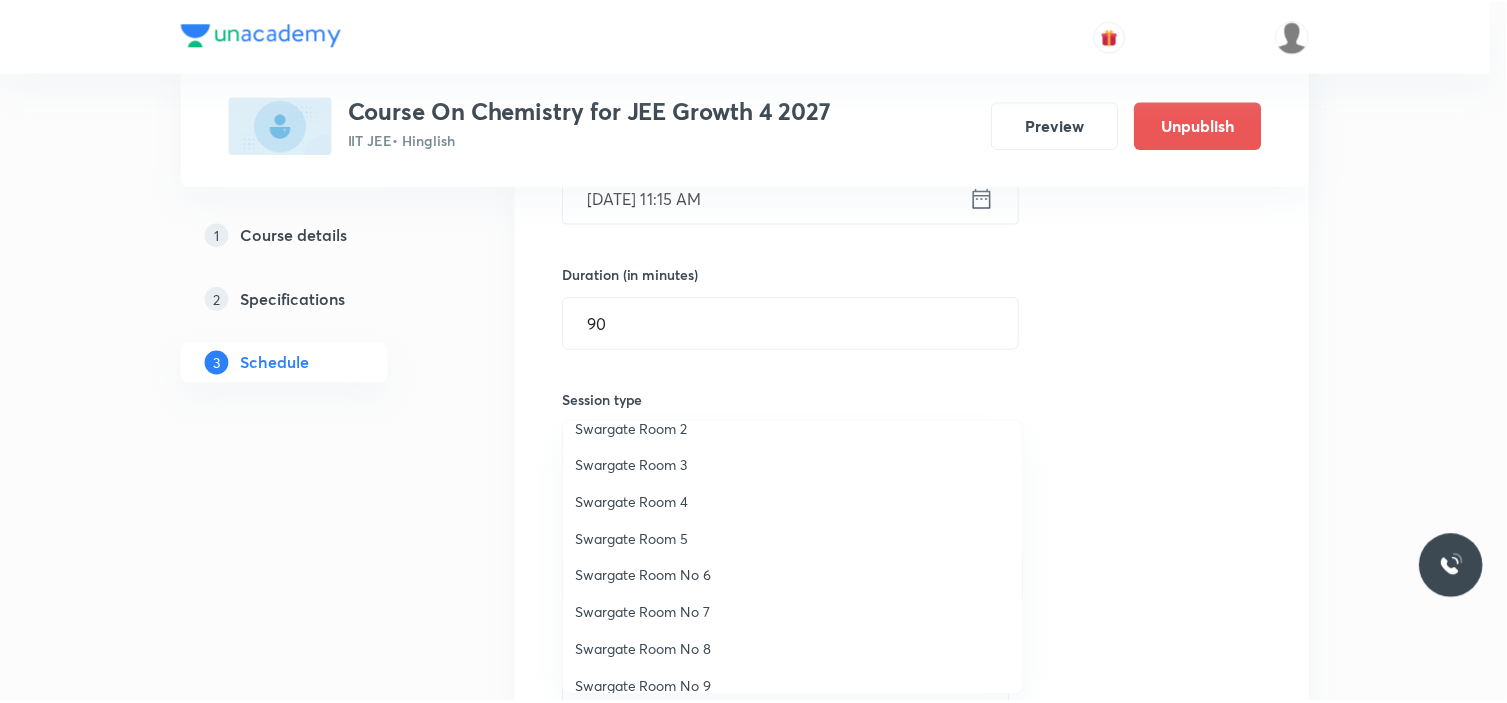 scroll, scrollTop: 111, scrollLeft: 0, axis: vertical 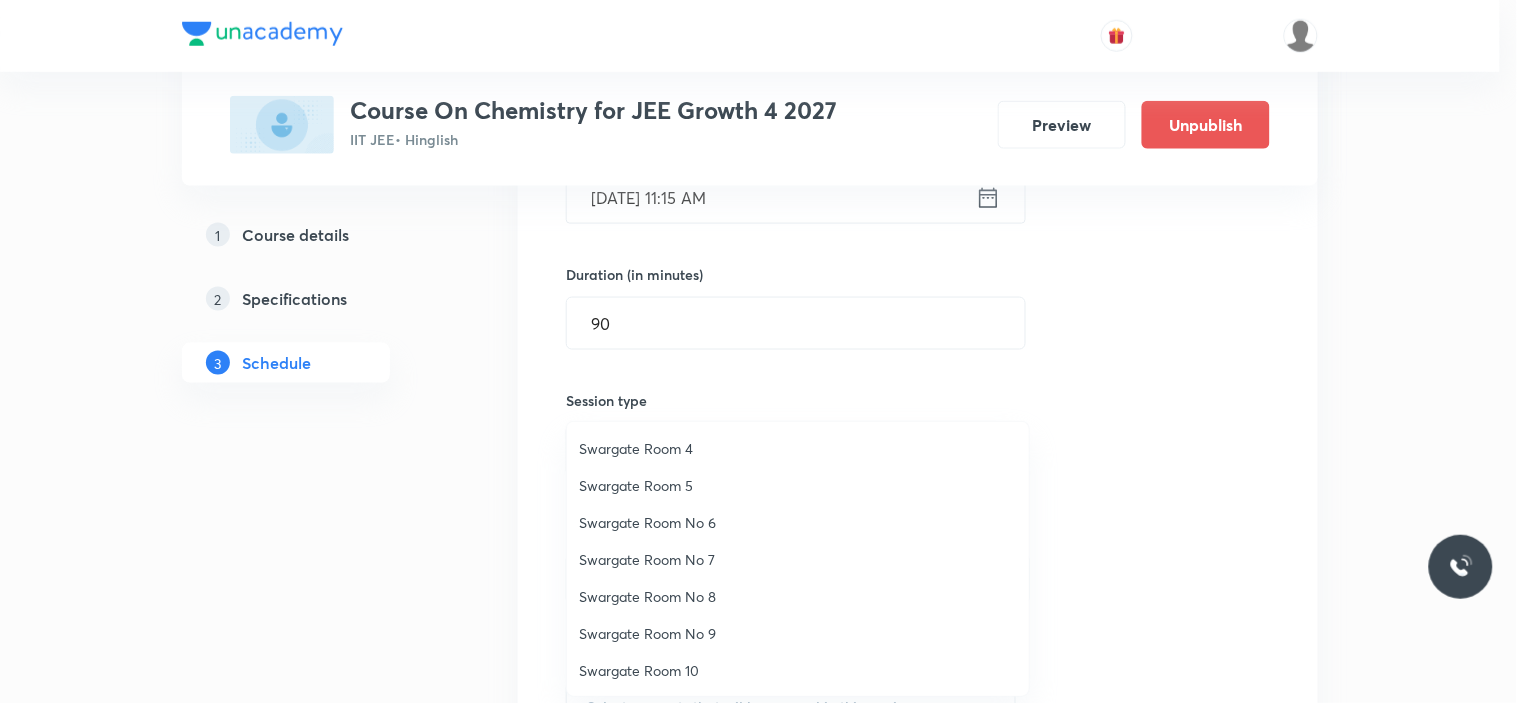 click on "Swargate Room No 7" at bounding box center (798, 559) 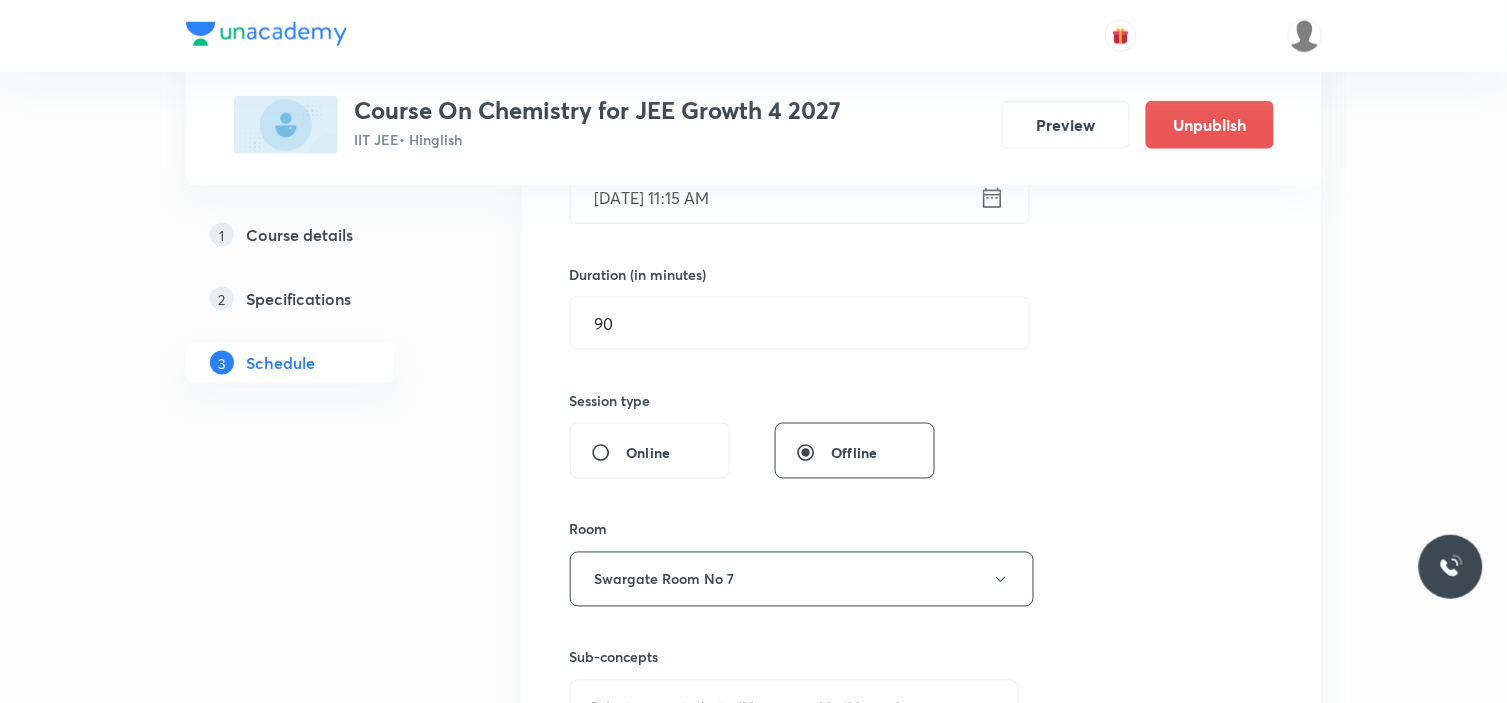 click on "Session  19 Live class Session title 25/99 Electromagnetic induction ​ Schedule for Jul 14, 2025, 11:15 AM ​ Duration (in minutes) 90 ​   Session type Online Offline Room Swargate Room No 7 Sub-concepts Select concepts that wil be covered in this session Add Cancel" at bounding box center [922, 346] 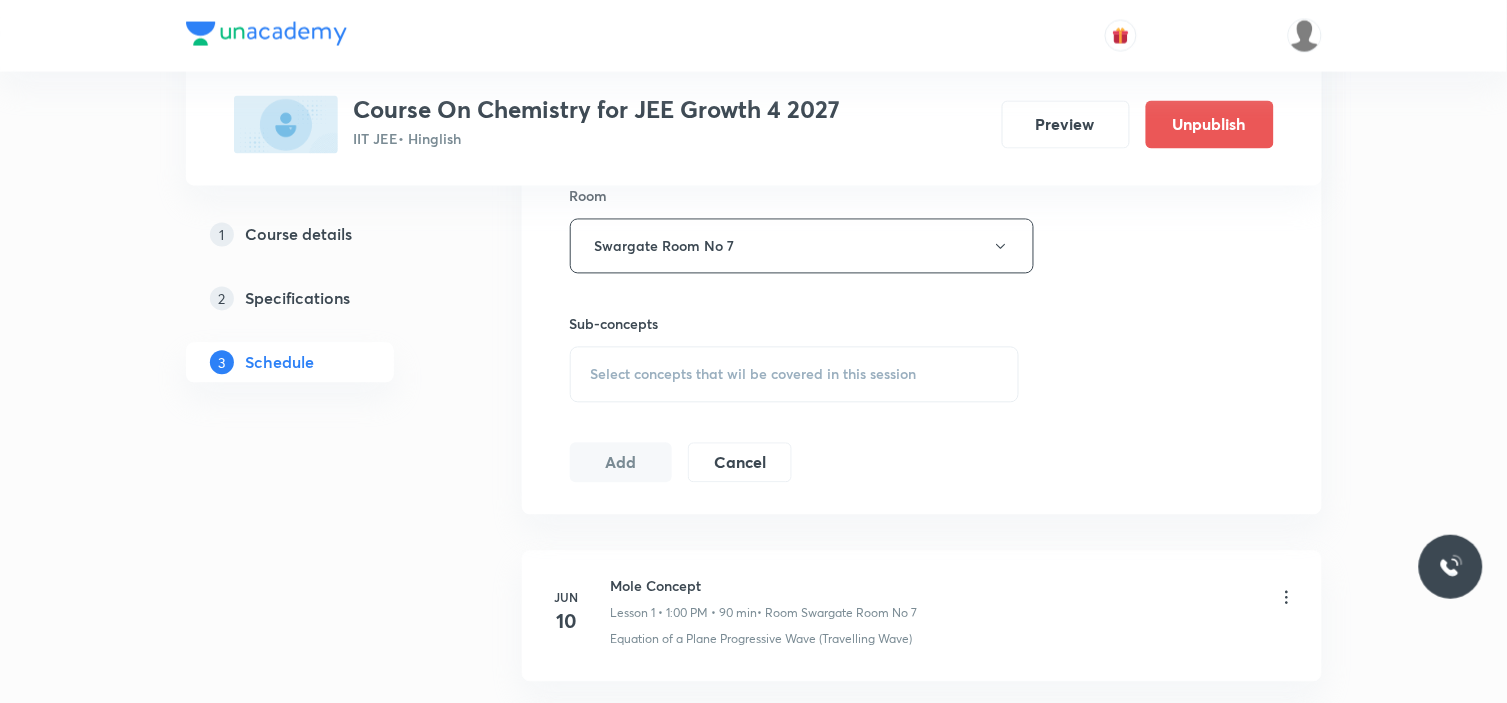 click on "Select concepts that wil be covered in this session" at bounding box center [754, 375] 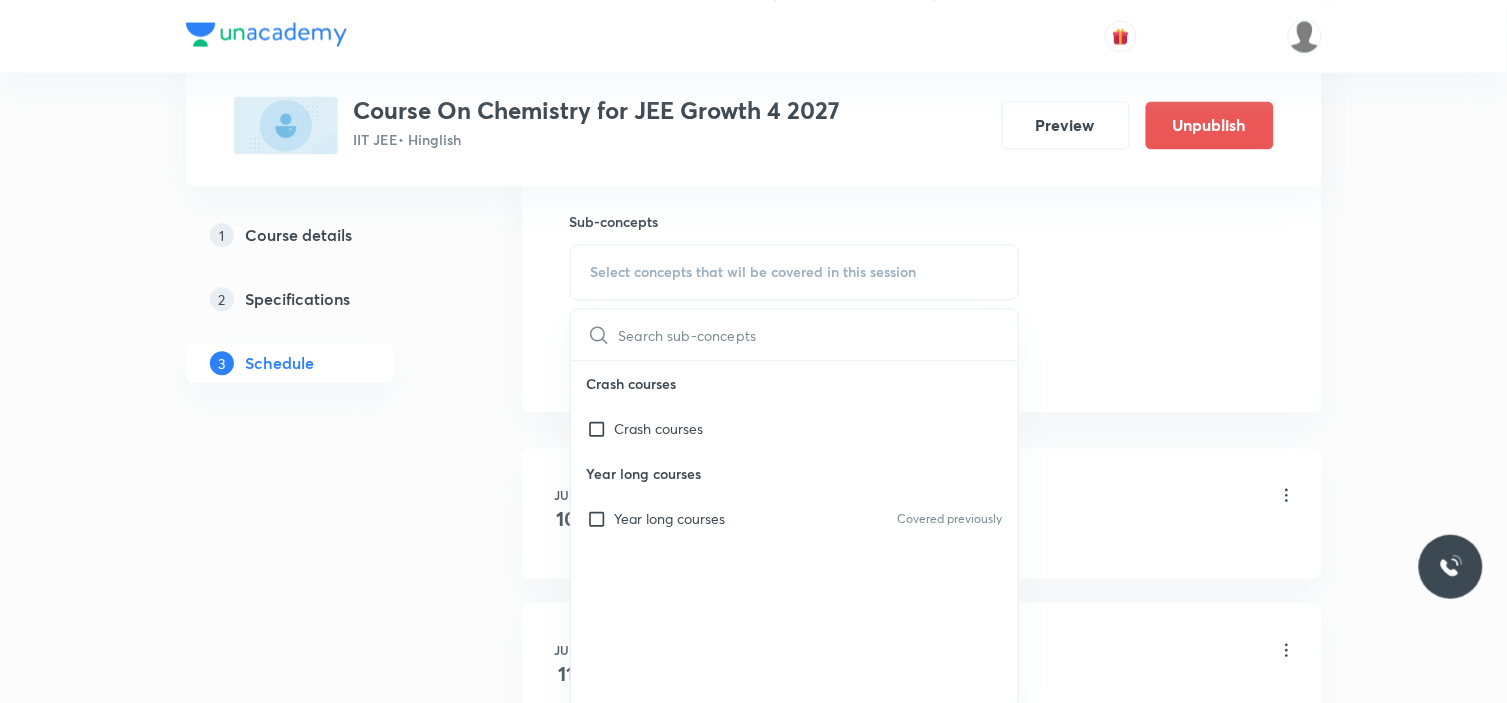 scroll, scrollTop: 1111, scrollLeft: 0, axis: vertical 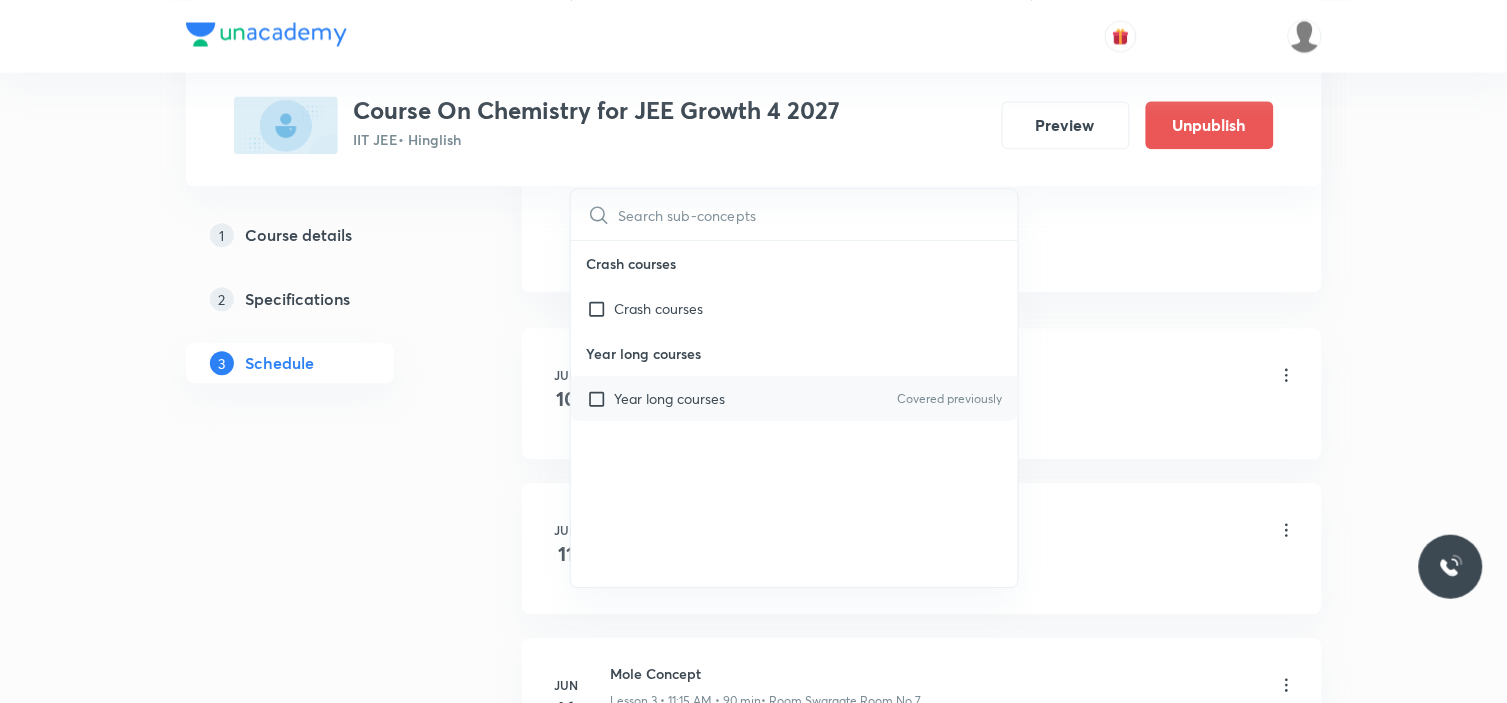 click on "Year long courses" at bounding box center (670, 398) 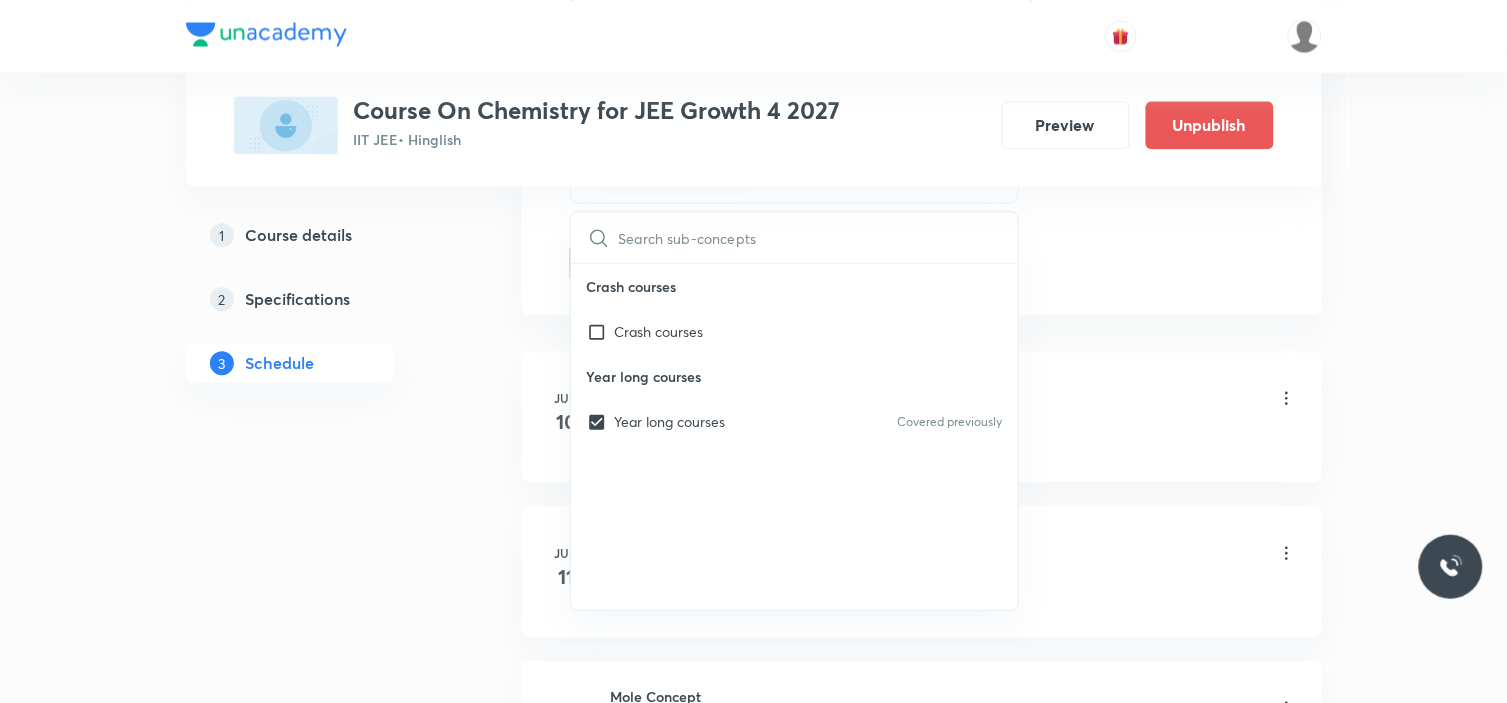 click on "Plus Courses Course On Chemistry for JEE Growth 4 2027 IIT JEE  • Hinglish Preview Unpublish 1 Course details 2 Specifications 3 Schedule Schedule 18  classes Session  19 Live class Session title 25/99 Electromagnetic induction ​ Schedule for Jul 14, 2025, 11:15 AM ​ Duration (in minutes) 90 ​   Session type Online Offline Room Swargate Room No 7 Sub-concepts Year long courses CLEAR ​ Crash courses Crash courses Year long courses Year long courses Covered previously Add Cancel Jun 10 Mole Concept Lesson 1 • 1:00 PM • 90 min  • Room Swargate Room No 7 Equation of a Plane Progressive Wave (Travelling Wave) Jun 11 Mole Concept Lesson 2 • 1:01 PM • 90 min  • Room Swargate Room No 7 Propagation of Disturbance Jun 16 Mole Concept Lesson 3 • 11:15 AM • 90 min  • Room Swargate Room No 7 Travelling Wave Model Jun 17 Mole Concept Lesson 4 • 1:00 PM • 90 min  • Room Swargate Room No 7 Sinusoidal Waves on strings  Jun 18 Mole Concept Lesson 5 • 1:00 PM • 90 min Jun 21 Jun 23 Jun" at bounding box center (754, 1135) 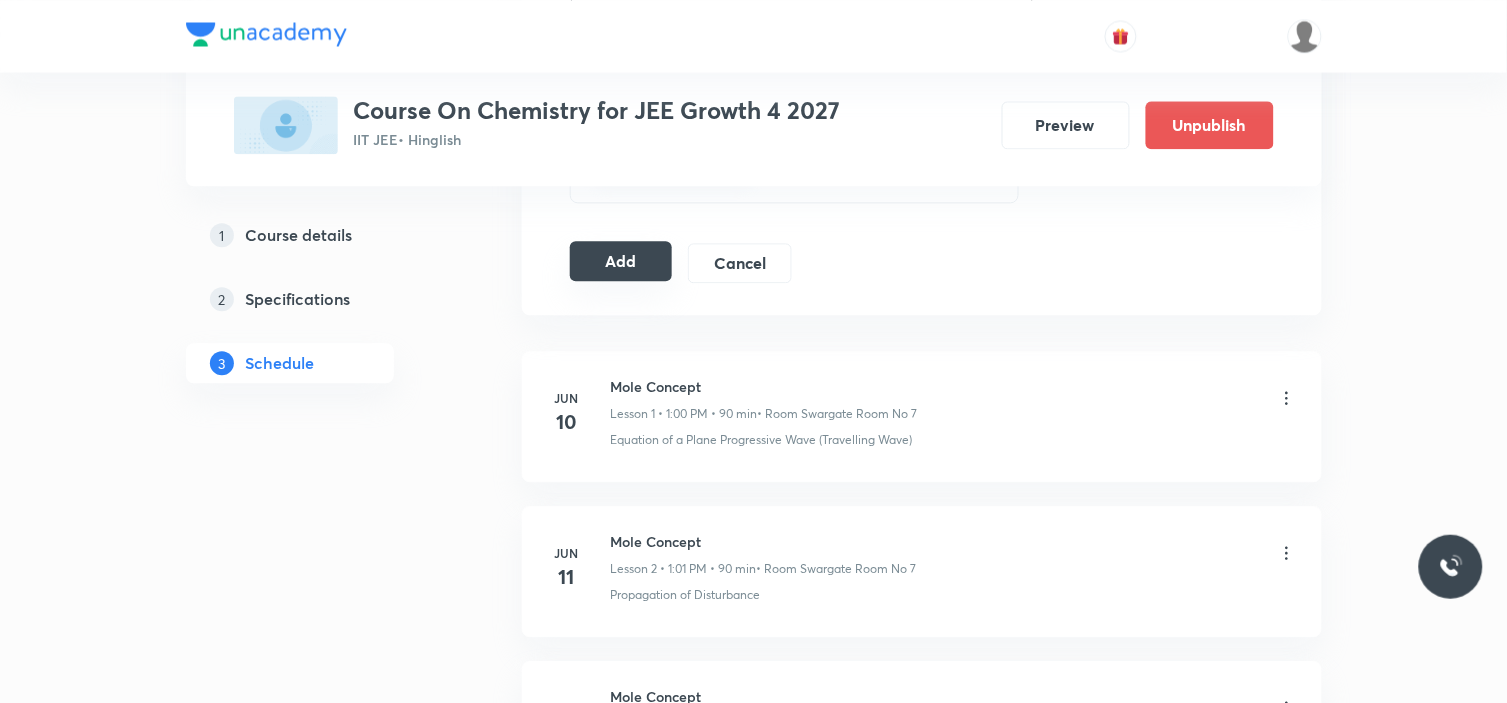 click on "Add" at bounding box center (621, 261) 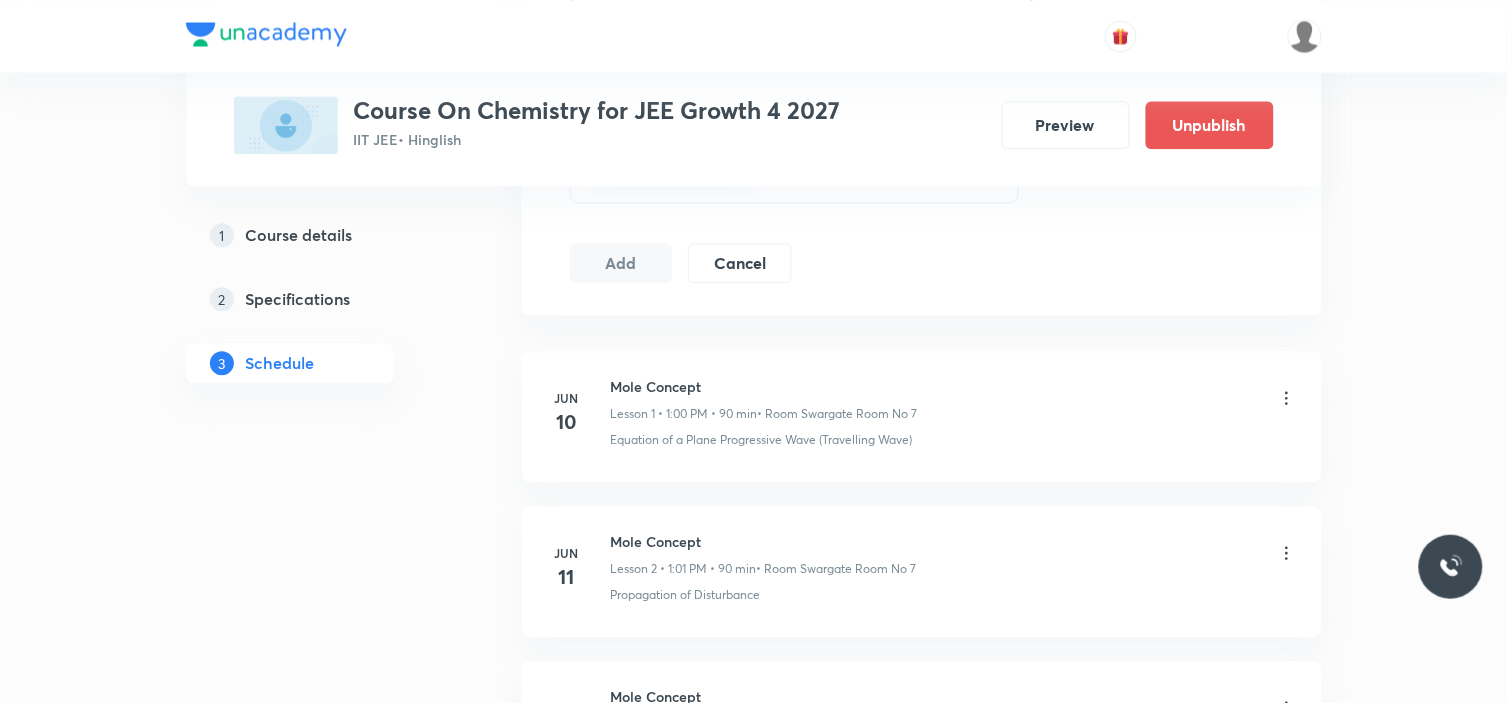 type 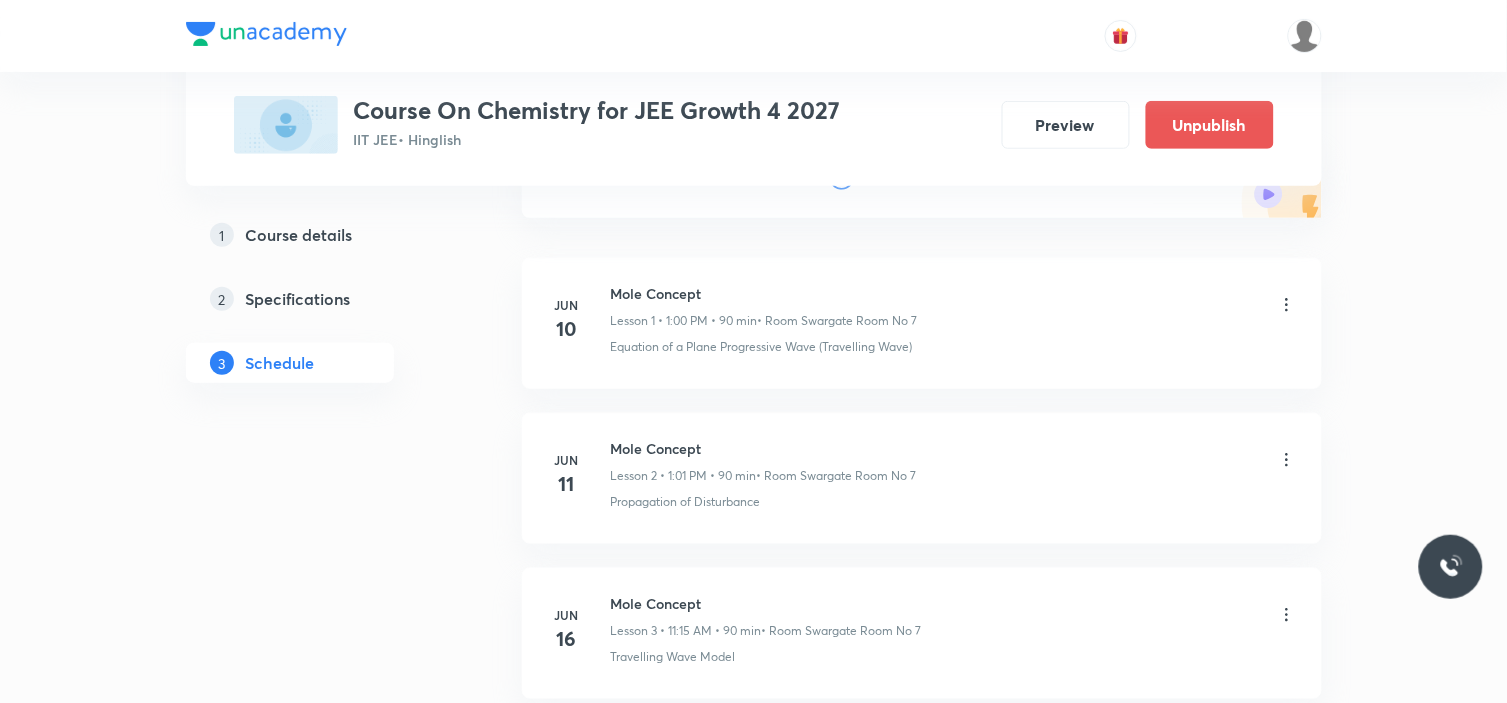 scroll, scrollTop: 0, scrollLeft: 0, axis: both 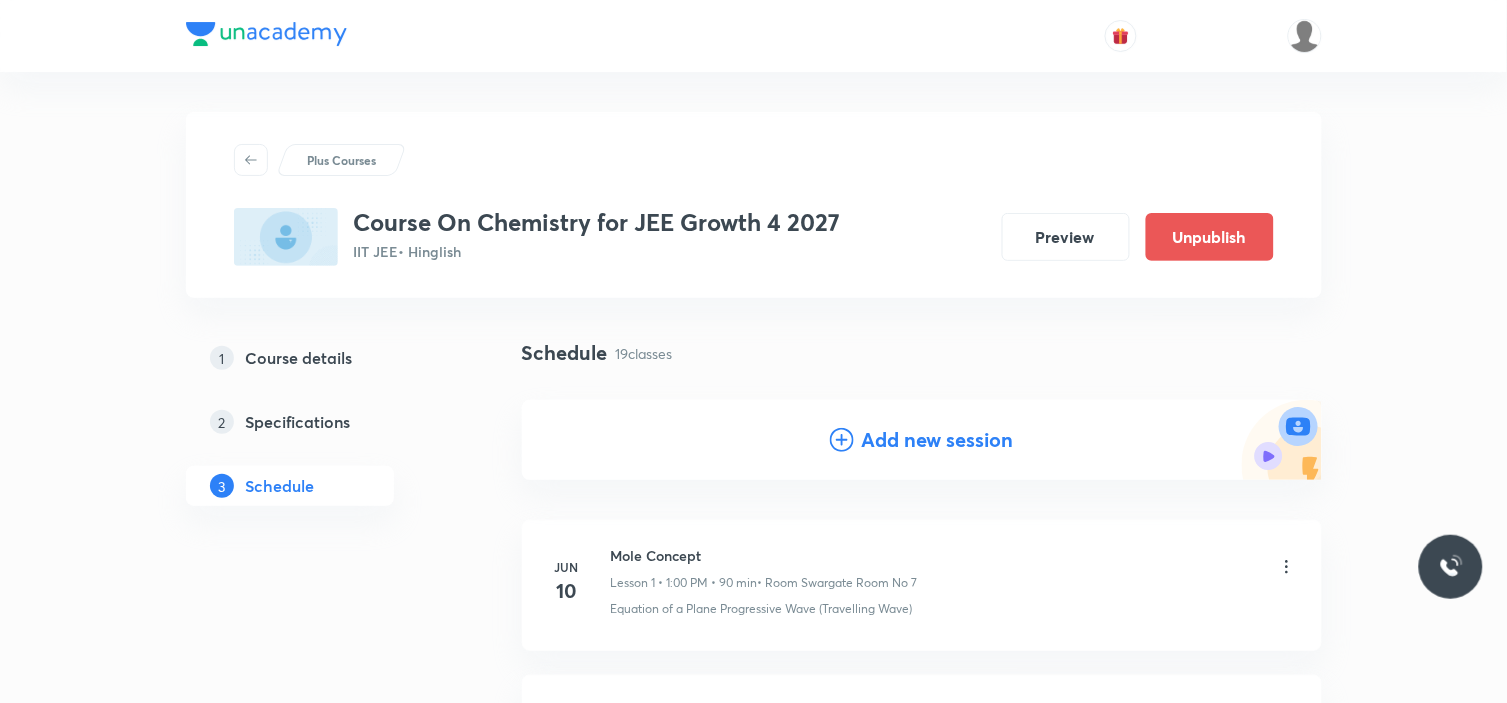 click on "Add new session" at bounding box center (938, 440) 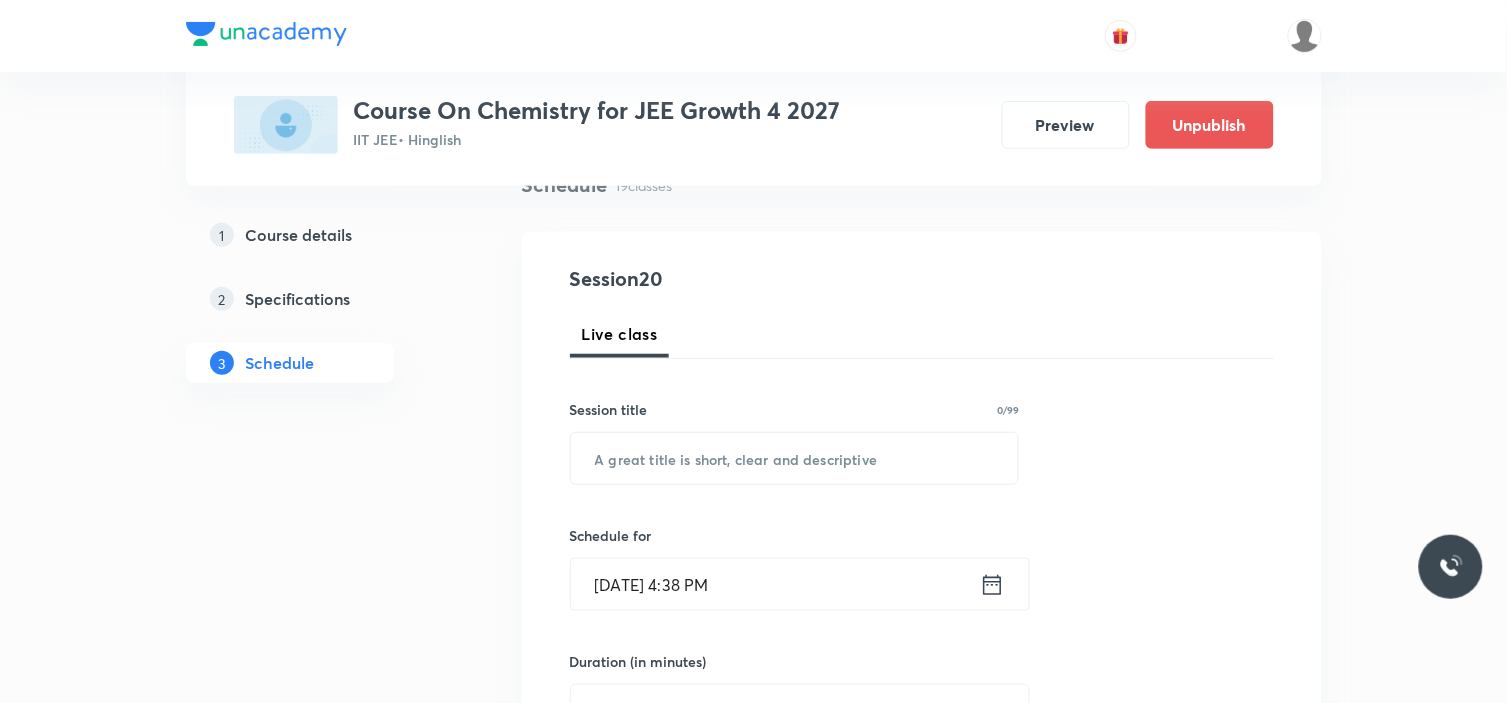 scroll, scrollTop: 222, scrollLeft: 0, axis: vertical 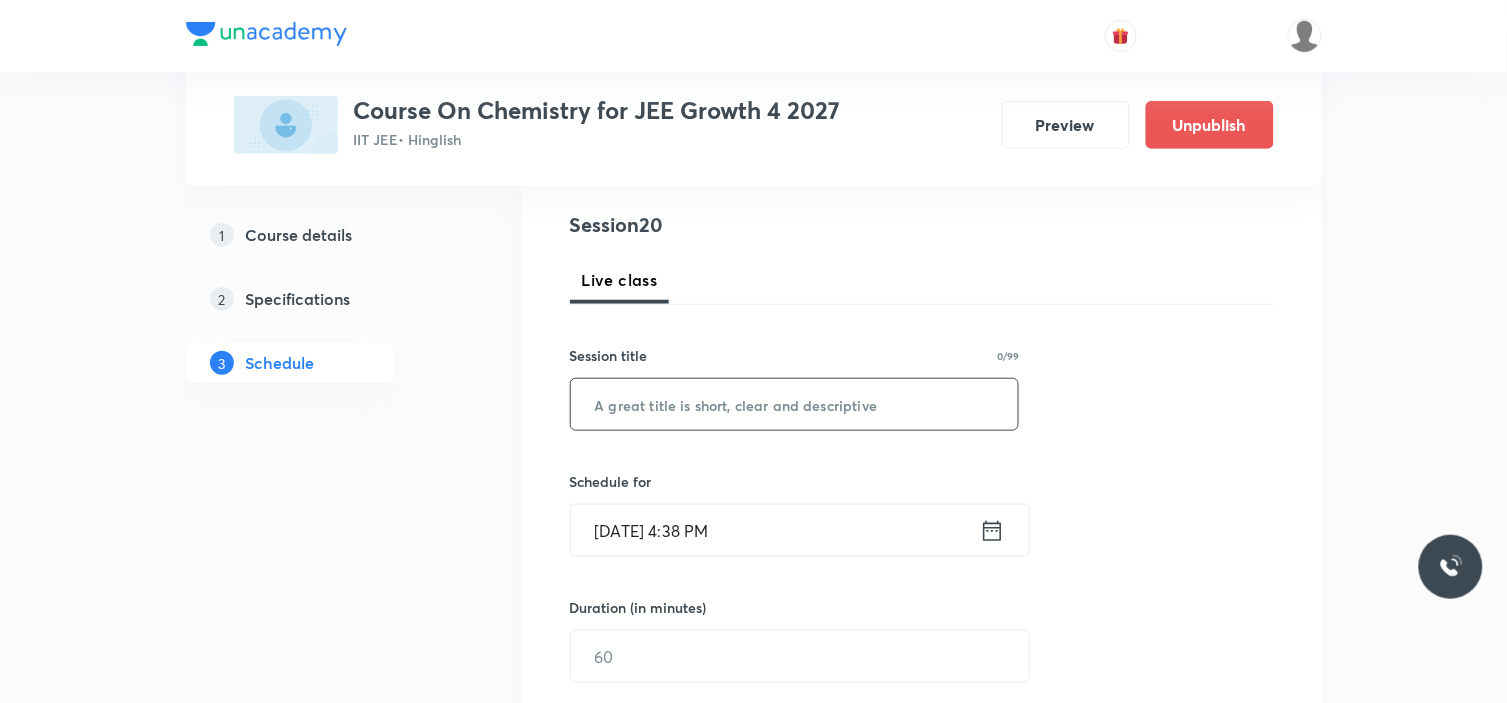 click at bounding box center [795, 404] 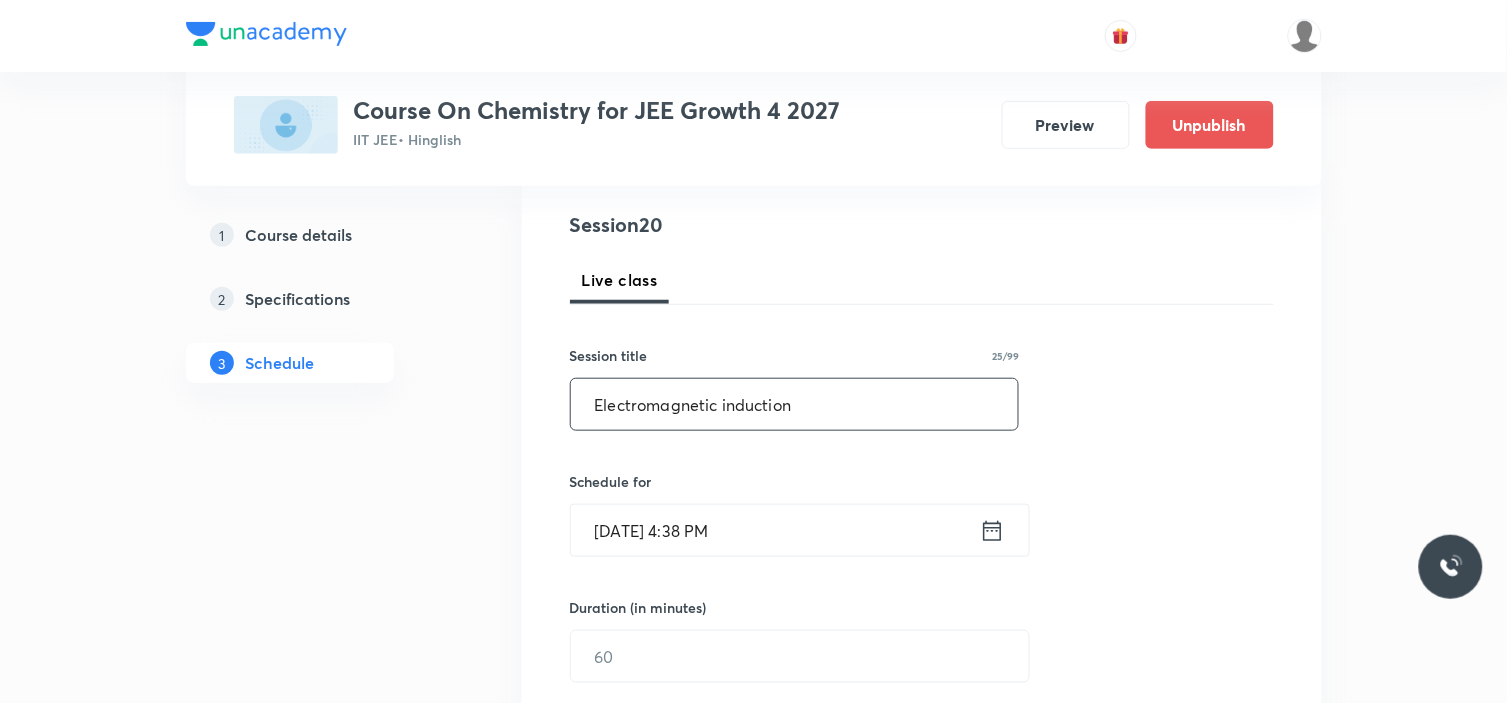 type on "Electromagnetic induction" 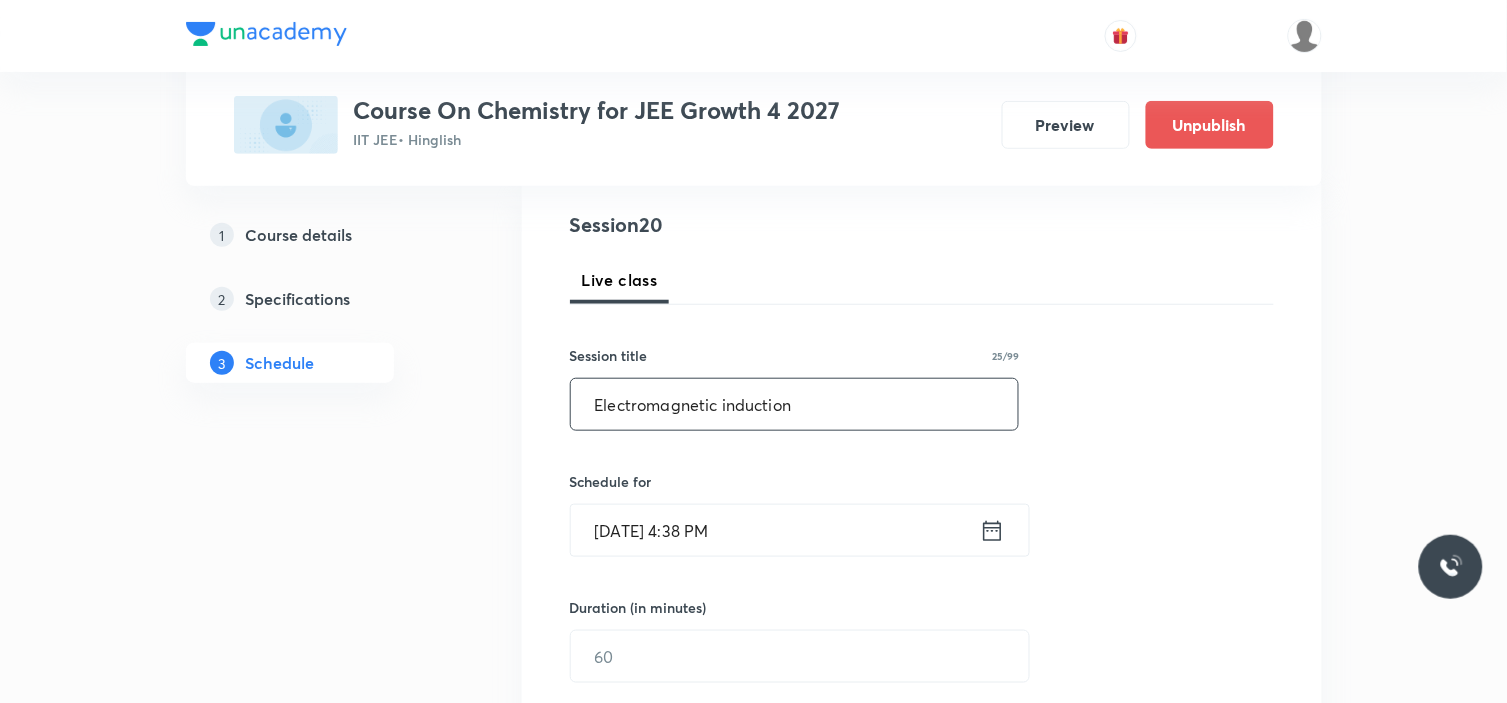click on "Jul 13, 2025, 4:38 PM" at bounding box center (775, 530) 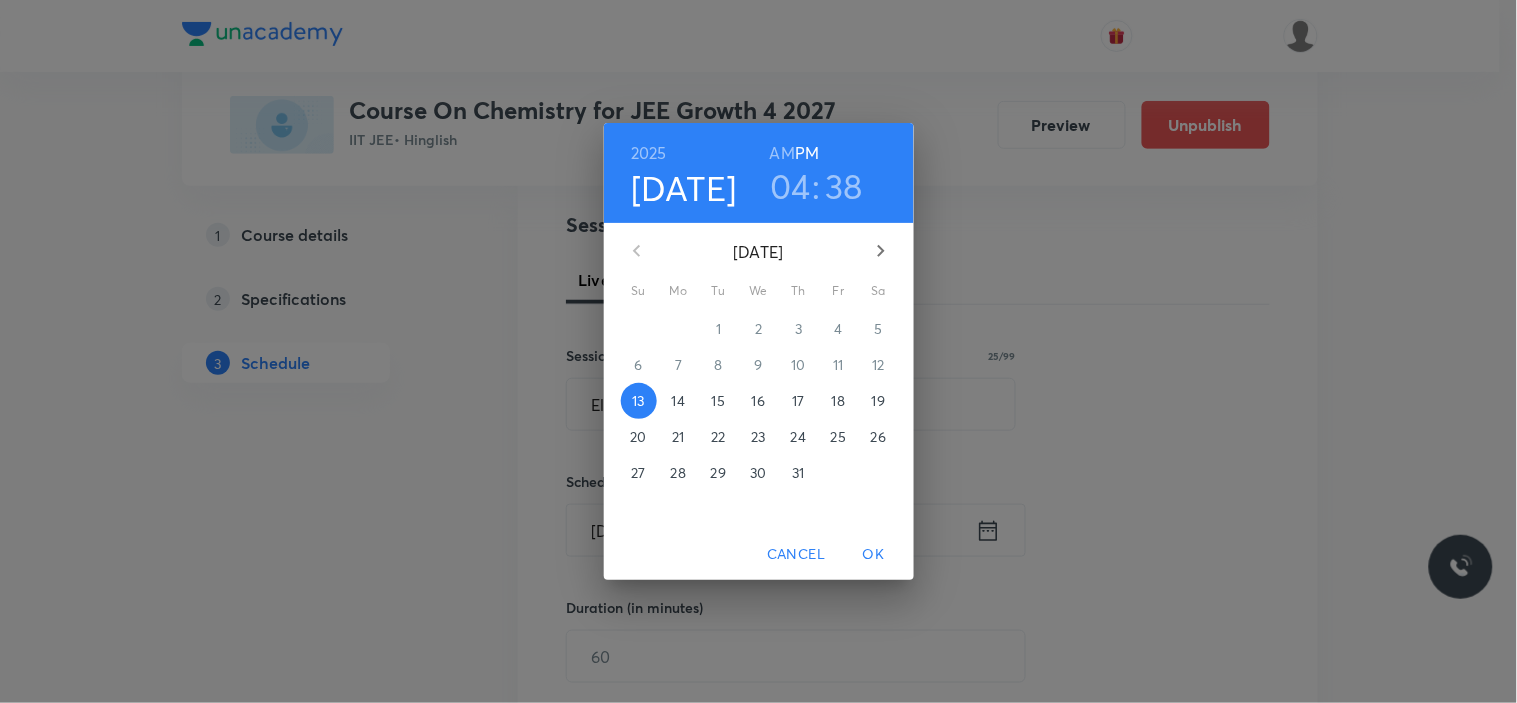 click on "15" at bounding box center [718, 401] 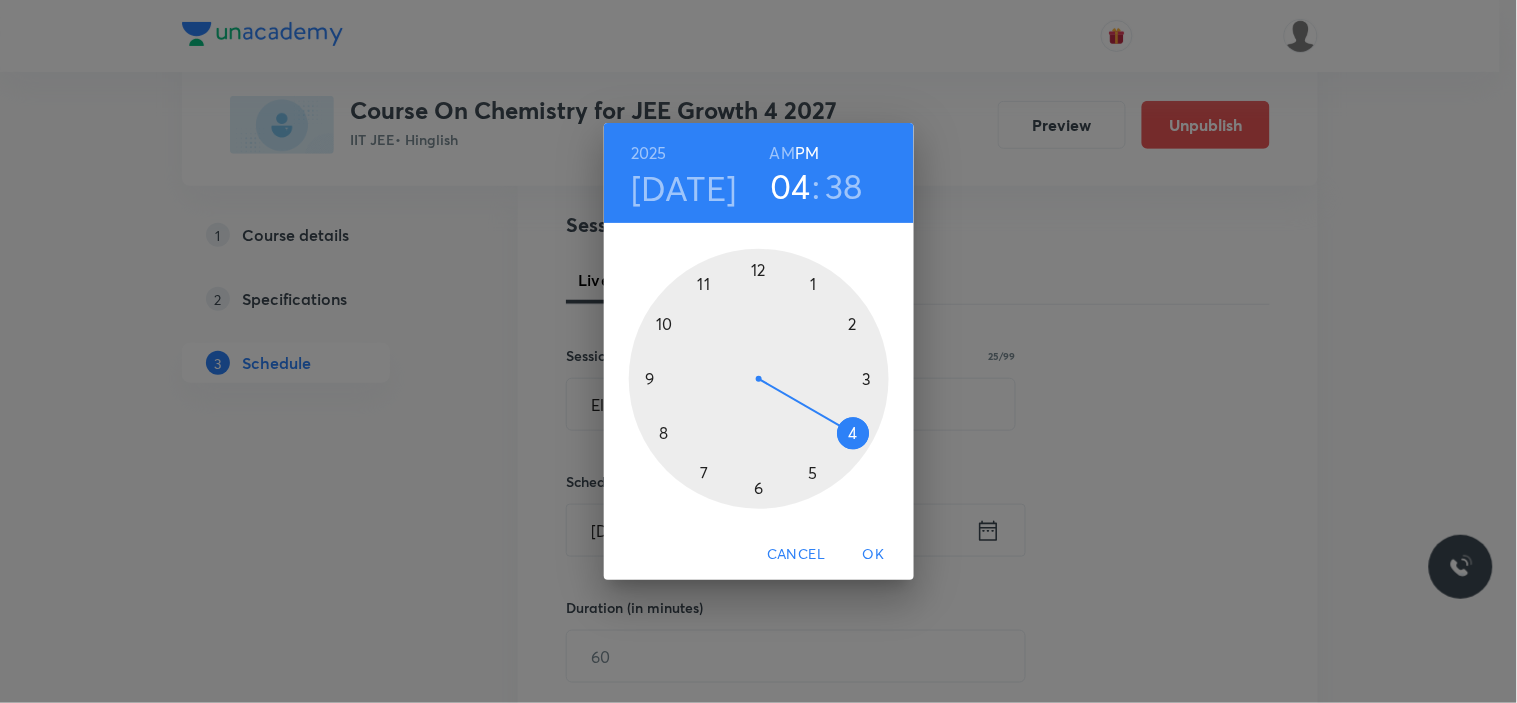 click at bounding box center (759, 379) 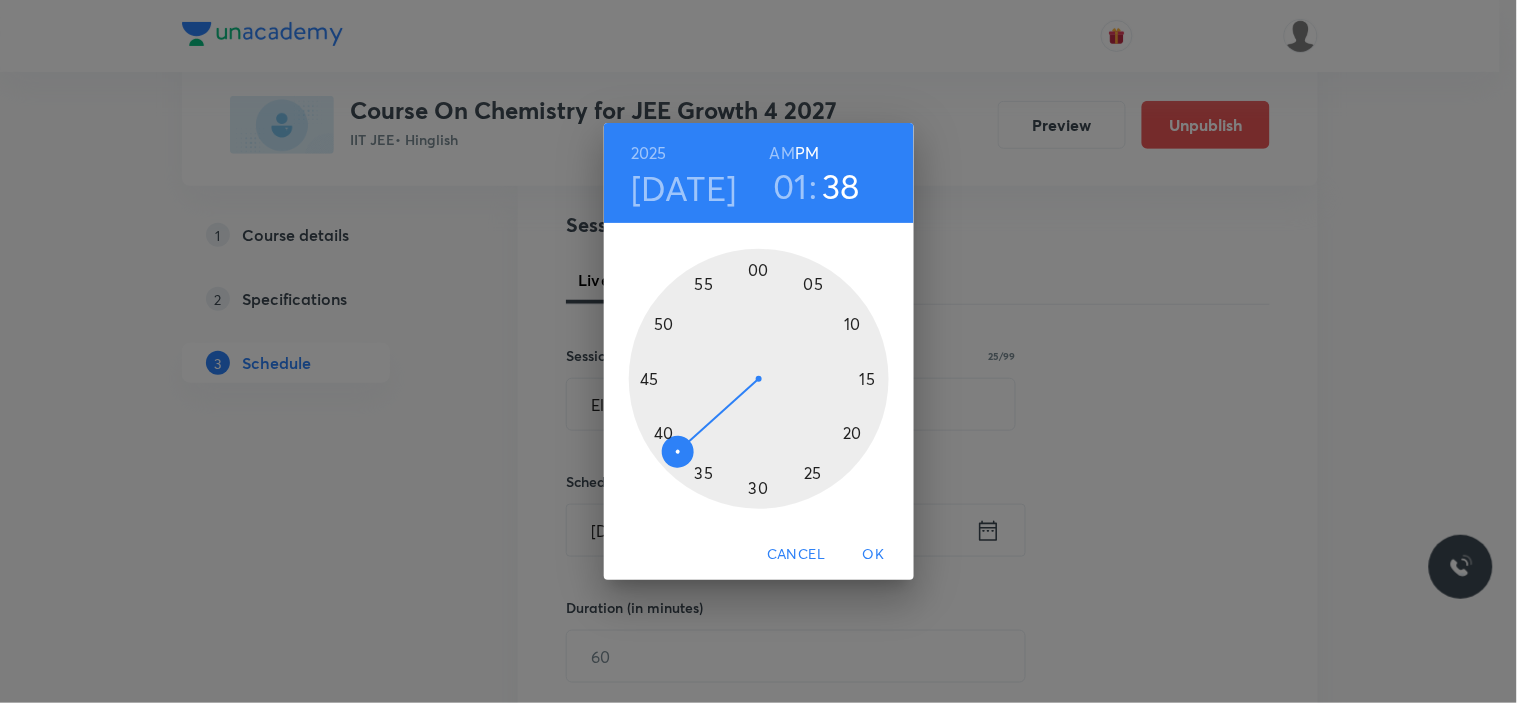click at bounding box center [759, 379] 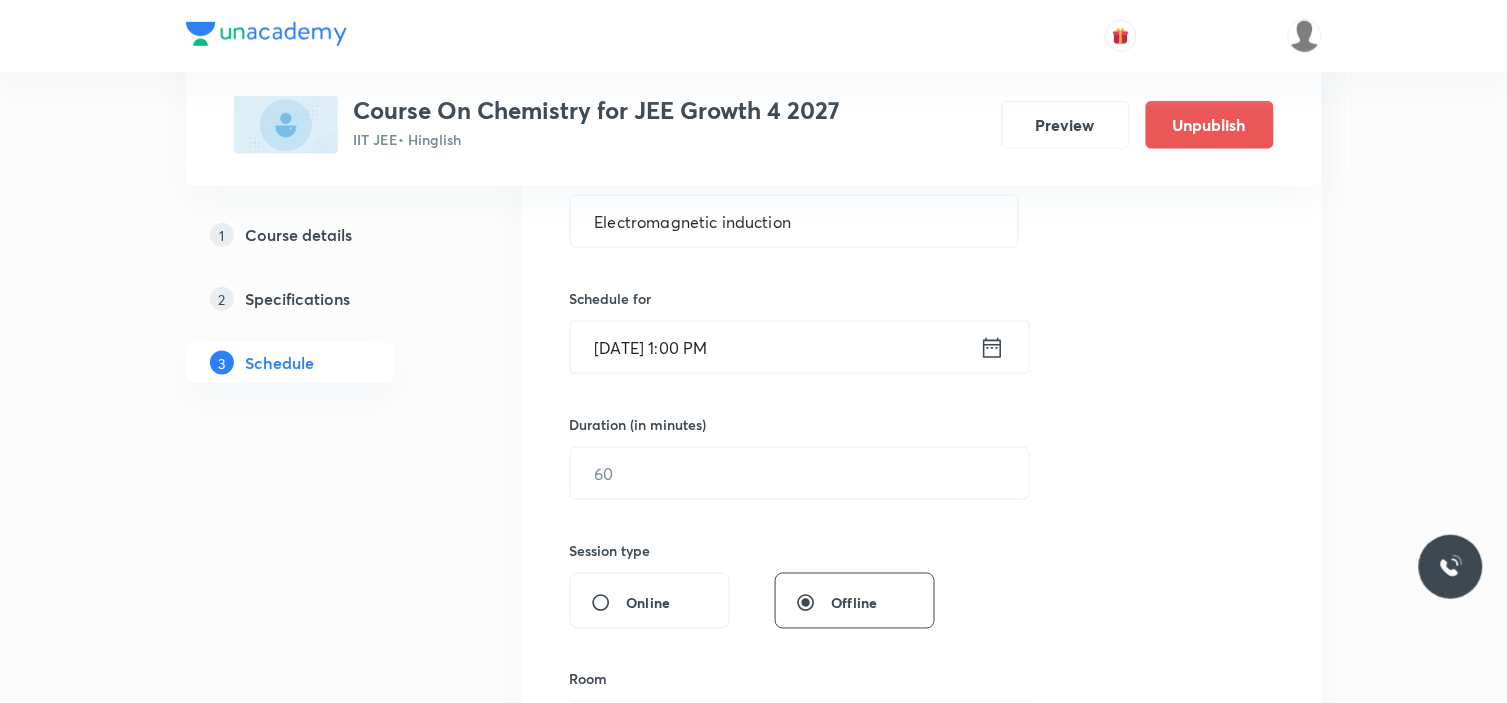 scroll, scrollTop: 444, scrollLeft: 0, axis: vertical 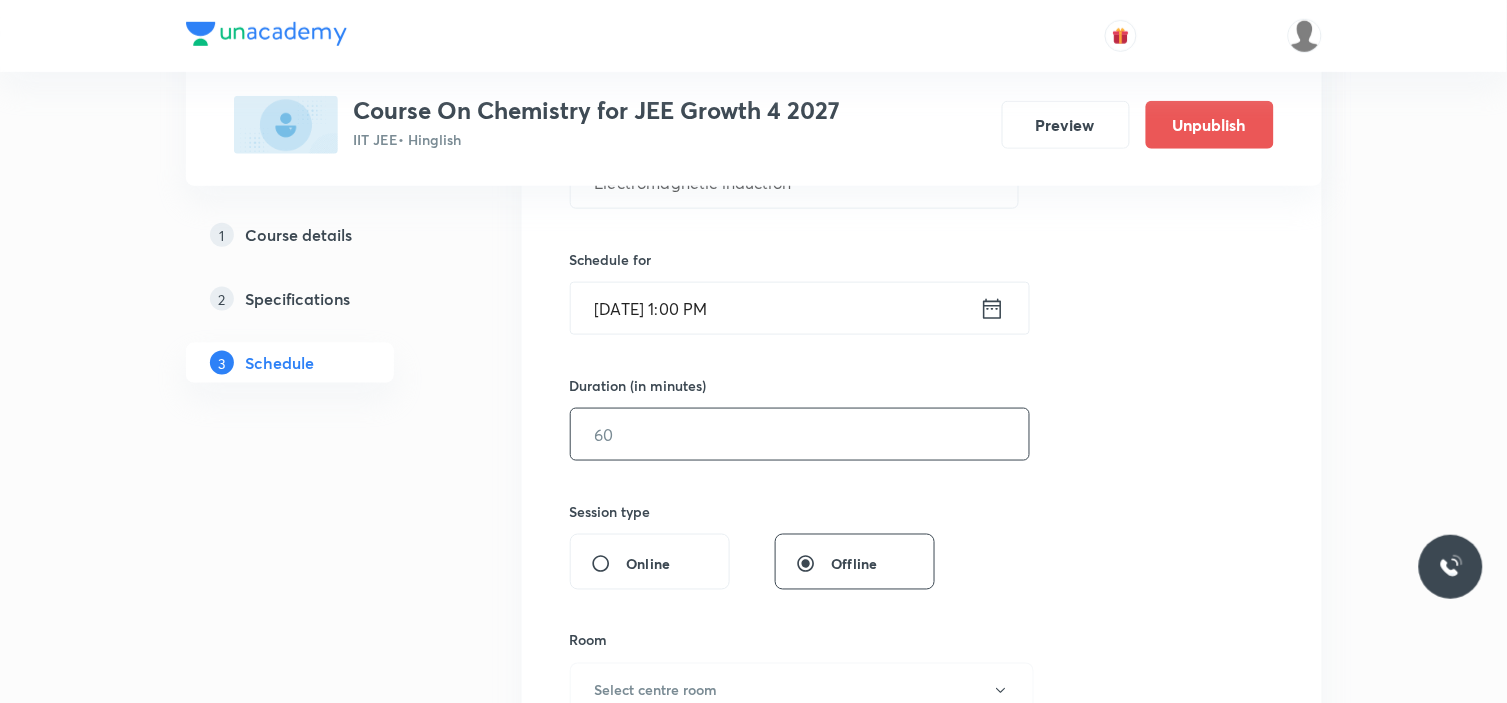 click at bounding box center (800, 434) 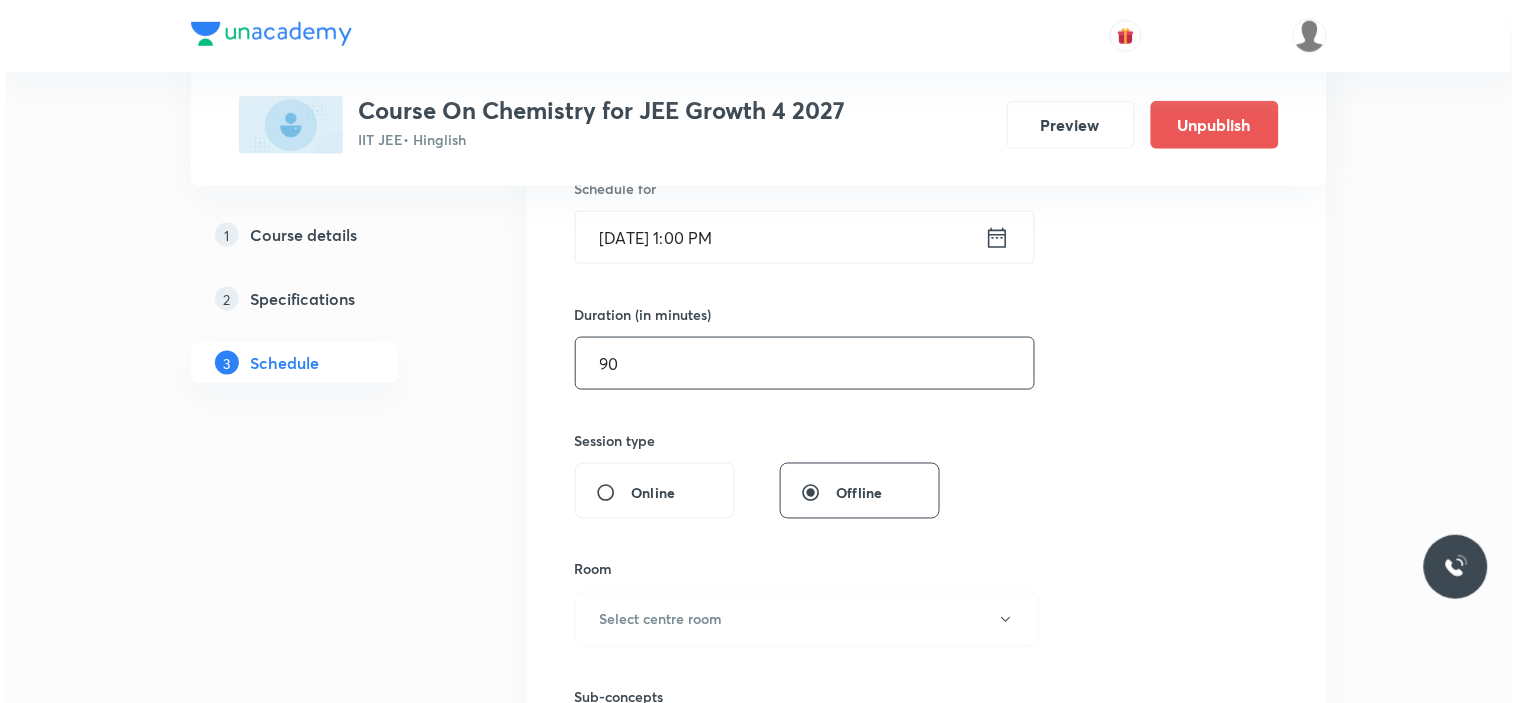 scroll, scrollTop: 666, scrollLeft: 0, axis: vertical 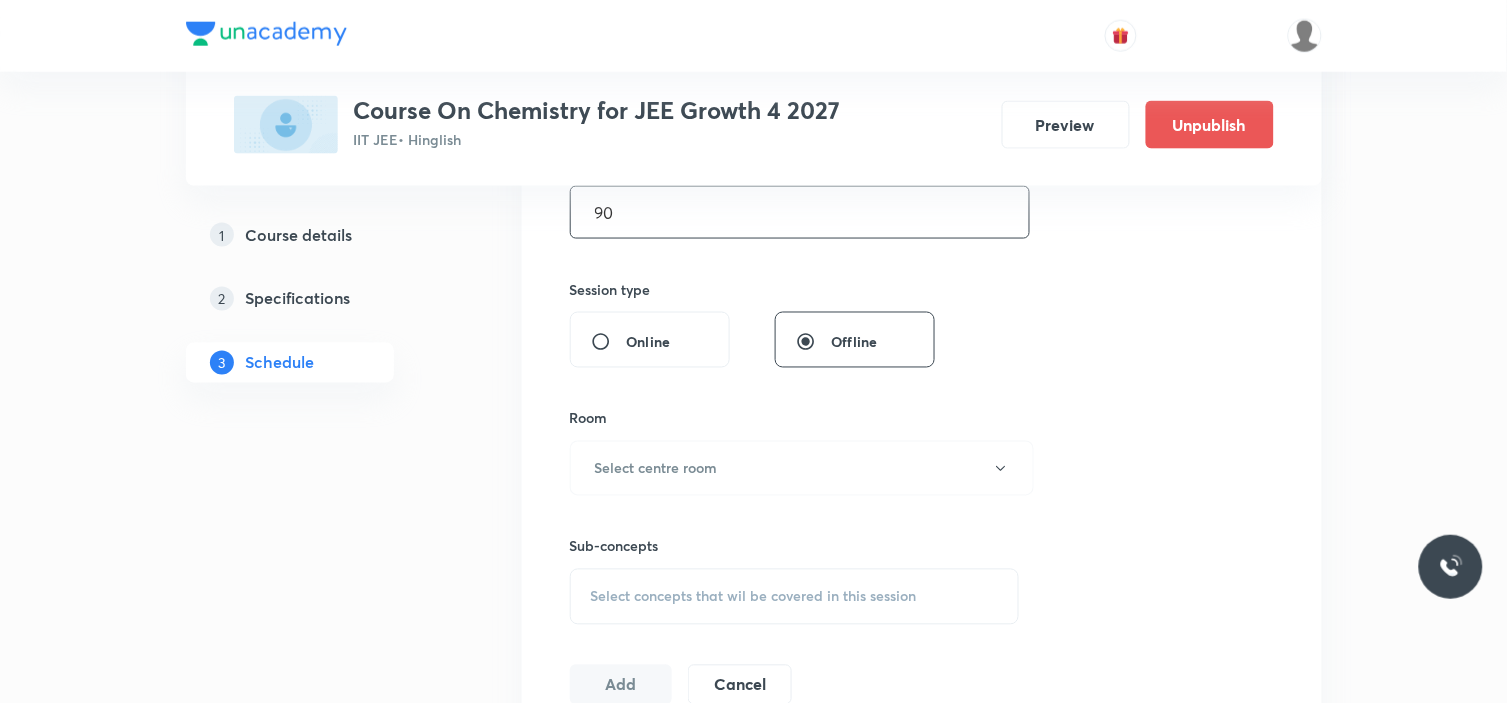 type on "90" 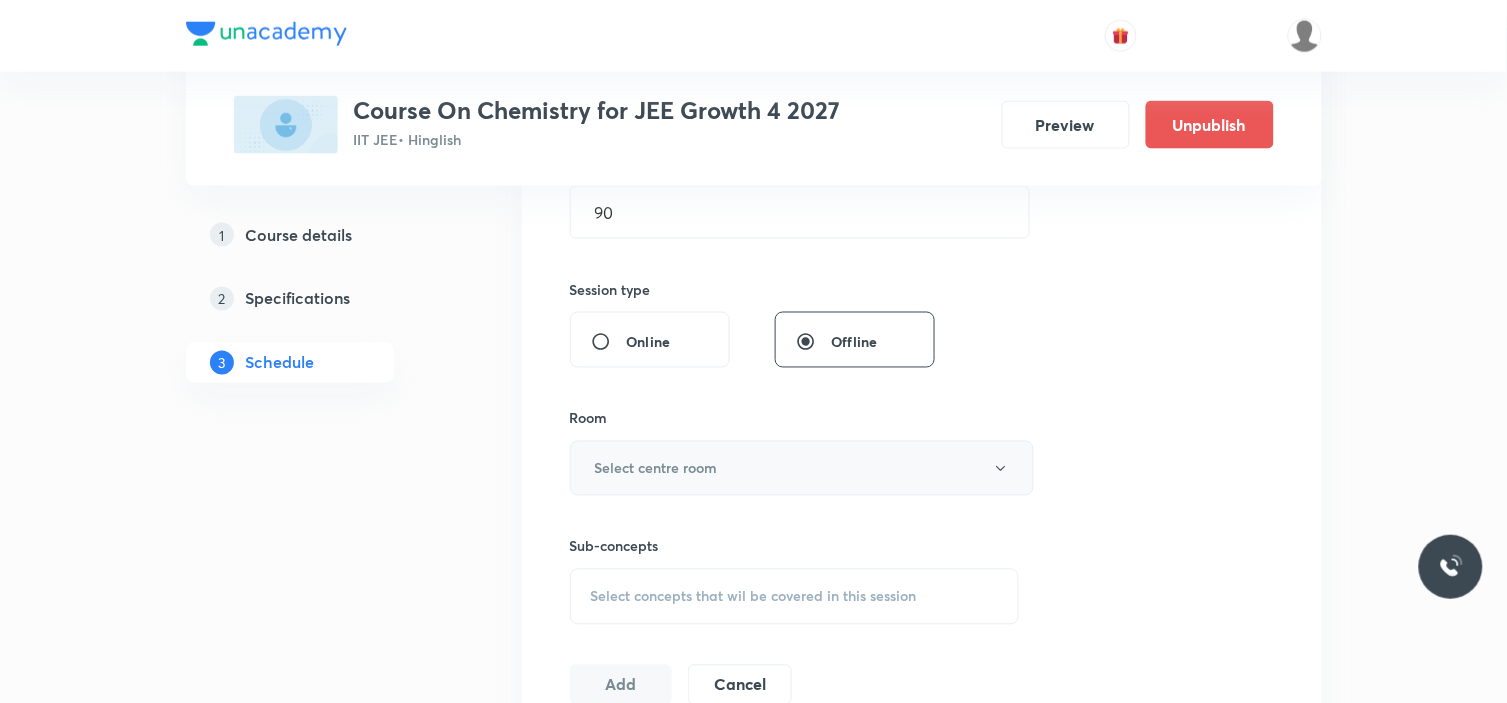 click on "Select centre room" at bounding box center [802, 468] 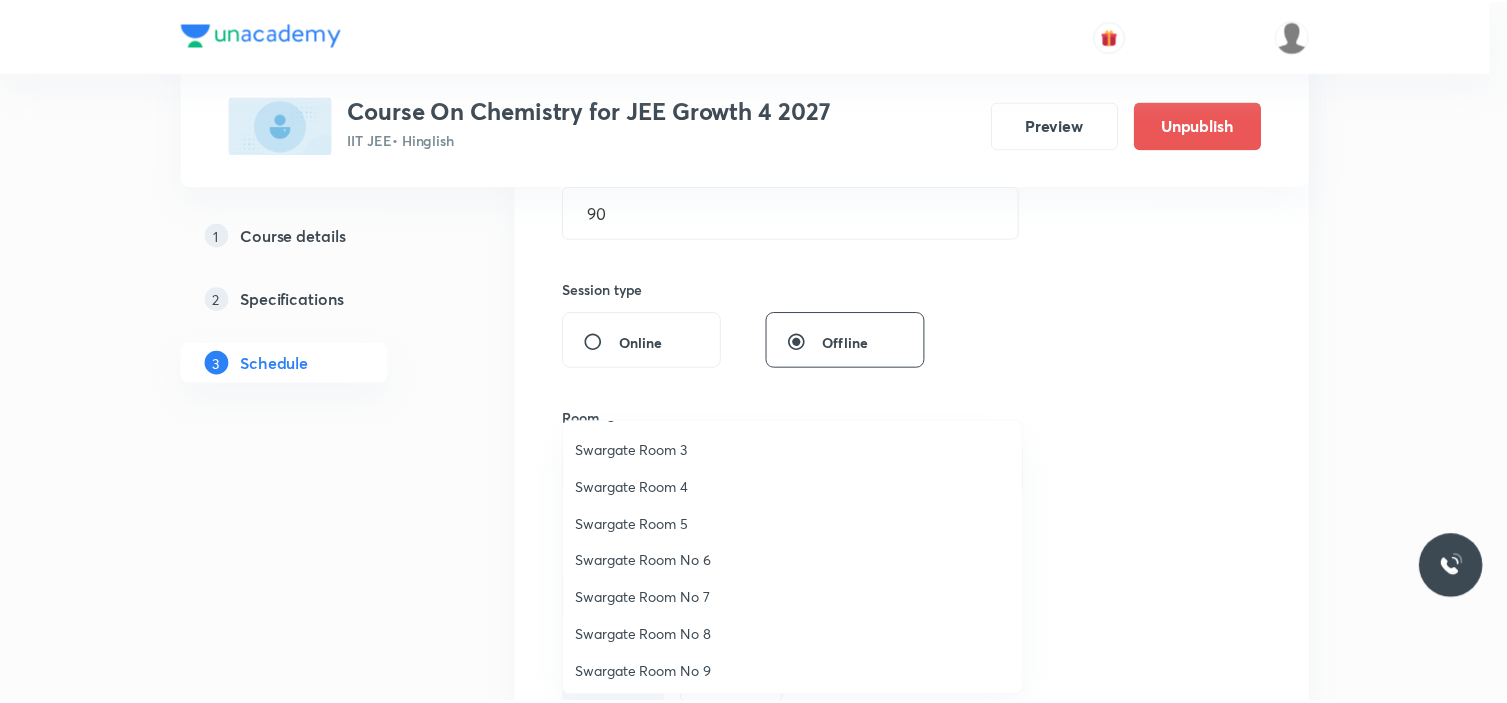 scroll, scrollTop: 111, scrollLeft: 0, axis: vertical 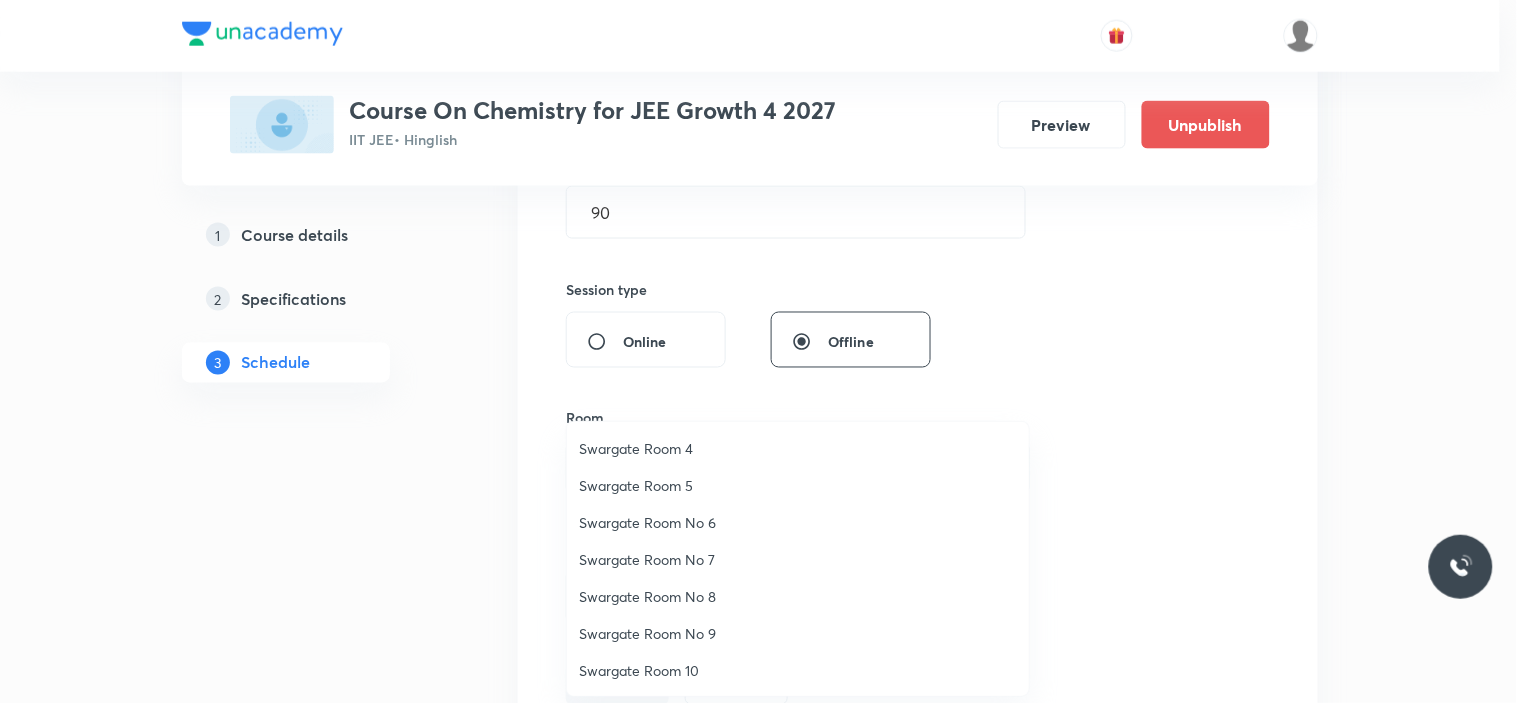 click on "Swargate Room No 7" at bounding box center [798, 559] 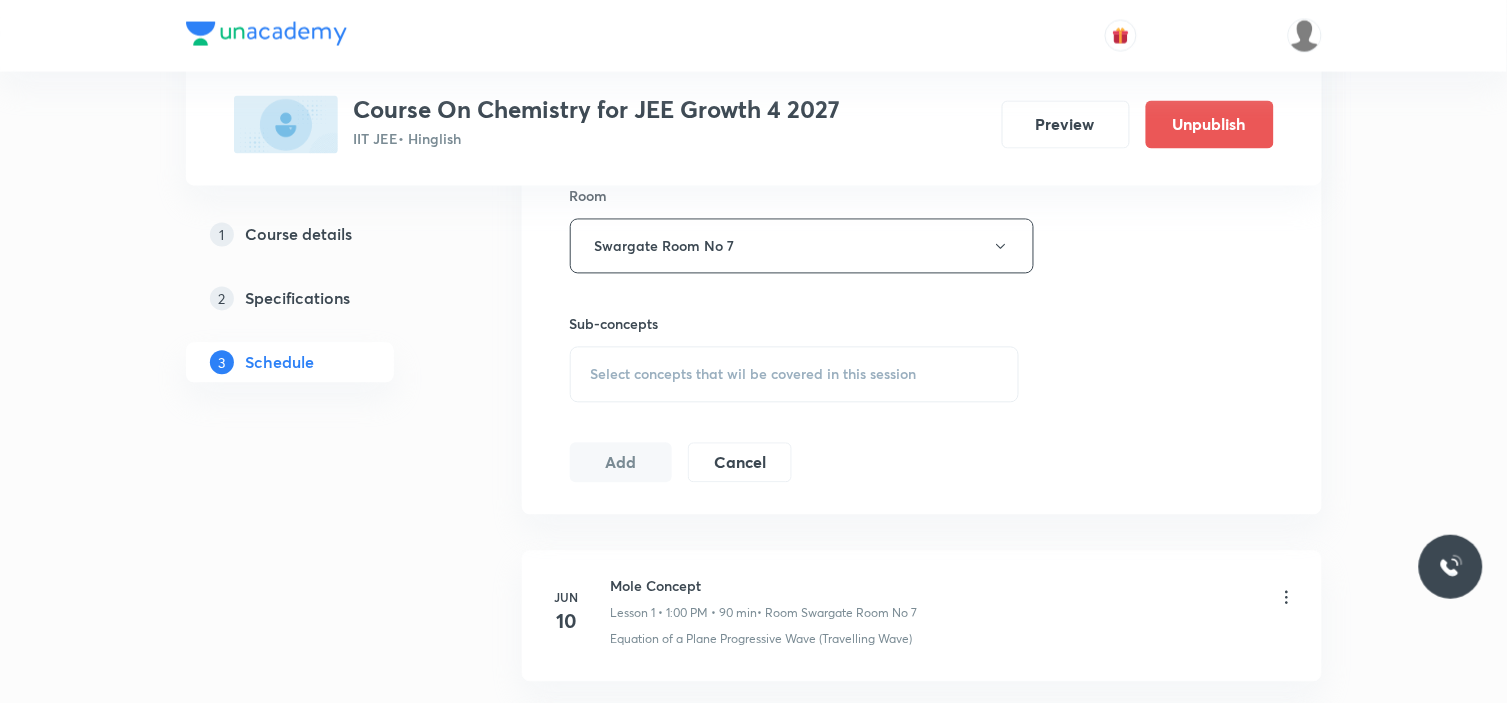 click on "Select concepts that wil be covered in this session" at bounding box center [795, 375] 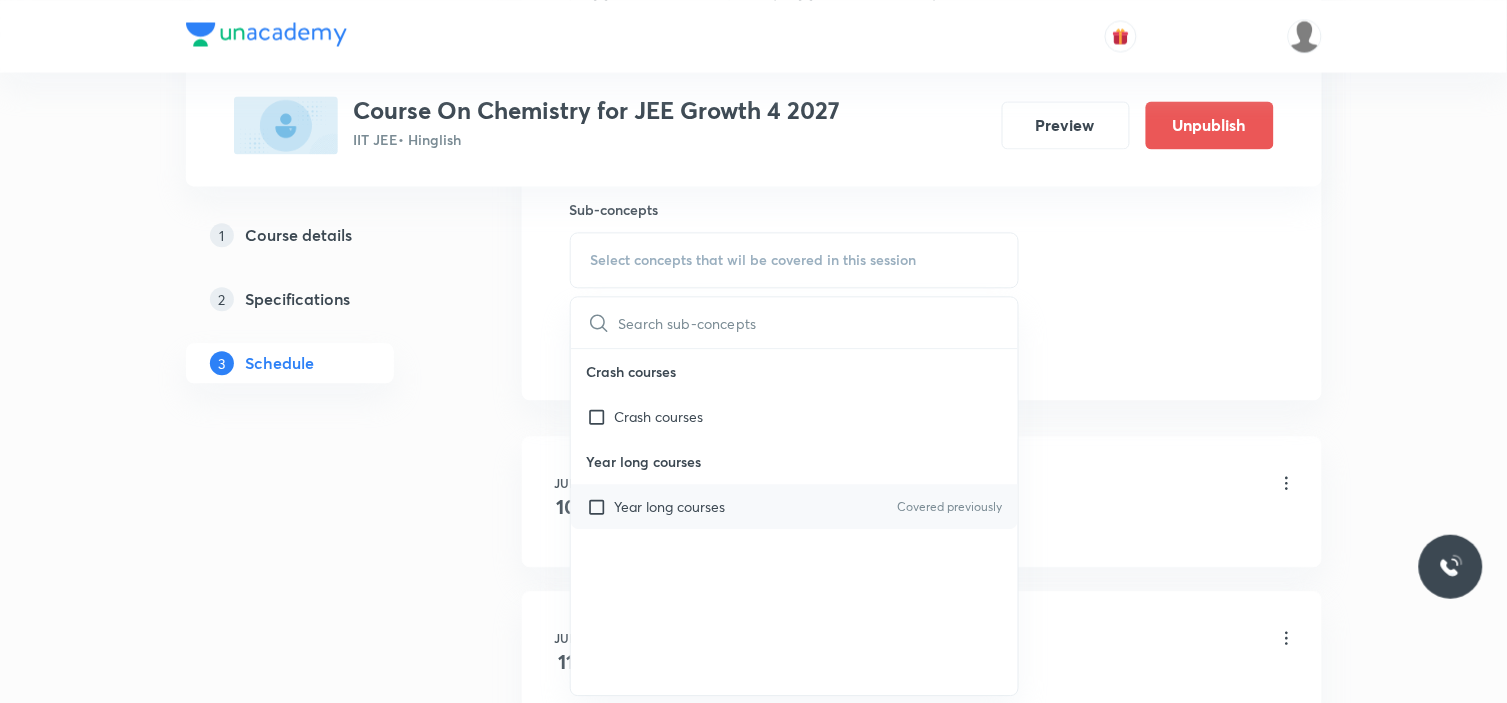 scroll, scrollTop: 1111, scrollLeft: 0, axis: vertical 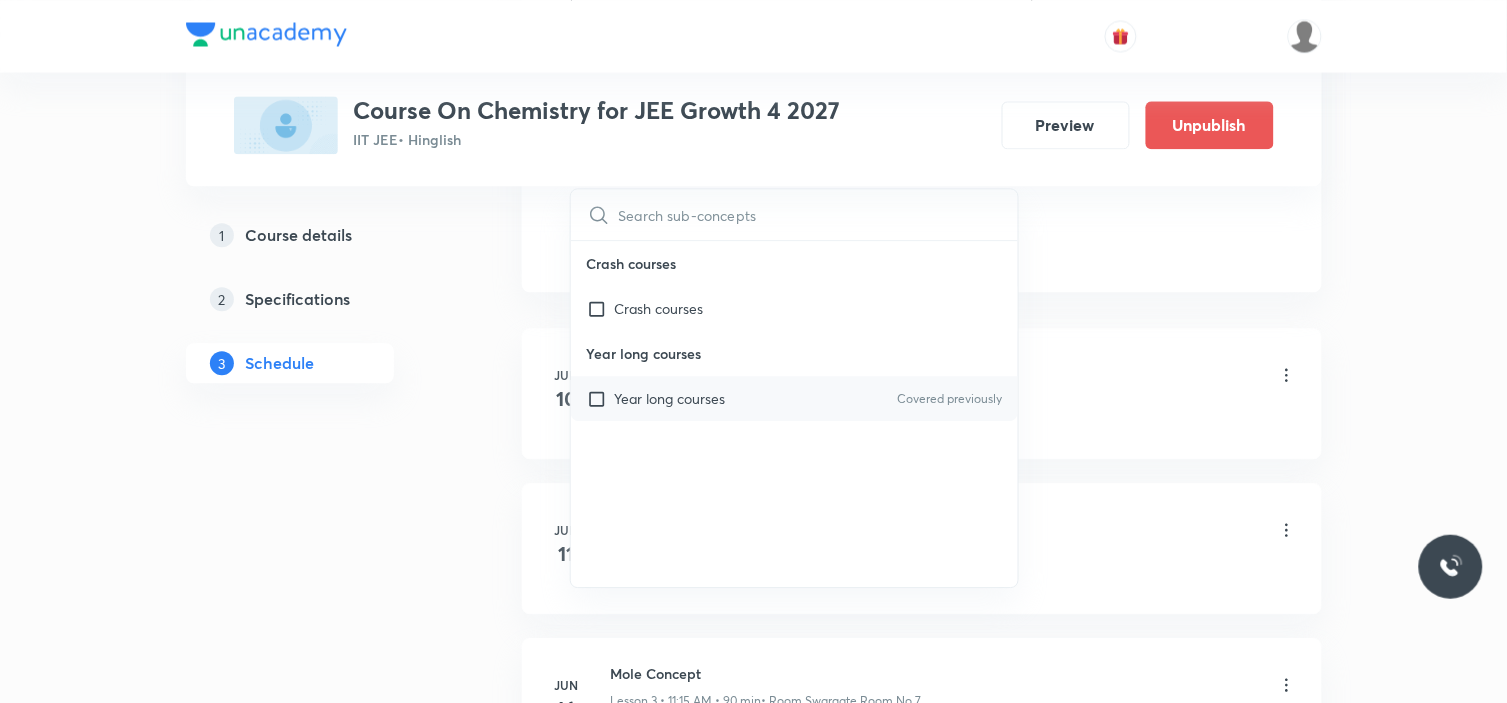click on "Year long courses" at bounding box center (670, 398) 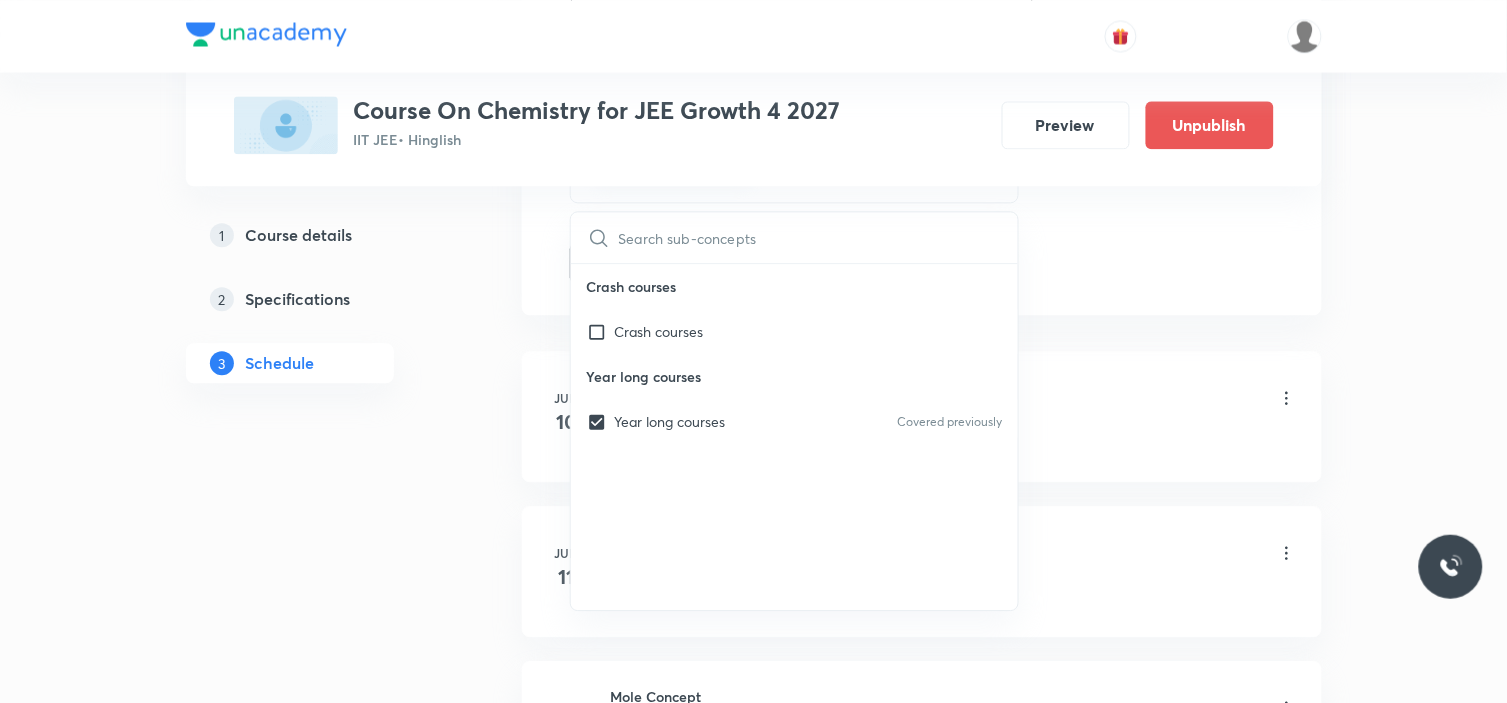 click on "Schedule 19  classes Session  20 Live class Session title 25/99 Electromagnetic induction ​ Schedule for Jul 15, 2025, 1:00 PM ​ Duration (in minutes) 90 ​   Session type Online Offline Room Swargate Room No 7 Sub-concepts Year long courses CLEAR ​ Crash courses Crash courses Year long courses Year long courses Covered previously Add Cancel Jun 10 Mole Concept Lesson 1 • 1:00 PM • 90 min  • Room Swargate Room No 7 Equation of a Plane Progressive Wave (Travelling Wave) Jun 11 Mole Concept Lesson 2 • 1:01 PM • 90 min  • Room Swargate Room No 7 Propagation of Disturbance Jun 16 Mole Concept Lesson 3 • 11:15 AM • 90 min  • Room Swargate Room No 7 Travelling Wave Model Jun 17 Mole Concept Lesson 4 • 1:00 PM • 90 min  • Room Swargate Room No 7 Sinusoidal Waves on strings  Jun 18 Mole Concept Lesson 5 • 1:00 PM • 90 min  • Room Swargate Room No 7 Speed of Waves on String  Jun 21 Mole Concept Lesson 6 • 11:15 AM • 90 min  • Room Swargate Room No 7 Jun 23 Mole Concept" at bounding box center [922, 1325] 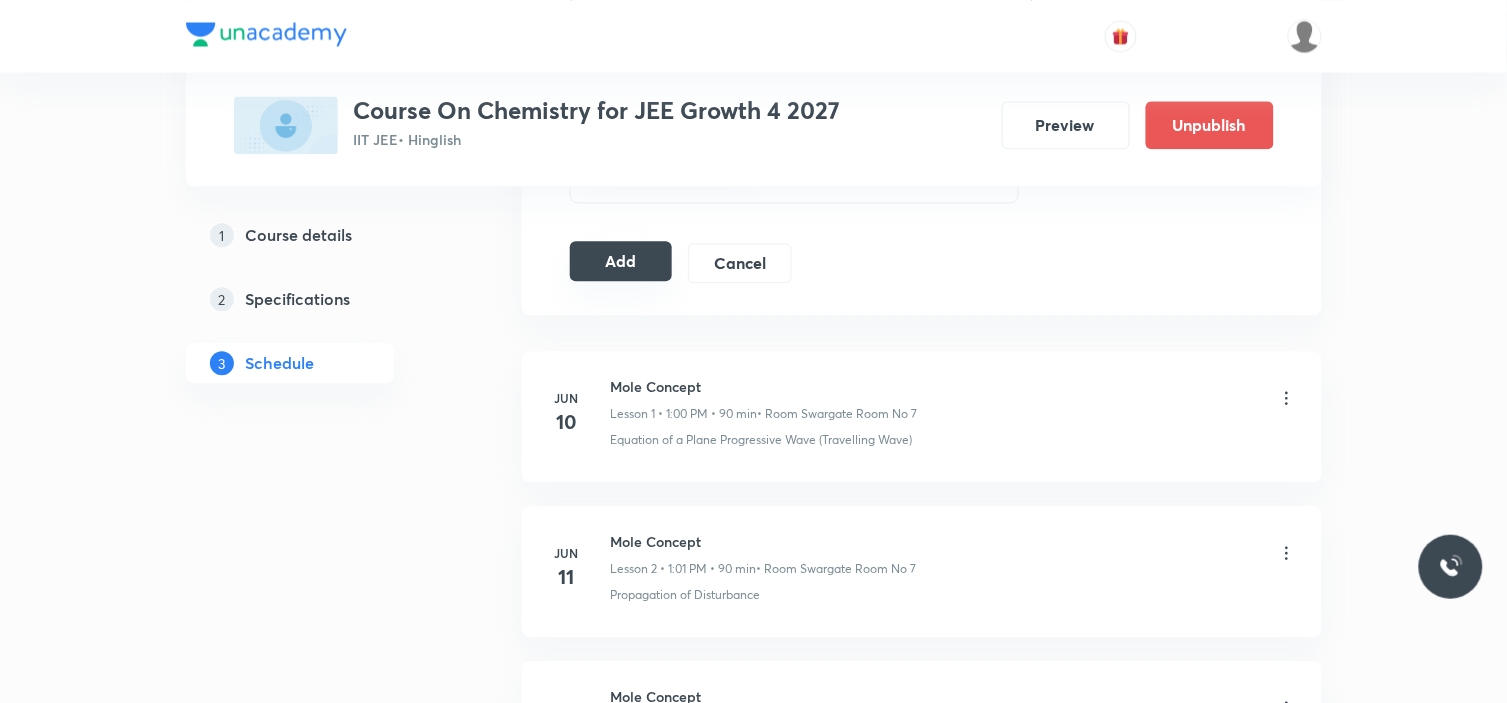 click on "Add" at bounding box center (621, 261) 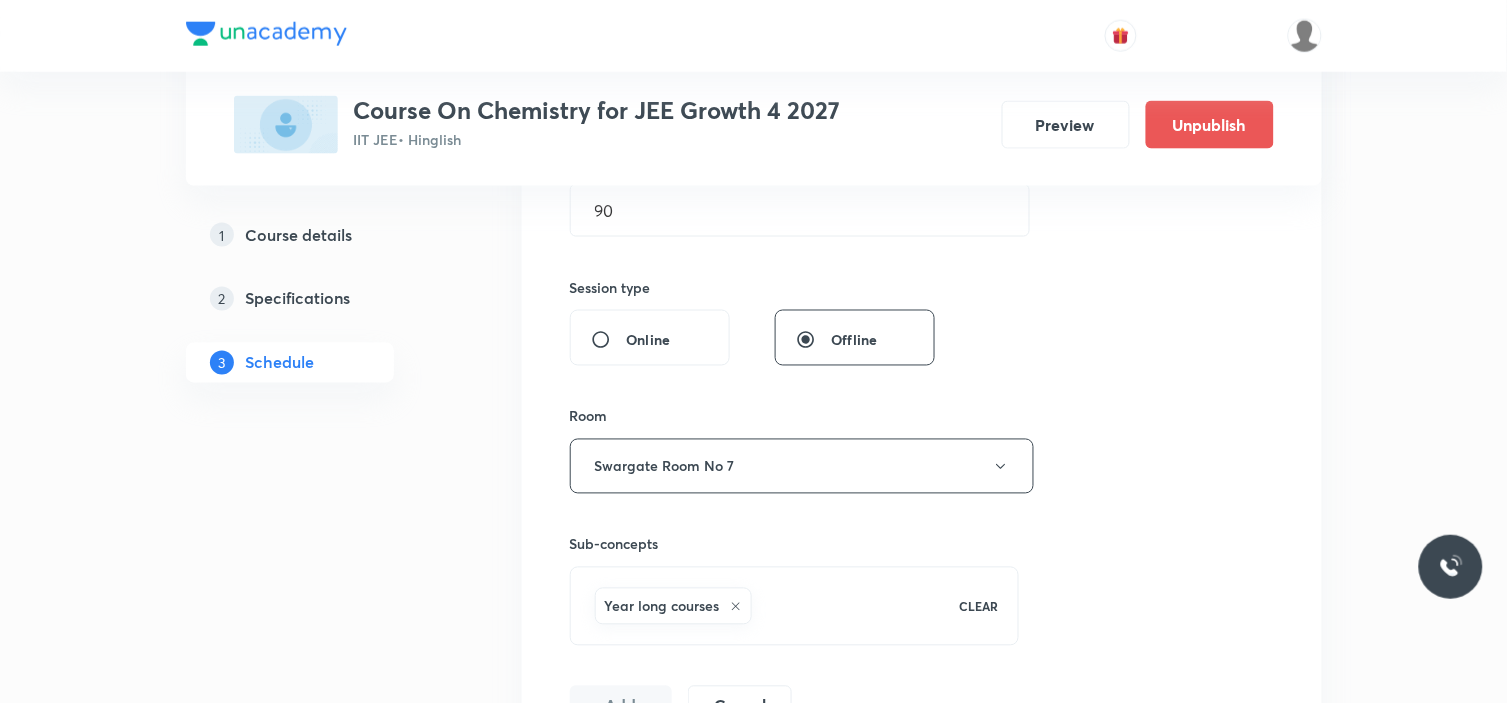 scroll, scrollTop: 666, scrollLeft: 0, axis: vertical 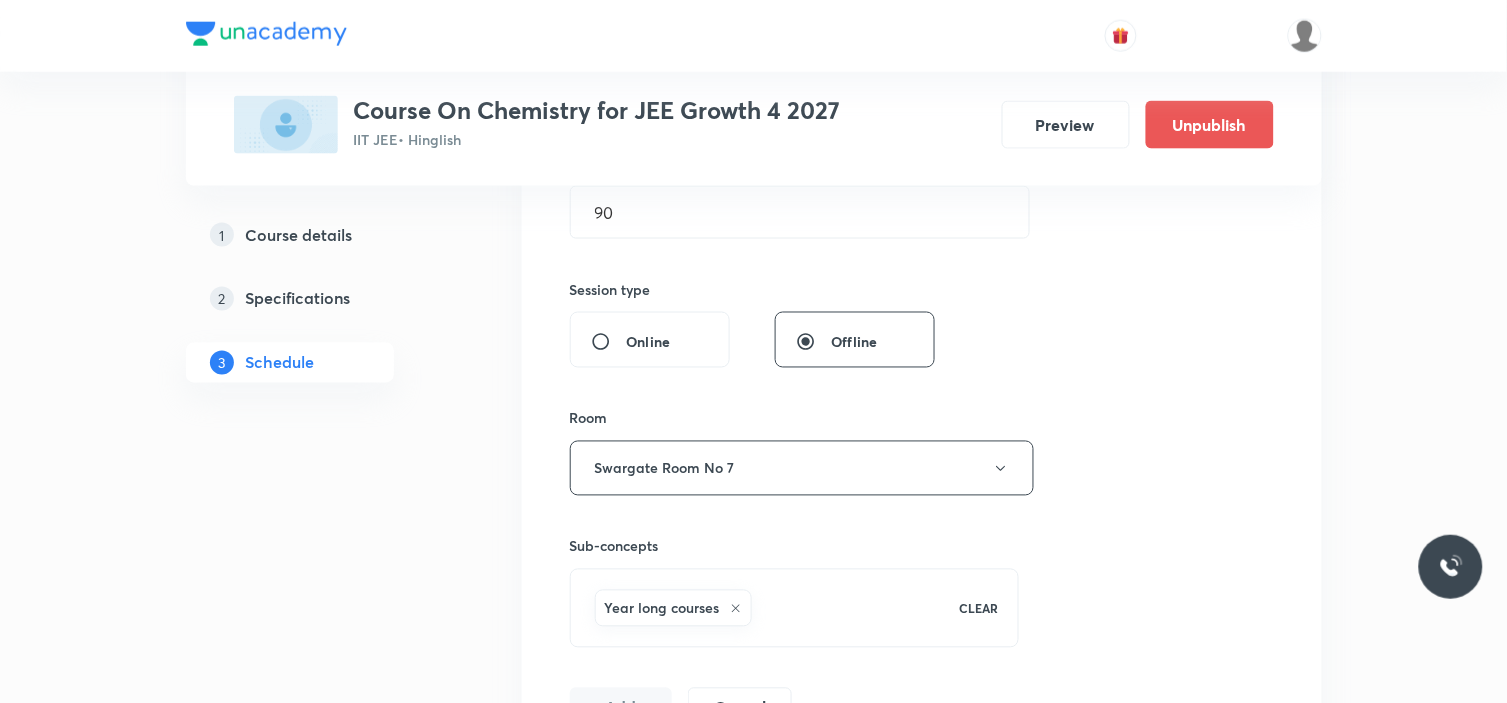 type 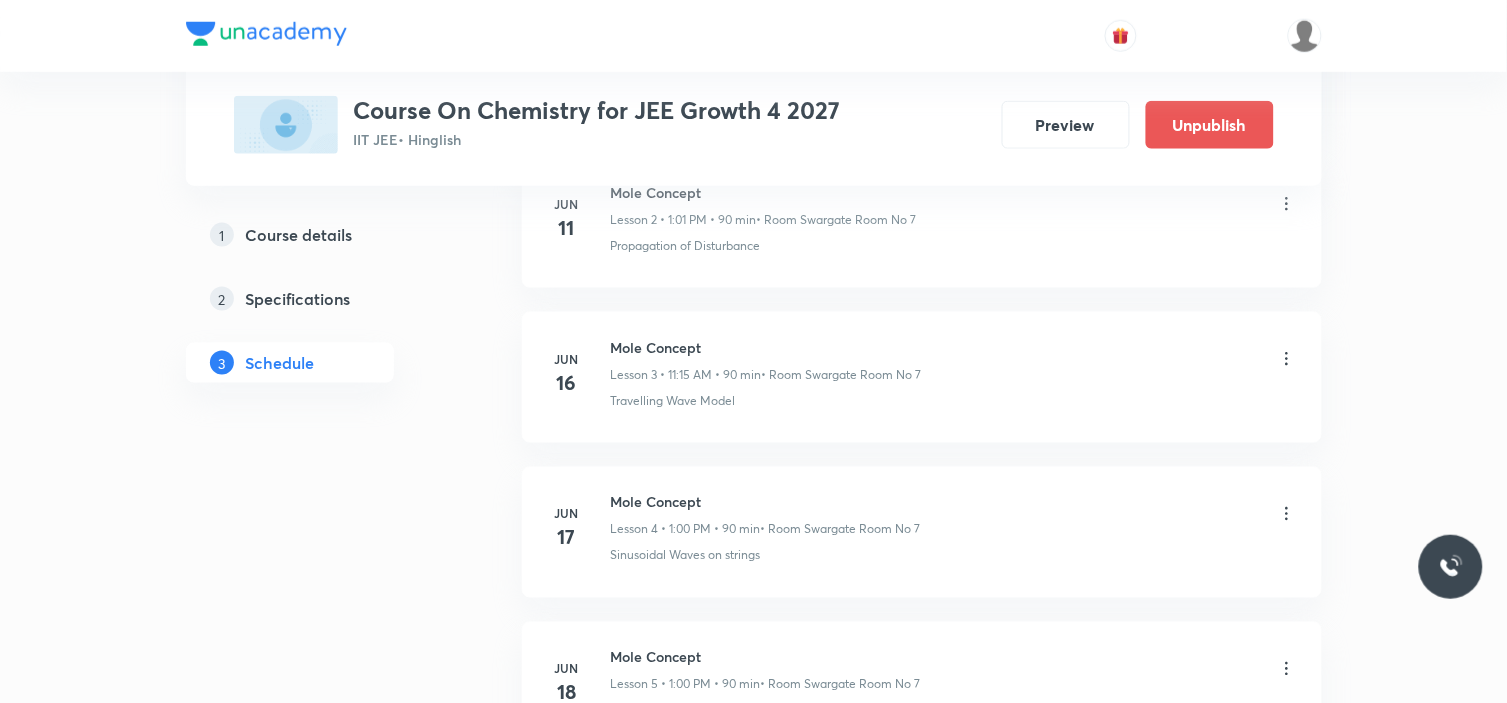 scroll, scrollTop: 111, scrollLeft: 0, axis: vertical 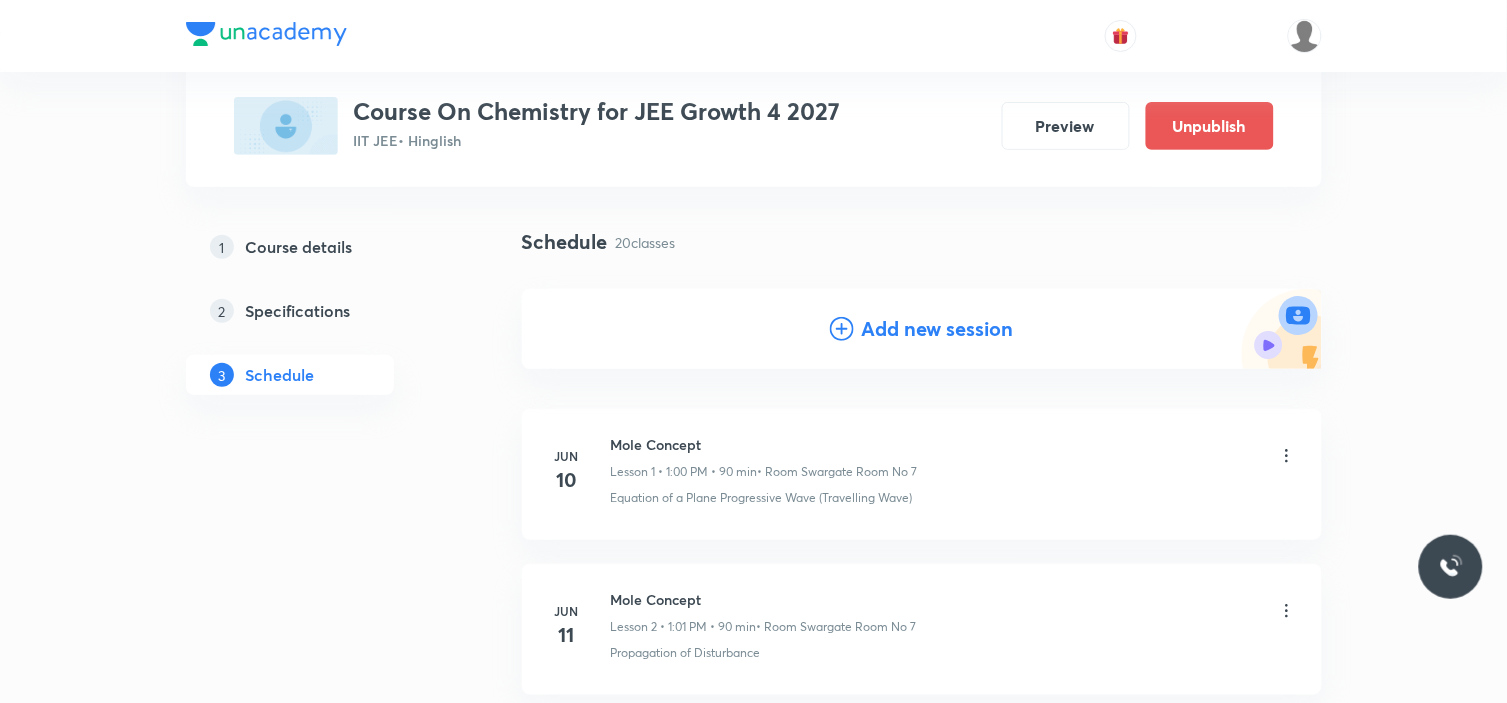 click on "Add new session" at bounding box center (938, 329) 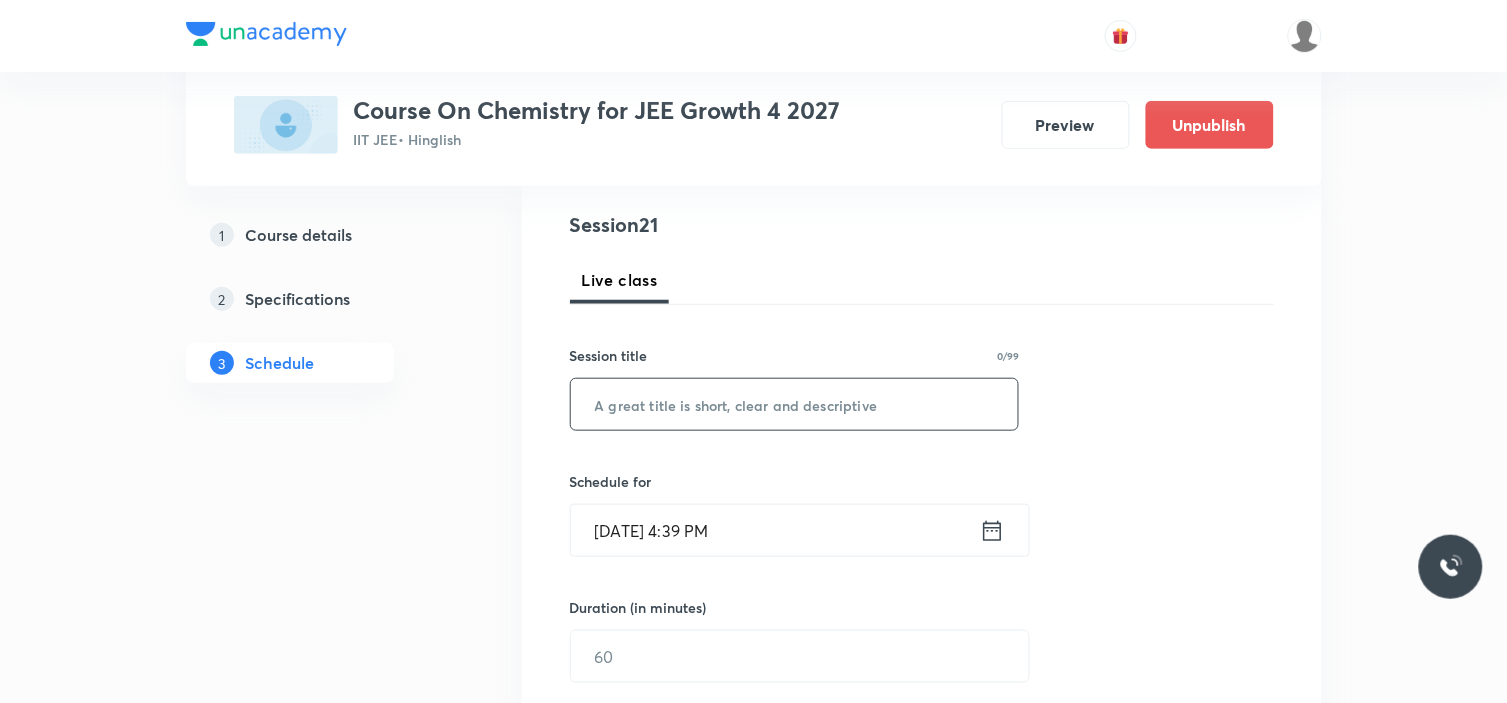 click at bounding box center (795, 404) 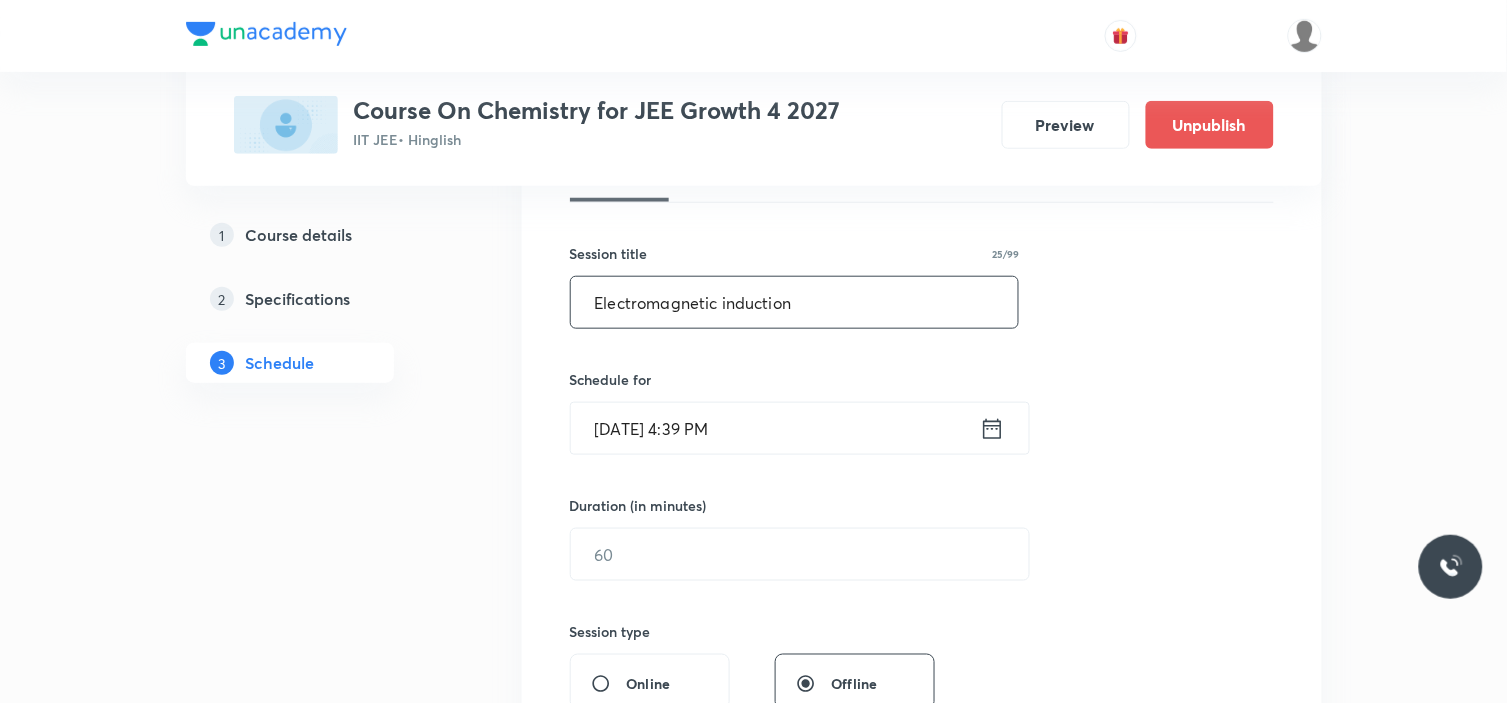 scroll, scrollTop: 444, scrollLeft: 0, axis: vertical 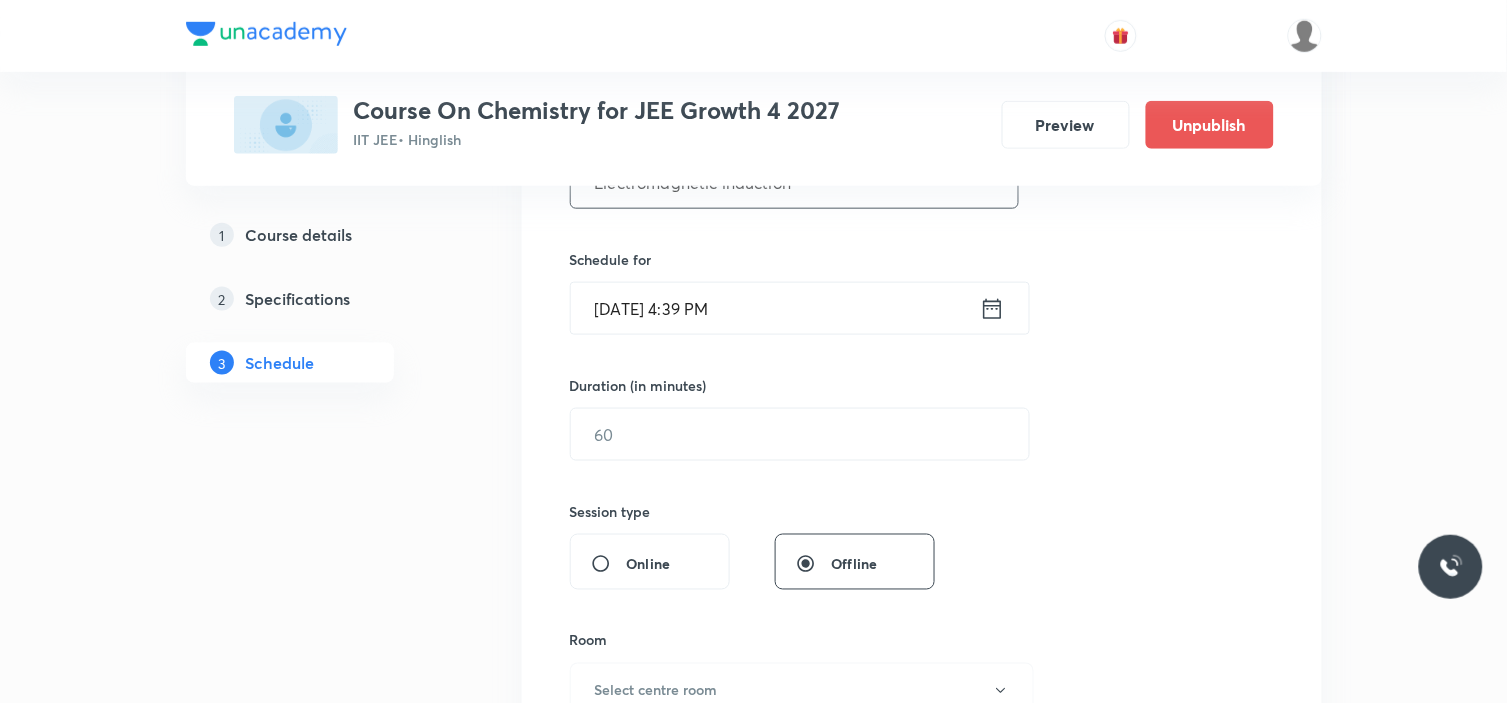 type on "Electromagnetic induction" 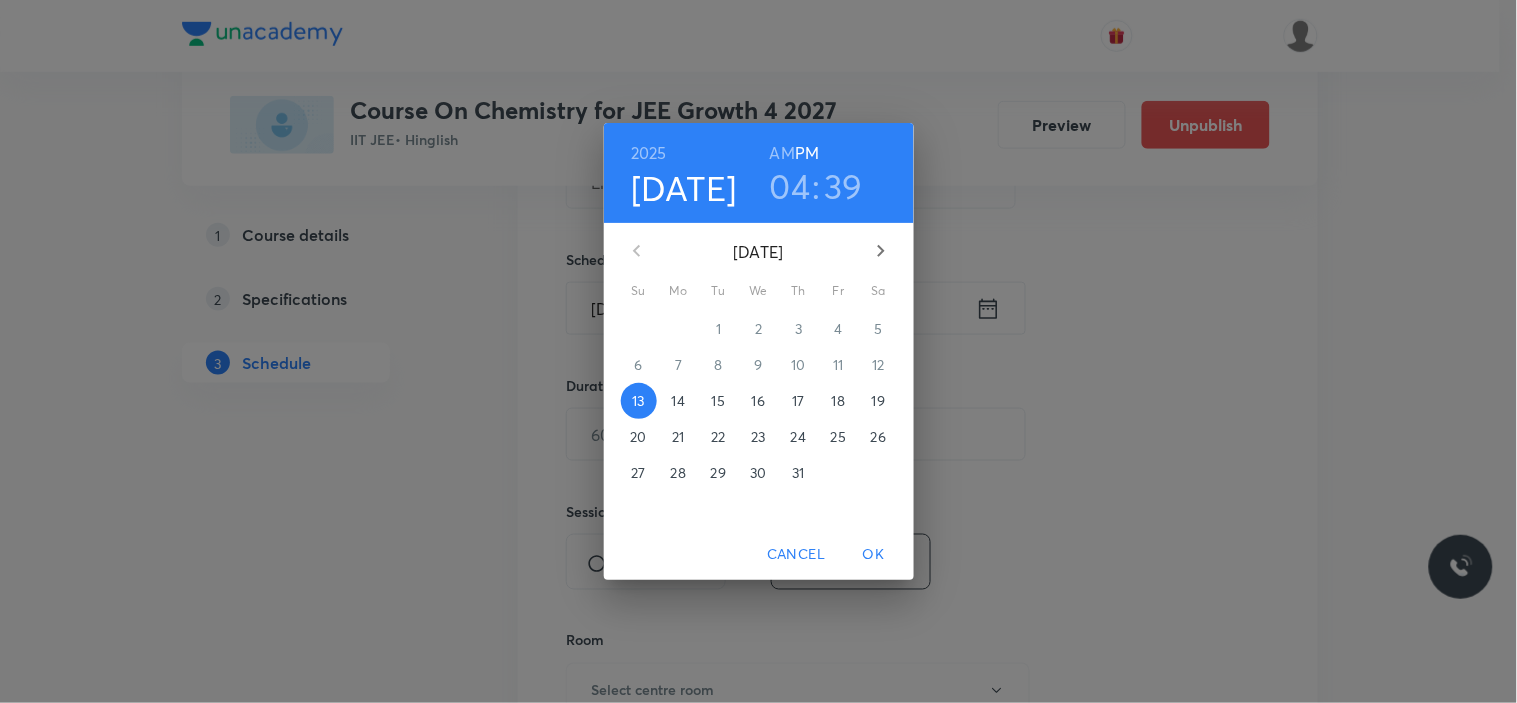 click on "19" at bounding box center (878, 401) 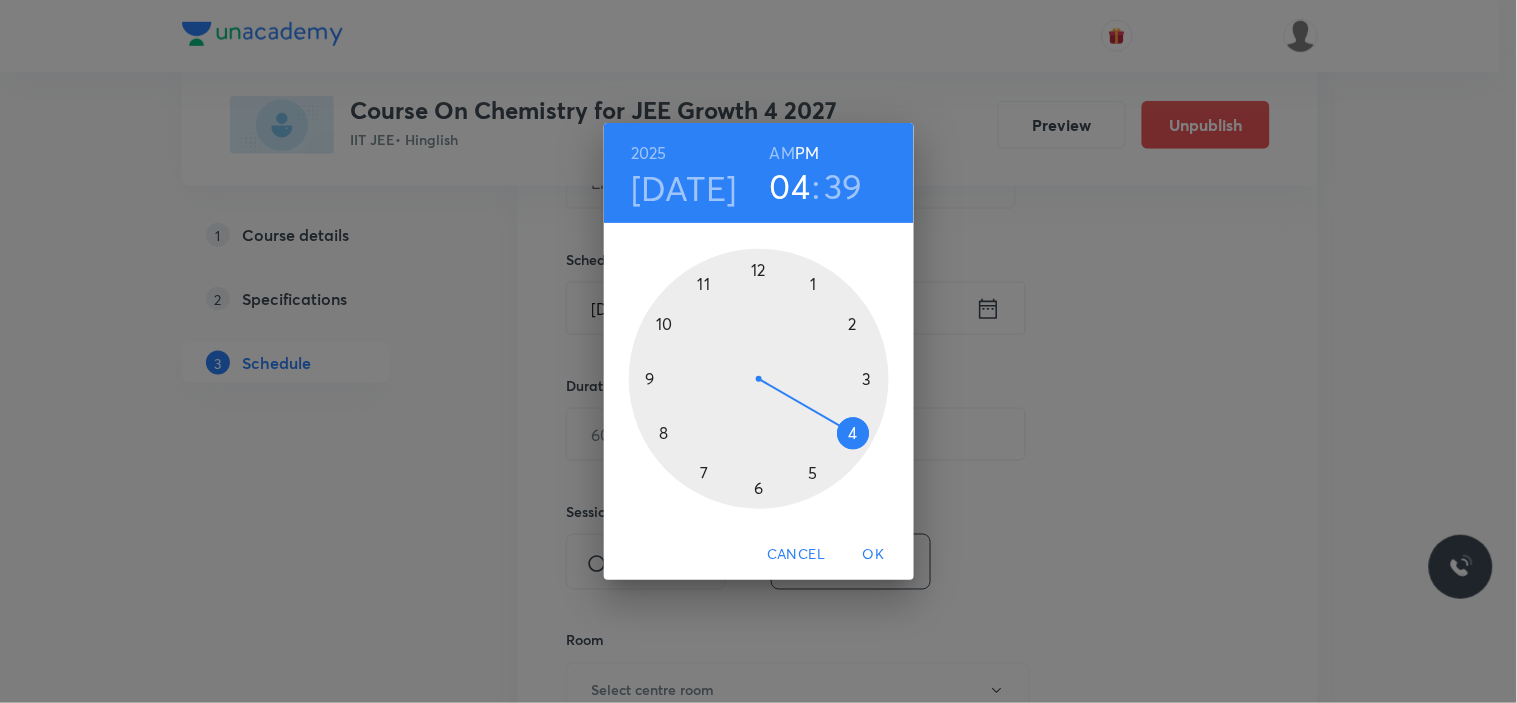 click on "AM" at bounding box center [782, 153] 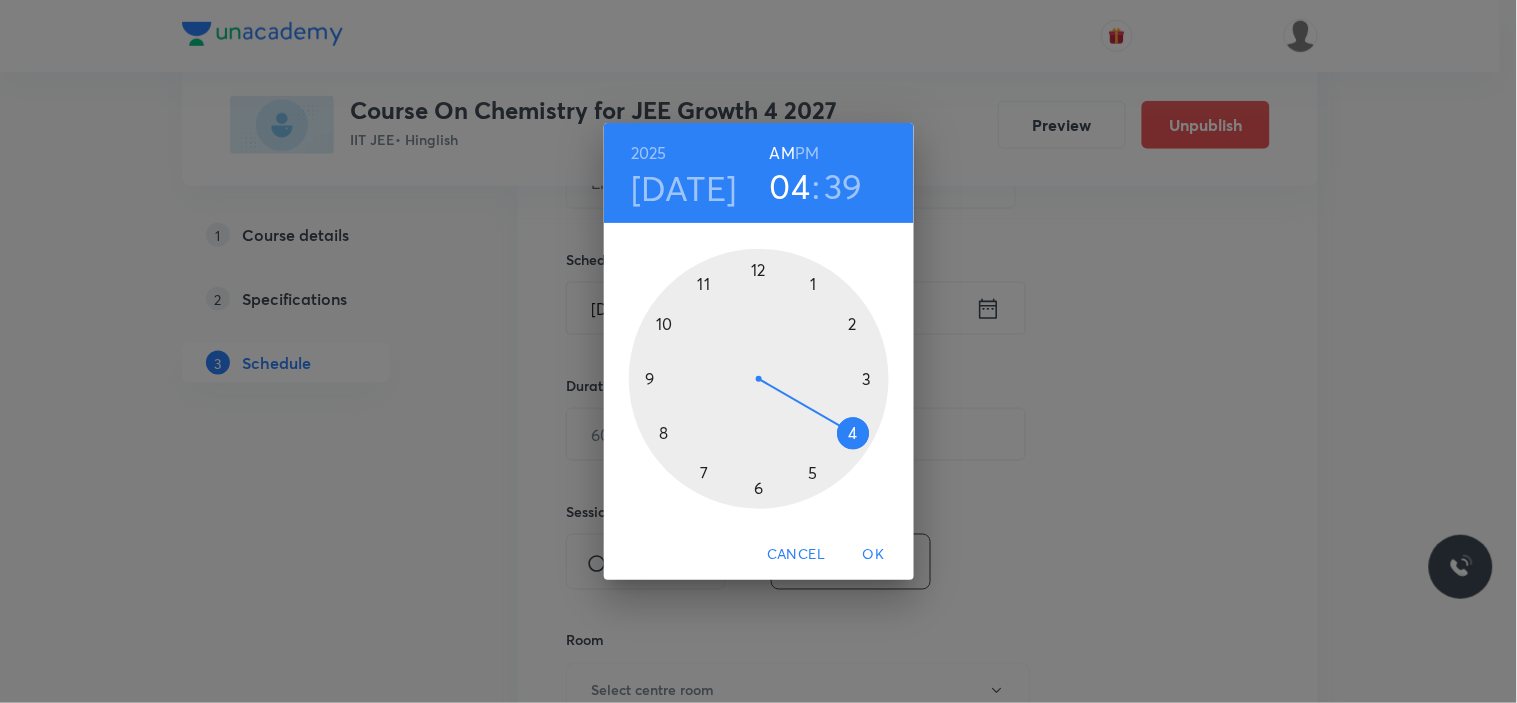 click at bounding box center [759, 379] 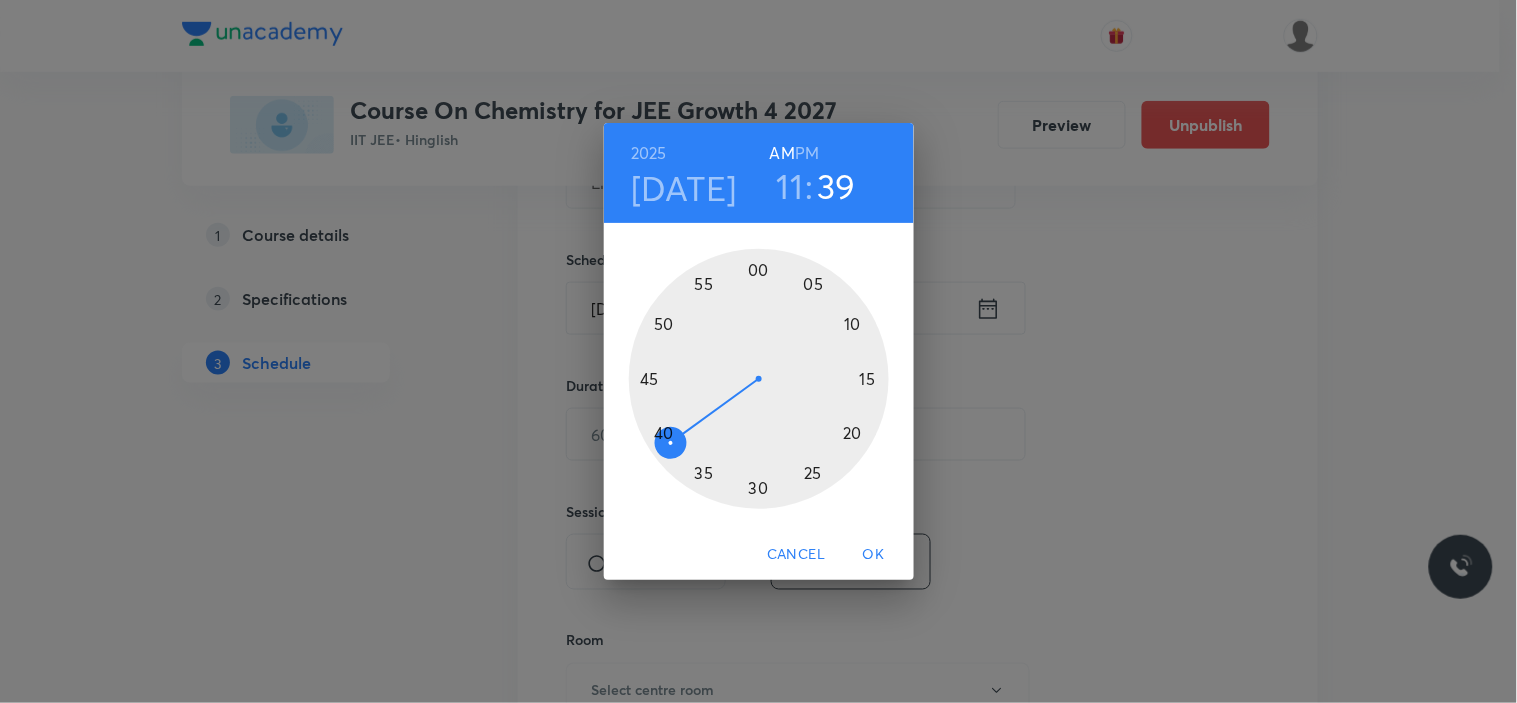 click at bounding box center (759, 379) 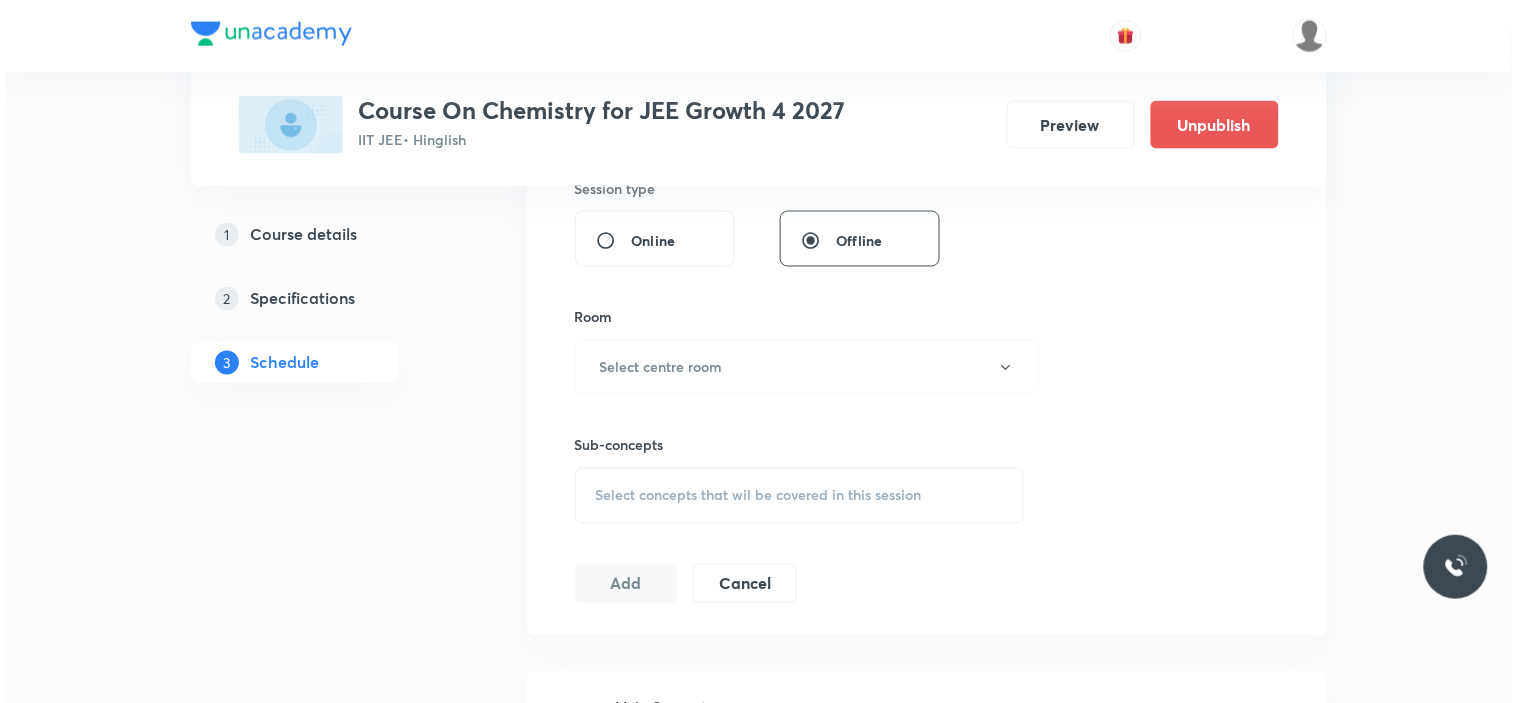 scroll, scrollTop: 777, scrollLeft: 0, axis: vertical 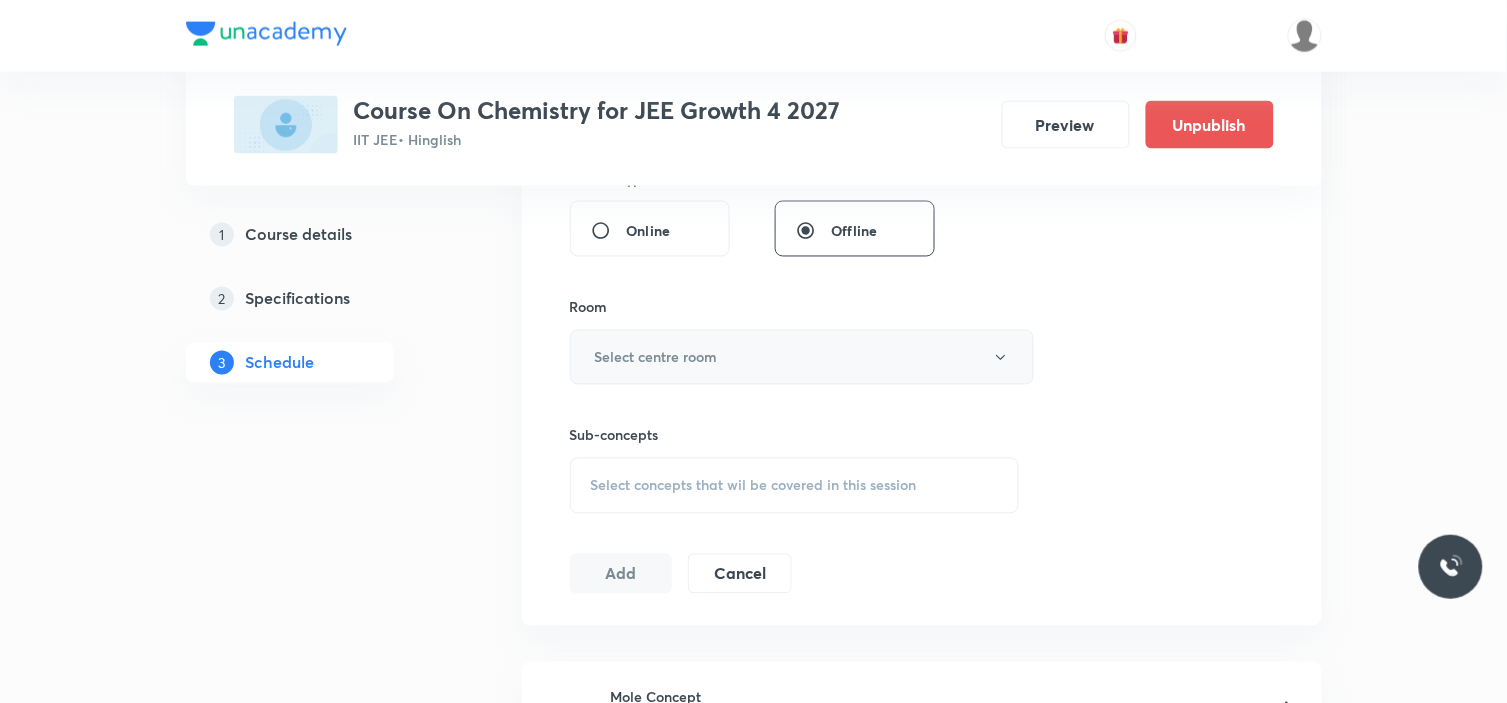 click on "Select centre room" at bounding box center [802, 357] 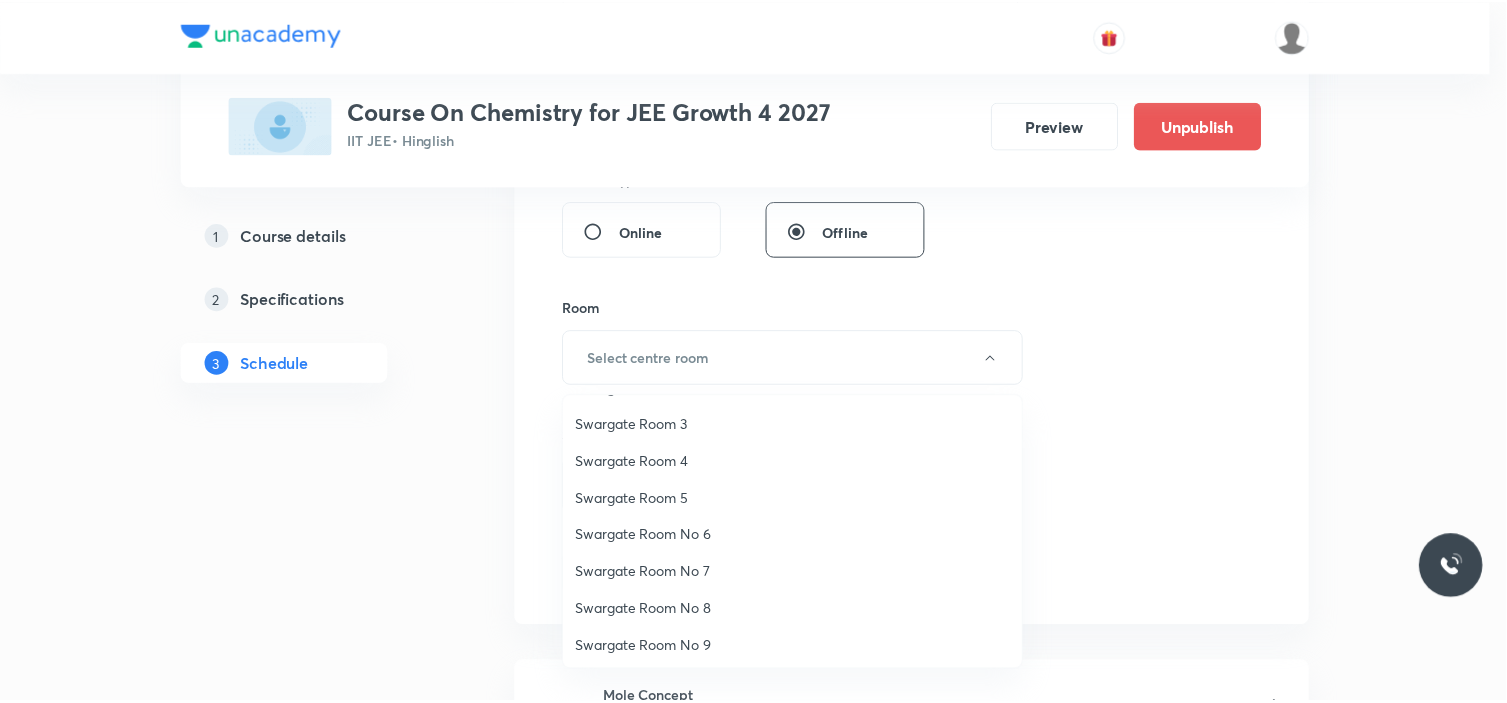 scroll, scrollTop: 111, scrollLeft: 0, axis: vertical 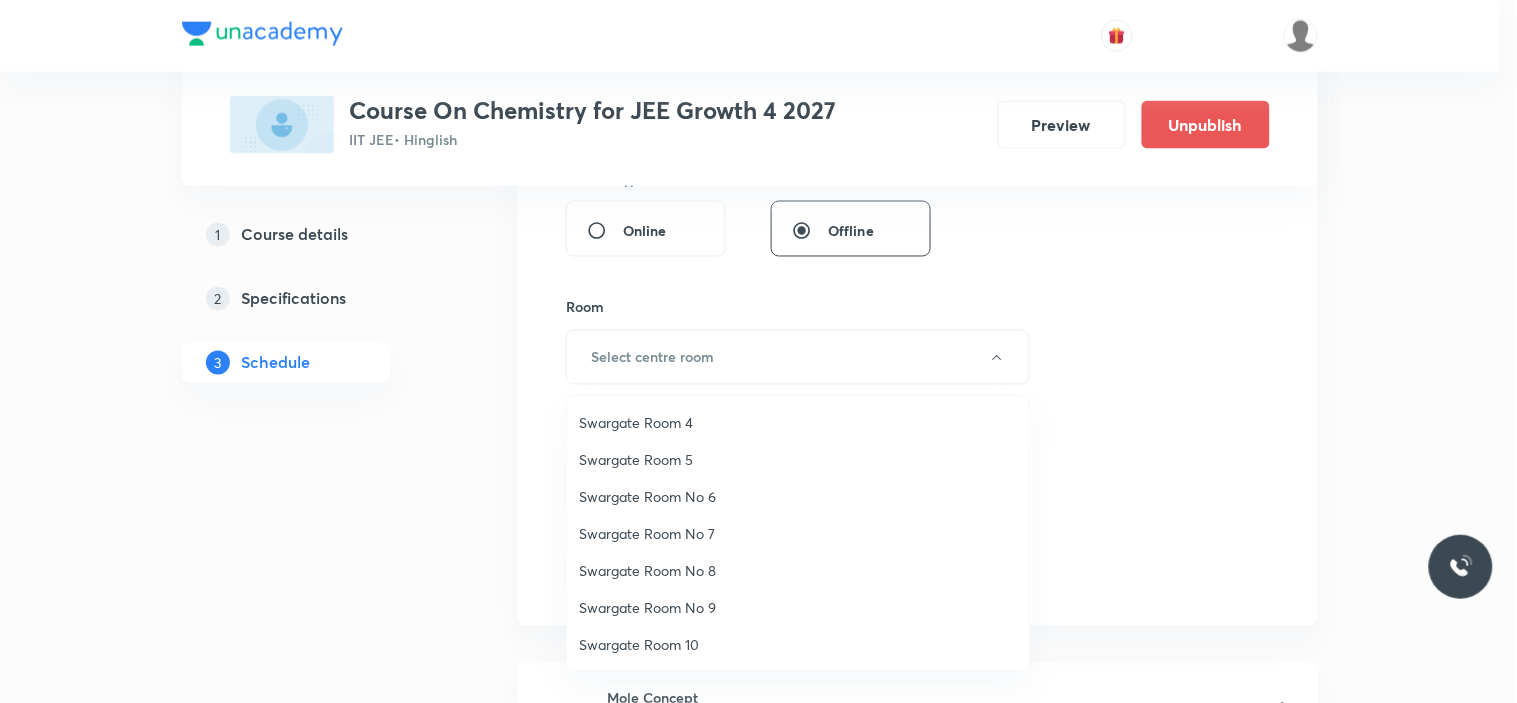 click on "Swargate Room No 7" at bounding box center [798, 533] 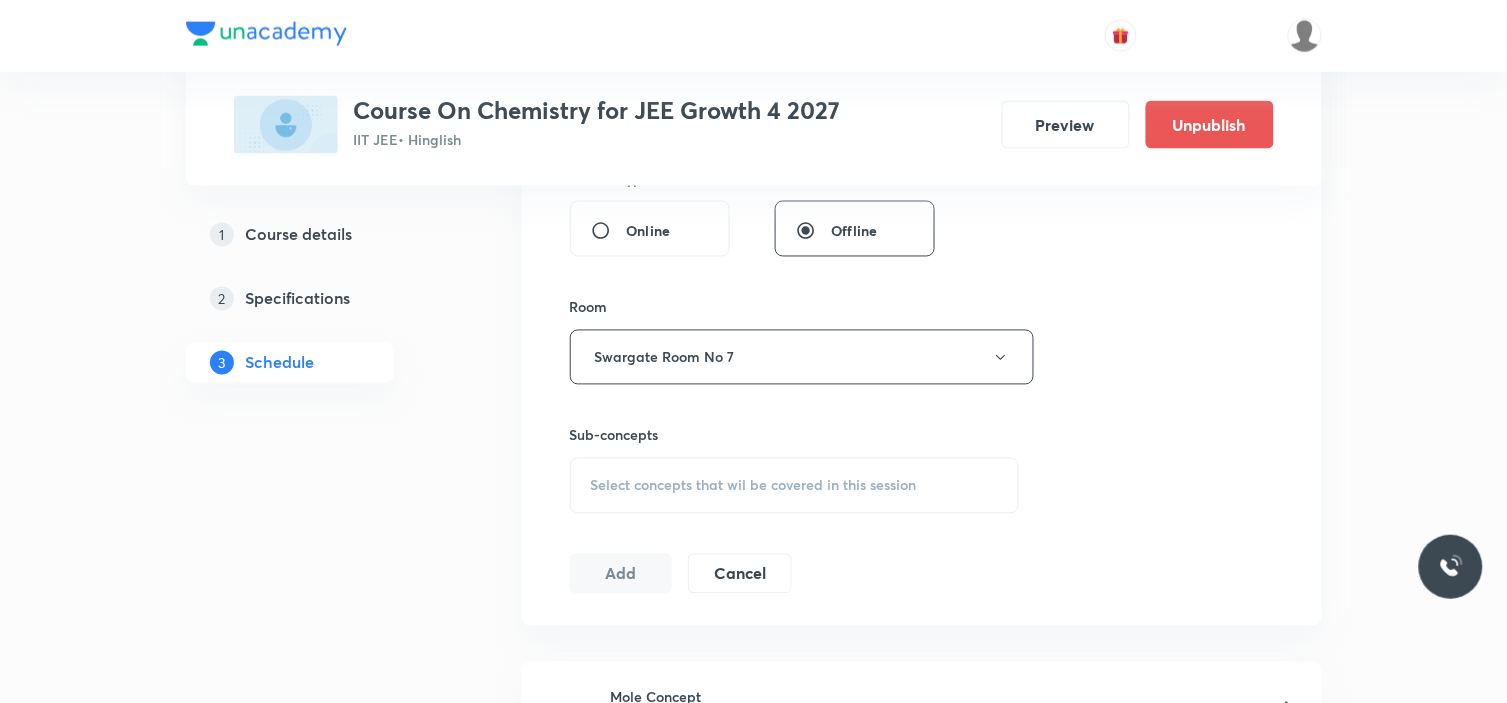 drag, startPoint x: 782, startPoint y: 461, endPoint x: 782, endPoint y: 487, distance: 26 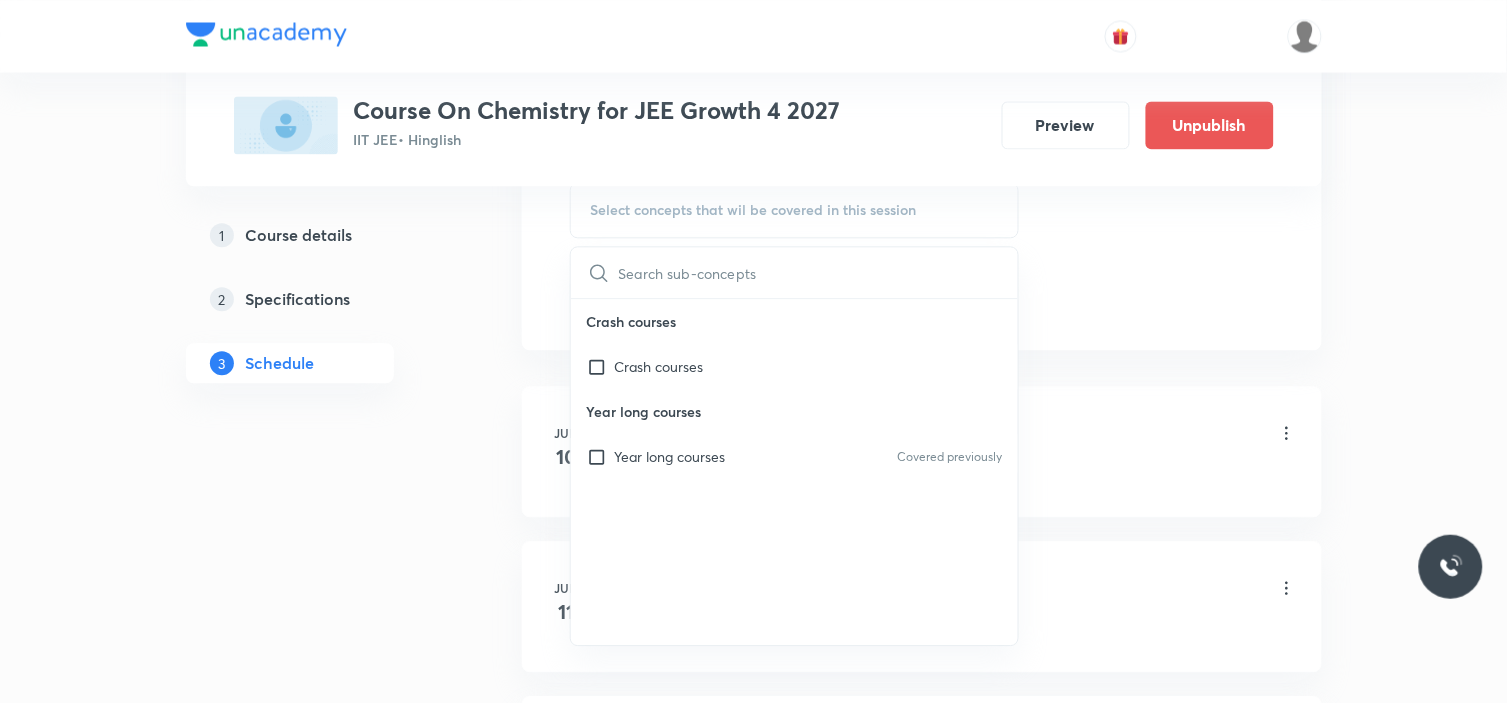 scroll, scrollTop: 1111, scrollLeft: 0, axis: vertical 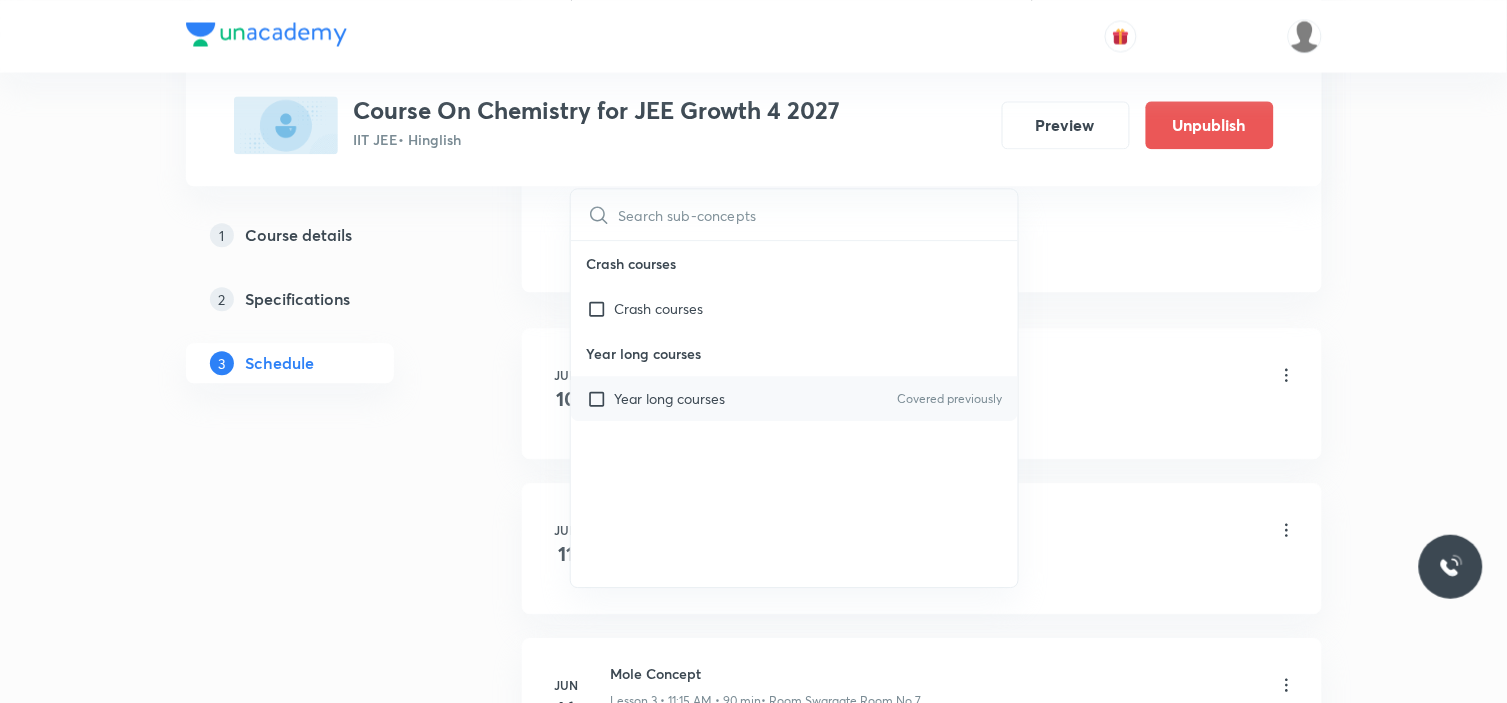 click on "Year long courses" at bounding box center (670, 398) 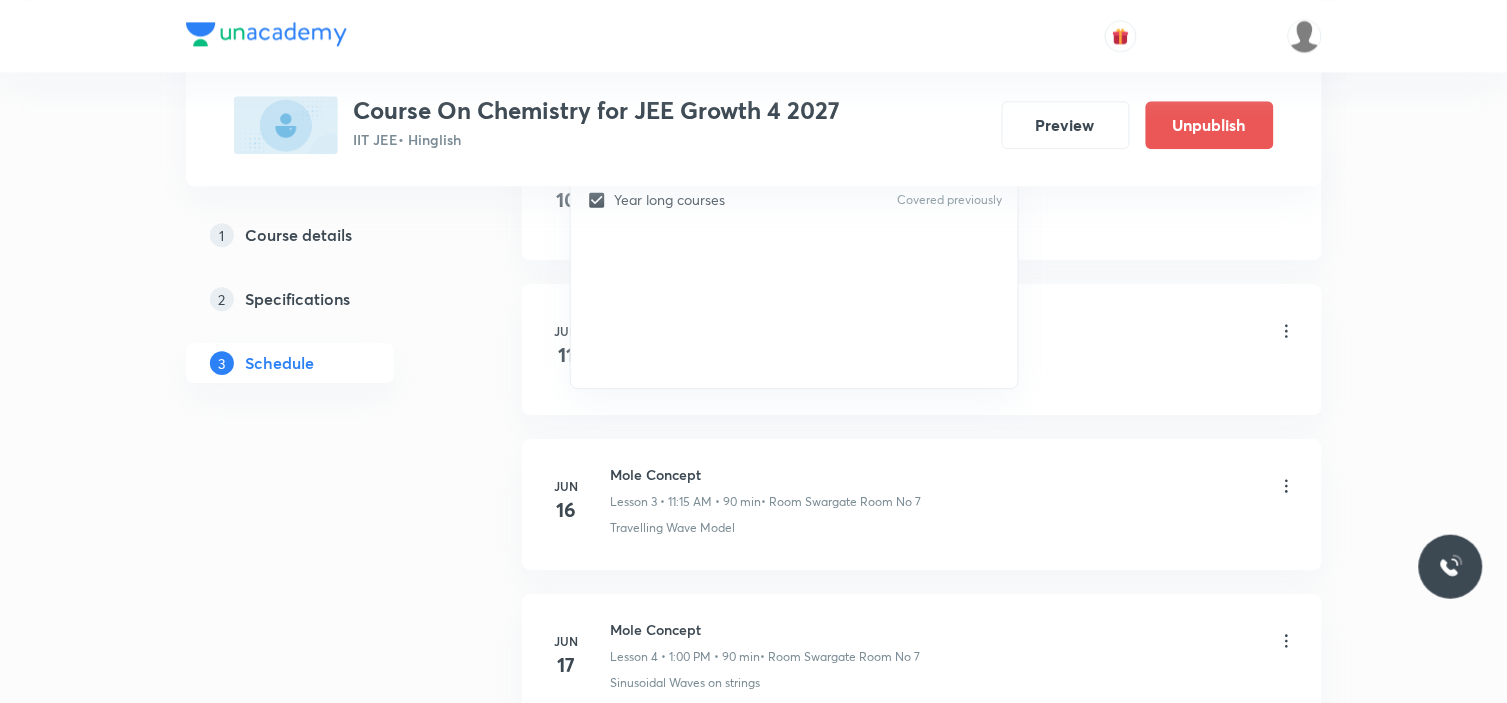 click on "Plus Courses Course On Chemistry for JEE Growth 4 2027 IIT JEE  • Hinglish Preview Unpublish 1 Course details 2 Specifications 3 Schedule Schedule 20  classes Session  21 Live class Session title 25/99 Electromagnetic induction ​ Schedule for Jul 19, 2025, 11:15 AM ​ Duration (in minutes) ​   Session type Online Offline Room Swargate Room No 7 Sub-concepts Year long courses CLEAR ​ Crash courses Crash courses Year long courses Year long courses Covered previously Add Cancel Jun 10 Mole Concept Lesson 1 • 1:00 PM • 90 min  • Room Swargate Room No 7 Equation of a Plane Progressive Wave (Travelling Wave) Jun 11 Mole Concept Lesson 2 • 1:01 PM • 90 min  • Room Swargate Room No 7 Propagation of Disturbance Jun 16 Mole Concept Lesson 3 • 11:15 AM • 90 min  • Room Swargate Room No 7 Travelling Wave Model Jun 17 Mole Concept Lesson 4 • 1:00 PM • 90 min  • Room Swargate Room No 7 Sinusoidal Waves on strings  Jun 18 Mole Concept Lesson 5 • 1:00 PM • 90 min Jun 21 Mole Concept 1" at bounding box center (754, 1068) 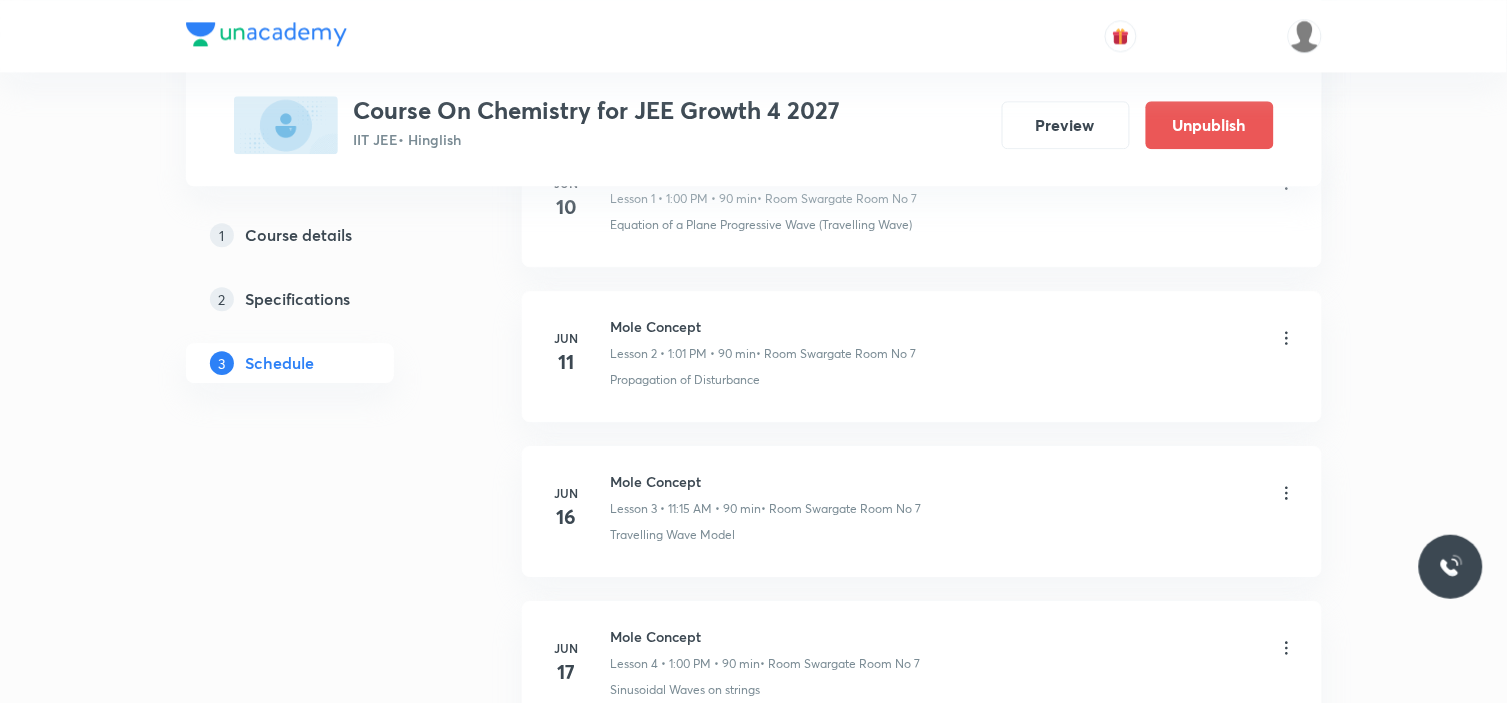 scroll, scrollTop: 1111, scrollLeft: 0, axis: vertical 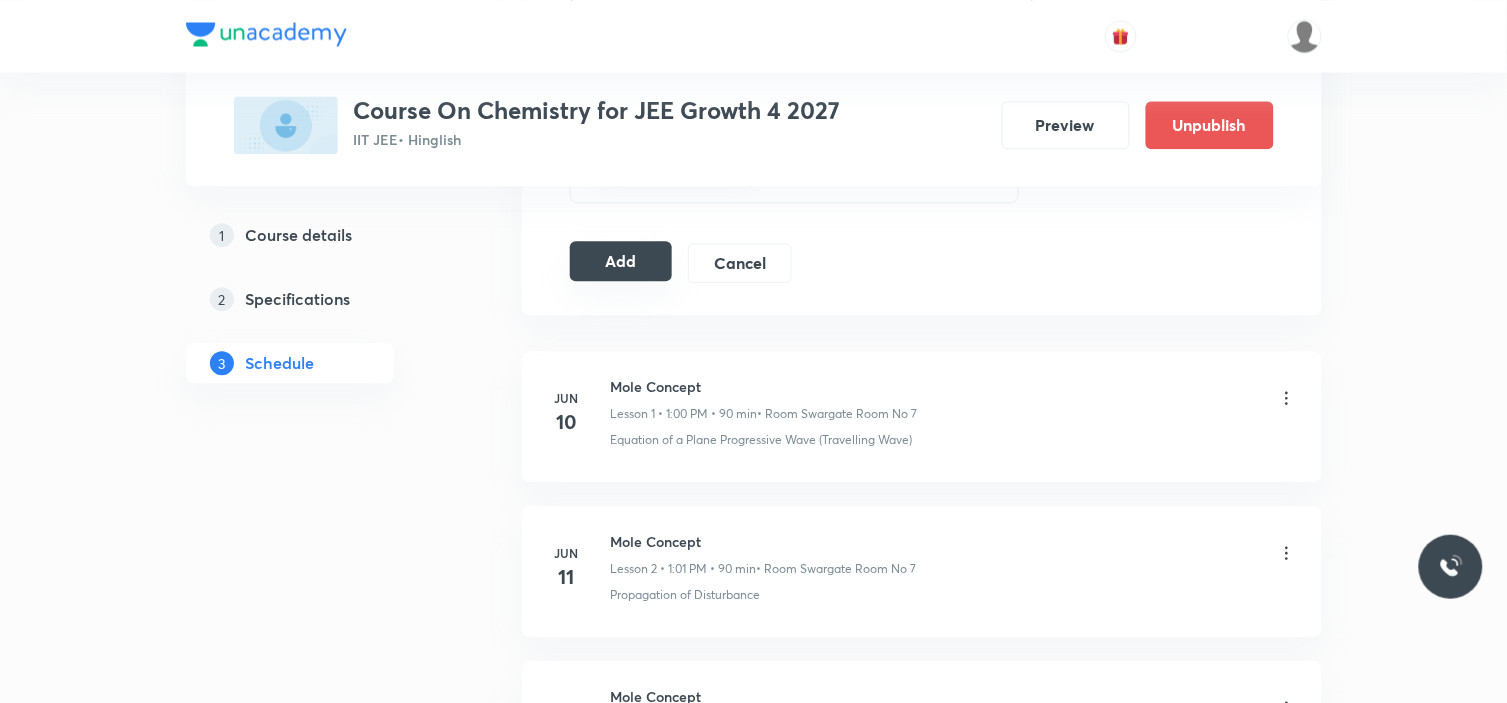 click on "Add" at bounding box center [621, 261] 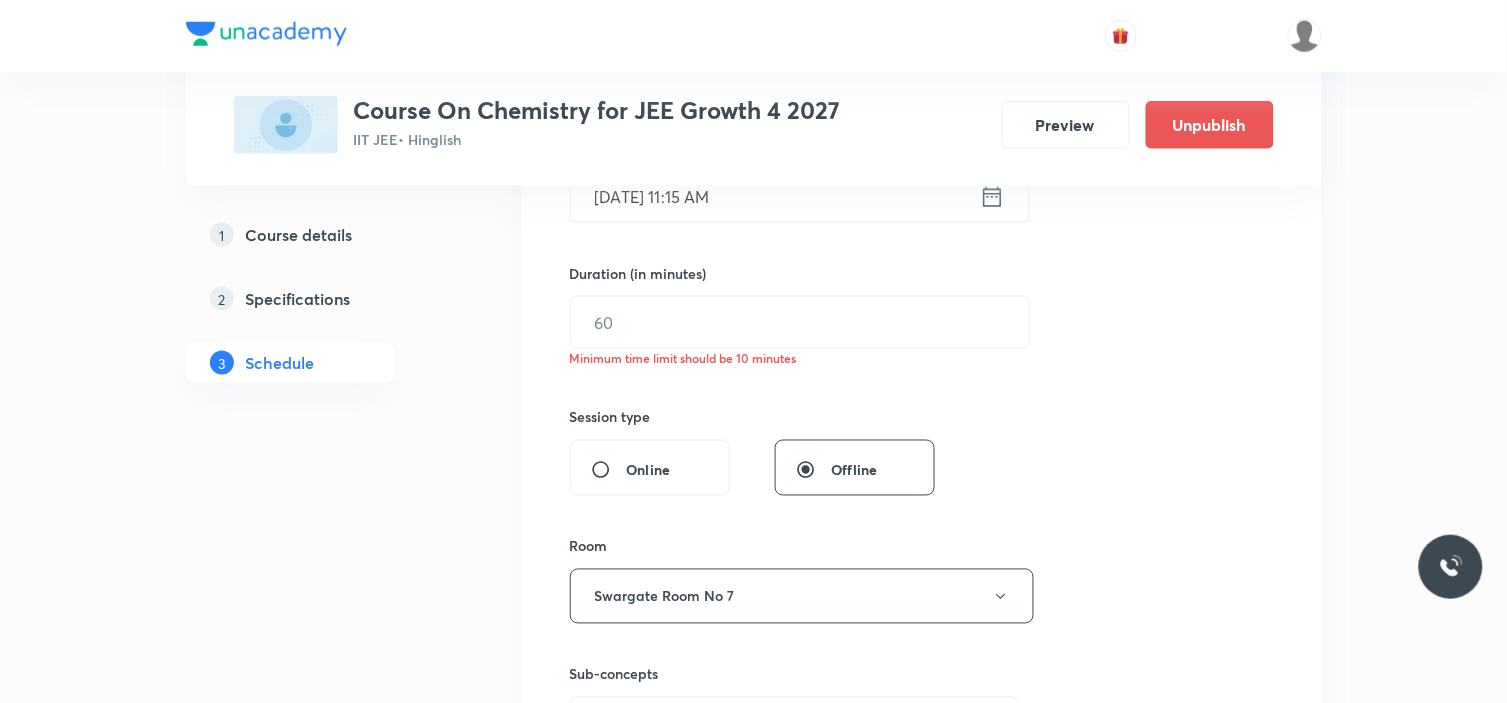 scroll, scrollTop: 555, scrollLeft: 0, axis: vertical 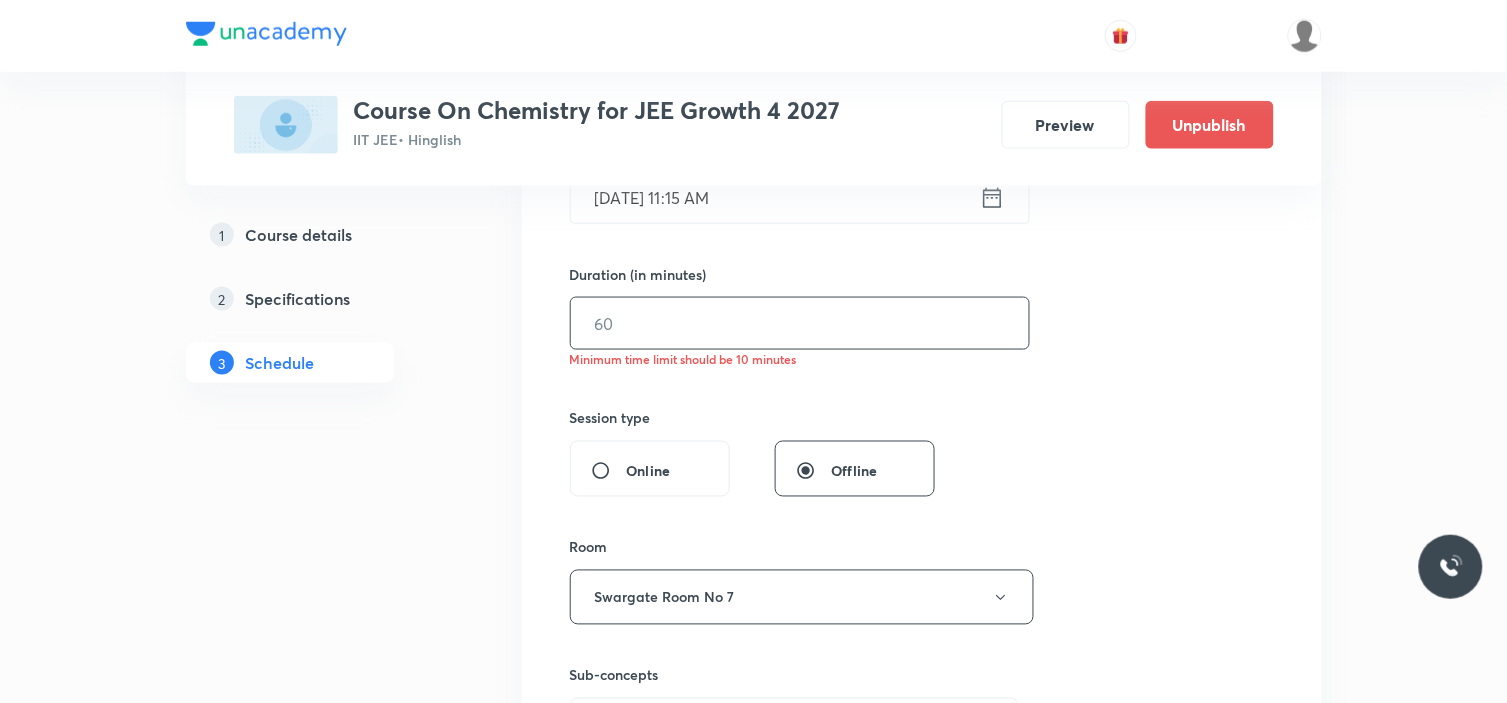 click at bounding box center (800, 323) 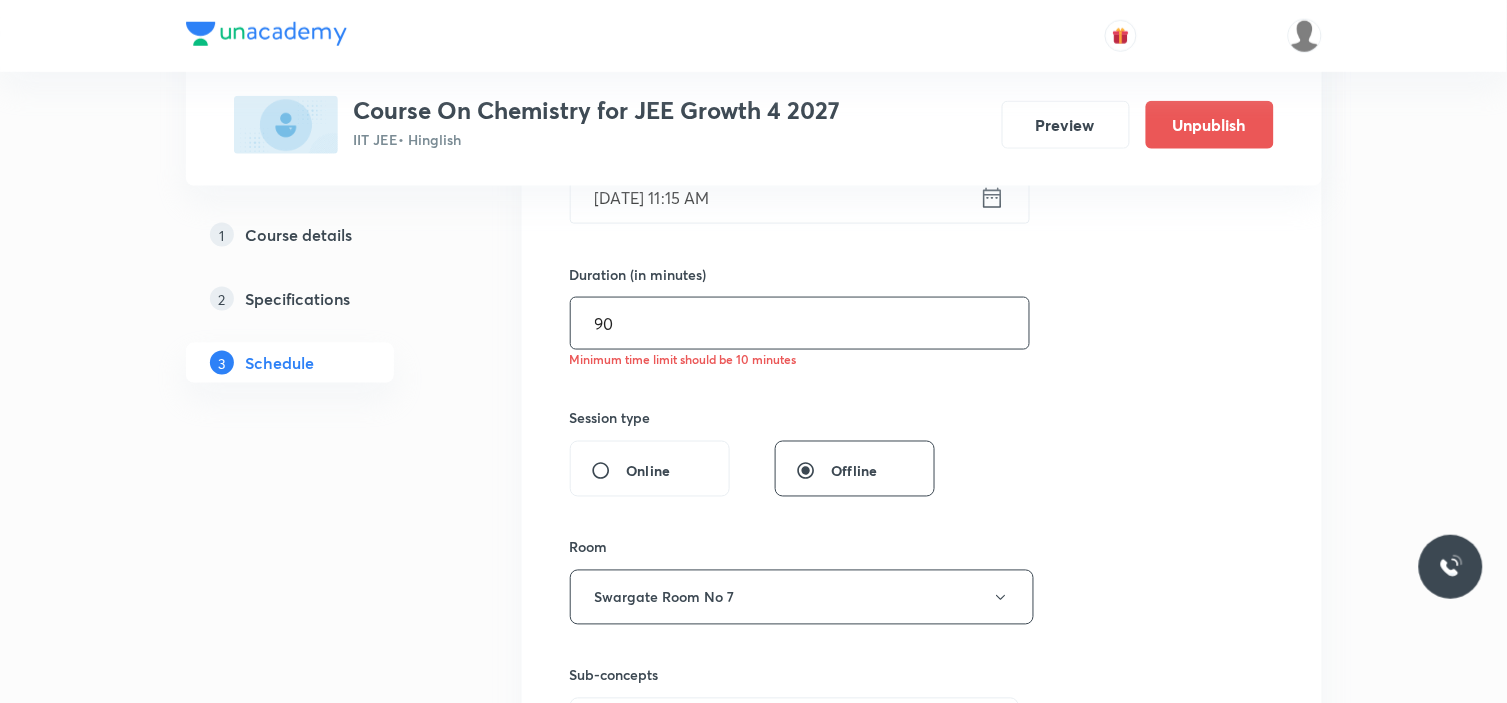 type on "90" 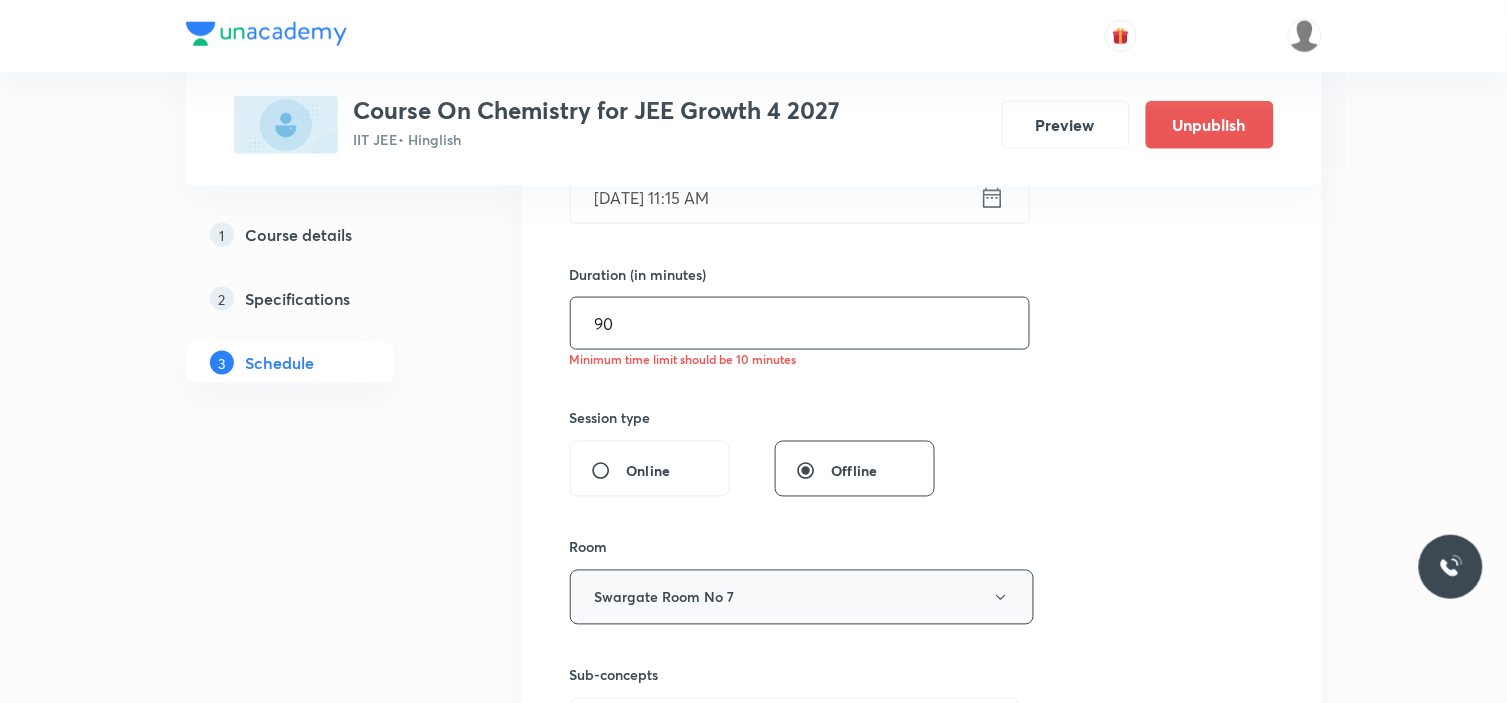 scroll, scrollTop: 1000, scrollLeft: 0, axis: vertical 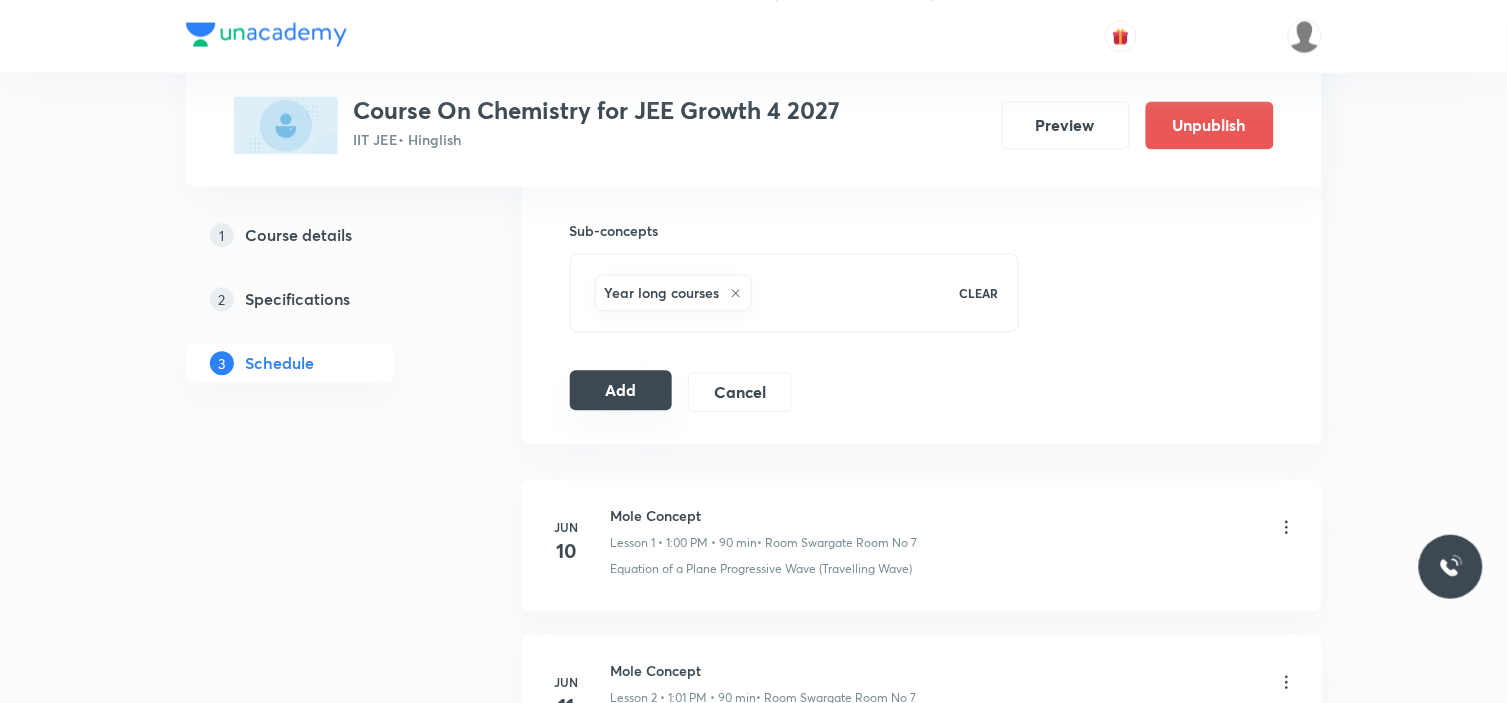 click on "Add" at bounding box center (621, 390) 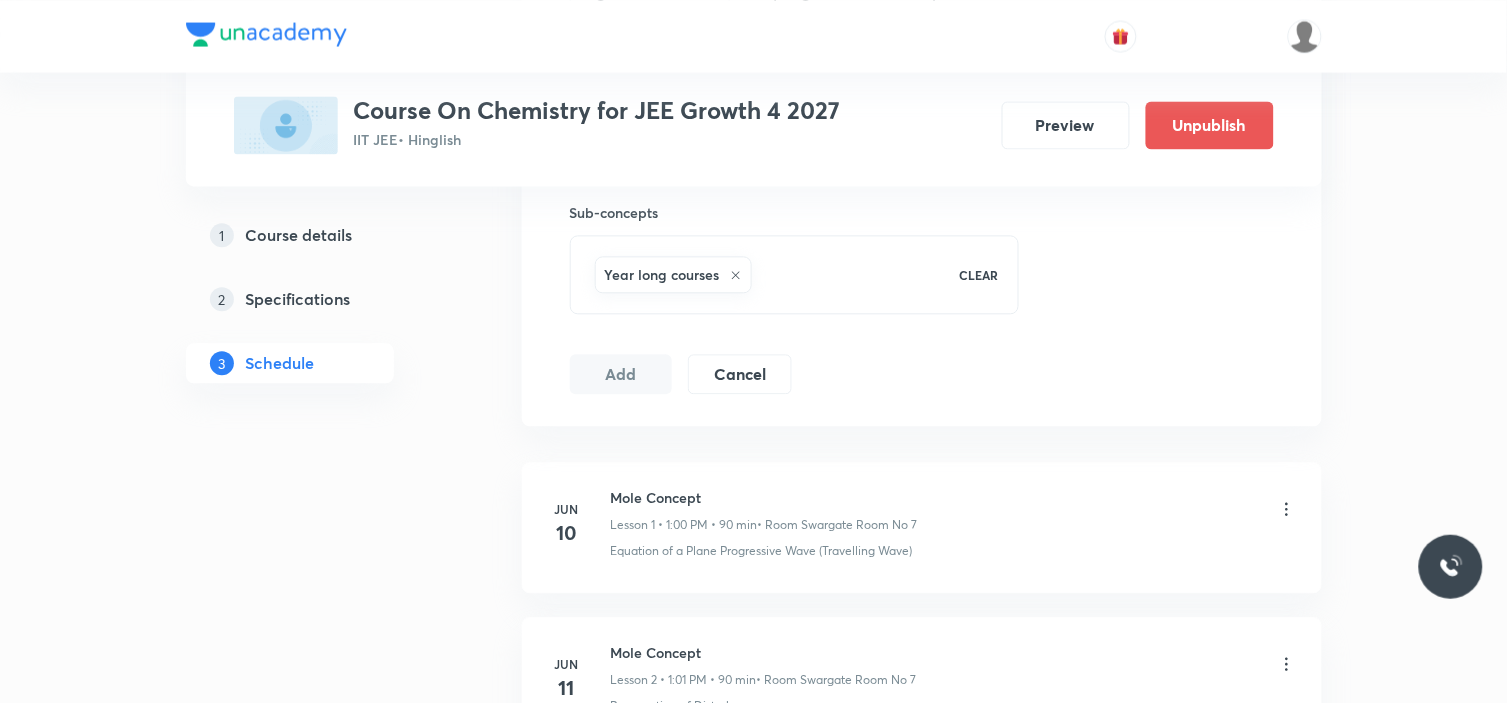 type 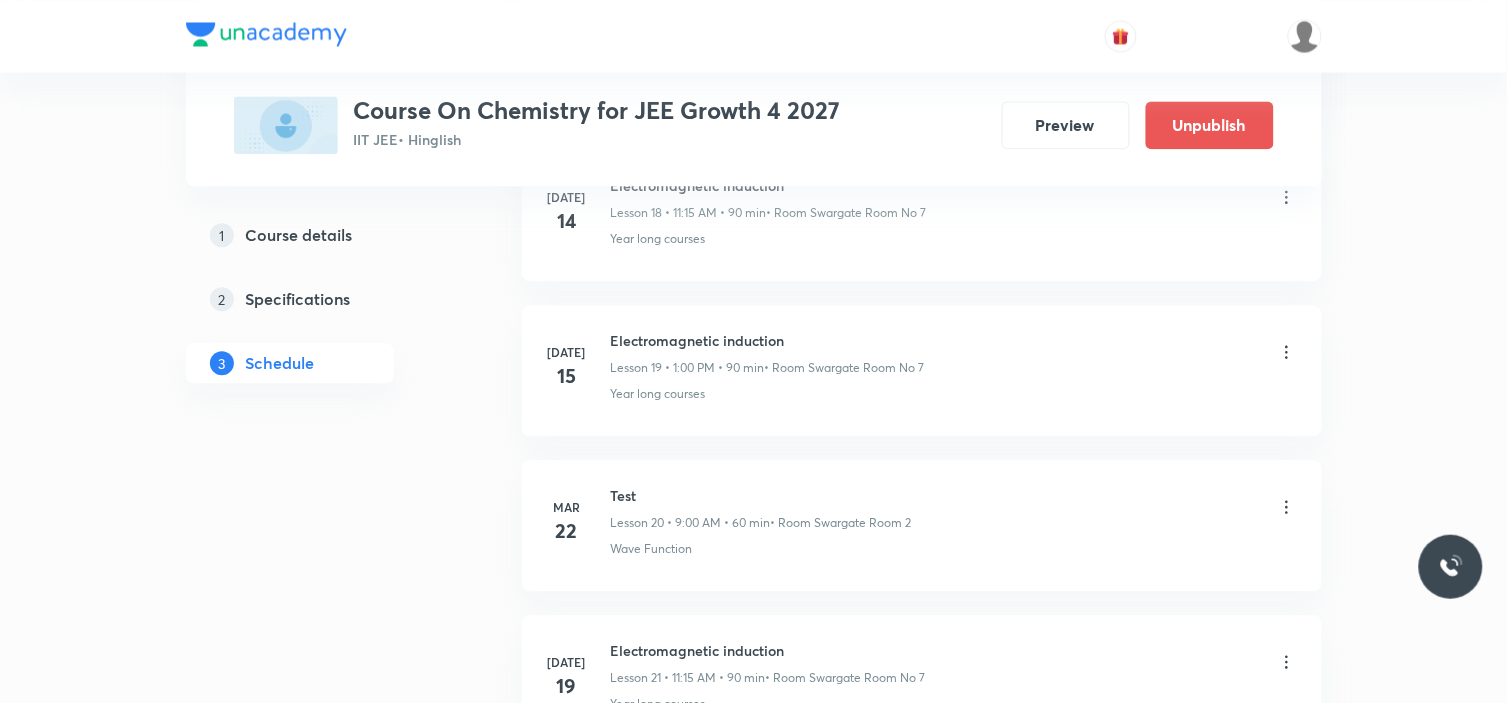 scroll, scrollTop: 3127, scrollLeft: 0, axis: vertical 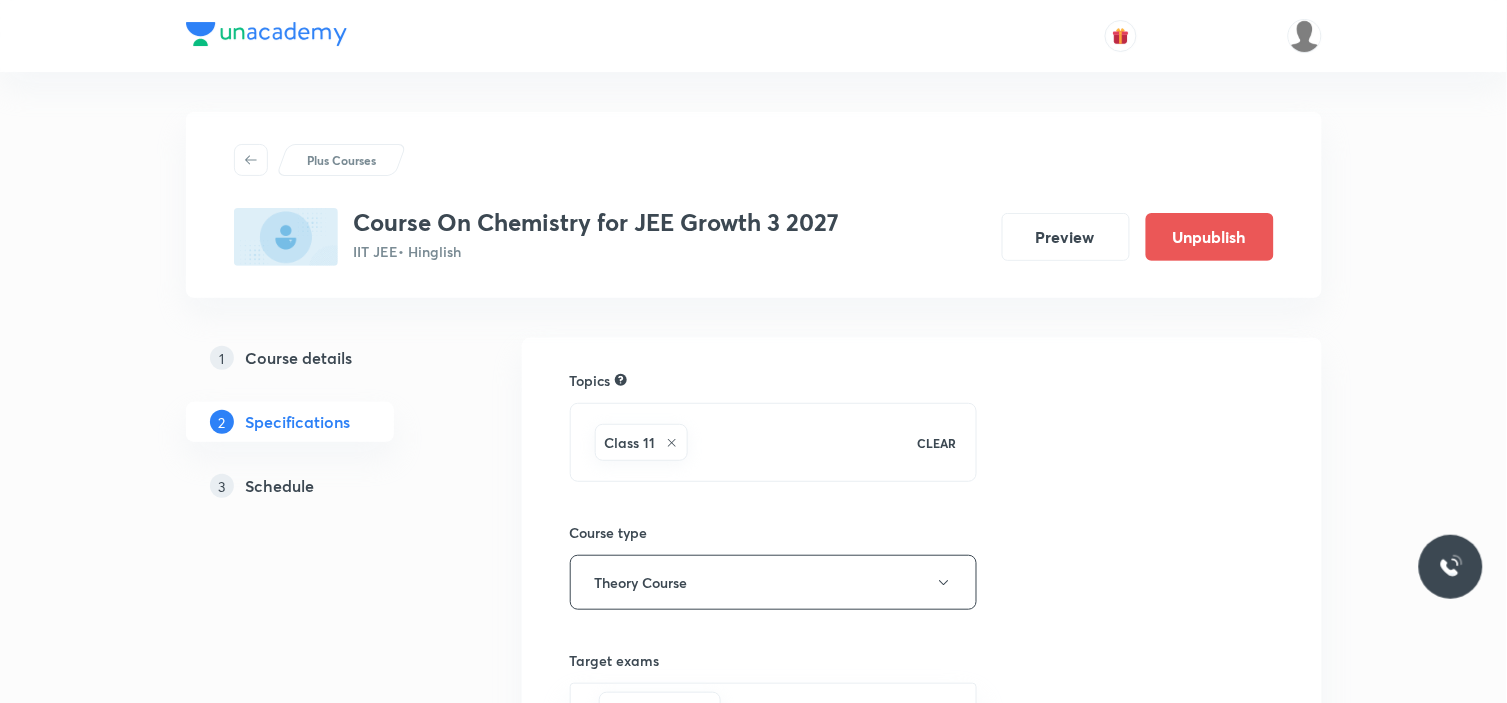 click on "Schedule" at bounding box center [280, 486] 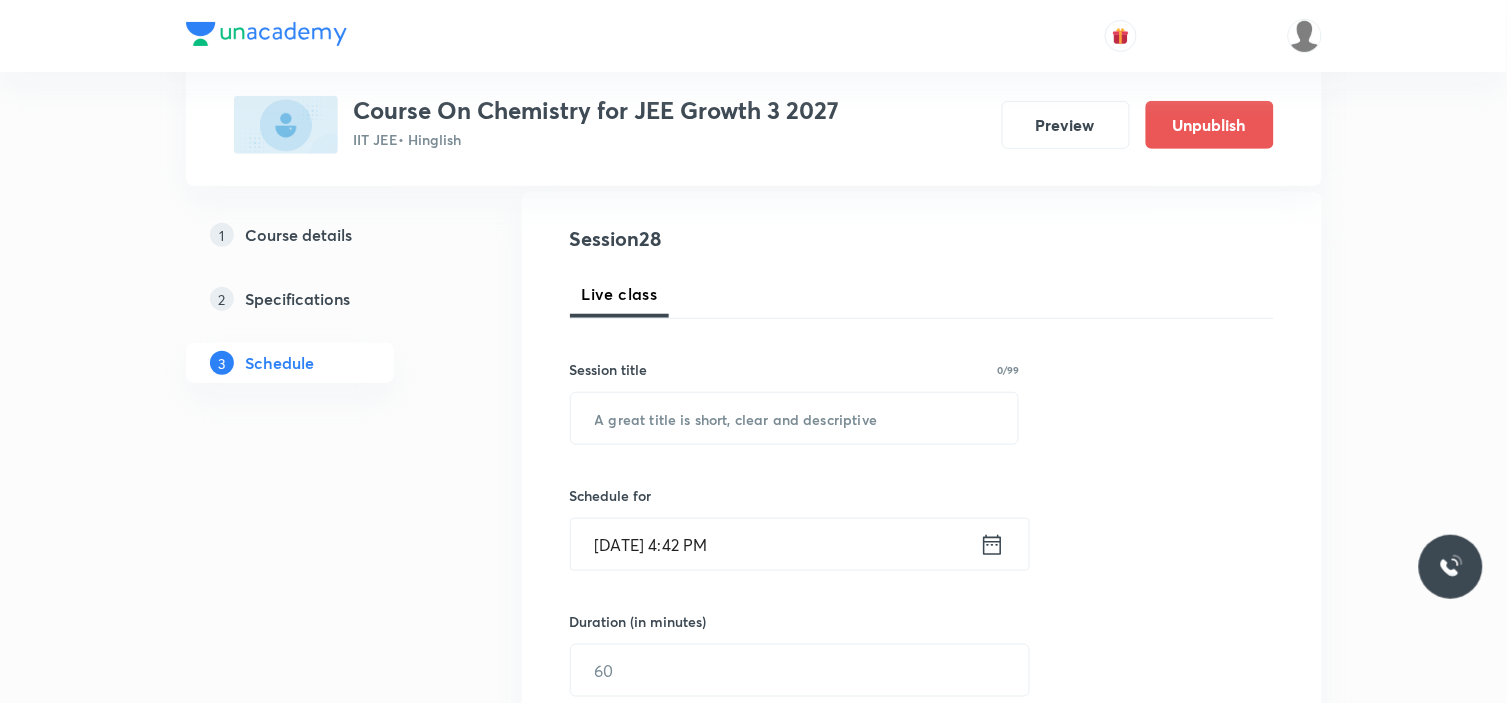 scroll, scrollTop: 222, scrollLeft: 0, axis: vertical 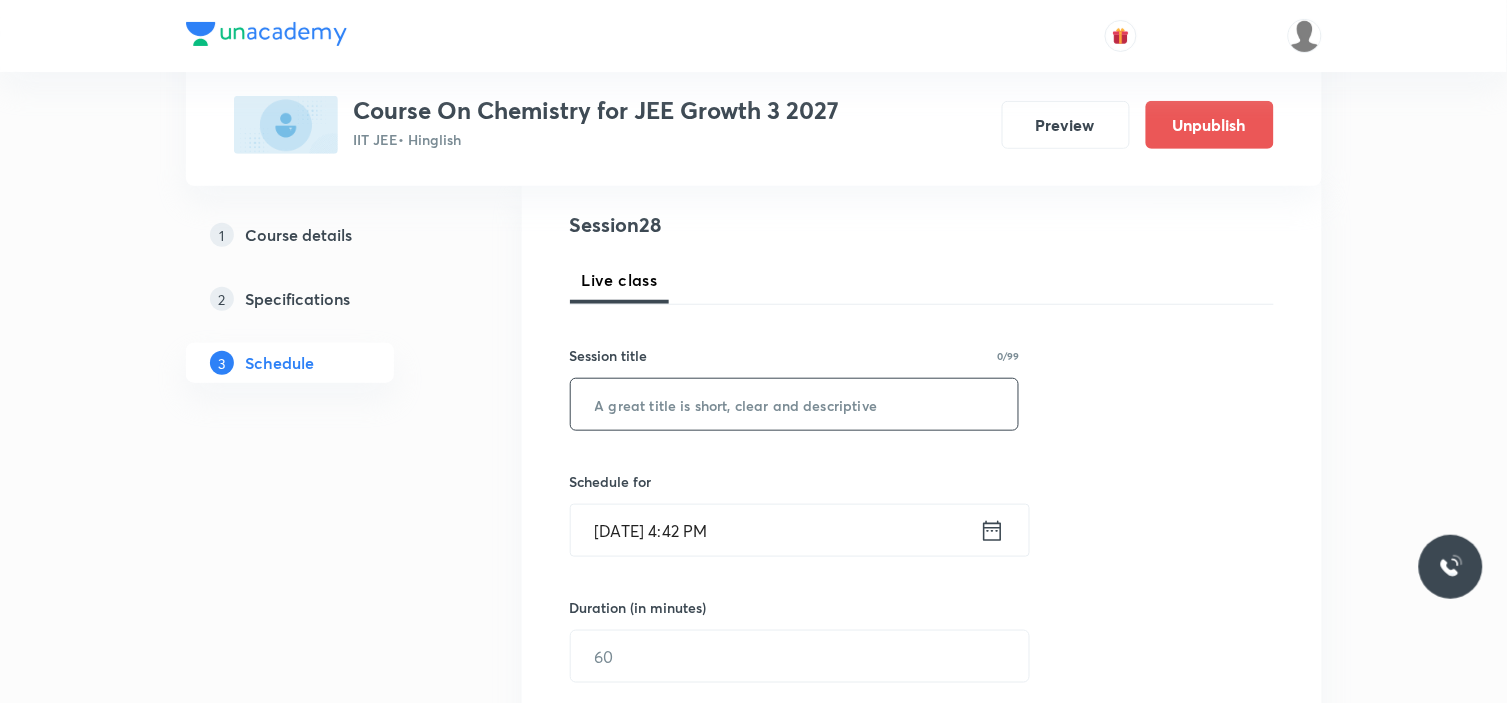 click at bounding box center (795, 404) 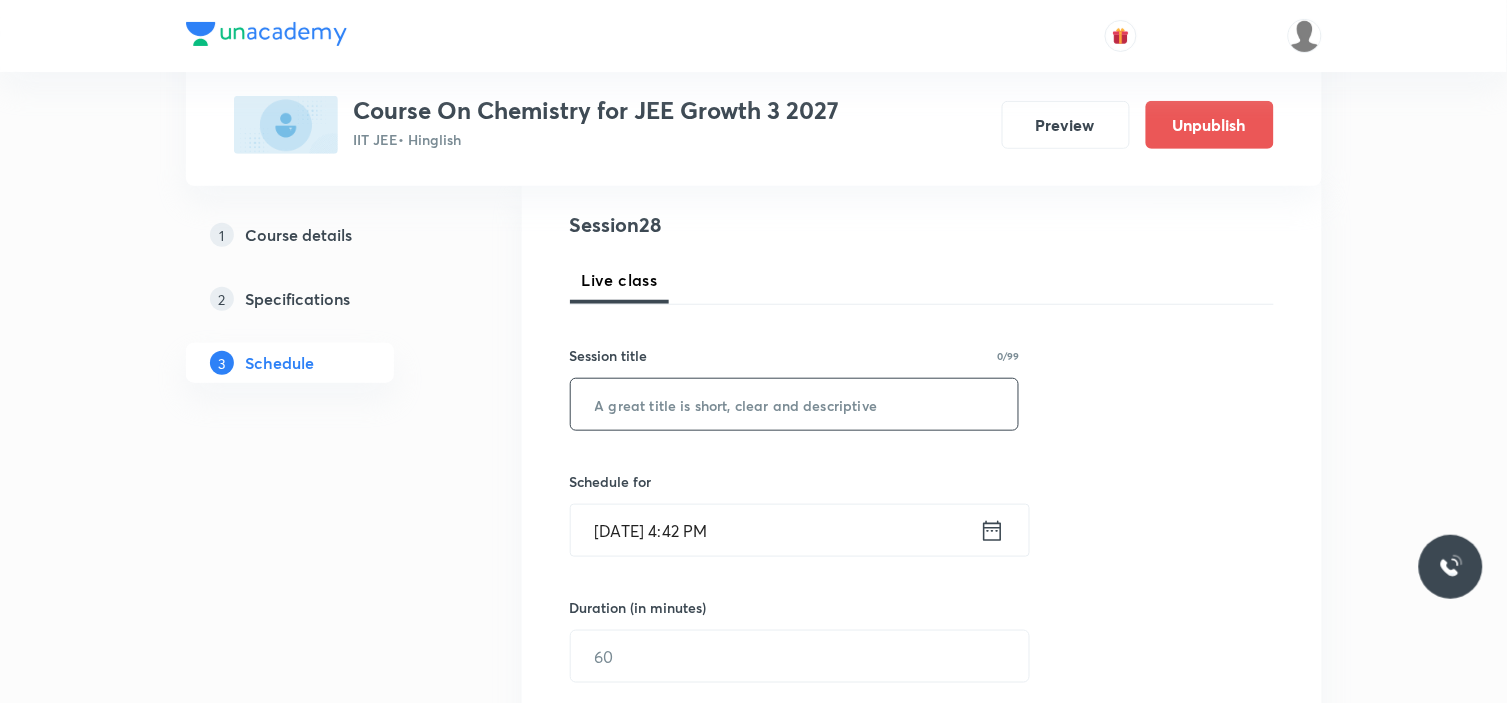 paste on "Atomic Structure" 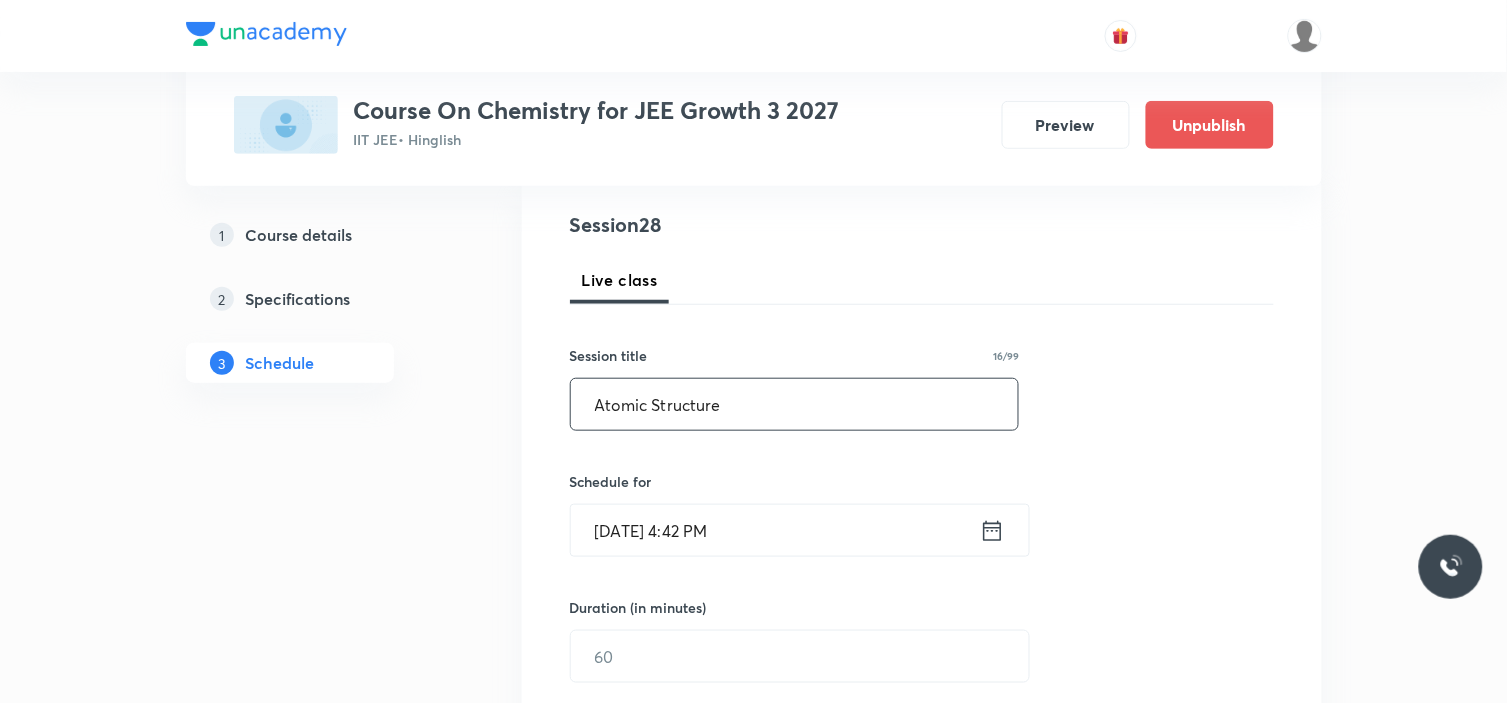type on "Atomic Structure" 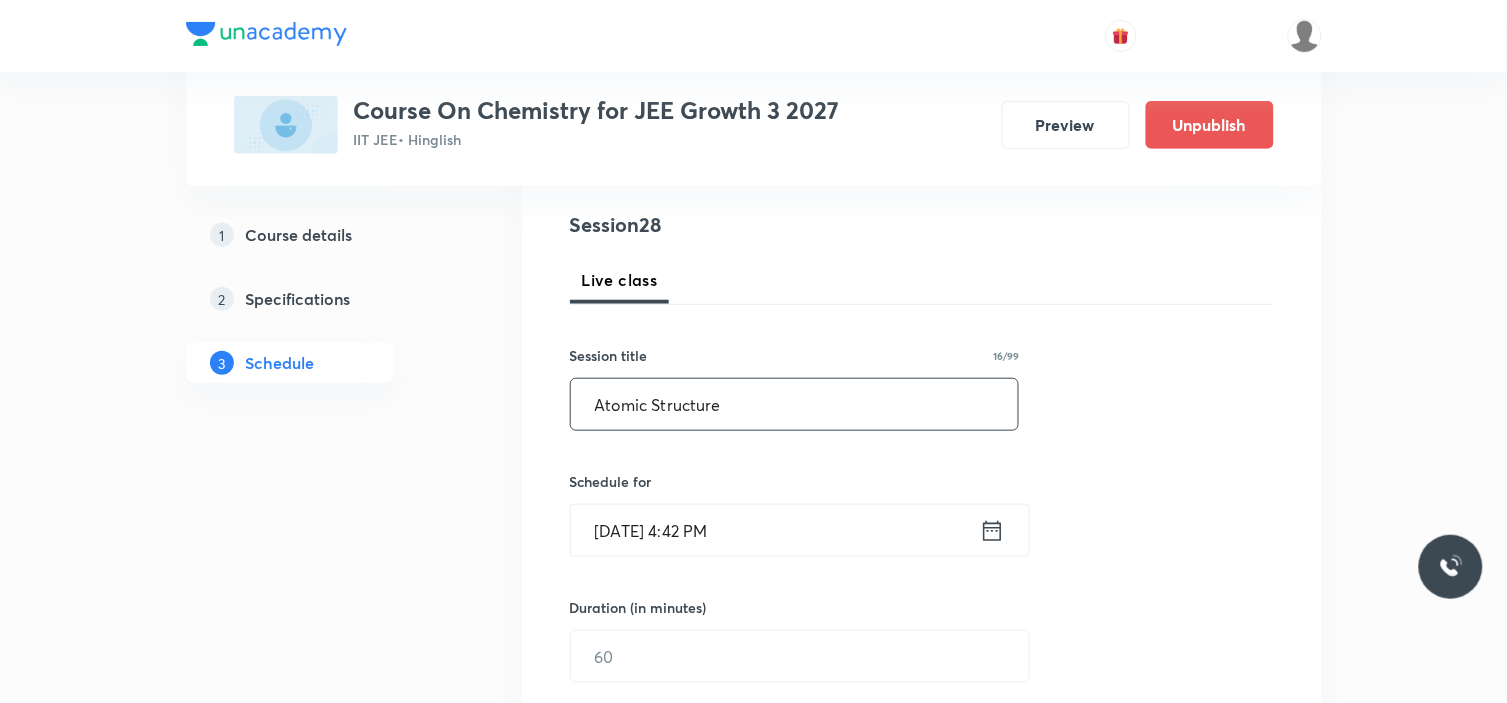 click on "Jul 13, 2025, 4:42 PM" at bounding box center [775, 530] 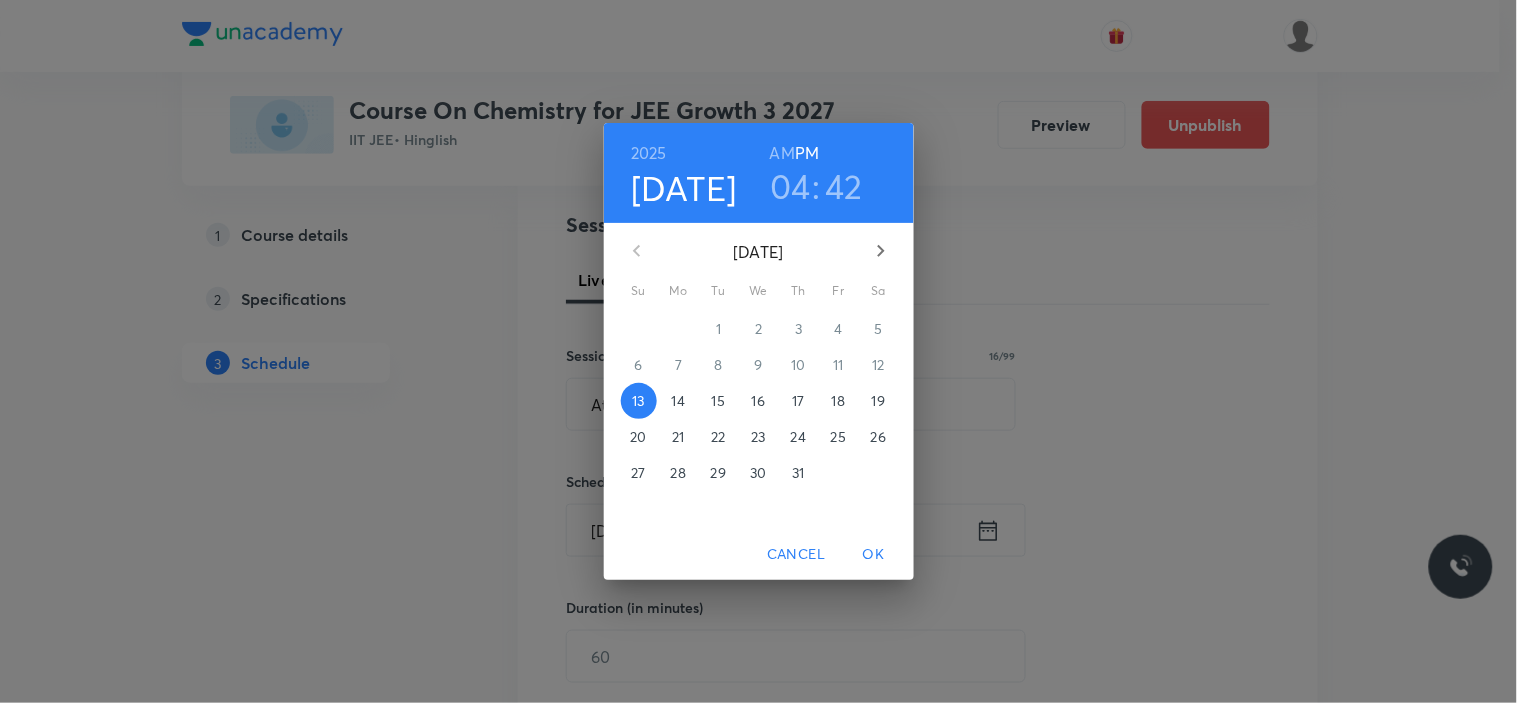 click on "14" at bounding box center [678, 401] 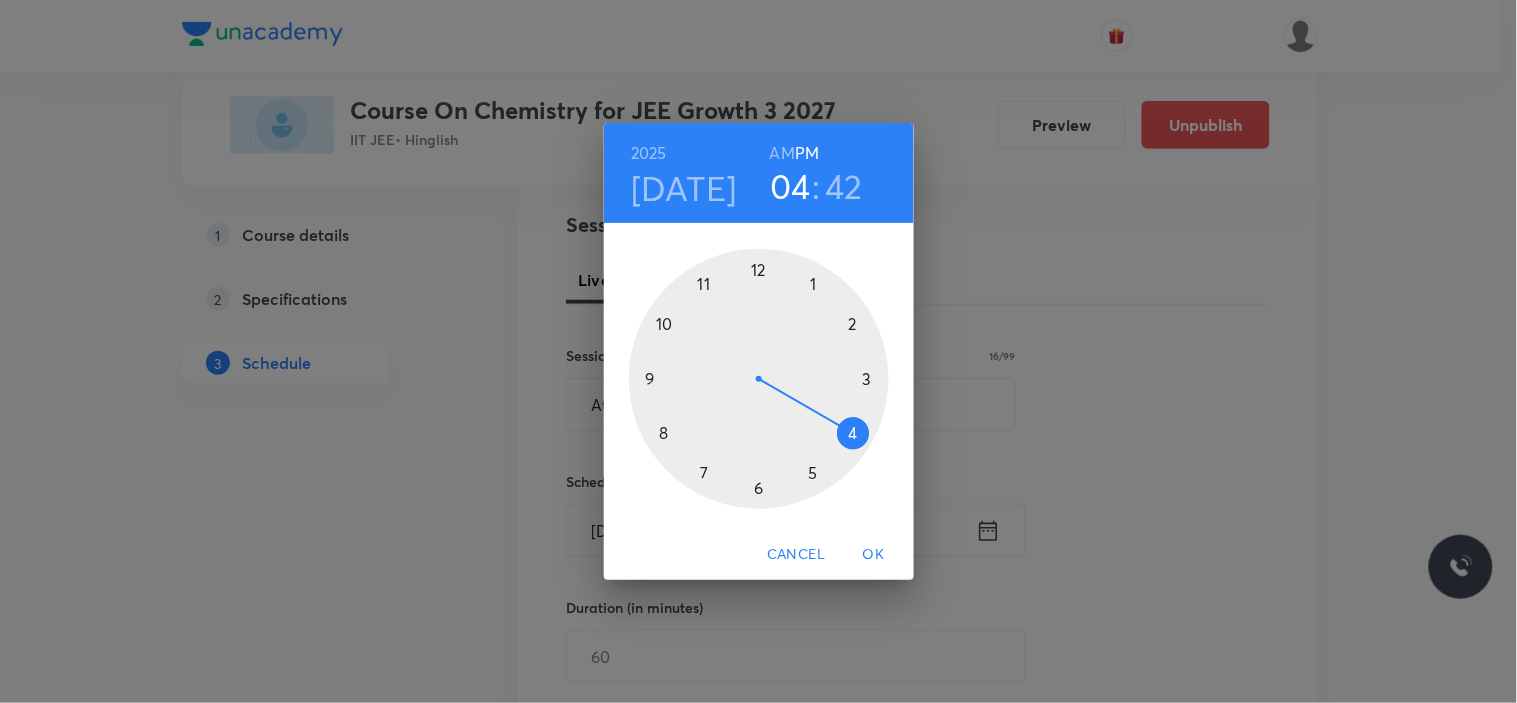 click at bounding box center (759, 379) 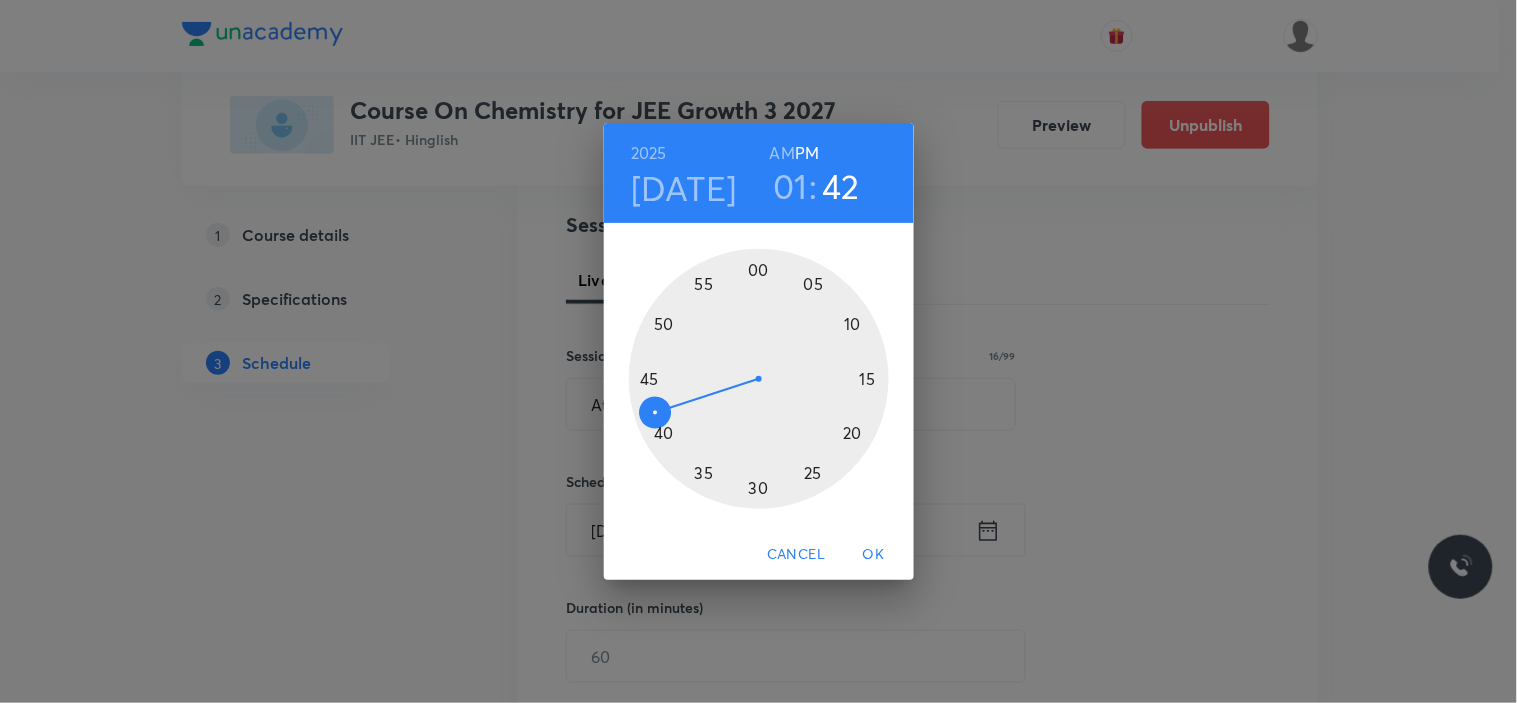 click at bounding box center [759, 379] 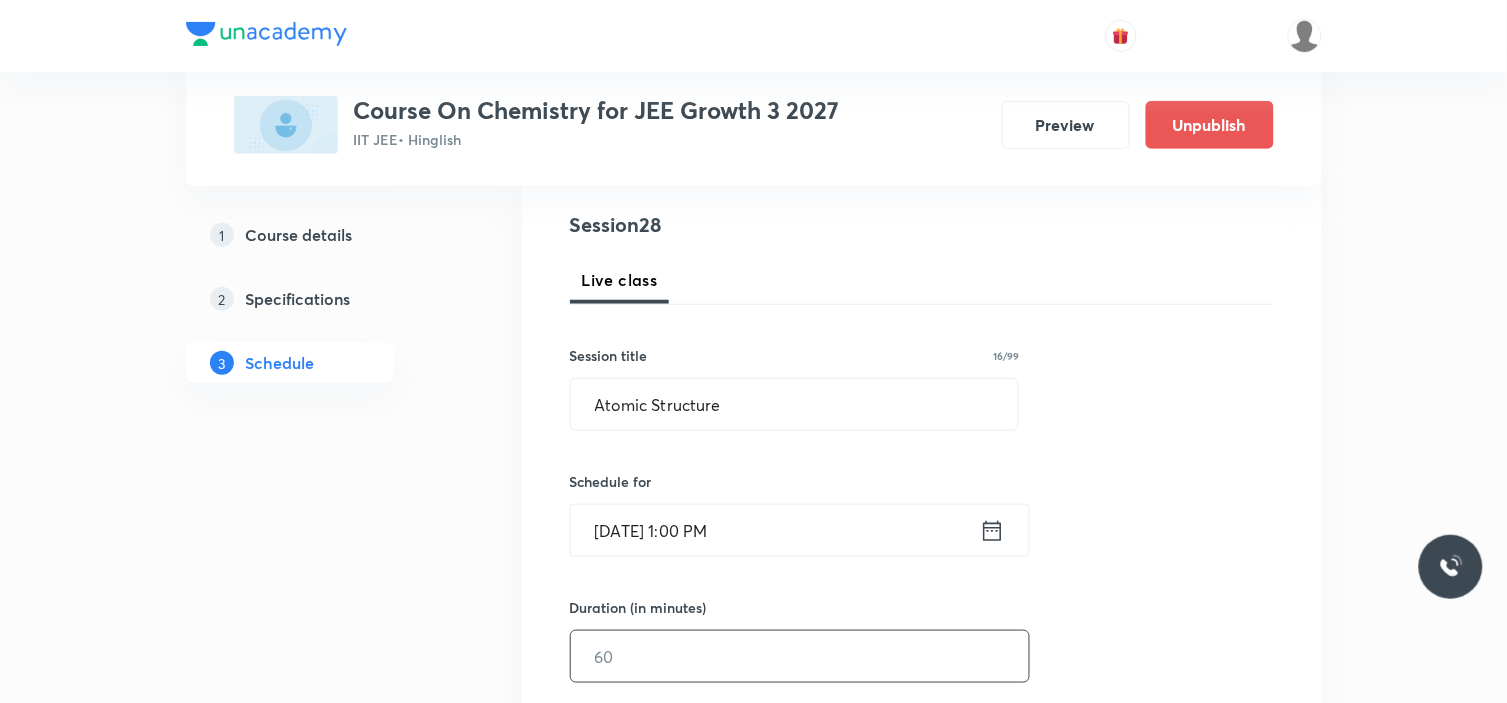 click at bounding box center [800, 656] 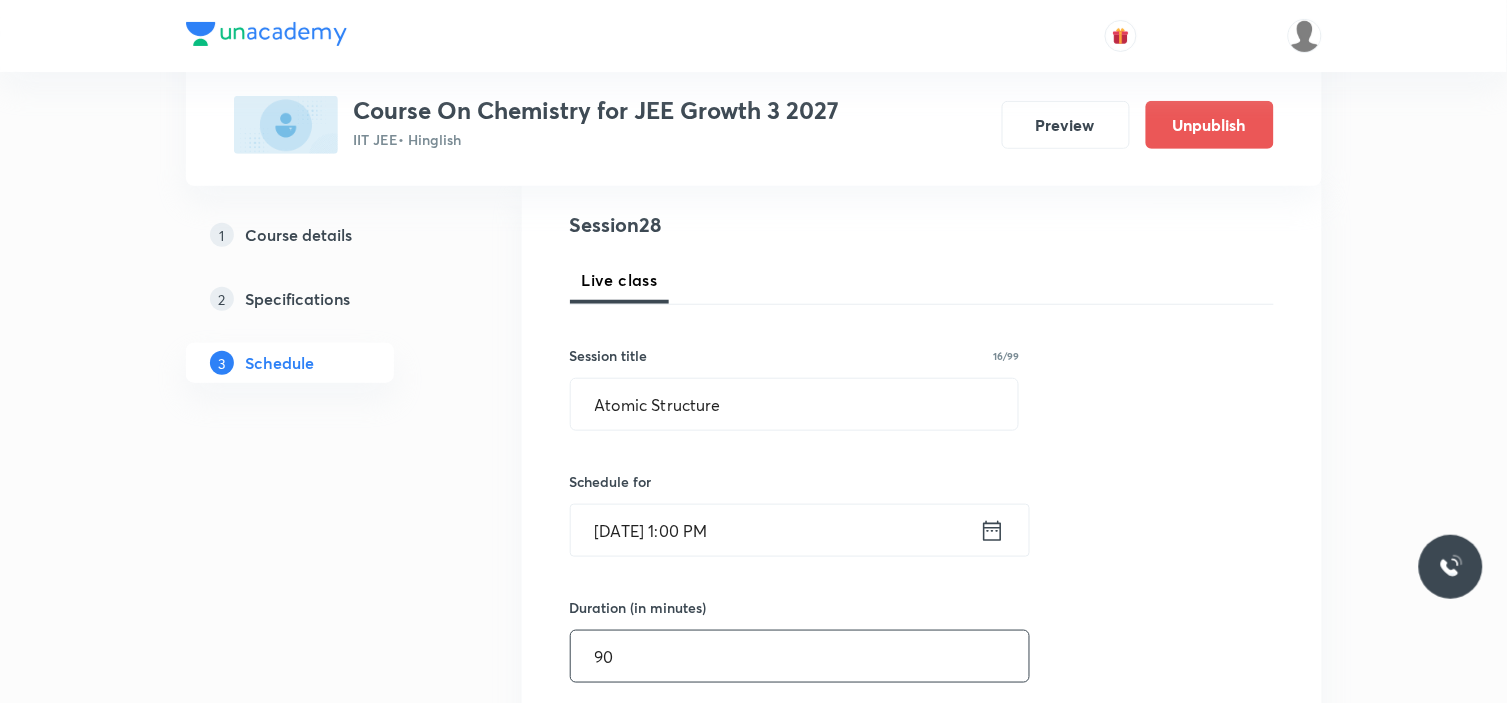 type on "90" 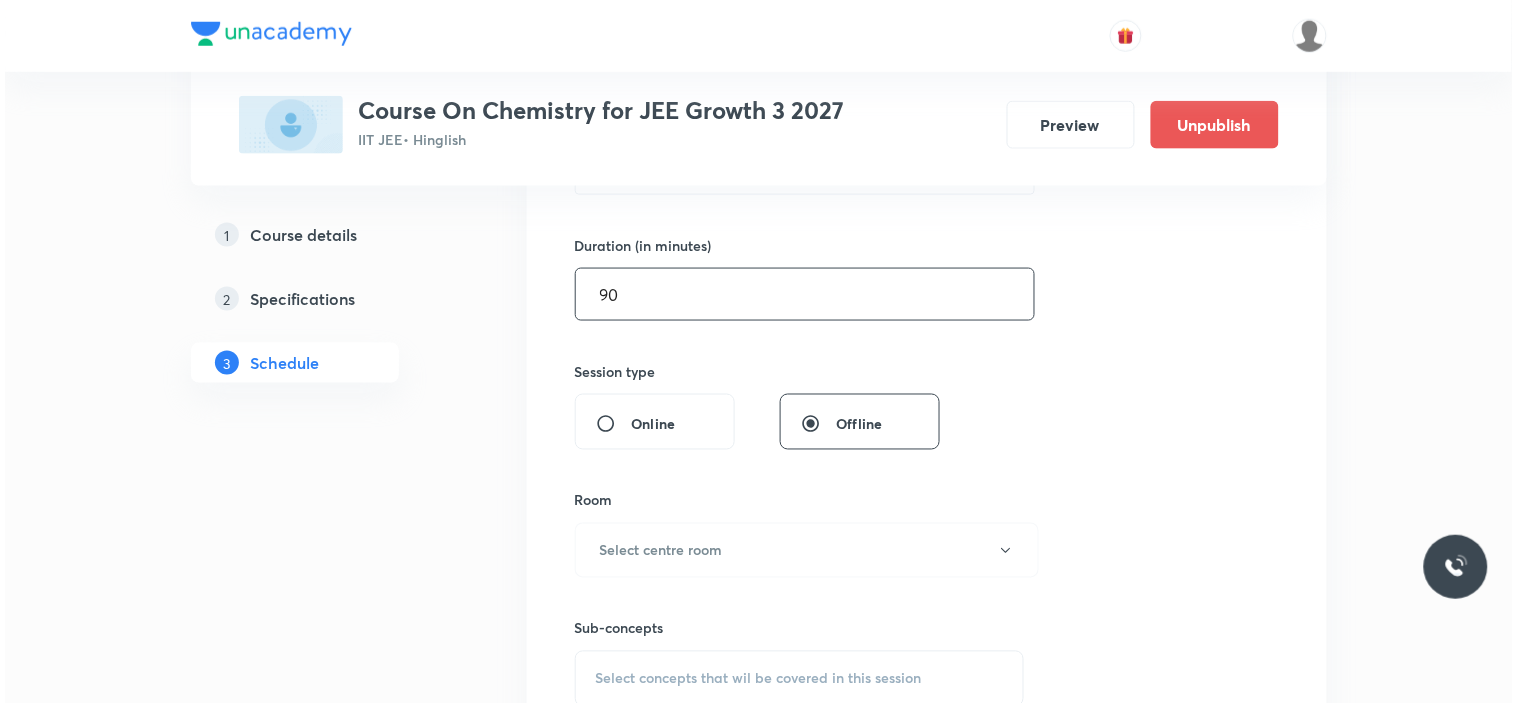 scroll, scrollTop: 666, scrollLeft: 0, axis: vertical 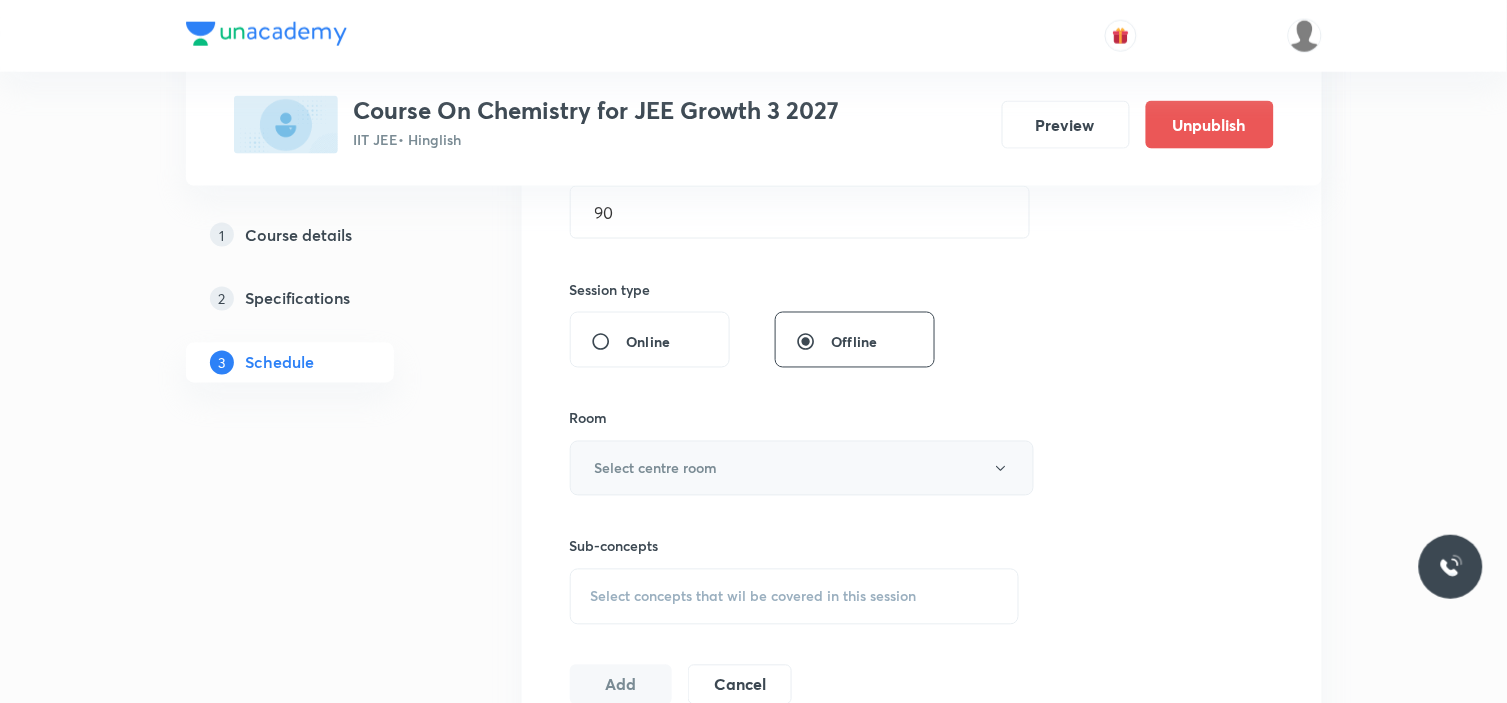 click on "Select centre room" at bounding box center [802, 468] 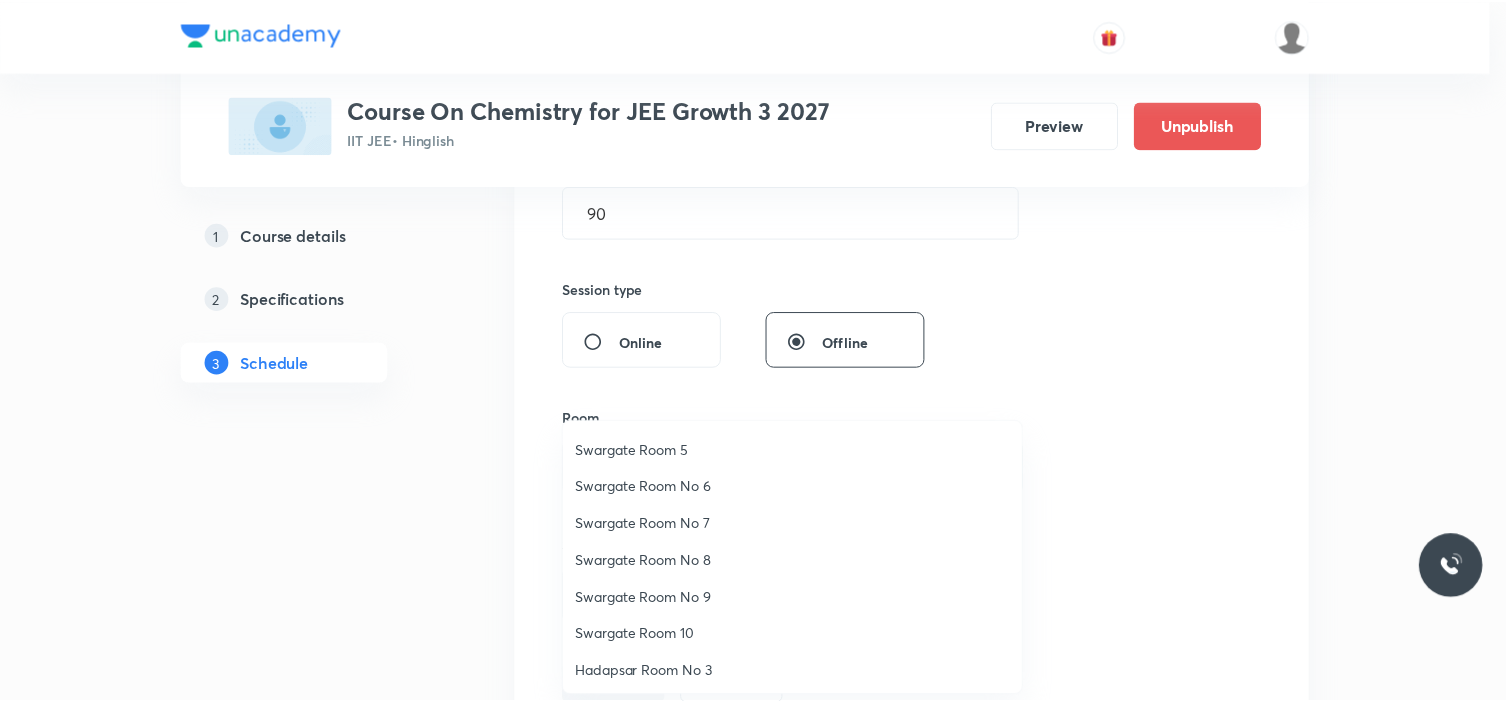 scroll, scrollTop: 148, scrollLeft: 0, axis: vertical 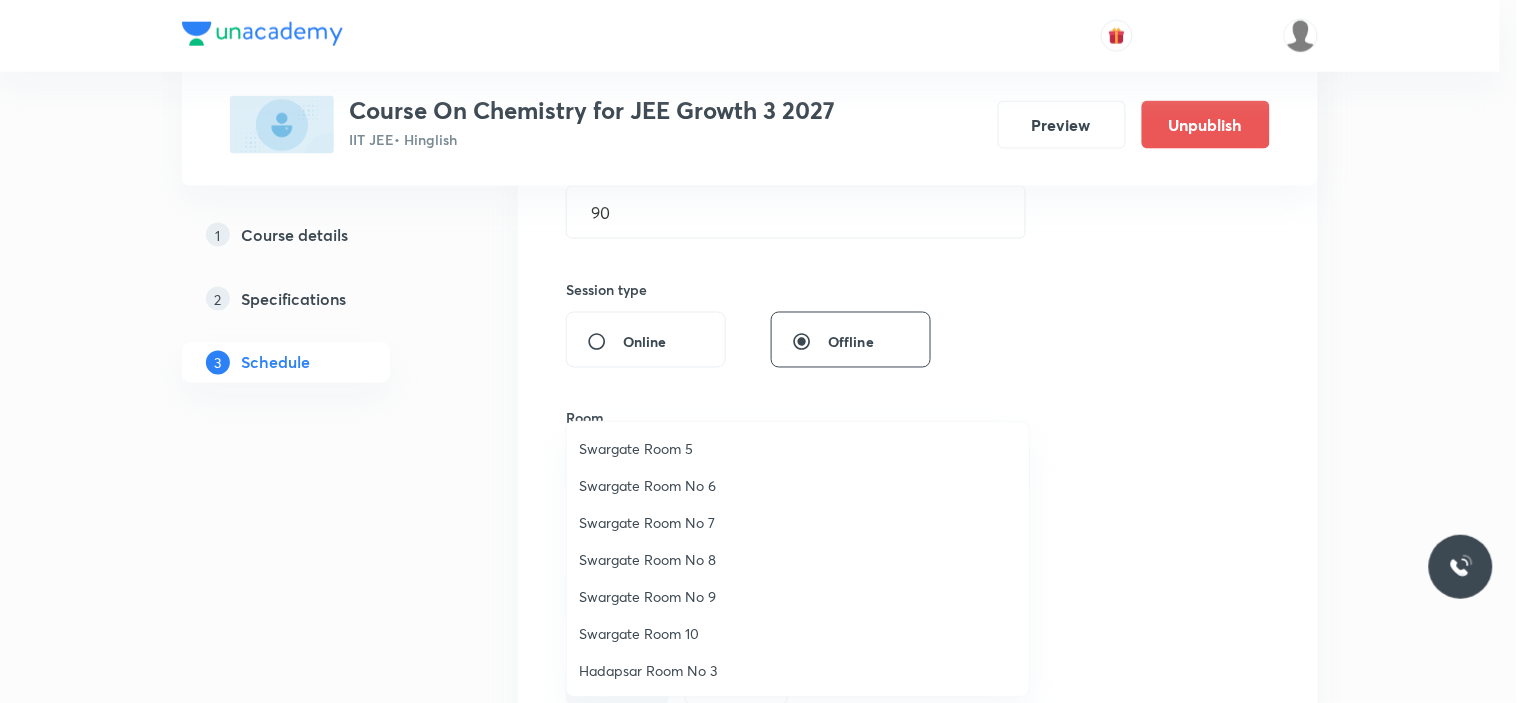 click on "Swargate Room 5" at bounding box center (798, 448) 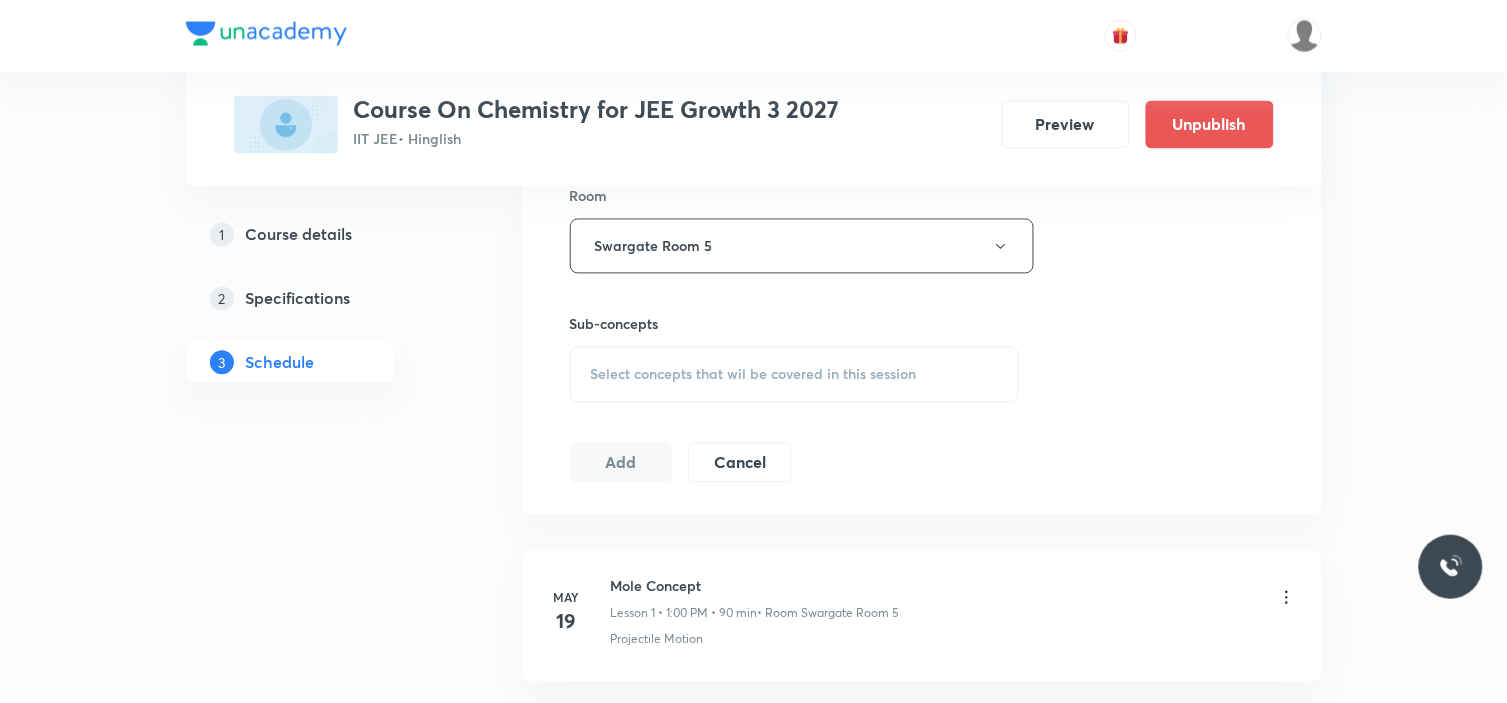 click on "Select concepts that wil be covered in this session" at bounding box center (754, 375) 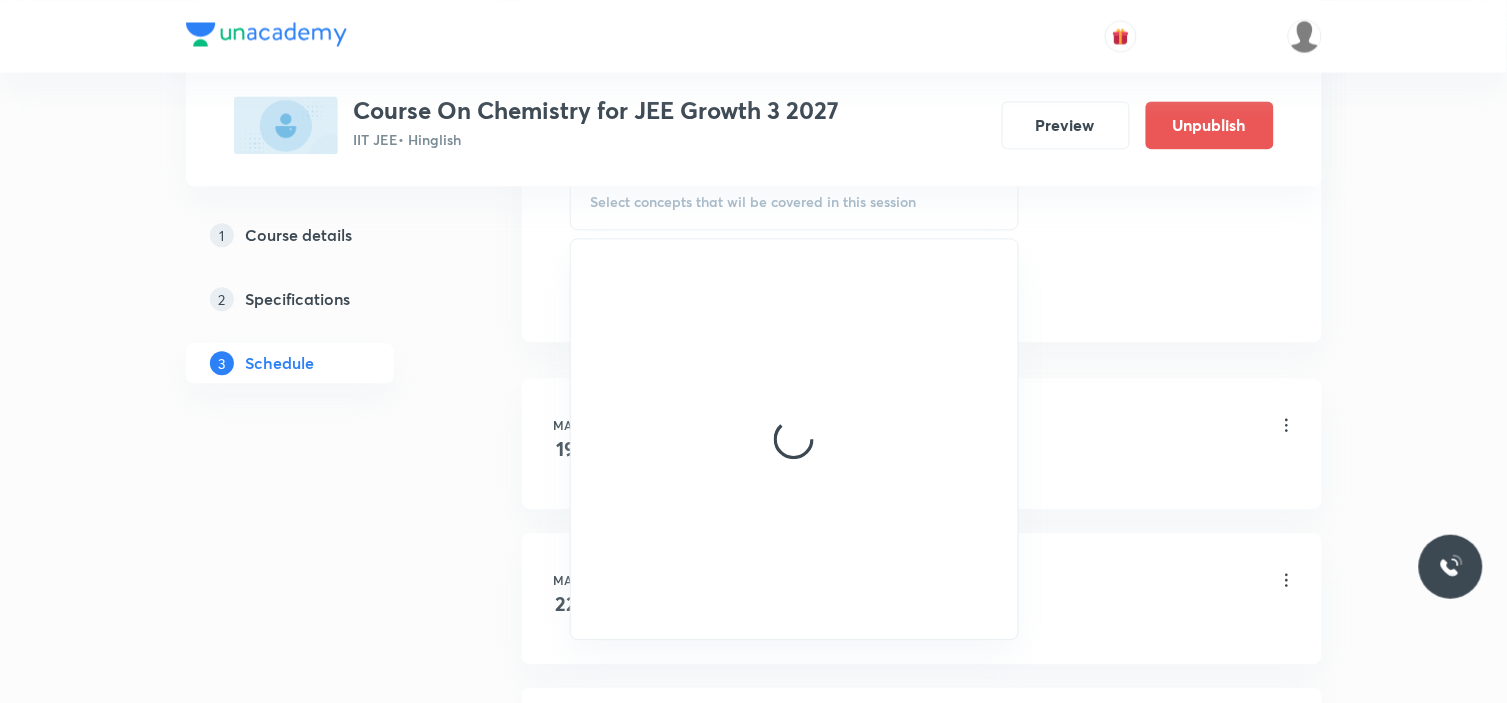 scroll, scrollTop: 1111, scrollLeft: 0, axis: vertical 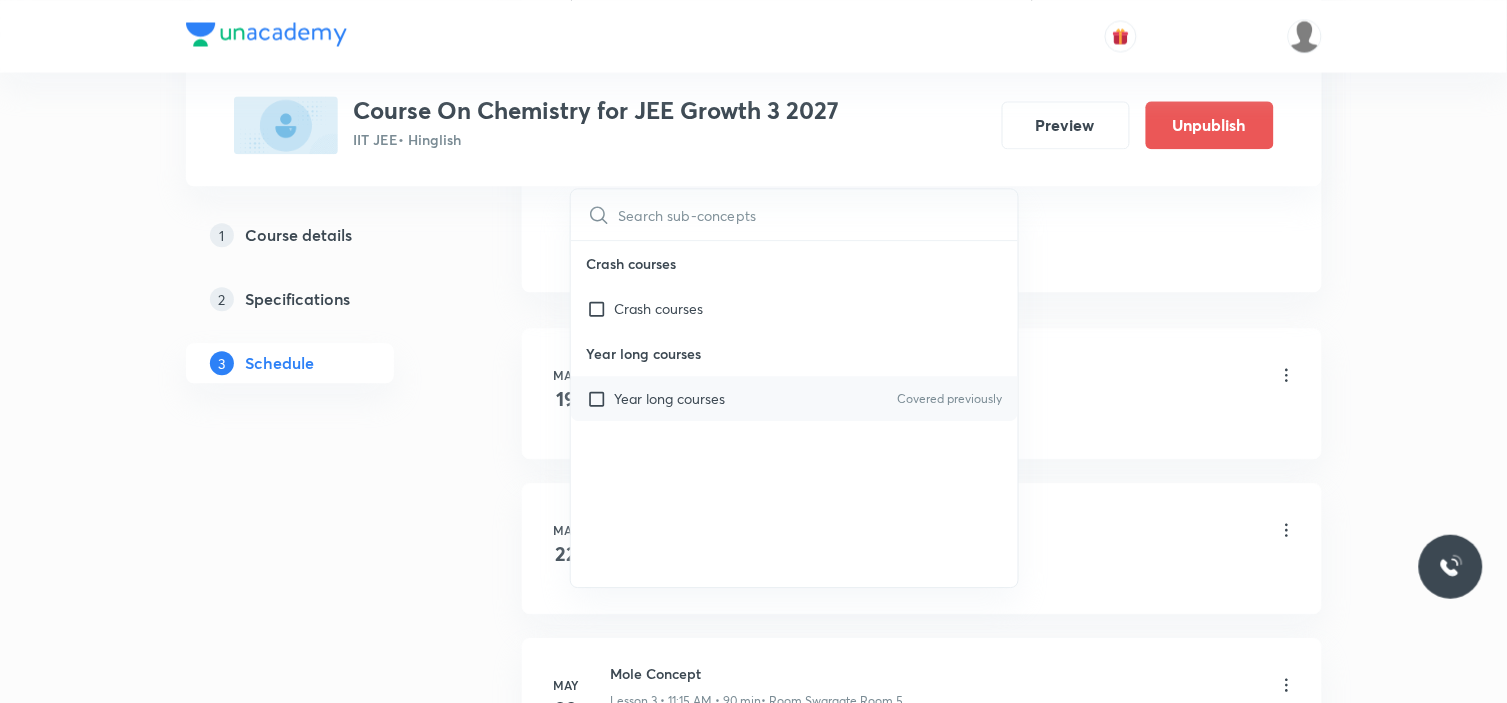 drag, startPoint x: 676, startPoint y: 403, endPoint x: 640, endPoint y: 403, distance: 36 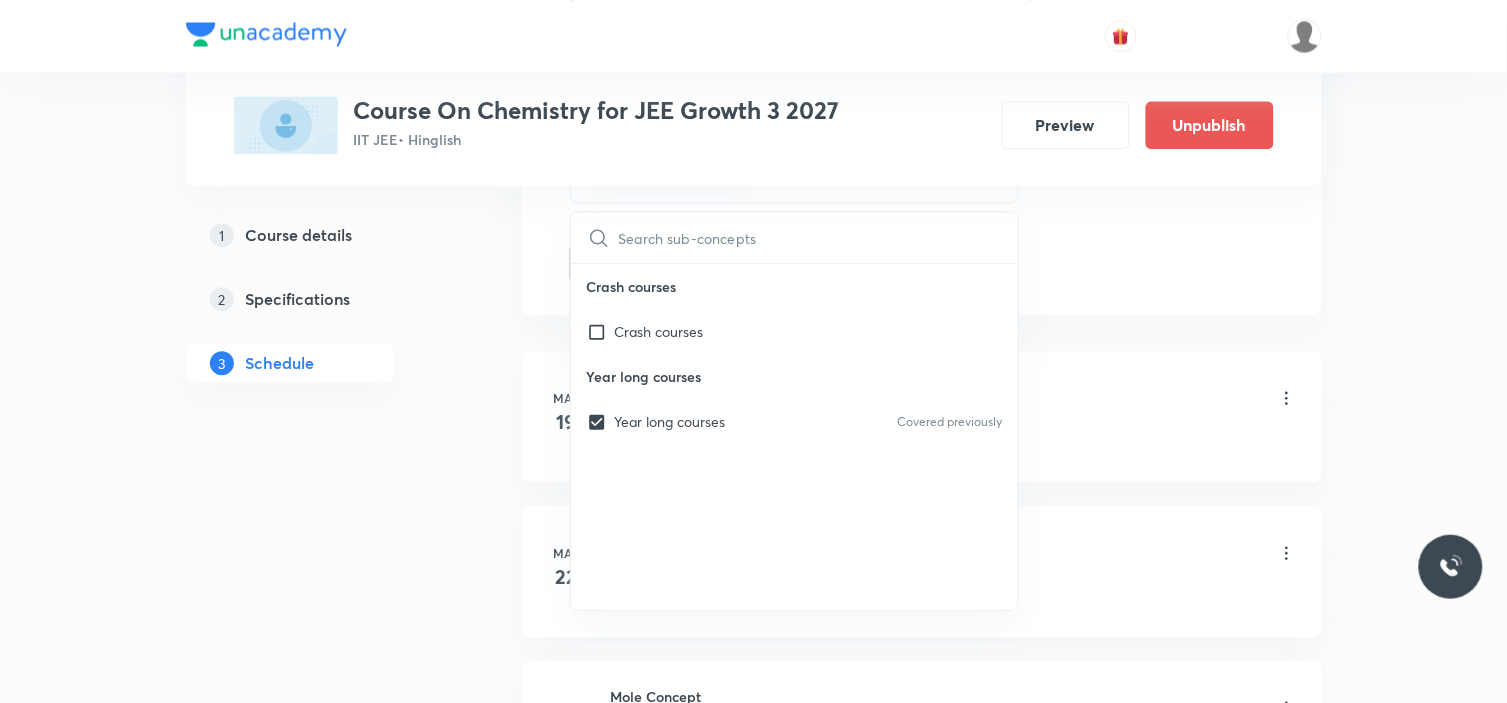 click on "Schedule 27  classes Session  28 Live class Session title 16/99 Atomic Structure ​ Schedule for Jul 14, 2025, 1:00 PM ​ Duration (in minutes) 90 ​   Session type Online Offline Room Swargate Room 5 Sub-concepts Year long courses CLEAR ​ Crash courses Crash courses Year long courses Year long courses Covered previously Add Cancel May 19 Mole Concept Lesson 1 • 1:00 PM • 90 min  • Room Swargate Room 5 Projectile Motion May 22 Mole Concept Lesson 2 • 11:15 AM • 90 min  • Room Swargate Room 5 Motion in a Straight Line May 23 Mole Concept Lesson 3 • 11:15 AM • 90 min  • Room Swargate Room 5 Kinematics May 26 Mole Concept Lesson 4 • 11:15 AM • 90 min  • Room Swargate Room 5 Projectile Motion May 29 Mole Concept Lesson 5 • 11:15 AM • 90 min  • Room Swargate Room 5 Frame of Reference   May 30 Mole Concept Lesson 6 • 1:00 PM • 90 min  • Room Swargate Room 5 Frame of Reference   May 31 Mole Concept Lesson 7 • 1:00 PM • 90 min  • Room Swargate Room 5 Jun 2 Jun 3 5" at bounding box center (922, 1945) 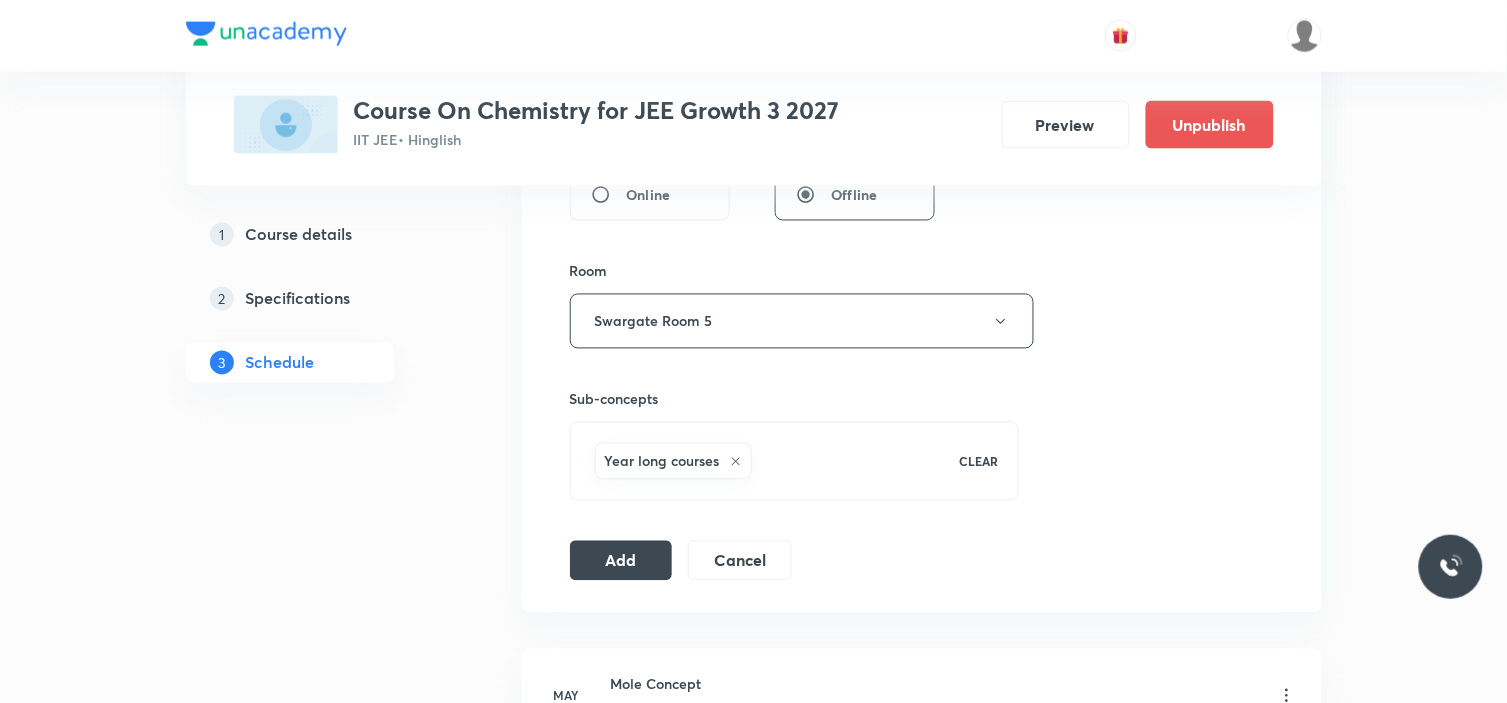 scroll, scrollTop: 777, scrollLeft: 0, axis: vertical 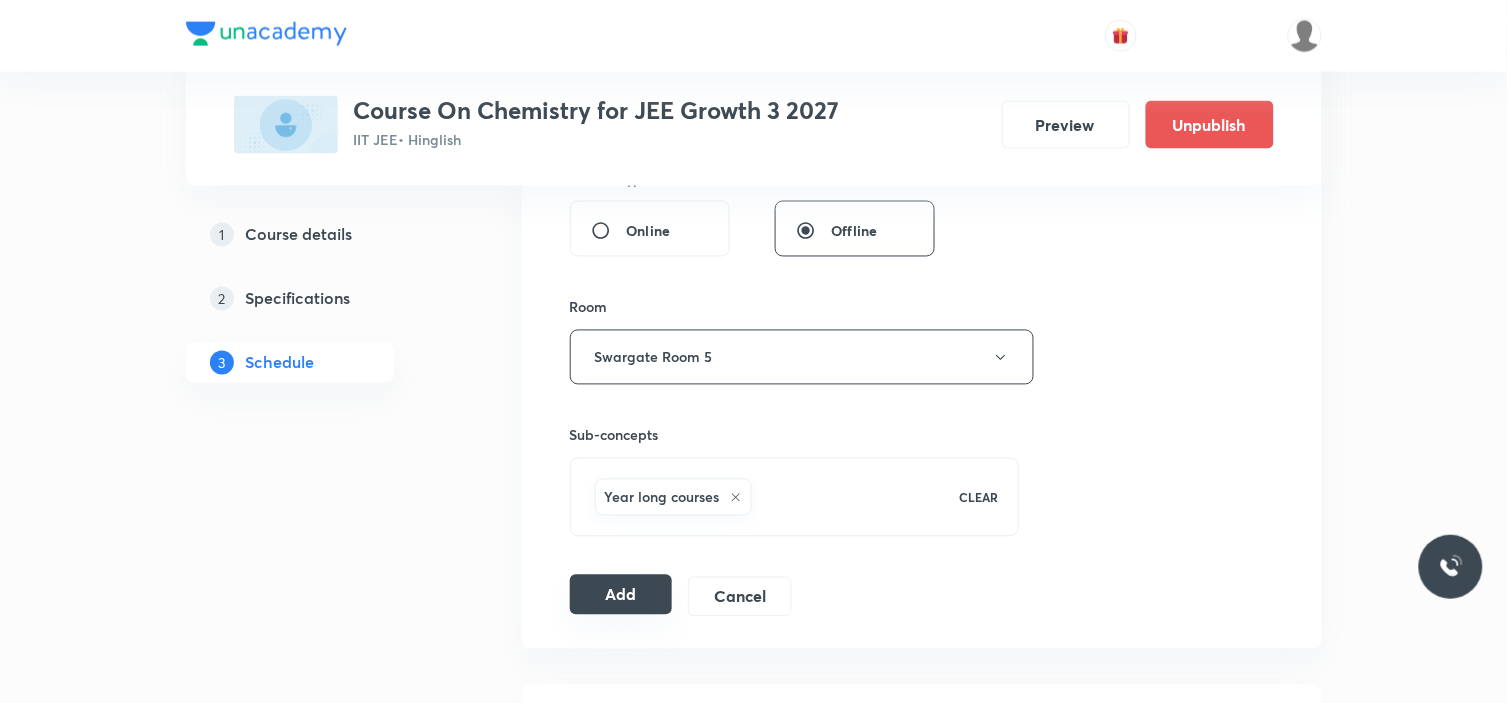 click on "Add" at bounding box center (621, 595) 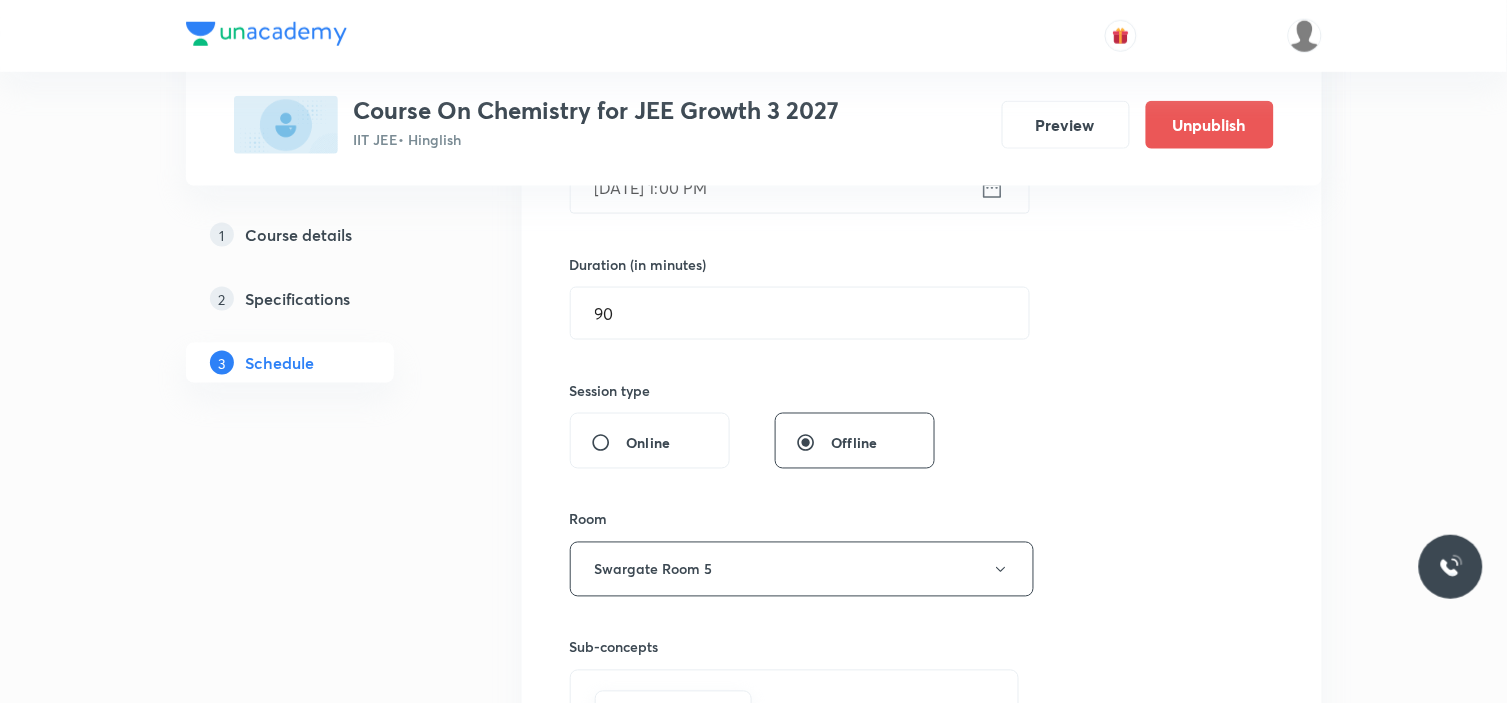 type 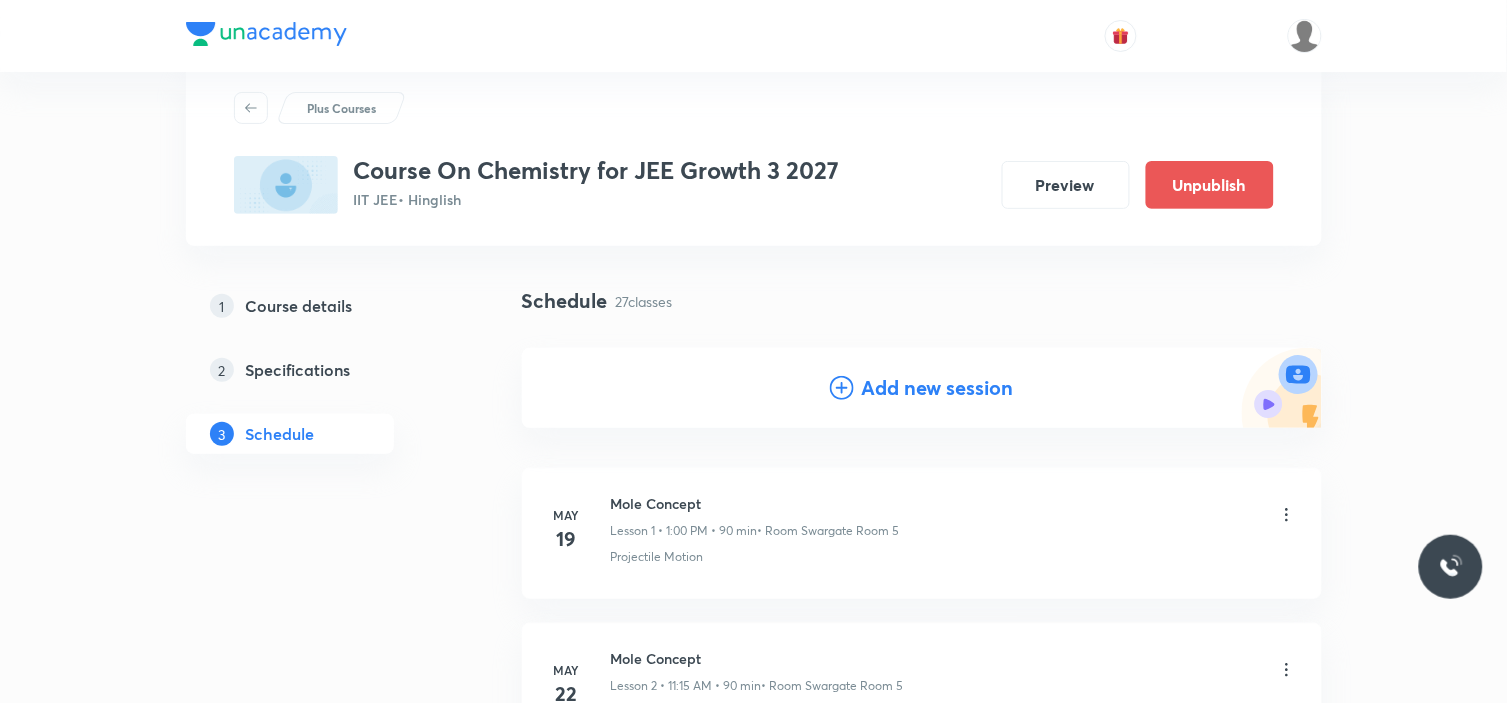 scroll, scrollTop: 0, scrollLeft: 0, axis: both 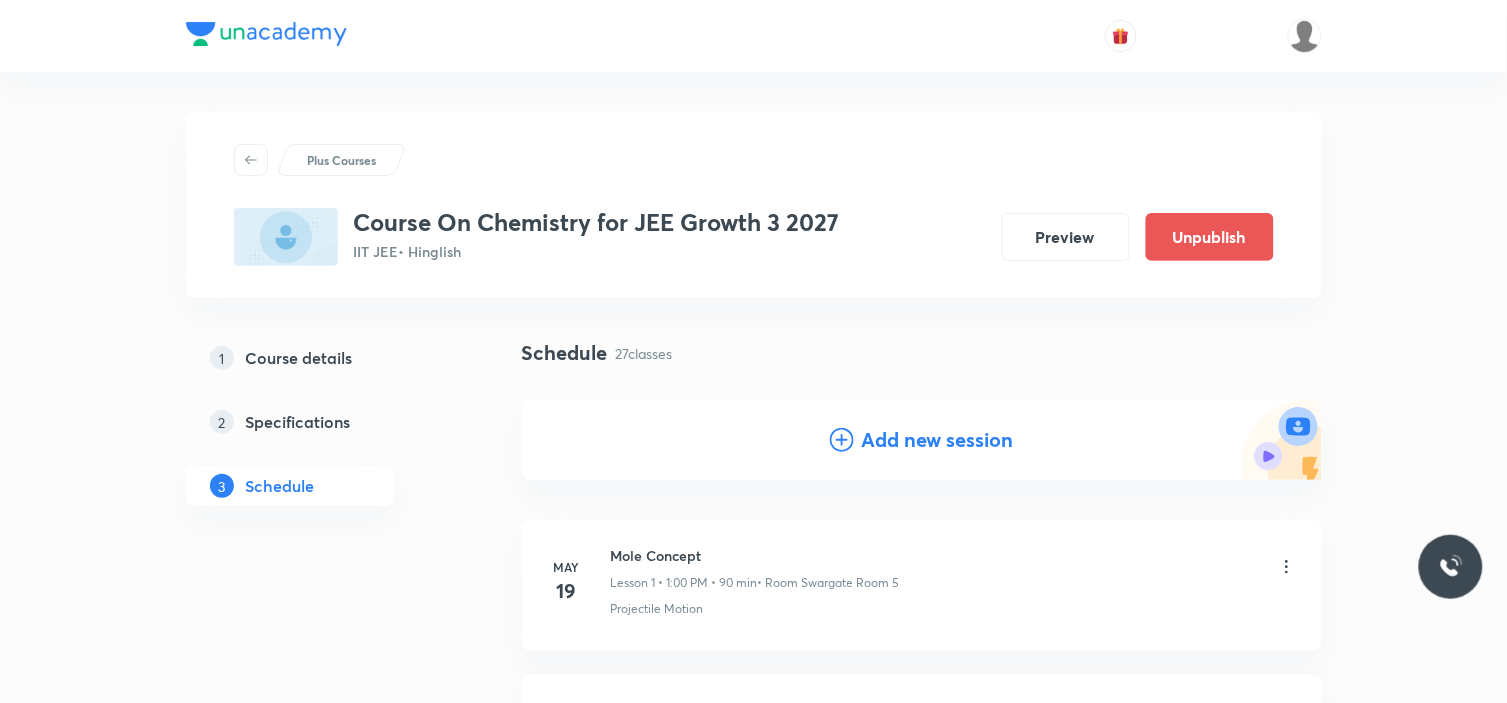 click on "Add new session" at bounding box center (938, 440) 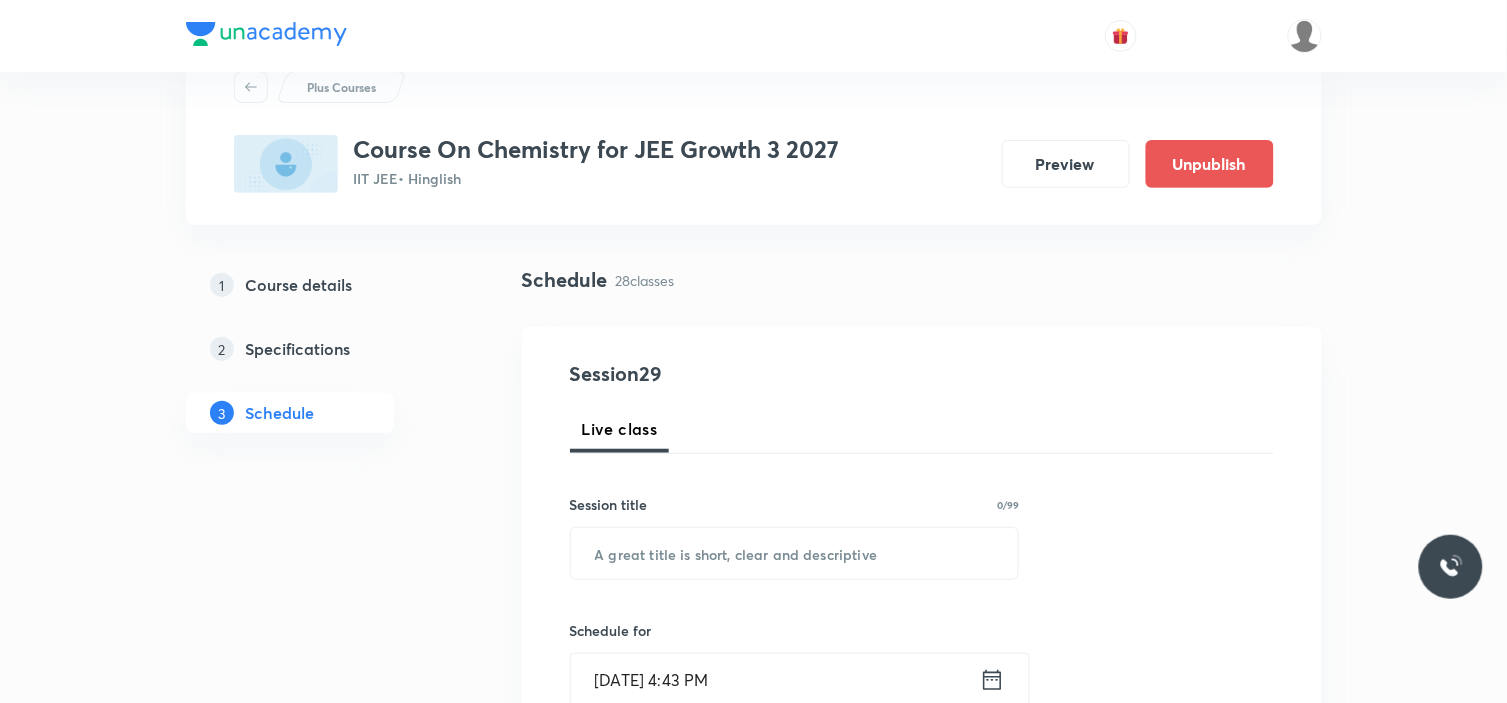 scroll, scrollTop: 111, scrollLeft: 0, axis: vertical 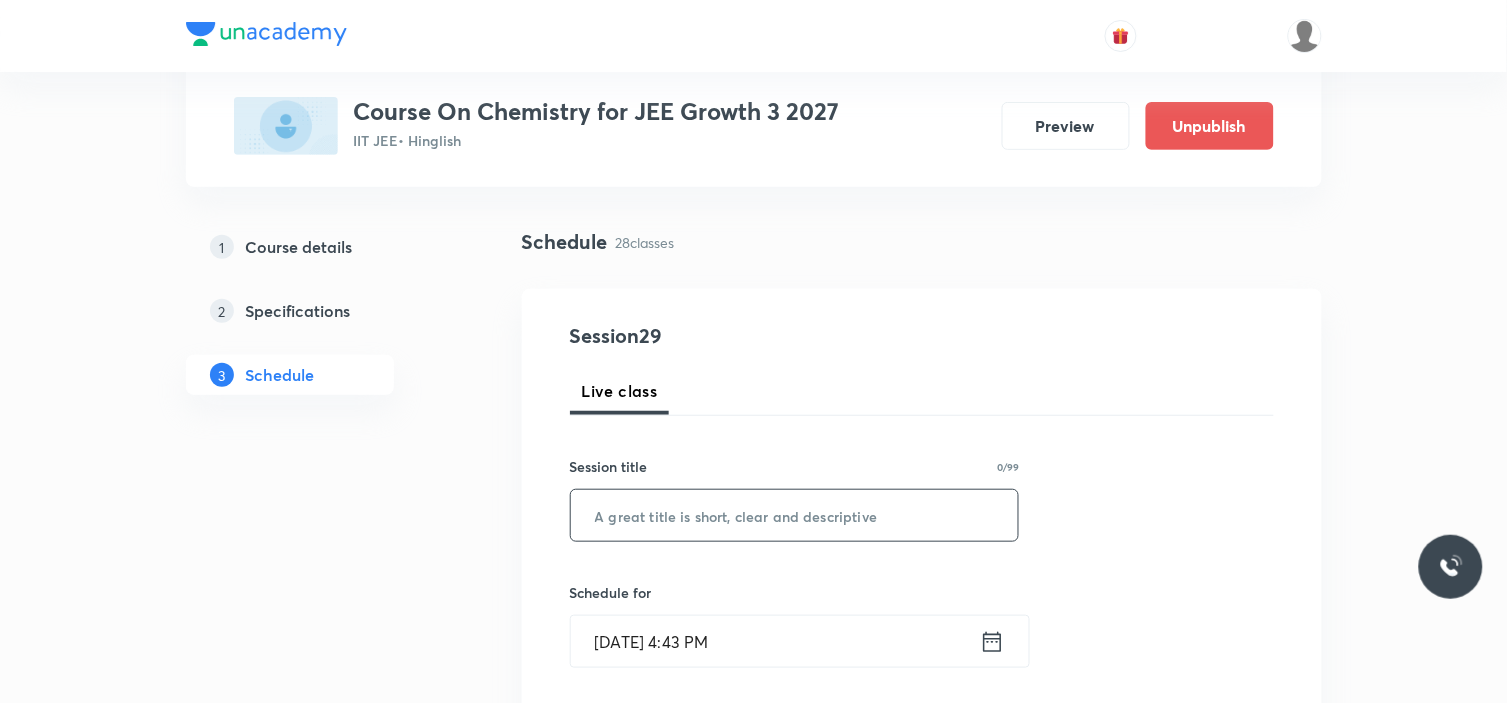 click at bounding box center (795, 515) 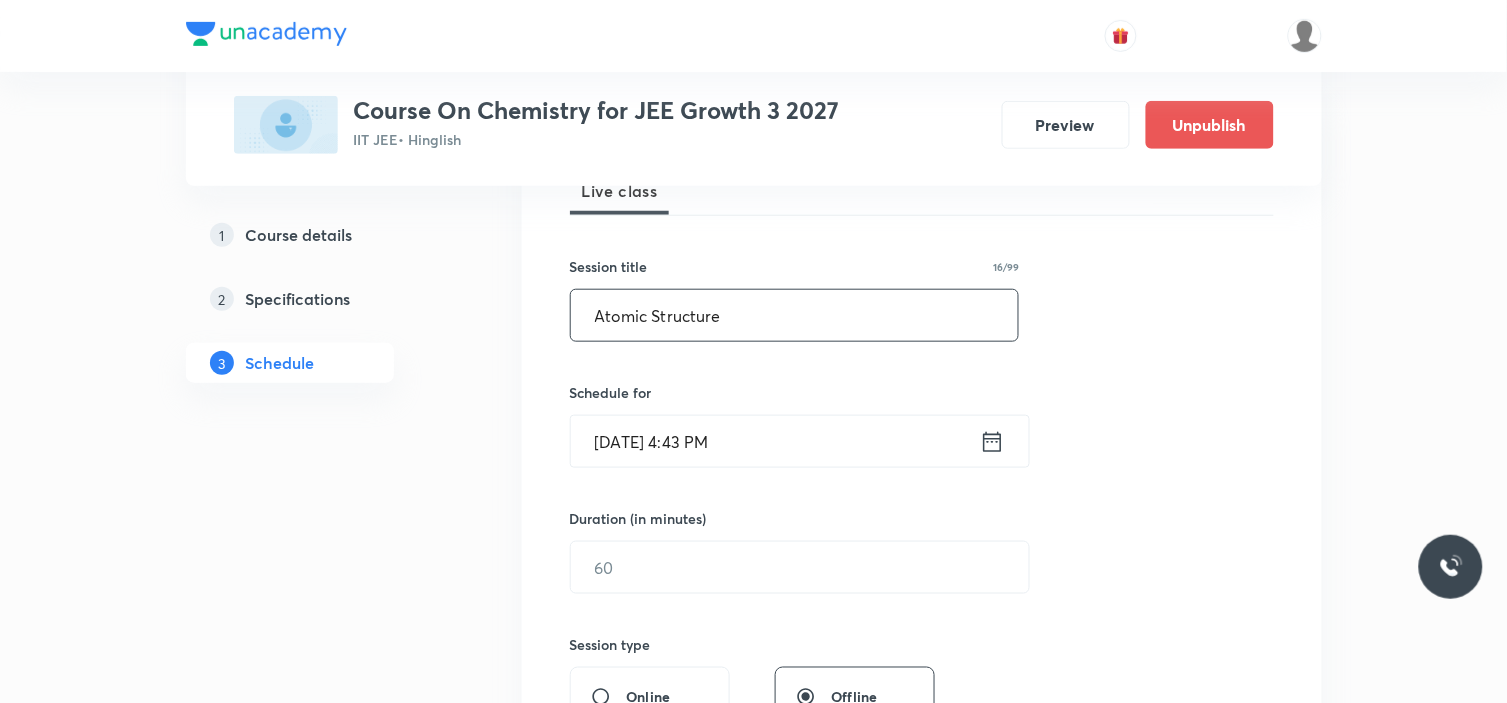 scroll, scrollTop: 333, scrollLeft: 0, axis: vertical 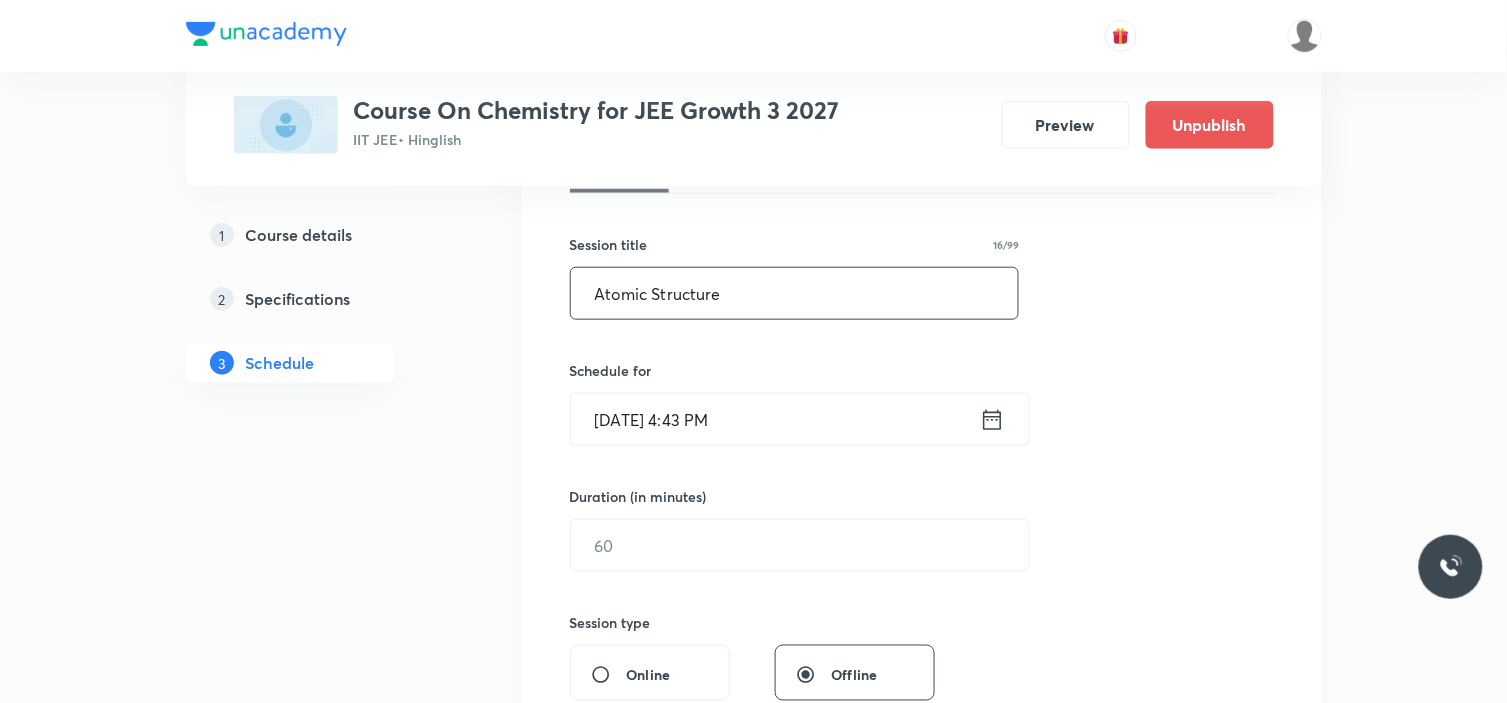 type on "Atomic Structure" 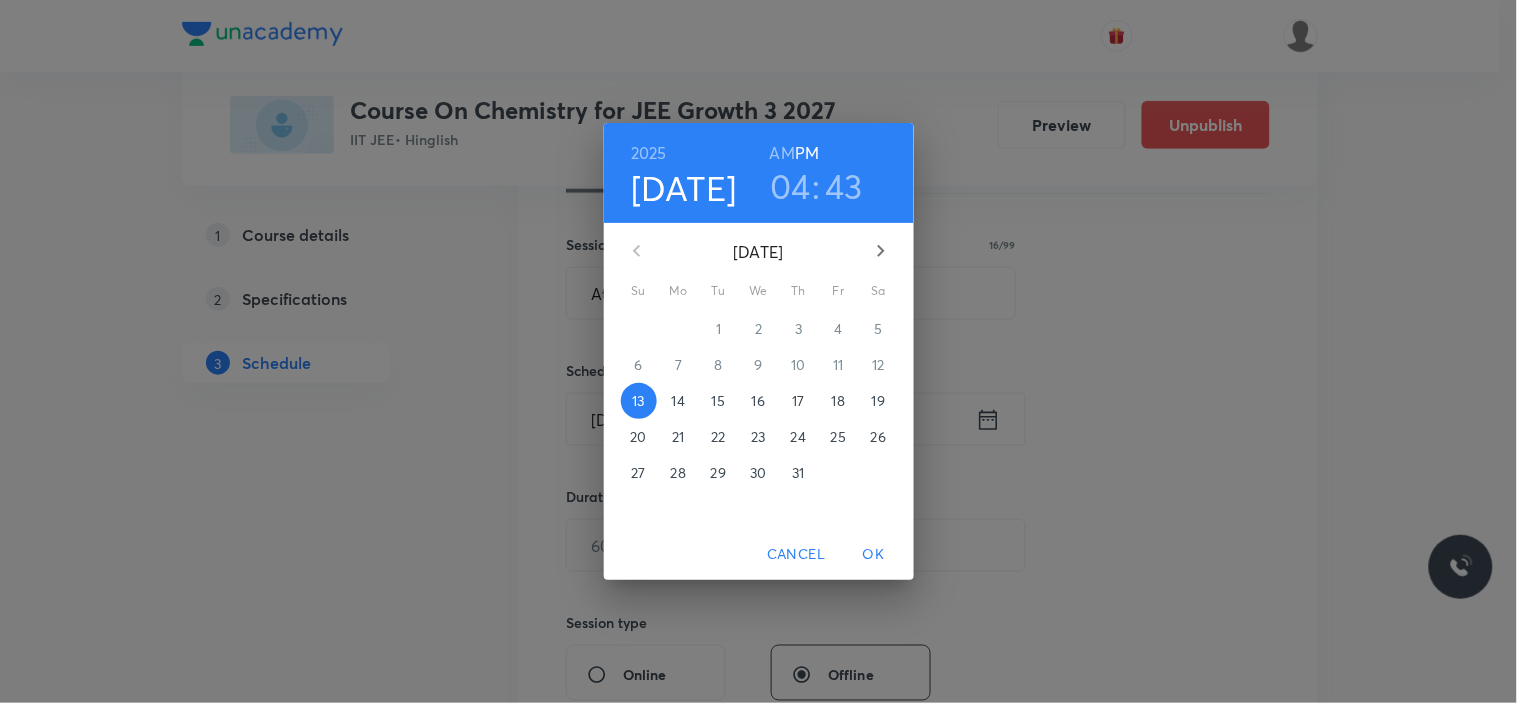 click on "17" at bounding box center (798, 401) 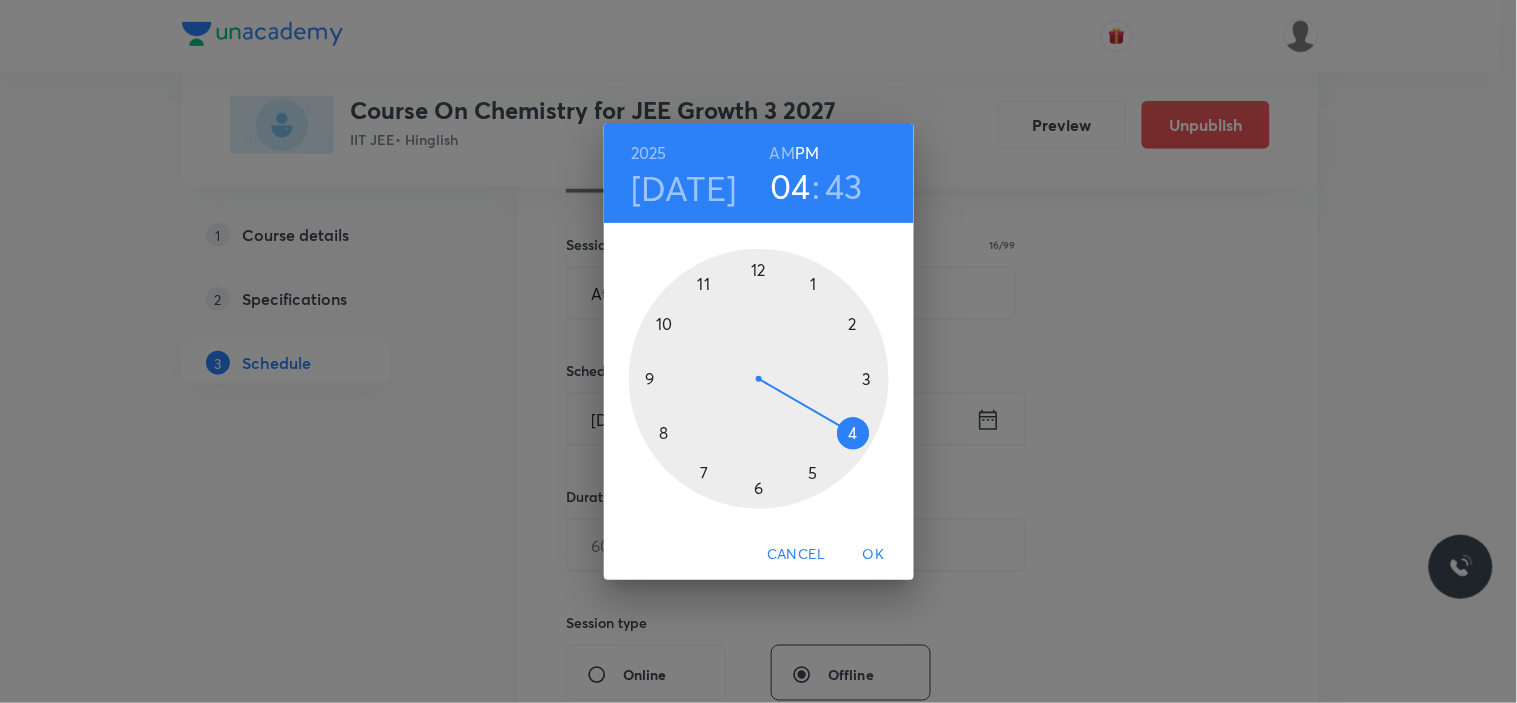 click at bounding box center (759, 379) 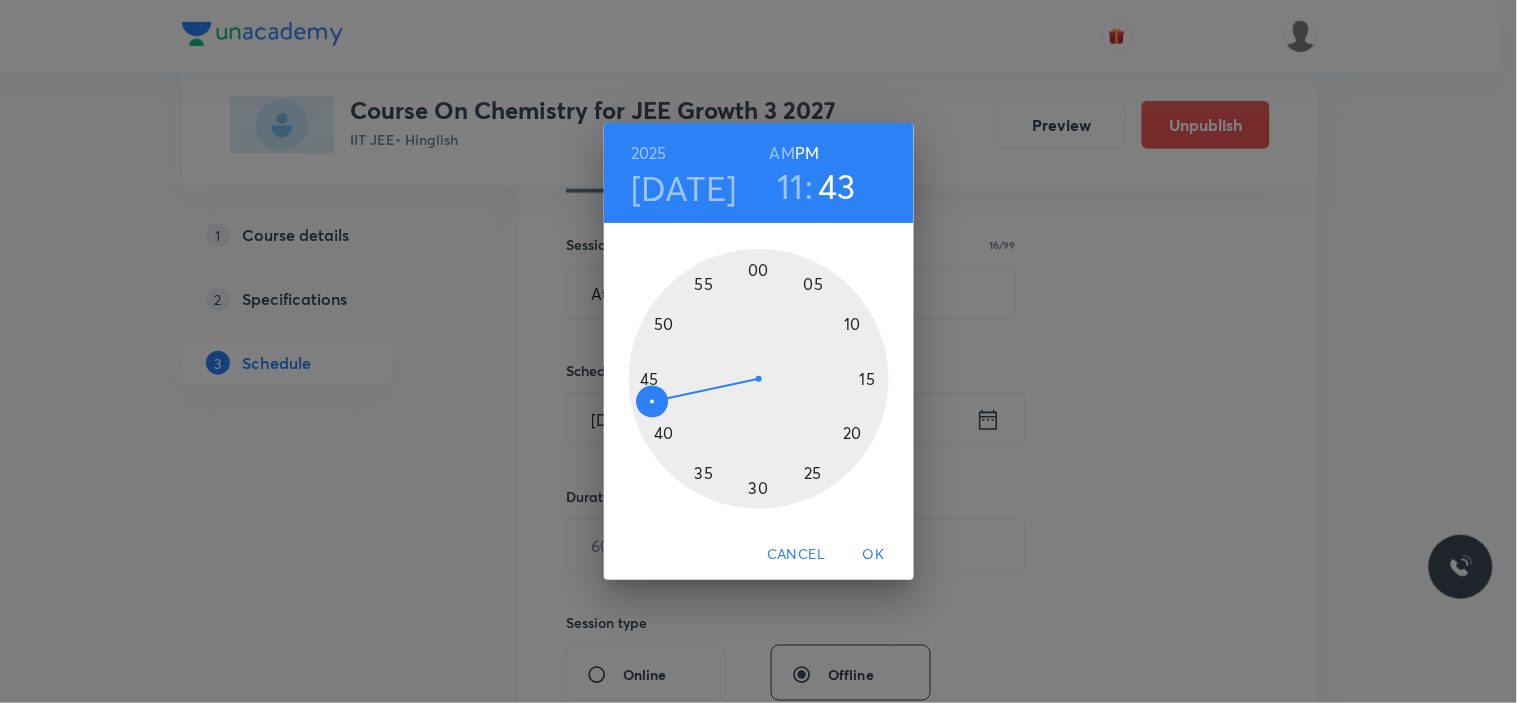 click on "AM" at bounding box center (782, 153) 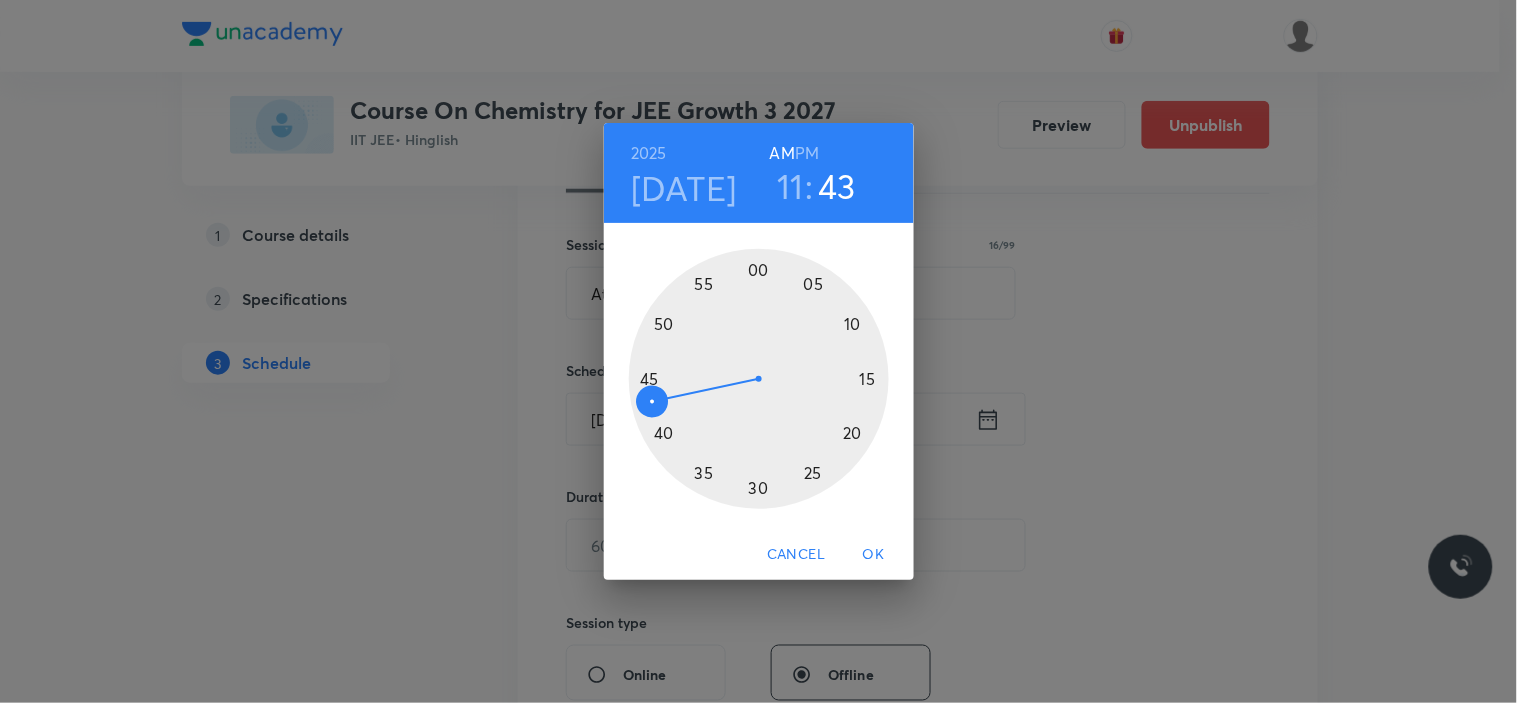click at bounding box center (759, 379) 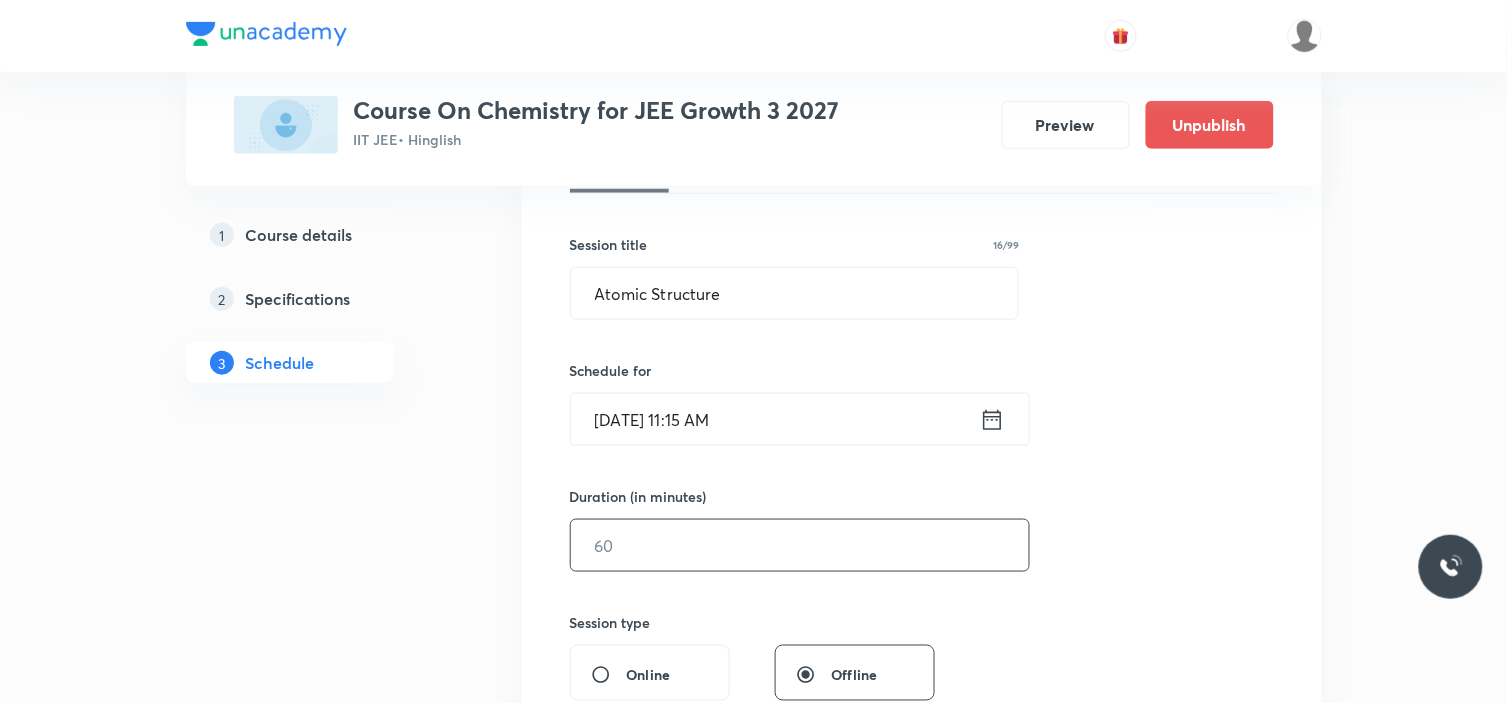 click at bounding box center (800, 545) 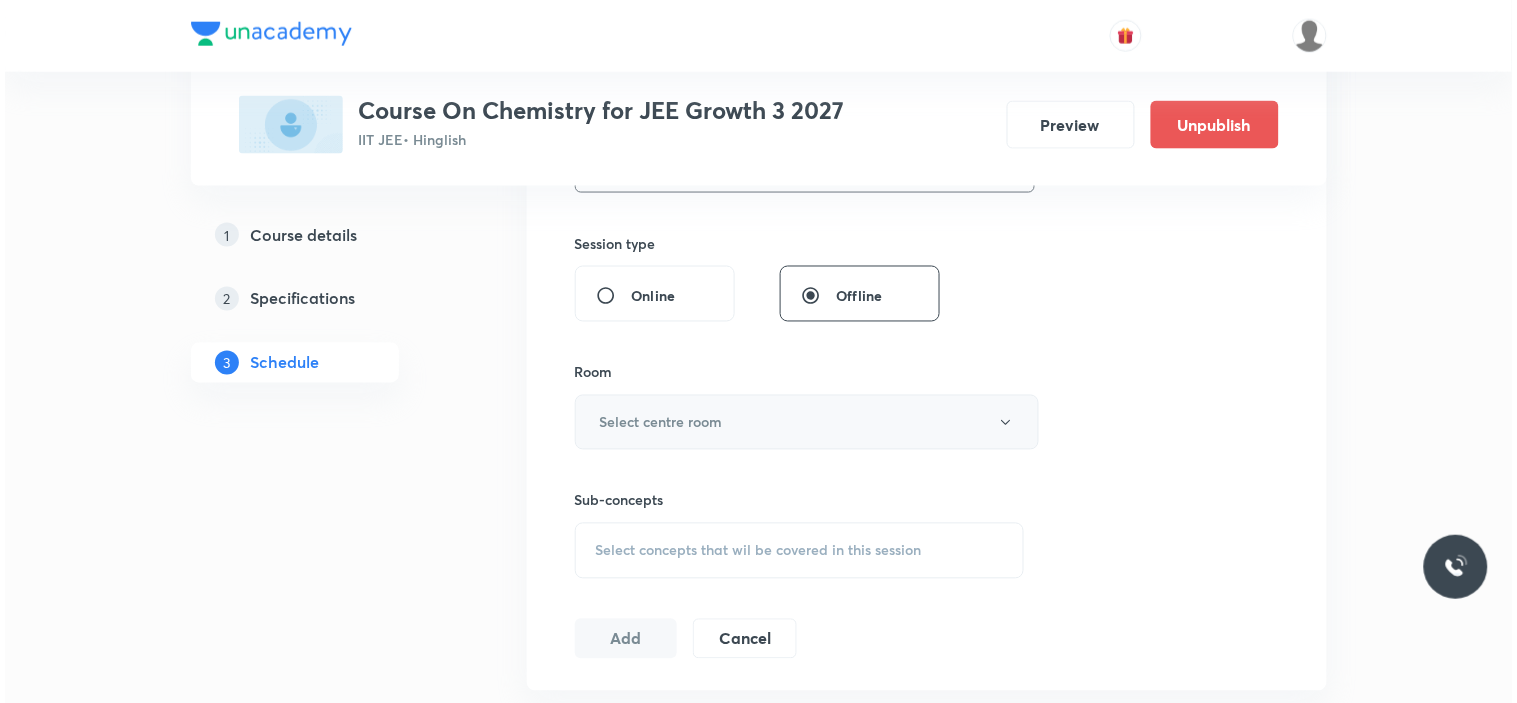 scroll, scrollTop: 777, scrollLeft: 0, axis: vertical 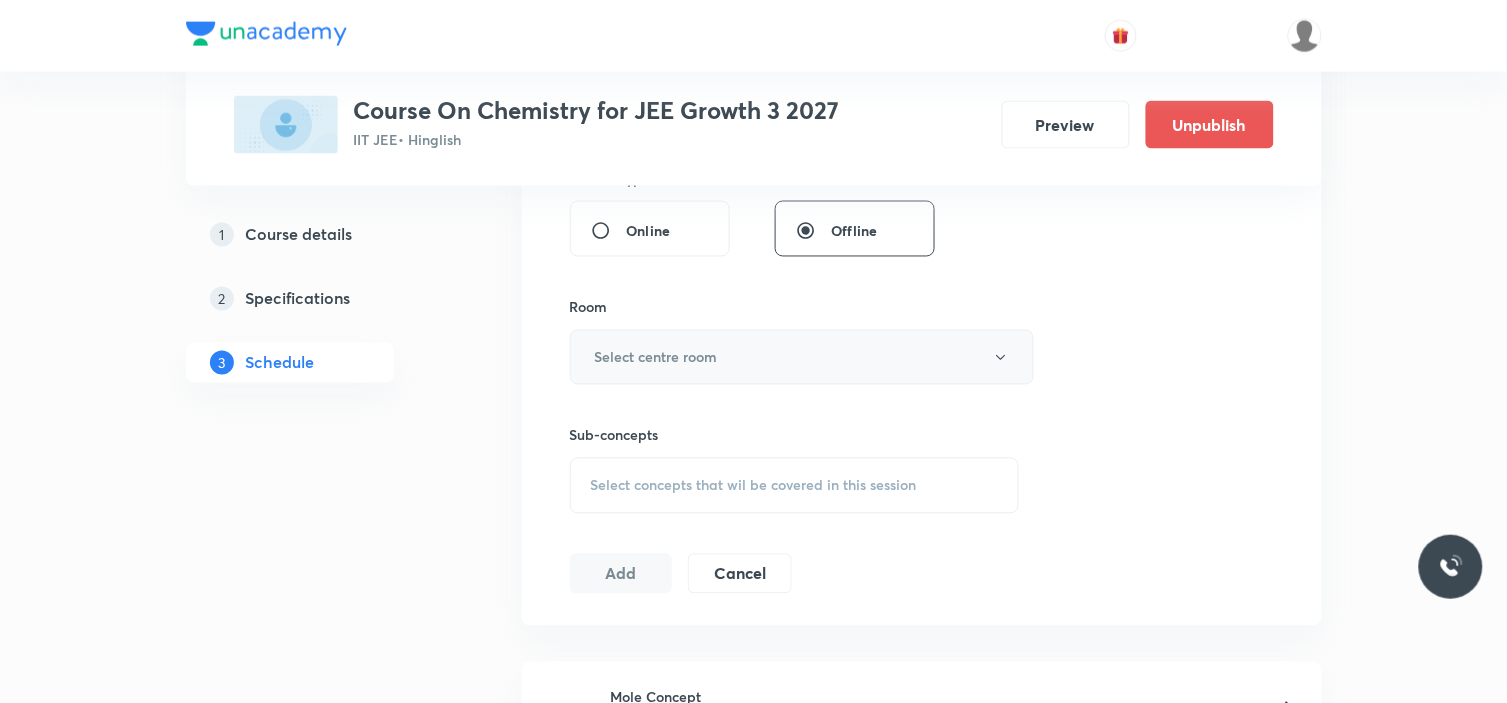 type on "90" 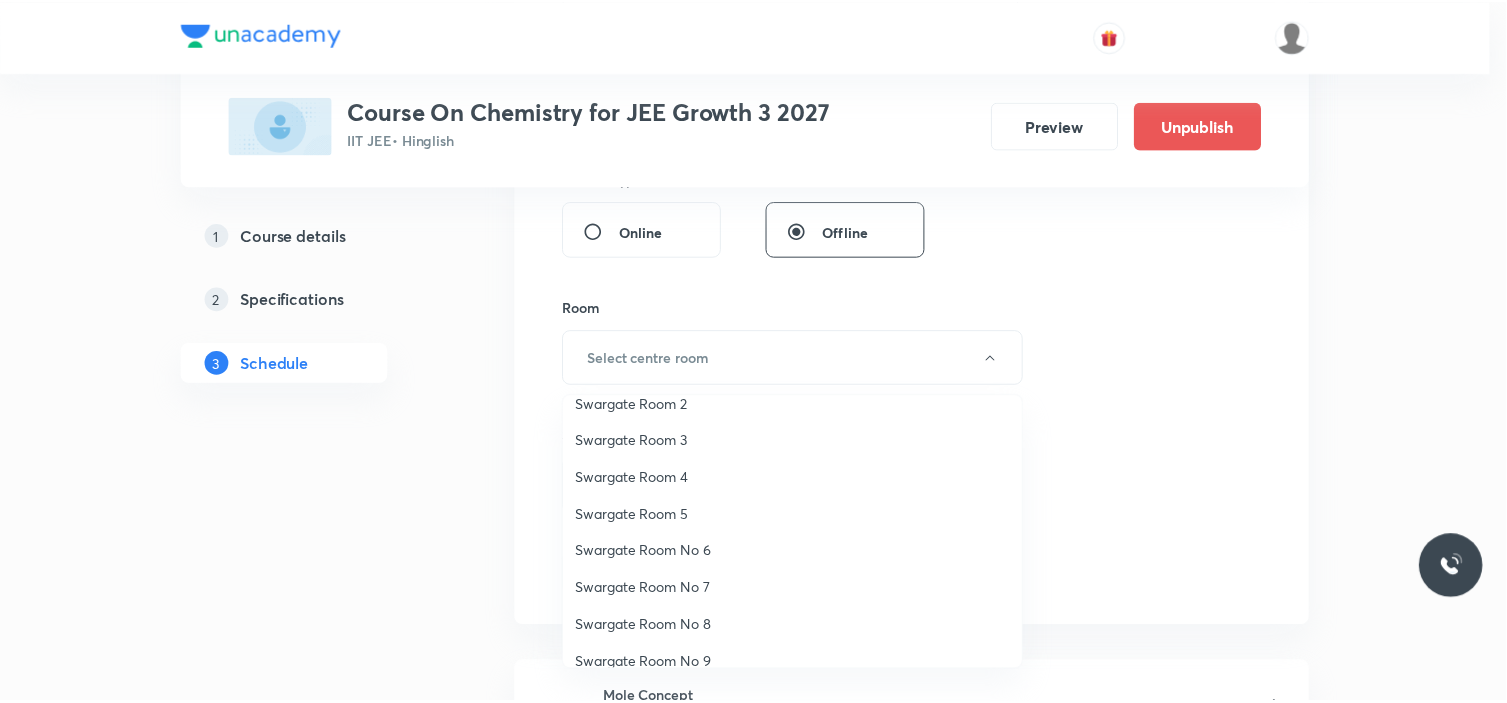 scroll, scrollTop: 111, scrollLeft: 0, axis: vertical 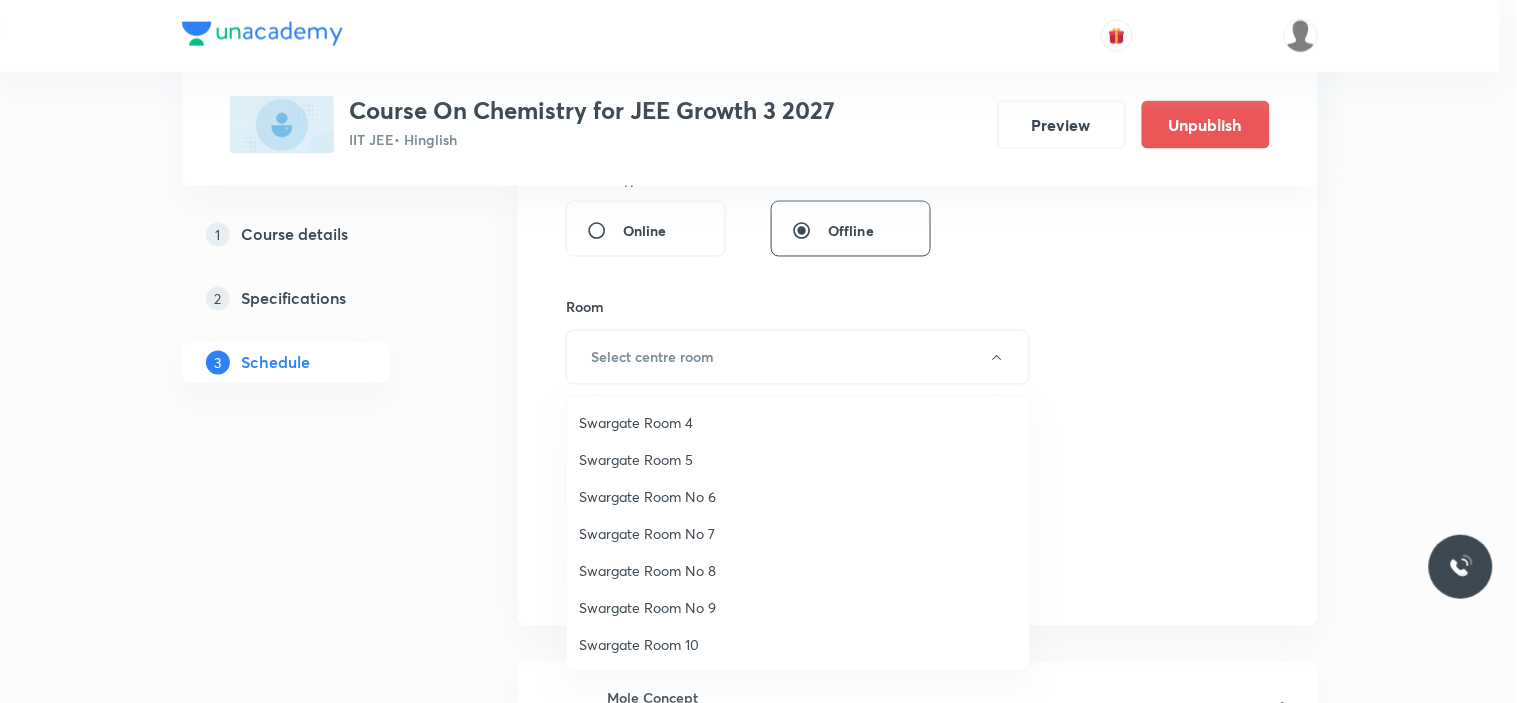 click on "Swargate Room 5" at bounding box center [798, 459] 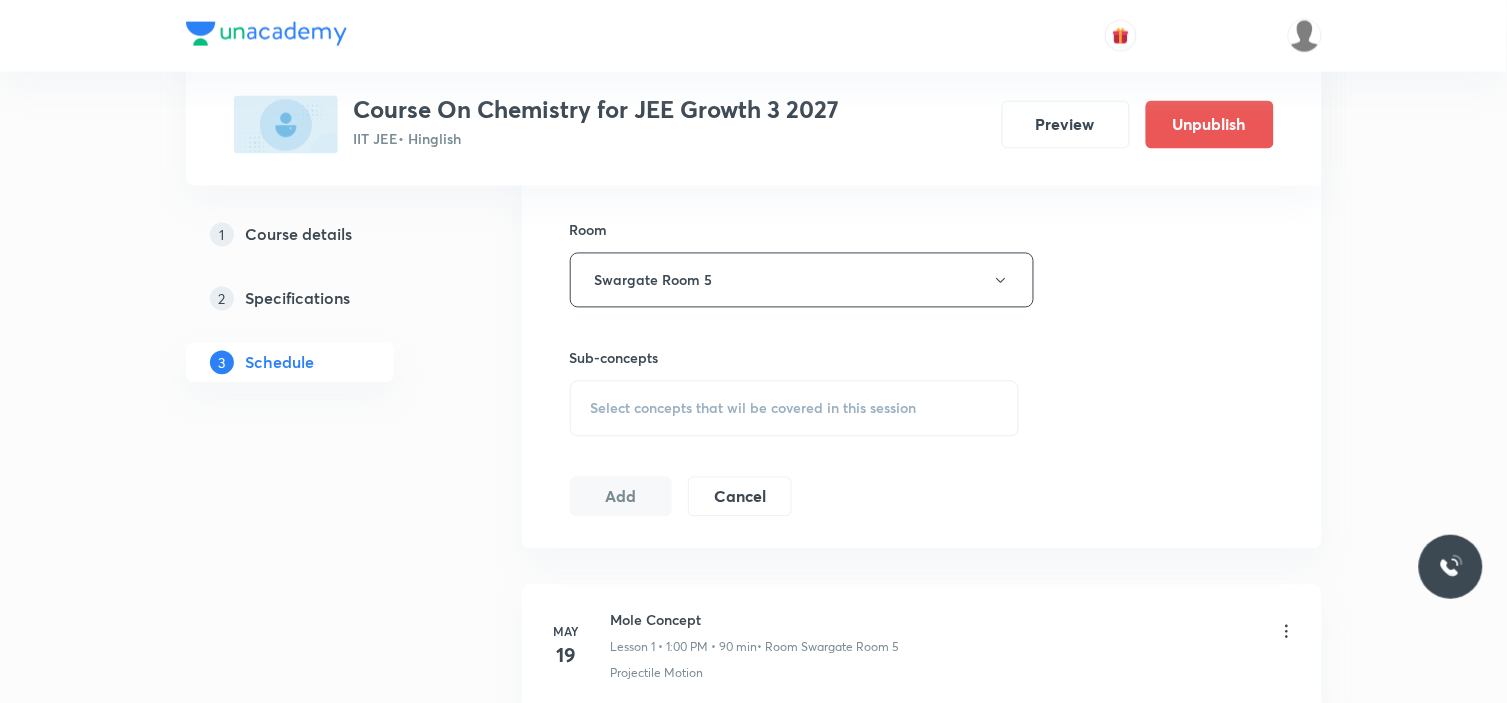 scroll, scrollTop: 888, scrollLeft: 0, axis: vertical 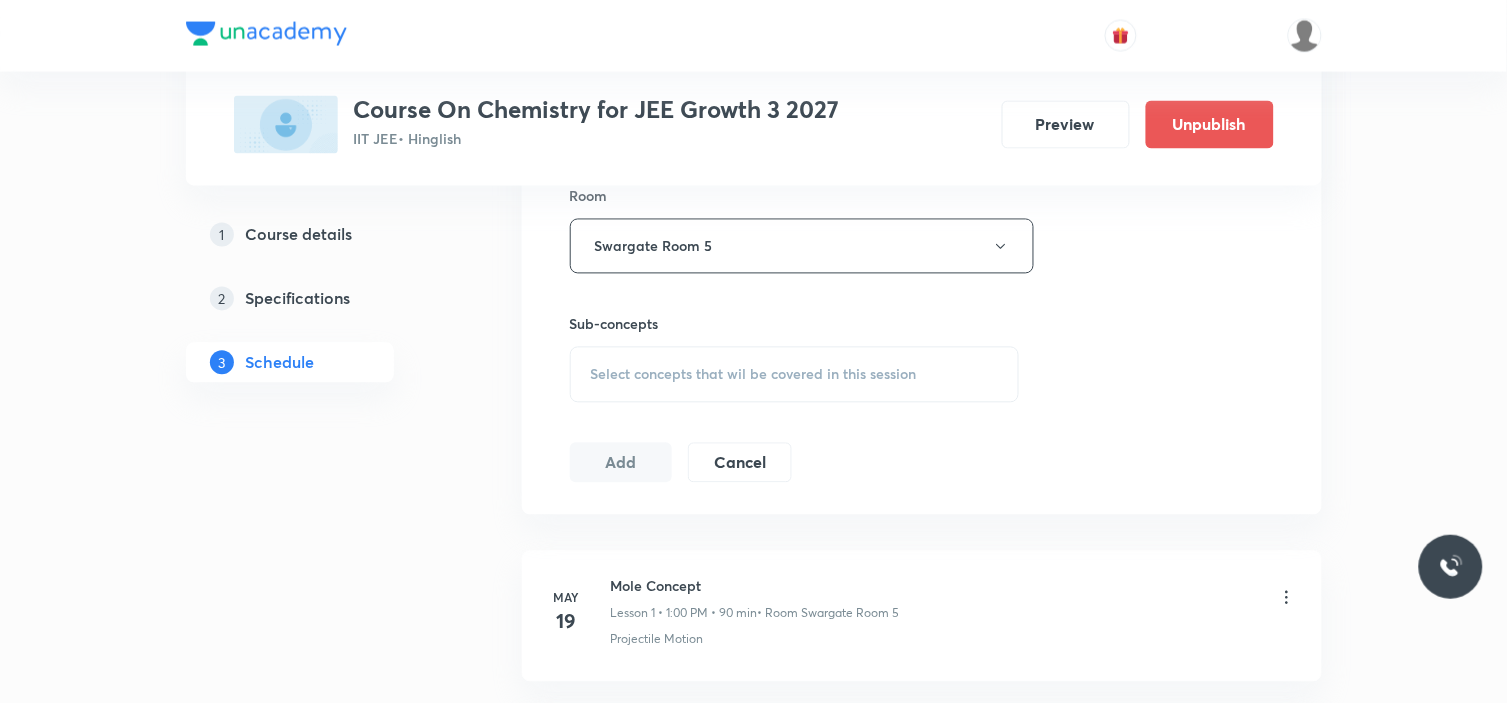 click on "Select concepts that wil be covered in this session" at bounding box center (795, 375) 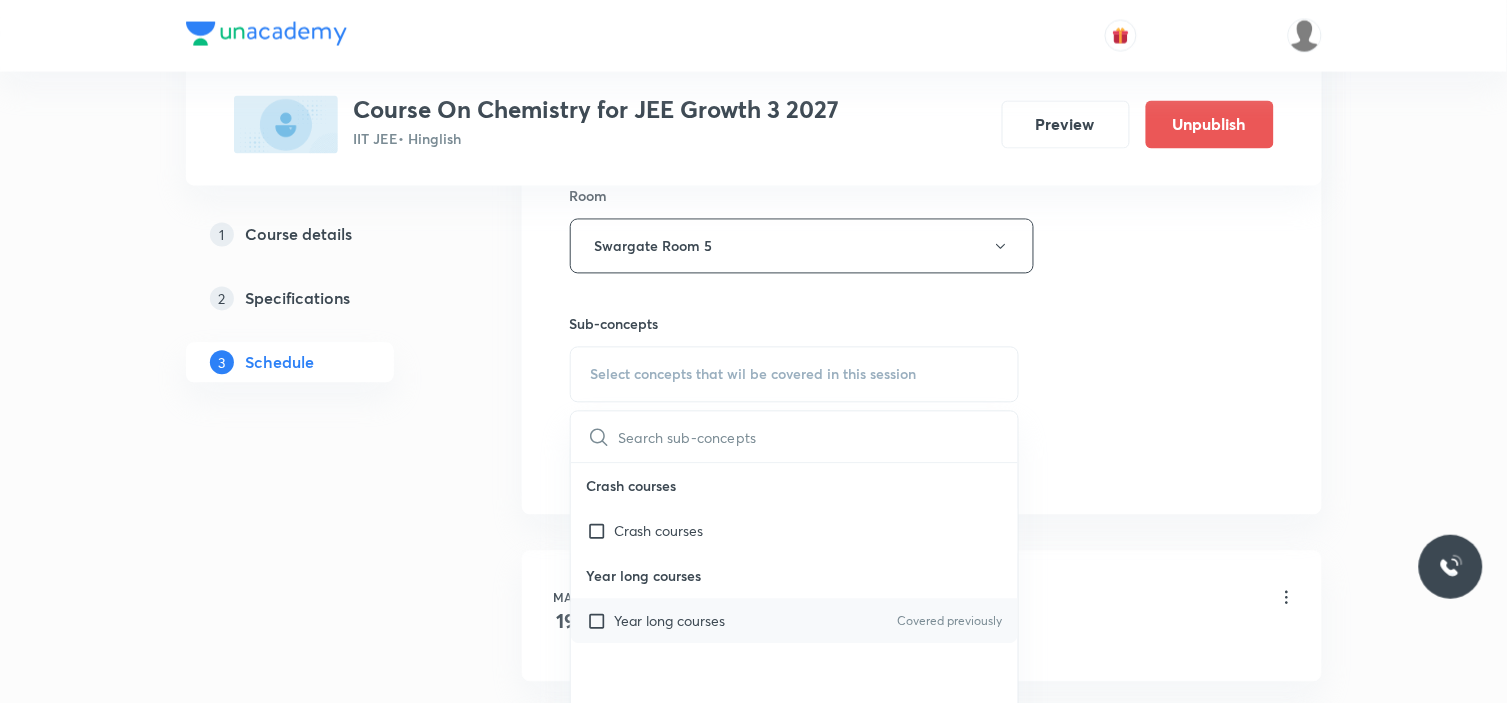 click at bounding box center (601, 621) 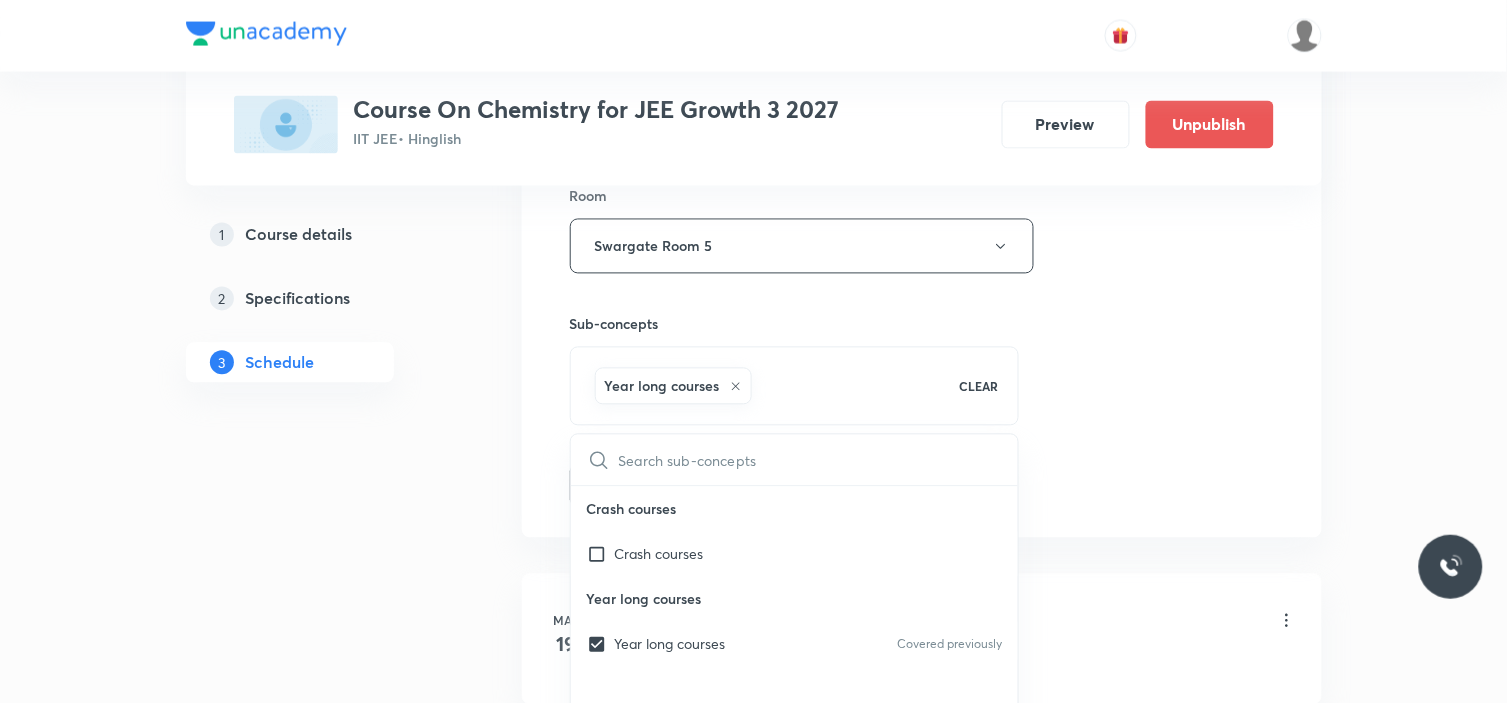 click on "Session  29 Live class Session title 16/99 Atomic Structure ​ Schedule for Jul 17, 2025, 11:15 AM ​ Duration (in minutes) 90 ​   Session type Online Offline Room Swargate Room 5 Sub-concepts Year long courses CLEAR ​ Crash courses Crash courses Year long courses Year long courses Covered previously Add Cancel" at bounding box center (922, 25) 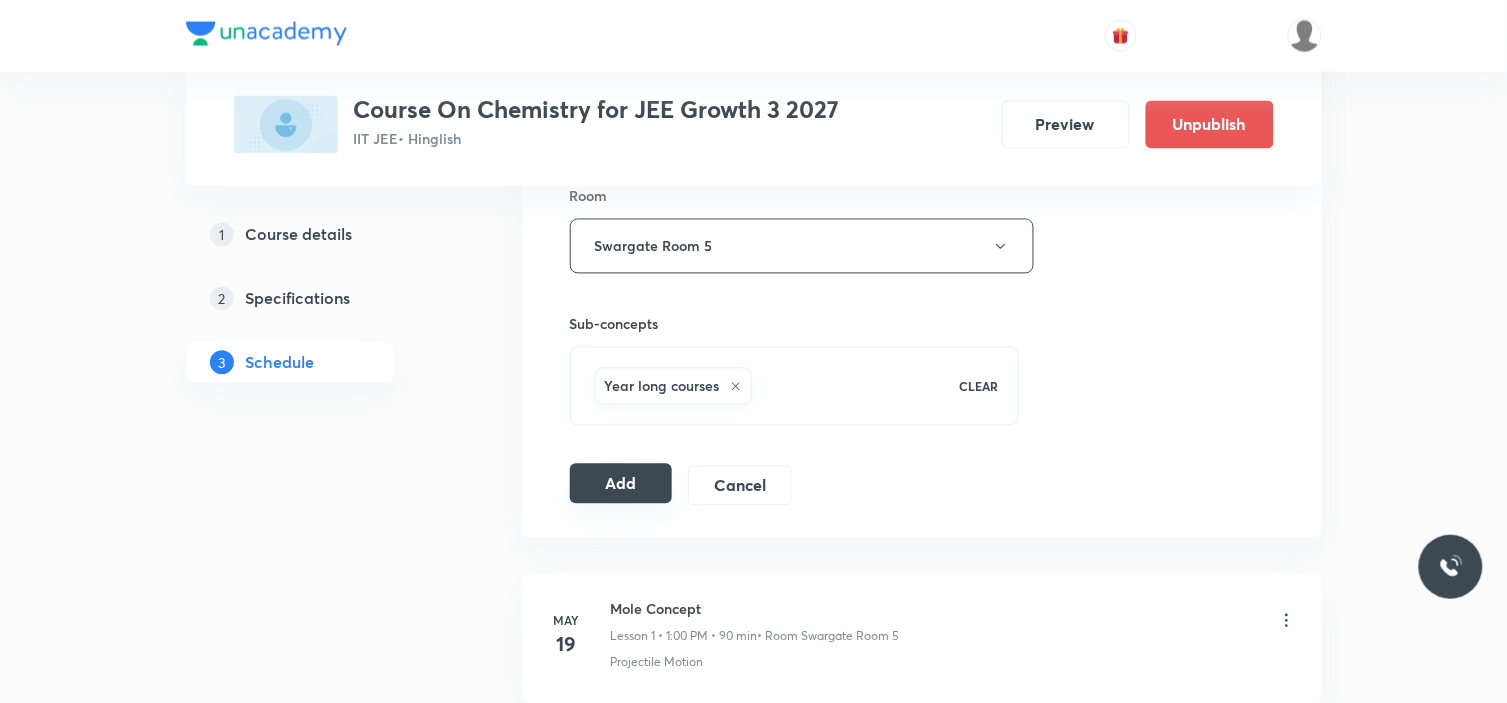 click on "Add" at bounding box center [621, 484] 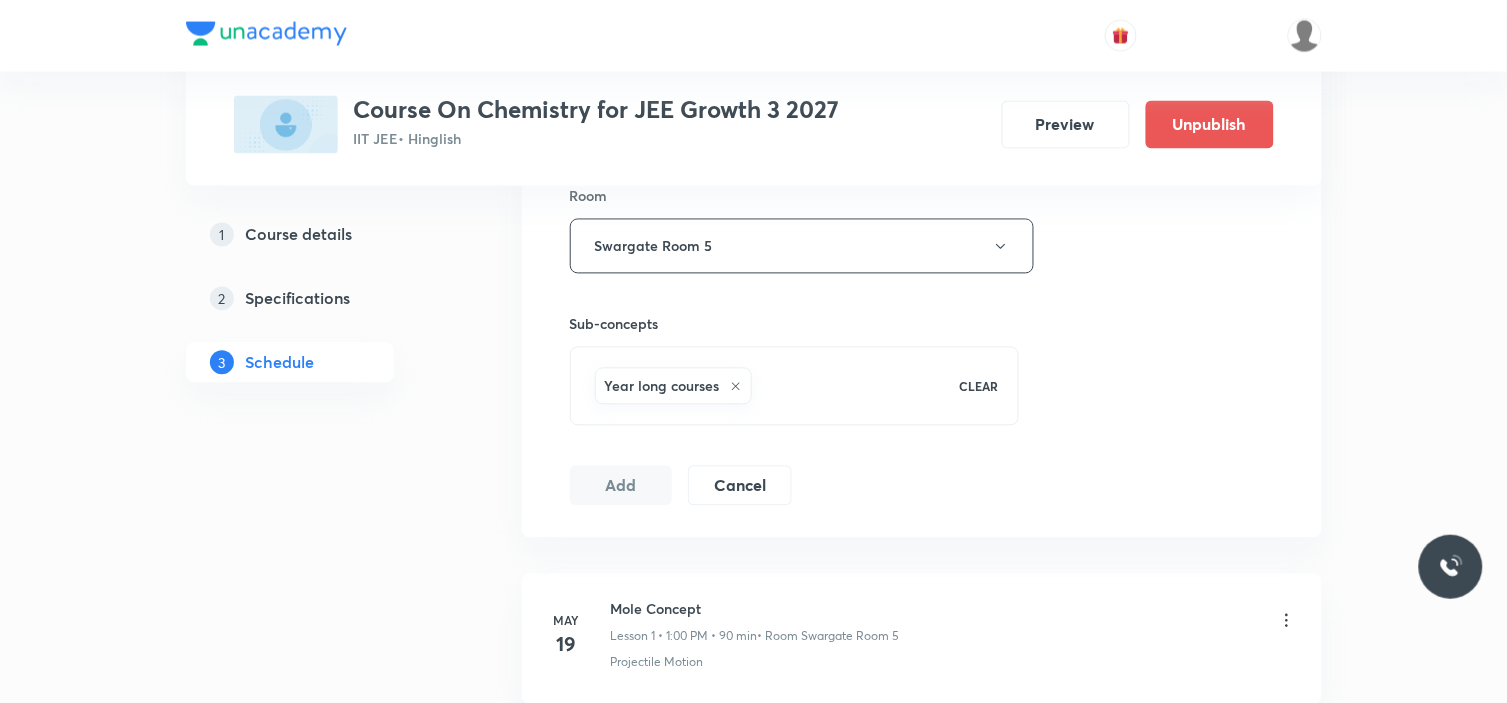 type 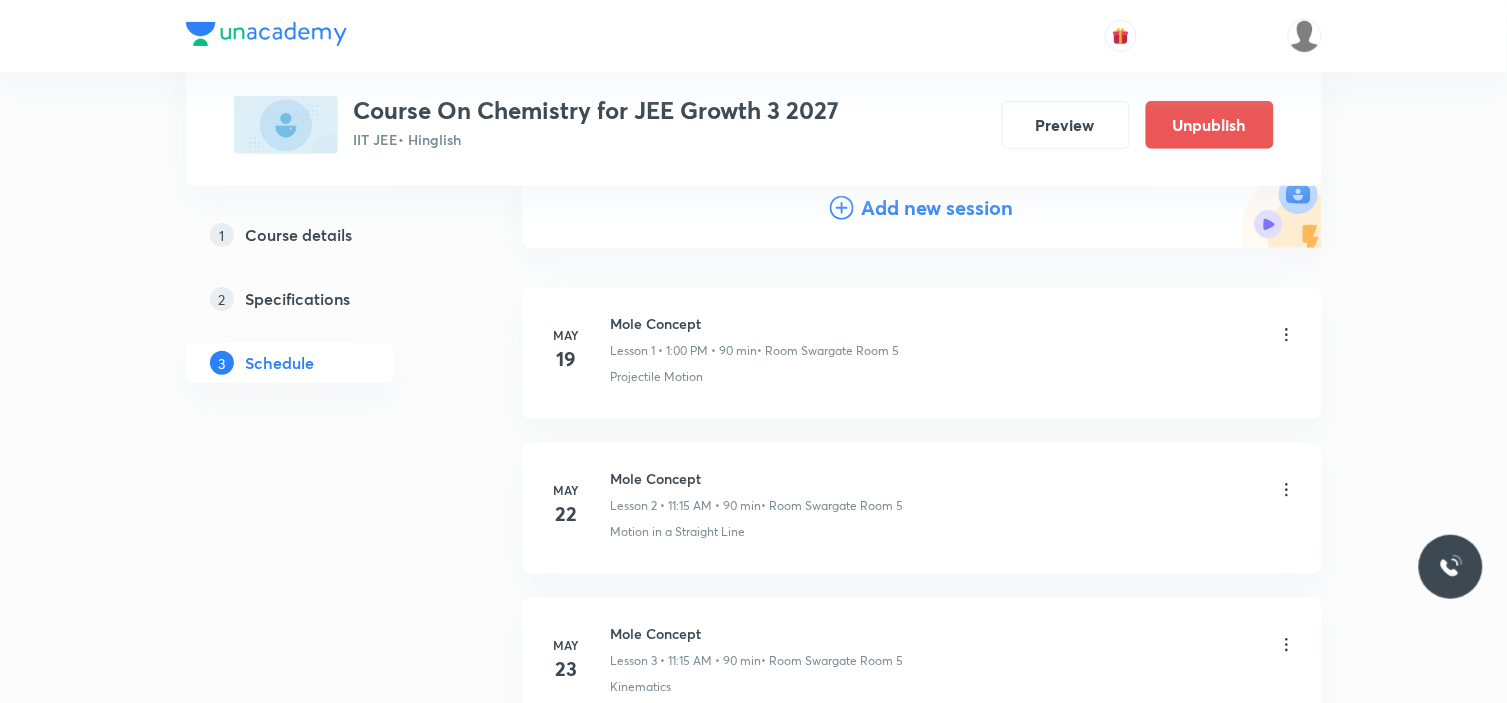 scroll, scrollTop: 222, scrollLeft: 0, axis: vertical 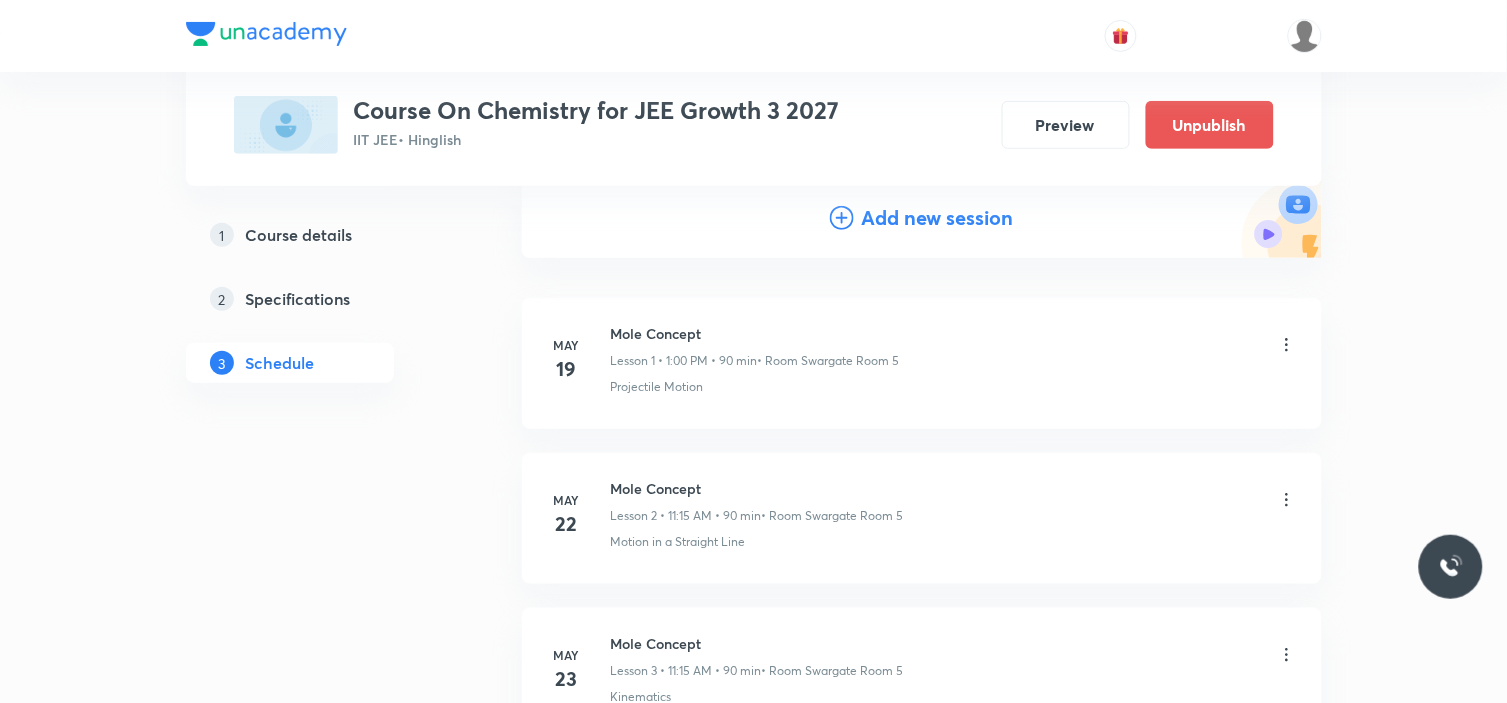 click on "Add new session" at bounding box center [938, 218] 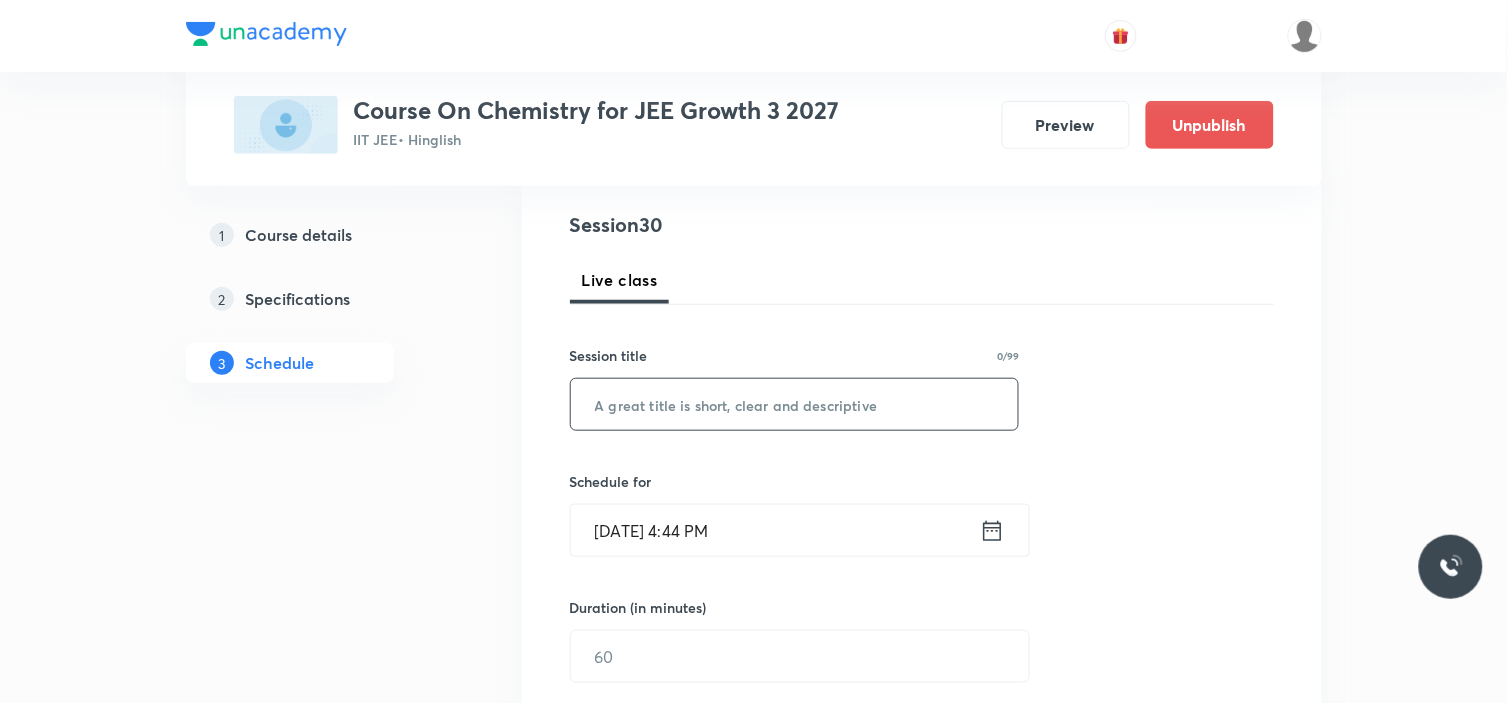 click at bounding box center [795, 404] 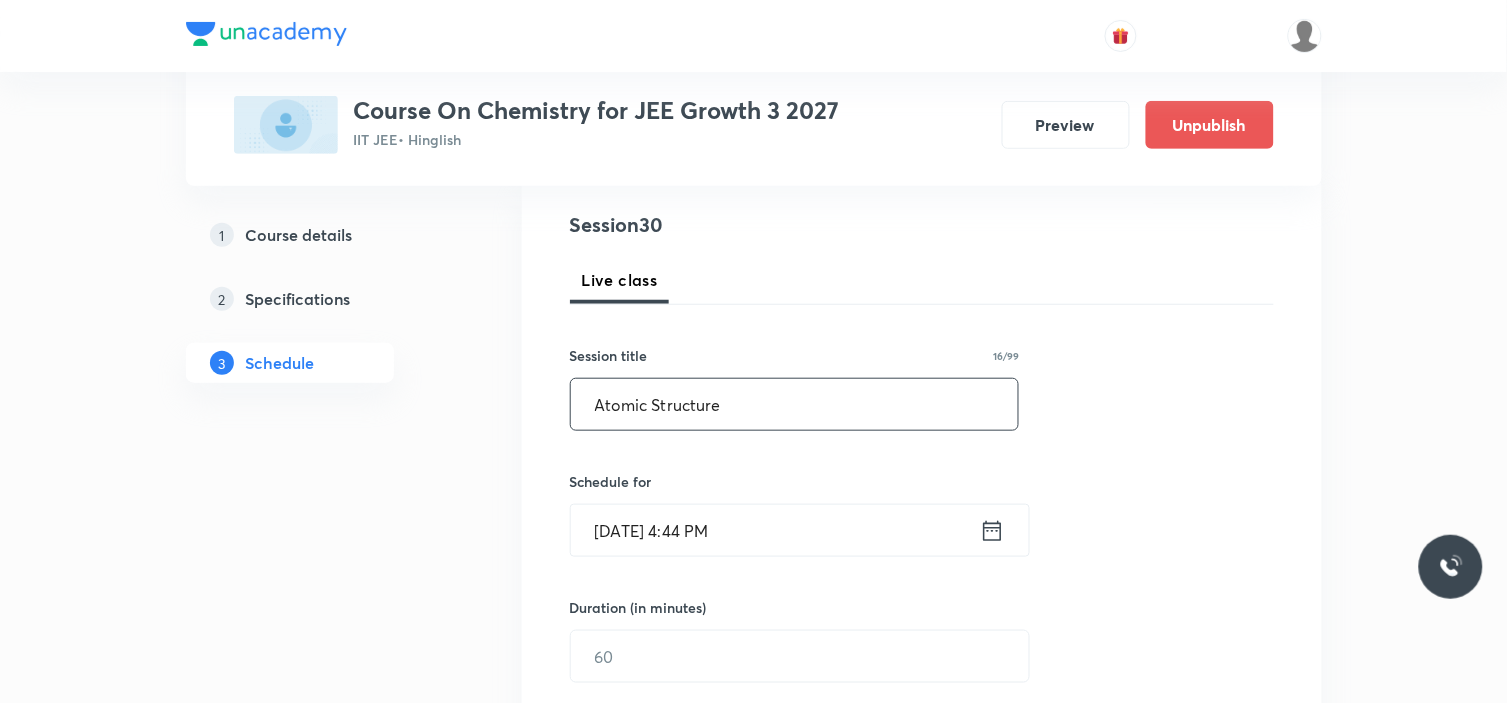 type on "Atomic Structure" 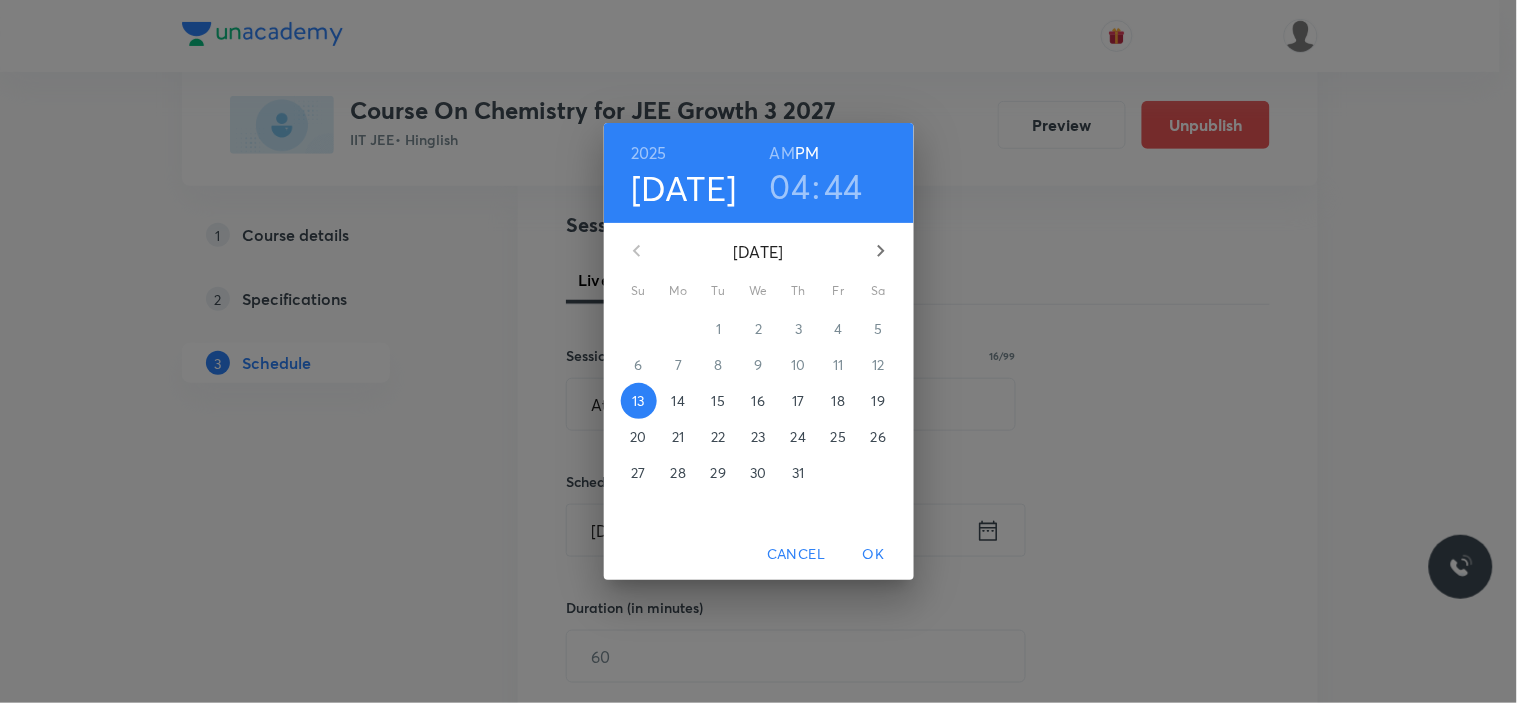 click on "18" at bounding box center [838, 401] 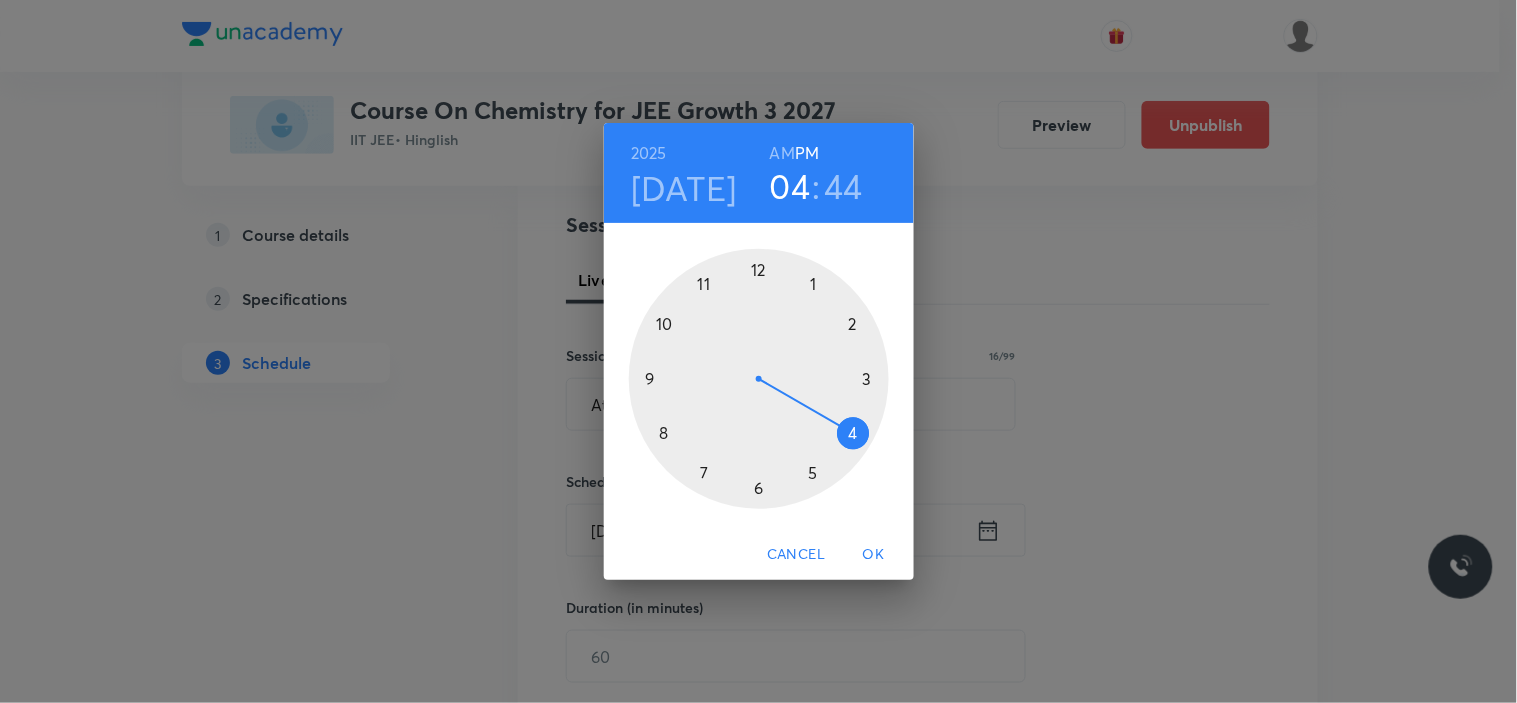 click at bounding box center (759, 379) 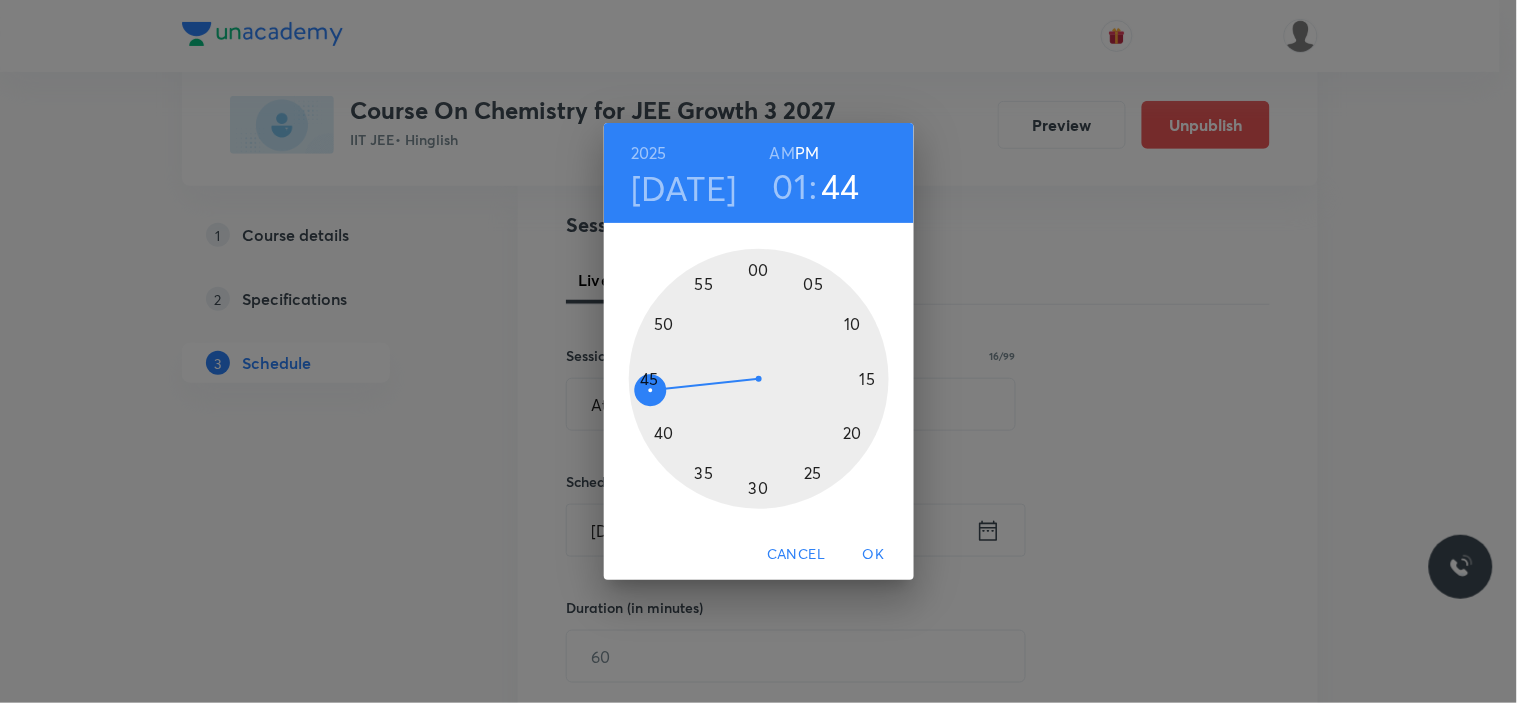 click at bounding box center [759, 379] 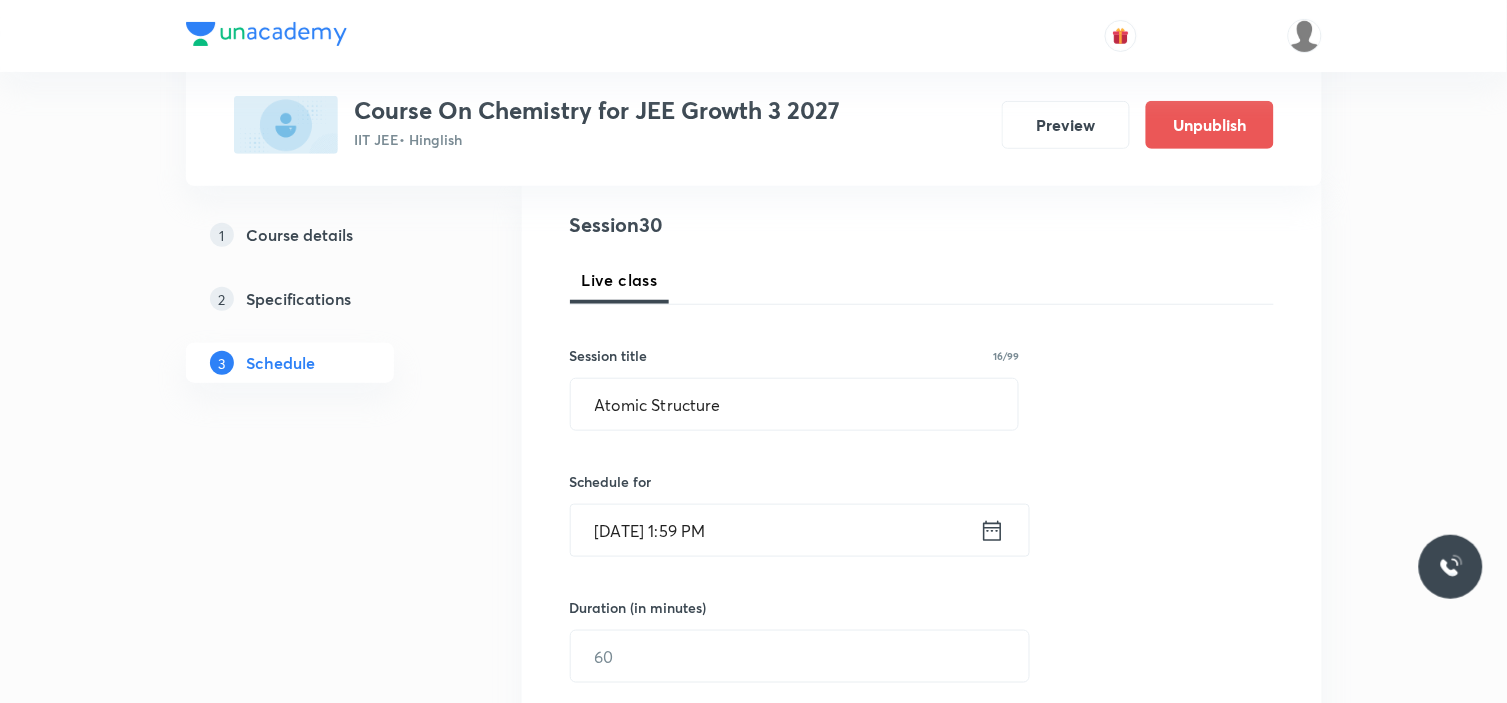 click on "Jul 18, 2025, 1:59 PM" at bounding box center [775, 530] 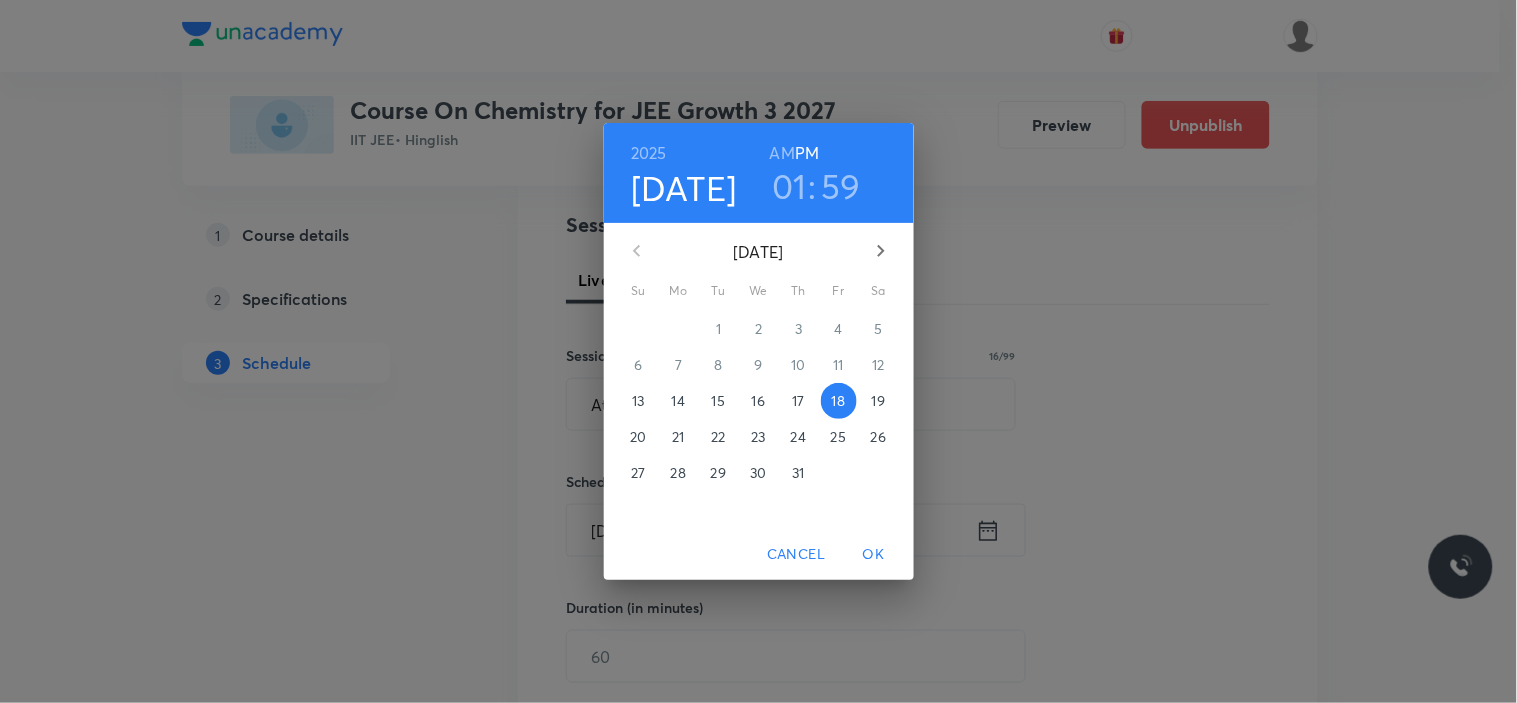 click on "59" at bounding box center (841, 186) 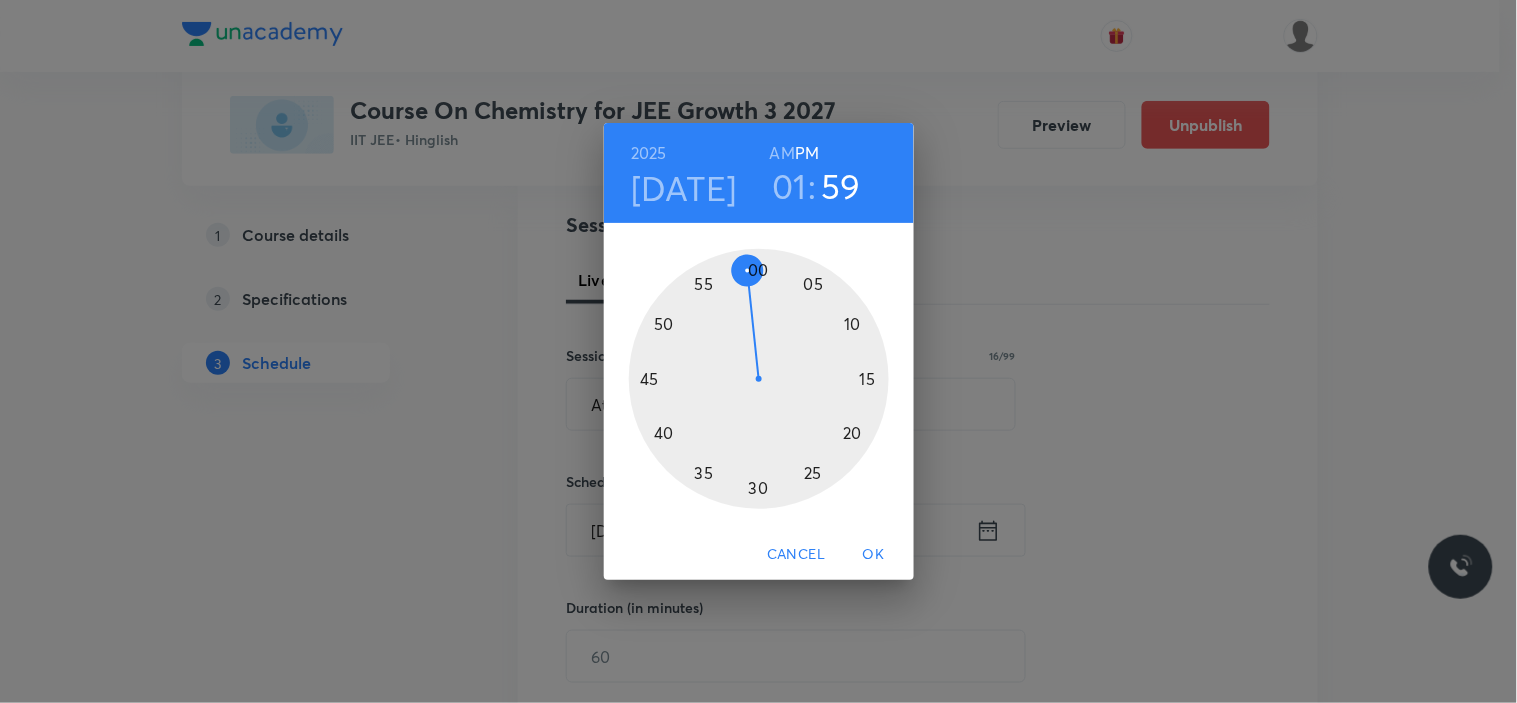click at bounding box center (759, 379) 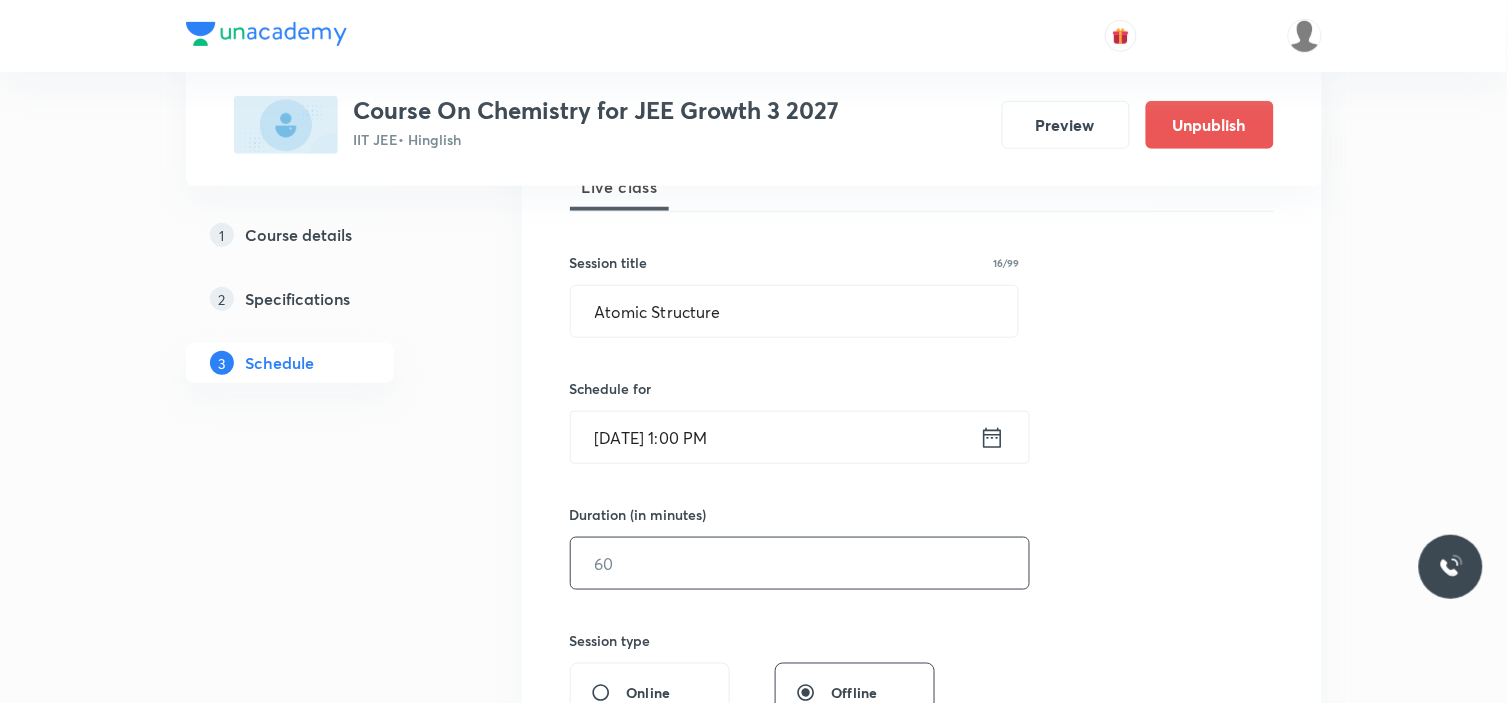 scroll, scrollTop: 444, scrollLeft: 0, axis: vertical 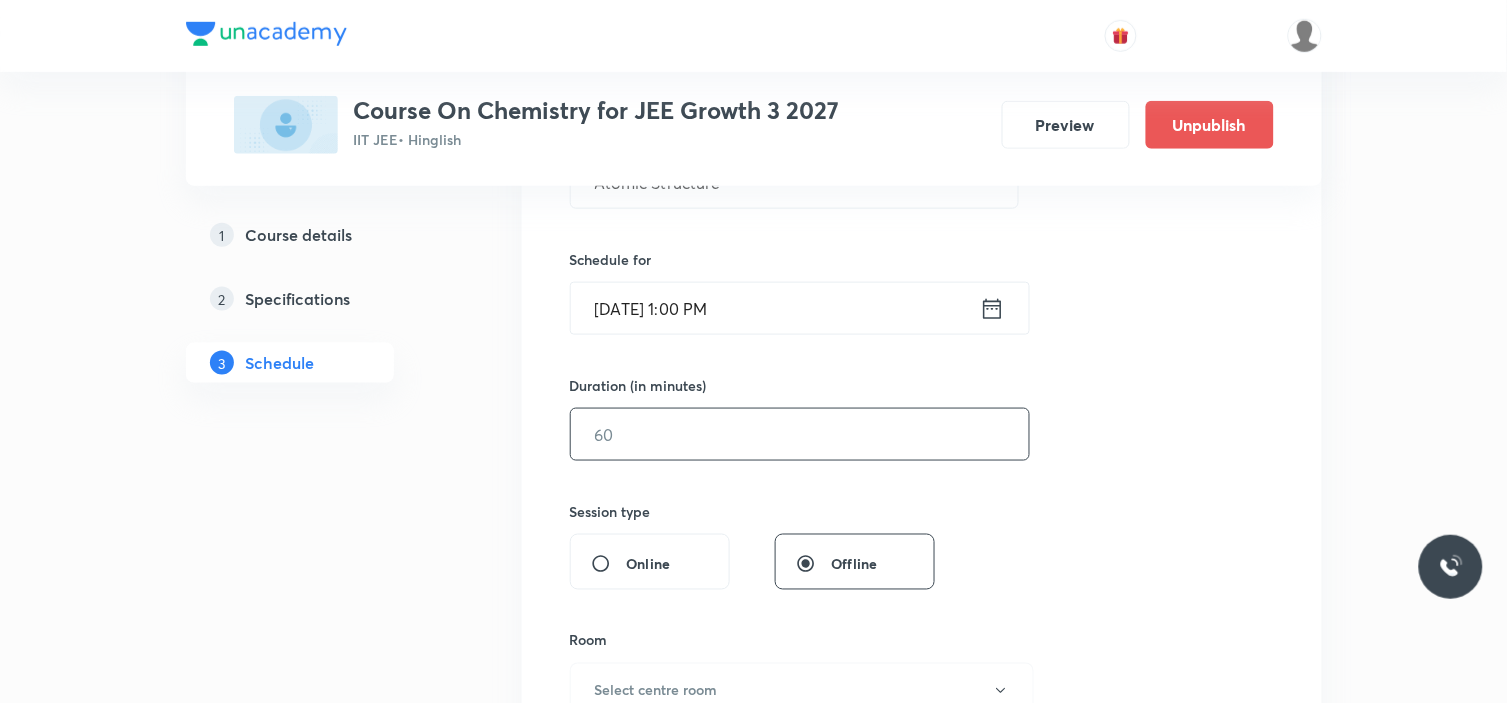 click at bounding box center [800, 434] 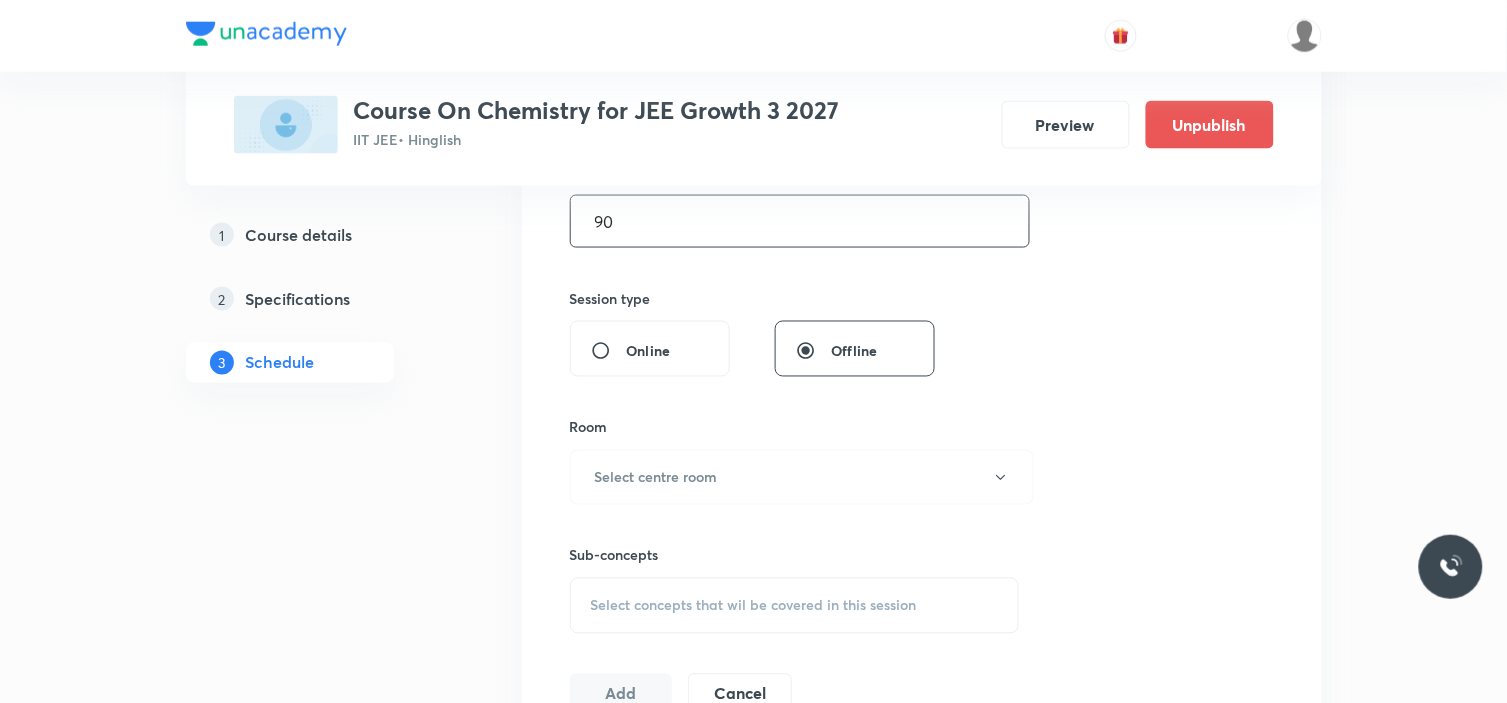 scroll, scrollTop: 666, scrollLeft: 0, axis: vertical 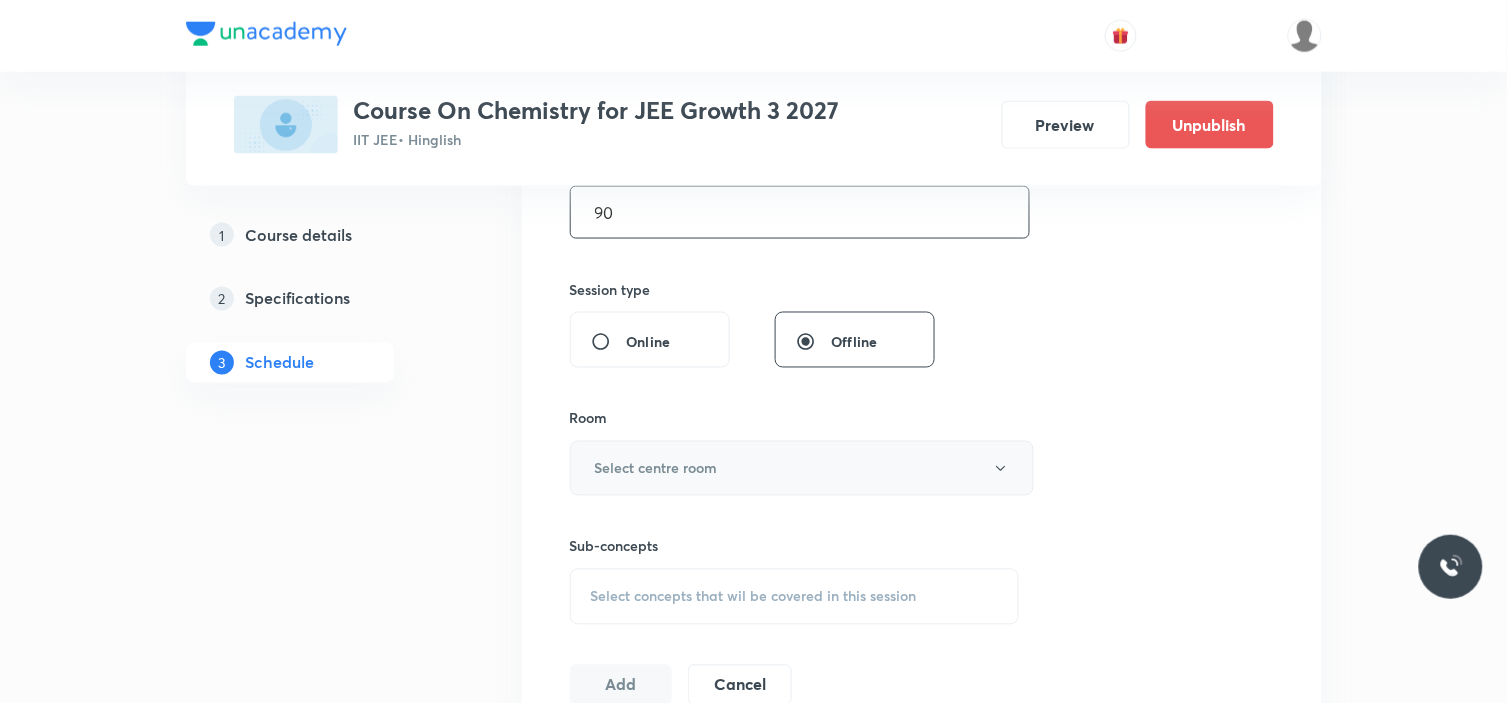 type on "90" 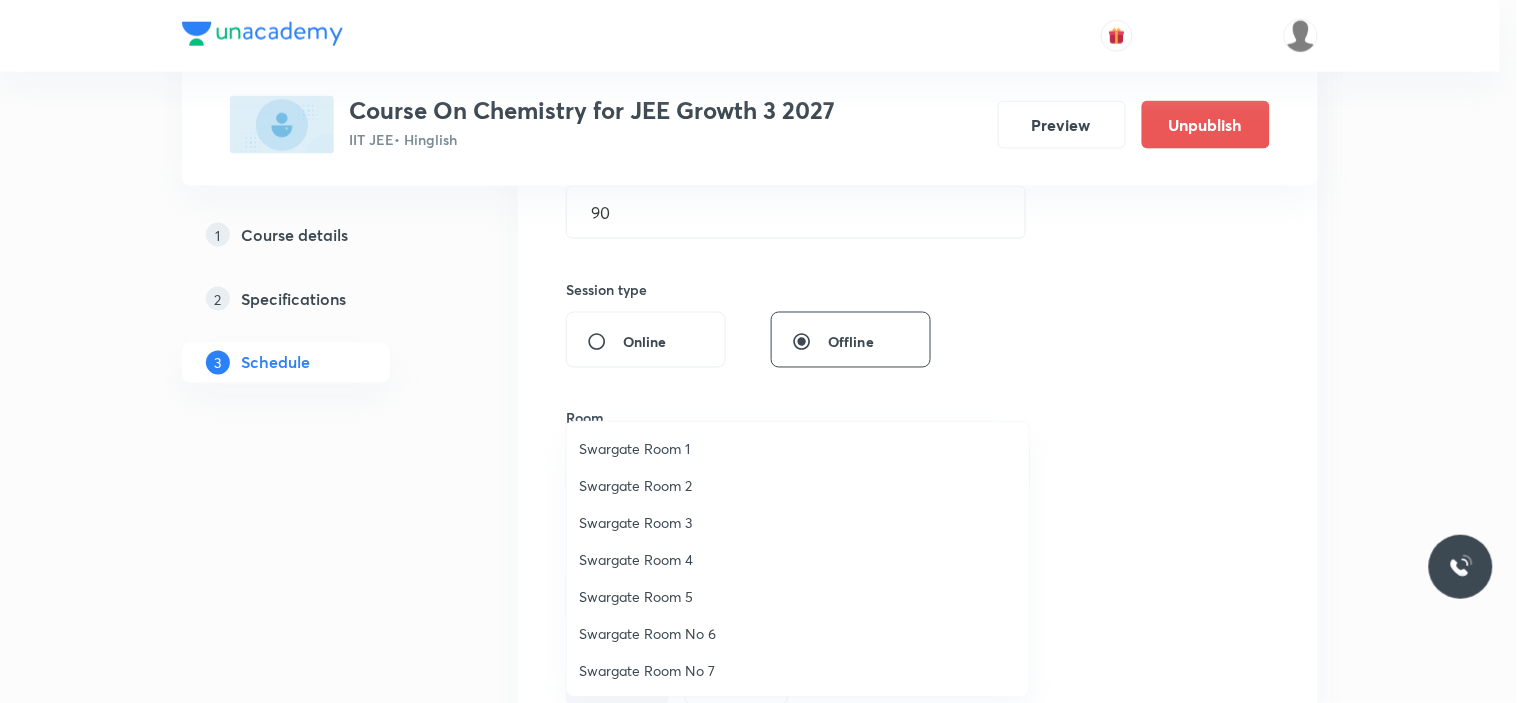 click on "Swargate Room 5" at bounding box center (798, 596) 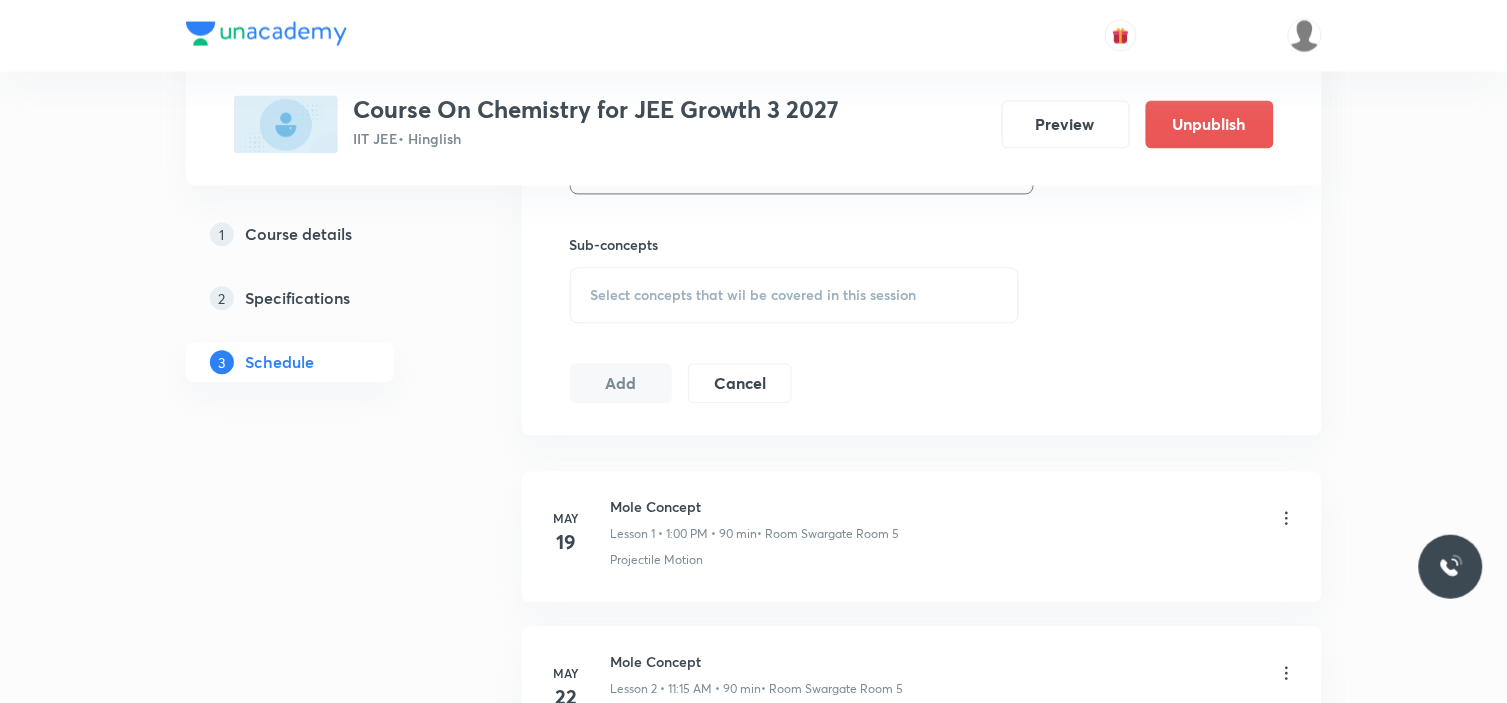 scroll, scrollTop: 1000, scrollLeft: 0, axis: vertical 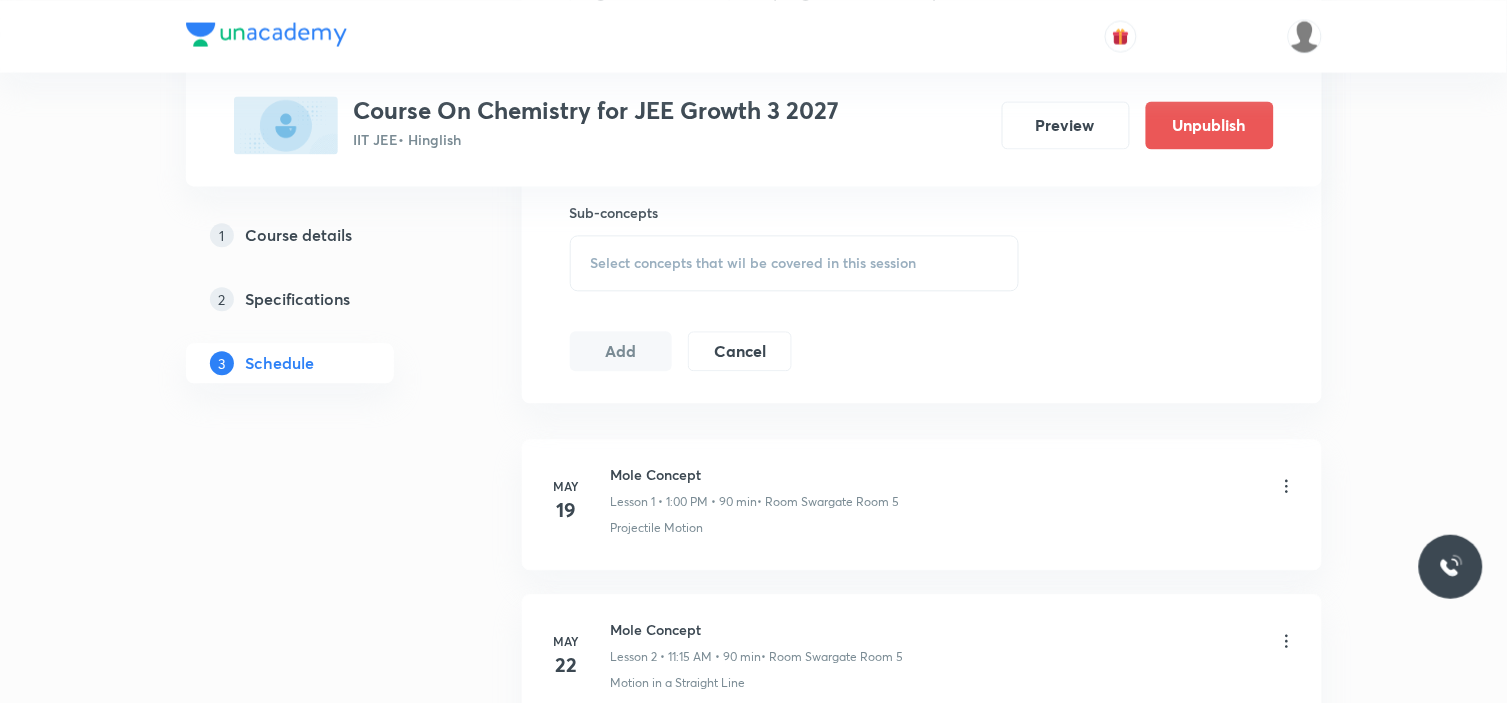 click on "Select concepts that wil be covered in this session" at bounding box center [754, 263] 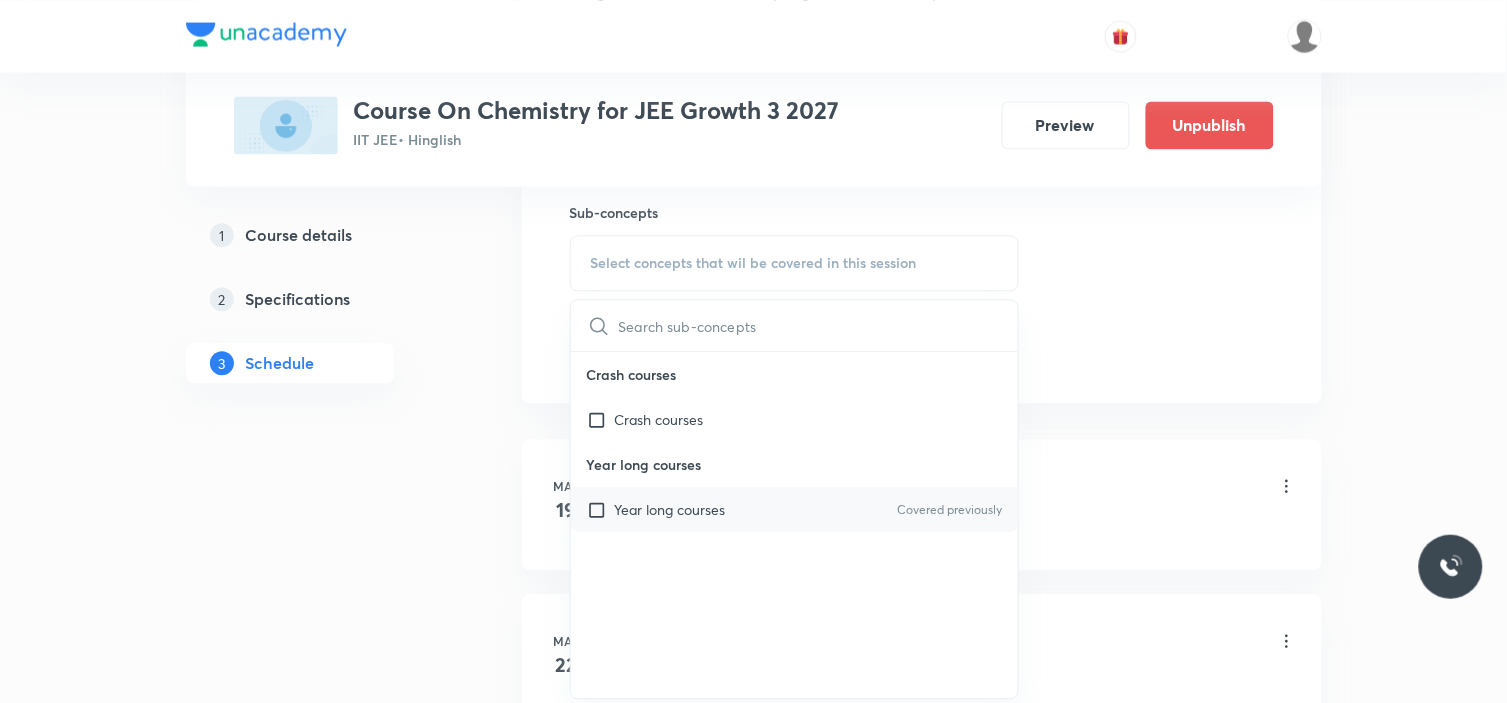click on "Year long courses" at bounding box center (670, 509) 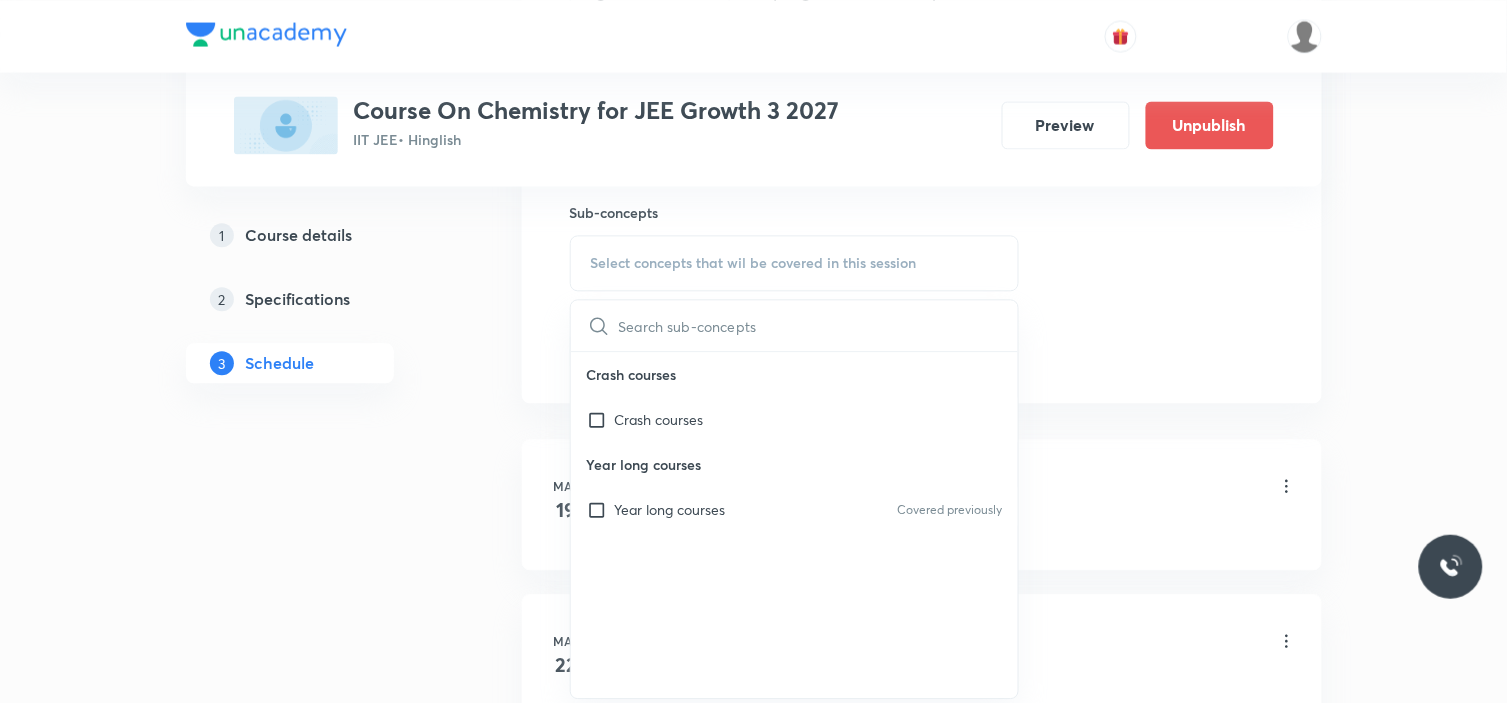 checkbox on "true" 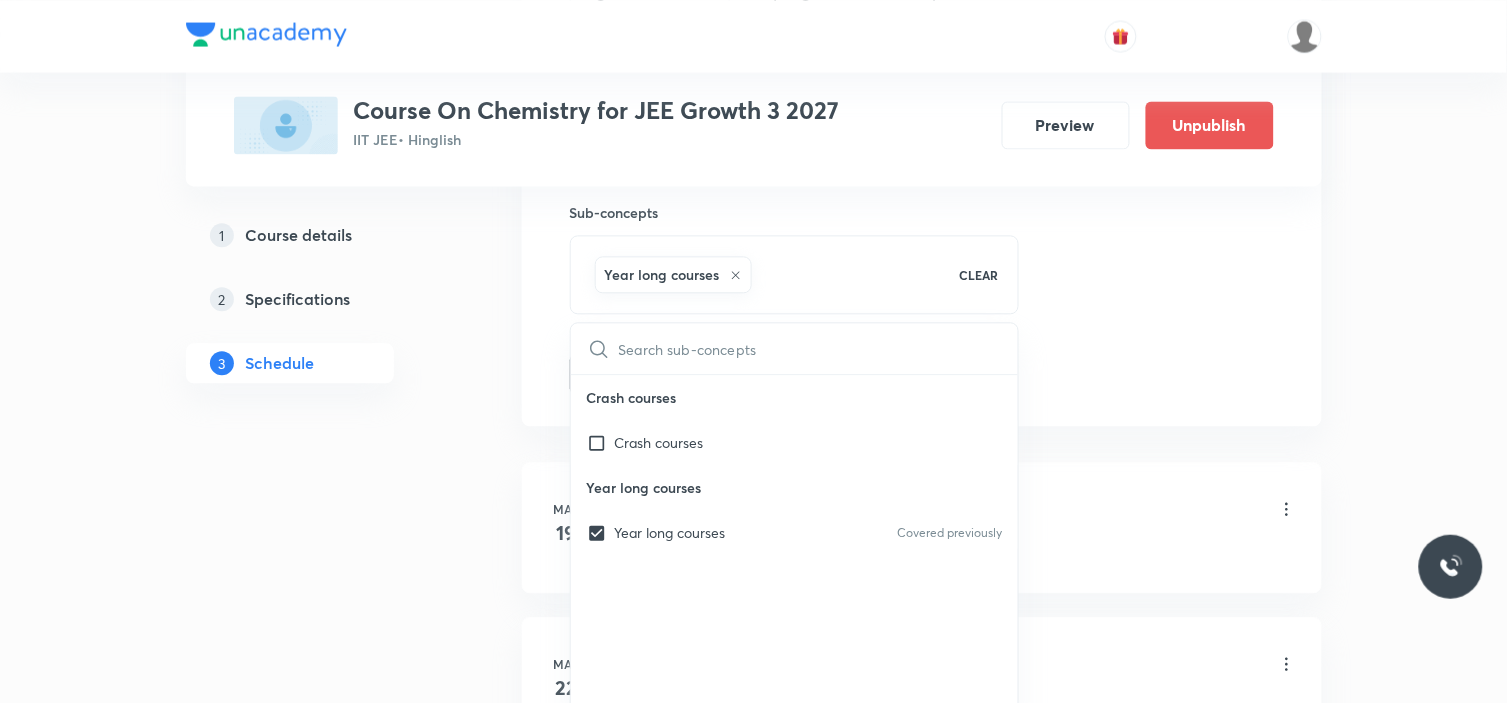 click on "Session  30 Live class Session title 16/99 Atomic Structure ​ Schedule for Jul 18, 2025, 1:00 PM ​ Duration (in minutes) 90 ​   Session type Online Offline Room Swargate Room 5 Sub-concepts Year long courses CLEAR ​ Crash courses Crash courses Year long courses Year long courses Covered previously Add Cancel" at bounding box center (922, -87) 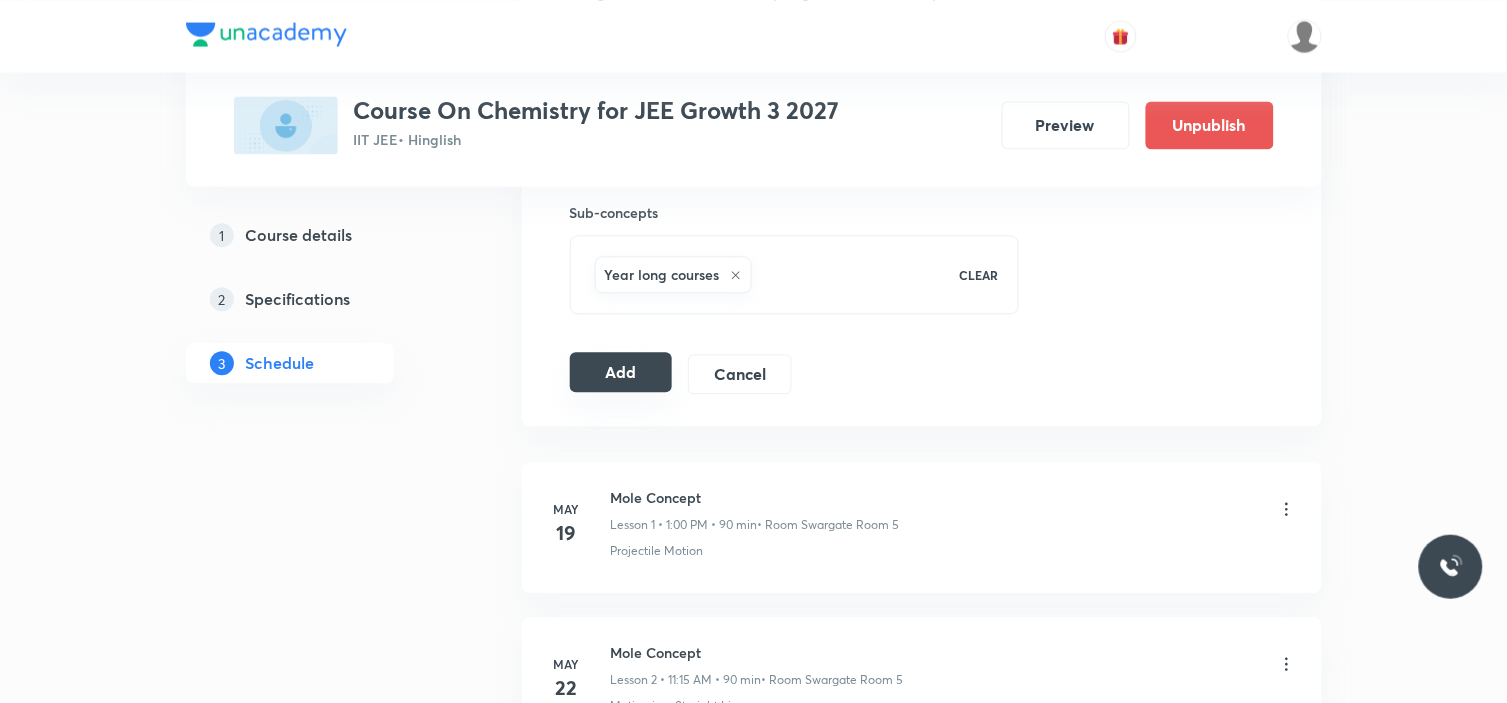 click on "Add" at bounding box center (621, 372) 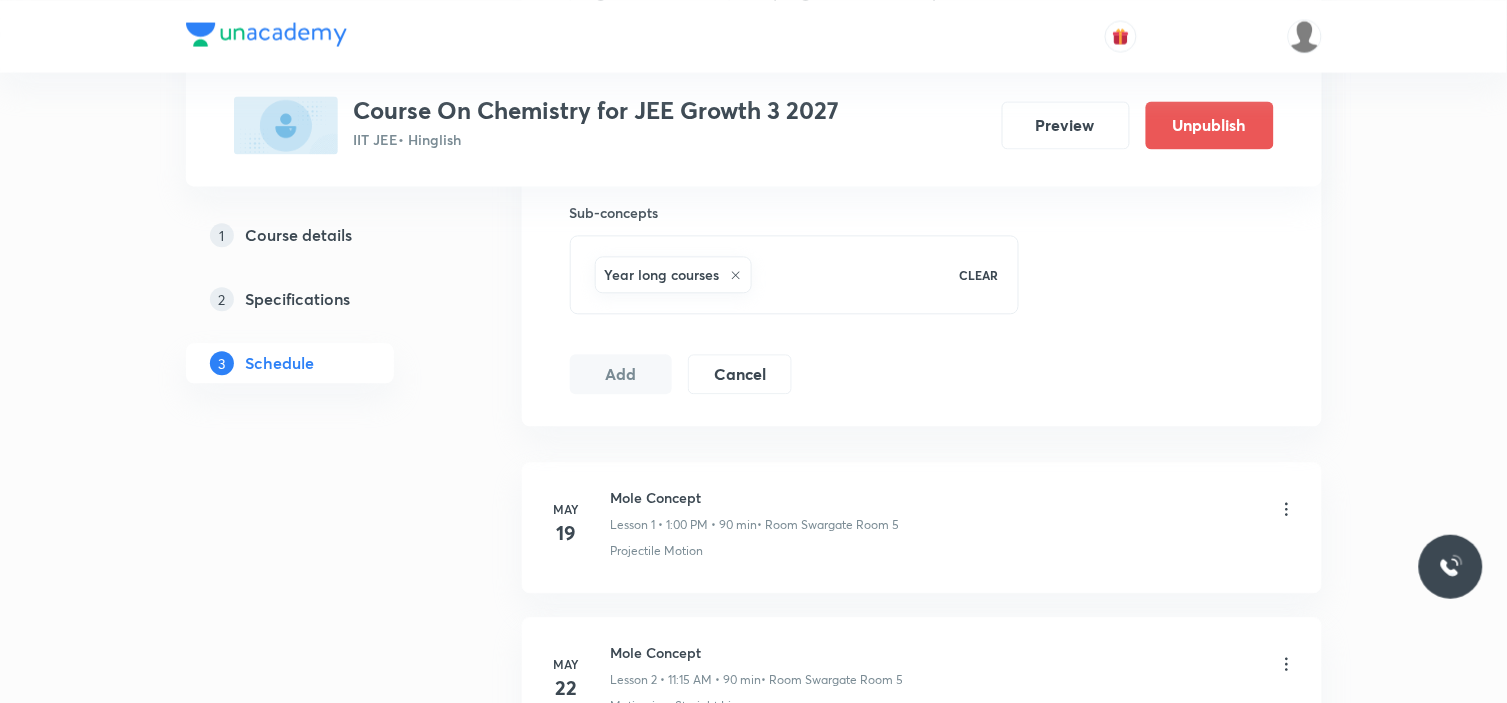 type 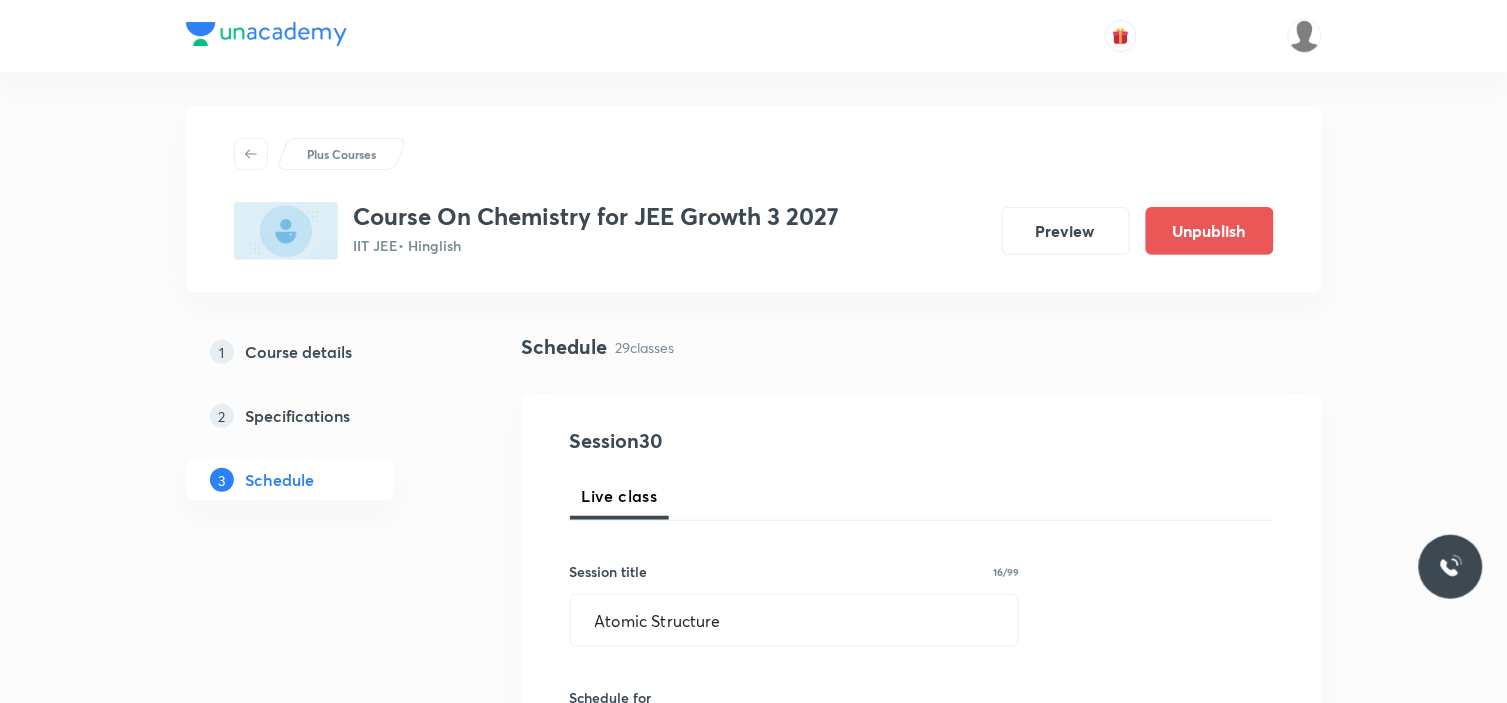 scroll, scrollTop: 0, scrollLeft: 0, axis: both 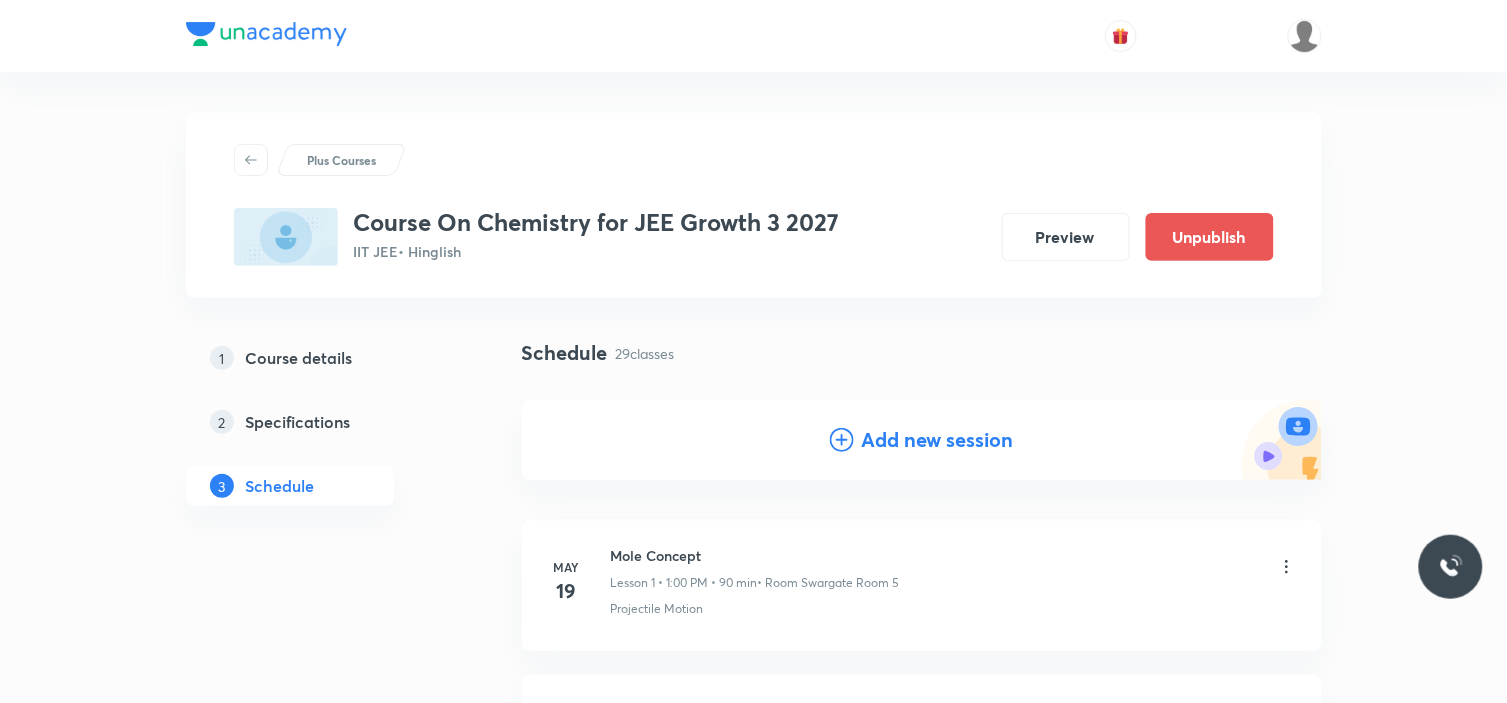 click on "Add new session" at bounding box center [938, 440] 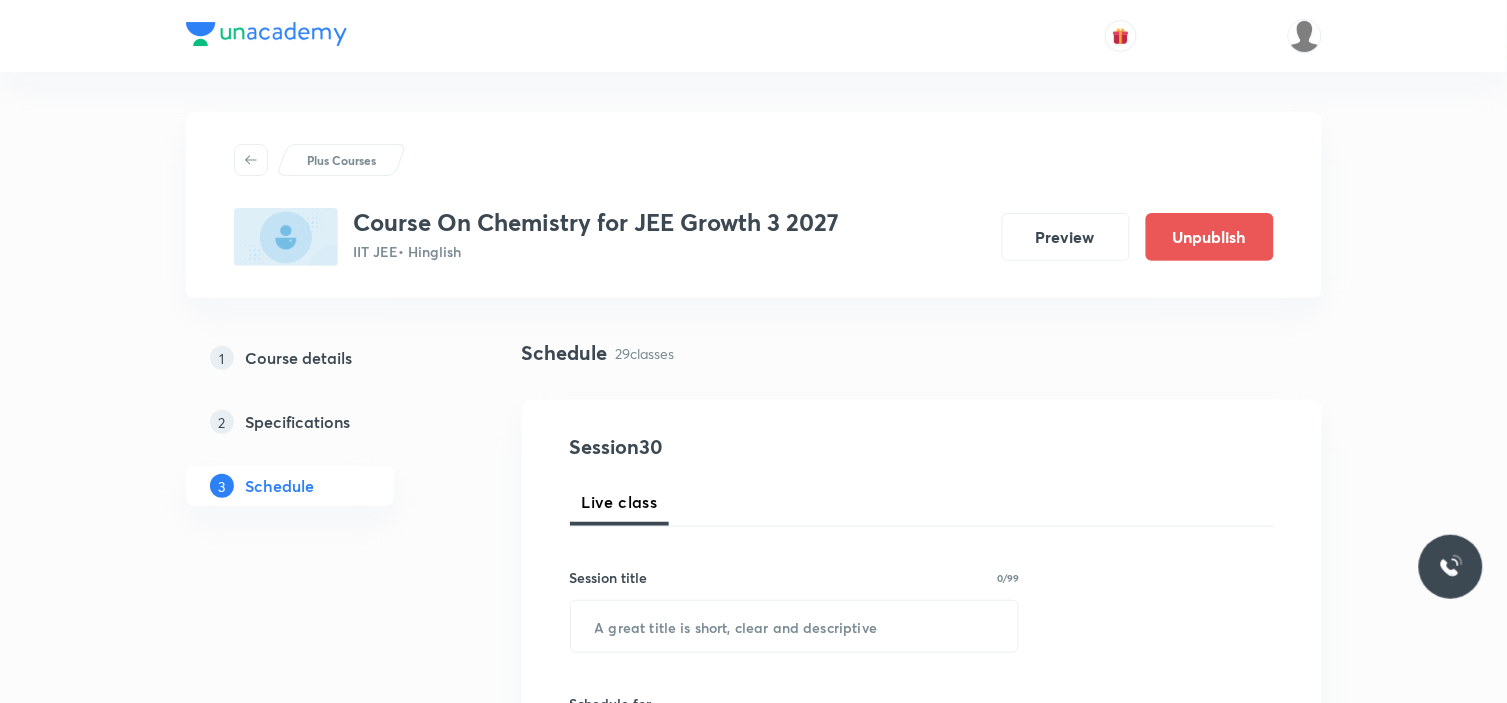 scroll, scrollTop: 333, scrollLeft: 0, axis: vertical 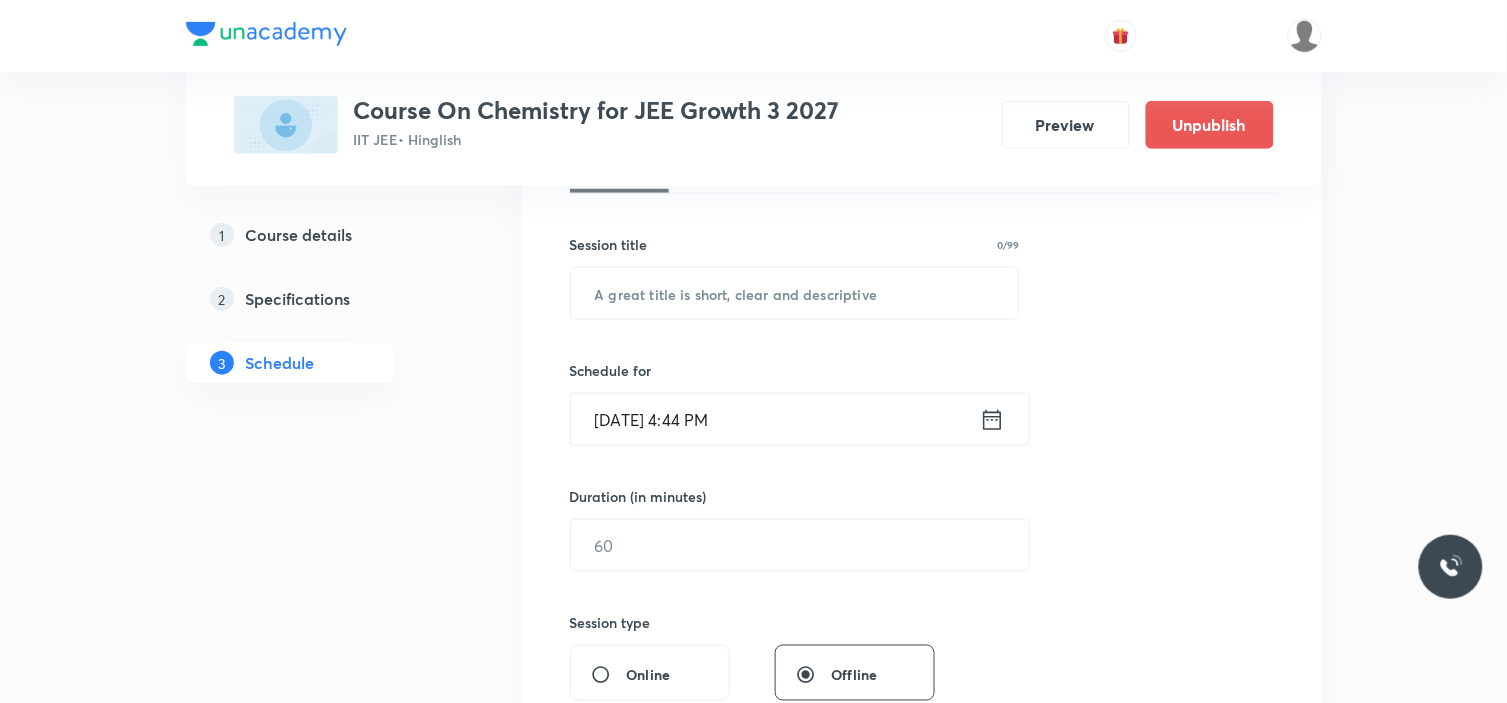 click on "Session  31 Live class Session title 0/99 ​ Schedule for Jul 13, 2025, 4:44 PM ​ Duration (in minutes) ​   Session type Online Offline Room Select centre room Sub-concepts Select concepts that wil be covered in this session Add Cancel" at bounding box center [922, 568] 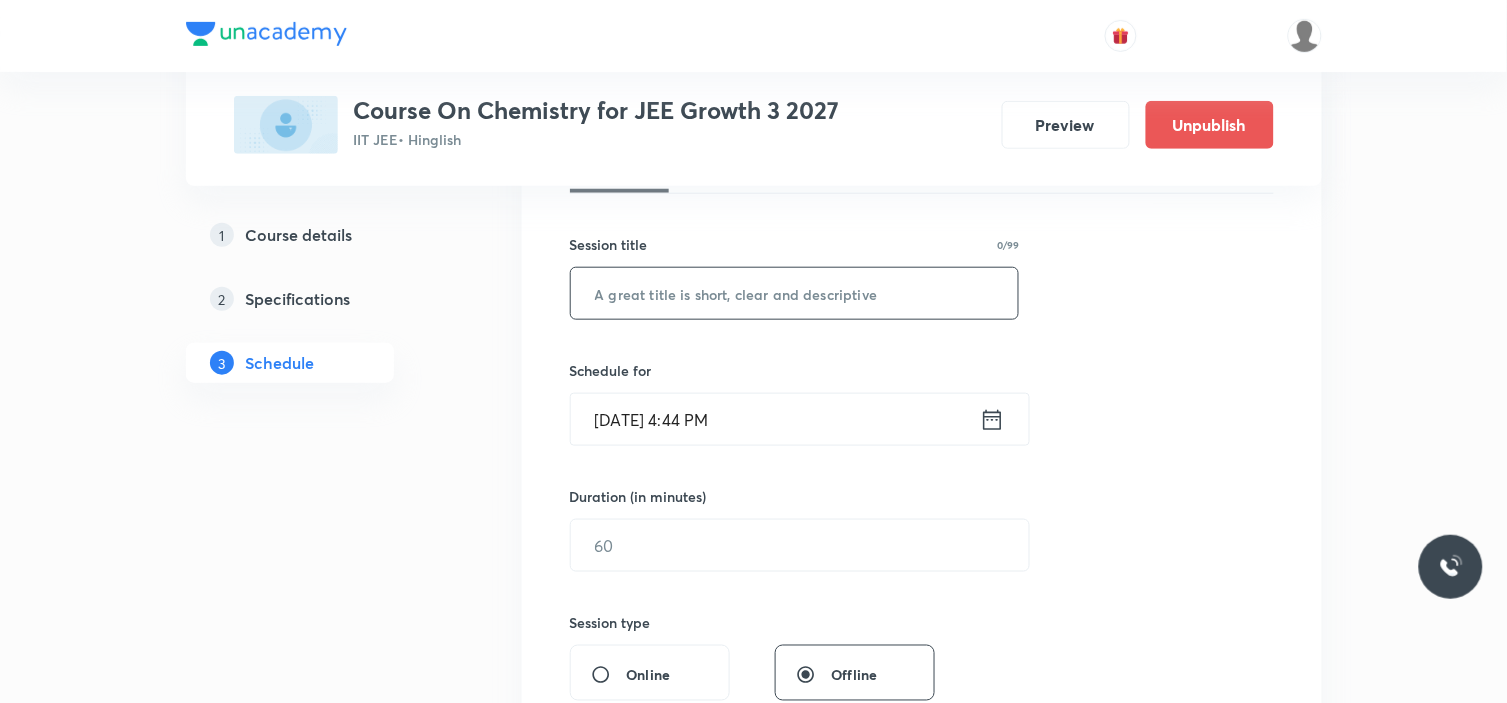click at bounding box center [795, 293] 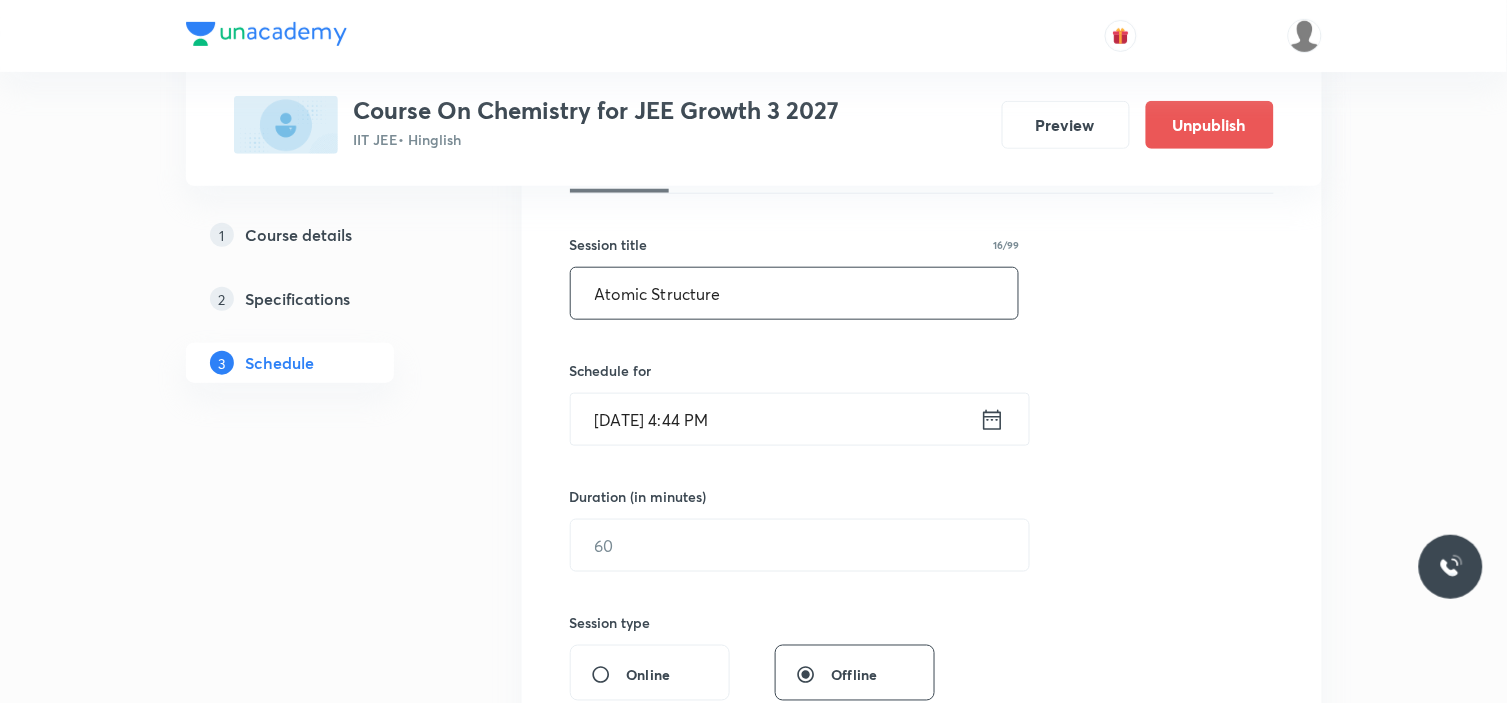 type on "Atomic Structure" 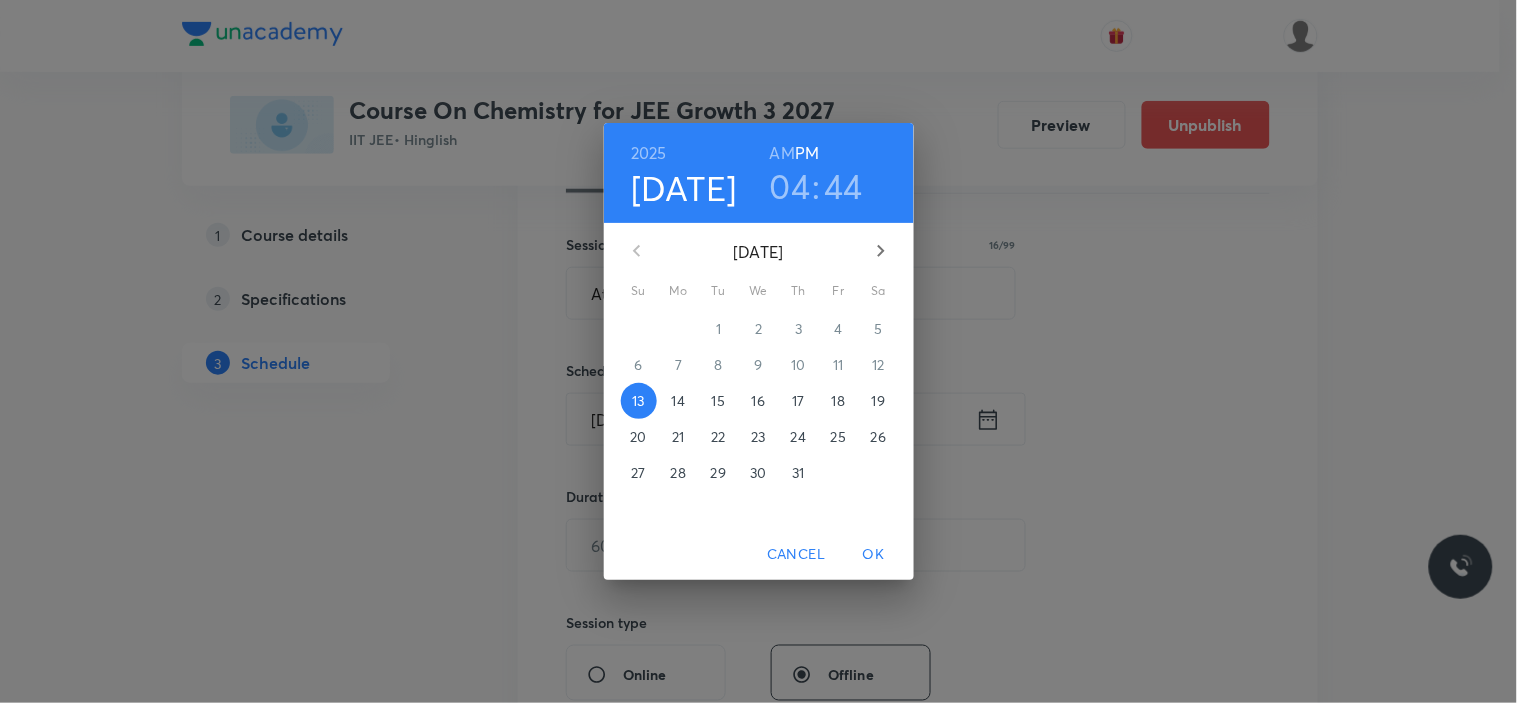 click on "19" at bounding box center [878, 401] 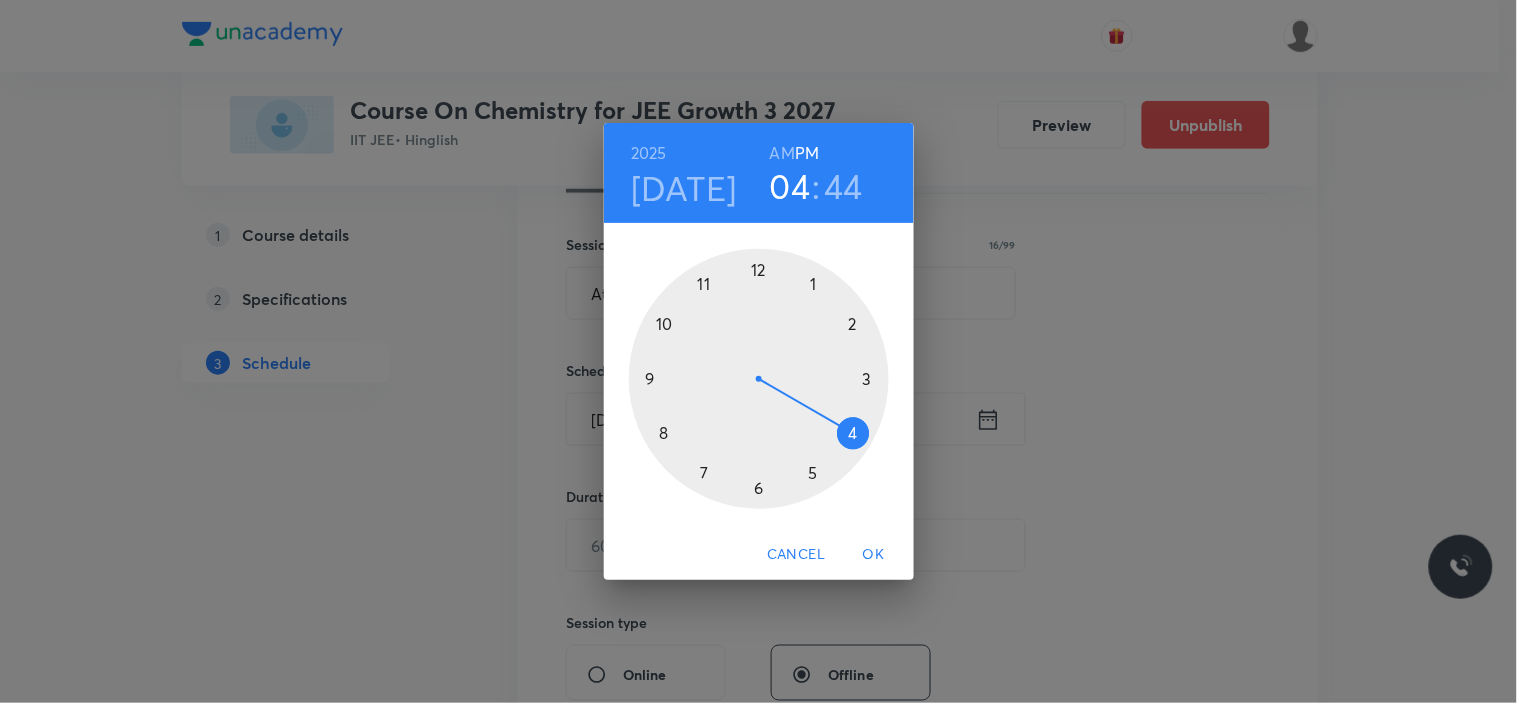 click at bounding box center (759, 379) 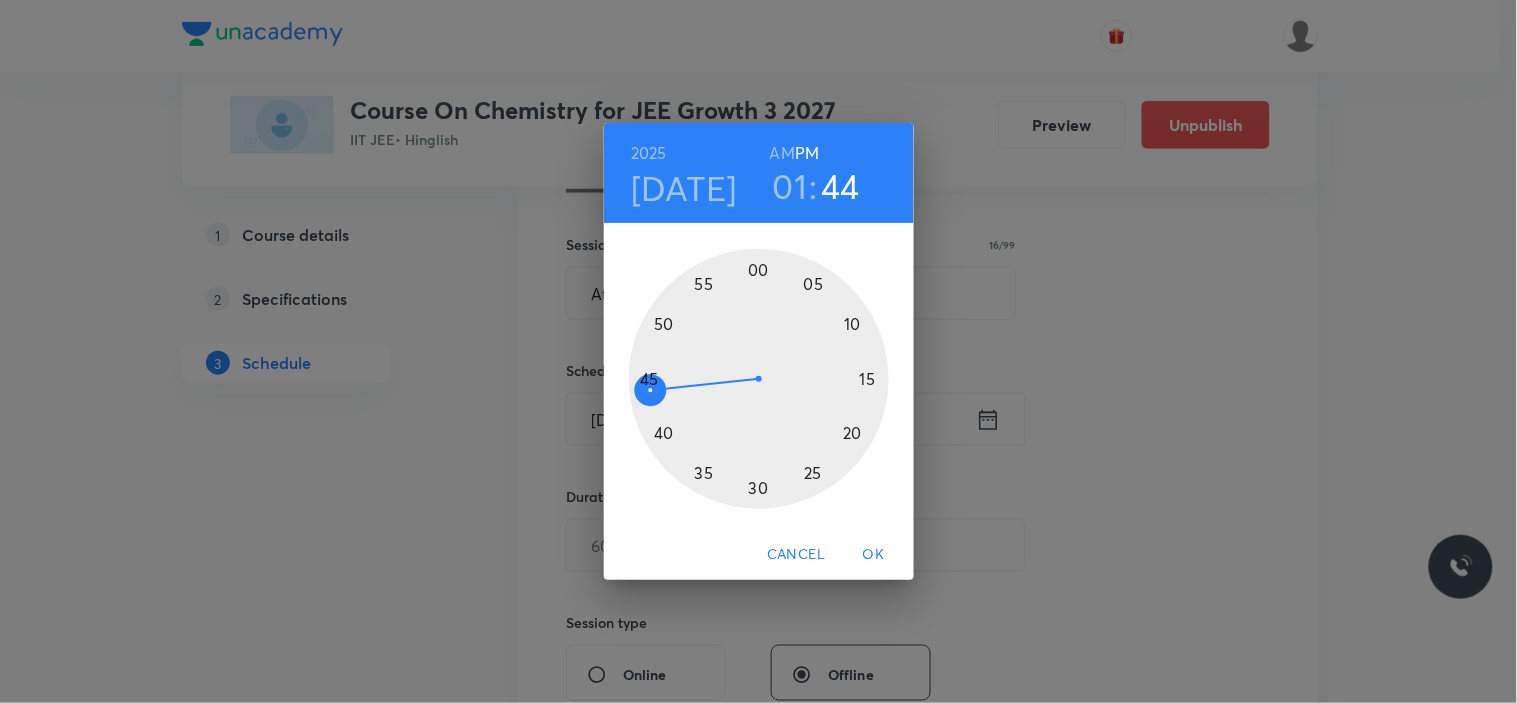 click at bounding box center (759, 379) 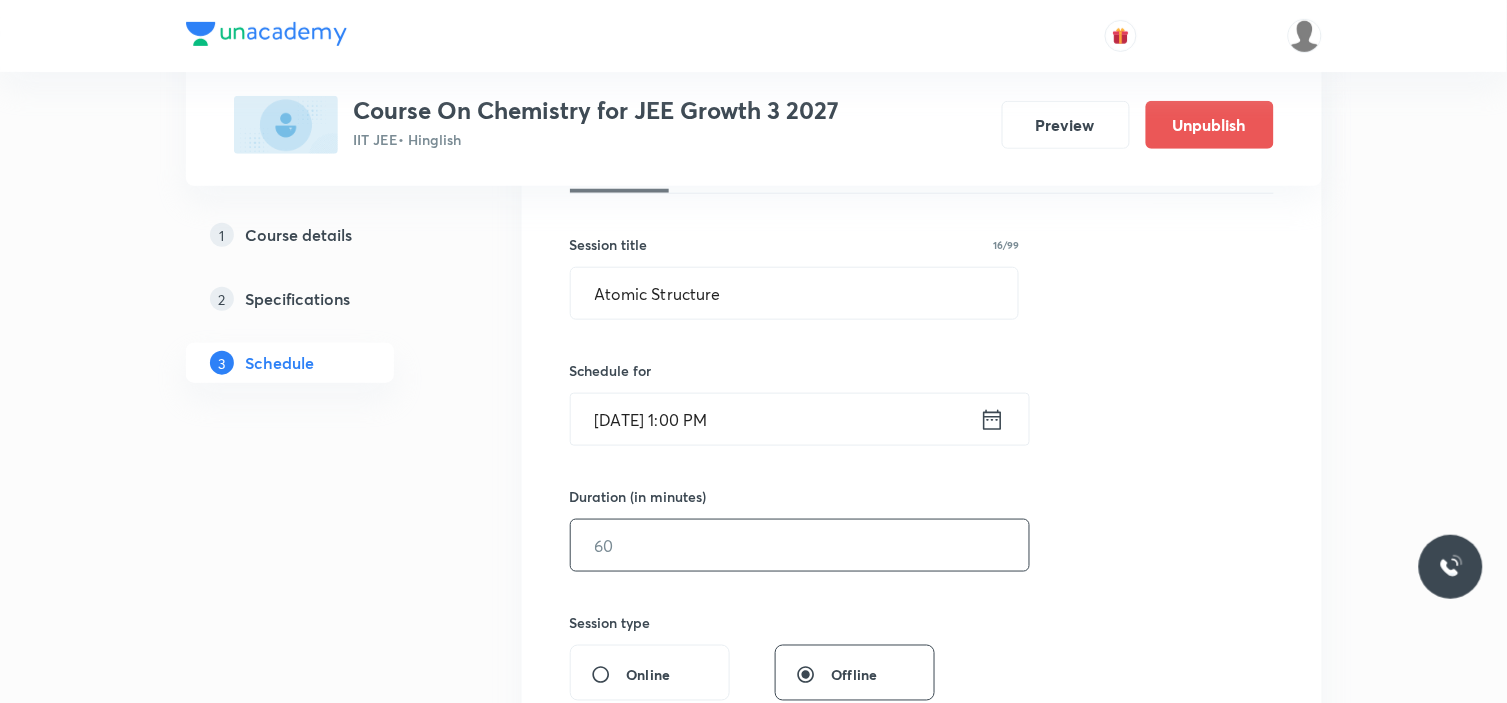click at bounding box center [800, 545] 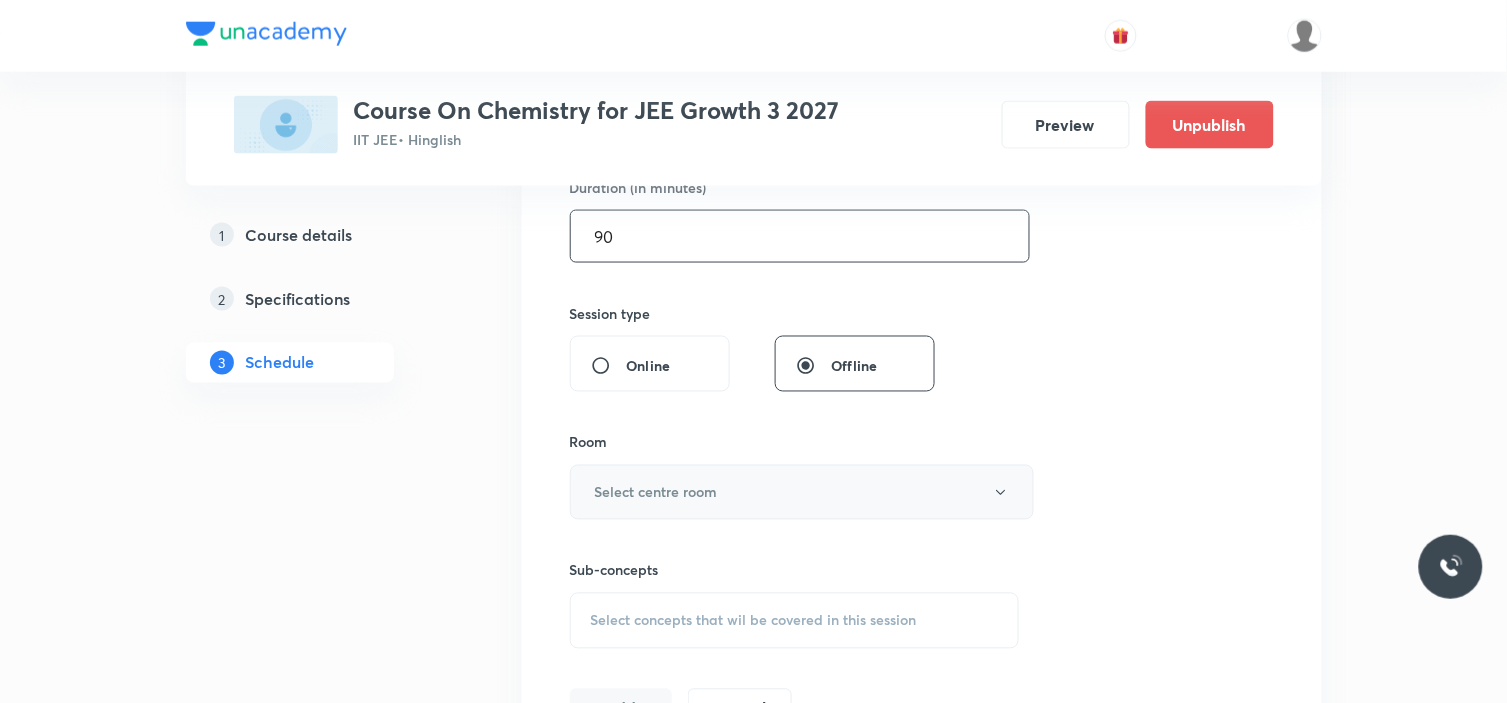 scroll, scrollTop: 666, scrollLeft: 0, axis: vertical 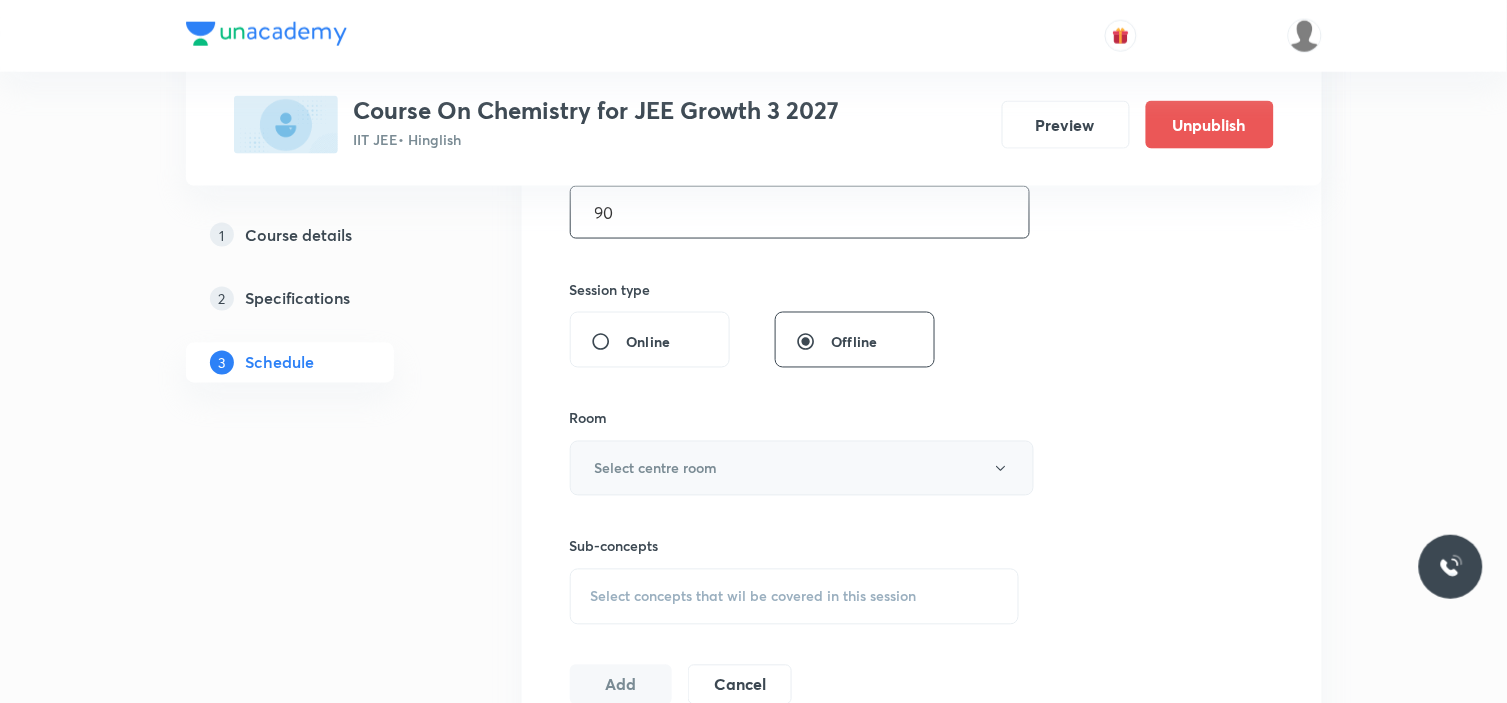 type on "90" 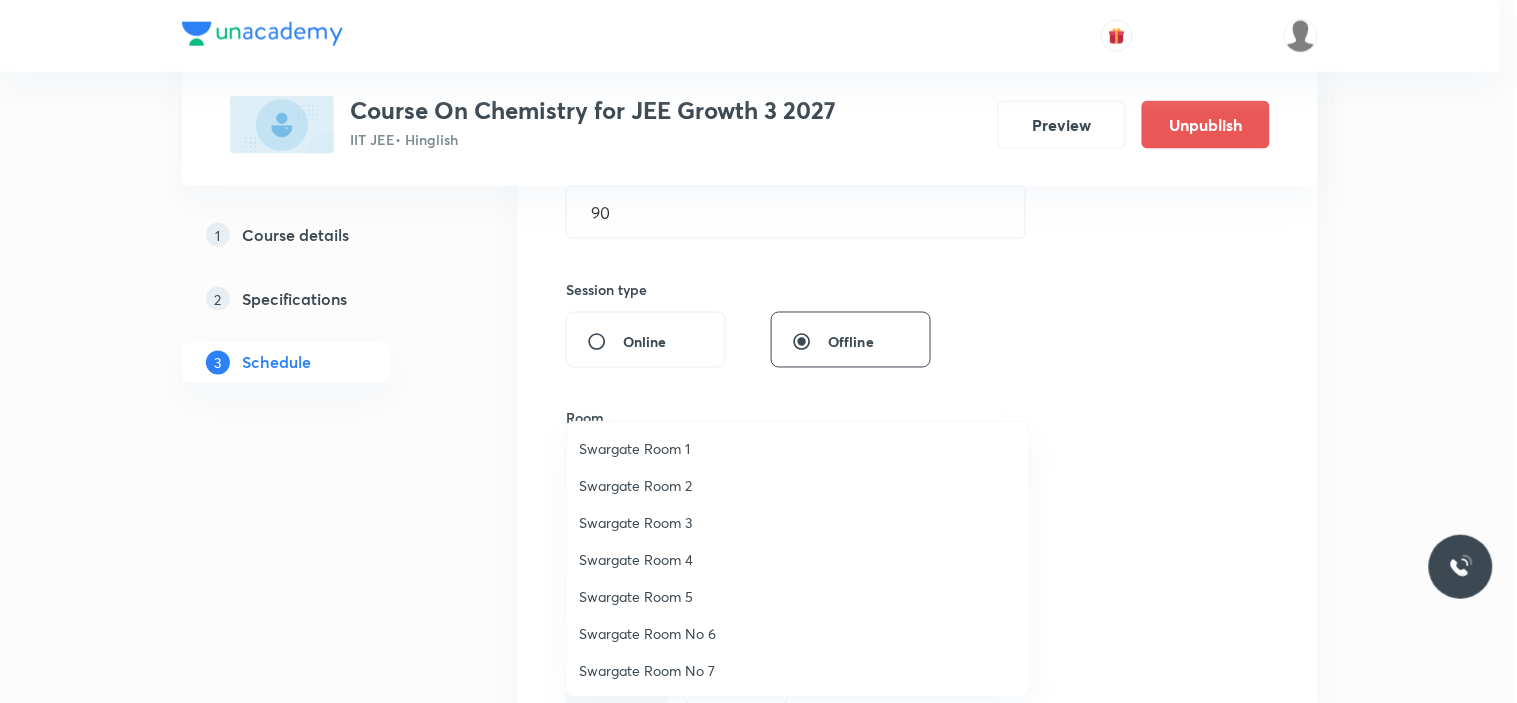 click on "Swargate Room 5" at bounding box center [798, 596] 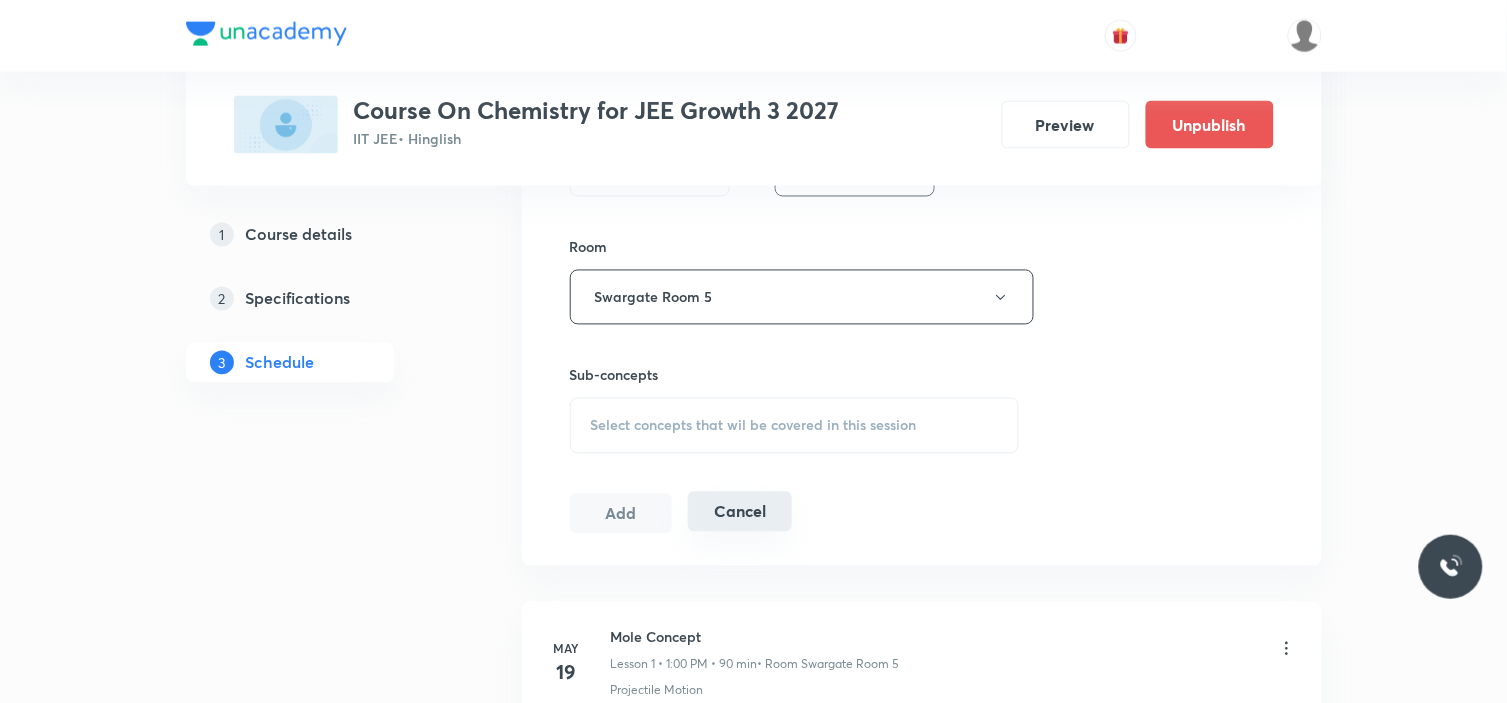 scroll, scrollTop: 888, scrollLeft: 0, axis: vertical 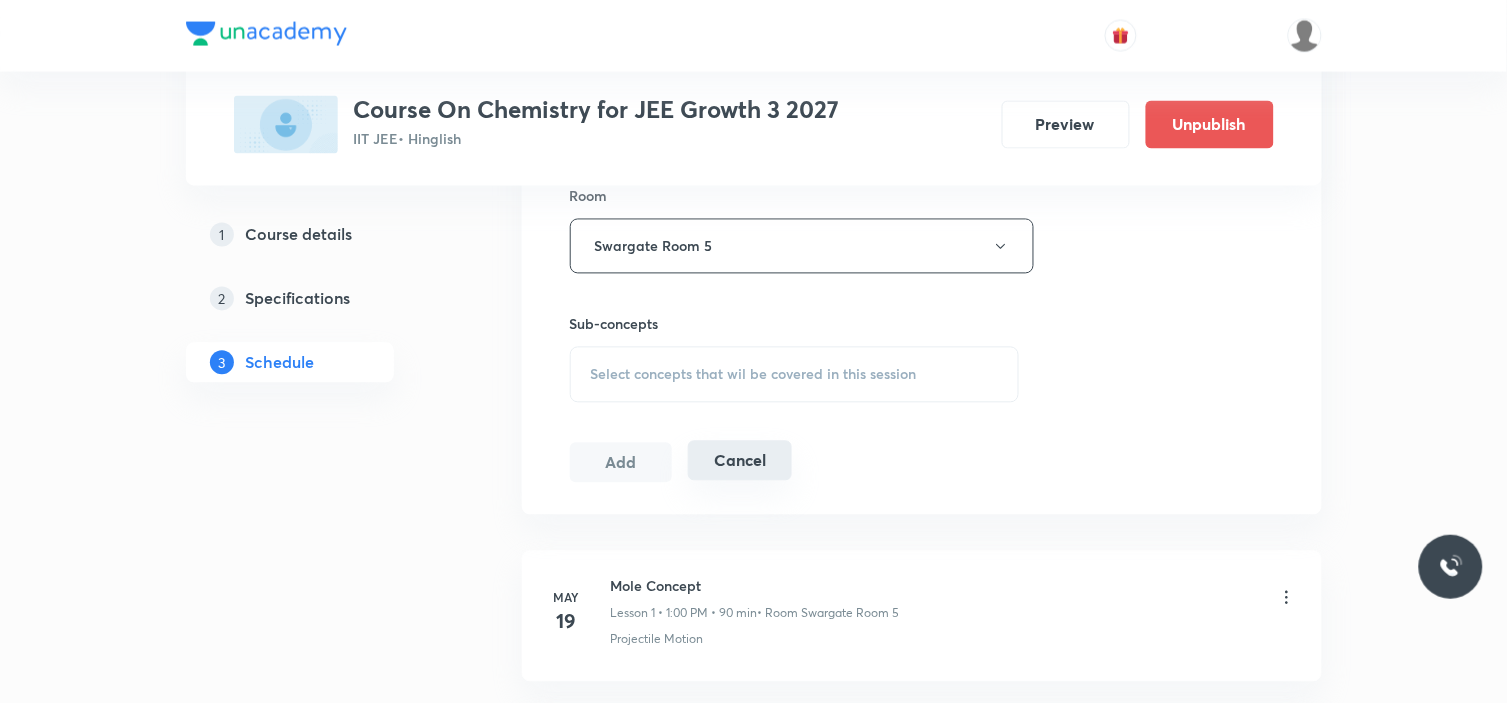 click on "Cancel" at bounding box center [739, 461] 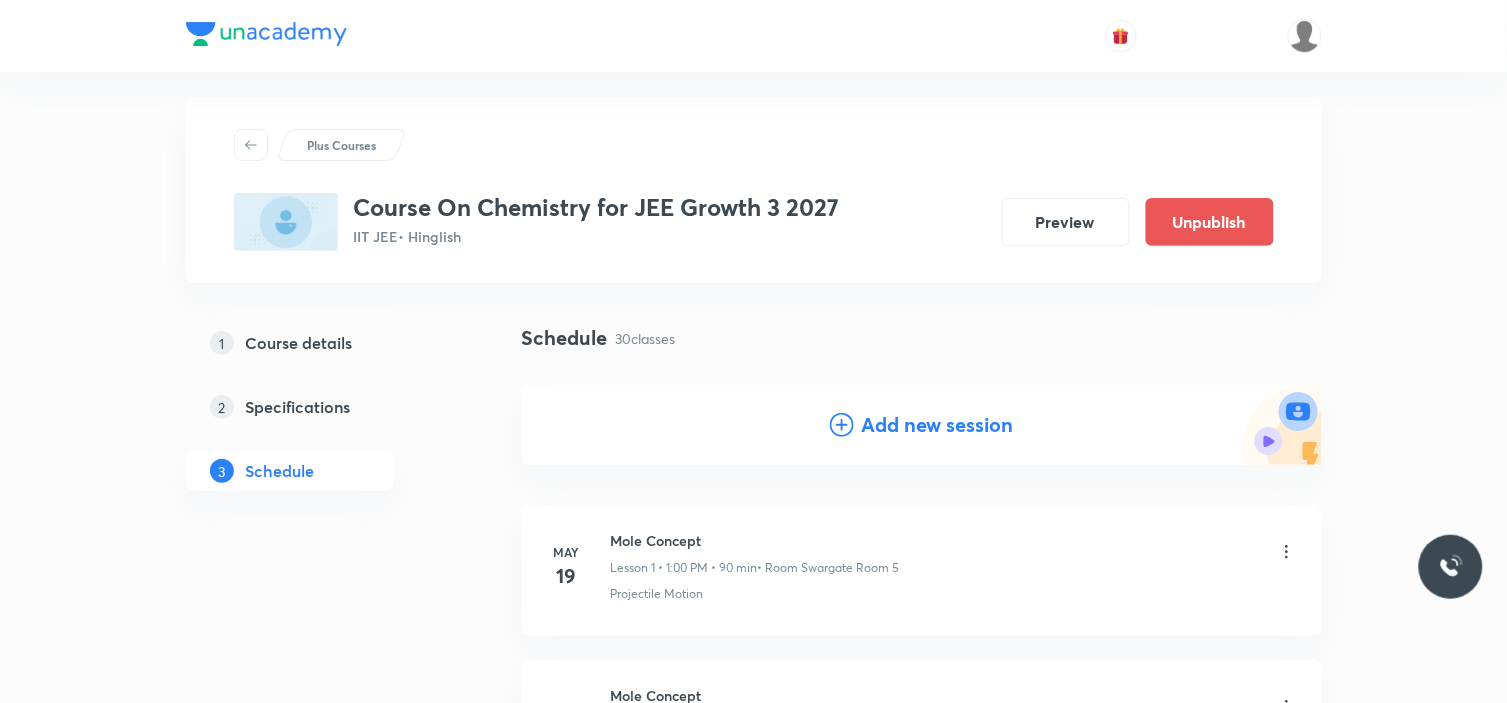 scroll, scrollTop: 0, scrollLeft: 0, axis: both 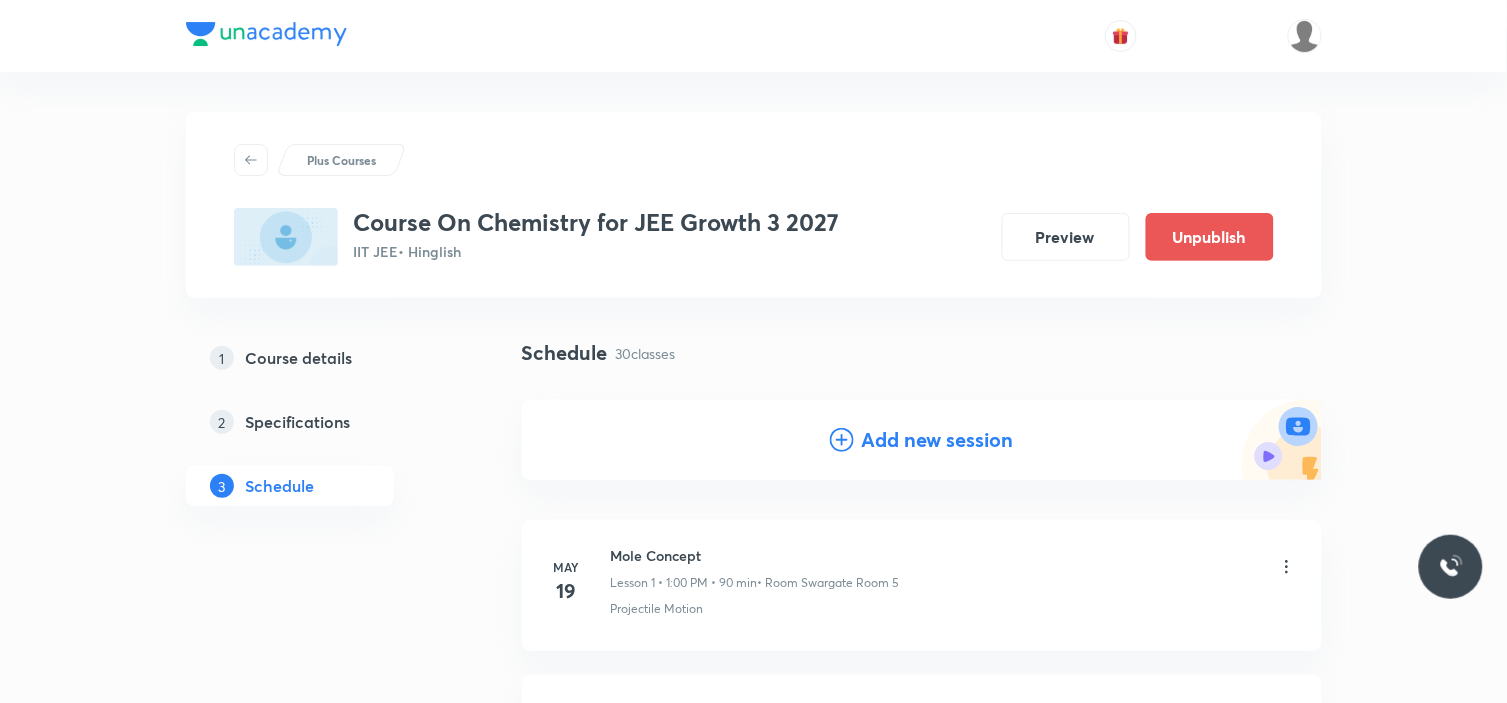 click on "Add new session" at bounding box center (938, 440) 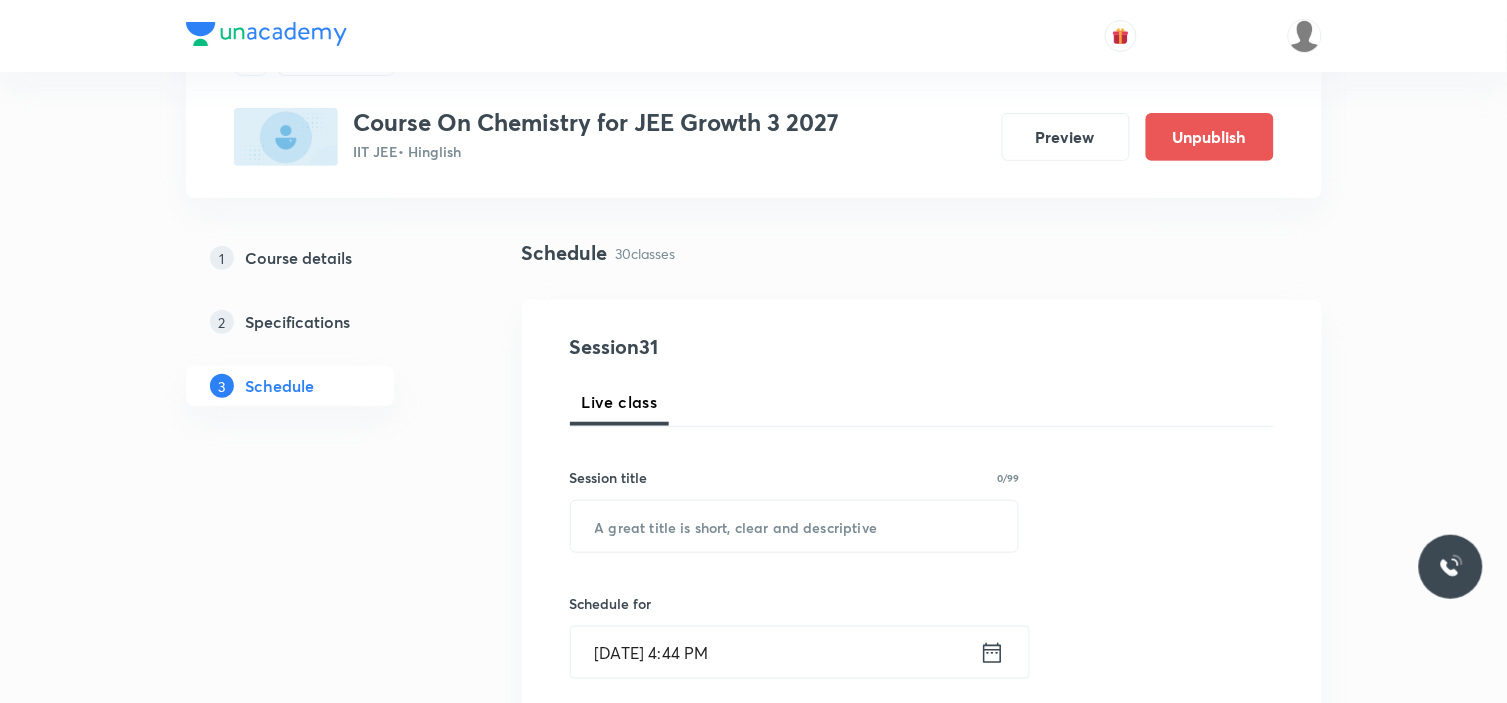 scroll, scrollTop: 222, scrollLeft: 0, axis: vertical 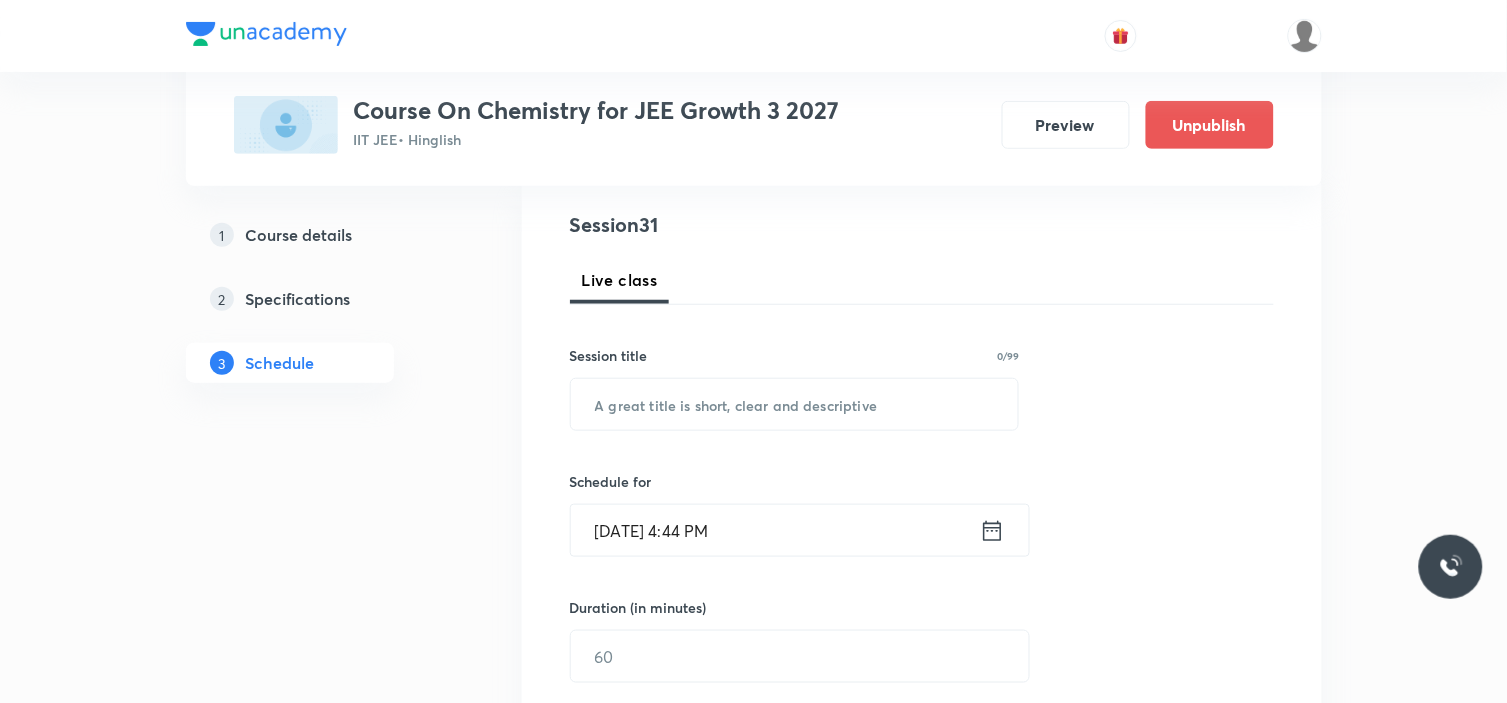 click on "Session title 0/99 ​" at bounding box center (795, 388) 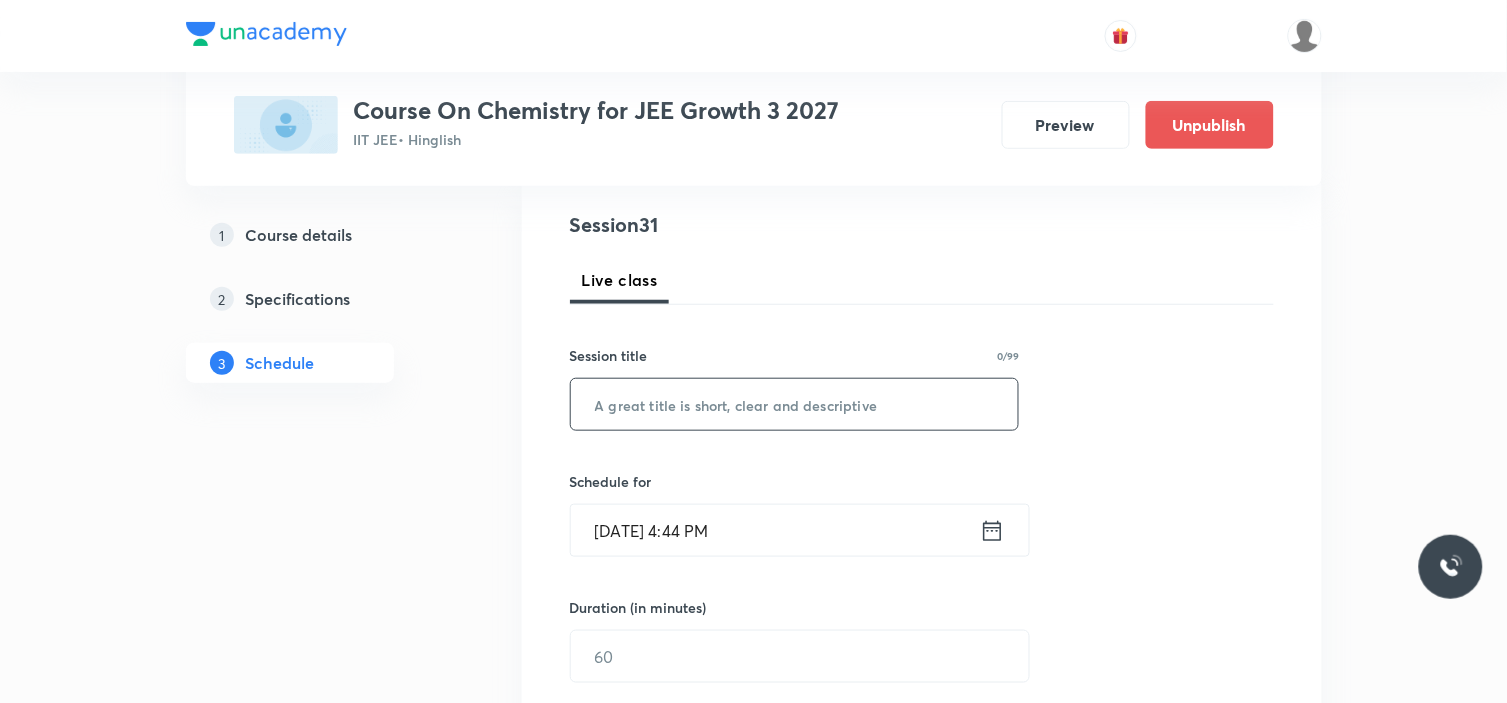 click at bounding box center (795, 404) 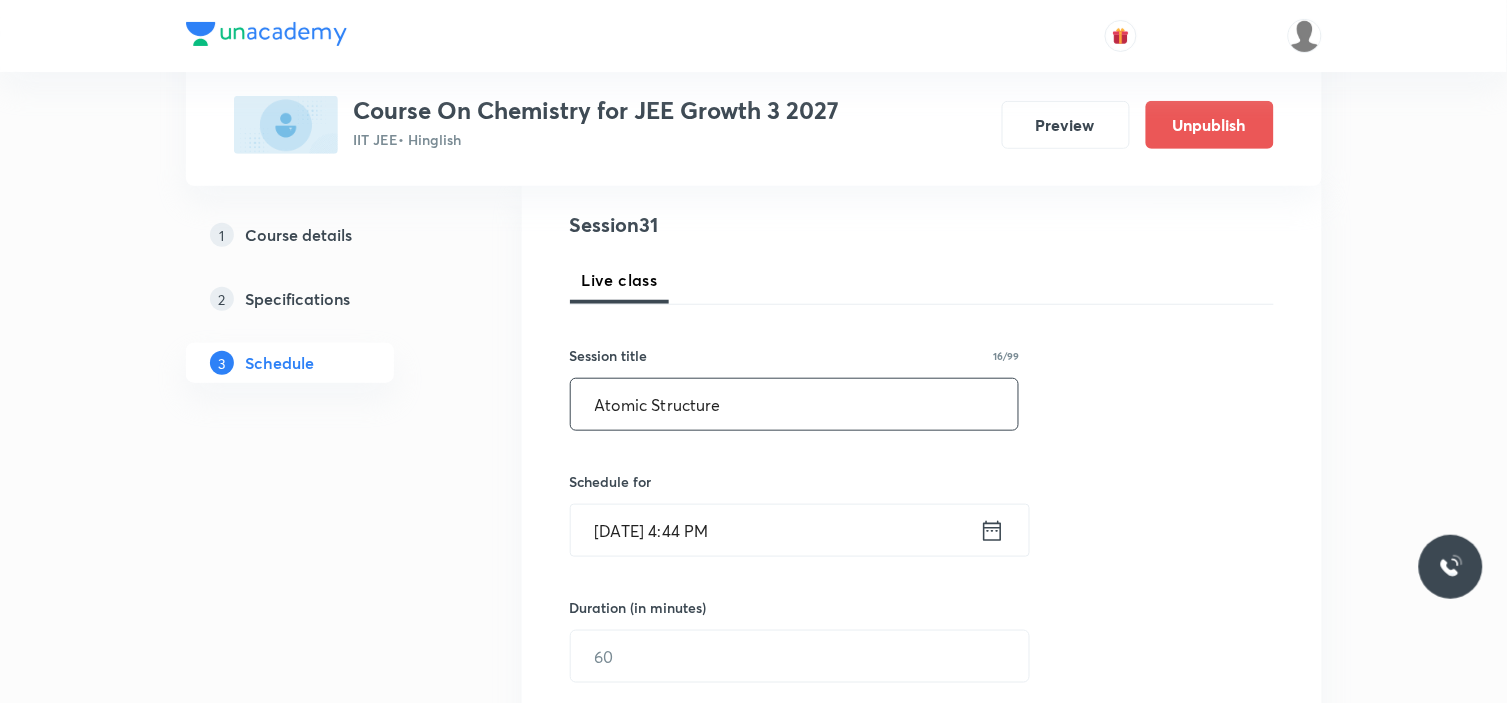 type on "Atomic Structure" 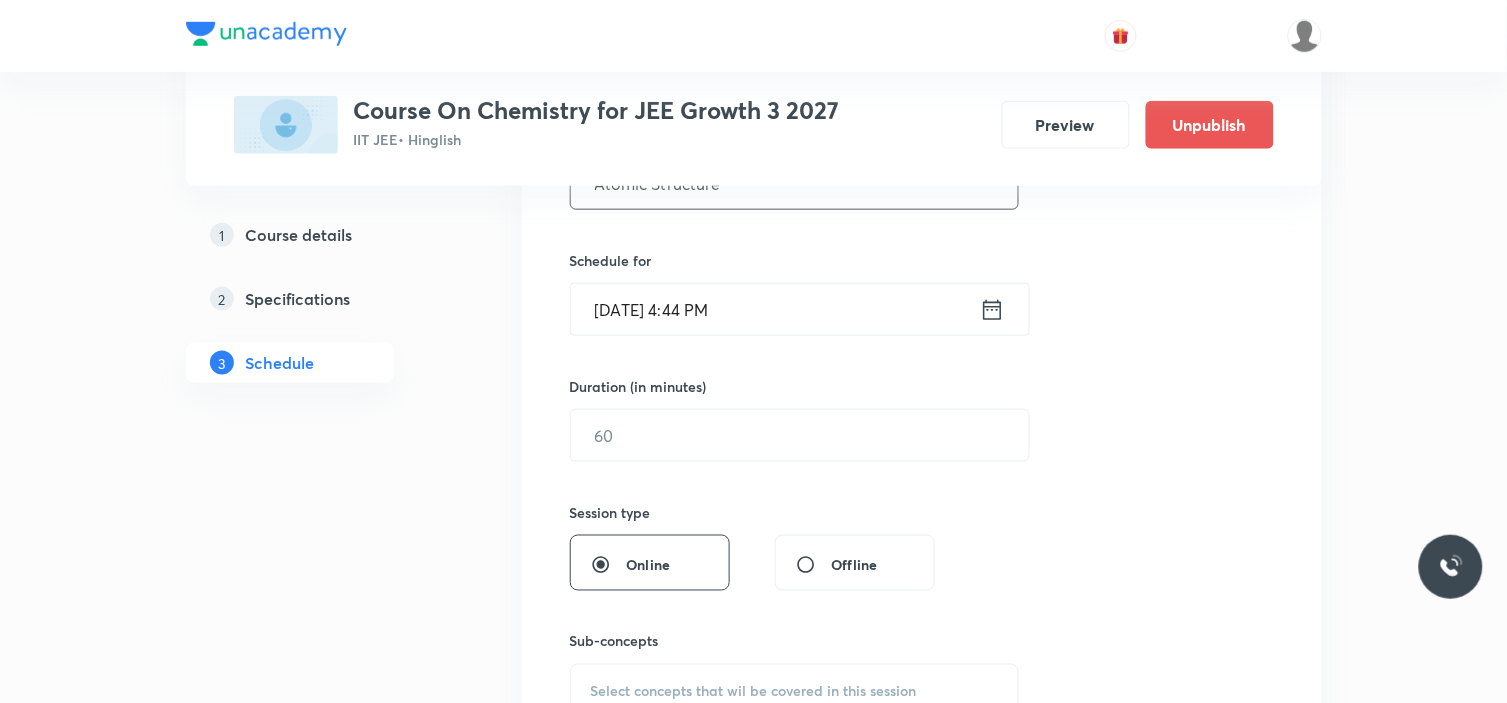 scroll, scrollTop: 444, scrollLeft: 0, axis: vertical 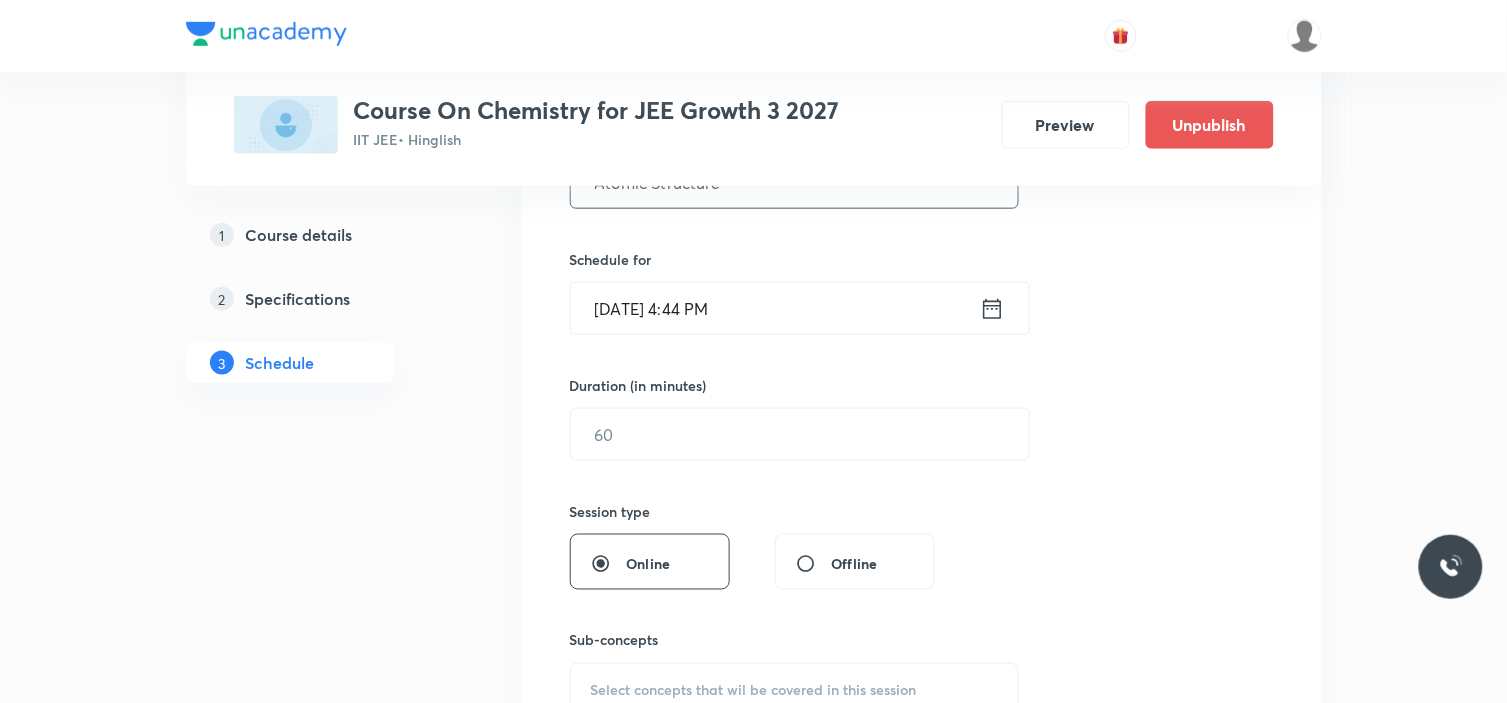 click on "Jul 13, 2025, 4:44 PM" at bounding box center [775, 308] 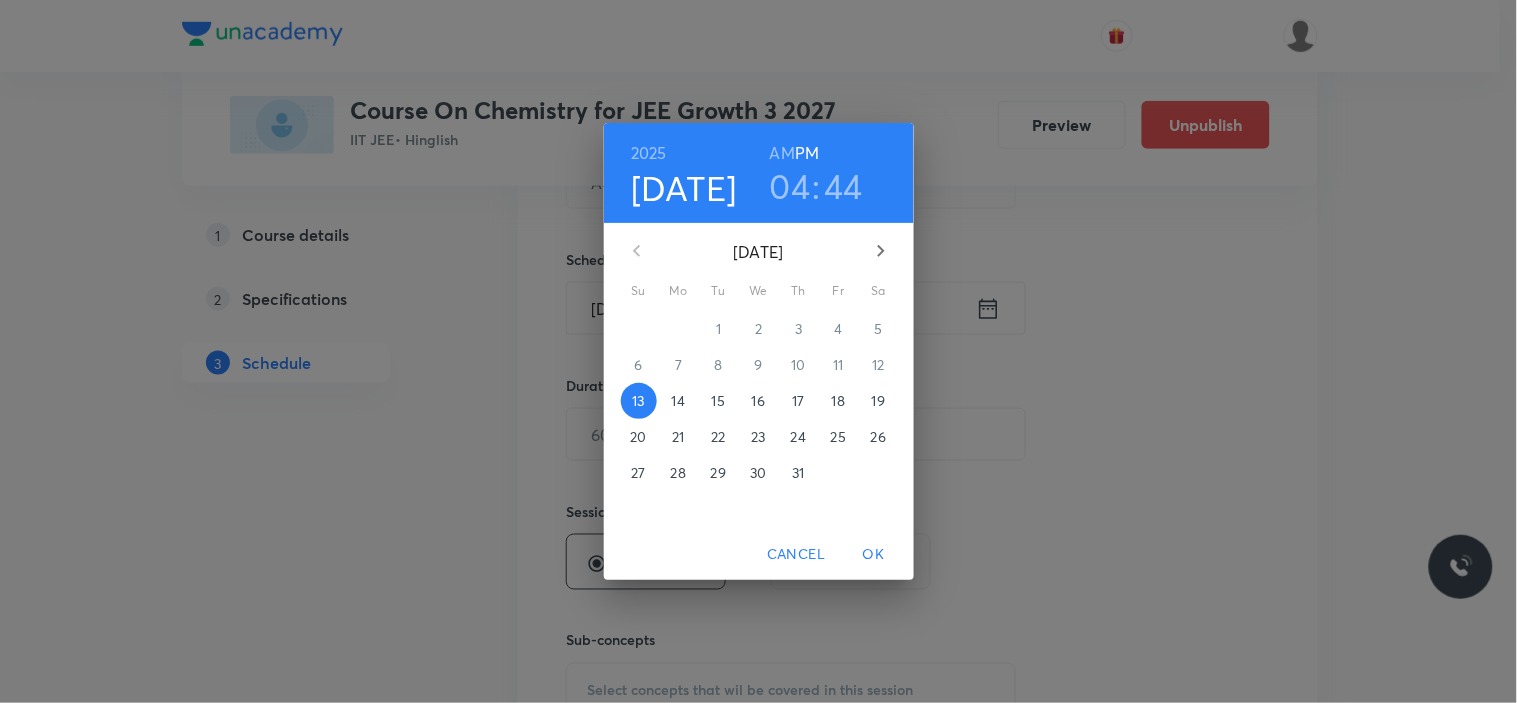 click on "19" at bounding box center (878, 401) 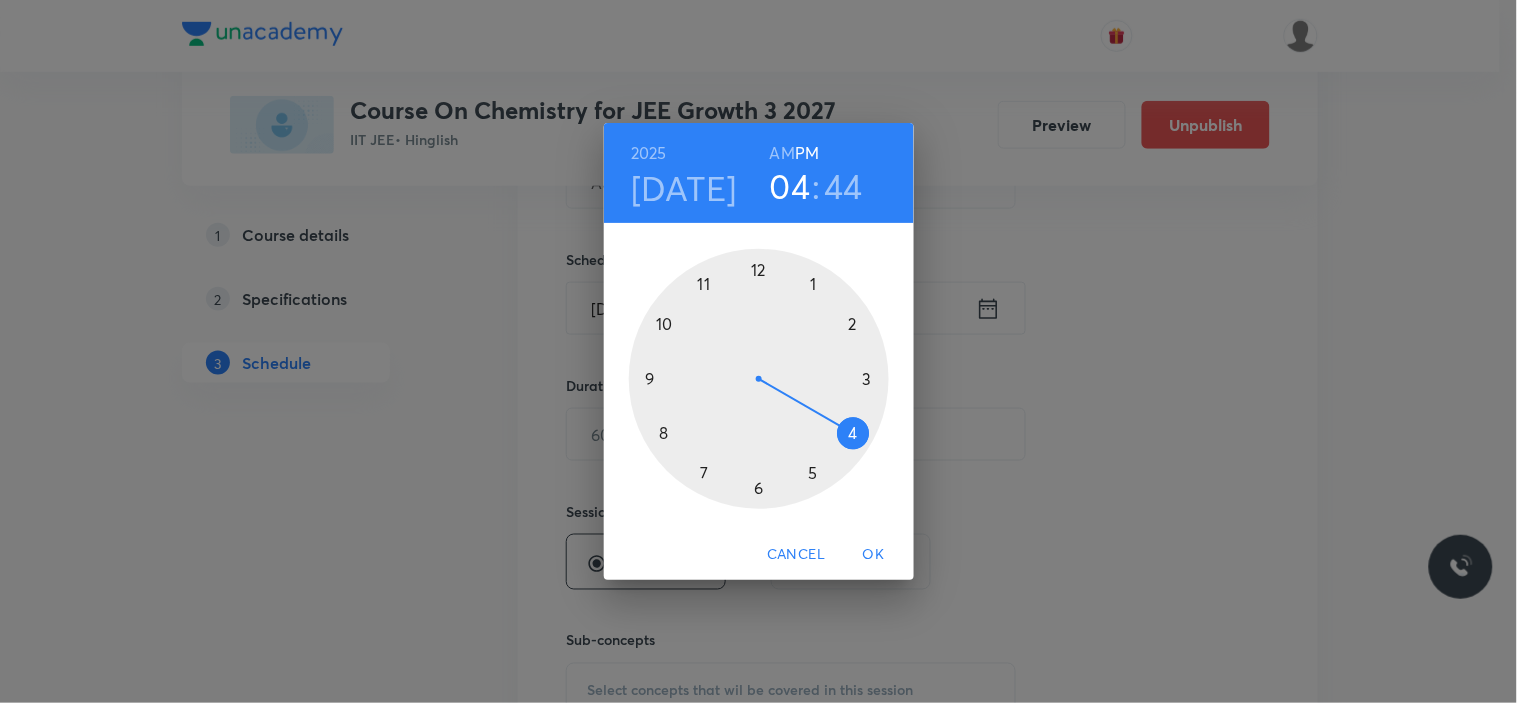 click on "04" at bounding box center (790, 186) 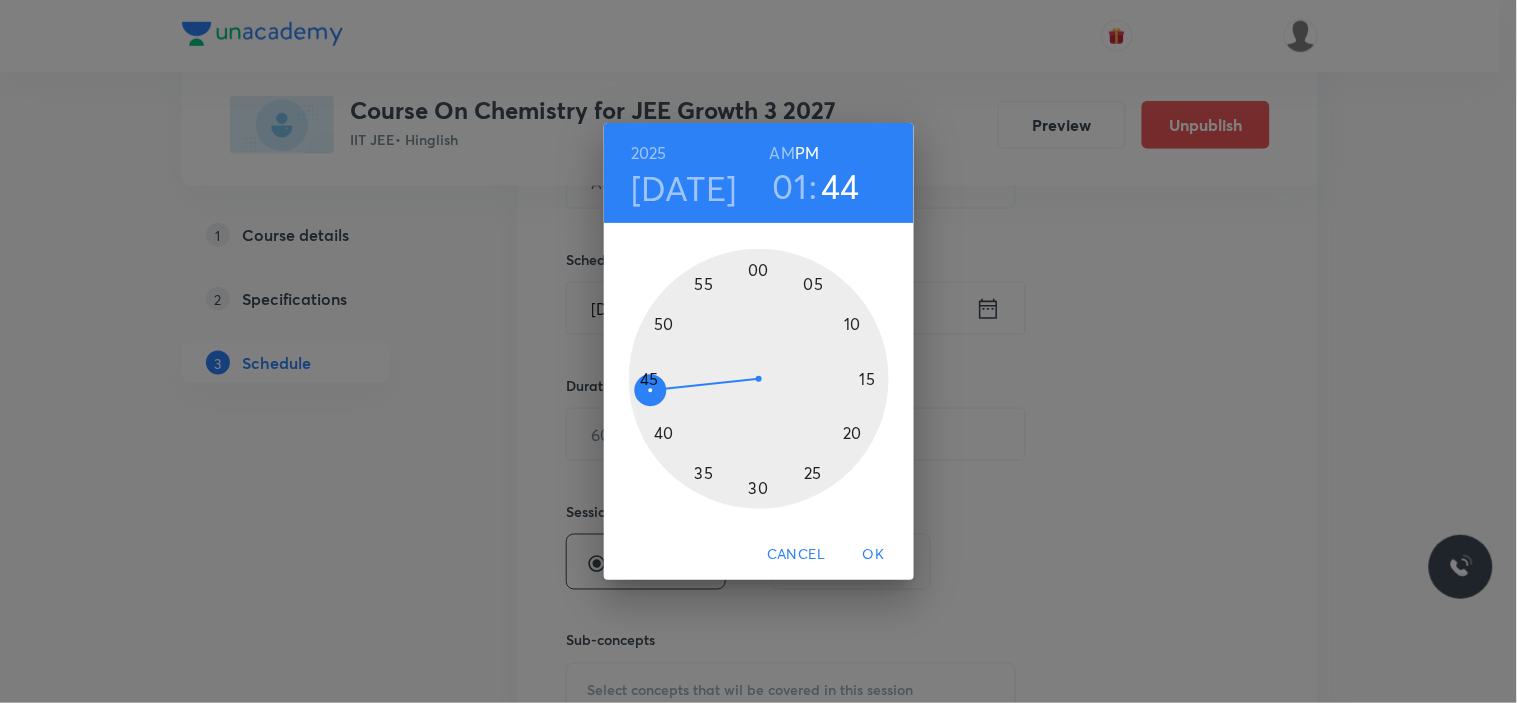 click at bounding box center (759, 379) 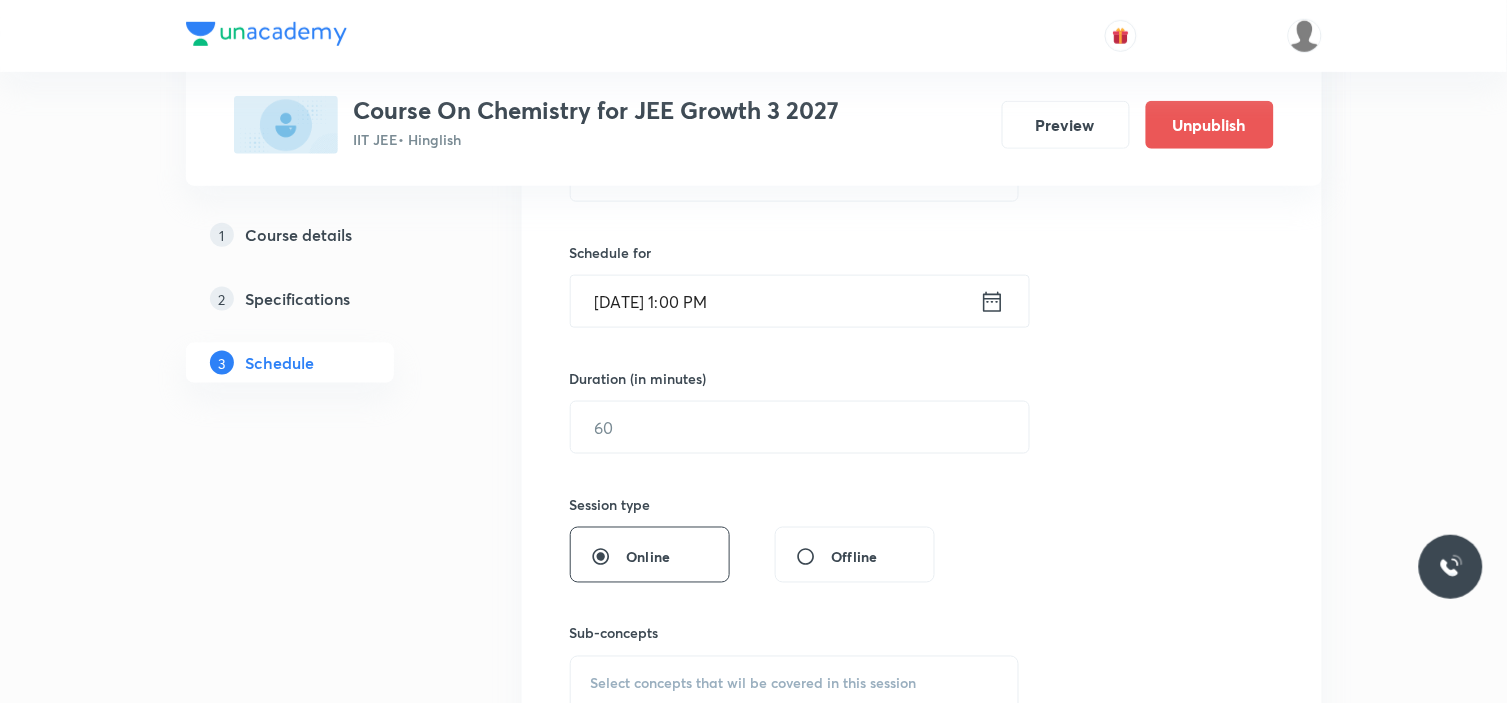 scroll, scrollTop: 444, scrollLeft: 0, axis: vertical 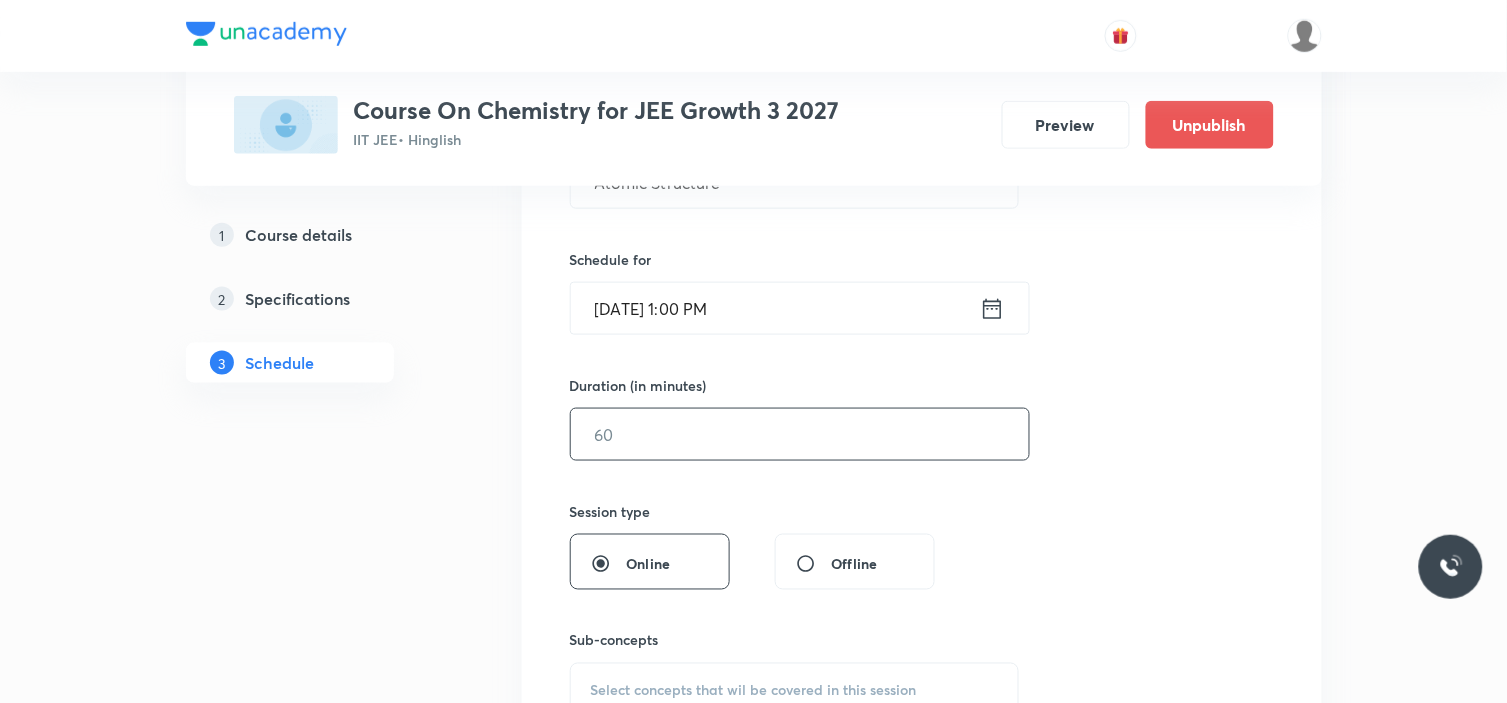 click at bounding box center [800, 434] 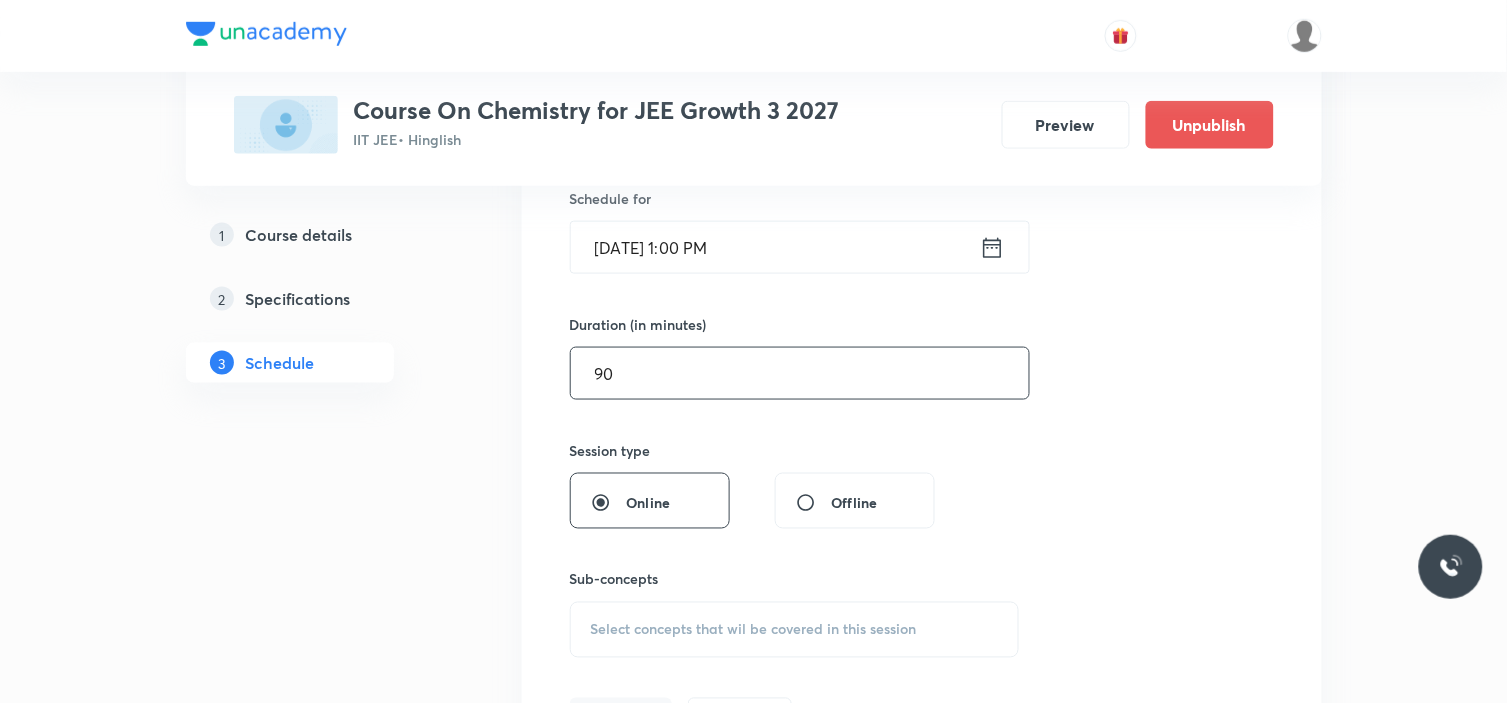 scroll, scrollTop: 666, scrollLeft: 0, axis: vertical 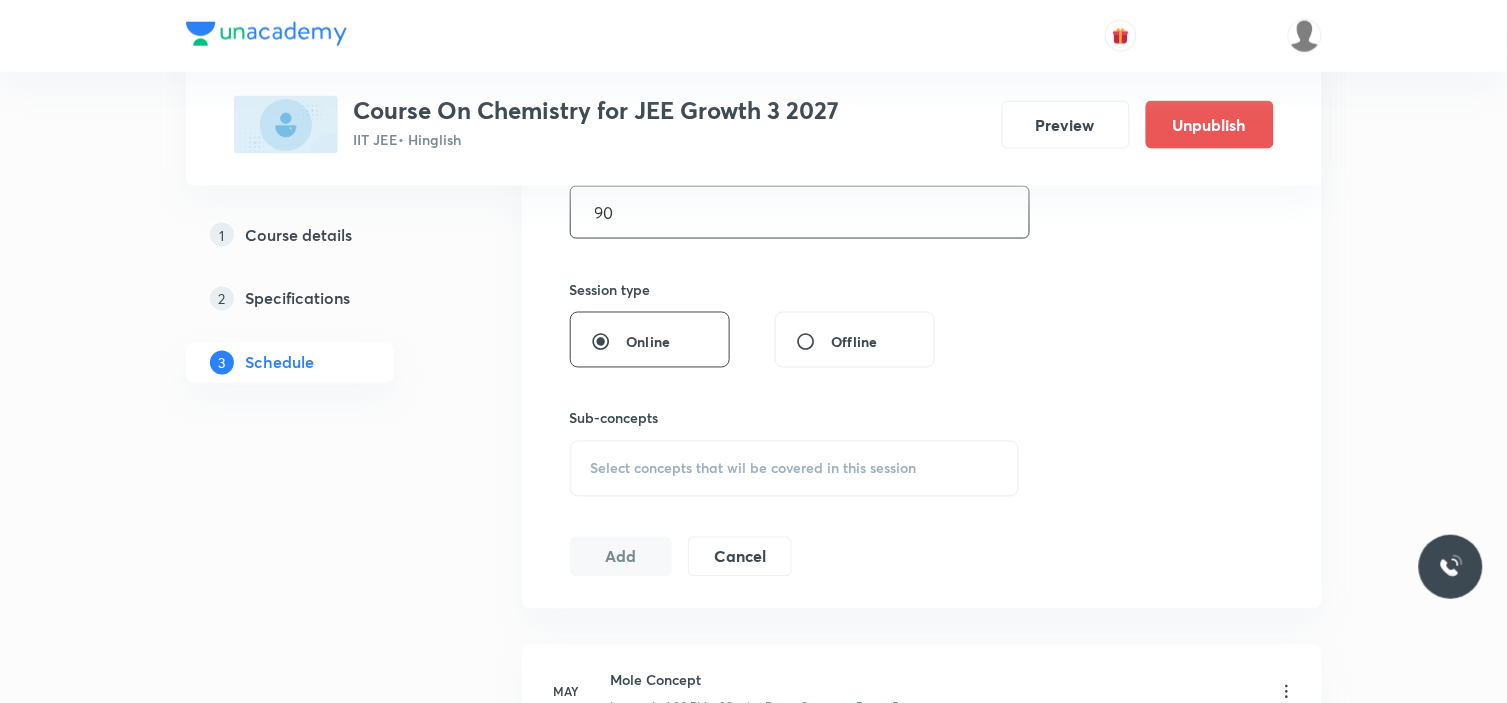 type on "90" 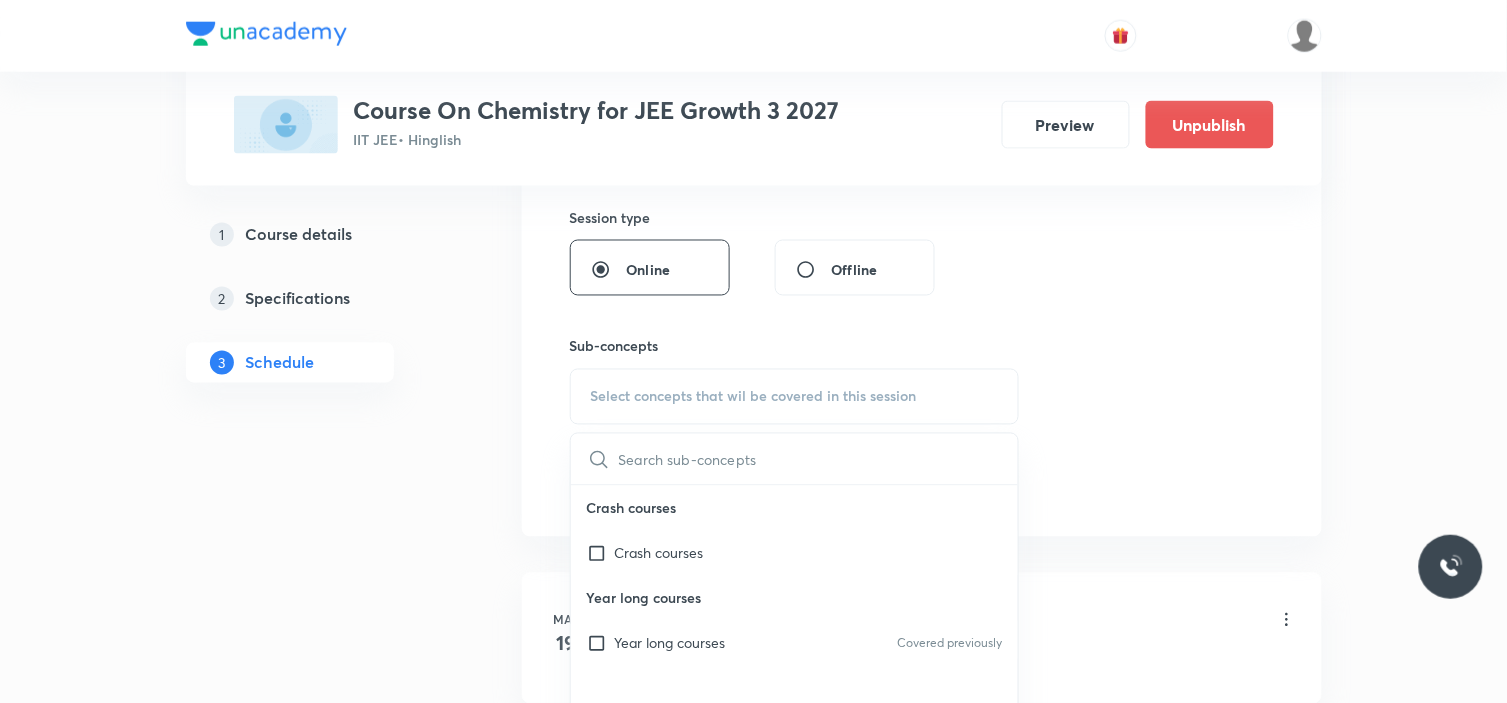 scroll, scrollTop: 777, scrollLeft: 0, axis: vertical 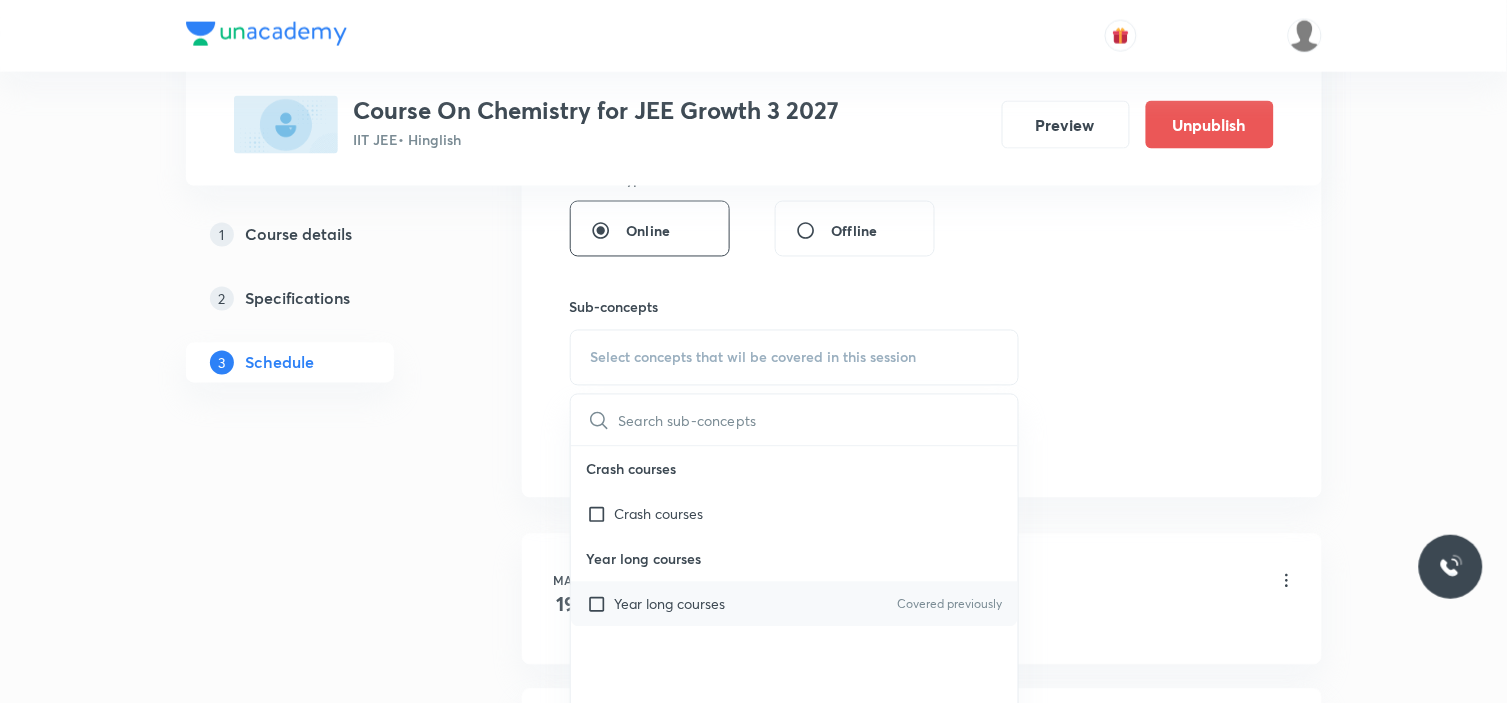 click on "Year long courses" at bounding box center (670, 604) 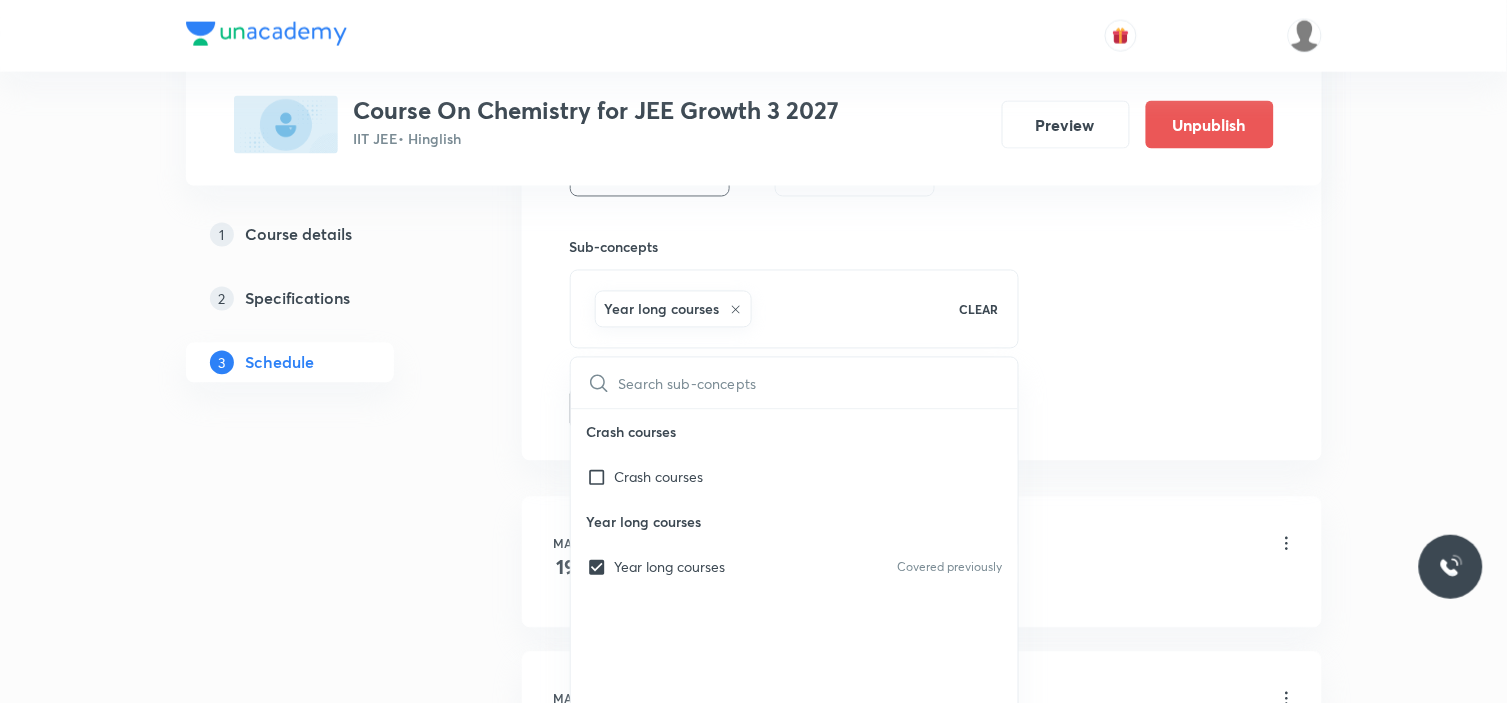 scroll, scrollTop: 888, scrollLeft: 0, axis: vertical 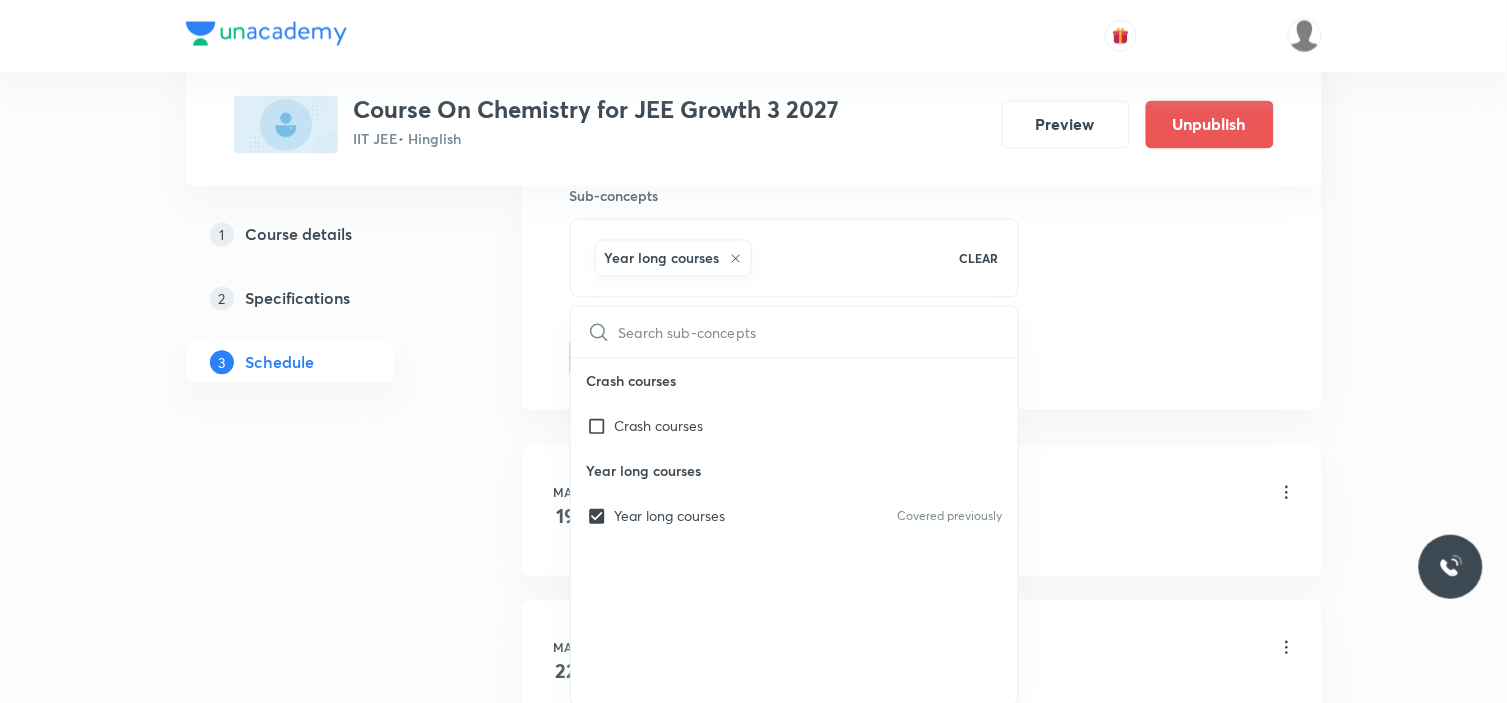 click on "Session  31 Live class Session title 16/99 Atomic Structure ​ Schedule for Jul 19, 2025, 1:00 PM ​ Duration (in minutes) 90 ​   Session type Online Offline Sub-concepts Year long courses CLEAR ​ Crash courses Crash courses Year long courses Year long courses Covered previously Add Cancel" at bounding box center (922, -39) 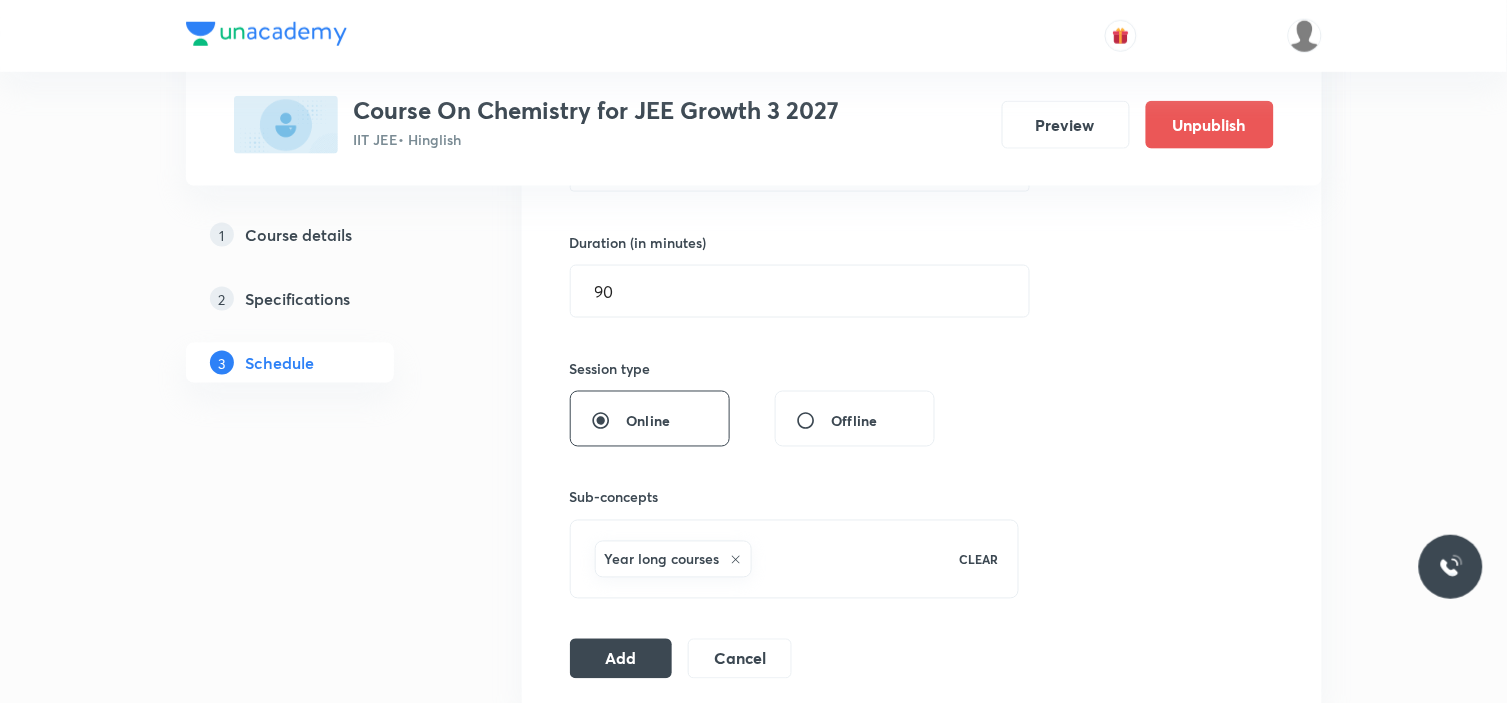 scroll, scrollTop: 1000, scrollLeft: 0, axis: vertical 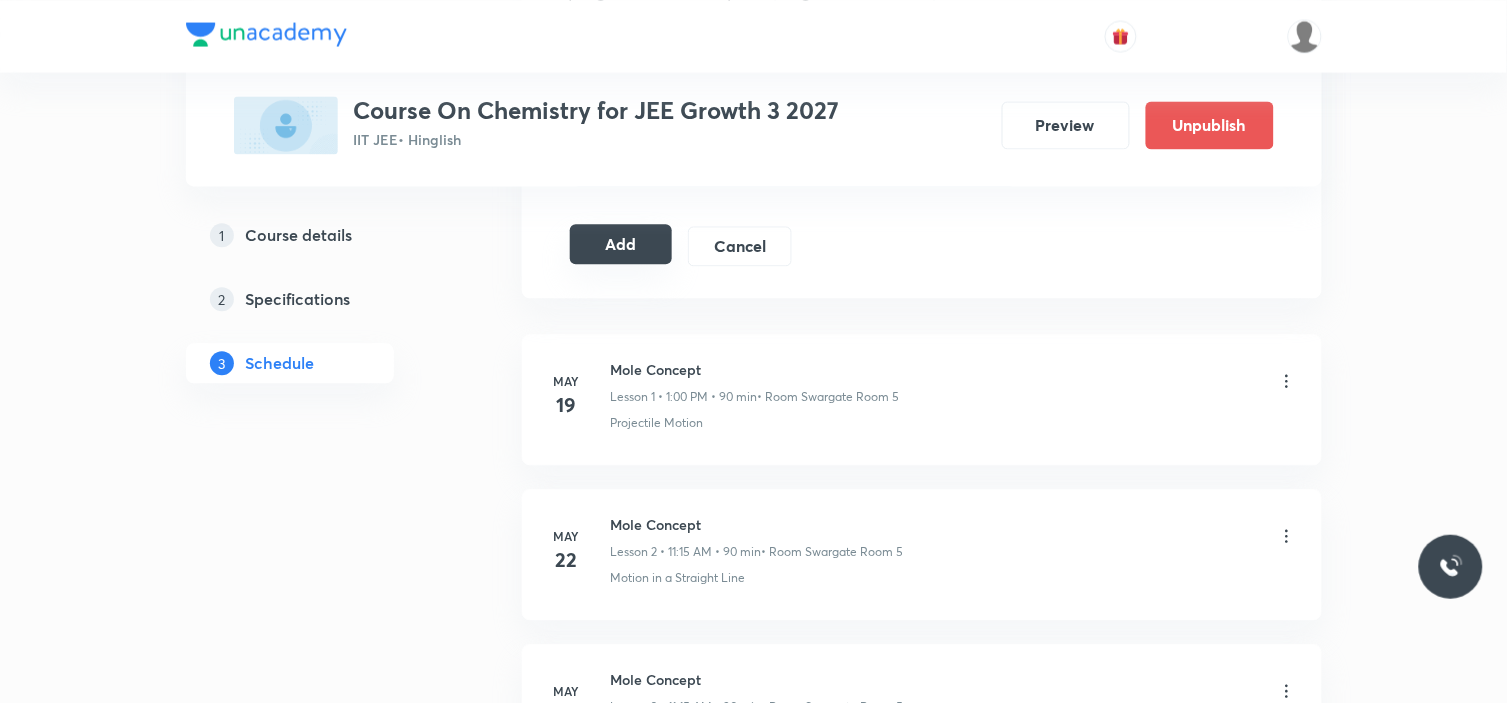 click on "Add" at bounding box center (621, 244) 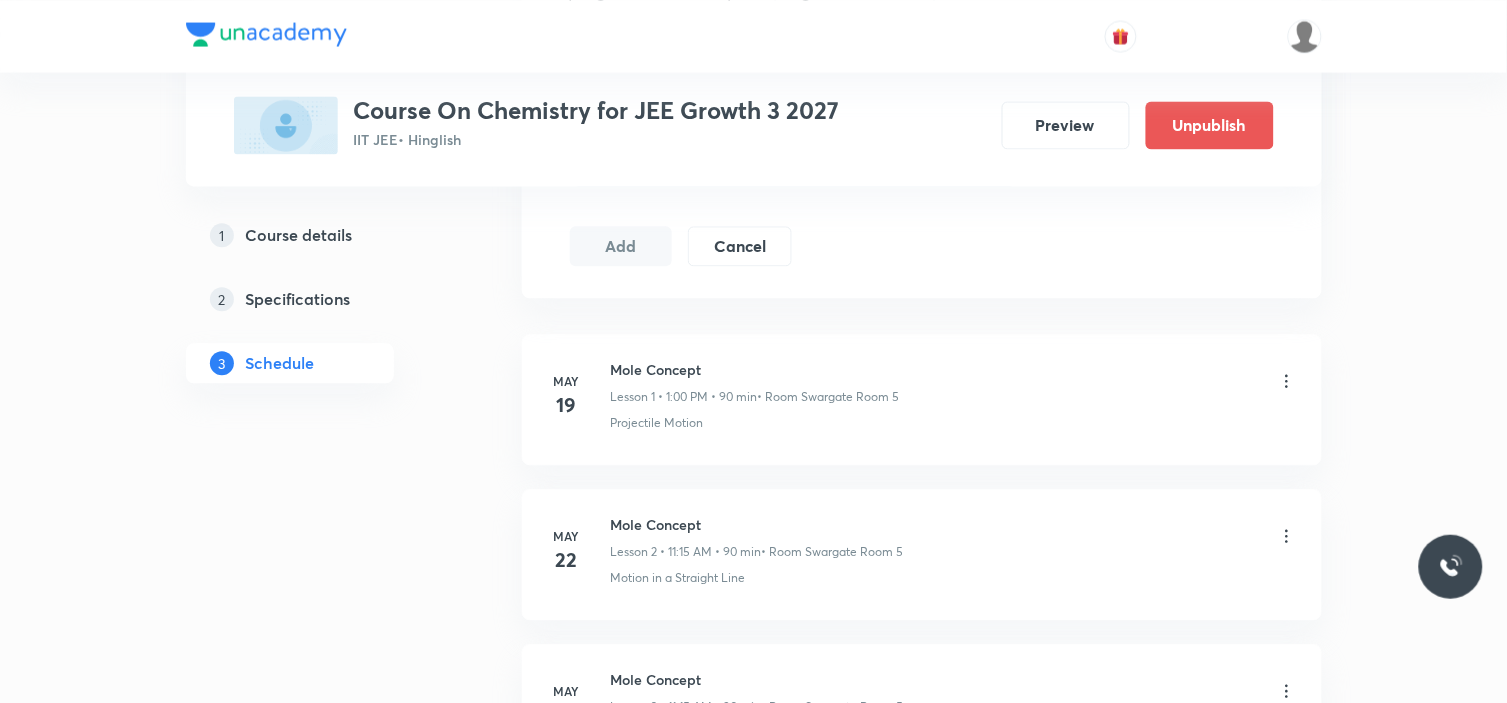 type 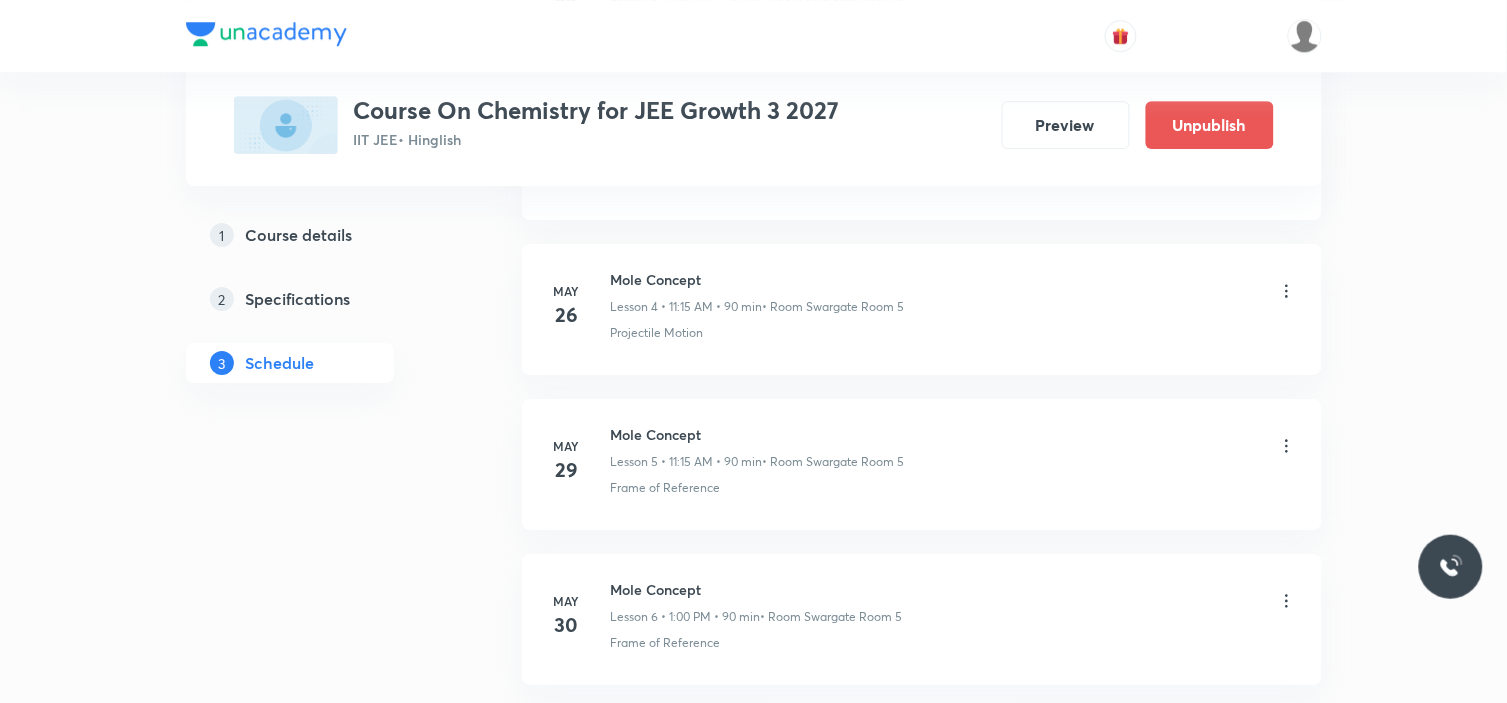 scroll, scrollTop: 5451, scrollLeft: 0, axis: vertical 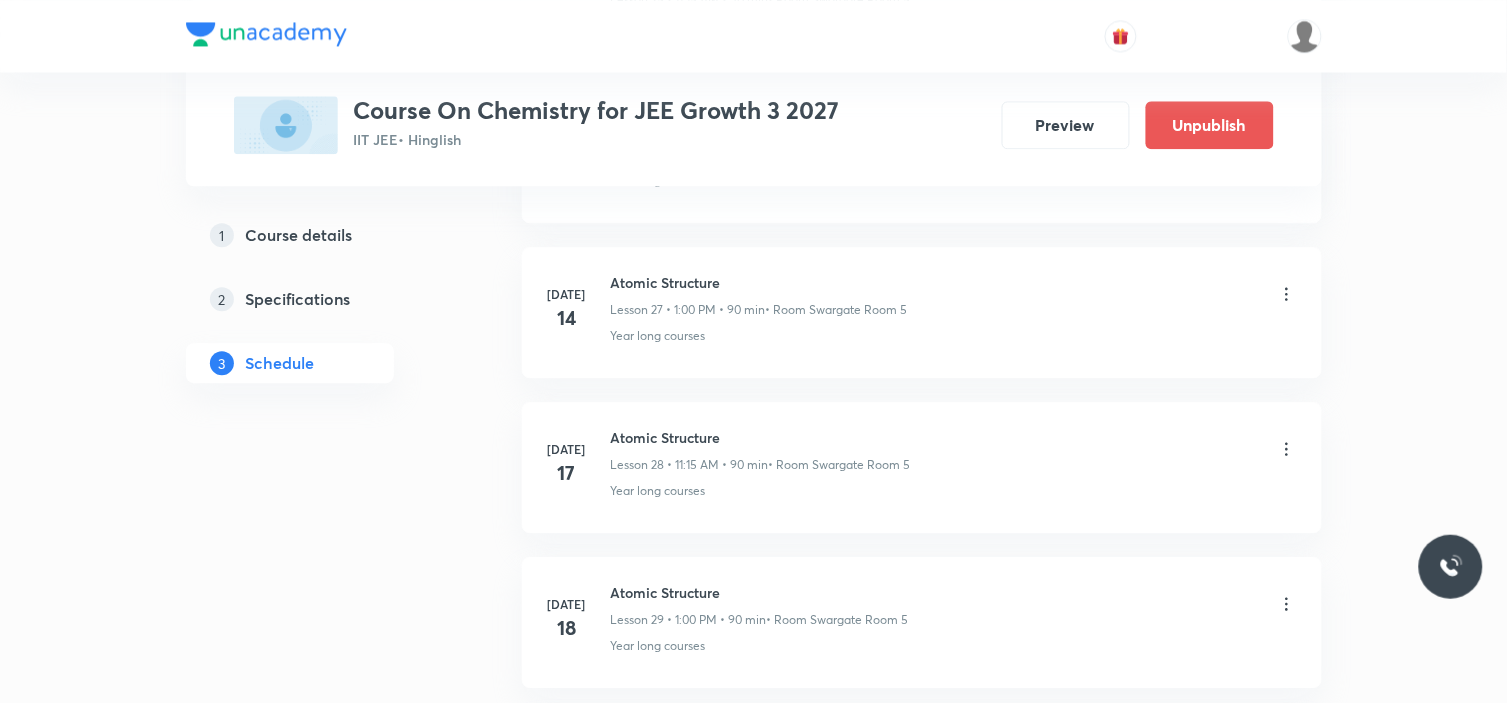 radio on "false" 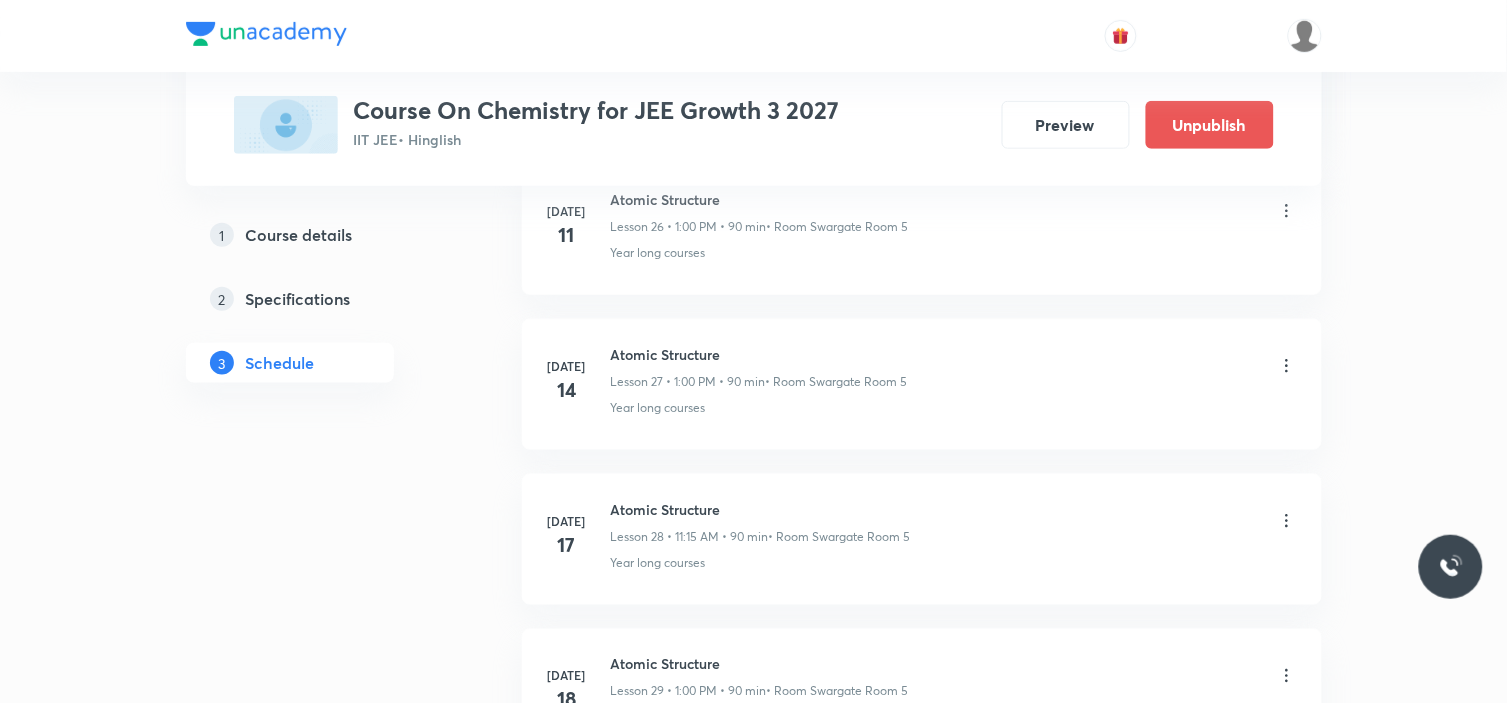 scroll, scrollTop: 4191, scrollLeft: 0, axis: vertical 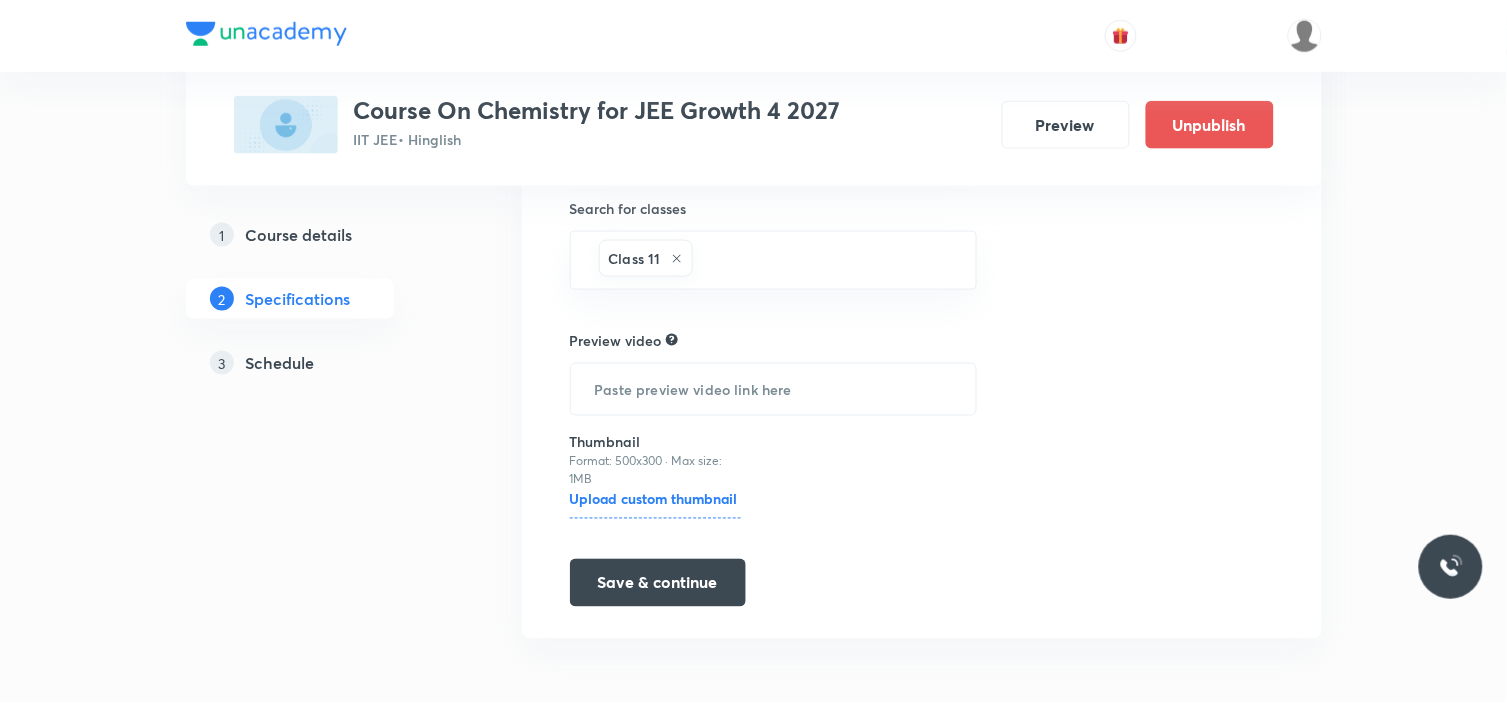 click on "3 Schedule" at bounding box center [322, 363] 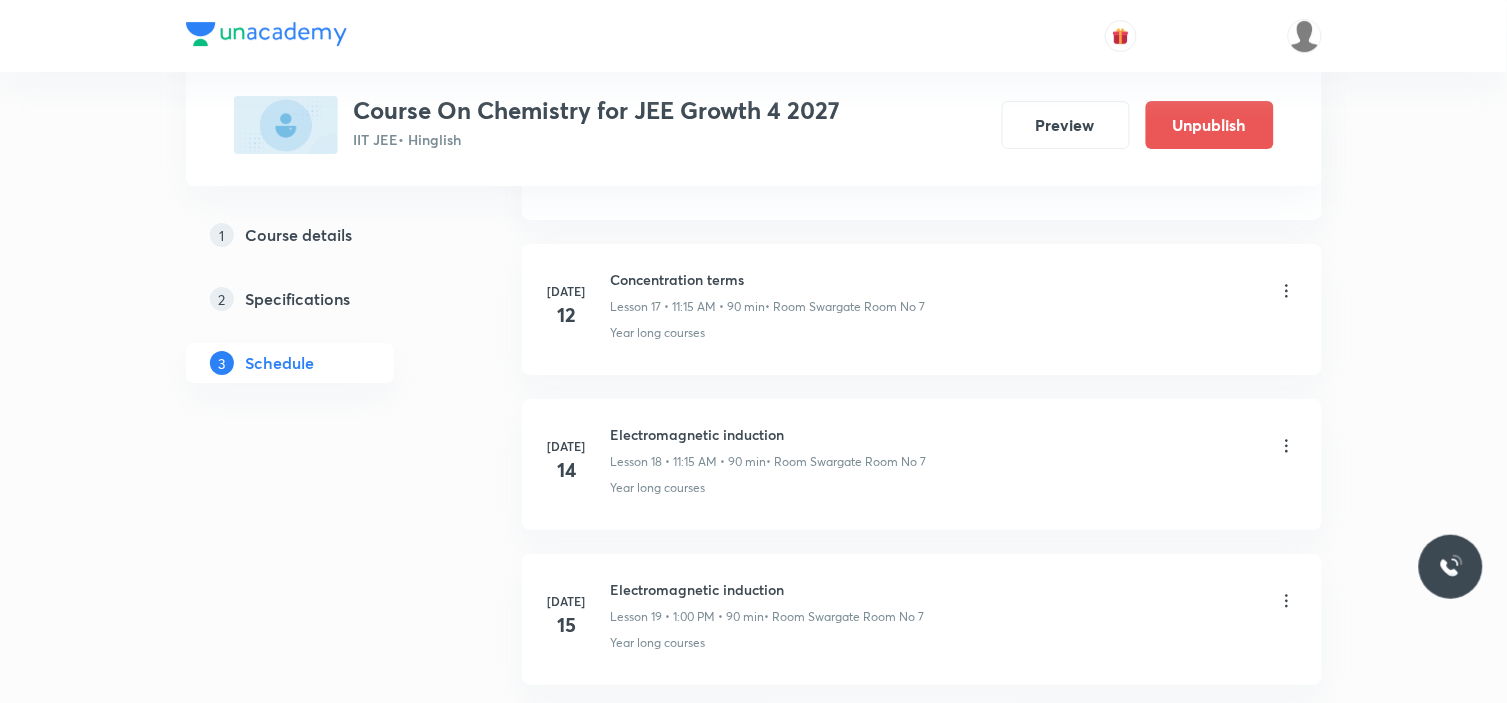 scroll, scrollTop: 3714, scrollLeft: 0, axis: vertical 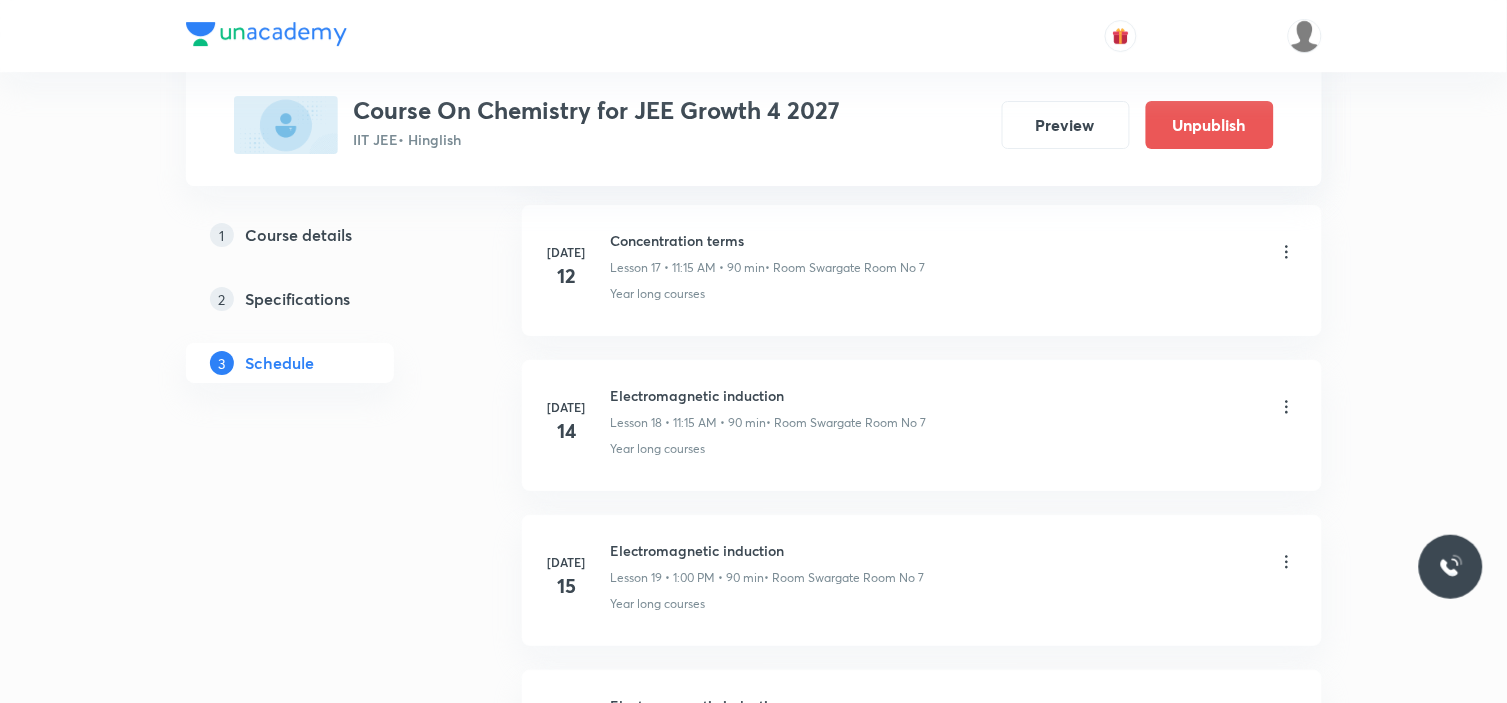 click 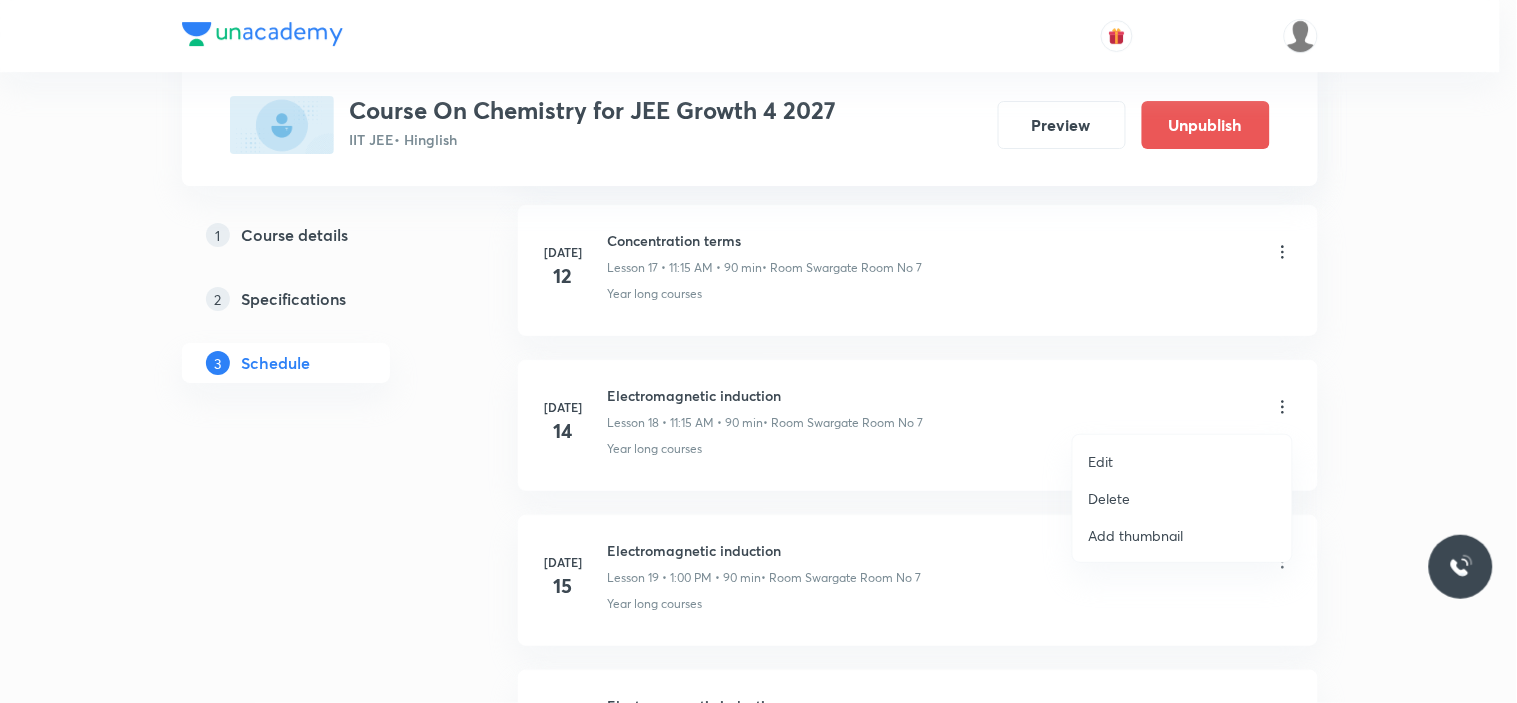 click on "Edit" at bounding box center [1182, 461] 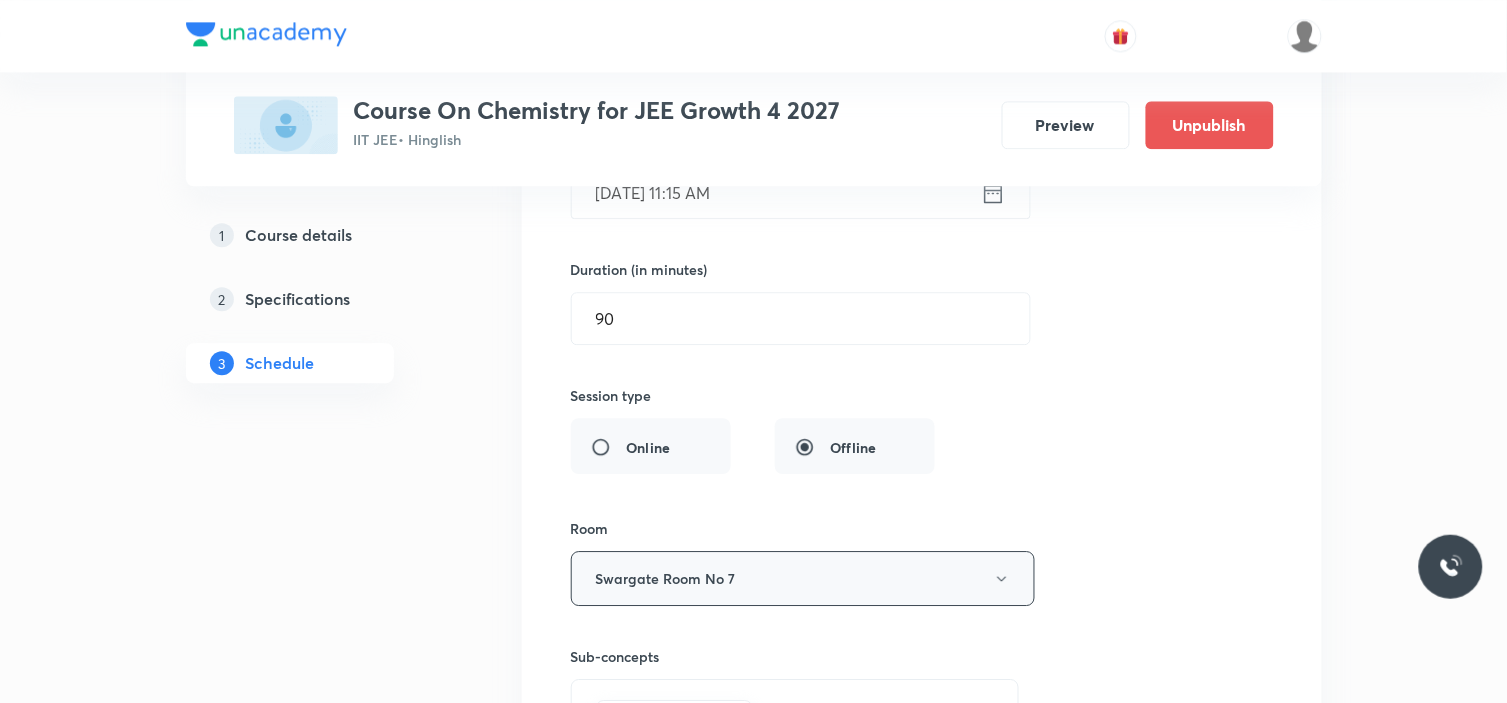 scroll, scrollTop: 2936, scrollLeft: 0, axis: vertical 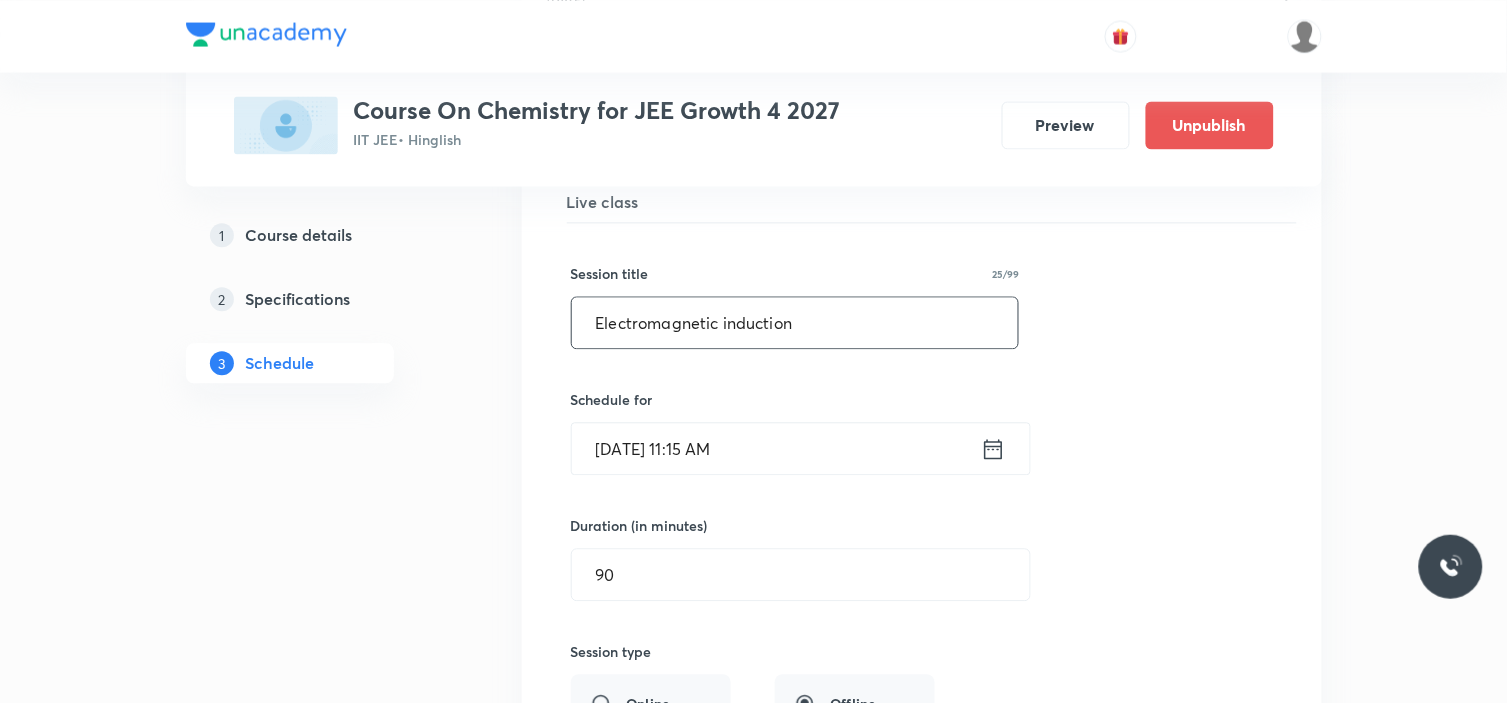 click on "Electromagnetic induction" at bounding box center [795, 322] 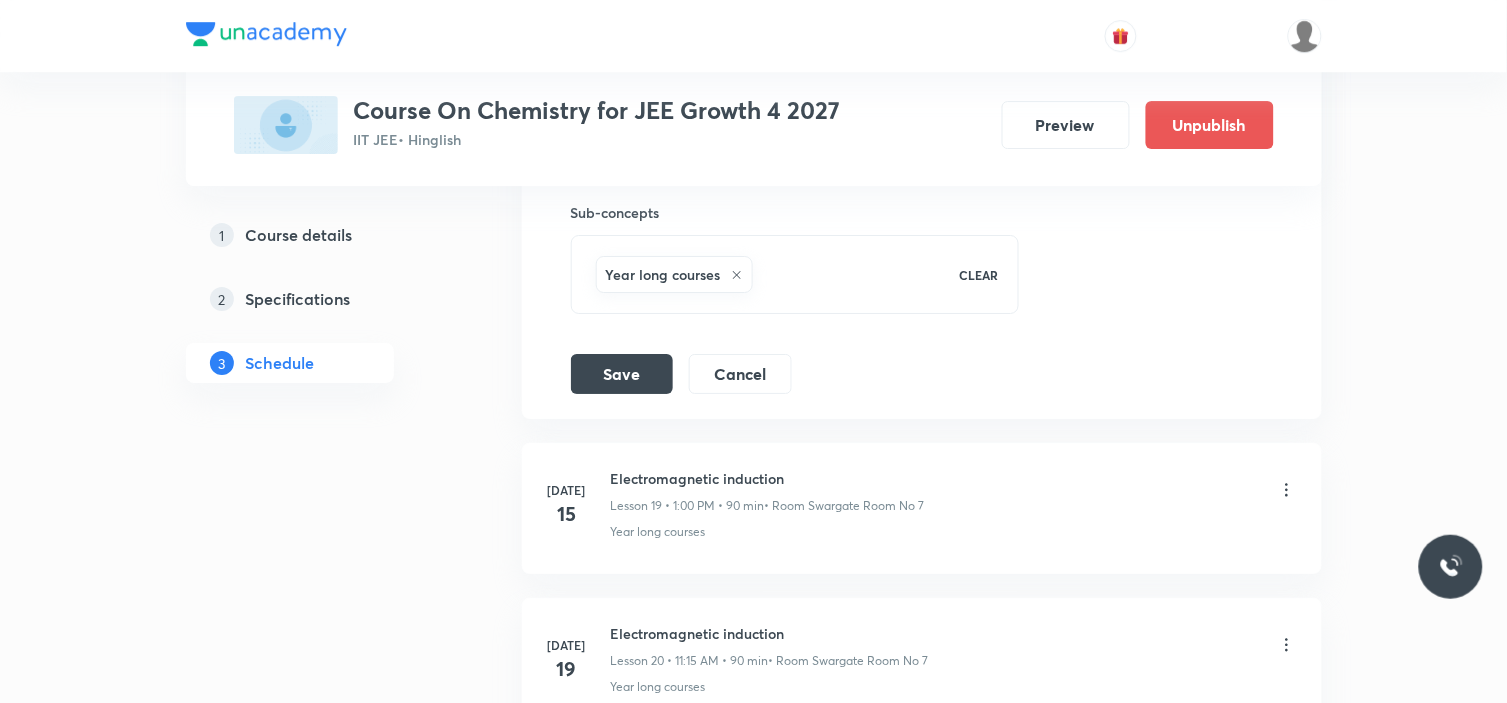 scroll, scrollTop: 3603, scrollLeft: 0, axis: vertical 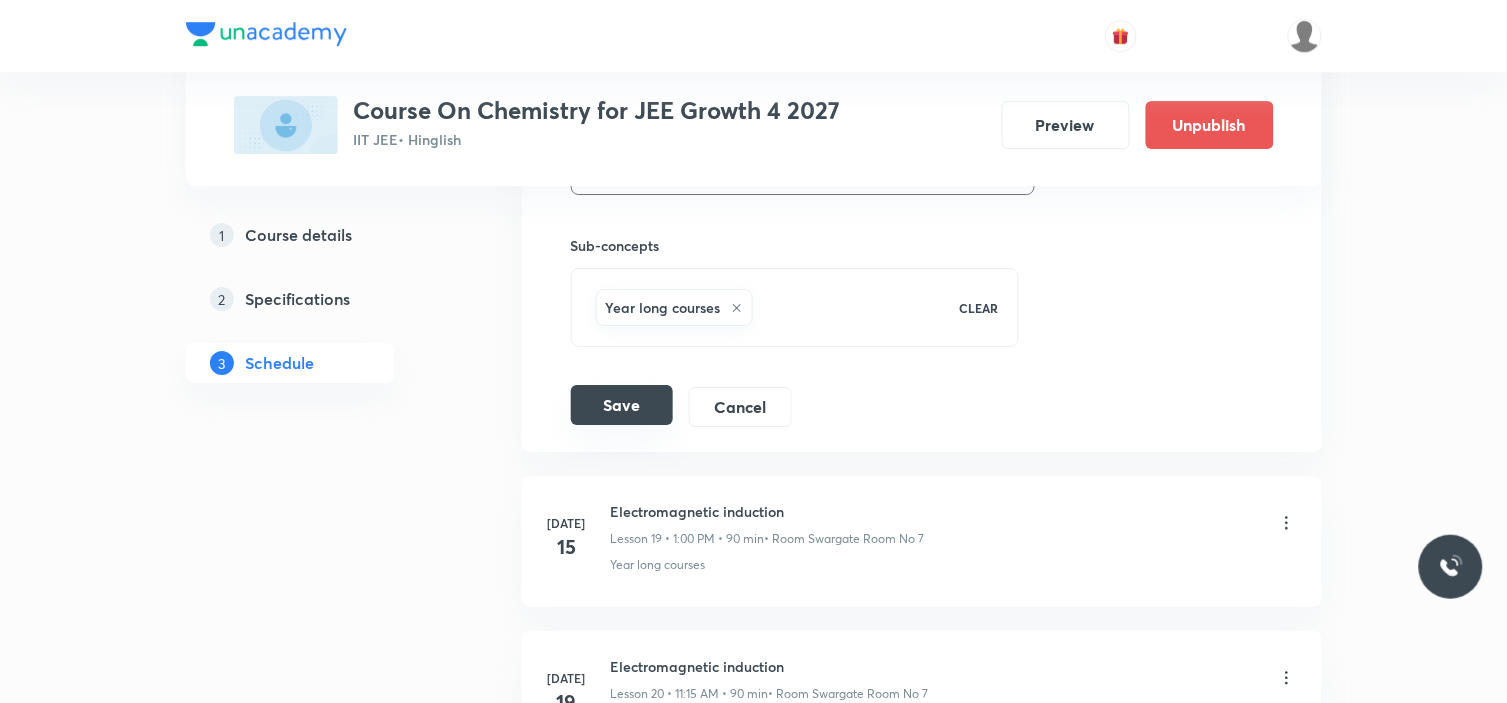type on "Concentration terms" 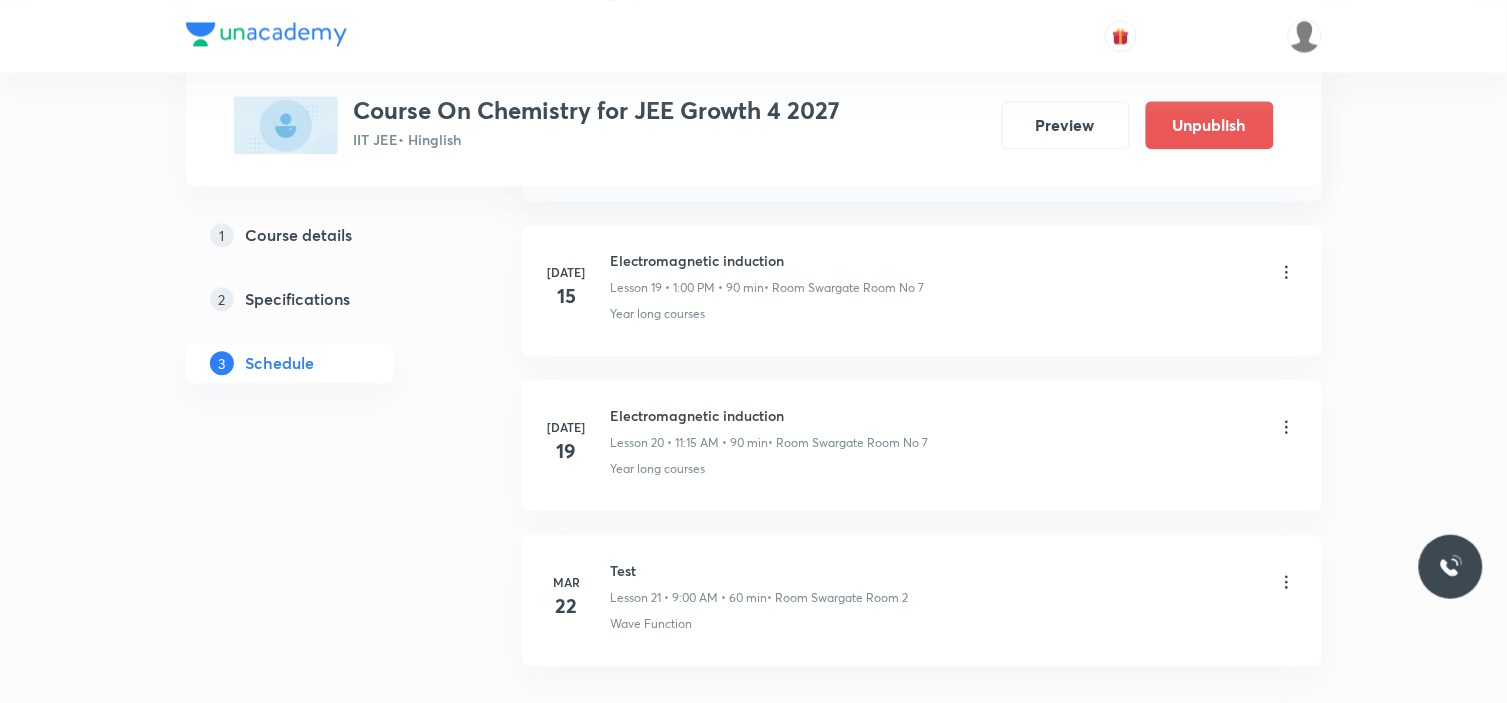 scroll, scrollTop: 3127, scrollLeft: 0, axis: vertical 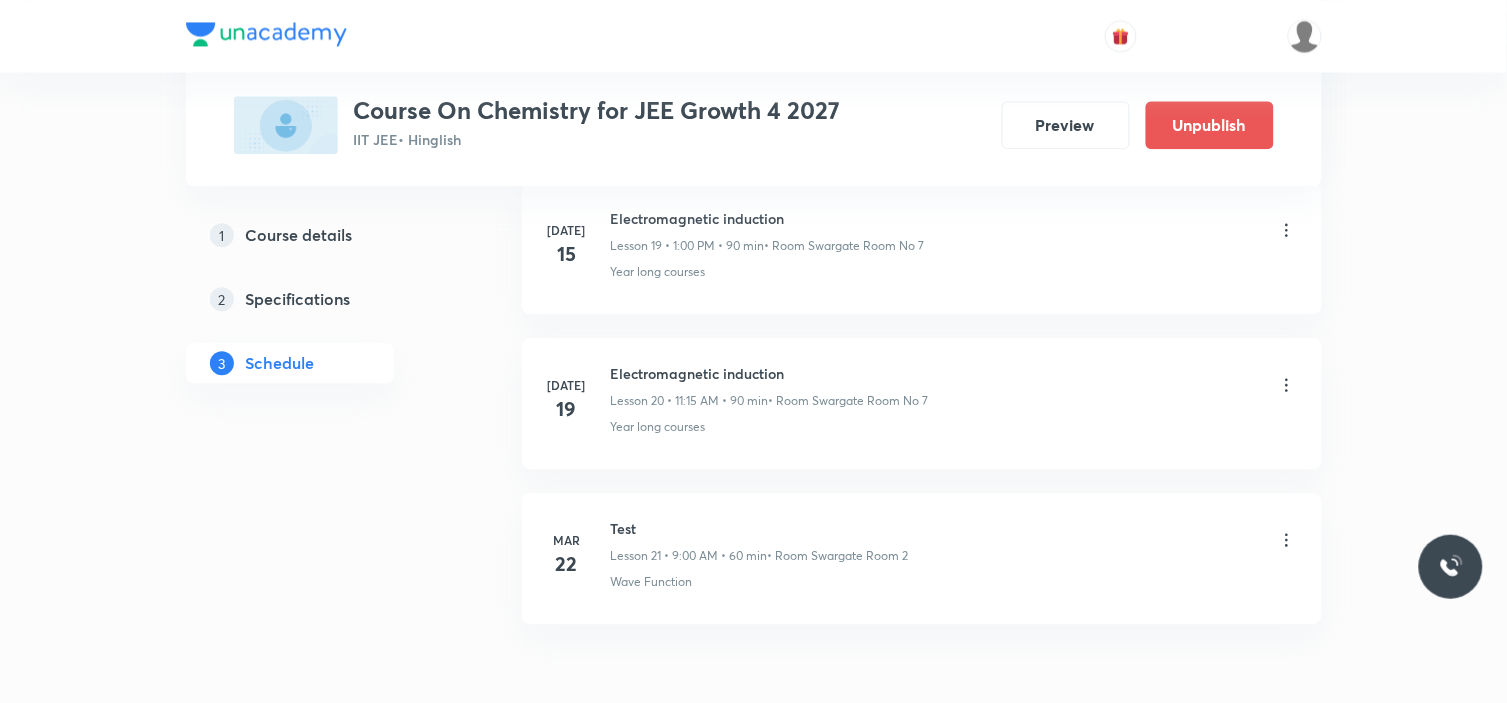 click 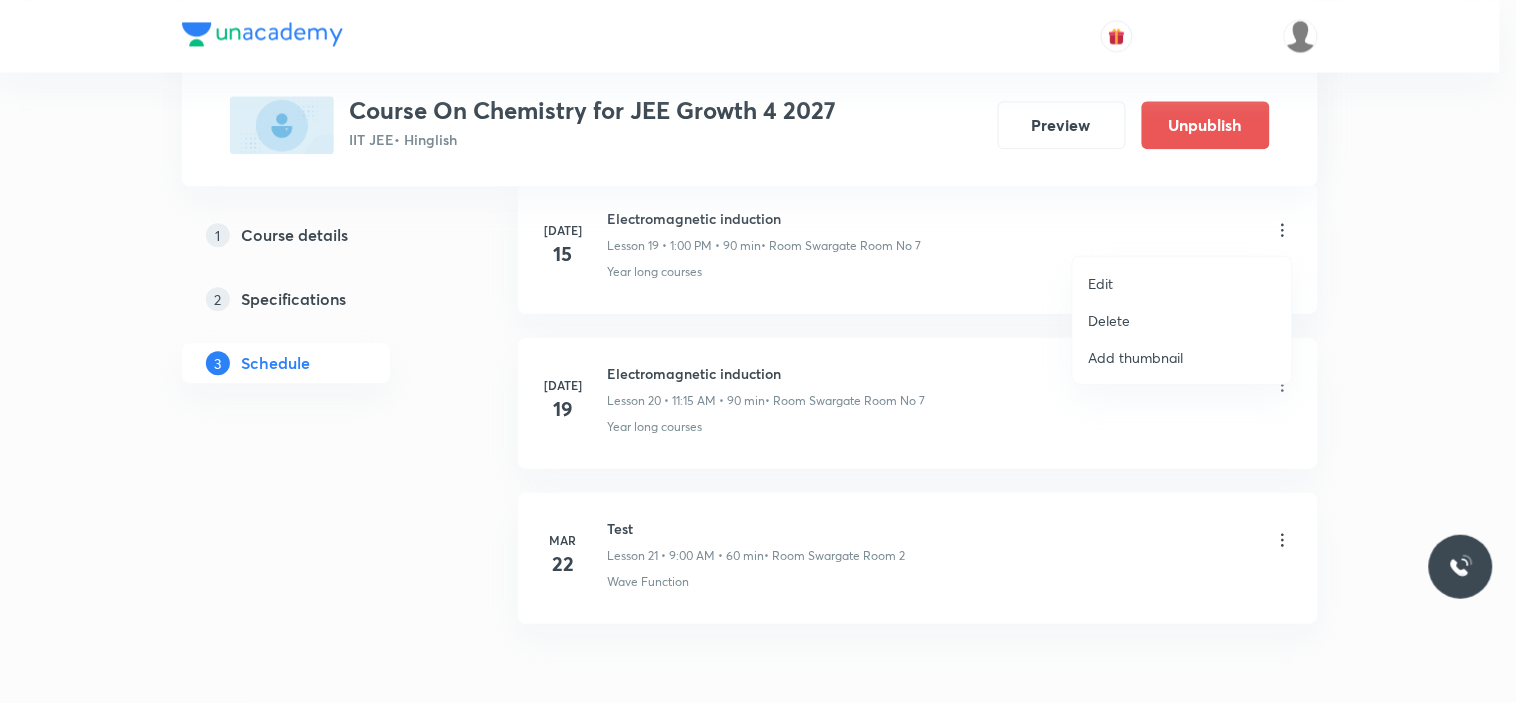 click on "Edit" at bounding box center [1101, 283] 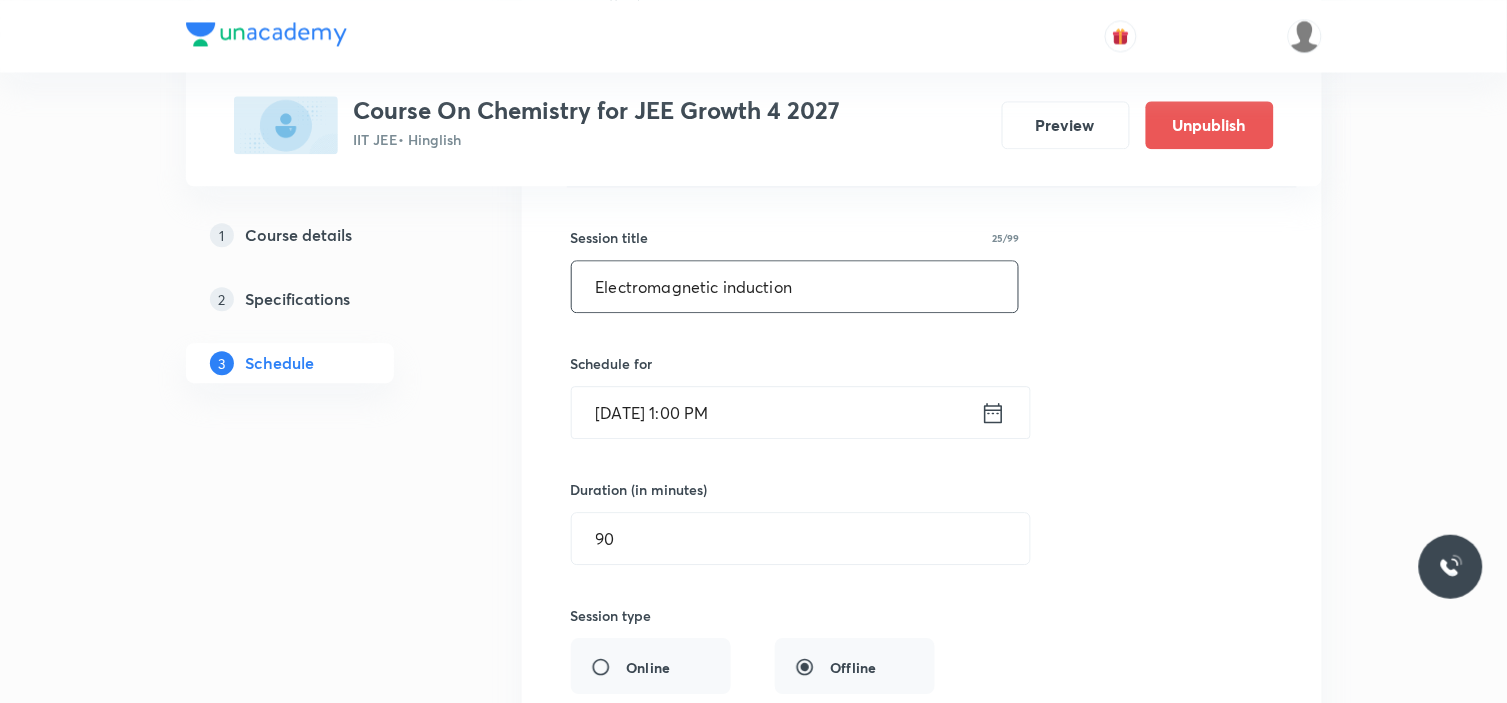click on "Electromagnetic induction" at bounding box center (795, 286) 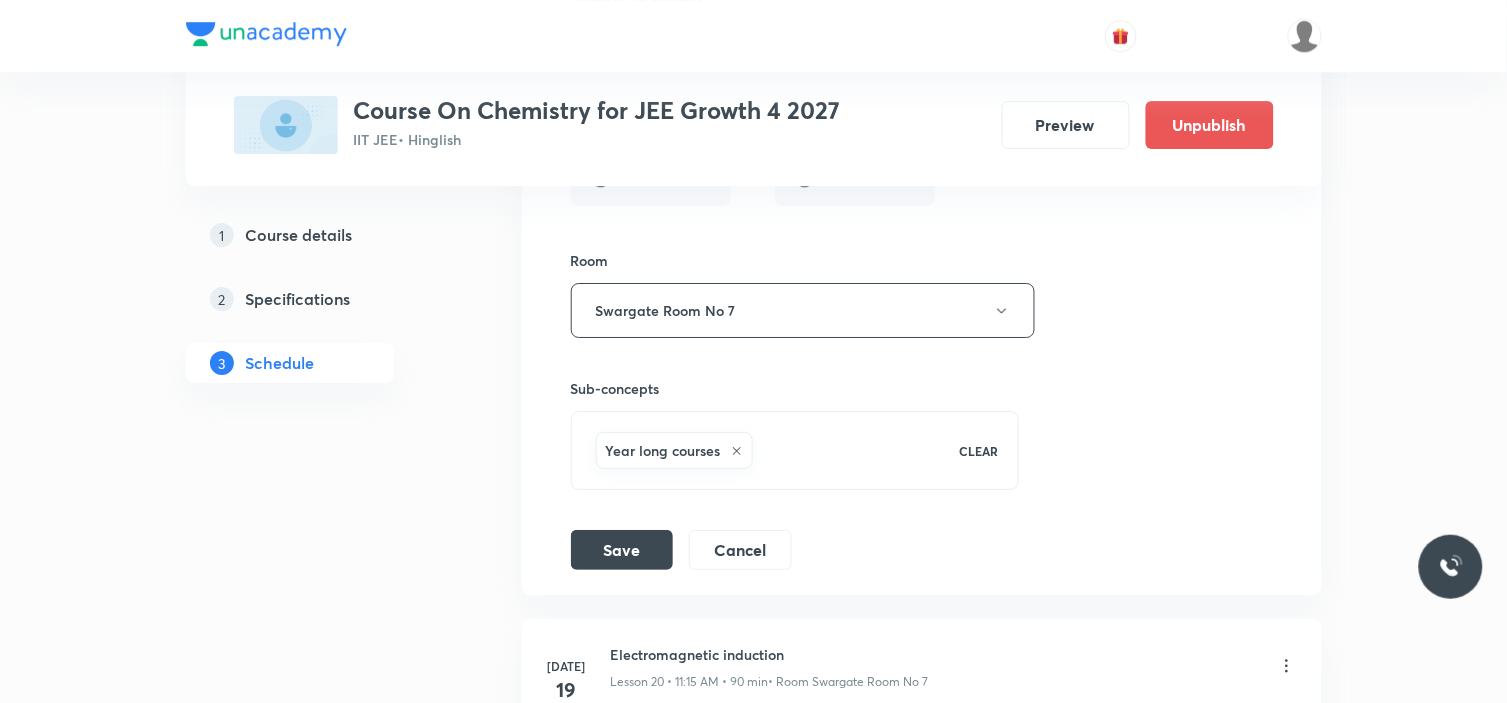 scroll, scrollTop: 3683, scrollLeft: 0, axis: vertical 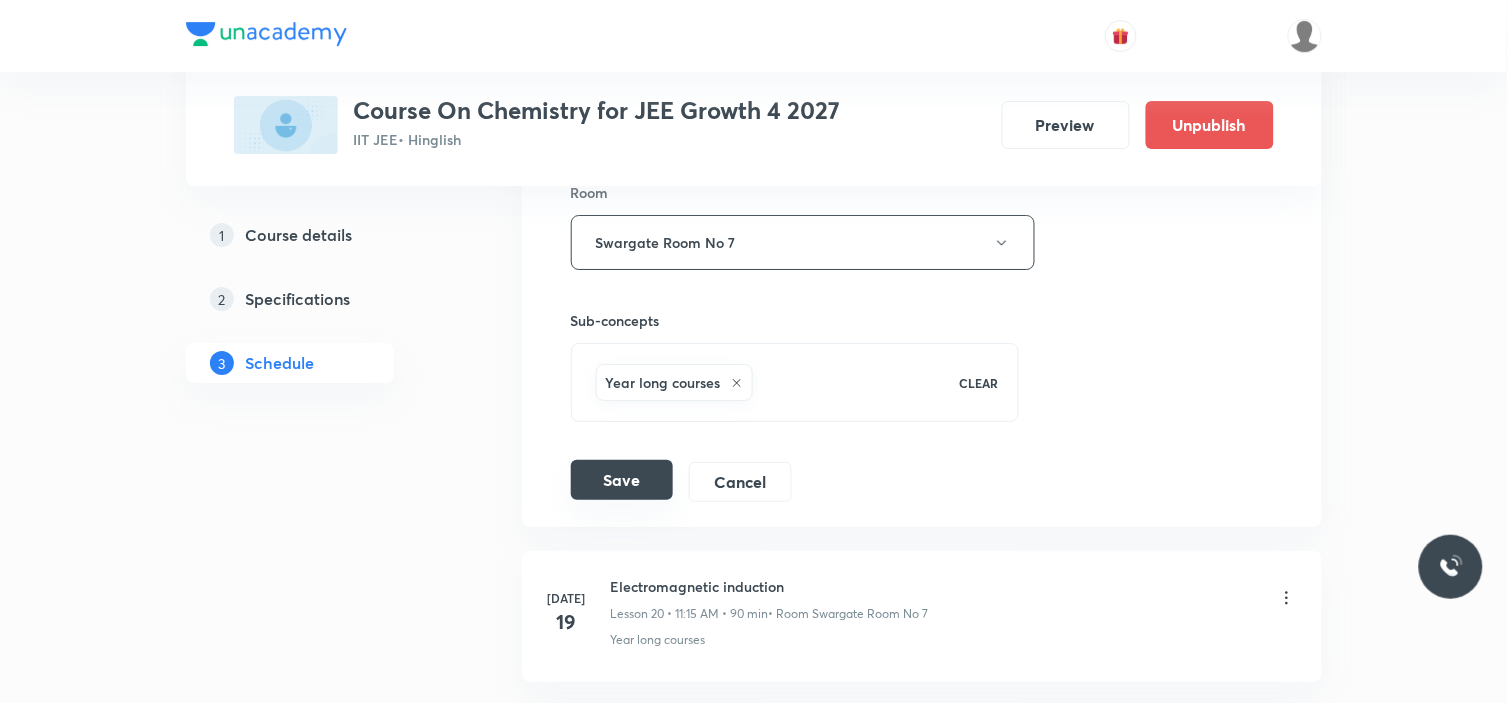 type on "Concentration terms" 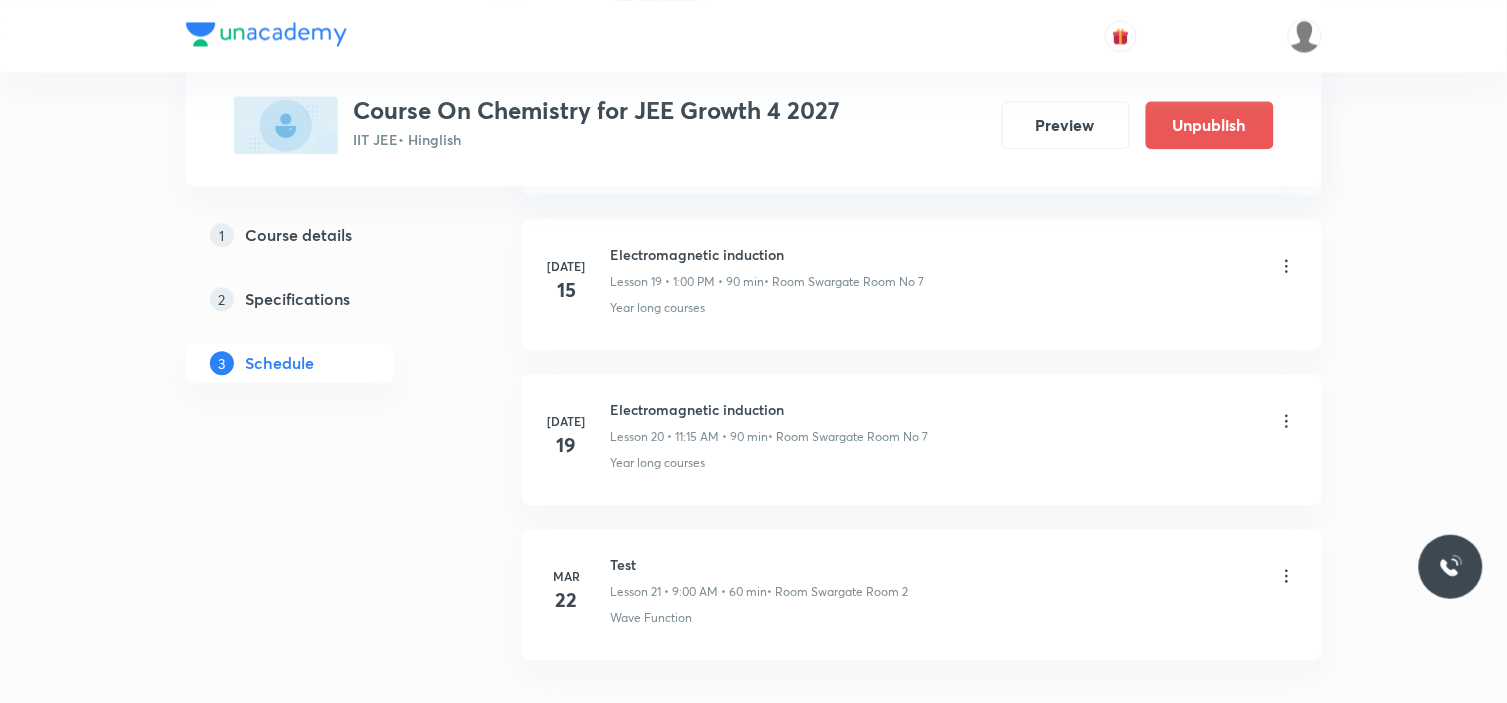 scroll, scrollTop: 3016, scrollLeft: 0, axis: vertical 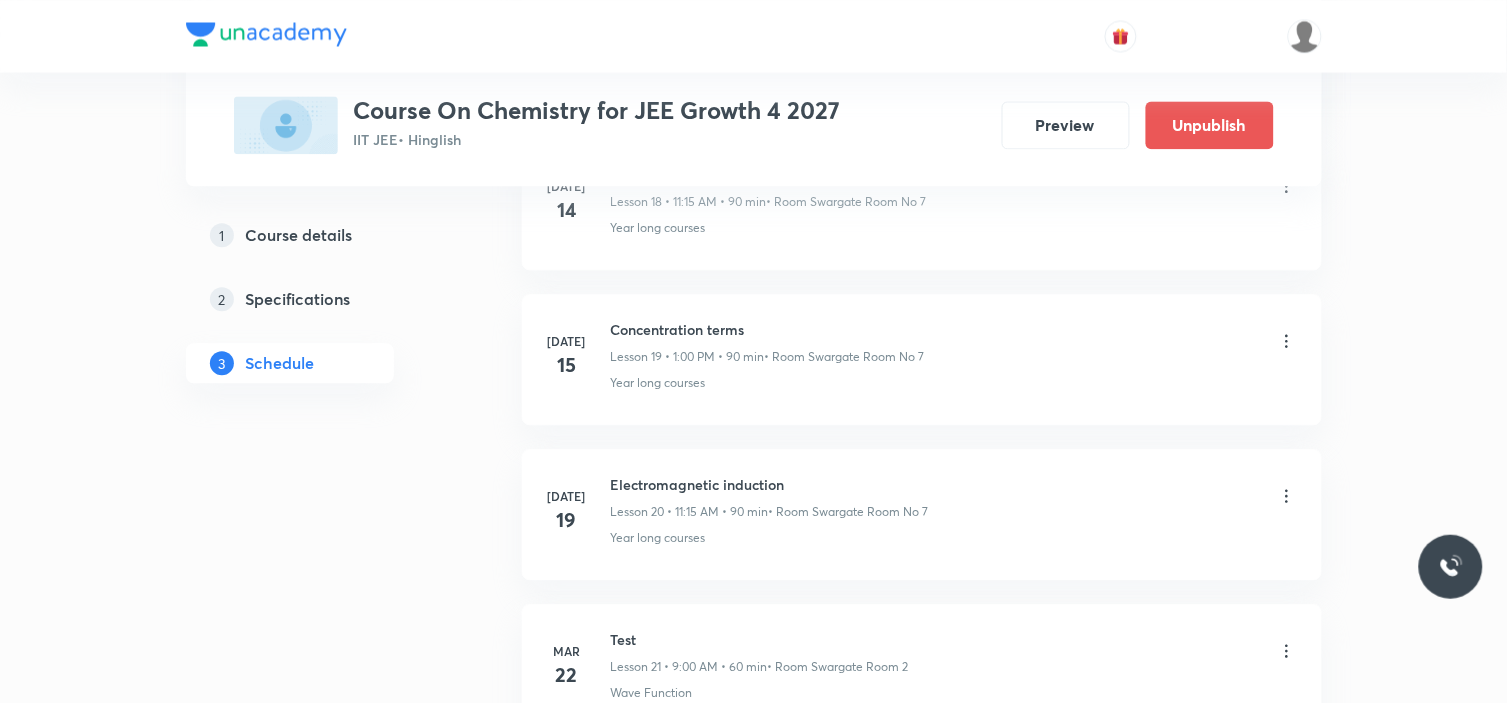 click 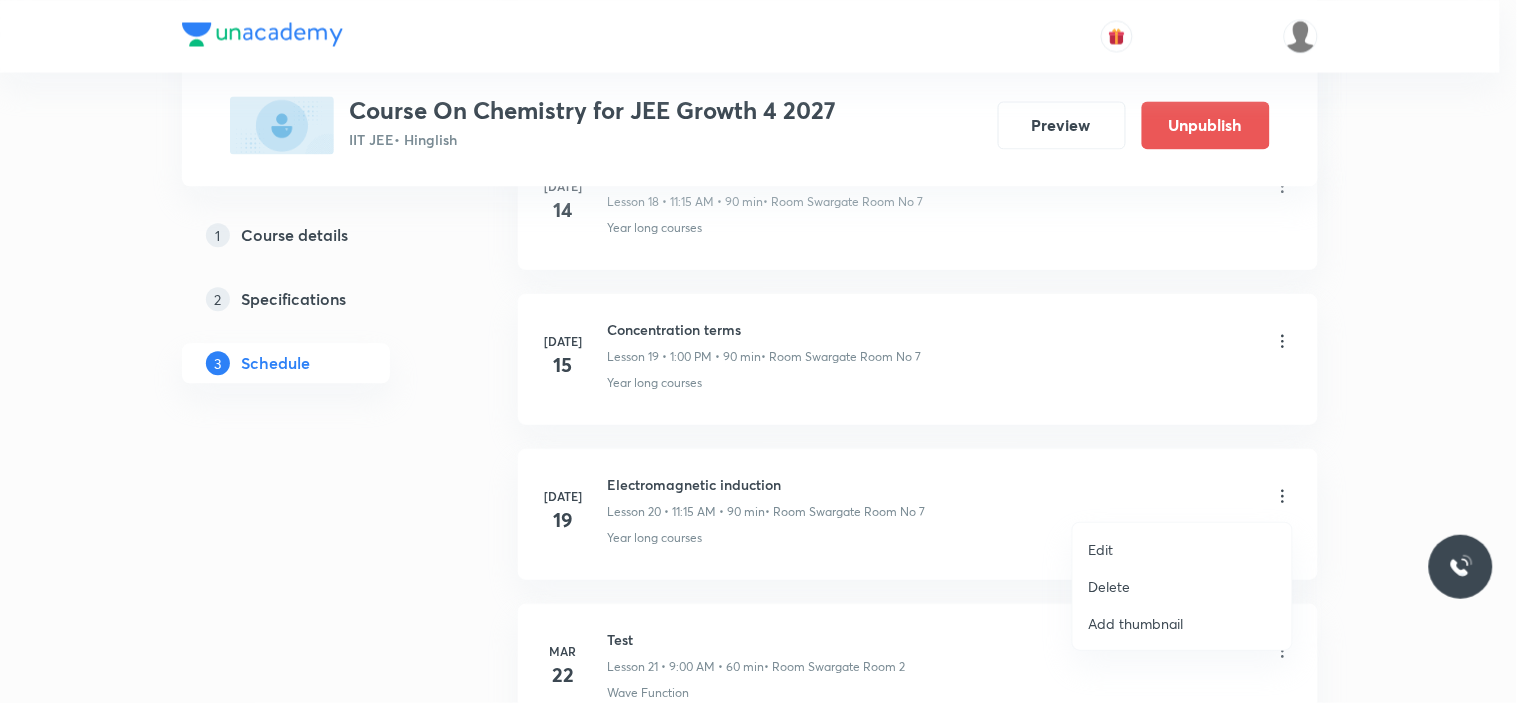 click on "Edit" at bounding box center (1182, 549) 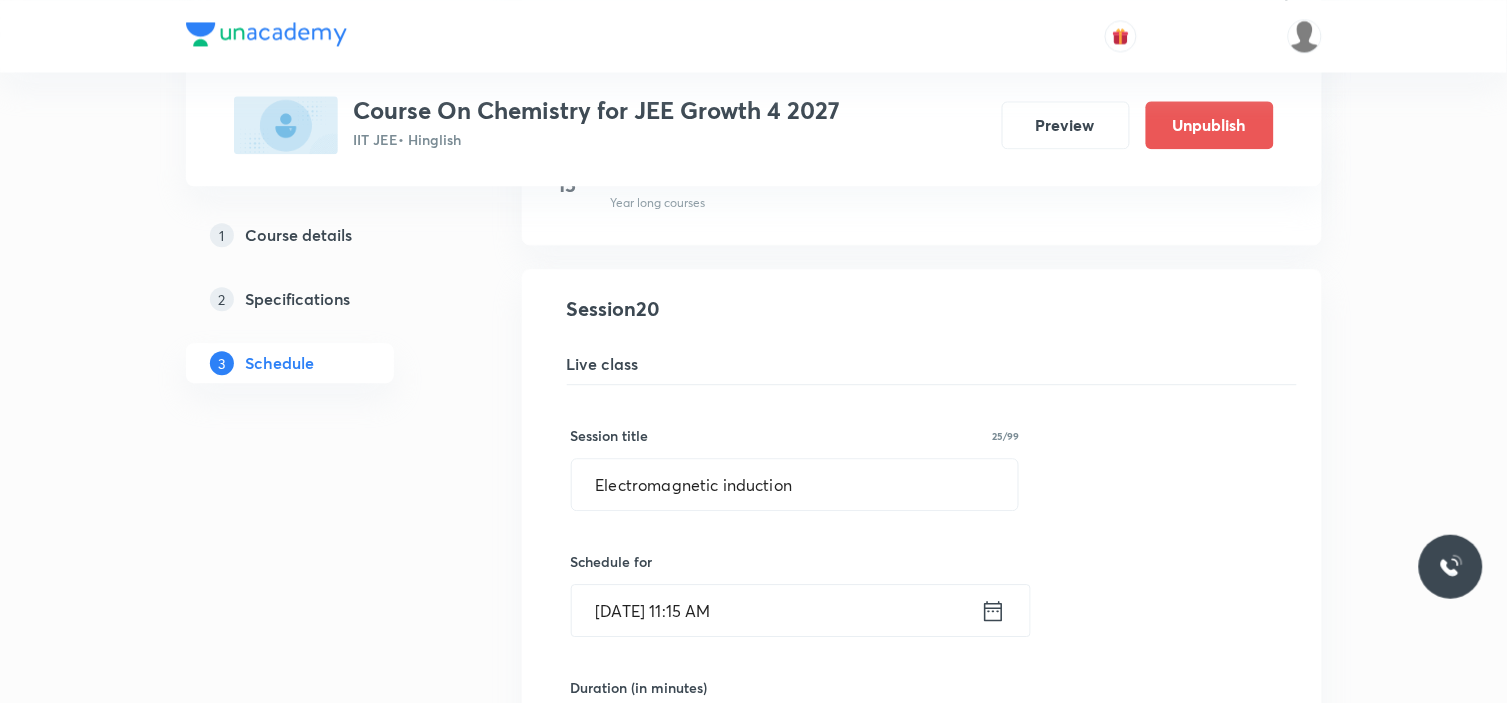 scroll, scrollTop: 3238, scrollLeft: 0, axis: vertical 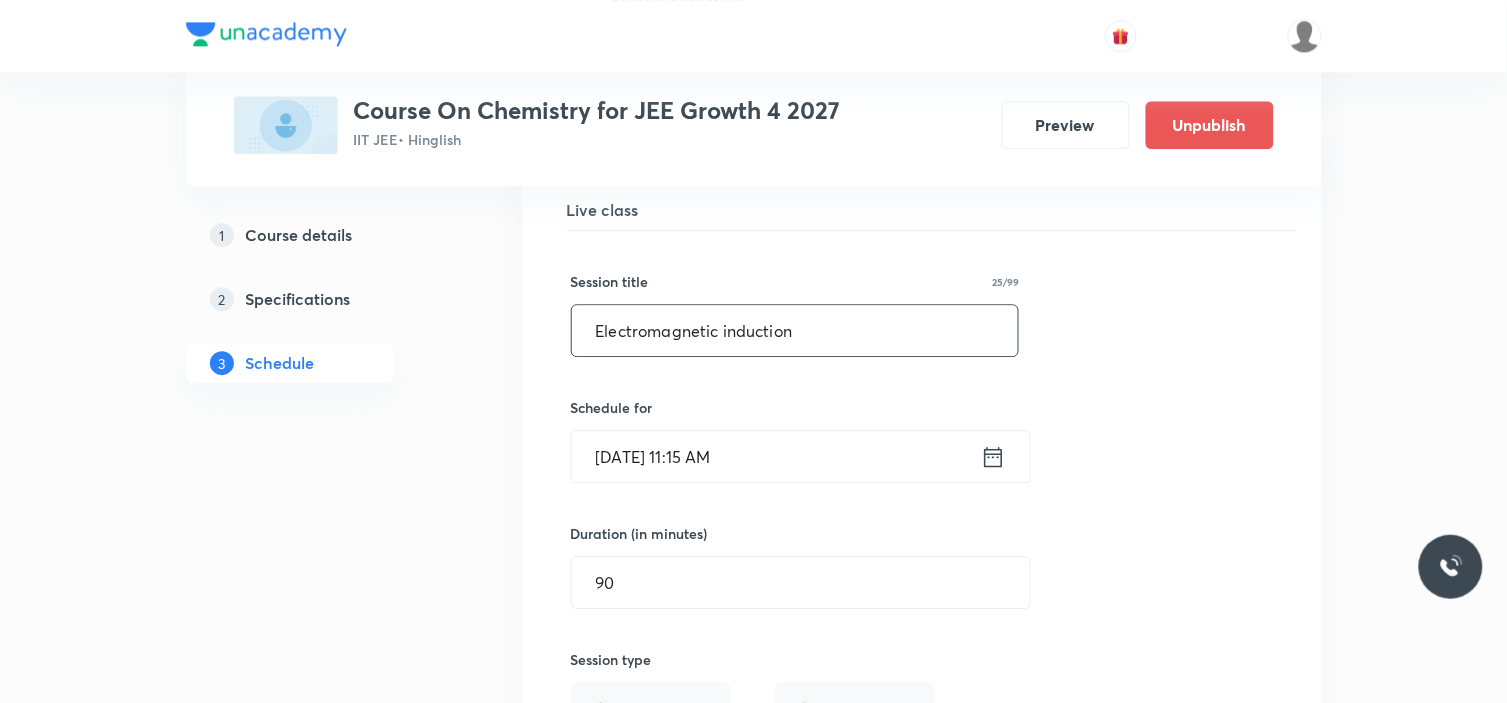 click on "Electromagnetic induction" at bounding box center (795, 330) 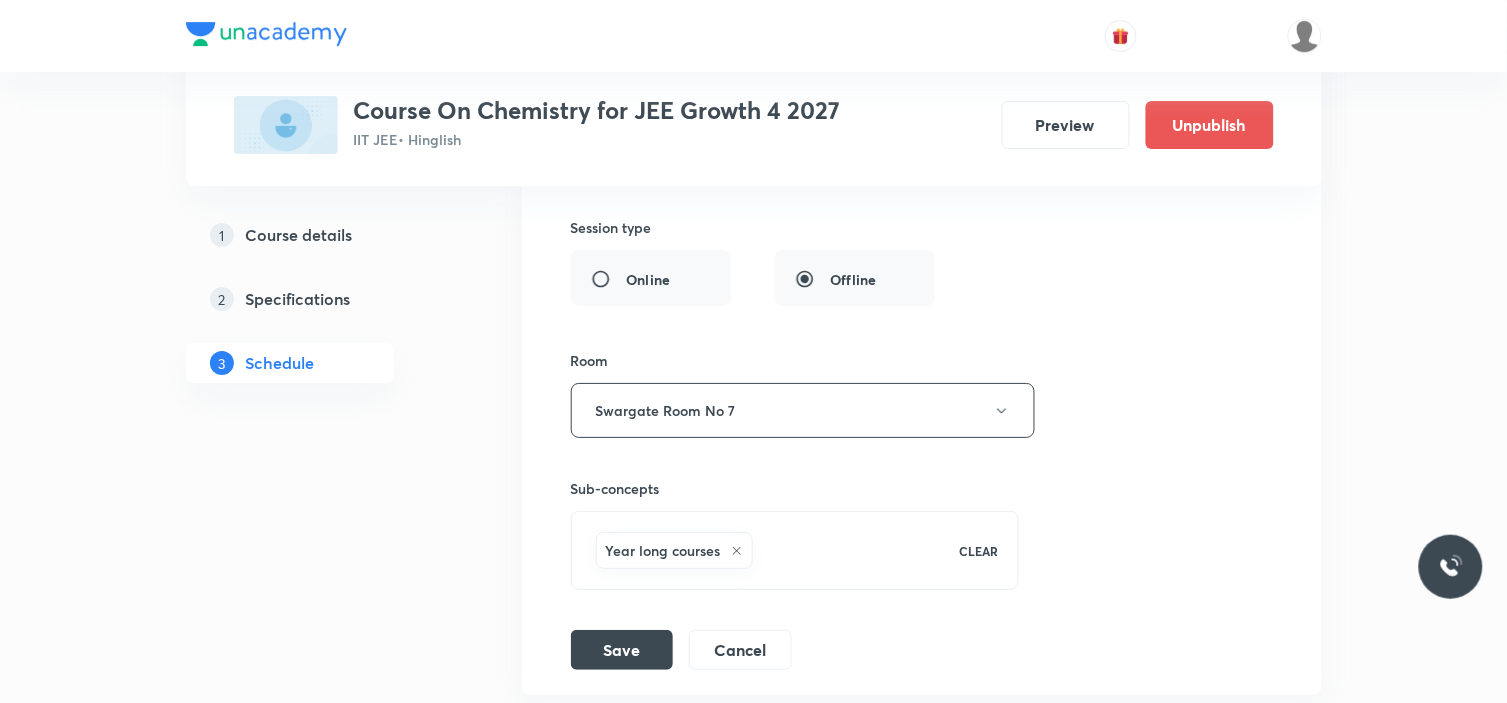 scroll, scrollTop: 3683, scrollLeft: 0, axis: vertical 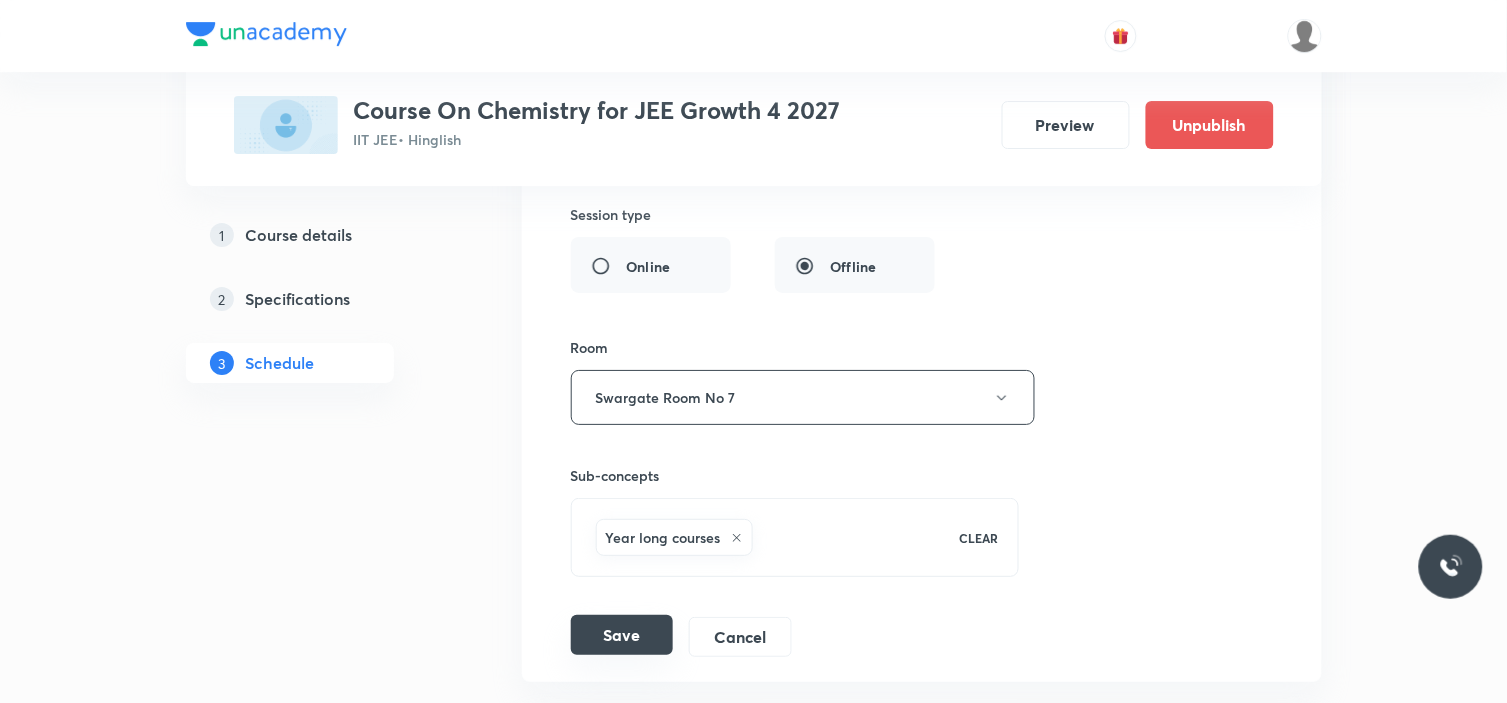 type on "Concentration terms" 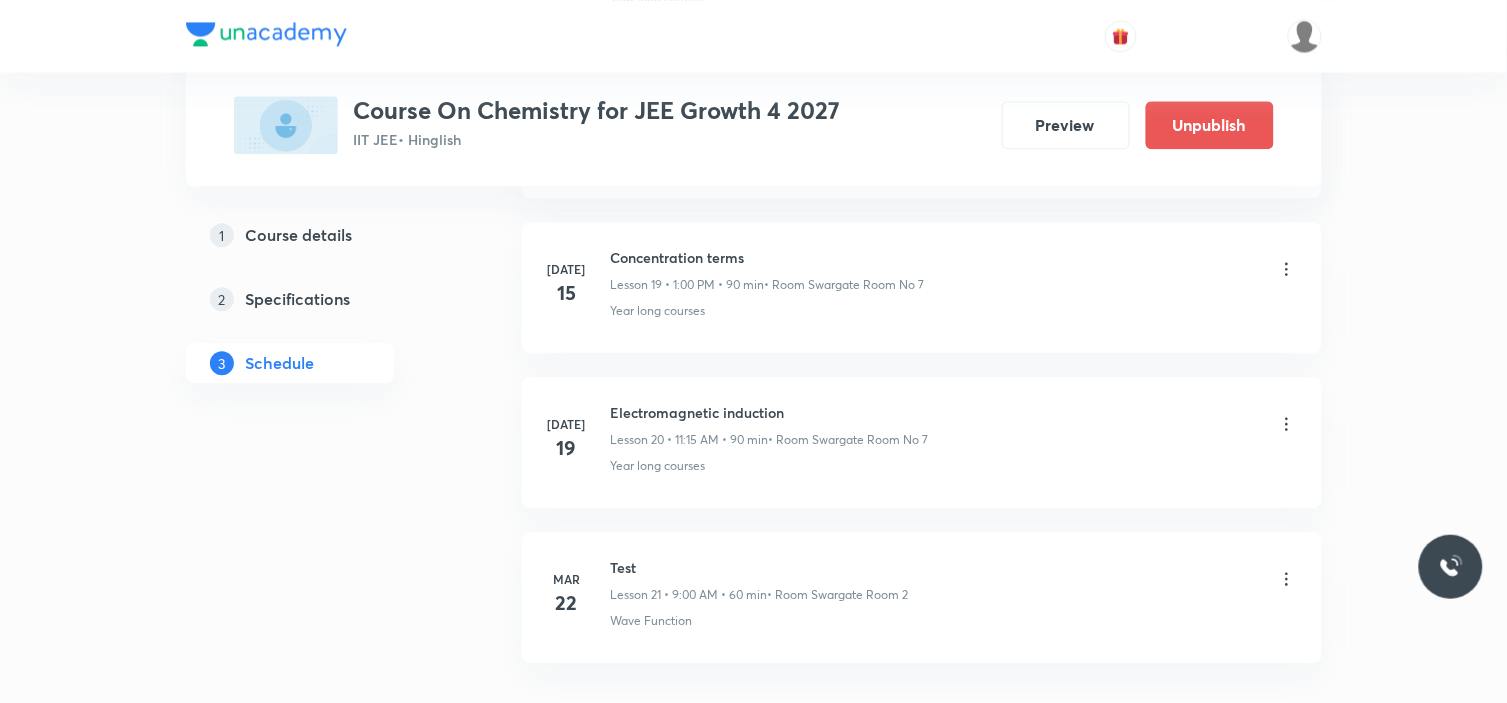 scroll, scrollTop: 3127, scrollLeft: 0, axis: vertical 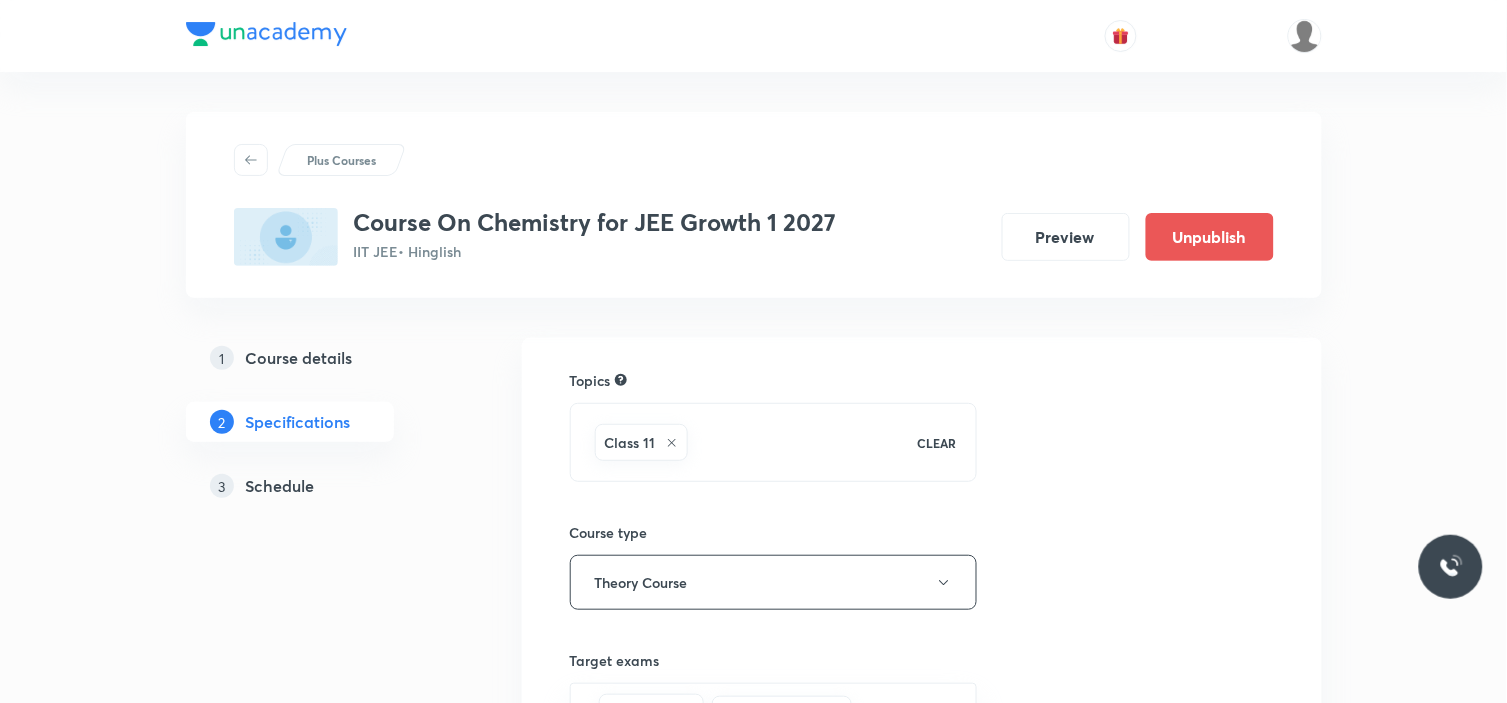click on "Schedule" at bounding box center [280, 486] 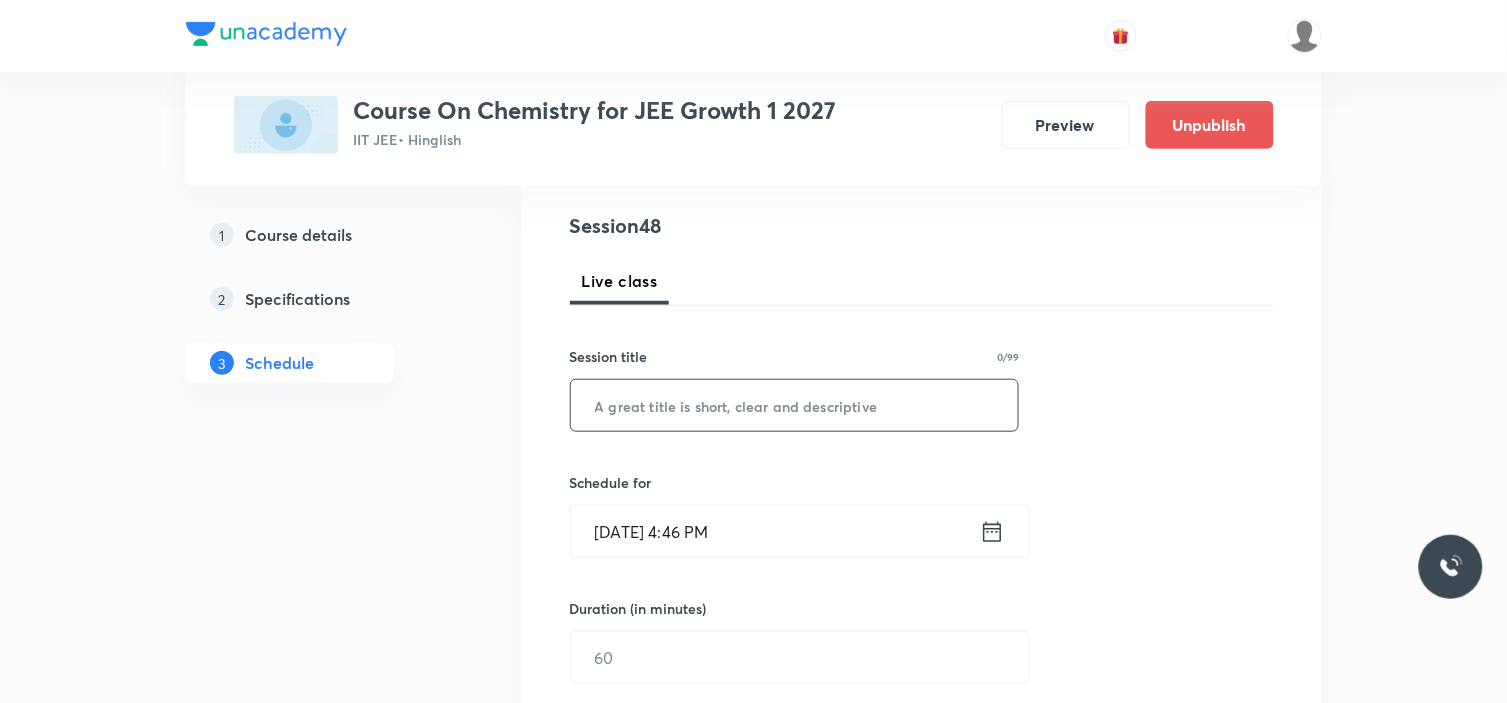 scroll, scrollTop: 222, scrollLeft: 0, axis: vertical 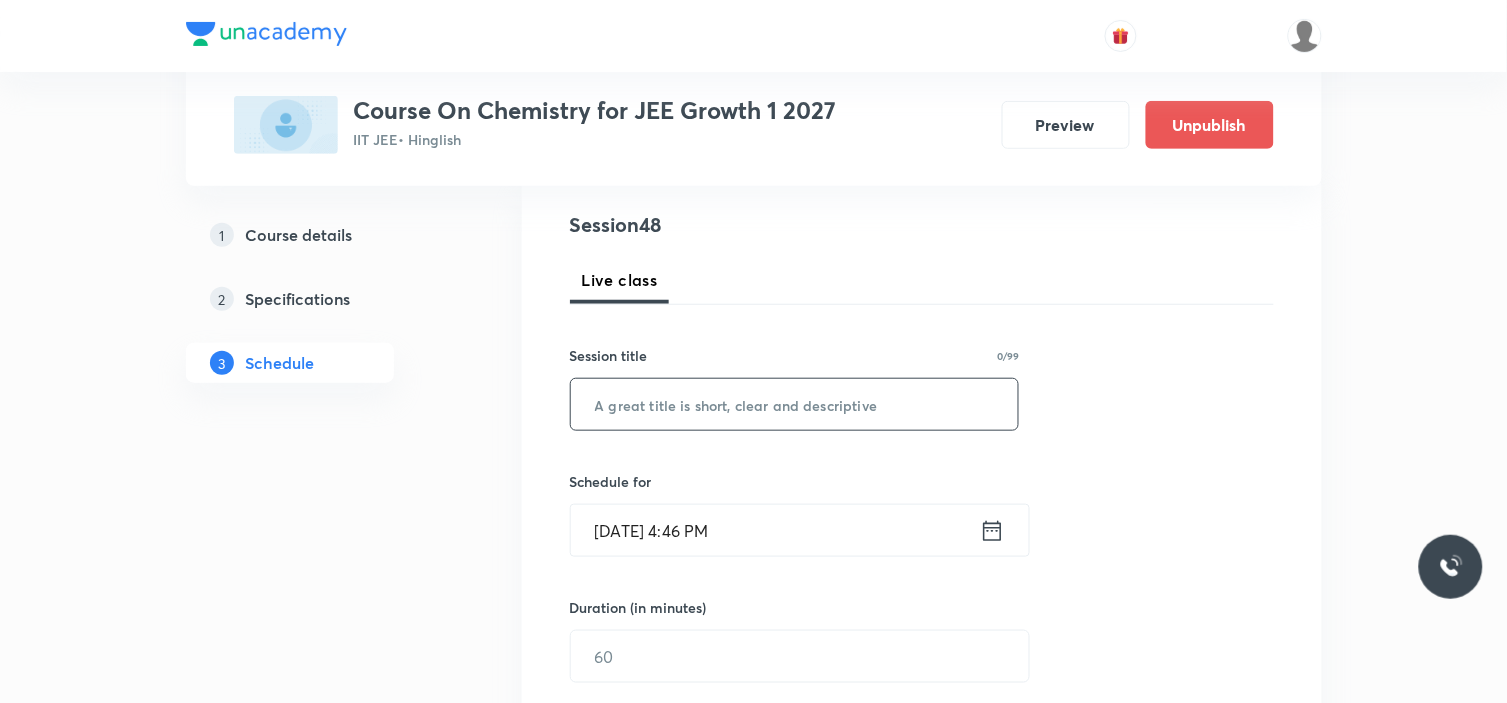 click at bounding box center [795, 404] 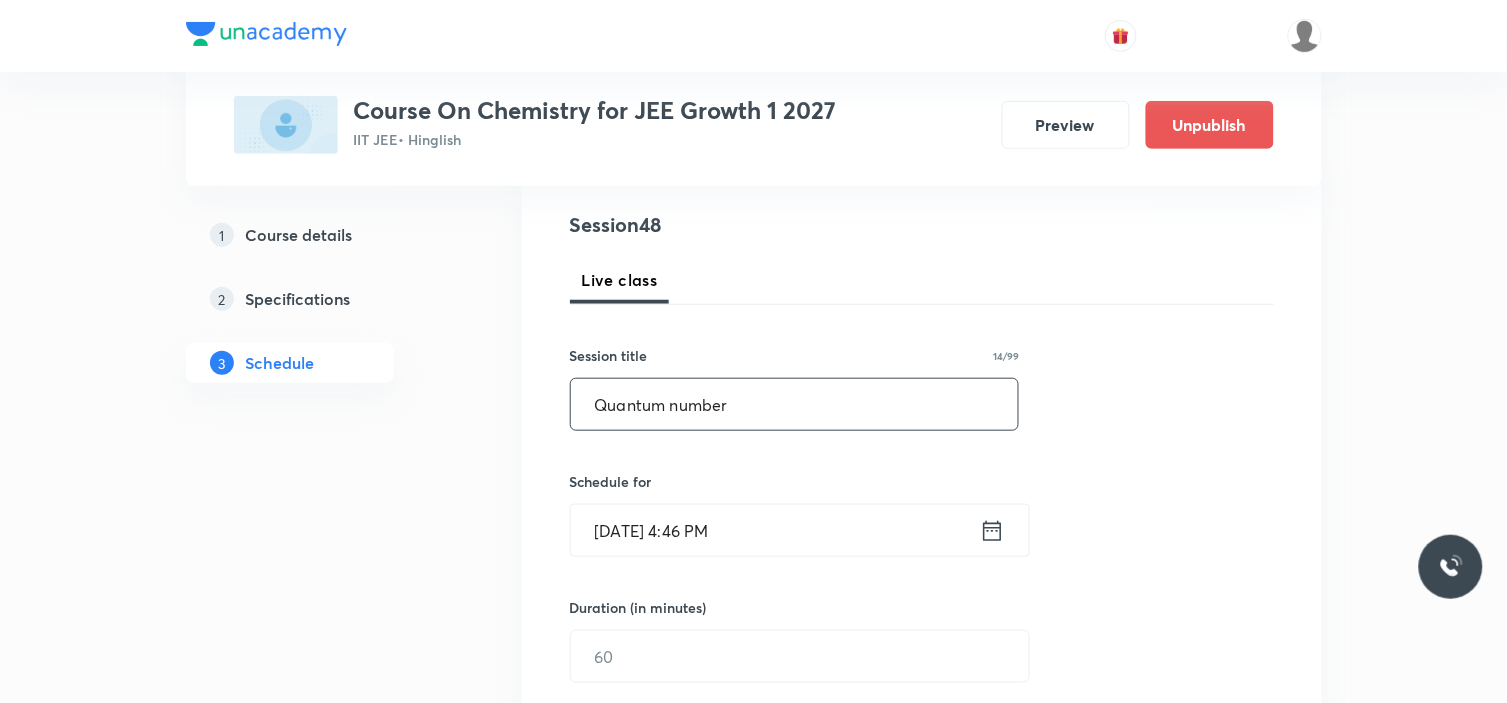 type on "Quantum number" 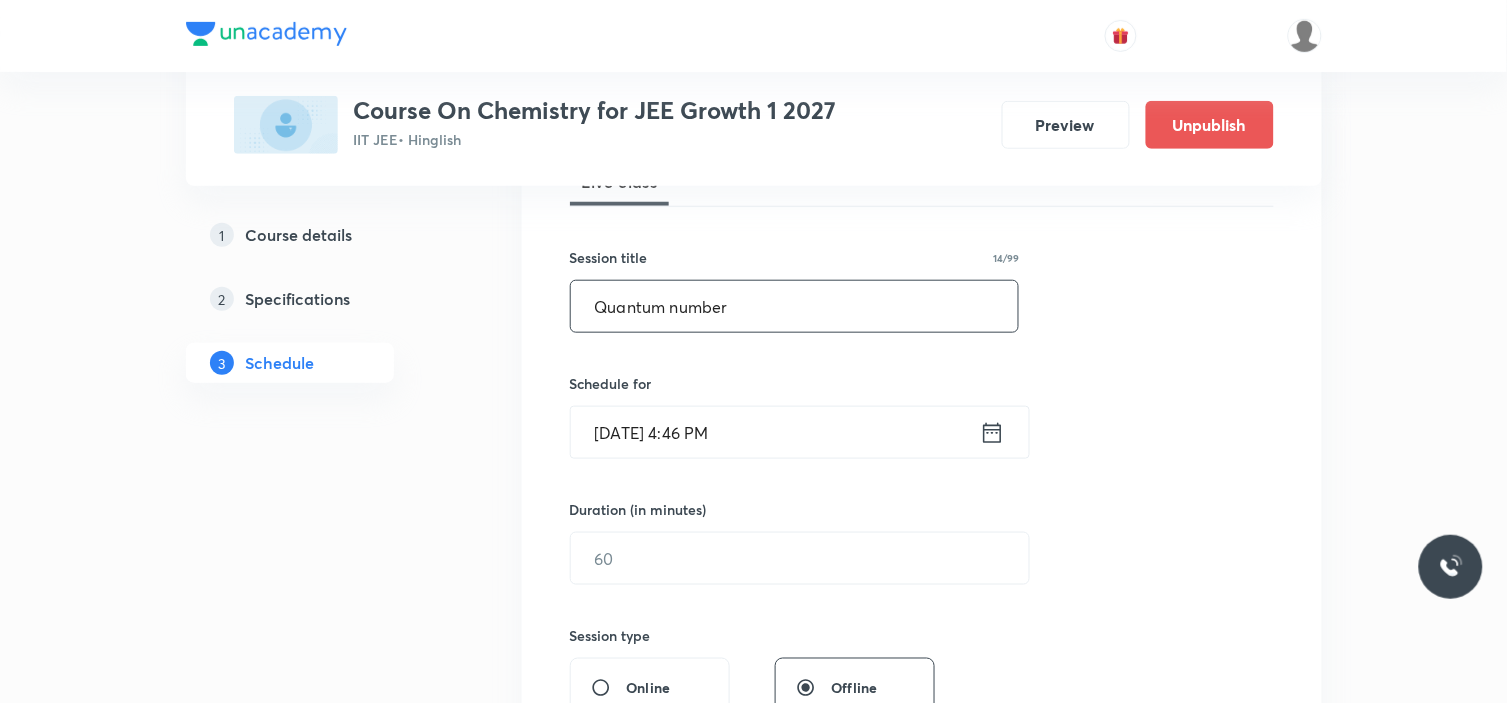 scroll, scrollTop: 444, scrollLeft: 0, axis: vertical 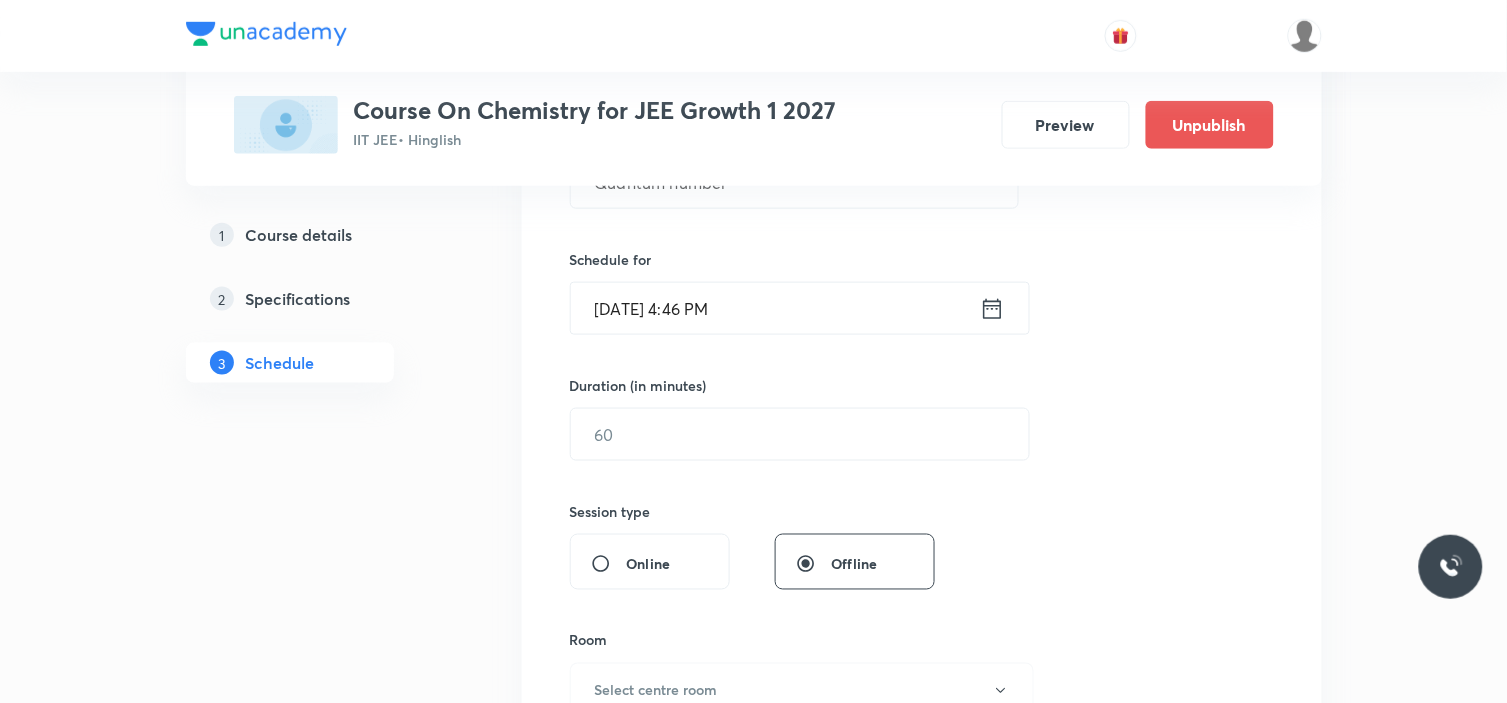 click on "Jul 13, 2025, 4:46 PM" at bounding box center (775, 308) 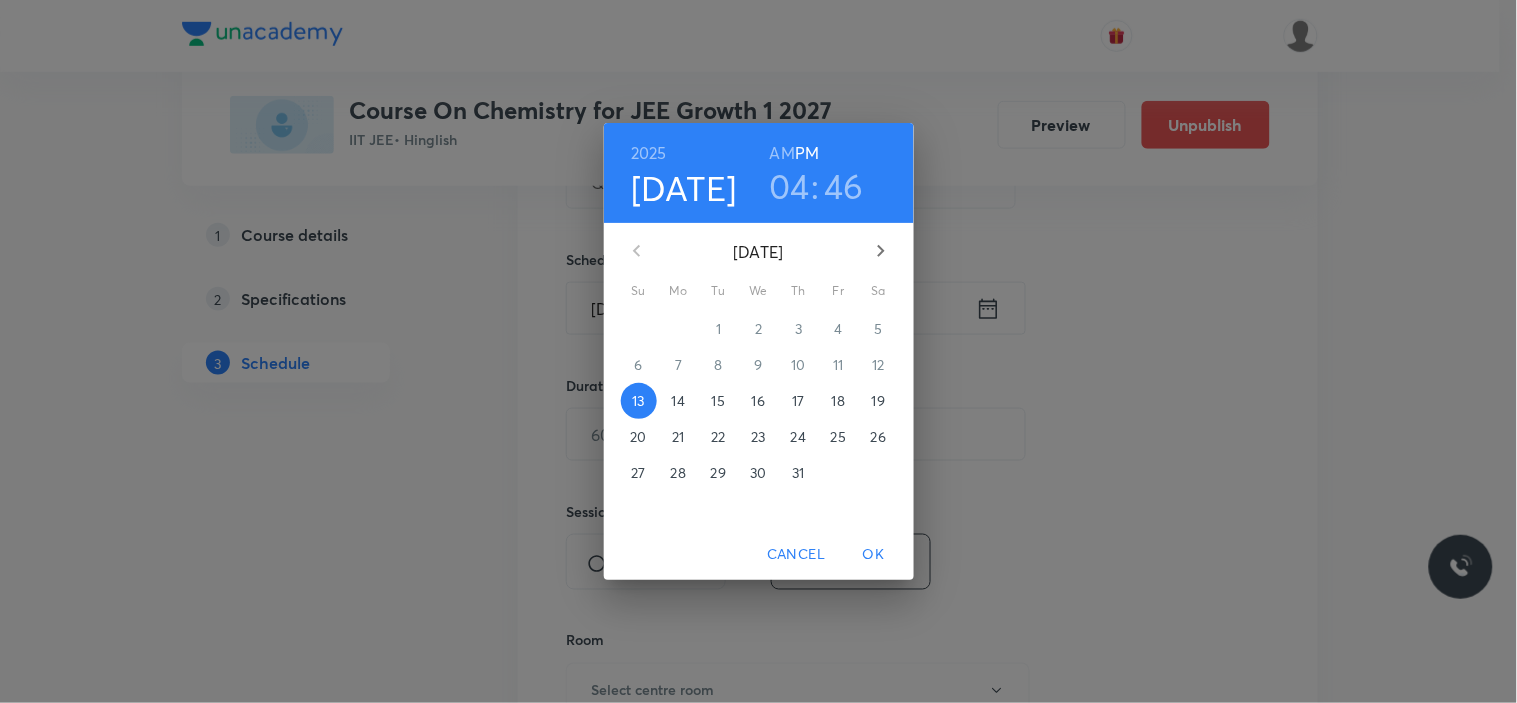 click on "14" at bounding box center [678, 401] 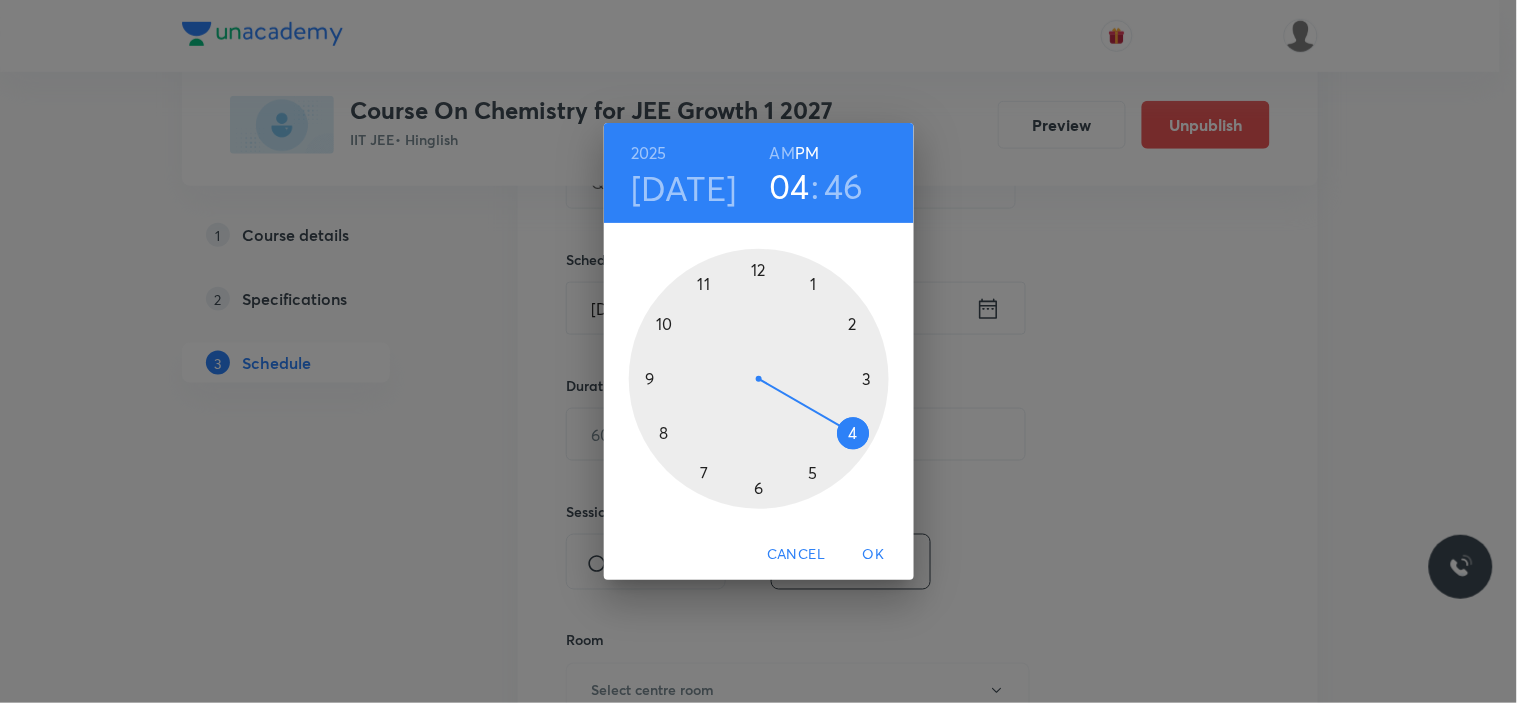 click on "AM" at bounding box center (782, 153) 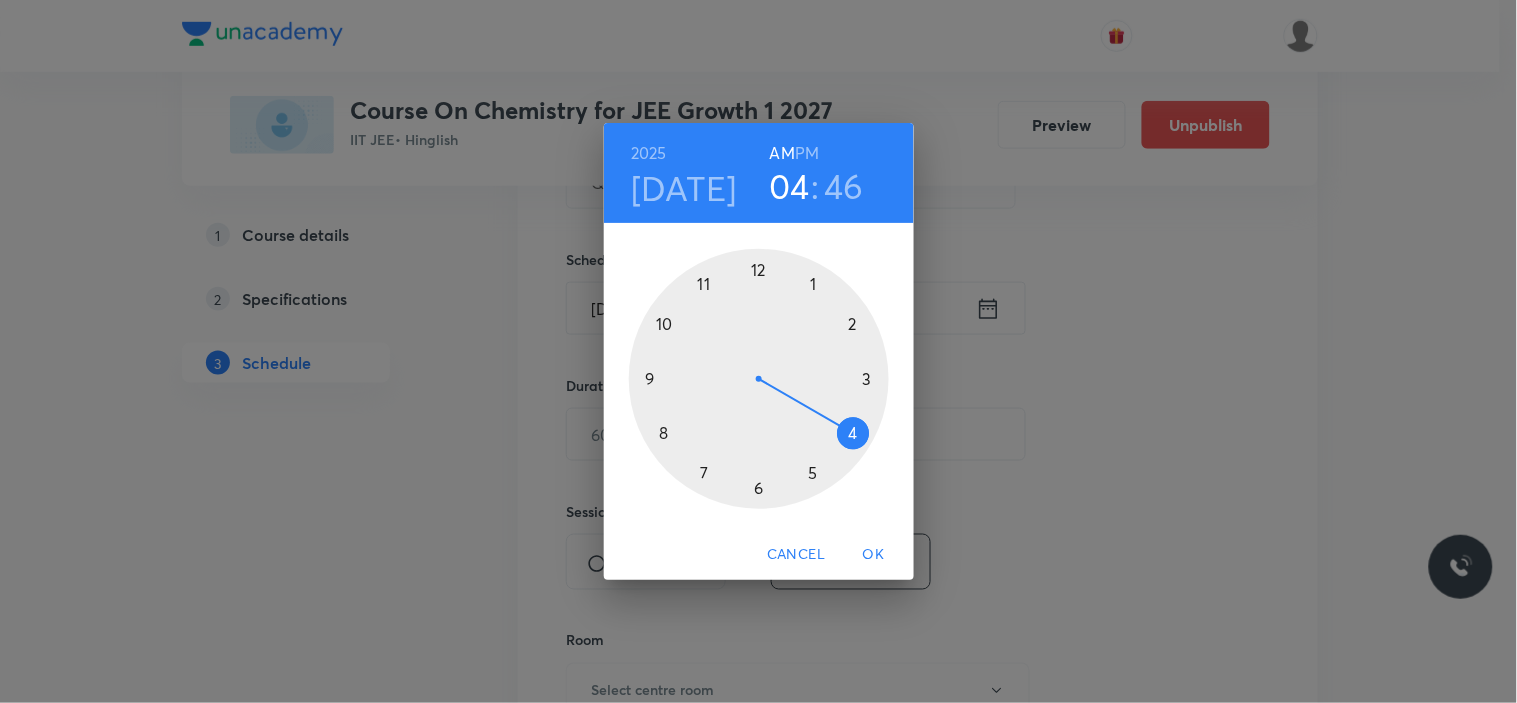click at bounding box center [759, 379] 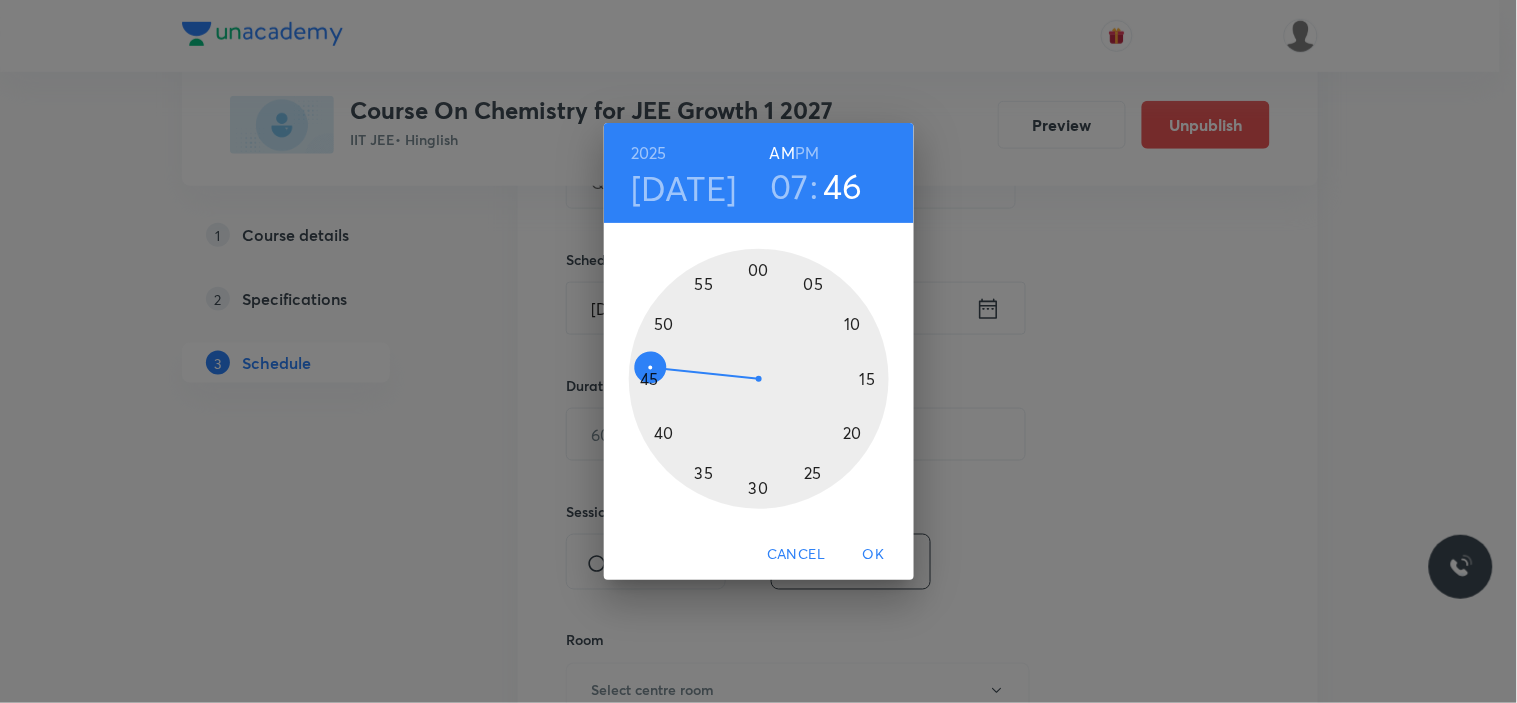click at bounding box center (759, 379) 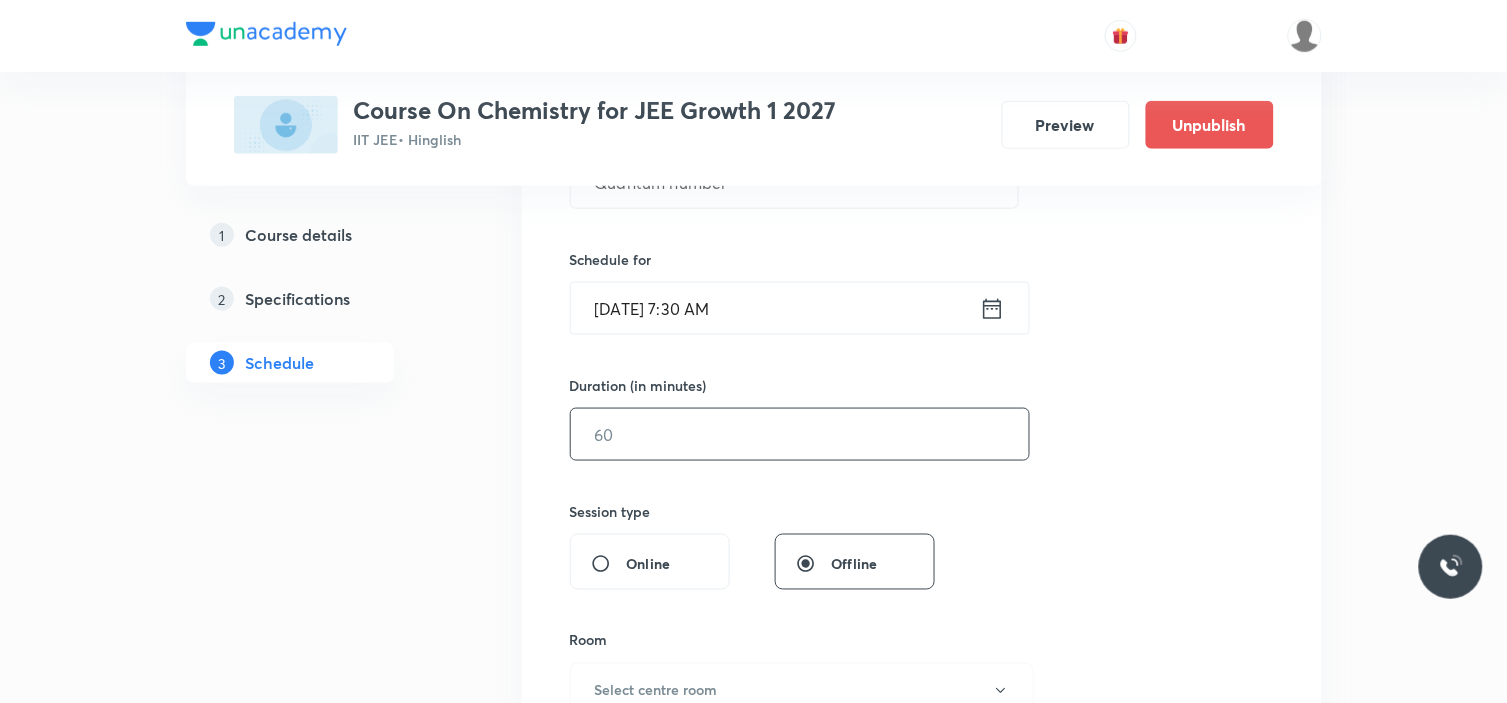 click at bounding box center (800, 434) 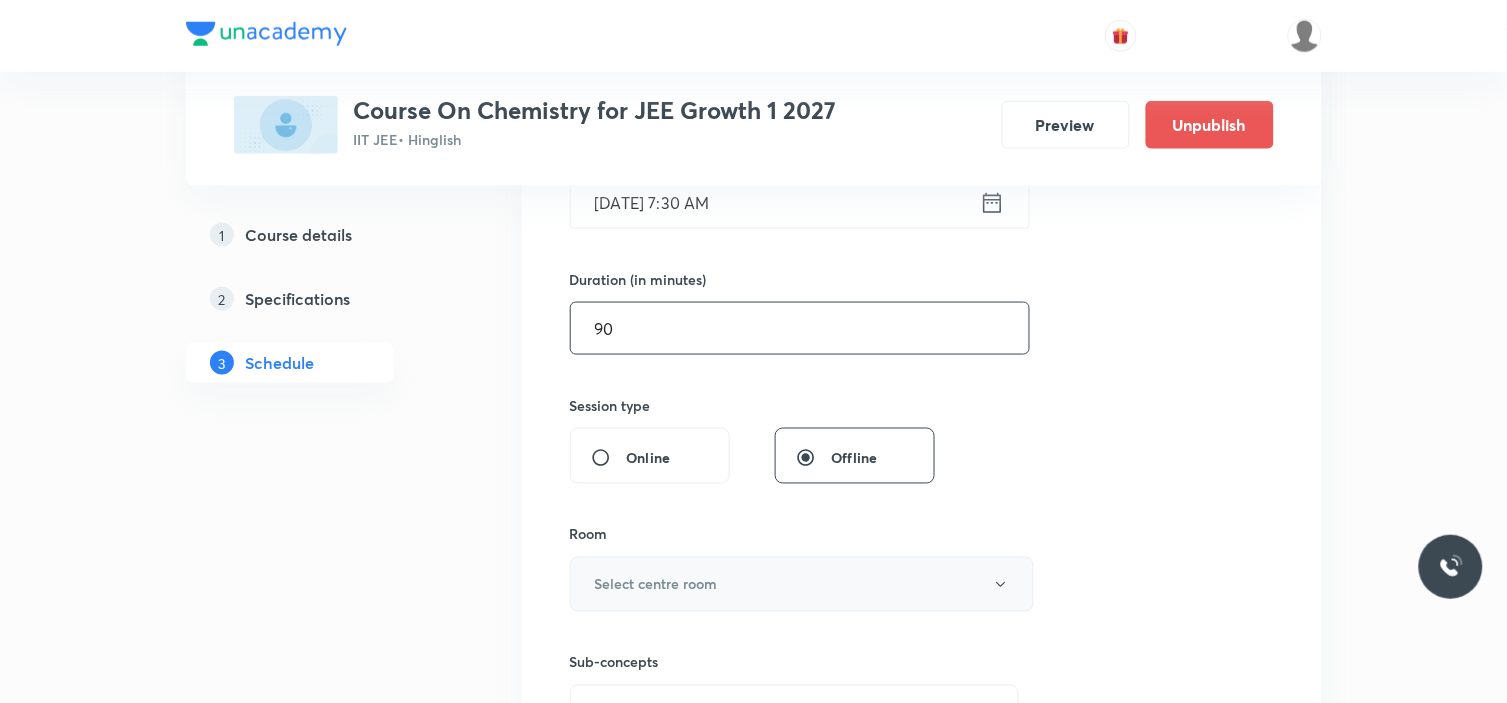 scroll, scrollTop: 666, scrollLeft: 0, axis: vertical 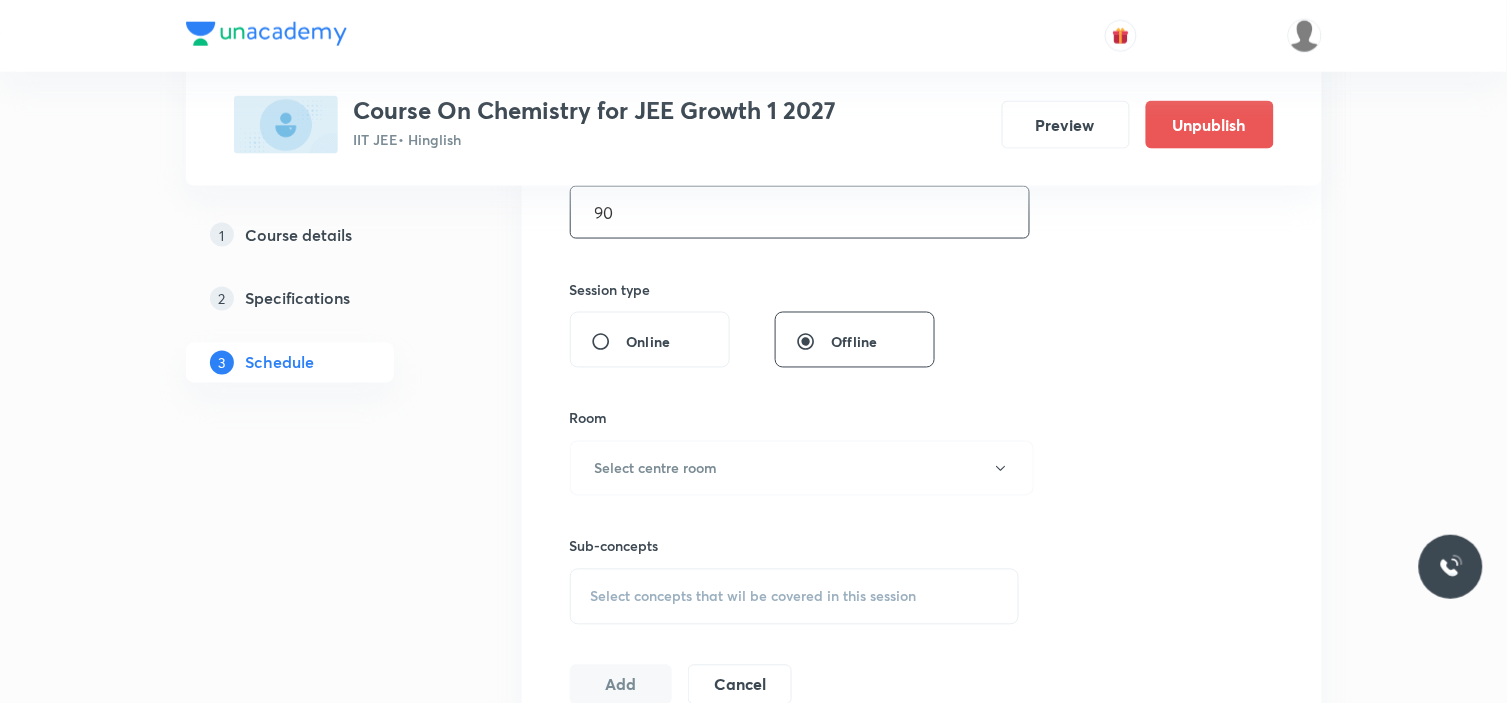 type on "90" 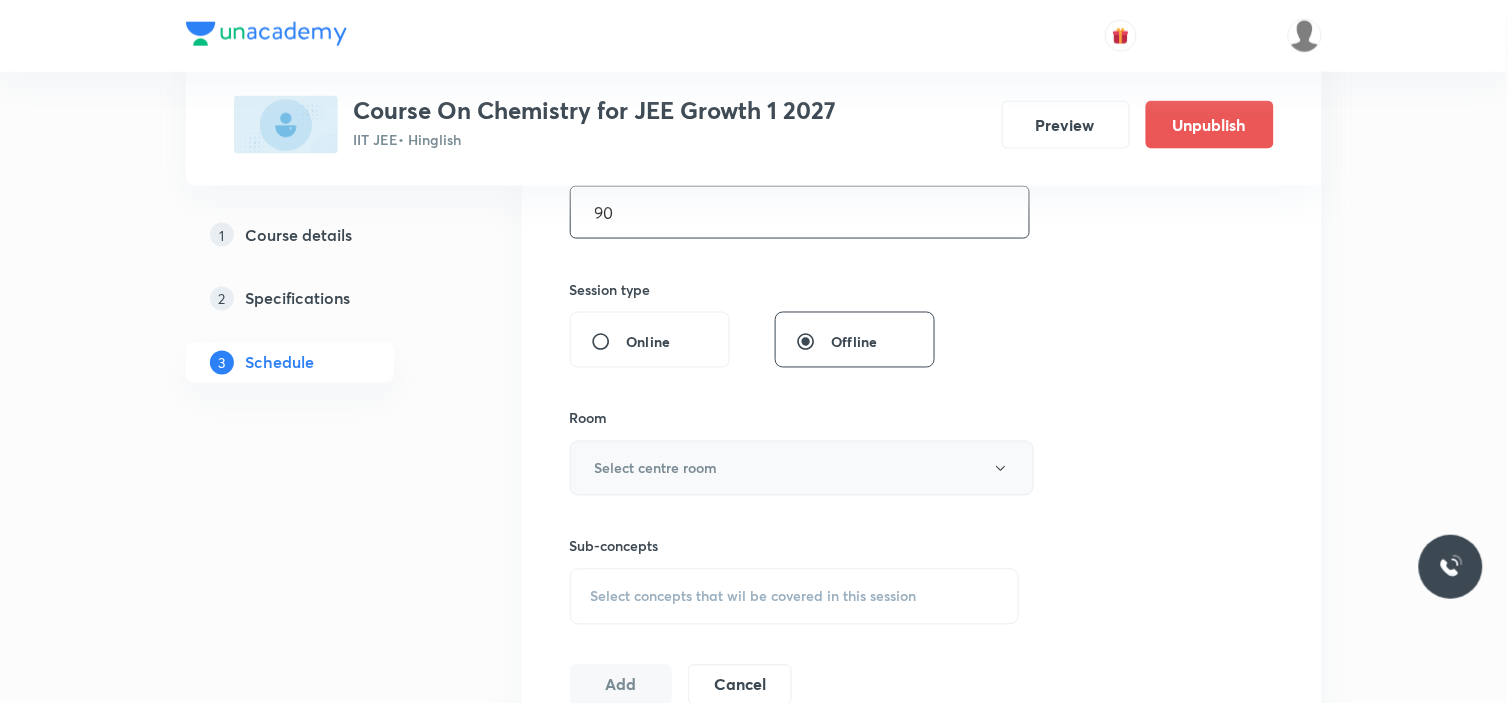 click on "Select centre room" at bounding box center [656, 468] 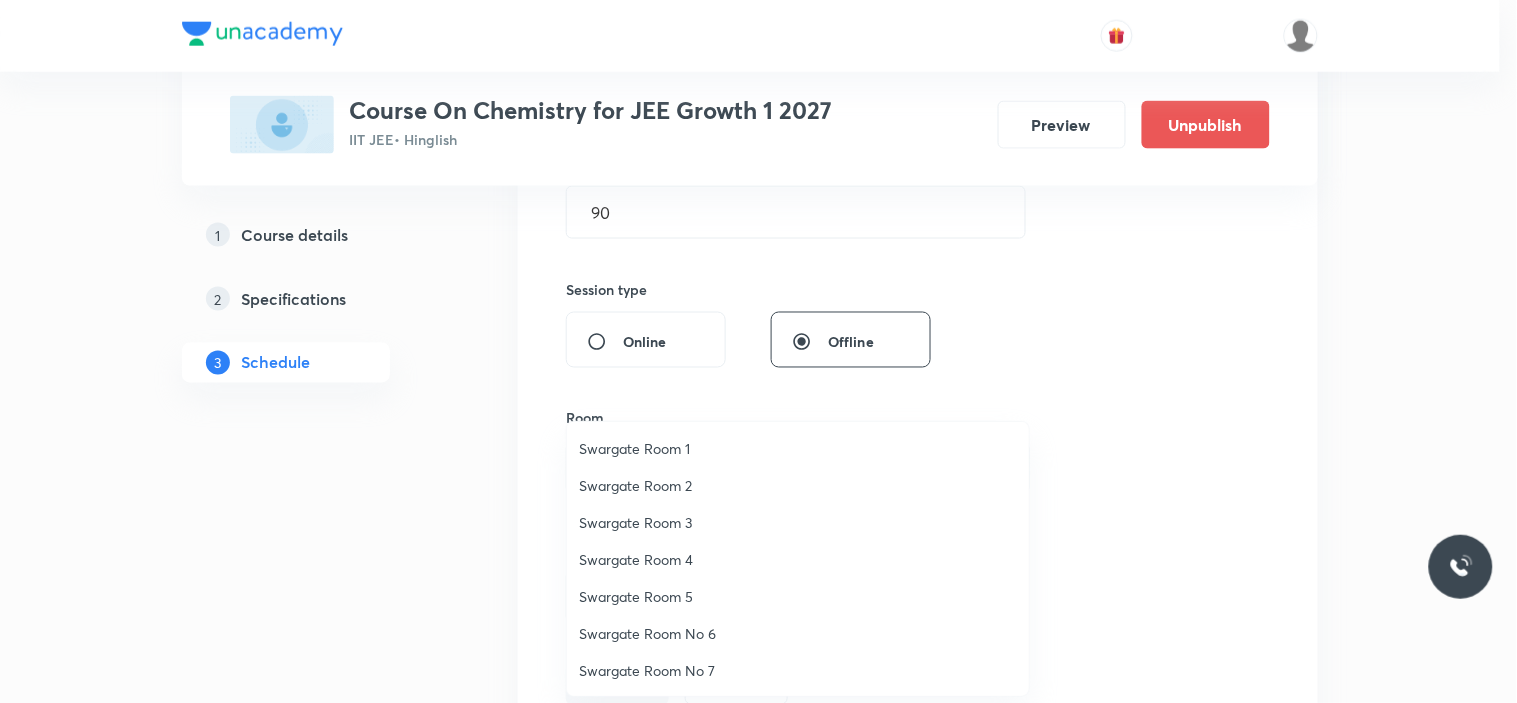 click on "Swargate Room No 6" at bounding box center [798, 633] 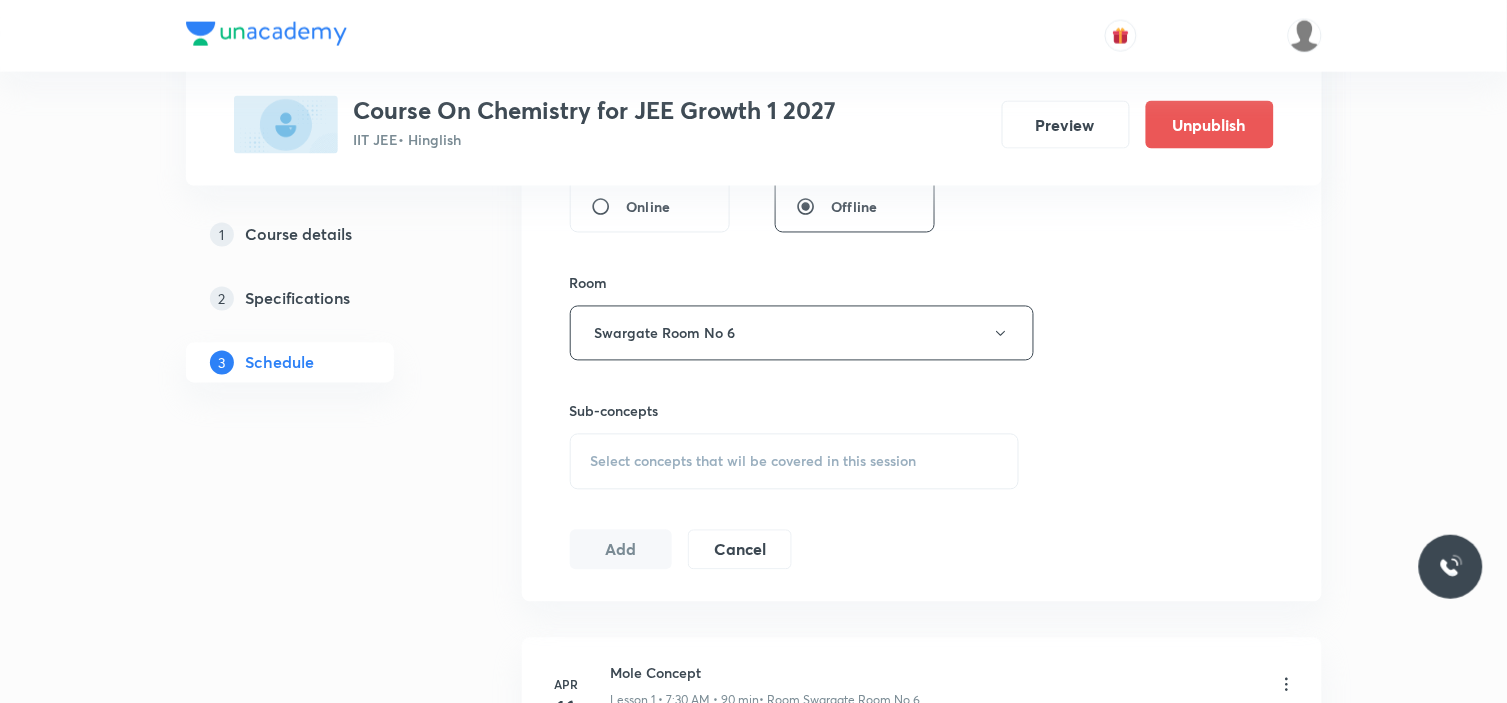 scroll, scrollTop: 1000, scrollLeft: 0, axis: vertical 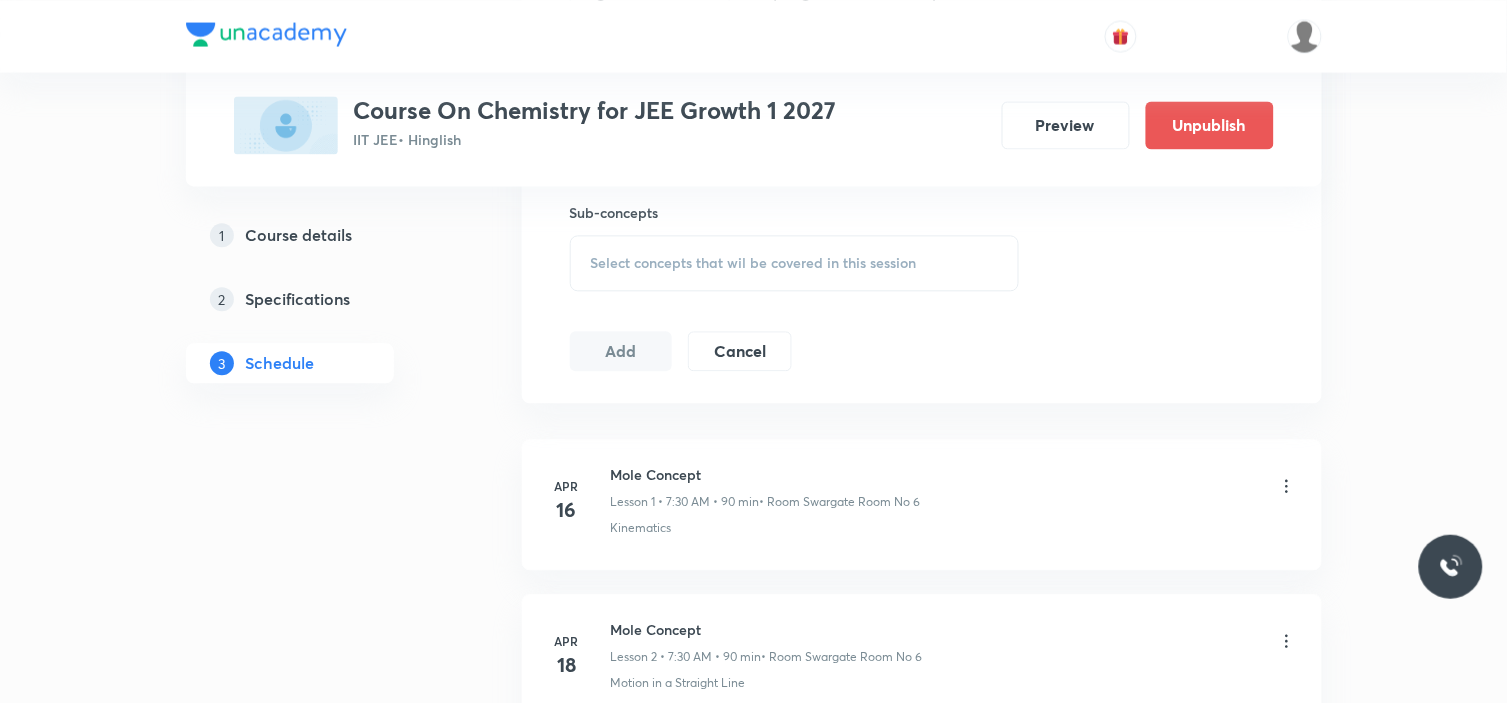 click on "Select concepts that wil be covered in this session" at bounding box center [754, 263] 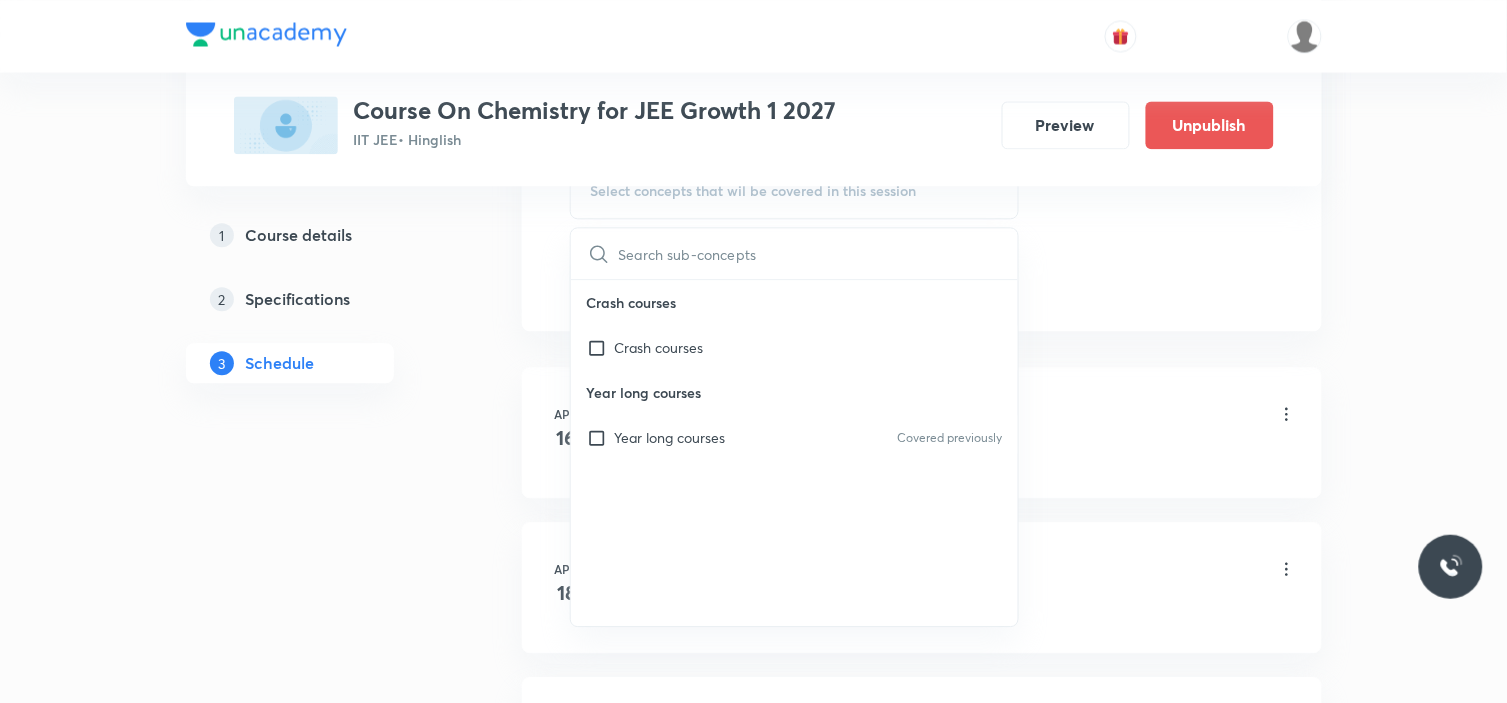 scroll, scrollTop: 1111, scrollLeft: 0, axis: vertical 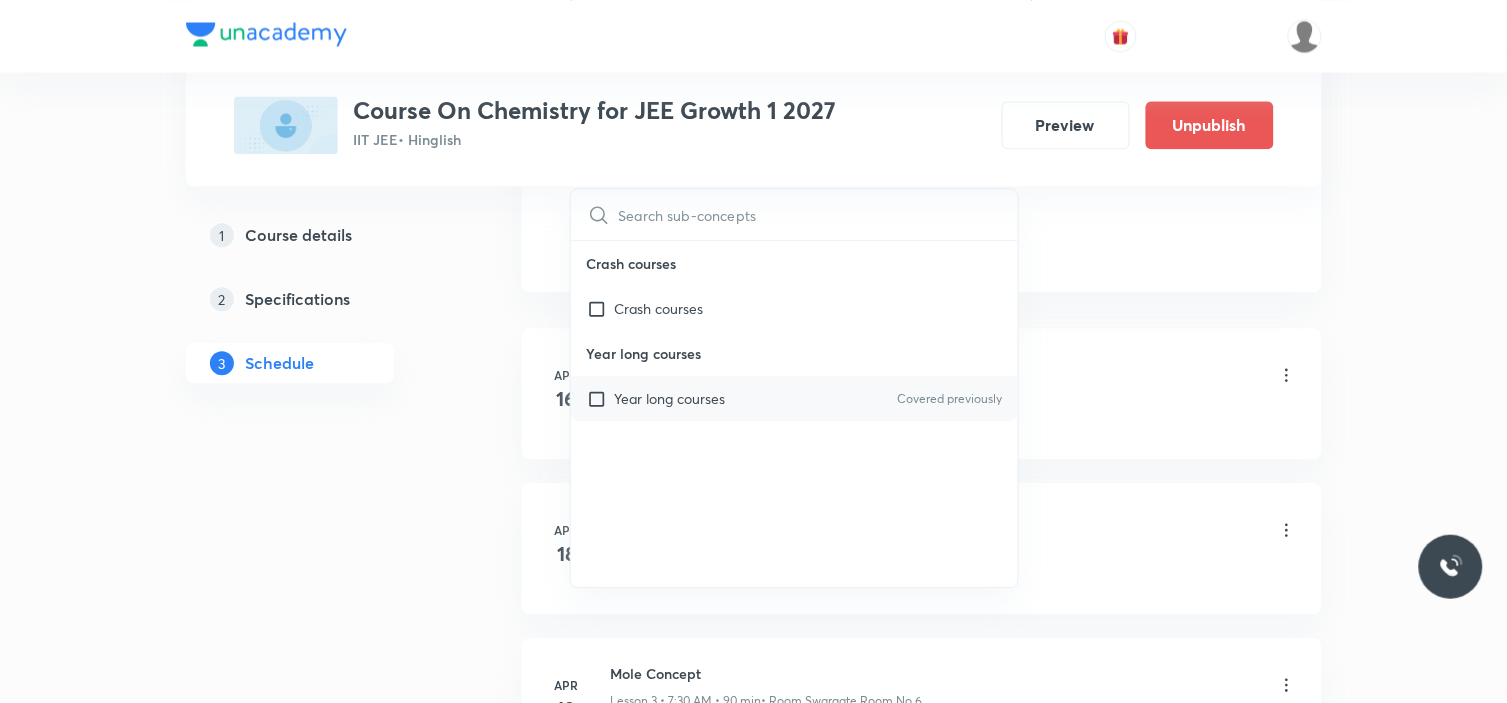 click on "Year long courses" at bounding box center (670, 398) 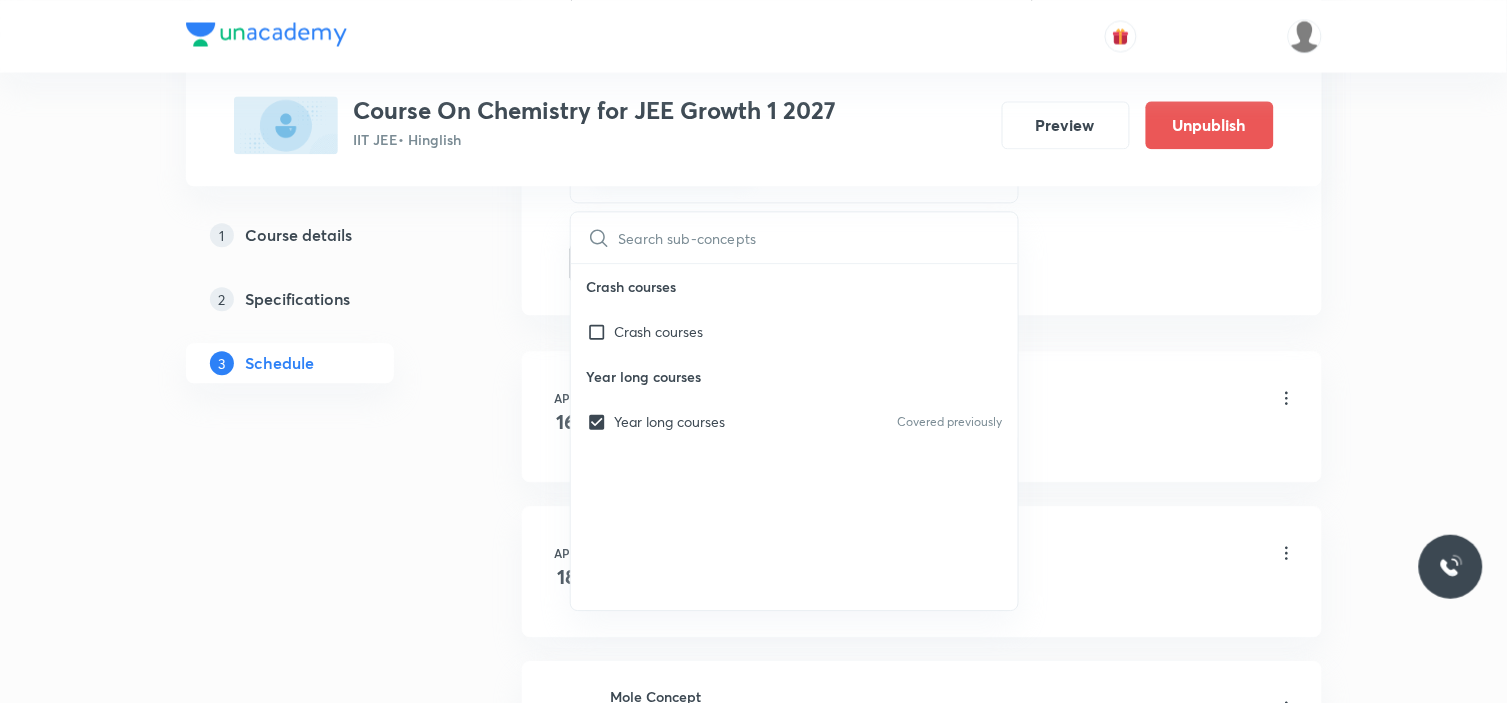 click on "Session  48 Live class Session title 14/99 Quantum number ​ Schedule for Jul 14, 2025, 7:30 AM ​ Duration (in minutes) 90 ​   Session type Online Offline Room Swargate Room No 6 Sub-concepts Year long courses CLEAR ​ Crash courses Crash courses Year long courses Year long courses Covered previously Add Cancel" at bounding box center (922, -198) 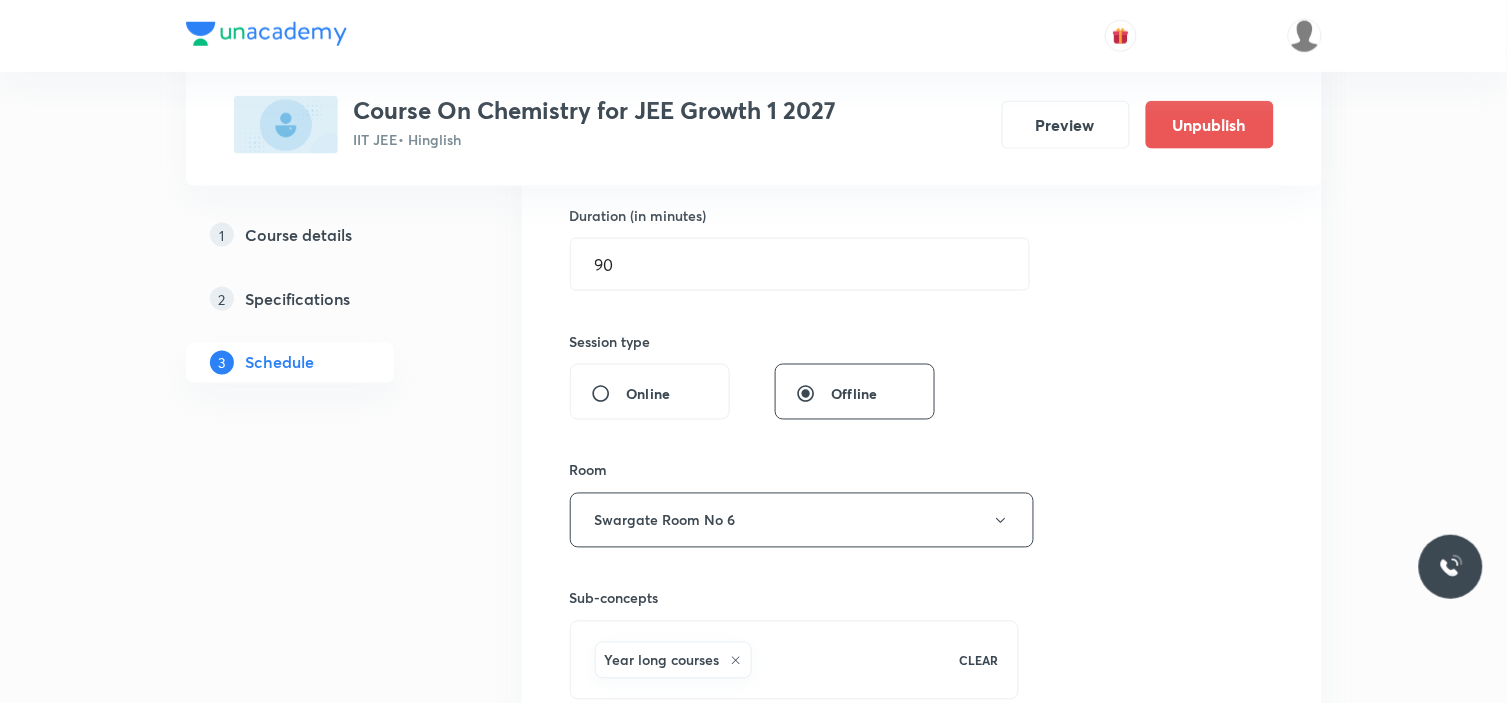 scroll, scrollTop: 777, scrollLeft: 0, axis: vertical 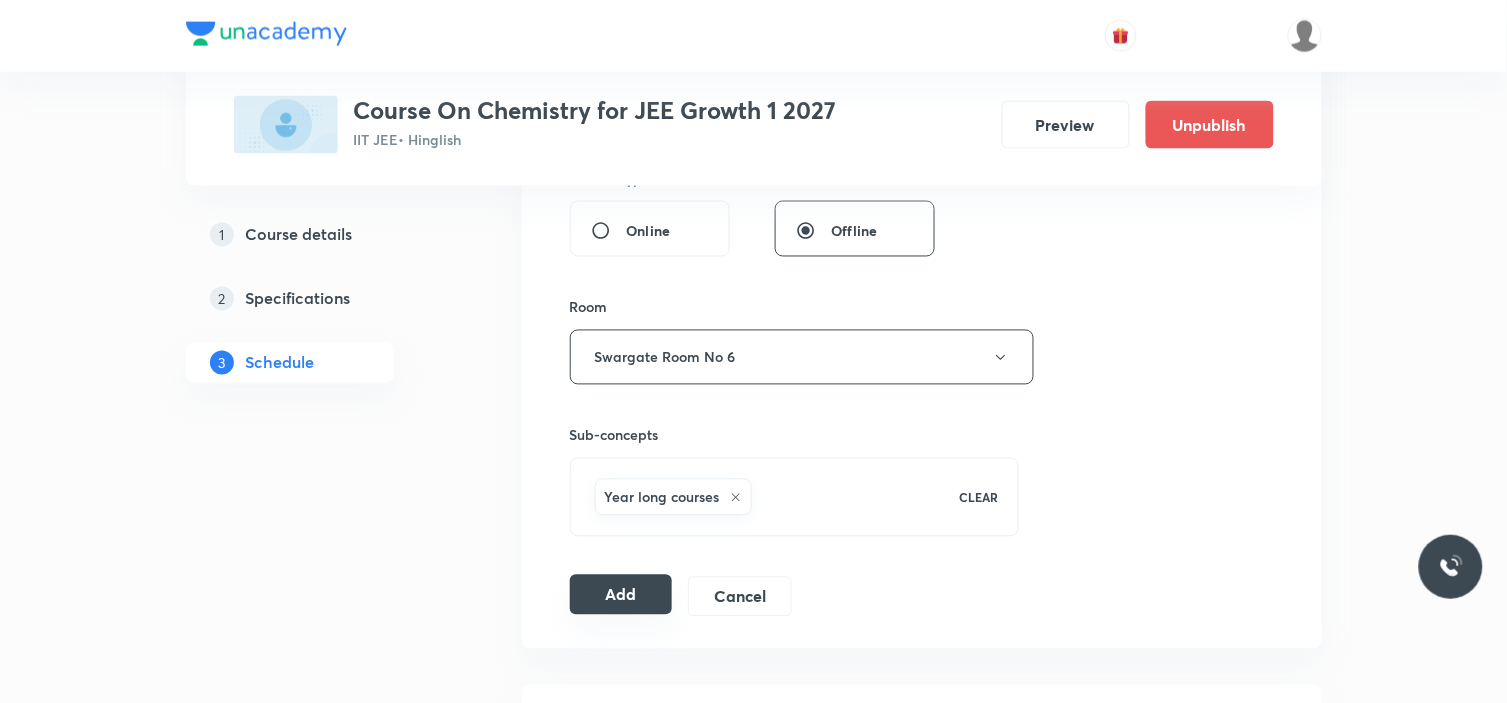 click on "Add" at bounding box center (621, 595) 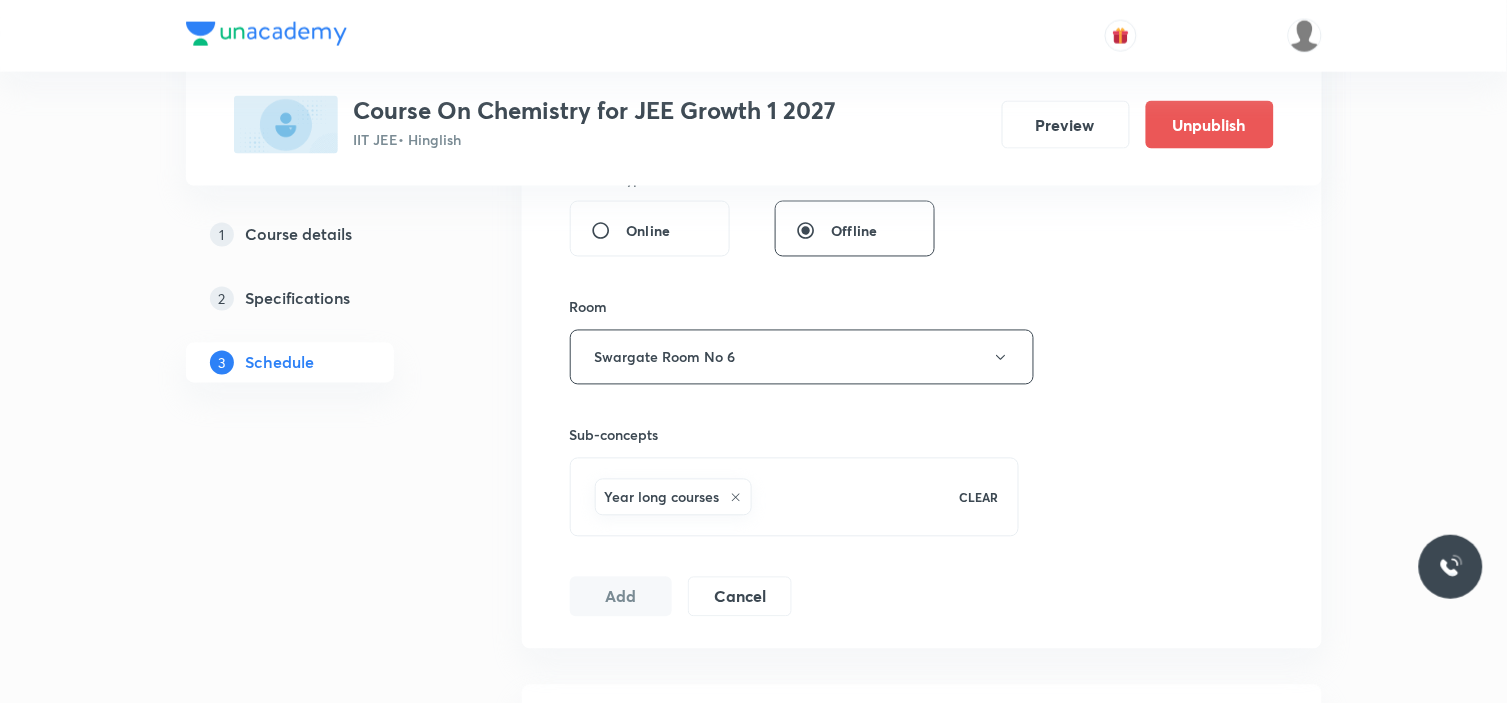 type 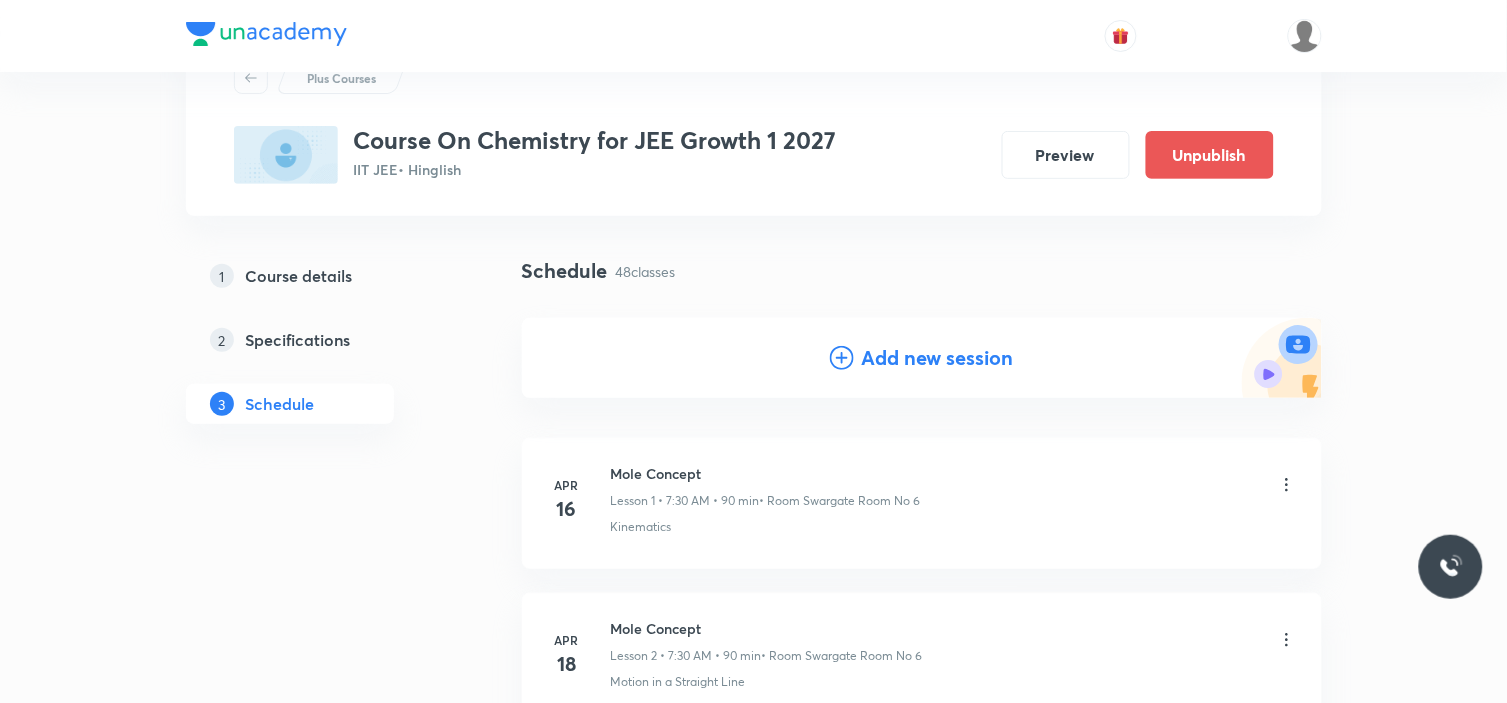 scroll, scrollTop: 0, scrollLeft: 0, axis: both 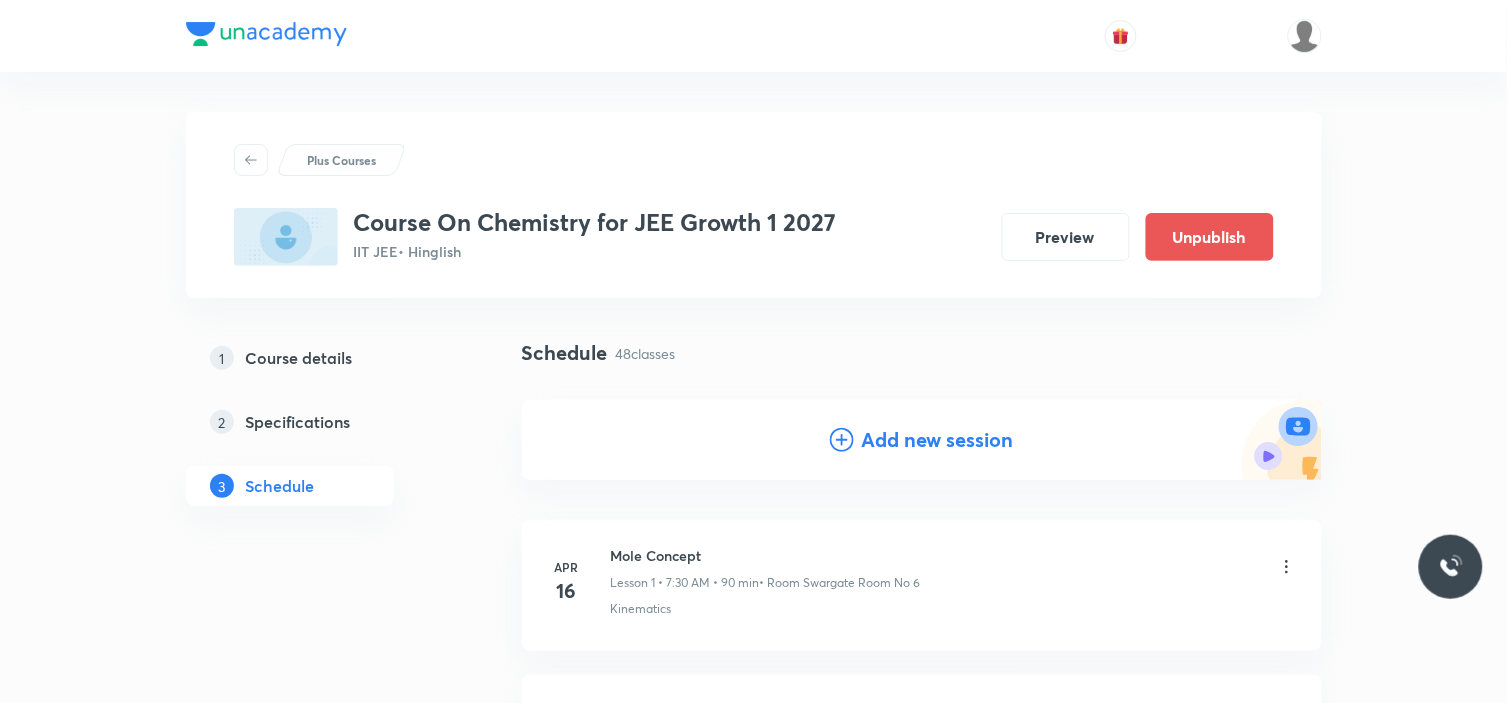 click on "Add new session" at bounding box center (938, 440) 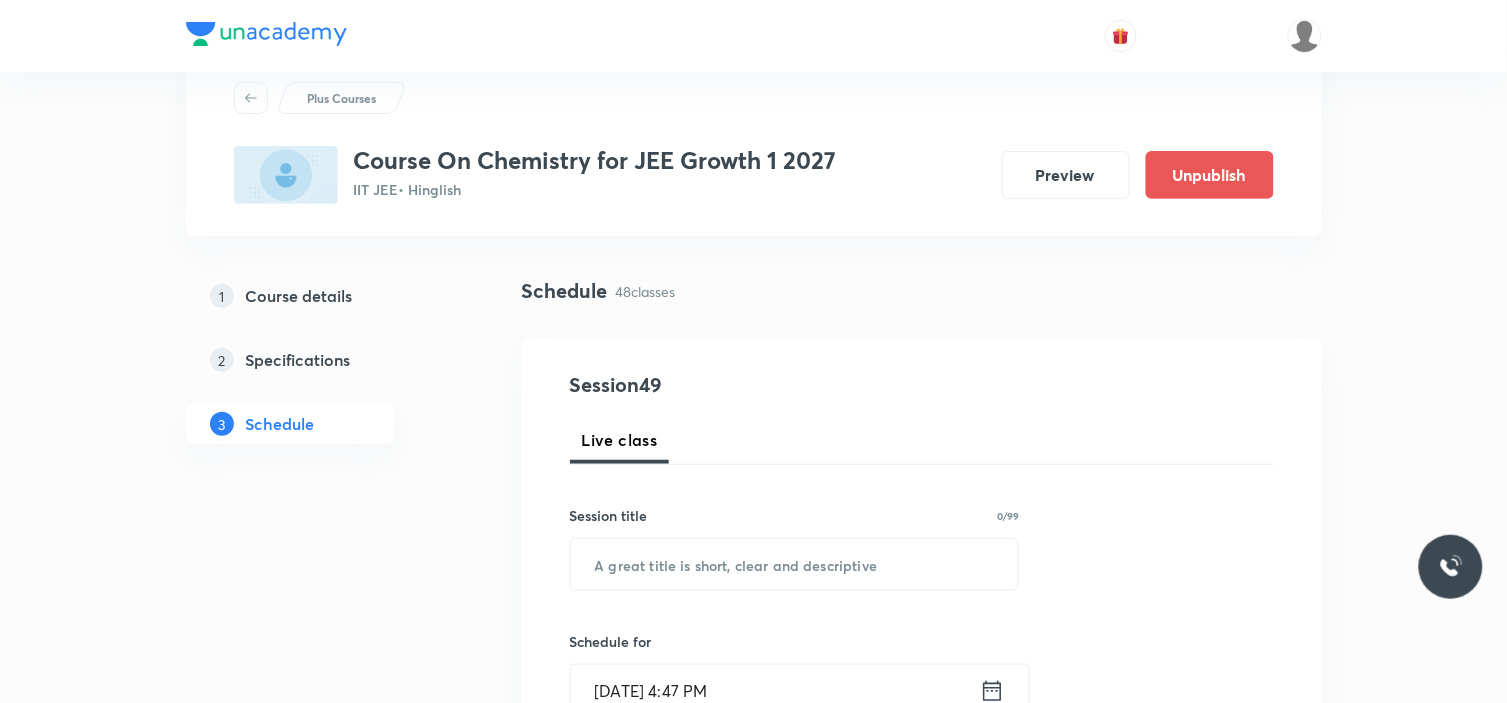scroll, scrollTop: 222, scrollLeft: 0, axis: vertical 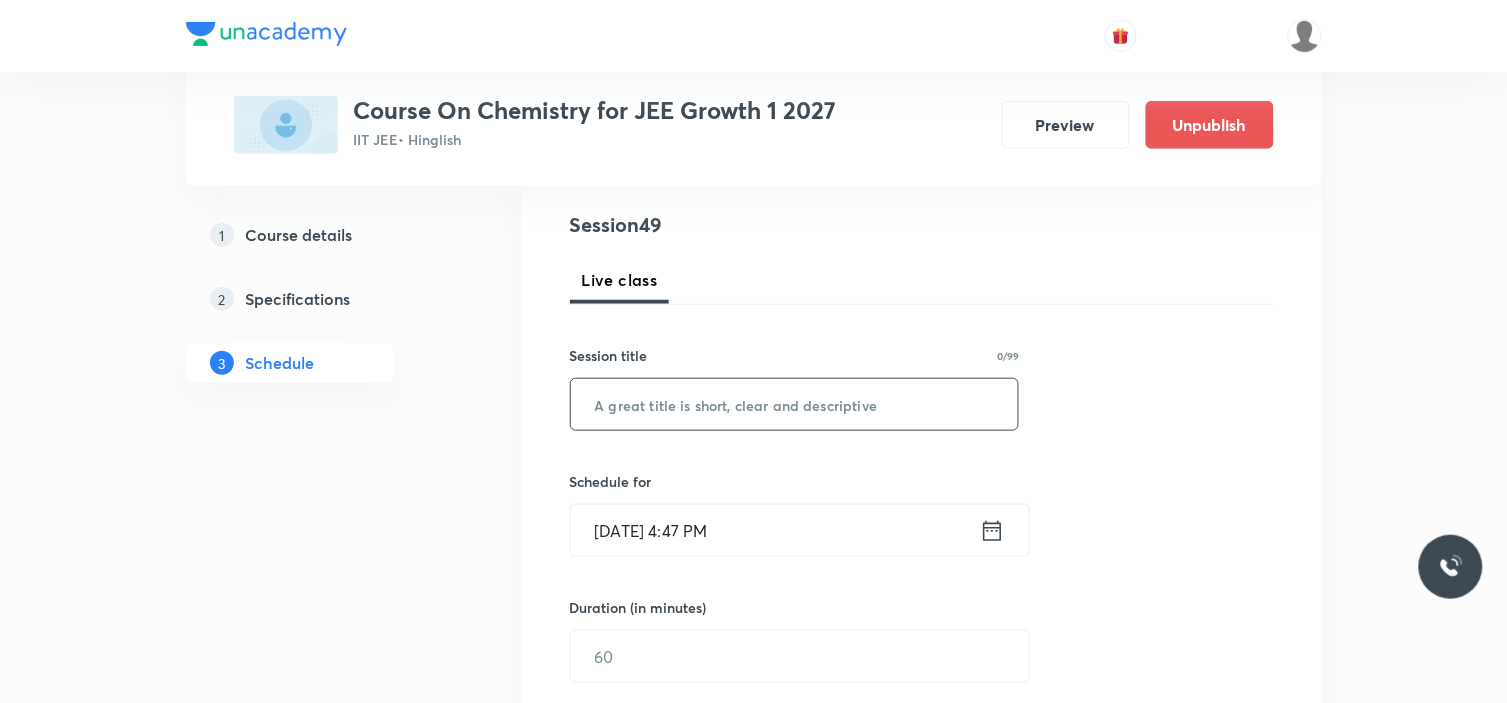 click at bounding box center [795, 404] 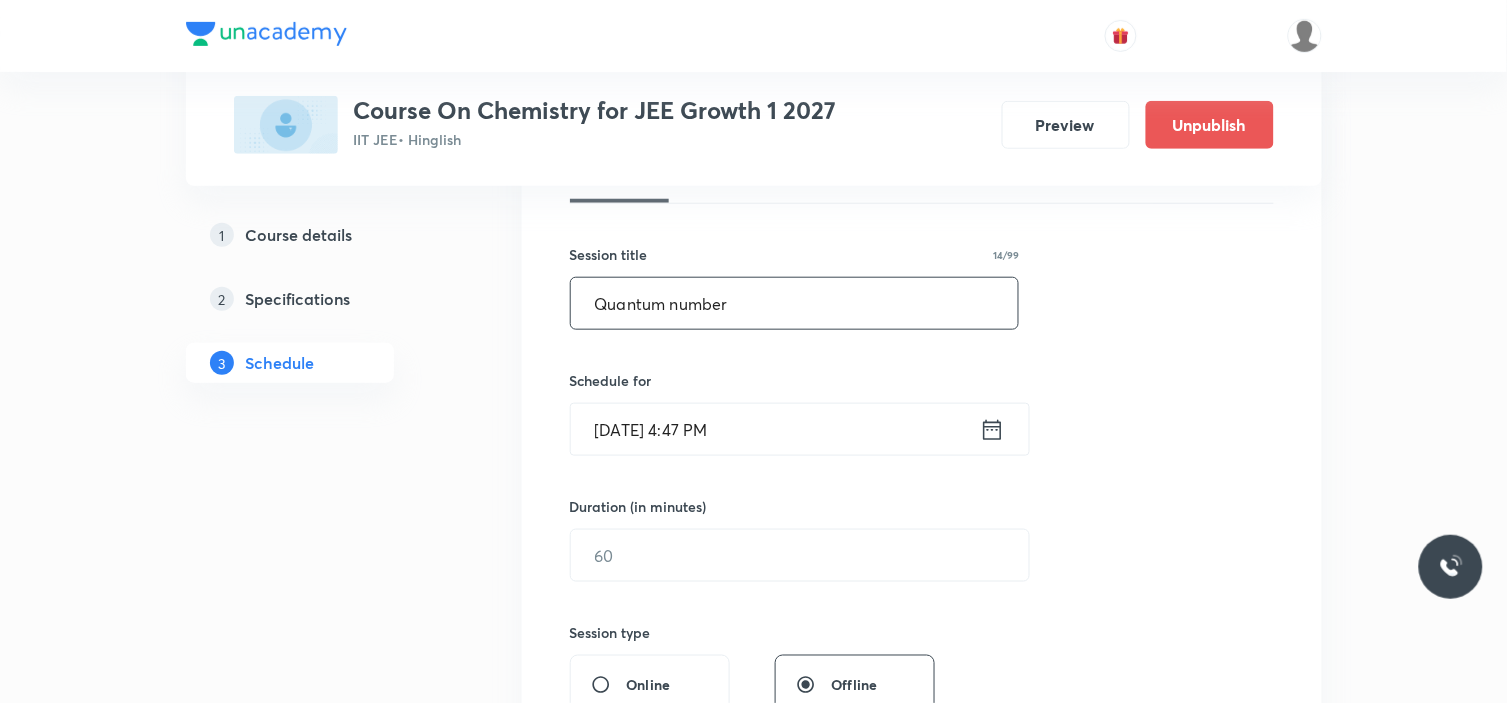 scroll, scrollTop: 444, scrollLeft: 0, axis: vertical 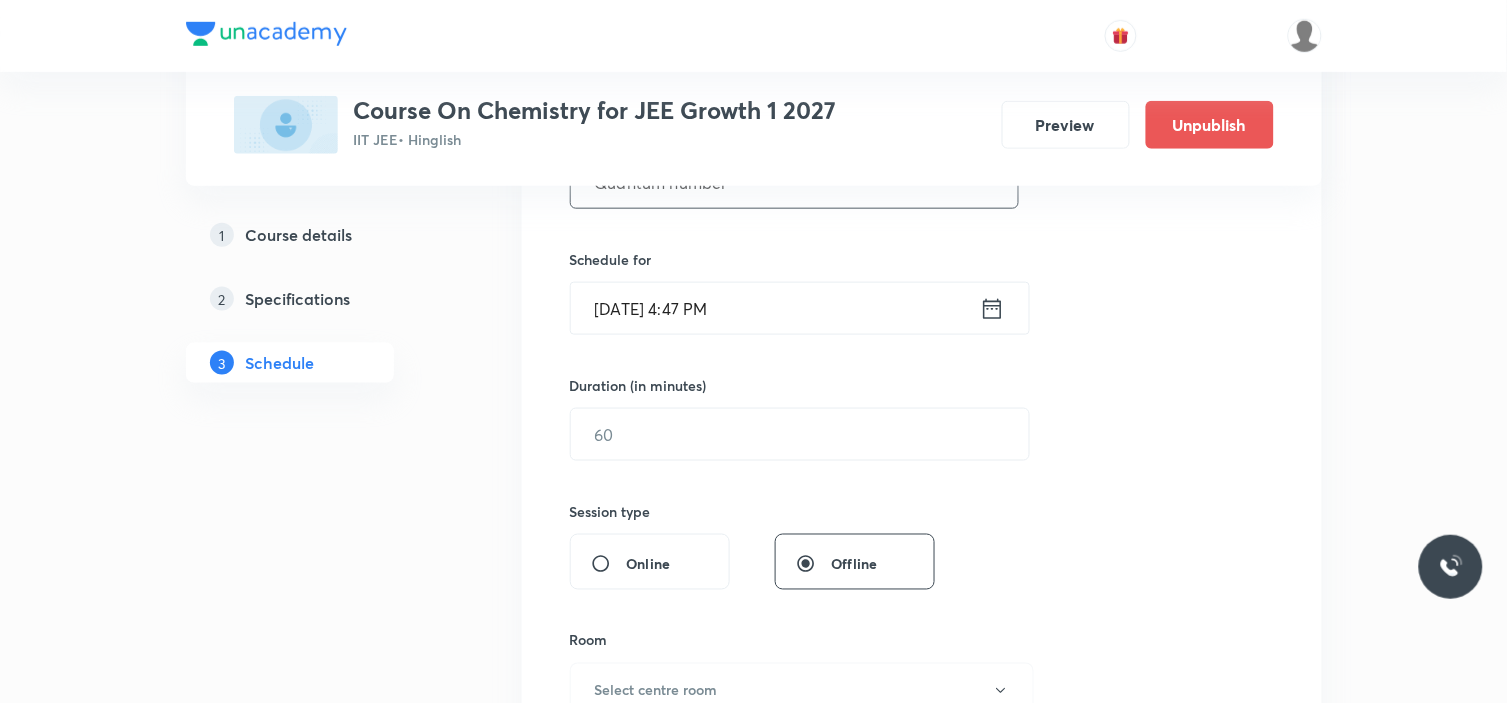 type on "Quantum number" 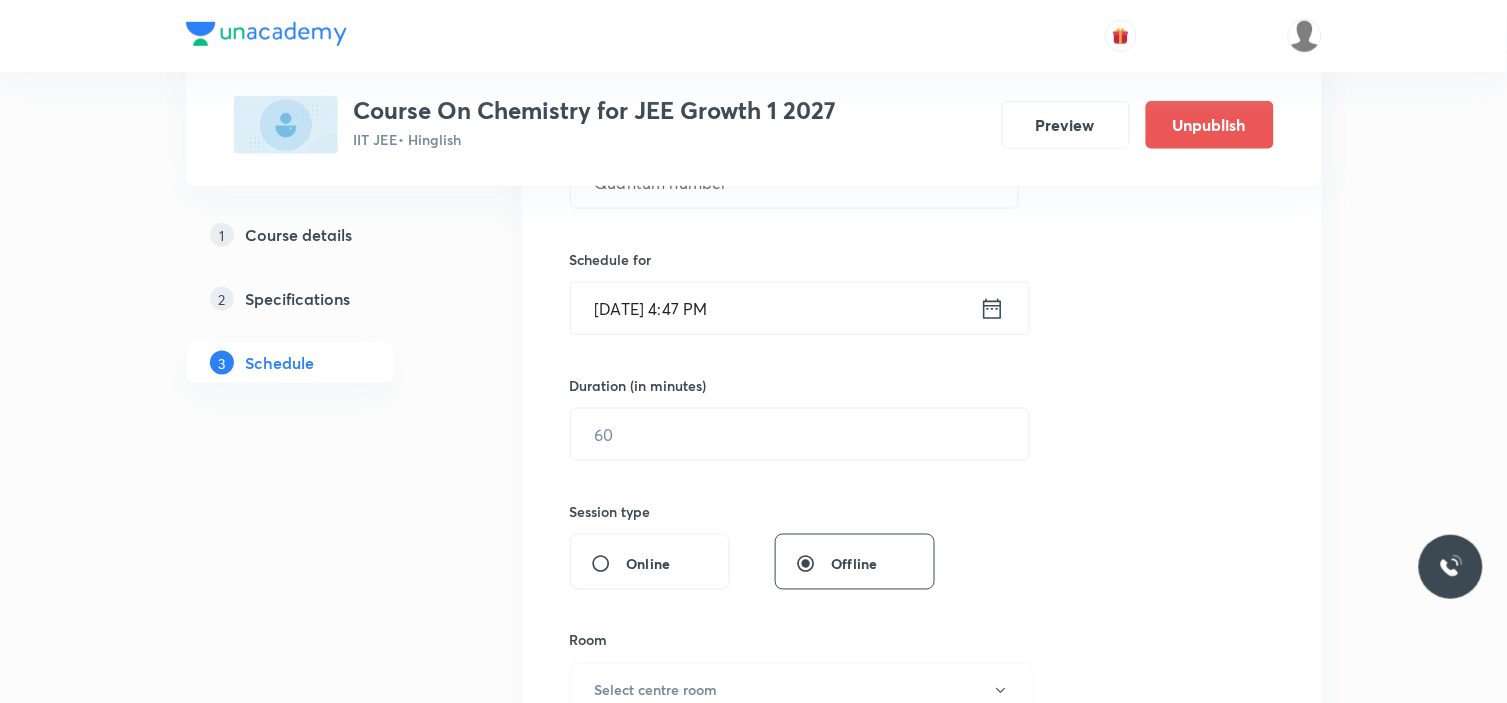 click on "Jul 13, 2025, 4:47 PM" at bounding box center [775, 308] 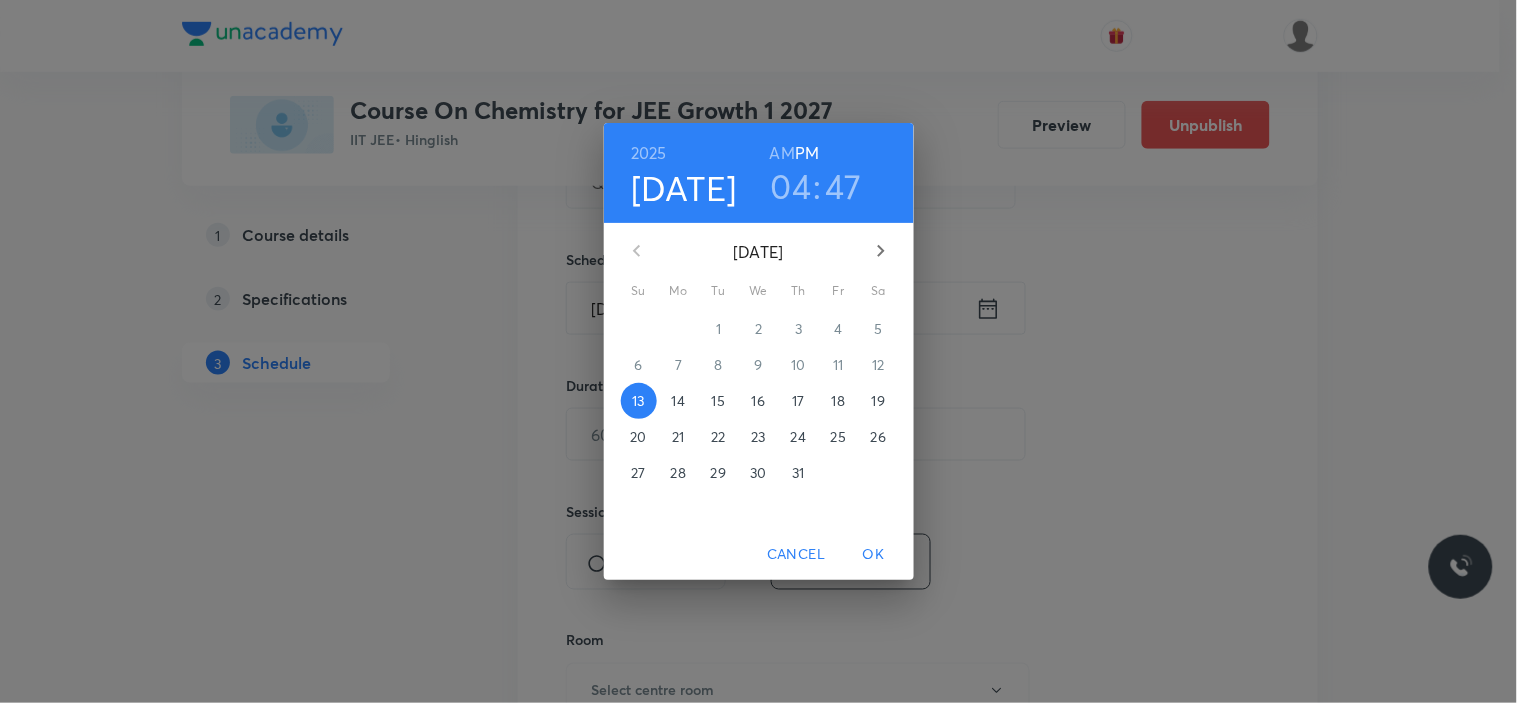 click on "18" at bounding box center [839, 401] 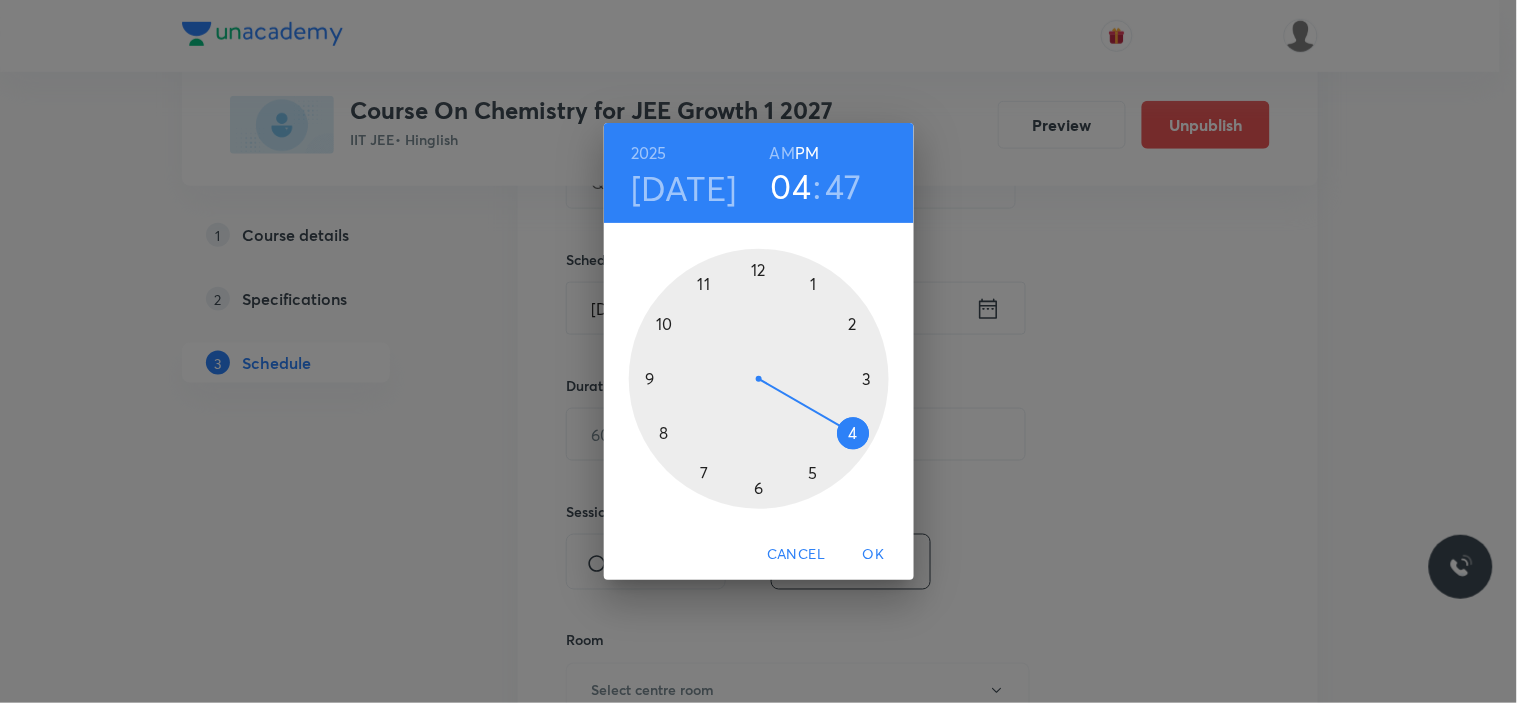 click on "AM" at bounding box center (782, 153) 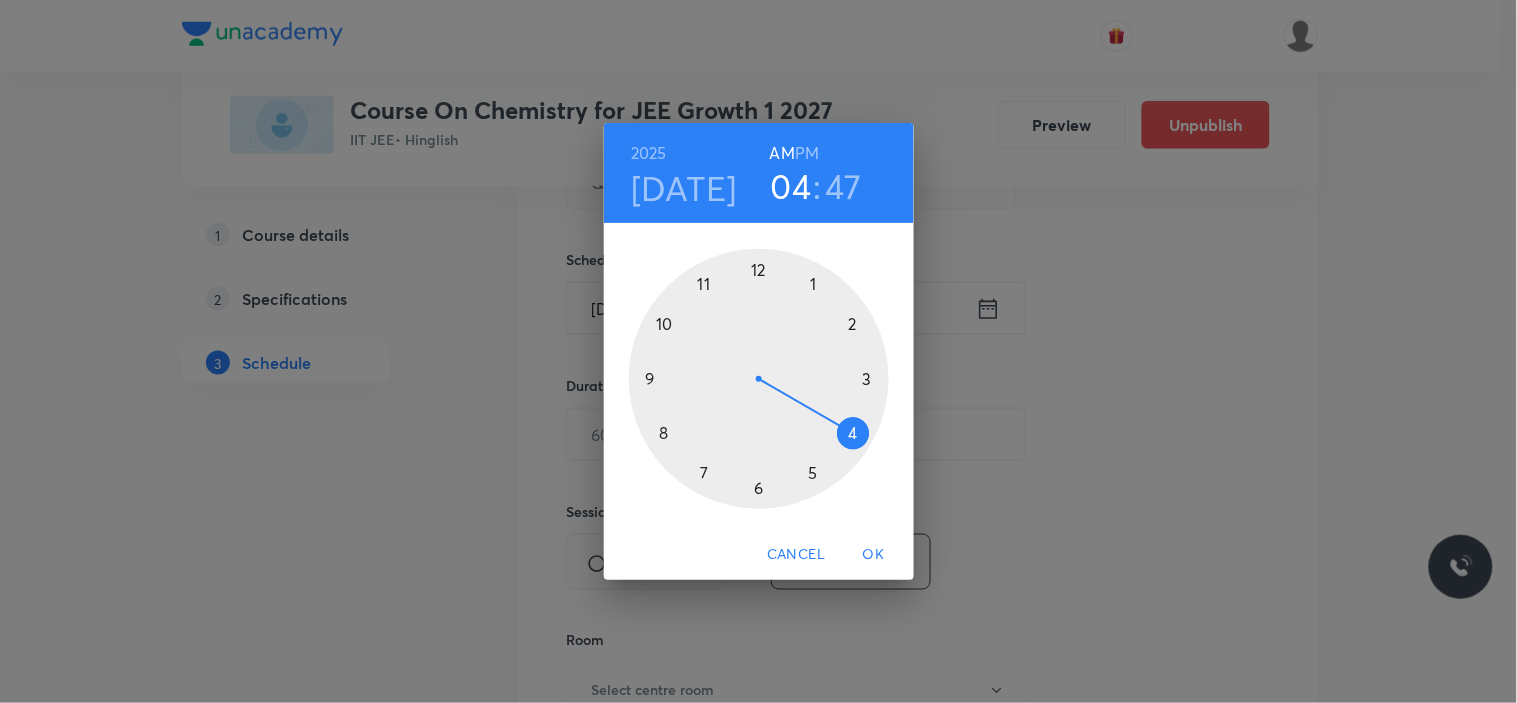 click at bounding box center (759, 379) 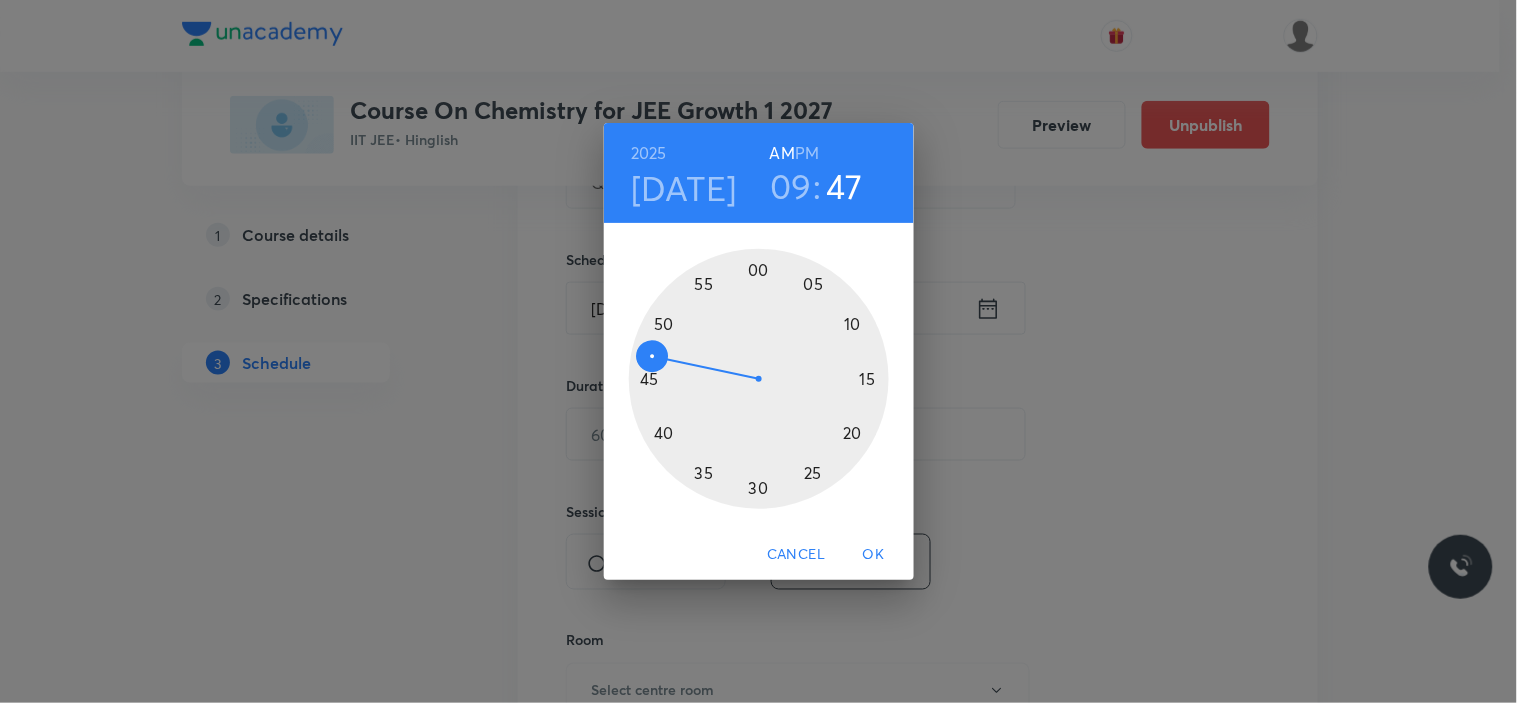 click at bounding box center [759, 379] 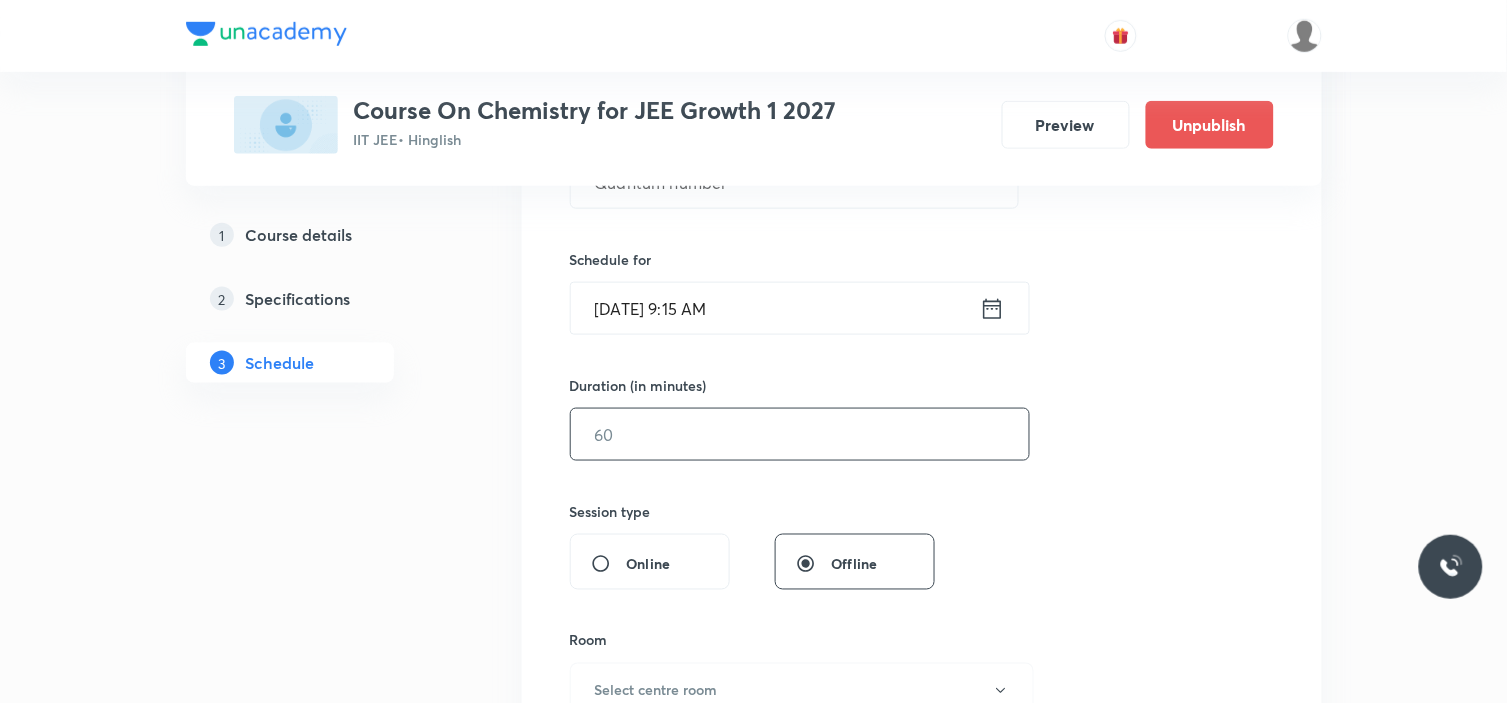click on "​" at bounding box center [800, 434] 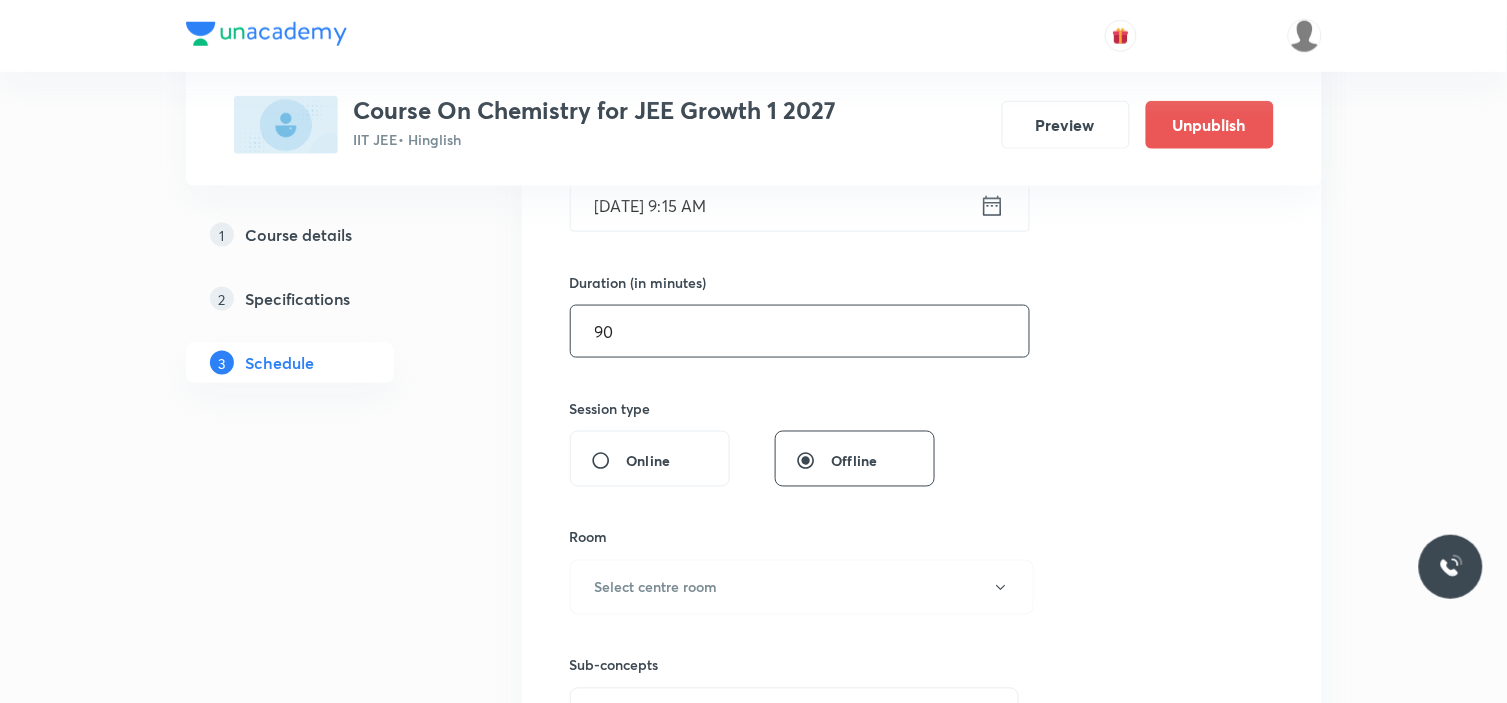 scroll, scrollTop: 666, scrollLeft: 0, axis: vertical 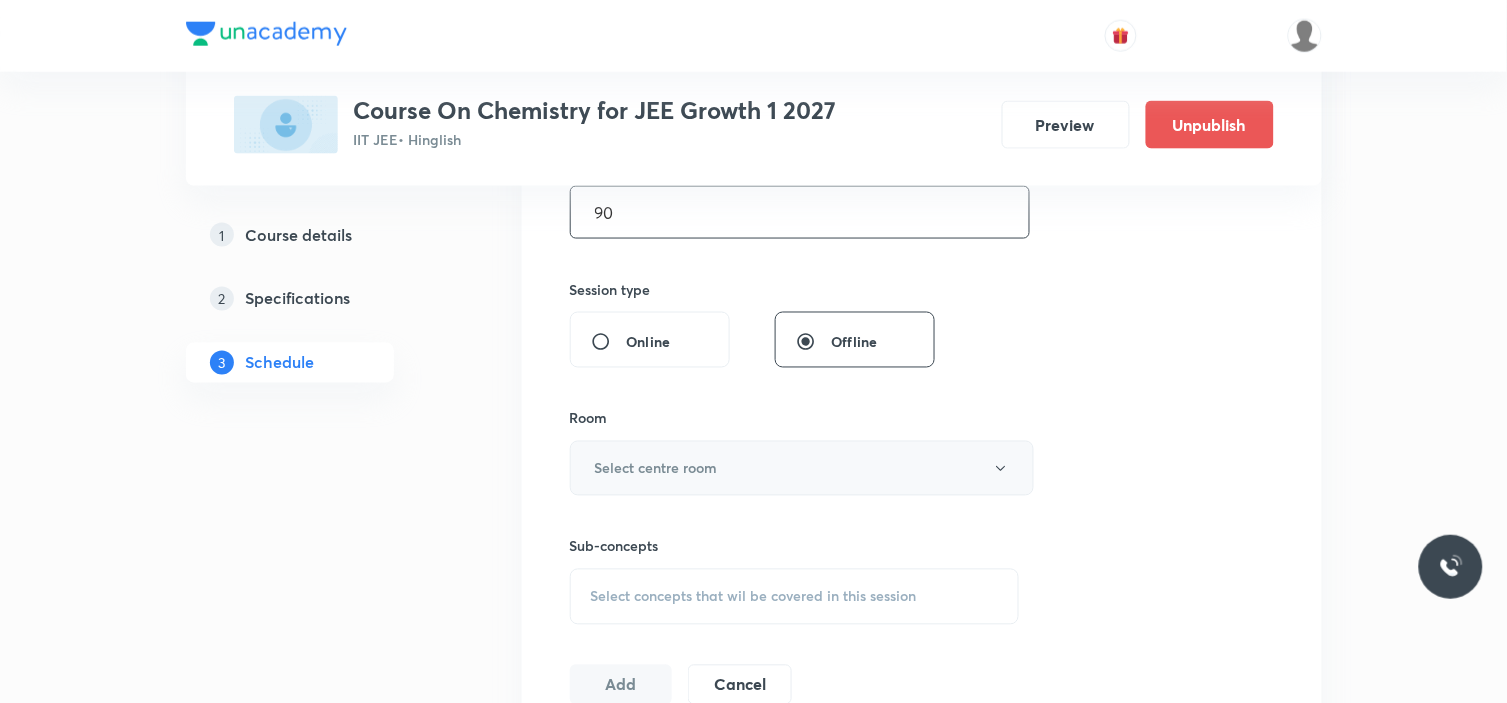 type on "90" 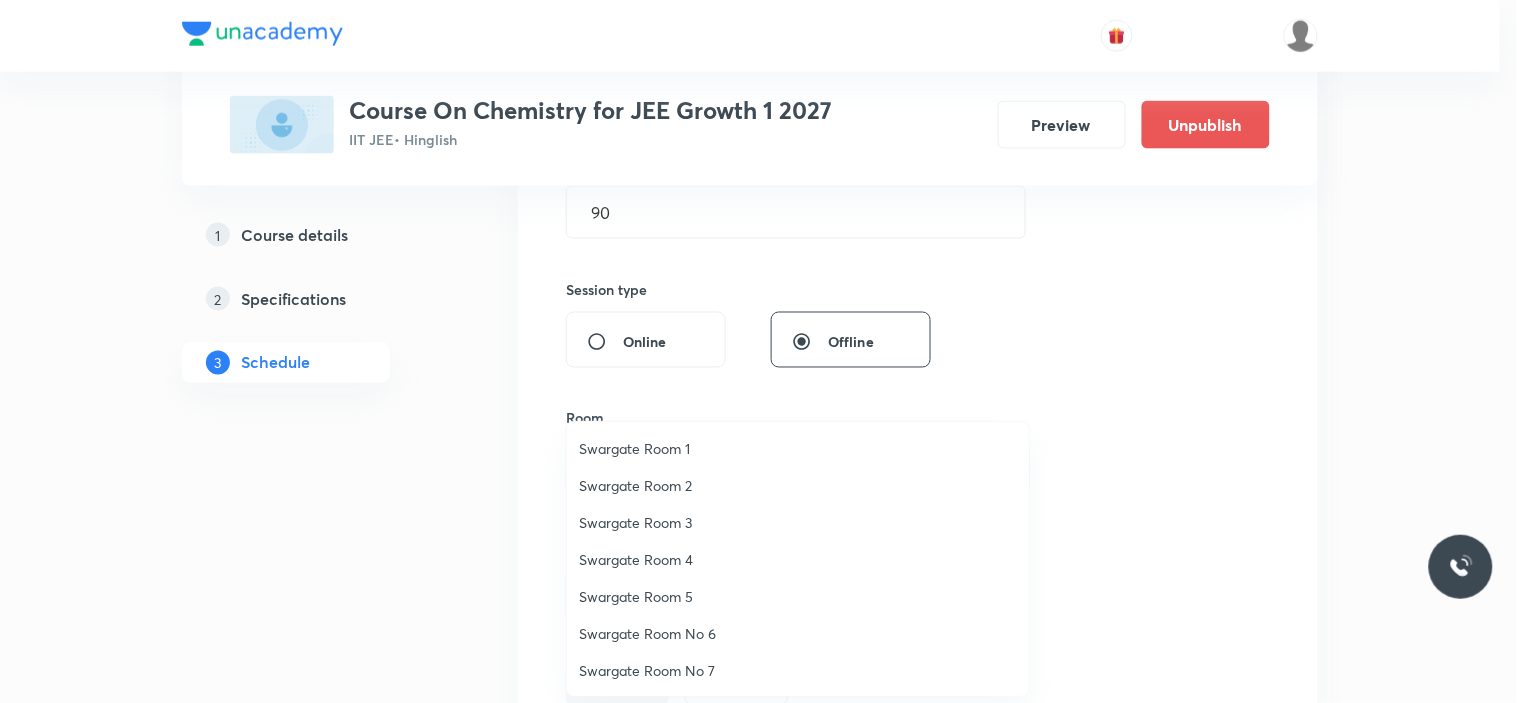 click on "Swargate Room No 6" at bounding box center [798, 633] 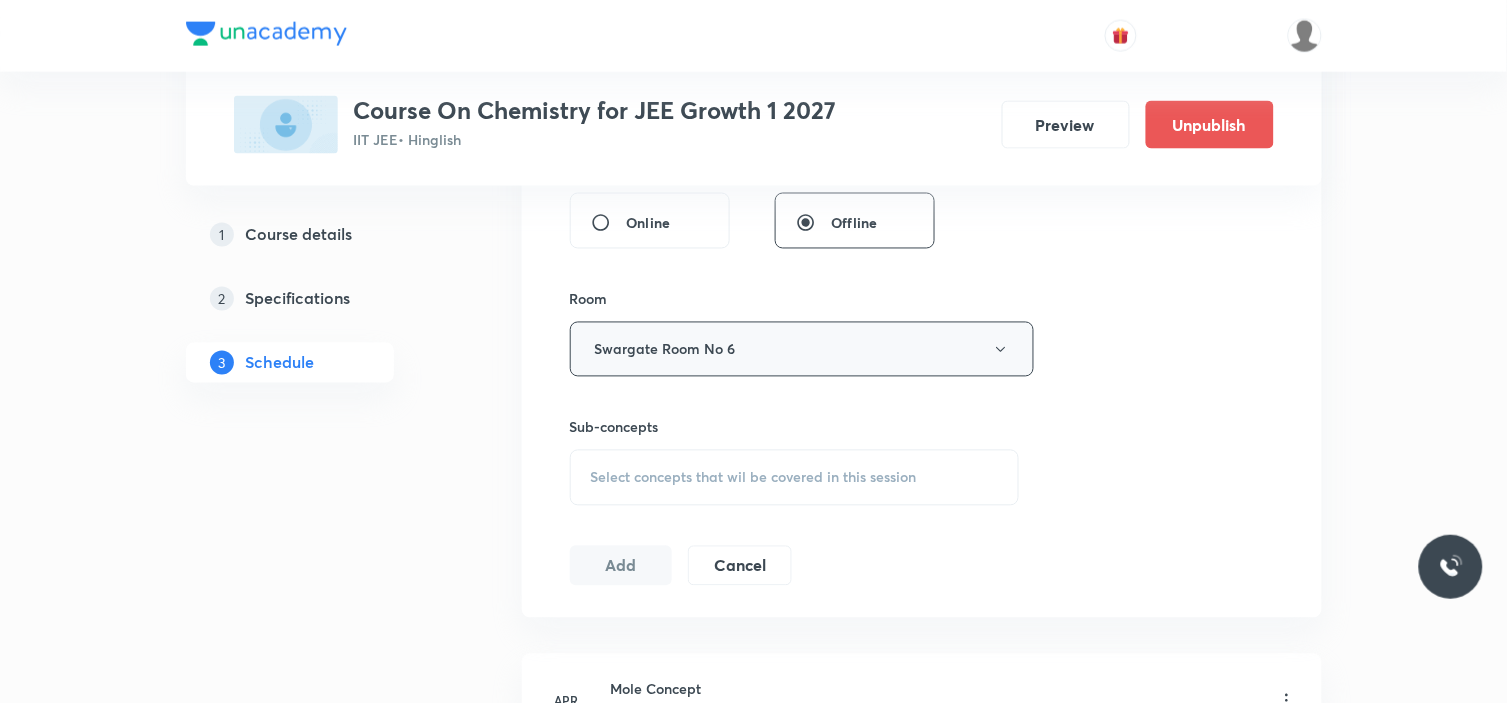 scroll, scrollTop: 1000, scrollLeft: 0, axis: vertical 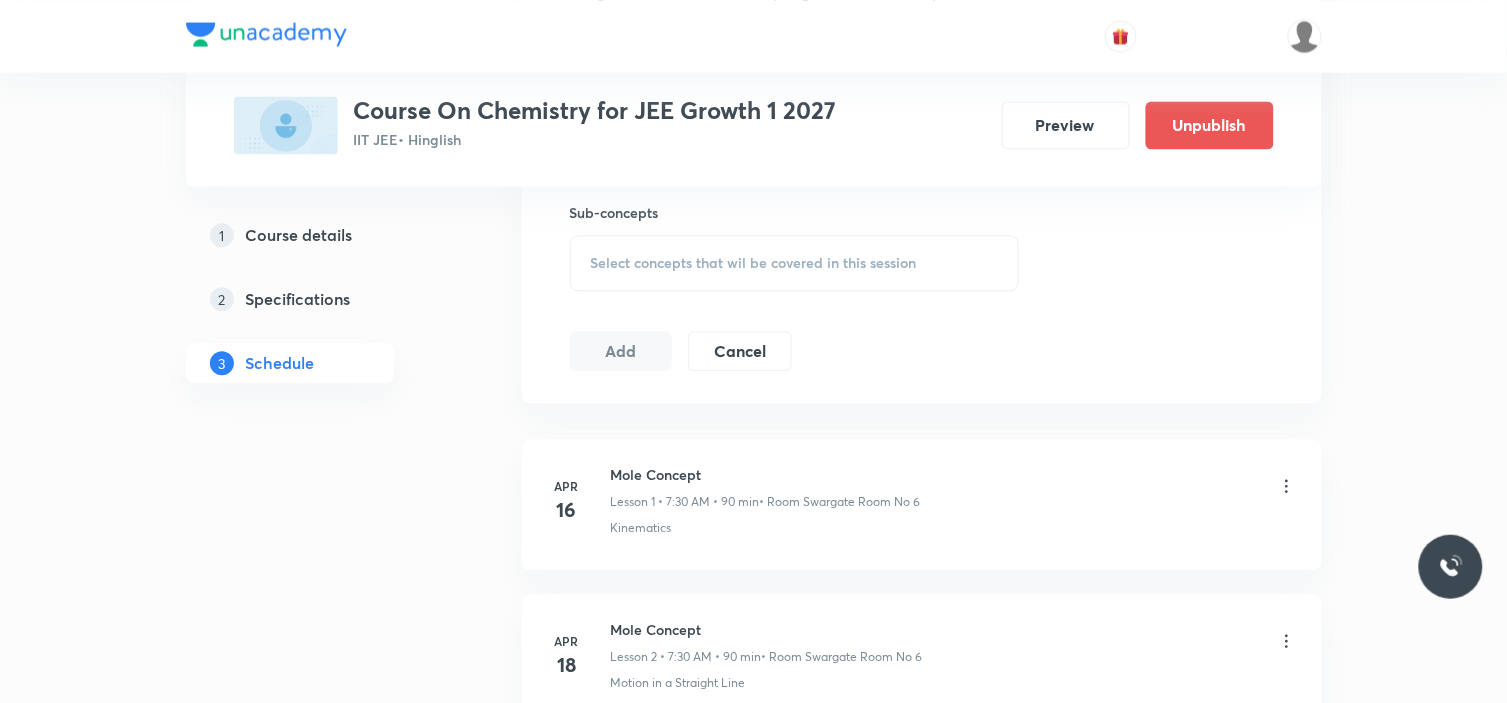 click on "Select concepts that wil be covered in this session" at bounding box center [754, 263] 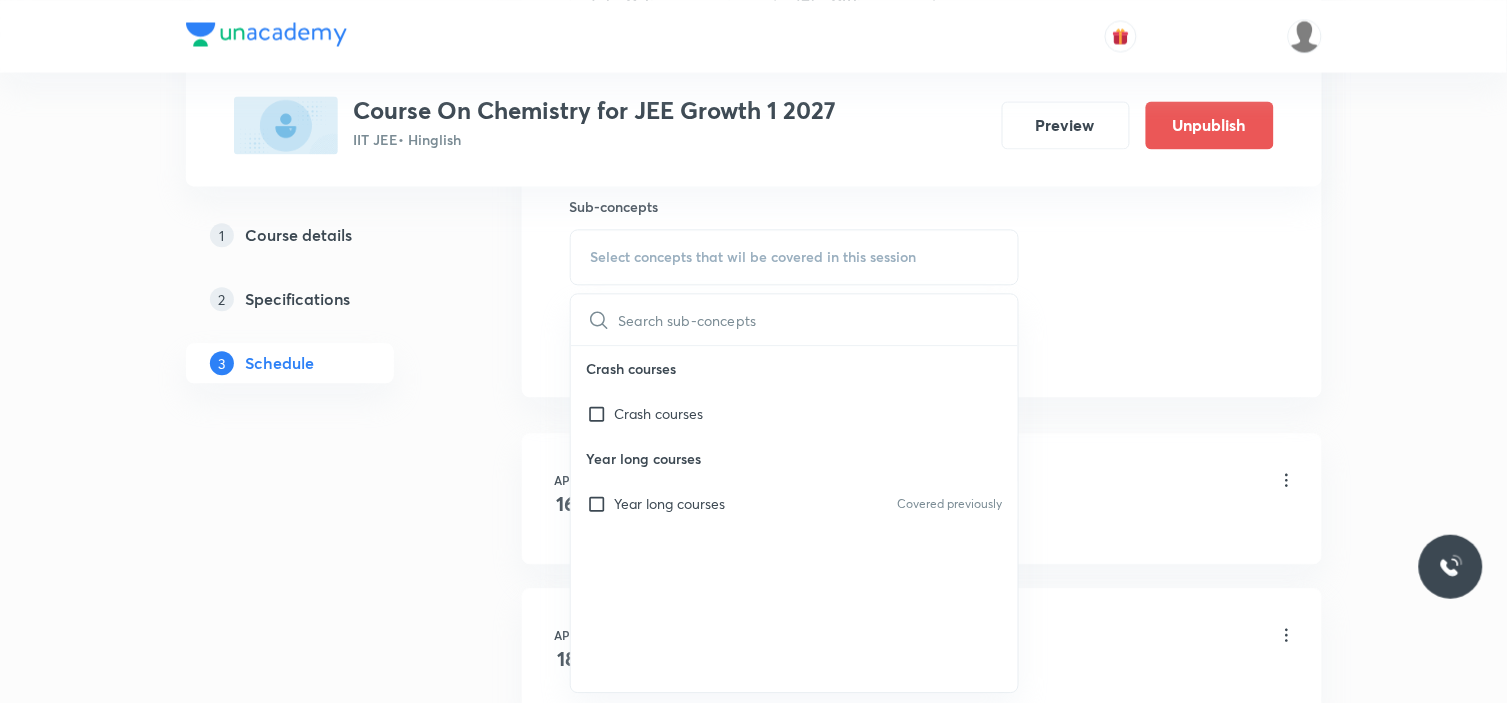 scroll, scrollTop: 1111, scrollLeft: 0, axis: vertical 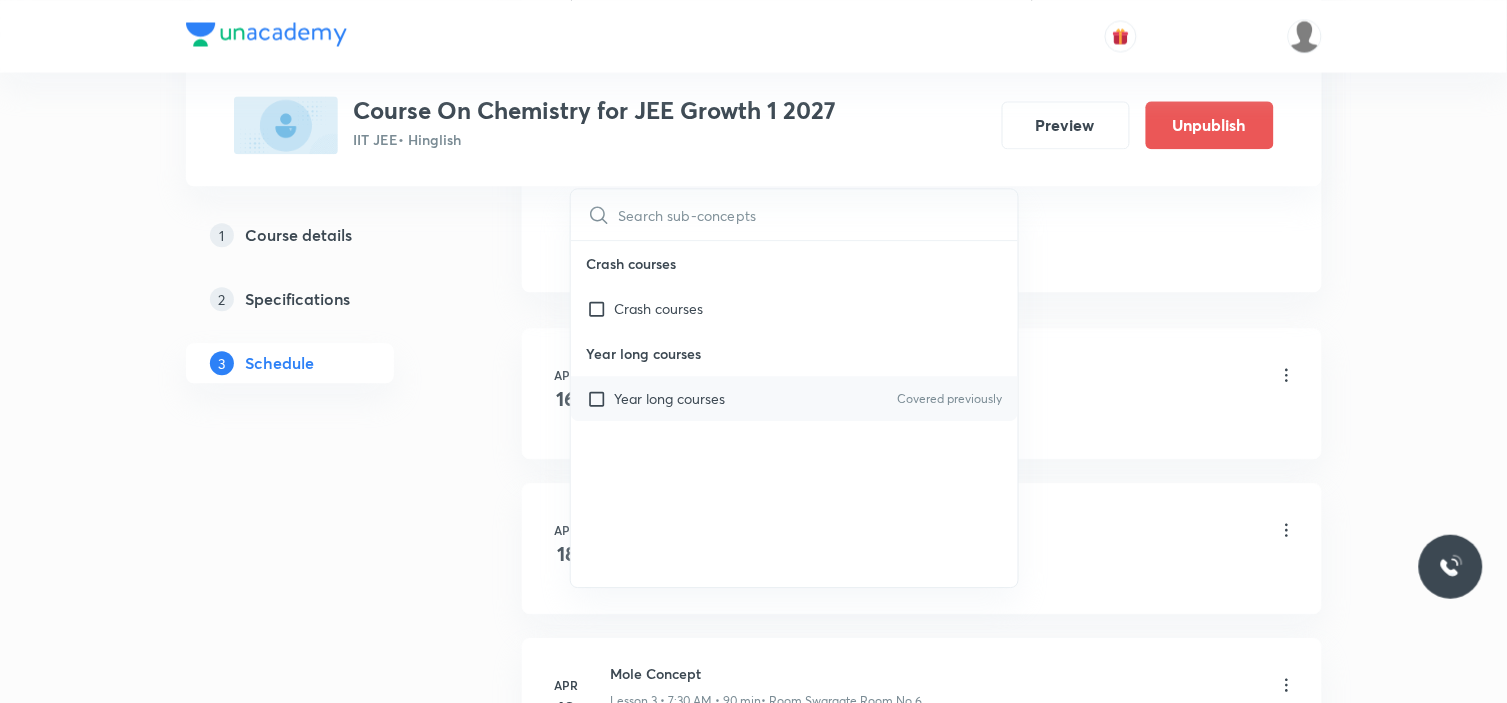 click on "Year long courses" at bounding box center [670, 398] 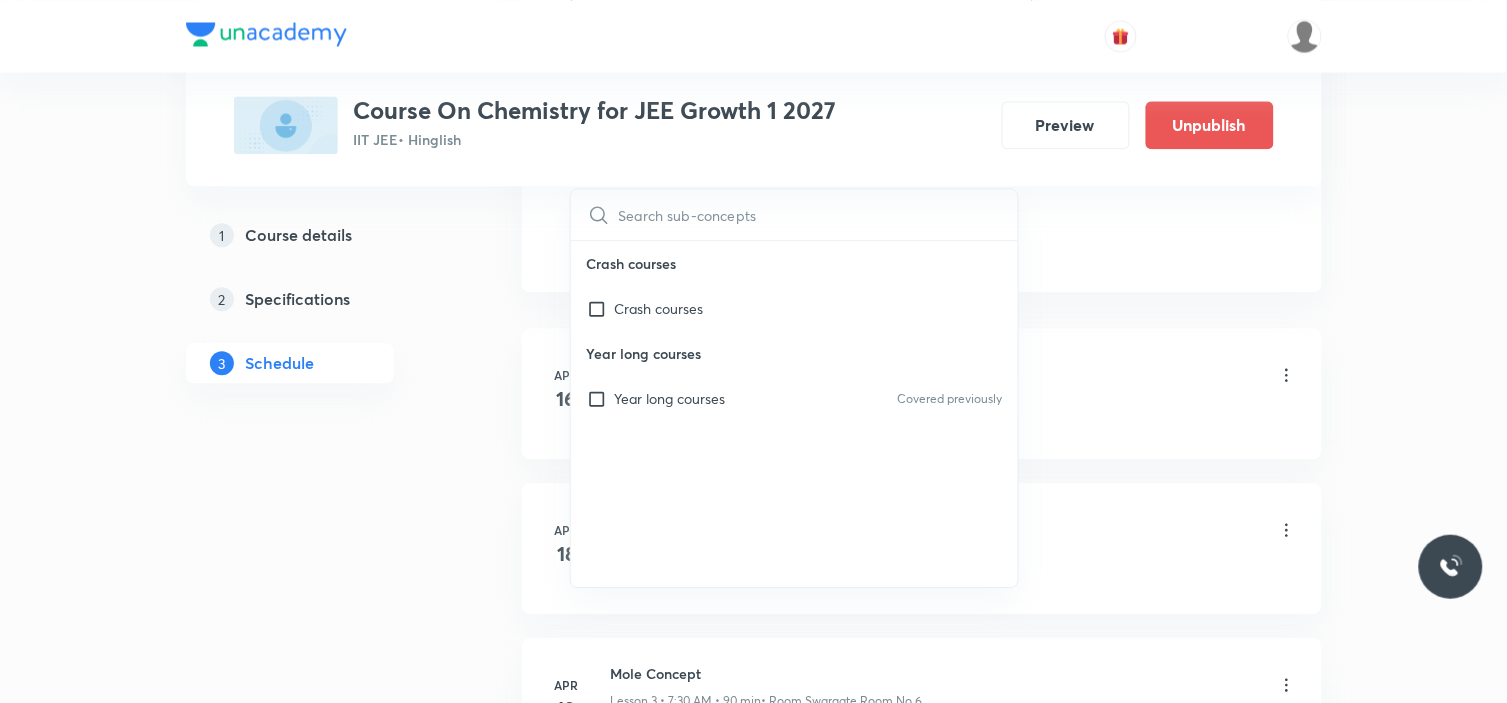 checkbox on "true" 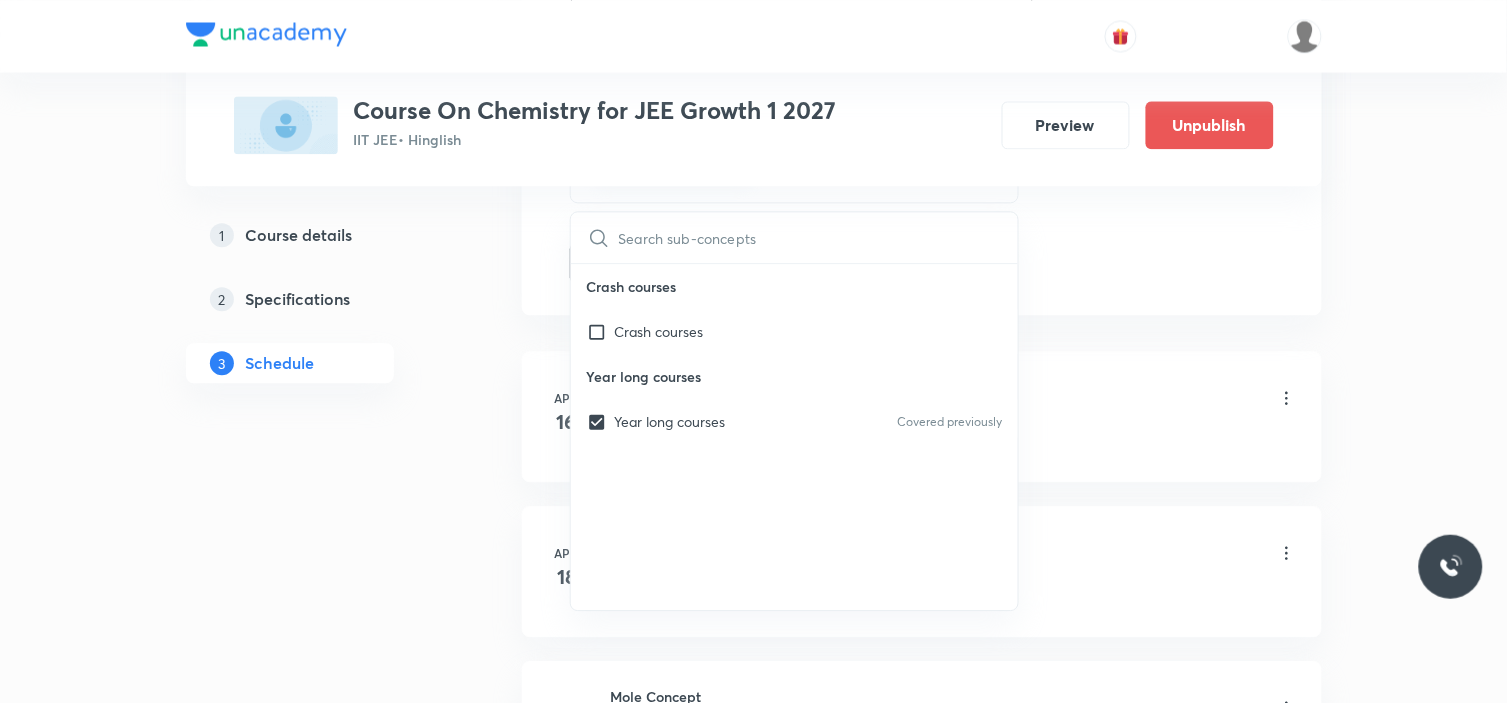 click on "Session  49 Live class Session title 14/99 Quantum number ​ Schedule for Jul 18, 2025, 9:15 AM ​ Duration (in minutes) 90 ​   Session type Online Offline Room Swargate Room No 6 Sub-concepts Year long courses CLEAR ​ Crash courses Crash courses Year long courses Year long courses Covered previously Add Cancel" at bounding box center (922, -198) 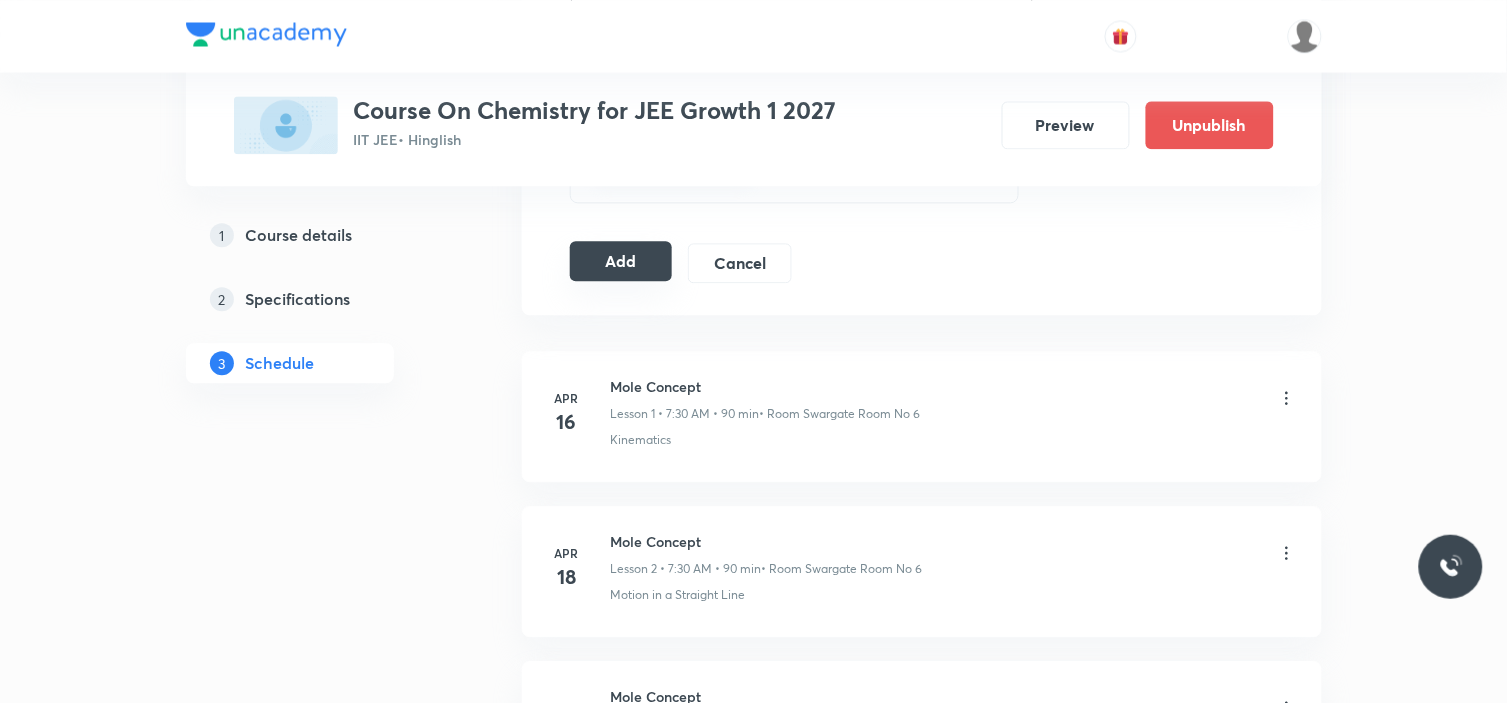 click on "Add" at bounding box center [621, 261] 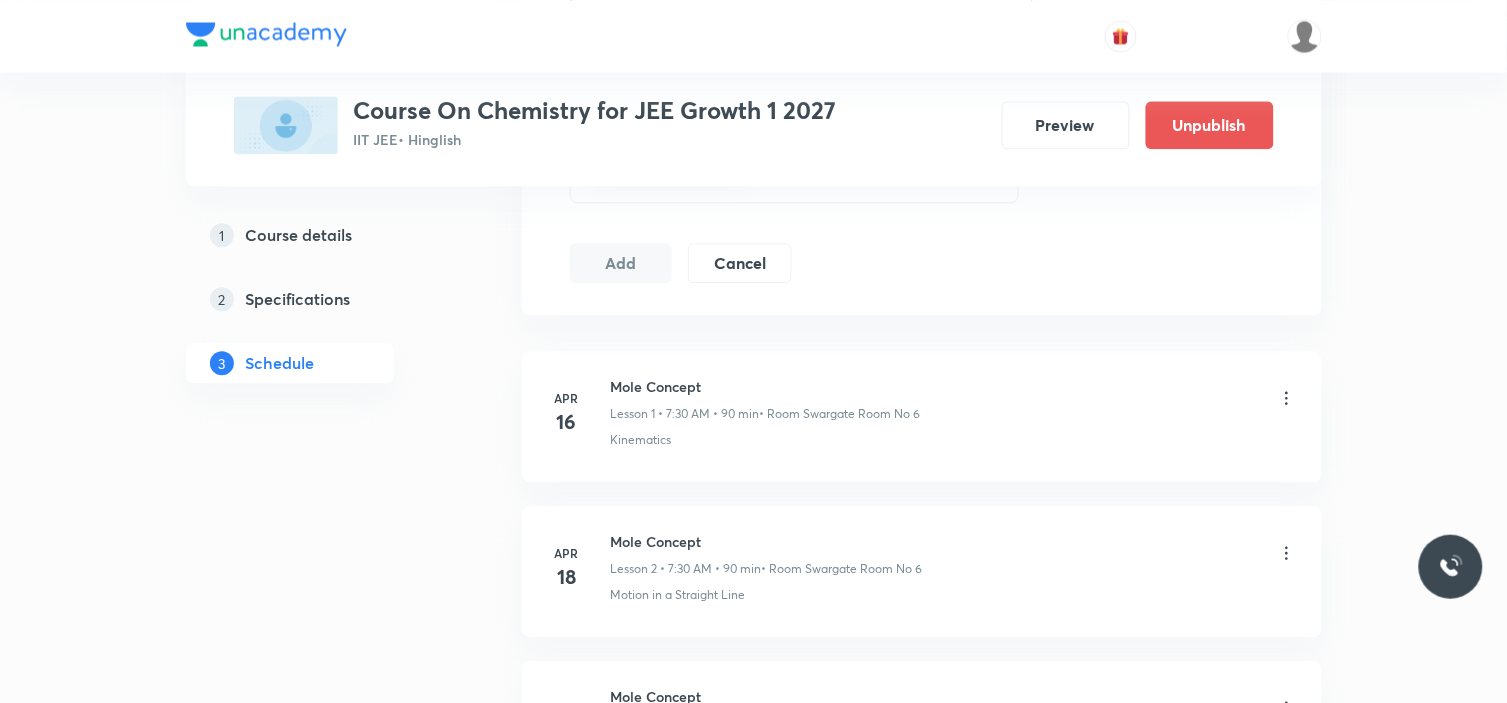 type 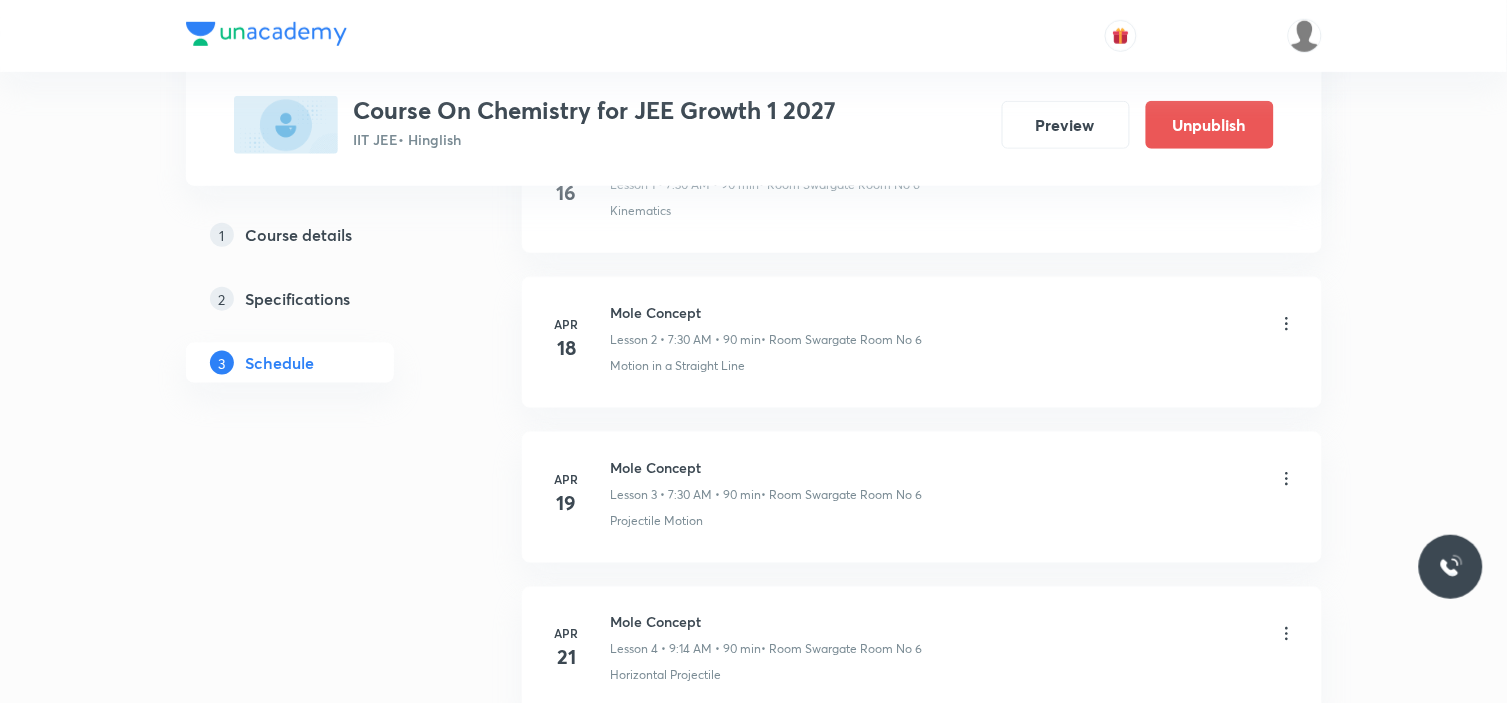 scroll, scrollTop: 0, scrollLeft: 0, axis: both 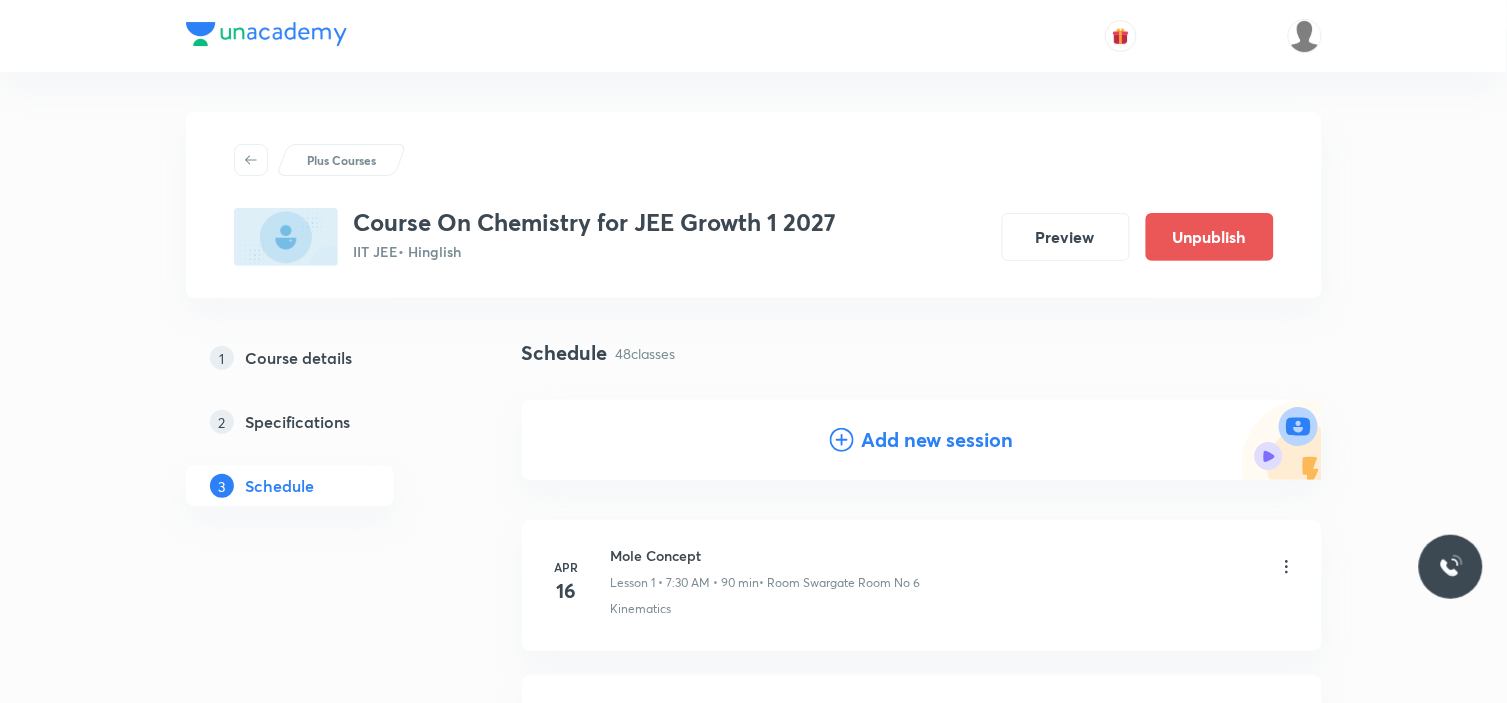 click on "Add new session" at bounding box center [938, 440] 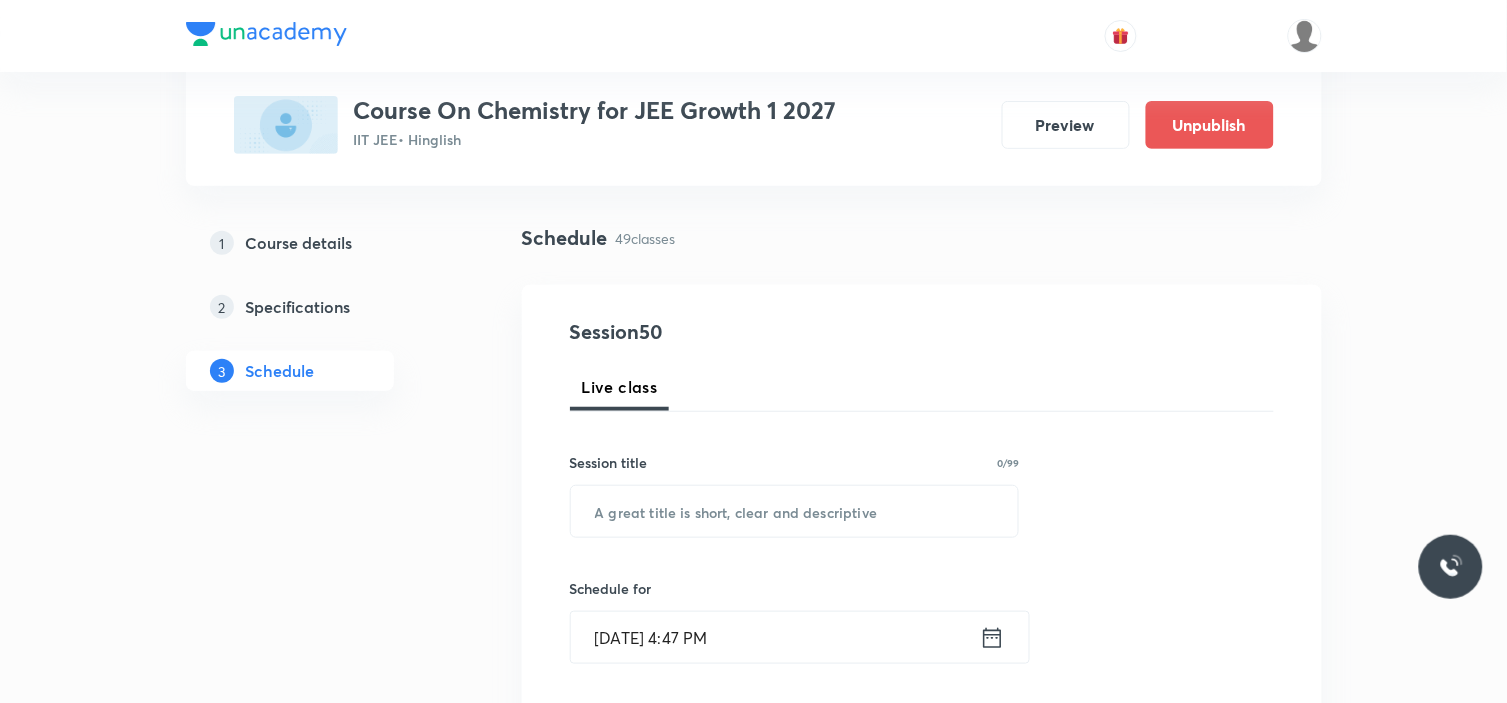 scroll, scrollTop: 222, scrollLeft: 0, axis: vertical 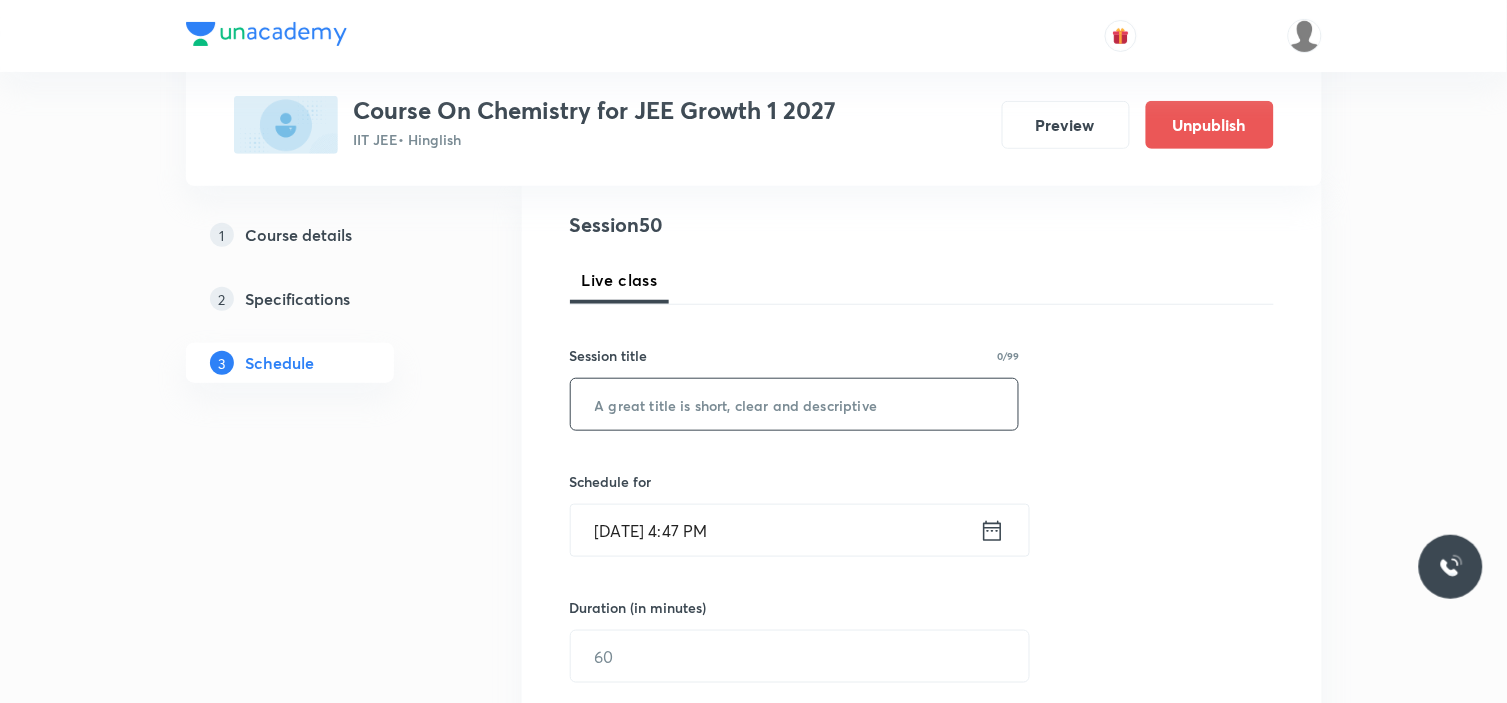 click at bounding box center (795, 404) 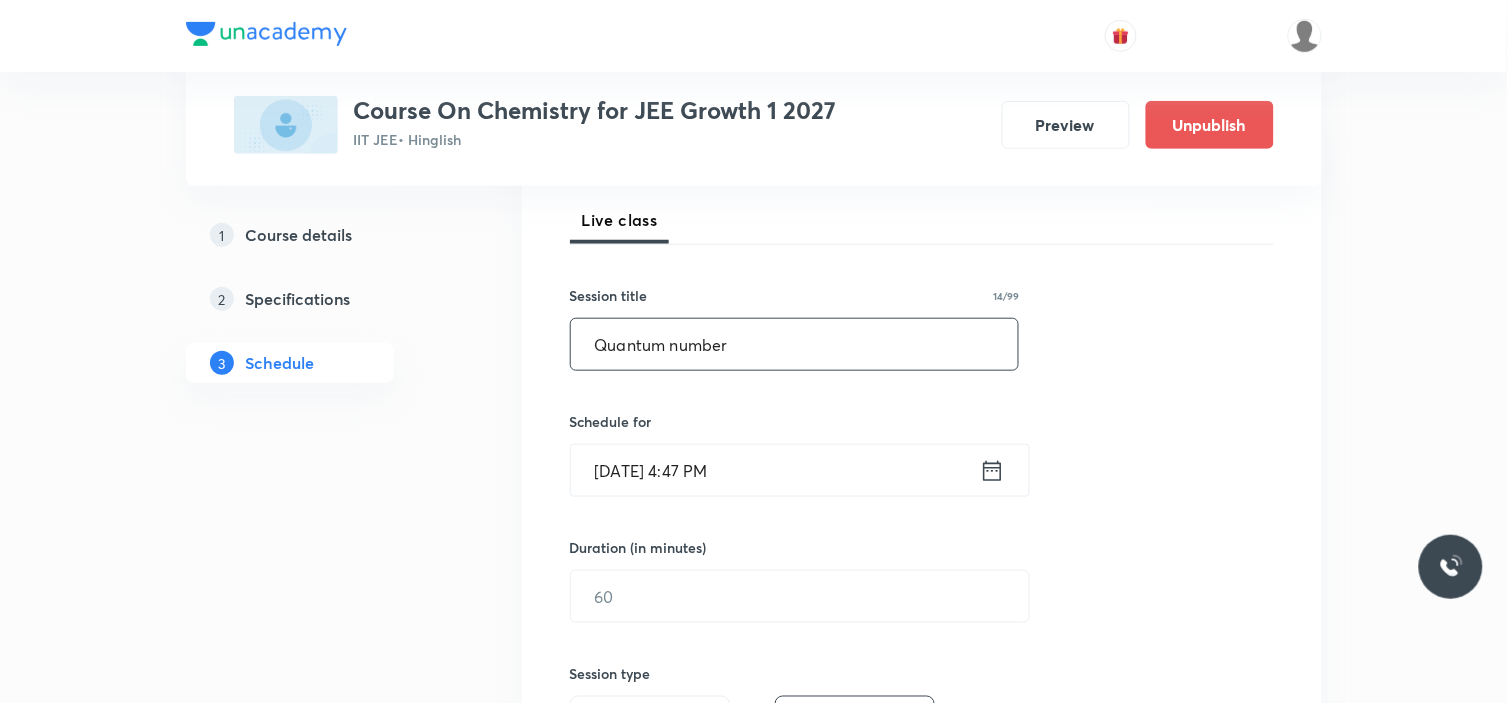 scroll, scrollTop: 333, scrollLeft: 0, axis: vertical 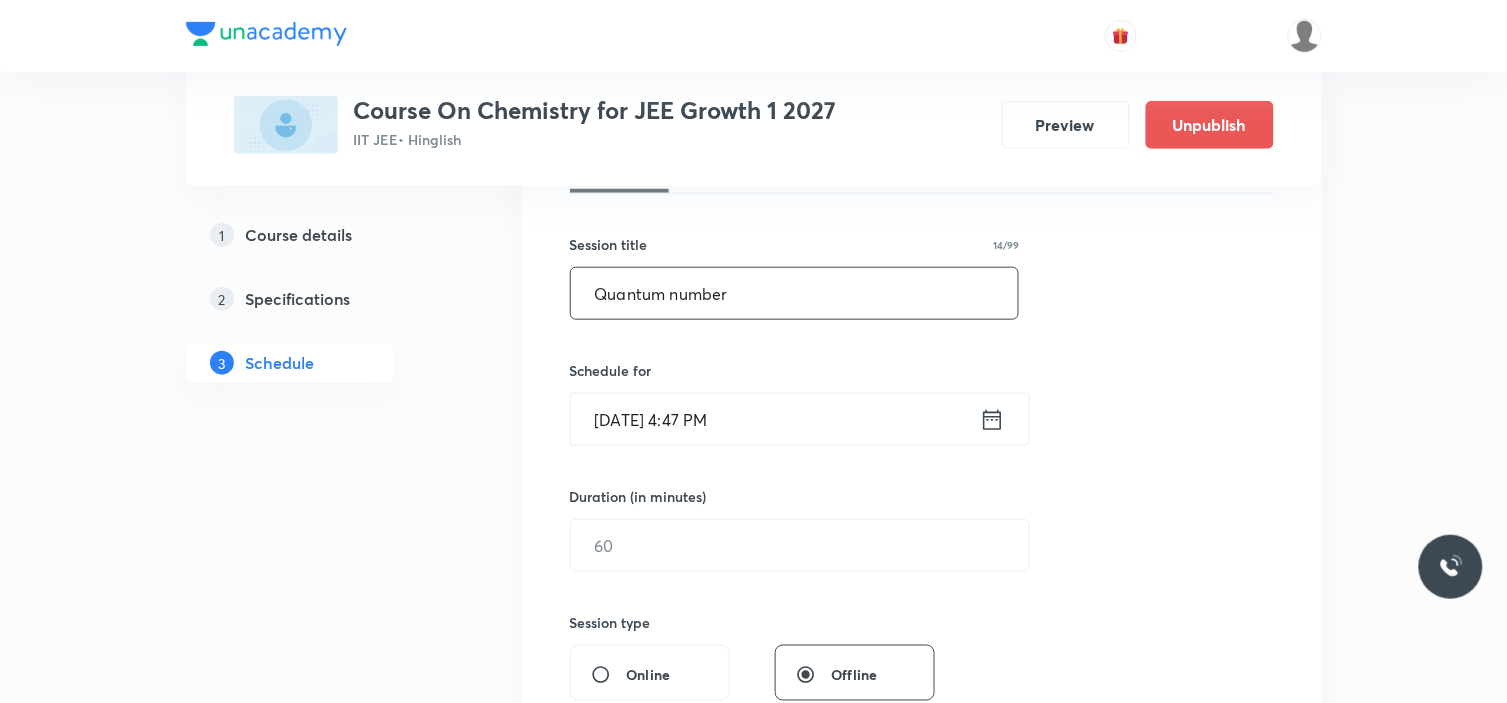 type on "Quantum number" 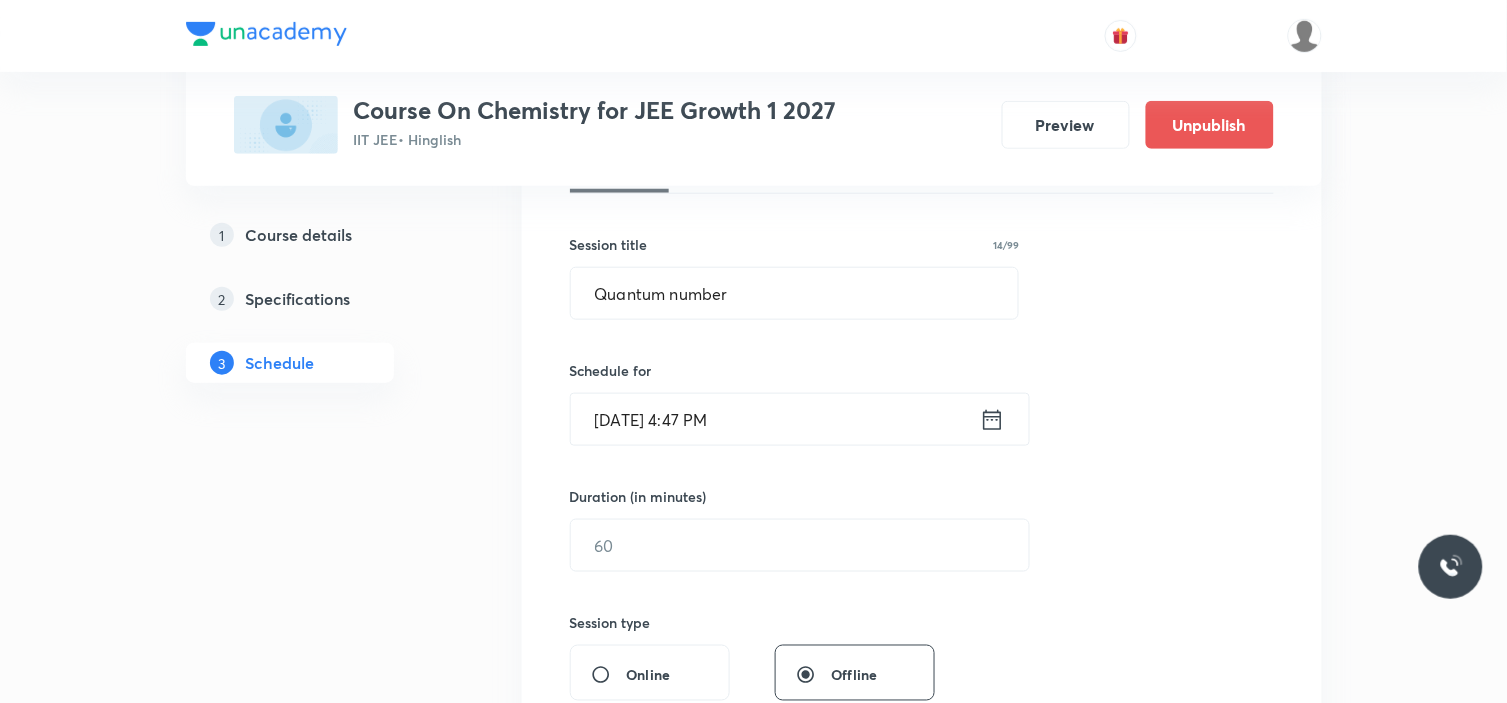 click on "Jul 13, 2025, 4:47 PM" at bounding box center (775, 419) 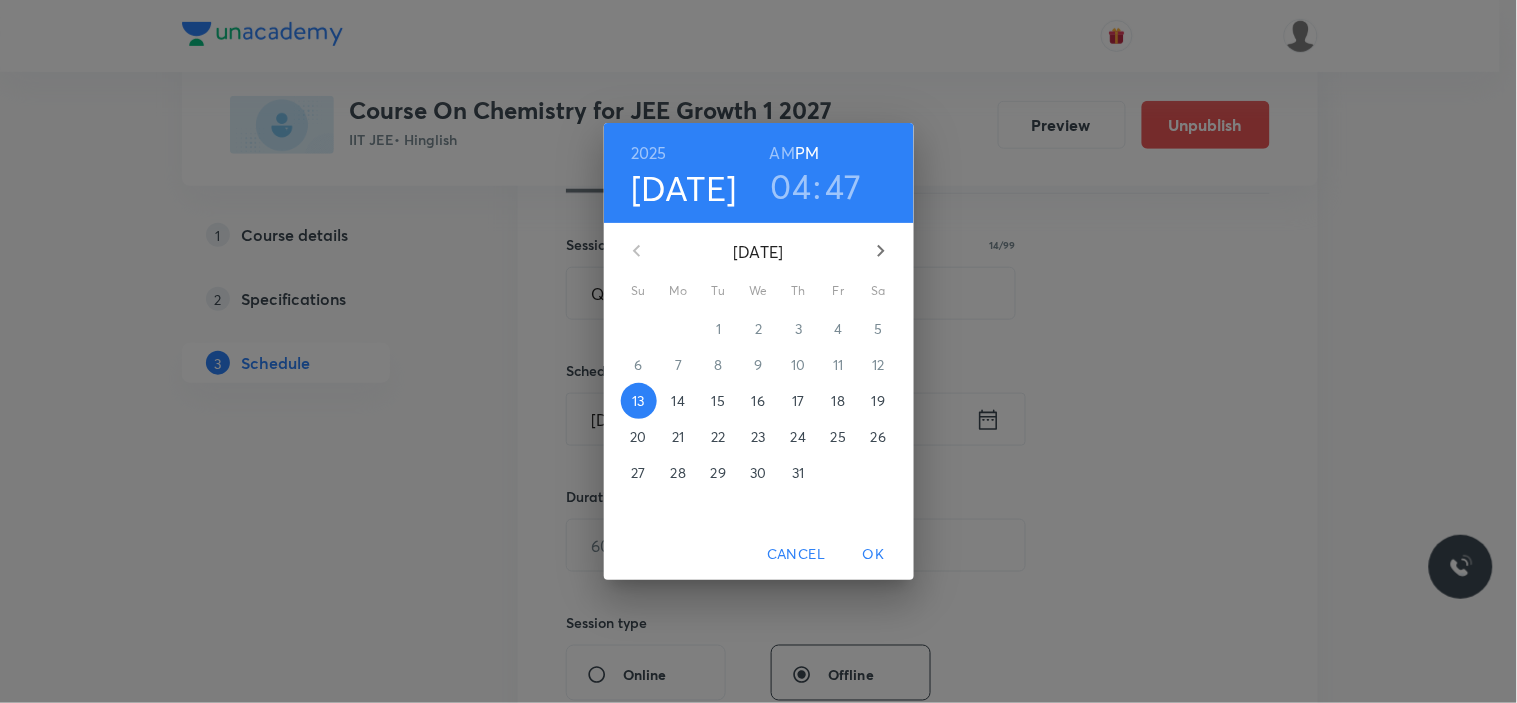 click on "19" at bounding box center (878, 401) 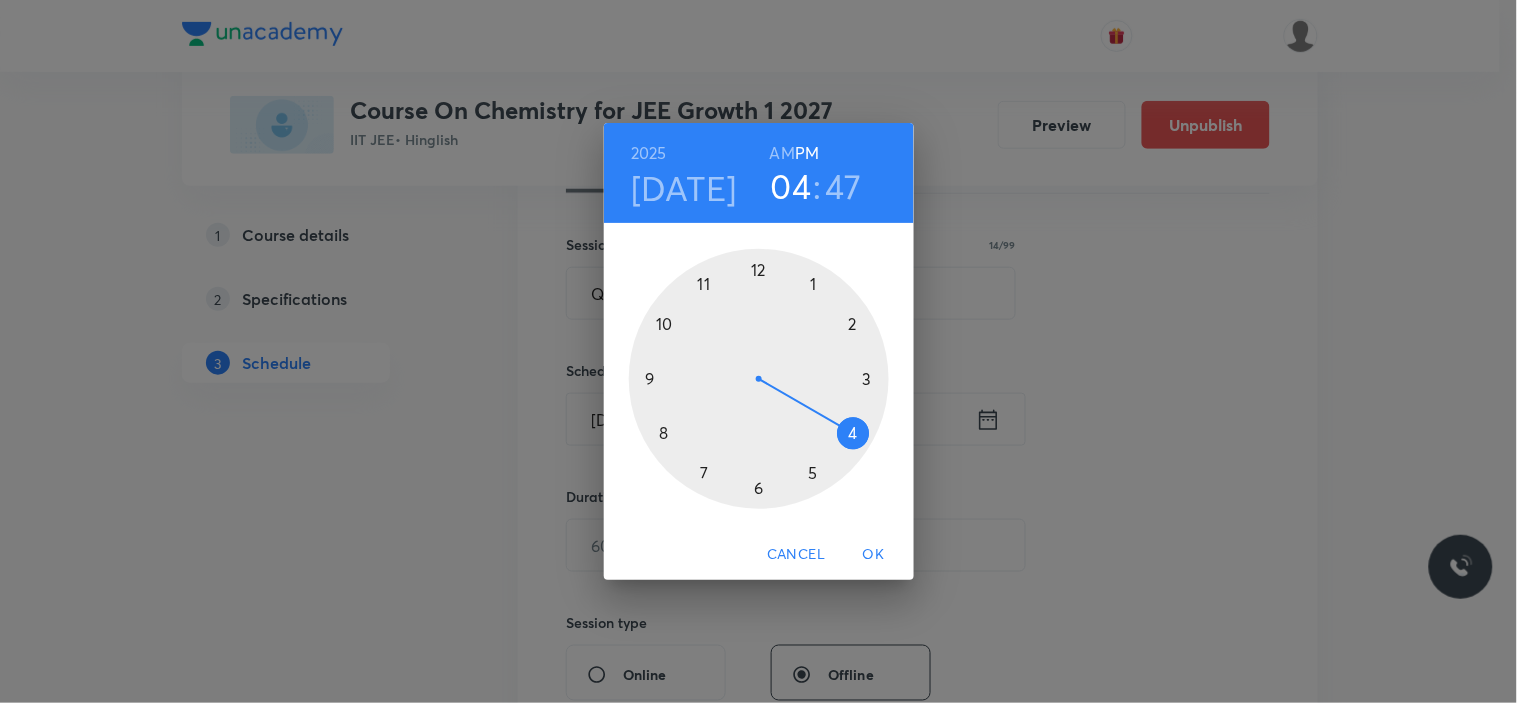 click at bounding box center [759, 379] 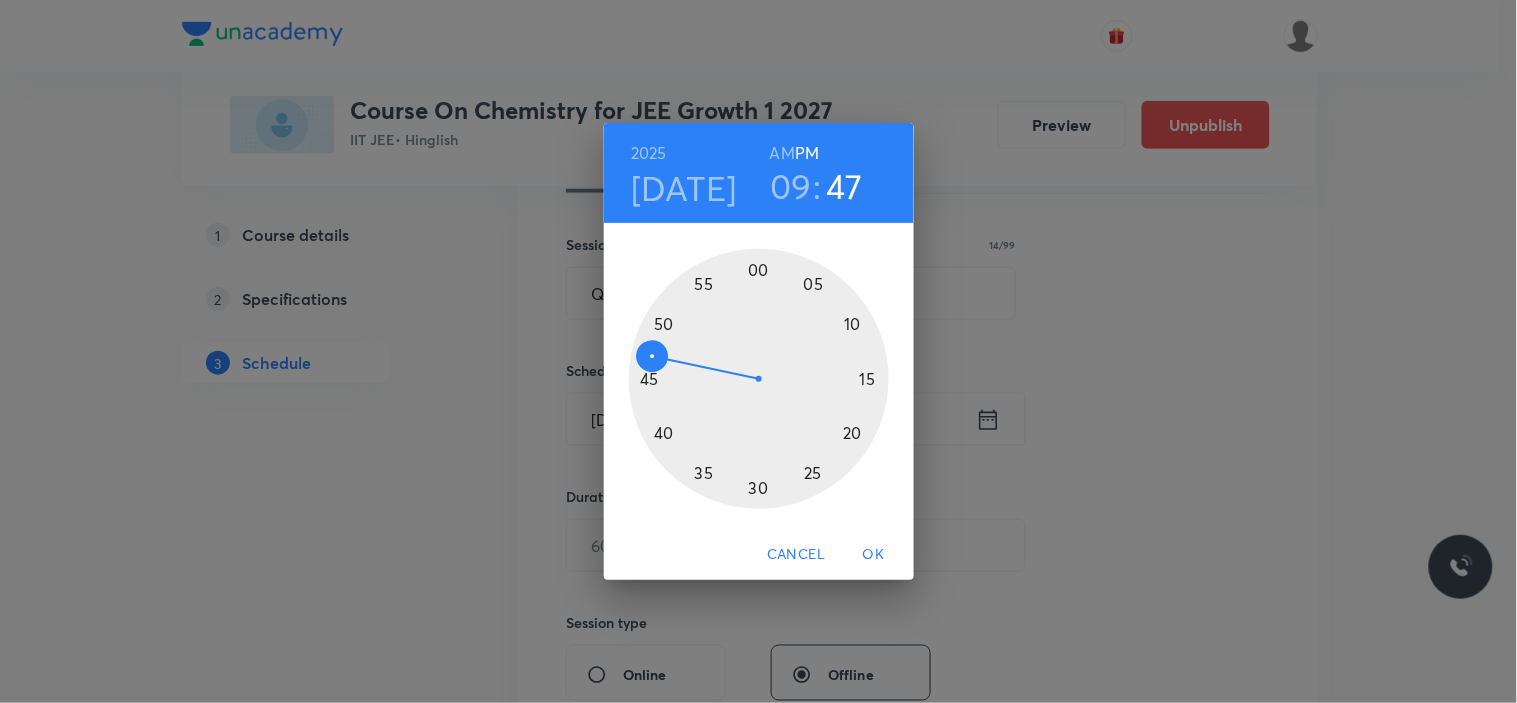 click on "AM" at bounding box center (782, 153) 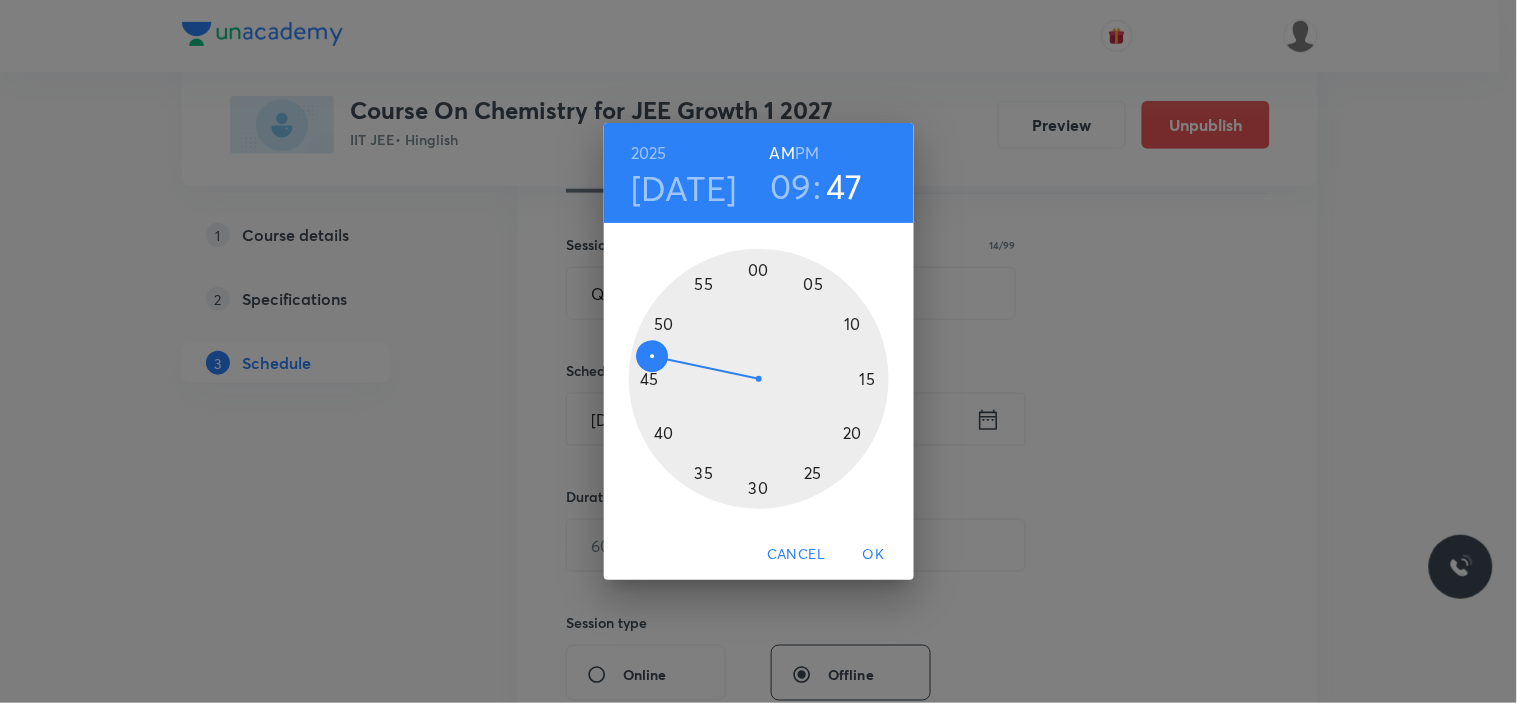 click at bounding box center (759, 379) 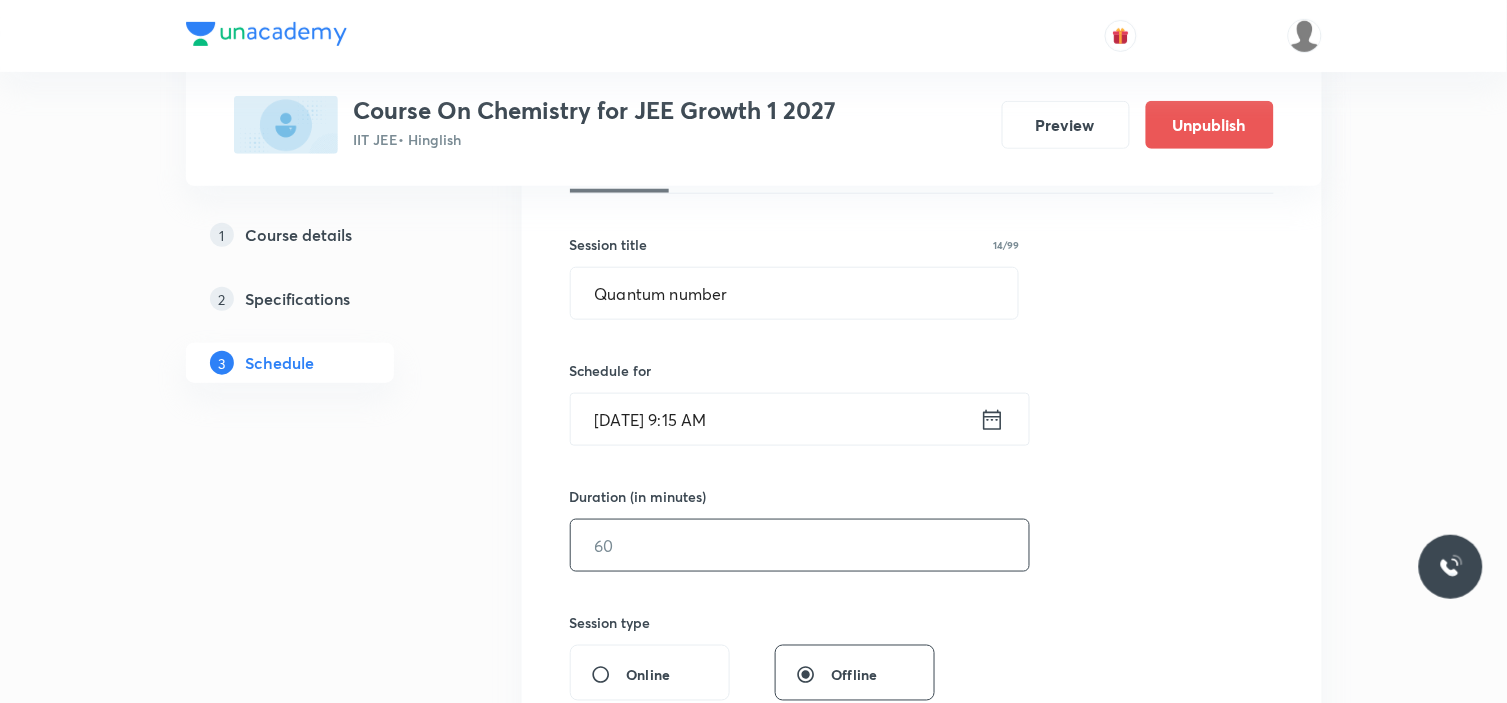 click at bounding box center [800, 545] 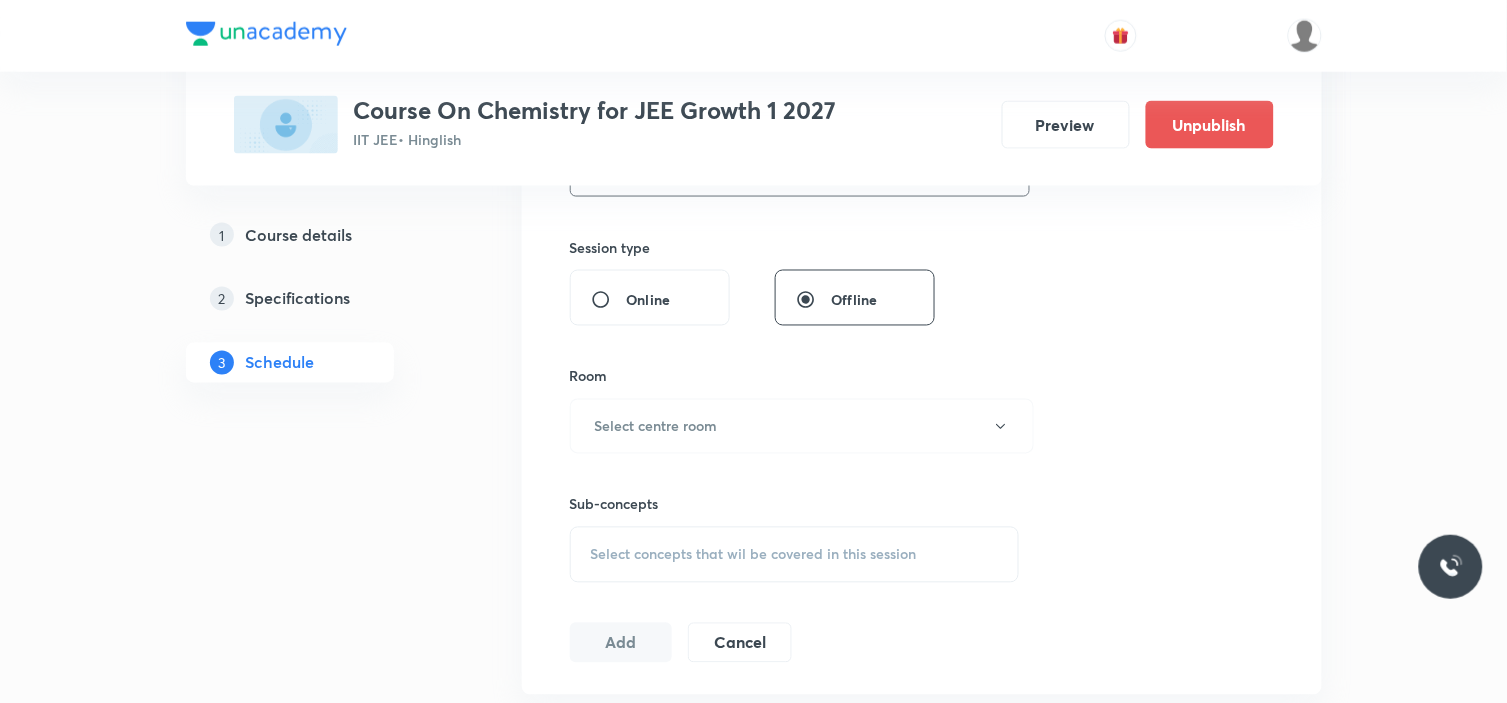 scroll, scrollTop: 777, scrollLeft: 0, axis: vertical 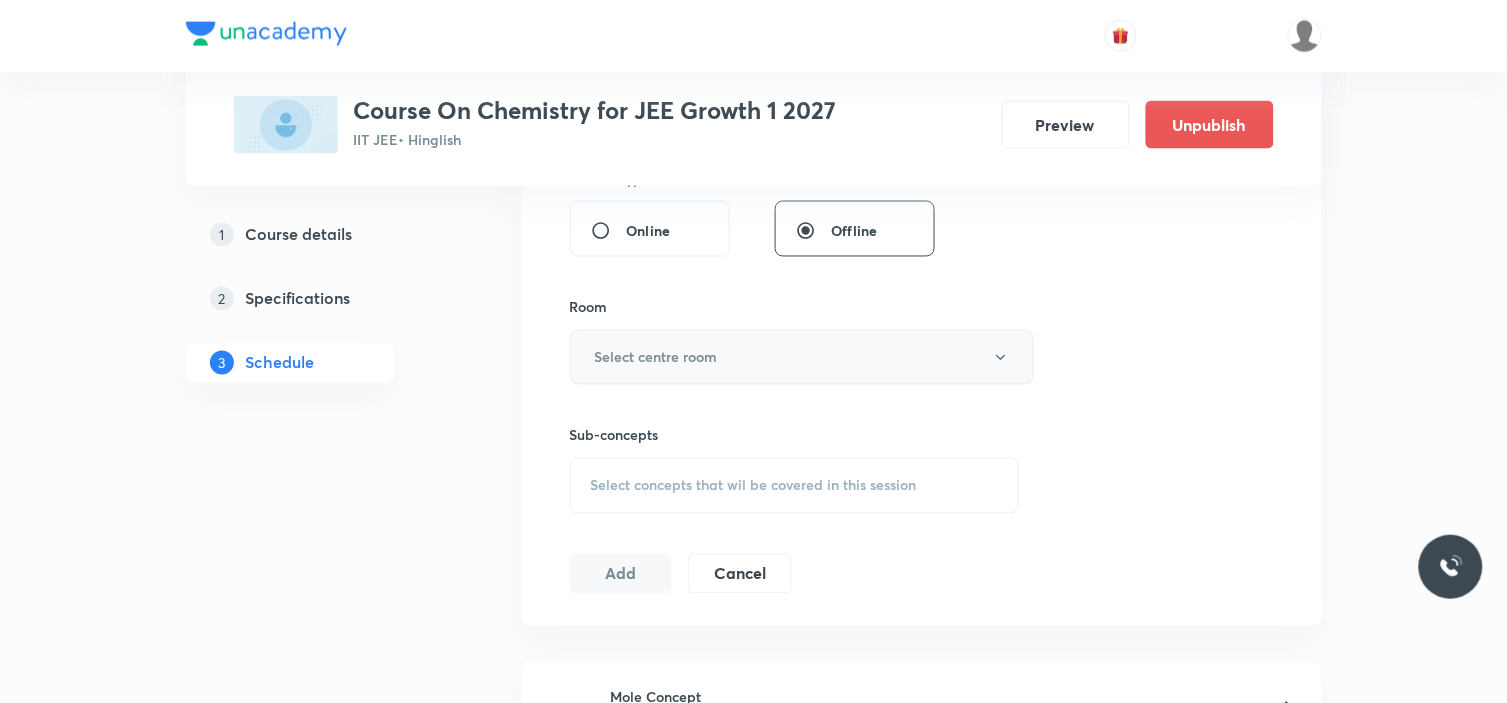 type on "90" 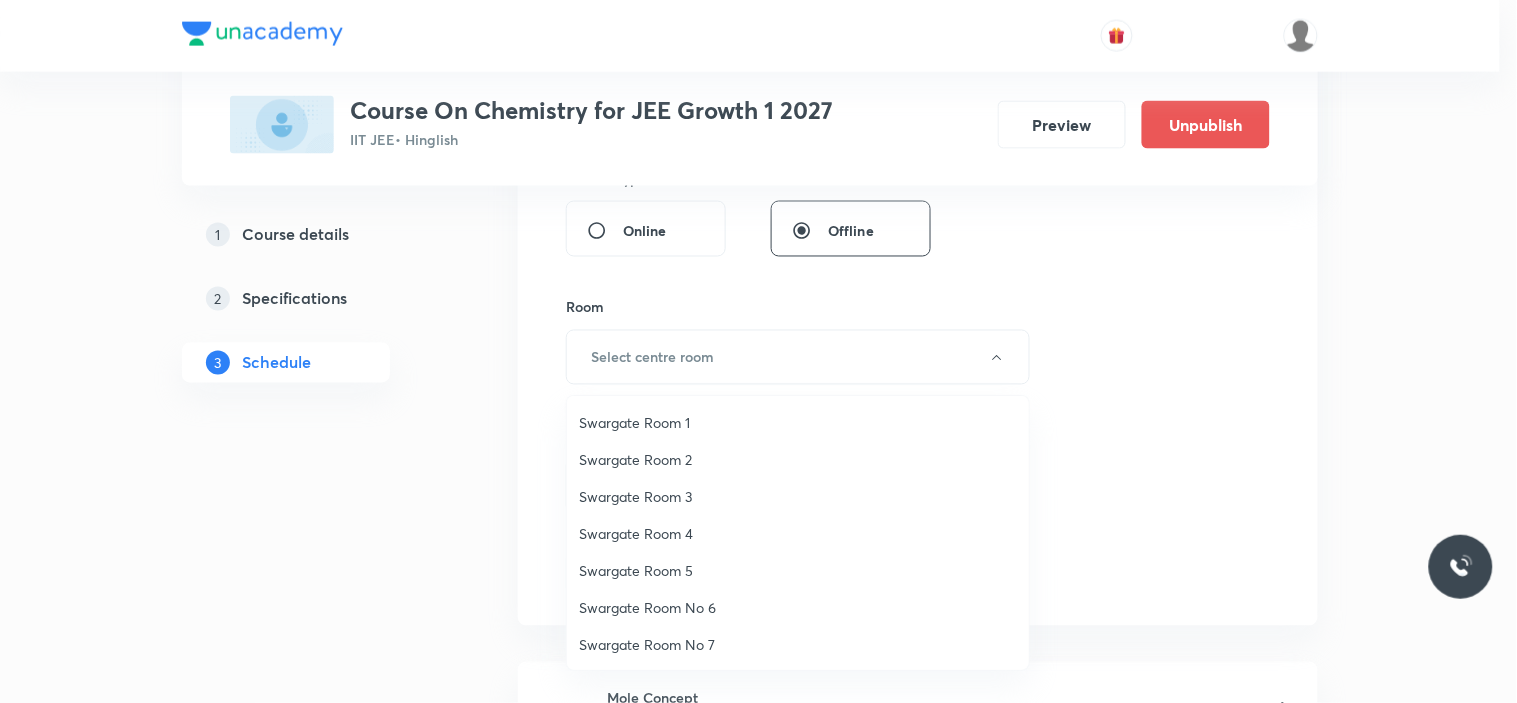 click on "Swargate Room No 6" at bounding box center [798, 607] 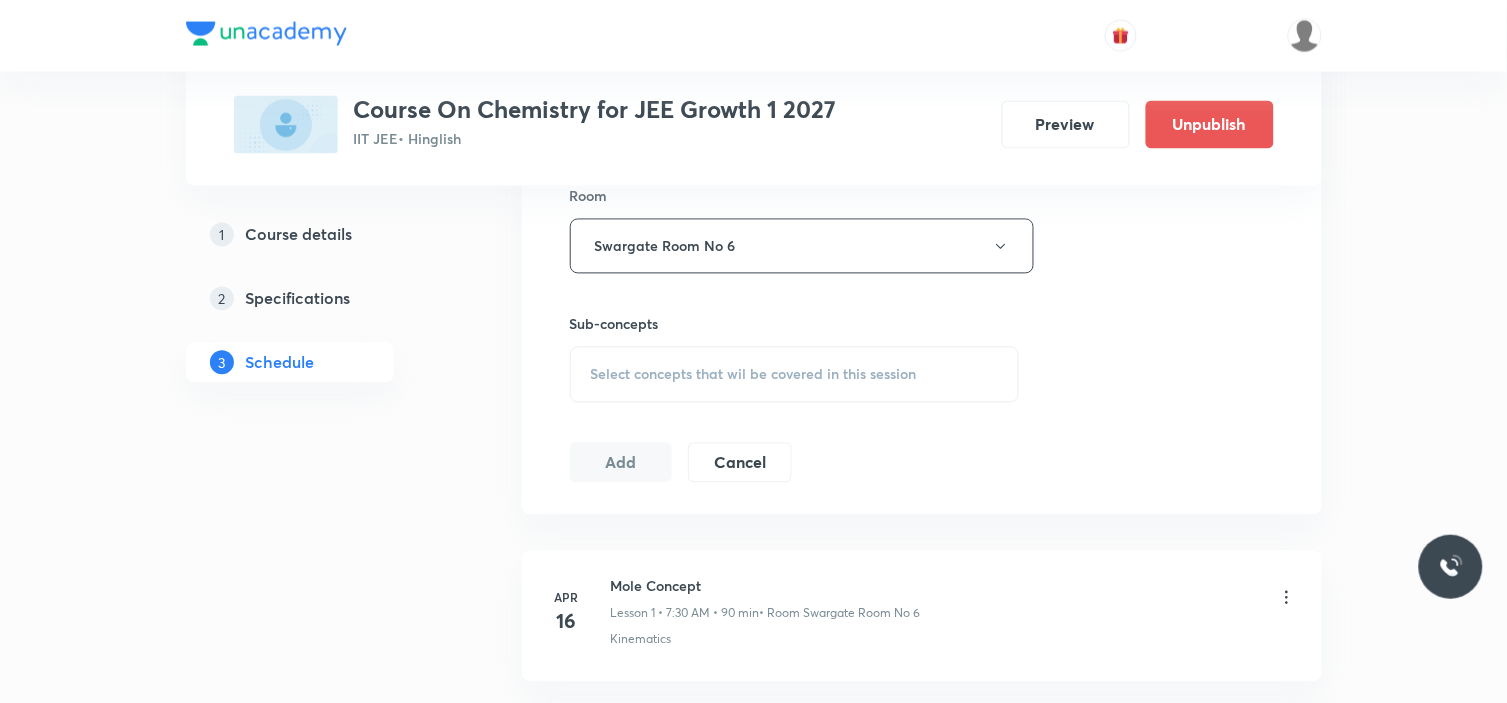 click on "Select concepts that wil be covered in this session" at bounding box center (795, 375) 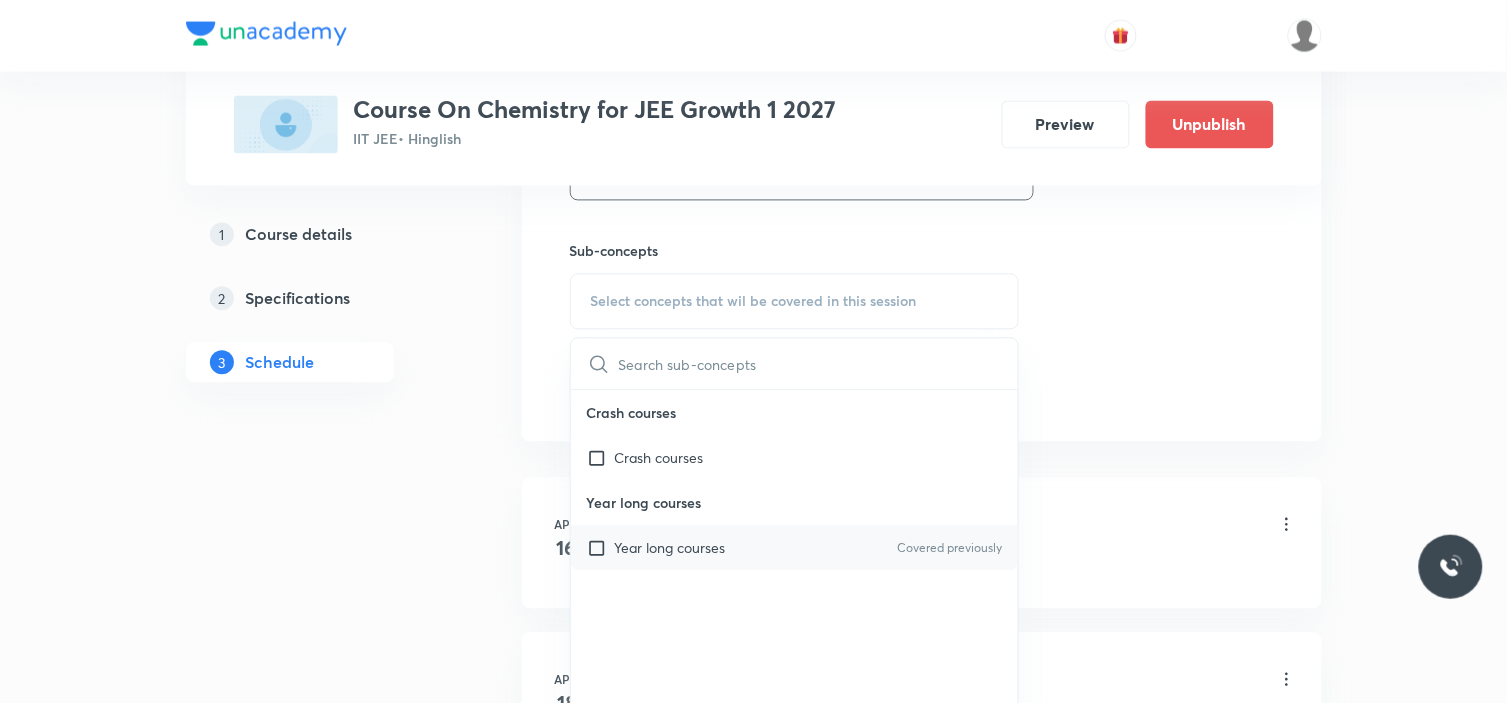 scroll, scrollTop: 1000, scrollLeft: 0, axis: vertical 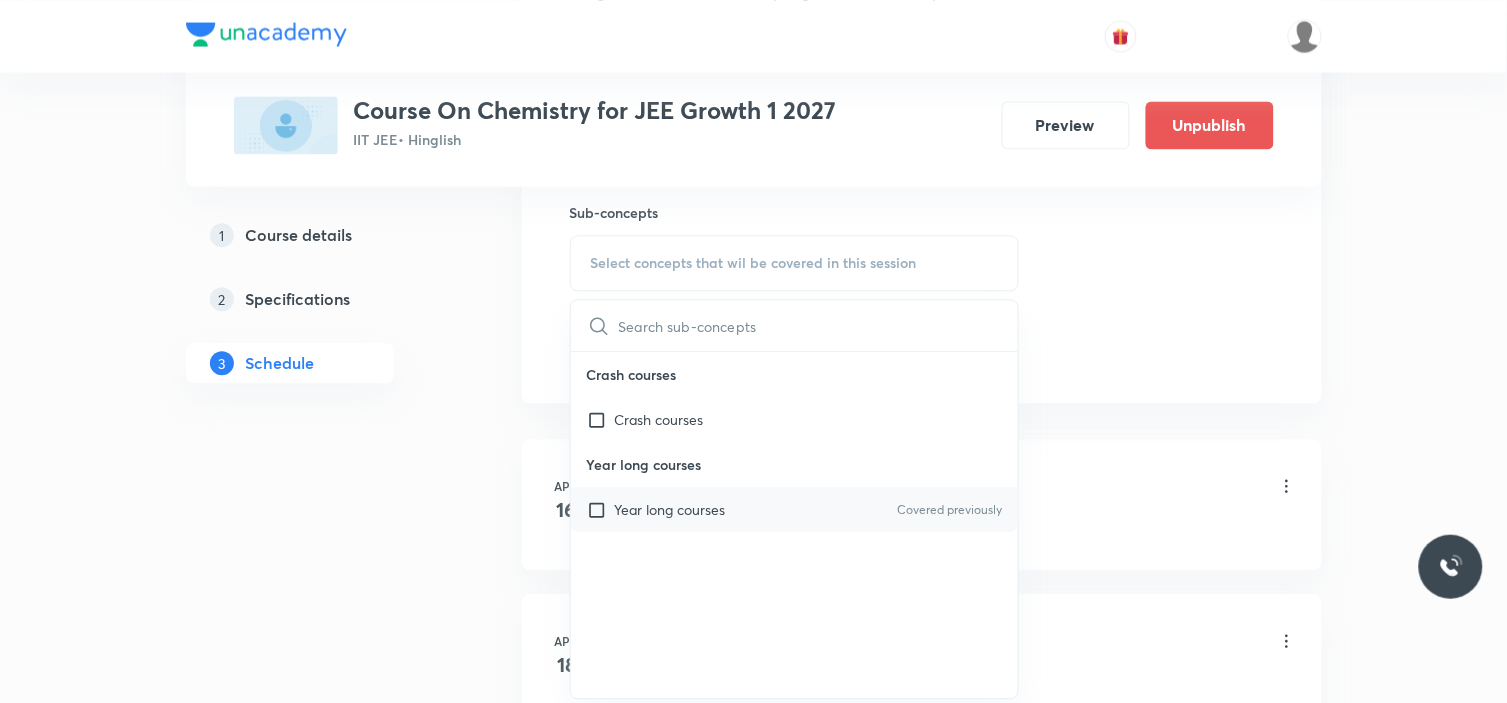click on "Year long courses" at bounding box center [670, 509] 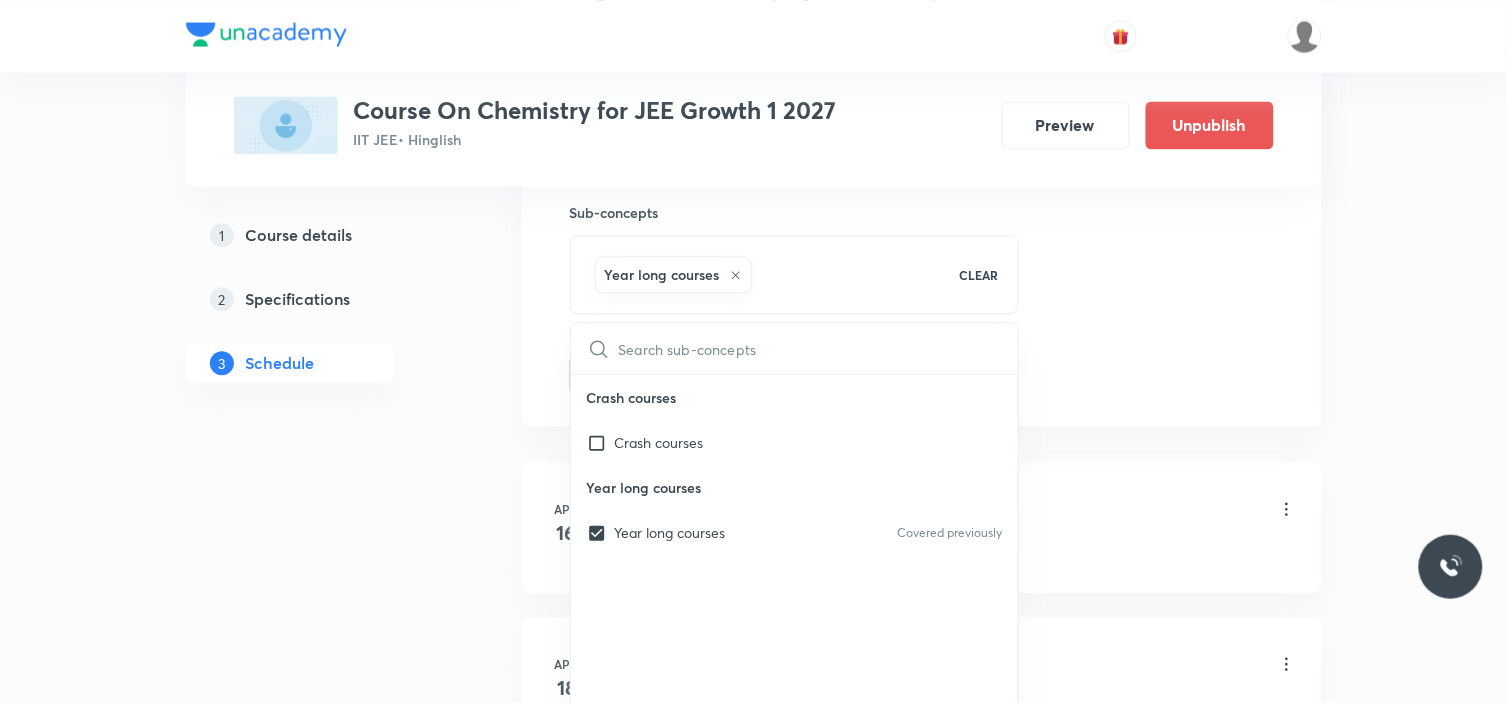 click on "Session  50 Live class Session title 14/99 Quantum number ​ Schedule for Jul 19, 2025, 9:15 AM ​ Duration (in minutes) 90 ​   Session type Online Offline Room Swargate Room No 6 Sub-concepts Year long courses CLEAR ​ Crash courses Crash courses Year long courses Year long courses Covered previously Add Cancel" at bounding box center (922, -87) 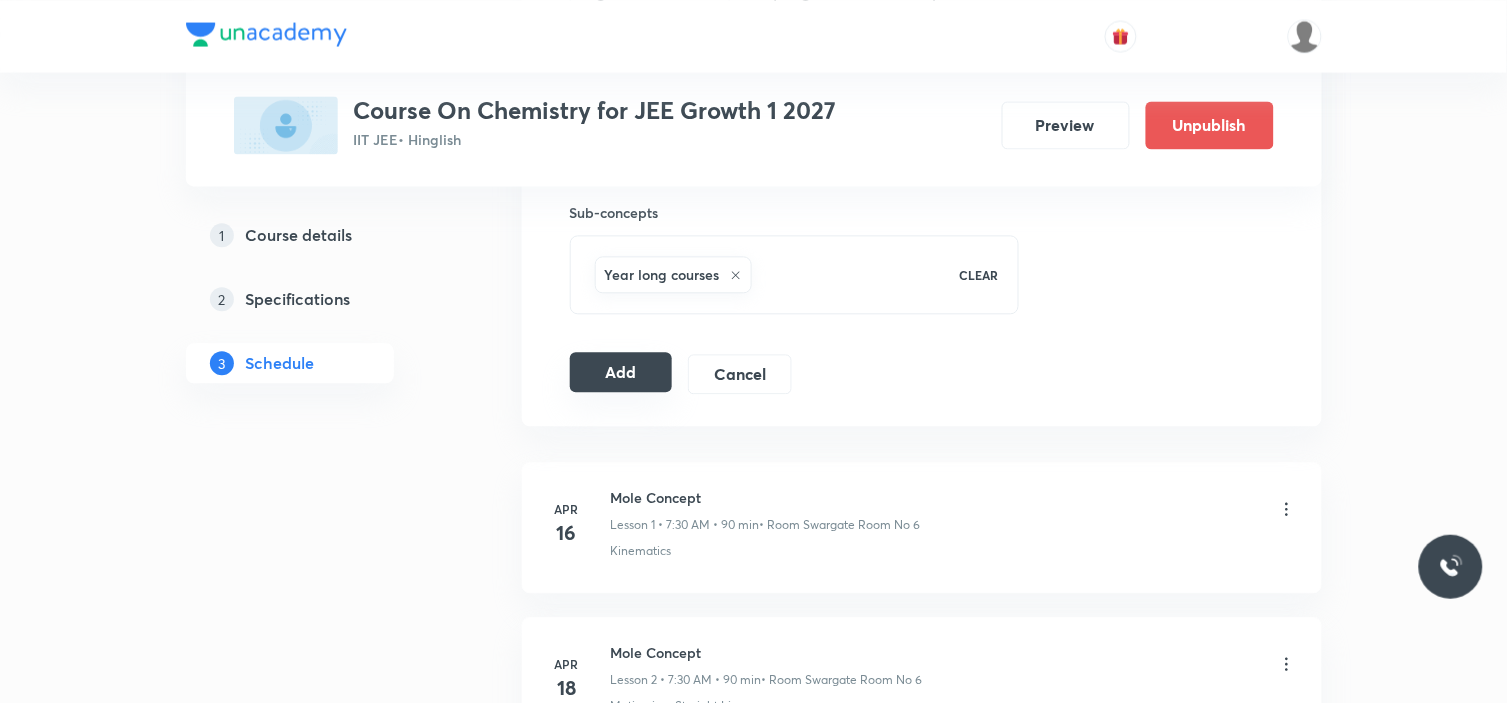 click on "Add" at bounding box center (621, 372) 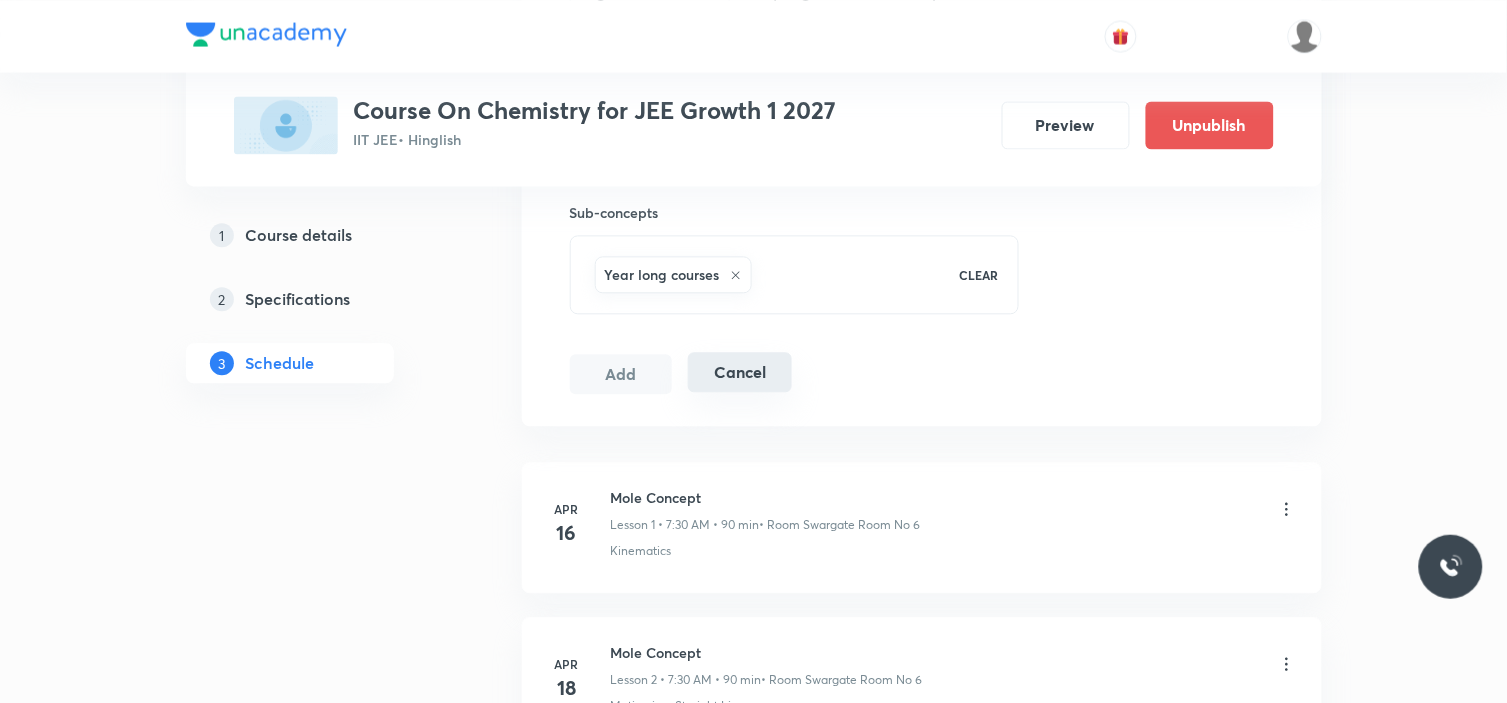 type 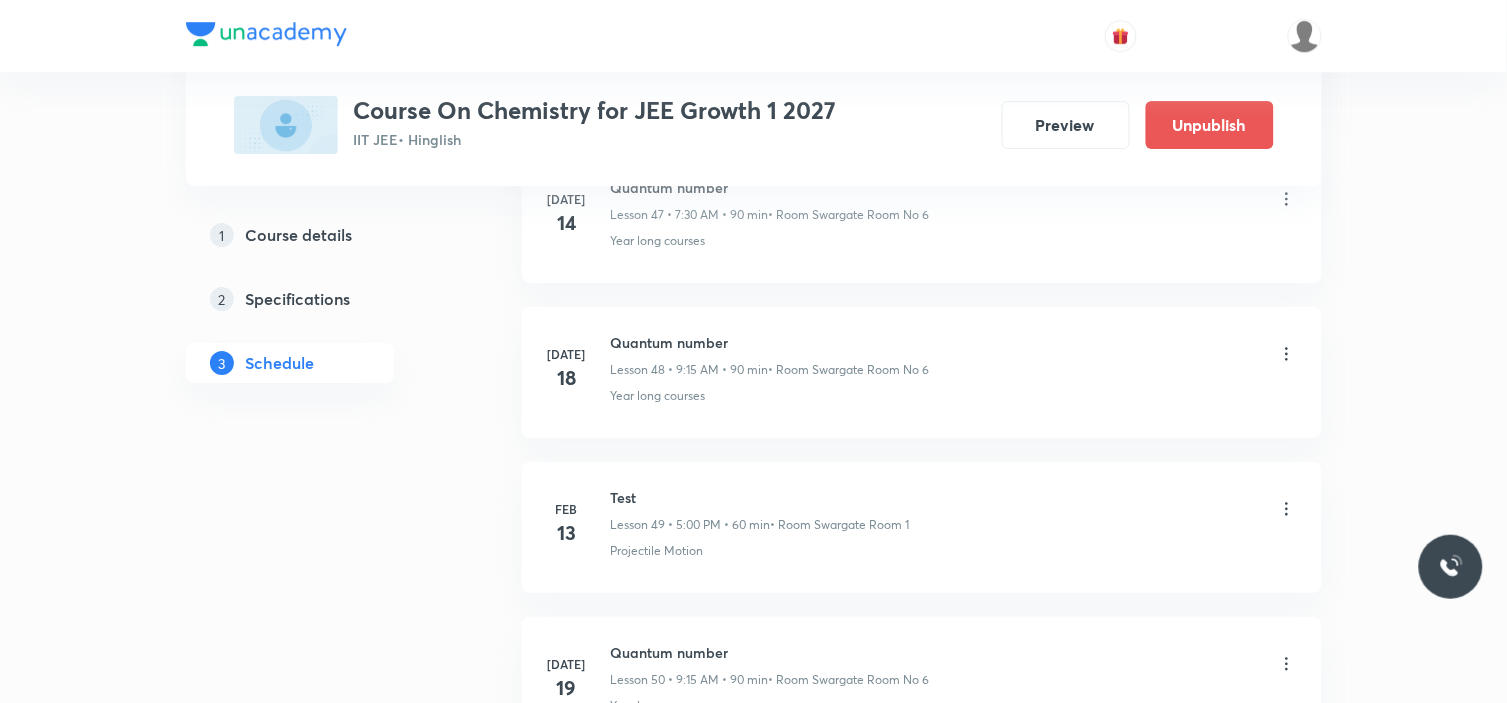 scroll, scrollTop: 7627, scrollLeft: 0, axis: vertical 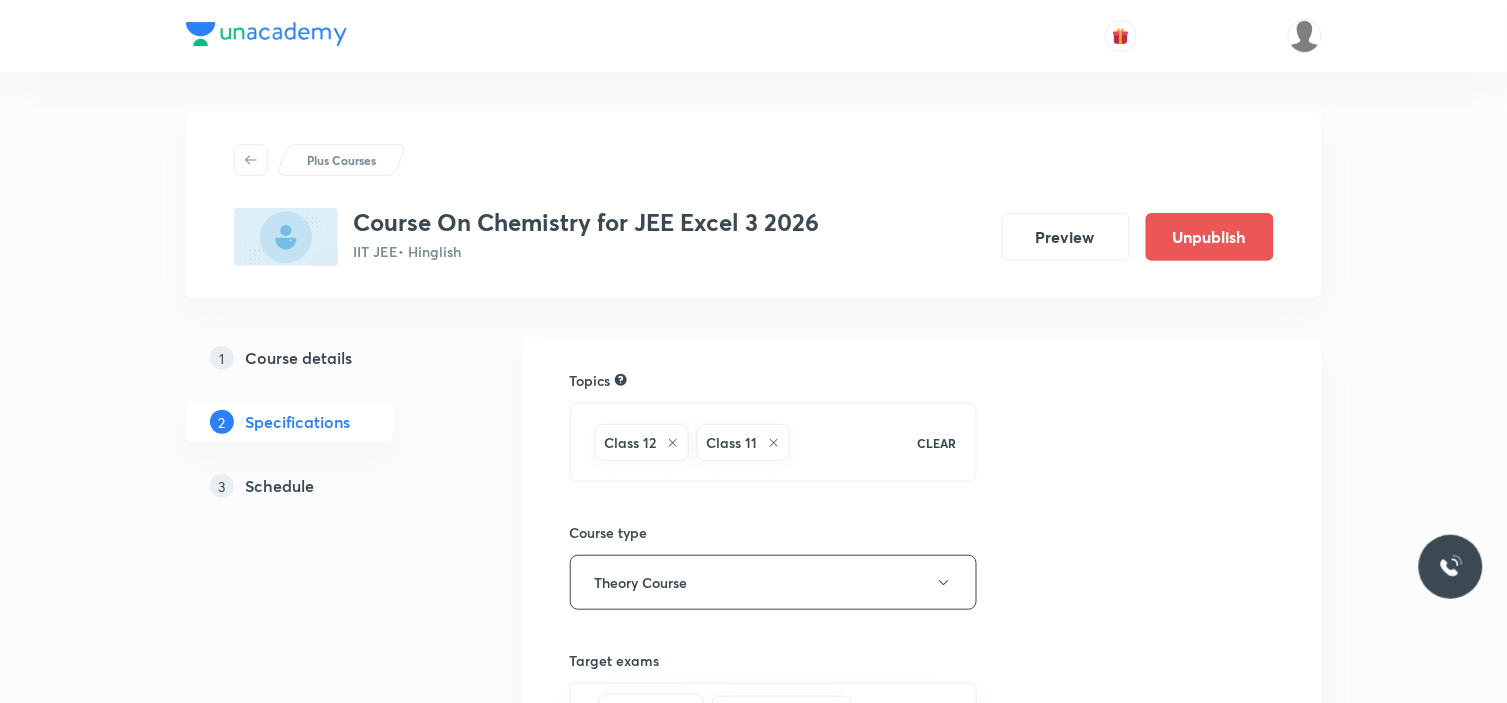 click on "Schedule" at bounding box center (280, 486) 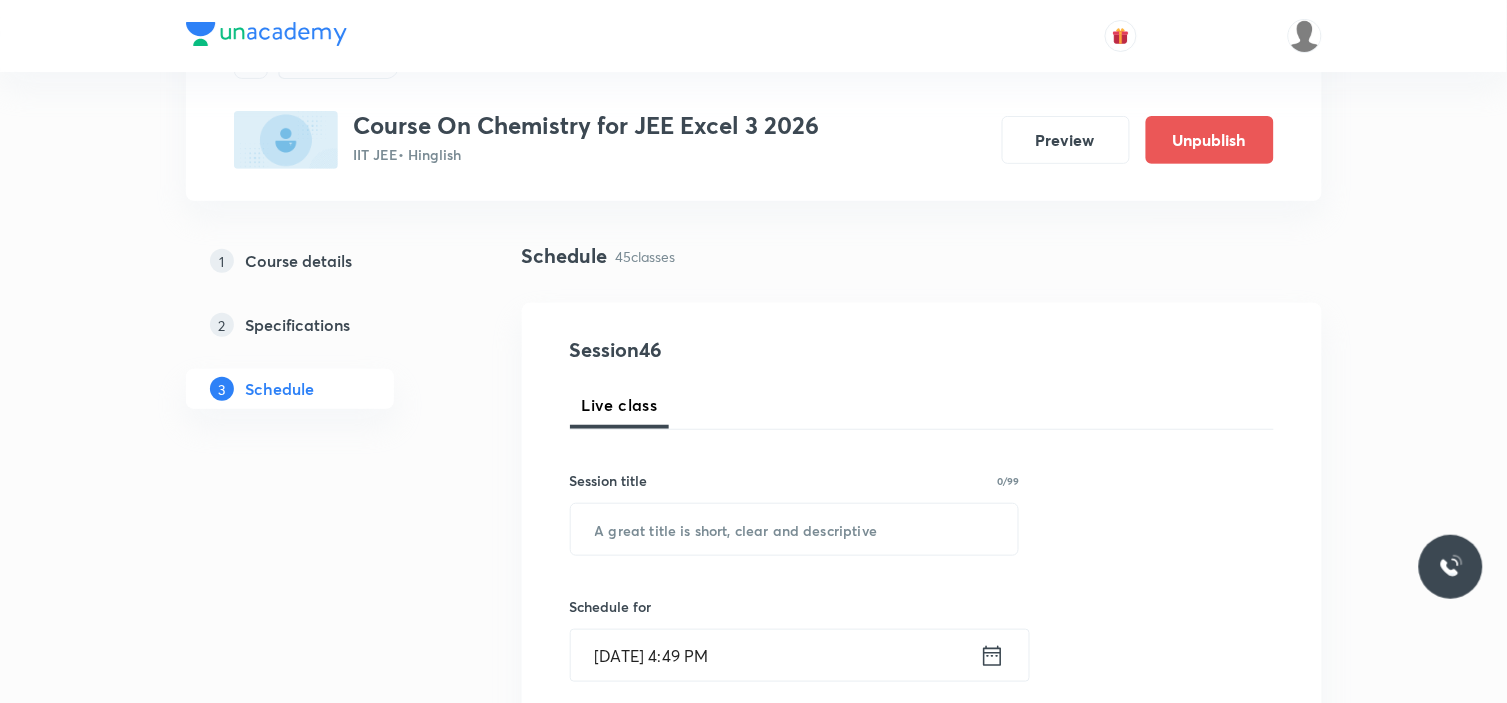 scroll, scrollTop: 222, scrollLeft: 0, axis: vertical 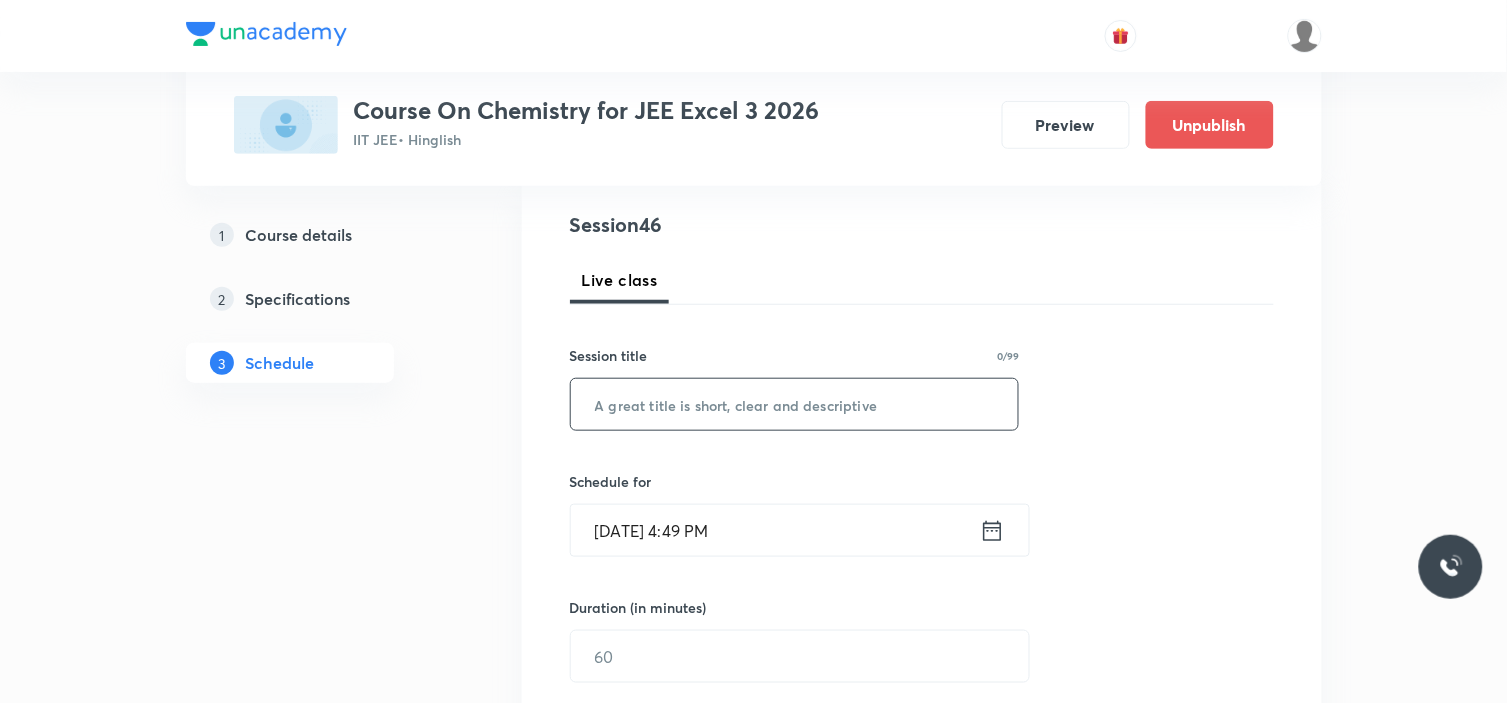 drag, startPoint x: 727, startPoint y: 418, endPoint x: 760, endPoint y: 413, distance: 33.37664 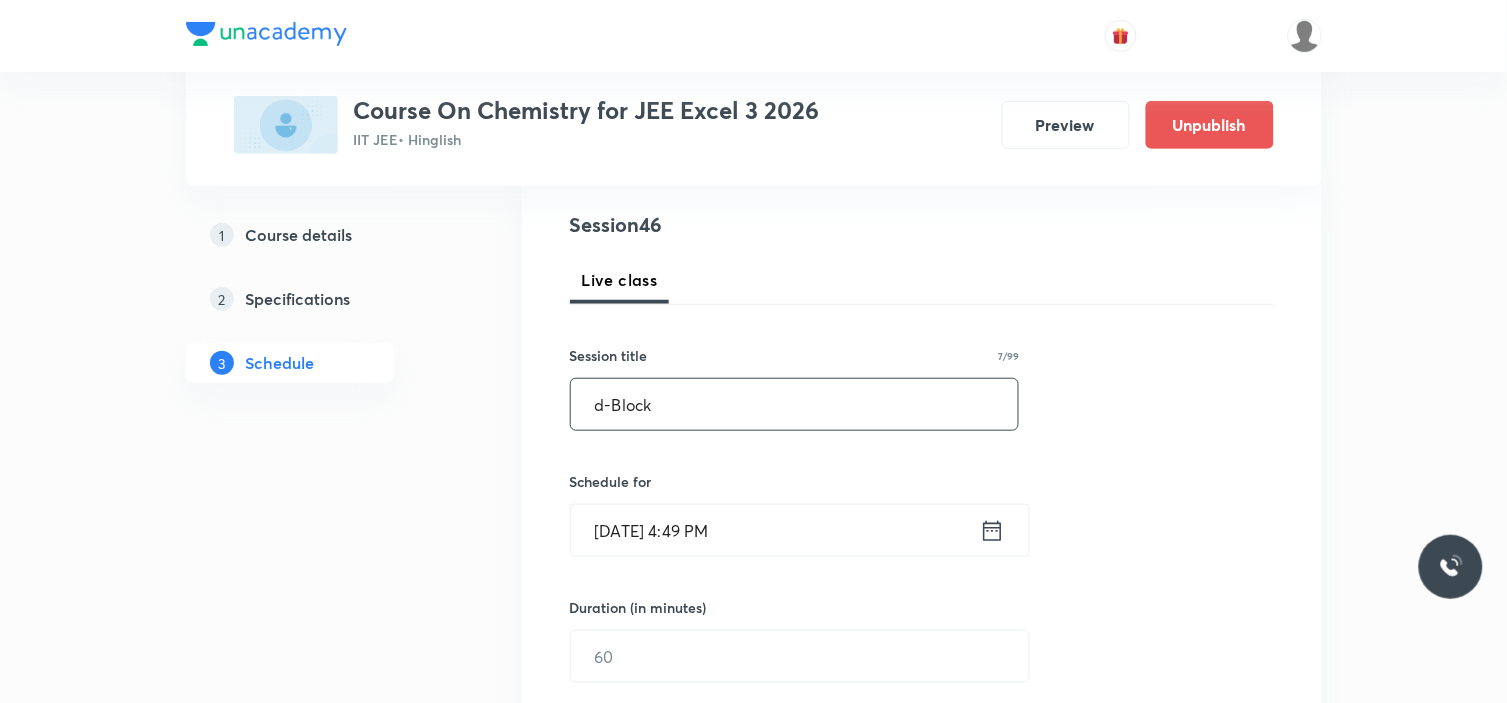 type on "d-Block" 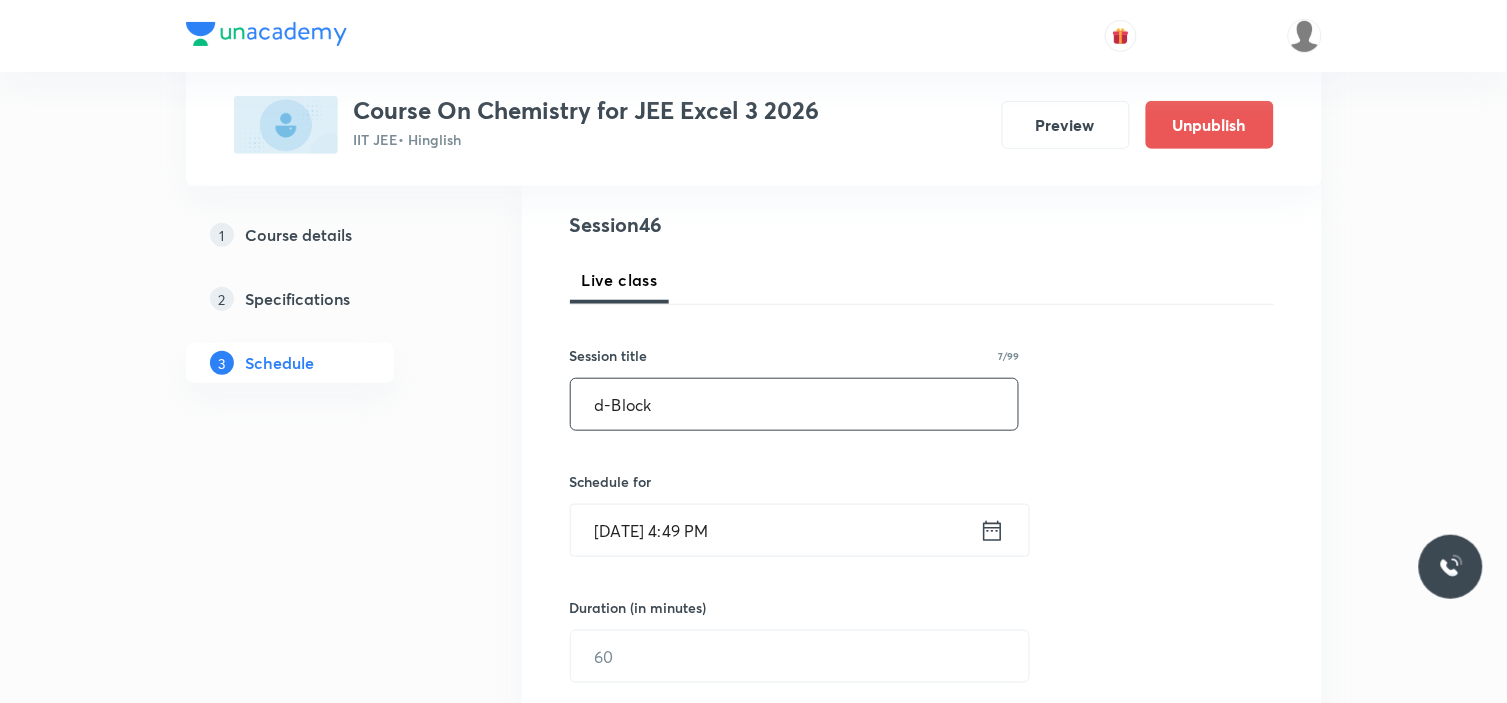 click on "[DATE] 4:49 PM" at bounding box center [775, 530] 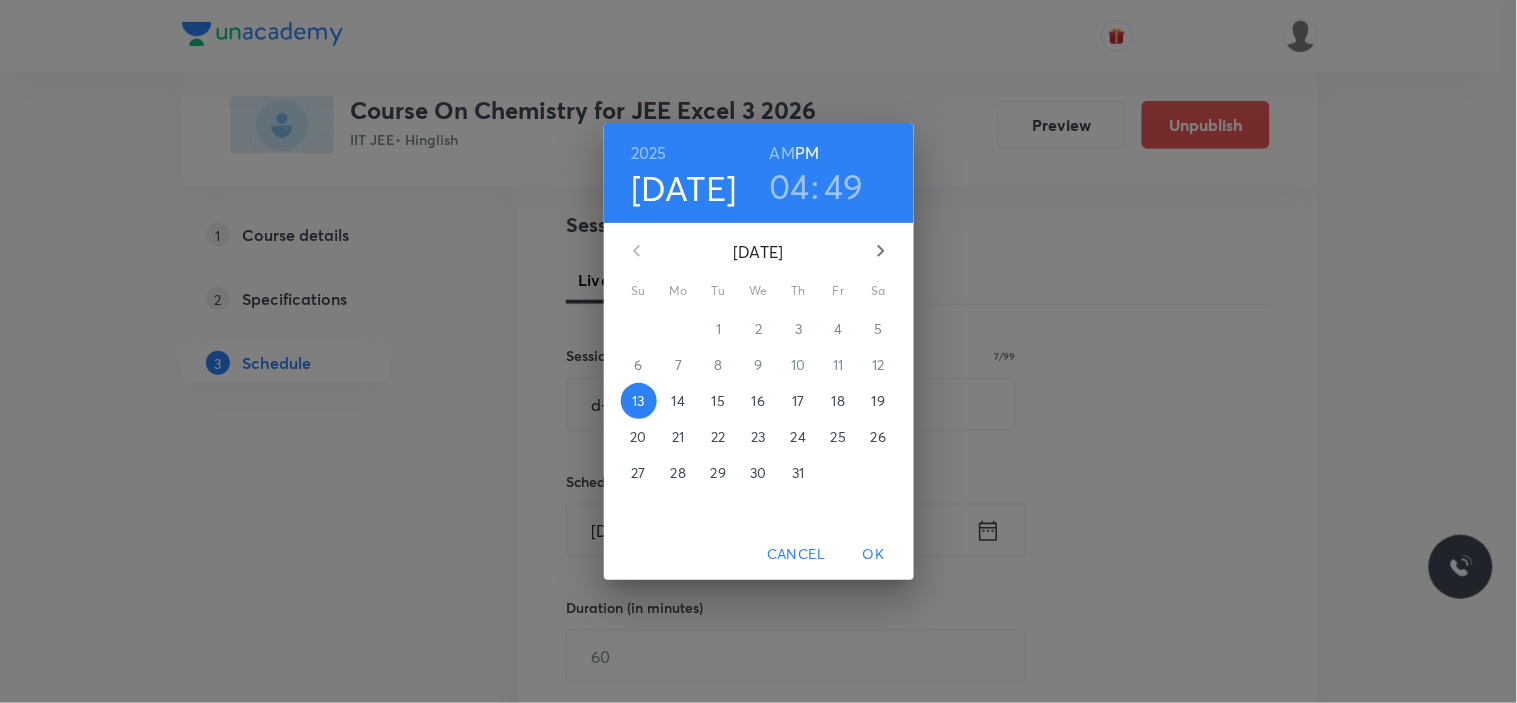 click on "14" at bounding box center (678, 401) 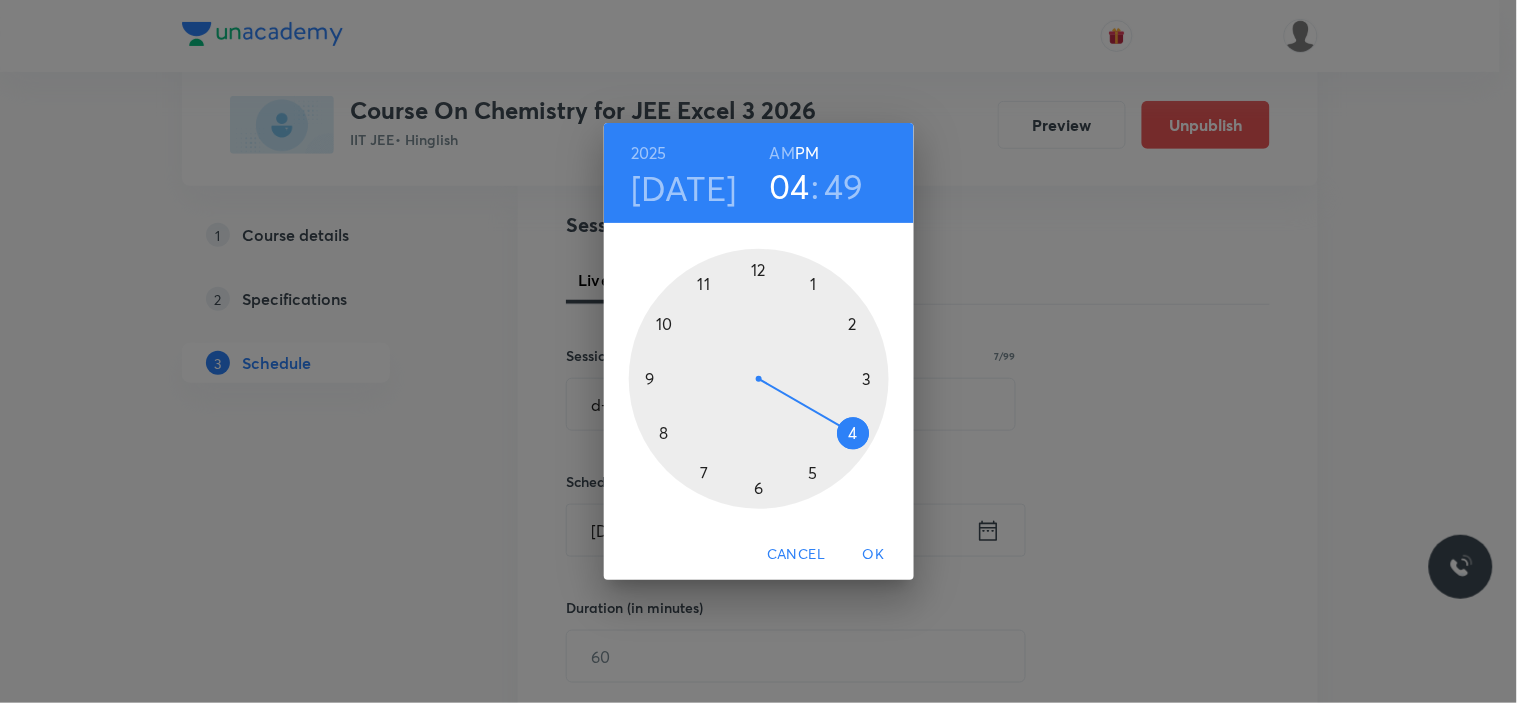 click at bounding box center [759, 379] 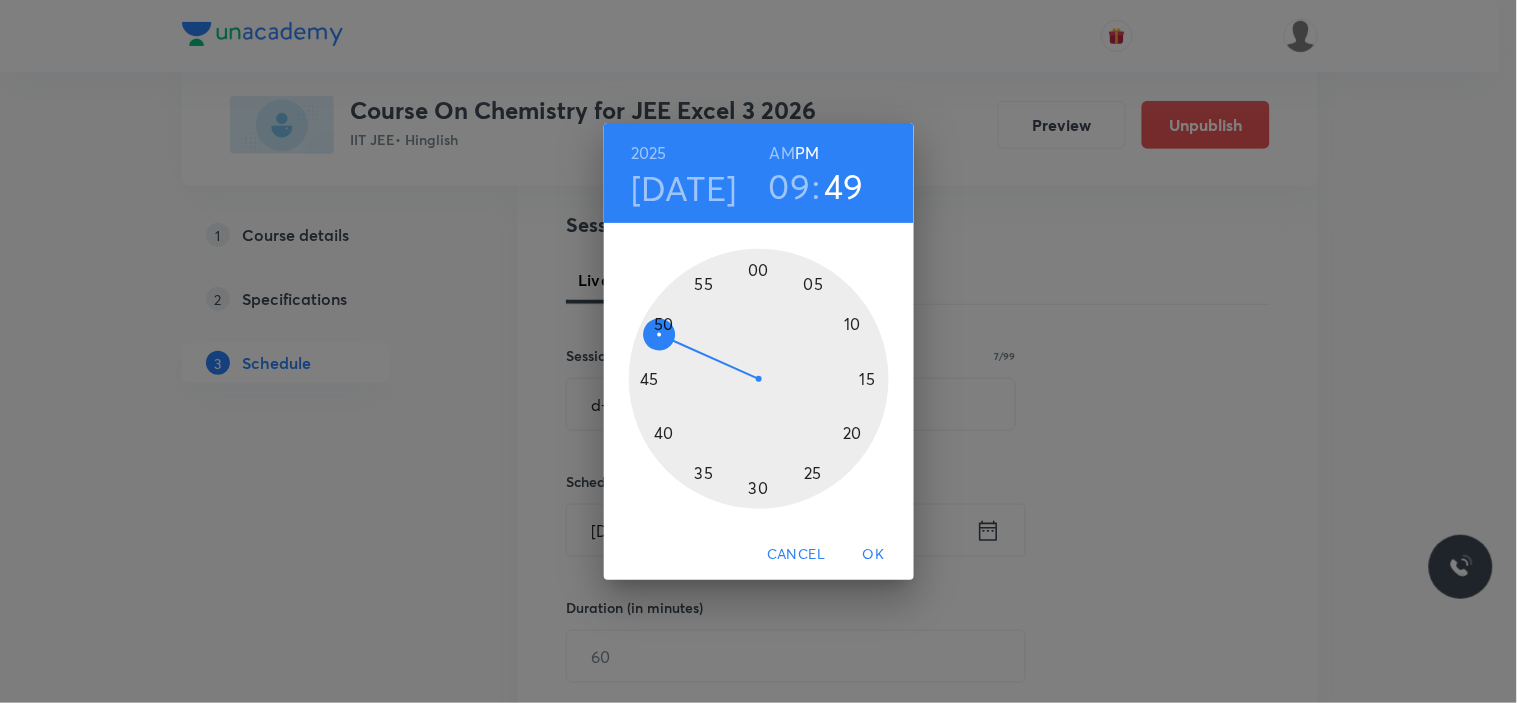 click on "AM" at bounding box center (782, 153) 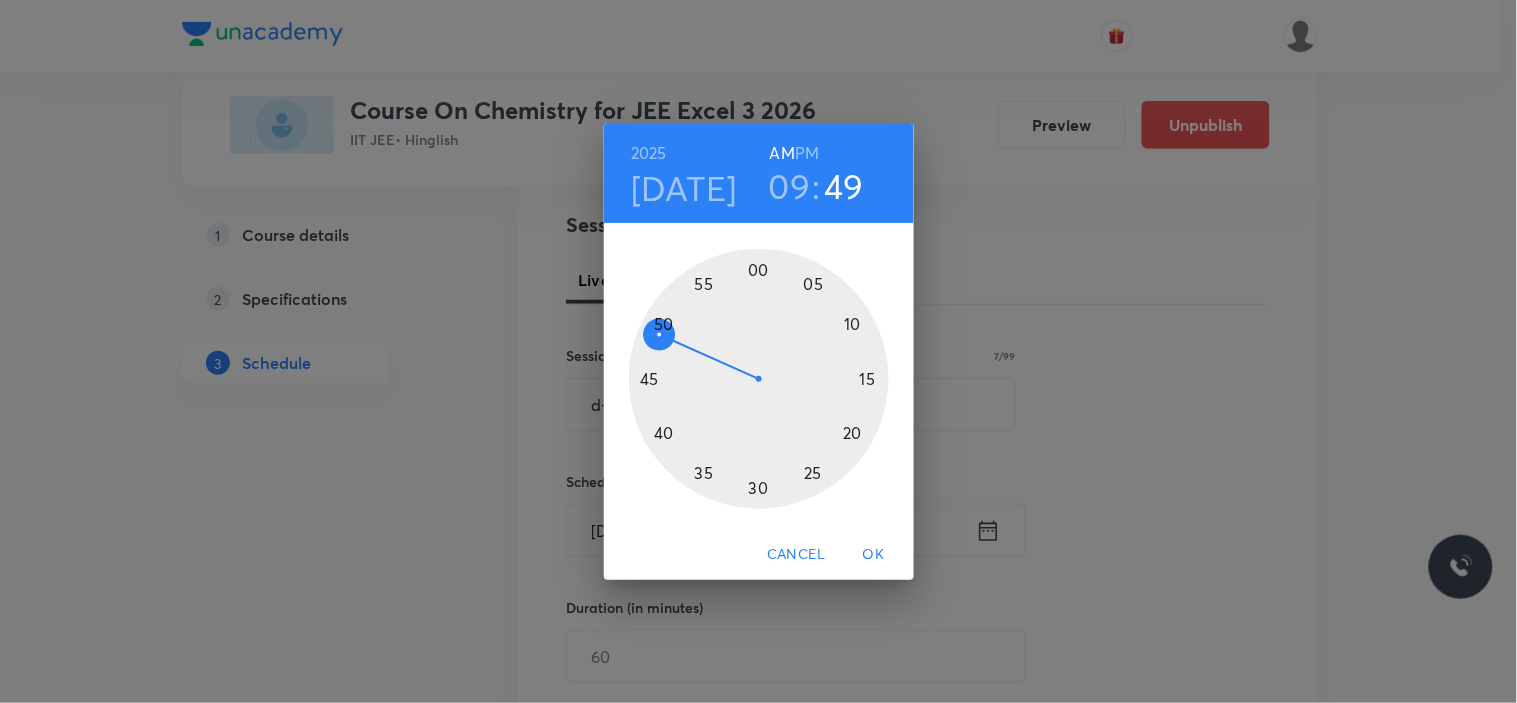 click at bounding box center [759, 379] 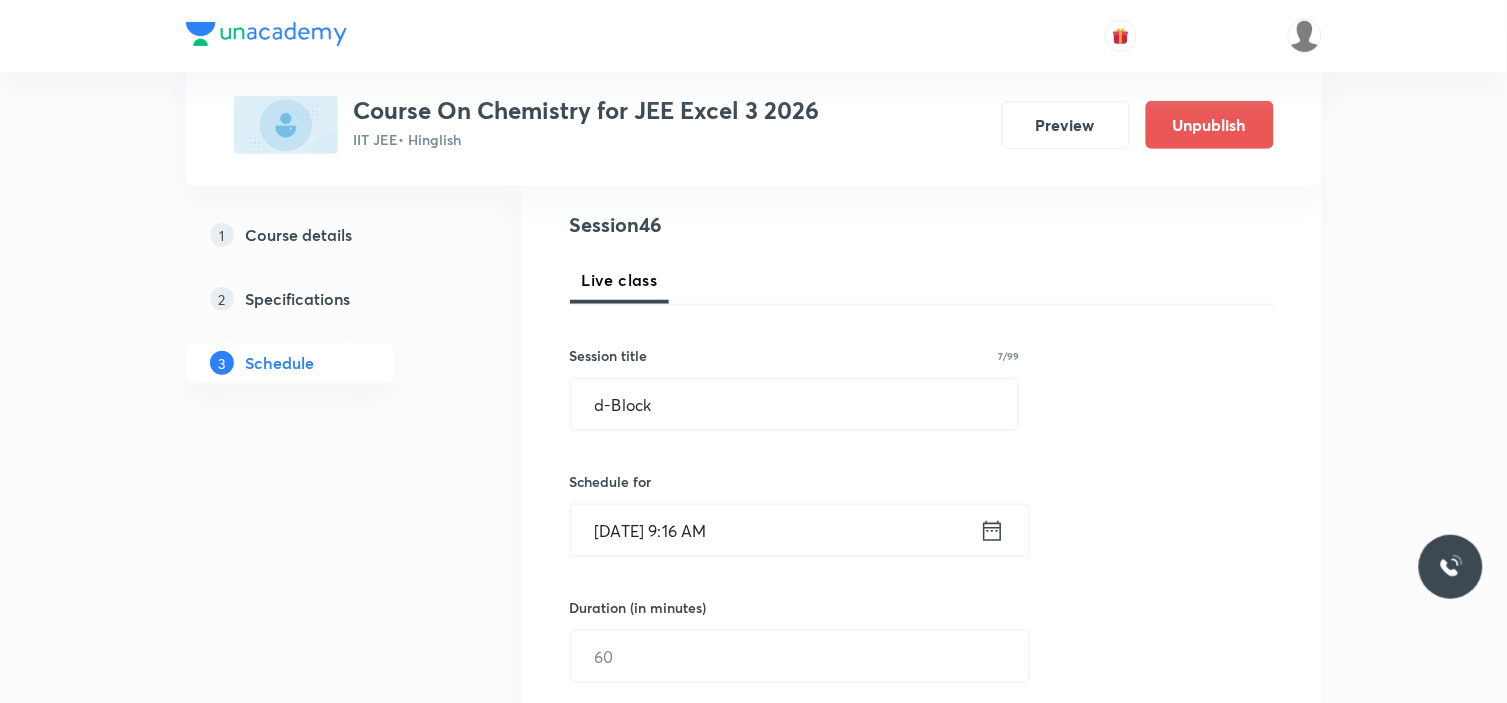 click on "[DATE] 9:16 AM" at bounding box center (775, 530) 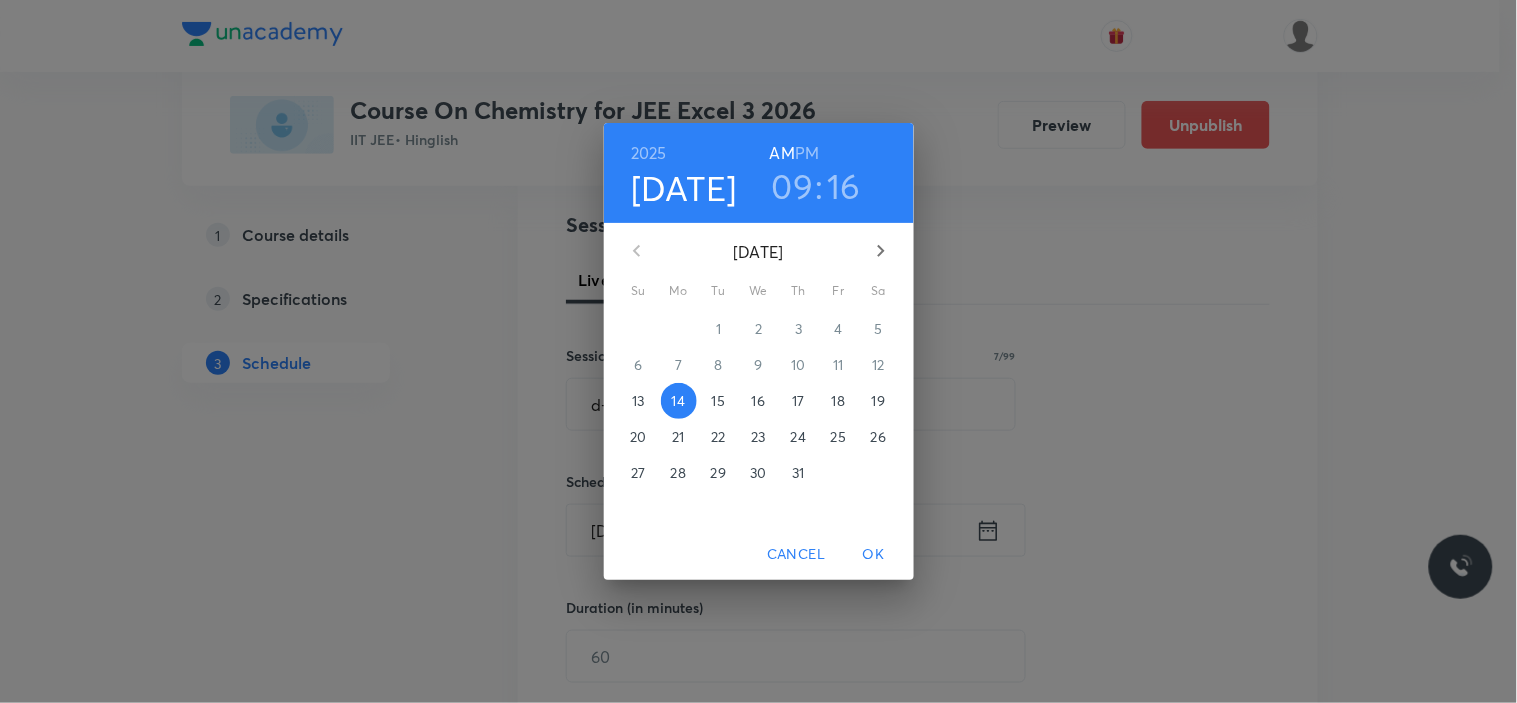 click on "09 : 16" at bounding box center [816, 186] 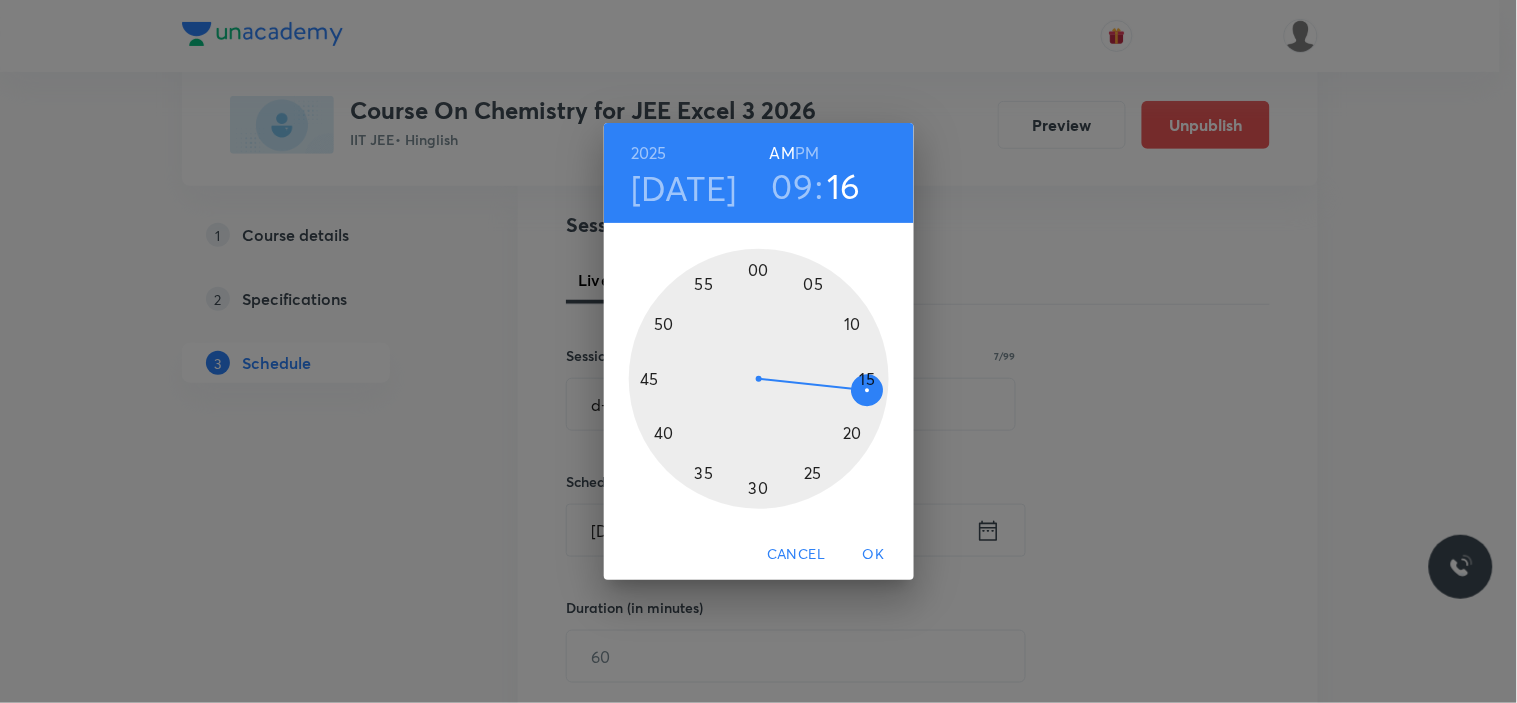 click at bounding box center [759, 379] 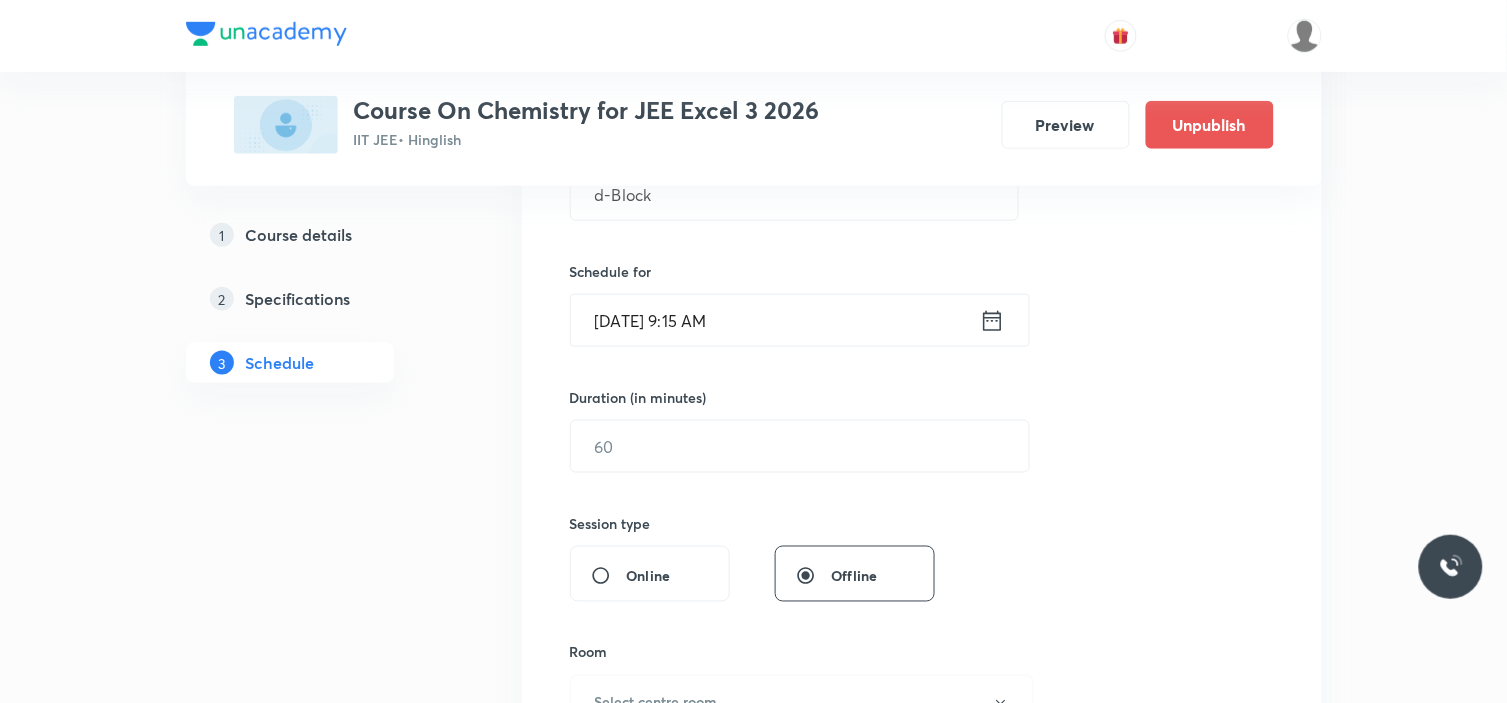 scroll, scrollTop: 444, scrollLeft: 0, axis: vertical 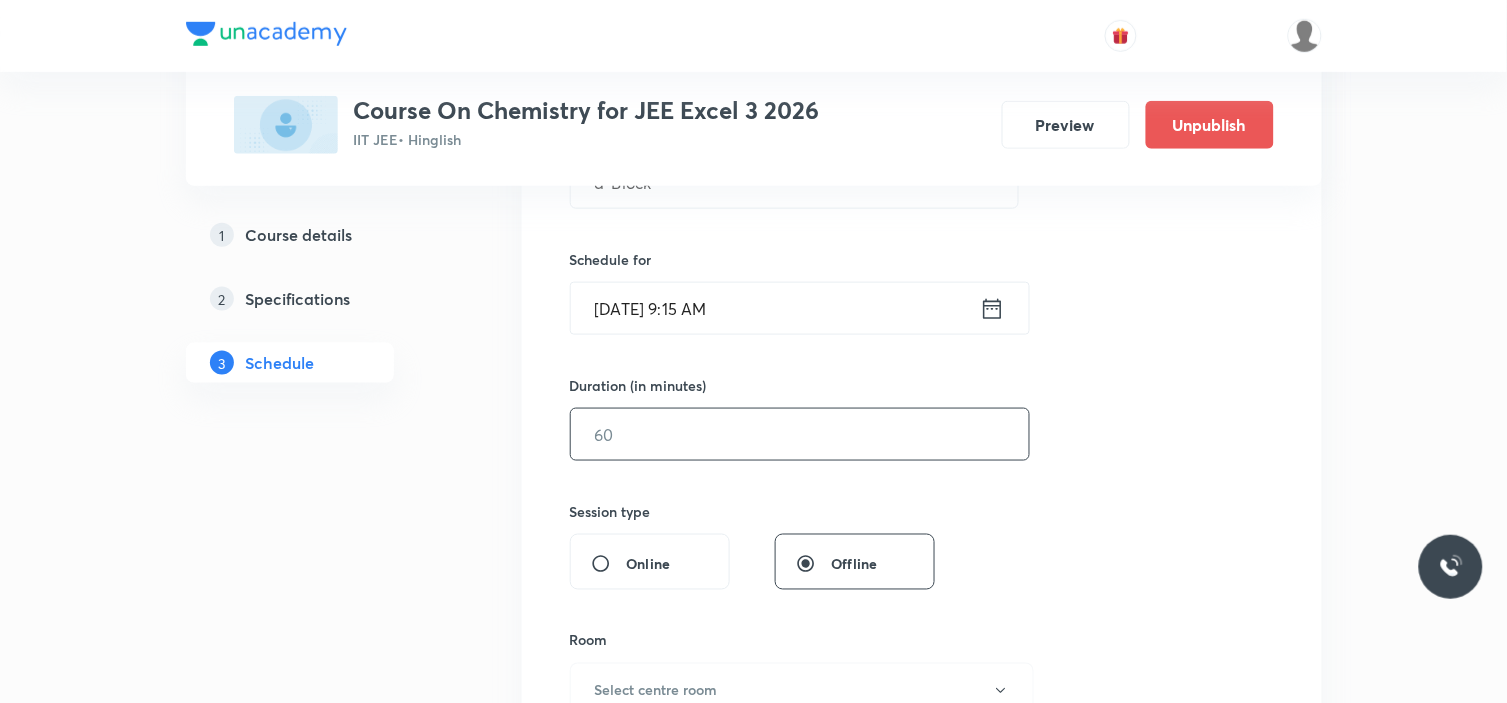 click at bounding box center [800, 434] 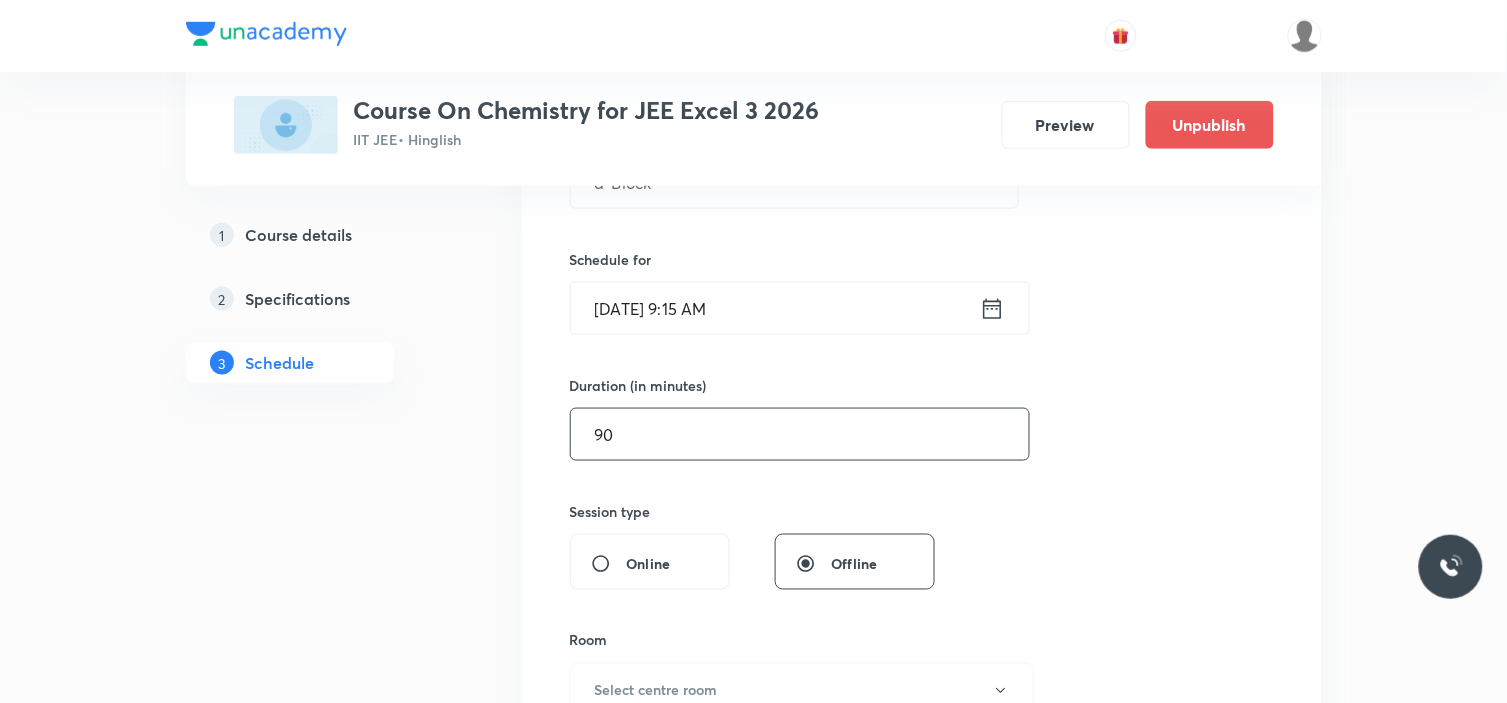 type on "90" 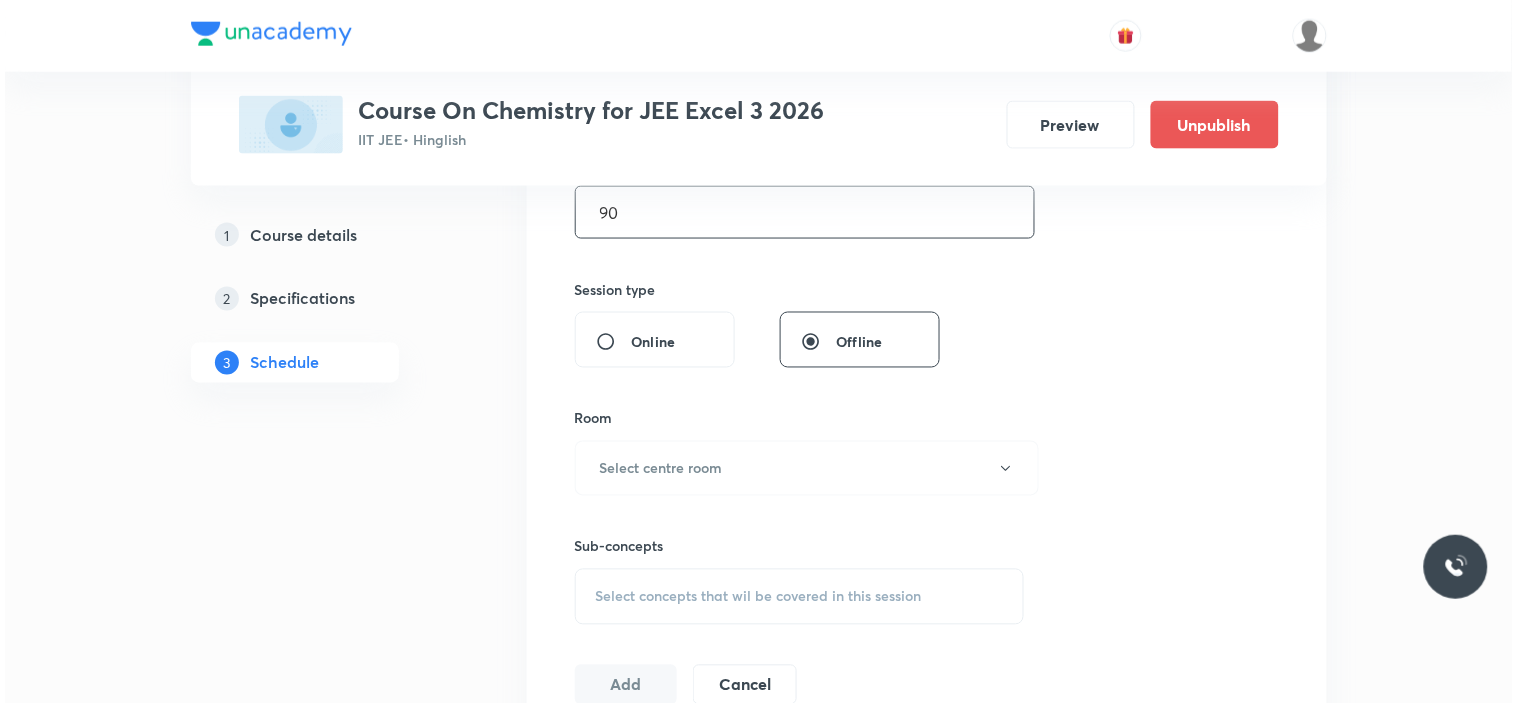 scroll, scrollTop: 777, scrollLeft: 0, axis: vertical 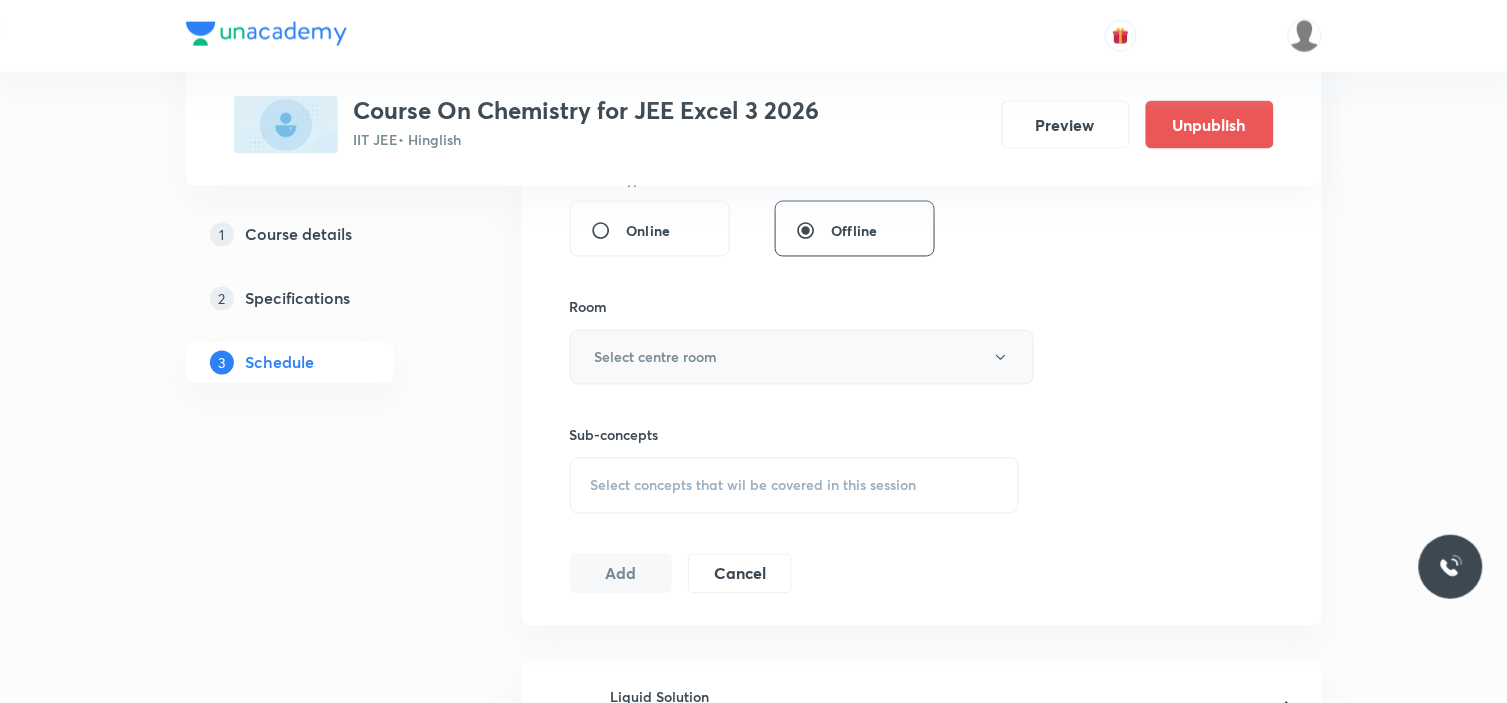 click on "Select centre room" at bounding box center (802, 357) 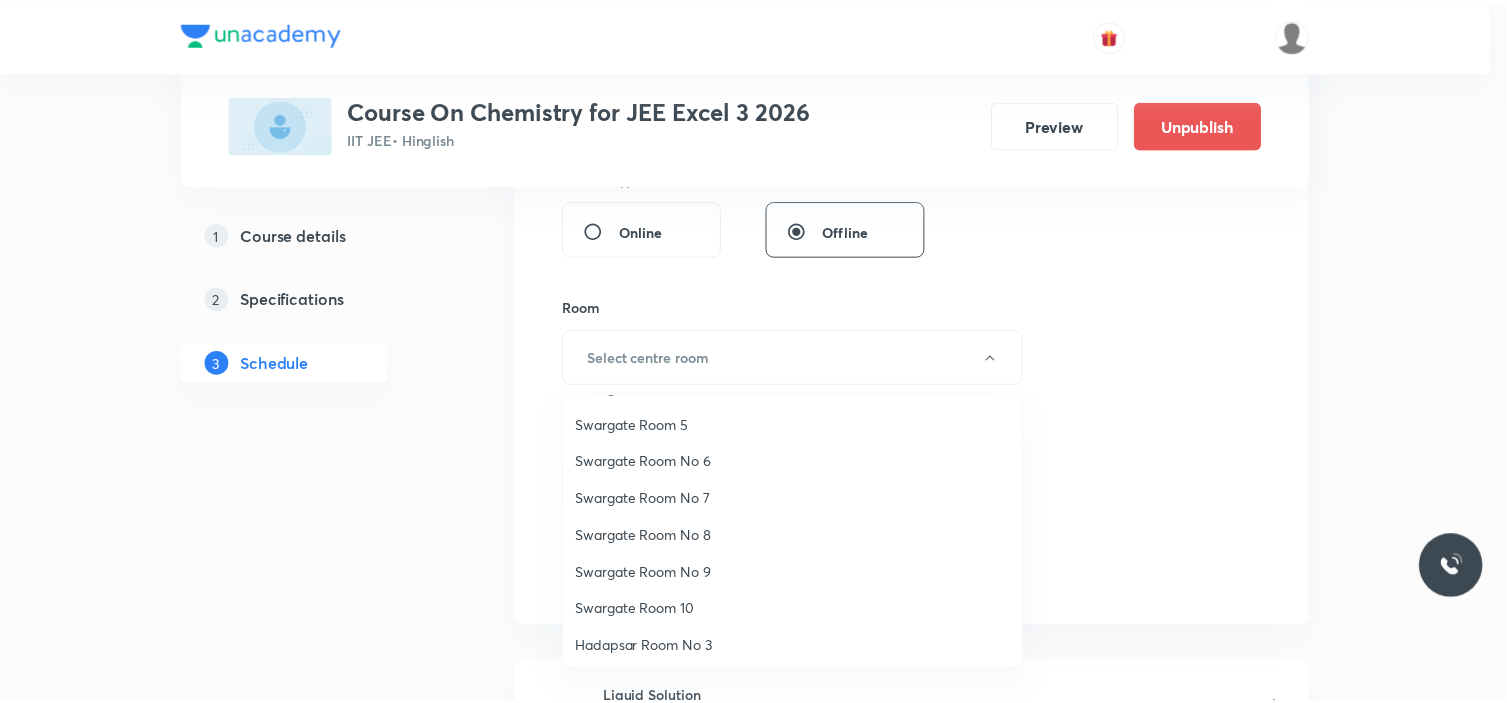 scroll, scrollTop: 148, scrollLeft: 0, axis: vertical 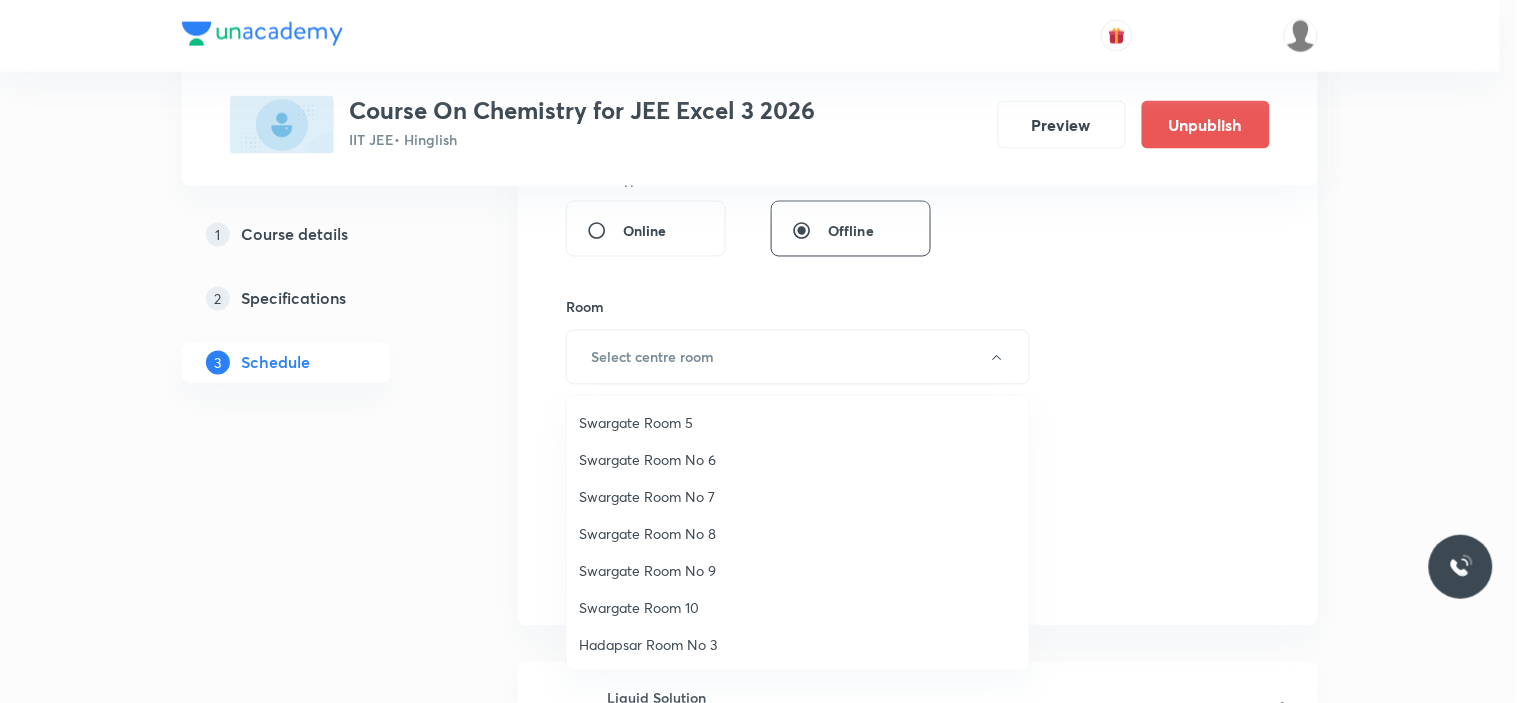 click on "Swargate Room No 8" at bounding box center [798, 533] 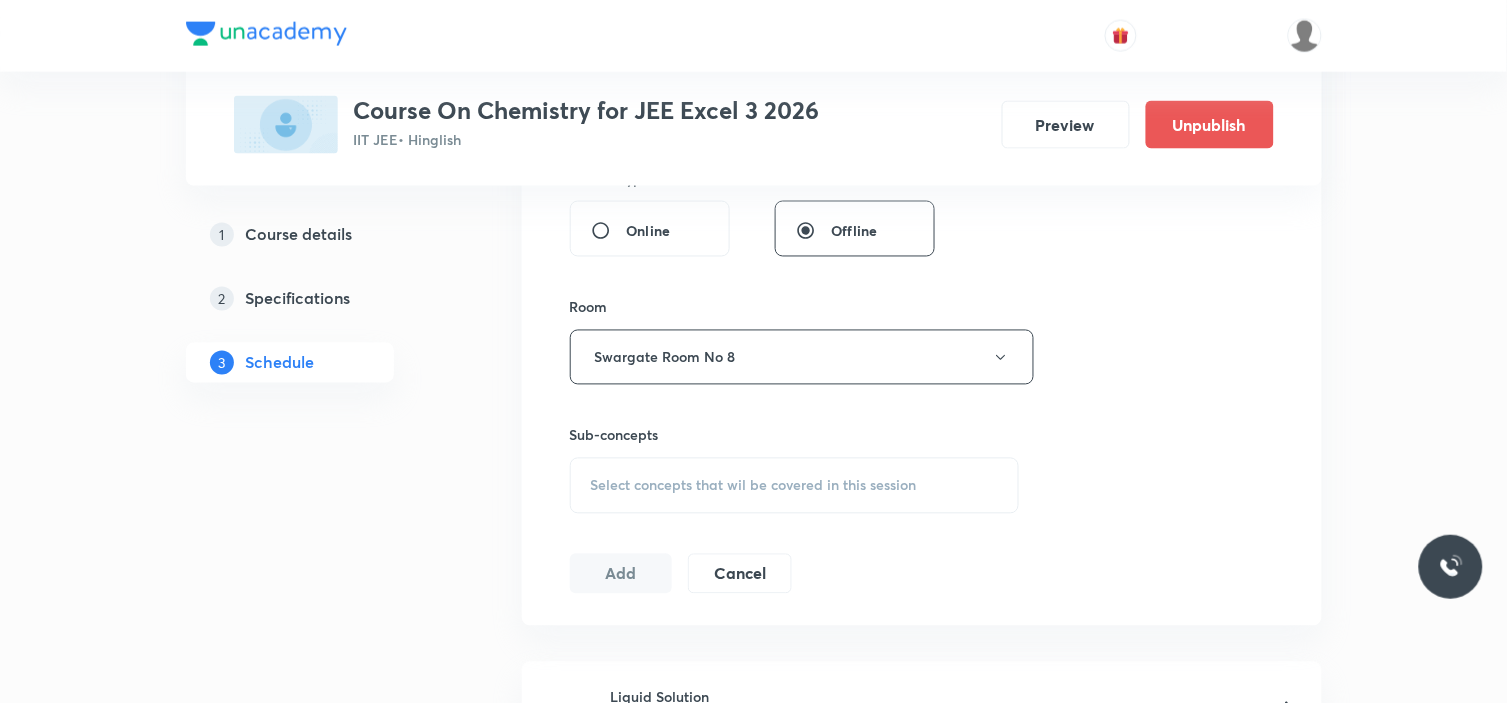 click on "Select concepts that wil be covered in this session" at bounding box center [754, 486] 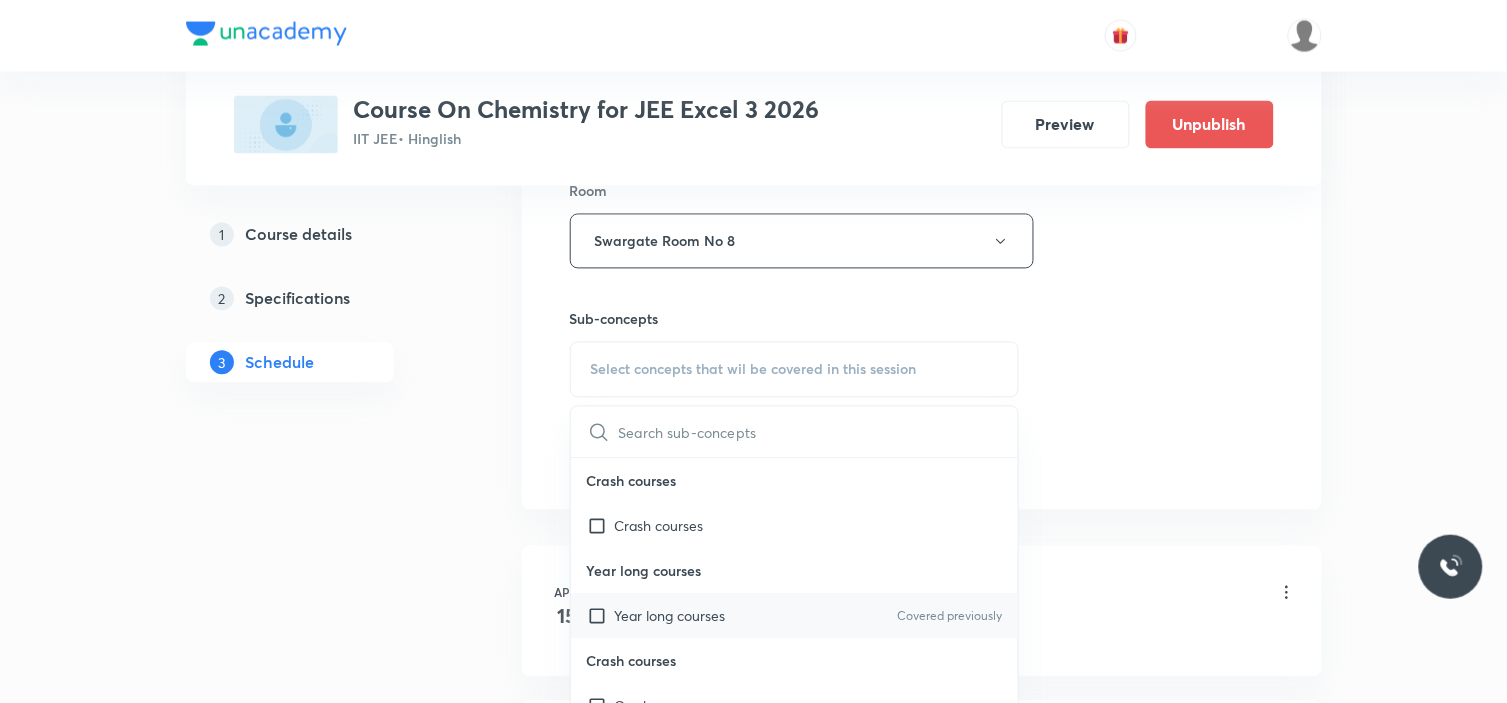 scroll, scrollTop: 1000, scrollLeft: 0, axis: vertical 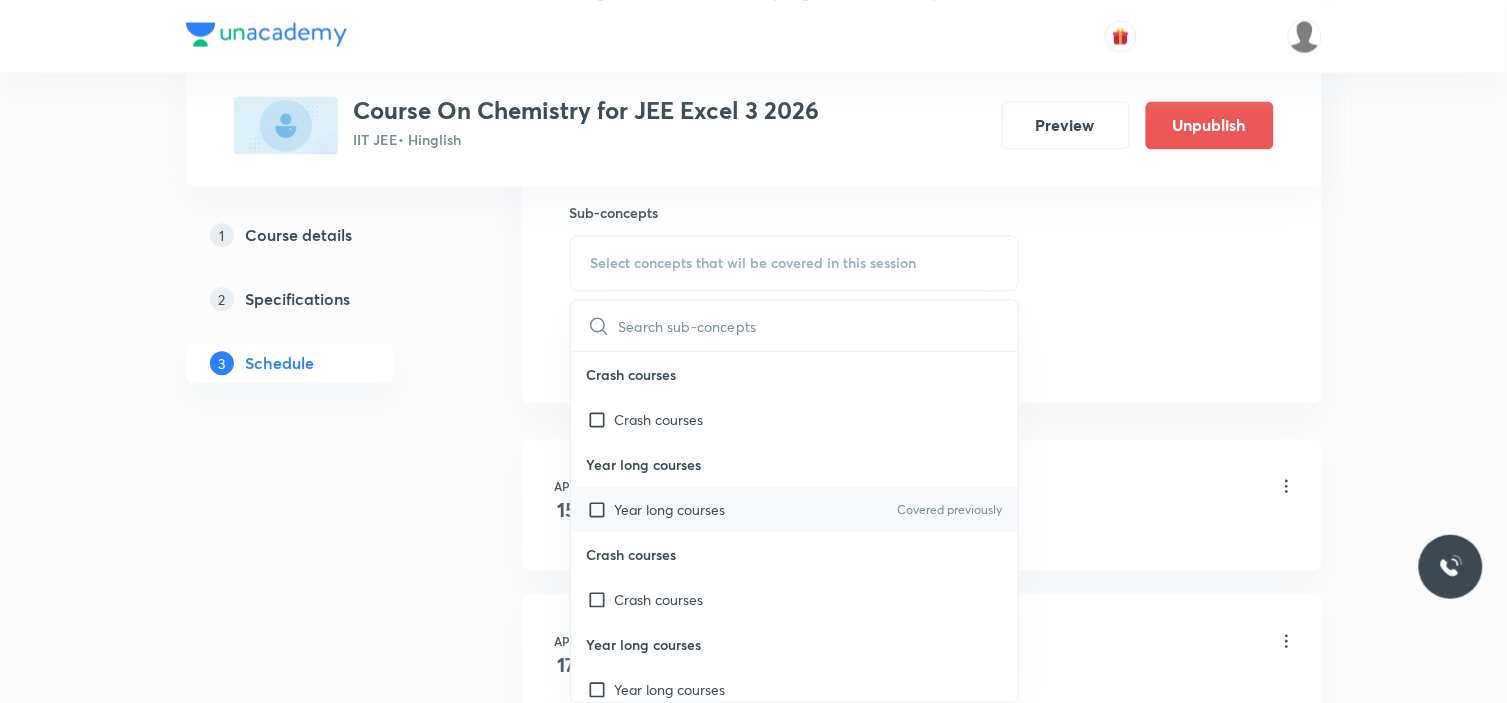click on "Year long courses" at bounding box center [670, 509] 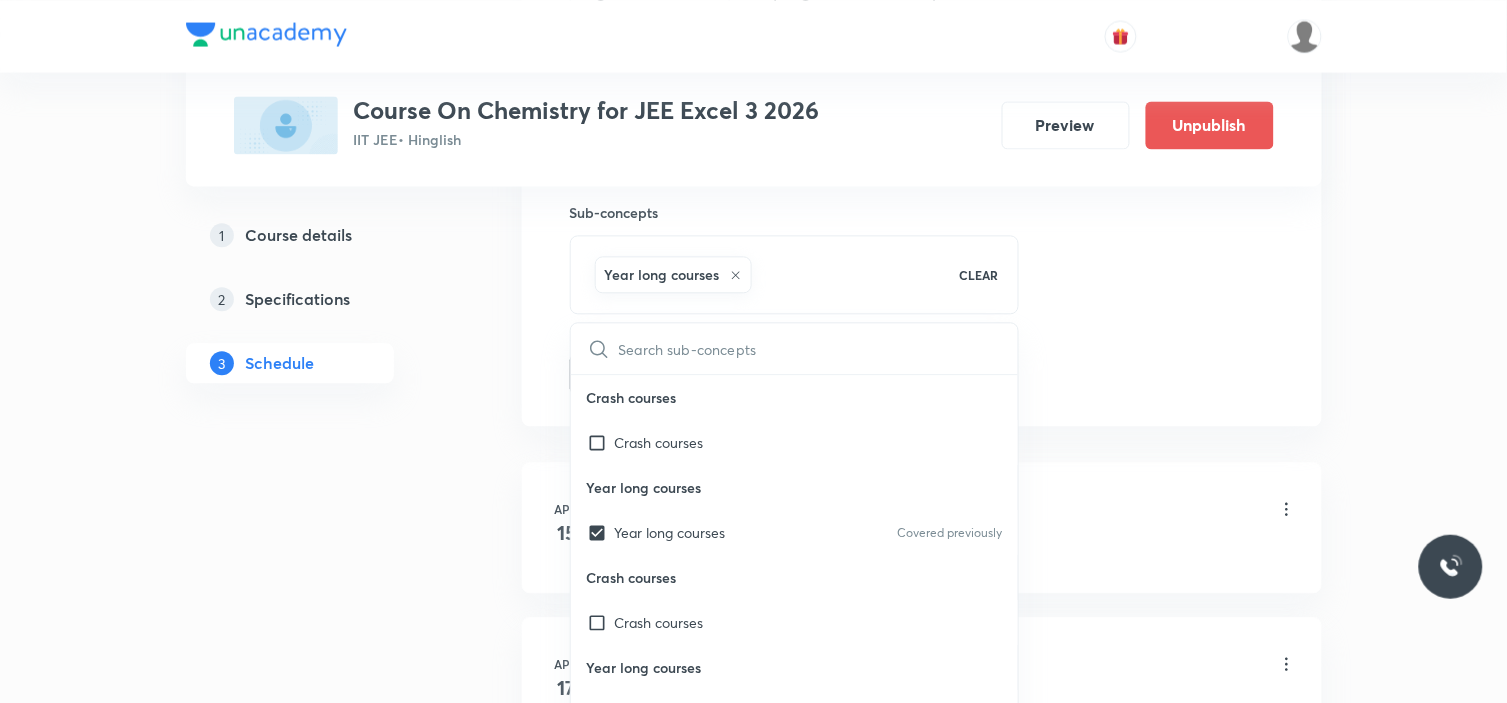 click on "Plus Courses Course On Chemistry for JEE Excel 3 2026 IIT JEE  • Hinglish Preview Unpublish 1 Course details 2 Specifications 3 Schedule Schedule 45  classes Session  46 Live class Session title 7/99 d-Block ​ Schedule for Jul 14, 2025, 9:15 AM ​ Duration (in minutes) 90 ​   Session type Online Offline Room Swargate Room No 8 Sub-concepts Year long courses CLEAR ​ Crash courses Crash courses Year long courses Year long courses Covered previously Crash courses Crash courses Year long courses Year long courses Add Cancel Apr 15 Liquid Solution Lesson 1 • 7:30 AM • 90 min  • Room Swargate Room No 8 Displacement Vector Apr 17 Liquid Solution Lesson 2 • 7:30 AM • 90 min  • Room Swargate Room No 8 Elementary Algebra Apr 18 Liquid Solution Lesson 3 • 9:15 AM • 90 min  • Room Swargate Room No 8 Basic Trigonometry Apr 20 Liquid Solution Lesson 4 • 7:30 AM • 90 min  • Room Swargate Room No 8 Addition of Vectors Apr 21 Liquid Solution Lesson 5 • 7:30 AM • 90 min Apr 22 Apr 24 27" at bounding box center (754, 3338) 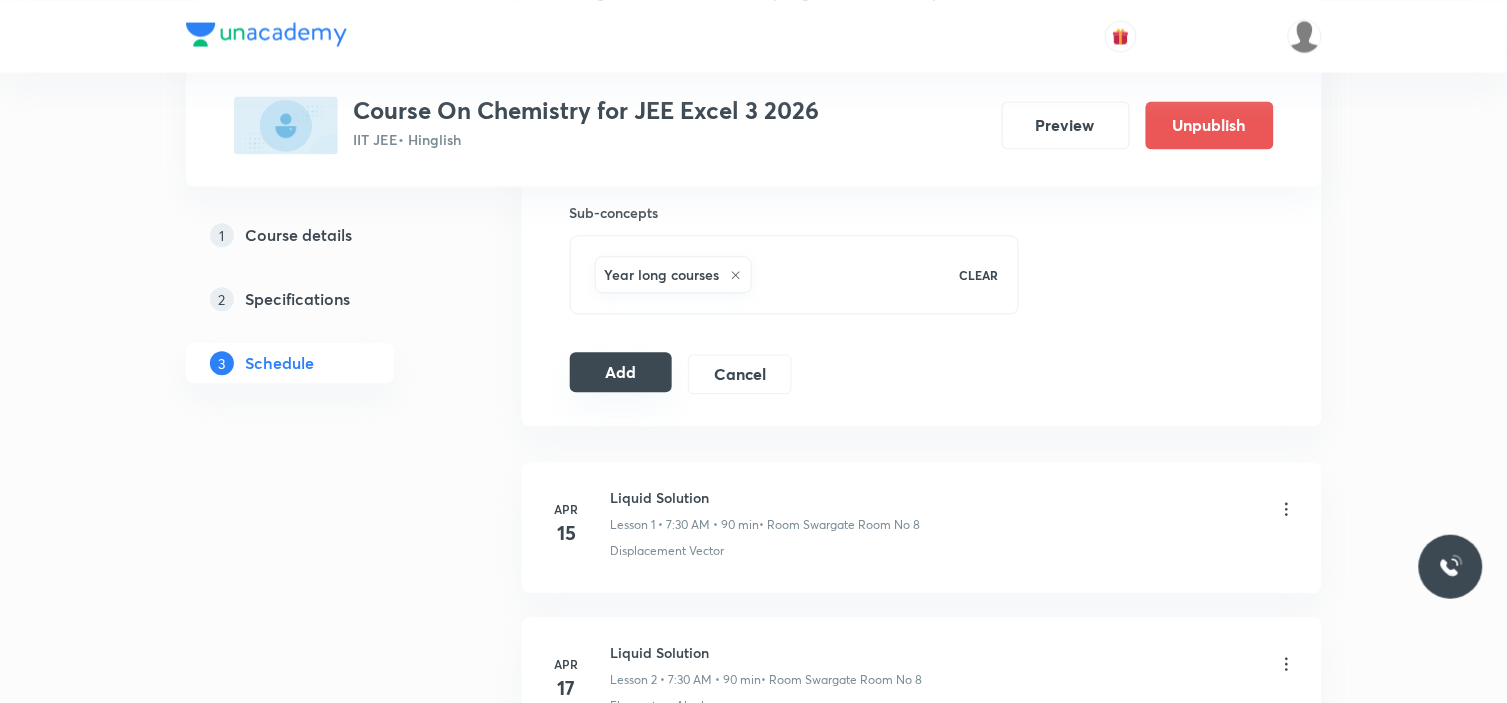 click on "Add" at bounding box center [621, 372] 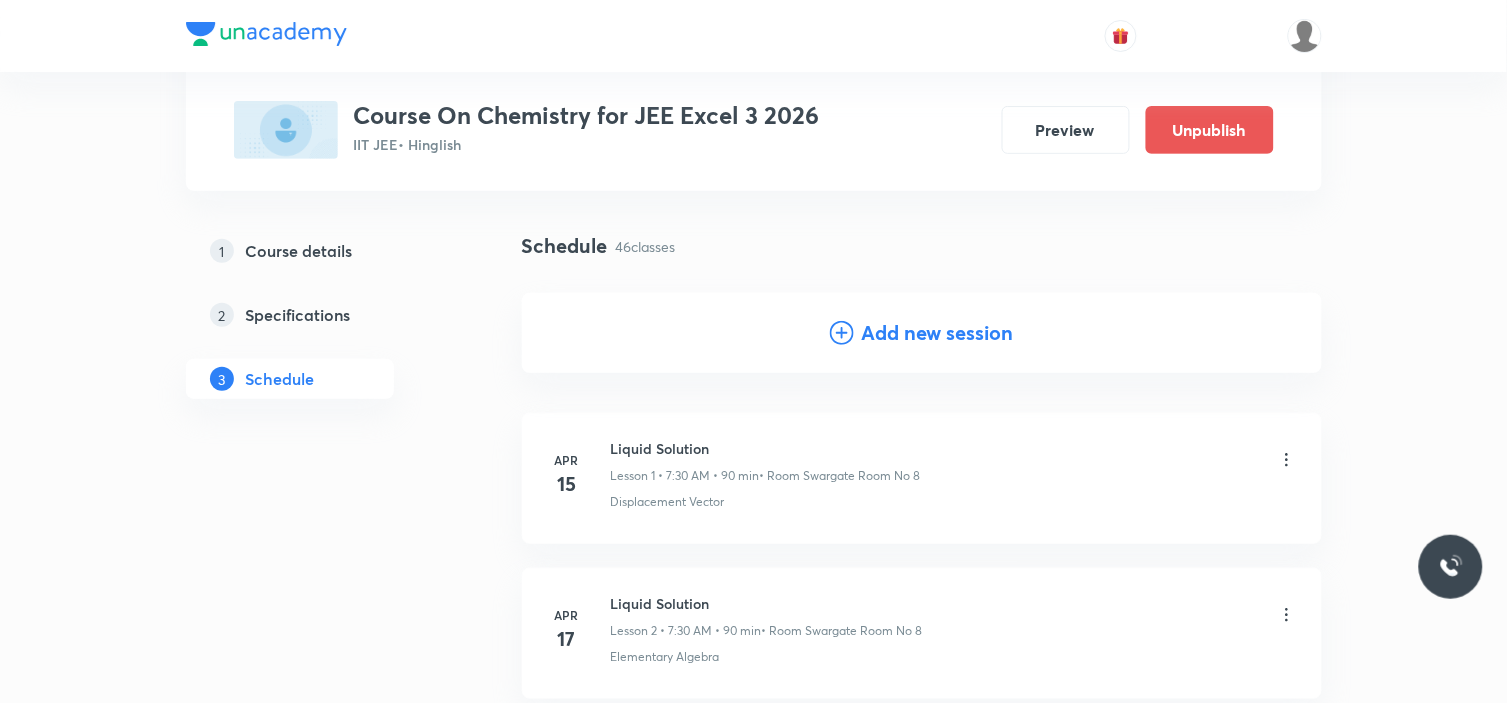 scroll, scrollTop: 0, scrollLeft: 0, axis: both 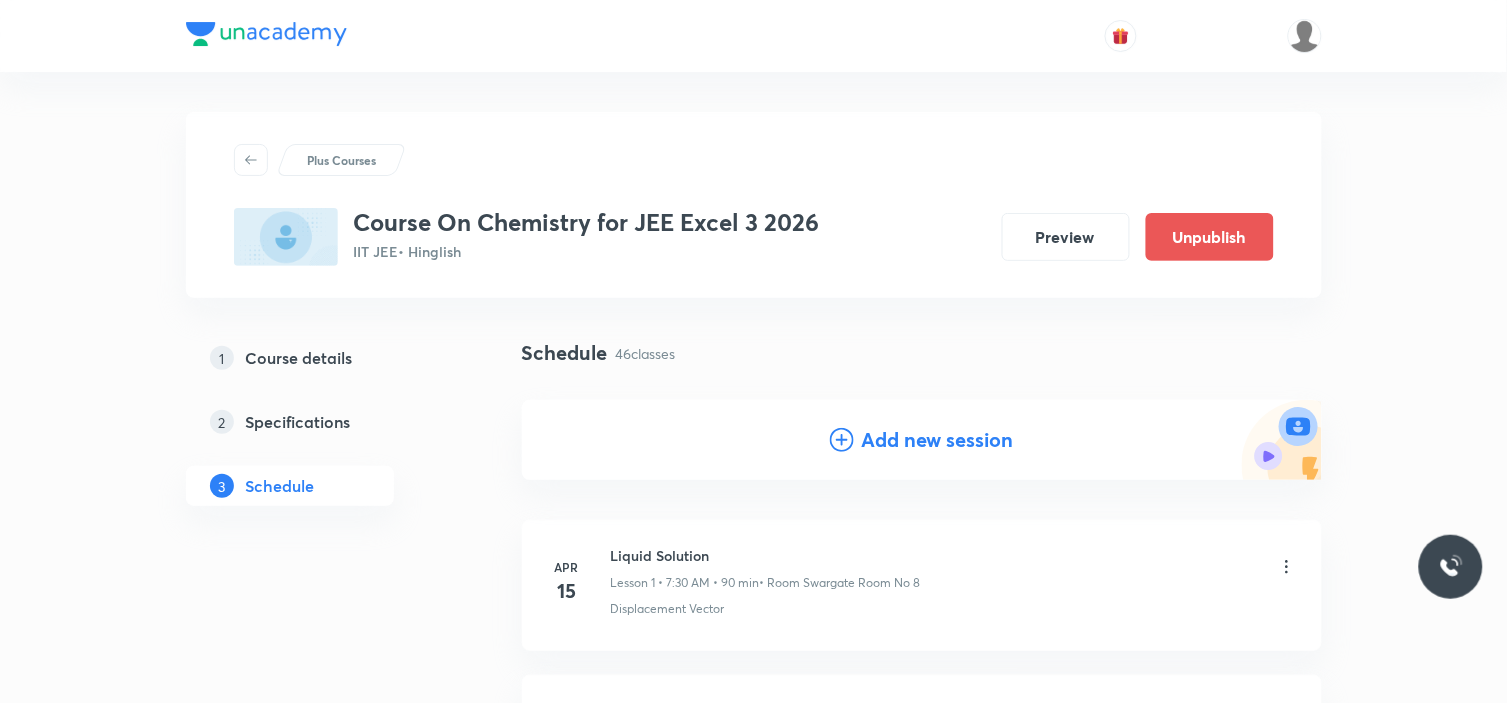 click on "Add new session" at bounding box center [938, 440] 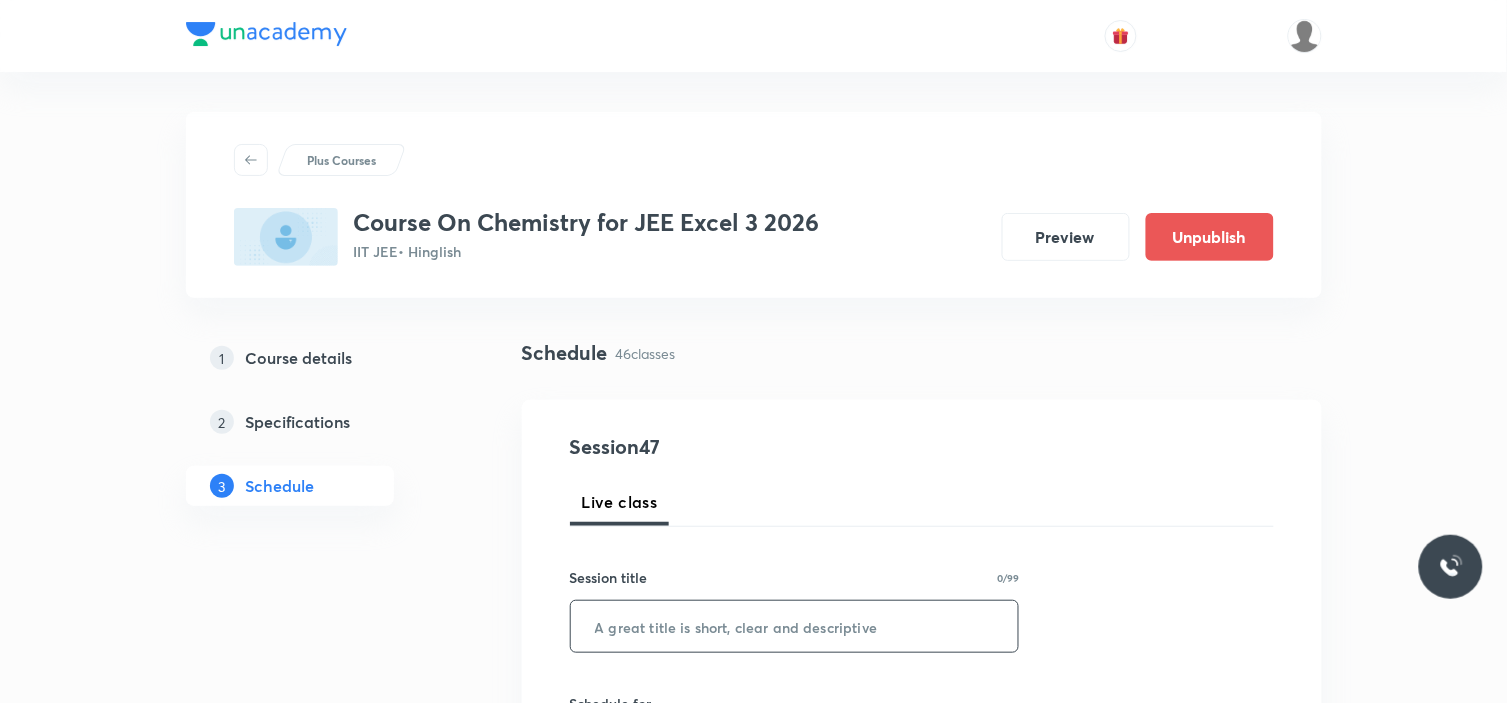 click at bounding box center [795, 626] 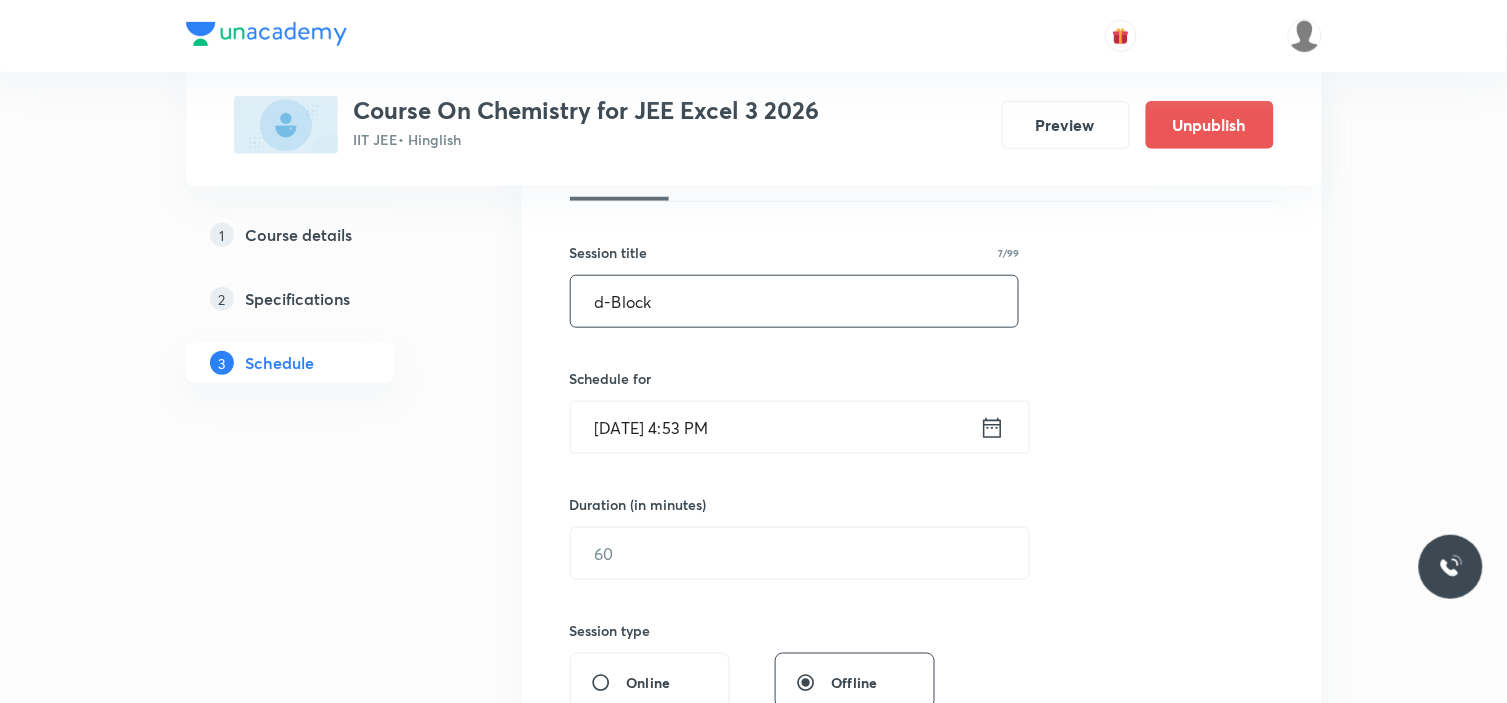 scroll, scrollTop: 333, scrollLeft: 0, axis: vertical 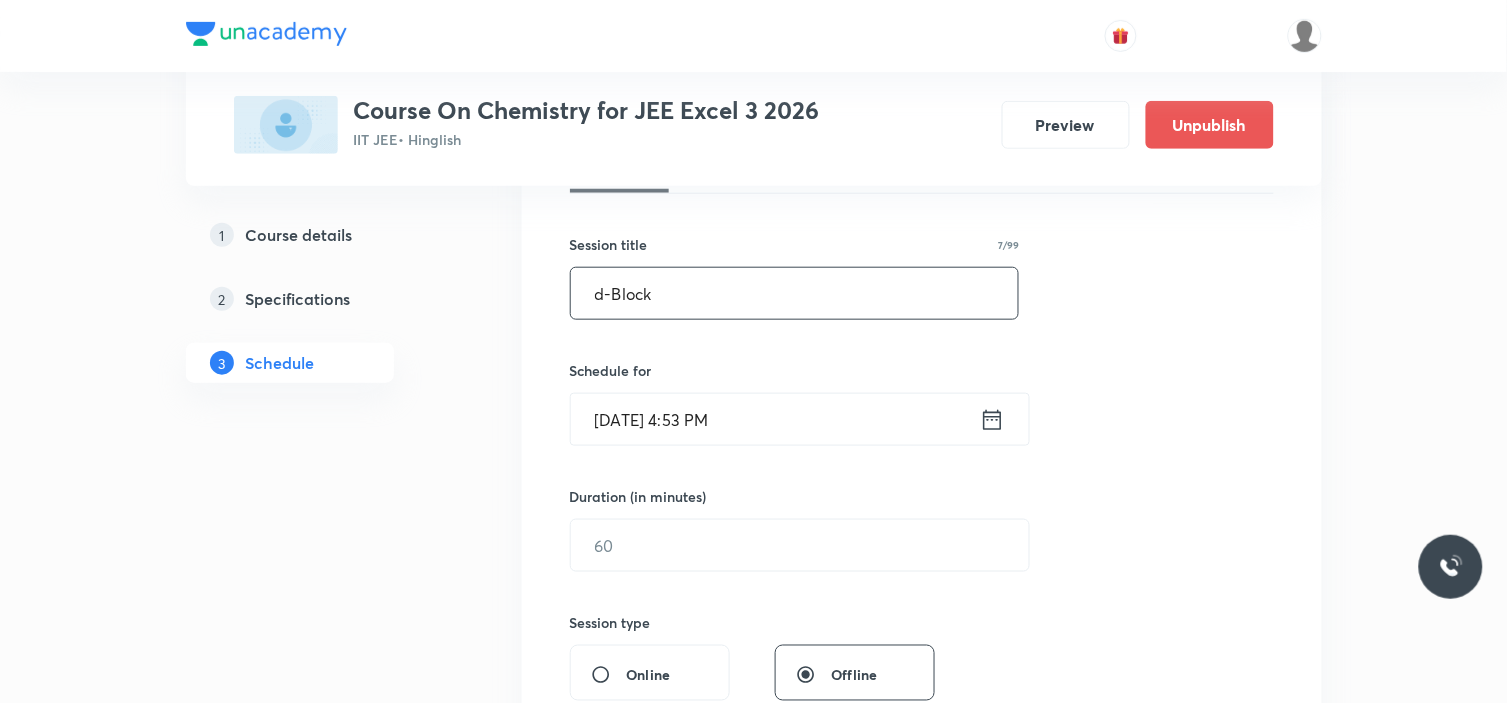 type on "d-Block" 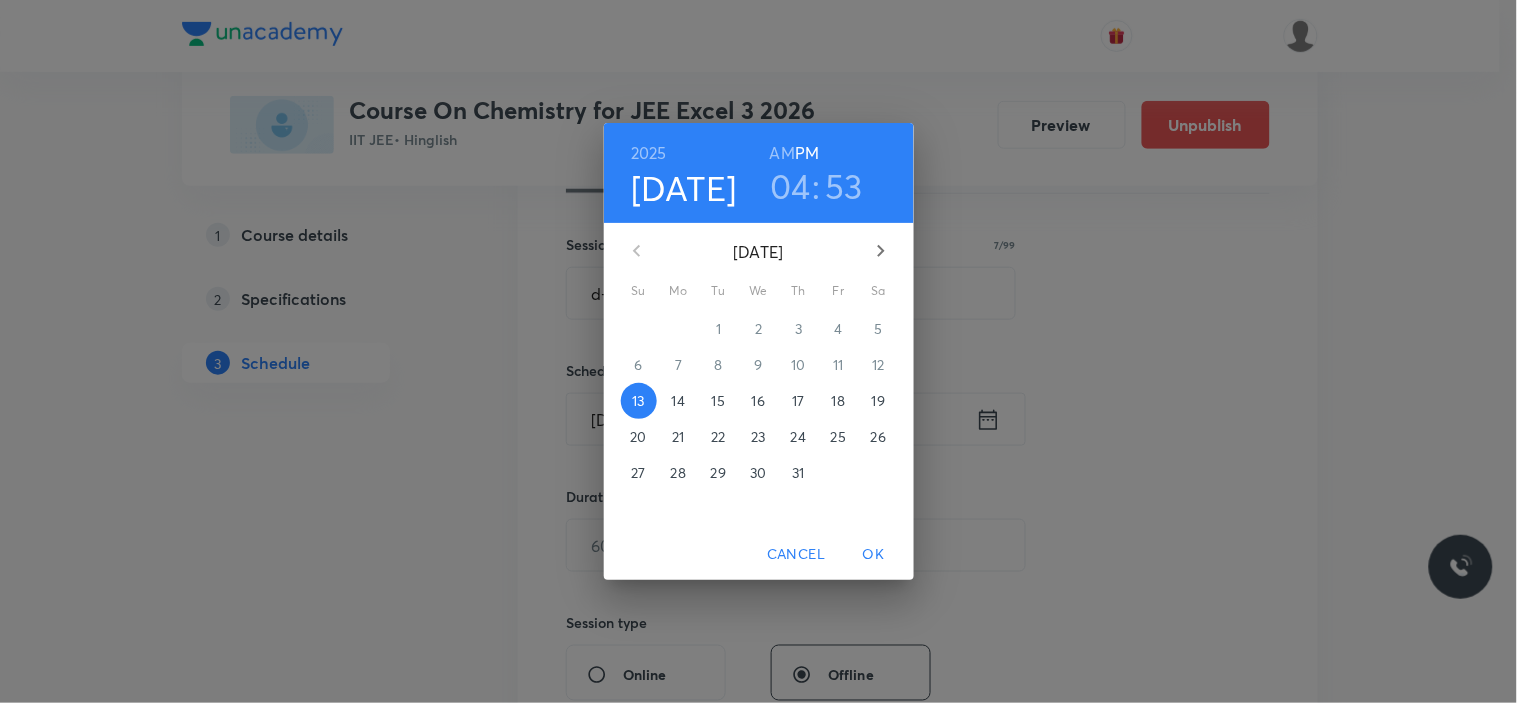 click on "15" at bounding box center [718, 401] 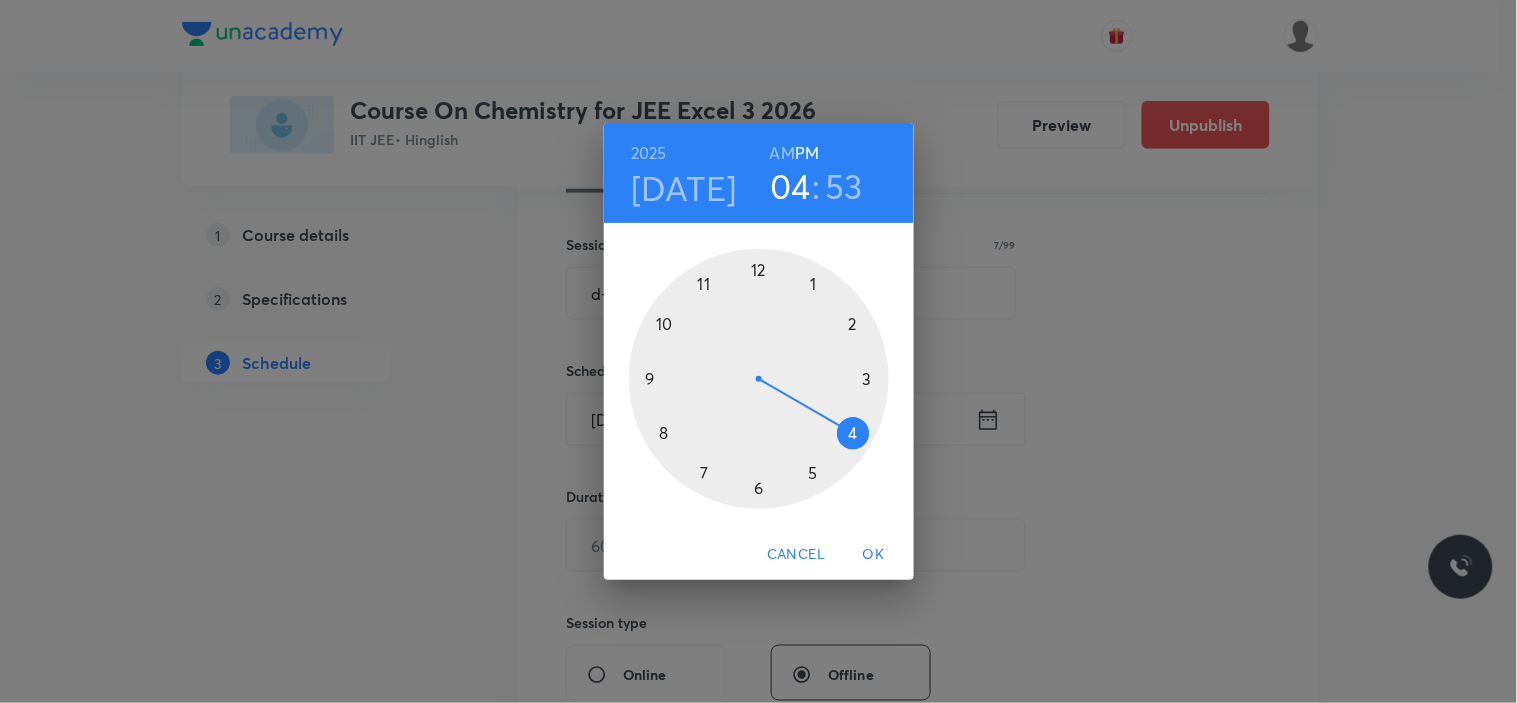 click at bounding box center [759, 379] 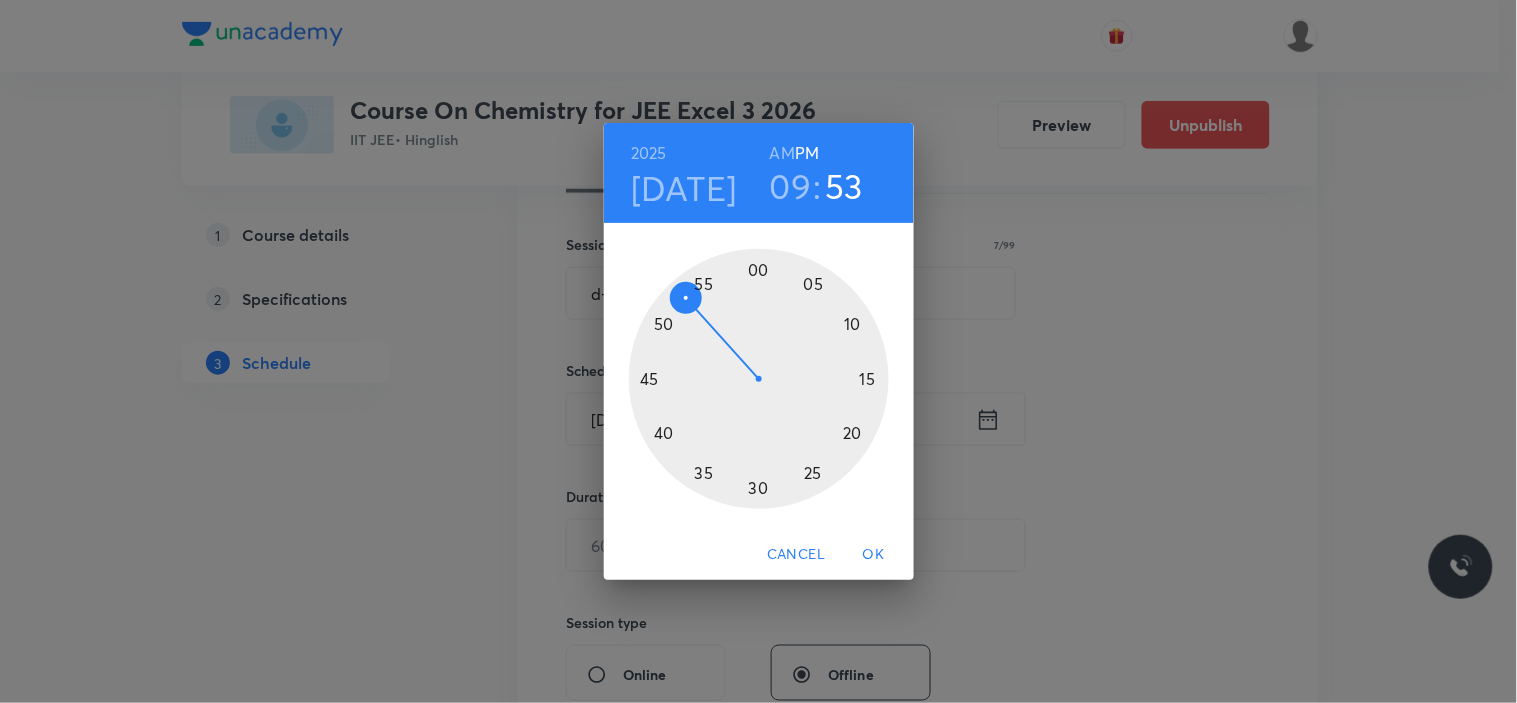click on "AM" at bounding box center [782, 153] 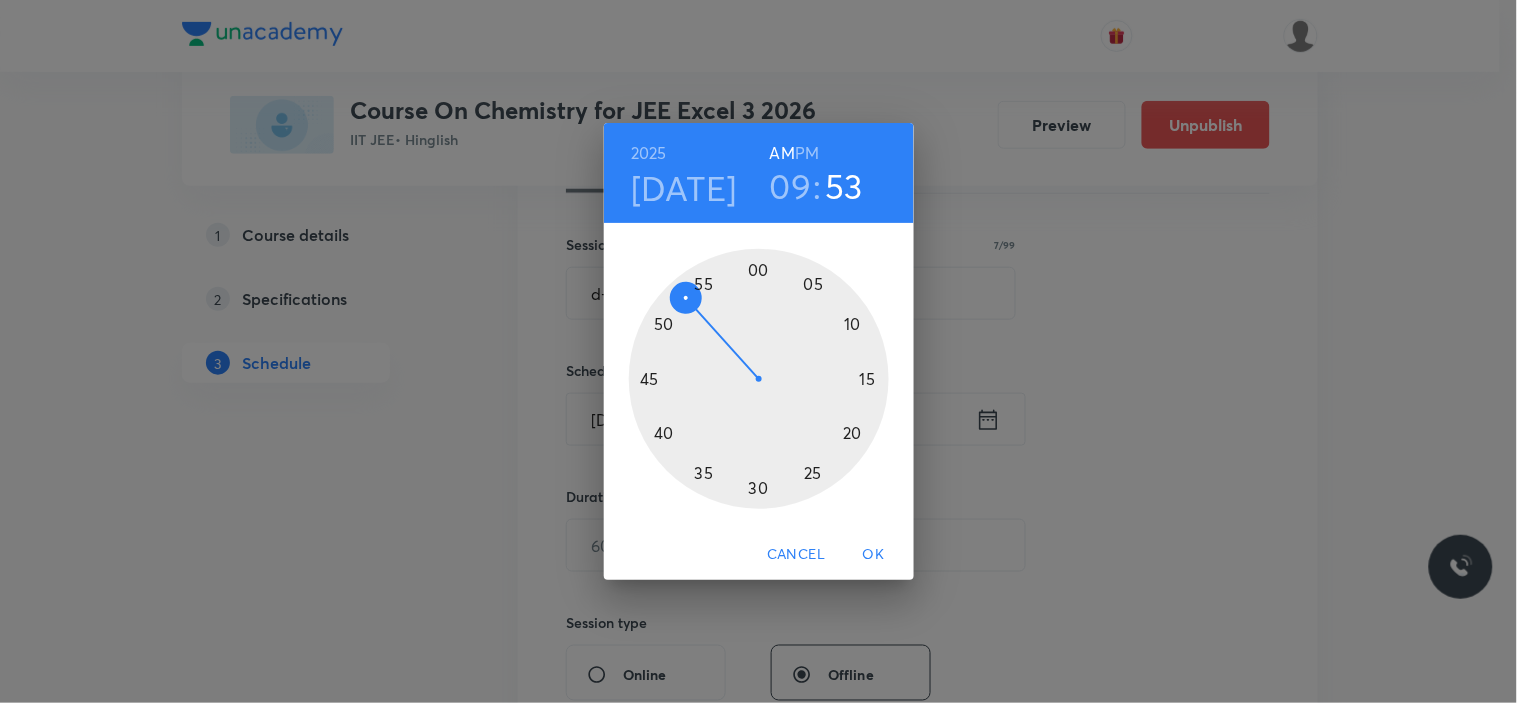 click at bounding box center [759, 379] 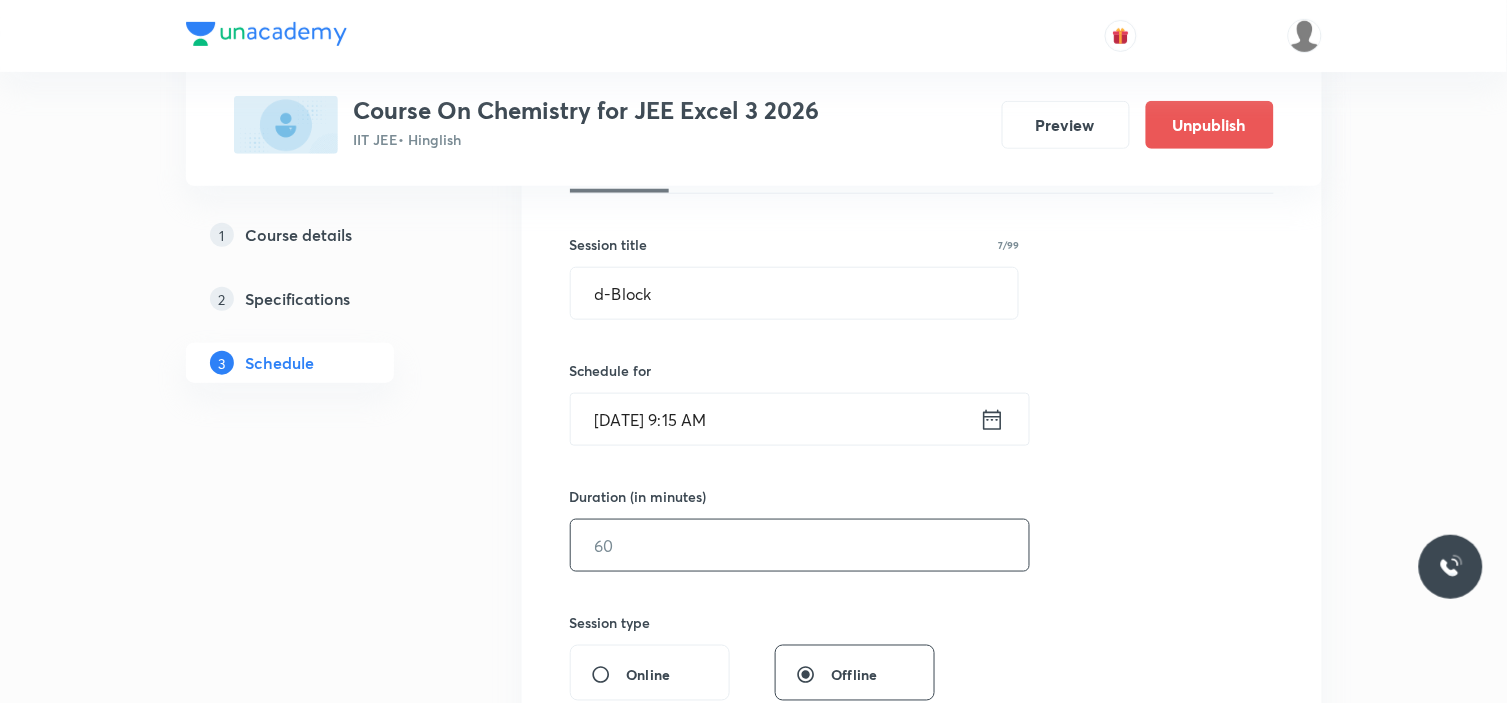 click at bounding box center [800, 545] 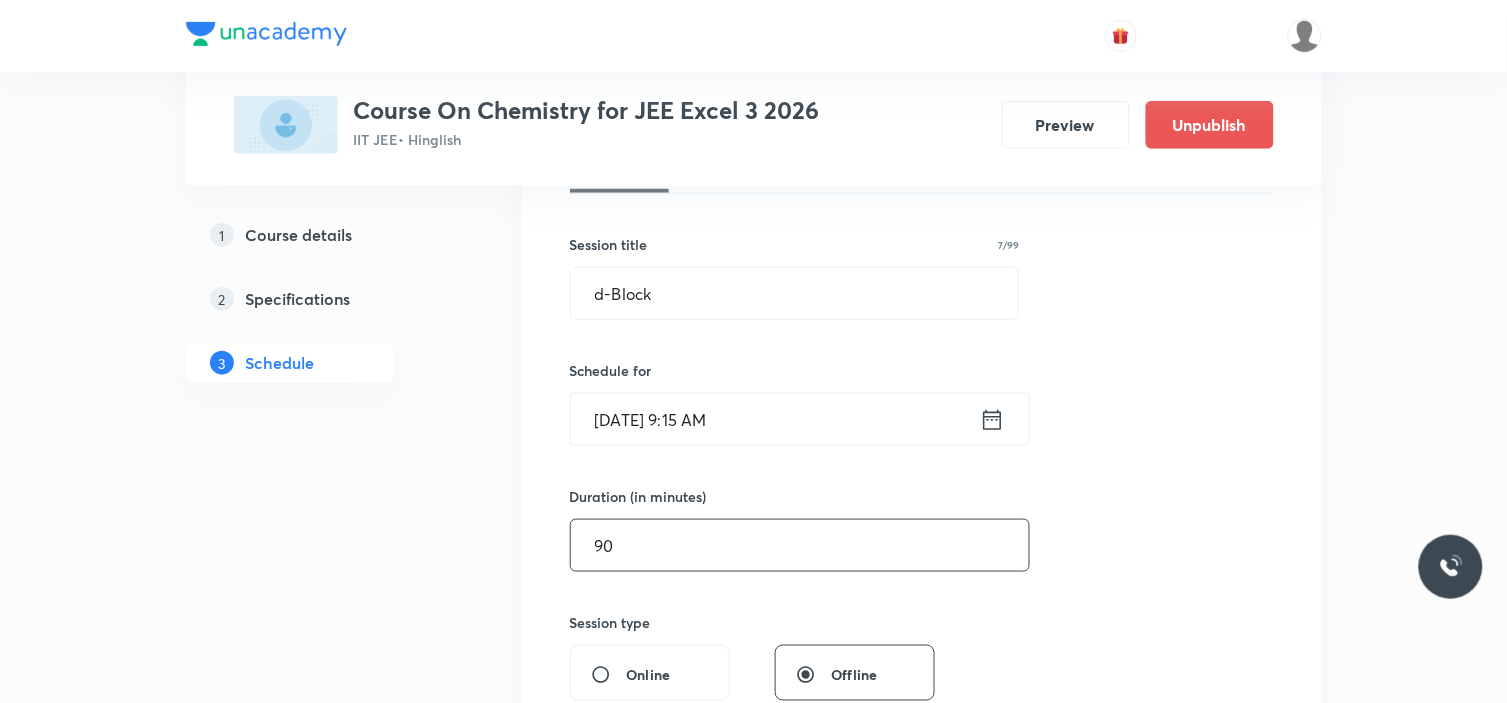 type on "90" 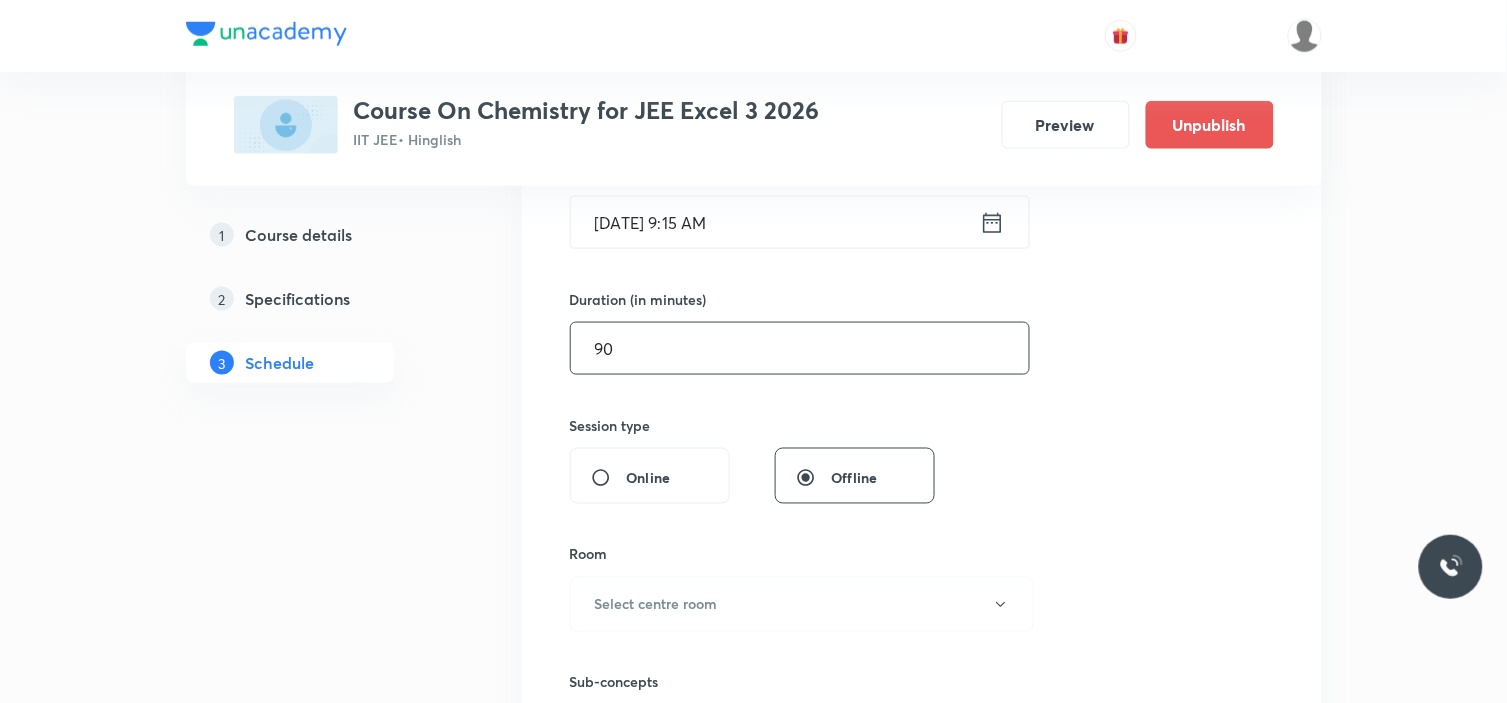 scroll, scrollTop: 555, scrollLeft: 0, axis: vertical 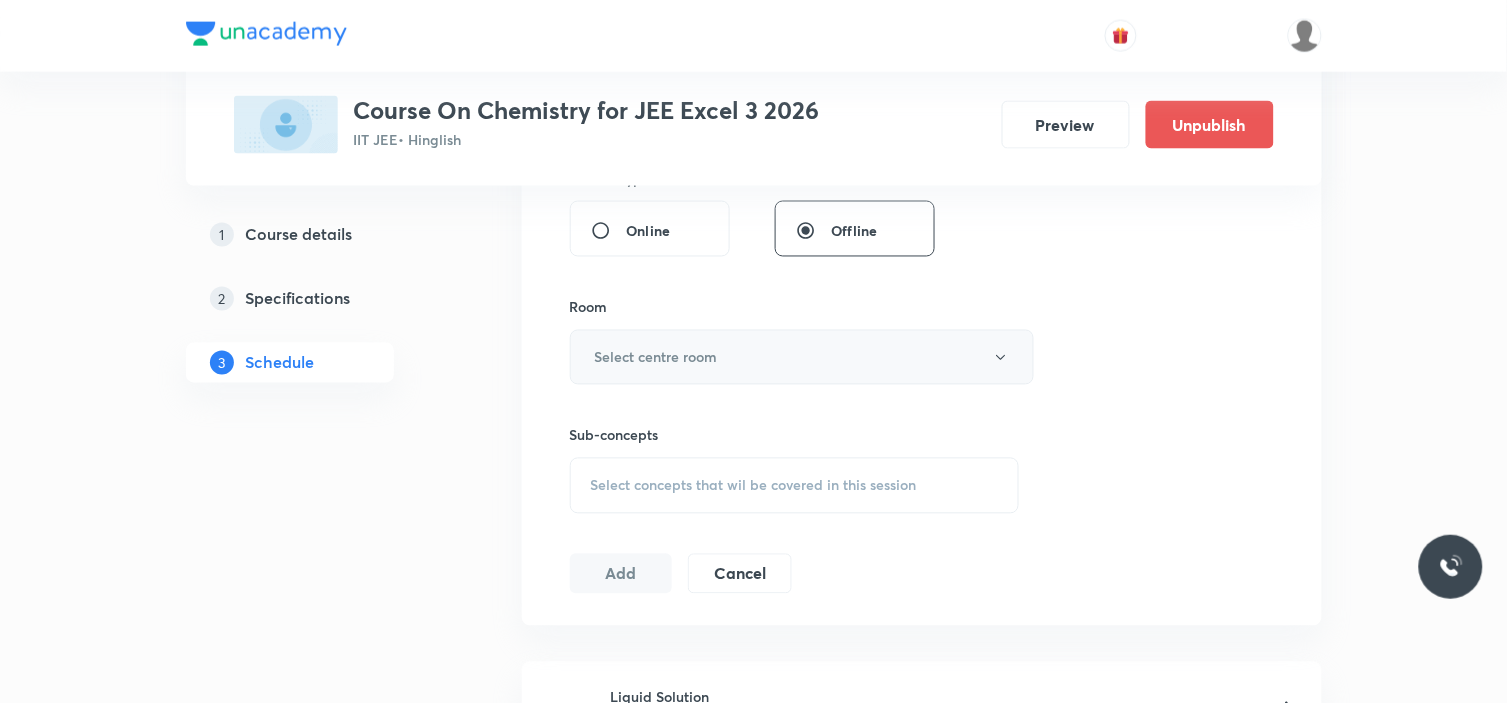 click on "Select centre room" at bounding box center [802, 357] 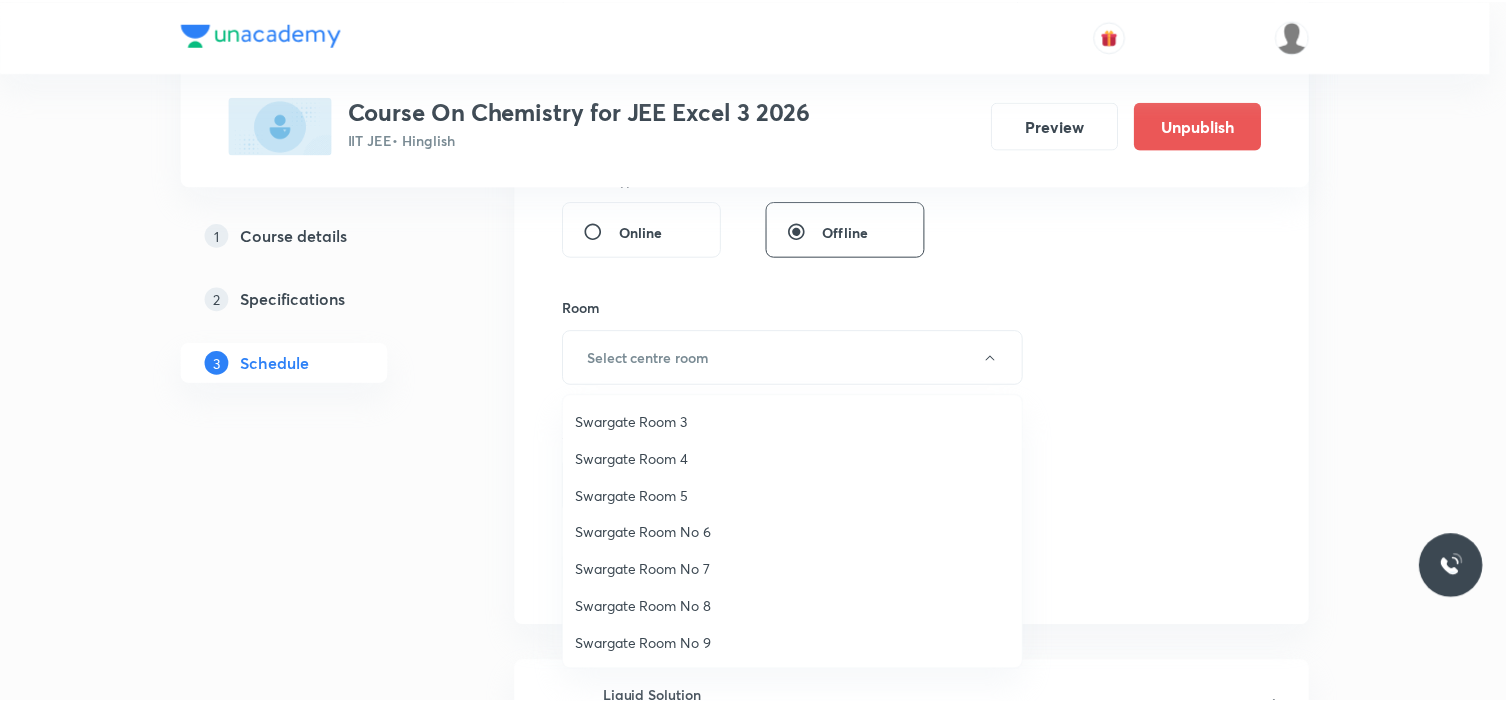scroll, scrollTop: 111, scrollLeft: 0, axis: vertical 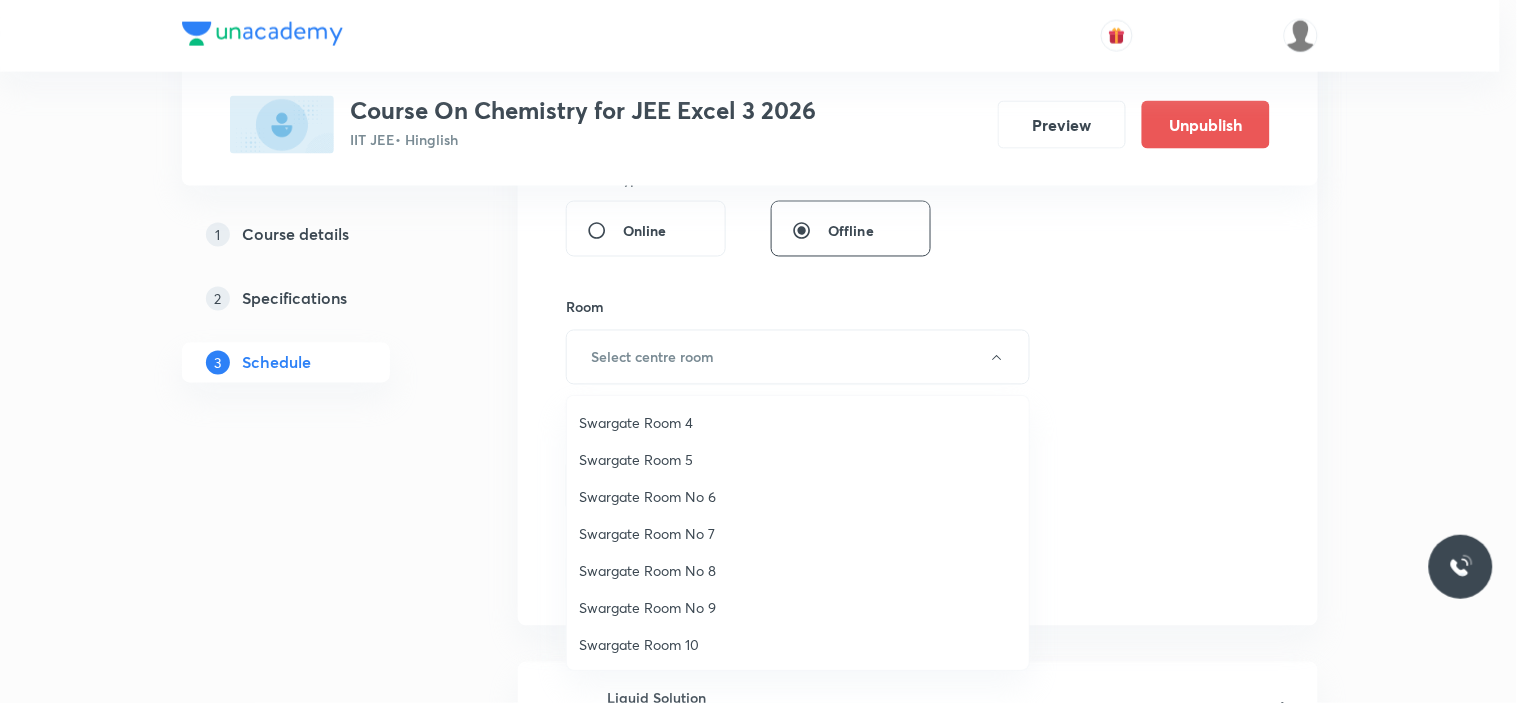 click on "Swargate Room No 8" at bounding box center [798, 570] 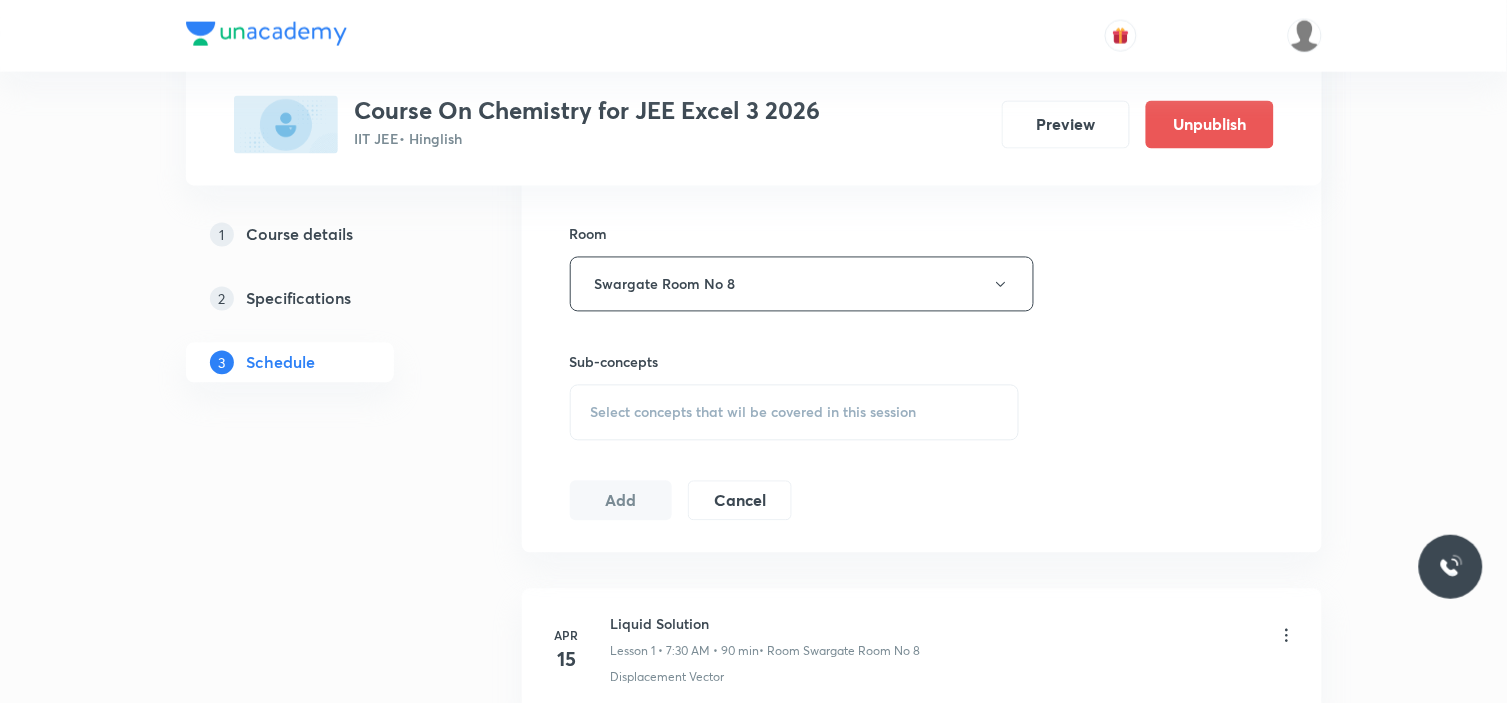 scroll, scrollTop: 888, scrollLeft: 0, axis: vertical 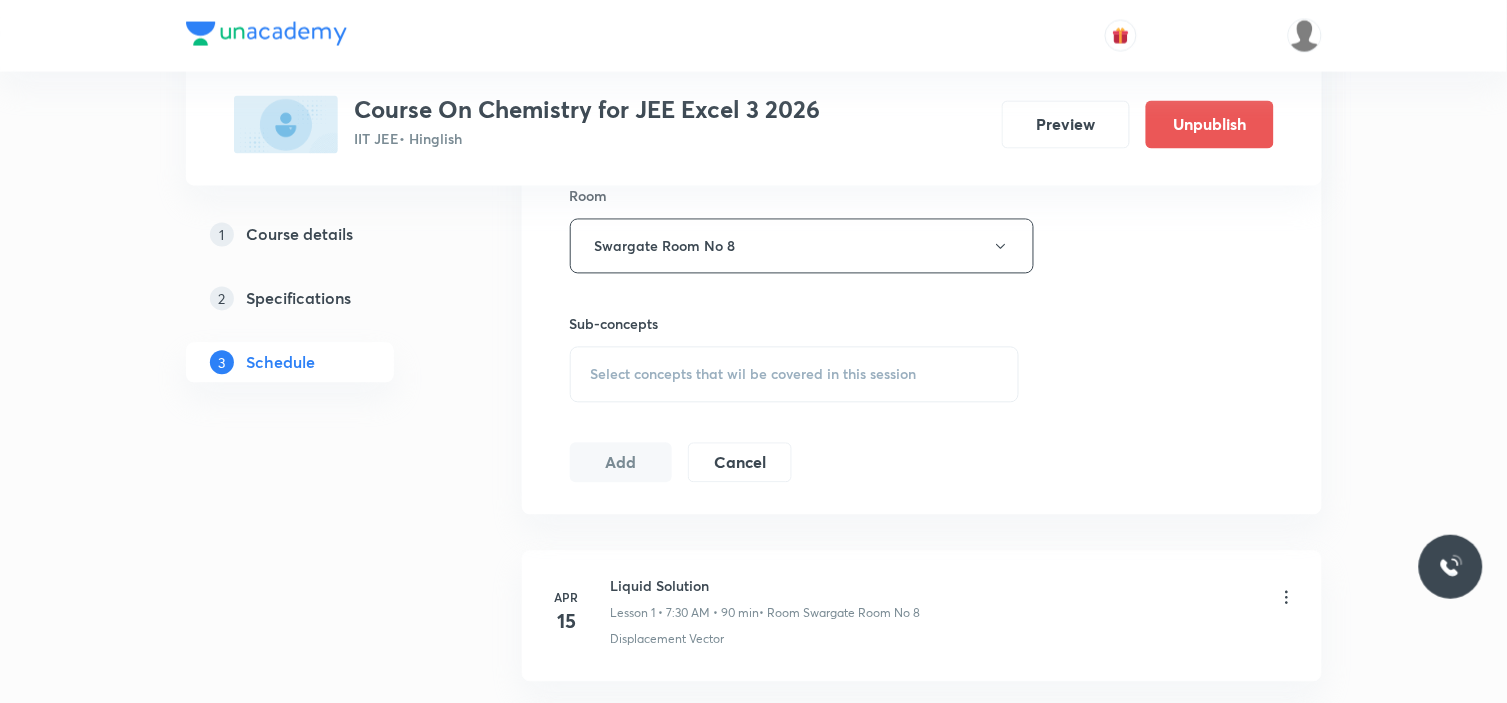 click on "Select concepts that wil be covered in this session" at bounding box center (795, 375) 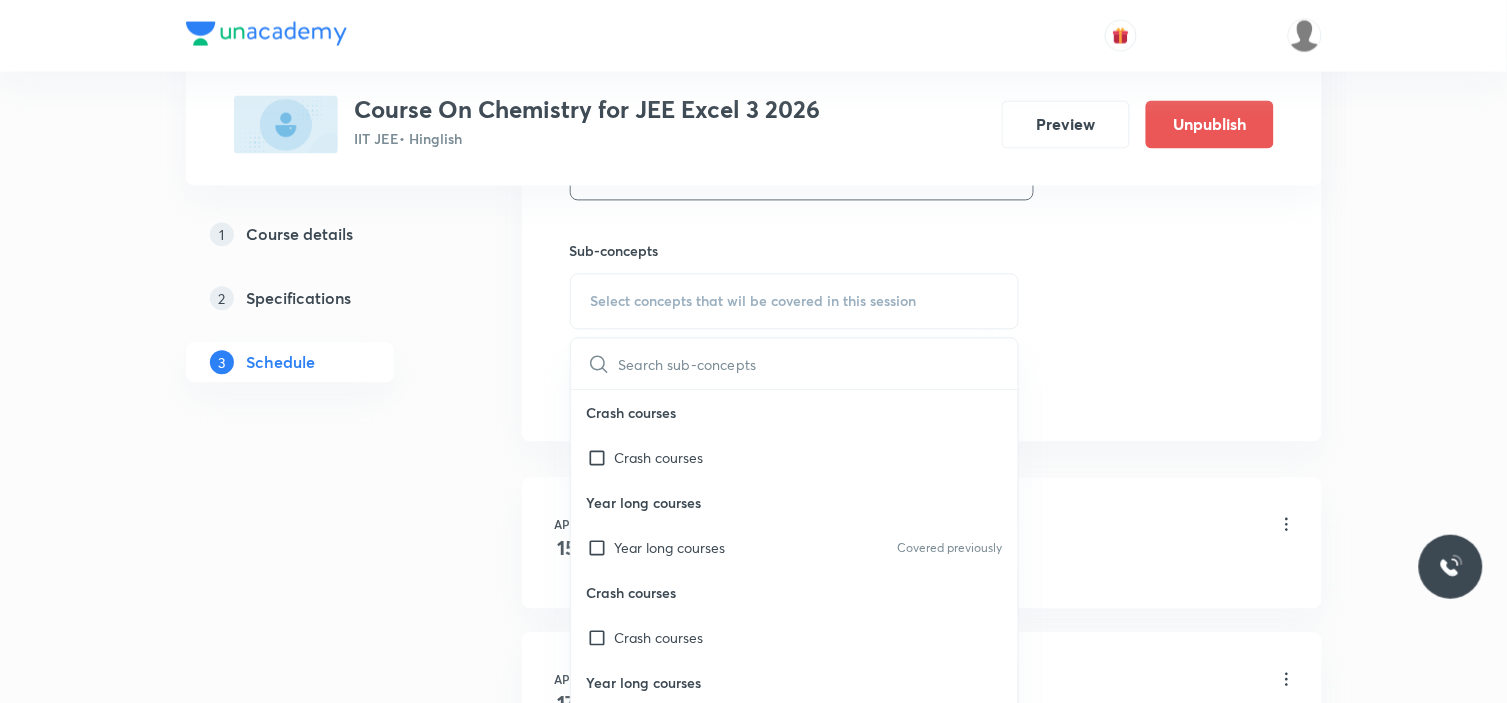 scroll, scrollTop: 1000, scrollLeft: 0, axis: vertical 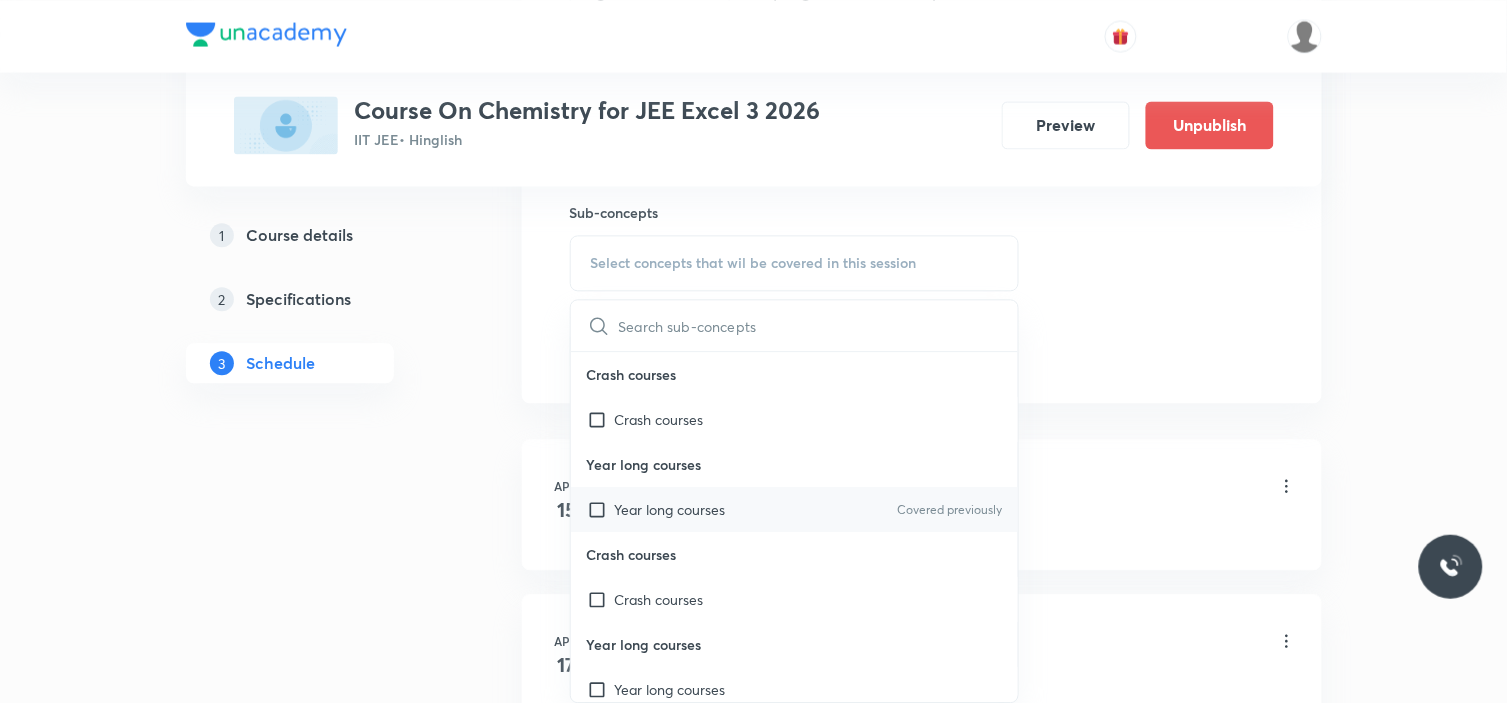 click on "Year long courses" at bounding box center [670, 509] 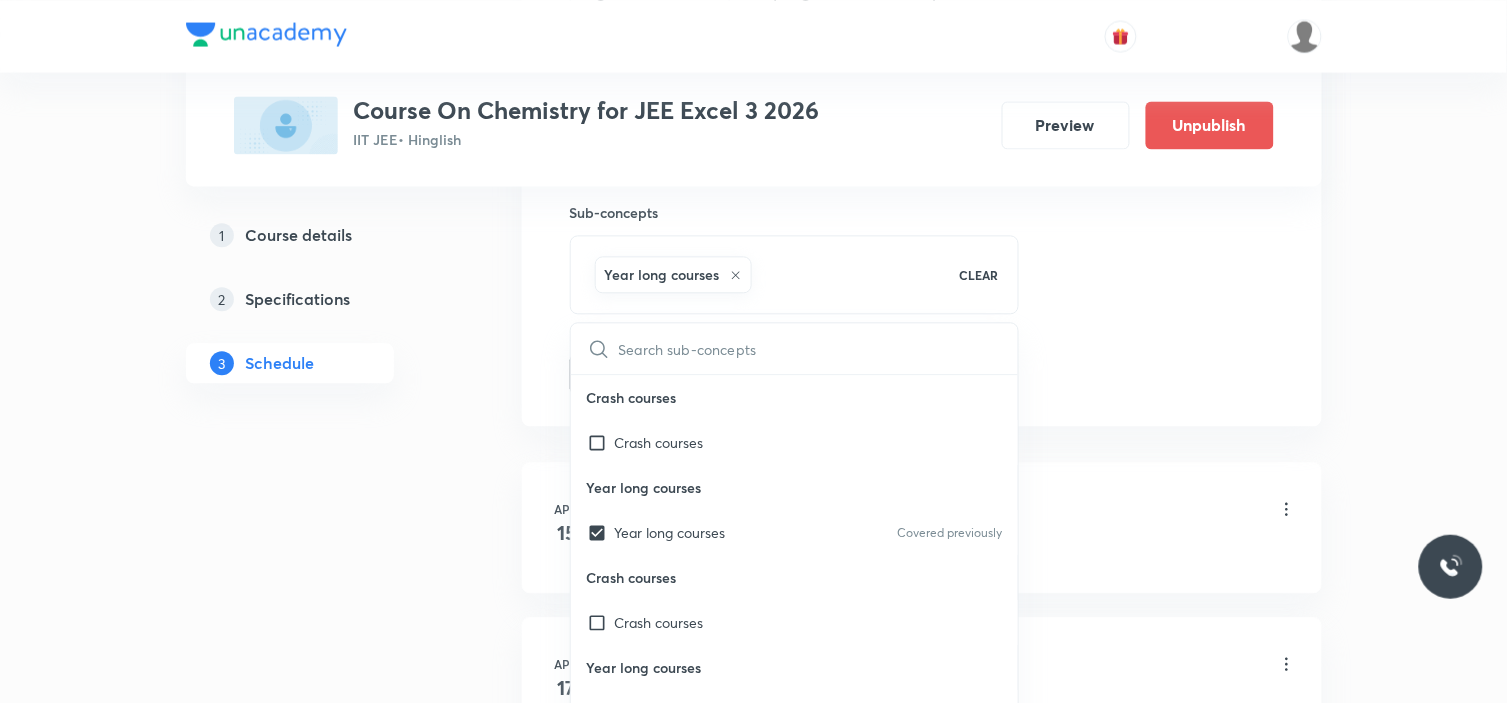 click on "Session  47 Live class Session title 7/99 d-Block ​ Schedule for Jul 15, 2025, 9:15 AM ​ Duration (in minutes) 90 ​   Session type Online Offline Room Swargate Room No 8 Sub-concepts Year long courses CLEAR ​ Crash courses Crash courses Year long courses Year long courses Covered previously Crash courses Crash courses Year long courses Year long courses Add Cancel" at bounding box center [922, -87] 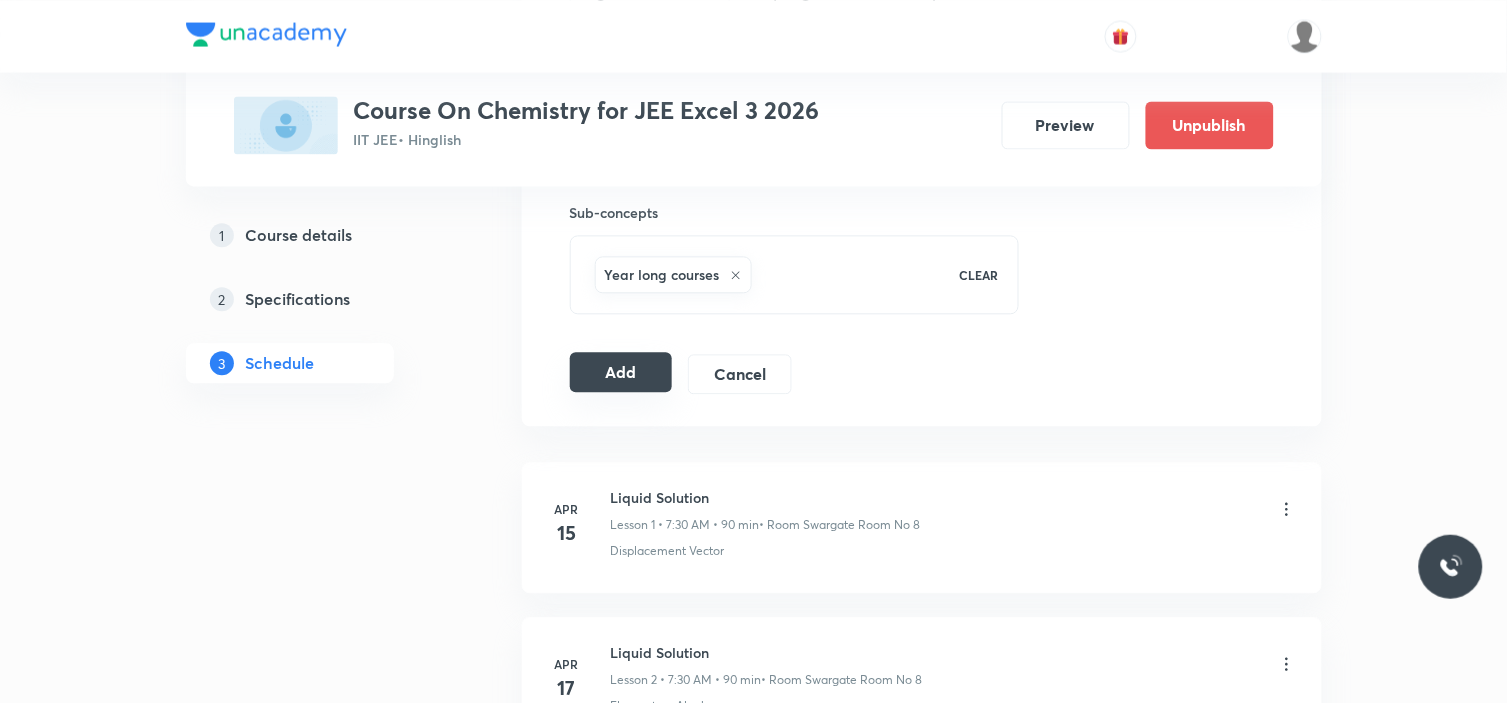 click on "Add" at bounding box center [621, 372] 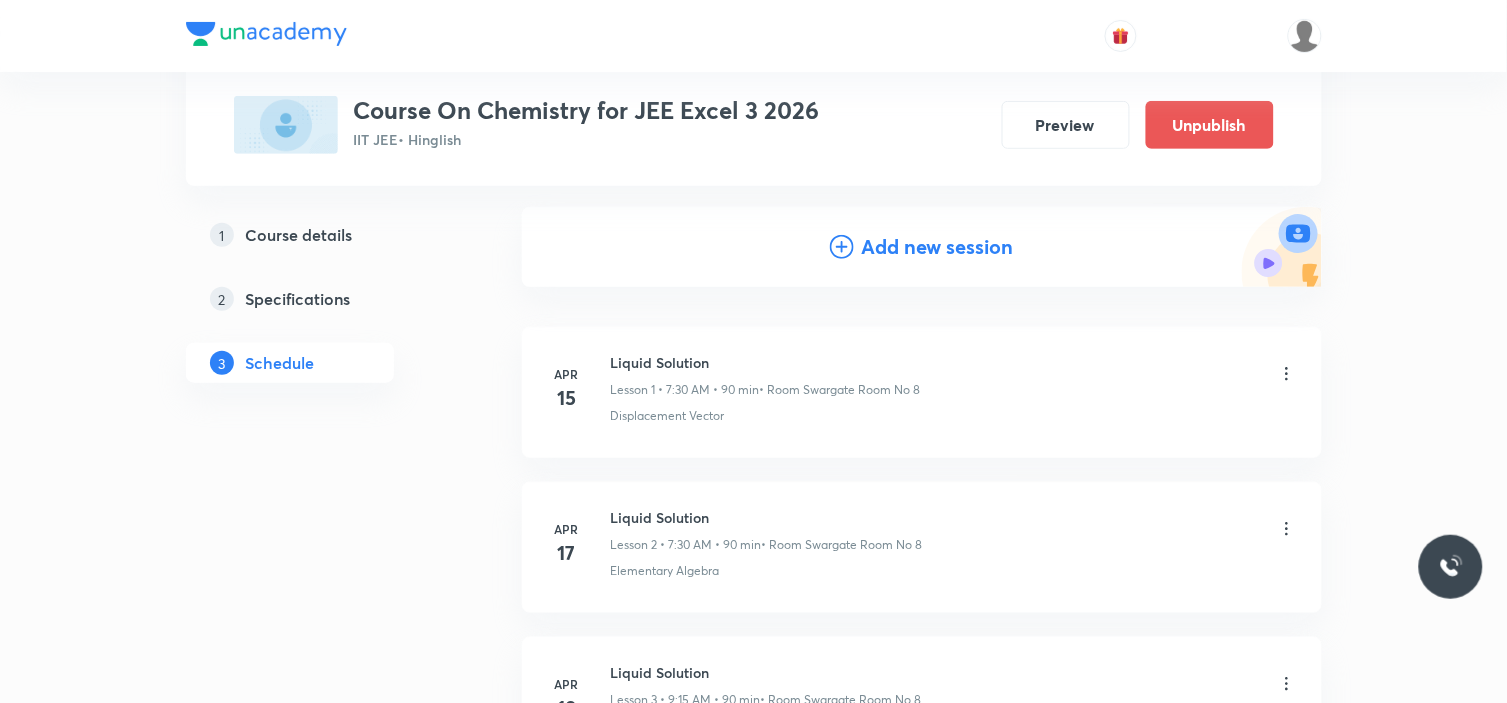 scroll, scrollTop: 0, scrollLeft: 0, axis: both 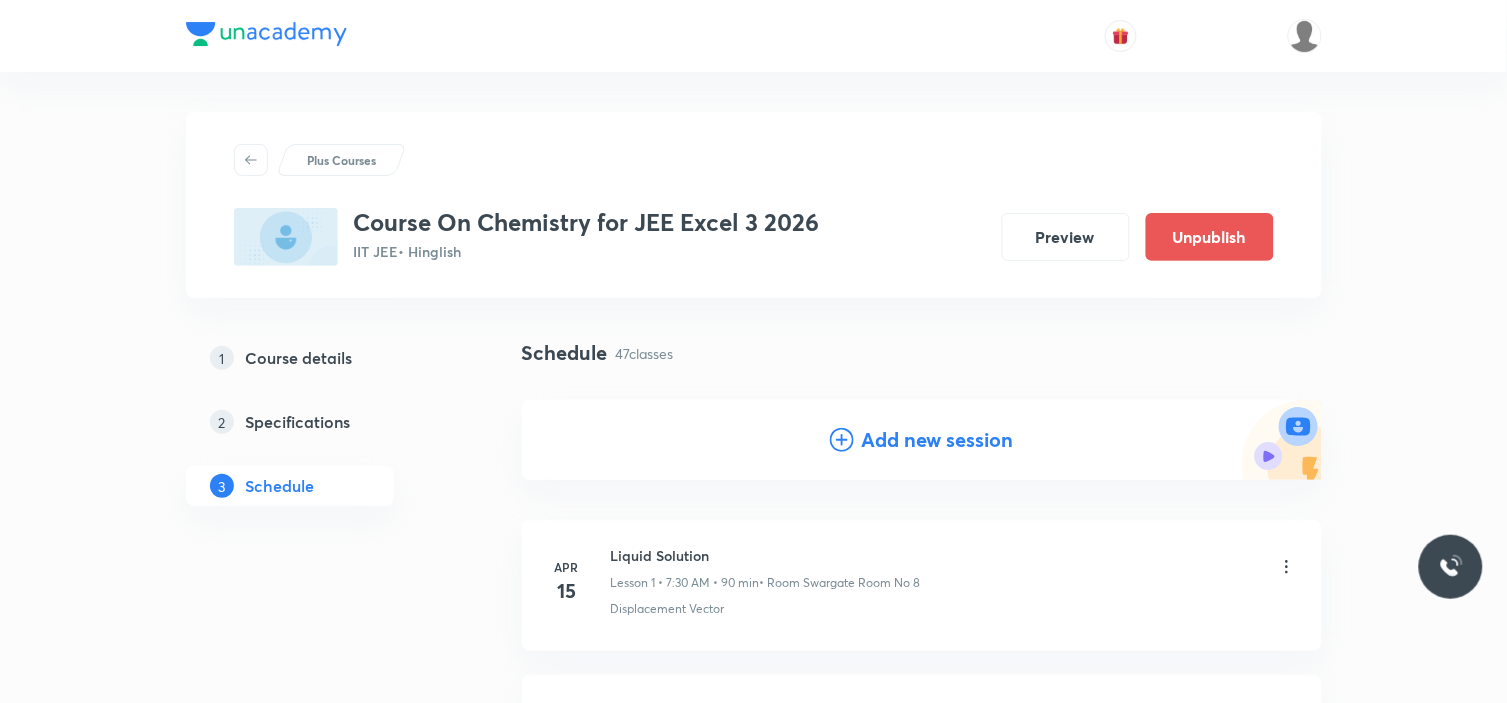 click on "Add new session" at bounding box center [938, 440] 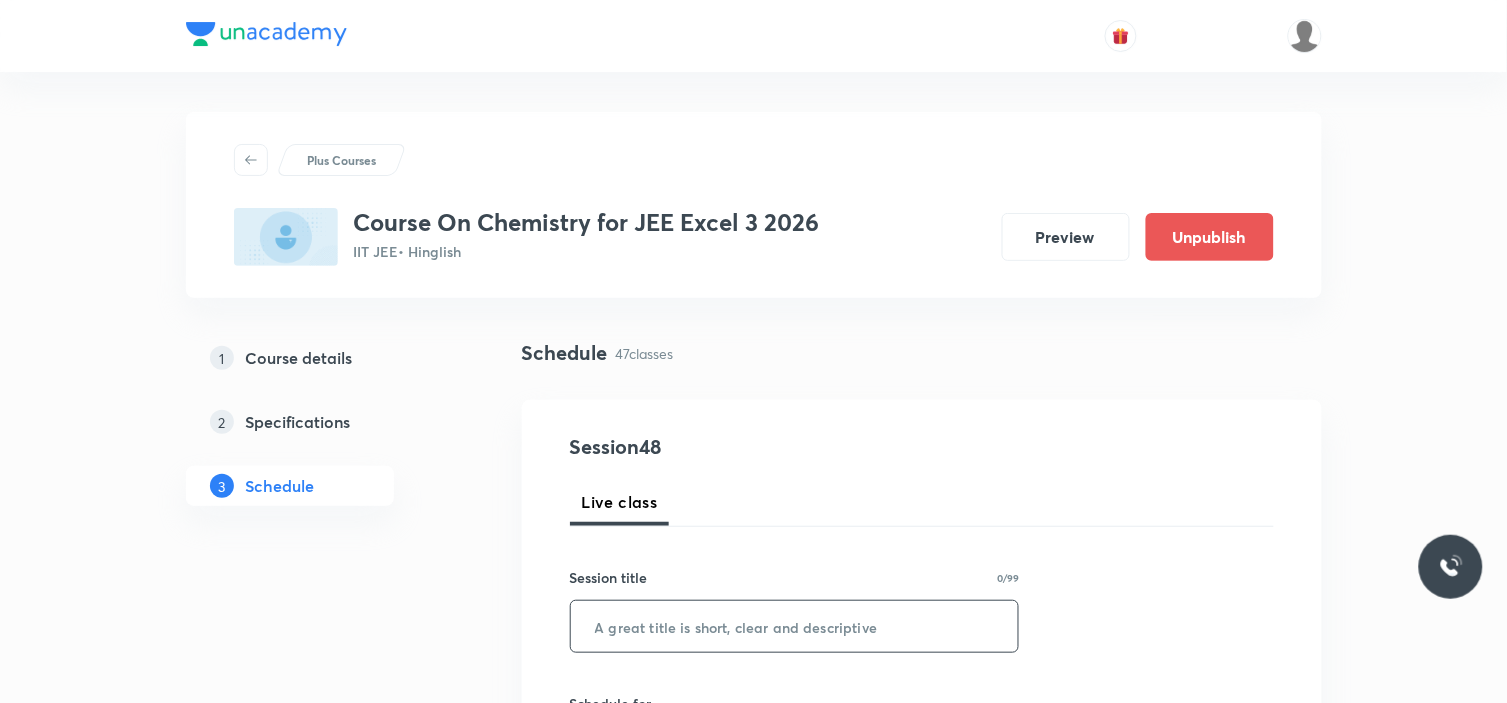 click at bounding box center (795, 626) 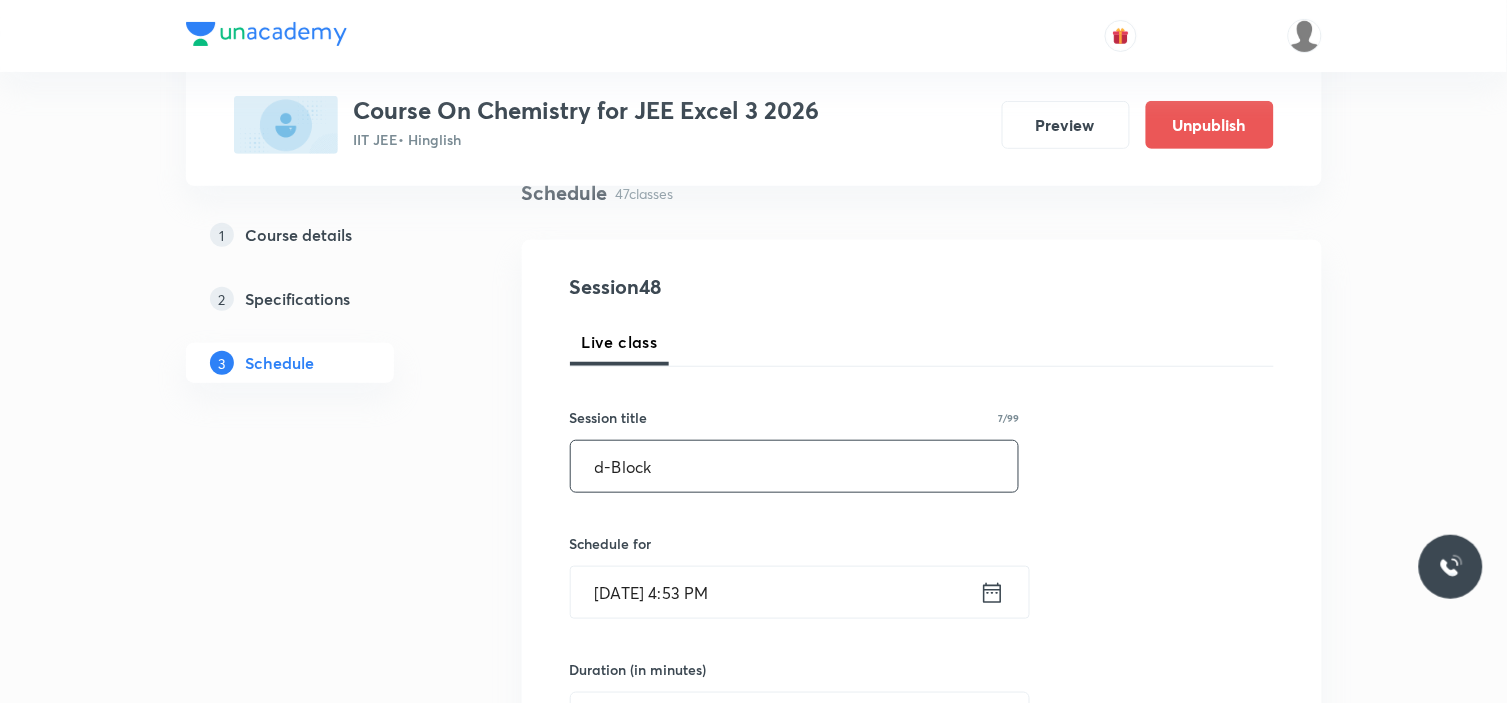 scroll, scrollTop: 222, scrollLeft: 0, axis: vertical 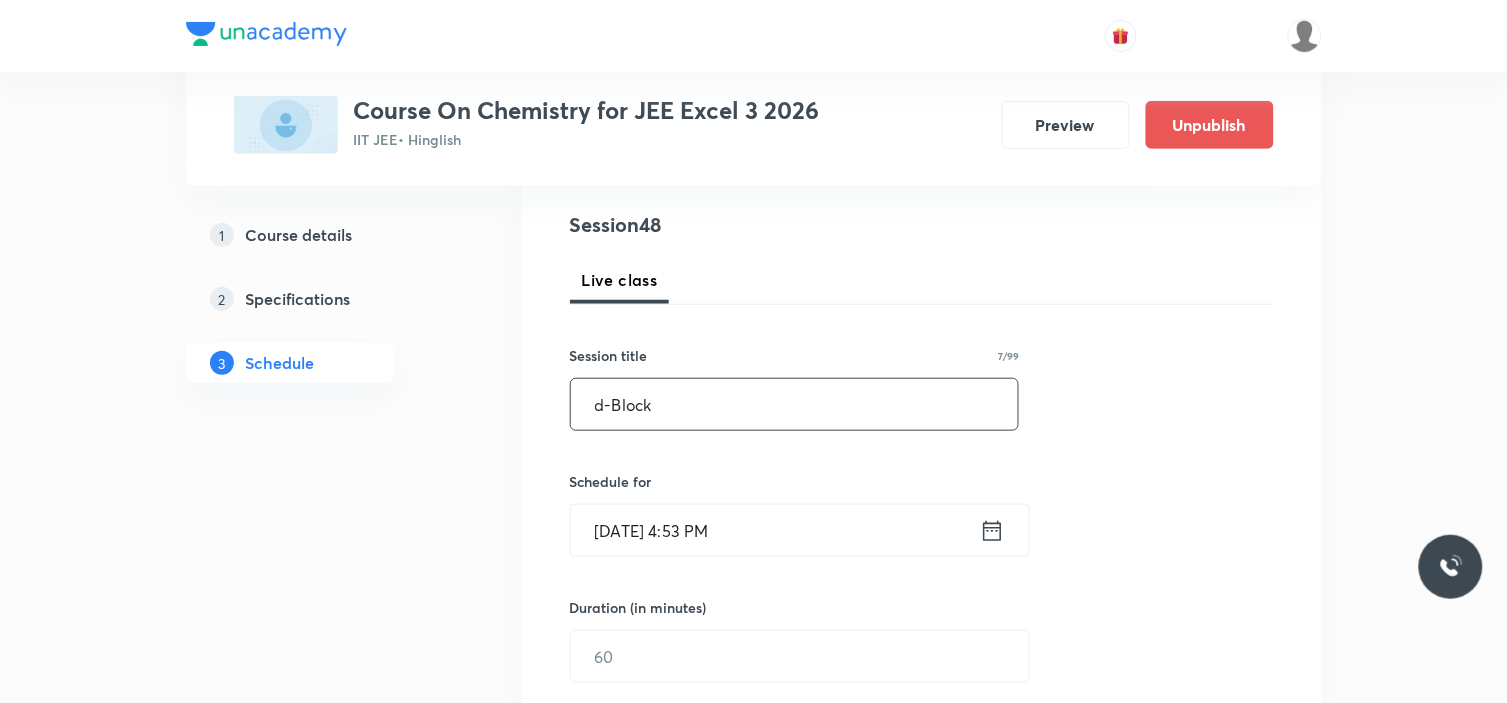 type on "d-Block" 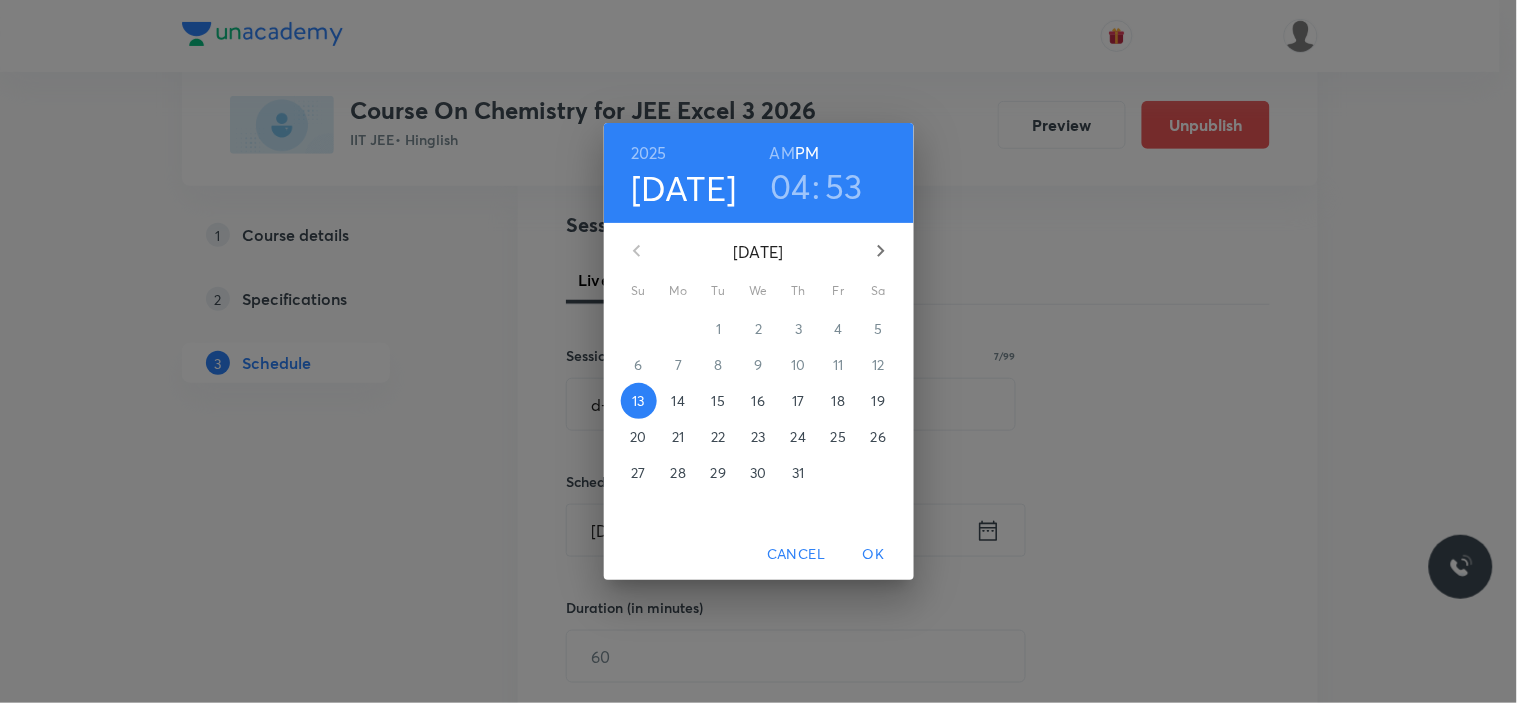 click on "17" at bounding box center (798, 401) 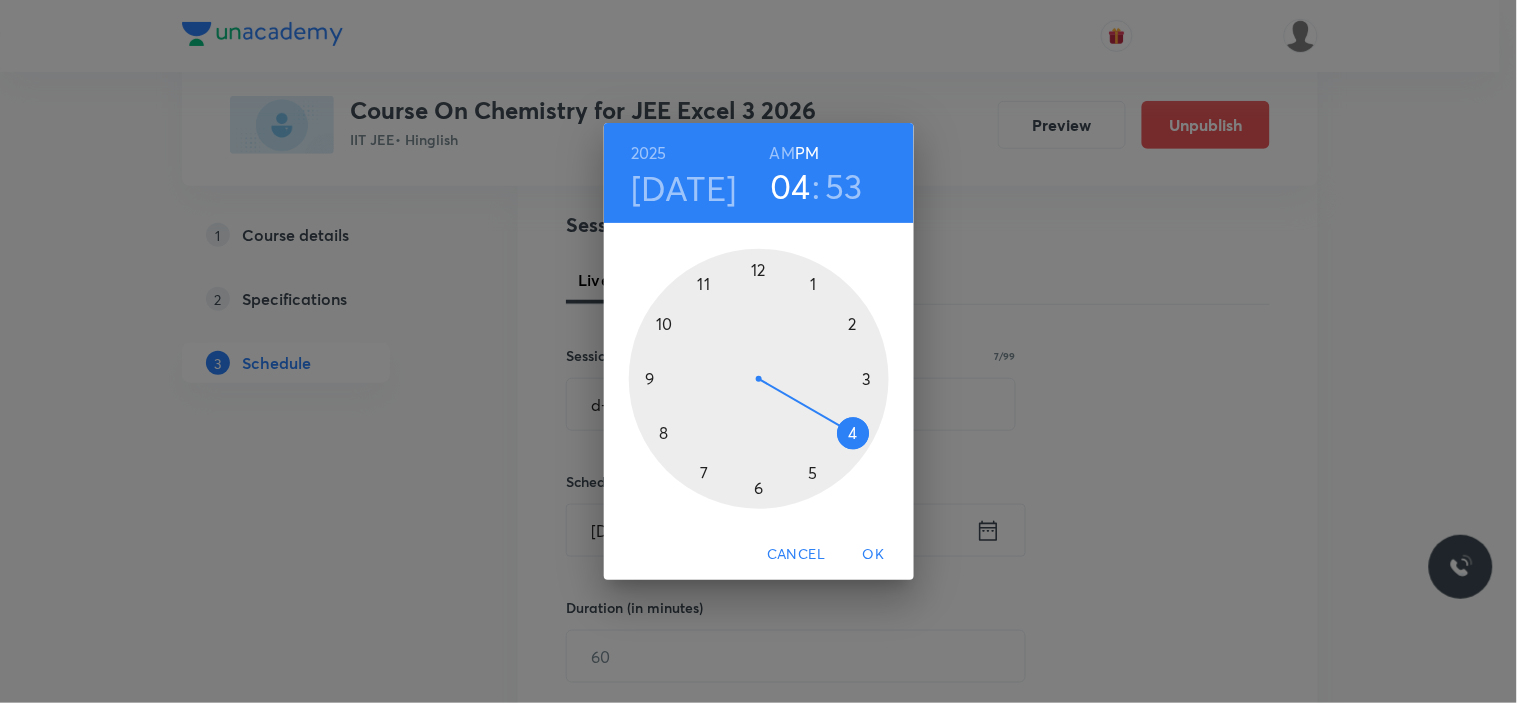 click at bounding box center (759, 379) 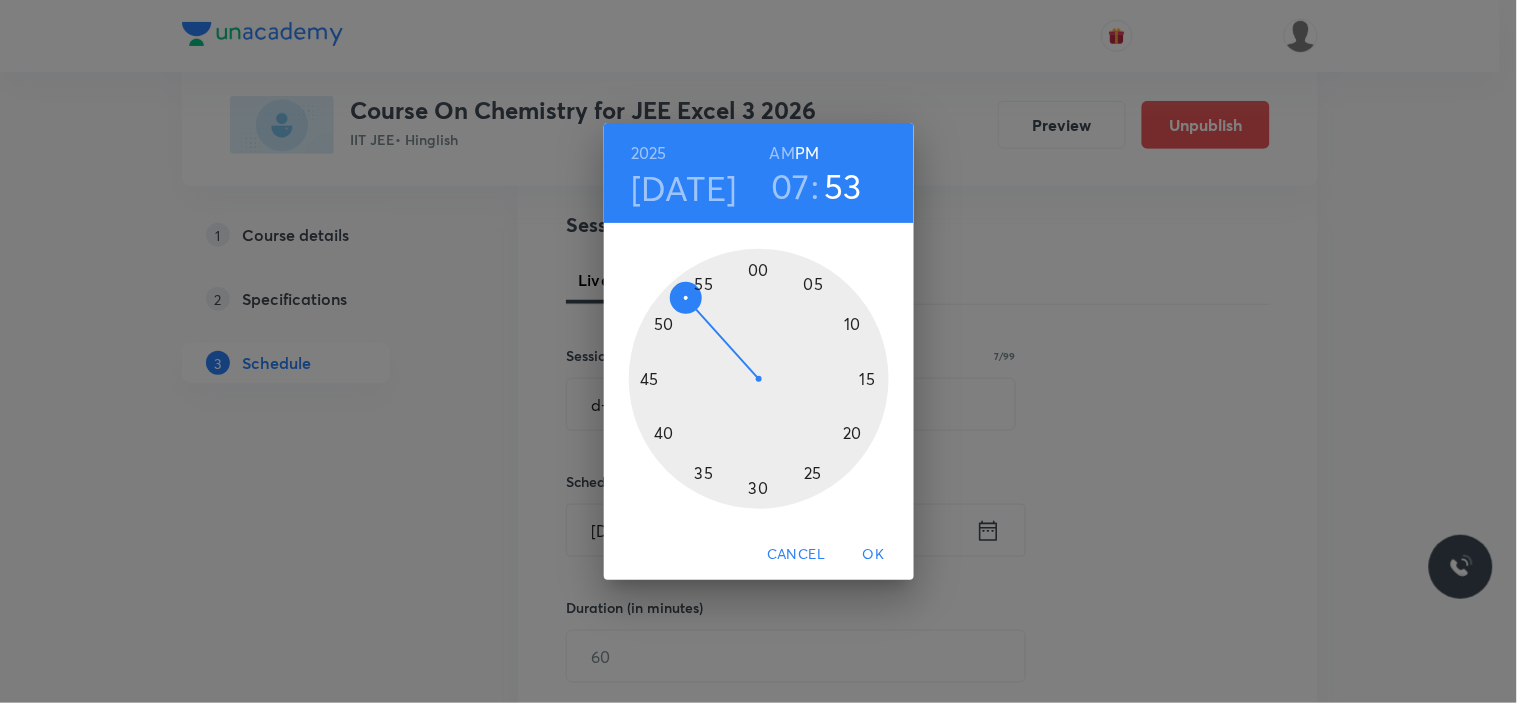 click at bounding box center (759, 379) 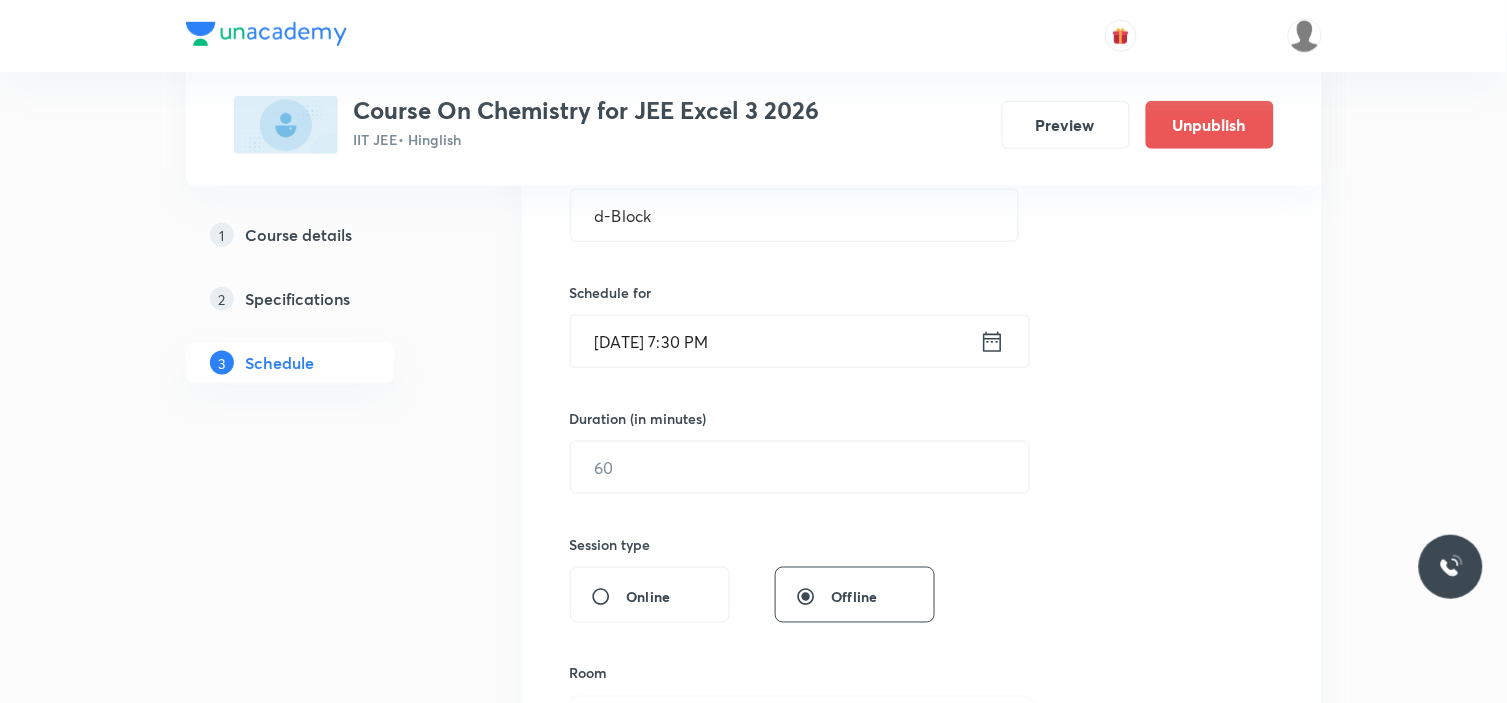 scroll, scrollTop: 444, scrollLeft: 0, axis: vertical 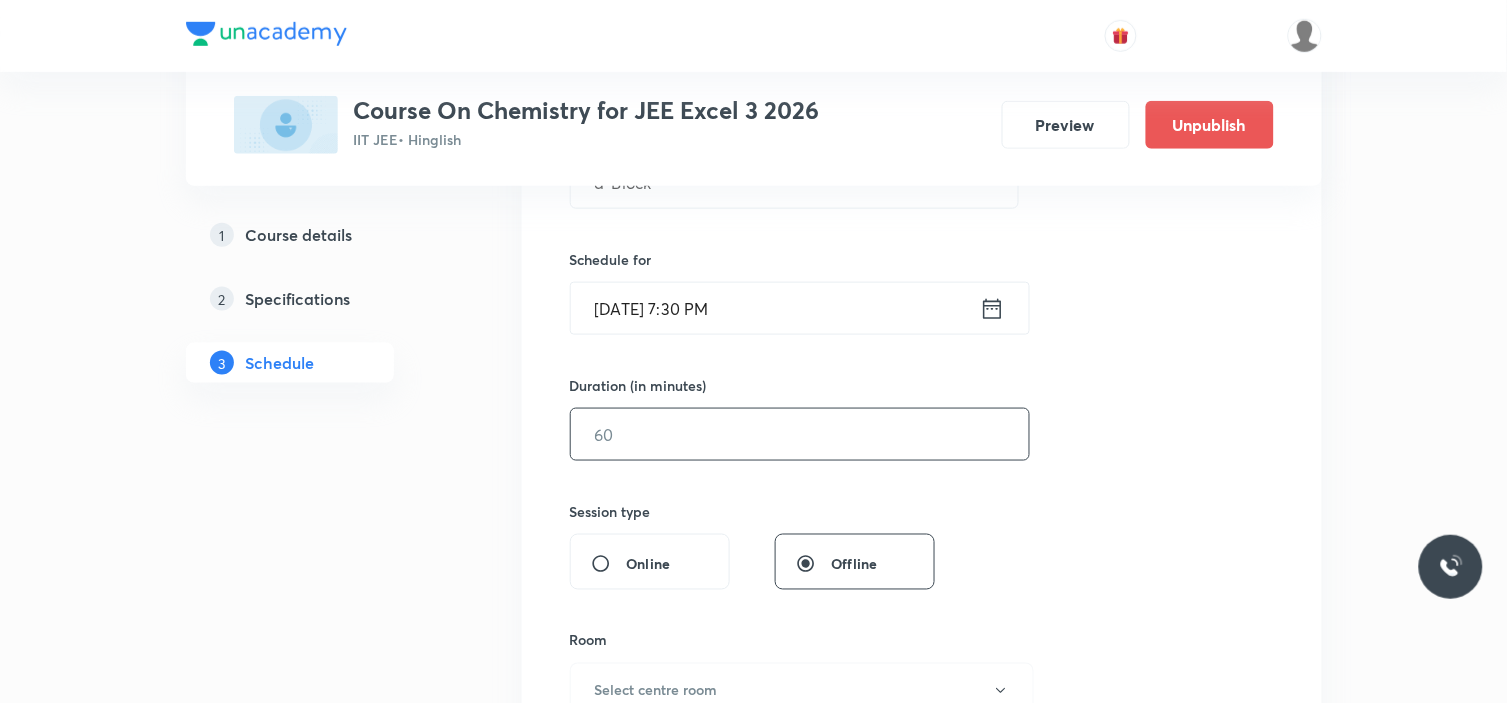 click at bounding box center [800, 434] 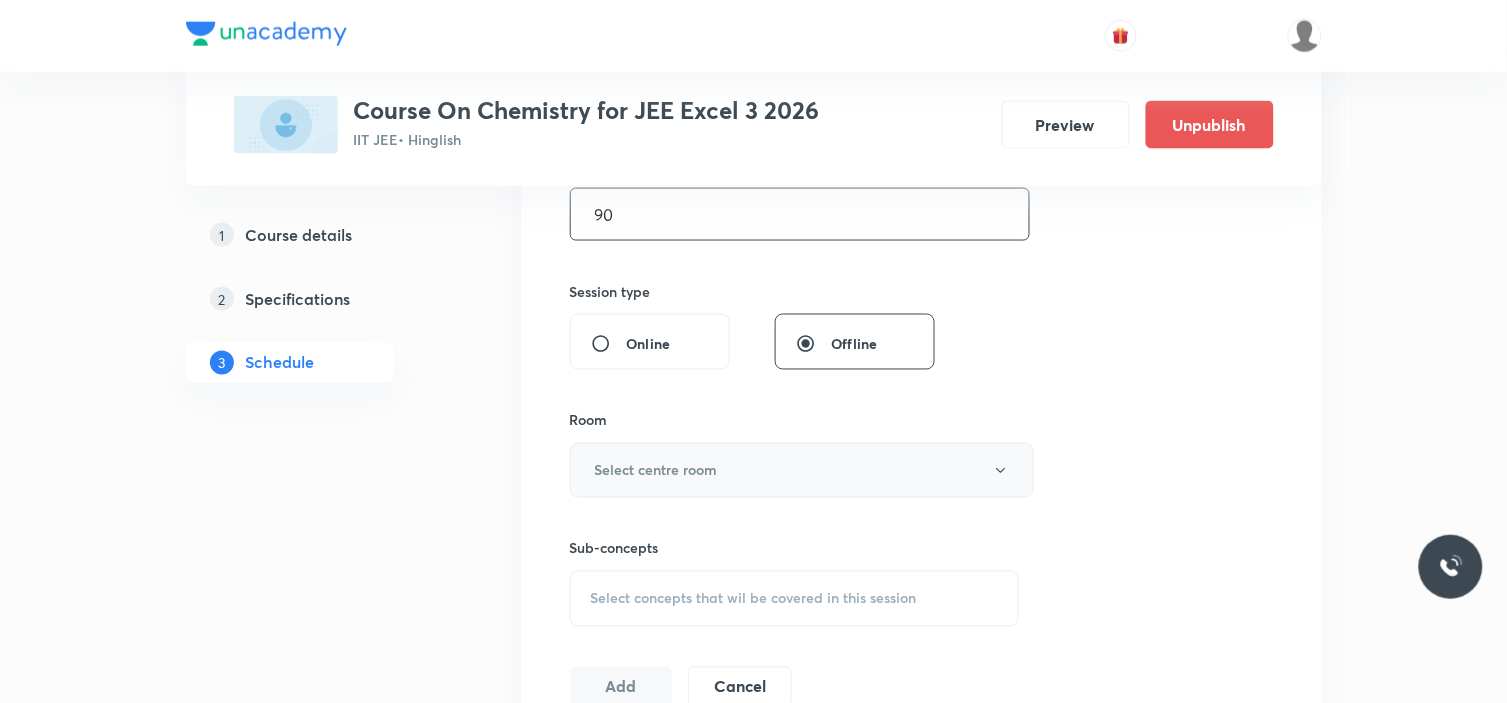 scroll, scrollTop: 666, scrollLeft: 0, axis: vertical 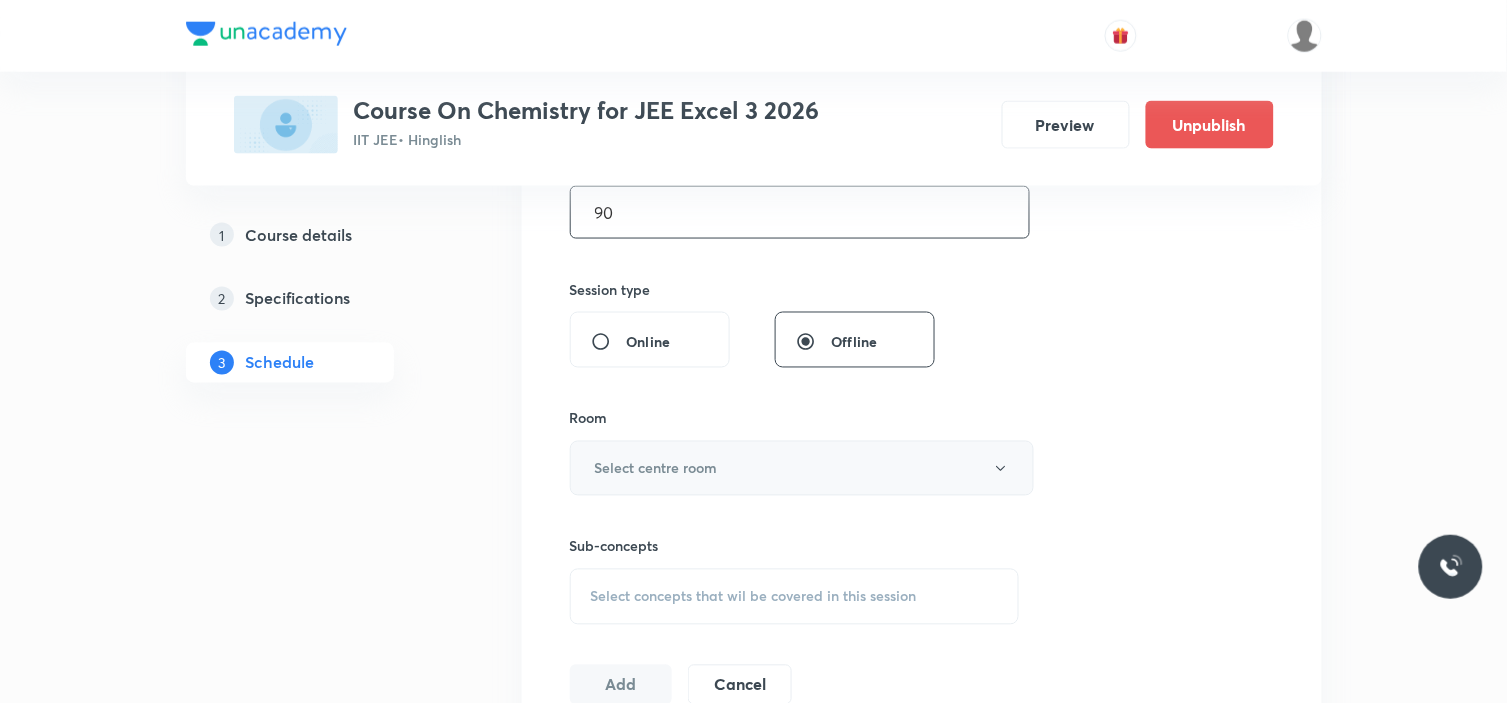 type on "90" 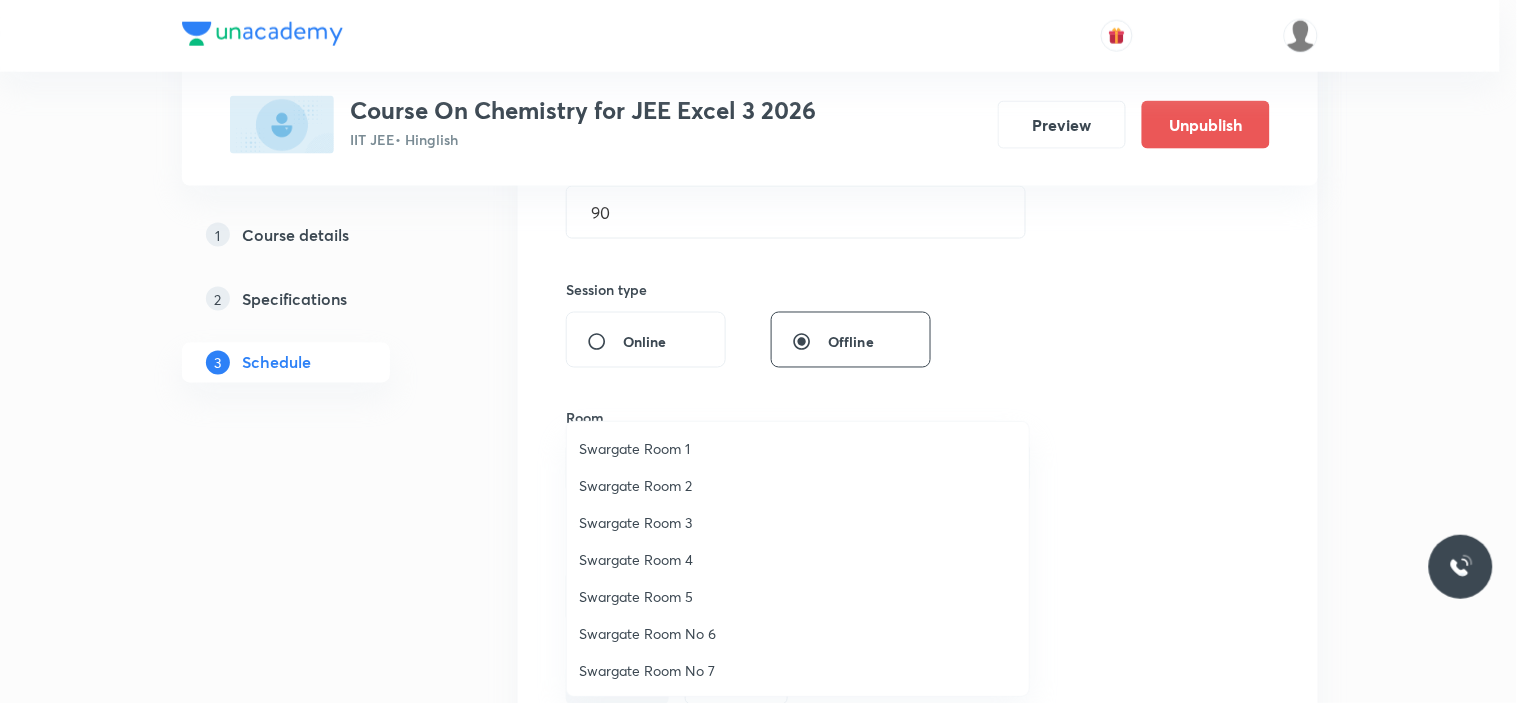click on "Swargate Room No 6" at bounding box center (798, 633) 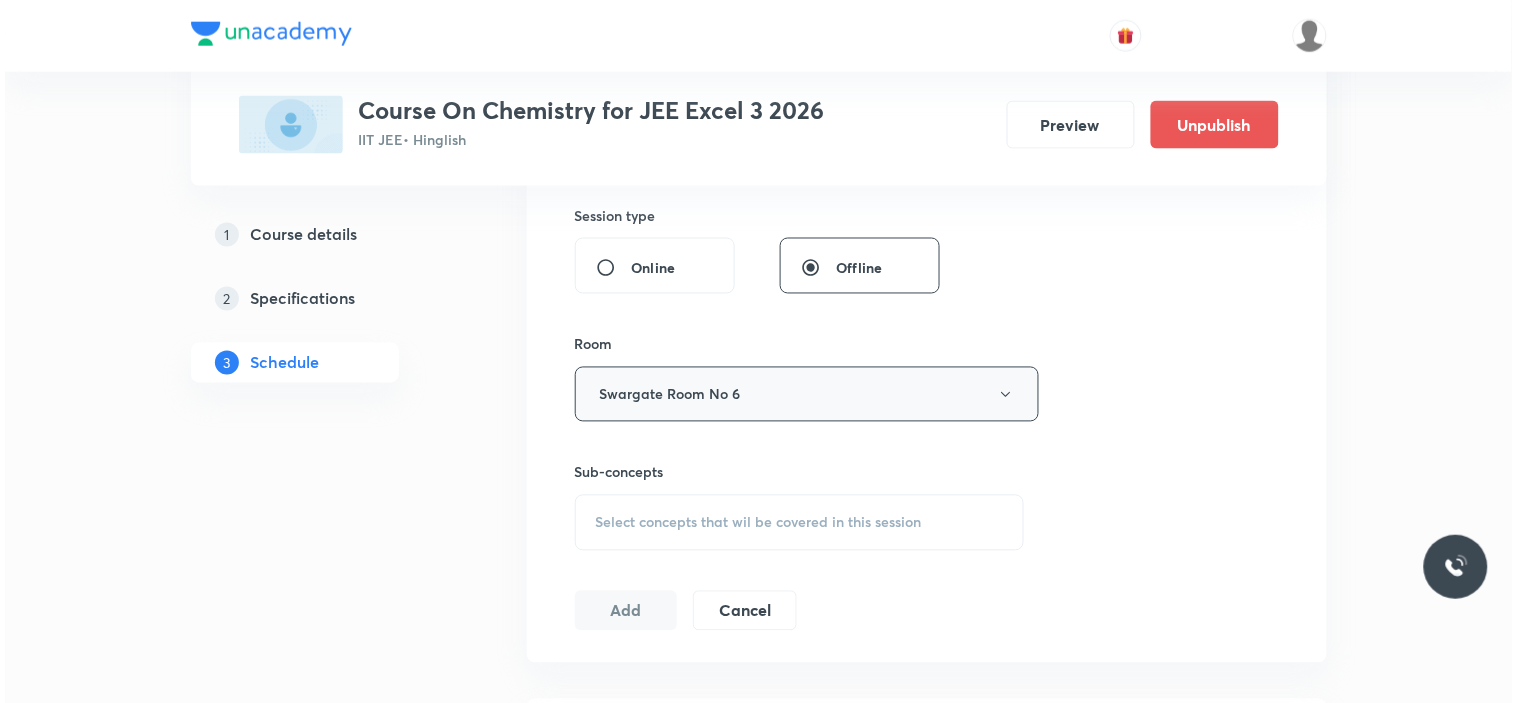 scroll, scrollTop: 777, scrollLeft: 0, axis: vertical 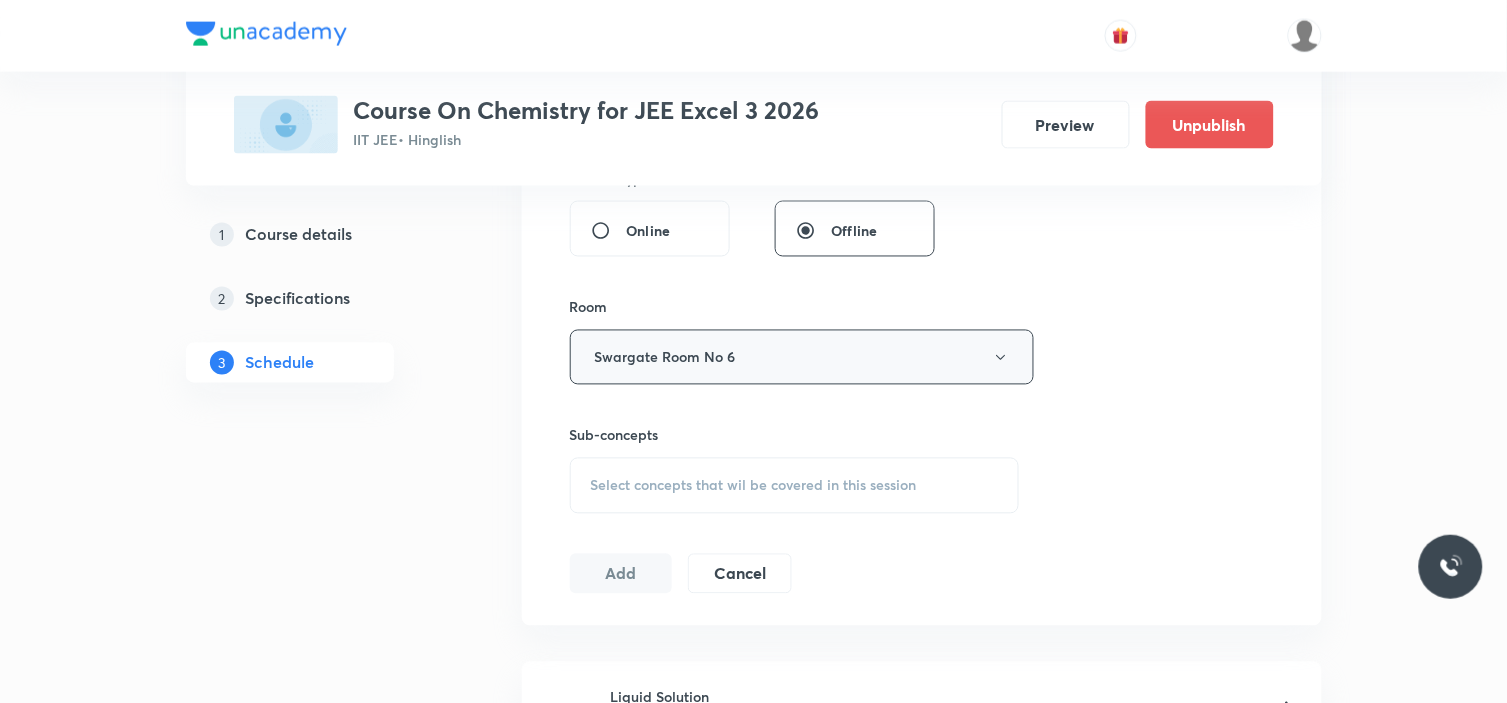 click on "Swargate Room No 6" at bounding box center (802, 357) 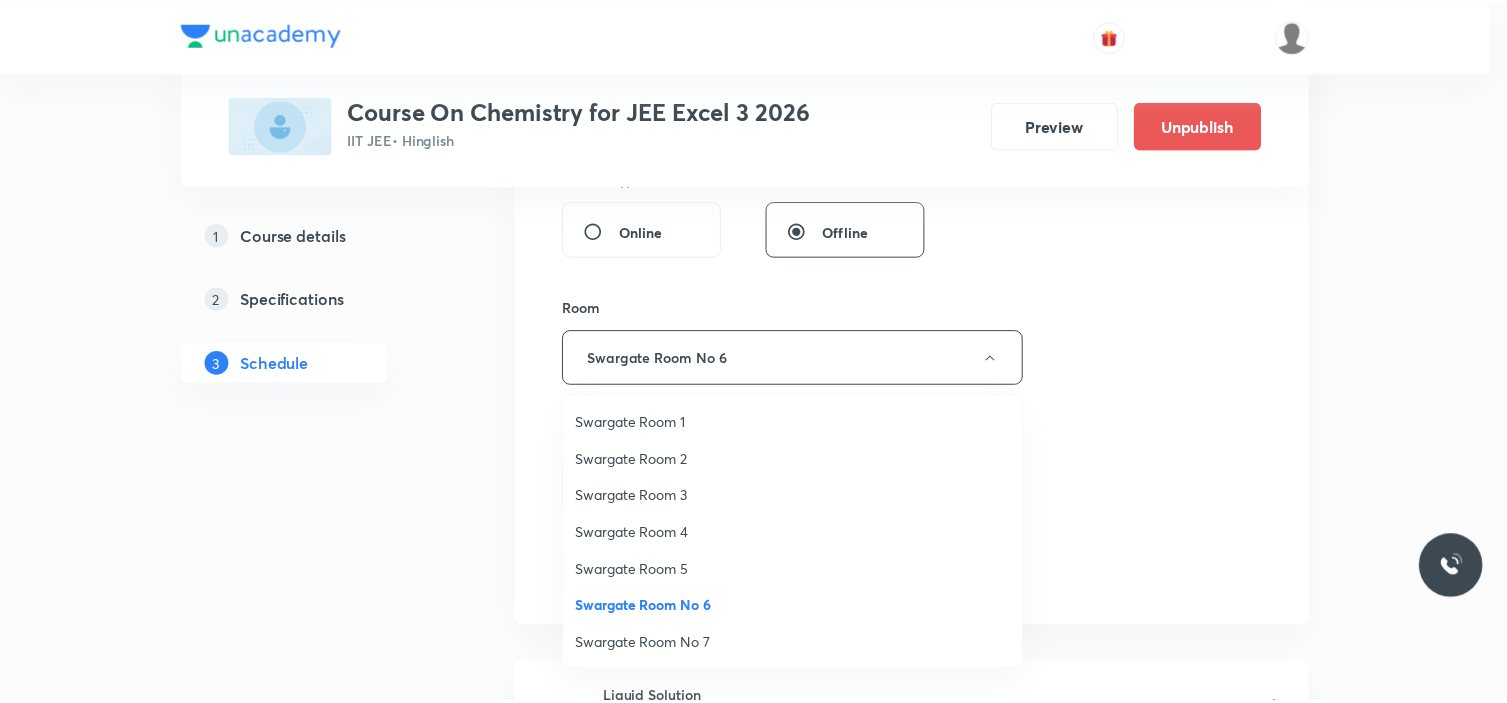 scroll, scrollTop: 111, scrollLeft: 0, axis: vertical 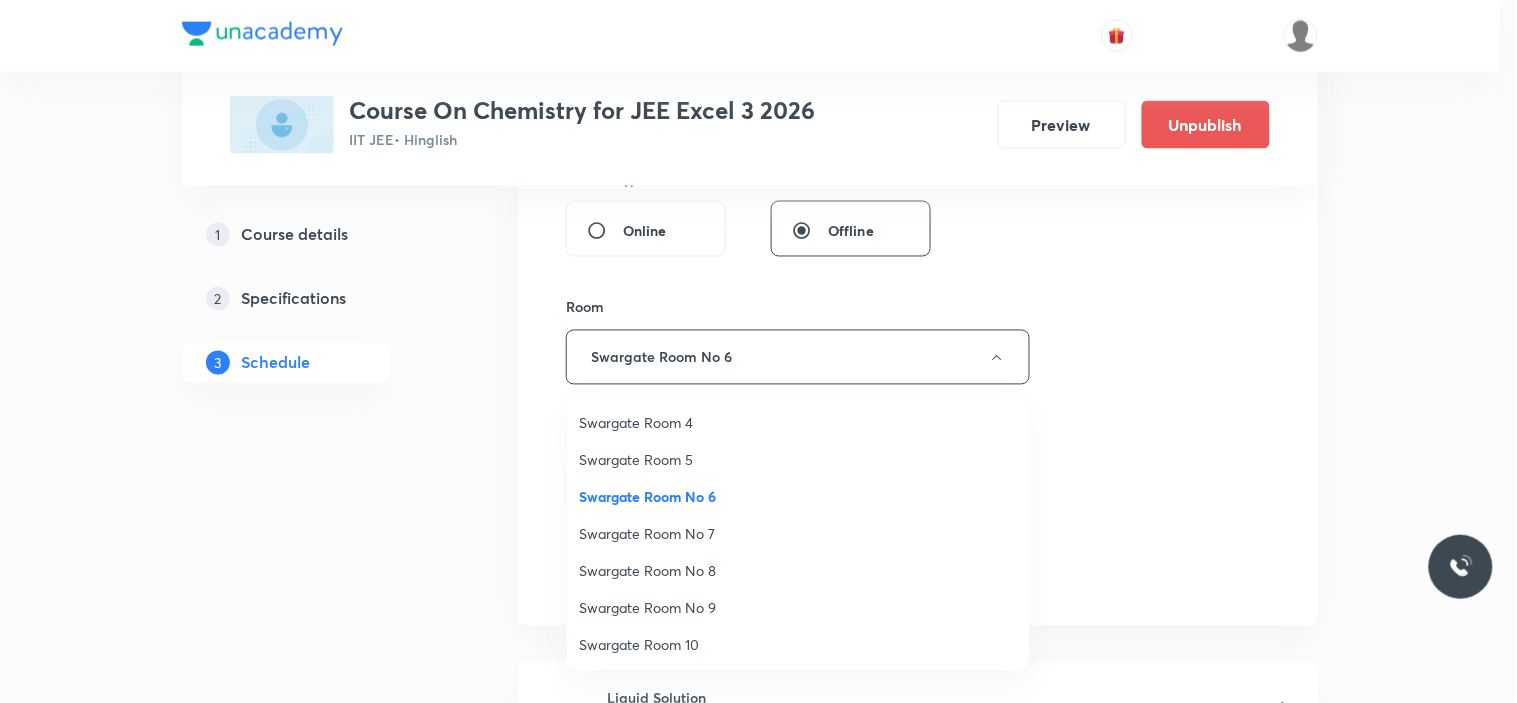 click on "Swargate Room No 8" at bounding box center [798, 570] 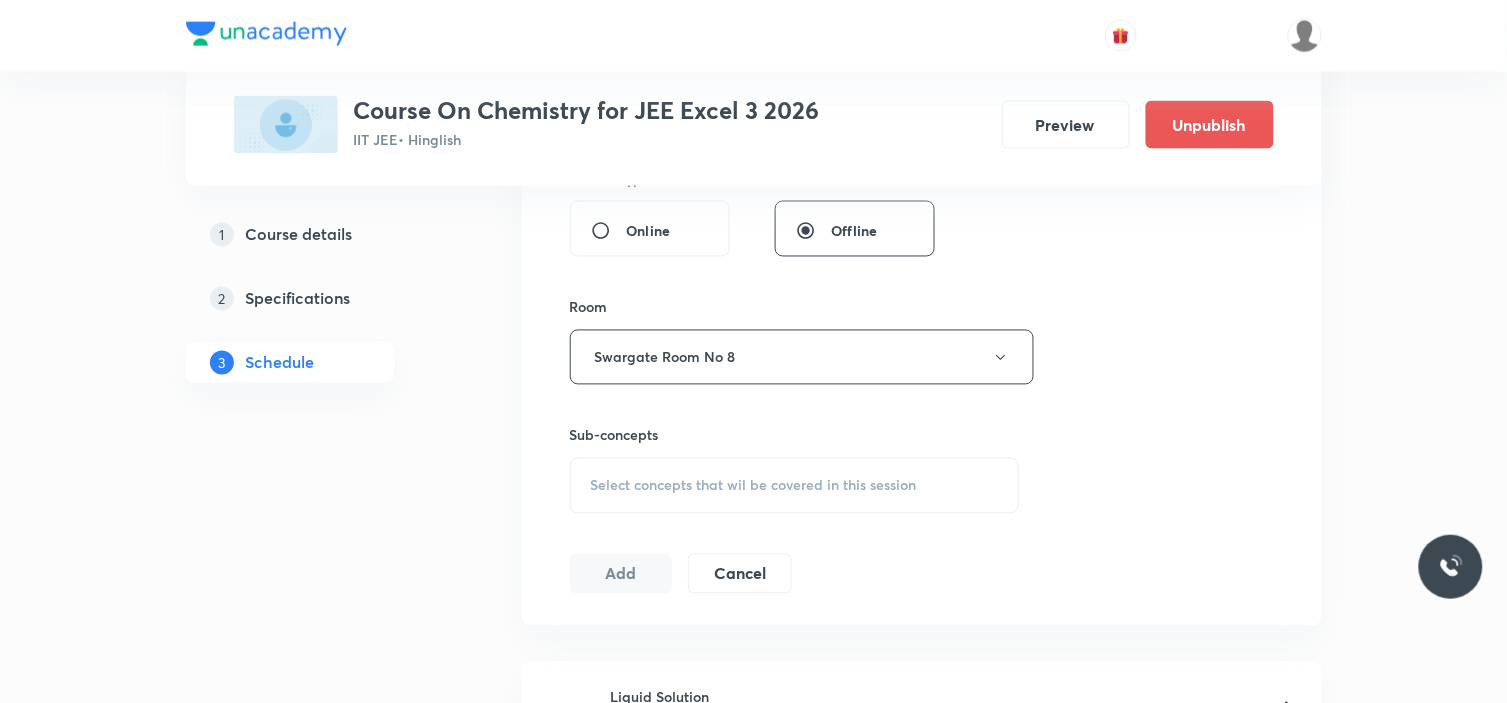 click on "Session  48 Live class Session title 7/99 d-Block ​ Schedule for Jul 17, 2025, 7:30 PM ​ Duration (in minutes) 90 ​   Session type Online Offline Room Swargate Room No 8 Sub-concepts Select concepts that wil be covered in this session Add Cancel" at bounding box center (922, 124) 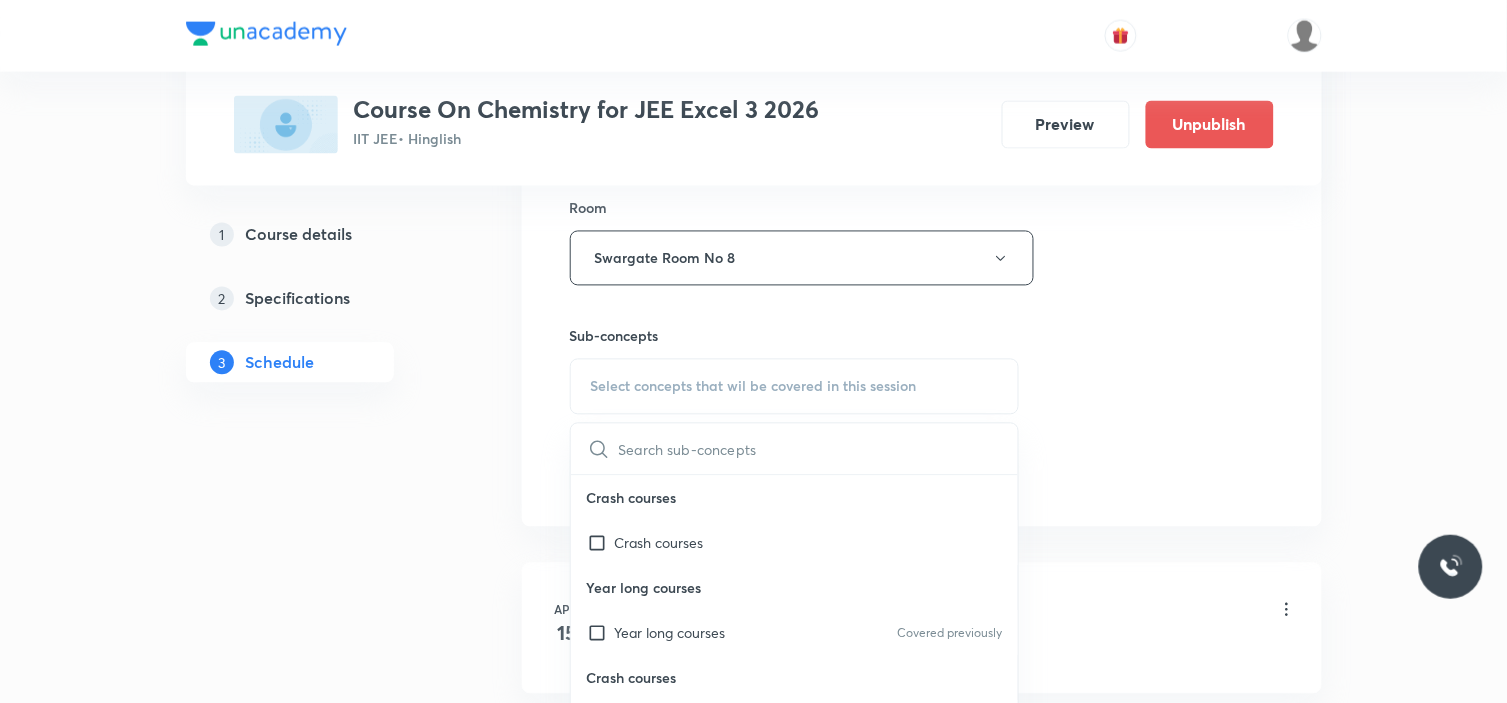 scroll, scrollTop: 1000, scrollLeft: 0, axis: vertical 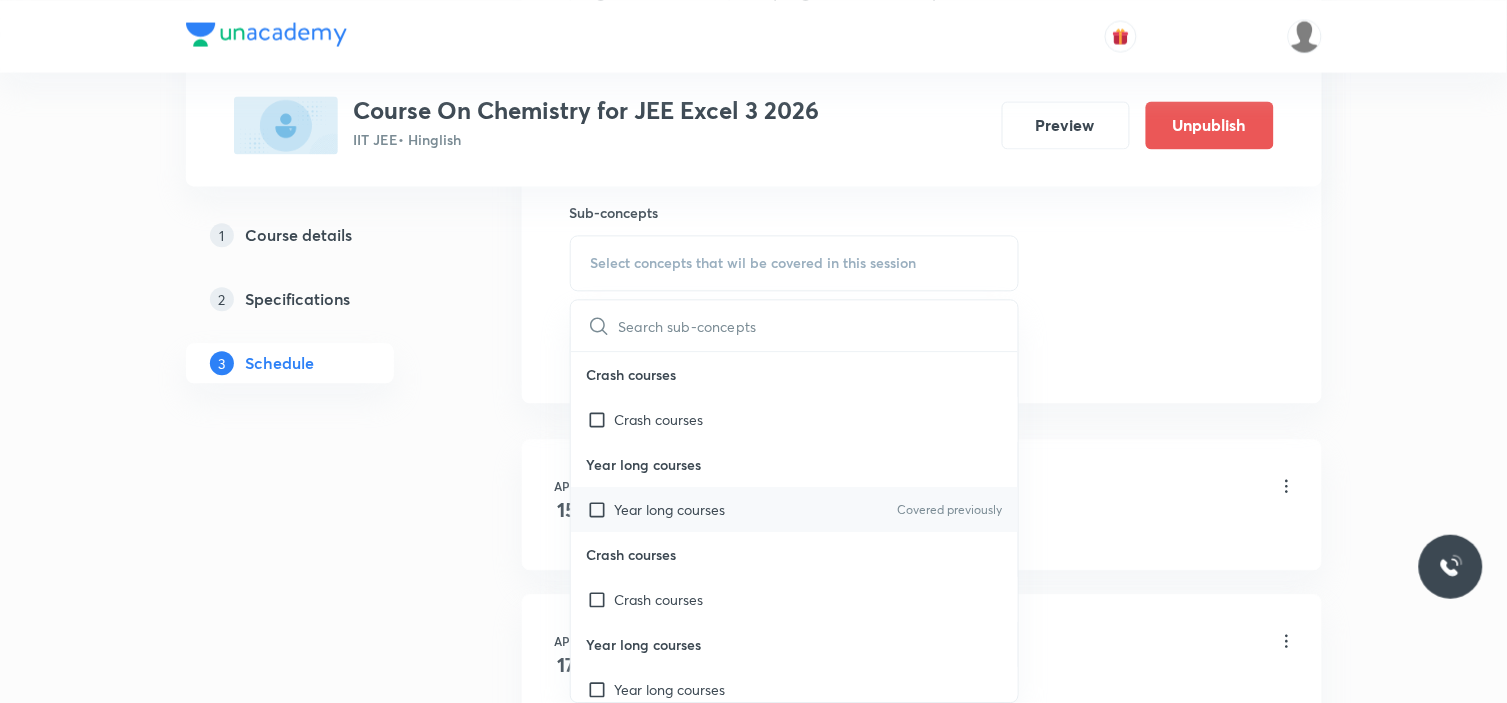 click on "Year long courses" at bounding box center (670, 509) 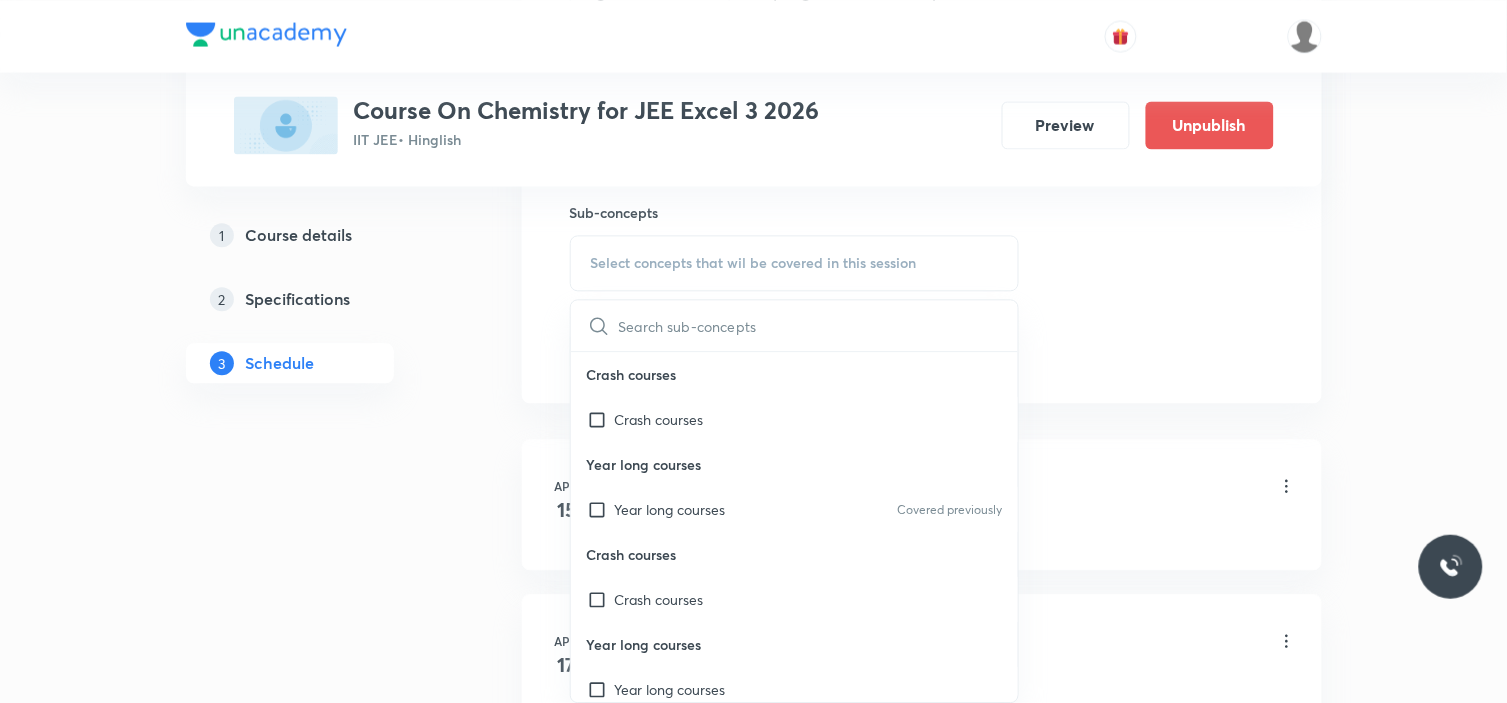 checkbox on "true" 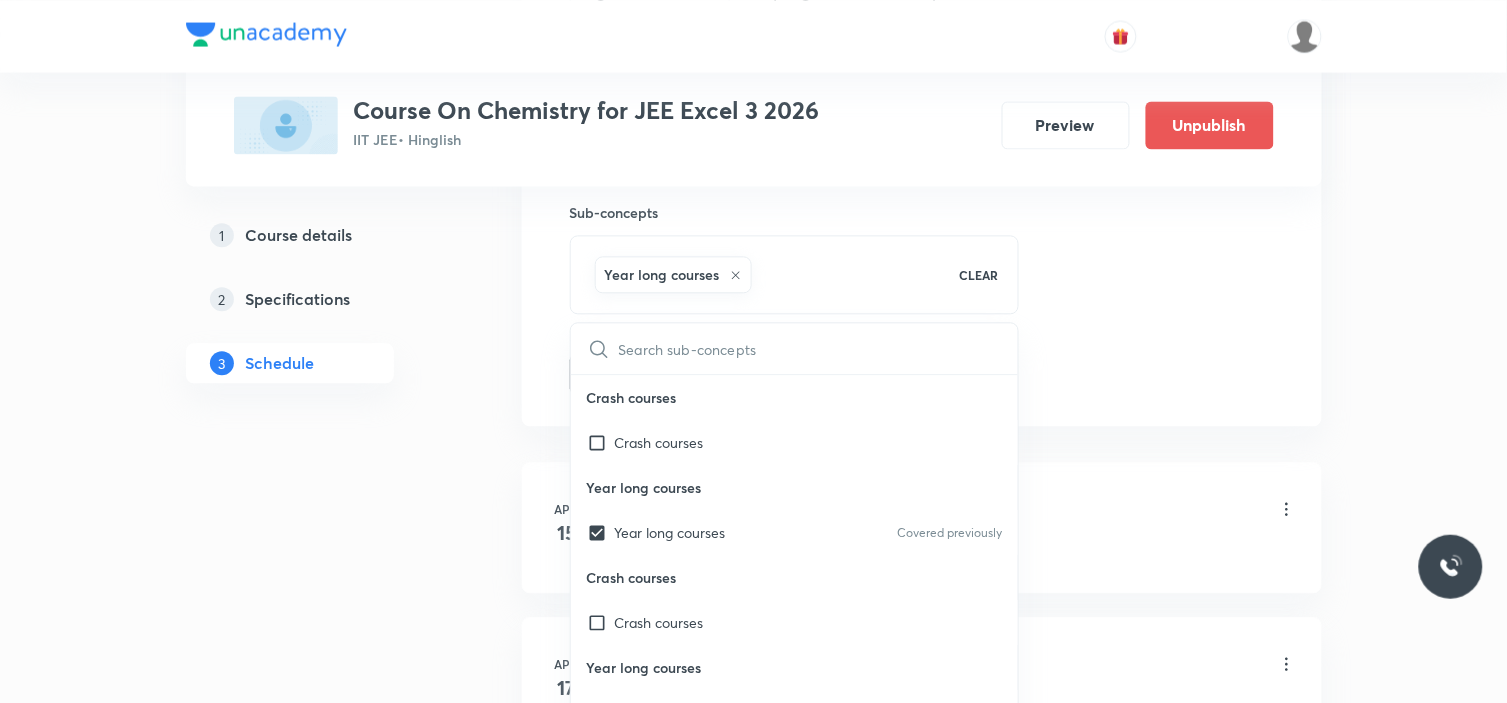 click on "Session  48 Live class Session title 7/99 d-Block ​ Schedule for Jul 17, 2025, 7:30 PM ​ Duration (in minutes) 90 ​   Session type Online Offline Room Swargate Room No 8 Sub-concepts Year long courses CLEAR ​ Crash courses Crash courses Year long courses Year long courses Covered previously Crash courses Crash courses Year long courses Year long courses Add Cancel" at bounding box center (922, -87) 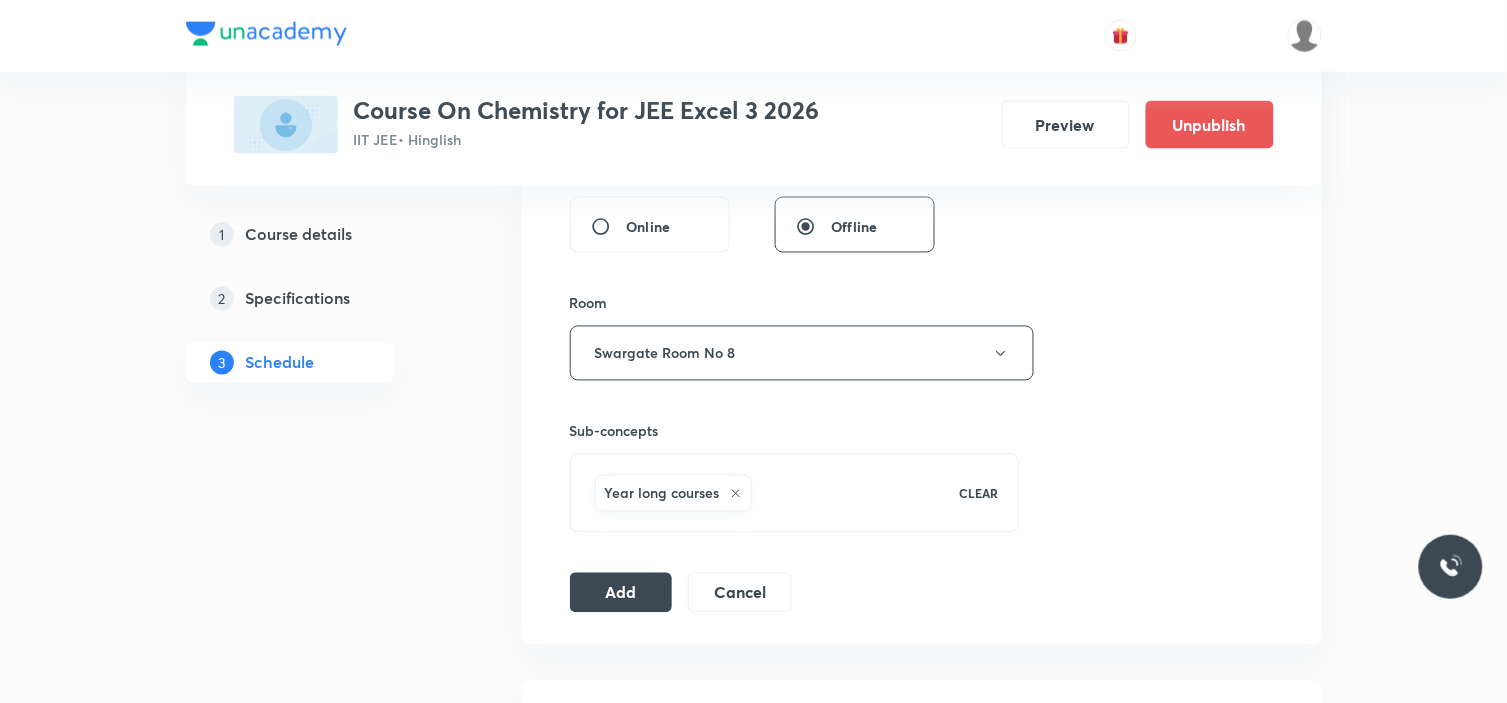 scroll, scrollTop: 888, scrollLeft: 0, axis: vertical 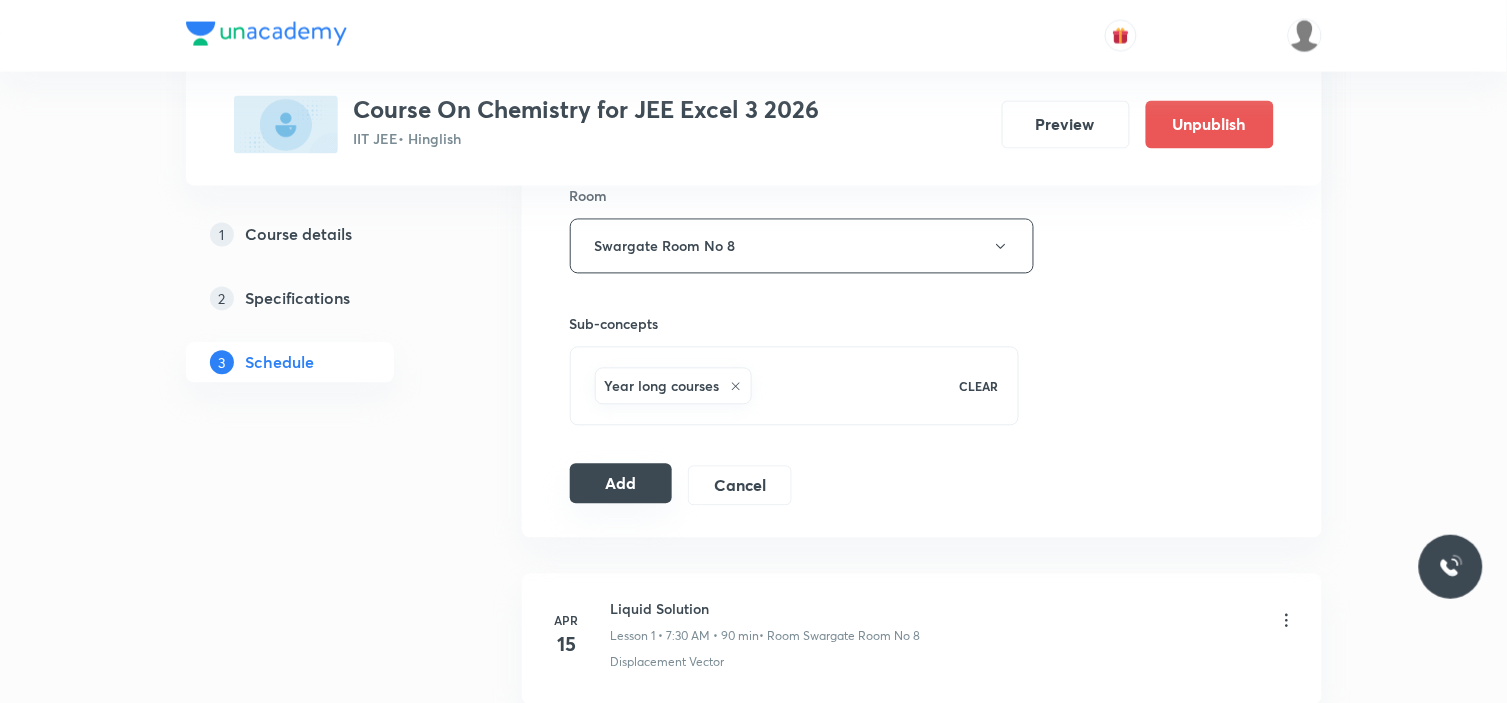 click on "Add" at bounding box center (621, 484) 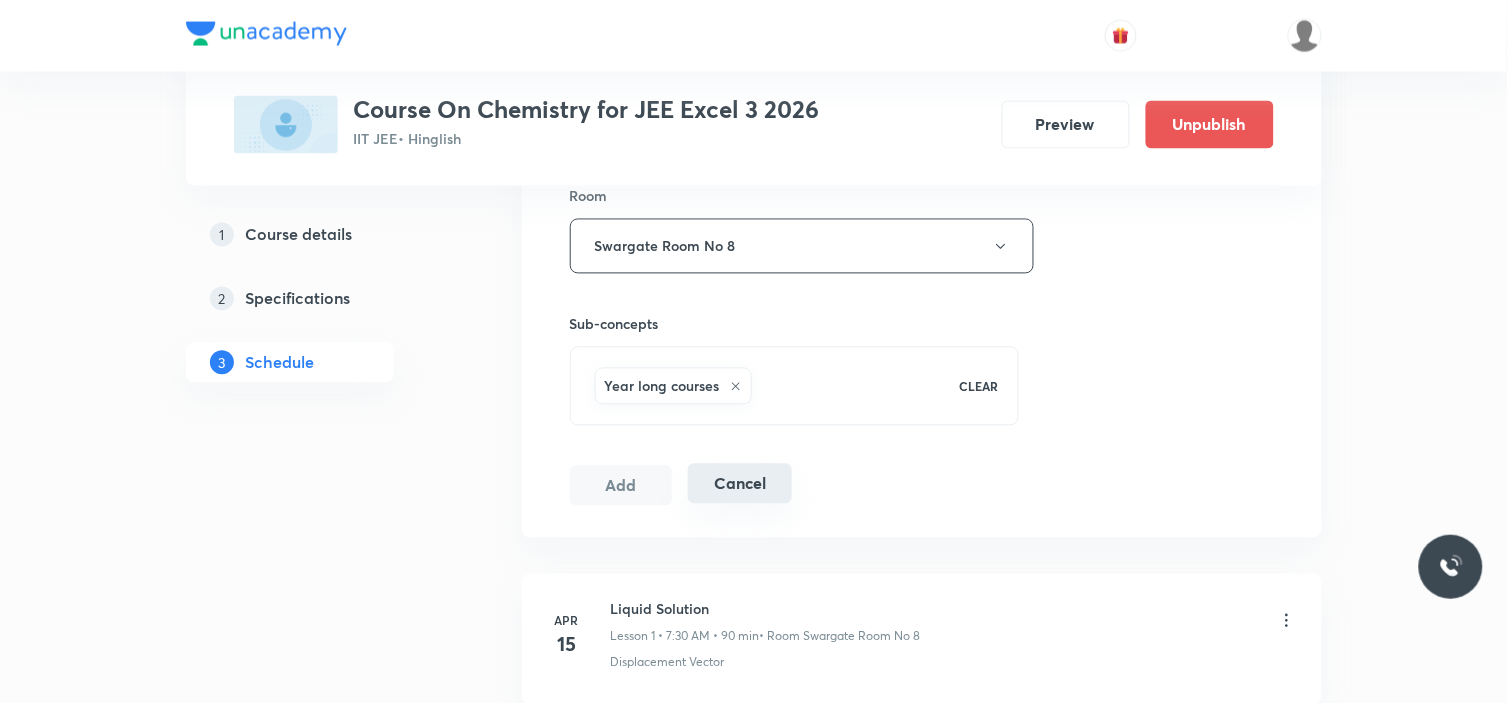 type 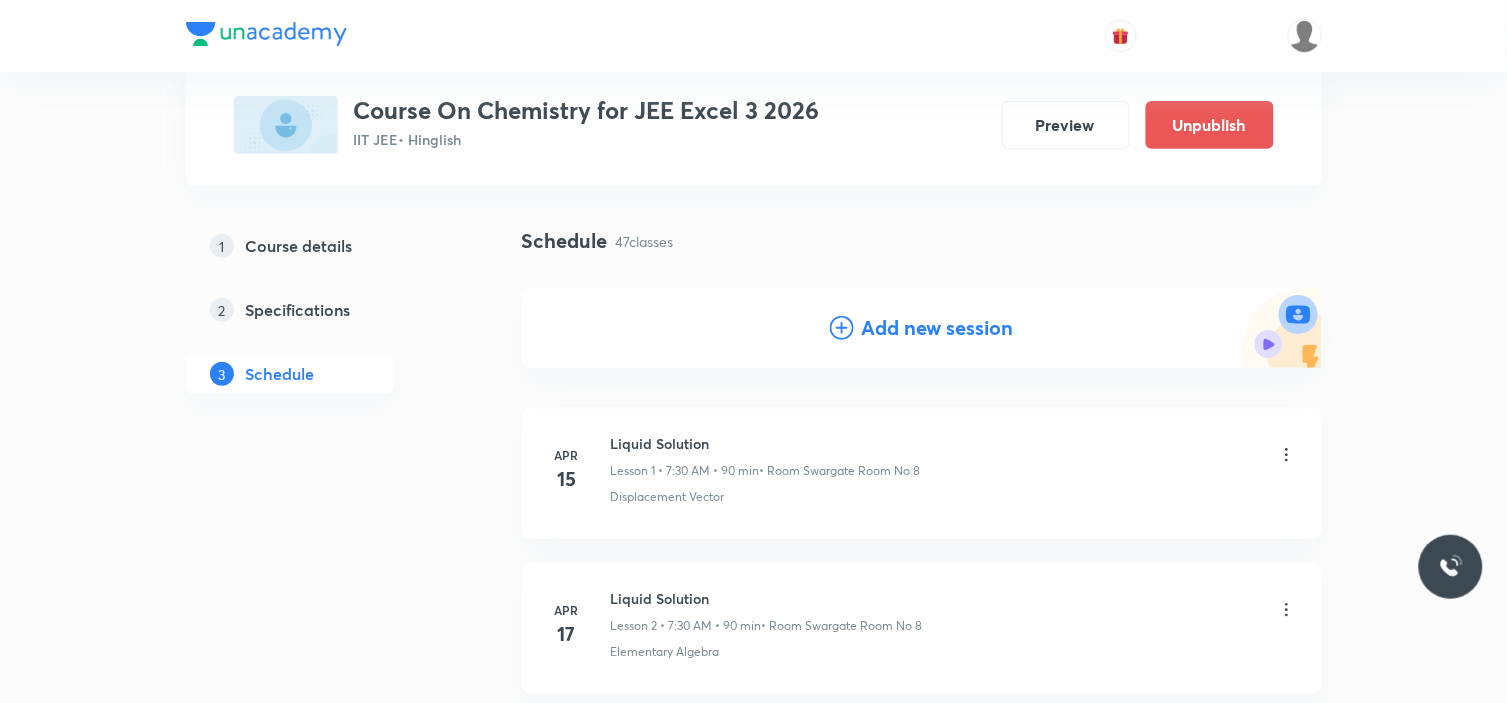 scroll, scrollTop: 0, scrollLeft: 0, axis: both 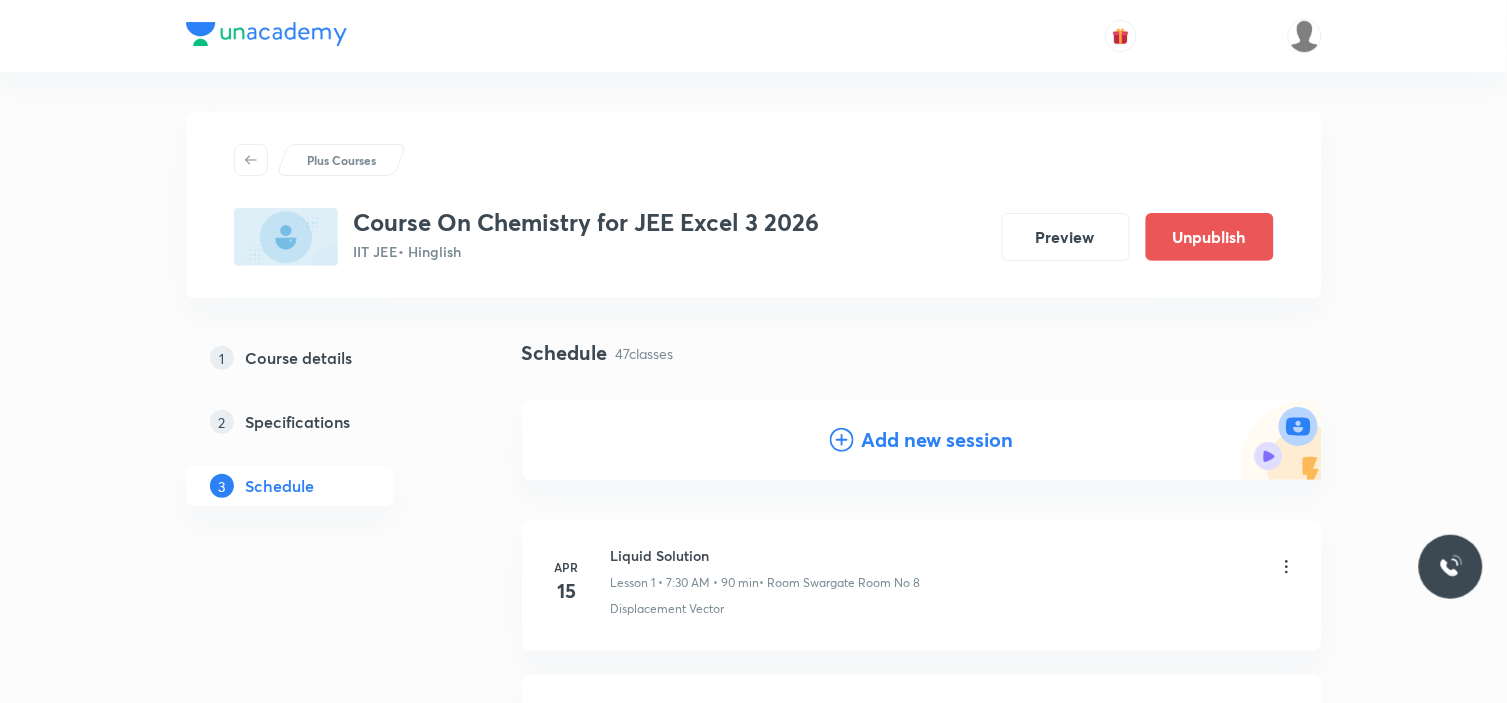click on "Add new session" at bounding box center [938, 440] 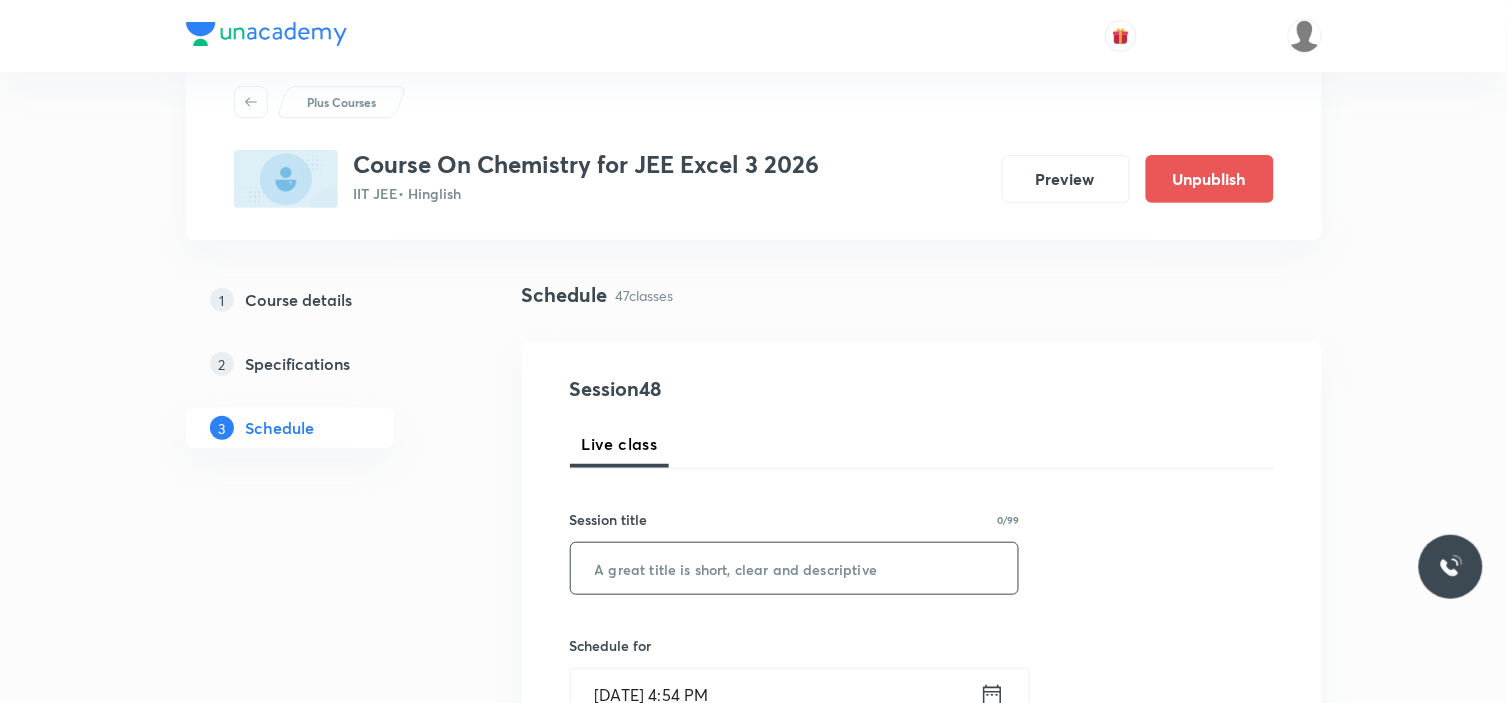 scroll, scrollTop: 111, scrollLeft: 0, axis: vertical 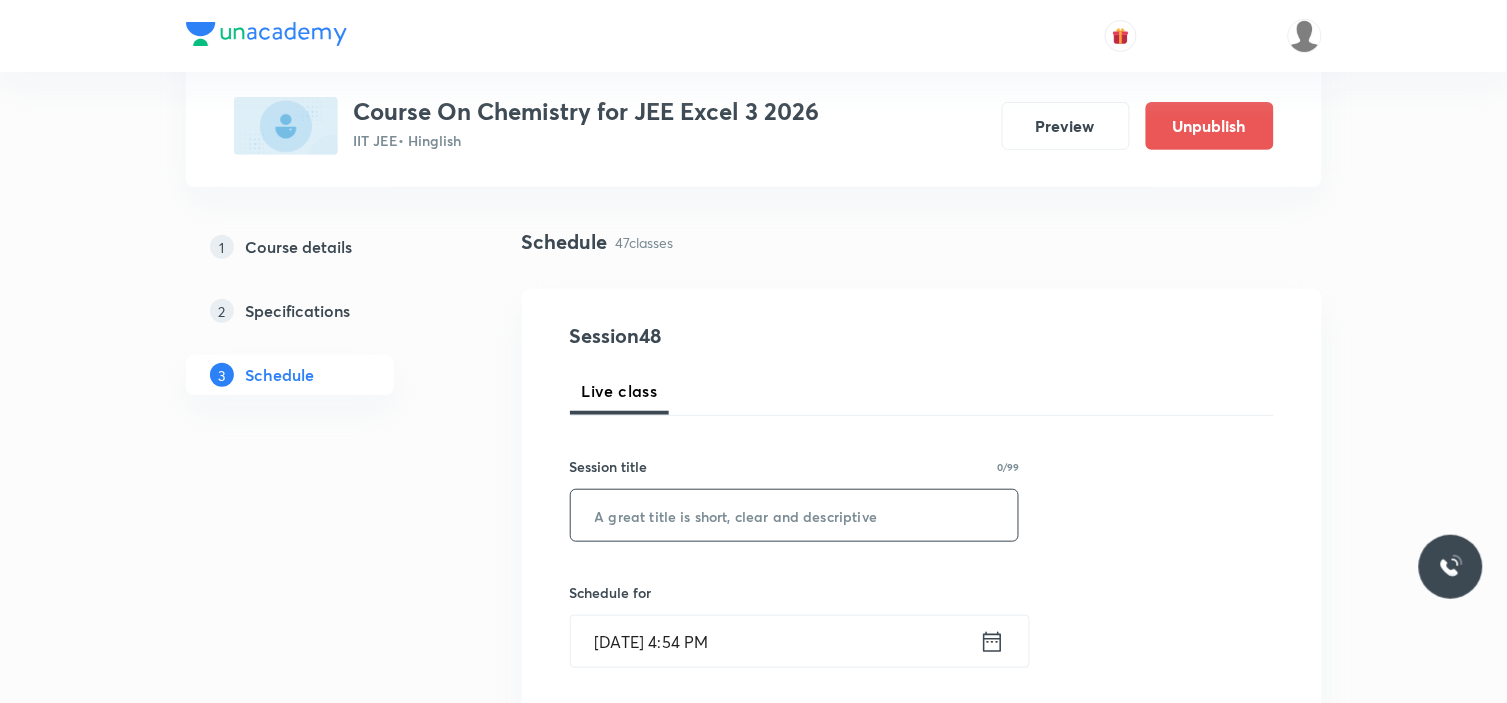 click at bounding box center [795, 515] 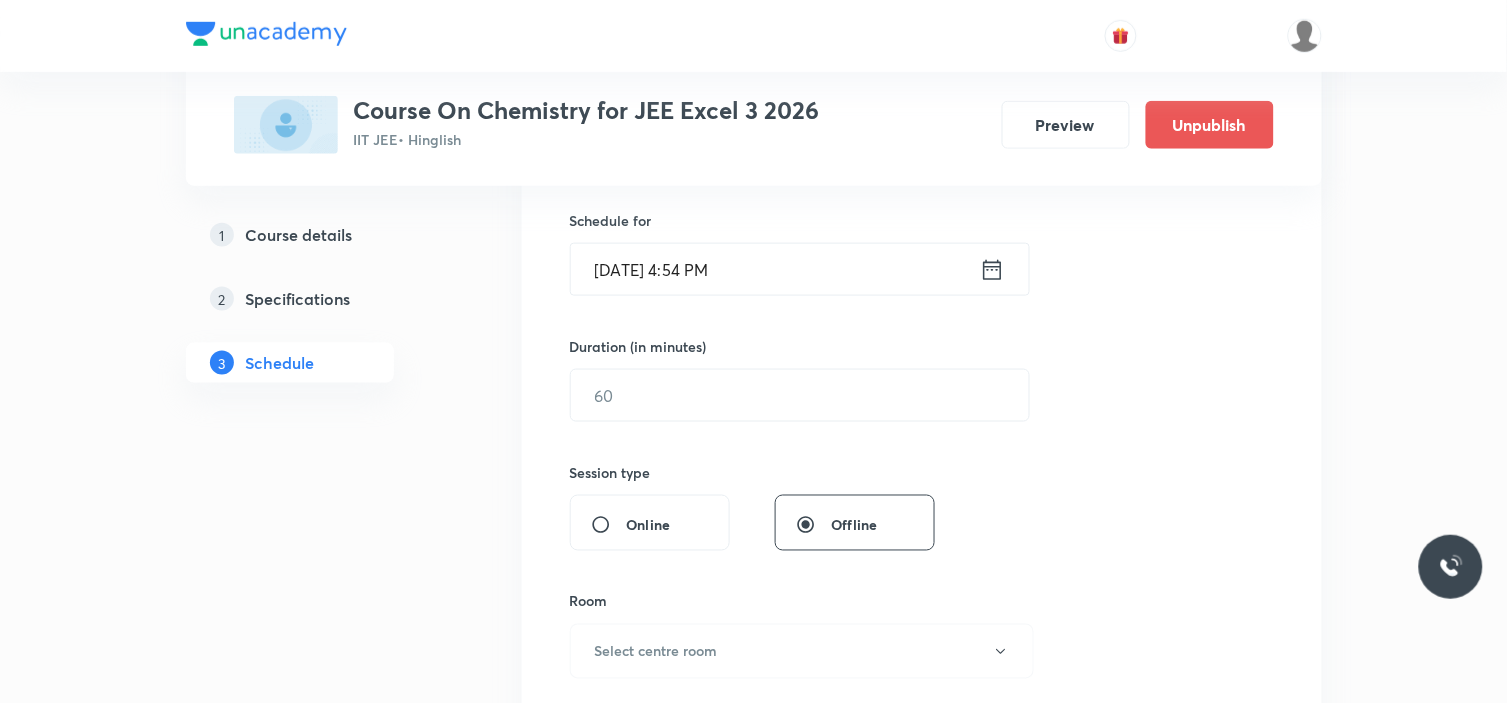 scroll, scrollTop: 444, scrollLeft: 0, axis: vertical 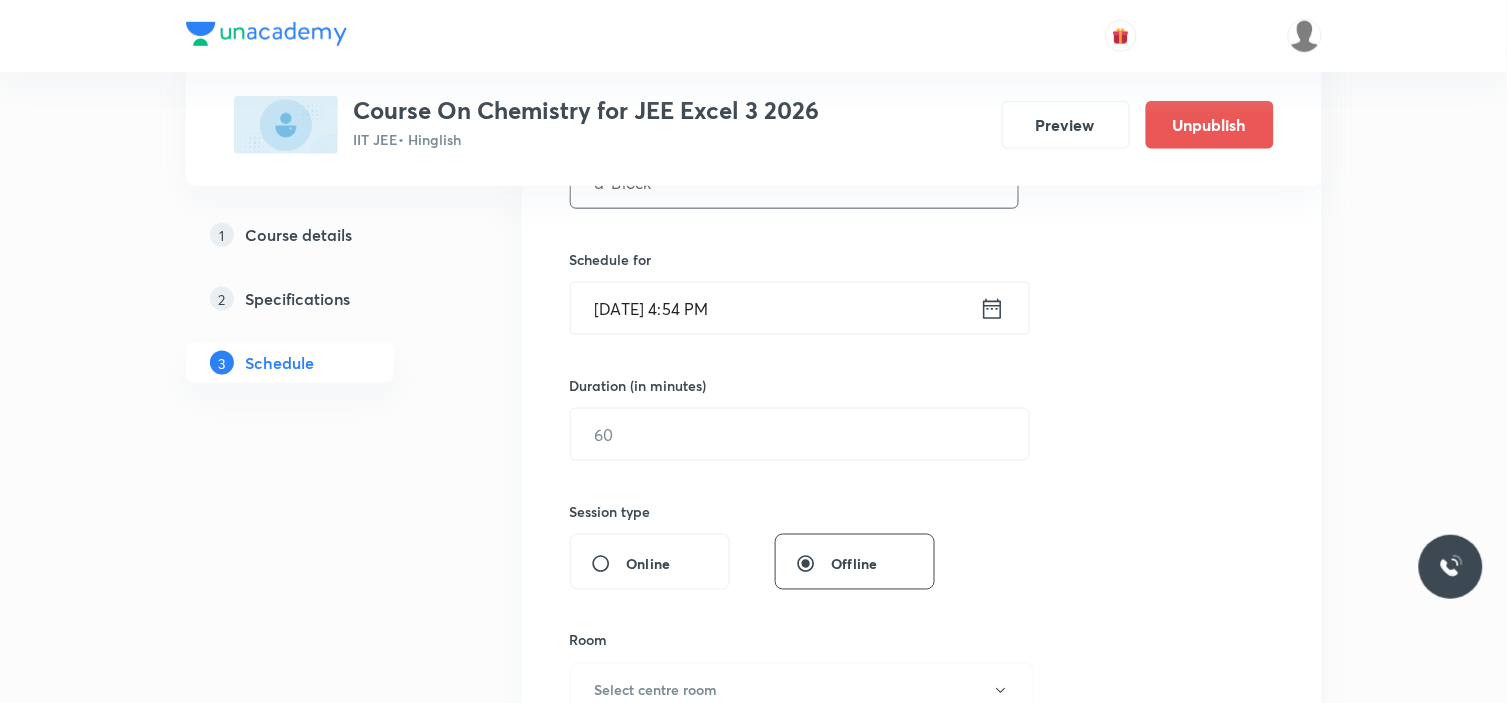 type on "d-Block" 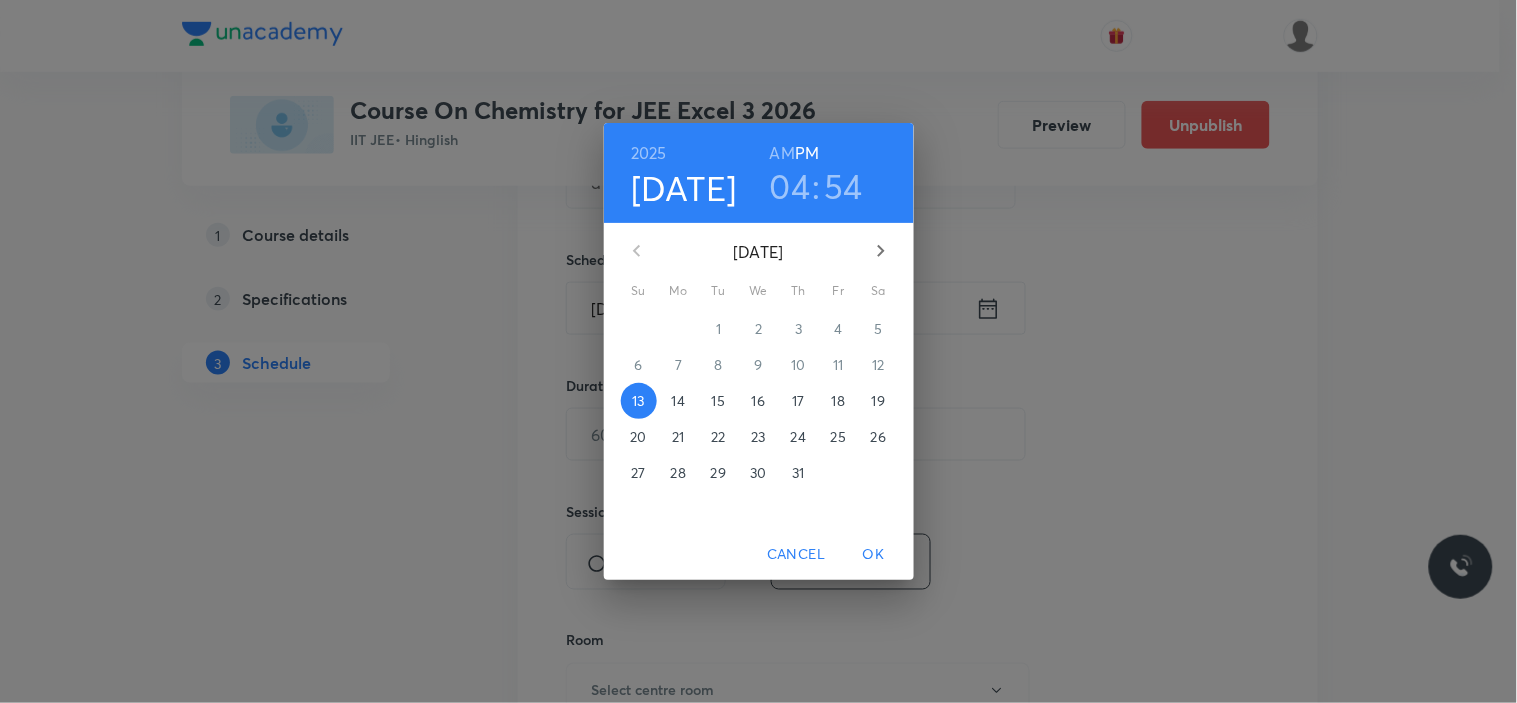 click on "18" at bounding box center [838, 401] 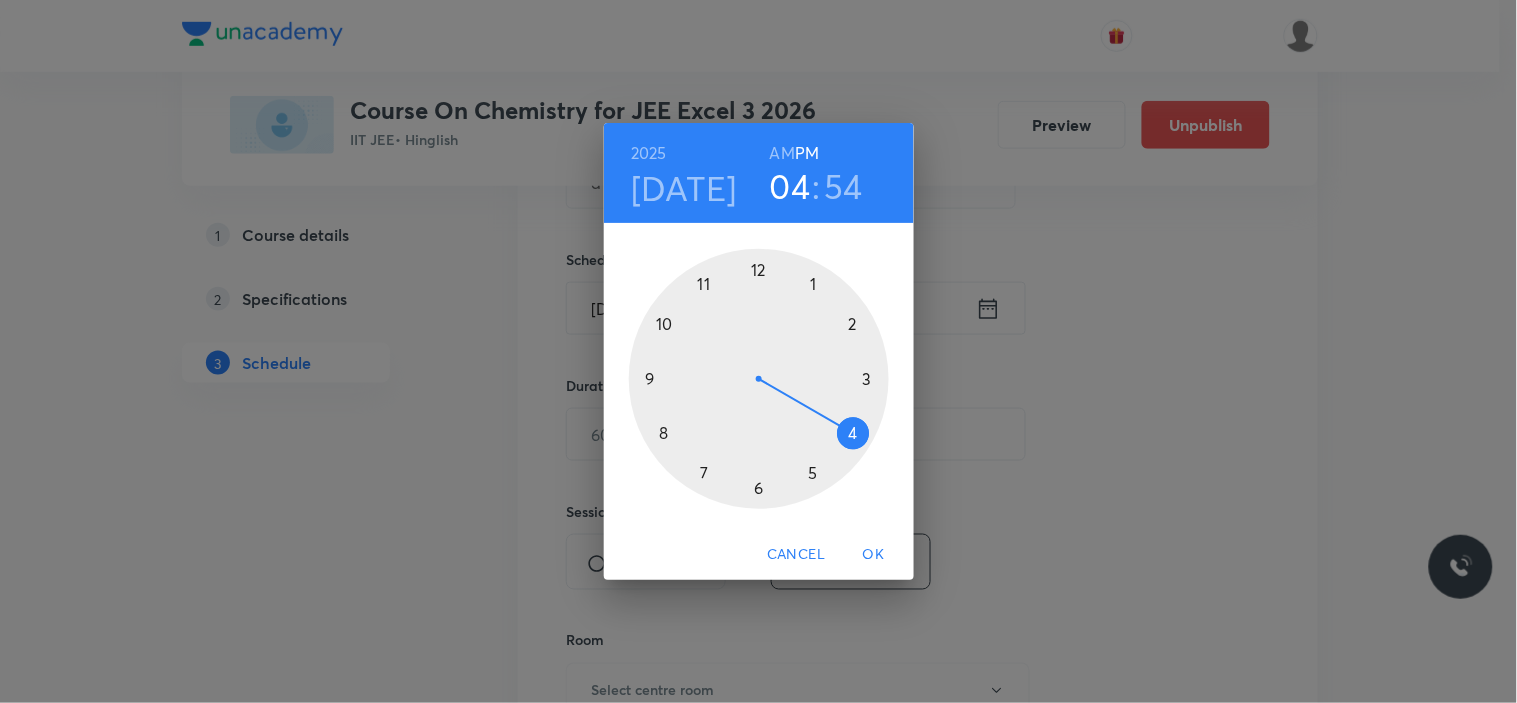 click at bounding box center (759, 379) 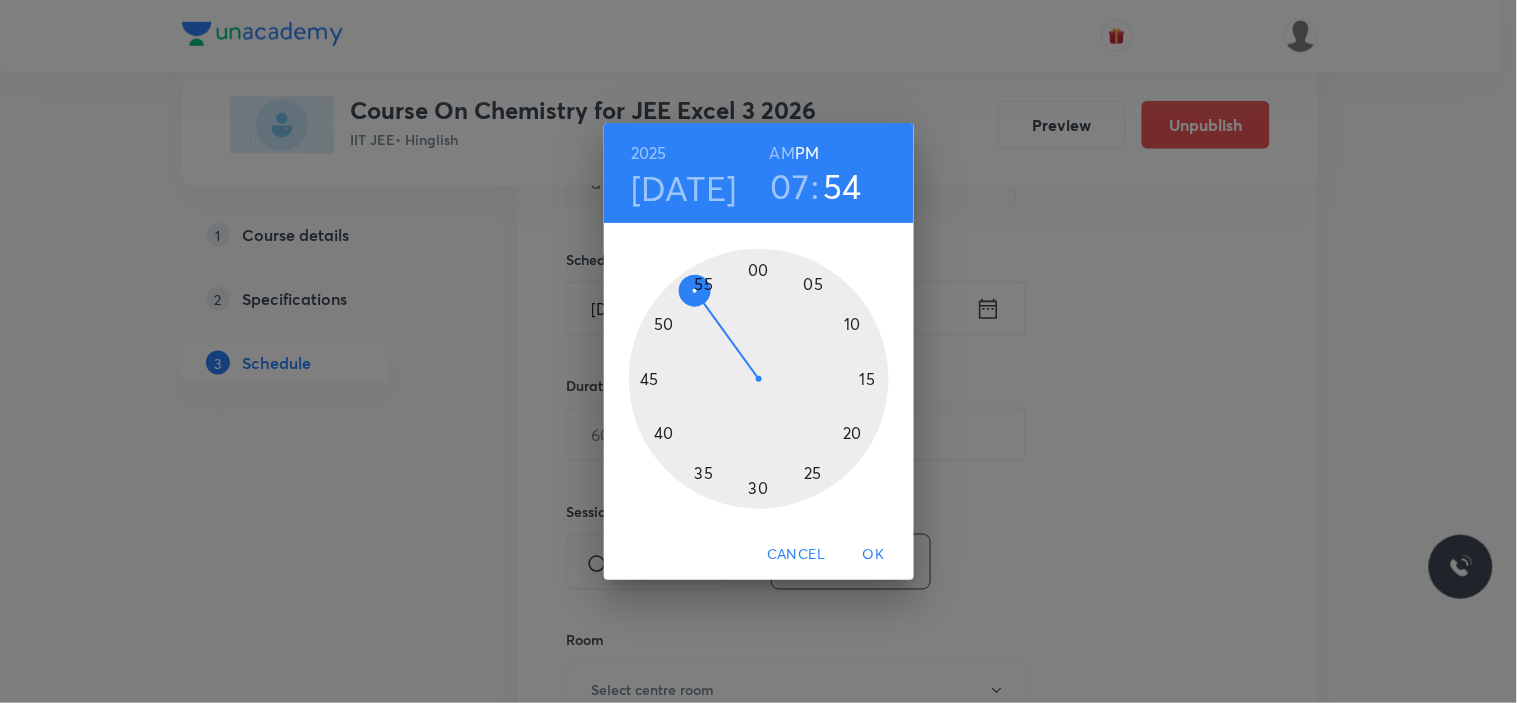 click on "AM" at bounding box center [782, 153] 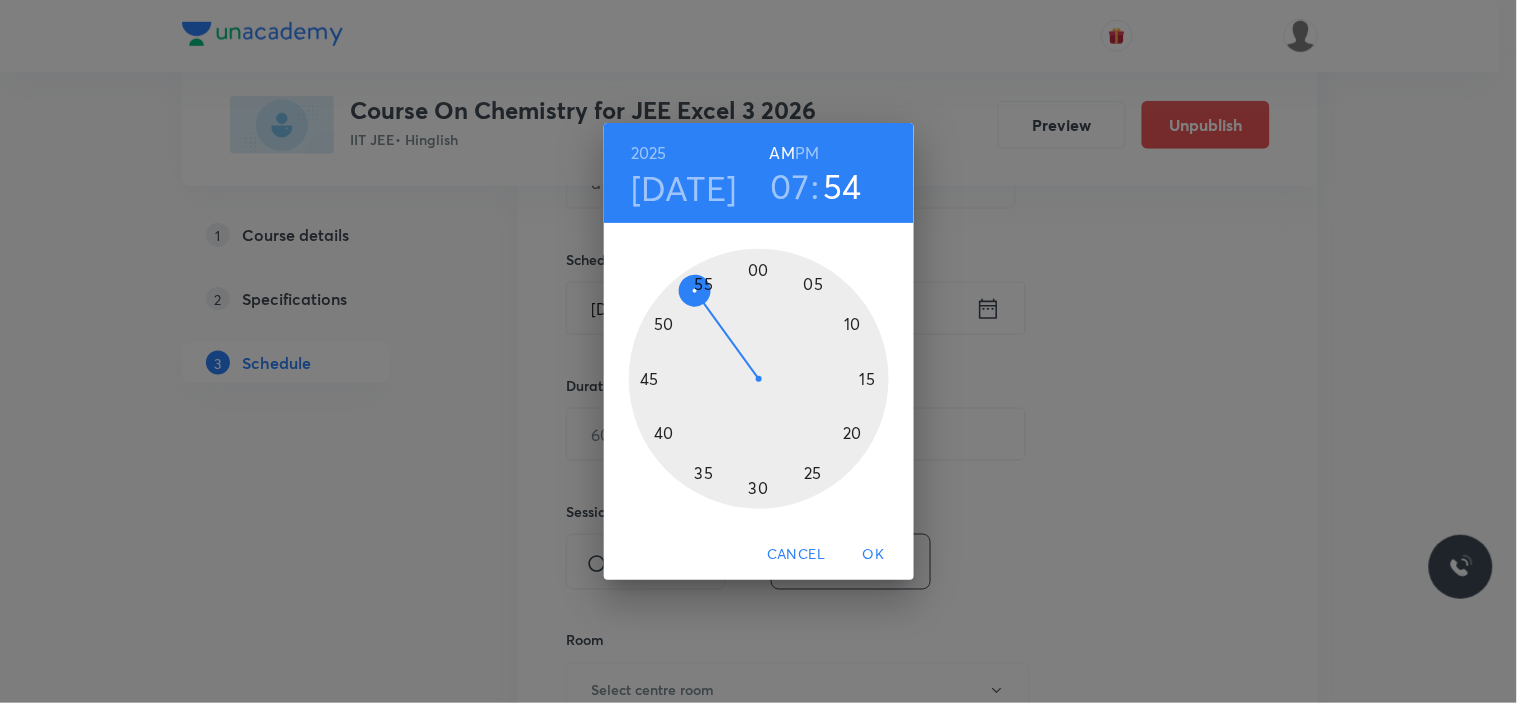 click at bounding box center (759, 379) 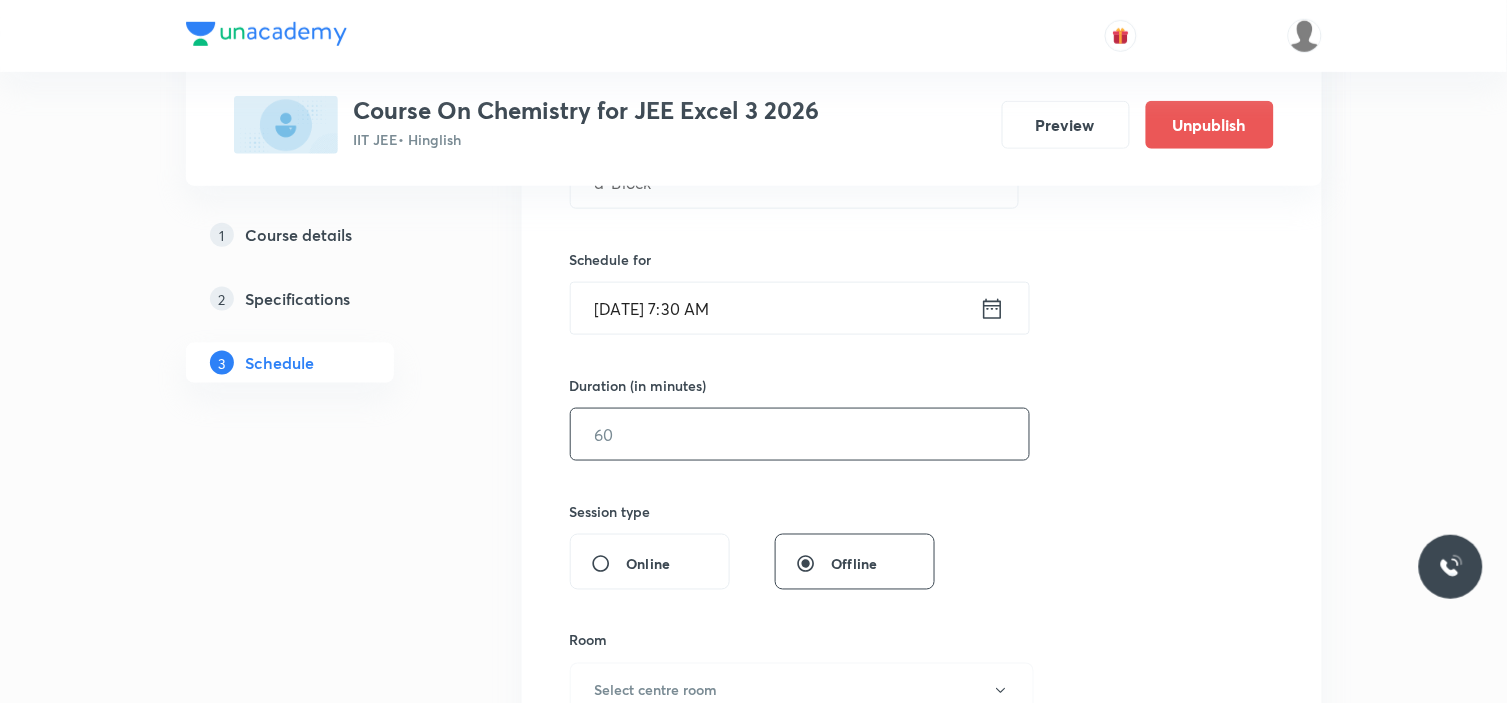 click at bounding box center [800, 434] 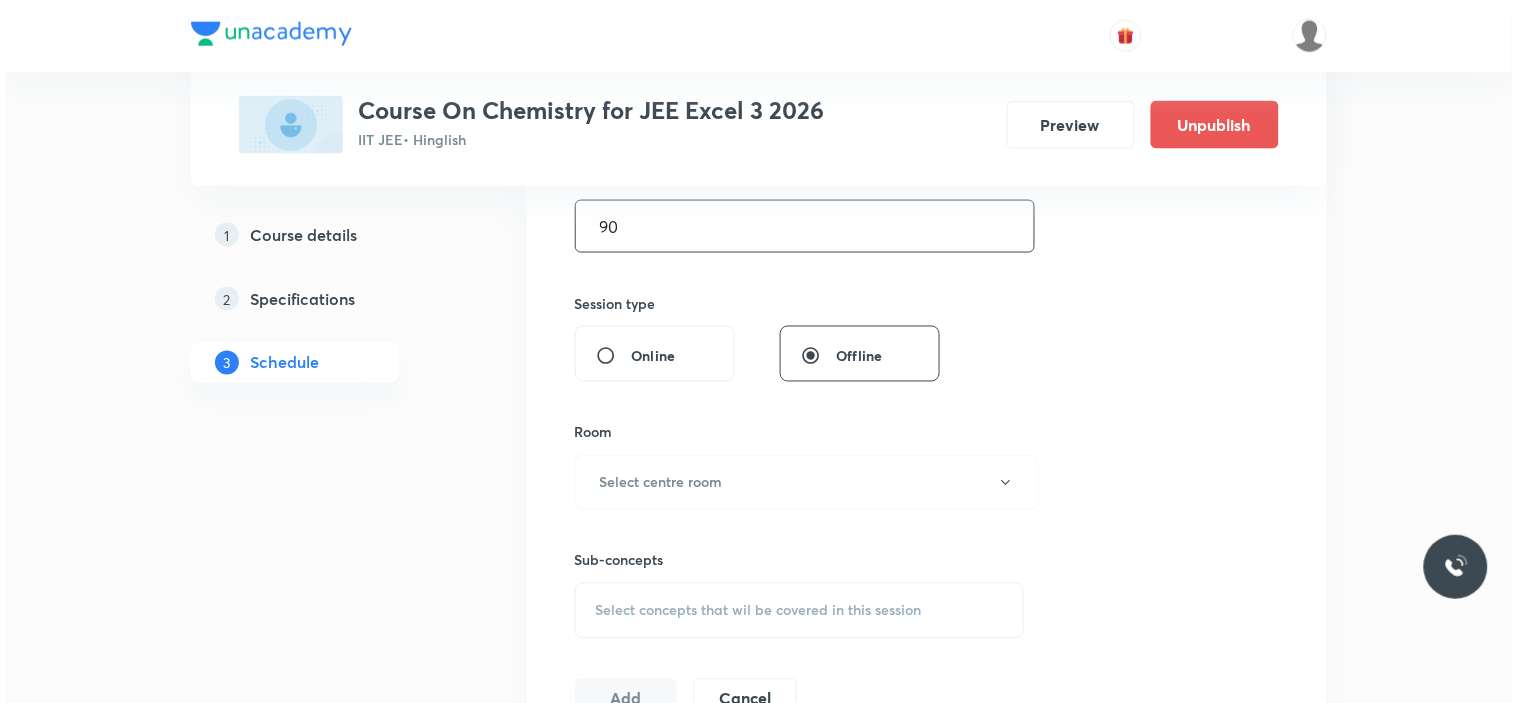 scroll, scrollTop: 666, scrollLeft: 0, axis: vertical 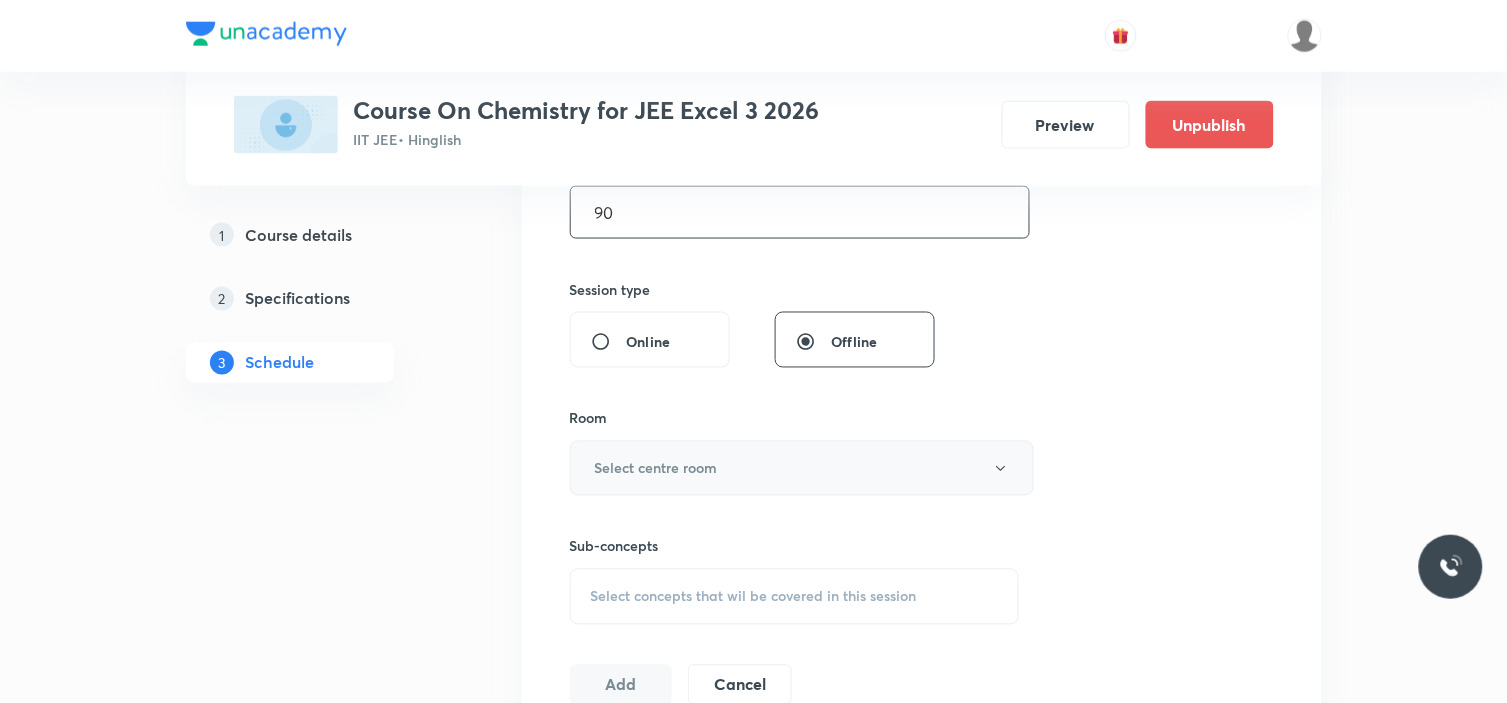type on "90" 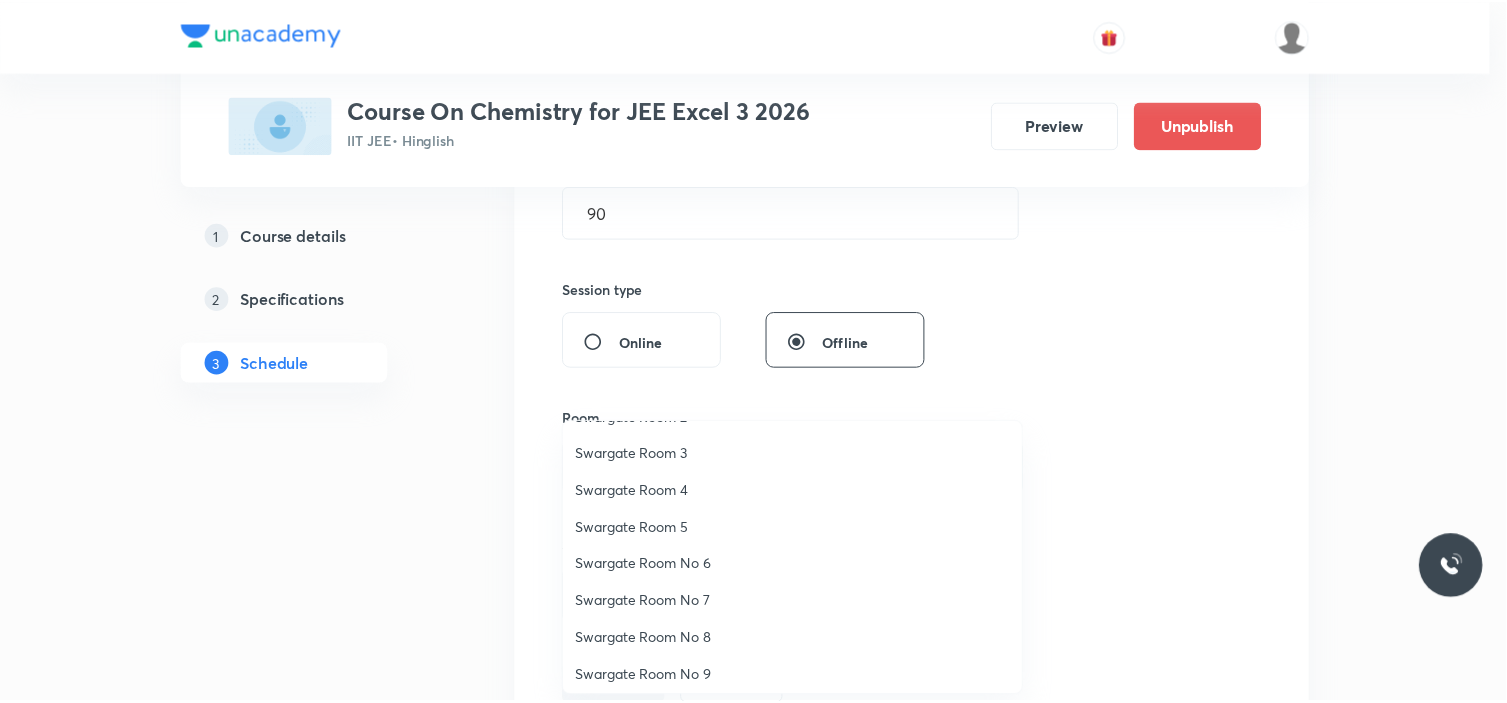 scroll, scrollTop: 148, scrollLeft: 0, axis: vertical 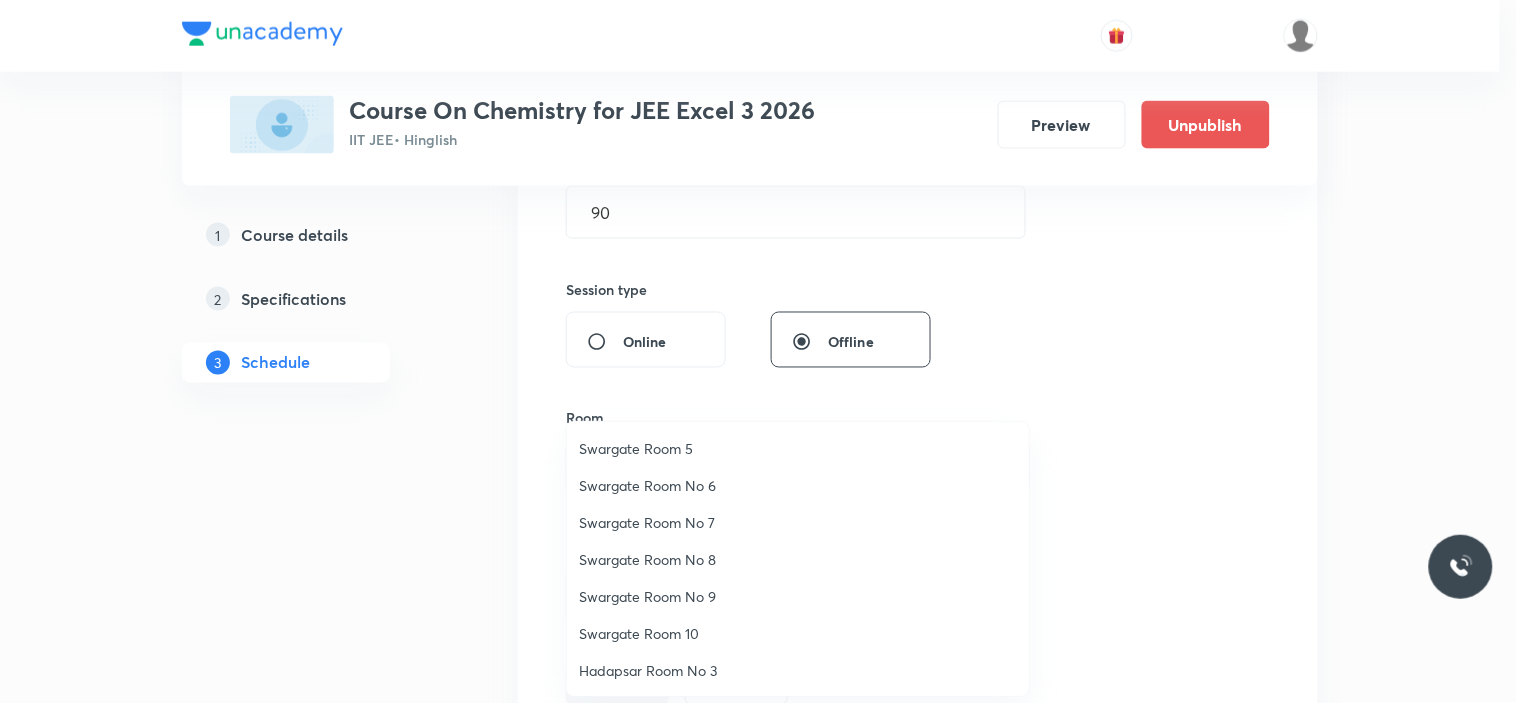 click on "Swargate Room No 8" at bounding box center [798, 559] 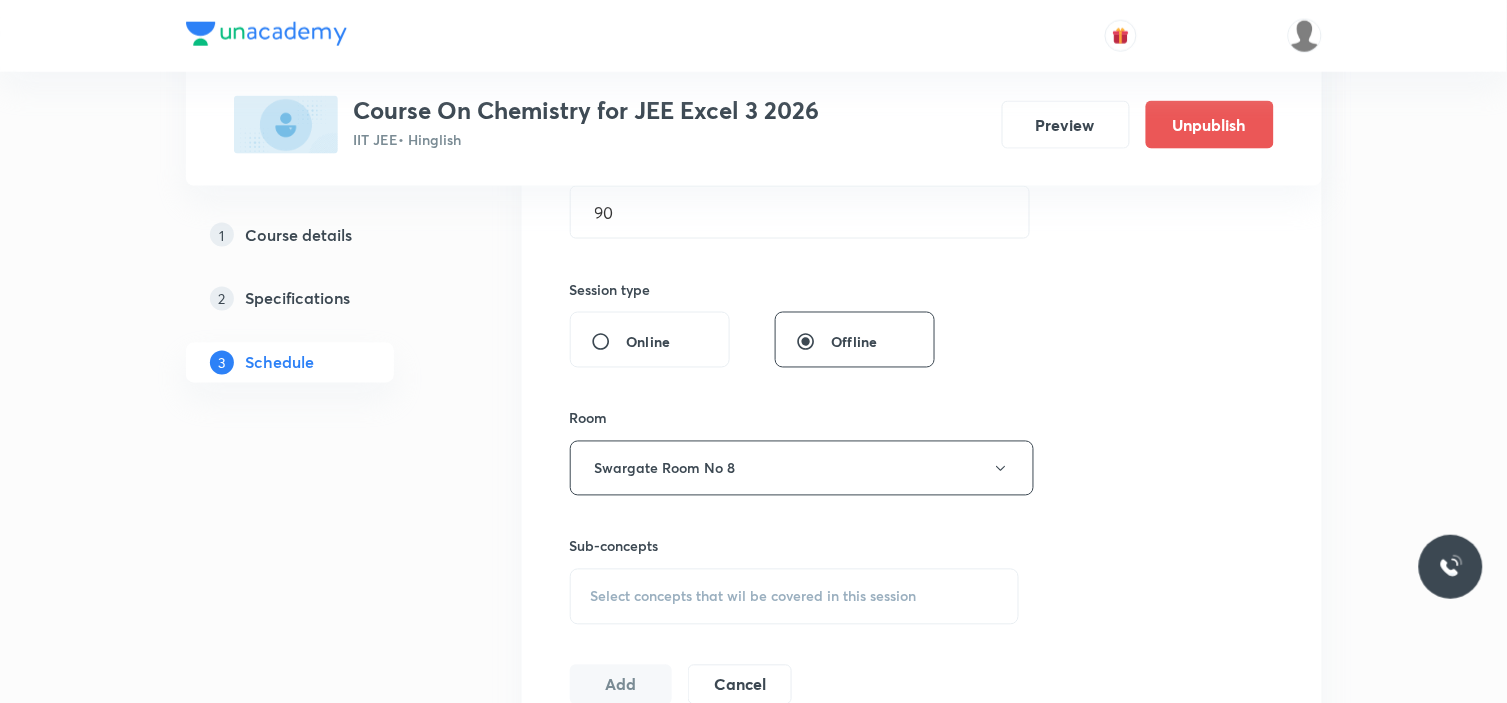click on "Session  49 Live class Session title 7/99 d-Block ​ Schedule for Jul 18, 2025, 7:30 AM ​ Duration (in minutes) 90 ​   Session type Online Offline Room Swargate Room No 8 Sub-concepts Select concepts that wil be covered in this session Add Cancel" at bounding box center (922, 235) 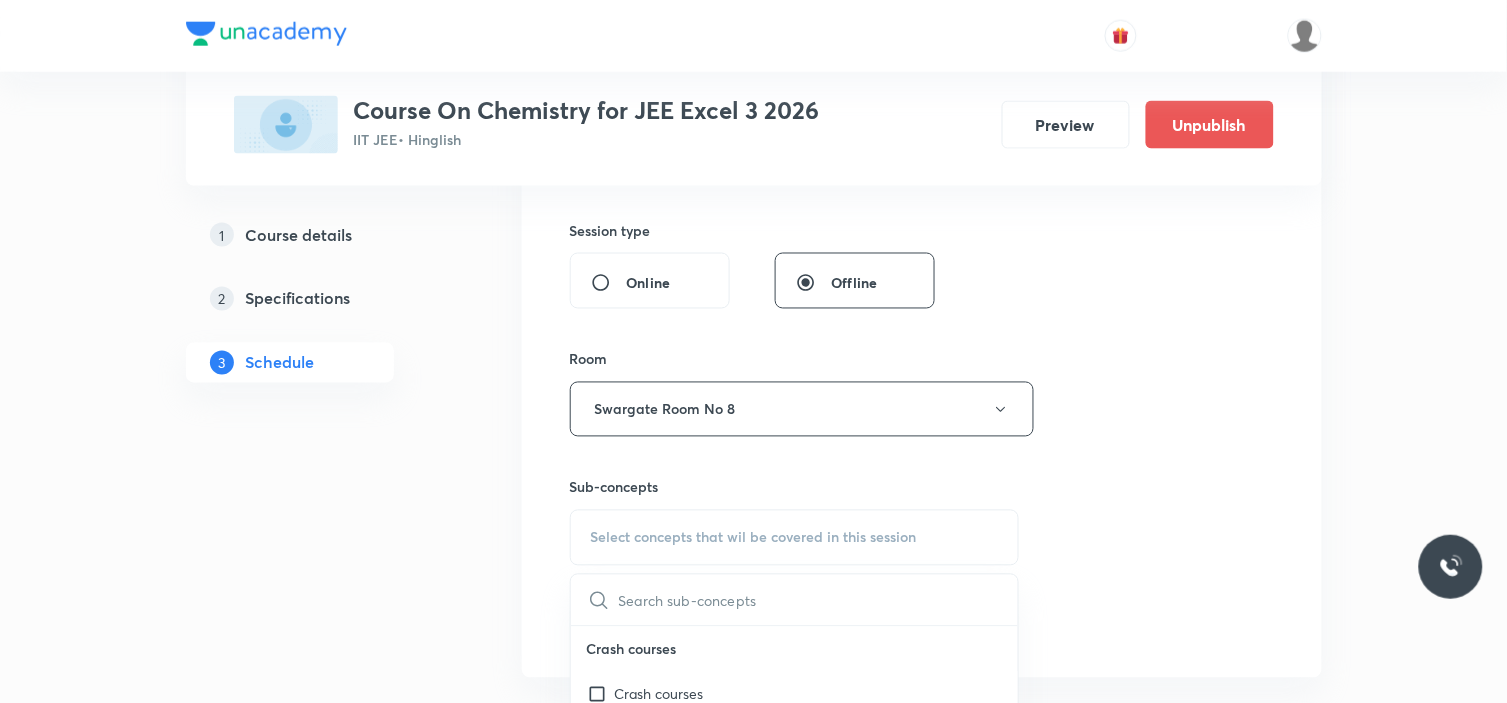 scroll, scrollTop: 777, scrollLeft: 0, axis: vertical 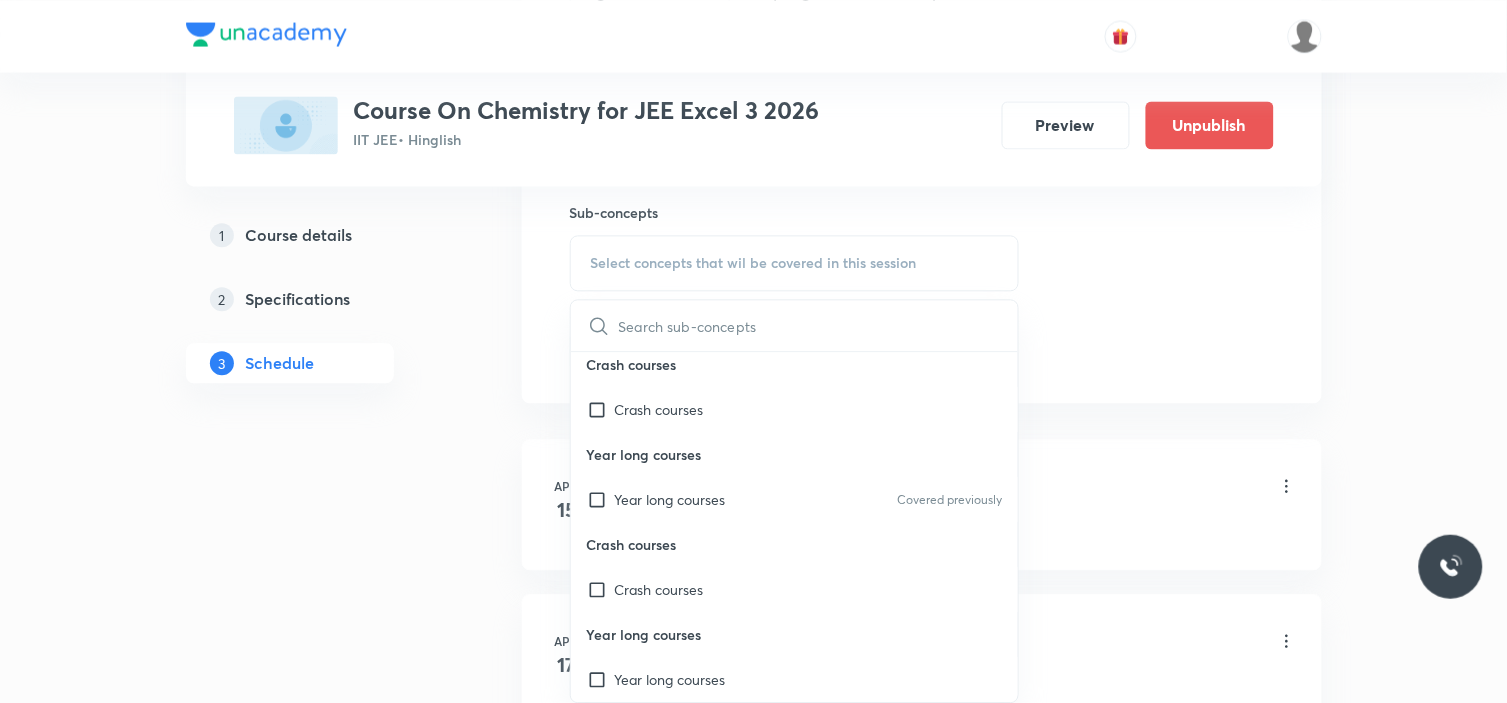 click on "Year long courses" at bounding box center (670, 499) 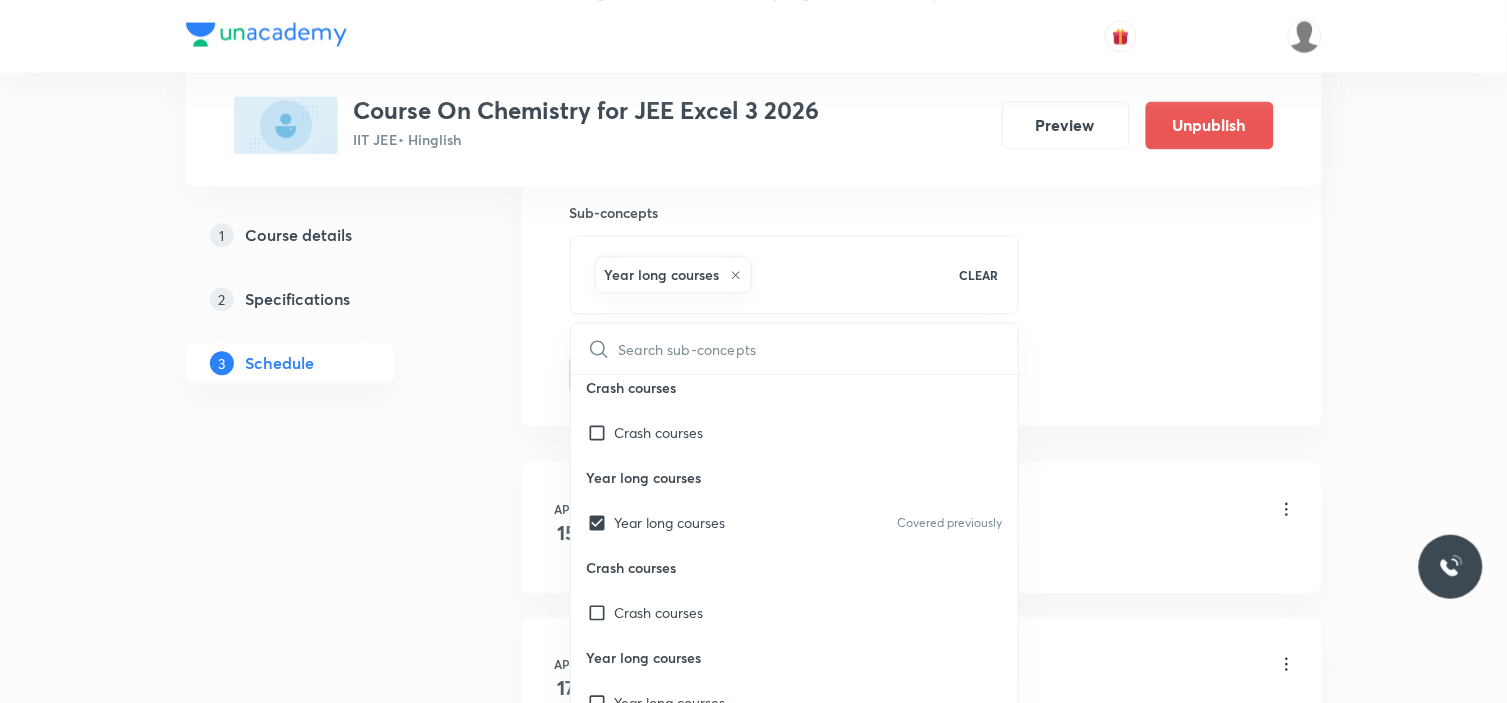 click on "Session  49 Live class Session title 7/99 d-Block ​ Schedule for Jul 18, 2025, 7:30 AM ​ Duration (in minutes) 90 ​   Session type Online Offline Room Swargate Room No 8 Sub-concepts Year long courses CLEAR ​ Crash courses Crash courses Year long courses Year long courses Covered previously Crash courses Crash courses Year long courses Year long courses Add Cancel" at bounding box center (922, -87) 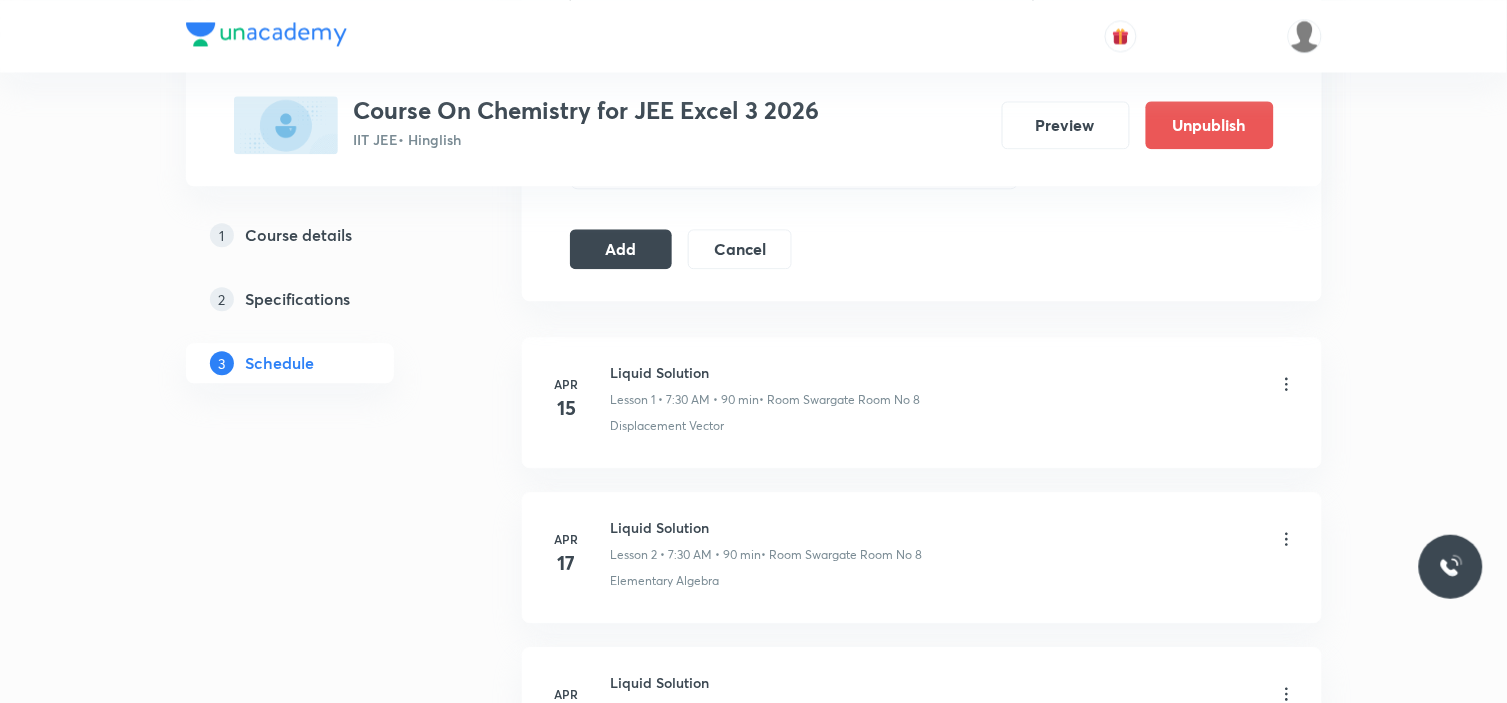 scroll, scrollTop: 1000, scrollLeft: 0, axis: vertical 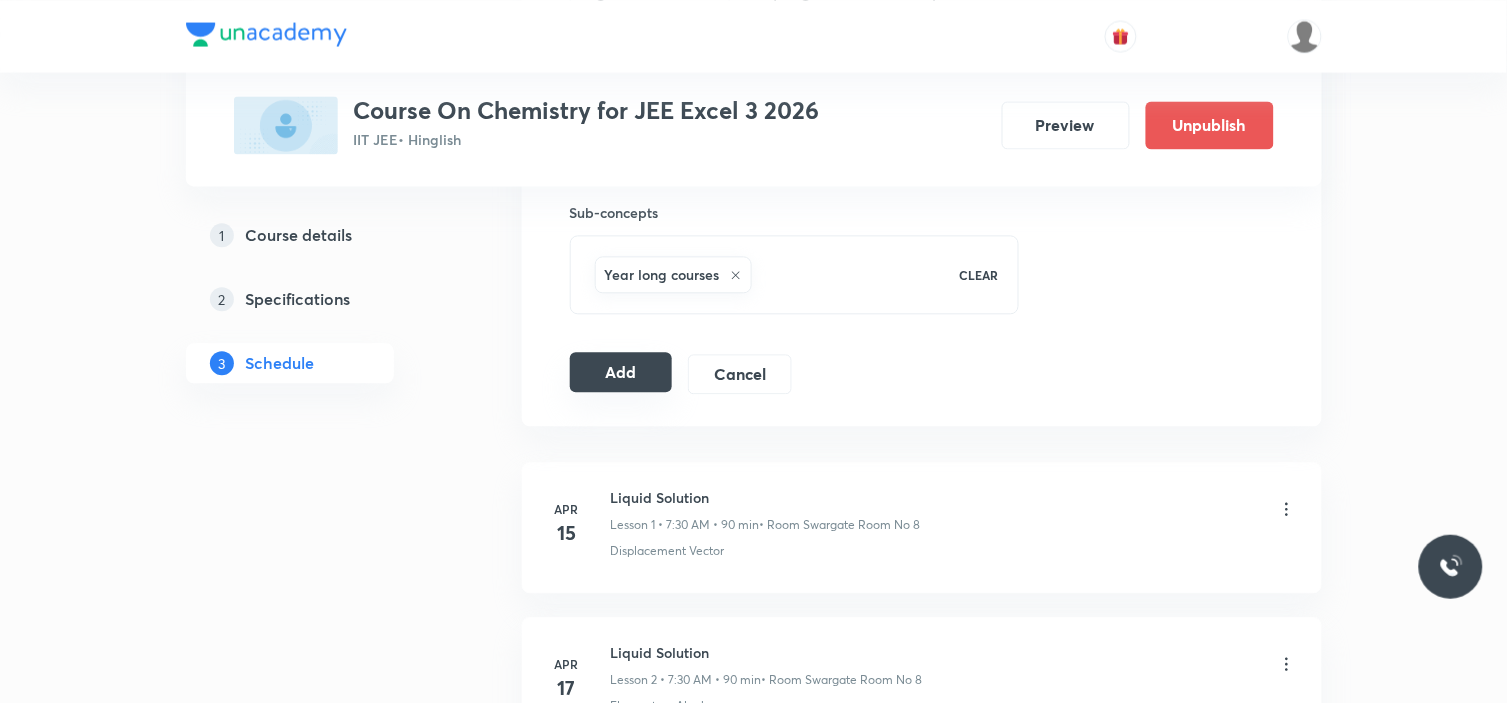 click on "Add" at bounding box center [621, 372] 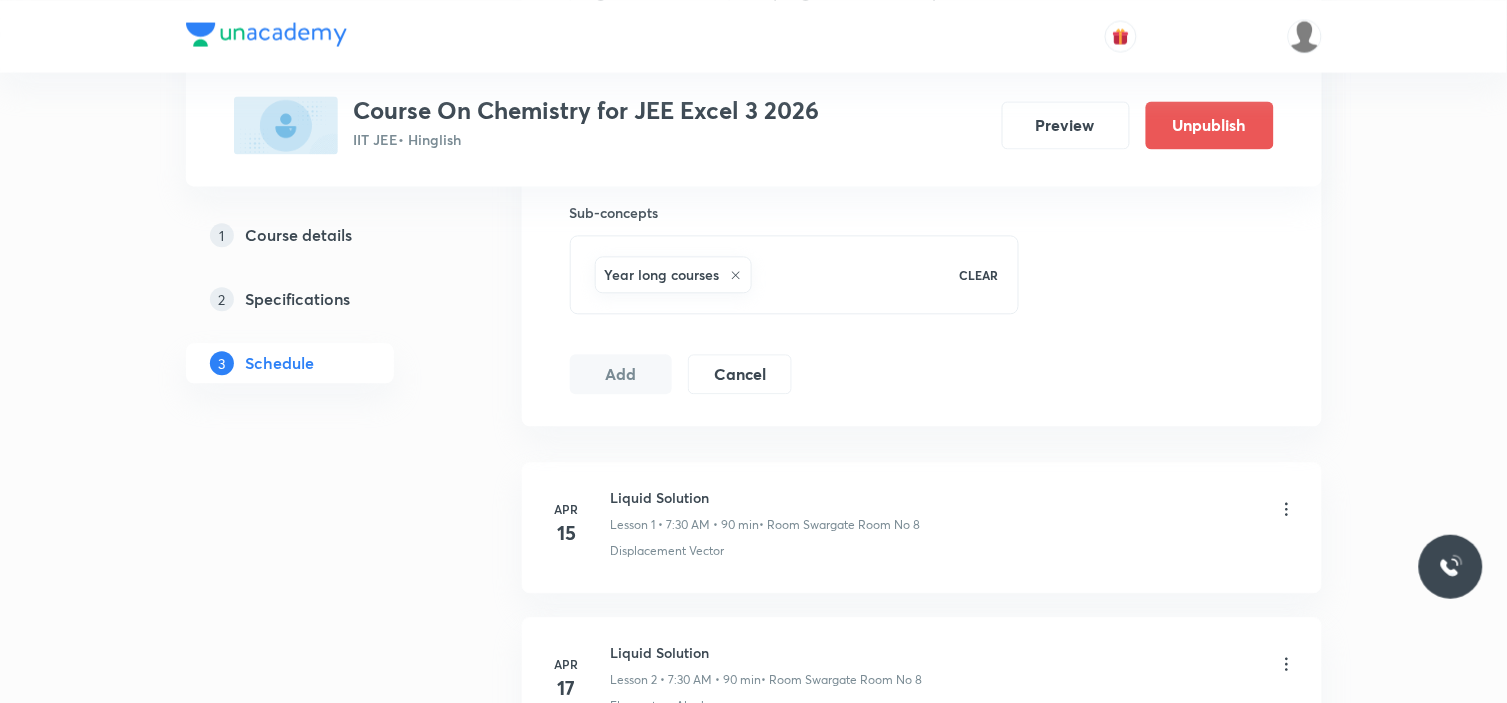 click on "Session  49 Live class Session title 7/99 d-Block ​ Schedule for Jul 18, 2025, 7:30 AM ​ Duration (in minutes) 90 ​   Session type Online Offline Room Swargate Room No 8 Sub-concepts Year long courses CLEAR Add Cancel" at bounding box center (922, -87) 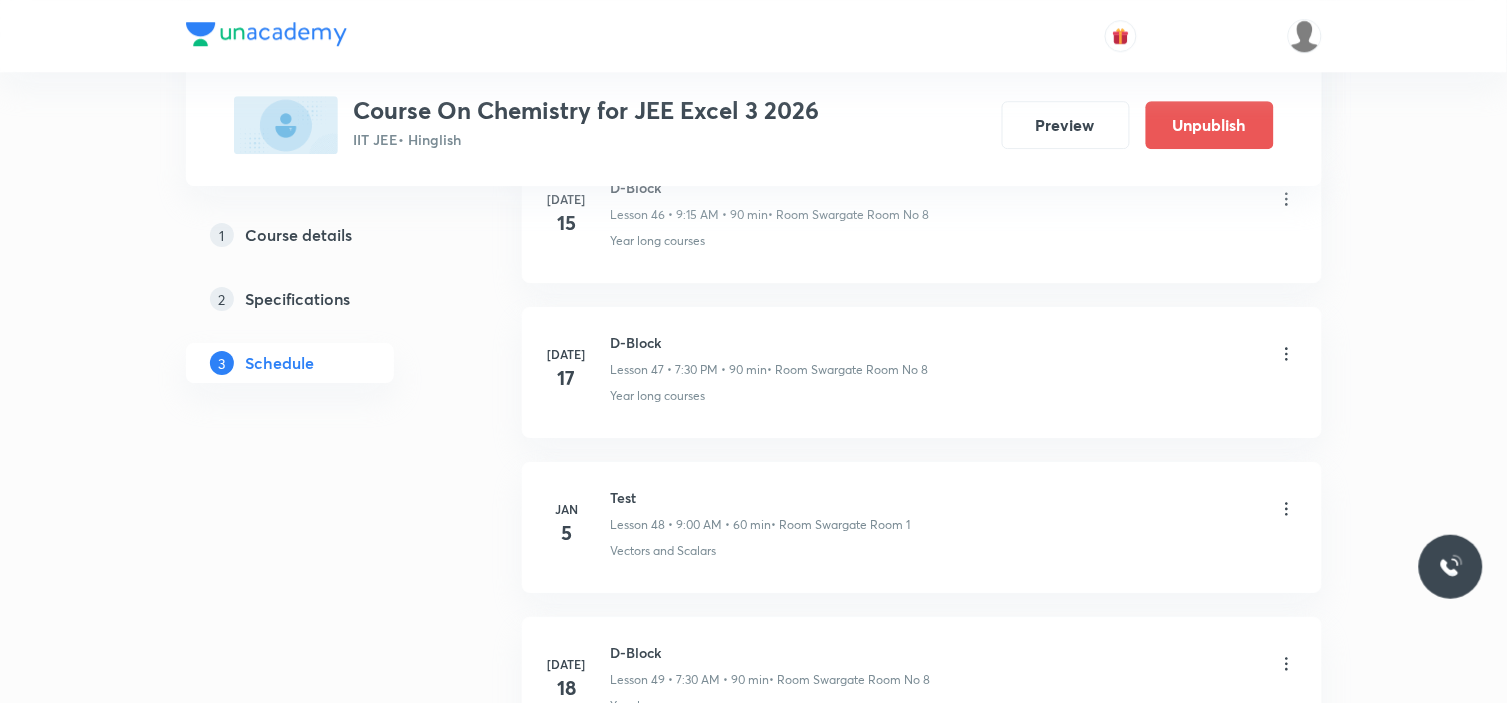 scroll, scrollTop: 7317, scrollLeft: 0, axis: vertical 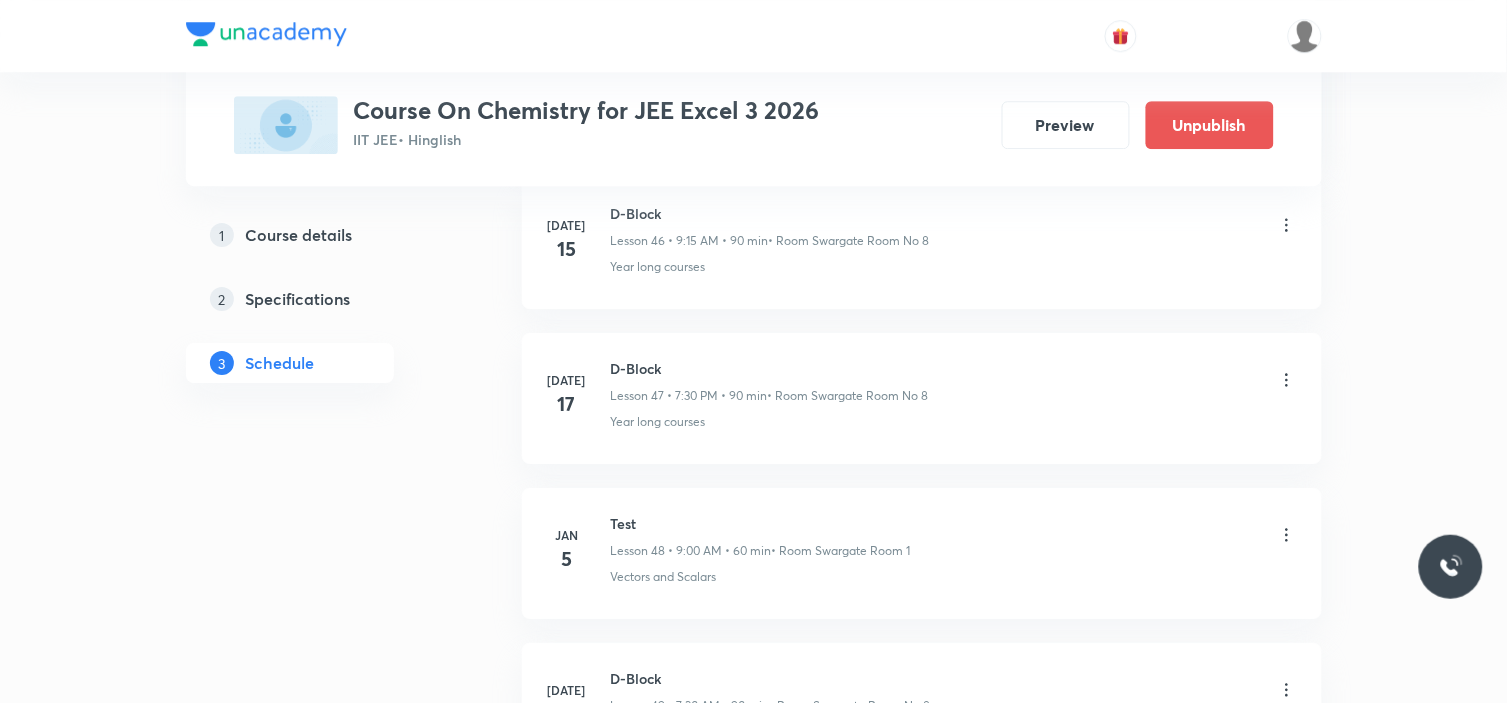 click 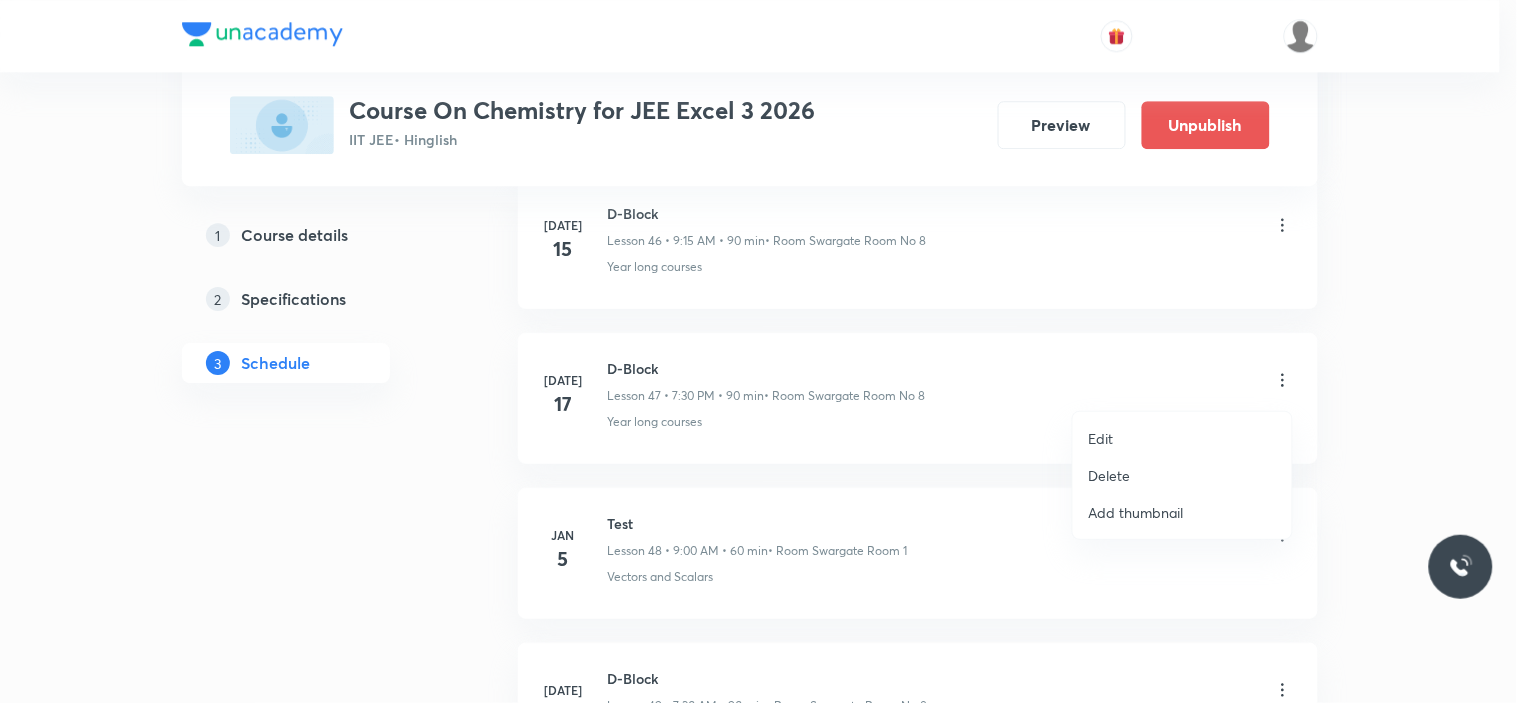 click on "Edit" at bounding box center (1182, 438) 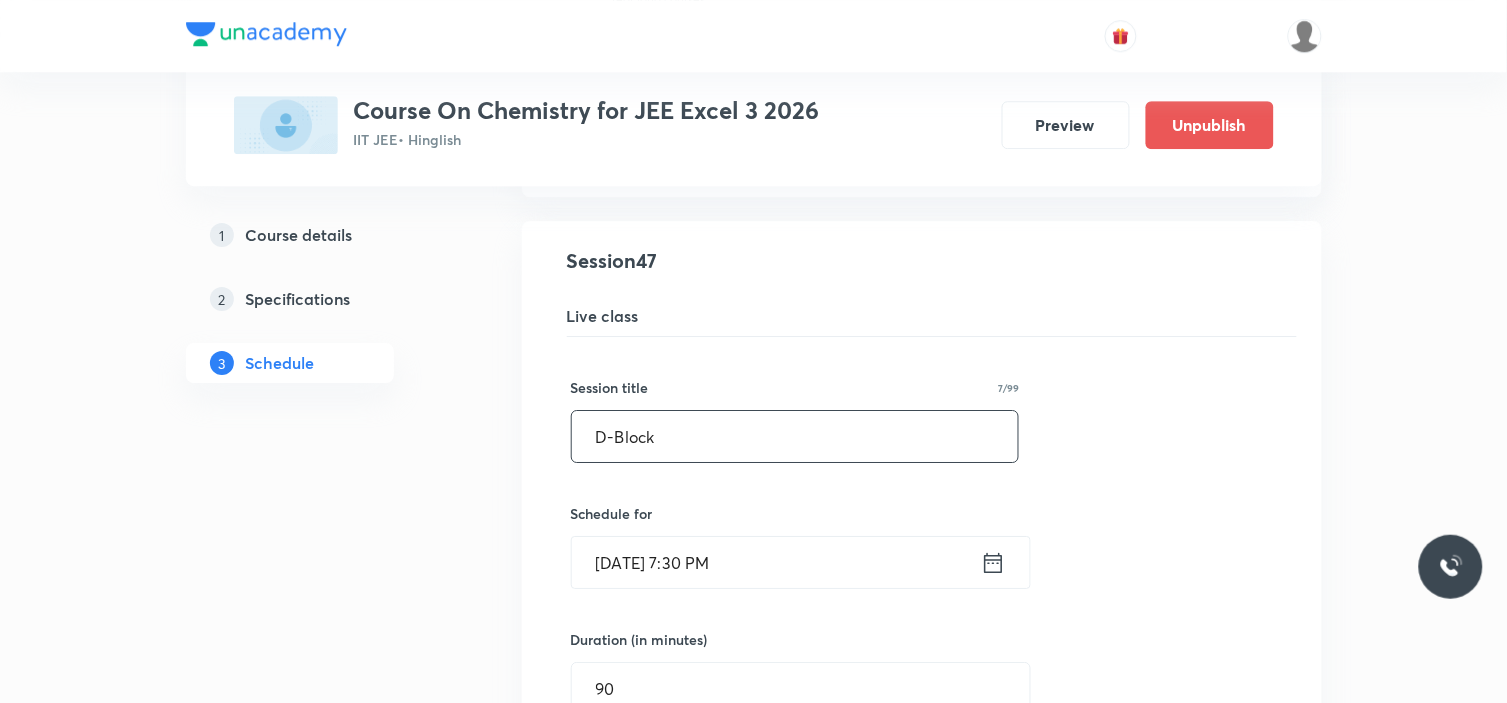scroll, scrollTop: 7428, scrollLeft: 0, axis: vertical 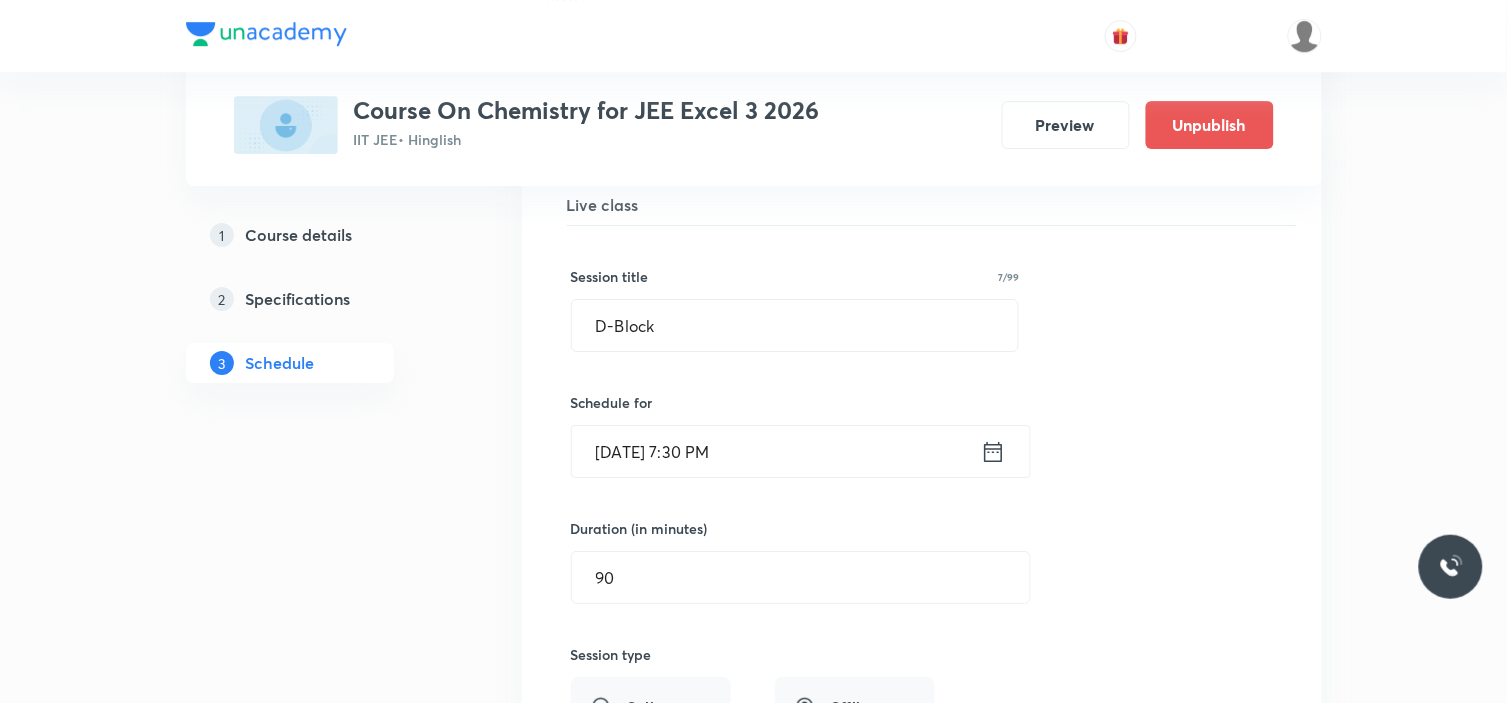 click on "Jul 17, 2025, 7:30 PM" at bounding box center (776, 451) 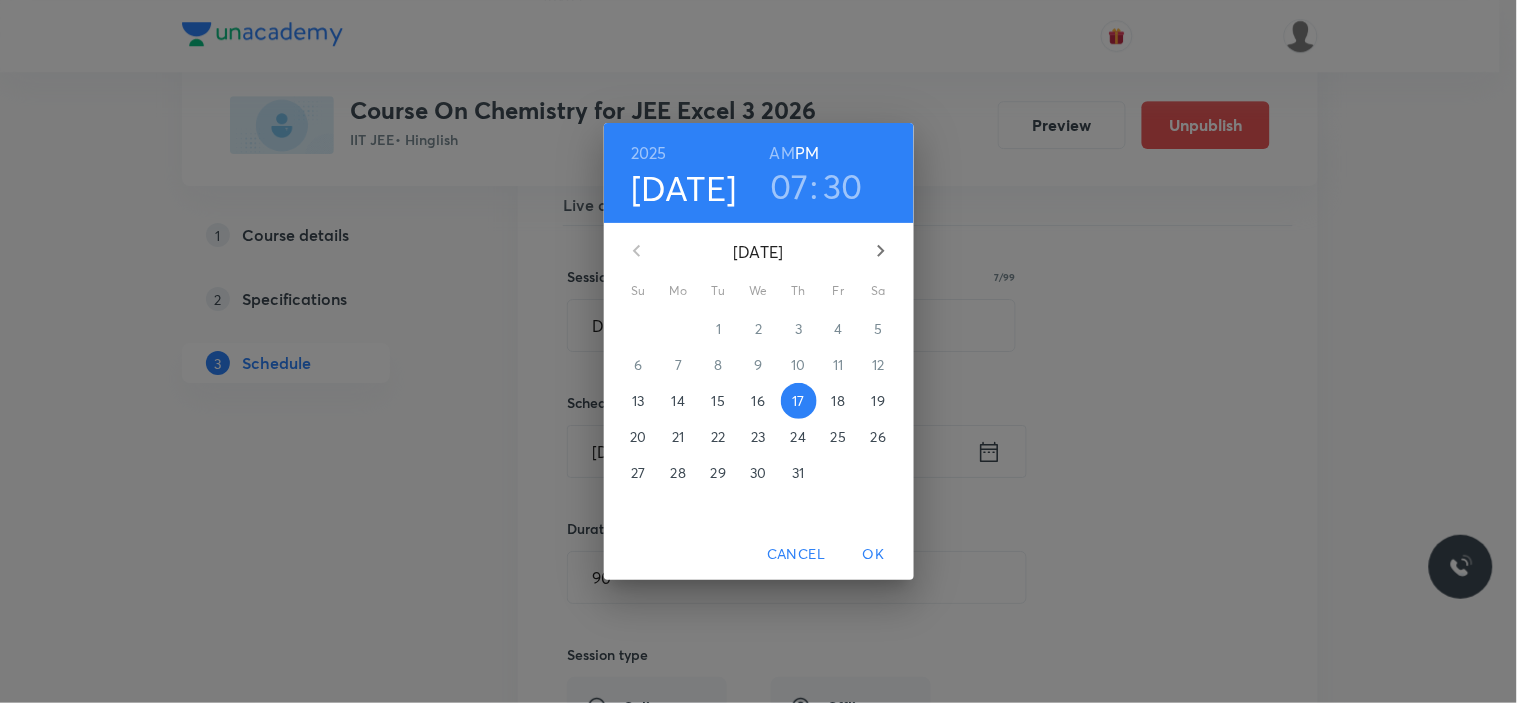 click on "AM" at bounding box center (782, 153) 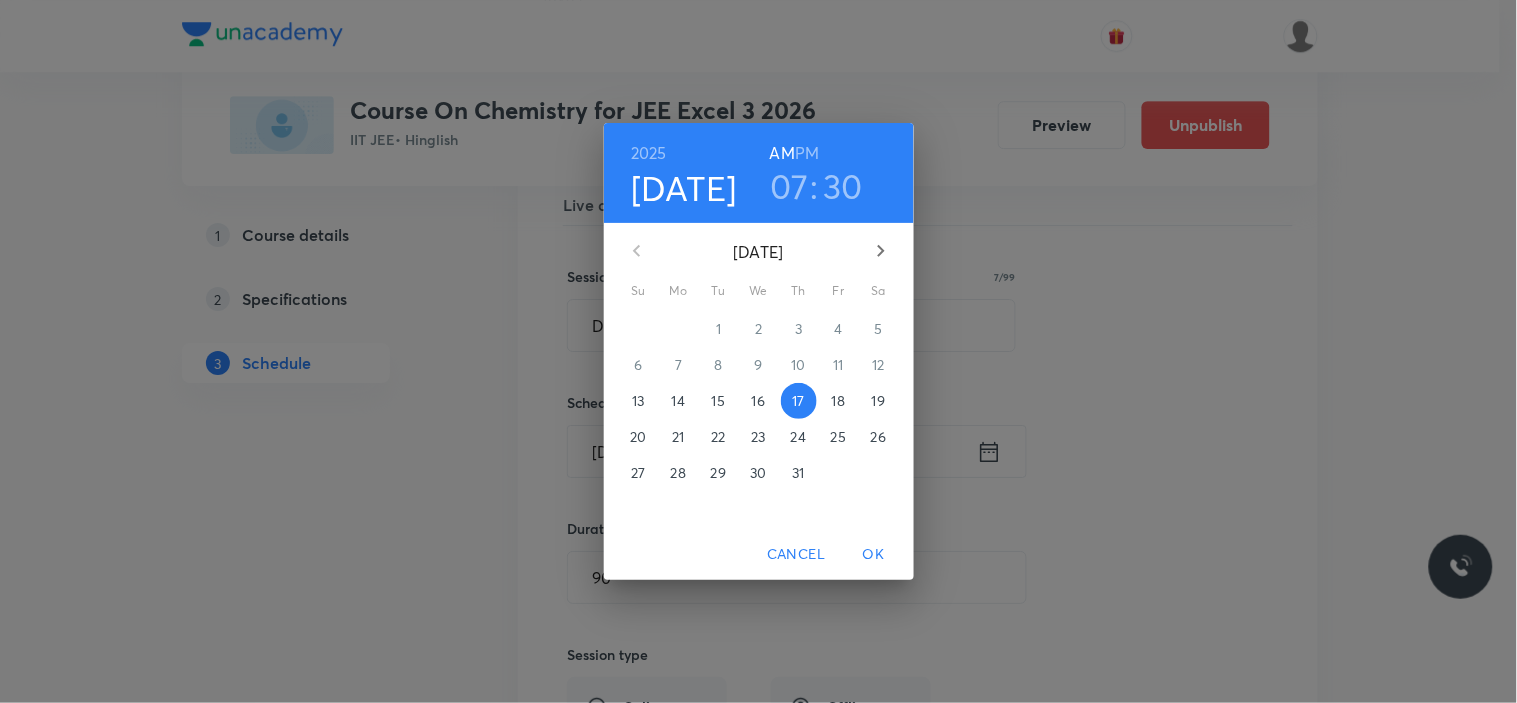 click on "OK" at bounding box center (874, 554) 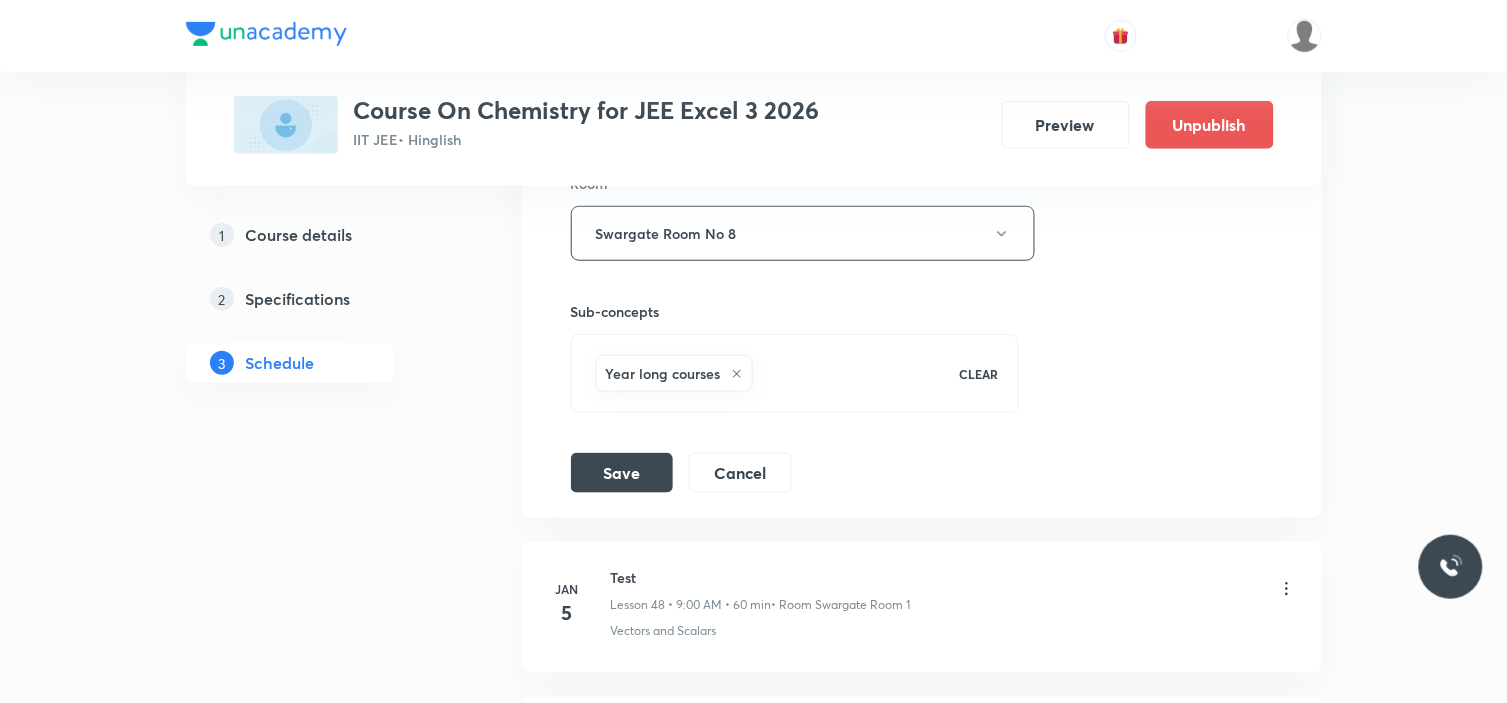 scroll, scrollTop: 8021, scrollLeft: 0, axis: vertical 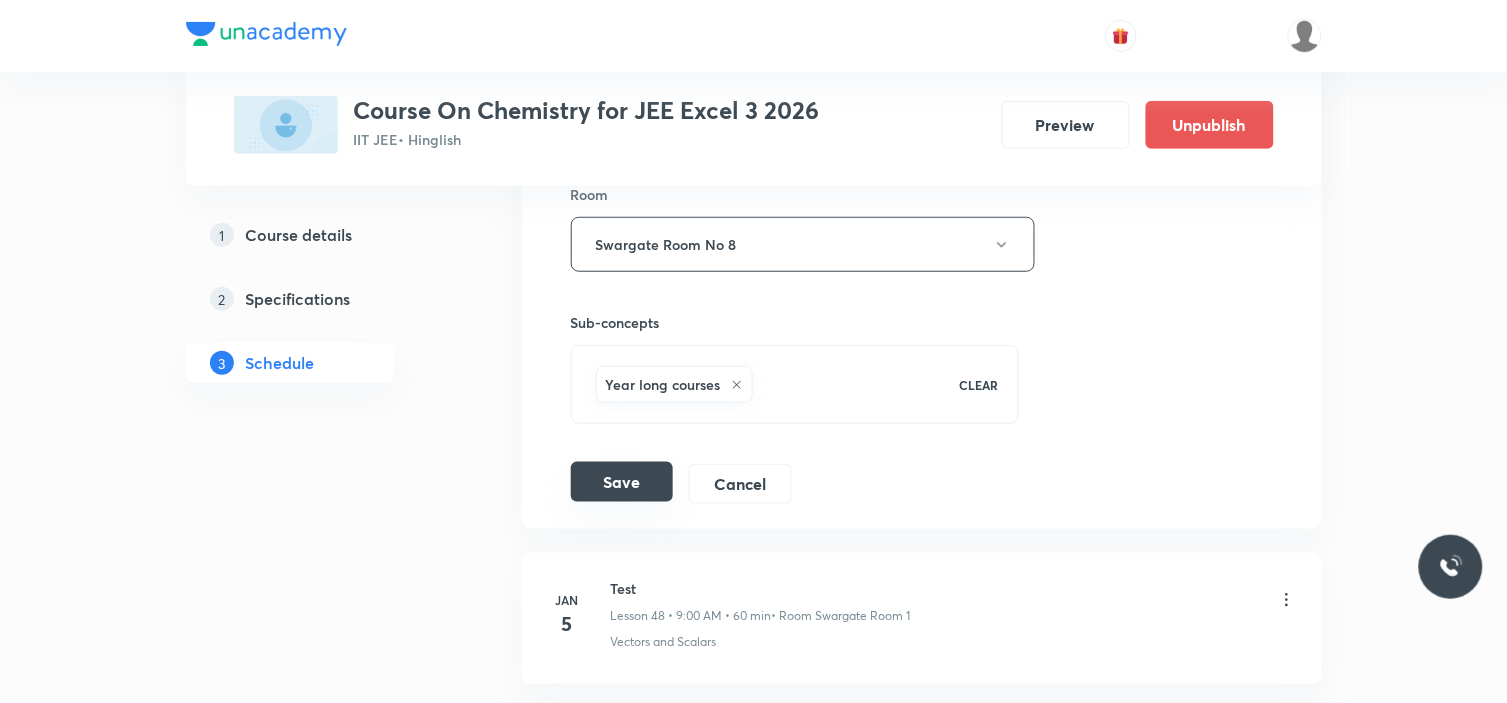 click on "Save" at bounding box center (622, 482) 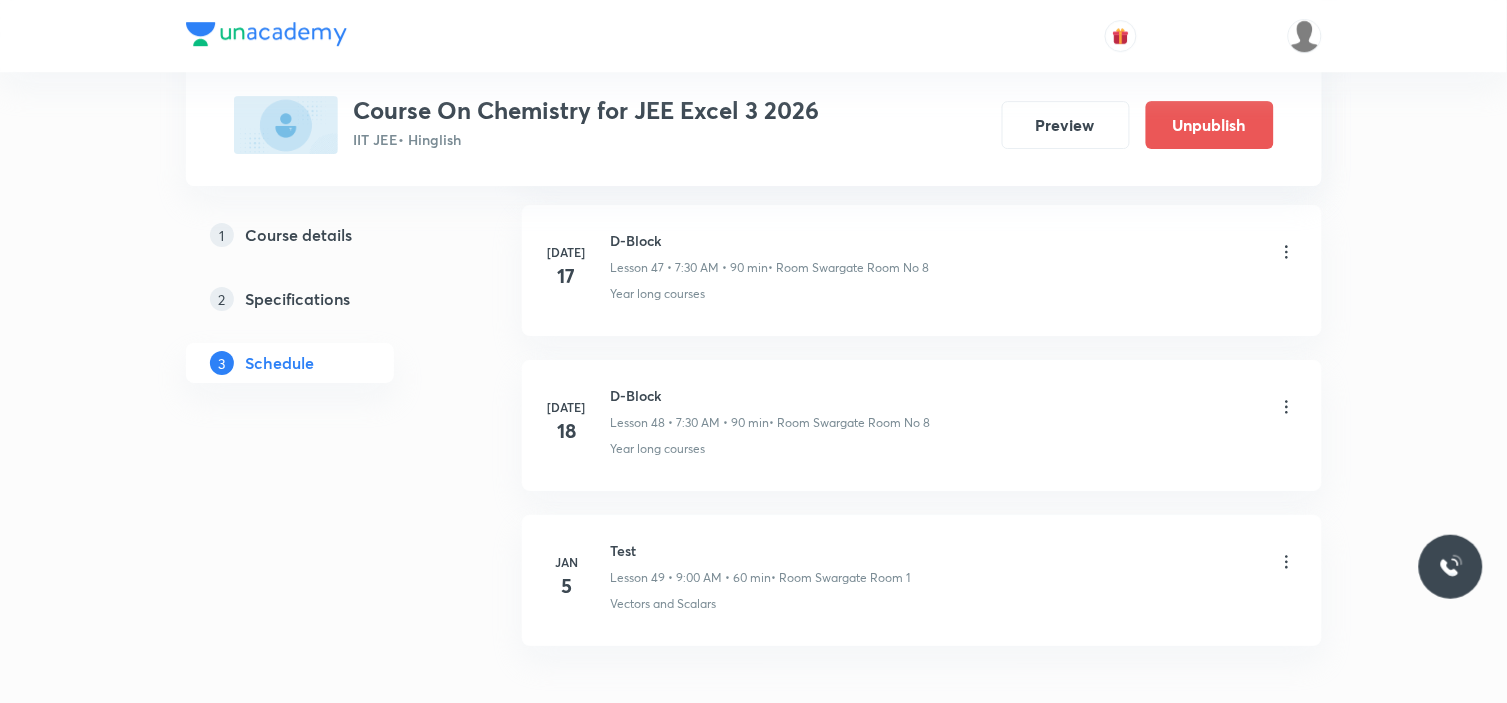 scroll, scrollTop: 7584, scrollLeft: 0, axis: vertical 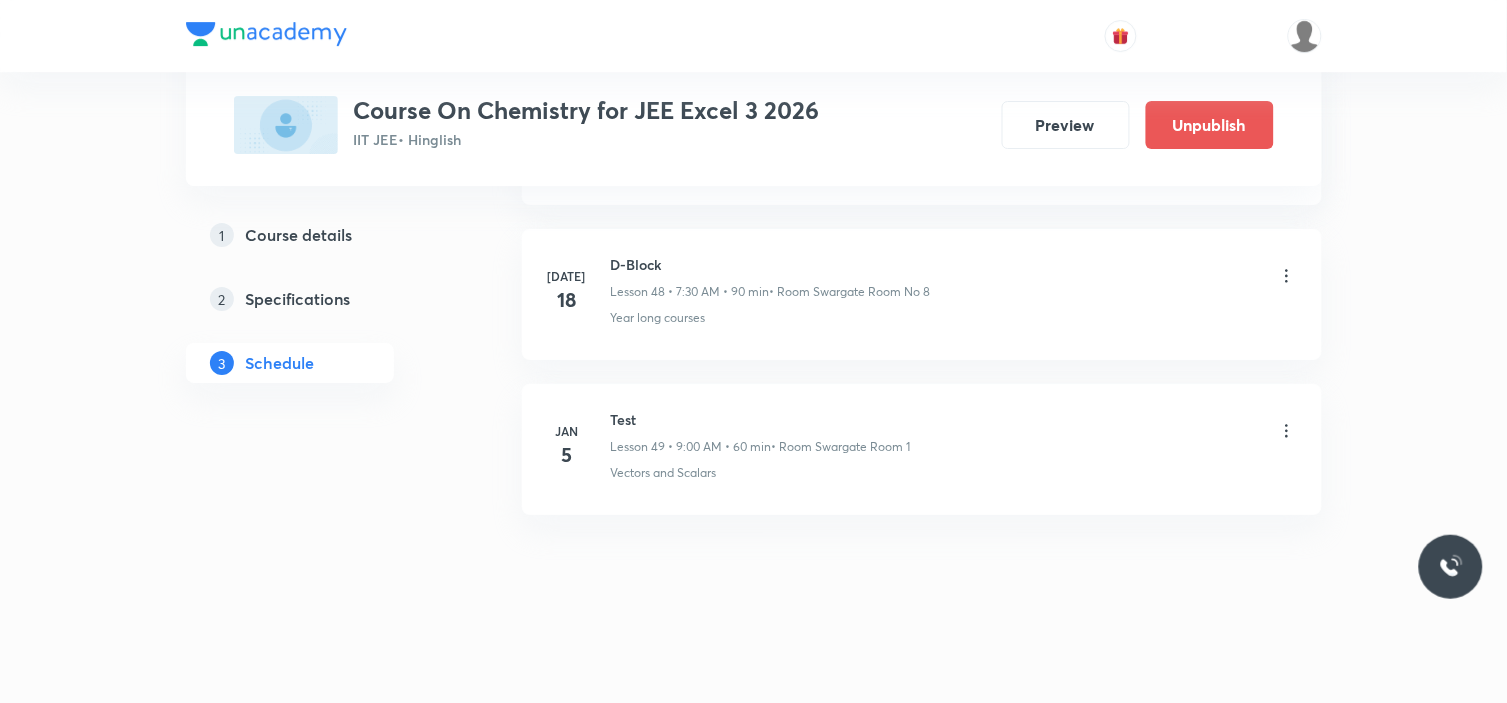 click on "Schedule 49  classes Add new session Apr 15 Liquid Solution Lesson 1 • 7:30 AM • 90 min  • Room Swargate Room No 8 Displacement Vector Apr 17 Liquid Solution Lesson 2 • 7:30 AM • 90 min  • Room Swargate Room No 8 Elementary Algebra Apr 18 Liquid Solution Lesson 3 • 9:15 AM • 90 min  • Room Swargate Room No 8 Basic Trigonometry Apr 20 Liquid Solution Lesson 4 • 7:30 AM • 90 min  • Room Swargate Room No 8 Addition of Vectors Apr 21 Liquid Solution Lesson 5 • 7:30 AM • 90 min  • Room Swargate Room No 8 2D and 3D Geometry Apr 22 Liquid Solution Lesson 6 • 7:30 AM • 90 min  • Room Swargate Room No 8 Representation of Vector  Apr 24 Liquid Solution Lesson 7 • 7:30 AM • 90 min  • Room Swargate Room No 8 Components of a Vector Apr 27 Liquid Solution Lesson 8 • 7:29 AM • 90 min  • Room Swargate Room No 8 Functions Apr 29 Liquid Solution Lesson 9 • 7:29 AM • 90 min  • Room Swargate Room No 8 Unit Vectors May 4 Electrochemistry  • Room Swargate Room No 8" at bounding box center [922, -3286] 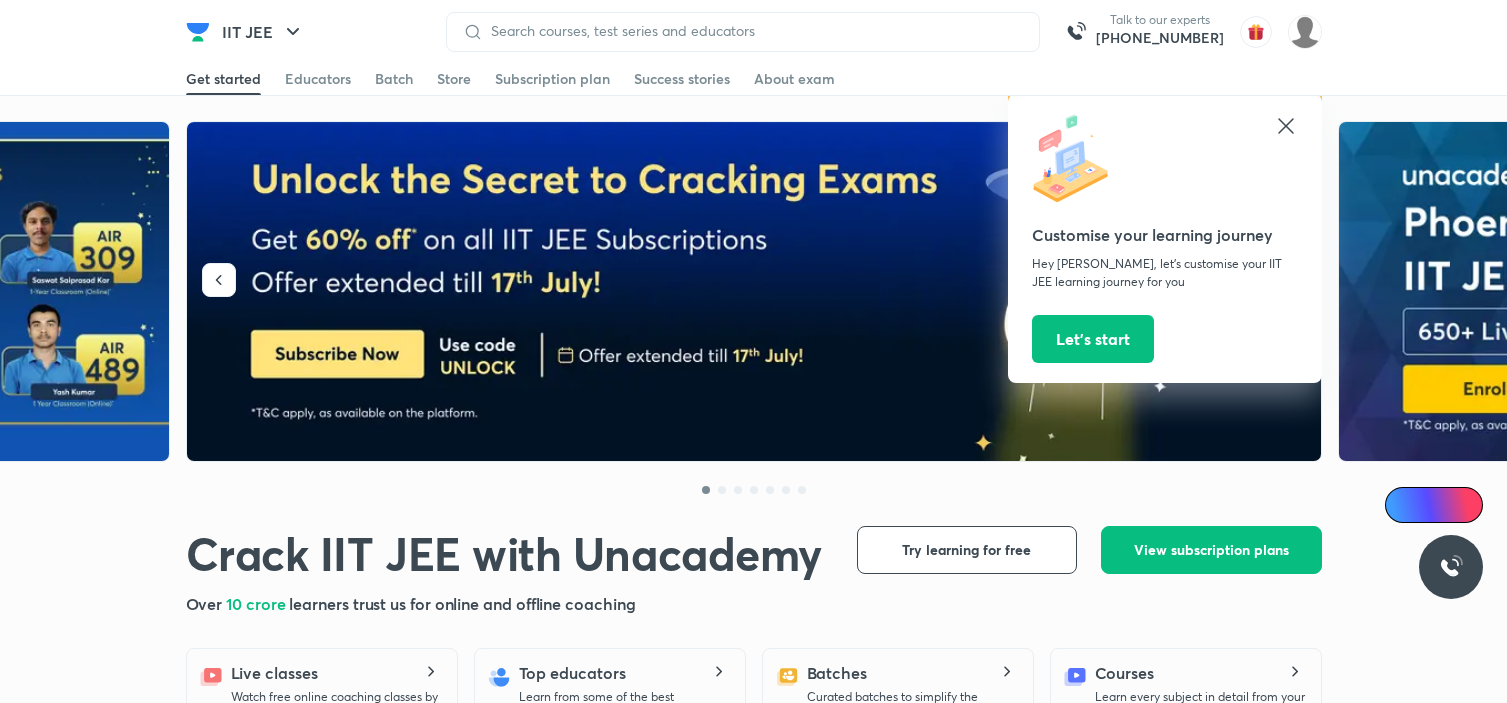 scroll, scrollTop: 0, scrollLeft: 0, axis: both 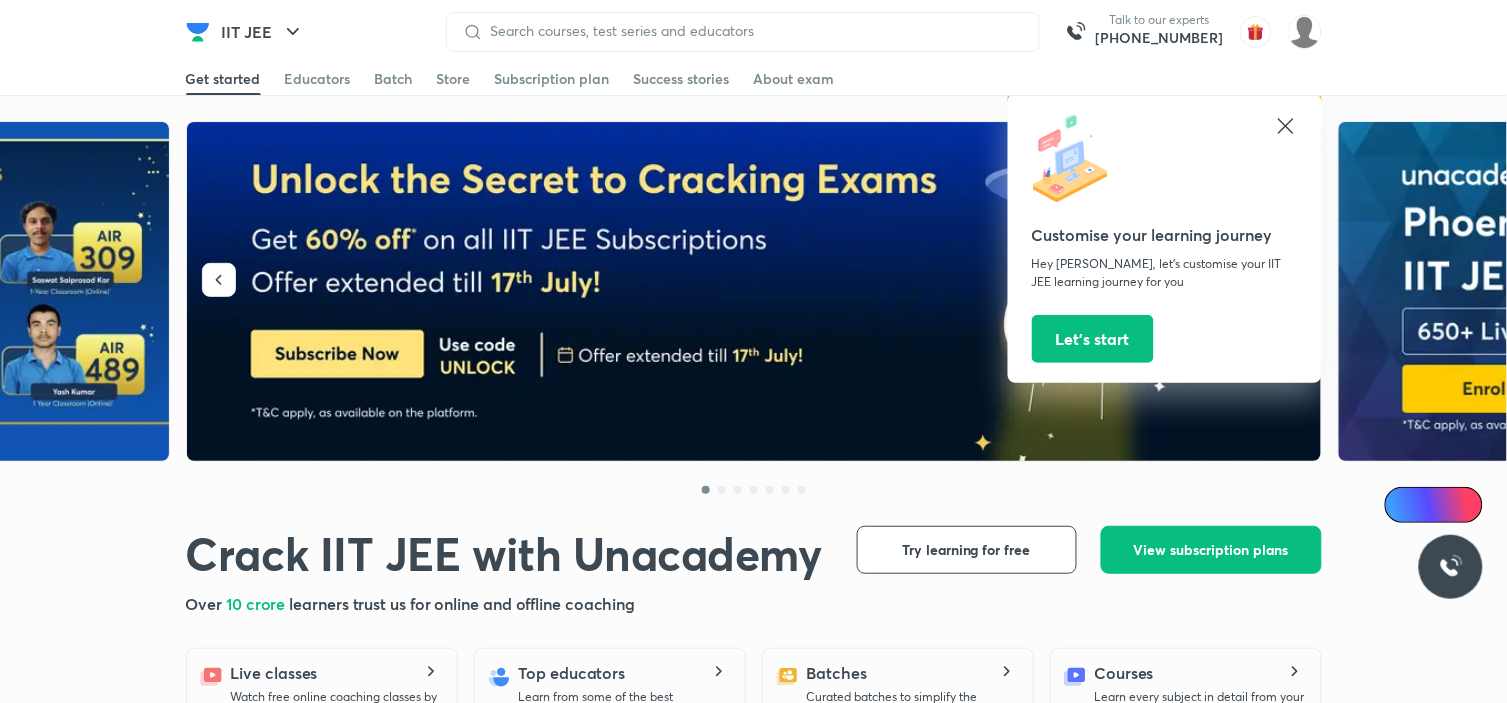 click 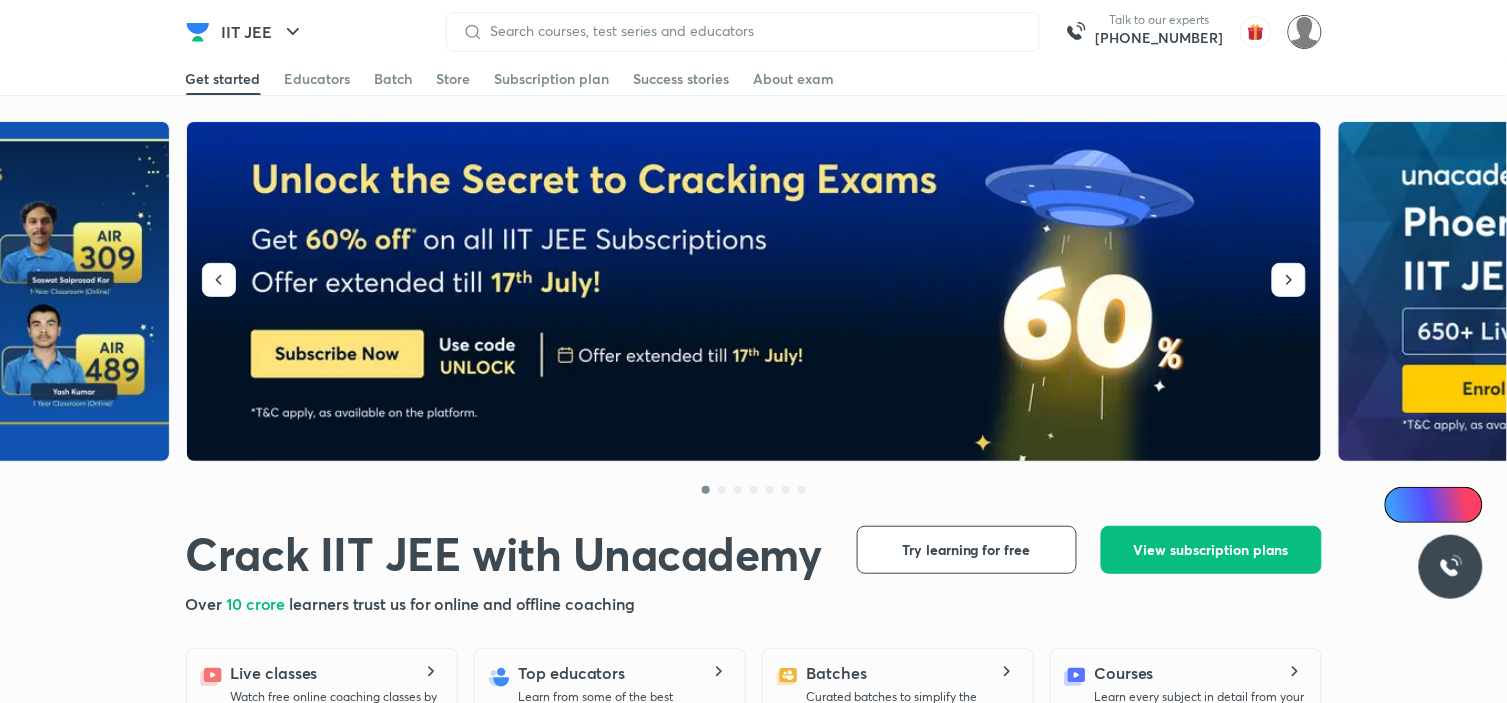 click at bounding box center [1305, 32] 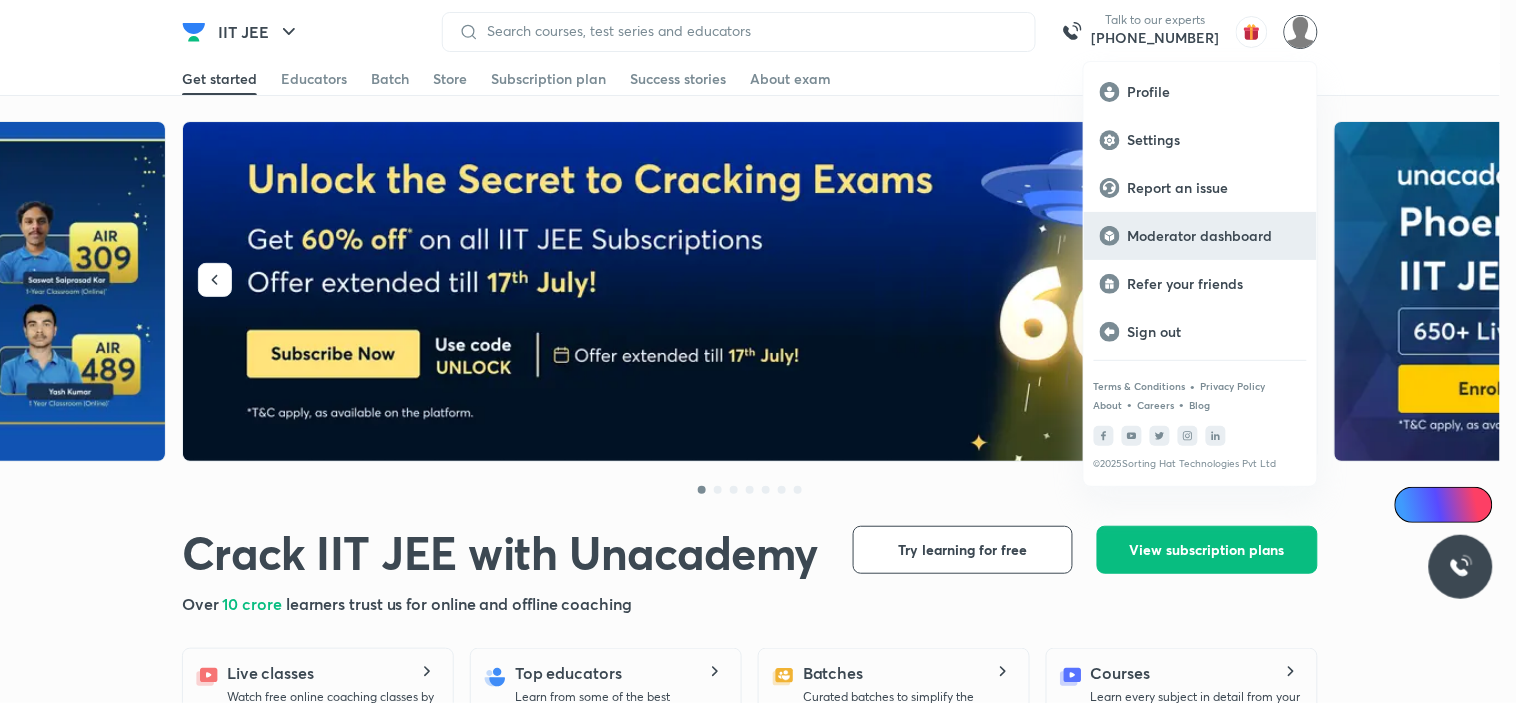 click on "Moderator dashboard" at bounding box center [1214, 236] 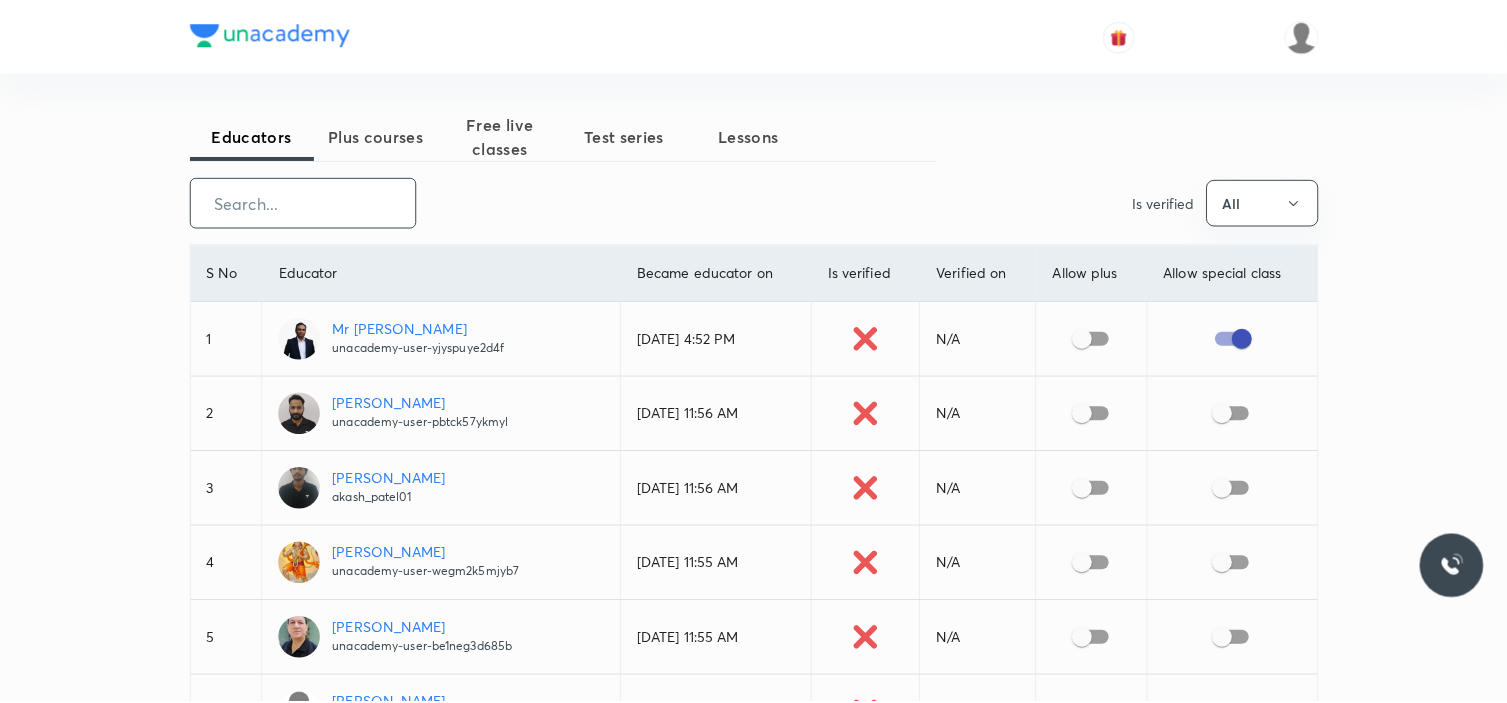 scroll, scrollTop: 0, scrollLeft: 0, axis: both 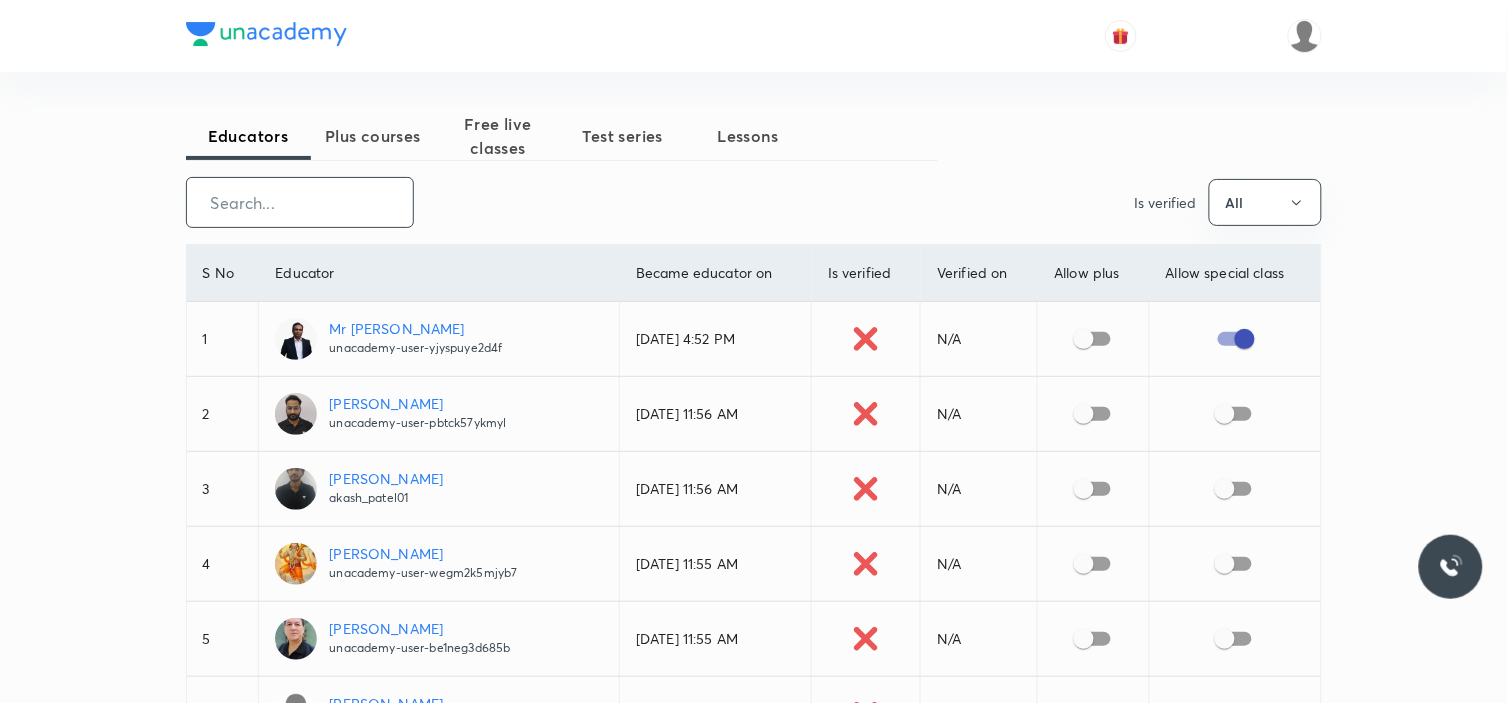 click at bounding box center (300, 202) 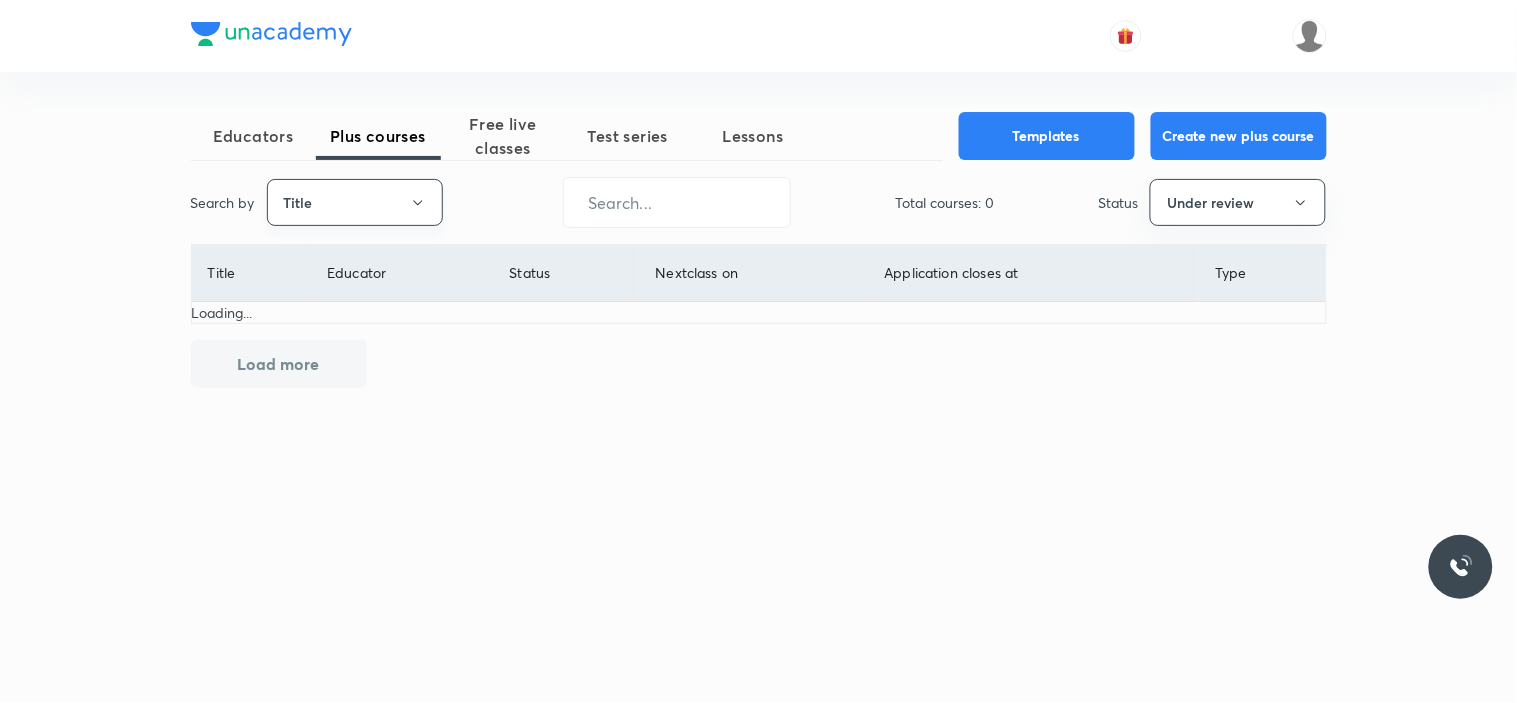 click on "Title" at bounding box center (355, 202) 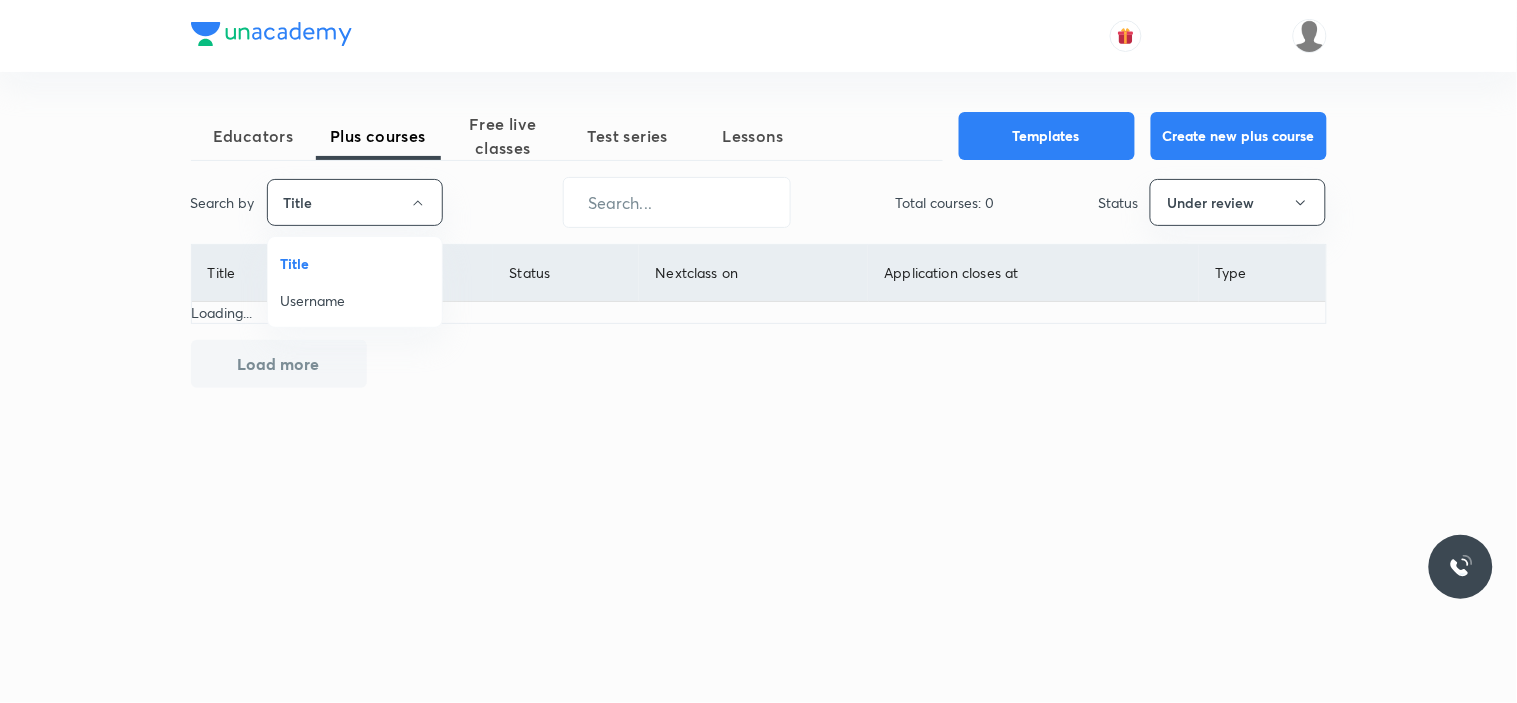 click on "Username" at bounding box center (355, 300) 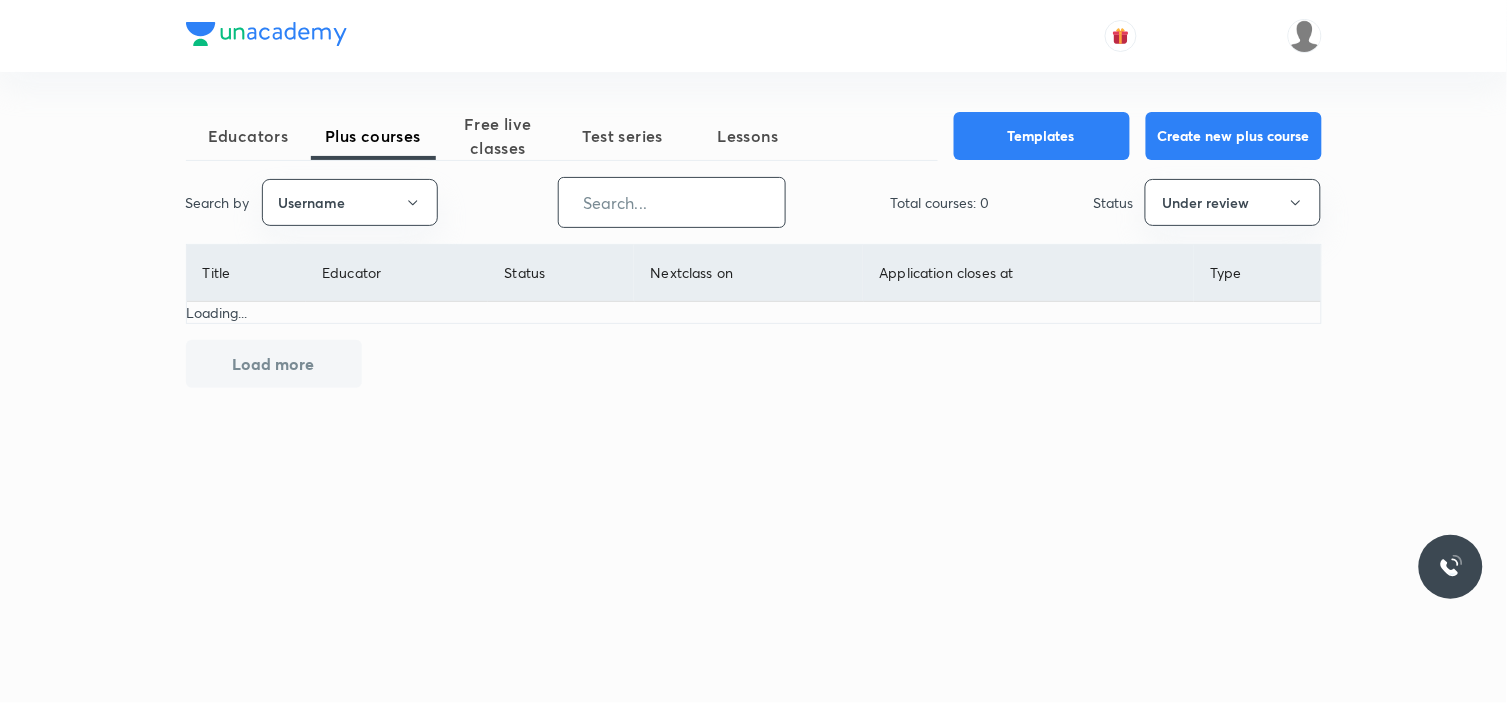 click at bounding box center (672, 202) 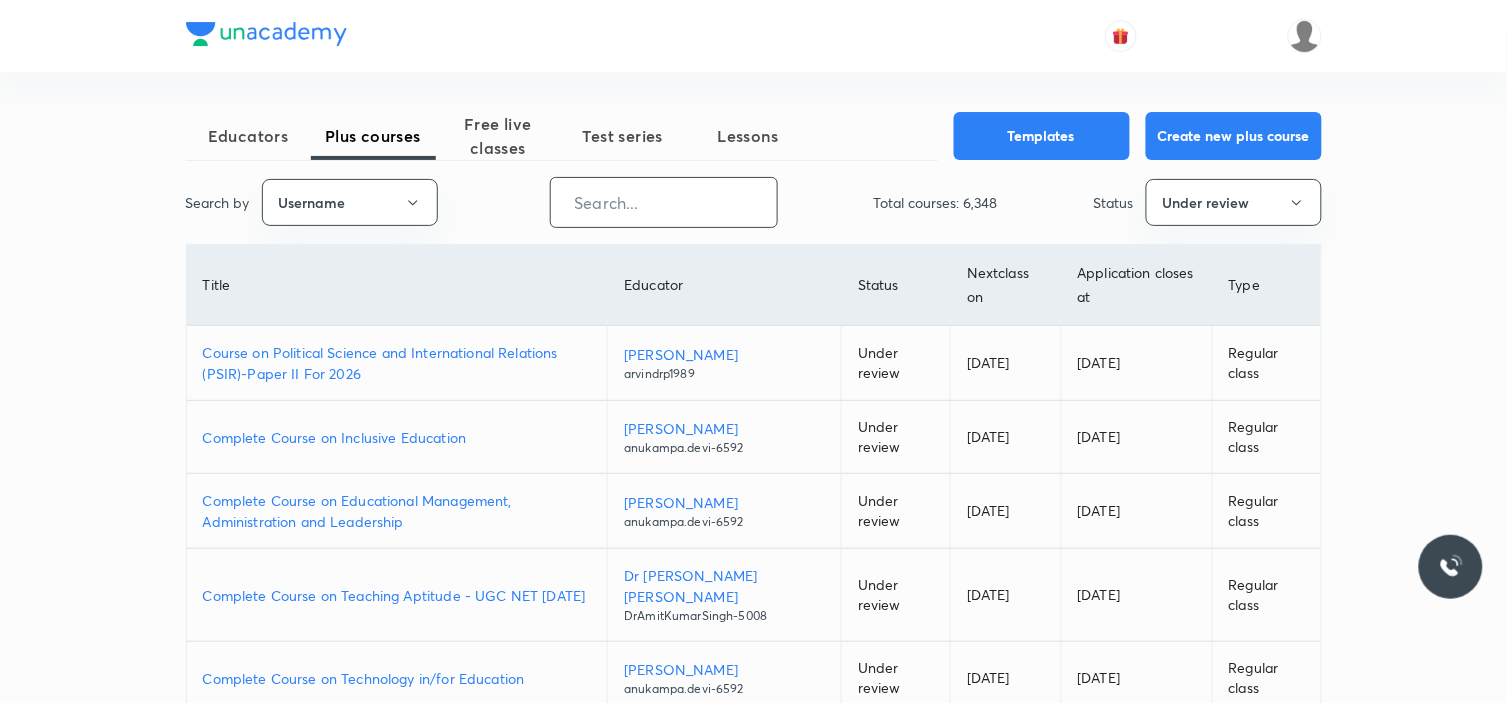 paste on "unacademy-user-177BQWGK6D5R" 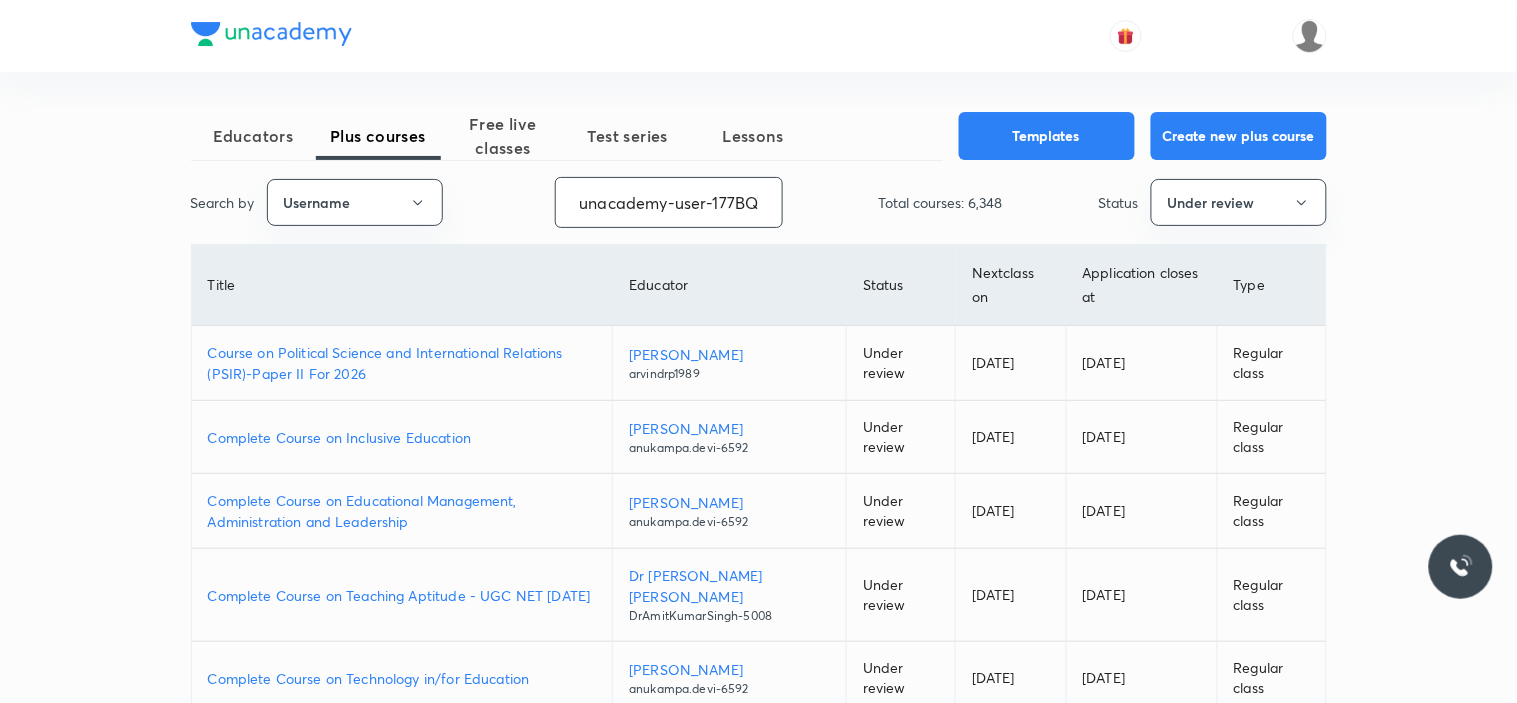 scroll, scrollTop: 0, scrollLeft: 83, axis: horizontal 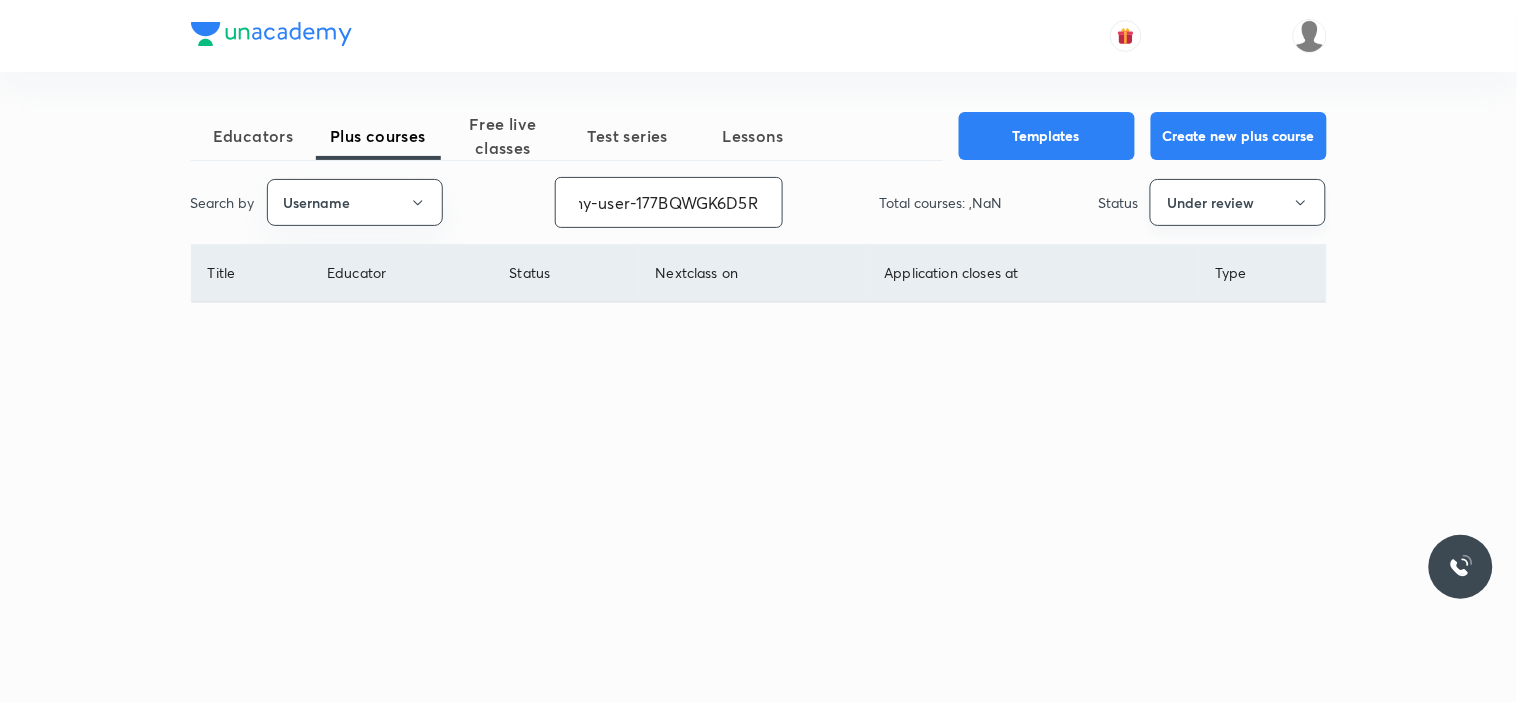 type on "unacademy-user-177BQWGK6D5R" 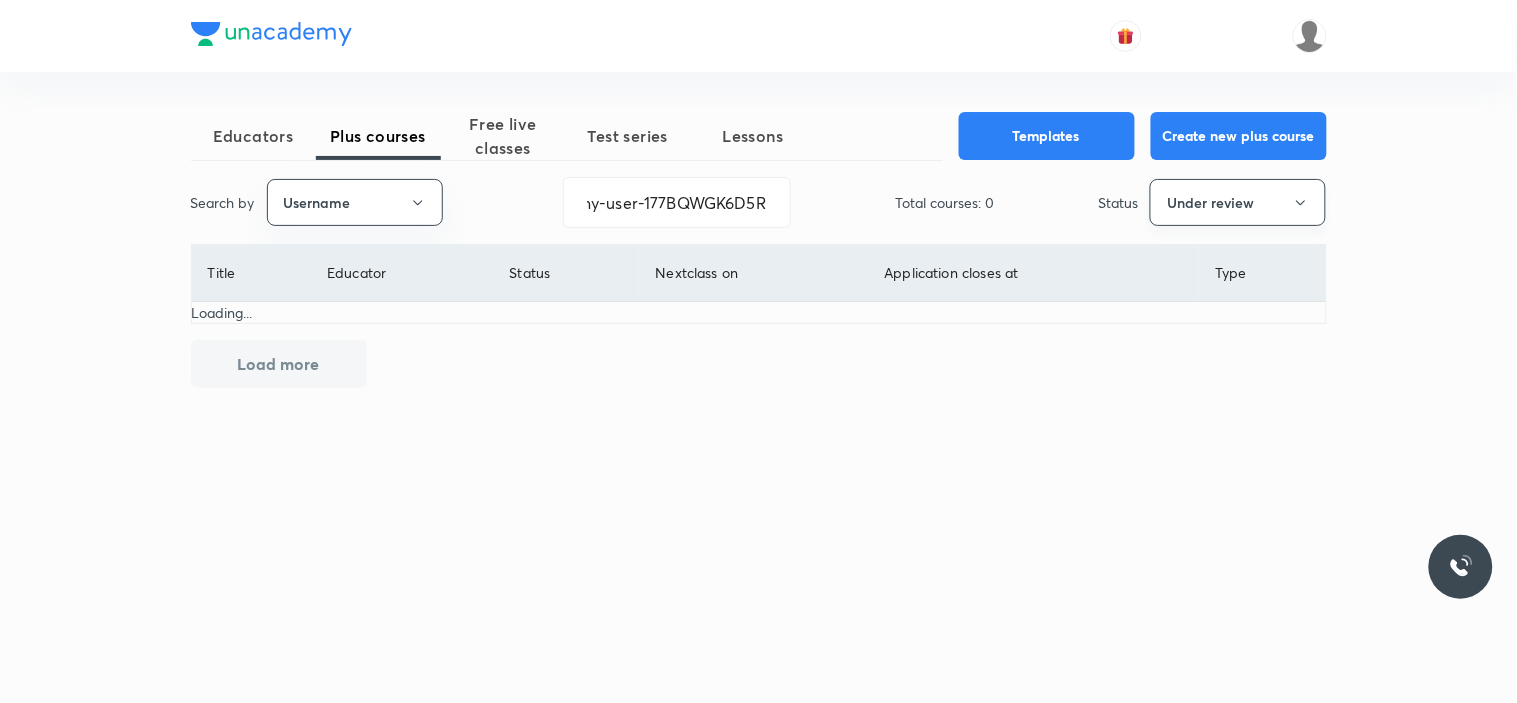 click on "Under review" at bounding box center (1238, 202) 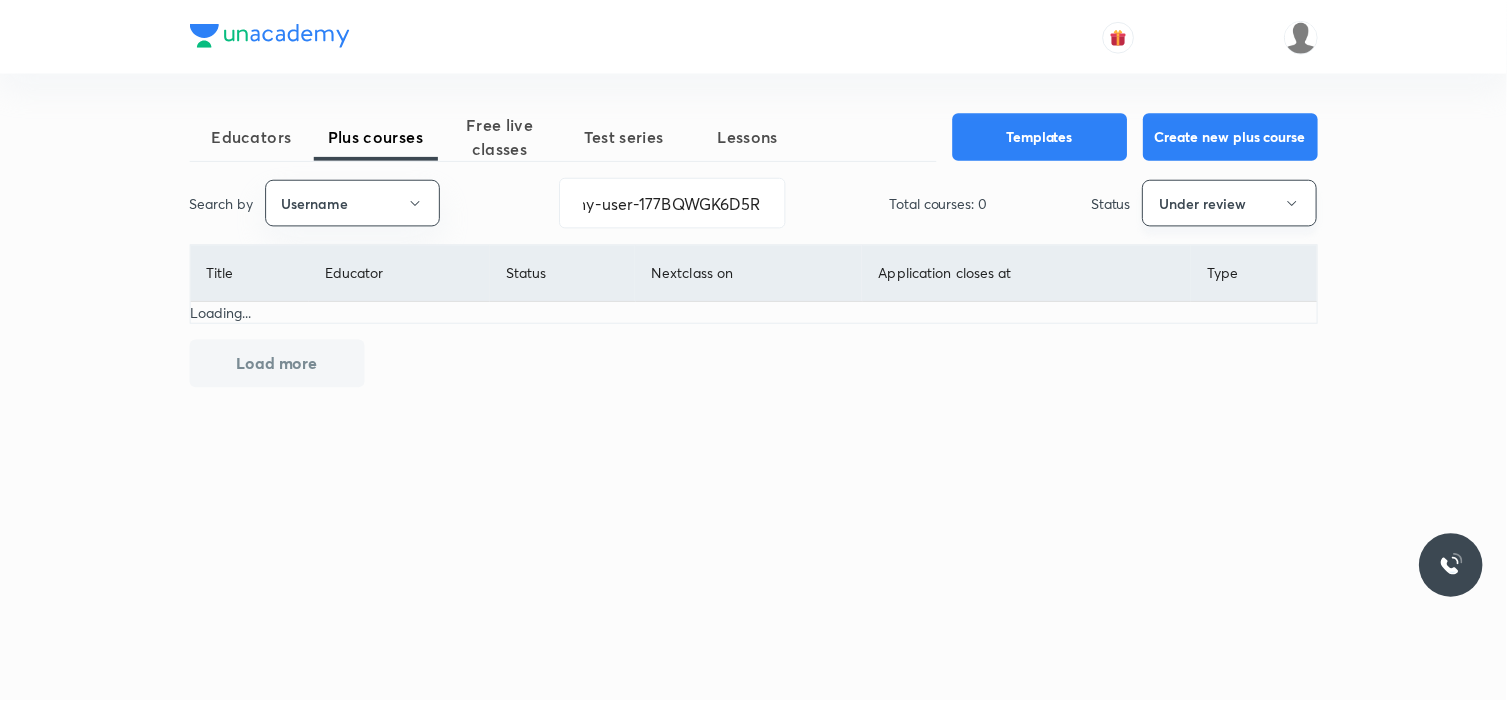 scroll, scrollTop: 0, scrollLeft: 0, axis: both 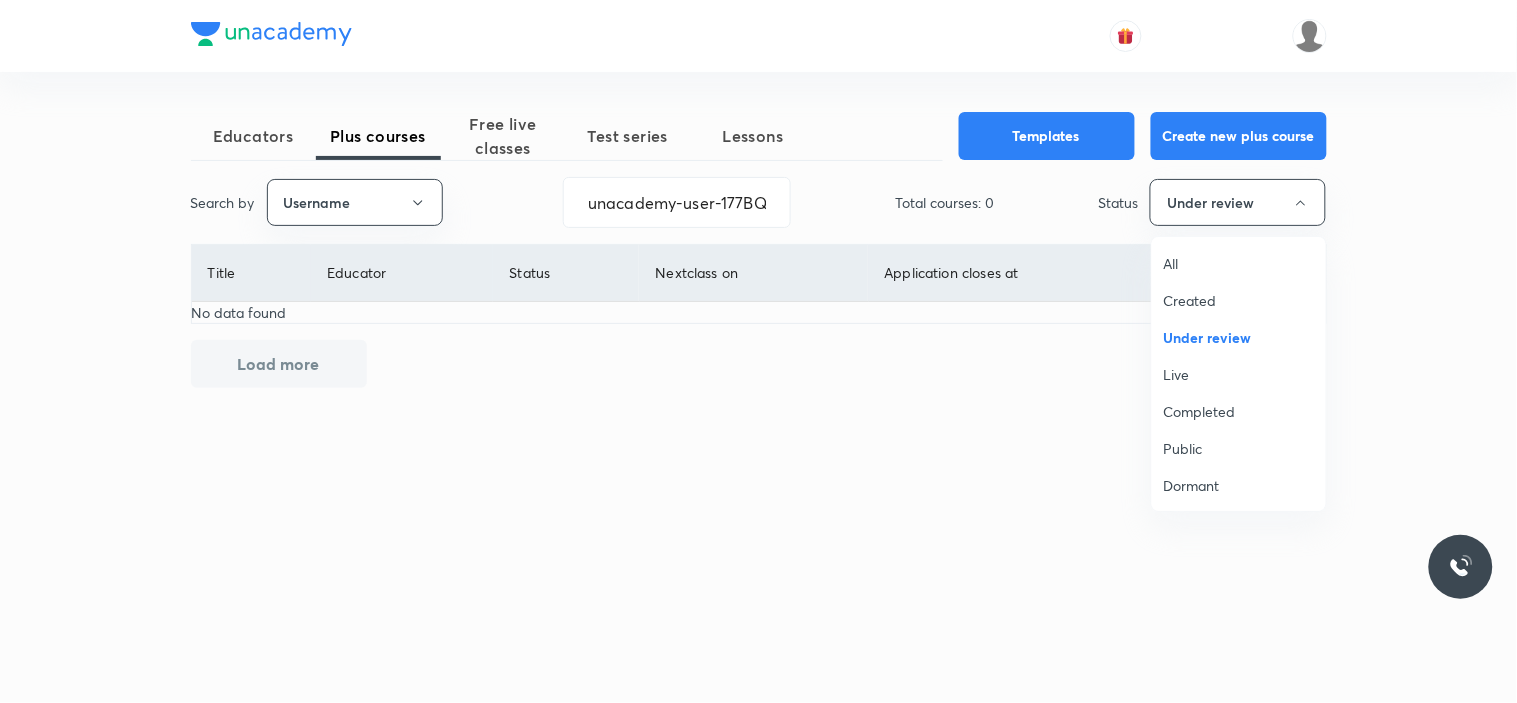 drag, startPoint x: 1215, startPoint y: 248, endPoint x: 1230, endPoint y: 262, distance: 20.518284 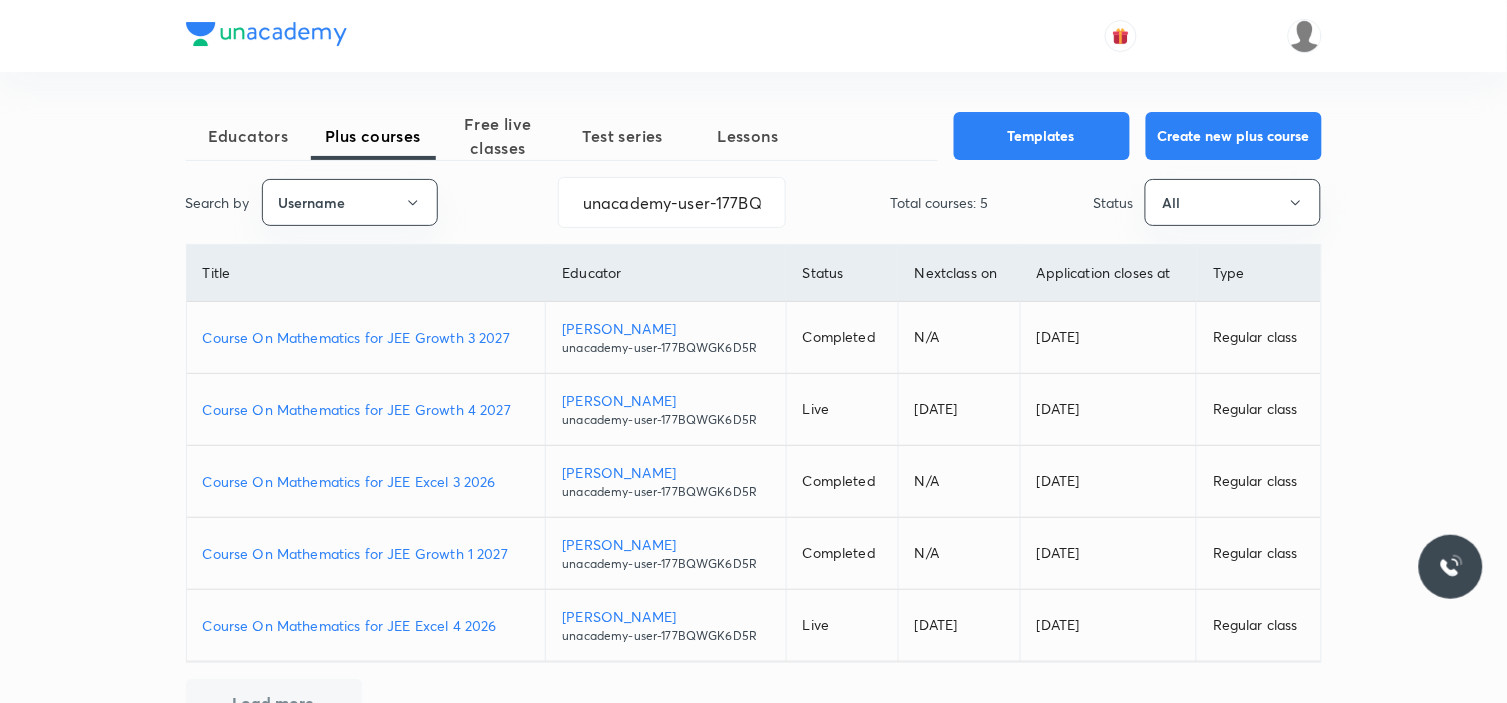 click on "Course On Mathematics for JEE Excel 3 2026" at bounding box center [366, 481] 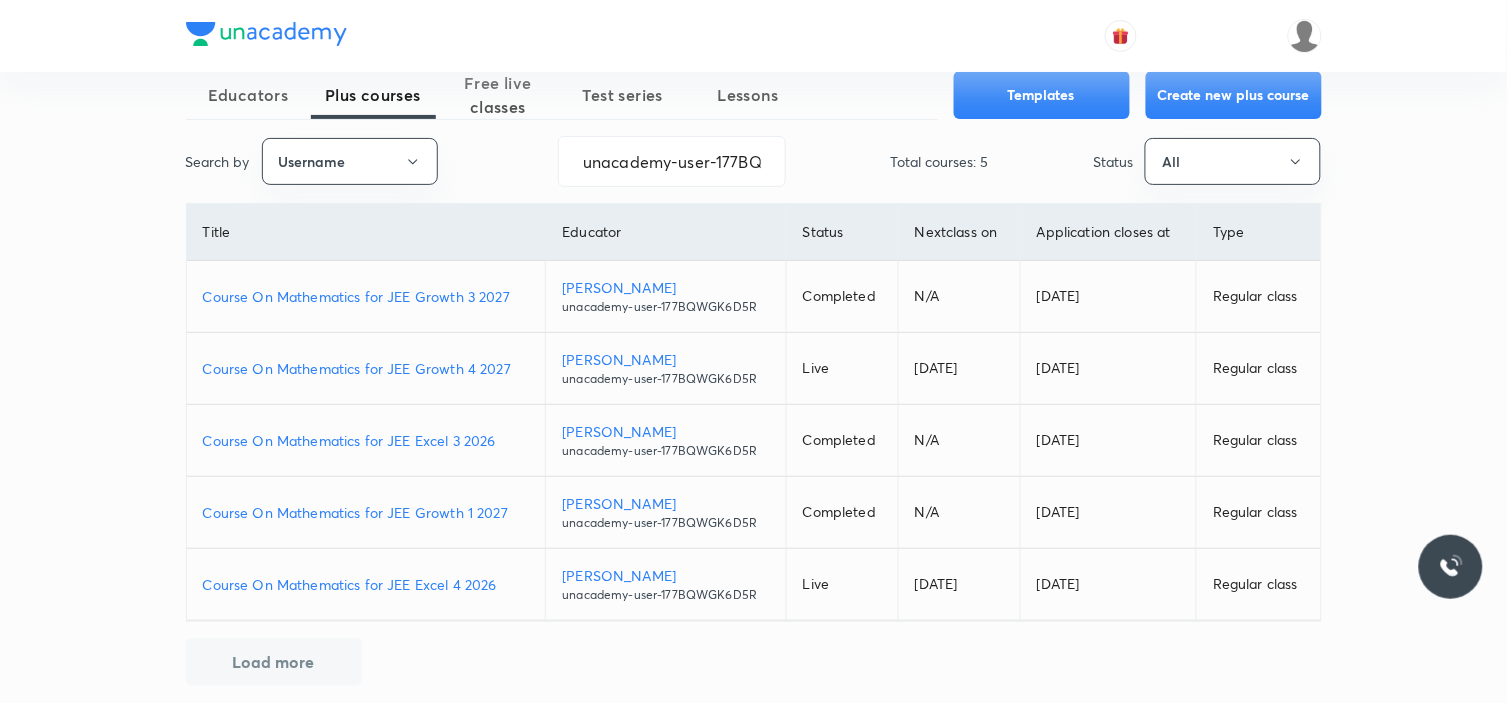 scroll, scrollTop: 60, scrollLeft: 0, axis: vertical 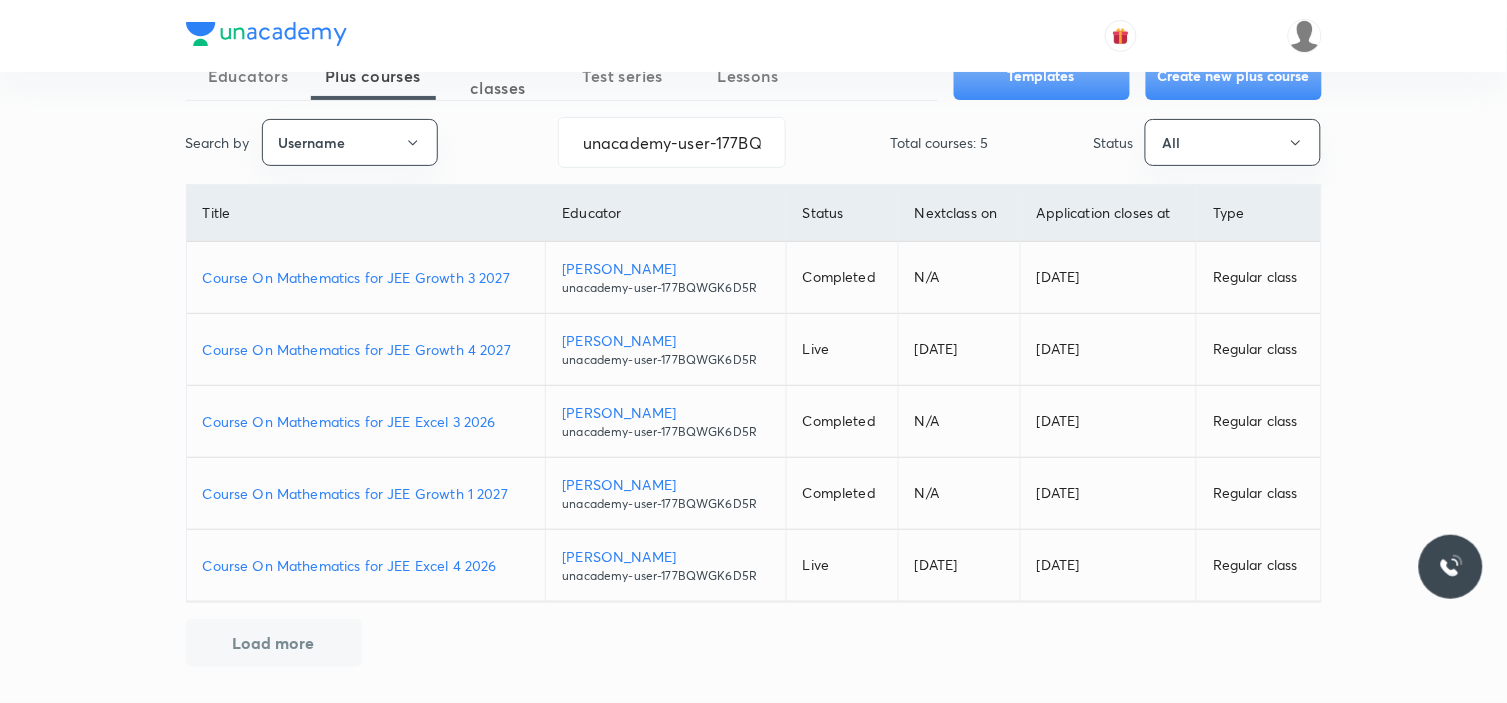 click on "Course On Mathematics for JEE Growth 1 2027" at bounding box center [366, 493] 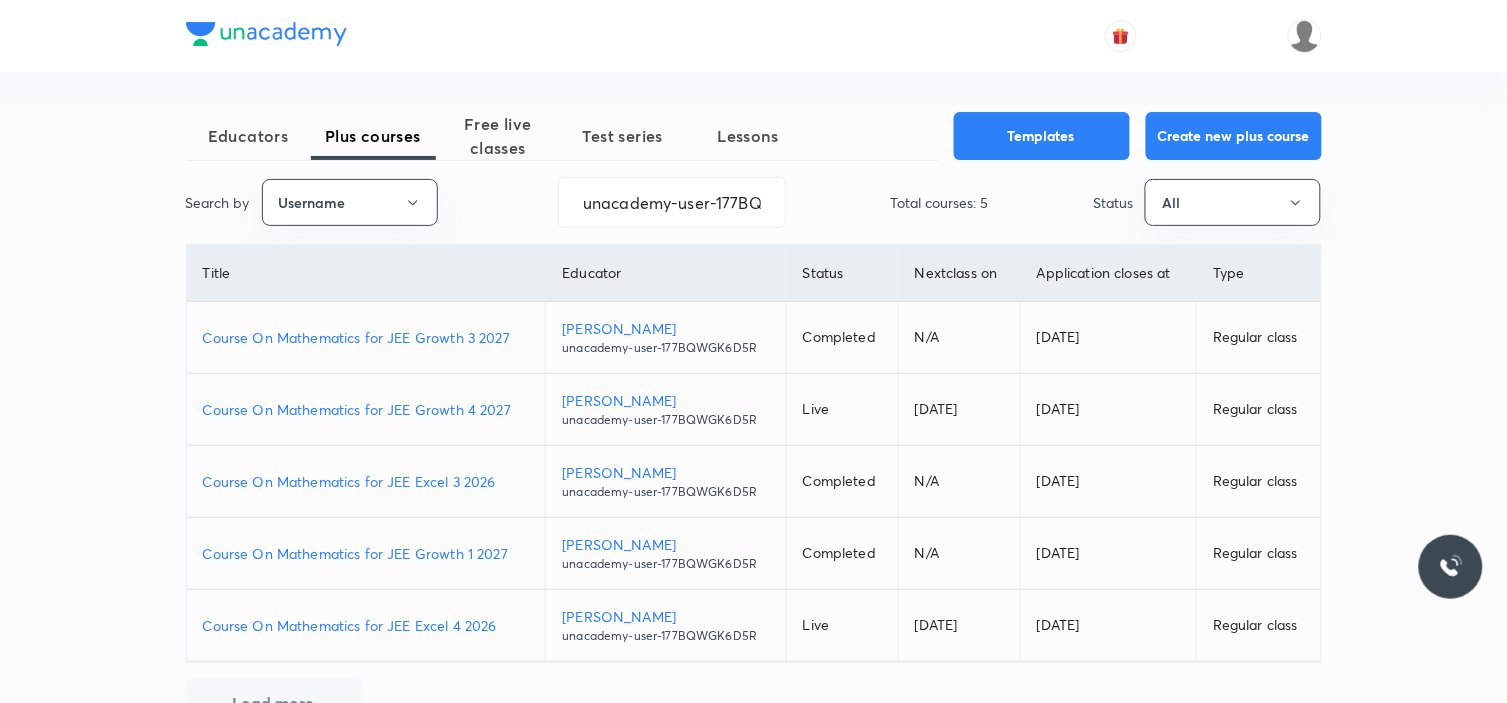 click on "Course On Mathematics for JEE Growth 3 2027" at bounding box center [366, 337] 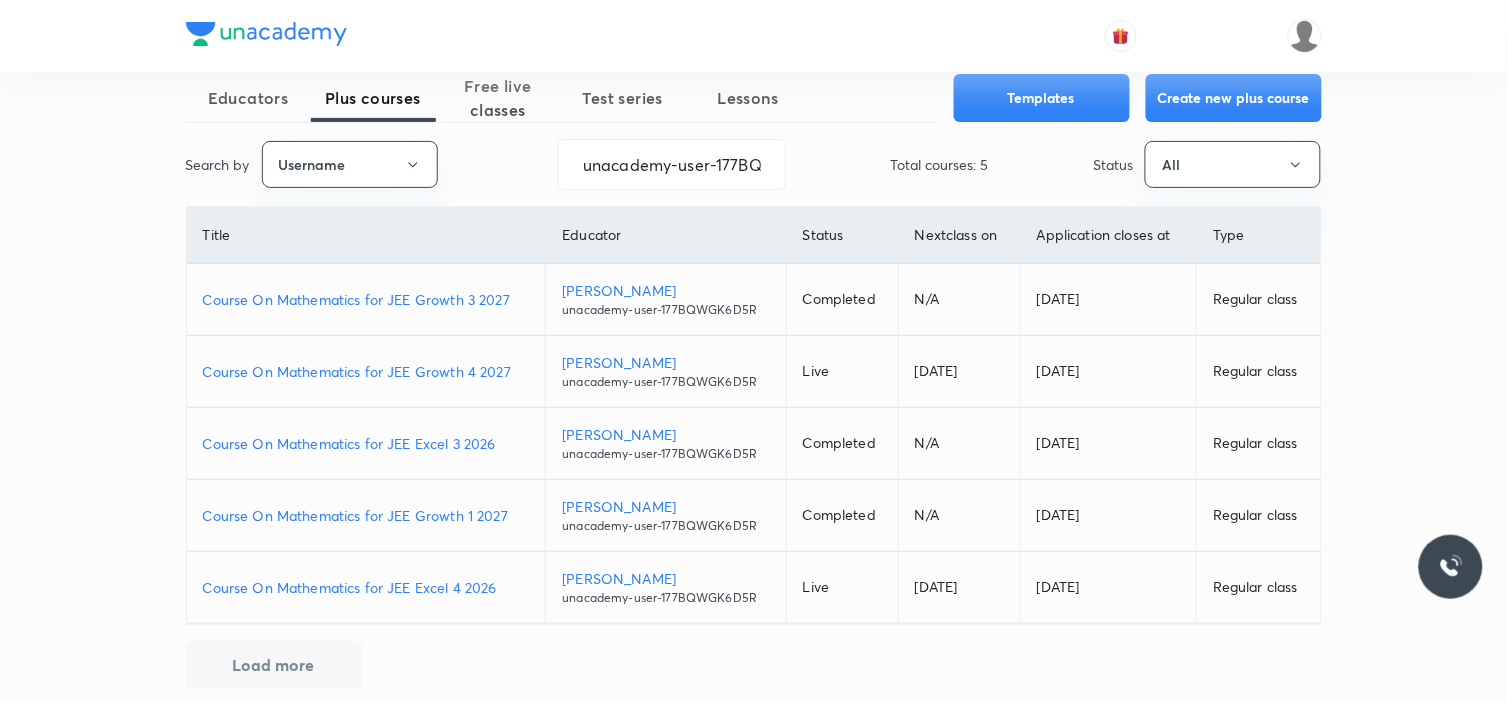 scroll, scrollTop: 60, scrollLeft: 0, axis: vertical 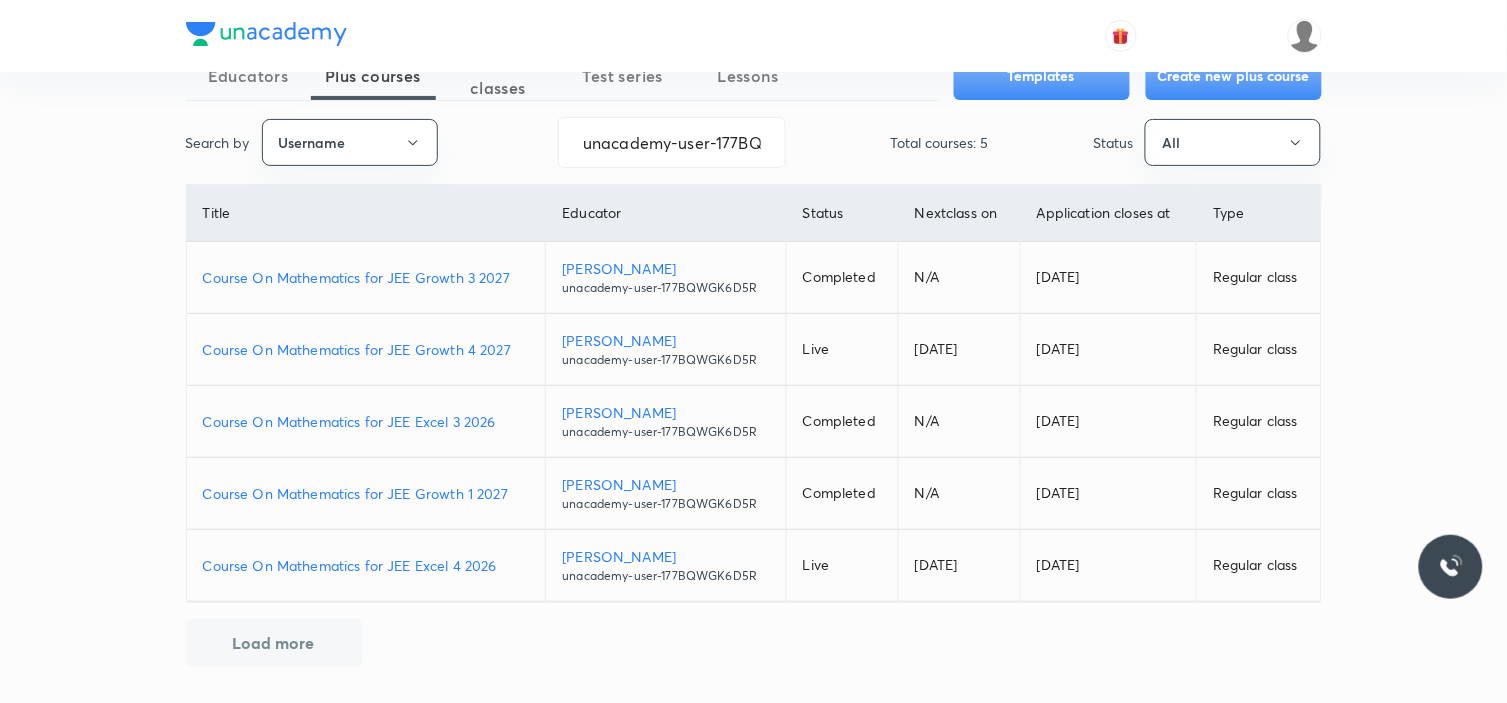 click on "Course On Mathematics for JEE Excel 4 2026" at bounding box center [366, 565] 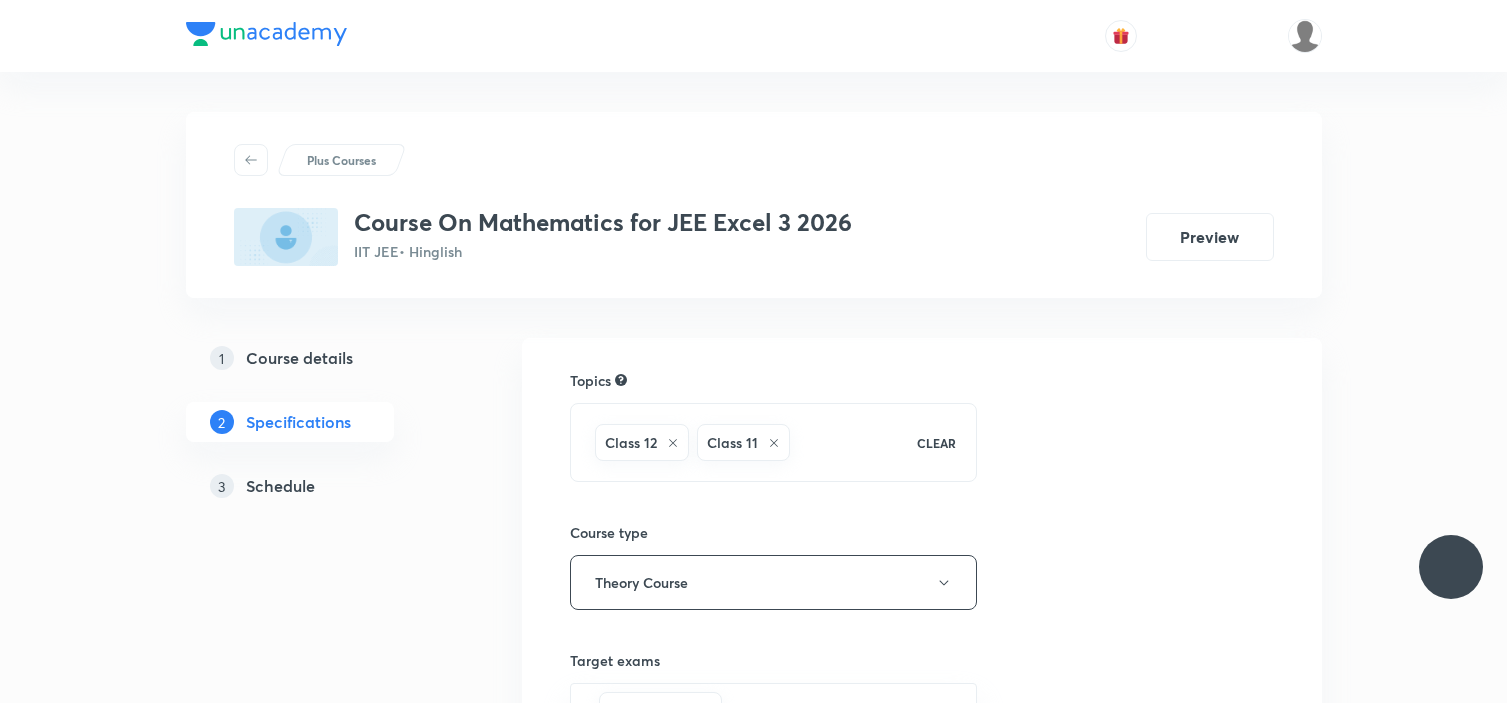 scroll, scrollTop: 0, scrollLeft: 0, axis: both 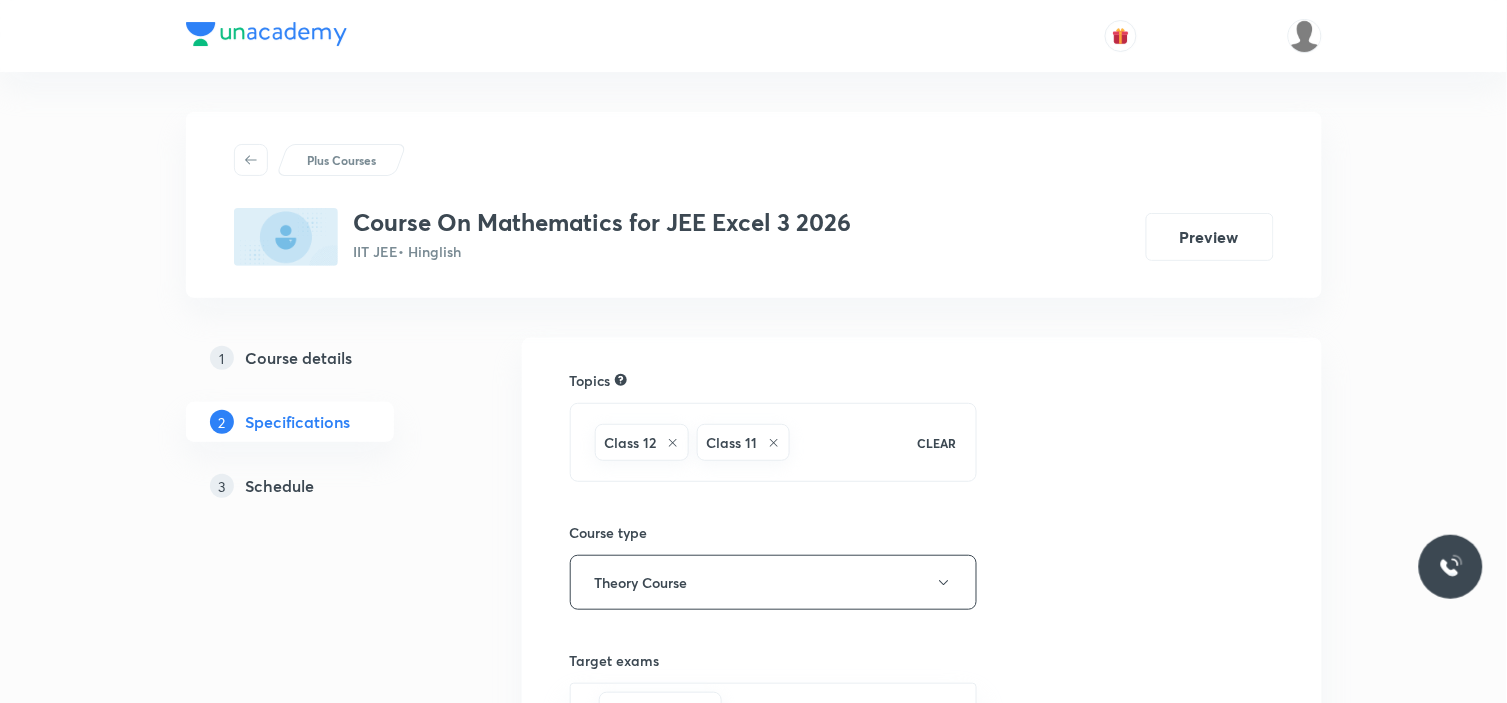 click on "Schedule" at bounding box center [280, 486] 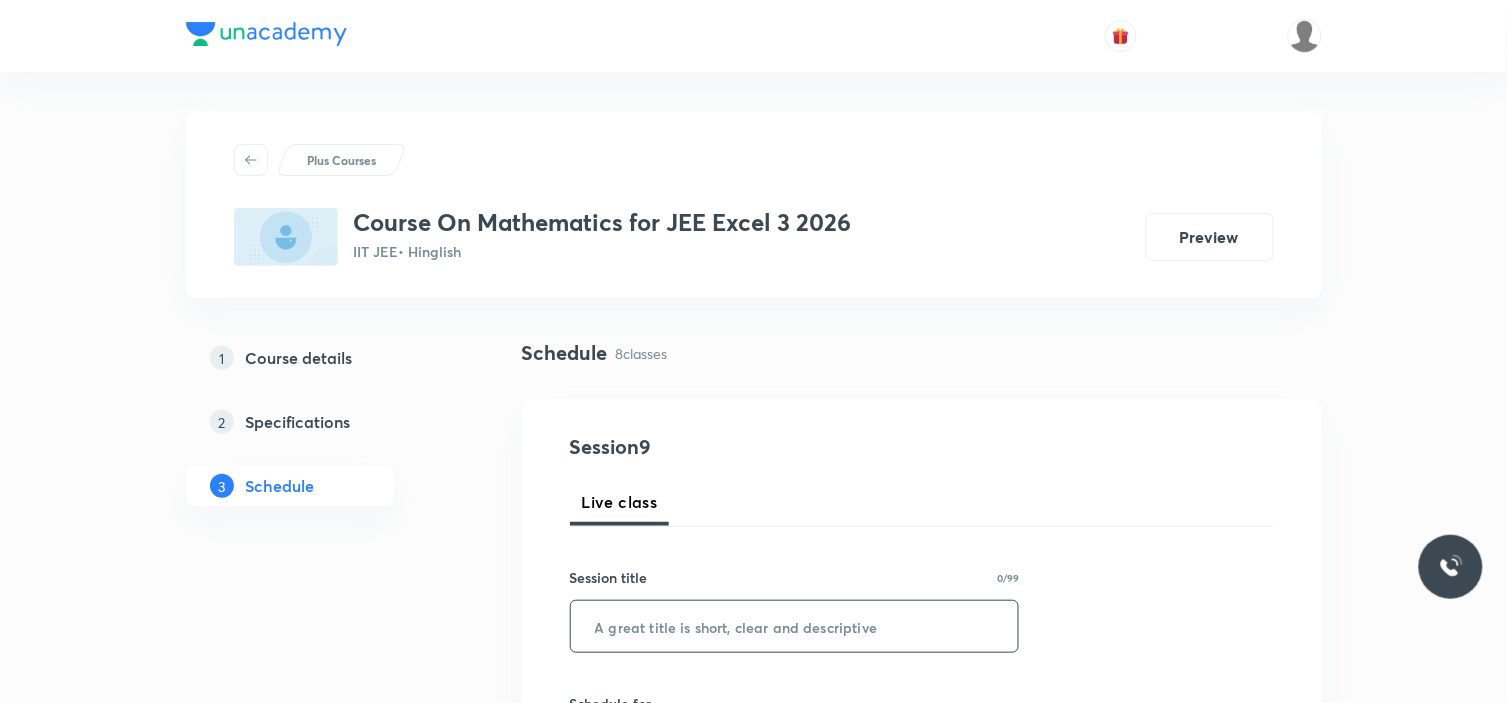 click at bounding box center [795, 626] 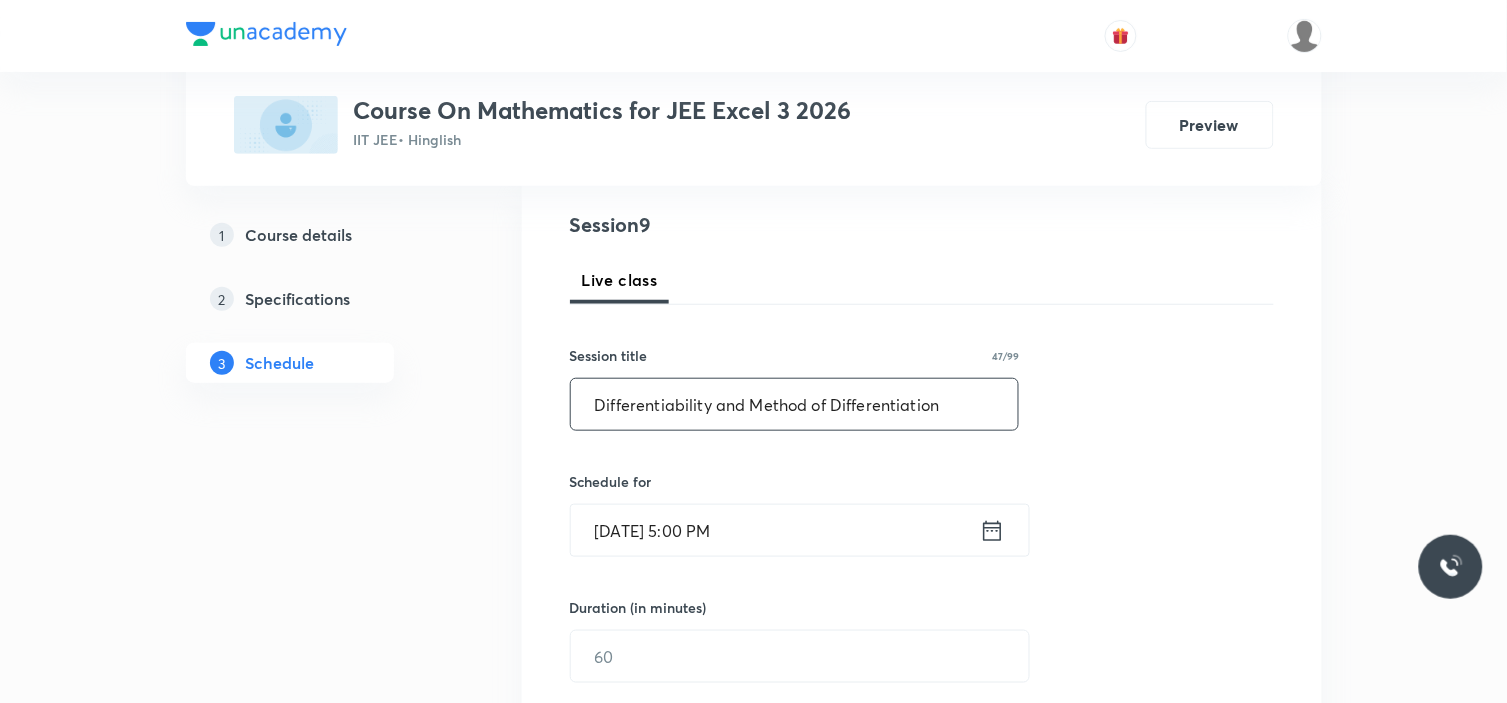 scroll, scrollTop: 333, scrollLeft: 0, axis: vertical 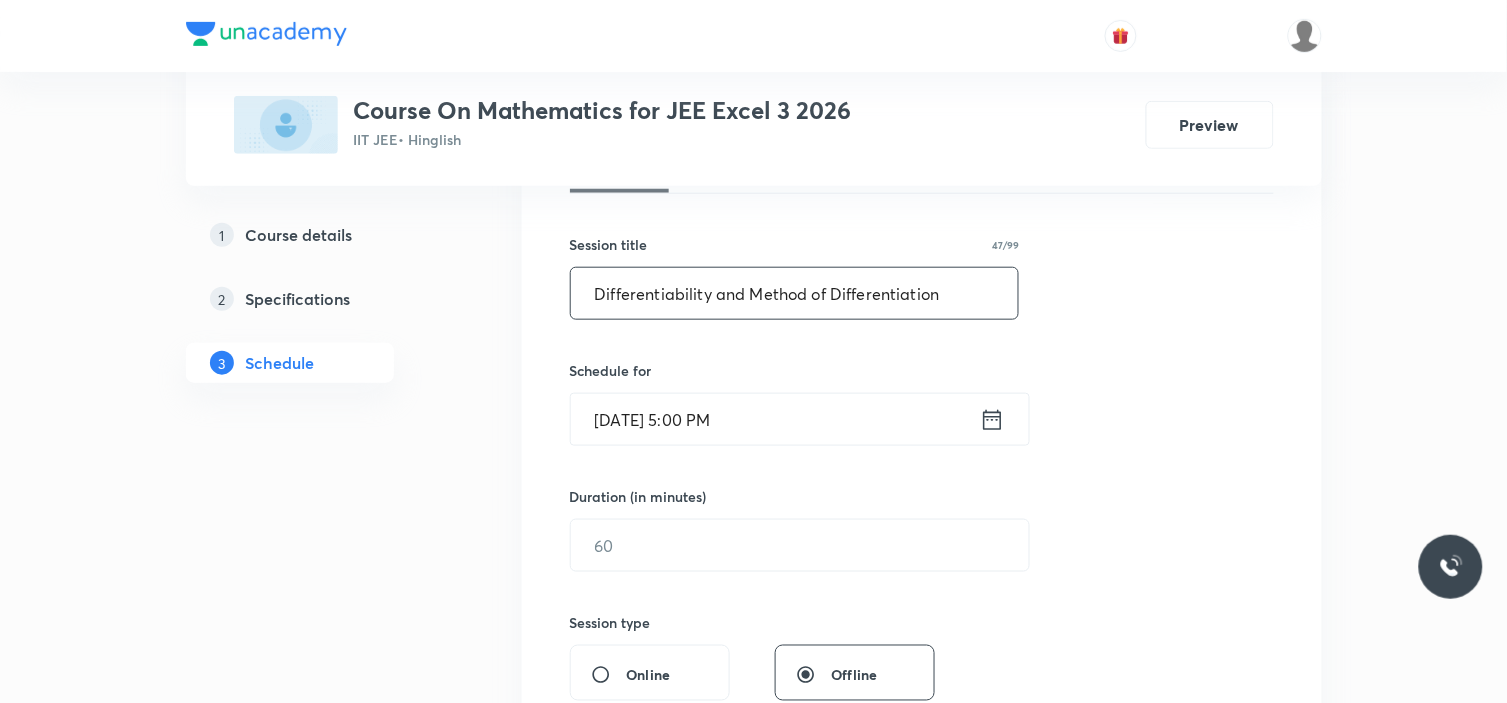 type on "Differentiability and Method of Differentiation" 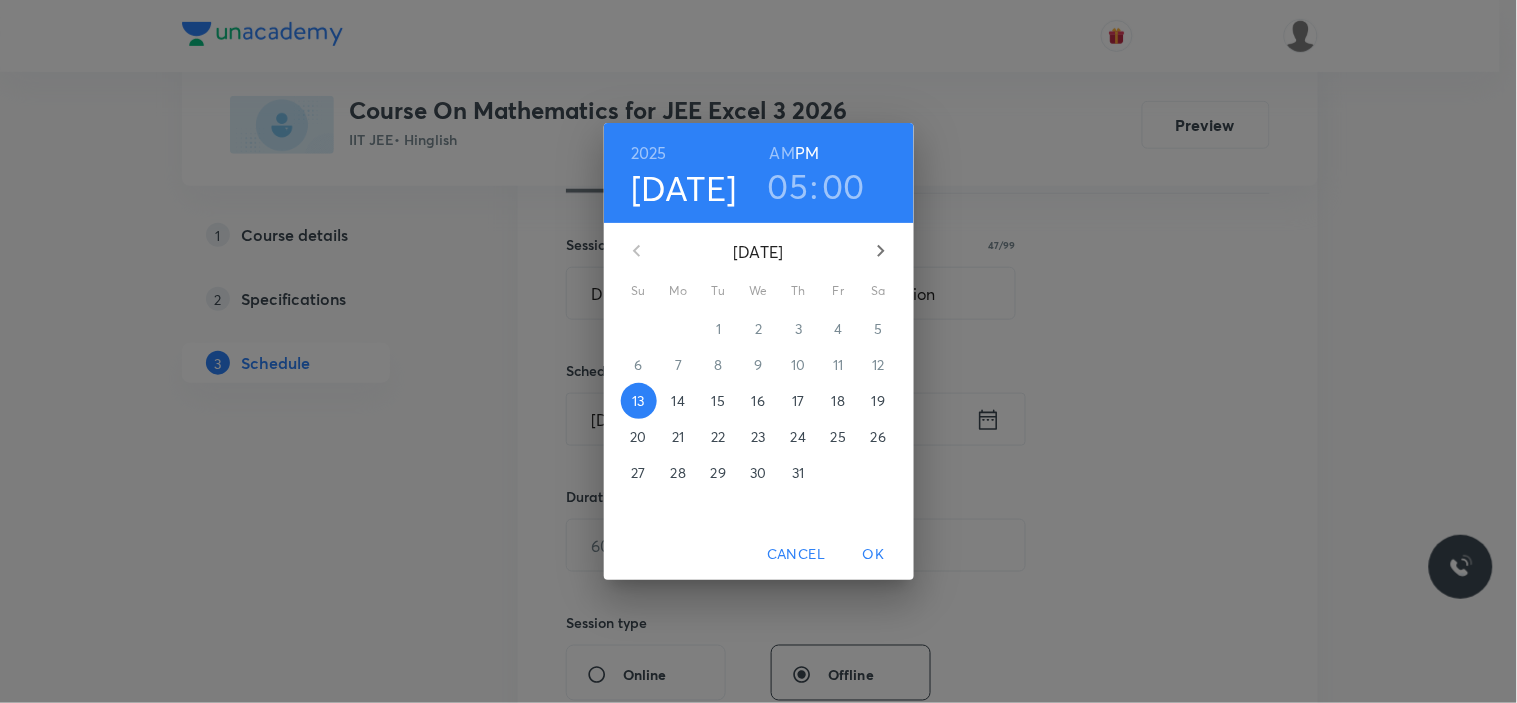 click on "14" at bounding box center (678, 401) 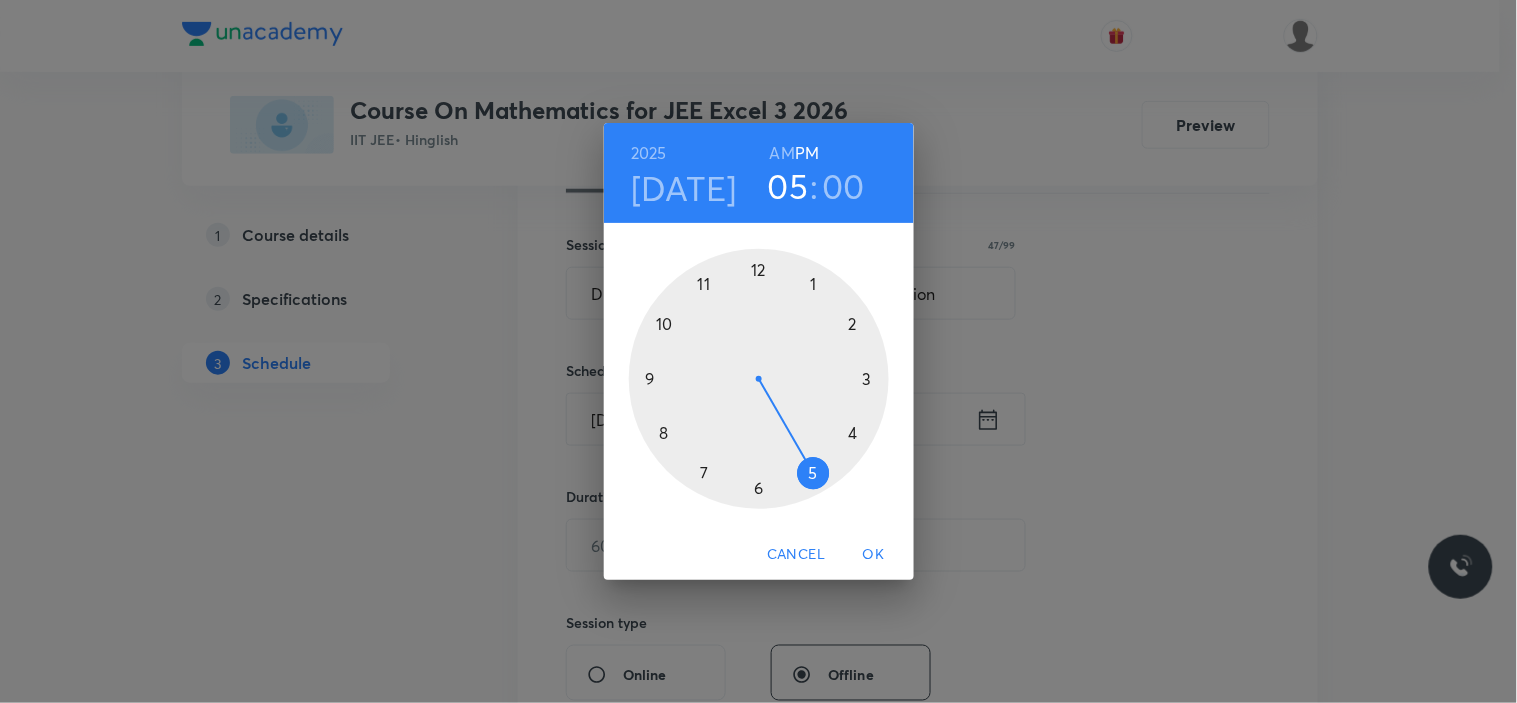 click on "[DATE]" at bounding box center [684, 188] 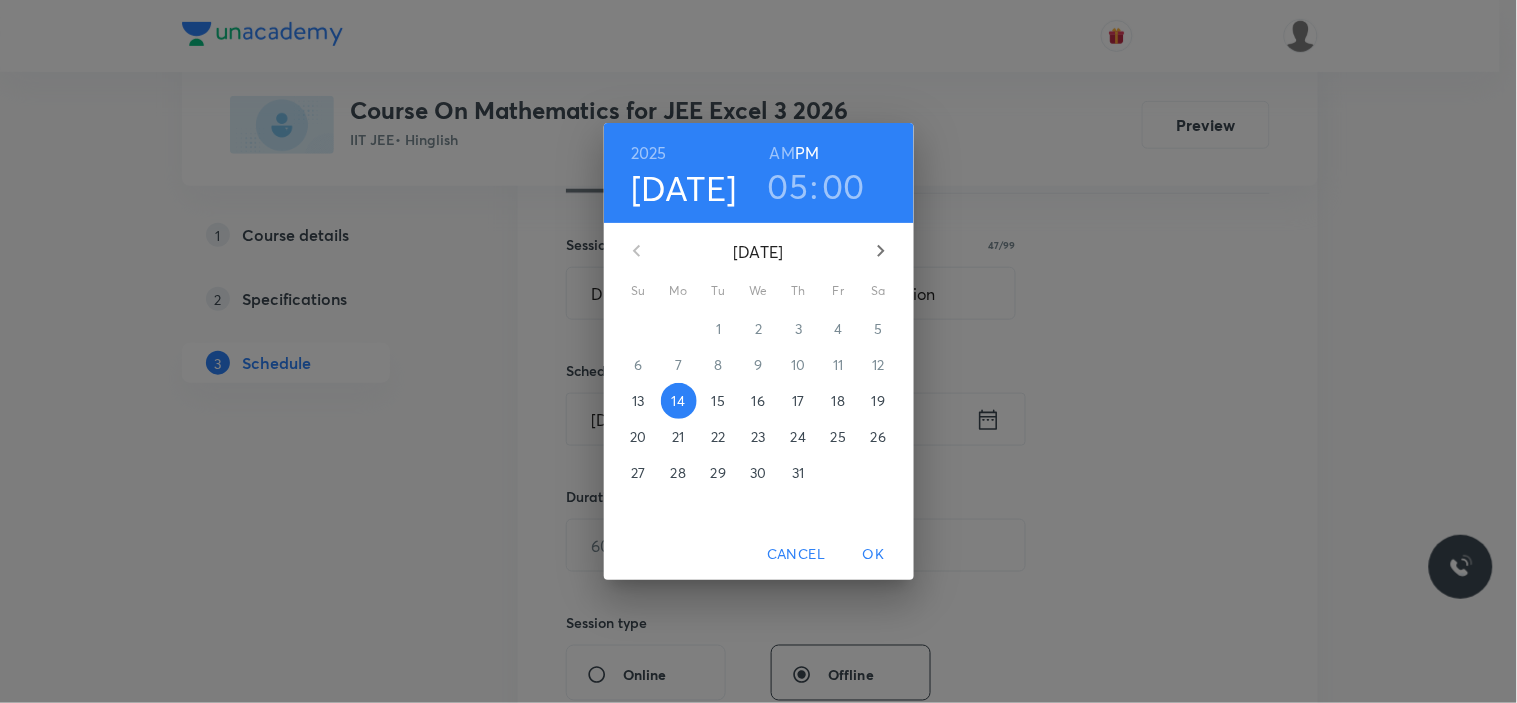 click on "15" at bounding box center (719, 401) 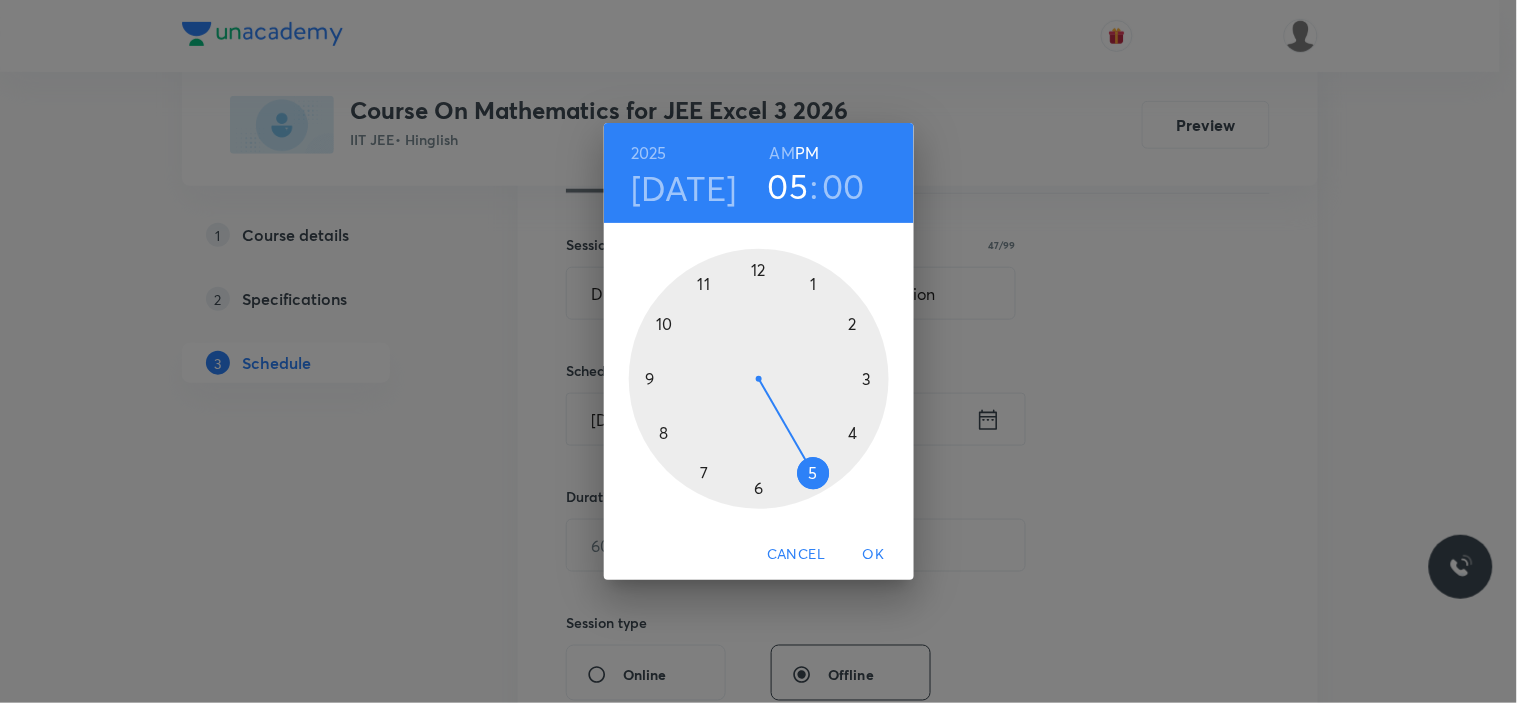 click at bounding box center (759, 379) 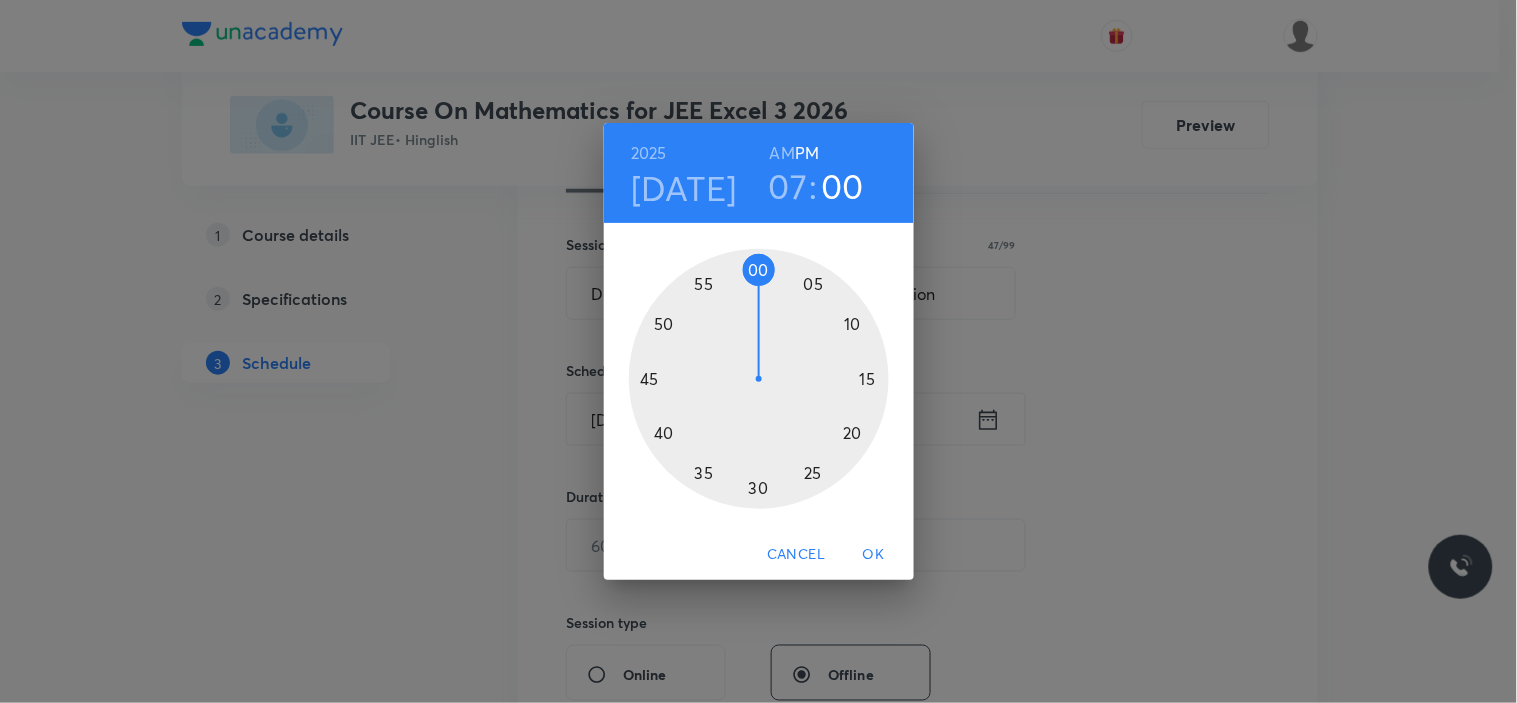 click at bounding box center (759, 379) 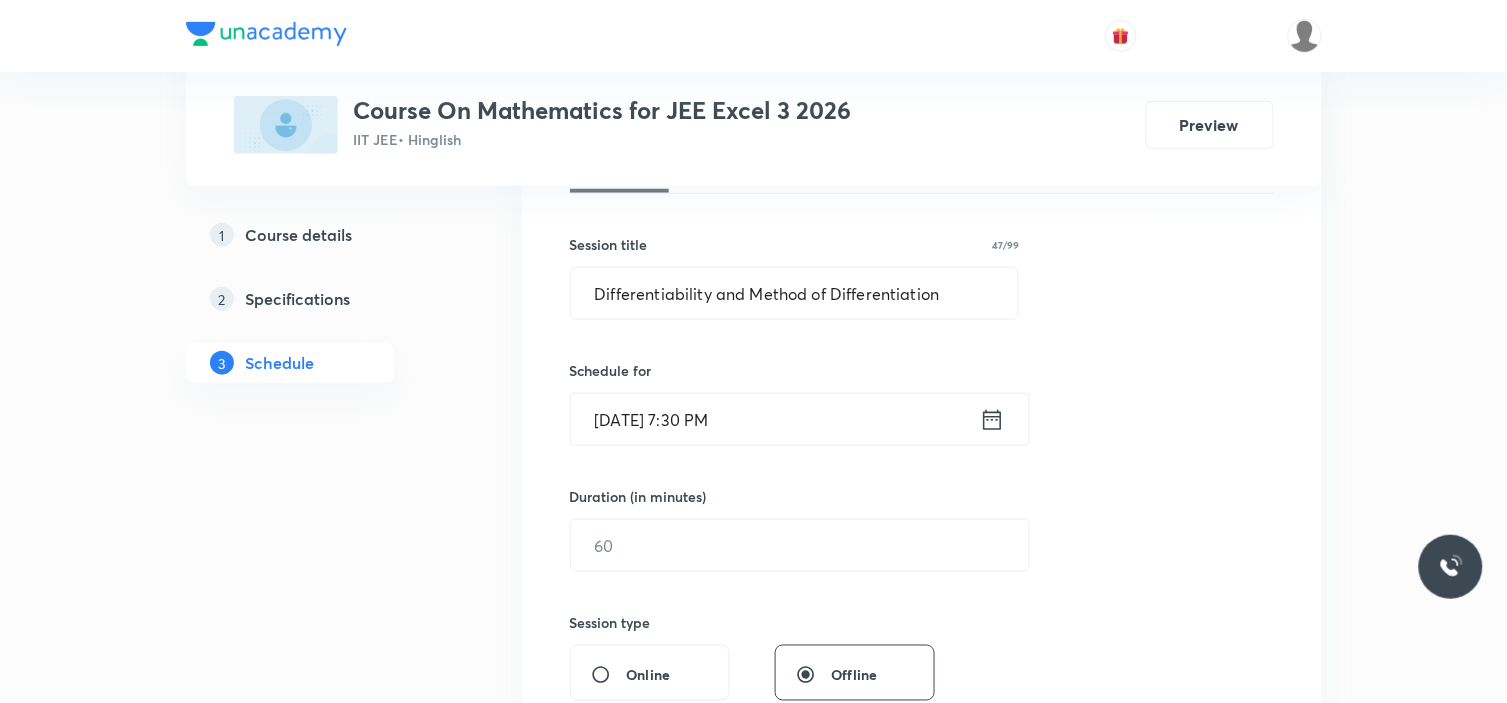 click on "[DATE] 7:30 PM" at bounding box center [775, 419] 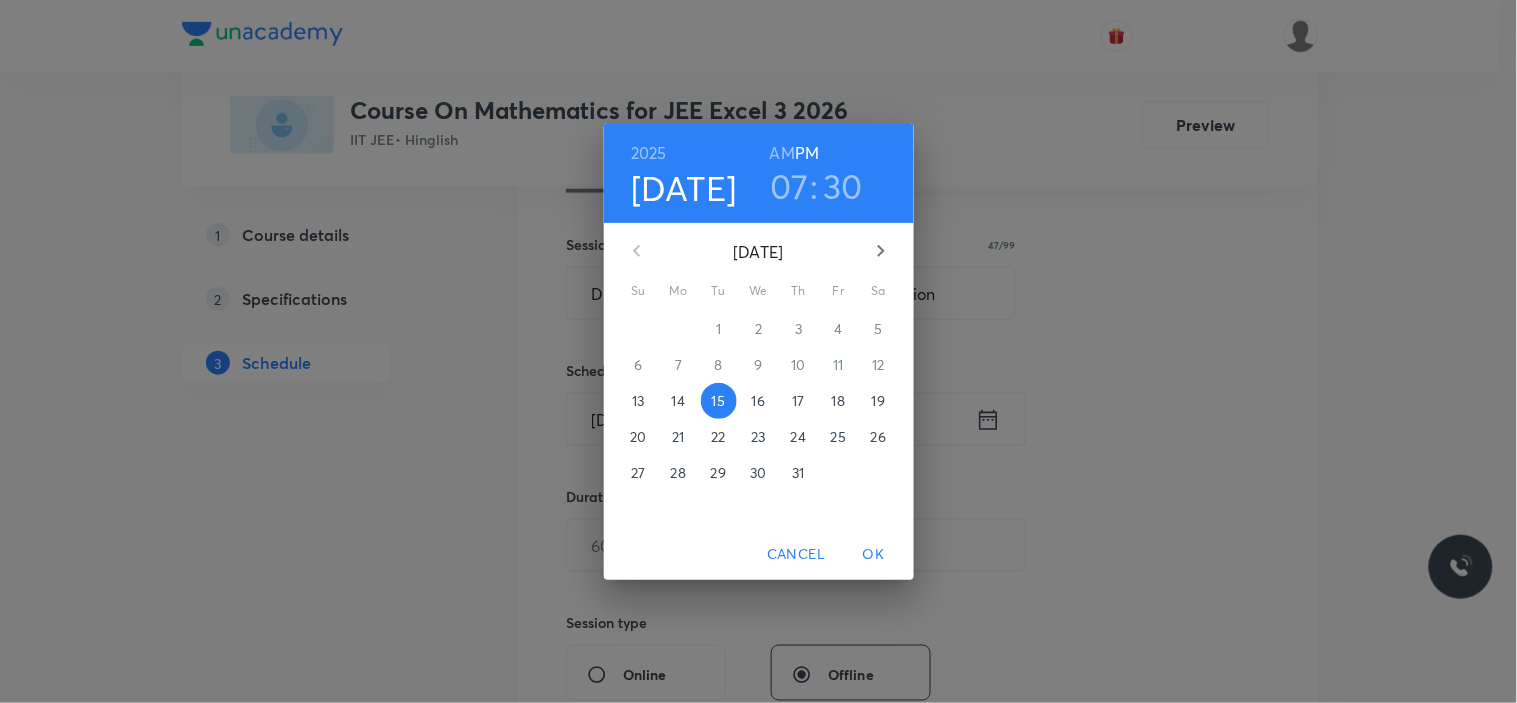 click on "AM" at bounding box center [782, 153] 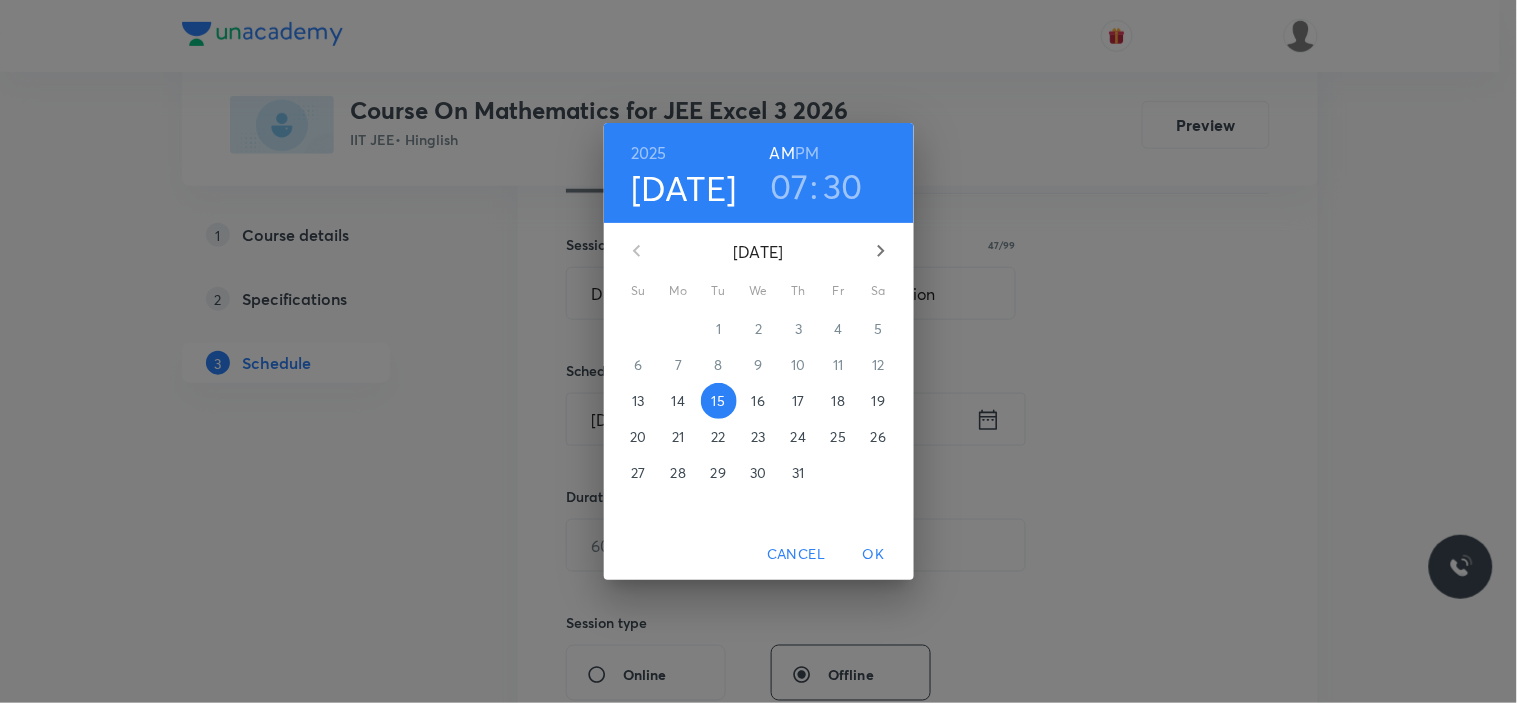 click on "OK" at bounding box center [874, 554] 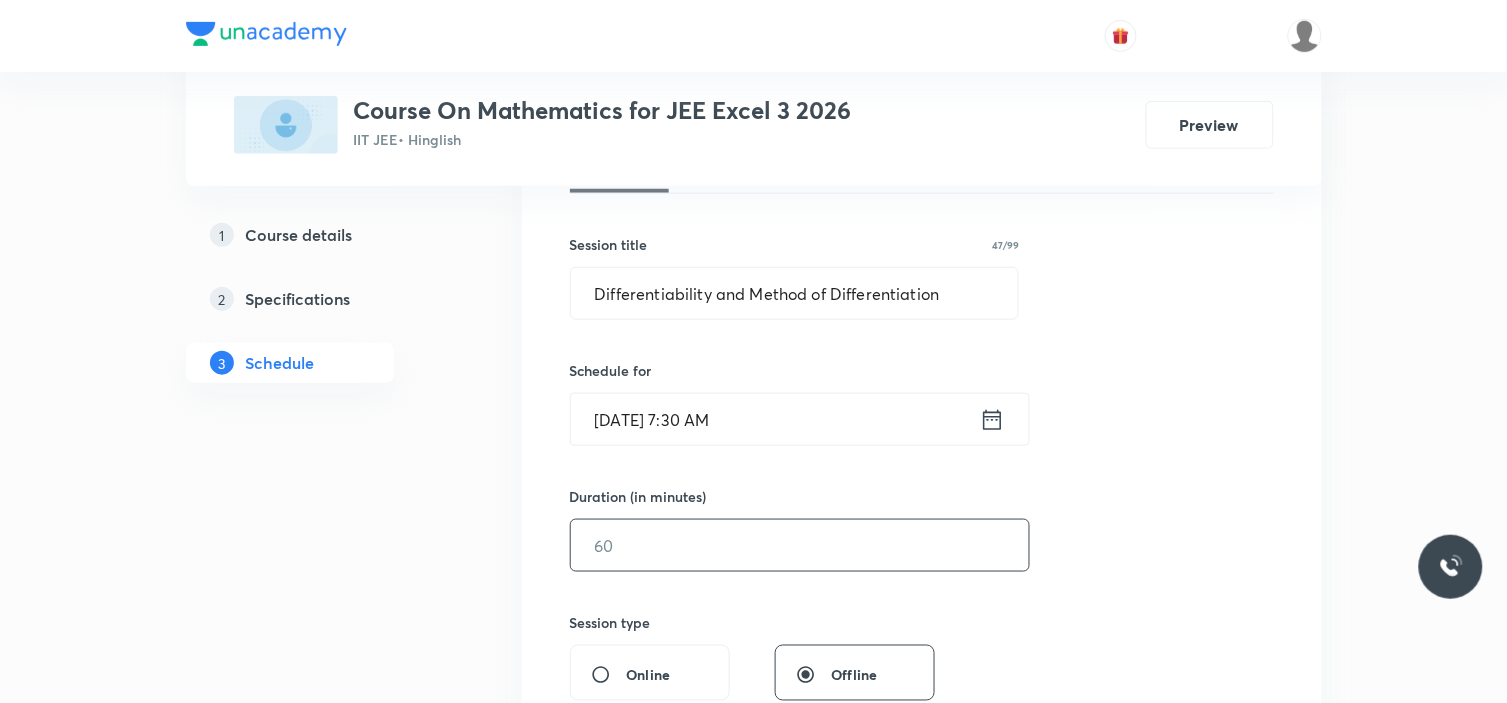 click at bounding box center (800, 545) 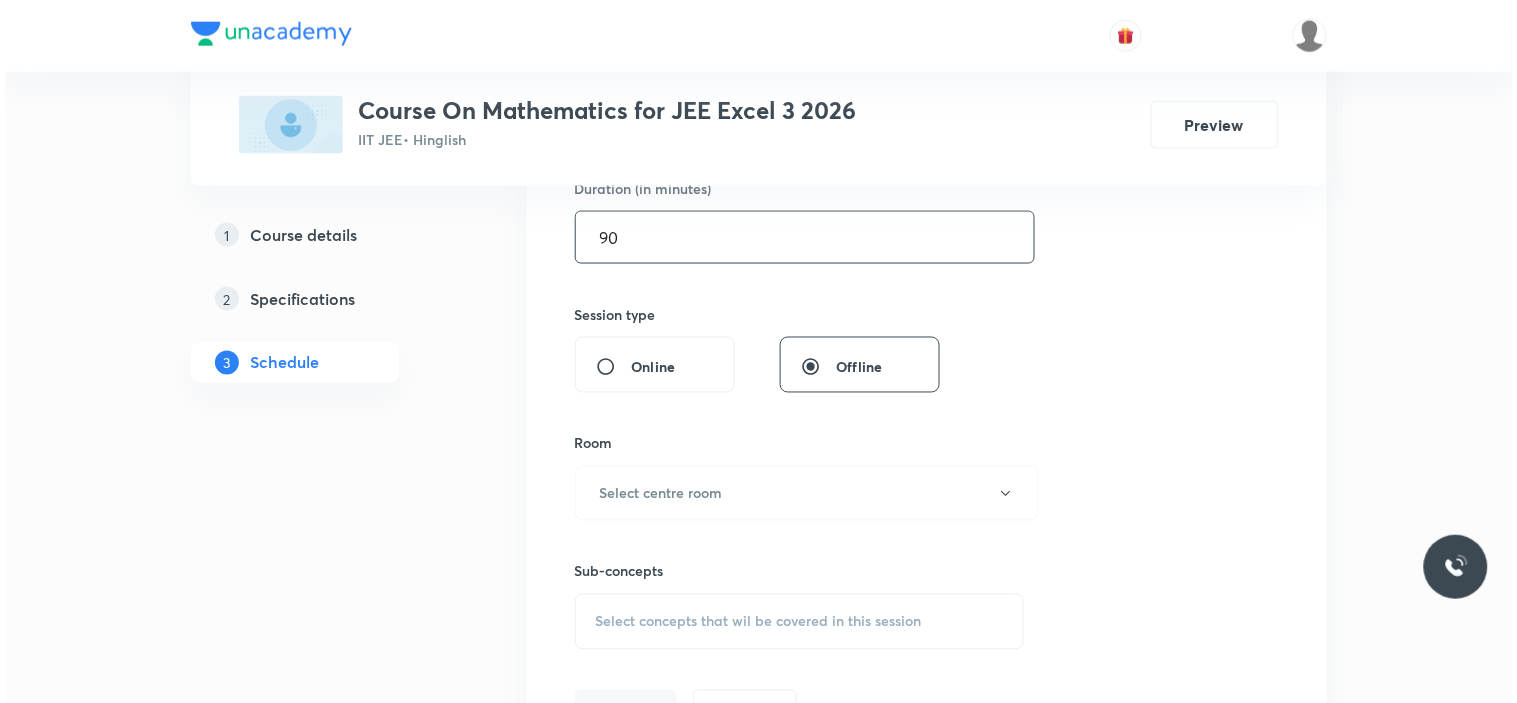 scroll, scrollTop: 666, scrollLeft: 0, axis: vertical 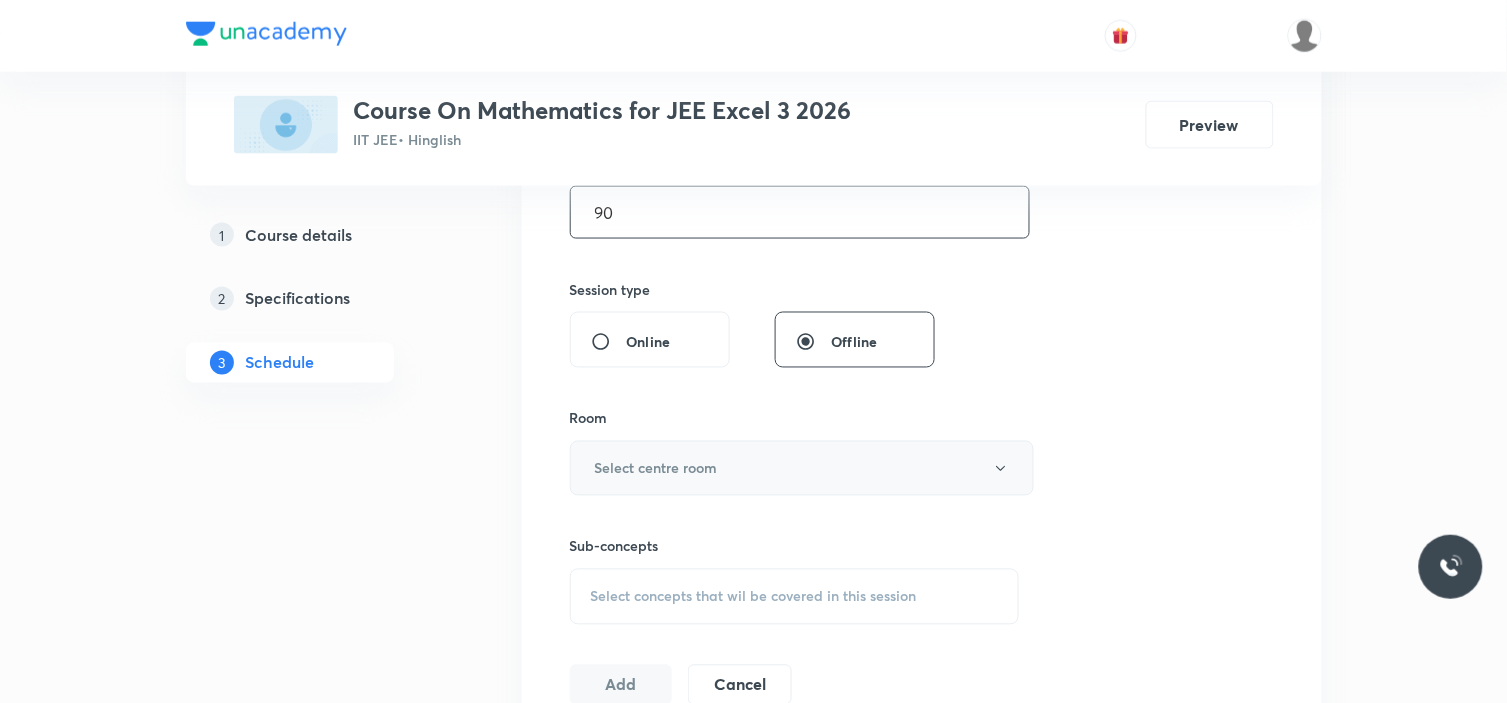 type on "90" 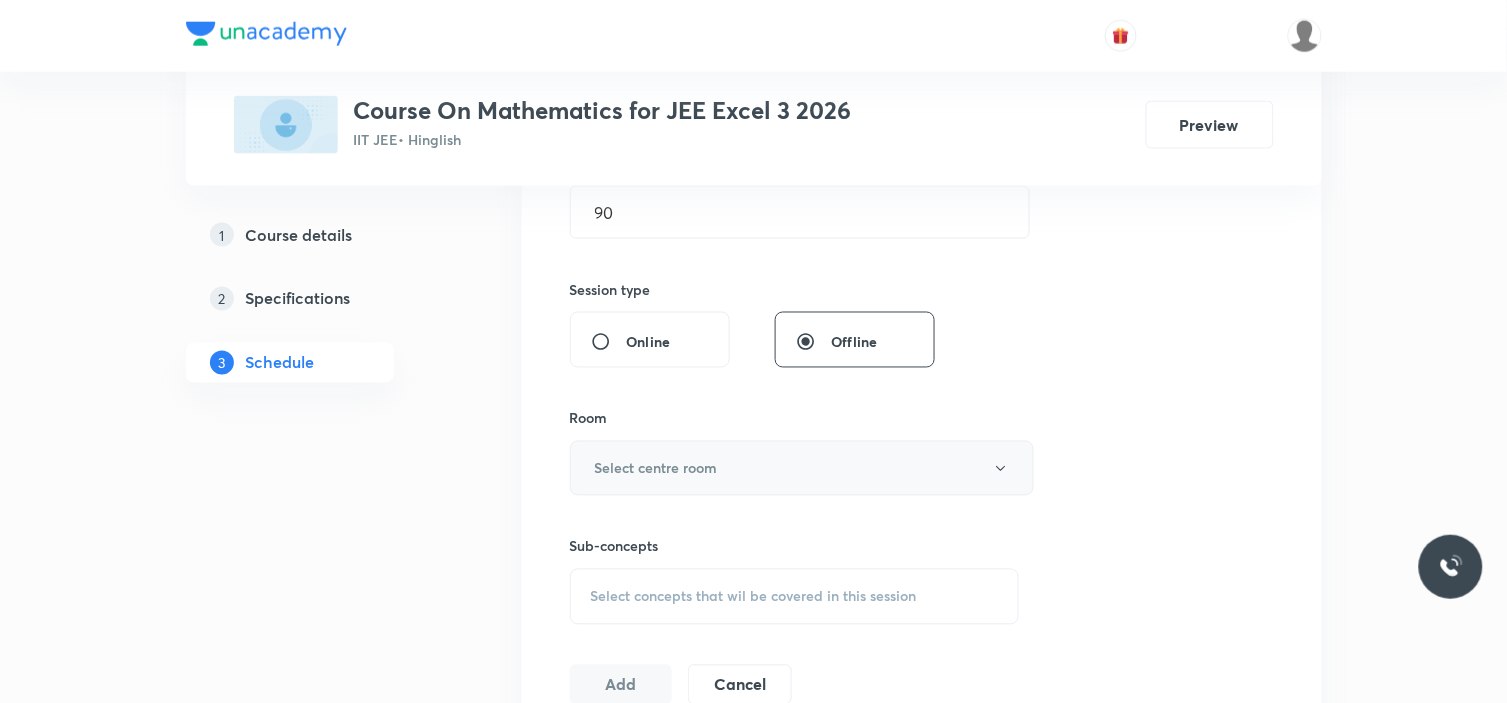 click on "Select centre room" at bounding box center [656, 468] 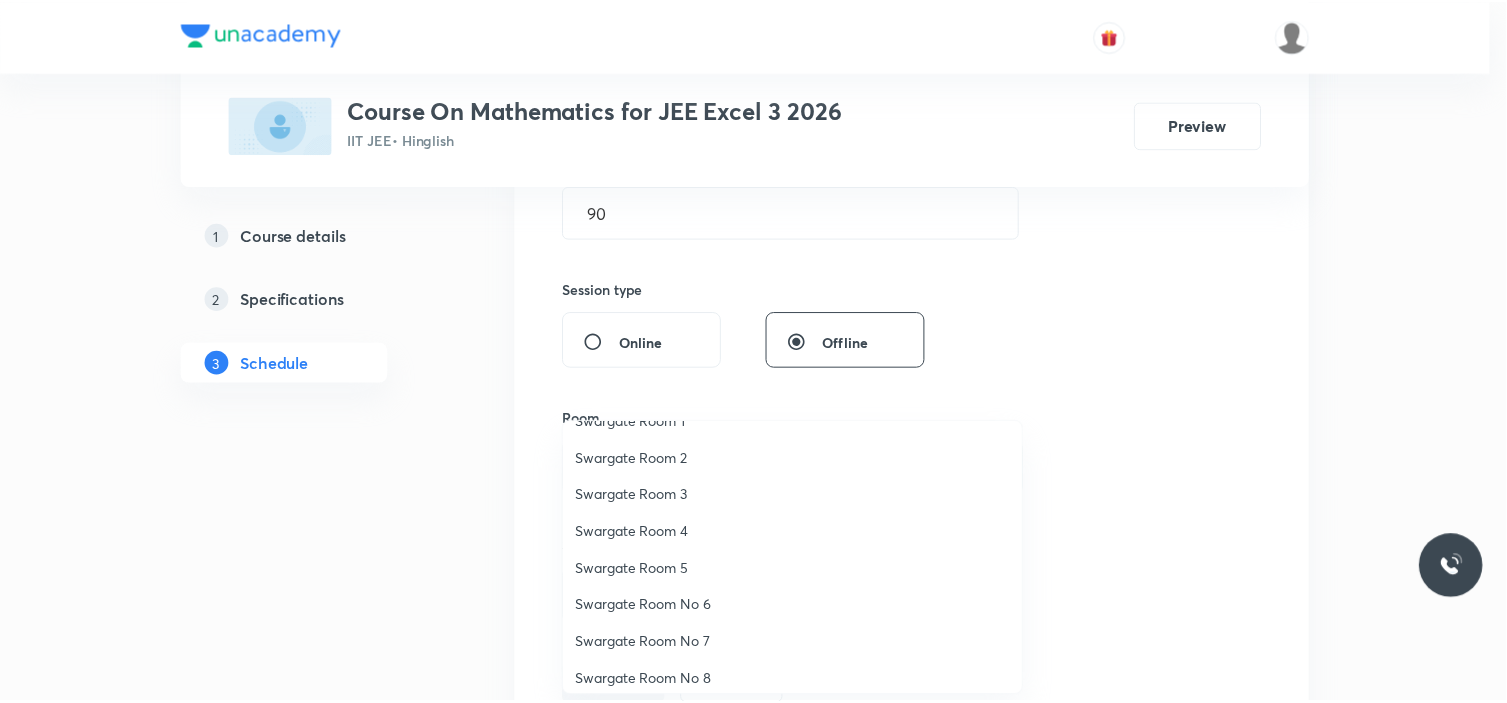 scroll, scrollTop: 111, scrollLeft: 0, axis: vertical 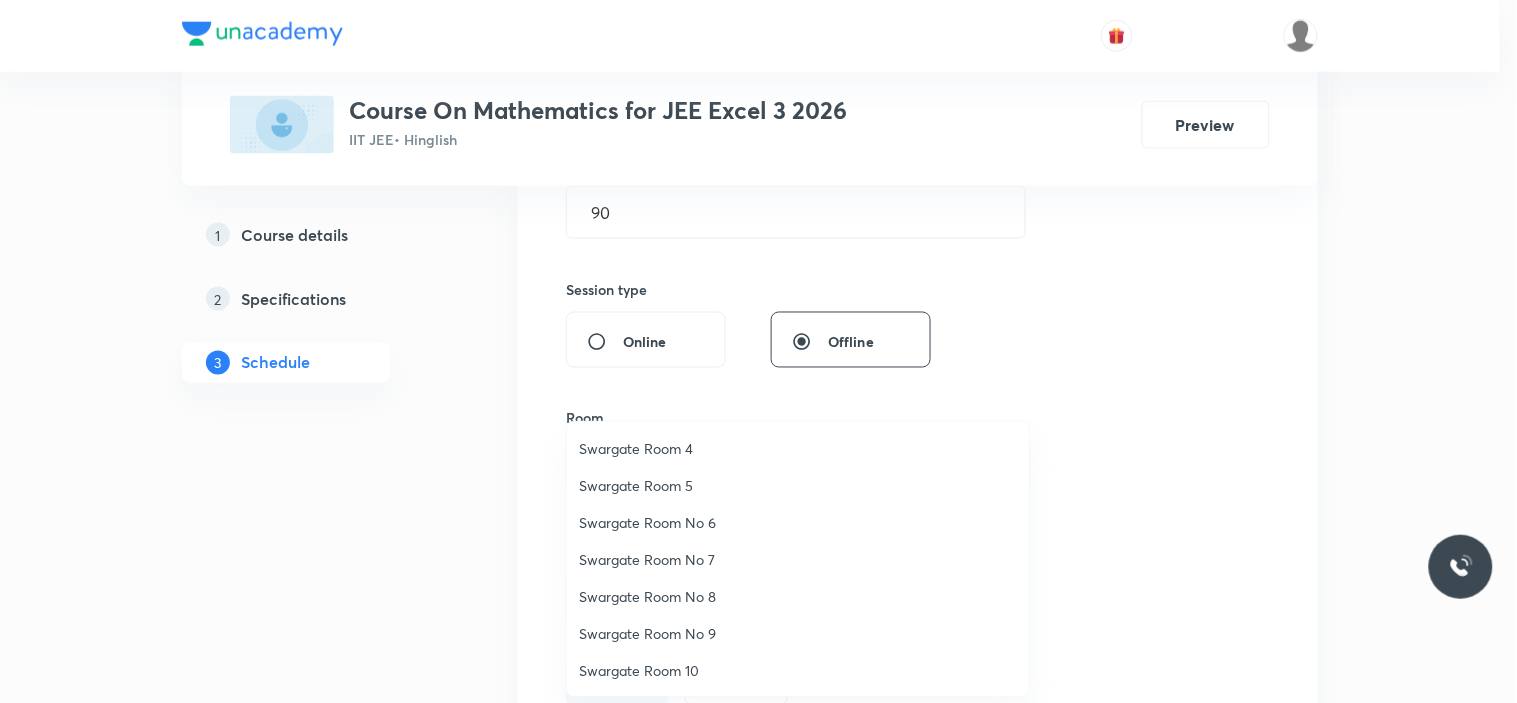 click on "Swargate Room No 8" at bounding box center (798, 596) 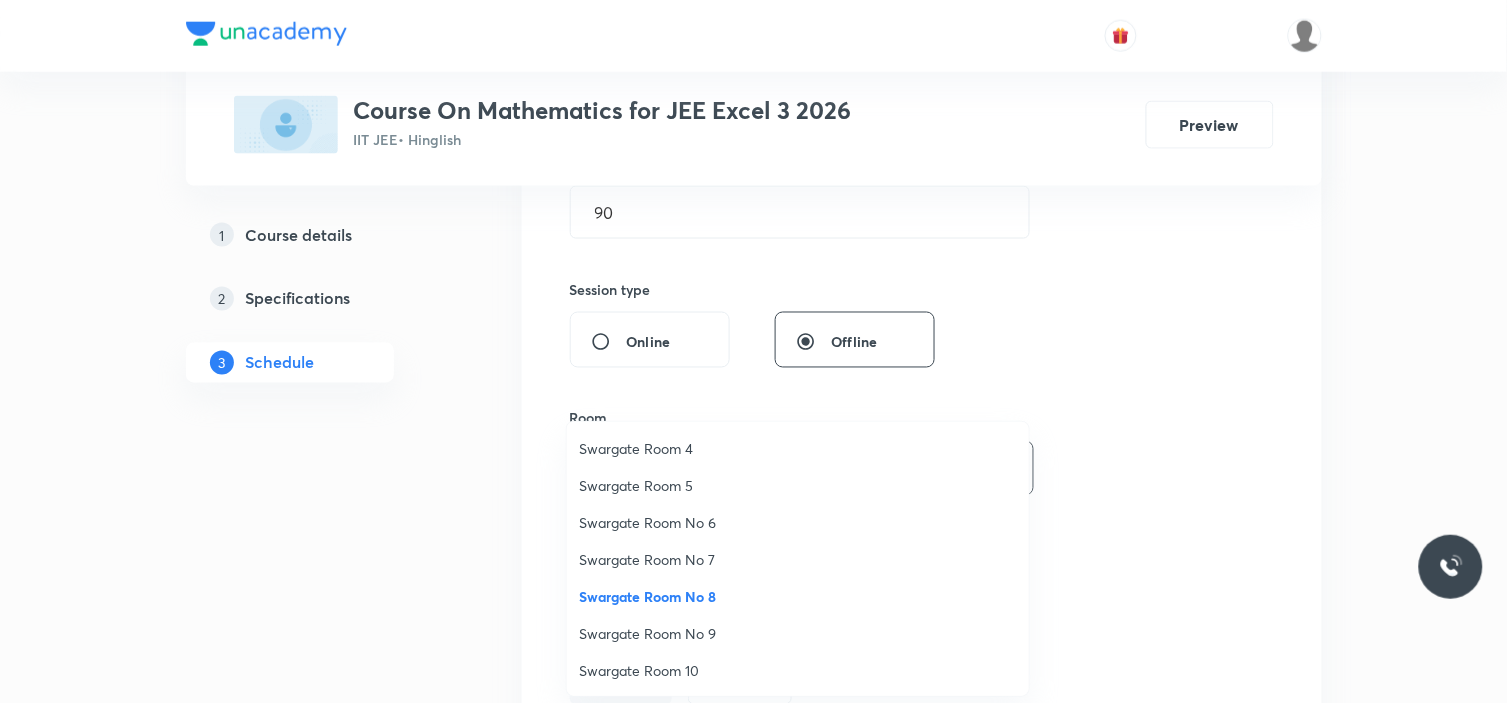 type 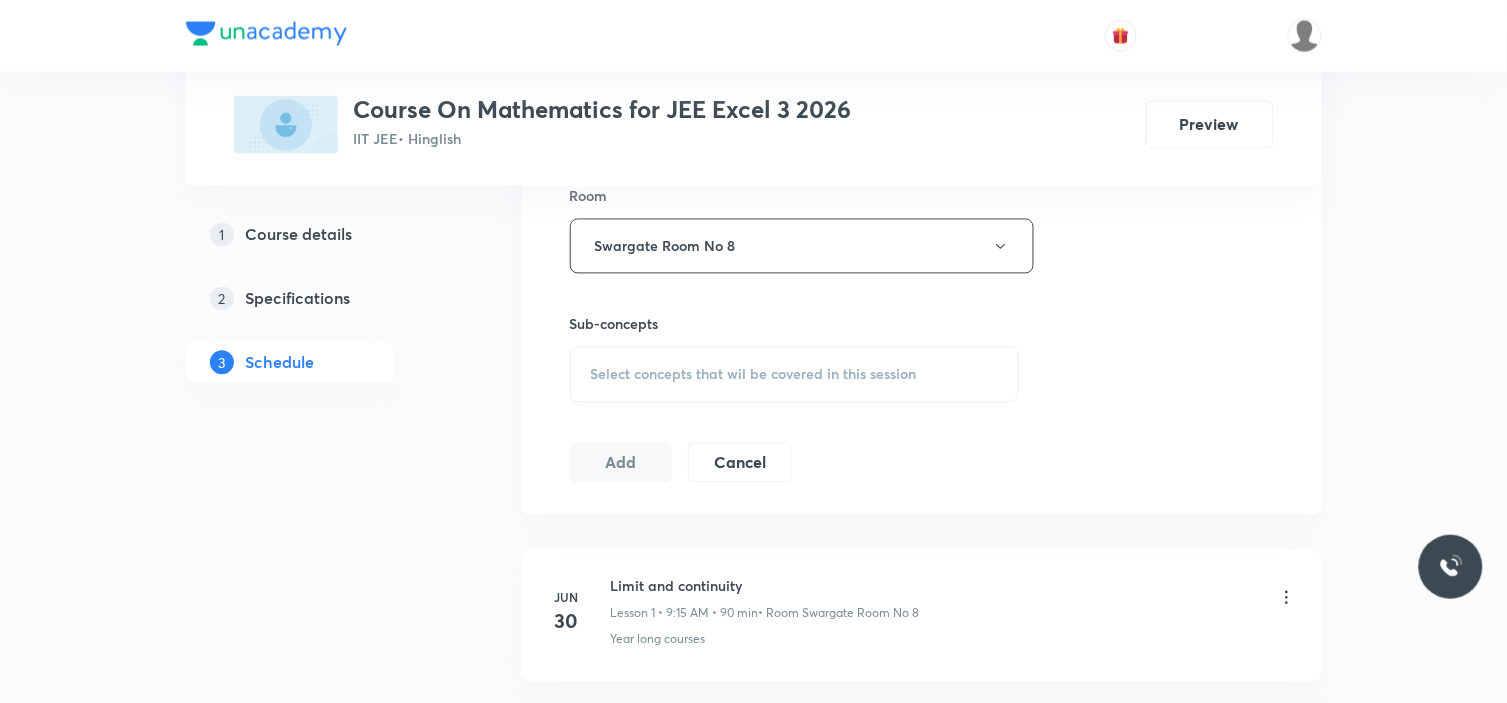click on "Select concepts that wil be covered in this session" at bounding box center [754, 375] 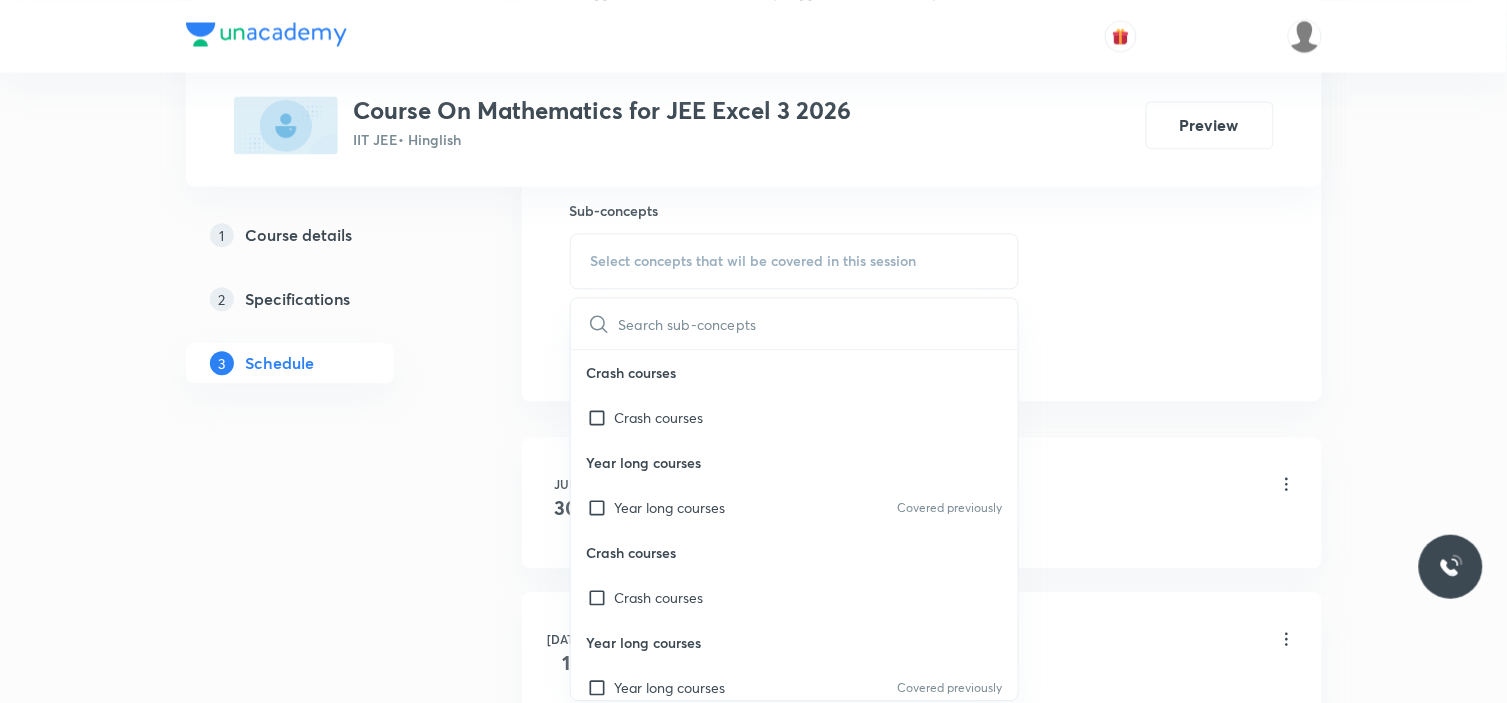 scroll, scrollTop: 1111, scrollLeft: 0, axis: vertical 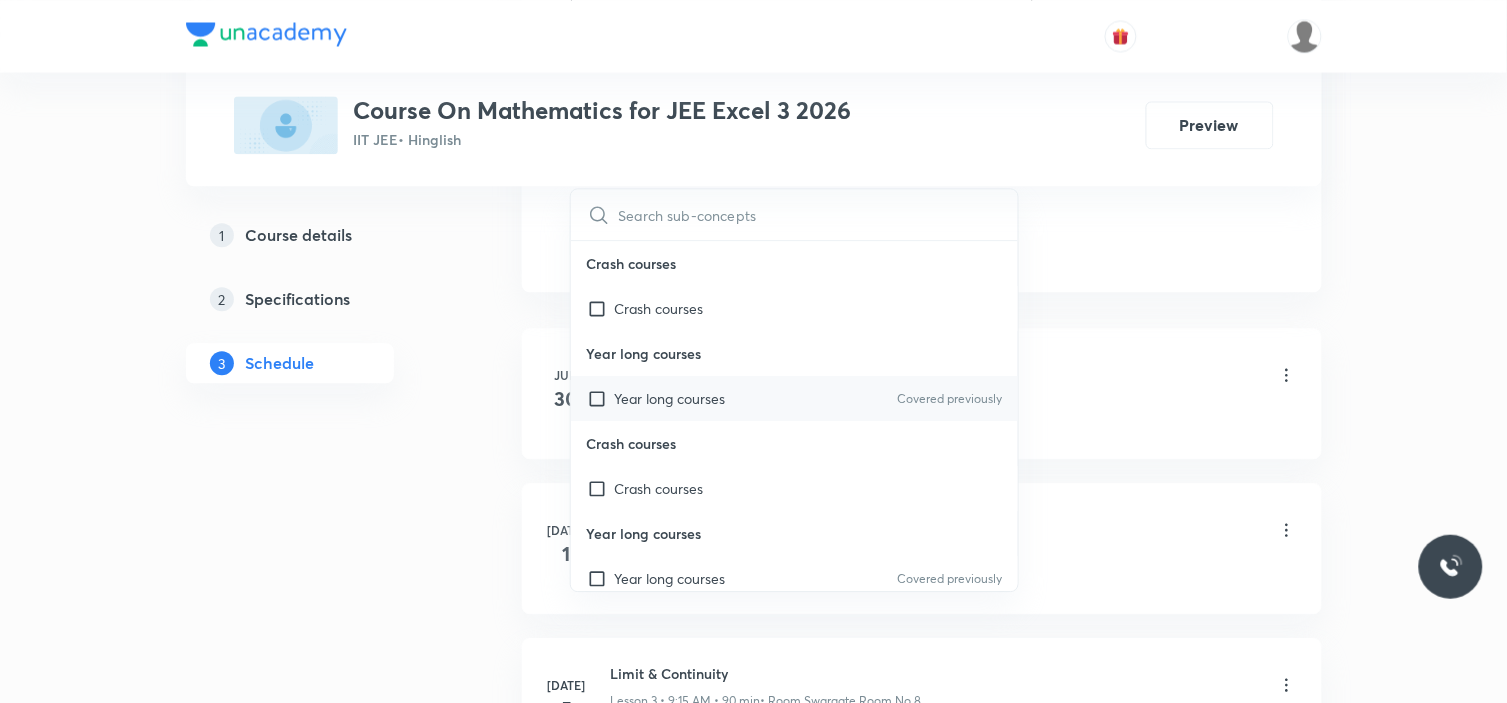 click on "Year long courses" at bounding box center [670, 398] 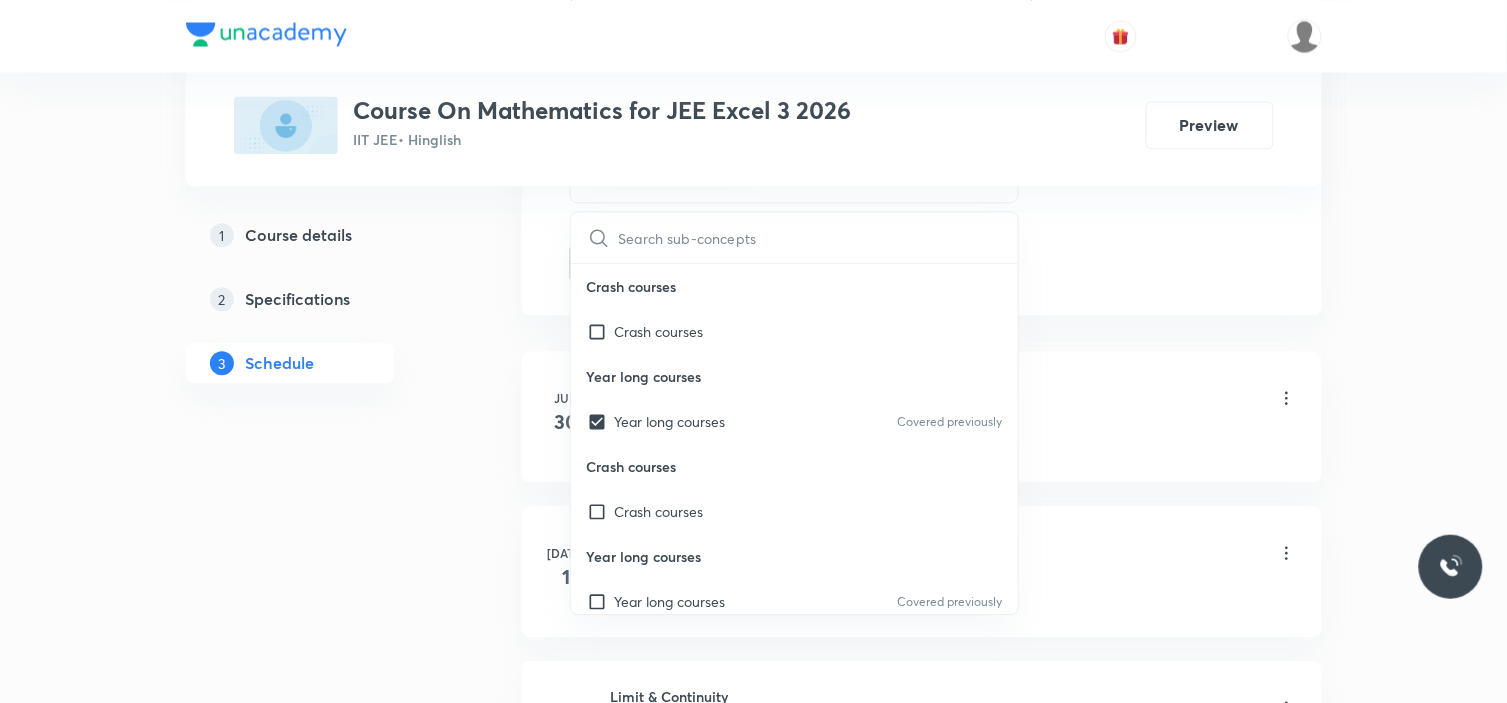 click on "Session  9 Live class Session title 47/99 Differentiability and Method of Differentiation ​ Schedule for [DATE] 7:30 AM ​ Duration (in minutes) 90 ​   Session type Online Offline Room Swargate Room No 8 Sub-concepts Year long courses CLEAR ​ Crash courses Crash courses Year long courses Year long courses Covered previously Crash courses Crash courses Year long courses Year long courses Covered previously Add Cancel" at bounding box center [922, -198] 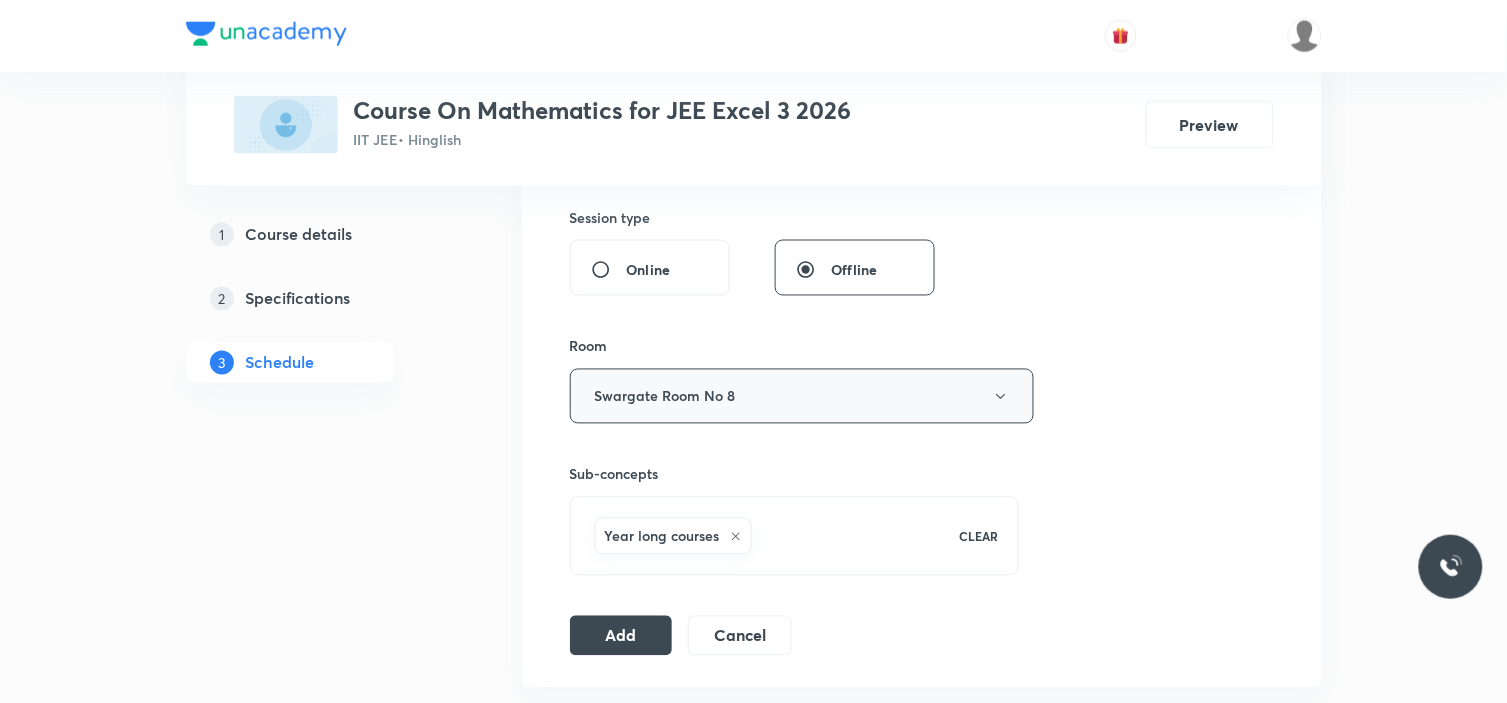 scroll, scrollTop: 777, scrollLeft: 0, axis: vertical 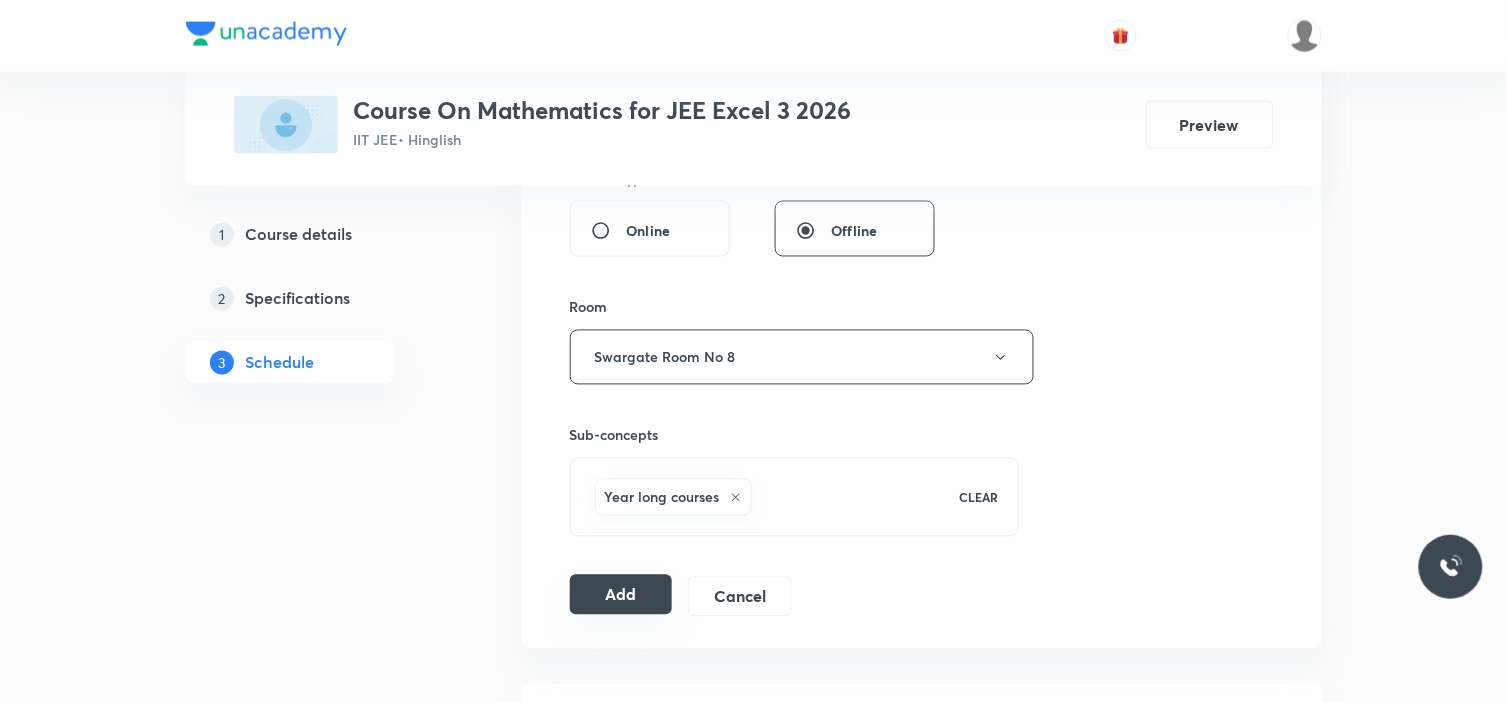 click on "Add" at bounding box center (621, 595) 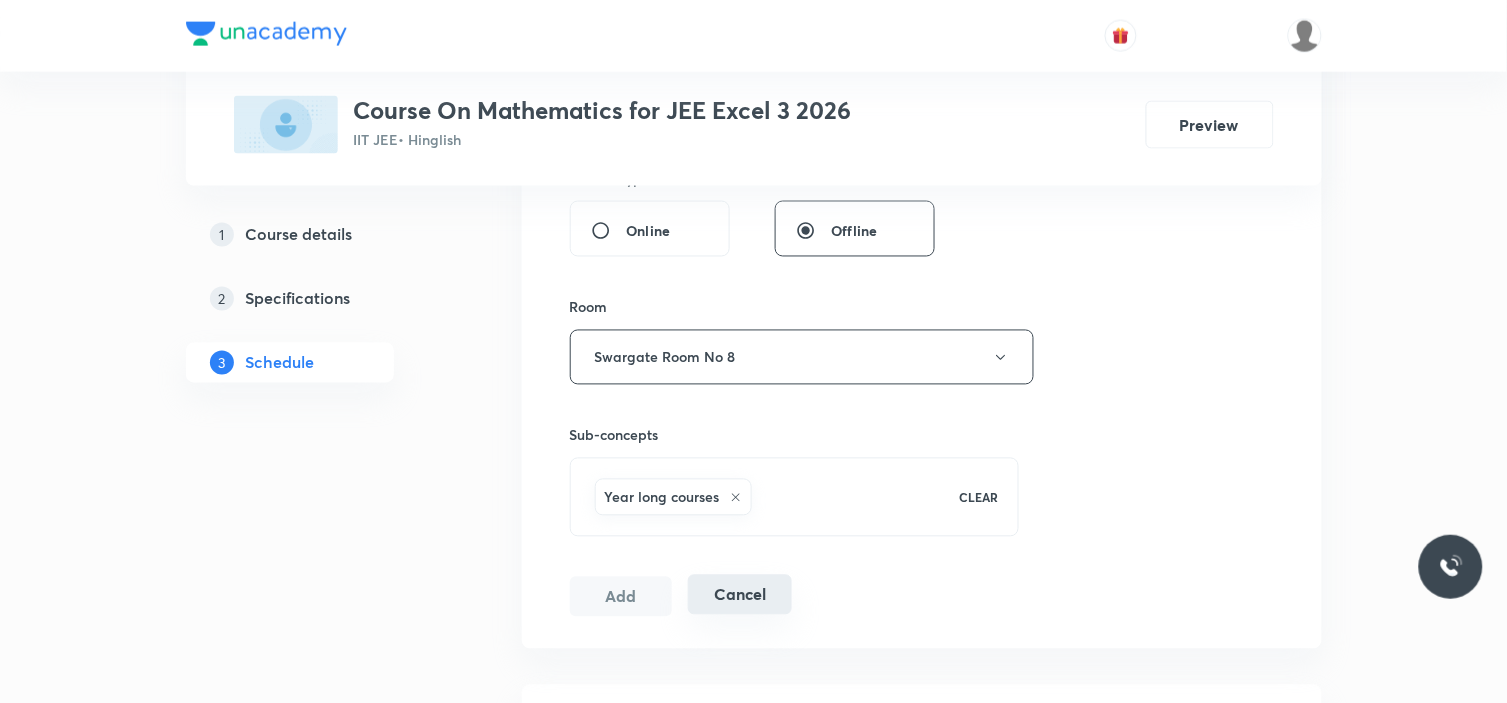 type 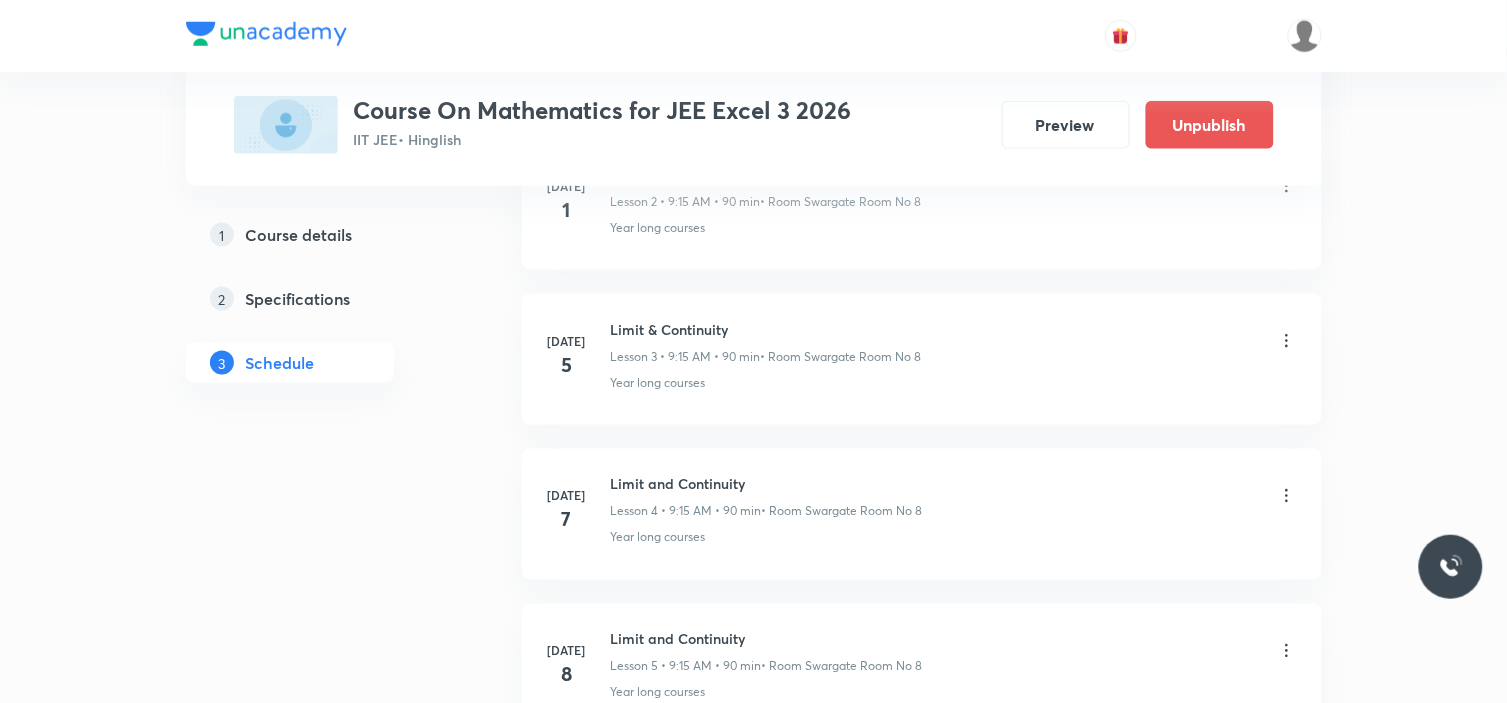 scroll, scrollTop: 222, scrollLeft: 0, axis: vertical 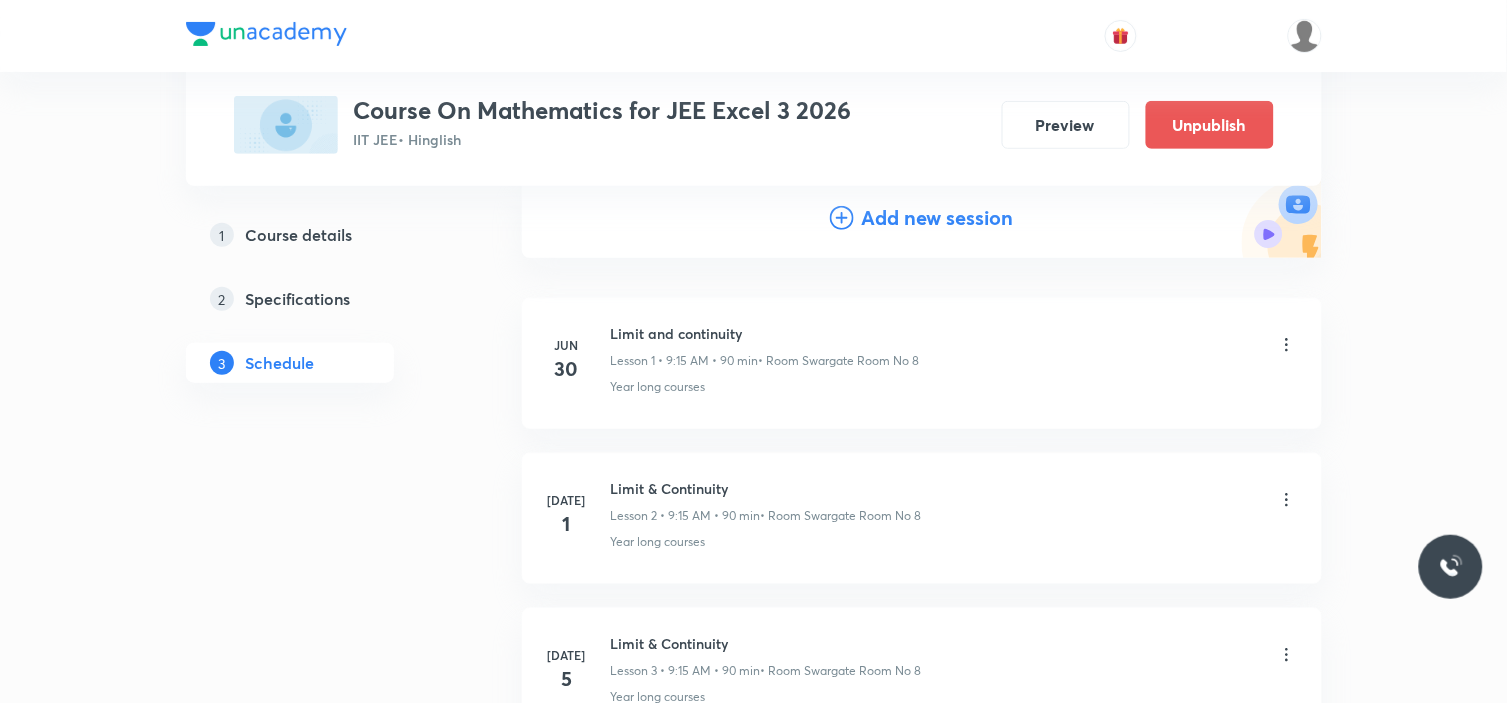 click on "Add new session" at bounding box center [922, 218] 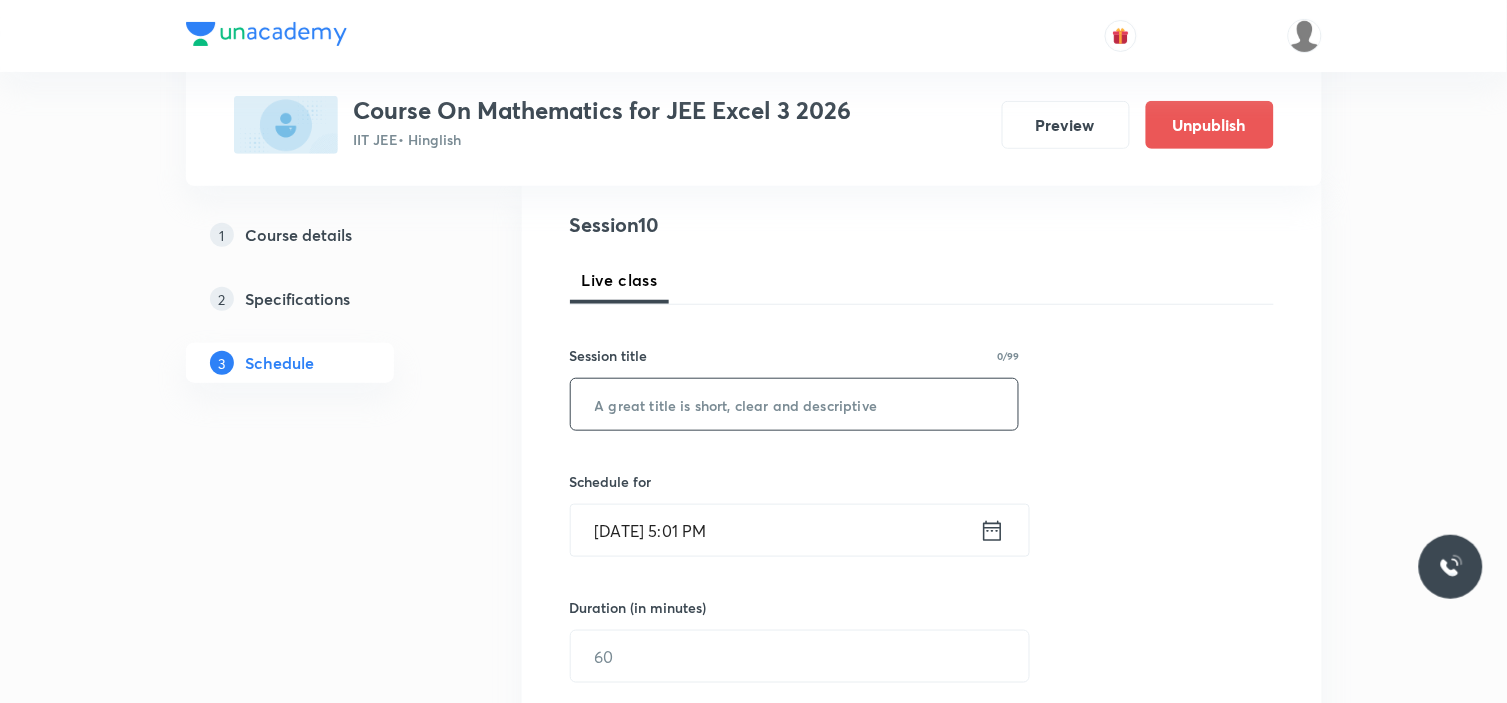 click at bounding box center (795, 404) 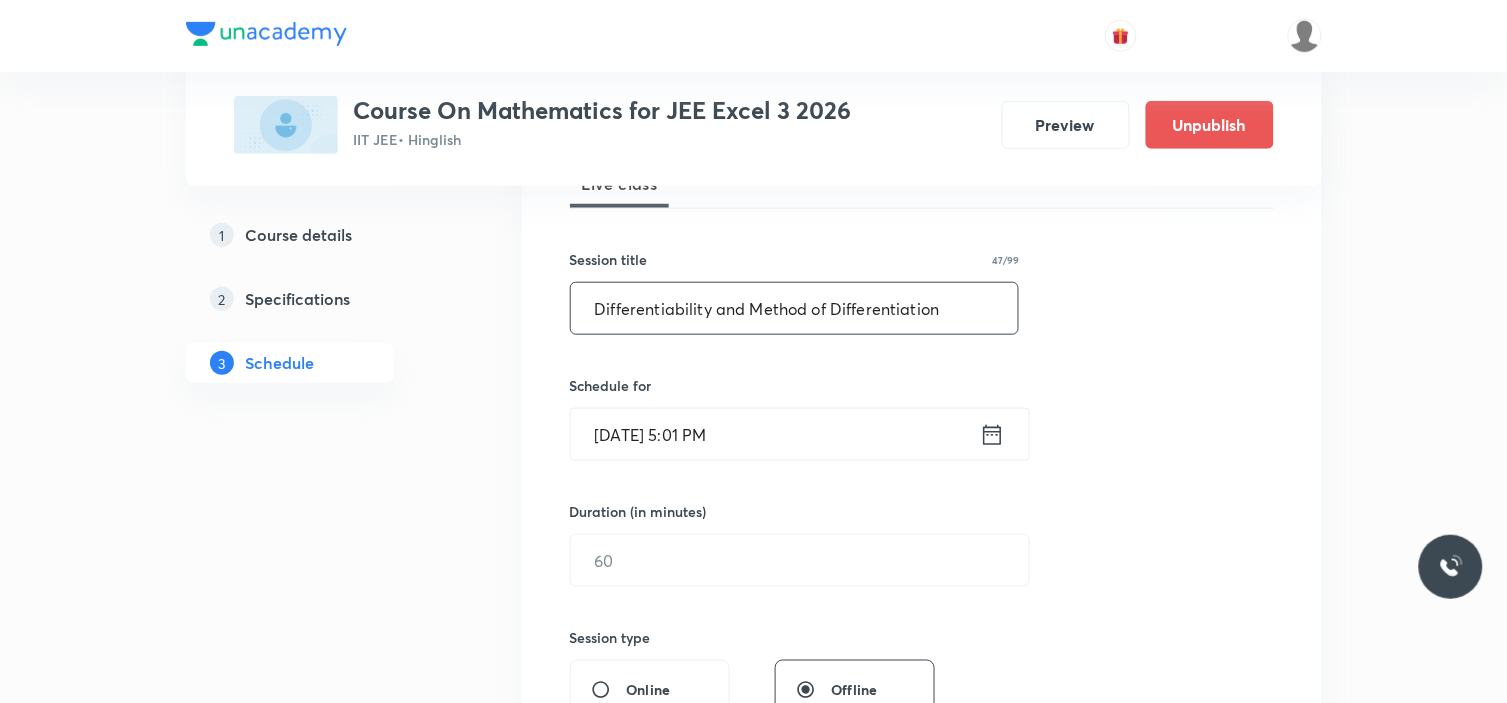scroll, scrollTop: 444, scrollLeft: 0, axis: vertical 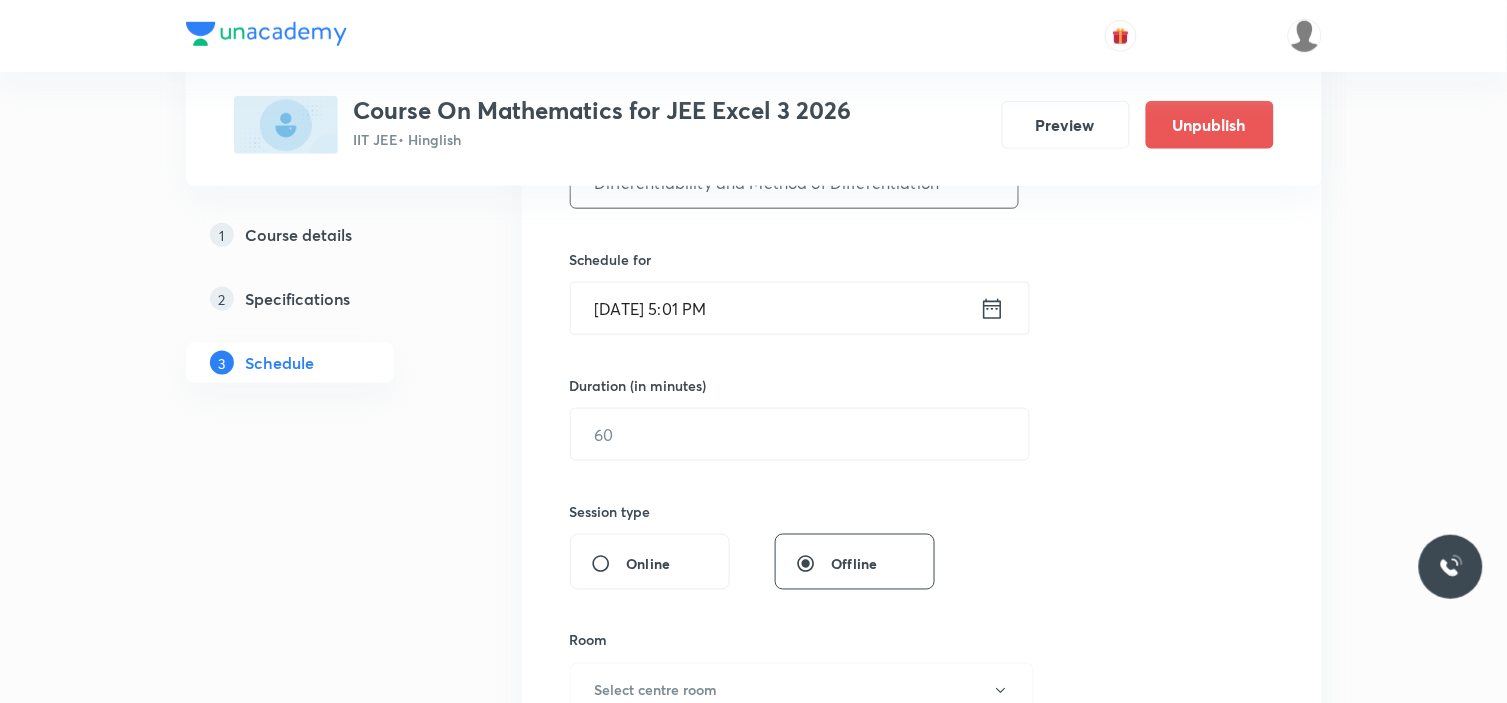 type on "Differentiability and Method of Differentiation" 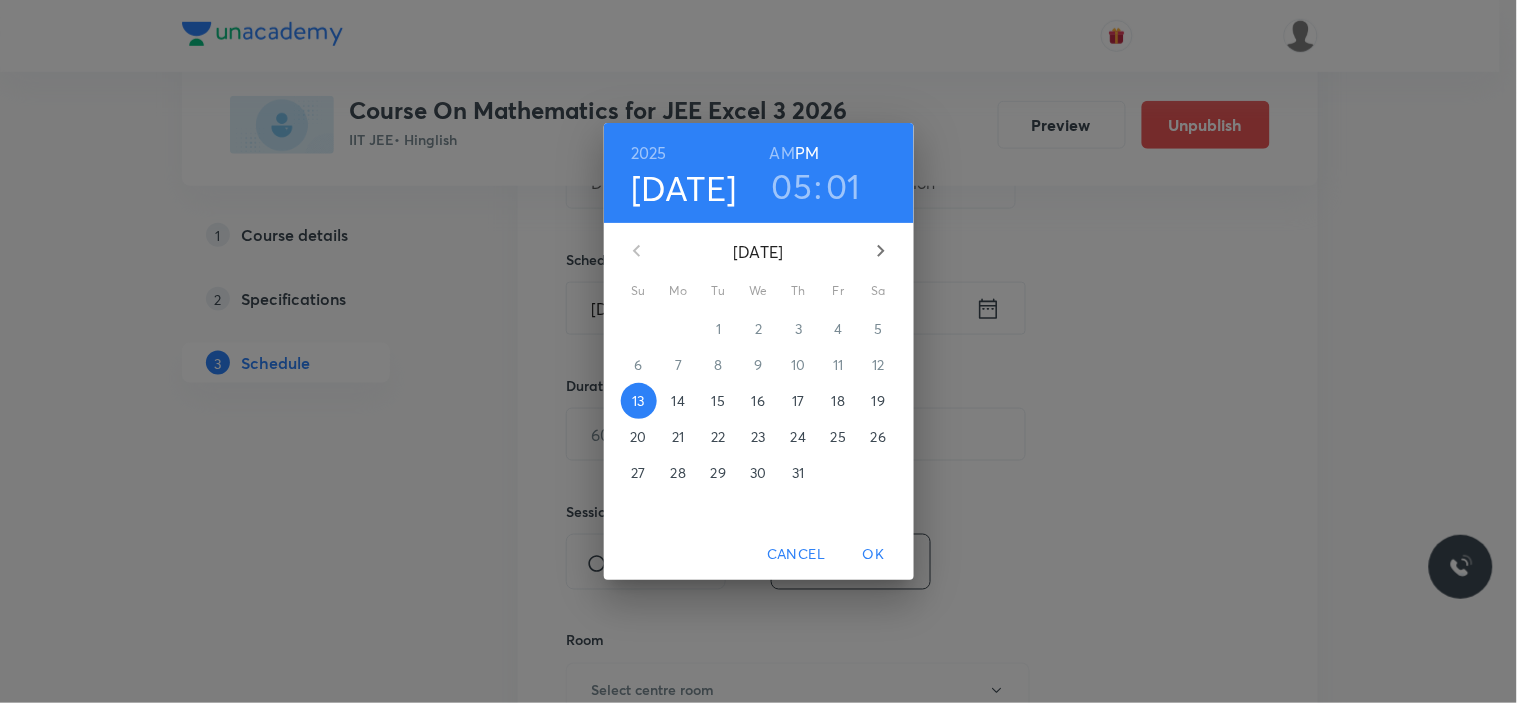 click on "17" at bounding box center [798, 401] 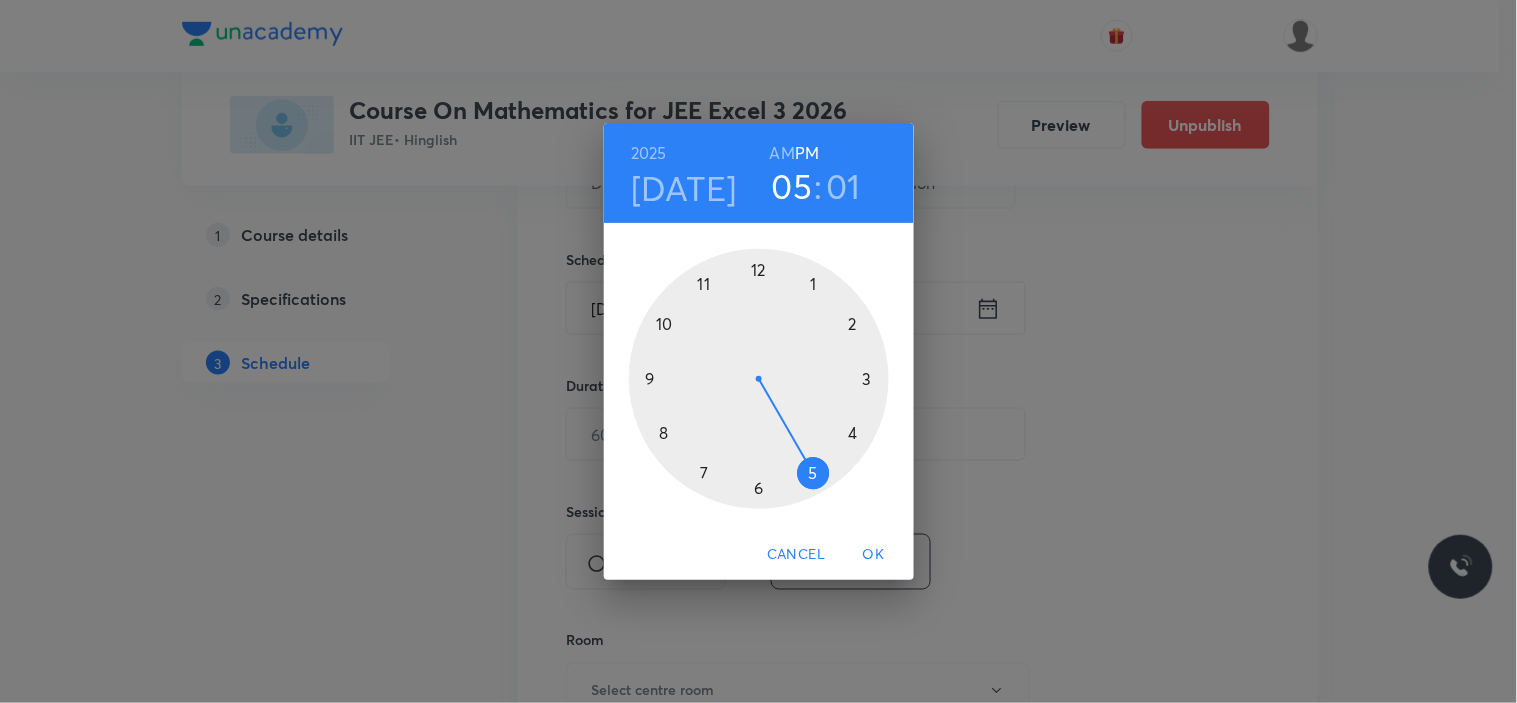 click on "AM" at bounding box center (782, 153) 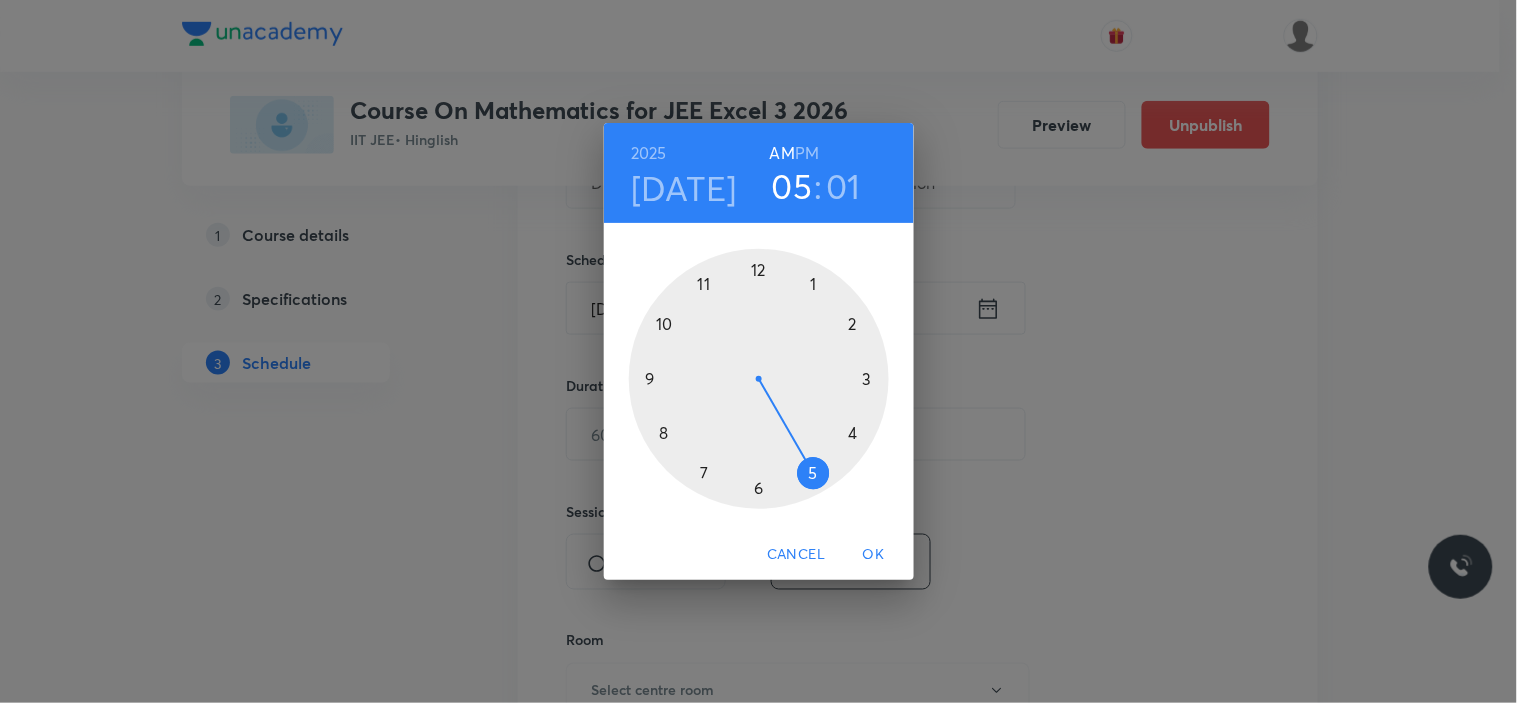 click at bounding box center (759, 379) 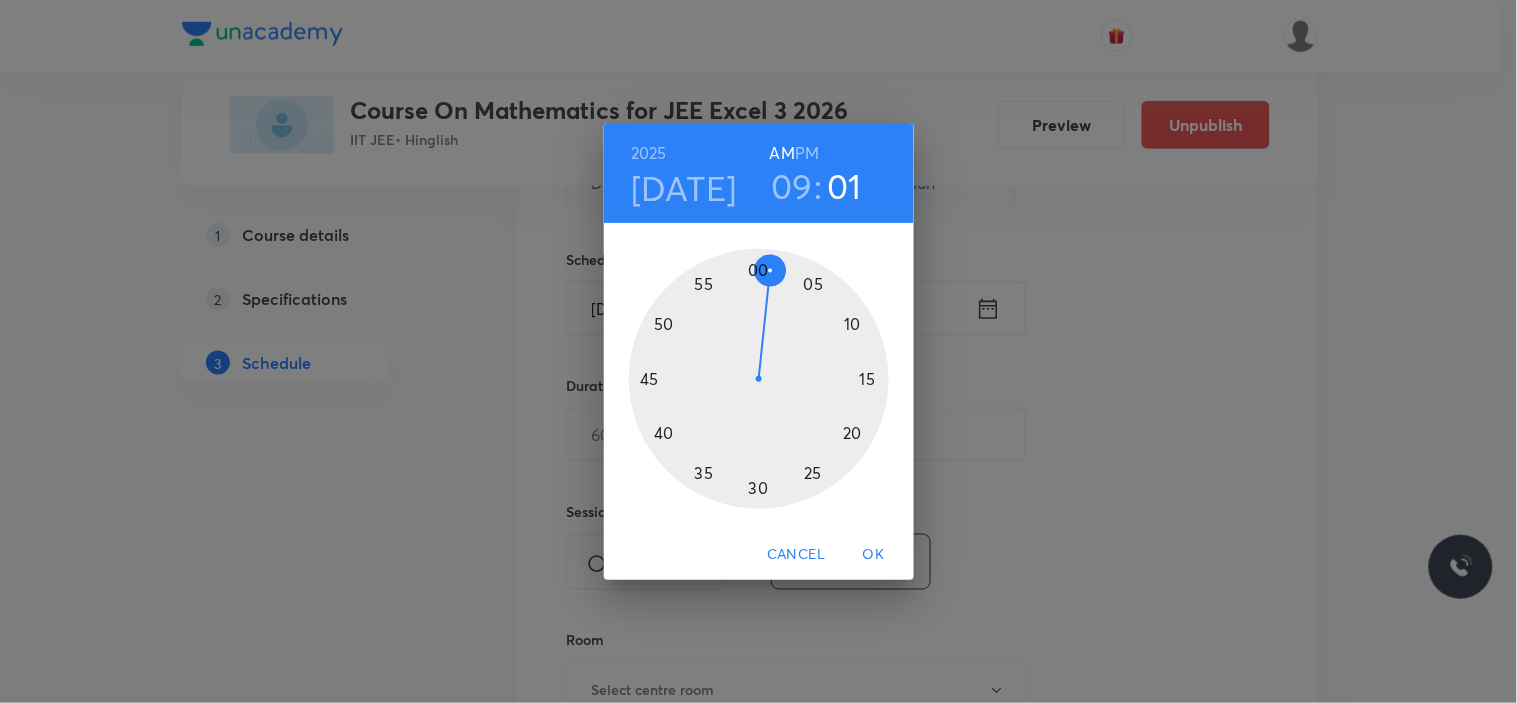 click at bounding box center [759, 379] 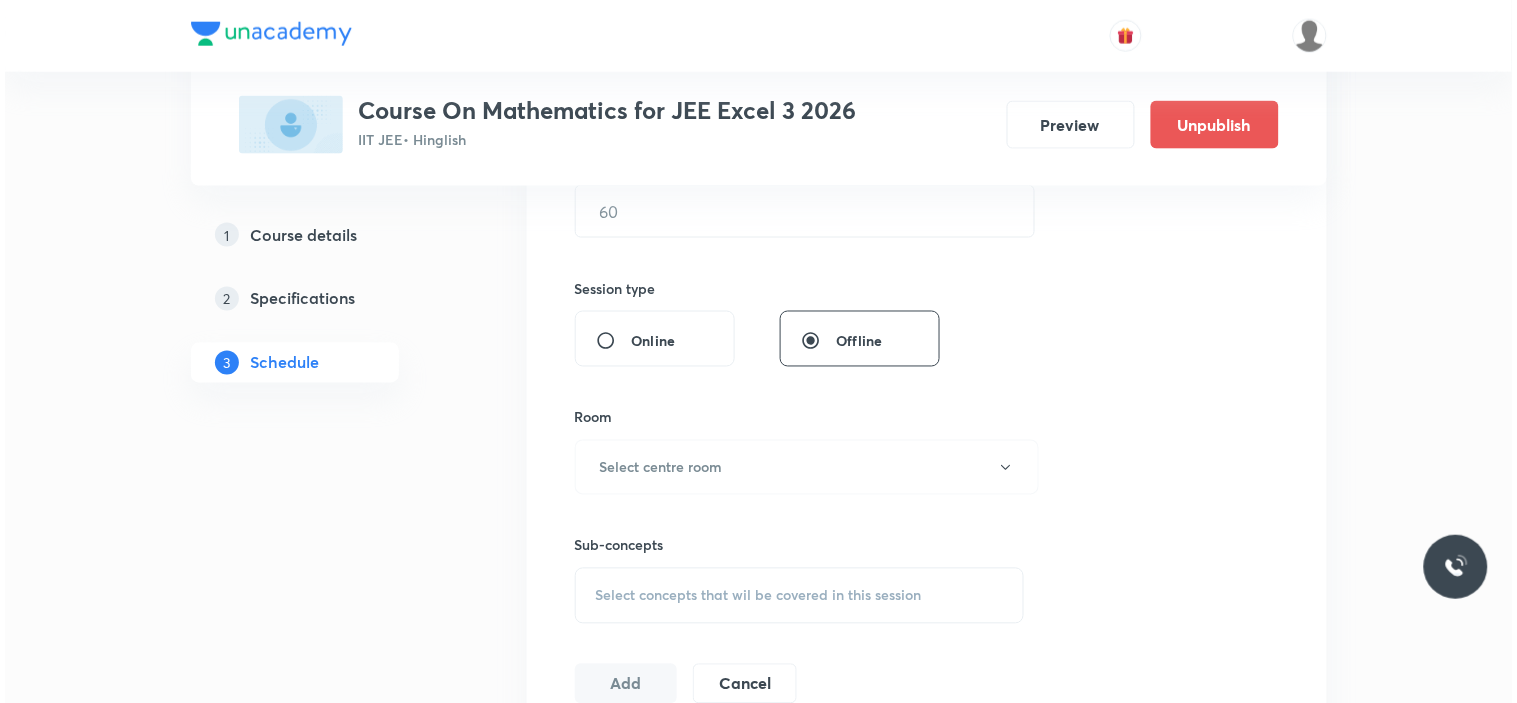 scroll, scrollTop: 666, scrollLeft: 0, axis: vertical 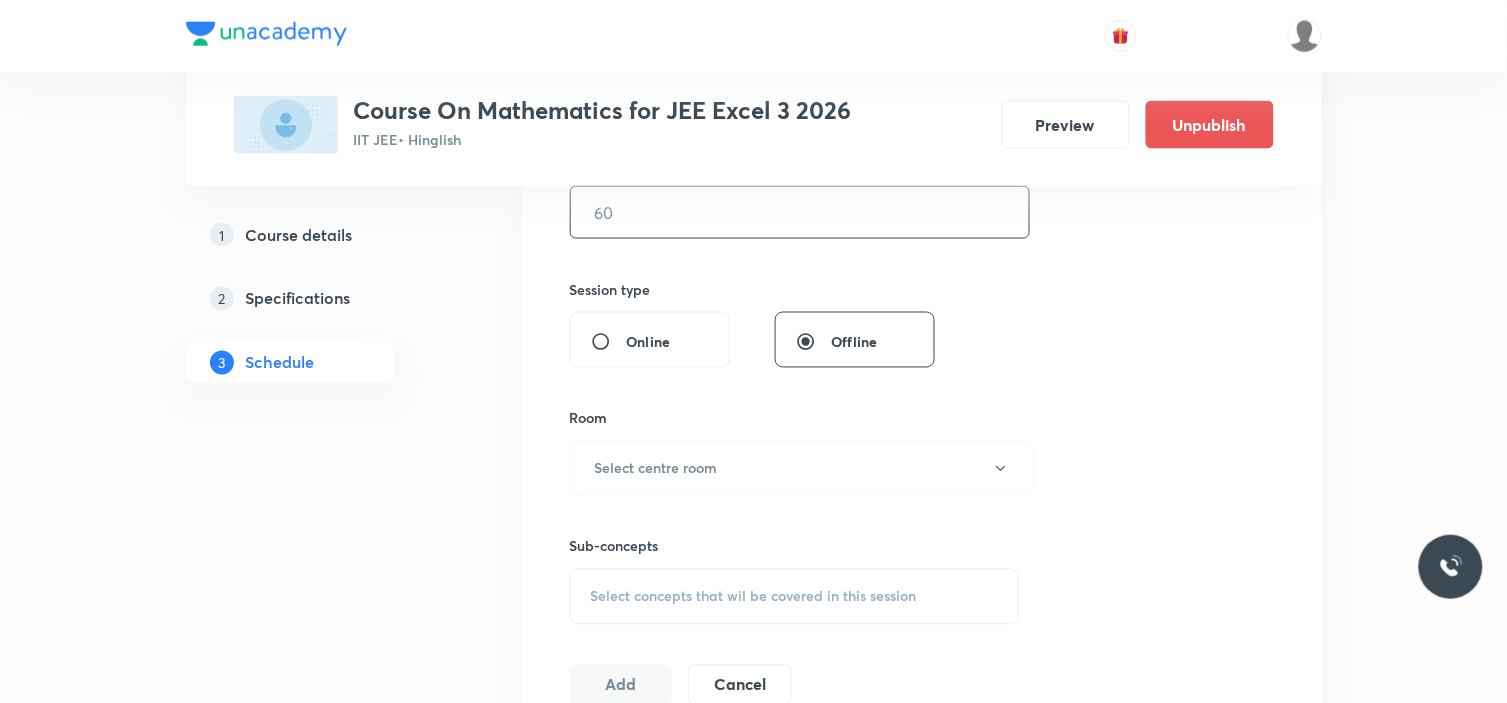 click at bounding box center (800, 212) 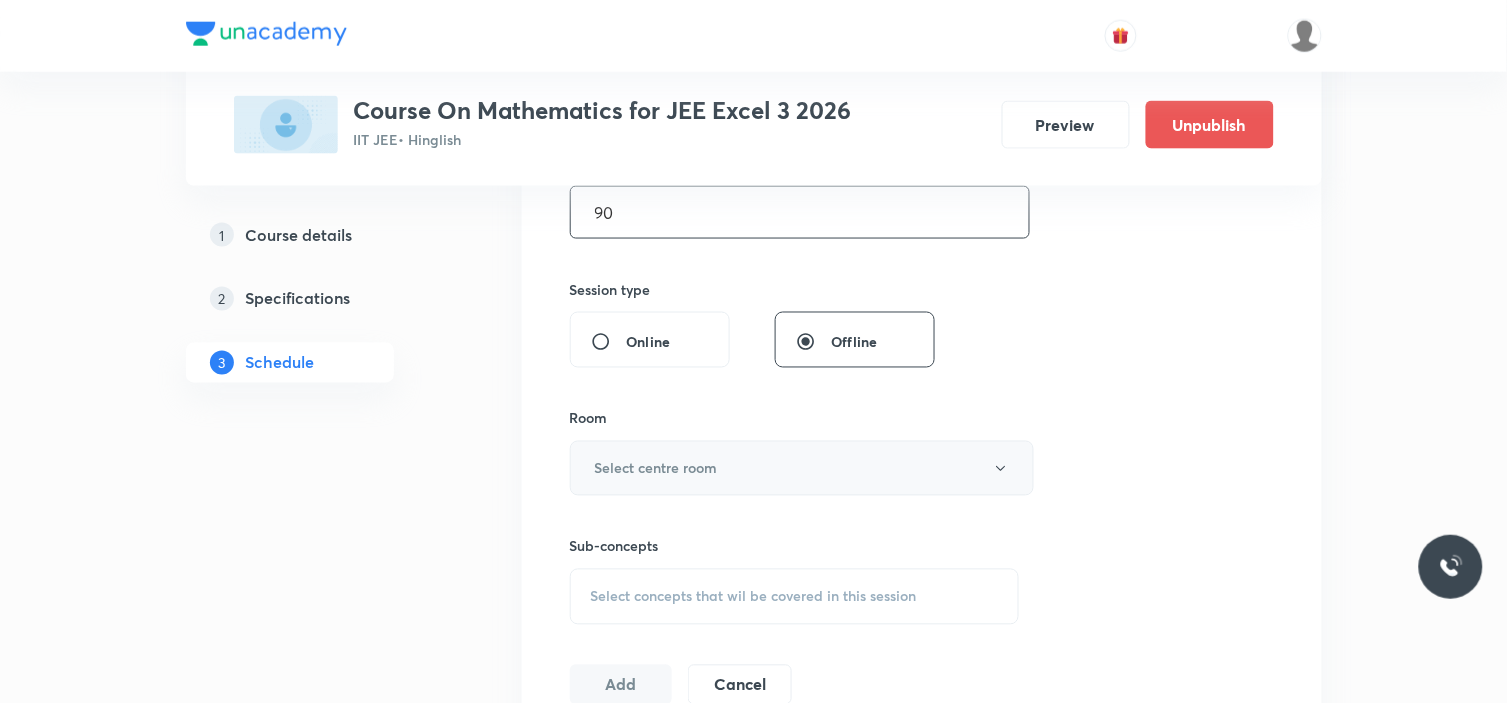 type on "90" 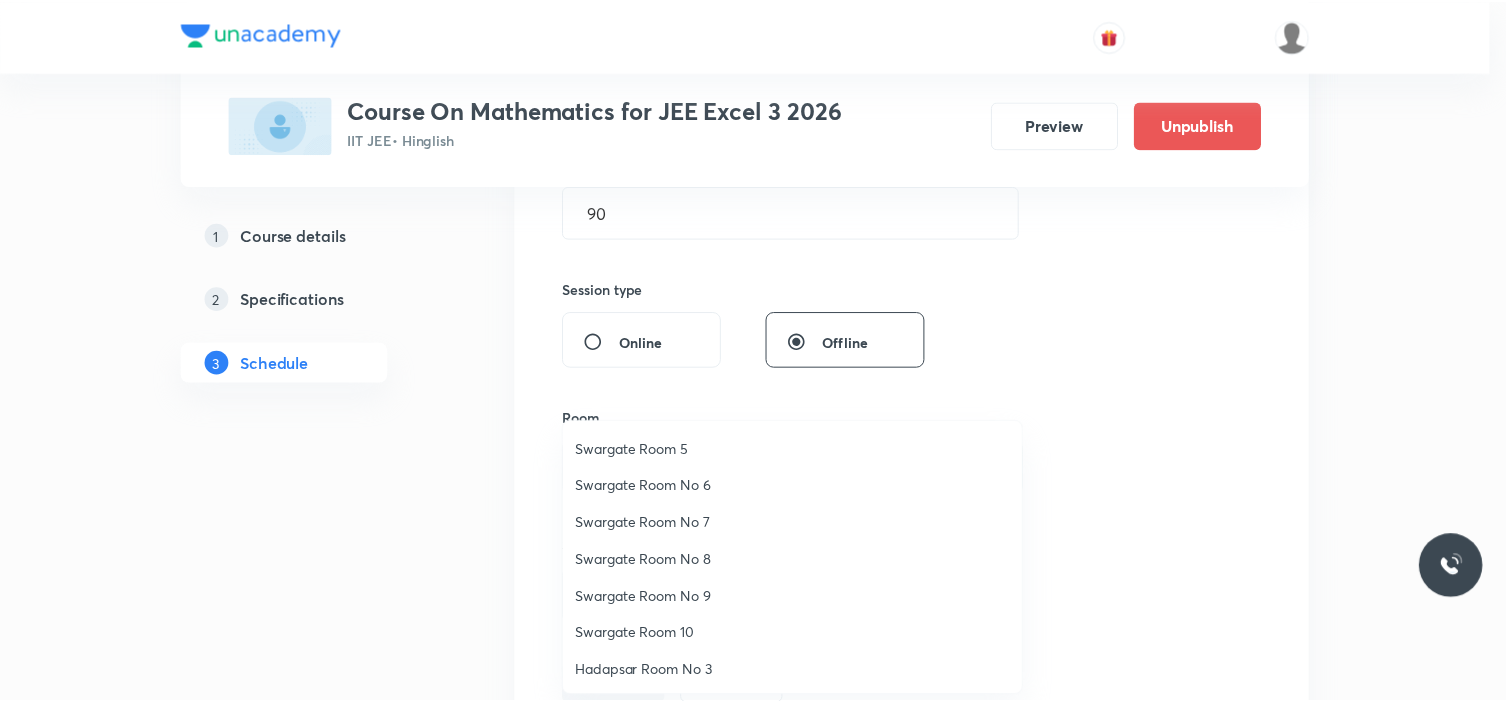 scroll, scrollTop: 148, scrollLeft: 0, axis: vertical 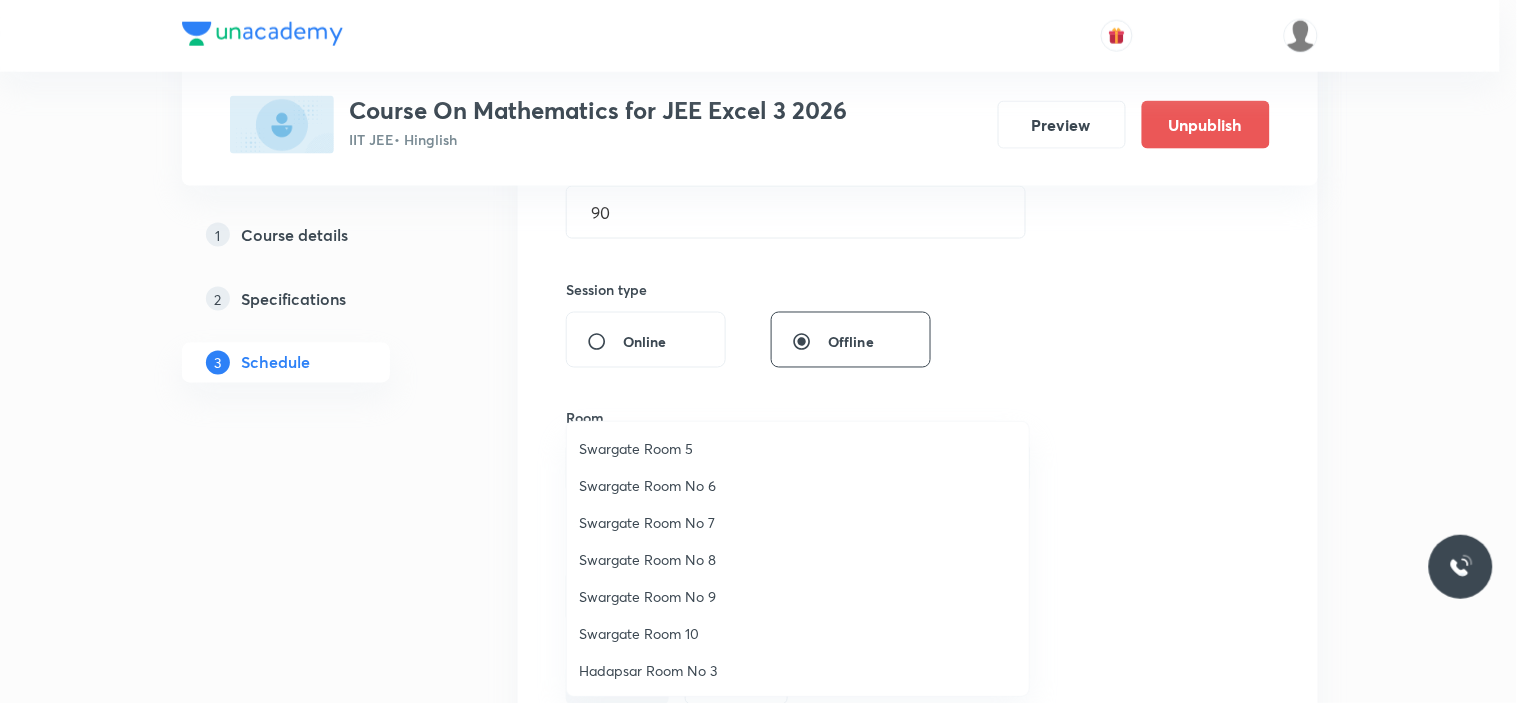 click on "Swargate Room No 8" at bounding box center [798, 559] 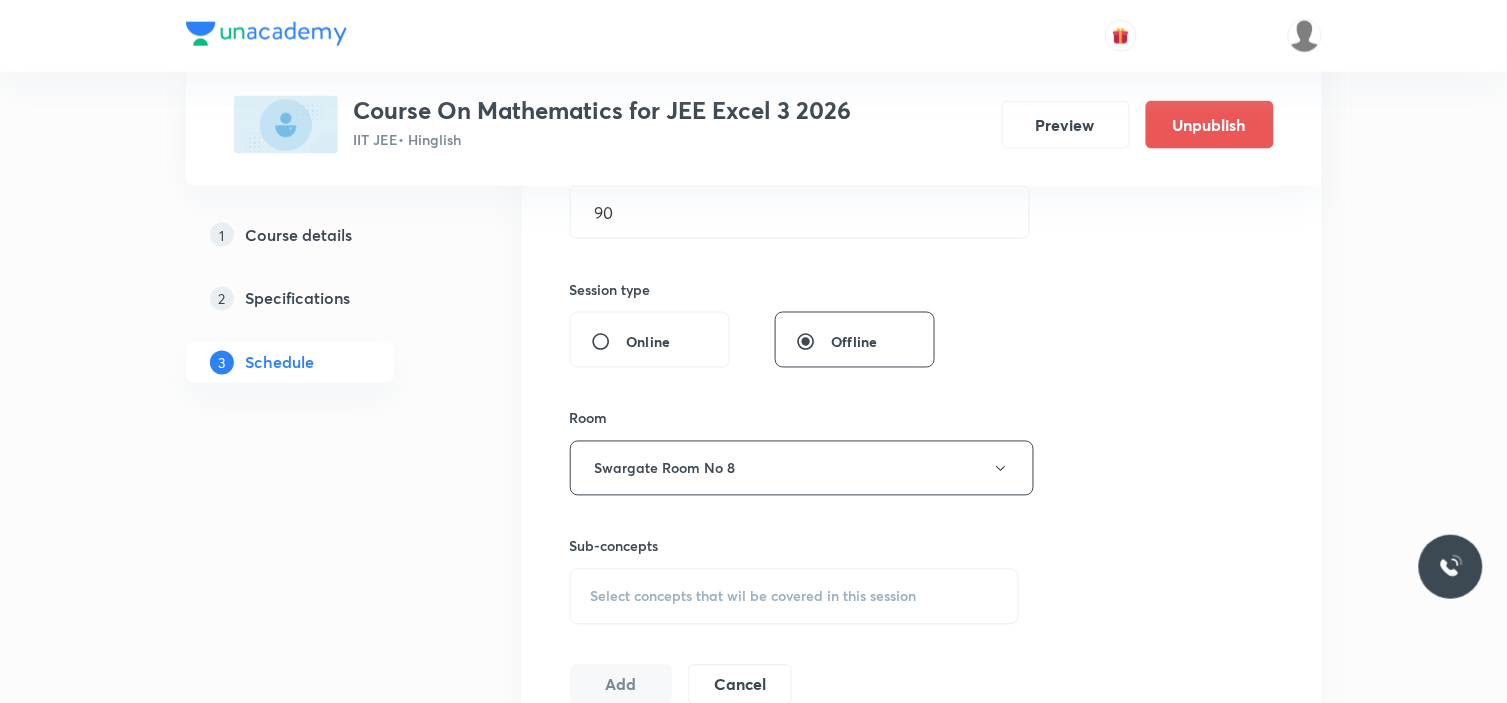 click on "Select concepts that wil be covered in this session" at bounding box center [795, 597] 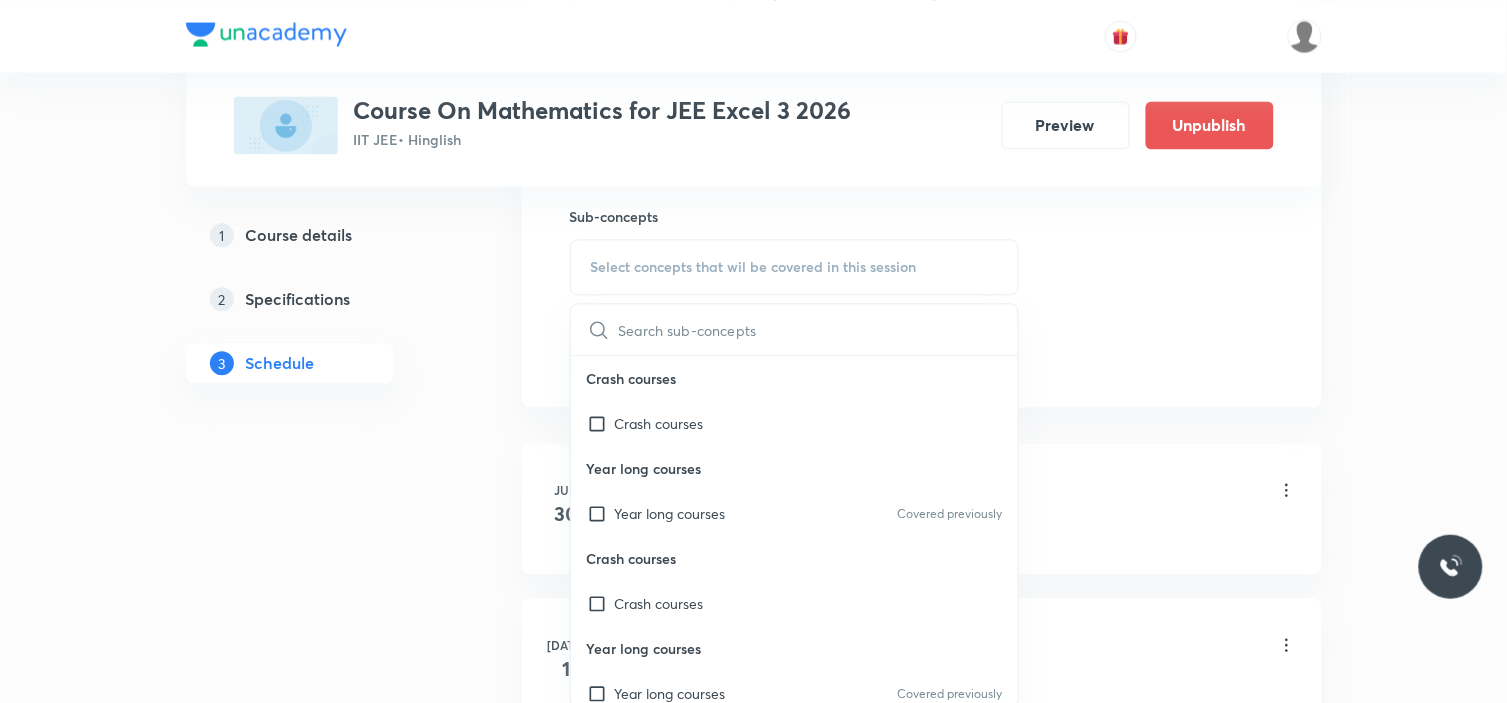 scroll, scrollTop: 1000, scrollLeft: 0, axis: vertical 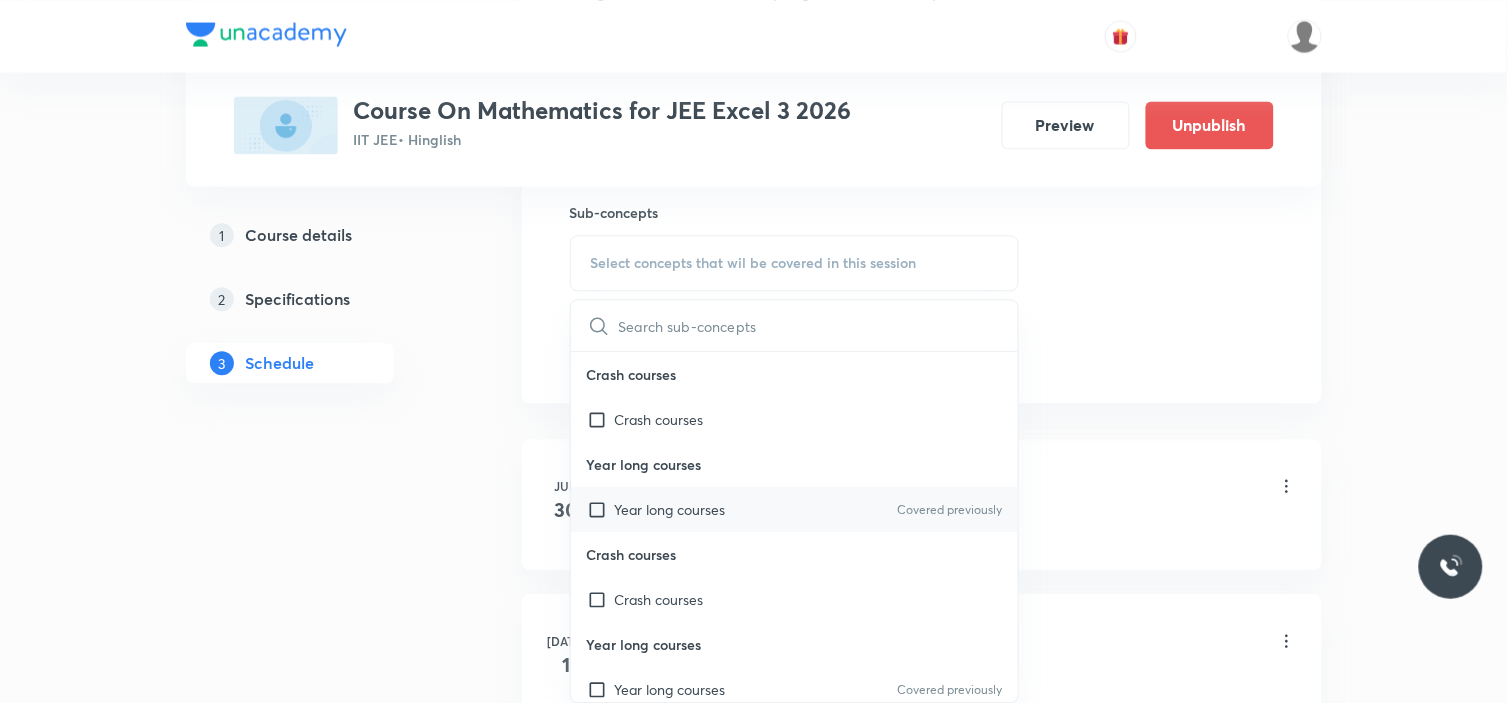 click on "Year long courses" at bounding box center [670, 509] 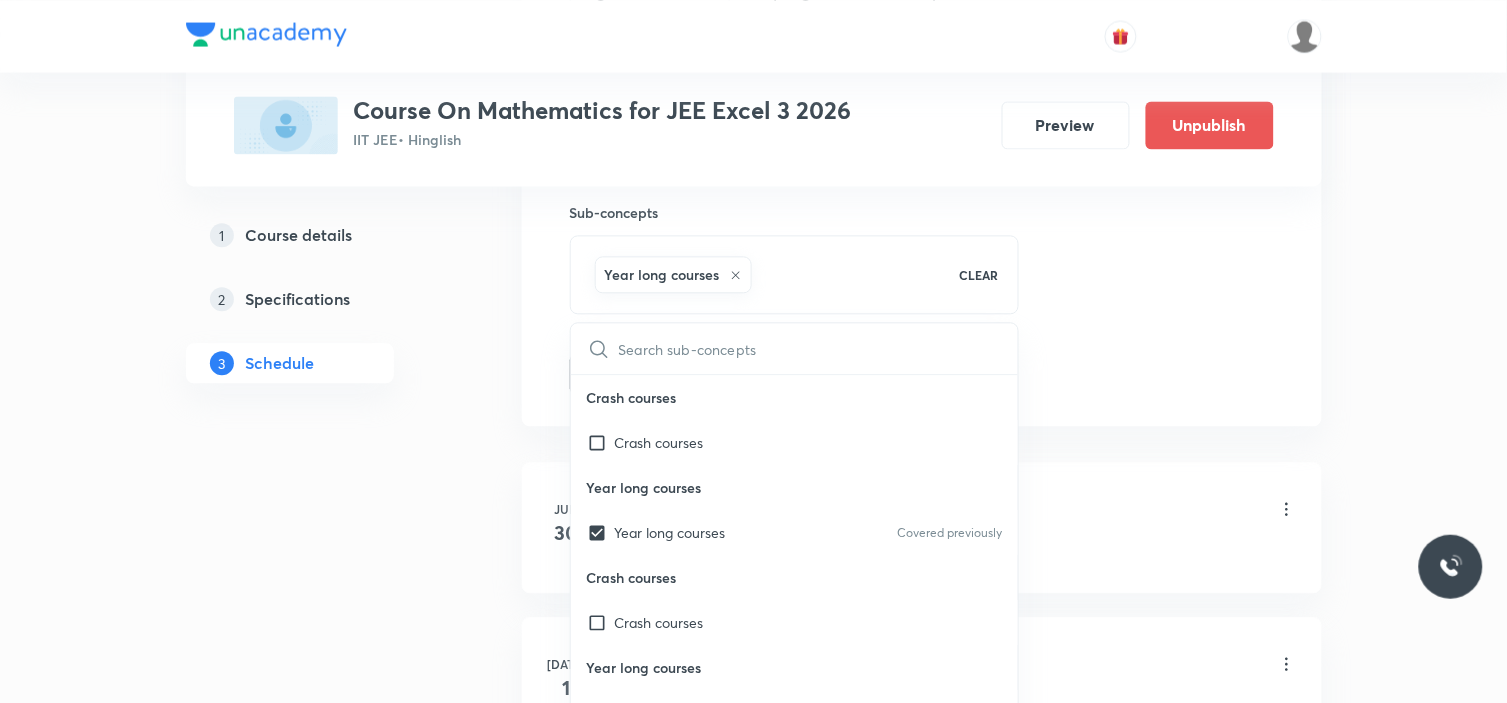 click on "Plus Courses Course On Mathematics for JEE Excel 3 2026 IIT JEE  • Hinglish Preview Unpublish 1 Course details 2 Specifications 3 Schedule Schedule 9  classes Session  10 Live class Session title 47/99 Differentiability and Method of Differentiation ​ Schedule for [DATE] 9:15 AM ​ Duration (in minutes) 90 ​   Session type Online Offline Room Swargate Room No 8 Sub-concepts Year long courses CLEAR ​ Crash courses Crash courses Year long courses Year long courses Covered previously Crash courses Crash courses Year long courses Year long courses Covered previously Add Cancel [DATE] Limit and continuity Lesson 1 • 9:15 AM • 90 min  • Room [GEOGRAPHIC_DATA] No 8 Year long courses [DATE] Limit & Continuity Lesson 2 • 9:15 AM • 90 min  • Room Swargate Room No 8 Year long courses [DATE] Limit & Continuity Lesson 3 • 9:15 AM • 90 min  • Room Swargate Room No 8 Year long courses [DATE] Limit and Continuity Lesson 4 • 9:15 AM • 90 min  • Room [GEOGRAPHIC_DATA] No 8 Year long courses [DATE]" at bounding box center (754, 548) 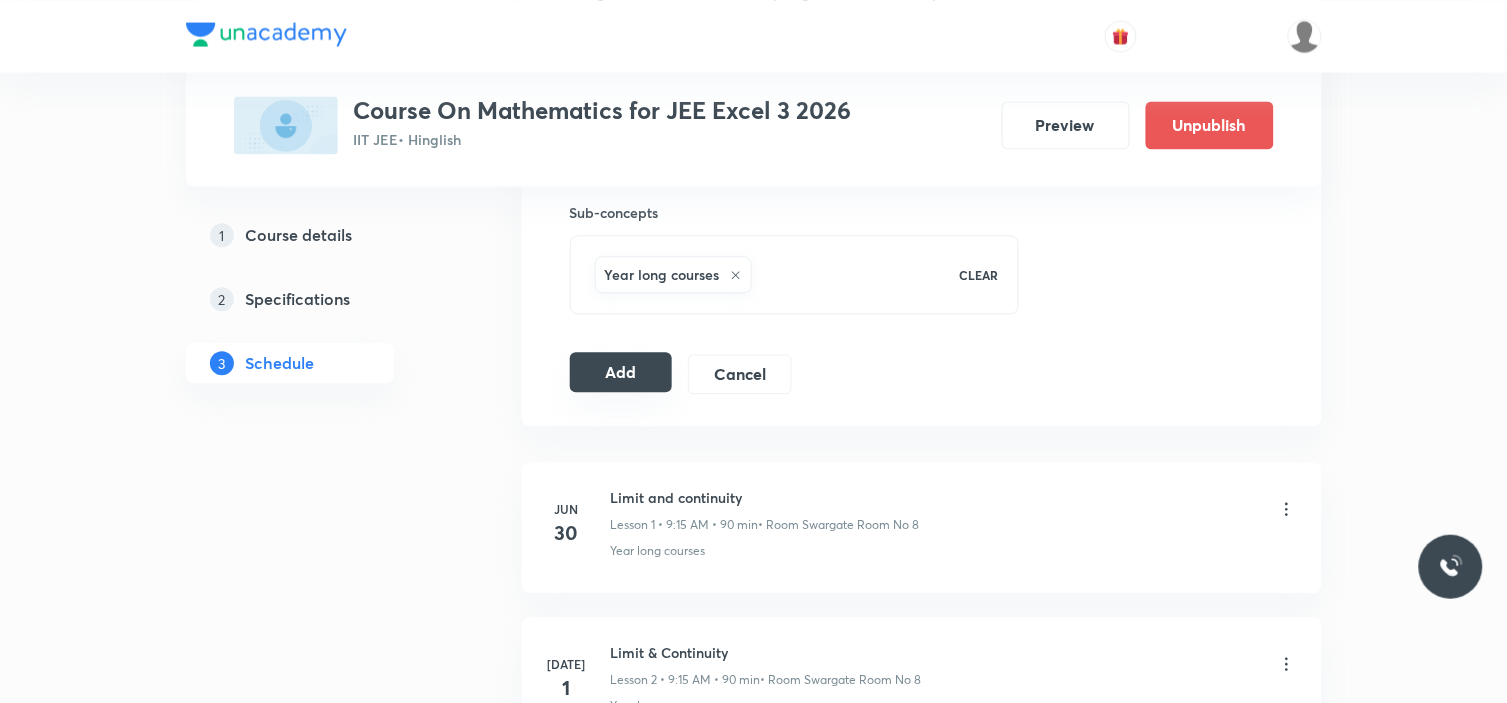 click on "Add" at bounding box center (621, 372) 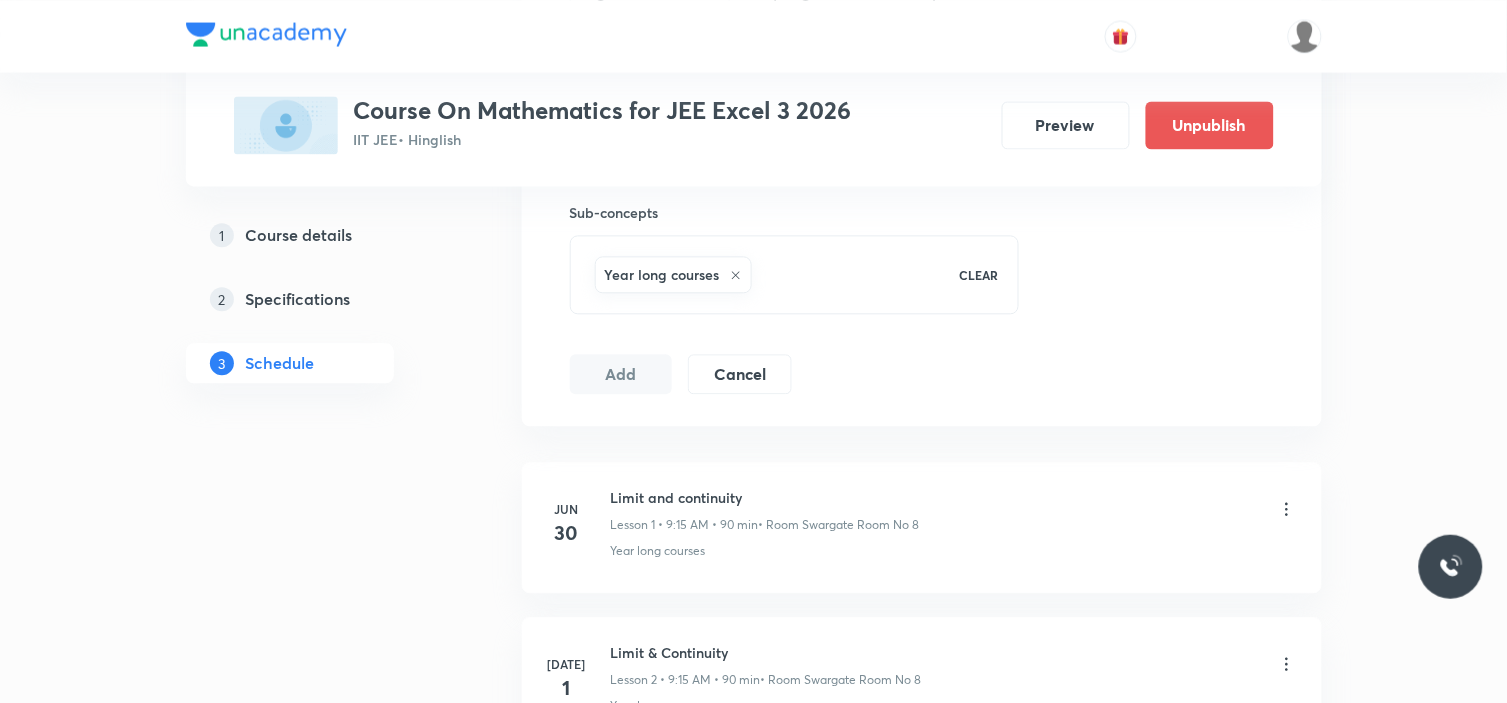 type 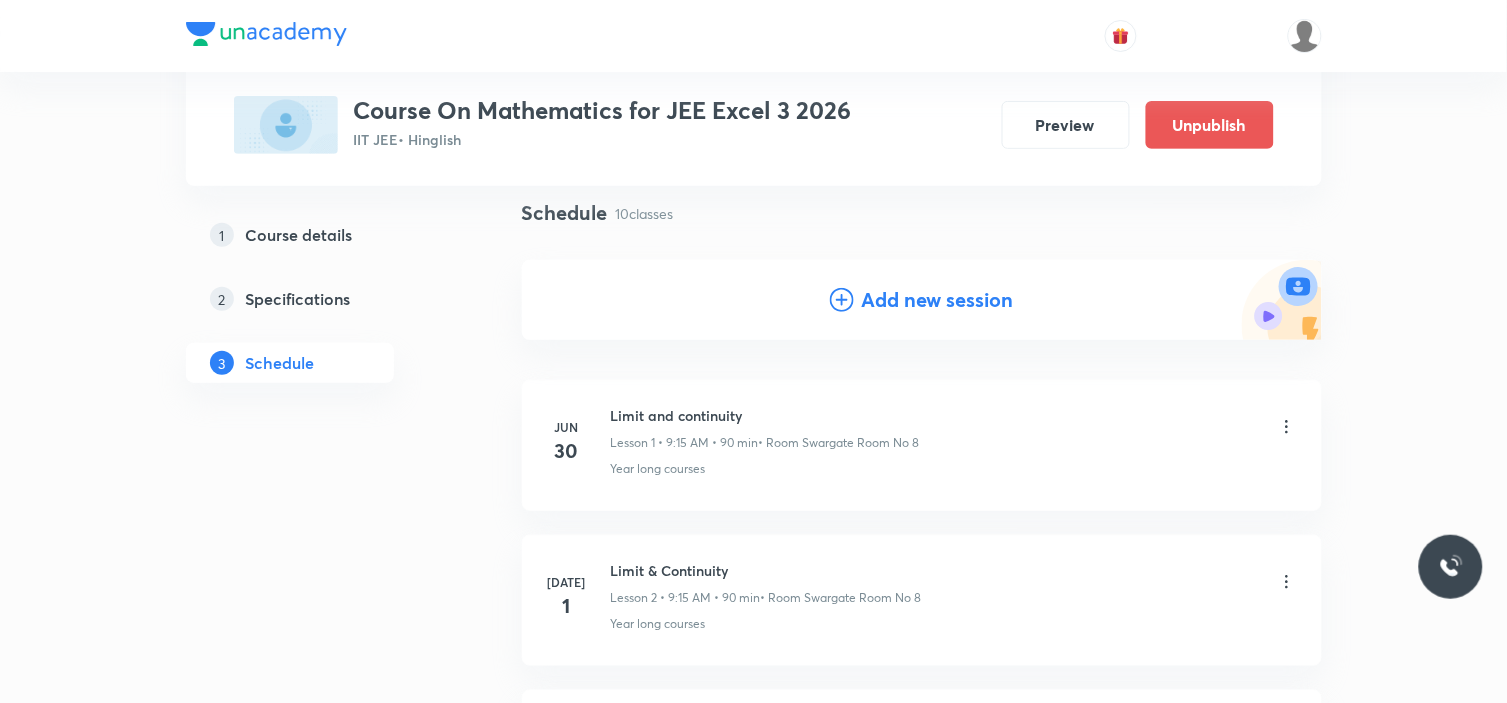scroll, scrollTop: 0, scrollLeft: 0, axis: both 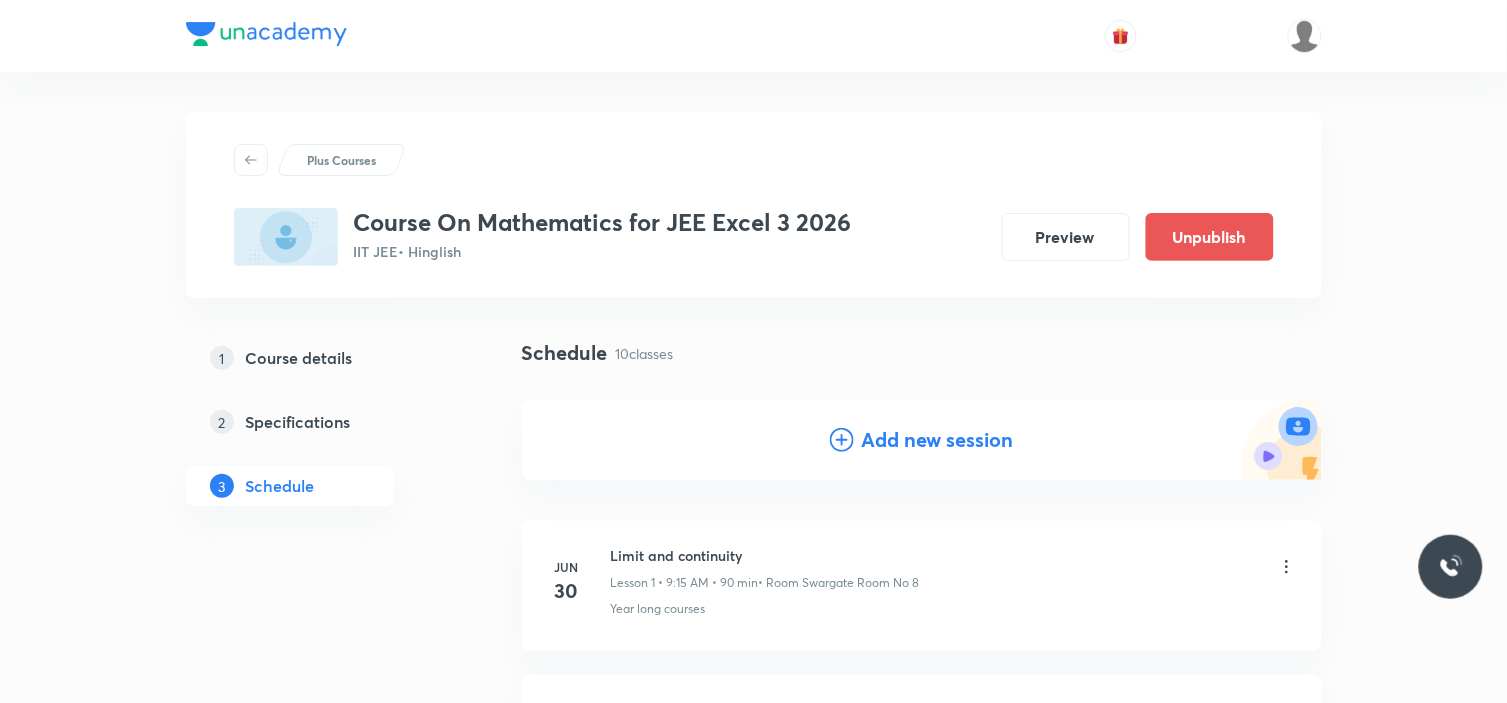 click on "Add new session" at bounding box center (938, 440) 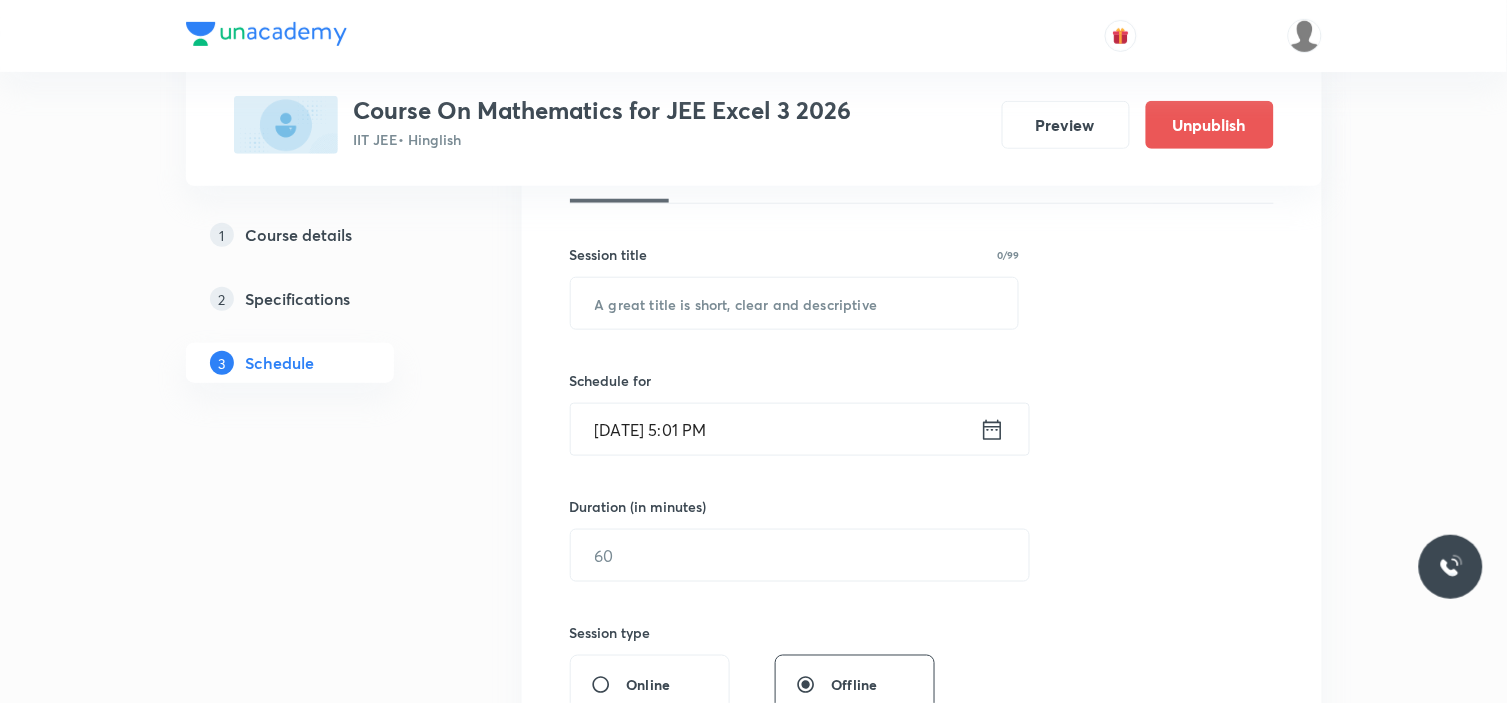 scroll, scrollTop: 333, scrollLeft: 0, axis: vertical 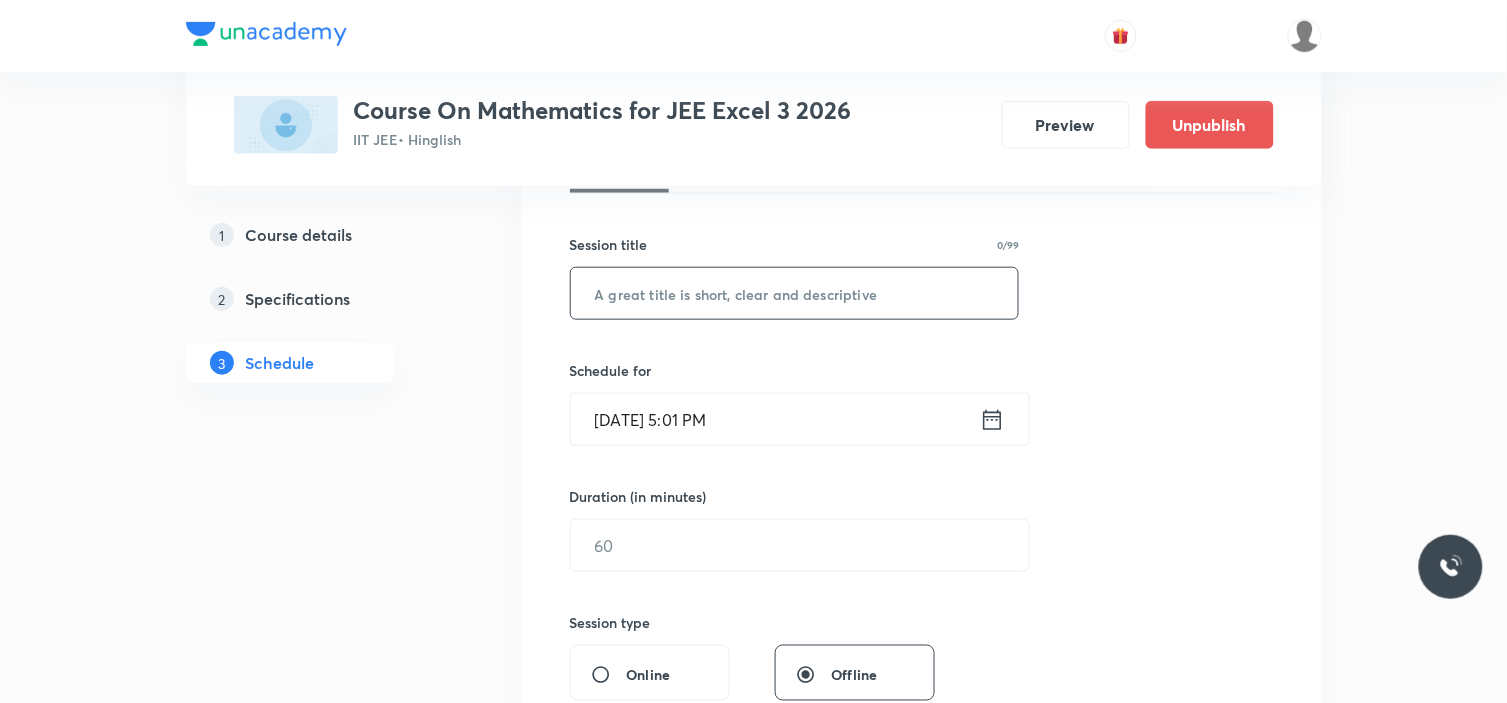 click on "​" at bounding box center (795, 293) 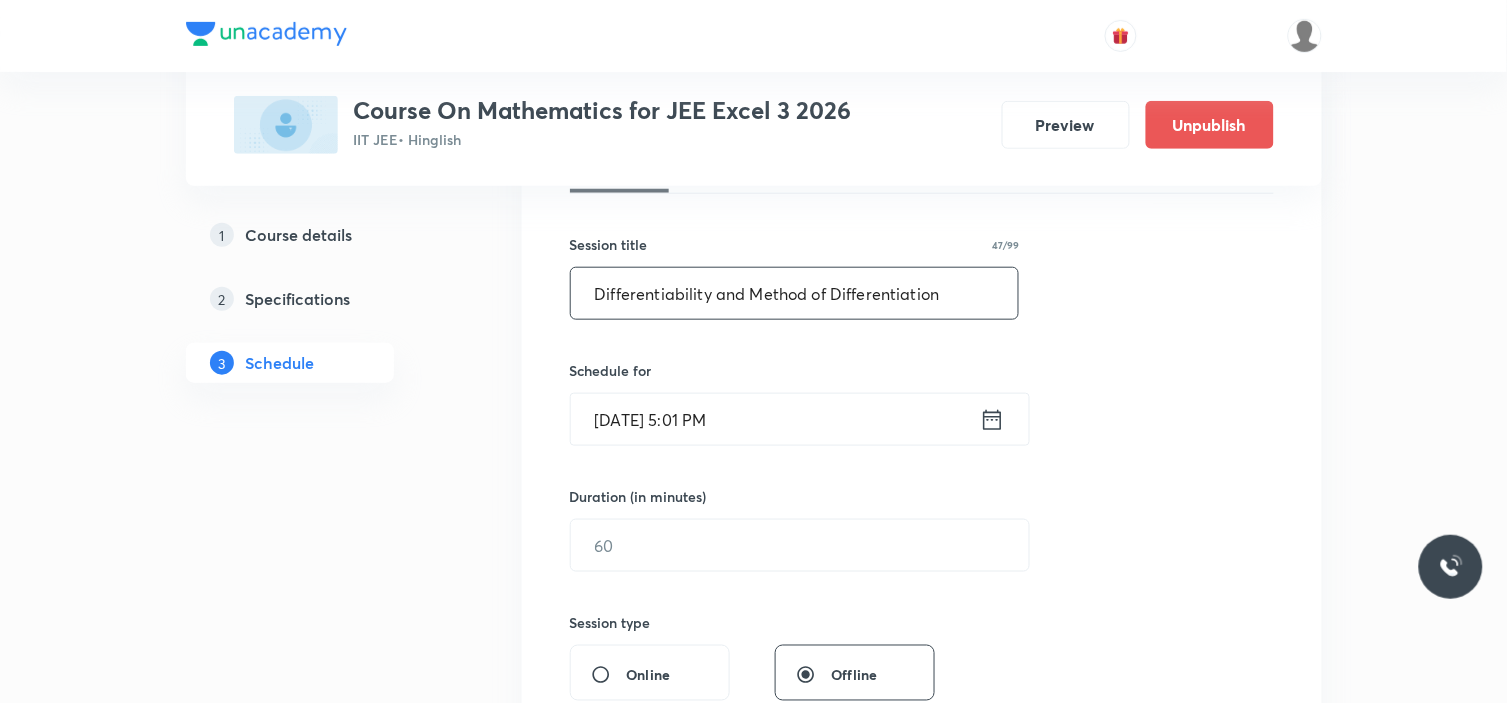 type on "Differentiability and Method of Differentiation" 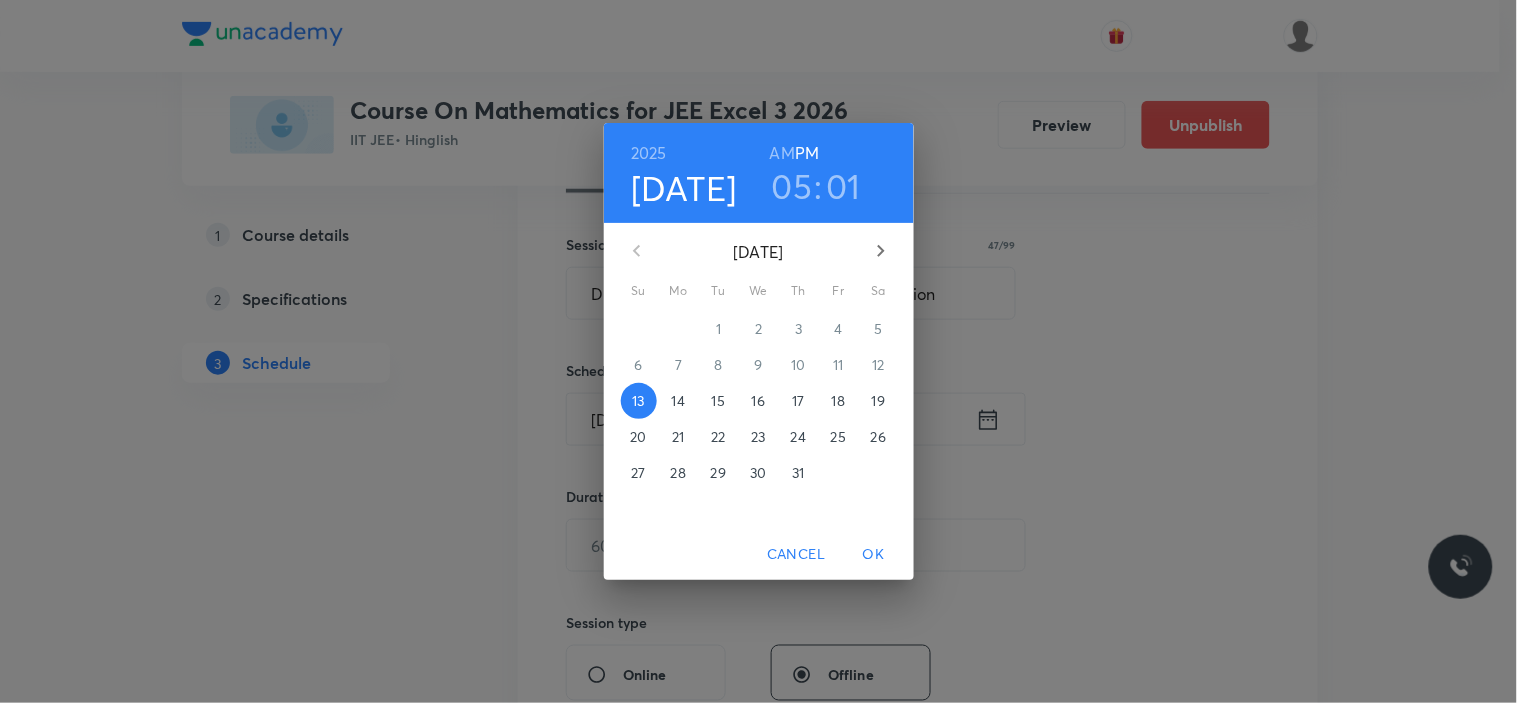 click on "19" at bounding box center [879, 401] 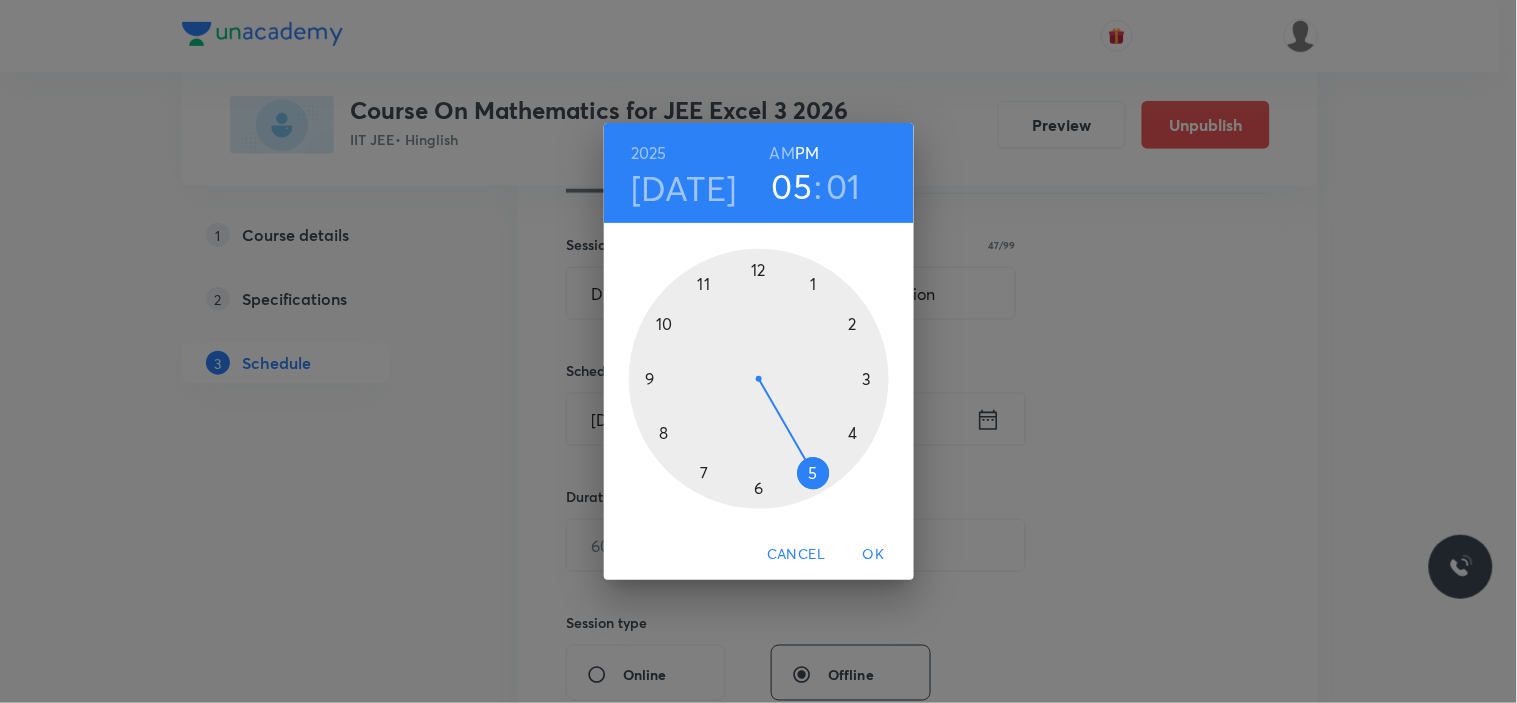 click at bounding box center [759, 379] 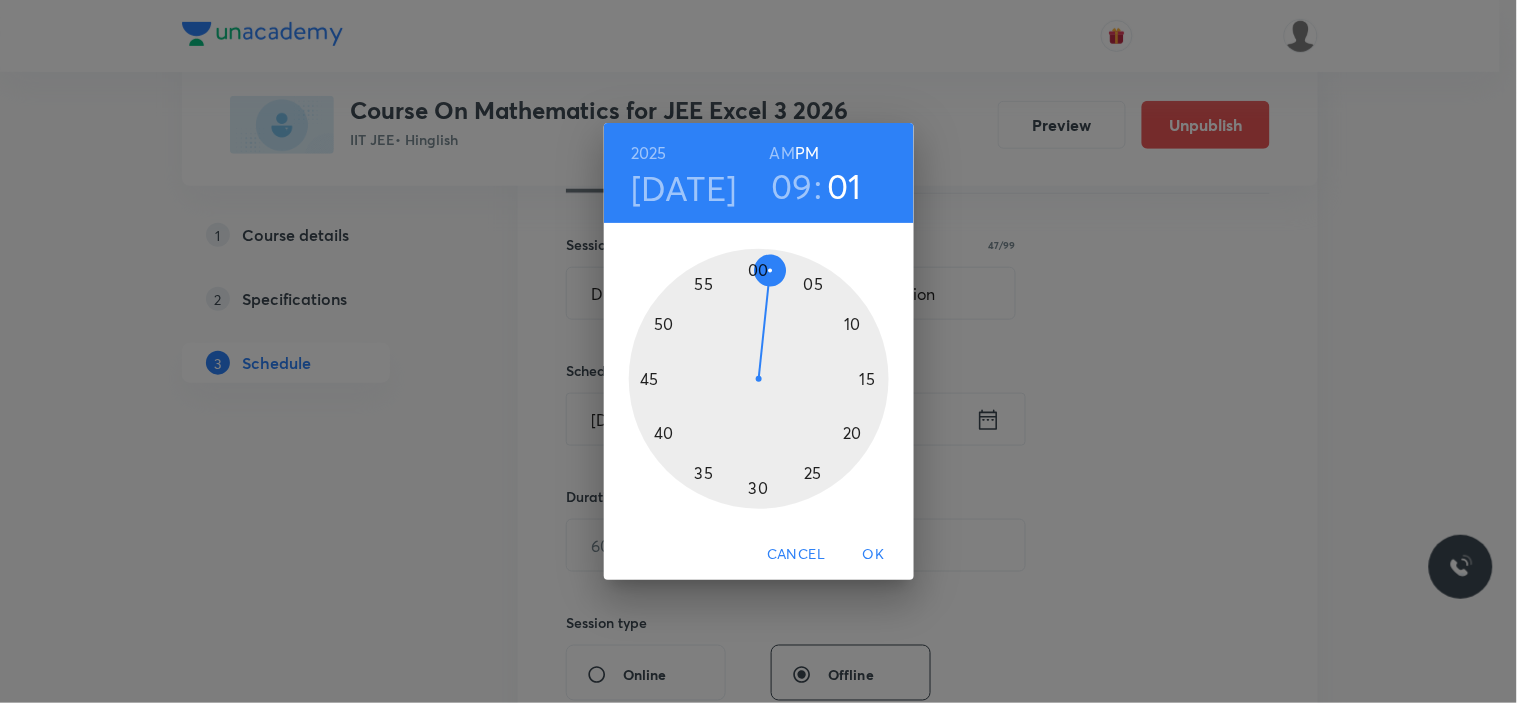 click at bounding box center [759, 379] 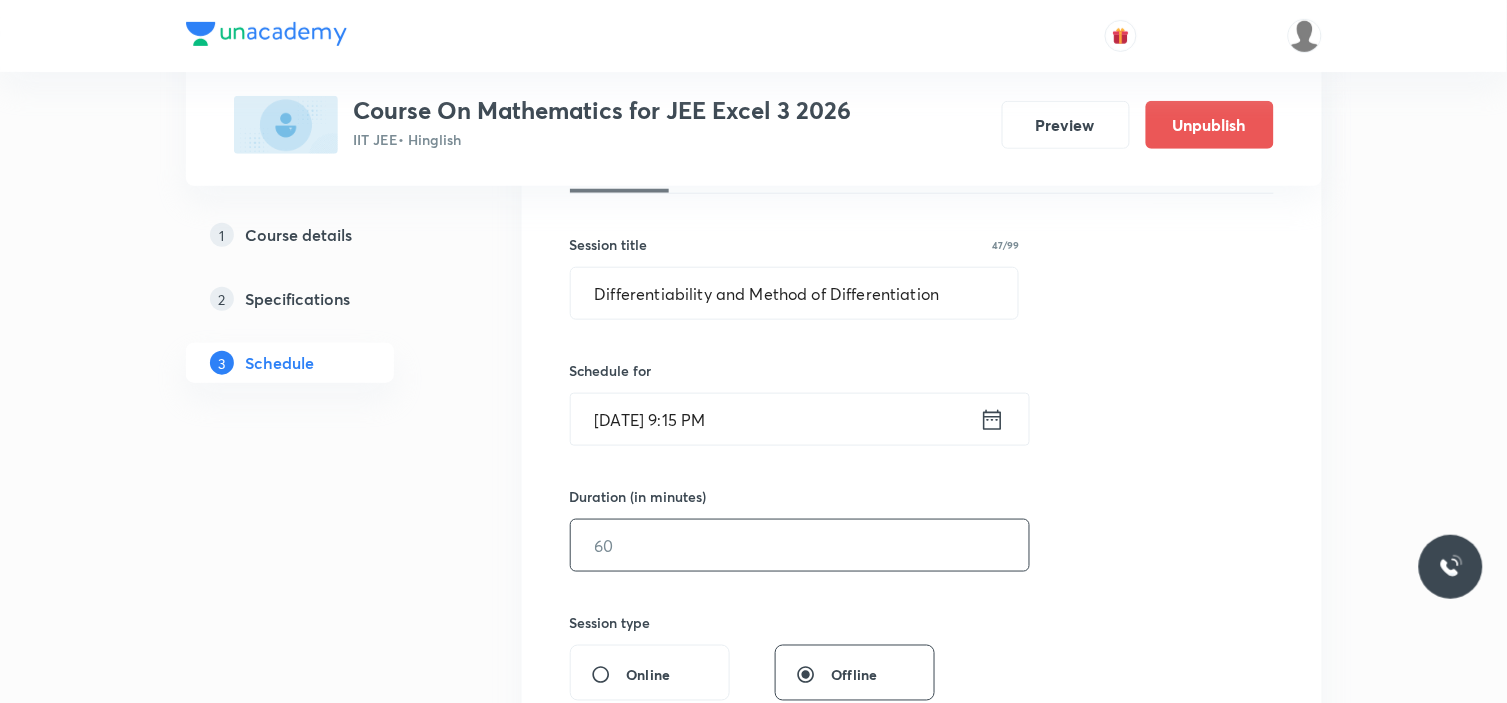 click at bounding box center [800, 545] 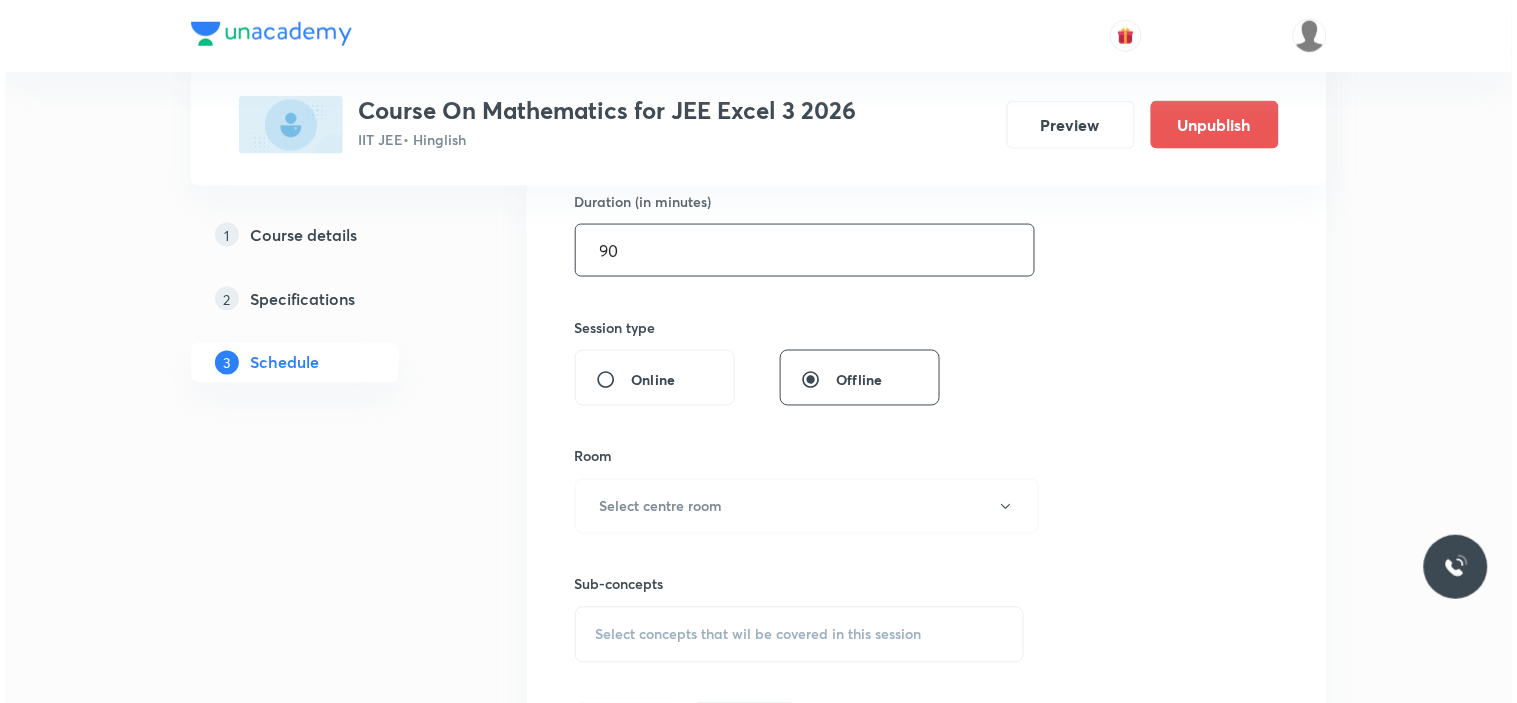 scroll, scrollTop: 666, scrollLeft: 0, axis: vertical 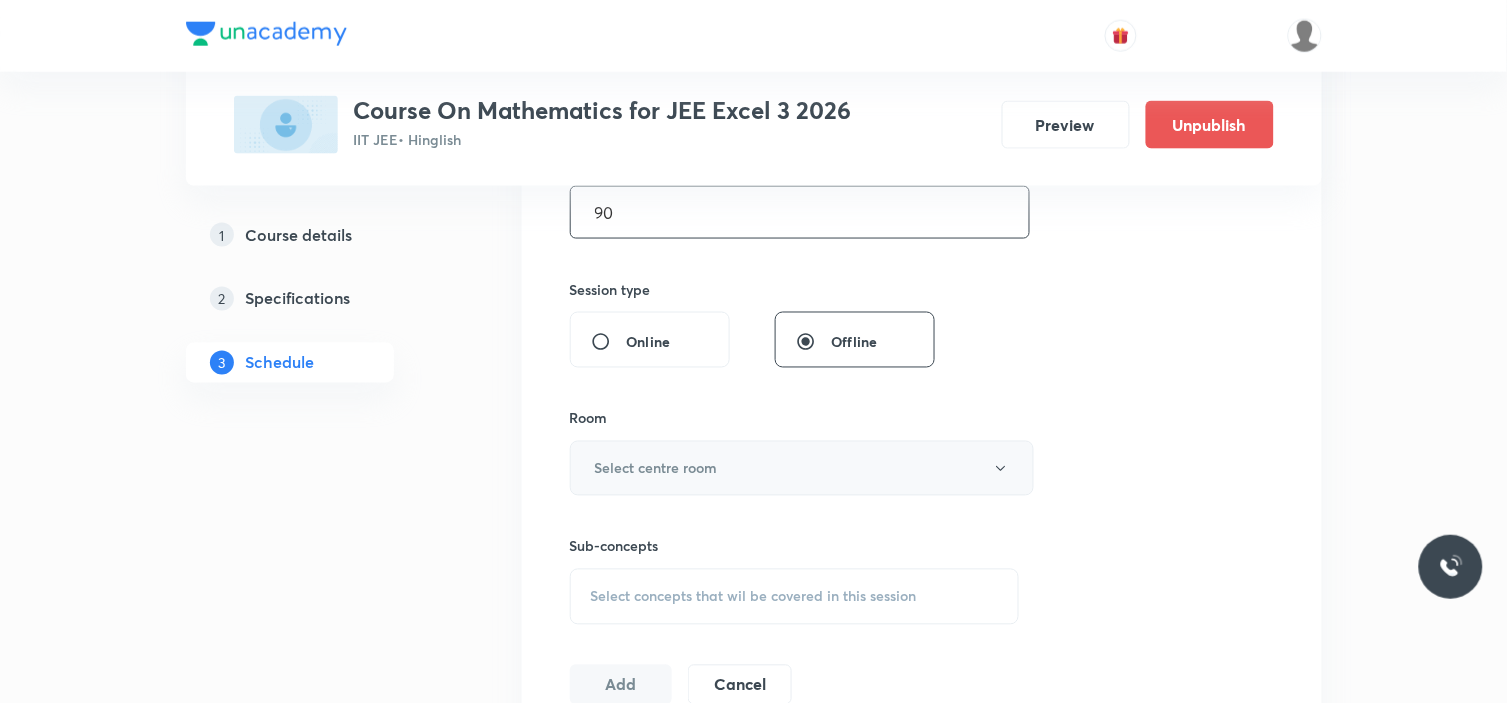 type on "90" 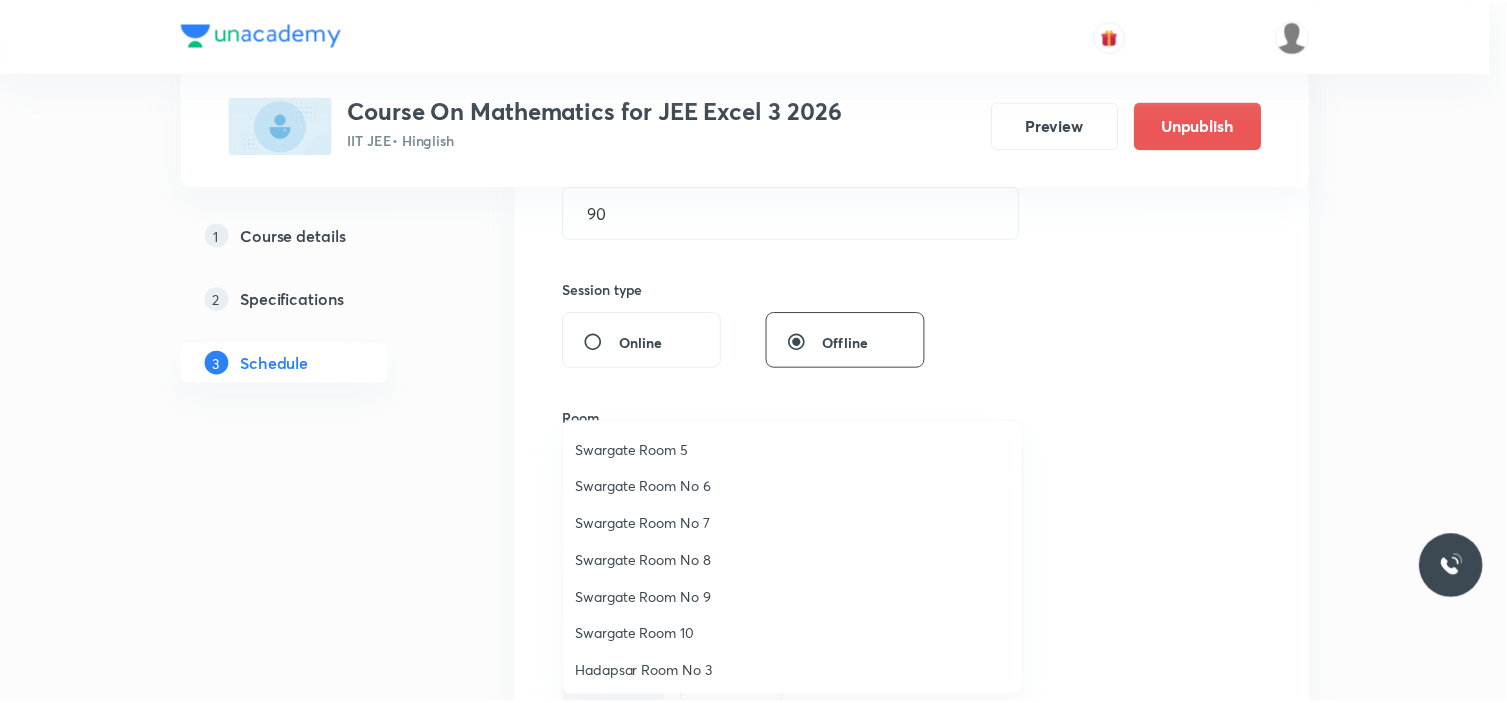 scroll, scrollTop: 148, scrollLeft: 0, axis: vertical 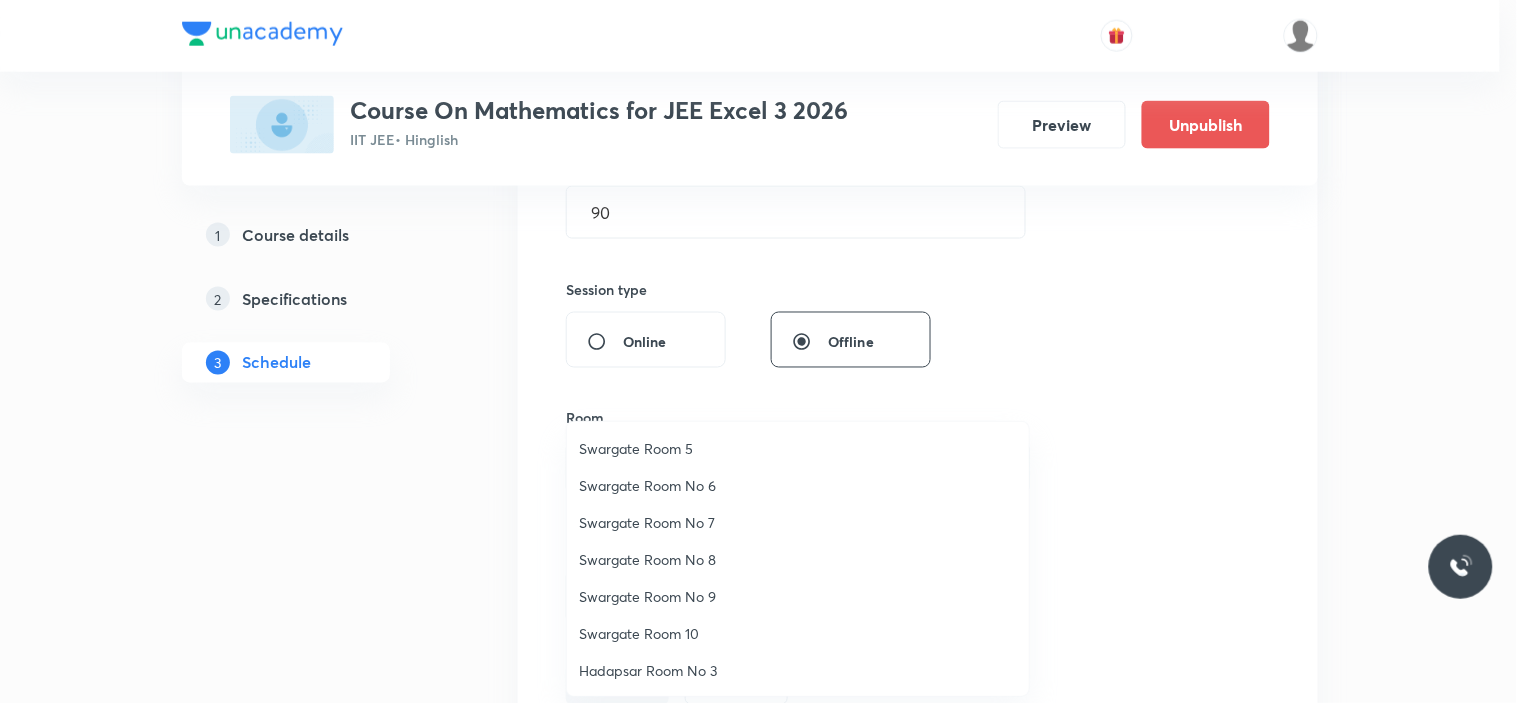 click on "Swargate Room No 8" at bounding box center [798, 559] 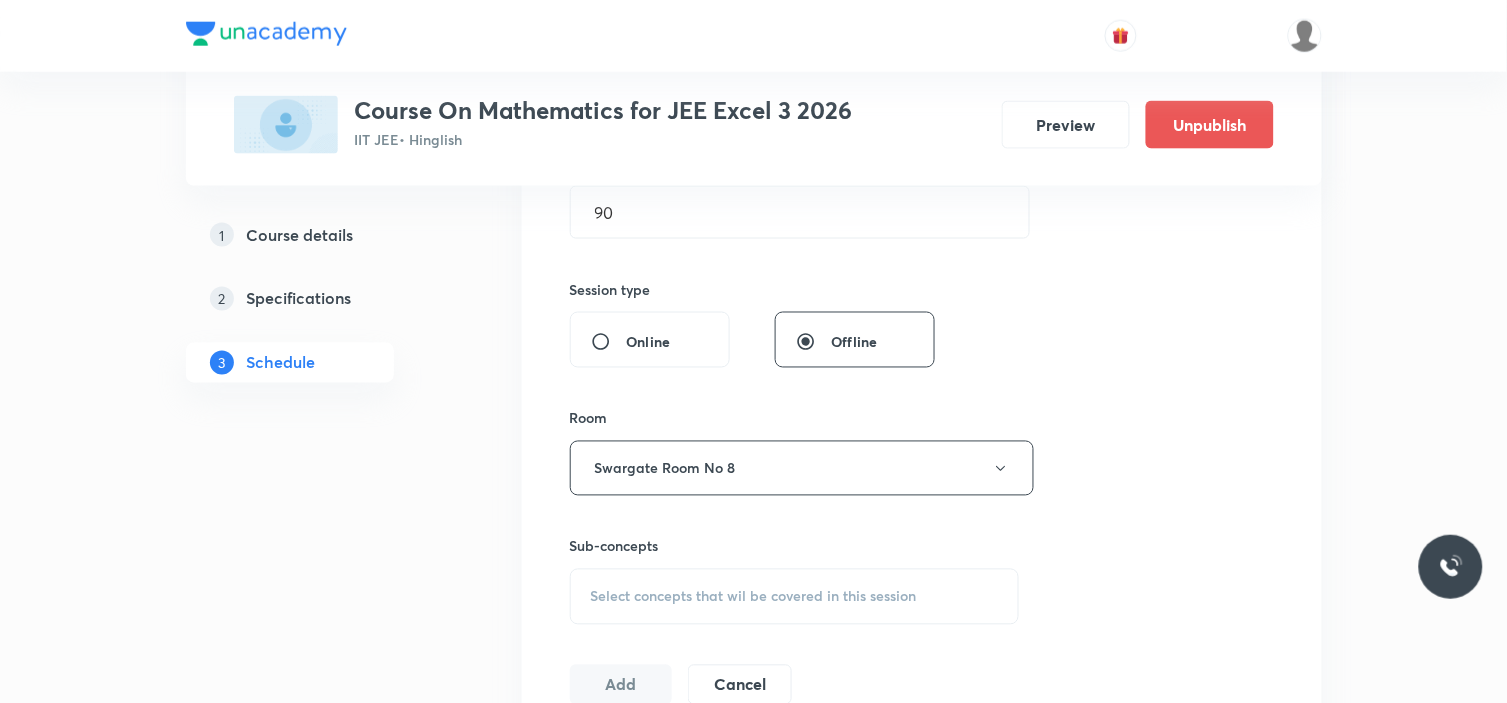 type 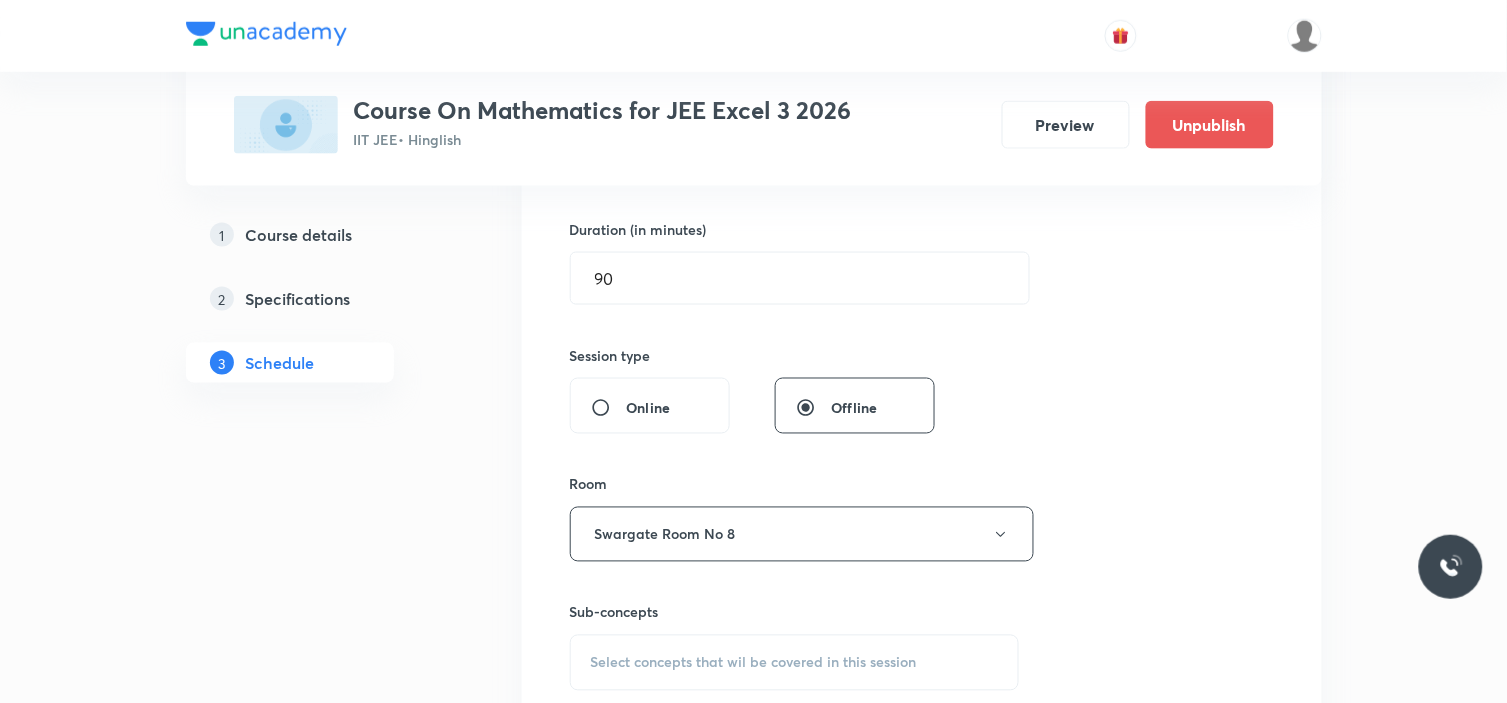scroll, scrollTop: 444, scrollLeft: 0, axis: vertical 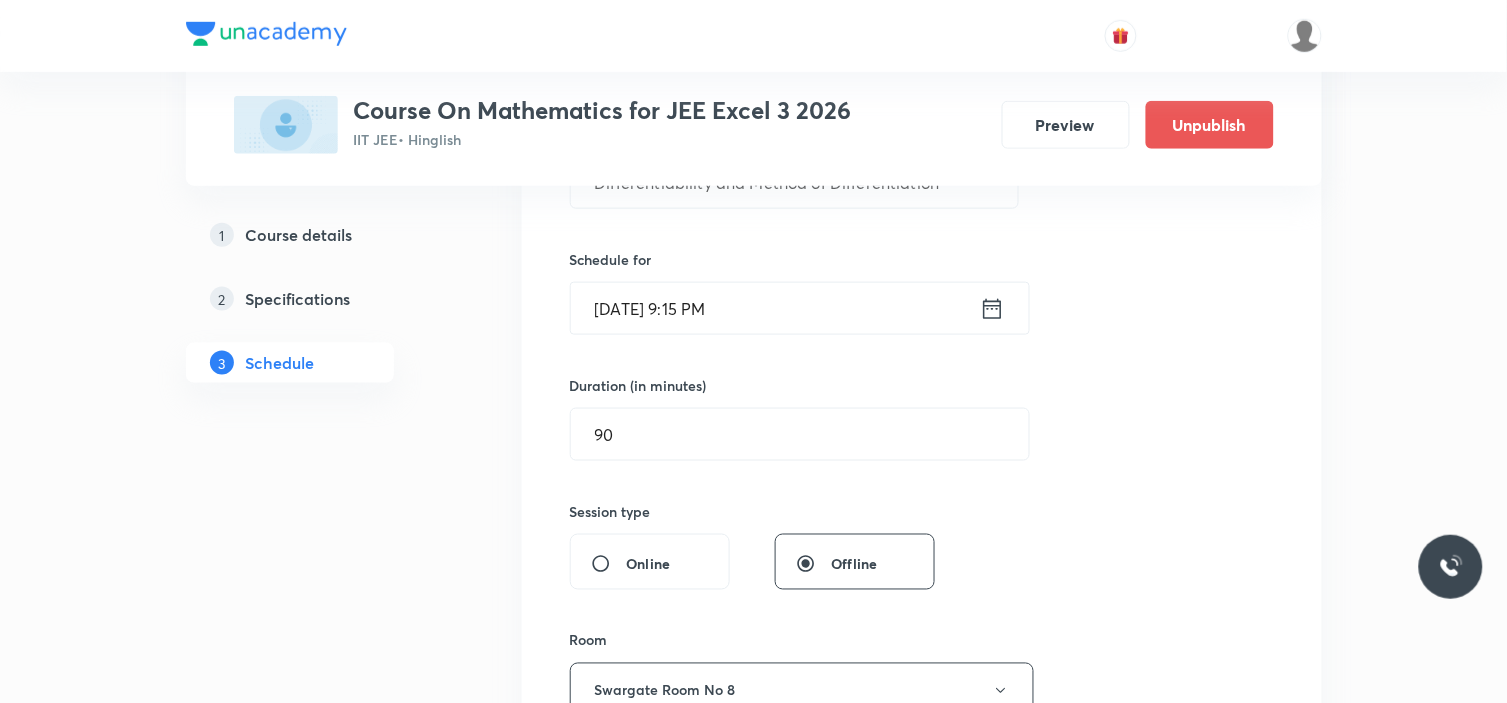 click on "[DATE] 9:15 PM" at bounding box center (775, 308) 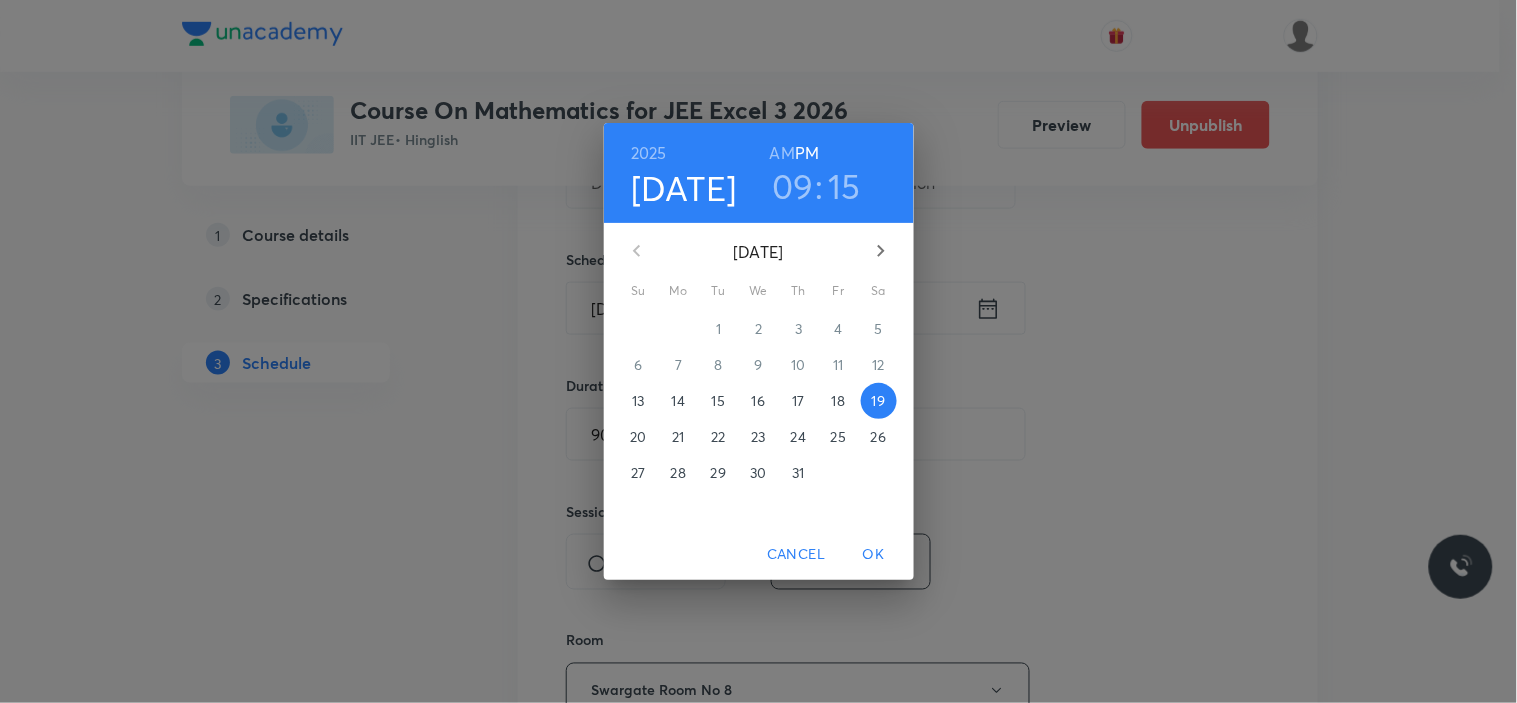 click on "AM" at bounding box center (782, 153) 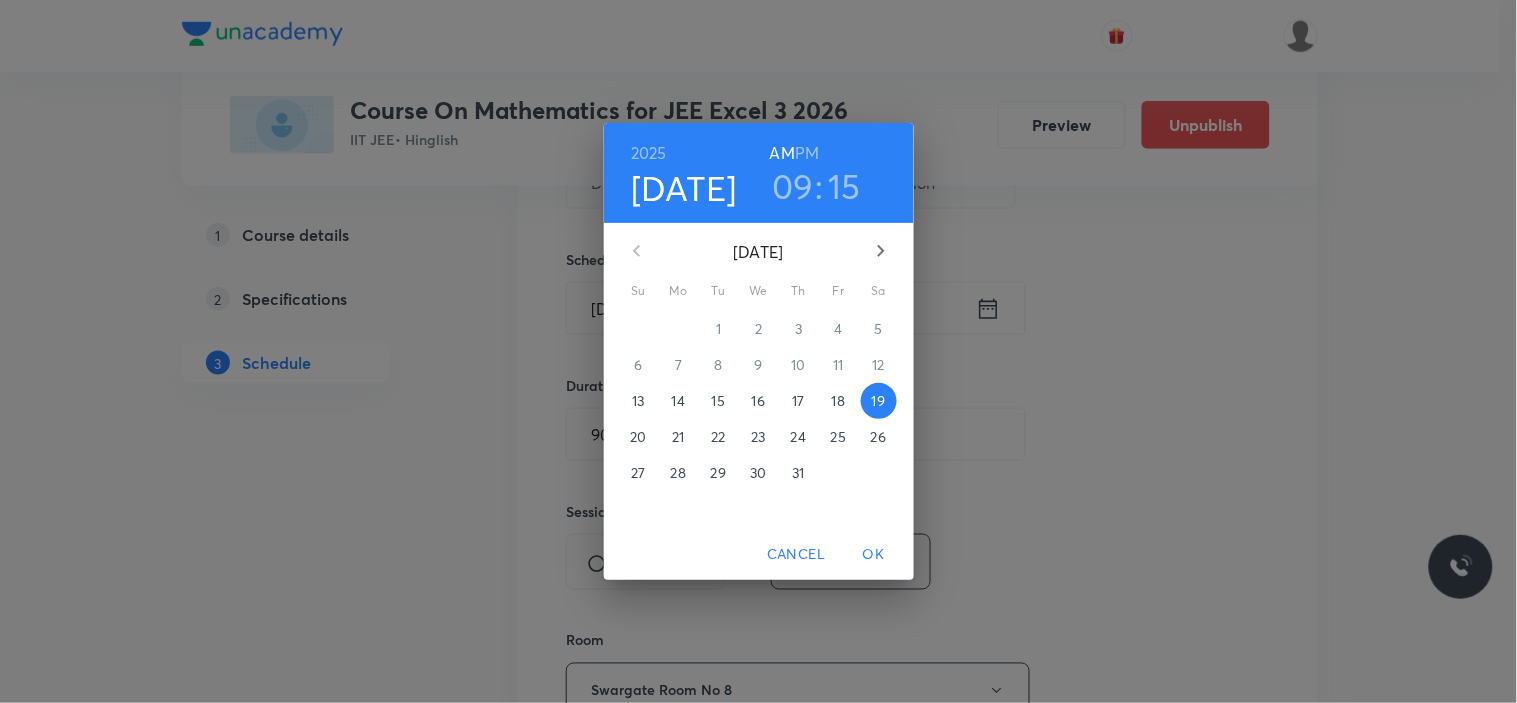 click on "OK" at bounding box center (874, 554) 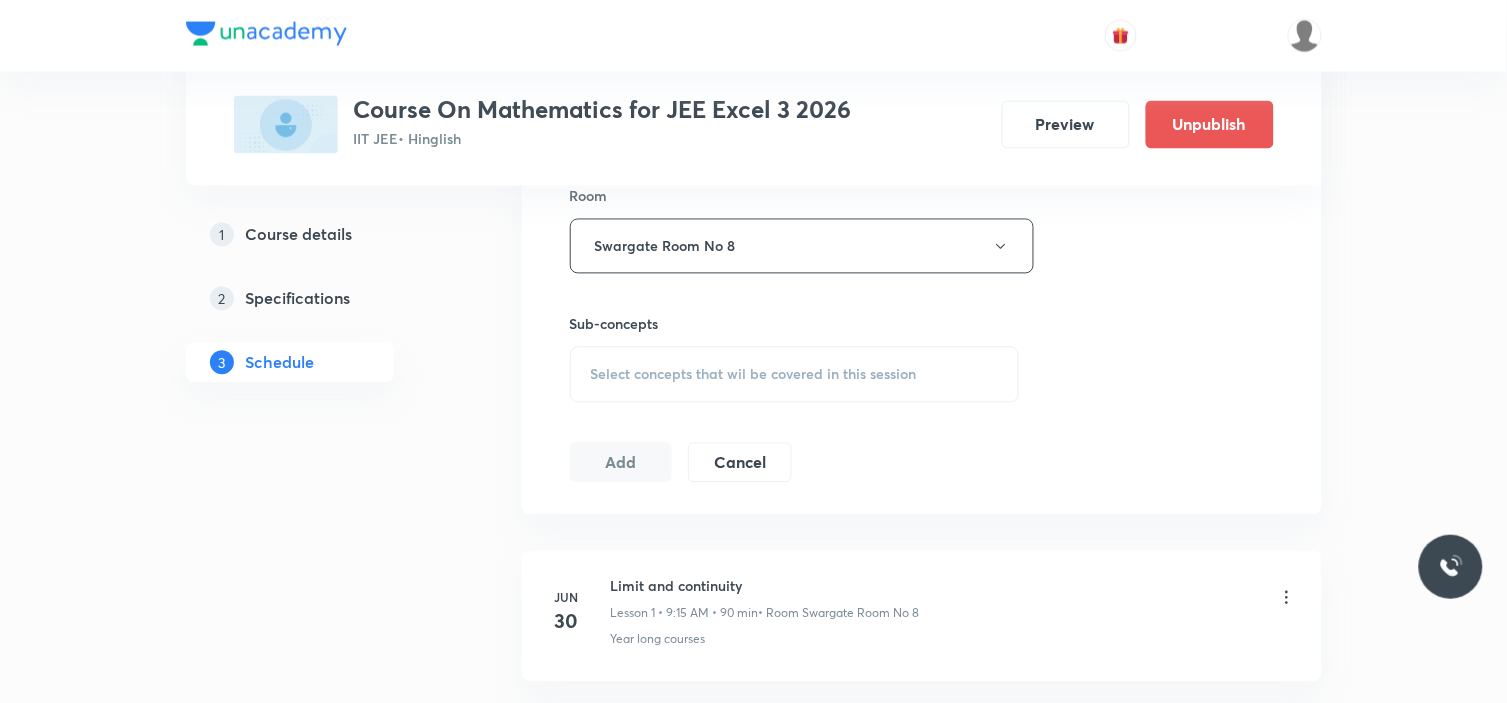 click on "Select concepts that wil be covered in this session" at bounding box center [754, 375] 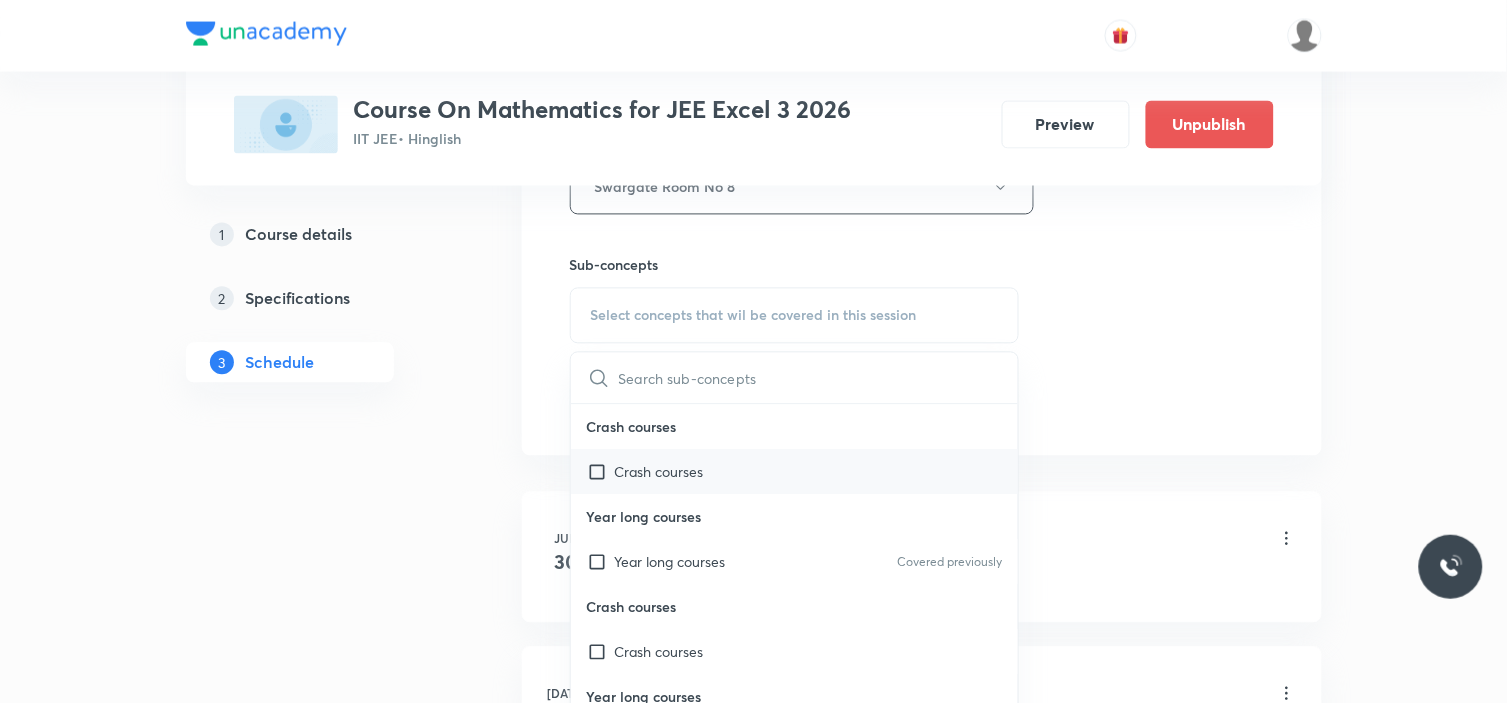 scroll, scrollTop: 1000, scrollLeft: 0, axis: vertical 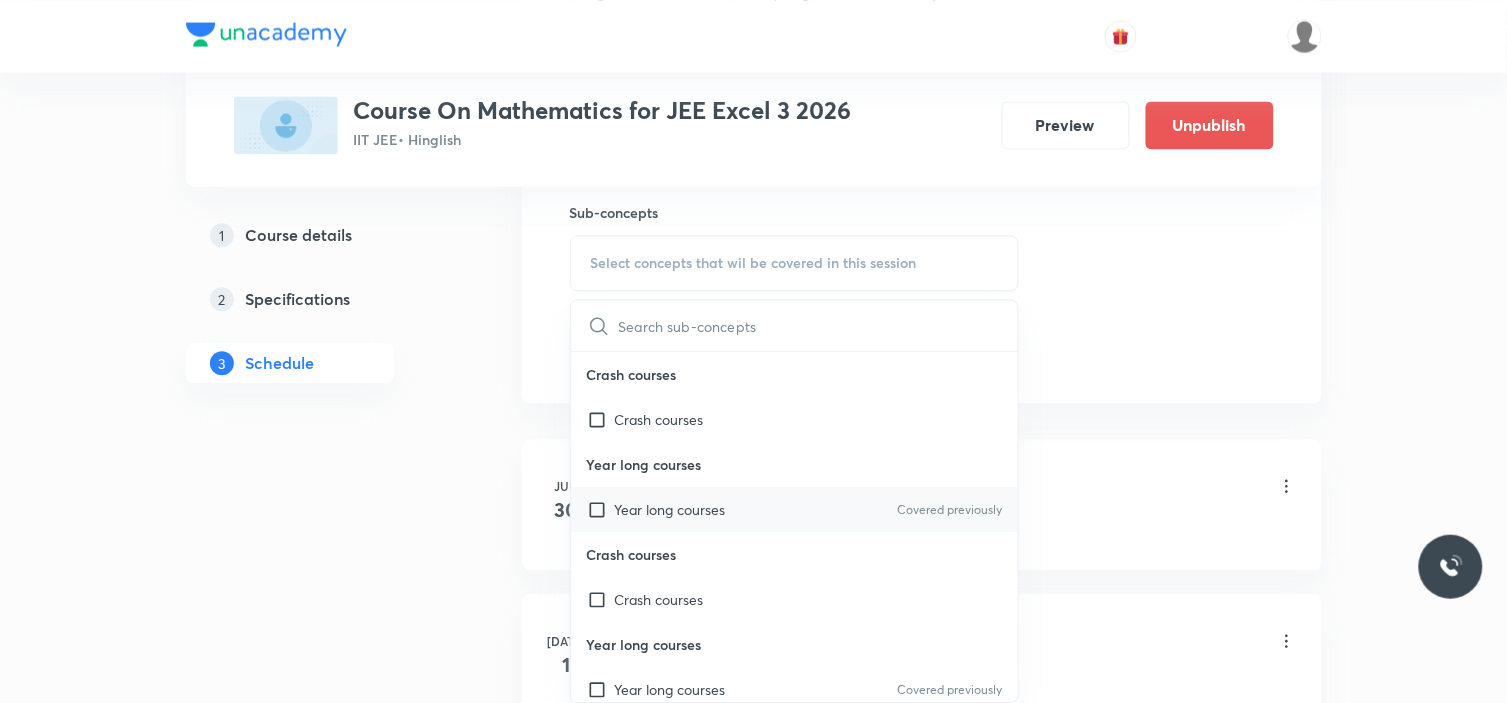 click on "Year long courses" at bounding box center (670, 509) 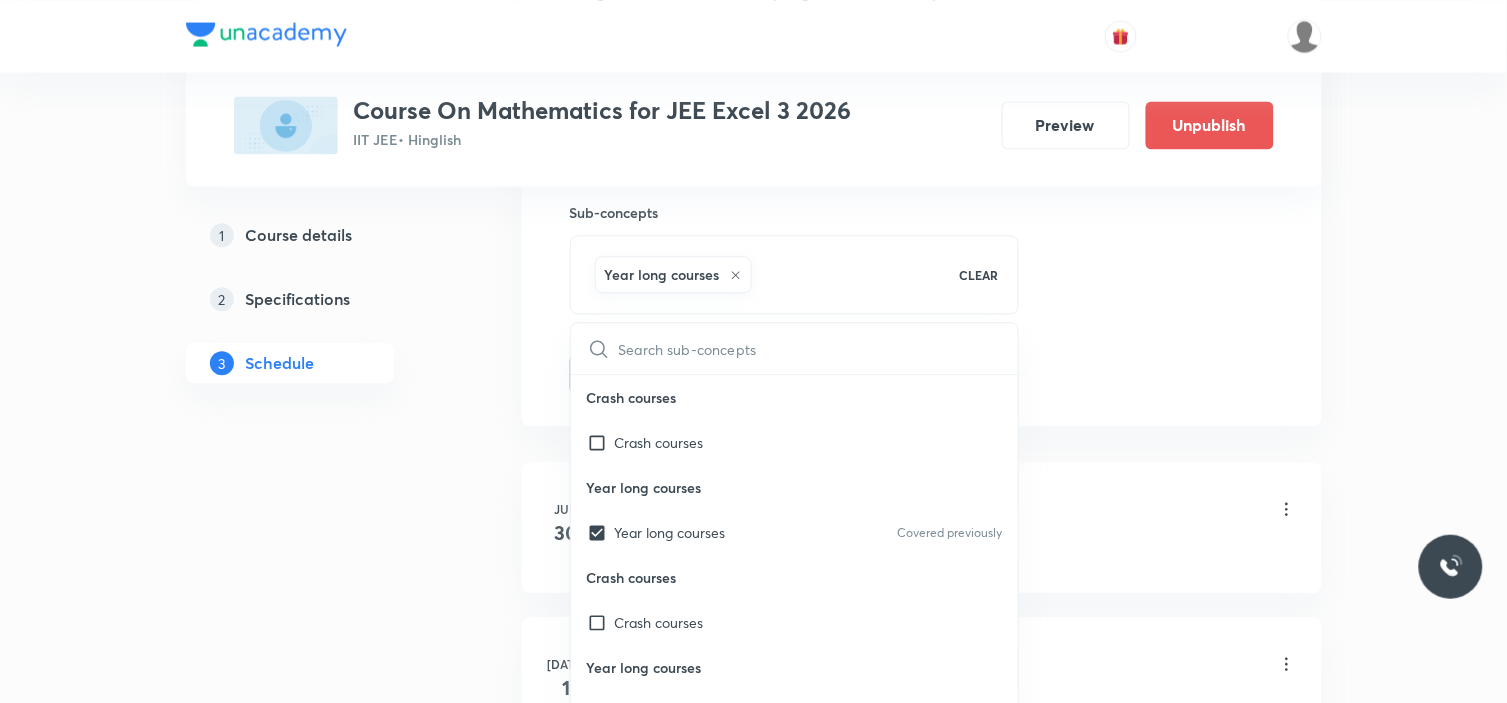 click on "Plus Courses Course On Mathematics for JEE Excel 3 2026 IIT JEE  • Hinglish Preview Unpublish 1 Course details 2 Specifications 3 Schedule Schedule 10  classes Session  11 Live class Session title 47/99 Differentiability and Method of Differentiation ​ Schedule for [DATE] 9:15 AM ​ Duration (in minutes) 90 ​   Session type Online Offline Room Swargate Room No 8 Sub-concepts Year long courses CLEAR ​ Crash courses Crash courses Year long courses Year long courses Covered previously Crash courses Crash courses Year long courses Year long courses Covered previously Add Cancel [DATE] Limit and continuity Lesson 1 • 9:15 AM • 90 min  • Room [GEOGRAPHIC_DATA] No 8 Year long courses [DATE] Limit & Continuity Lesson 2 • 9:15 AM • 90 min  • Room Swargate Room No 8 Year long courses [DATE] Limit & Continuity Lesson 3 • 9:15 AM • 90 min  • Room Swargate Room No 8 Year long courses [DATE] Limit and Continuity Lesson 4 • 9:15 AM • 90 min  • Room [GEOGRAPHIC_DATA] No 8 Year long courses 8" at bounding box center [754, 626] 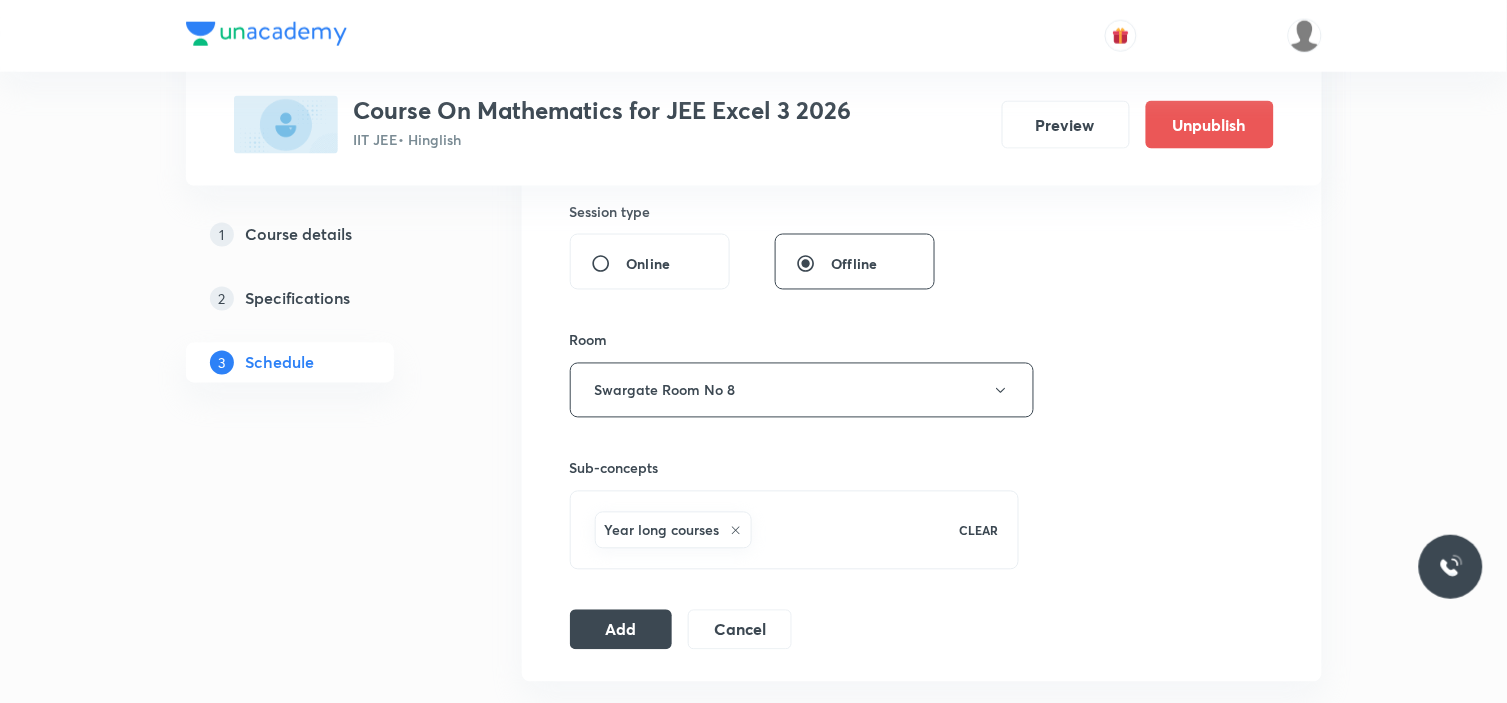 scroll, scrollTop: 777, scrollLeft: 0, axis: vertical 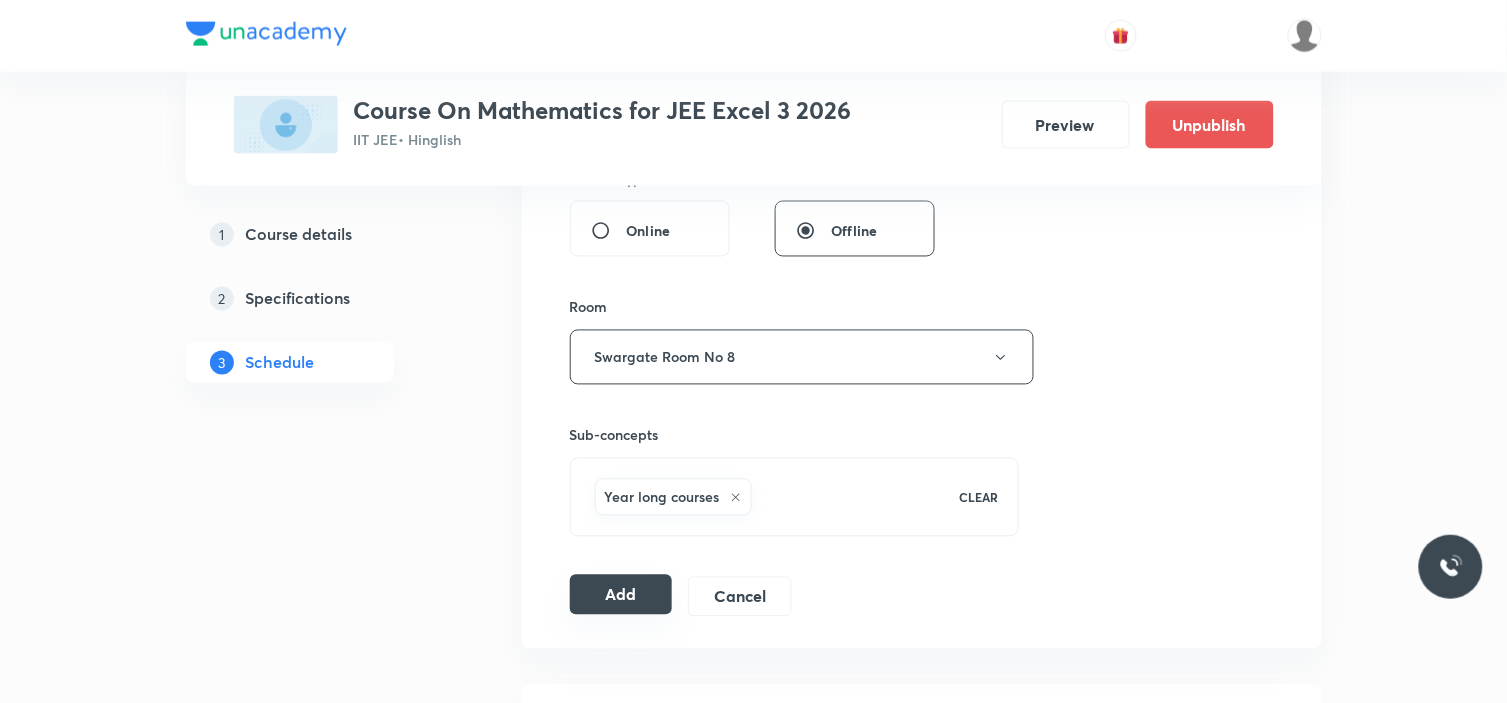 click on "Add" at bounding box center (621, 595) 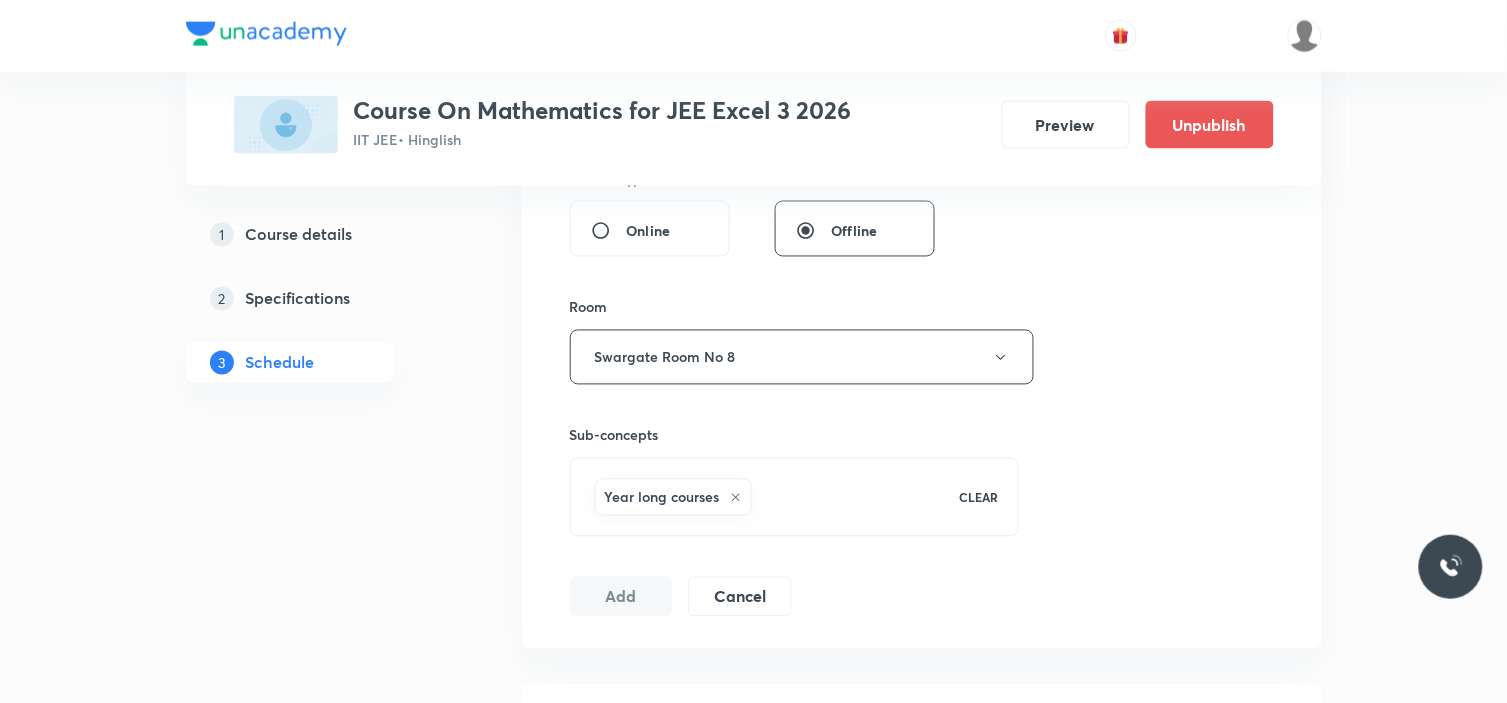 type 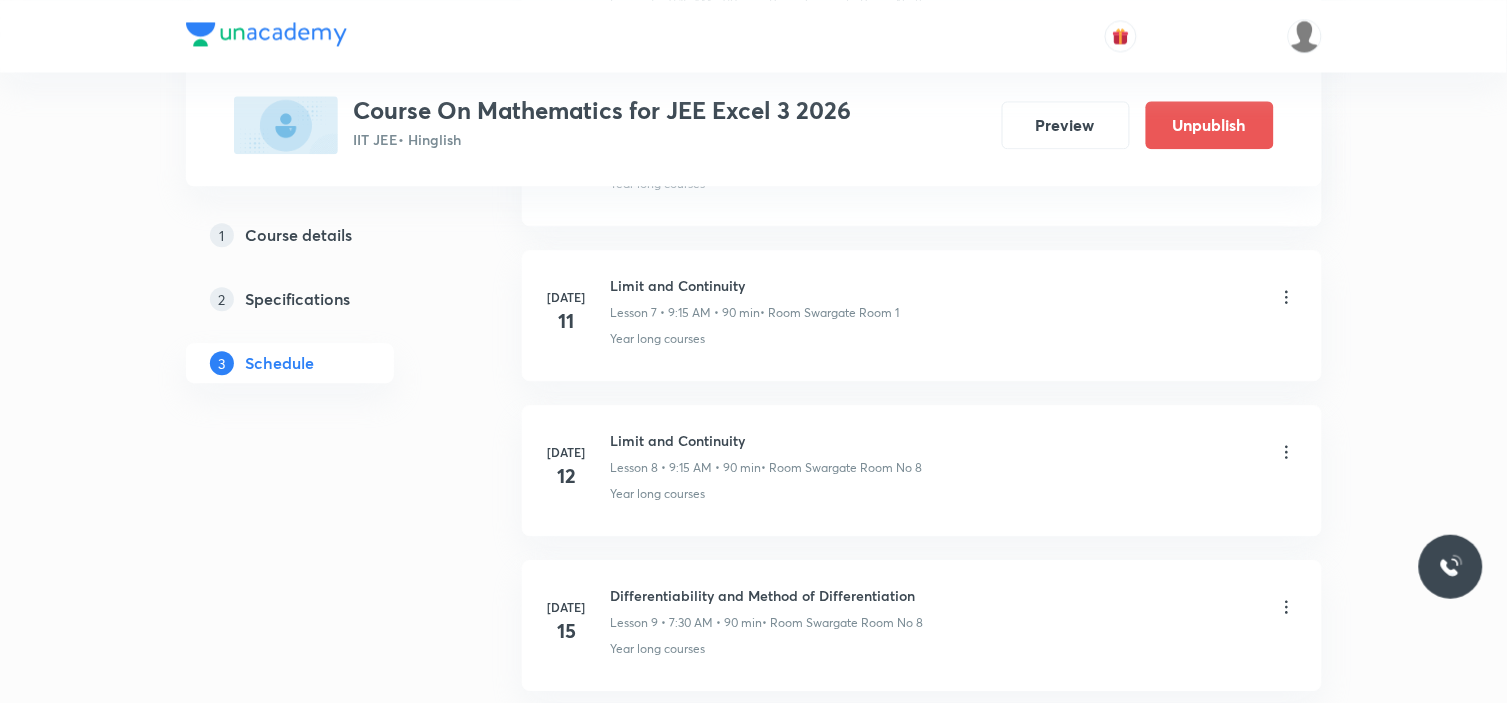 scroll, scrollTop: 1198, scrollLeft: 0, axis: vertical 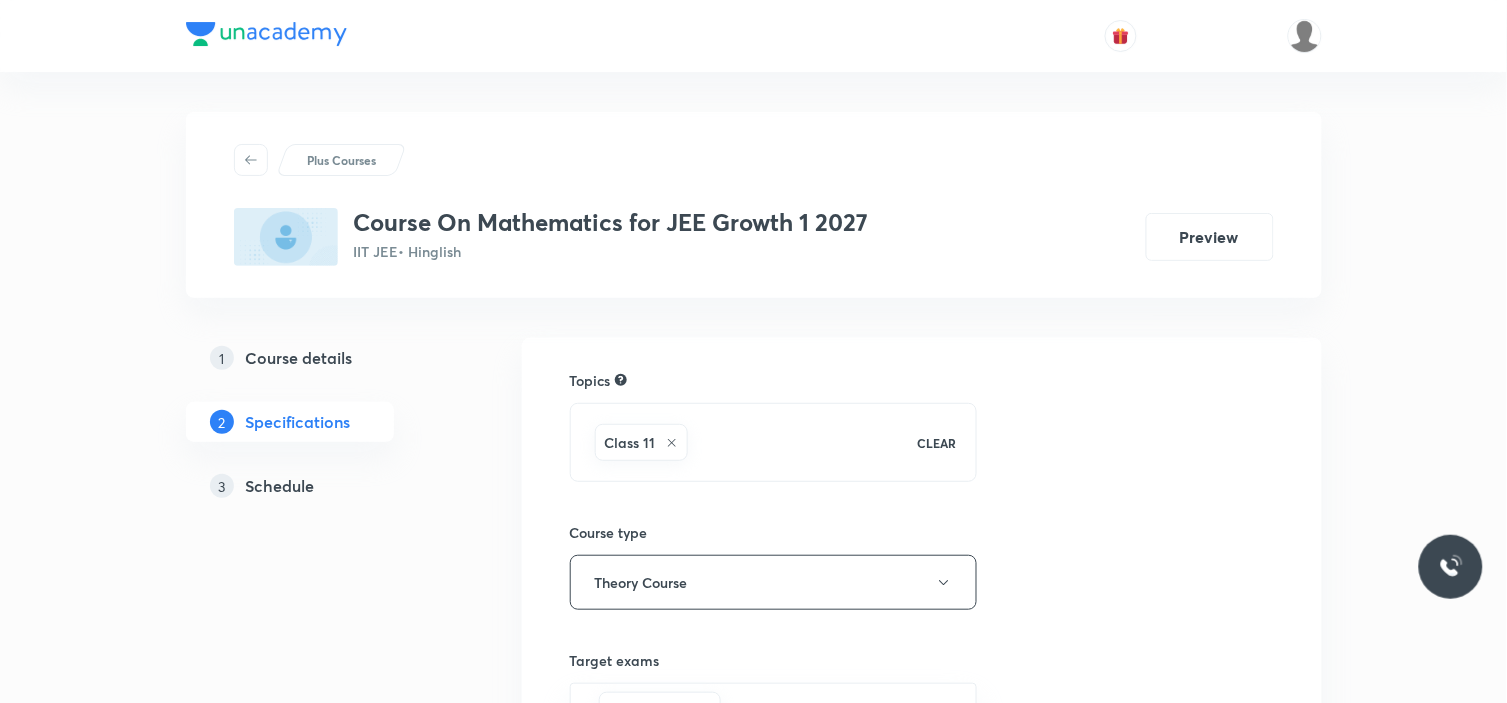 click on "Schedule" at bounding box center (280, 486) 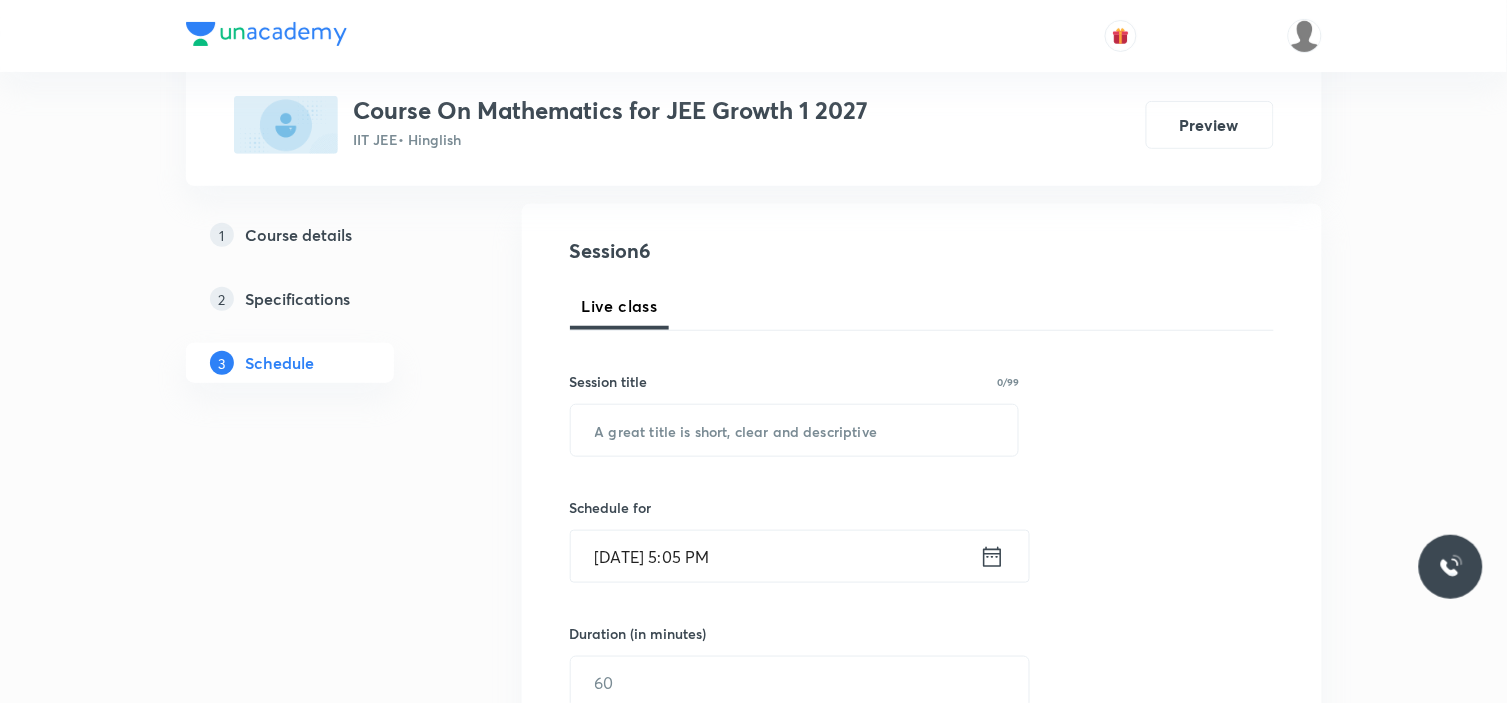 scroll, scrollTop: 222, scrollLeft: 0, axis: vertical 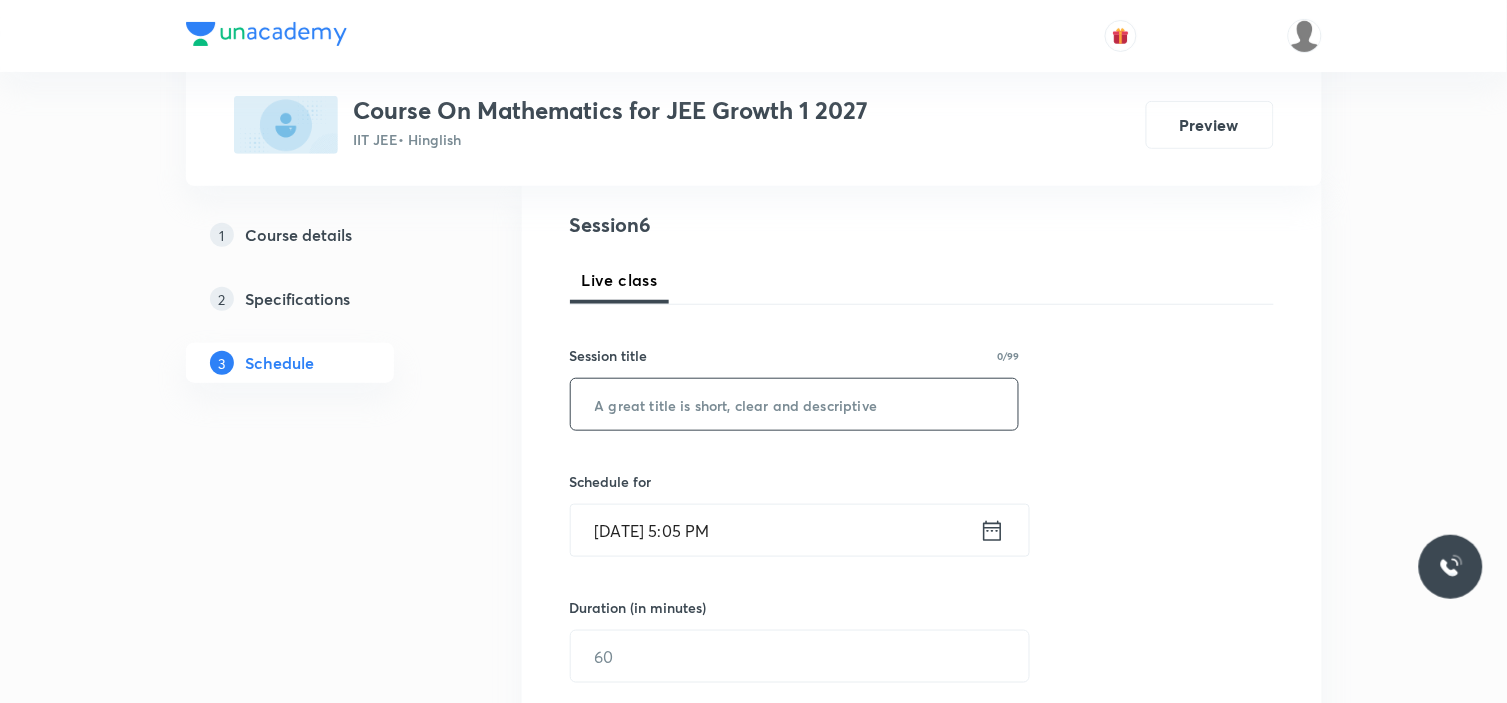 click at bounding box center (795, 404) 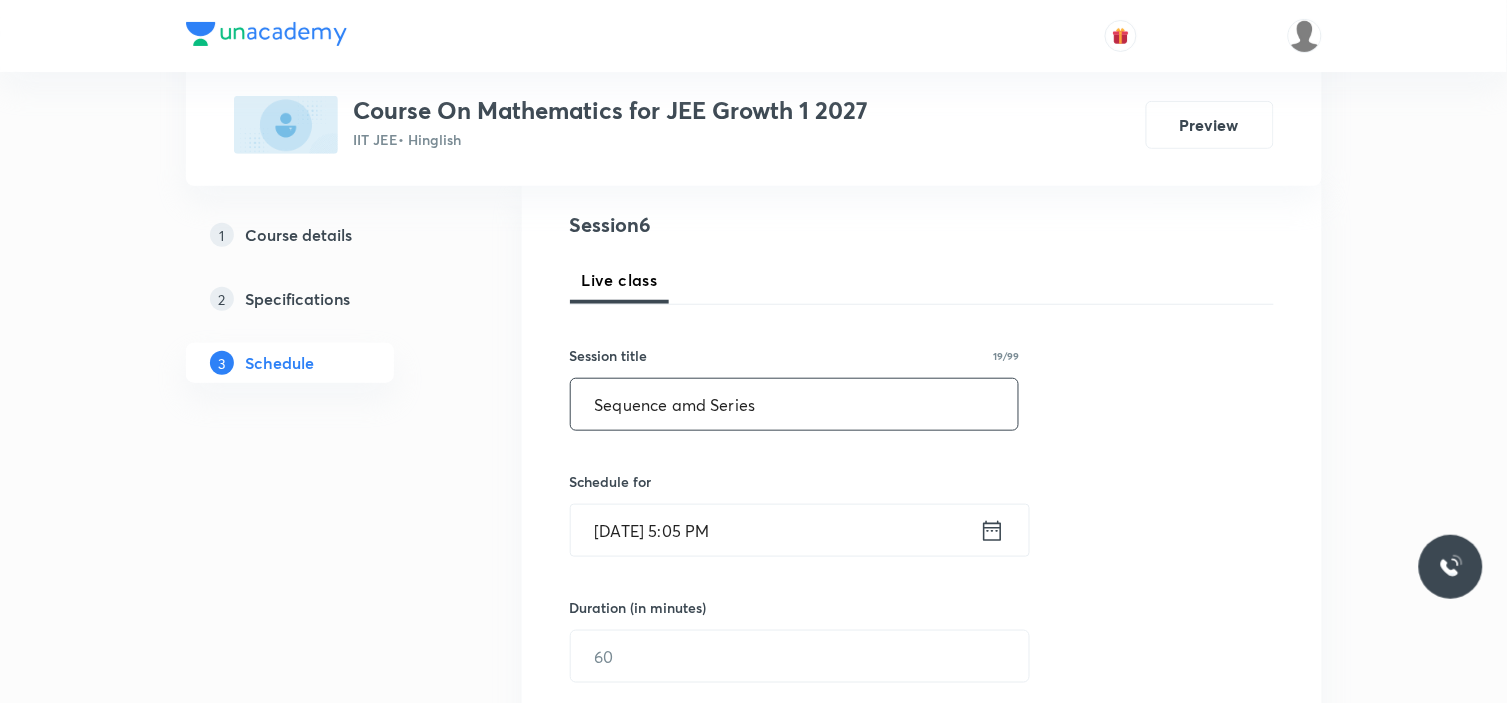 type on "Sequence amd Series" 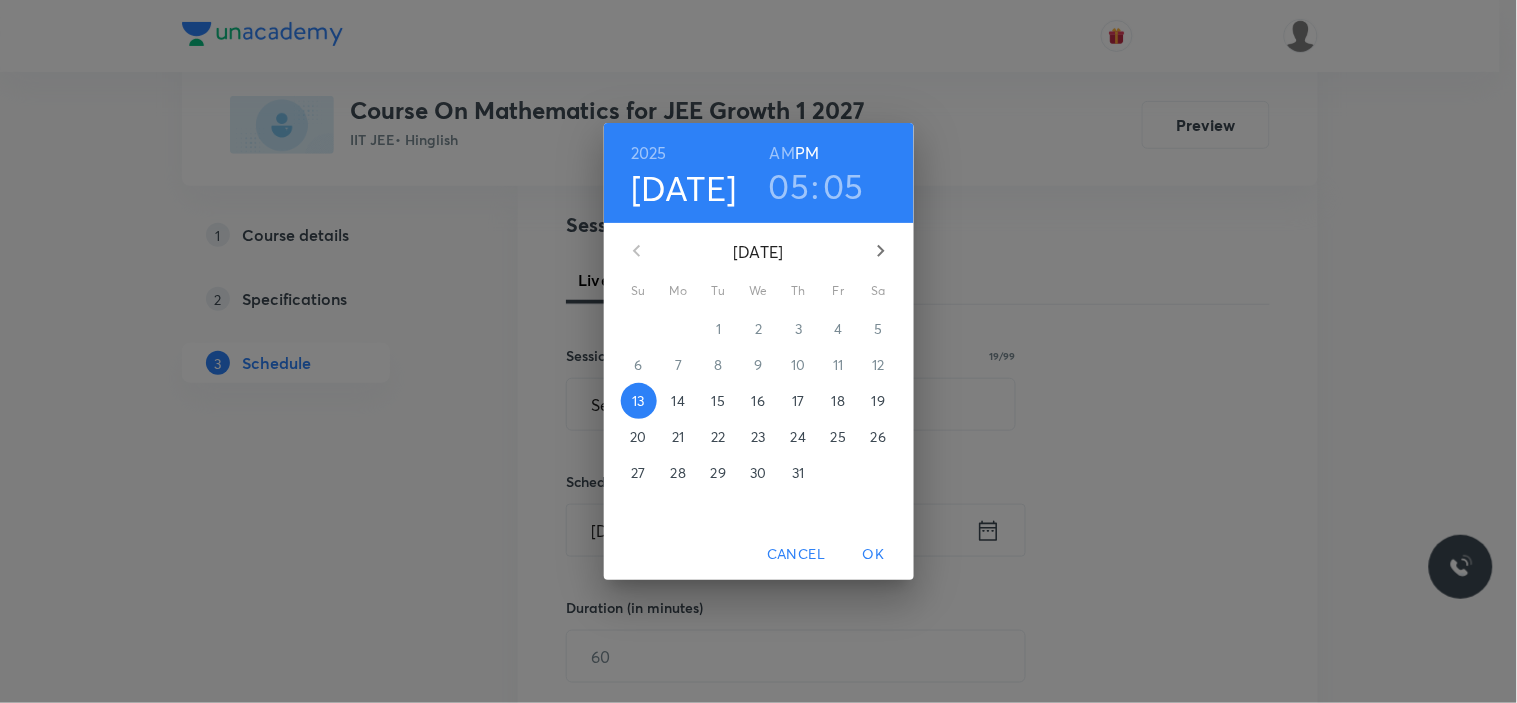 click on "15" at bounding box center (718, 401) 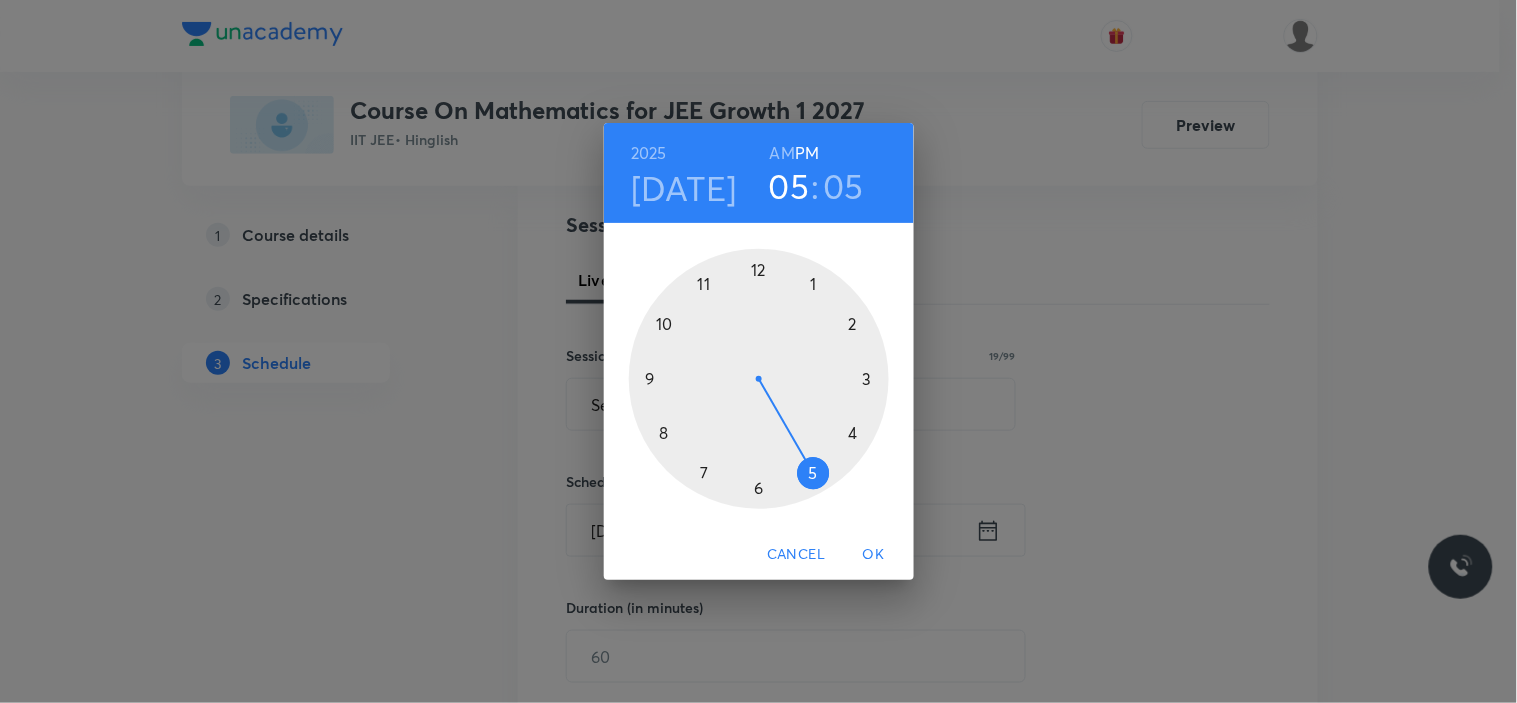click on "AM" at bounding box center (782, 153) 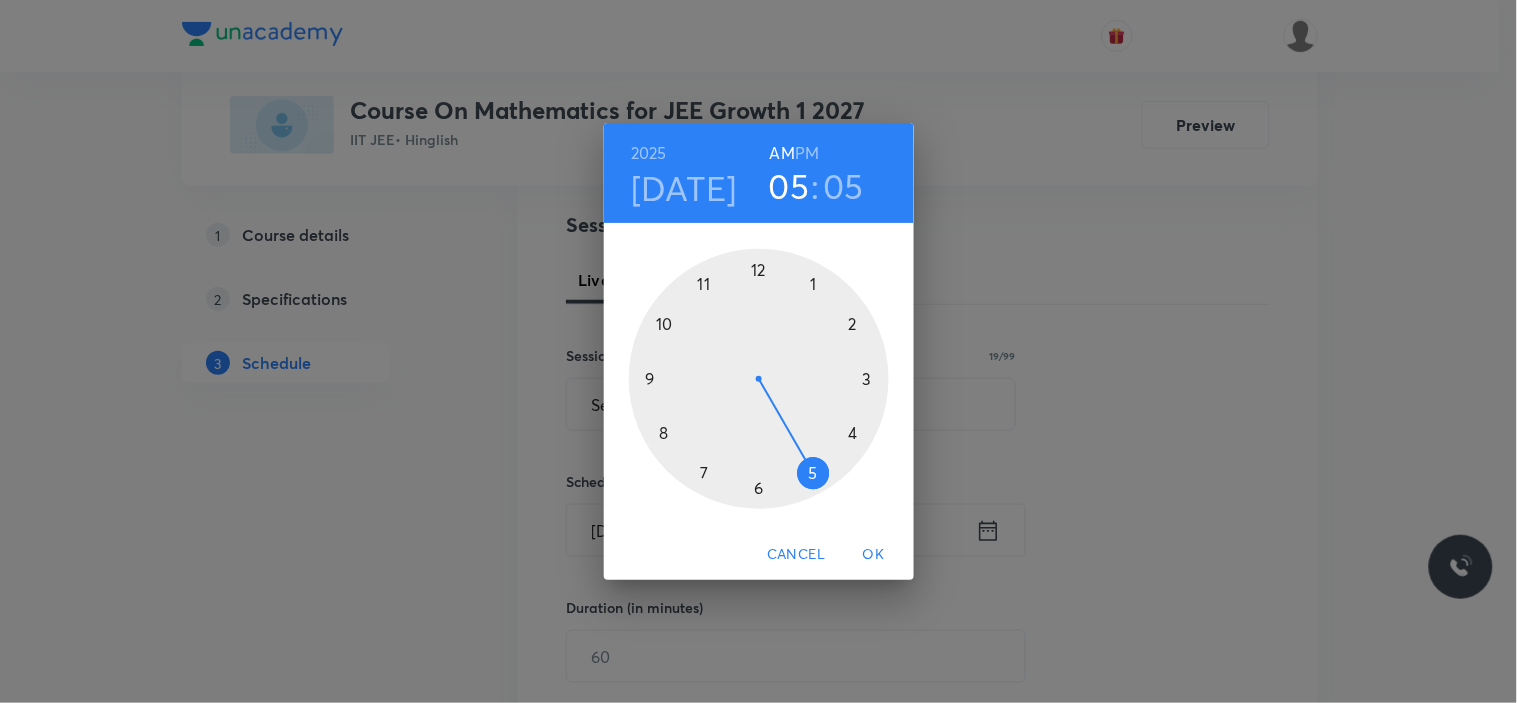 click at bounding box center (759, 379) 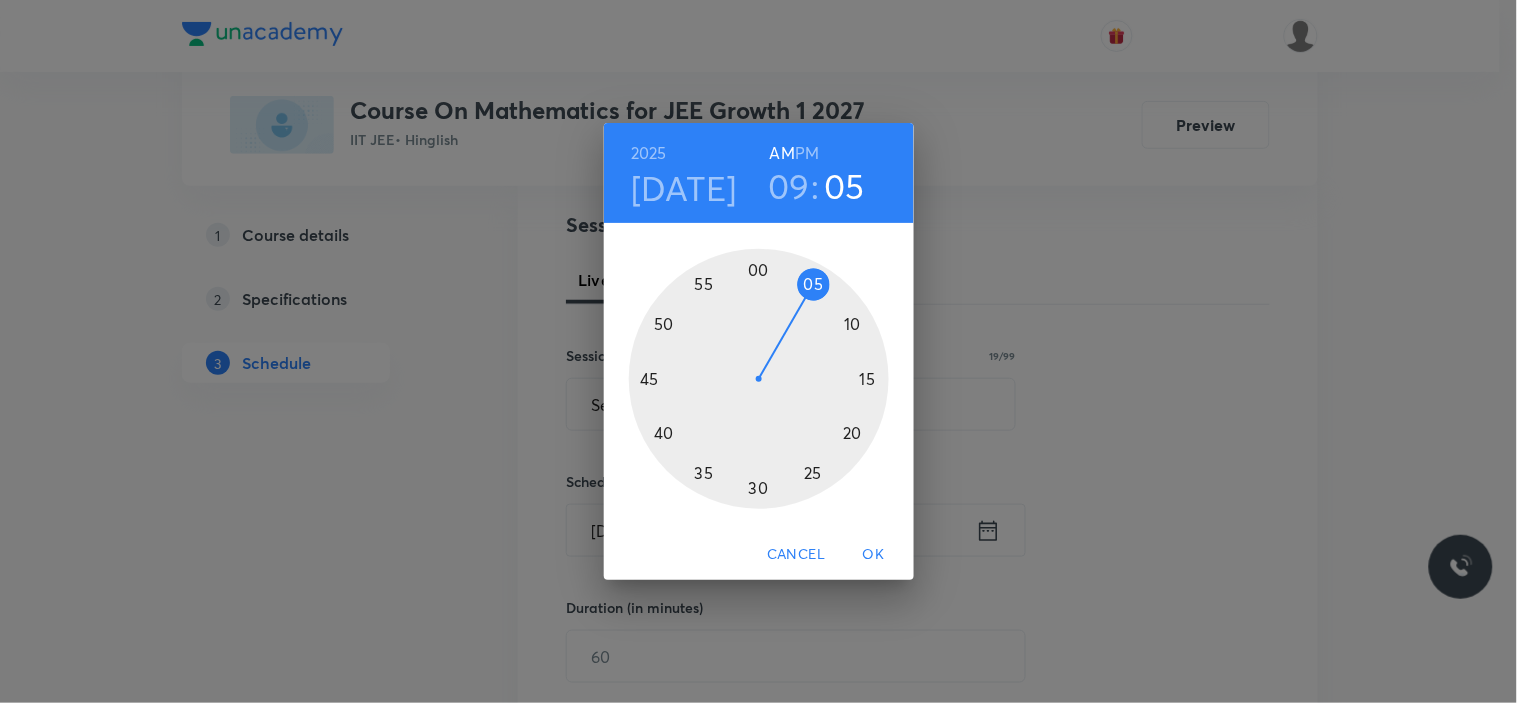 click at bounding box center [759, 379] 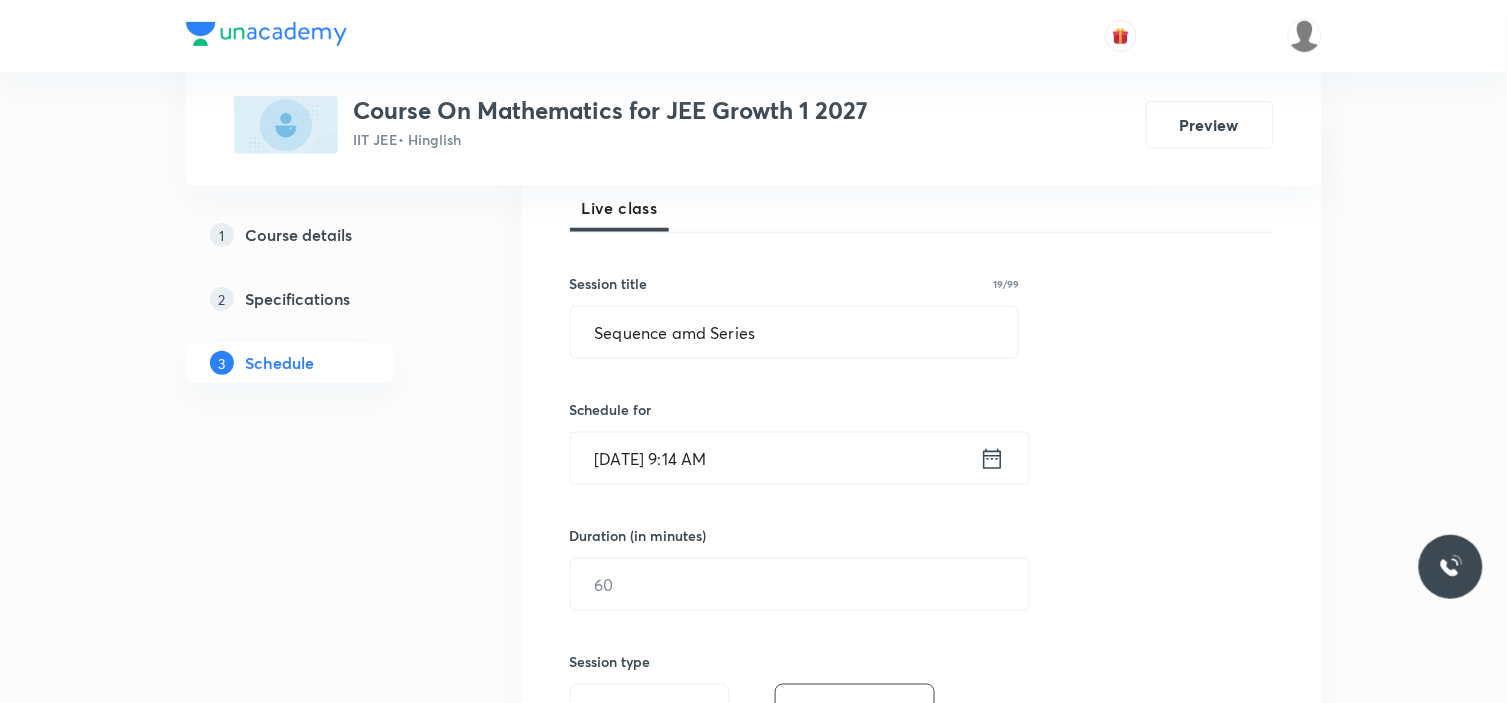 scroll, scrollTop: 333, scrollLeft: 0, axis: vertical 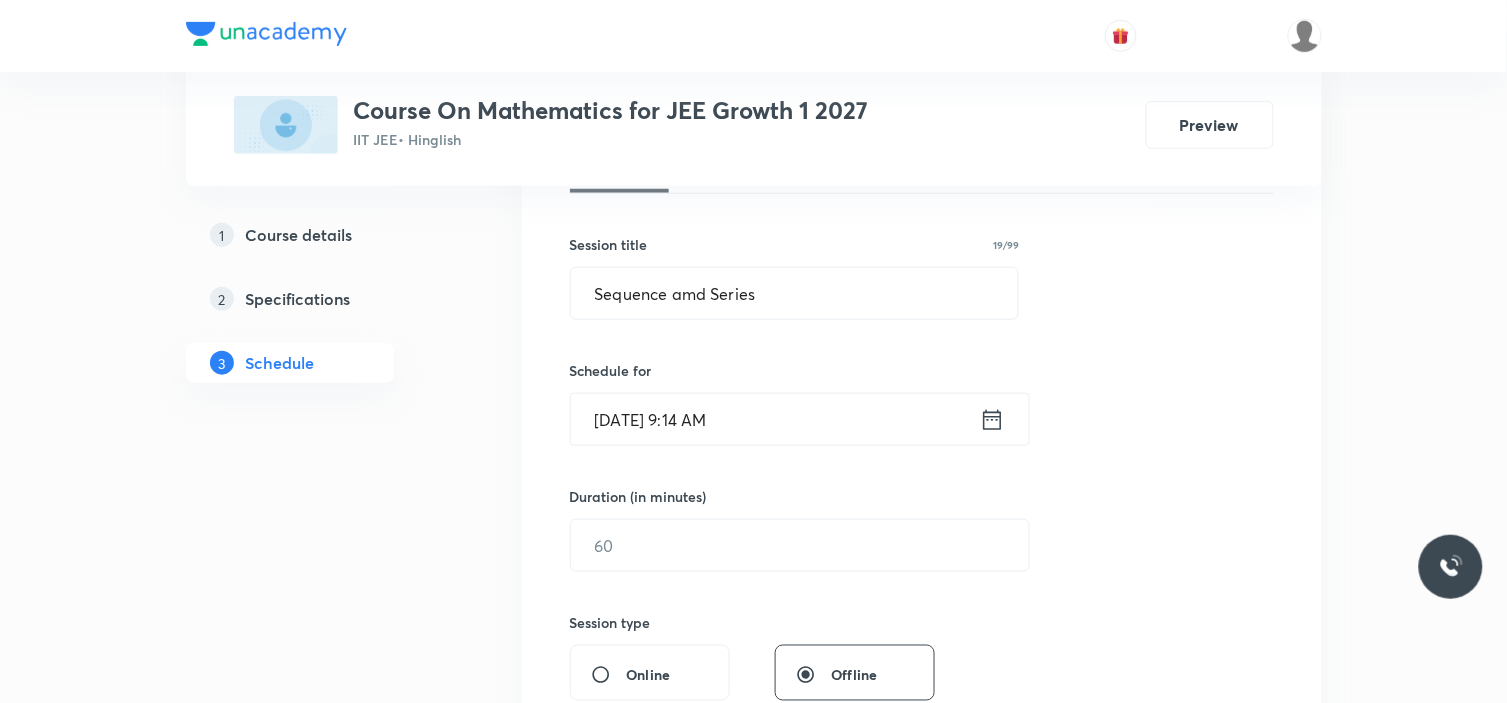 click on "[DATE] 9:14 AM" at bounding box center [775, 419] 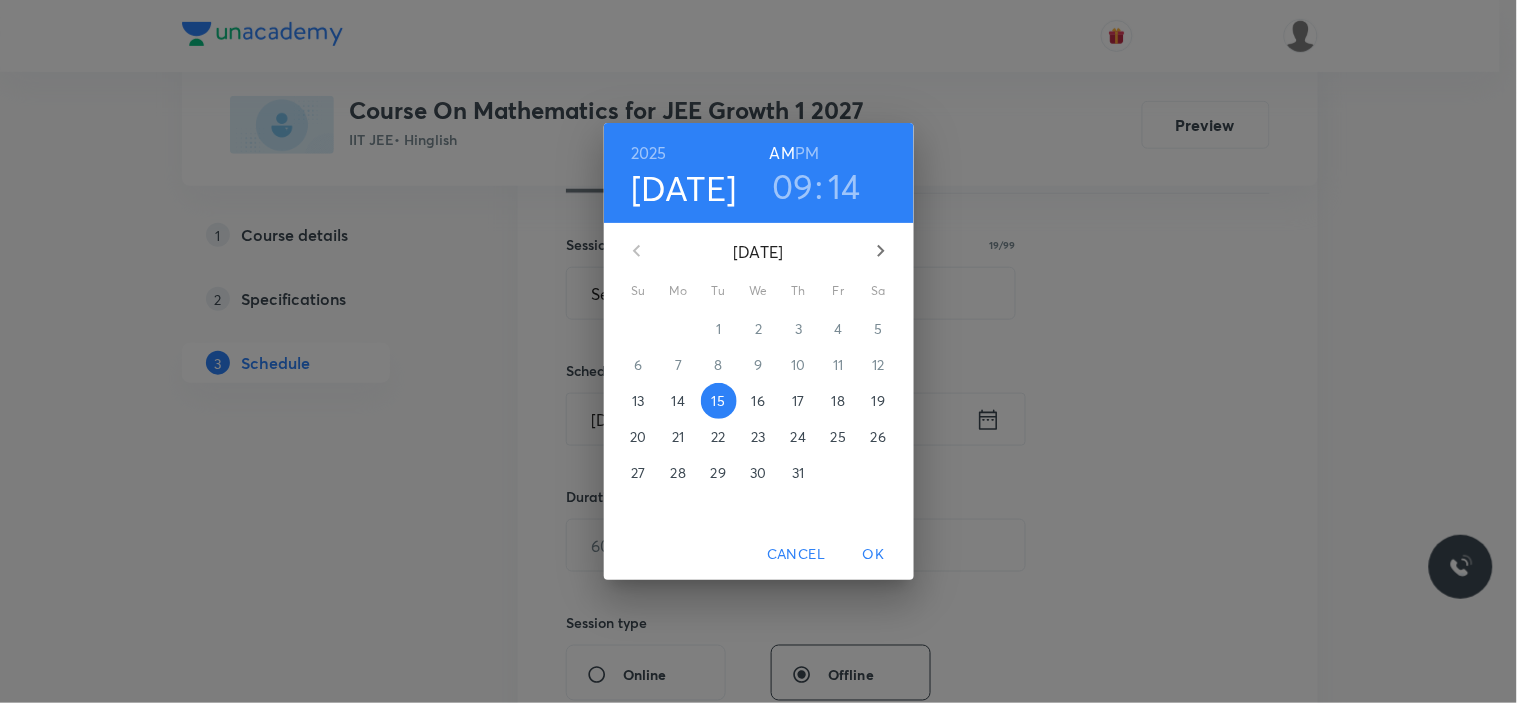 click on "14" at bounding box center (844, 186) 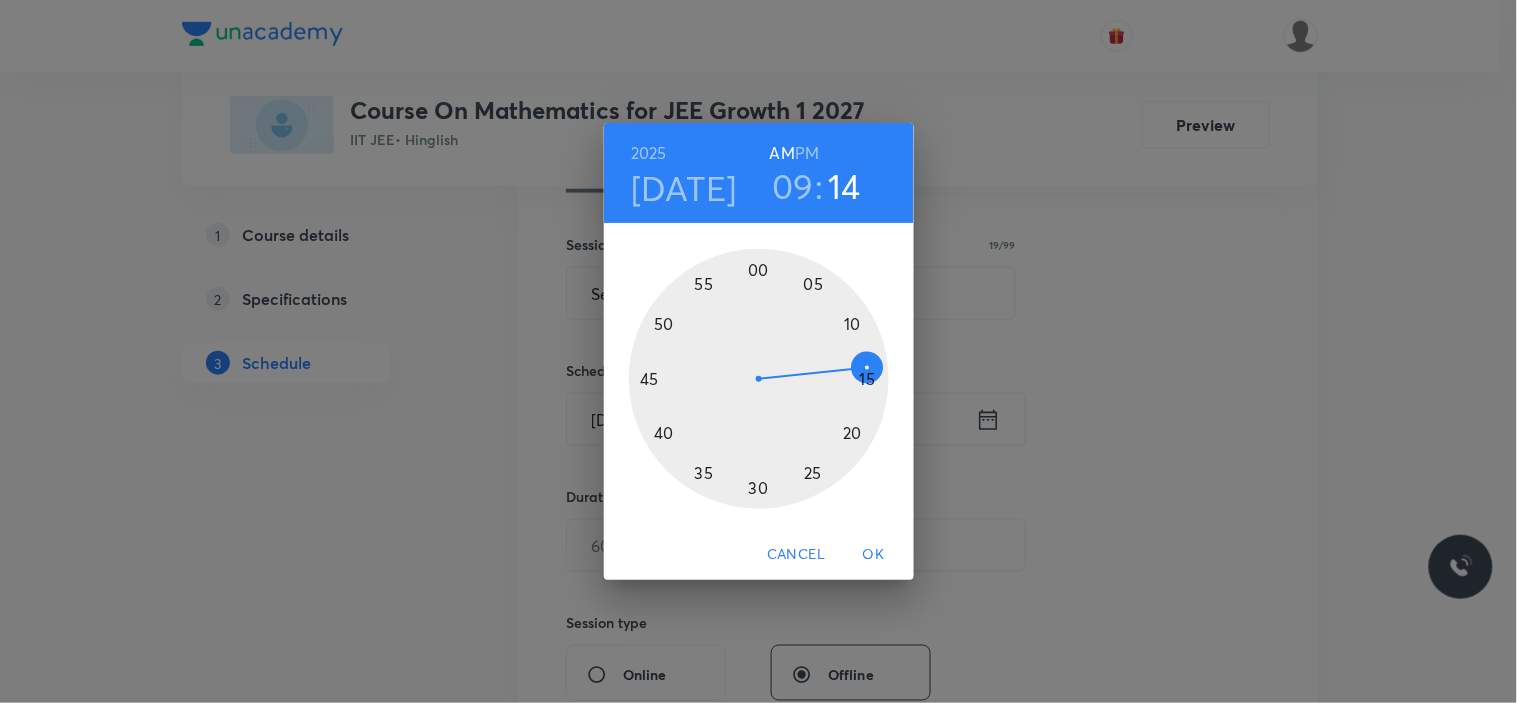 click at bounding box center (759, 379) 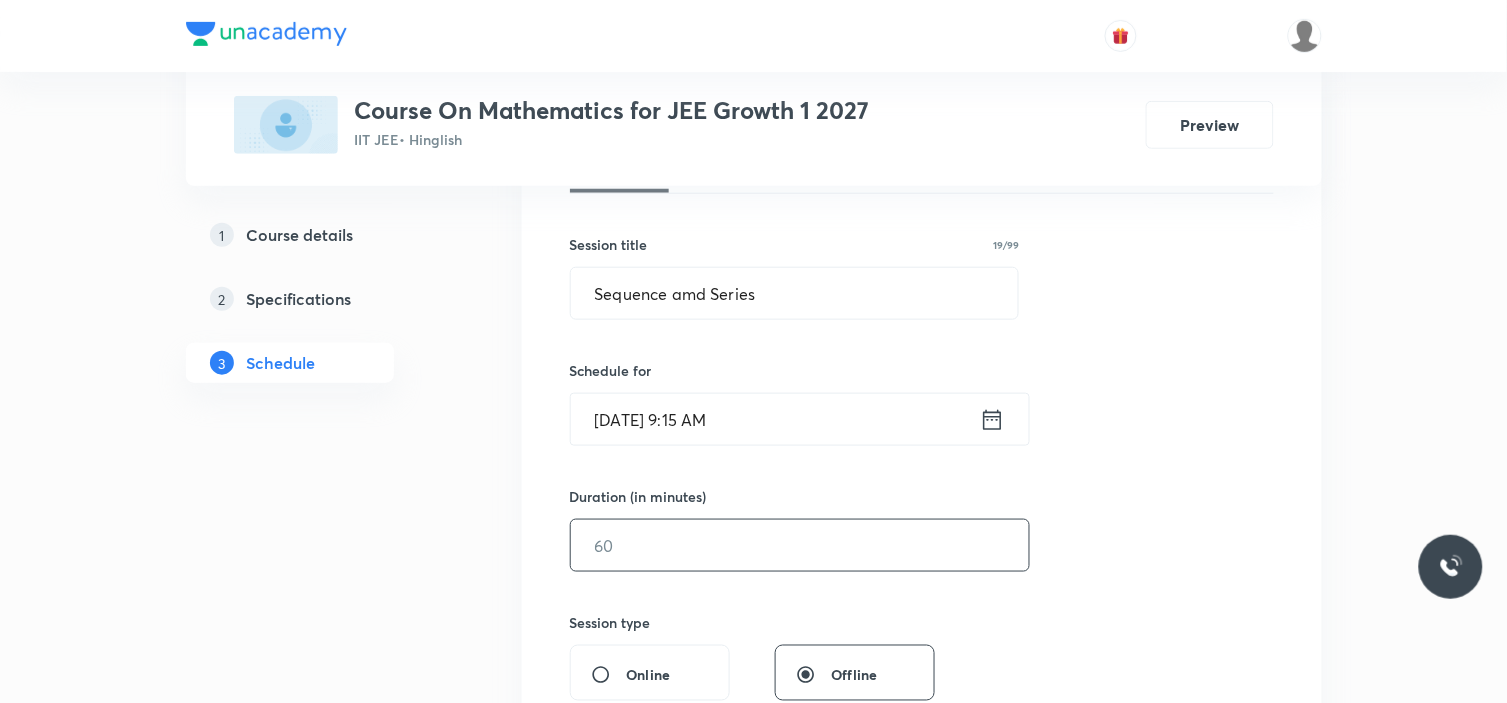 click at bounding box center (800, 545) 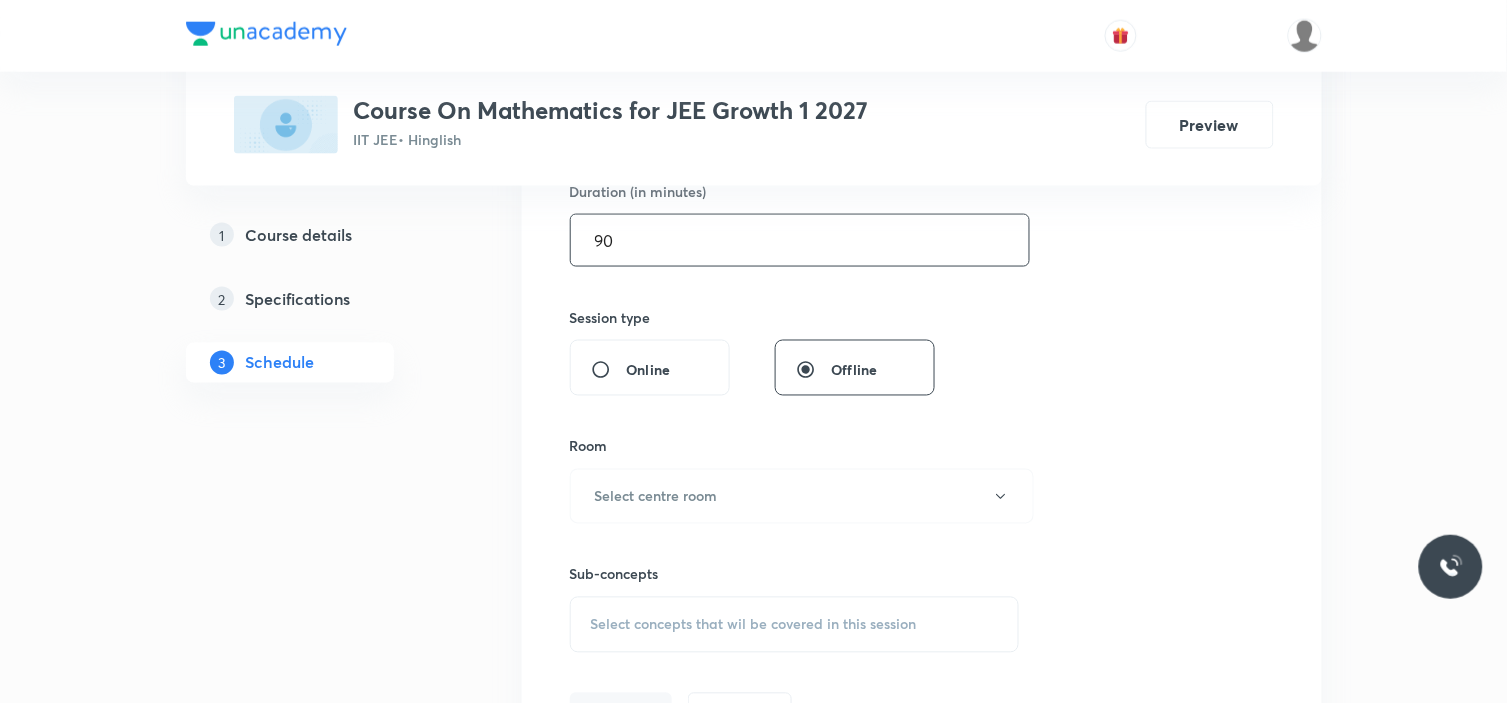scroll, scrollTop: 666, scrollLeft: 0, axis: vertical 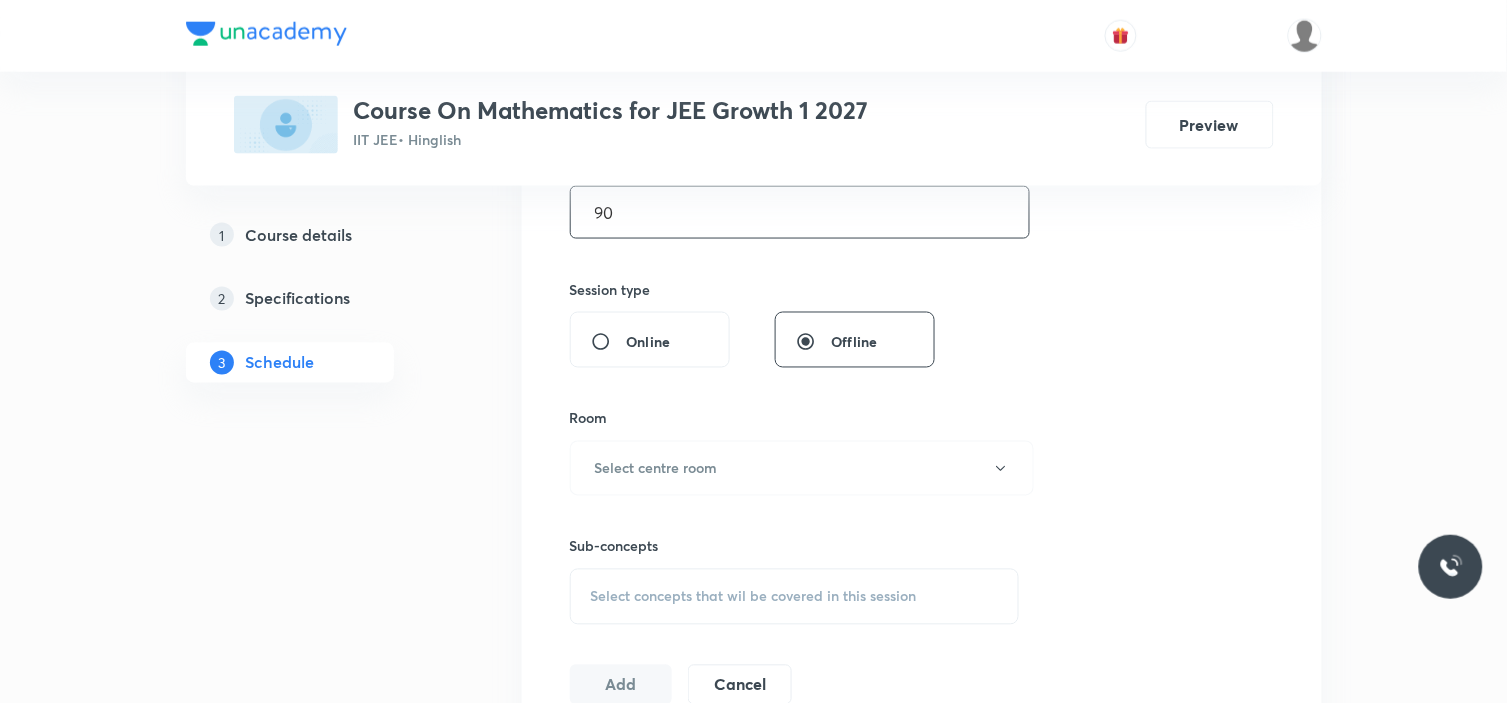 type on "90" 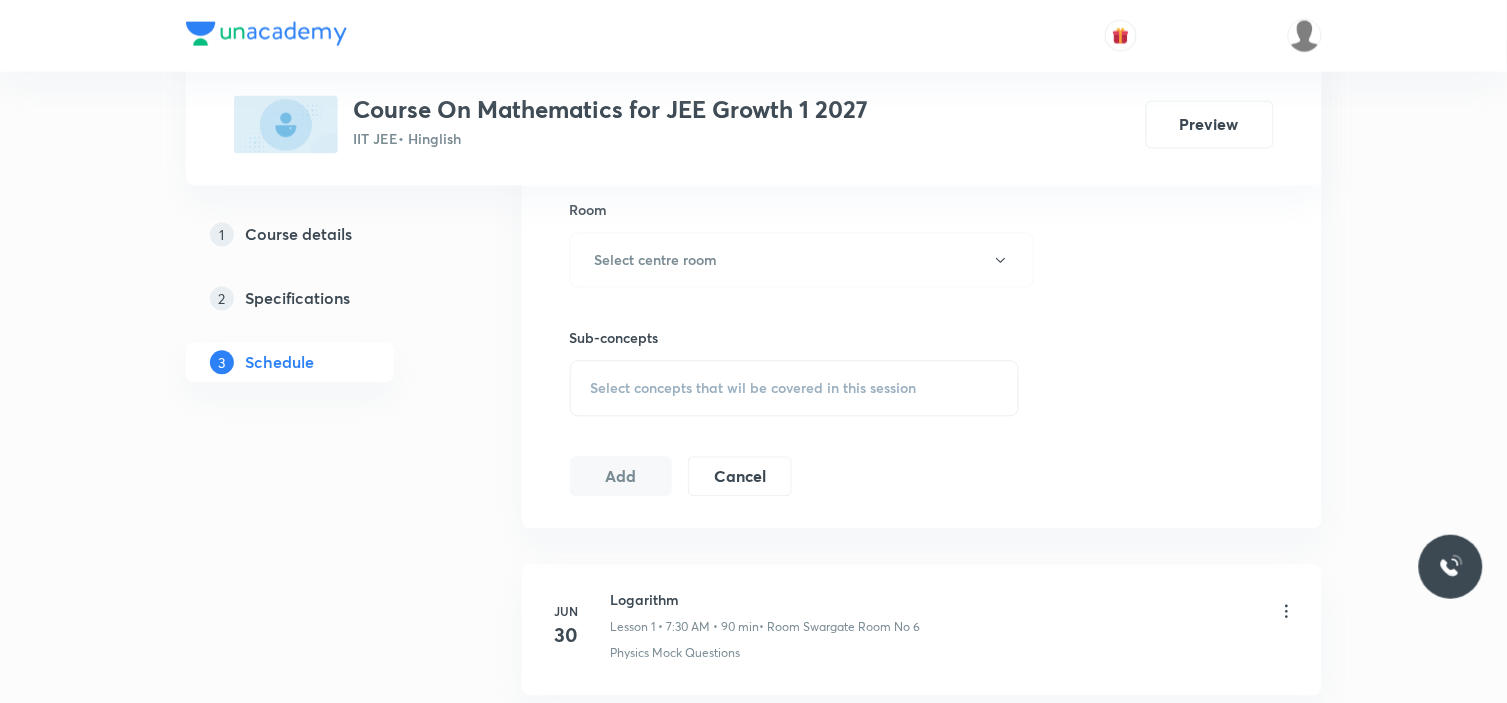 scroll, scrollTop: 888, scrollLeft: 0, axis: vertical 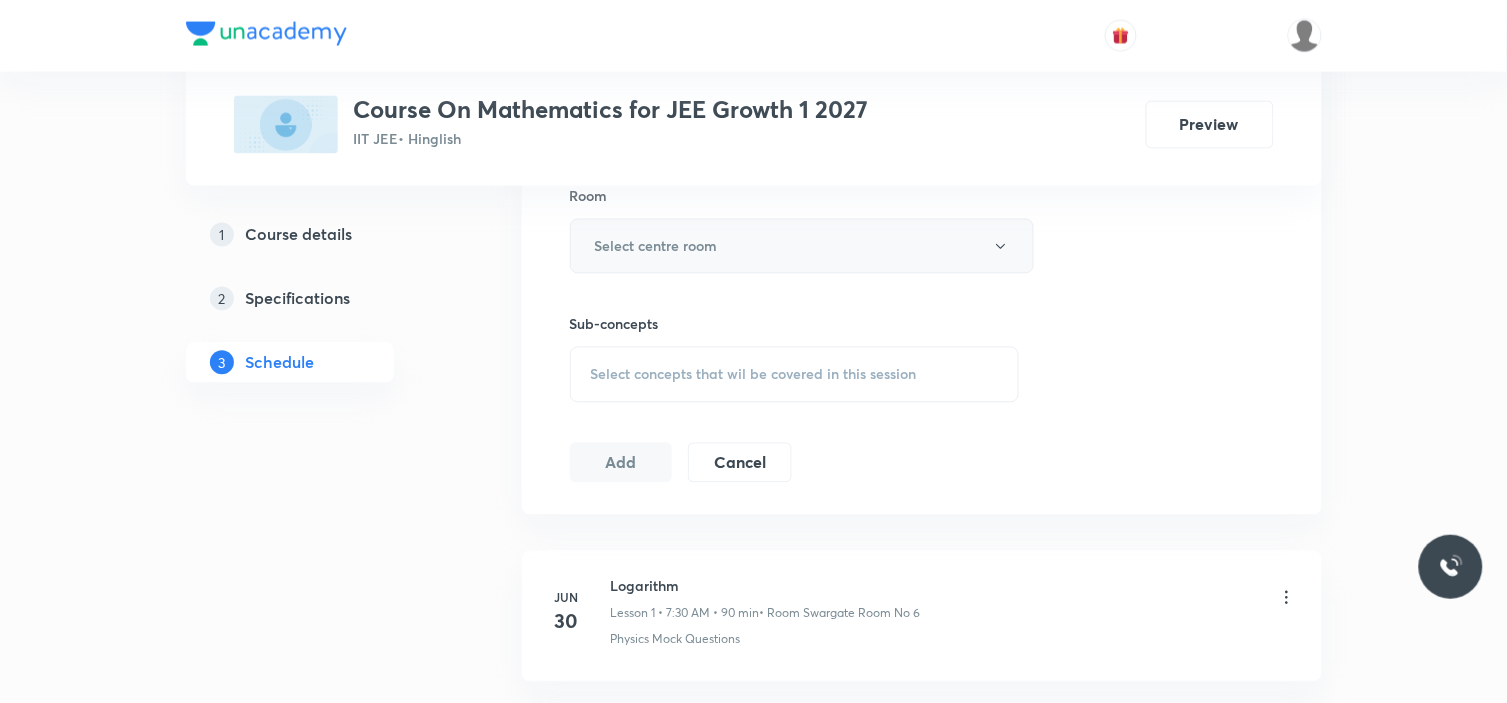 click on "Select centre room" at bounding box center [802, 246] 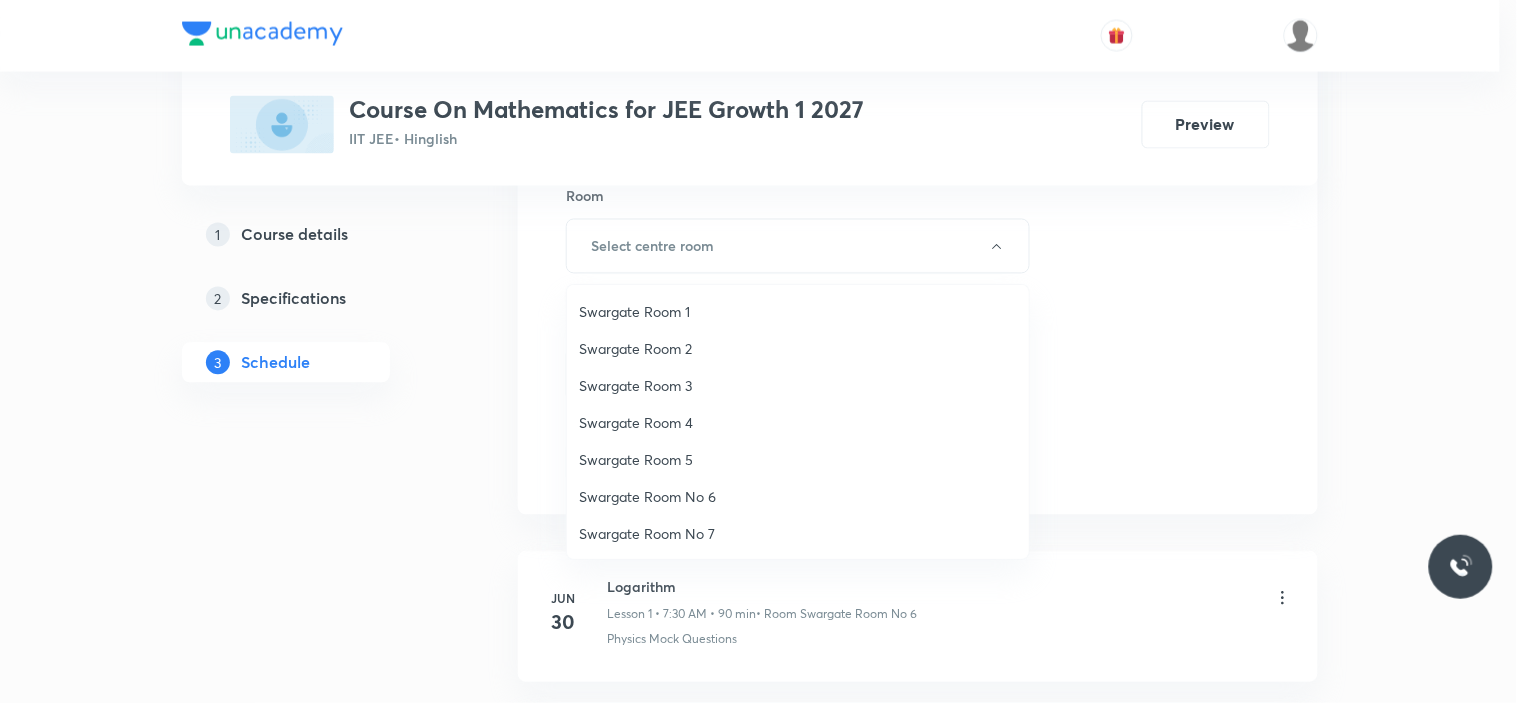 click on "Swargate Room No 6" at bounding box center (798, 496) 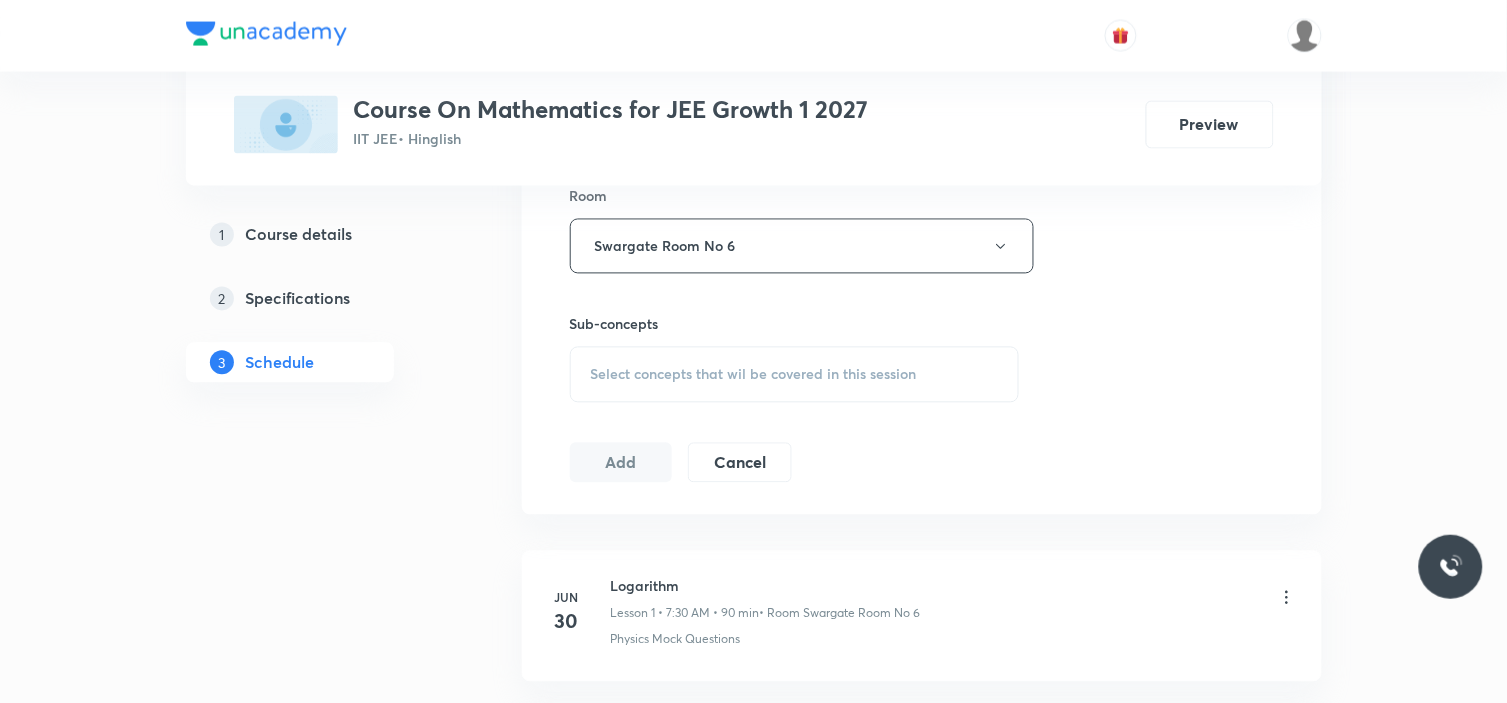 click on "Select concepts that wil be covered in this session" at bounding box center (754, 375) 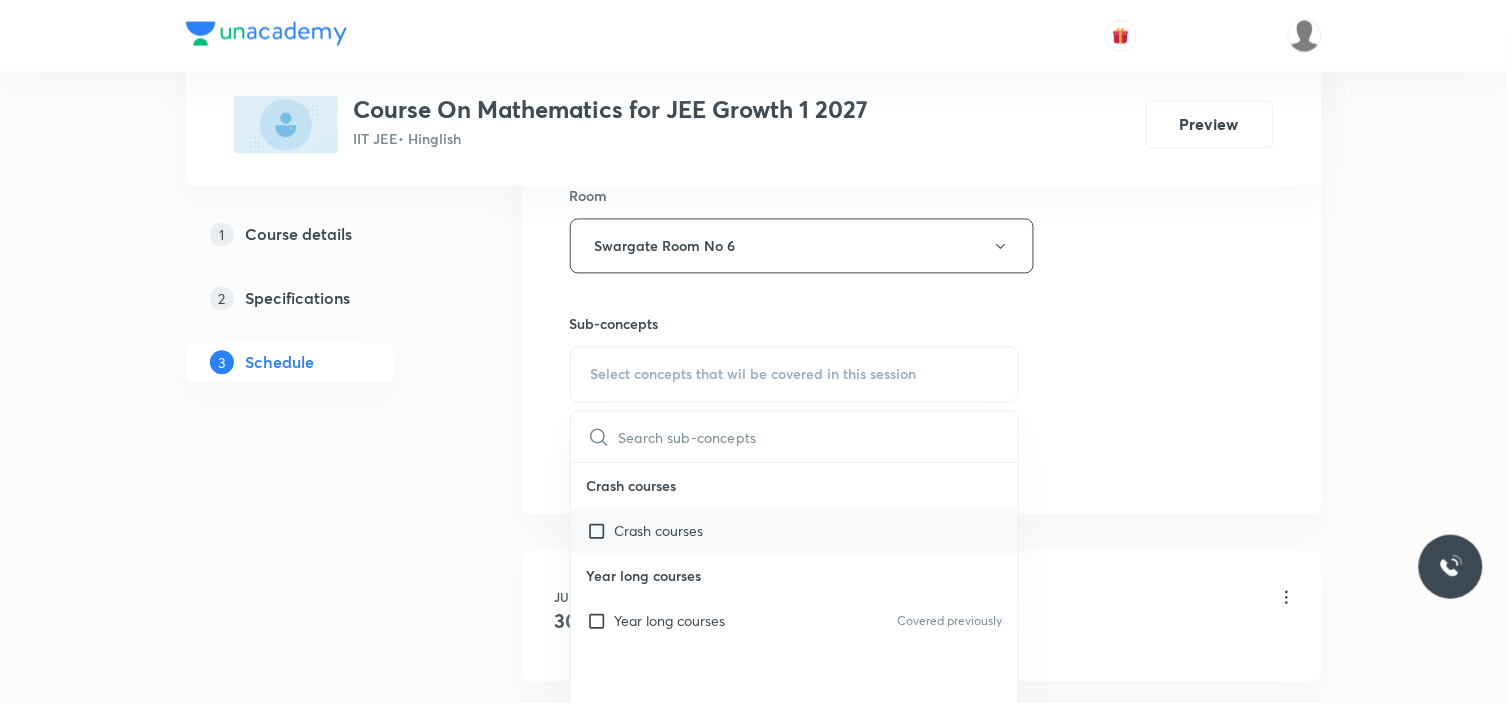 scroll, scrollTop: 1000, scrollLeft: 0, axis: vertical 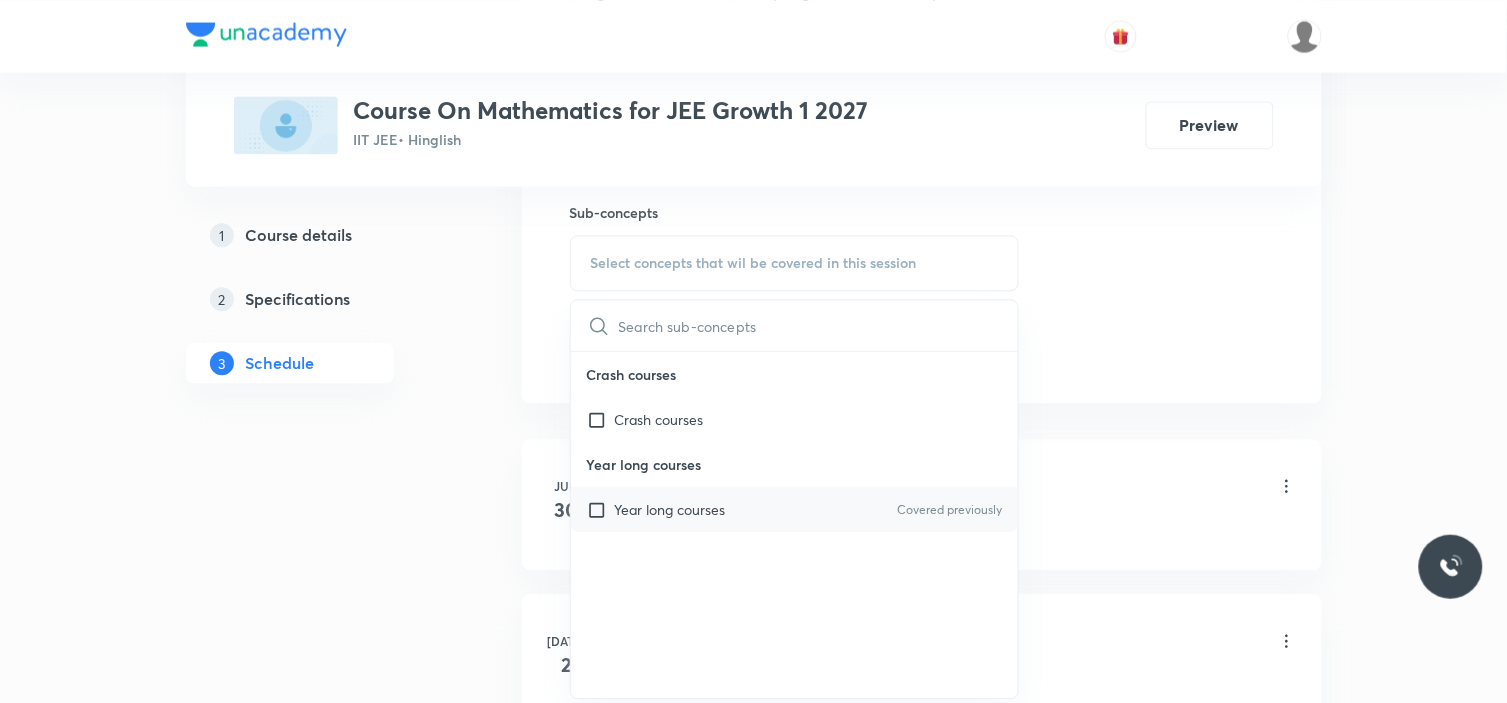 click on "Year long courses" at bounding box center [670, 509] 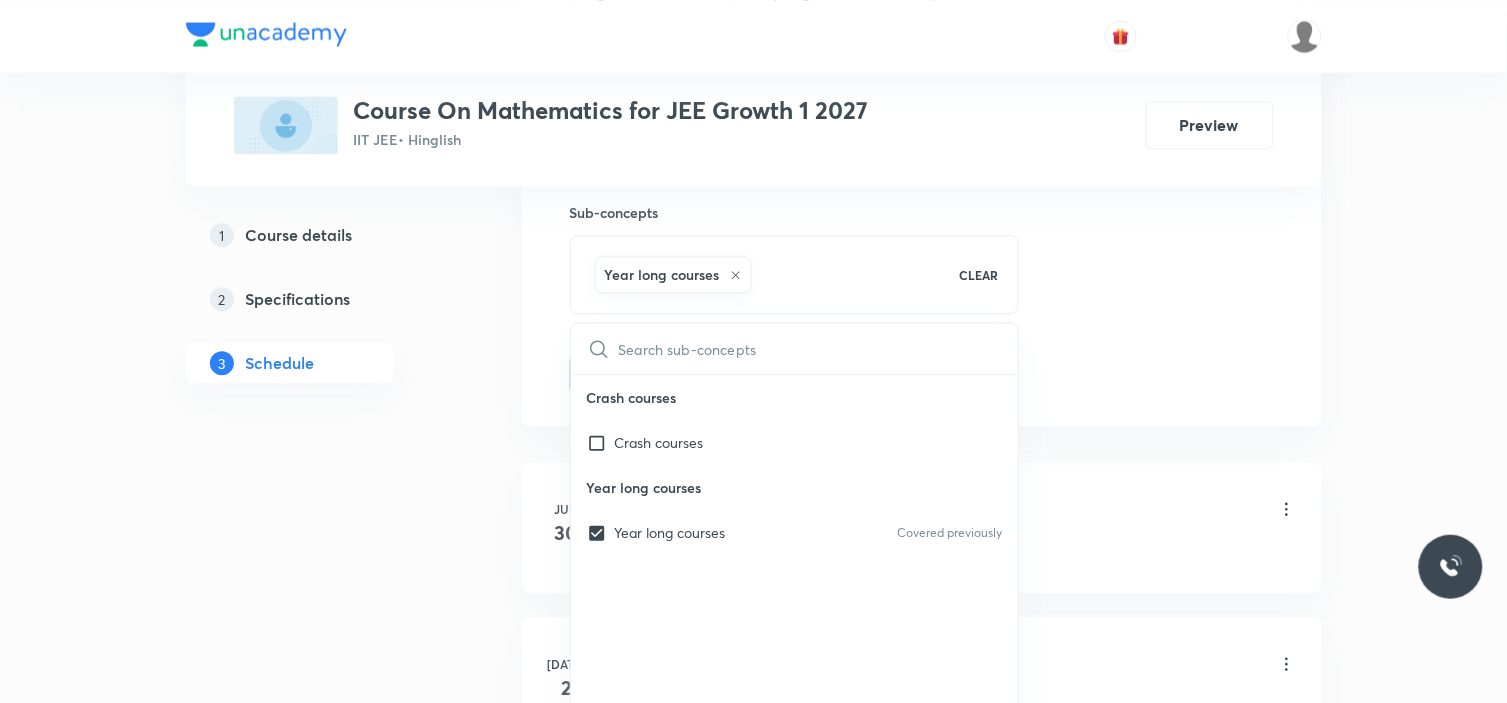 click on "Plus Courses Course On Mathematics for JEE Growth 1 2027 IIT JEE  • Hinglish Preview 1 Course details 2 Specifications 3 Schedule Schedule 5  classes Session  6 Live class Session title 19/99 Sequence amd Series ​ Schedule for Jul 15, 2025, 9:15 AM ​ Duration (in minutes) 90 ​   Session type Online Offline Room Swargate Room No 6 Sub-concepts Year long courses CLEAR ​ Crash courses Crash courses Year long courses Year long courses Covered previously Add Cancel Jun 30 Logarithm Lesson 1 • 7:30 AM • 90 min  • Room Swargate Room No 6 Physics Mock Questions Jul 2 Logarithm Lesson 2 • 9:15 AM • 90 min  • Room Swargate Room No 6 Year long courses Jul 5 Logarithm Lesson 3 • 7:30 AM • 90 min  • Room Swargate Room No 6 Year long courses Jul 7 Logarithm Lesson 4 • 7:30 AM • 90 min  • Room Swargate Room No 6 Year long courses Jul 9 Logarithm Lesson 5 • 9:15 AM • 90 min  • Room Swargate Room No 6 Year long courses" at bounding box center [754, 238] 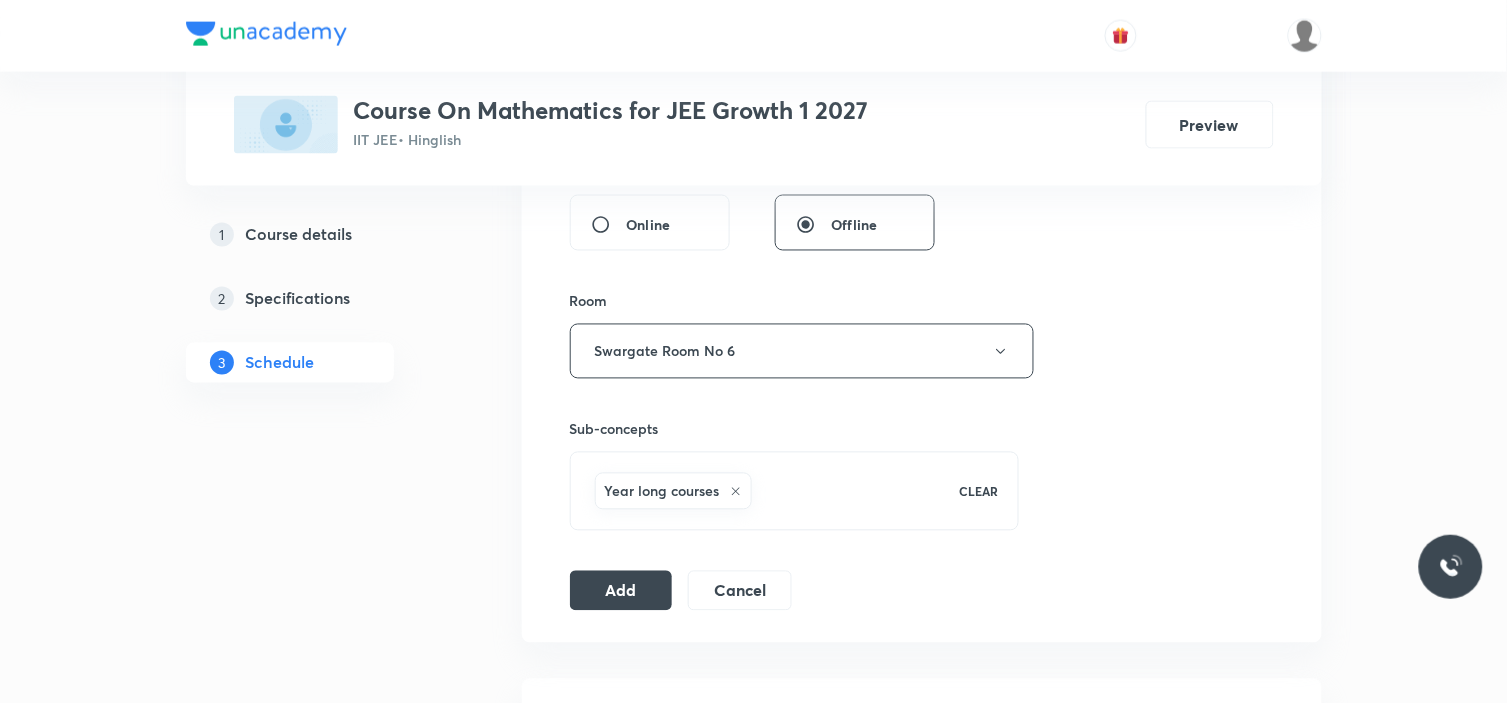 scroll, scrollTop: 777, scrollLeft: 0, axis: vertical 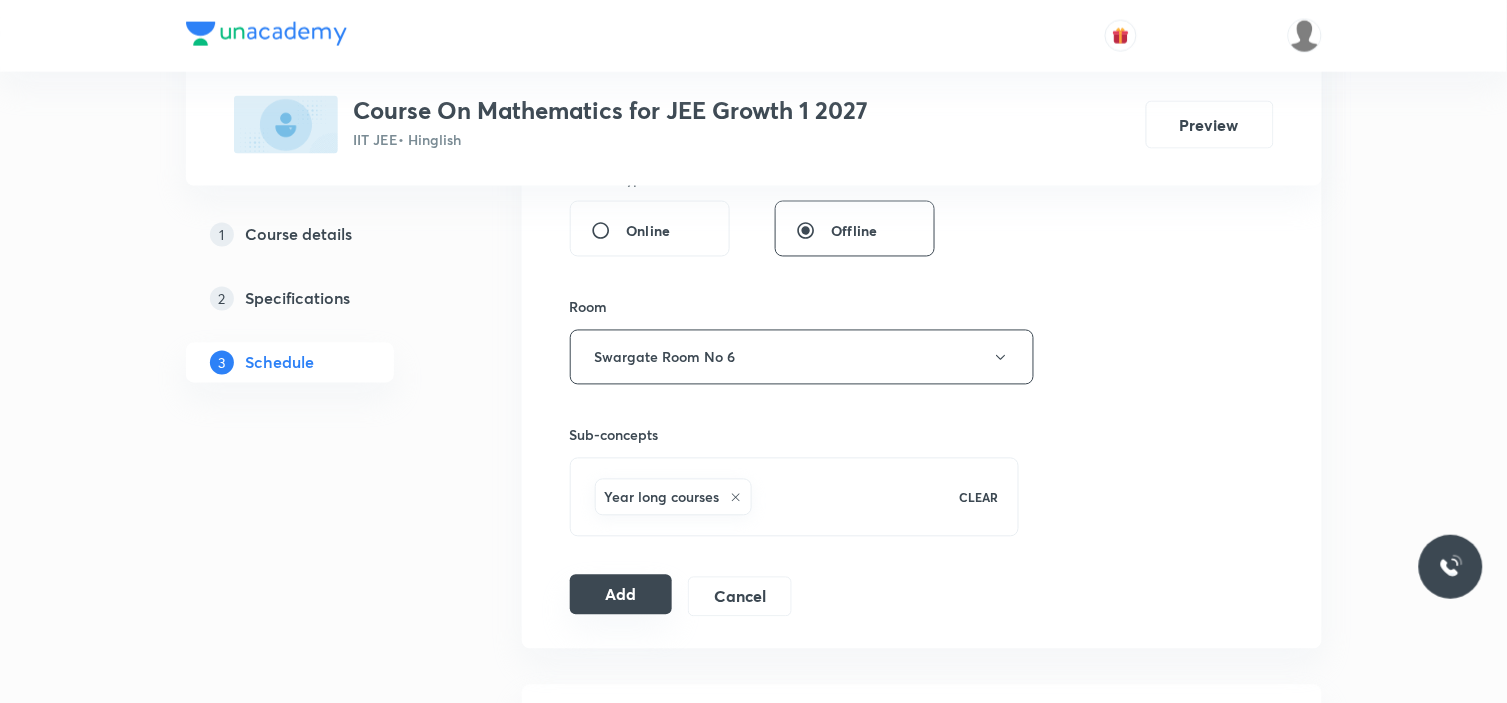 click on "Add" at bounding box center [621, 595] 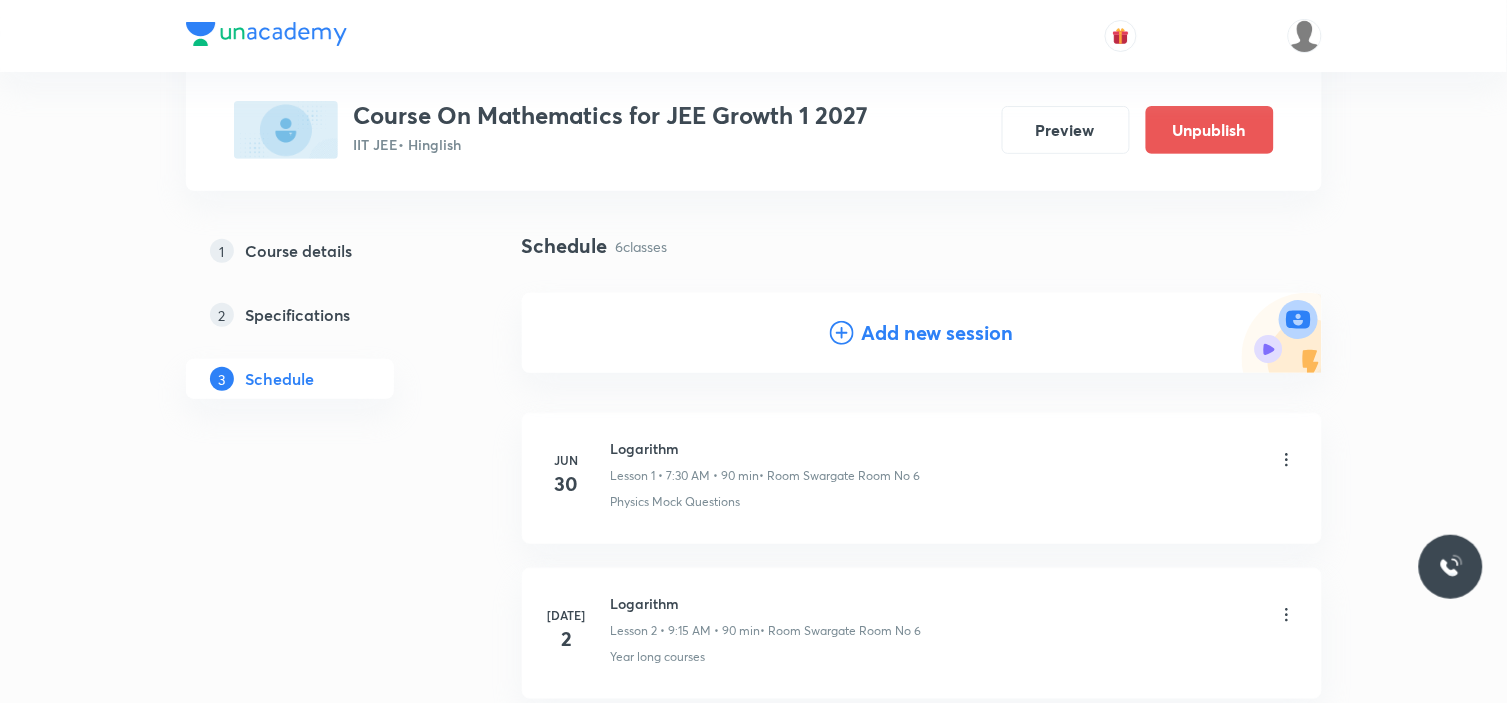 scroll, scrollTop: 0, scrollLeft: 0, axis: both 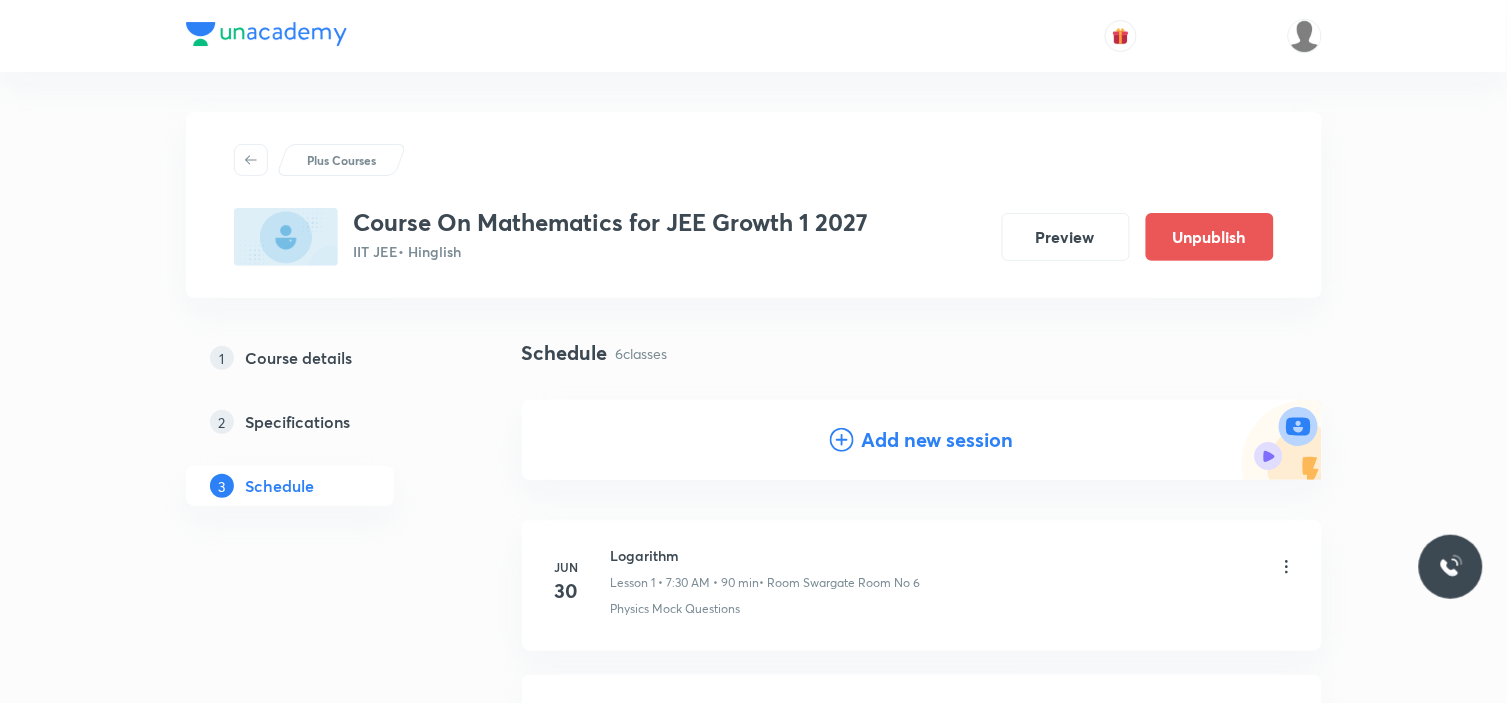 click on "Add new session" at bounding box center [938, 440] 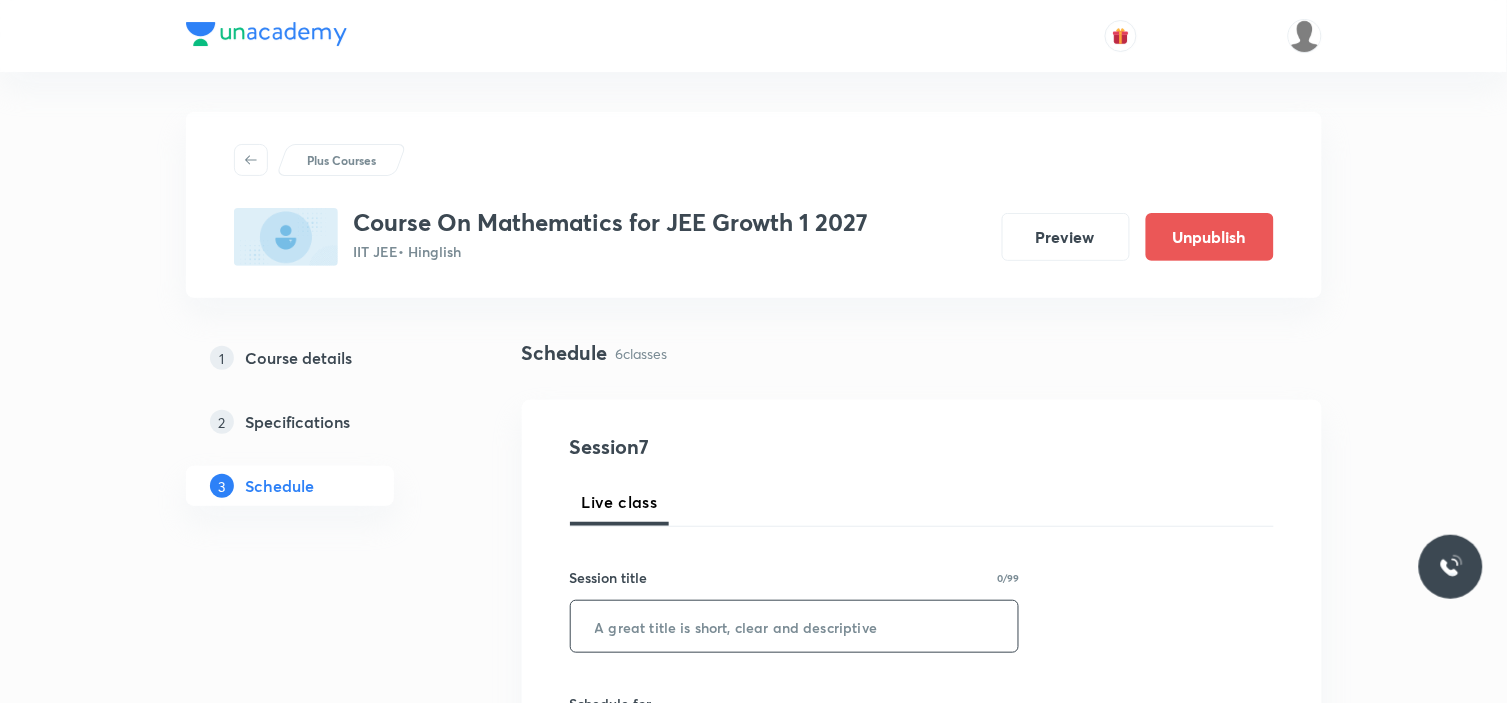 click at bounding box center (795, 626) 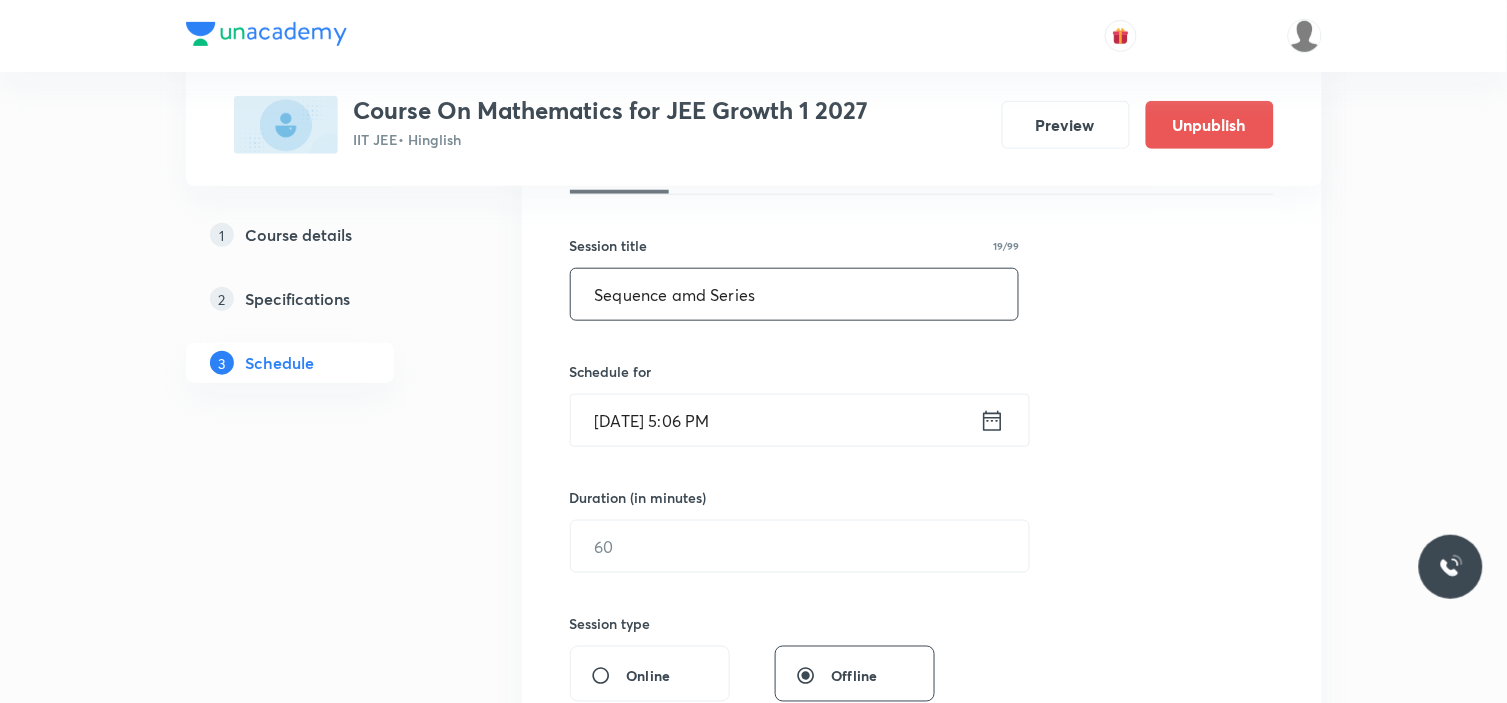 scroll, scrollTop: 333, scrollLeft: 0, axis: vertical 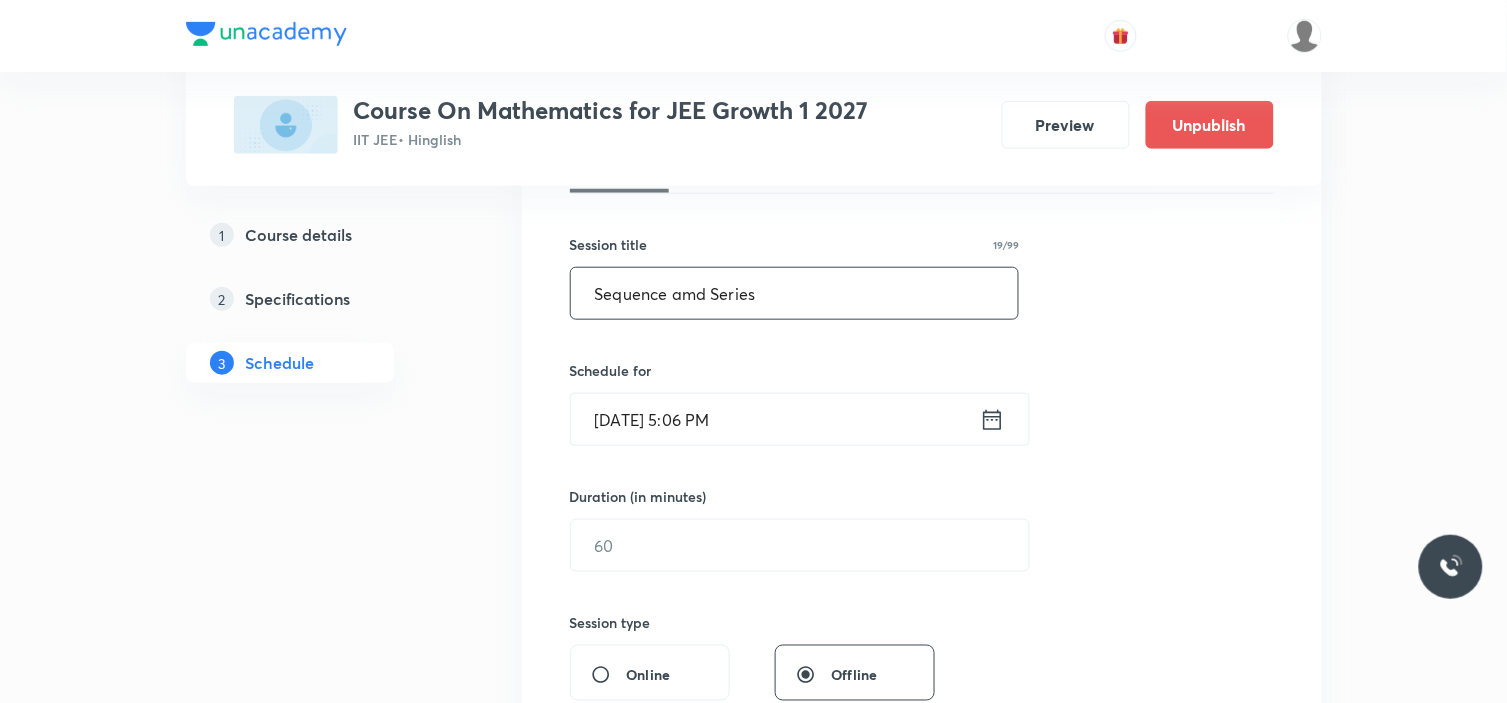 click on "Sequence amd Series" at bounding box center [795, 293] 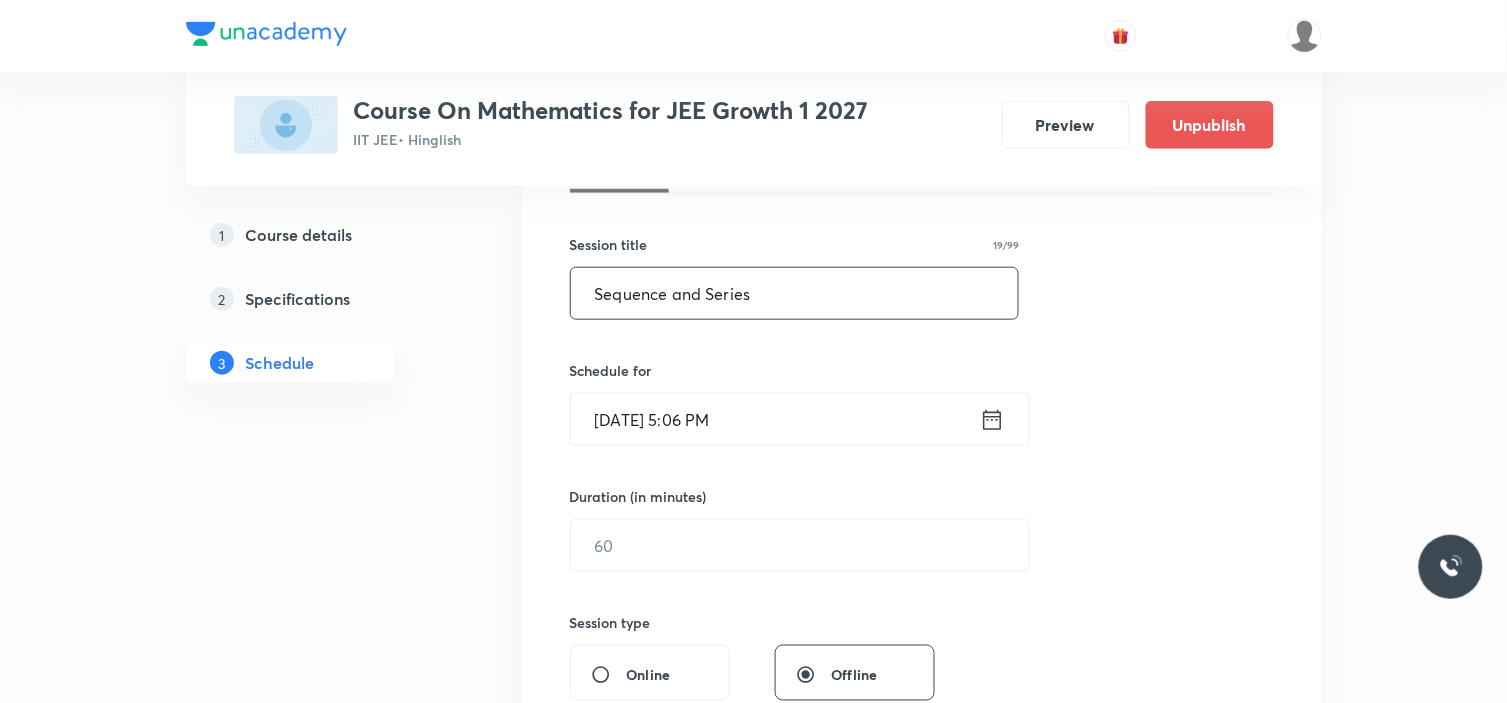 type on "Sequence and Series" 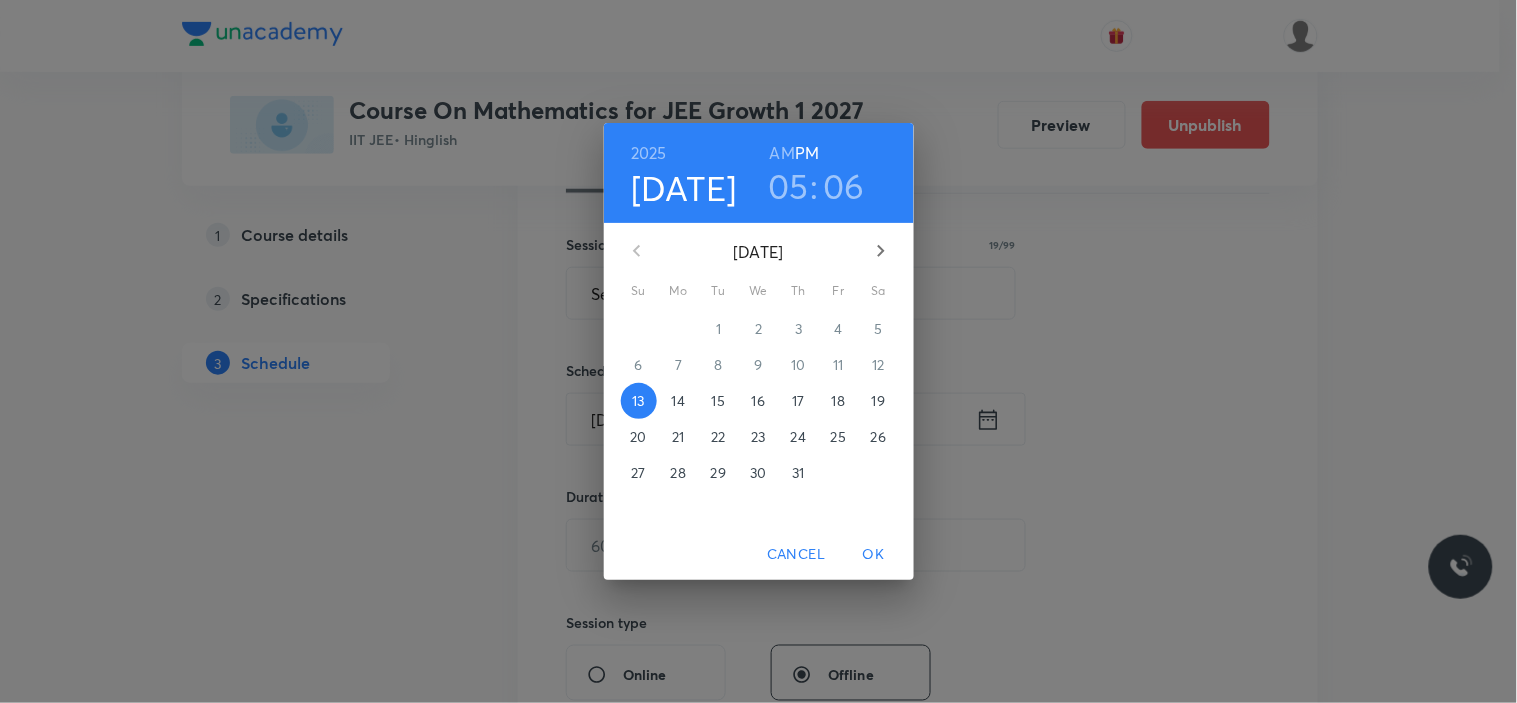click on "16" at bounding box center [758, 401] 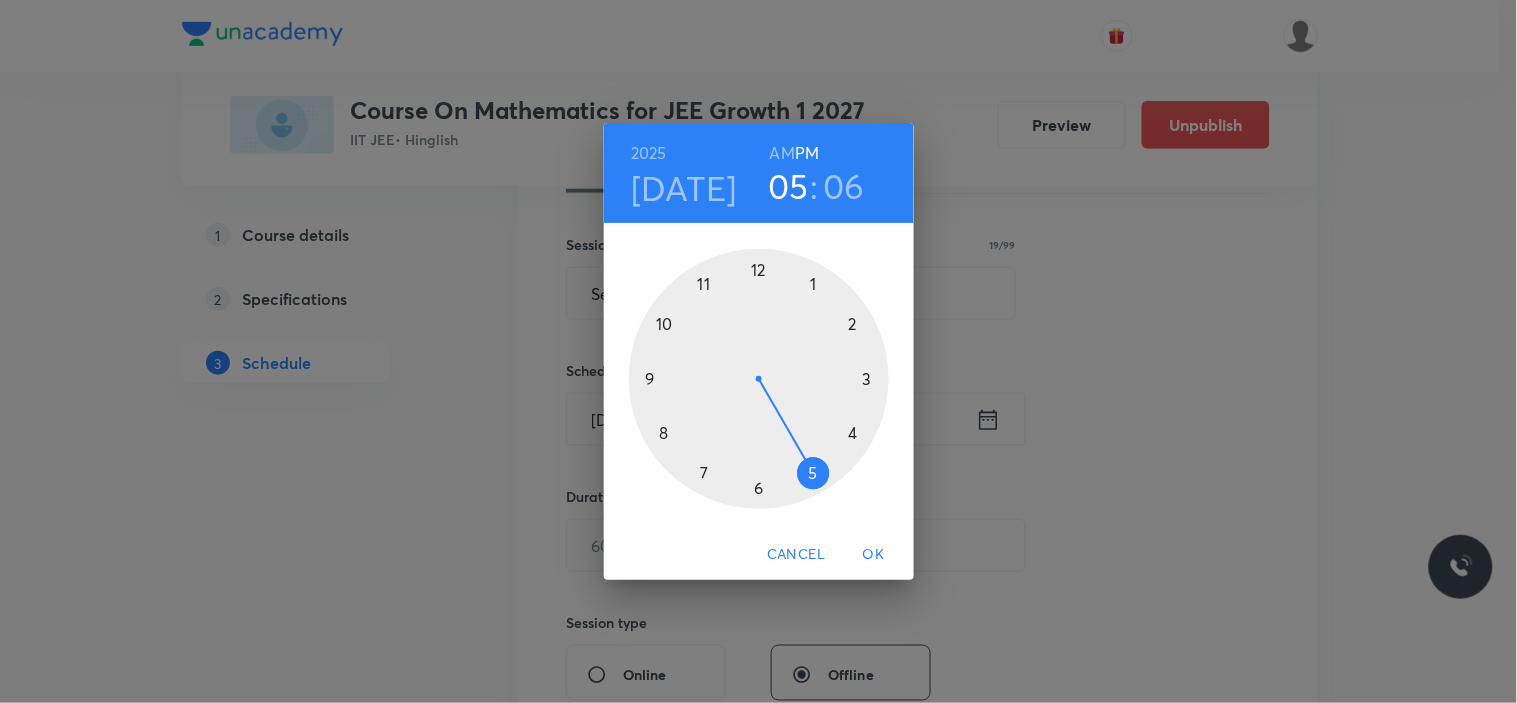 click at bounding box center (759, 379) 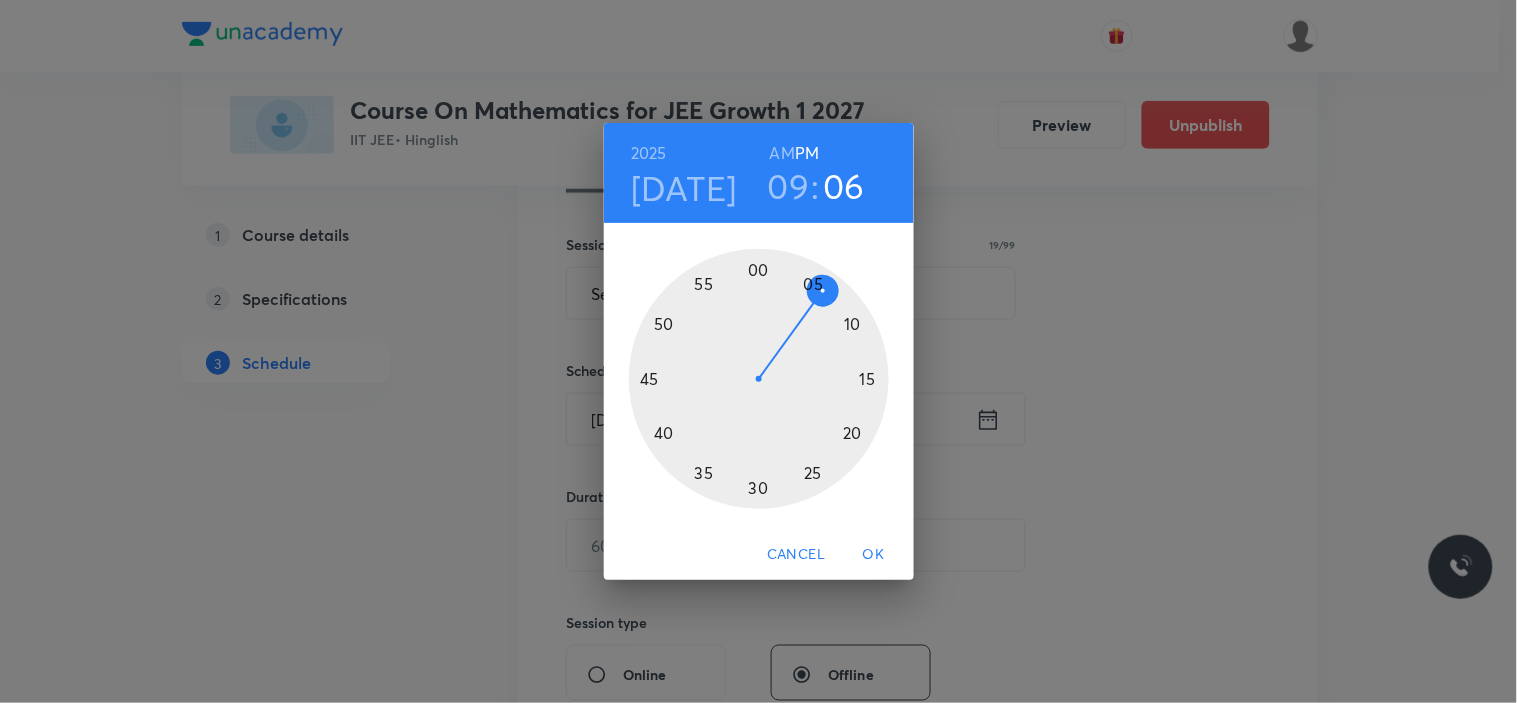 click on "AM" at bounding box center (782, 153) 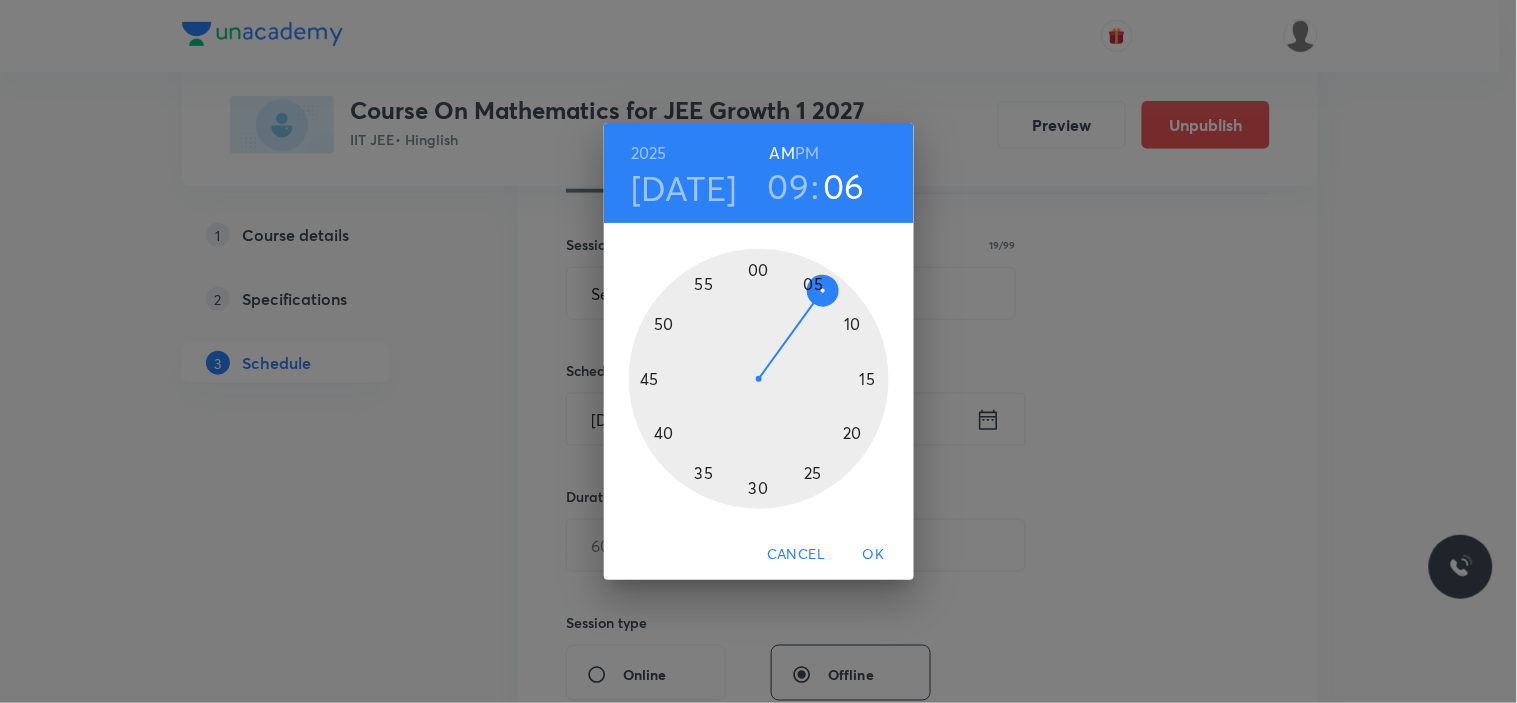 click at bounding box center (759, 379) 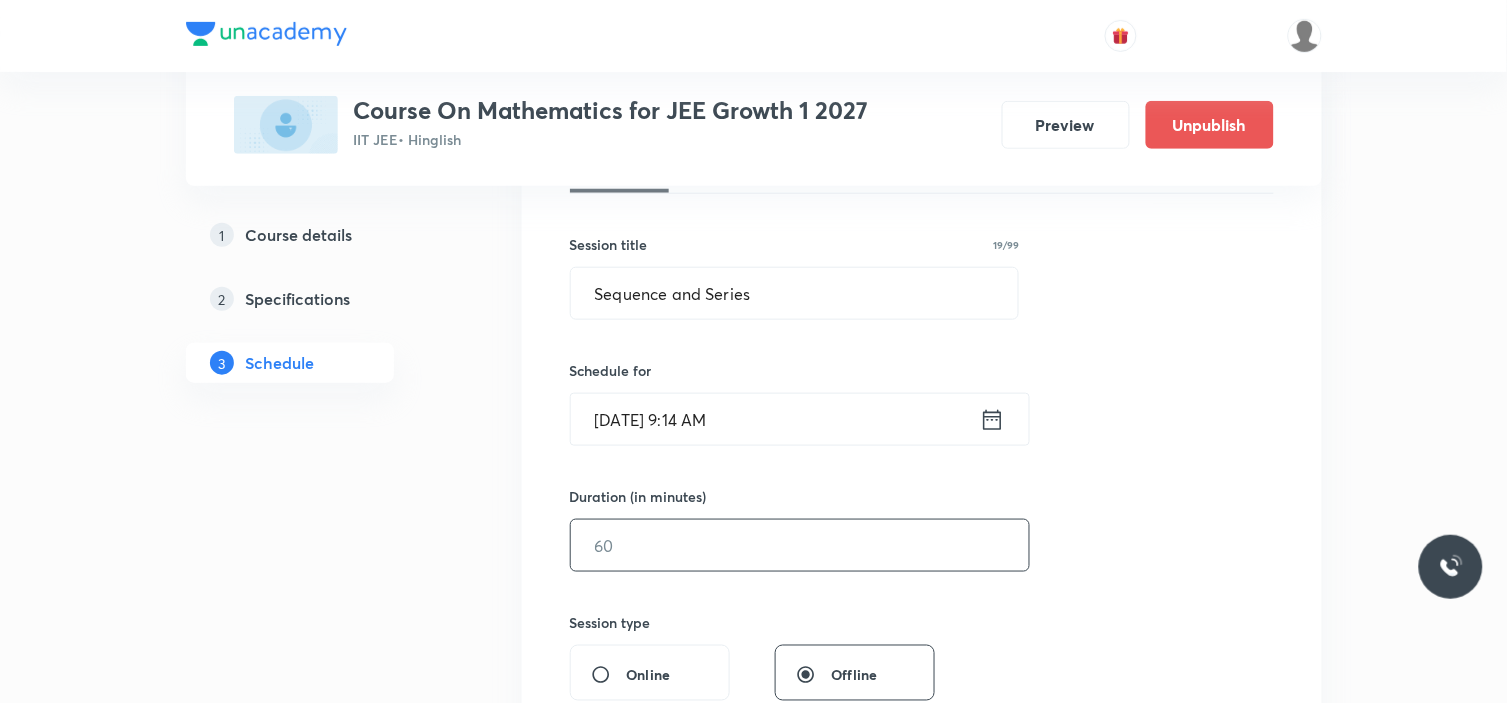 click at bounding box center [800, 545] 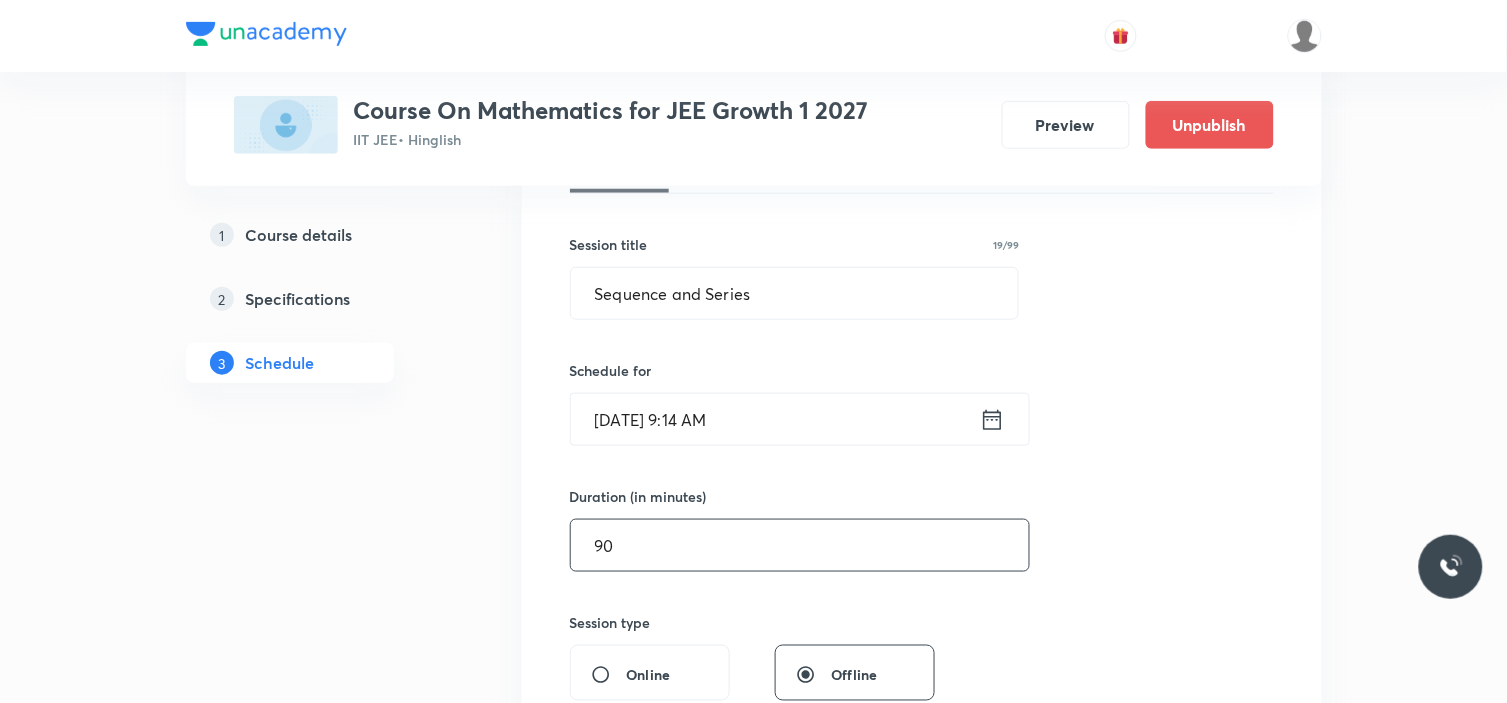 type on "90" 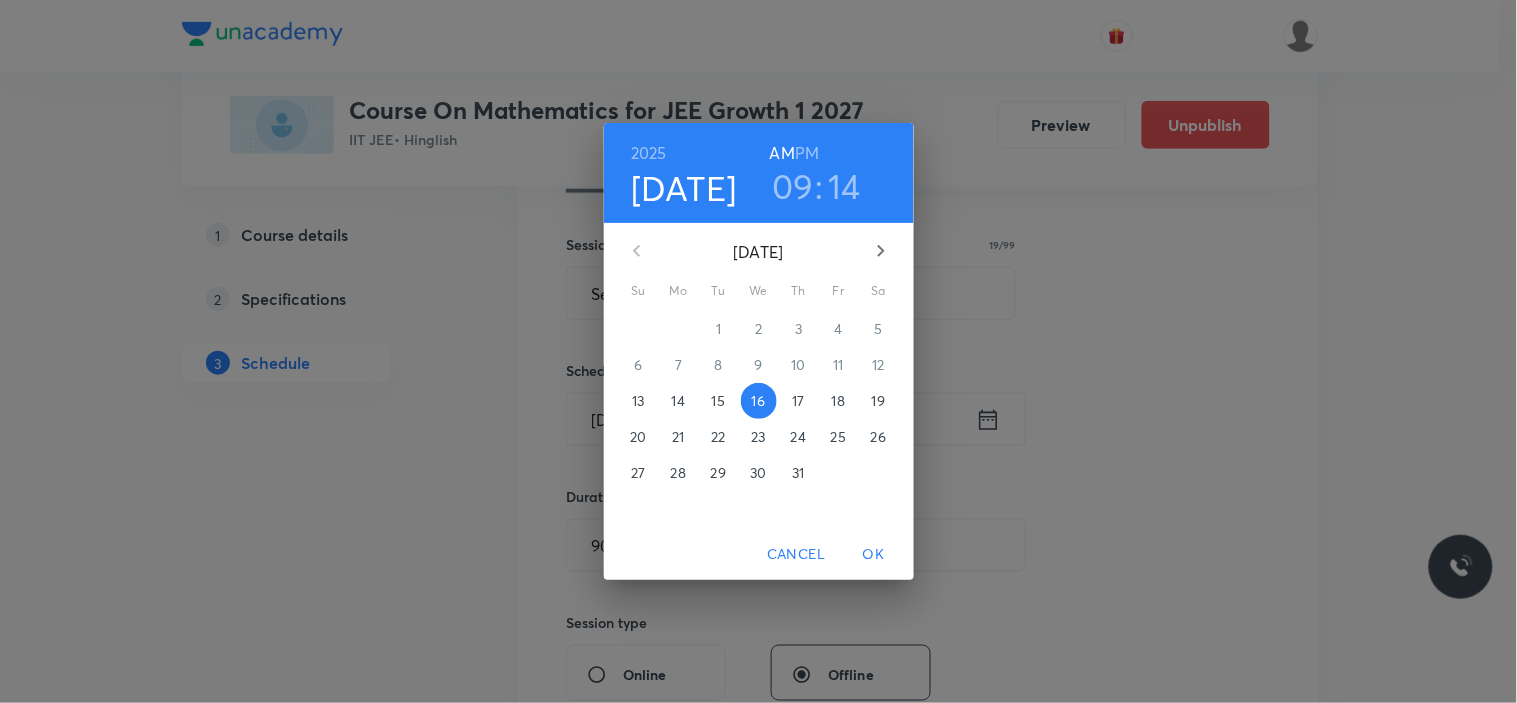 click on "14" at bounding box center [844, 186] 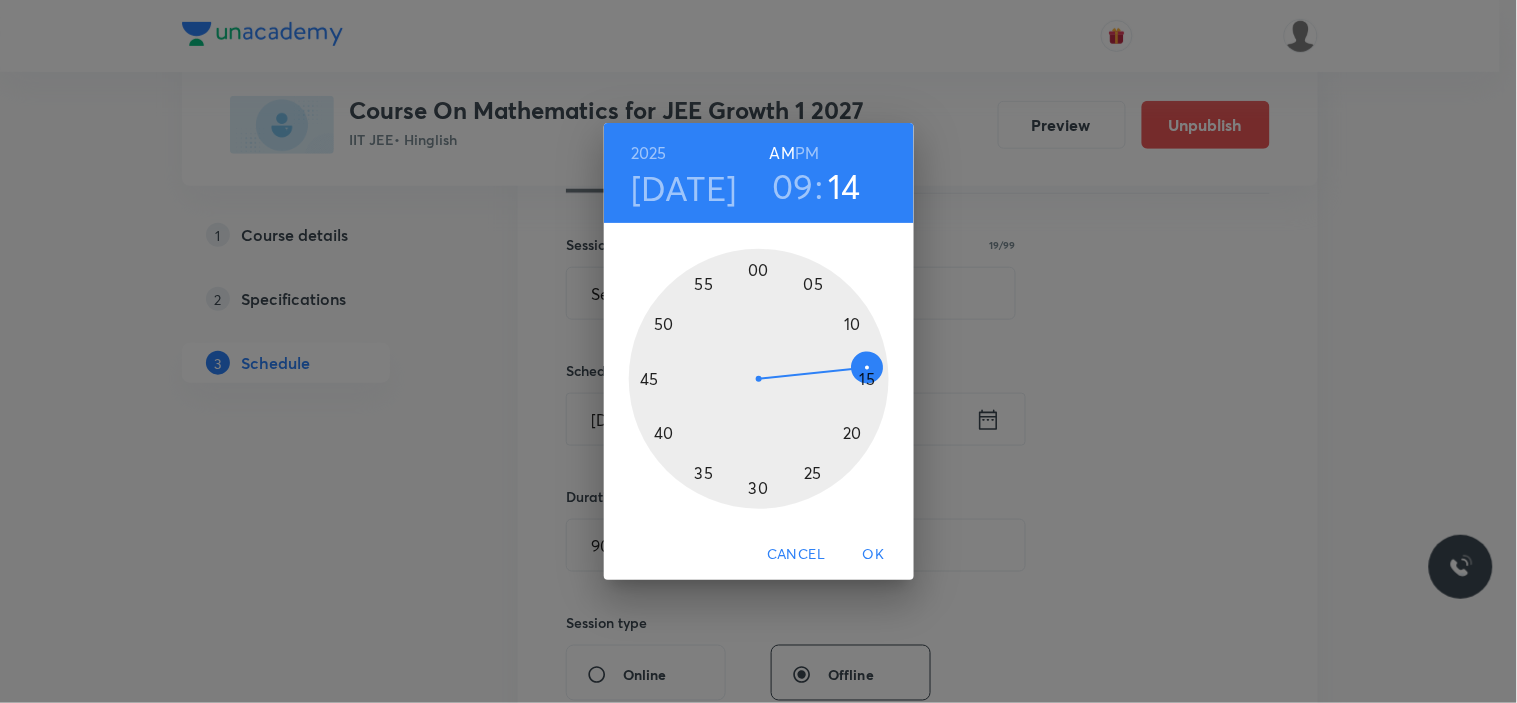click at bounding box center [759, 379] 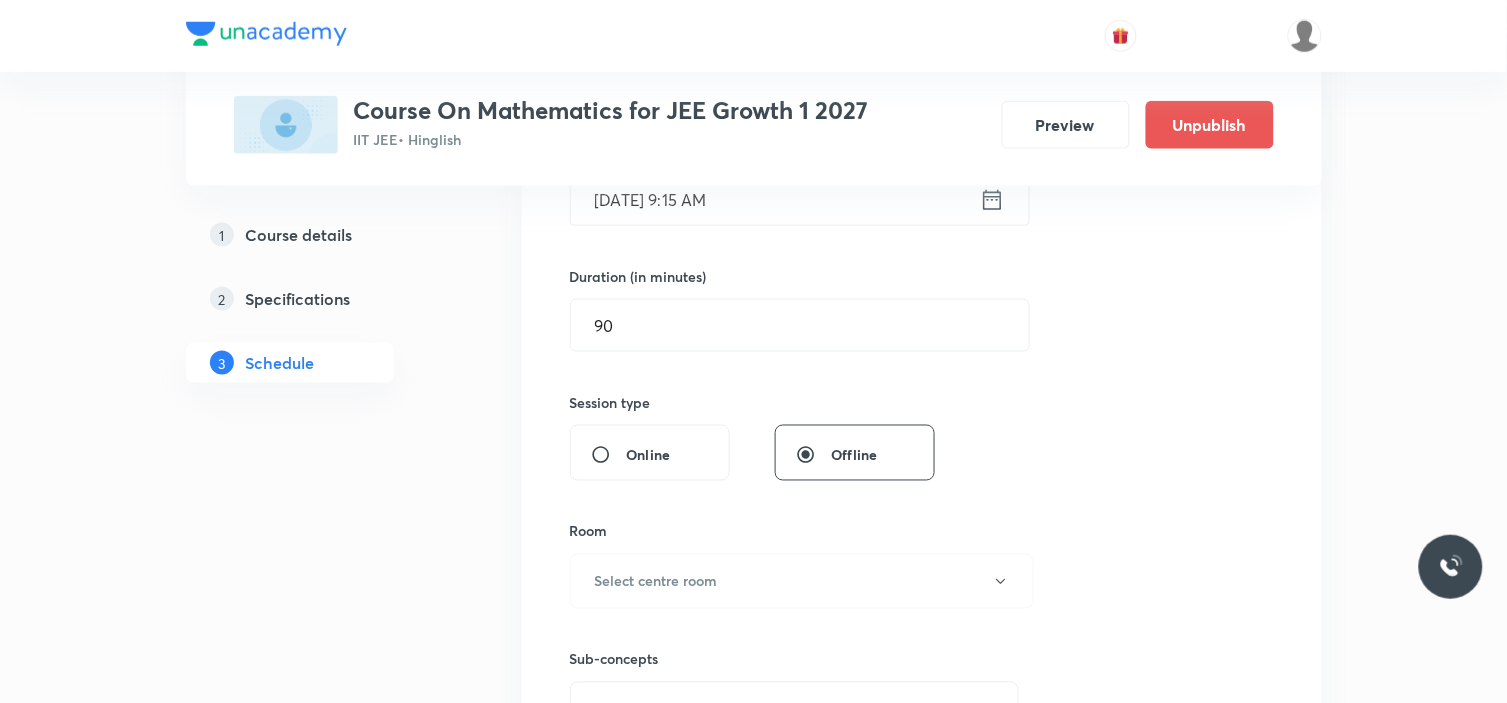 scroll, scrollTop: 666, scrollLeft: 0, axis: vertical 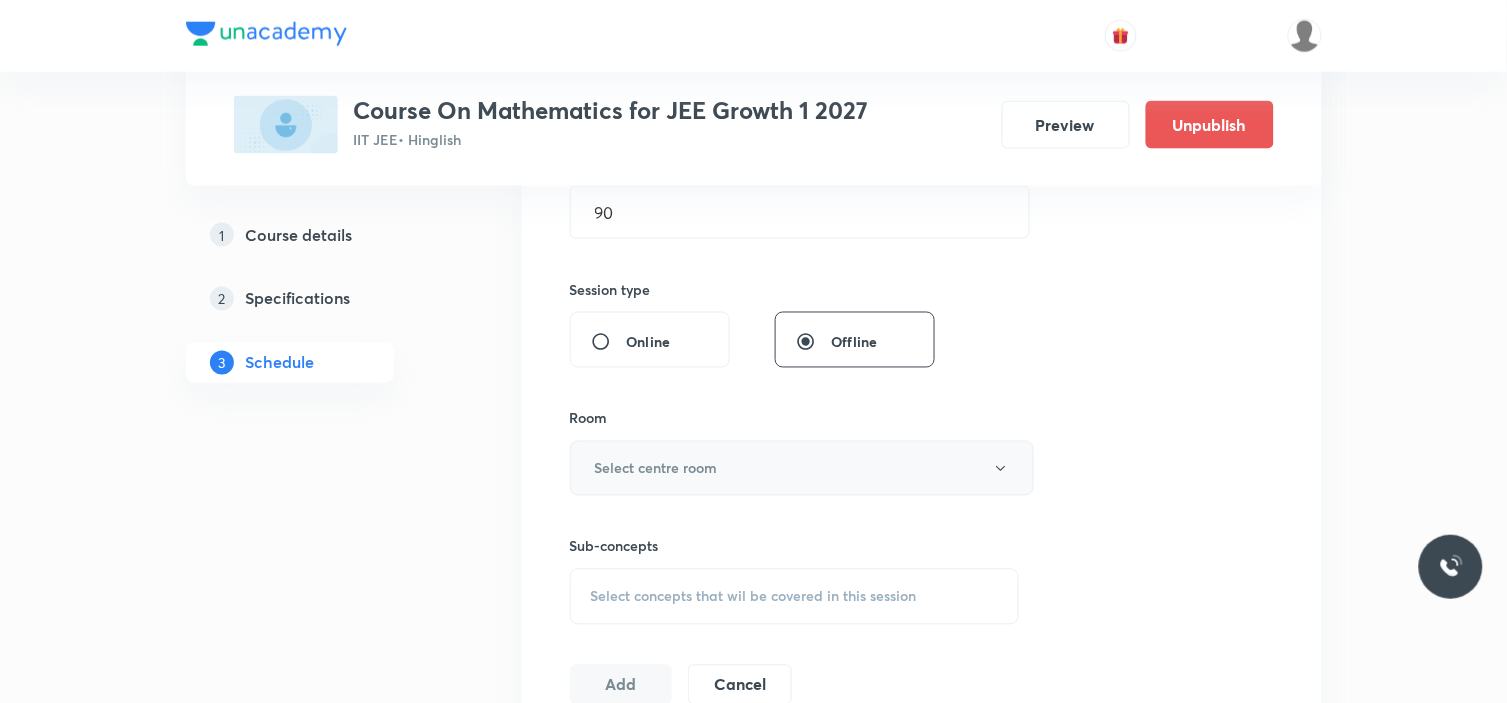 click on "Select centre room" at bounding box center (802, 468) 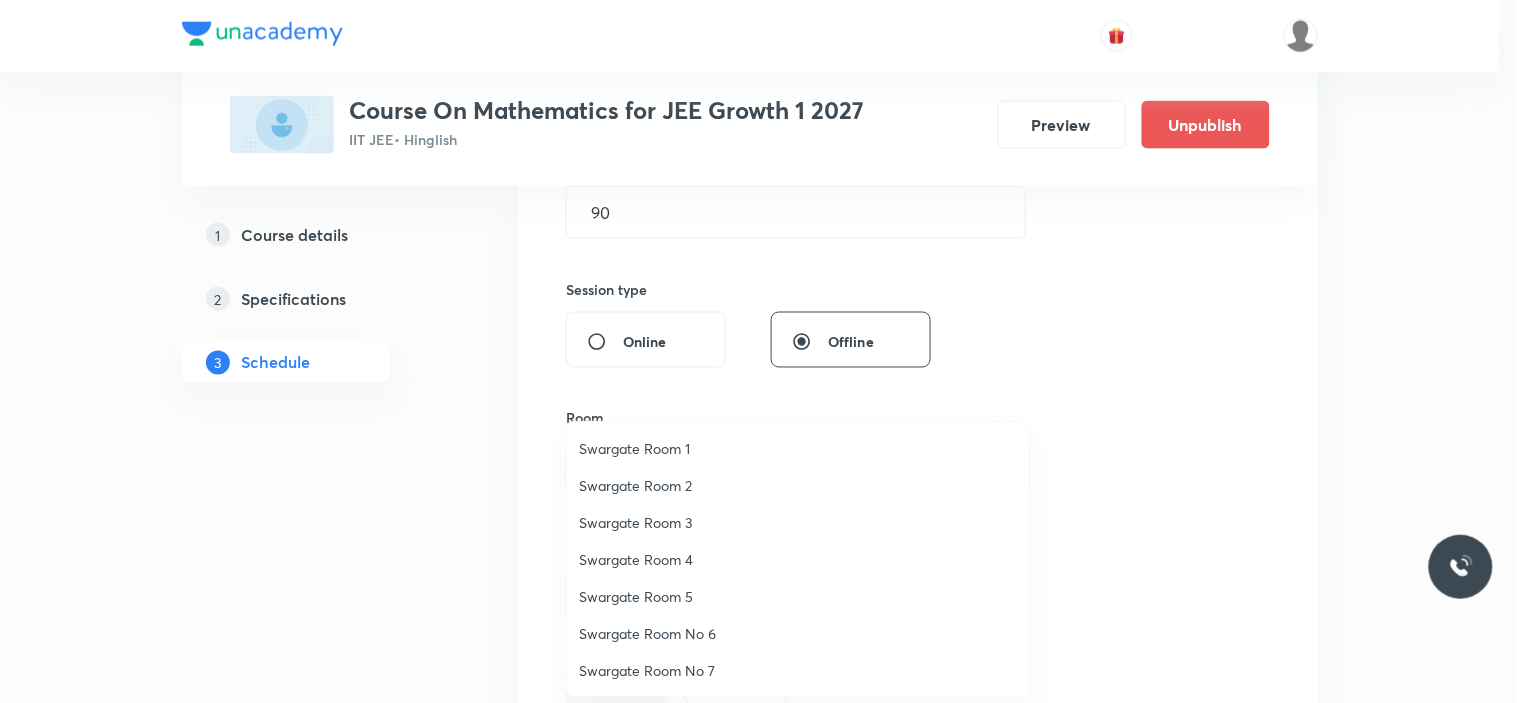 click on "Swargate Room No 6" at bounding box center [798, 633] 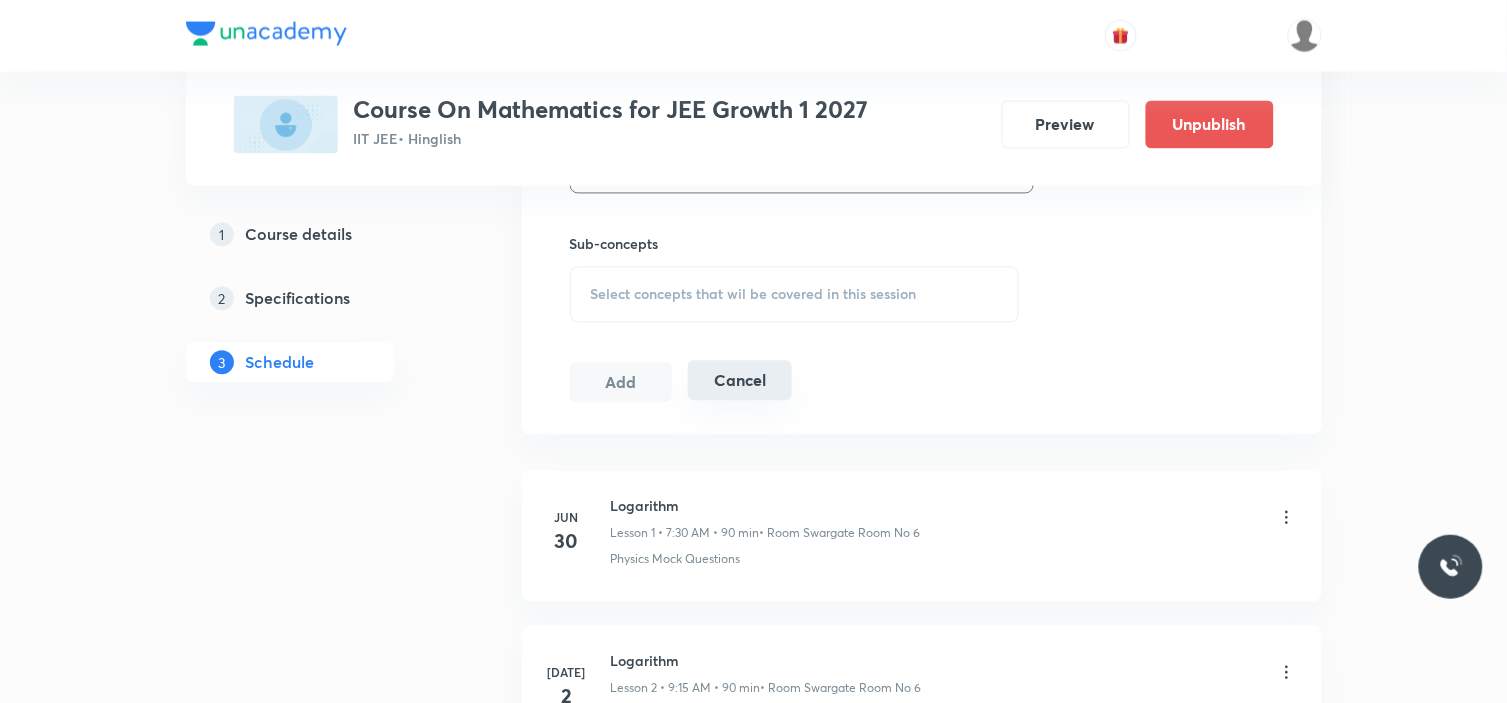 scroll, scrollTop: 1000, scrollLeft: 0, axis: vertical 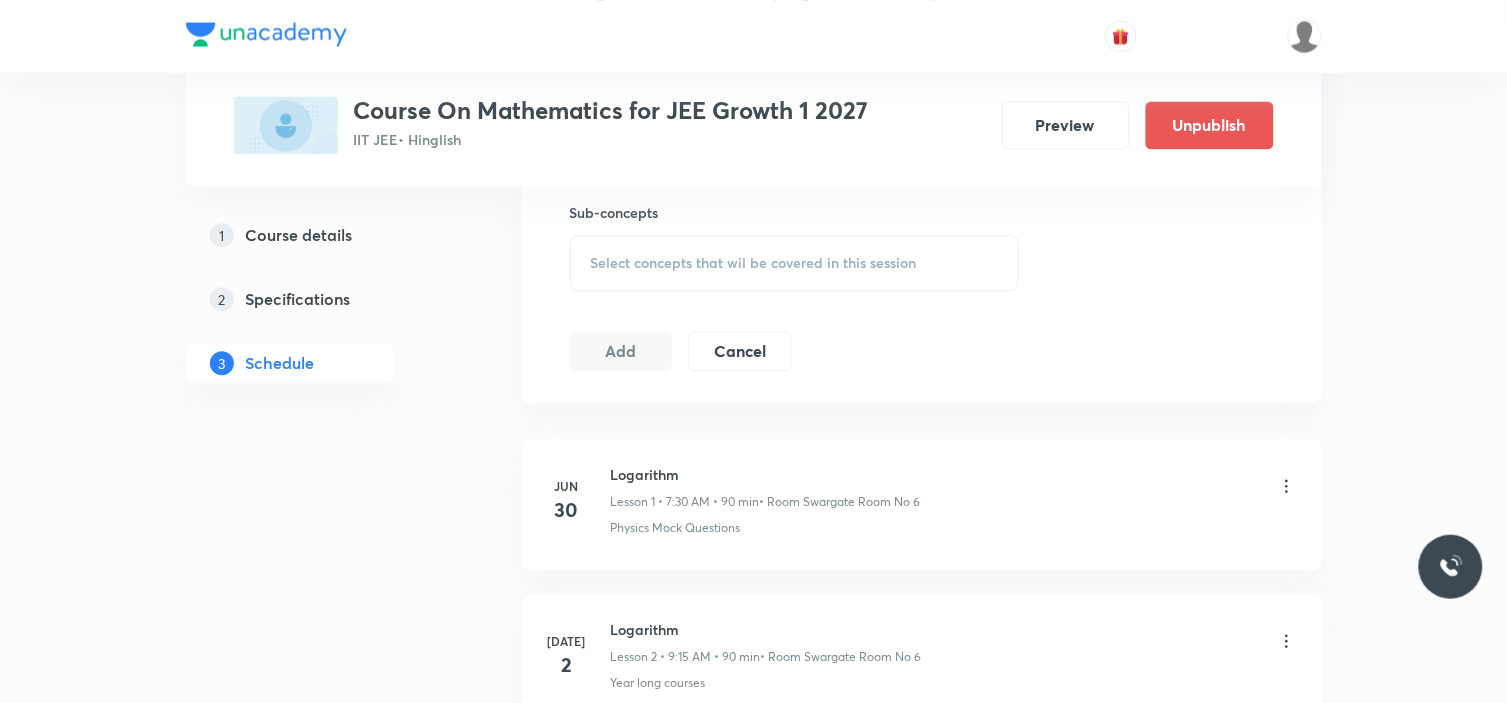 click on "Select concepts that wil be covered in this session" at bounding box center [795, 263] 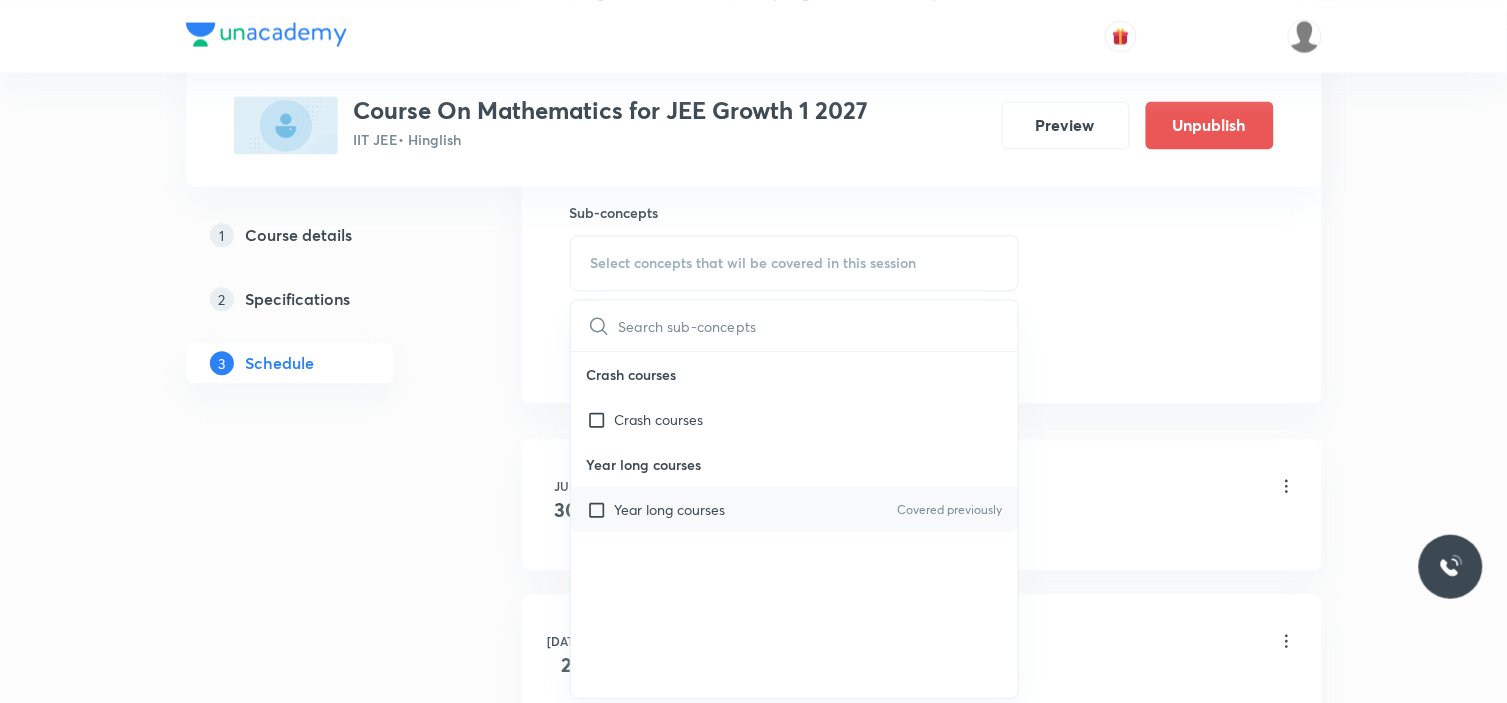 click on "Year long courses" at bounding box center (670, 509) 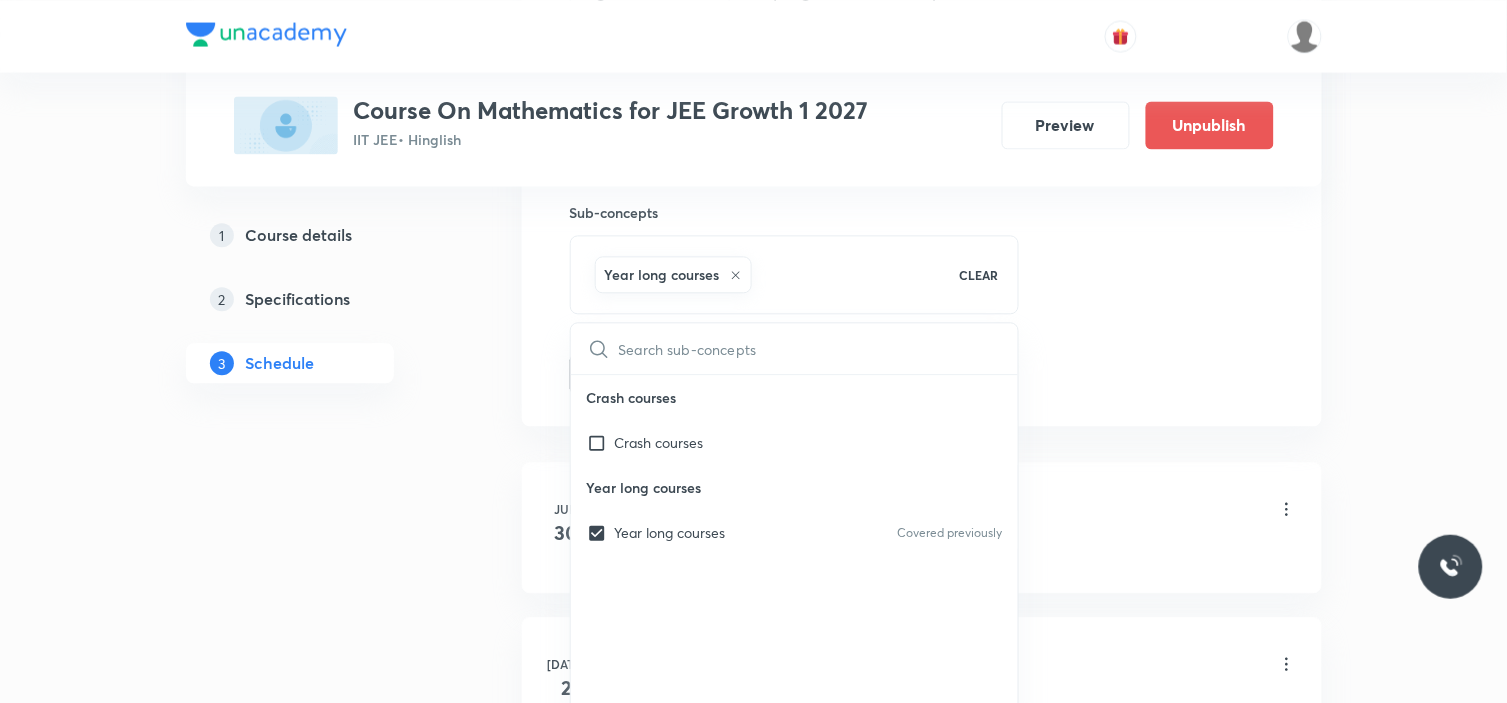 click on "Session  7 Live class Session title 19/99 Sequence and Series ​ Schedule for Jul 16, 2025, 9:15 AM ​ Duration (in minutes) 90 ​   Session type Online Offline Room Swargate Room No 6 Sub-concepts Year long courses CLEAR ​ Crash courses Crash courses Year long courses Year long courses Covered previously Add Cancel" at bounding box center (922, -87) 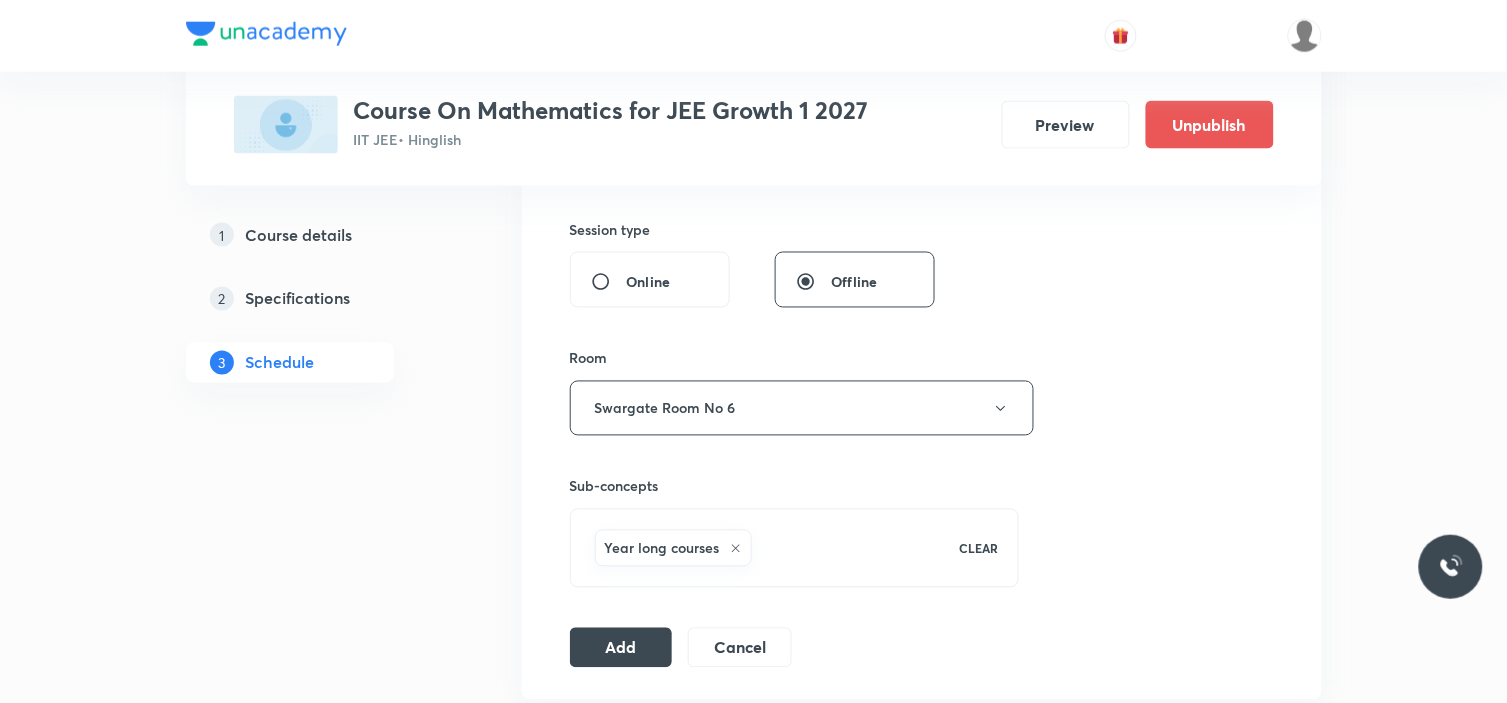 scroll, scrollTop: 888, scrollLeft: 0, axis: vertical 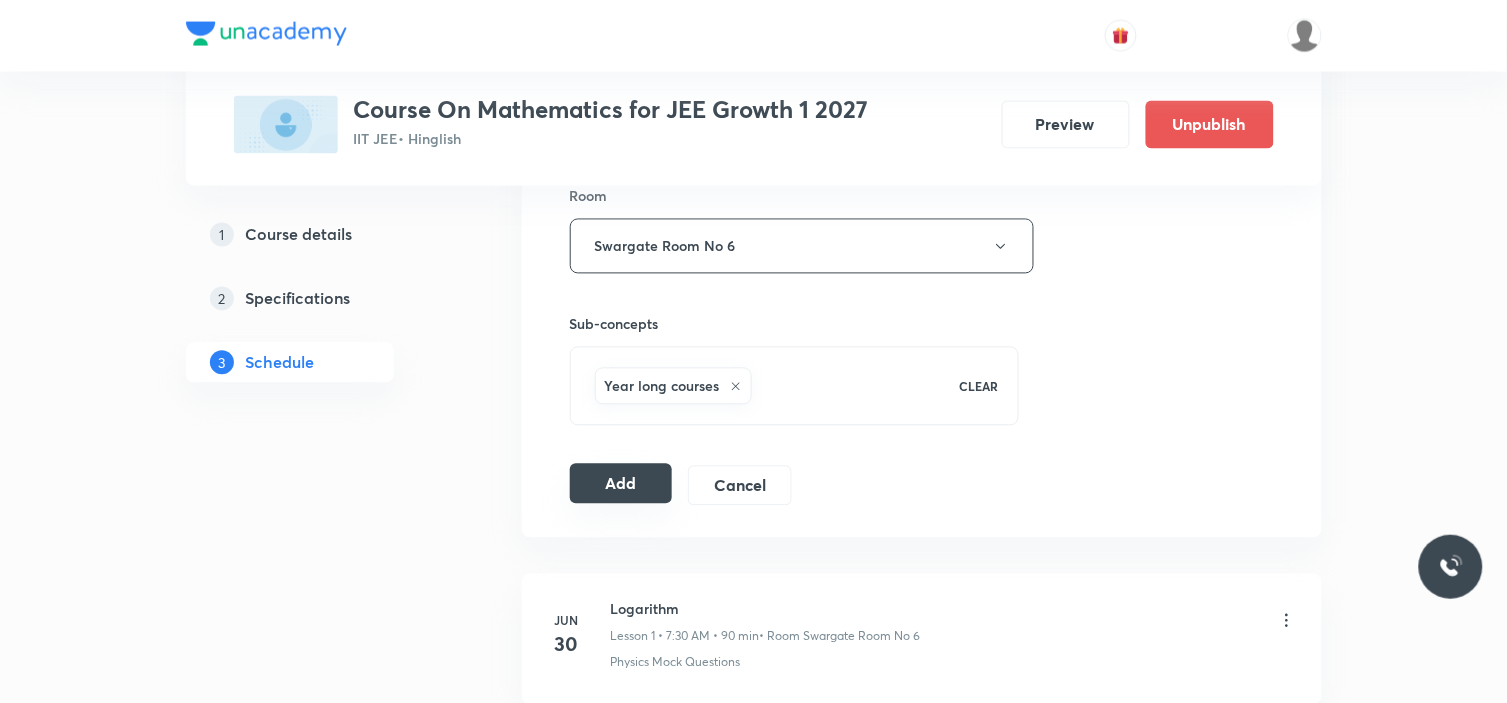 click on "Add" at bounding box center [621, 484] 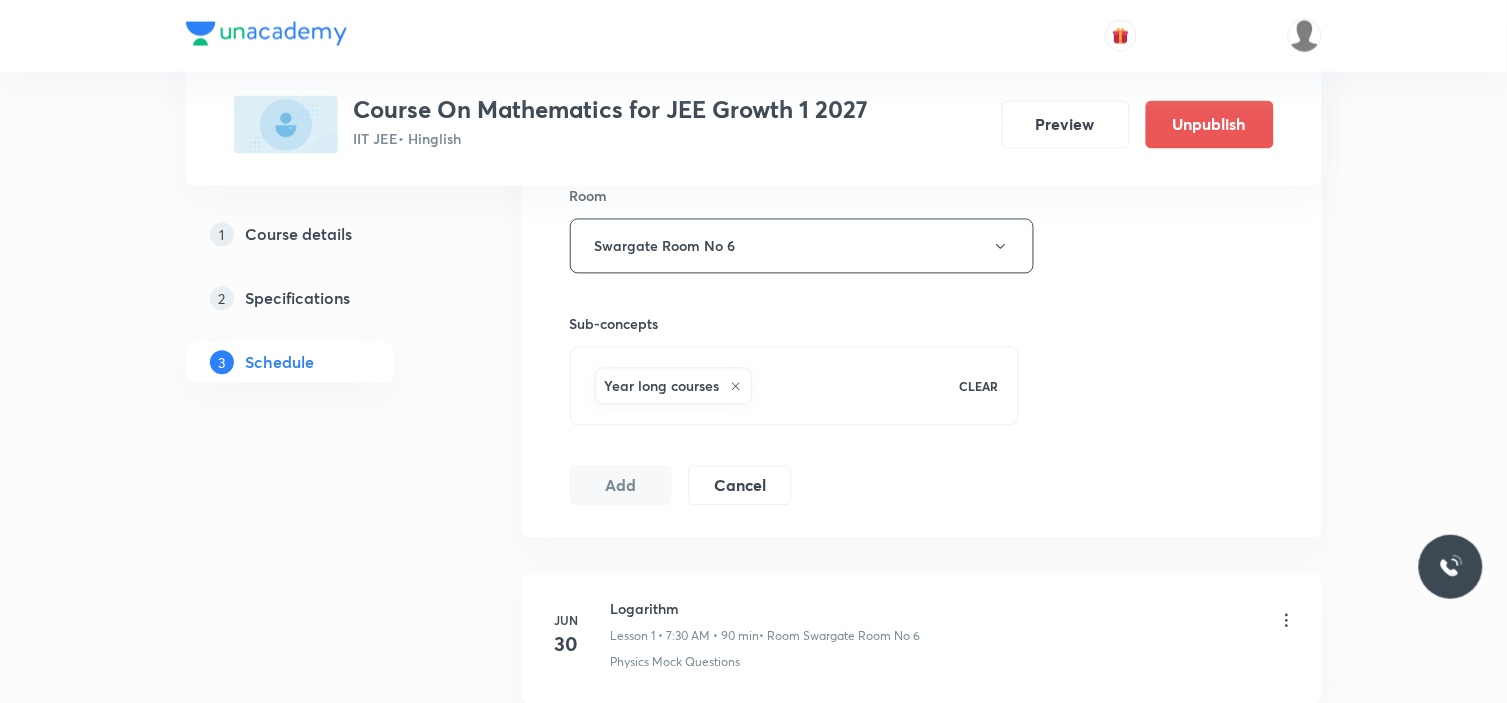 type 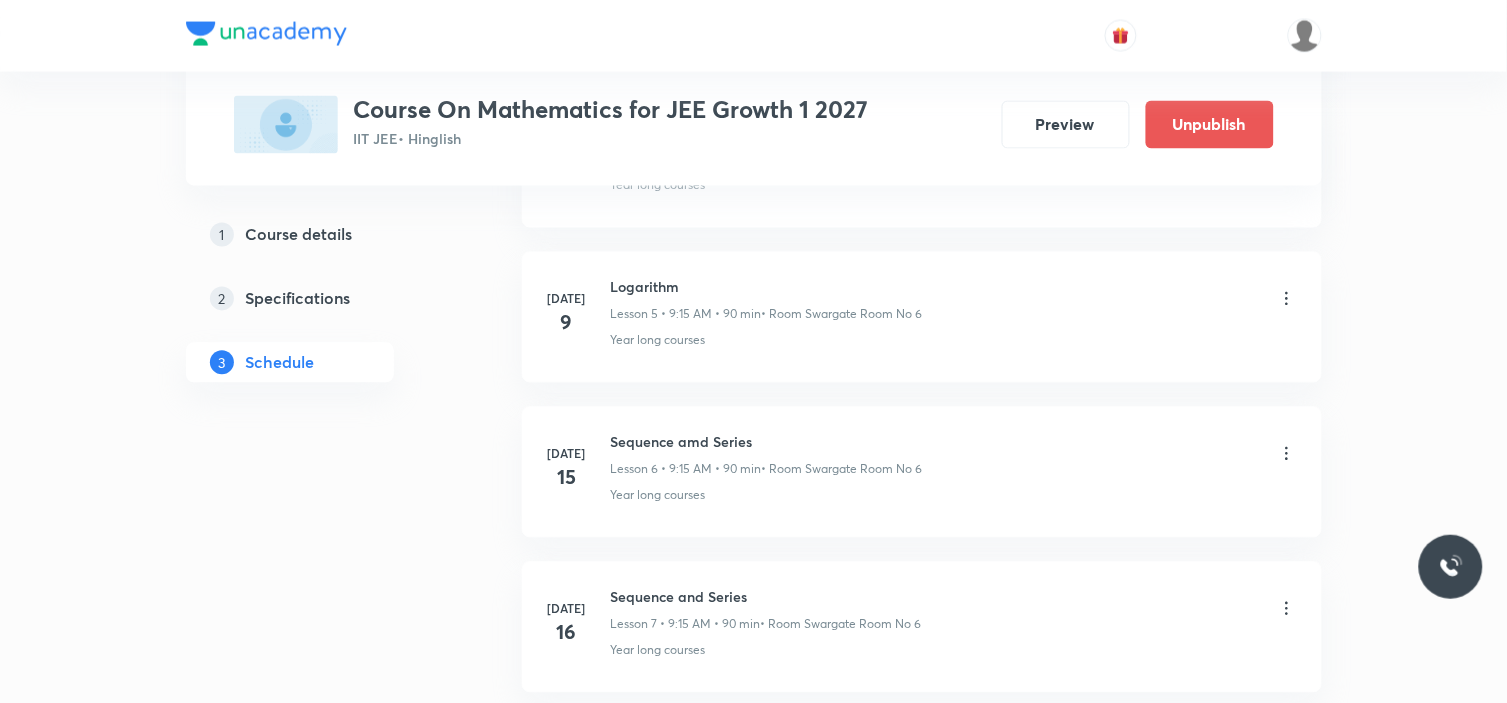 click on "Jul 9 Logarithm Lesson 5 • 9:15 AM • 90 min  • Room Swargate Room No 6 Year long courses" at bounding box center (922, 317) 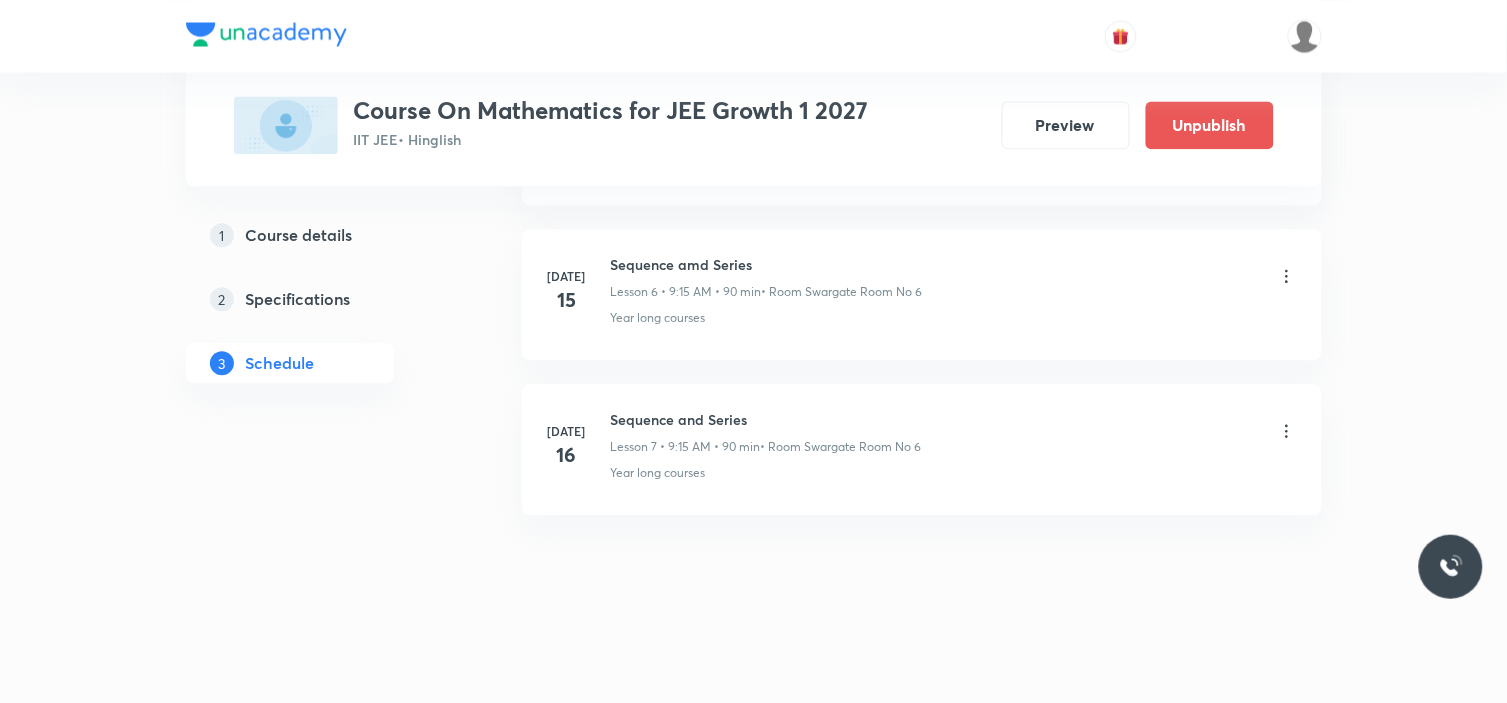 click 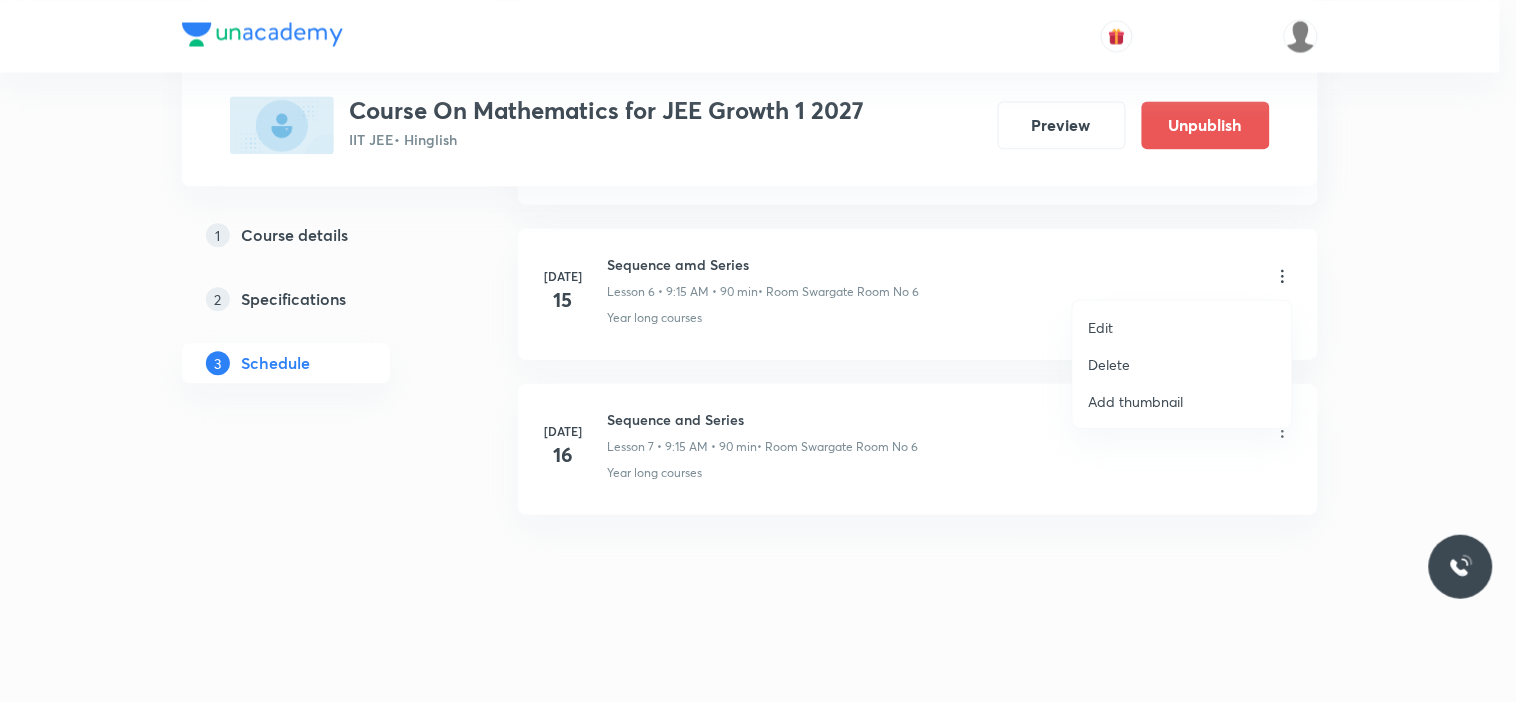 click on "Edit" at bounding box center [1182, 327] 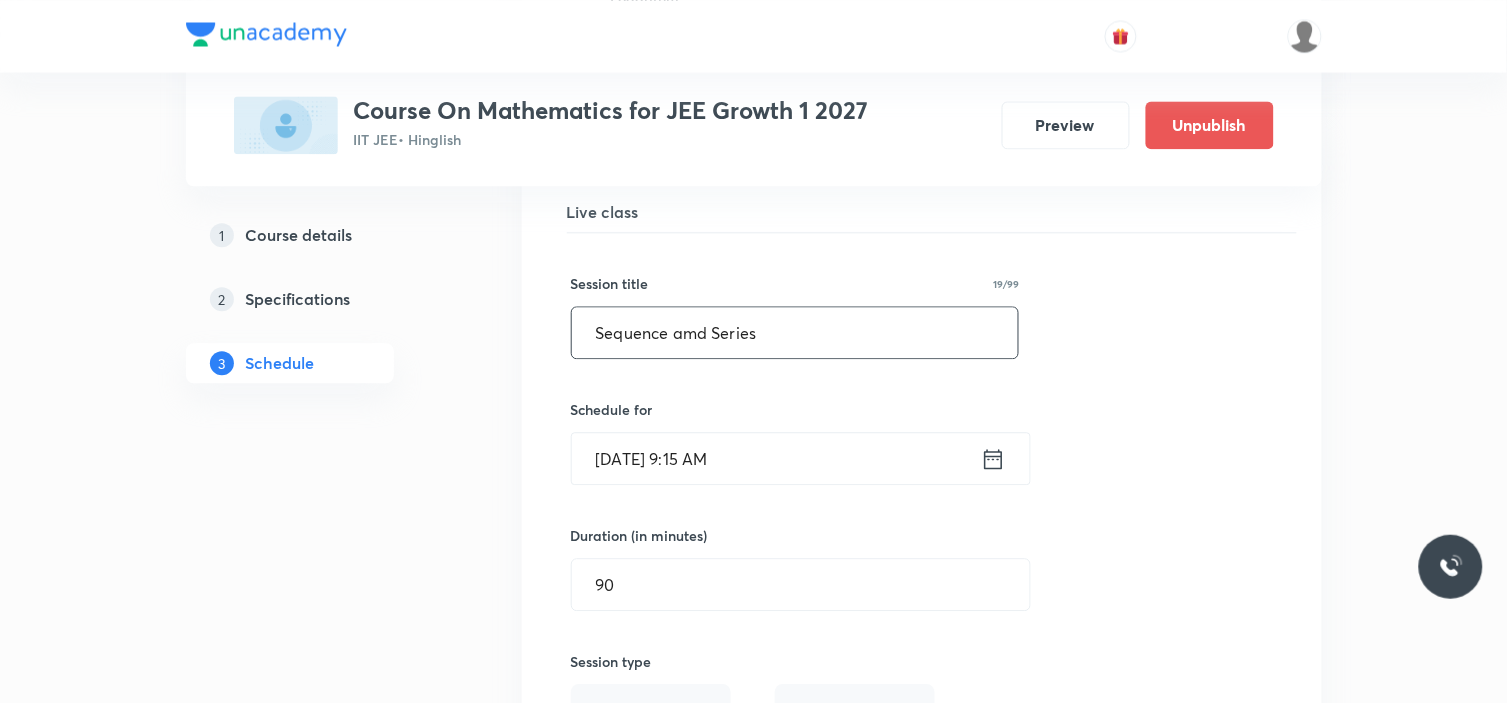 click on "Sequence amd Series" at bounding box center (795, 332) 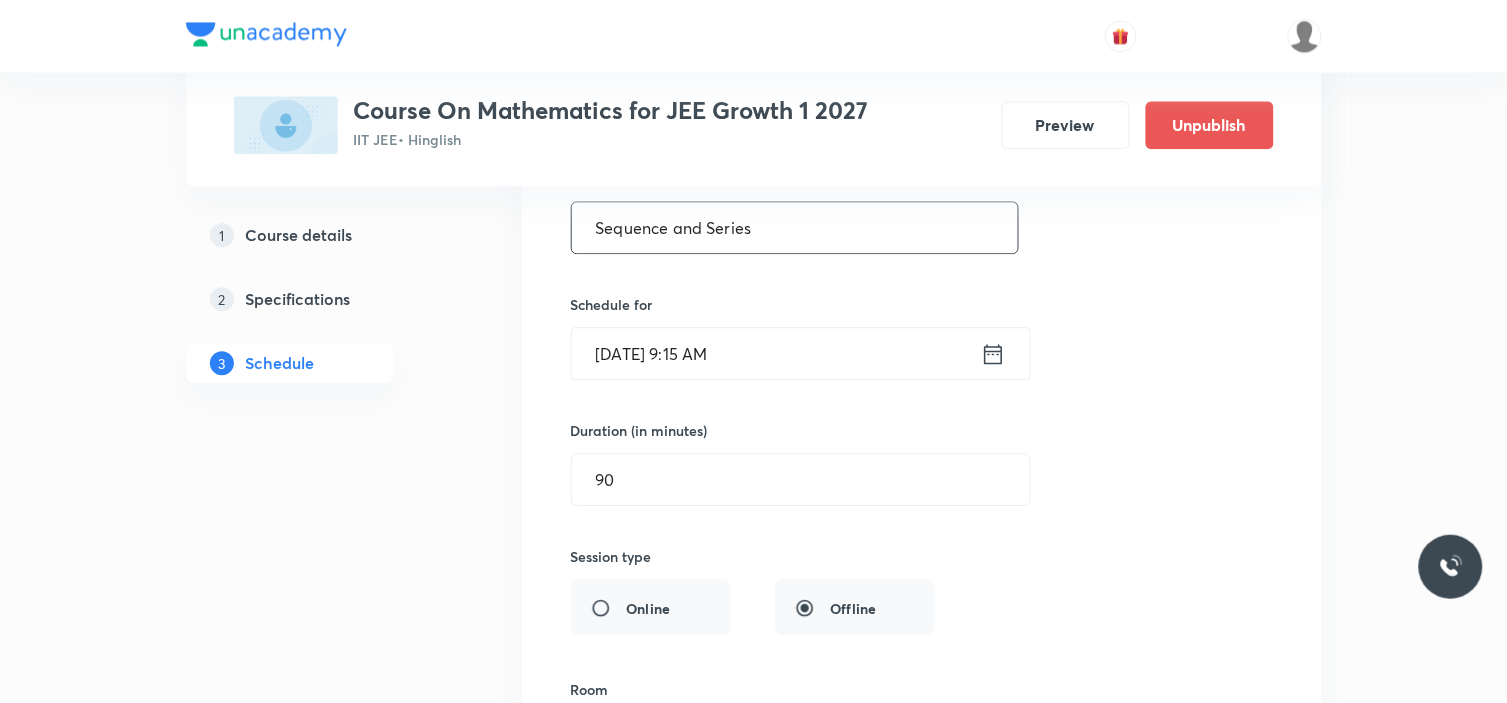 scroll, scrollTop: 1511, scrollLeft: 0, axis: vertical 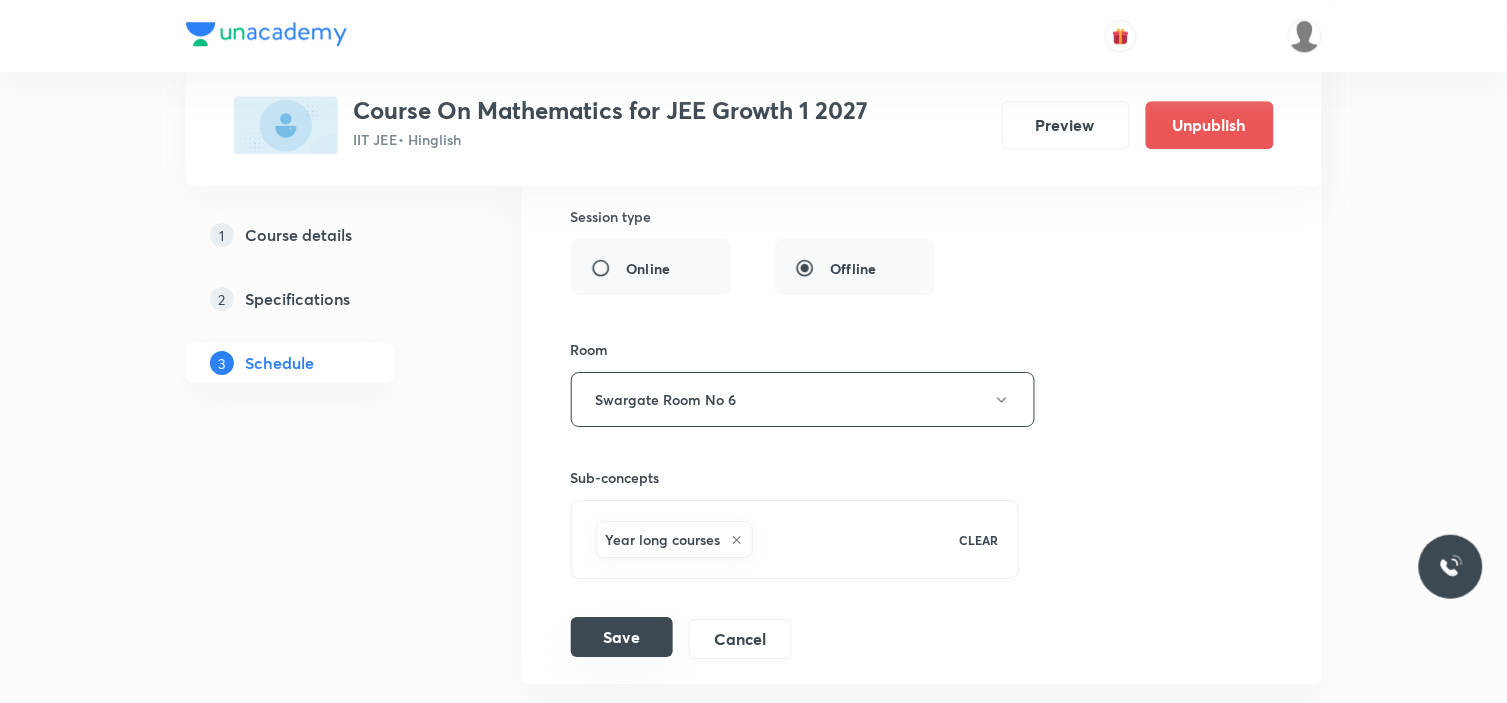 click on "Save" at bounding box center [622, 637] 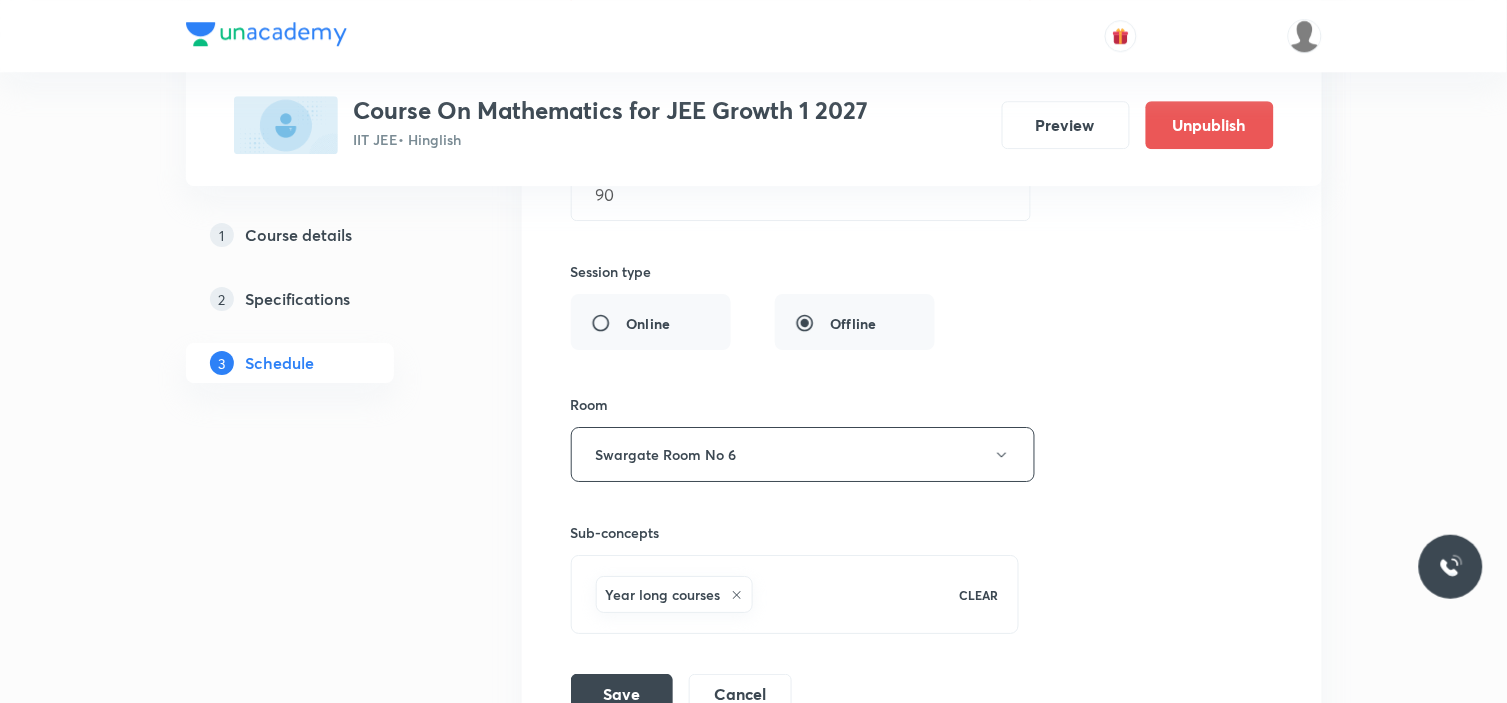click on "Session title 19/99 Sequence and Series ​ Schedule for Jul 15, 2025, 9:15 AM ​ Room  clashes with Structural organisation in animal tissue at 15 Jul 2025 09:15 AM in course: Course On Zoology for NEET Conquer 1 2026(B7FT5SHW) Duration (in minutes) 90 ​   Session type Online Offline Room Swargate Room No 6 Sub-concepts Year long courses CLEAR Save Cancel" at bounding box center [922, 251] 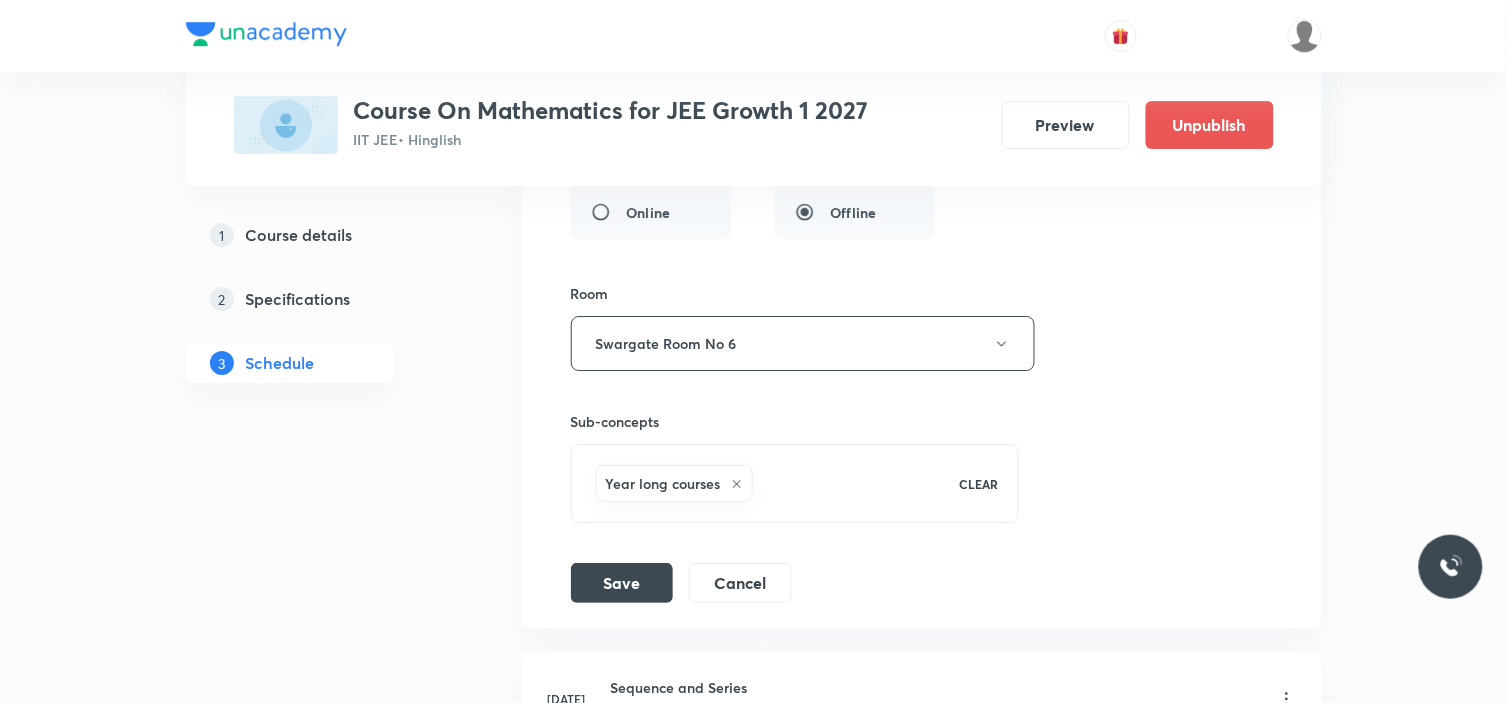 scroll, scrollTop: 1177, scrollLeft: 0, axis: vertical 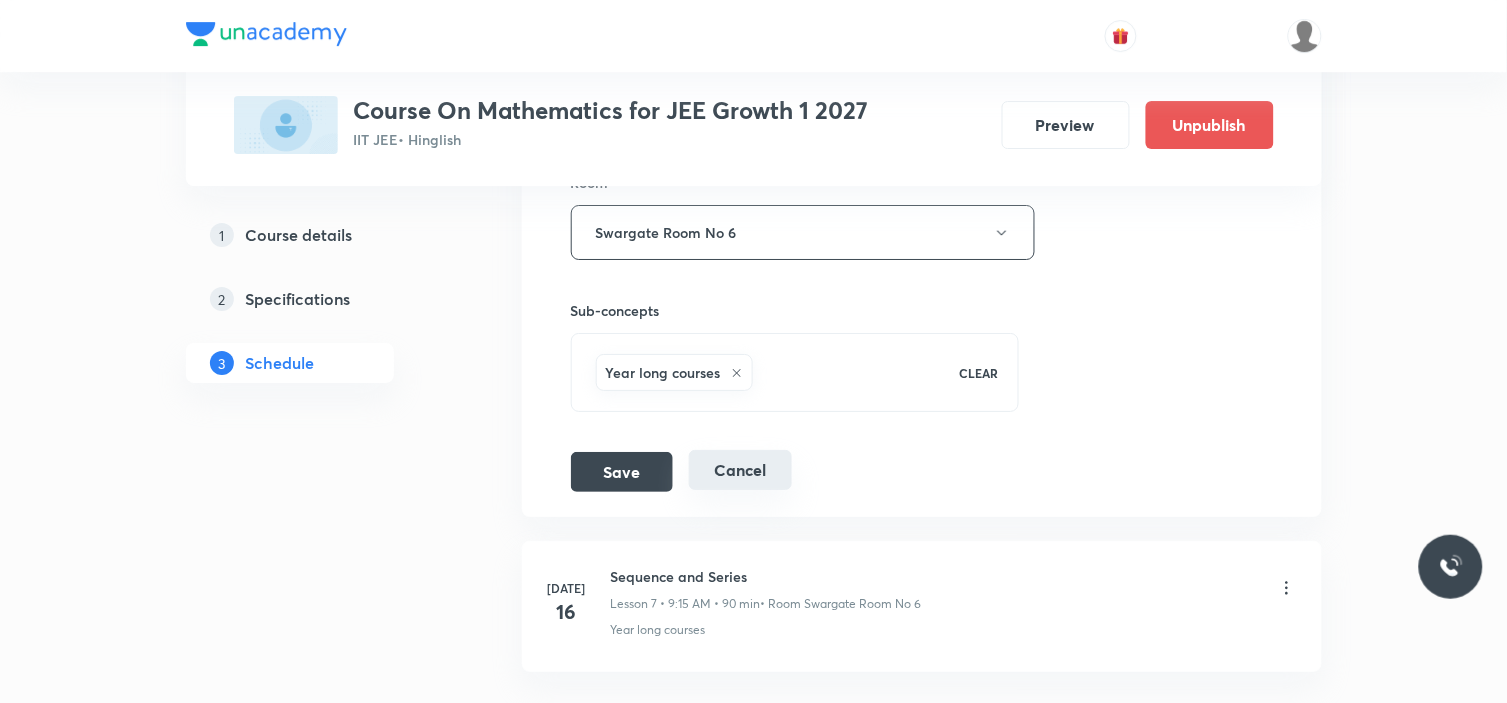 click on "Cancel" at bounding box center (740, 470) 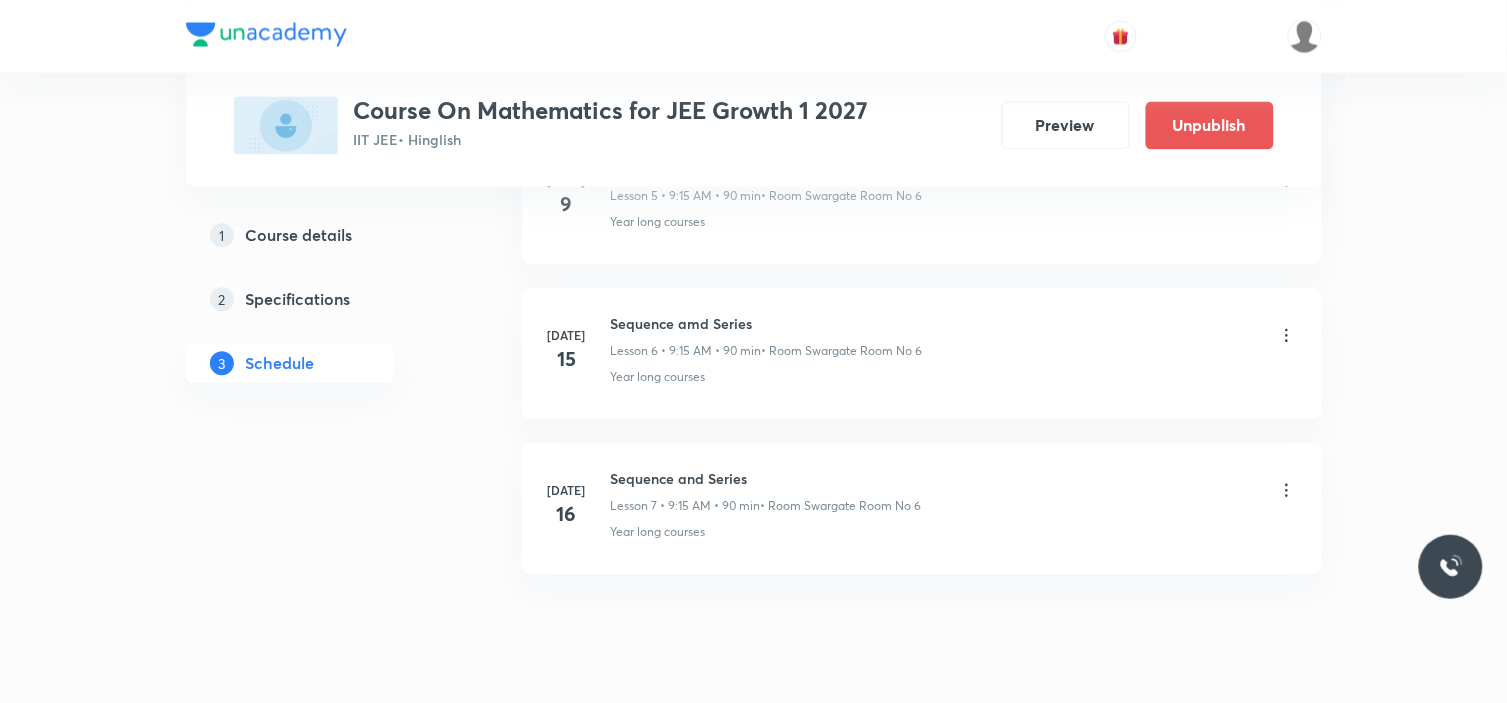 scroll, scrollTop: 955, scrollLeft: 0, axis: vertical 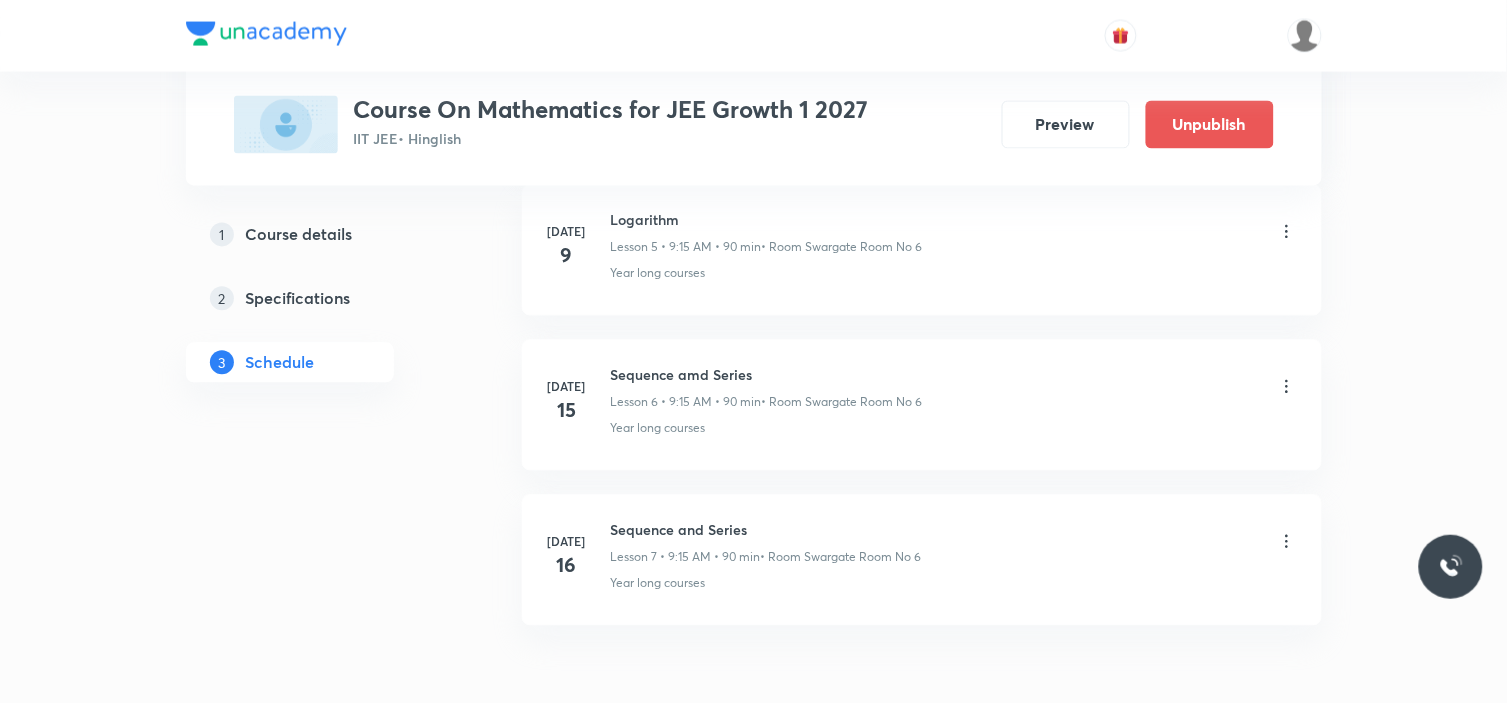 click 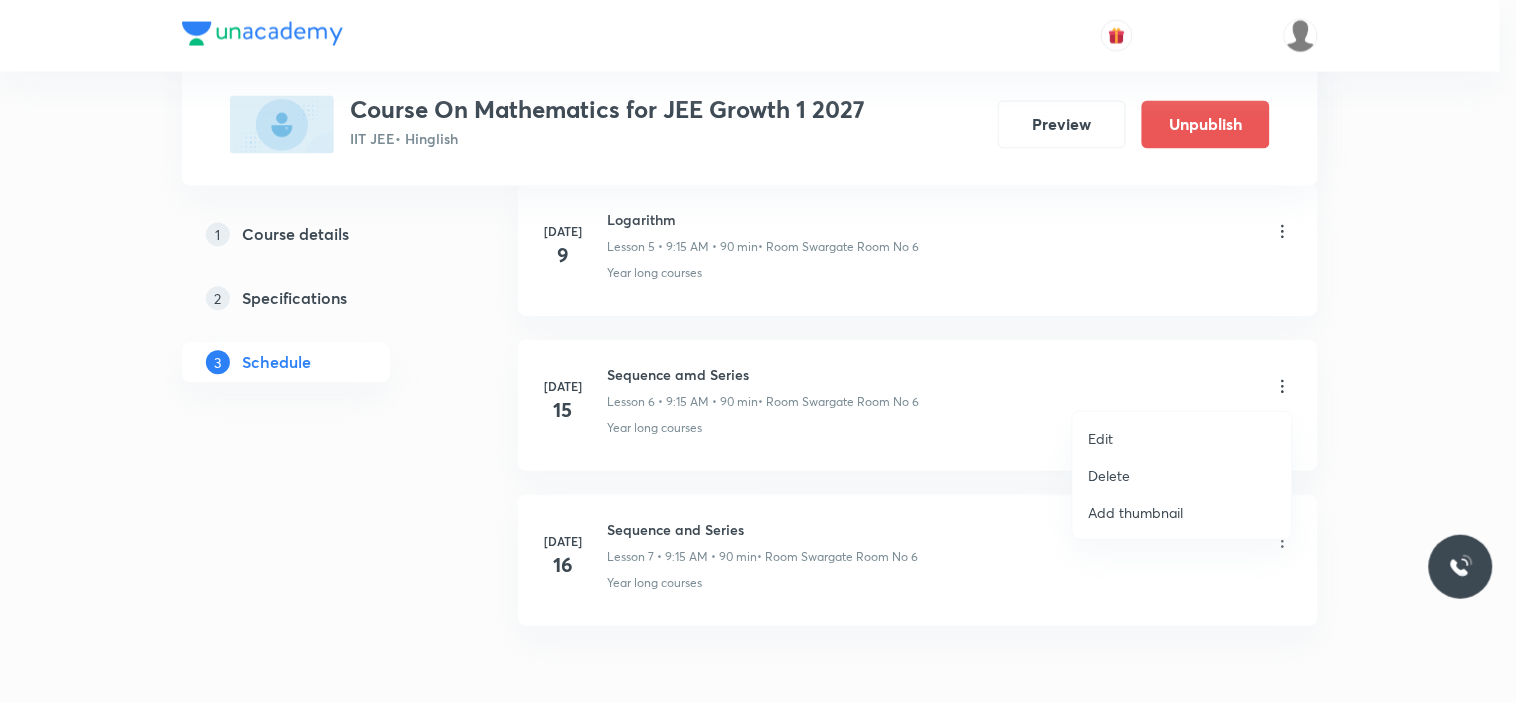 click on "Delete" at bounding box center (1110, 475) 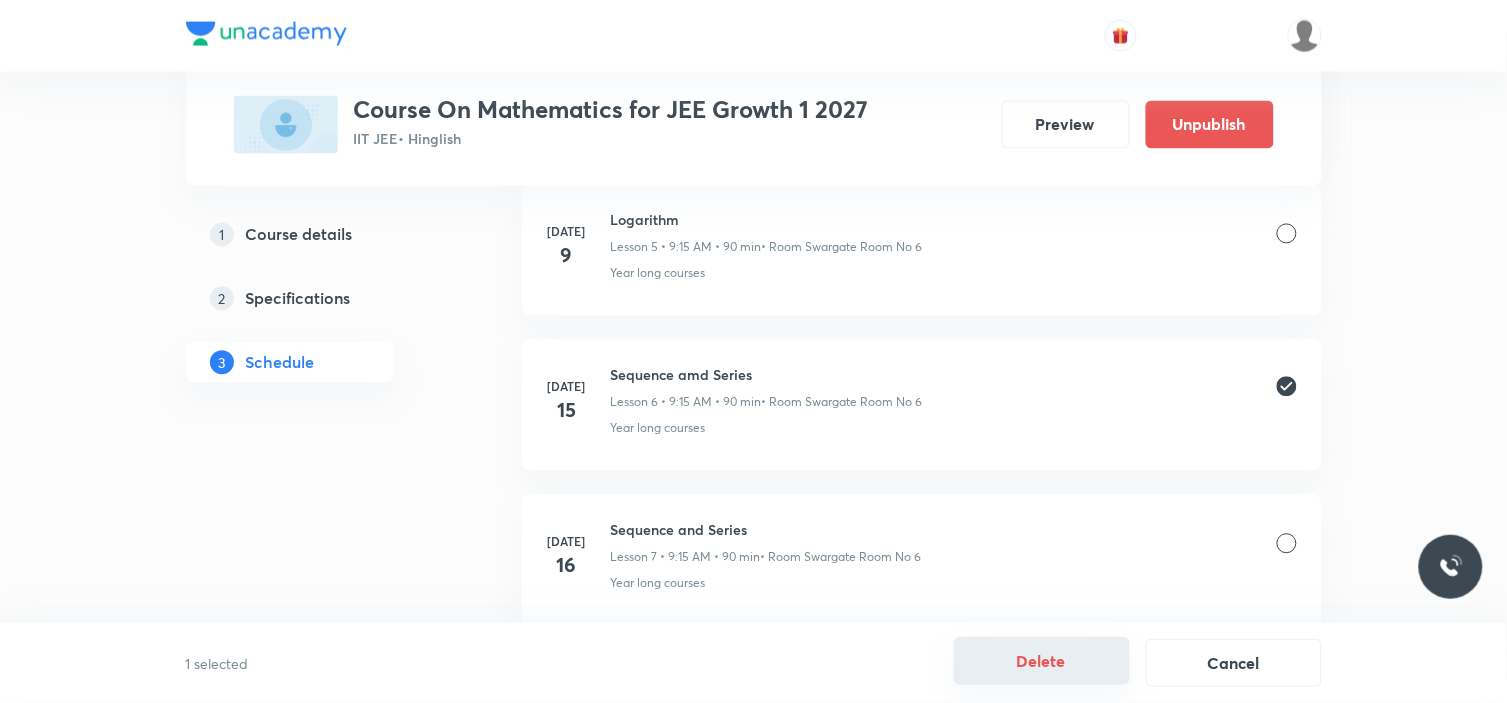 click on "Delete" at bounding box center [1042, 661] 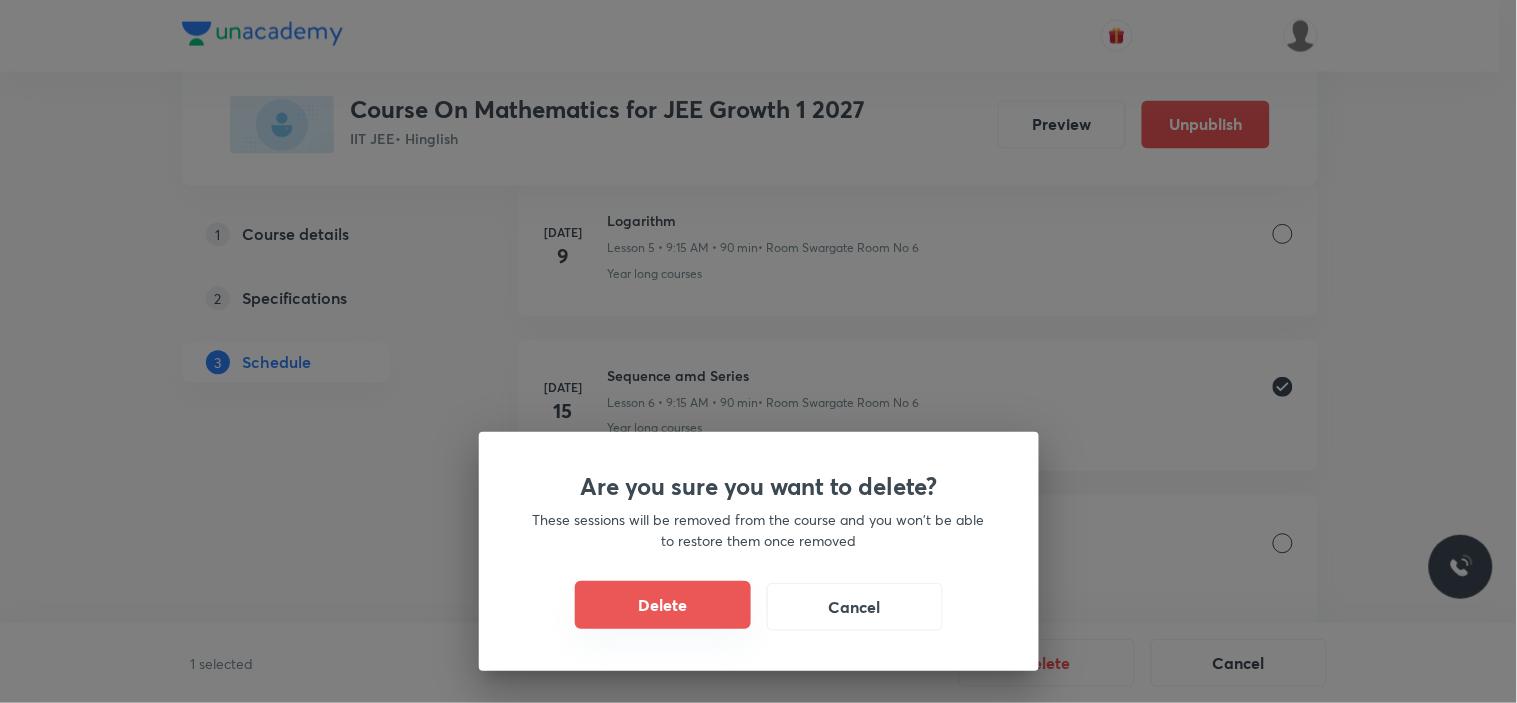 click on "Delete" at bounding box center (663, 605) 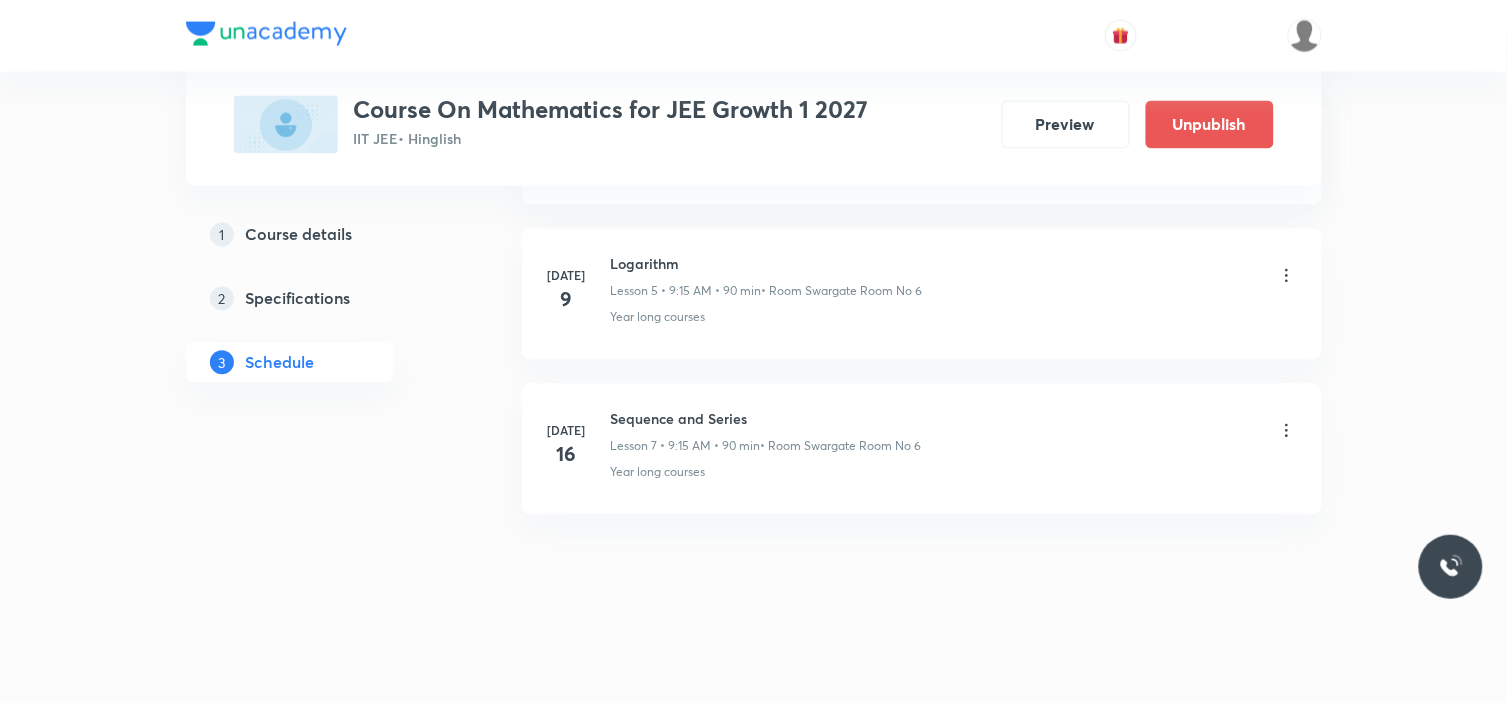 scroll, scrollTop: 911, scrollLeft: 0, axis: vertical 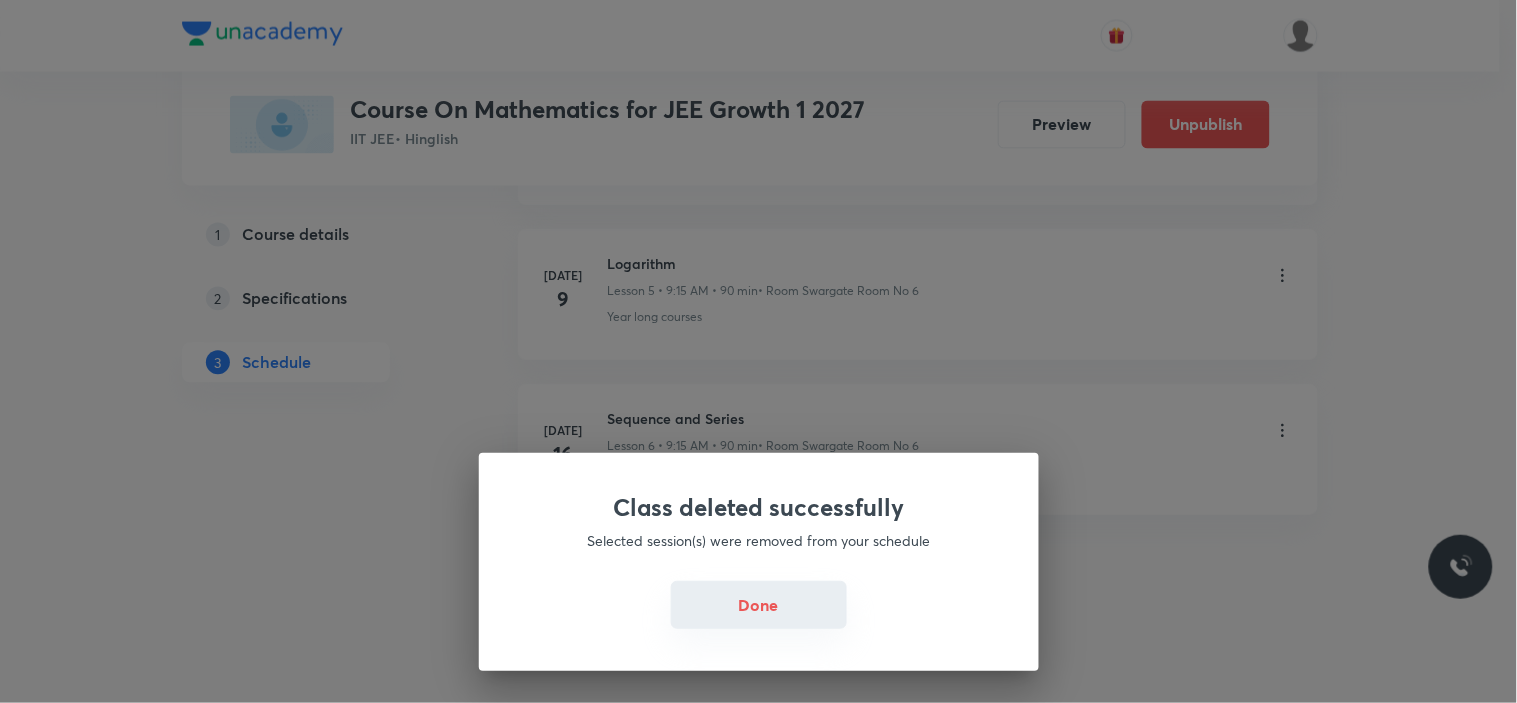 click on "Done" at bounding box center (759, 605) 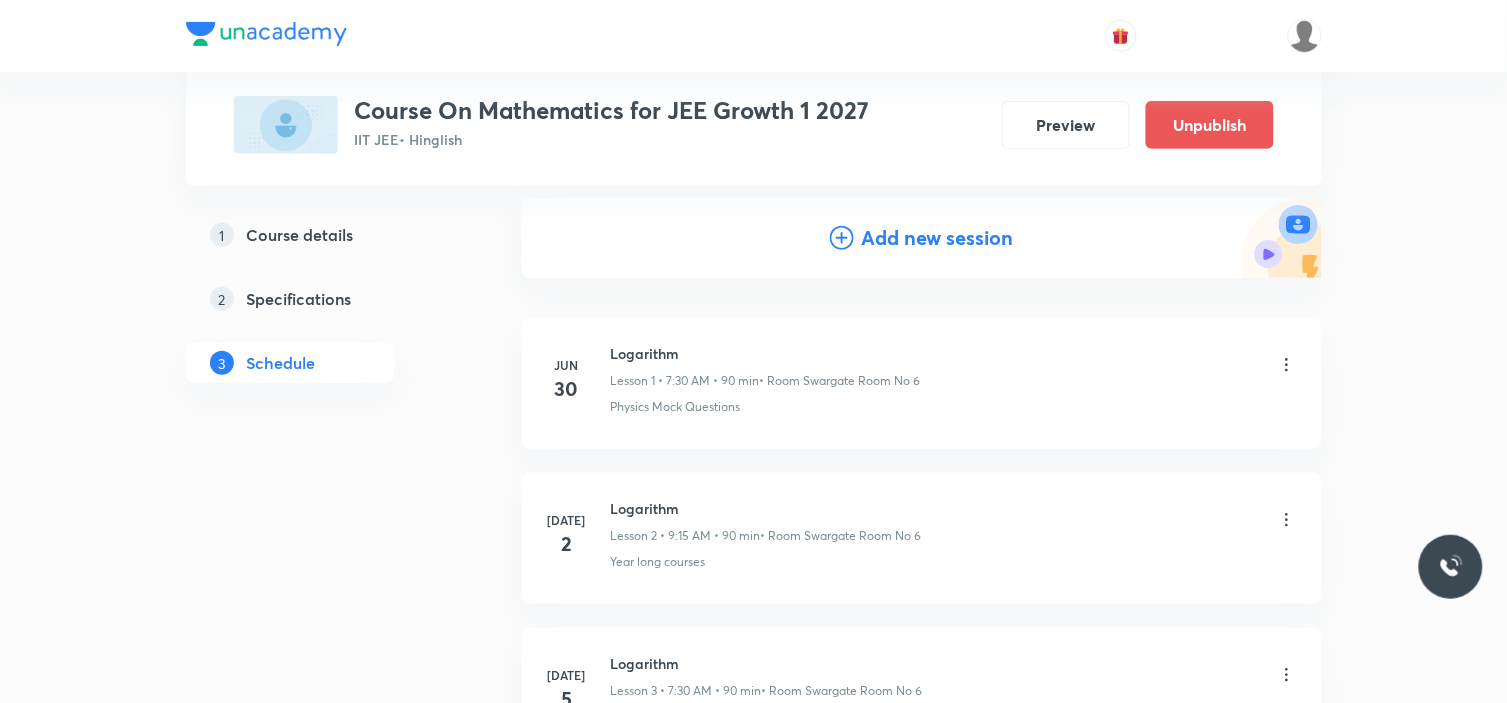 scroll, scrollTop: 0, scrollLeft: 0, axis: both 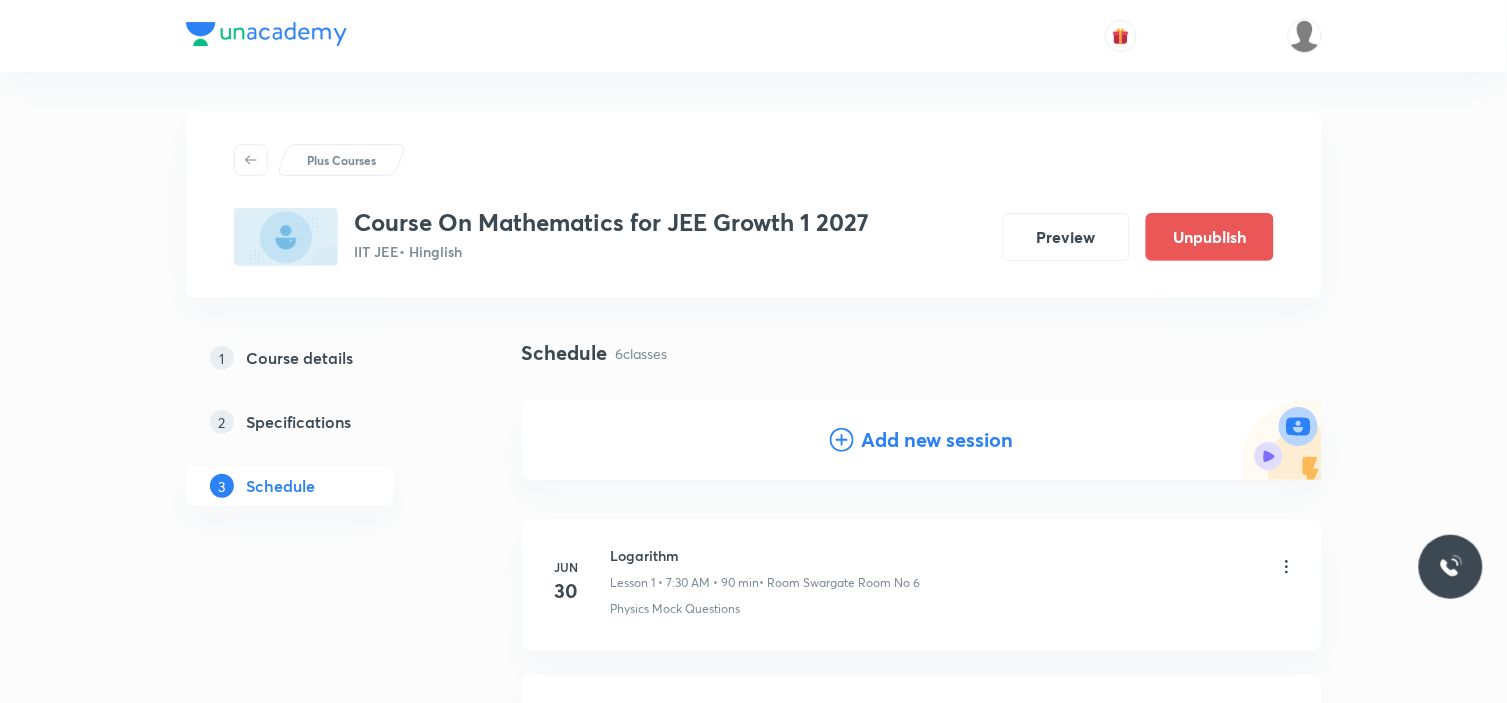 click on "Add new session" at bounding box center [938, 440] 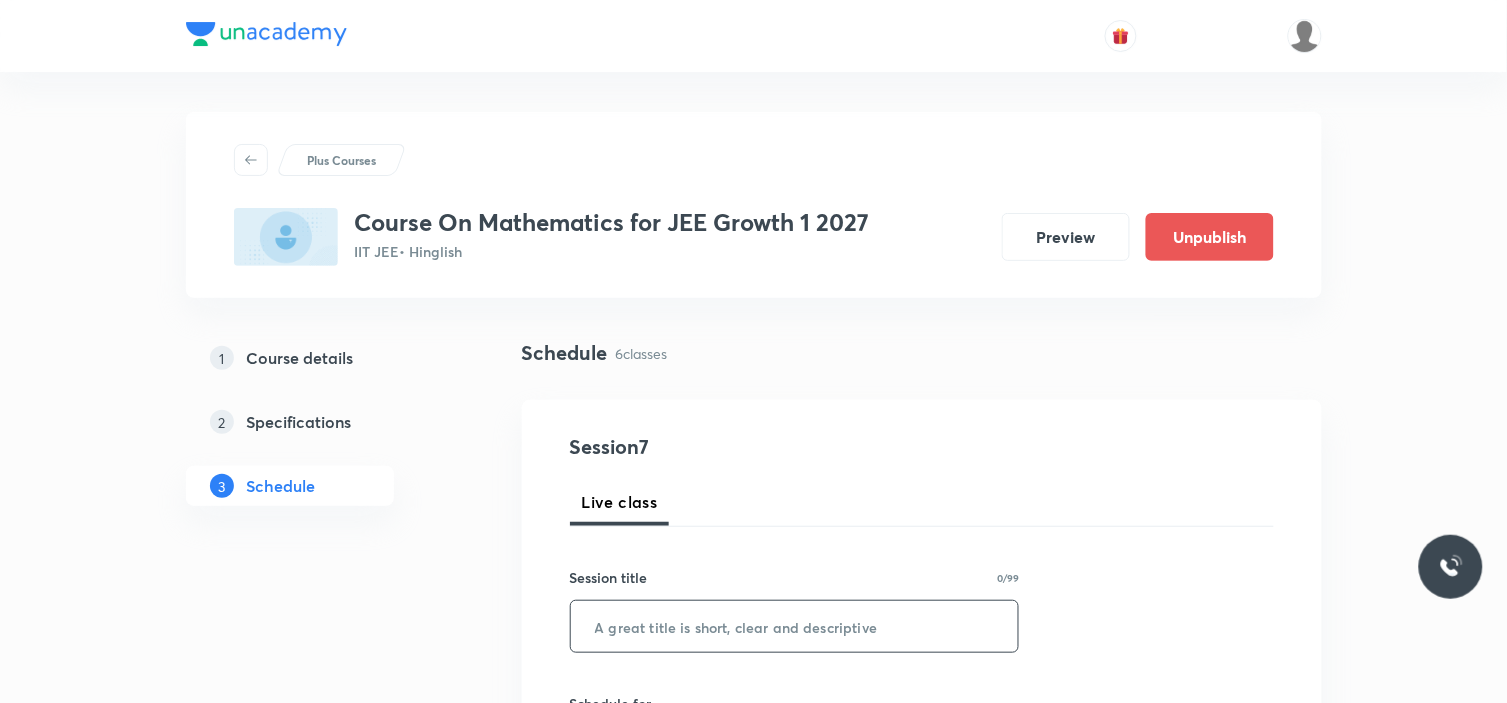 scroll, scrollTop: 333, scrollLeft: 0, axis: vertical 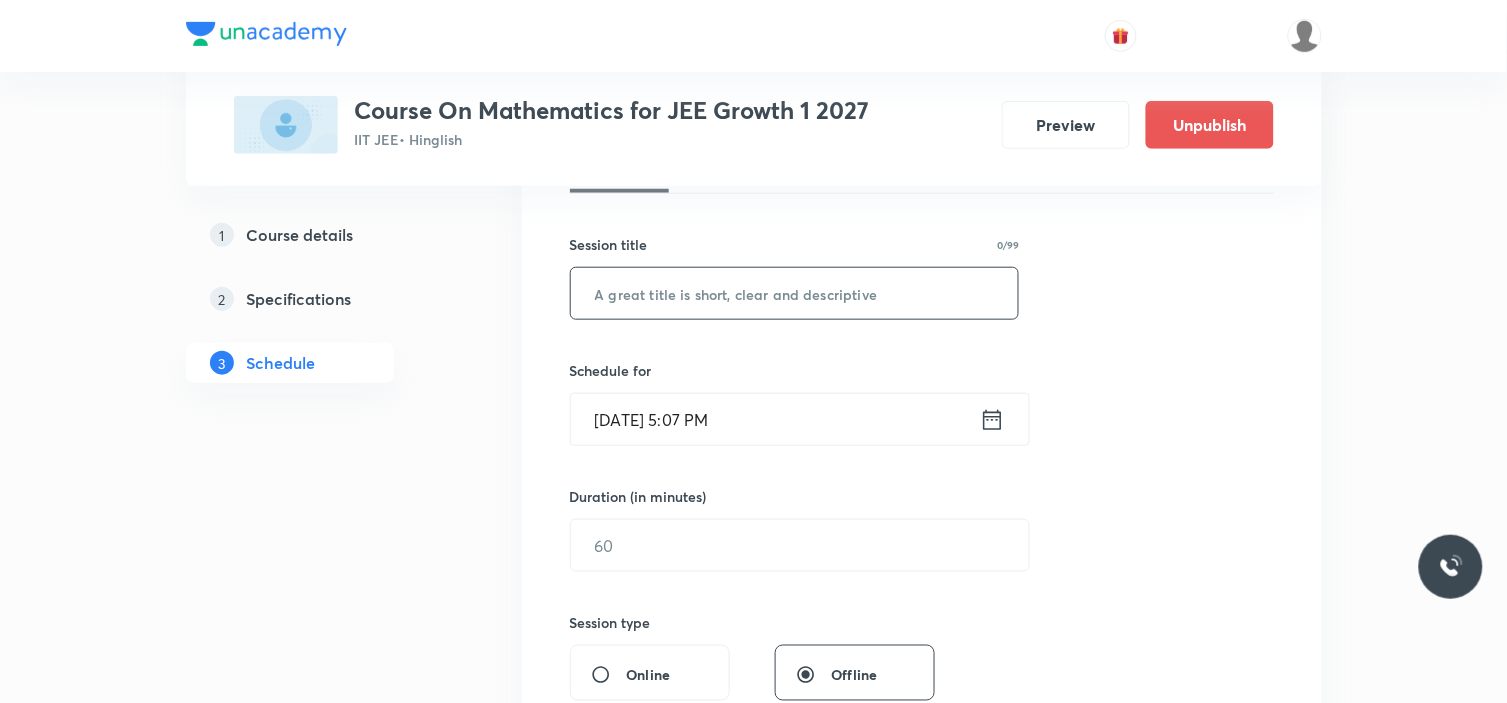 click at bounding box center [795, 293] 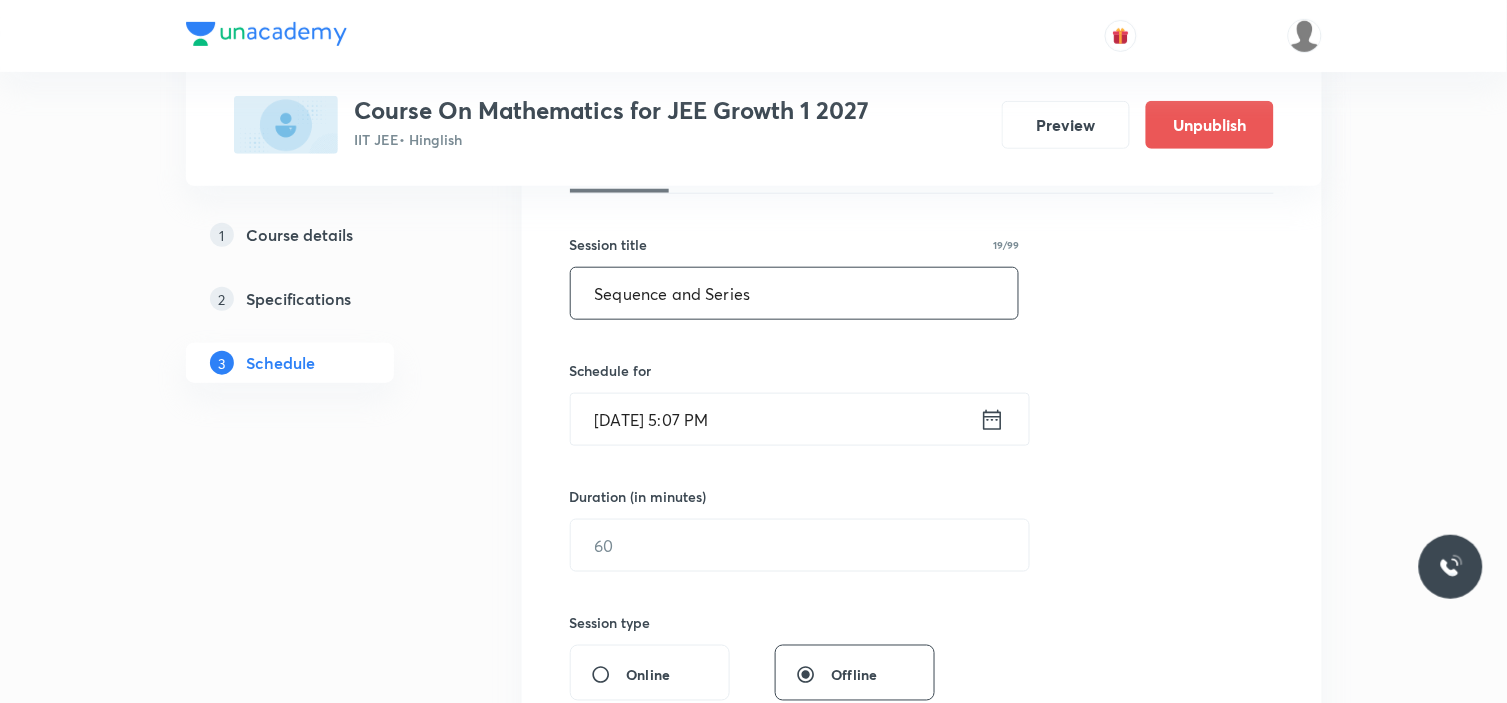 type on "Sequence and Series" 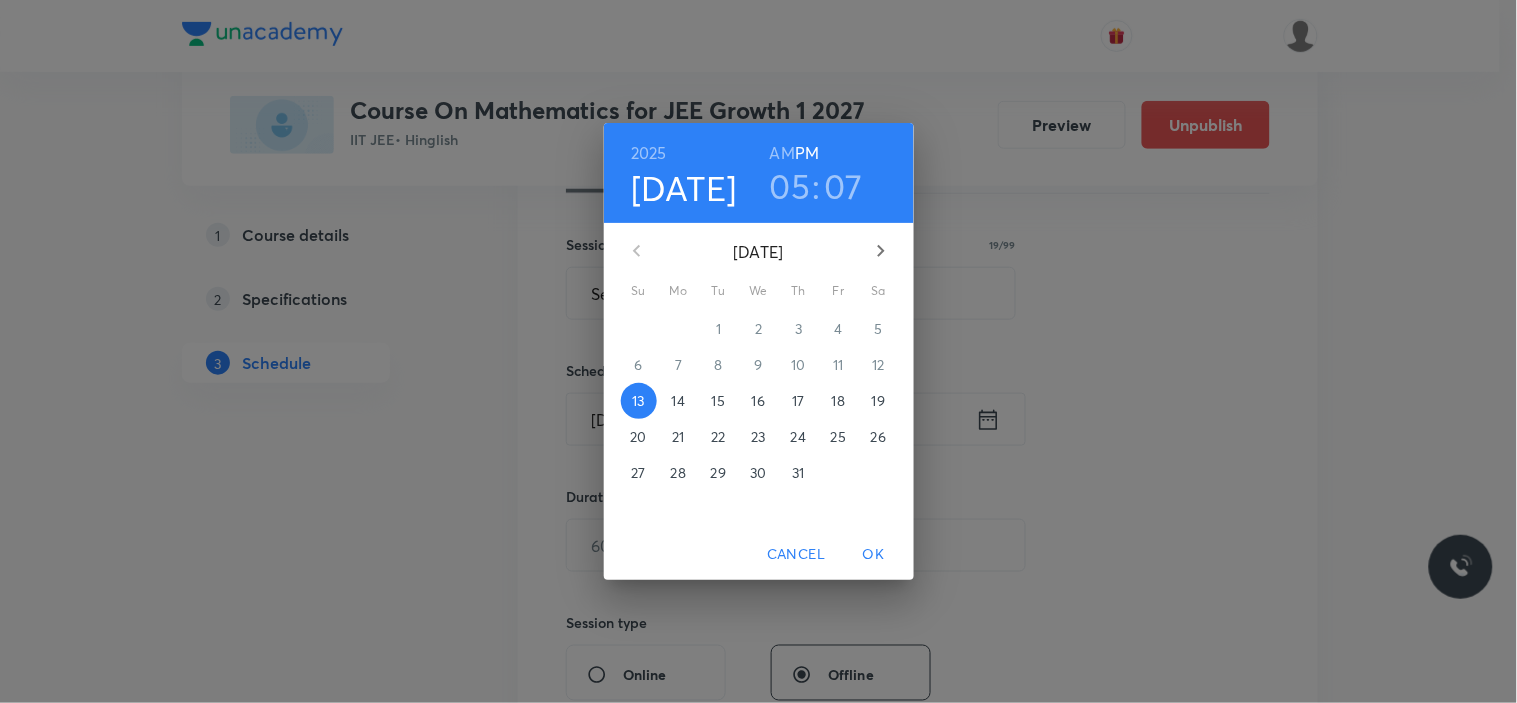 click on "15" at bounding box center [718, 401] 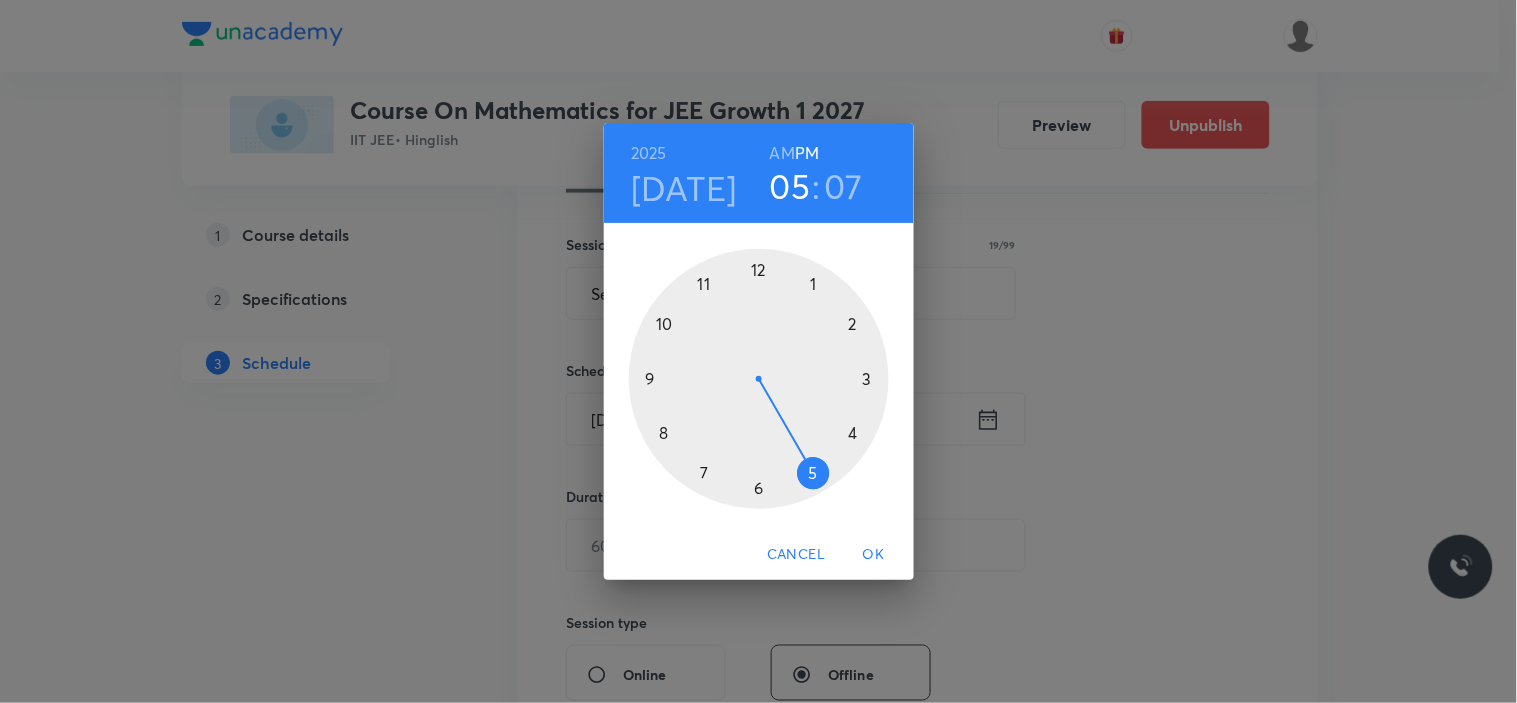 click at bounding box center [759, 379] 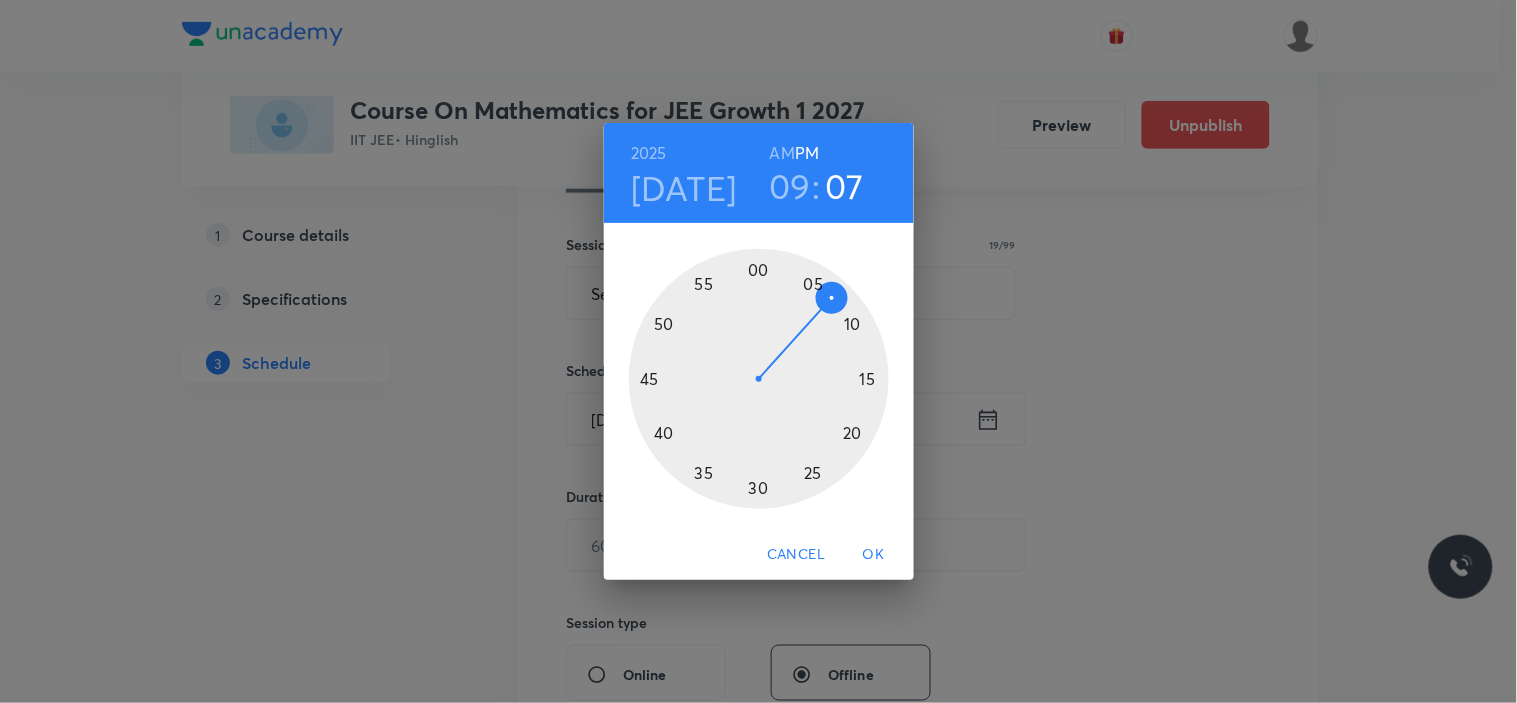 click on "AM" at bounding box center [782, 153] 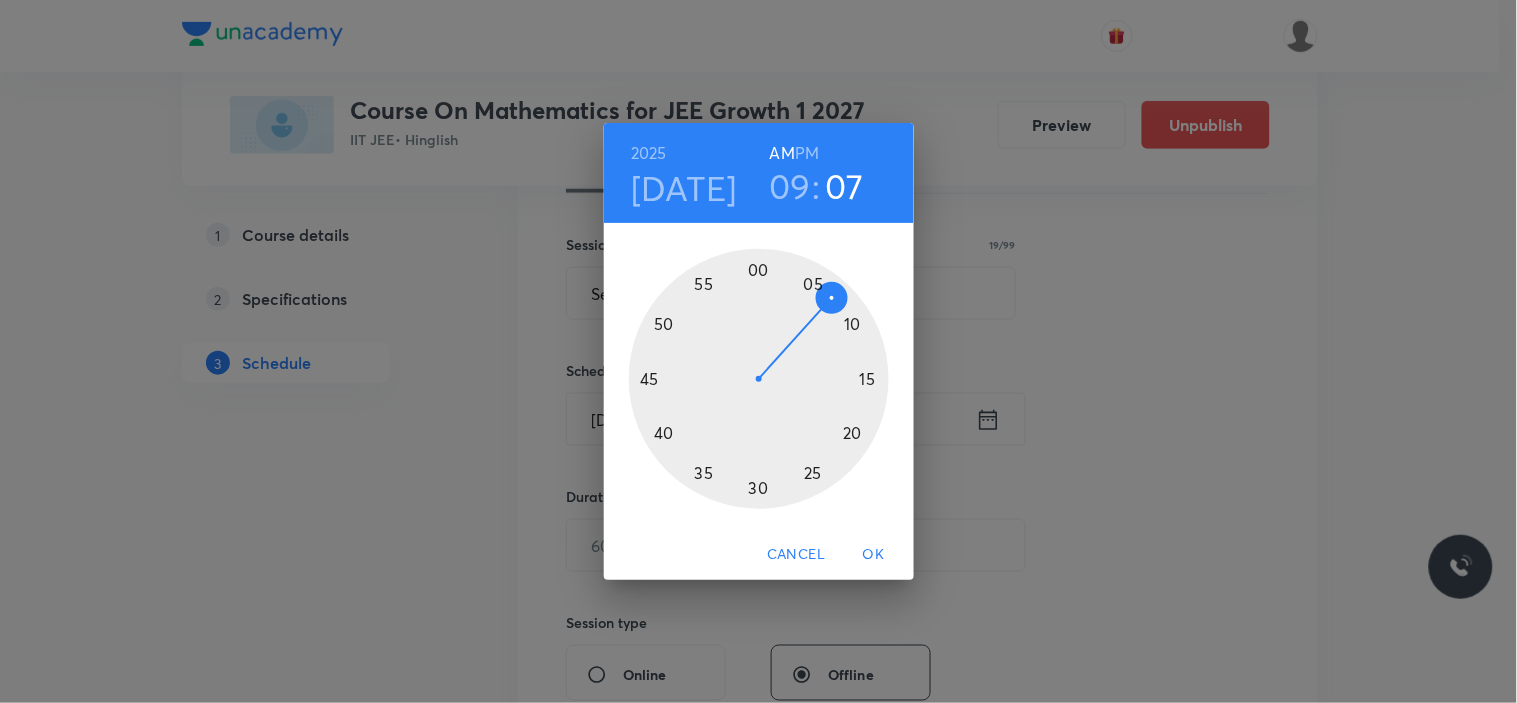 click at bounding box center (759, 379) 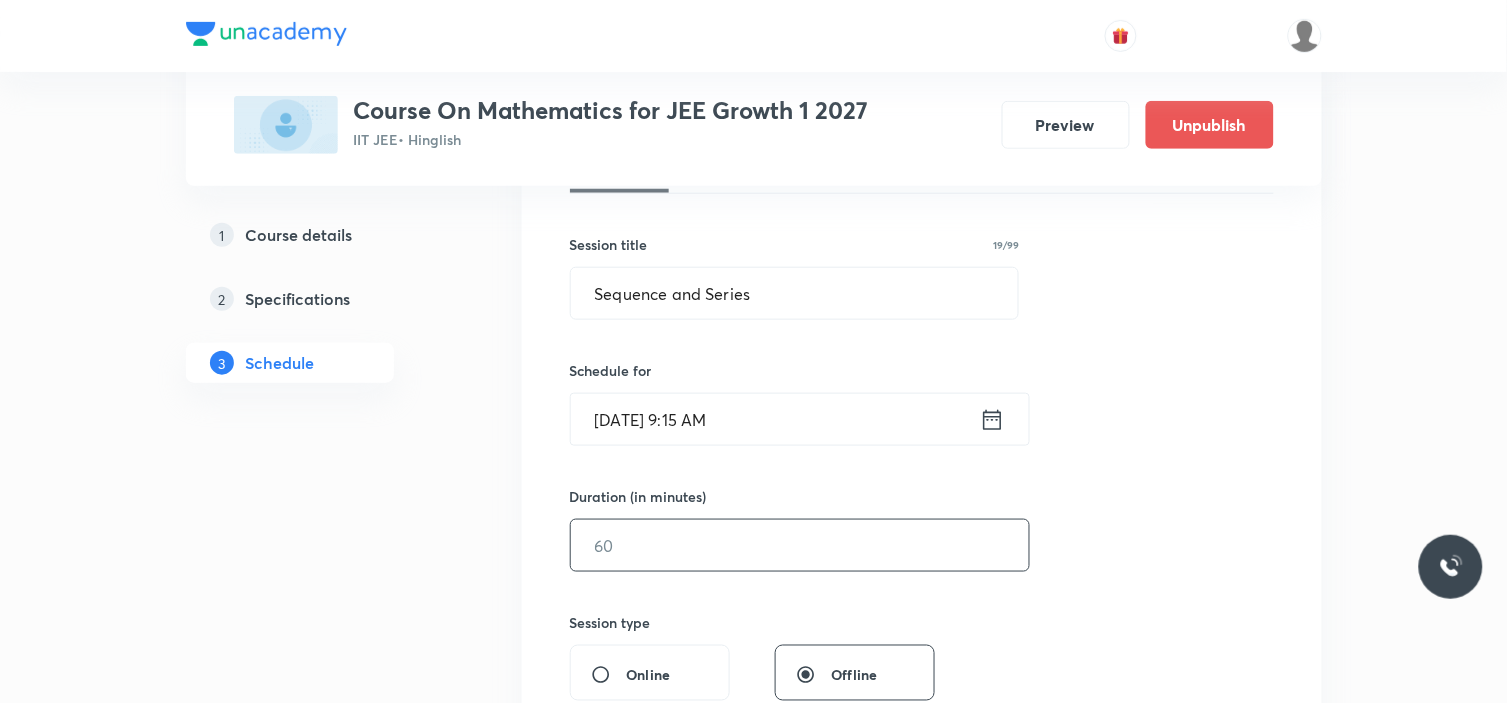 click at bounding box center (800, 545) 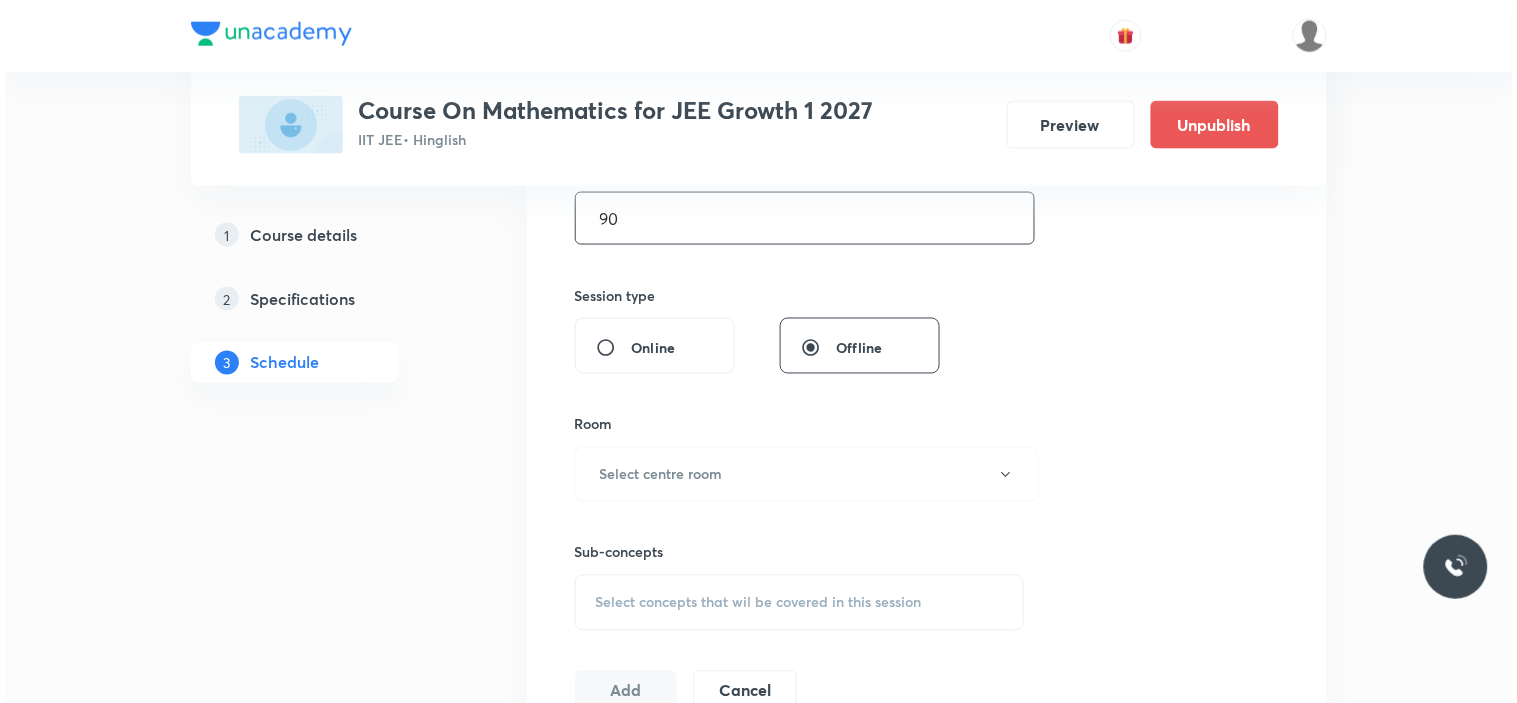 scroll, scrollTop: 666, scrollLeft: 0, axis: vertical 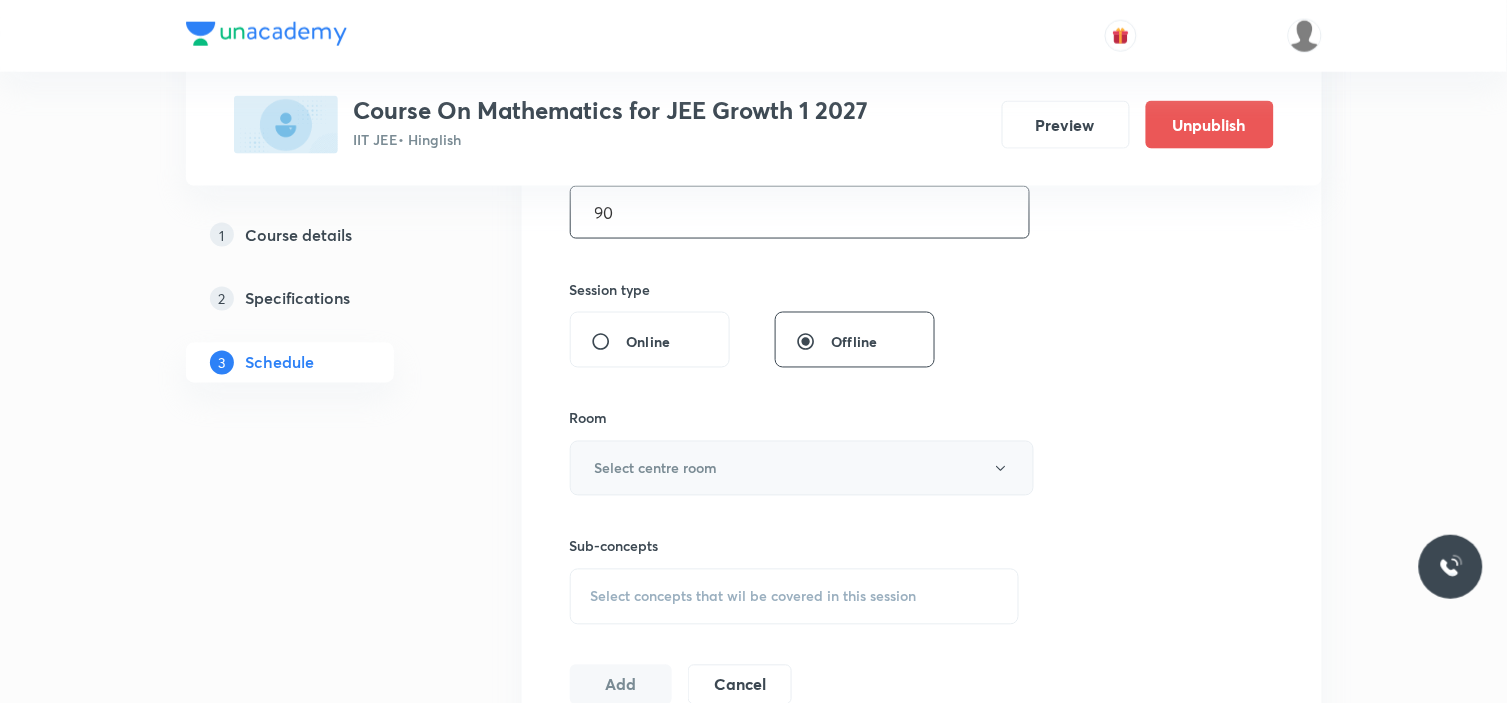 type on "90" 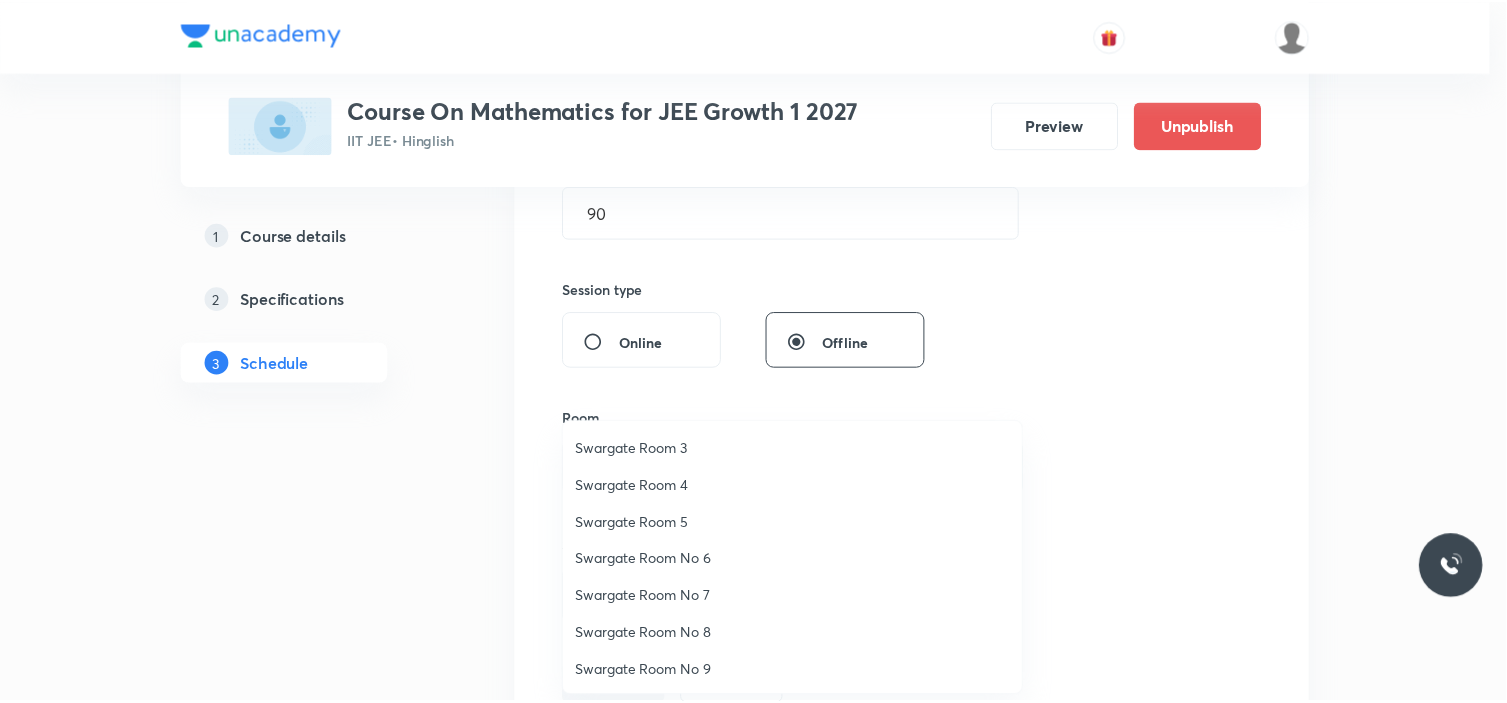 scroll, scrollTop: 111, scrollLeft: 0, axis: vertical 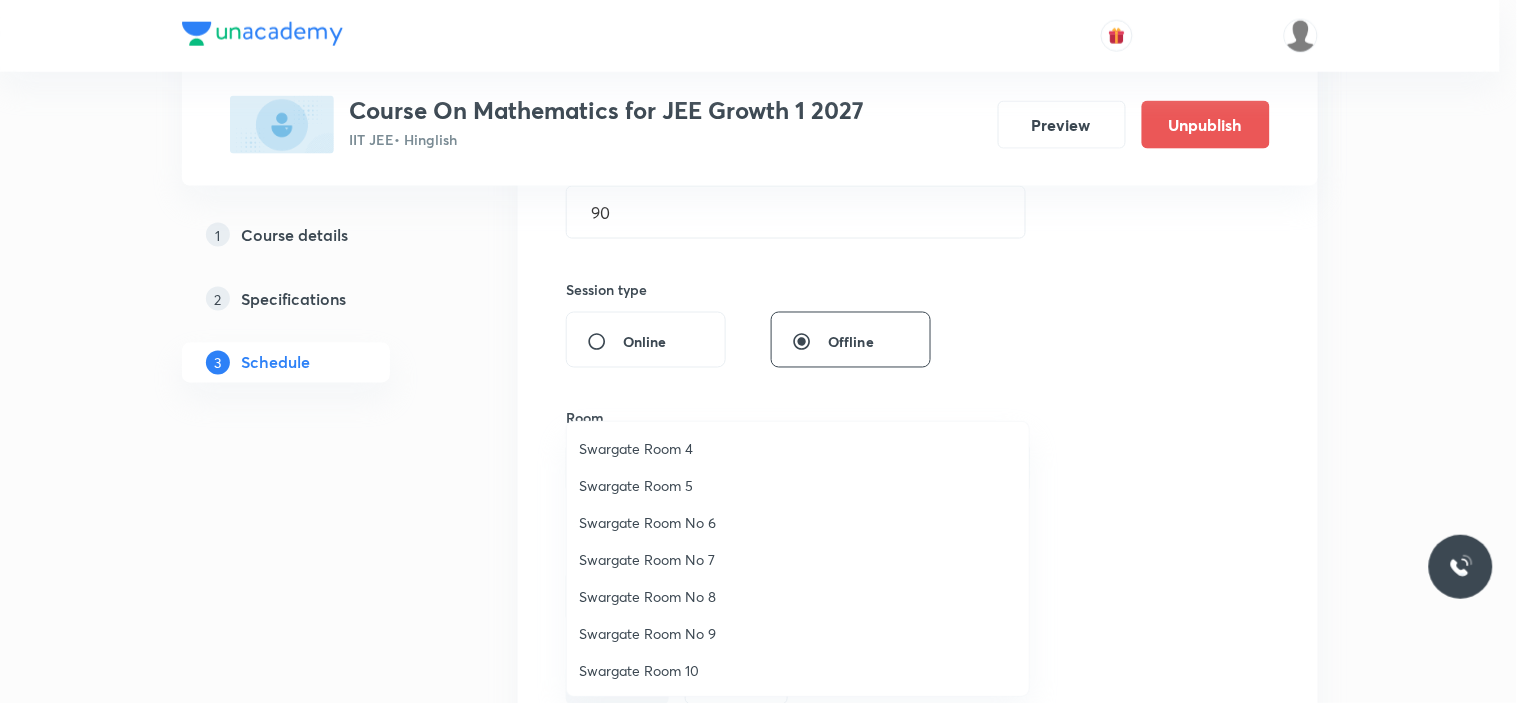 click on "Swargate Room No 6" at bounding box center (798, 522) 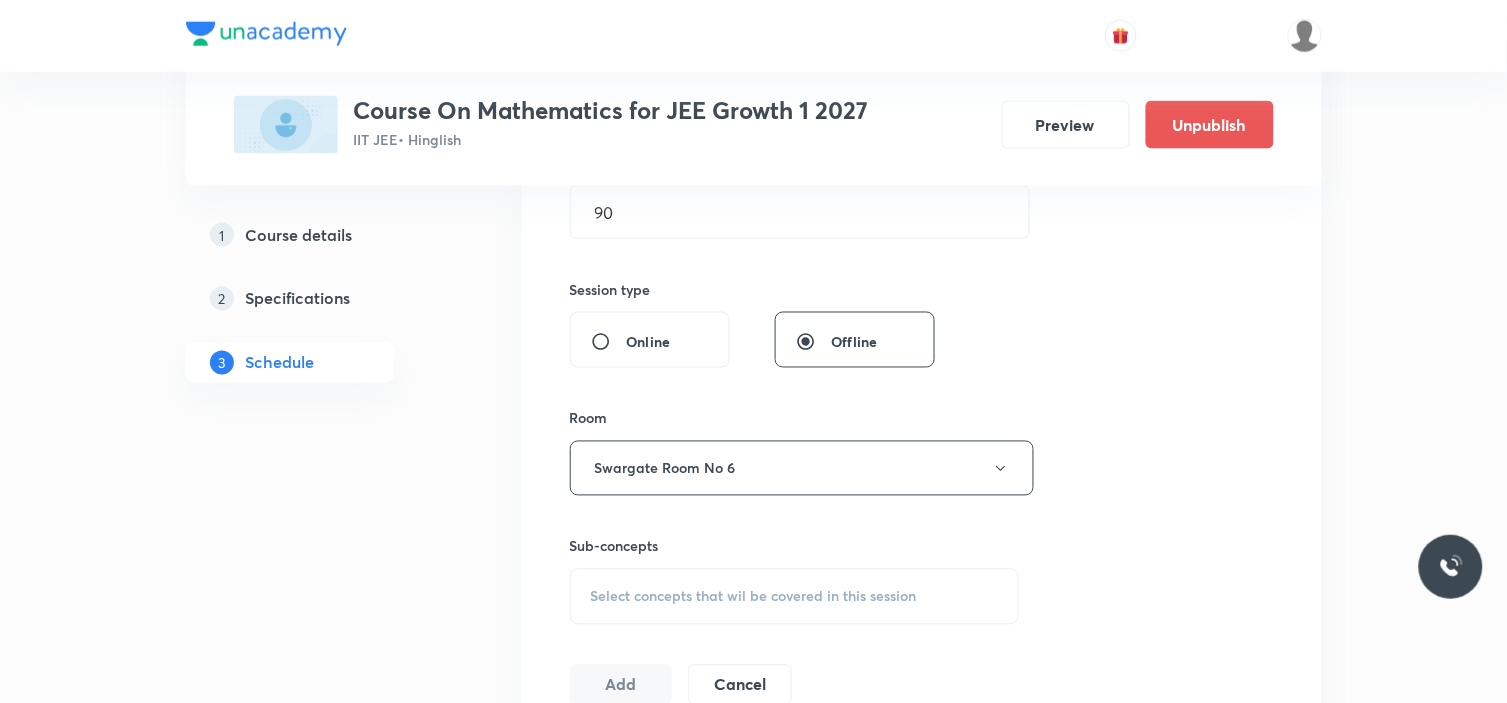 click on "Session  7 Live class Session title 19/99 Sequence and Series ​ Schedule for Jul 15, 2025, 9:15 AM ​ Duration (in minutes) 90 ​   Session type Online Offline Room Swargate Room No 6 Sub-concepts Select concepts that wil be covered in this session Add Cancel" at bounding box center [922, 235] 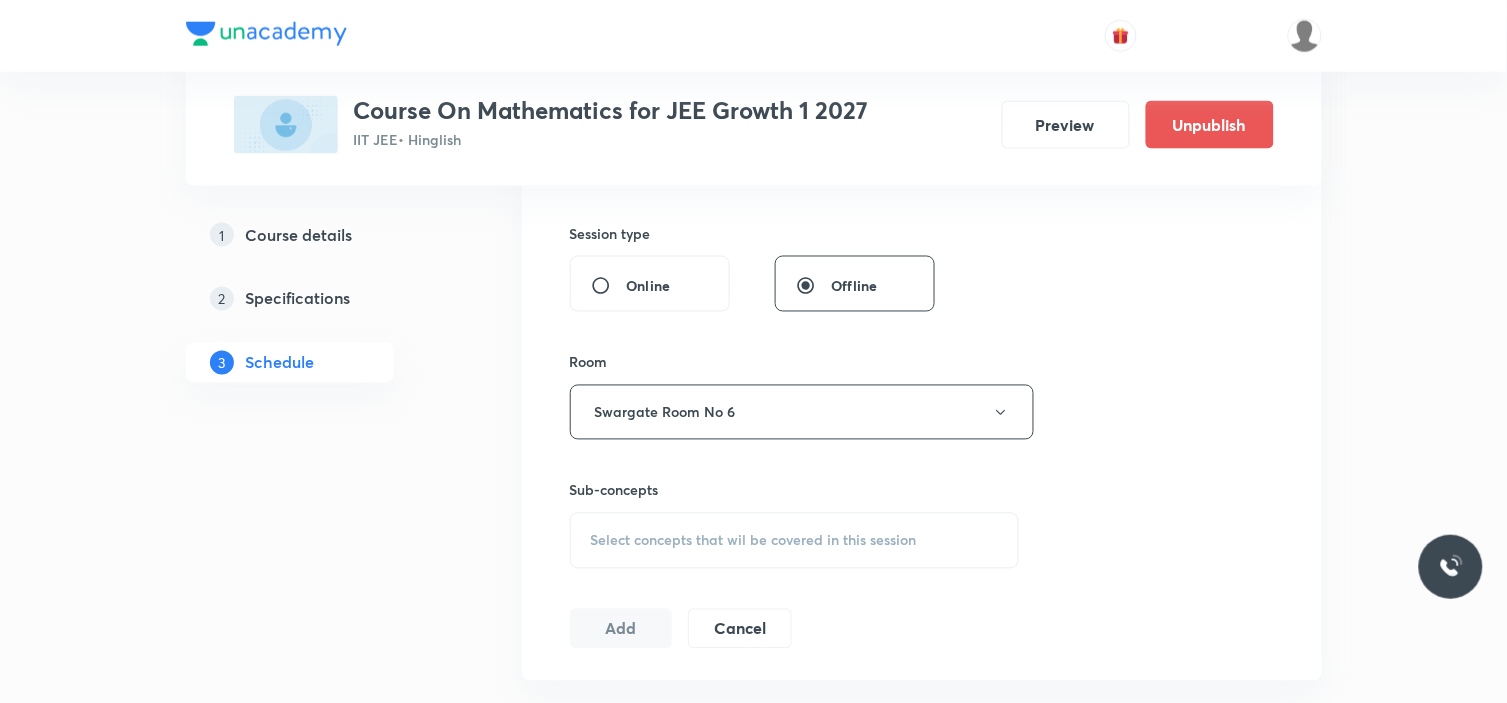 scroll, scrollTop: 777, scrollLeft: 0, axis: vertical 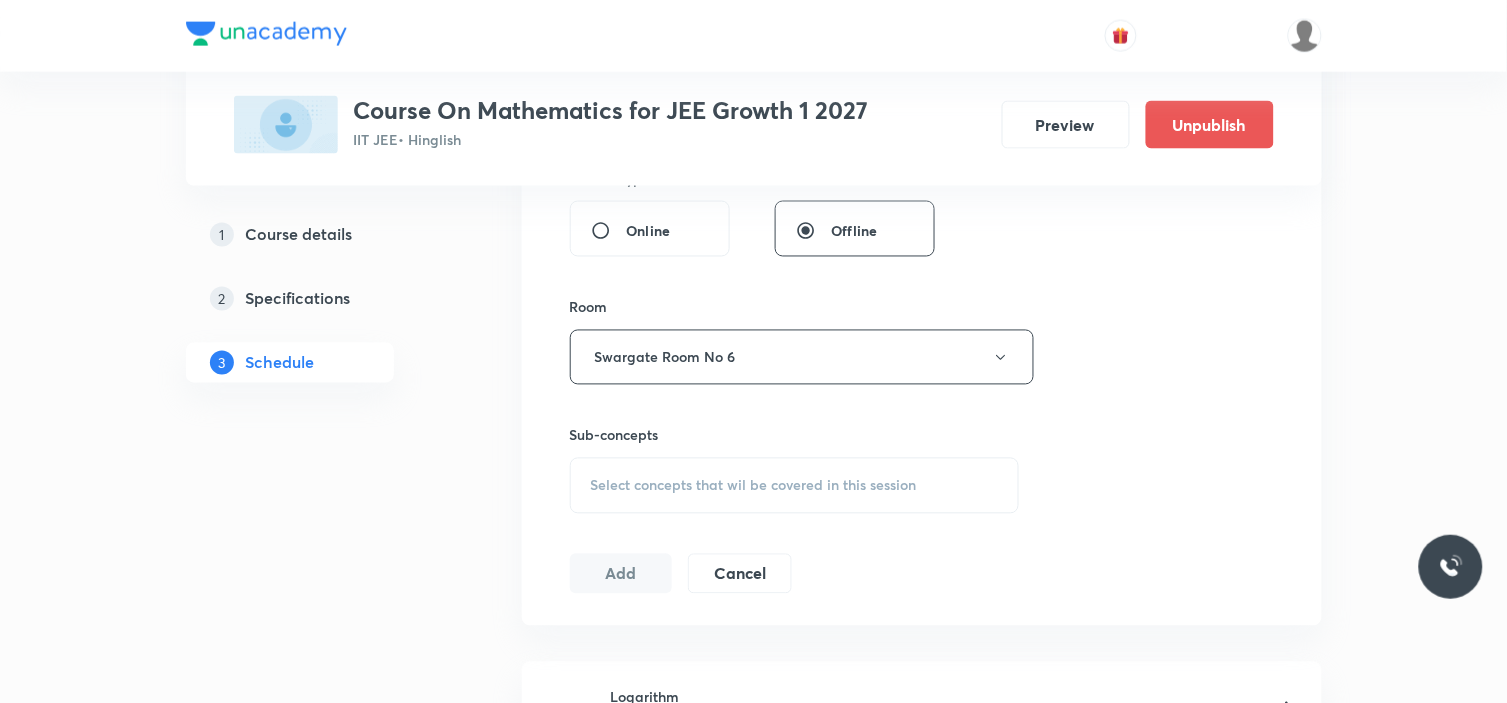 click on "Select concepts that wil be covered in this session" at bounding box center (795, 486) 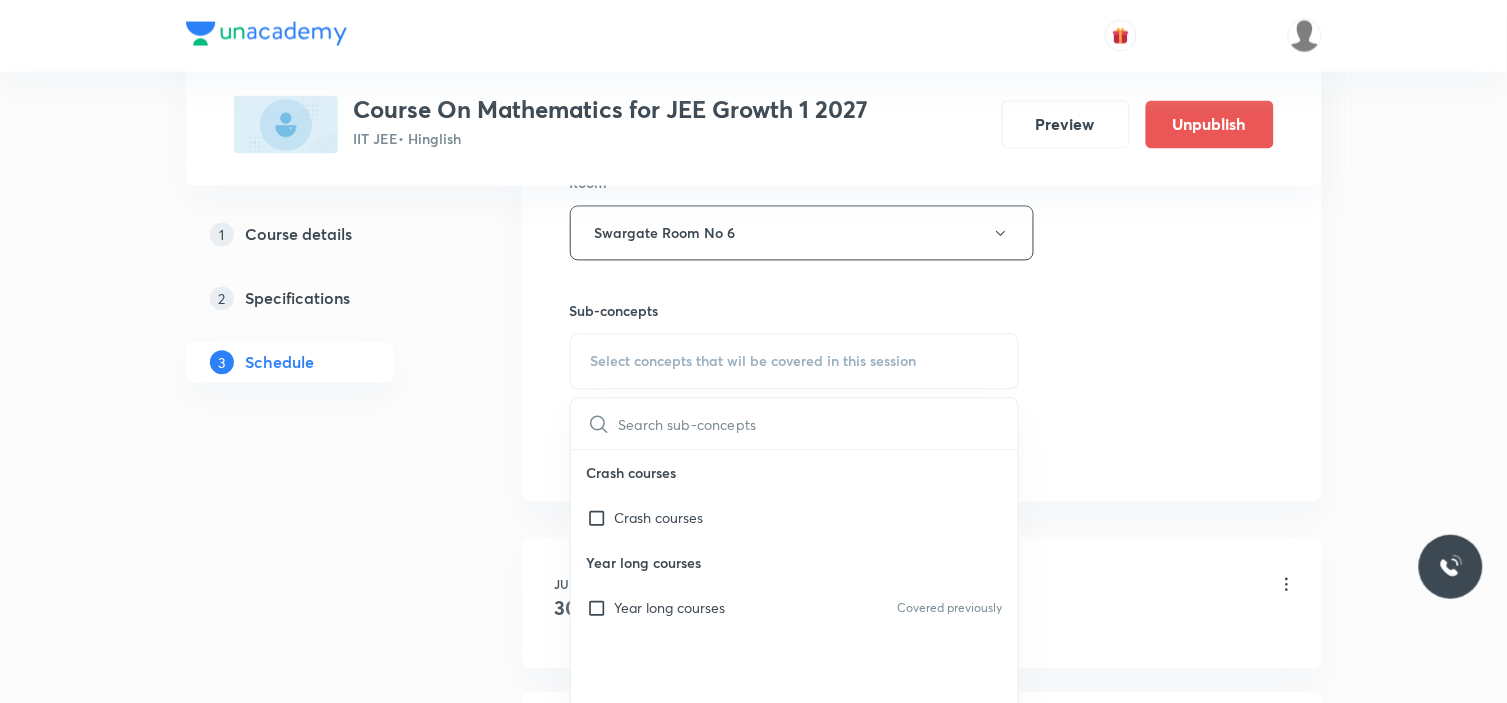 scroll, scrollTop: 1000, scrollLeft: 0, axis: vertical 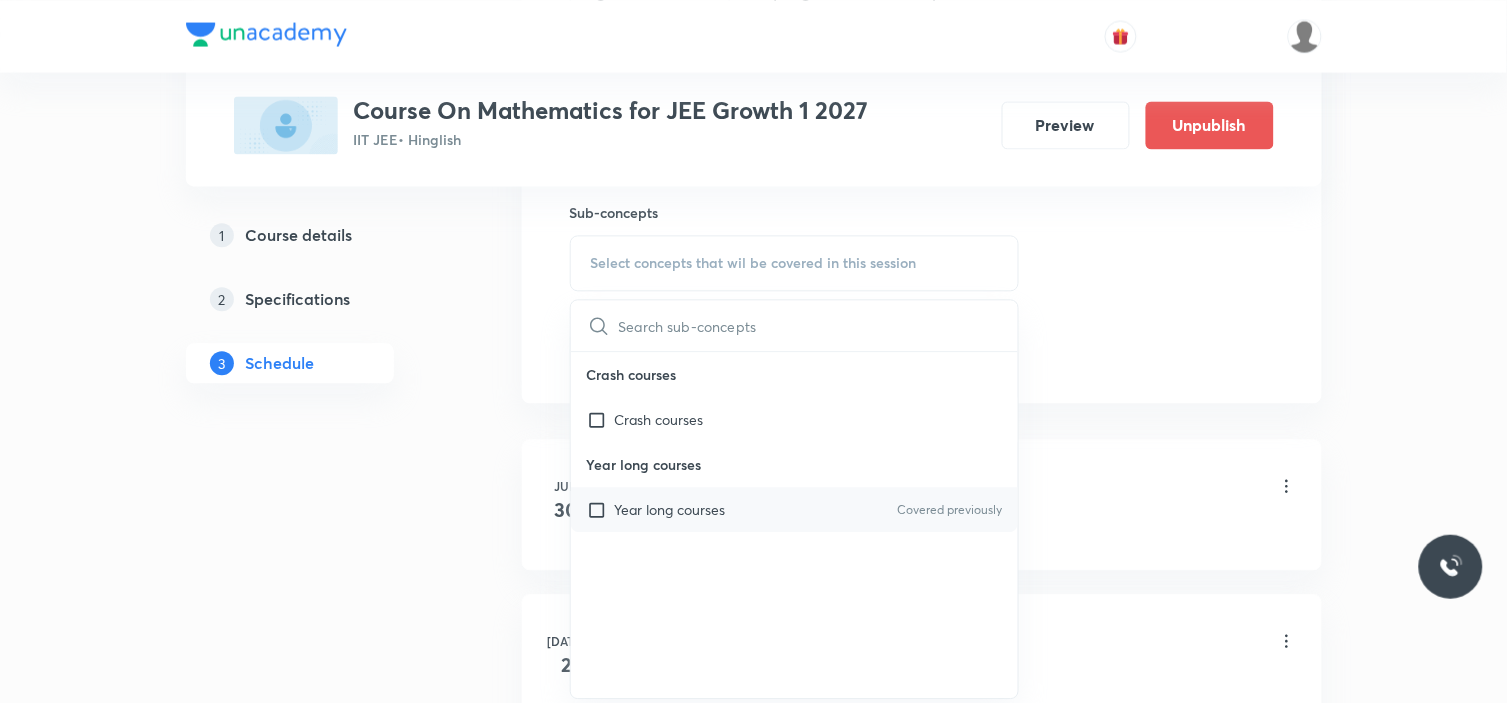 click on "Year long courses" at bounding box center [670, 509] 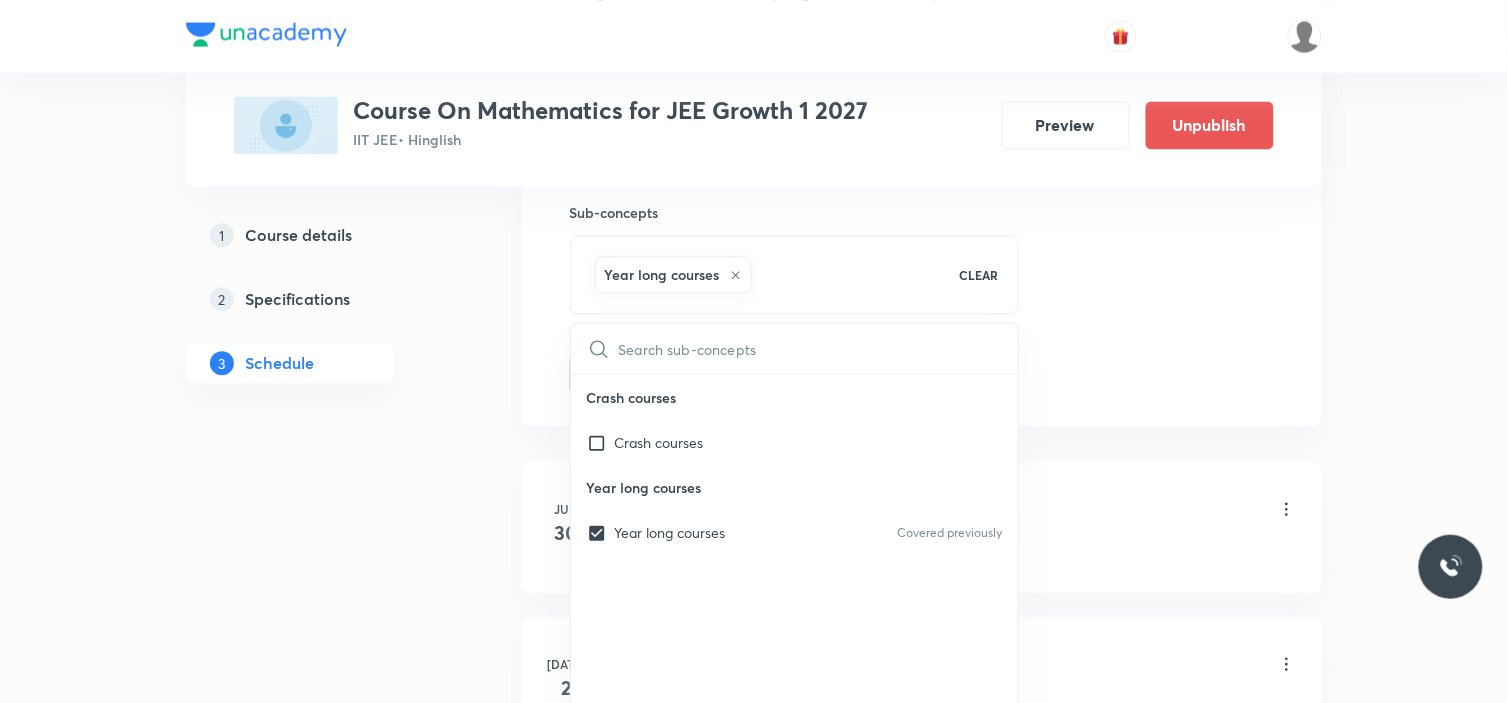 click on "Schedule 6  classes Session  7 Live class Session title 19/99 Sequence and Series ​ Schedule for Jul 15, 2025, 9:15 AM ​ Duration (in minutes) 90 ​   Session type Online Offline Room Swargate Room No 6 Sub-concepts Year long courses CLEAR ​ Crash courses Crash courses Year long courses Year long courses Covered previously Add Cancel Jun 30 Logarithm Lesson 1 • 7:30 AM • 90 min  • Room Swargate Room No 6 Physics Mock Questions Jul 2 Logarithm Lesson 2 • 9:15 AM • 90 min  • Room Swargate Room No 6 Year long courses Jul 5 Logarithm Lesson 3 • 7:30 AM • 90 min  • Room Swargate Room No 6 Year long courses Jul 7 Logarithm Lesson 4 • 7:30 AM • 90 min  • Room Swargate Room No 6 Year long courses Jul 9 Logarithm Lesson 5 • 9:15 AM • 90 min  • Room Swargate Room No 6 Year long courses Jul 16 Sequence and Series Lesson 6 • 9:15 AM • 90 min  • Room Swargate Room No 6 Year long courses" at bounding box center [922, 429] 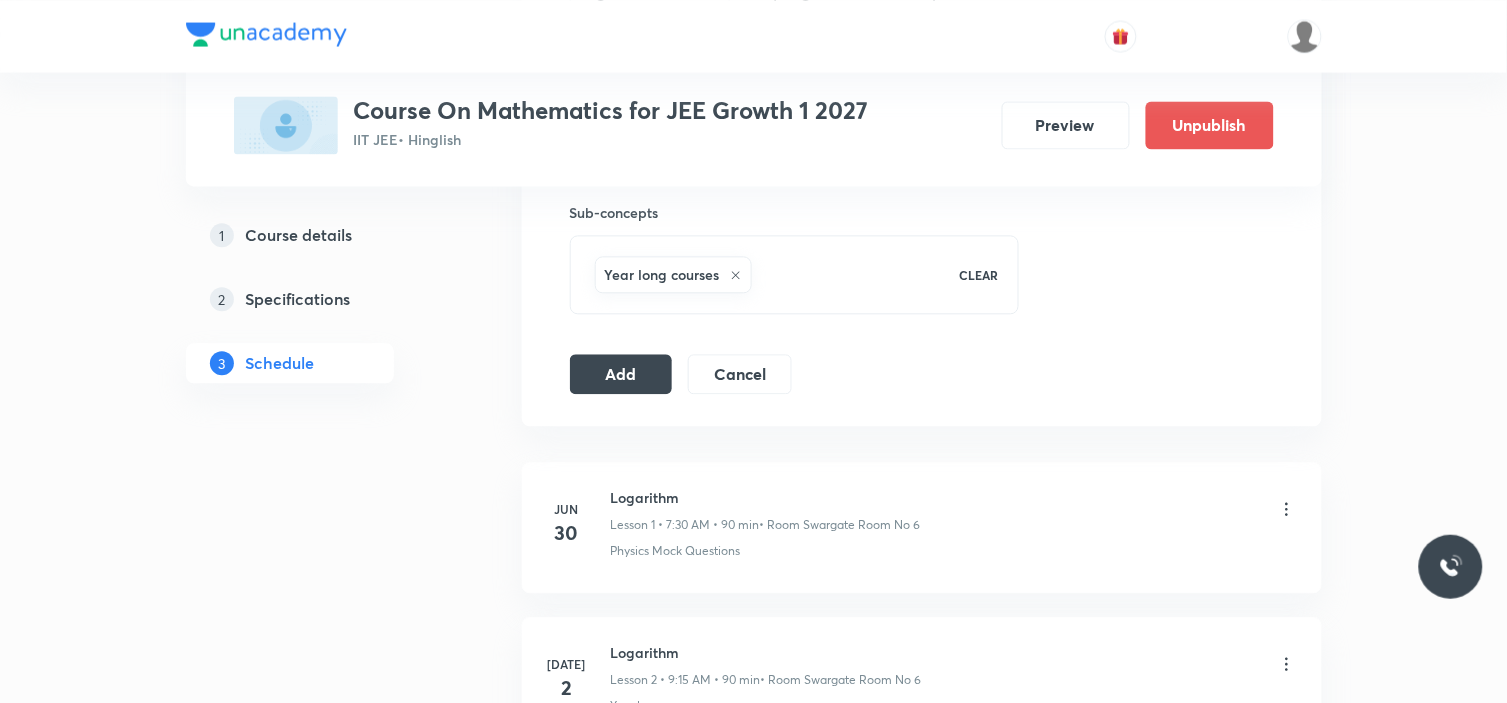 click on "Session  7 Live class Session title 19/99 Sequence and Series ​ Schedule for Jul 15, 2025, 9:15 AM ​ Duration (in minutes) 90 ​   Session type Online Offline Room Swargate Room No 6 Sub-concepts Year long courses CLEAR Add Cancel" at bounding box center (922, -87) 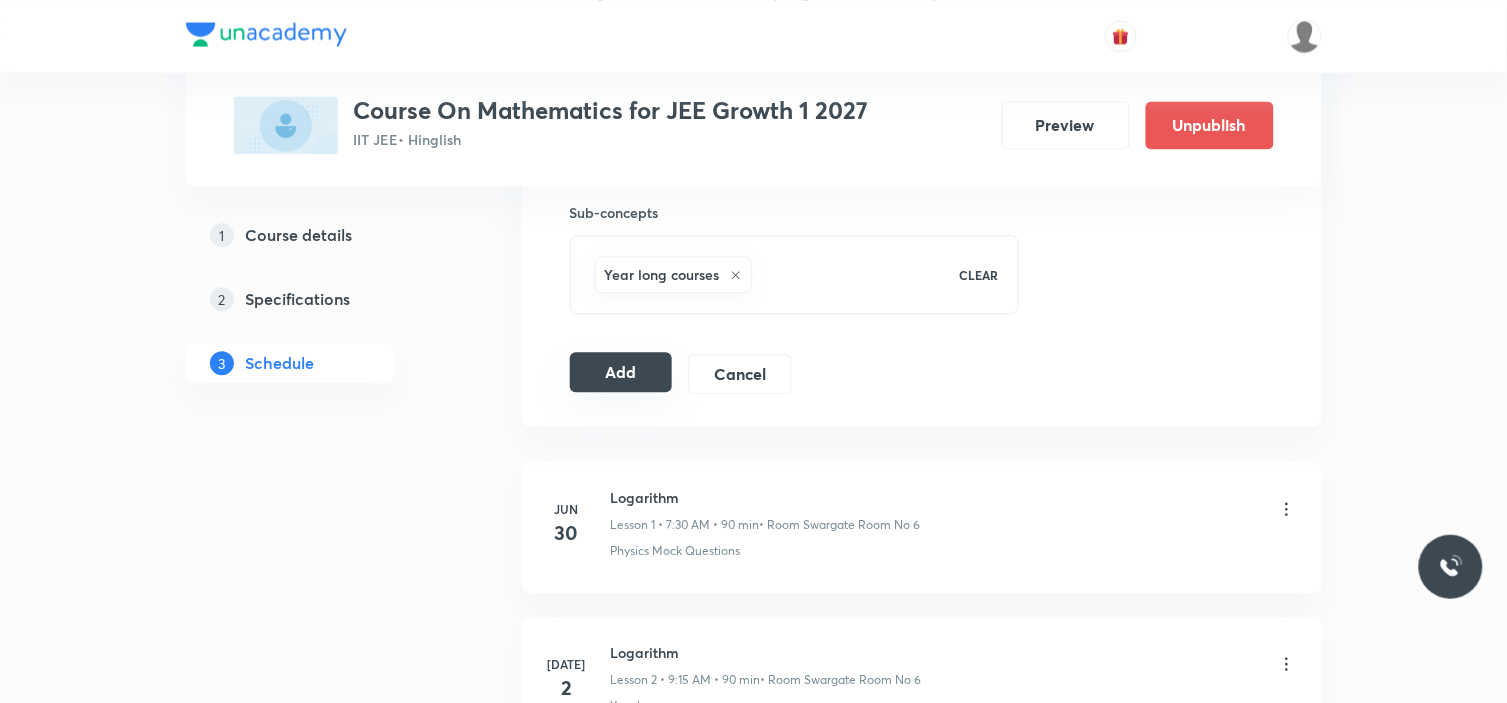 click on "Add" at bounding box center [621, 372] 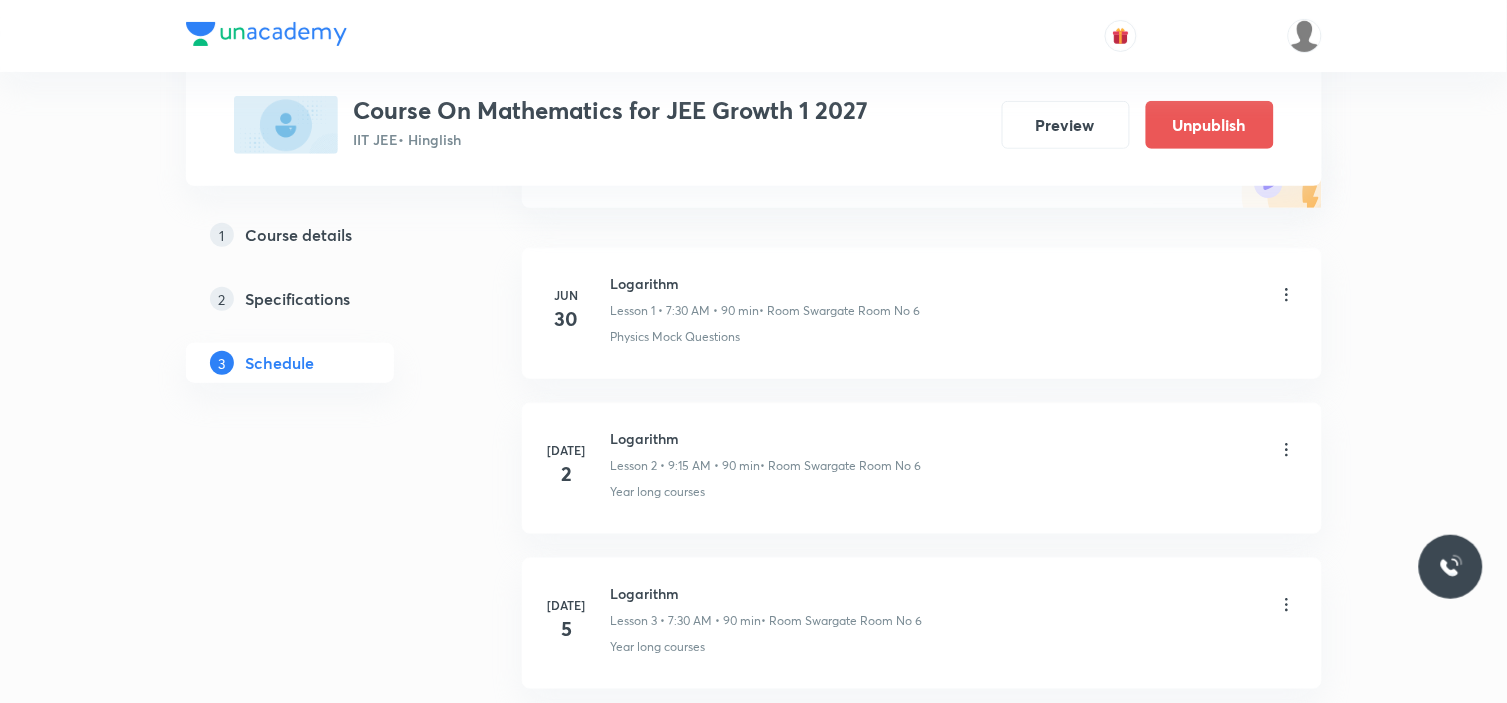 scroll, scrollTop: 0, scrollLeft: 0, axis: both 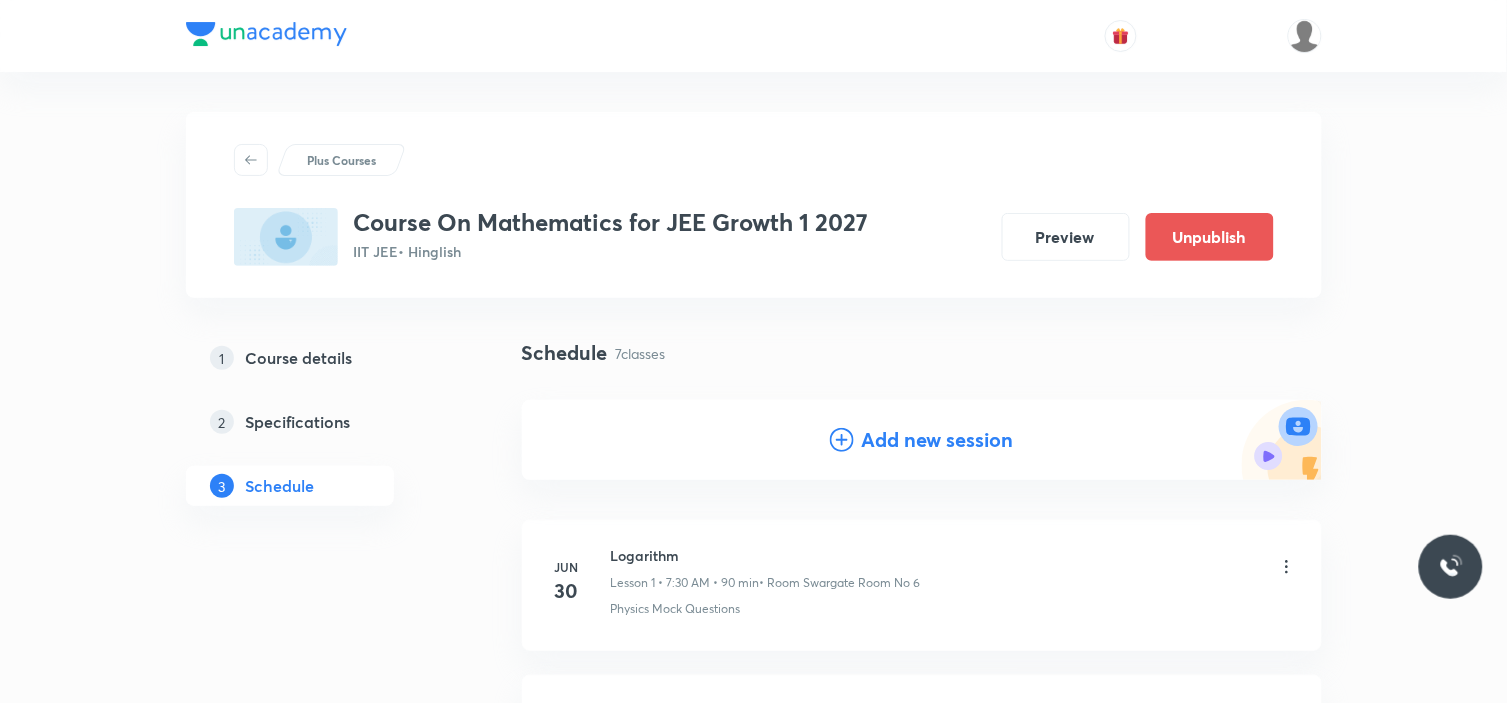 click on "Add new session" at bounding box center [938, 440] 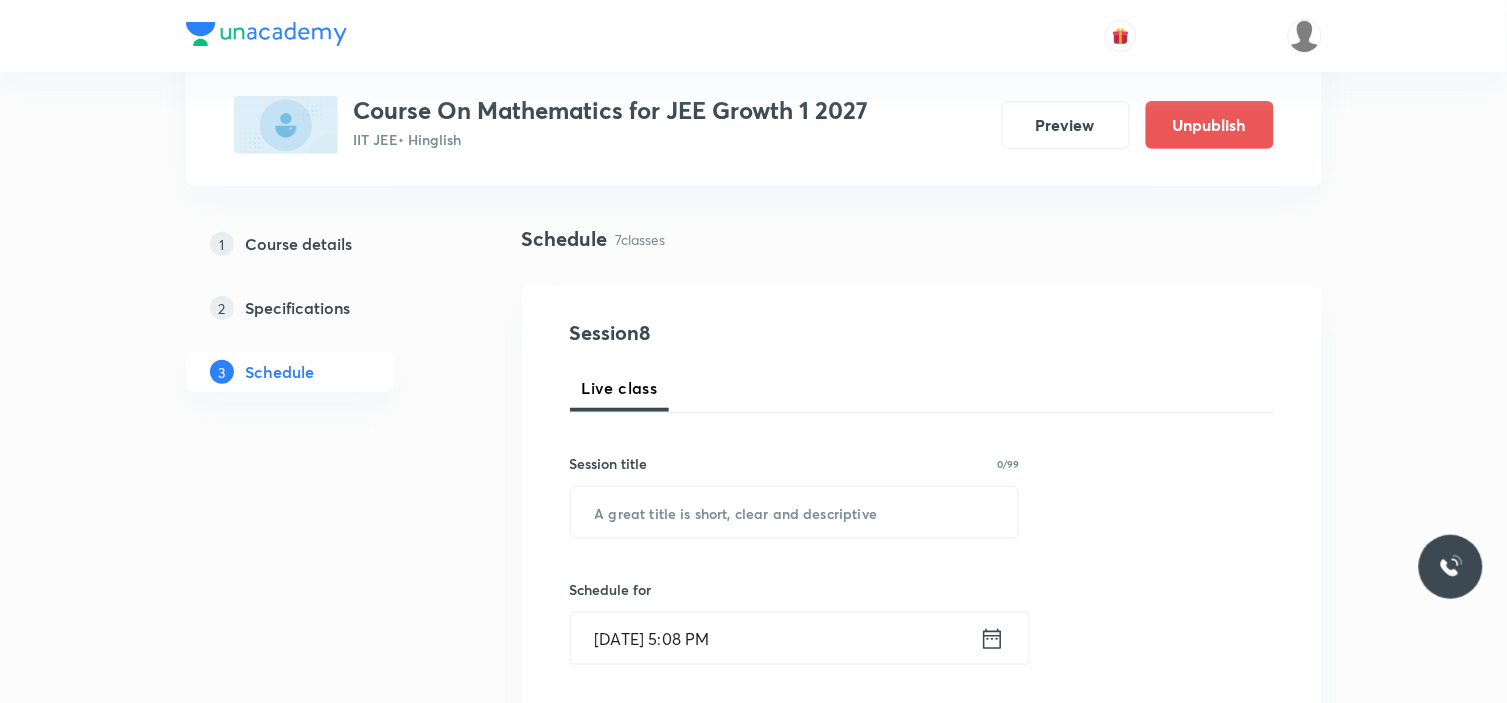 scroll, scrollTop: 222, scrollLeft: 0, axis: vertical 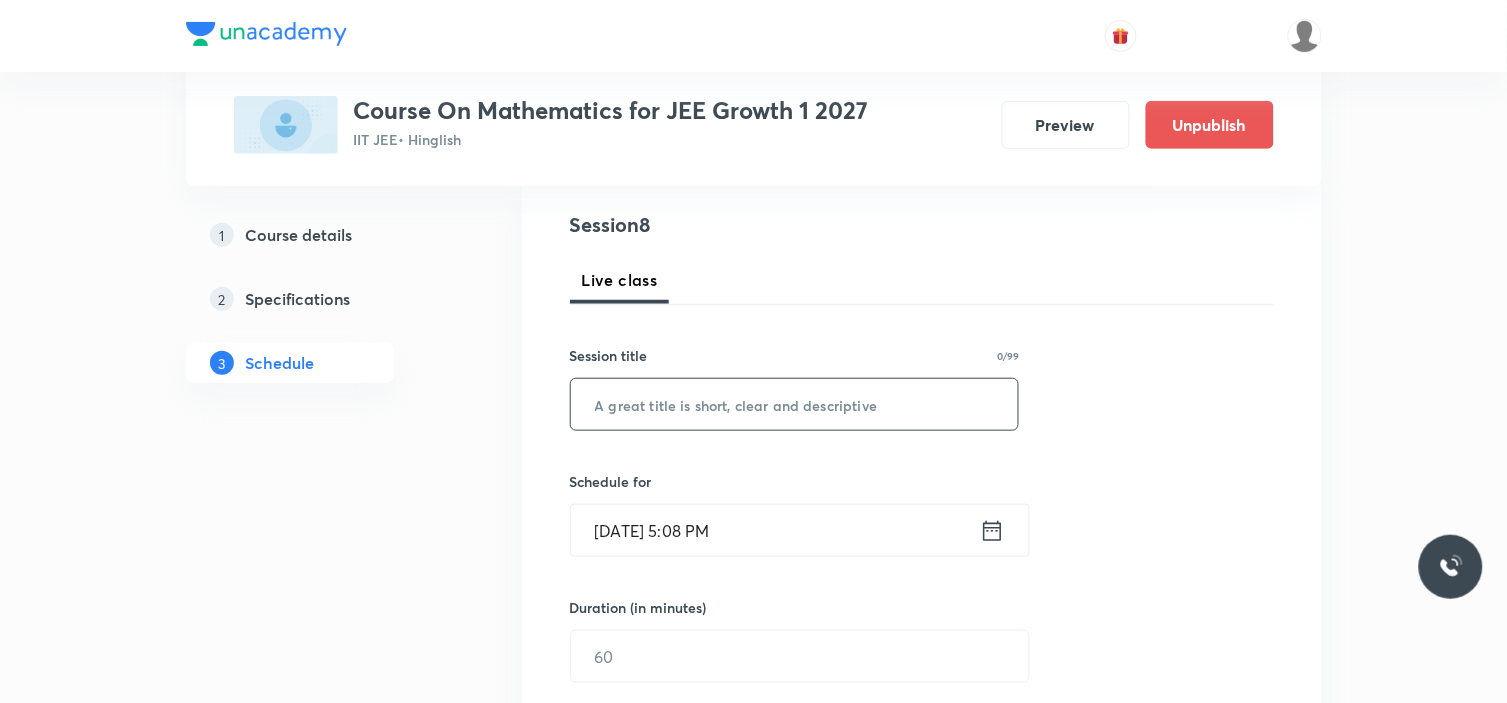 click at bounding box center (795, 404) 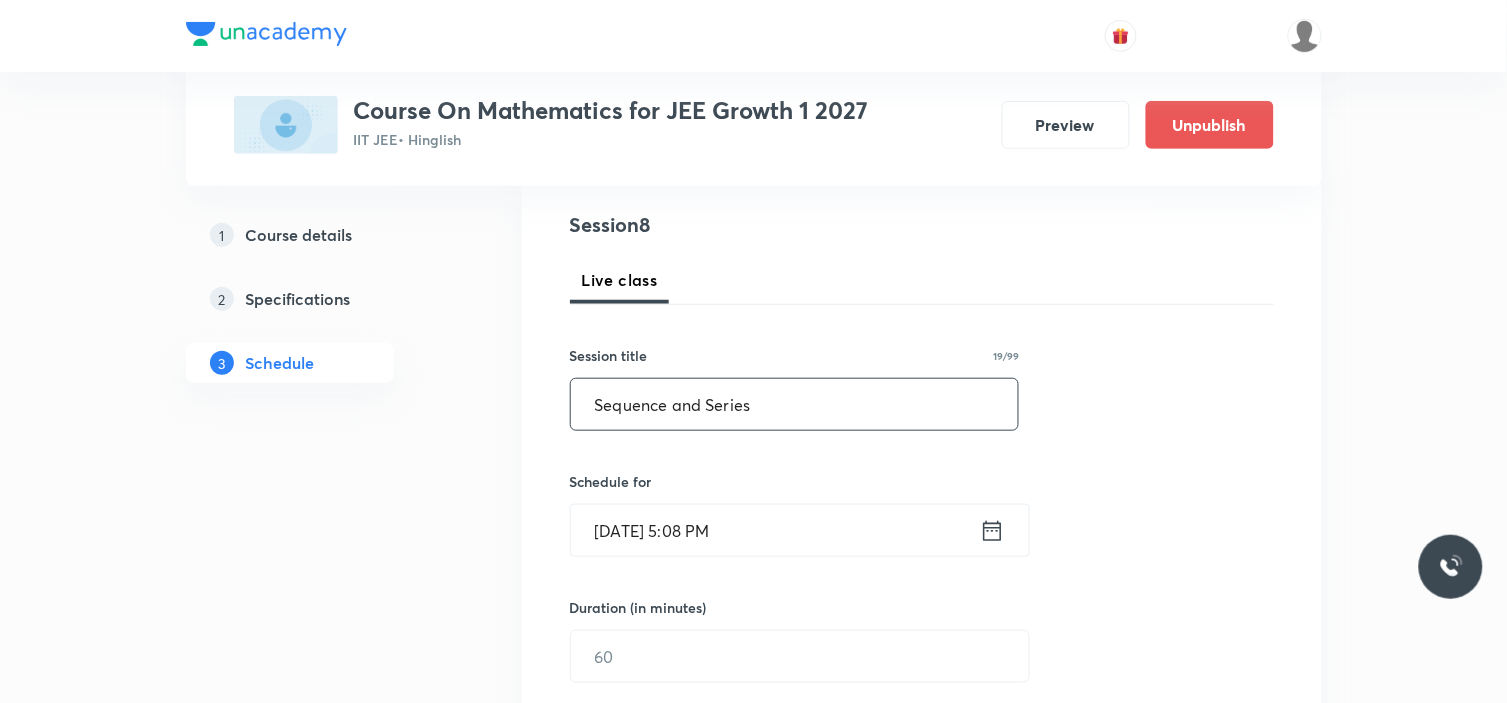 type on "Sequence and Series" 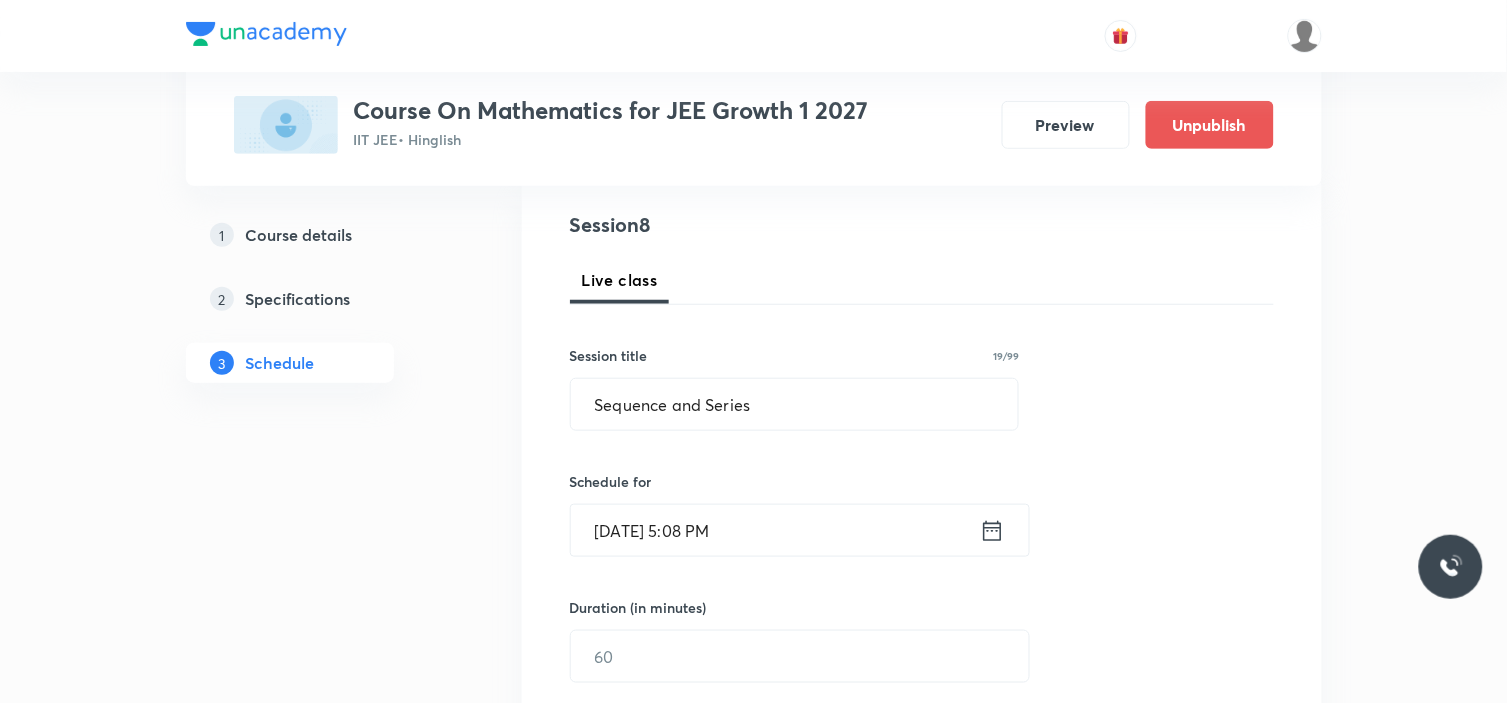 click on "Jul 13, 2025, 5:08 PM" at bounding box center [775, 530] 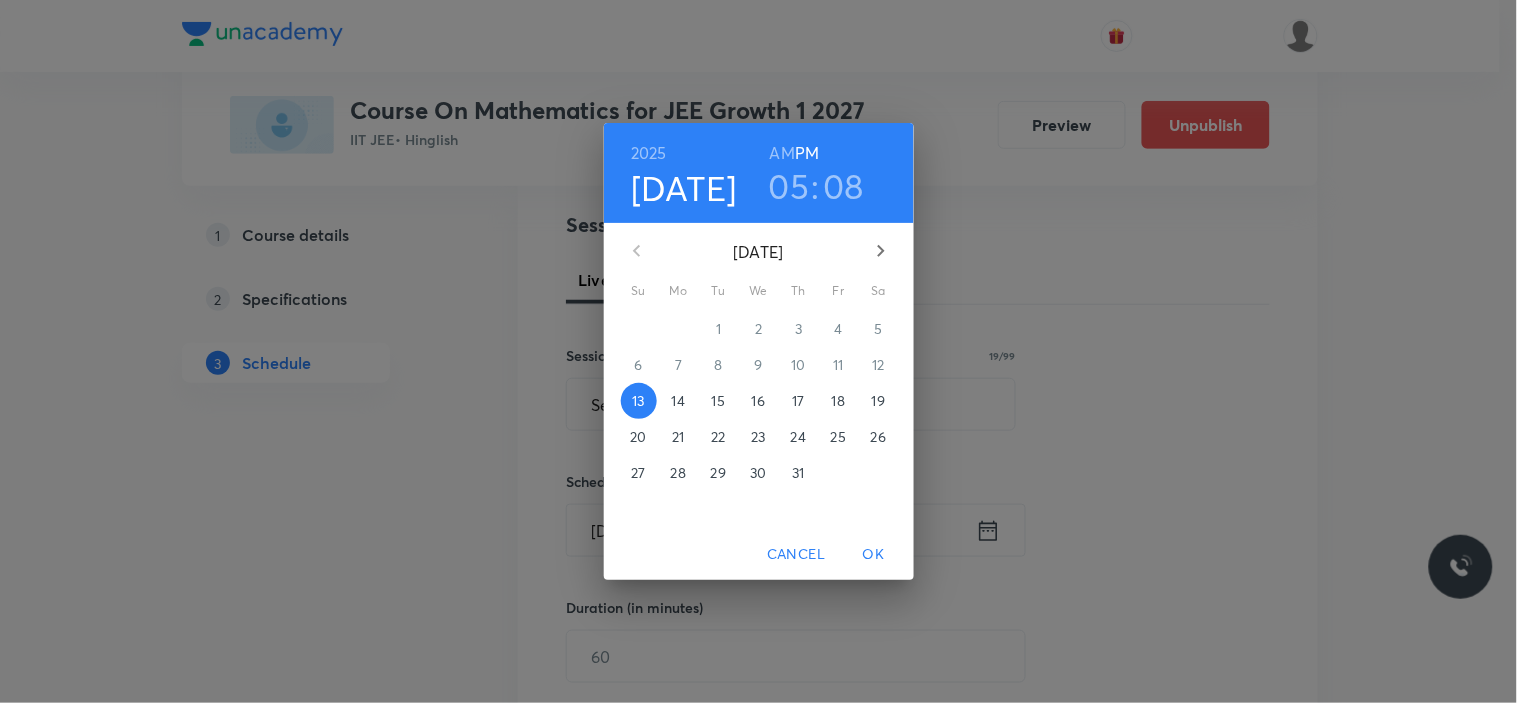 click on "19" at bounding box center (879, 401) 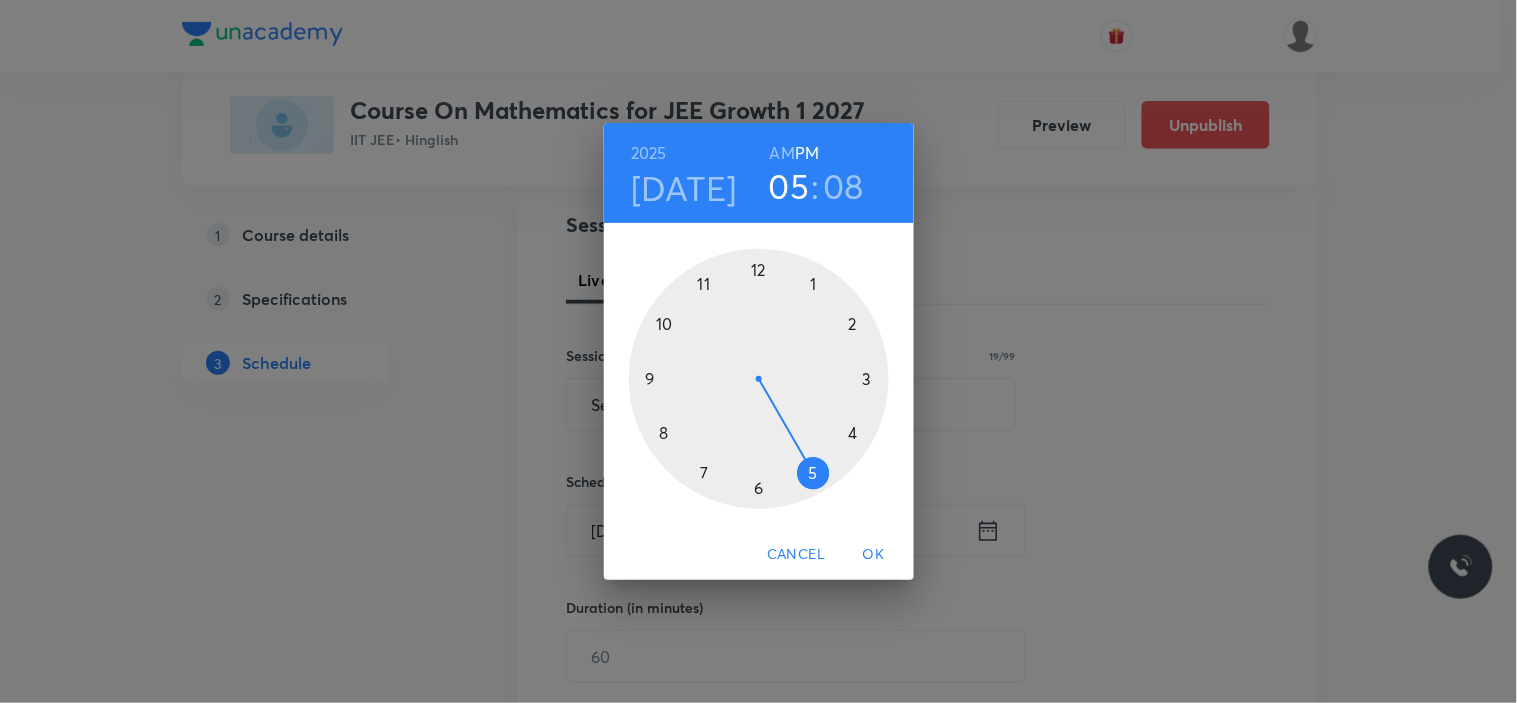 click on "AM" at bounding box center (782, 153) 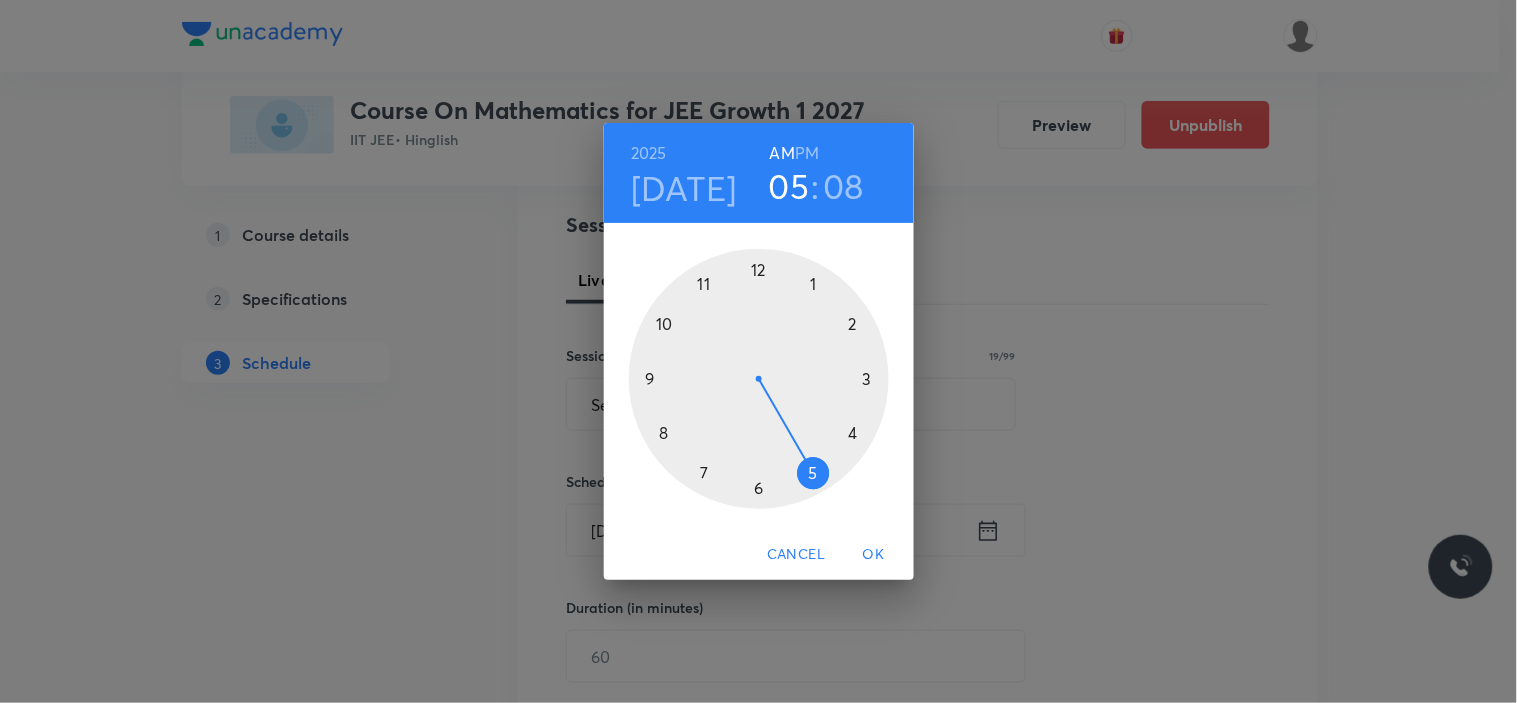 click at bounding box center [759, 379] 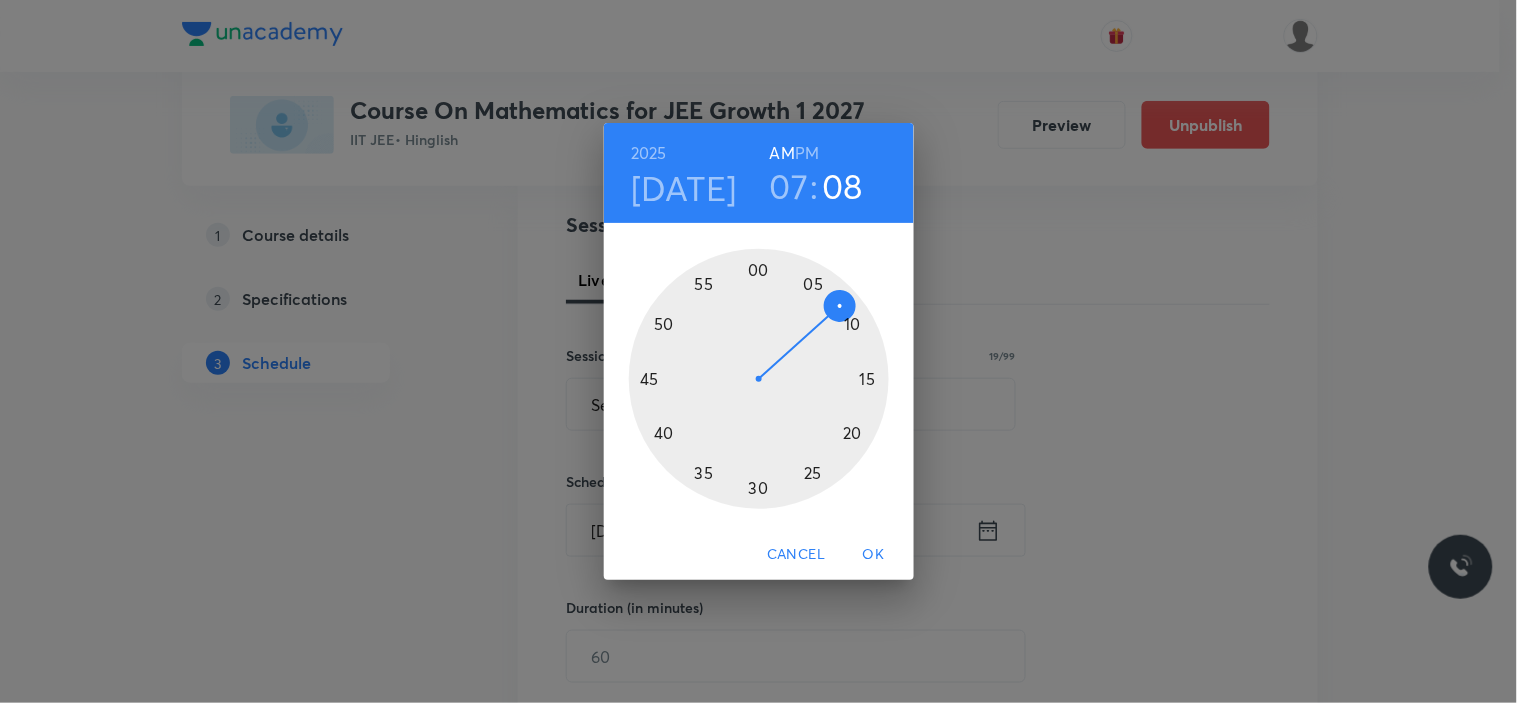 click at bounding box center (759, 379) 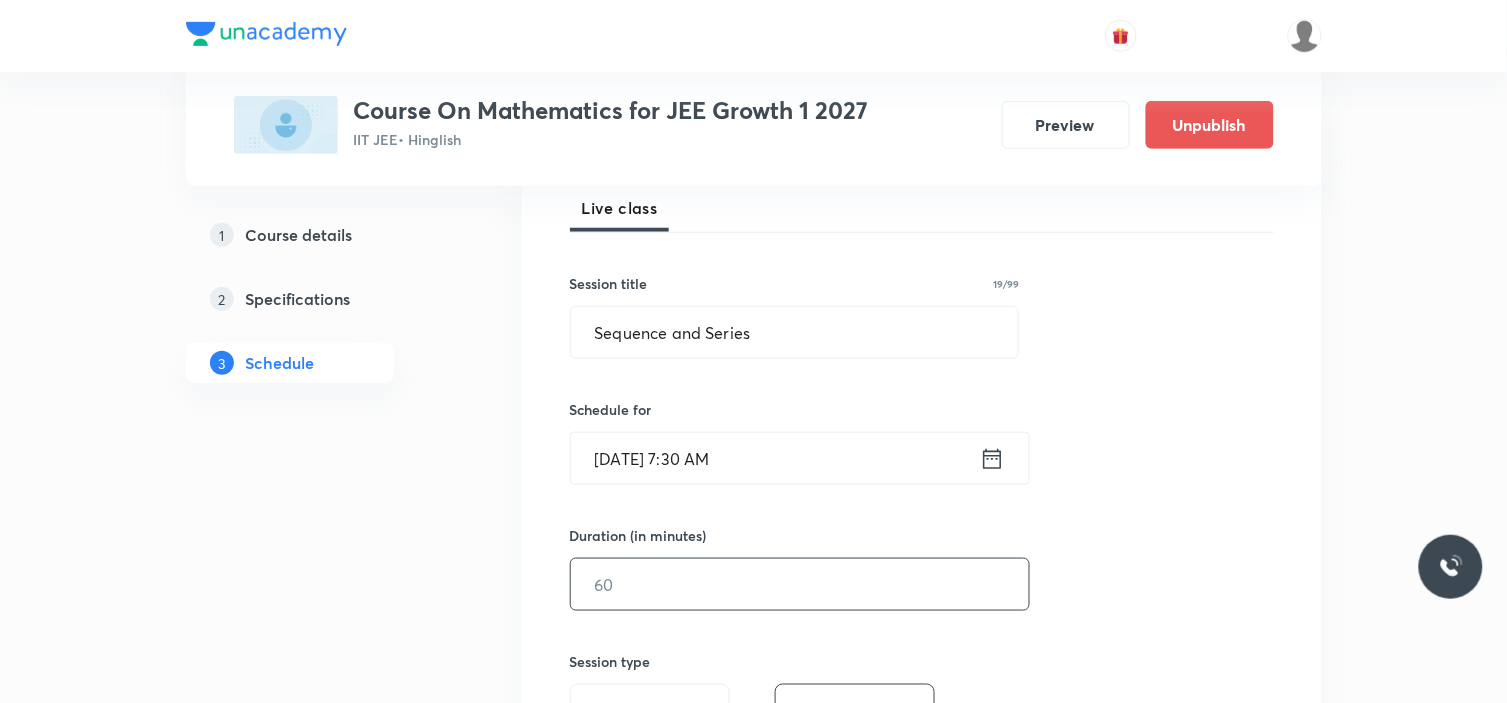 scroll, scrollTop: 333, scrollLeft: 0, axis: vertical 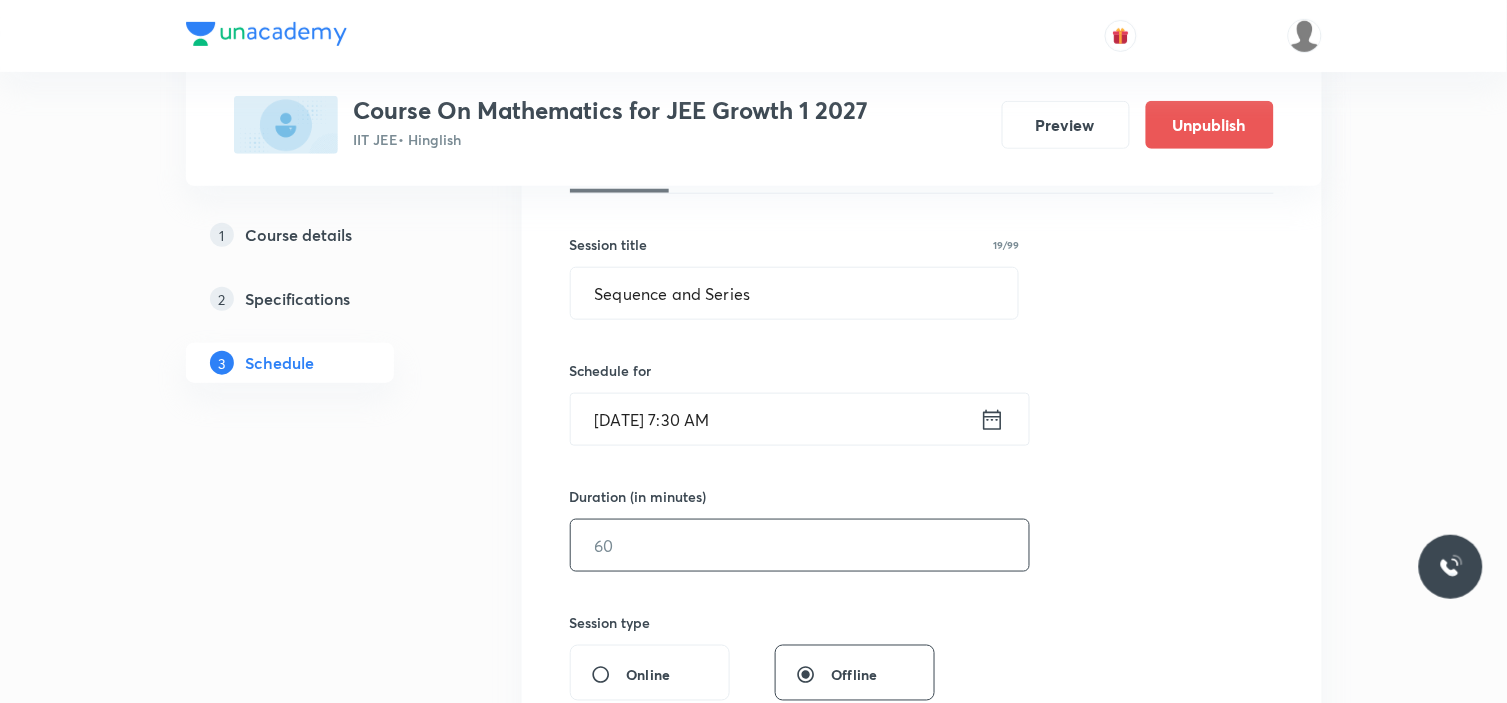 click at bounding box center (800, 545) 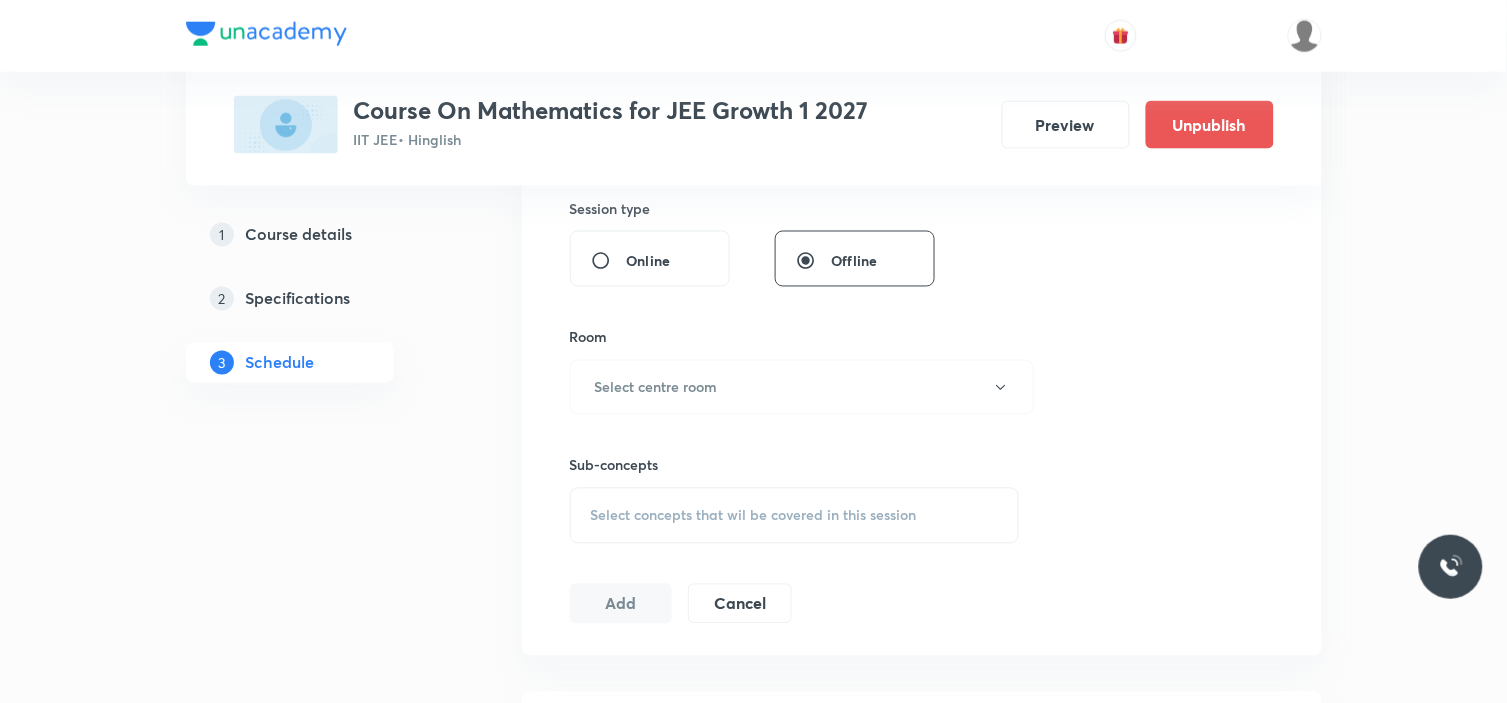 scroll, scrollTop: 777, scrollLeft: 0, axis: vertical 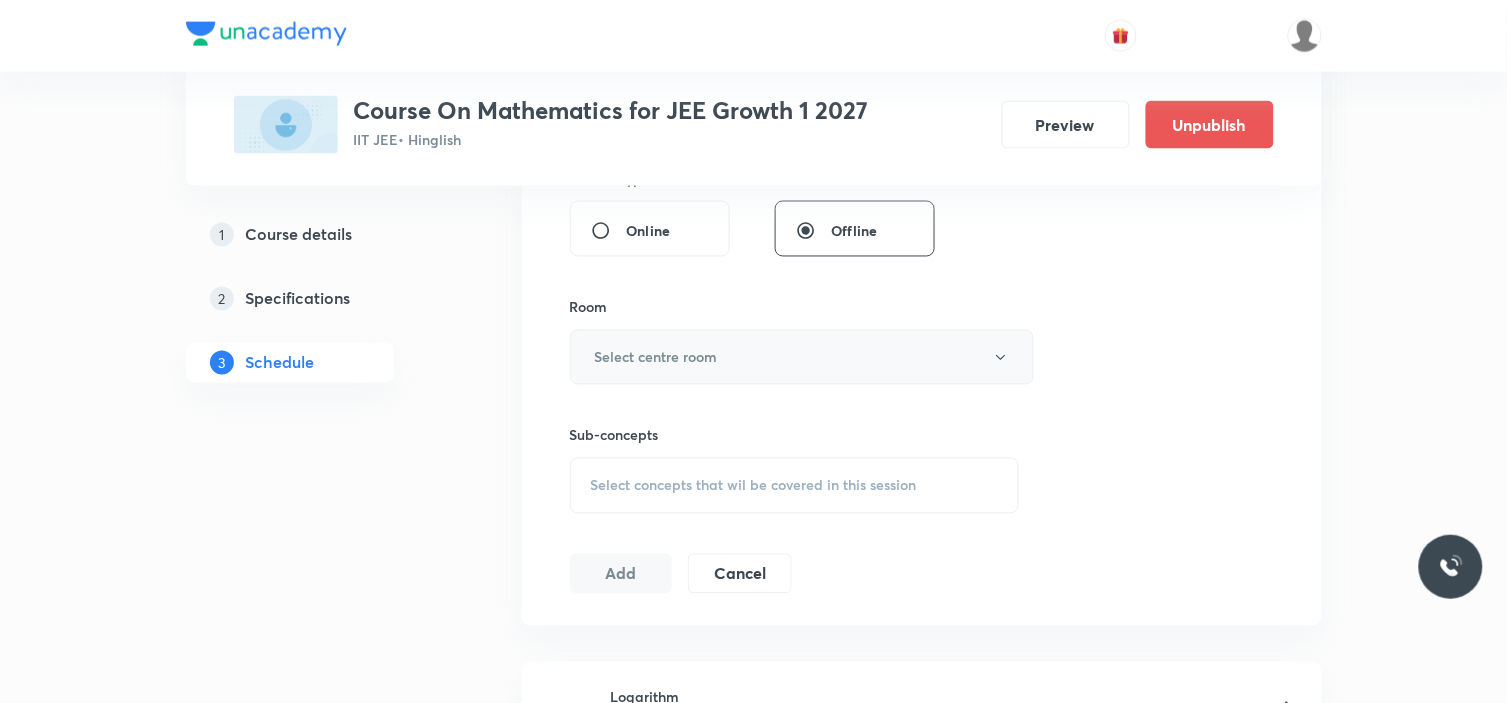 type on "90" 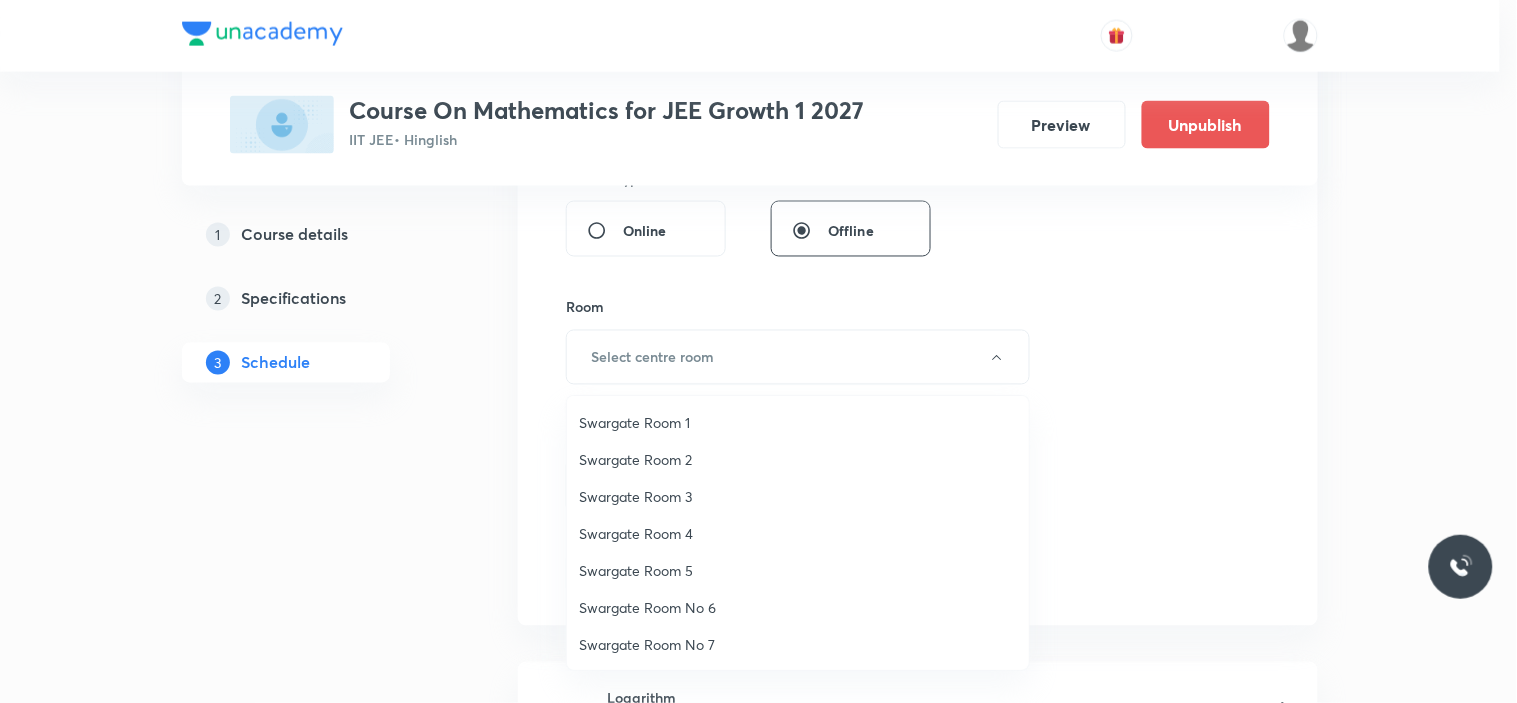 click on "Swargate Room No 6" at bounding box center [798, 607] 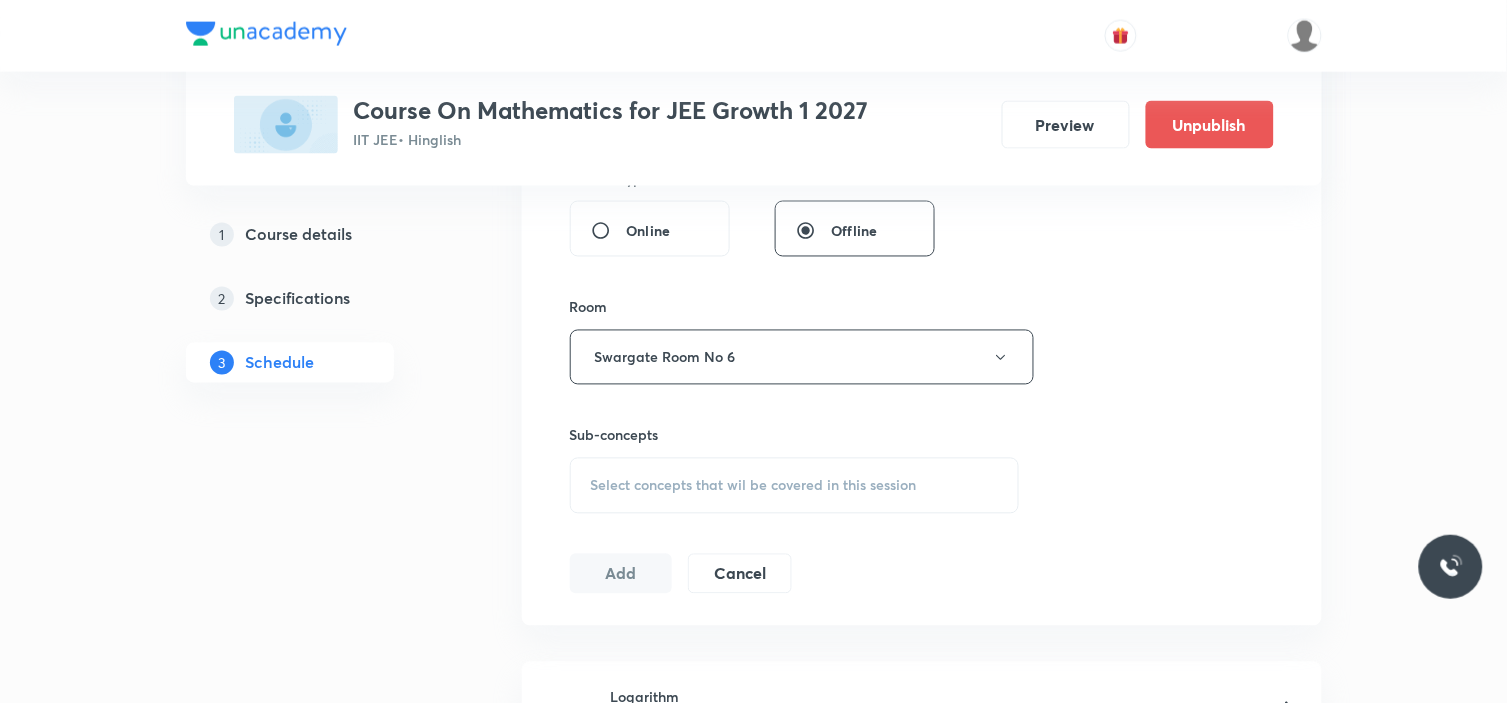 click on "Session  8 Live class Session title 19/99 Sequence and Series ​ Schedule for Jul 19, 2025, 7:30 AM ​ Duration (in minutes) 90 ​   Session type Online Offline Room Swargate Room No 6 Sub-concepts Select concepts that wil be covered in this session Add Cancel" at bounding box center (922, 124) 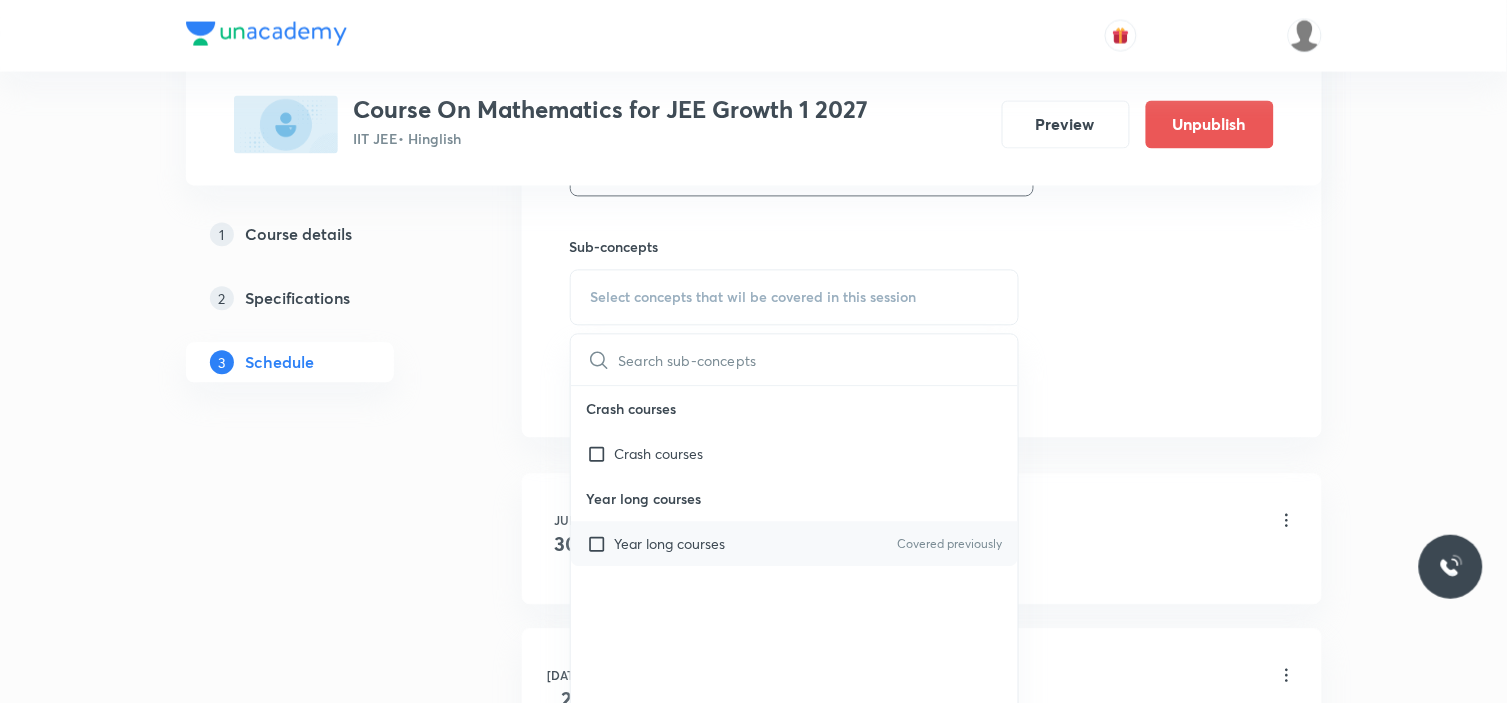 scroll, scrollTop: 1000, scrollLeft: 0, axis: vertical 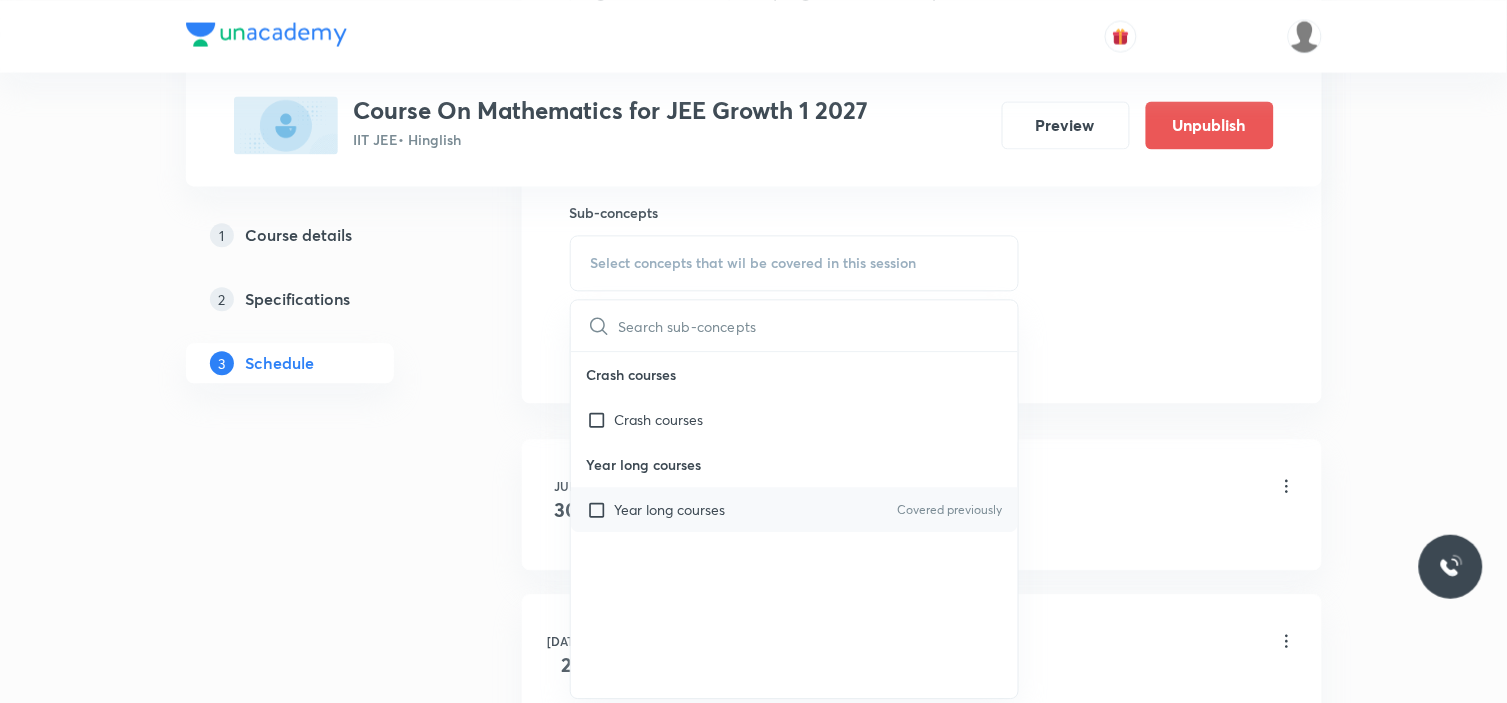 click on "Year long courses" at bounding box center [670, 509] 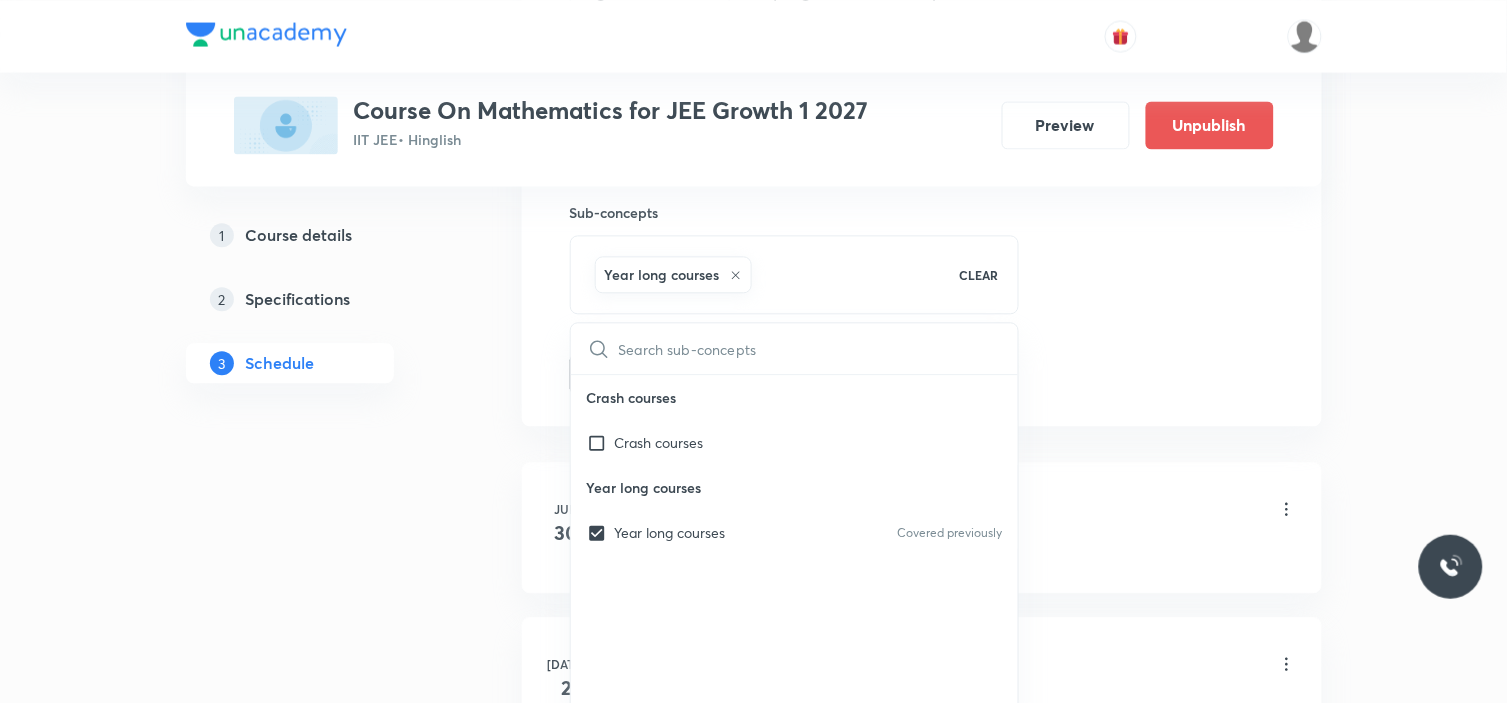 click on "Session  8 Live class Session title 19/99 Sequence and Series ​ Schedule for Jul 19, 2025, 7:30 AM ​ Duration (in minutes) 90 ​   Session type Online Offline Room Swargate Room No 6 Sub-concepts Year long courses CLEAR ​ Crash courses Crash courses Year long courses Year long courses Covered previously Add Cancel" at bounding box center (922, -87) 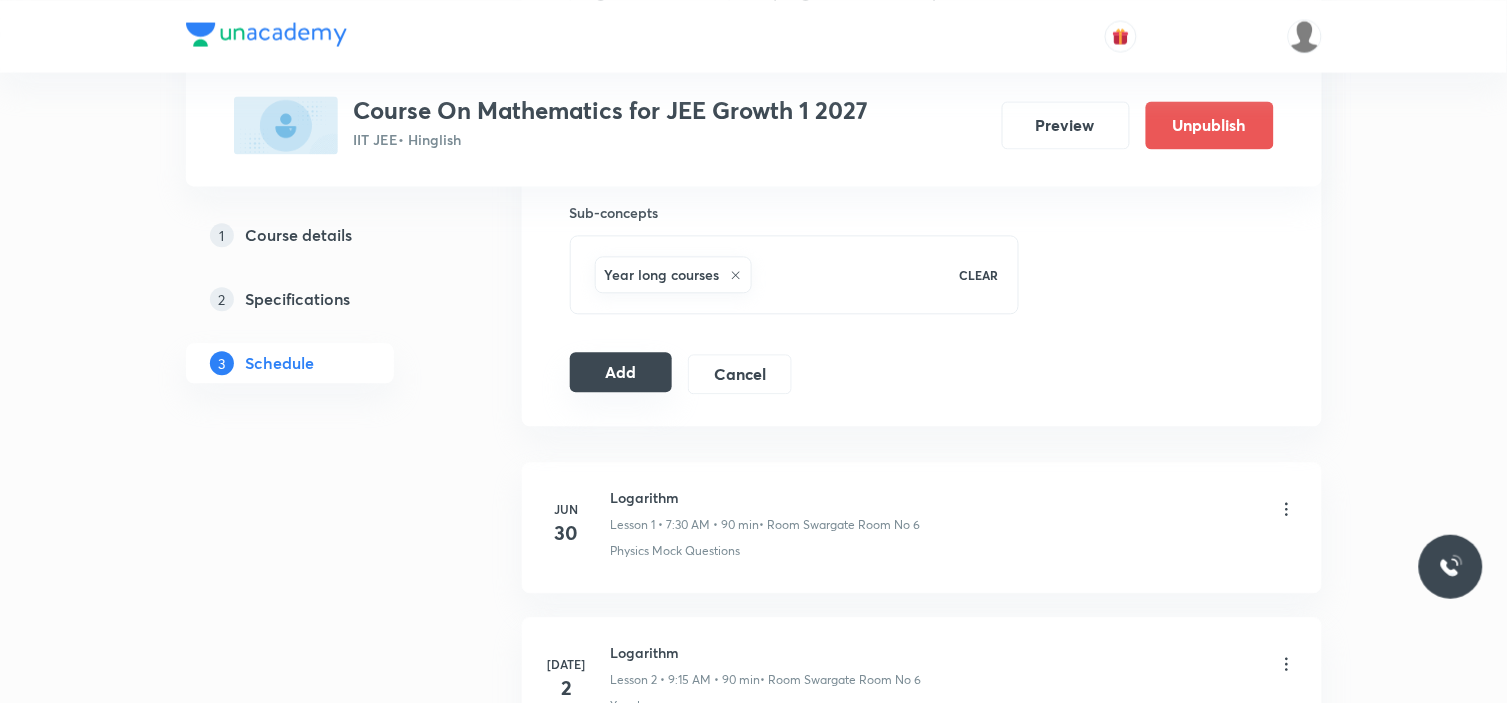 click on "Add" at bounding box center [621, 372] 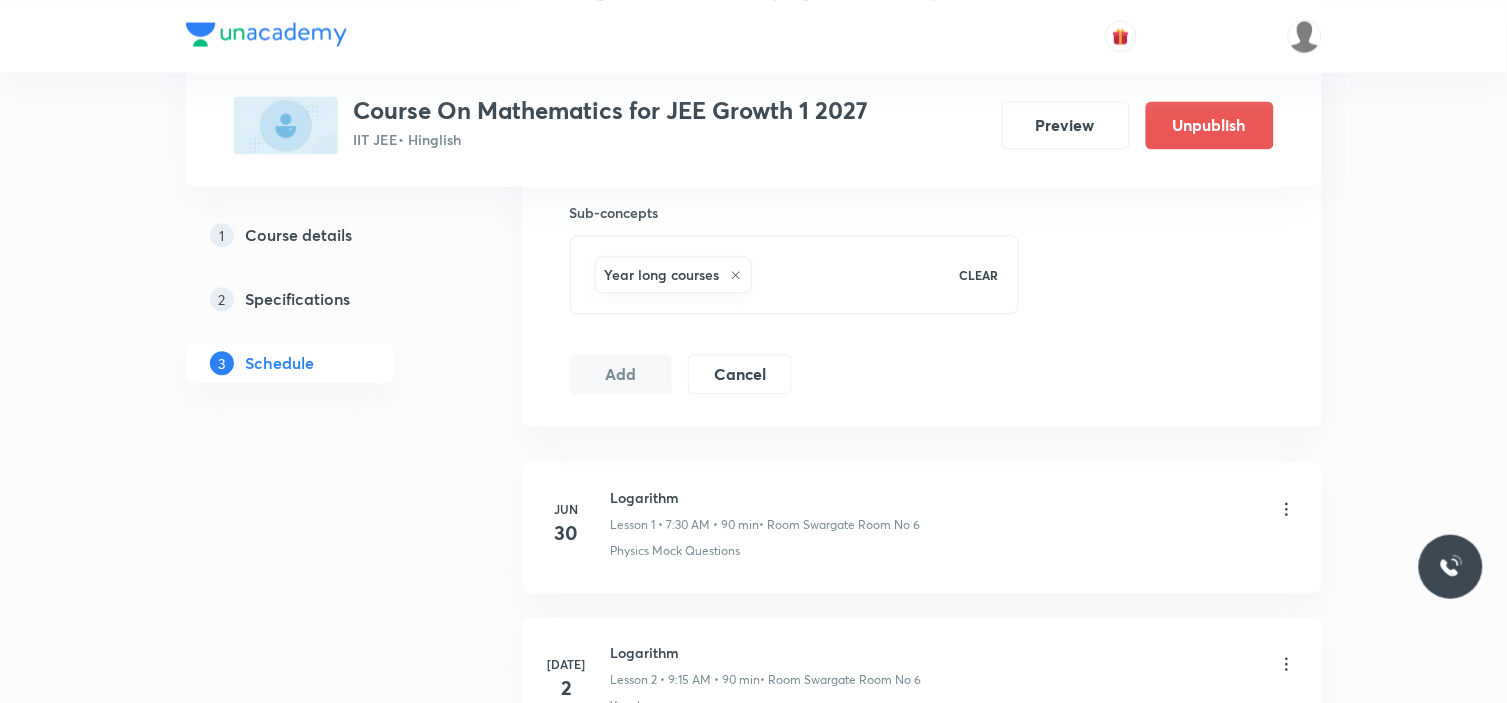type 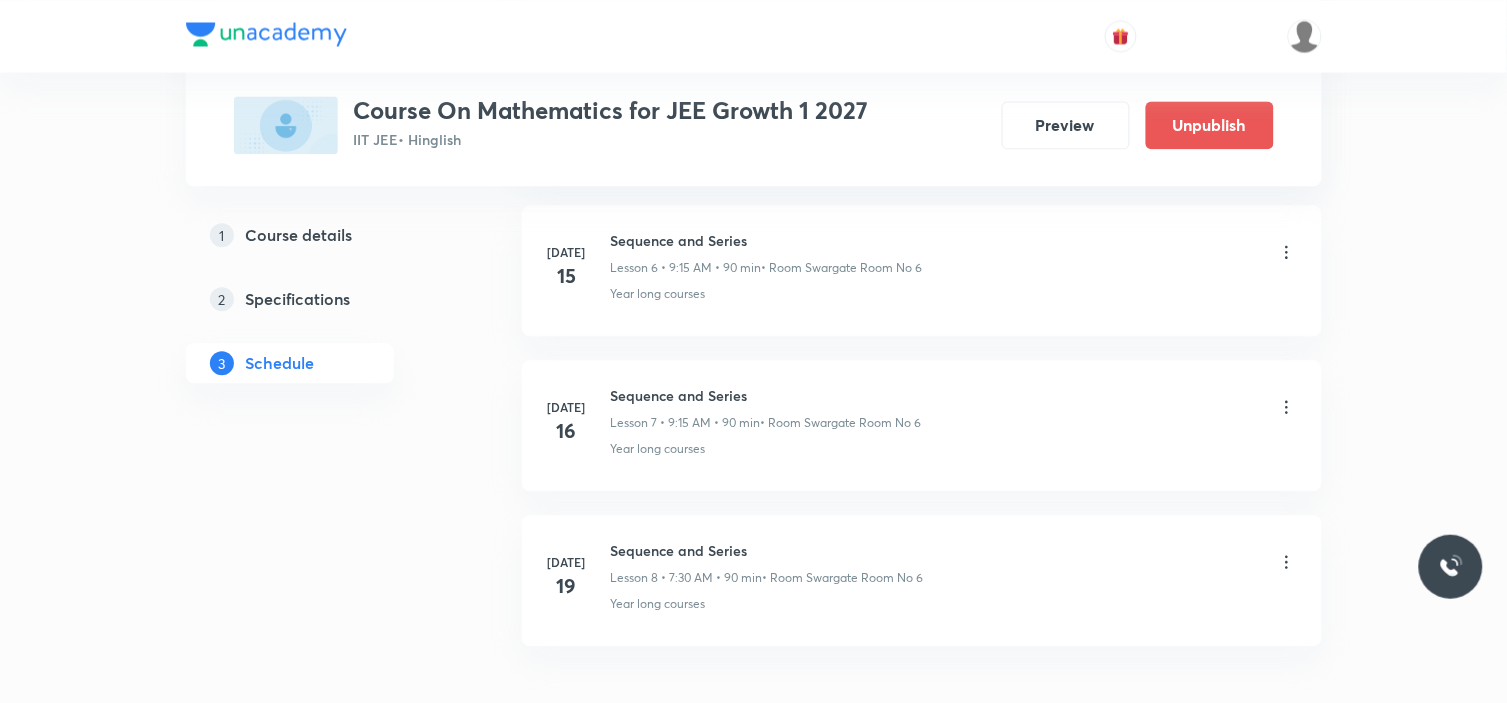 scroll, scrollTop: 1222, scrollLeft: 0, axis: vertical 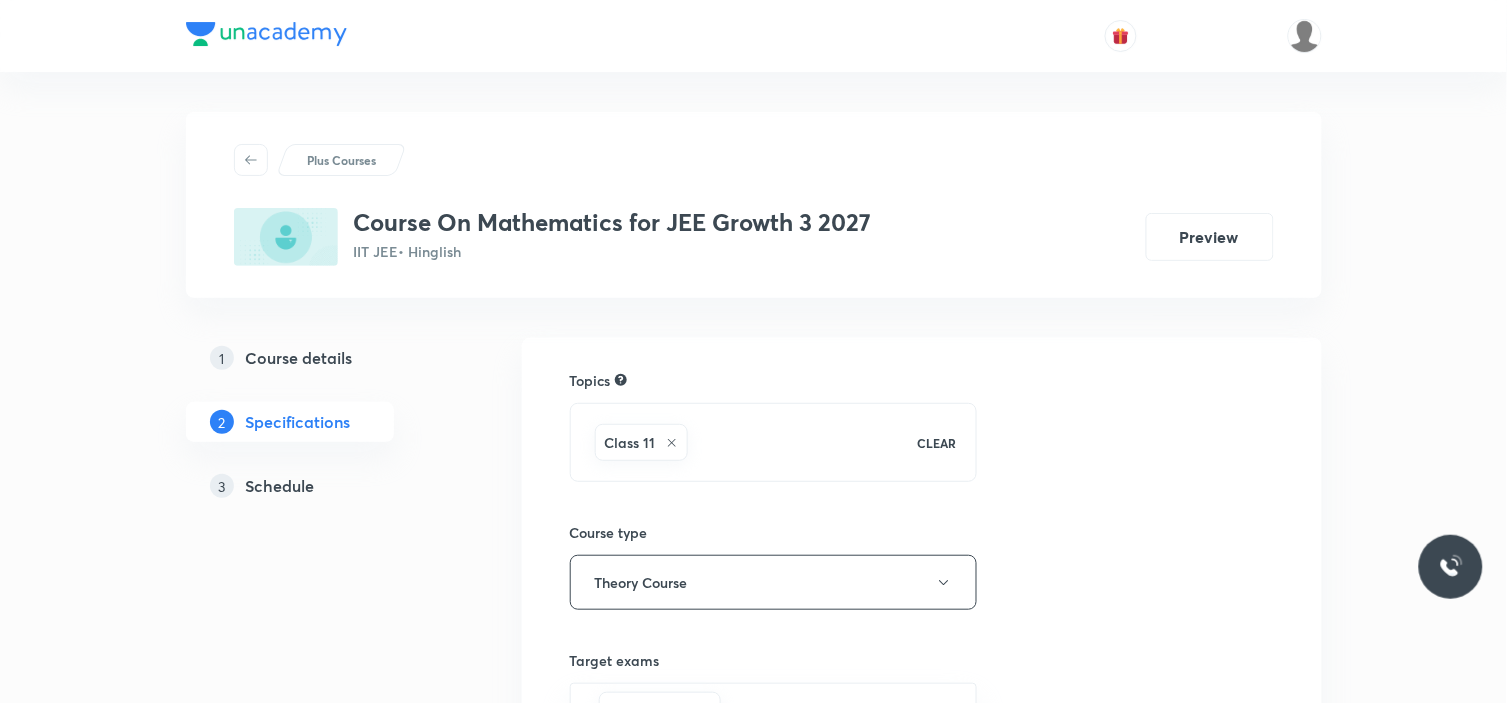 click on "Schedule" at bounding box center (280, 486) 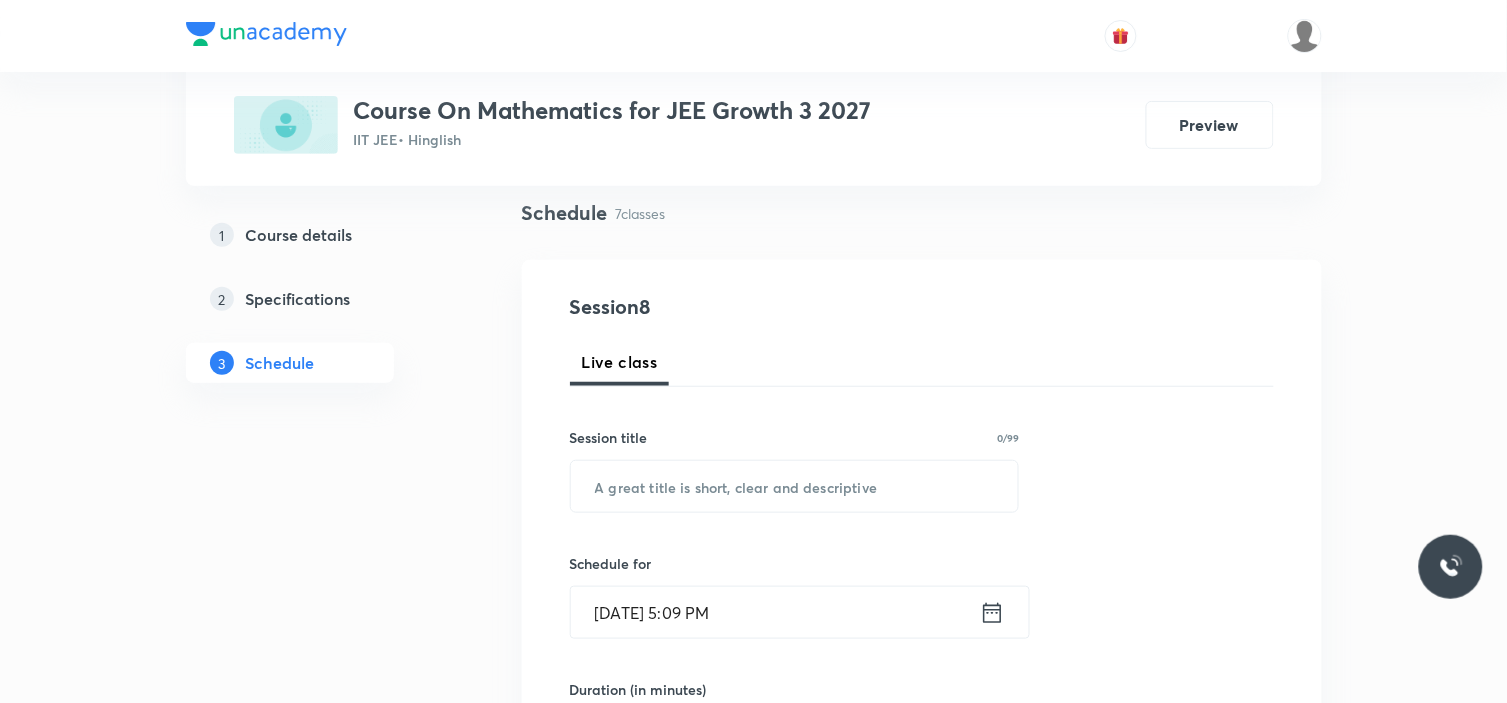 scroll, scrollTop: 222, scrollLeft: 0, axis: vertical 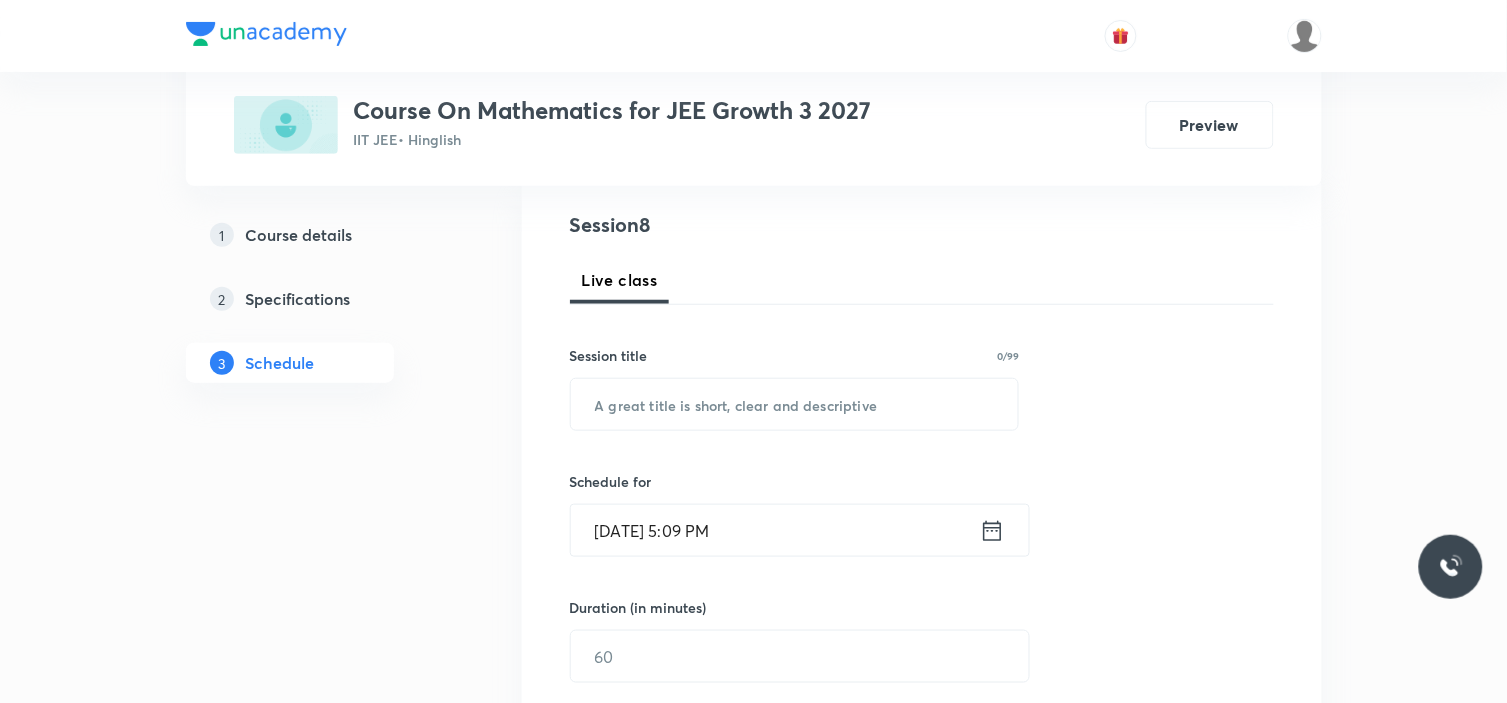 click on "Session title 0/99 ​" at bounding box center (795, 388) 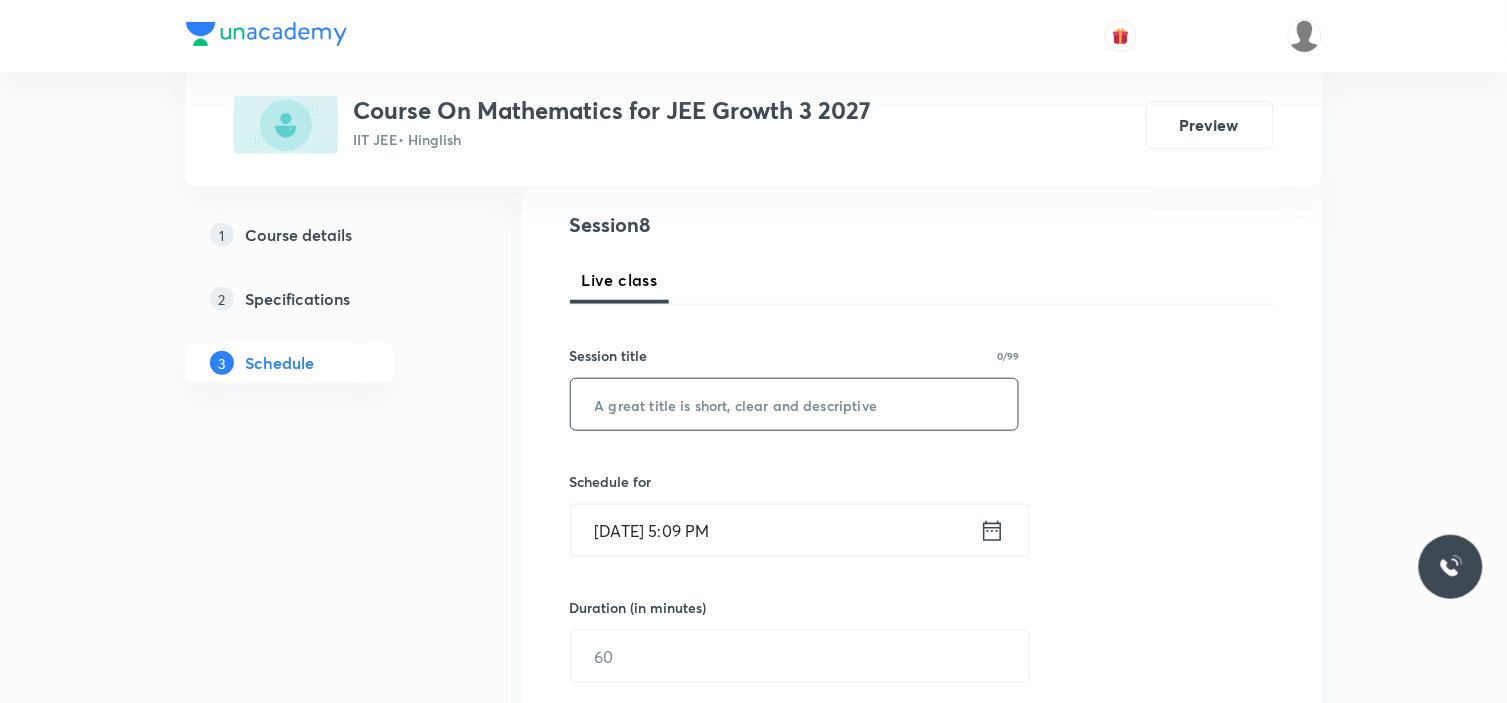 click at bounding box center [795, 404] 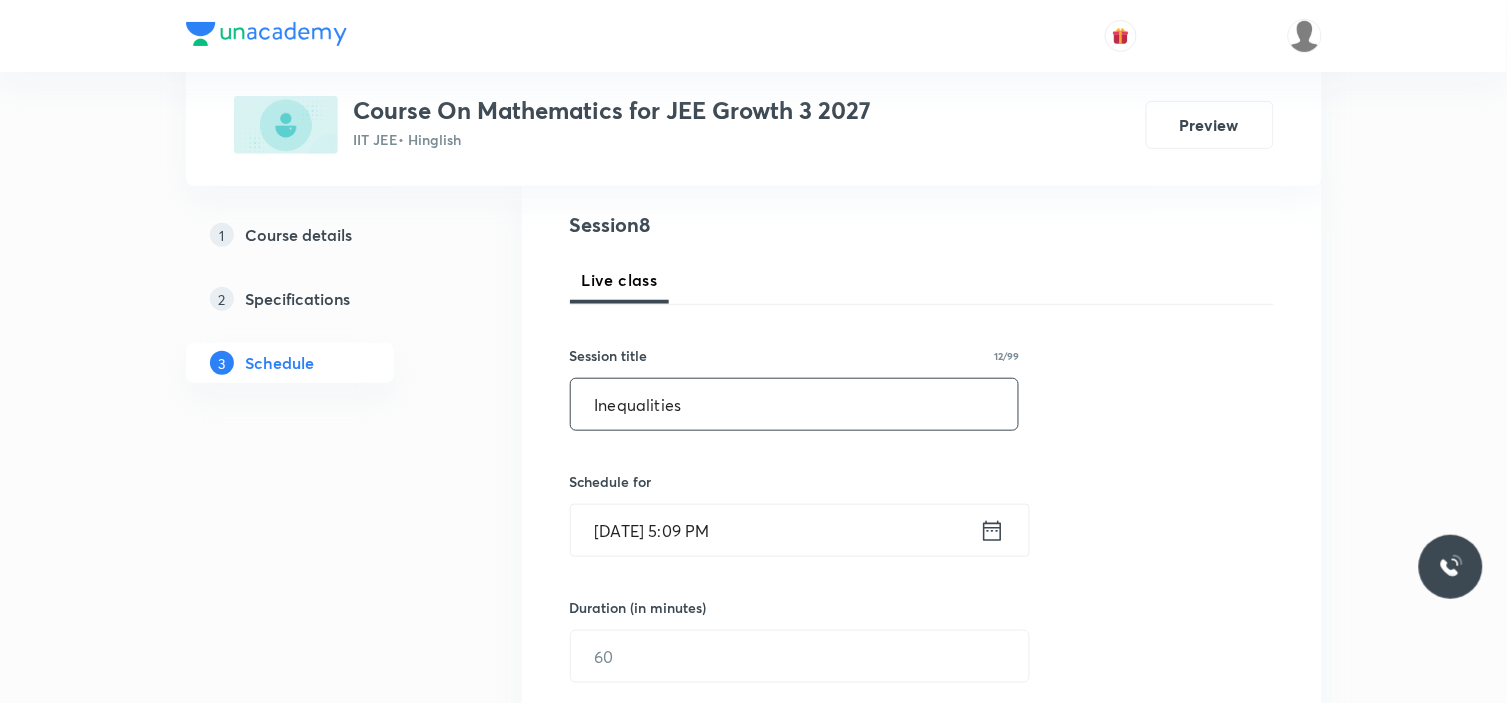 type on "Inequalities" 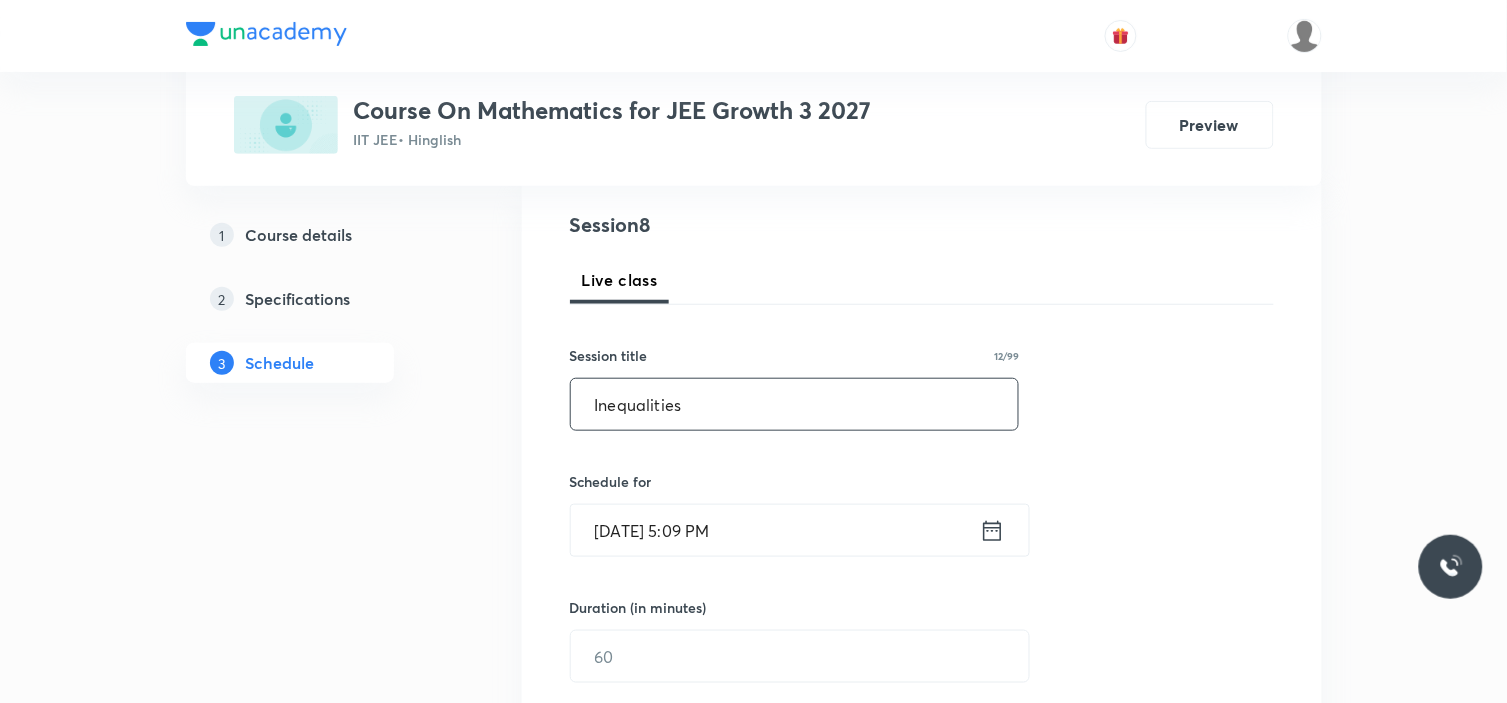 click on "[DATE] 5:09 PM" at bounding box center (775, 530) 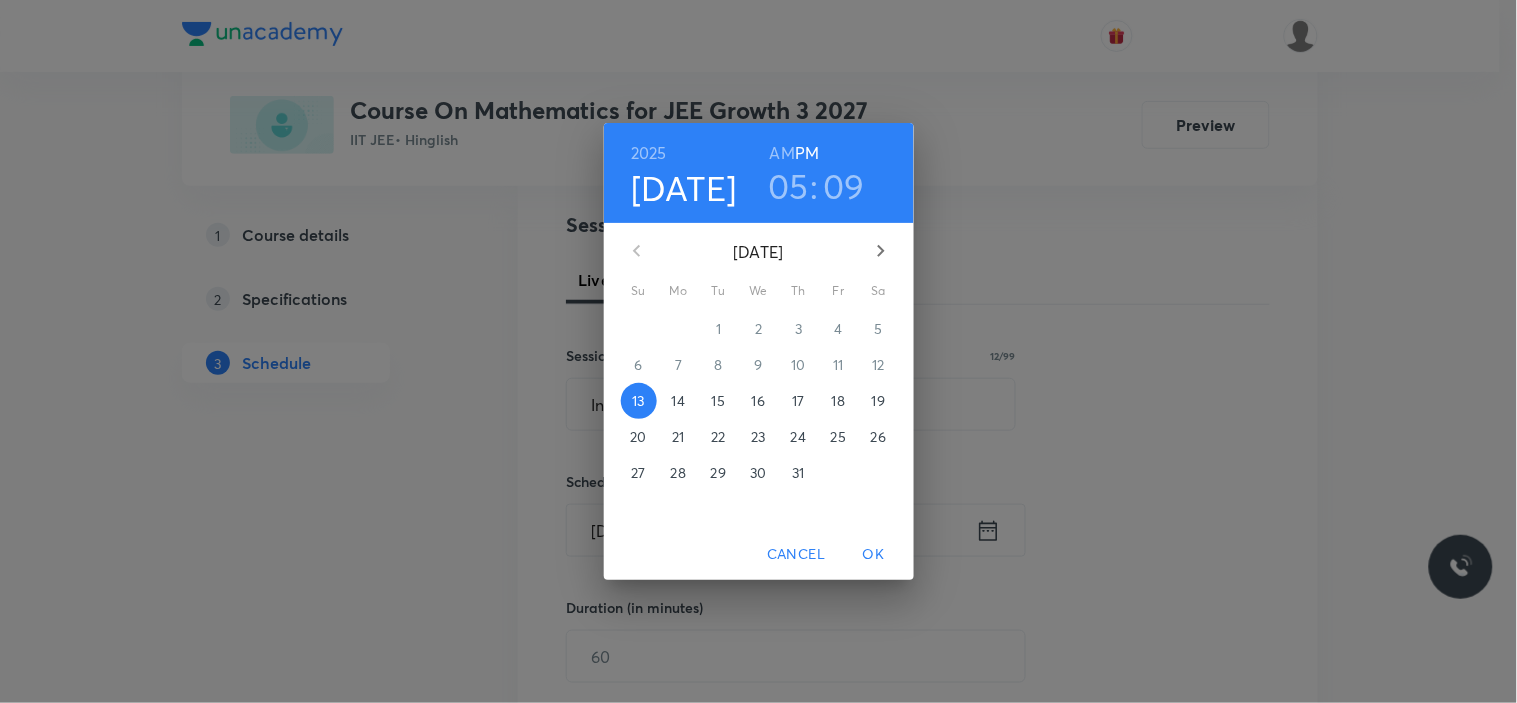 click on "14" at bounding box center (678, 401) 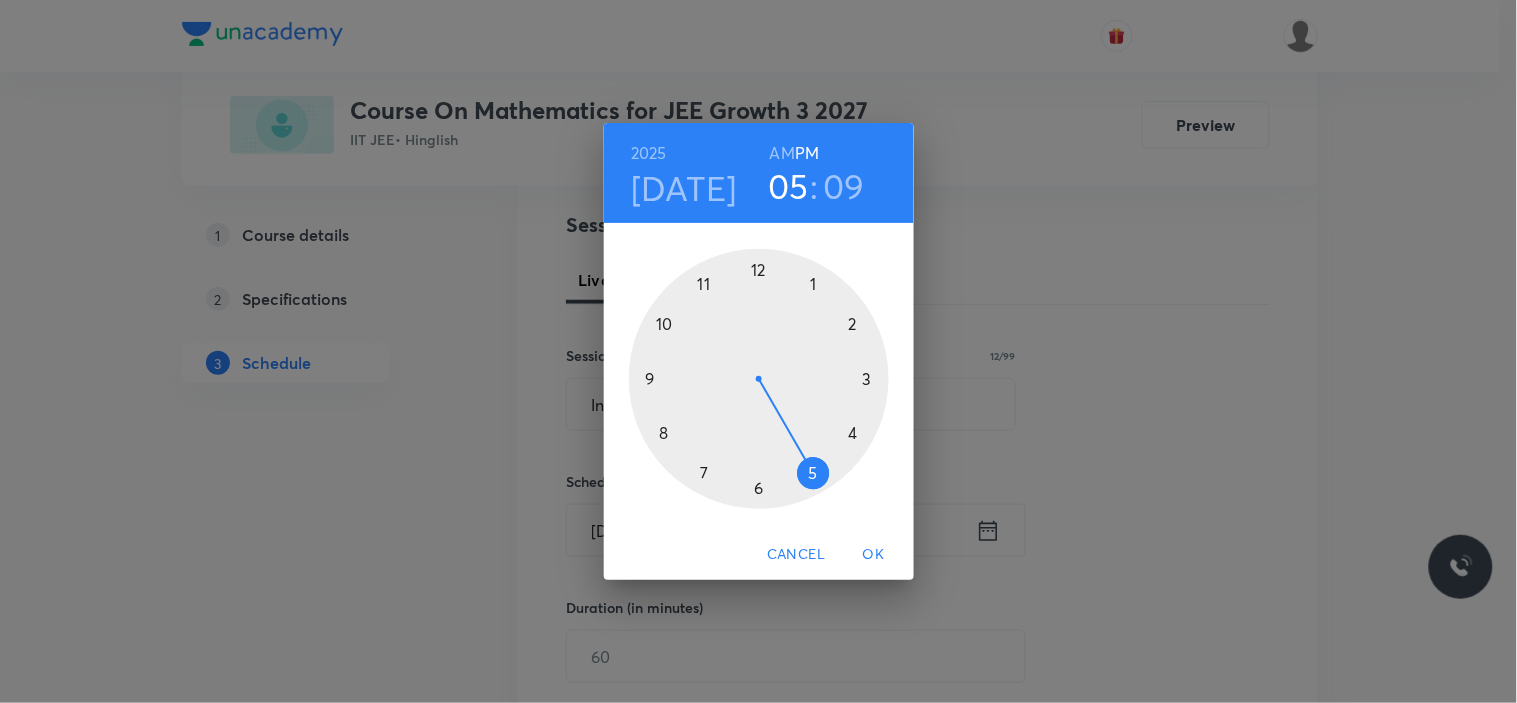 click at bounding box center [759, 379] 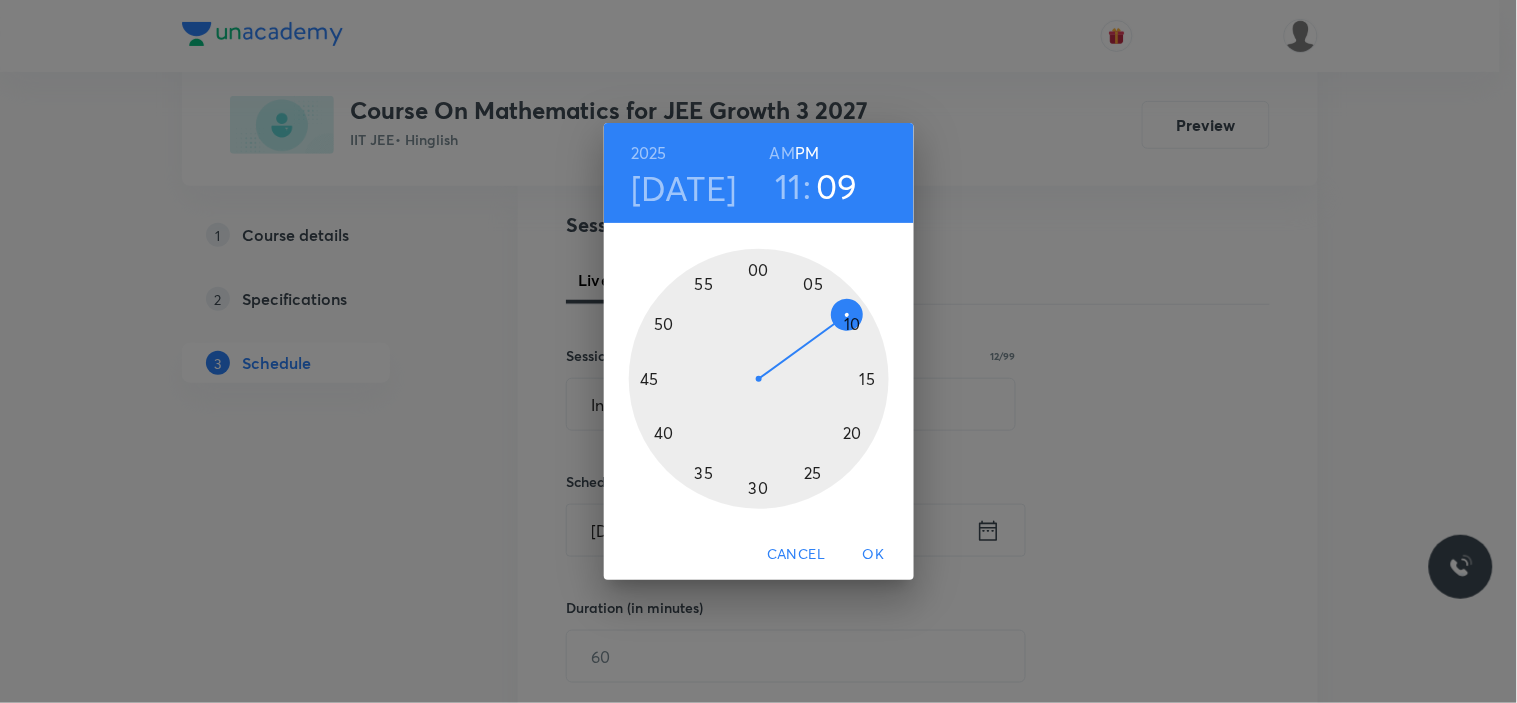 click on "AM" at bounding box center [782, 153] 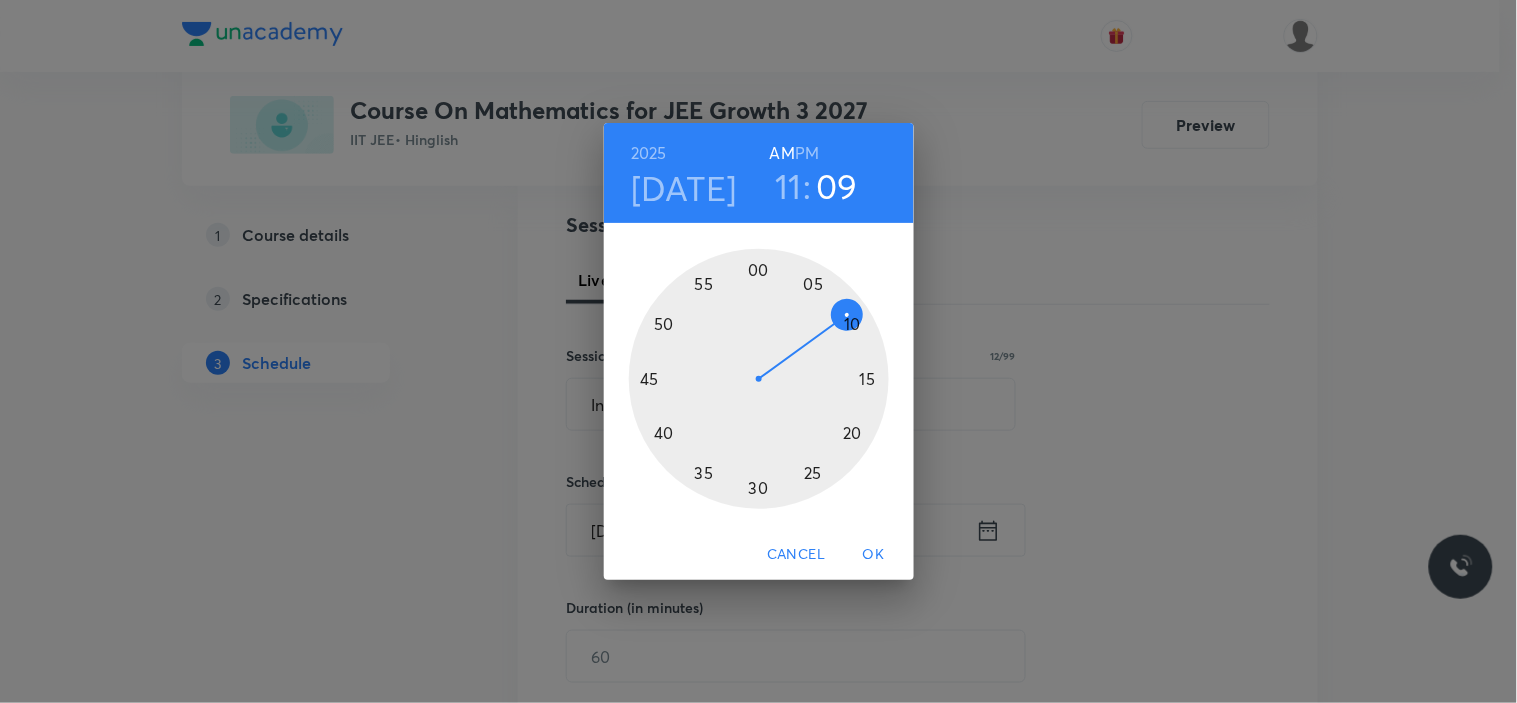 type 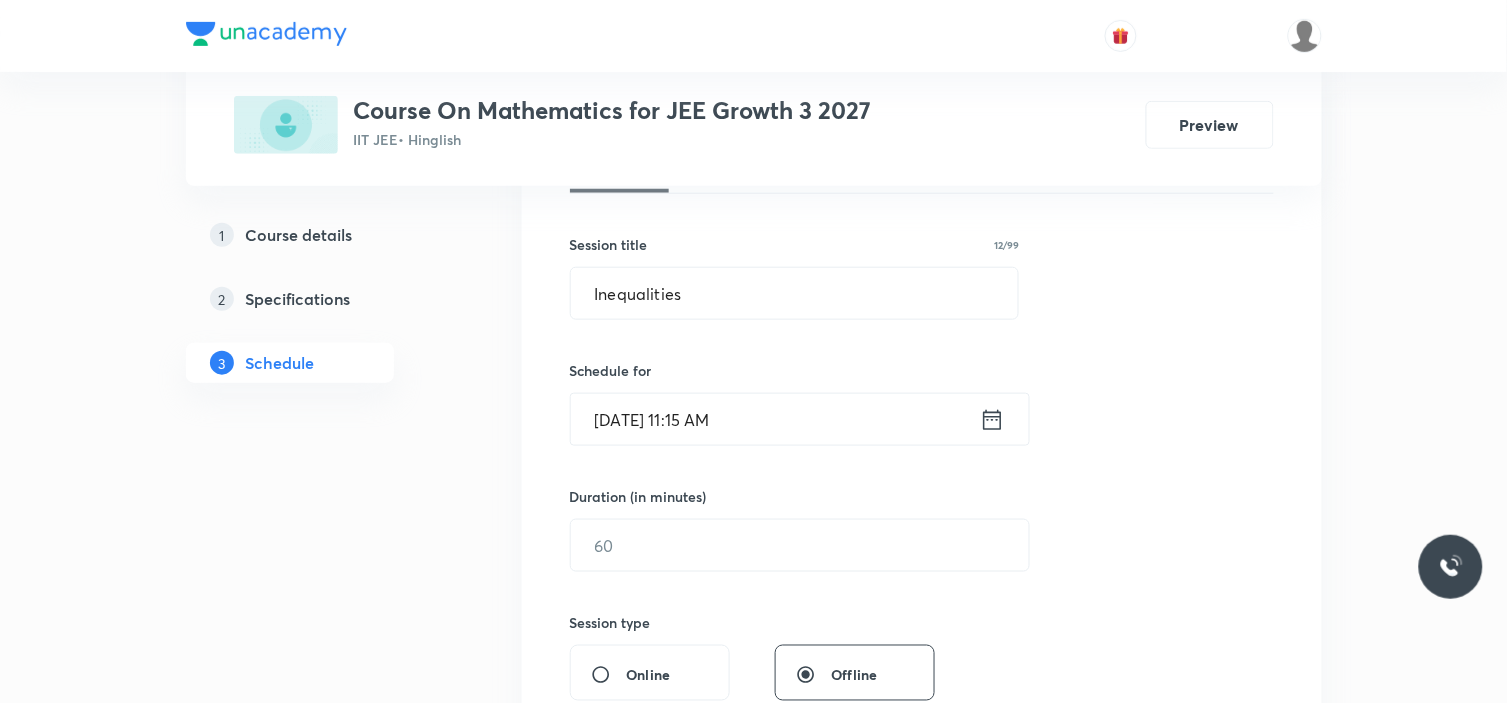 scroll, scrollTop: 444, scrollLeft: 0, axis: vertical 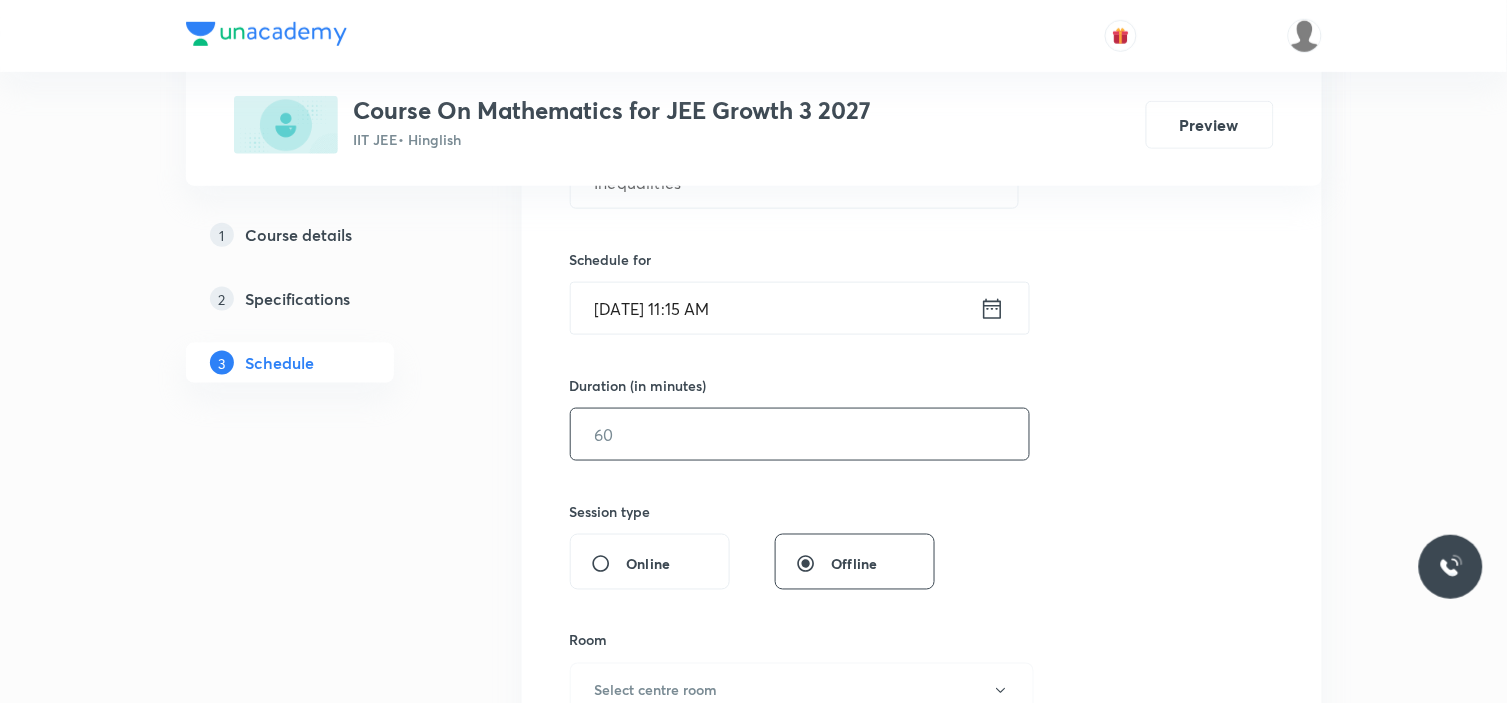 click at bounding box center (800, 434) 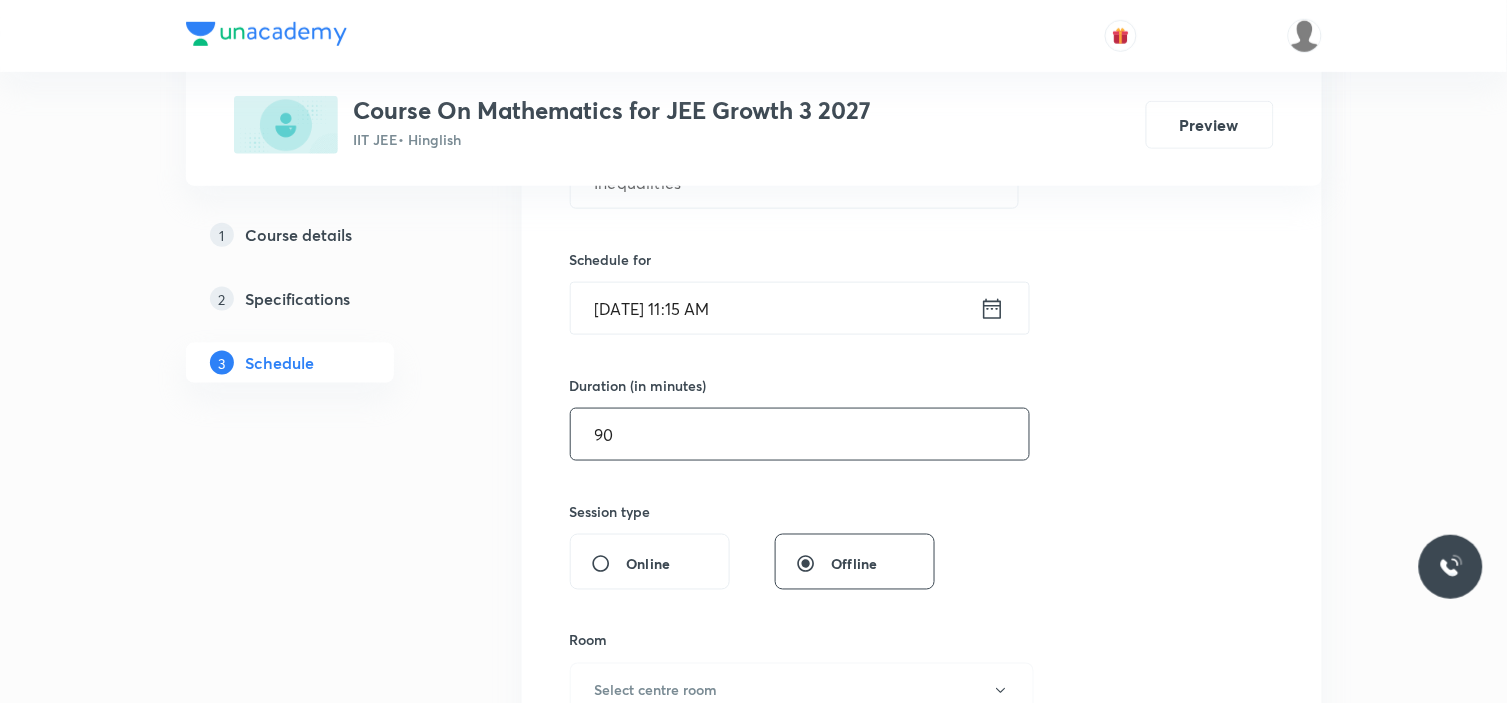 type on "90" 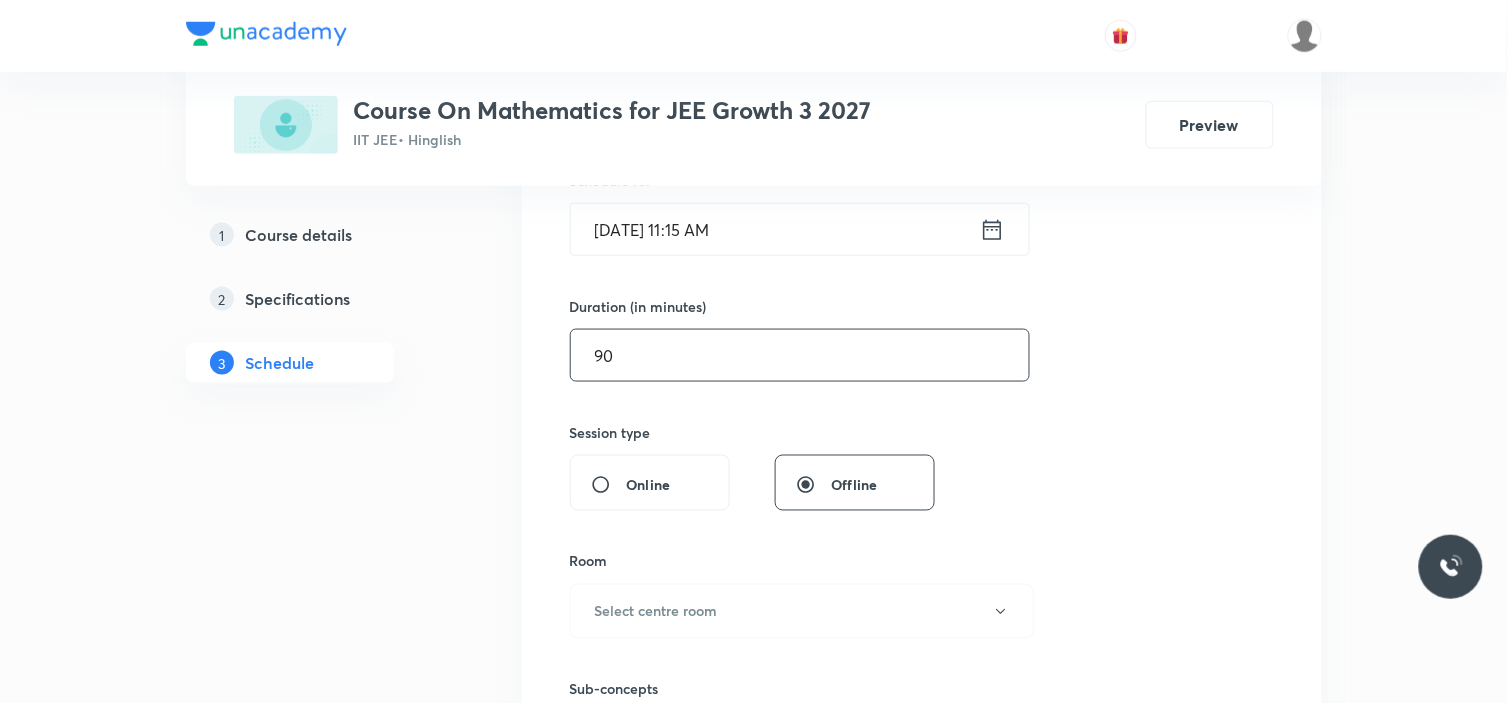 scroll, scrollTop: 666, scrollLeft: 0, axis: vertical 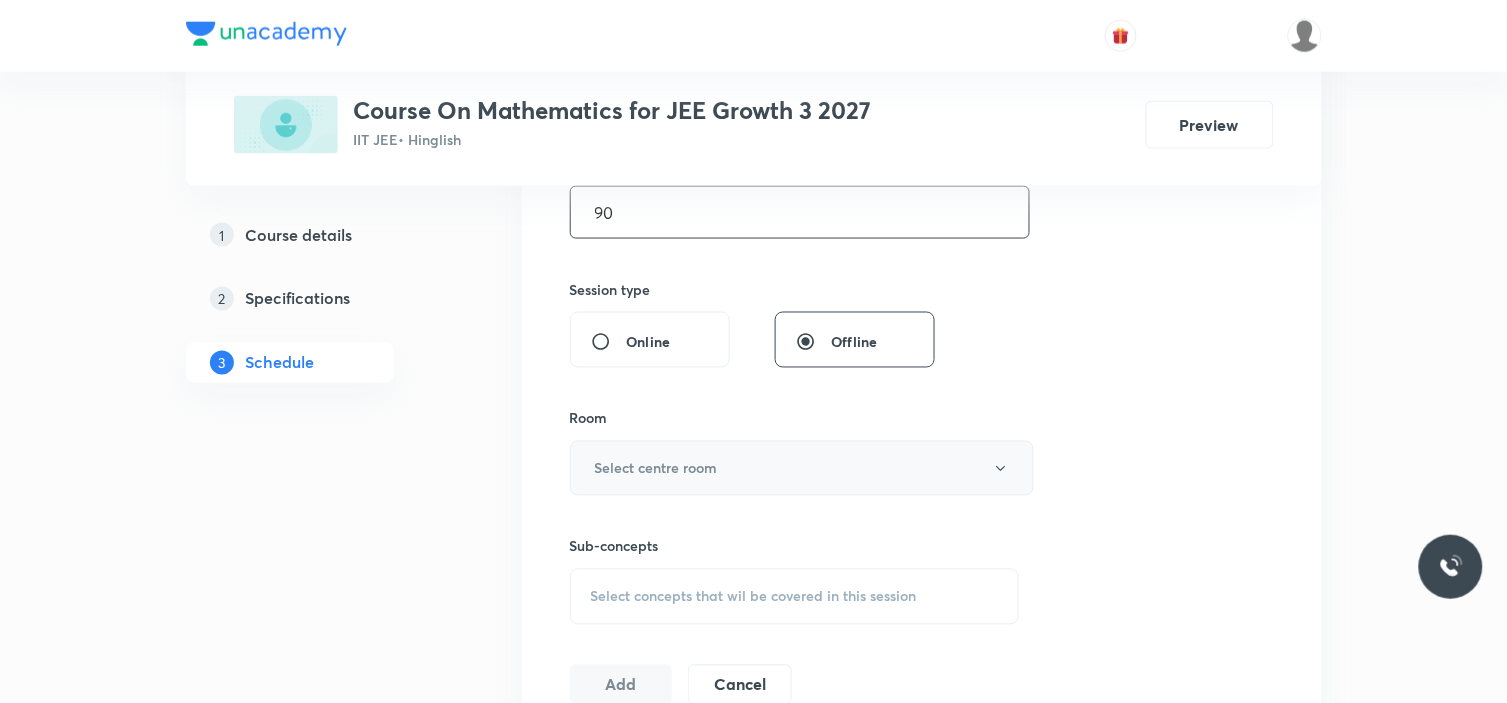 click on "Select centre room" at bounding box center [802, 468] 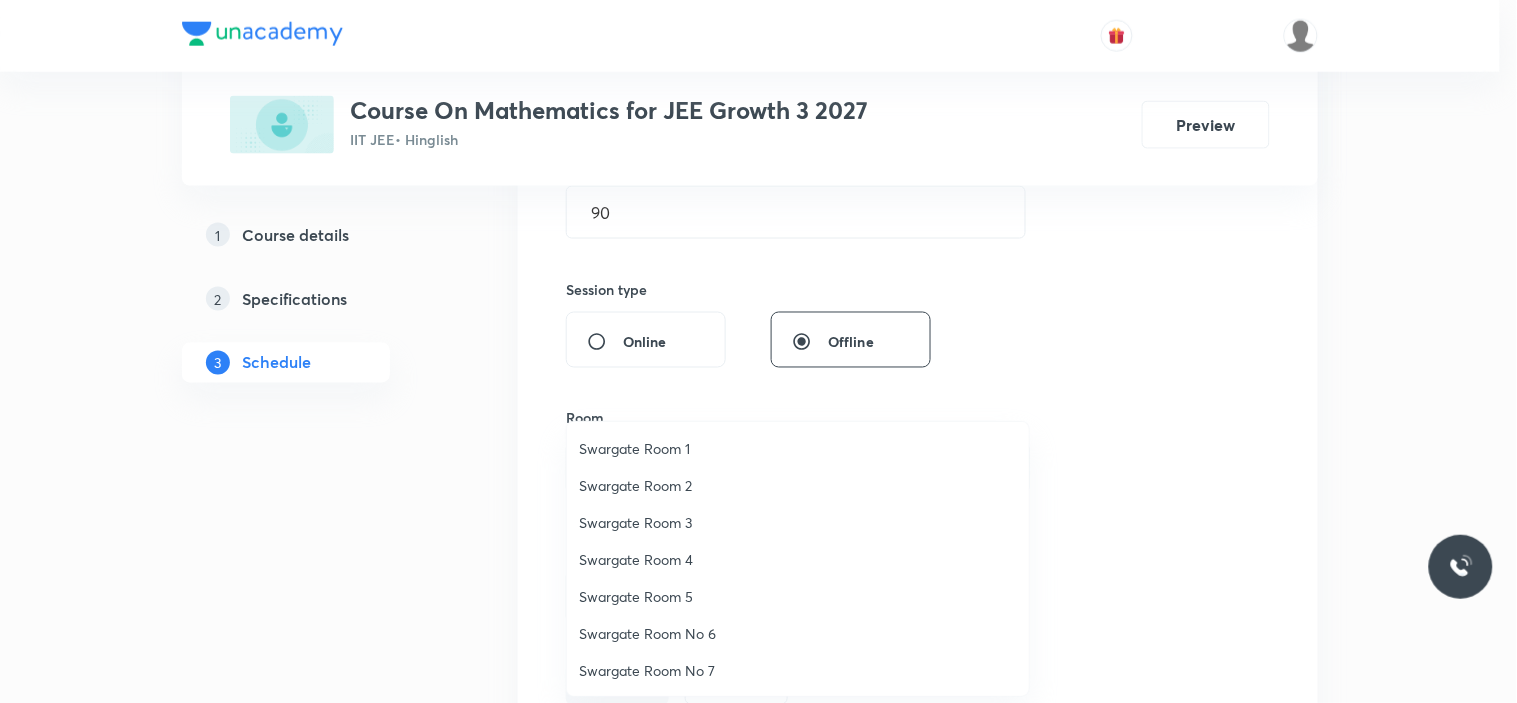 click on "Swargate Room 5" at bounding box center [798, 596] 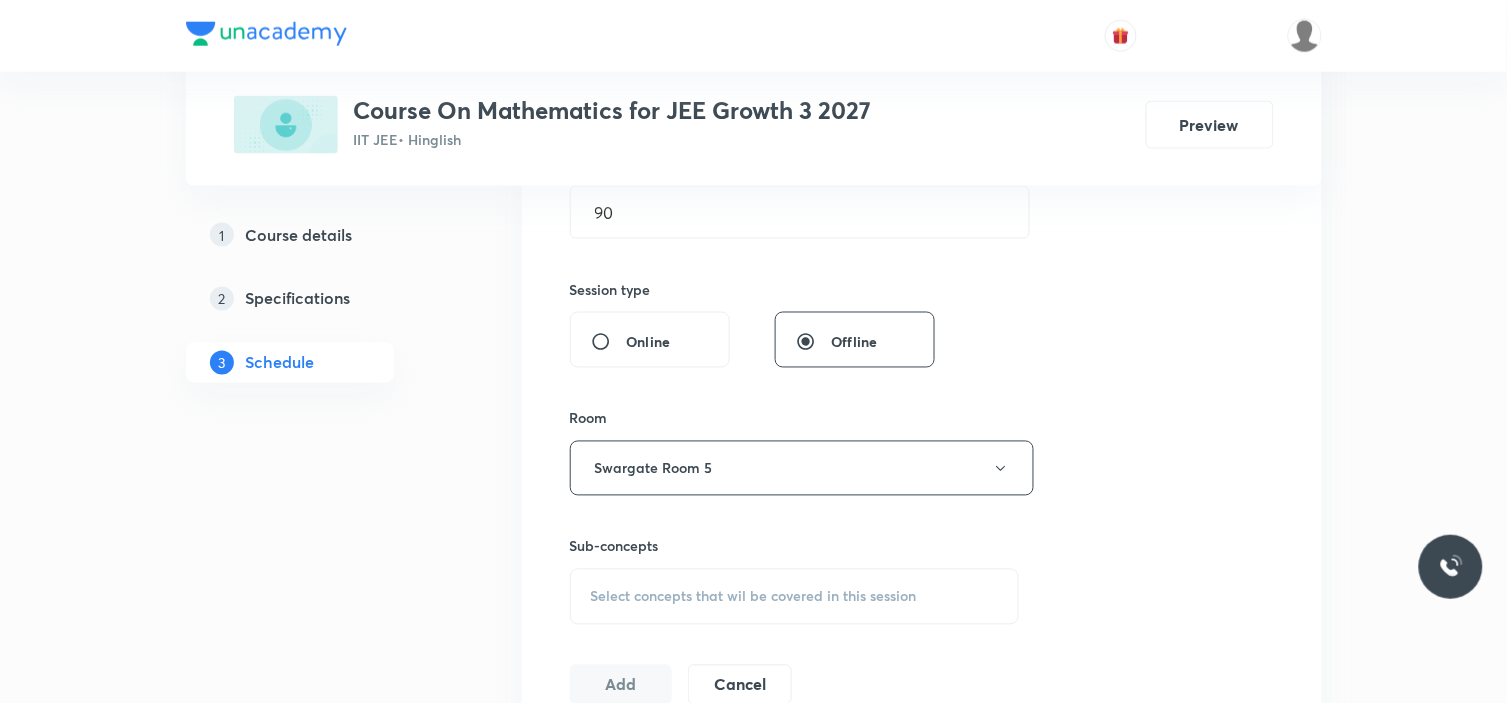 click on "Select concepts that wil be covered in this session" at bounding box center [754, 597] 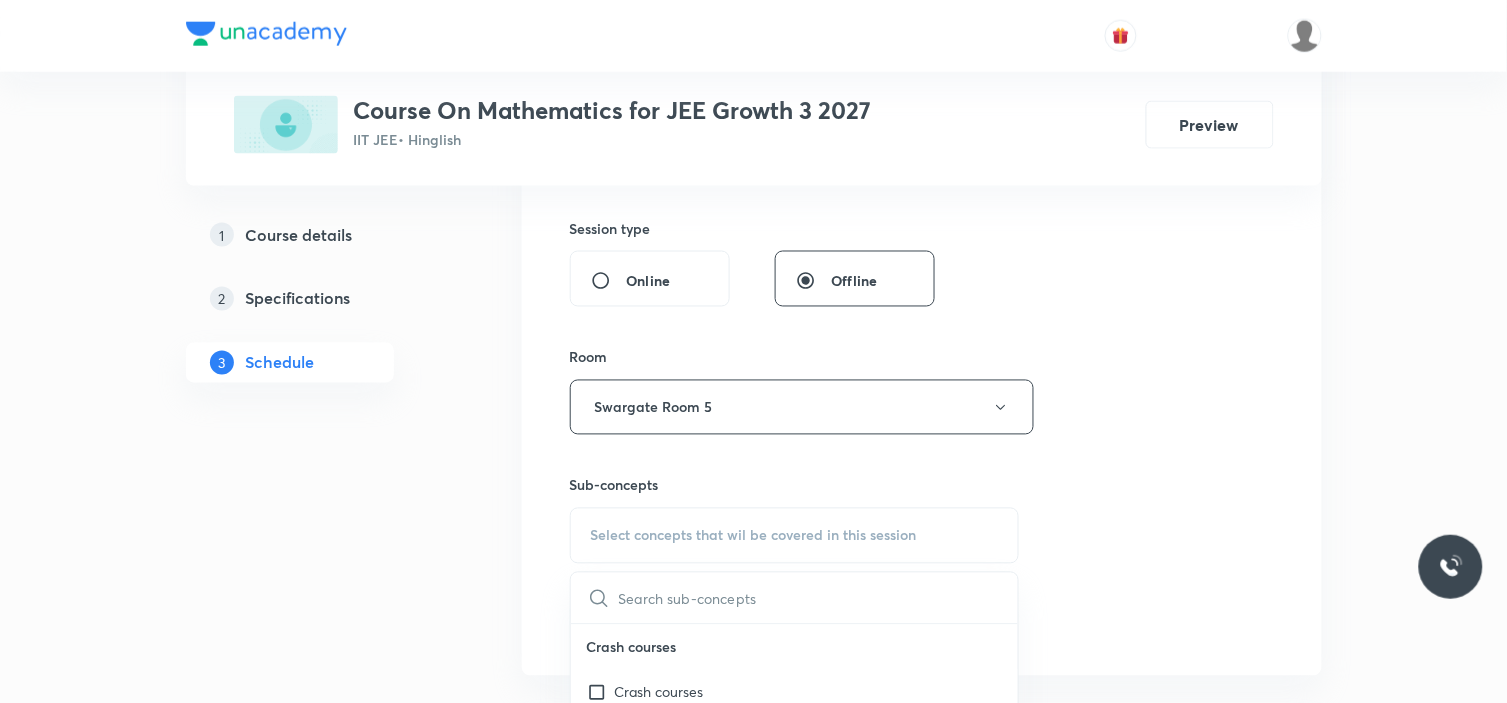 scroll, scrollTop: 888, scrollLeft: 0, axis: vertical 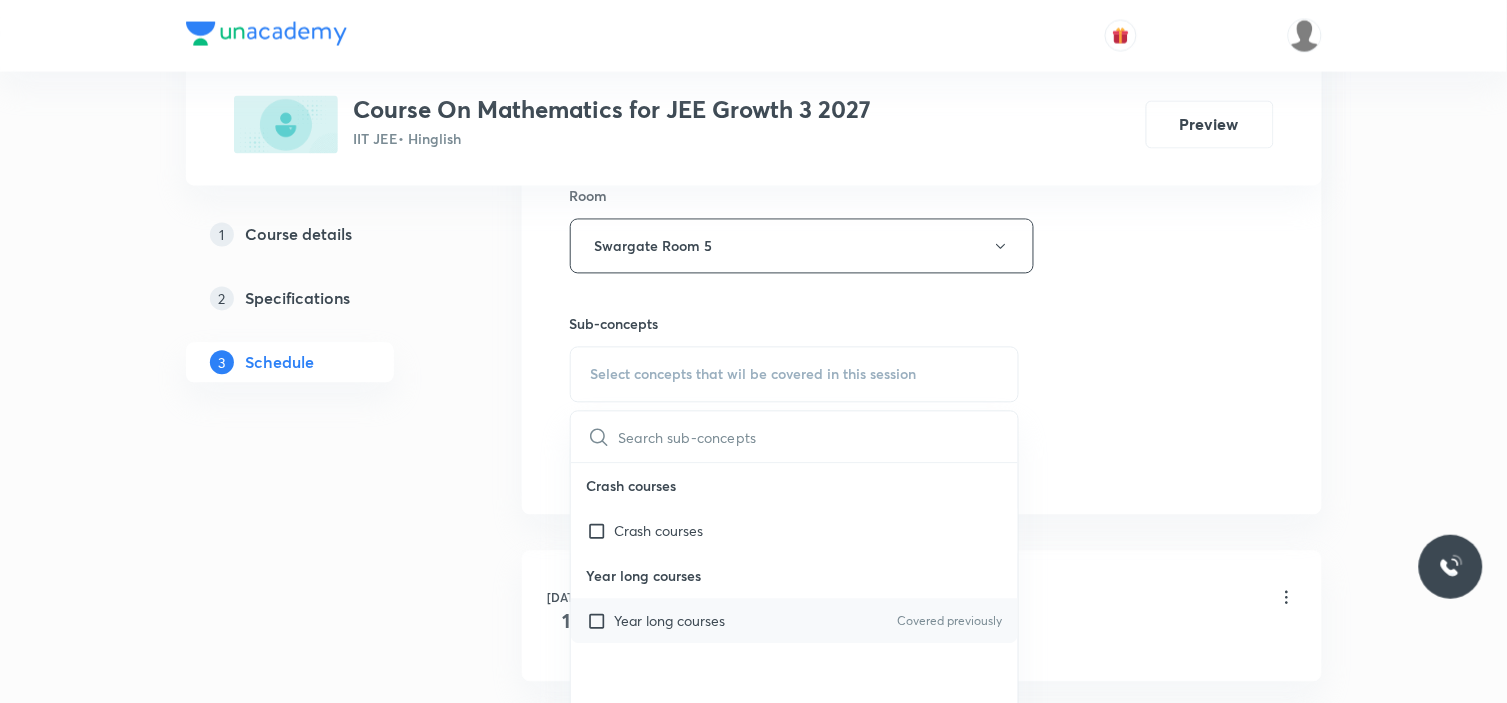 click on "Year long courses" at bounding box center [670, 621] 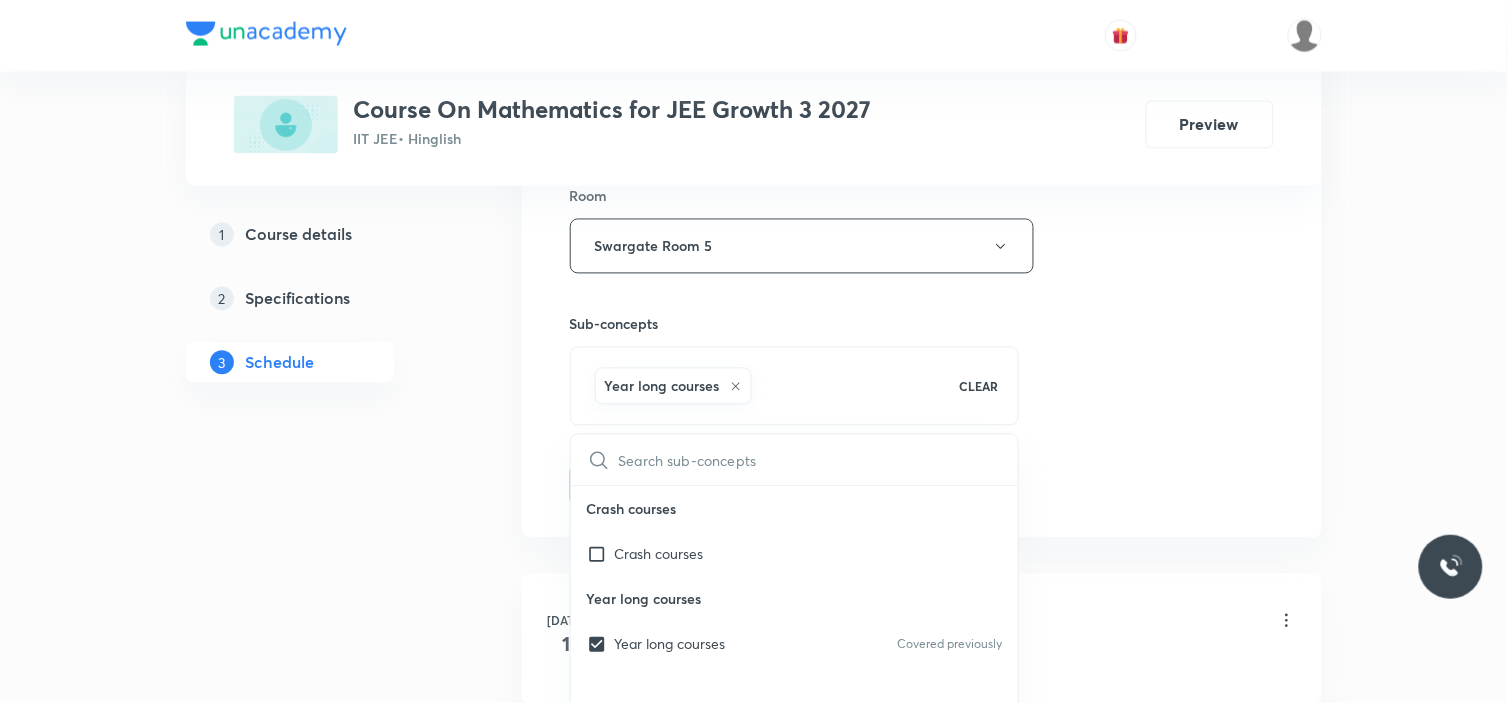 click on "Plus Courses Course On Mathematics for JEE Growth 3 2027 IIT JEE  • Hinglish Preview 1 Course details 2 Specifications 3 Schedule Schedule 7  classes Session  8 Live class Session title 12/99 Inequalities ​ Schedule for [DATE] 11:15 AM ​ Duration (in minutes) 90 ​   Session type Online Offline Room Swargate Room 5 Sub-concepts Year long courses CLEAR ​ Crash courses Crash courses Year long courses Year long courses Covered previously Add Cancel [DATE] FOM Lesson 1 • 1:00 PM • 90 min  • Room Swargate Room 5 Year long courses [DATE] FOM Lesson 2 • 11:15 AM • 90 min  • Room Swargate Room 5 Year long courses [DATE] FOM Lesson 3 • 1:00 PM • 90 min  • Room Swargate Room 5 Year long courses [DATE] Inequalities Lesson 4 • 11:15 AM • 90 min  • Room Swargate Room 5 Year long courses [DATE] Inequalities Lesson 5 • 1:00 PM • 90 min  • Room Swargate Room 5 Year long courses [DATE] Inequalities Lesson 6 • 11:15 AM • 90 min  • Room Swargate Room 5 Year long courses [DATE]" at bounding box center (754, 505) 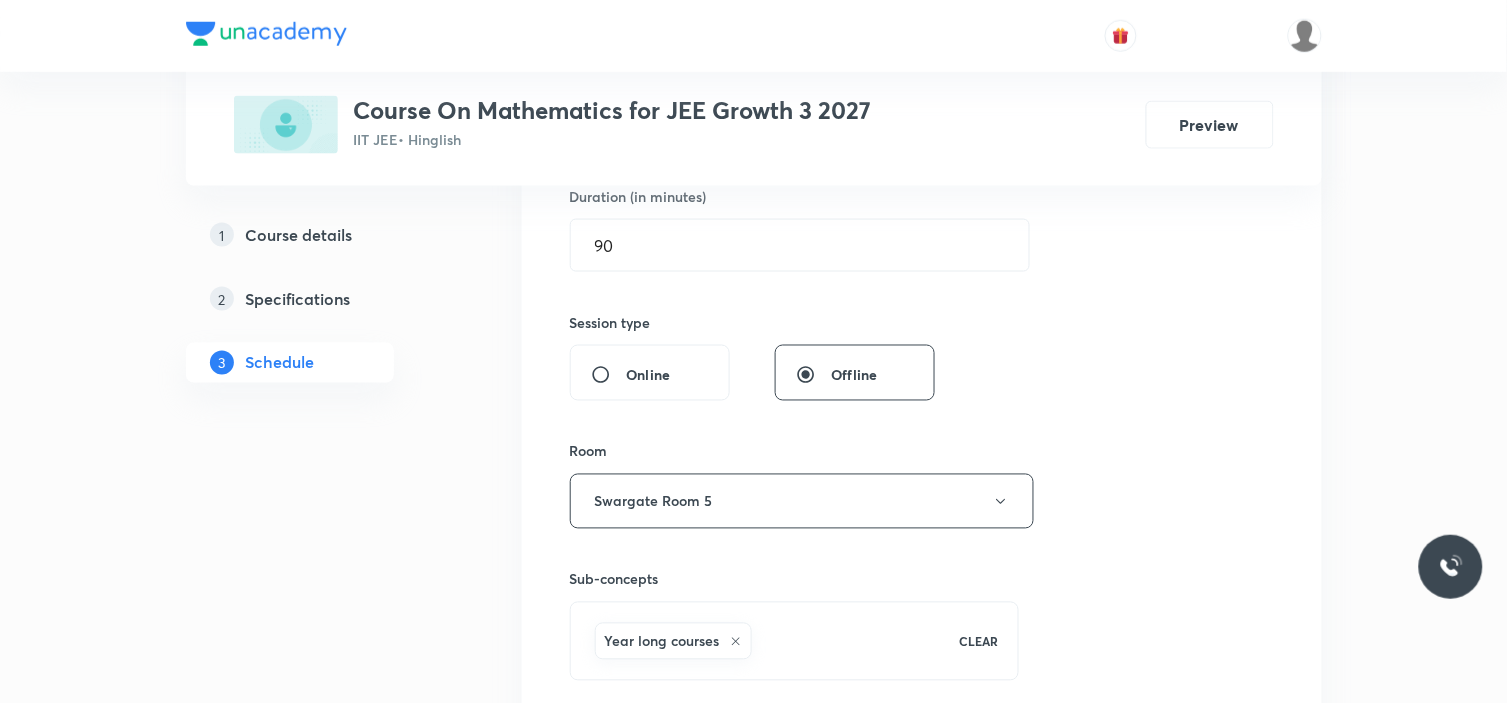 scroll, scrollTop: 777, scrollLeft: 0, axis: vertical 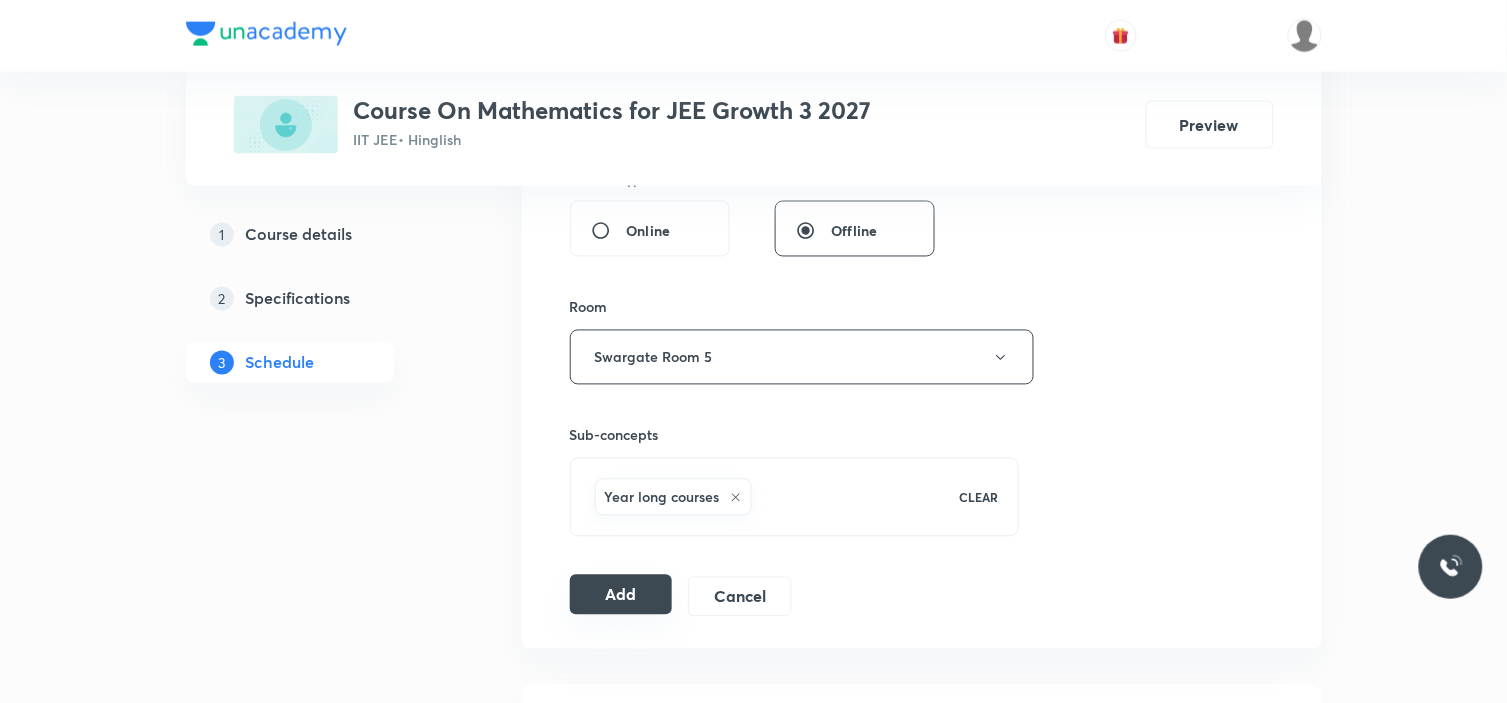 click on "Add" at bounding box center [621, 595] 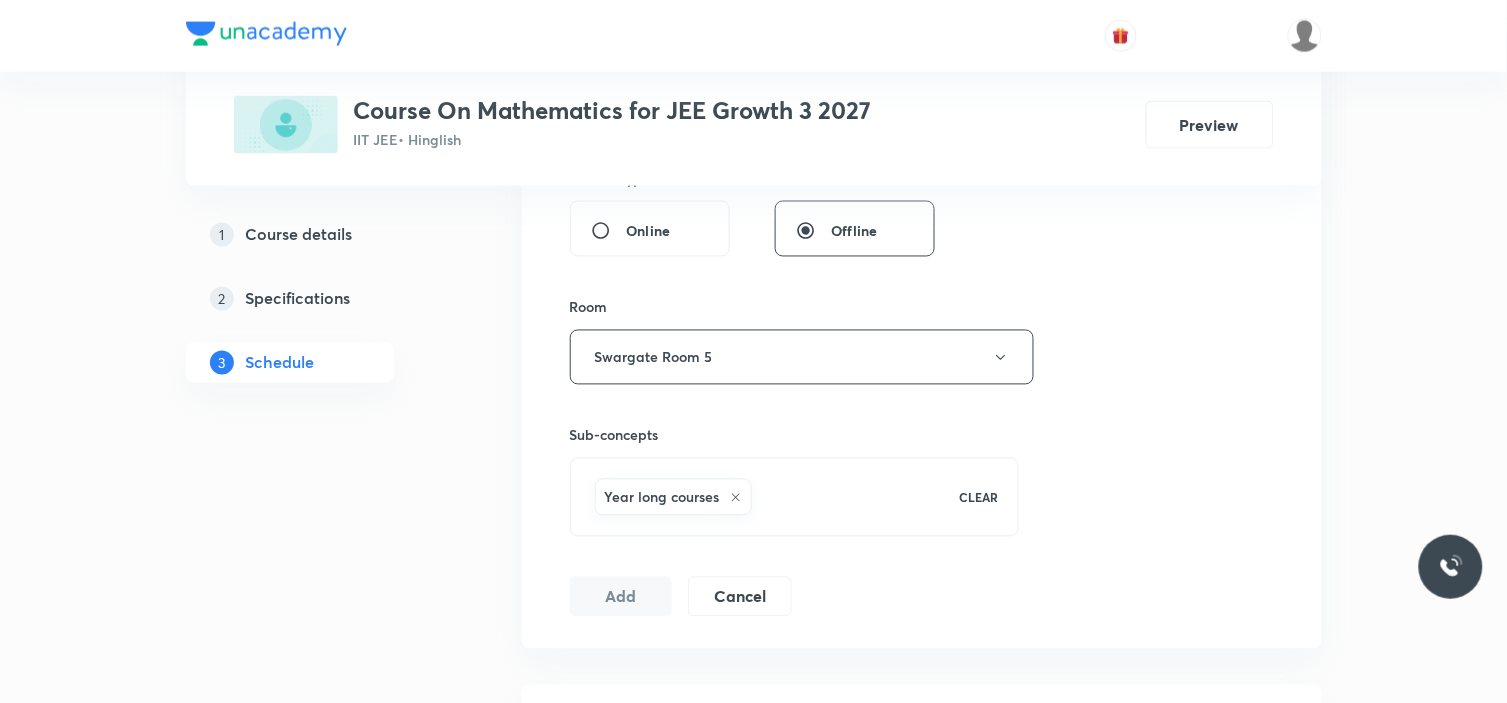 type 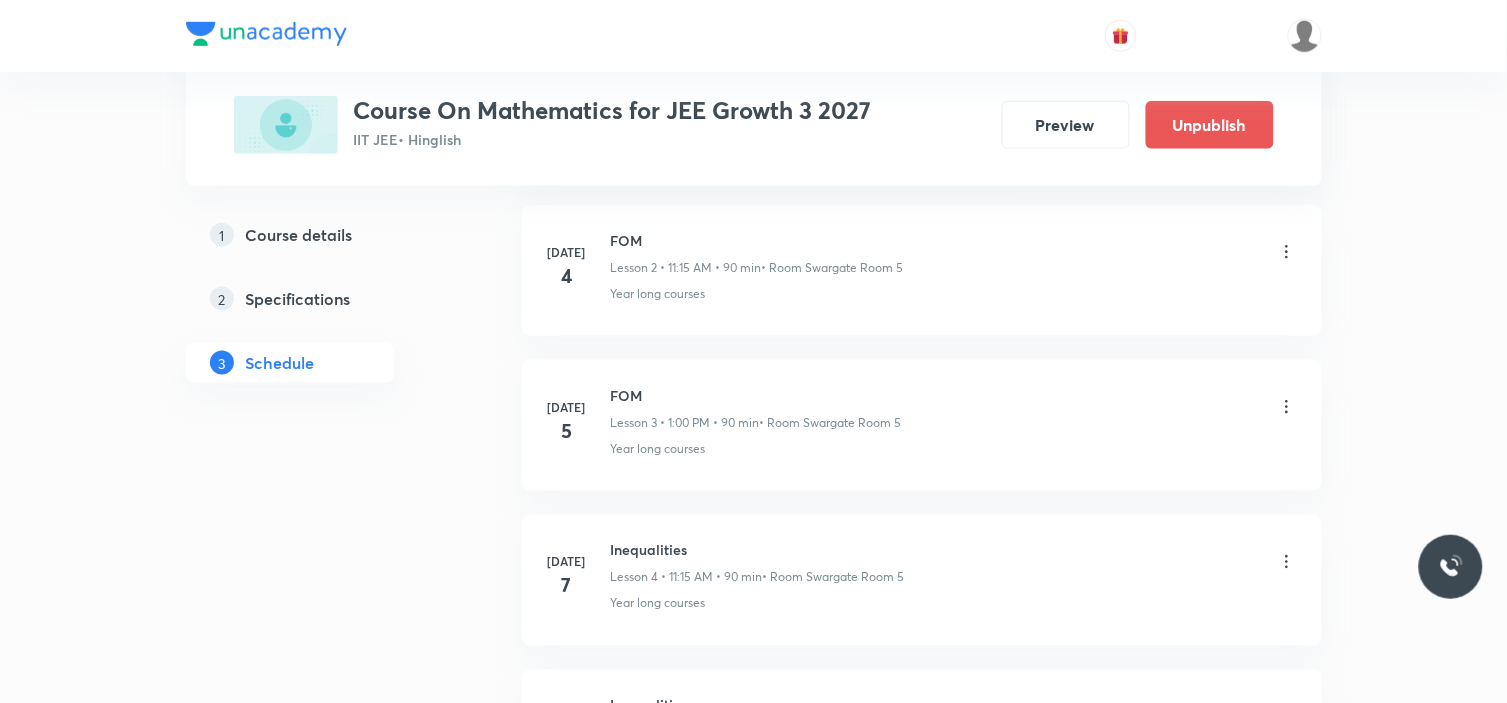 scroll, scrollTop: 111, scrollLeft: 0, axis: vertical 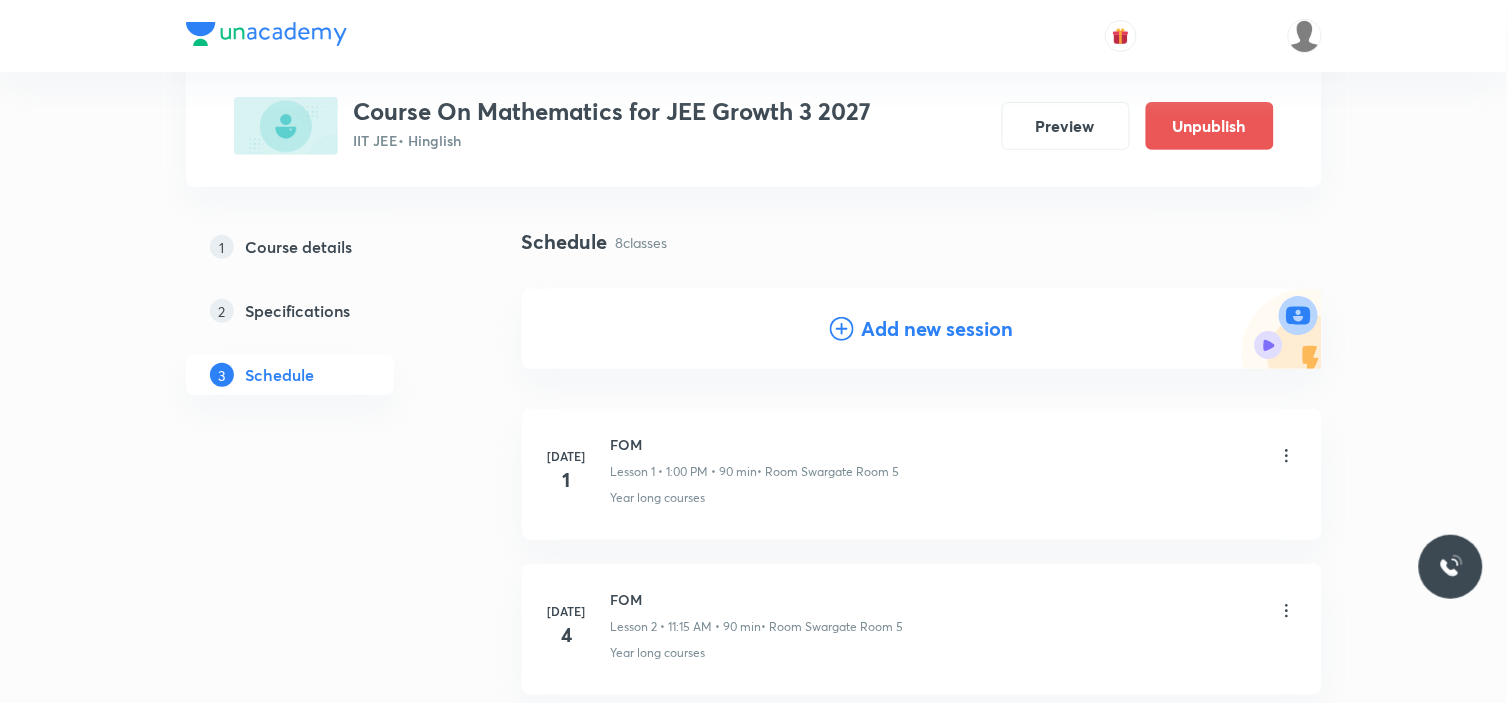 click on "Add new session" at bounding box center [938, 329] 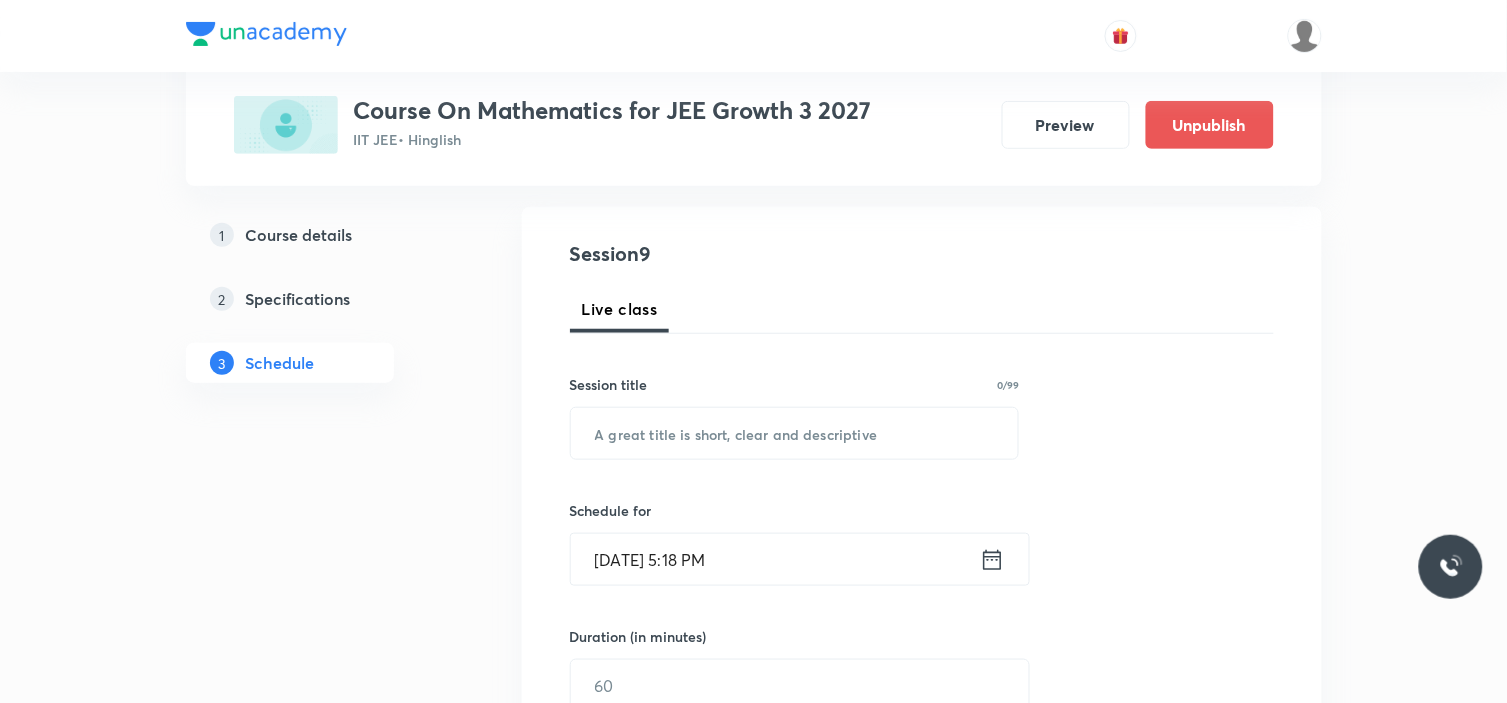scroll, scrollTop: 333, scrollLeft: 0, axis: vertical 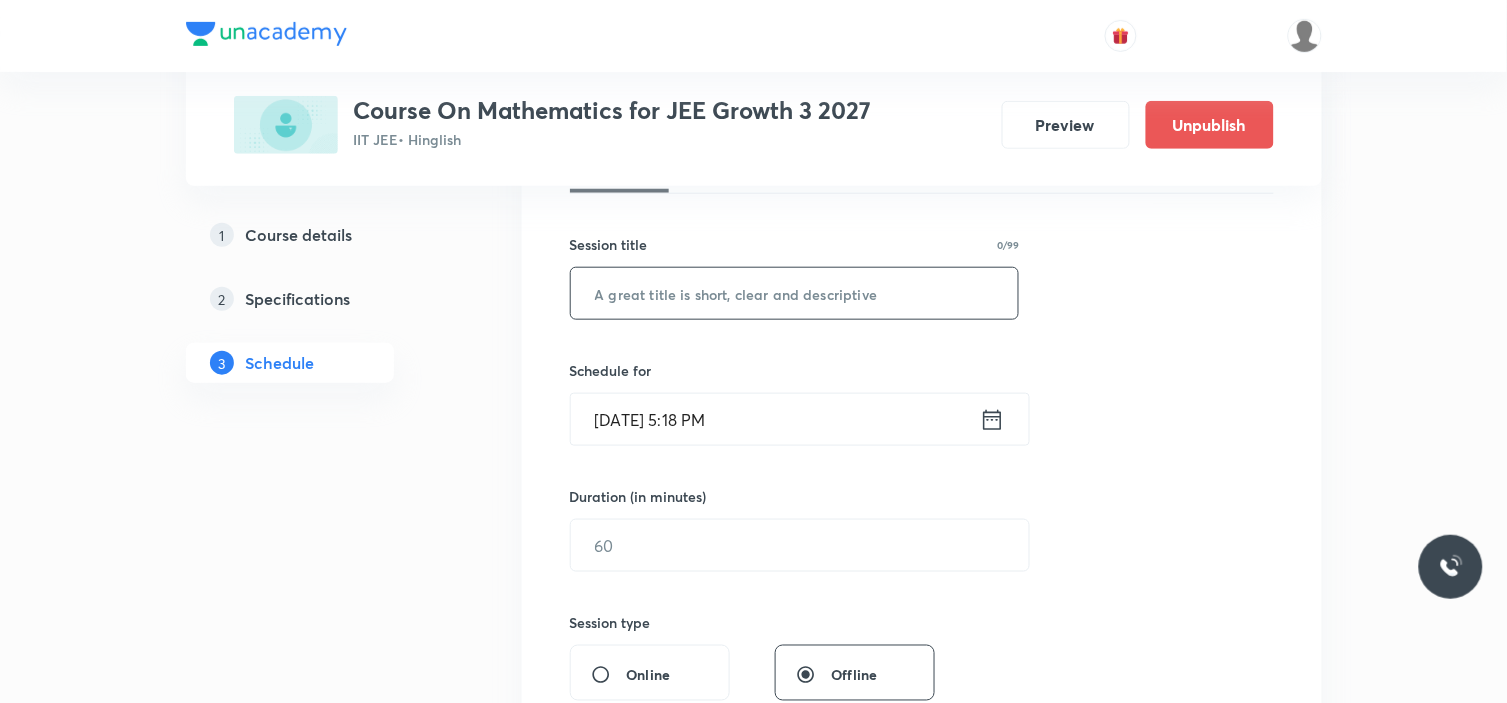 click at bounding box center [795, 293] 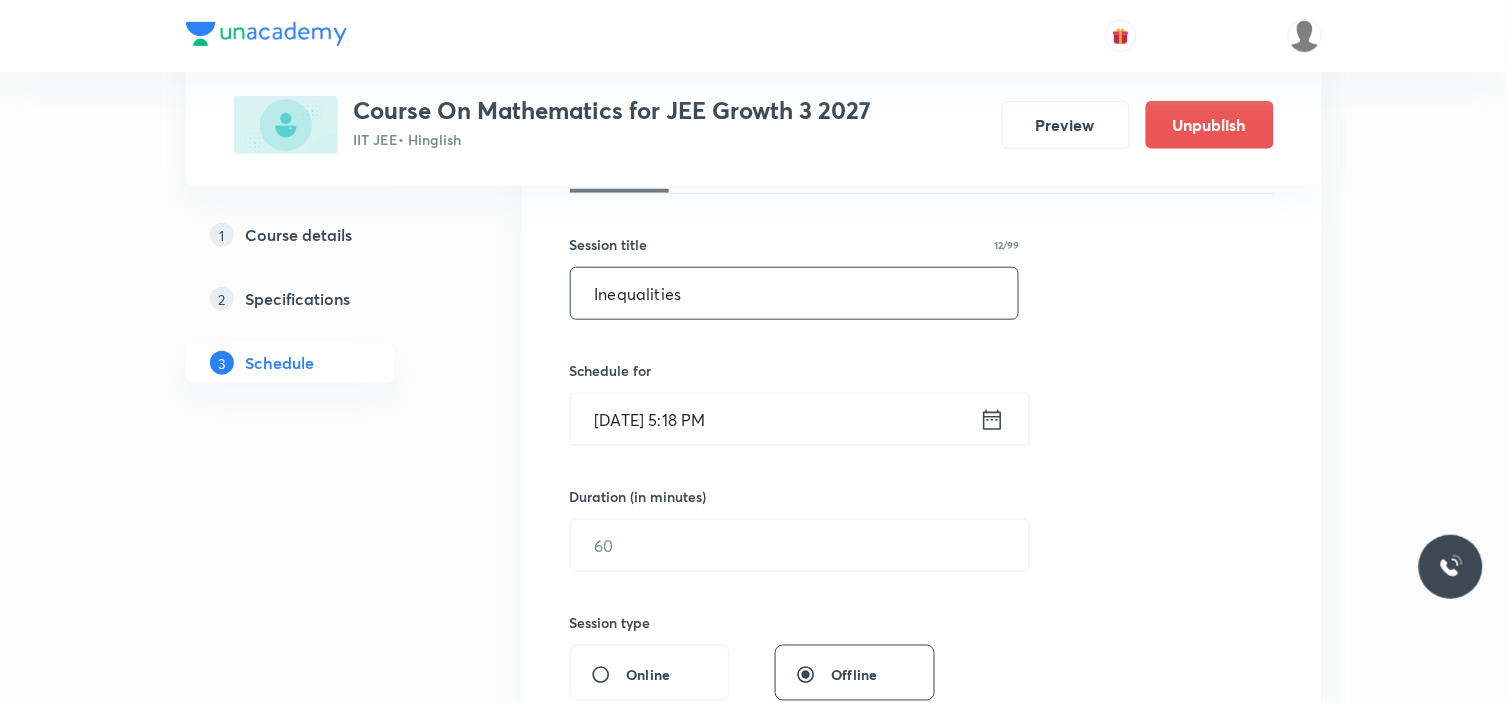 type on "Inequalities" 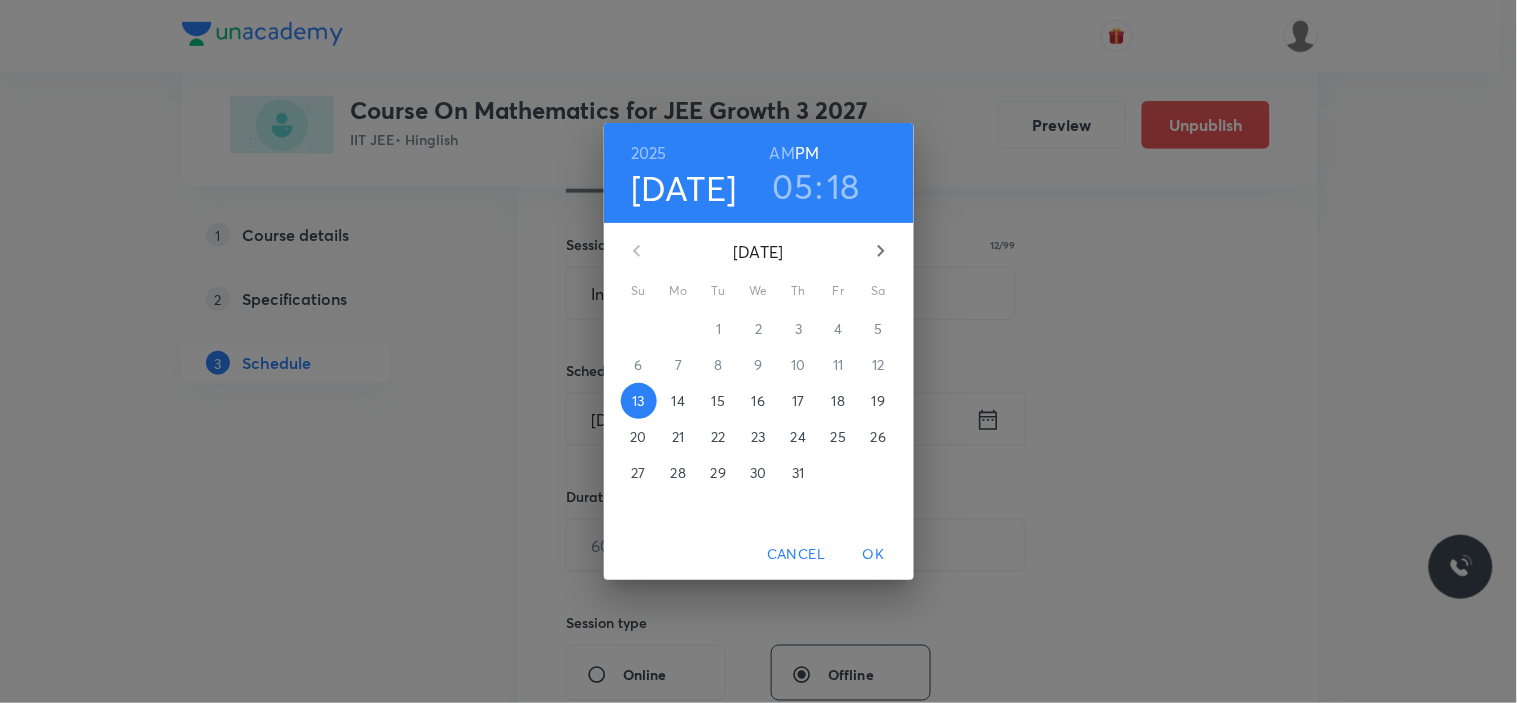 click on "15" at bounding box center (718, 401) 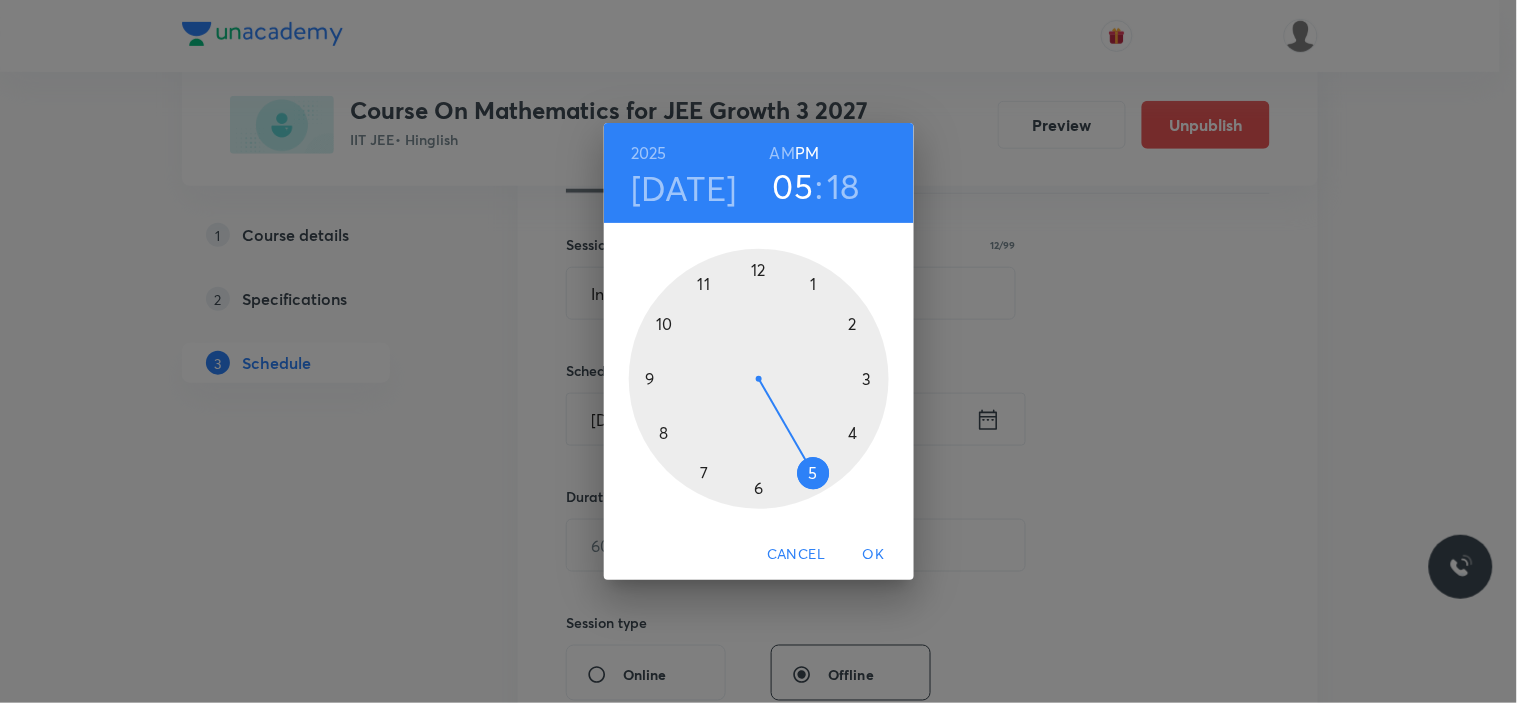 click at bounding box center (759, 379) 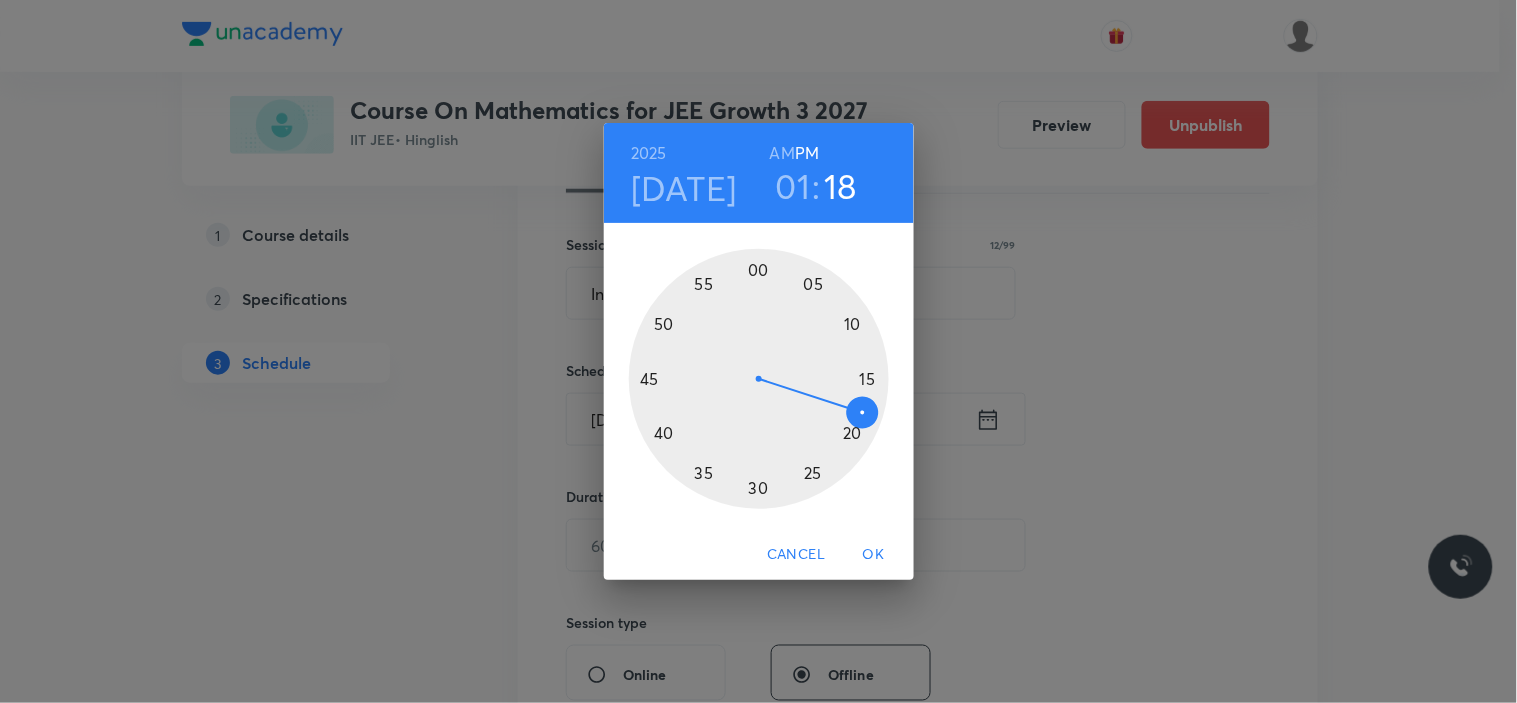 click at bounding box center (759, 379) 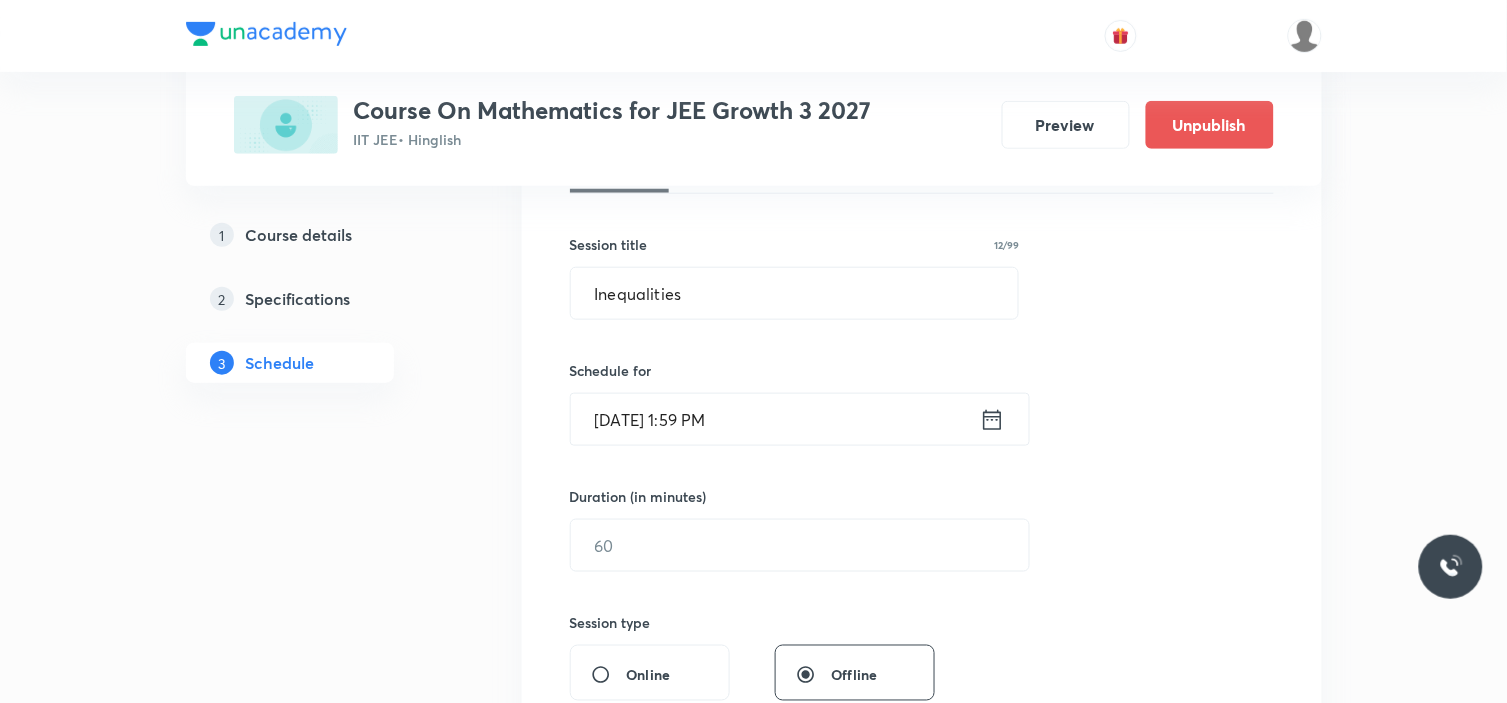 click on "Jul 15, 2025, 1:59 PM" at bounding box center (775, 419) 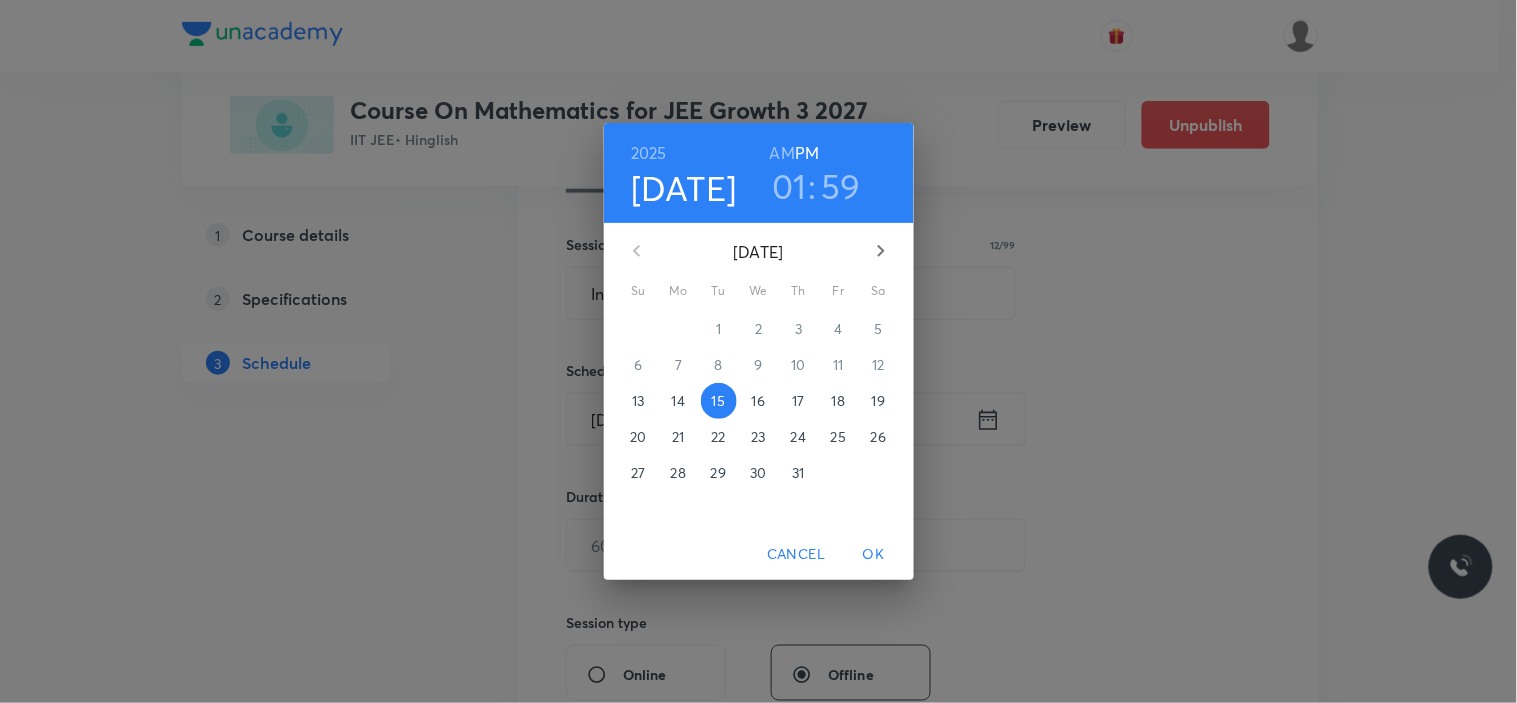 click on "59" at bounding box center [841, 186] 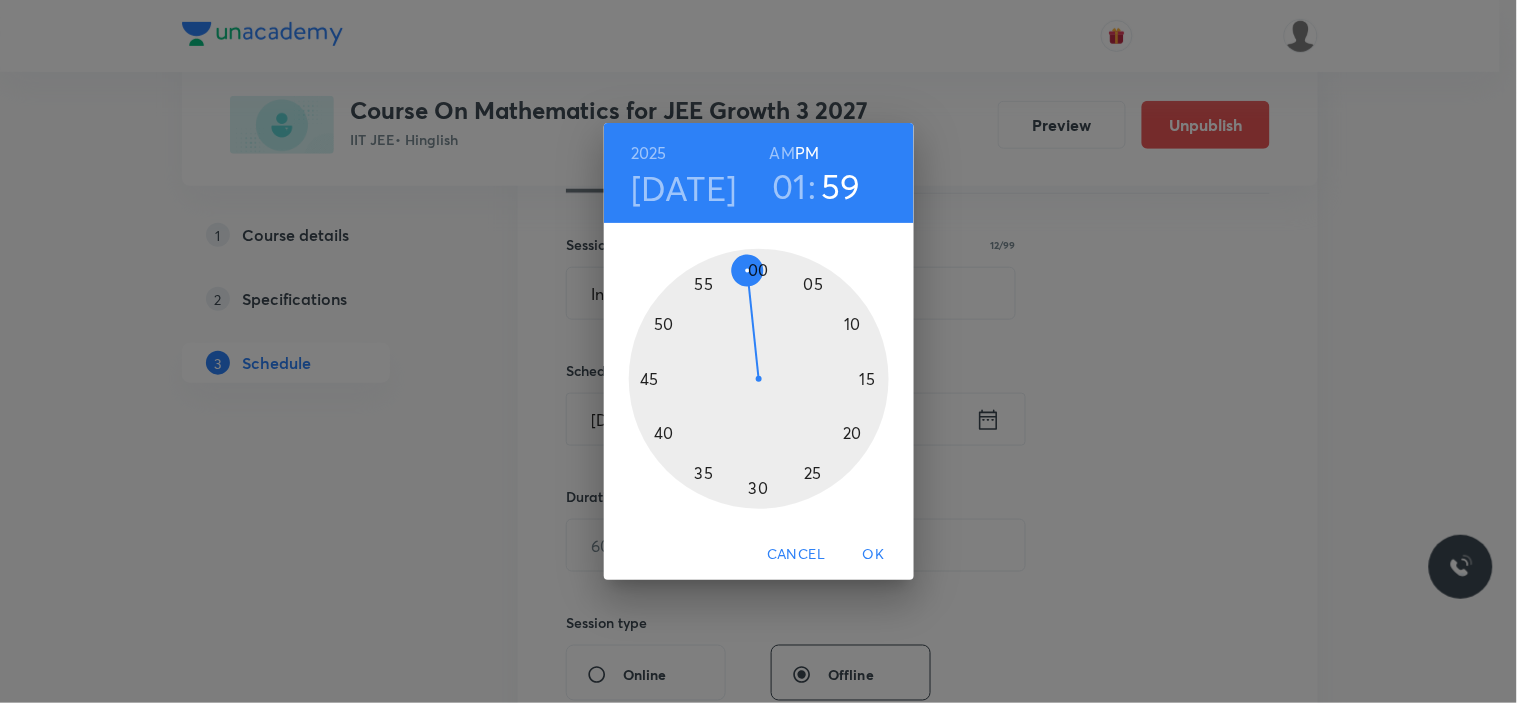 click at bounding box center [759, 379] 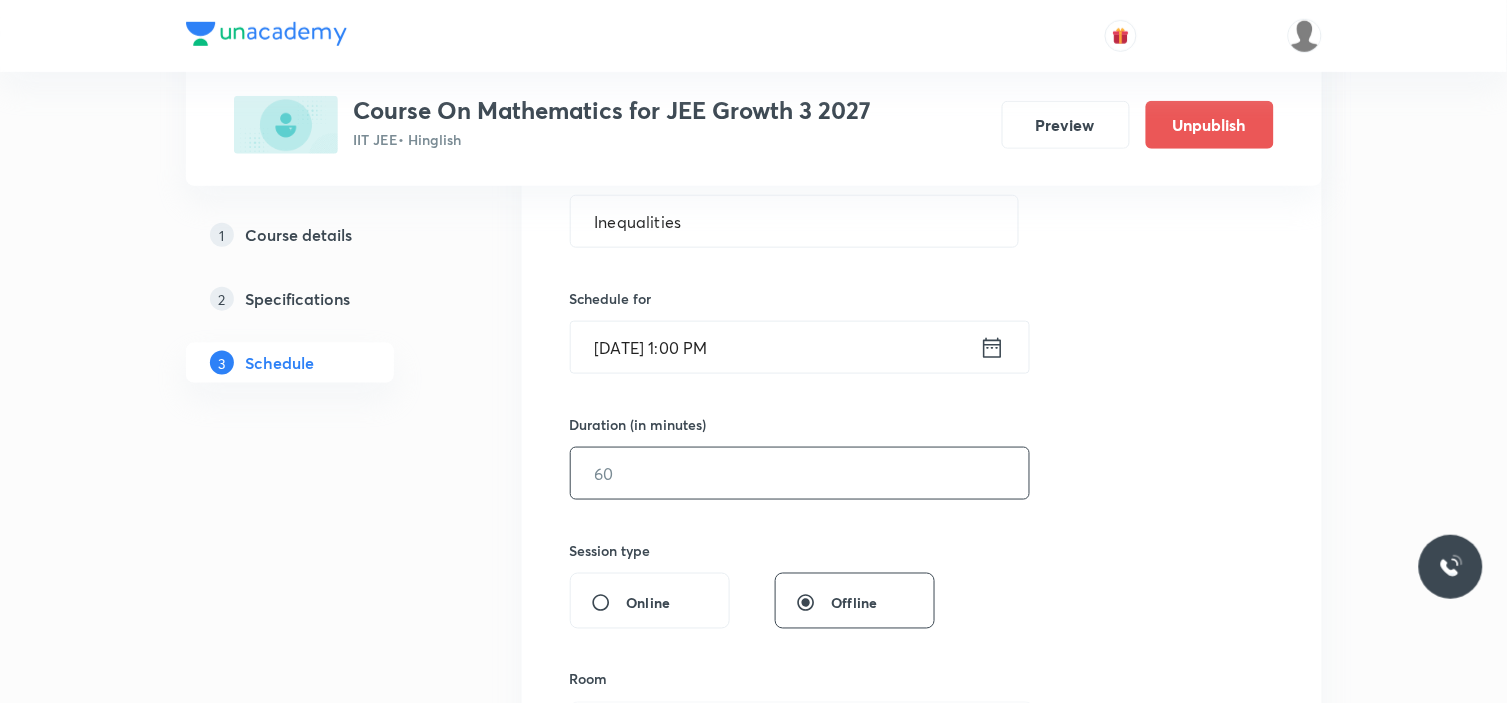 scroll, scrollTop: 444, scrollLeft: 0, axis: vertical 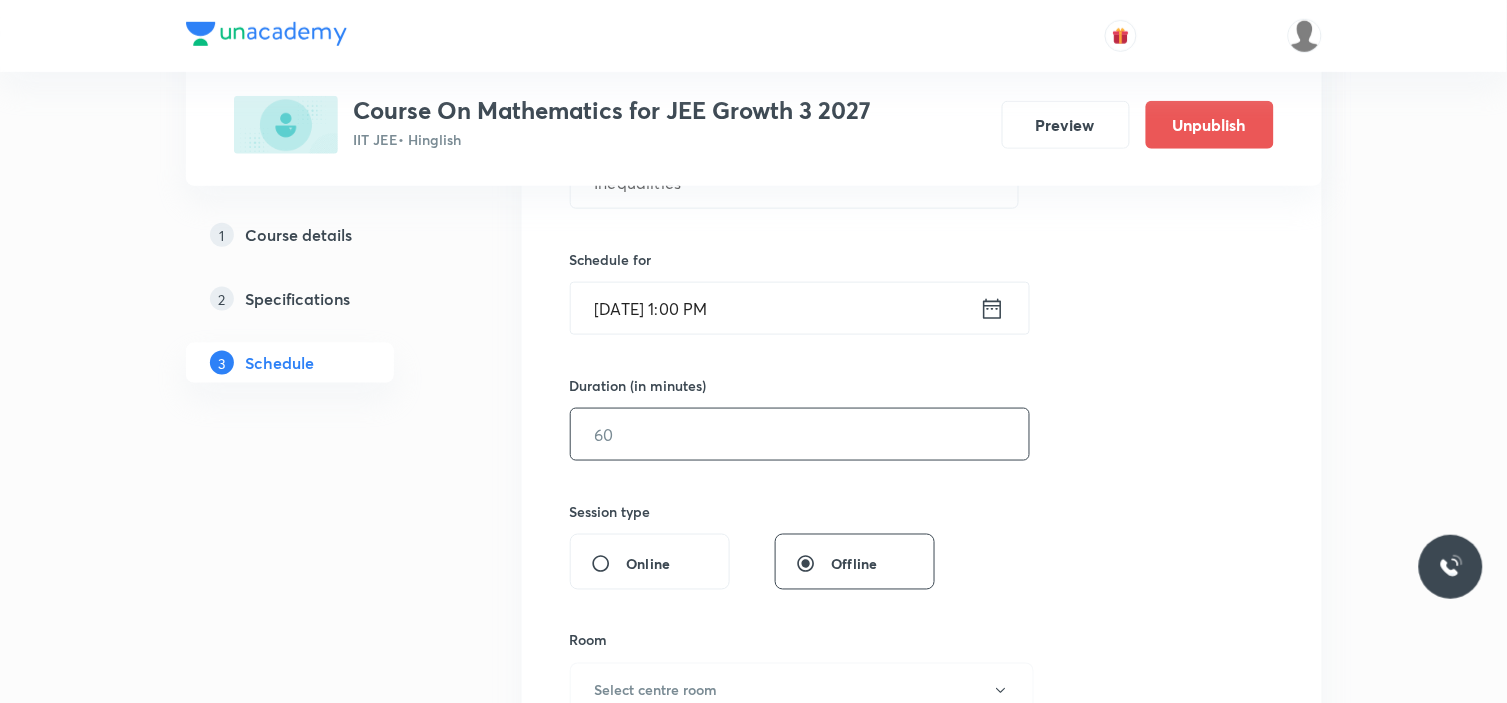 click at bounding box center [800, 434] 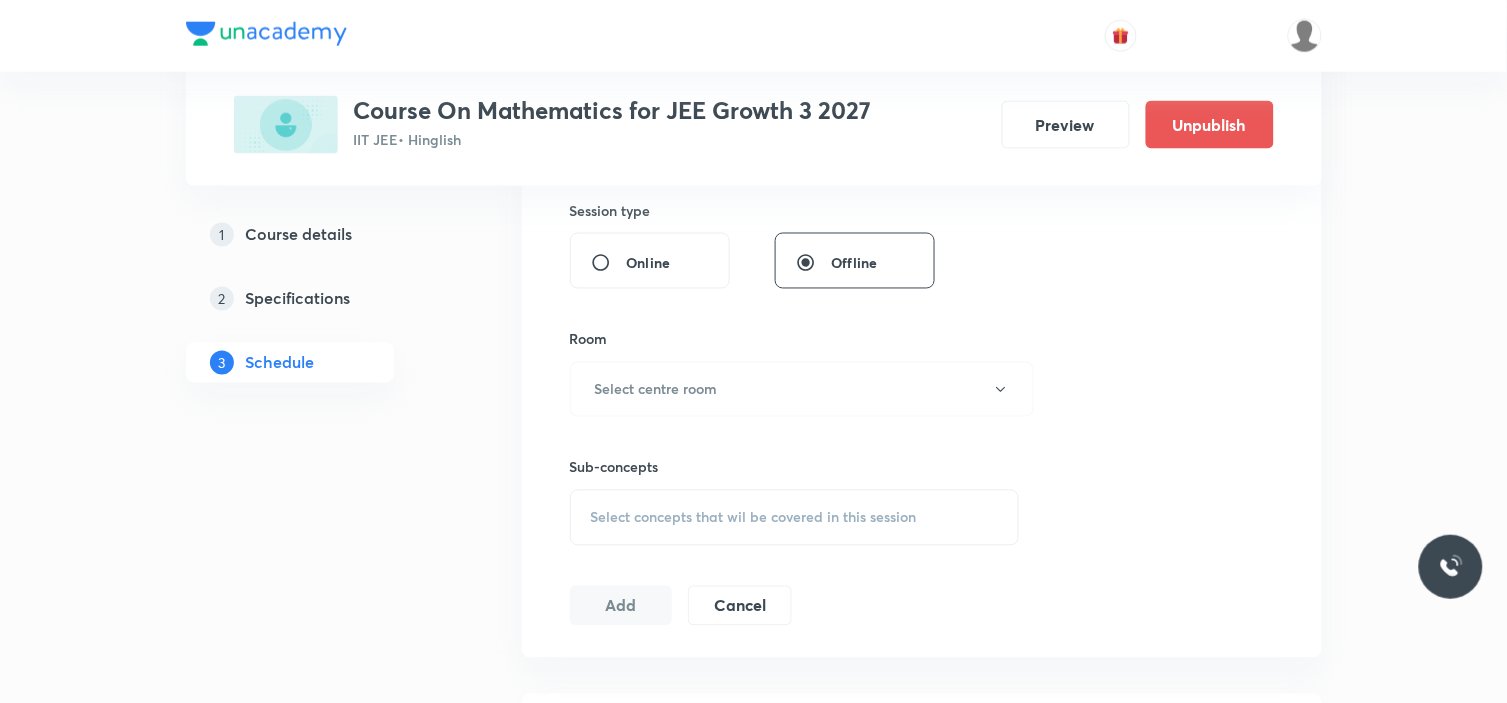 scroll, scrollTop: 777, scrollLeft: 0, axis: vertical 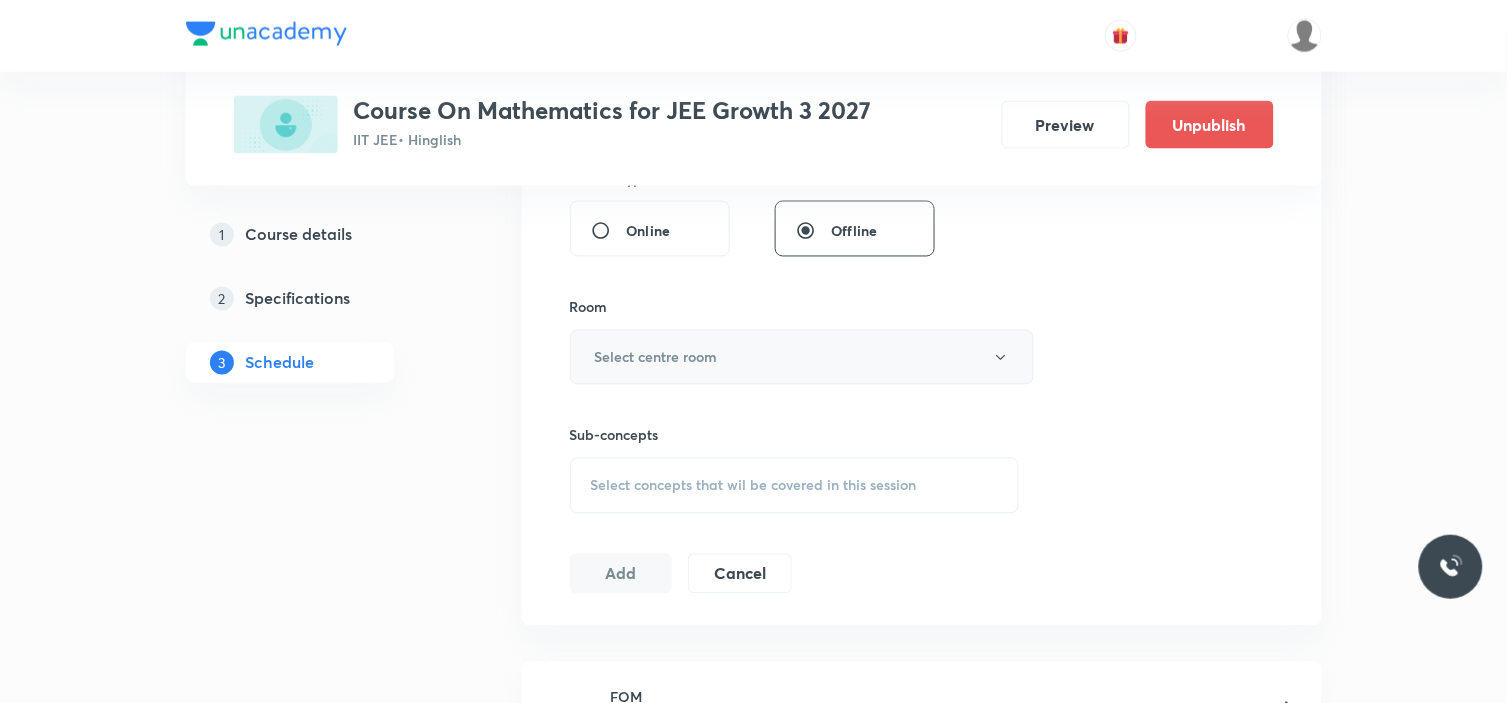 type on "90" 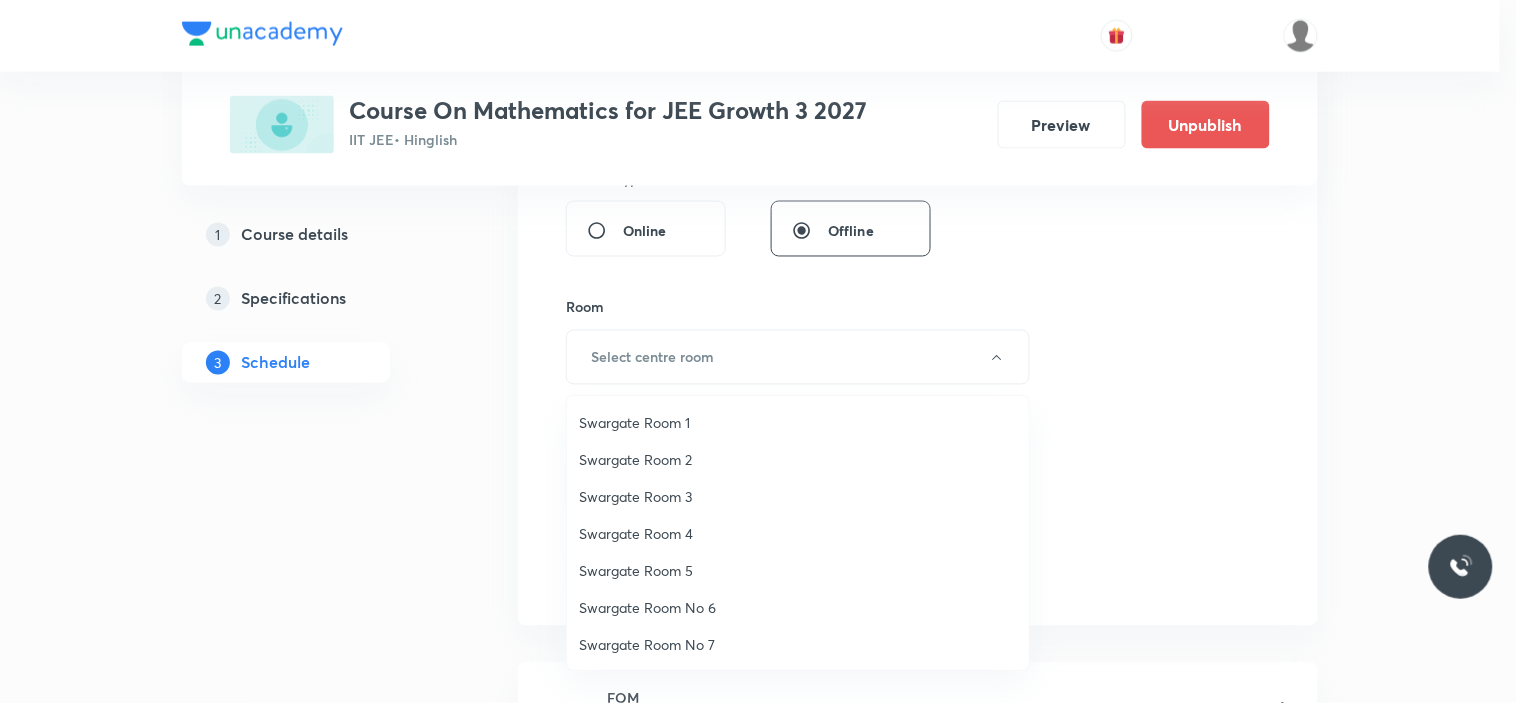click on "Swargate Room 5" at bounding box center [798, 570] 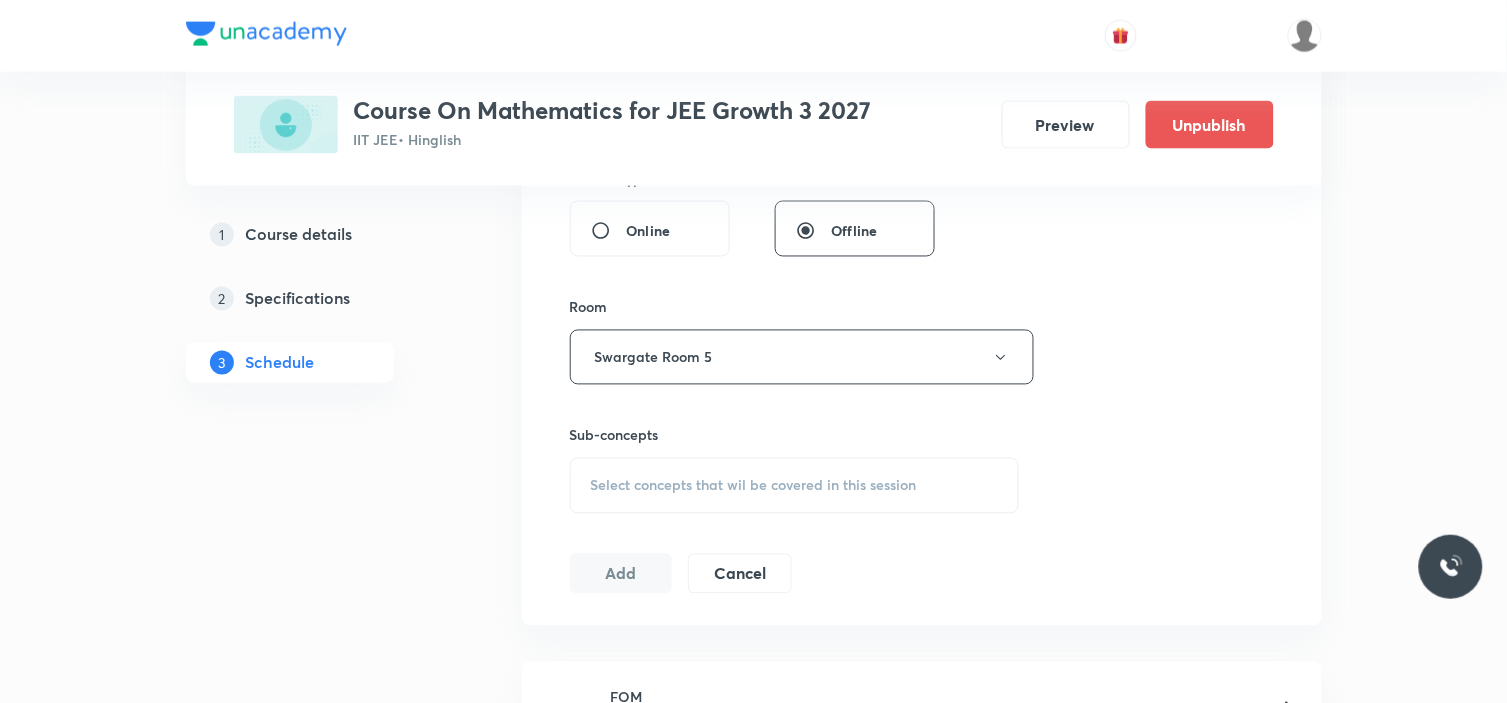 click on "Select concepts that wil be covered in this session" at bounding box center (754, 486) 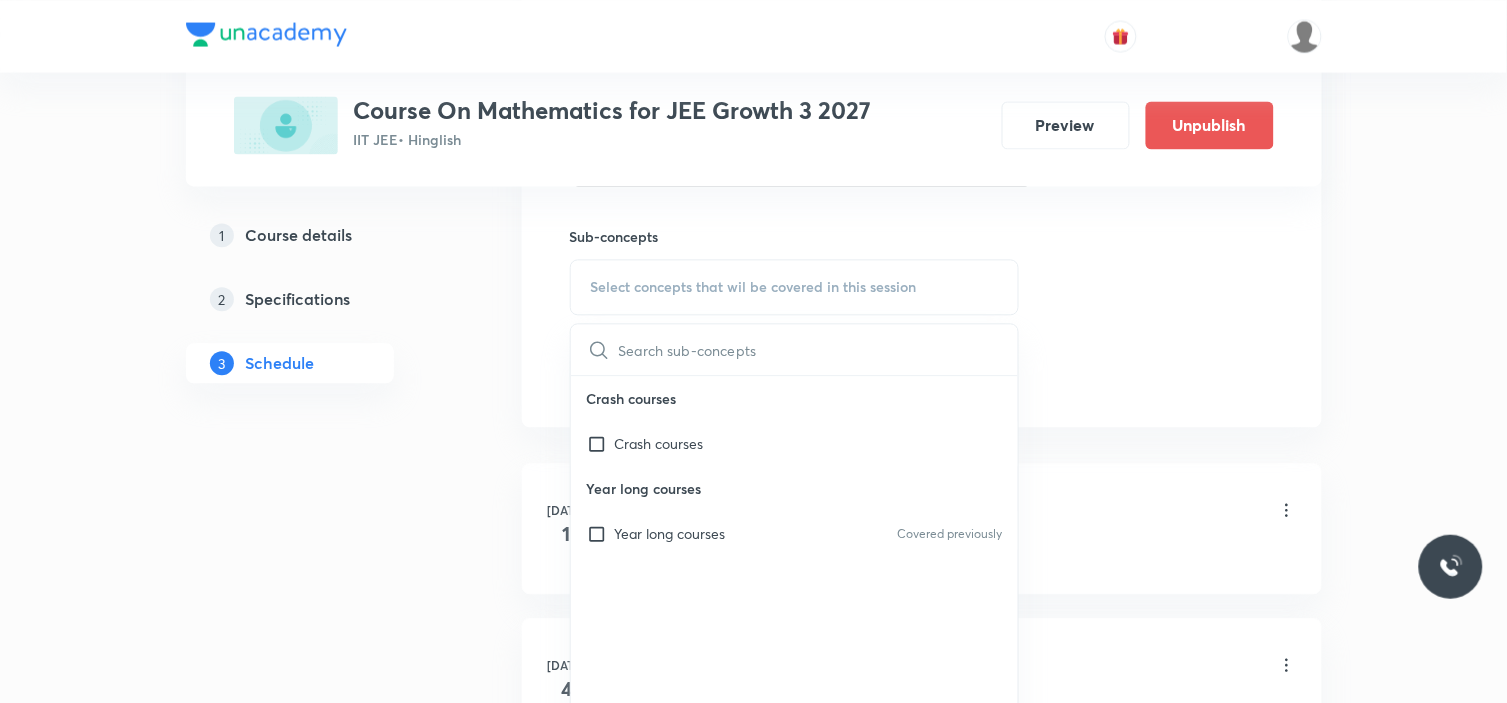 scroll, scrollTop: 1000, scrollLeft: 0, axis: vertical 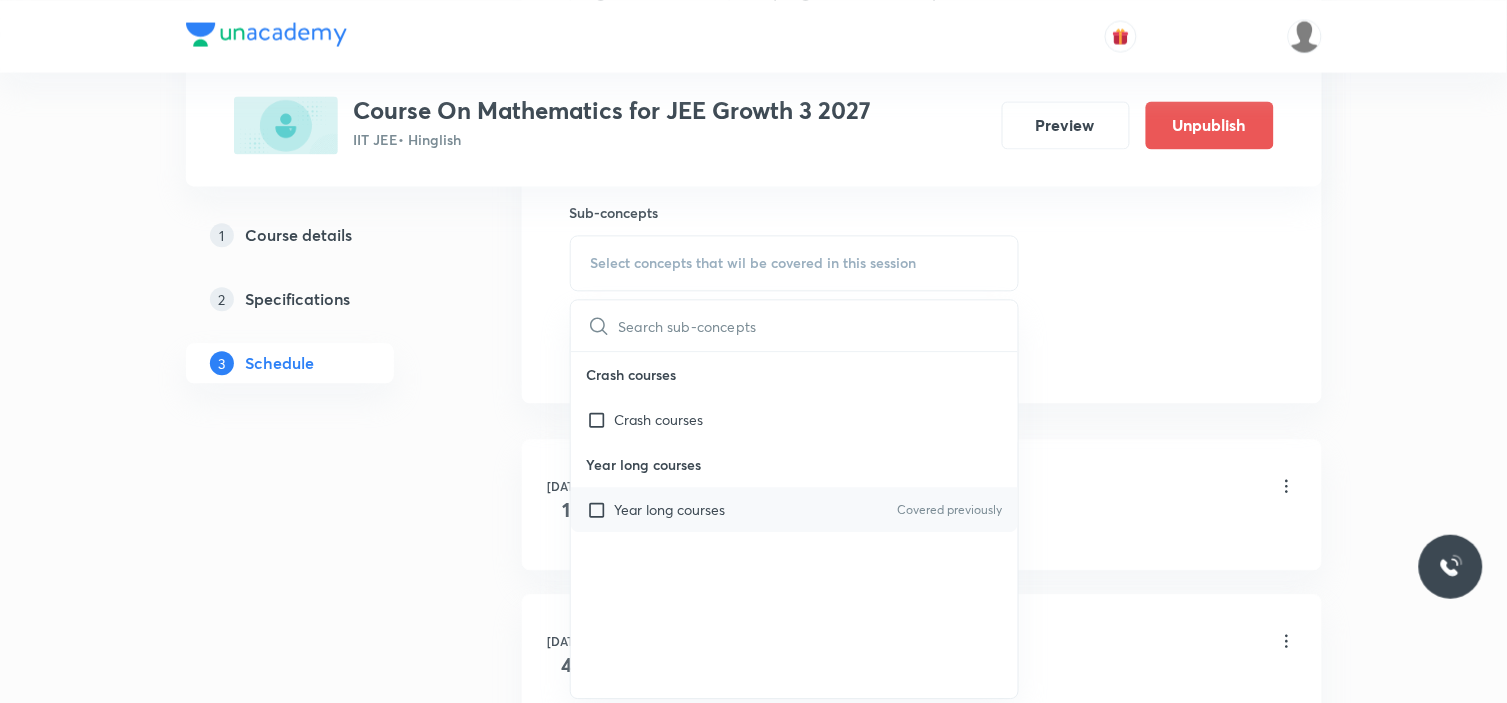 click on "Year long courses Covered previously" at bounding box center [795, 509] 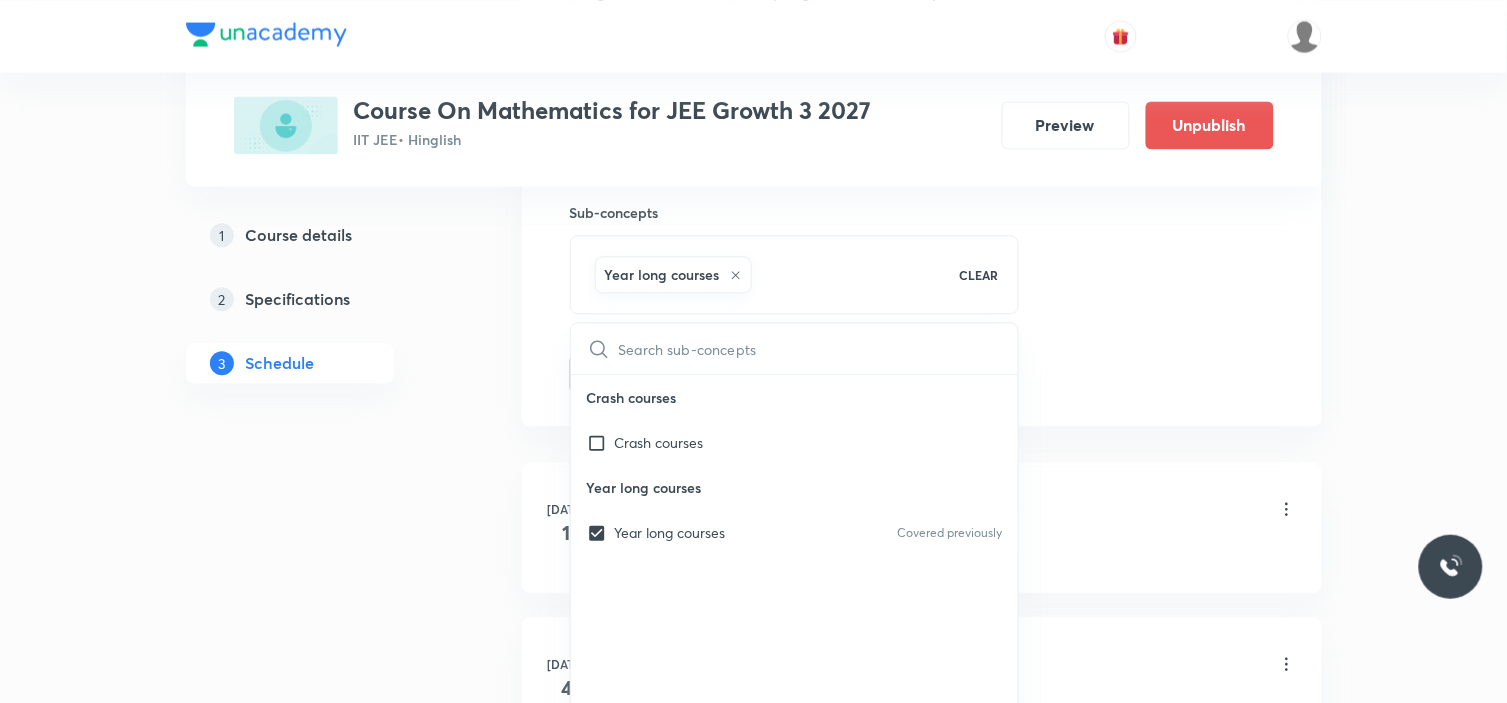 click on "Session  9 Live class Session title 12/99 Inequalities ​ Schedule for Jul 15, 2025, 1:00 PM ​ Duration (in minutes) 90 ​   Session type Online Offline Room Swargate Room 5 Sub-concepts Year long courses CLEAR ​ Crash courses Crash courses Year long courses Year long courses Covered previously Add Cancel" at bounding box center (922, -87) 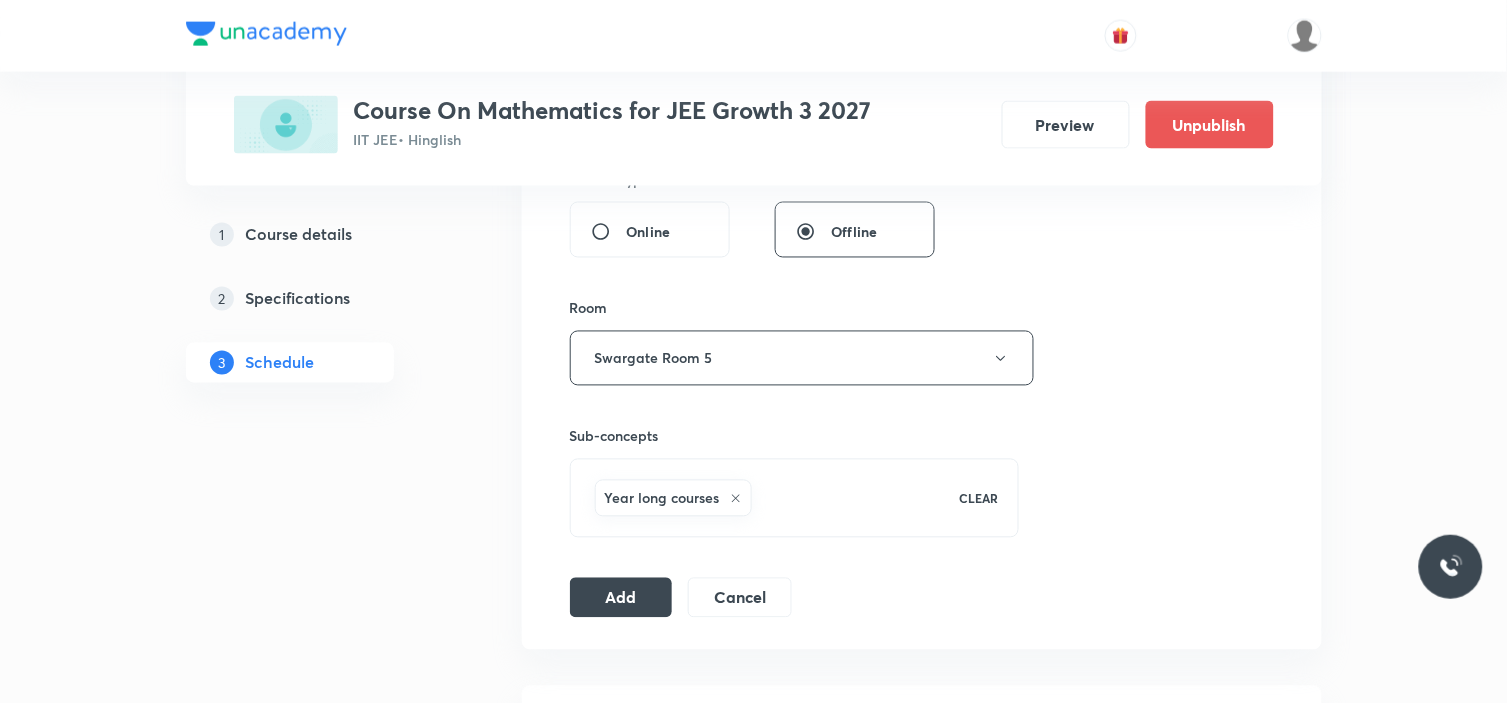 scroll, scrollTop: 777, scrollLeft: 0, axis: vertical 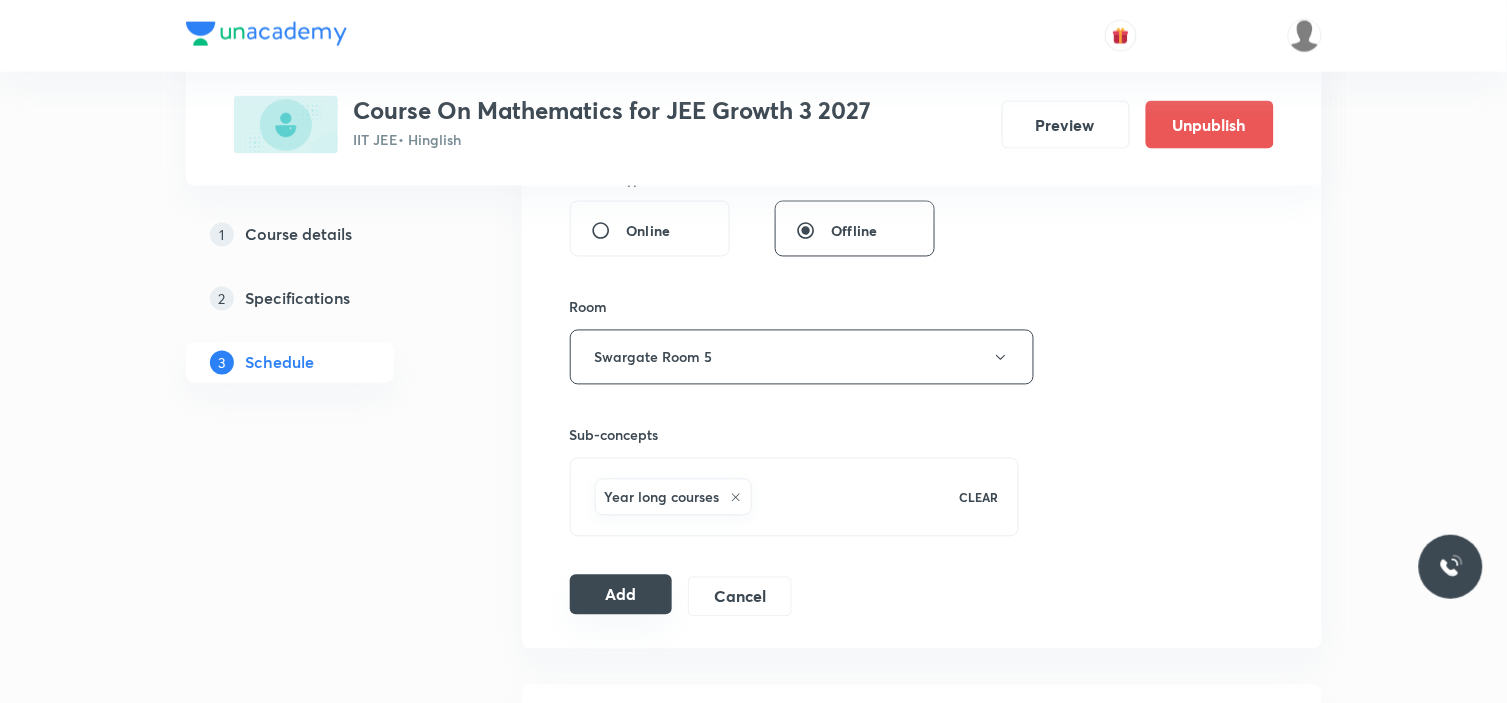 click on "Add" at bounding box center (621, 595) 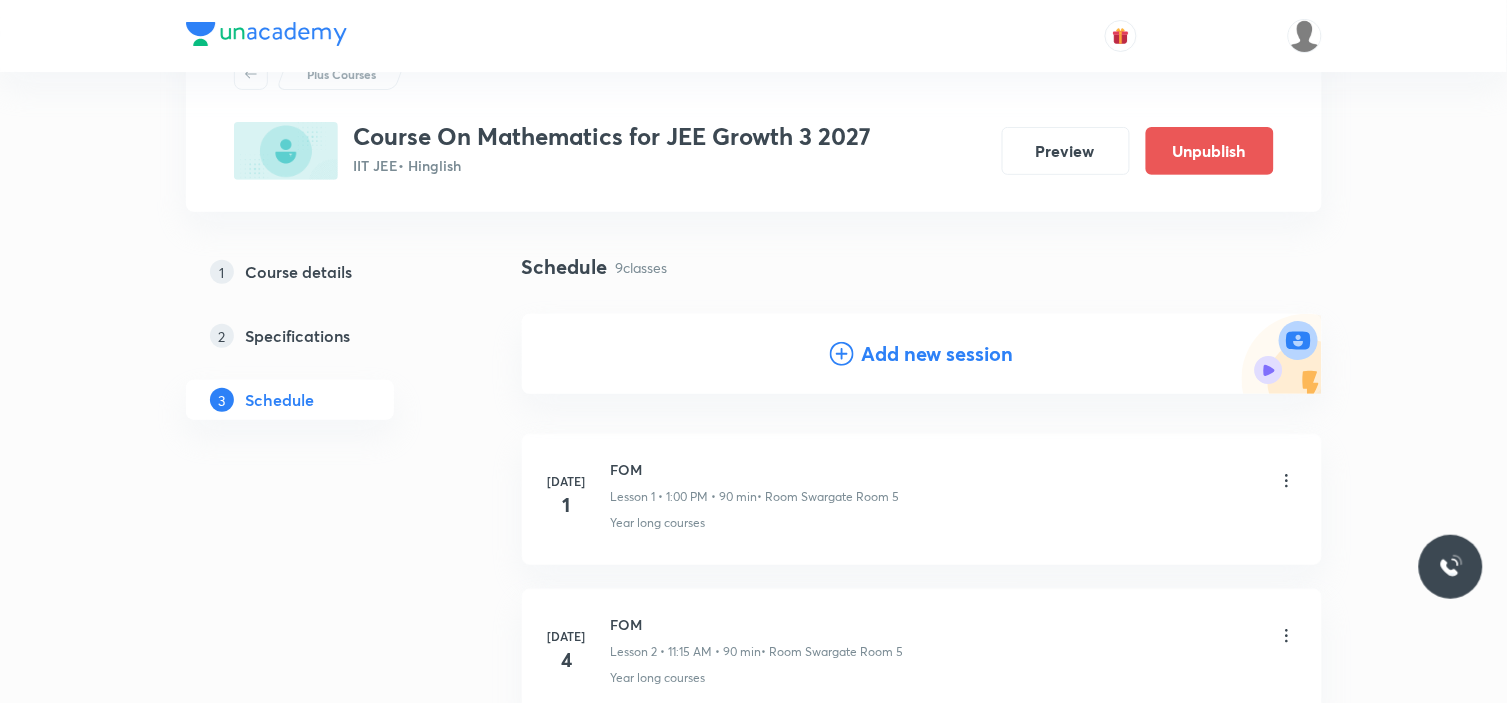 scroll, scrollTop: 0, scrollLeft: 0, axis: both 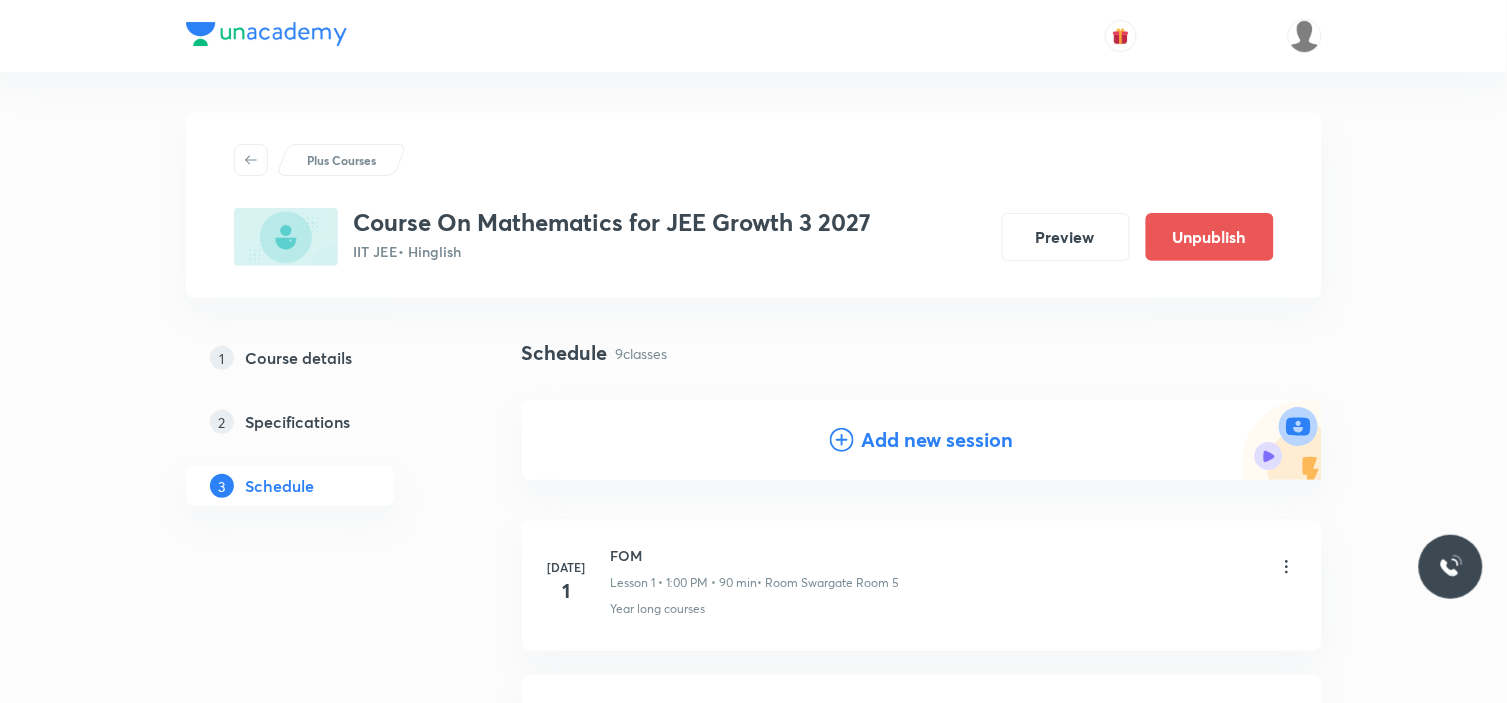 click on "Add new session" at bounding box center (938, 440) 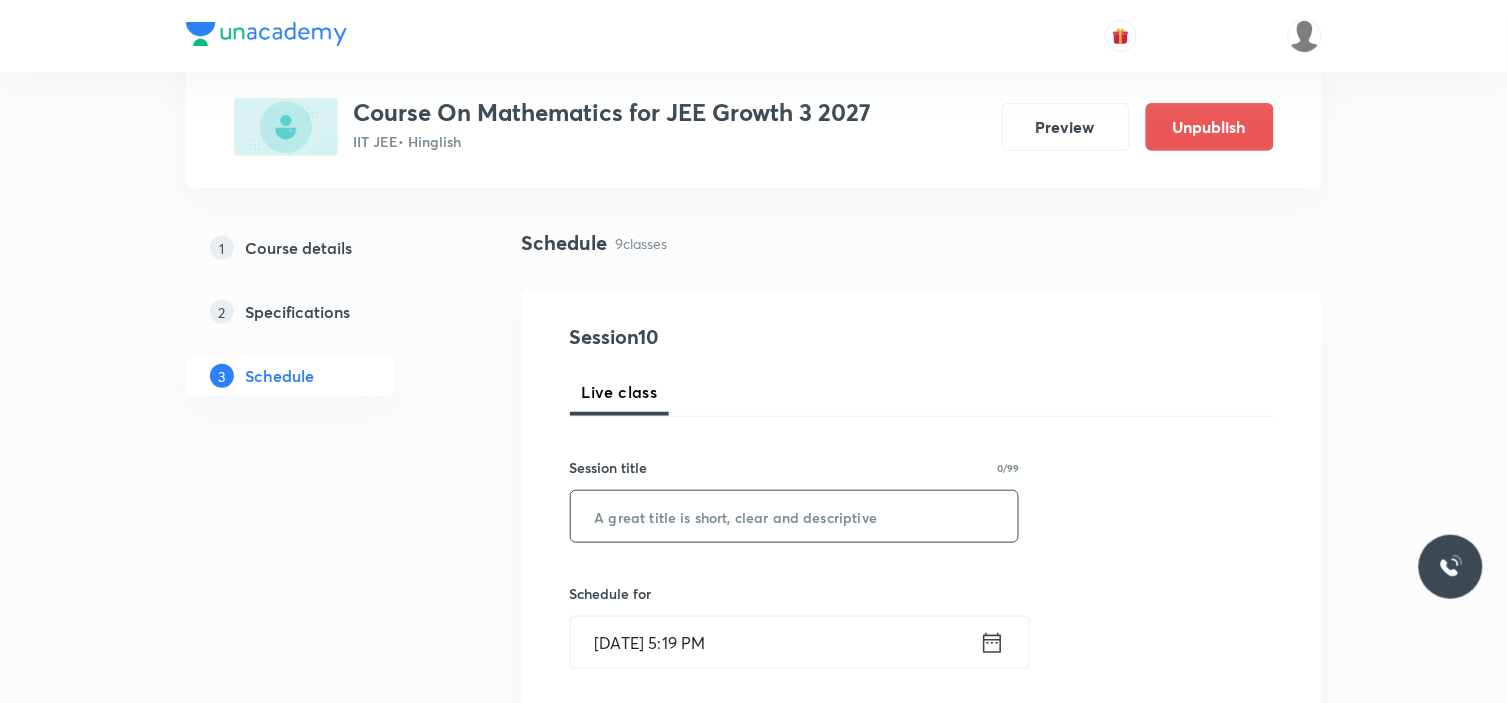 scroll, scrollTop: 111, scrollLeft: 0, axis: vertical 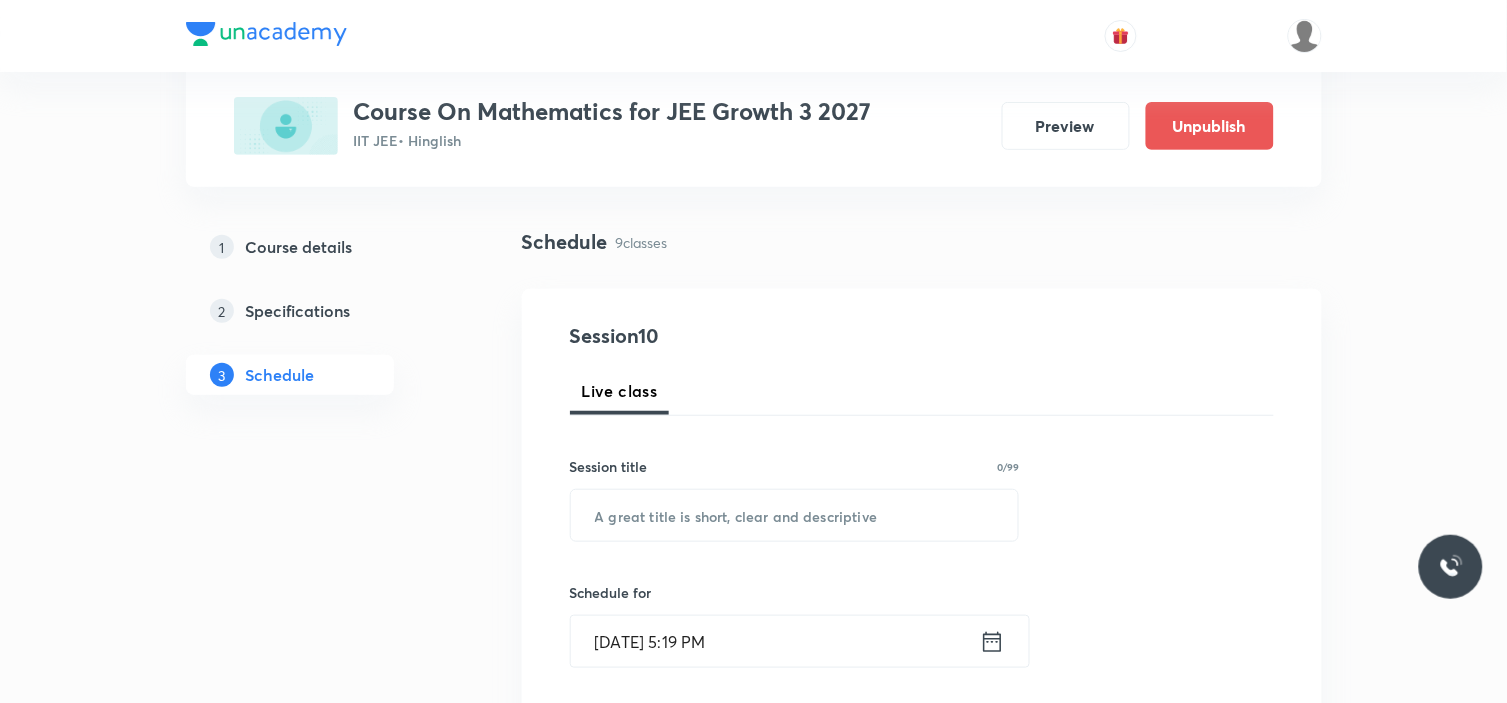 click on "Session title 0/99 ​" at bounding box center [795, 499] 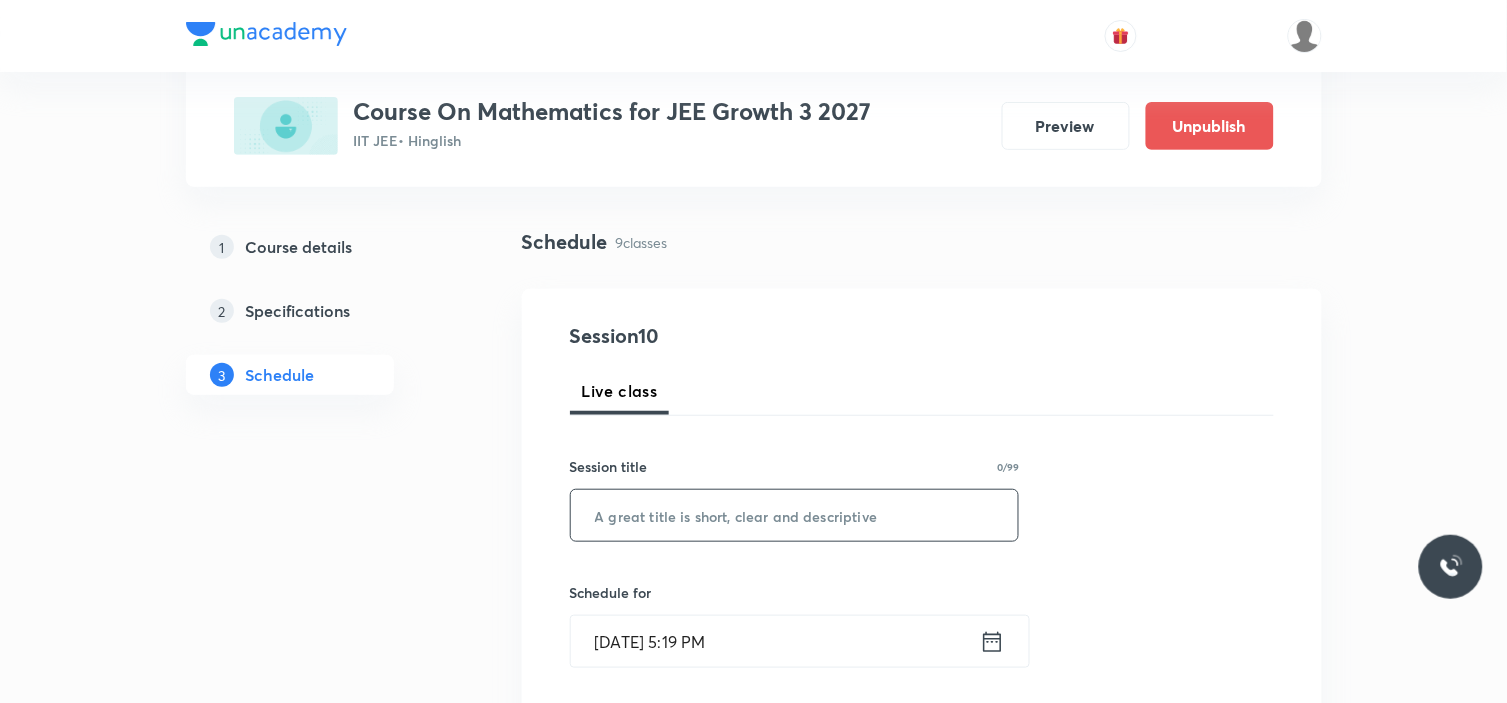 click at bounding box center (795, 515) 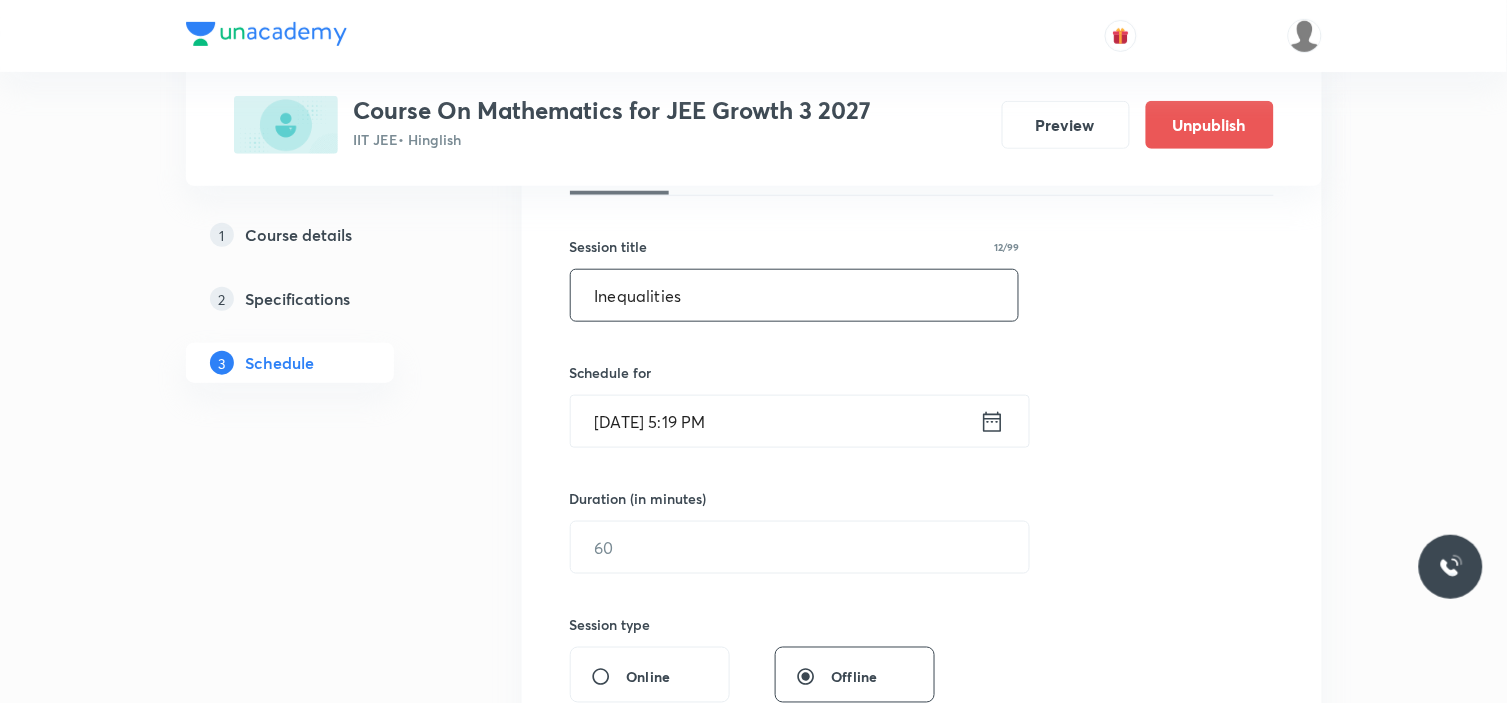 scroll, scrollTop: 333, scrollLeft: 0, axis: vertical 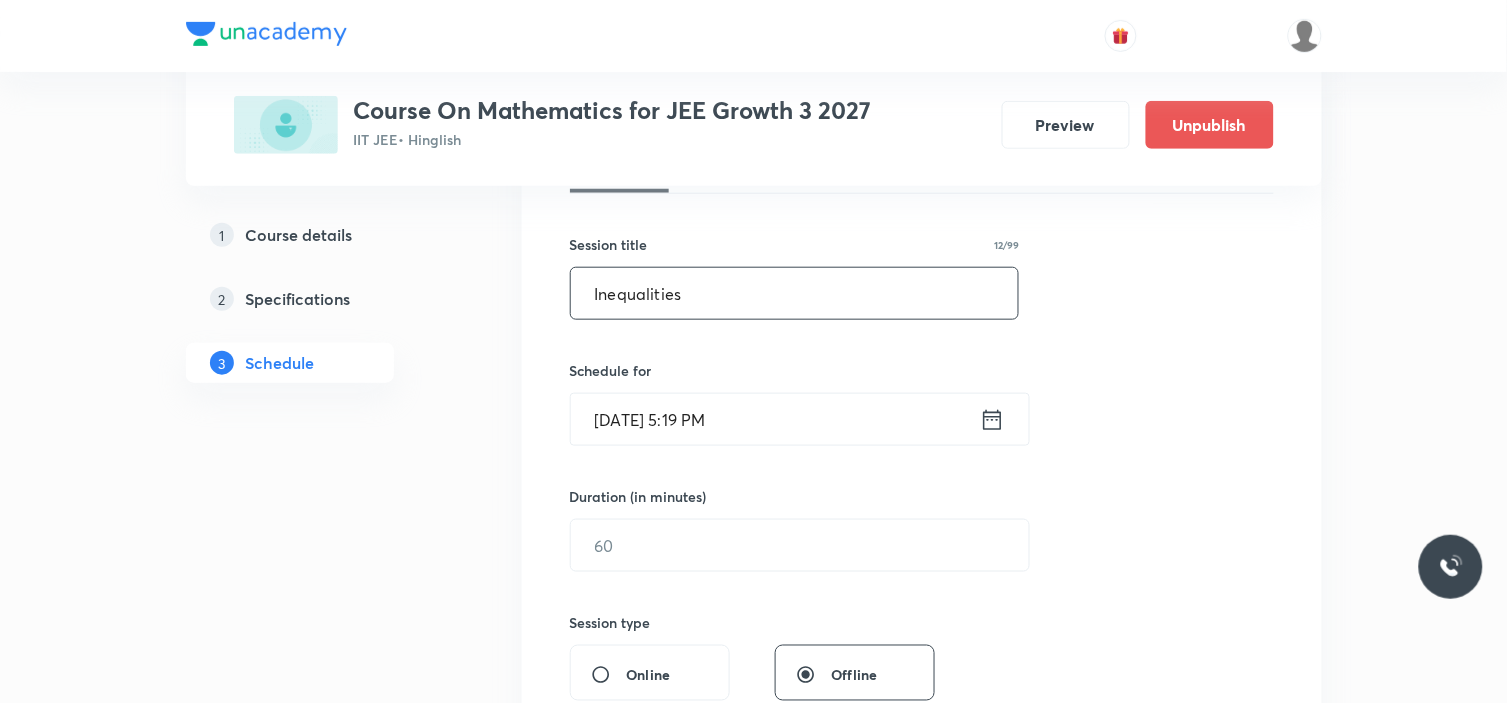 type on "Inequalities" 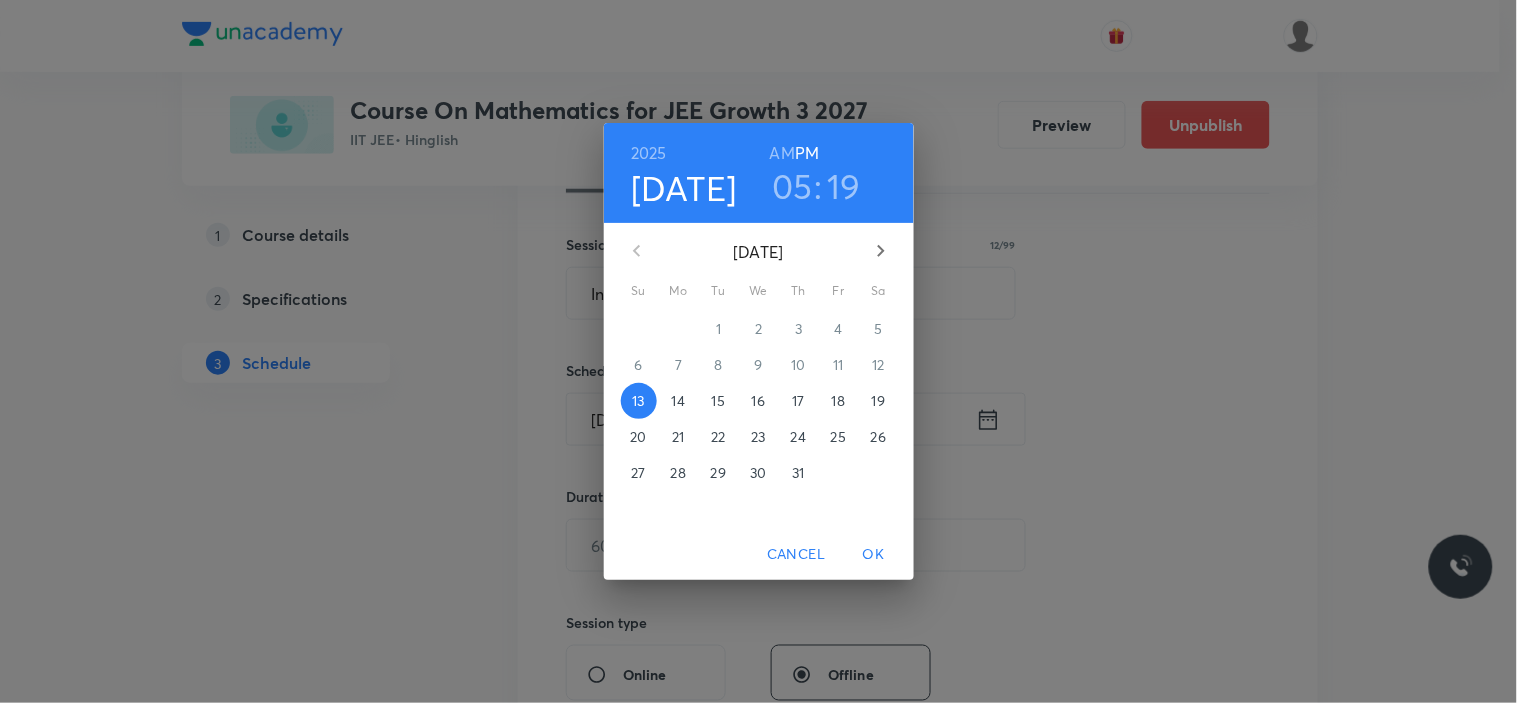 click on "18" at bounding box center (838, 401) 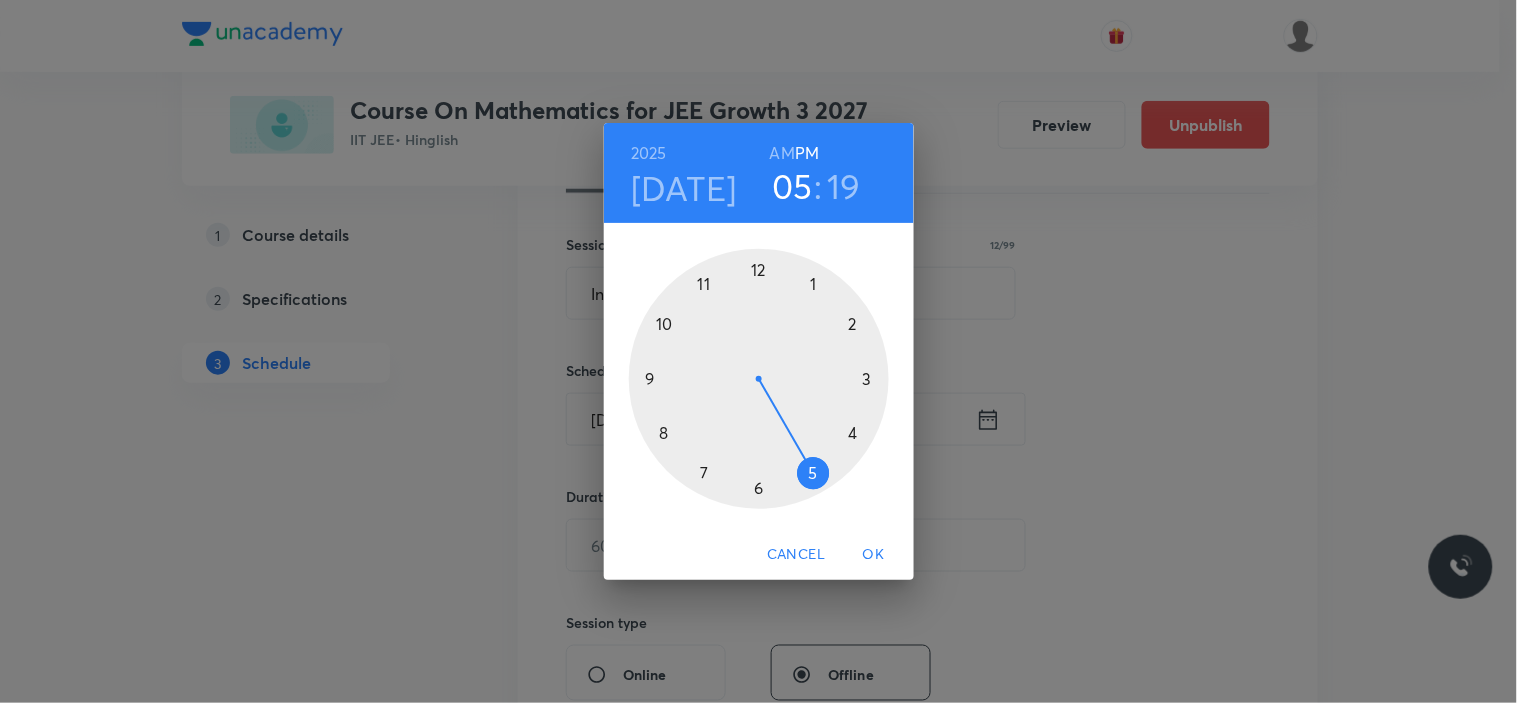 click on "AM" at bounding box center [782, 153] 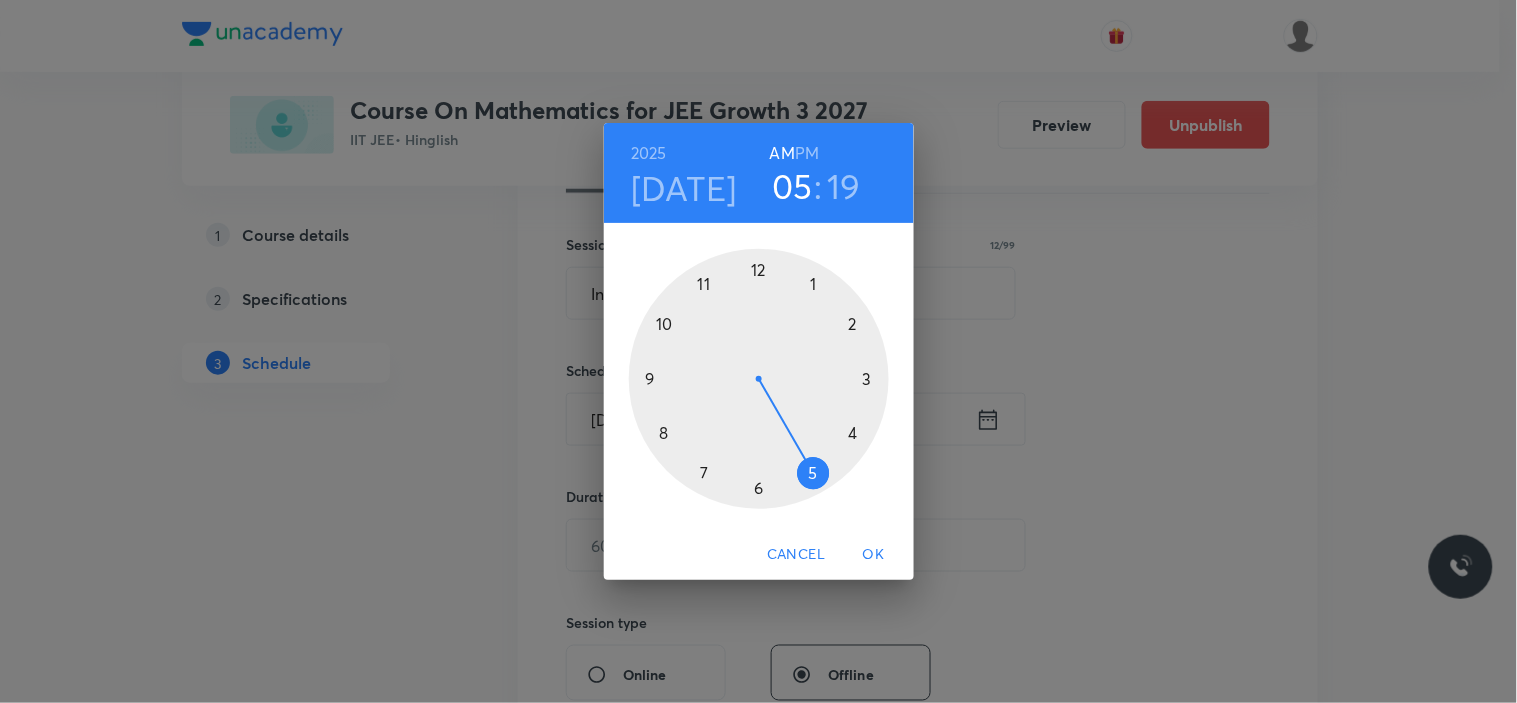 click at bounding box center (759, 379) 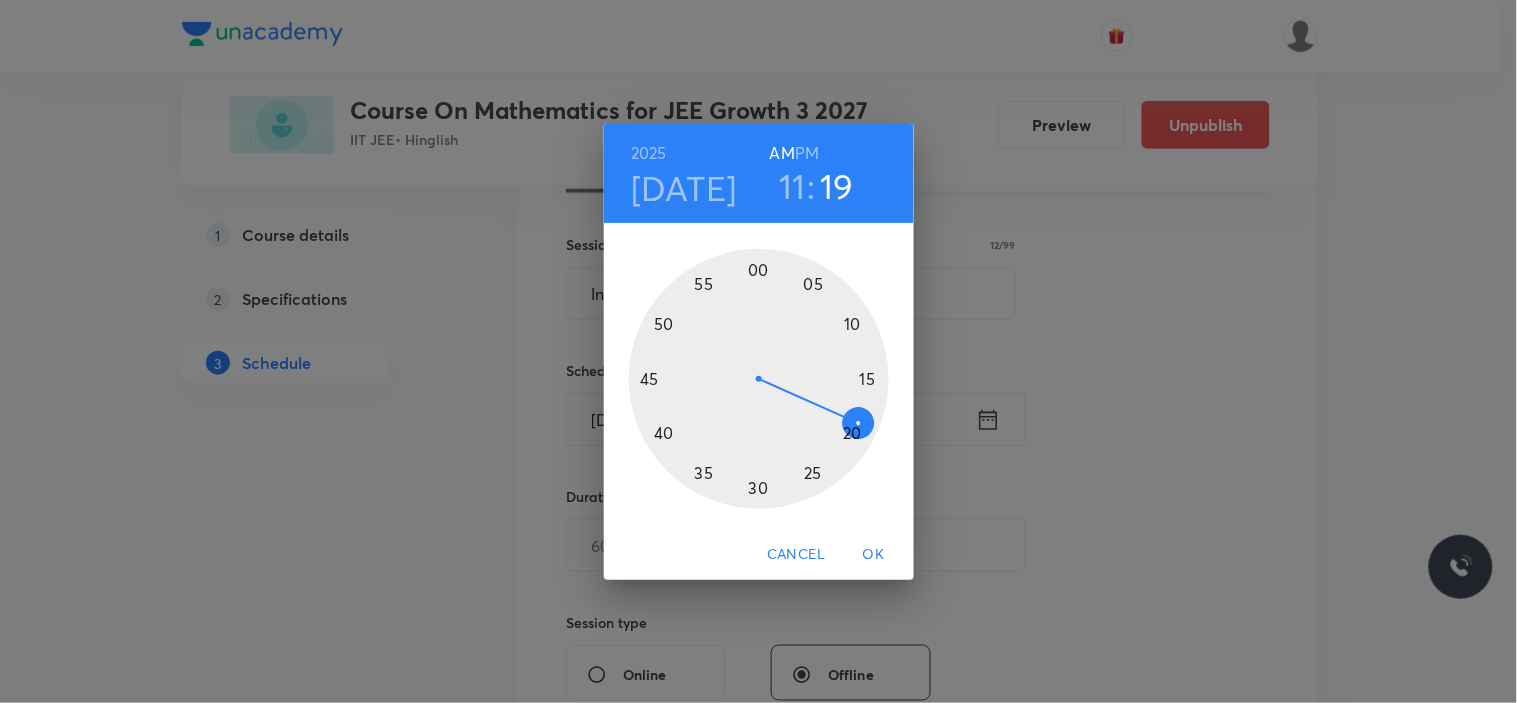 click at bounding box center (759, 379) 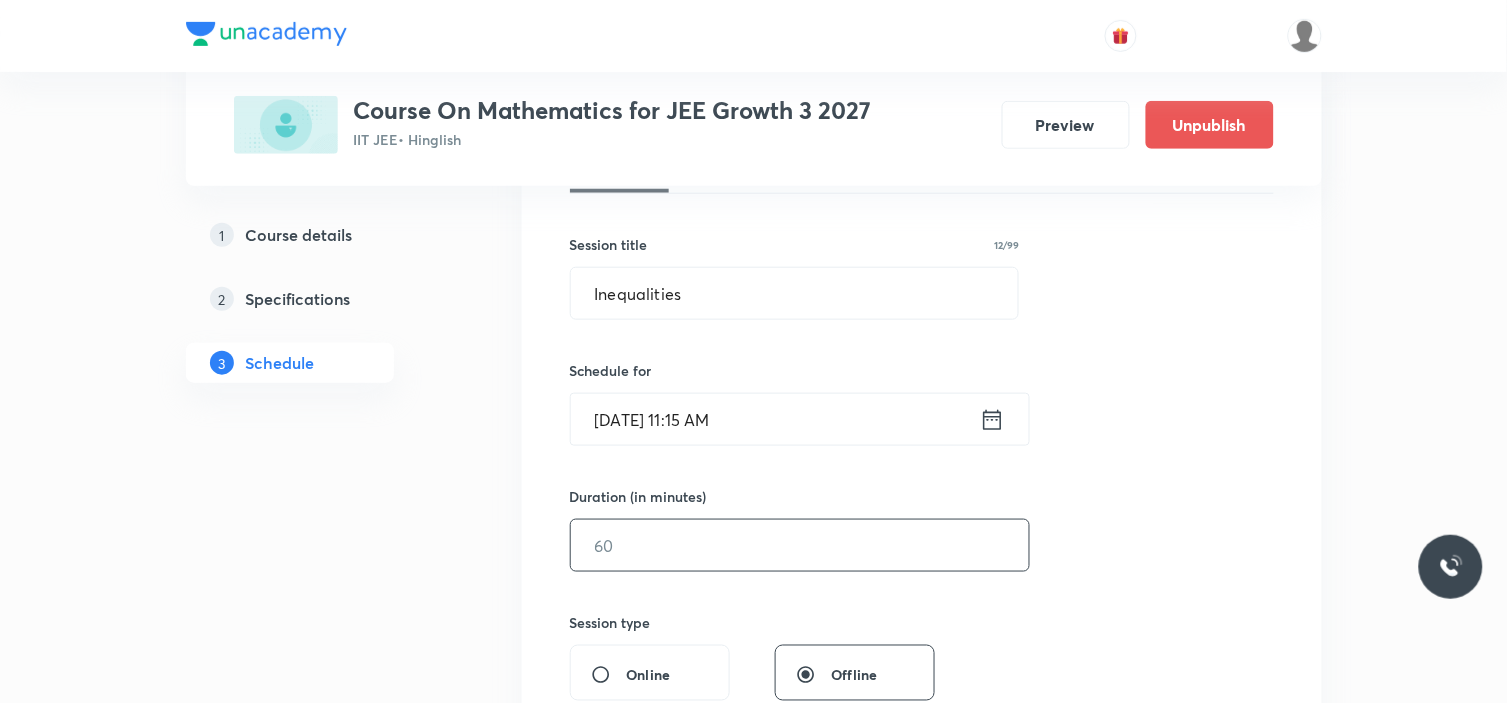 click at bounding box center (800, 545) 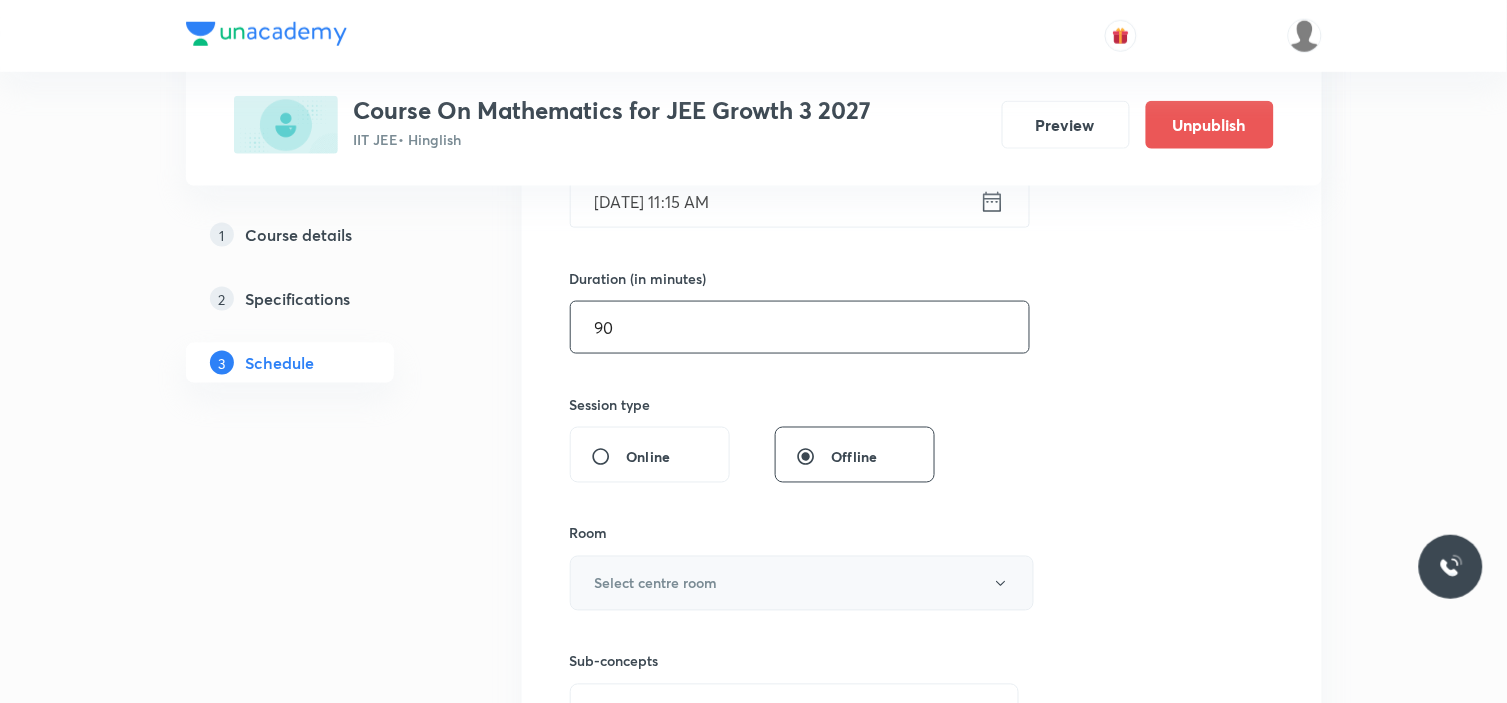 scroll, scrollTop: 555, scrollLeft: 0, axis: vertical 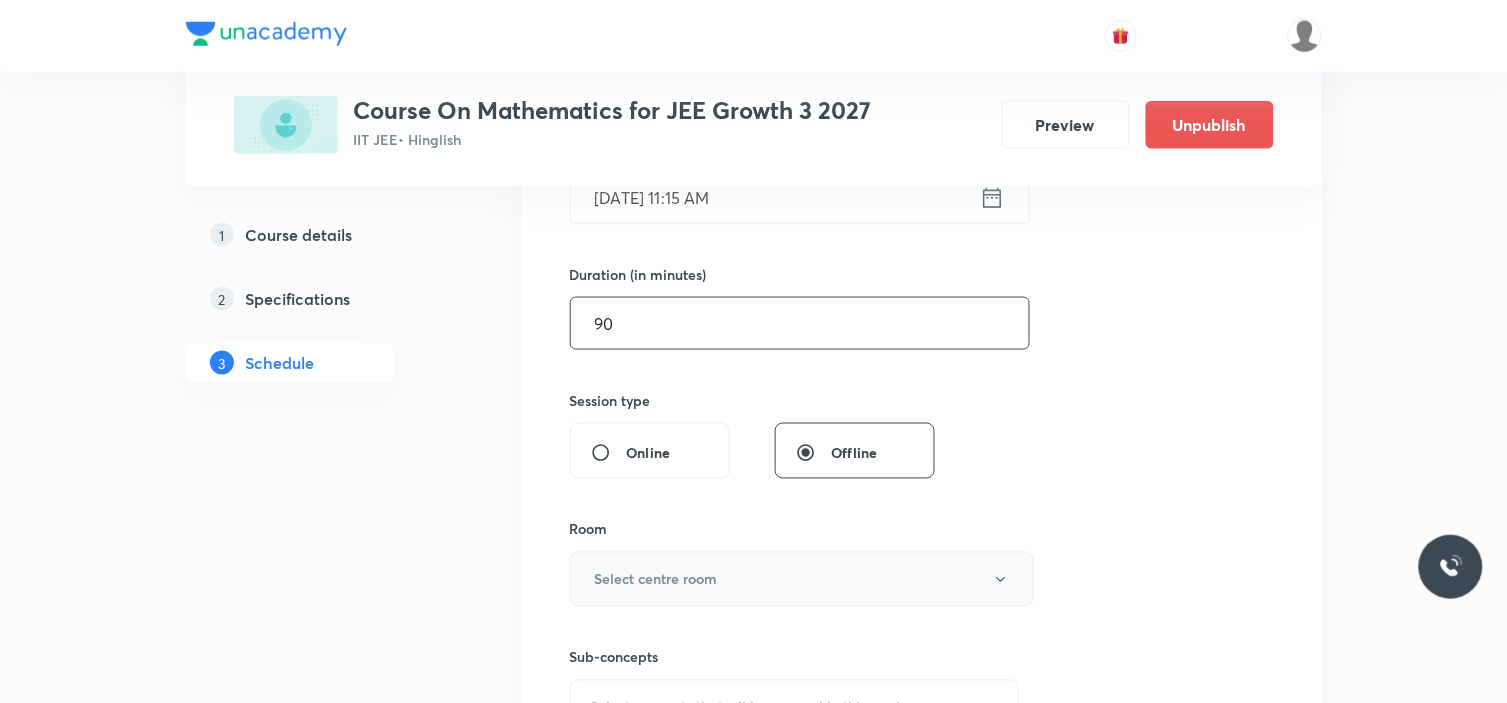 type on "90" 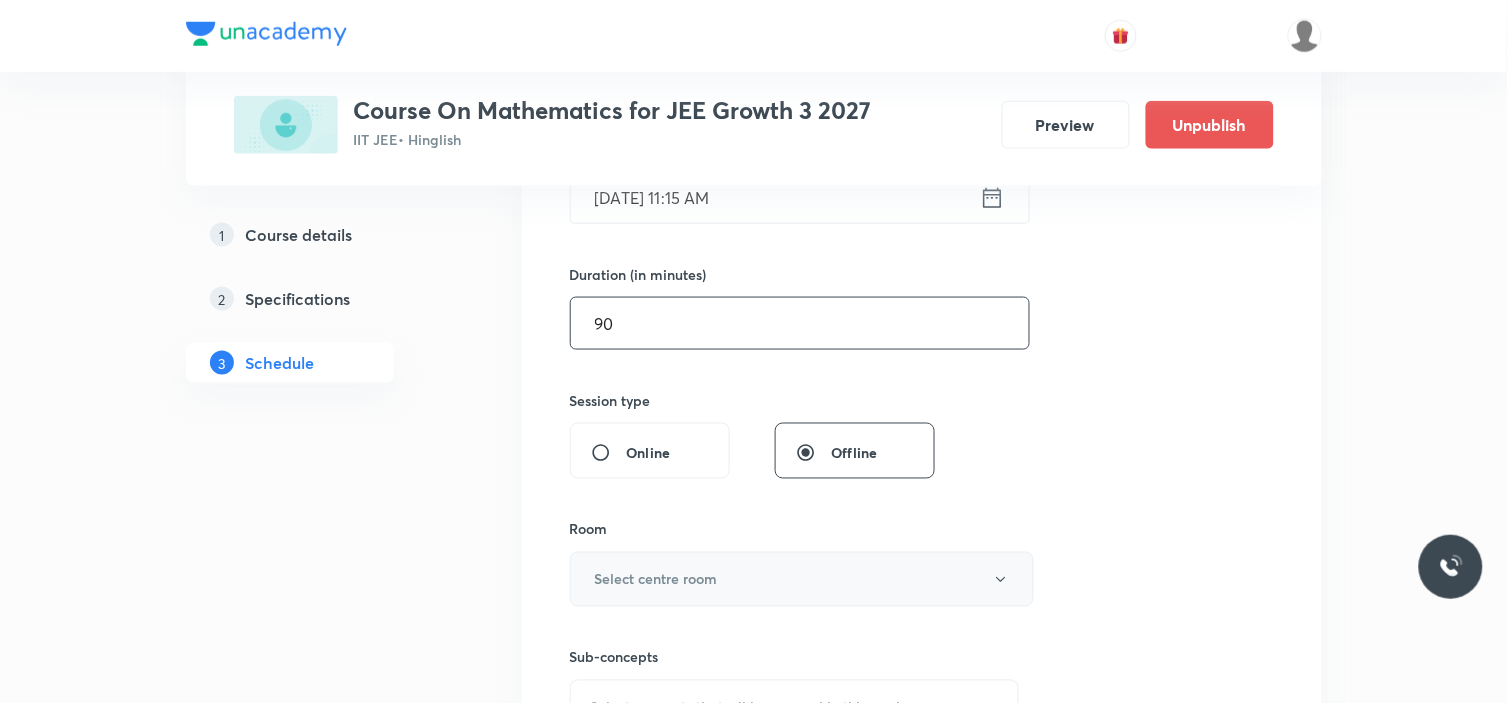 click on "Select centre room" at bounding box center [802, 579] 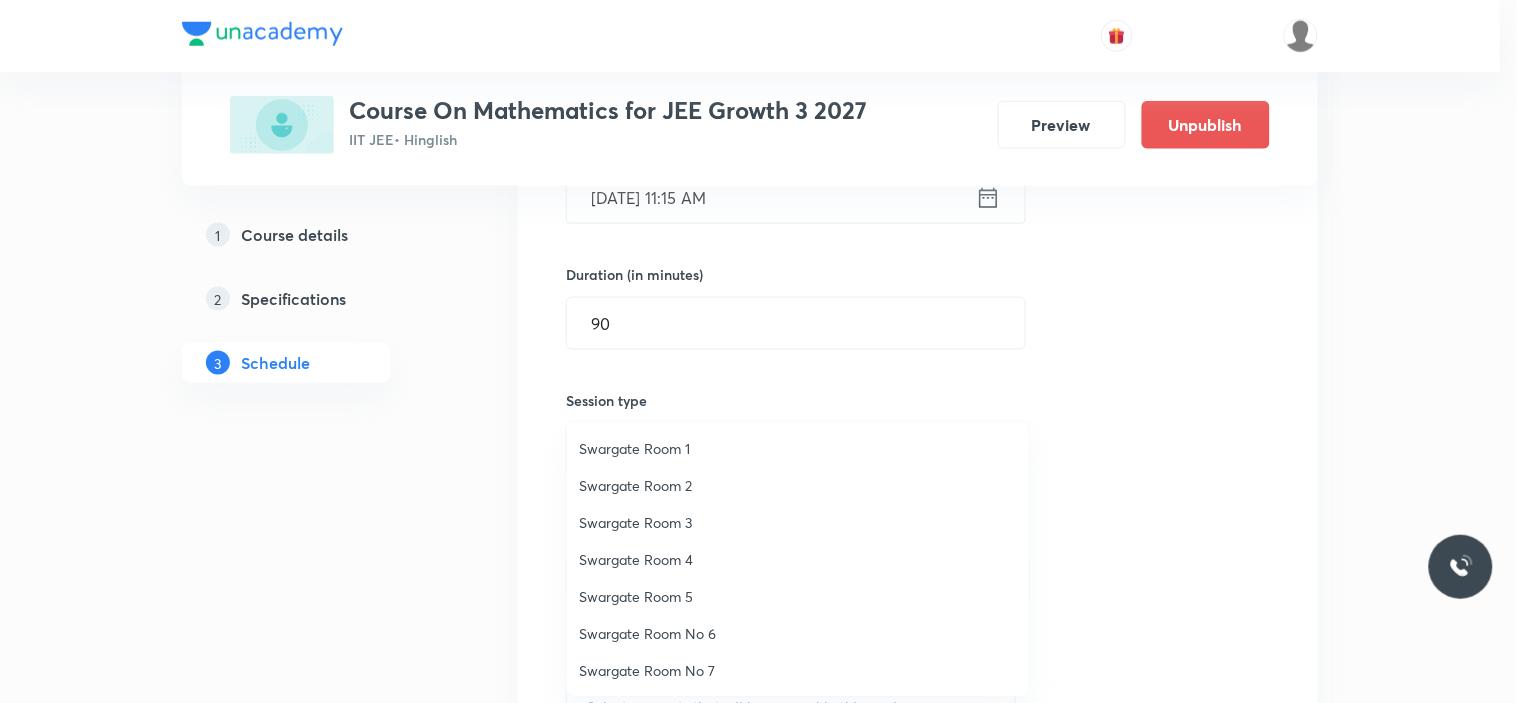 click on "Swargate Room 5" at bounding box center (798, 596) 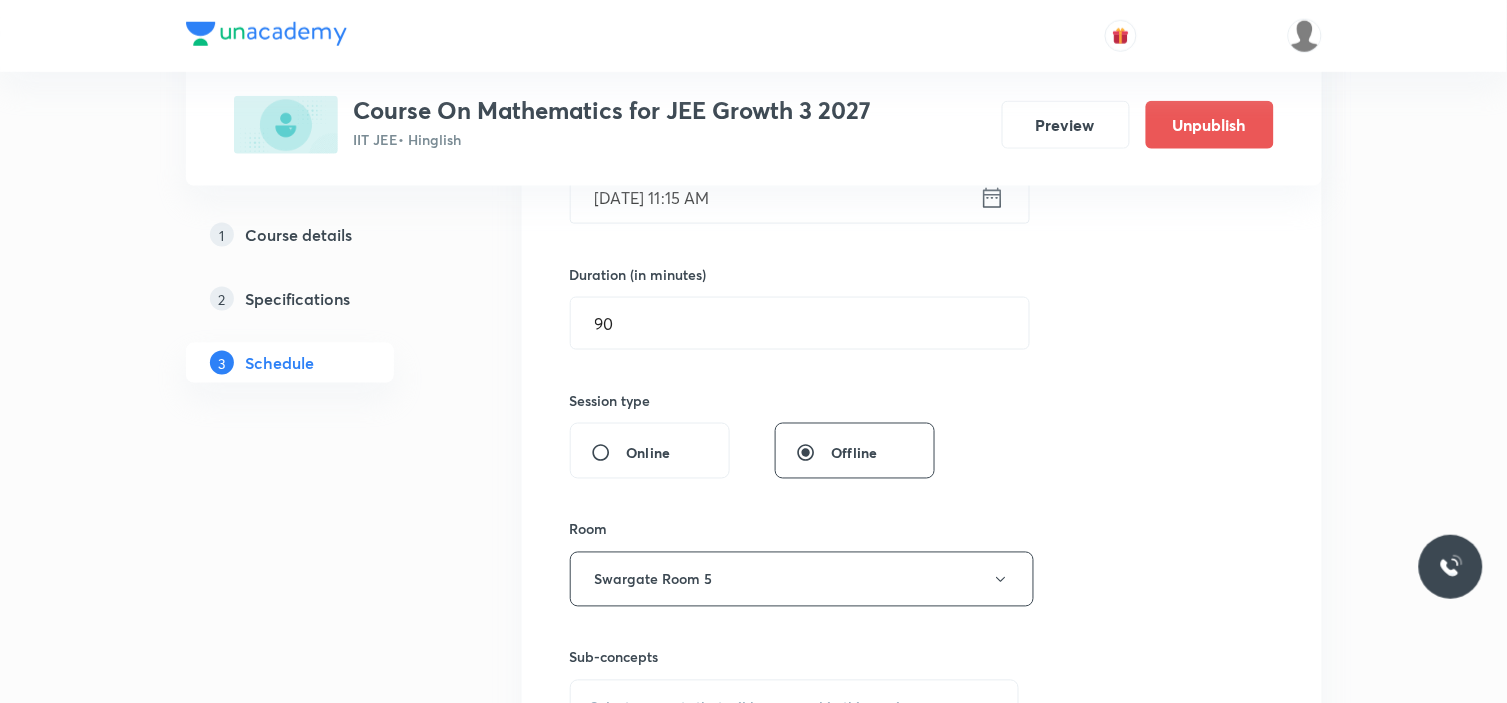 type 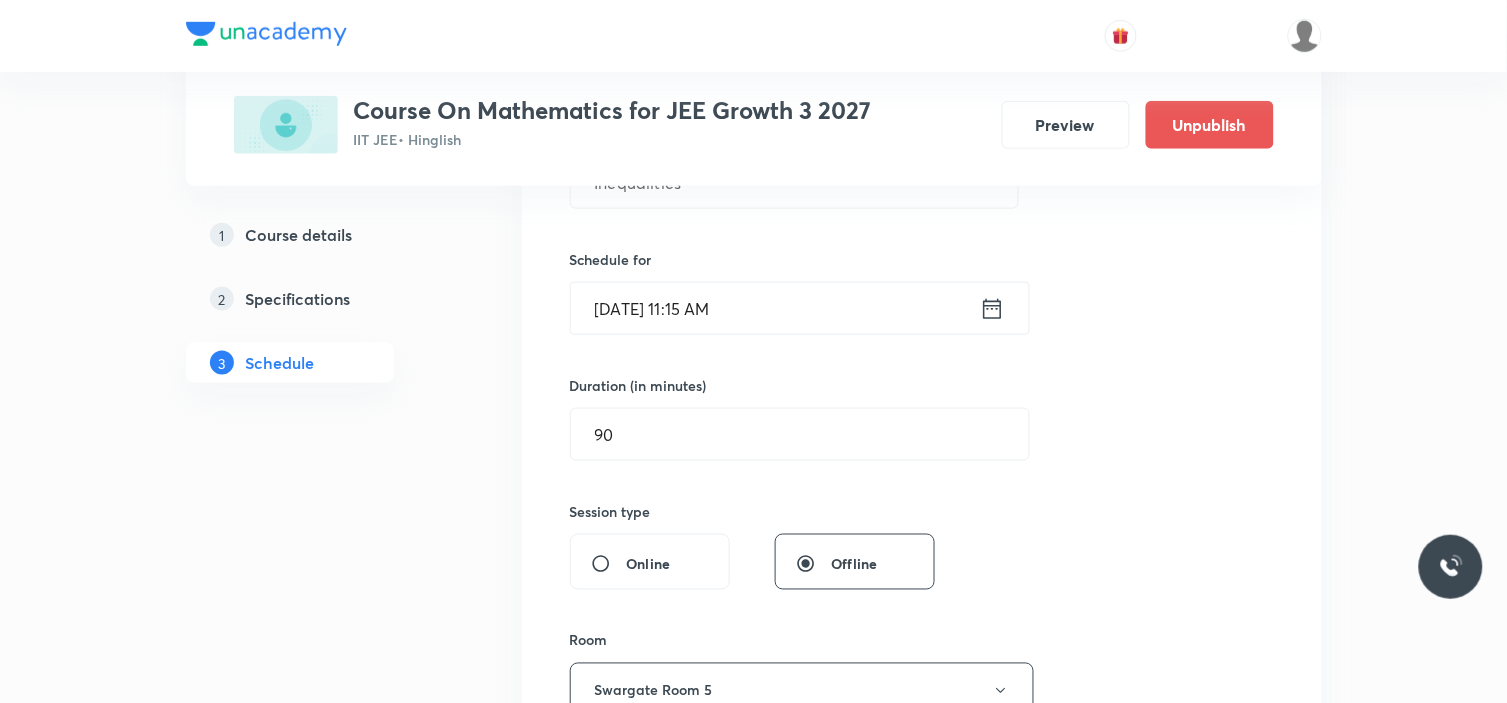 scroll, scrollTop: 555, scrollLeft: 0, axis: vertical 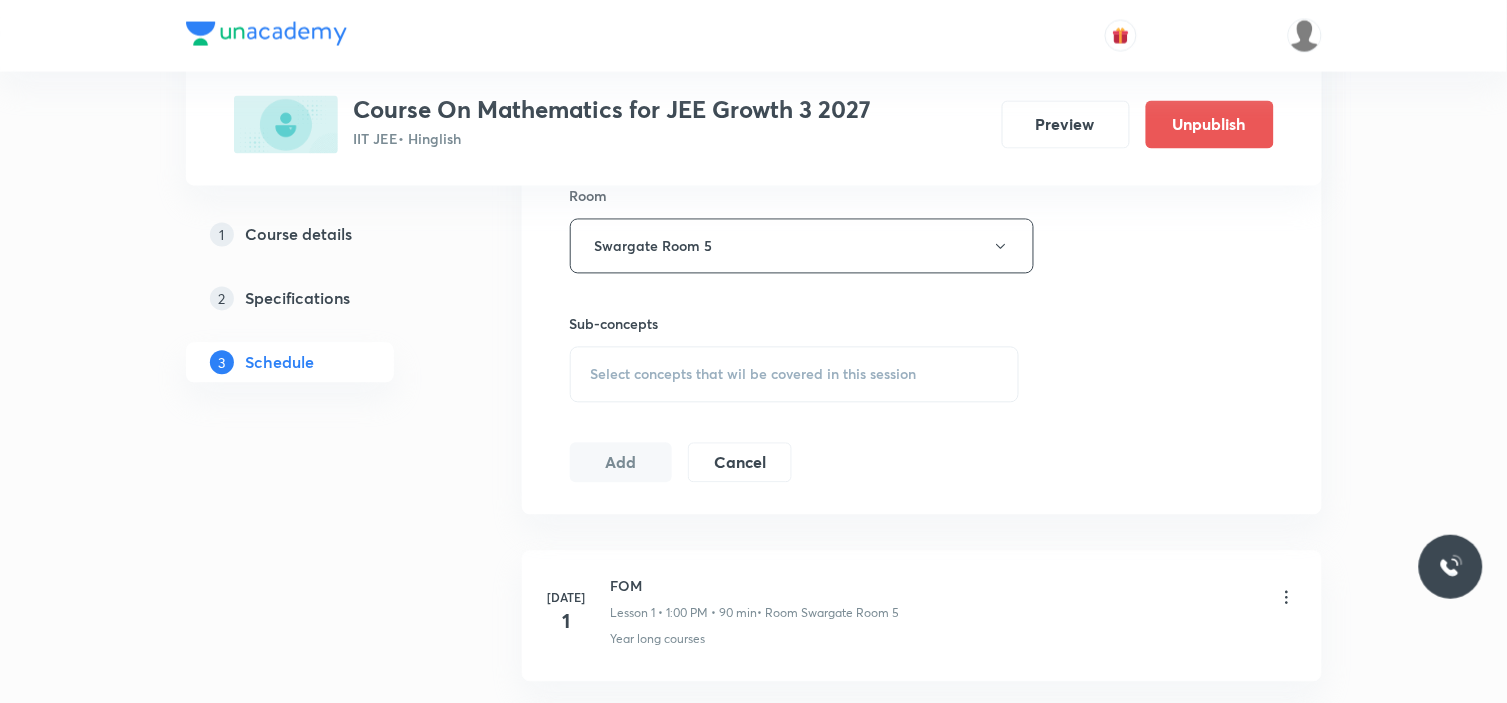click on "Select concepts that wil be covered in this session" at bounding box center (795, 375) 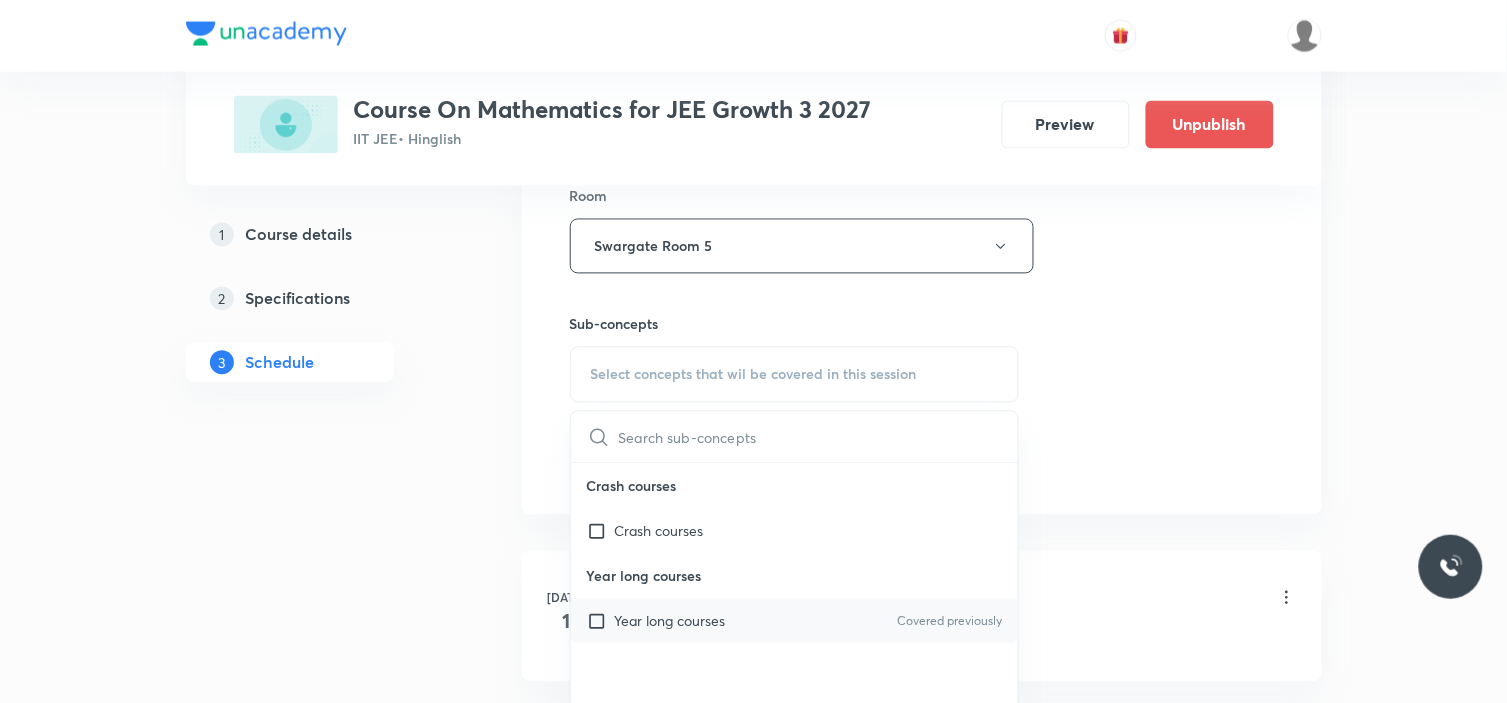 click on "Year long courses" at bounding box center [670, 621] 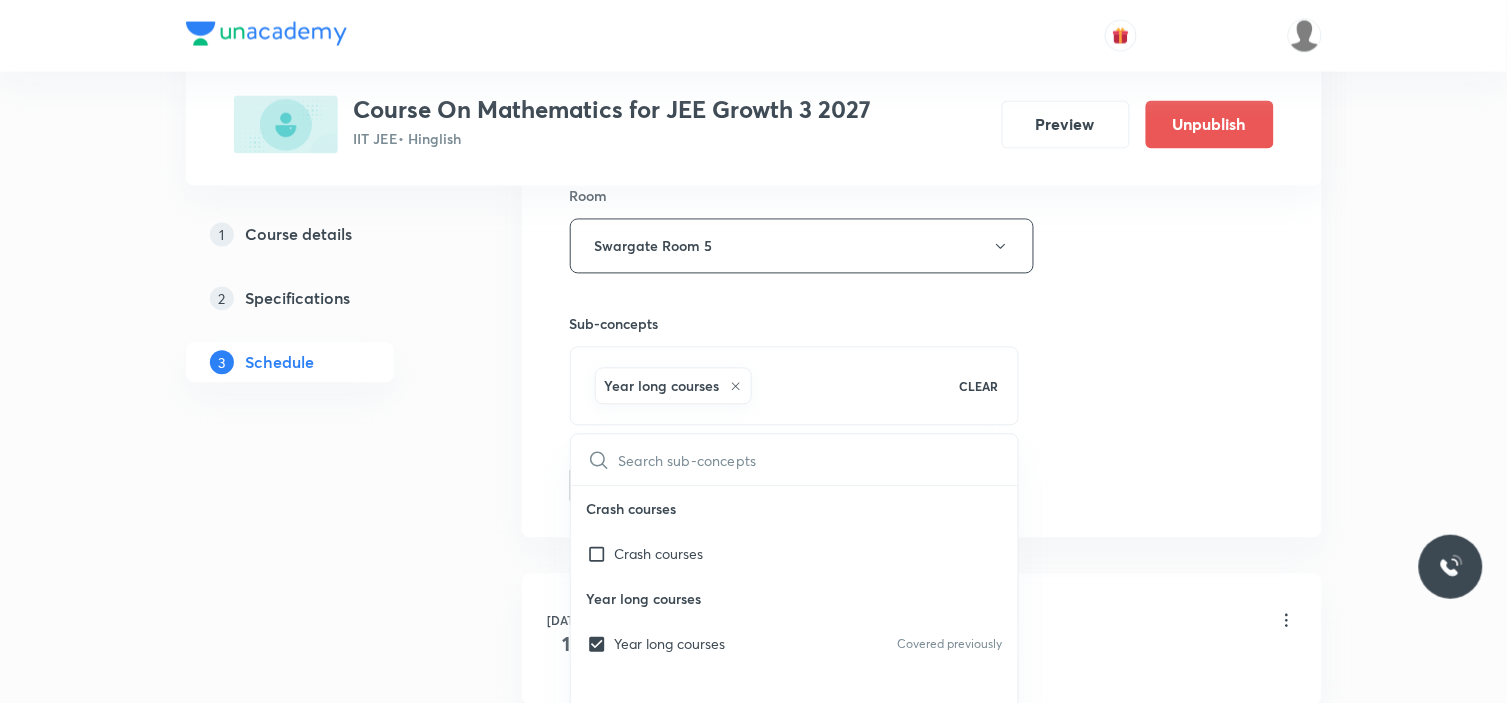 click on "Plus Courses Course On Mathematics for JEE Growth 3 2027 IIT JEE  • Hinglish Preview Unpublish 1 Course details 2 Specifications 3 Schedule Schedule 9  classes Session  10 Live class Session title 12/99 Inequalities ​ Schedule for Jul 18, 2025, 11:15 AM ​ Duration (in minutes) 90 ​   Session type Online Offline Room Swargate Room 5 Sub-concepts Year long courses CLEAR ​ Crash courses Crash courses Year long courses Year long courses Covered previously Add Cancel Jul 1 FOM Lesson 1 • 1:00 PM • 90 min  • Room Swargate Room 5 Year long courses Jul 4 FOM Lesson 2 • 11:15 AM • 90 min  • Room Swargate Room 5 Year long courses Jul 5 FOM Lesson 3 • 1:00 PM • 90 min  • Room Swargate Room 5 Year long courses Jul 7 Inequalities Lesson 4 • 11:15 AM • 90 min  • Room Swargate Room 5 Year long courses Jul 8 Inequalities Lesson 5 • 1:00 PM • 90 min  • Room Swargate Room 5 Year long courses Jul 11 Inequalities Lesson 6 • 11:15 AM • 90 min  • Room Swargate Room 5 Jul 12 Jul" at bounding box center (754, 660) 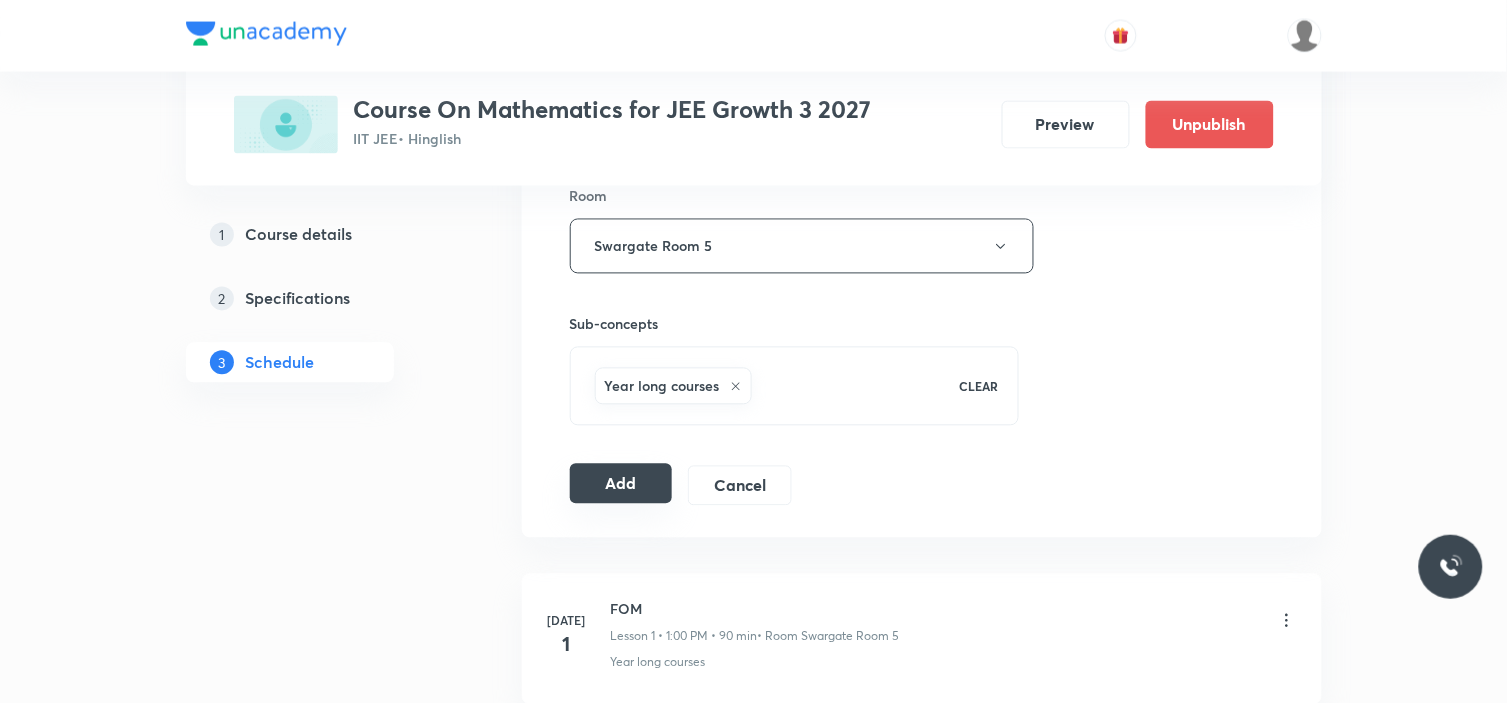 click on "Add" at bounding box center [621, 484] 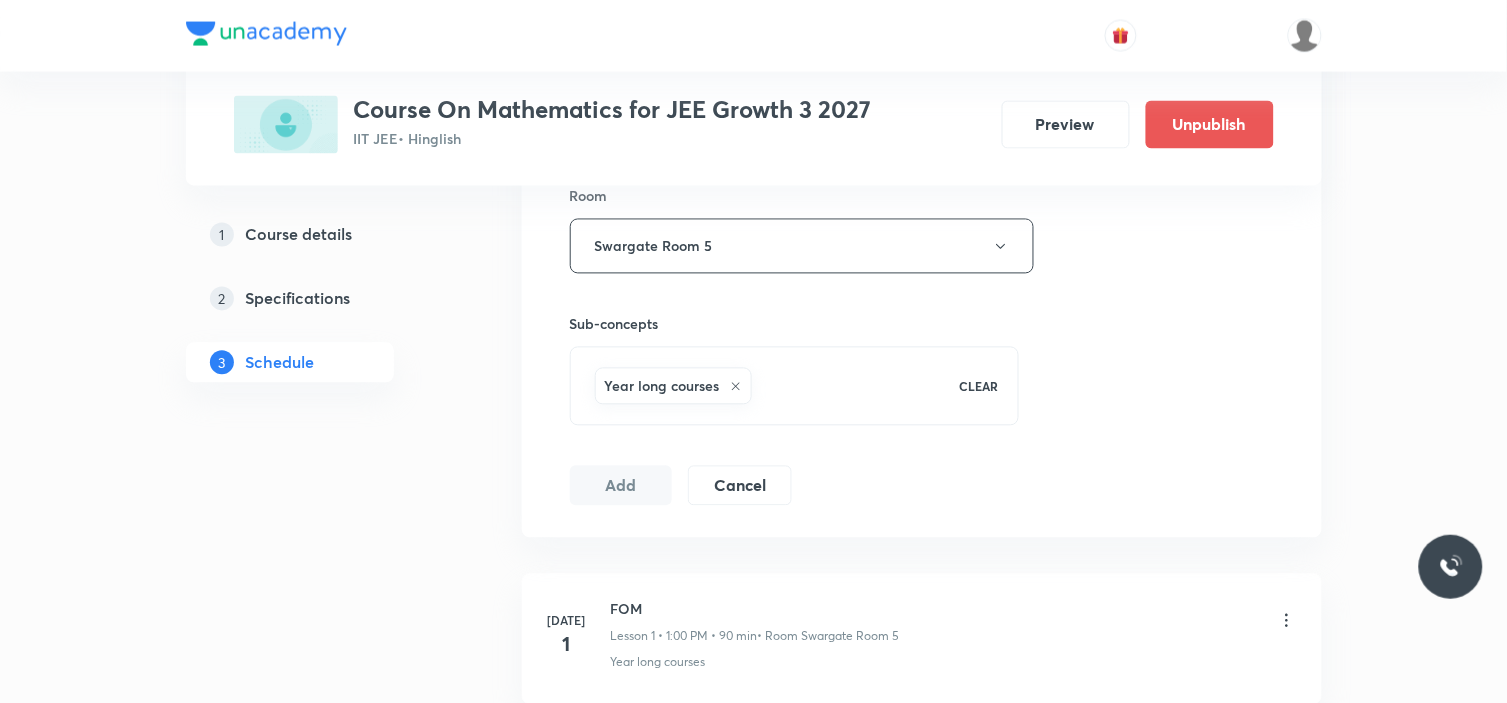 type 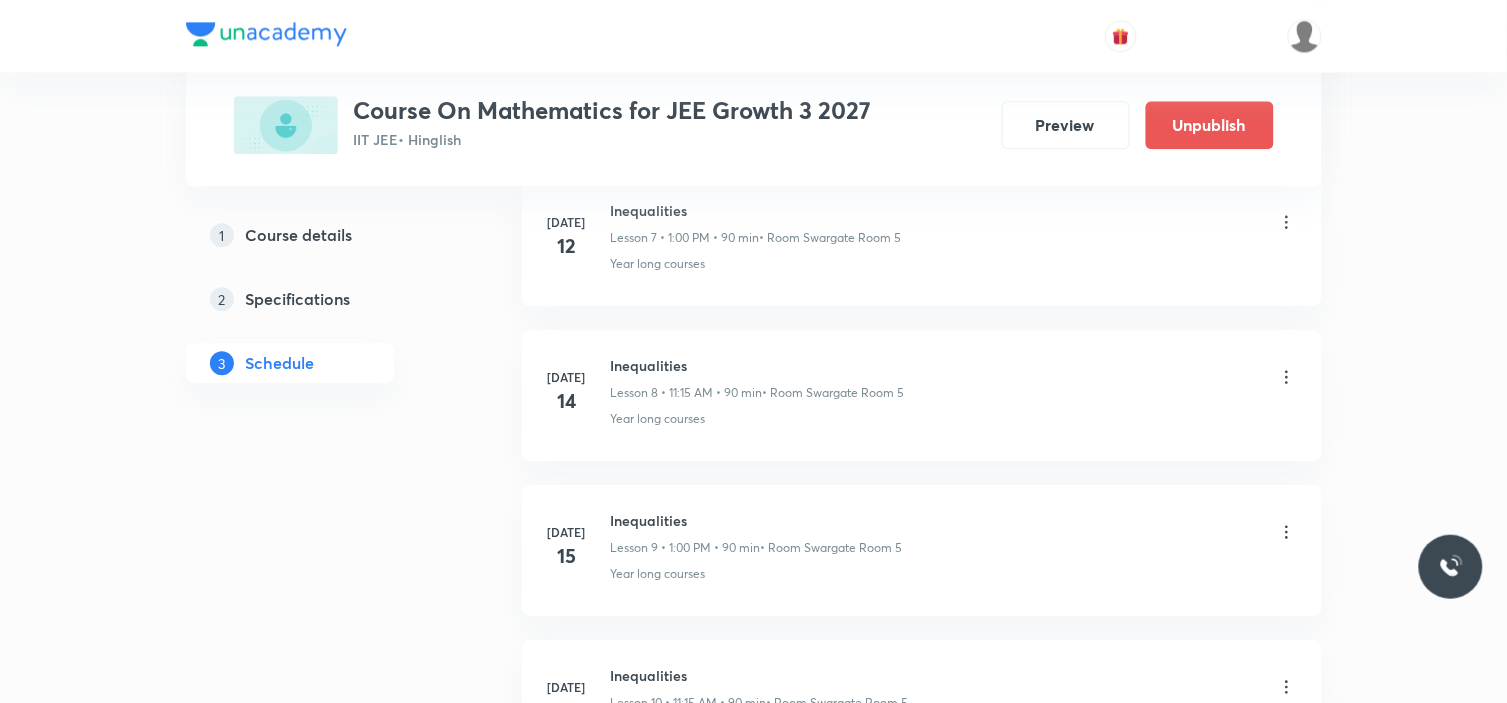 scroll, scrollTop: 1532, scrollLeft: 0, axis: vertical 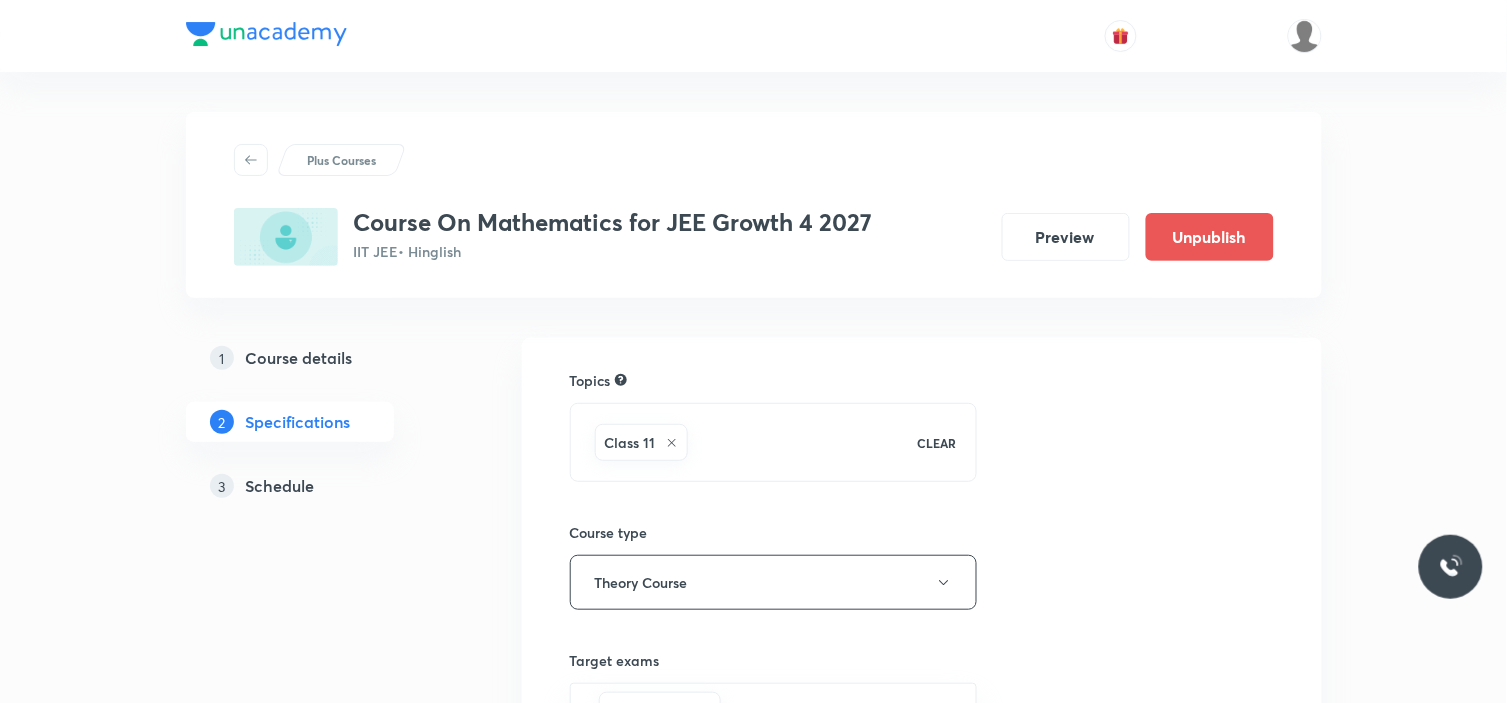 click on "3 Schedule" at bounding box center (326, 486) 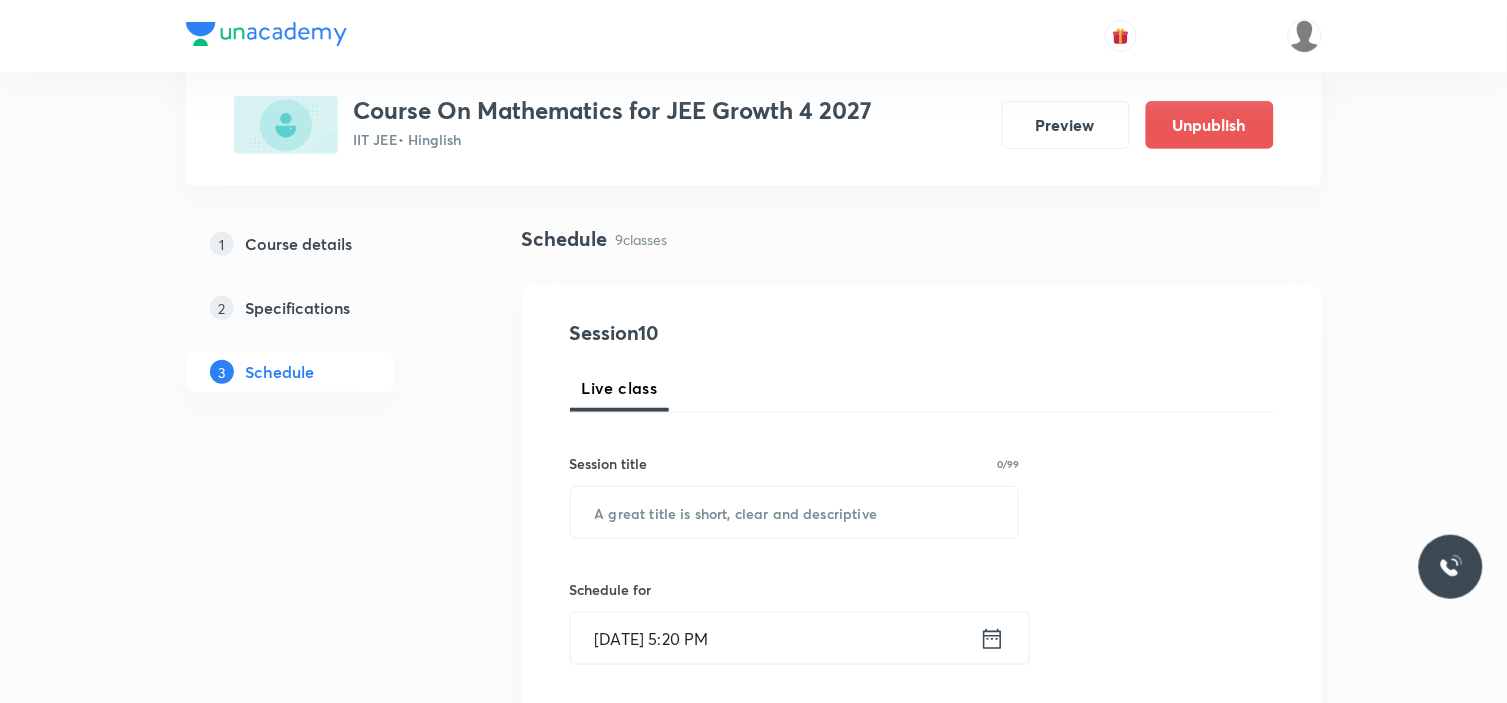 scroll, scrollTop: 222, scrollLeft: 0, axis: vertical 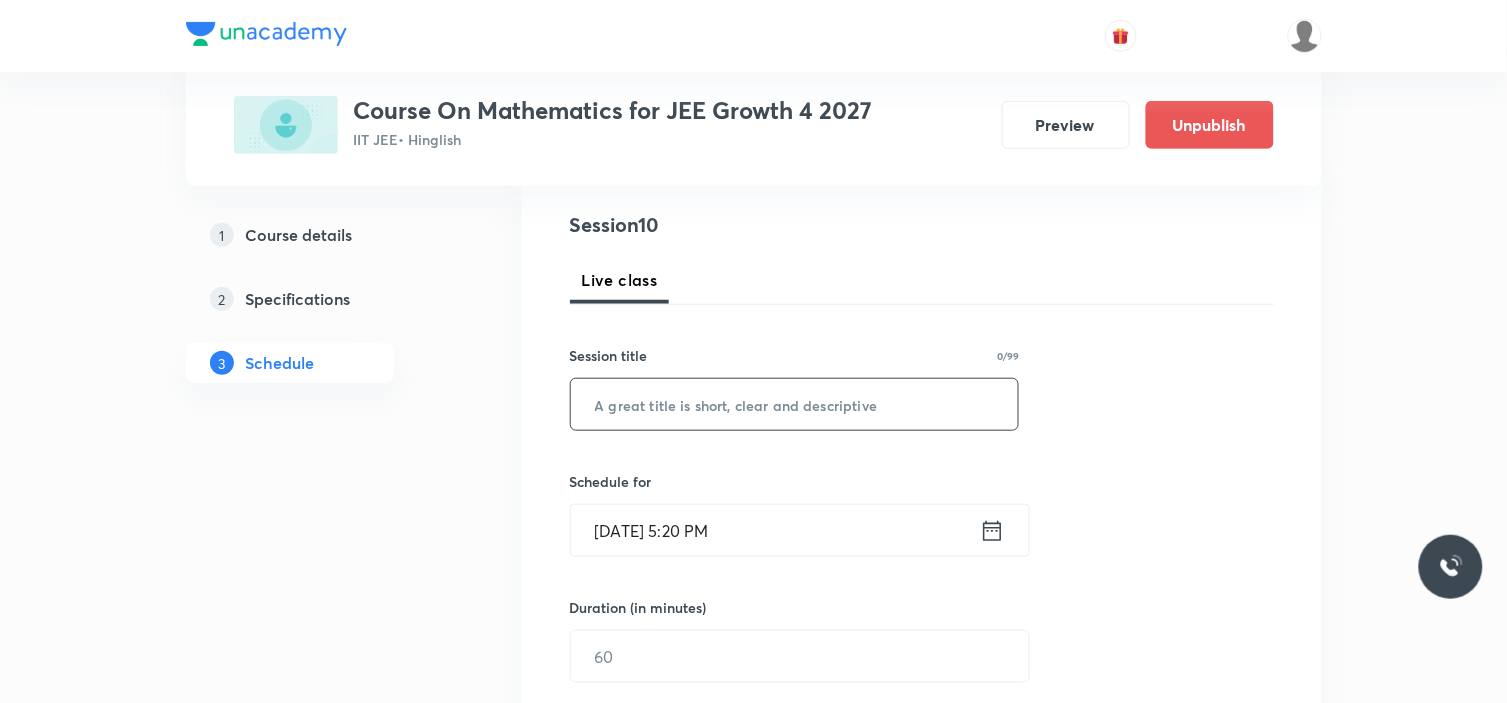 click at bounding box center [795, 404] 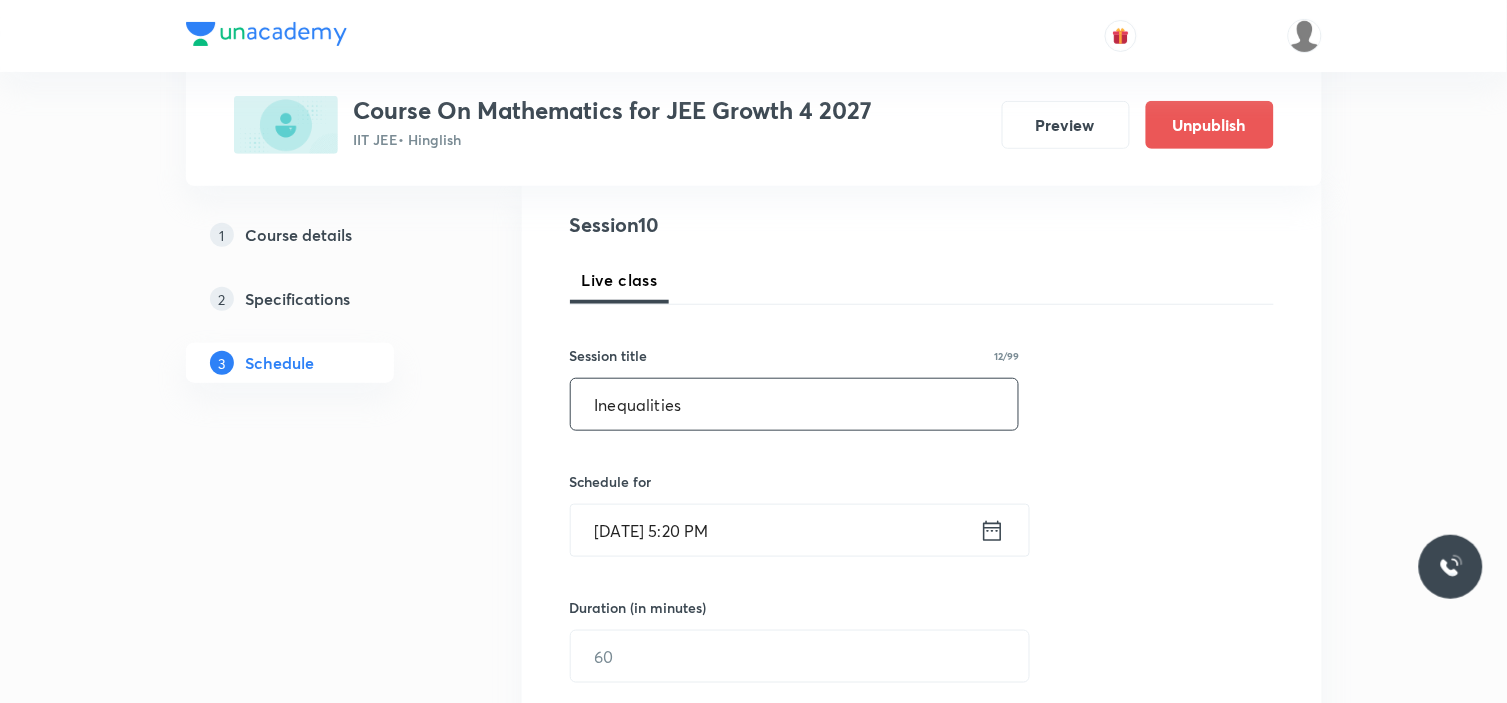 type on "Inequalities" 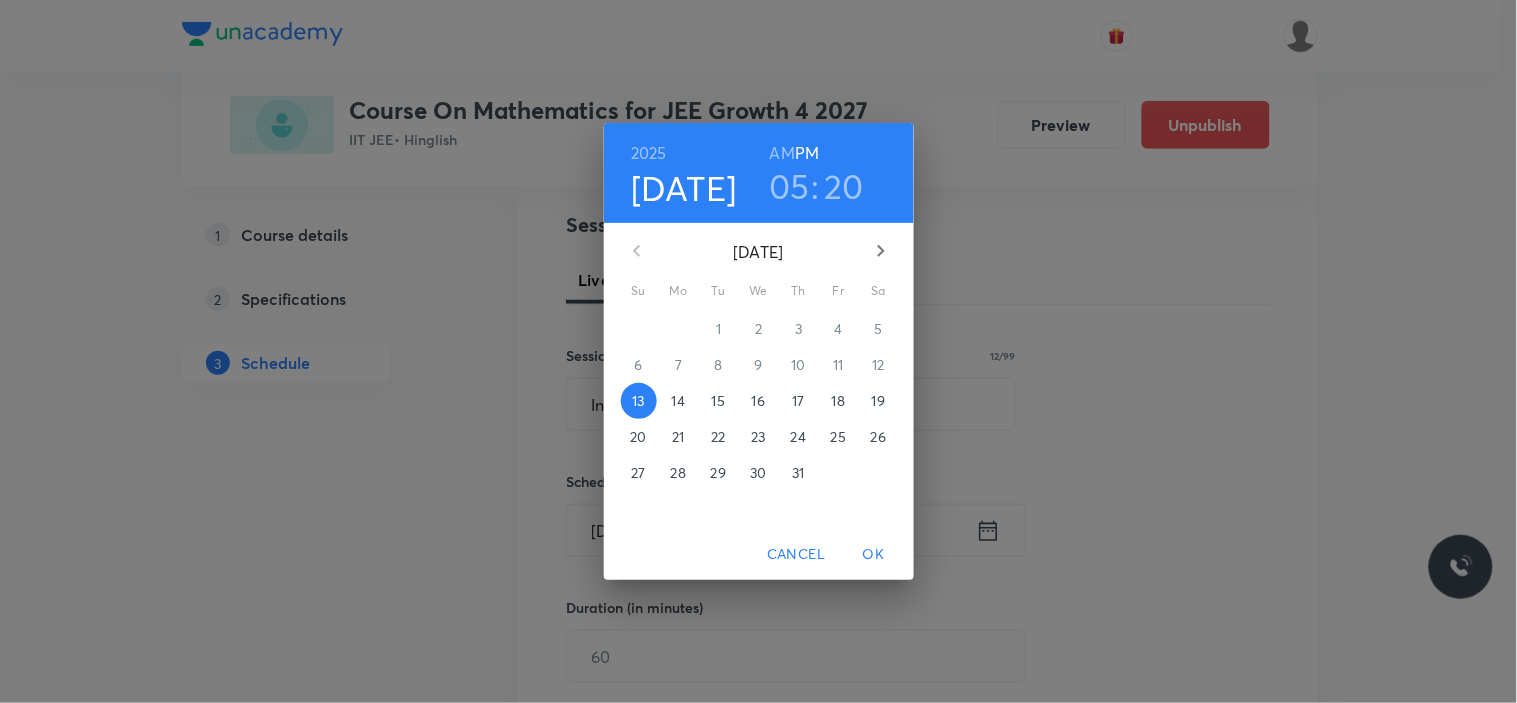 click on "14" at bounding box center [678, 401] 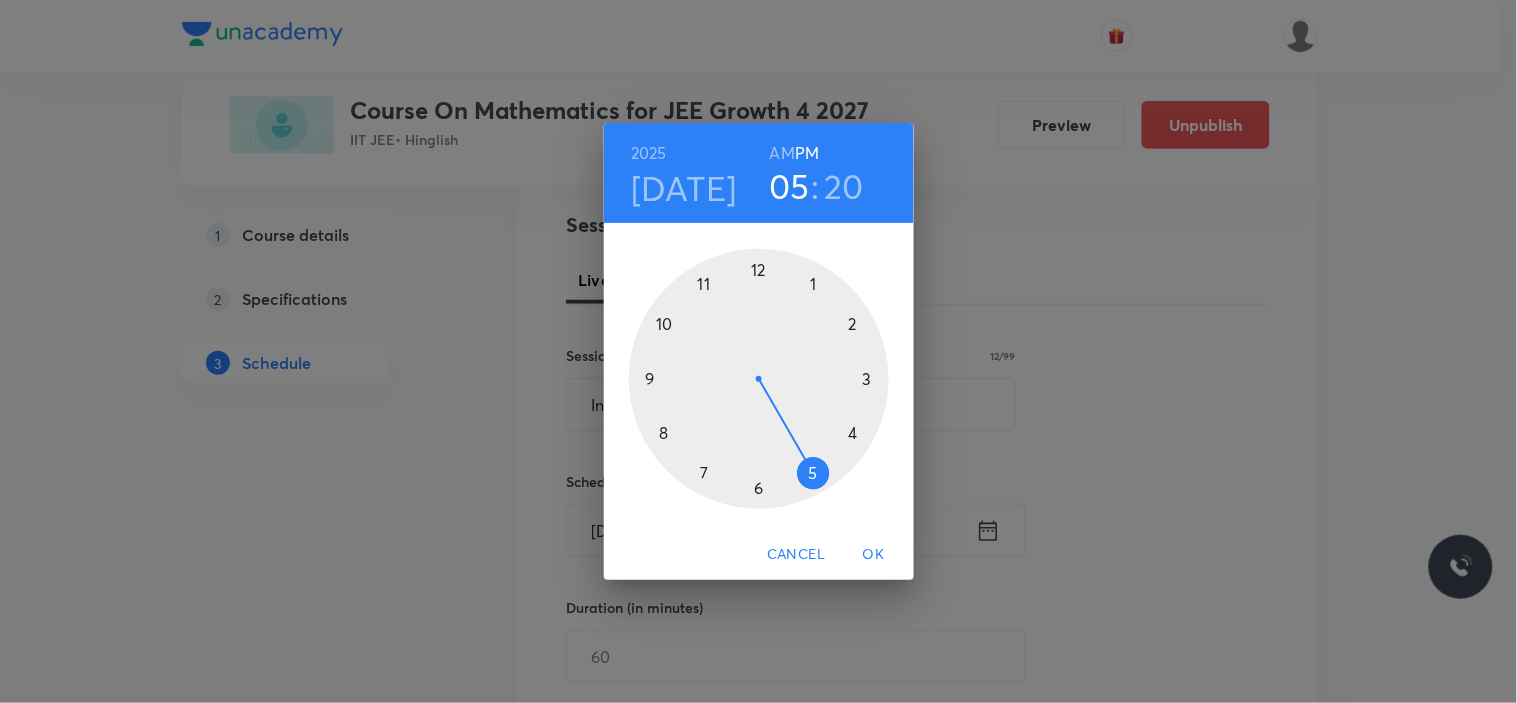 click at bounding box center [759, 379] 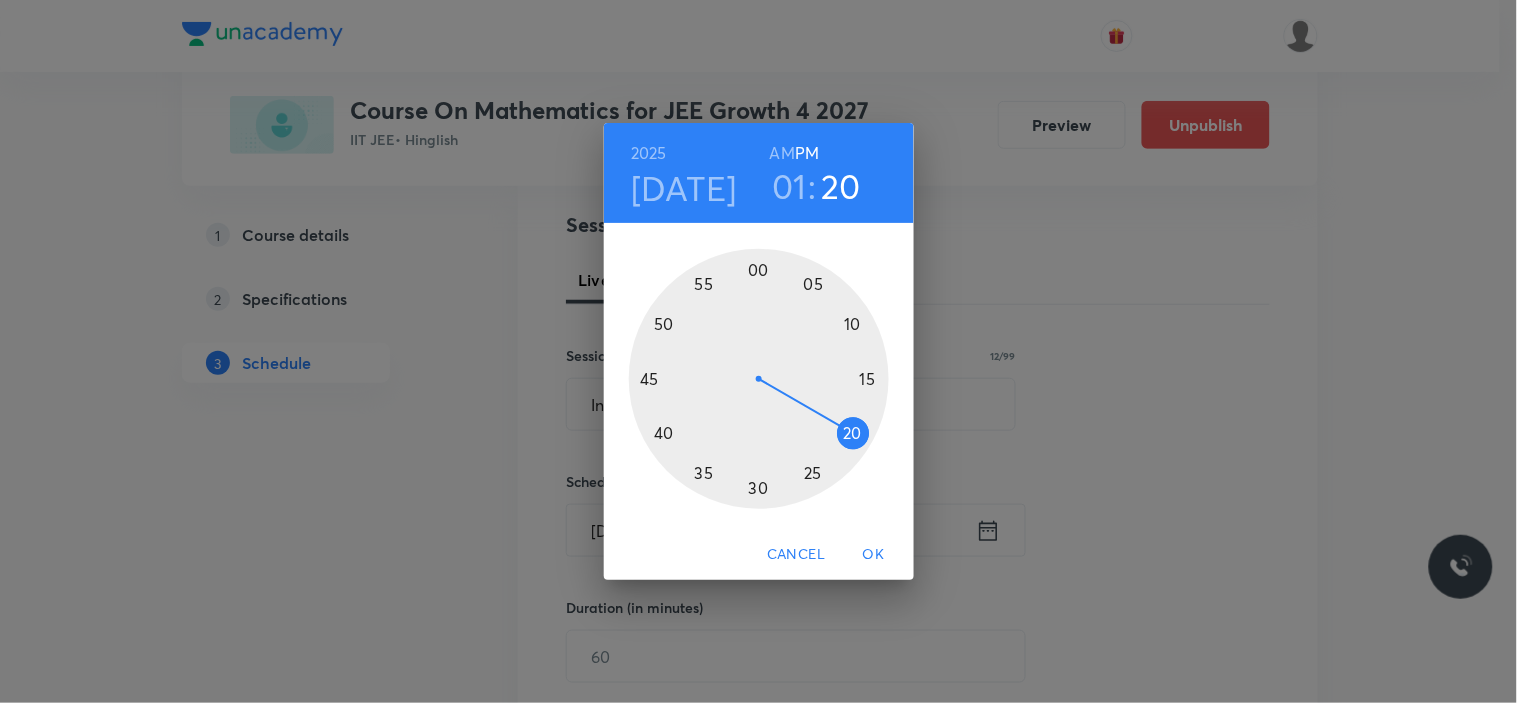 click at bounding box center (759, 379) 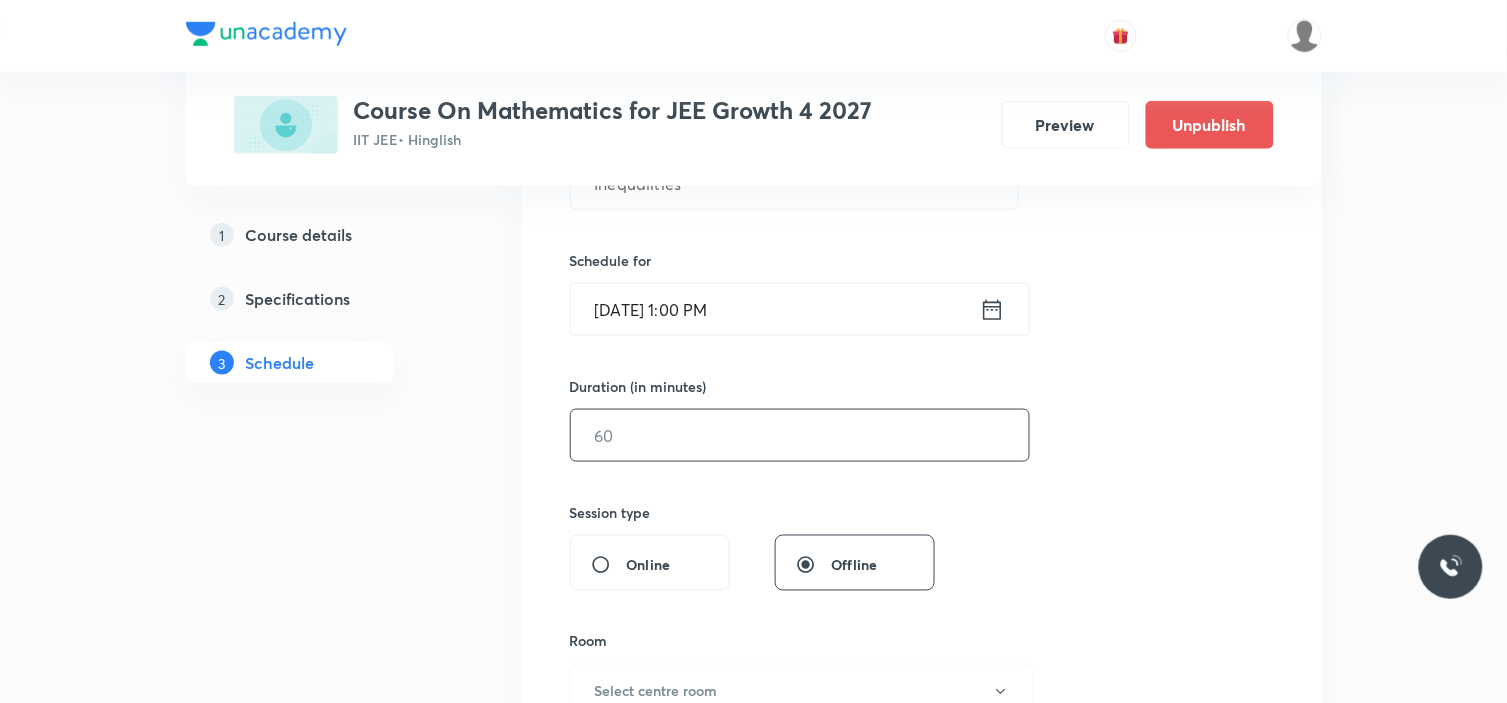 scroll, scrollTop: 444, scrollLeft: 0, axis: vertical 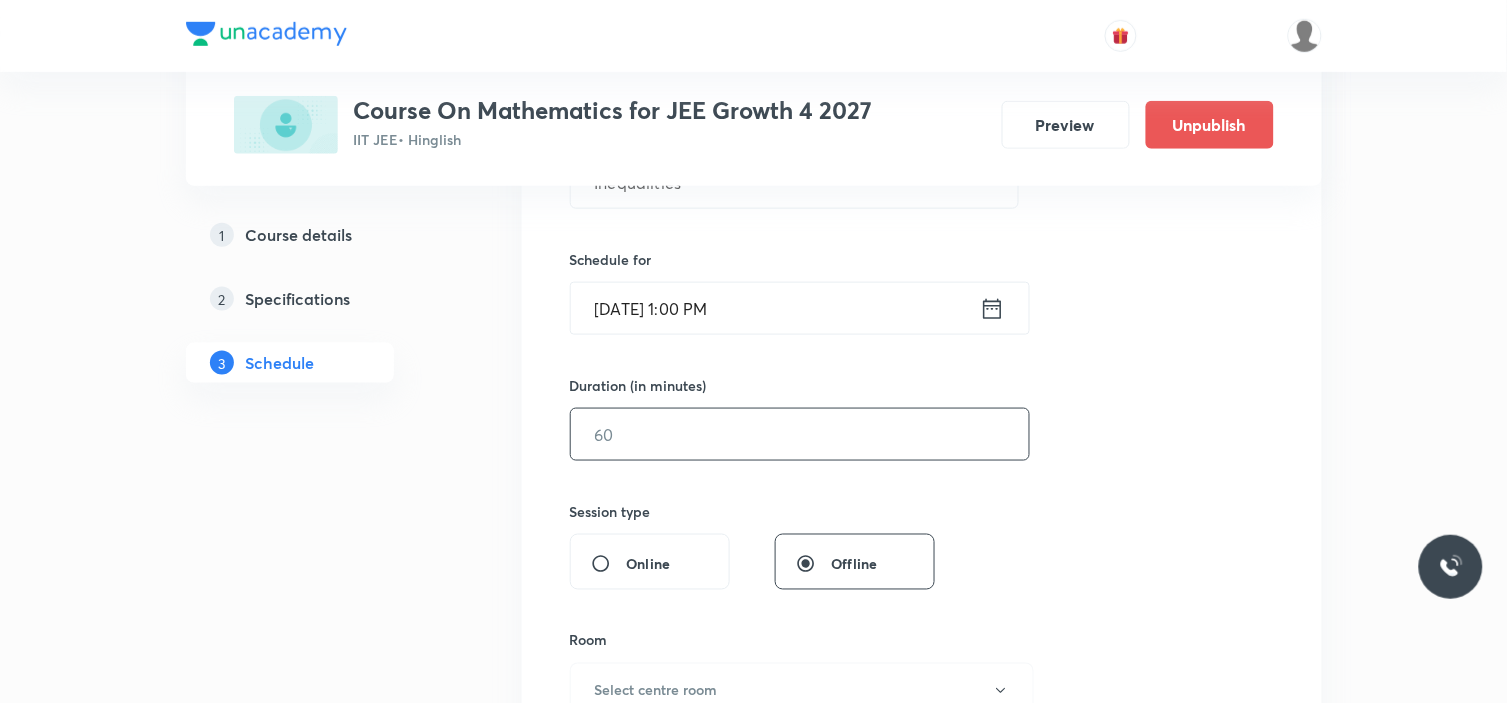 click at bounding box center (800, 434) 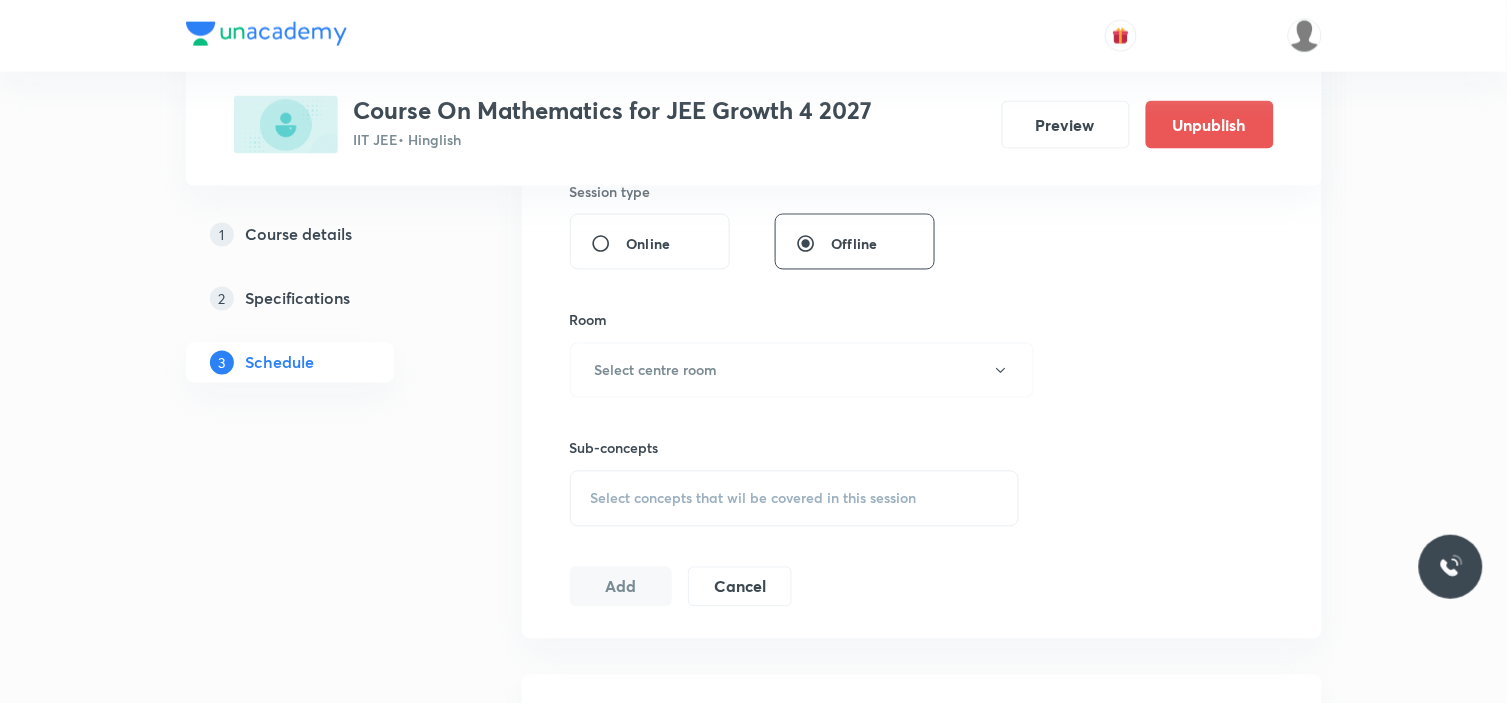 scroll, scrollTop: 777, scrollLeft: 0, axis: vertical 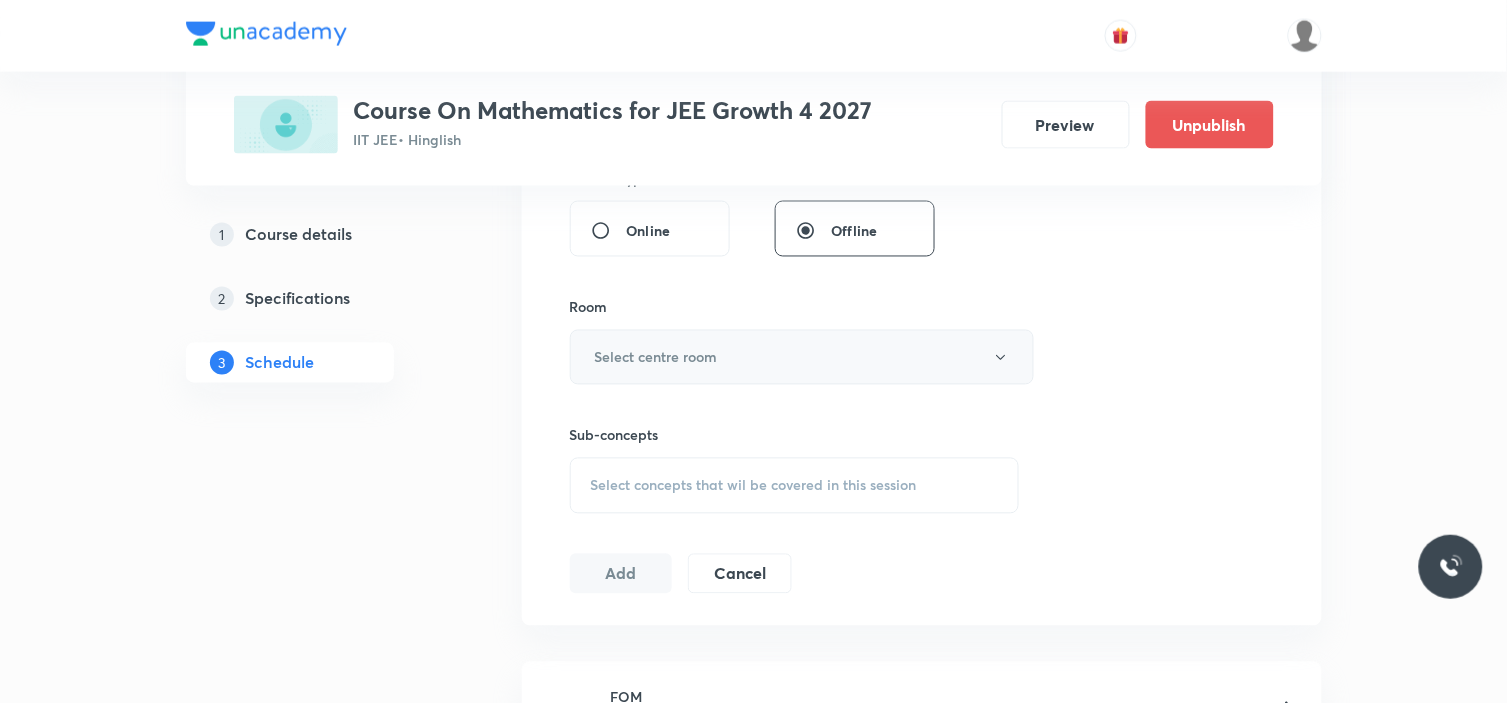 type on "90" 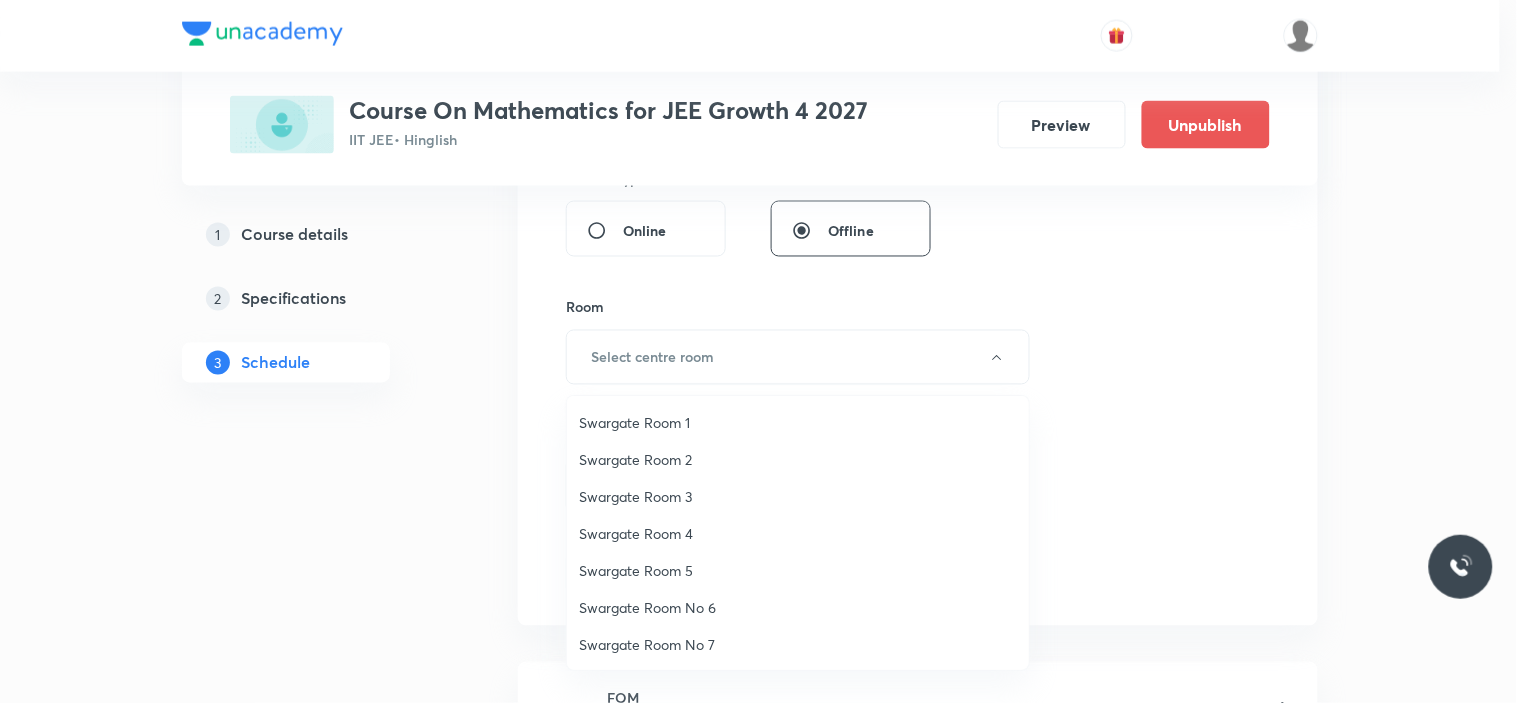 click on "Swargate Room No 7" at bounding box center (798, 644) 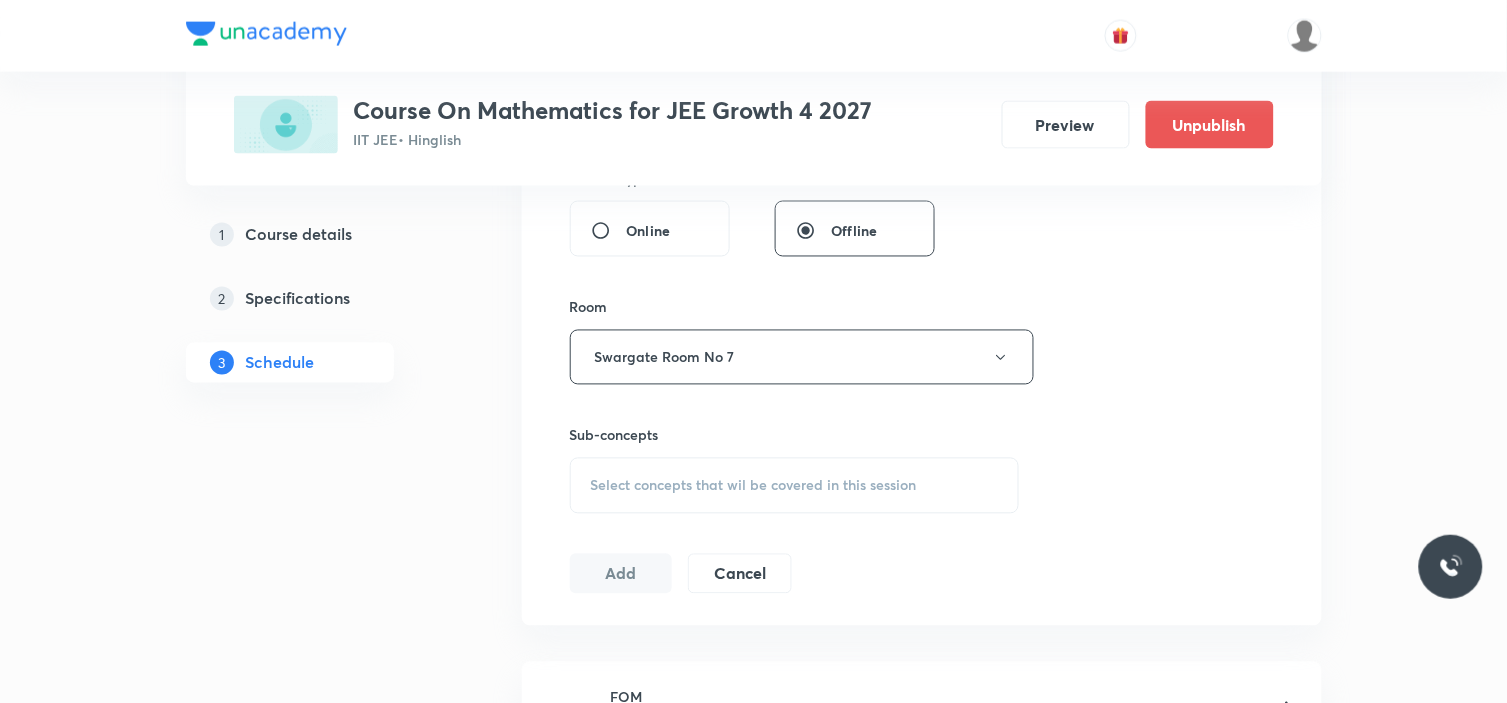 click on "Select concepts that wil be covered in this session" at bounding box center (754, 486) 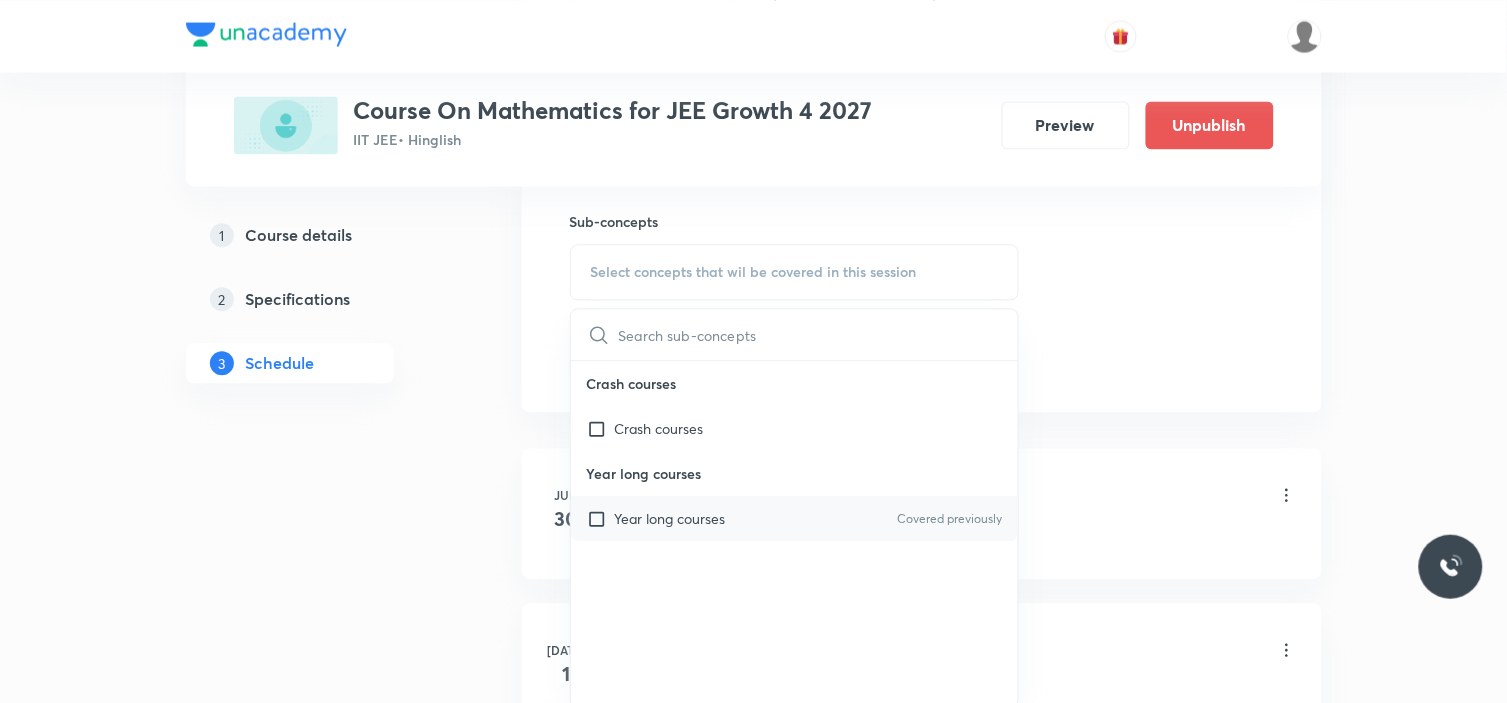scroll, scrollTop: 1000, scrollLeft: 0, axis: vertical 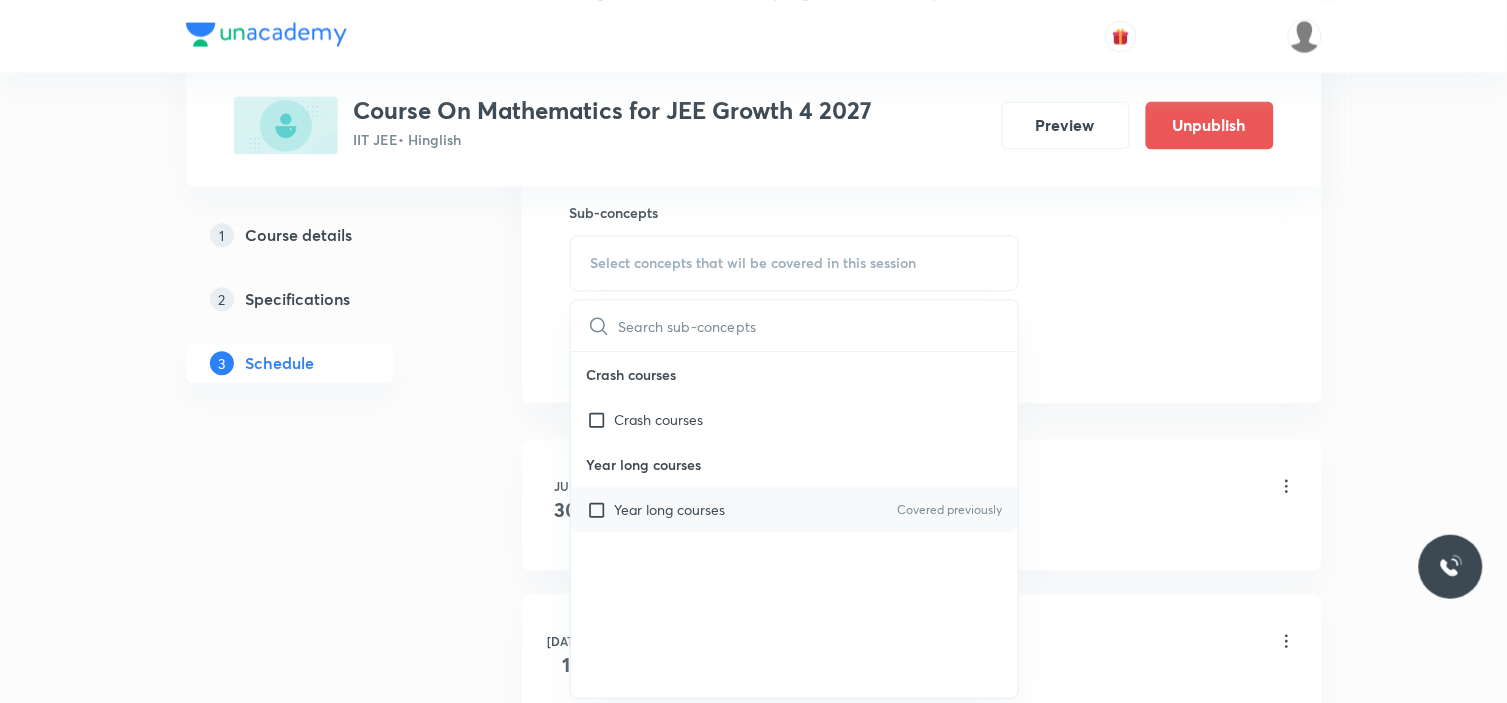 click on "Year long courses" at bounding box center (670, 509) 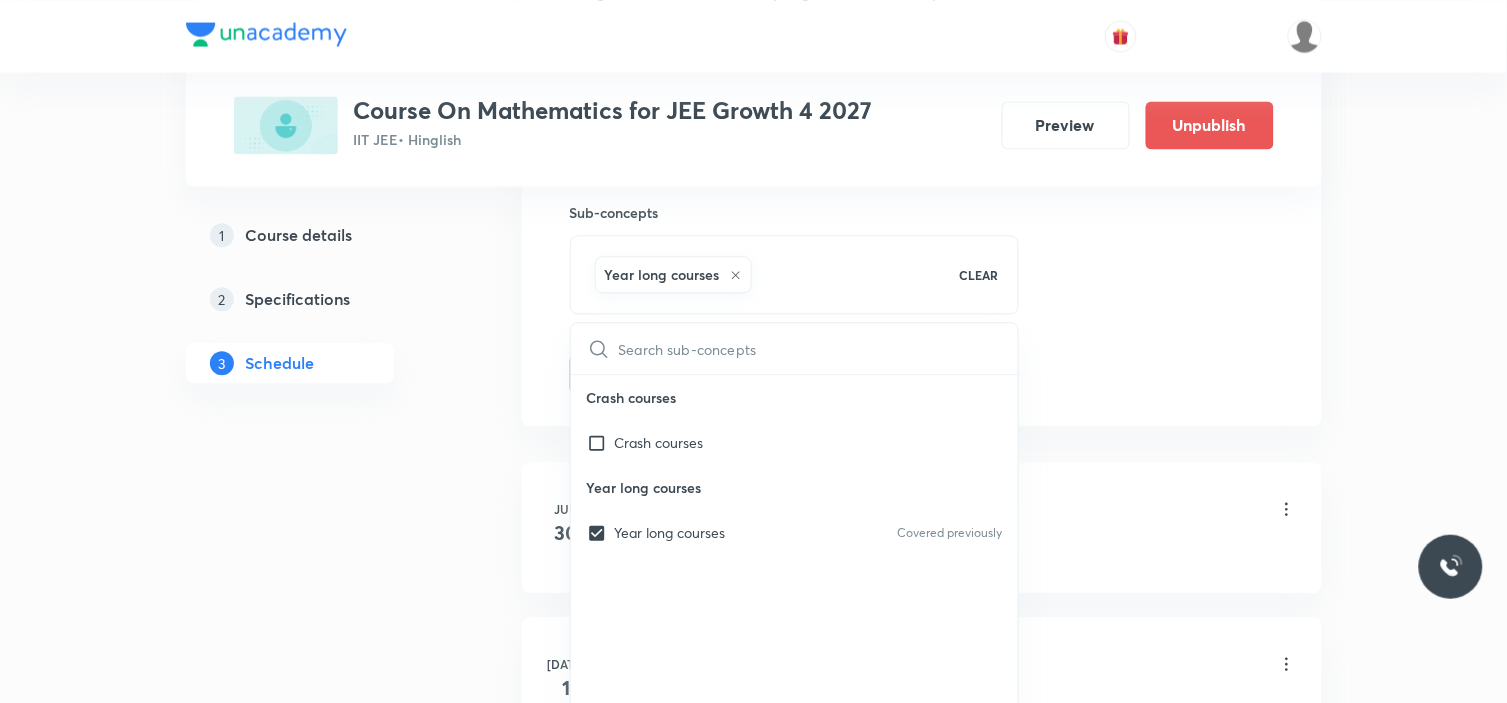 click on "Plus Courses Course On Mathematics for JEE Growth 4 2027 IIT JEE  • Hinglish Preview Unpublish 1 Course details 2 Specifications 3 Schedule Schedule 9  classes Session  10 Live class Session title 12/99 Inequalities ​ Schedule for [DATE] 1:00 PM ​ Duration (in minutes) 90 ​   Session type Online Offline Room Swargate Room No 7 Sub-concepts Year long courses CLEAR ​ Crash courses Crash courses Year long courses Year long courses Covered previously Add Cancel [DATE] FOM Lesson 1 • 11:15 AM • 90 min  • Room Swargate Room 5 Year long courses [DATE] FOM Lesson 2 • 11:20 AM • 90 min  • Room [GEOGRAPHIC_DATA] No 7 Year long courses [DATE] FOM Lesson 3 • 1:00 PM • 90 min  • Room Swargate Room No 7 Year long courses [DATE] FOM (EXTRA) Lesson 4 • 11:20 AM • 90 min  • Room Swargate Room No 7 Year long courses [DATE] FOM (EXTRA) Lesson 5 • 1:00 PM • 90 min  • Room [GEOGRAPHIC_DATA] No 7 Year long courses [DATE] FOM Lesson 6 • 1:00 PM • 90 min  • Room [GEOGRAPHIC_DATA] No [DATE] 8" at bounding box center [754, 548] 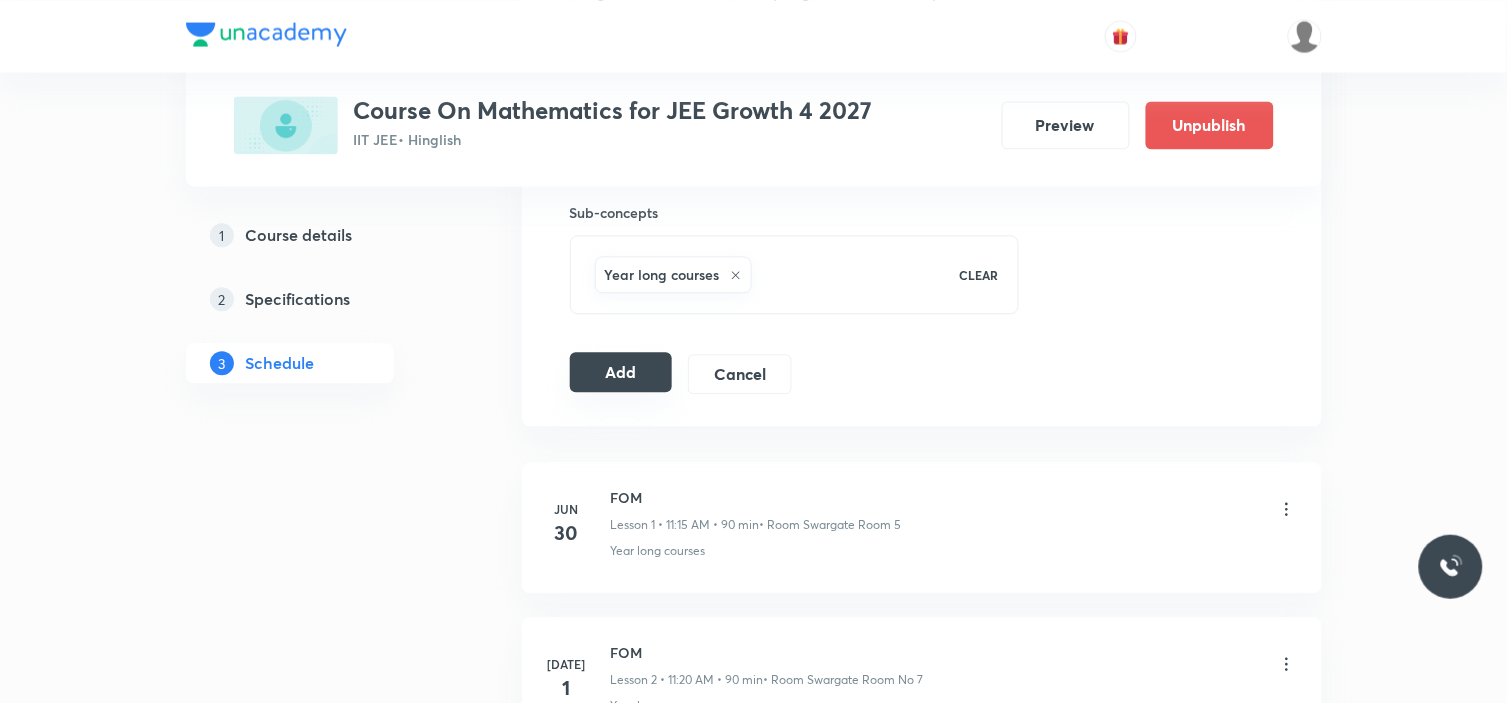 click on "Add" at bounding box center [621, 372] 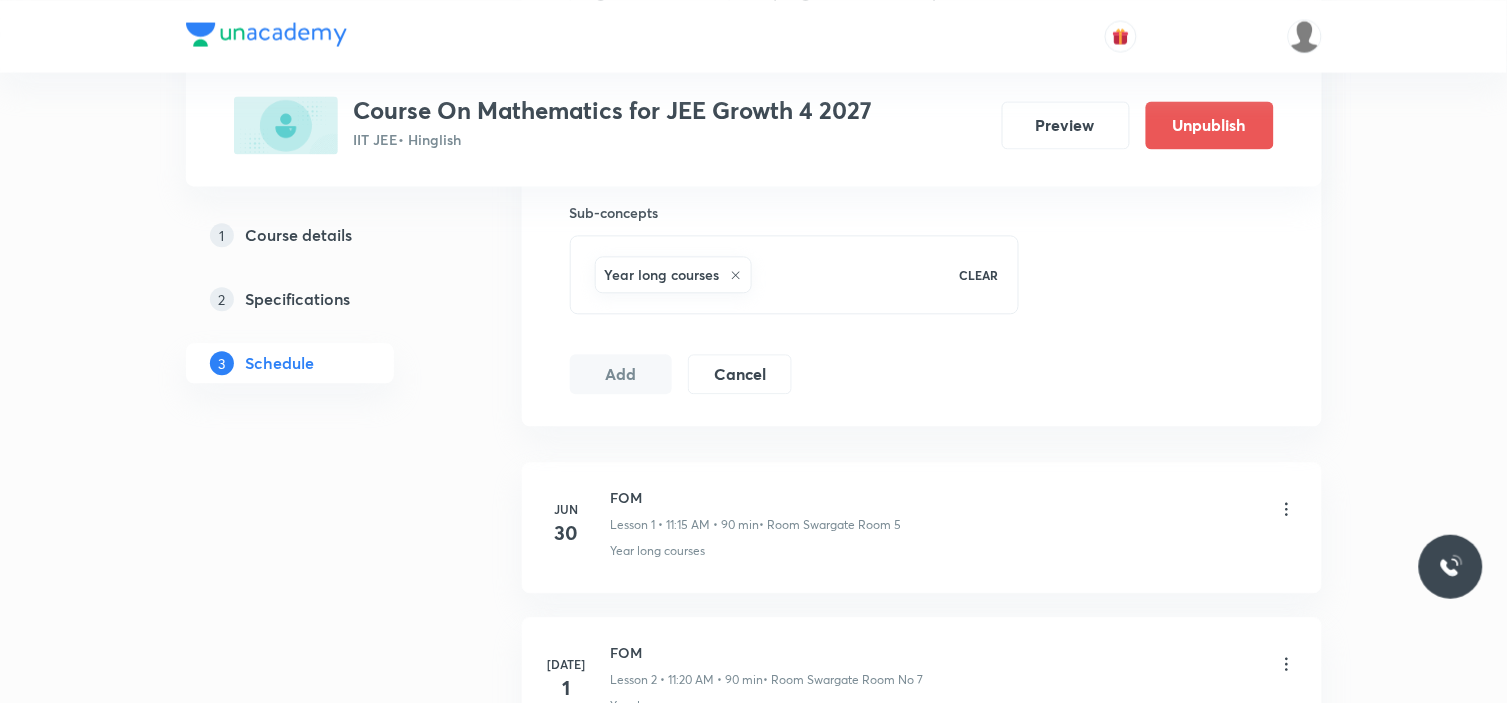 type 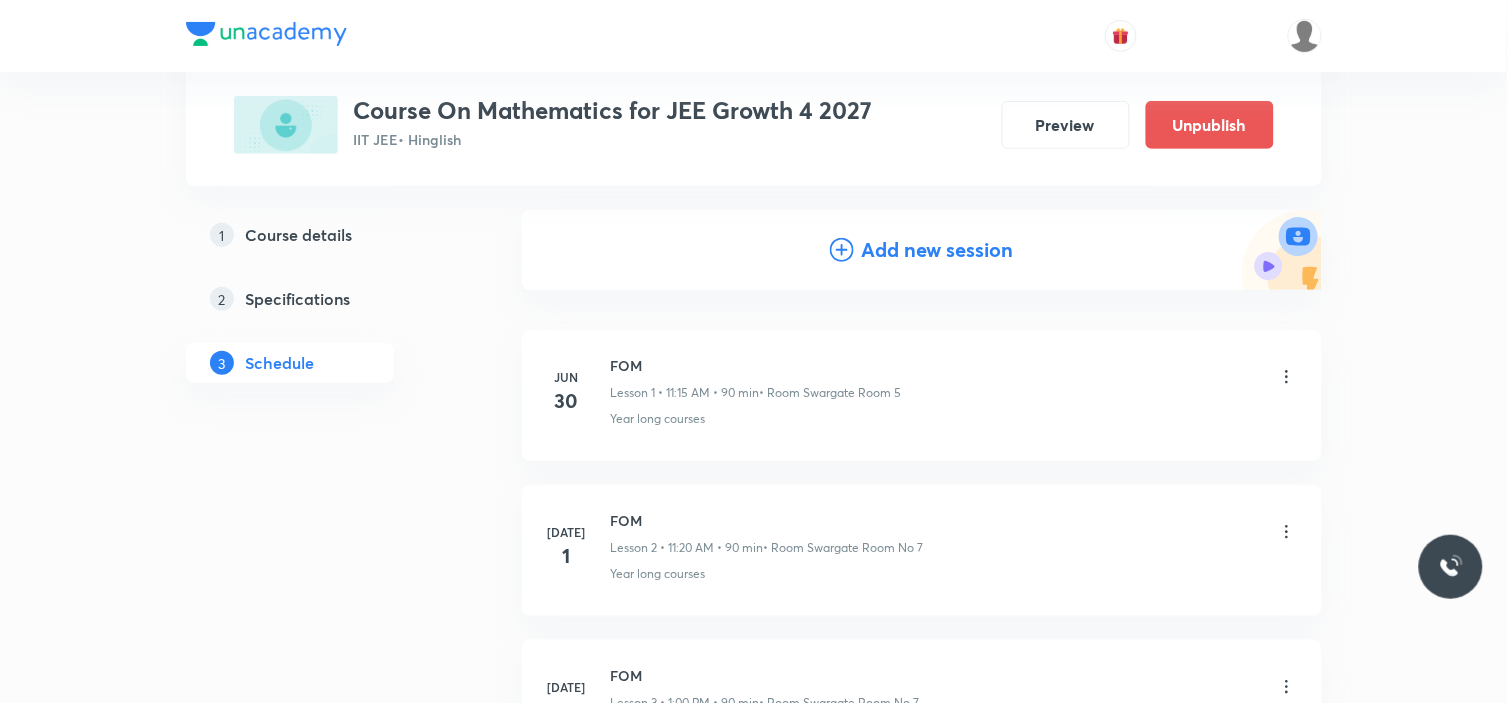 scroll, scrollTop: 0, scrollLeft: 0, axis: both 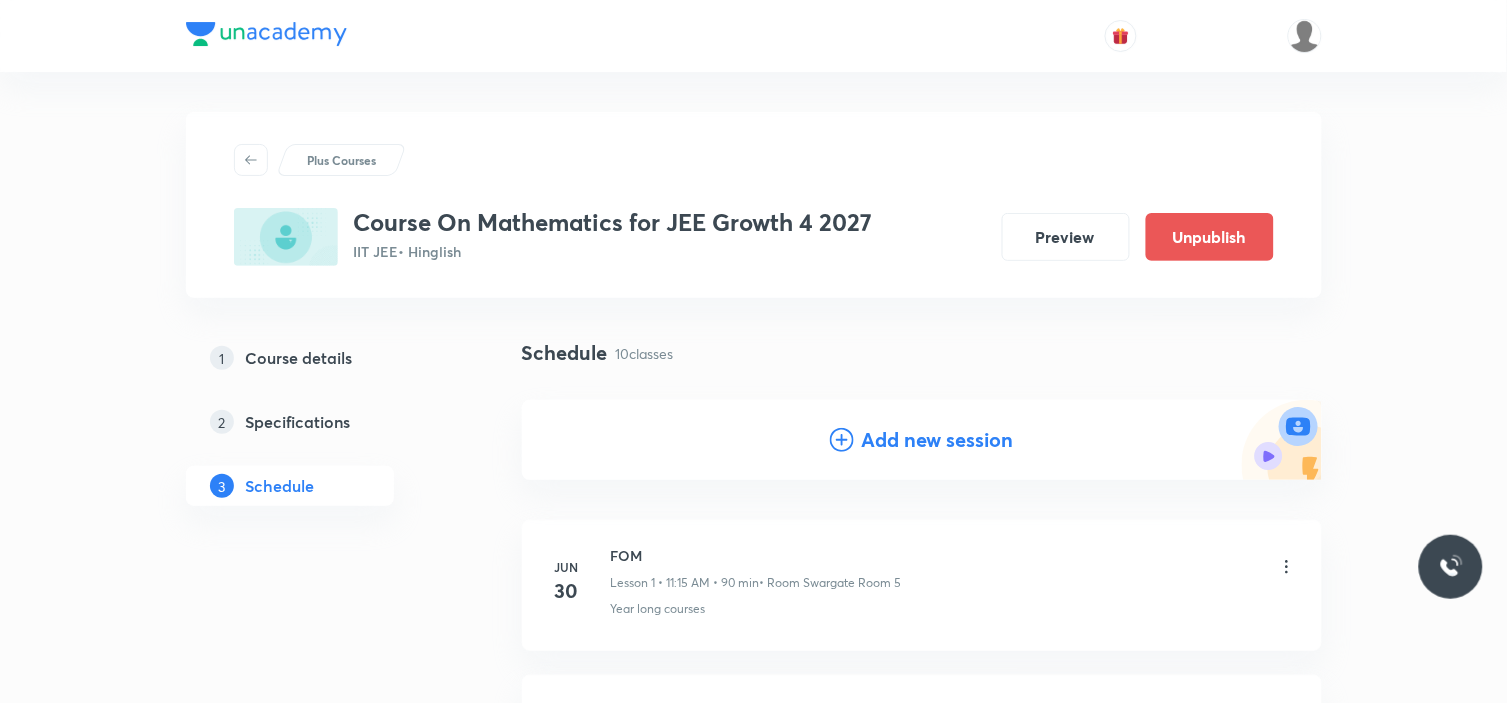 click on "Add new session" at bounding box center [938, 440] 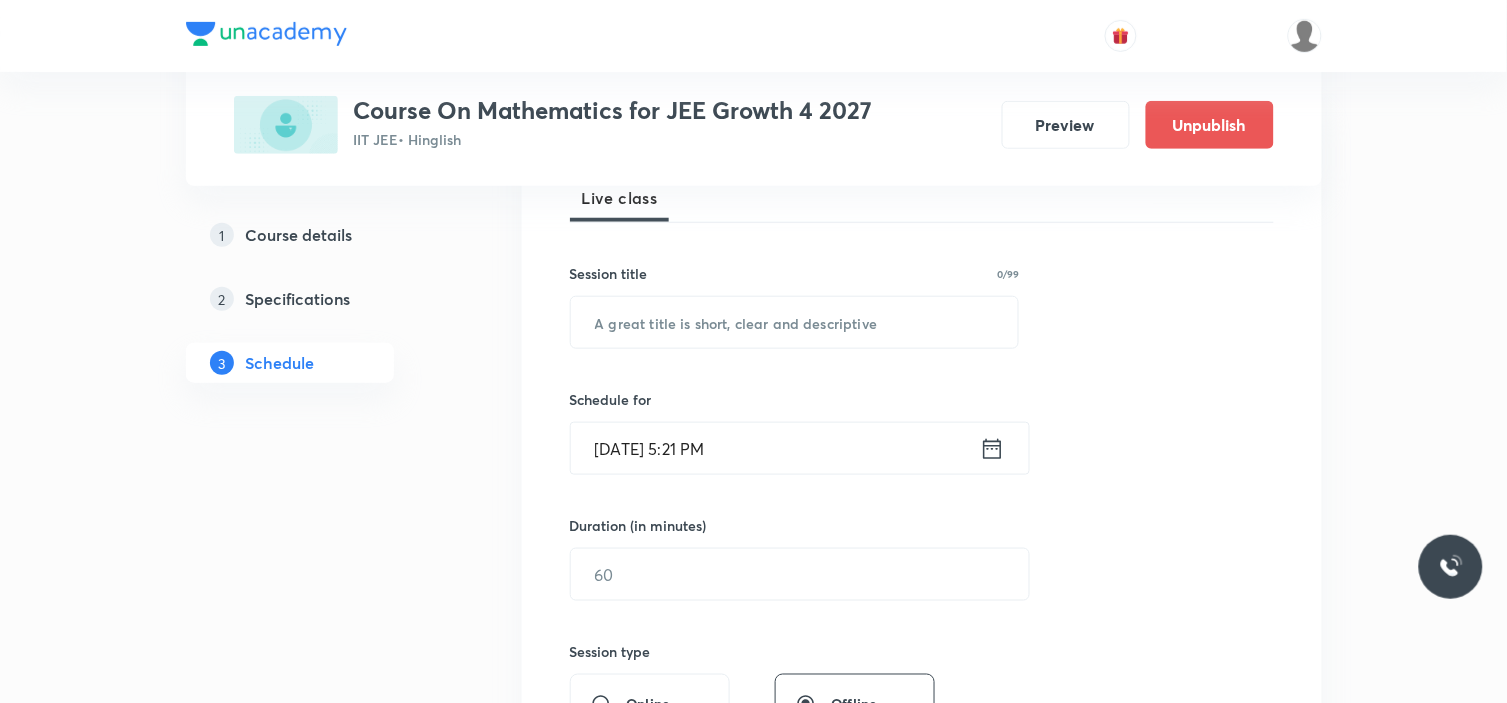 scroll, scrollTop: 333, scrollLeft: 0, axis: vertical 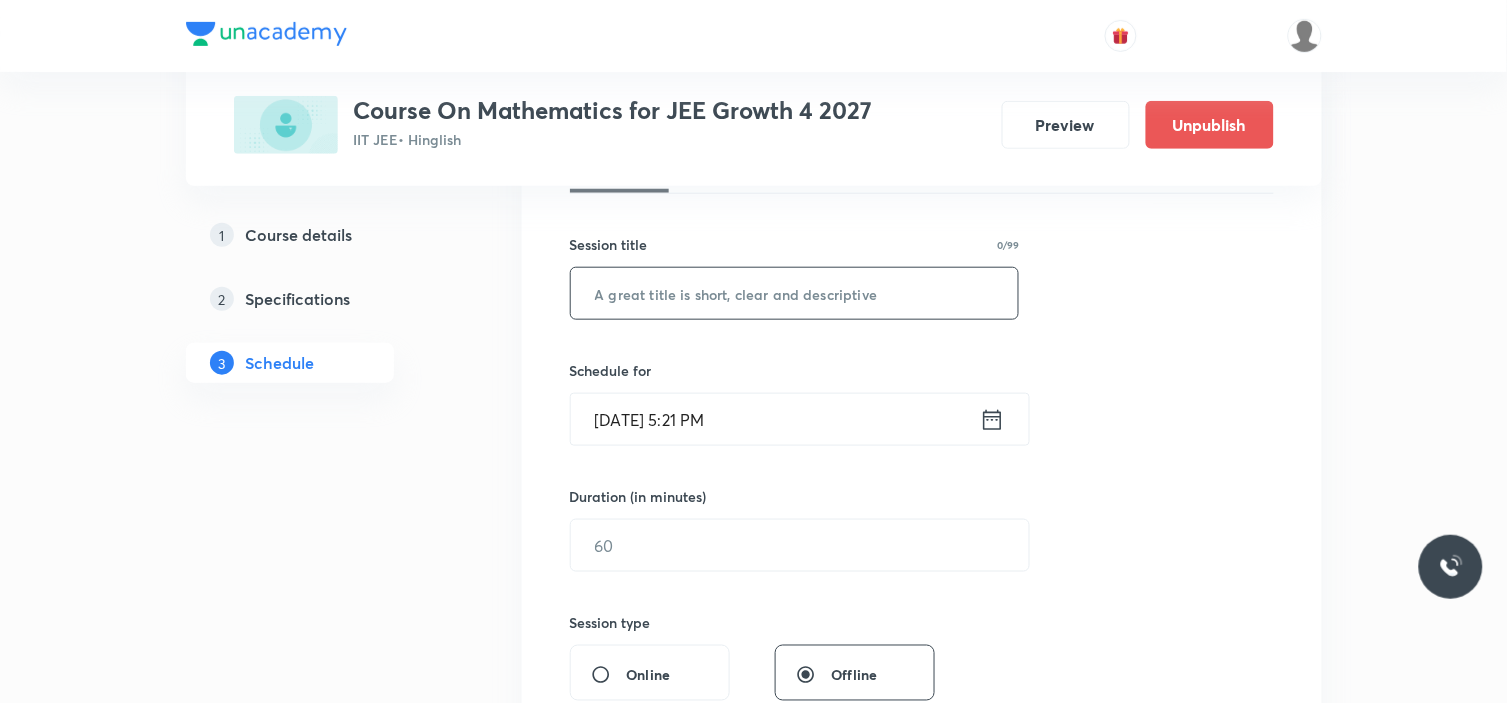 click at bounding box center (795, 293) 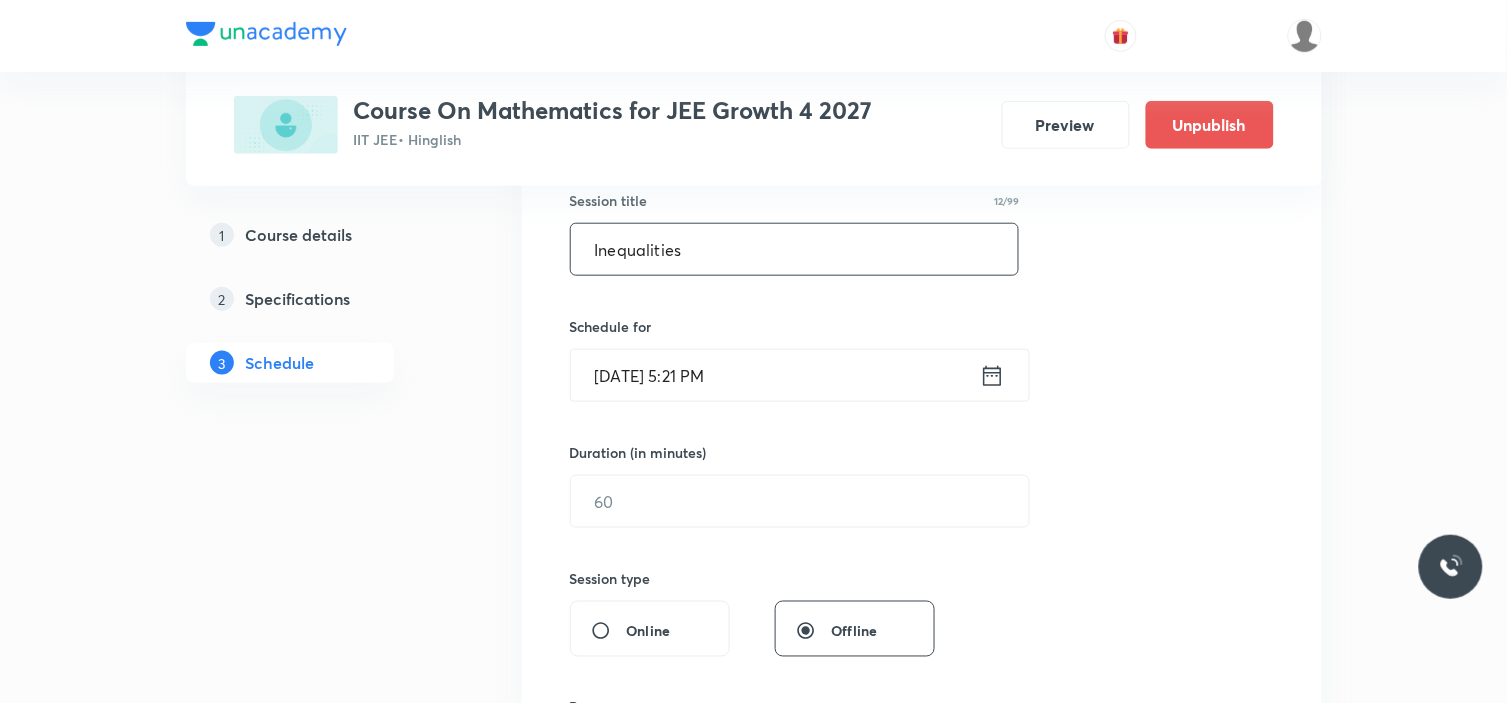 scroll, scrollTop: 444, scrollLeft: 0, axis: vertical 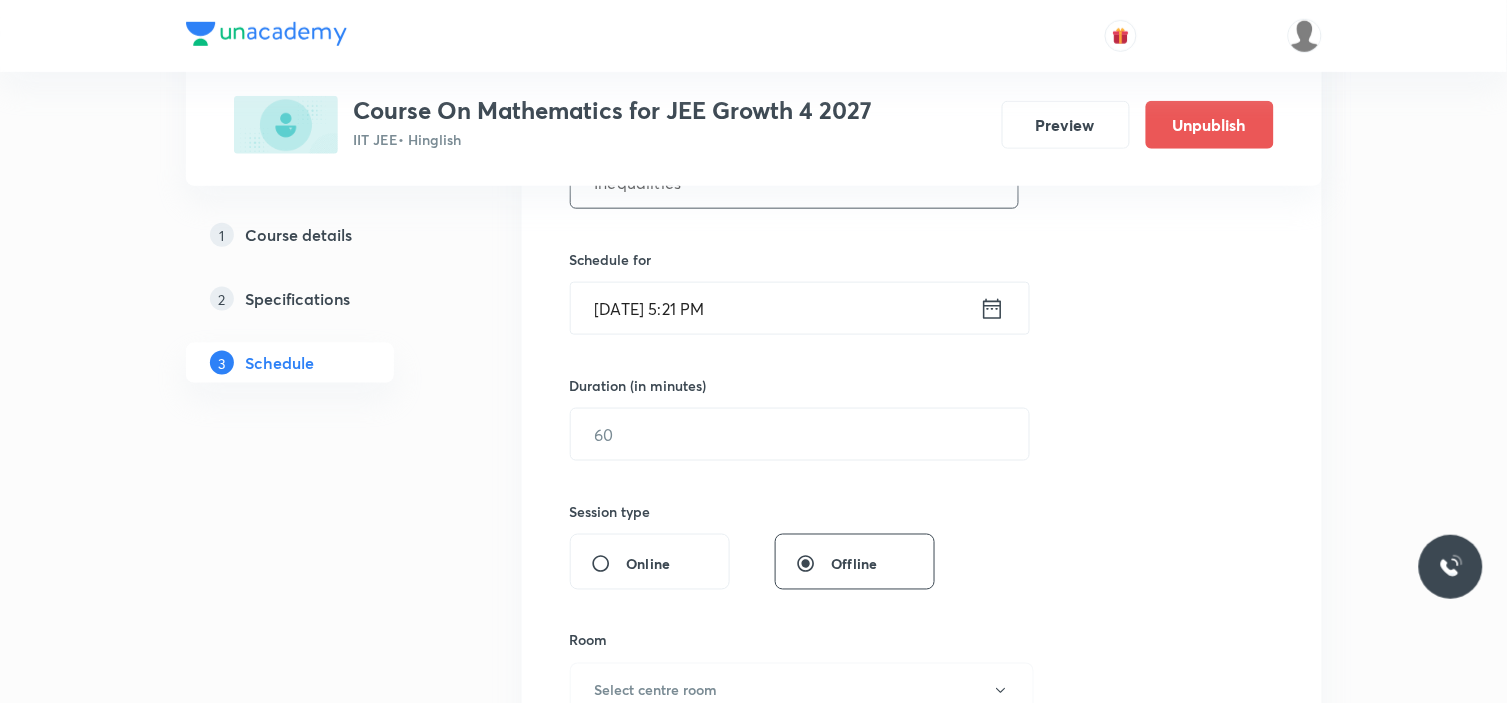 type on "Inequalities" 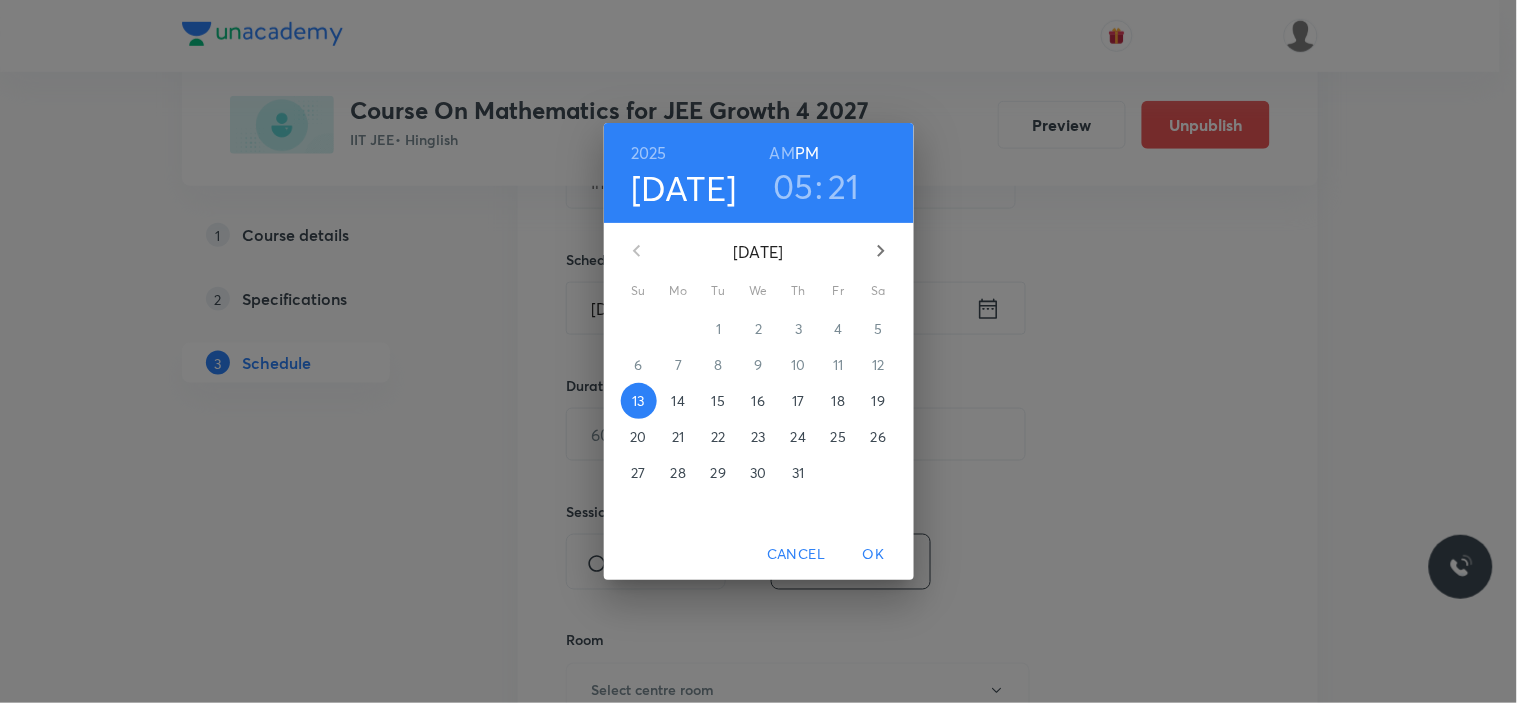 click on "15" at bounding box center [719, 401] 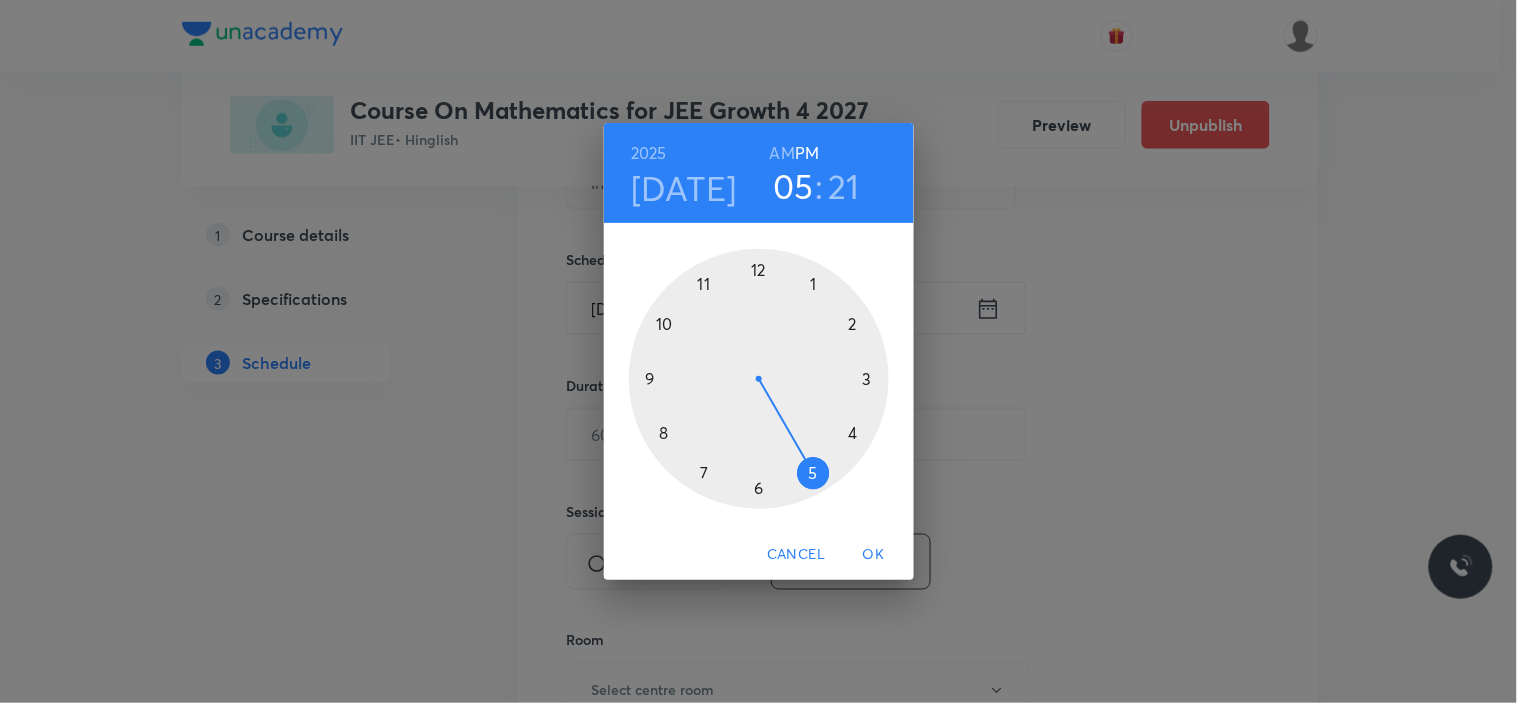 click at bounding box center (759, 379) 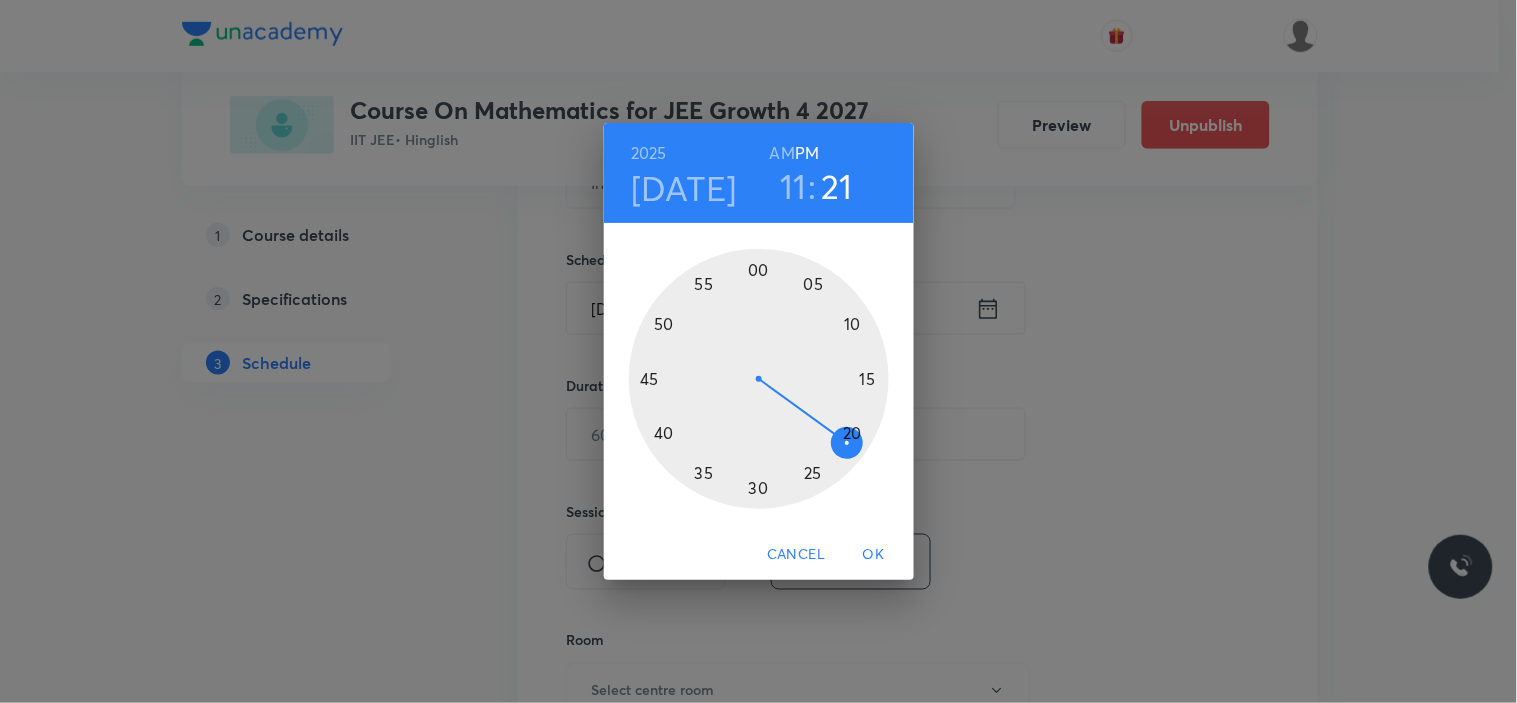 click at bounding box center [759, 379] 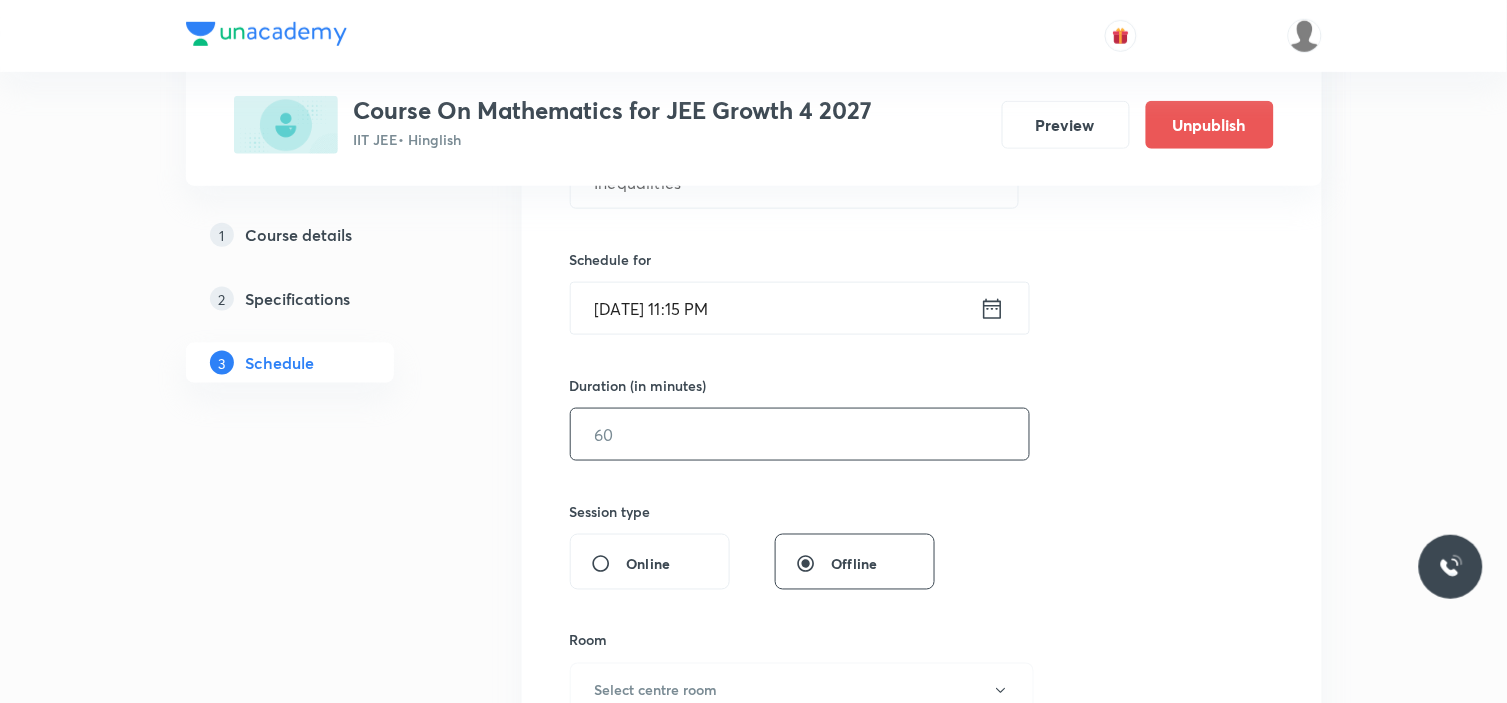 click at bounding box center [800, 434] 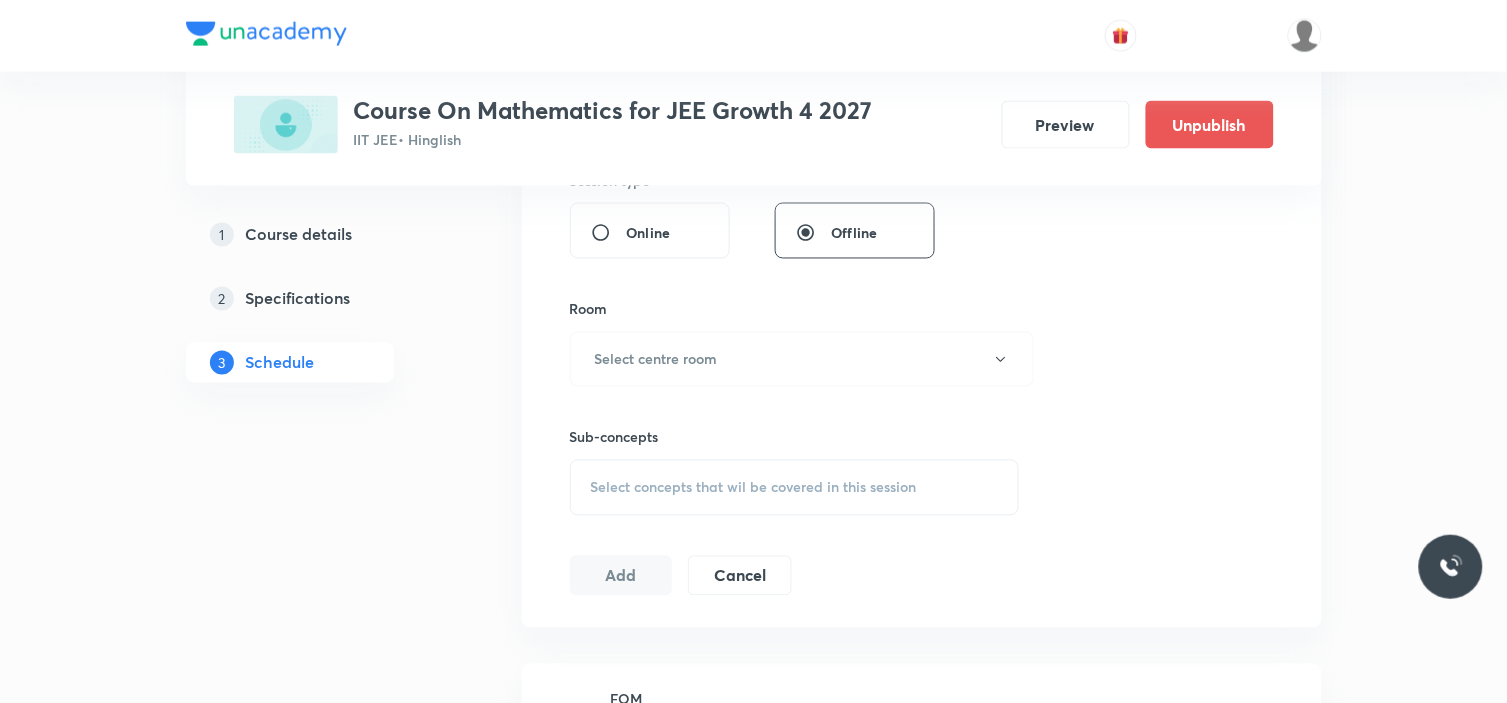 scroll, scrollTop: 777, scrollLeft: 0, axis: vertical 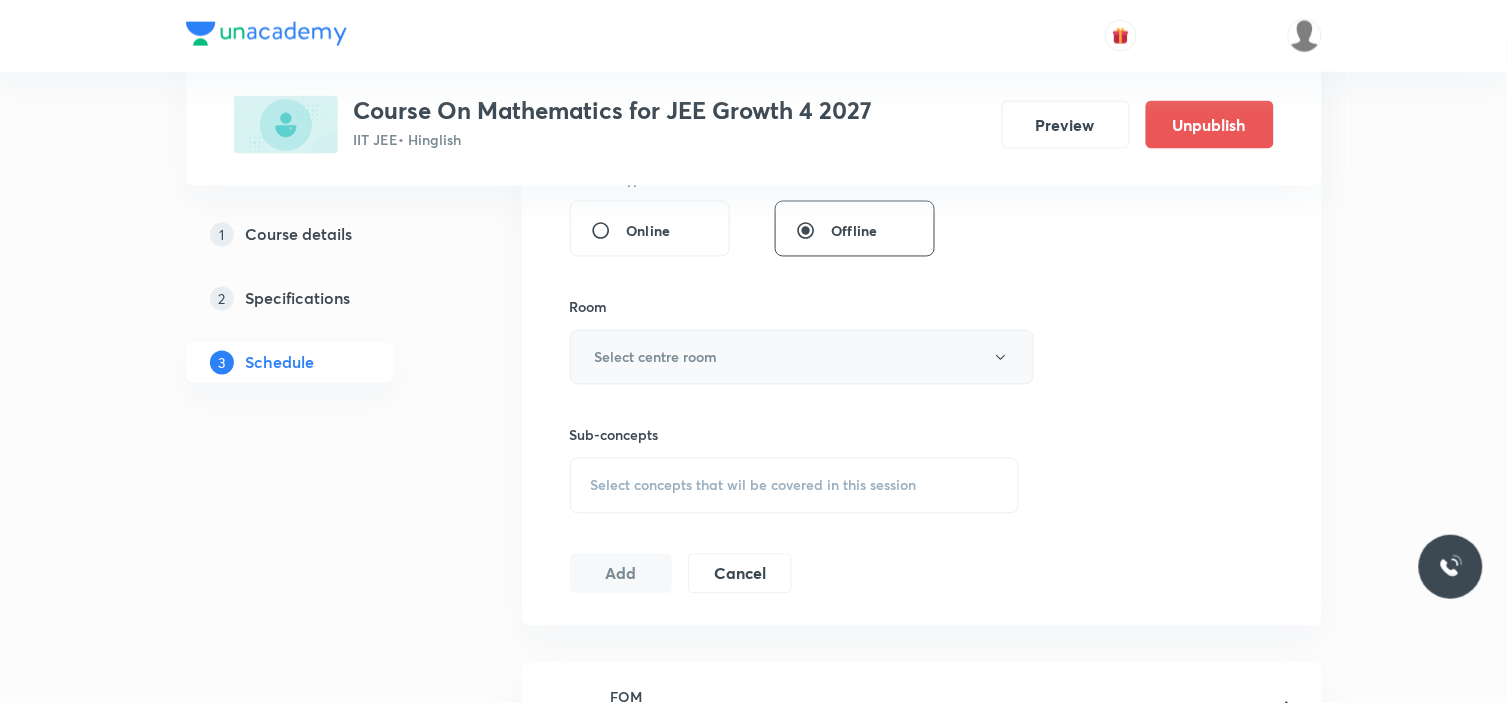 type on "90" 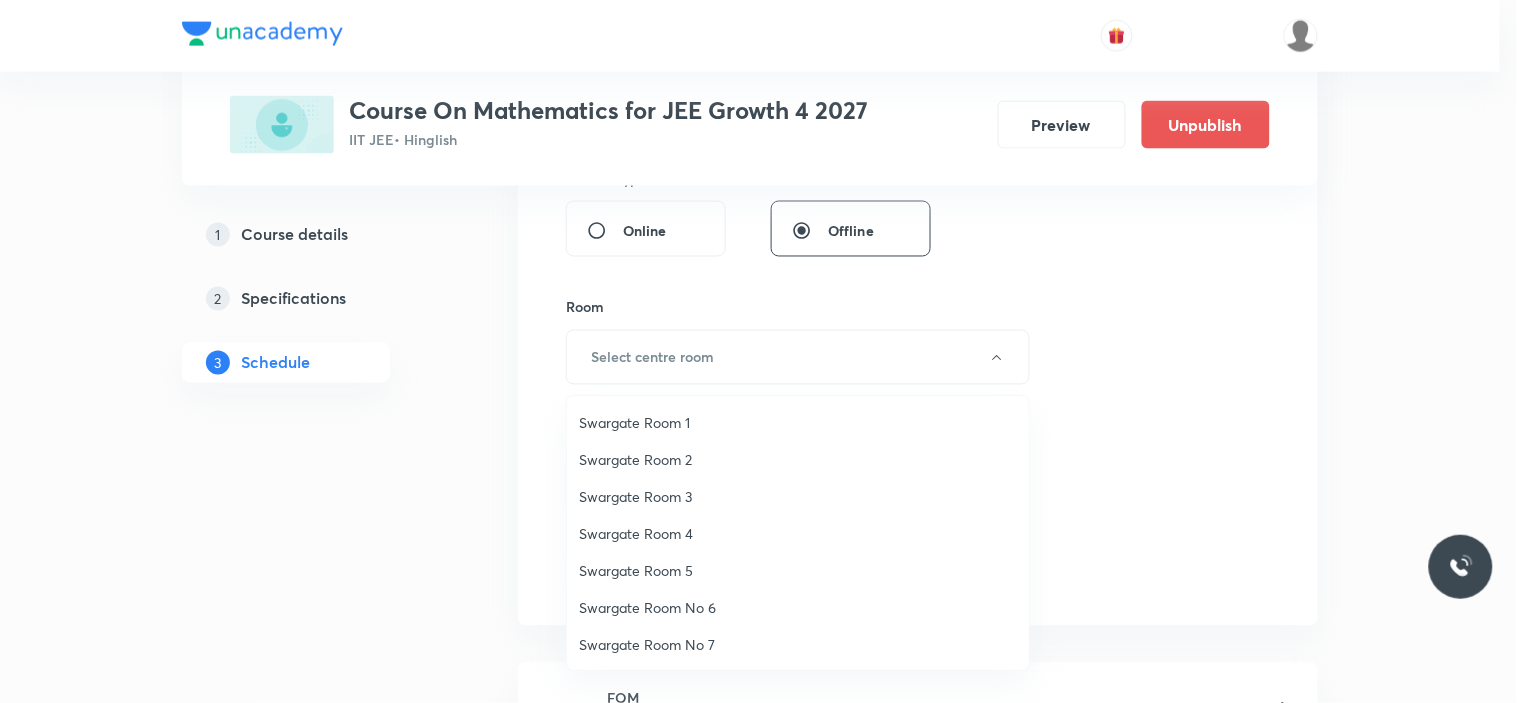click on "Swargate Room 5" at bounding box center [798, 570] 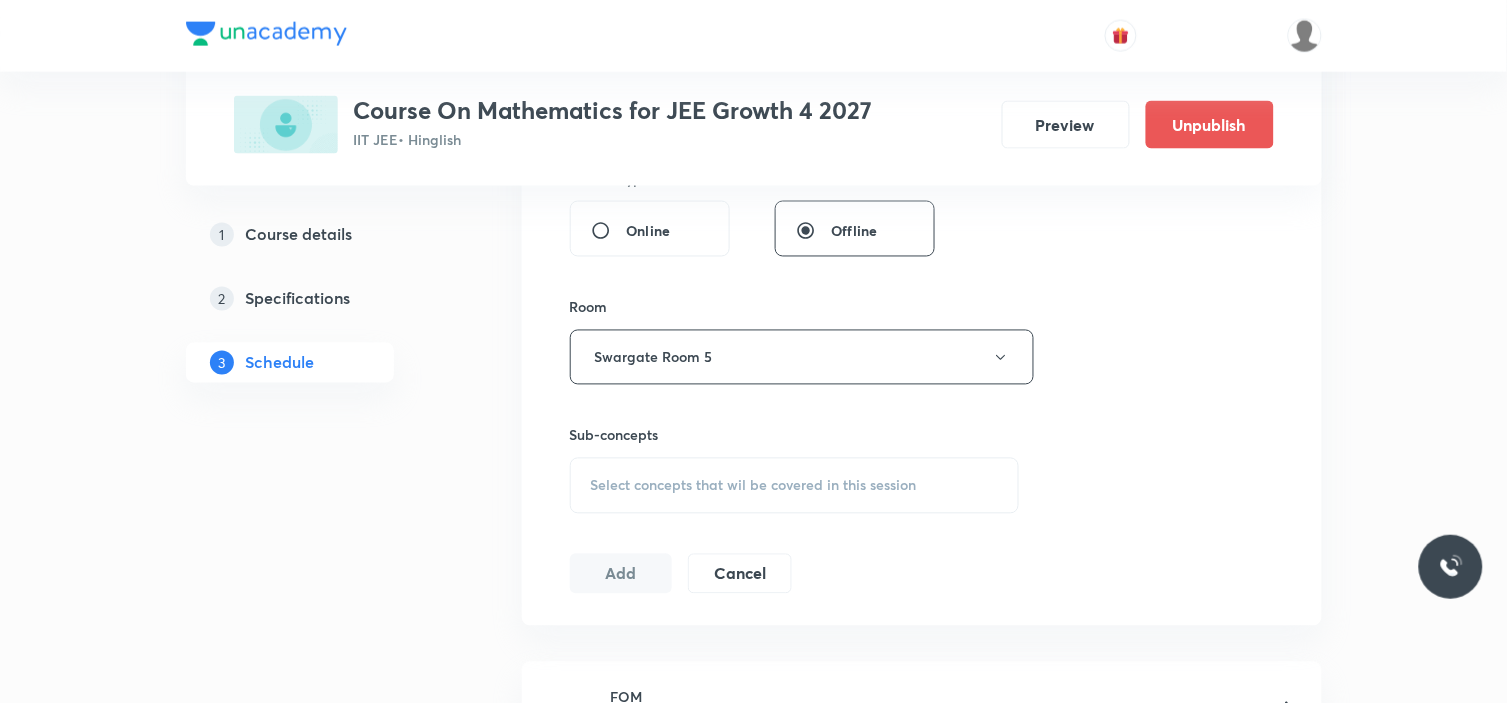 click on "Select concepts that wil be covered in this session" at bounding box center [754, 486] 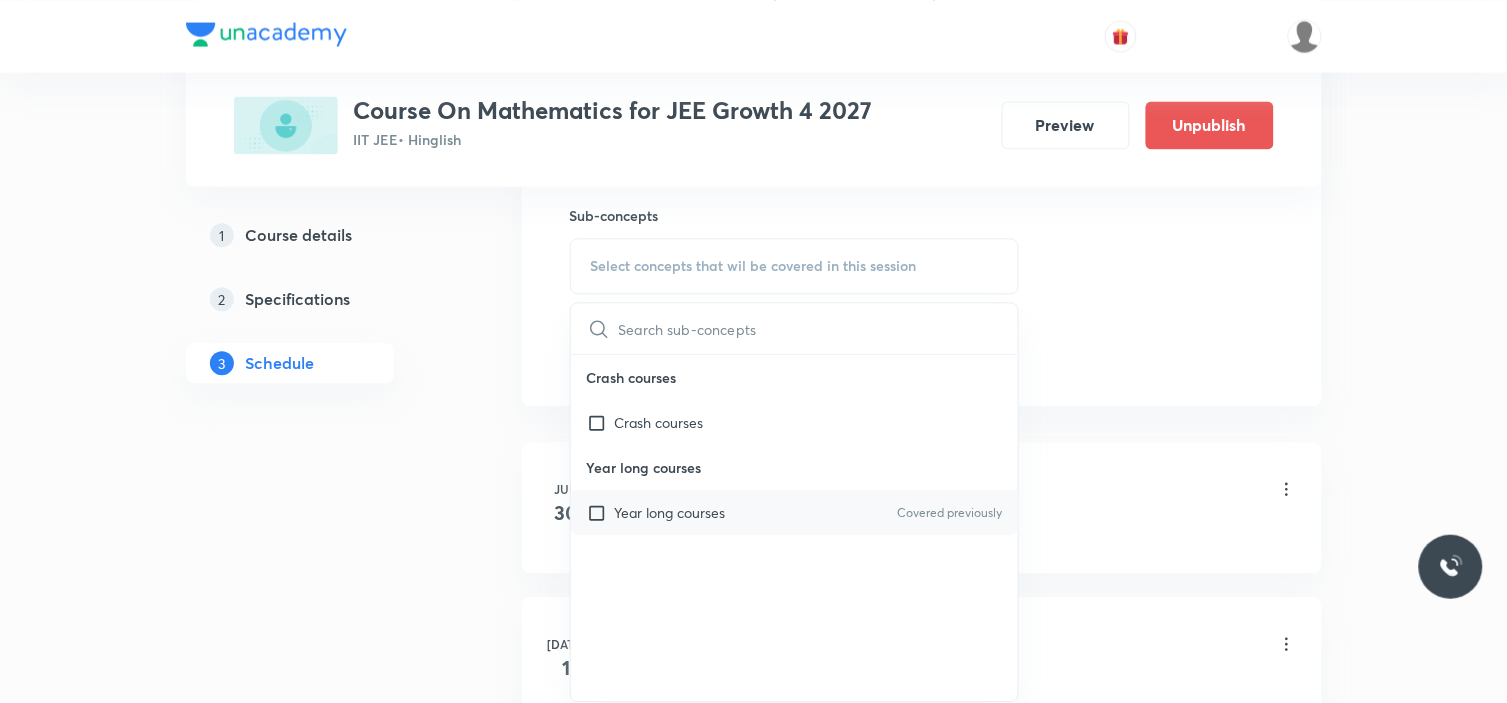 scroll, scrollTop: 1000, scrollLeft: 0, axis: vertical 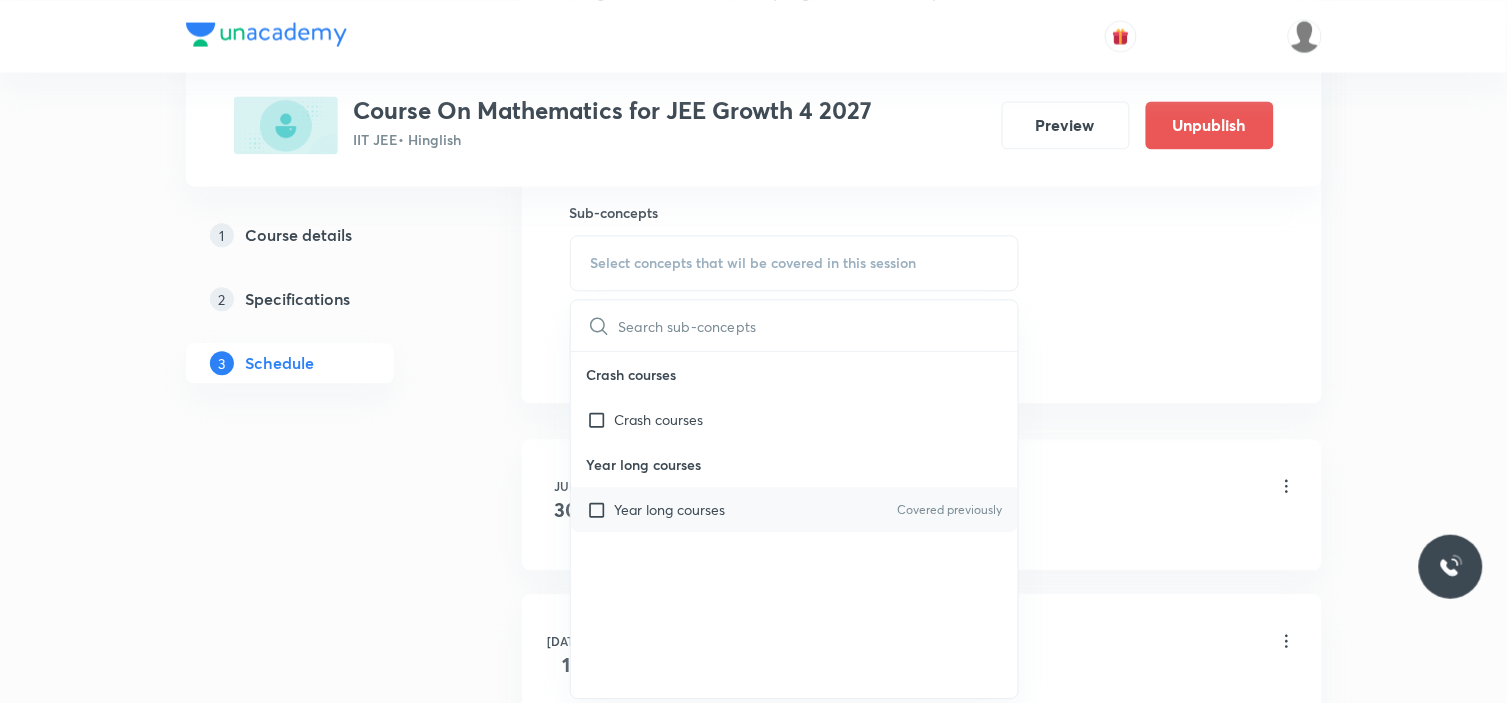 click on "Year long courses" at bounding box center [670, 509] 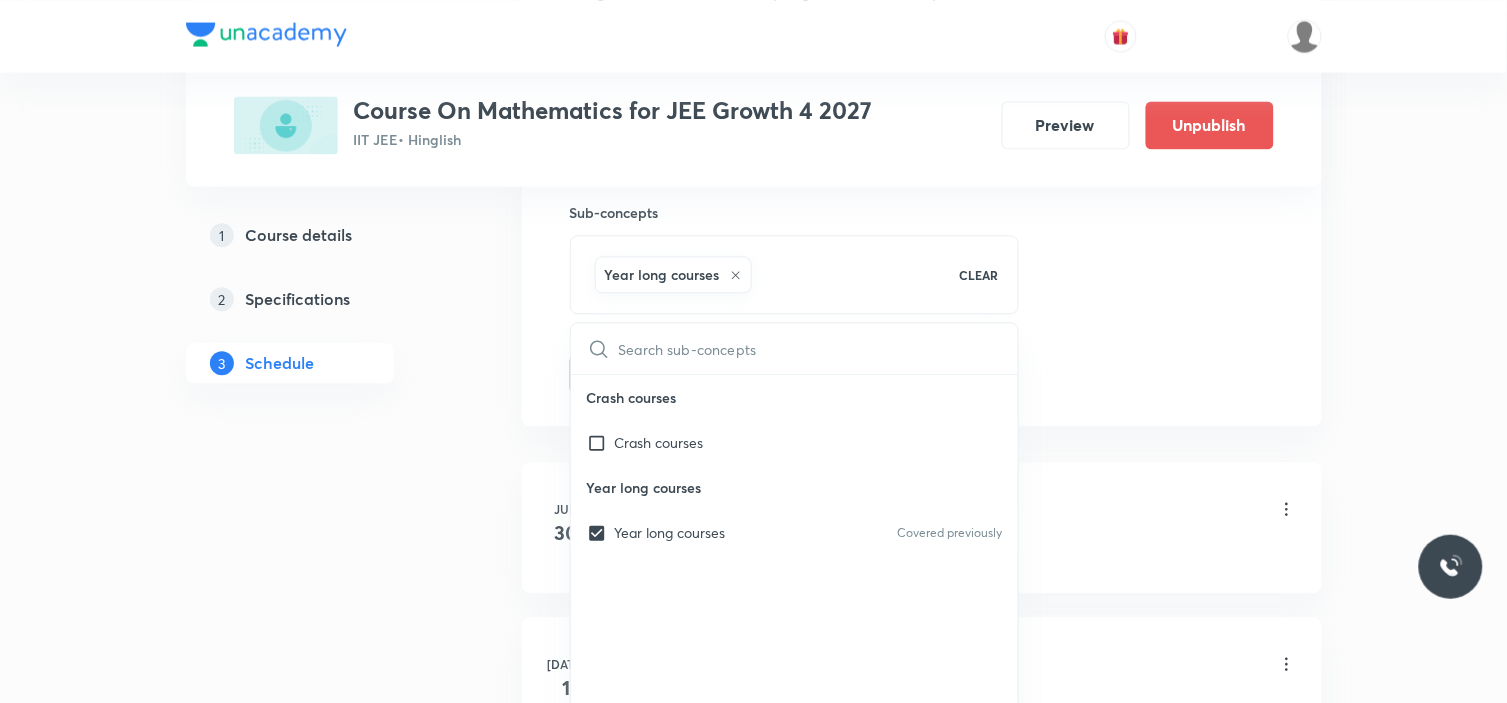 click on "Plus Courses Course On Mathematics for JEE Growth 4 2027 IIT JEE  • Hinglish Preview Unpublish 1 Course details 2 Specifications 3 Schedule Schedule 10  classes Session  11 Live class Session title 12/99 Inequalities ​ Schedule for Jul 15, 2025, 11:15 PM ​ Duration (in minutes) 90 ​   Session type Online Offline Room Swargate Room 5 Sub-concepts Year long courses CLEAR ​ Crash courses Crash courses Year long courses Year long courses Covered previously Add Cancel Jun 30 FOM Lesson 1 • 11:15 AM • 90 min  • Room Swargate Room 5 Year long courses Jul 1 FOM Lesson 2 • 11:20 AM • 90 min  • Room Swargate Room No 7 Year long courses Jul 2 FOM Lesson 3 • 1:00 PM • 90 min  • Room Swargate Room No 7 Year long courses Jul 3 FOM (EXTRA) Lesson 4 • 11:20 AM • 90 min  • Room Swargate Room No 7 Year long courses Jul 3 FOM (EXTRA) Lesson 5 • 1:00 PM • 90 min  • Room Swargate Room No 7 Year long courses Jul 4 FOM Lesson 6 • 1:00 PM • 90 min  • Room Swargate Room No 7 Jul 8 9" at bounding box center (754, 626) 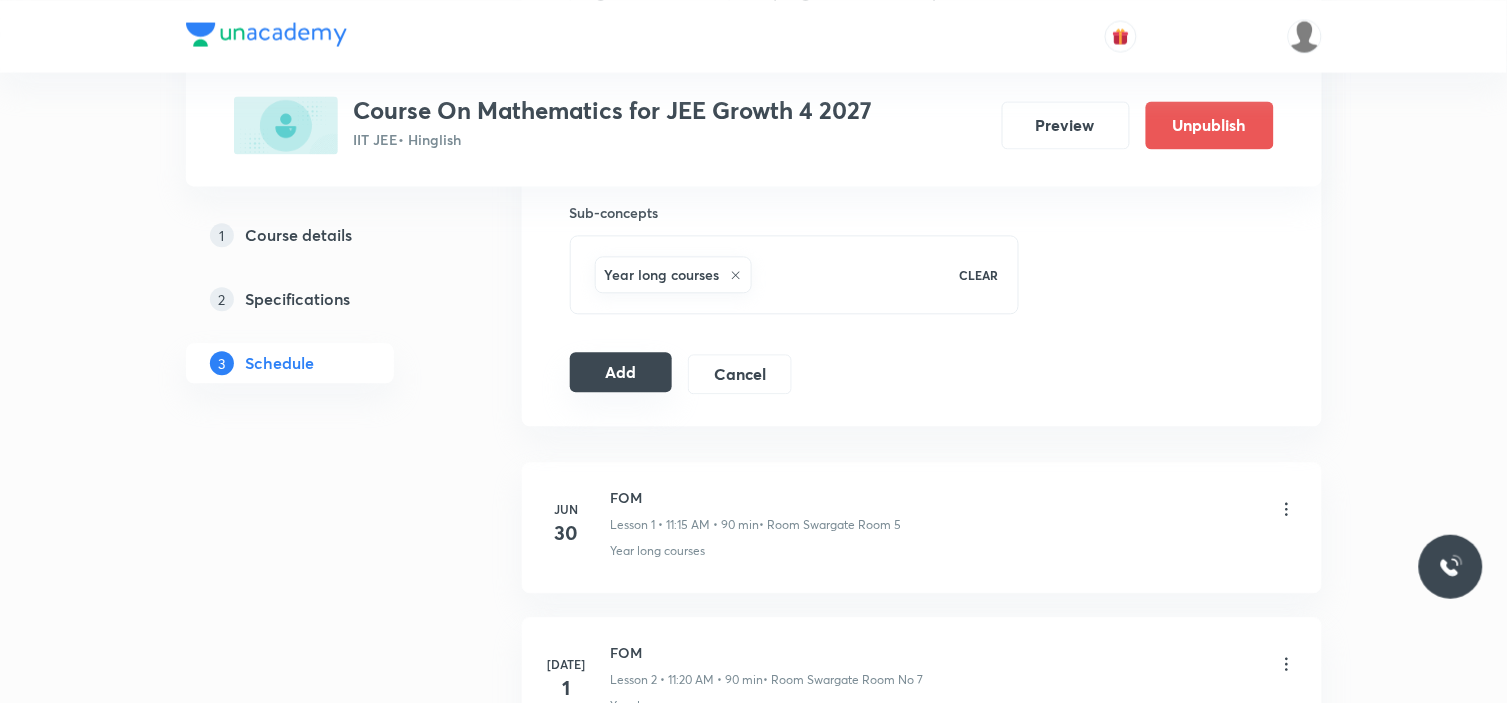 click on "Add" at bounding box center (621, 372) 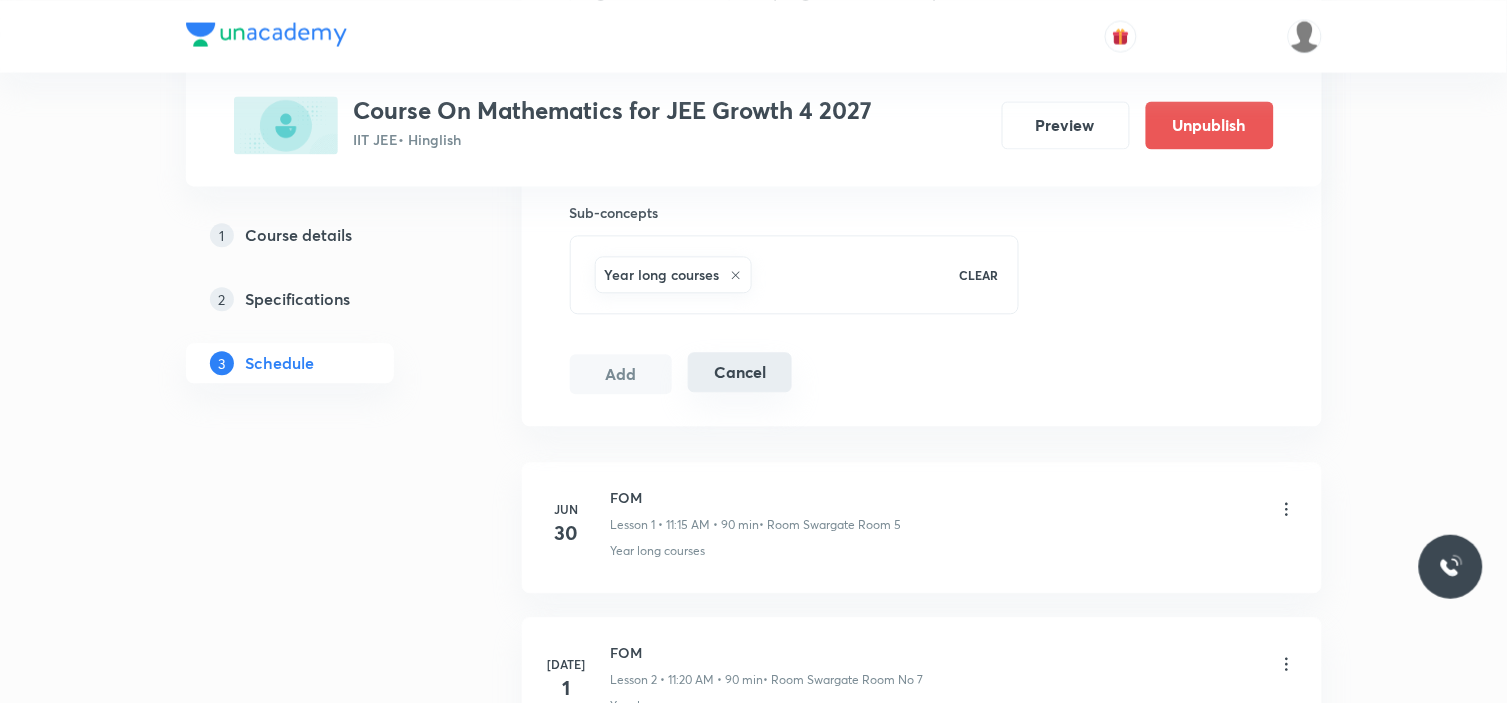 type 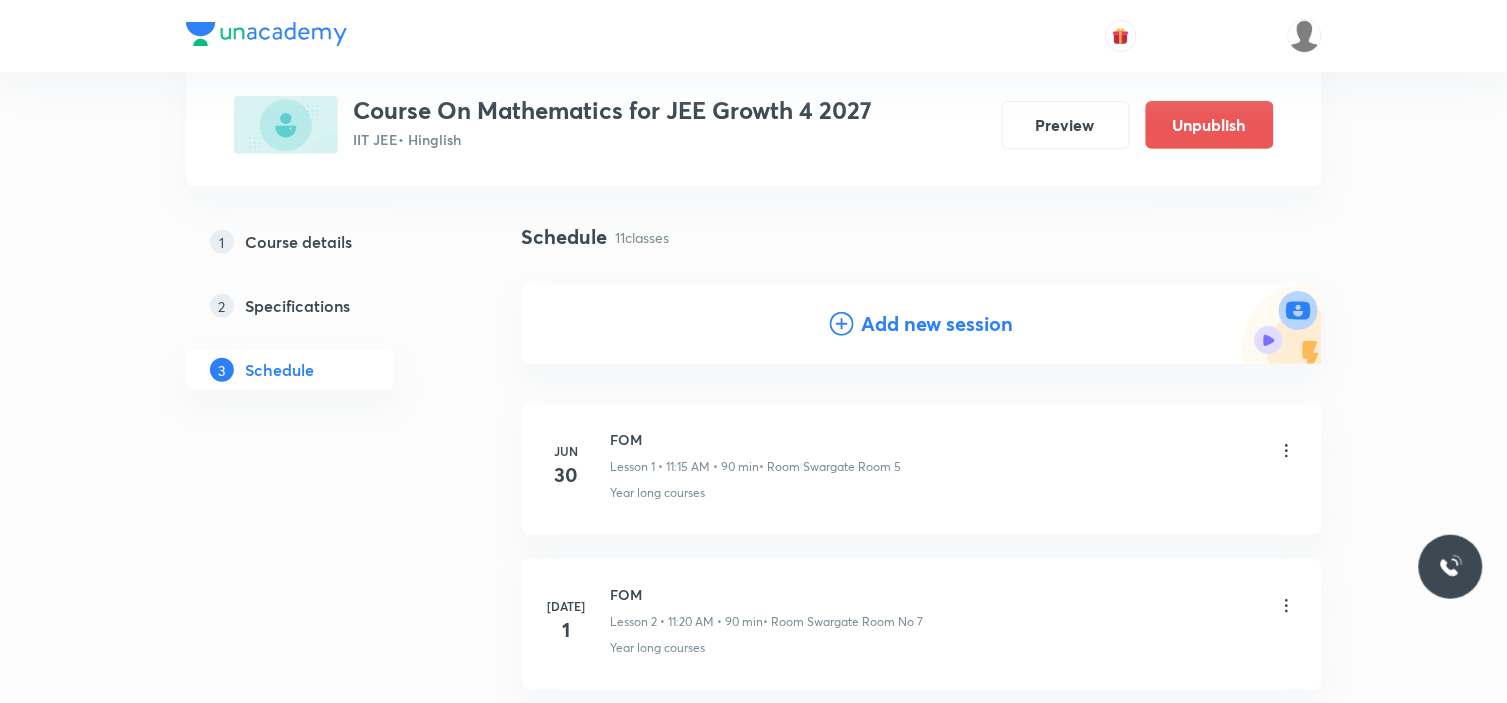 scroll, scrollTop: 111, scrollLeft: 0, axis: vertical 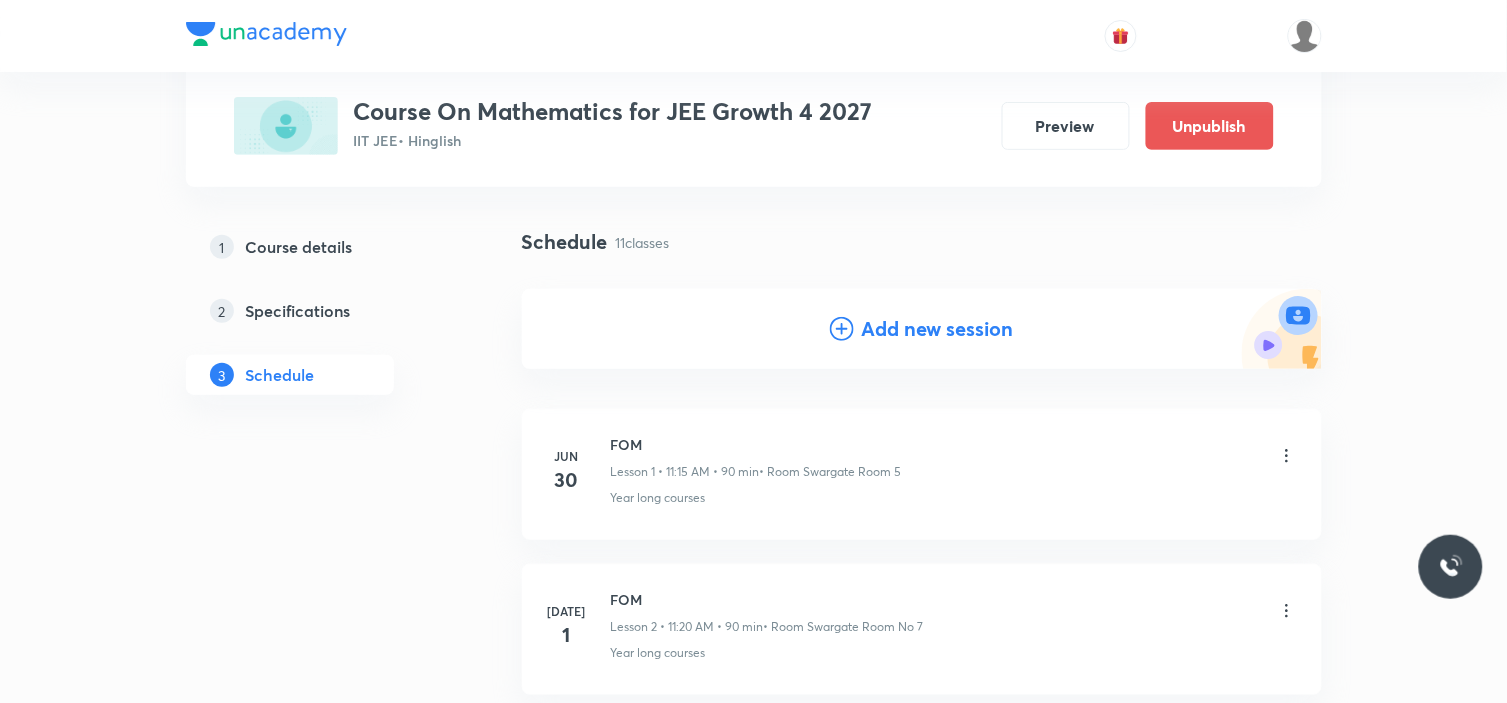 click on "Add new session" at bounding box center [938, 329] 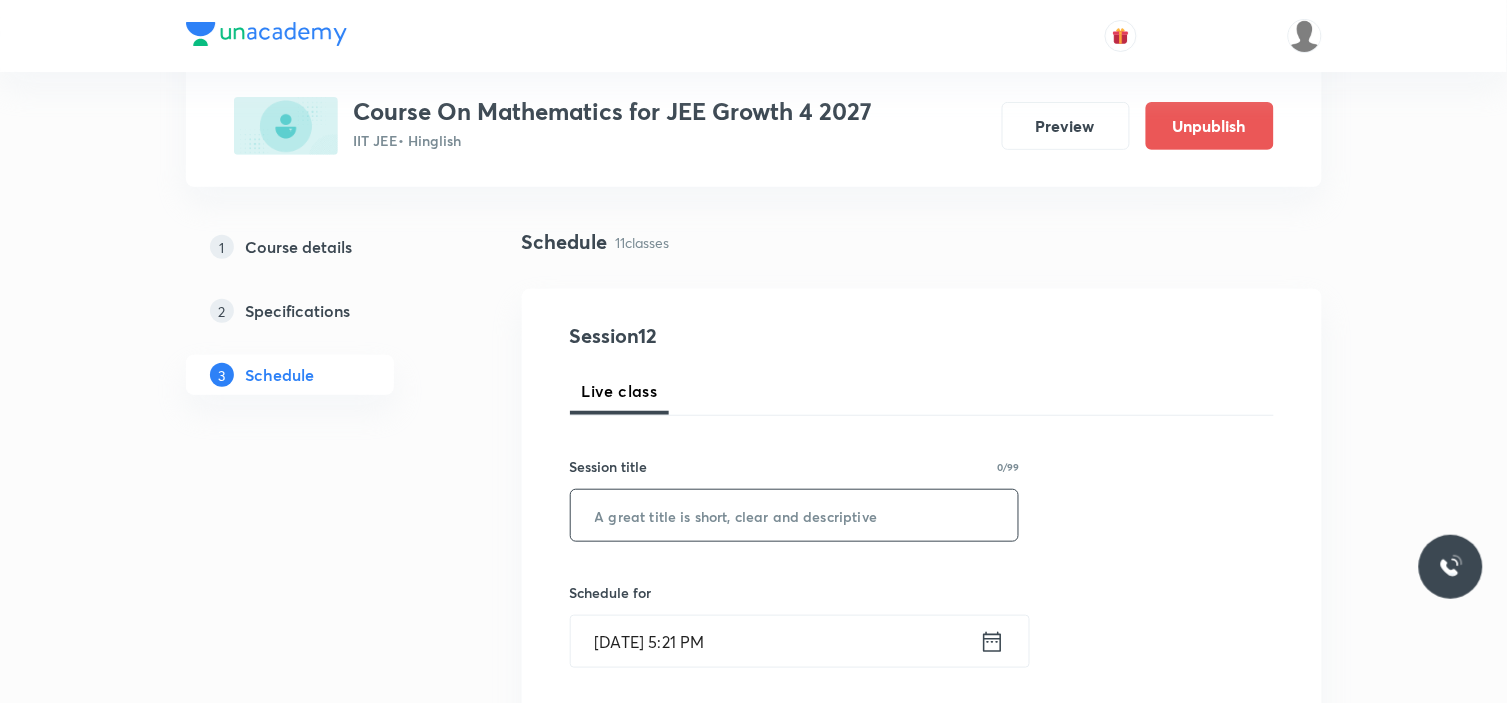 click at bounding box center (795, 515) 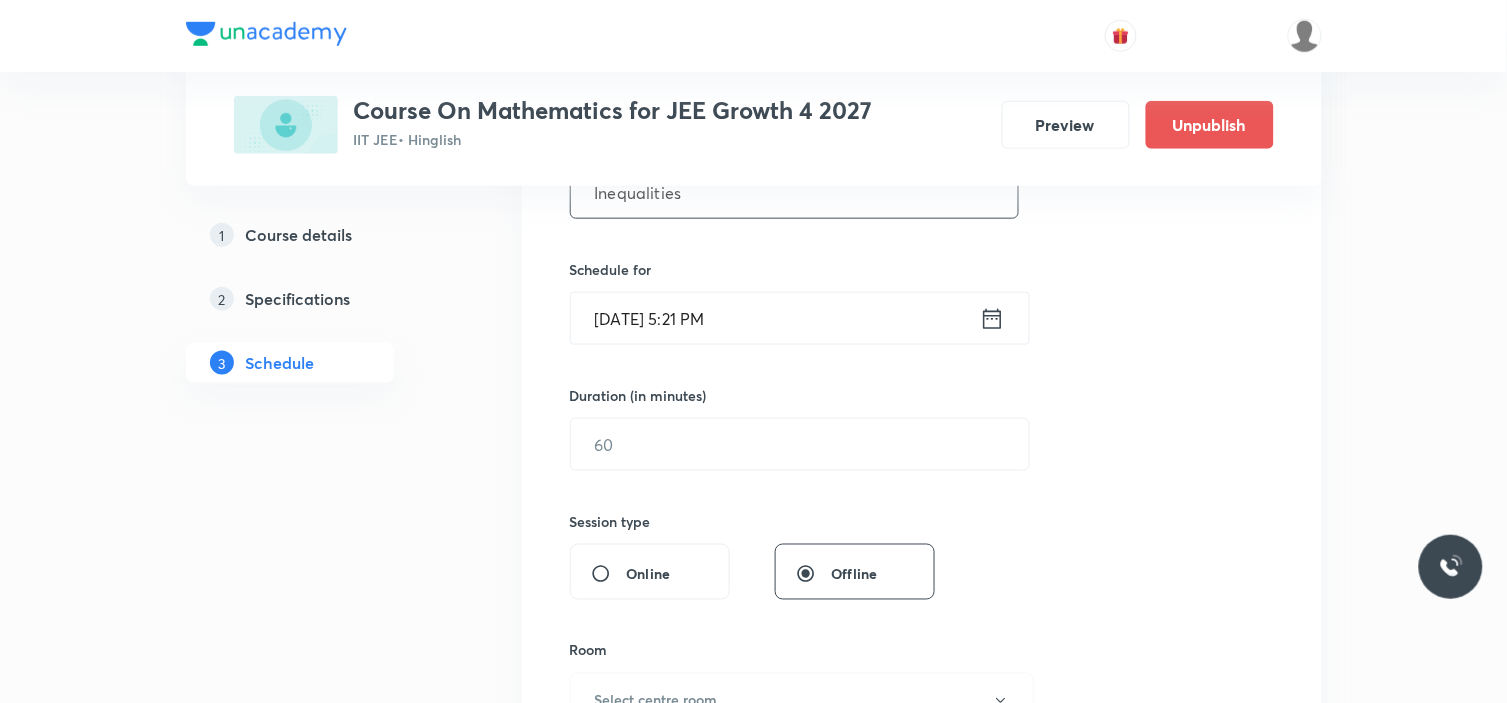 scroll, scrollTop: 444, scrollLeft: 0, axis: vertical 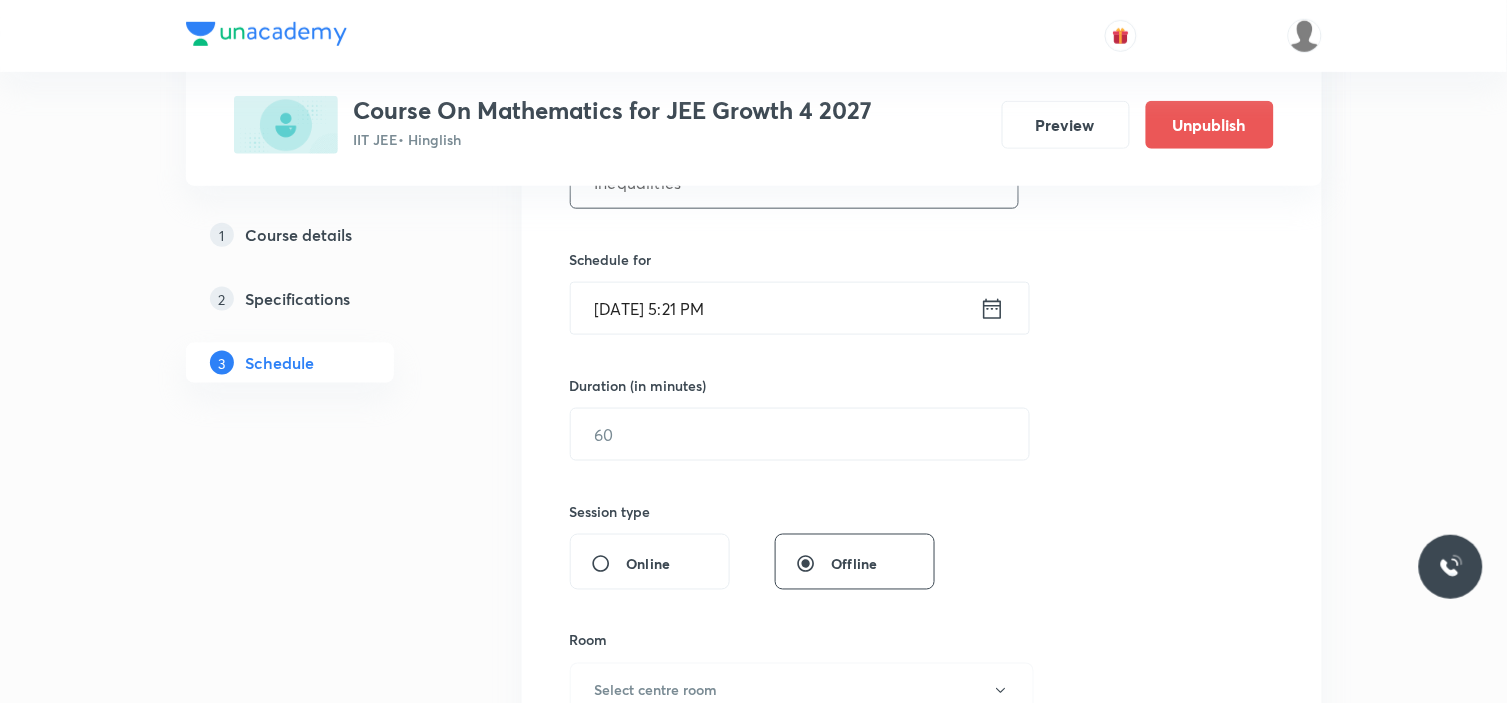 type on "Inequalities" 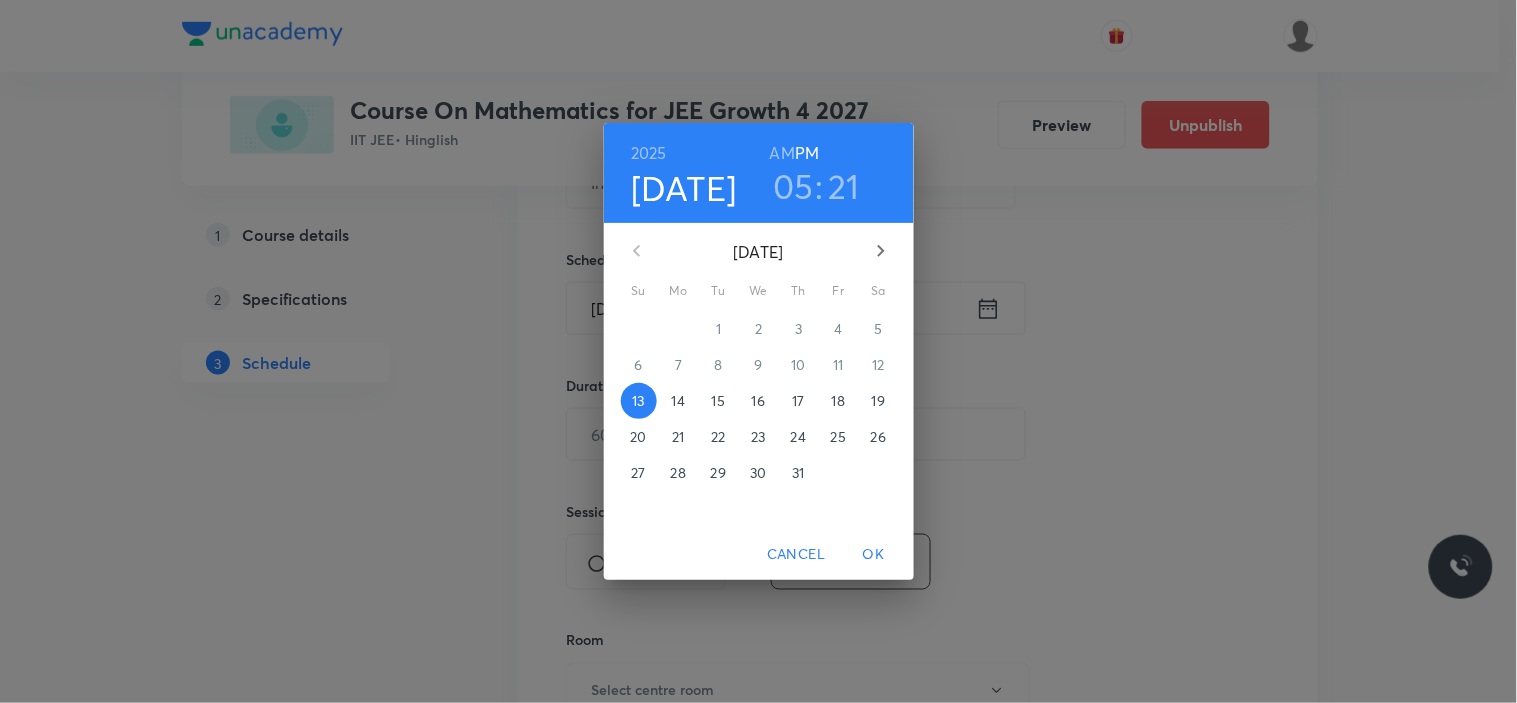 click on "17" at bounding box center [799, 401] 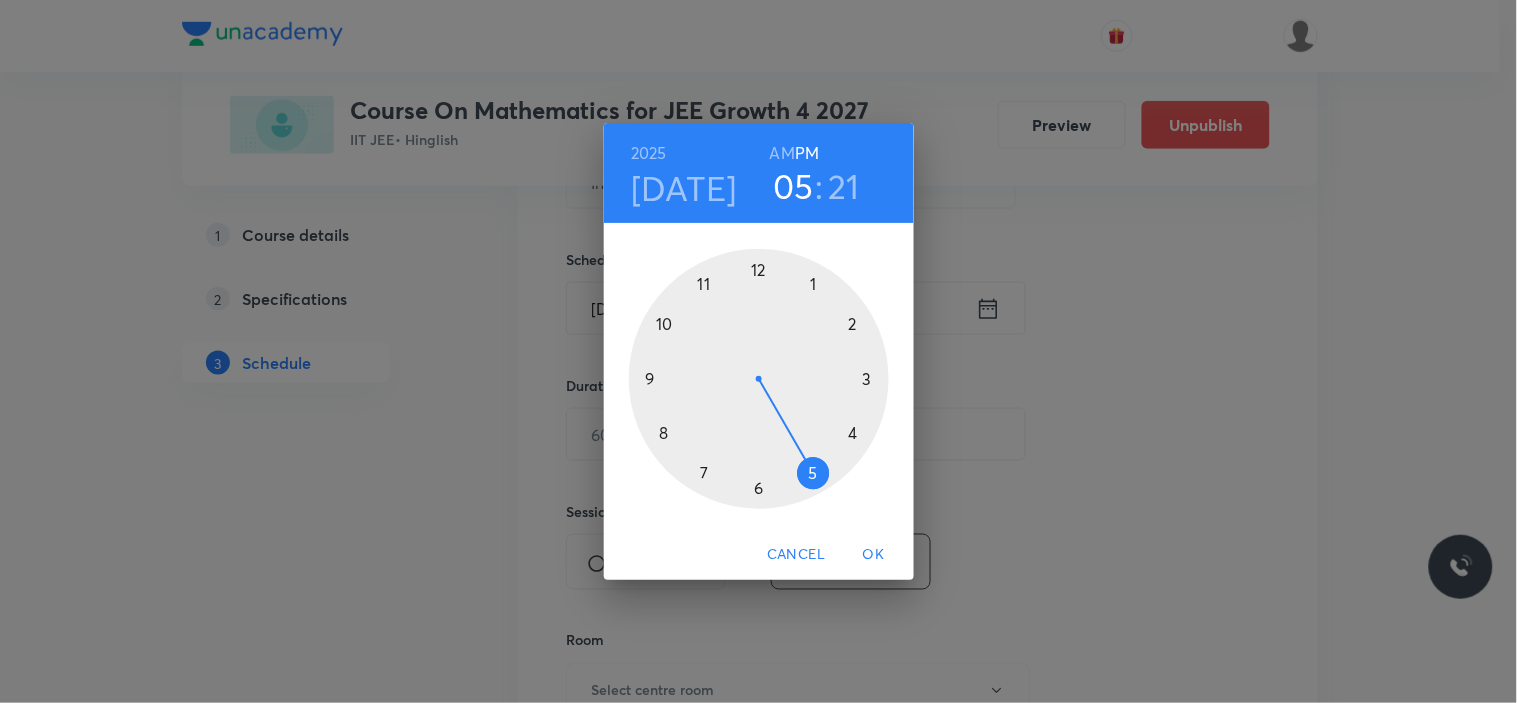 click at bounding box center (759, 379) 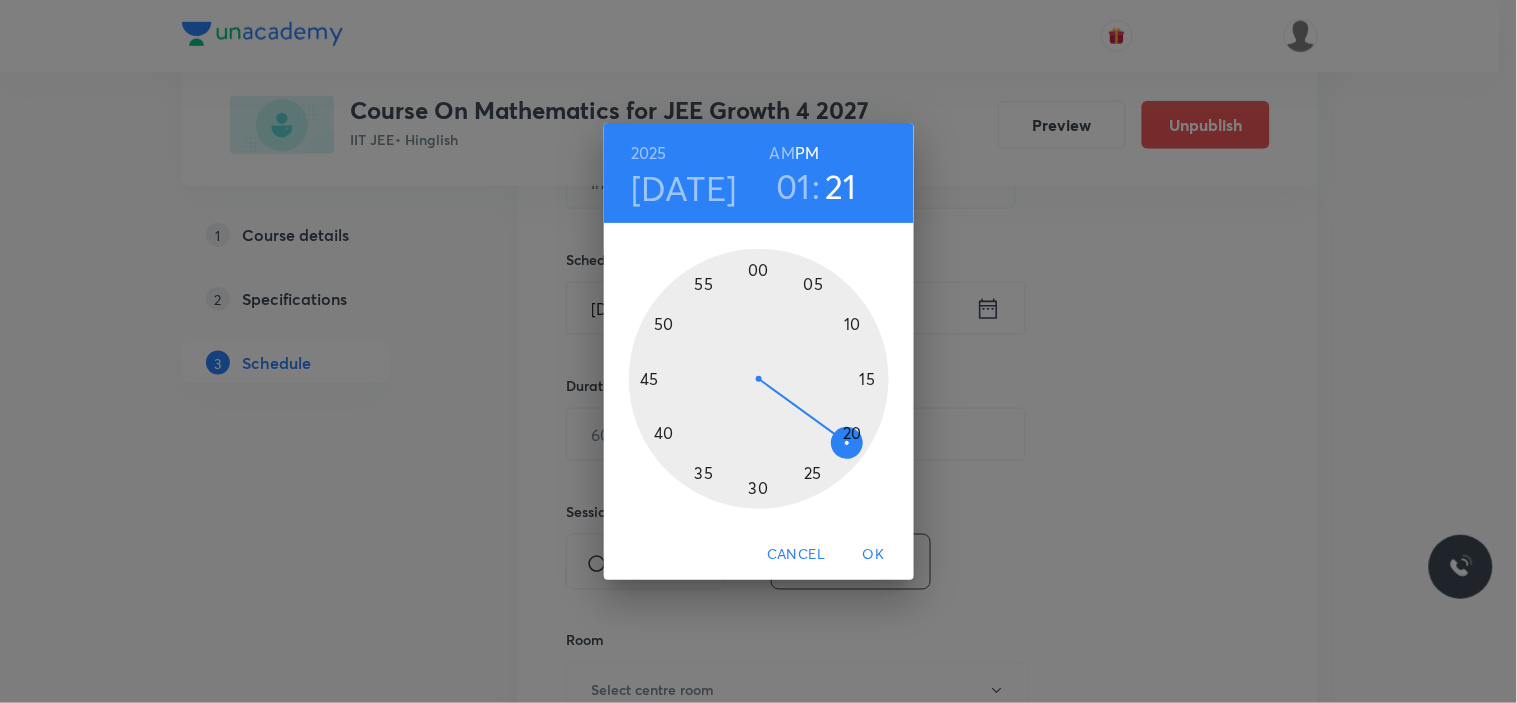 click at bounding box center (759, 379) 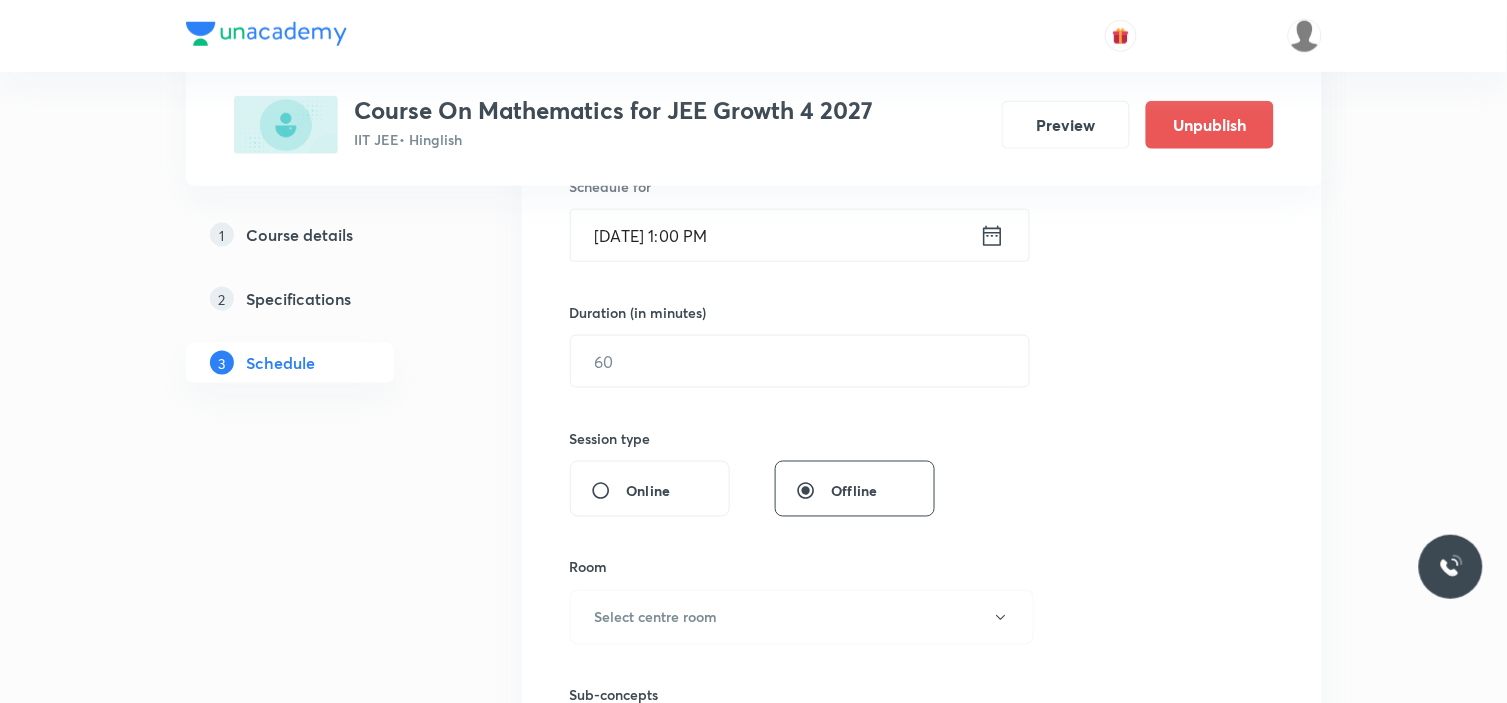 scroll, scrollTop: 555, scrollLeft: 0, axis: vertical 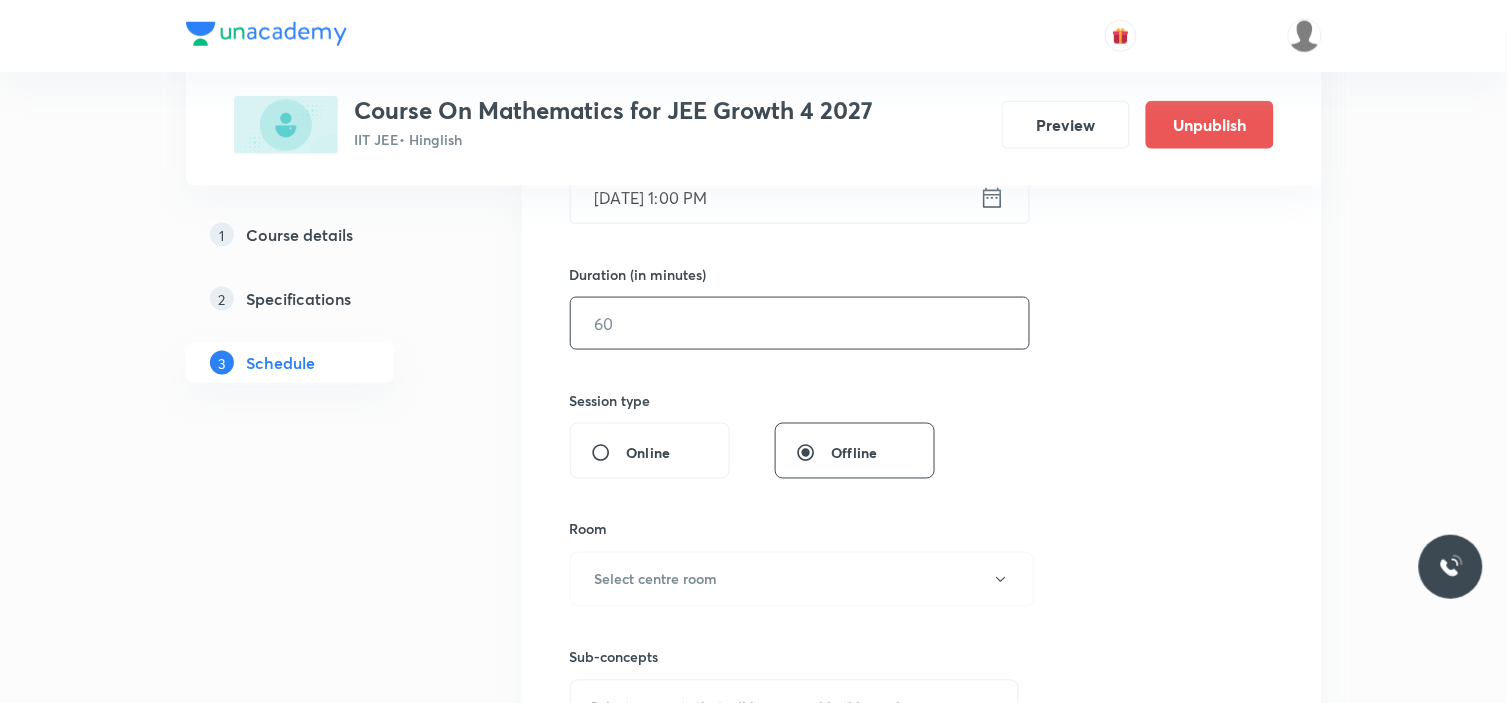 click at bounding box center (800, 323) 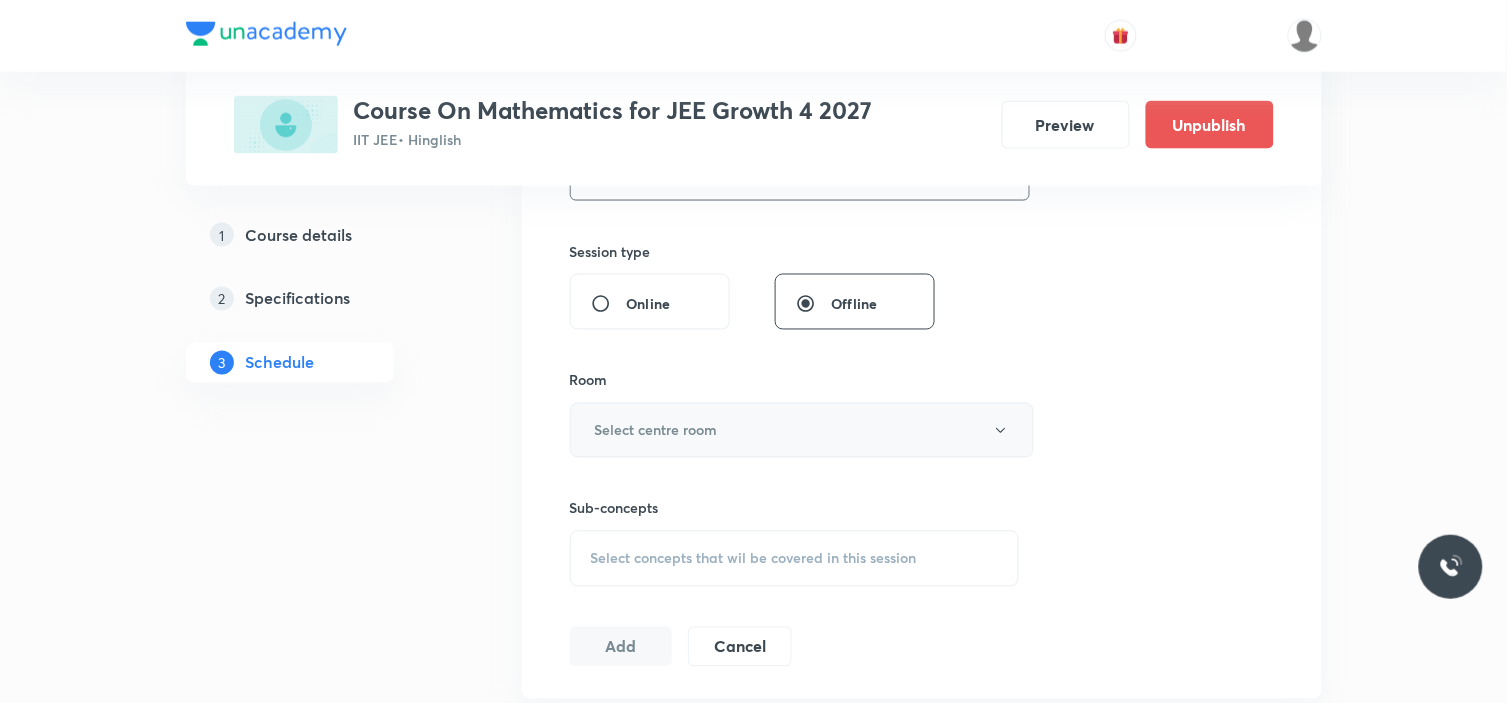 scroll, scrollTop: 888, scrollLeft: 0, axis: vertical 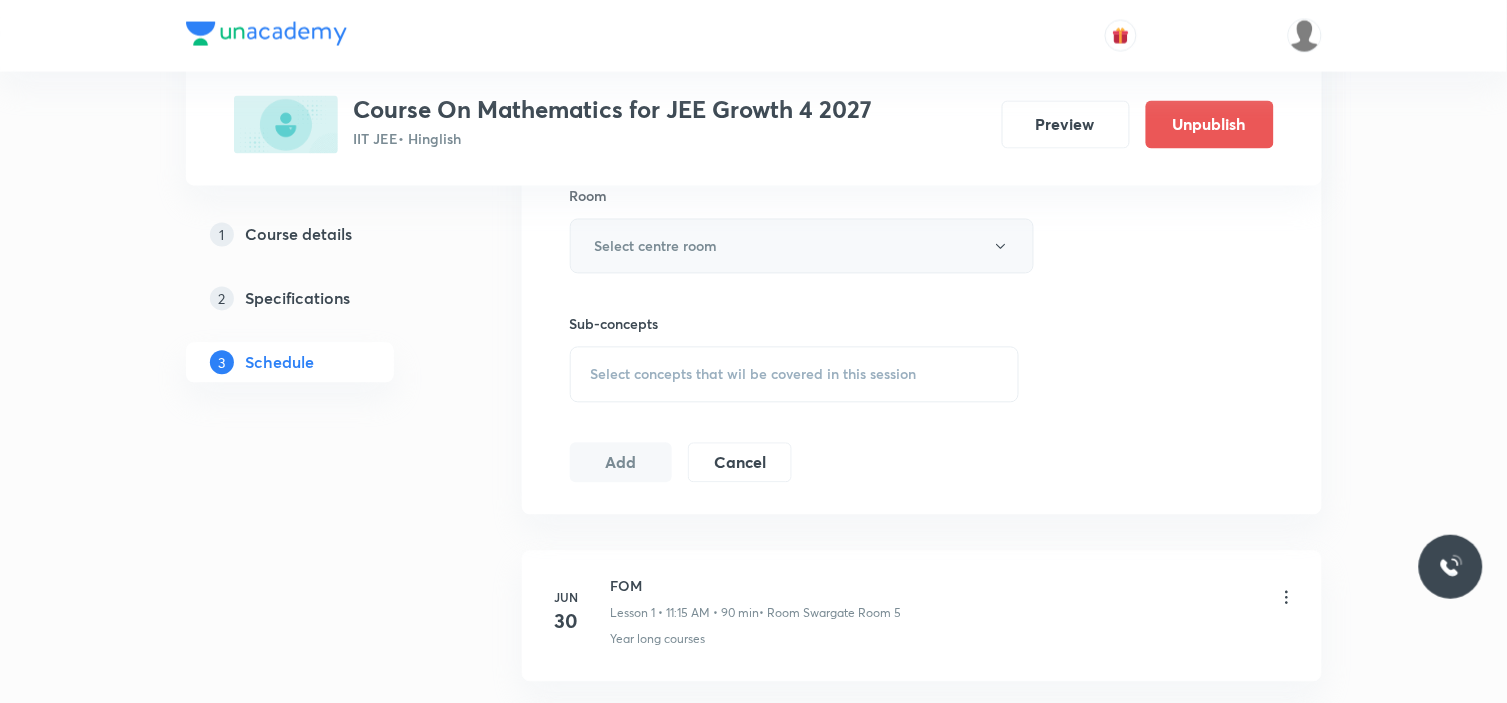 type on "90" 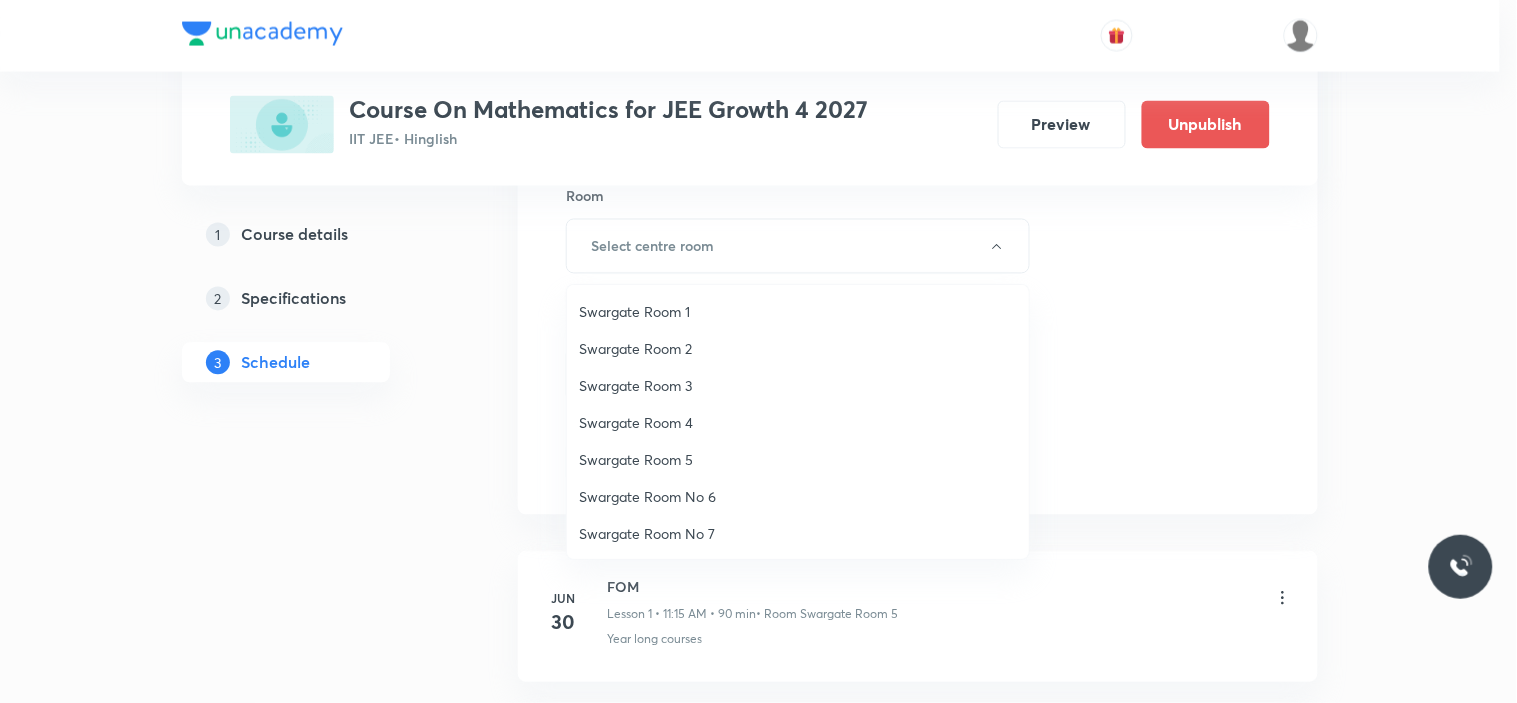 click on "Swargate Room 5" at bounding box center (798, 459) 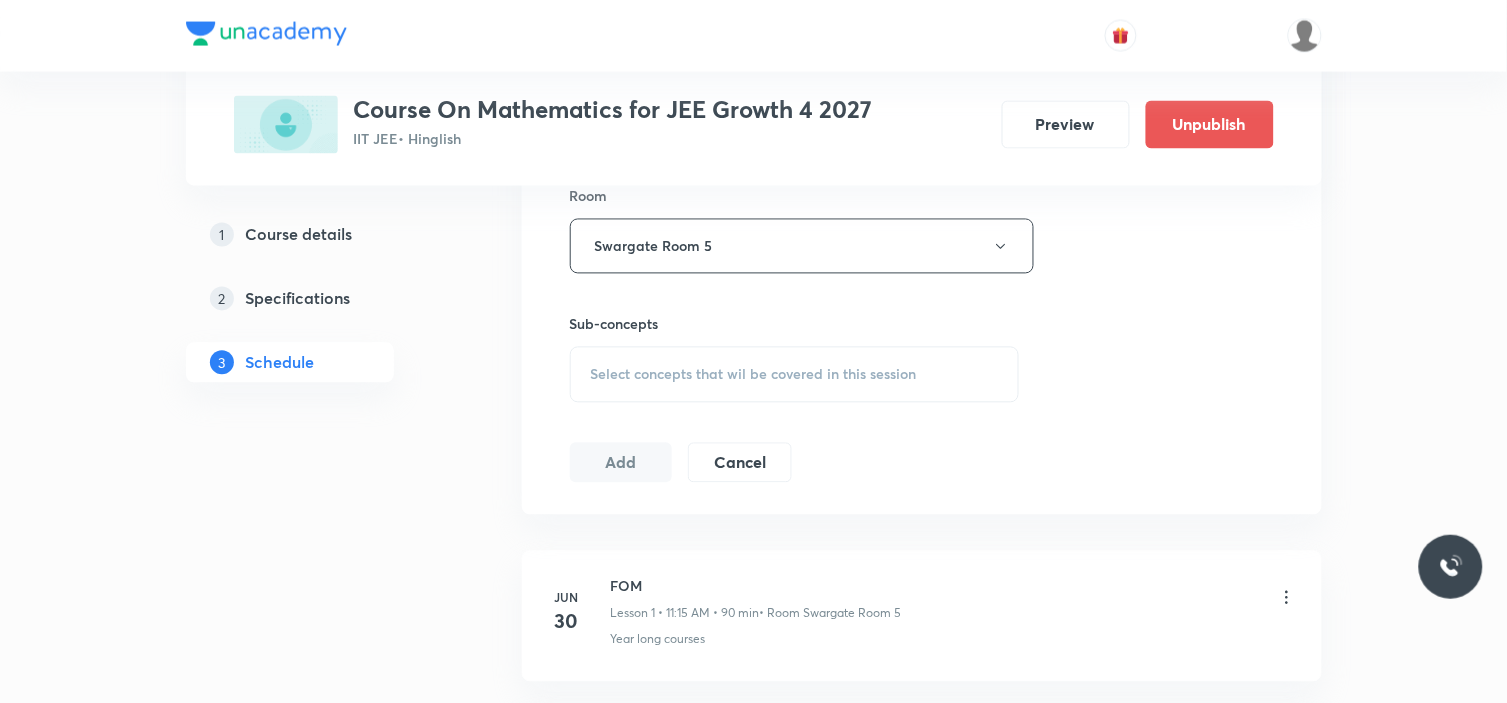 click on "Select concepts that wil be covered in this session" at bounding box center (795, 375) 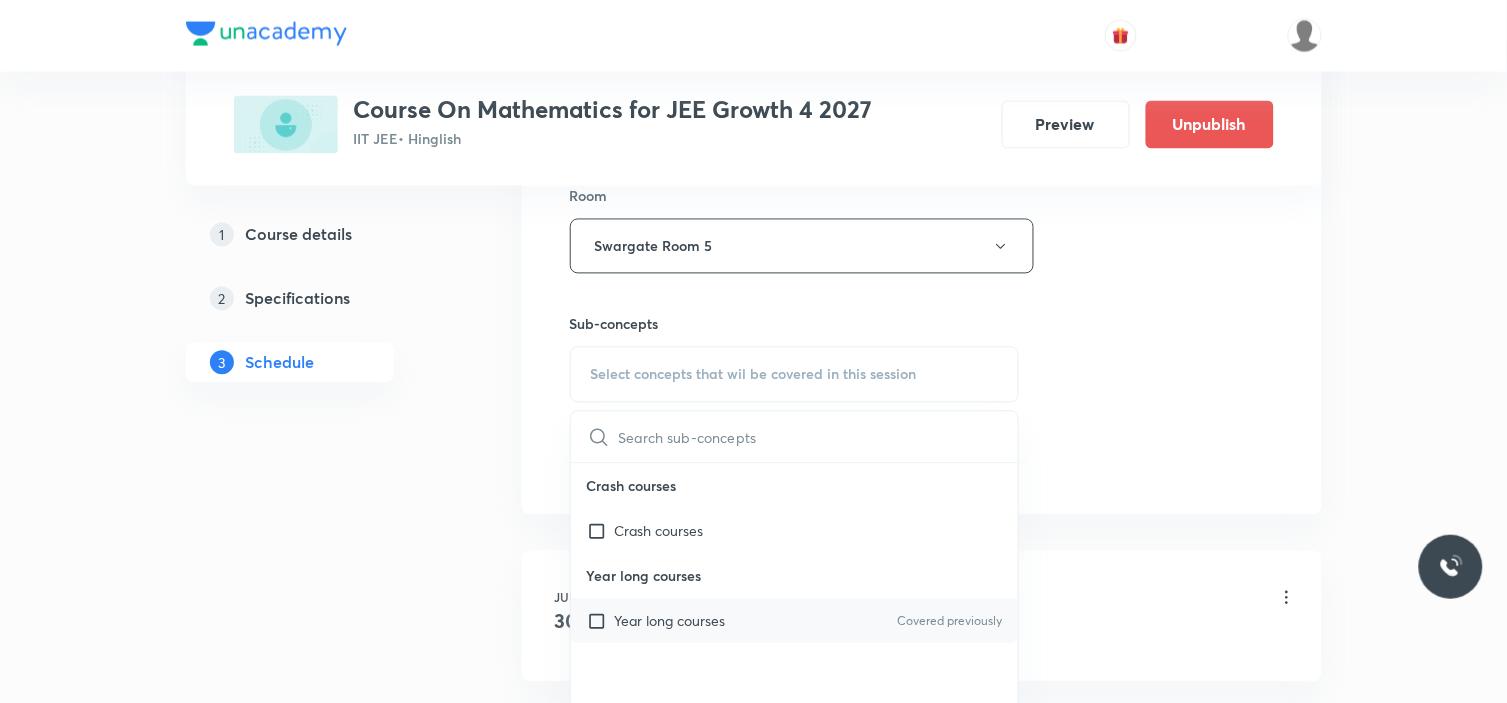 click on "Year long courses" at bounding box center [670, 621] 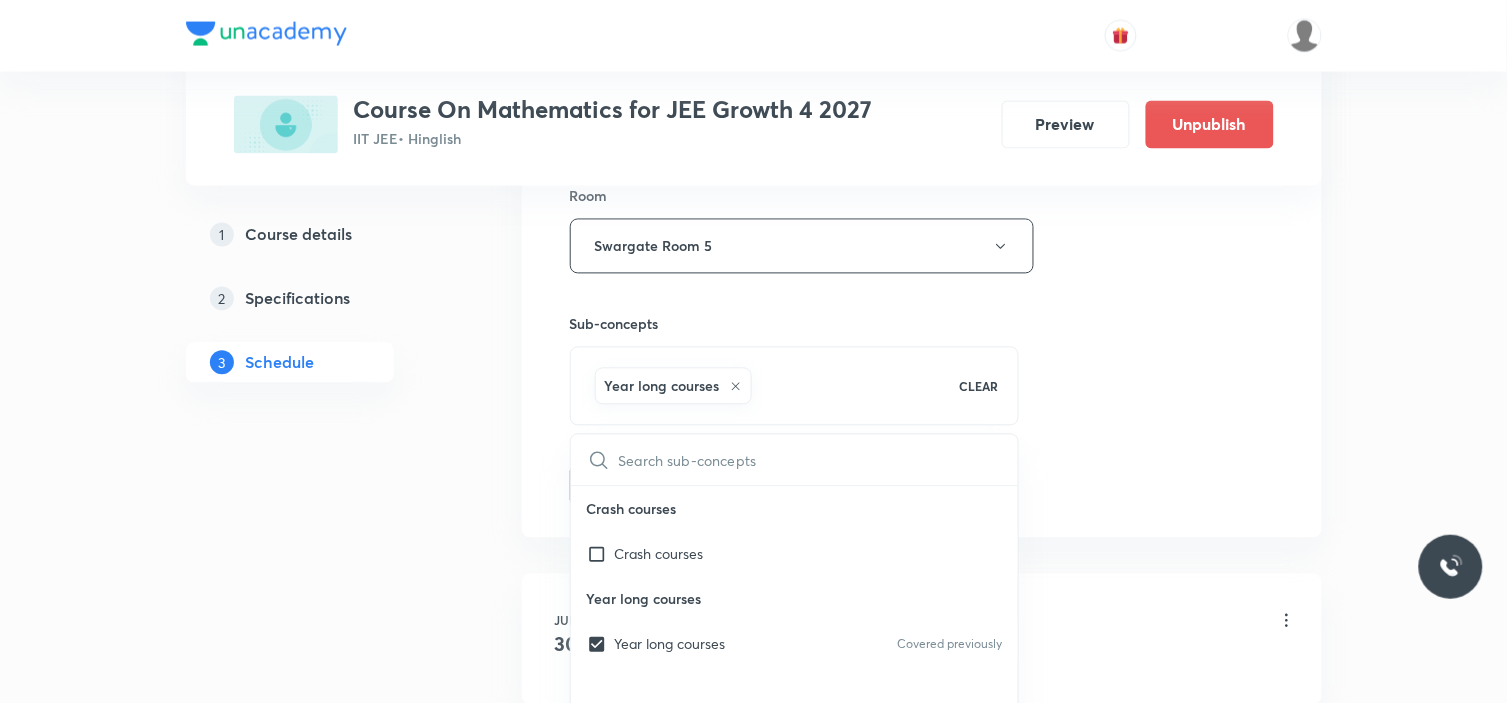 click on "Plus Courses Course On Mathematics for JEE Growth 4 2027 IIT JEE  • Hinglish Preview Unpublish 1 Course details 2 Specifications 3 Schedule Schedule 11  classes Session  12 Live class Session title 12/99 Inequalities ​ Schedule for Jul 17, 2025, 1:00 PM ​ Duration (in minutes) 90 ​   Session type Online Offline Room Swargate Room 5 Sub-concepts Year long courses CLEAR ​ Crash courses Crash courses Year long courses Year long courses Covered previously Add Cancel Jun 30 FOM Lesson 1 • 11:15 AM • 90 min  • Room Swargate Room 5 Year long courses Jul 1 FOM Lesson 2 • 11:20 AM • 90 min  • Room Swargate Room No 7 Year long courses Jul 2 FOM Lesson 3 • 1:00 PM • 90 min  • Room Swargate Room No 7 Year long courses Jul 3 FOM (EXTRA) Lesson 4 • 11:20 AM • 90 min  • Room Swargate Room No 7 Year long courses Jul 3 FOM (EXTRA) Lesson 5 • 1:00 PM • 90 min  • Room Swargate Room No 7 Year long courses Jul 4 FOM Lesson 6 • 1:00 PM • 90 min  • Room Swargate Room No 7 Jul 8 11" at bounding box center [754, 815] 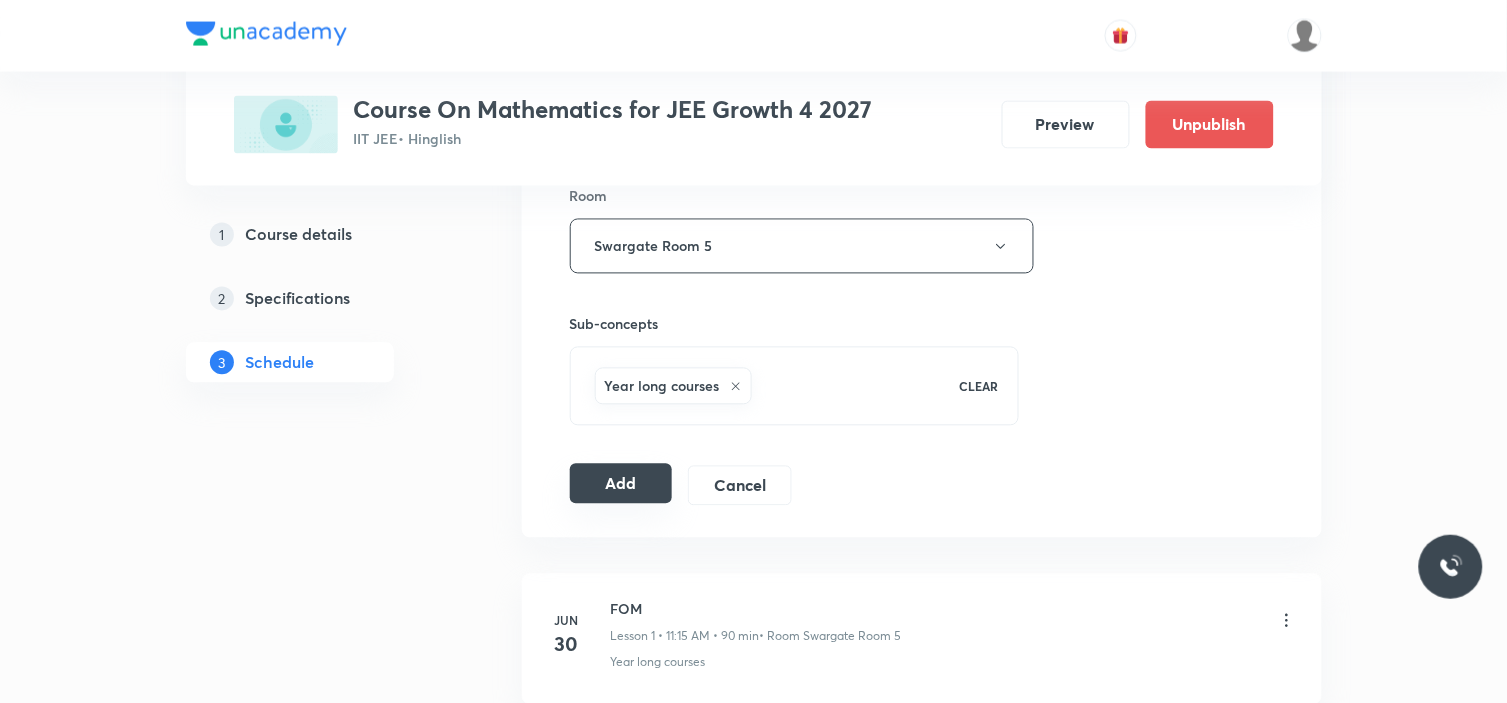 click on "Add" at bounding box center [621, 484] 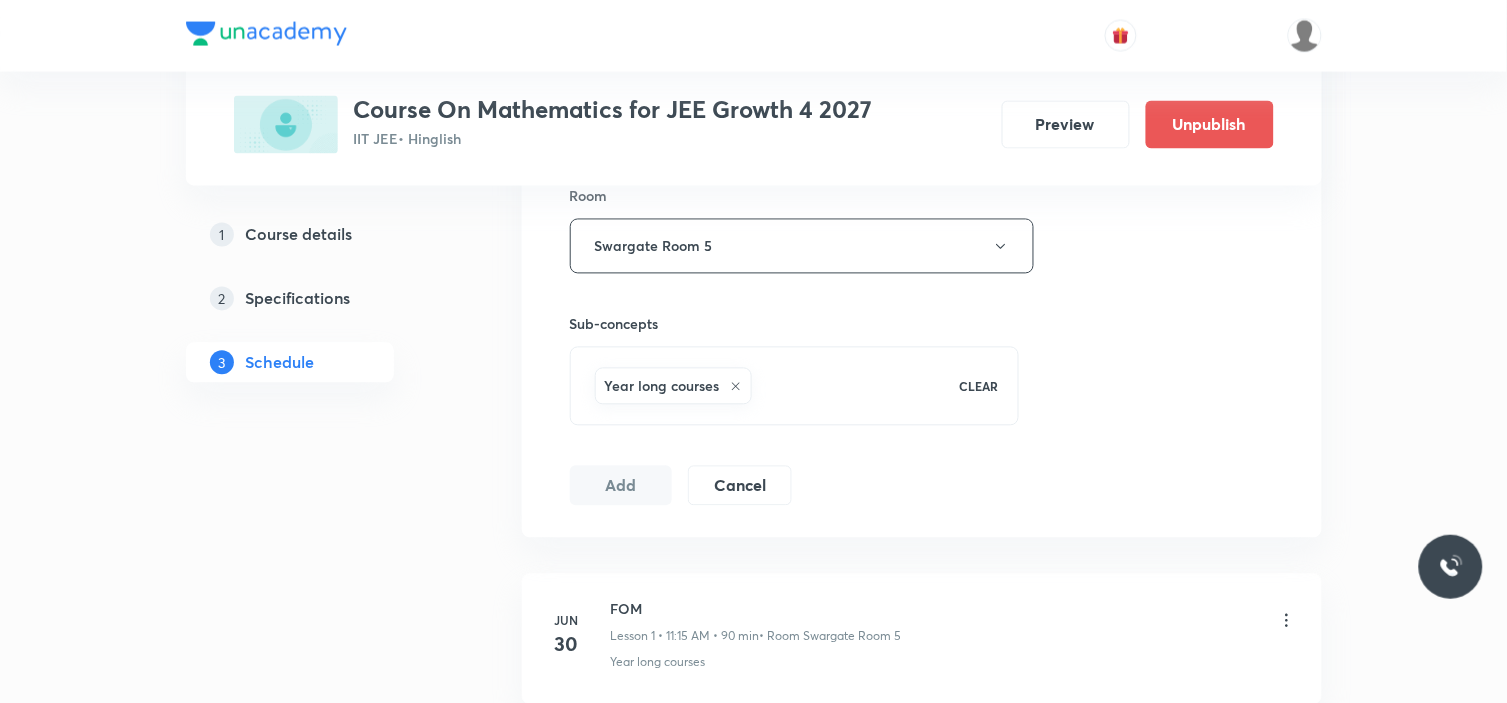 type 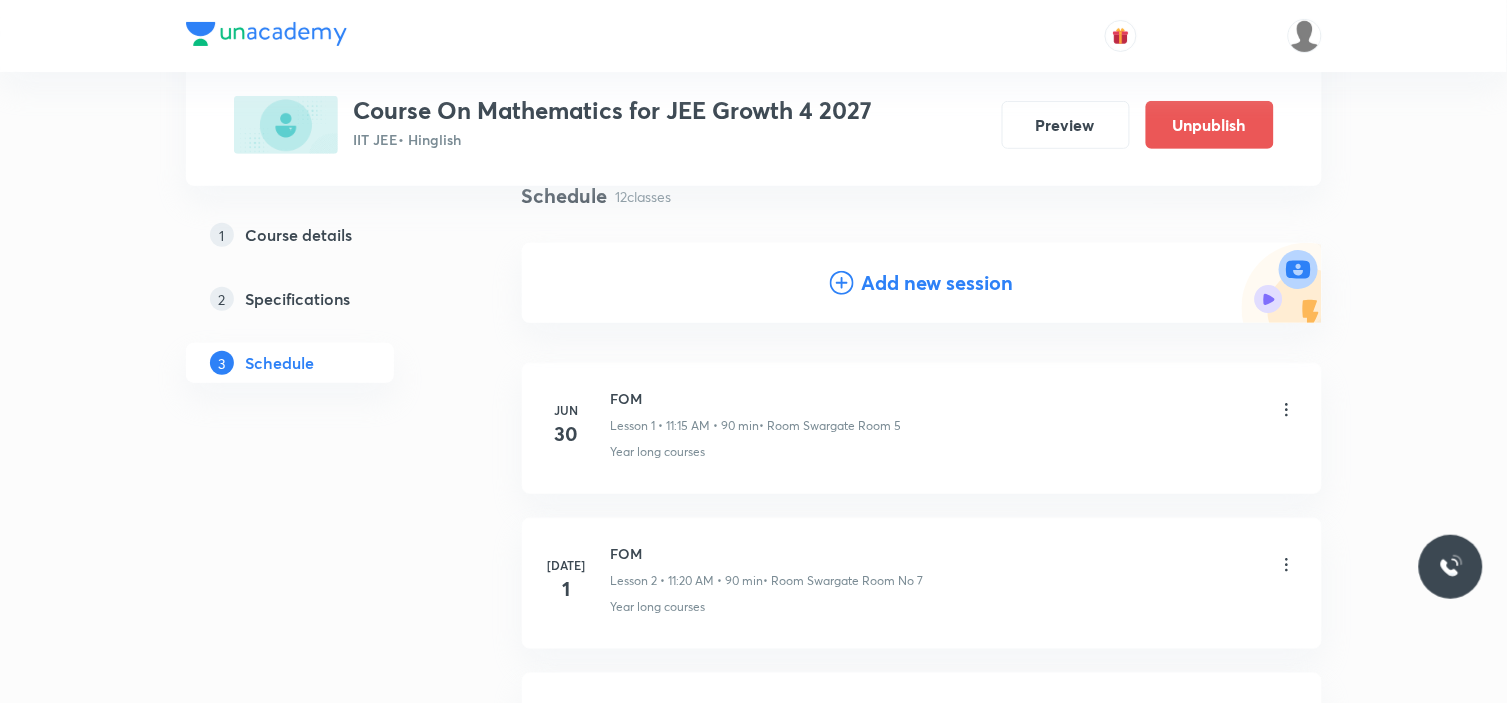 scroll, scrollTop: 0, scrollLeft: 0, axis: both 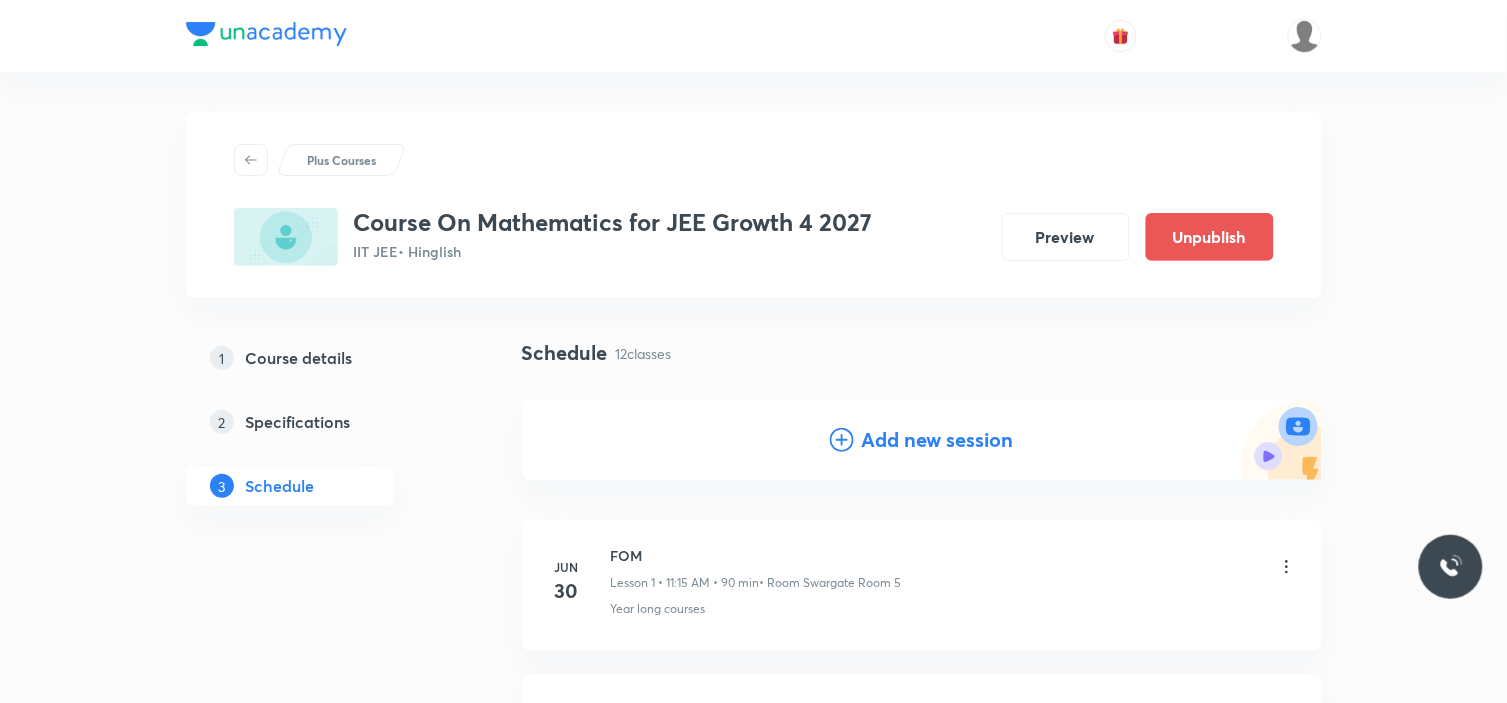 click on "Add new session" at bounding box center (938, 440) 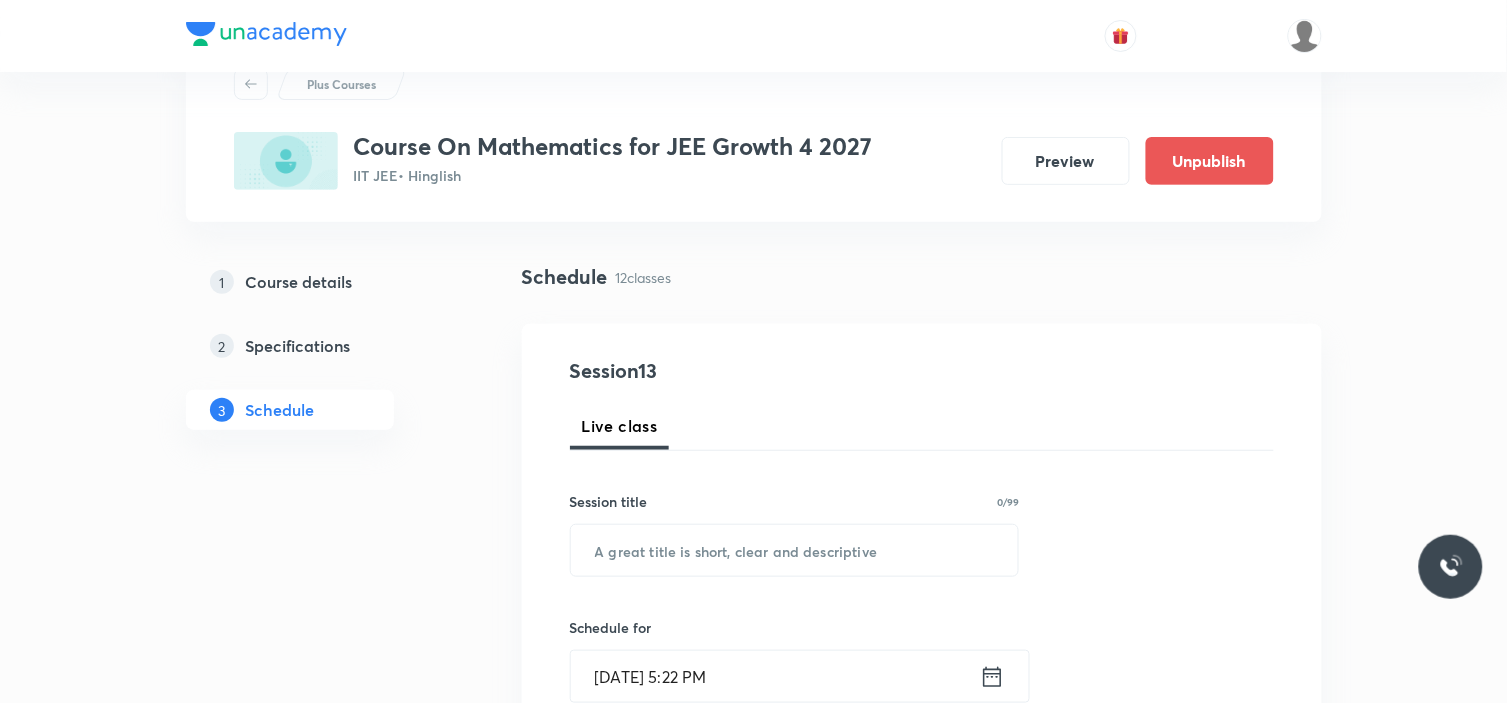 scroll, scrollTop: 222, scrollLeft: 0, axis: vertical 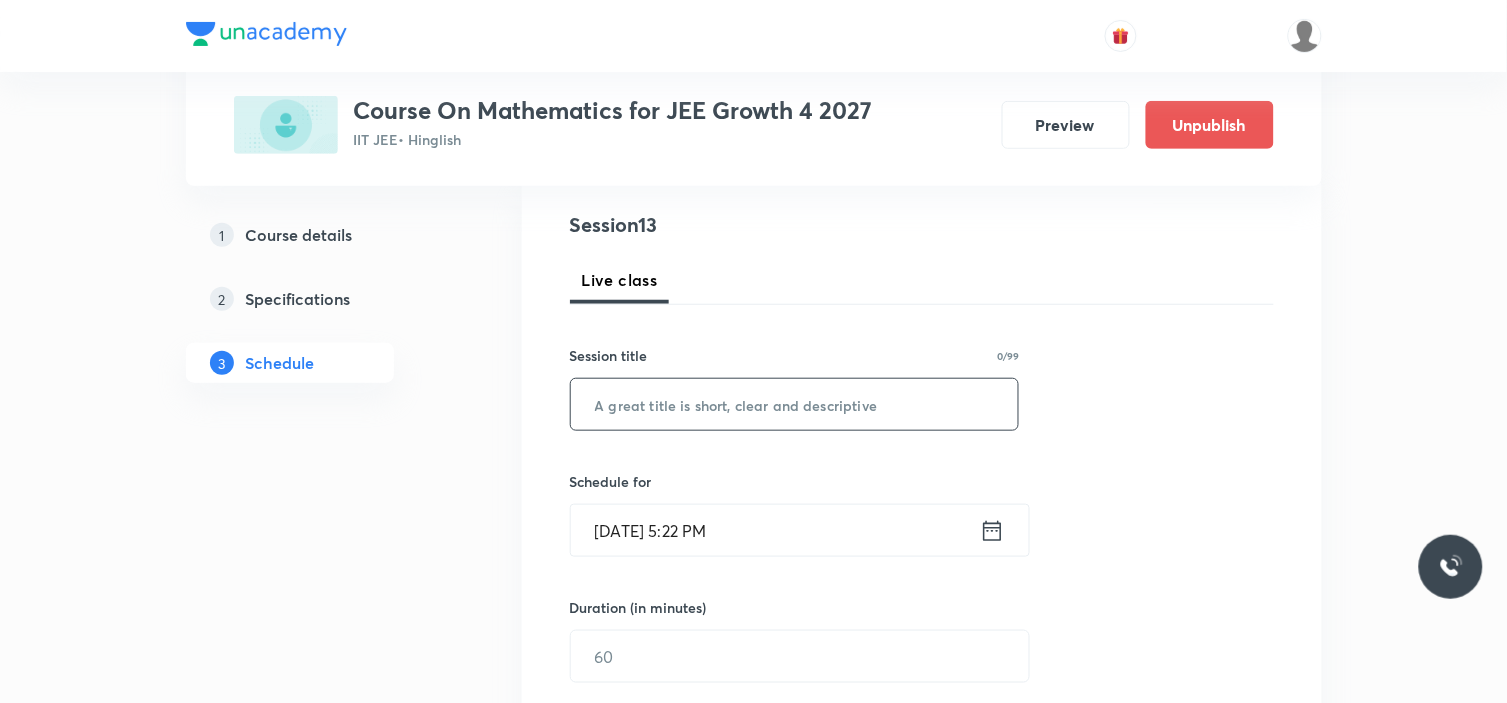 click at bounding box center (795, 404) 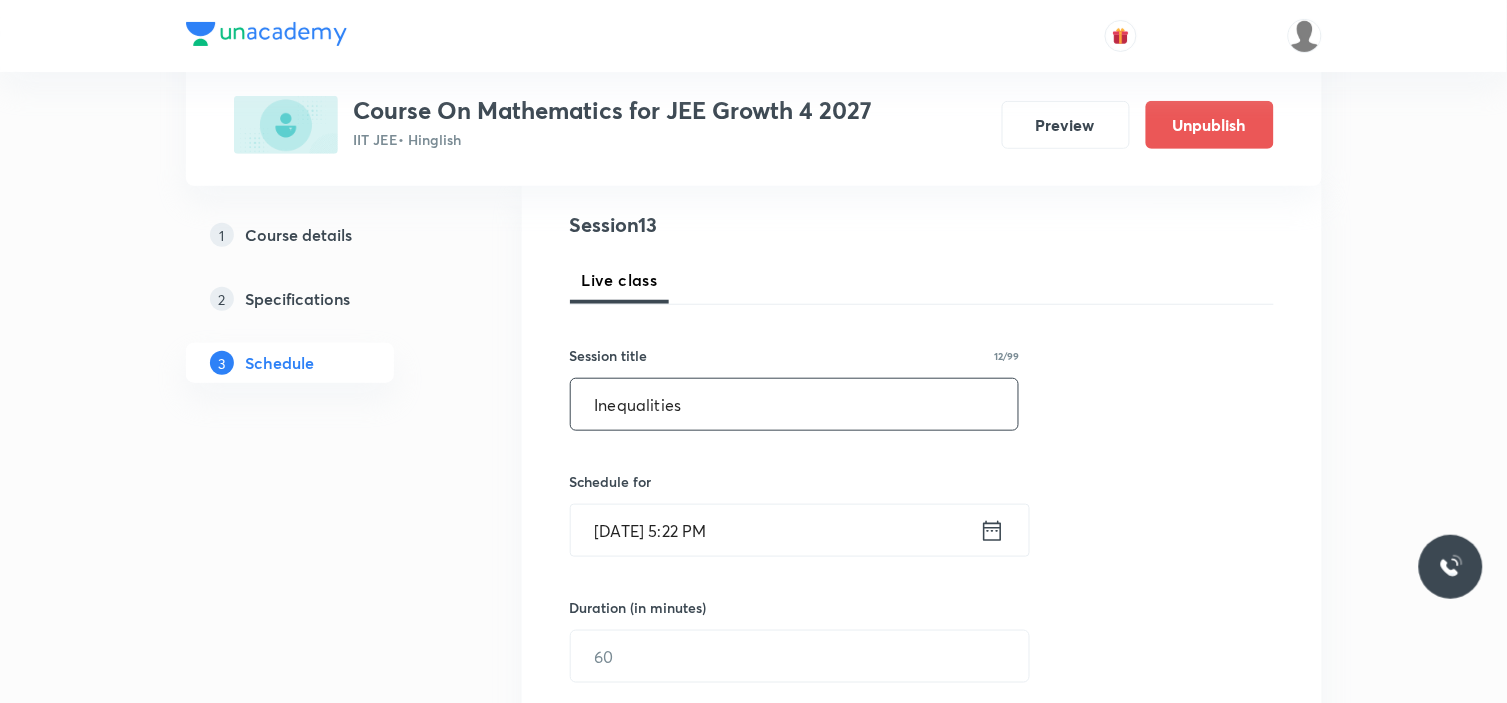 type on "Inequalities" 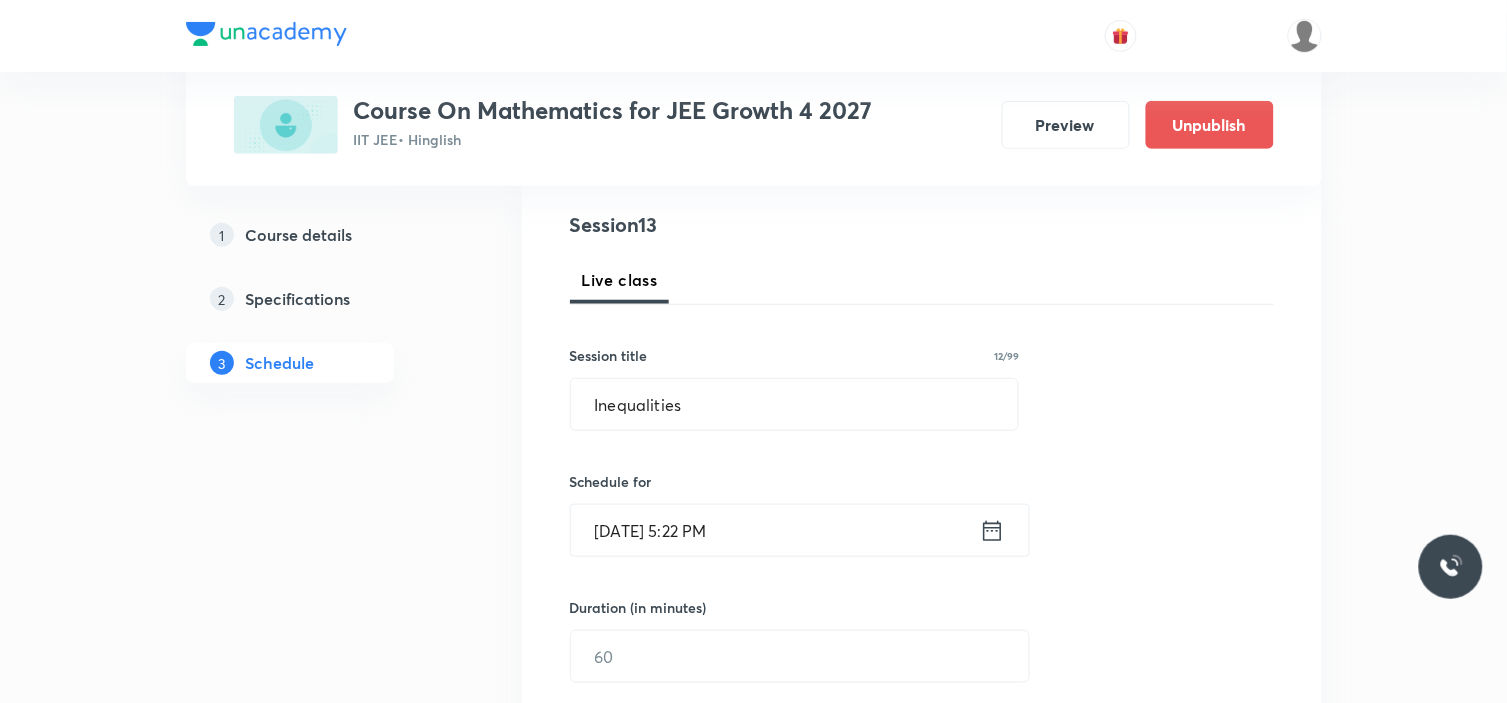 click on "Schedule for Jul 13, 2025, 5:22 PM ​" at bounding box center [795, 514] 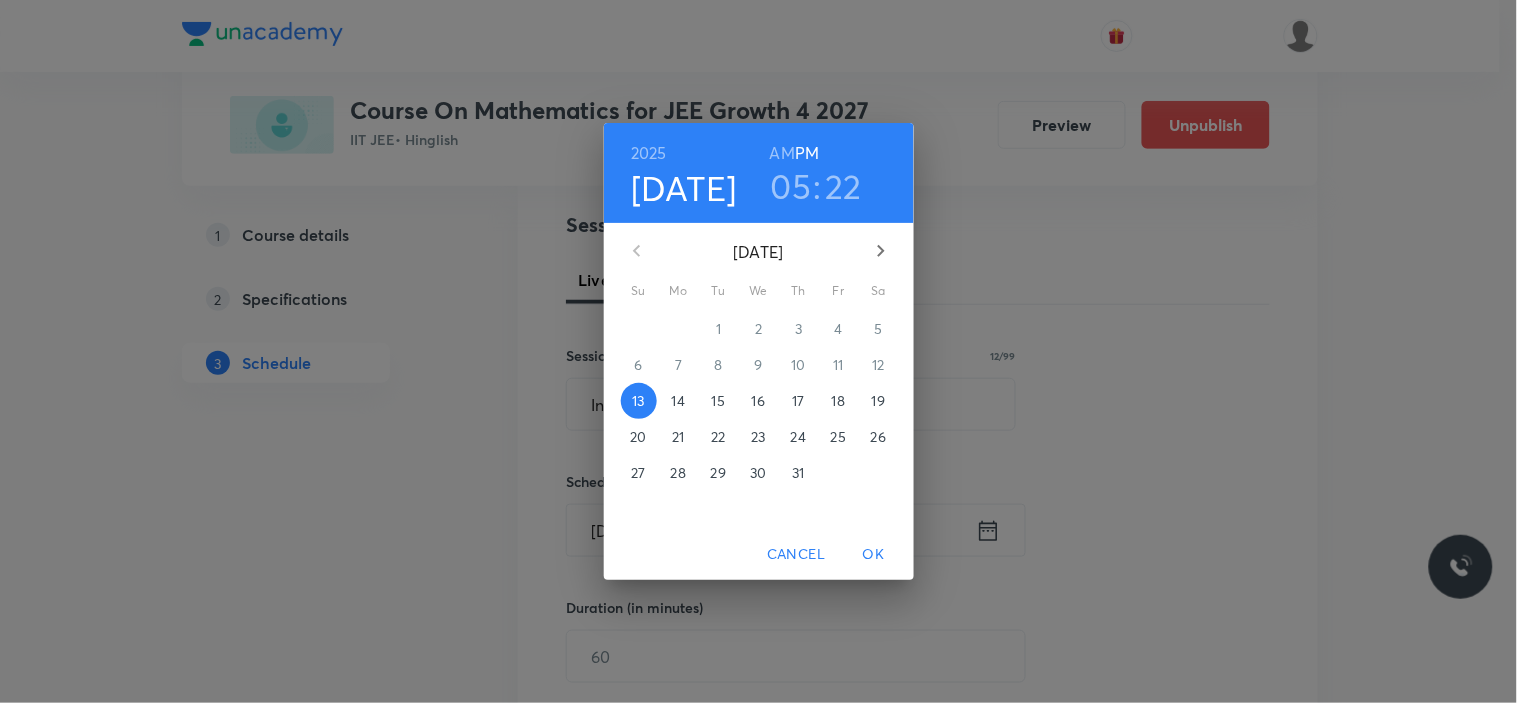 click on "18" at bounding box center [838, 401] 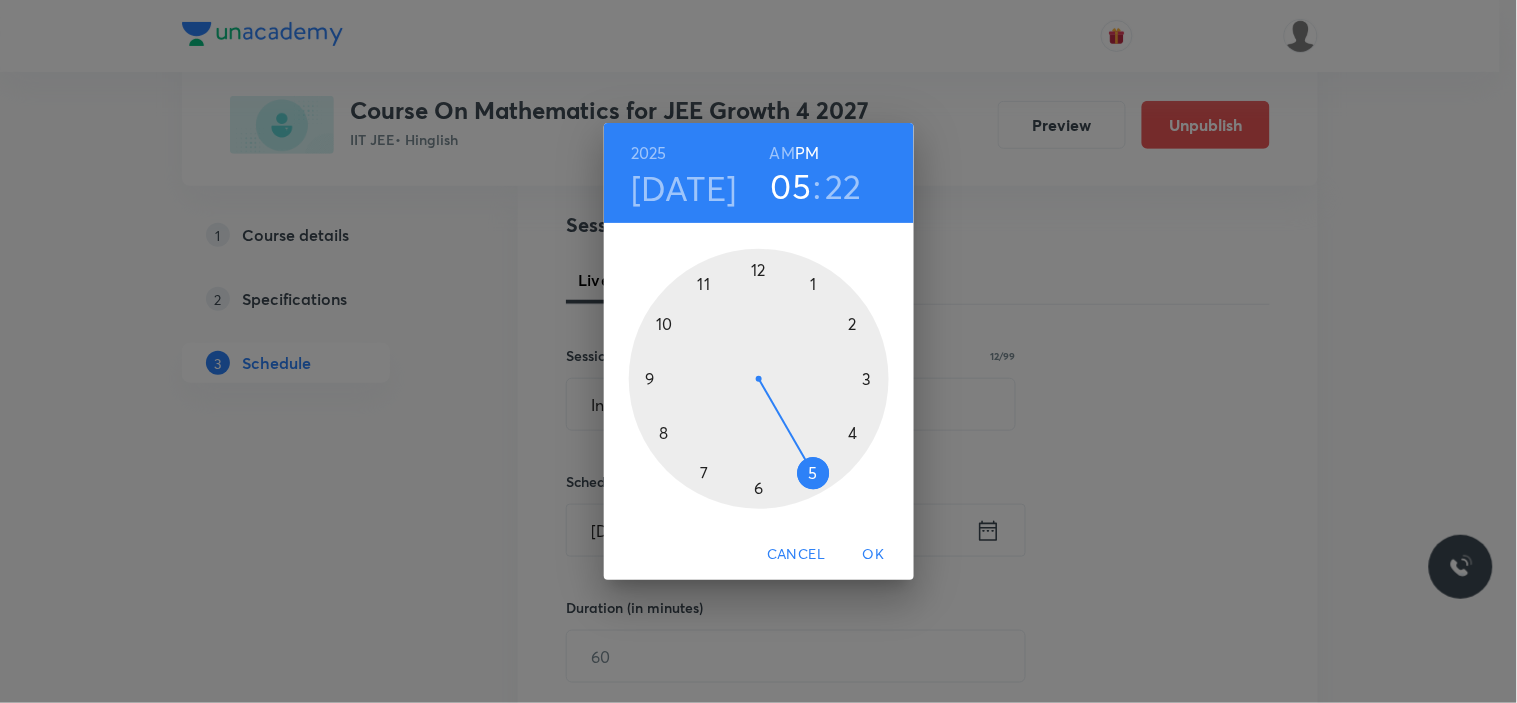click at bounding box center (759, 379) 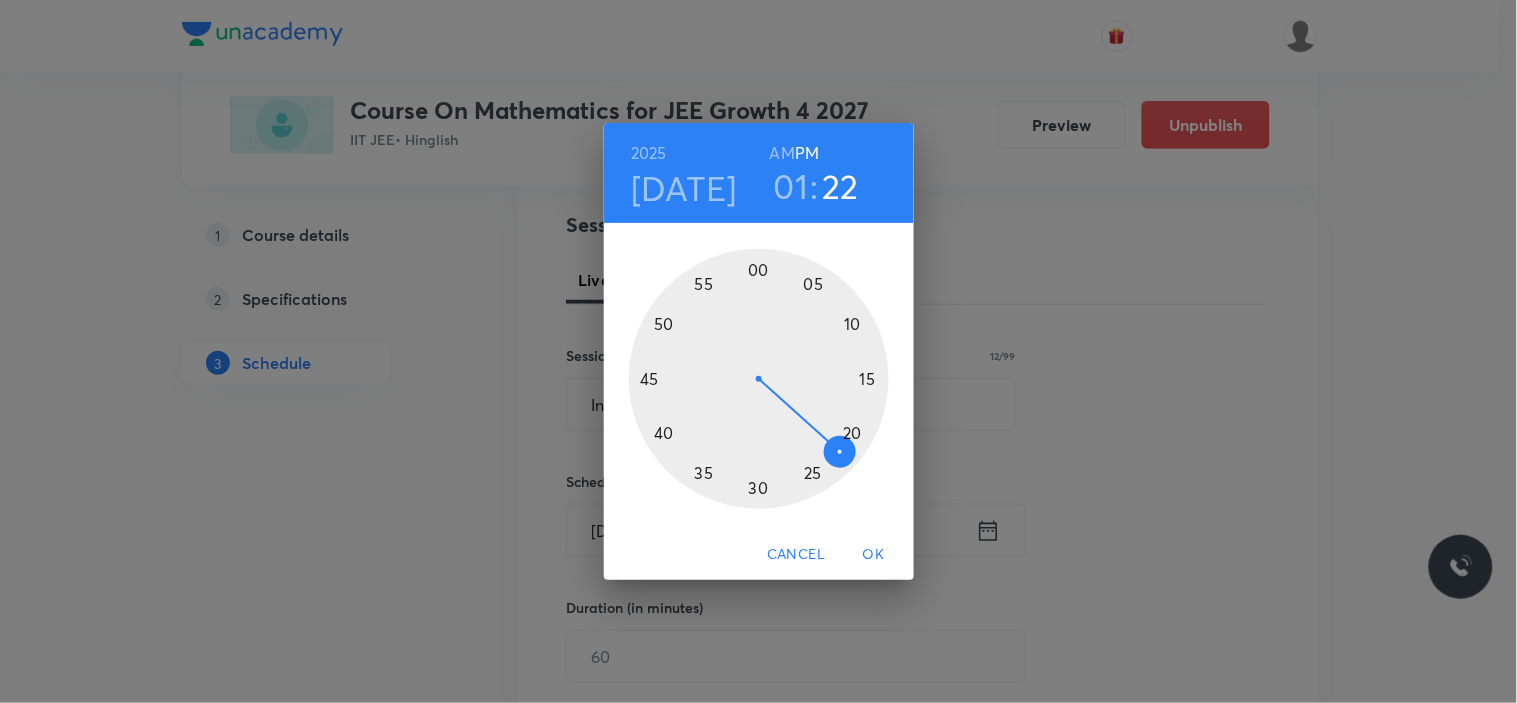 click at bounding box center (759, 379) 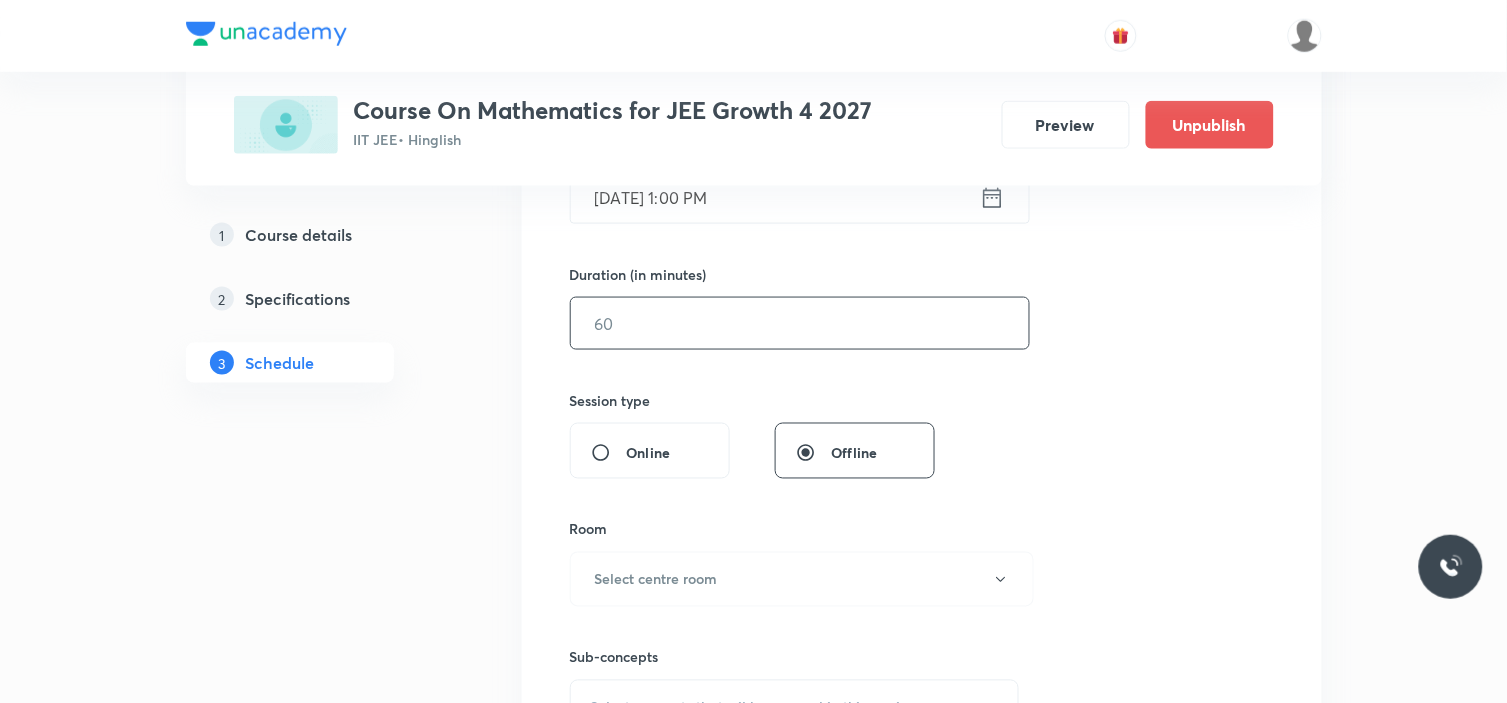 scroll, scrollTop: 444, scrollLeft: 0, axis: vertical 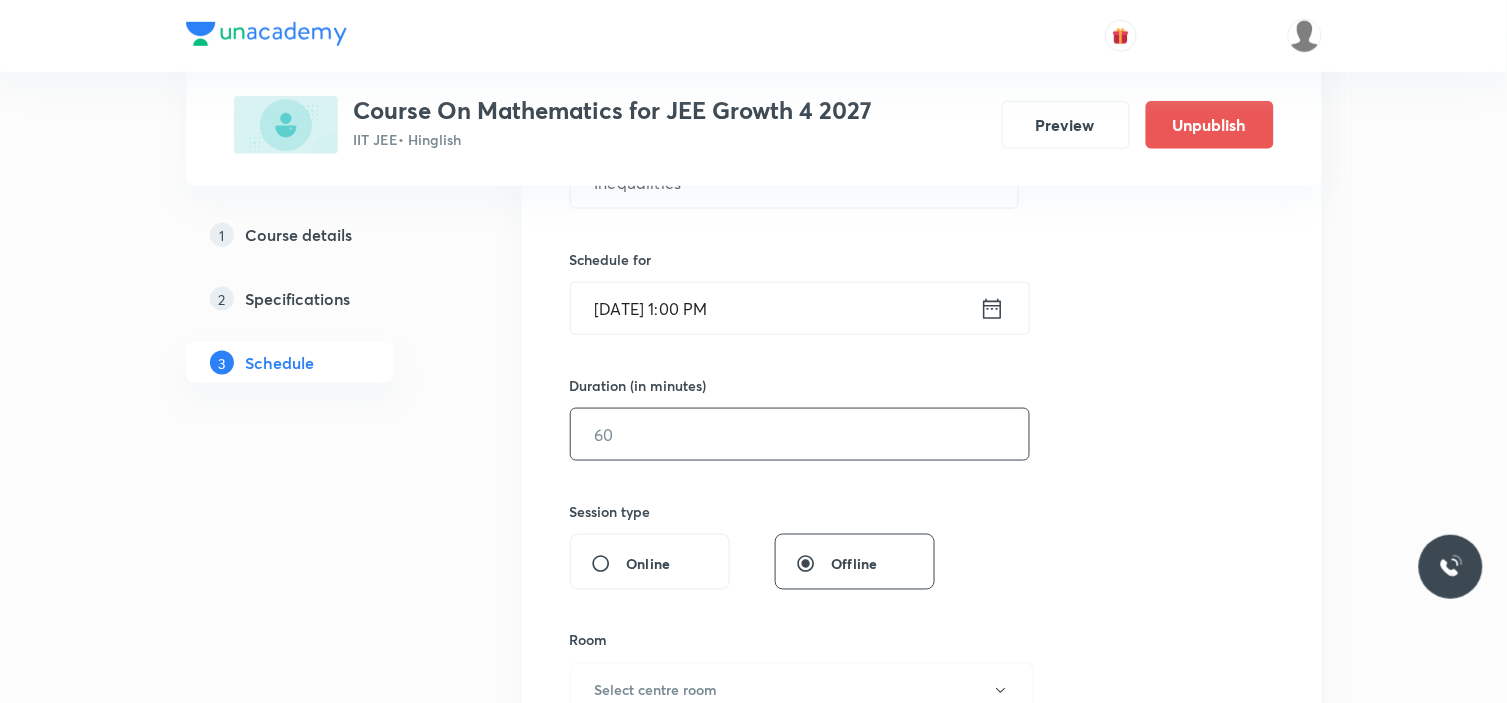 click at bounding box center (800, 434) 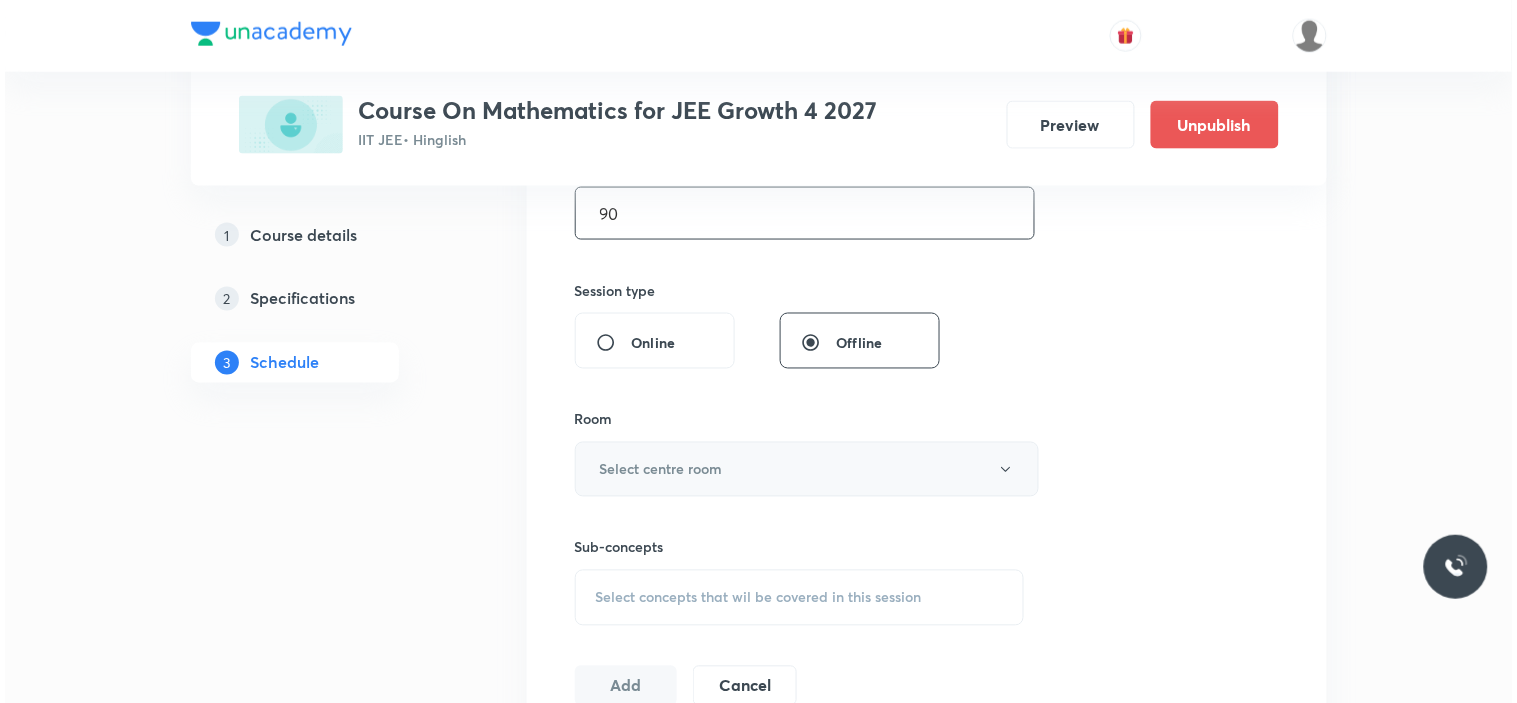 scroll, scrollTop: 666, scrollLeft: 0, axis: vertical 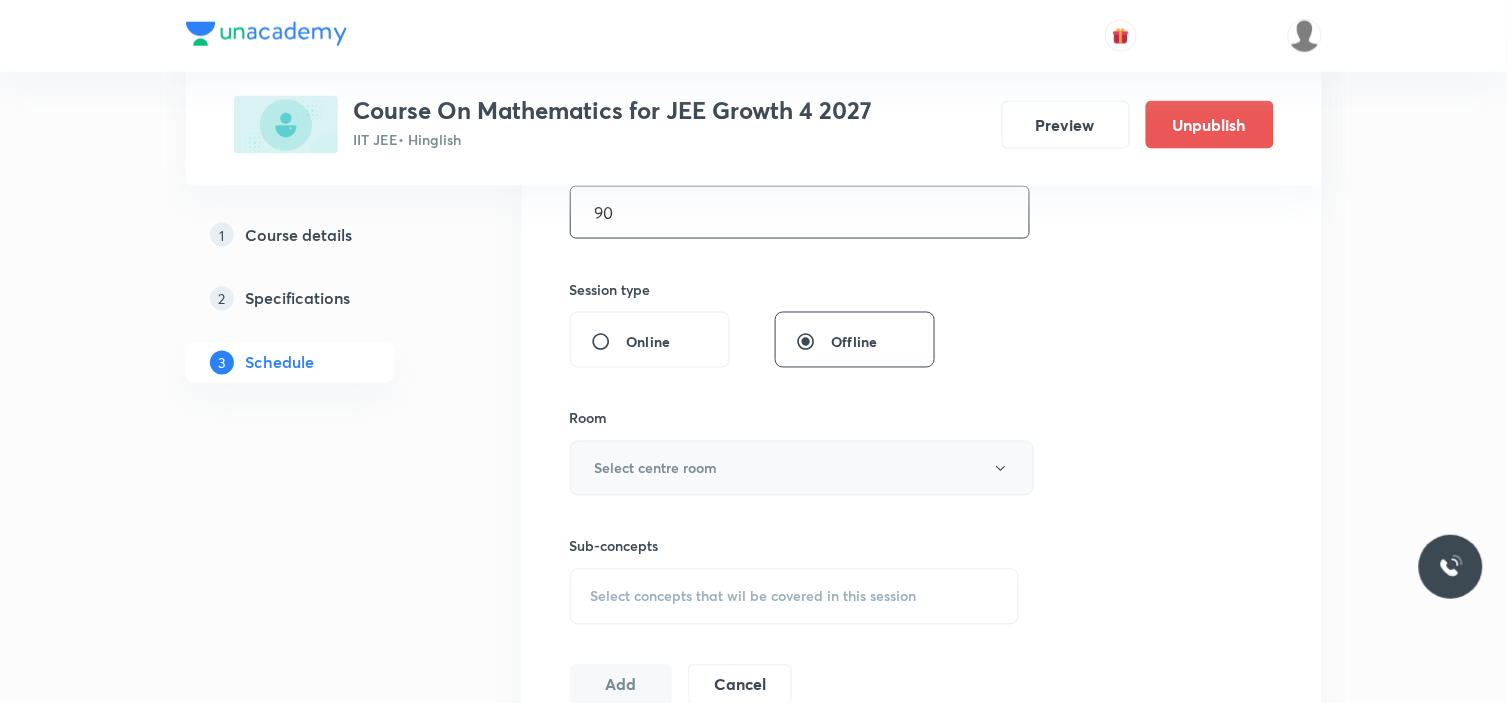 type on "90" 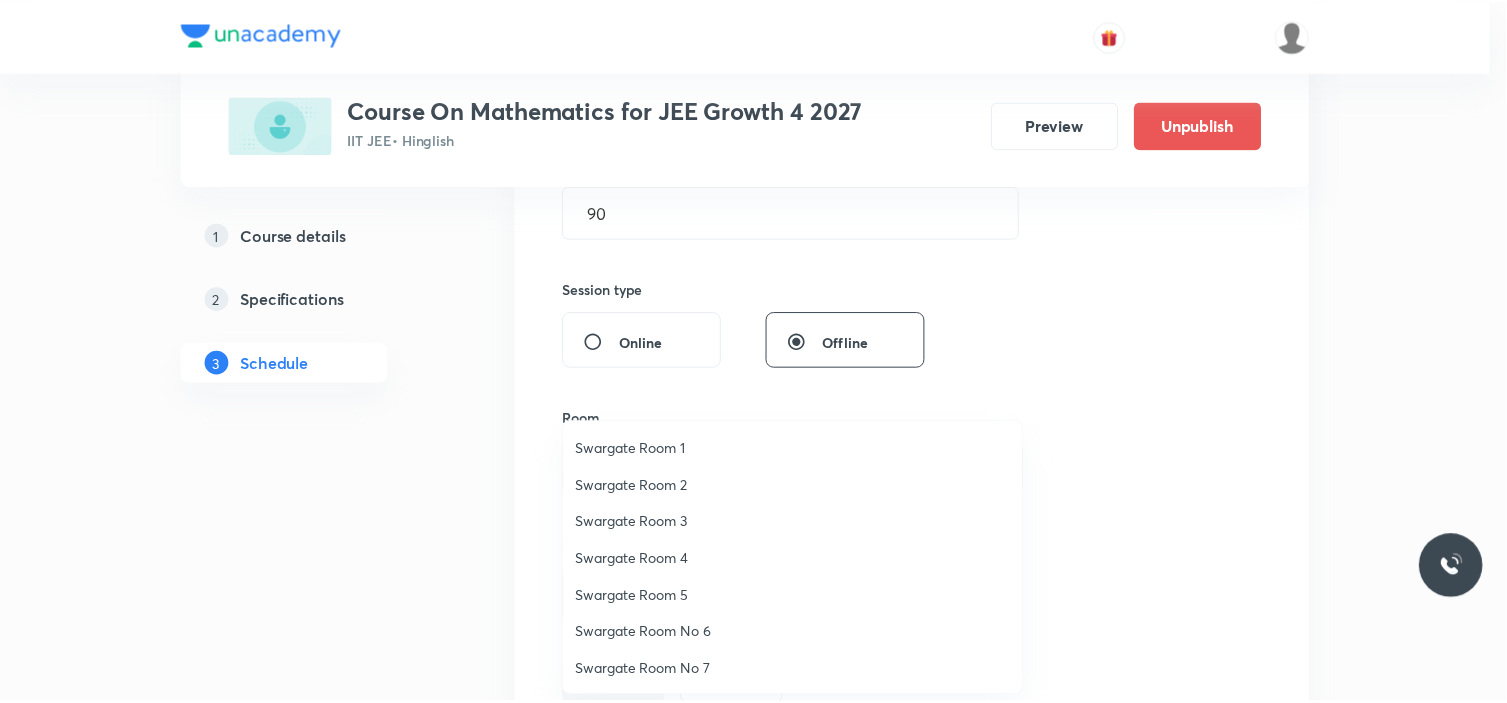 scroll, scrollTop: 111, scrollLeft: 0, axis: vertical 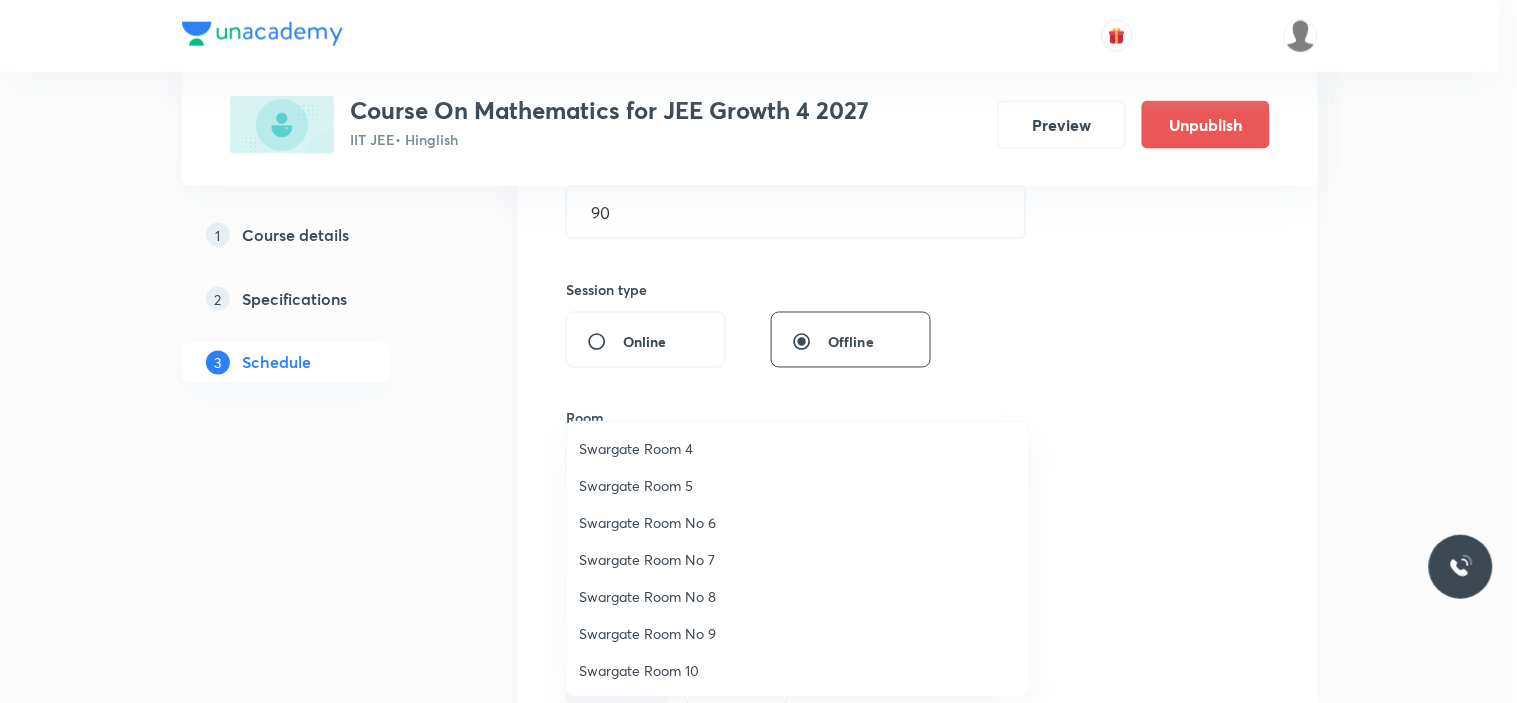 click on "Swargate Room 5" at bounding box center (798, 485) 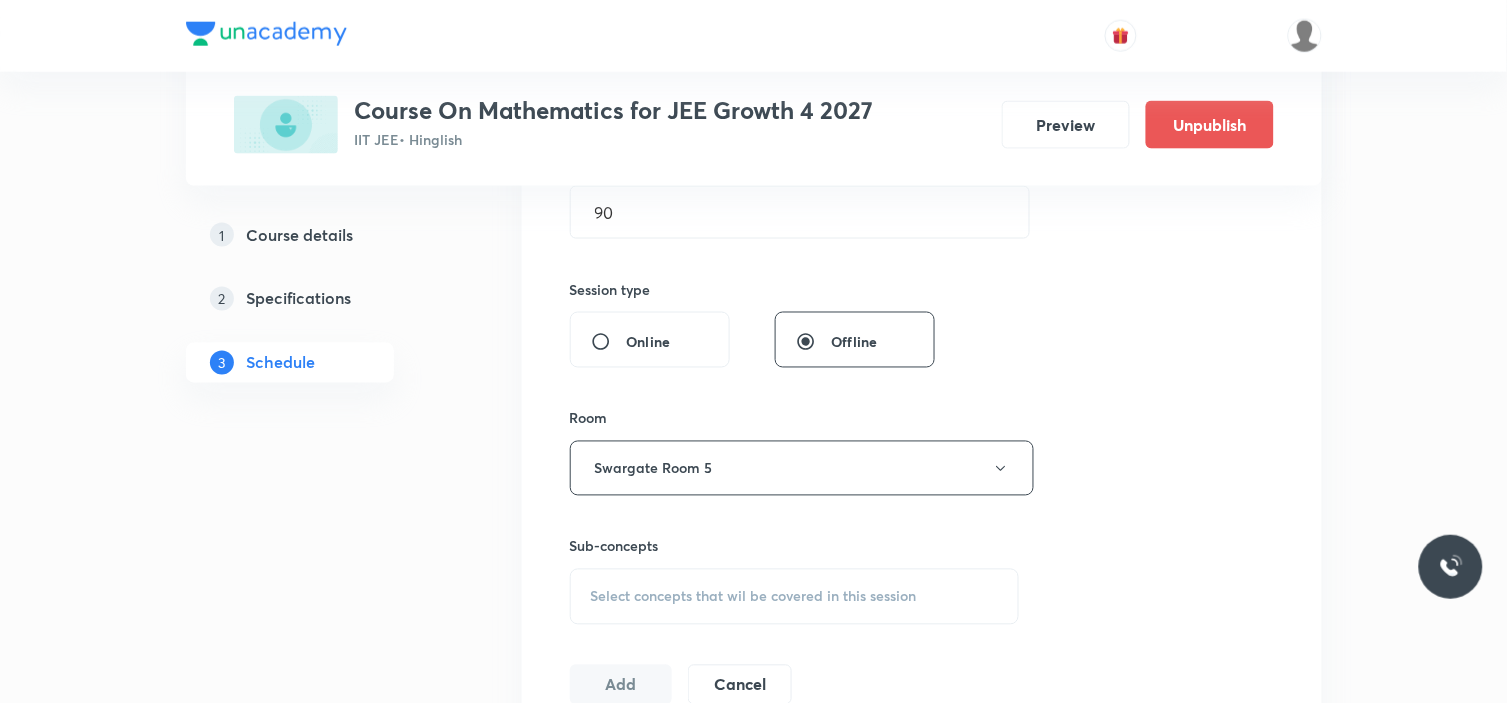 type 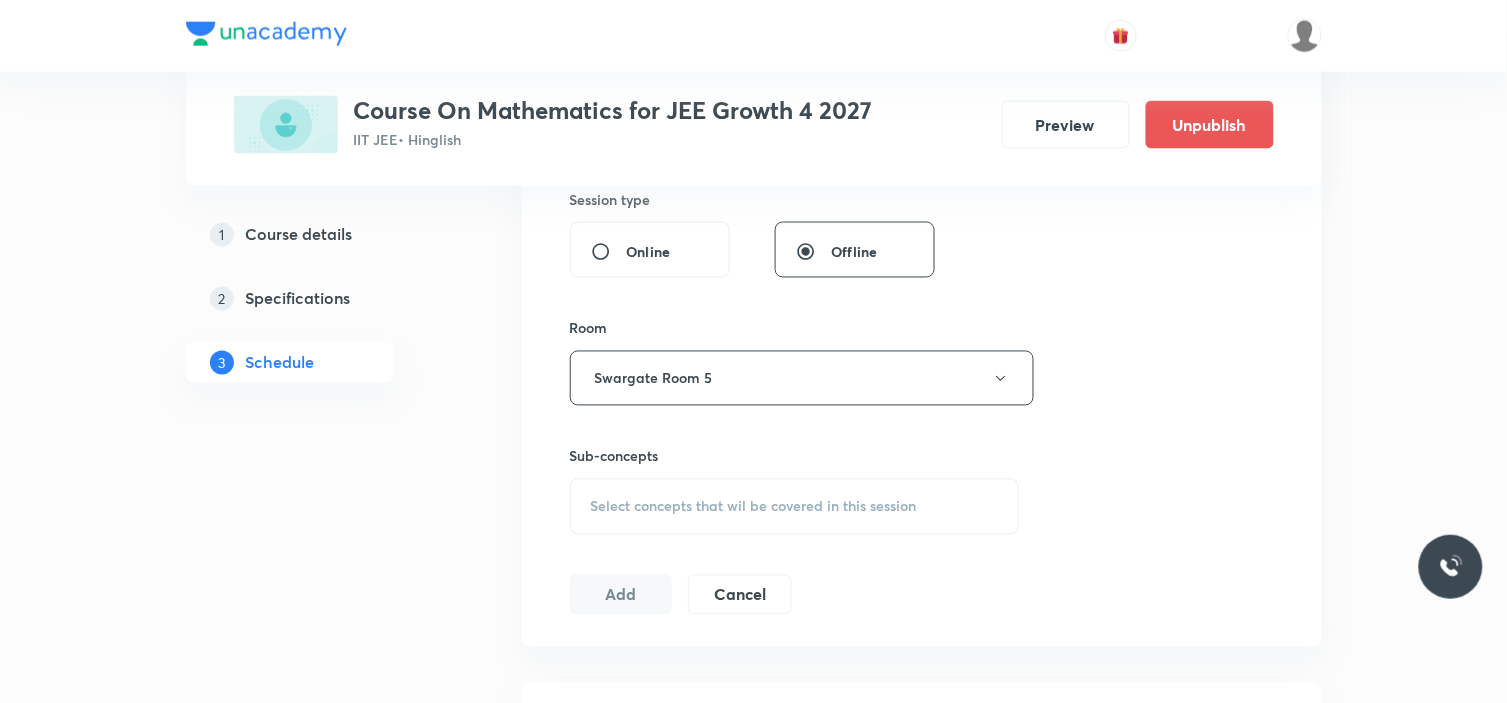 scroll, scrollTop: 777, scrollLeft: 0, axis: vertical 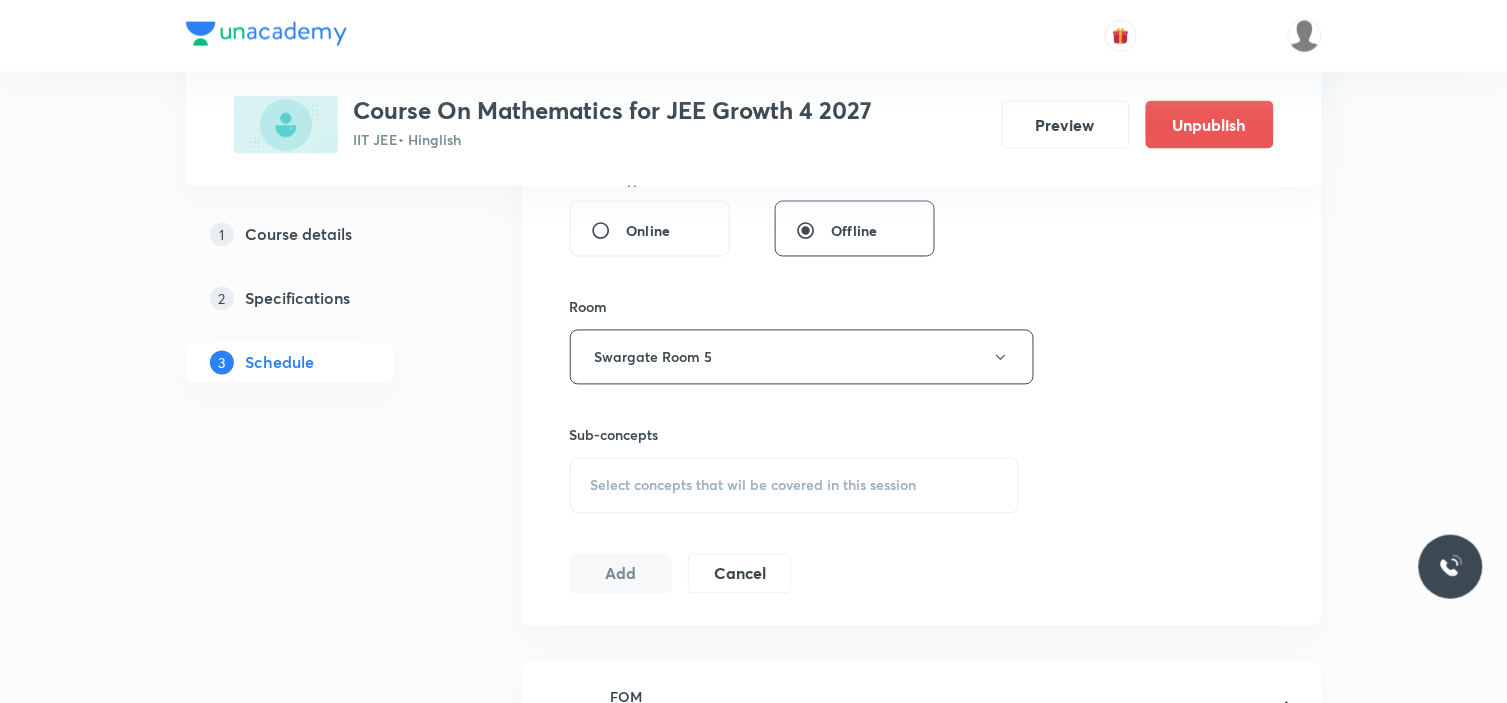 click on "Select concepts that wil be covered in this session" at bounding box center [754, 486] 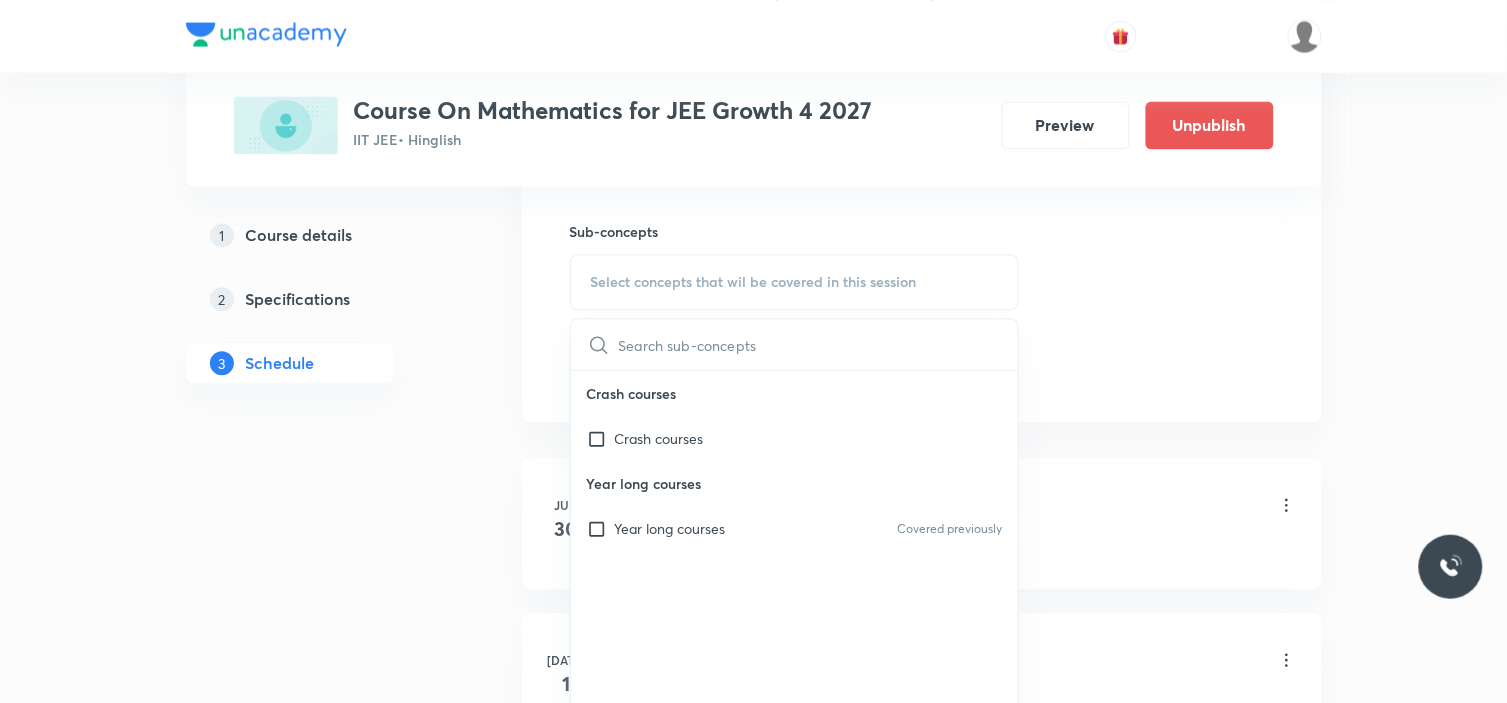 scroll, scrollTop: 1000, scrollLeft: 0, axis: vertical 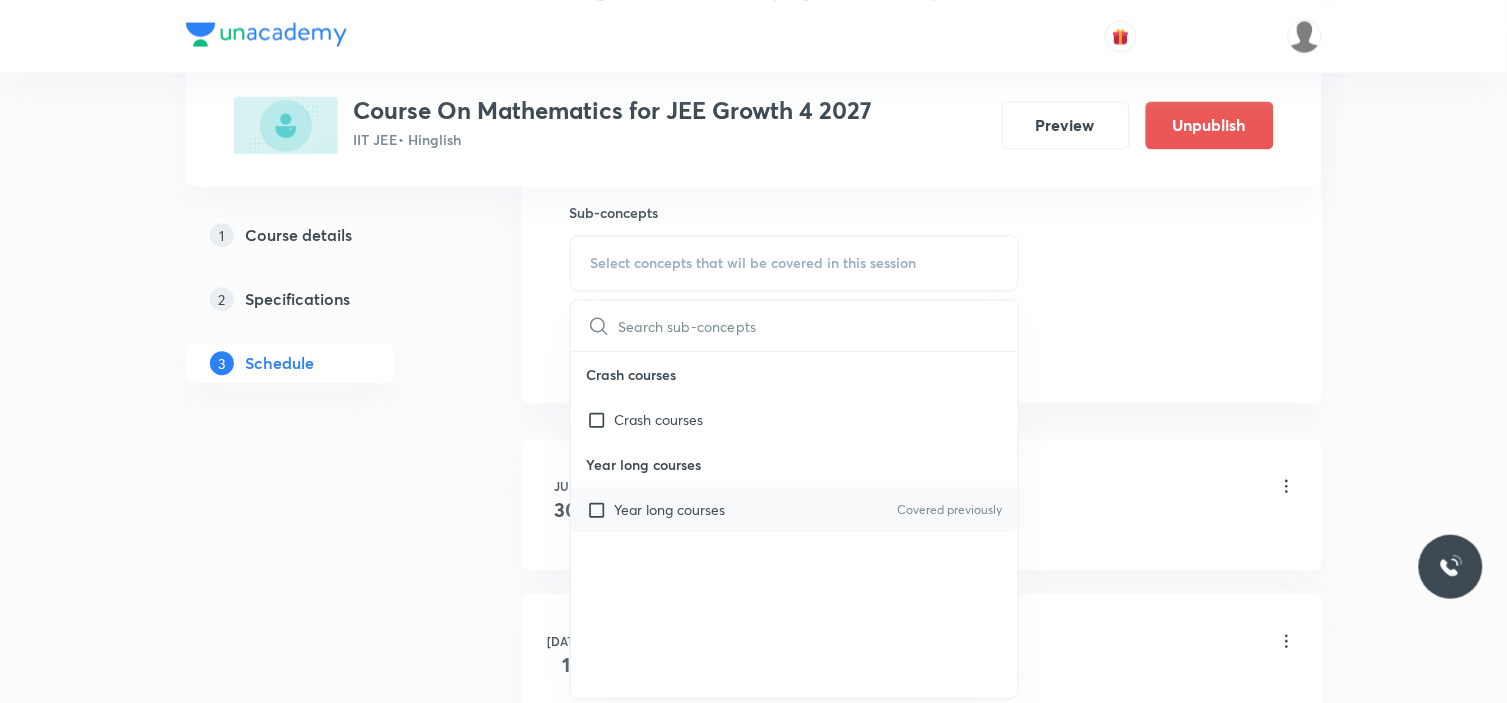click on "Year long courses" at bounding box center (670, 509) 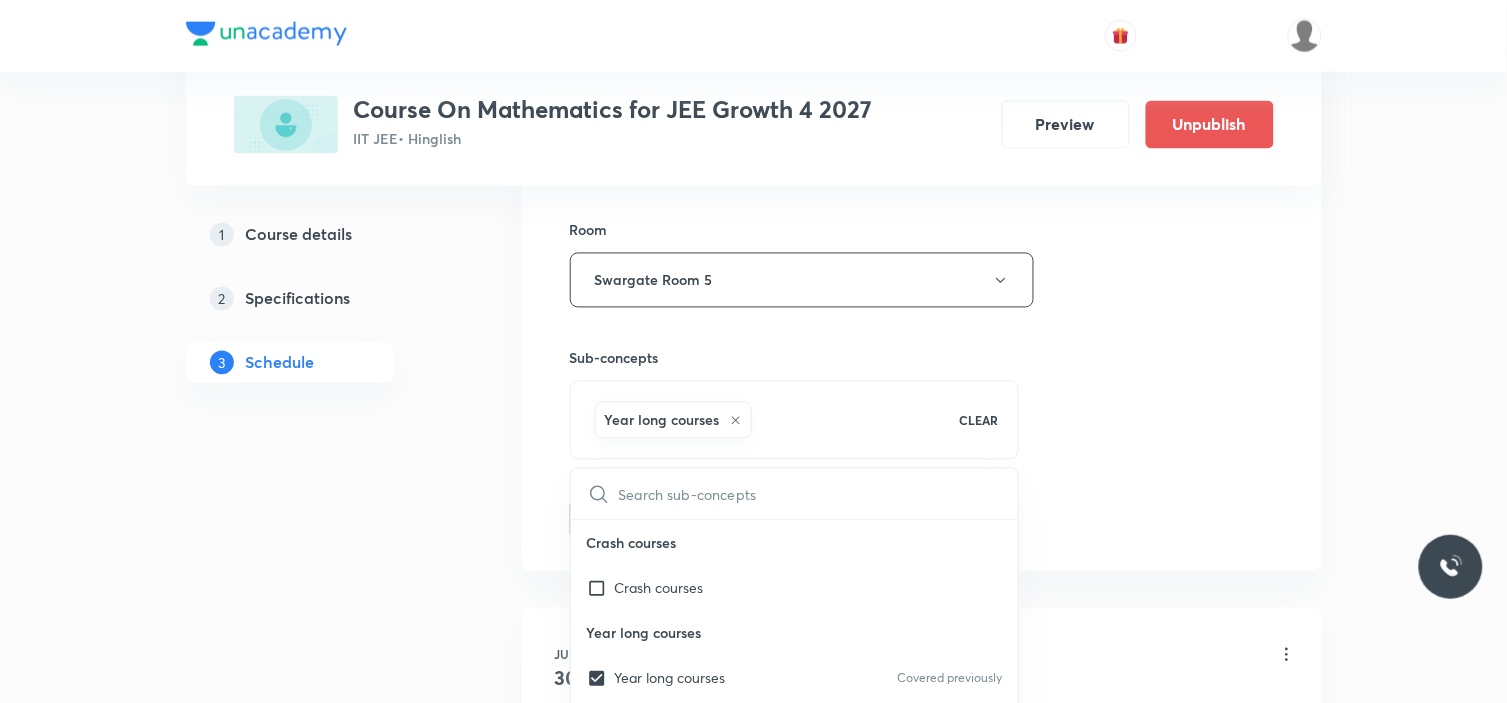 scroll, scrollTop: 888, scrollLeft: 0, axis: vertical 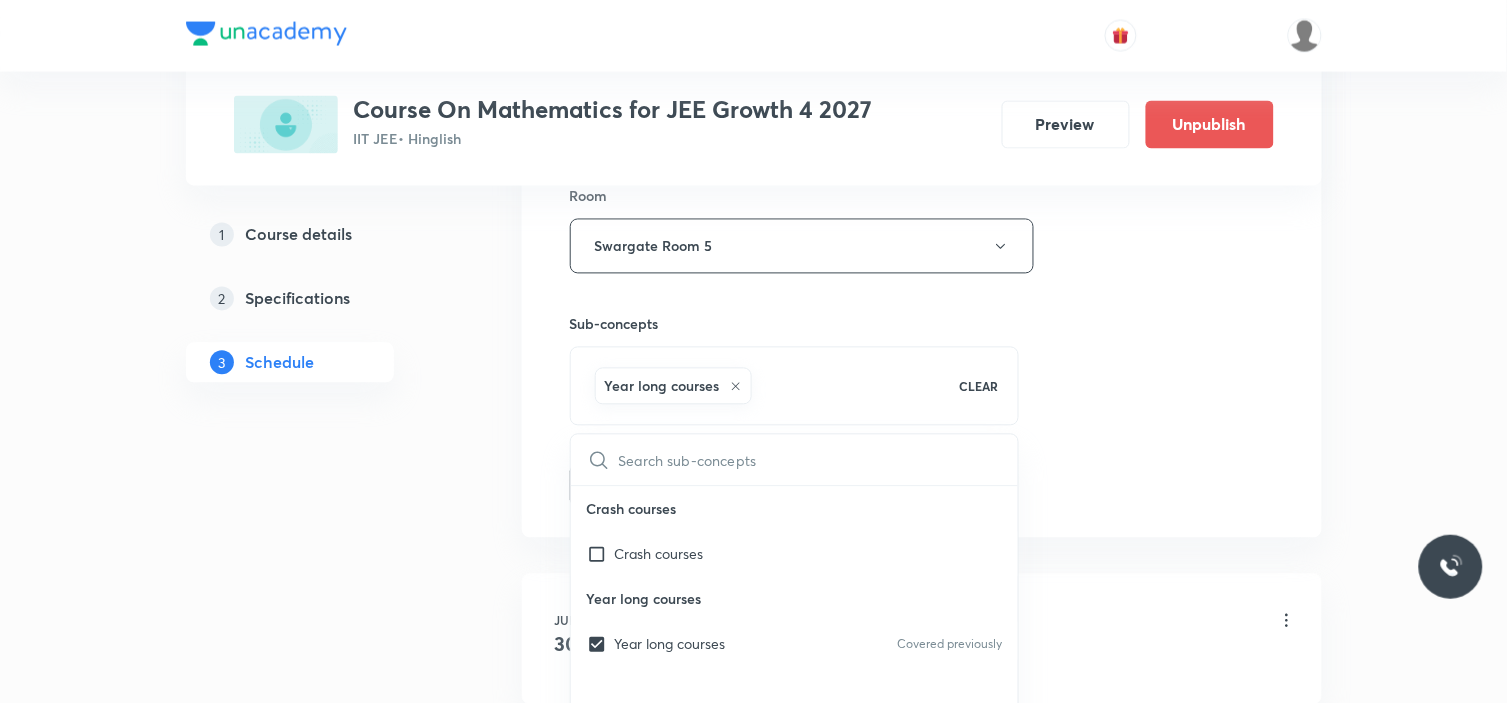 click on "Plus Courses Course On Mathematics for JEE Growth 4 2027 IIT JEE  • Hinglish Preview Unpublish 1 Course details 2 Specifications 3 Schedule Schedule 12  classes Session  13 Live class Session title 12/99 Inequalities ​ Schedule for Jul 18, 2025, 1:00 PM ​ Duration (in minutes) 90 ​   Session type Online Offline Room Swargate Room 5 Sub-concepts Year long courses CLEAR ​ Crash courses Crash courses Year long courses Year long courses Covered previously Add Cancel Jun 30 FOM Lesson 1 • 11:15 AM • 90 min  • Room Swargate Room 5 Year long courses Jul 1 FOM Lesson 2 • 11:20 AM • 90 min  • Room Swargate Room No 7 Year long courses Jul 2 FOM Lesson 3 • 1:00 PM • 90 min  • Room Swargate Room No 7 Year long courses Jul 3 FOM (EXTRA) Lesson 4 • 11:20 AM • 90 min  • Room Swargate Room No 7 Year long courses Jul 3 FOM (EXTRA) Lesson 5 • 1:00 PM • 90 min  • Room Swargate Room No 7 Year long courses Jul 4 FOM Lesson 6 • 1:00 PM • 90 min  • Room Swargate Room No 7 Jul 8 11" at bounding box center (754, 893) 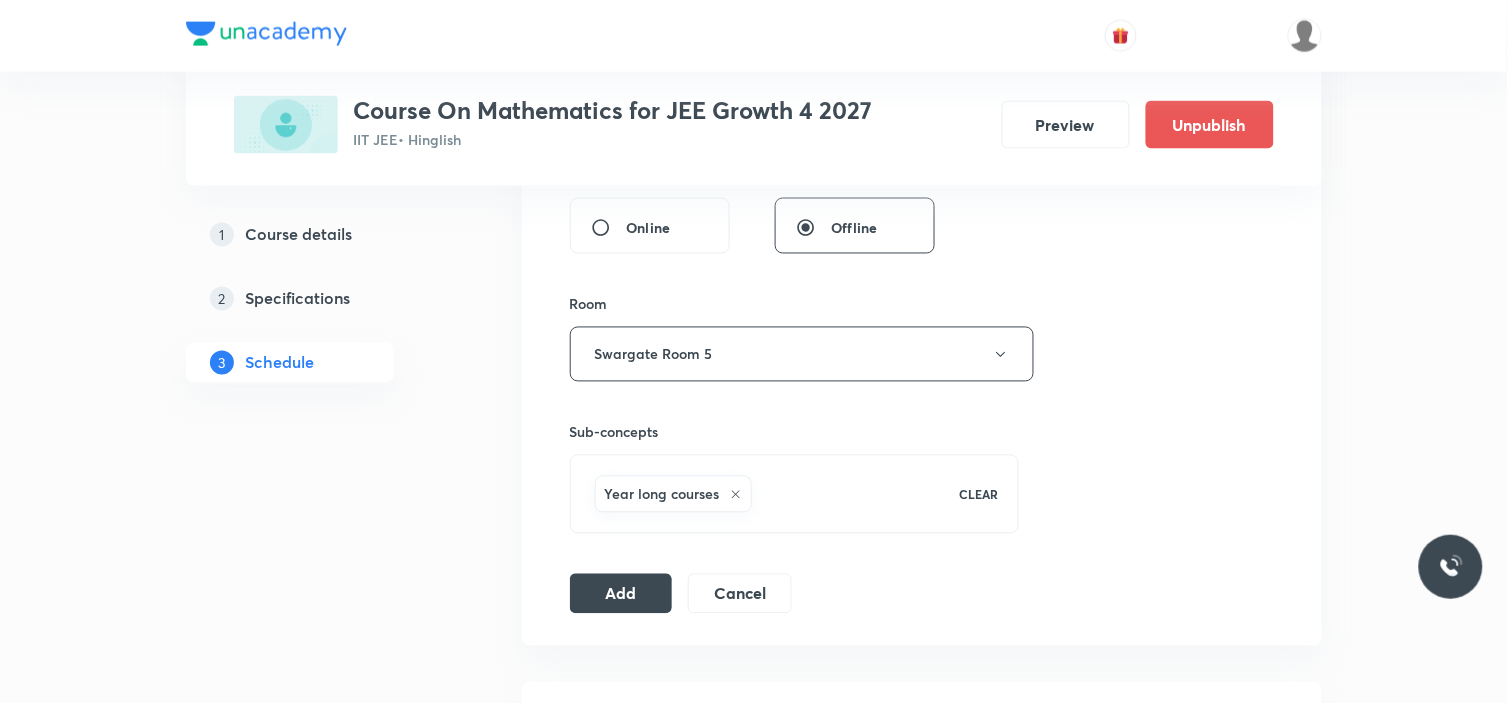 scroll, scrollTop: 888, scrollLeft: 0, axis: vertical 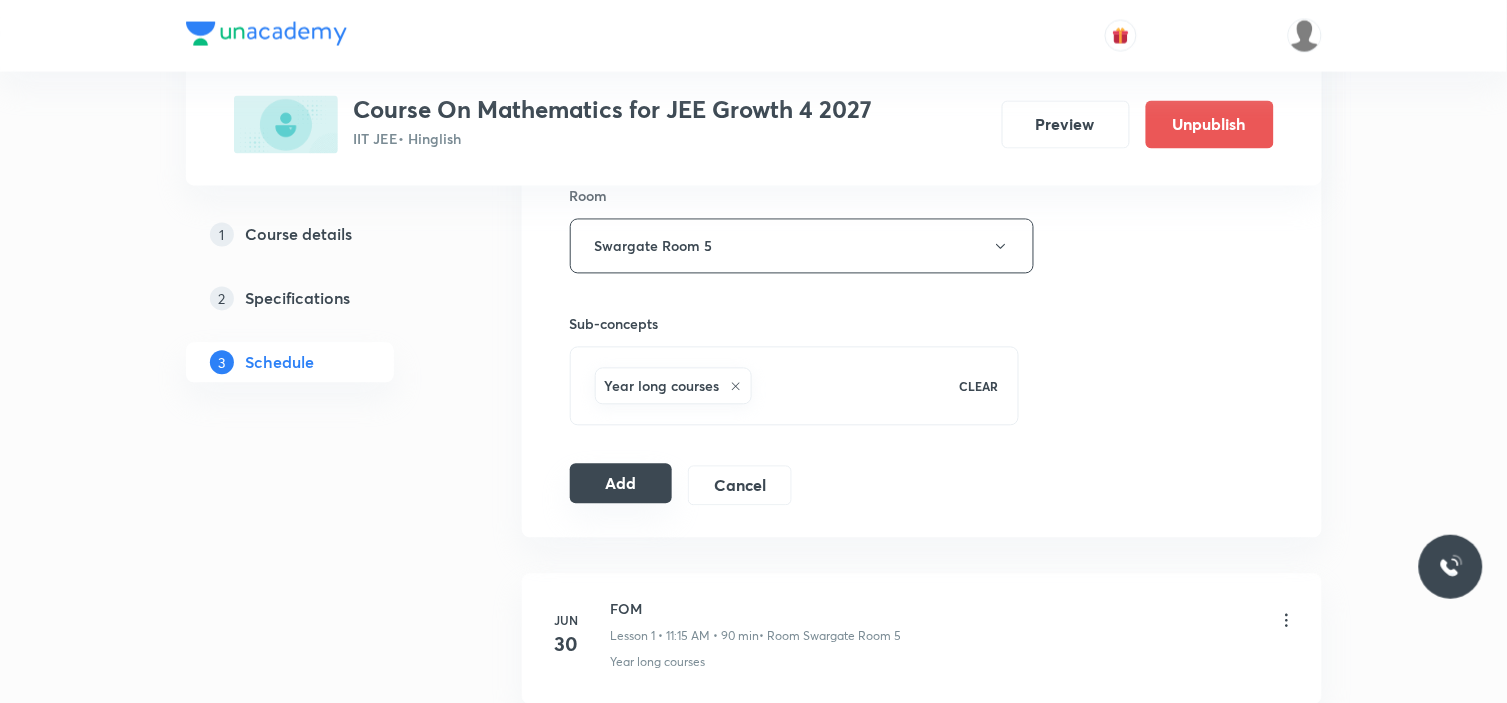 click on "Add" at bounding box center [621, 484] 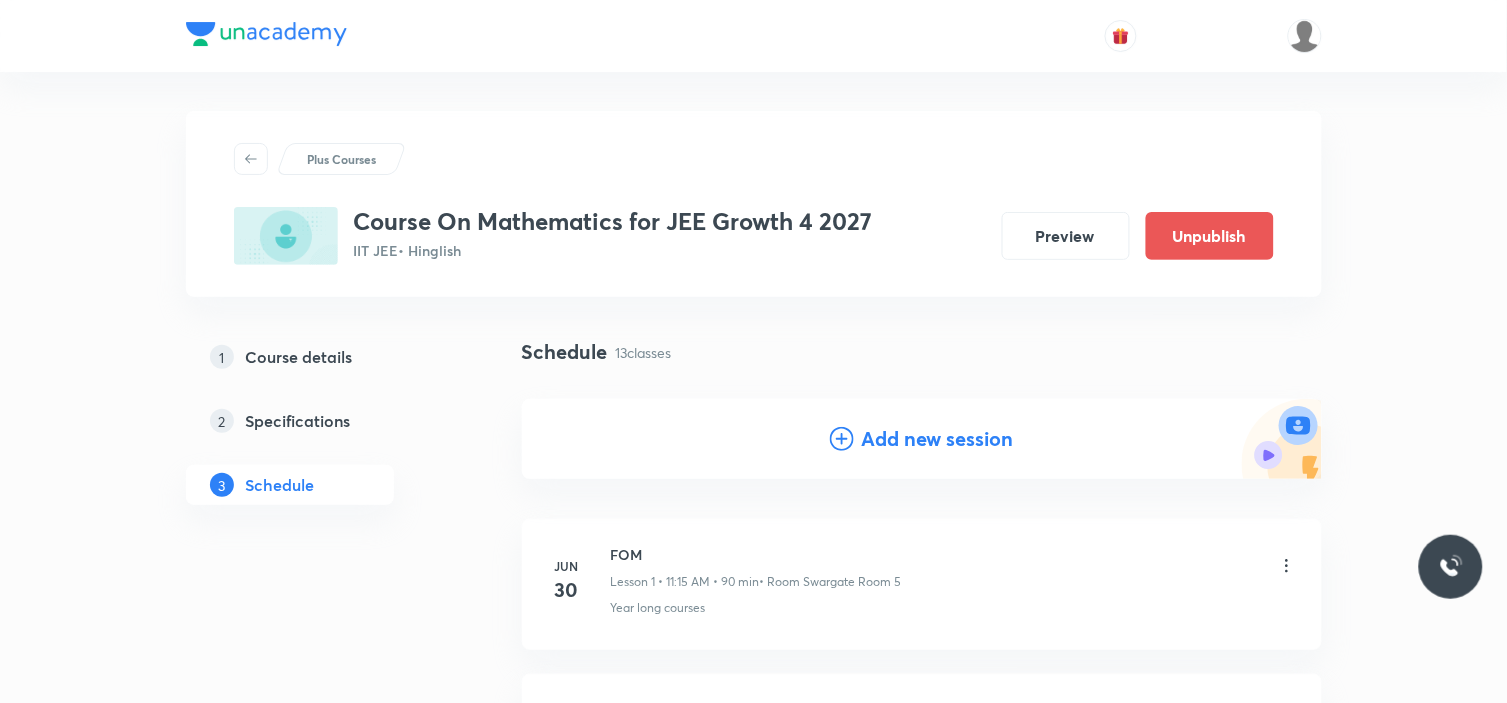 scroll, scrollTop: 0, scrollLeft: 0, axis: both 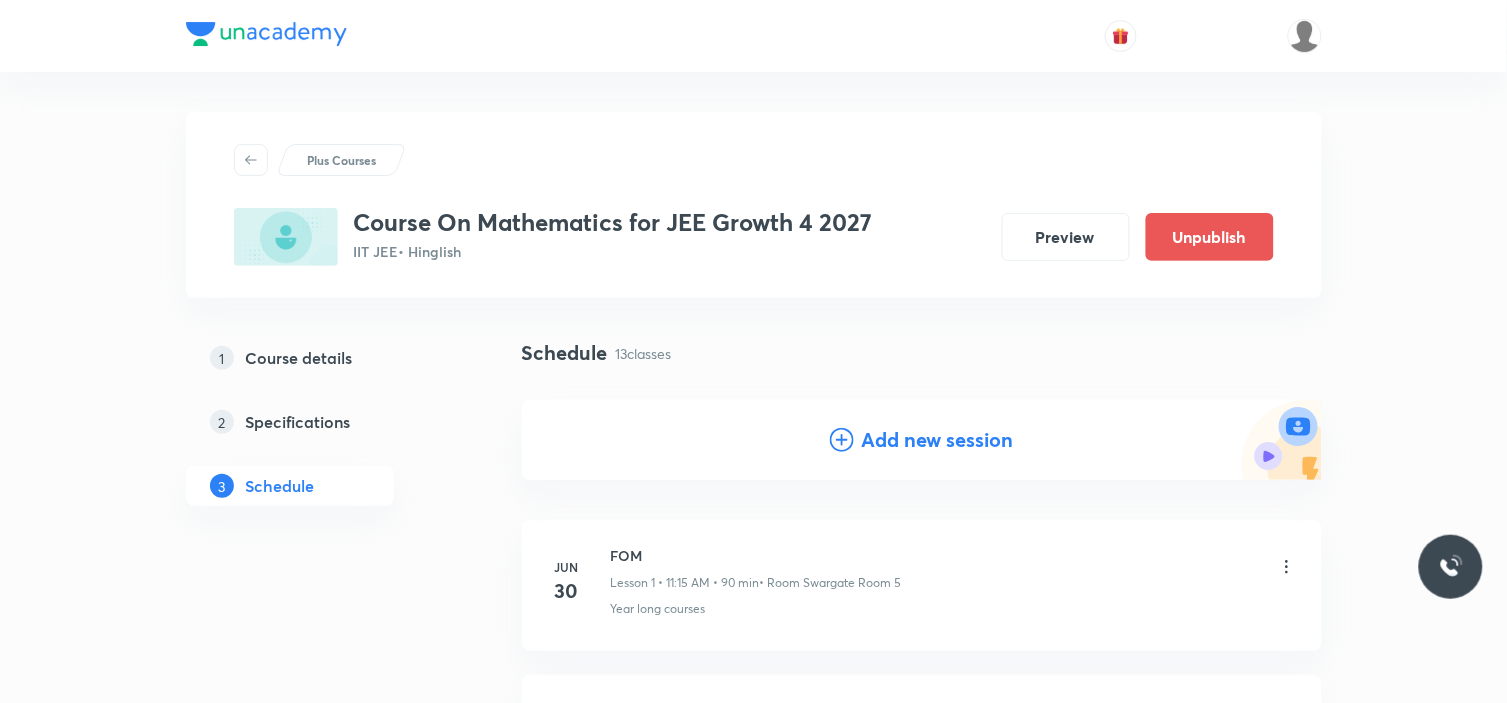 click on "Add new session" at bounding box center (938, 440) 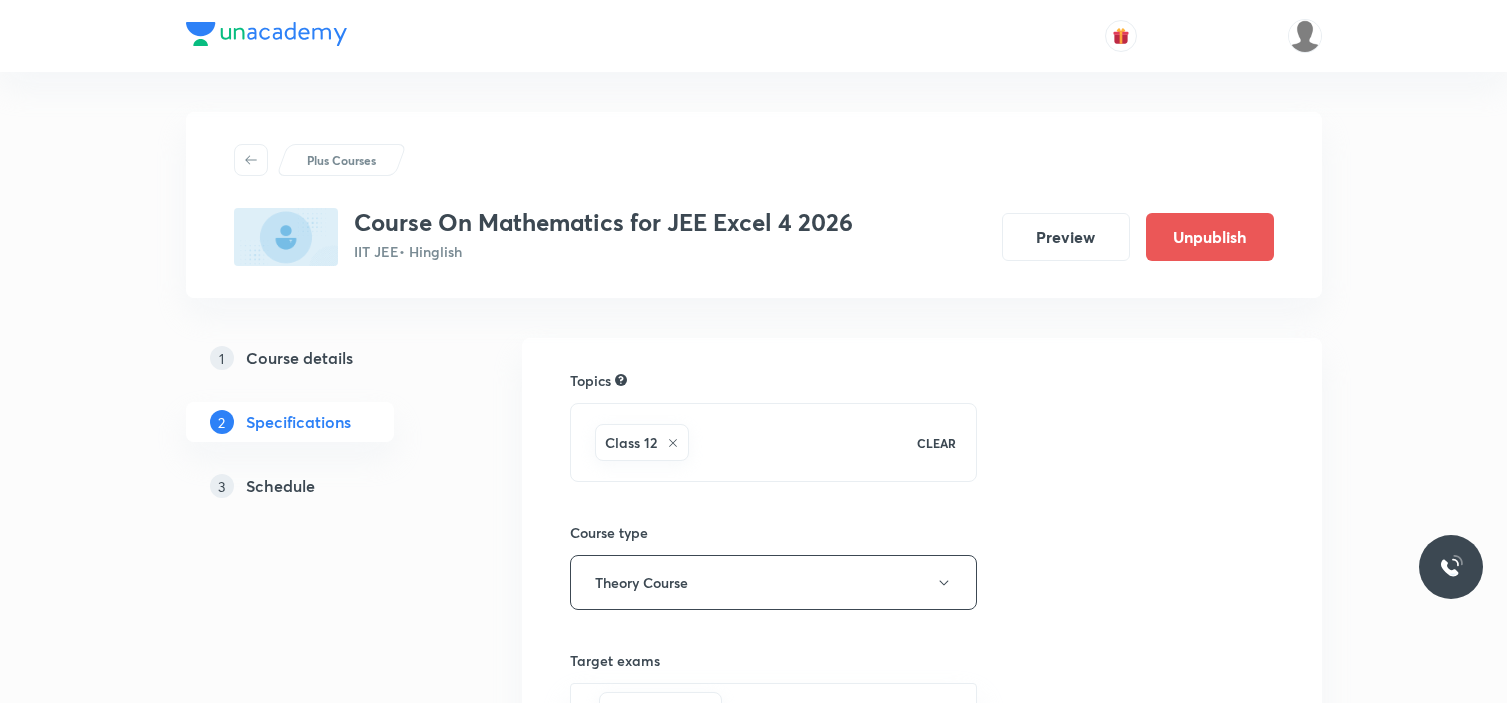 scroll, scrollTop: 0, scrollLeft: 0, axis: both 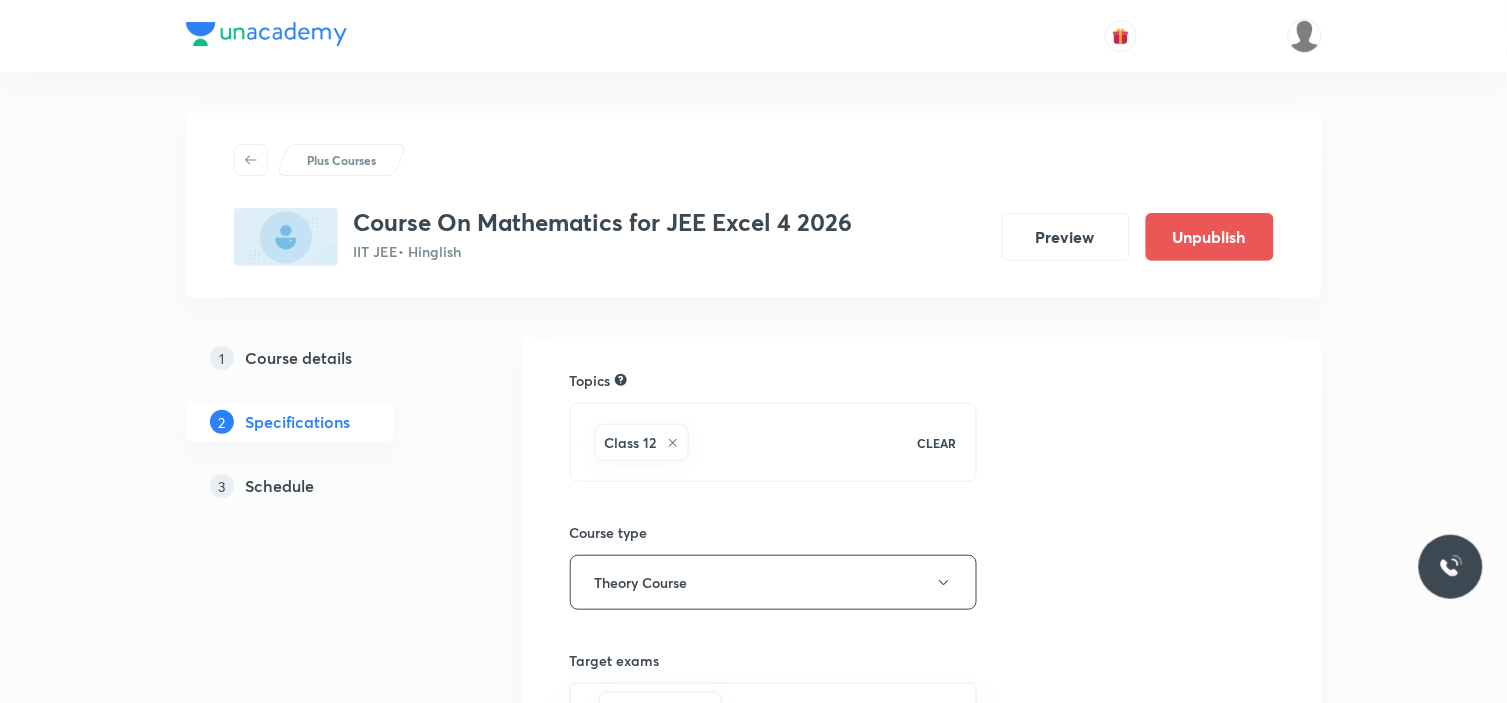 click on "Schedule" at bounding box center [280, 486] 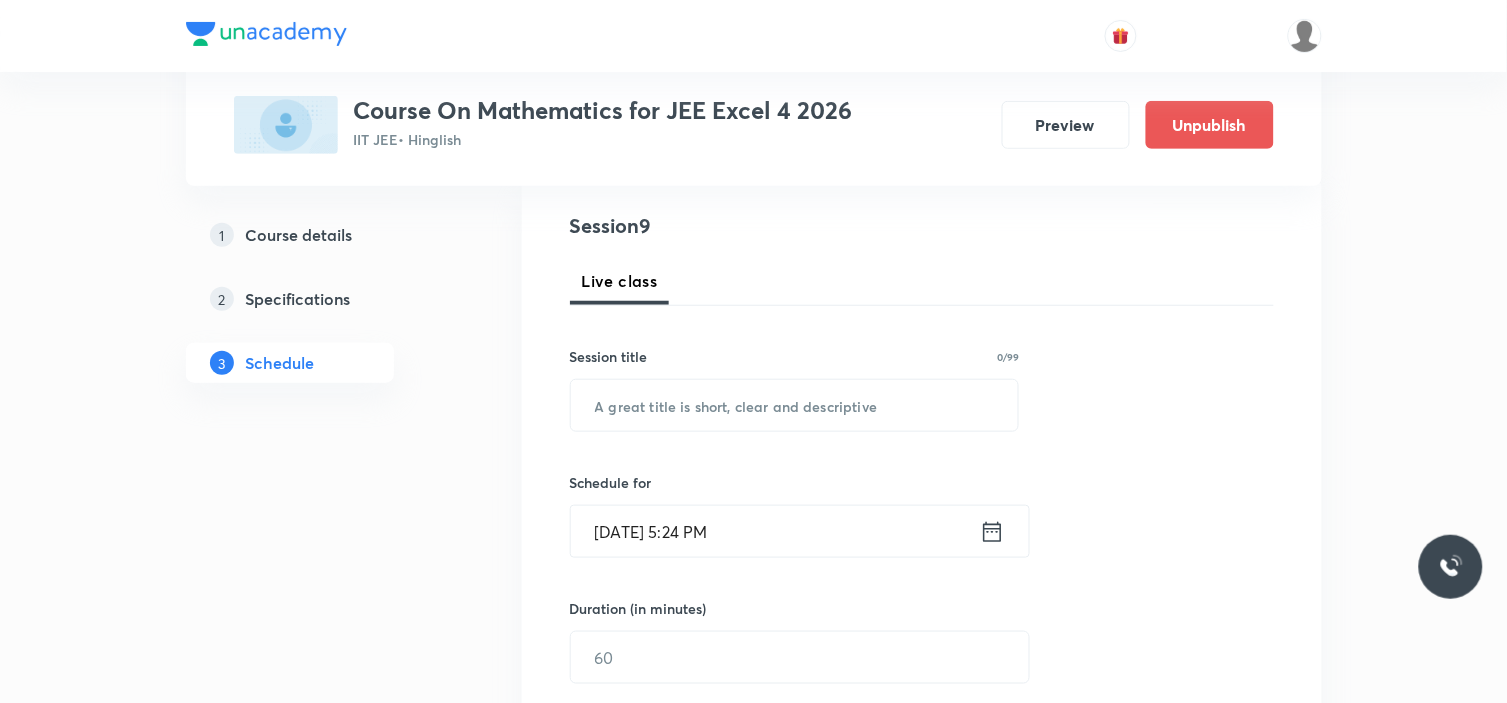 scroll, scrollTop: 222, scrollLeft: 0, axis: vertical 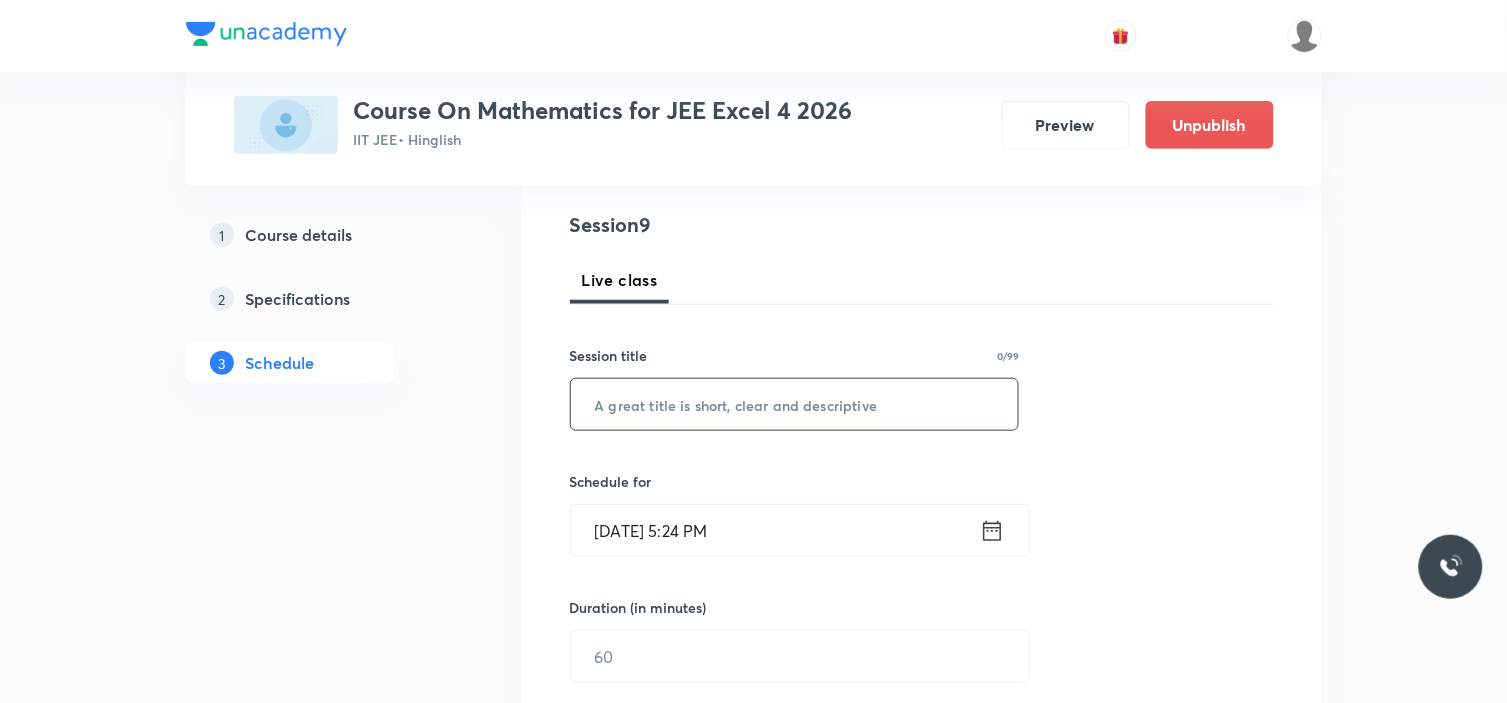 click at bounding box center [795, 404] 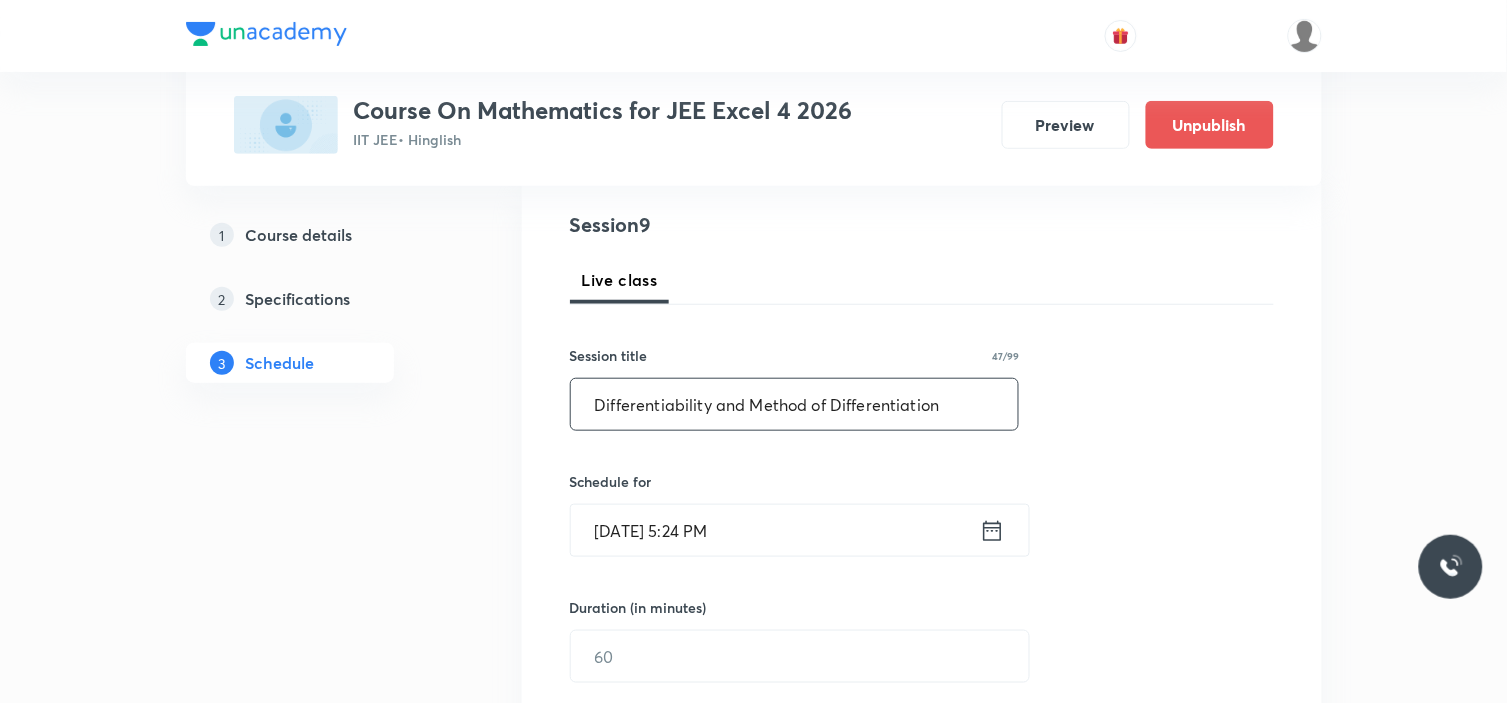 type on "Differentiability and Method of Differentiation" 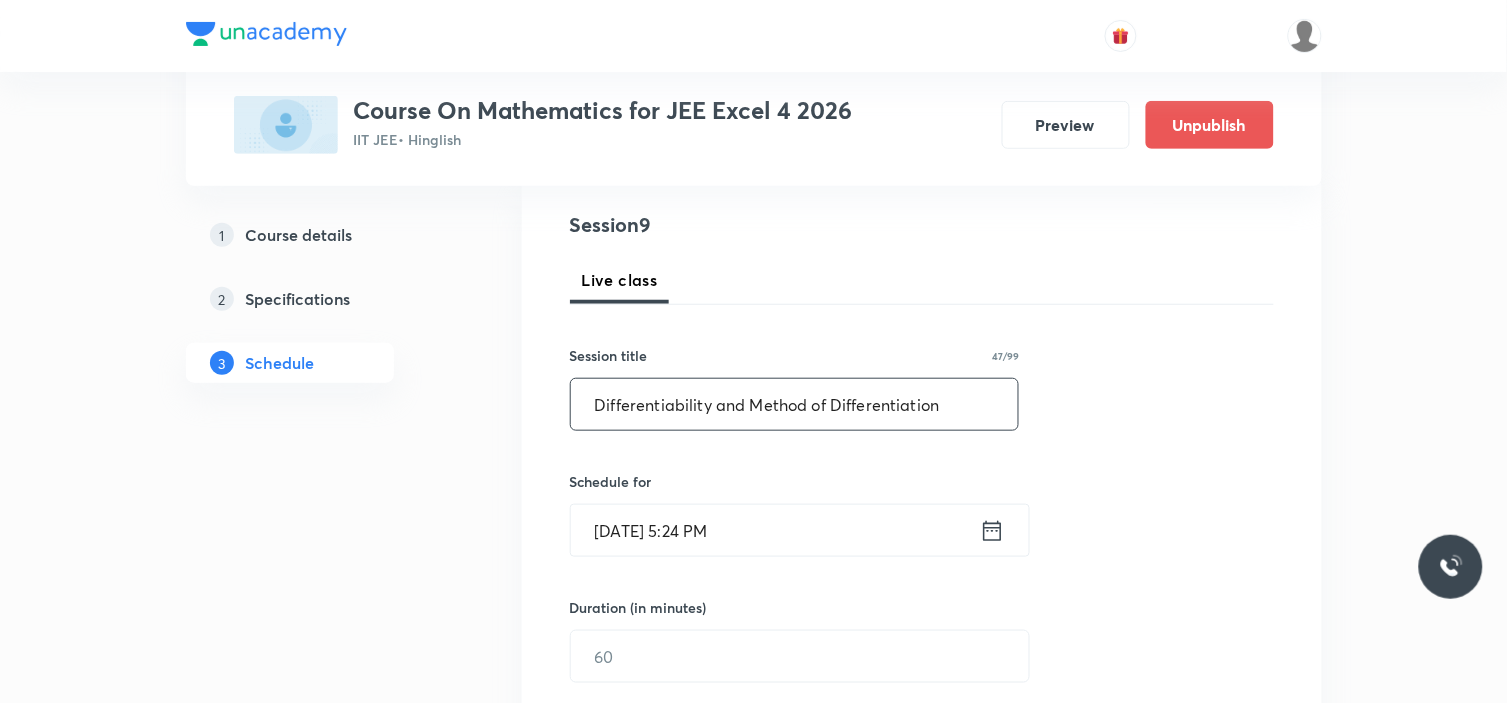 click on "[DATE] 5:24 PM" at bounding box center [775, 530] 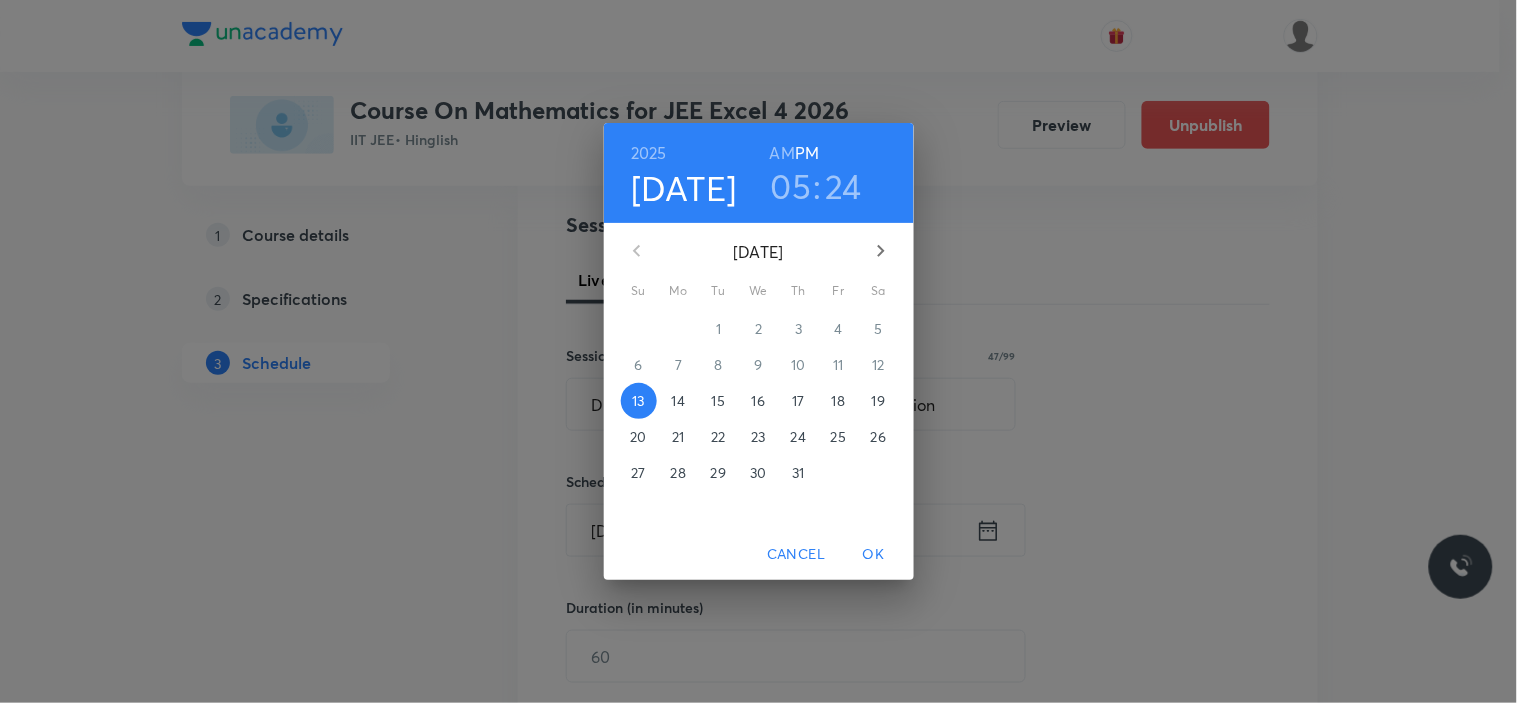 click on "14" at bounding box center (678, 401) 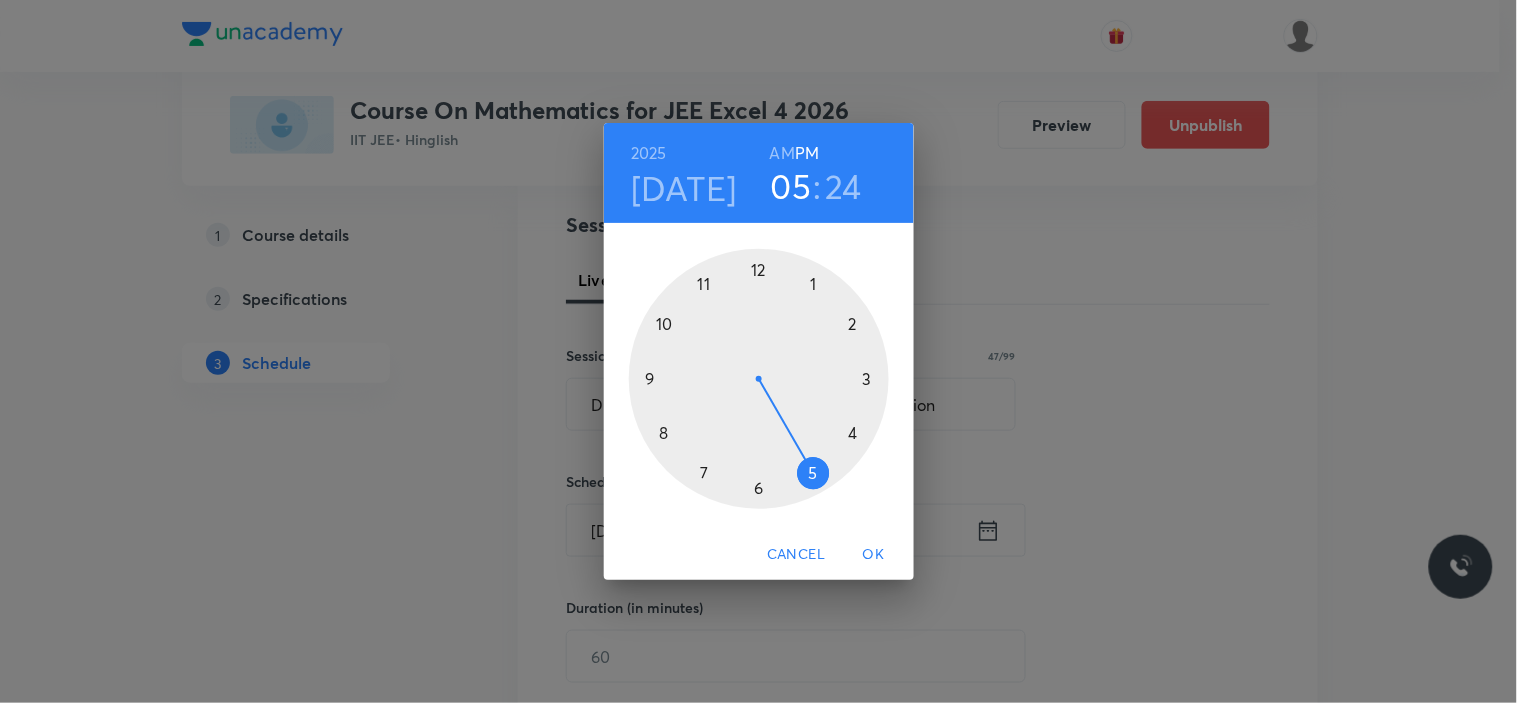 click at bounding box center (759, 379) 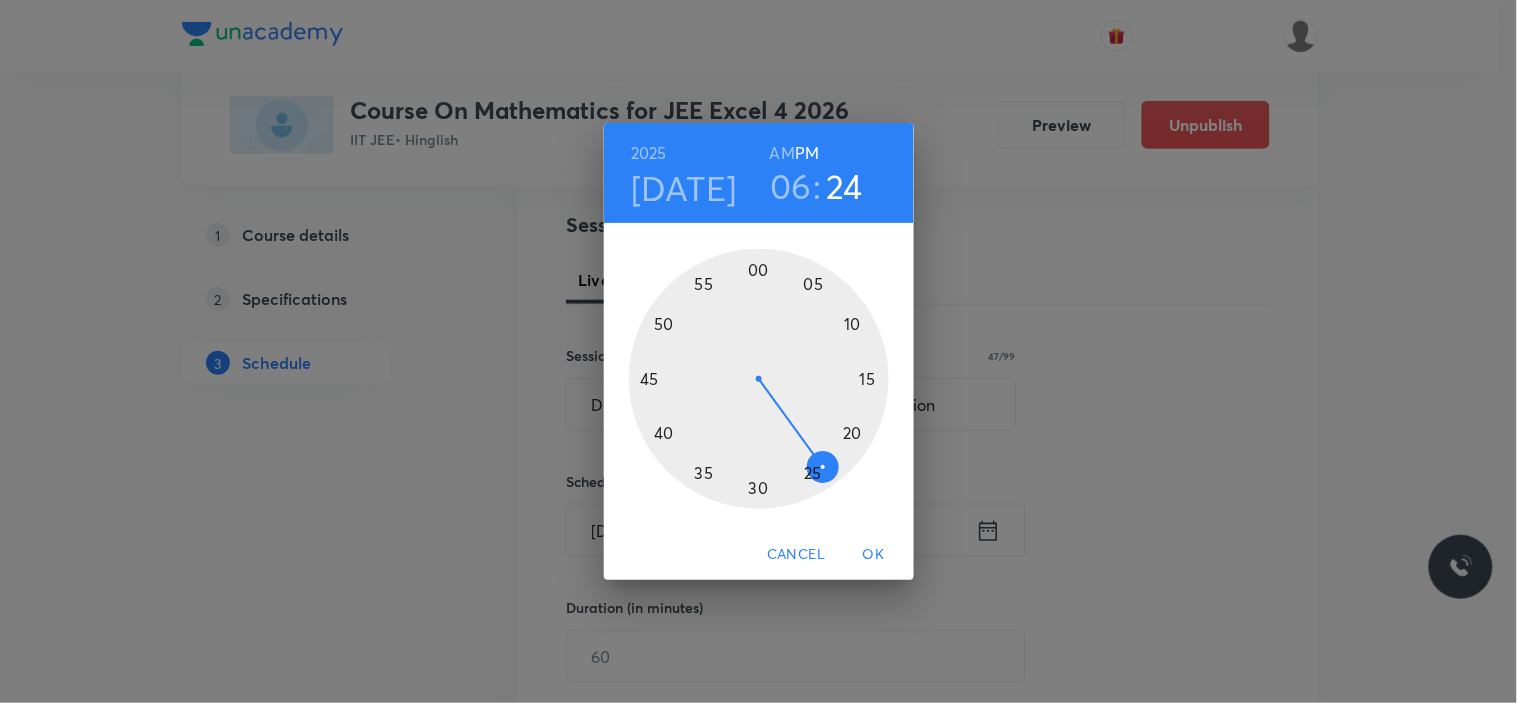 click at bounding box center [759, 379] 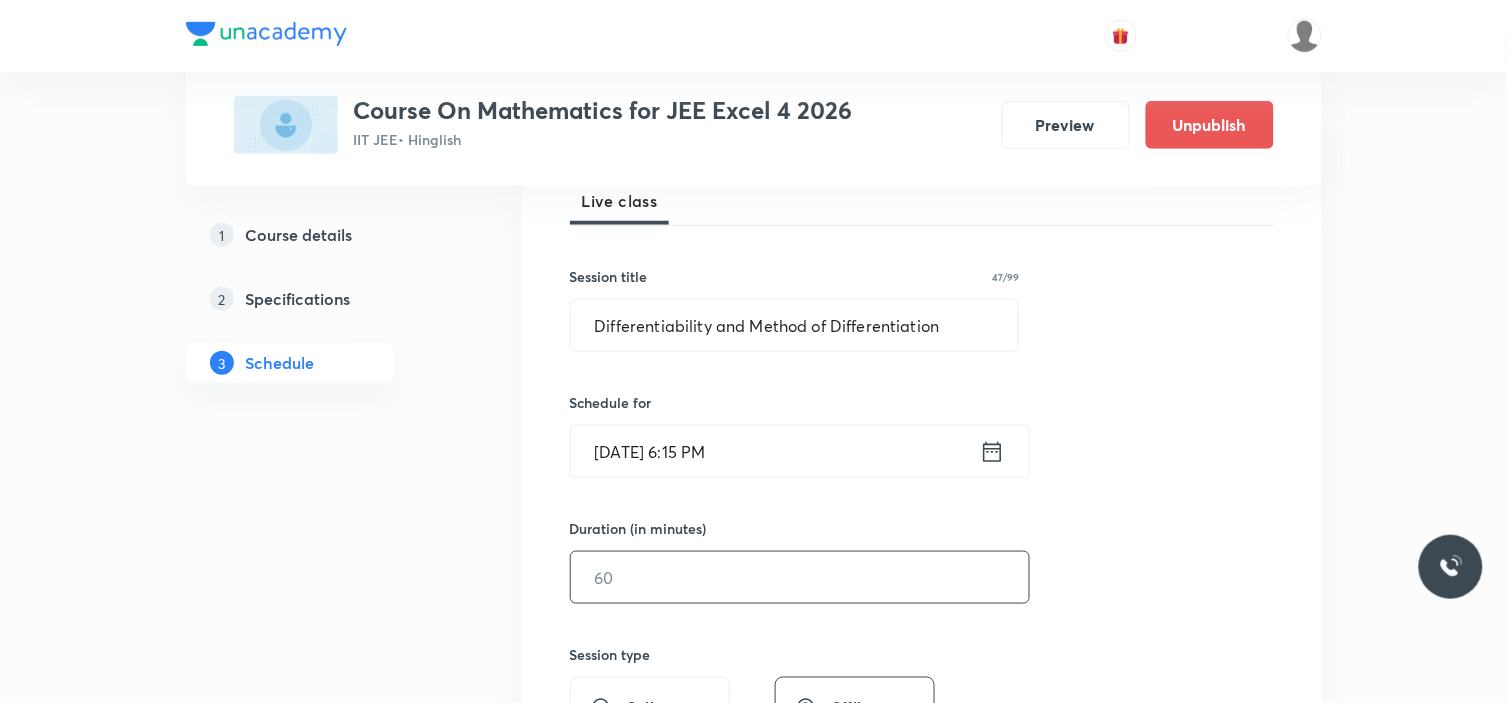 scroll, scrollTop: 444, scrollLeft: 0, axis: vertical 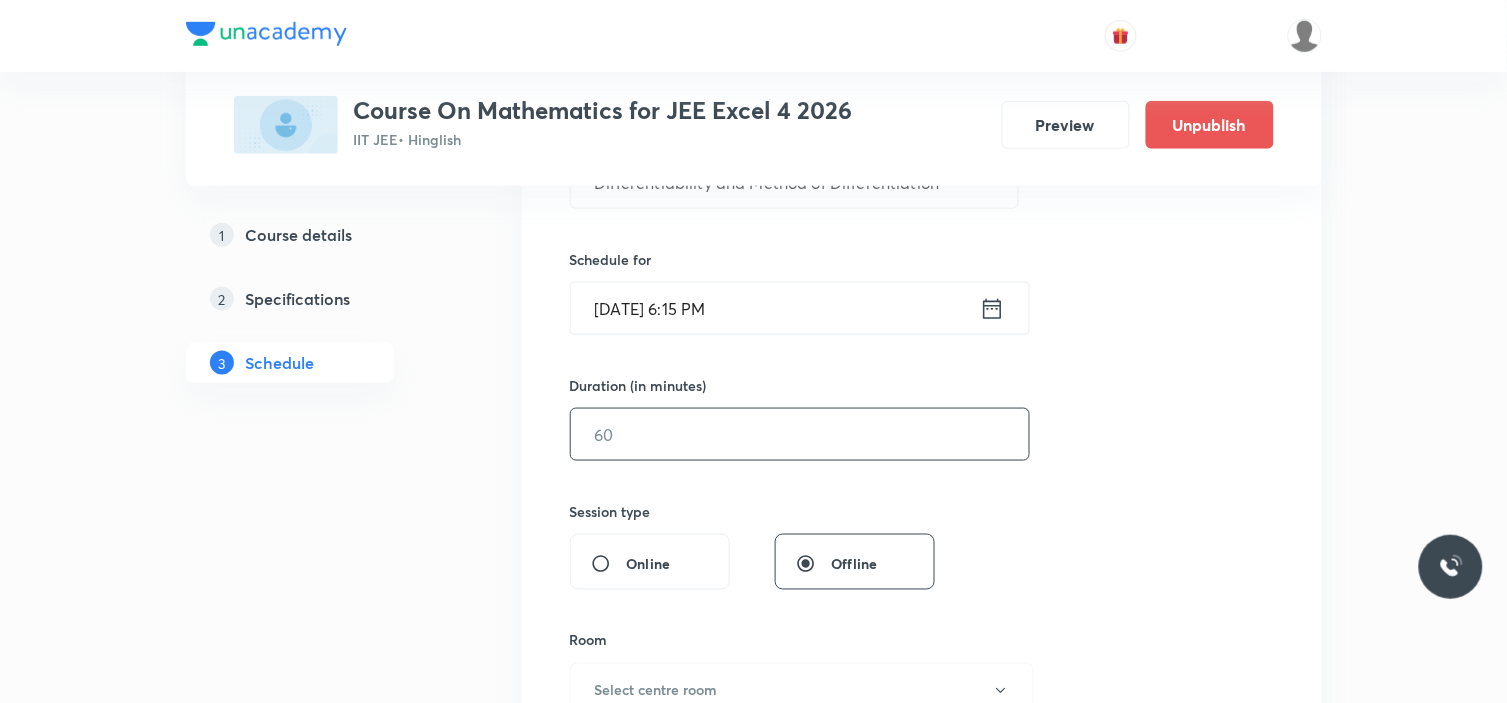 click at bounding box center [800, 434] 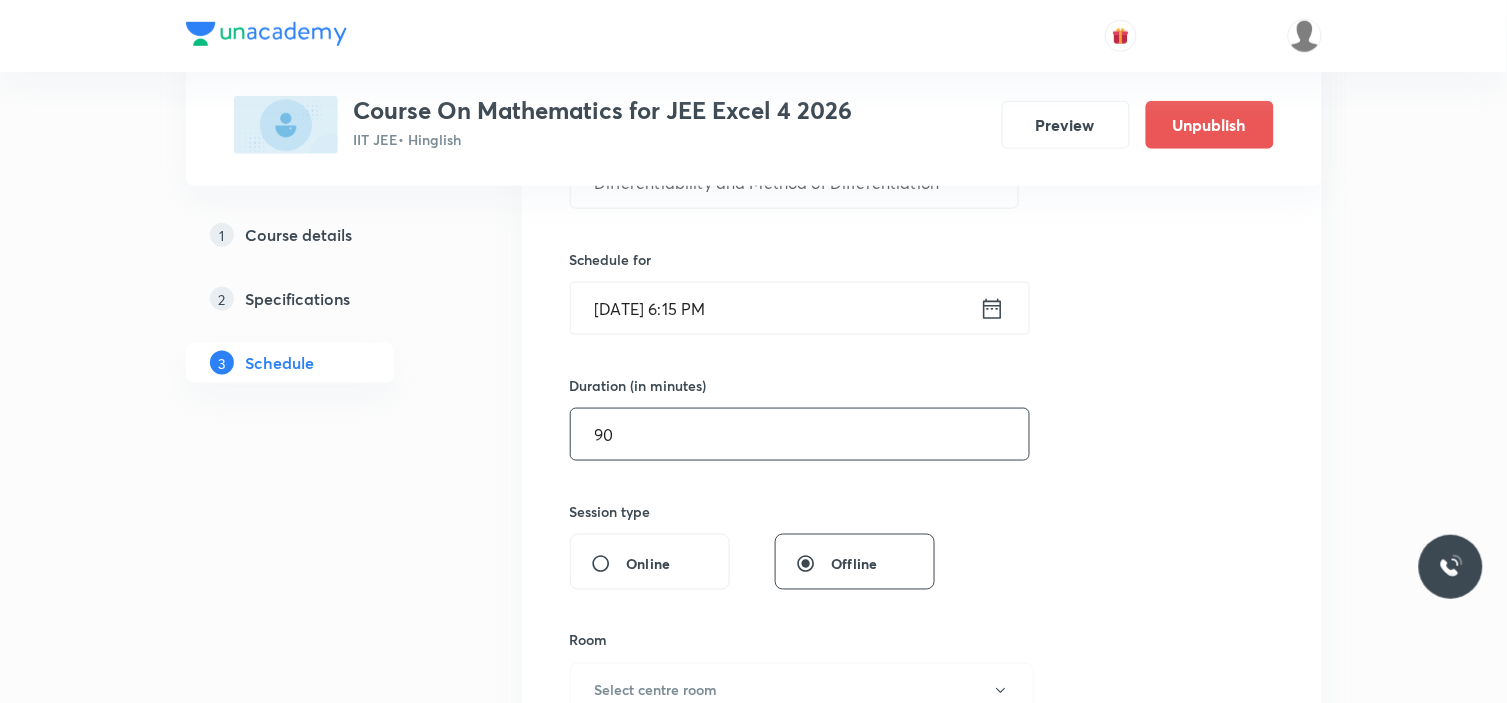 type on "90" 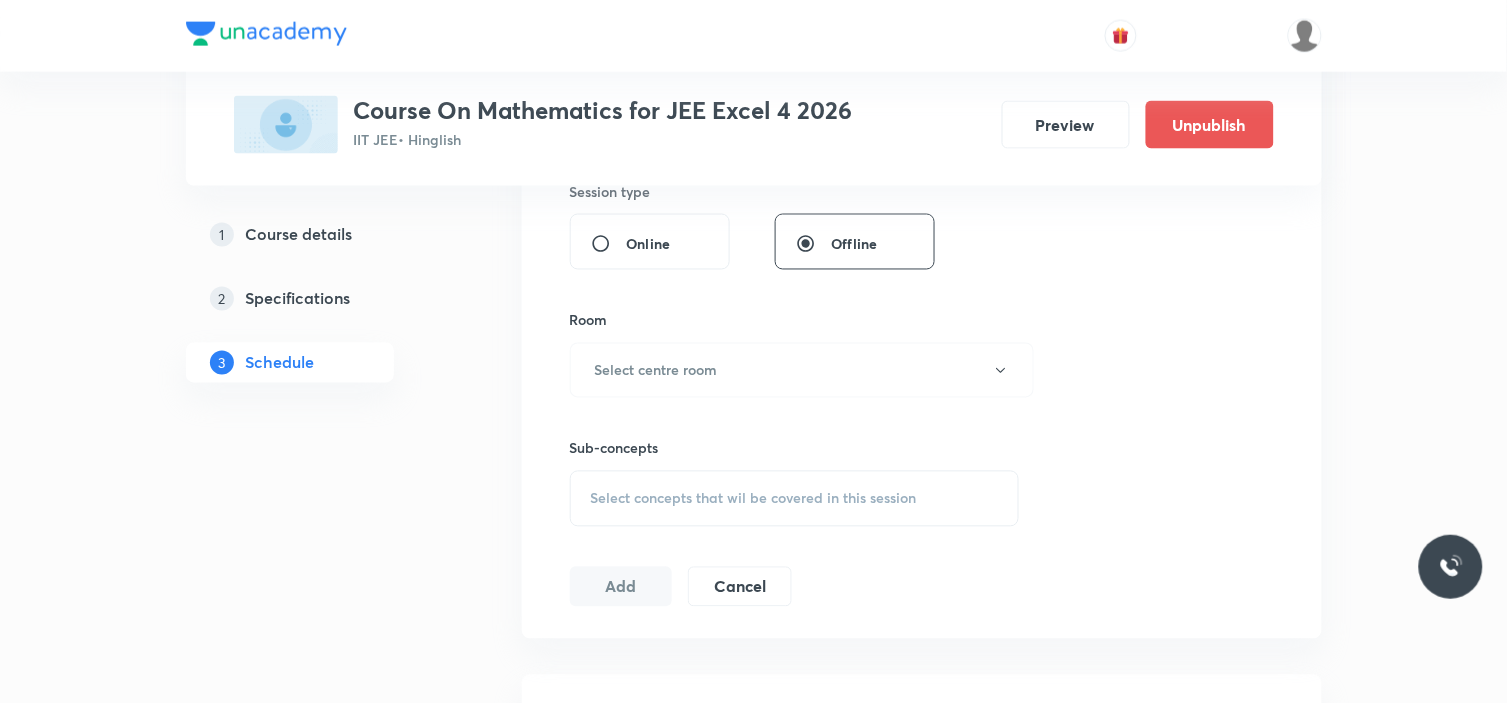 scroll, scrollTop: 777, scrollLeft: 0, axis: vertical 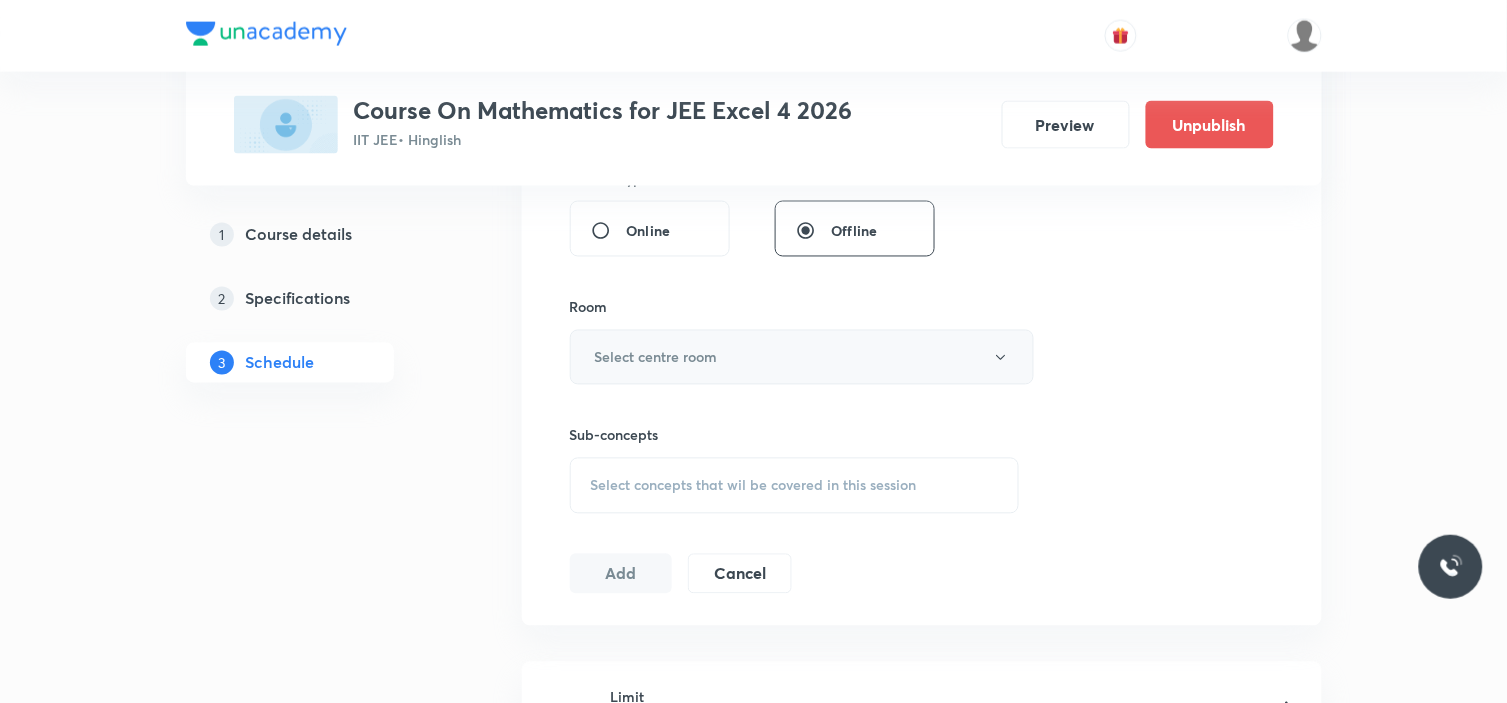 click on "Select centre room" at bounding box center (656, 357) 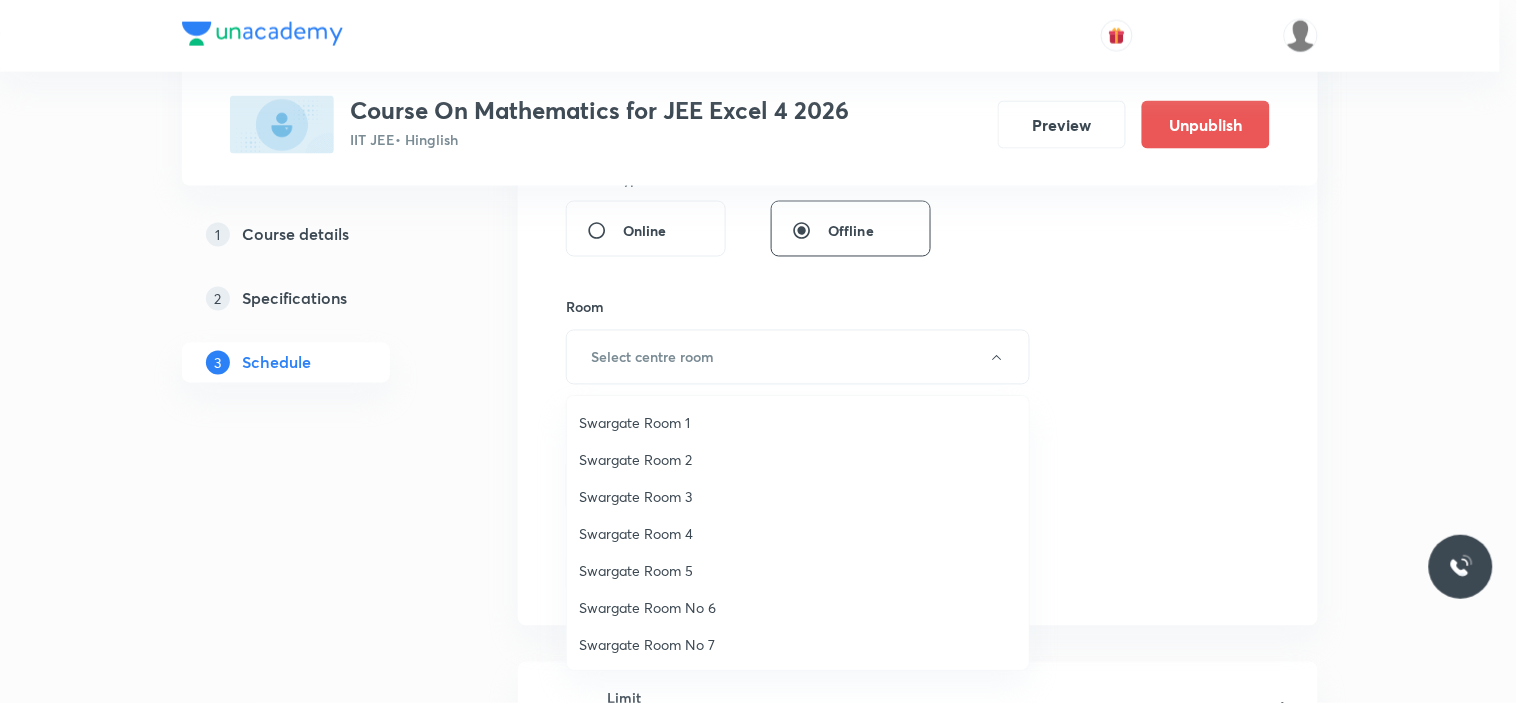 click on "Swargate Room No 7" at bounding box center (798, 644) 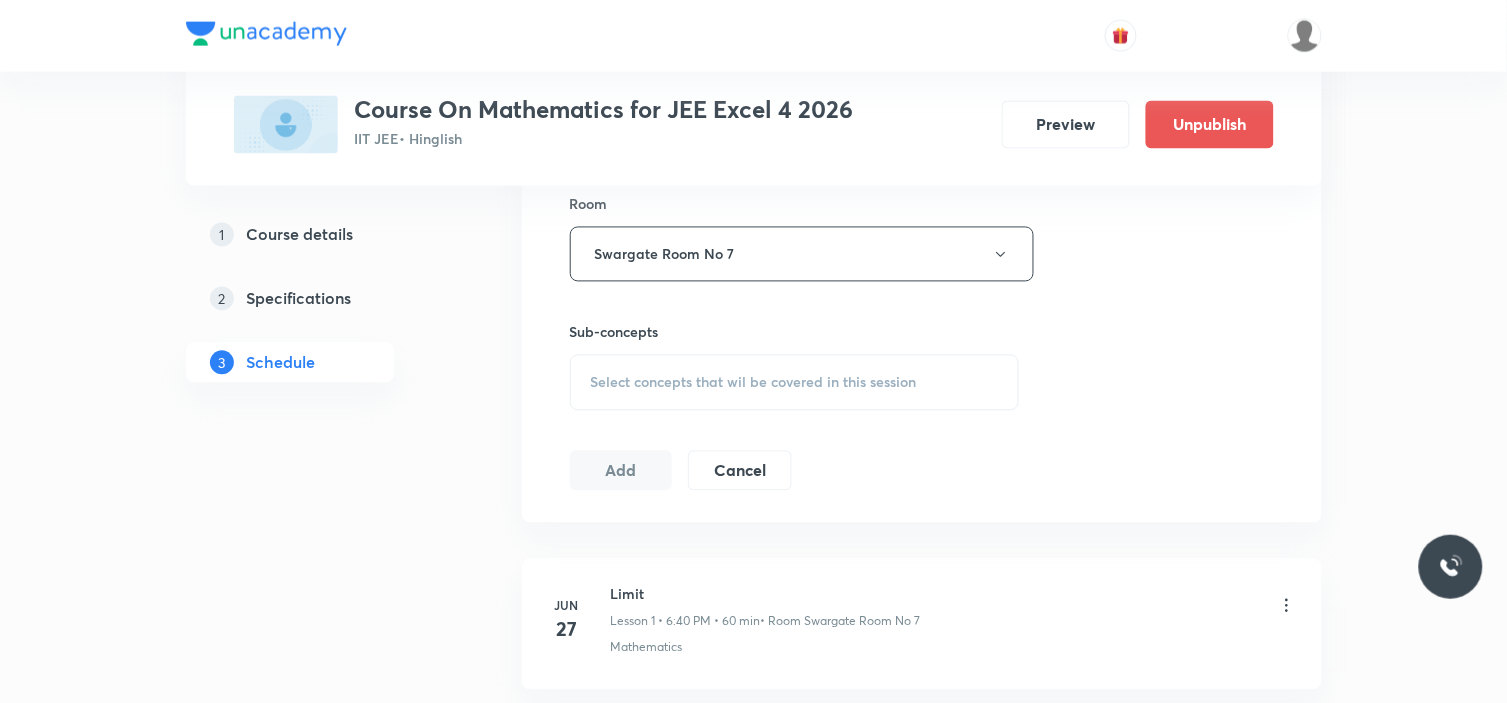 scroll, scrollTop: 1000, scrollLeft: 0, axis: vertical 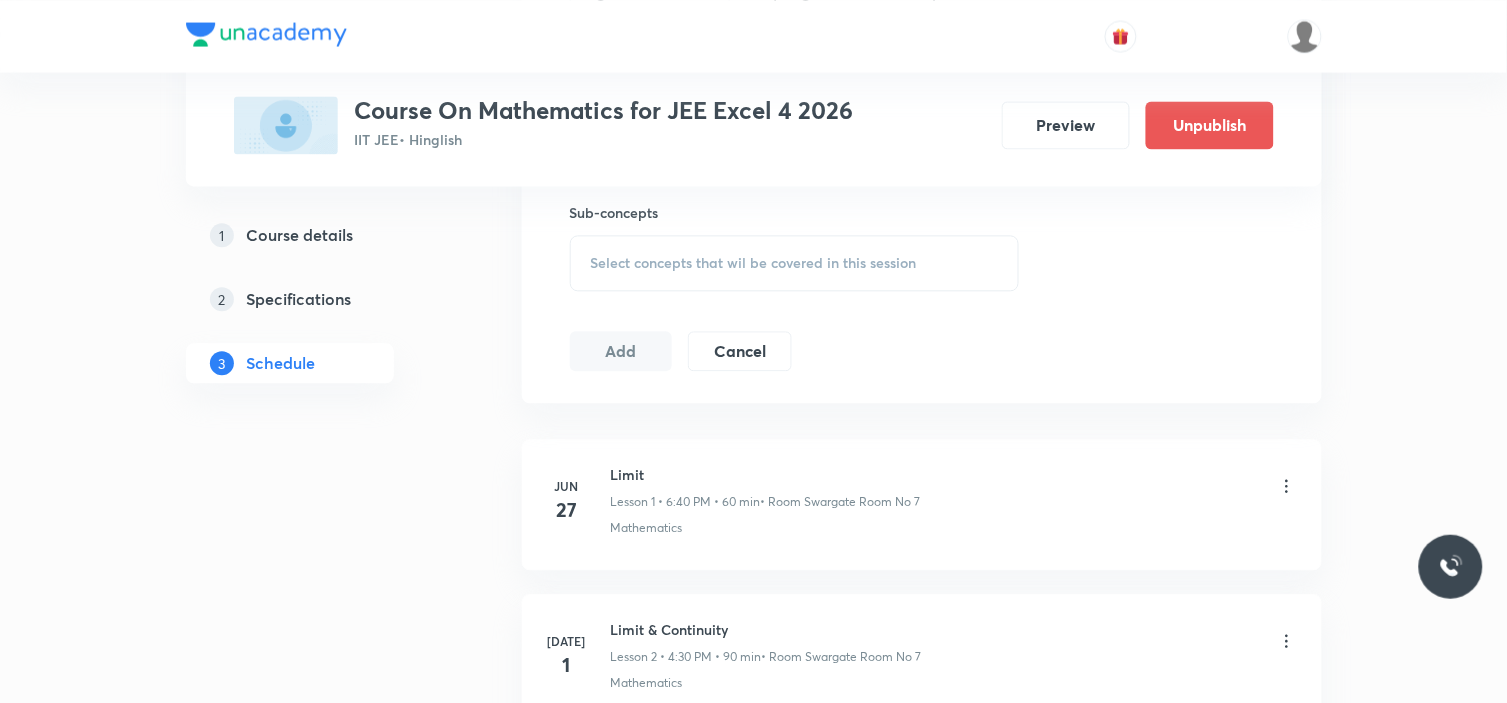 click on "Select concepts that wil be covered in this session" at bounding box center [754, 263] 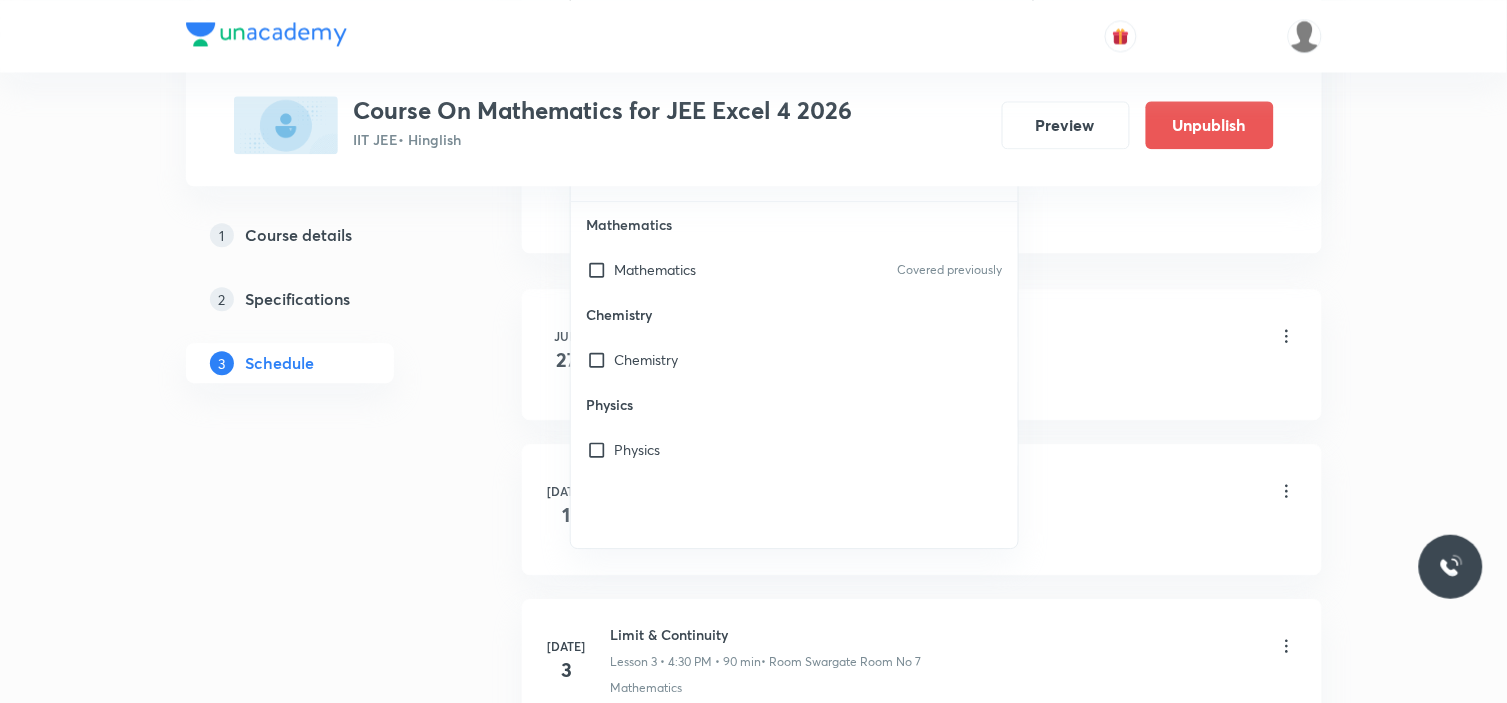 scroll, scrollTop: 1111, scrollLeft: 0, axis: vertical 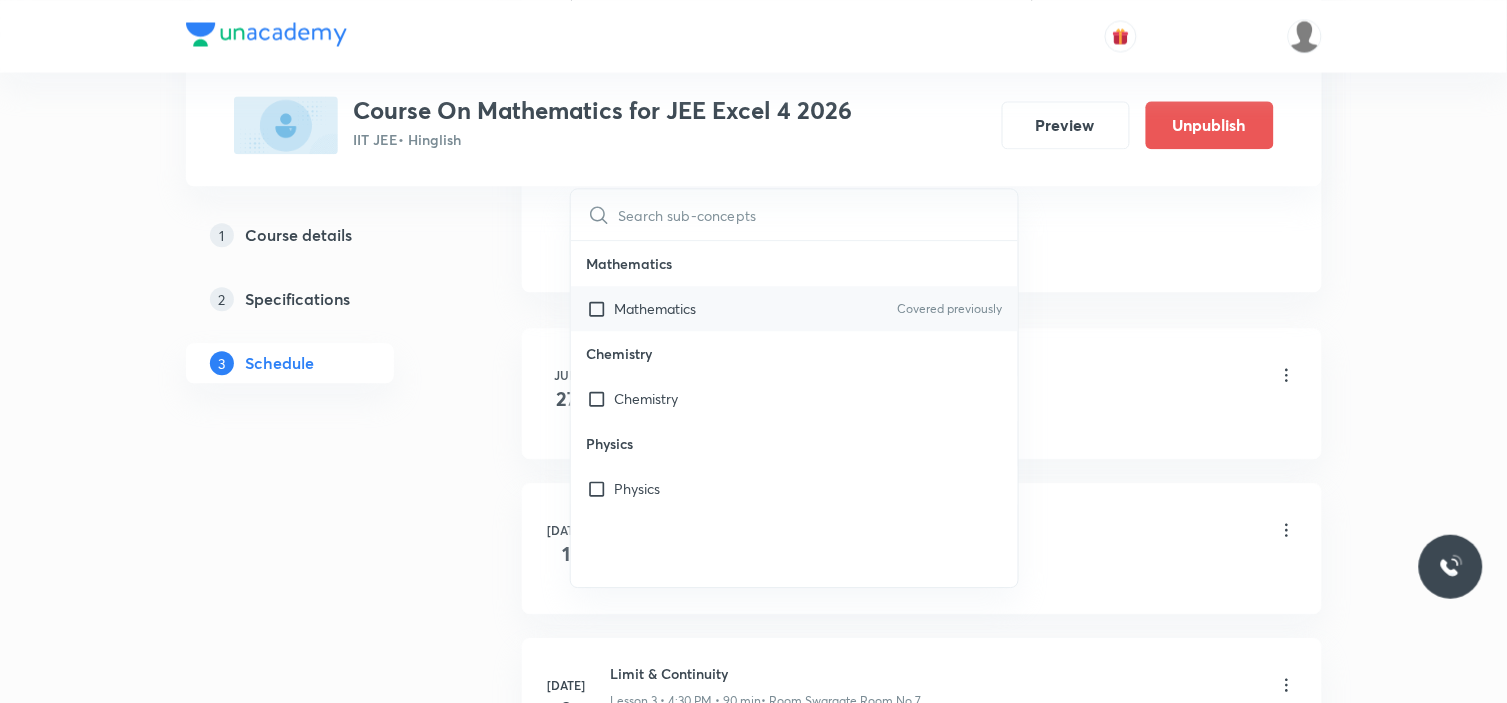 click at bounding box center [601, 308] 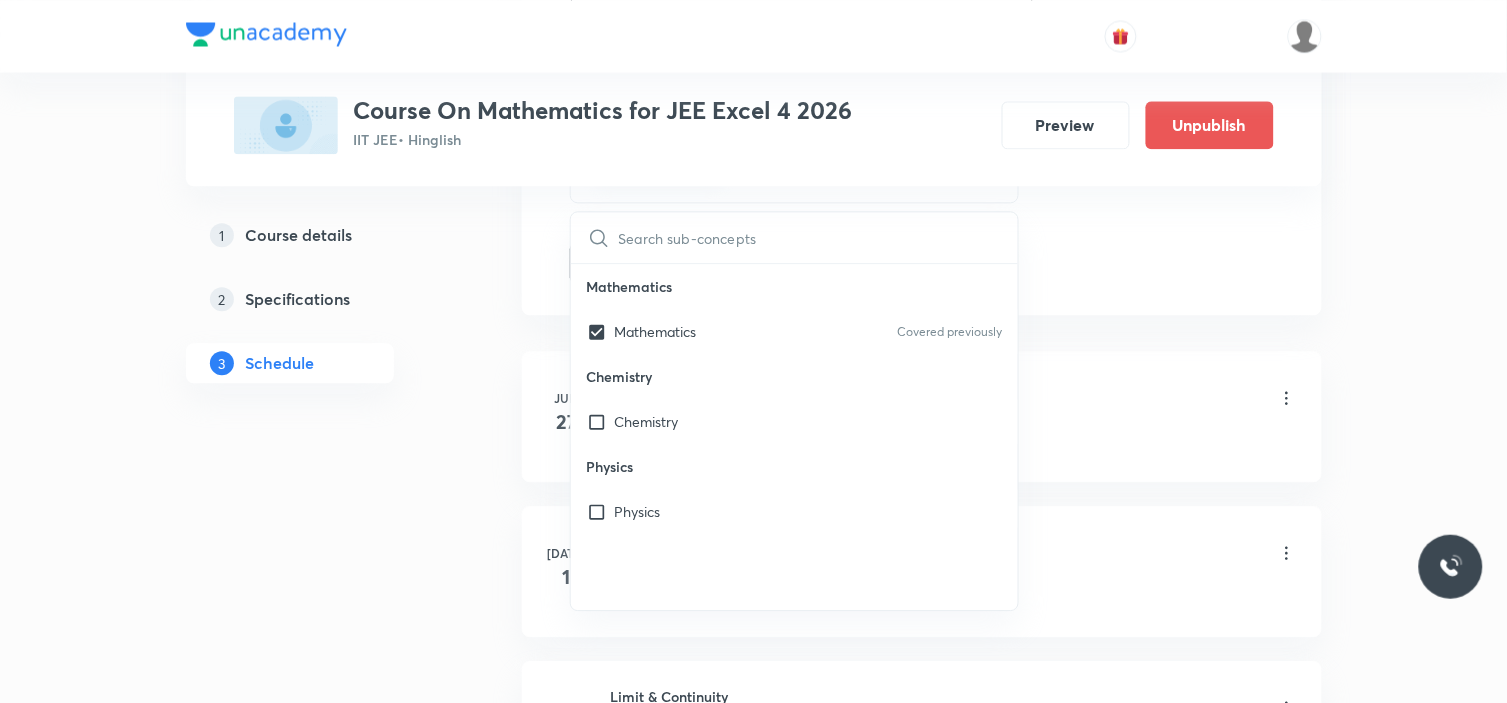 click on "Schedule 8  classes Session  9 Live class Session title 47/99 Differentiability and Method of Differentiation ​ Schedule for [DATE] 6:15 PM ​ Duration (in minutes) 90 ​   Session type Online Offline Room Swargate Room No 7 Sub-concepts Mathematics CLEAR ​ Mathematics Mathematics Covered previously Chemistry Chemistry Physics Physics Add Cancel [DATE] Limit Lesson 1 • 6:40 PM • 60 min  • Room Swargate Room No 7 Mathematics [DATE] Limit & Continuity Lesson 2 • 4:30 PM • 90 min  • Room Swargate Room No 7 Mathematics [DATE] Limit & Continuity Lesson 3 • 4:30 PM • 90 min  • Room Swargate Room No 7 Mathematics [DATE] Limit & Continuity Lesson 4 • 4:30 PM • 90 min  • Room Swargate Room No 7 Mathematics [DATE] Limit and Continuity Lesson 5 • 4:30 PM • 90 min  • Room Swargate Room No 7 Mathematics [DATE] Limit and Continuity Lesson 6 • 4:30 PM • 90 min  • Room Swargate Room No 7 Mathematics [DATE] Limit and Continuity Lesson 7 • 4:30 PM • 90 min Mathematics Feb" at bounding box center [922, 473] 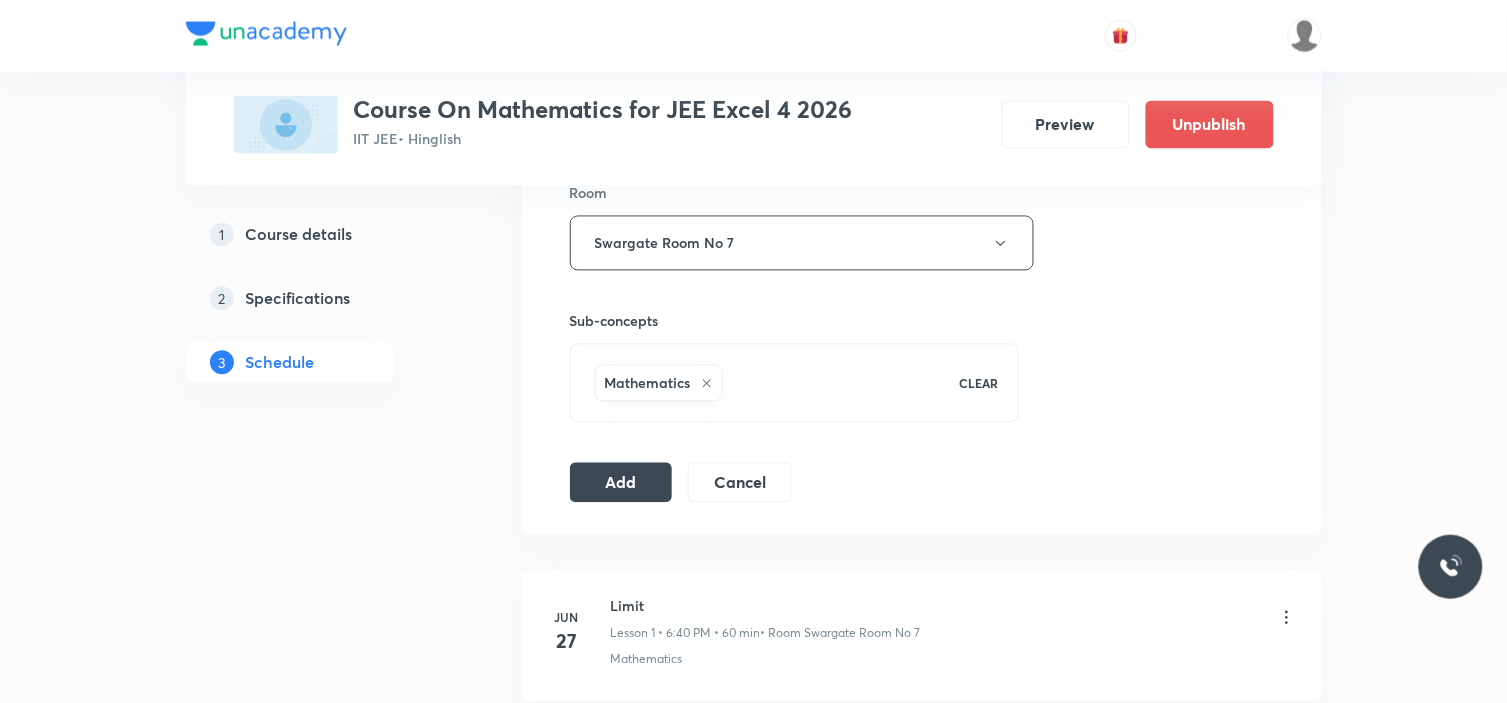 scroll, scrollTop: 888, scrollLeft: 0, axis: vertical 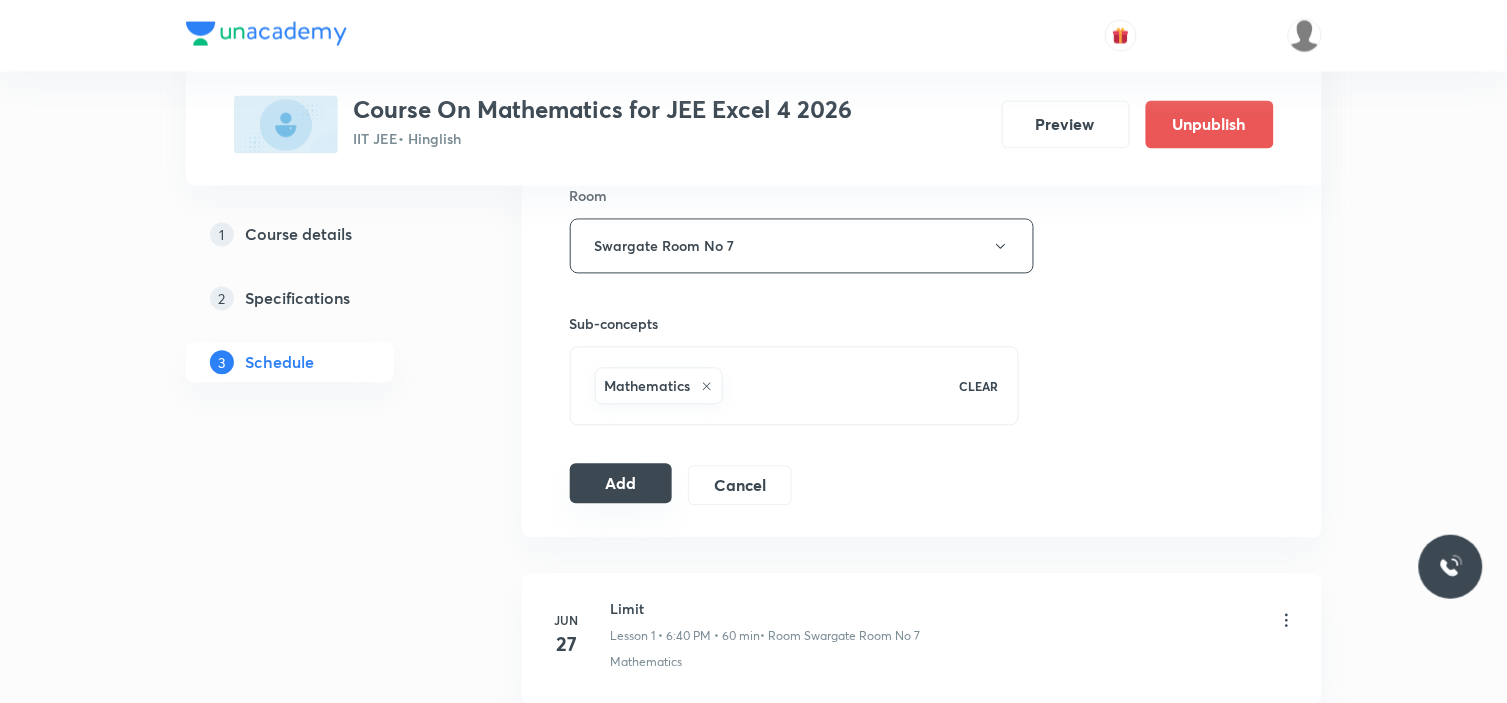 click on "Add" at bounding box center [621, 484] 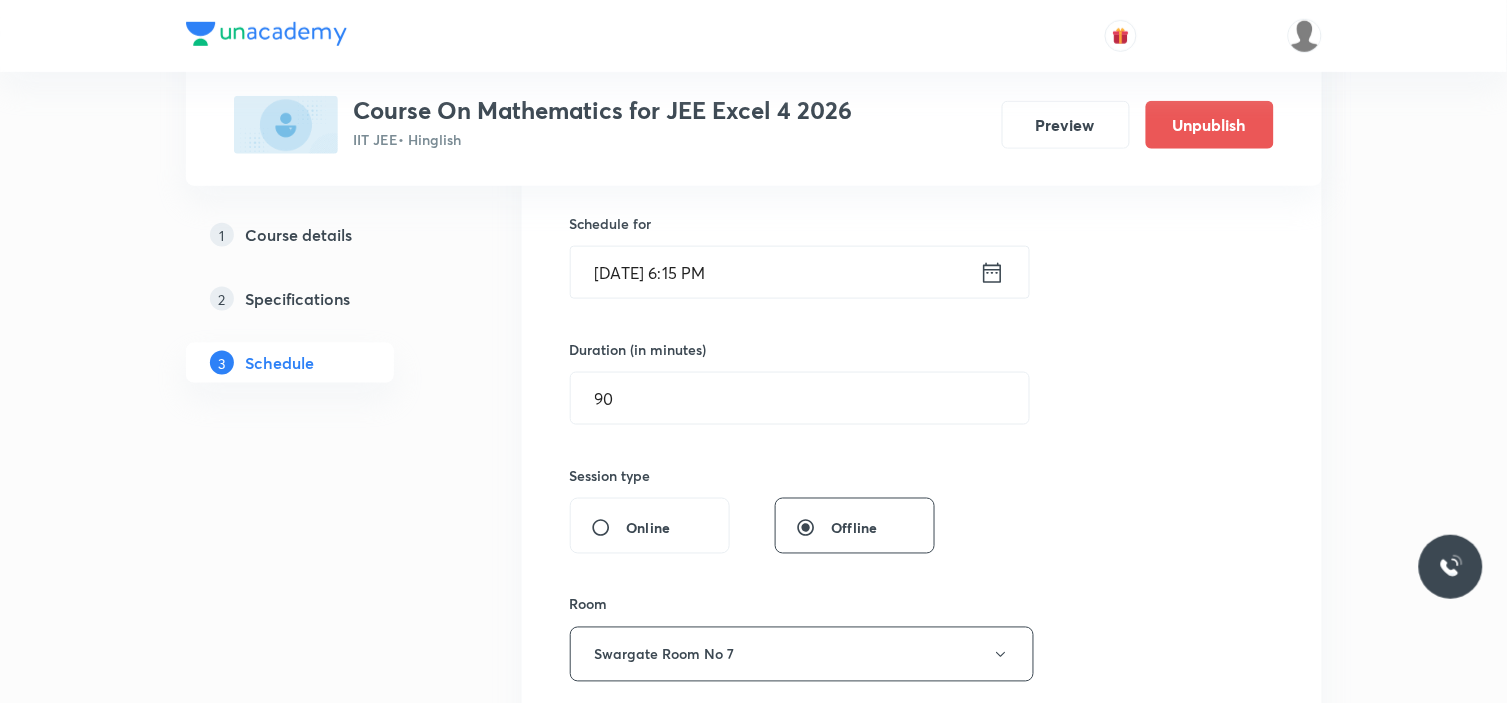 scroll, scrollTop: 444, scrollLeft: 0, axis: vertical 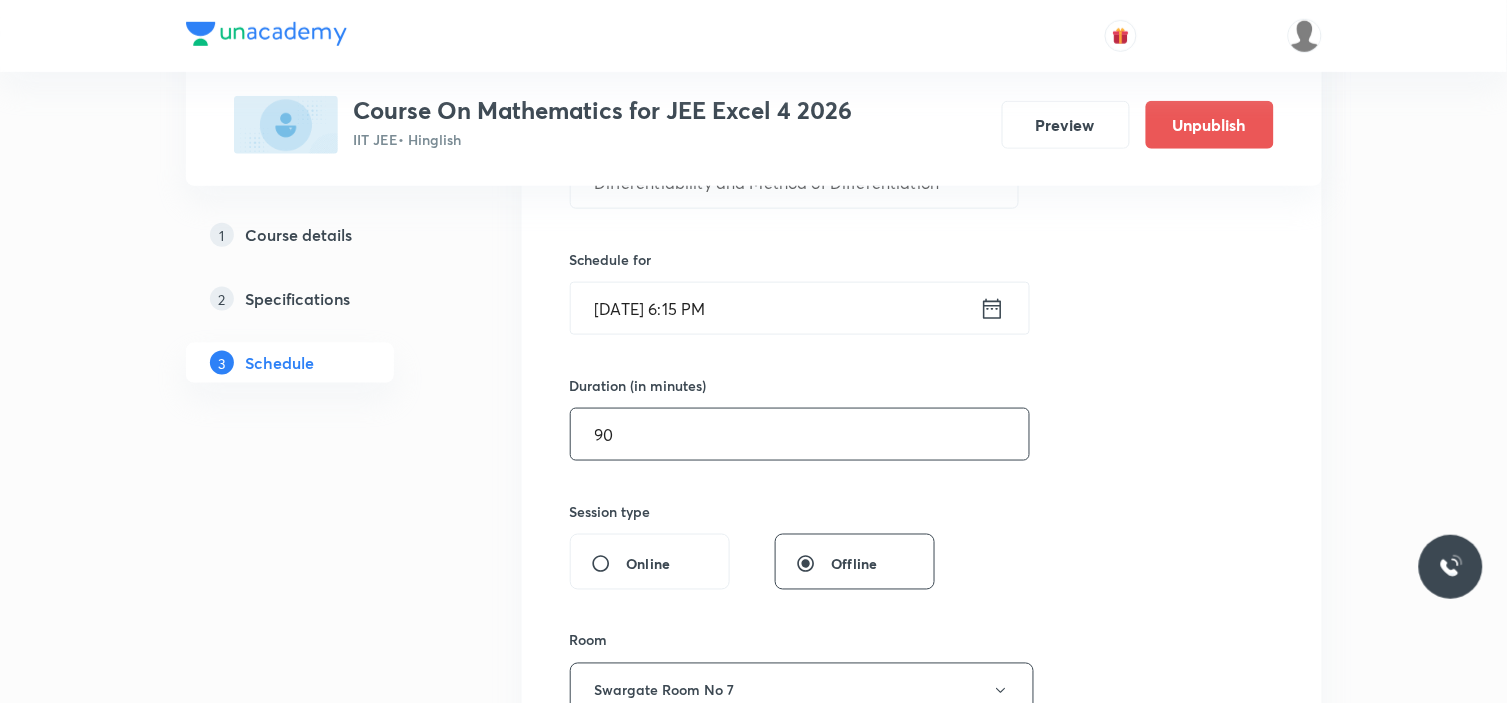 type 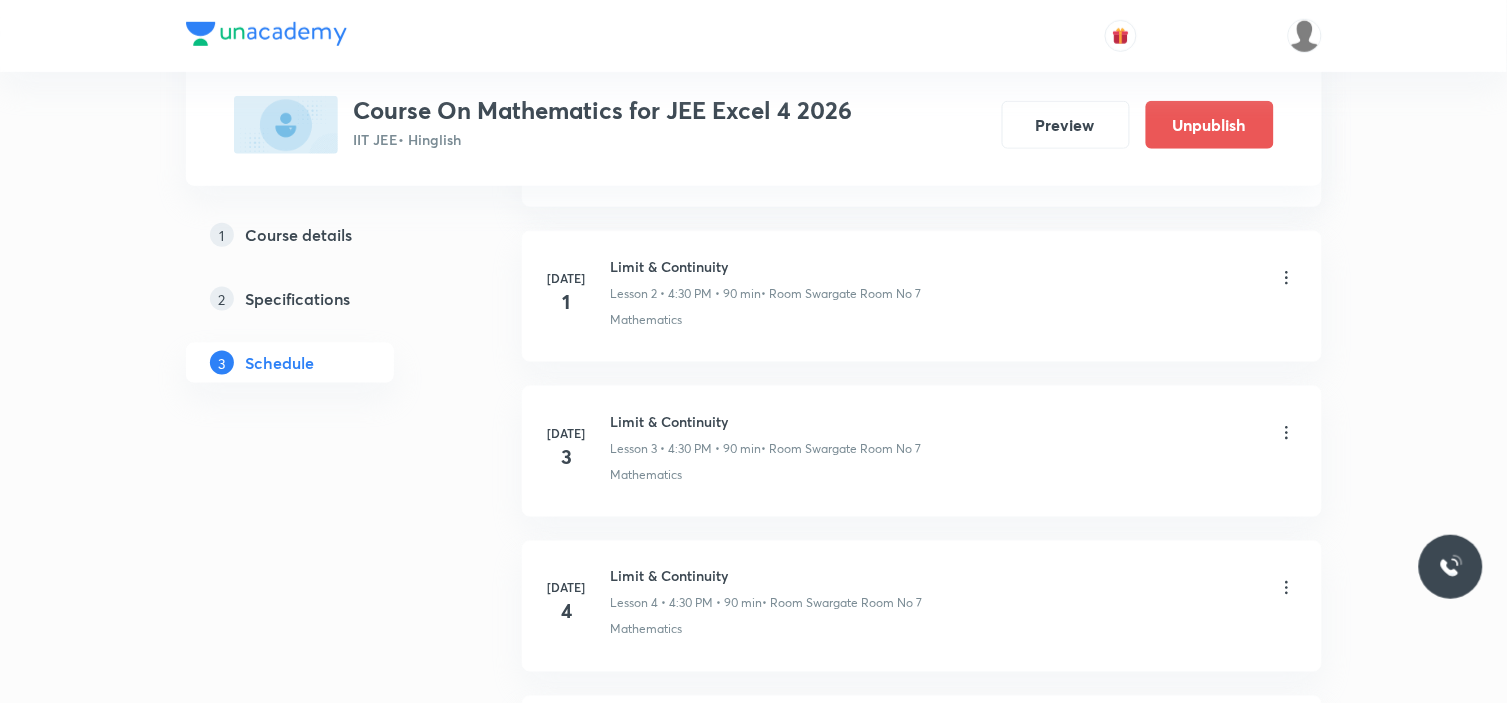 scroll, scrollTop: 0, scrollLeft: 0, axis: both 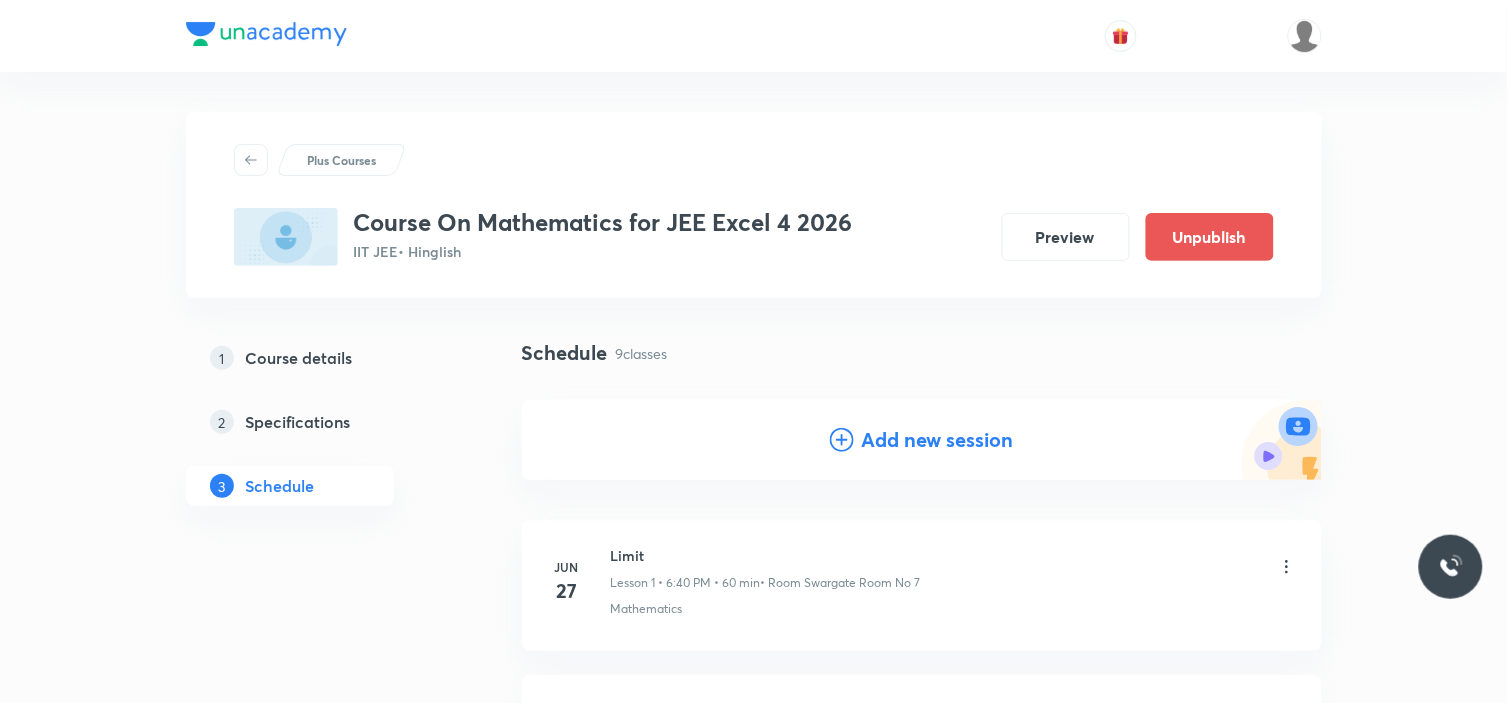 click on "Add new session" at bounding box center [938, 440] 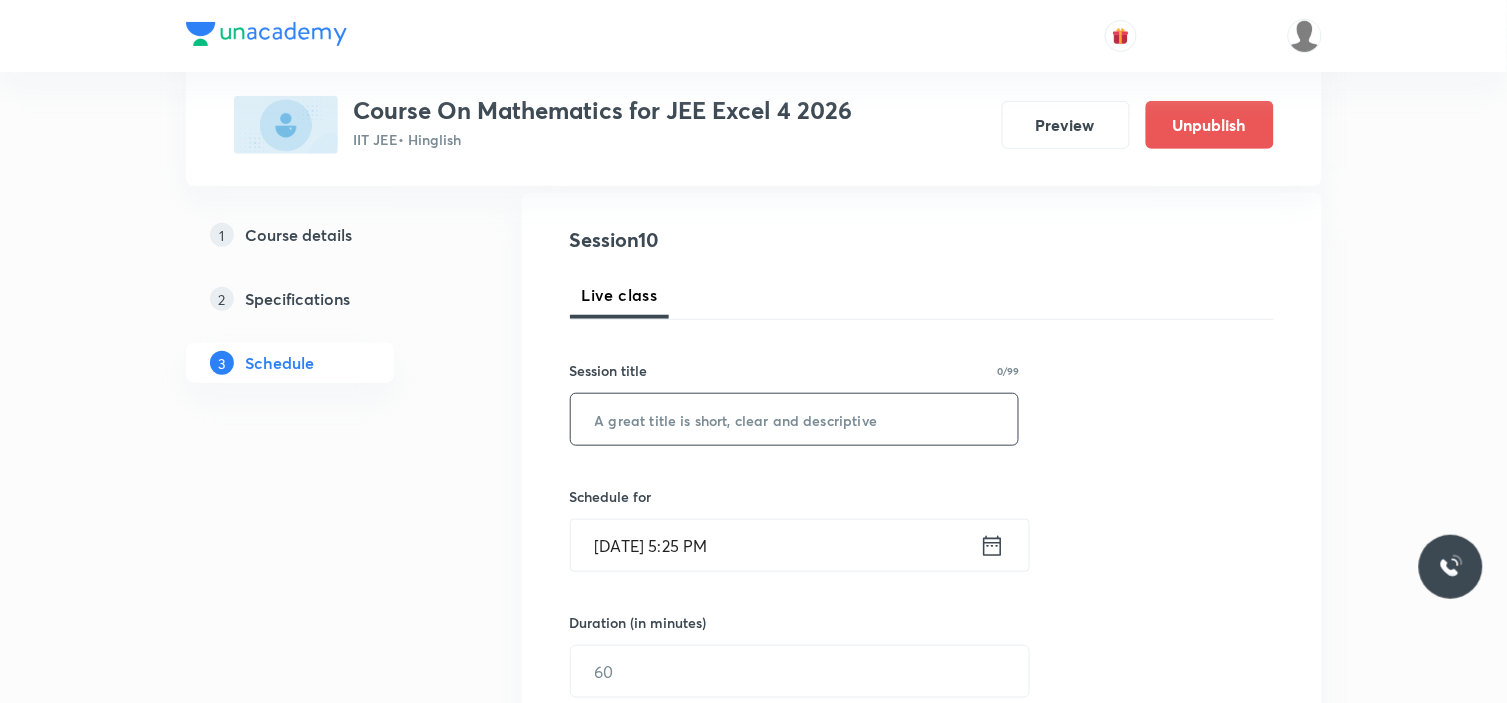scroll, scrollTop: 222, scrollLeft: 0, axis: vertical 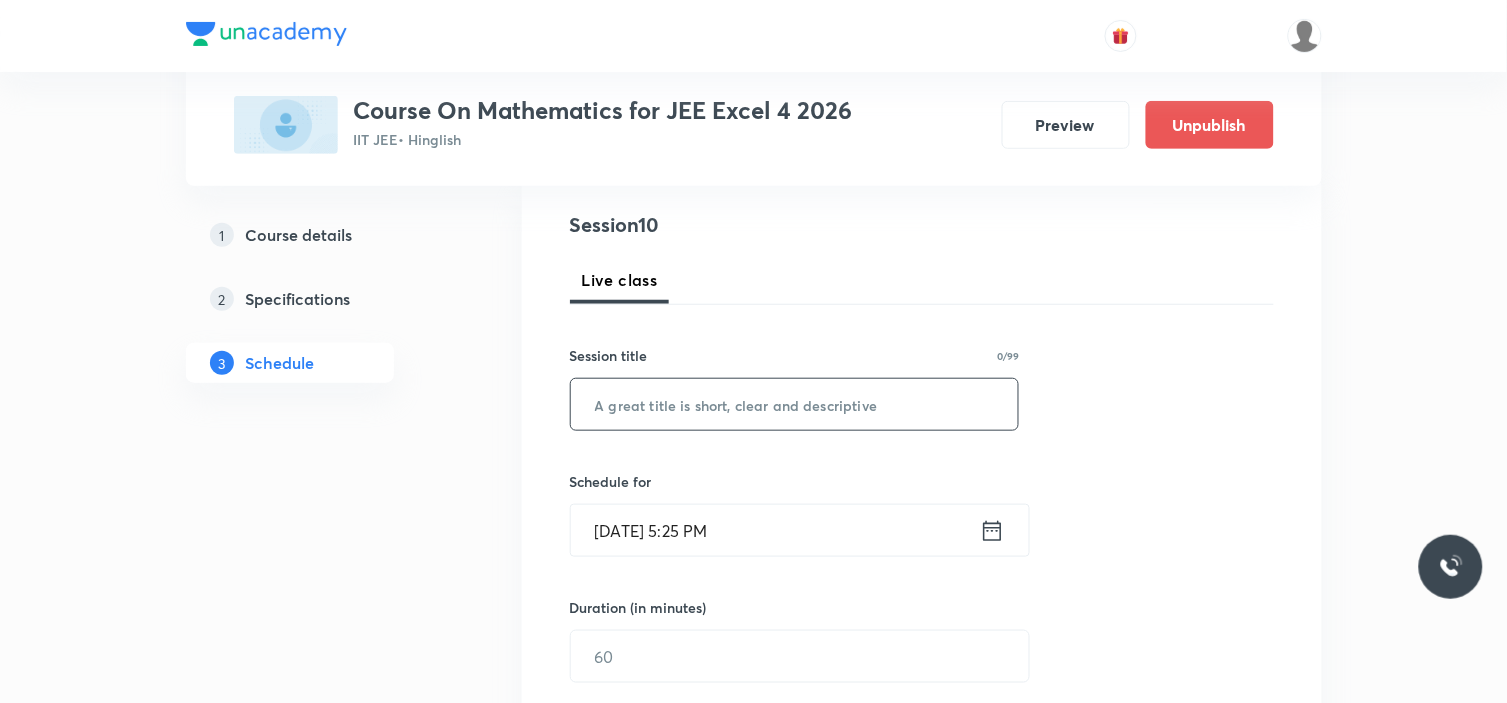click at bounding box center (795, 404) 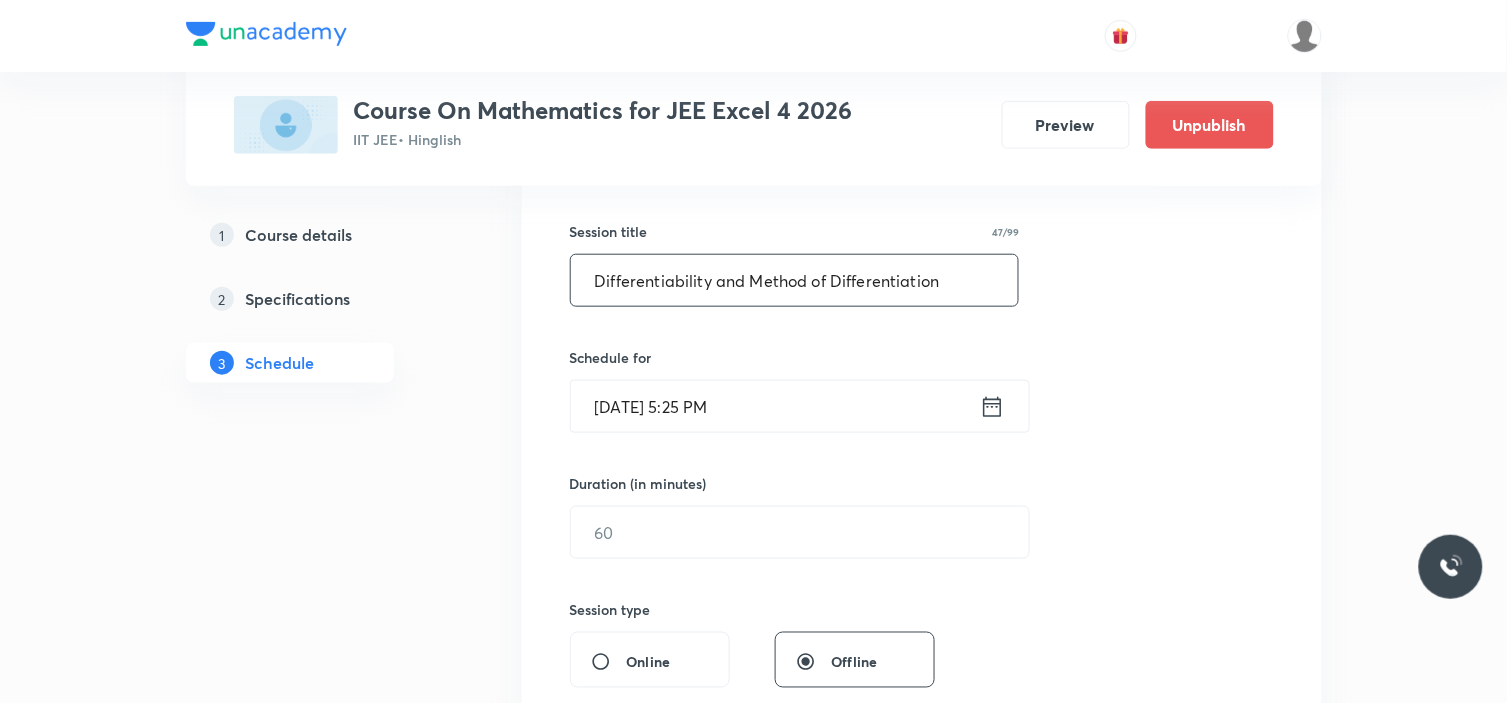 scroll, scrollTop: 555, scrollLeft: 0, axis: vertical 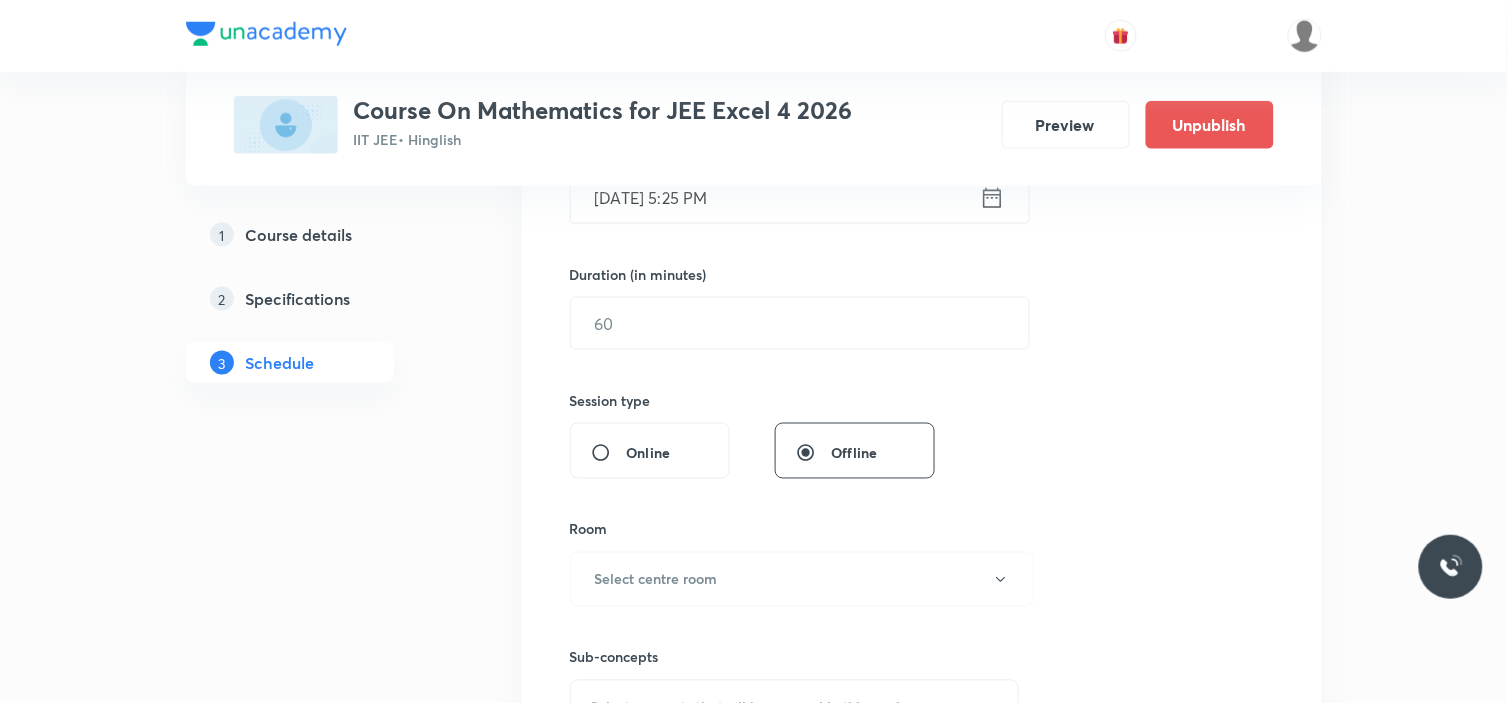 type on "Differentiability and Method of Differentiation" 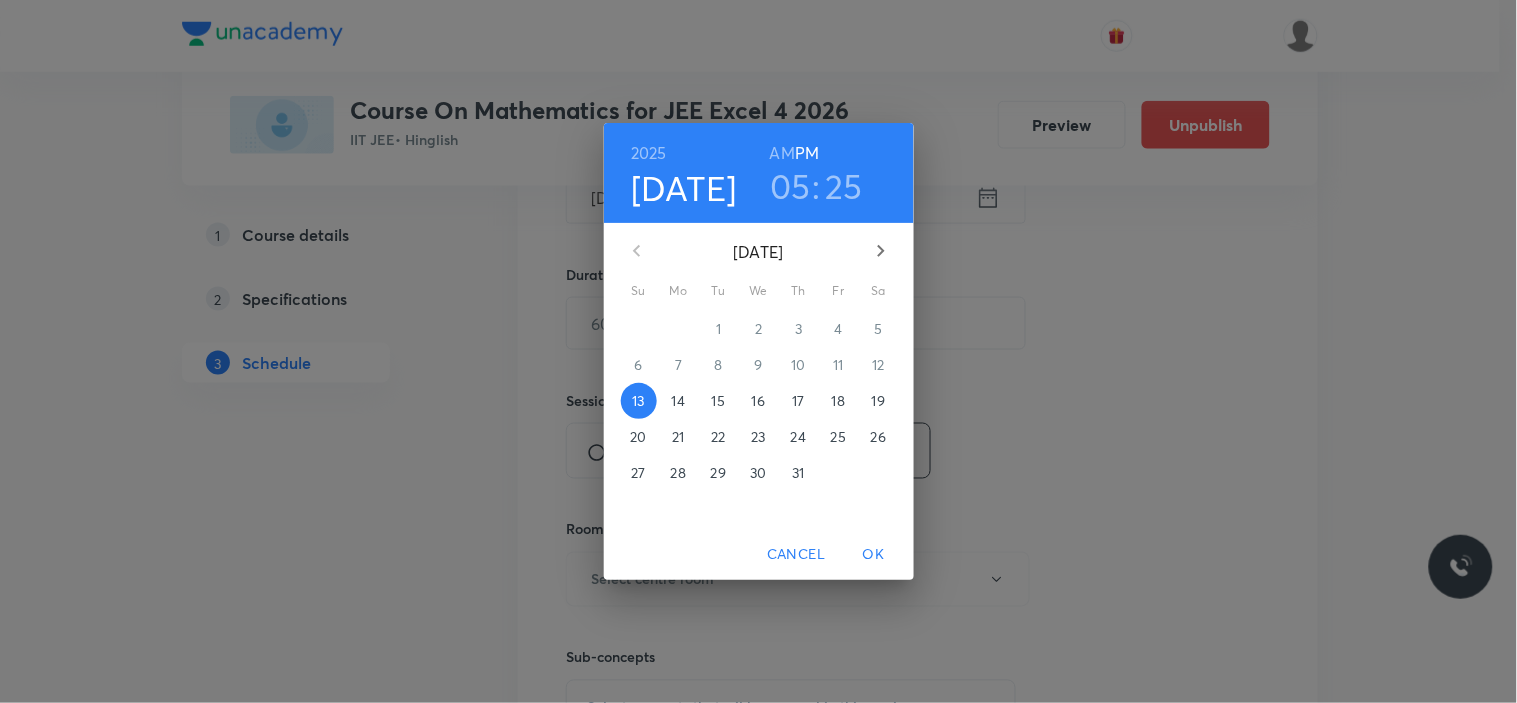click on "17" at bounding box center [798, 401] 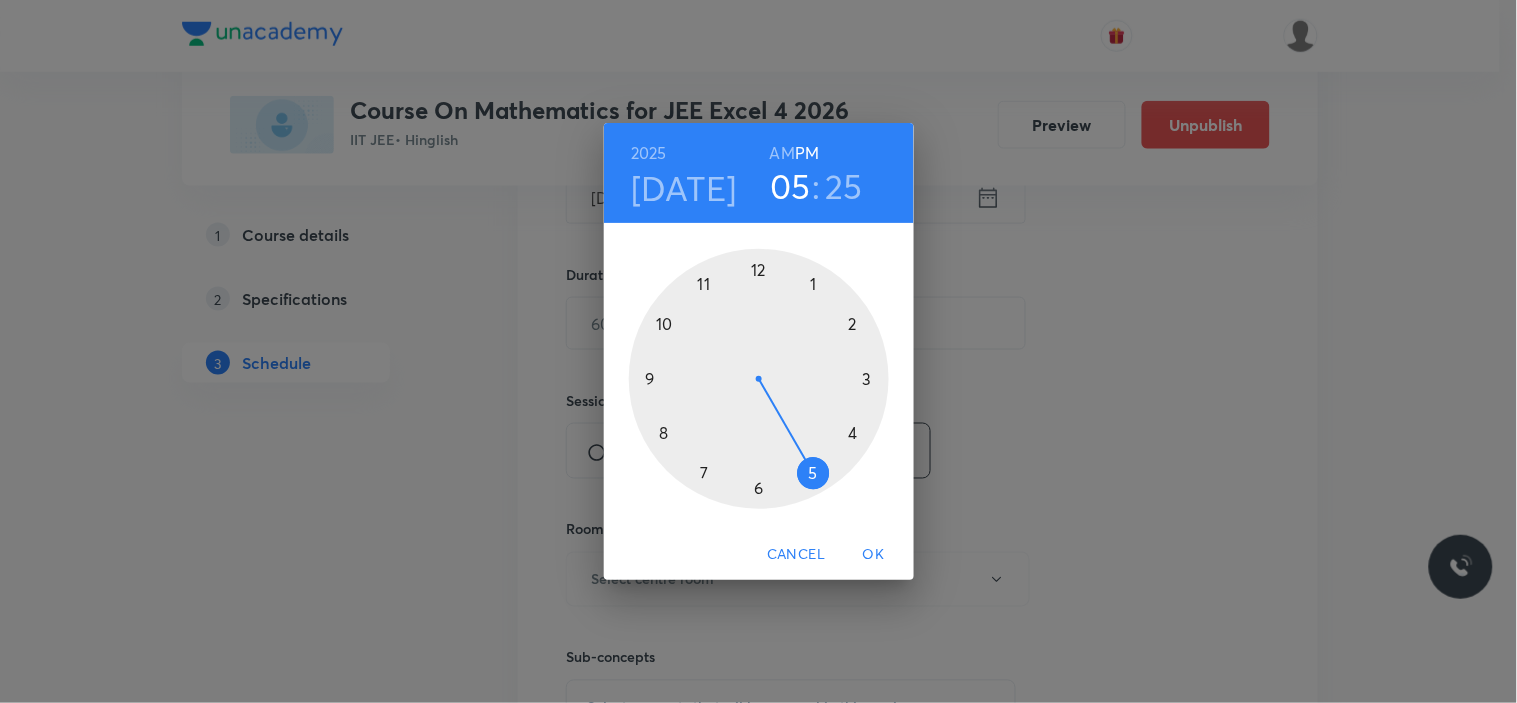 click on "05" at bounding box center (790, 186) 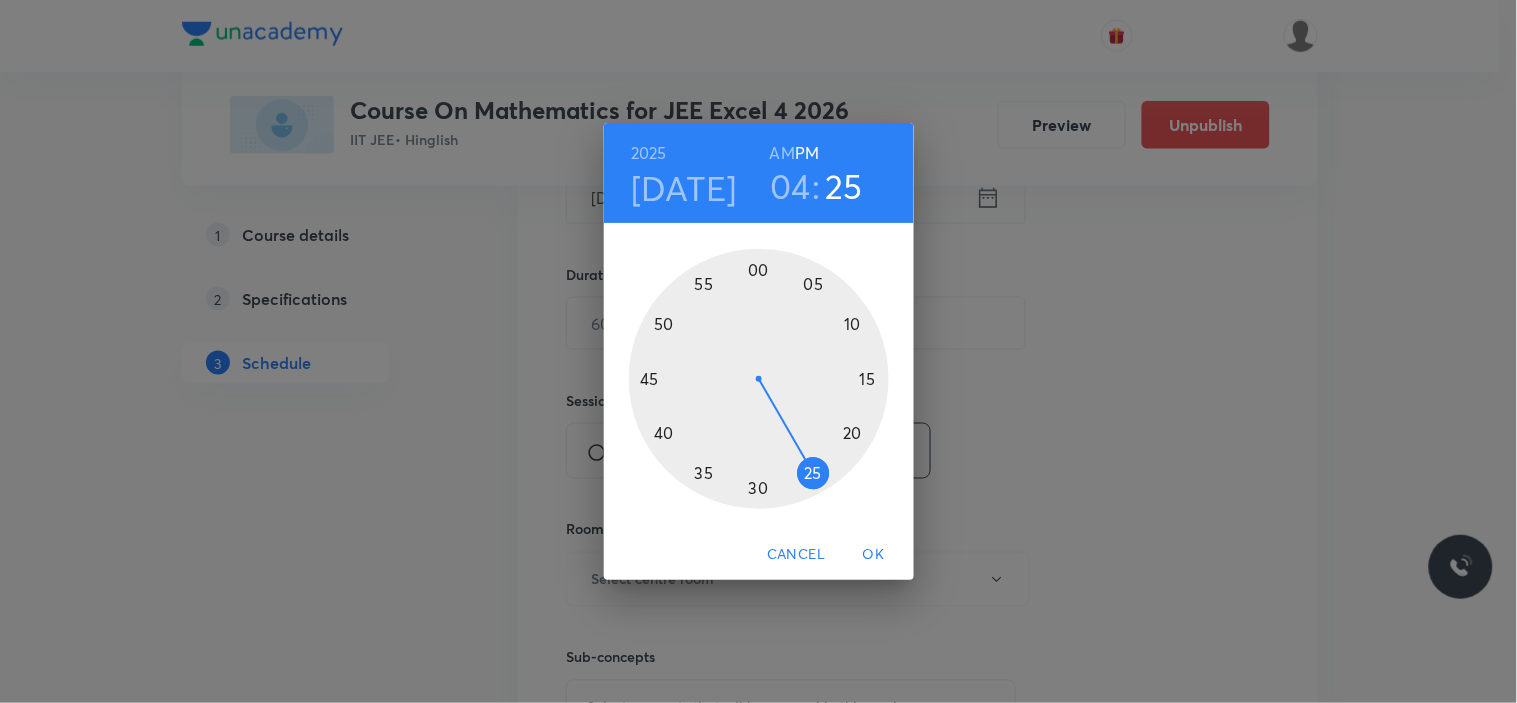 click at bounding box center [759, 379] 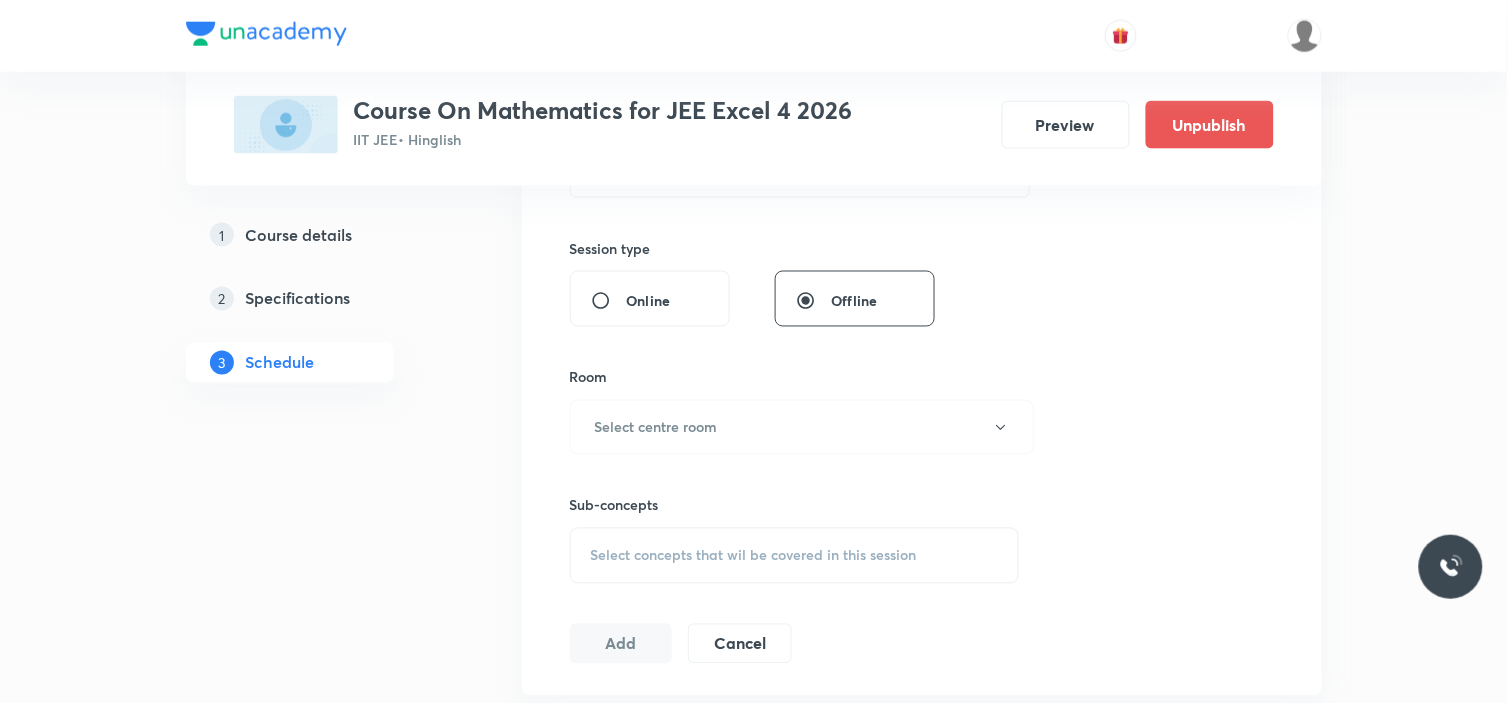 scroll, scrollTop: 777, scrollLeft: 0, axis: vertical 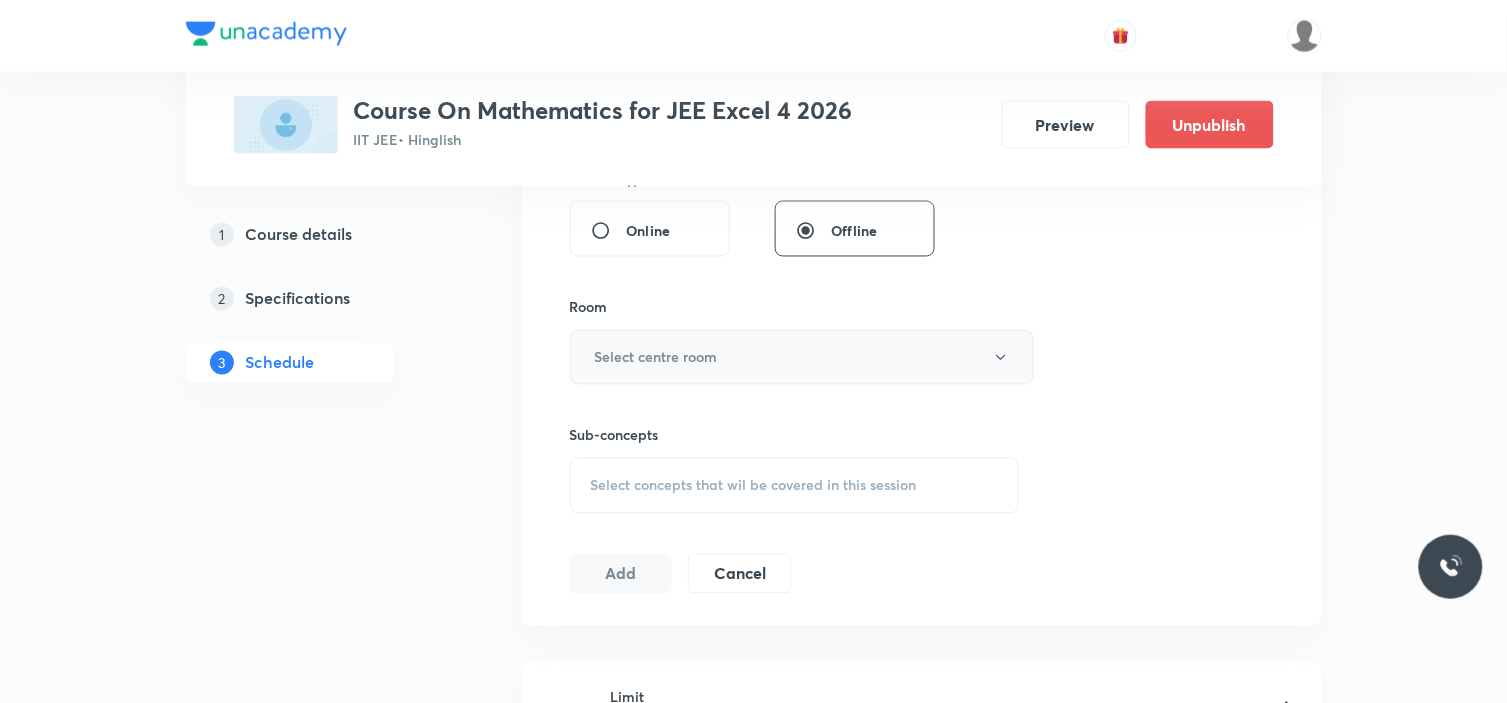 click on "Select centre room" at bounding box center (802, 357) 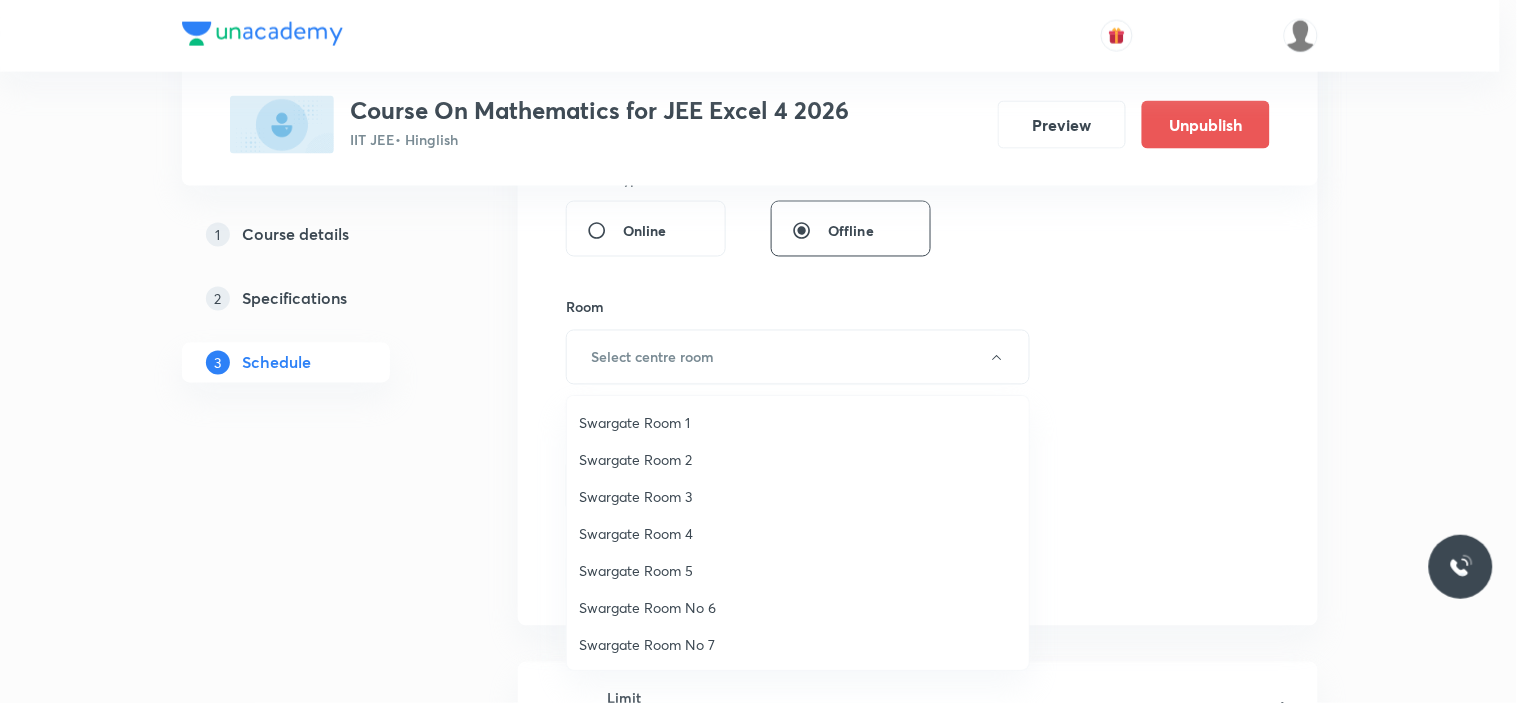 click on "Swargate Room No 7" at bounding box center (798, 644) 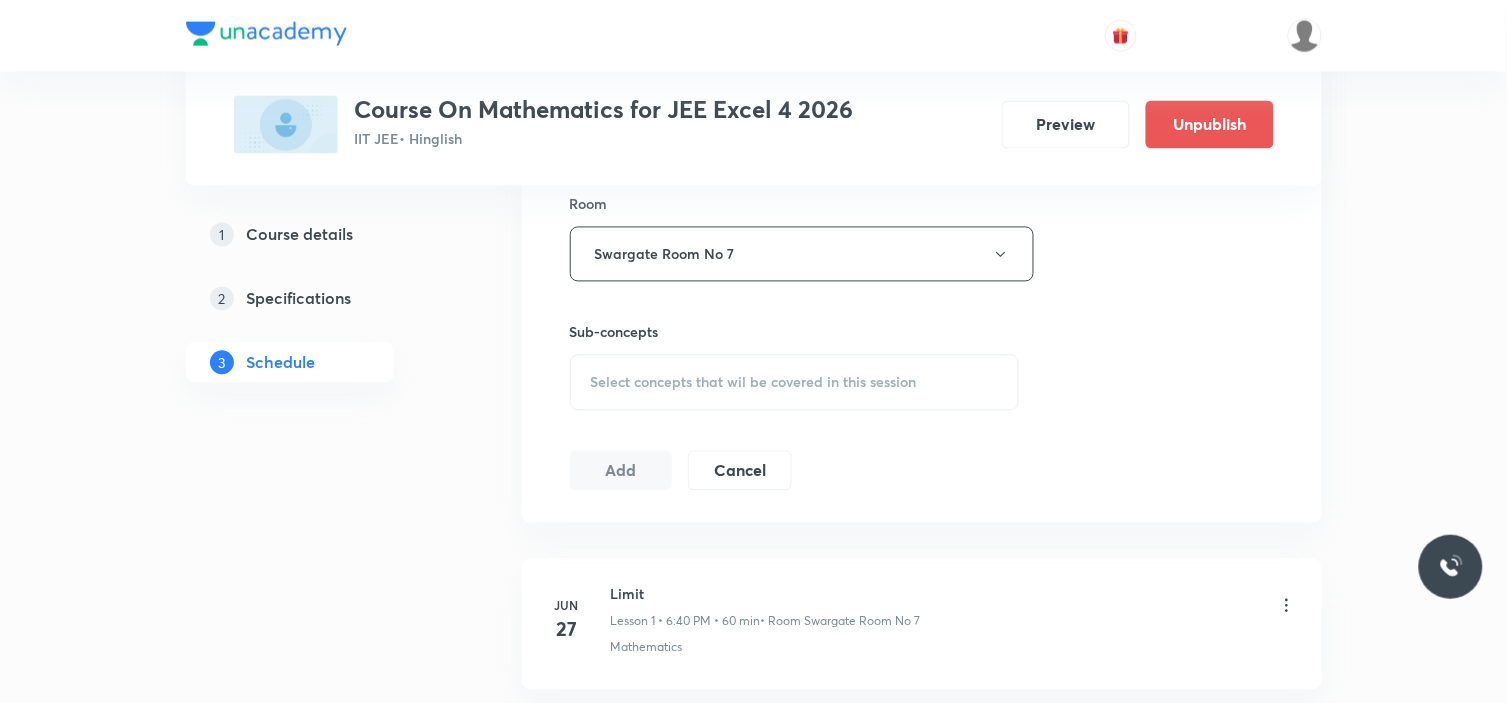 scroll, scrollTop: 1000, scrollLeft: 0, axis: vertical 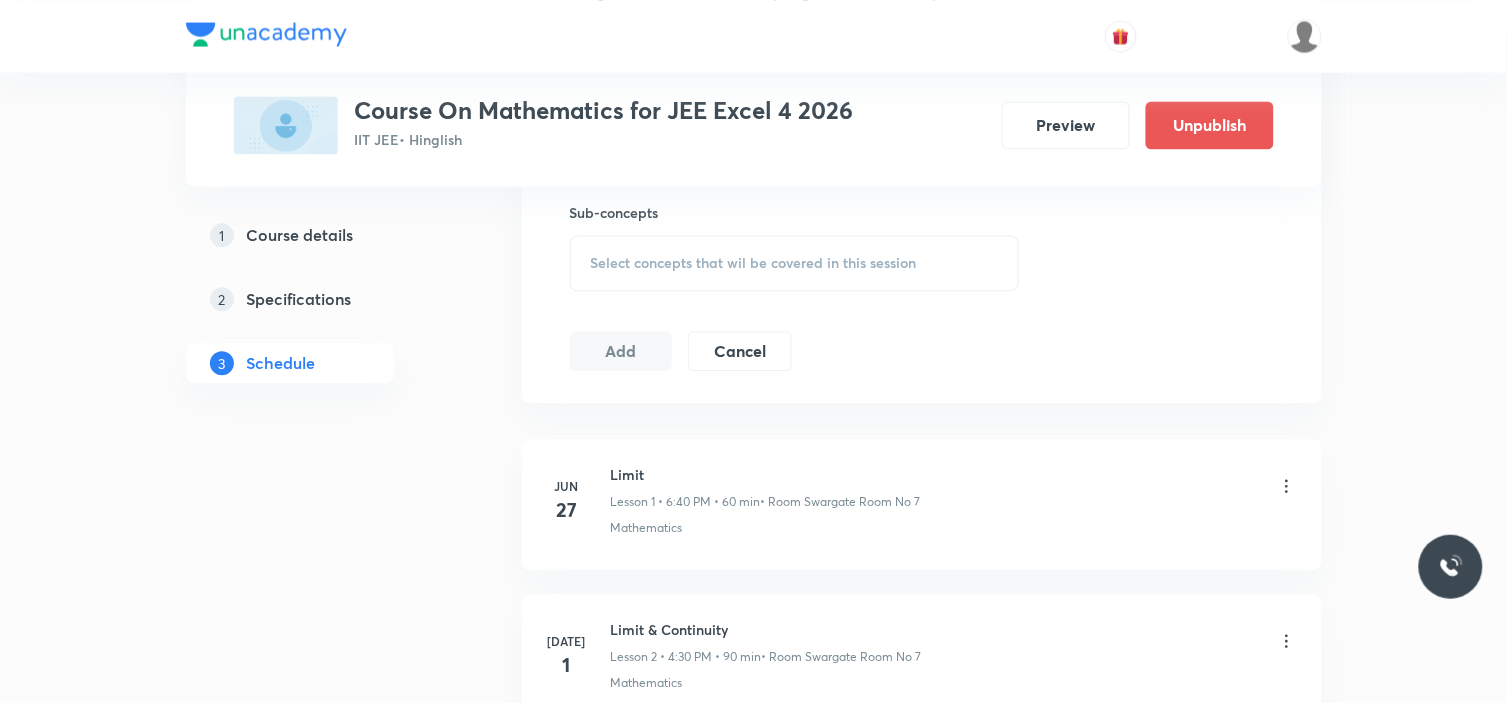 click on "Select concepts that wil be covered in this session" at bounding box center [795, 263] 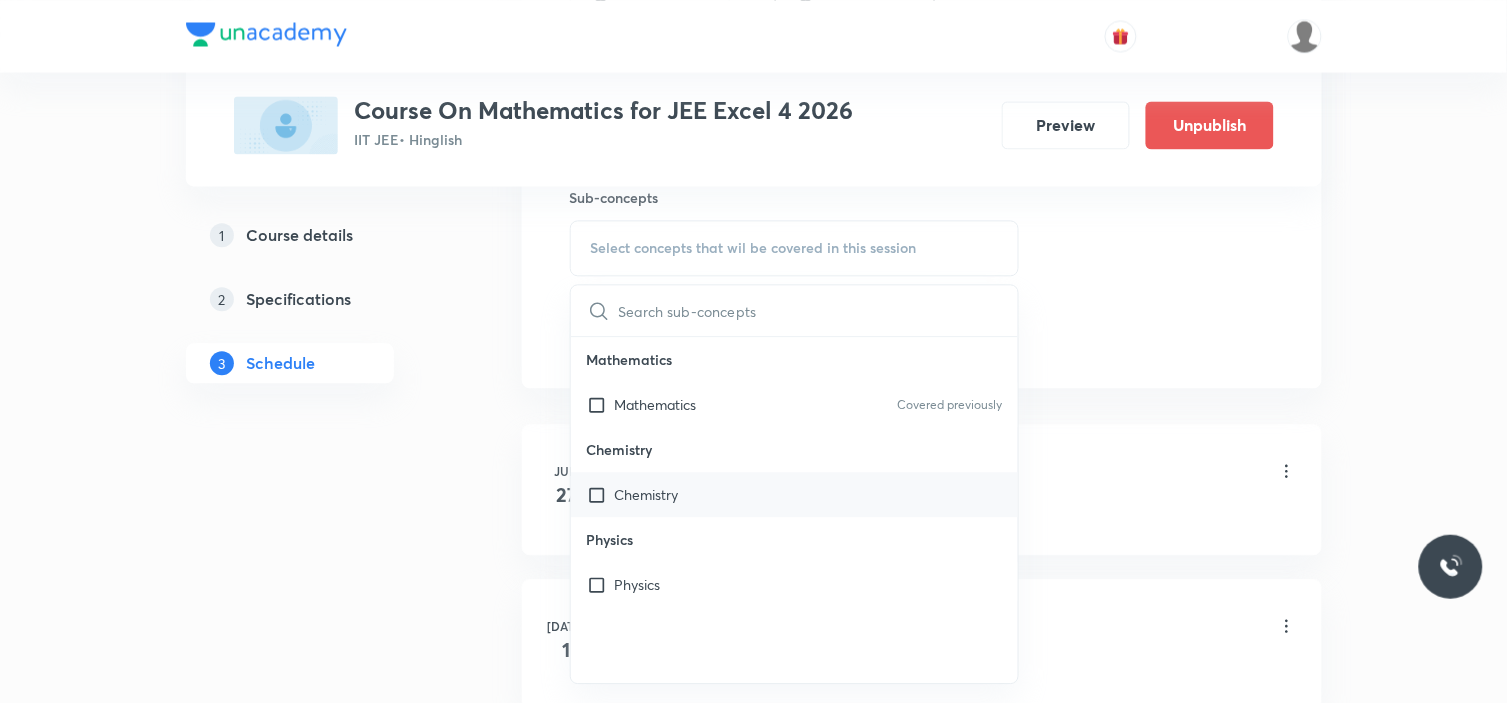 scroll, scrollTop: 1111, scrollLeft: 0, axis: vertical 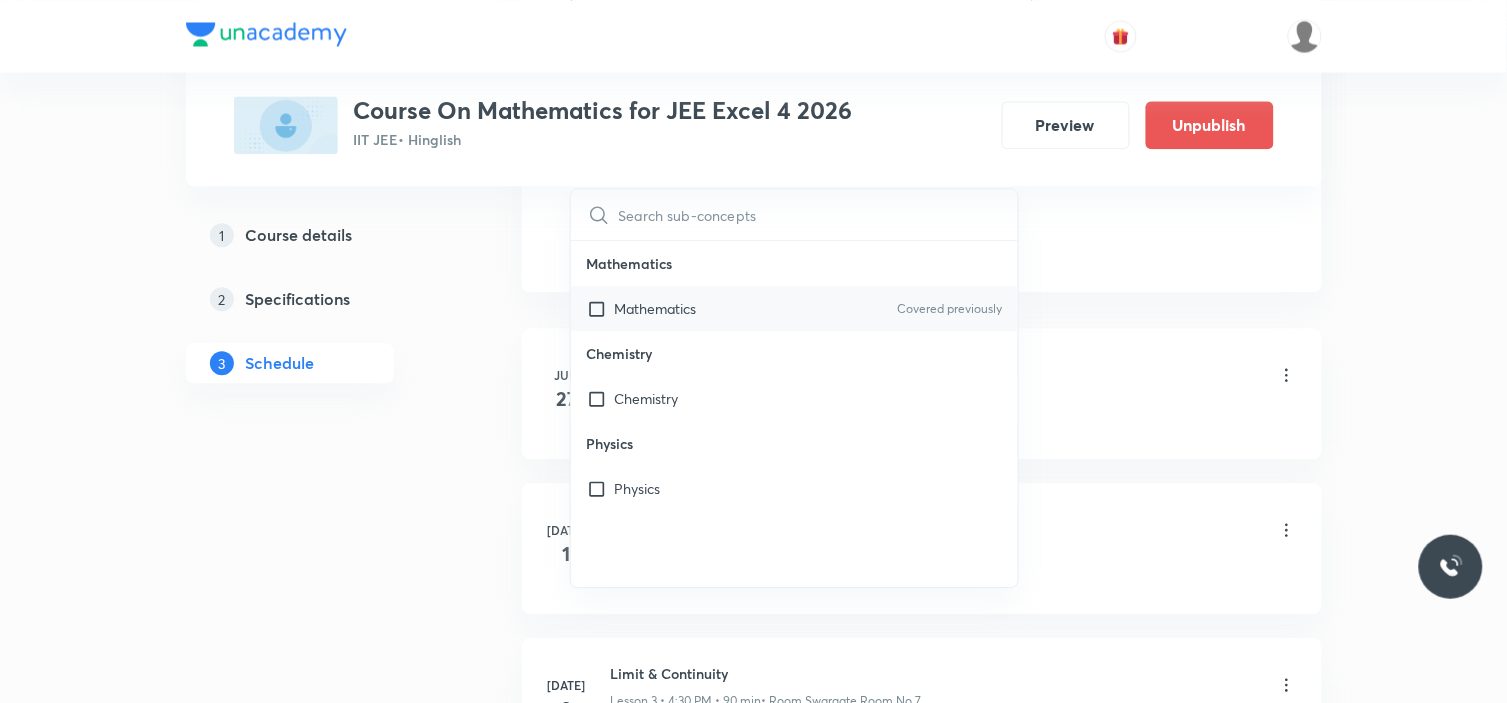 click on "Mathematics" at bounding box center [656, 308] 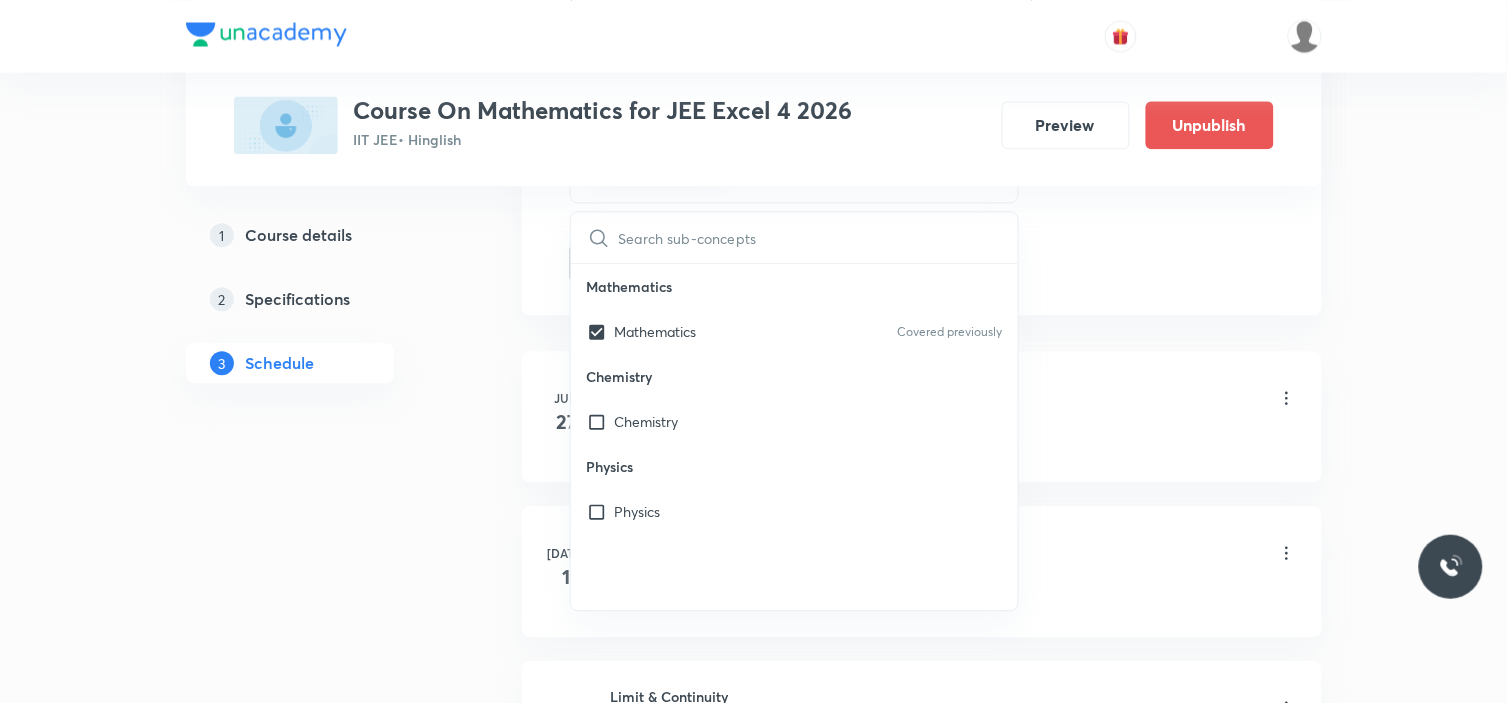 click on "Session  10 Live class Session title 47/99 Differentiability and Method of Differentiation ​ Schedule for [DATE] 4:30 PM ​ Duration (in minutes) ​   Session type Online Offline Room Swargate Room No 7 Sub-concepts Mathematics CLEAR ​ Mathematics Mathematics Covered previously Chemistry Chemistry Physics Physics Add Cancel" at bounding box center [922, -198] 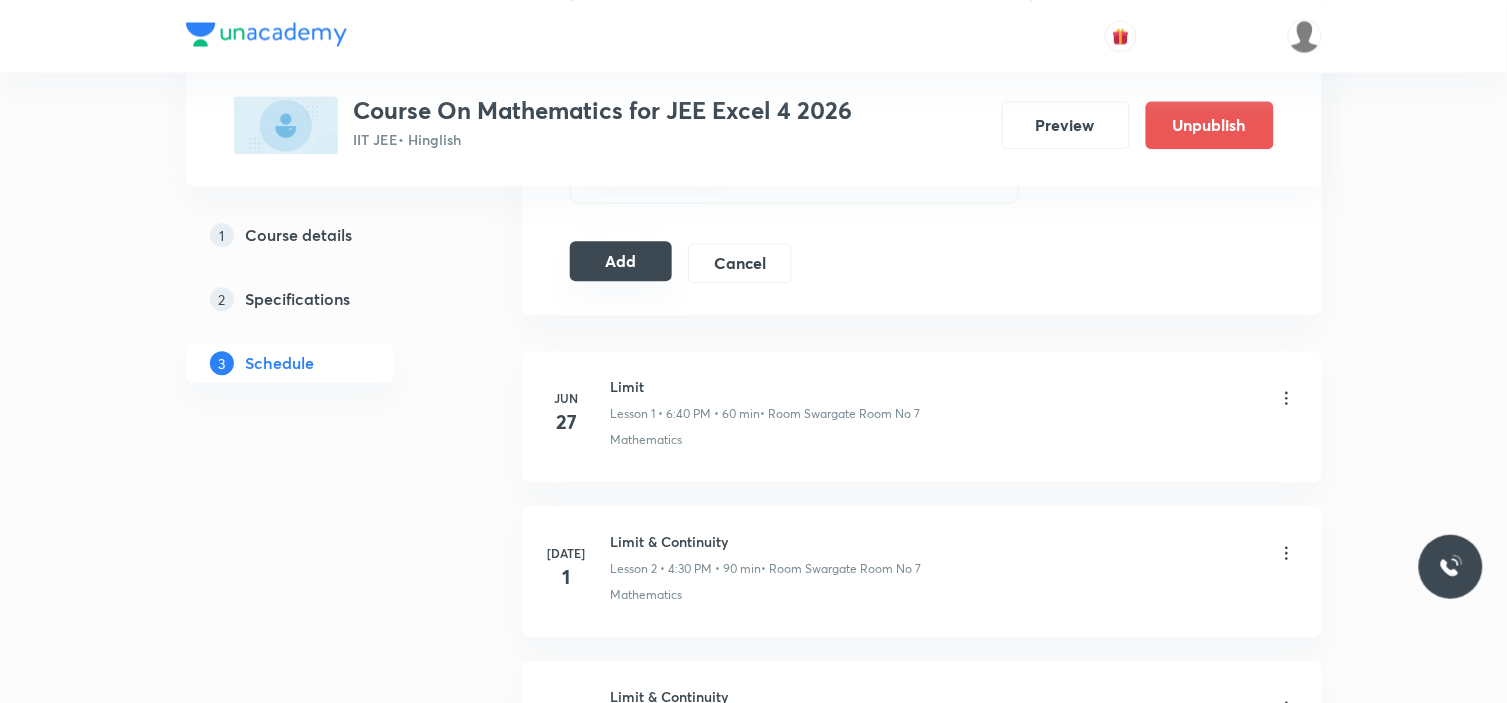 click on "Add" at bounding box center [621, 261] 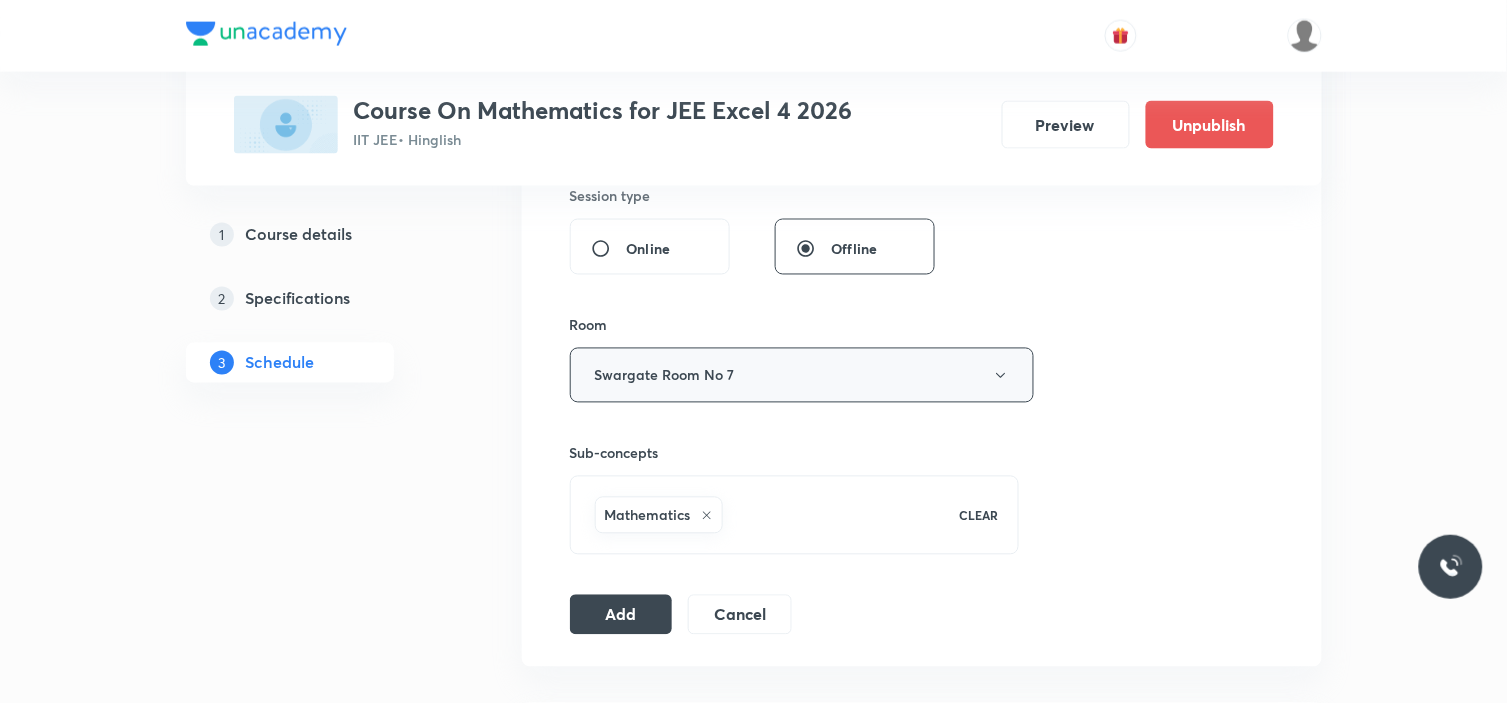 scroll, scrollTop: 444, scrollLeft: 0, axis: vertical 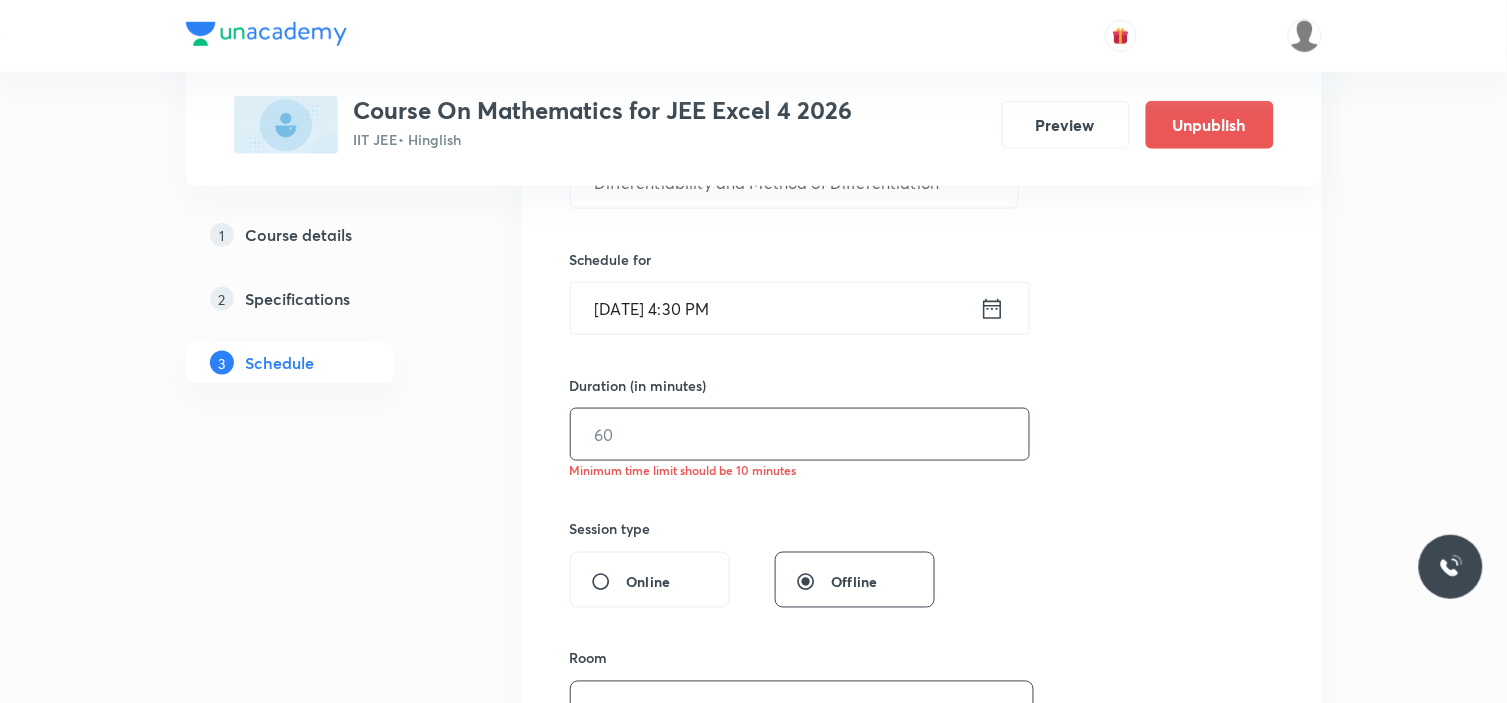 click at bounding box center [800, 434] 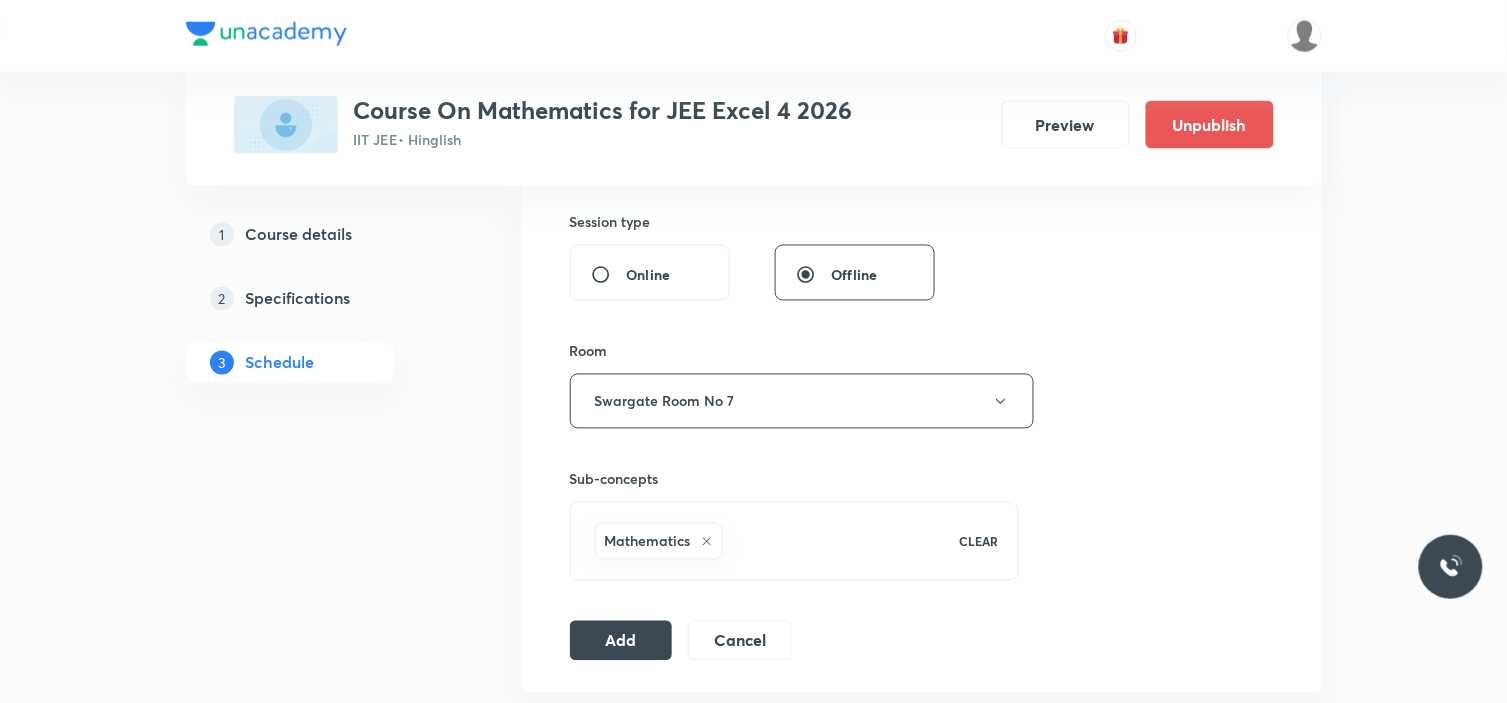 scroll, scrollTop: 888, scrollLeft: 0, axis: vertical 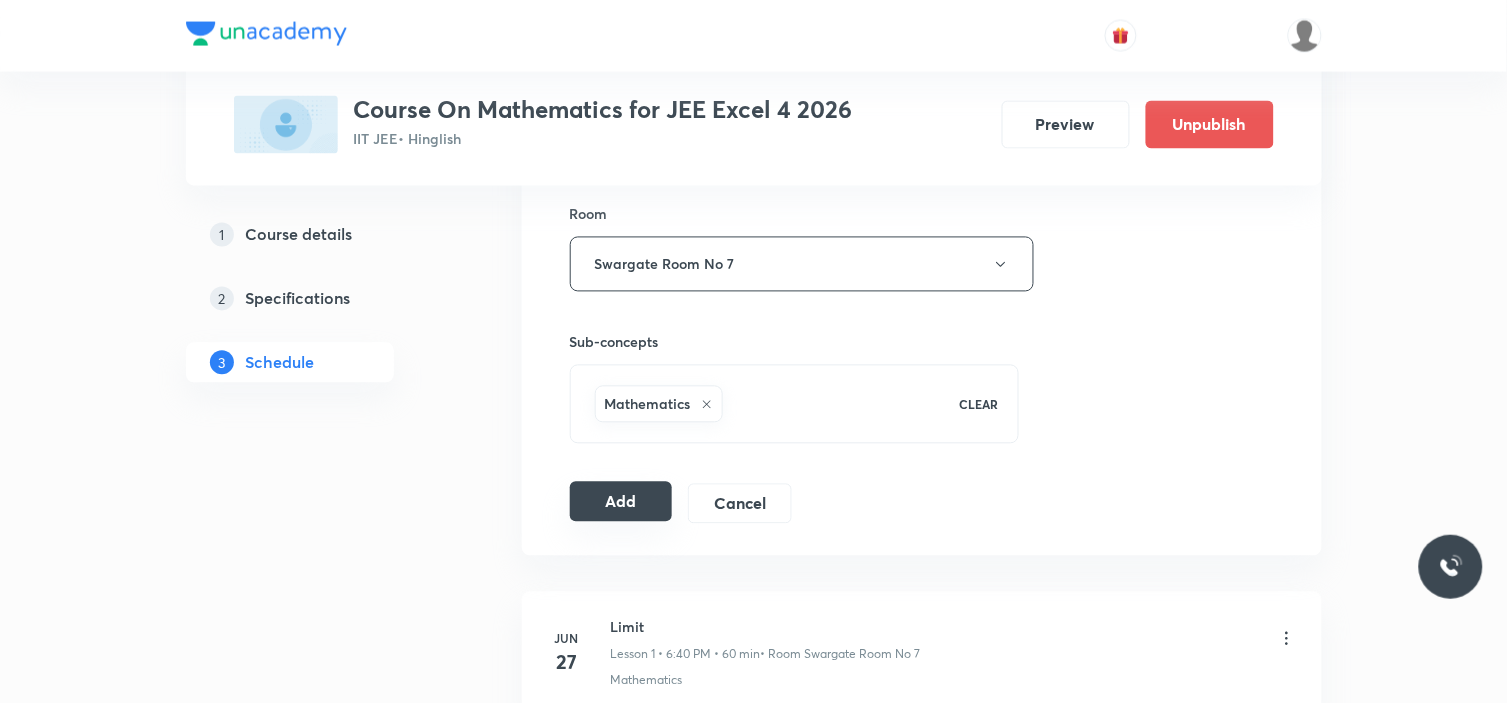 type on "90" 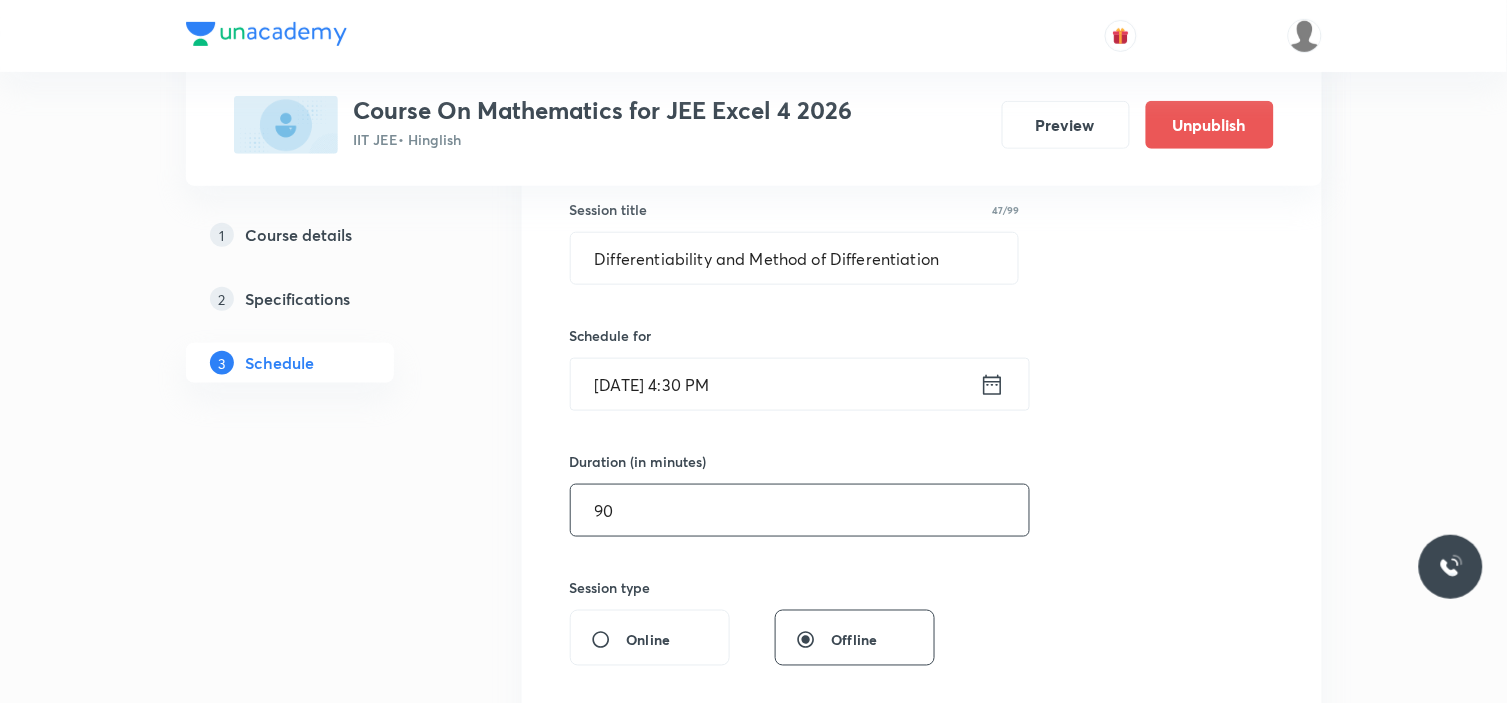 scroll, scrollTop: 333, scrollLeft: 0, axis: vertical 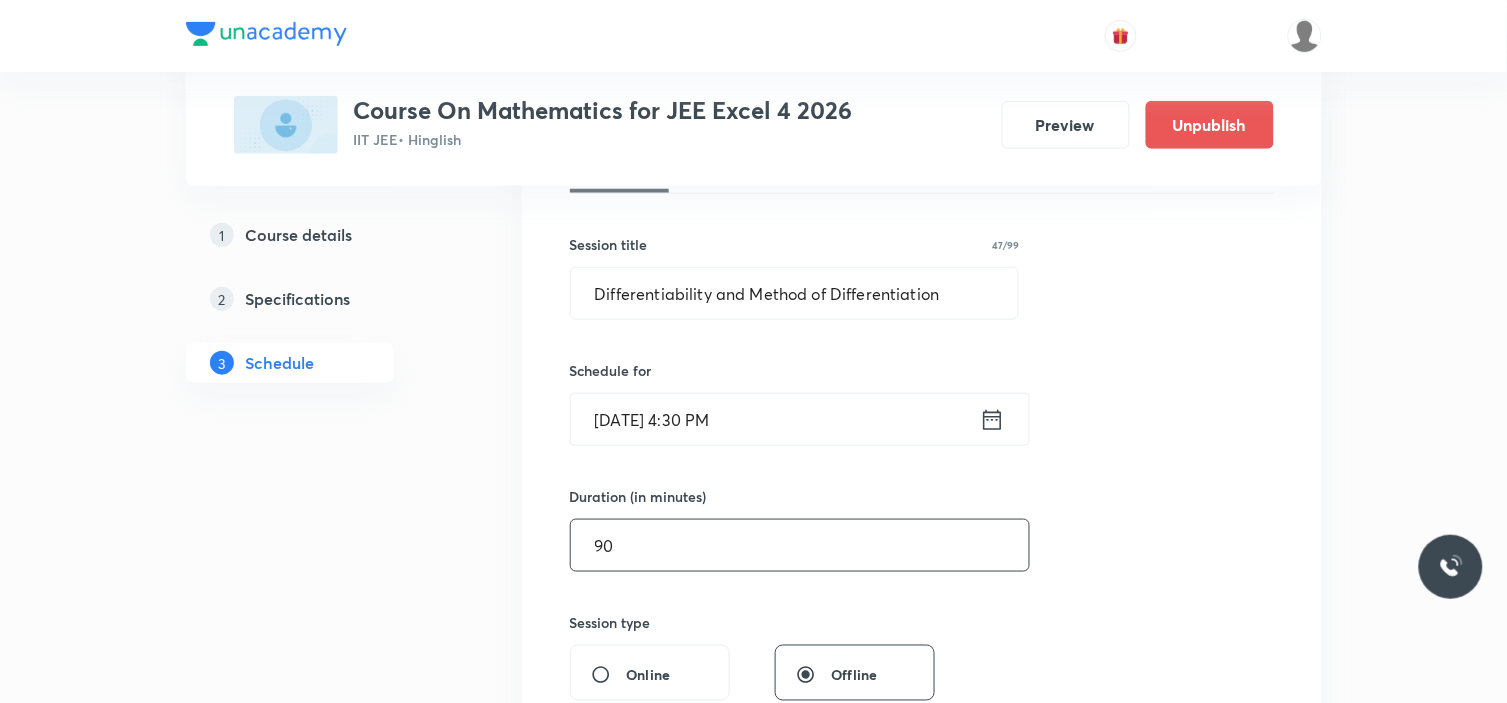 type 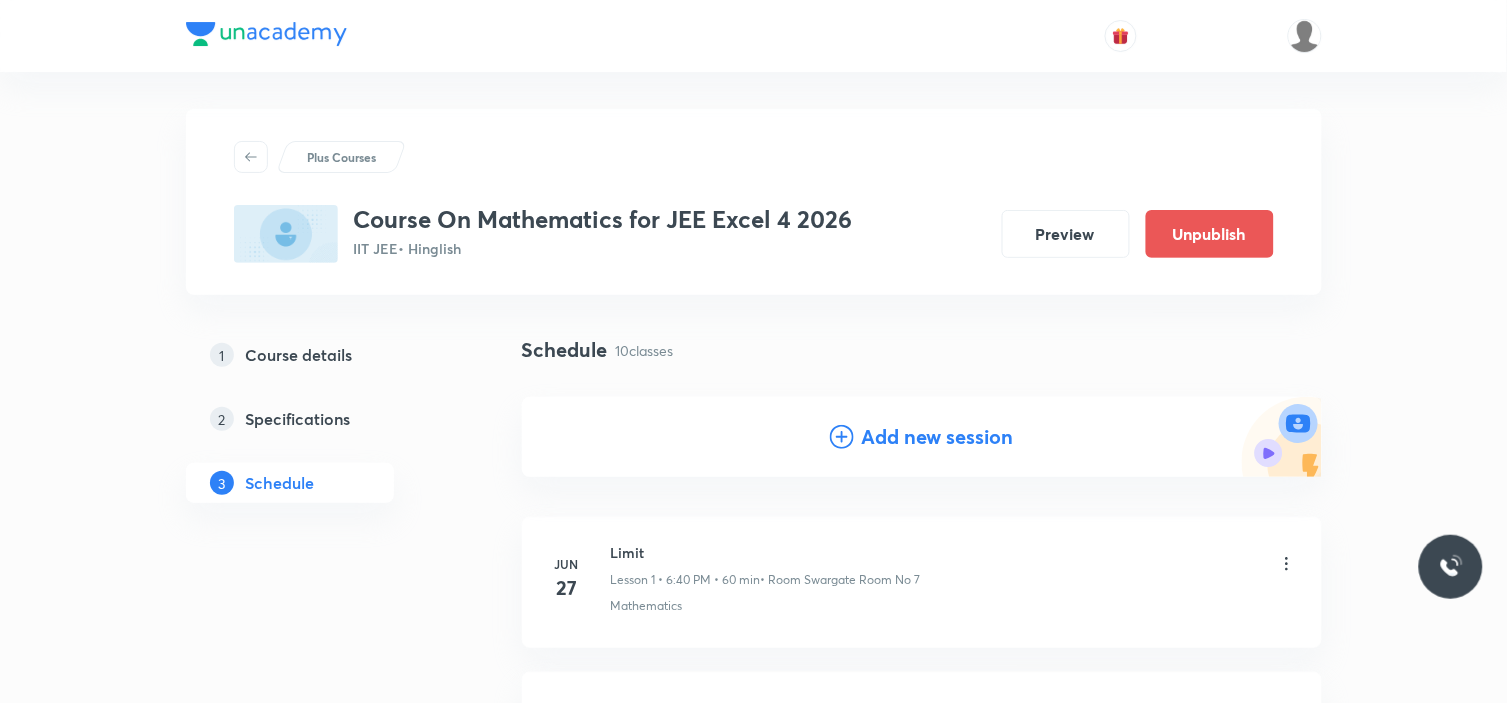 scroll, scrollTop: 0, scrollLeft: 0, axis: both 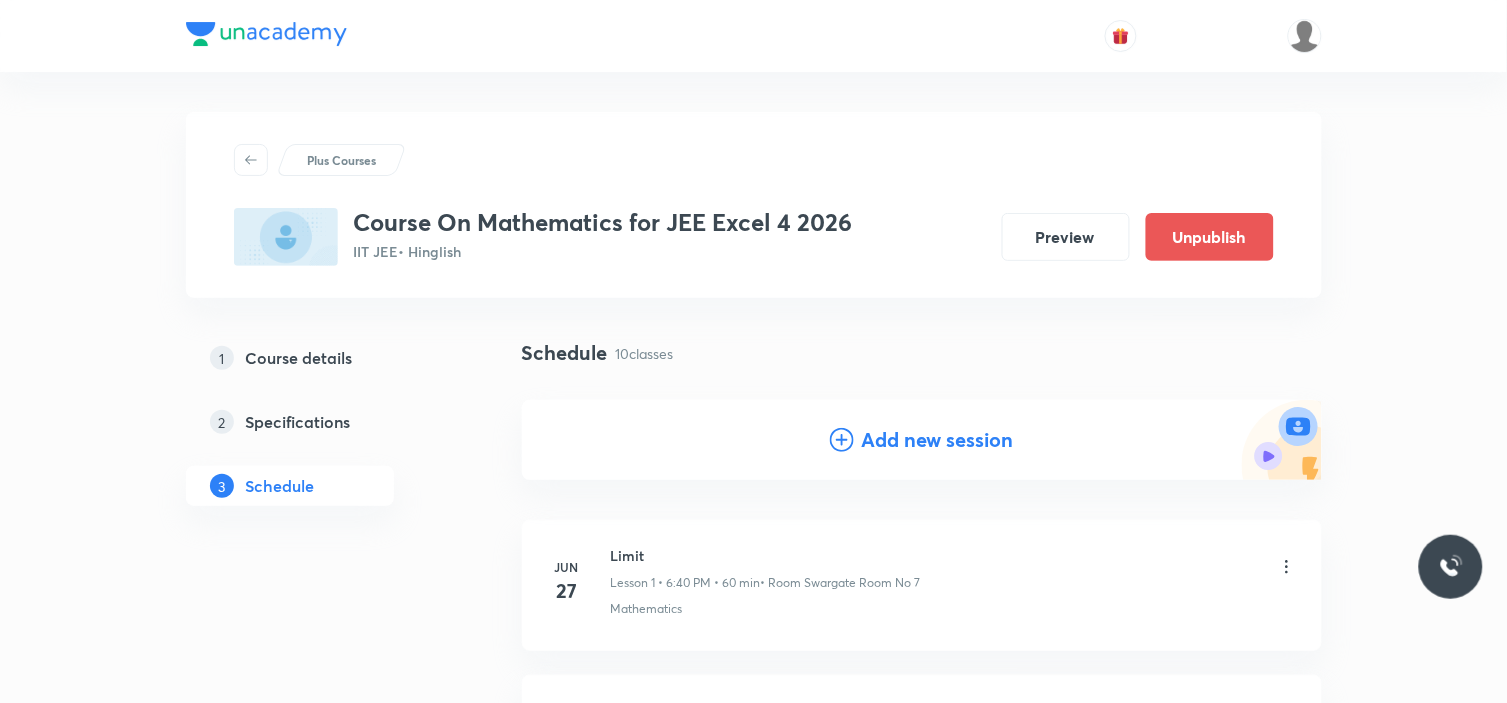 click on "Add new session" at bounding box center [938, 440] 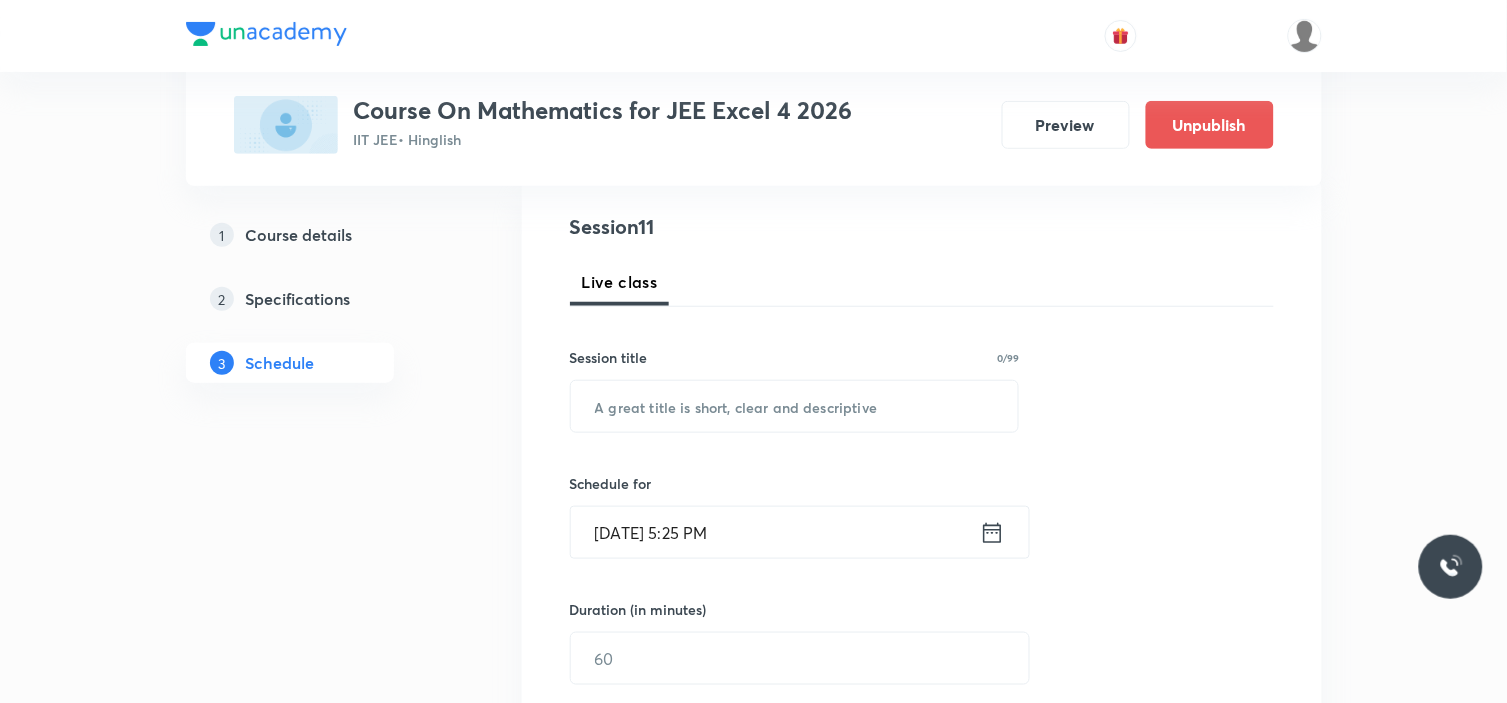 scroll, scrollTop: 222, scrollLeft: 0, axis: vertical 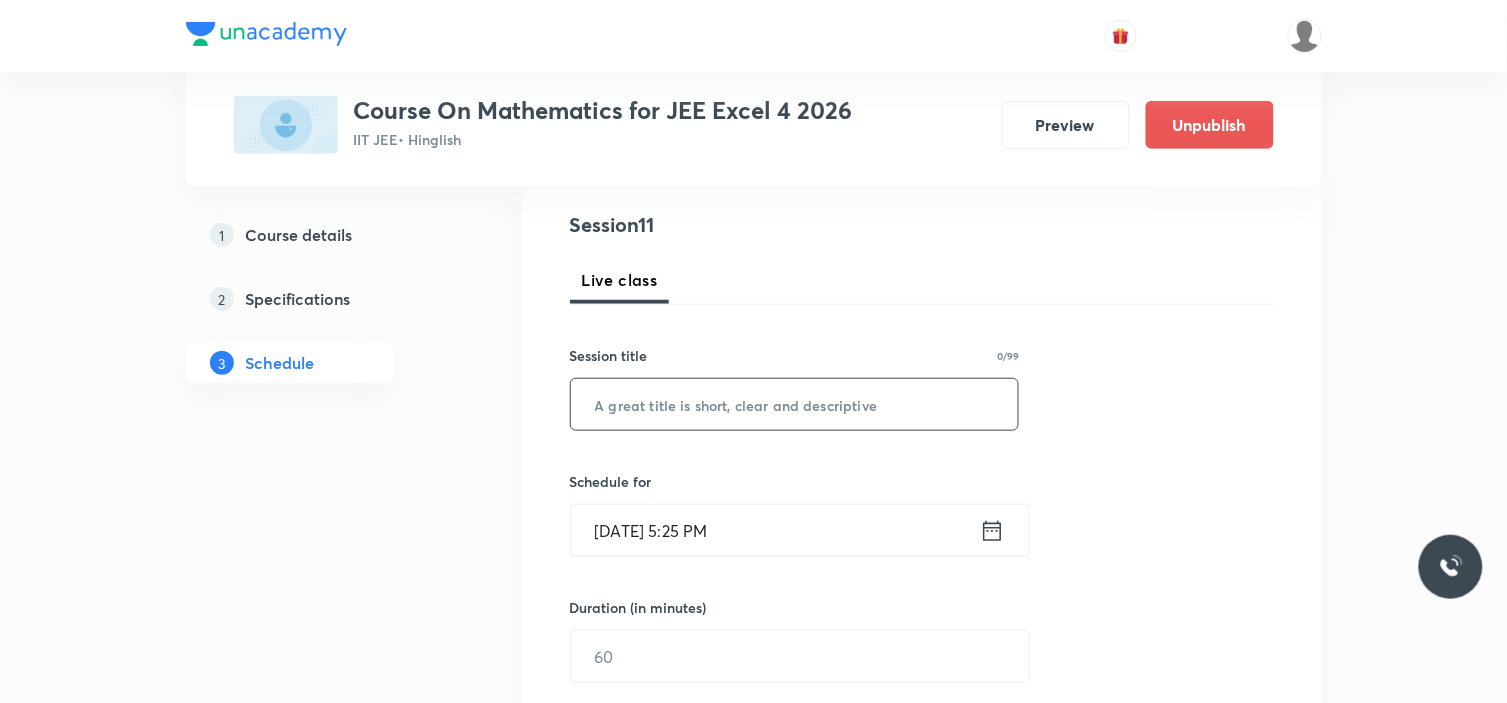 click at bounding box center [795, 404] 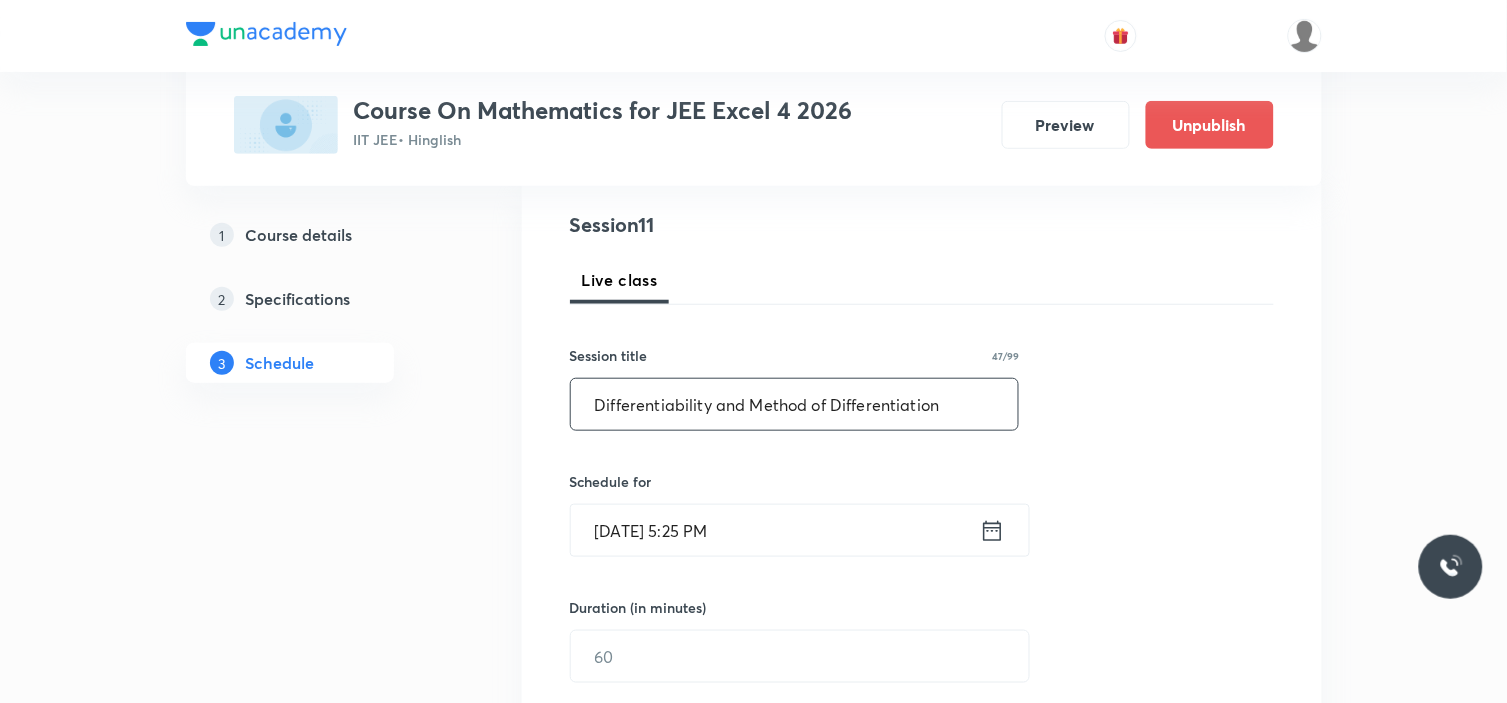 type on "Differentiability and Method of Differentiation" 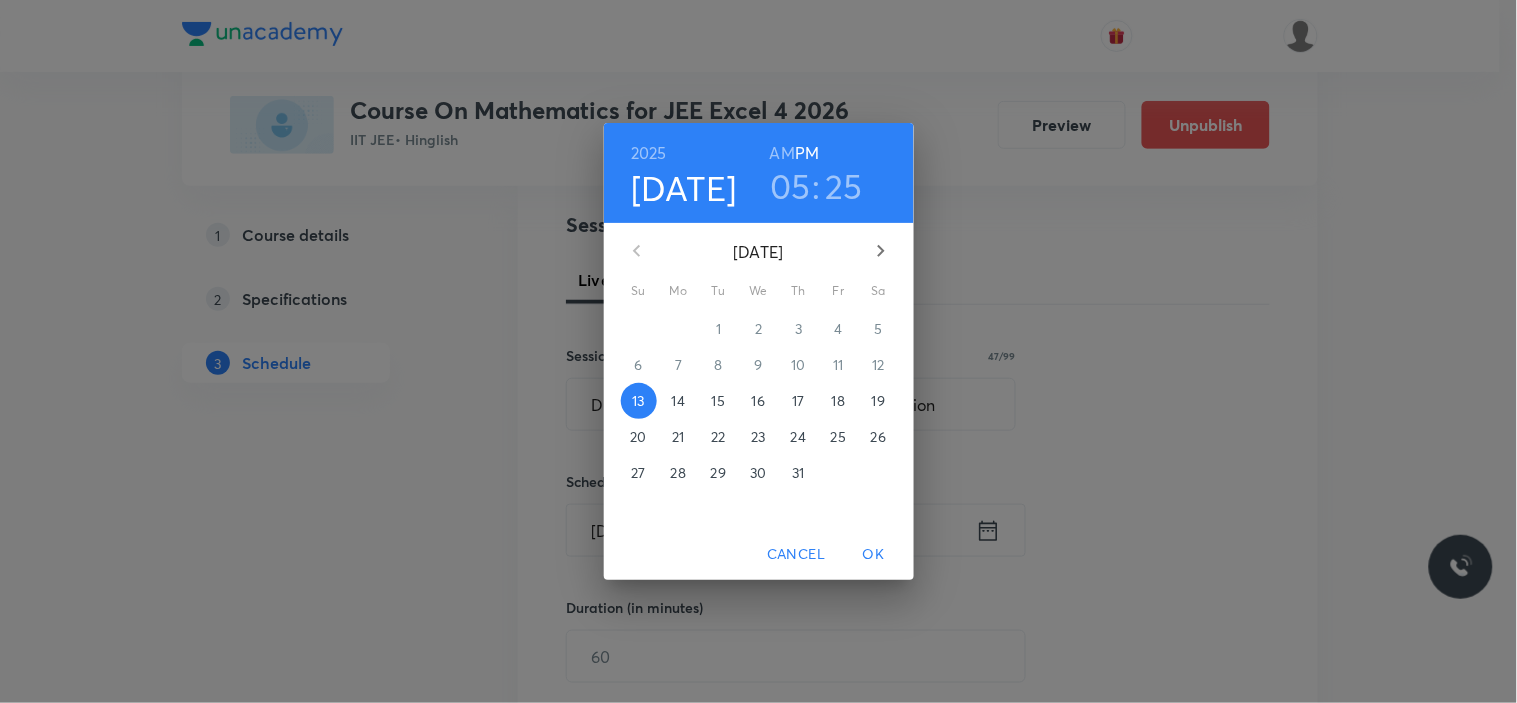 click on "18" at bounding box center [838, 401] 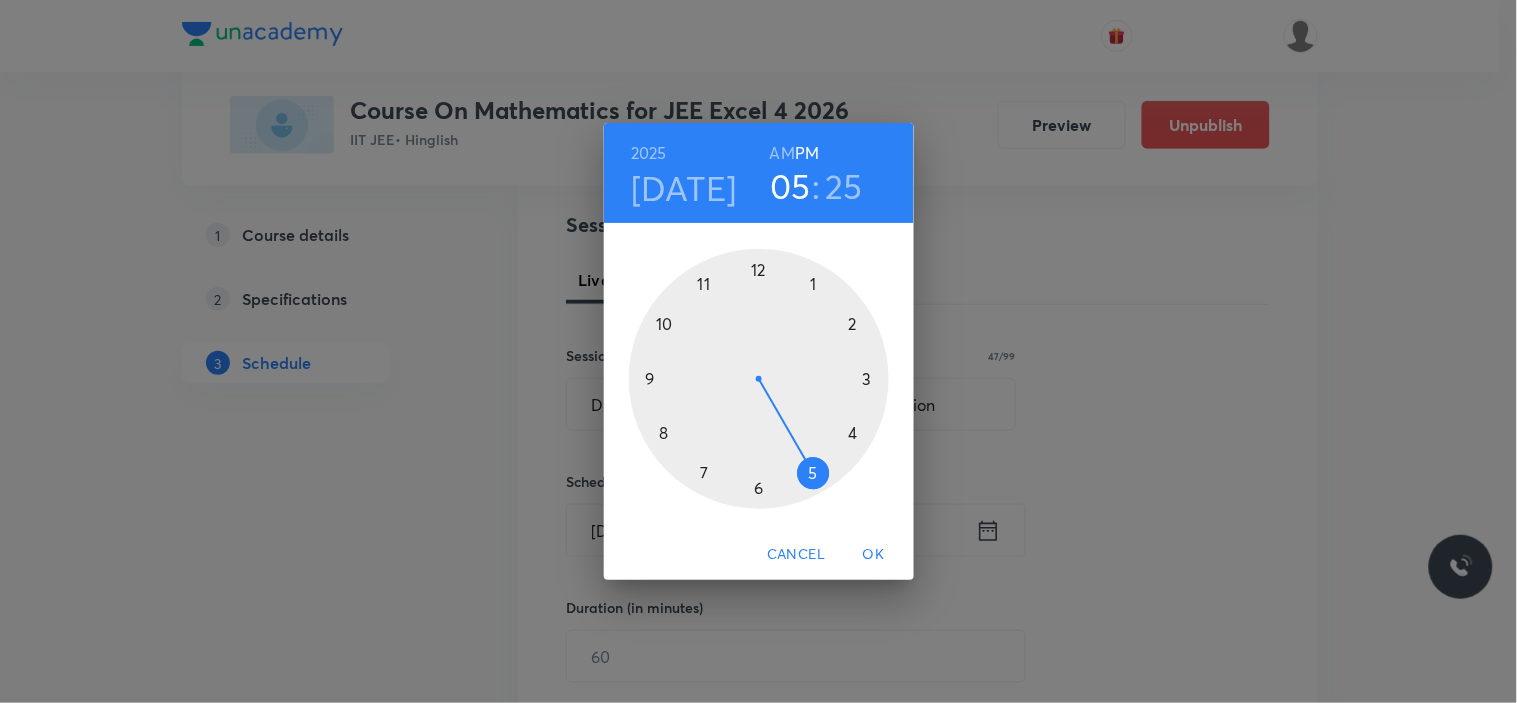 click at bounding box center [759, 379] 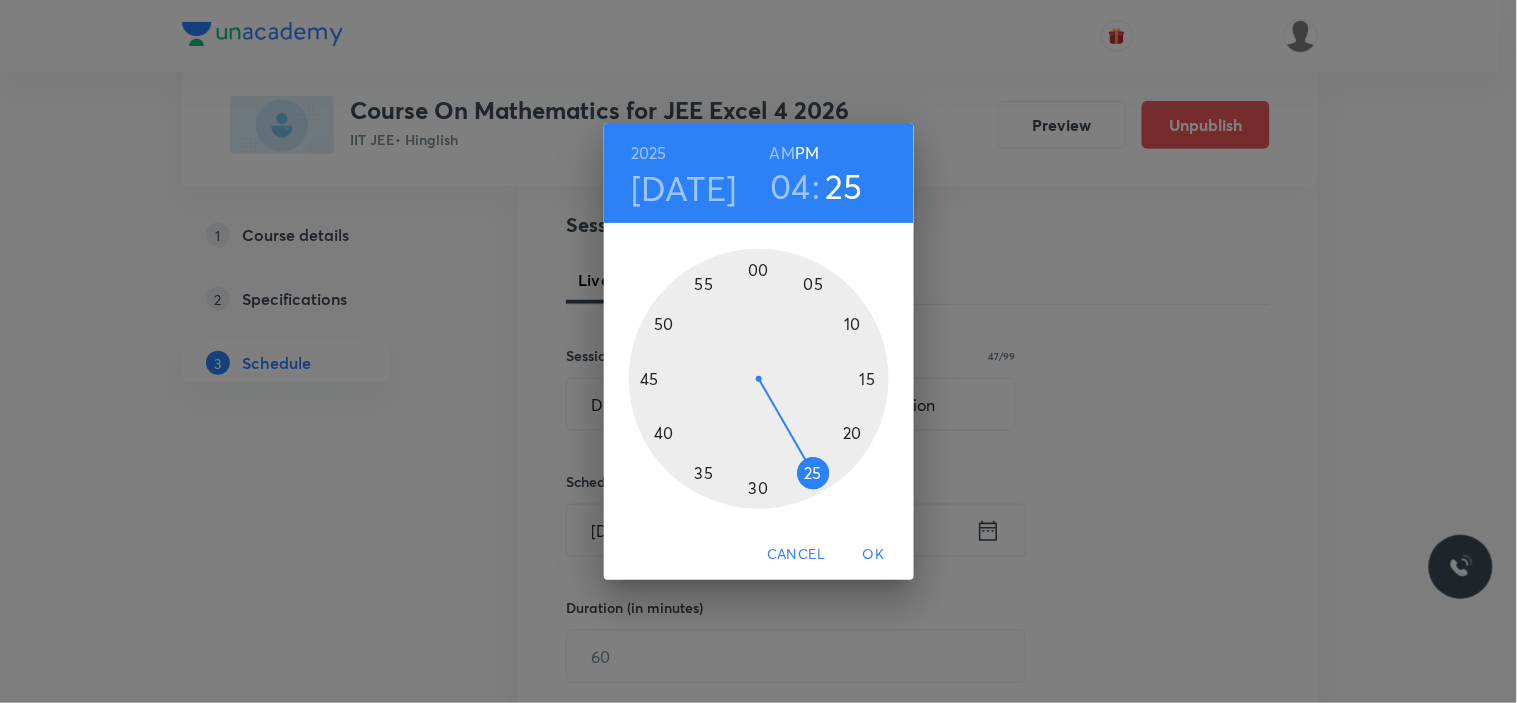 click at bounding box center [759, 379] 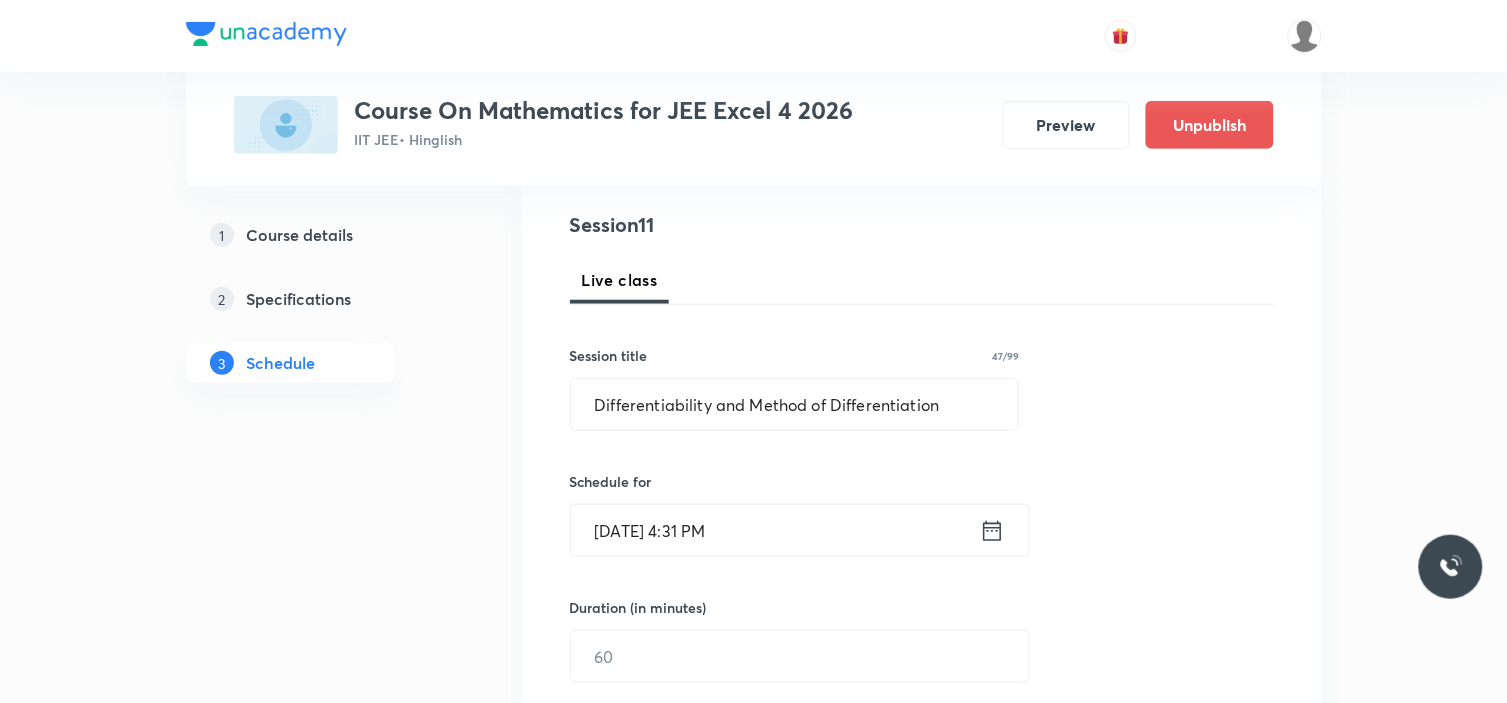click on "[DATE] 4:31 PM" at bounding box center (775, 530) 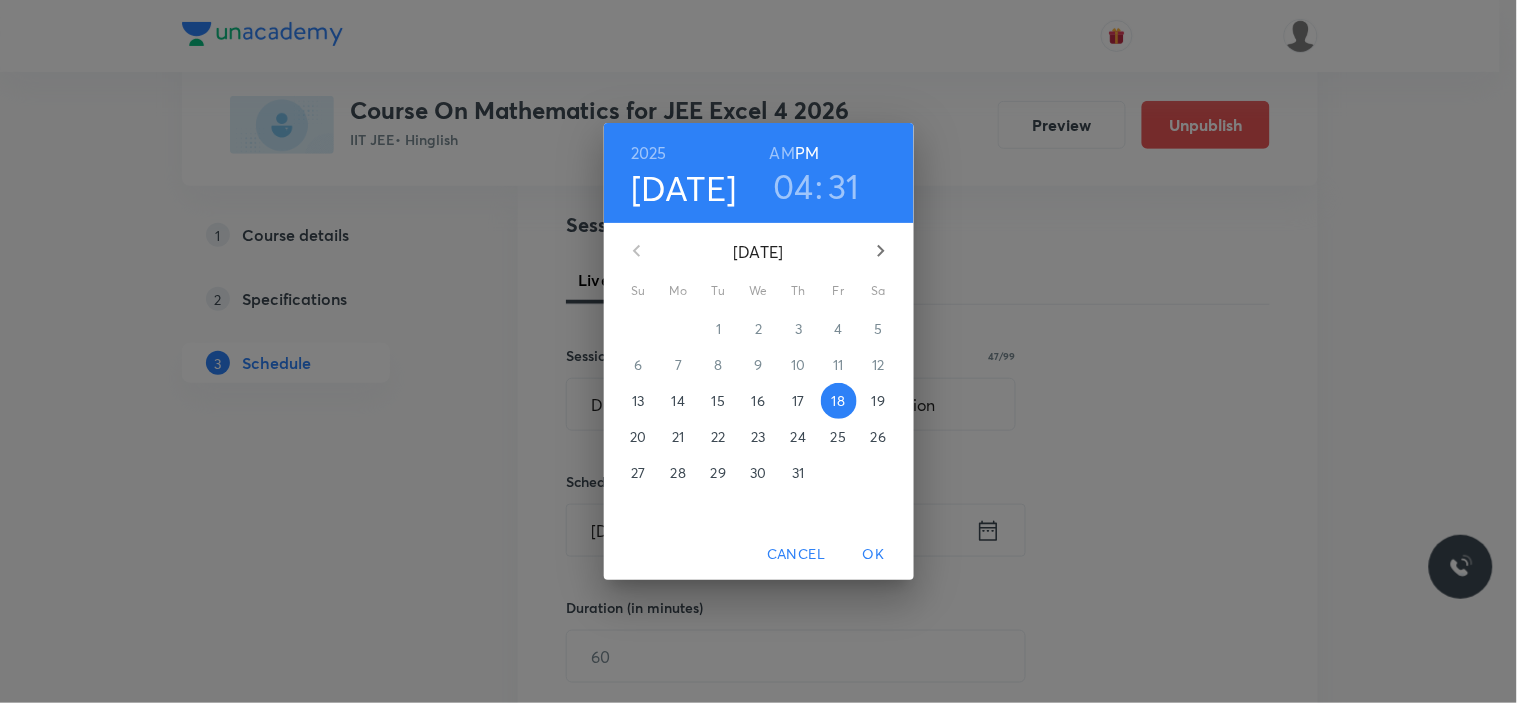 click on "31" at bounding box center (844, 186) 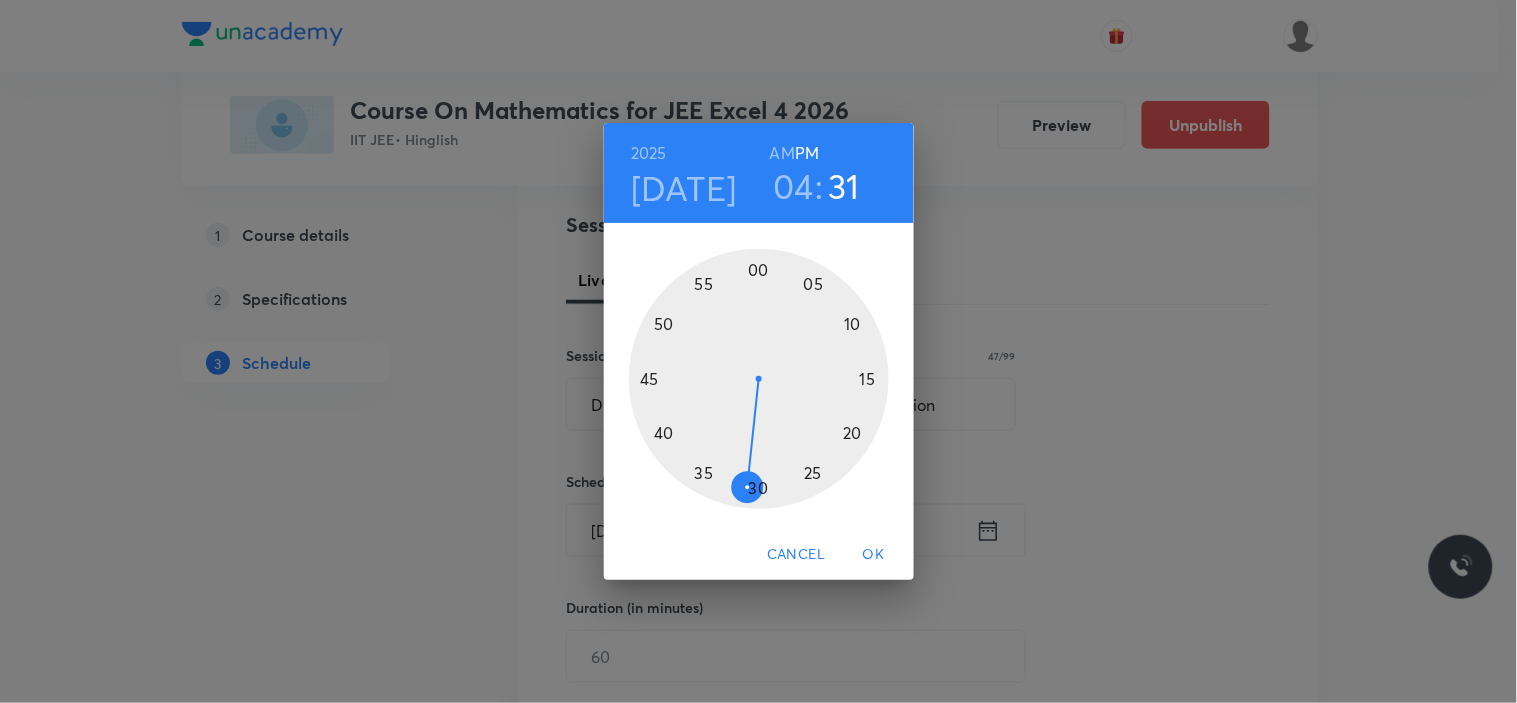 click at bounding box center (759, 379) 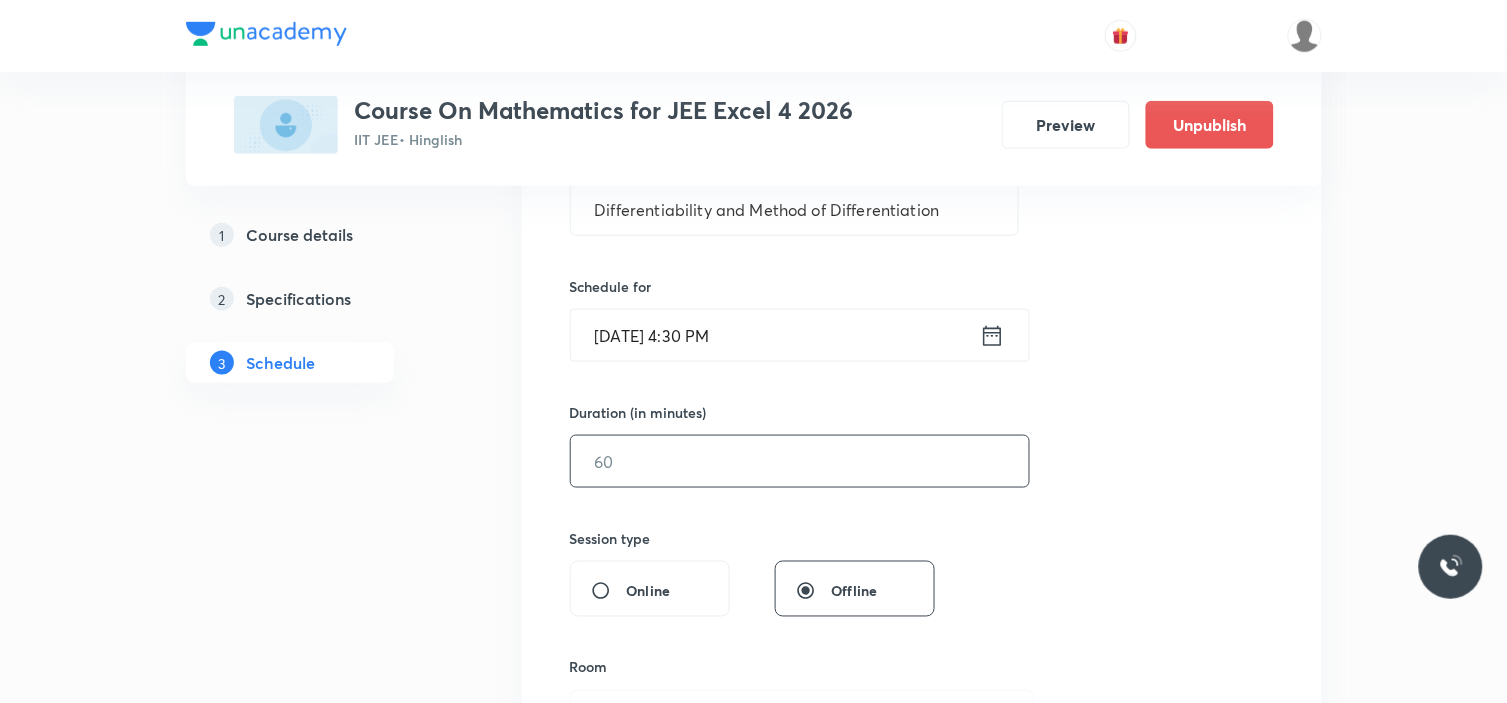 scroll, scrollTop: 555, scrollLeft: 0, axis: vertical 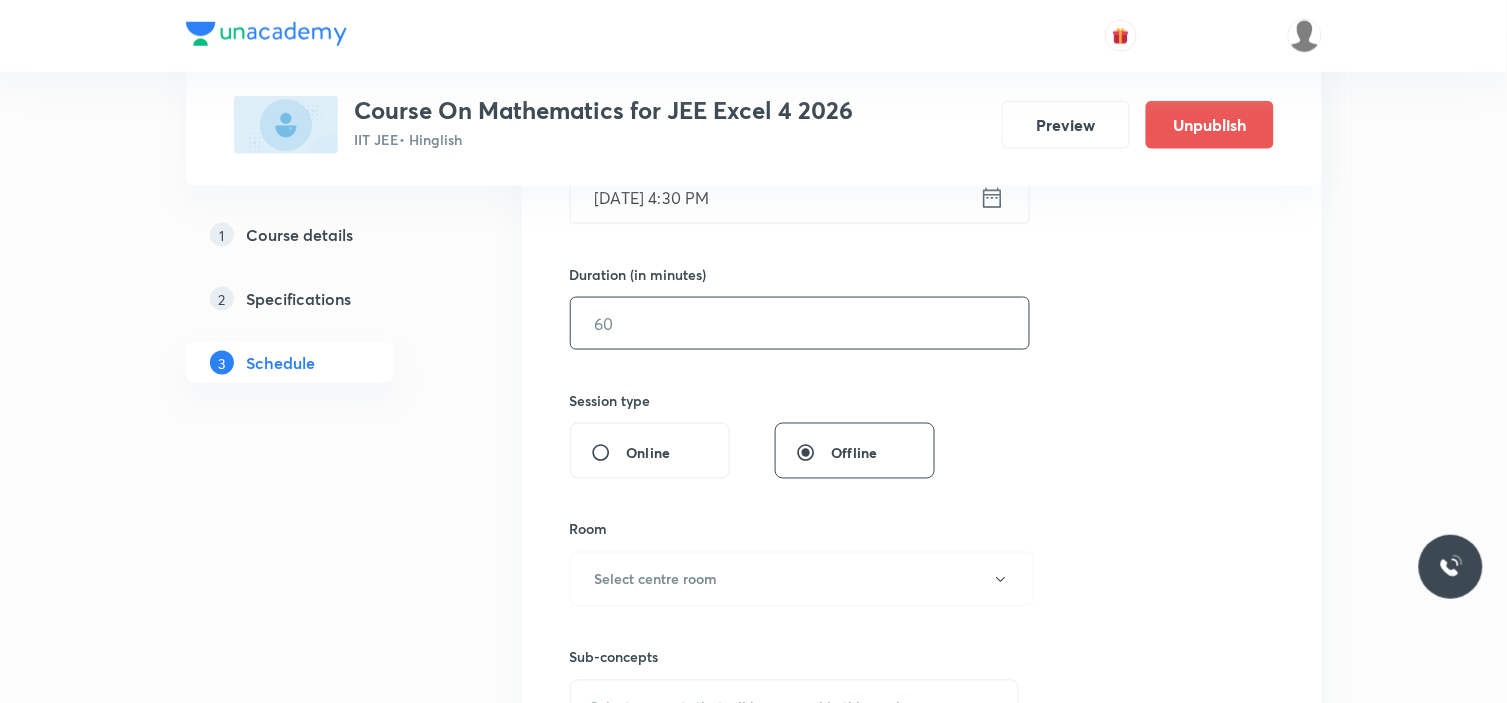 click at bounding box center (800, 323) 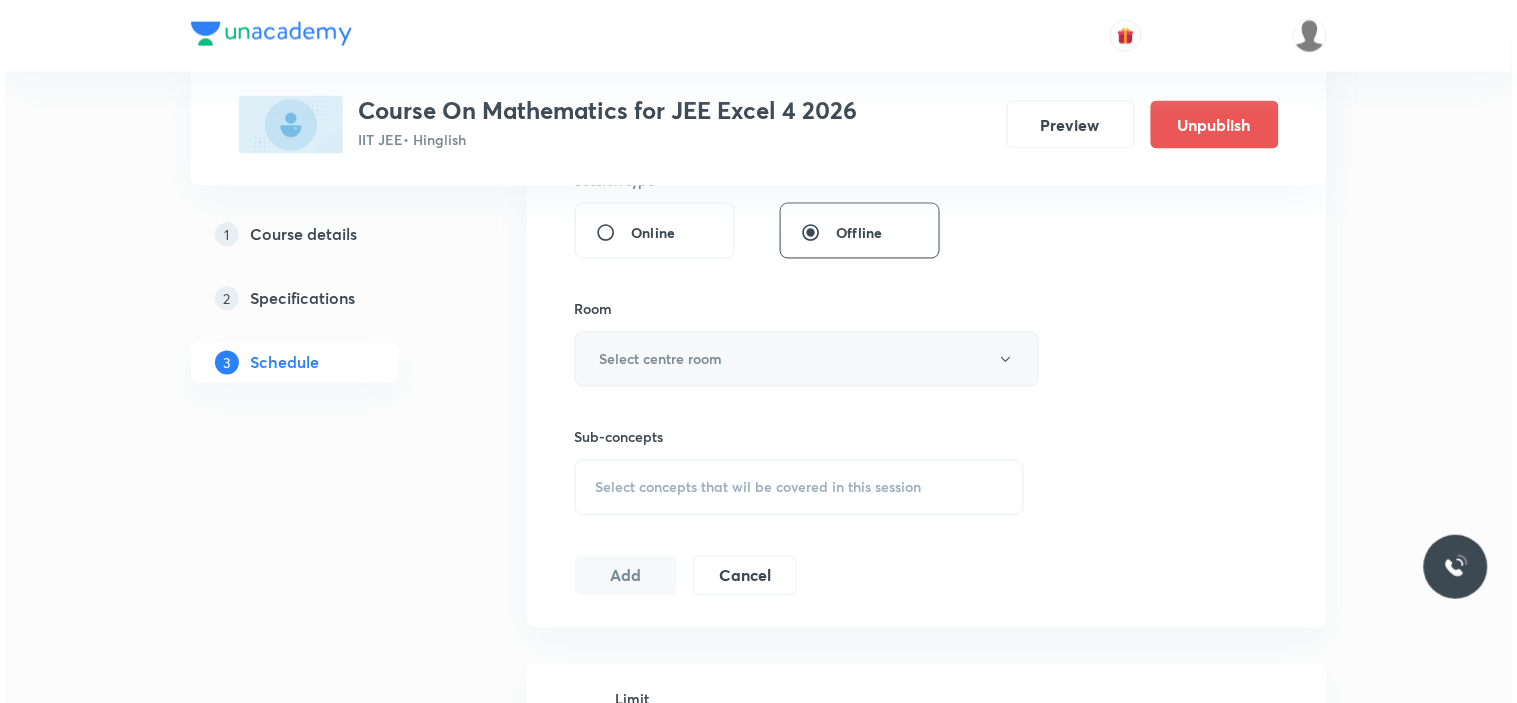 scroll, scrollTop: 777, scrollLeft: 0, axis: vertical 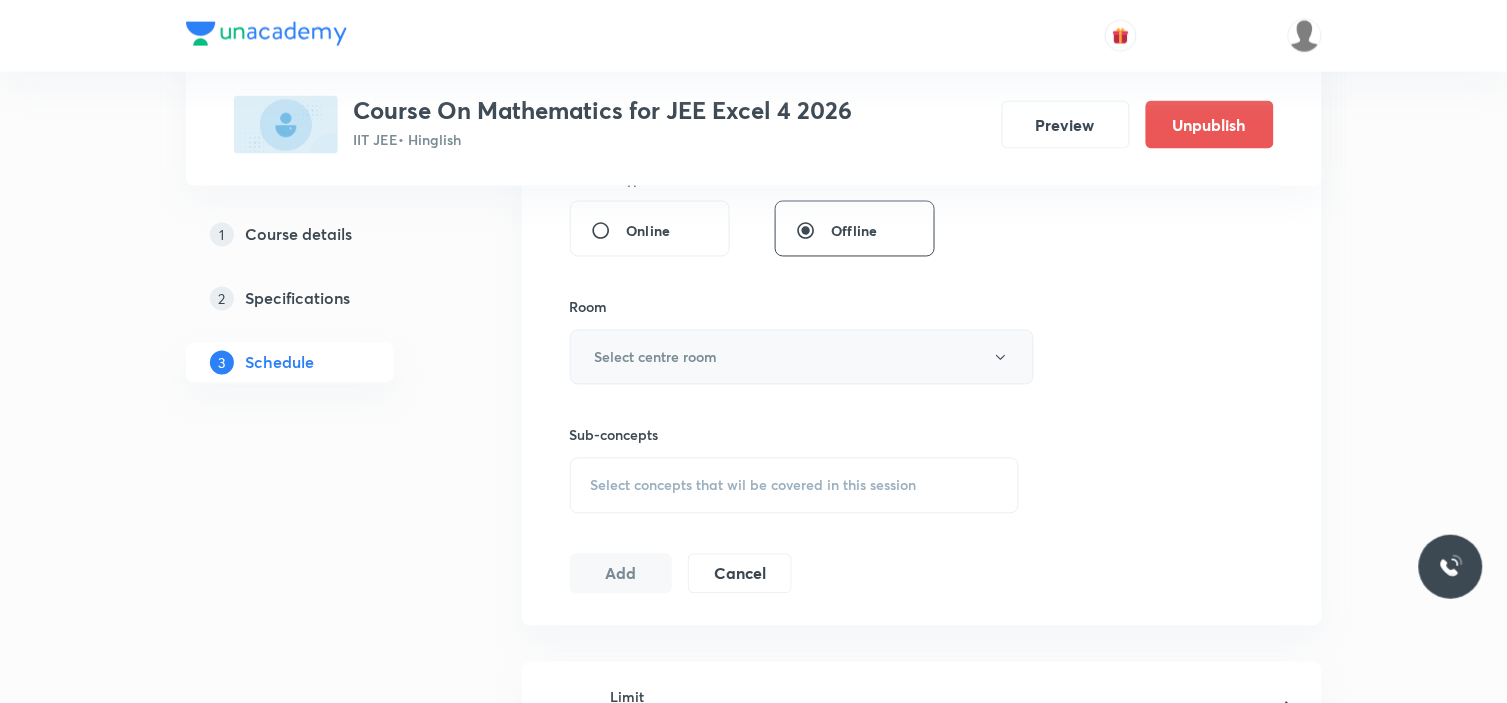 type on "90" 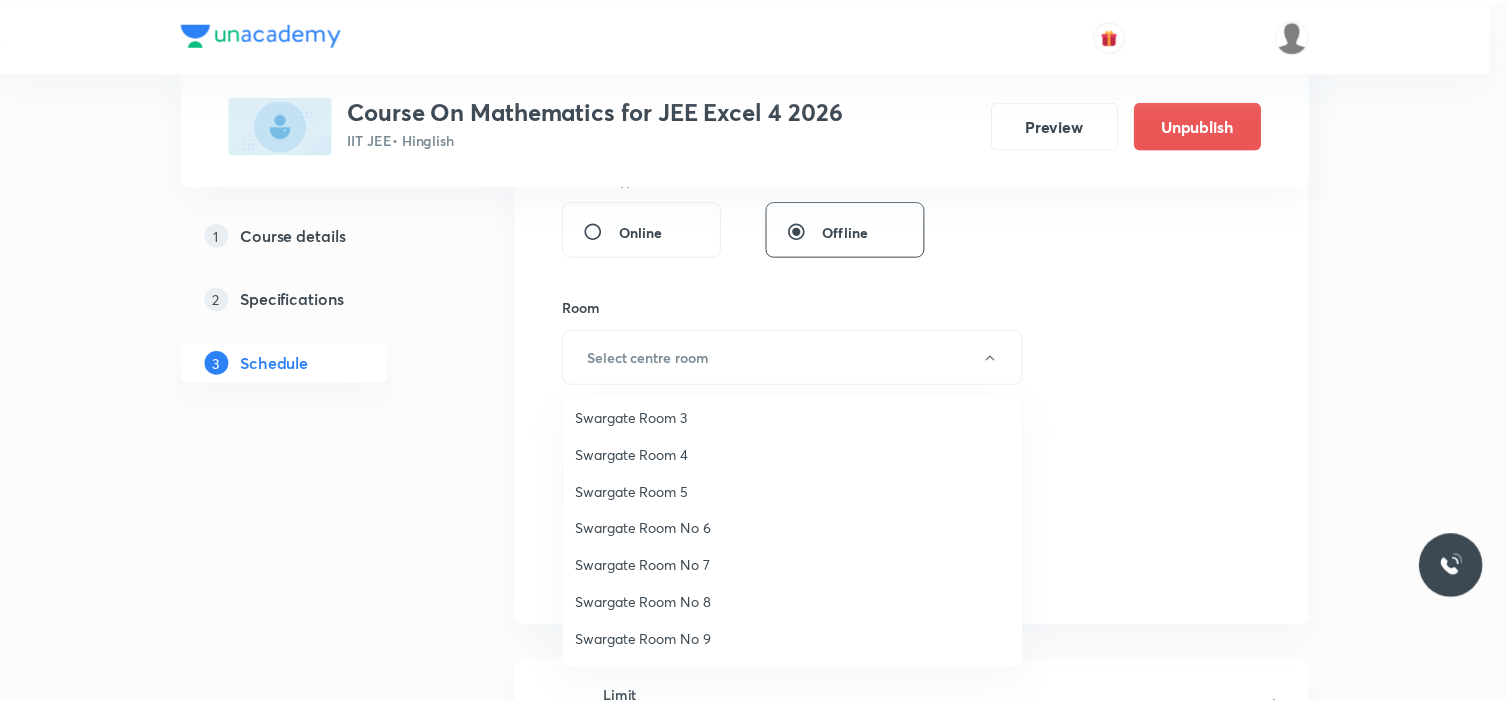 scroll, scrollTop: 111, scrollLeft: 0, axis: vertical 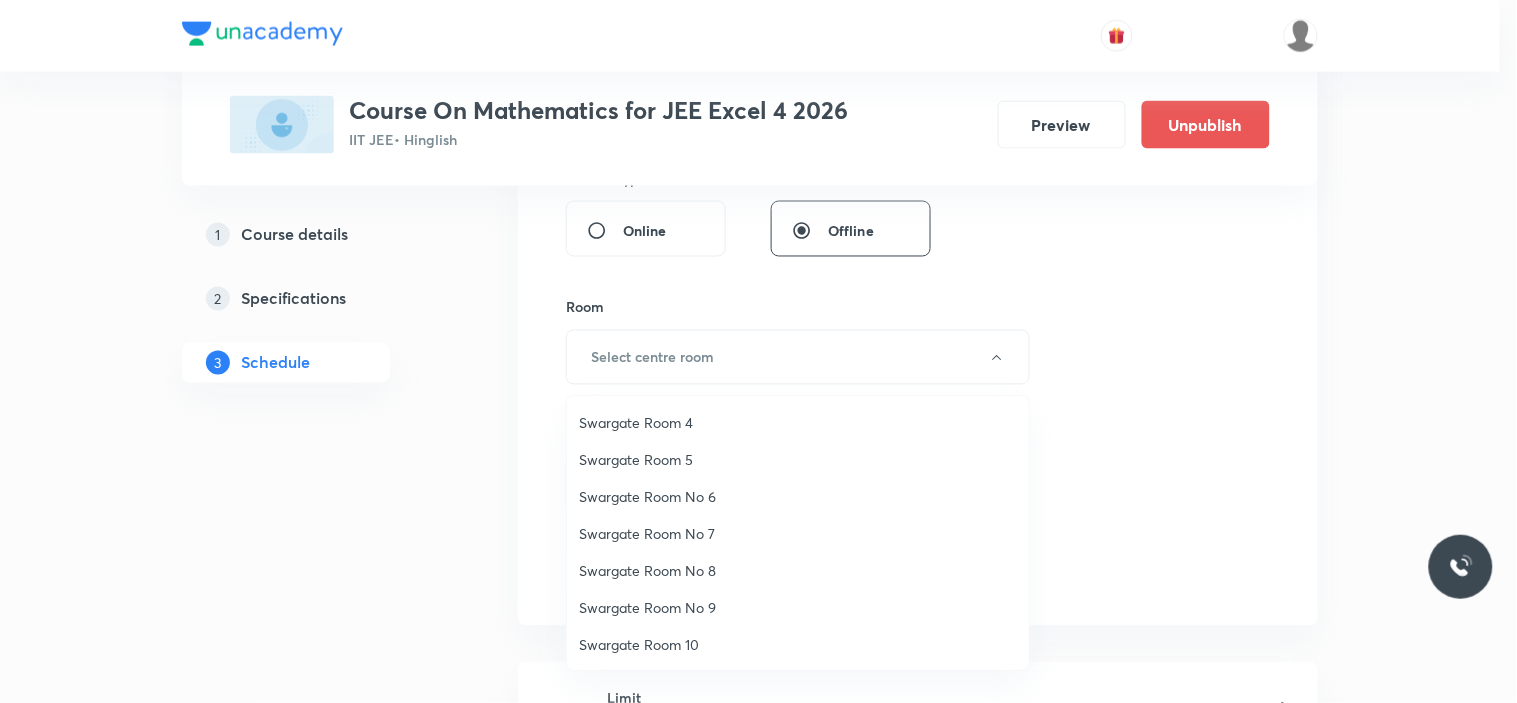 click on "Swargate Room No 7" at bounding box center (798, 533) 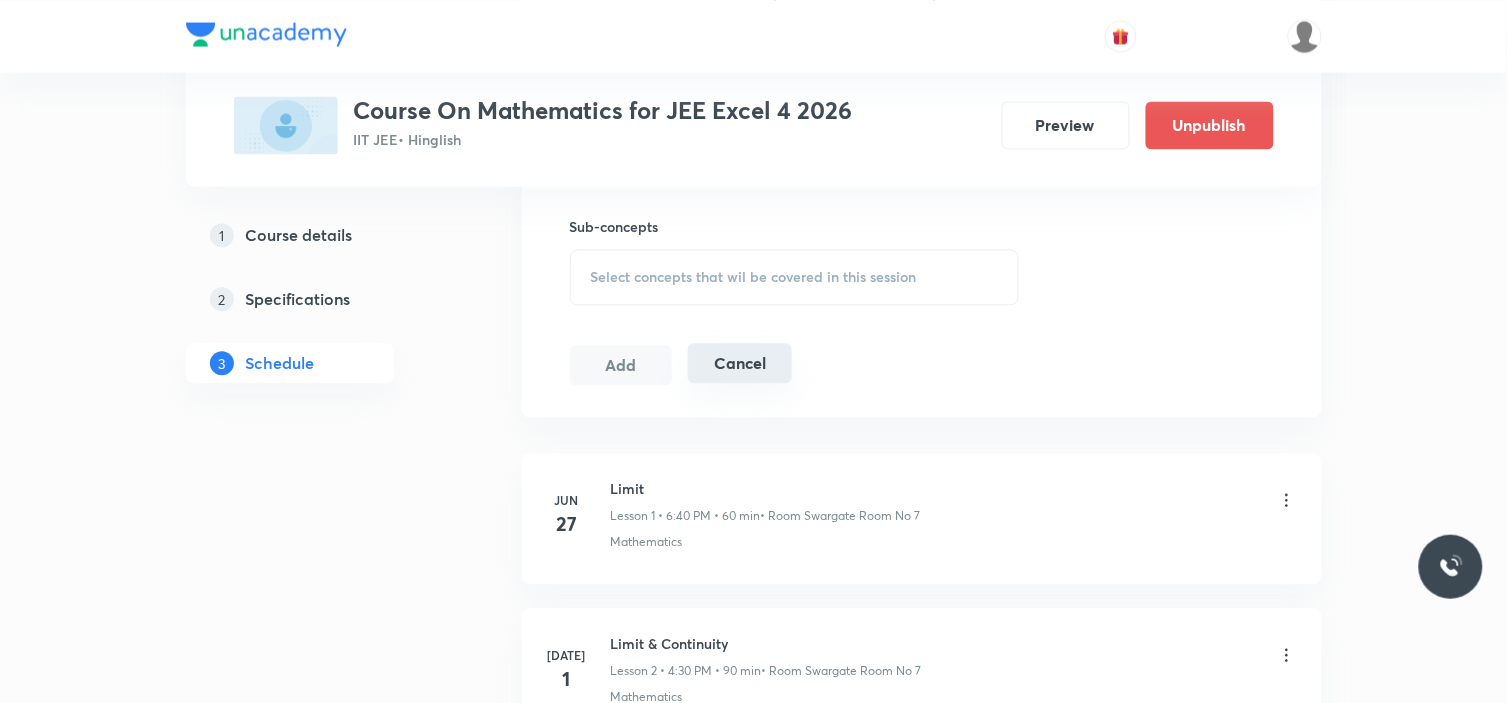 scroll, scrollTop: 1000, scrollLeft: 0, axis: vertical 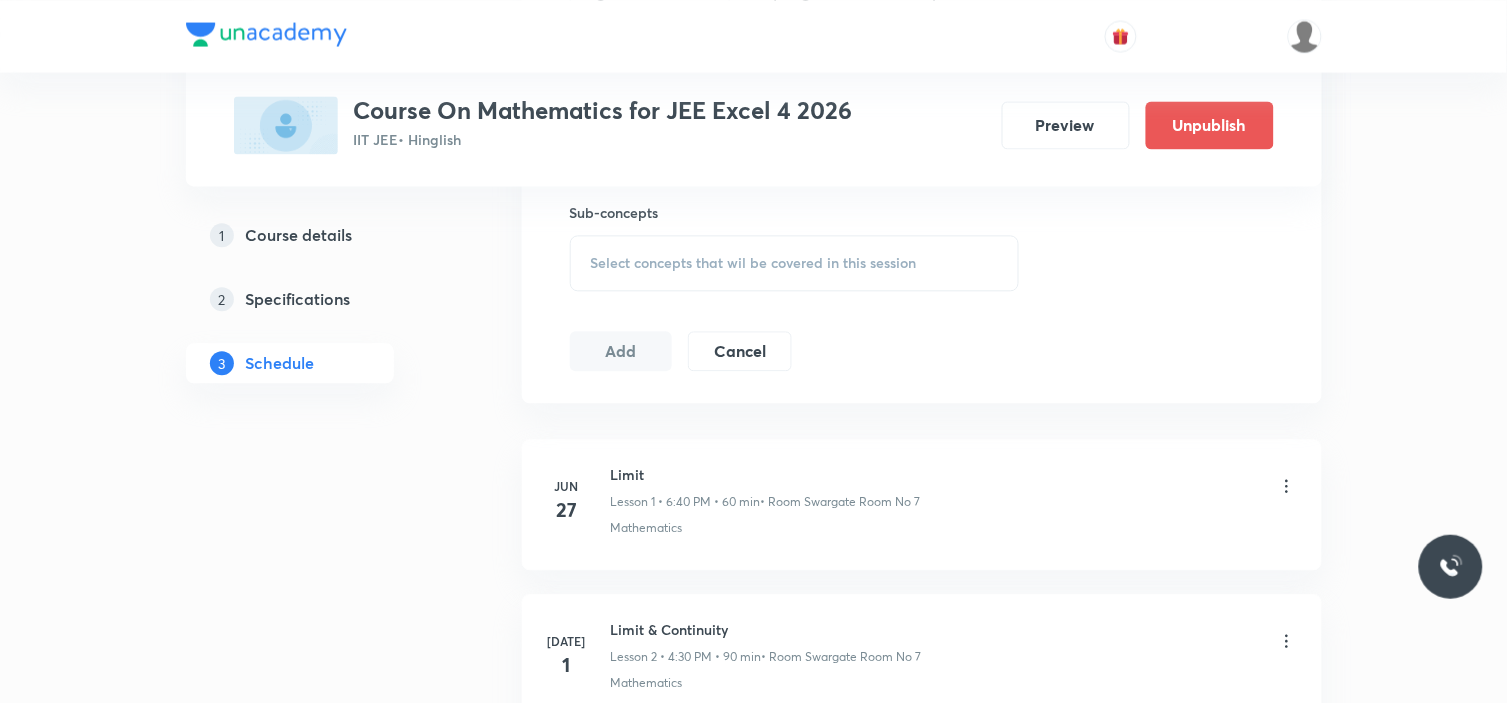 click on "Select concepts that wil be covered in this session" at bounding box center [754, 263] 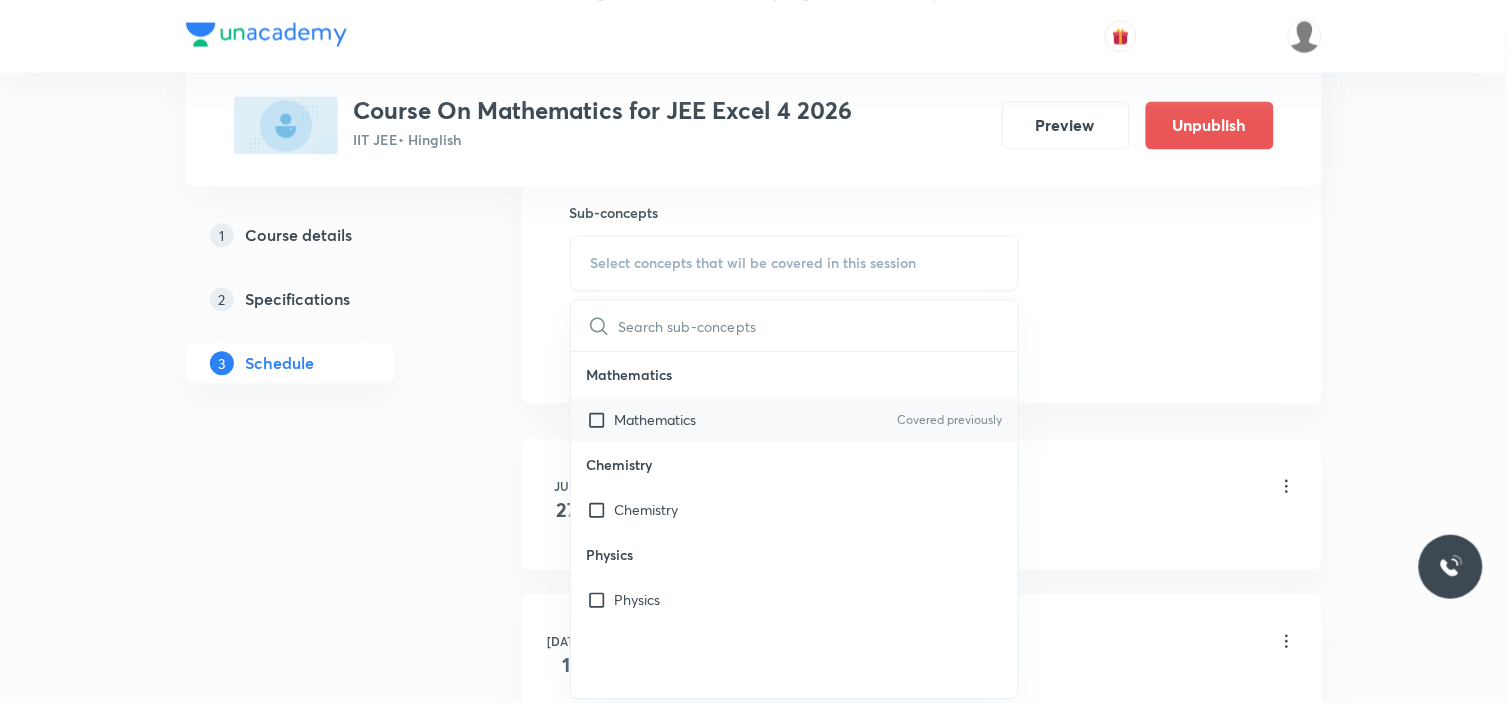 click on "Mathematics" at bounding box center [656, 419] 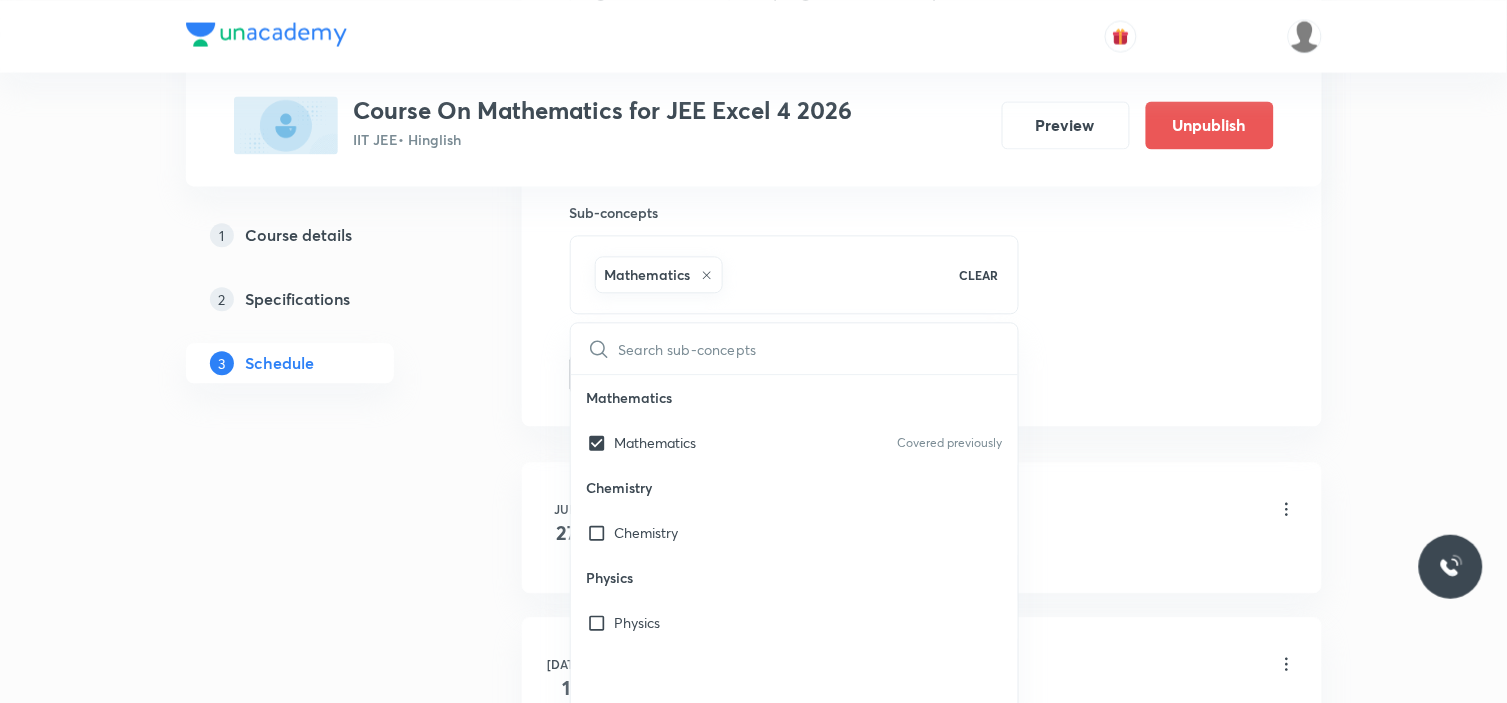 click on "Session  11 Live class Session title 47/99 Differentiability and Method of Differentiation ​ Schedule for [DATE] 4:30 PM ​ Duration (in minutes) 90 ​   Session type Online Offline Room Swargate Room No 7 Sub-concepts Mathematics CLEAR ​ Mathematics Mathematics Covered previously Chemistry Chemistry Physics Physics Add Cancel" at bounding box center (922, -87) 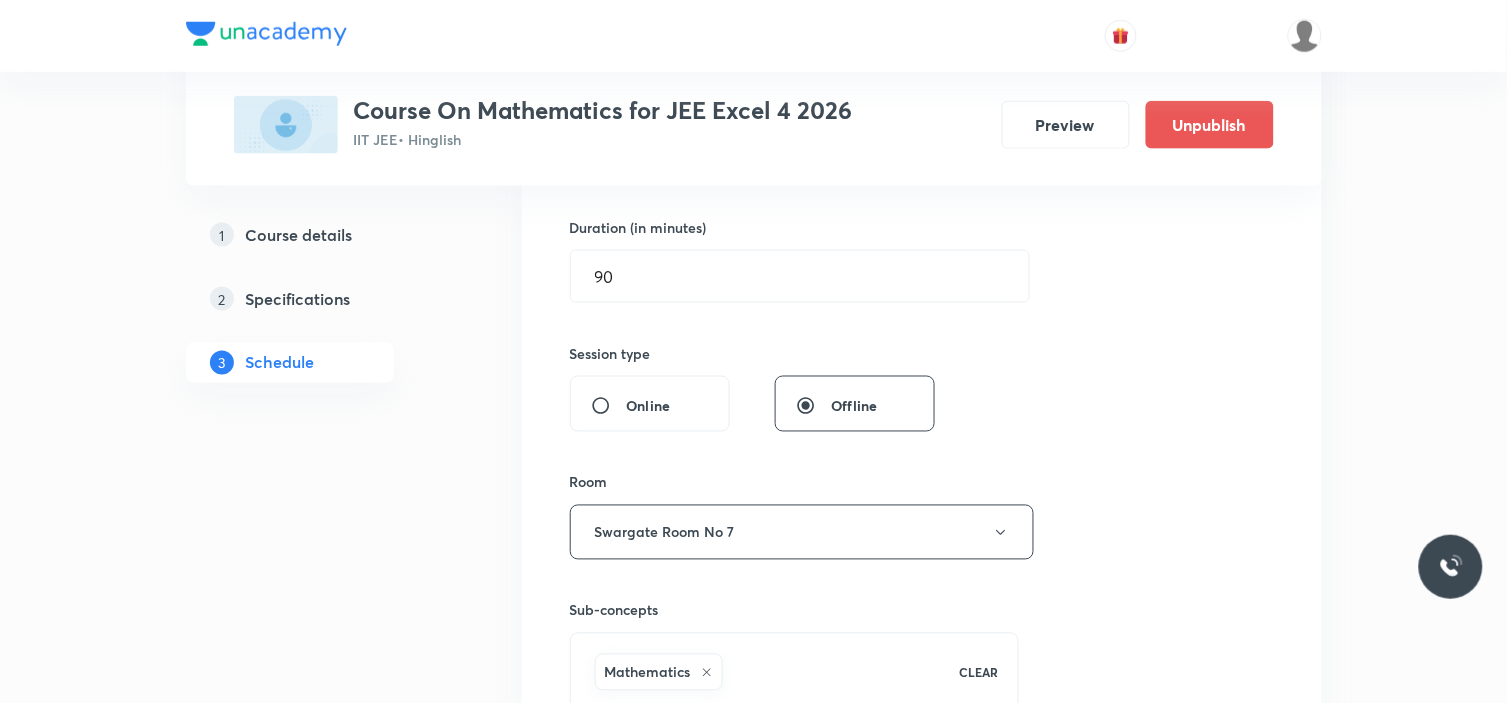 scroll, scrollTop: 888, scrollLeft: 0, axis: vertical 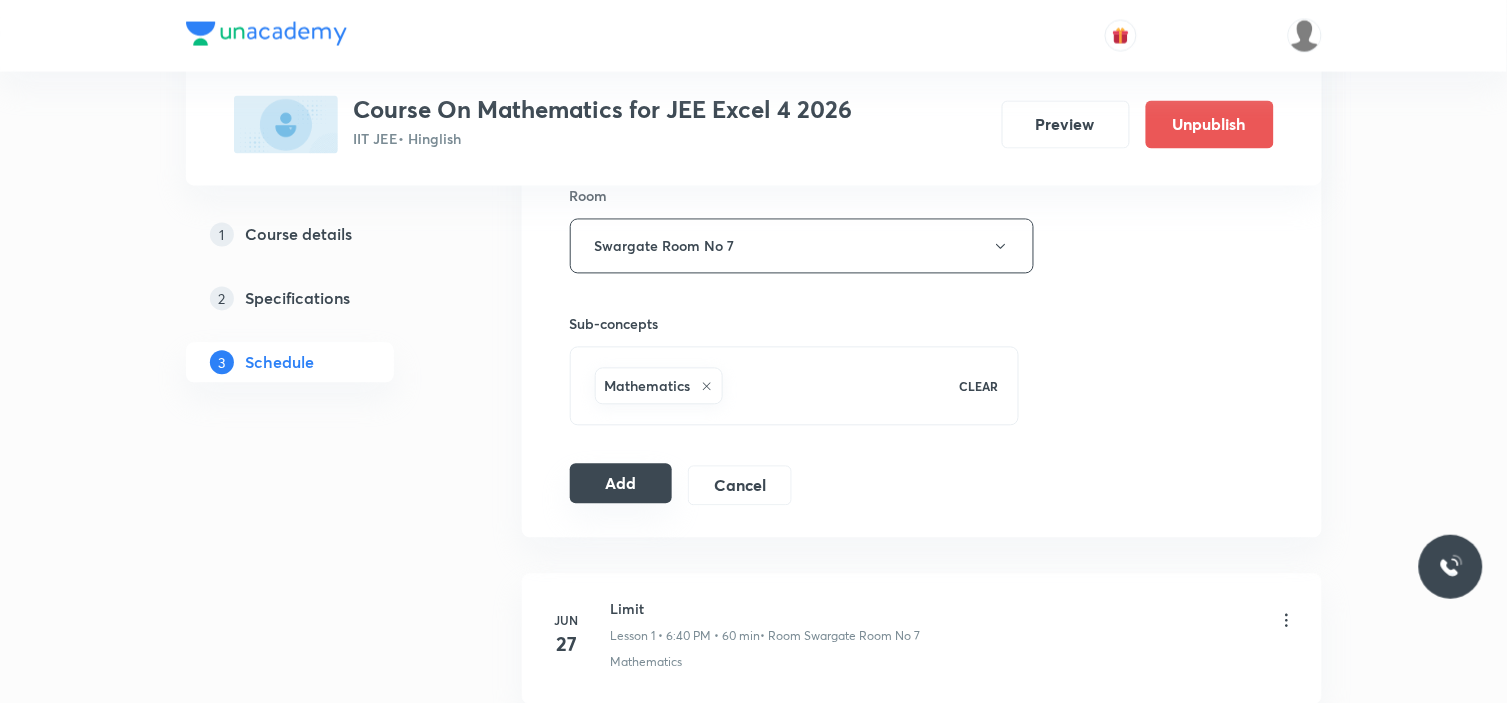 click on "Add" at bounding box center [621, 484] 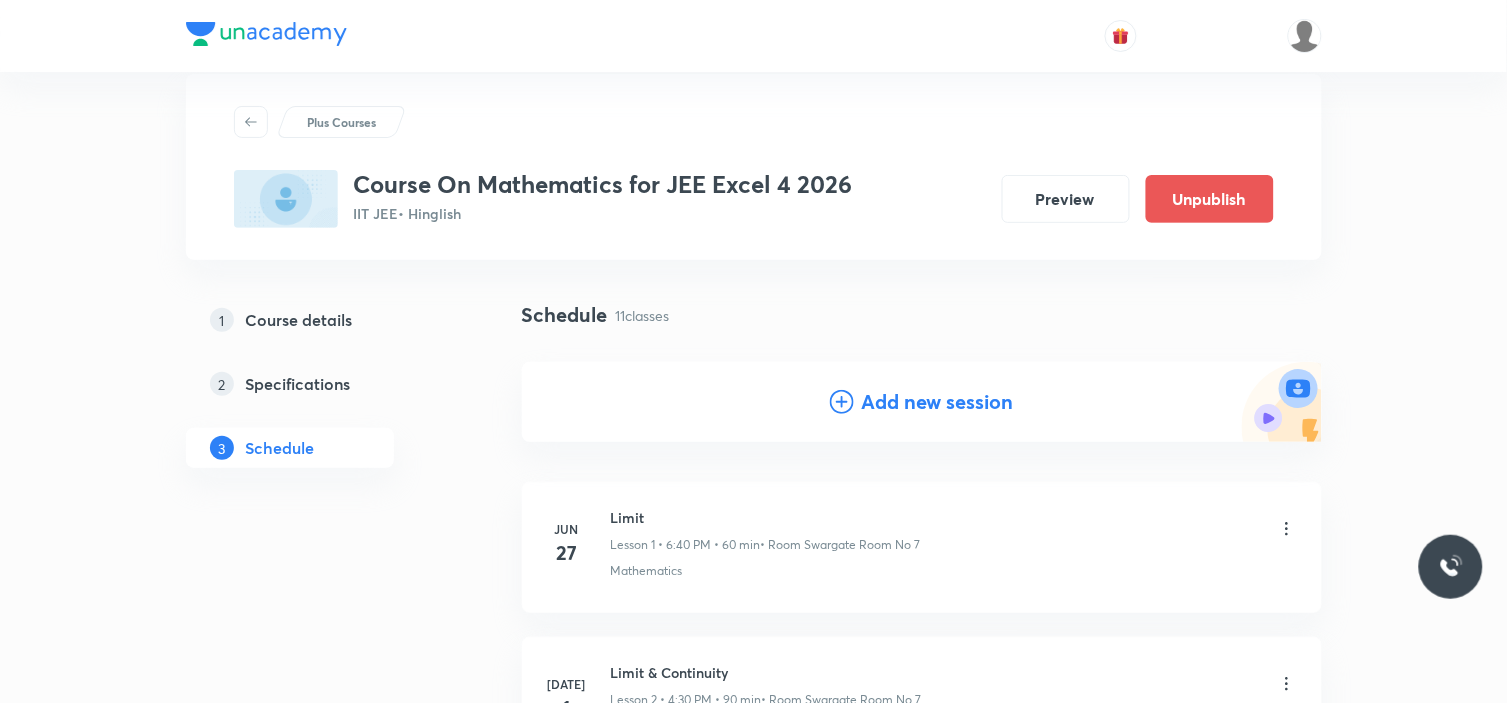 scroll, scrollTop: 0, scrollLeft: 0, axis: both 